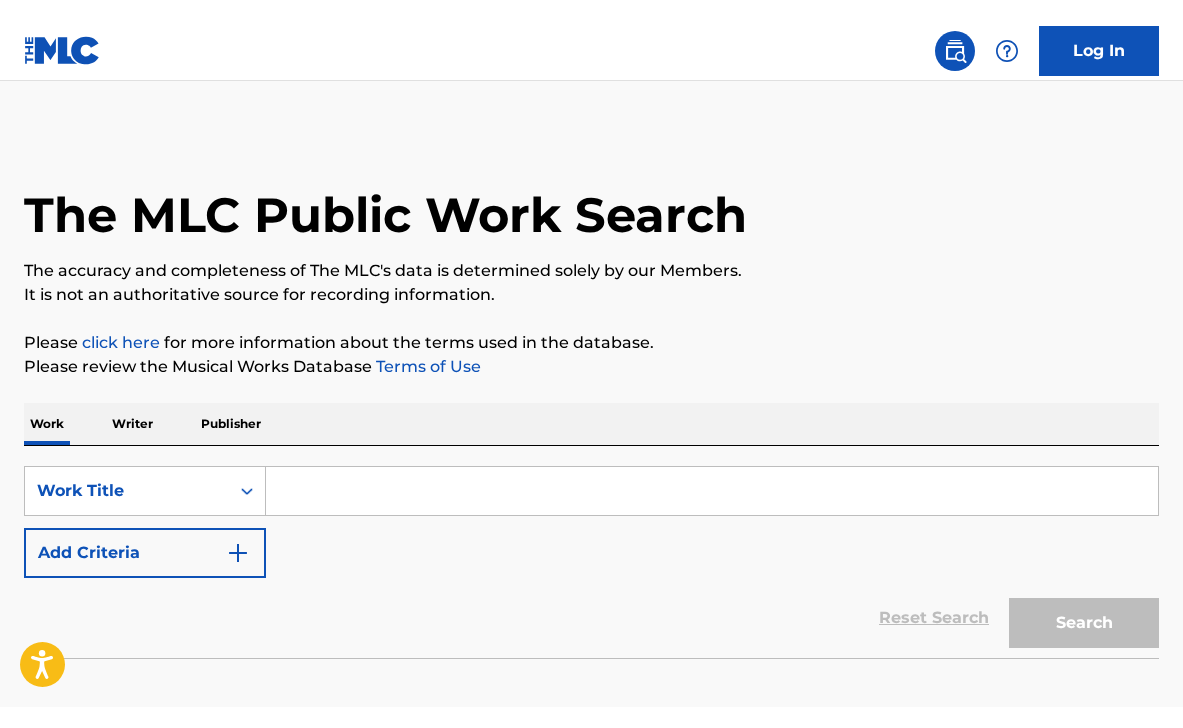 scroll, scrollTop: 0, scrollLeft: 0, axis: both 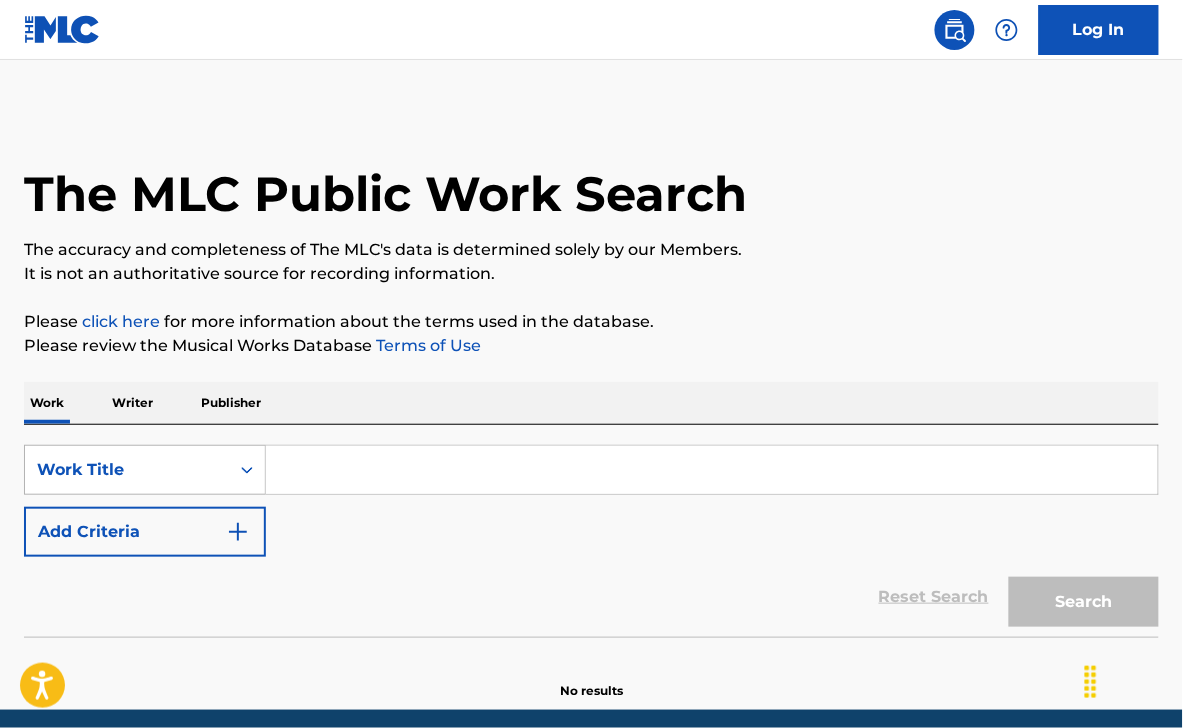 click on "Work Title" at bounding box center (145, 470) 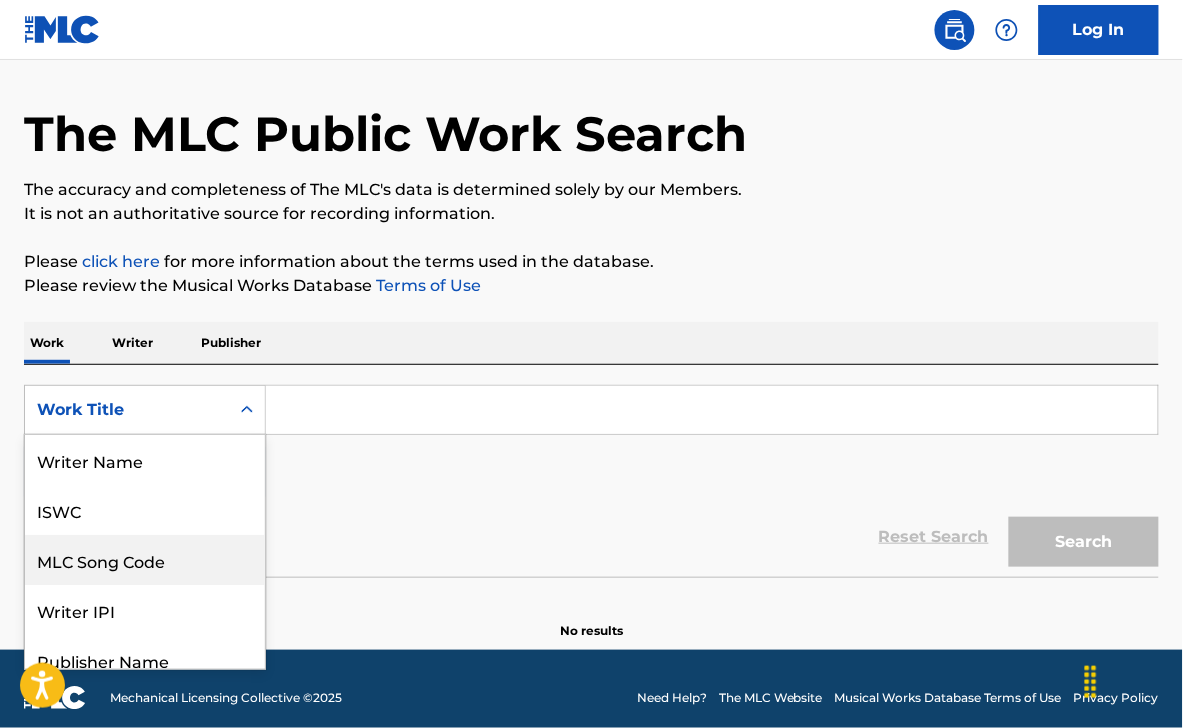 scroll, scrollTop: 68, scrollLeft: 0, axis: vertical 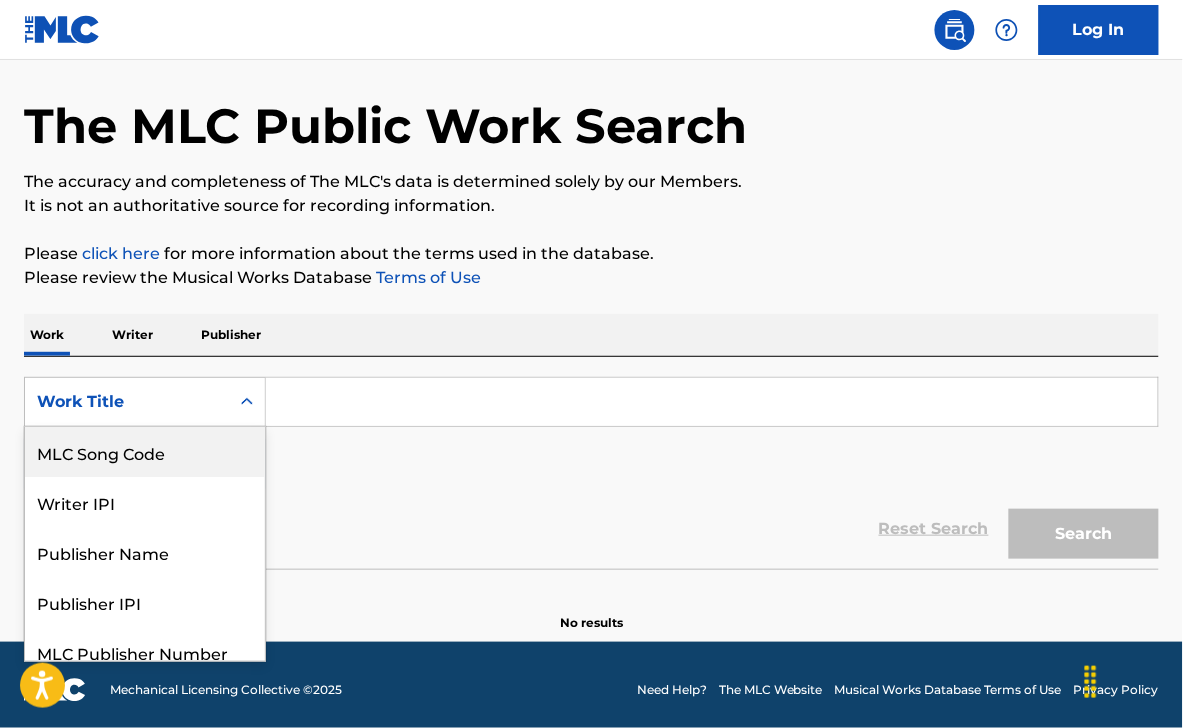 click on "MLC Song Code" at bounding box center (145, 452) 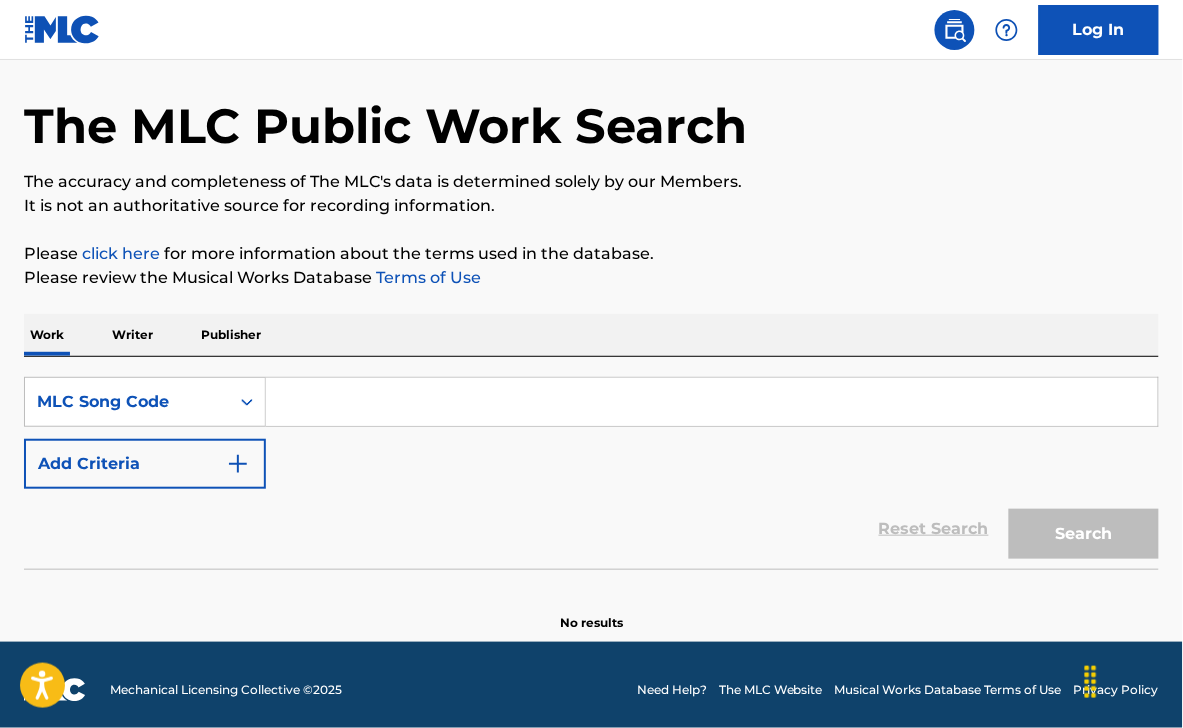click at bounding box center (712, 402) 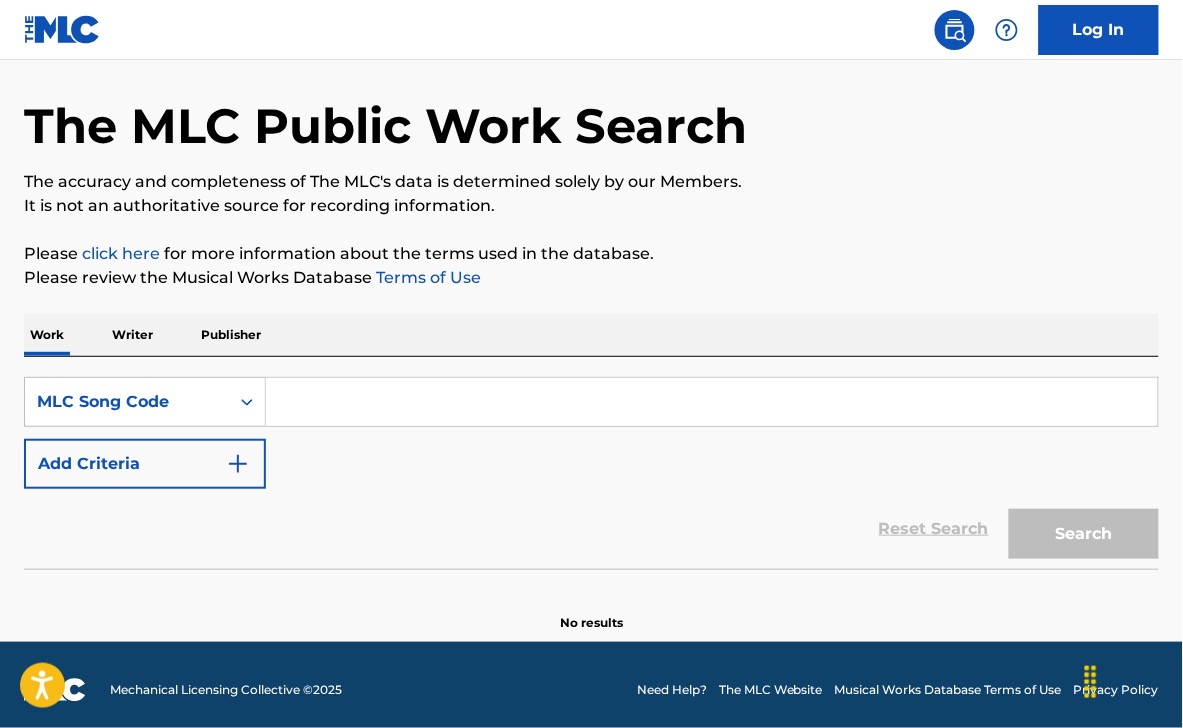 click at bounding box center (712, 402) 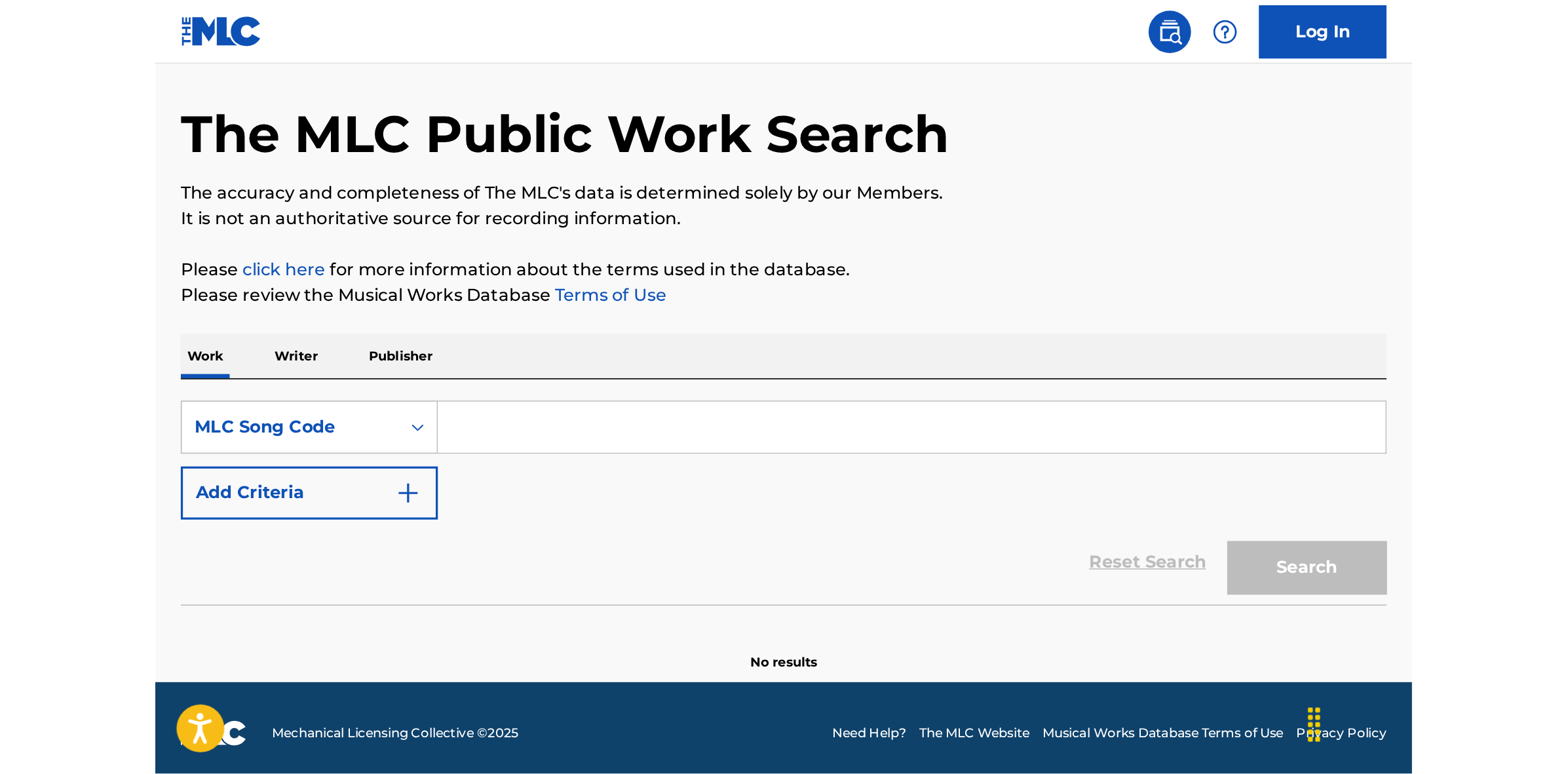 scroll, scrollTop: 0, scrollLeft: 0, axis: both 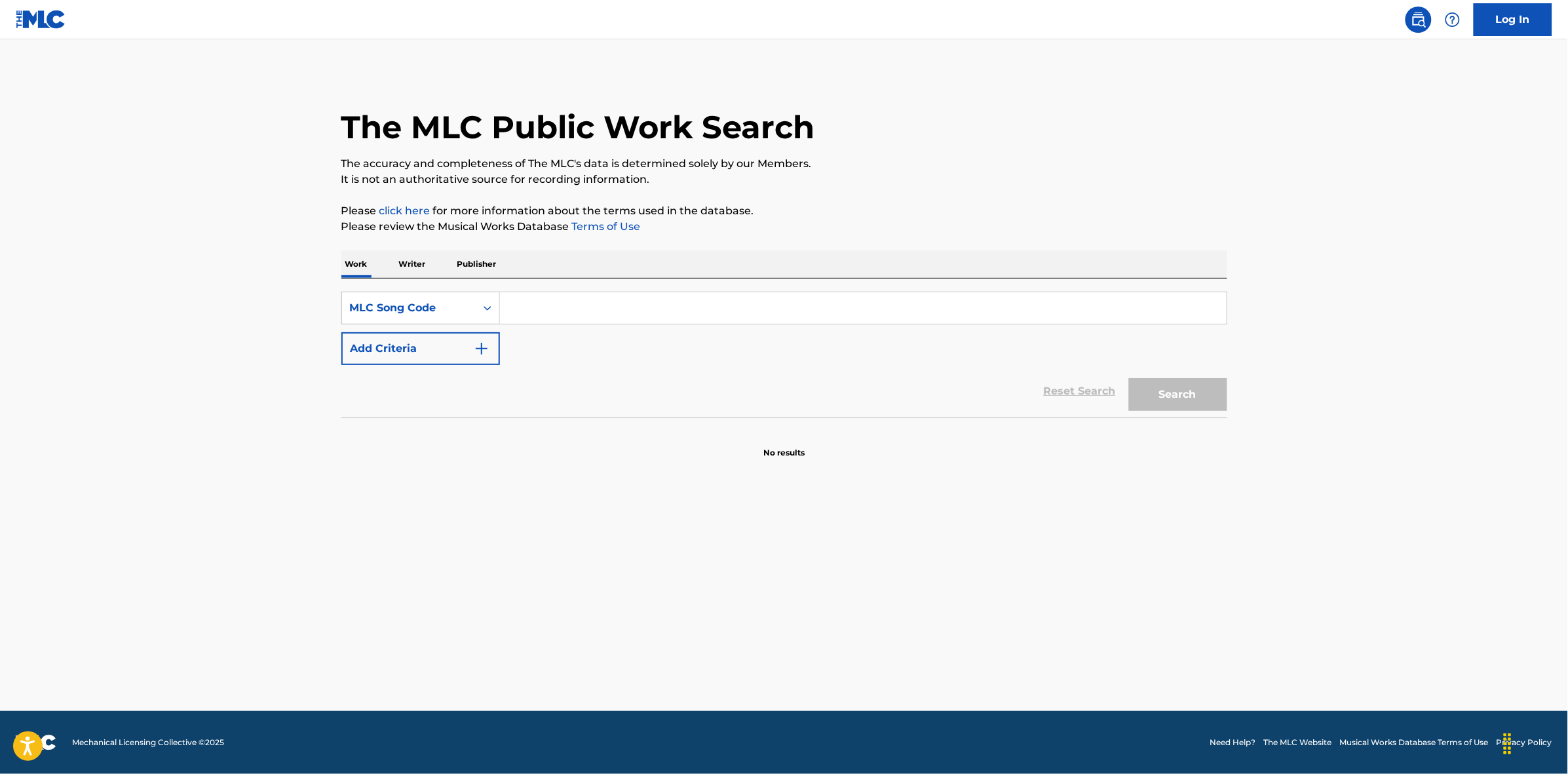 click at bounding box center [863, 308] 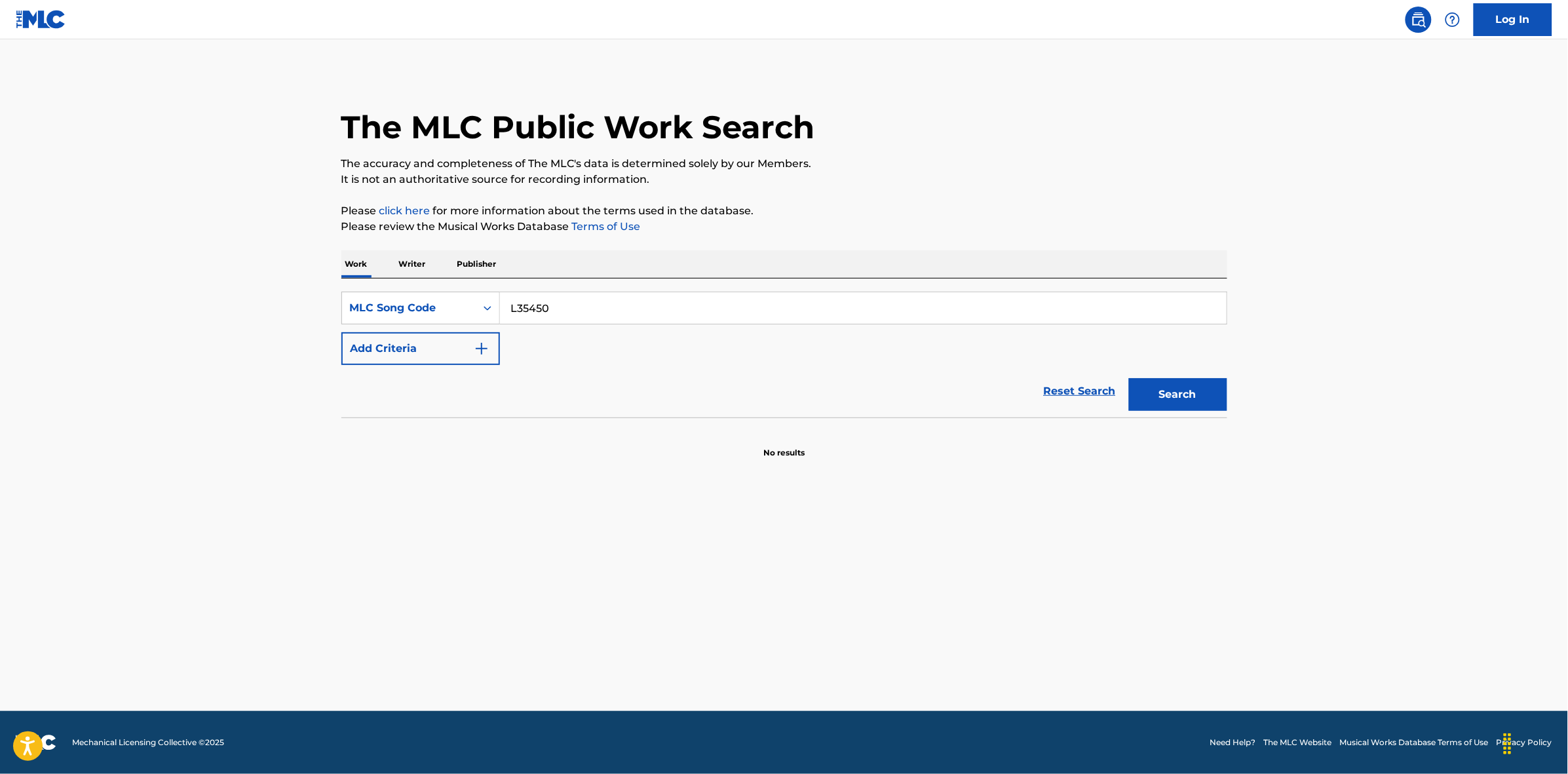 type on "L35450" 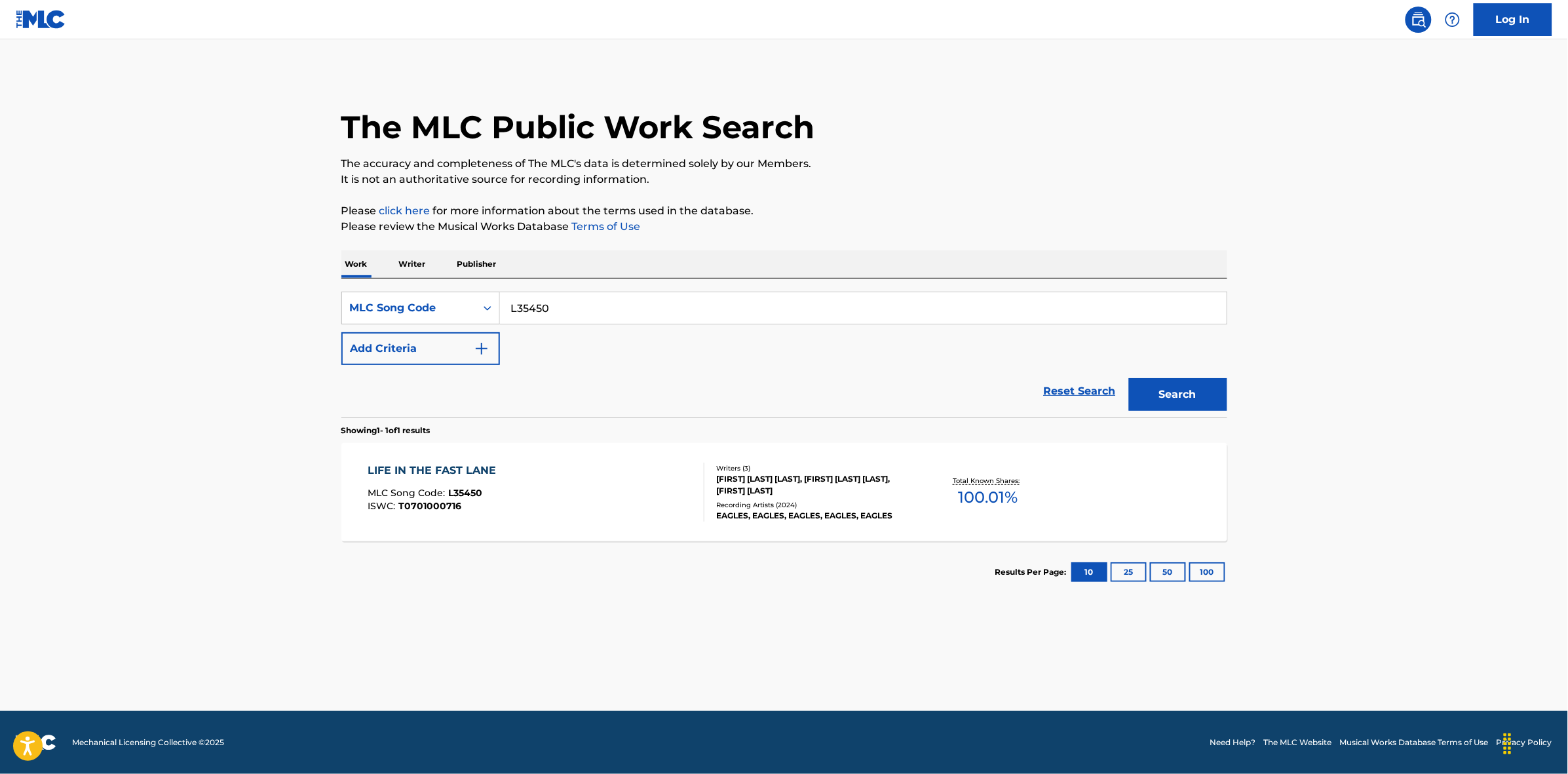 click on "LIFE IN THE FAST LANE MLC Song Code : L35450 ISWC : T0701000716 Writers ( 3 ) [FIRST] [LAST] [LAST], [FIRST] [LAST] [LAST], [FIRST] [LAST] Recording Artists ( 2024 ) [BAND], [BAND], [BAND], [BAND], [BAND] Total Known Shares: 100.01 %" at bounding box center (784, 492) 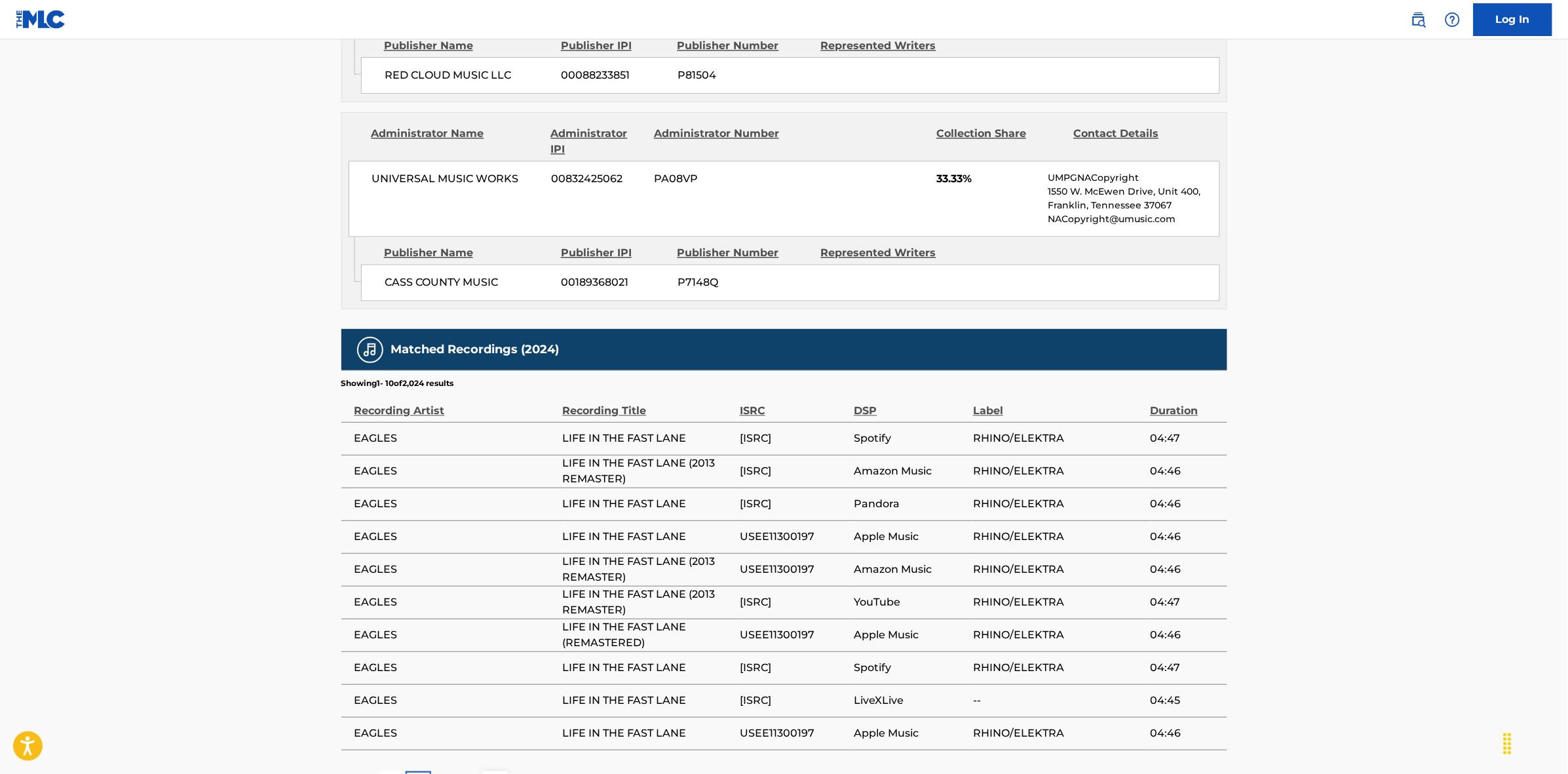 scroll, scrollTop: 1065, scrollLeft: 0, axis: vertical 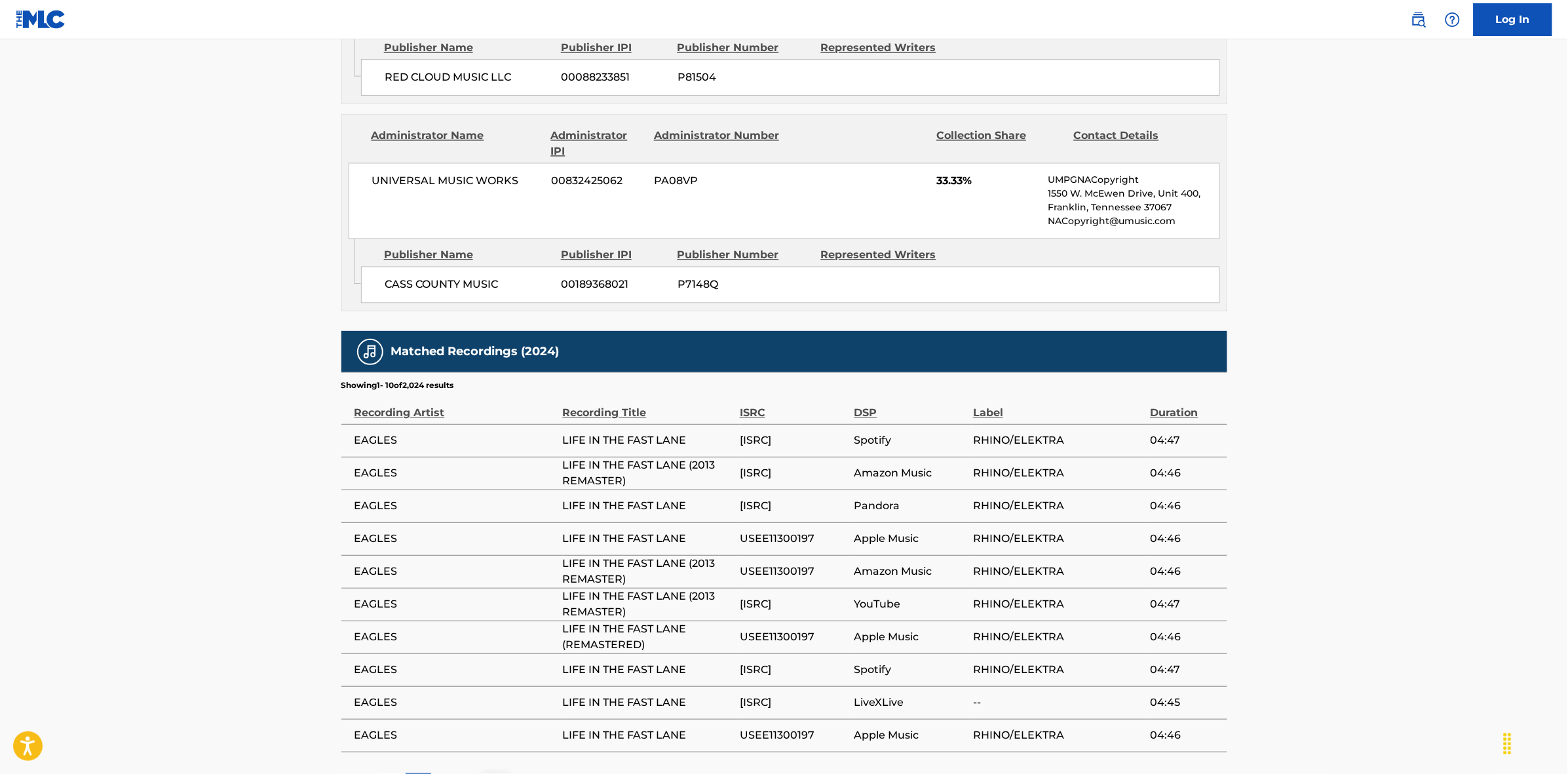click on "Label" at bounding box center [1058, 406] 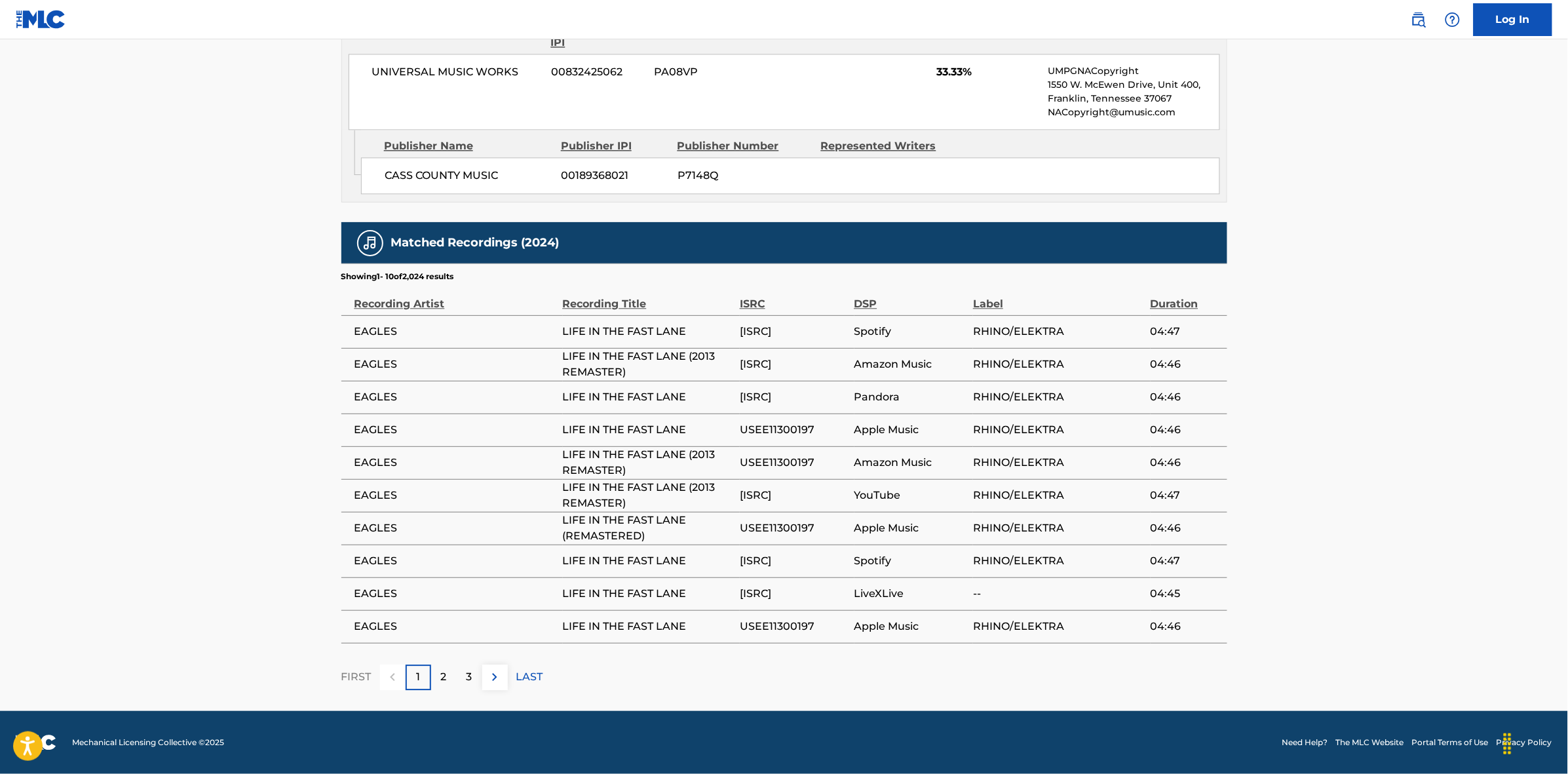 scroll, scrollTop: 1177, scrollLeft: 0, axis: vertical 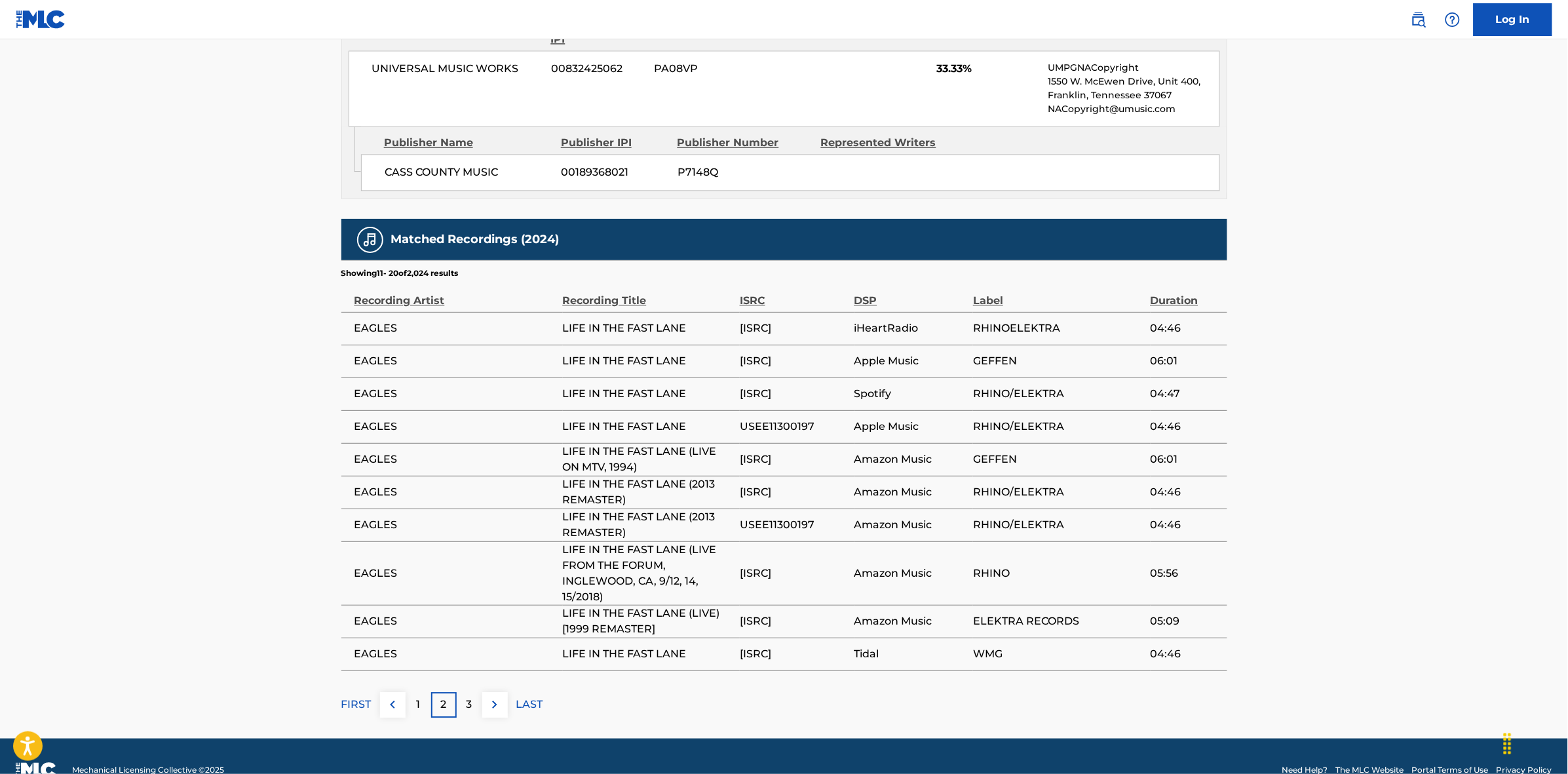 click at bounding box center [495, 705] 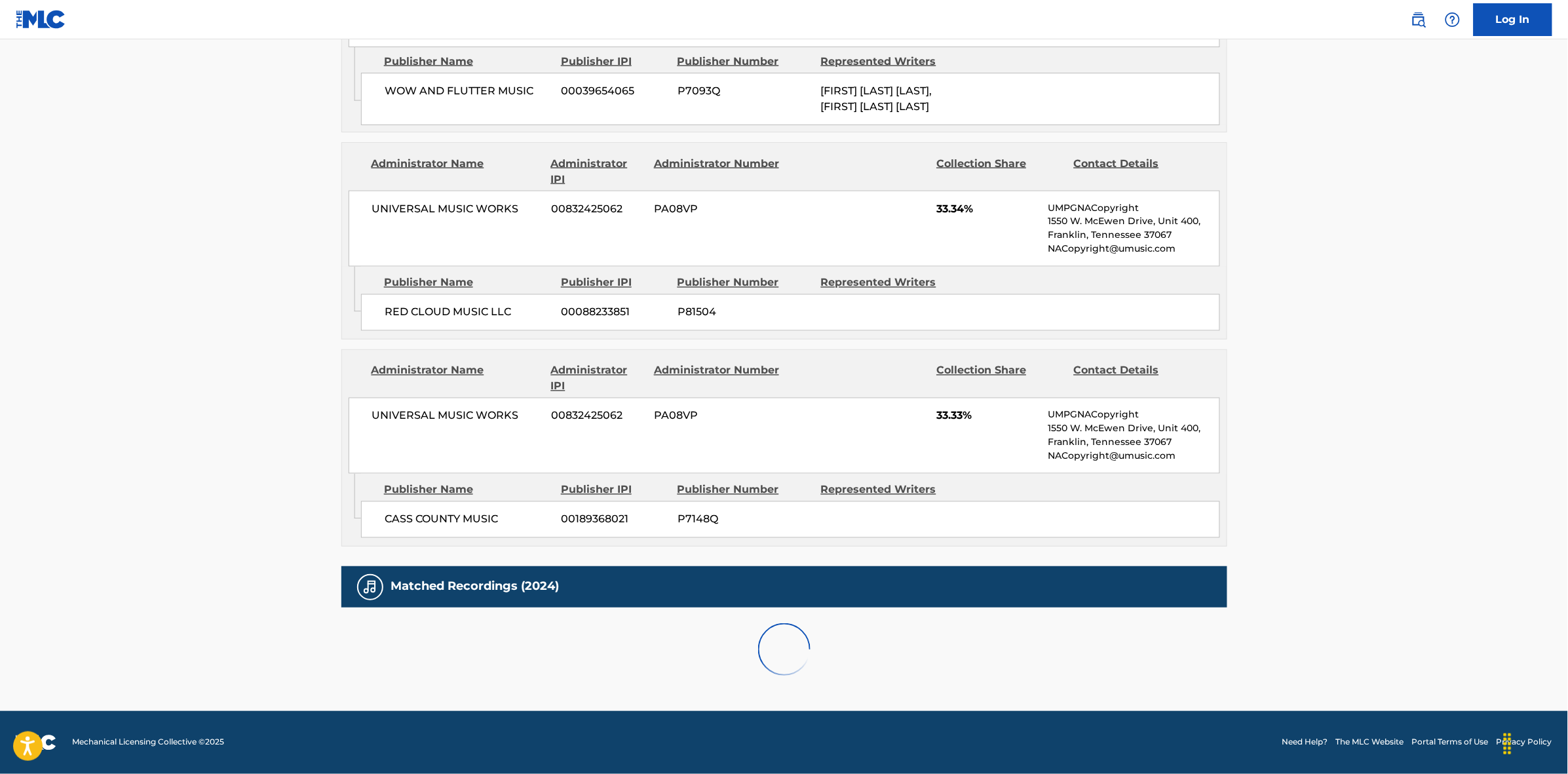 scroll, scrollTop: 1177, scrollLeft: 0, axis: vertical 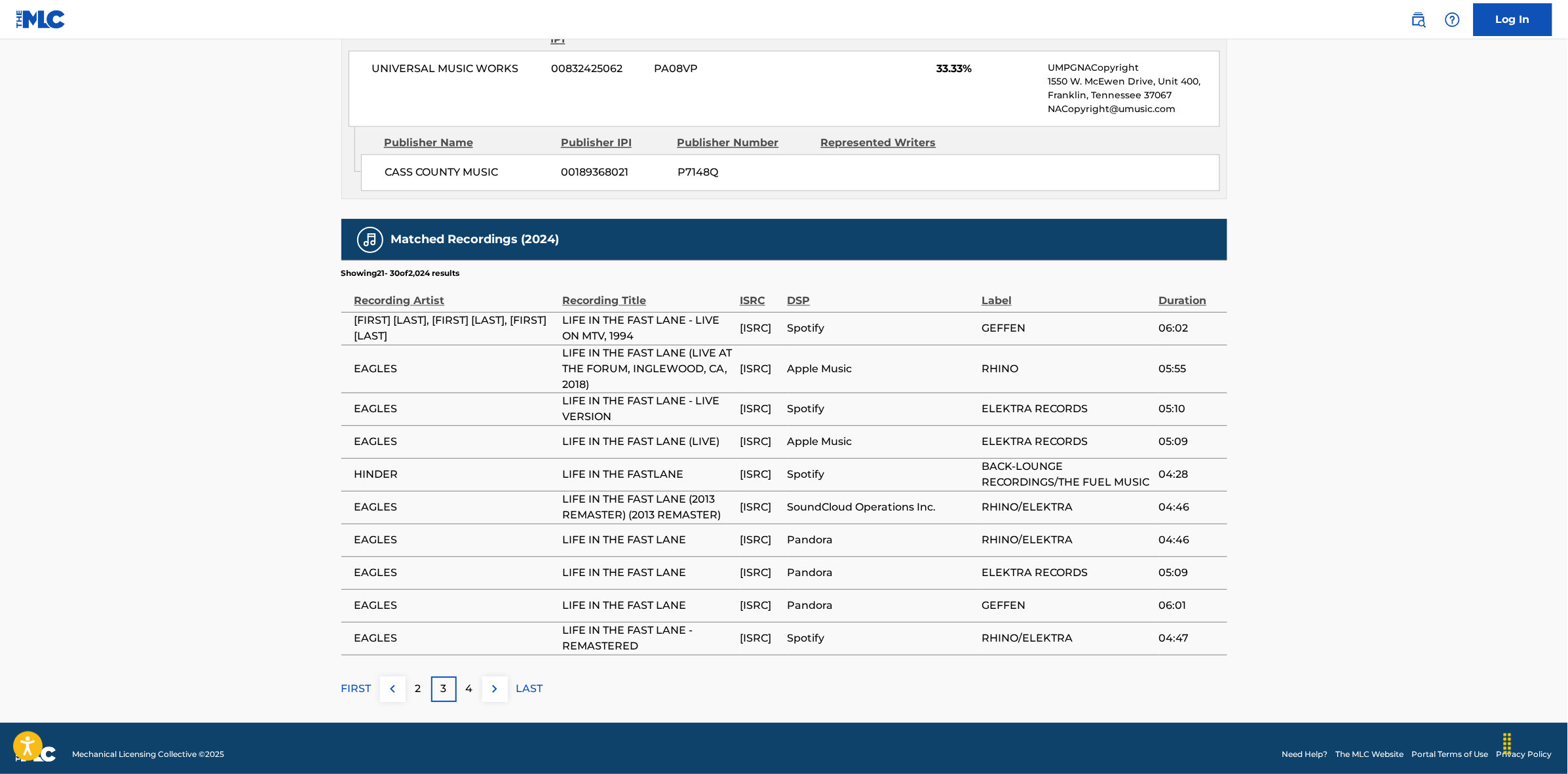 click at bounding box center (495, 689) 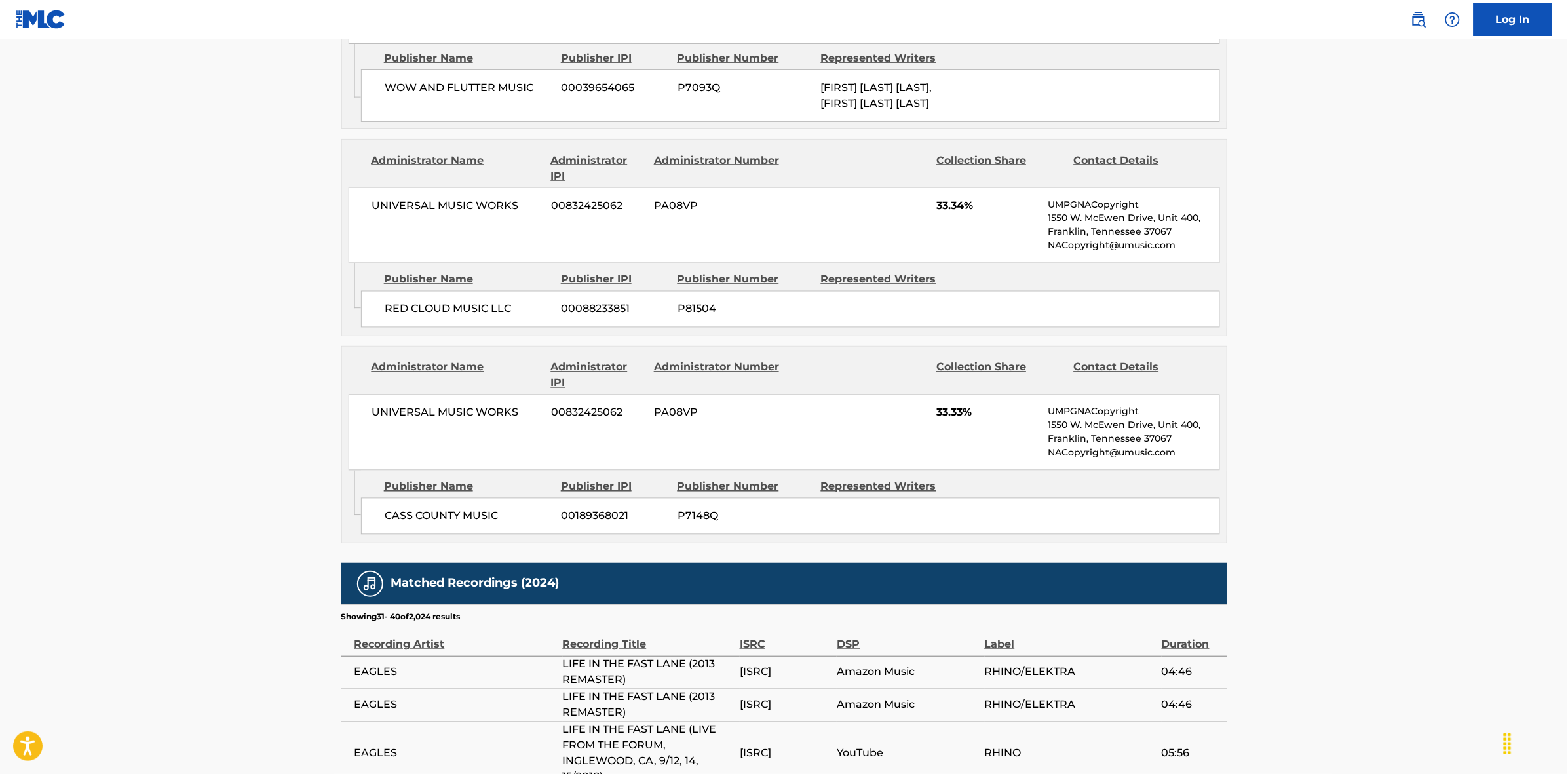 scroll, scrollTop: 1177, scrollLeft: 0, axis: vertical 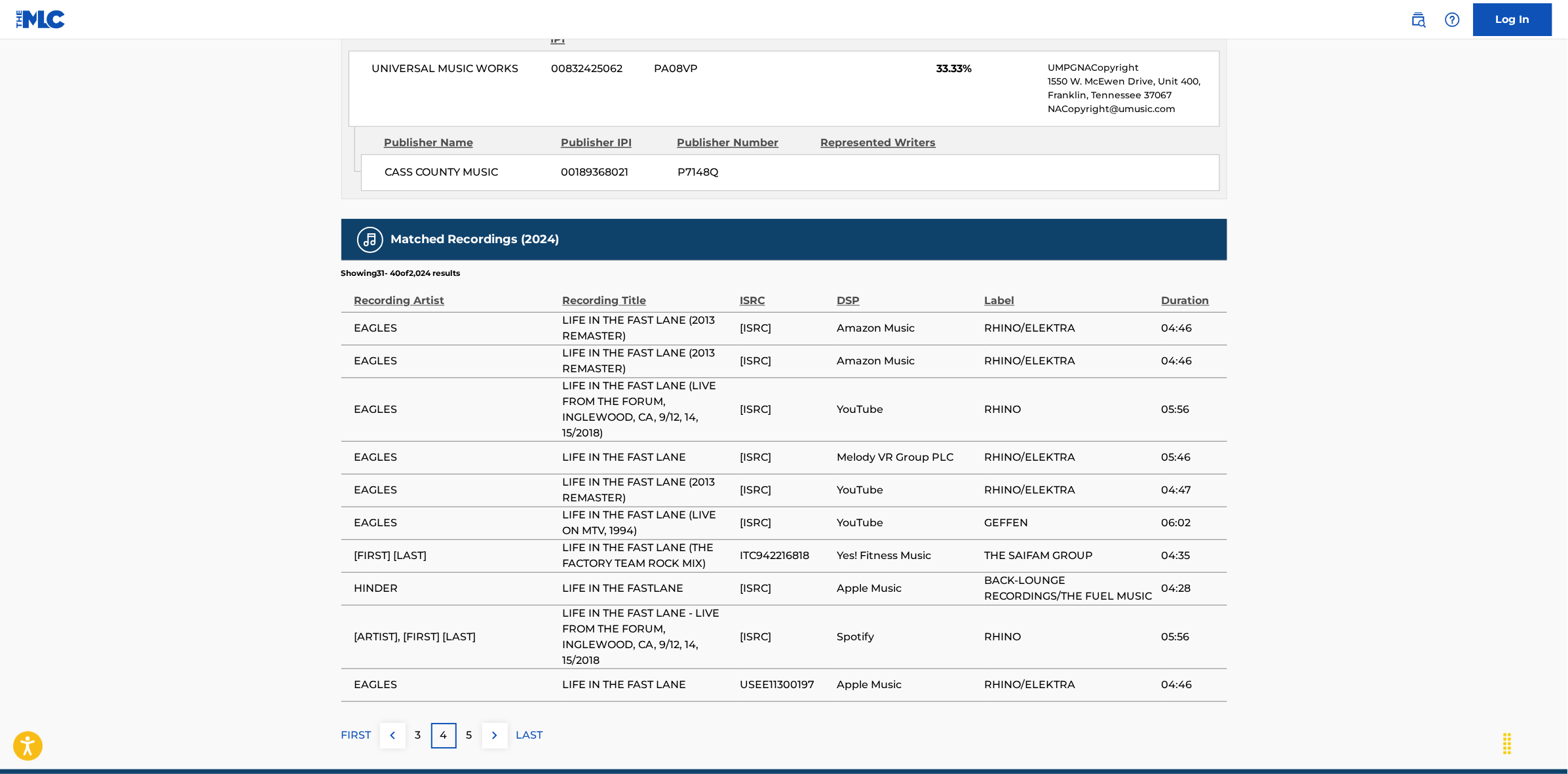 click at bounding box center (495, 735) 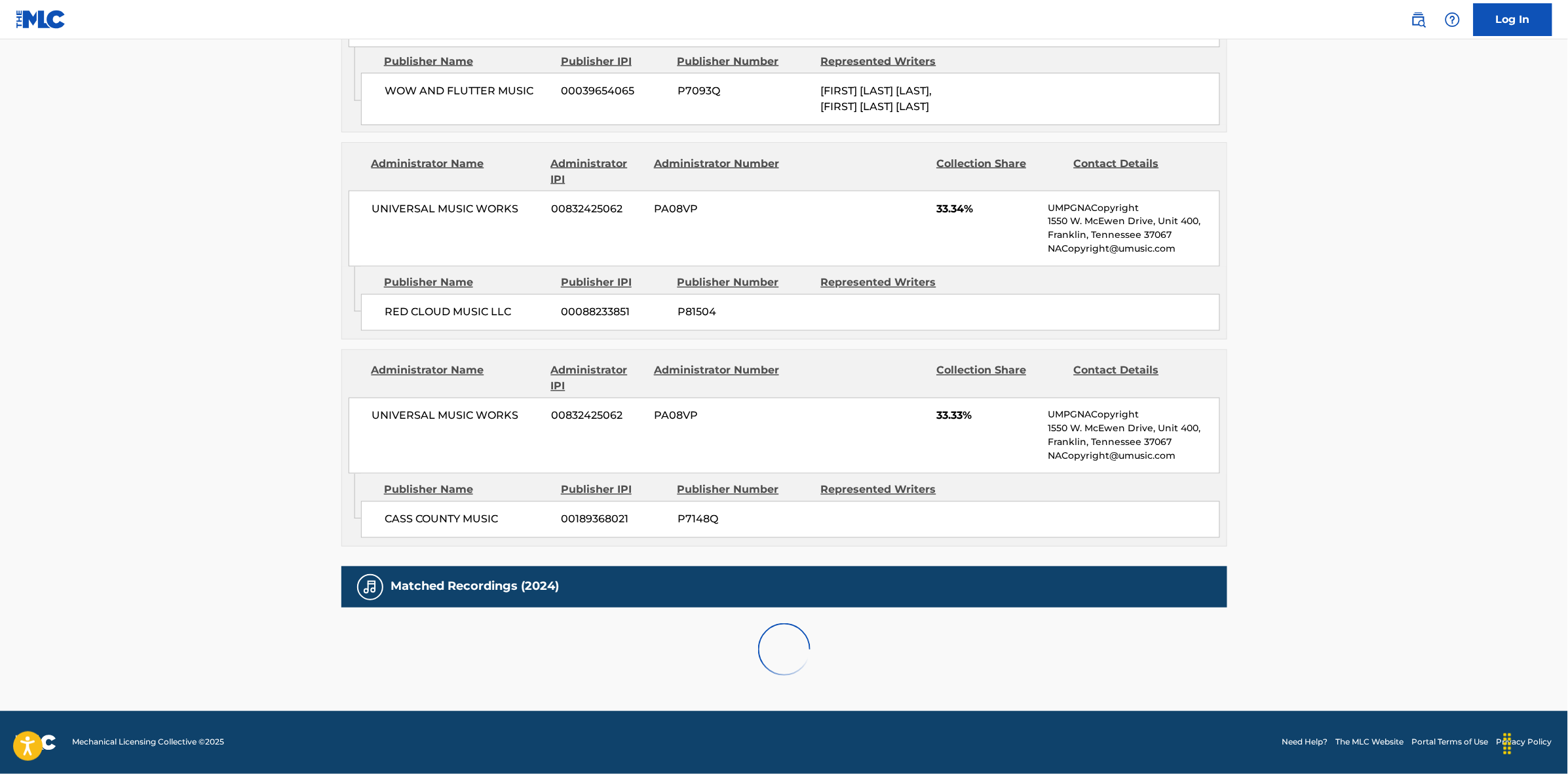 scroll, scrollTop: 1177, scrollLeft: 0, axis: vertical 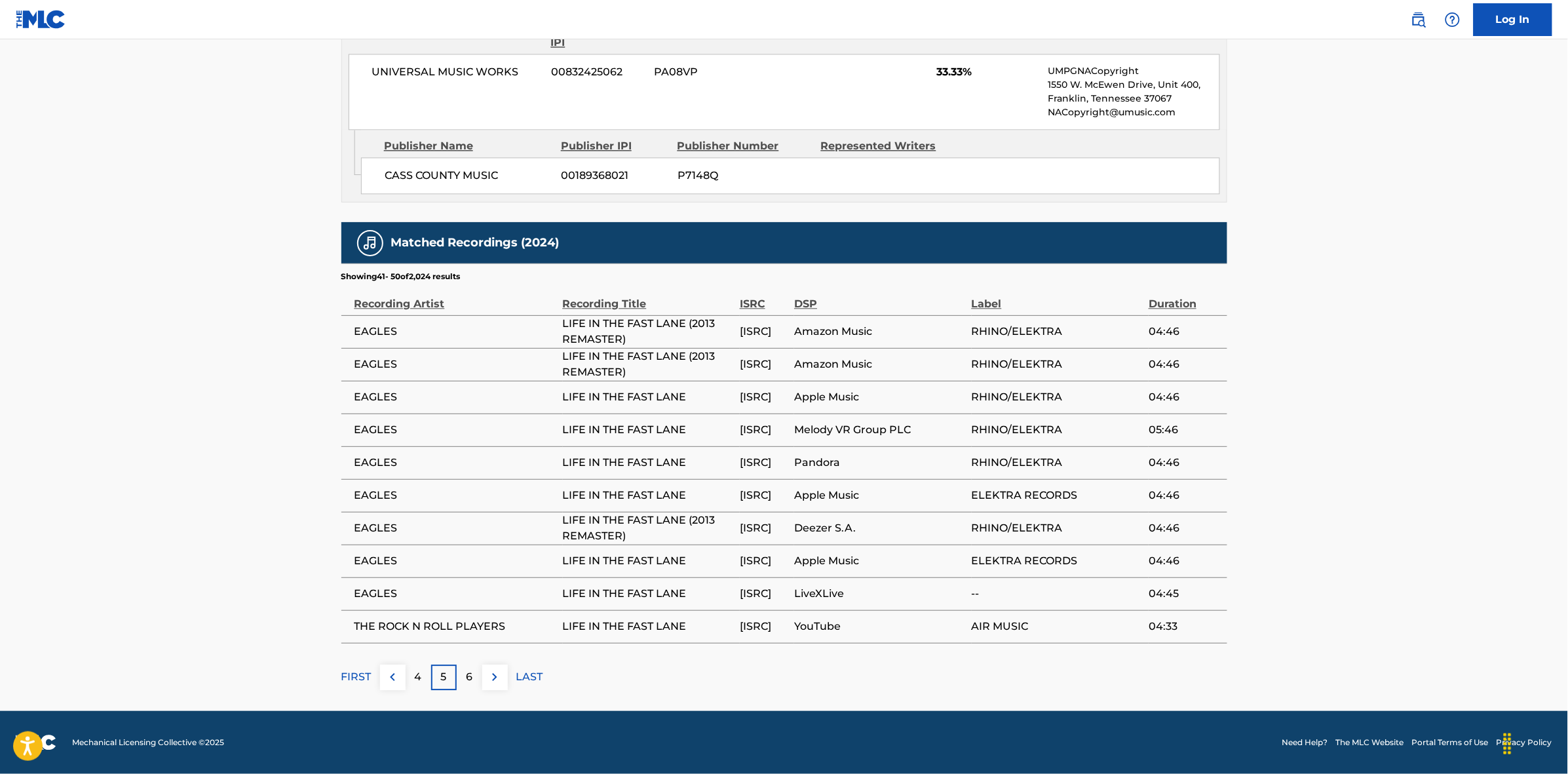 click on "Member Work Identifier -- MLC Song Code L35450 ISWC T0701000716 Duration --:-- Language English Alternative Titles Alternative Title Alternative Title Type Language LA VIDA EN CARRIL RAPIDO Generic Alternative Title -- VIVIENDO AL MAXIMO Generic Alternative Title -- Writers   (3) Writer Name Writer IPI Writer Role [FIRST] [LAST] [IPI] Composer/Author [FIRST] [LAST] [IPI] Composer/Author [FIRST] [LAST] [IPI] Composer/Author Publishers   (3) Total shares:  100.01 % Administrator Name Administrator IPI Administrator Number Collection Share Contact Details [ARTIST] [IPI] [NUMBER] [PERCENTAGE]% Reservoir MLC Inquiries MLC@reservoir-media.com Admin Original Publisher Connecting Line Publisher Name Publisher IPI Publisher Number Represented Writers [ARTIST] [IPI] [NUMBER] [ARTIST], [FIRST] [LAST], [FIRST] [LAST]" at bounding box center (784, -212) 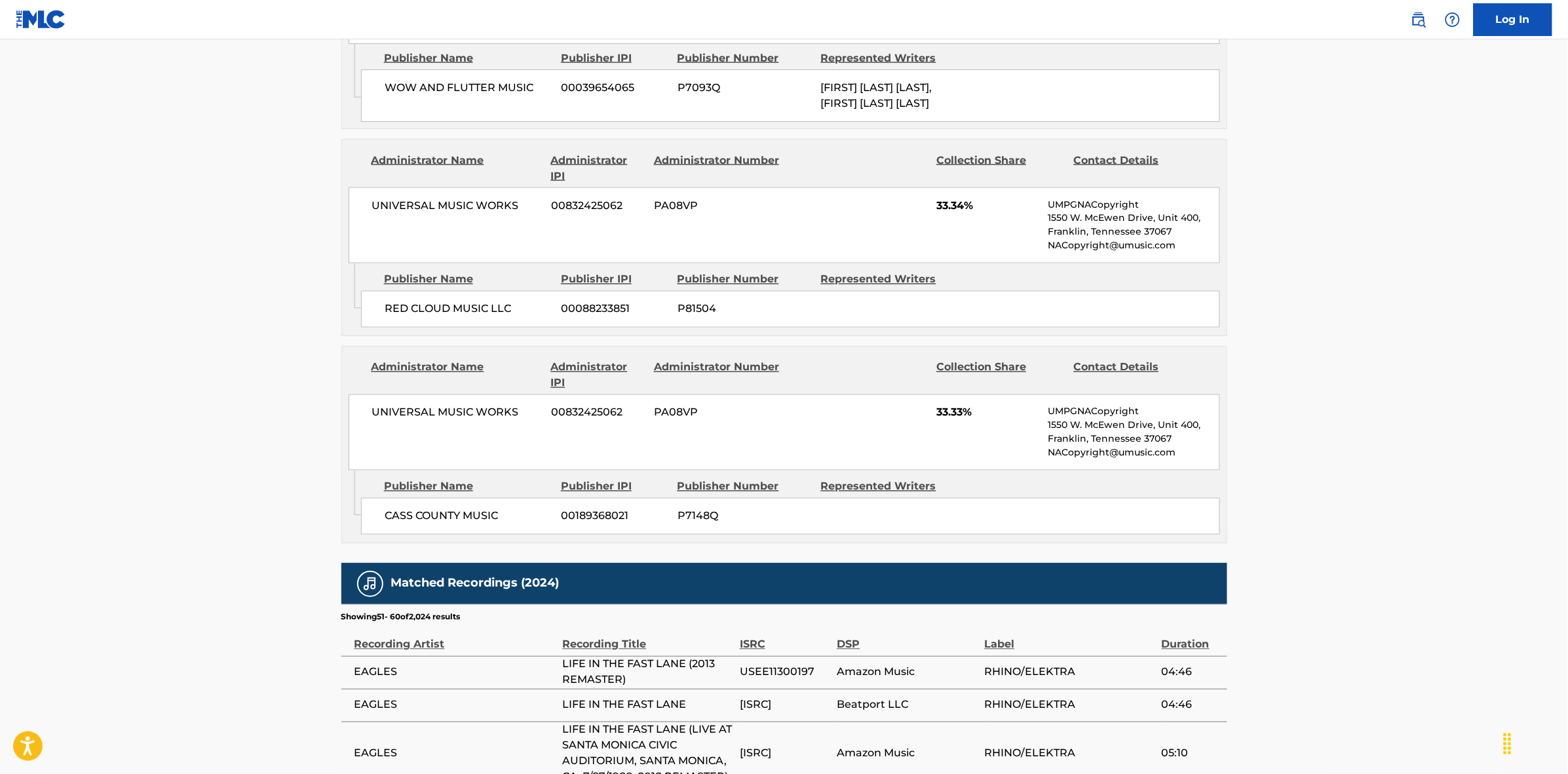 scroll, scrollTop: 1177, scrollLeft: 0, axis: vertical 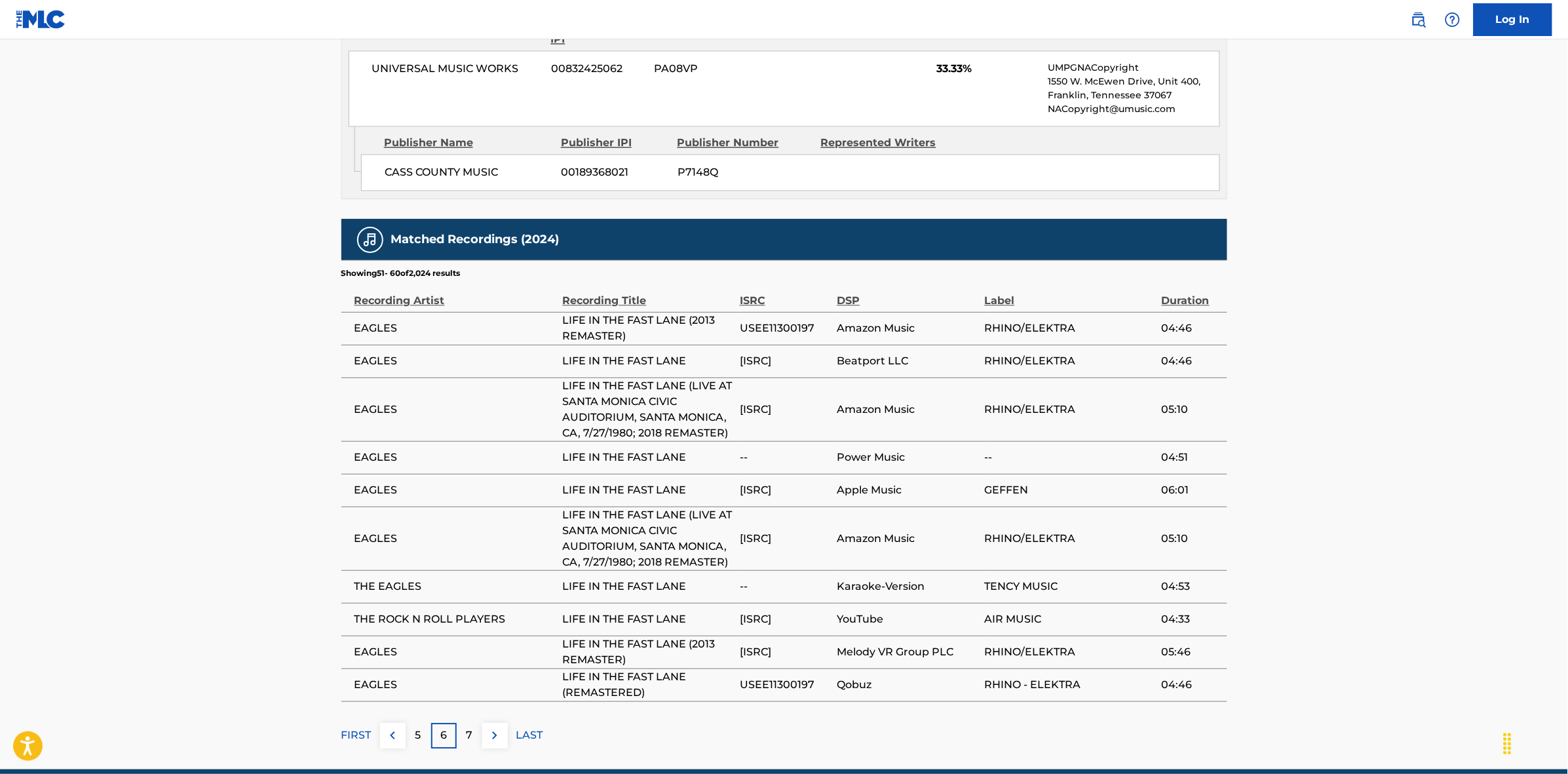 click on "7" at bounding box center (469, 735) 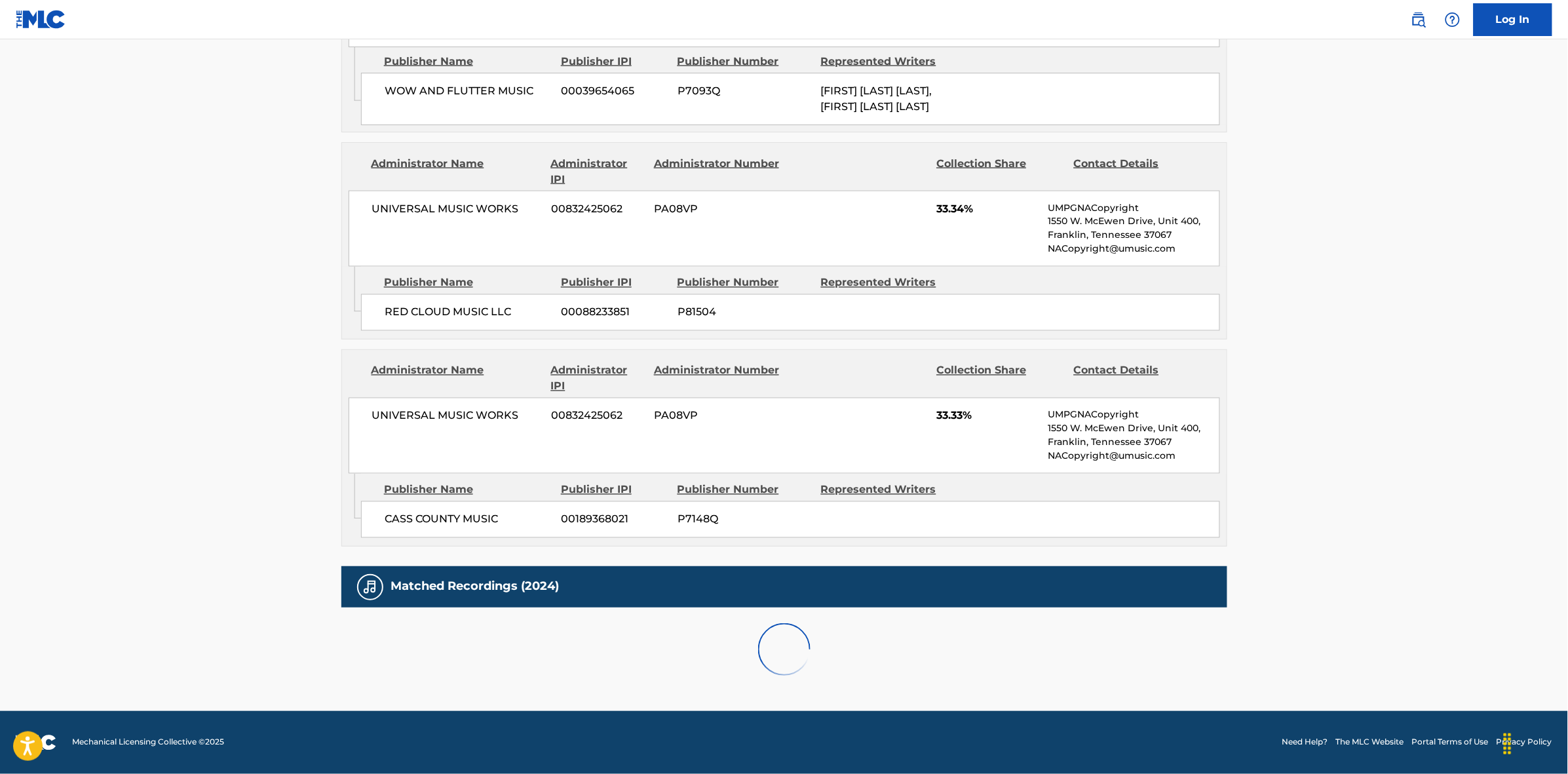 scroll, scrollTop: 1177, scrollLeft: 0, axis: vertical 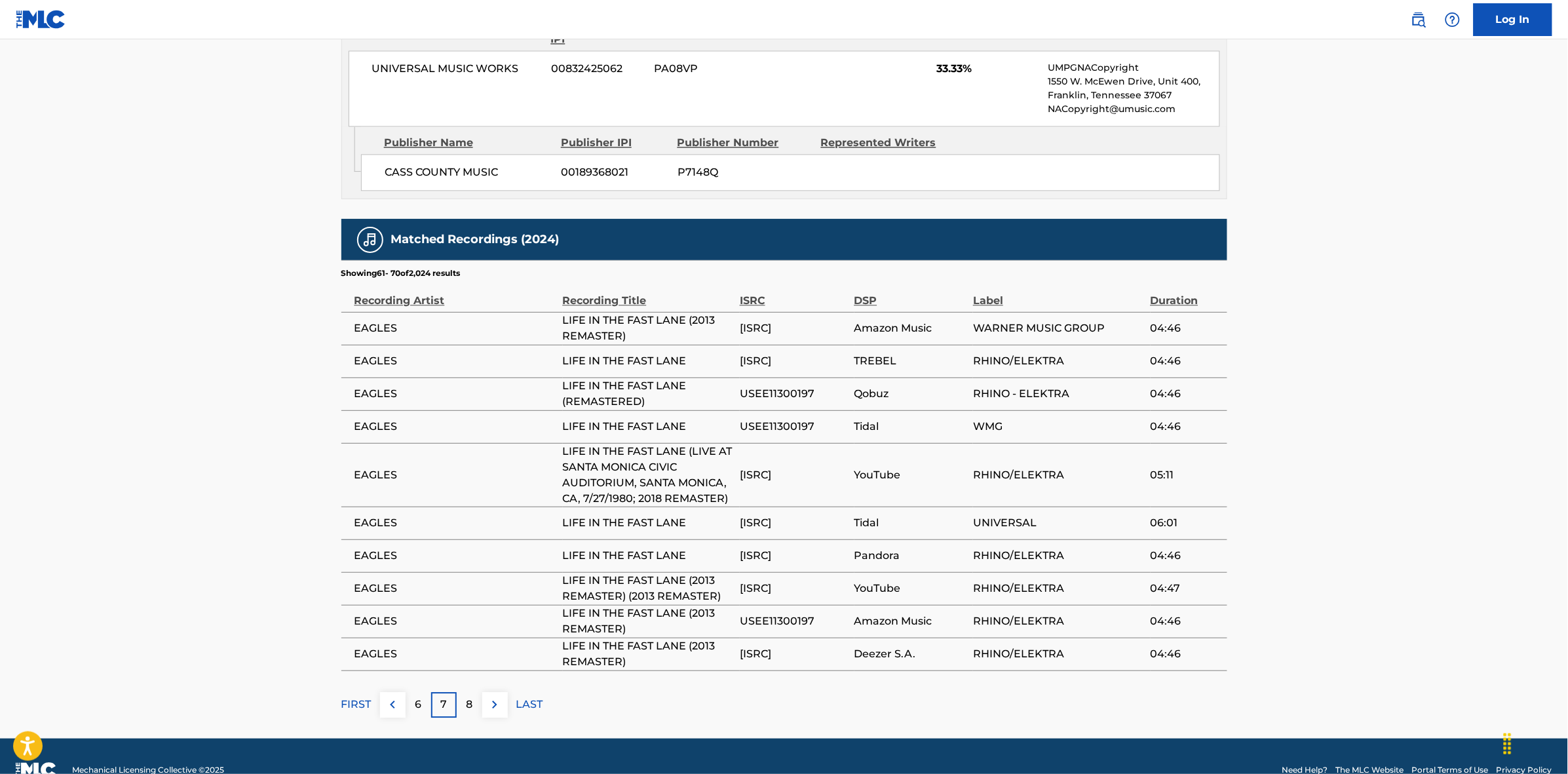 click at bounding box center (495, 705) 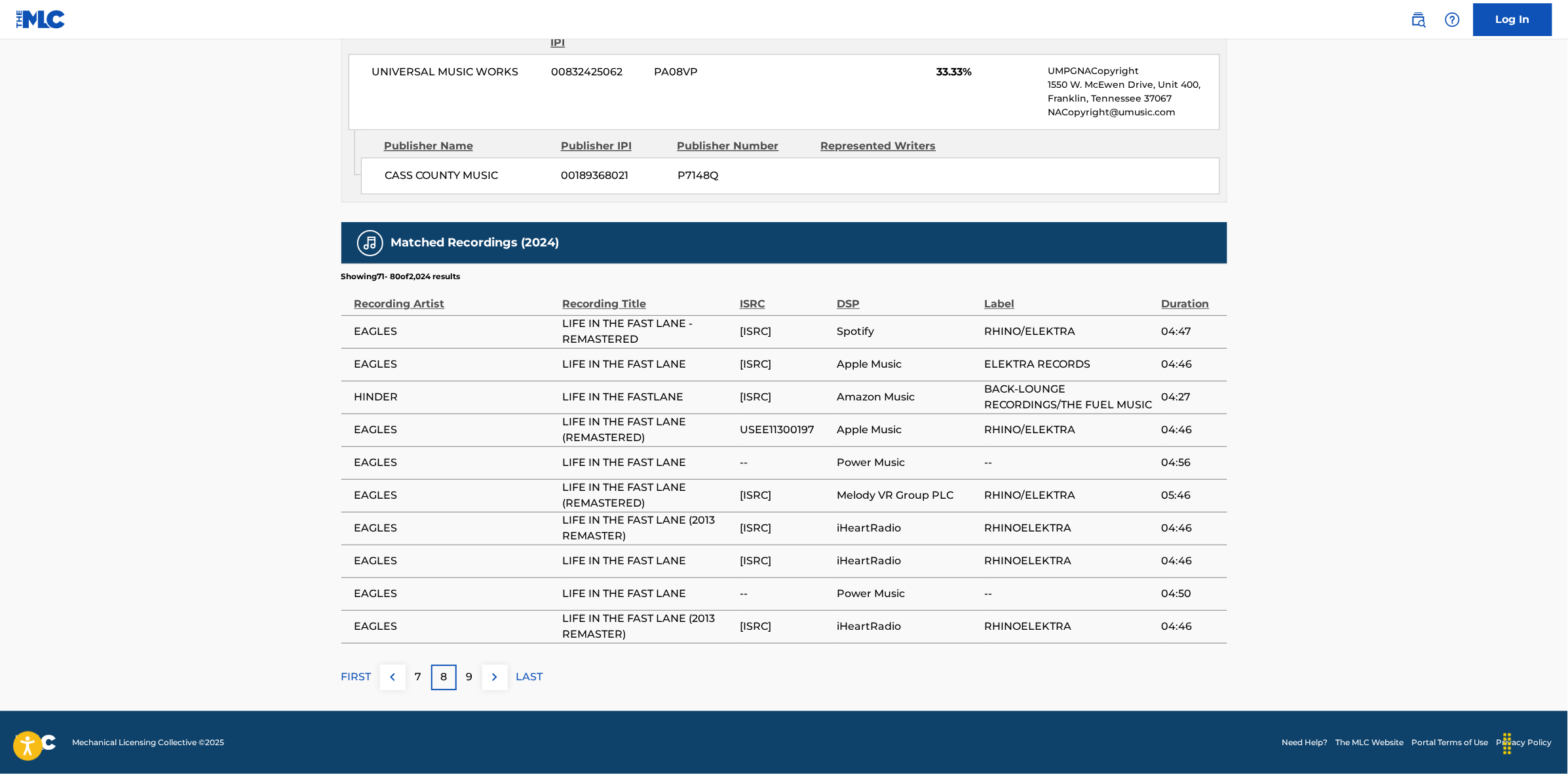 click at bounding box center (495, 677) 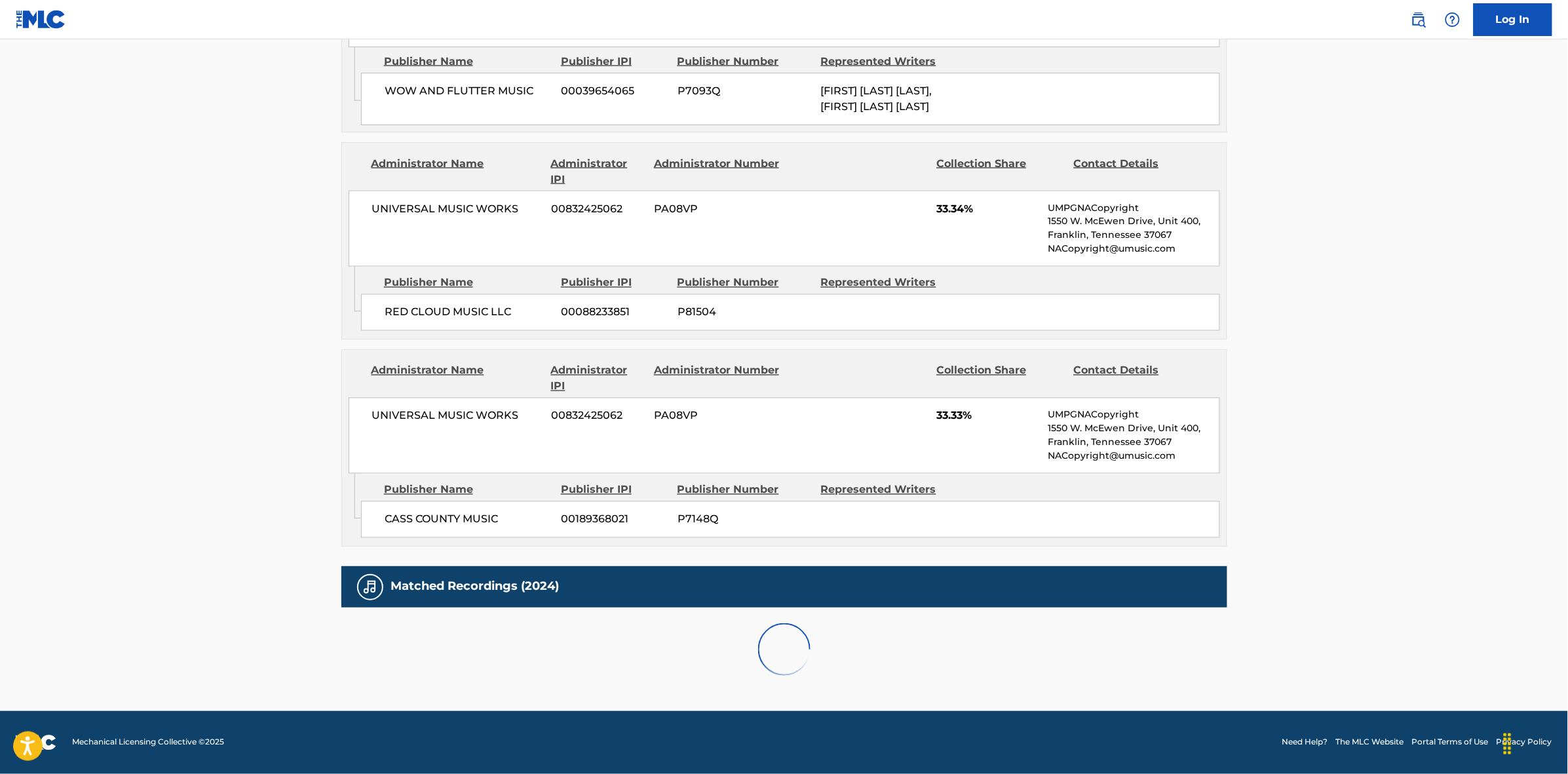 scroll, scrollTop: 1177, scrollLeft: 0, axis: vertical 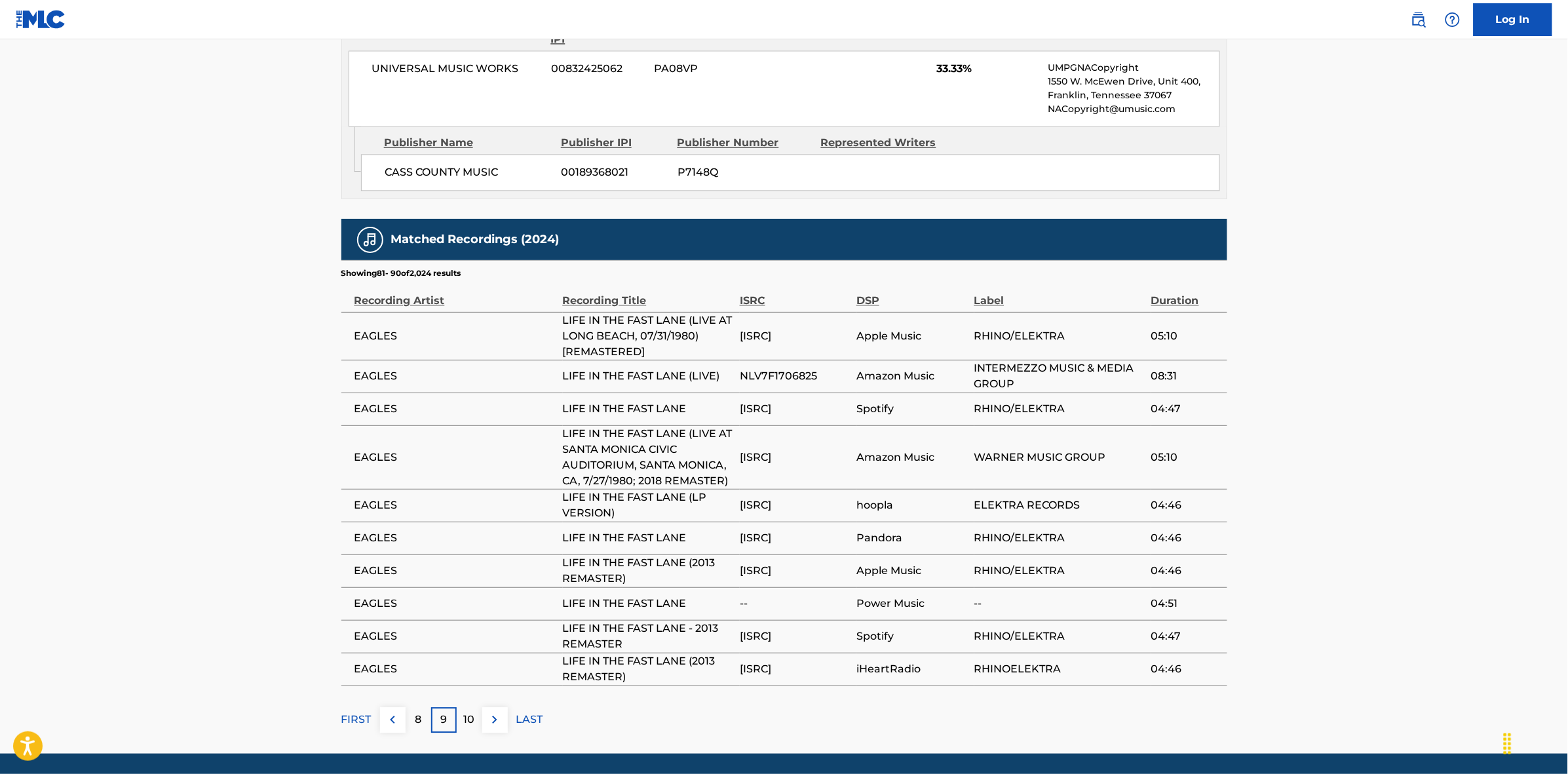 click at bounding box center (495, 720) 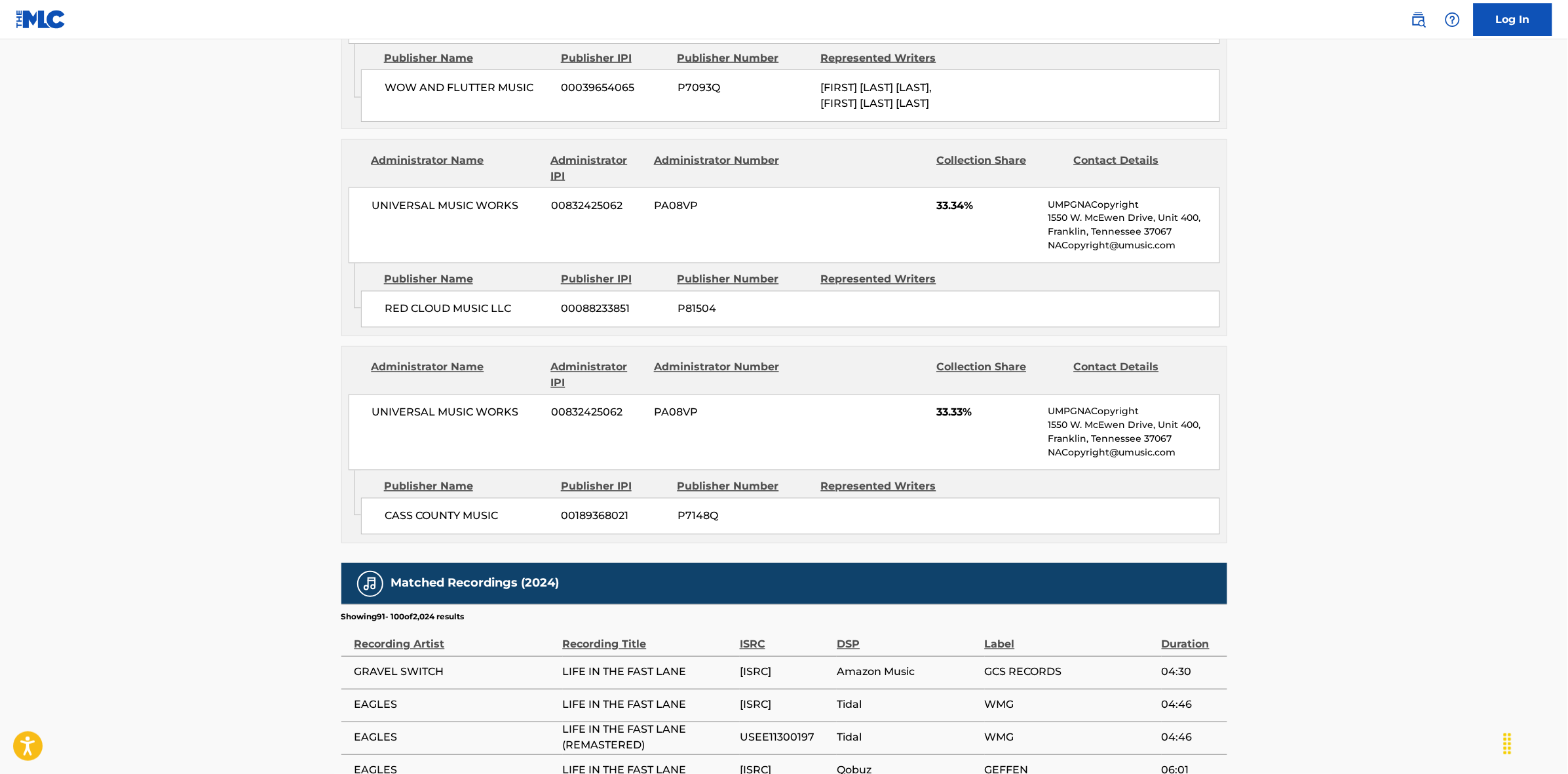 scroll, scrollTop: 1177, scrollLeft: 0, axis: vertical 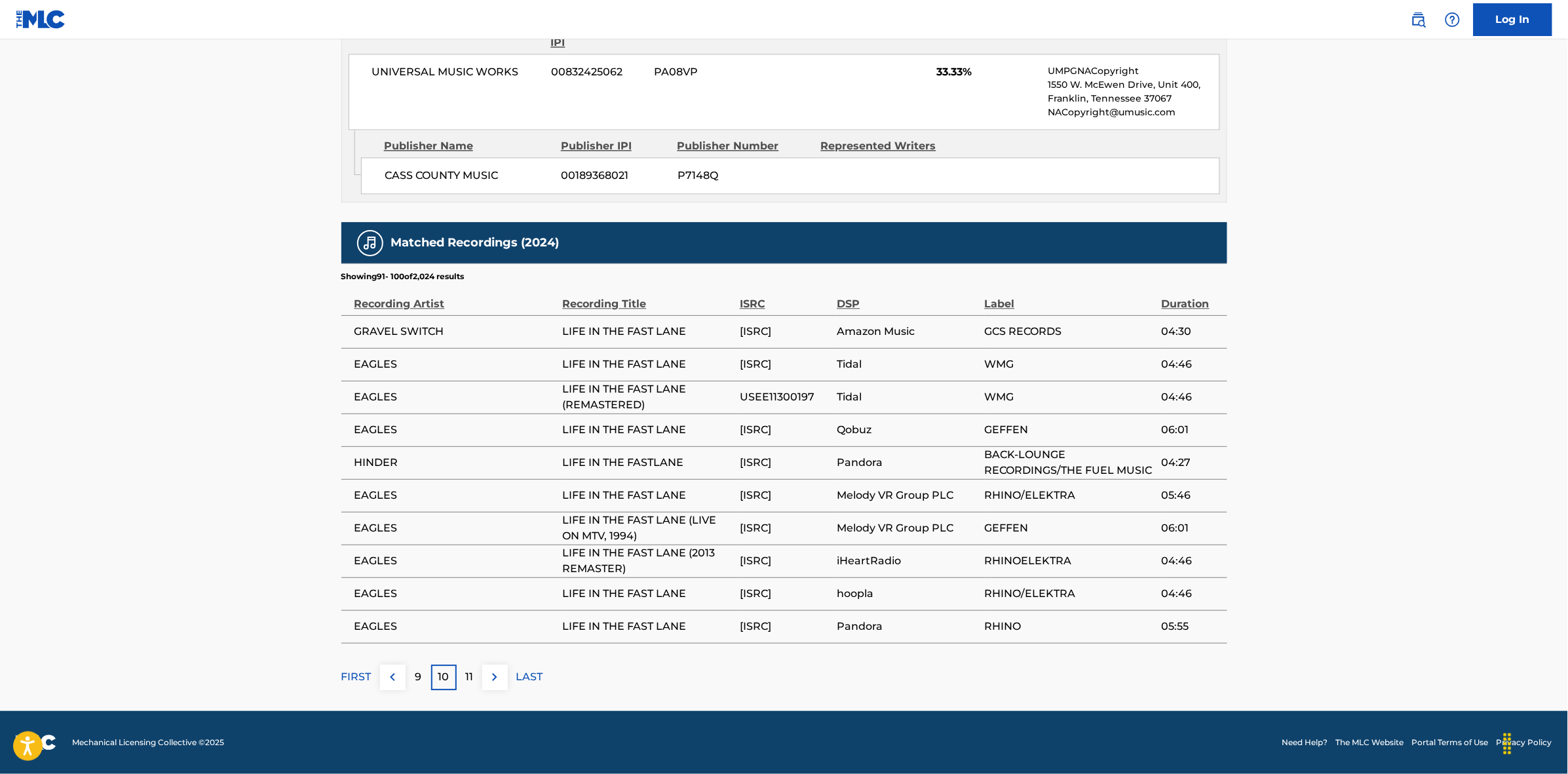 click at bounding box center (495, 677) 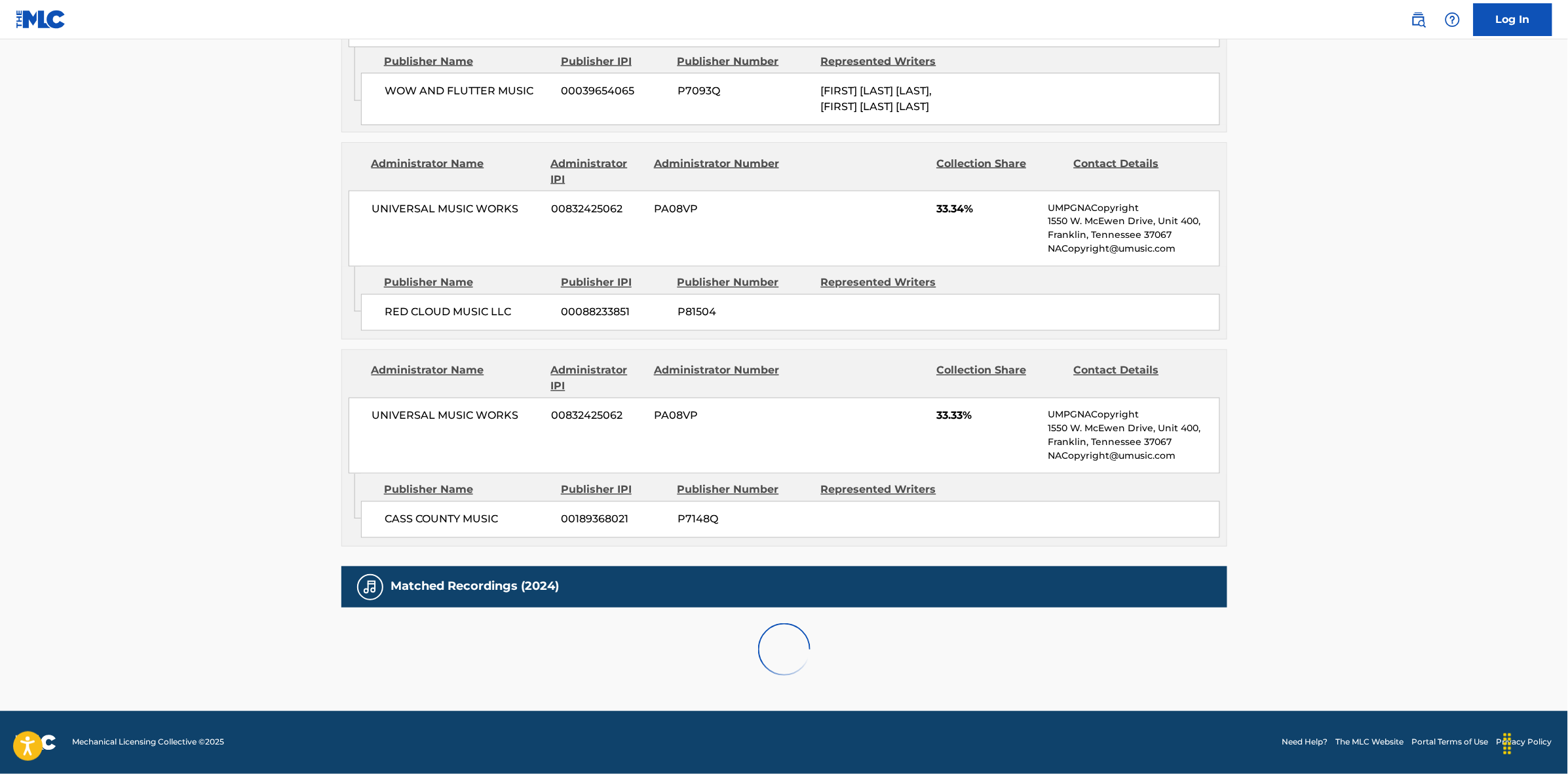 scroll, scrollTop: 1177, scrollLeft: 0, axis: vertical 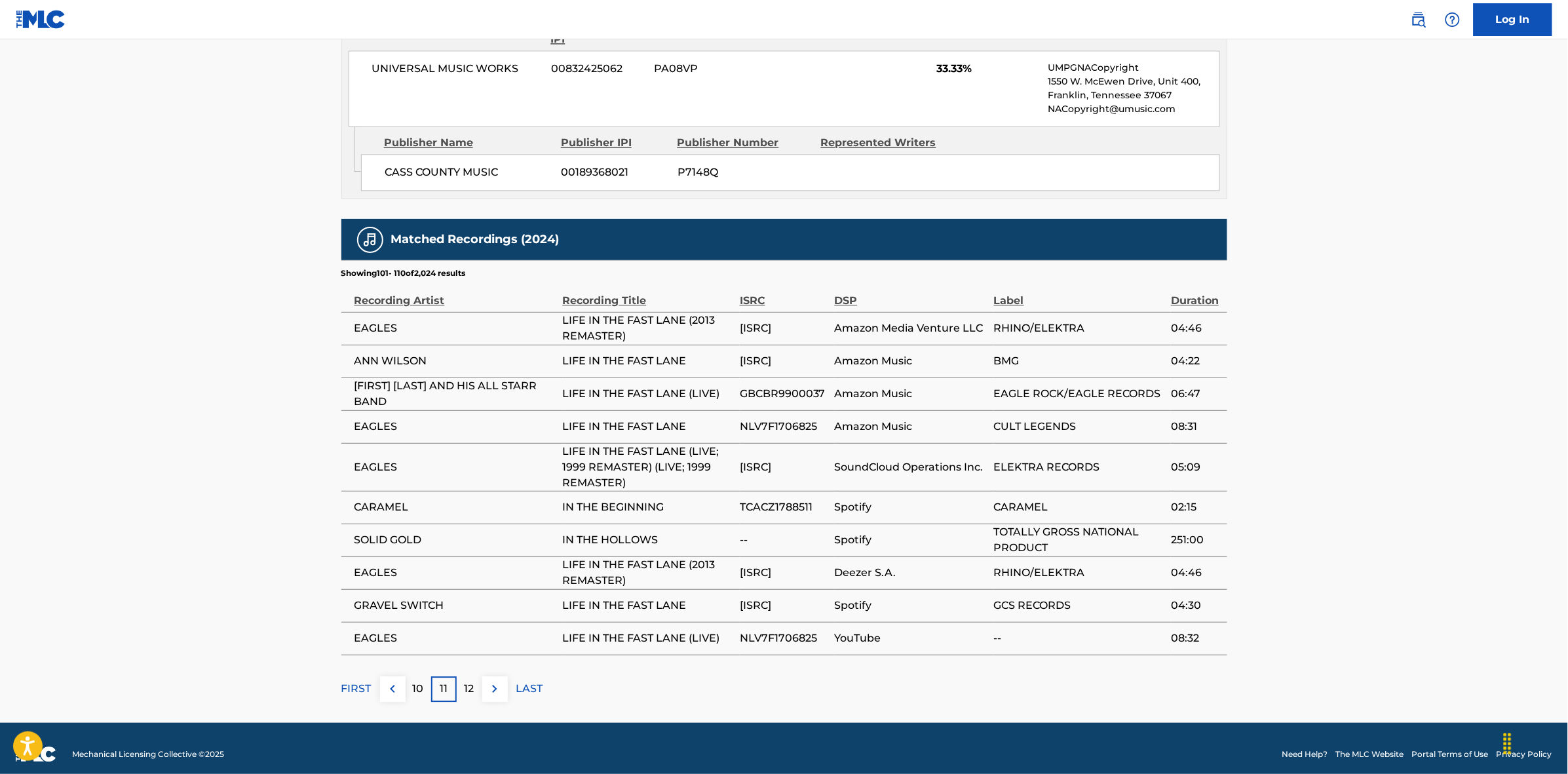 click at bounding box center (495, 689) 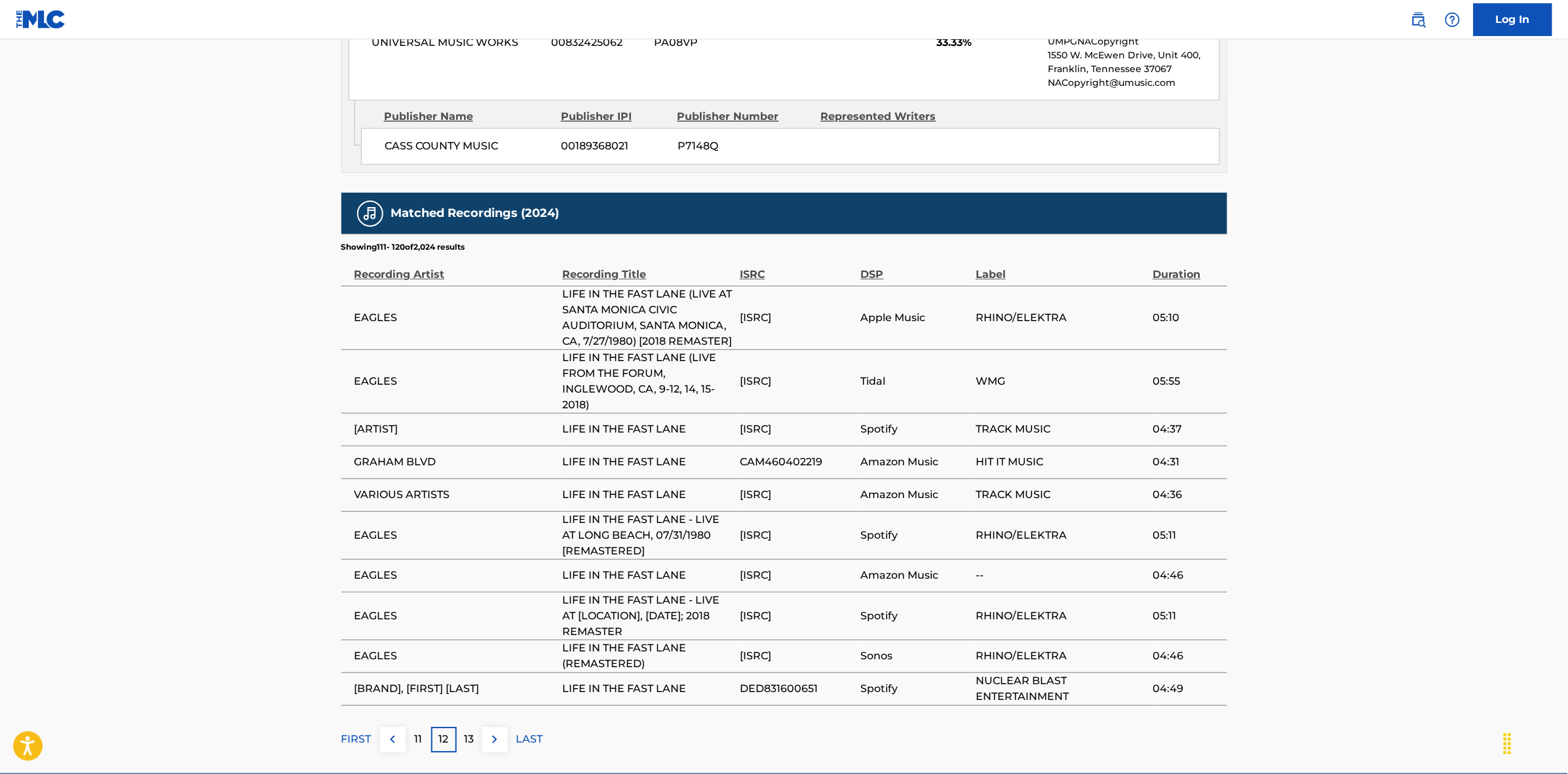 scroll, scrollTop: 1285, scrollLeft: 0, axis: vertical 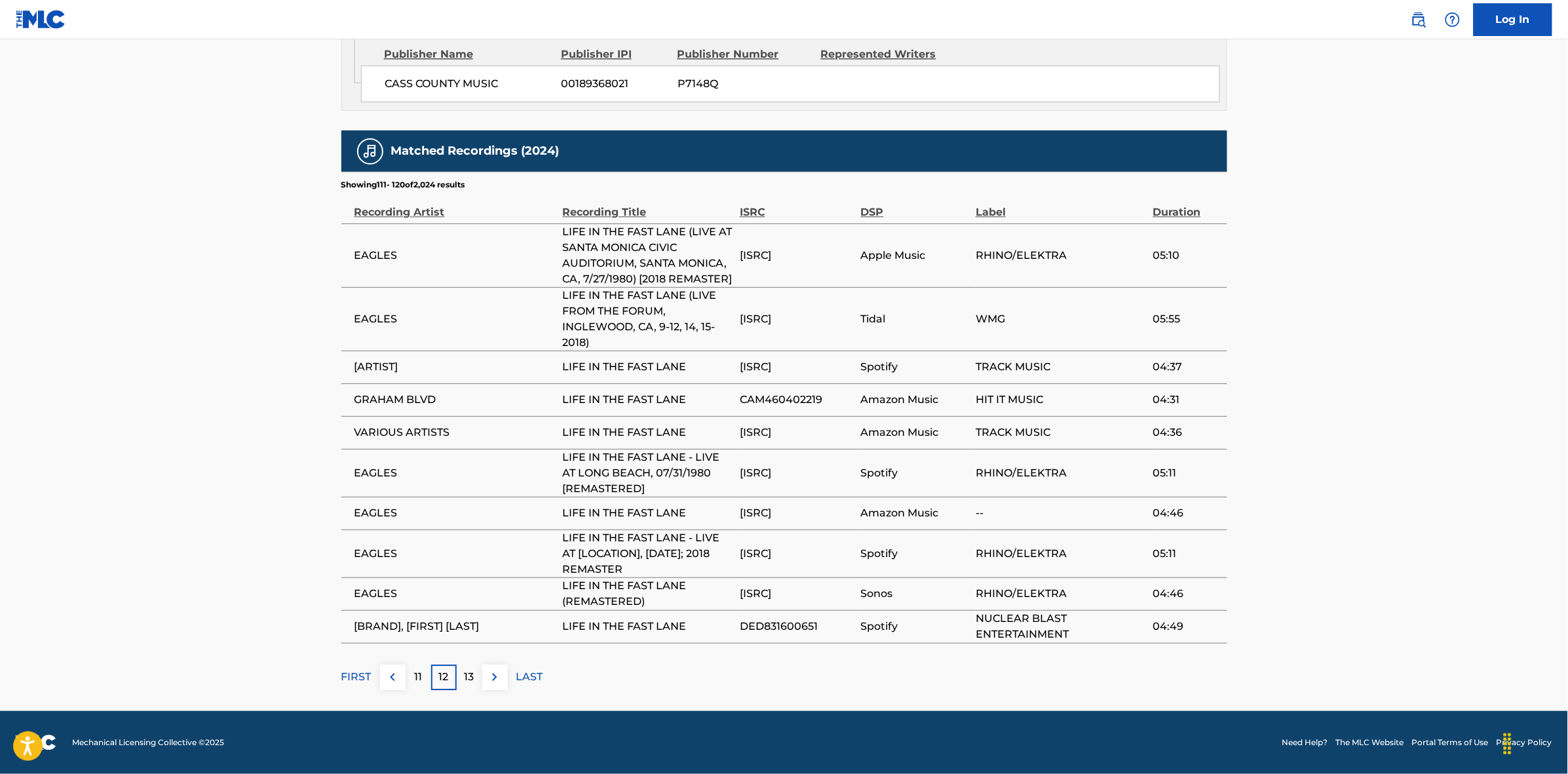 click at bounding box center [495, 677] 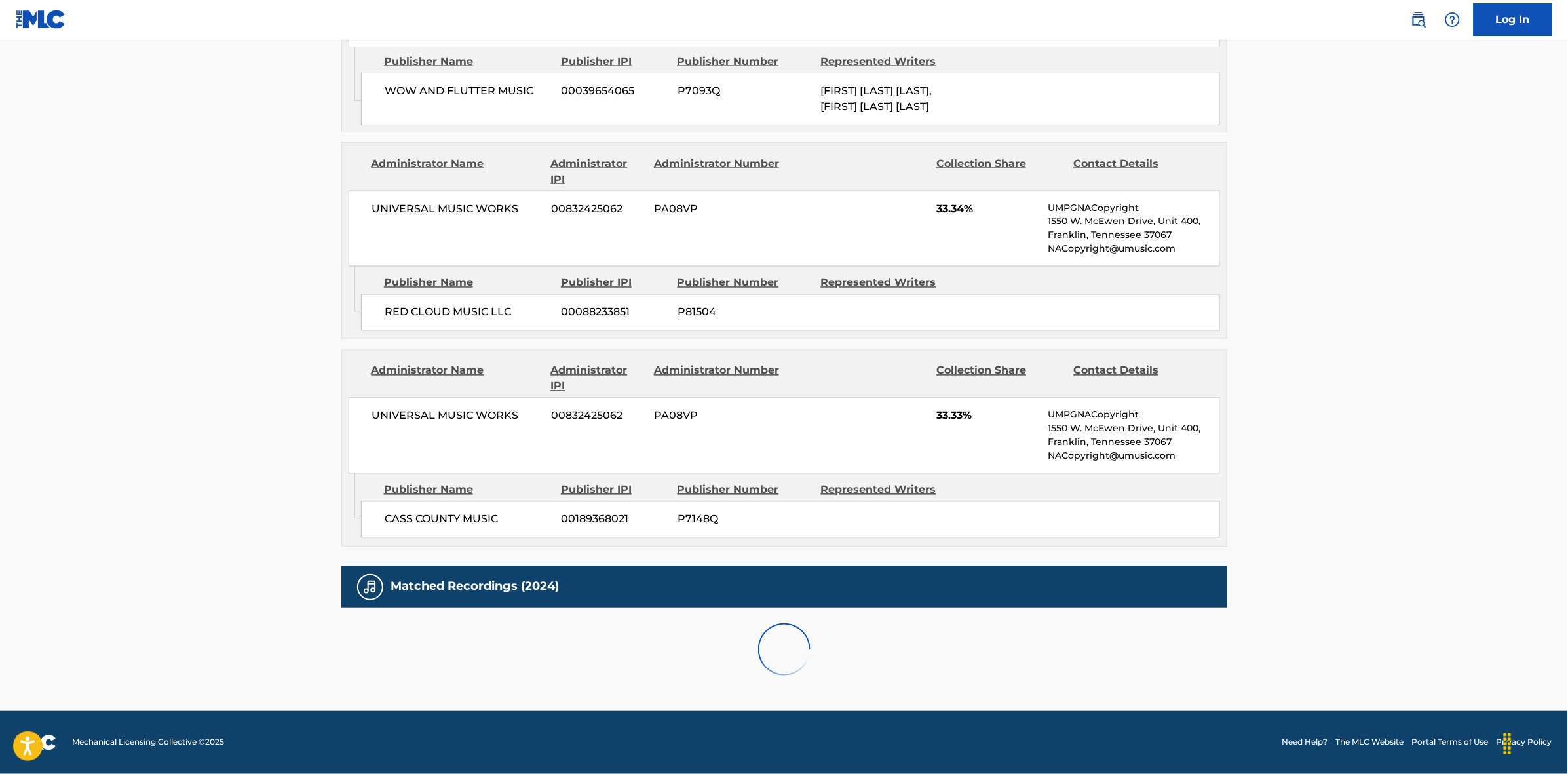 scroll, scrollTop: 1177, scrollLeft: 0, axis: vertical 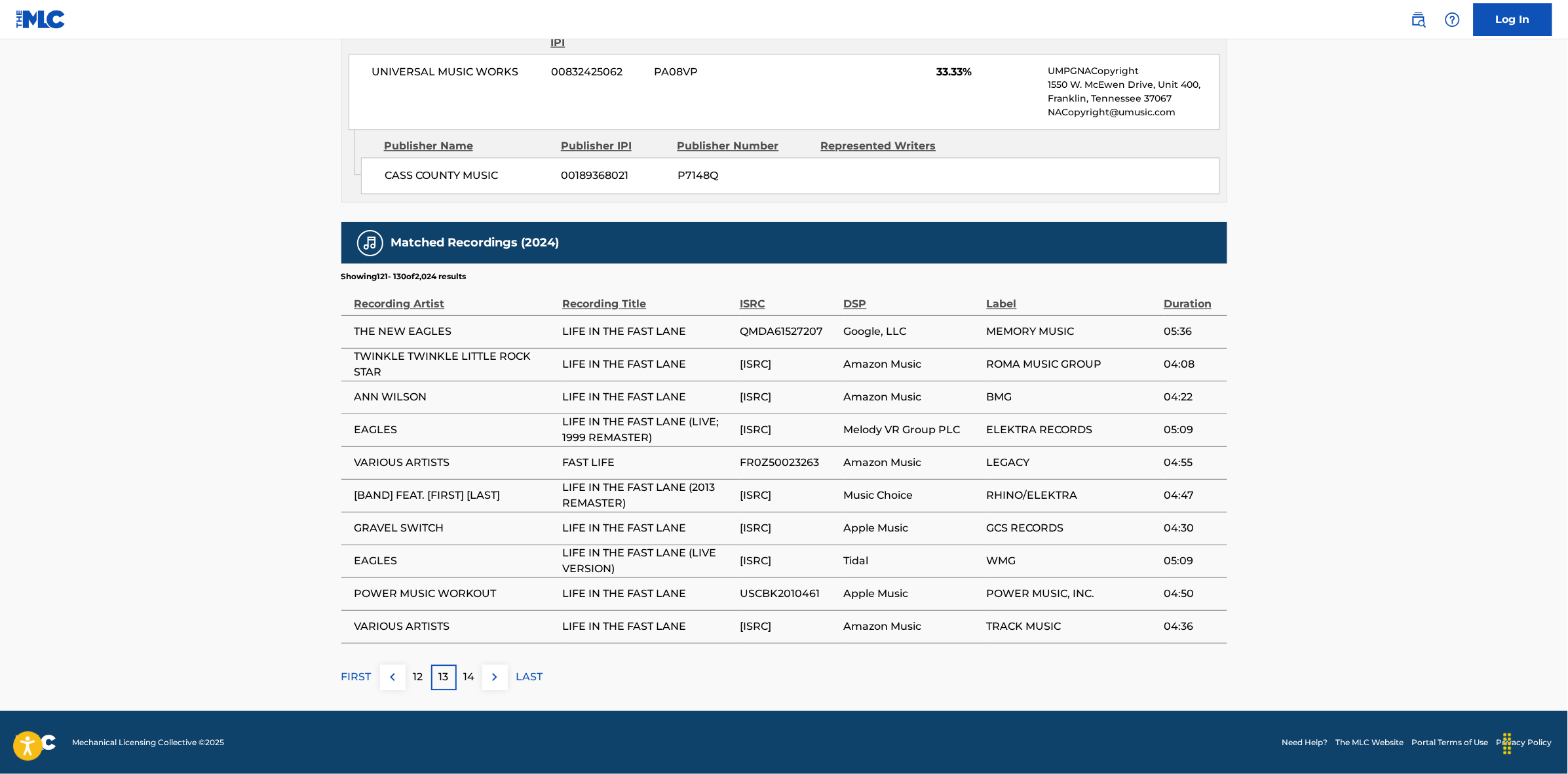 click at bounding box center [495, 677] 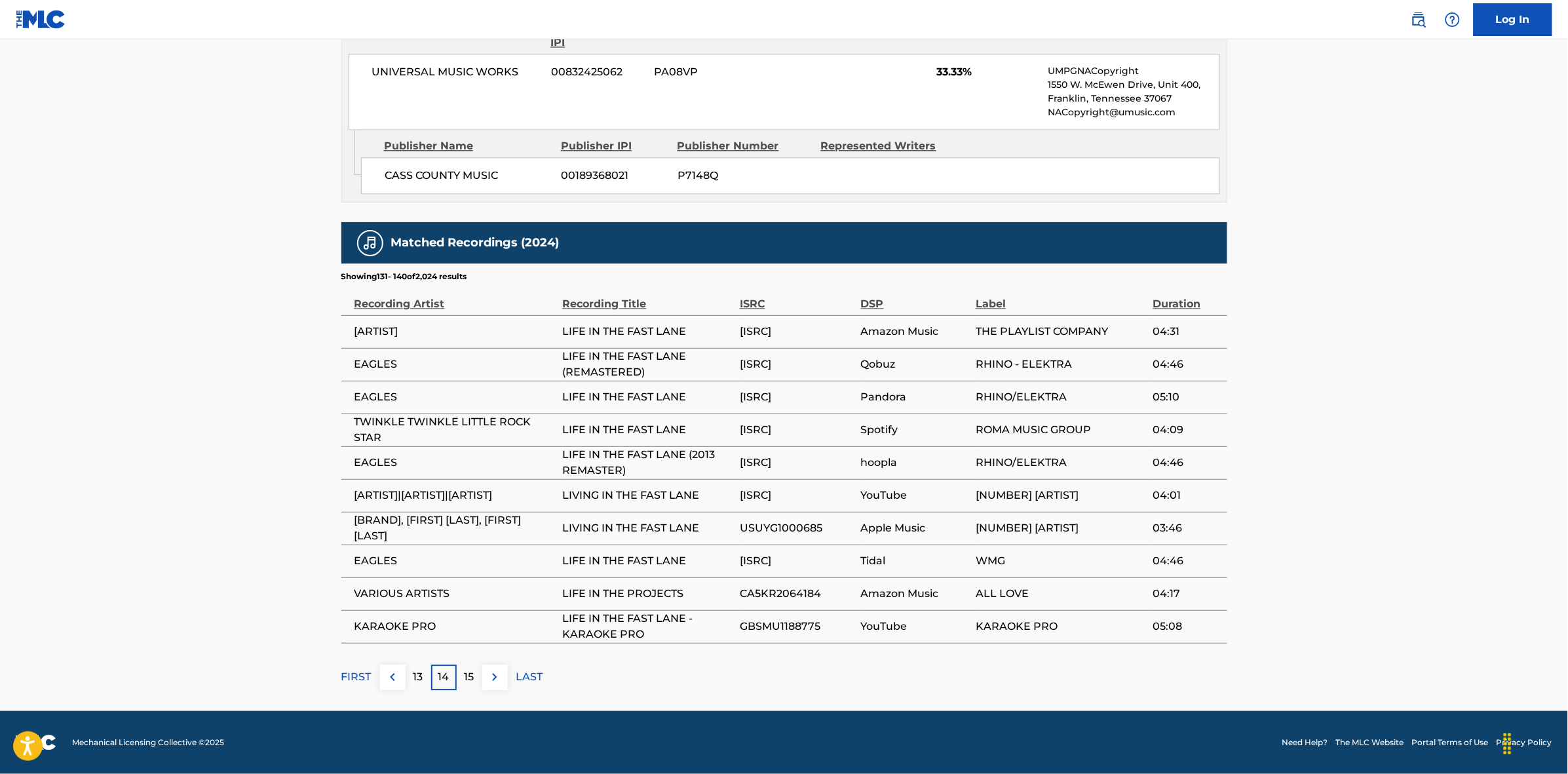 click on "15" at bounding box center (469, 677) 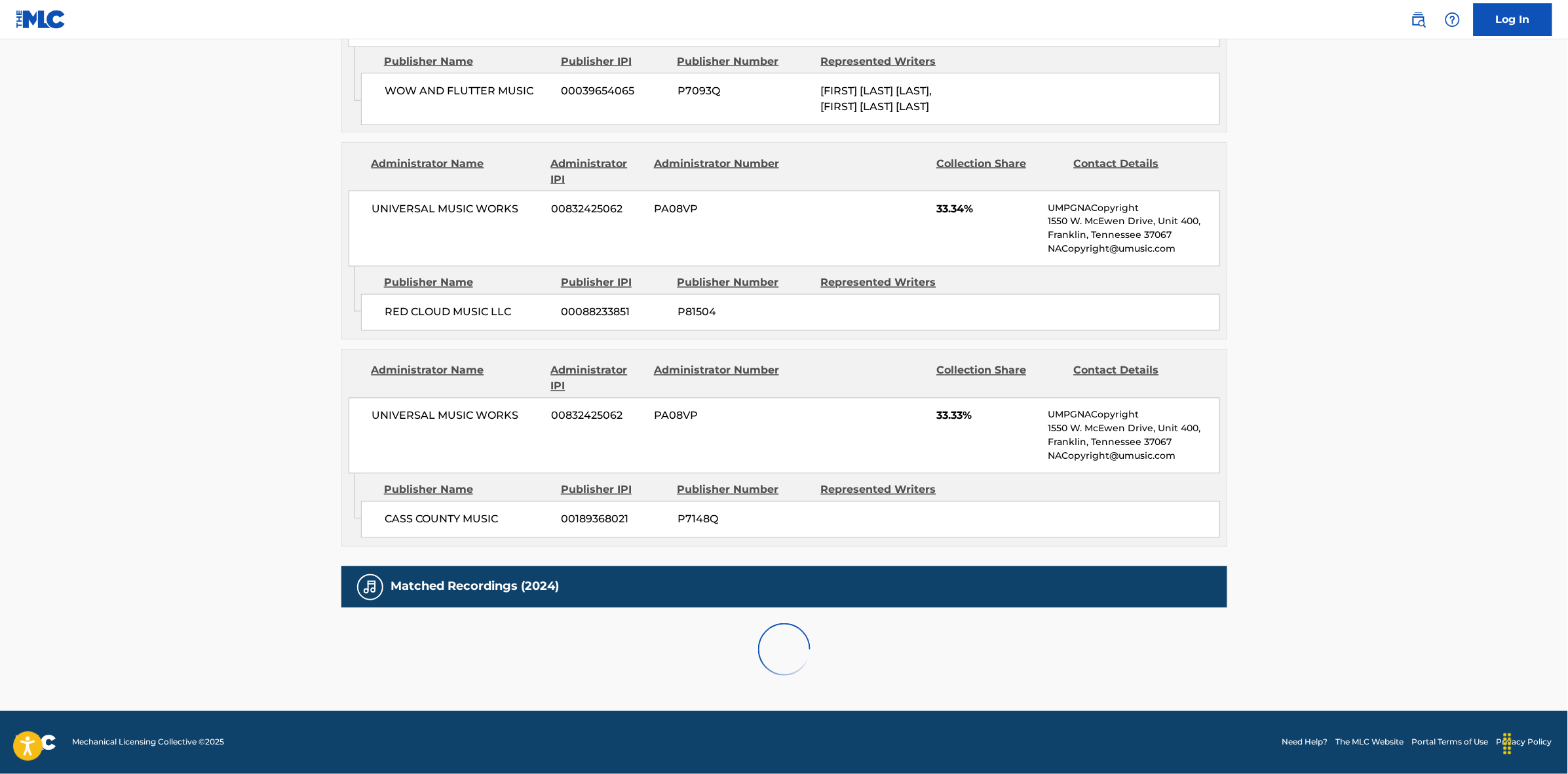 scroll, scrollTop: 1177, scrollLeft: 0, axis: vertical 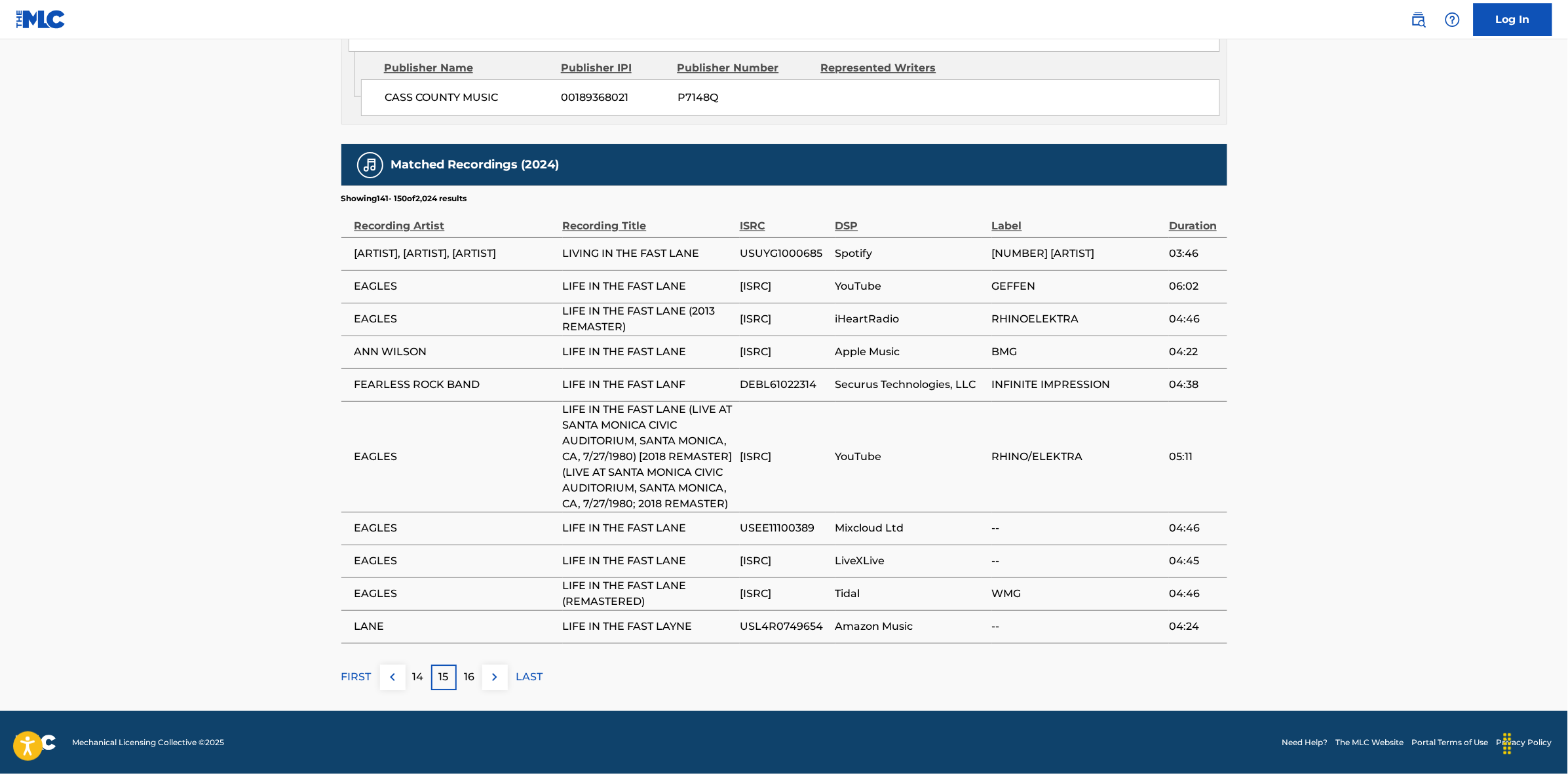 click on "16" at bounding box center (469, 677) 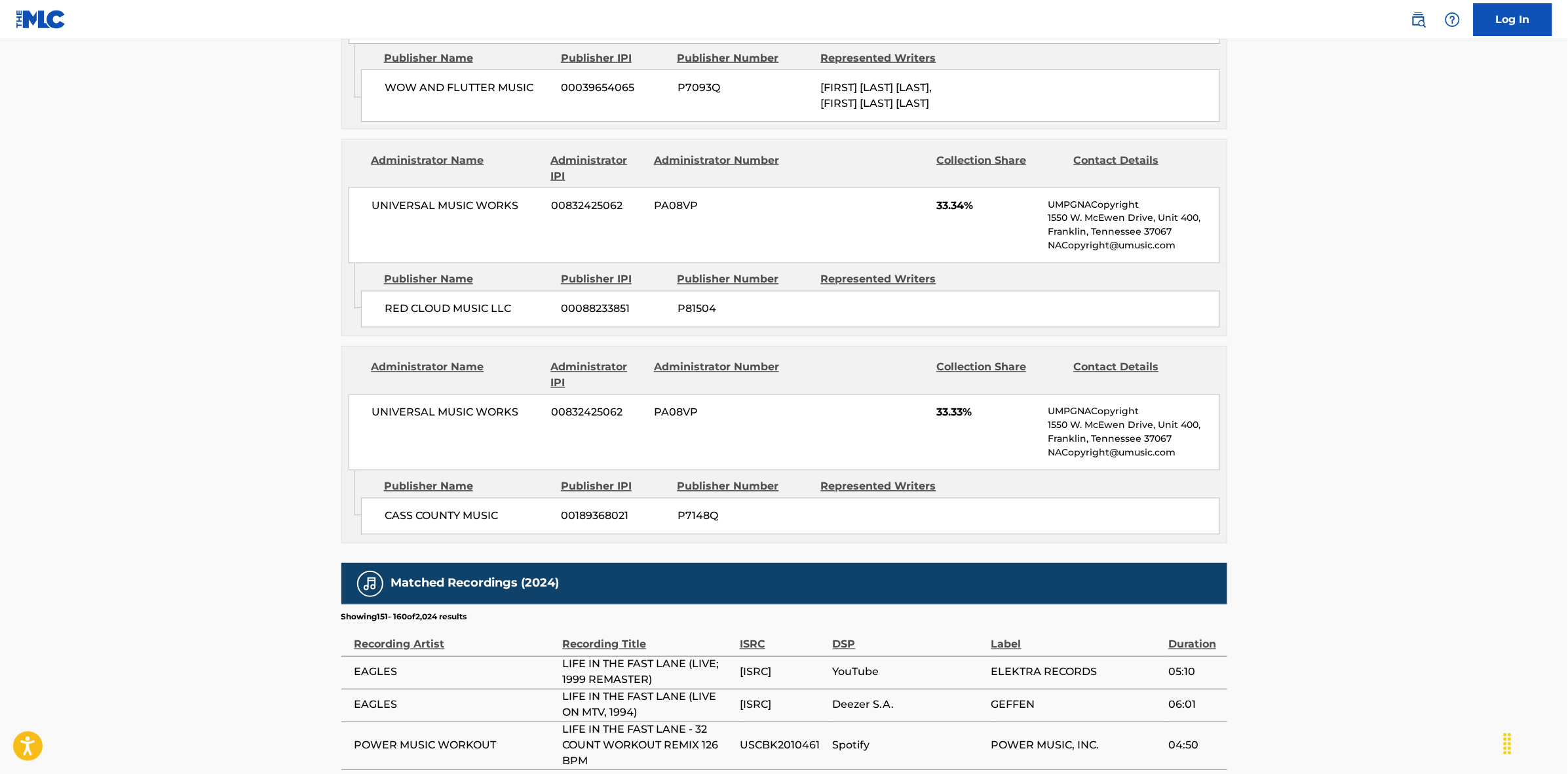 scroll, scrollTop: 1193, scrollLeft: 0, axis: vertical 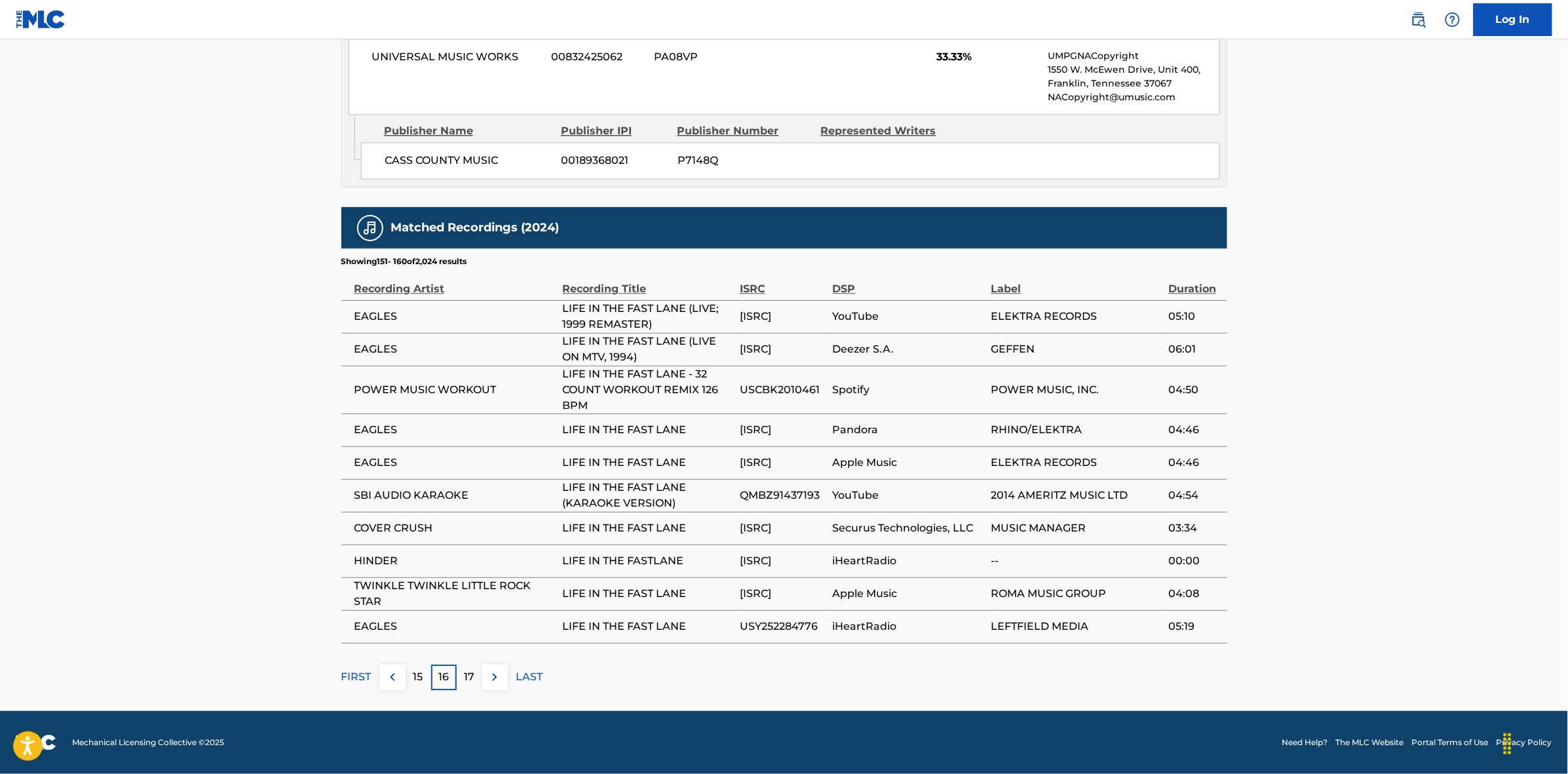 click at bounding box center [495, 677] 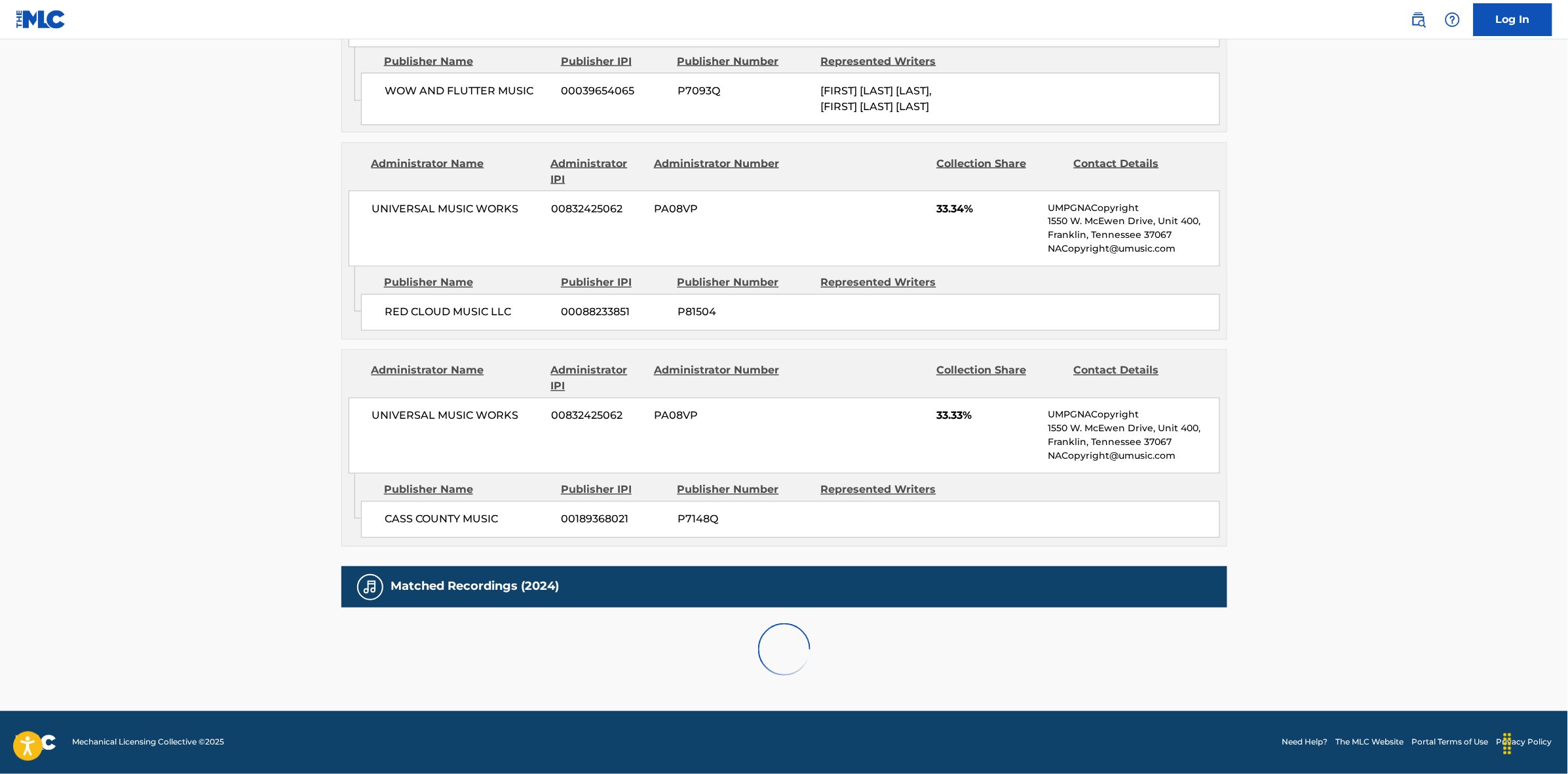 scroll, scrollTop: 1177, scrollLeft: 0, axis: vertical 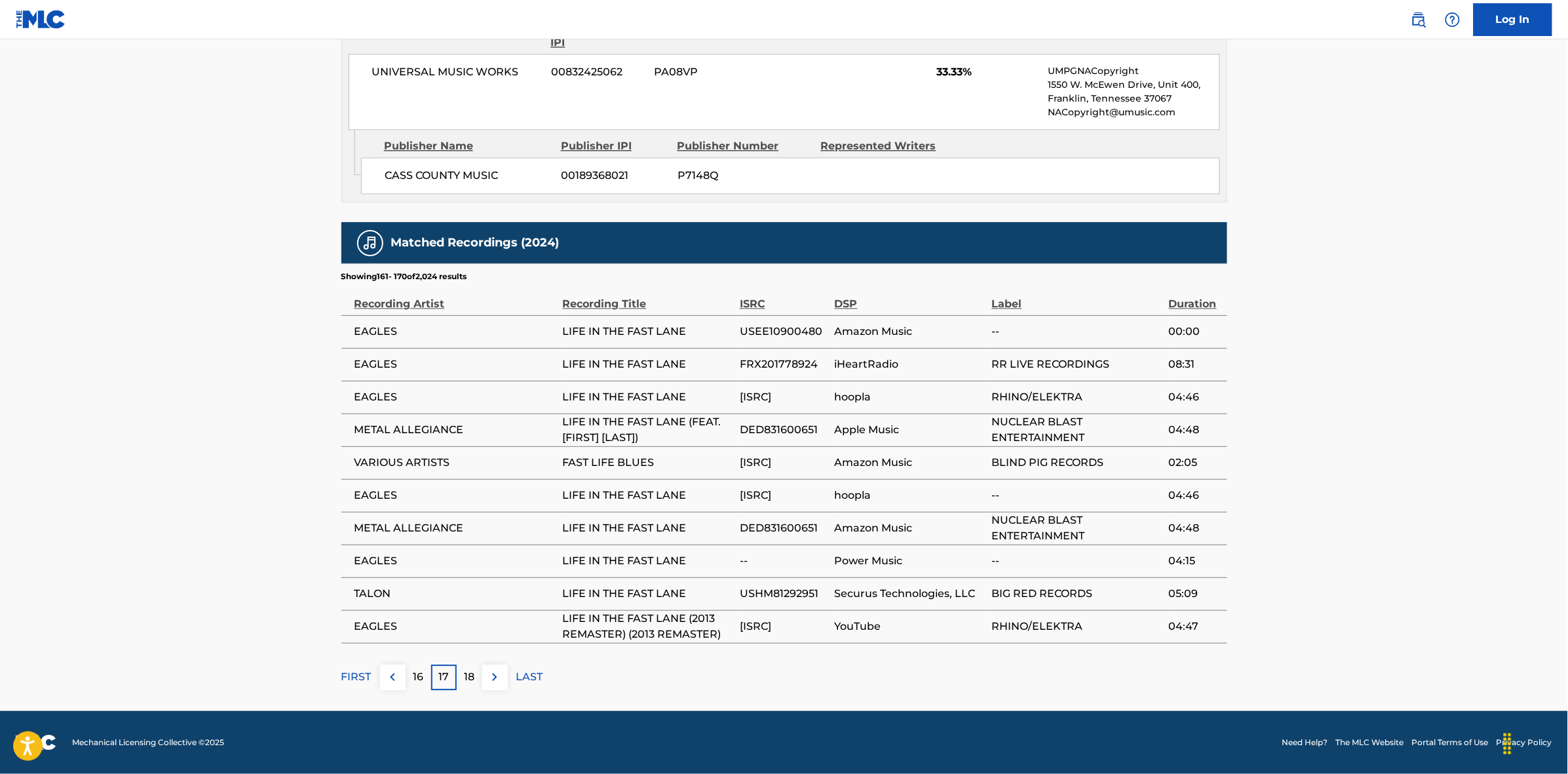 click at bounding box center (495, 677) 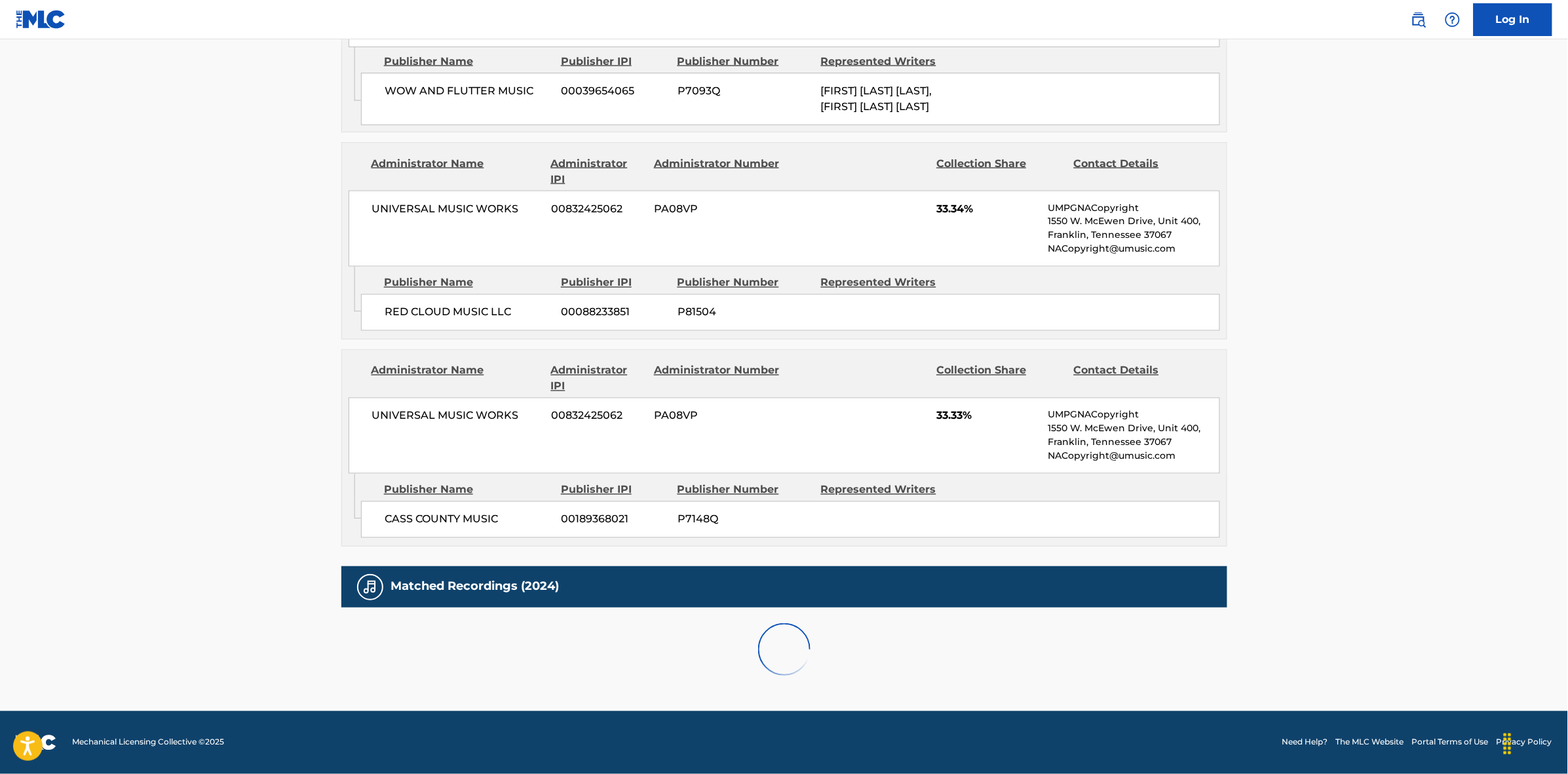 scroll, scrollTop: 1177, scrollLeft: 0, axis: vertical 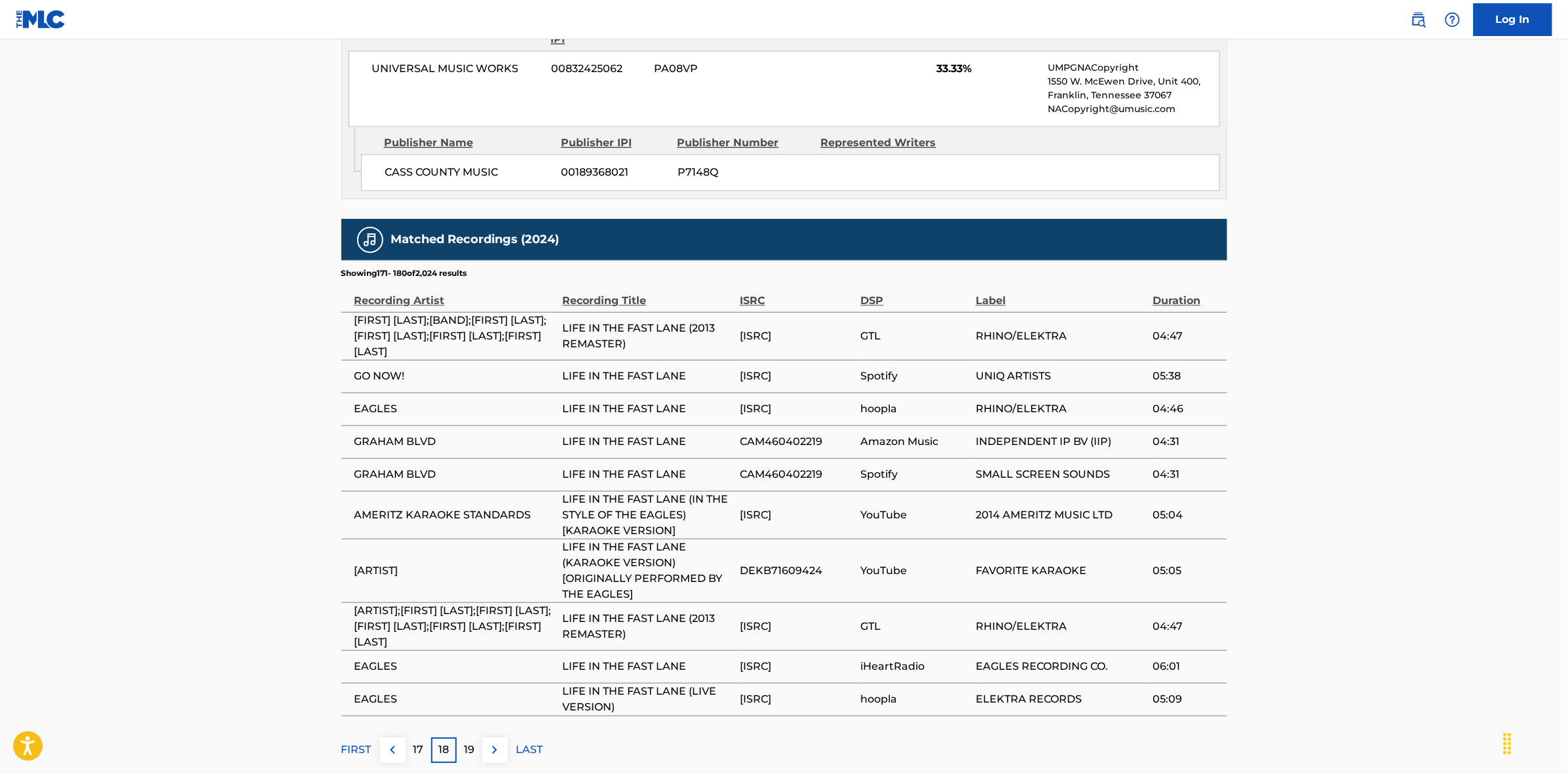 click at bounding box center (495, 750) 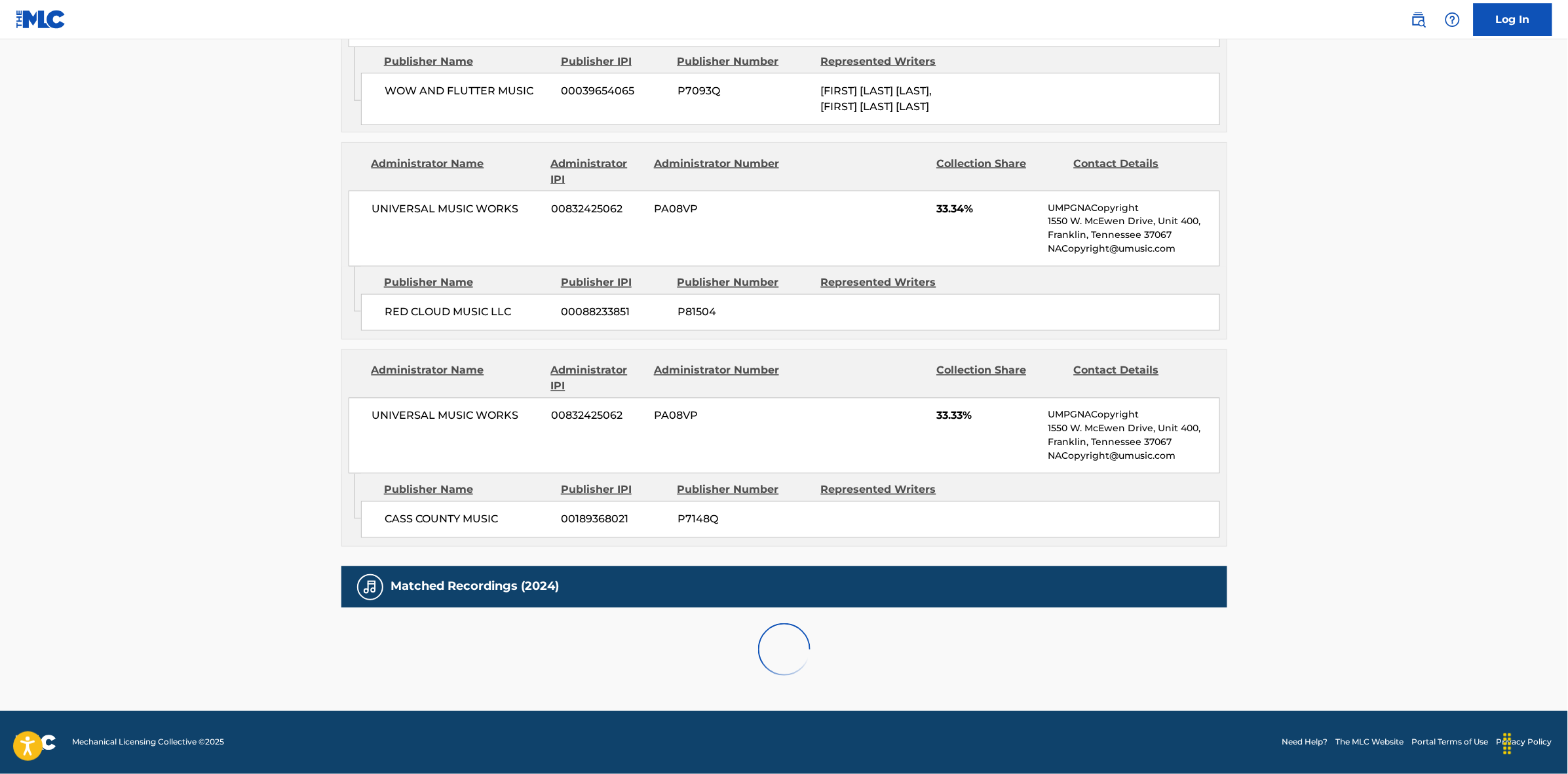 scroll, scrollTop: 1177, scrollLeft: 0, axis: vertical 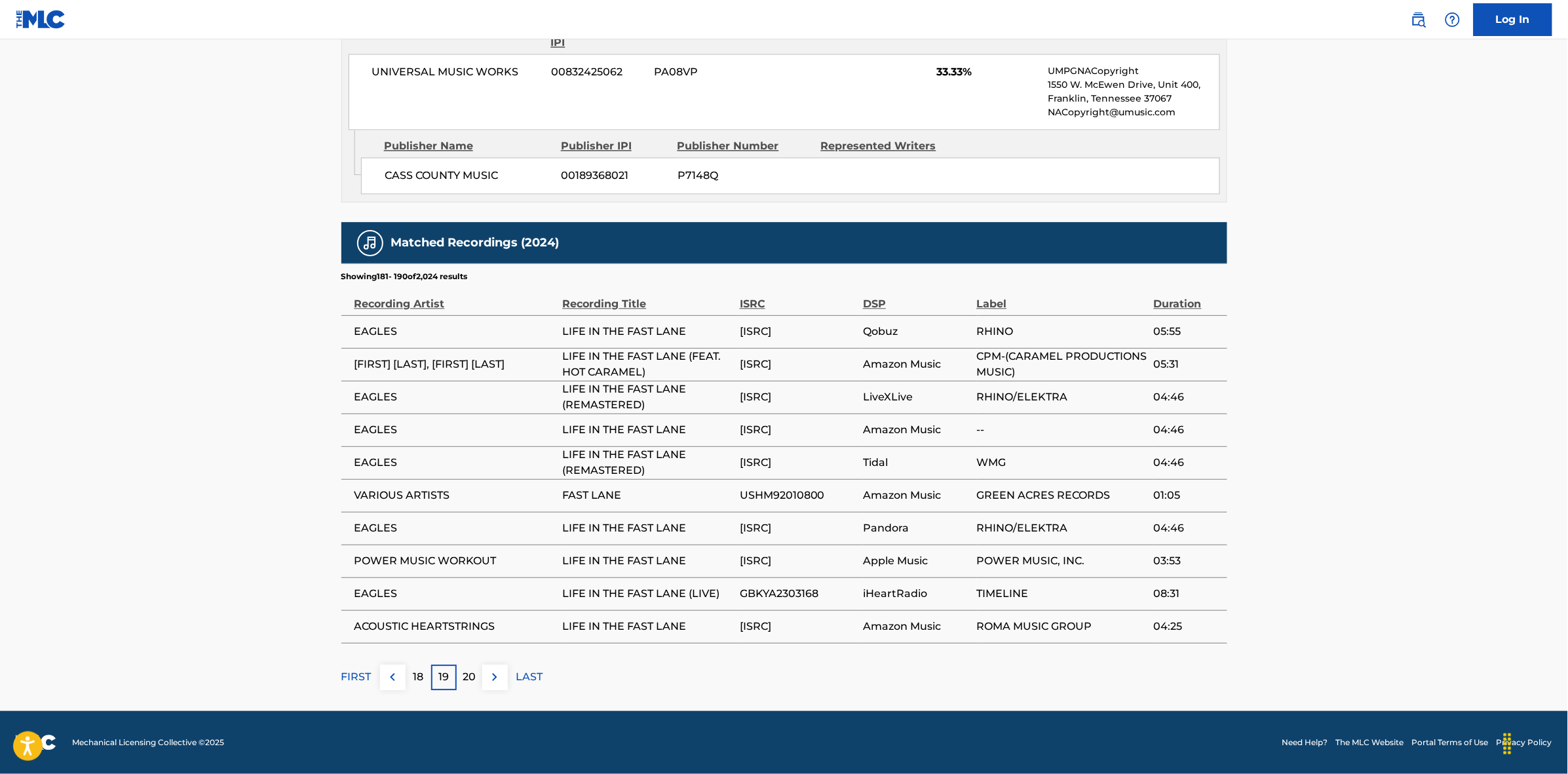 click at bounding box center [495, 677] 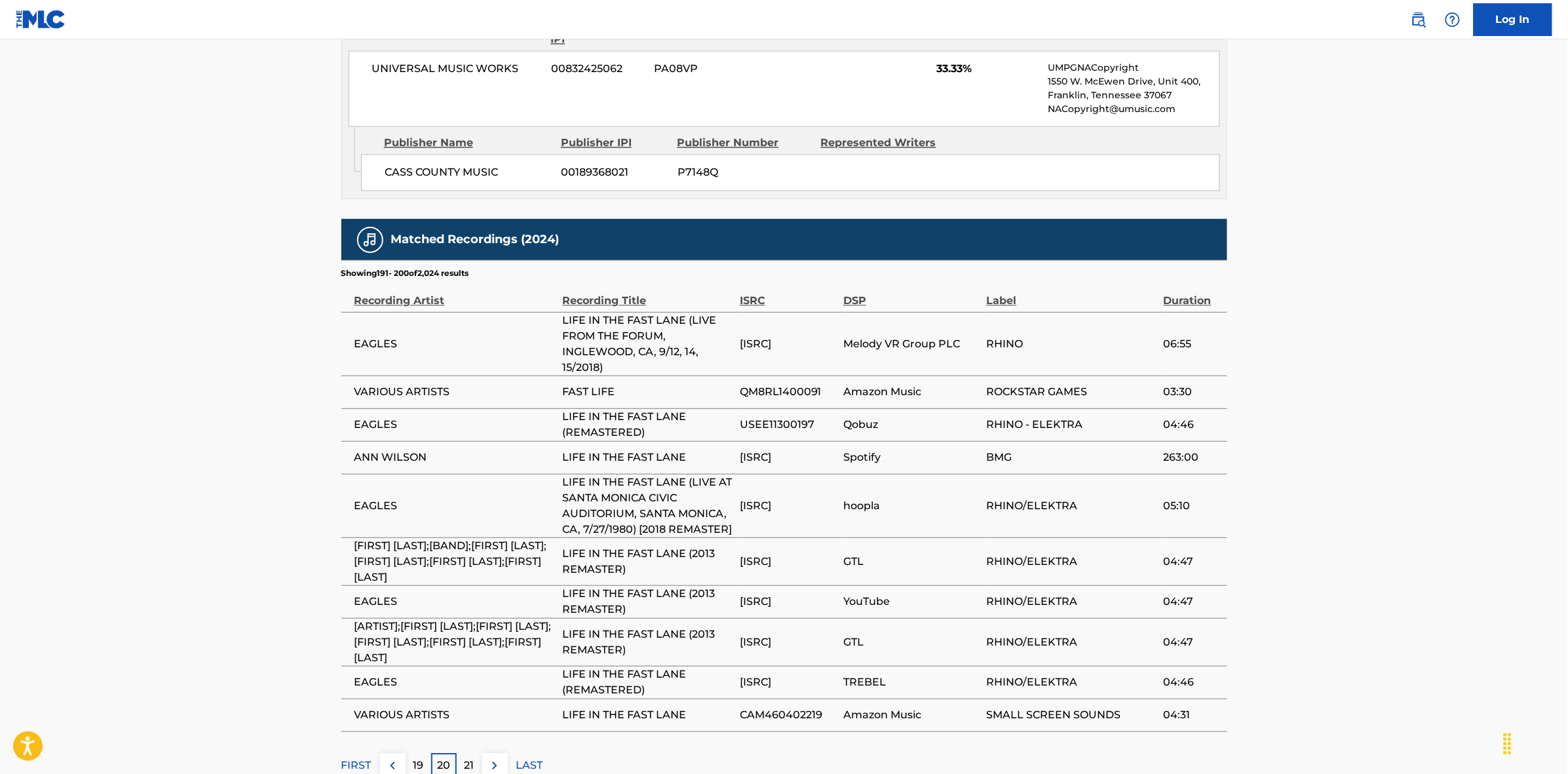 click at bounding box center [495, 765] 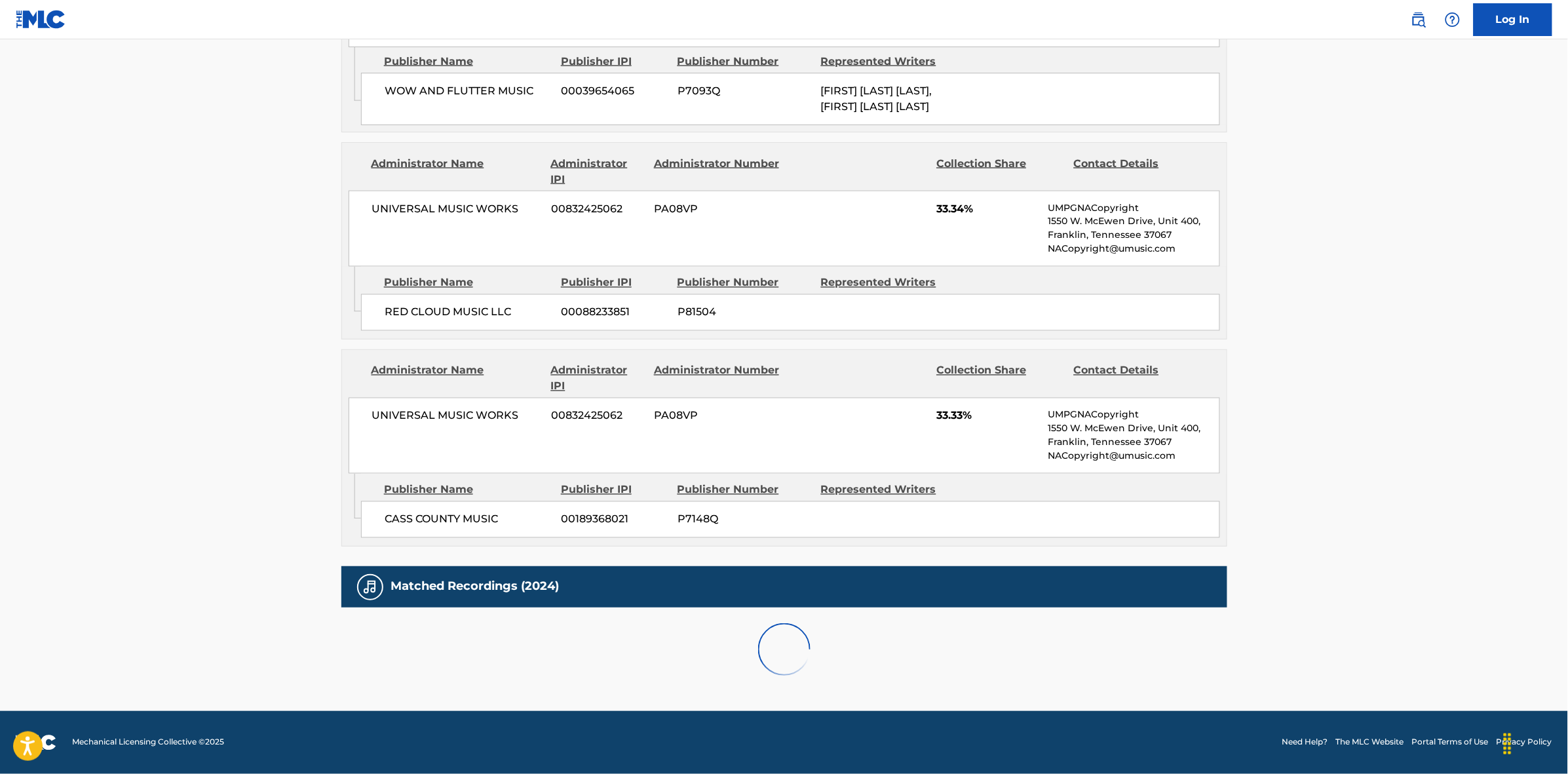 scroll, scrollTop: 1177, scrollLeft: 0, axis: vertical 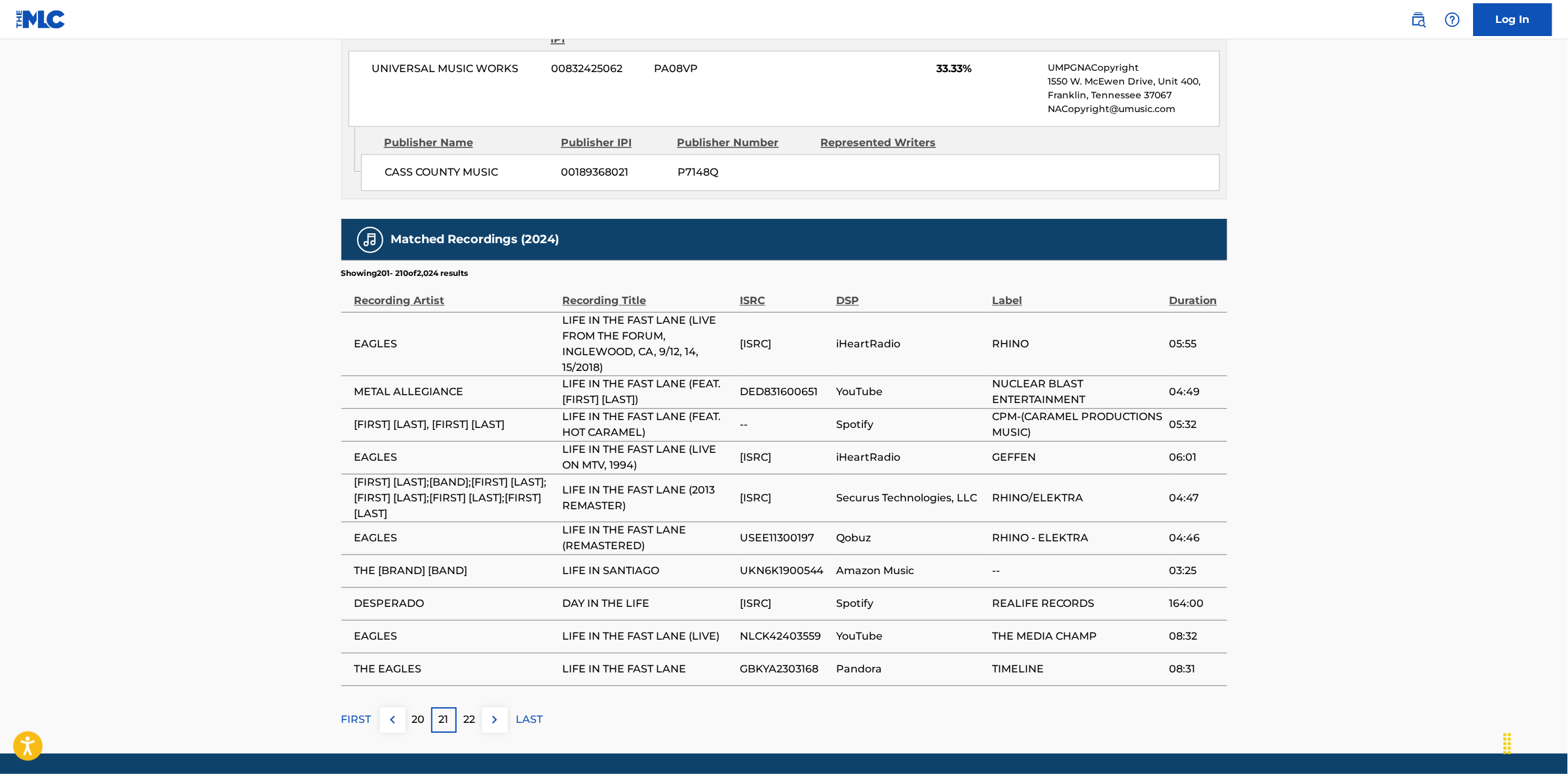 click at bounding box center (495, 720) 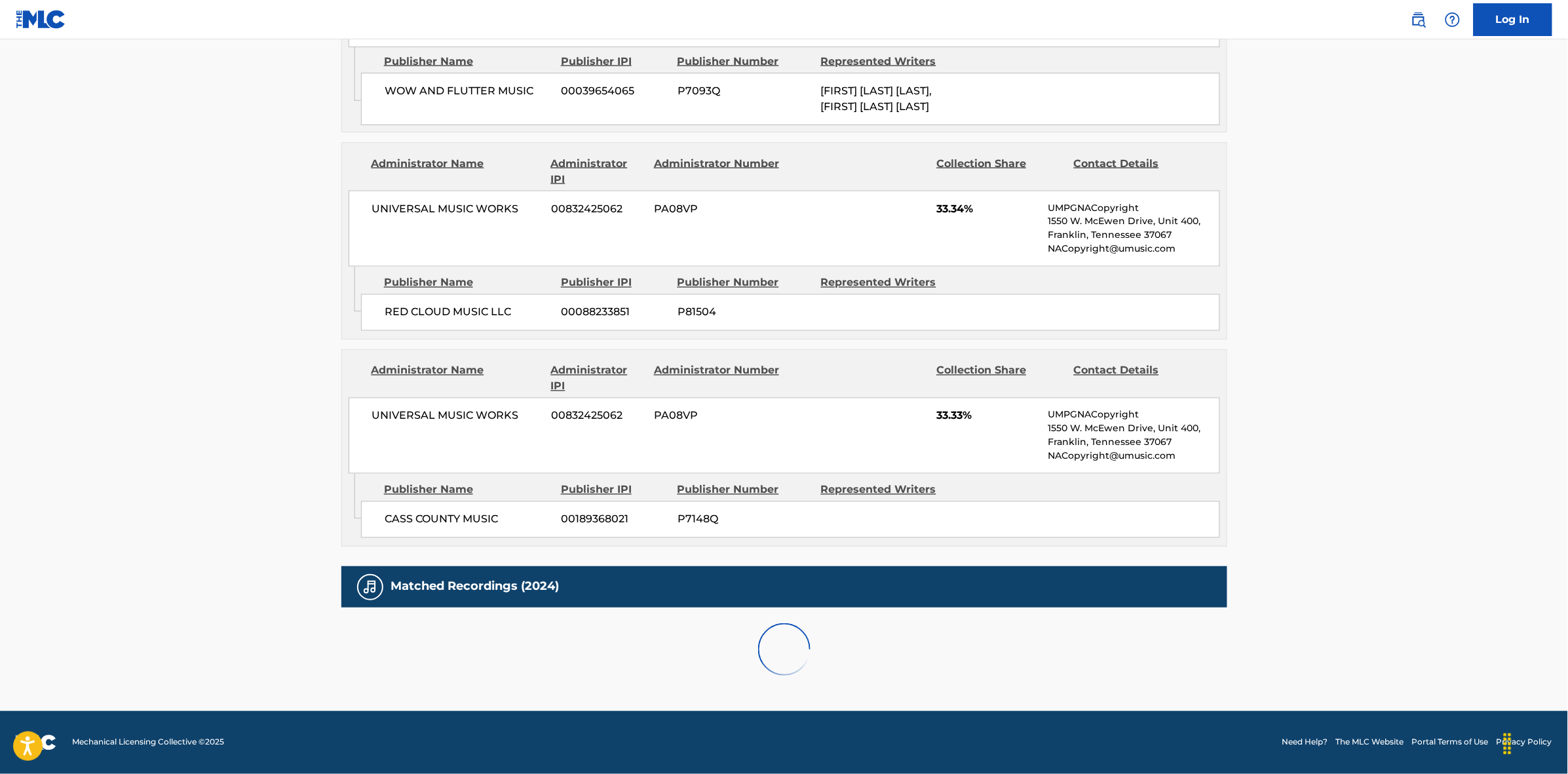 scroll, scrollTop: 1177, scrollLeft: 0, axis: vertical 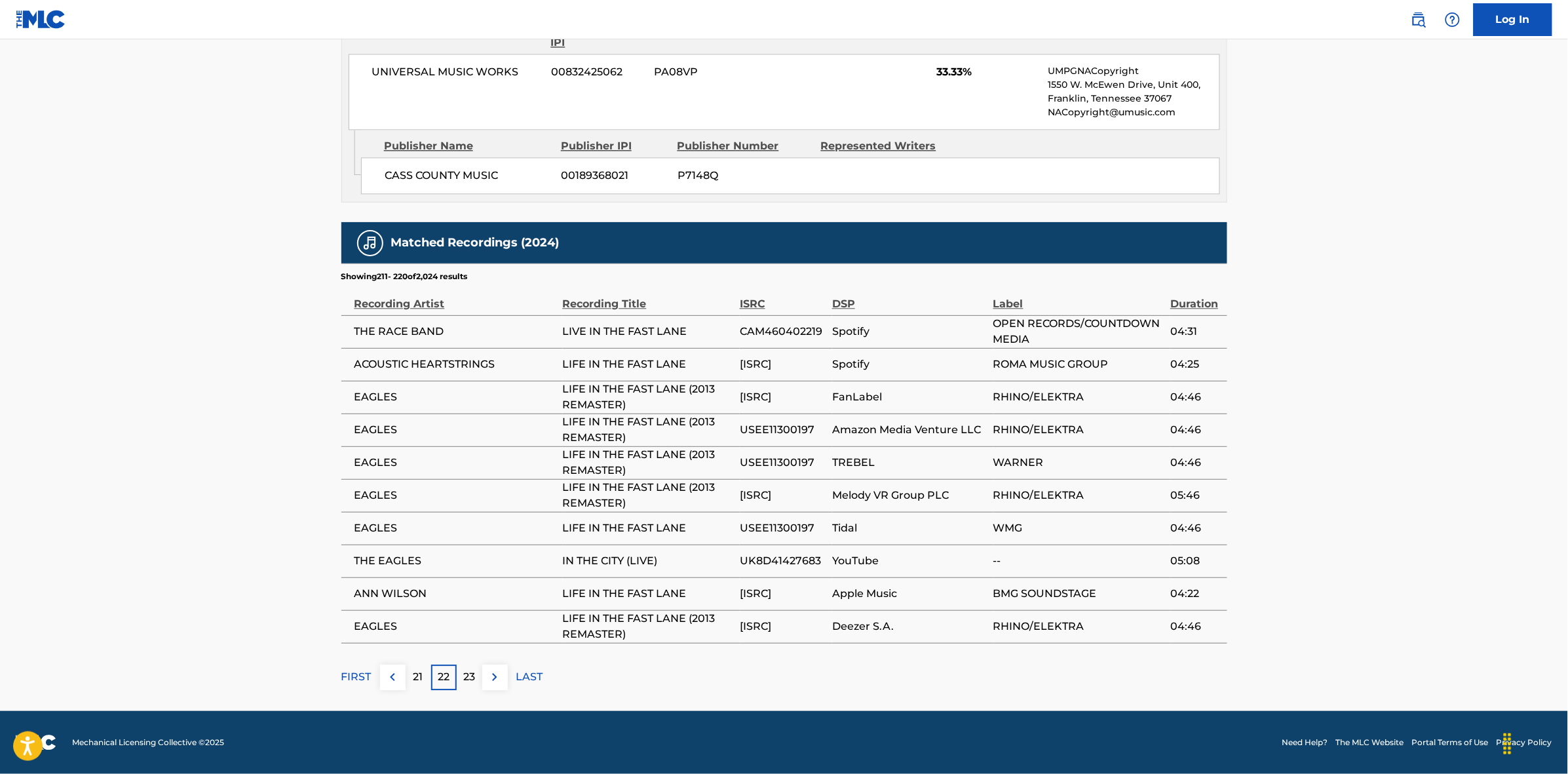 click at bounding box center (495, 677) 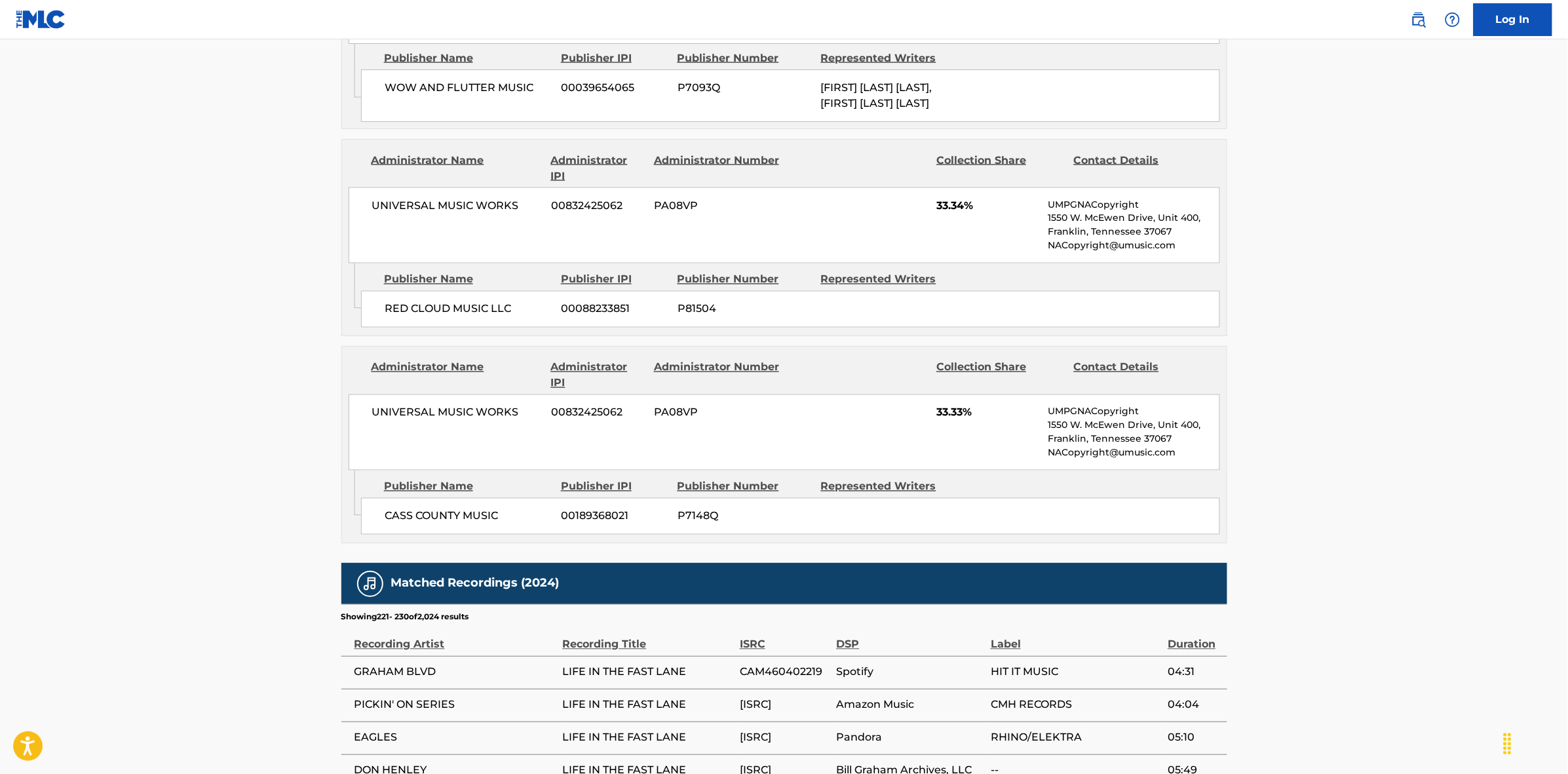 scroll, scrollTop: 1177, scrollLeft: 0, axis: vertical 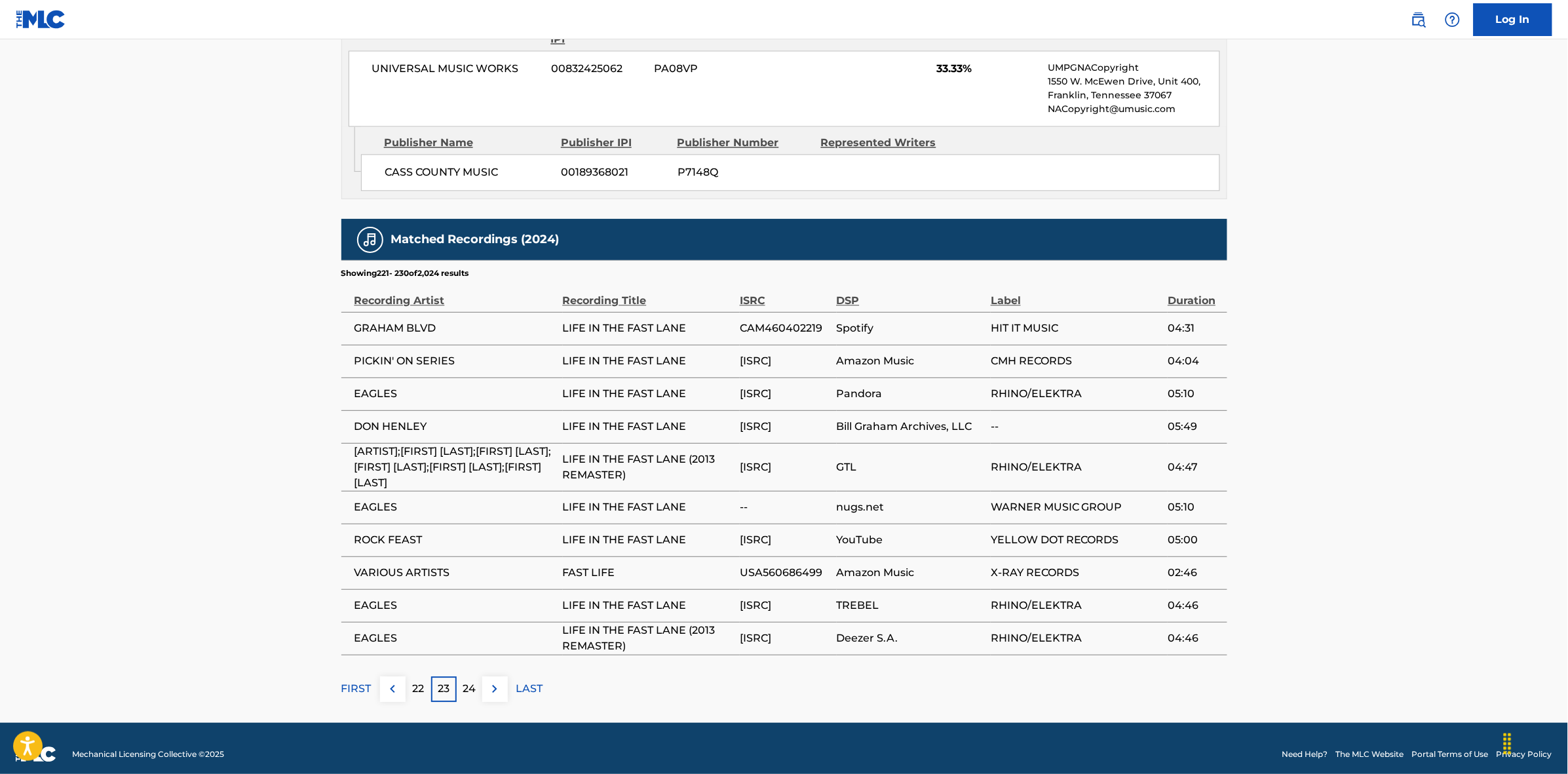 click at bounding box center [495, 689] 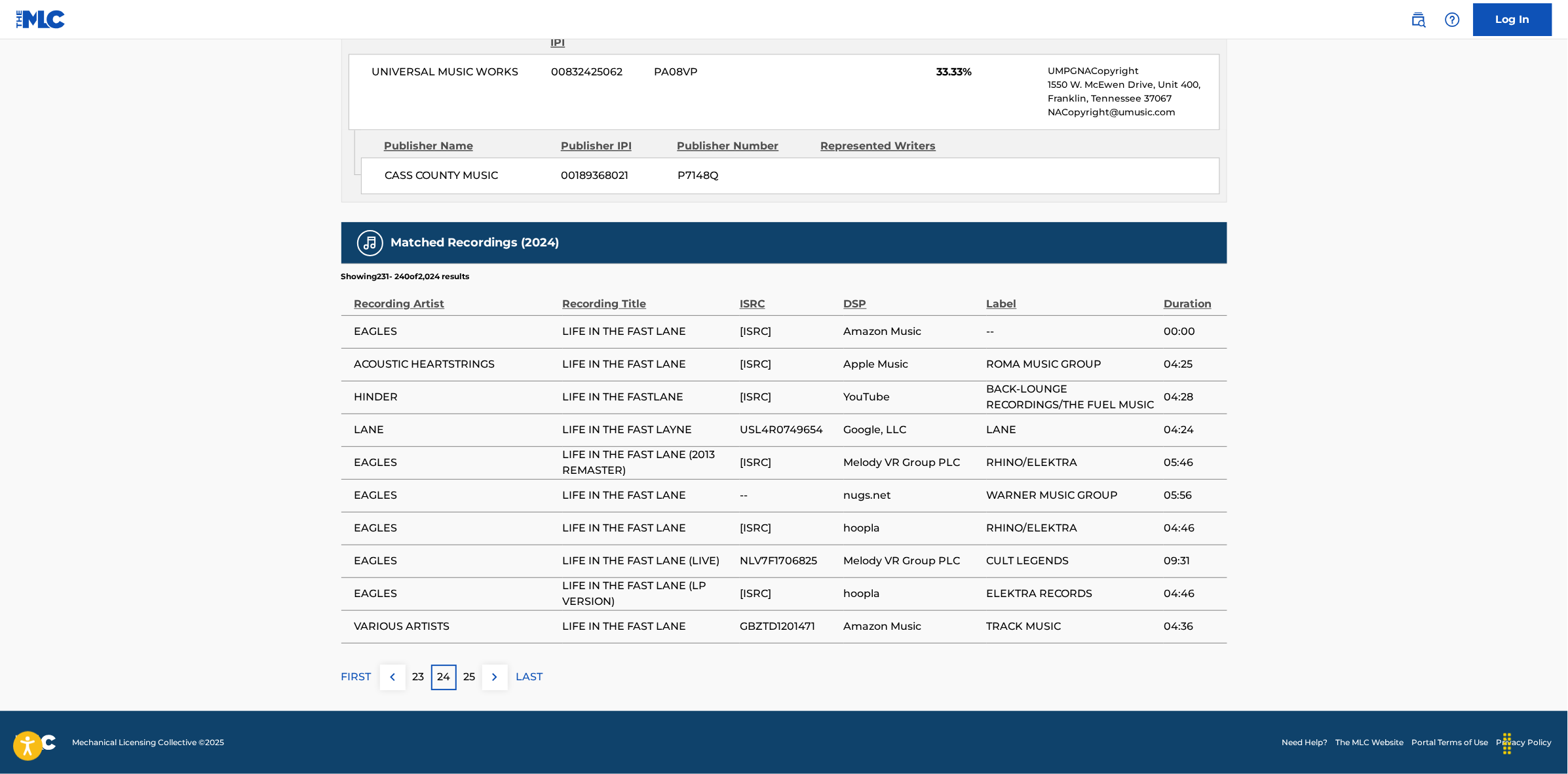 click at bounding box center [495, 677] 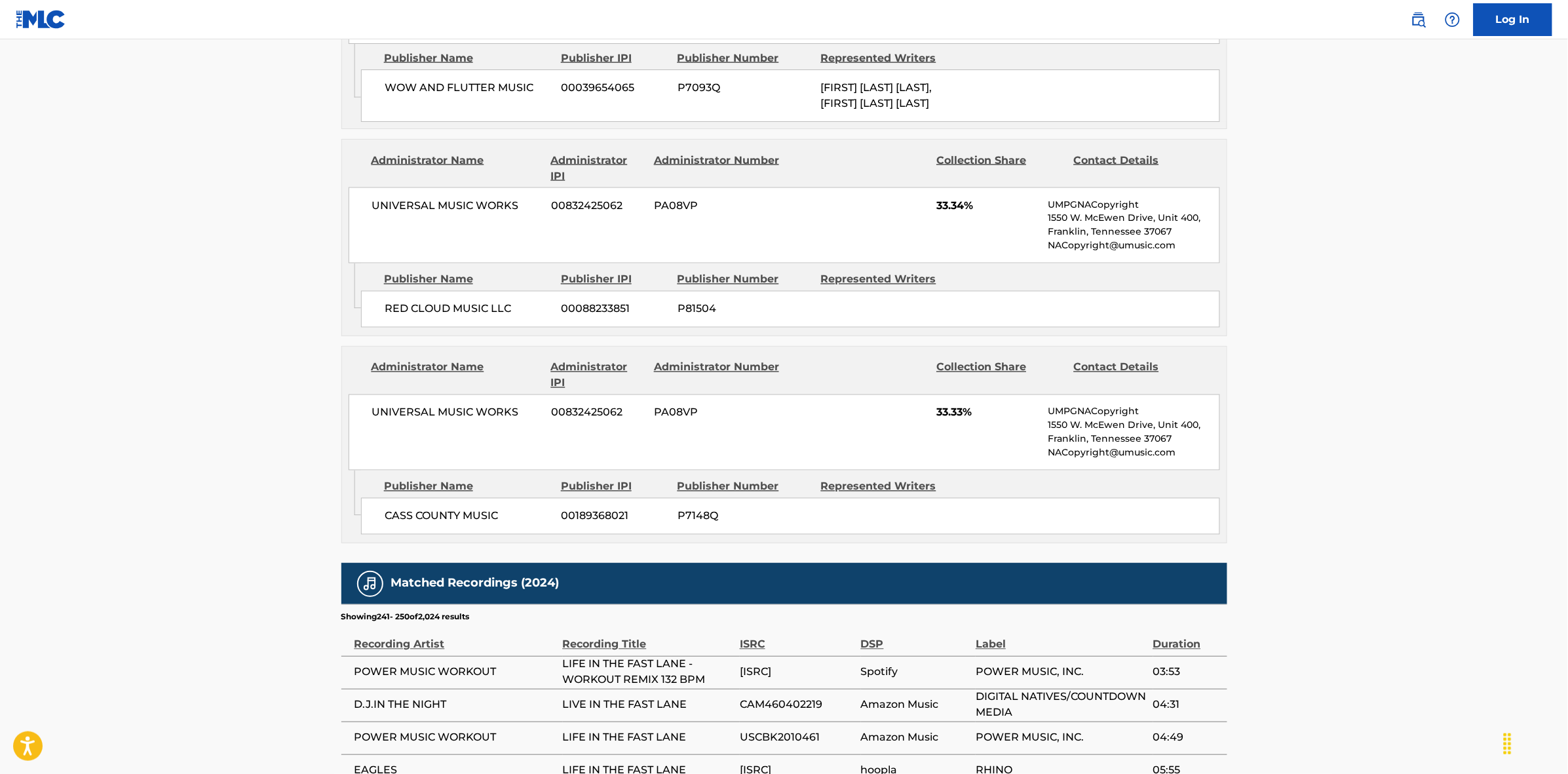 scroll, scrollTop: 1177, scrollLeft: 0, axis: vertical 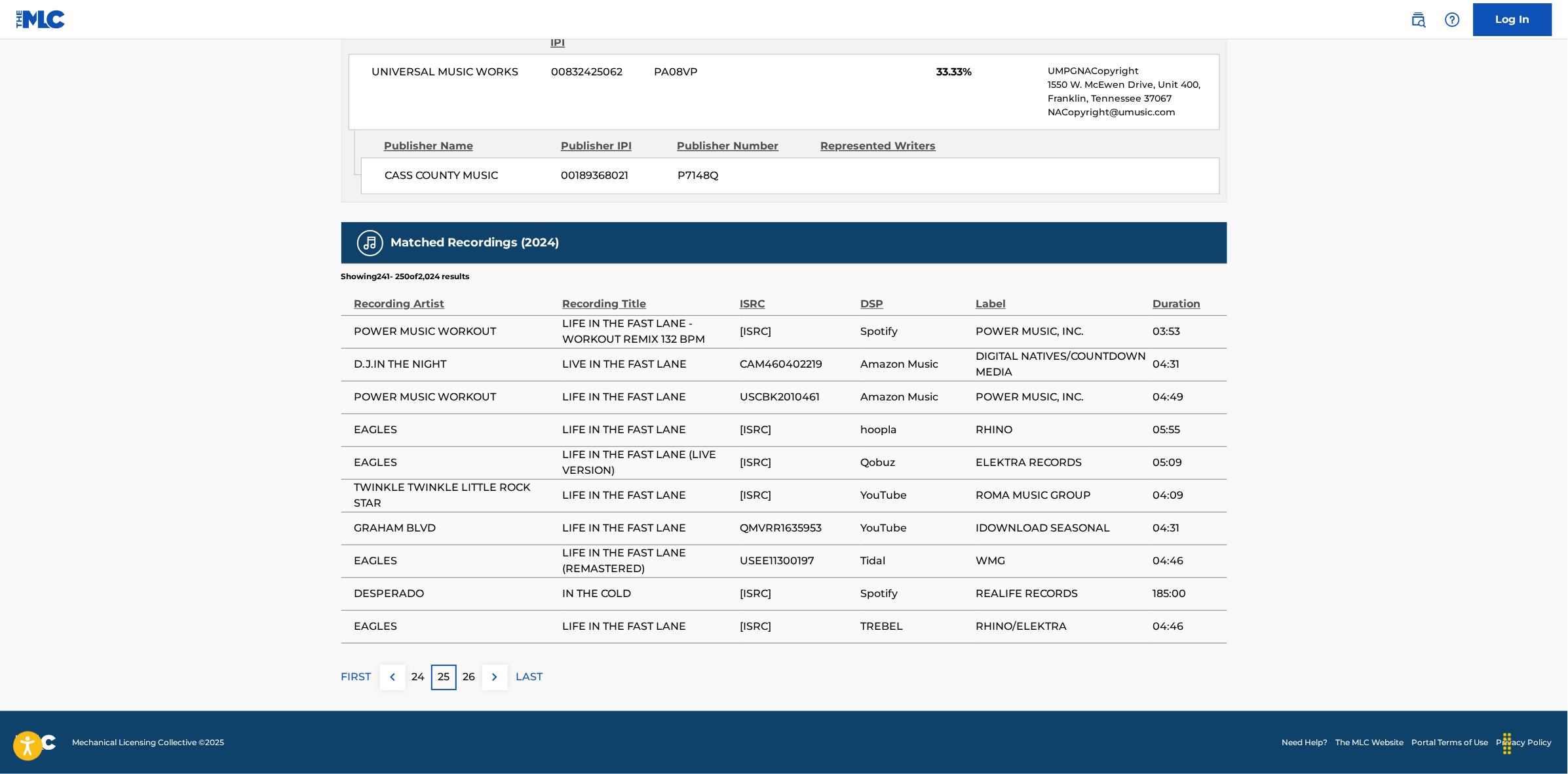 click at bounding box center (495, 677) 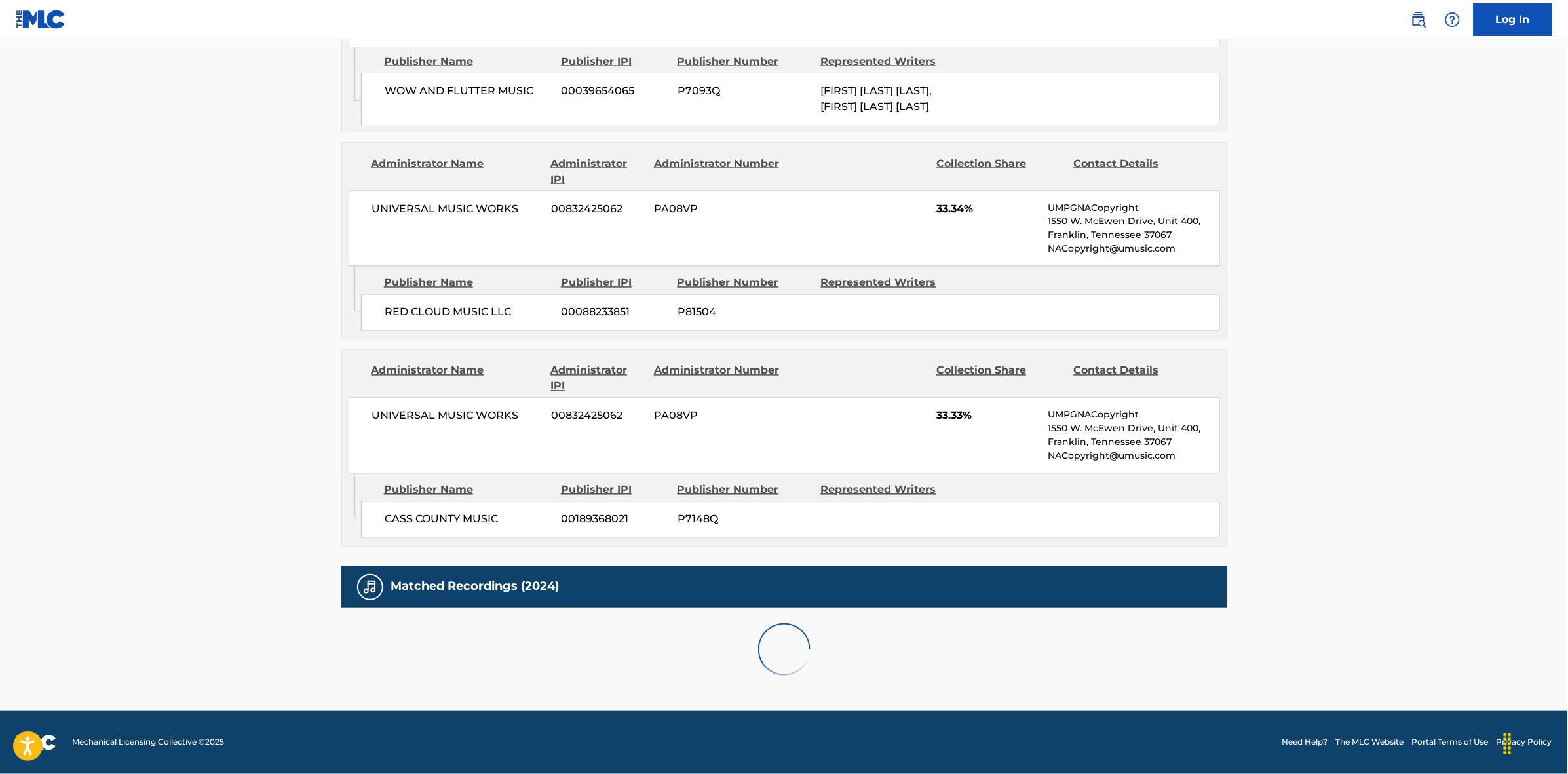 scroll, scrollTop: 1177, scrollLeft: 0, axis: vertical 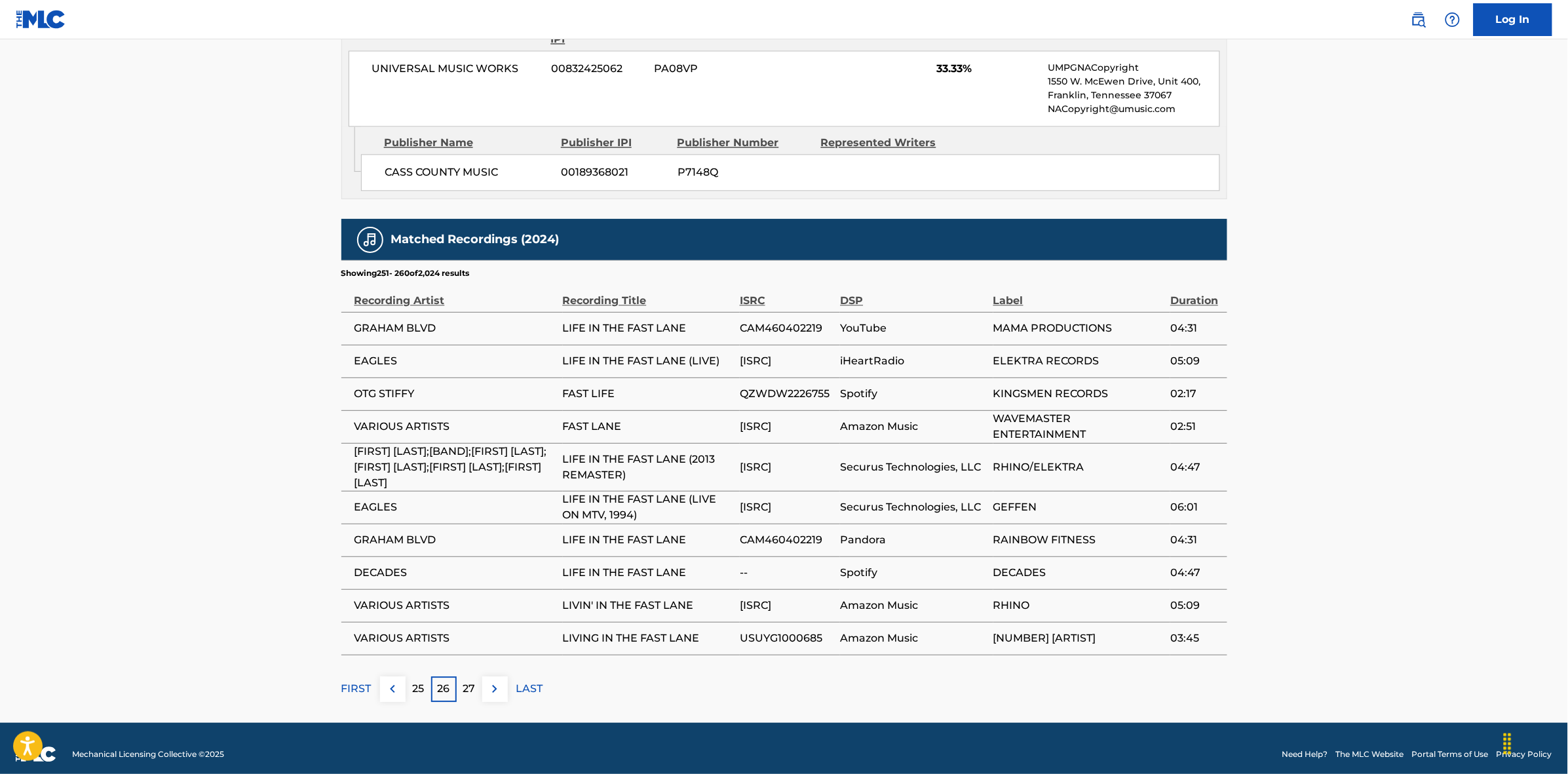 drag, startPoint x: 498, startPoint y: 693, endPoint x: 657, endPoint y: 582, distance: 193.91235 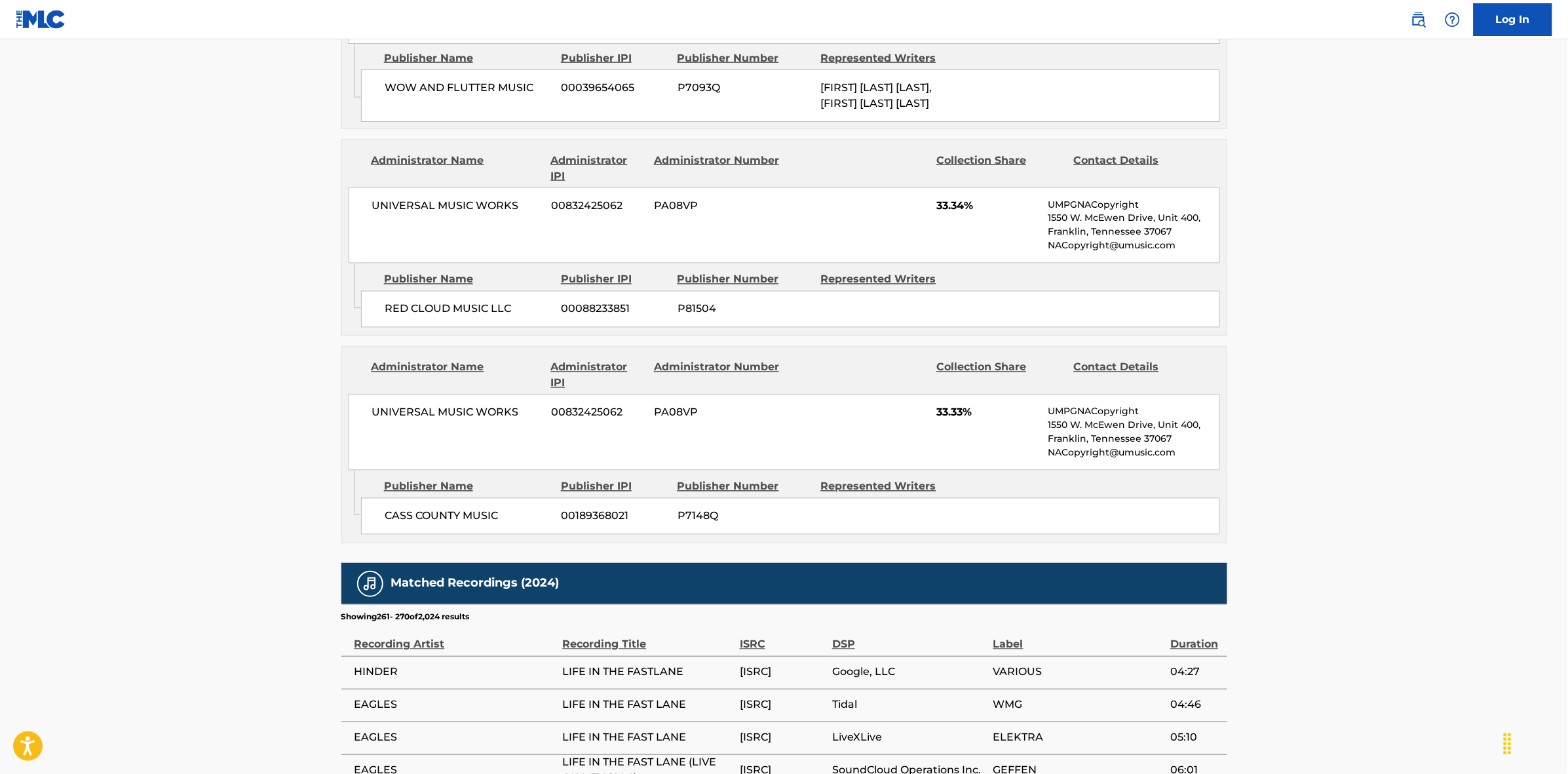 scroll, scrollTop: 1177, scrollLeft: 0, axis: vertical 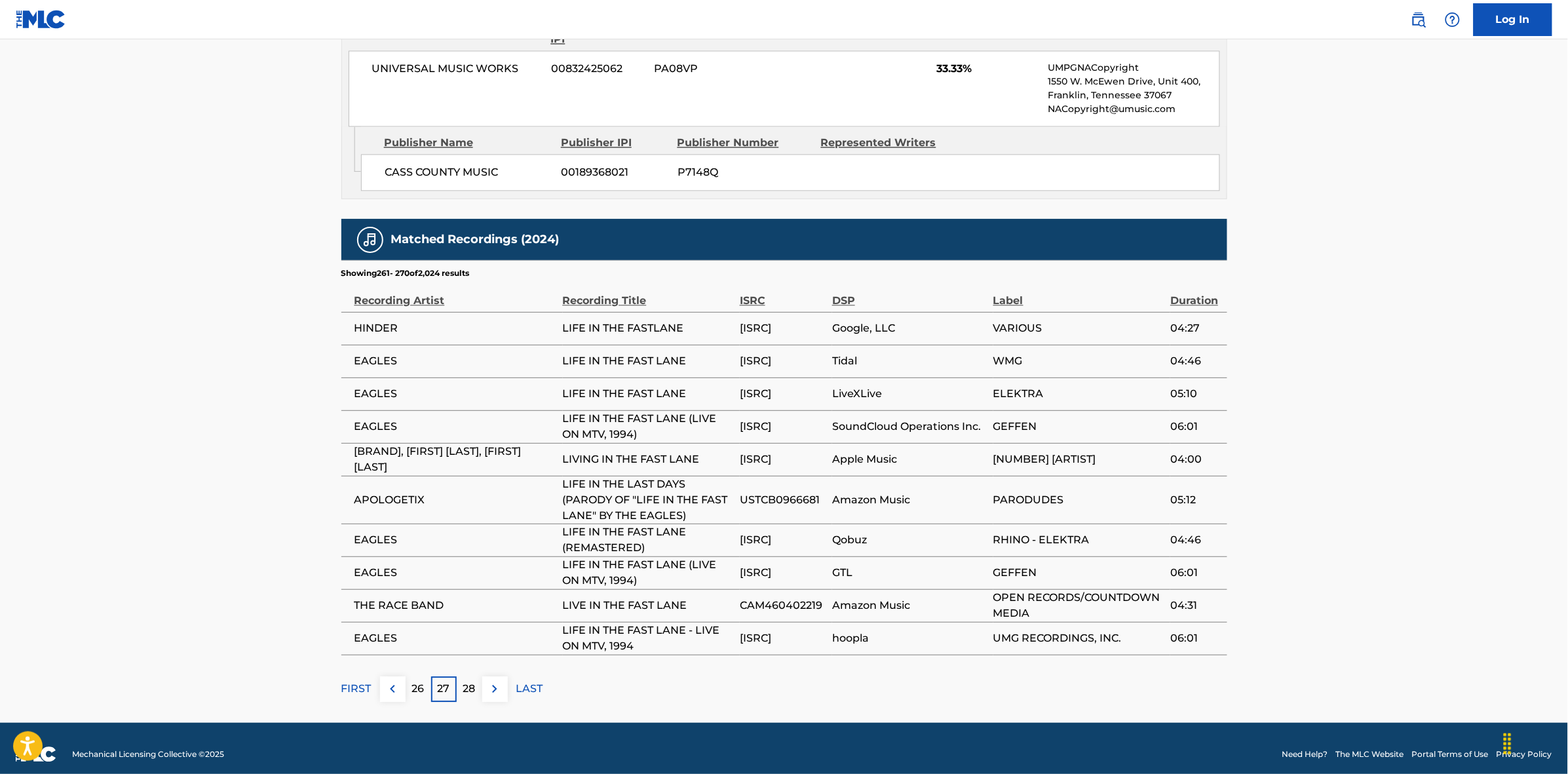 click at bounding box center (495, 689) 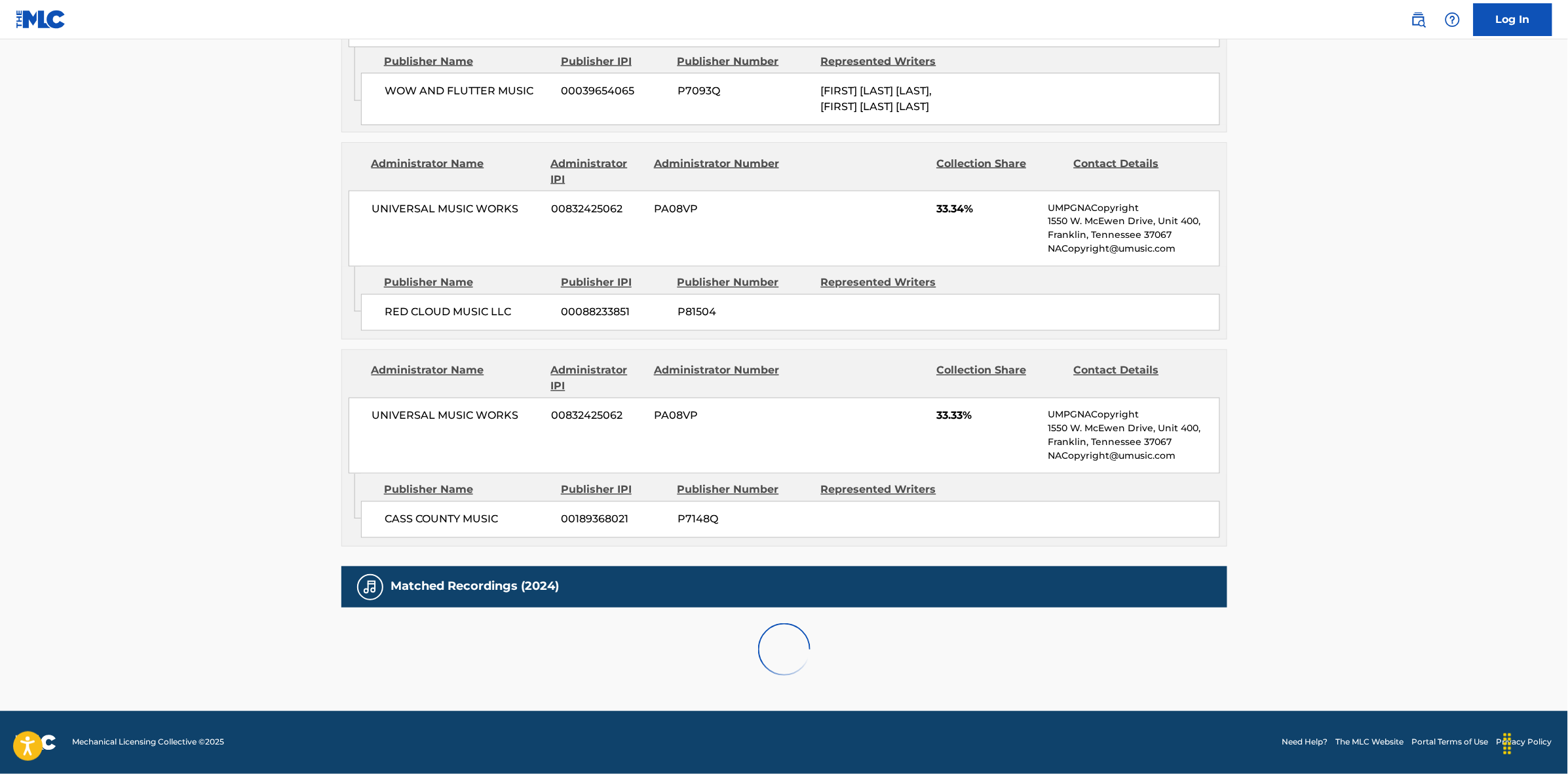 scroll, scrollTop: 1177, scrollLeft: 0, axis: vertical 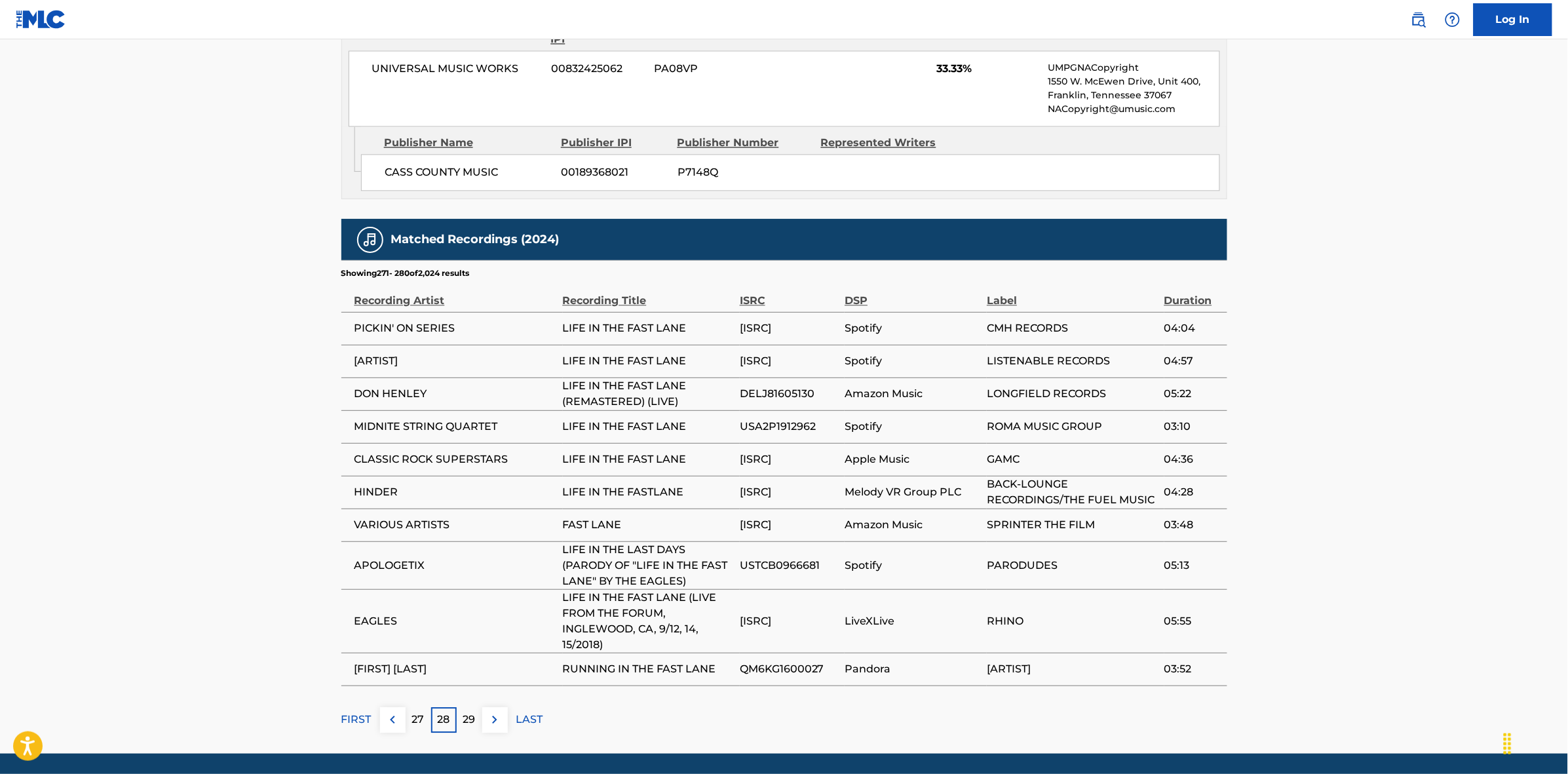 click at bounding box center (495, 720) 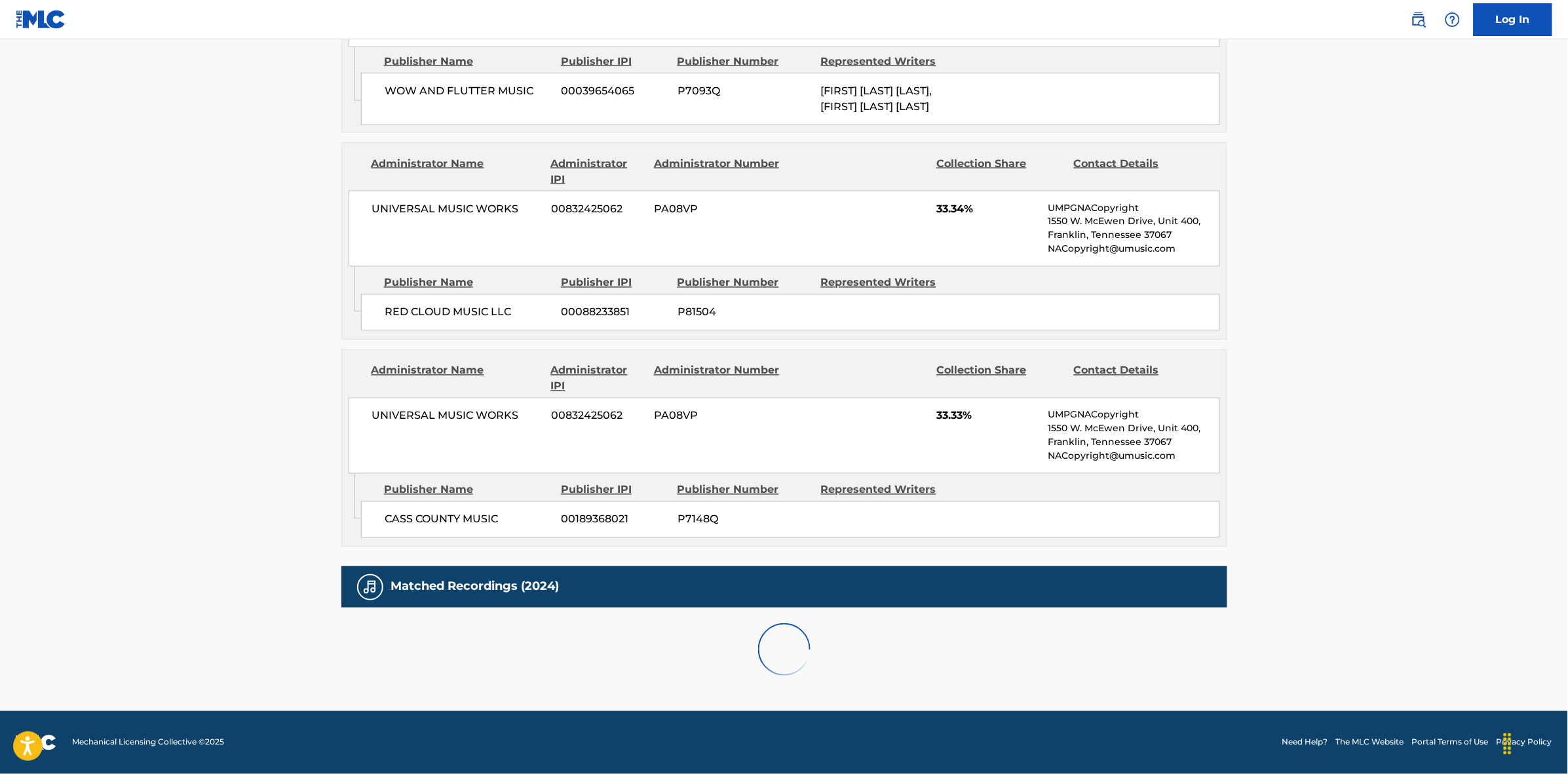 scroll, scrollTop: 1177, scrollLeft: 0, axis: vertical 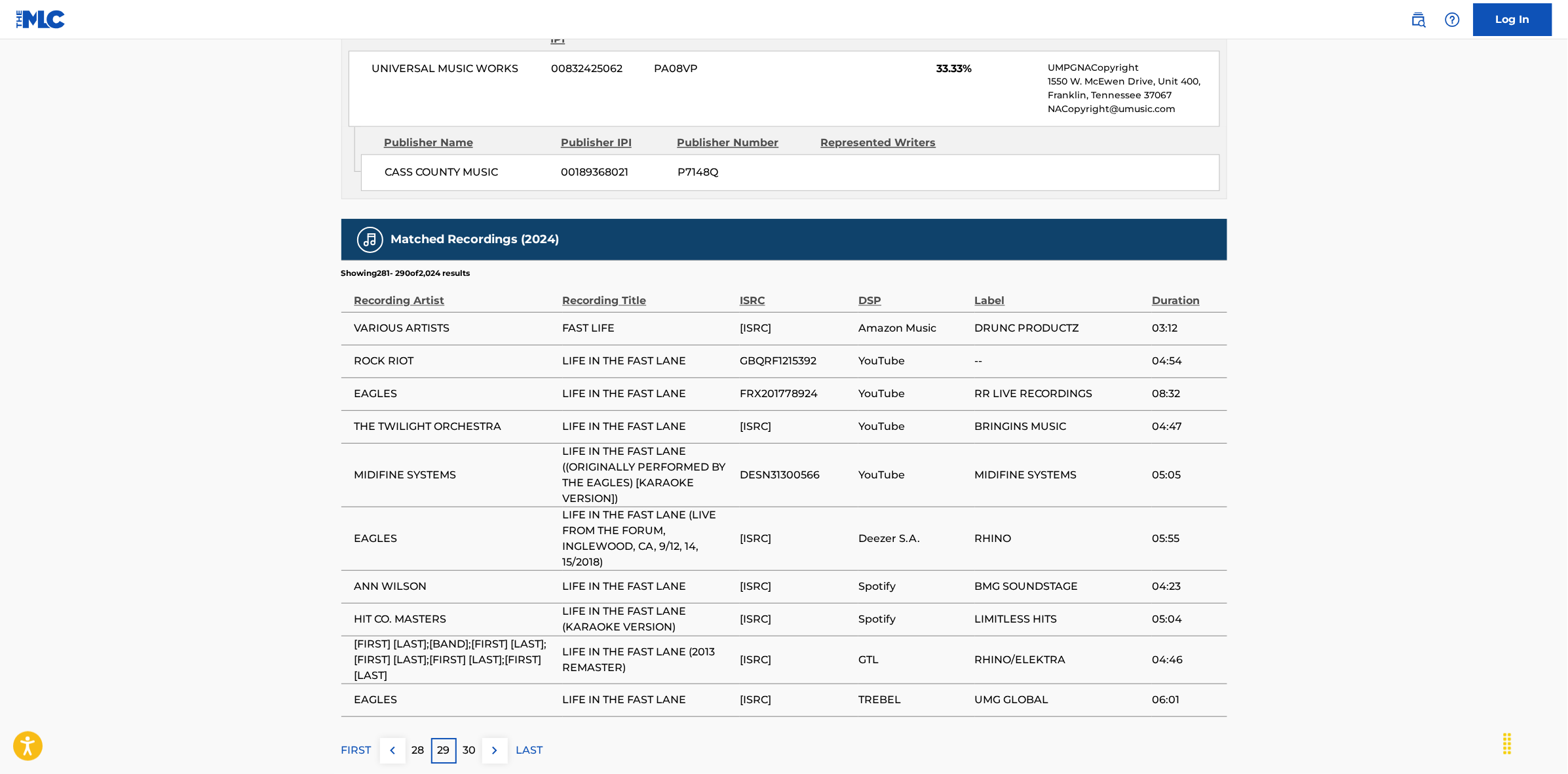 click at bounding box center [495, 750] 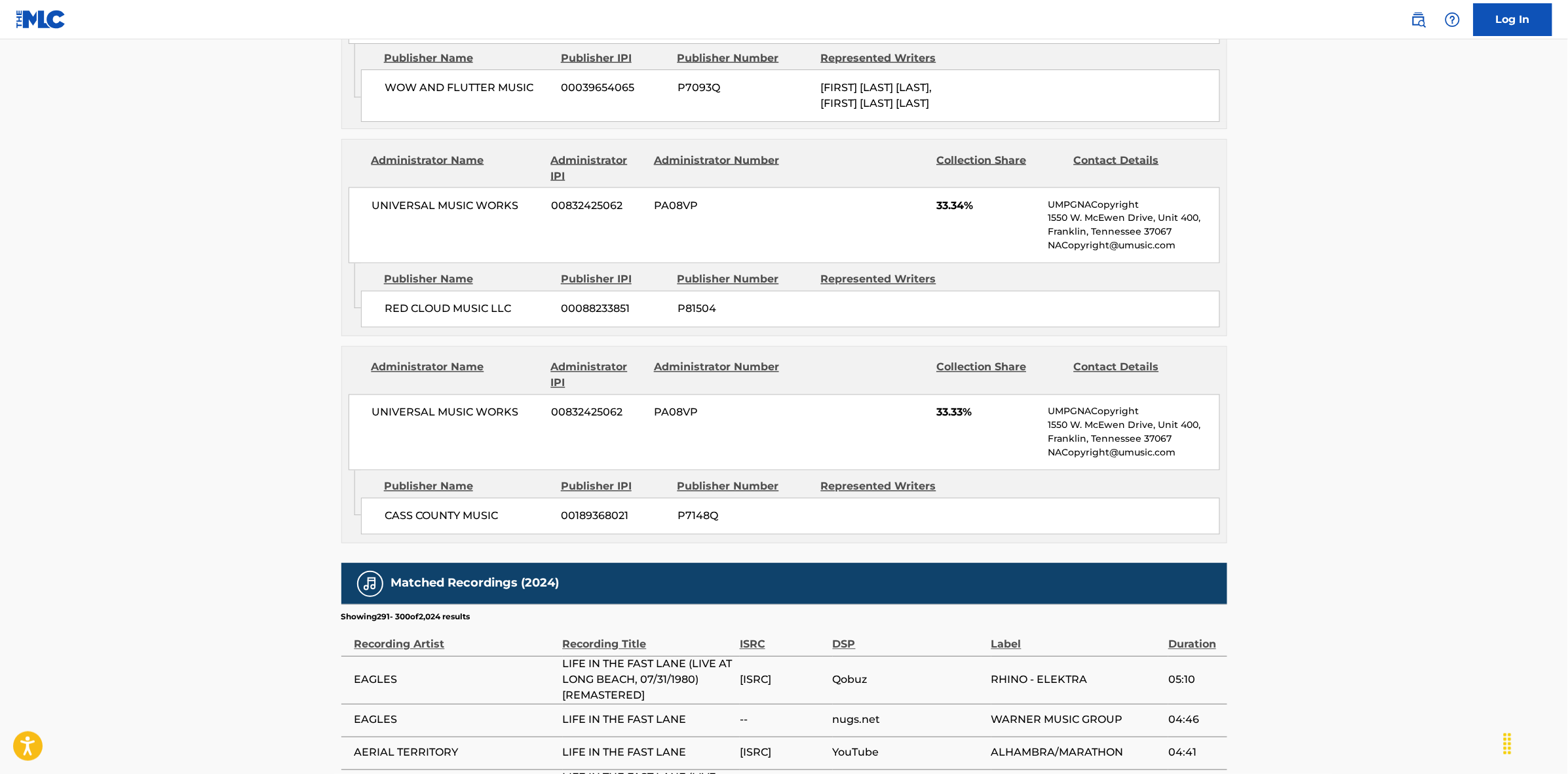 scroll, scrollTop: 1177, scrollLeft: 0, axis: vertical 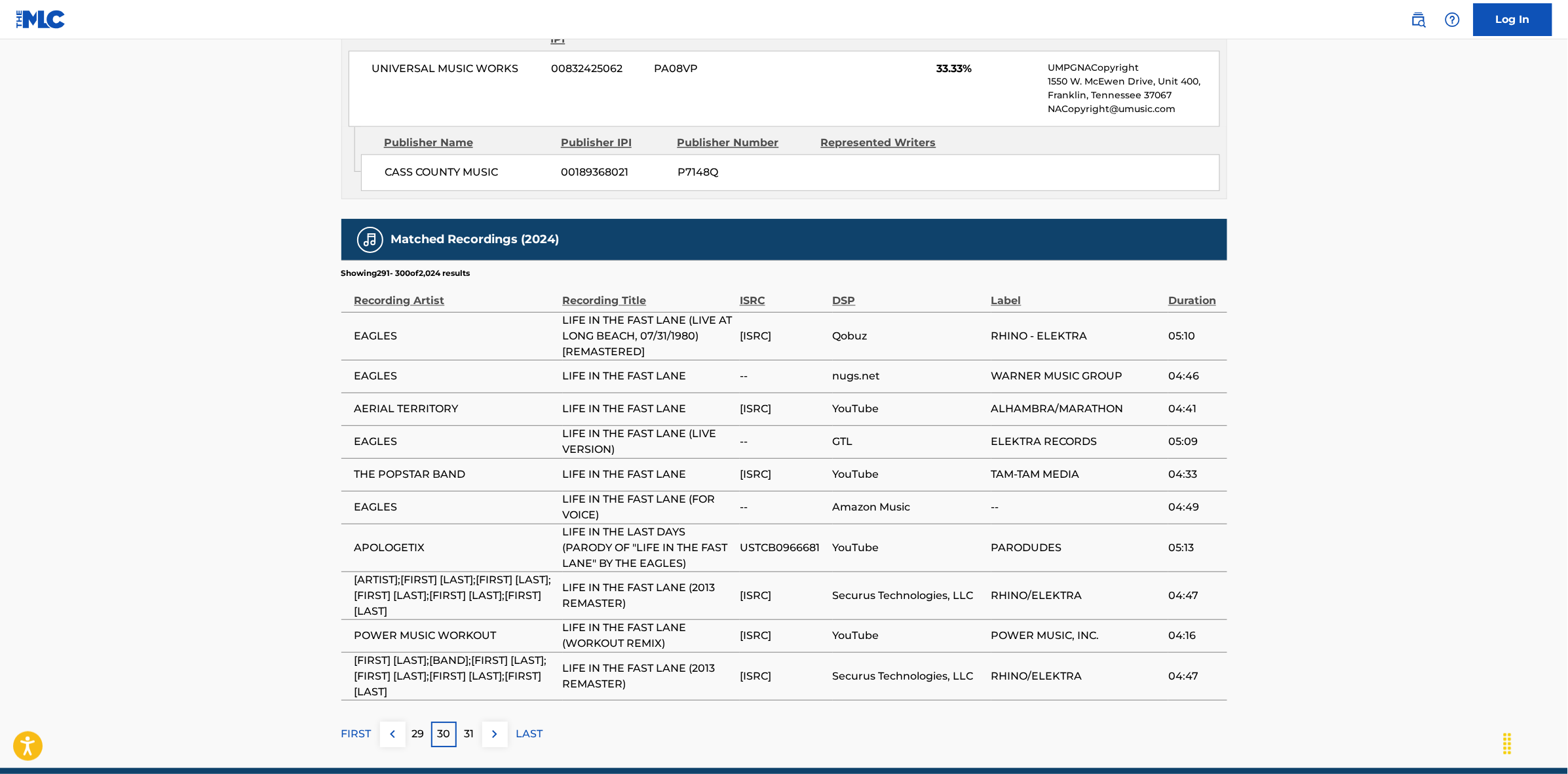 click at bounding box center (495, 734) 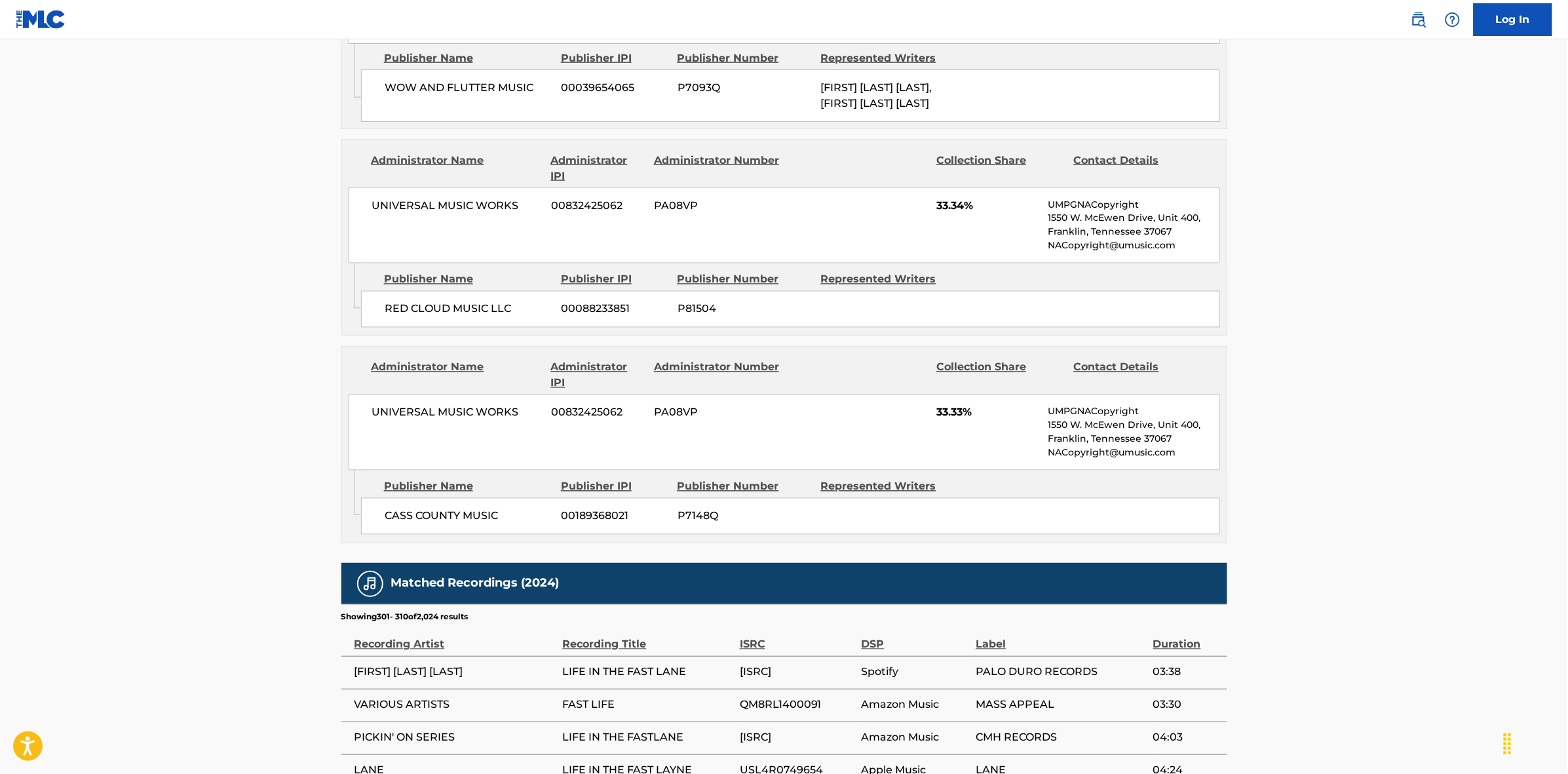 scroll, scrollTop: 1177, scrollLeft: 0, axis: vertical 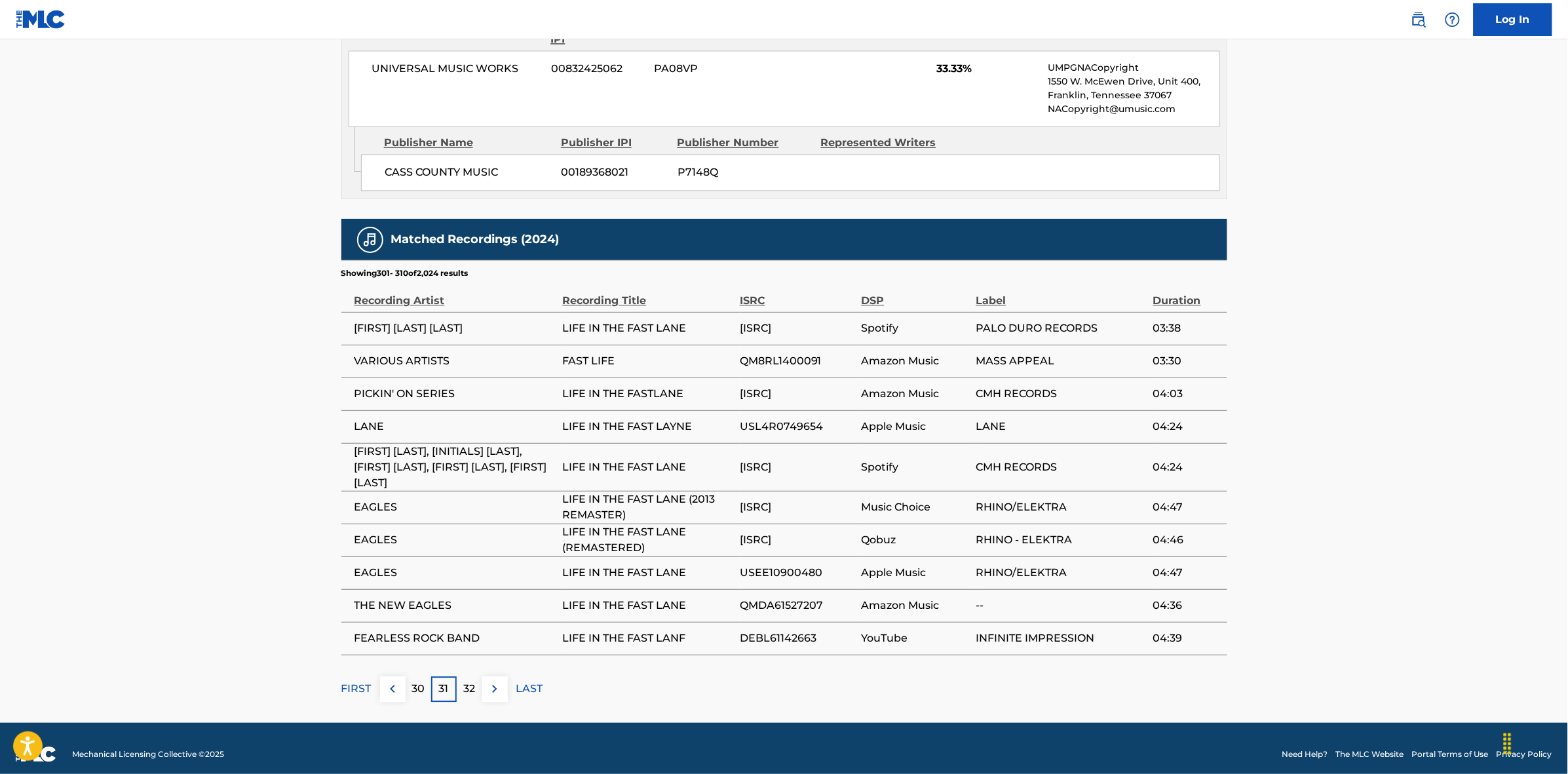 click at bounding box center [495, 689] 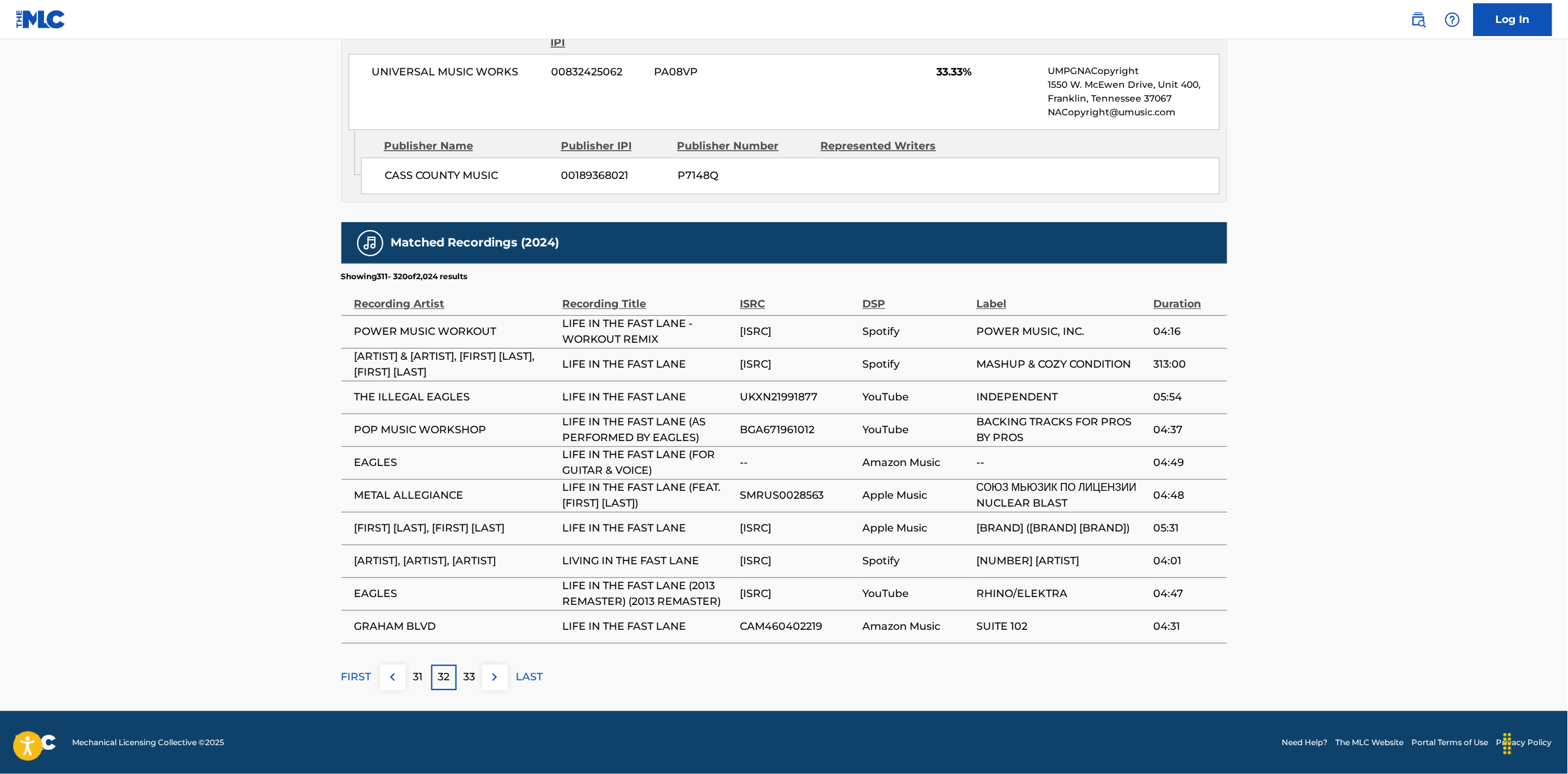 click at bounding box center [495, 677] 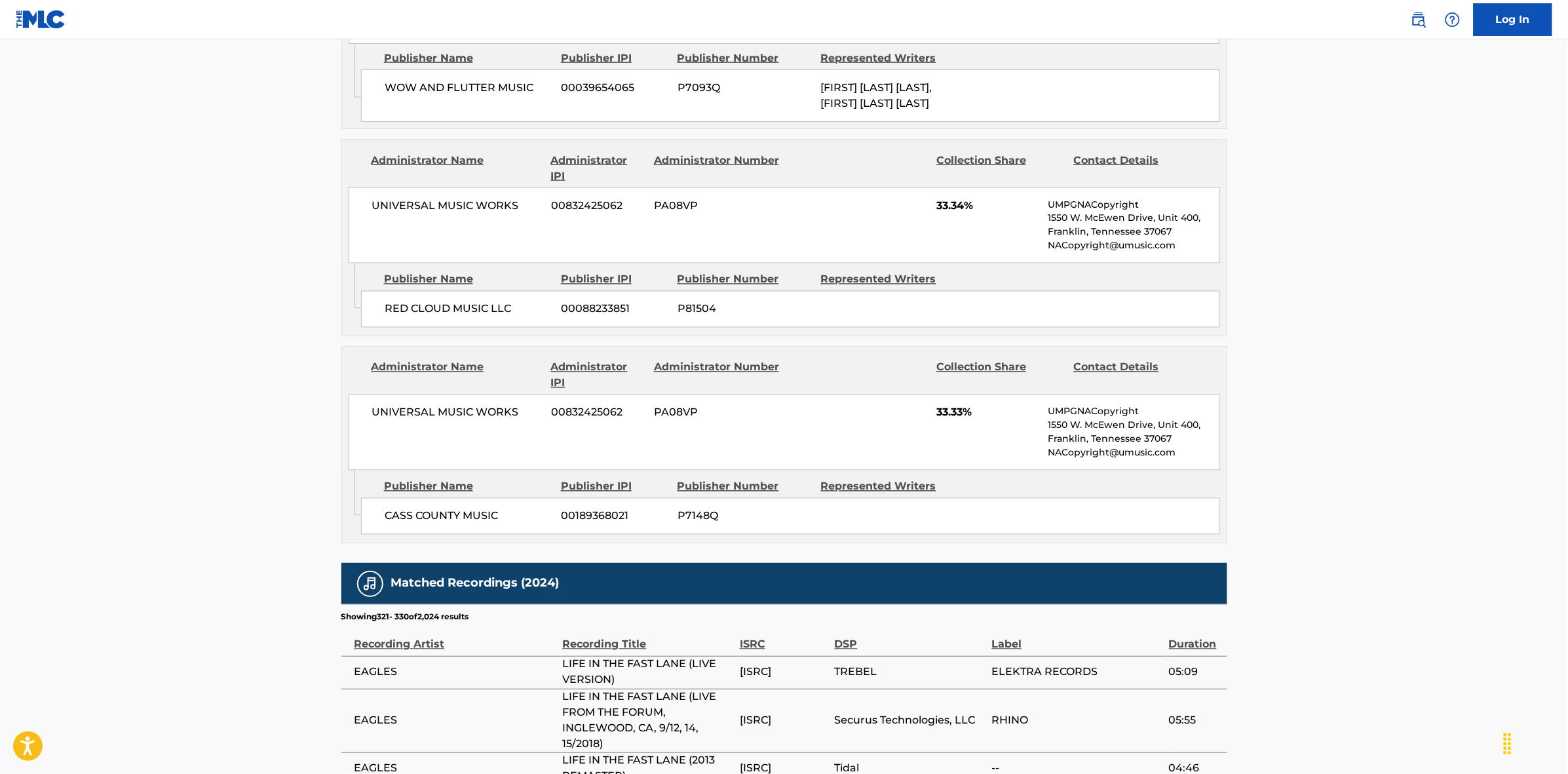 scroll, scrollTop: 1177, scrollLeft: 0, axis: vertical 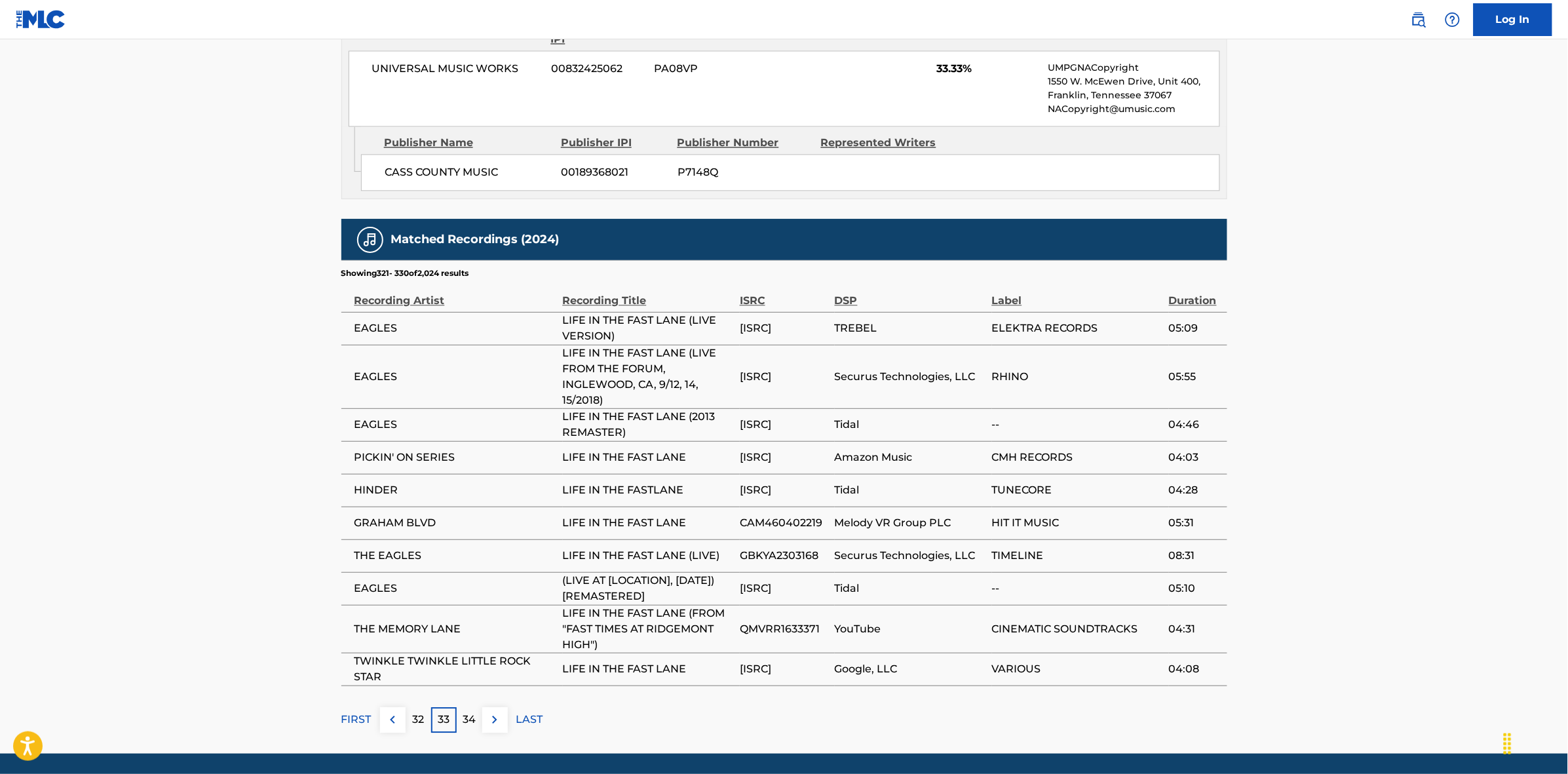 click on "34" at bounding box center [469, 720] 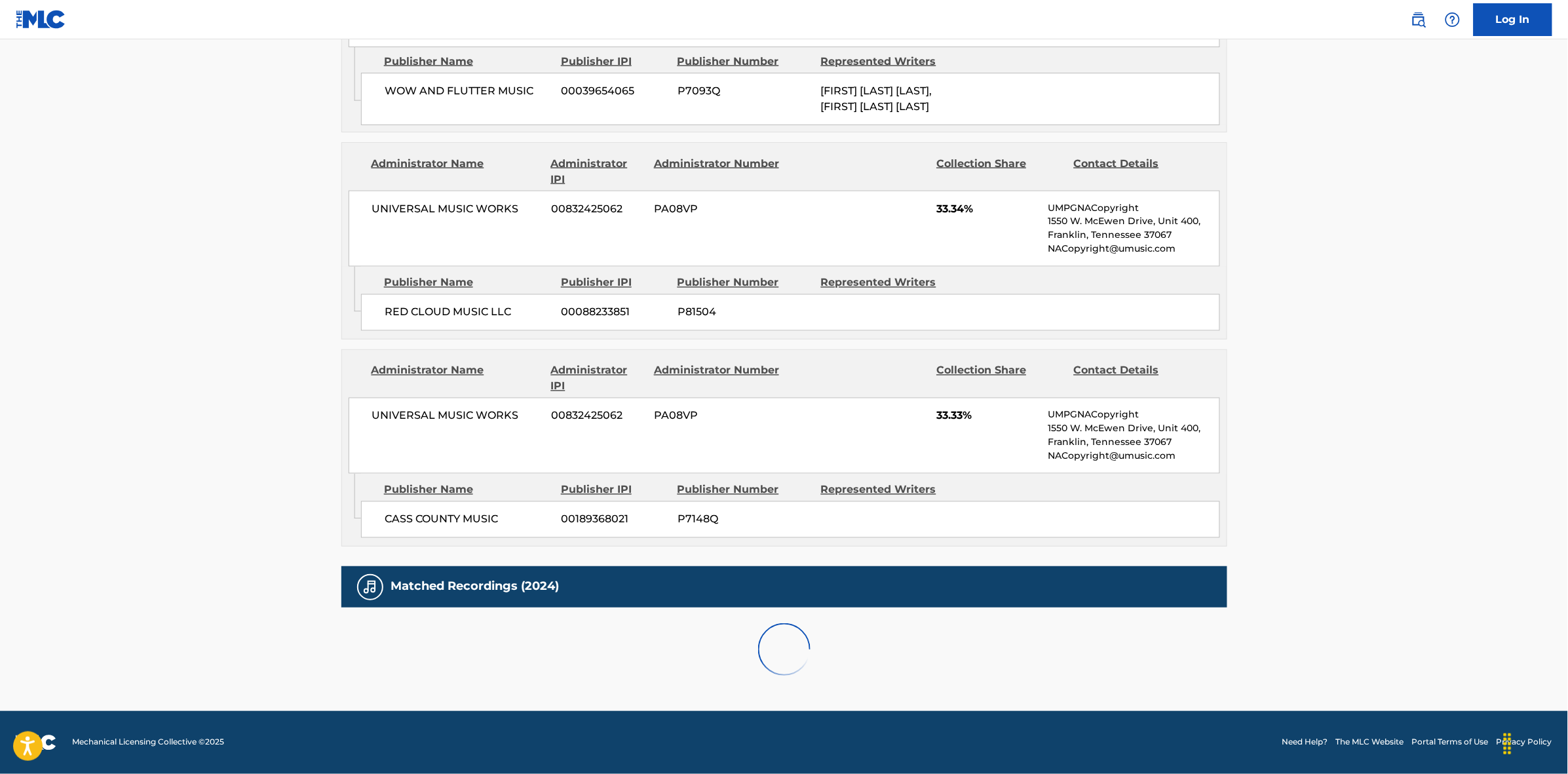 scroll, scrollTop: 1177, scrollLeft: 0, axis: vertical 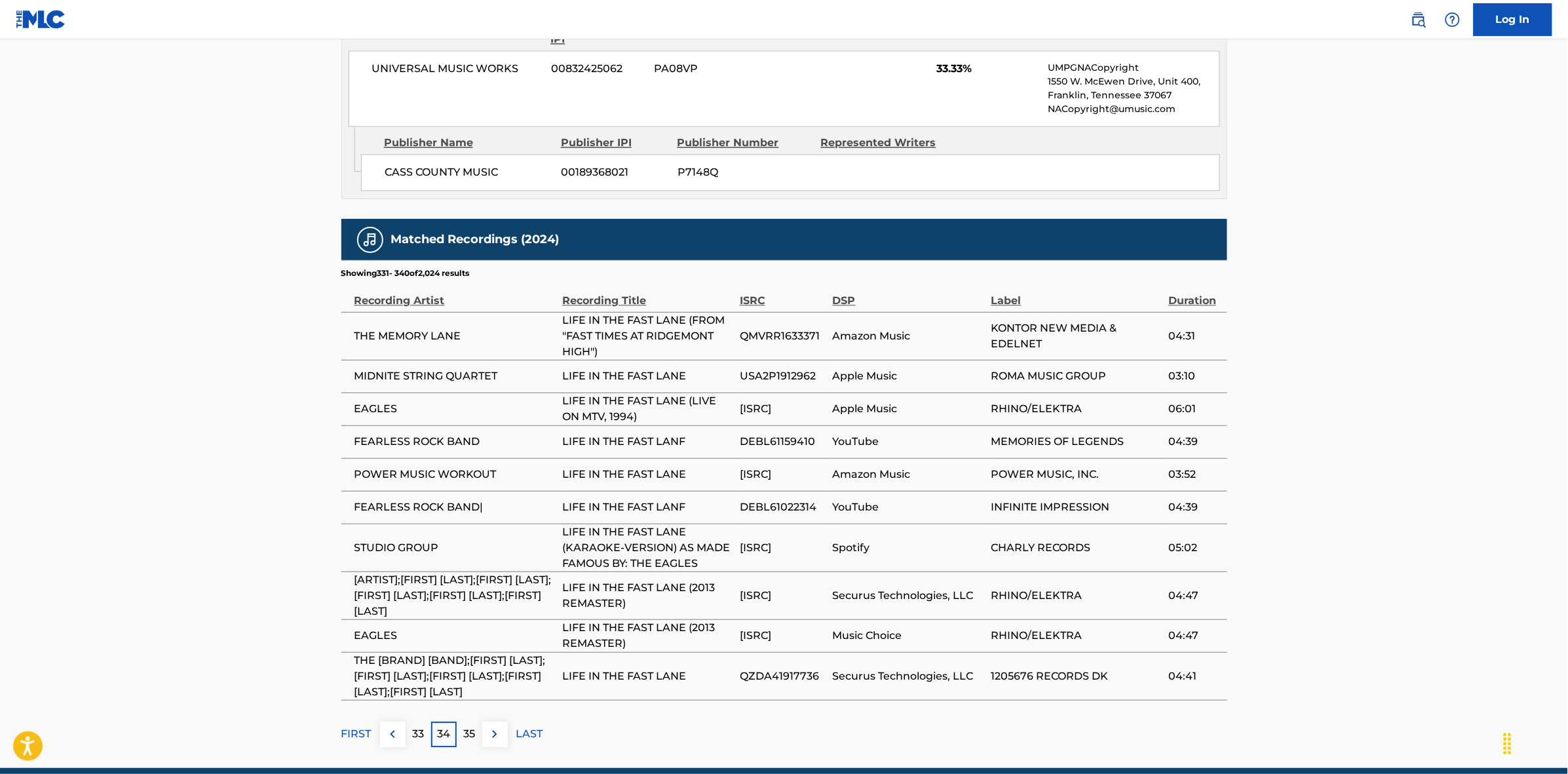 click at bounding box center (495, 734) 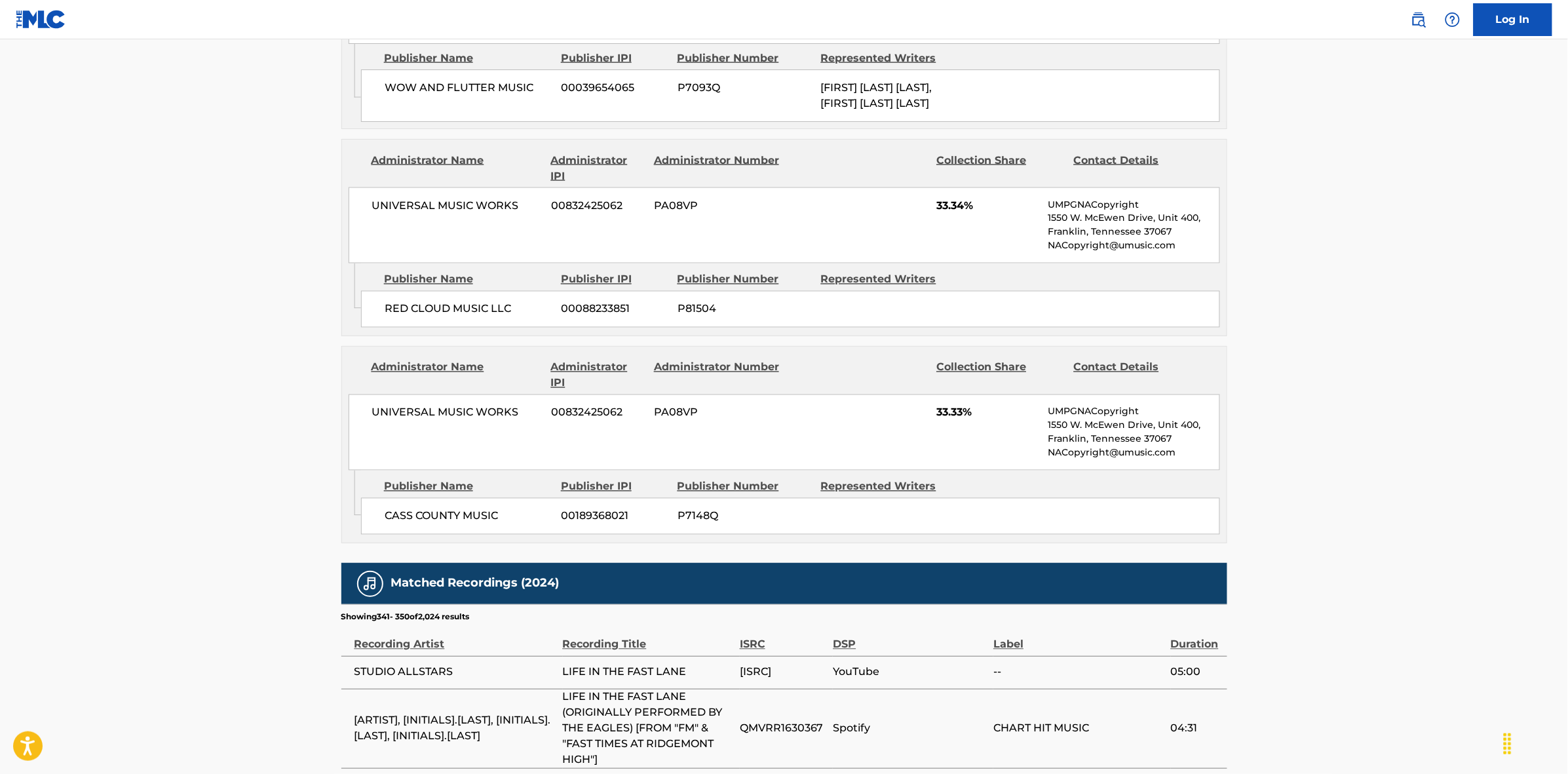 scroll, scrollTop: 1177, scrollLeft: 0, axis: vertical 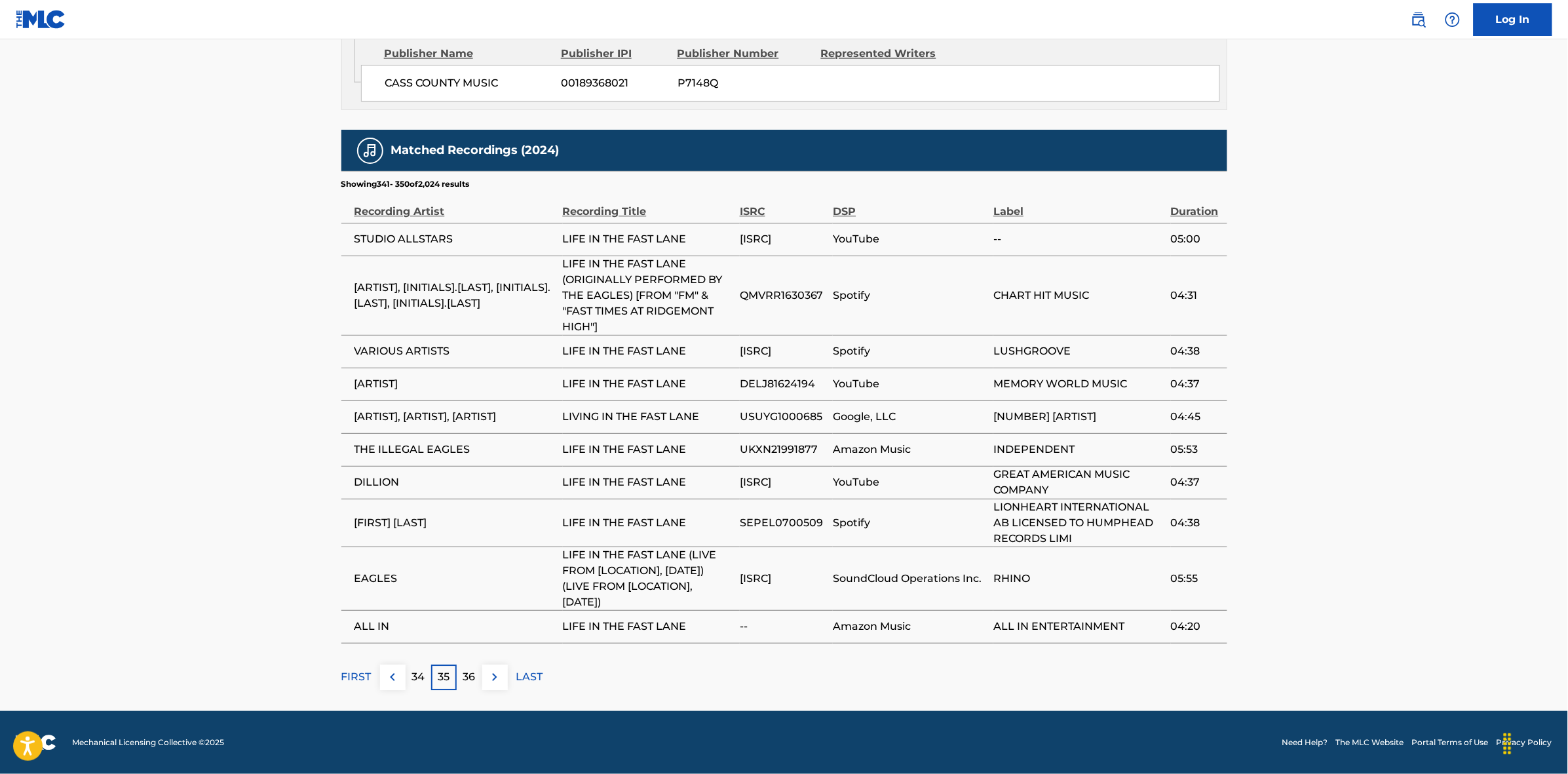 click on "36" at bounding box center (469, 677) 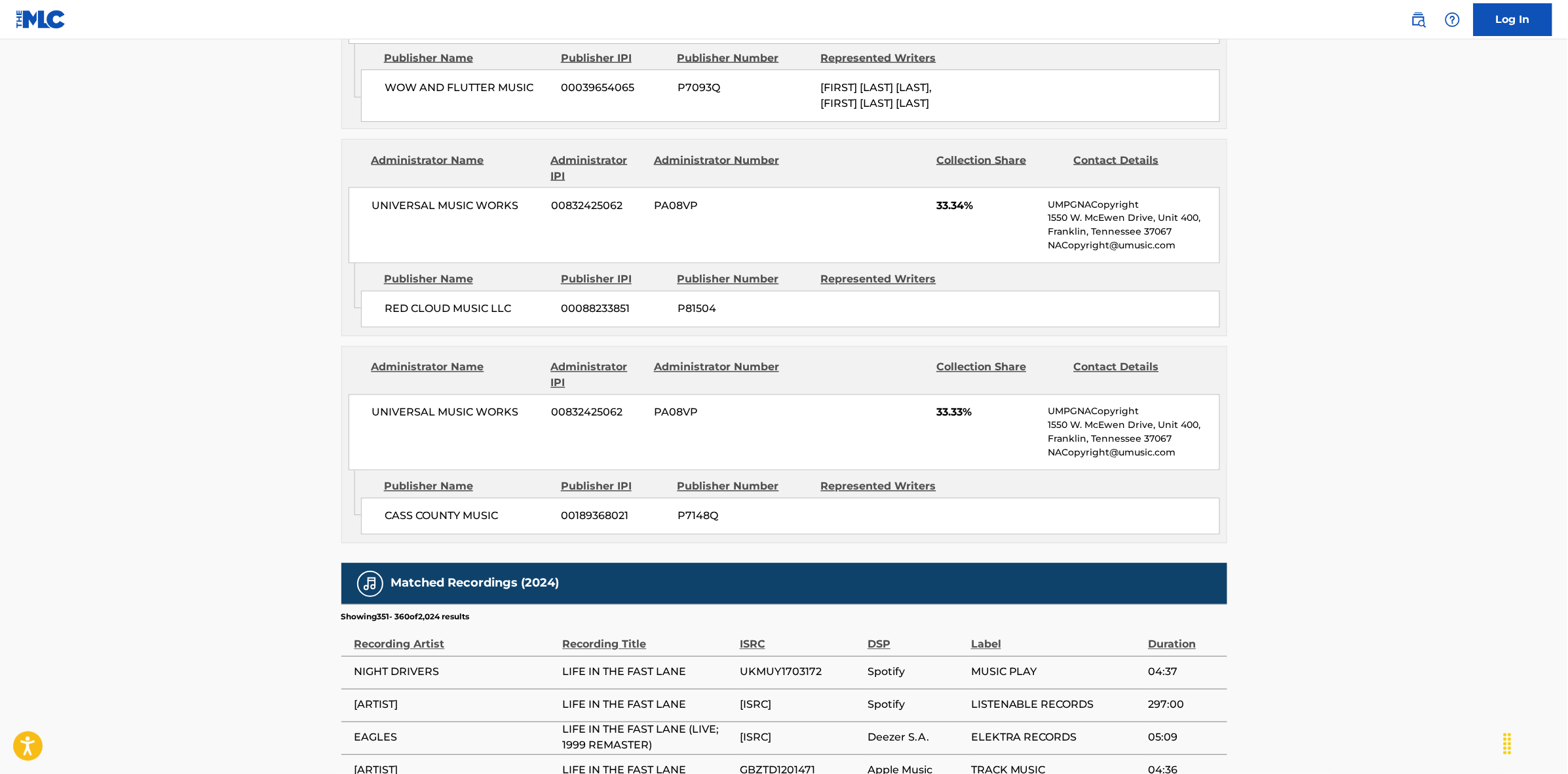 scroll, scrollTop: 1223, scrollLeft: 0, axis: vertical 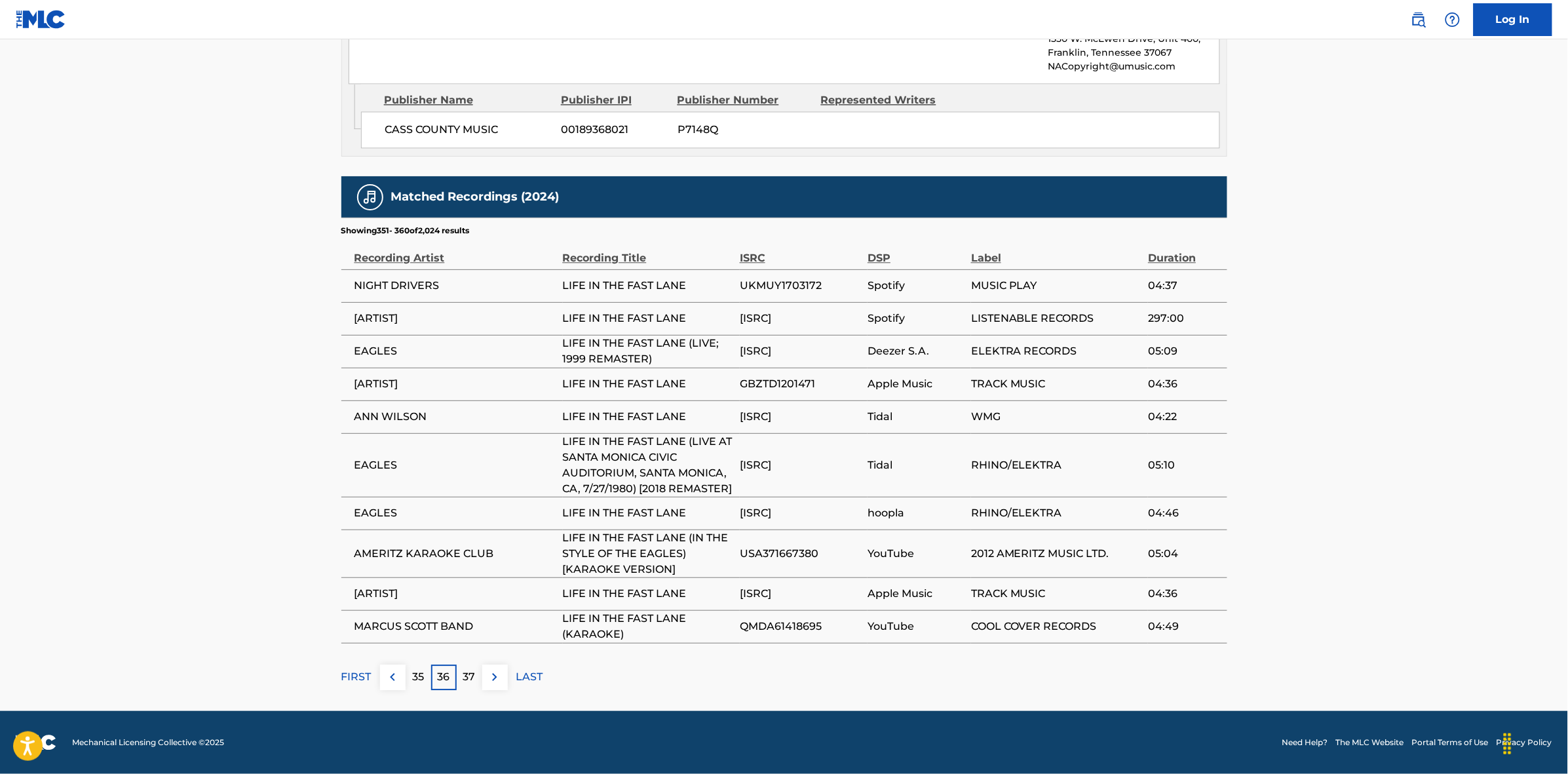 click at bounding box center (495, 677) 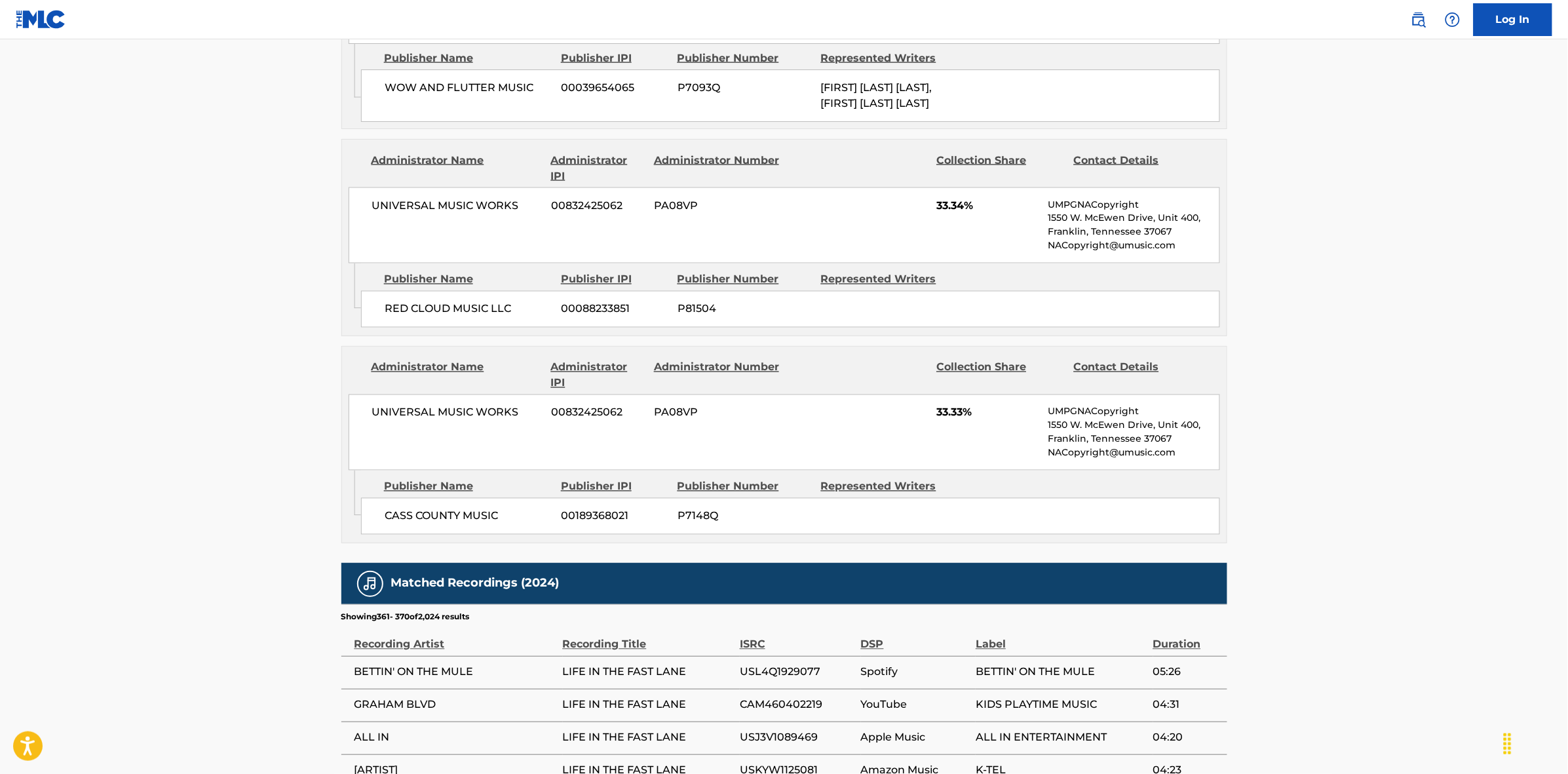 scroll, scrollTop: 1177, scrollLeft: 0, axis: vertical 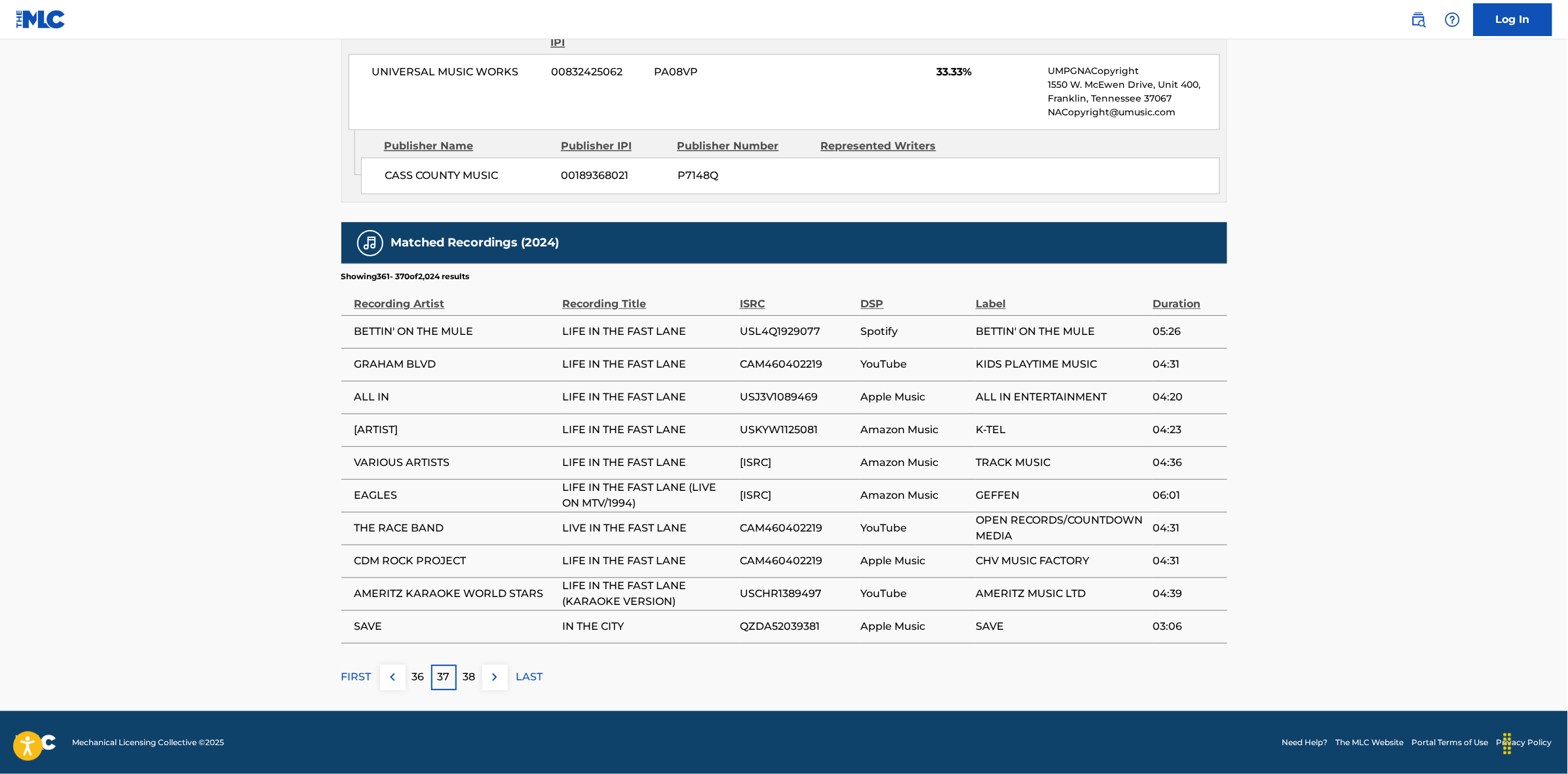 click at bounding box center (495, 677) 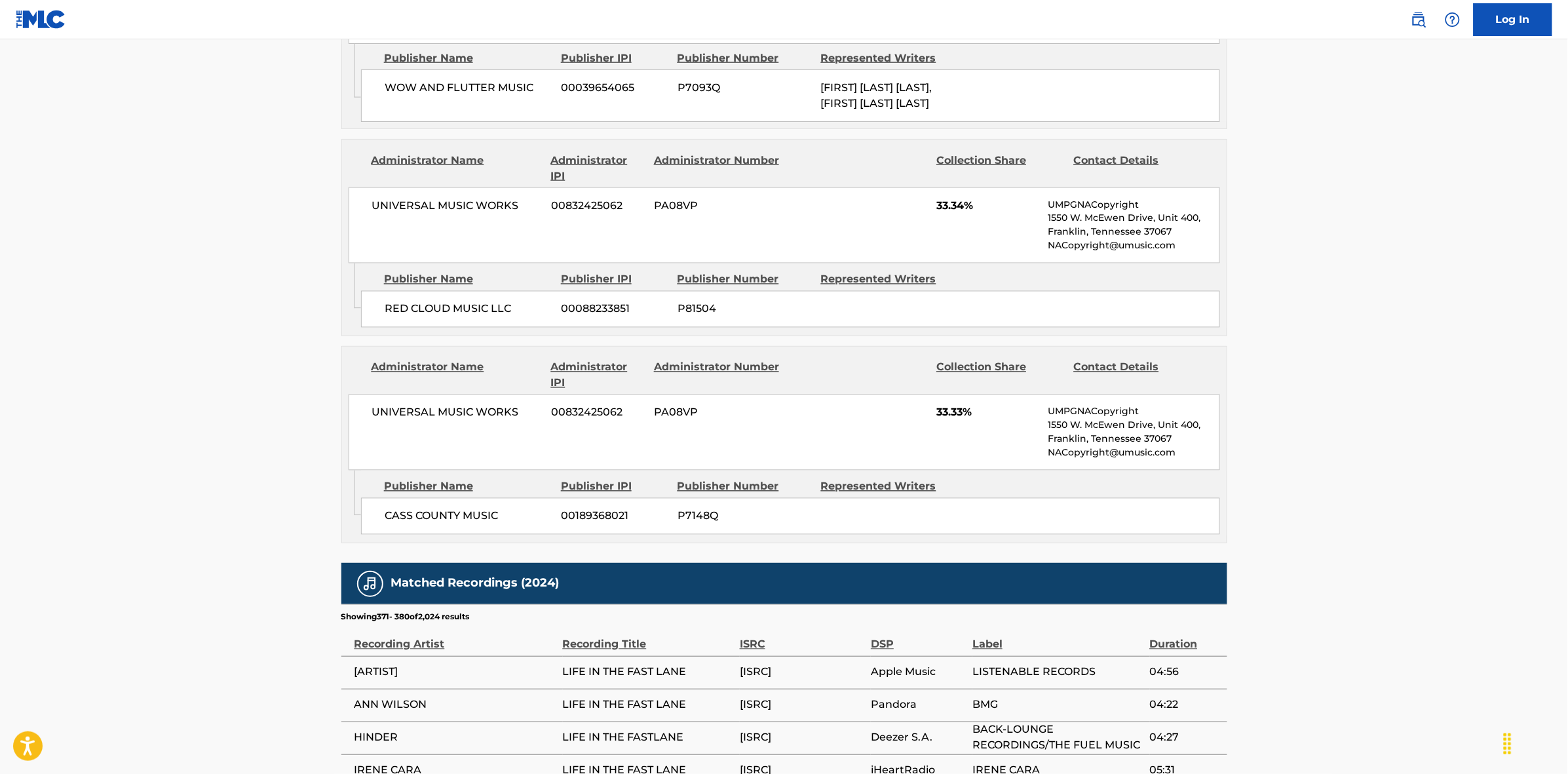 scroll, scrollTop: 1177, scrollLeft: 0, axis: vertical 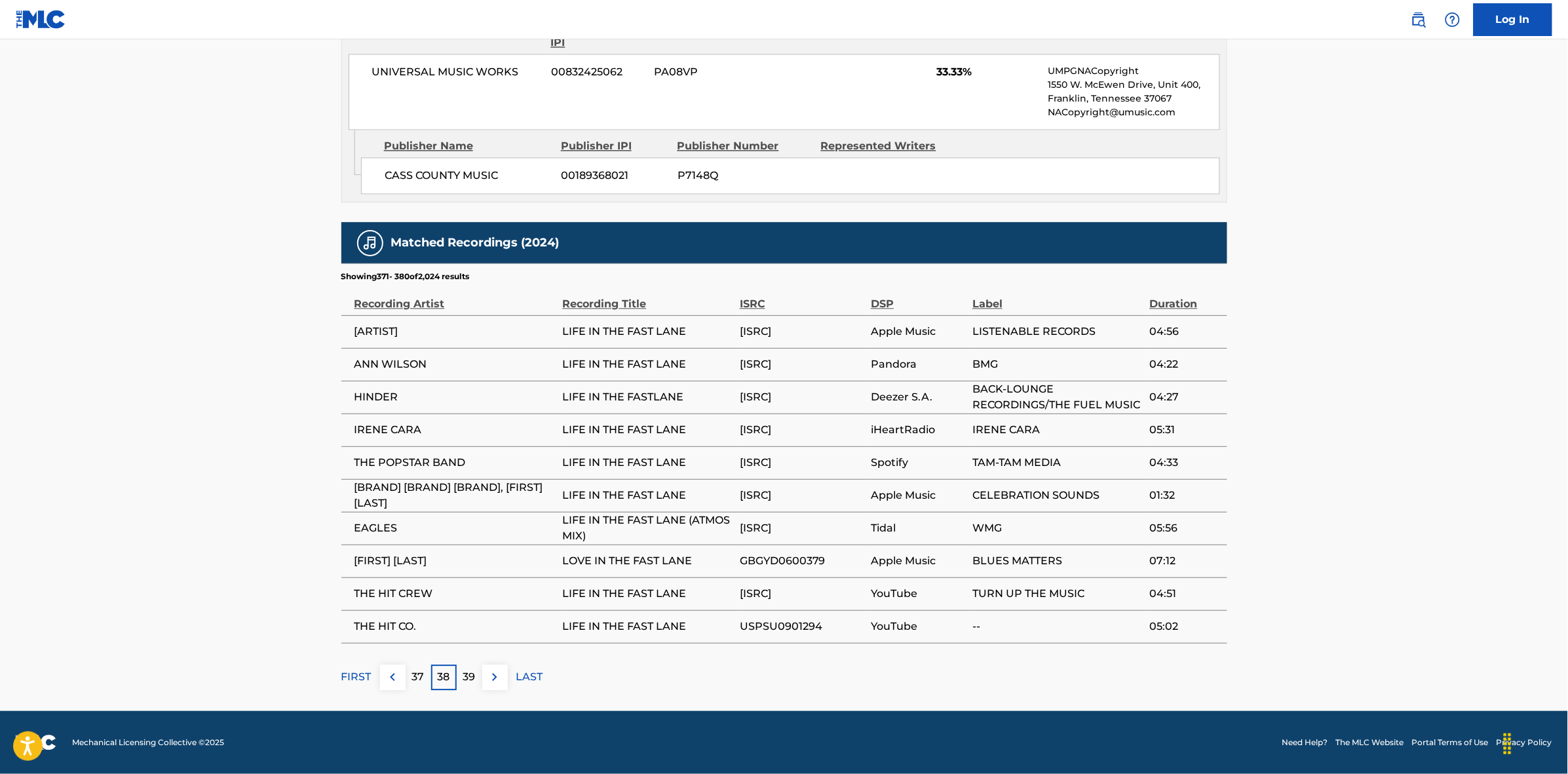 click at bounding box center [495, 677] 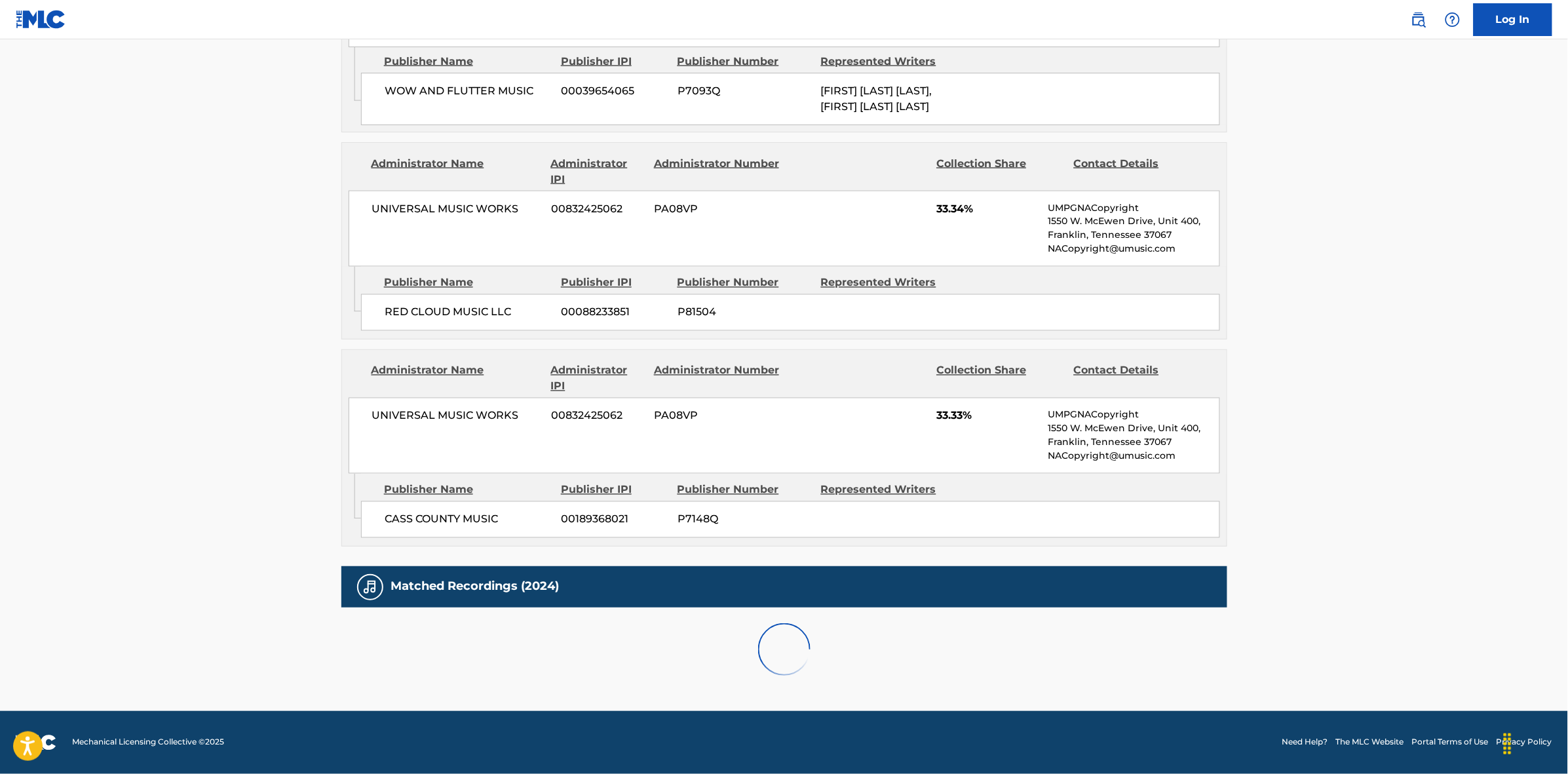 scroll, scrollTop: 1177, scrollLeft: 0, axis: vertical 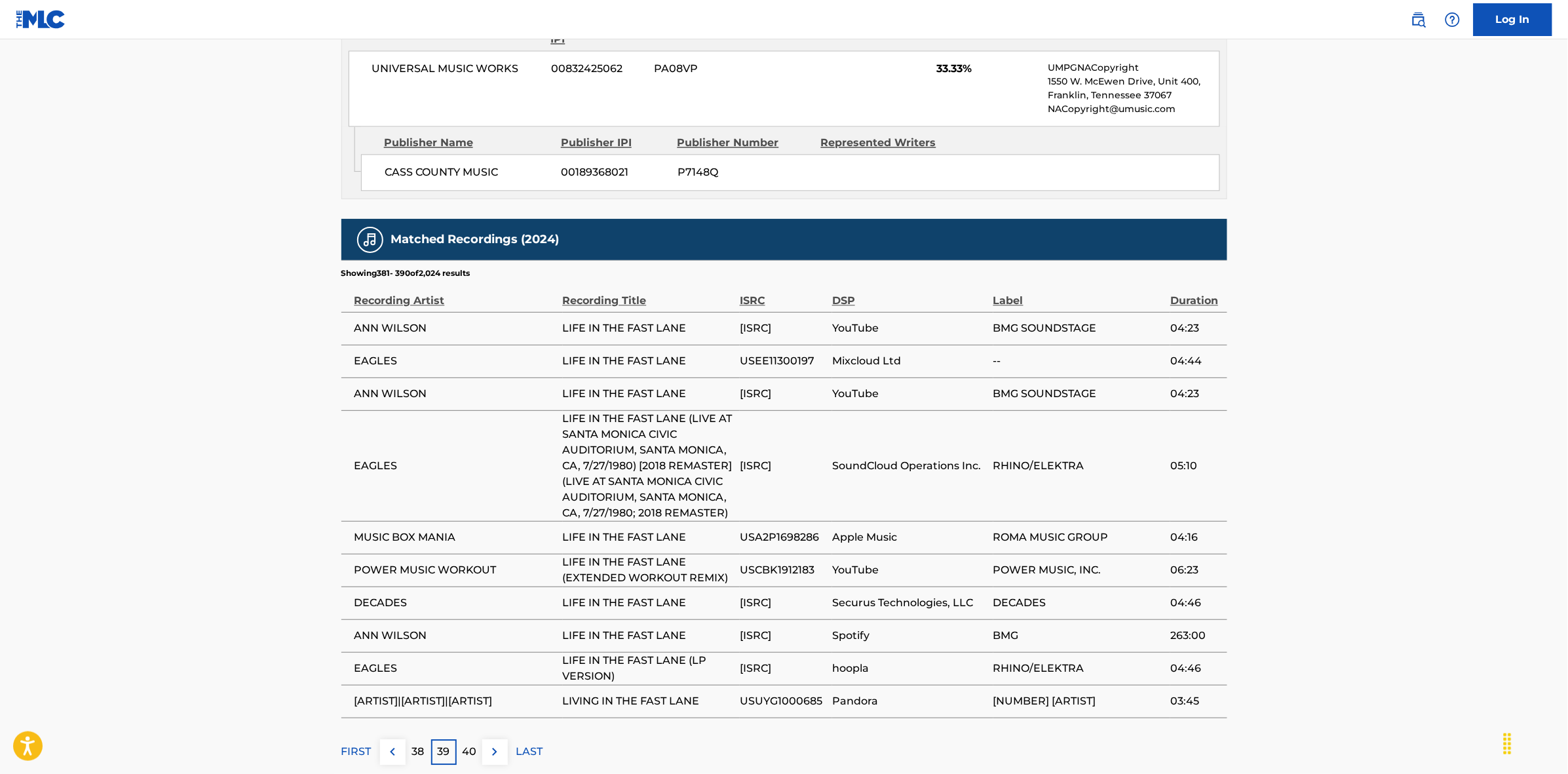 click at bounding box center [495, 752] 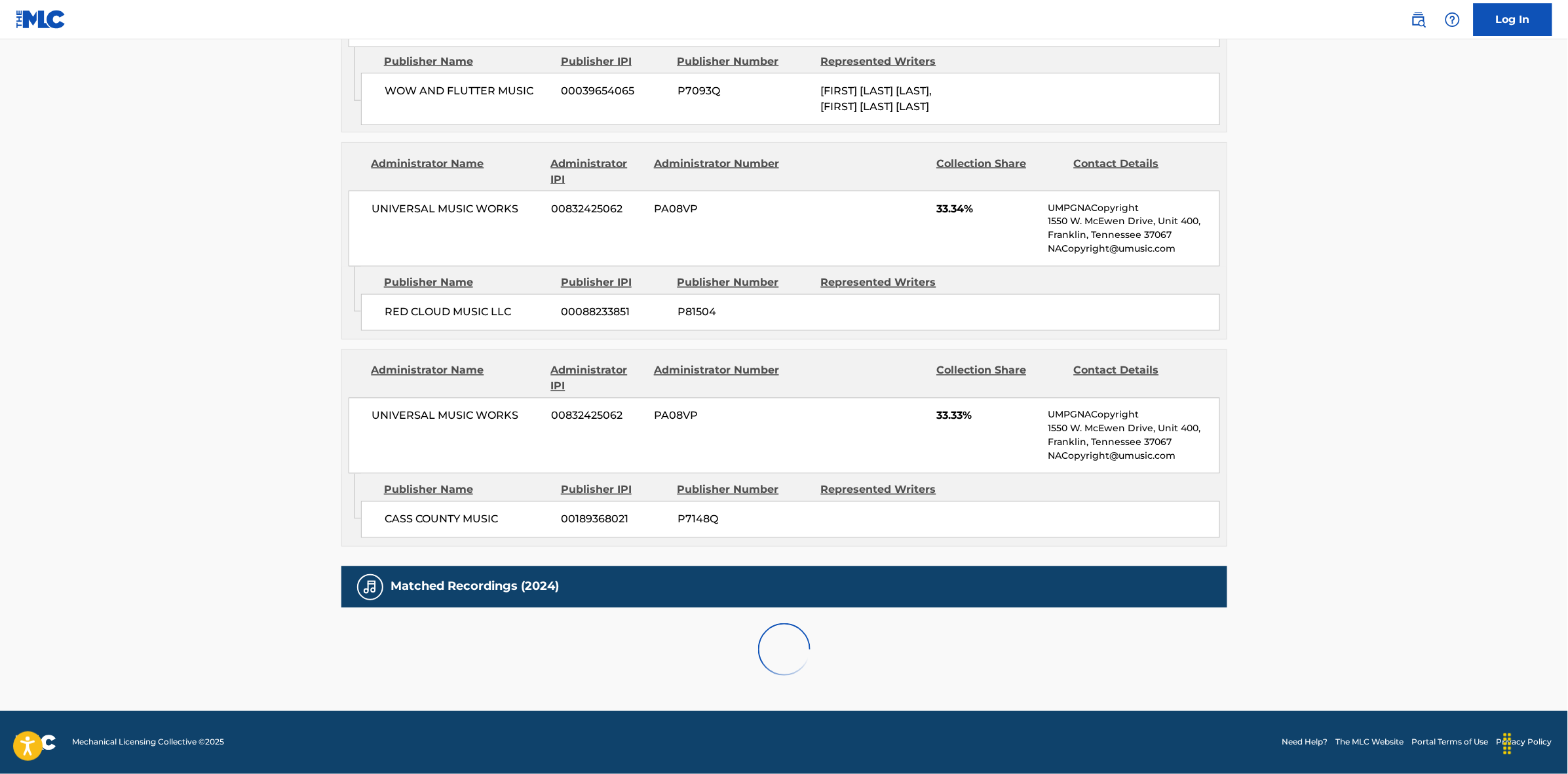 scroll, scrollTop: 1177, scrollLeft: 0, axis: vertical 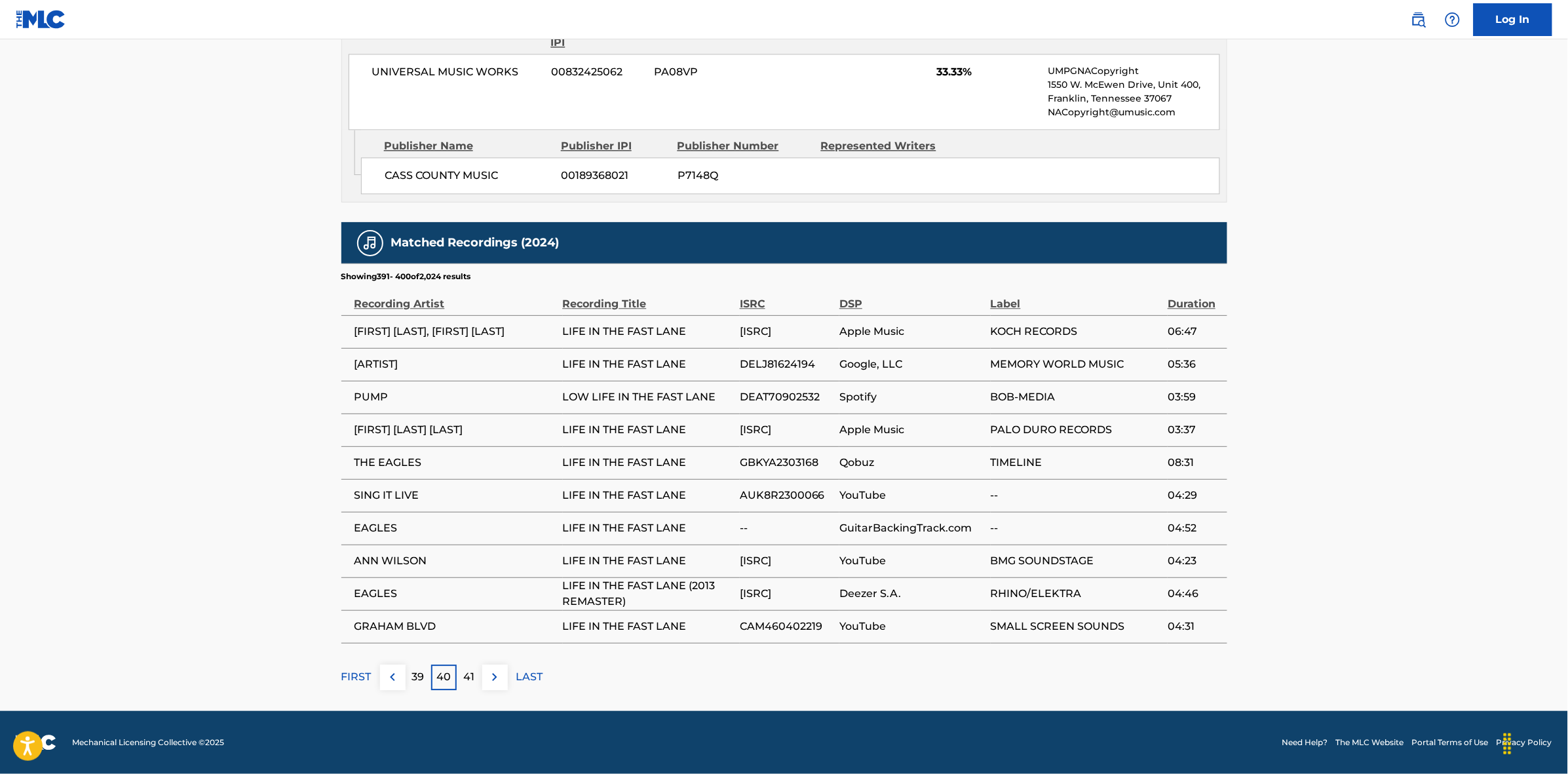 click at bounding box center (495, 677) 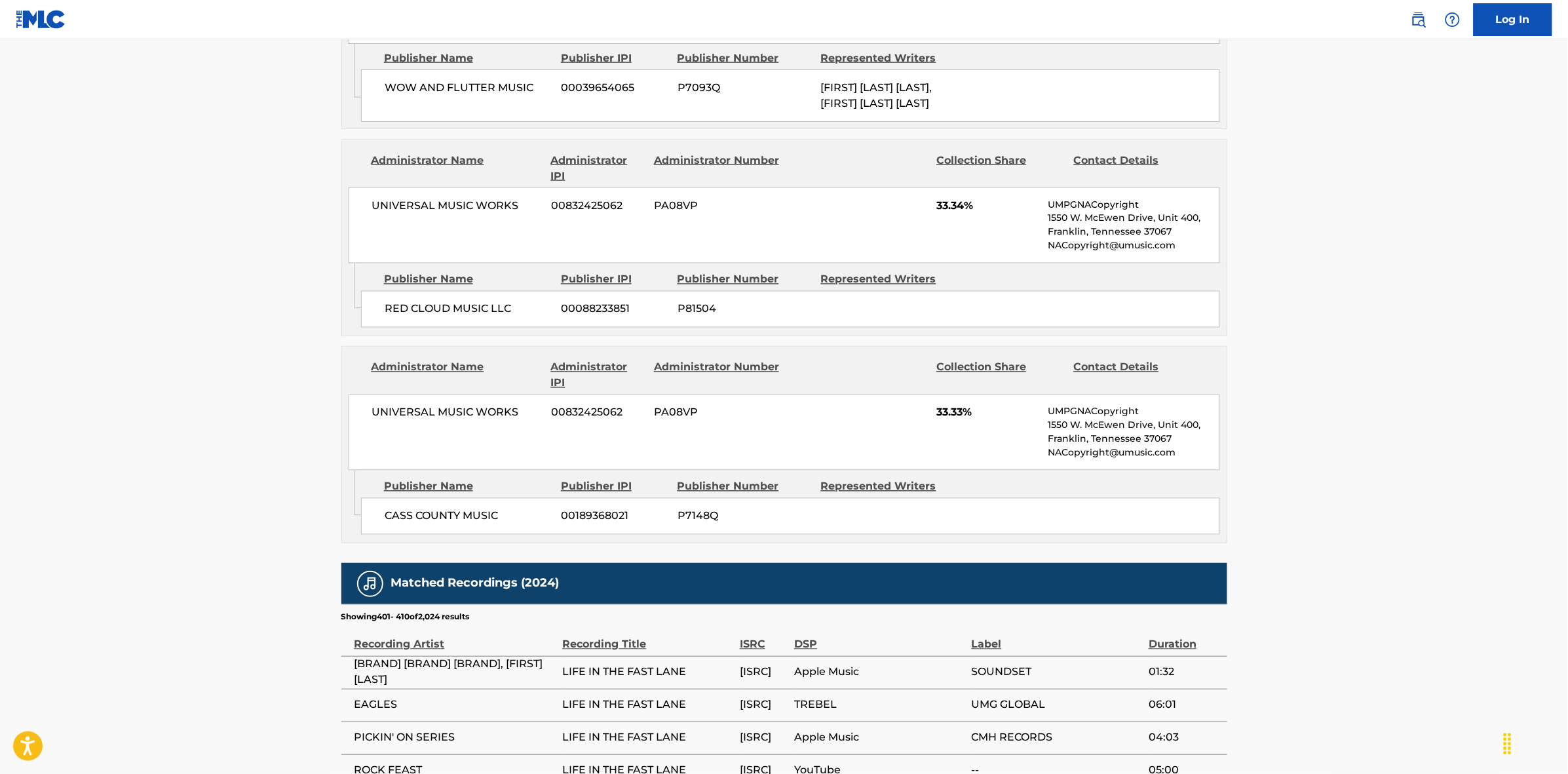 scroll, scrollTop: 1177, scrollLeft: 0, axis: vertical 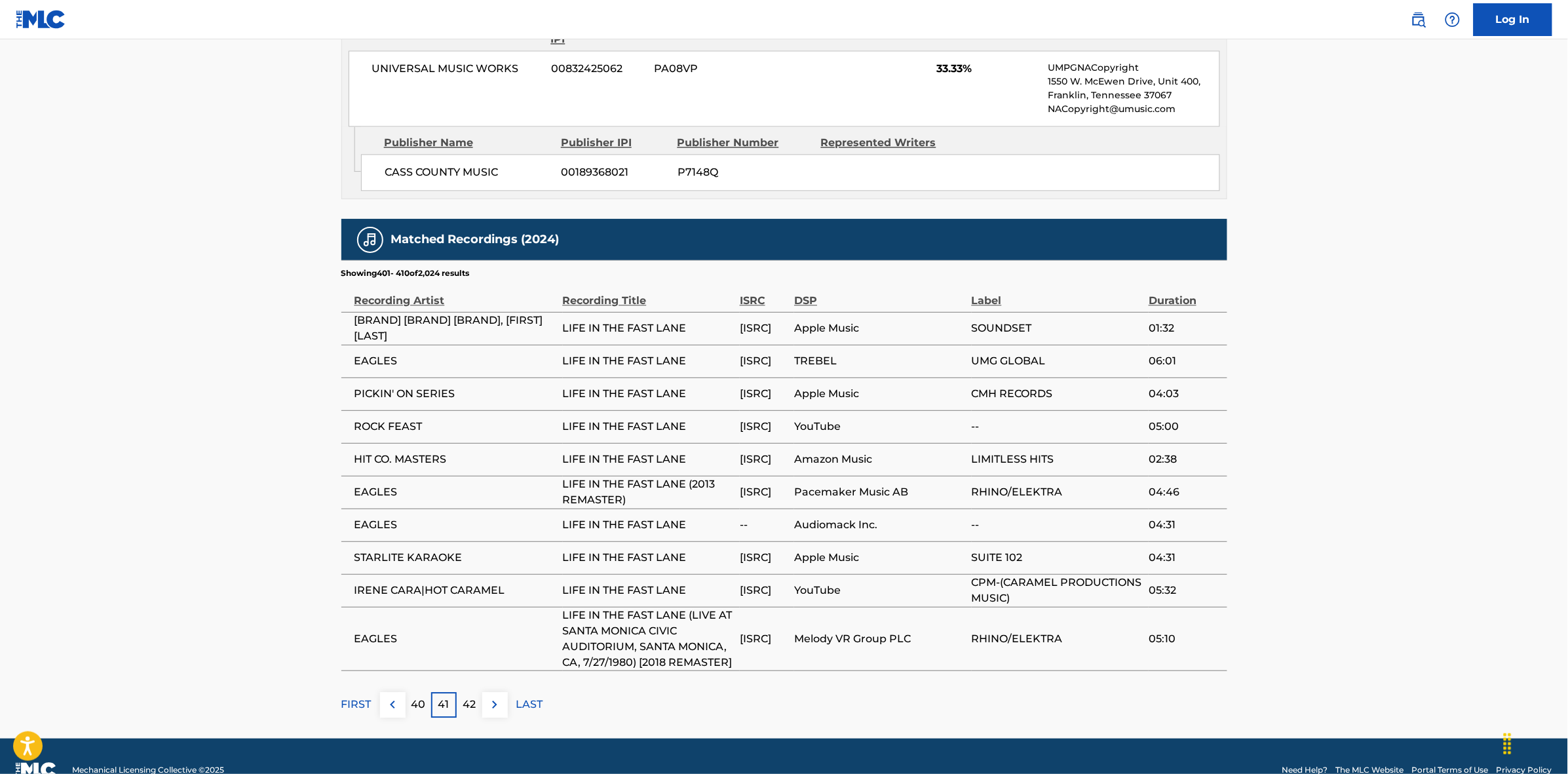 click at bounding box center (495, 705) 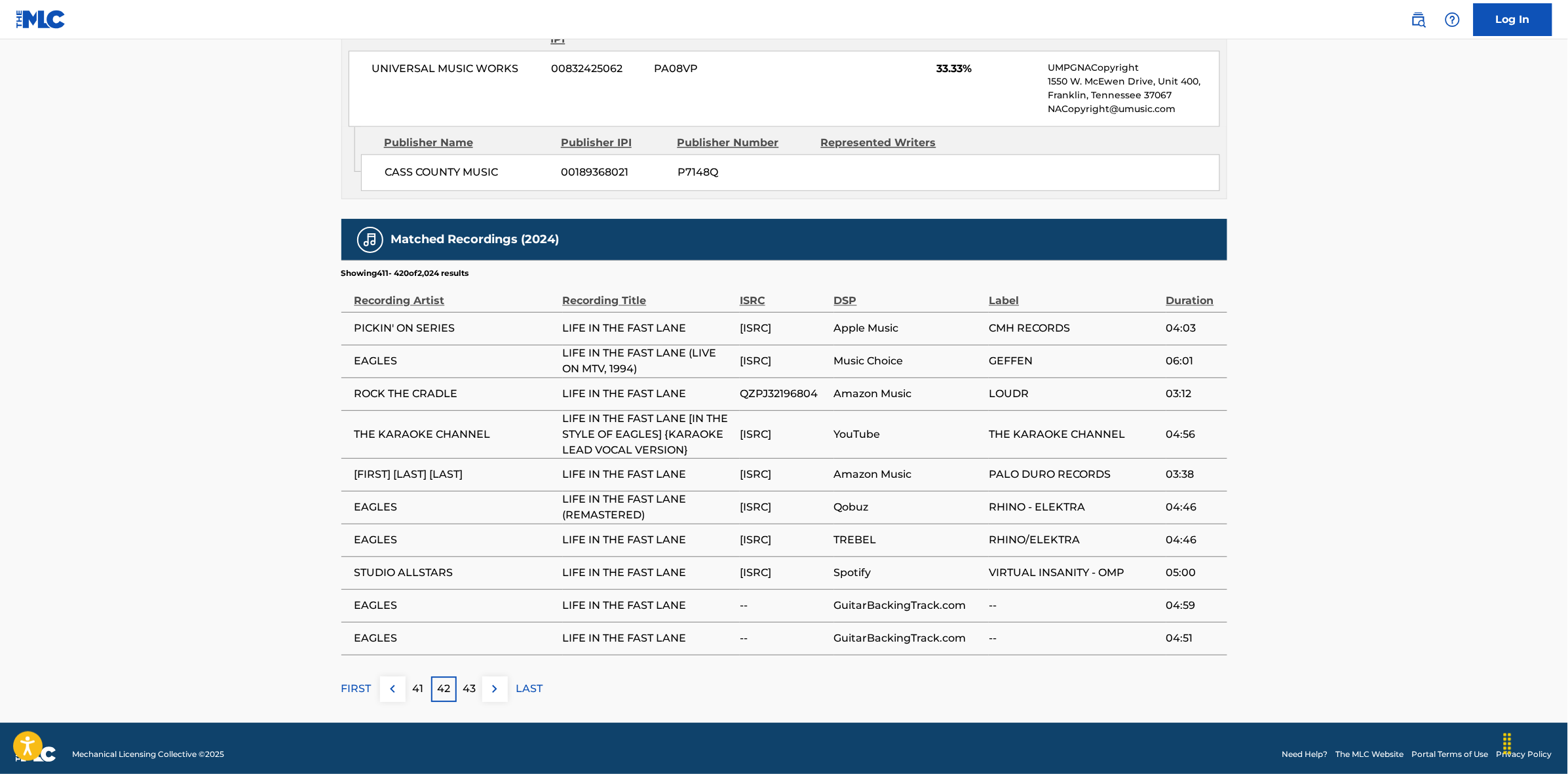 click at bounding box center [495, 689] 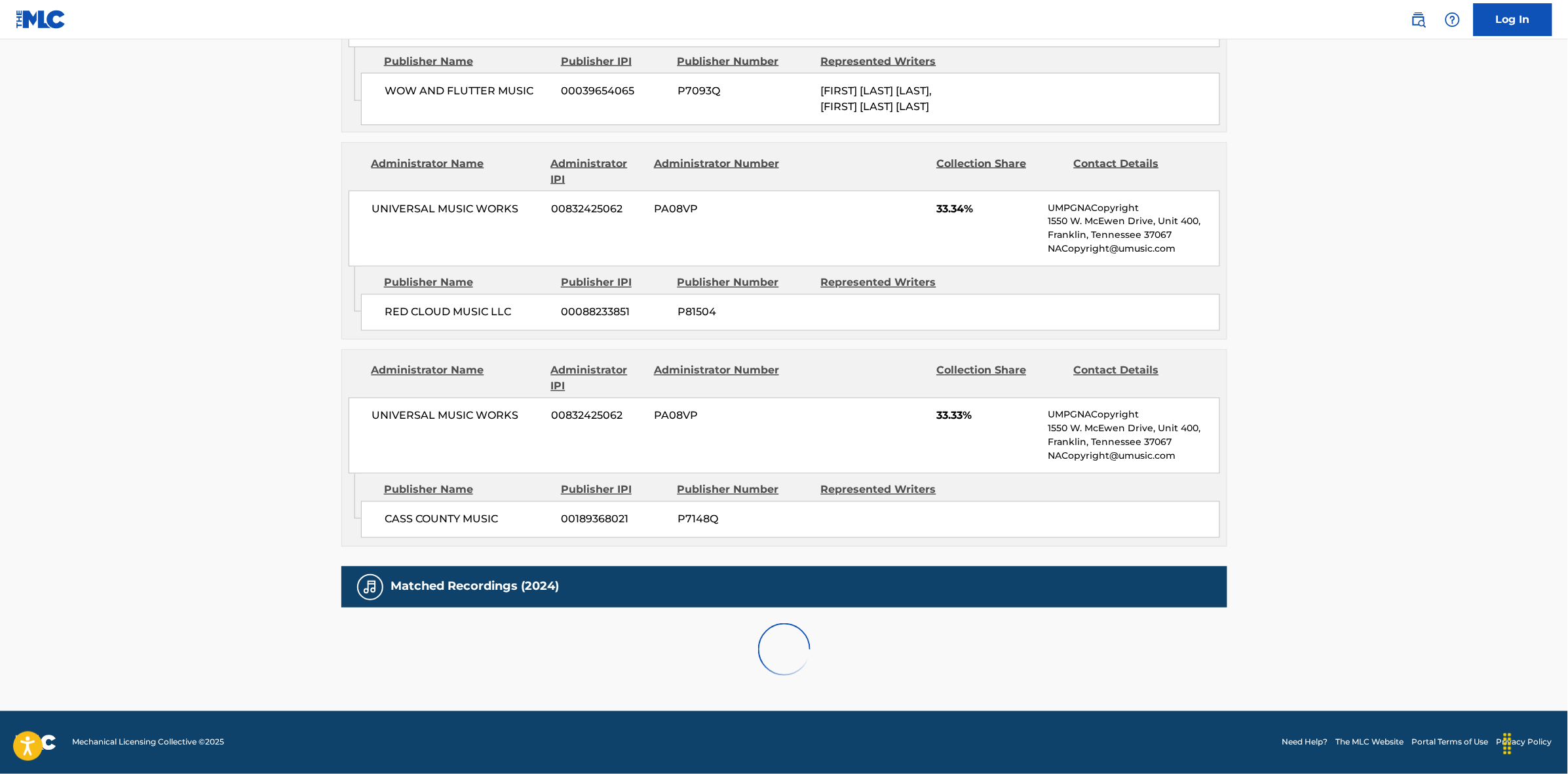 scroll, scrollTop: 1177, scrollLeft: 0, axis: vertical 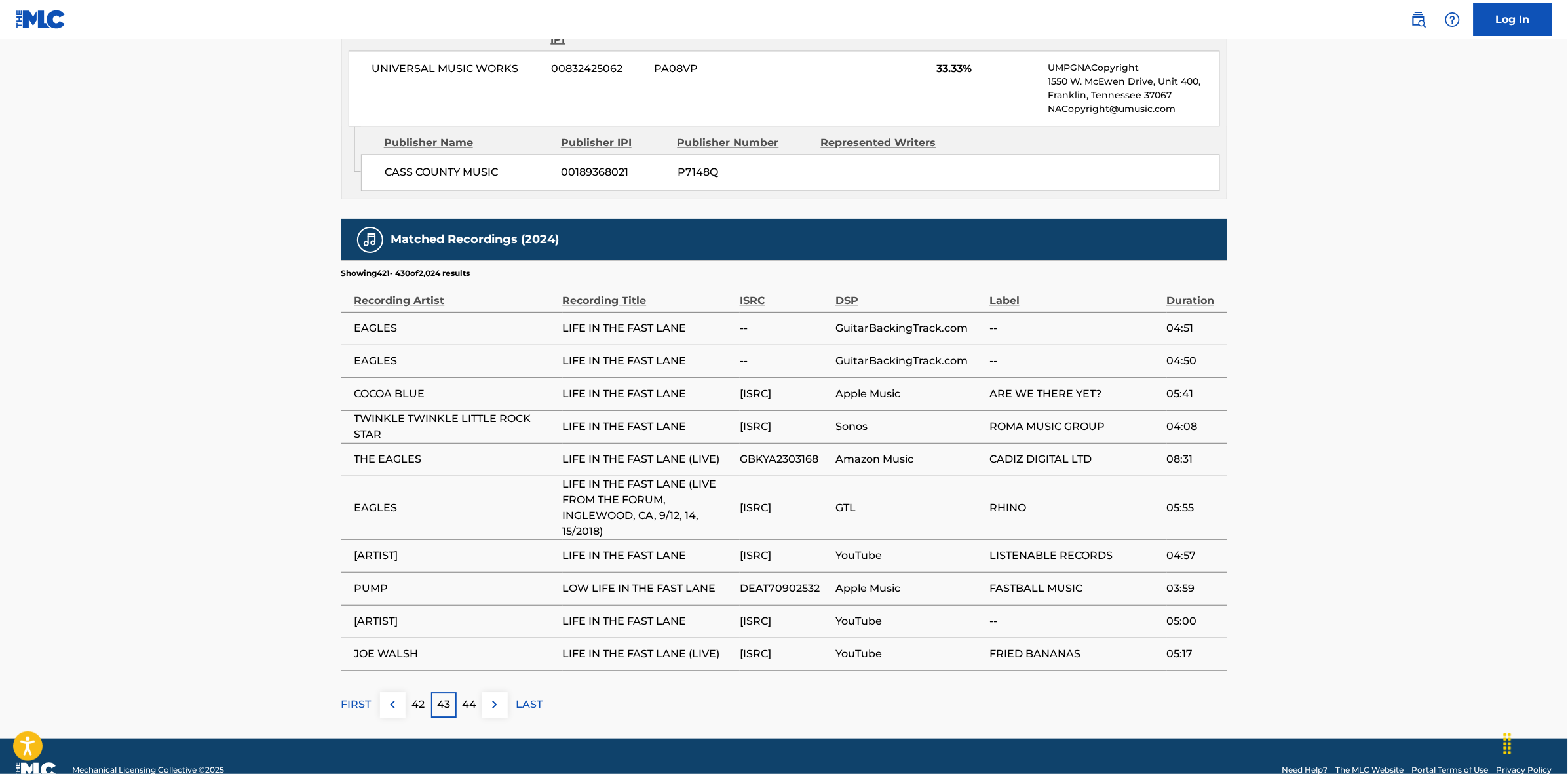 click at bounding box center (495, 705) 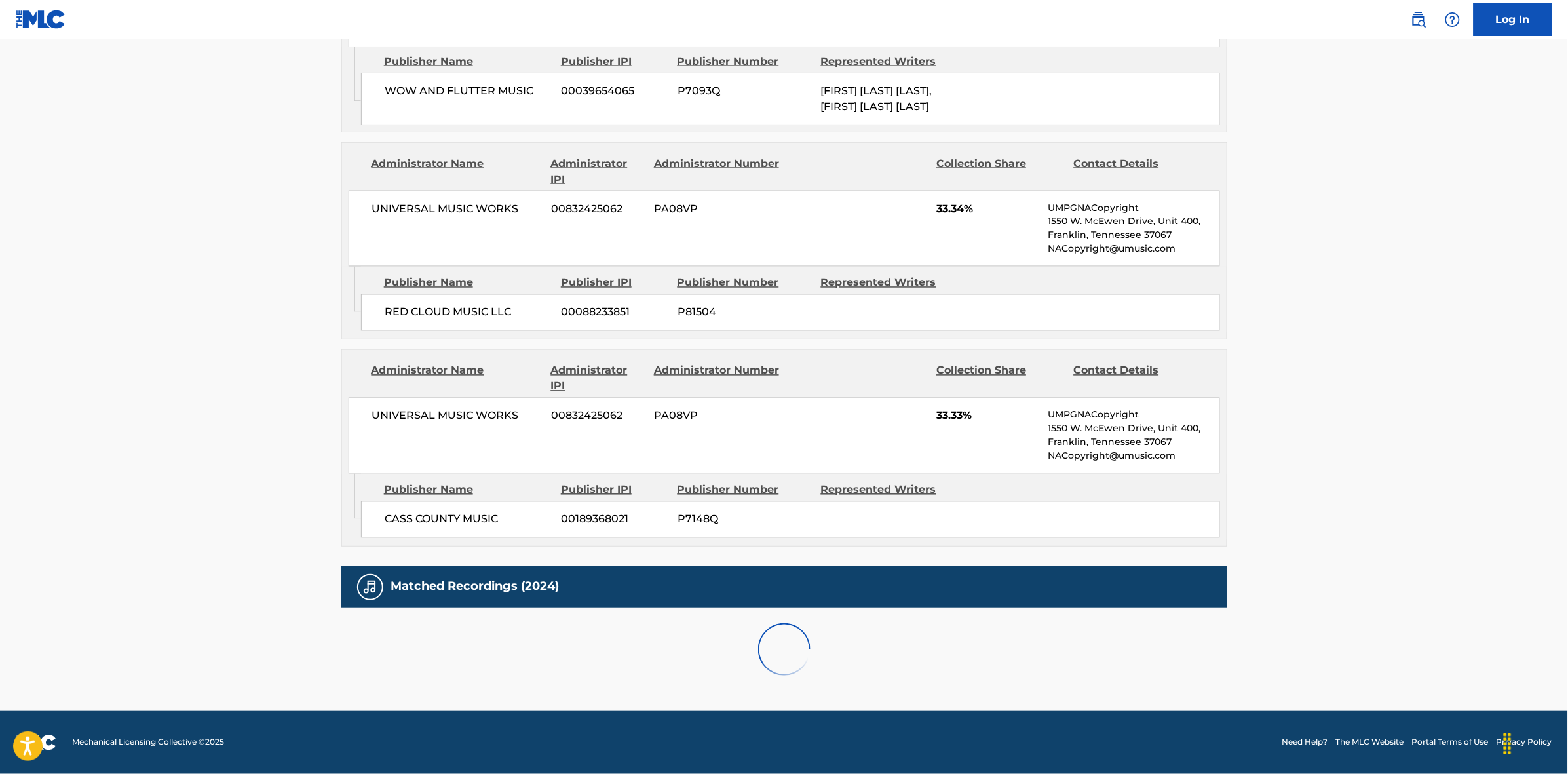scroll, scrollTop: 1177, scrollLeft: 0, axis: vertical 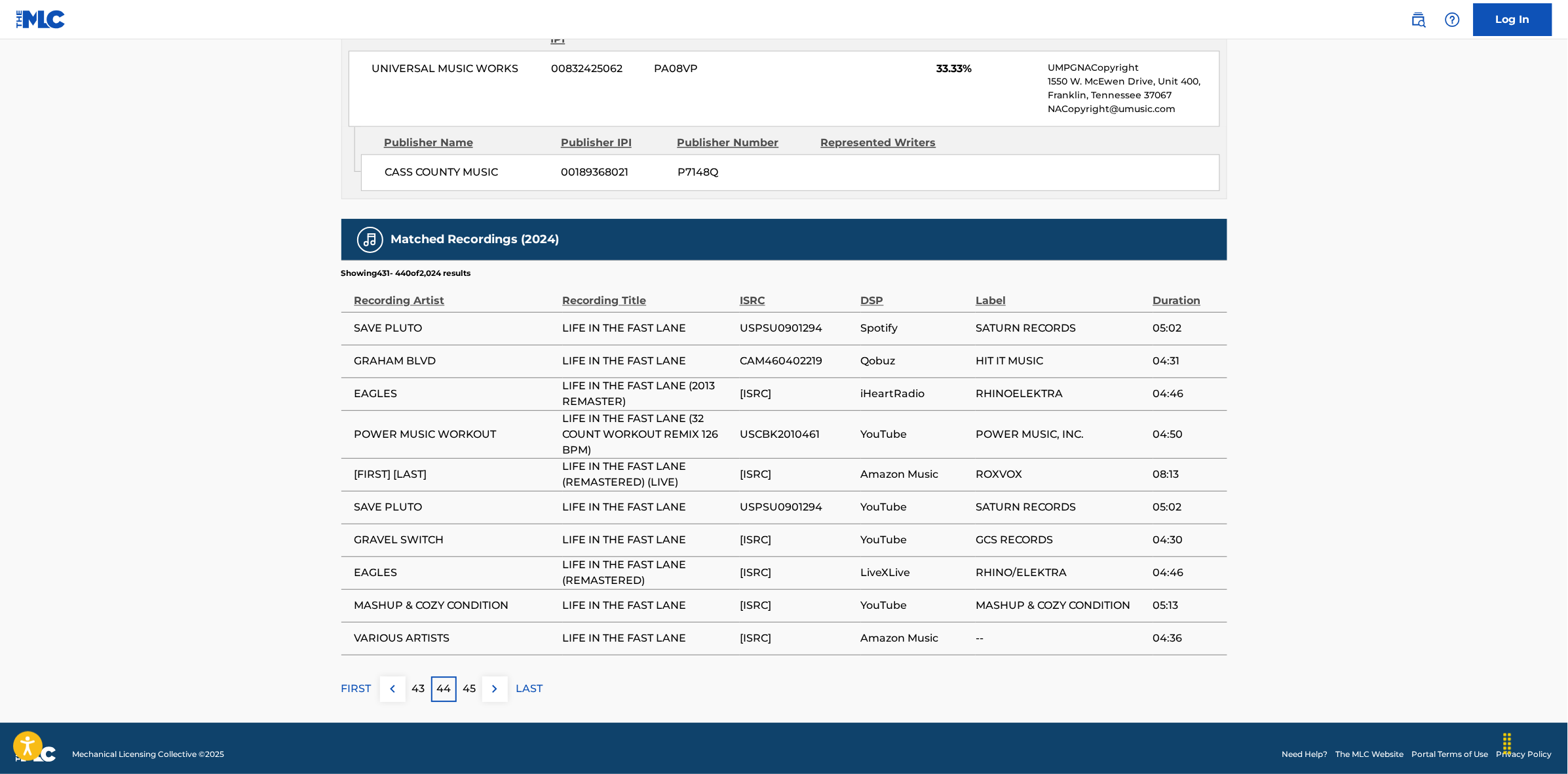 click at bounding box center (495, 689) 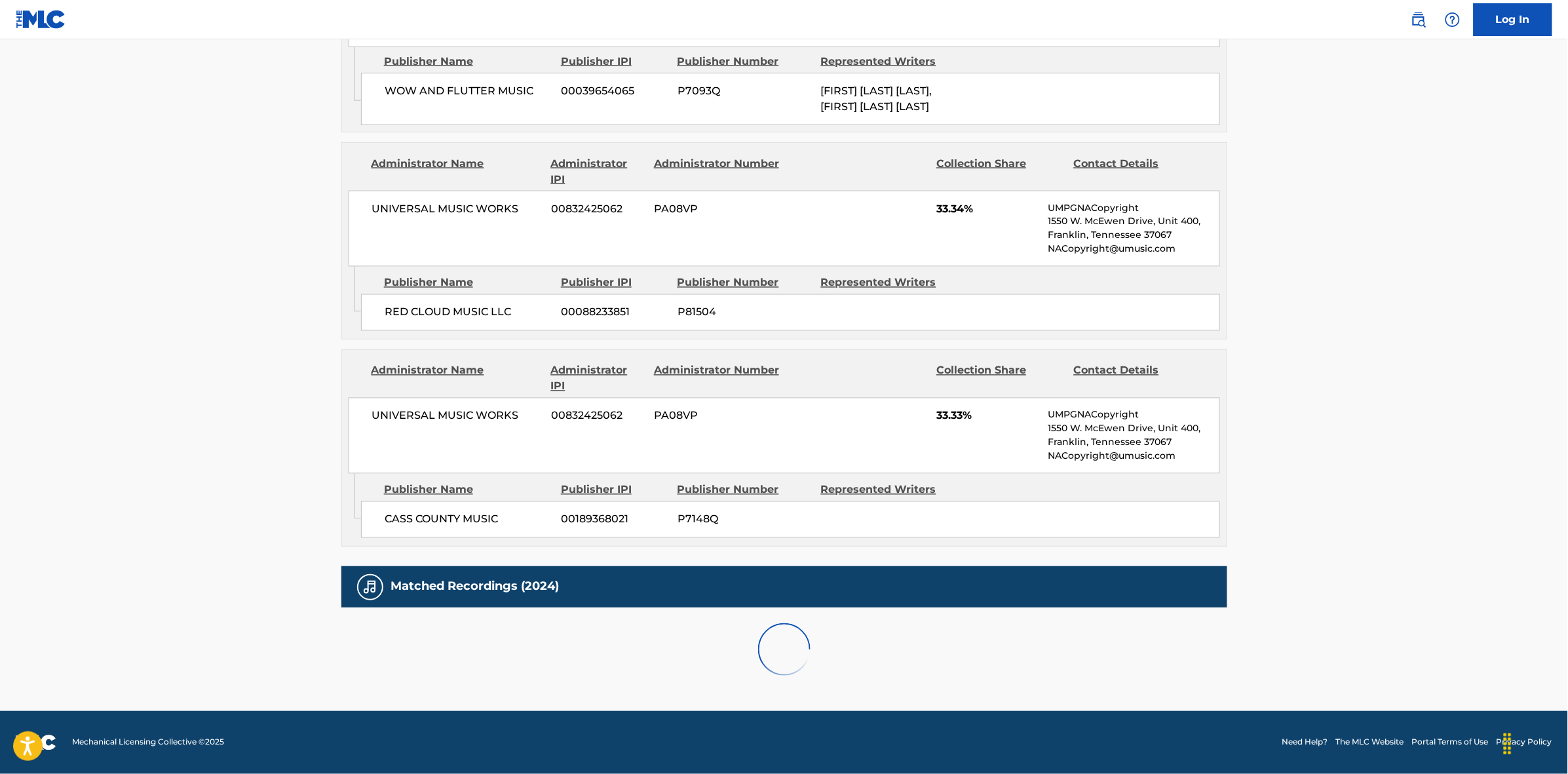 scroll, scrollTop: 1177, scrollLeft: 0, axis: vertical 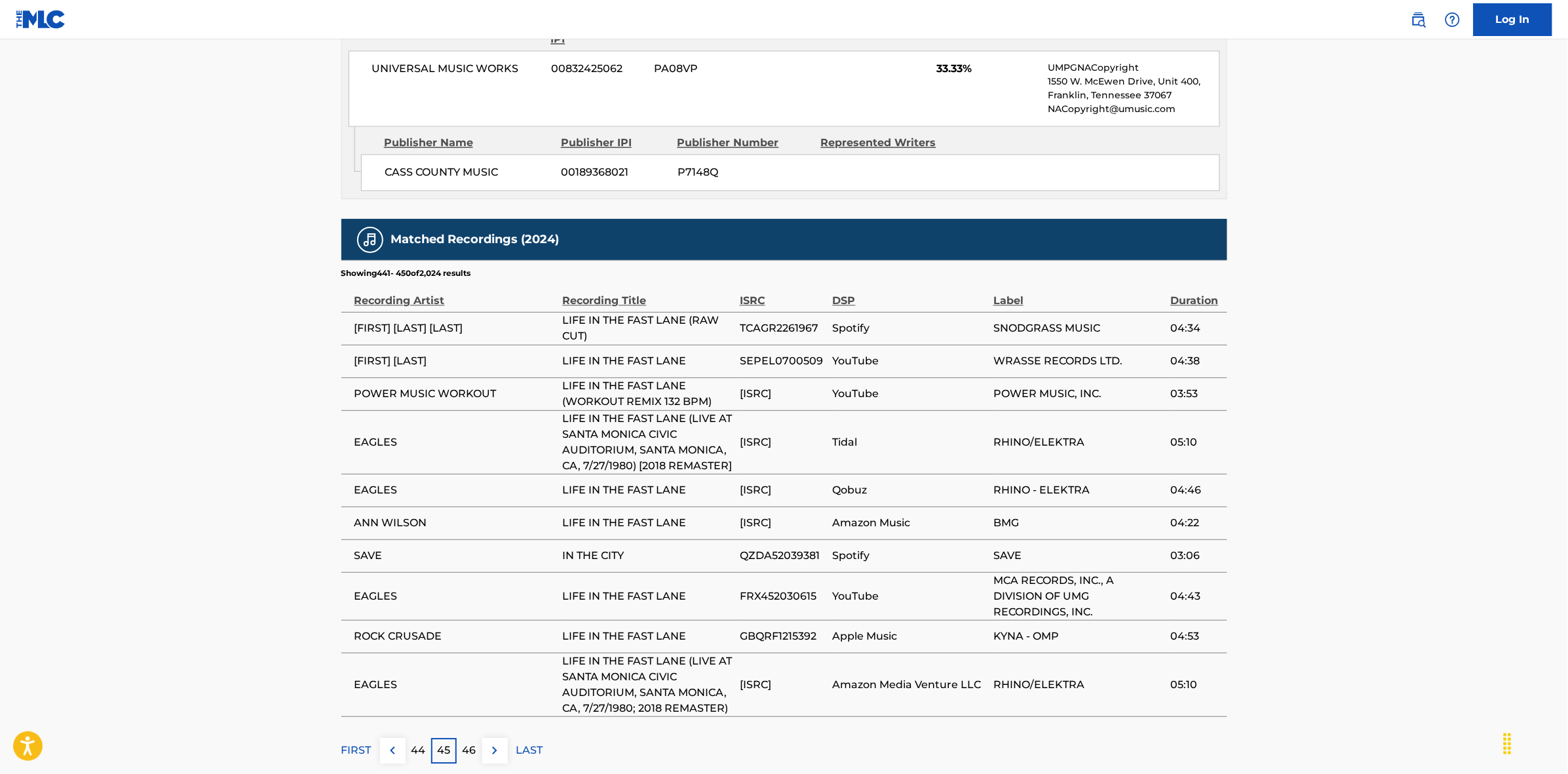 click at bounding box center (495, 750) 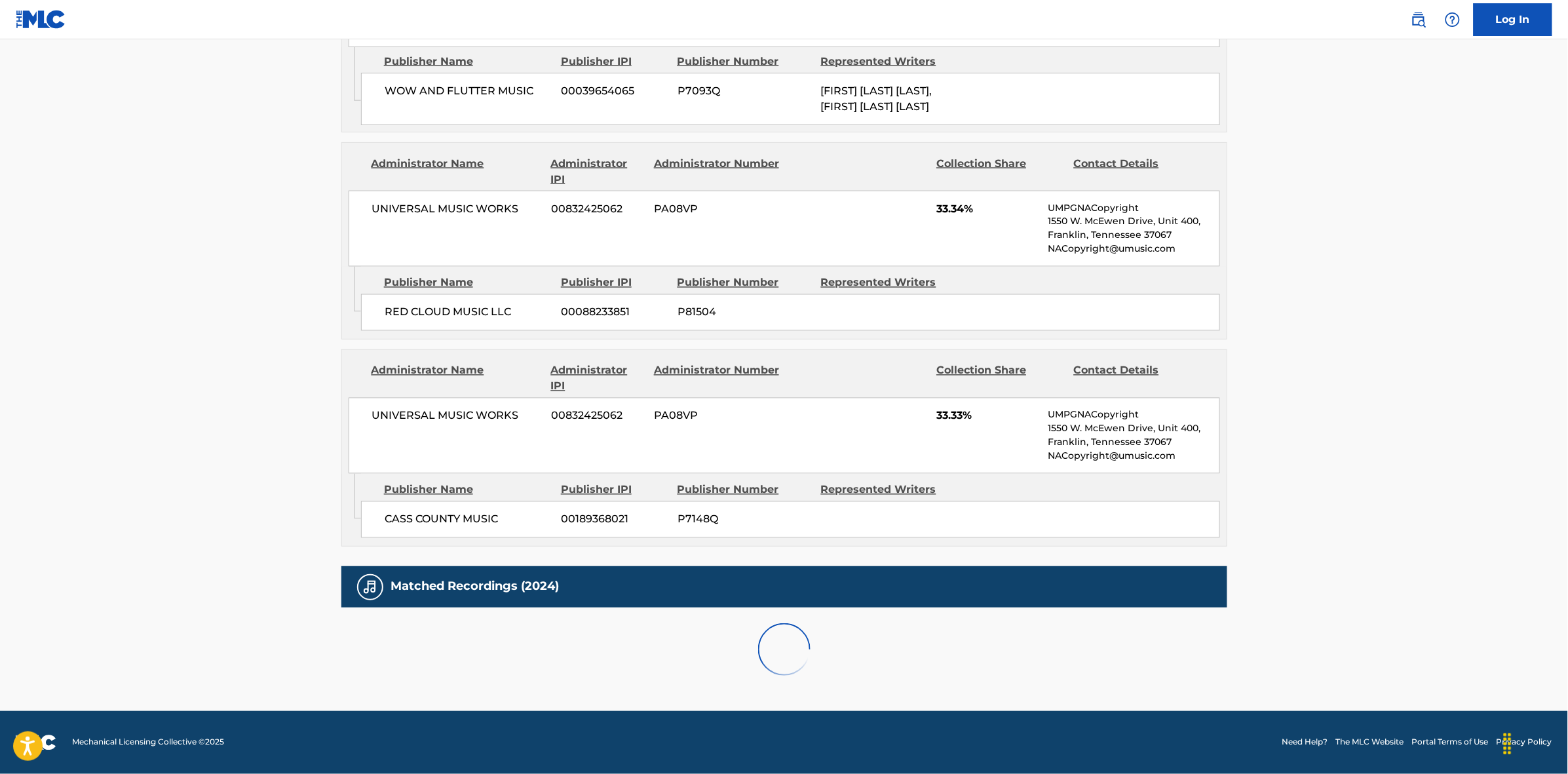 scroll, scrollTop: 1177, scrollLeft: 0, axis: vertical 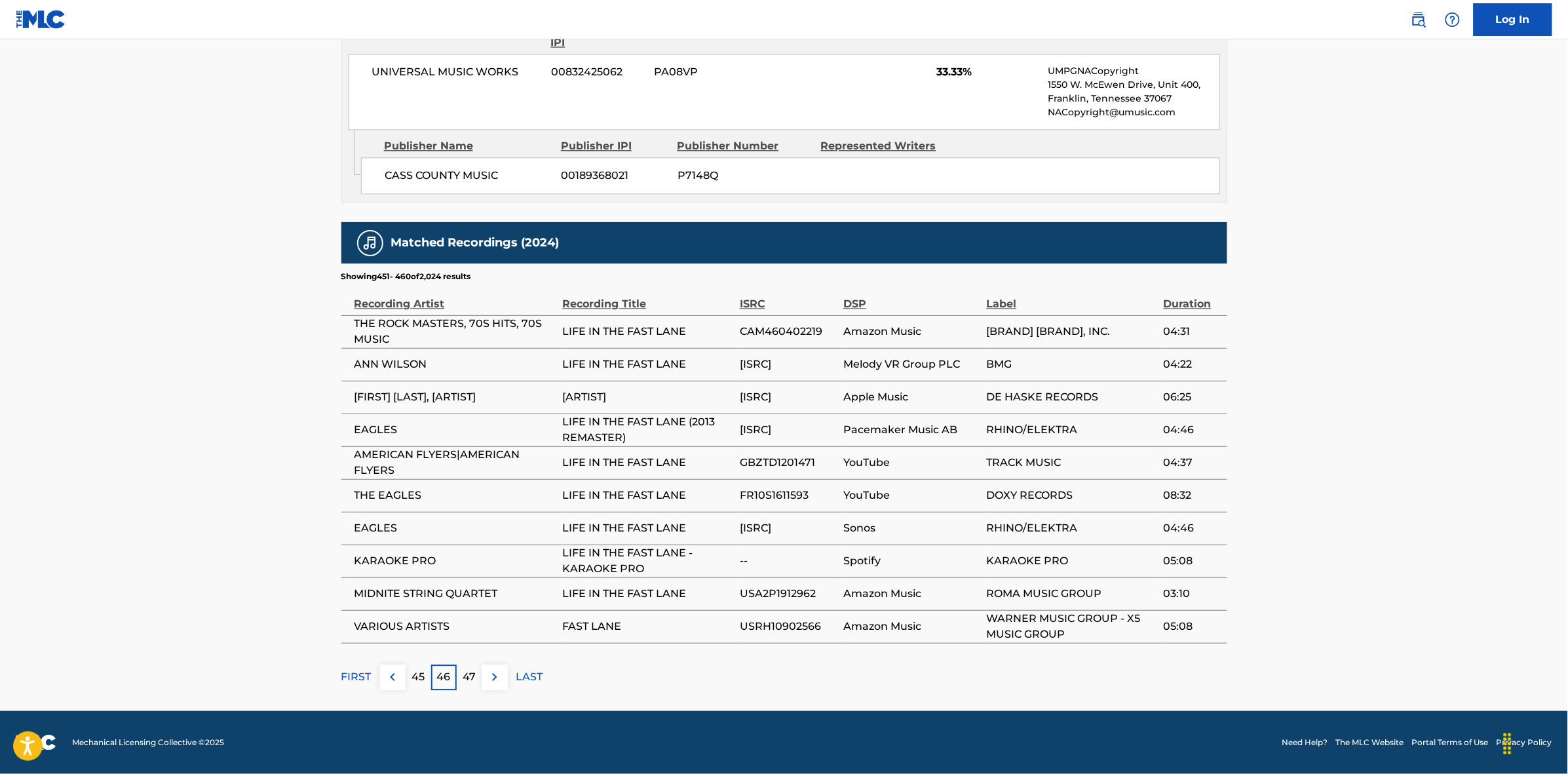 click at bounding box center [495, 677] 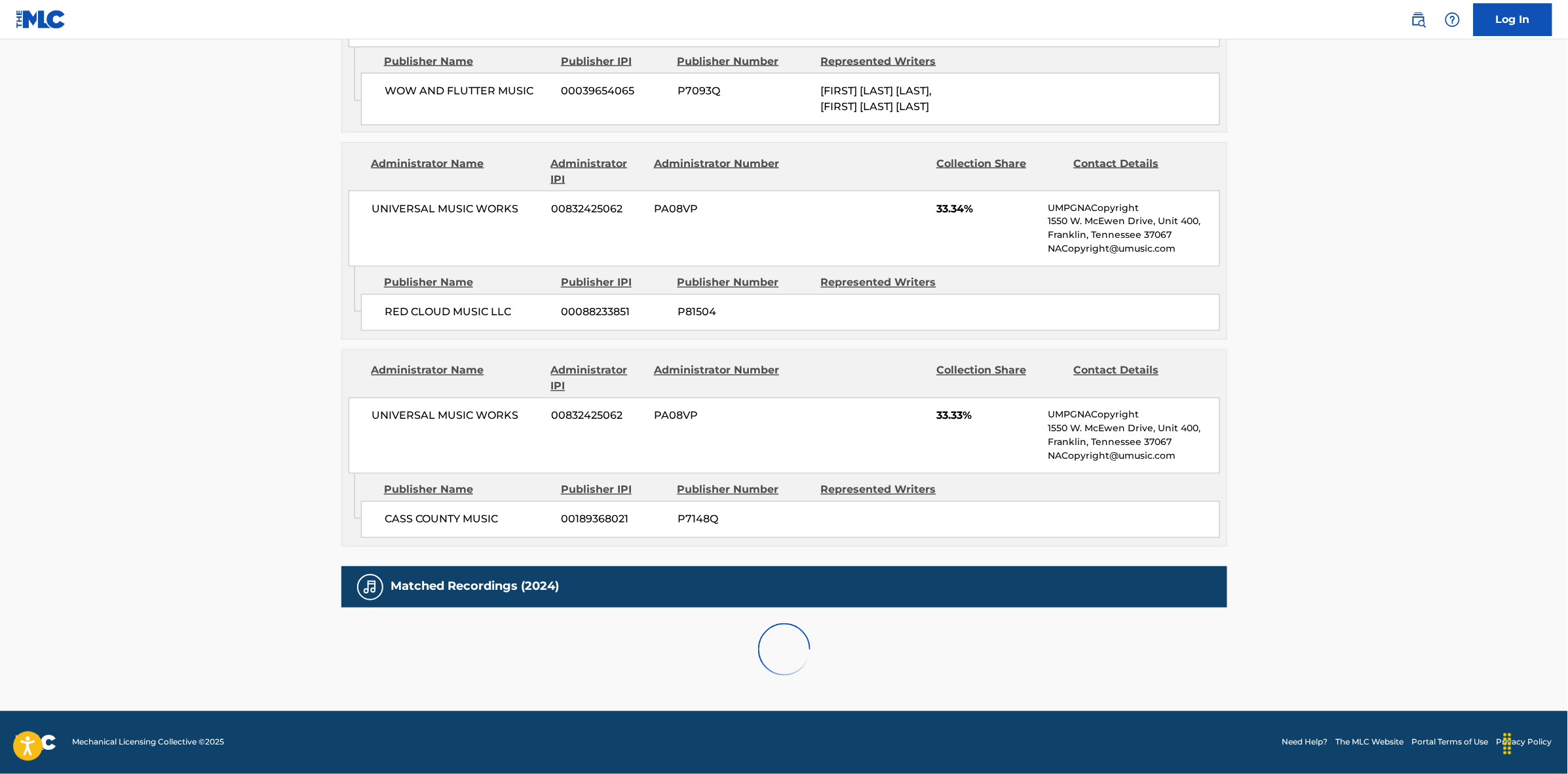 scroll, scrollTop: 1177, scrollLeft: 0, axis: vertical 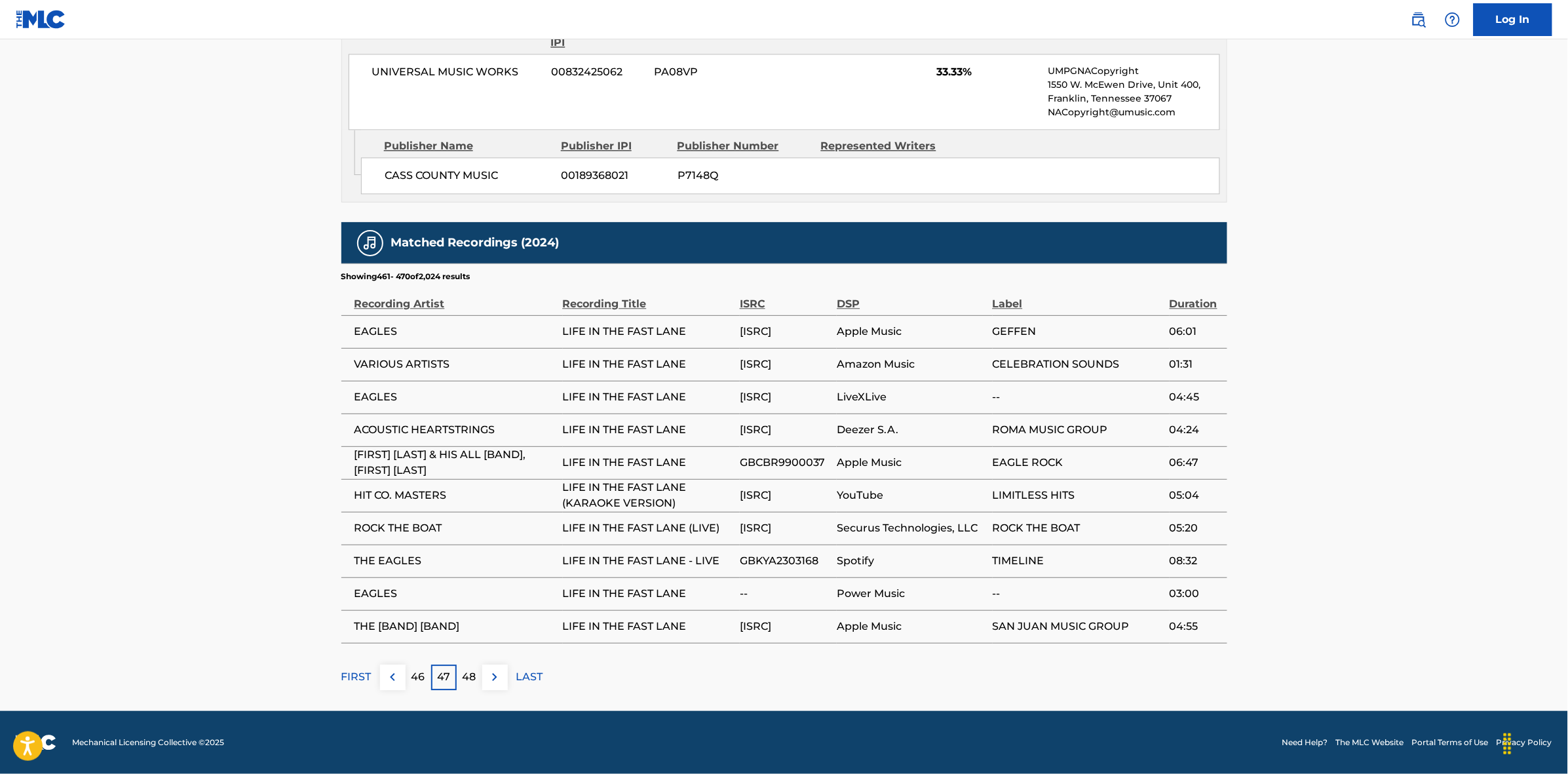 click at bounding box center [495, 677] 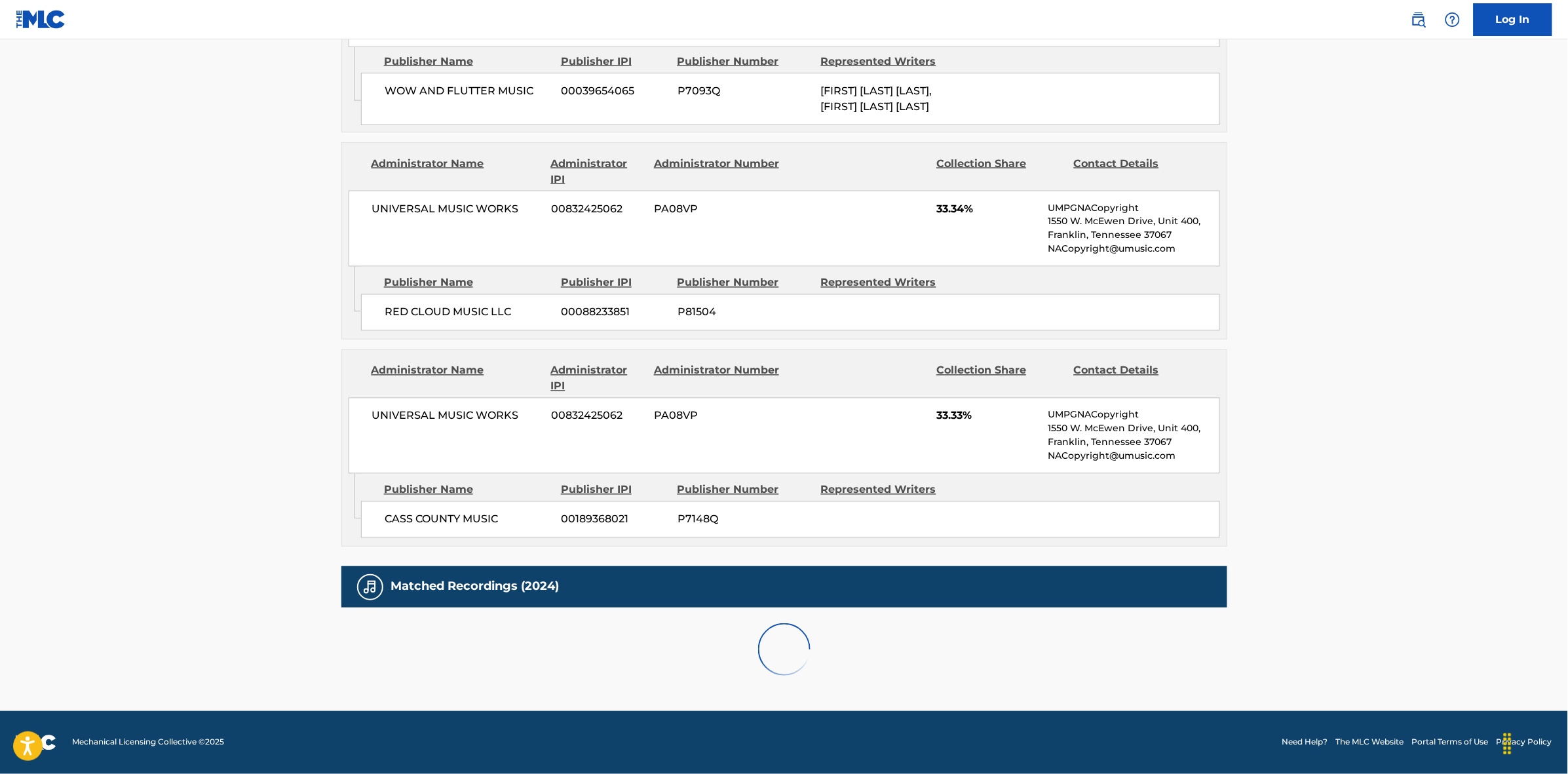 scroll, scrollTop: 1177, scrollLeft: 0, axis: vertical 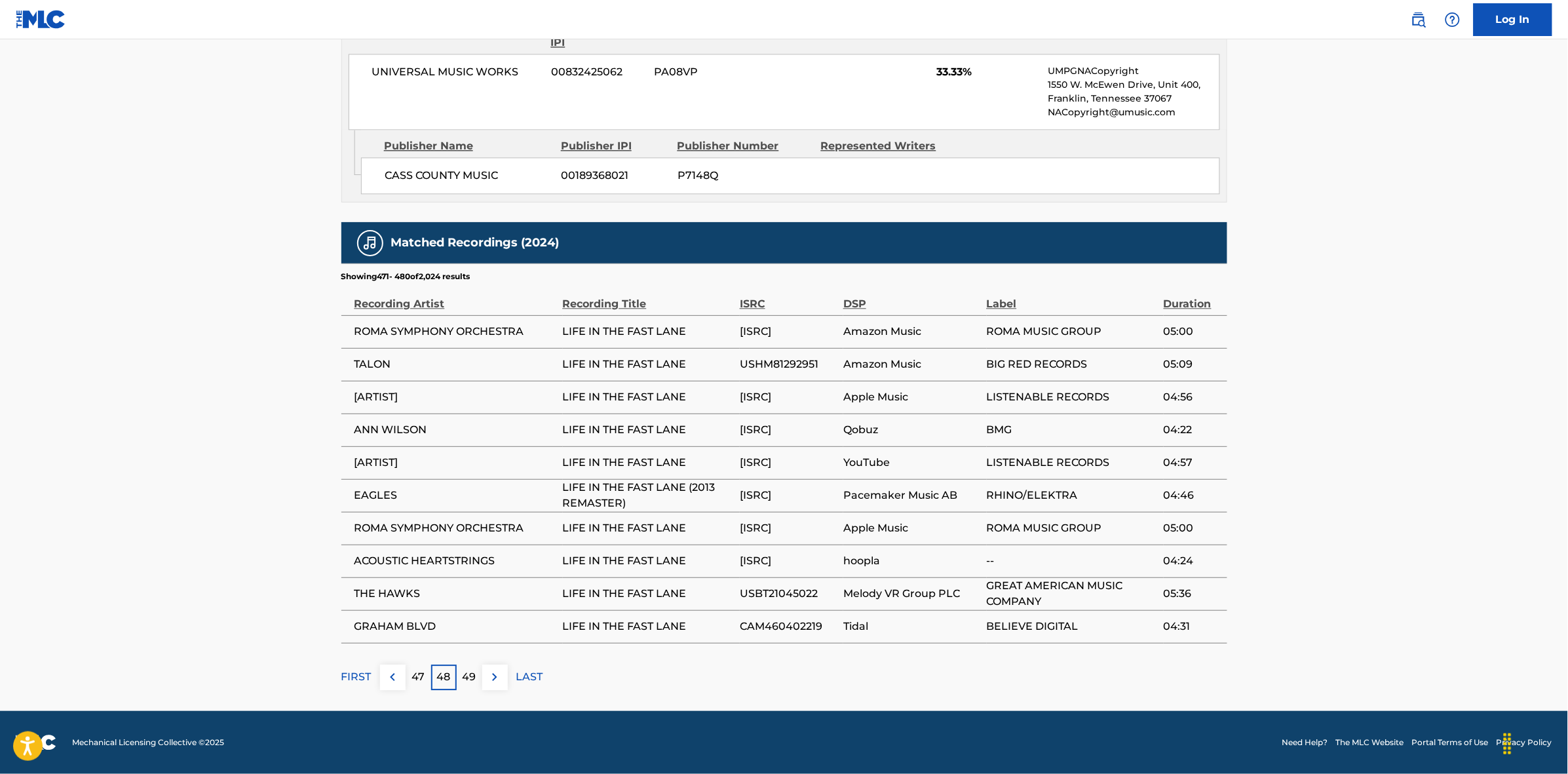 click at bounding box center (495, 677) 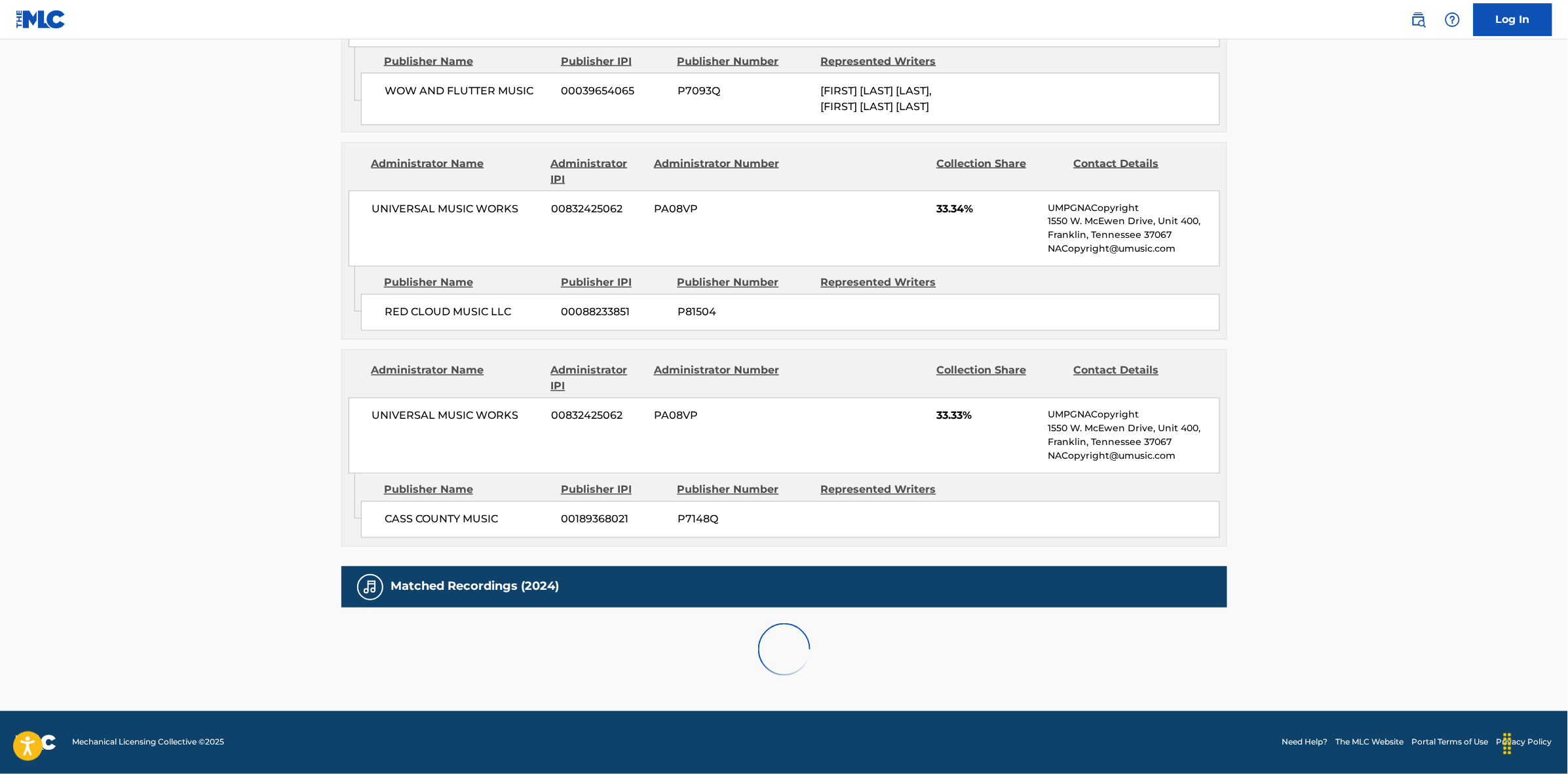 scroll, scrollTop: 1177, scrollLeft: 0, axis: vertical 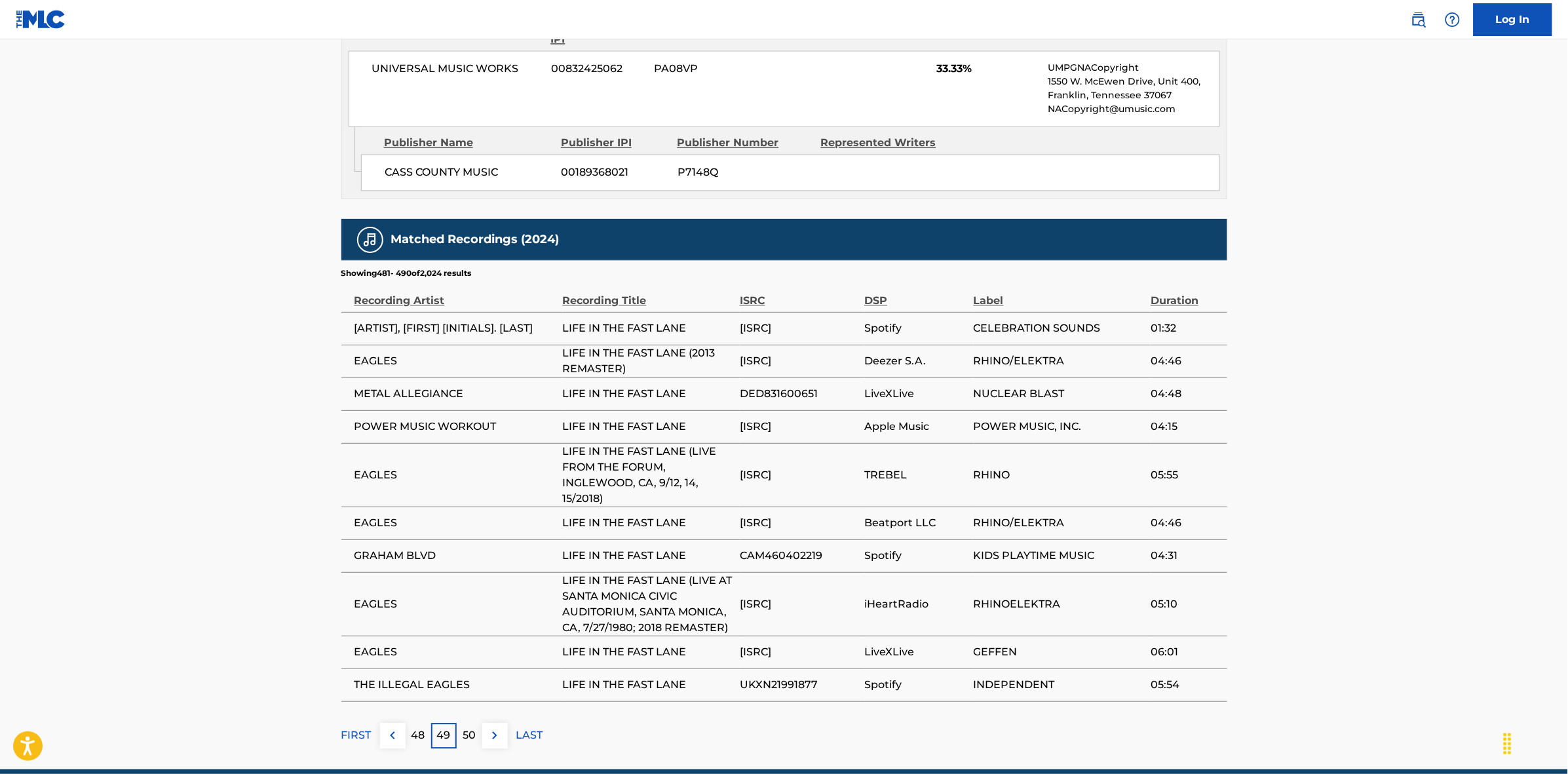 click at bounding box center [495, 735] 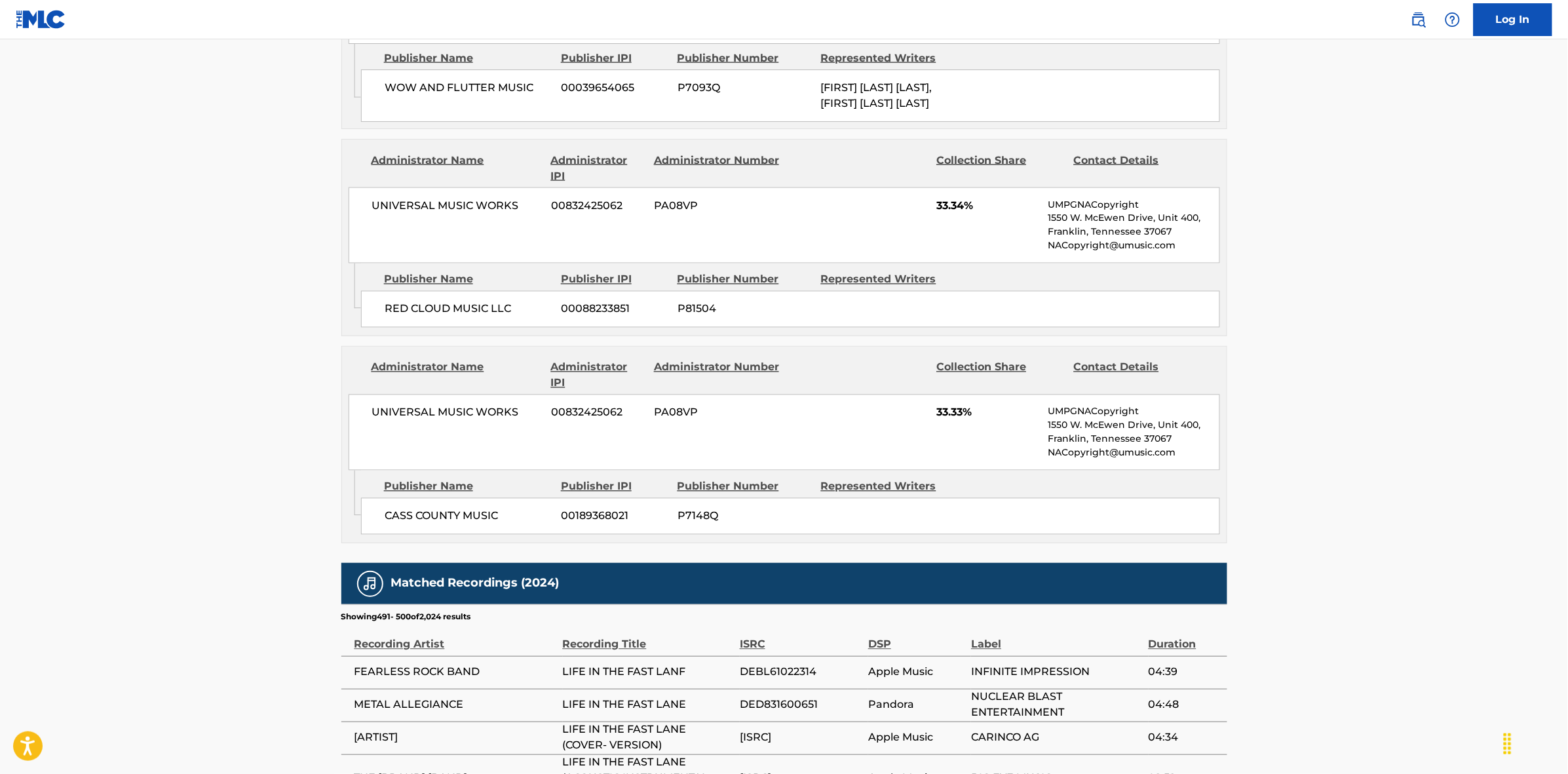 scroll, scrollTop: 1177, scrollLeft: 0, axis: vertical 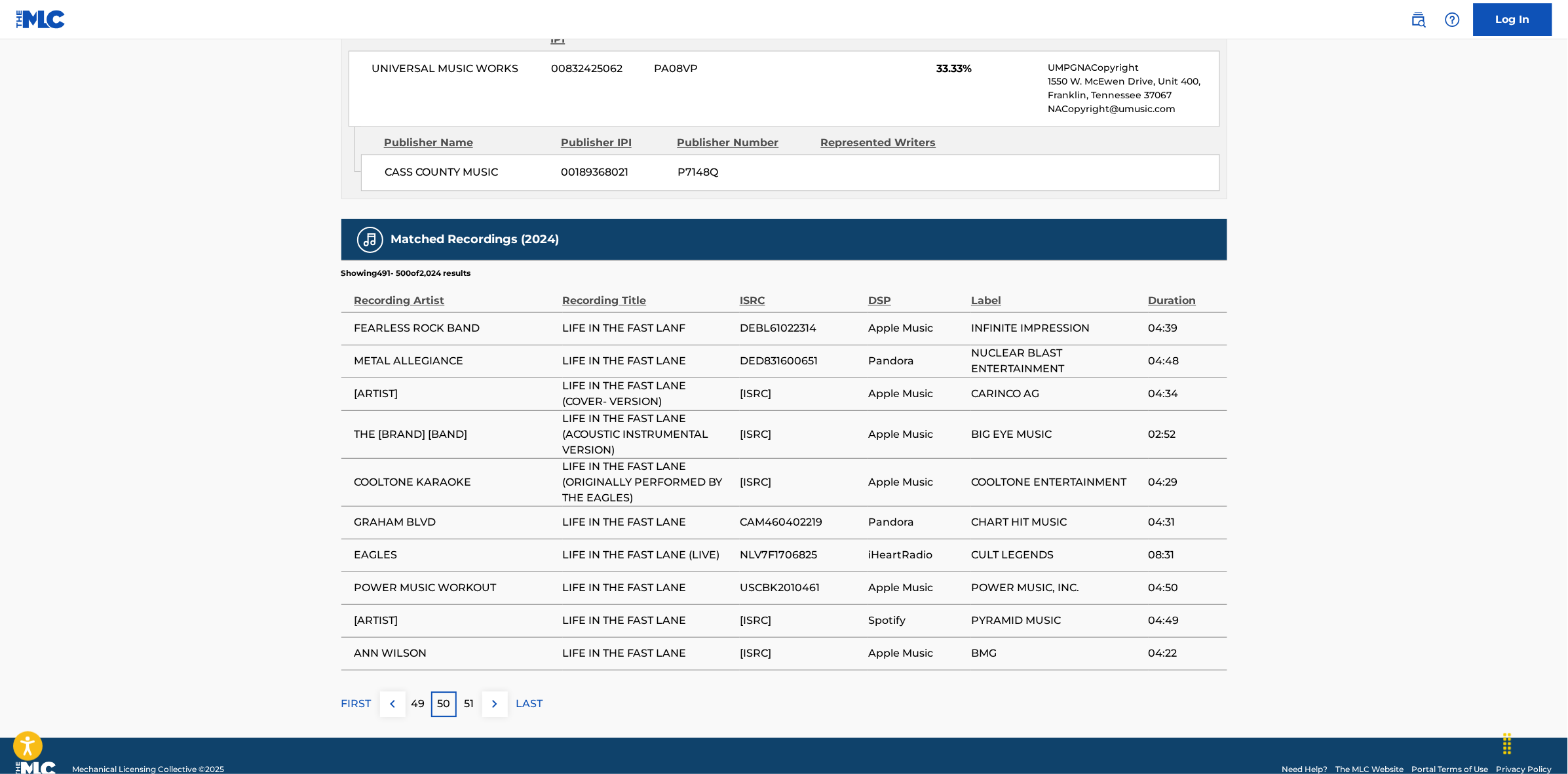 click at bounding box center (495, 704) 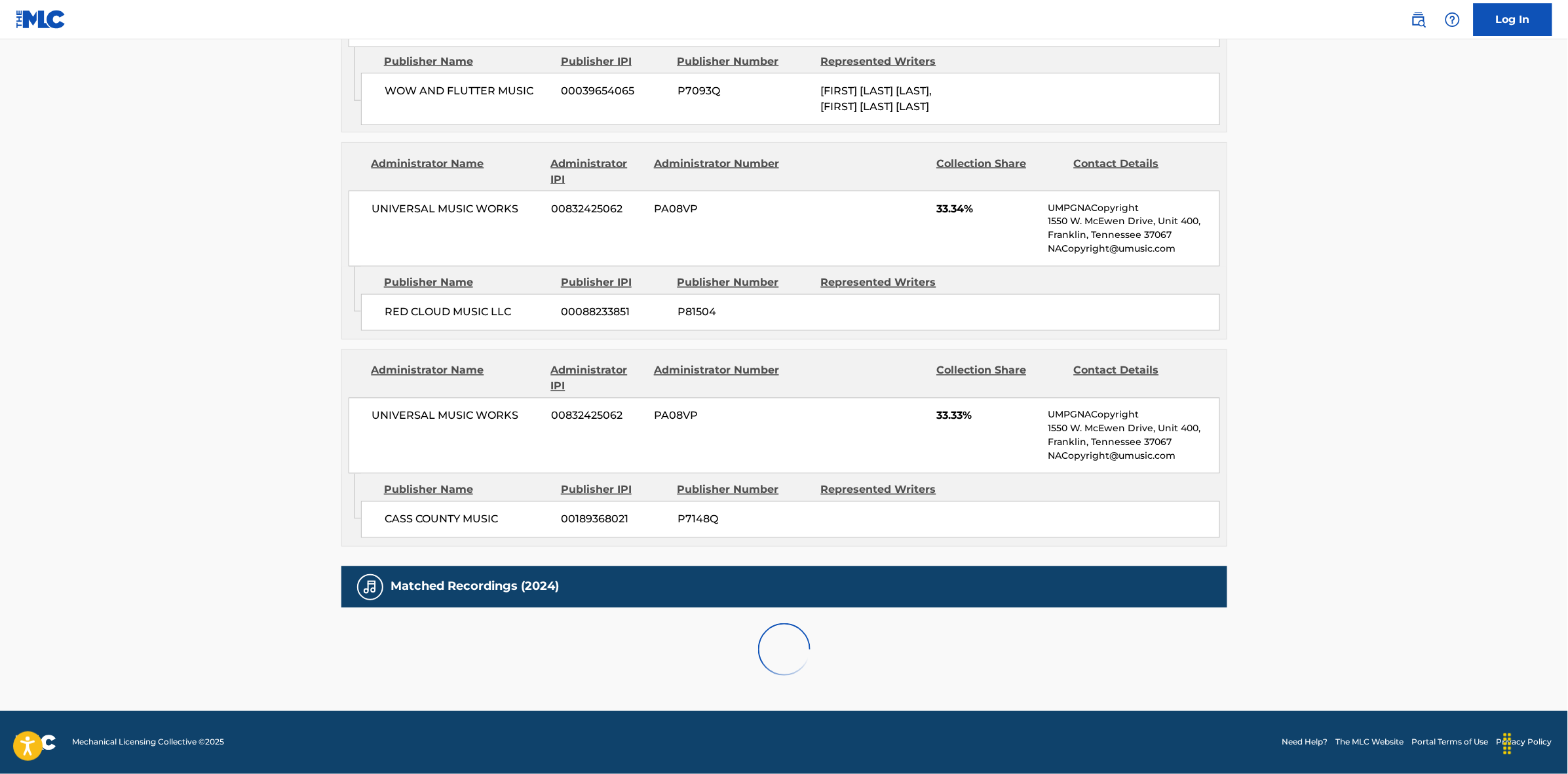 scroll, scrollTop: 1177, scrollLeft: 0, axis: vertical 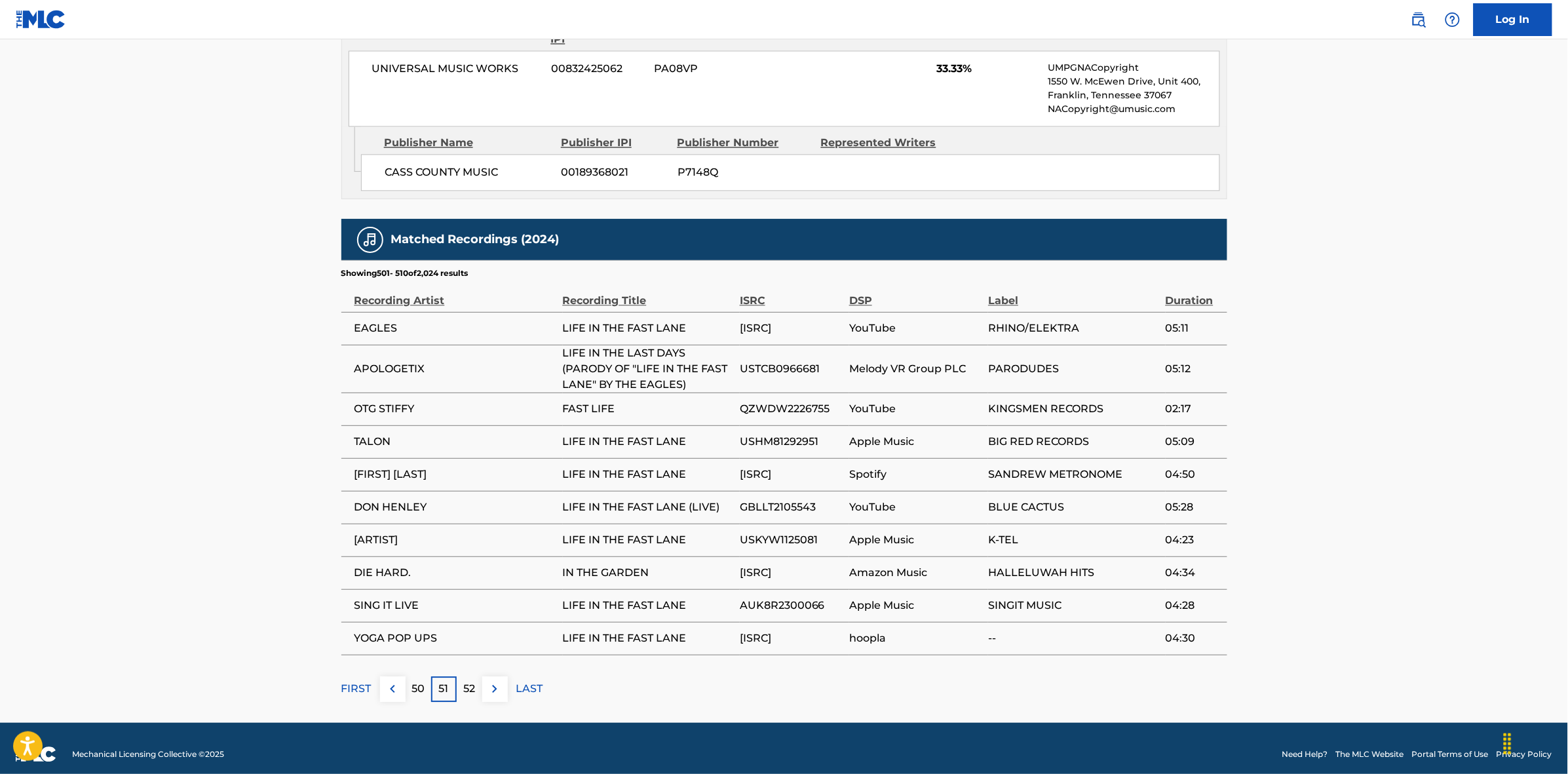 click at bounding box center (495, 689) 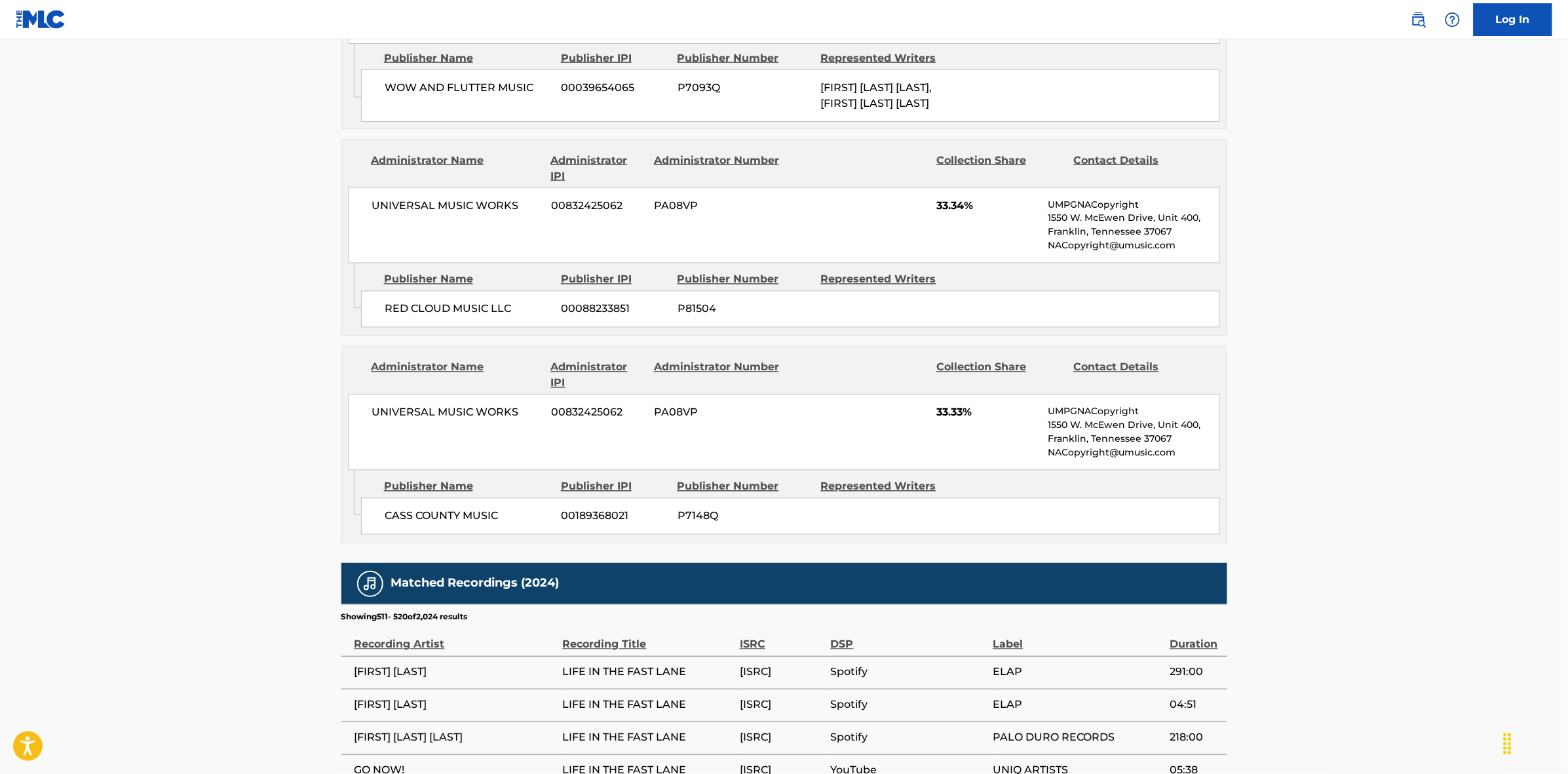 scroll, scrollTop: 1177, scrollLeft: 0, axis: vertical 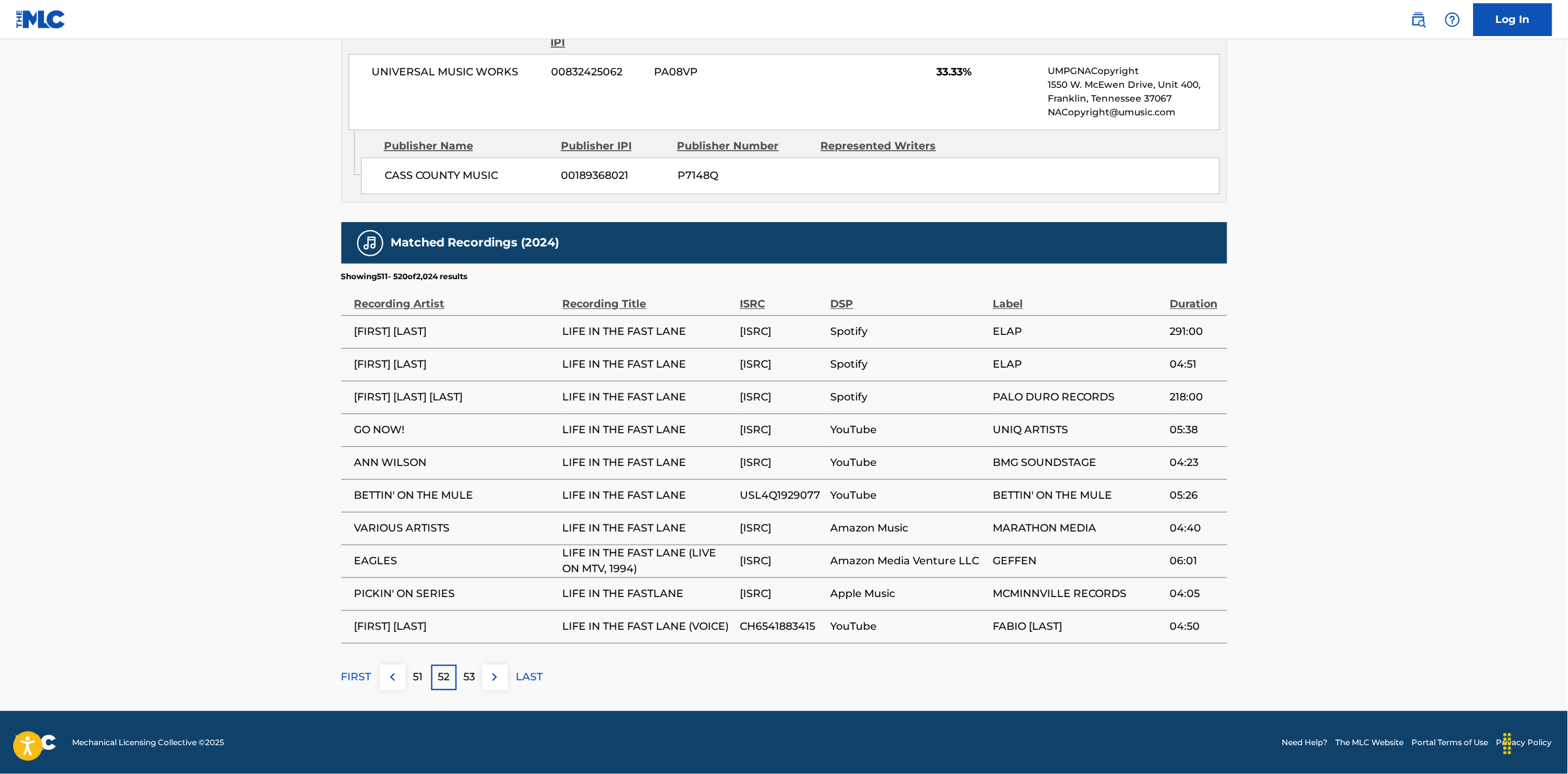 click at bounding box center (495, 677) 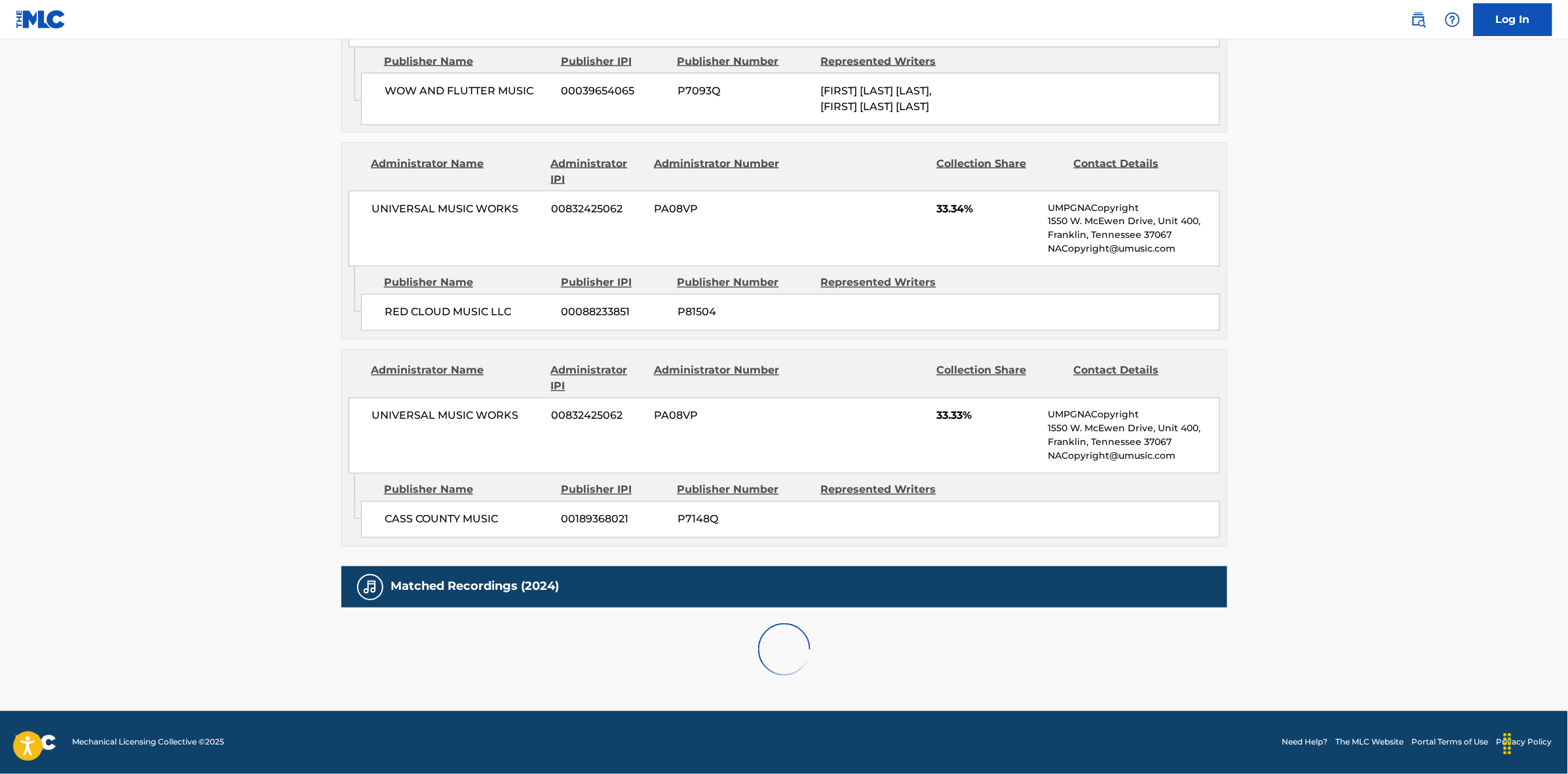scroll, scrollTop: 1177, scrollLeft: 0, axis: vertical 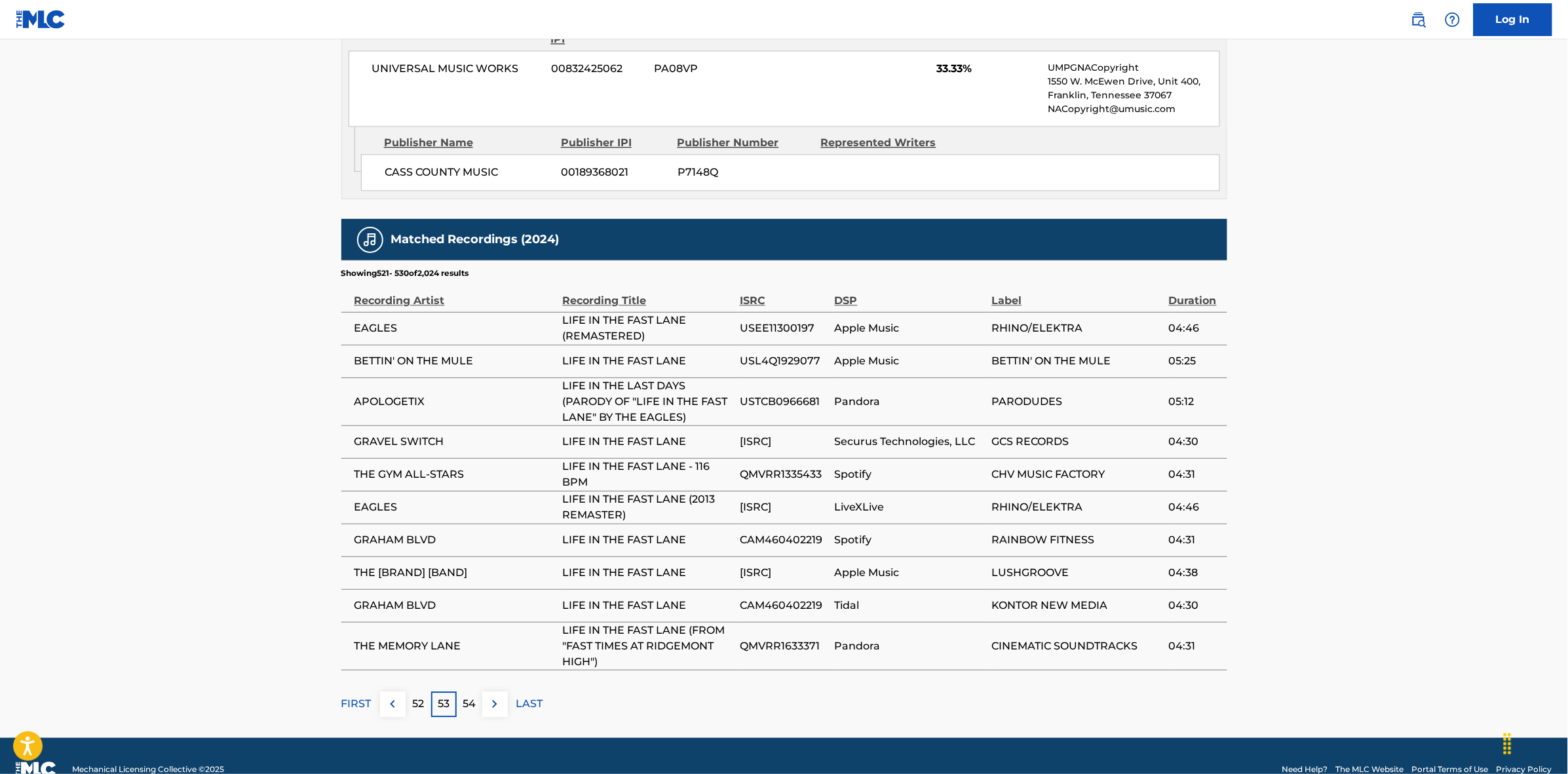 click at bounding box center (495, 704) 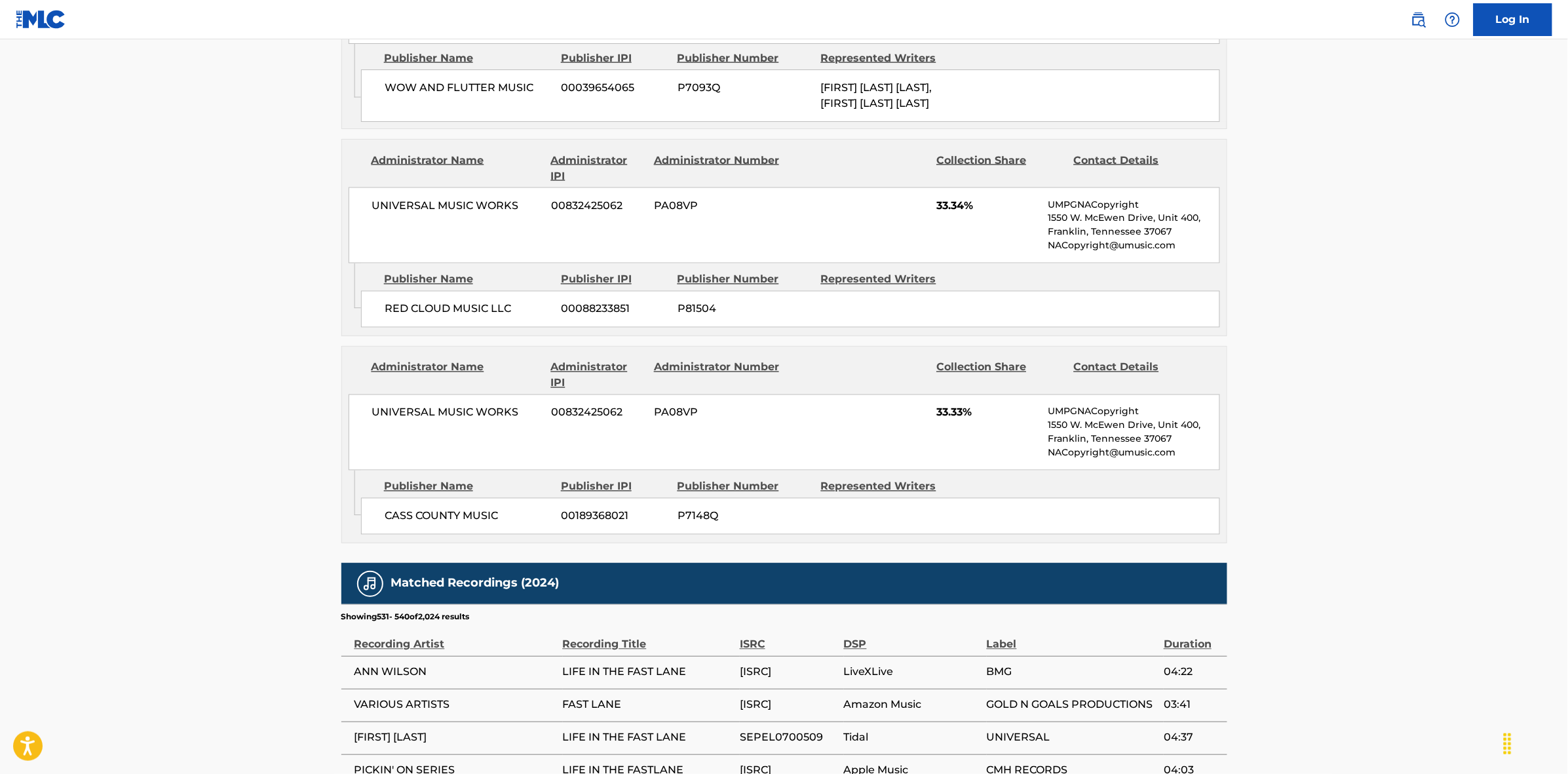 scroll, scrollTop: 1177, scrollLeft: 0, axis: vertical 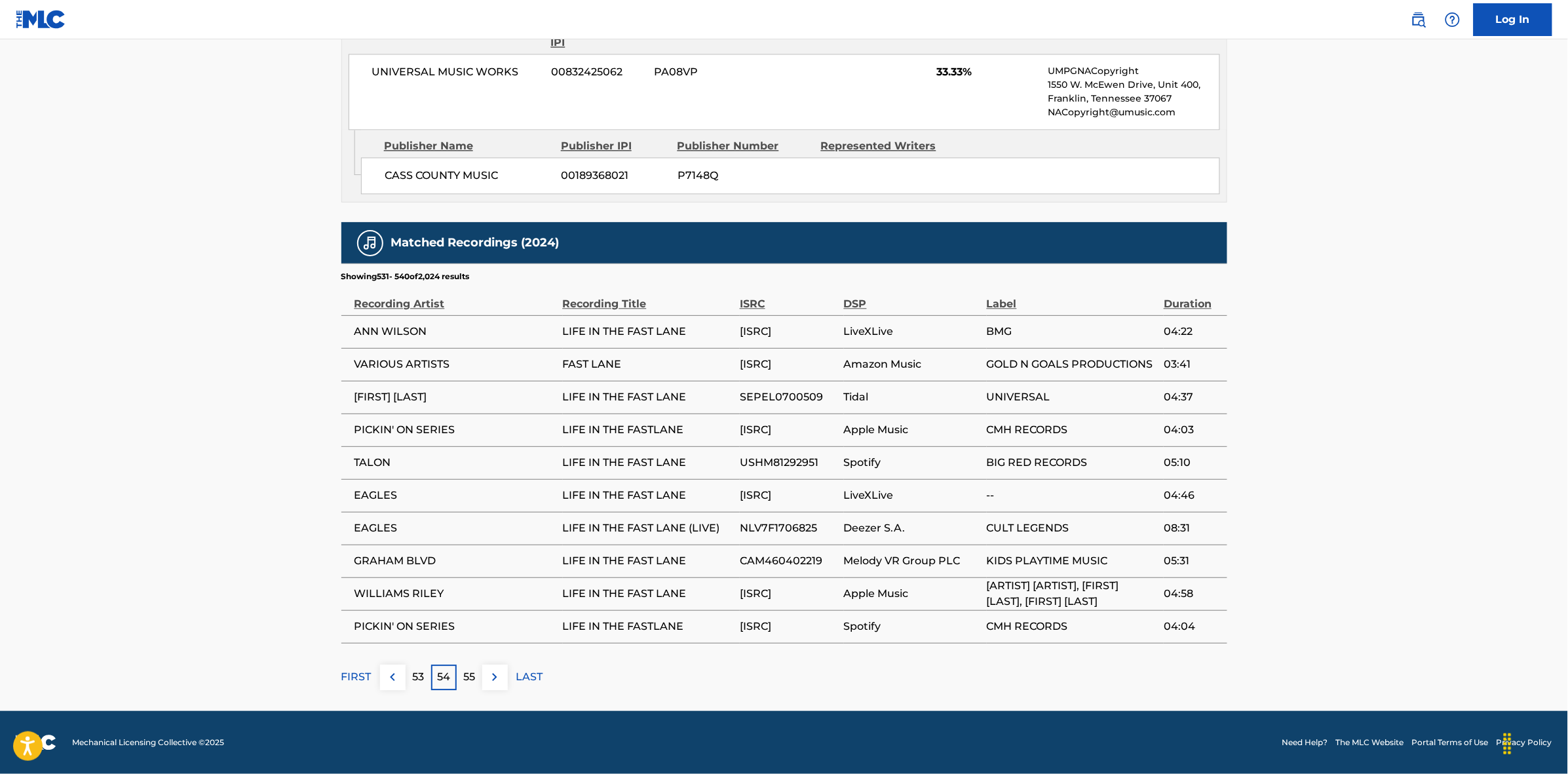 click at bounding box center [495, 677] 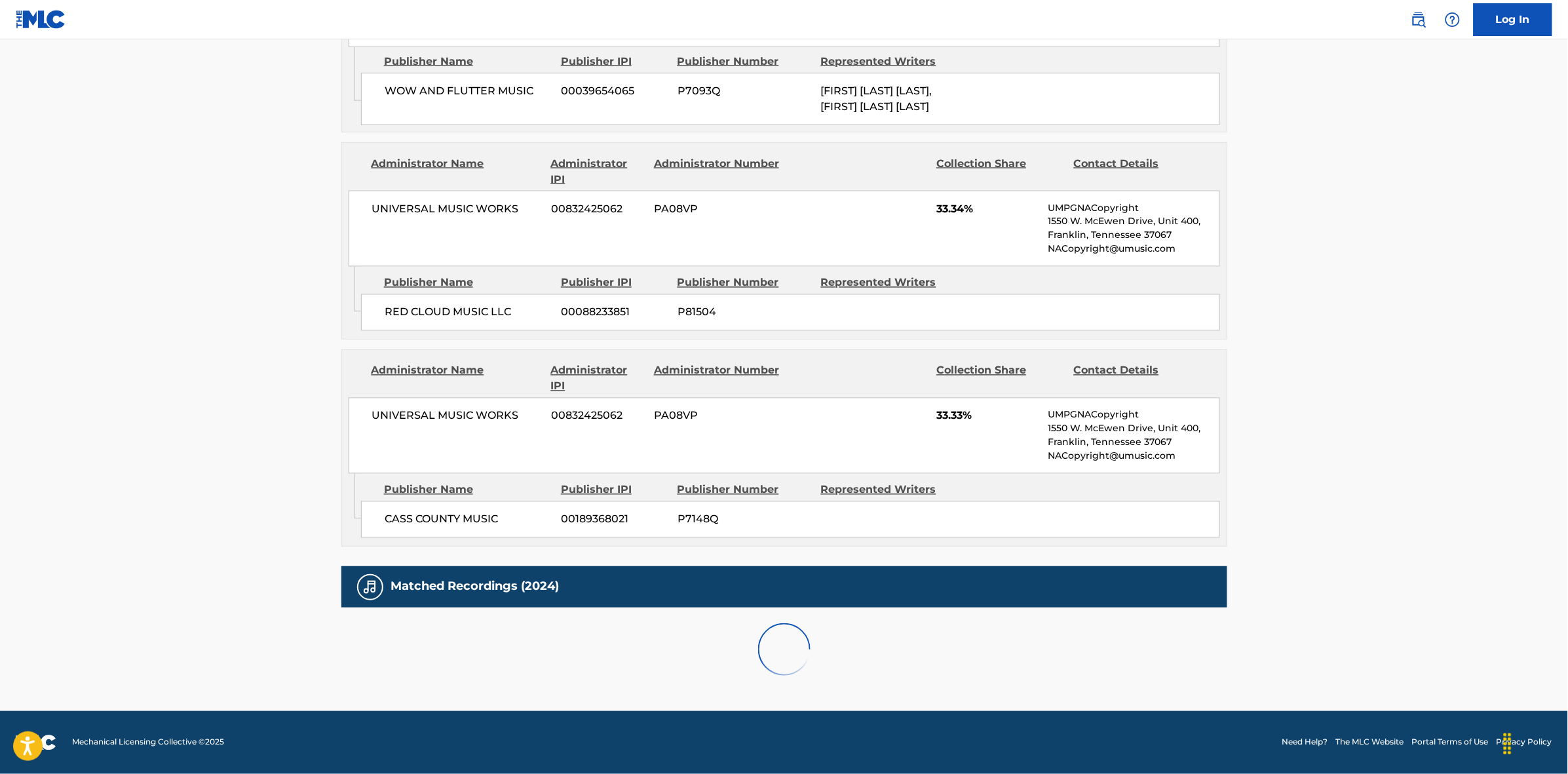 scroll, scrollTop: 1177, scrollLeft: 0, axis: vertical 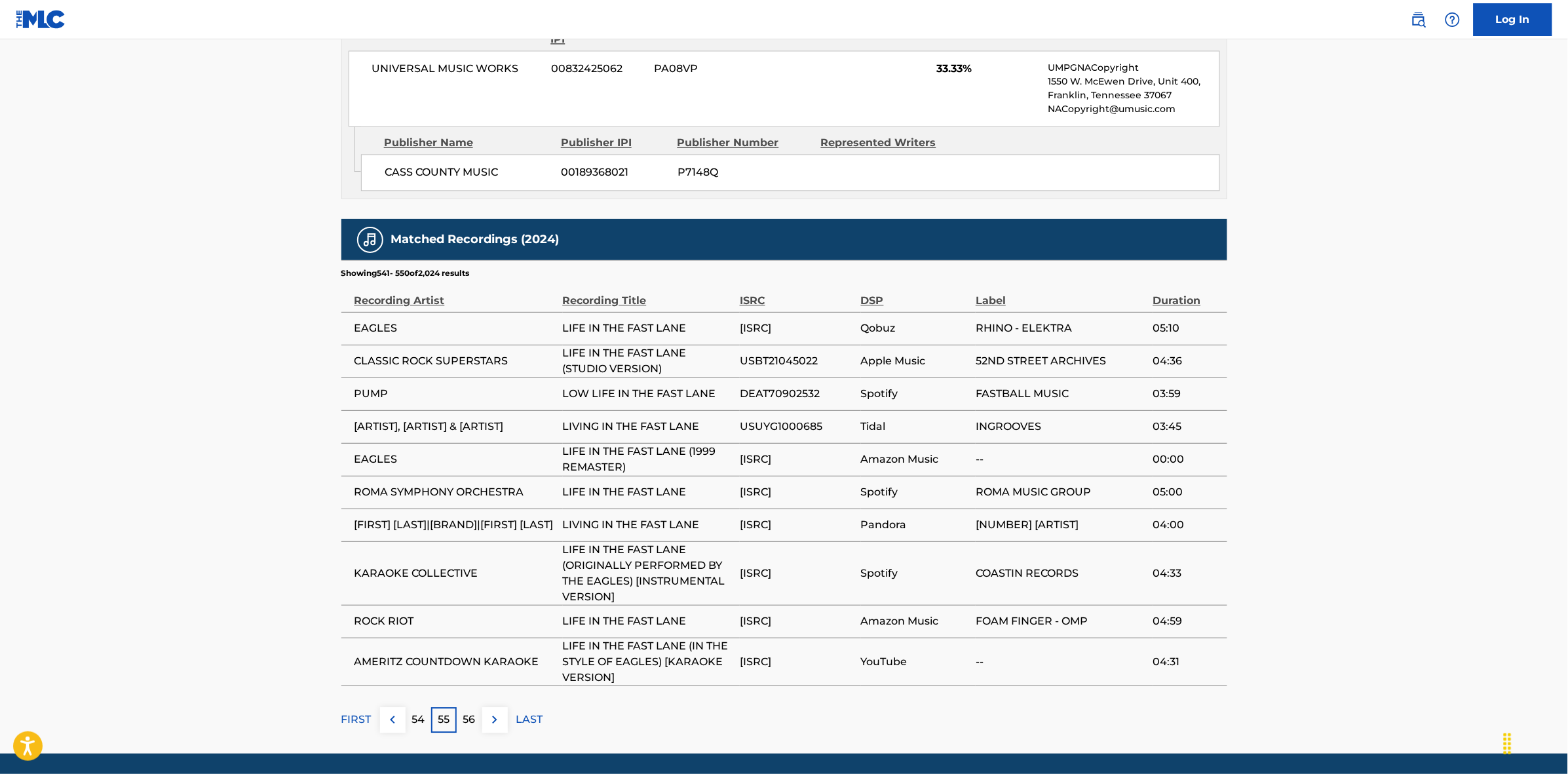 click at bounding box center [495, 720] 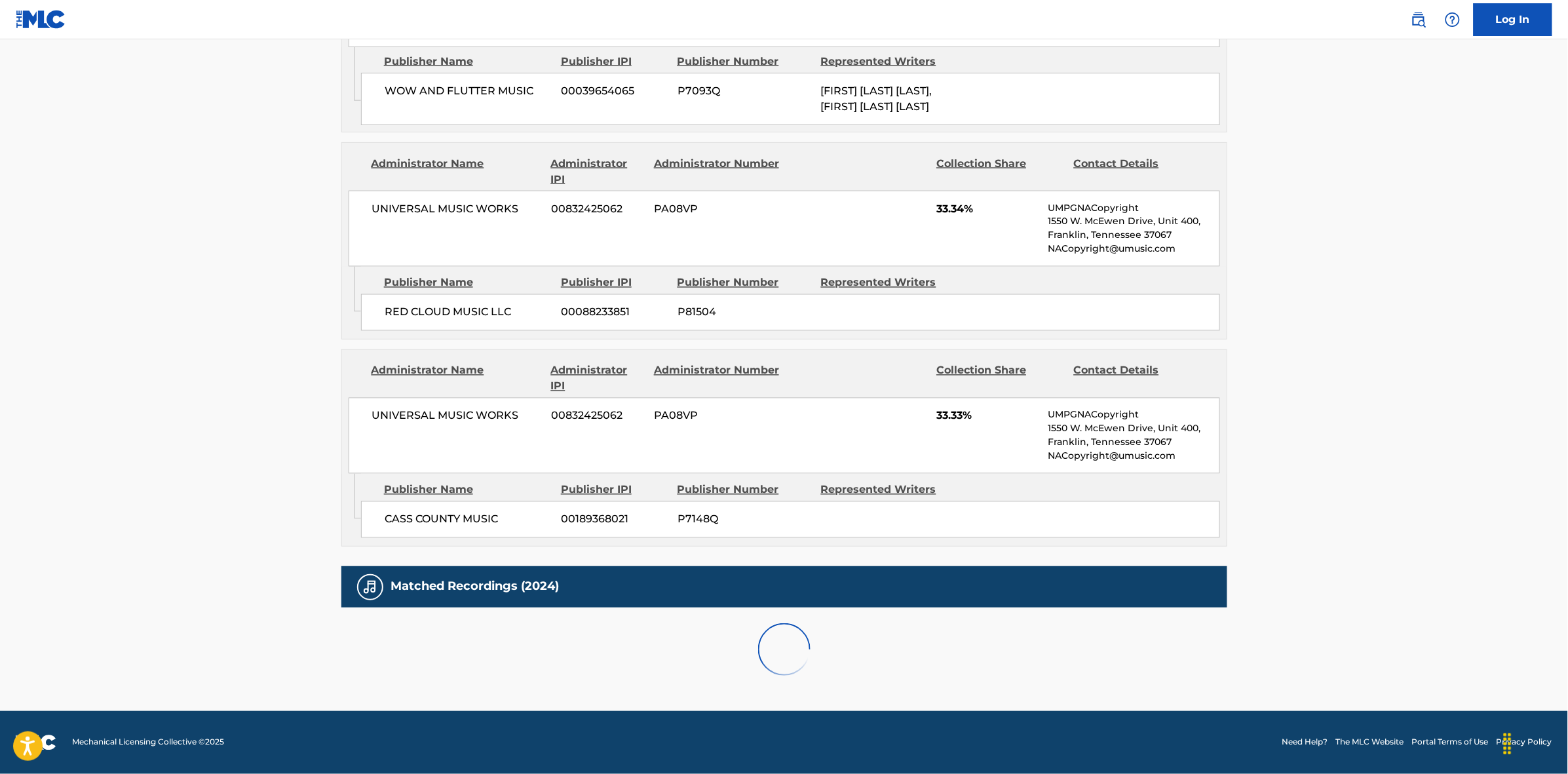 scroll, scrollTop: 1177, scrollLeft: 0, axis: vertical 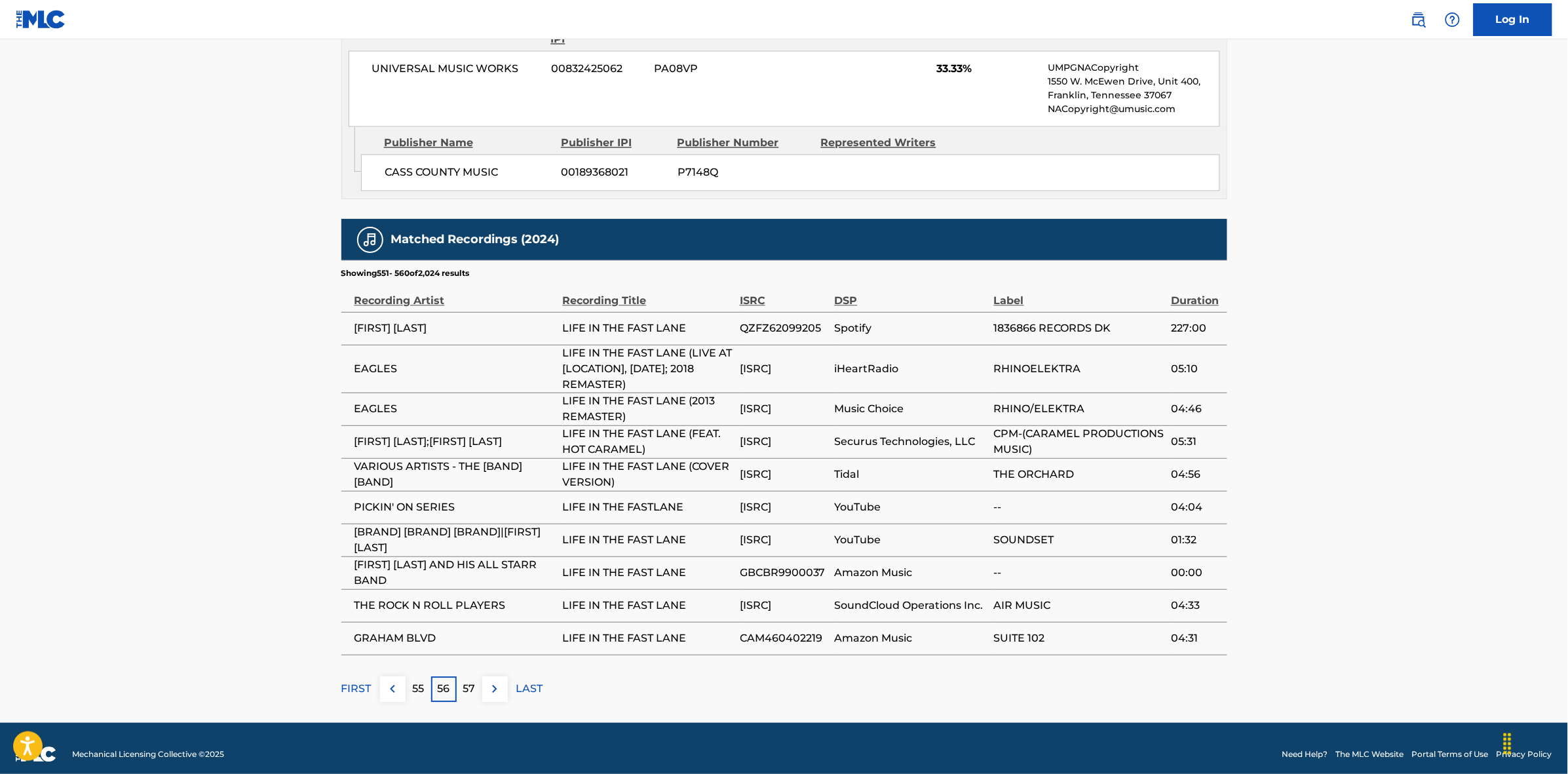 click at bounding box center (495, 689) 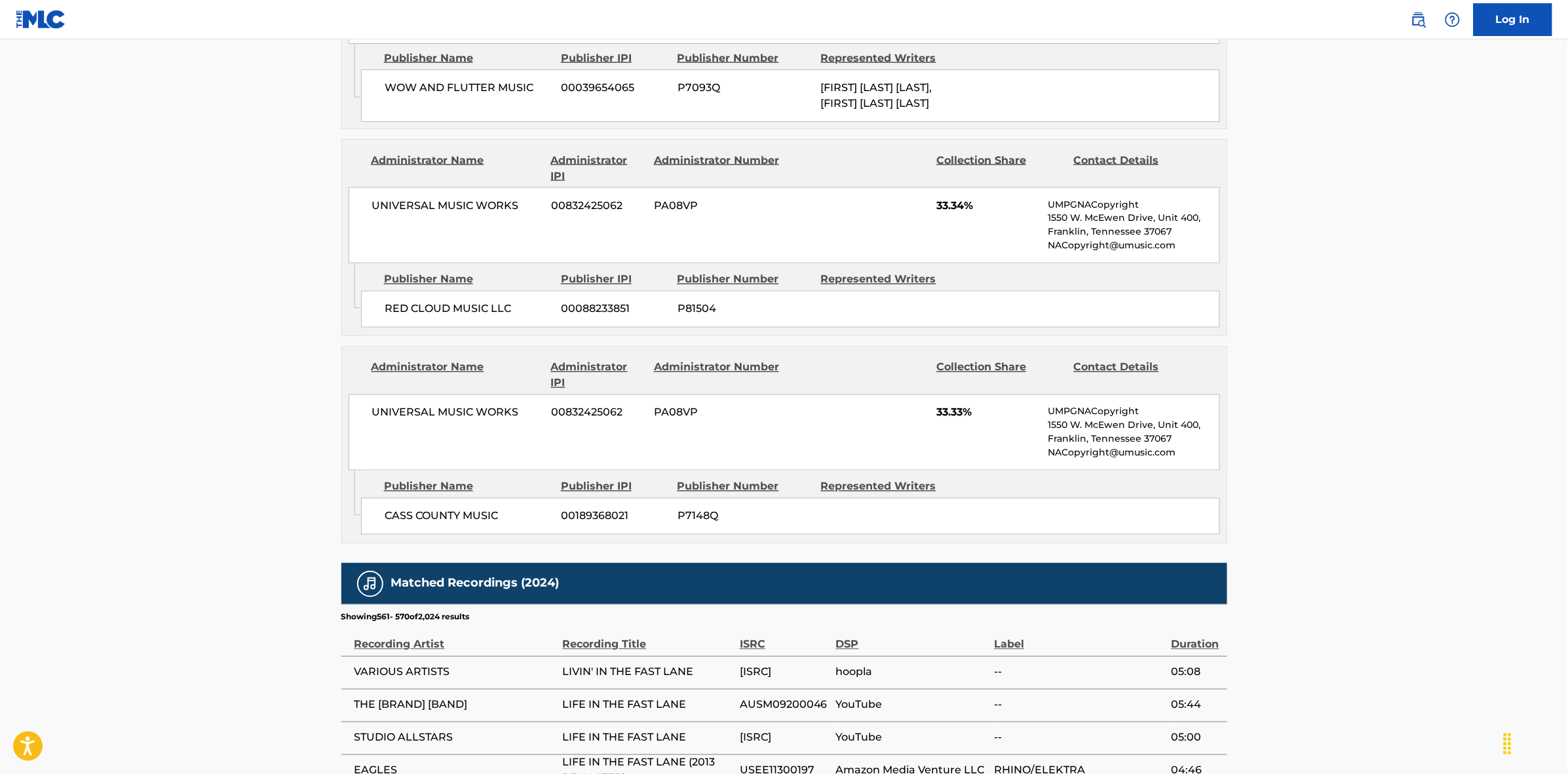 scroll, scrollTop: 1177, scrollLeft: 0, axis: vertical 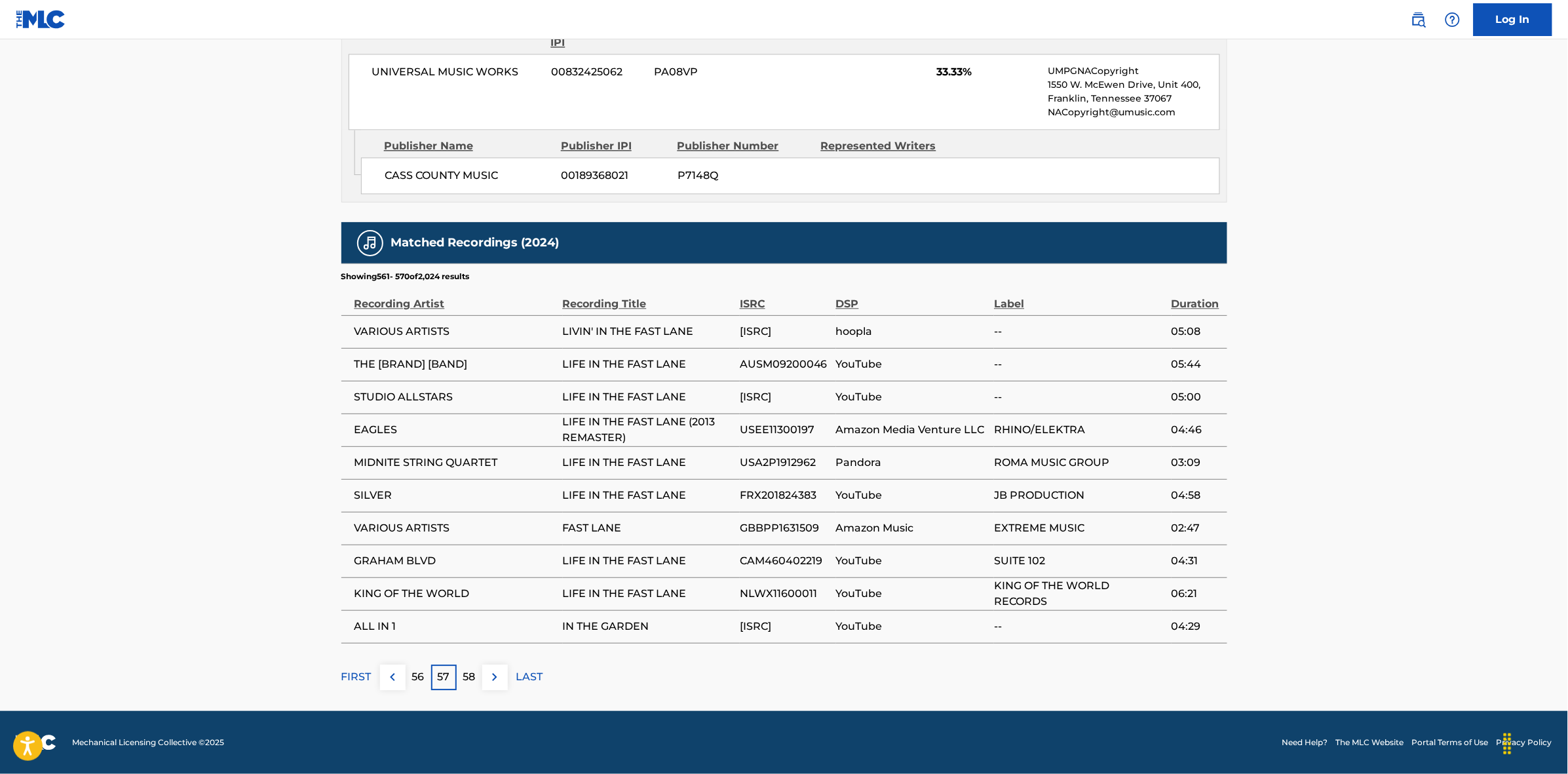 click at bounding box center (495, 677) 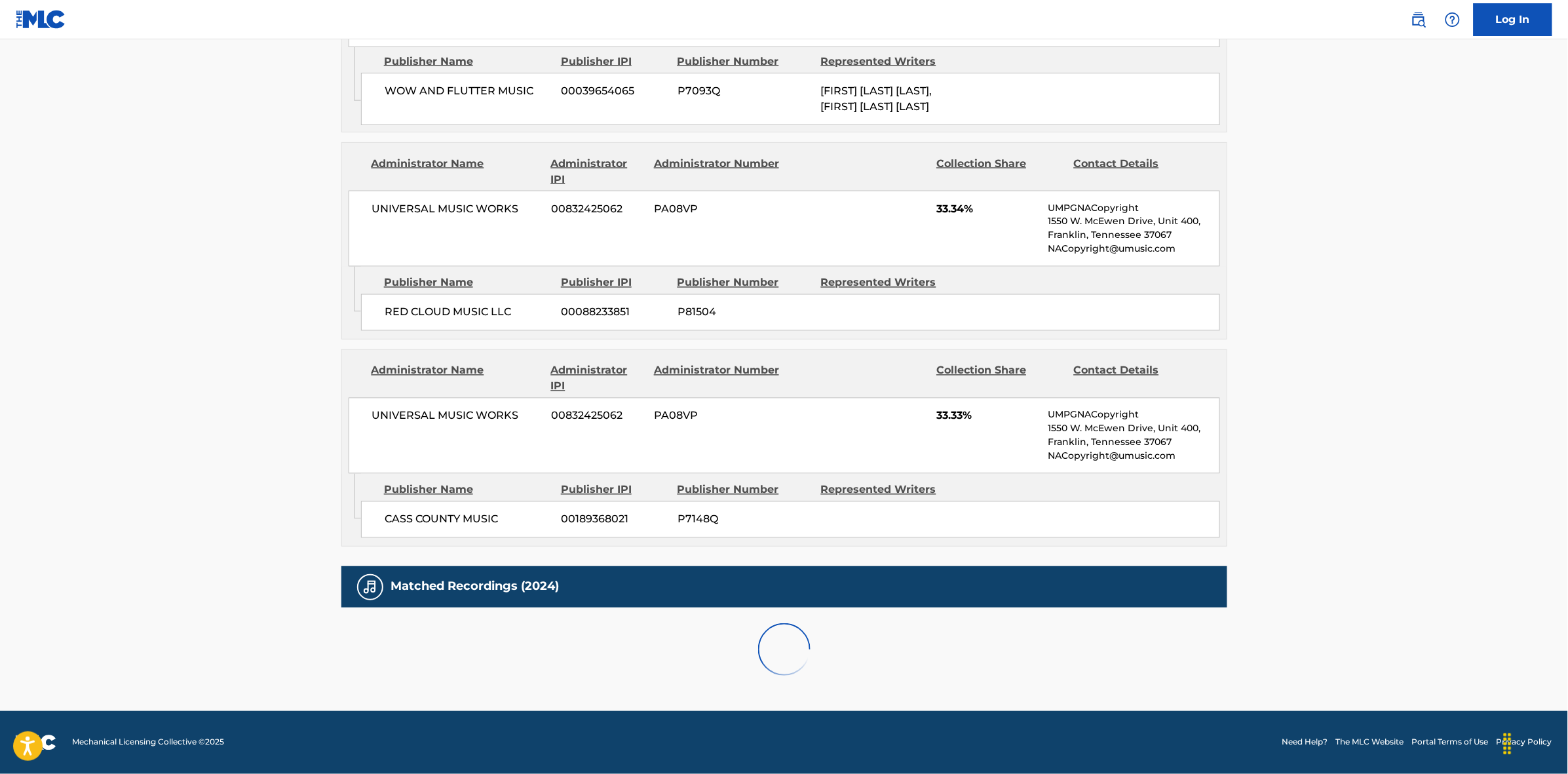 scroll, scrollTop: 1177, scrollLeft: 0, axis: vertical 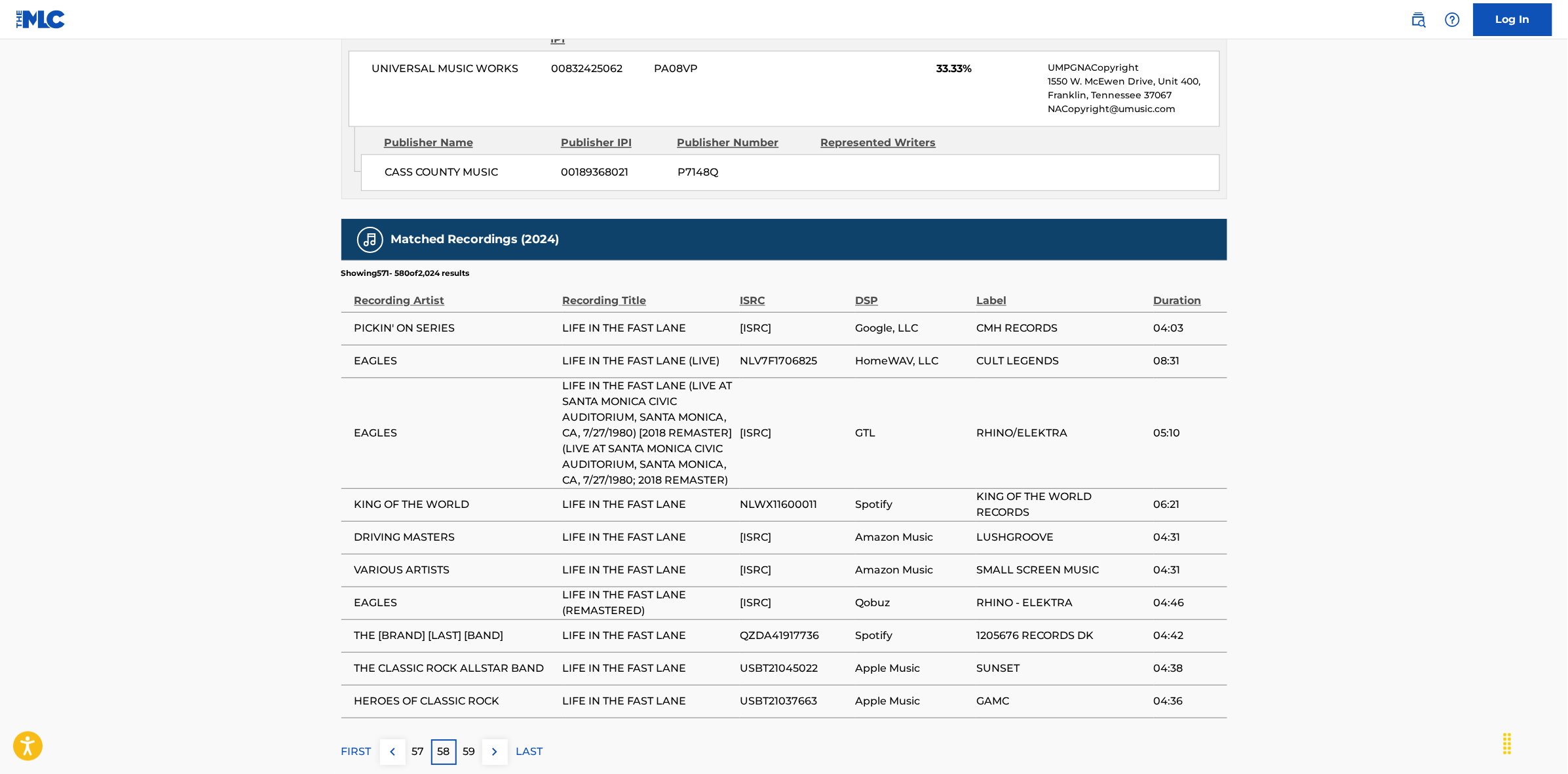 click on "59" at bounding box center [469, 752] 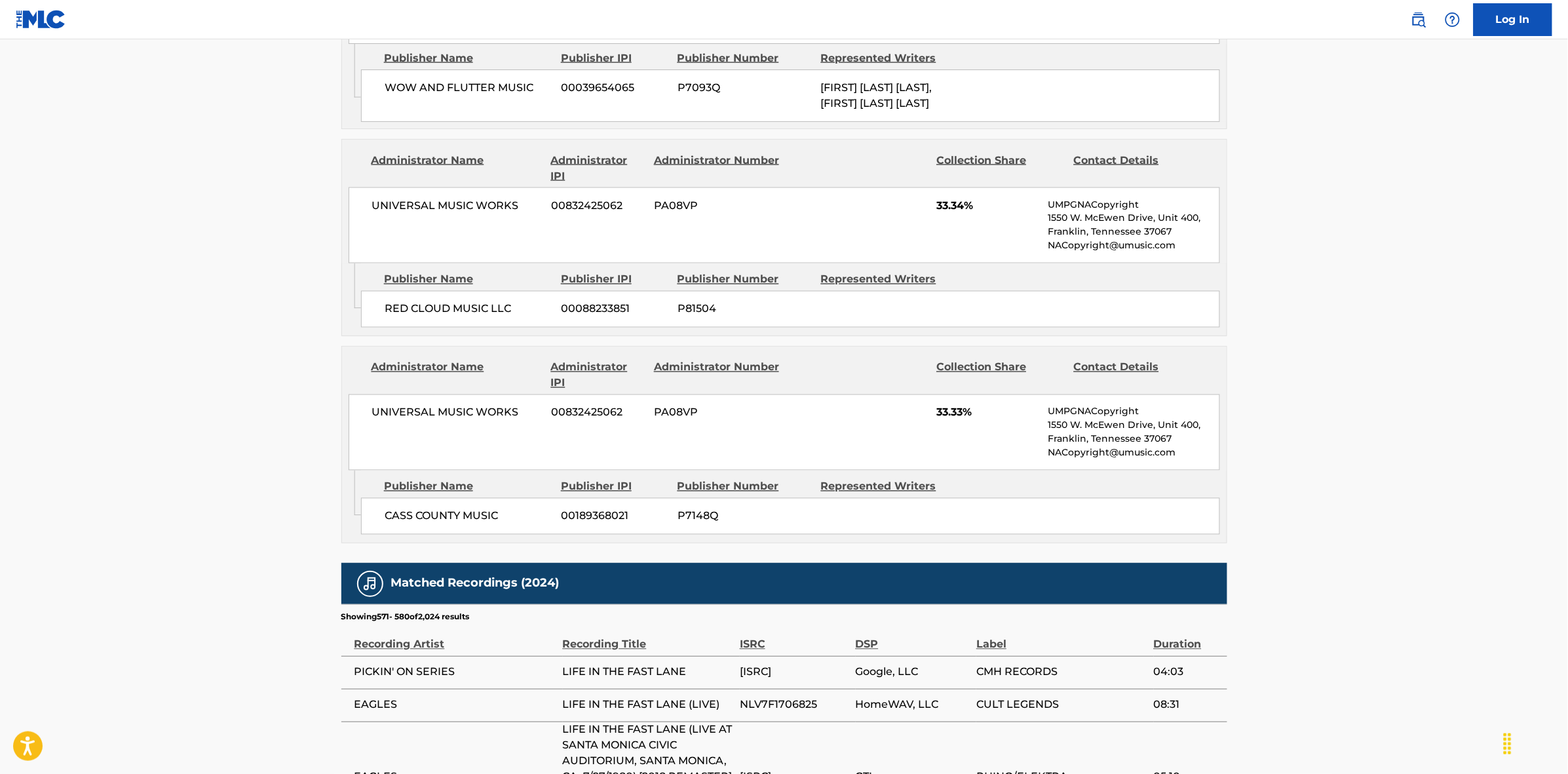 scroll, scrollTop: 1177, scrollLeft: 0, axis: vertical 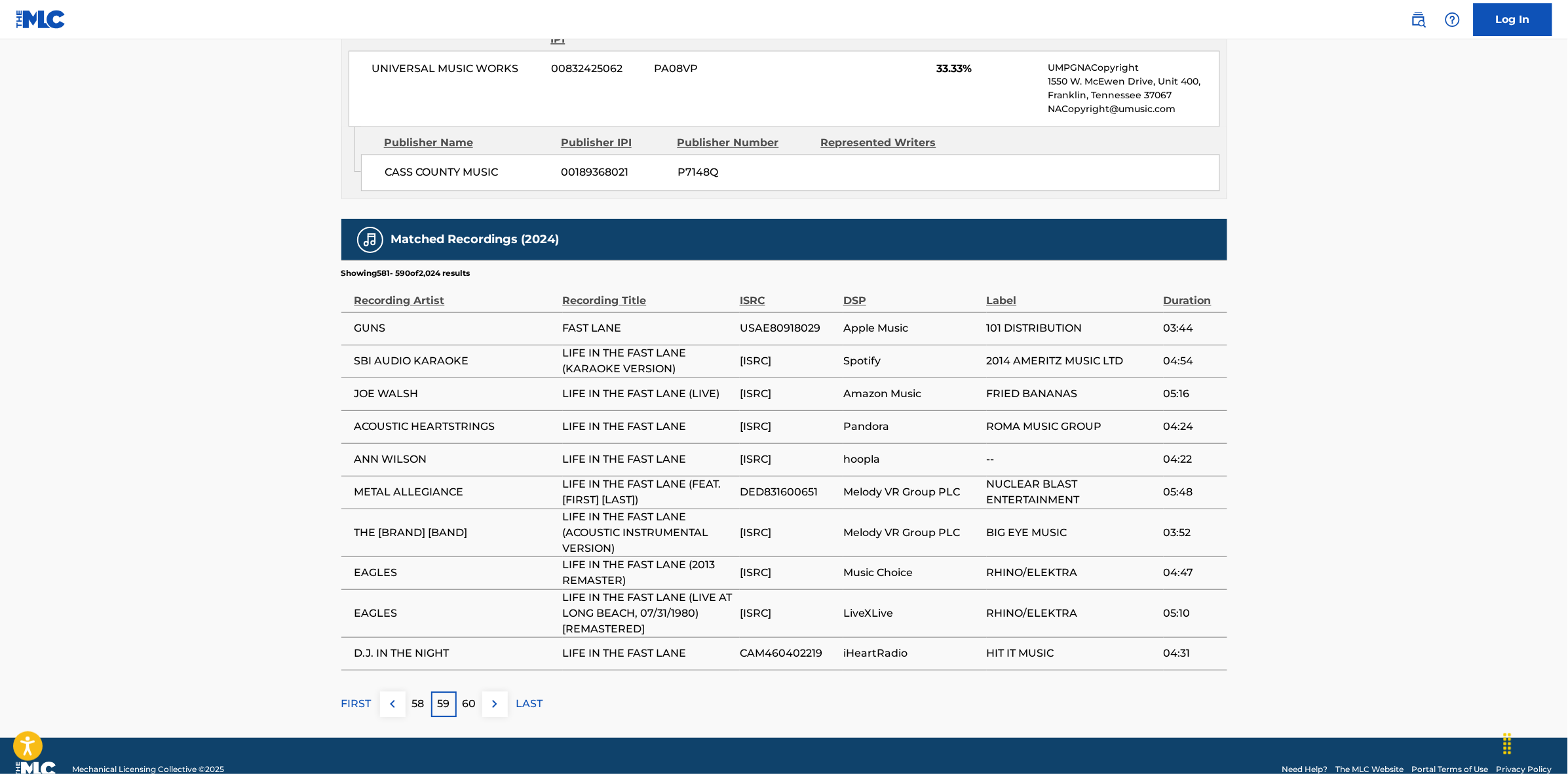 click at bounding box center [495, 704] 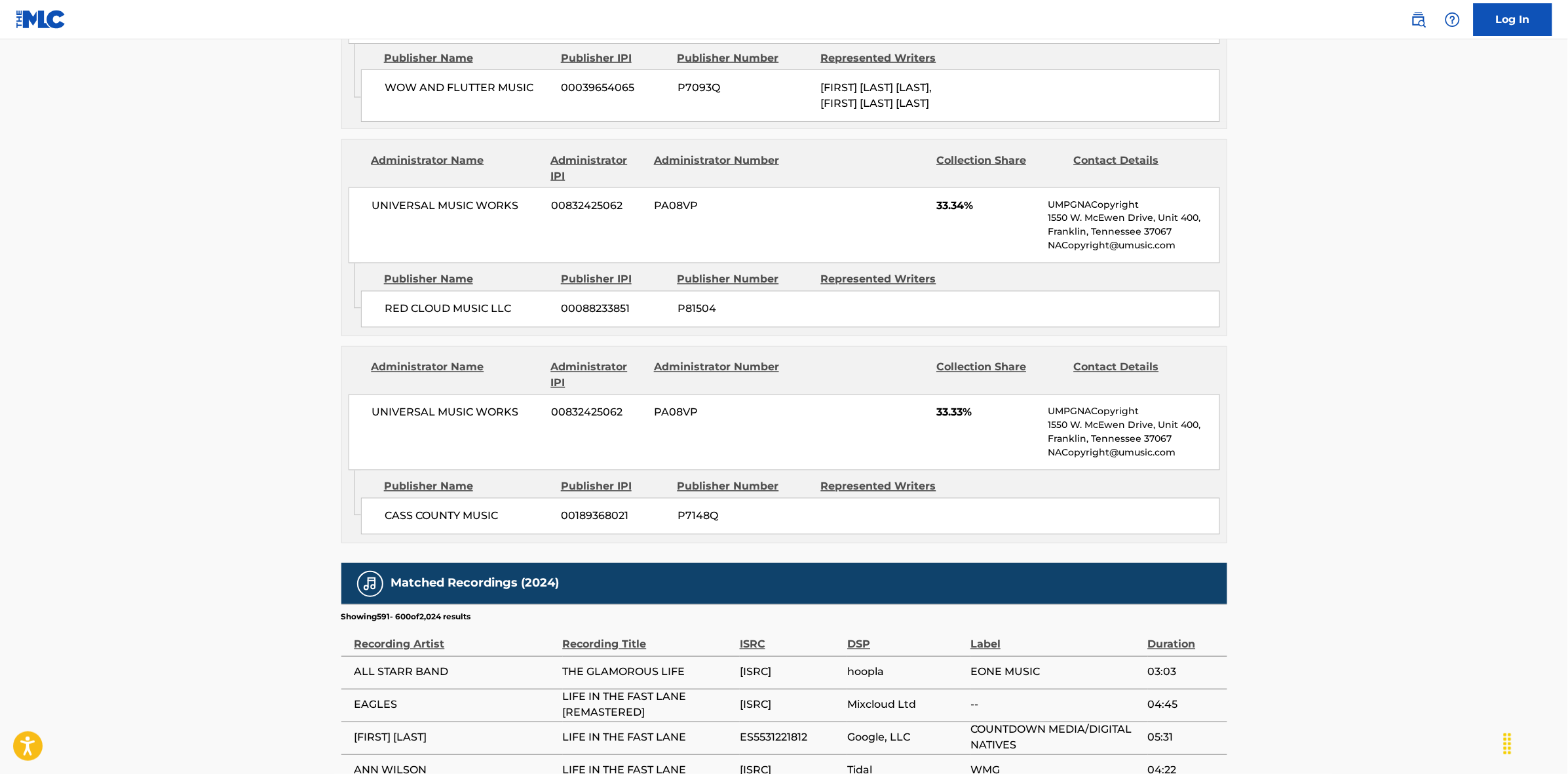 scroll, scrollTop: 1177, scrollLeft: 0, axis: vertical 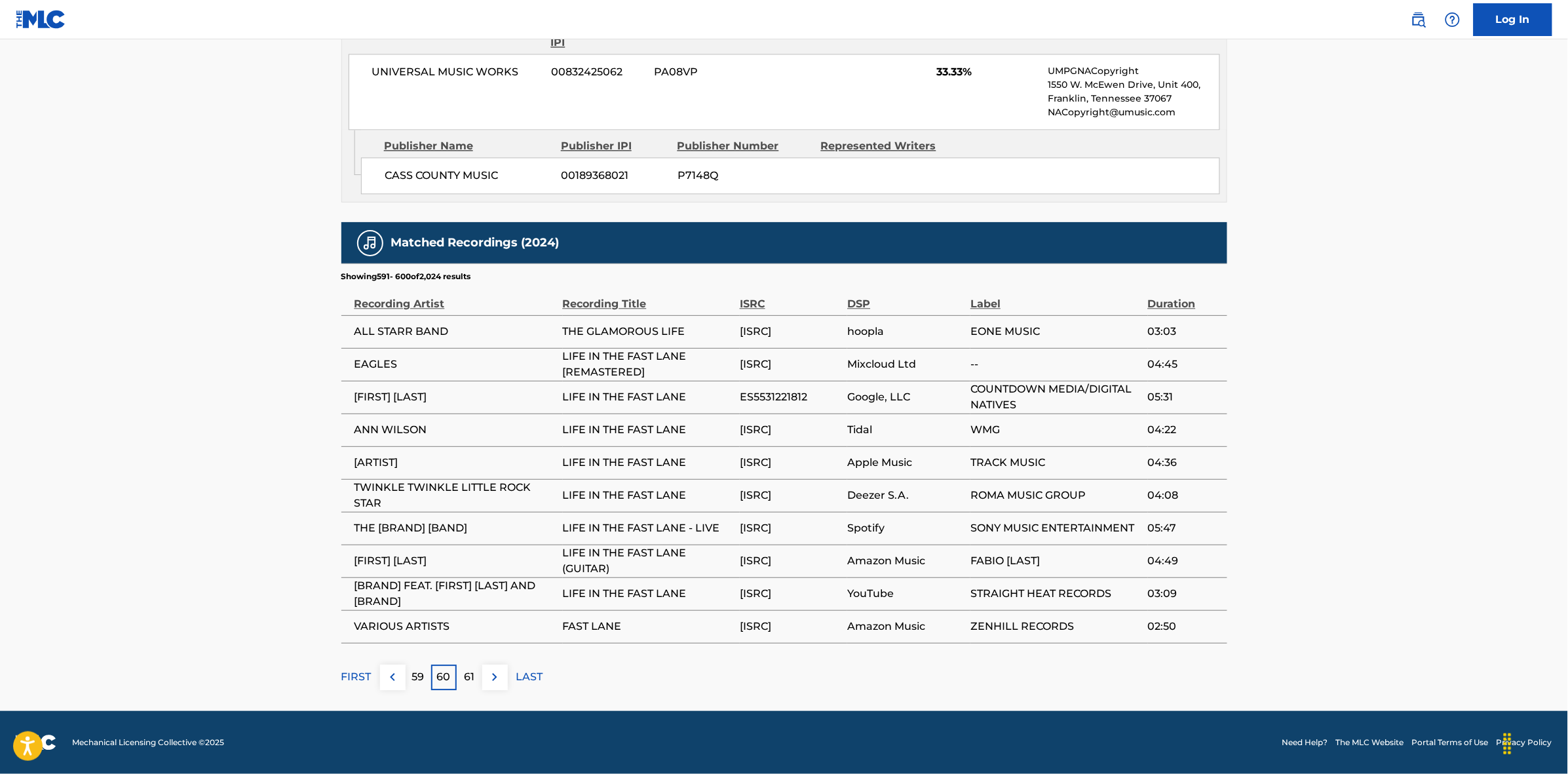 click at bounding box center (495, 677) 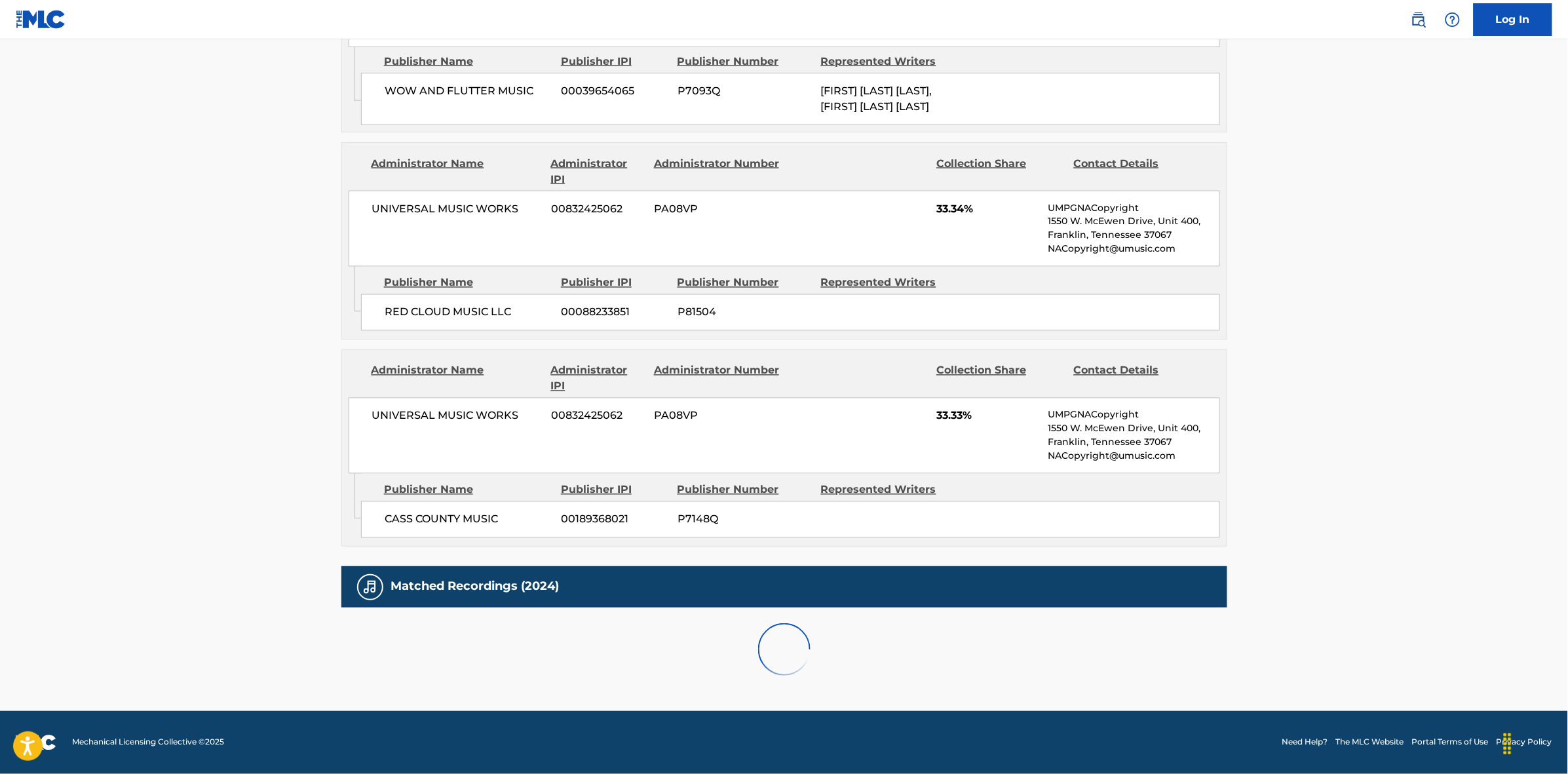 scroll, scrollTop: 1177, scrollLeft: 0, axis: vertical 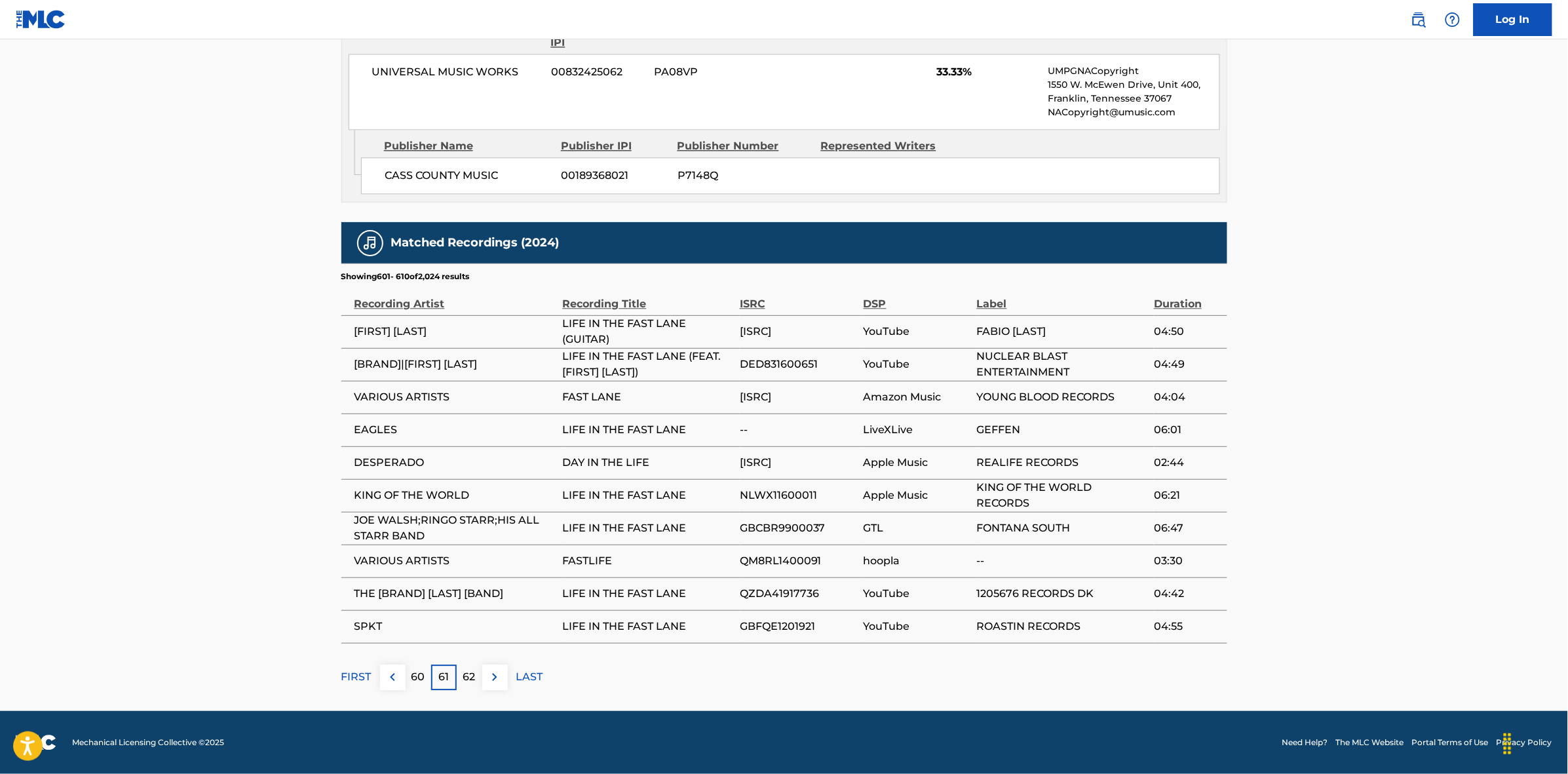 click at bounding box center (495, 677) 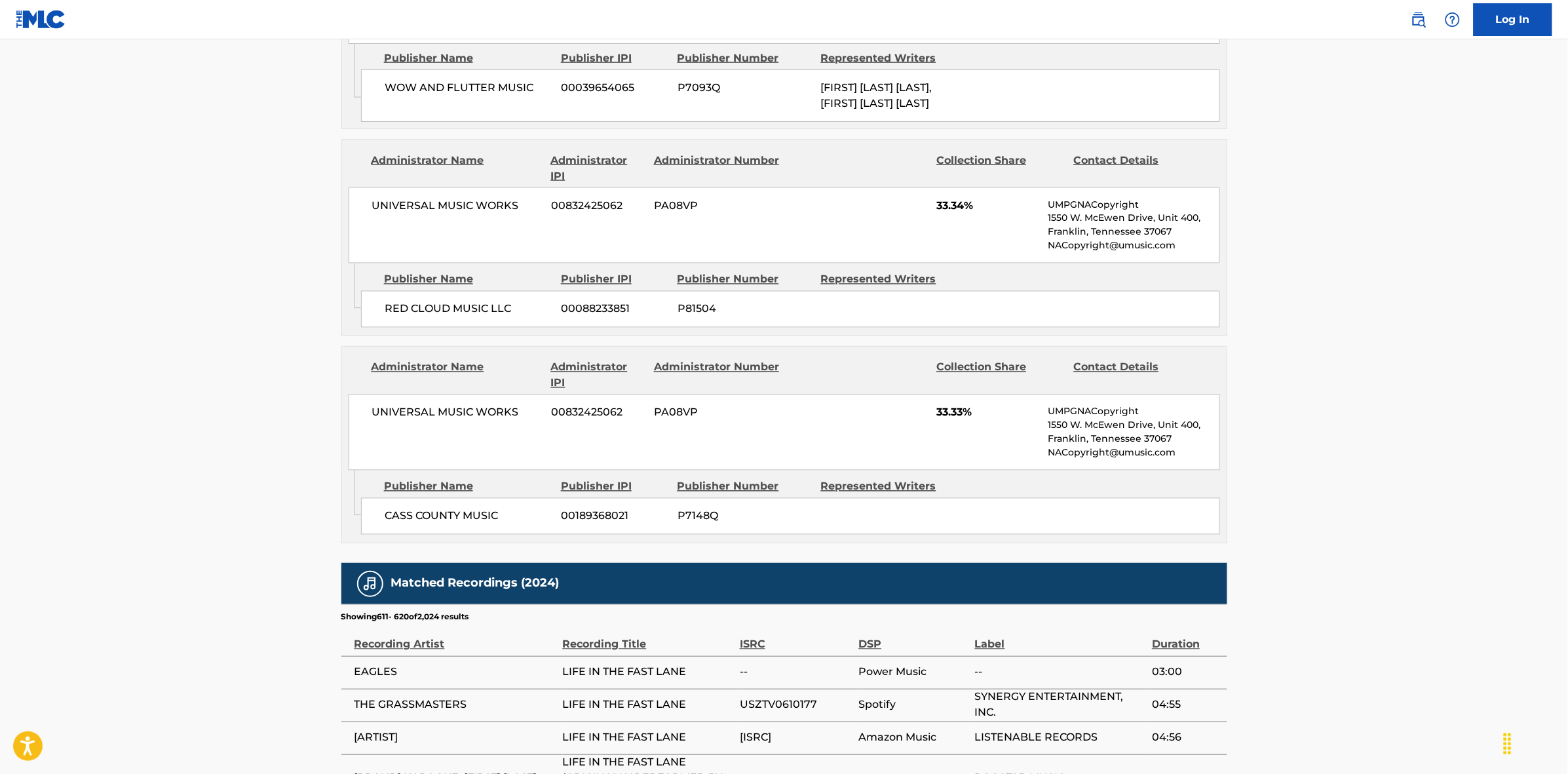 scroll, scrollTop: 1177, scrollLeft: 0, axis: vertical 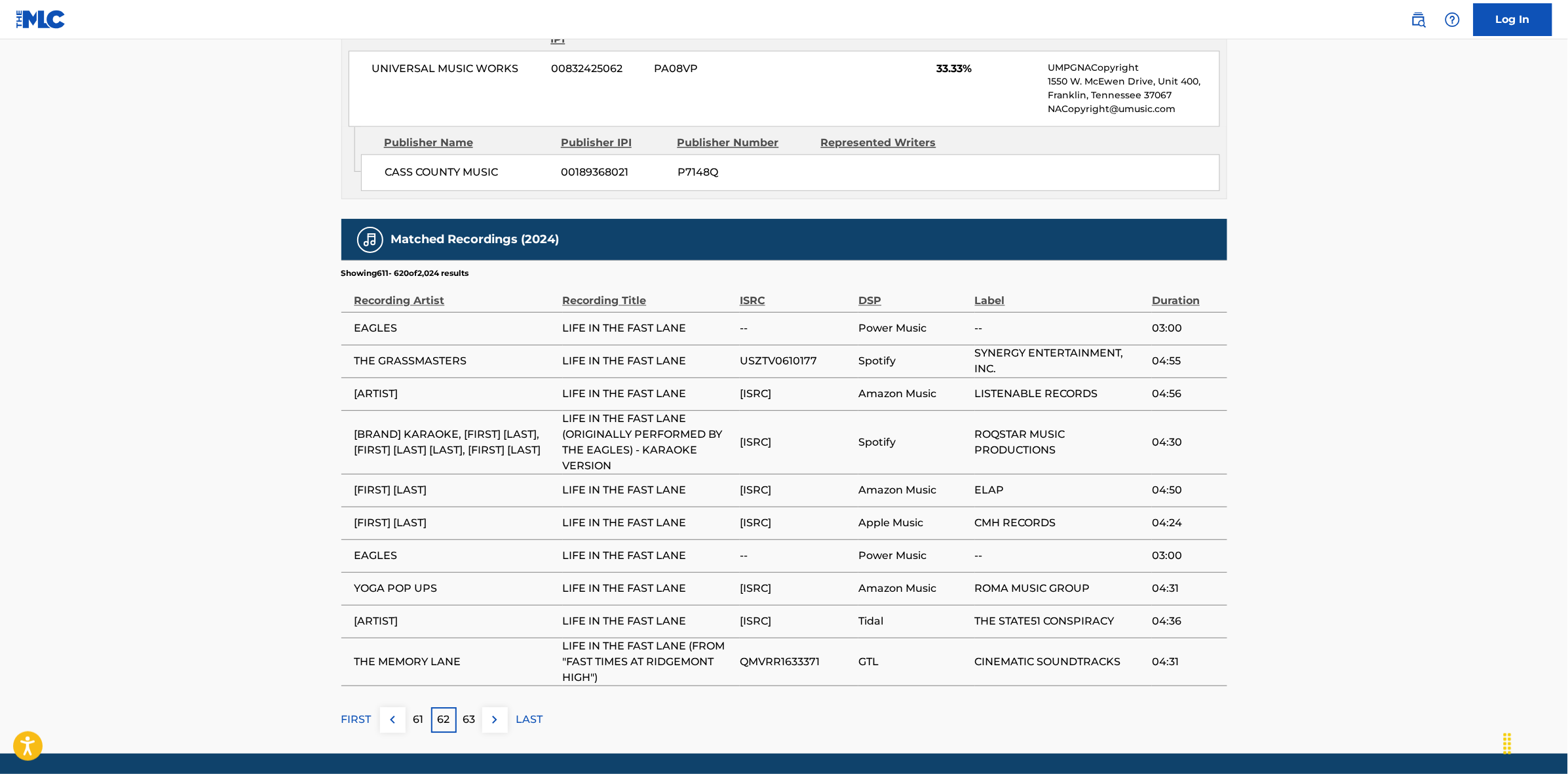 click on "63" at bounding box center (469, 720) 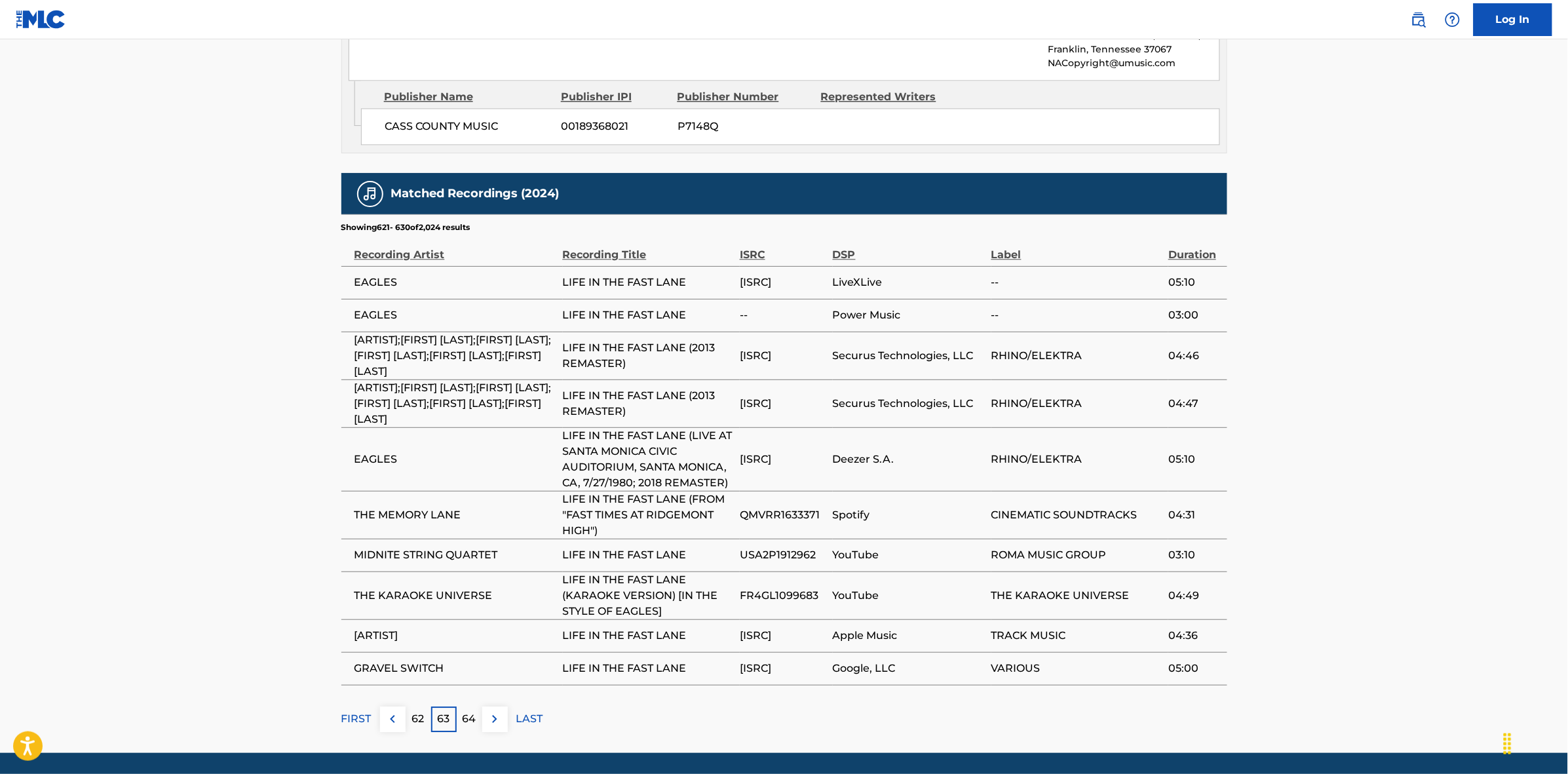 scroll, scrollTop: 1269, scrollLeft: 0, axis: vertical 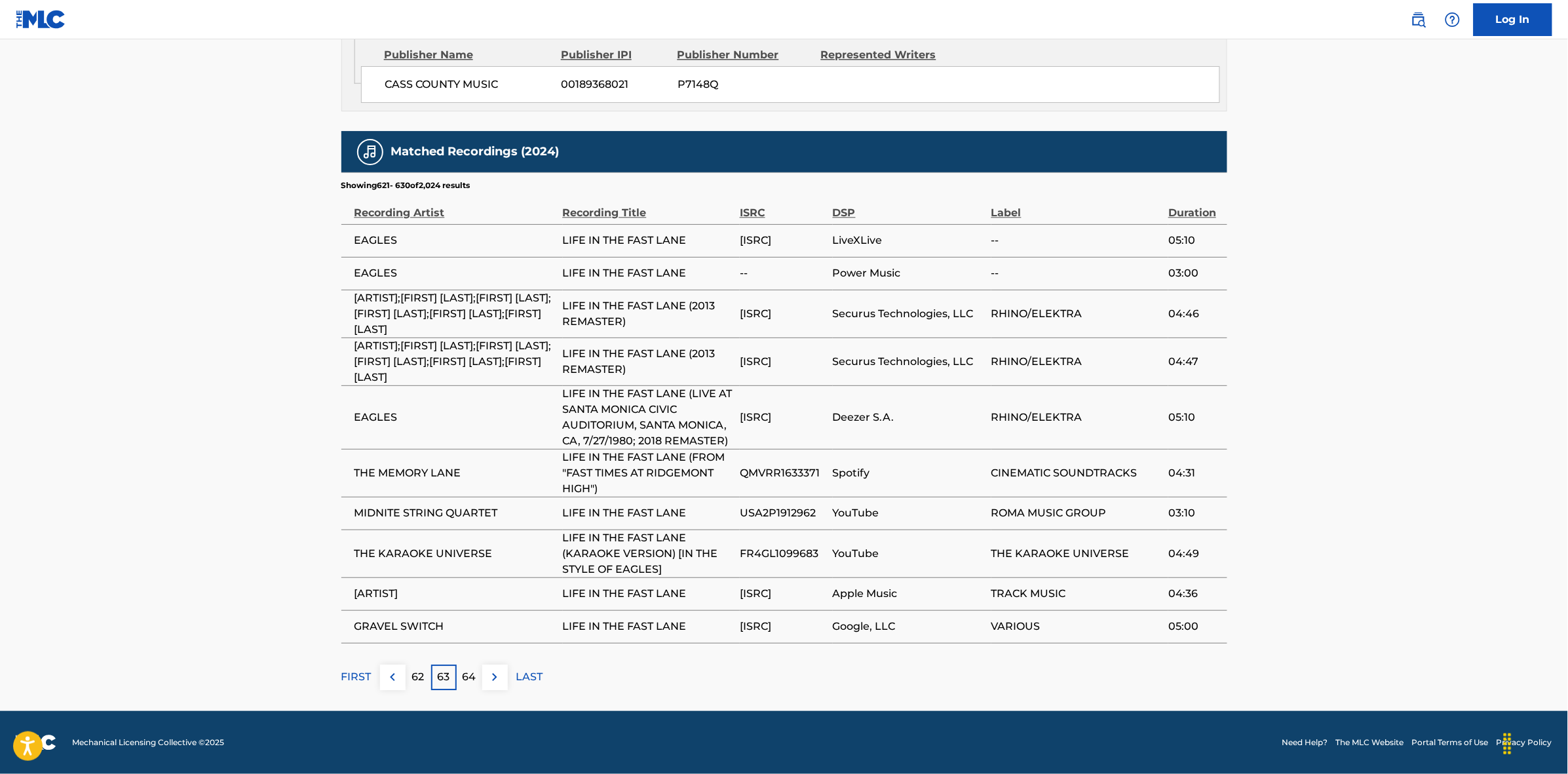click on "64" at bounding box center (469, 677) 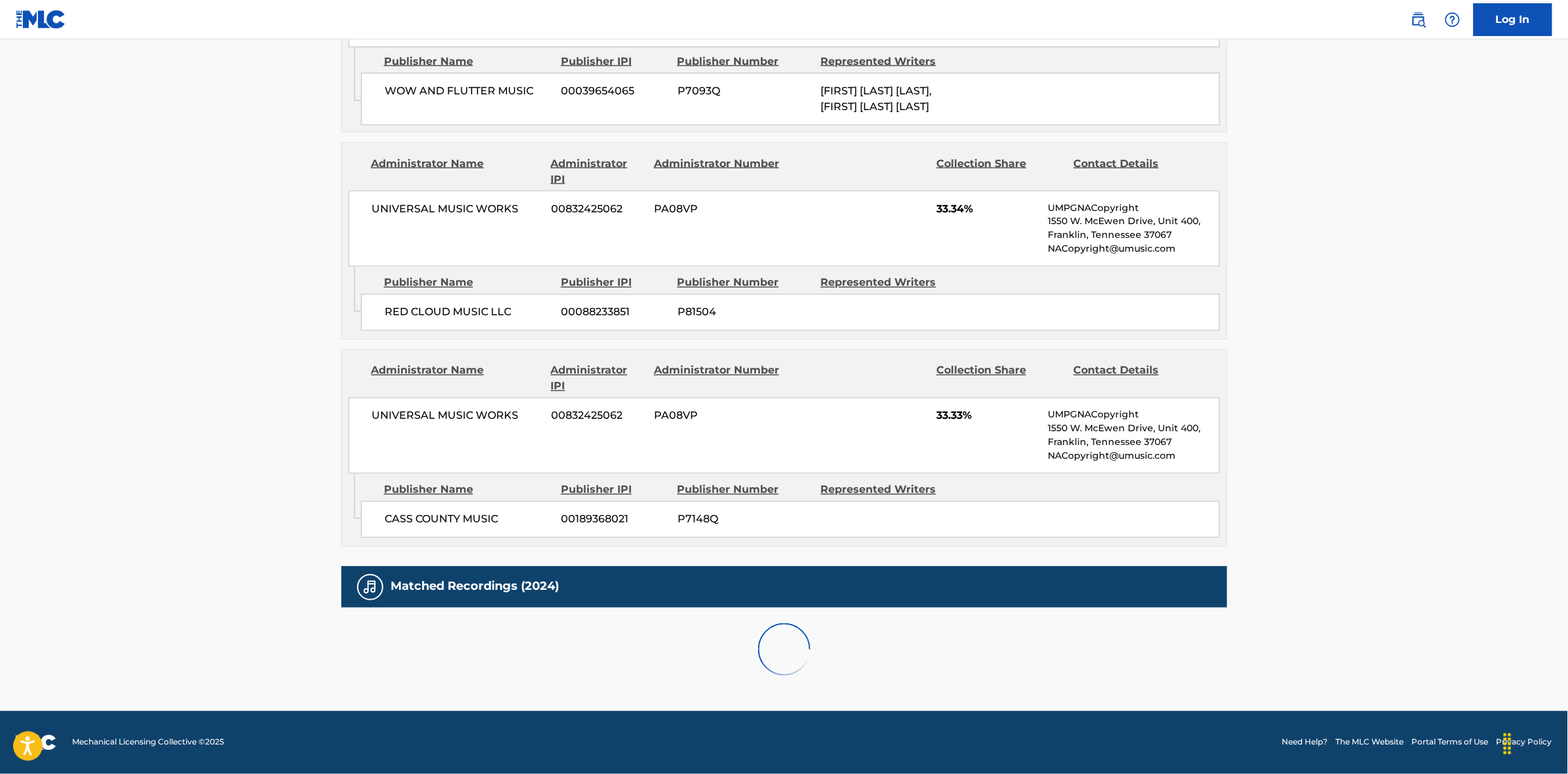 scroll, scrollTop: 1177, scrollLeft: 0, axis: vertical 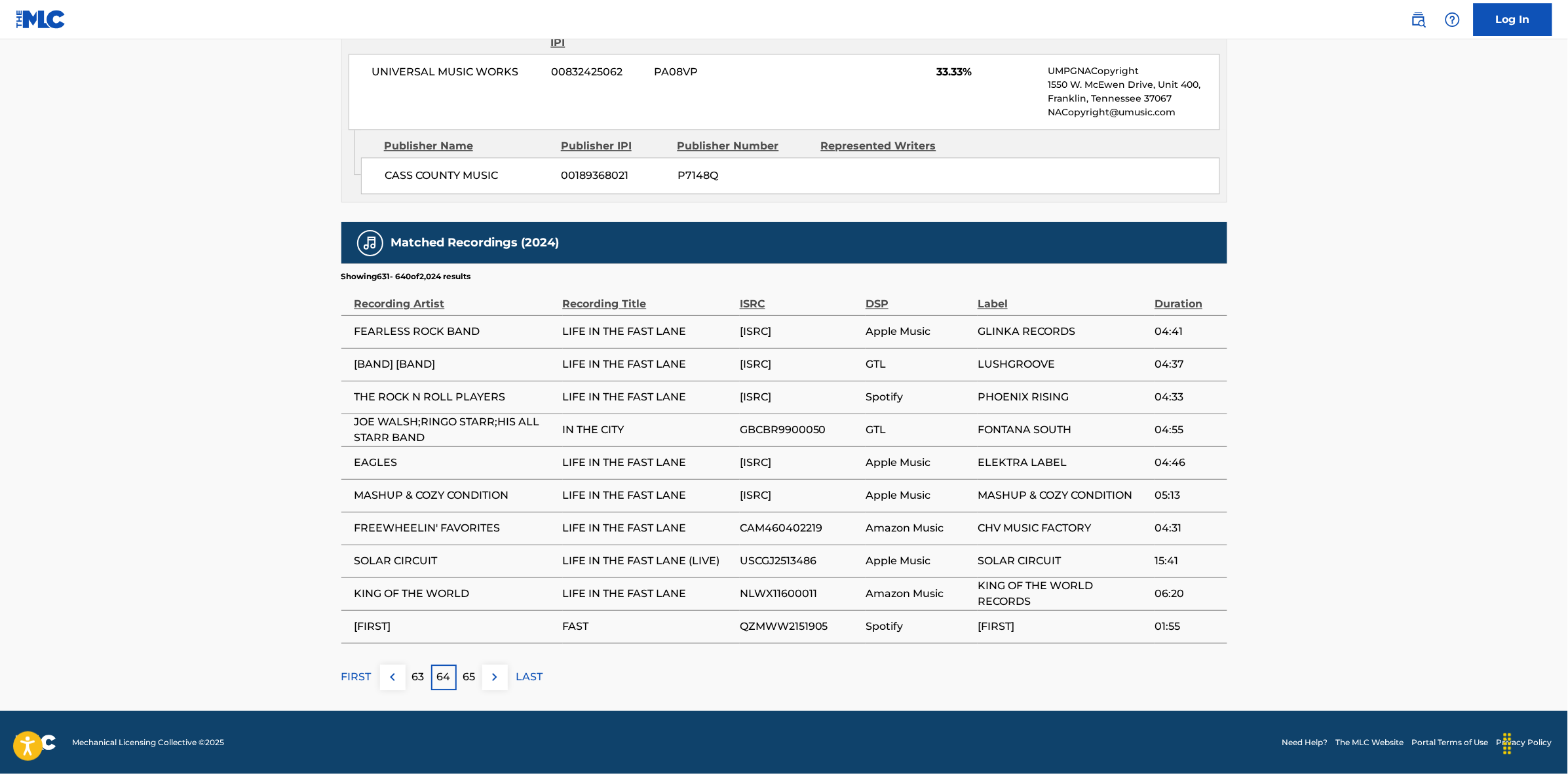 click at bounding box center [495, 677] 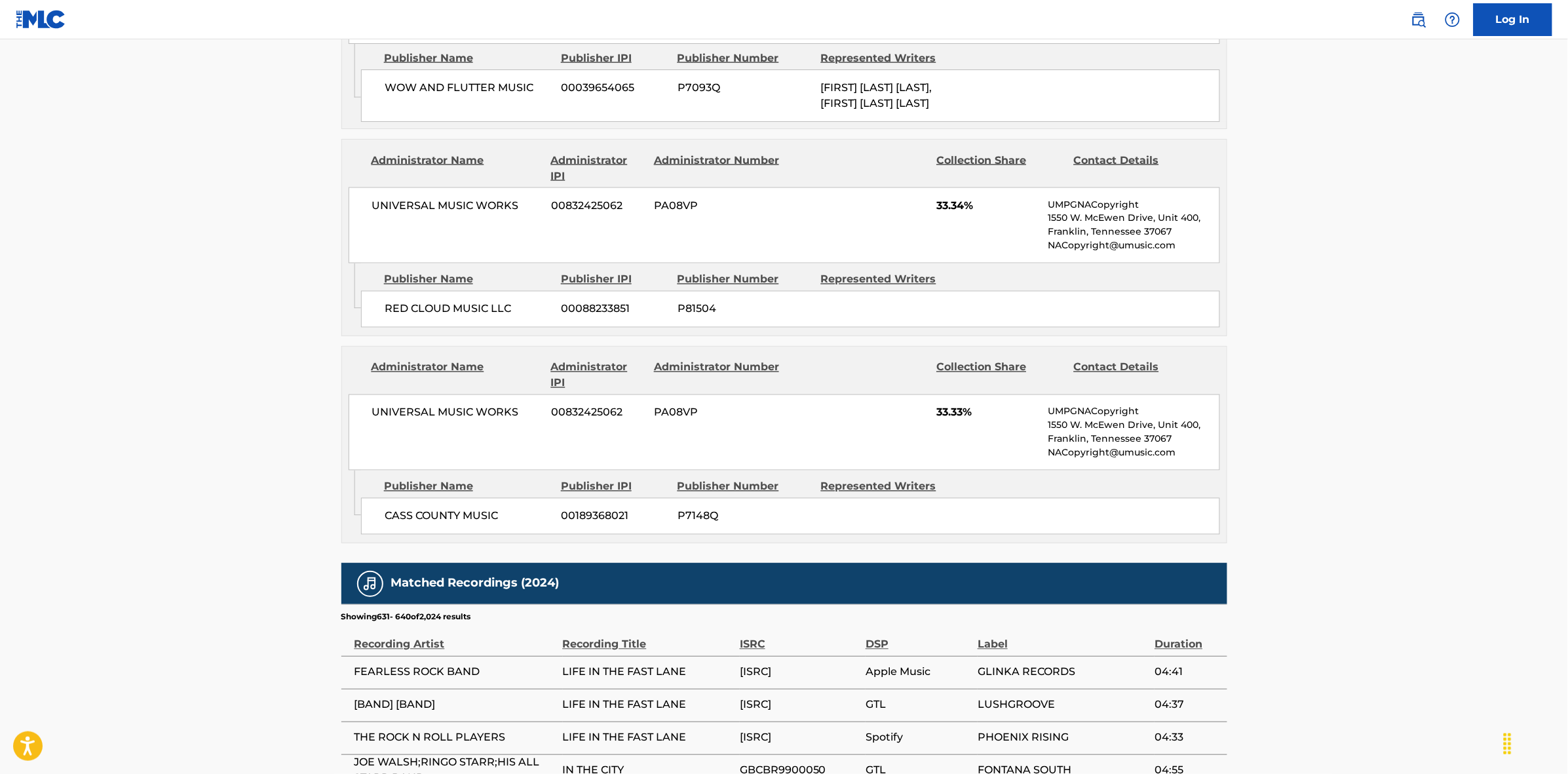 scroll, scrollTop: 1177, scrollLeft: 0, axis: vertical 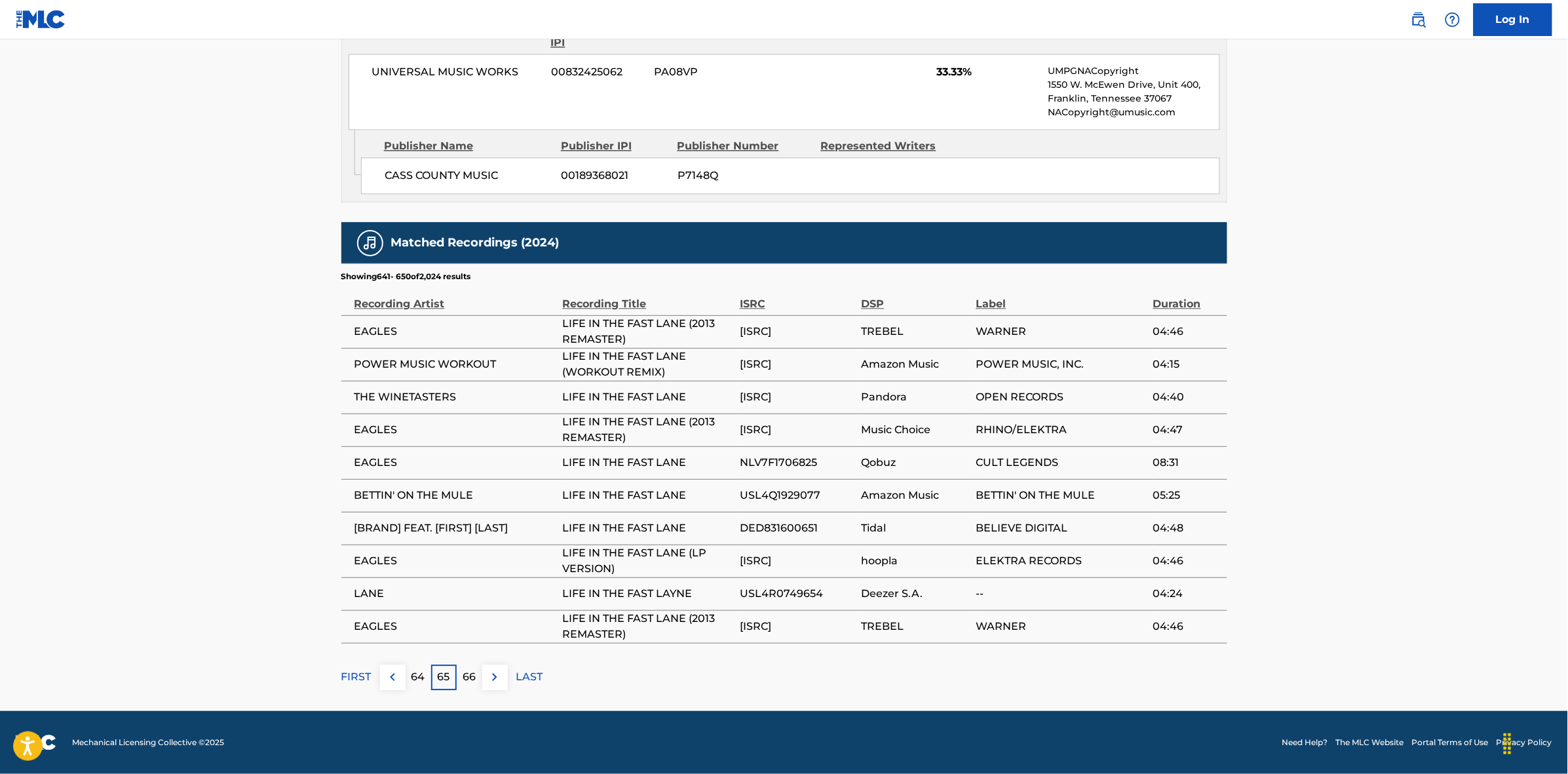 click at bounding box center (495, 677) 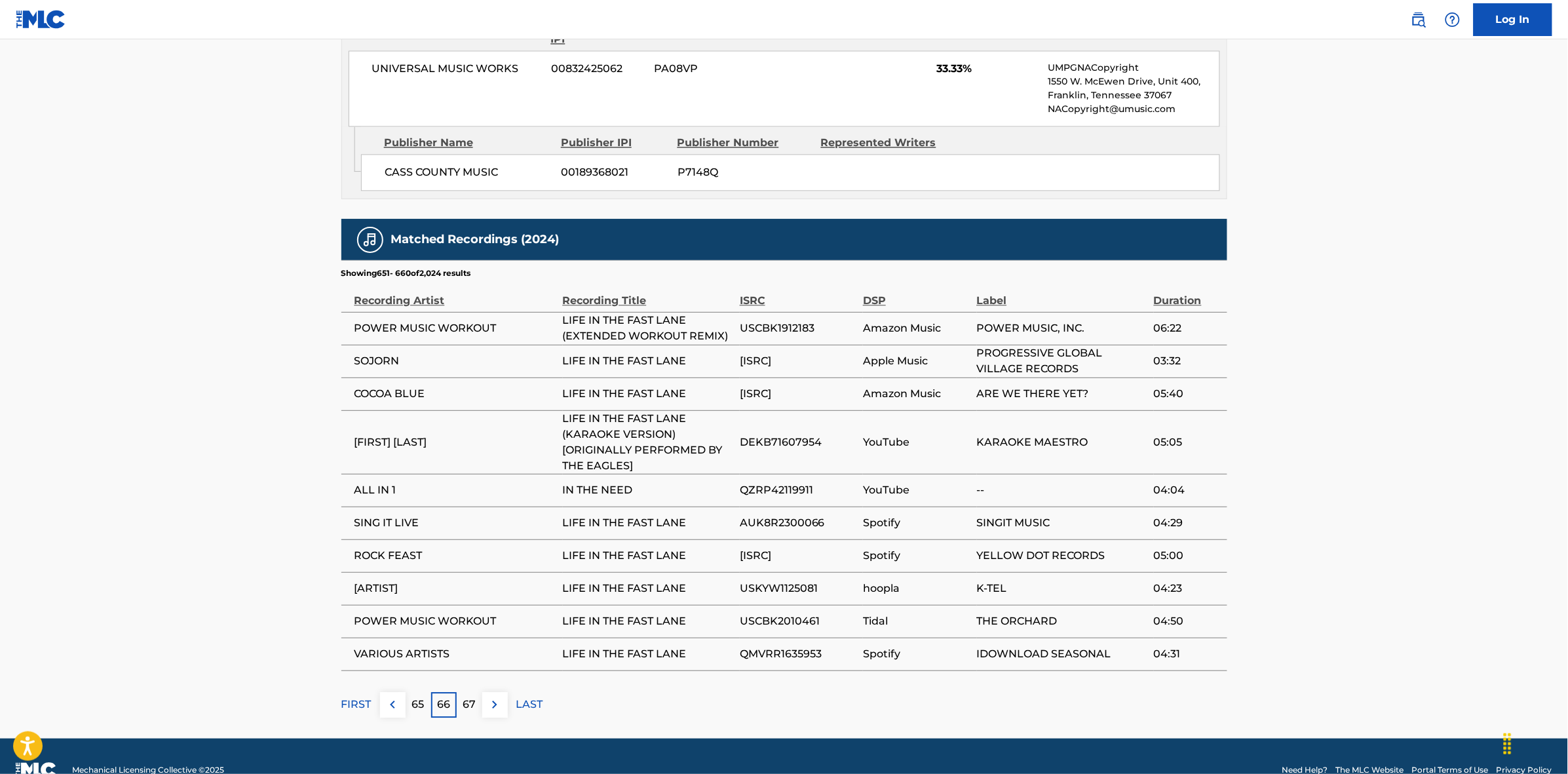 click at bounding box center [495, 705] 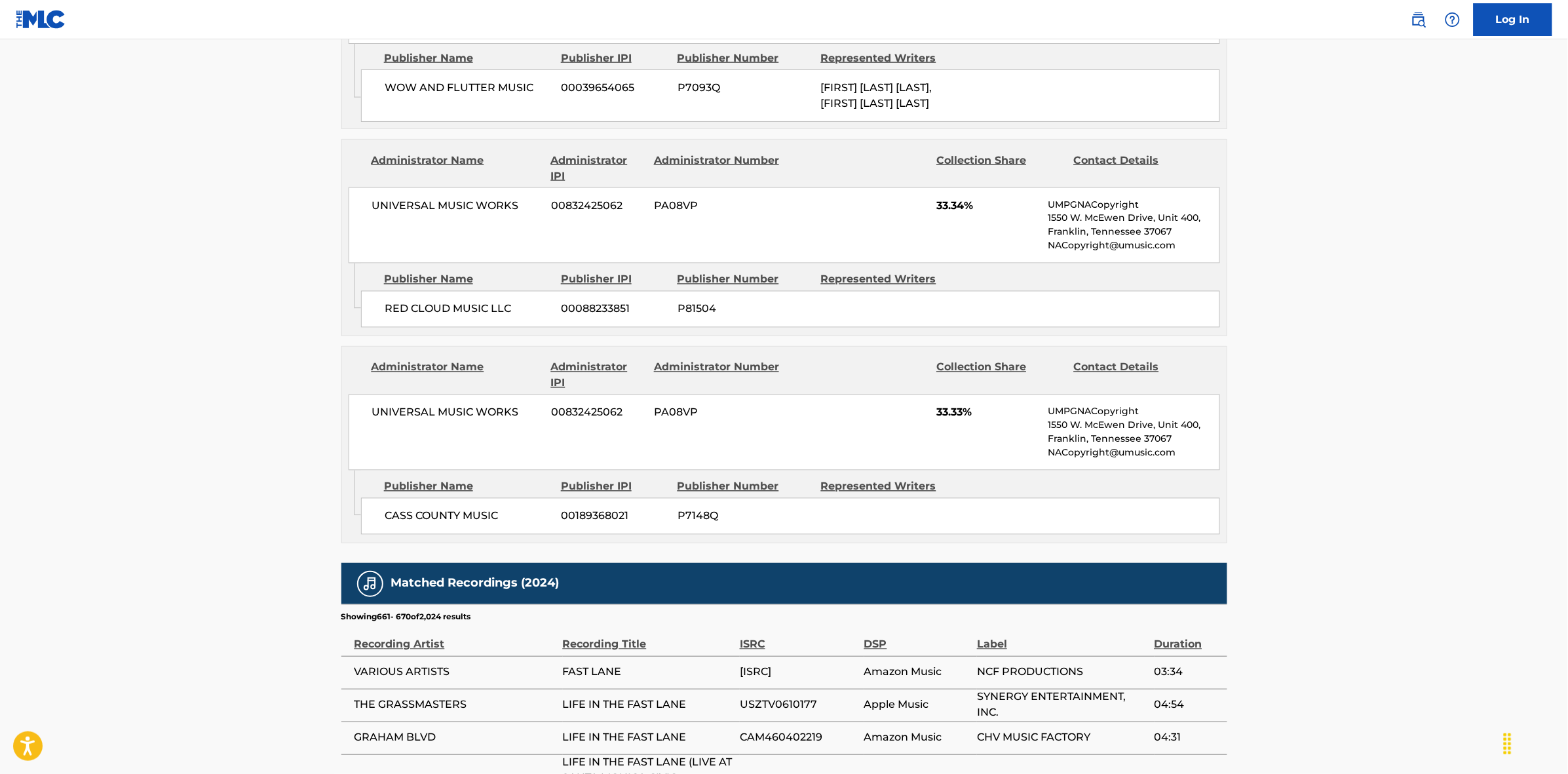 scroll, scrollTop: 1177, scrollLeft: 0, axis: vertical 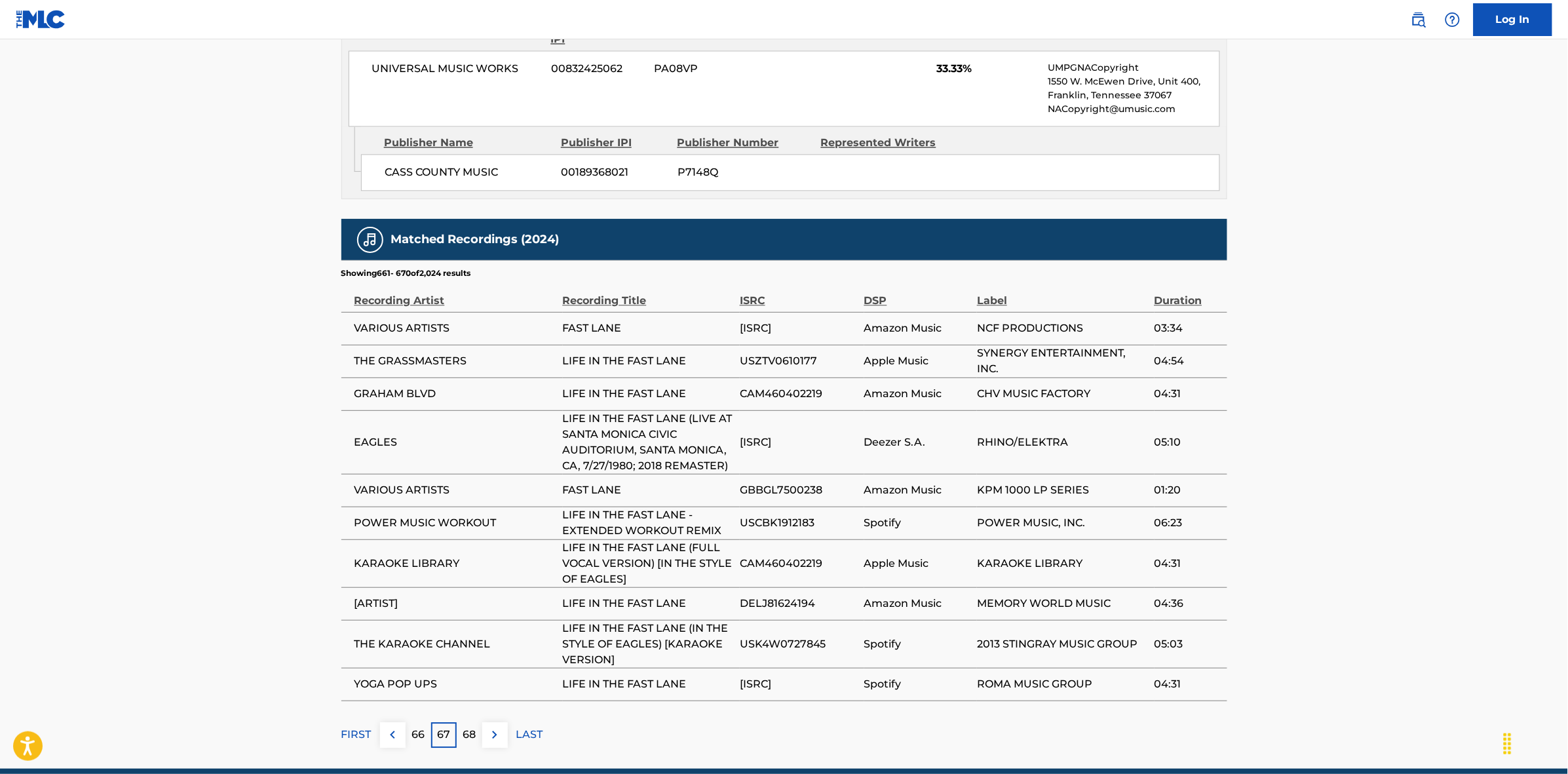 click at bounding box center [495, 735] 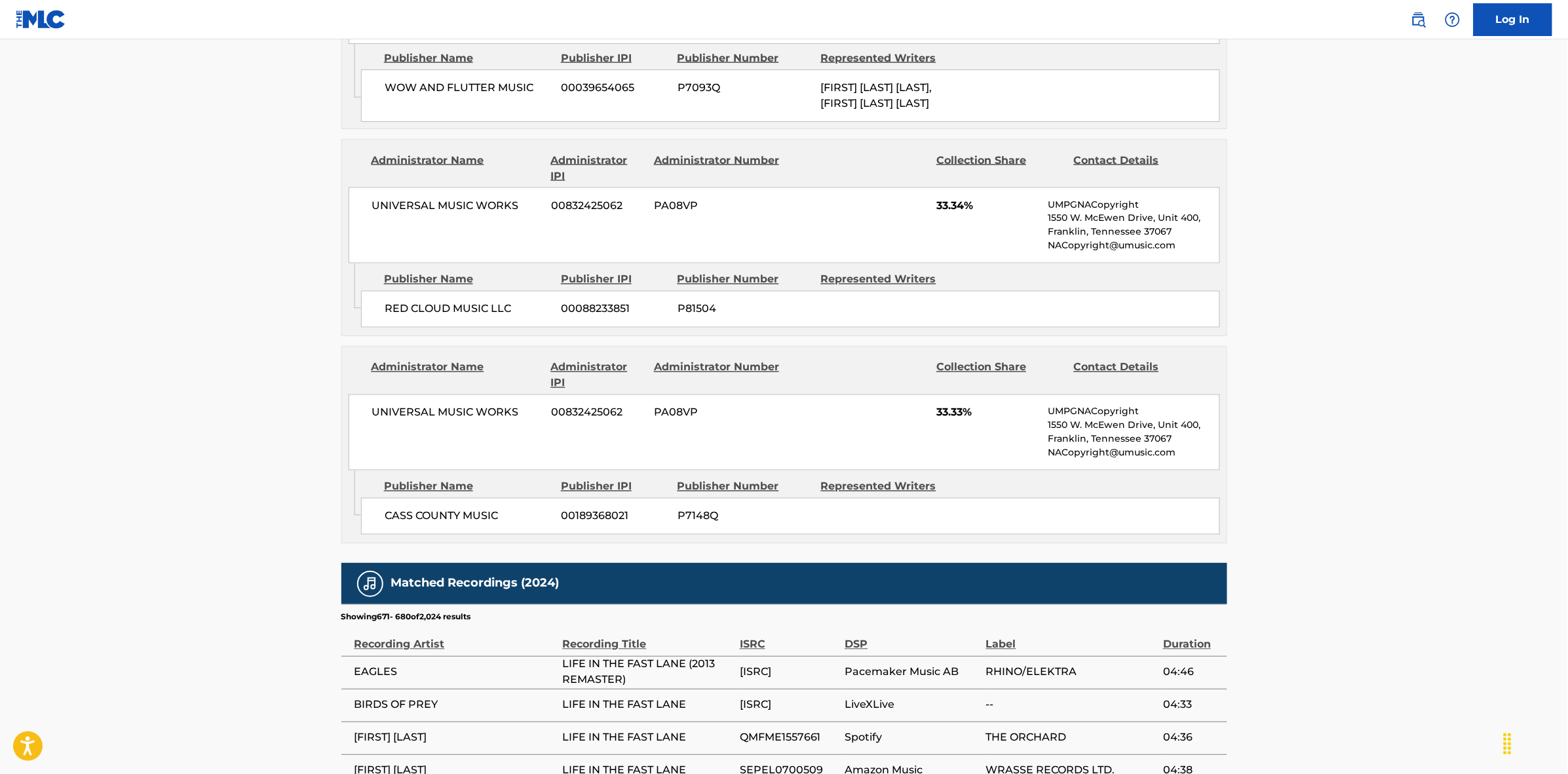 scroll, scrollTop: 1177, scrollLeft: 0, axis: vertical 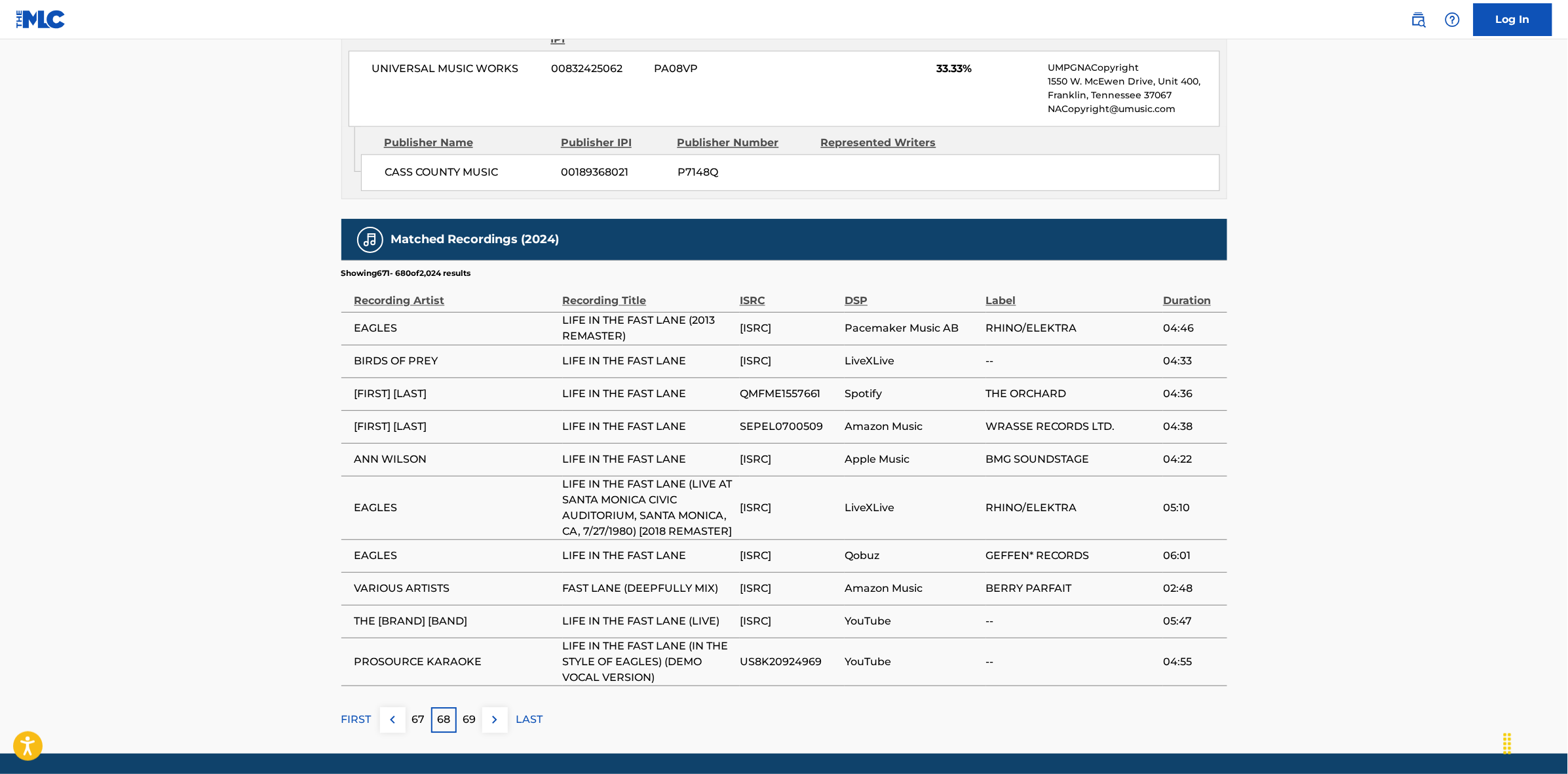 drag, startPoint x: 492, startPoint y: 721, endPoint x: 496, endPoint y: 713, distance: 8.944272 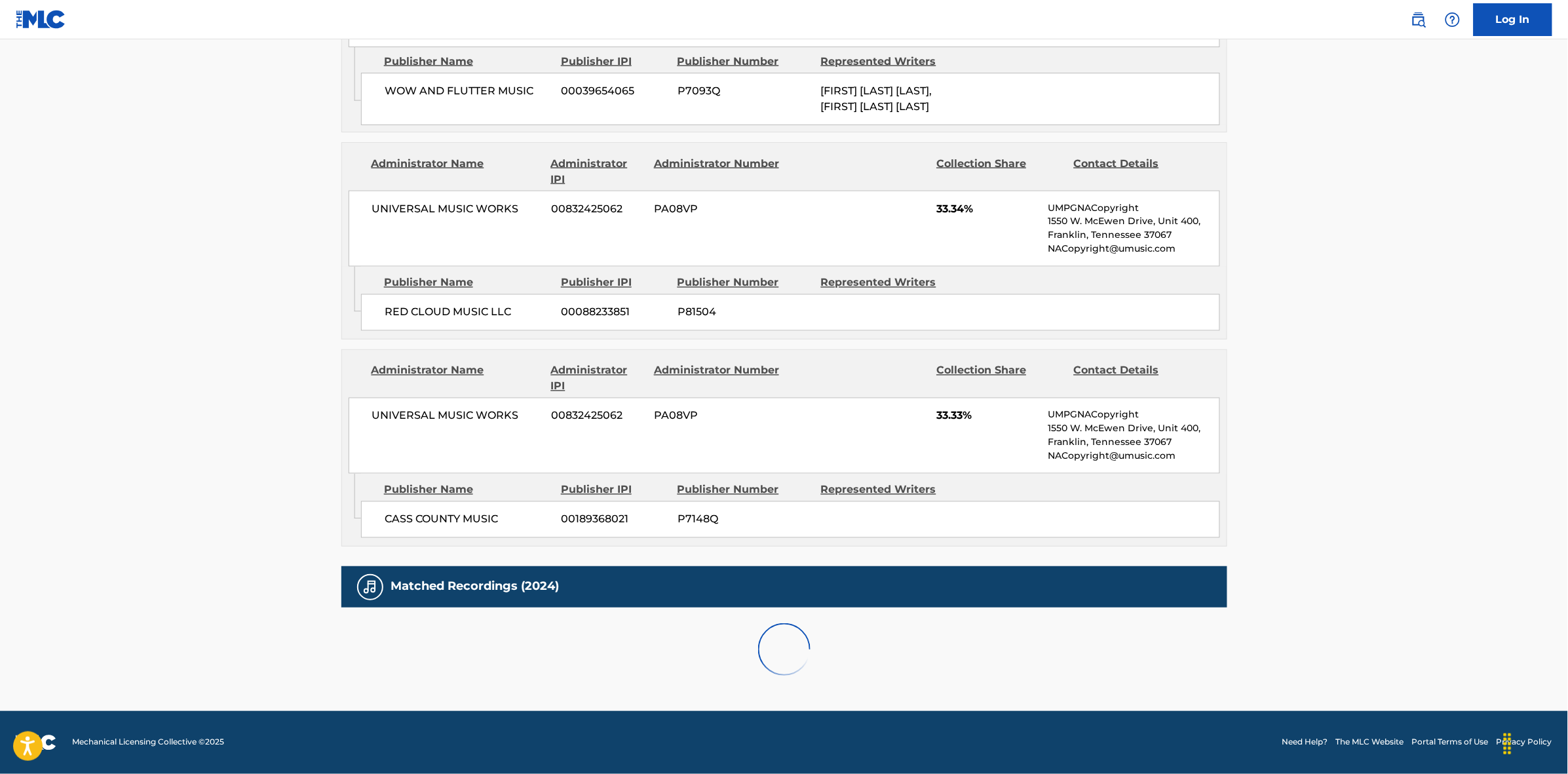 scroll, scrollTop: 1177, scrollLeft: 0, axis: vertical 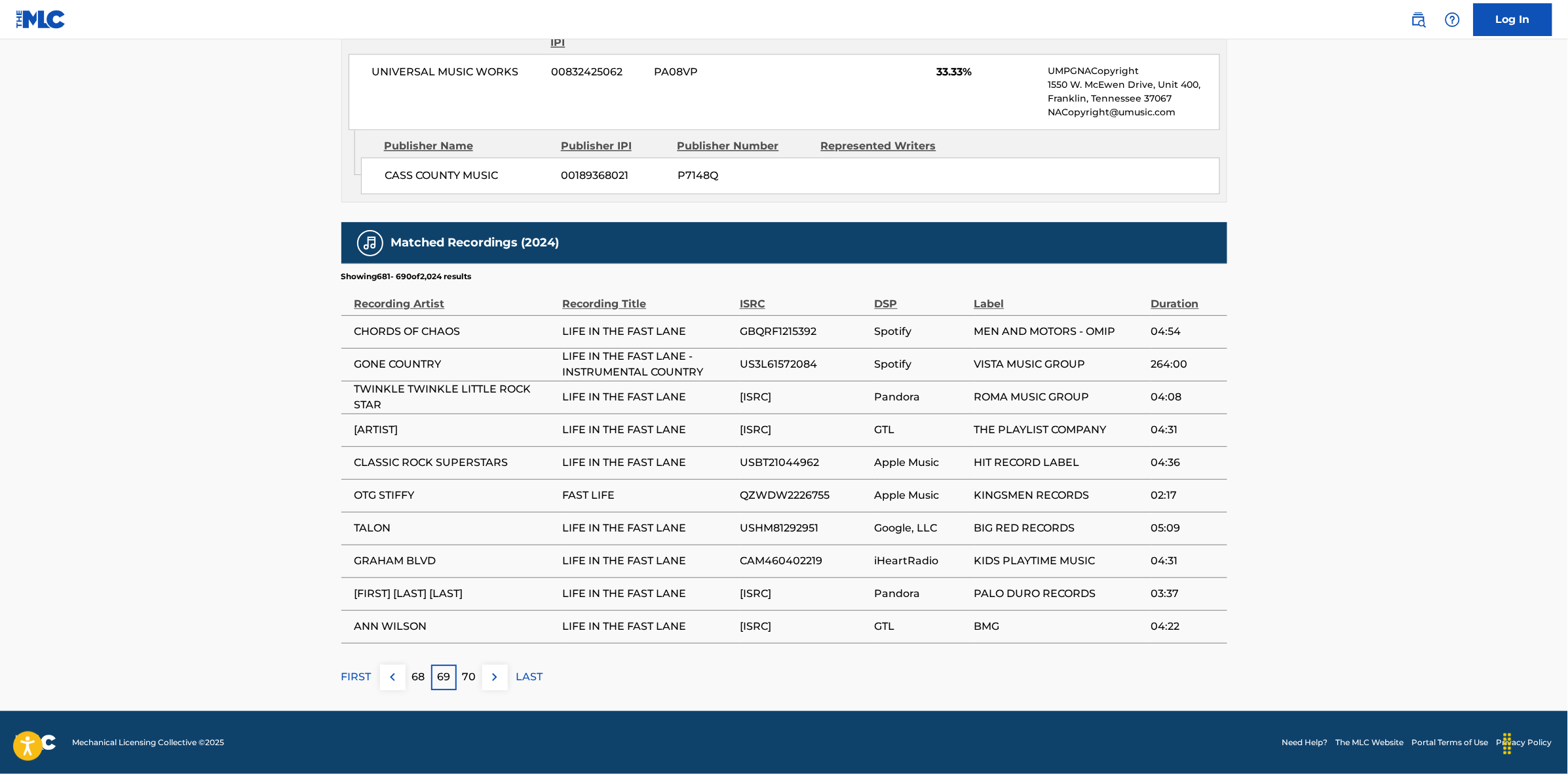 click at bounding box center [495, 677] 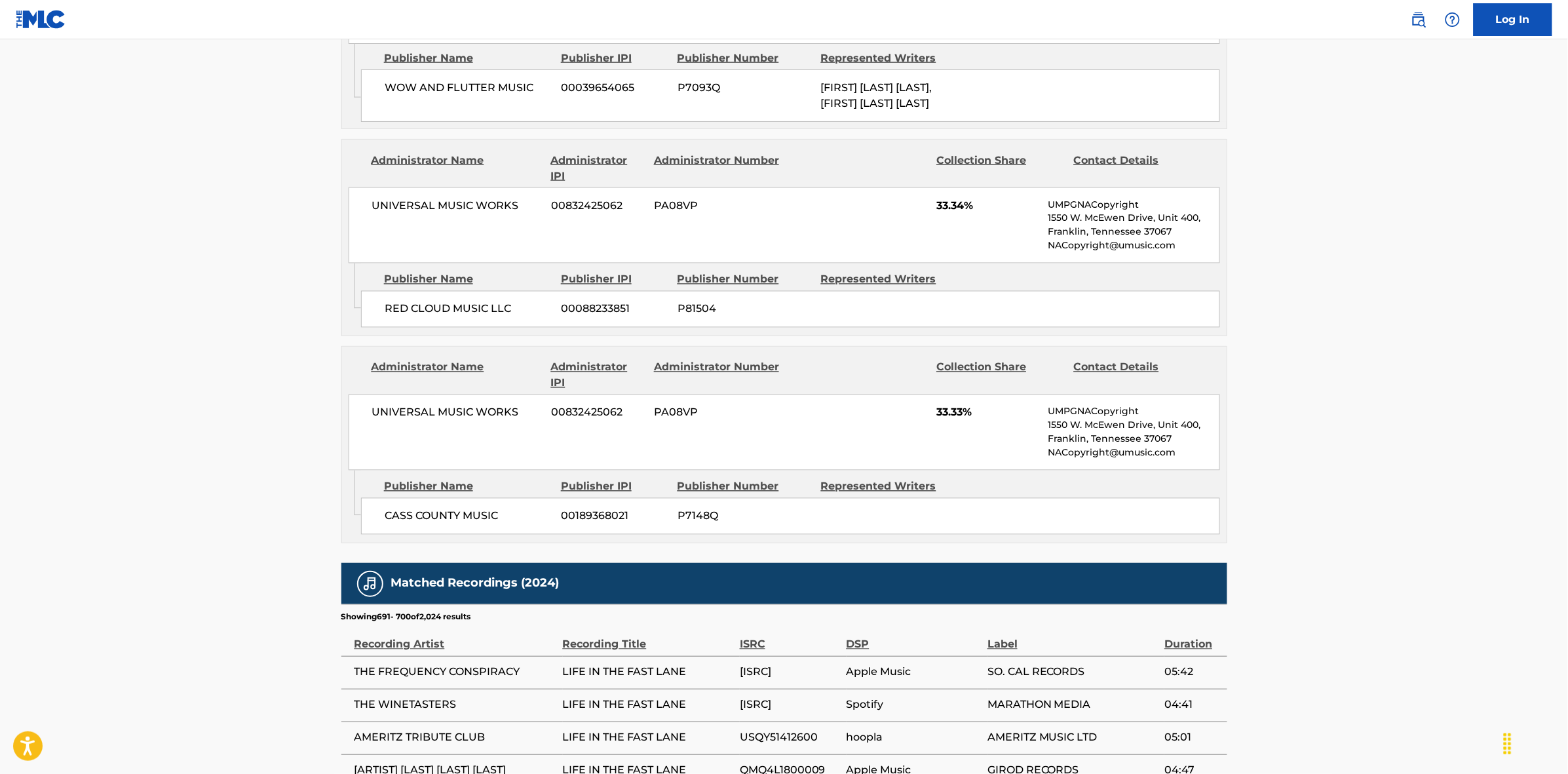 scroll, scrollTop: 1177, scrollLeft: 0, axis: vertical 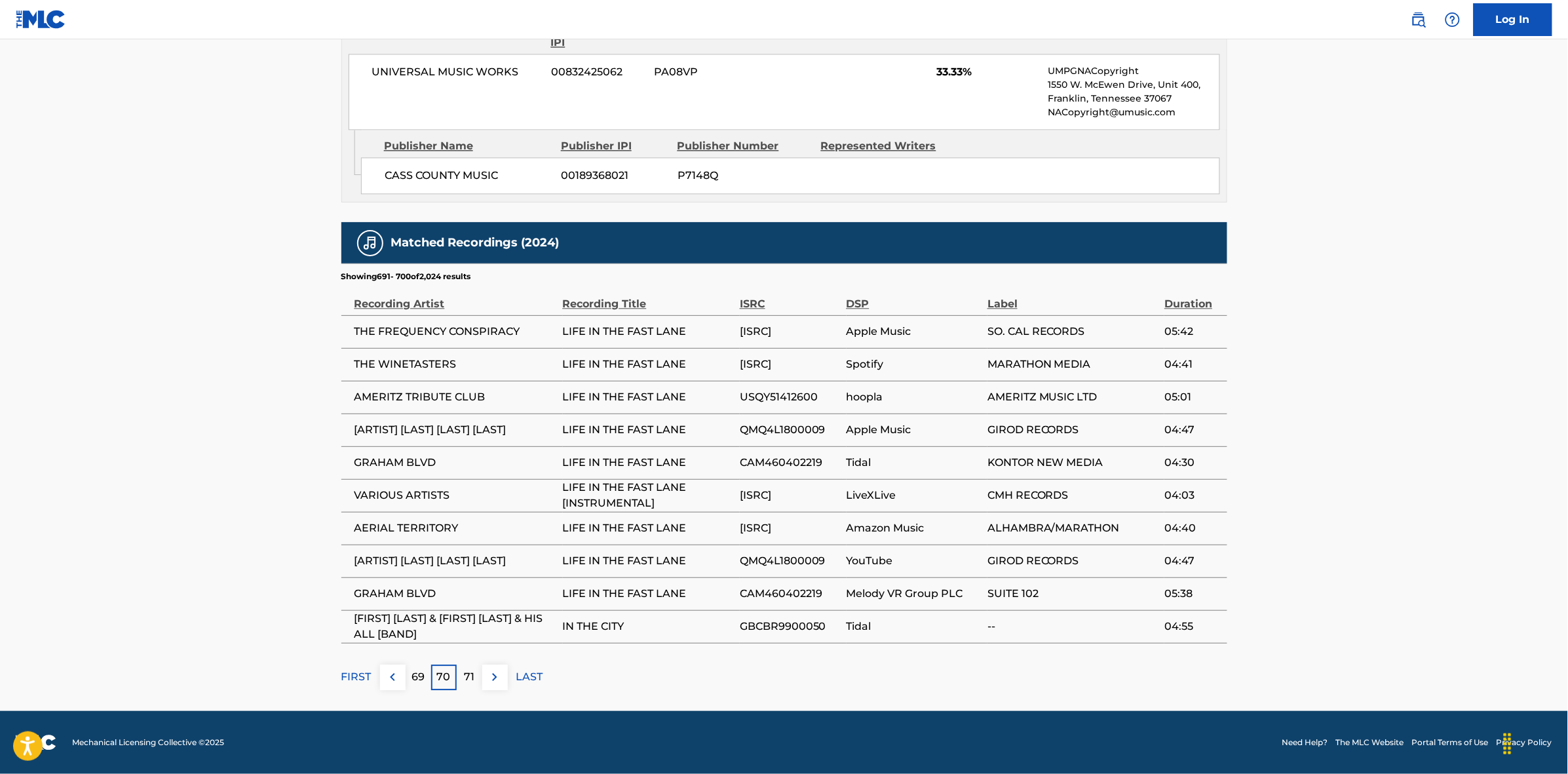 click on "71" at bounding box center [469, 677] 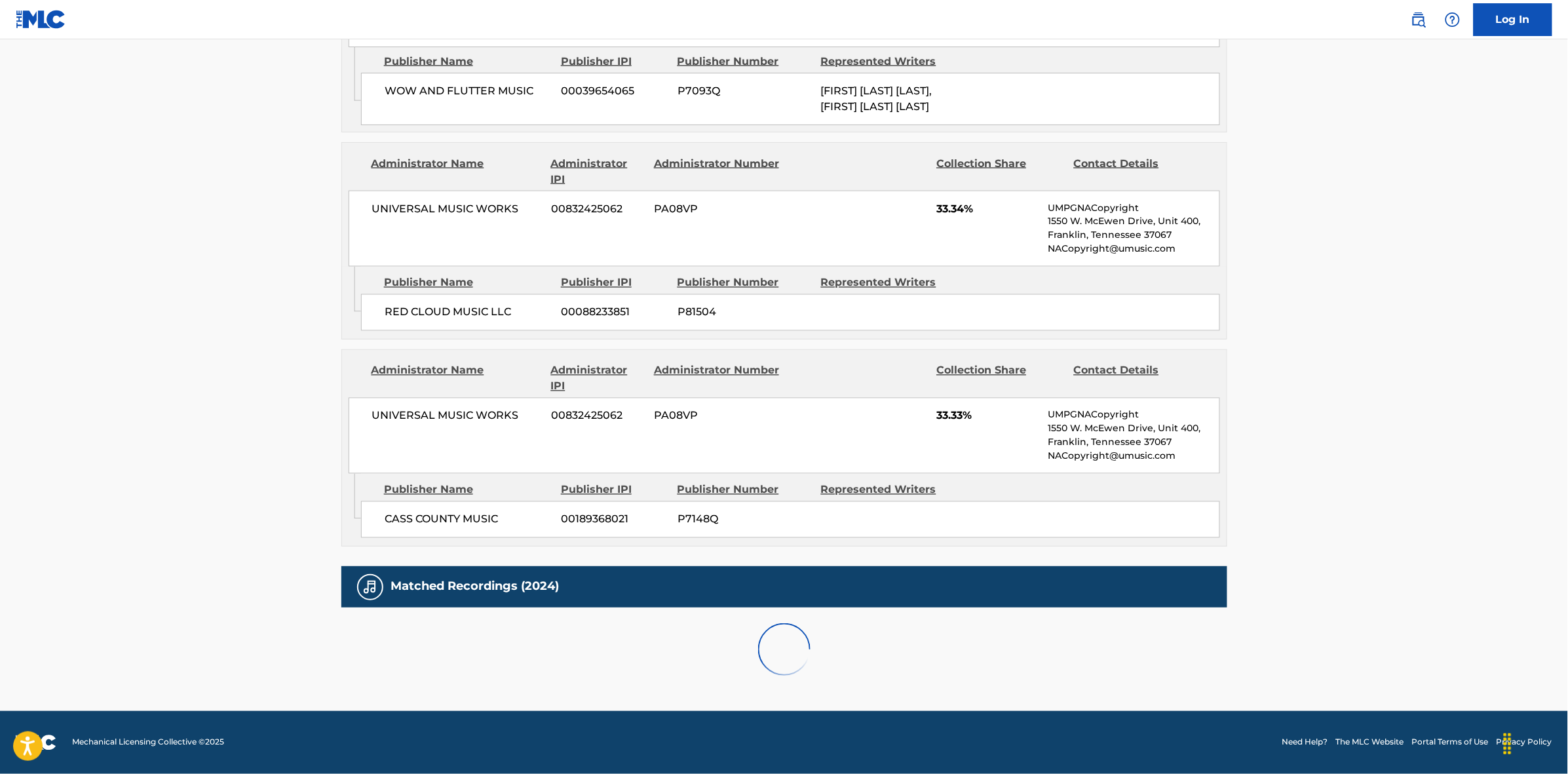 scroll, scrollTop: 1177, scrollLeft: 0, axis: vertical 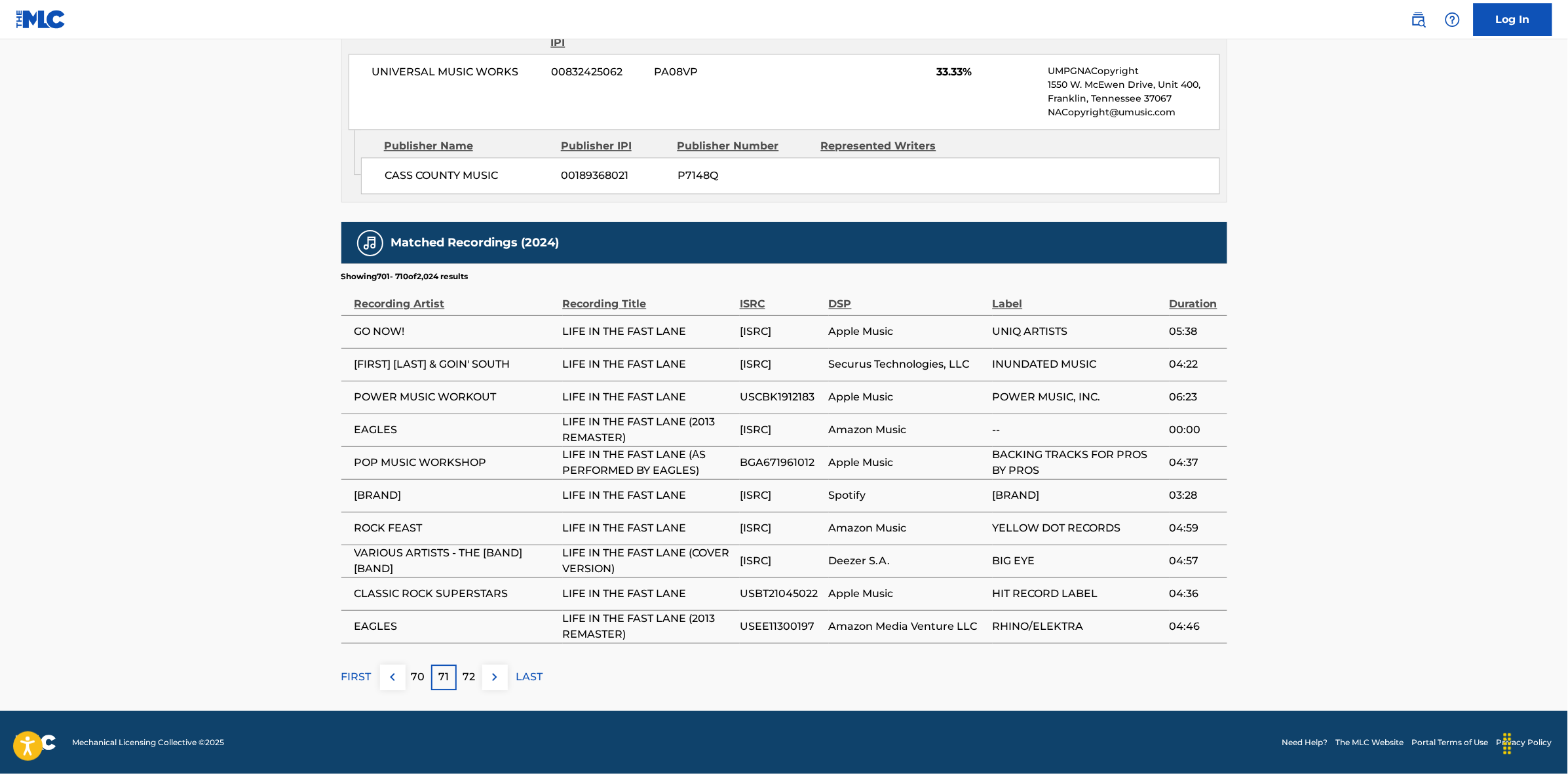 click on "72" at bounding box center [469, 677] 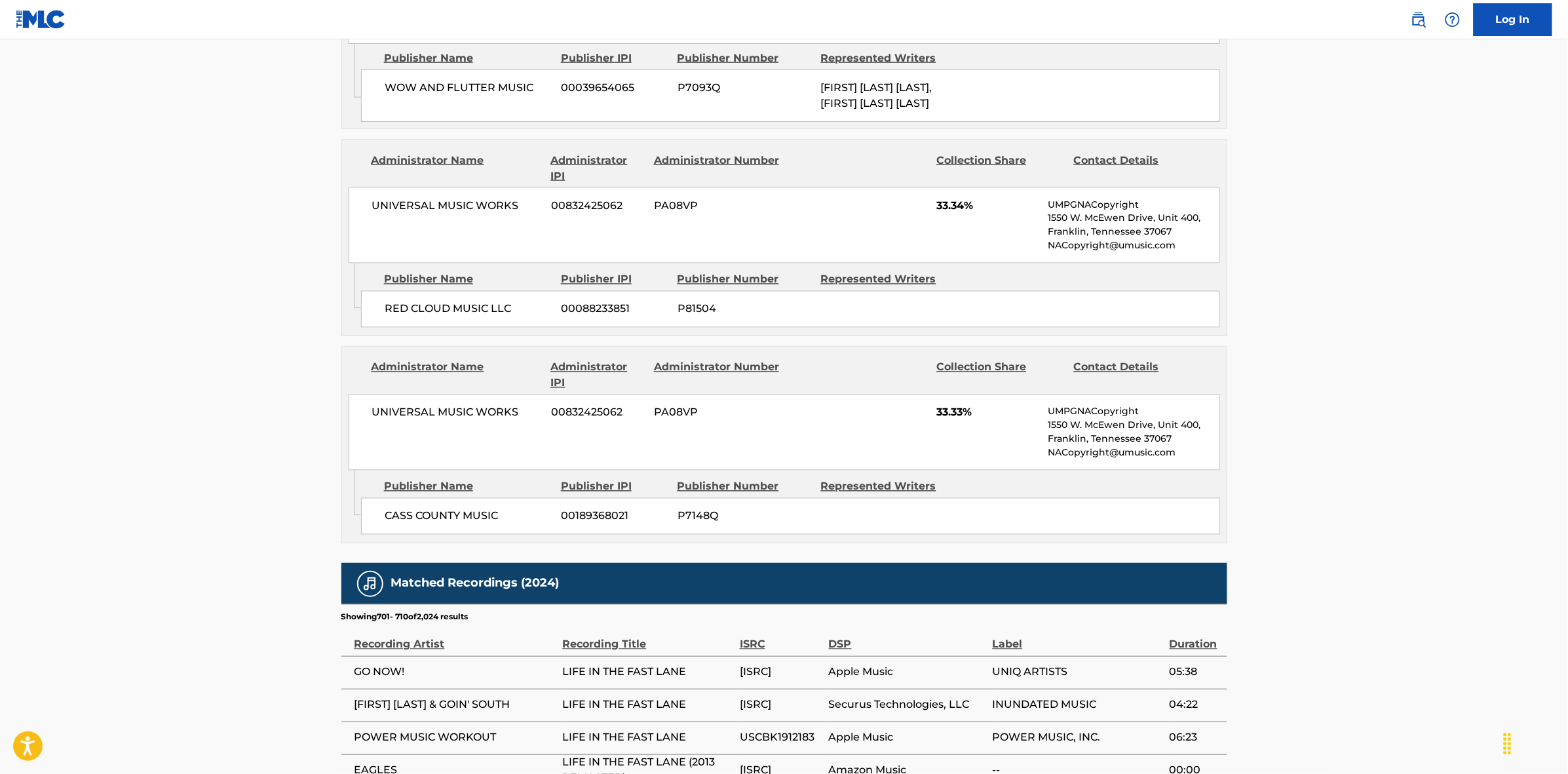 scroll, scrollTop: 1177, scrollLeft: 0, axis: vertical 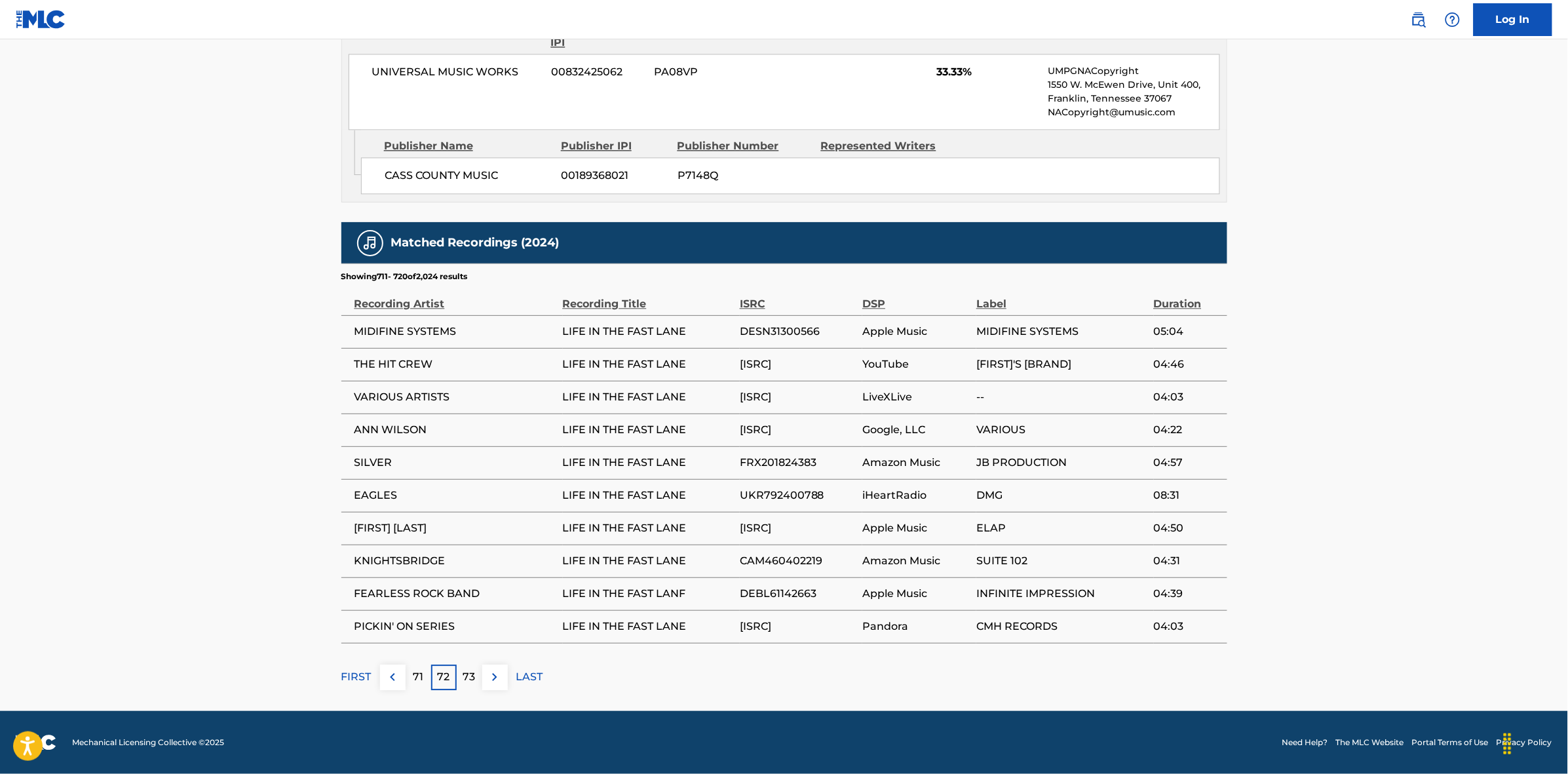 click on "73" at bounding box center (469, 677) 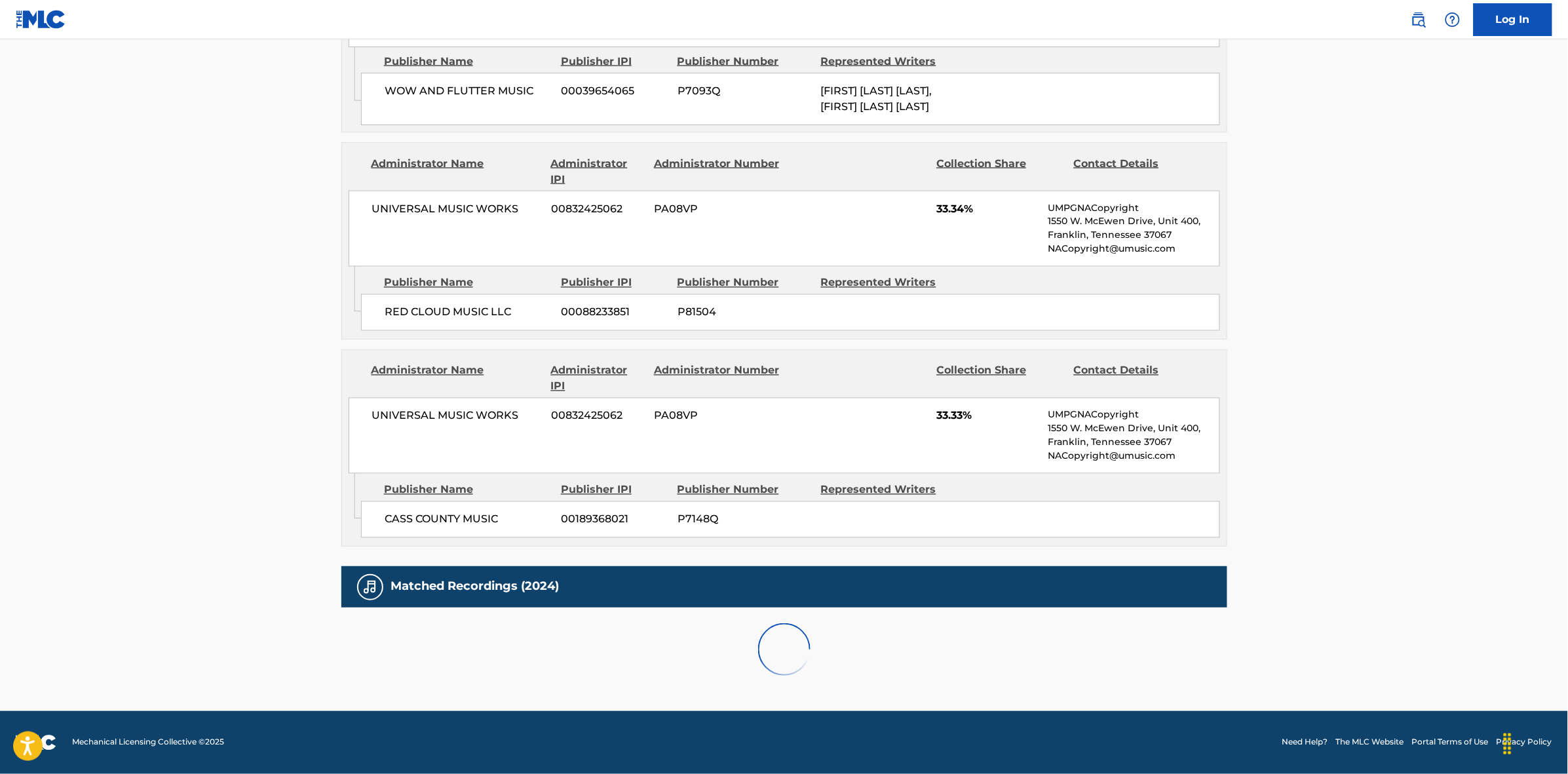 scroll, scrollTop: 1177, scrollLeft: 0, axis: vertical 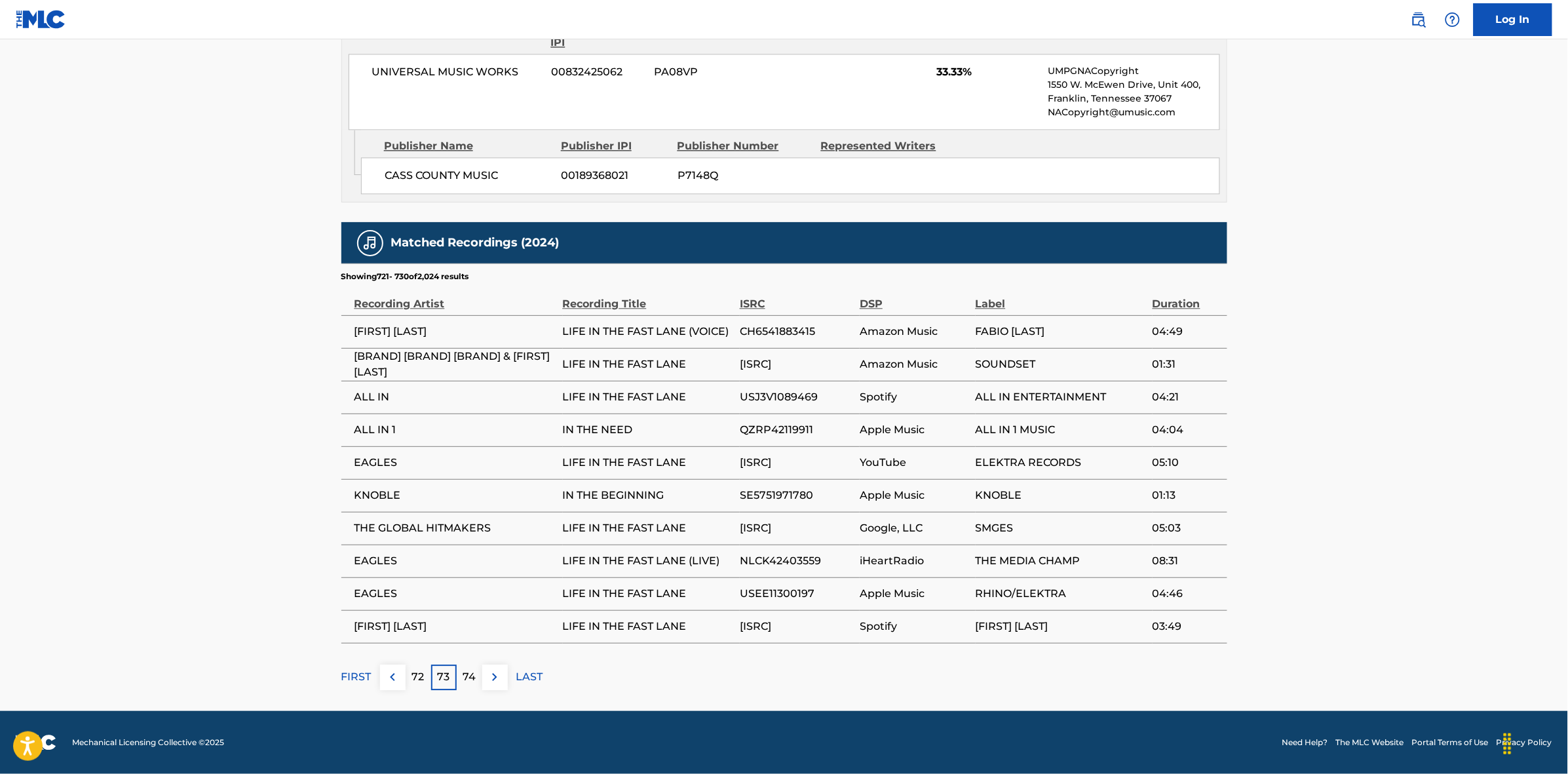 click on "74" at bounding box center (469, 677) 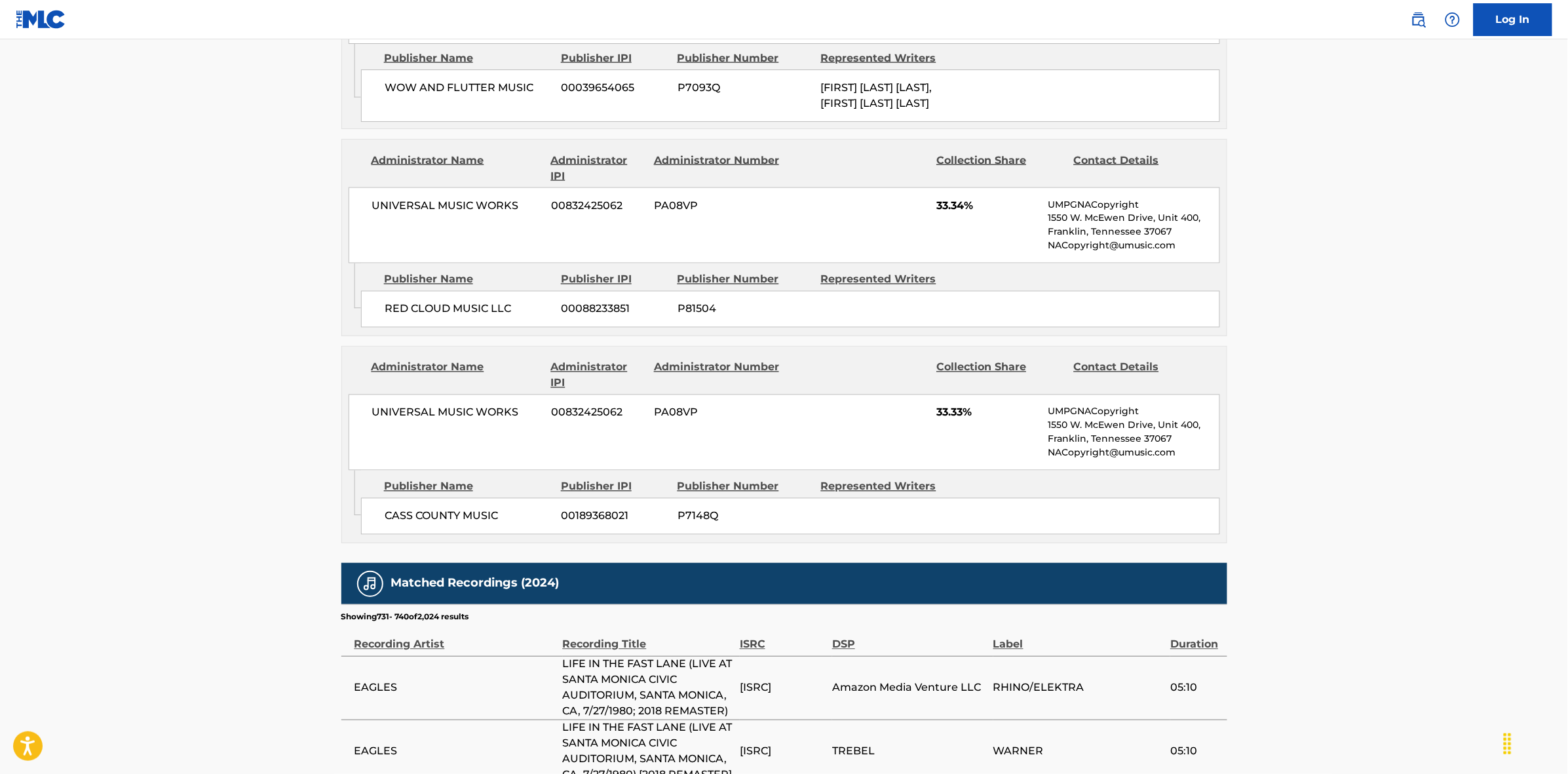 scroll, scrollTop: 1177, scrollLeft: 0, axis: vertical 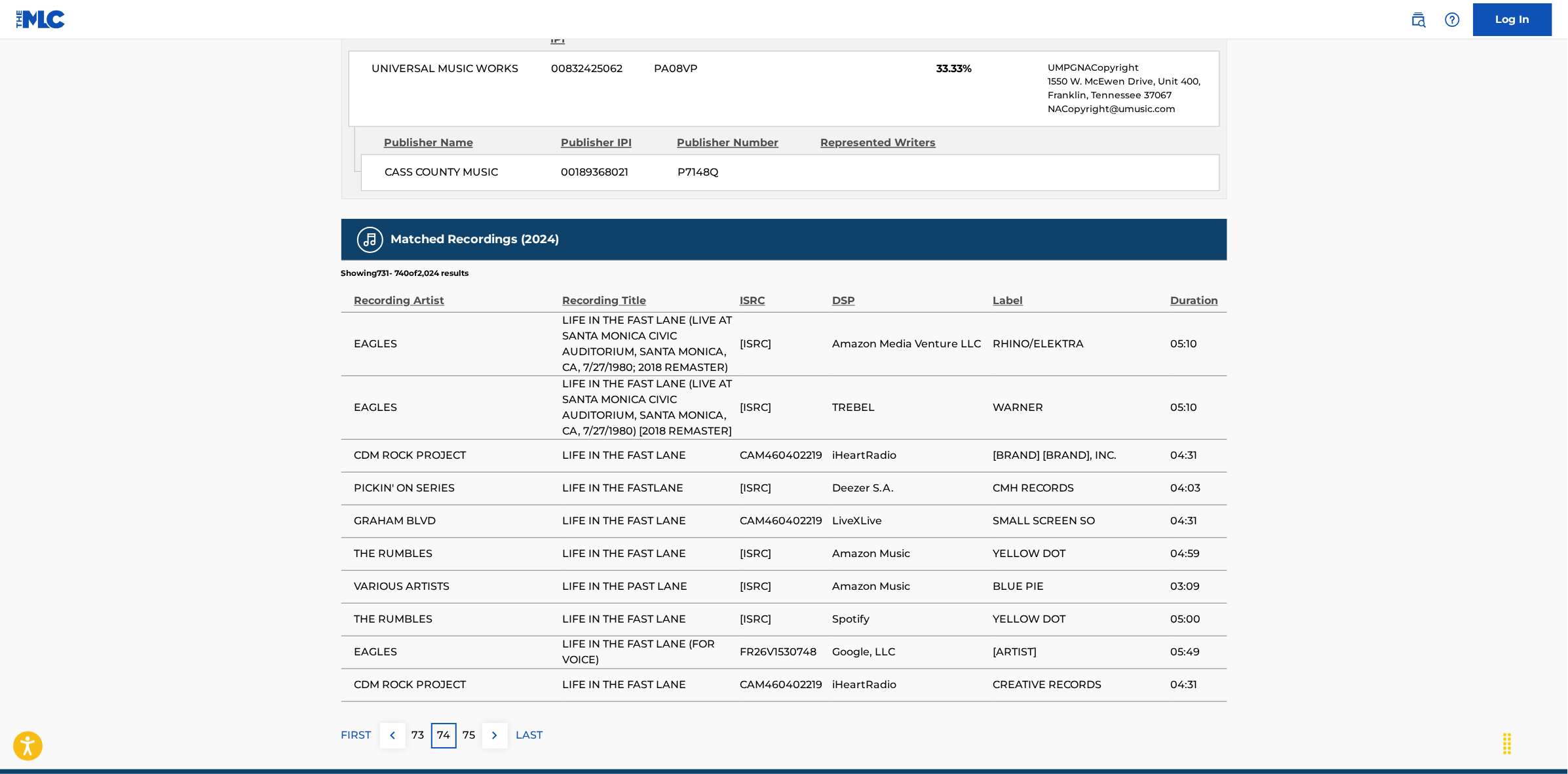 click on "75" at bounding box center [469, 735] 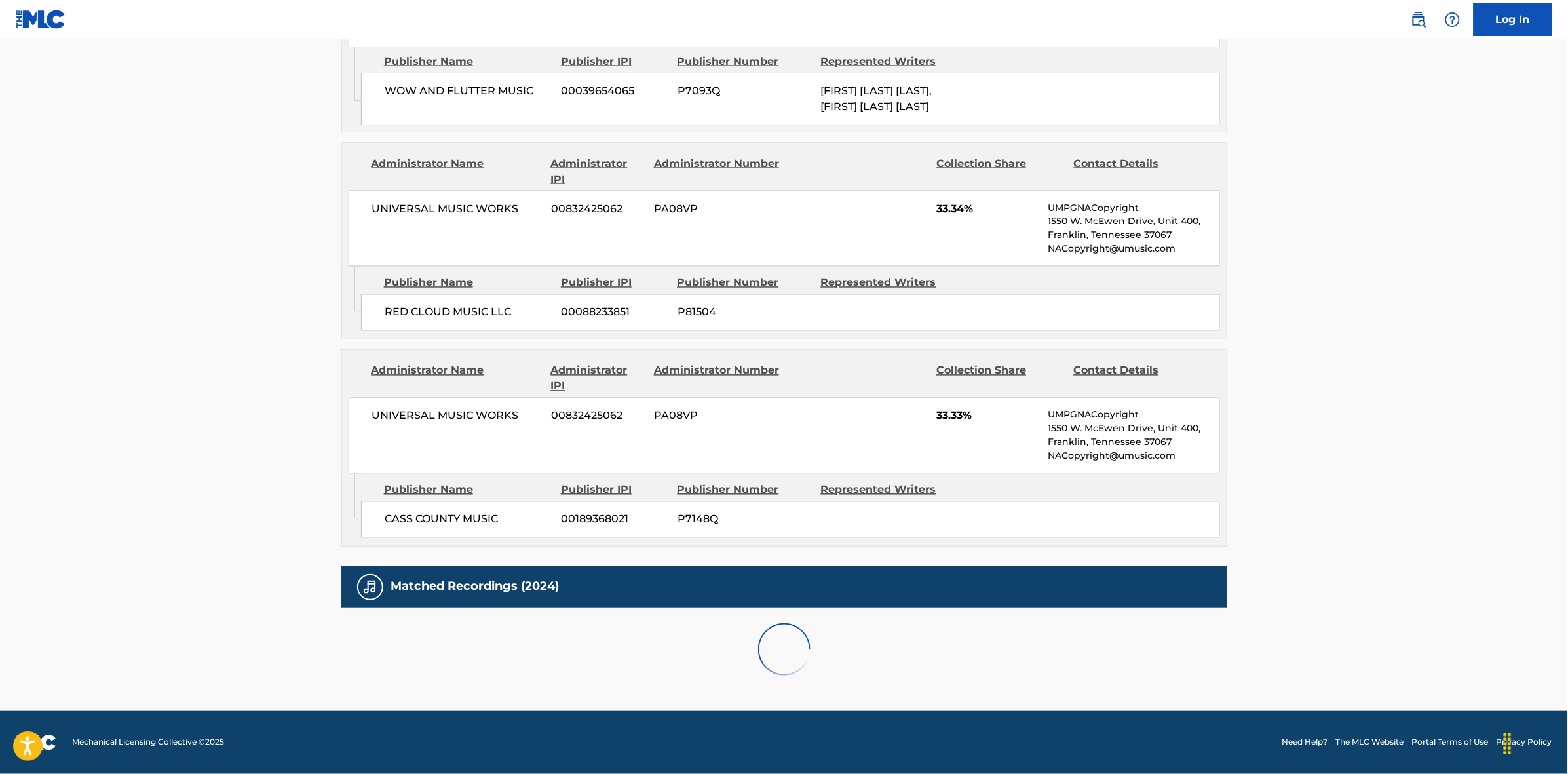 scroll, scrollTop: 1177, scrollLeft: 0, axis: vertical 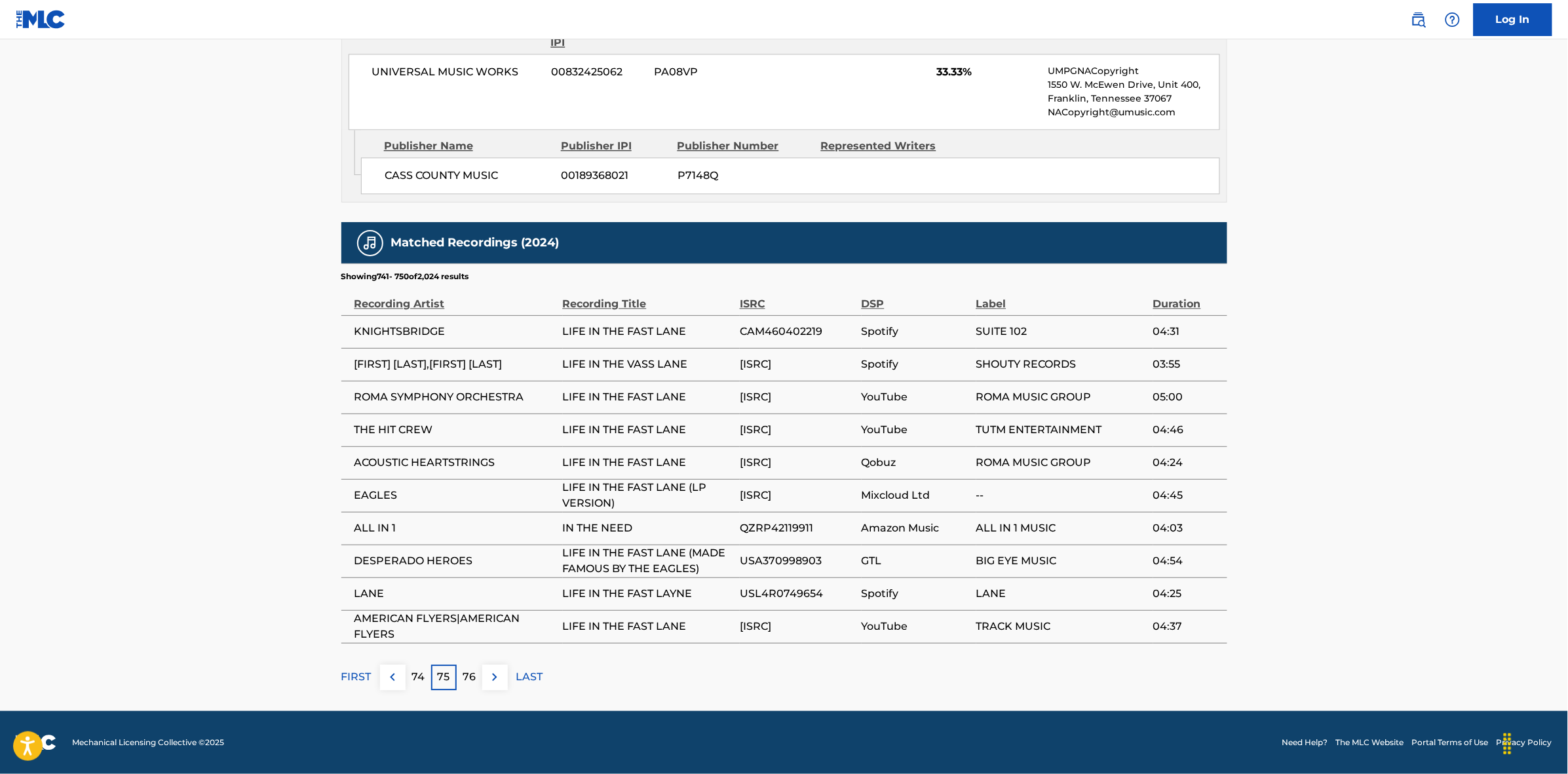 click at bounding box center (495, 677) 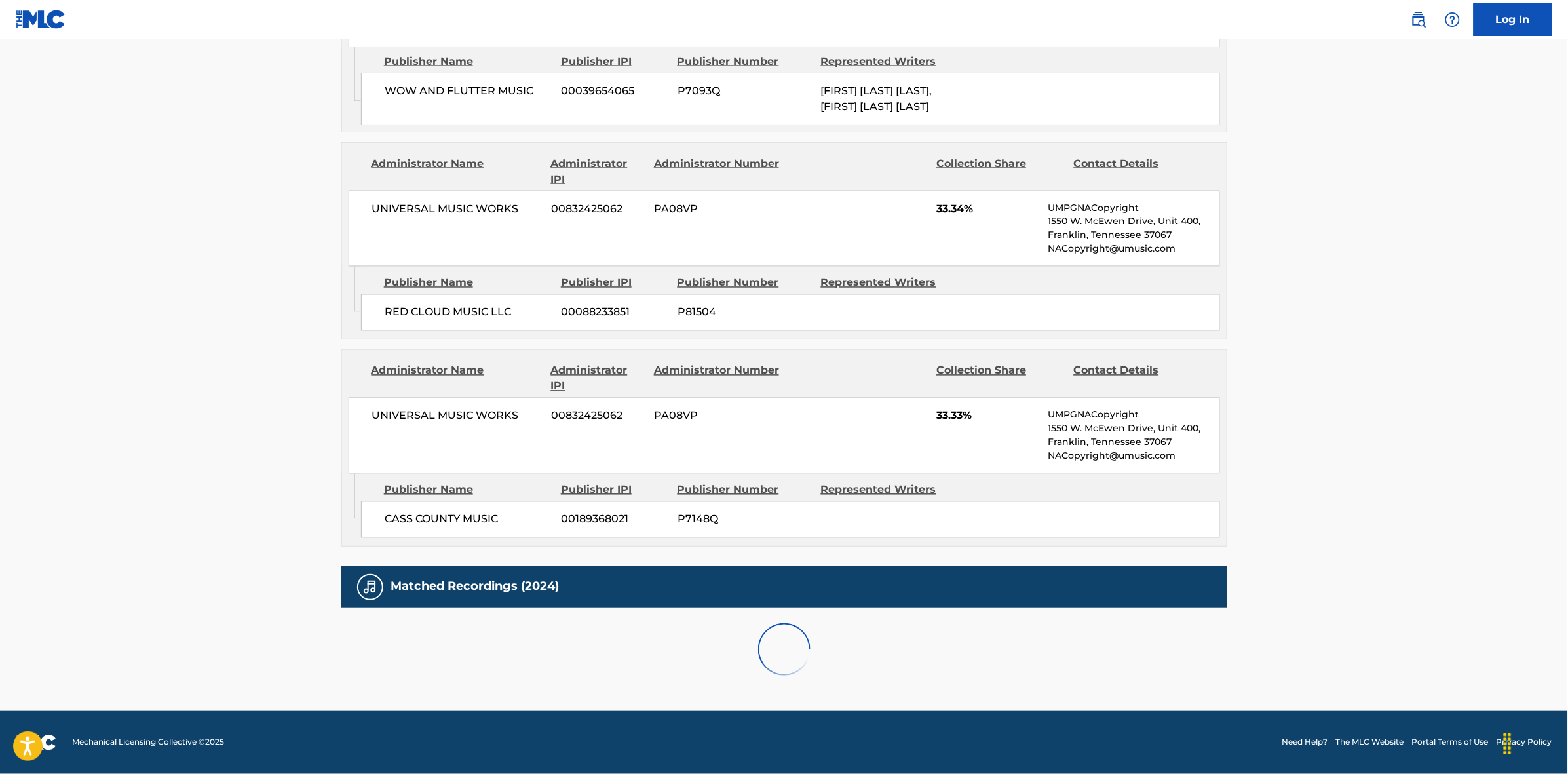 scroll, scrollTop: 1177, scrollLeft: 0, axis: vertical 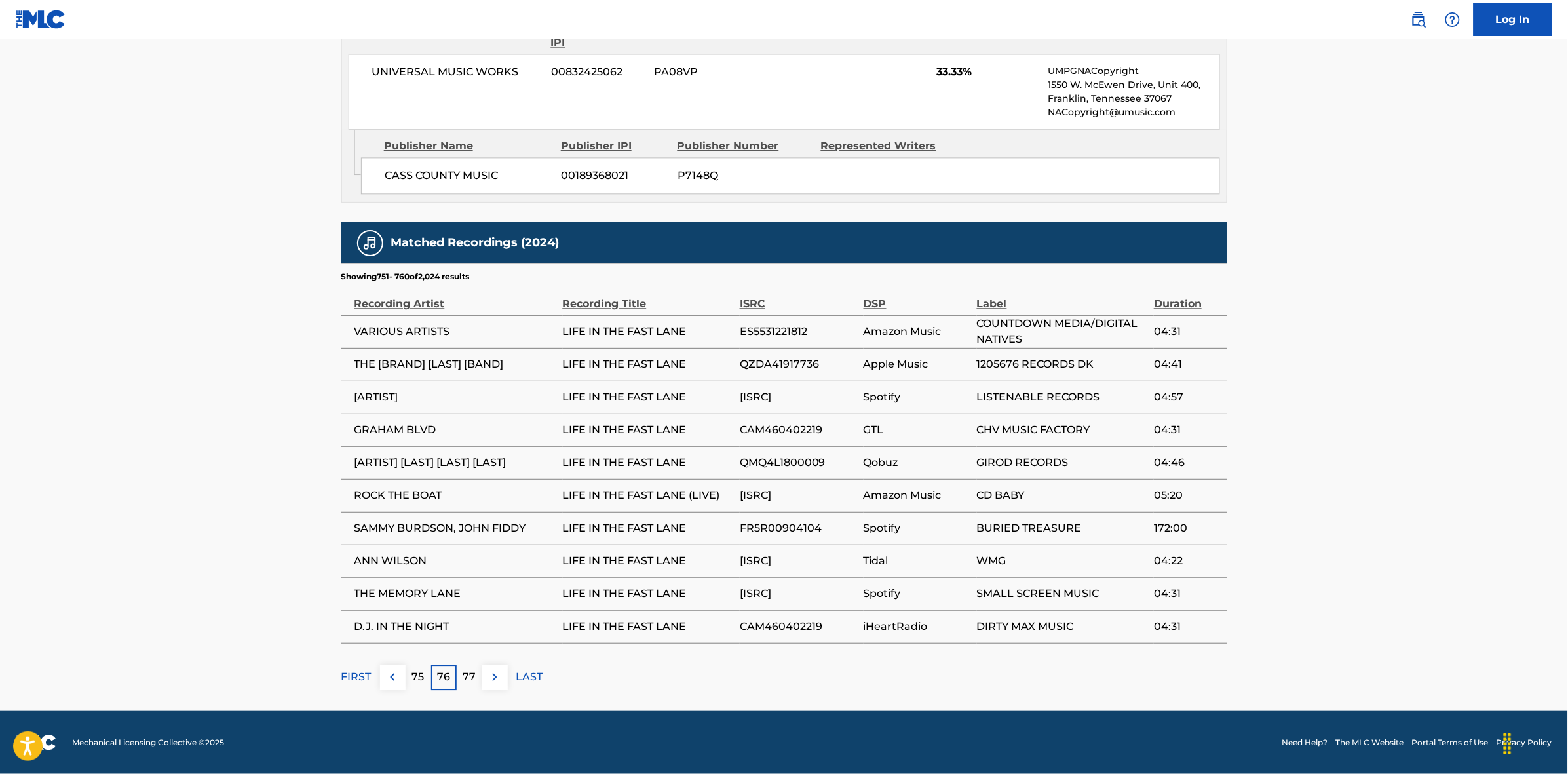 click at bounding box center (495, 677) 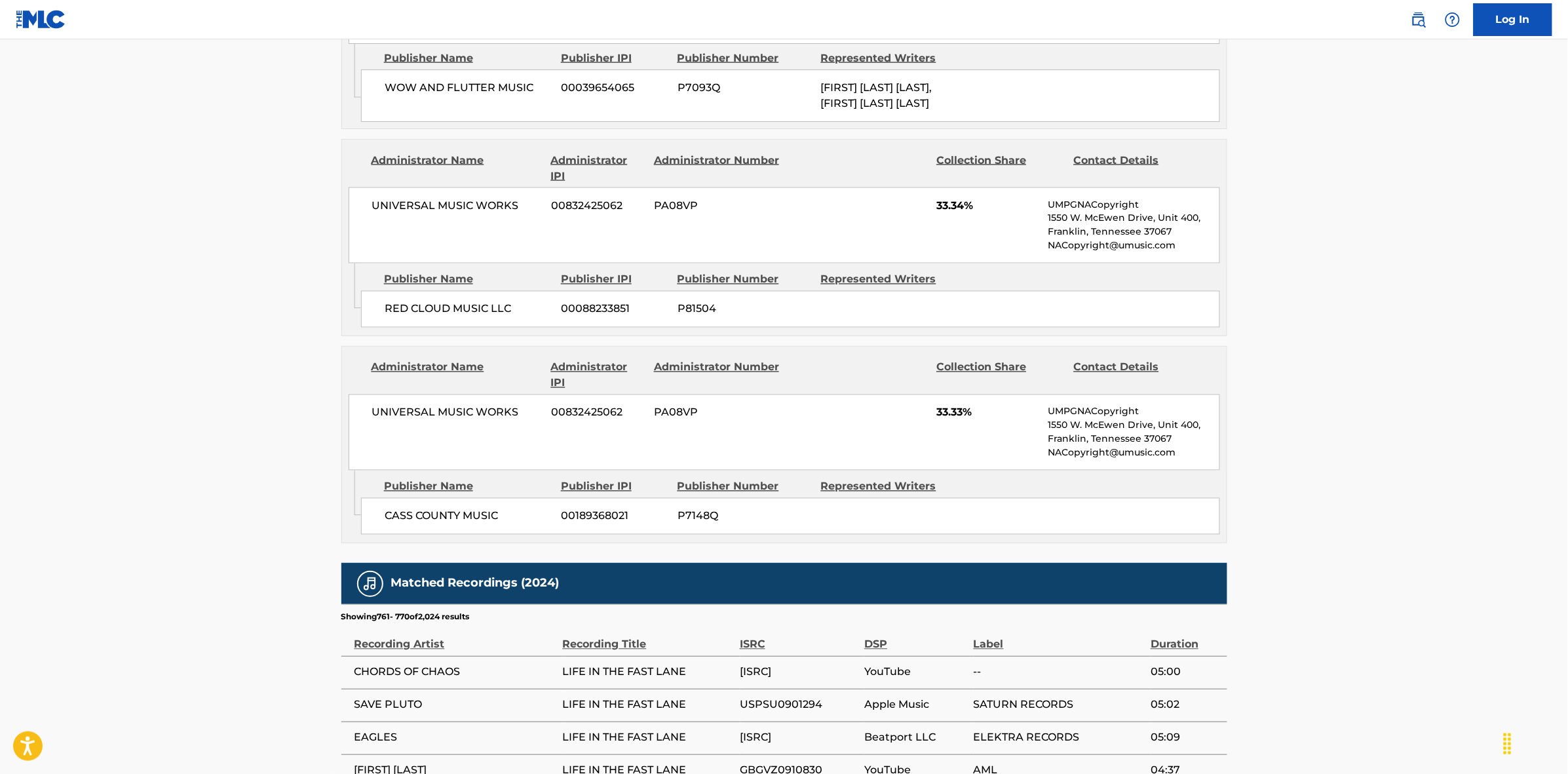 scroll, scrollTop: 1177, scrollLeft: 0, axis: vertical 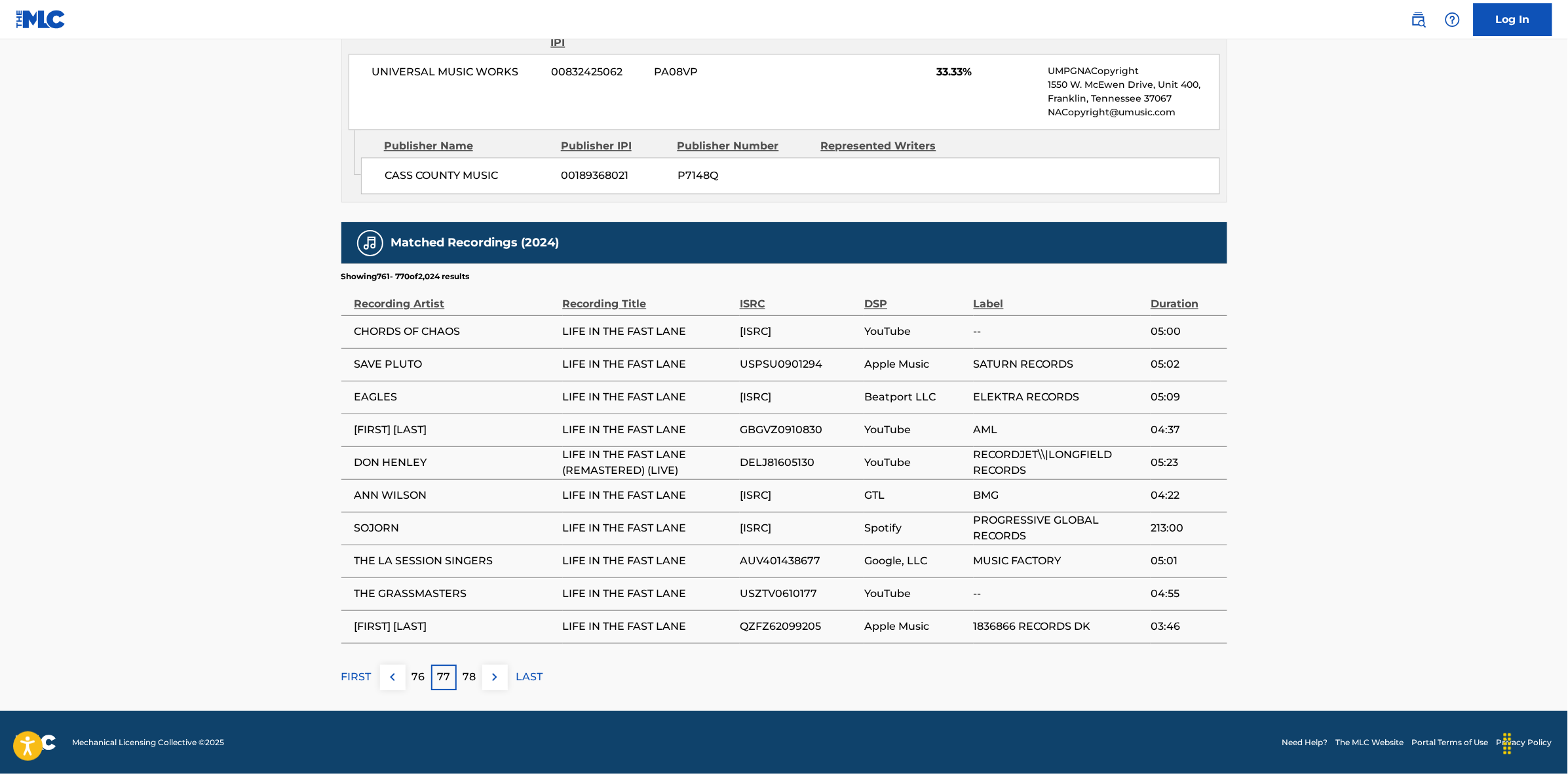 click at bounding box center [495, 677] 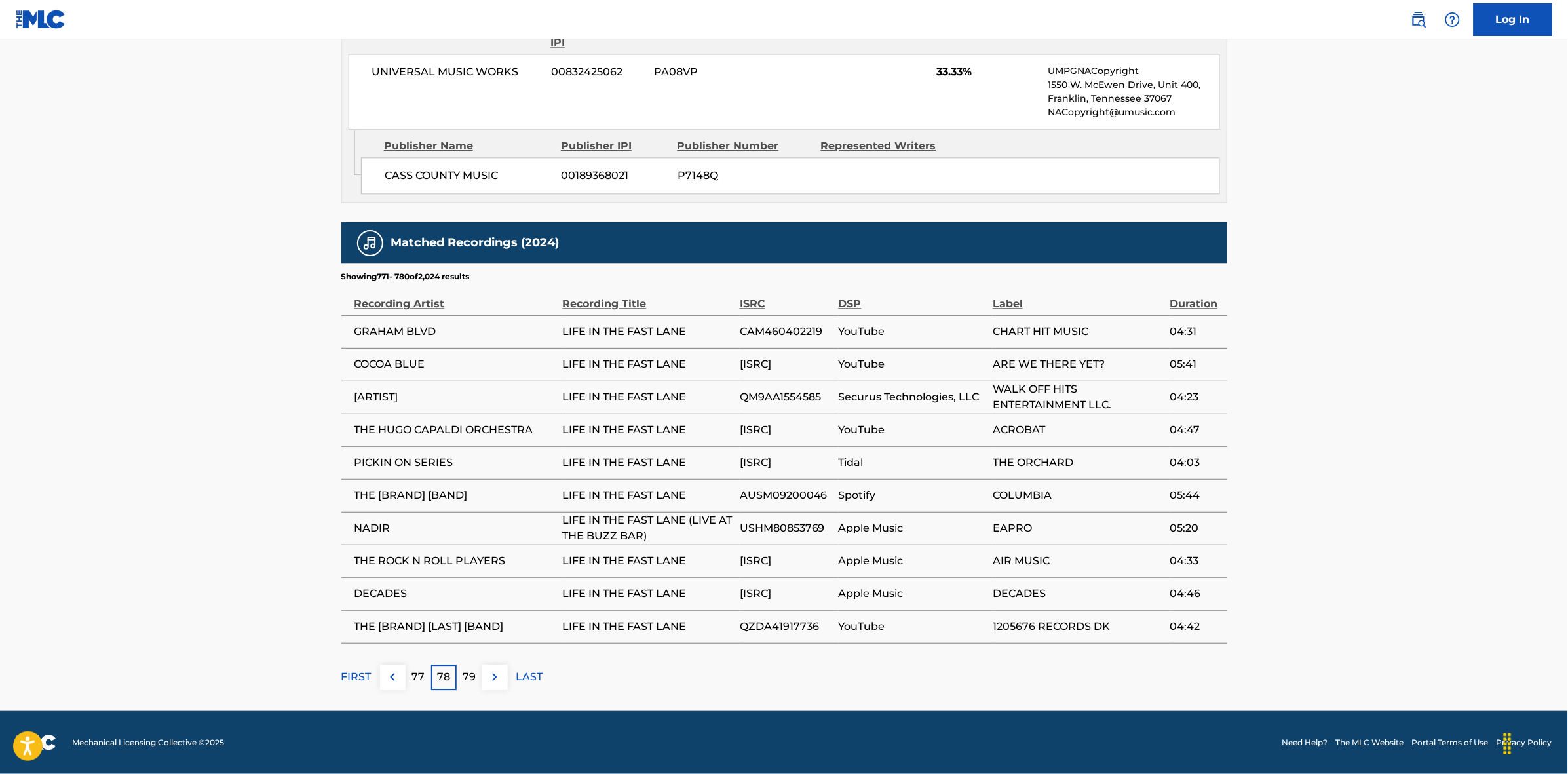 click at bounding box center (495, 677) 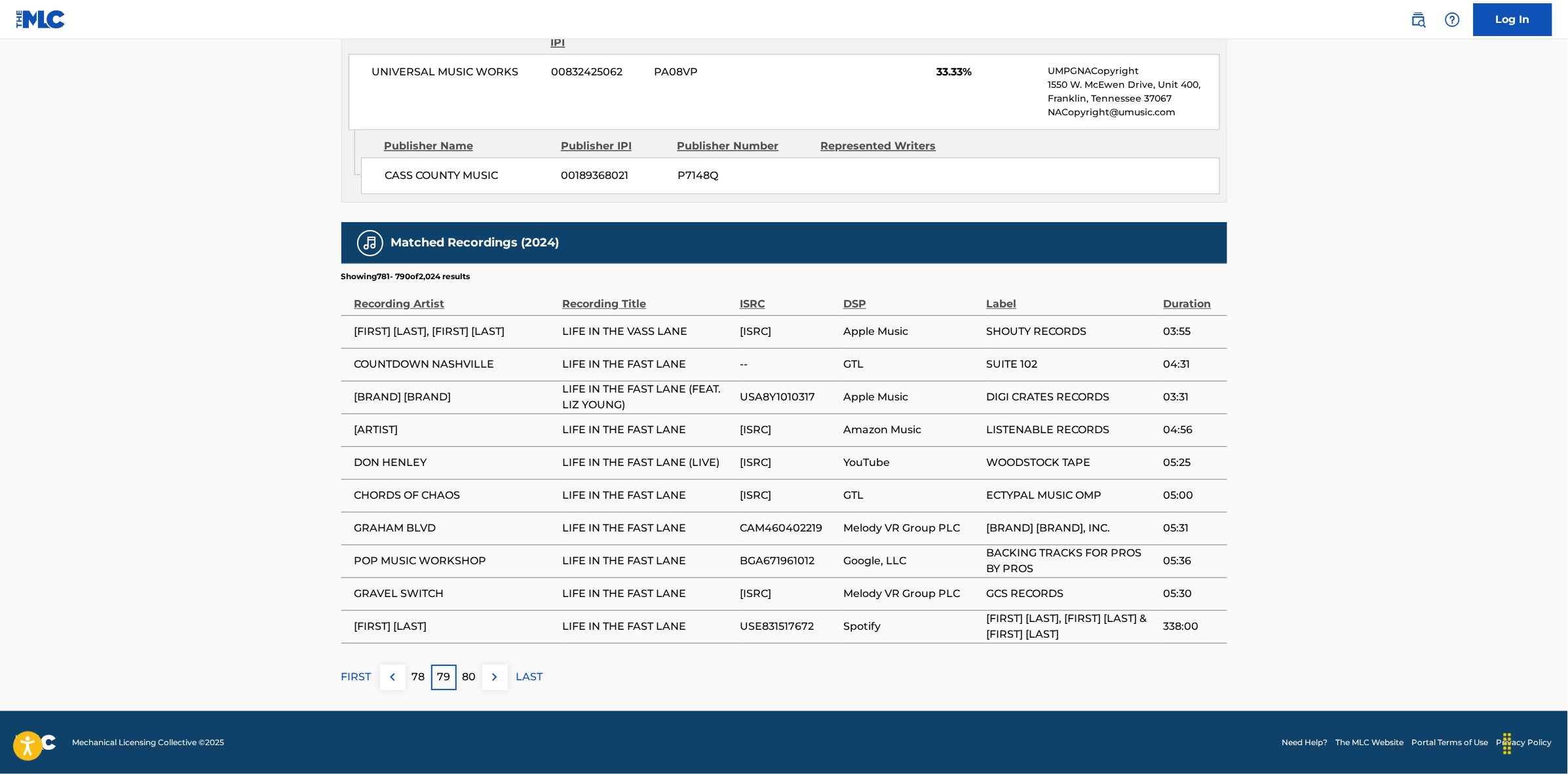 click at bounding box center (495, 677) 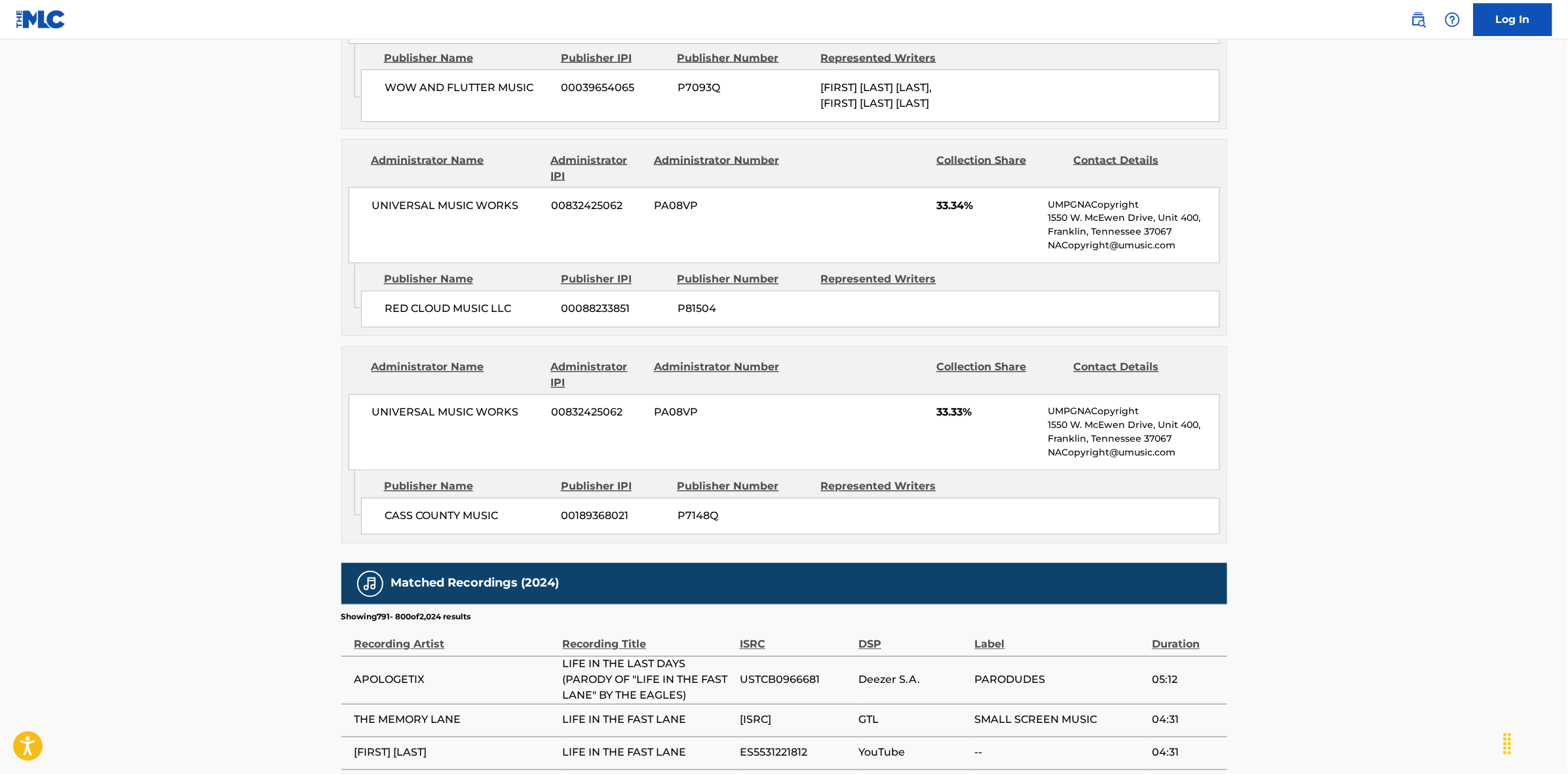 scroll, scrollTop: 1177, scrollLeft: 0, axis: vertical 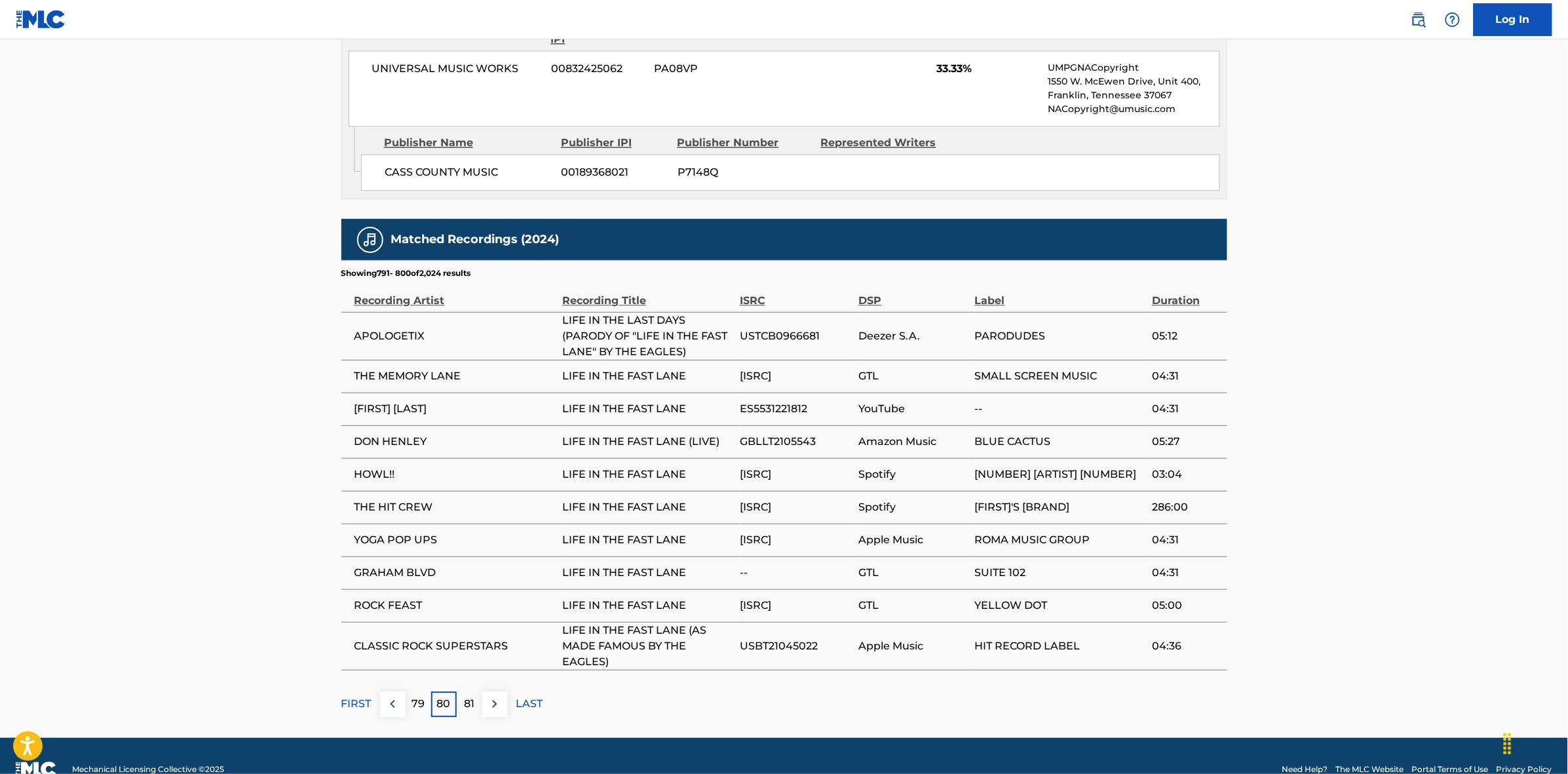 click at bounding box center [495, 704] 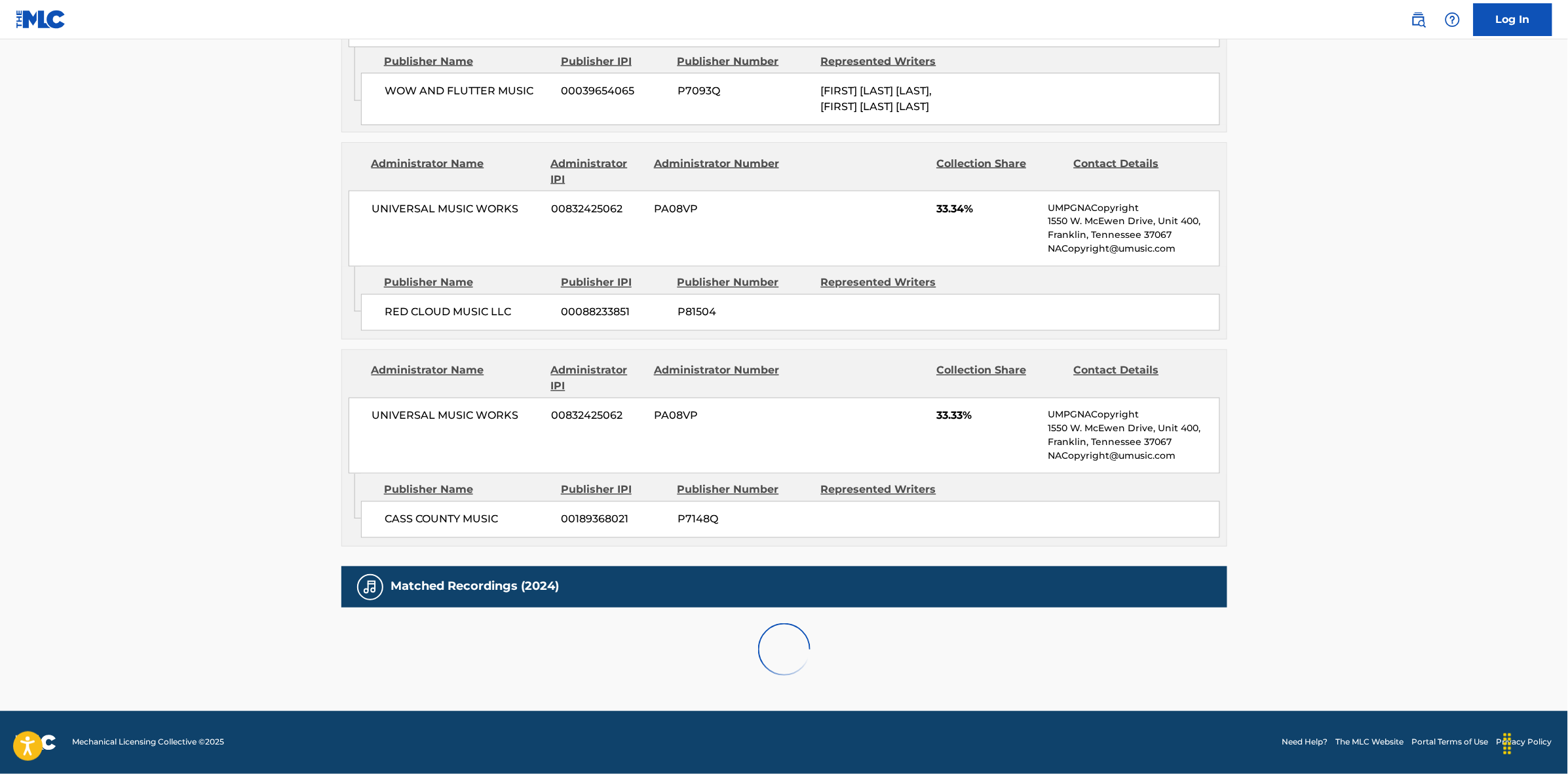 scroll, scrollTop: 1177, scrollLeft: 0, axis: vertical 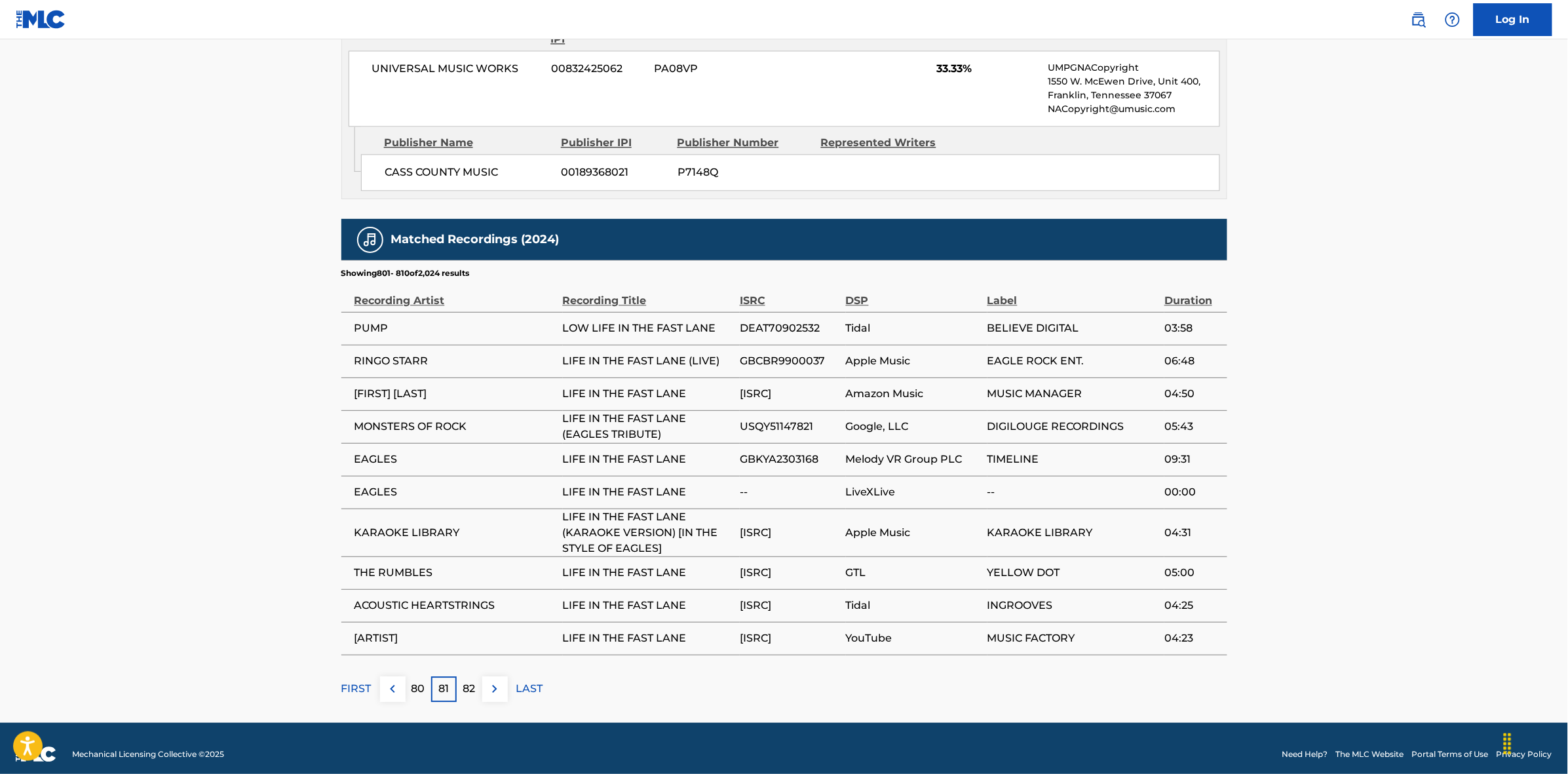 click at bounding box center [495, 689] 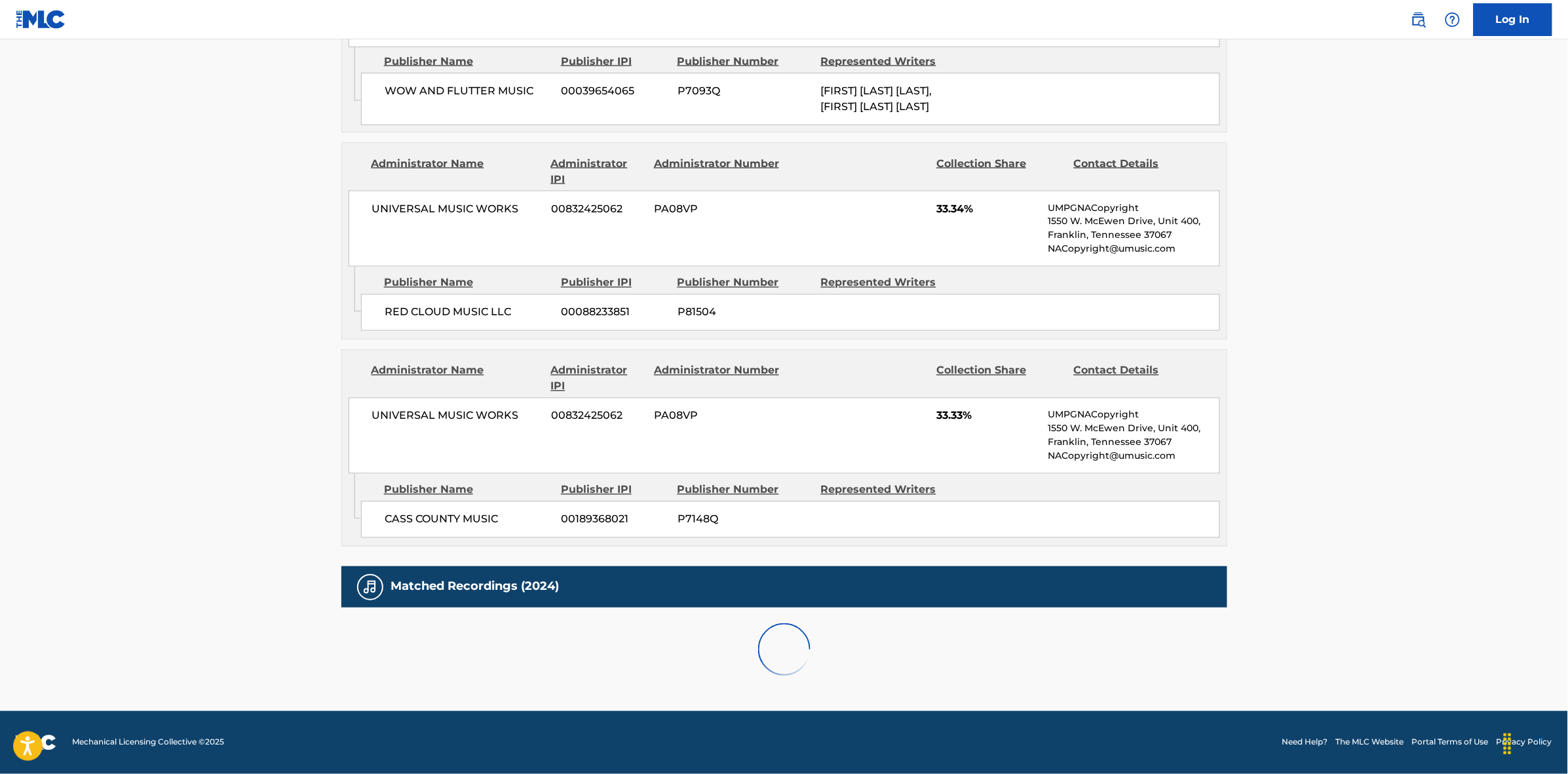 scroll, scrollTop: 1177, scrollLeft: 0, axis: vertical 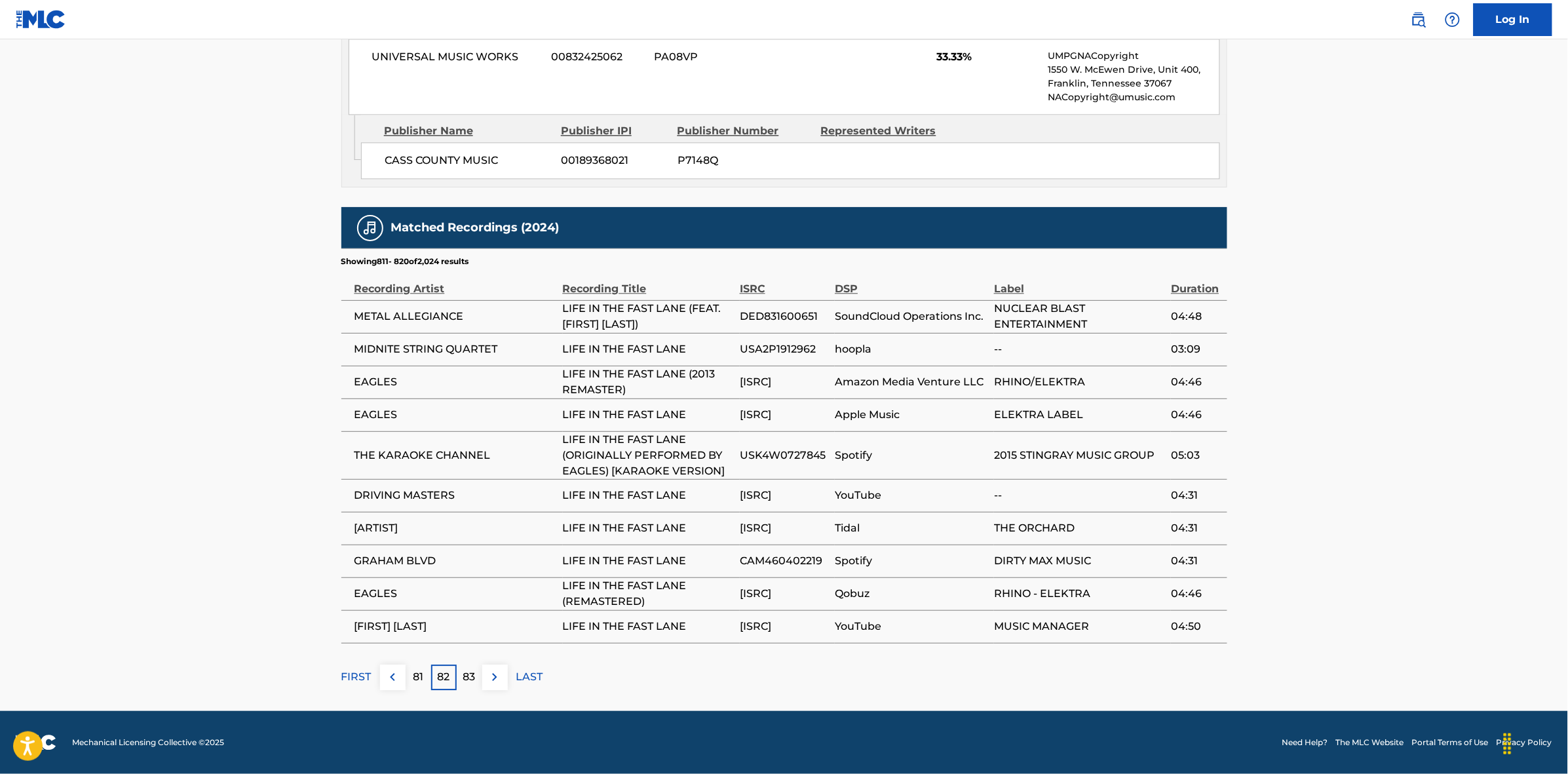 click at bounding box center [495, 677] 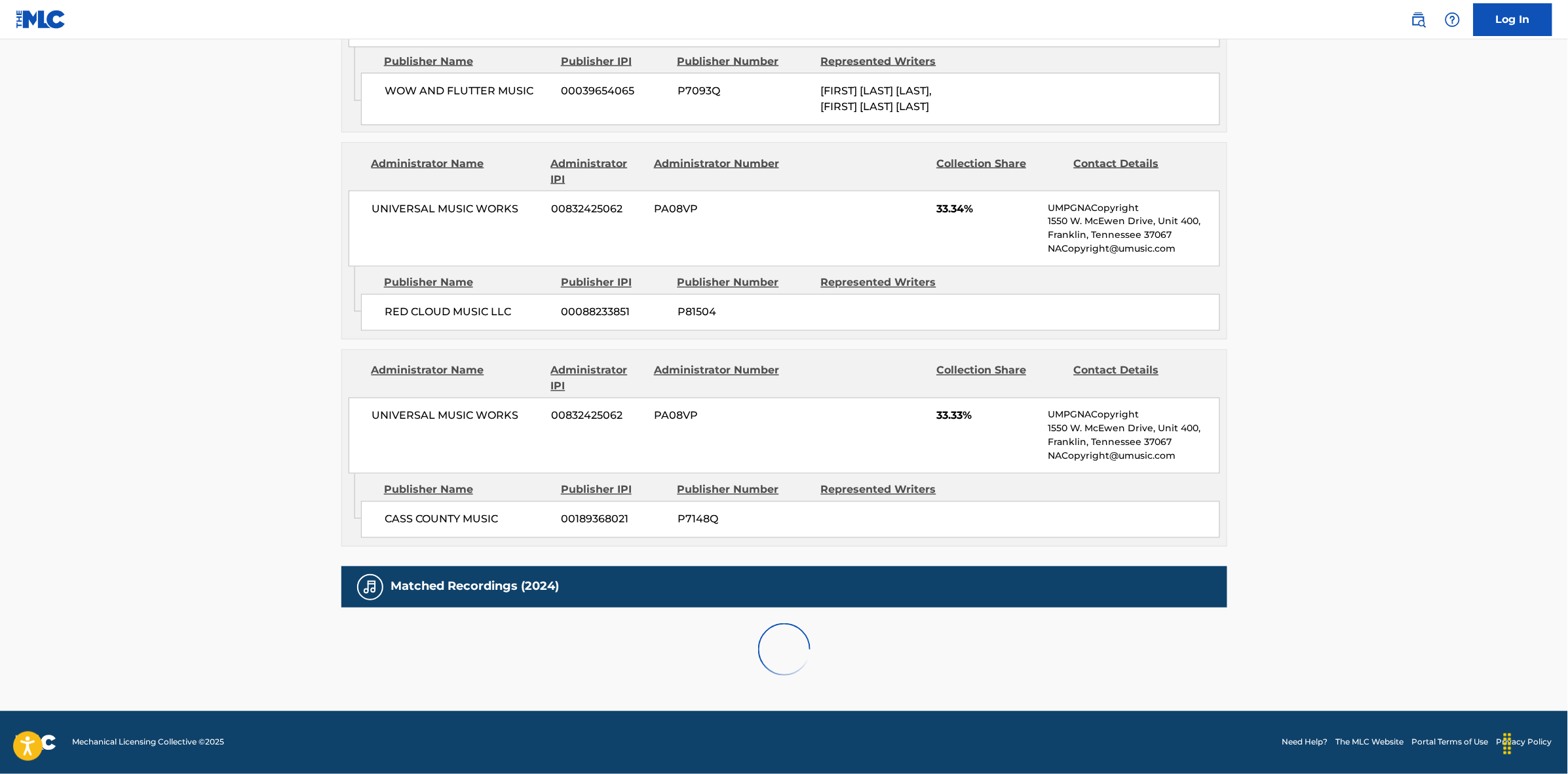 scroll, scrollTop: 1177, scrollLeft: 0, axis: vertical 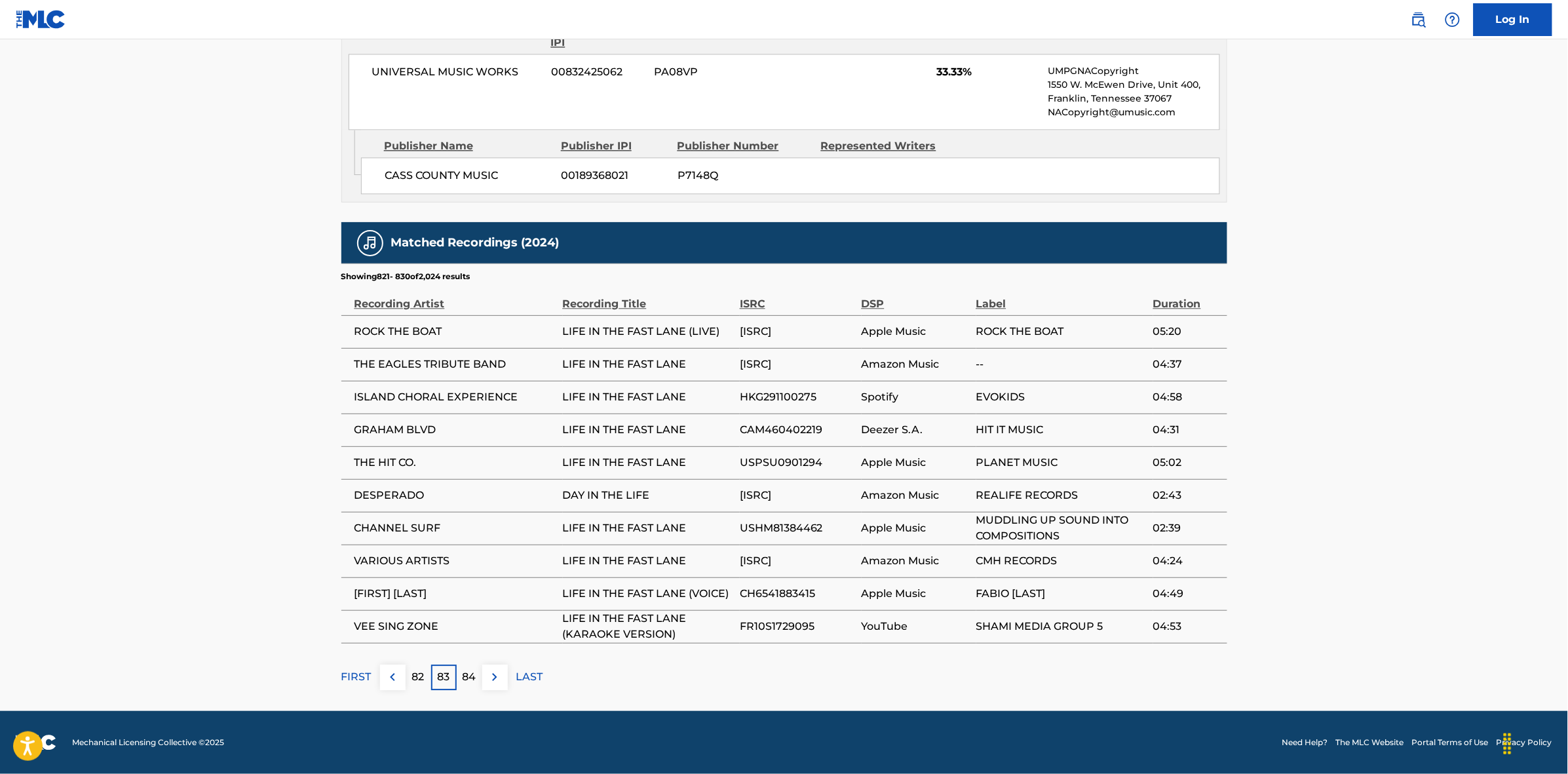 click on "84" at bounding box center (469, 677) 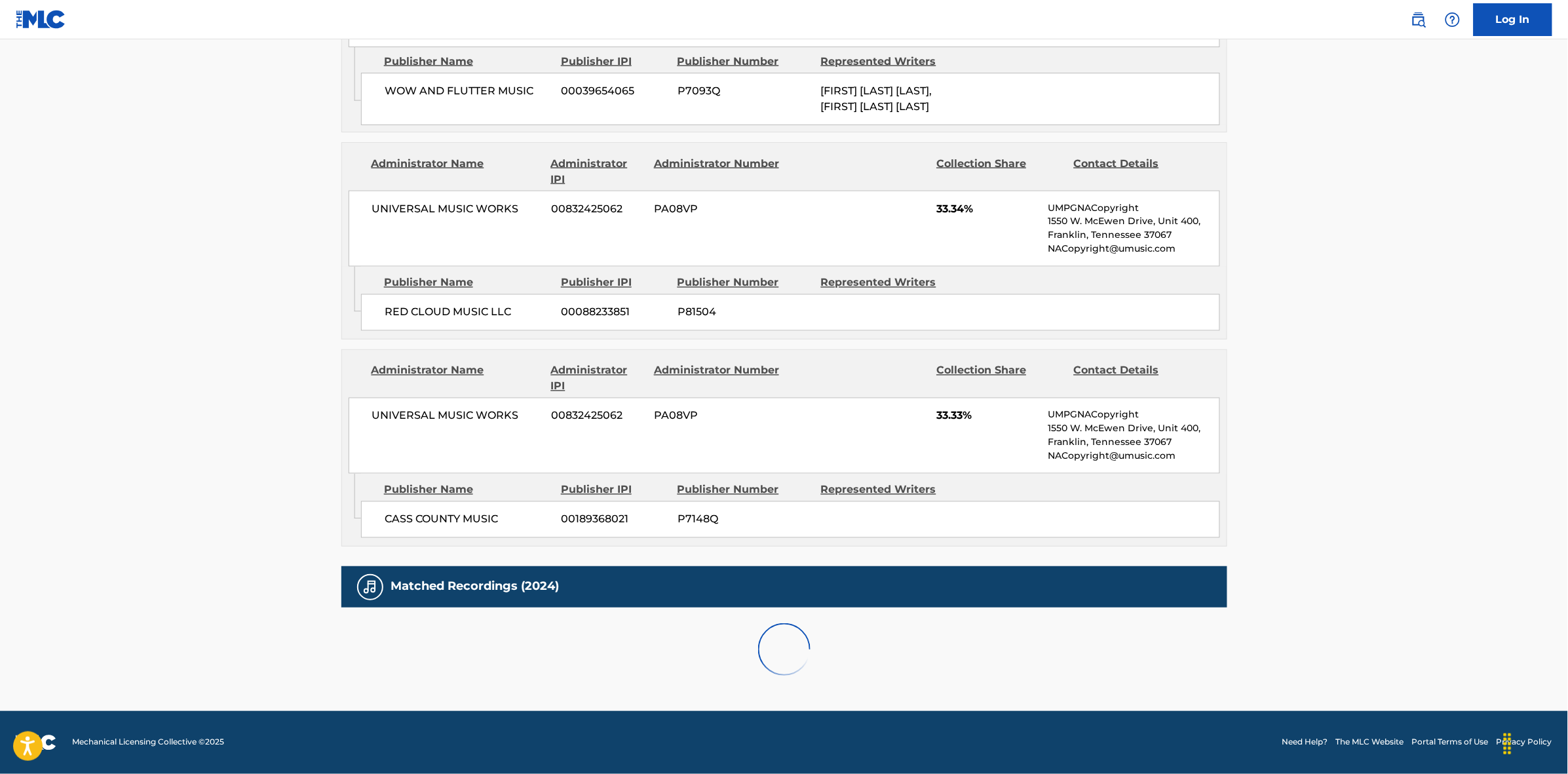 scroll, scrollTop: 1193, scrollLeft: 0, axis: vertical 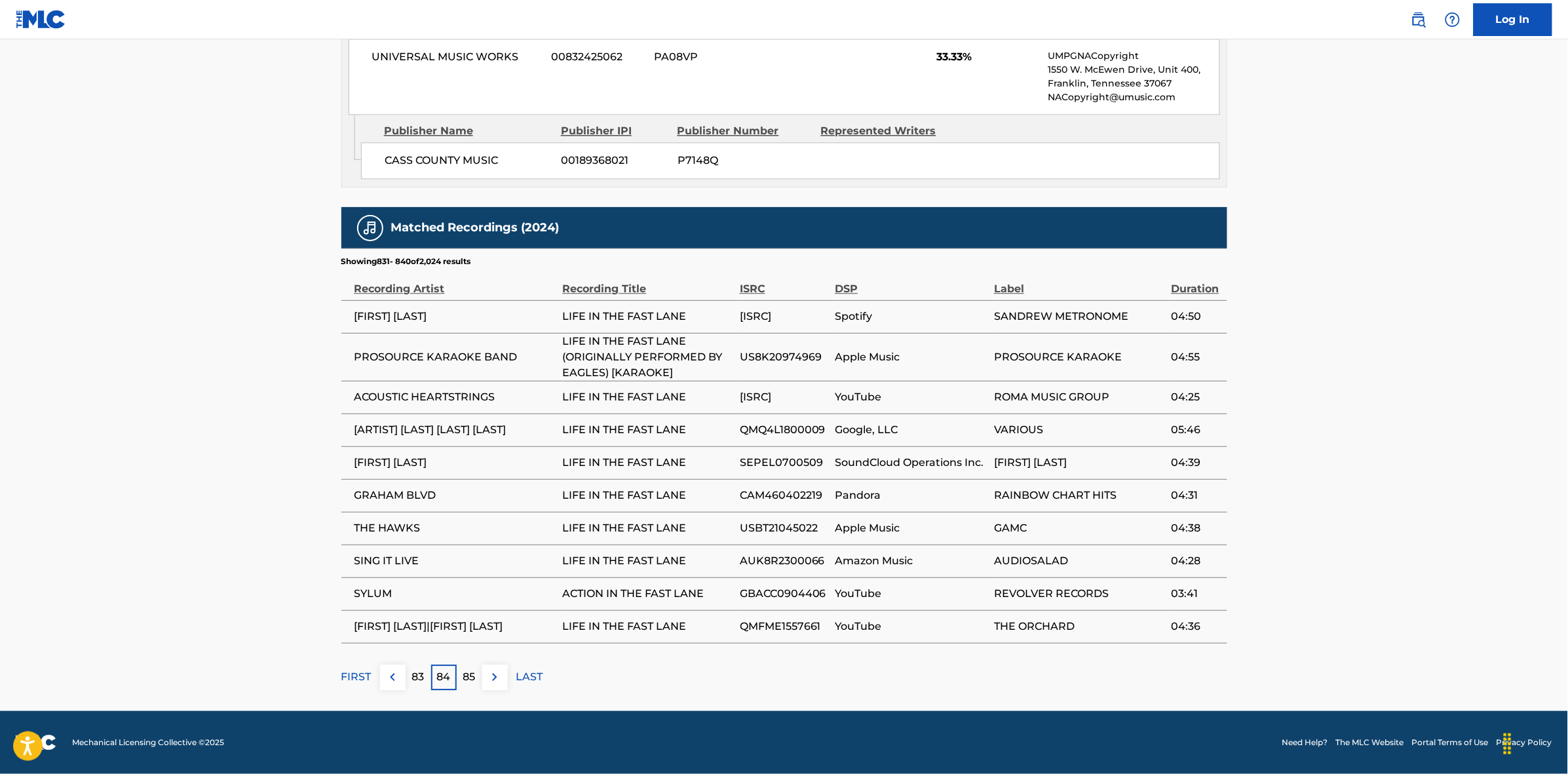 click at bounding box center (495, 677) 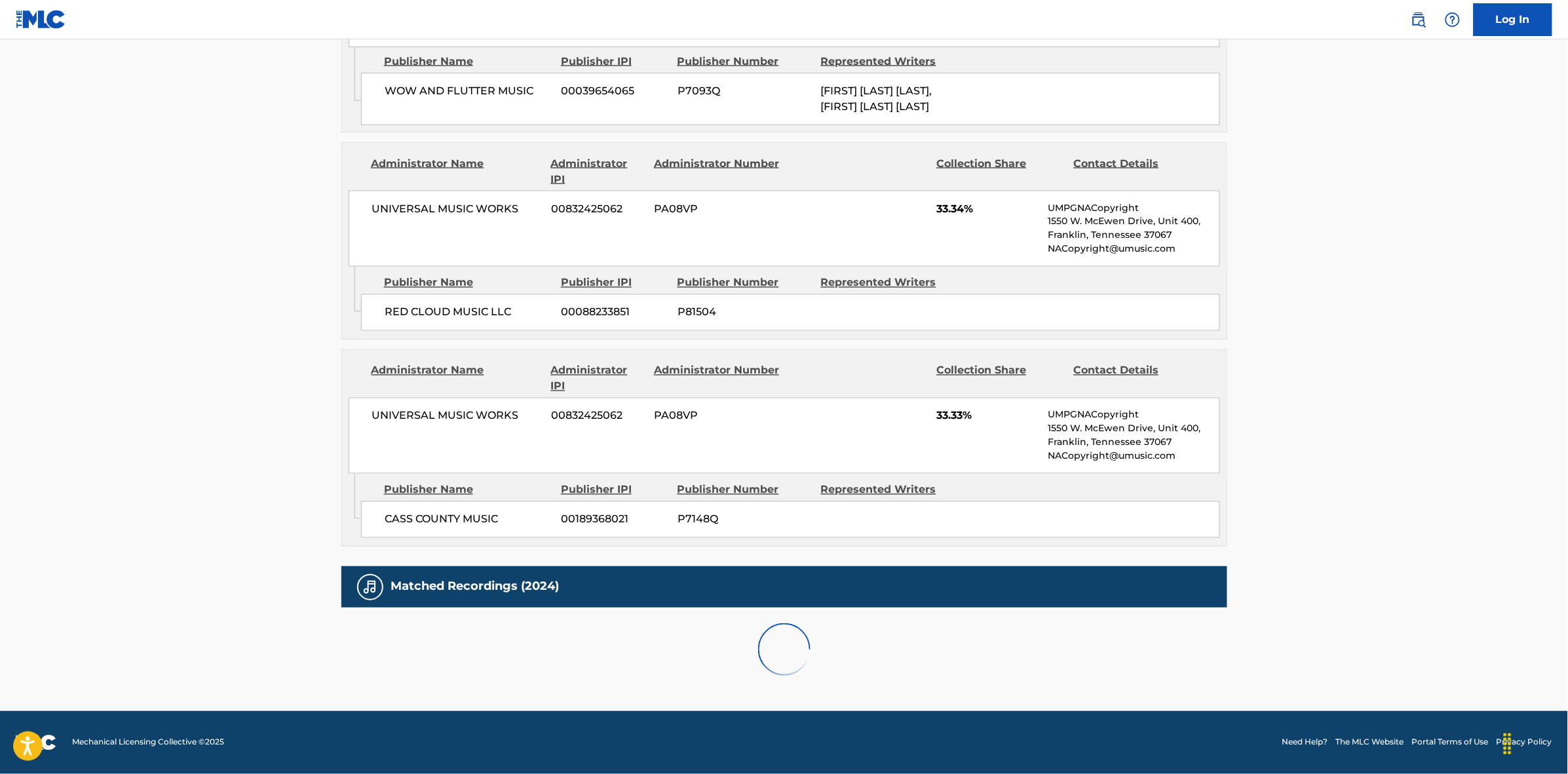 scroll, scrollTop: 1177, scrollLeft: 0, axis: vertical 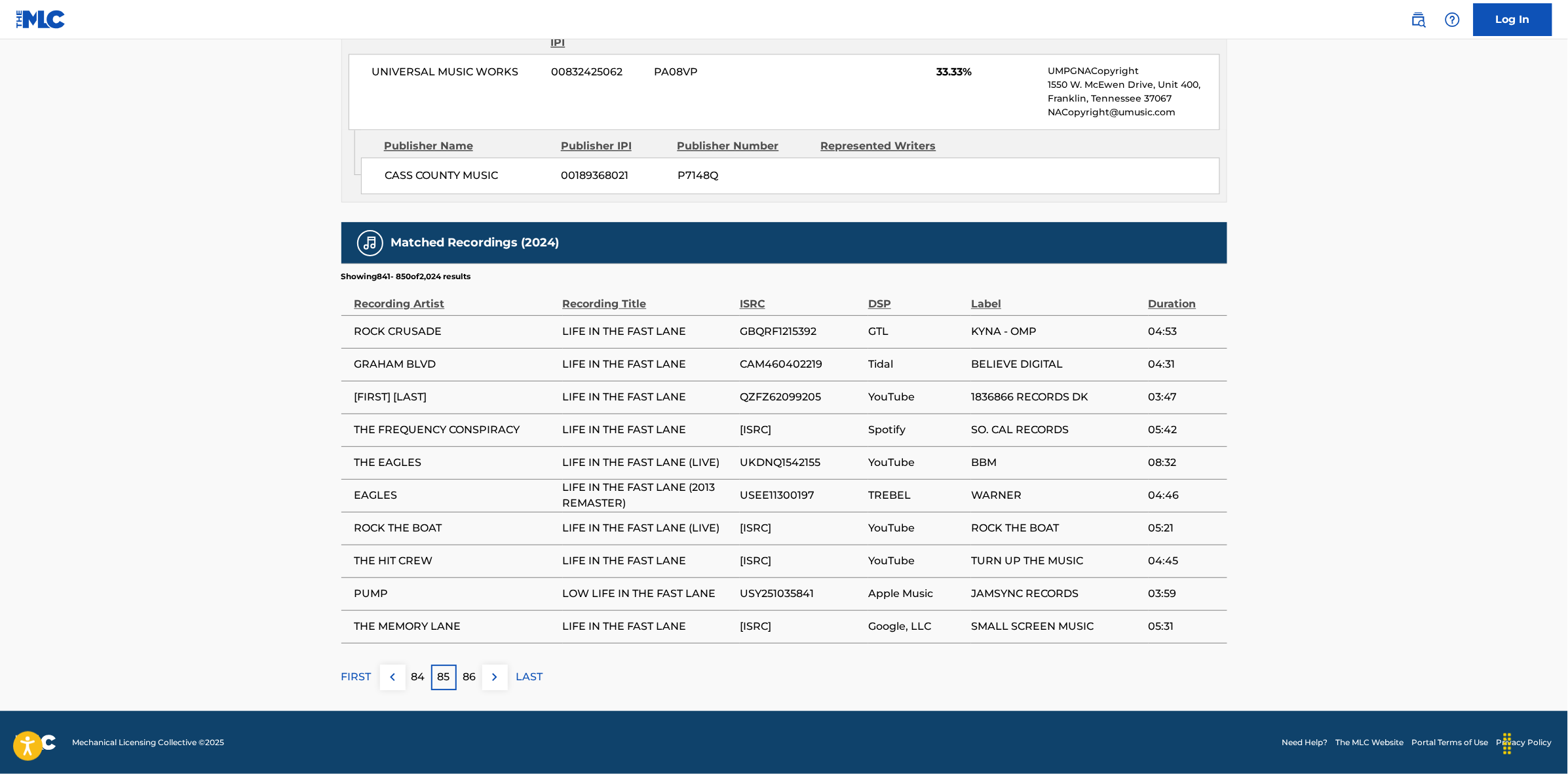click at bounding box center (495, 677) 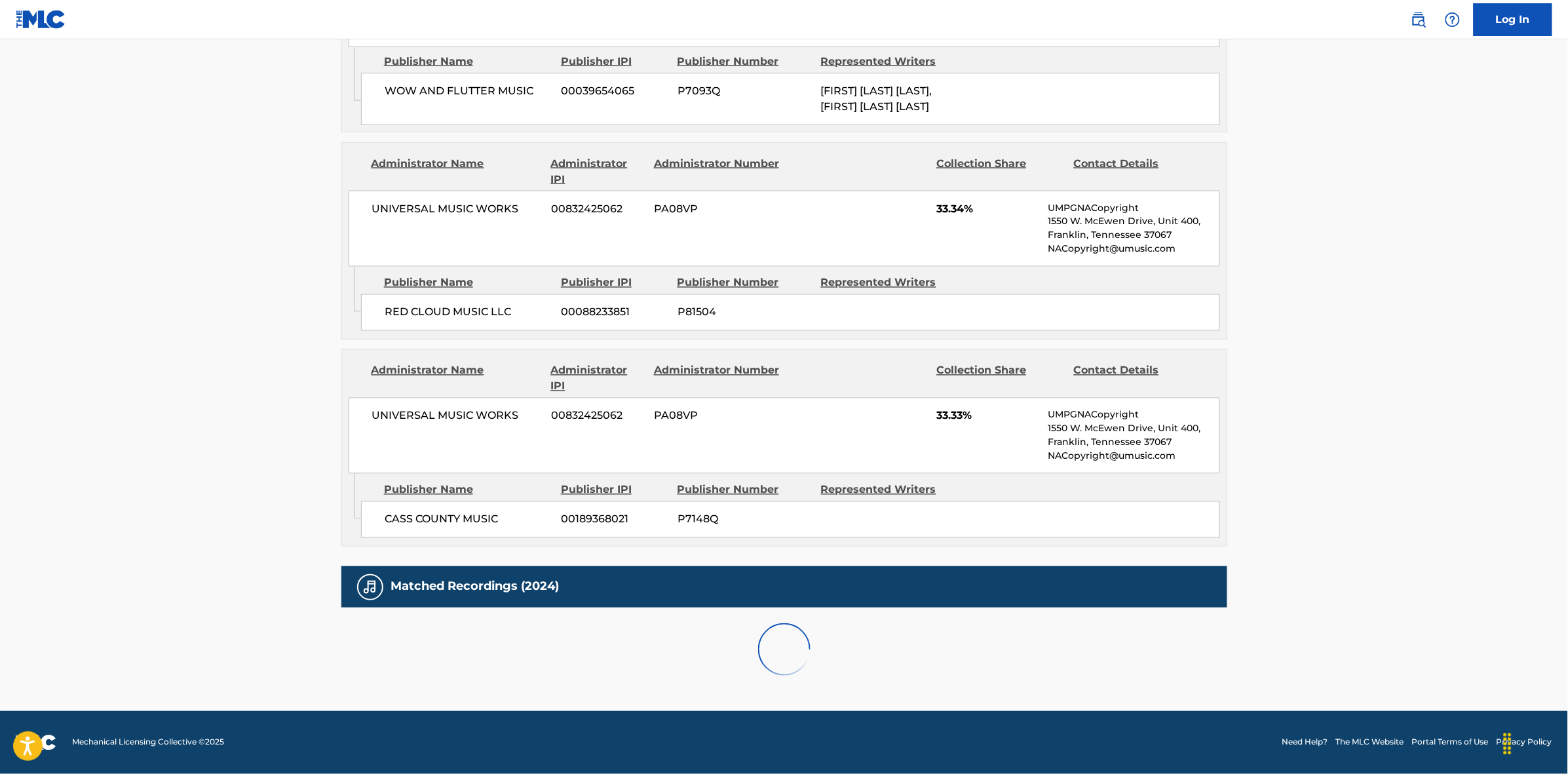 scroll, scrollTop: 1177, scrollLeft: 0, axis: vertical 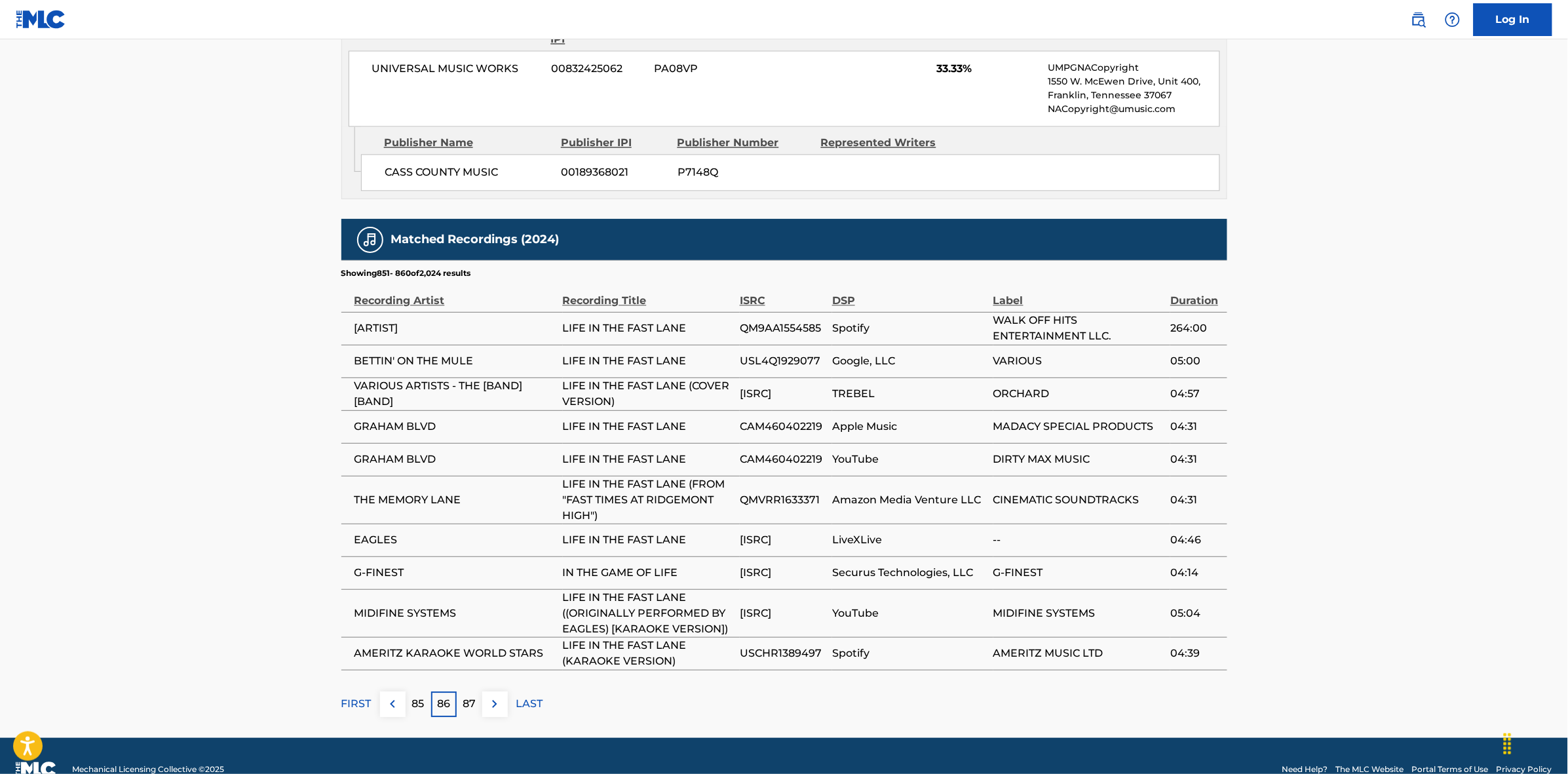 click at bounding box center [495, 704] 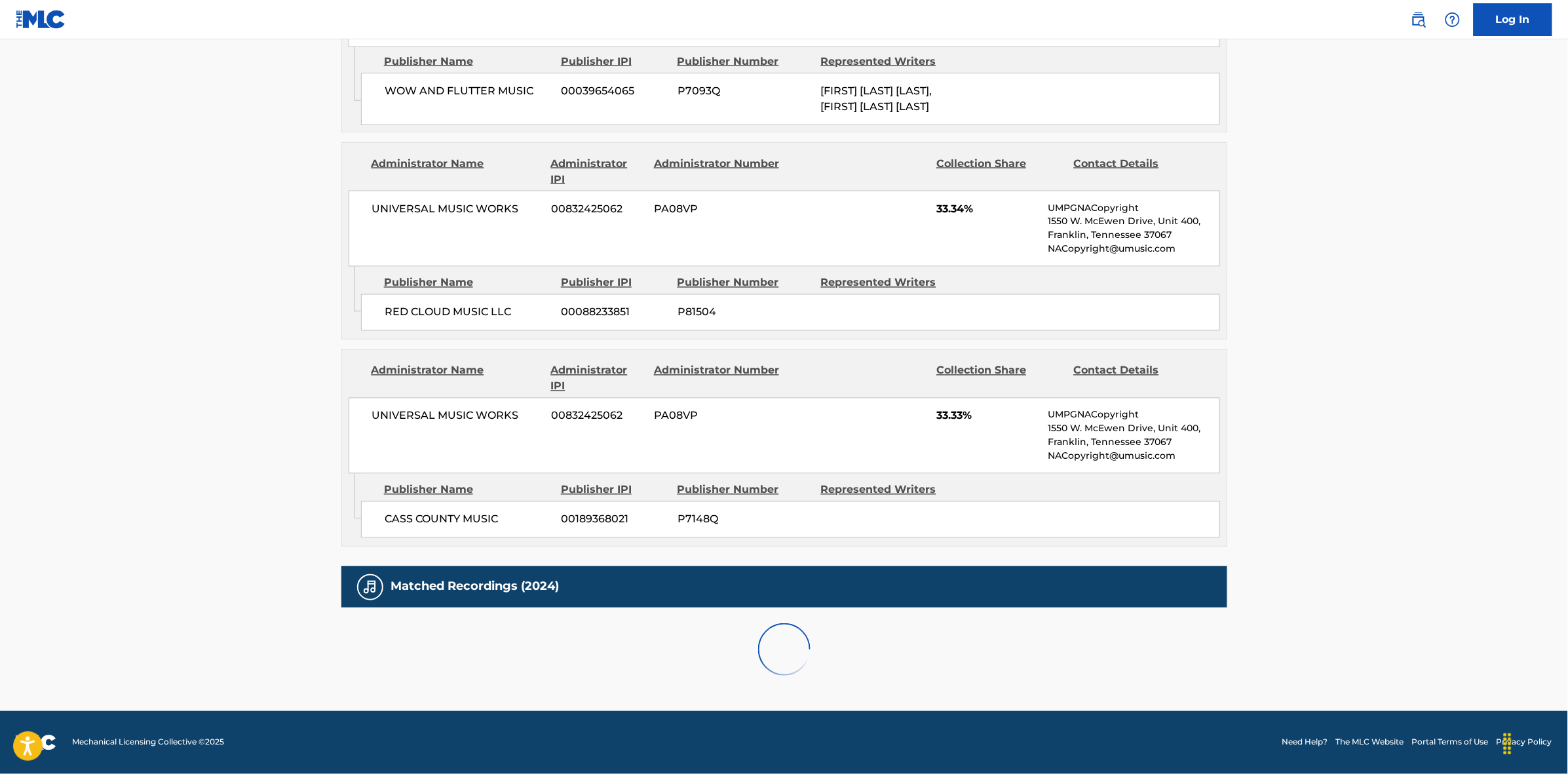 scroll, scrollTop: 1177, scrollLeft: 0, axis: vertical 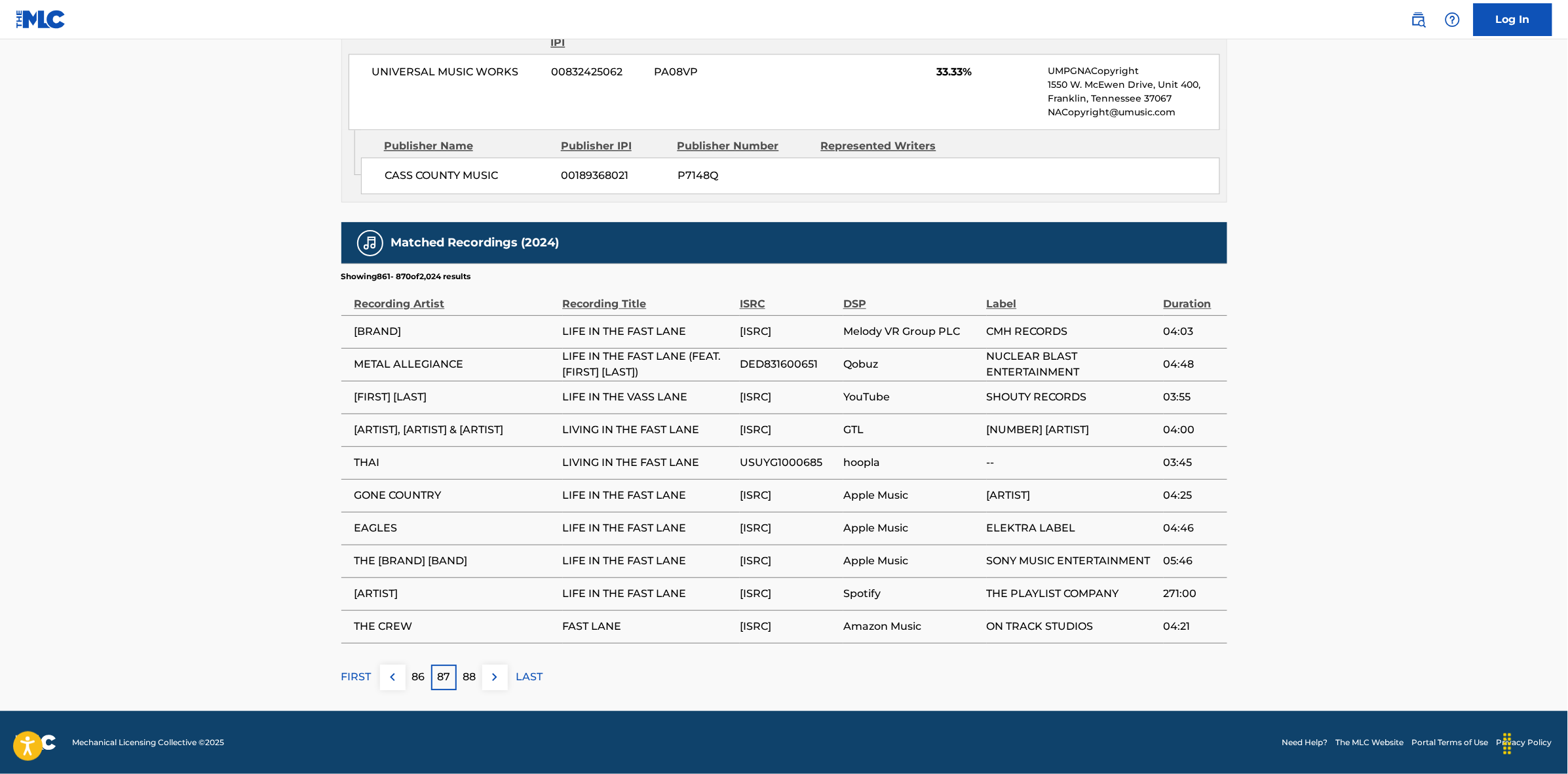 click at bounding box center [495, 677] 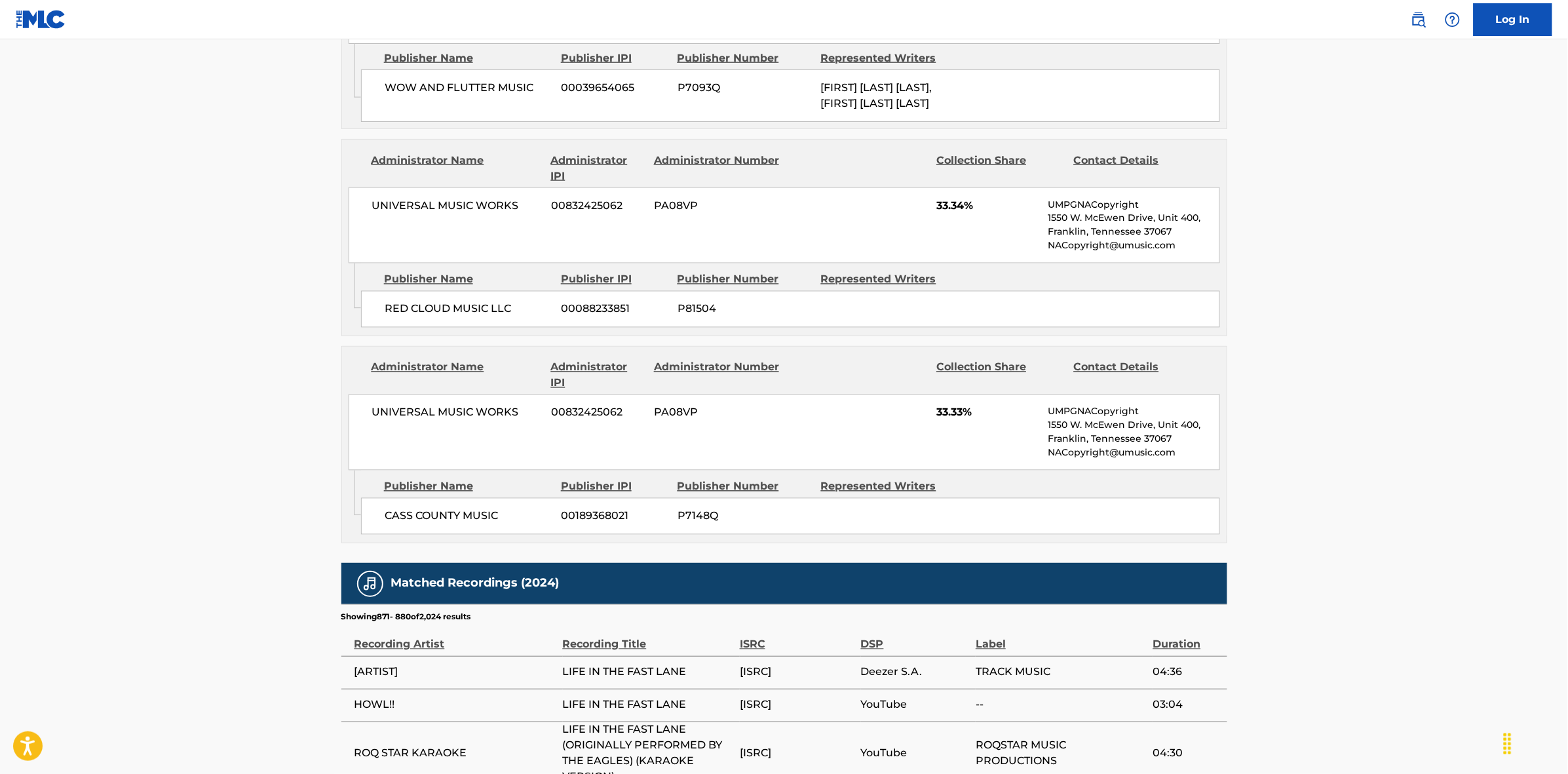 scroll, scrollTop: 1177, scrollLeft: 0, axis: vertical 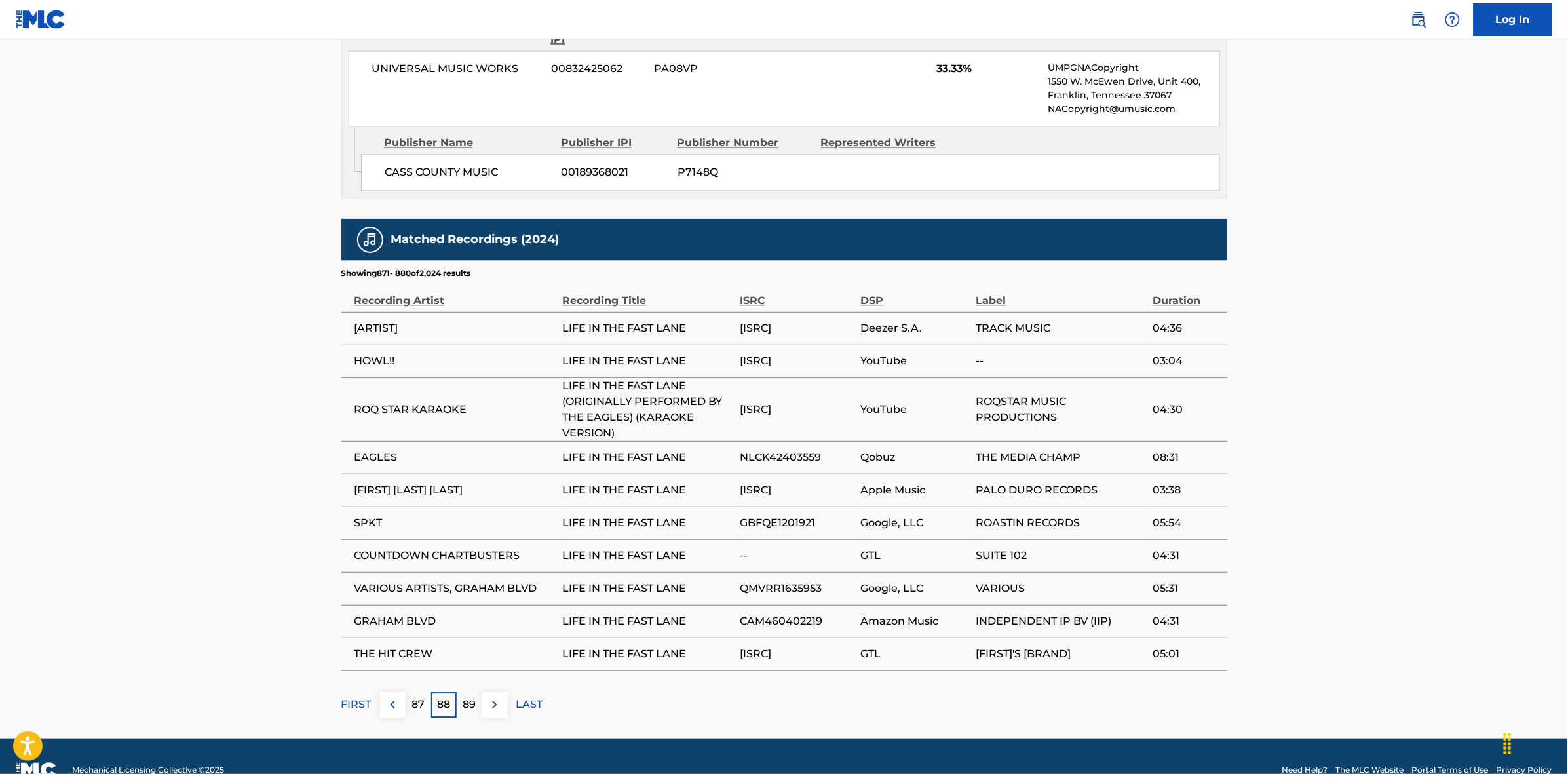 click at bounding box center (495, 705) 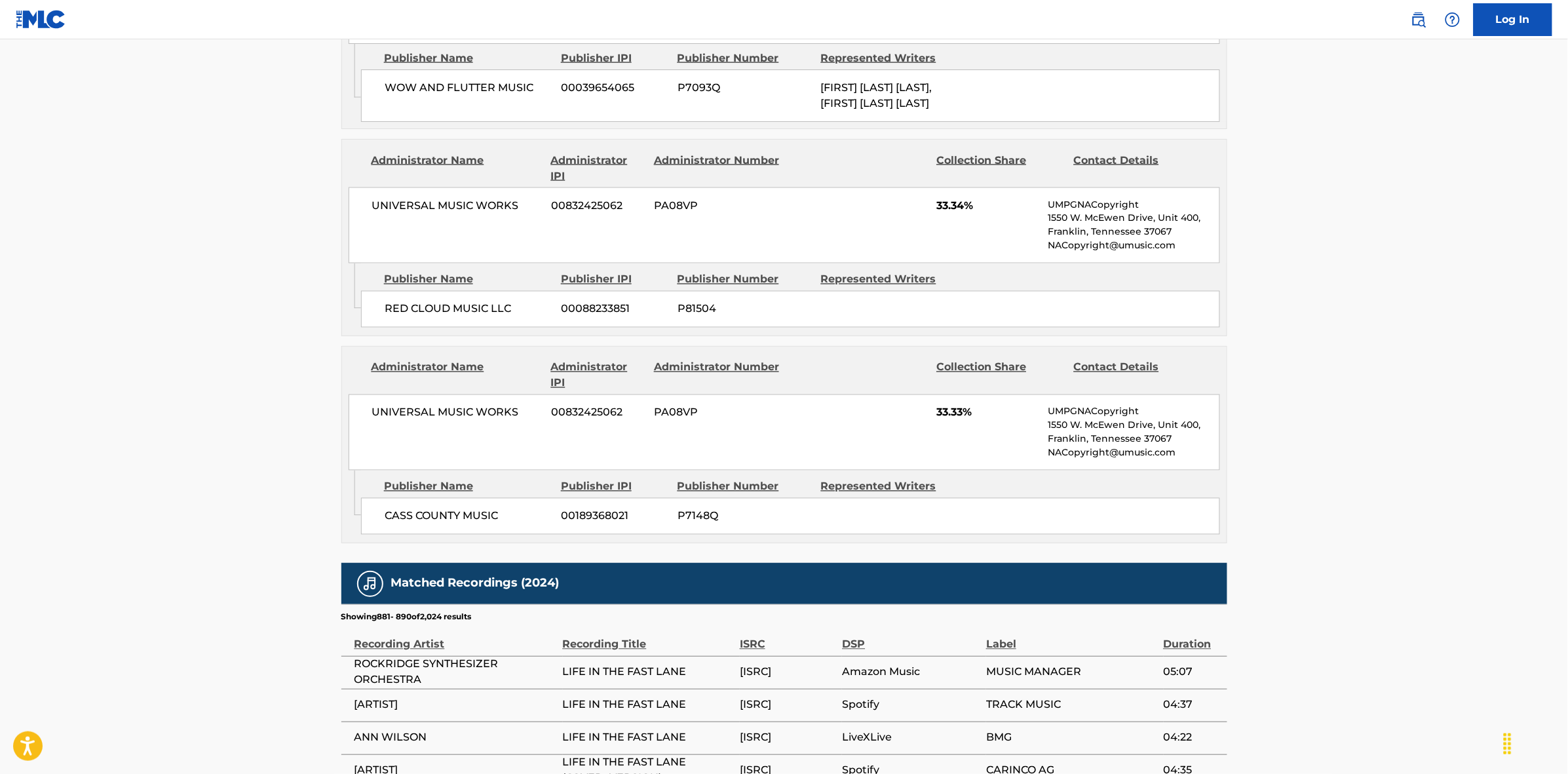 scroll, scrollTop: 1177, scrollLeft: 0, axis: vertical 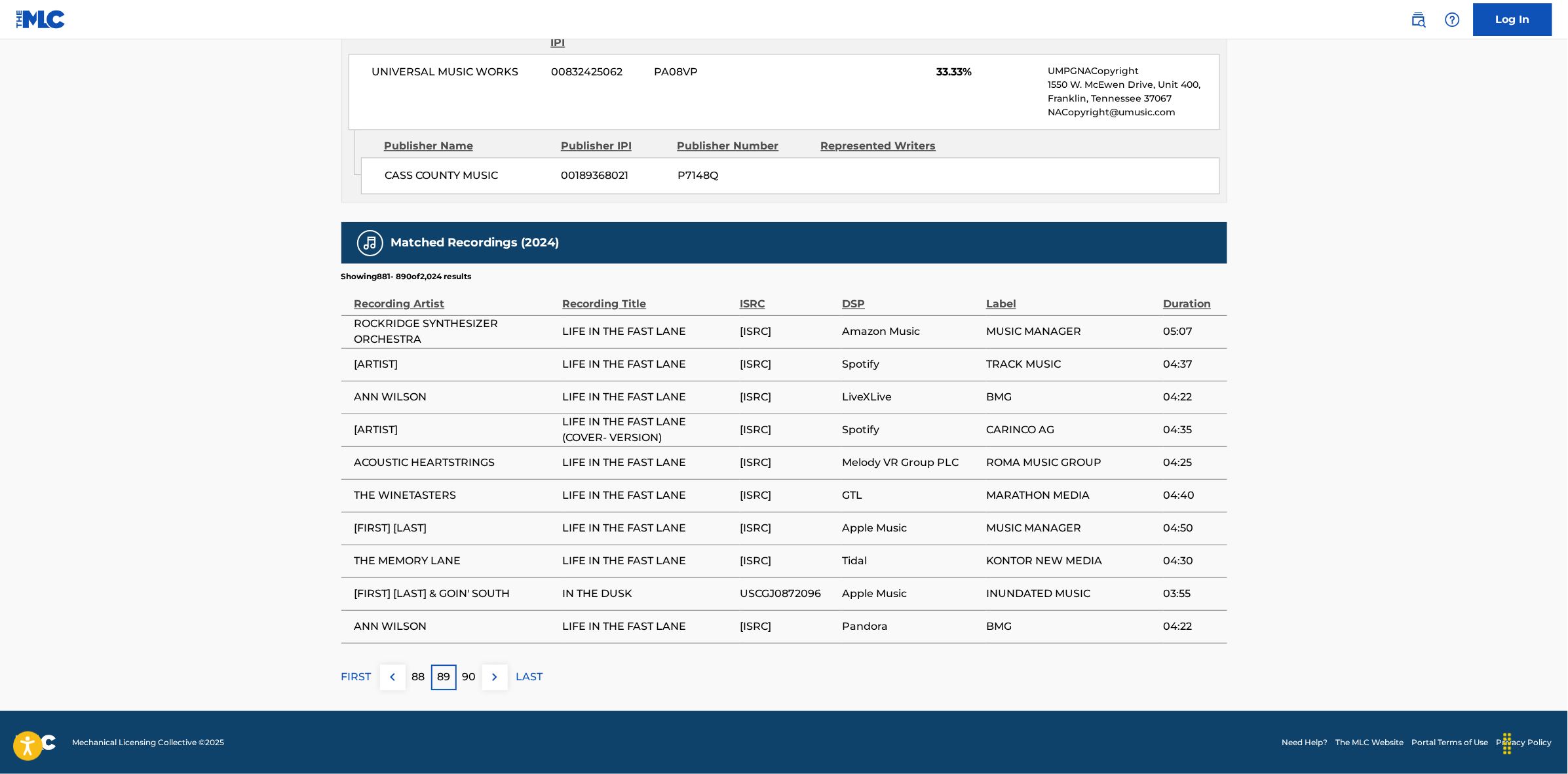 click at bounding box center (495, 677) 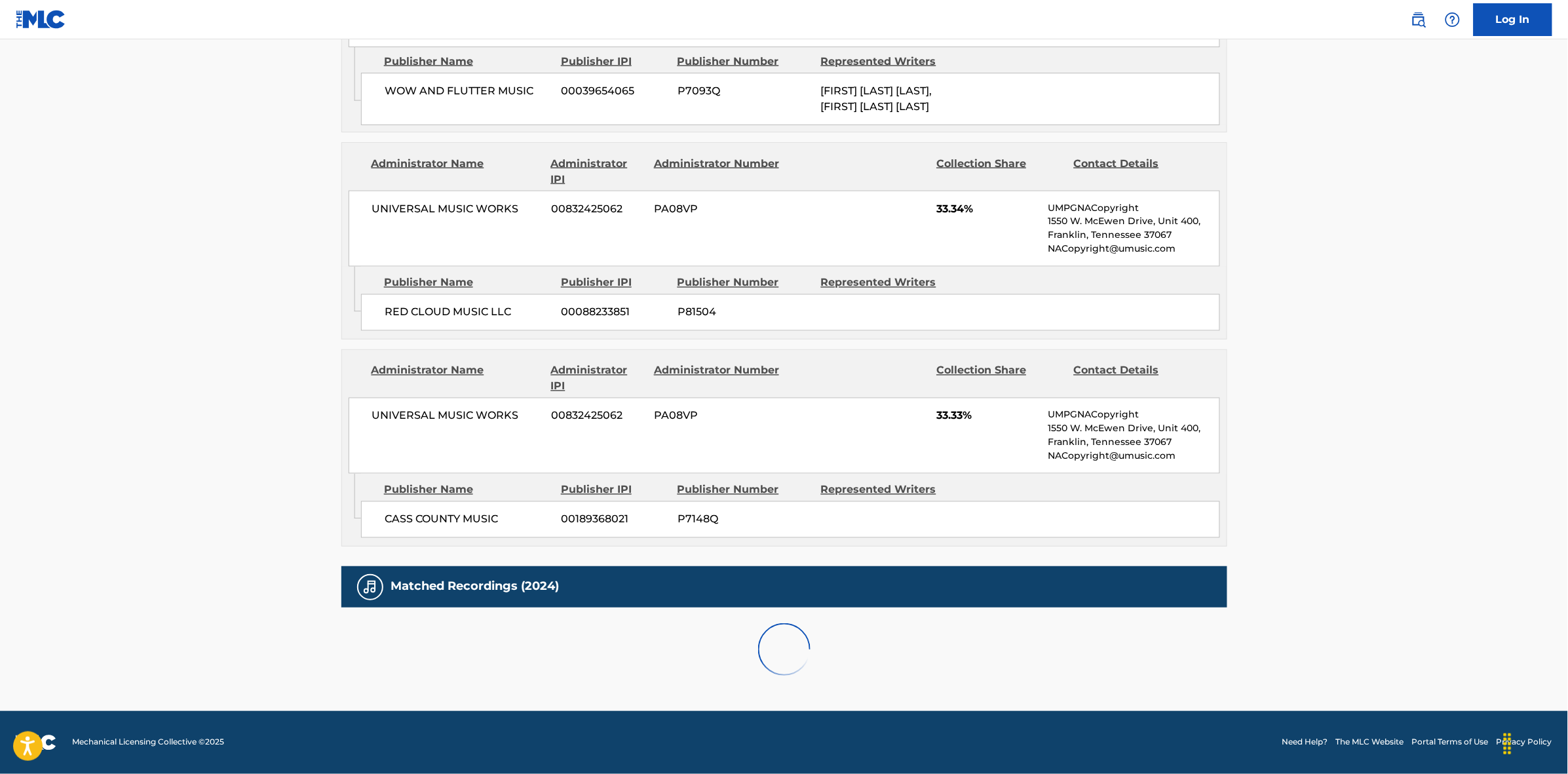 scroll, scrollTop: 1177, scrollLeft: 0, axis: vertical 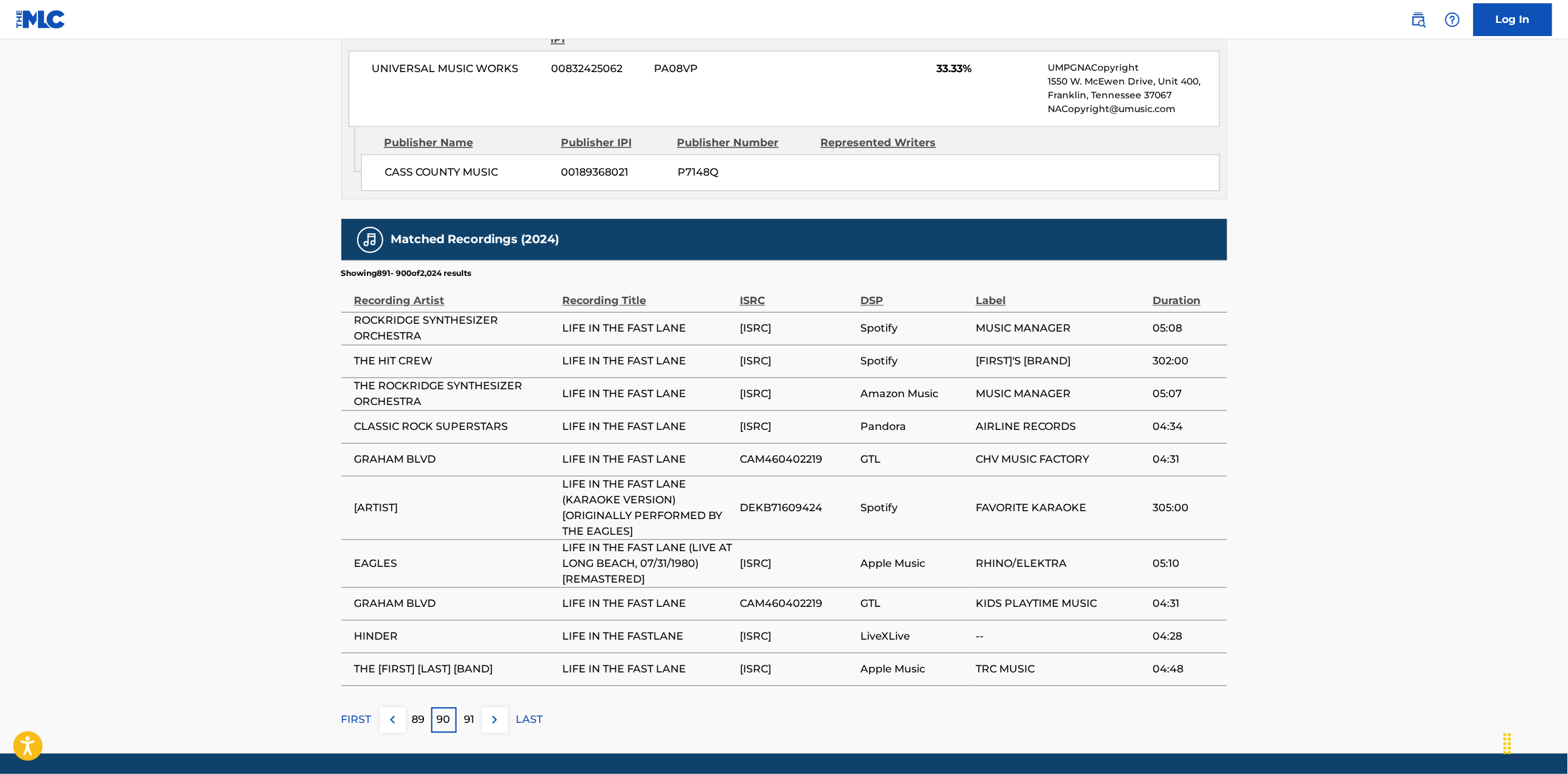 click at bounding box center (495, 720) 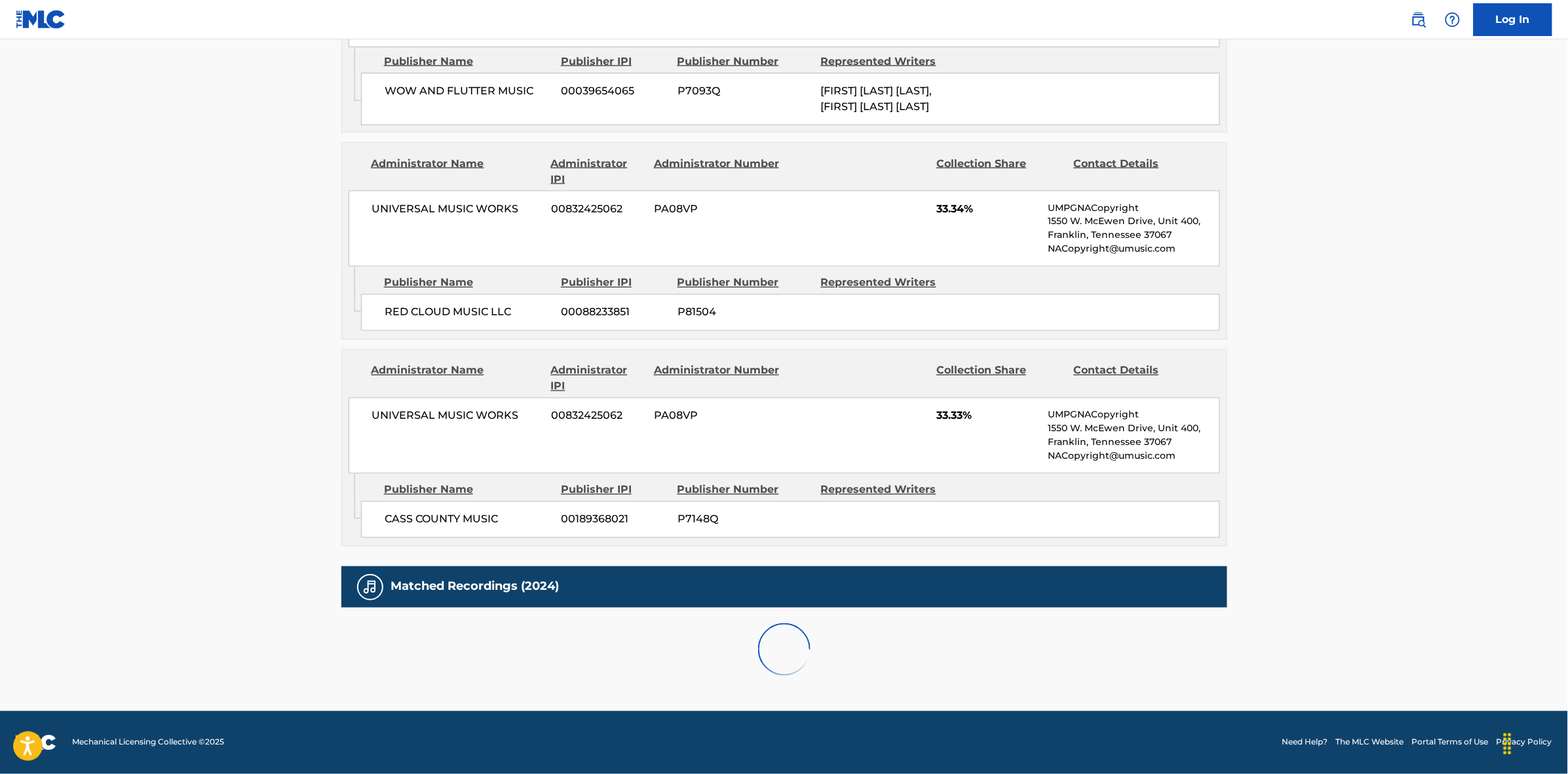 scroll, scrollTop: 1177, scrollLeft: 0, axis: vertical 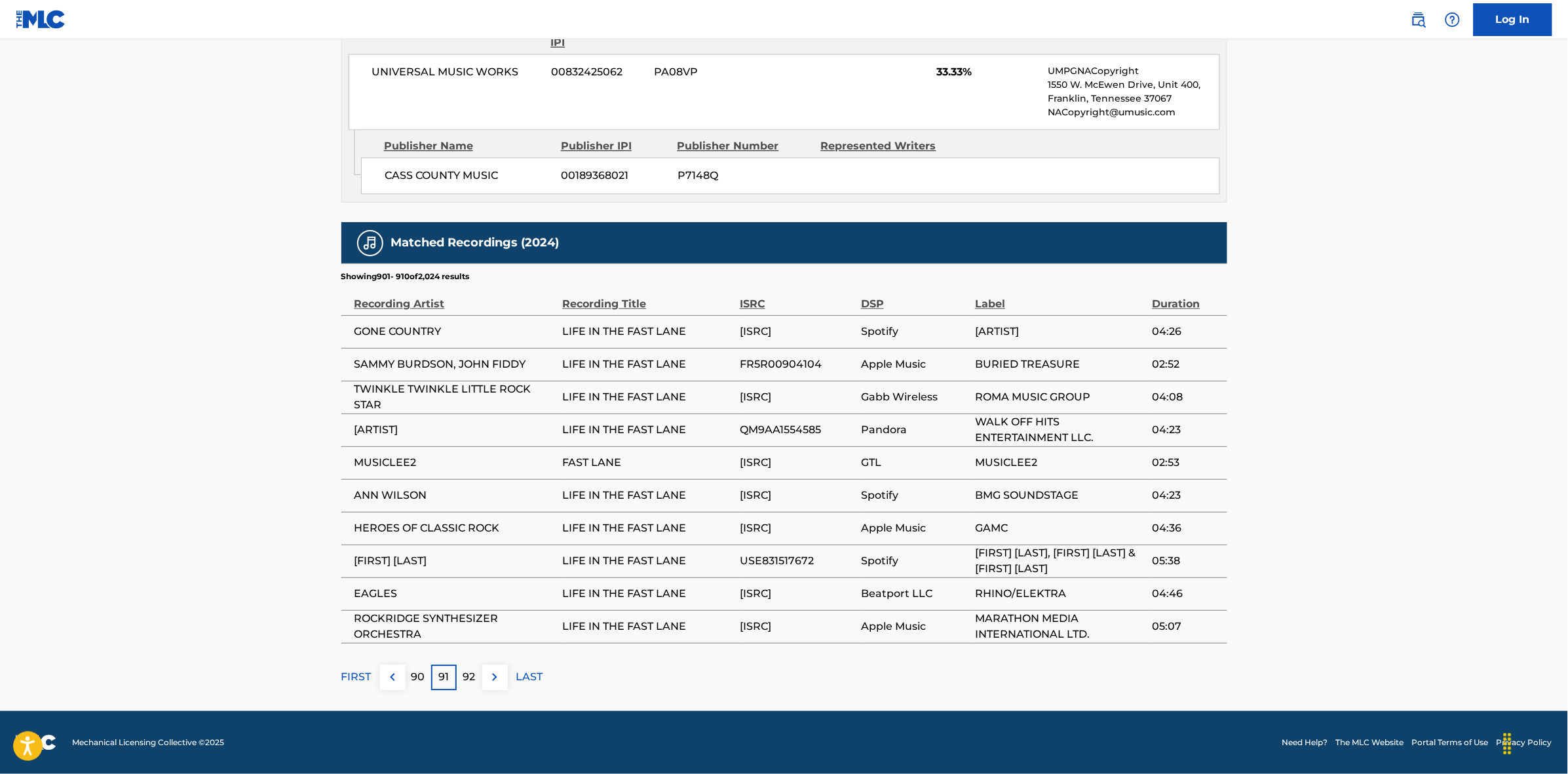 click at bounding box center [495, 677] 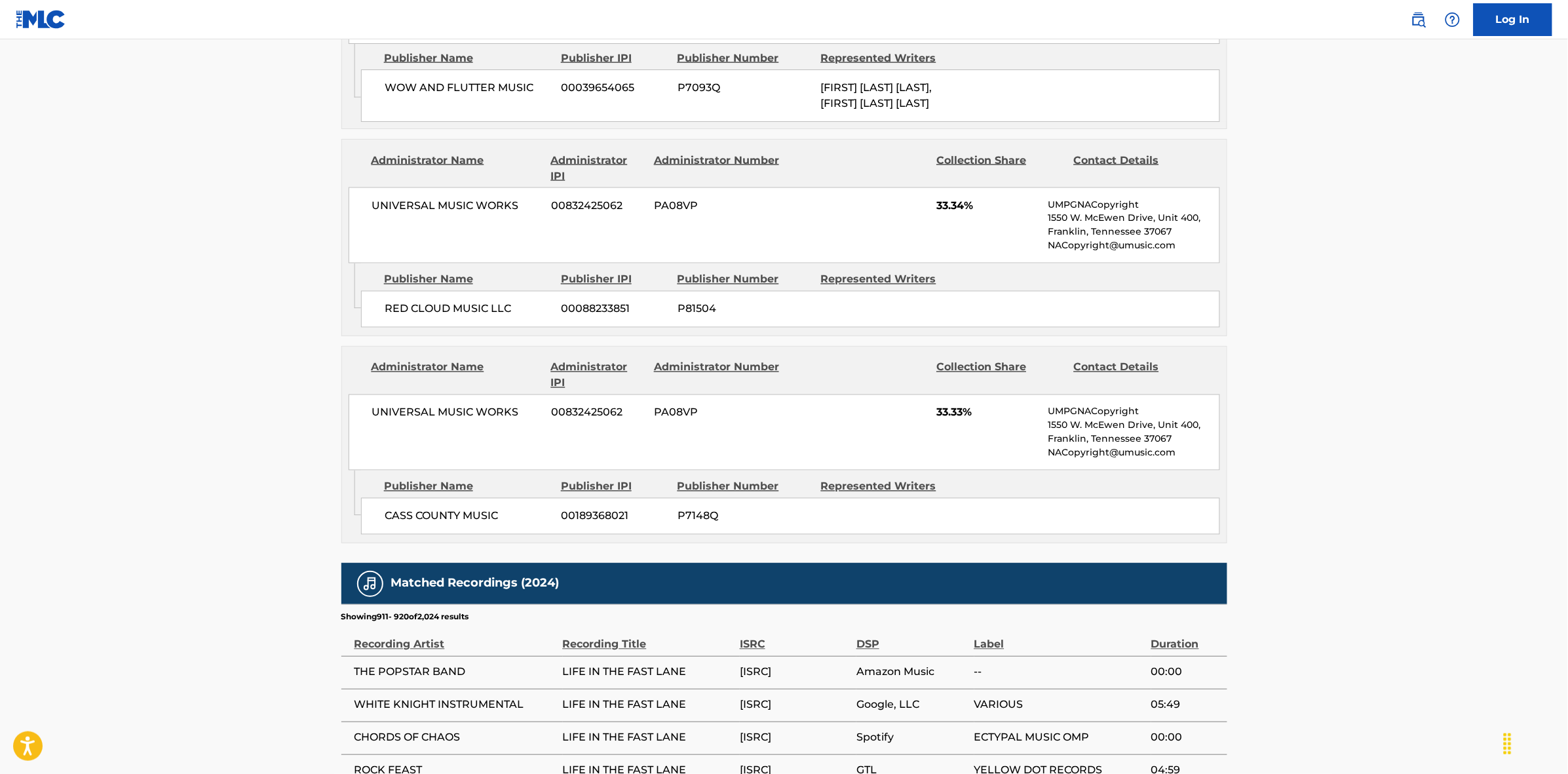 scroll, scrollTop: 1177, scrollLeft: 0, axis: vertical 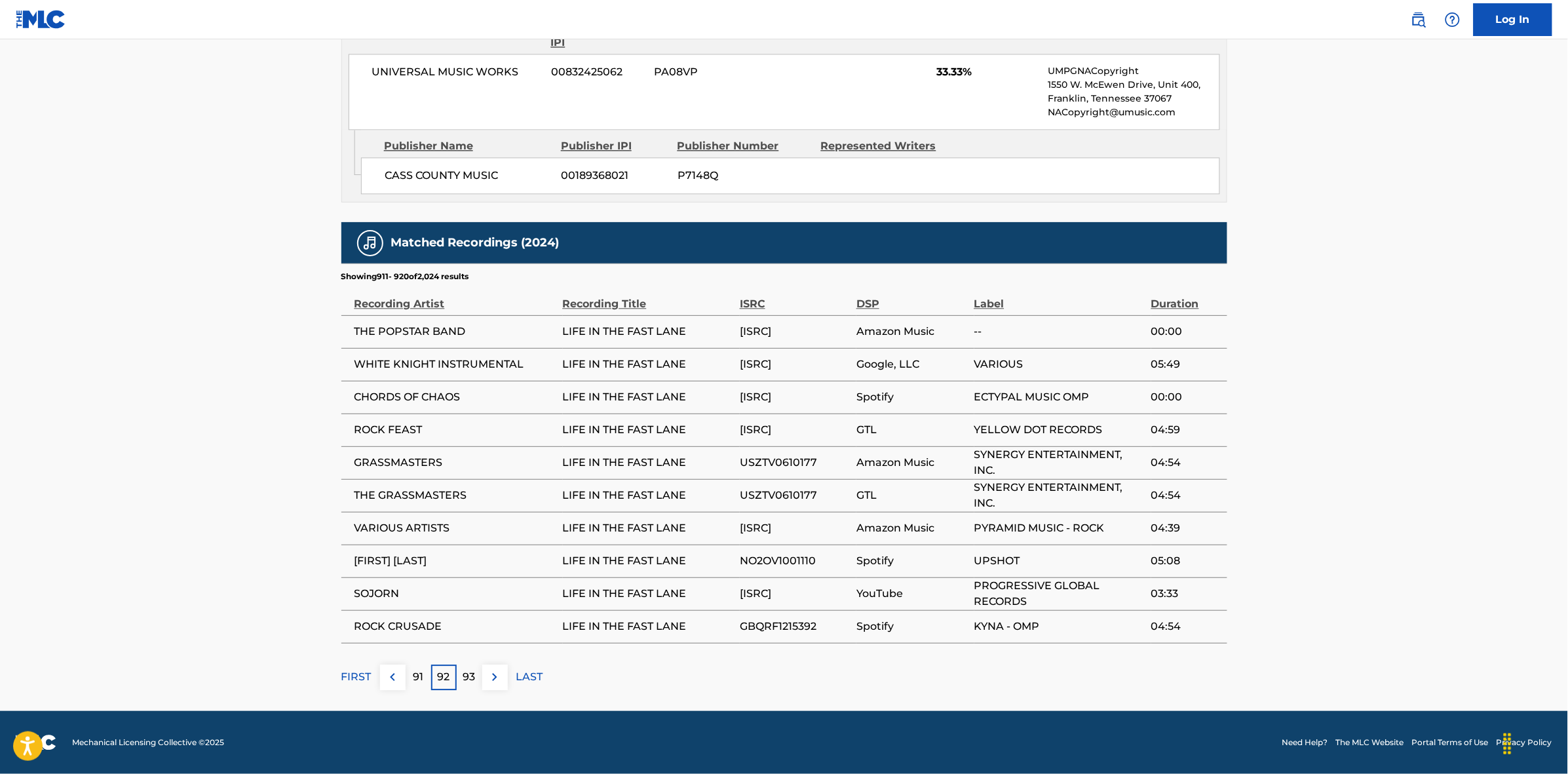 click at bounding box center (495, 677) 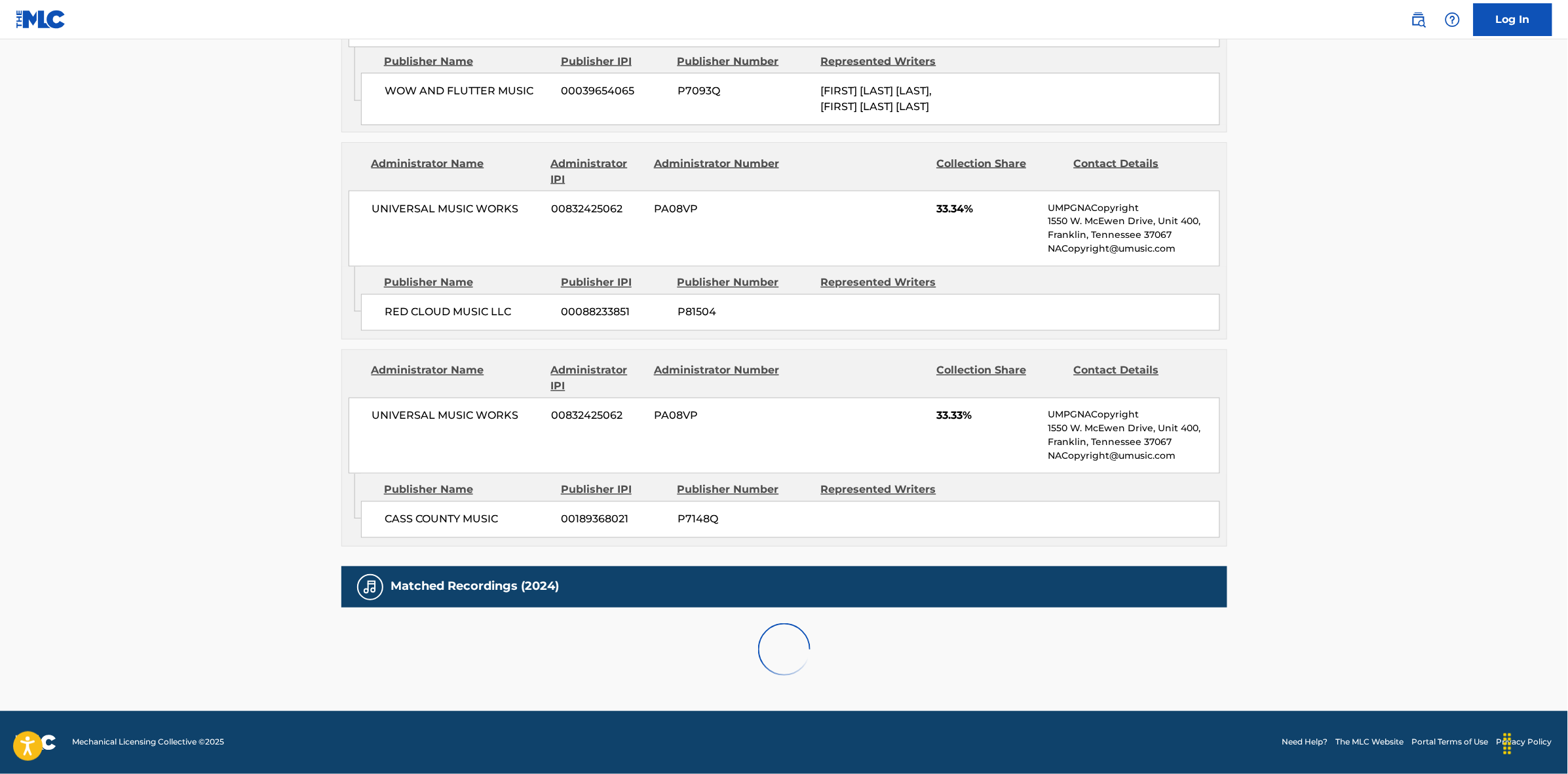 scroll, scrollTop: 1177, scrollLeft: 0, axis: vertical 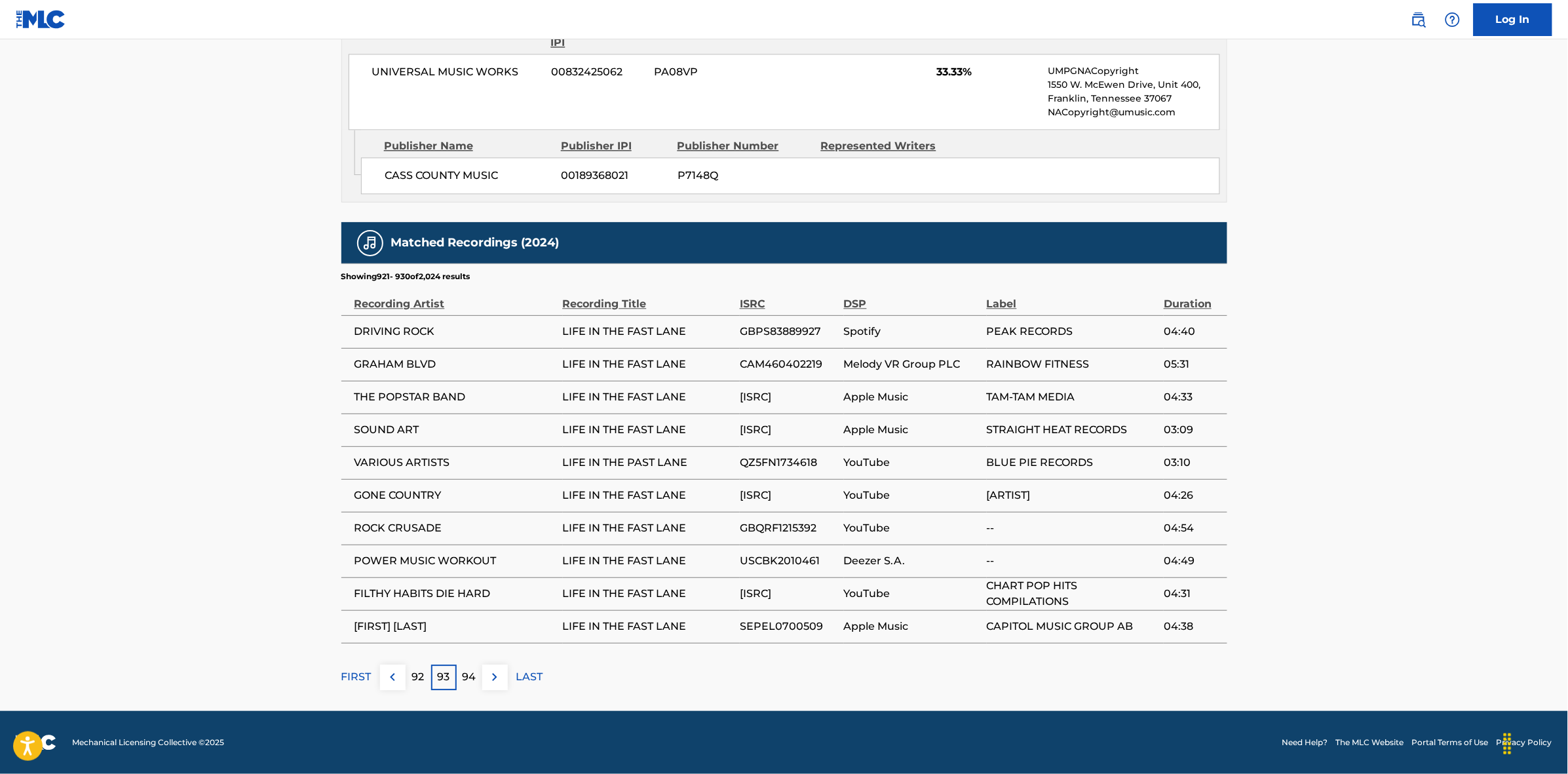 click at bounding box center (495, 677) 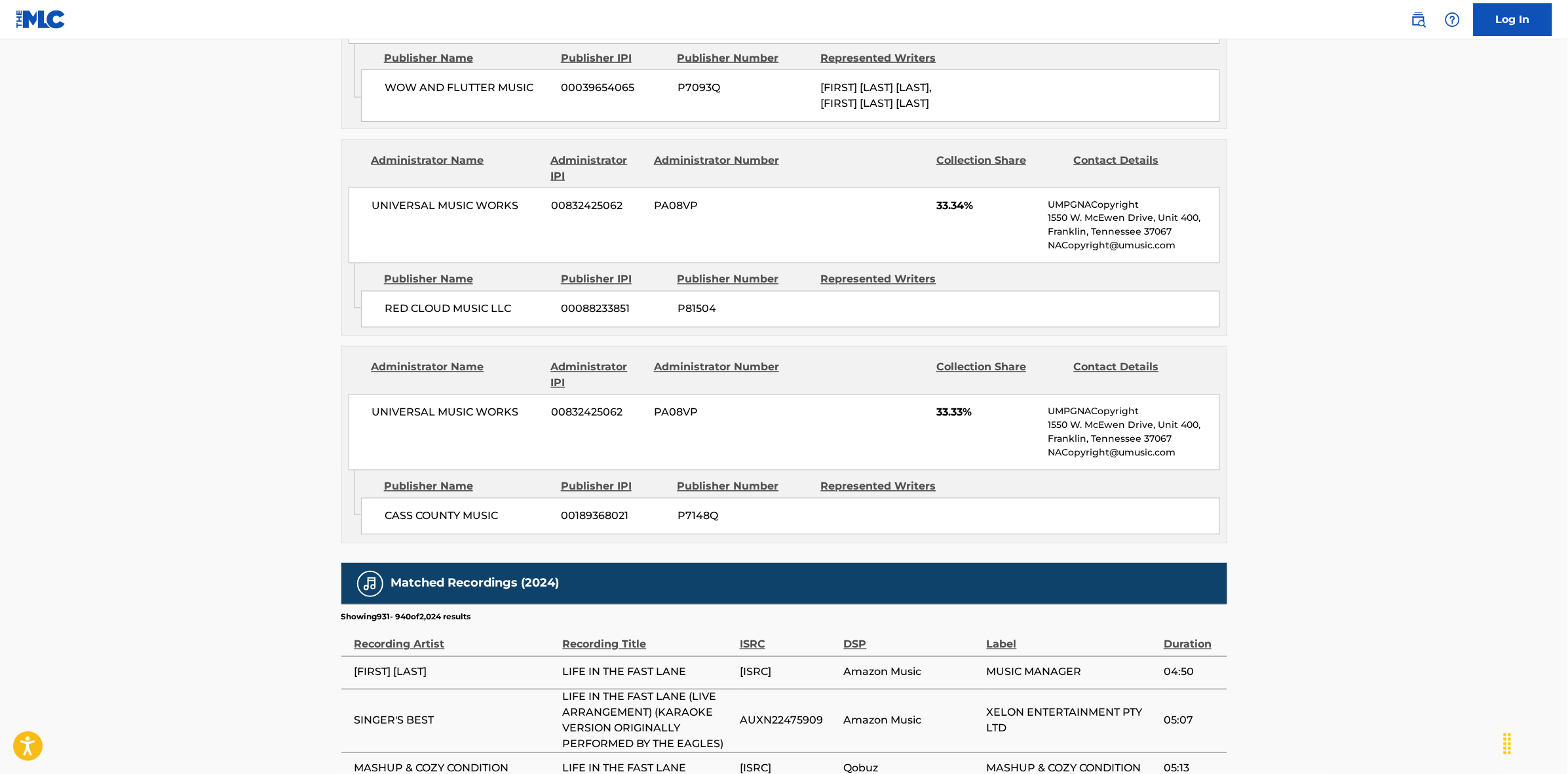 scroll, scrollTop: 1177, scrollLeft: 0, axis: vertical 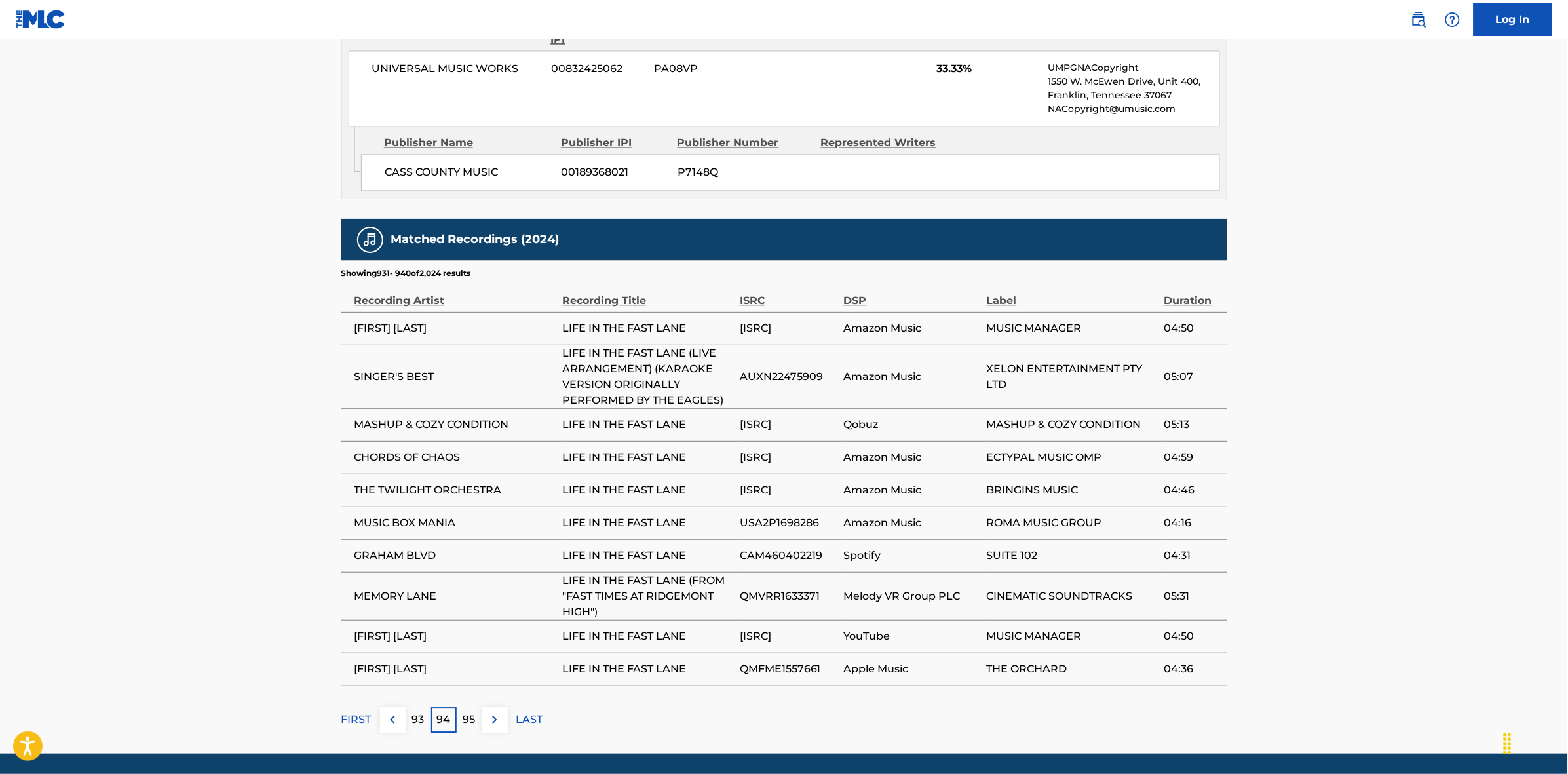 click at bounding box center [495, 720] 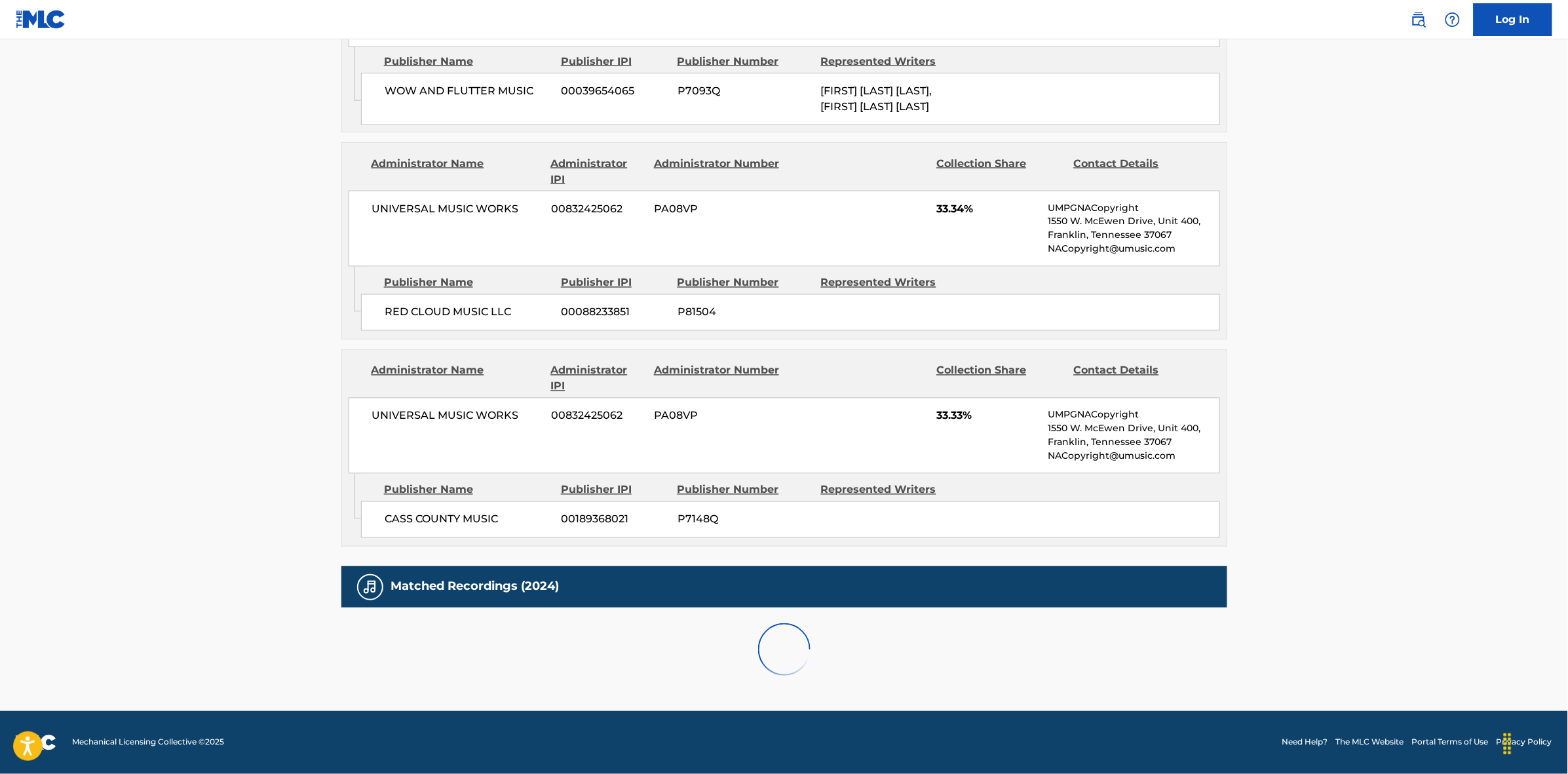 scroll, scrollTop: 1177, scrollLeft: 0, axis: vertical 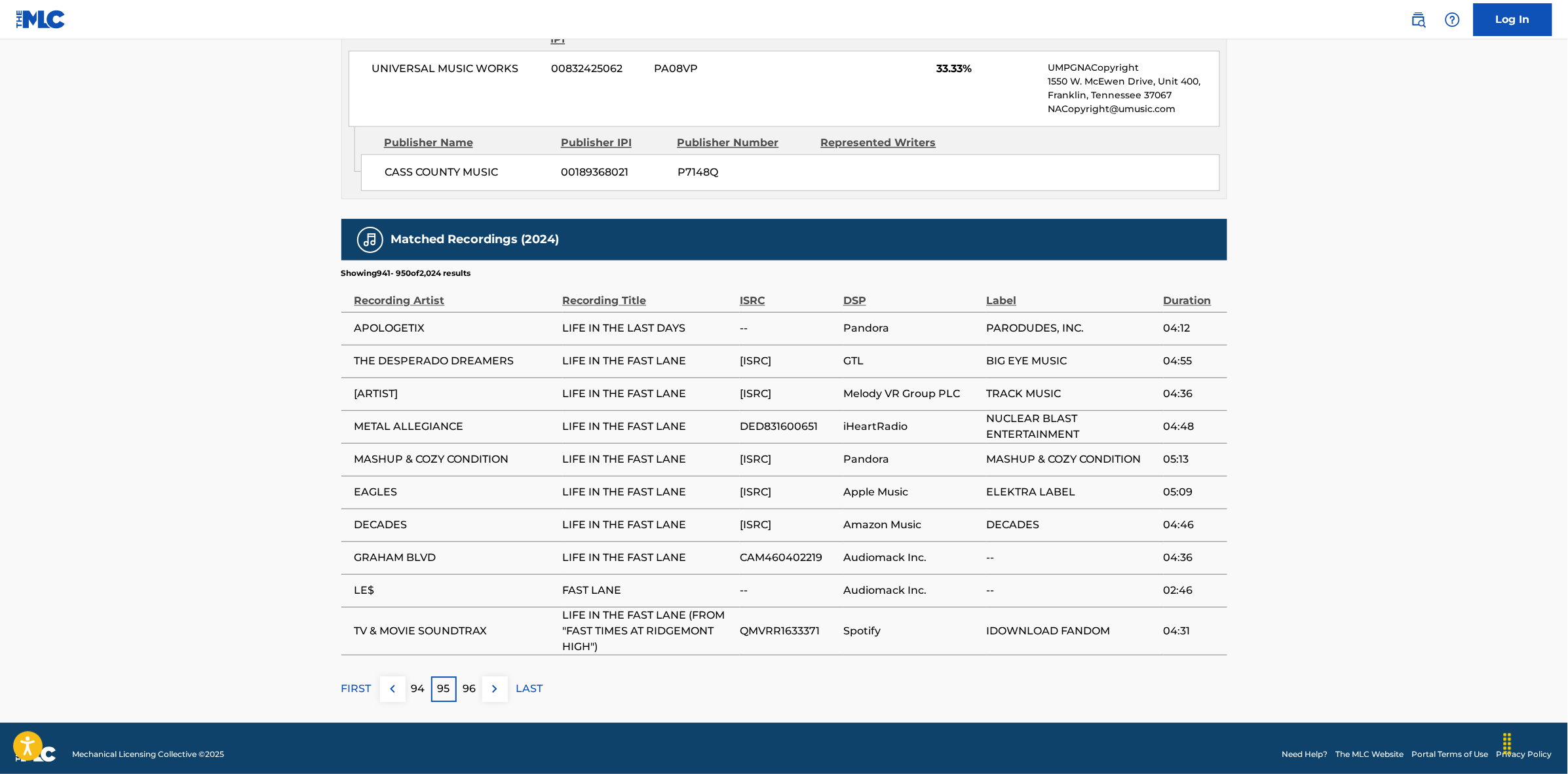 click at bounding box center (495, 689) 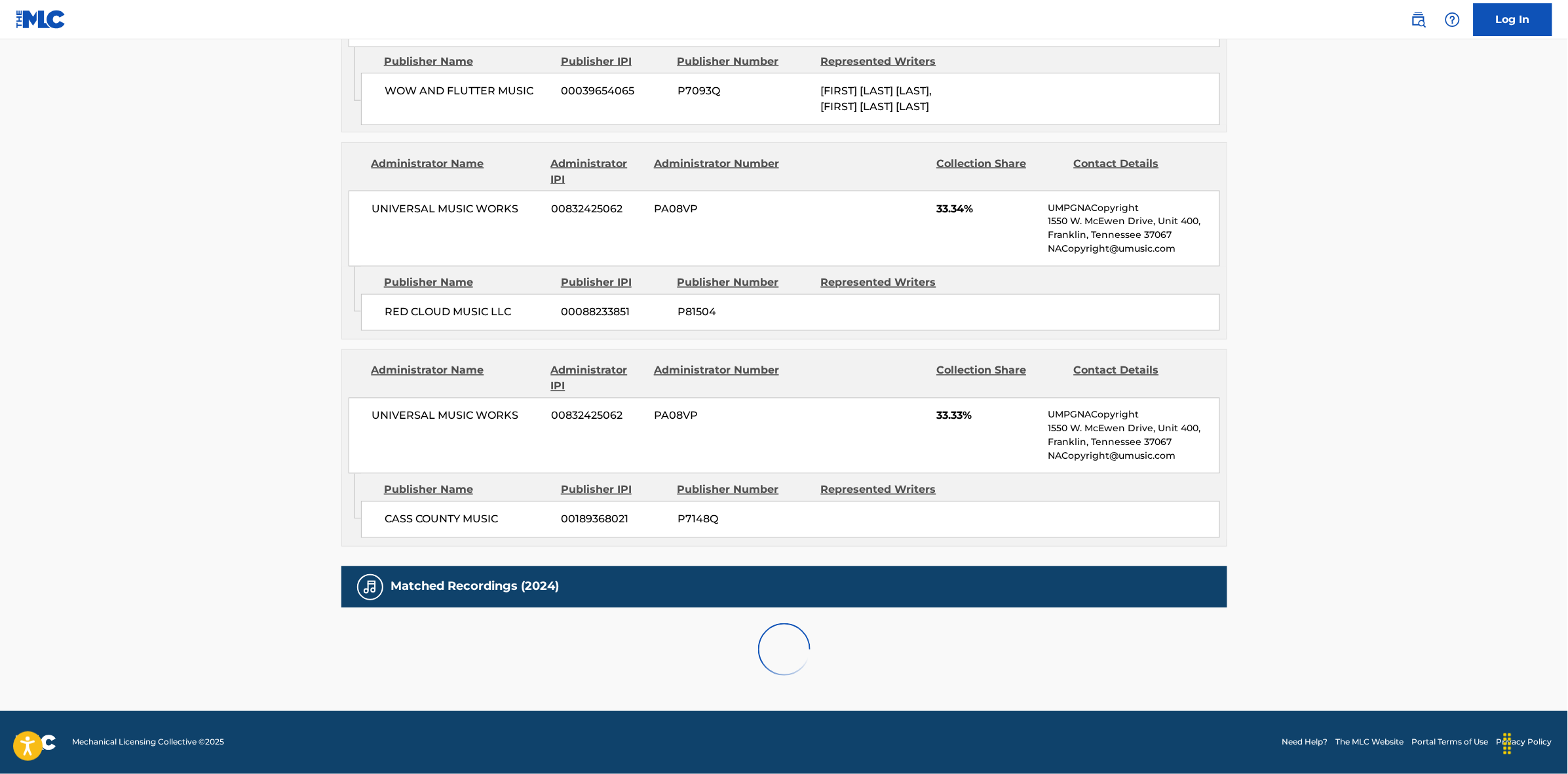 scroll, scrollTop: 1177, scrollLeft: 0, axis: vertical 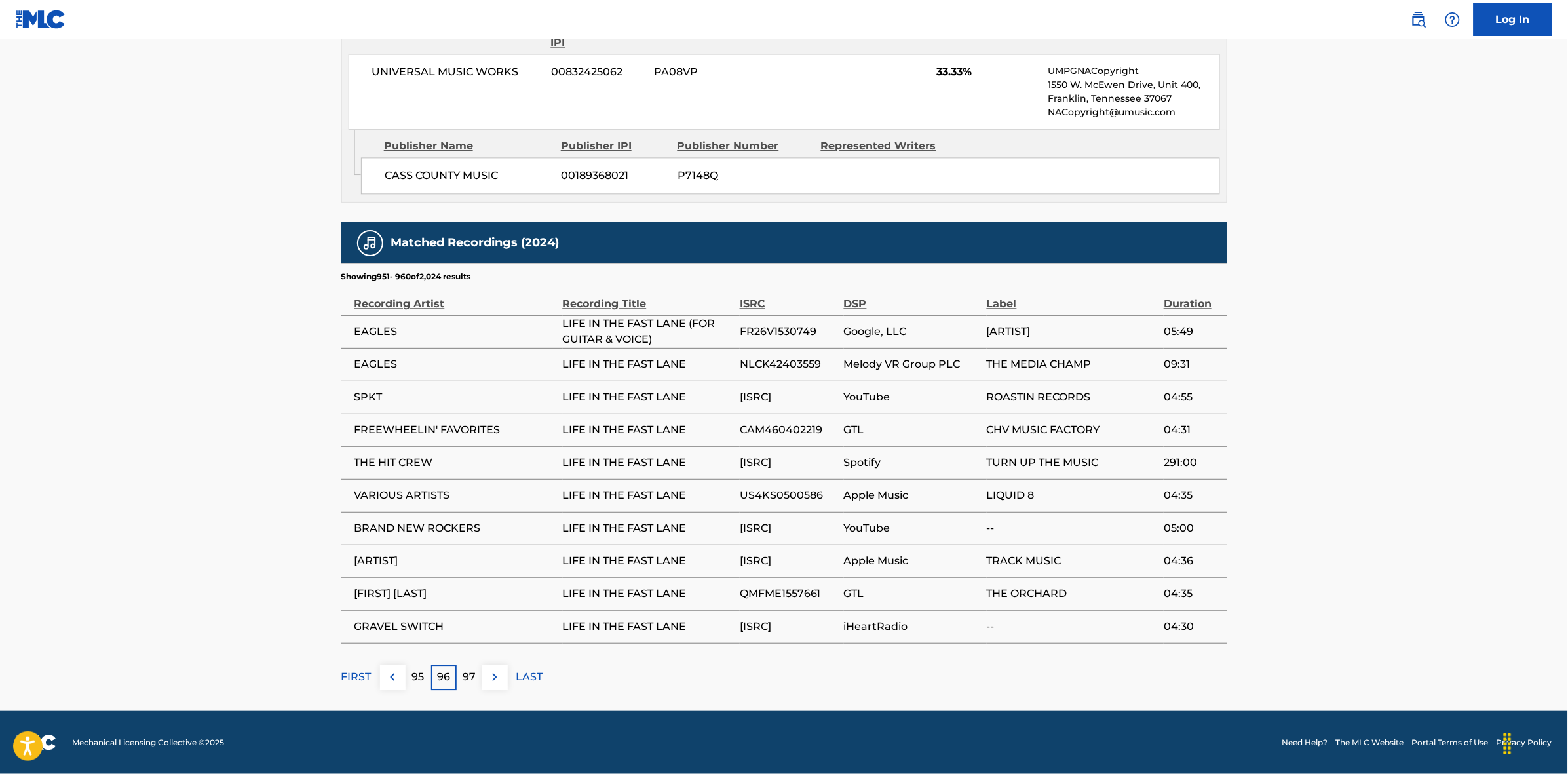click at bounding box center [495, 677] 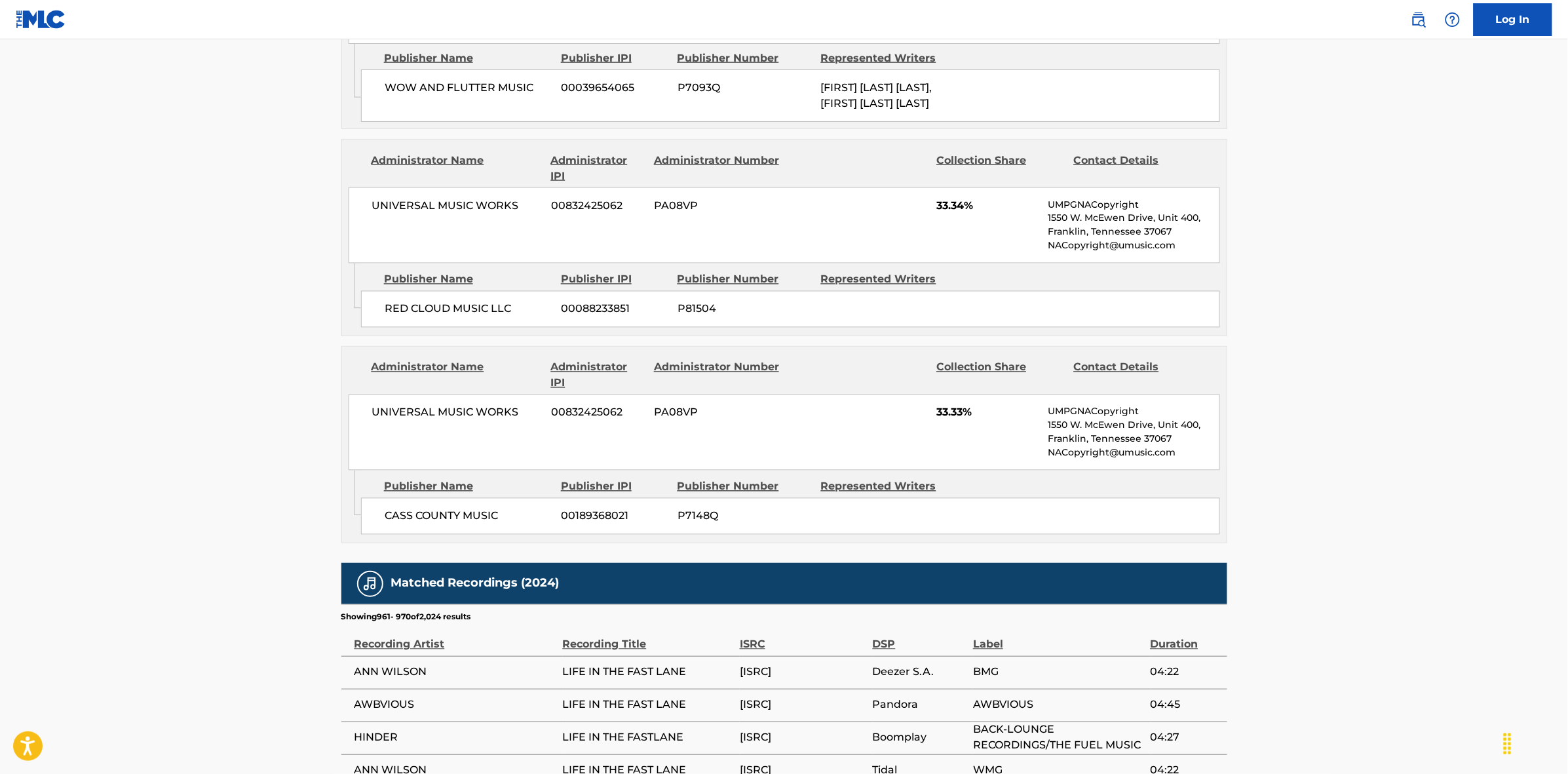 scroll, scrollTop: 1177, scrollLeft: 0, axis: vertical 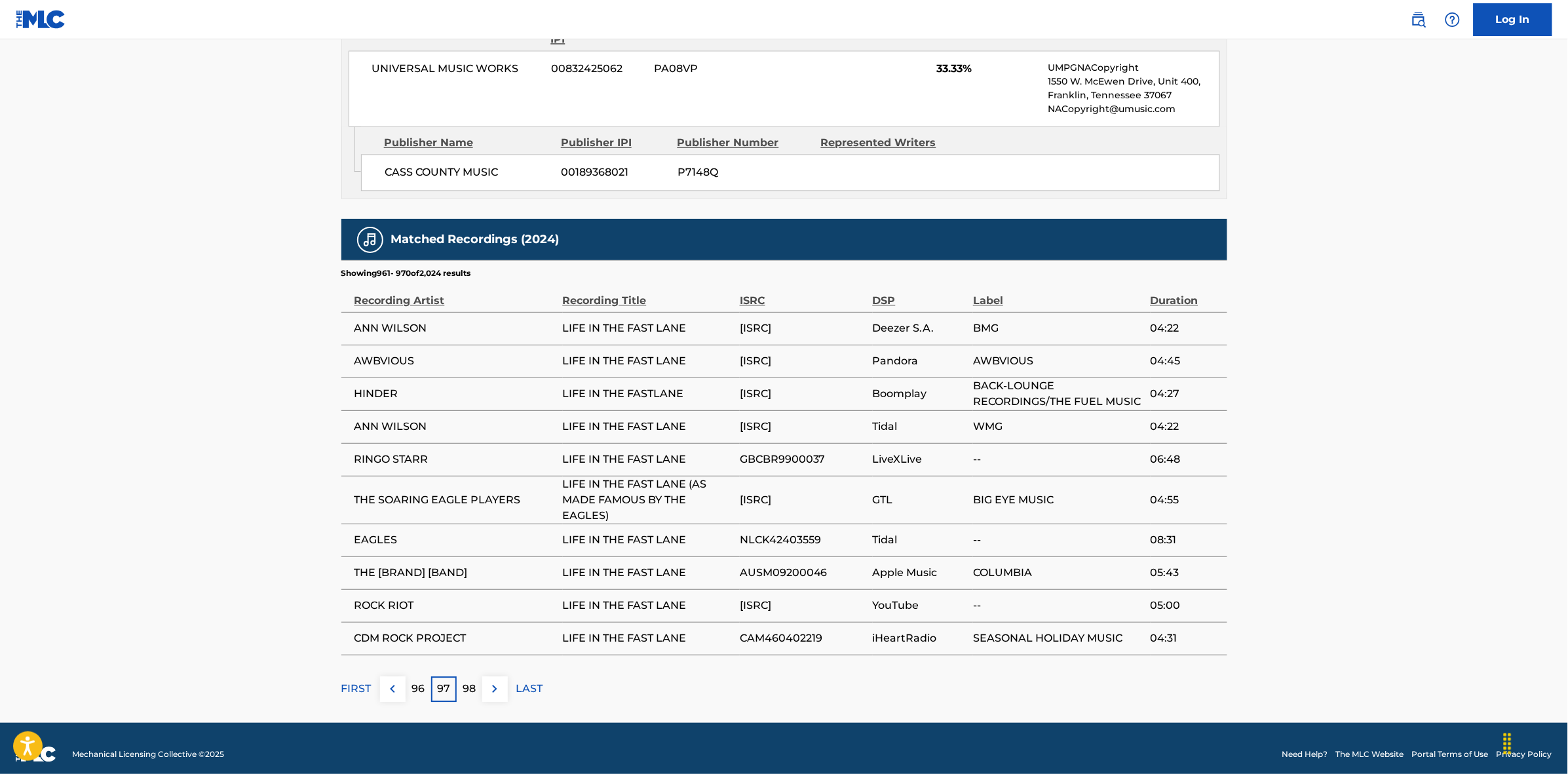 click at bounding box center [495, 689] 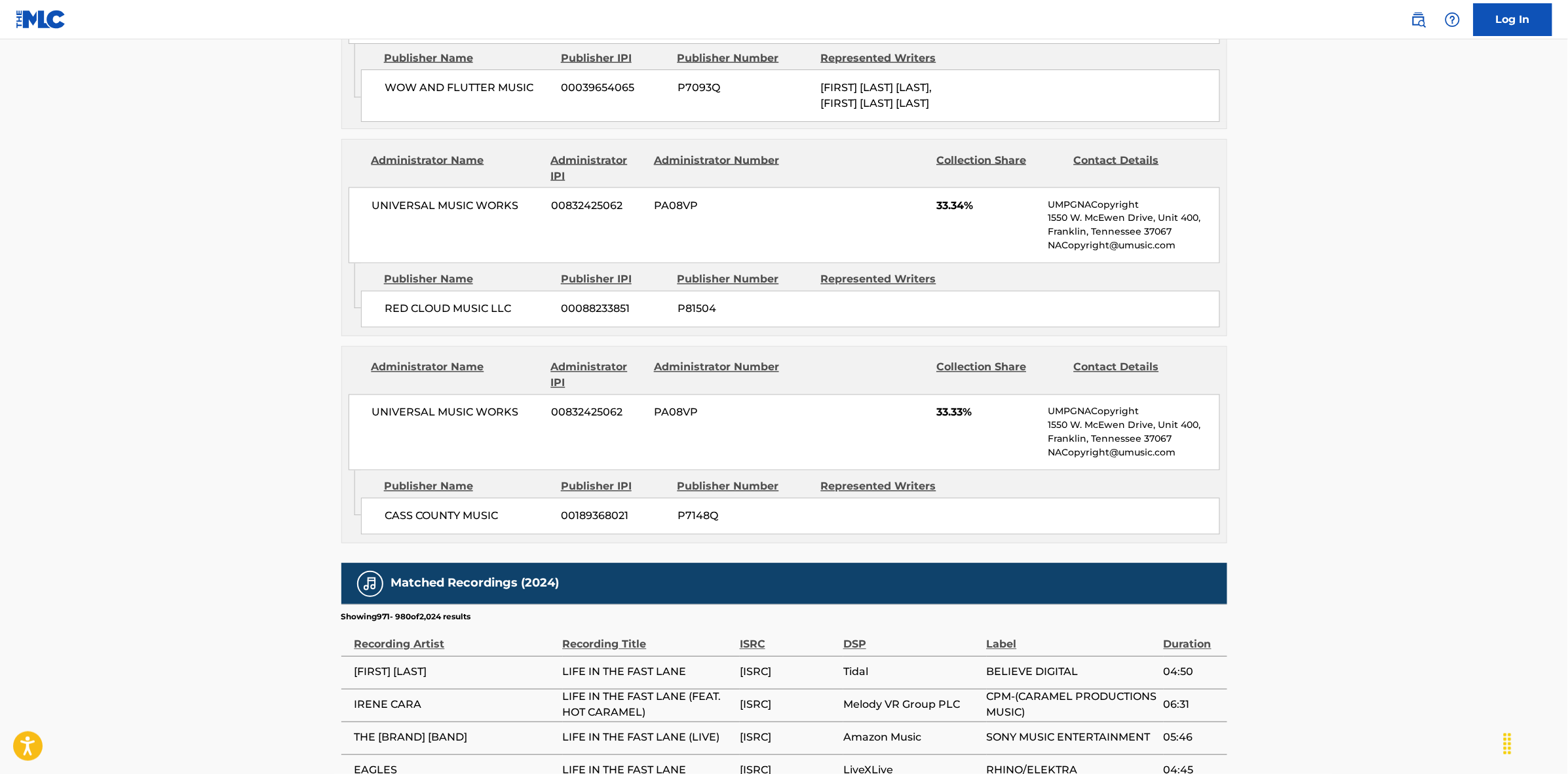 scroll, scrollTop: 1177, scrollLeft: 0, axis: vertical 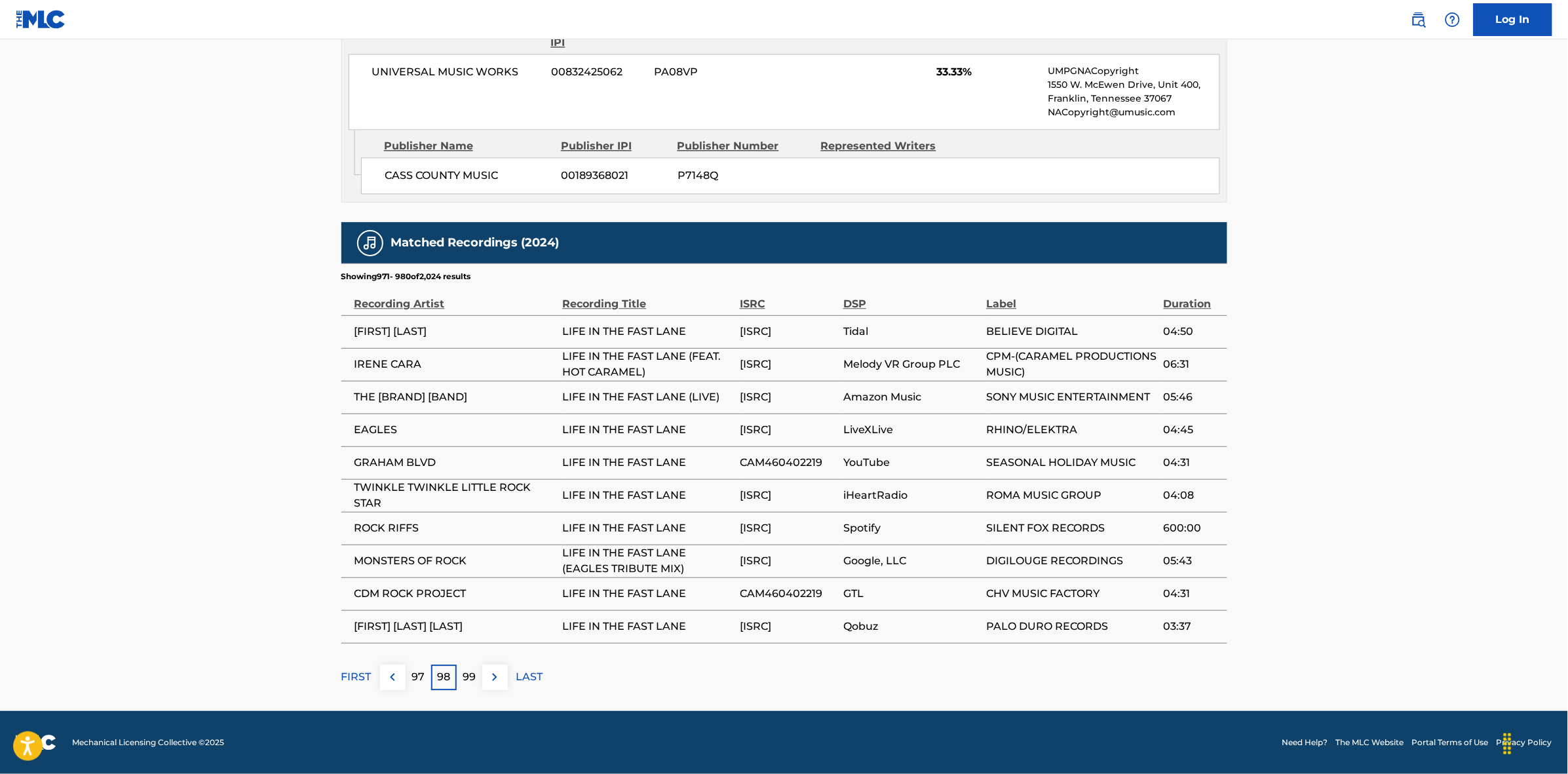 click at bounding box center [495, 677] 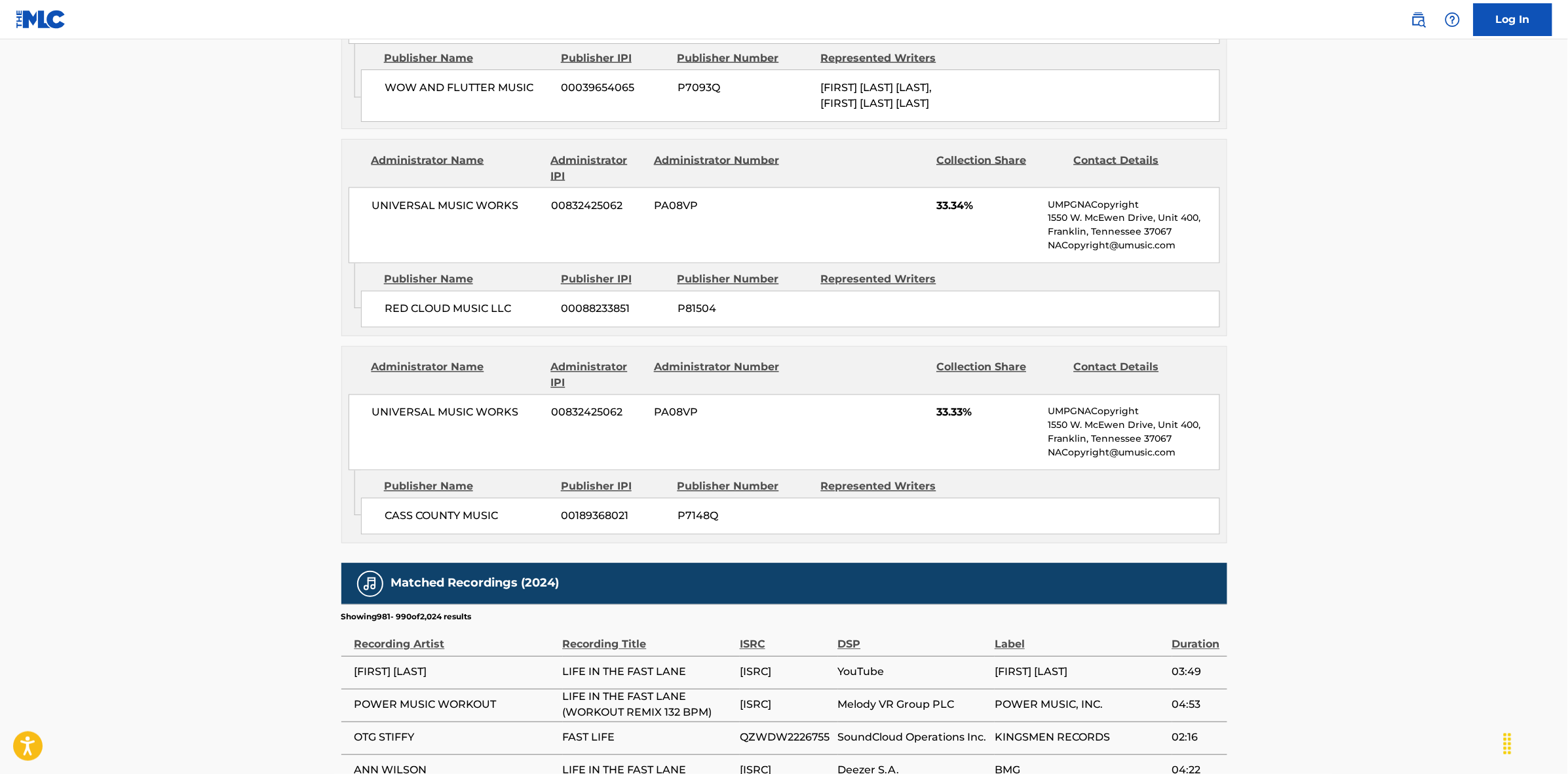 scroll, scrollTop: 1177, scrollLeft: 0, axis: vertical 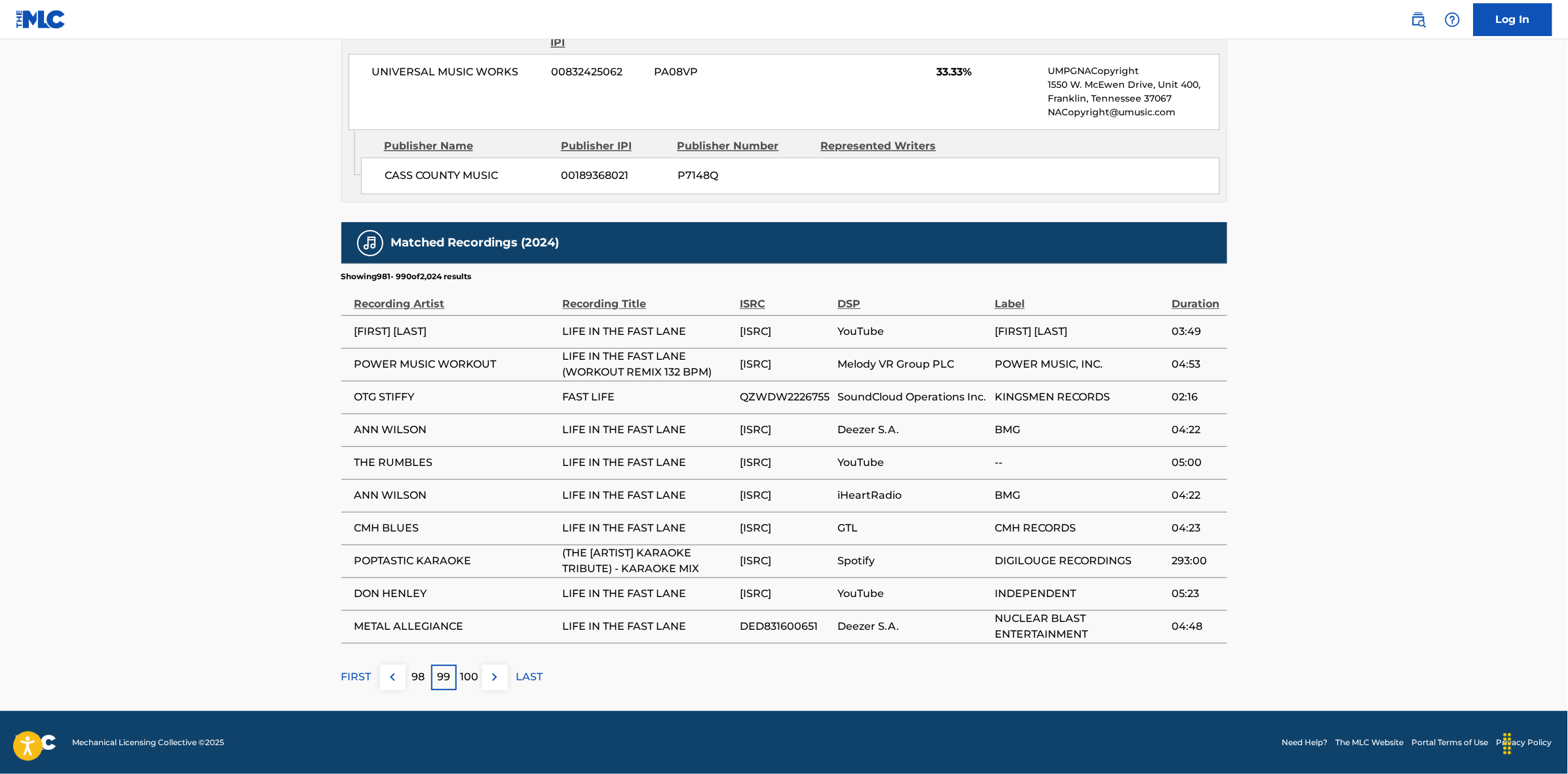 click at bounding box center (495, 677) 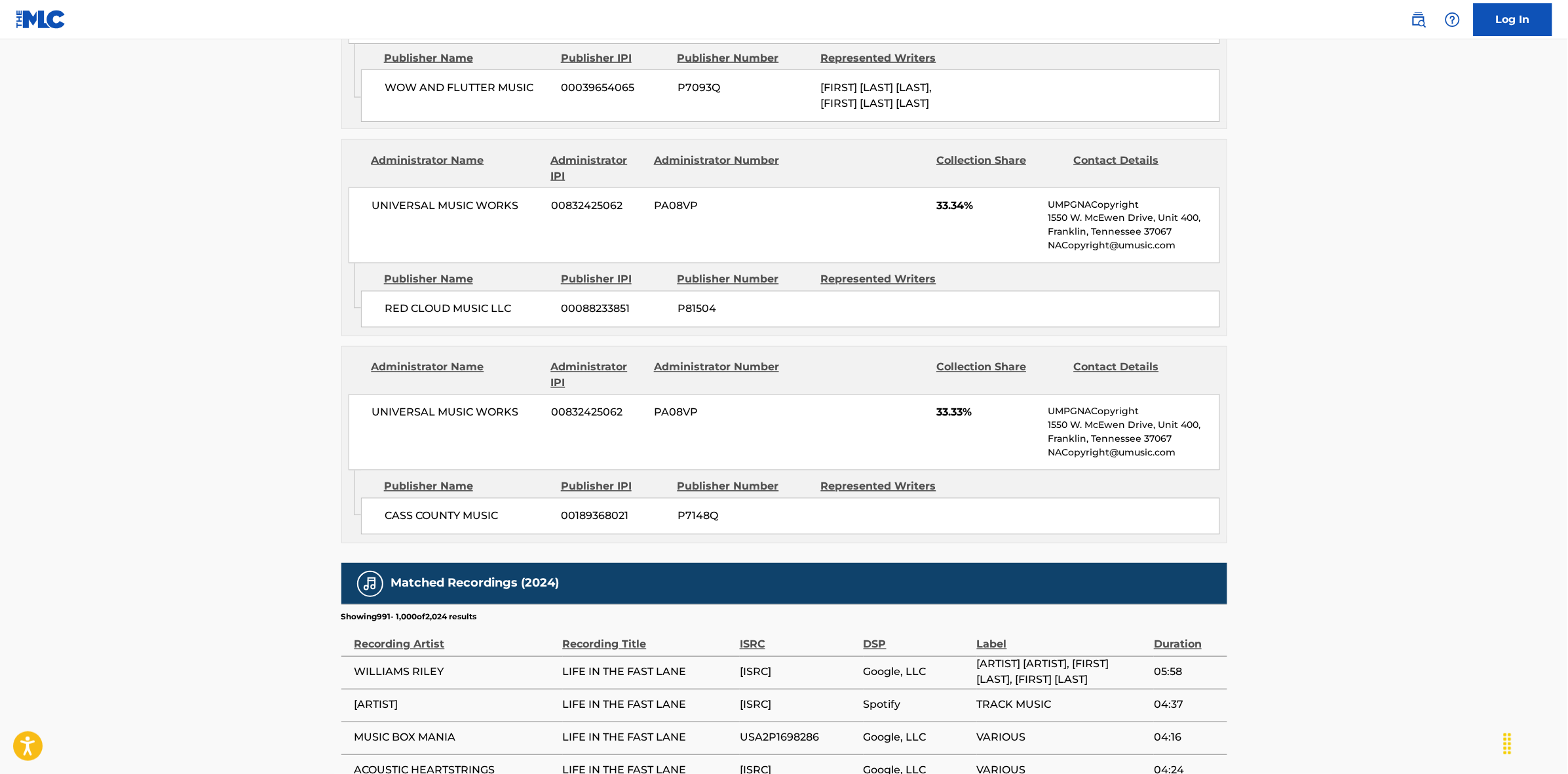 scroll, scrollTop: 1177, scrollLeft: 0, axis: vertical 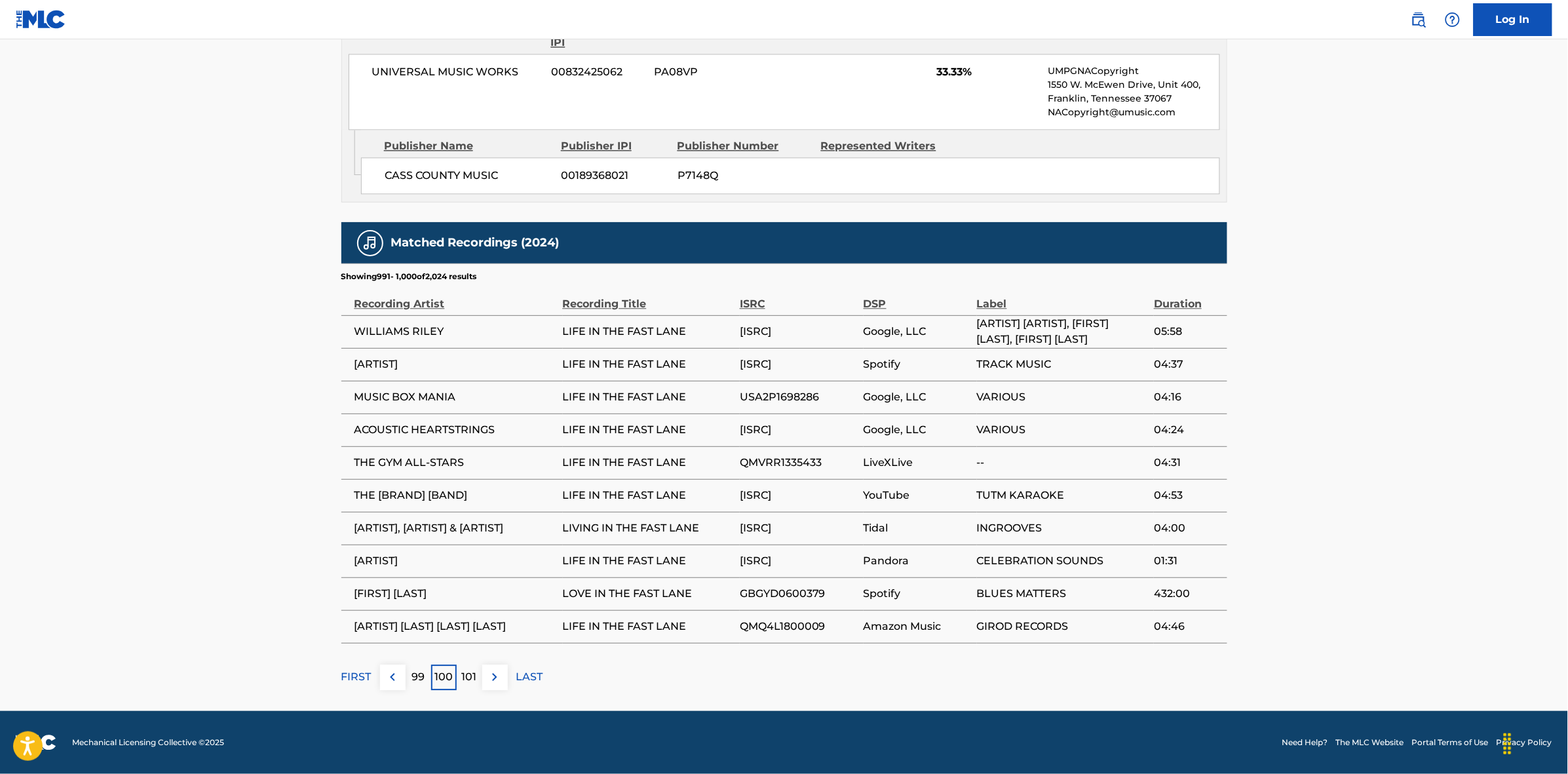 click at bounding box center [495, 677] 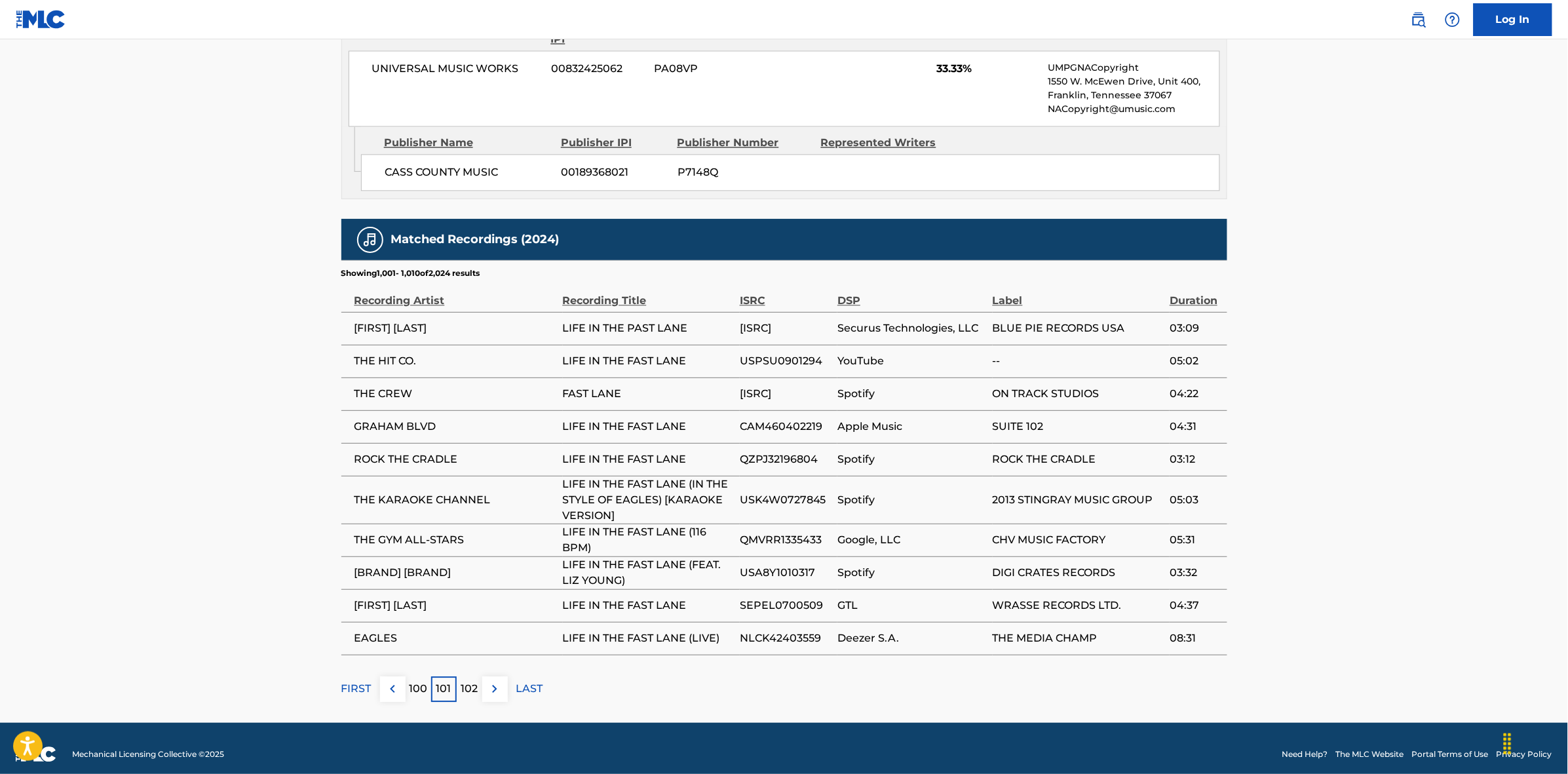 click at bounding box center (495, 689) 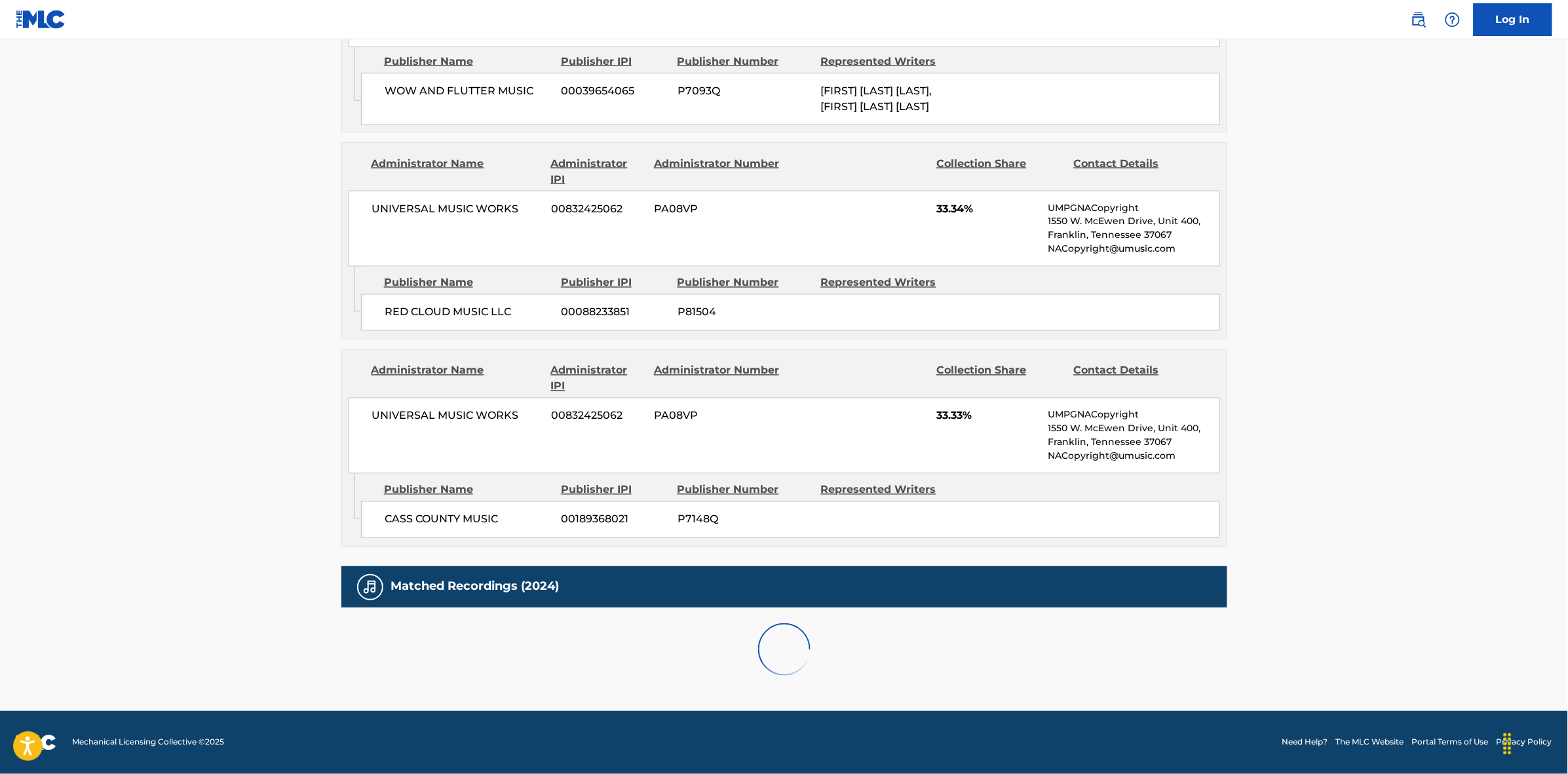 scroll, scrollTop: 1177, scrollLeft: 0, axis: vertical 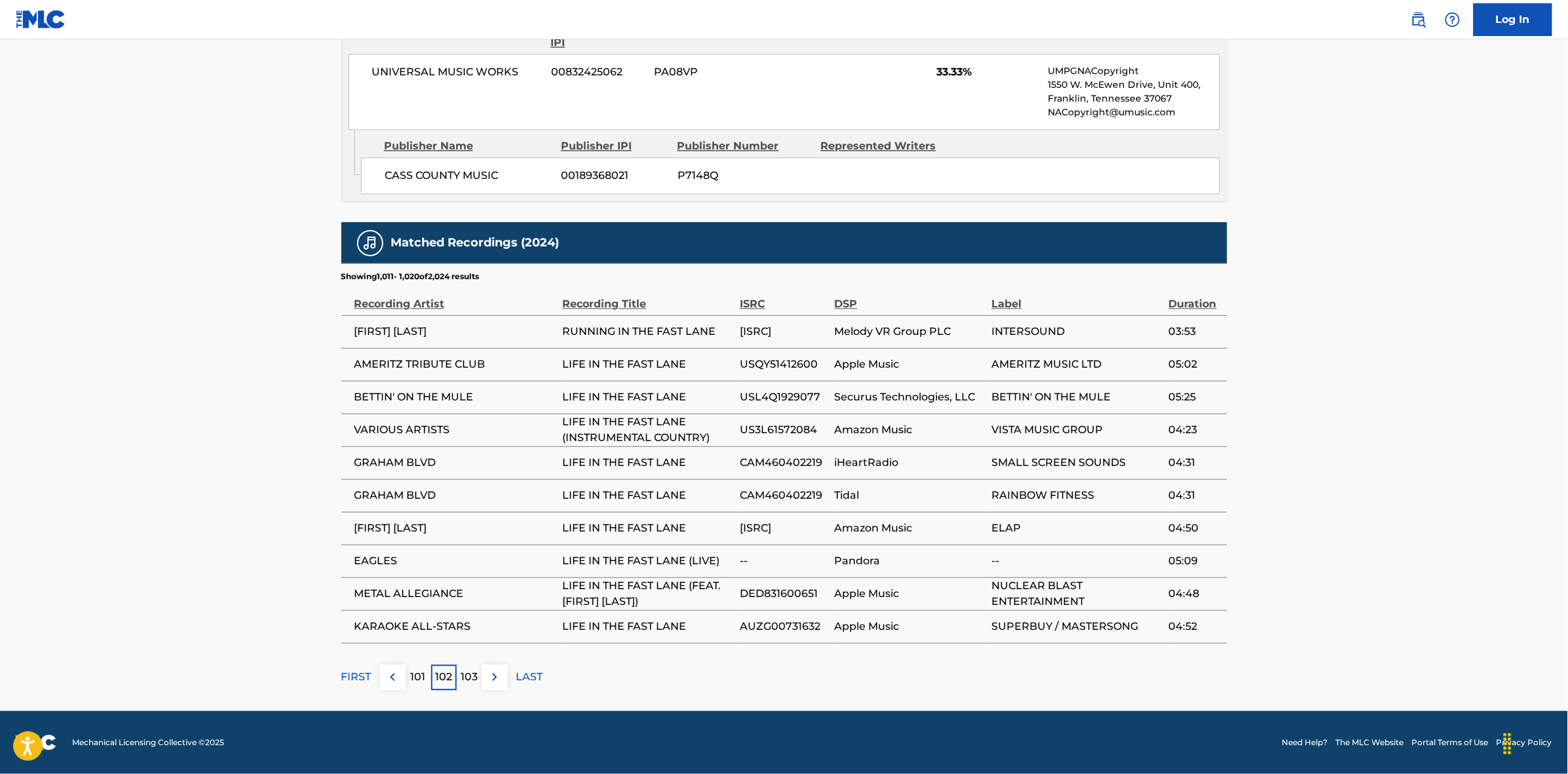 click at bounding box center (495, 677) 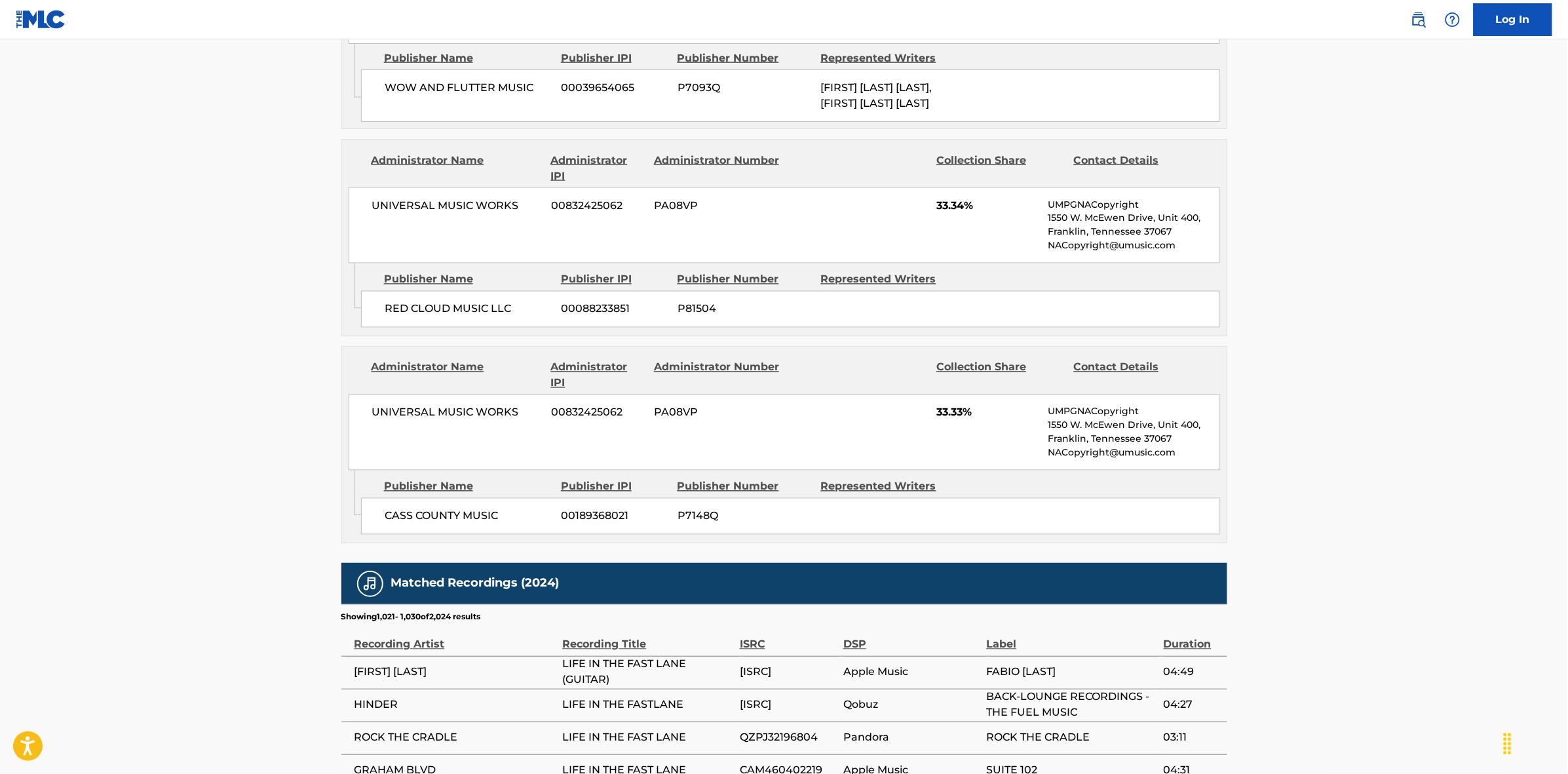 scroll, scrollTop: 1177, scrollLeft: 0, axis: vertical 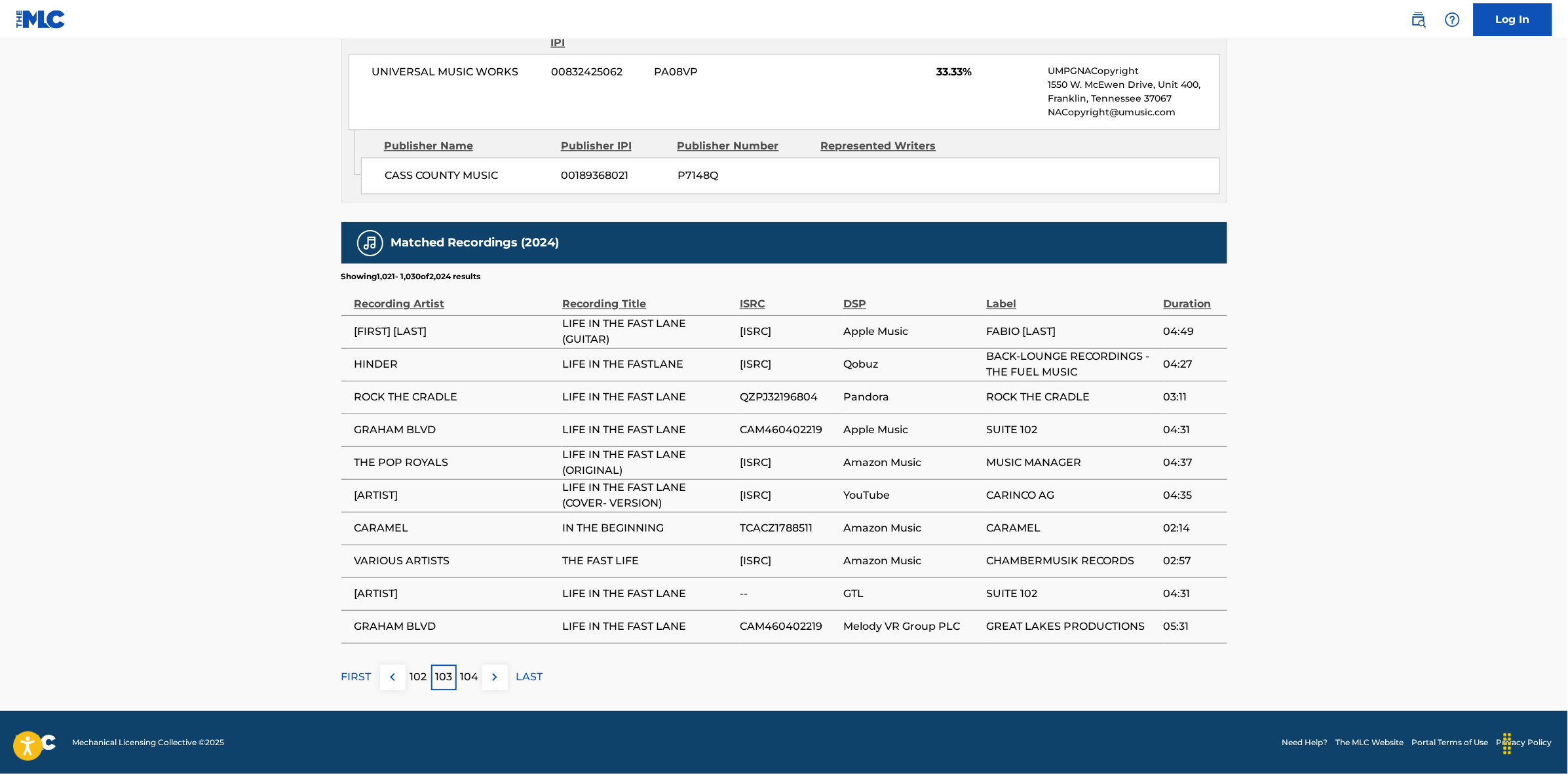 click at bounding box center [495, 677] 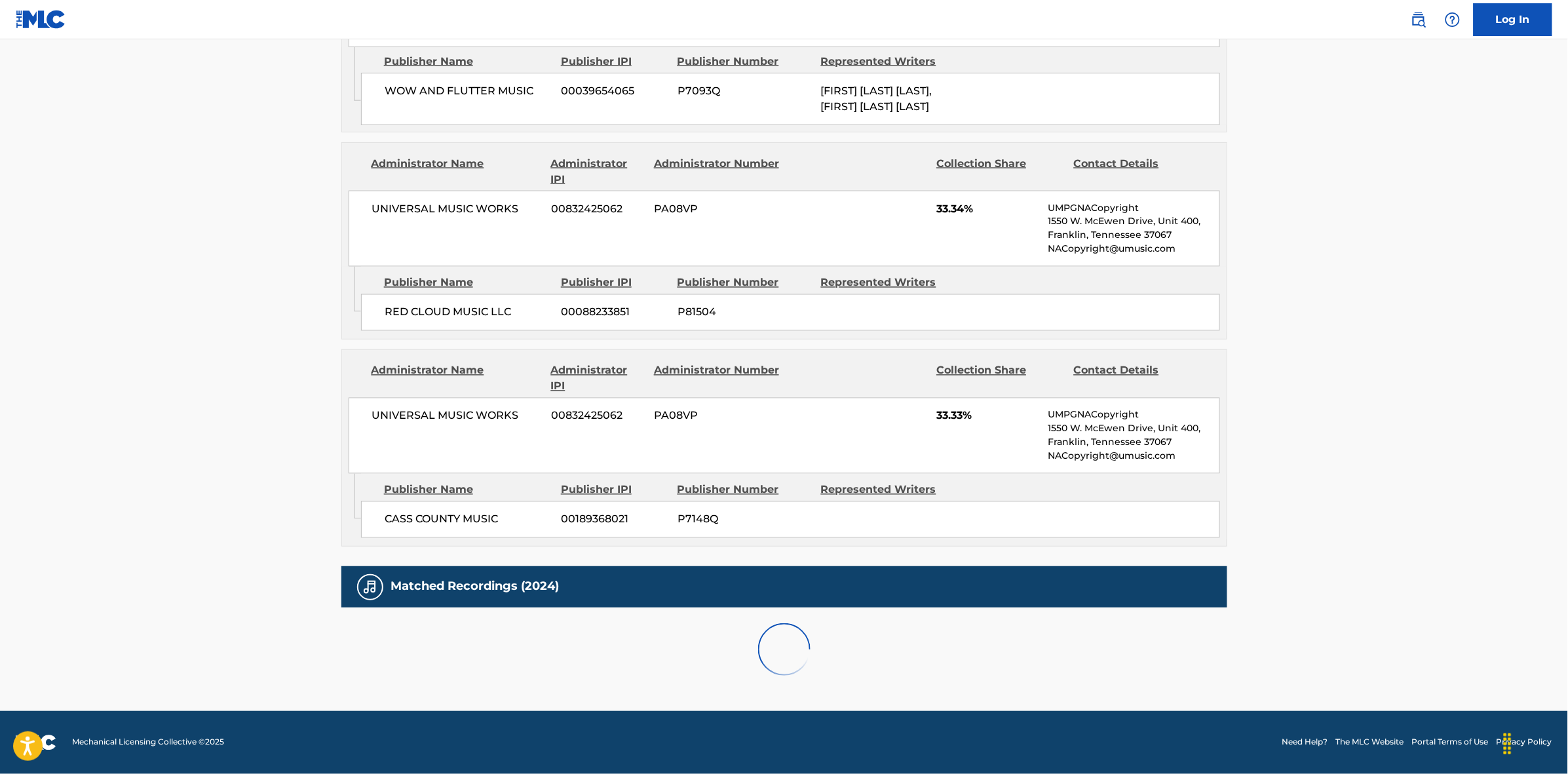 scroll, scrollTop: 1177, scrollLeft: 0, axis: vertical 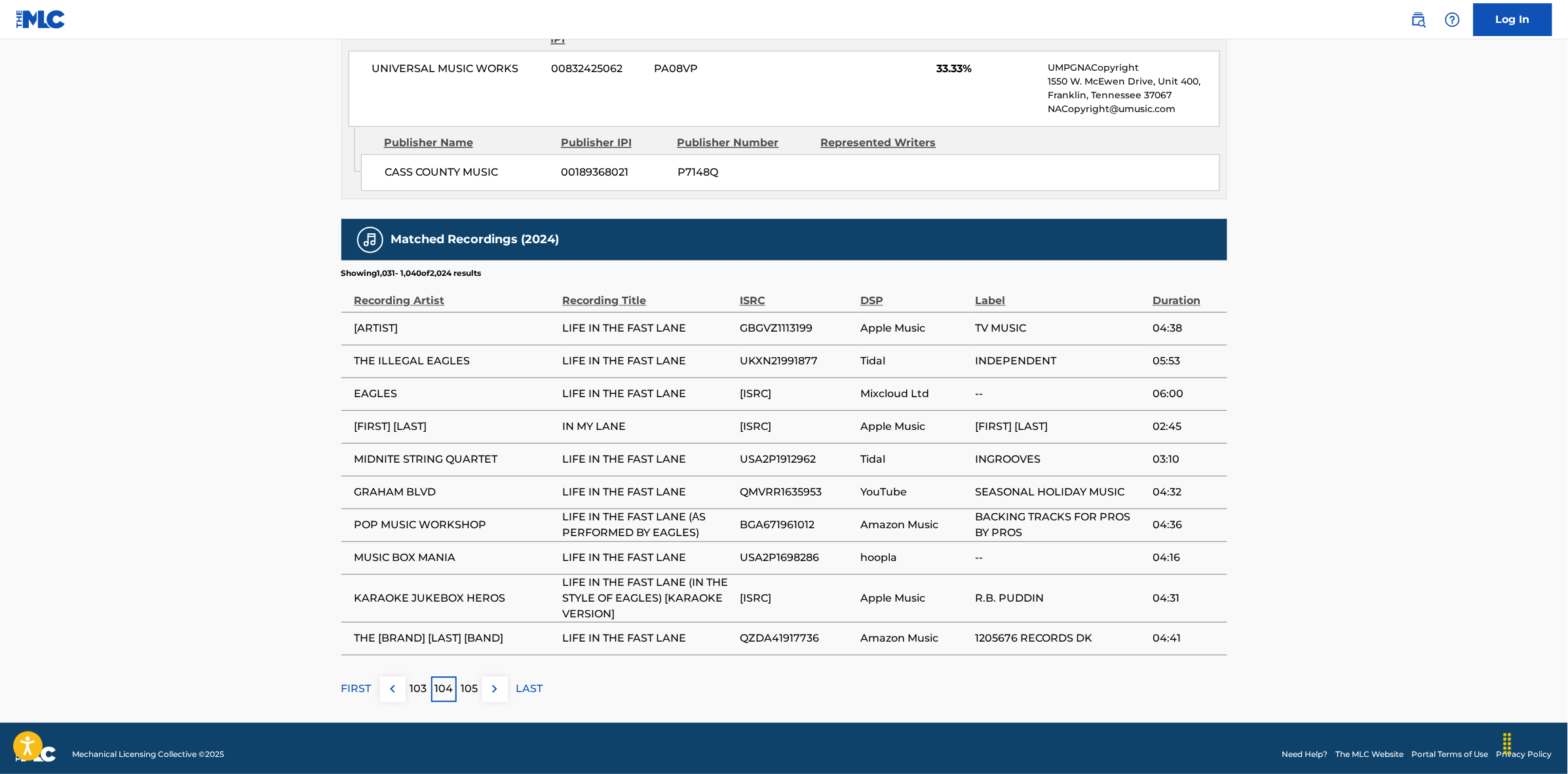 click at bounding box center (495, 689) 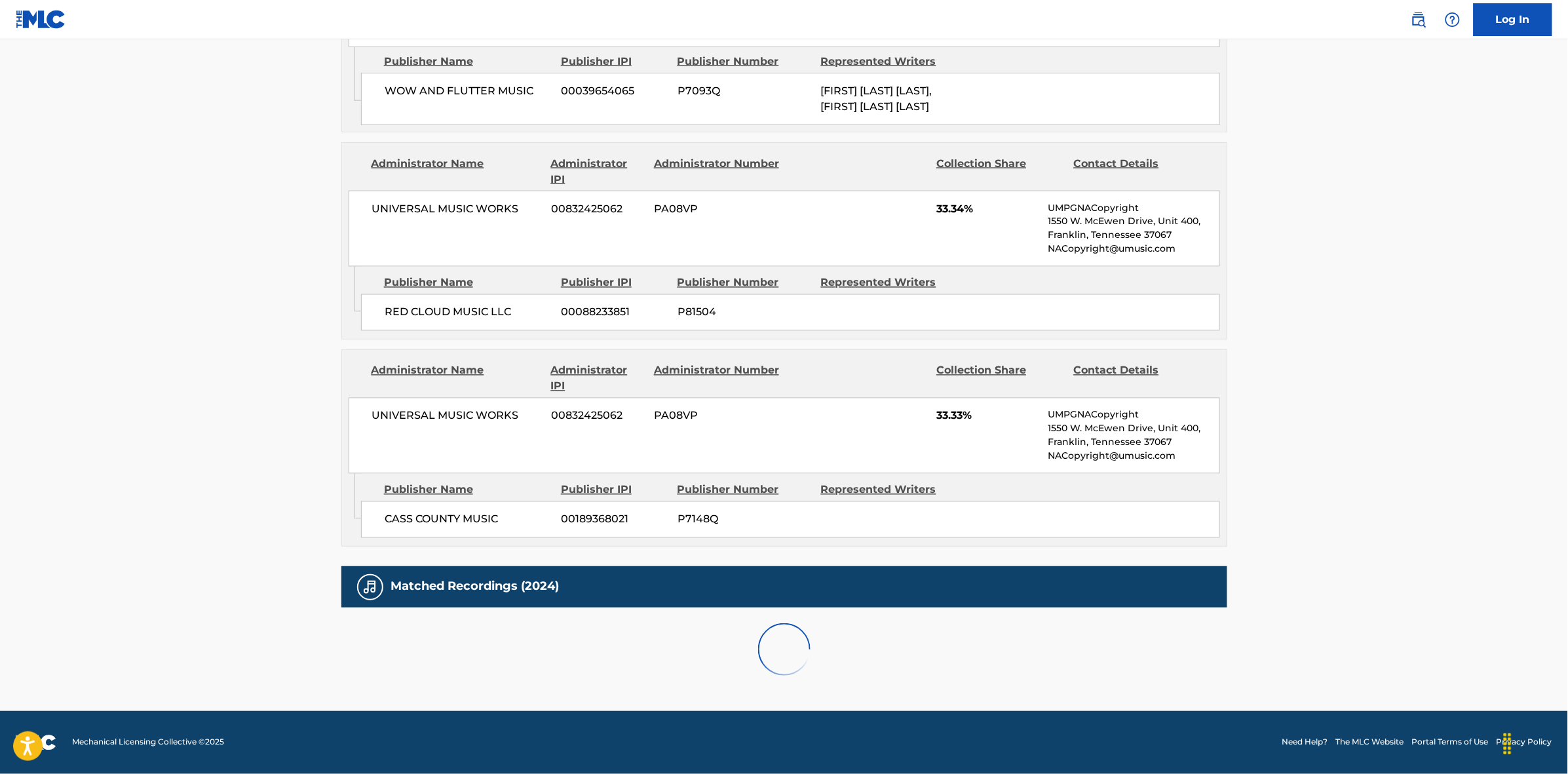 scroll, scrollTop: 1177, scrollLeft: 0, axis: vertical 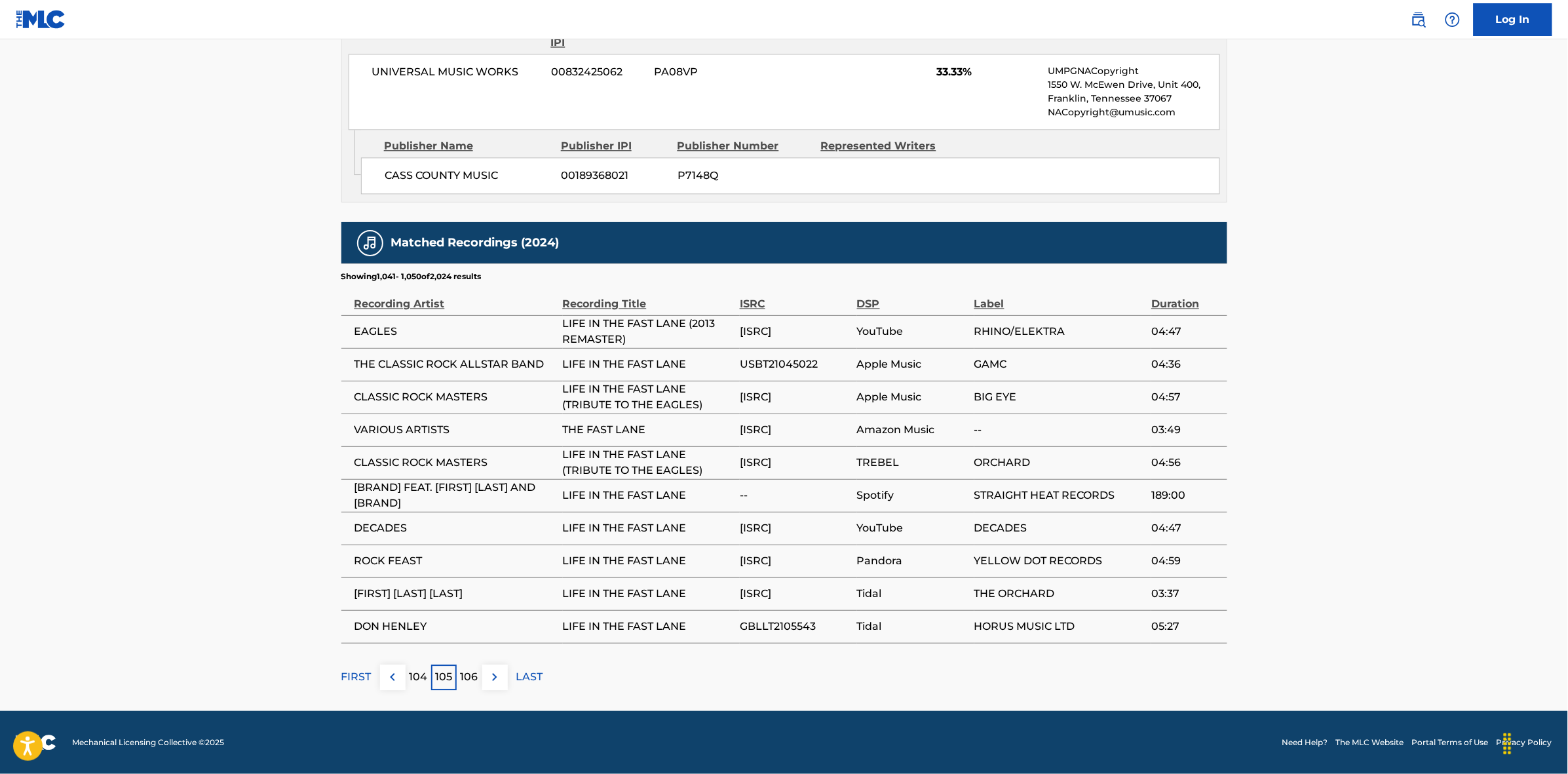 click at bounding box center [495, 677] 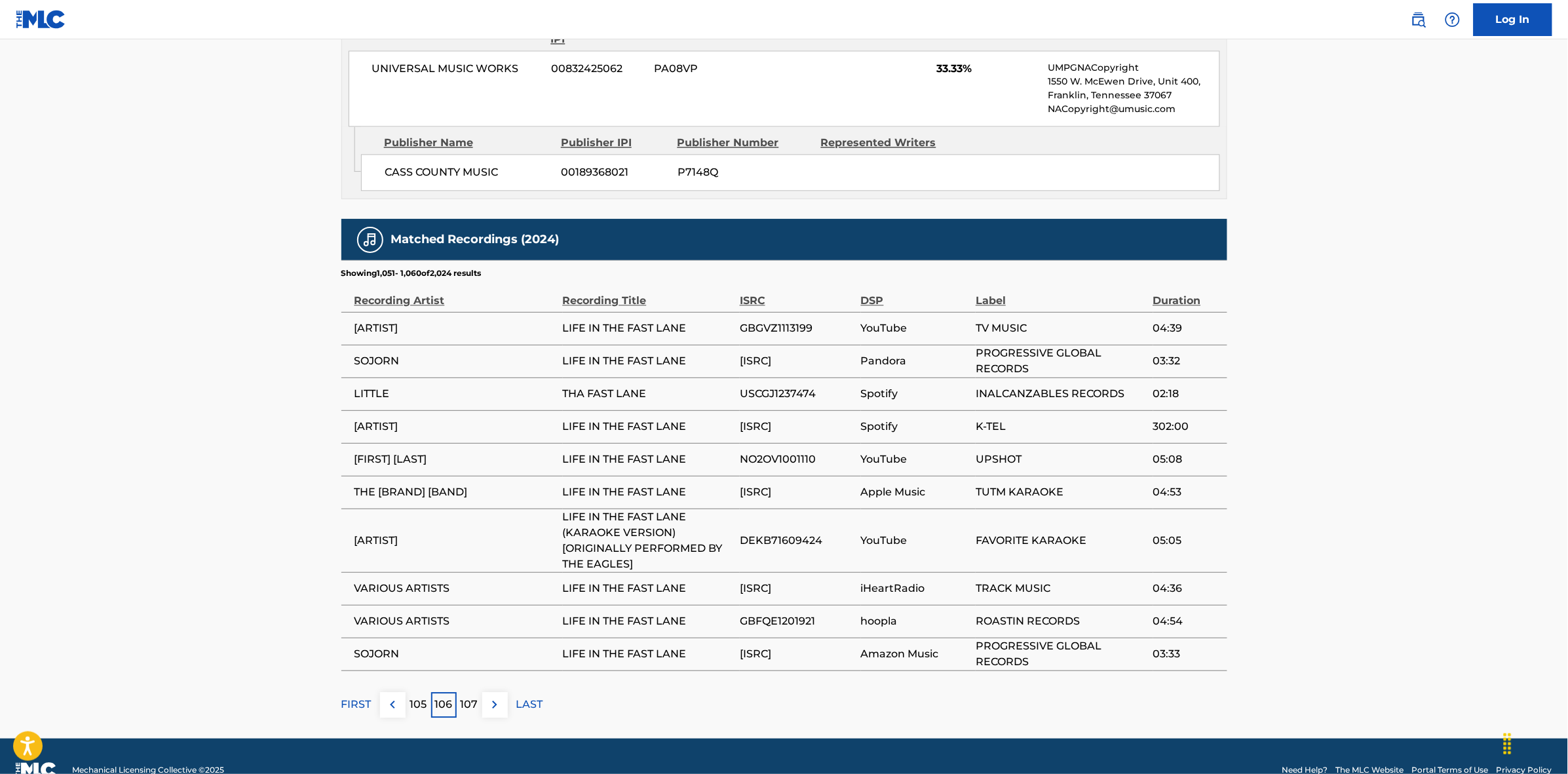 click at bounding box center [495, 705] 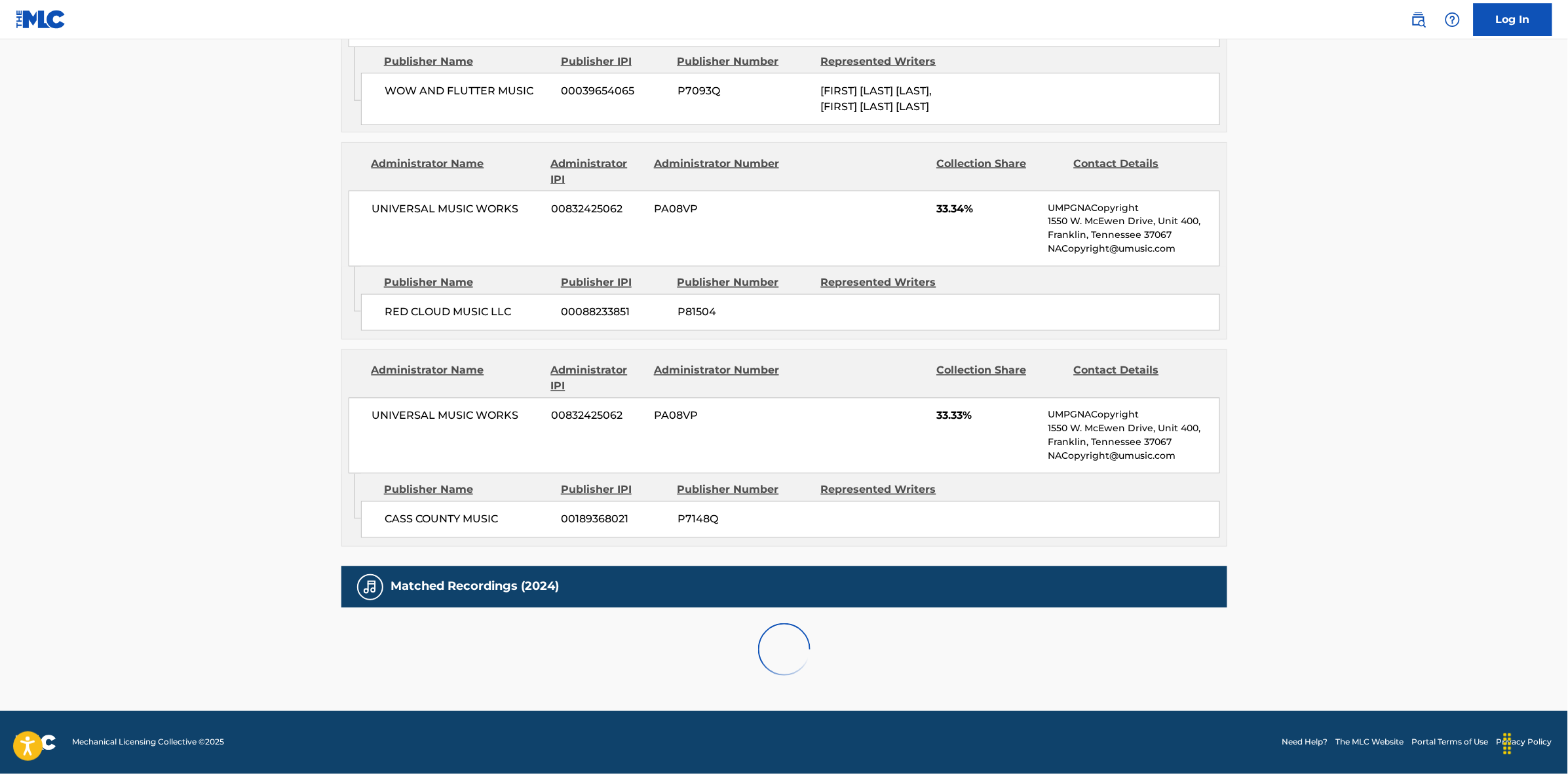 scroll, scrollTop: 1177, scrollLeft: 0, axis: vertical 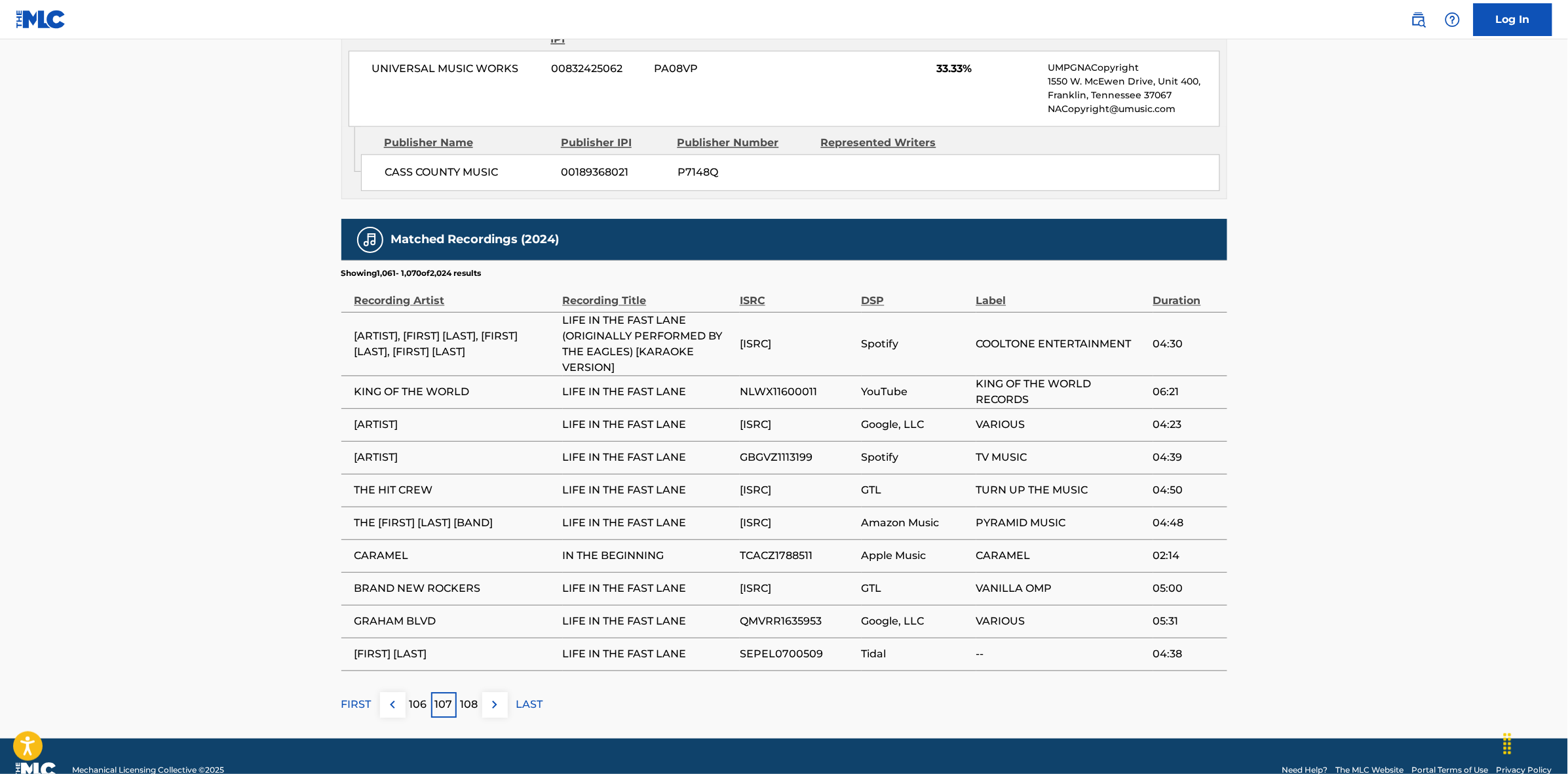 click at bounding box center (495, 705) 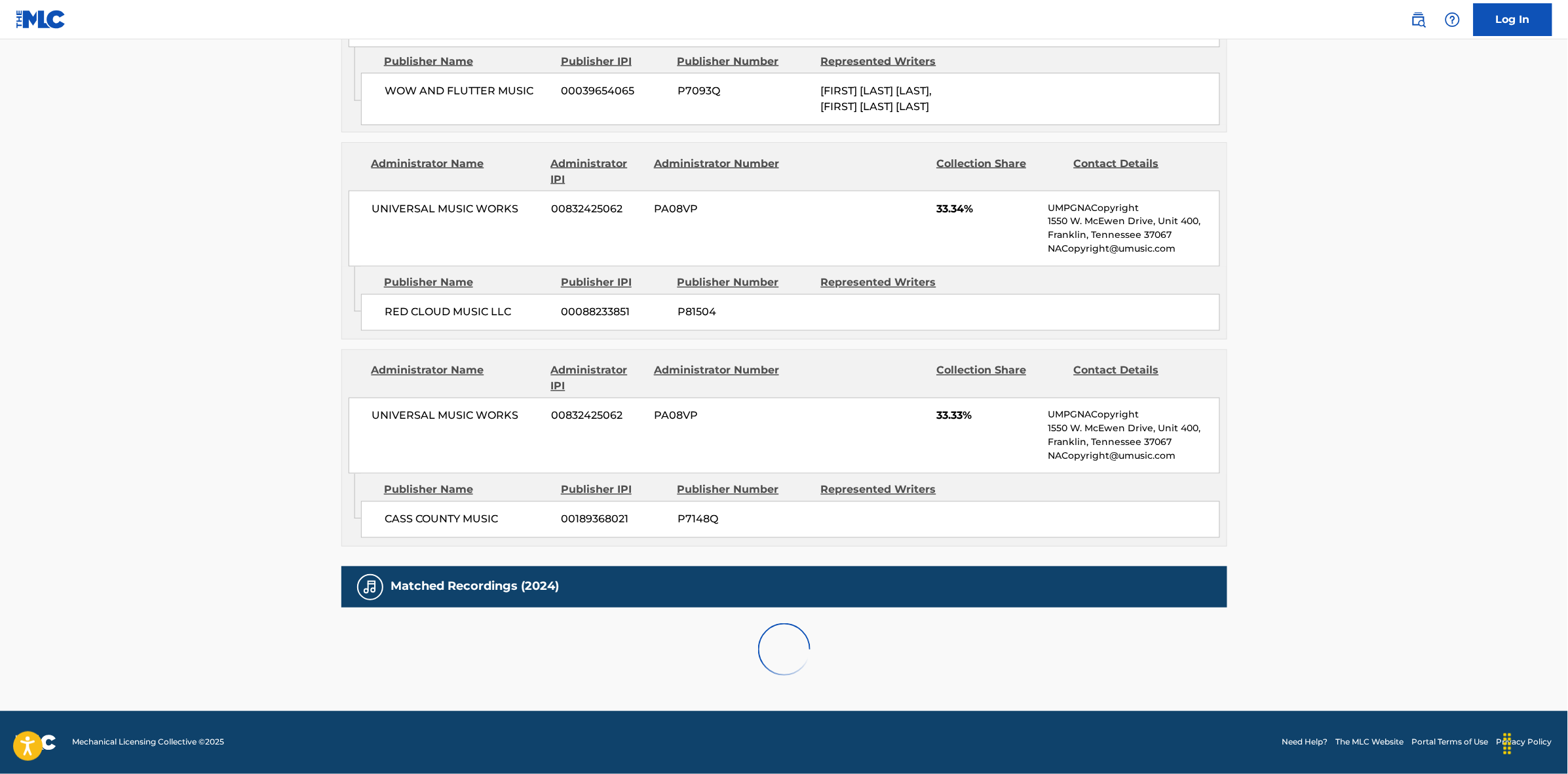 scroll, scrollTop: 1177, scrollLeft: 0, axis: vertical 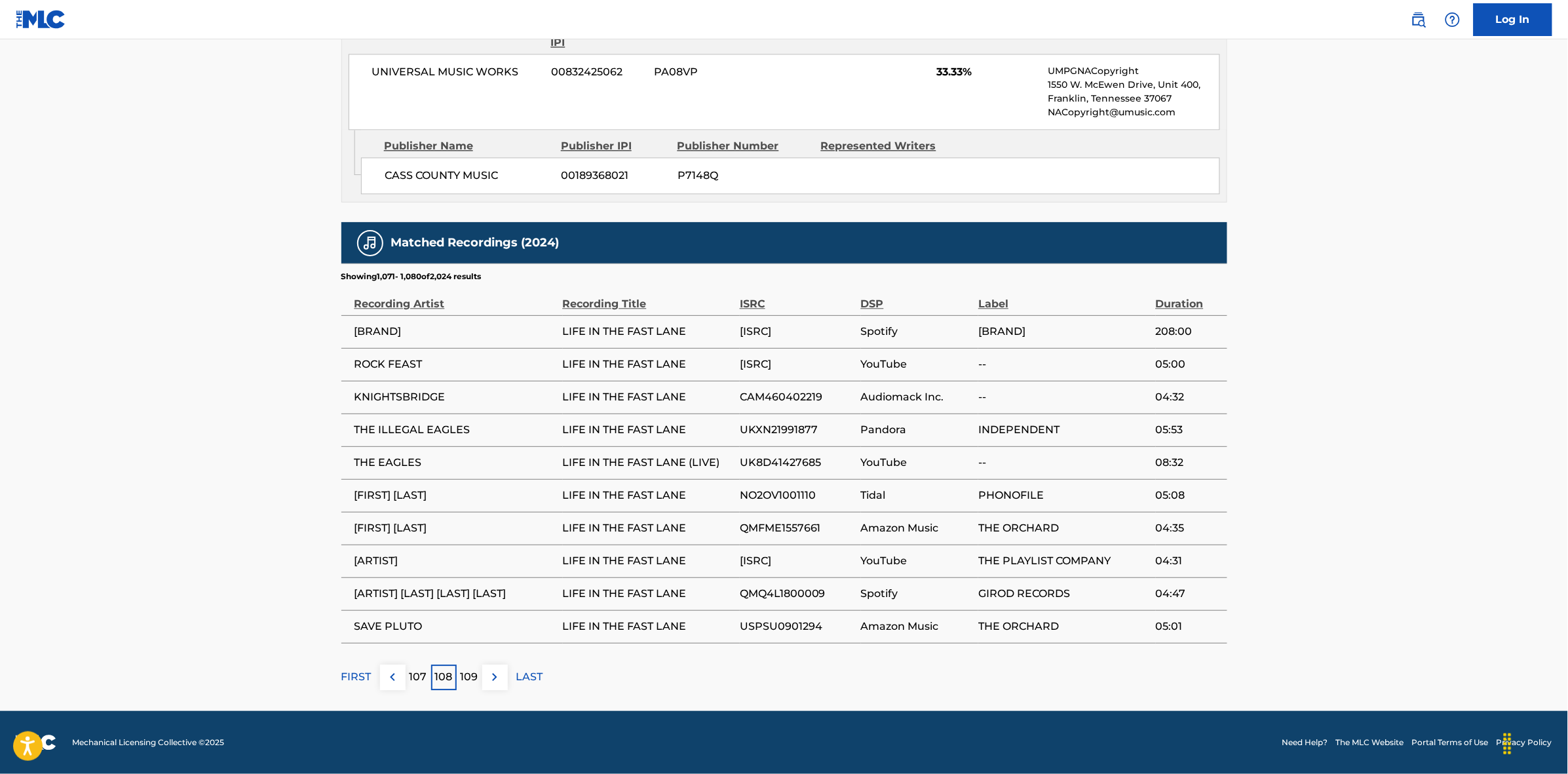 click at bounding box center (495, 677) 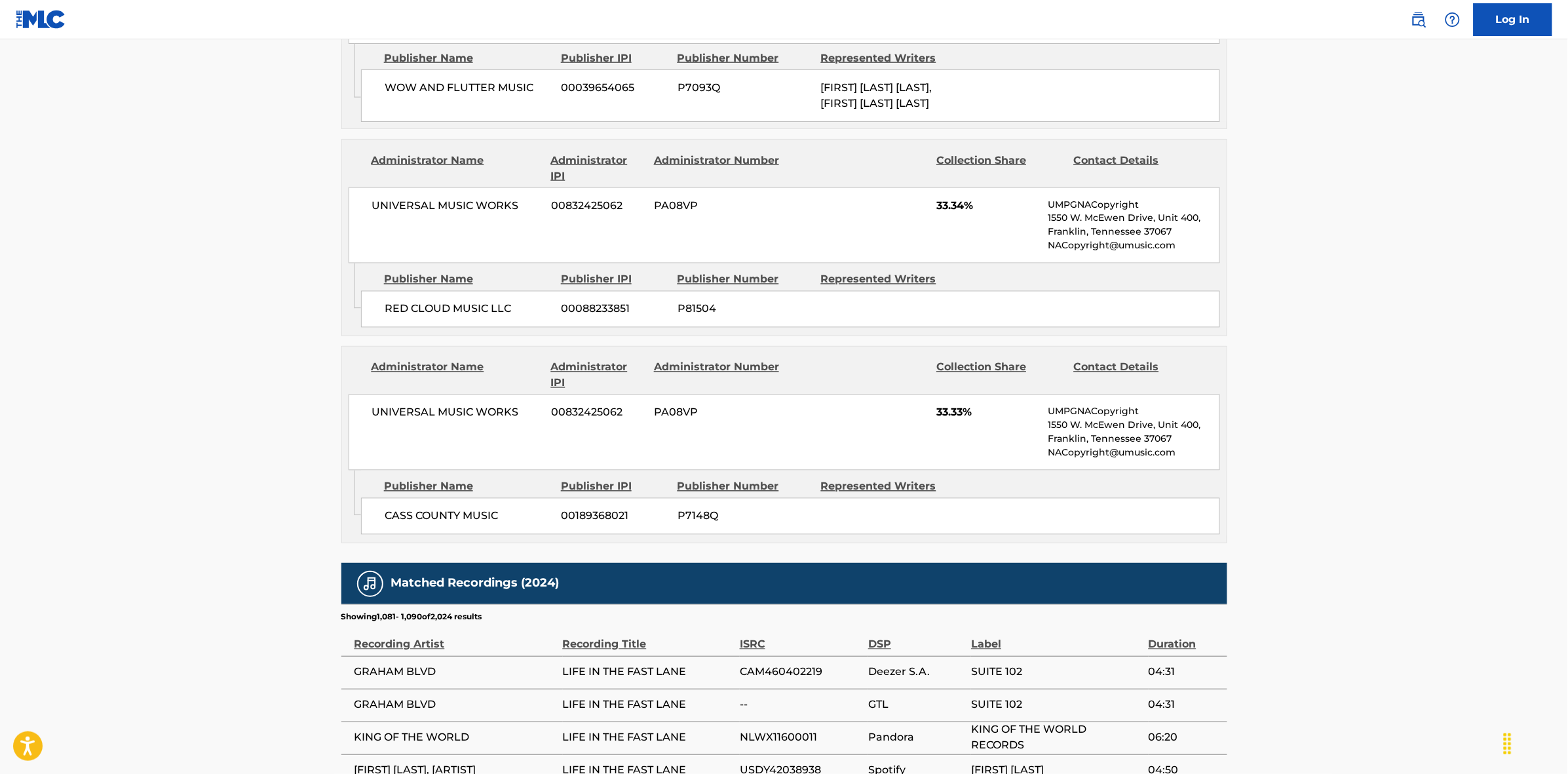 scroll, scrollTop: 1177, scrollLeft: 0, axis: vertical 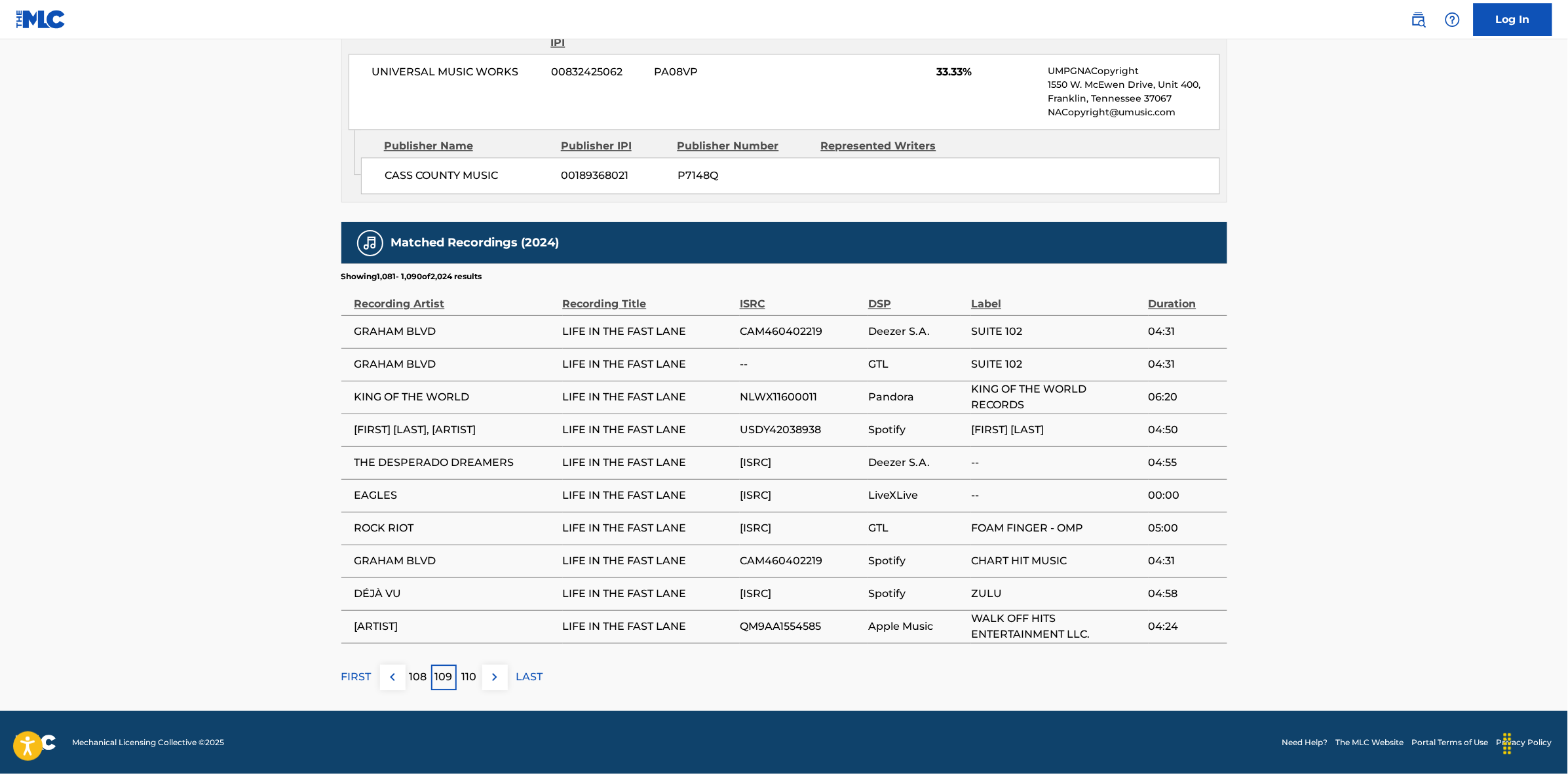 click at bounding box center [495, 677] 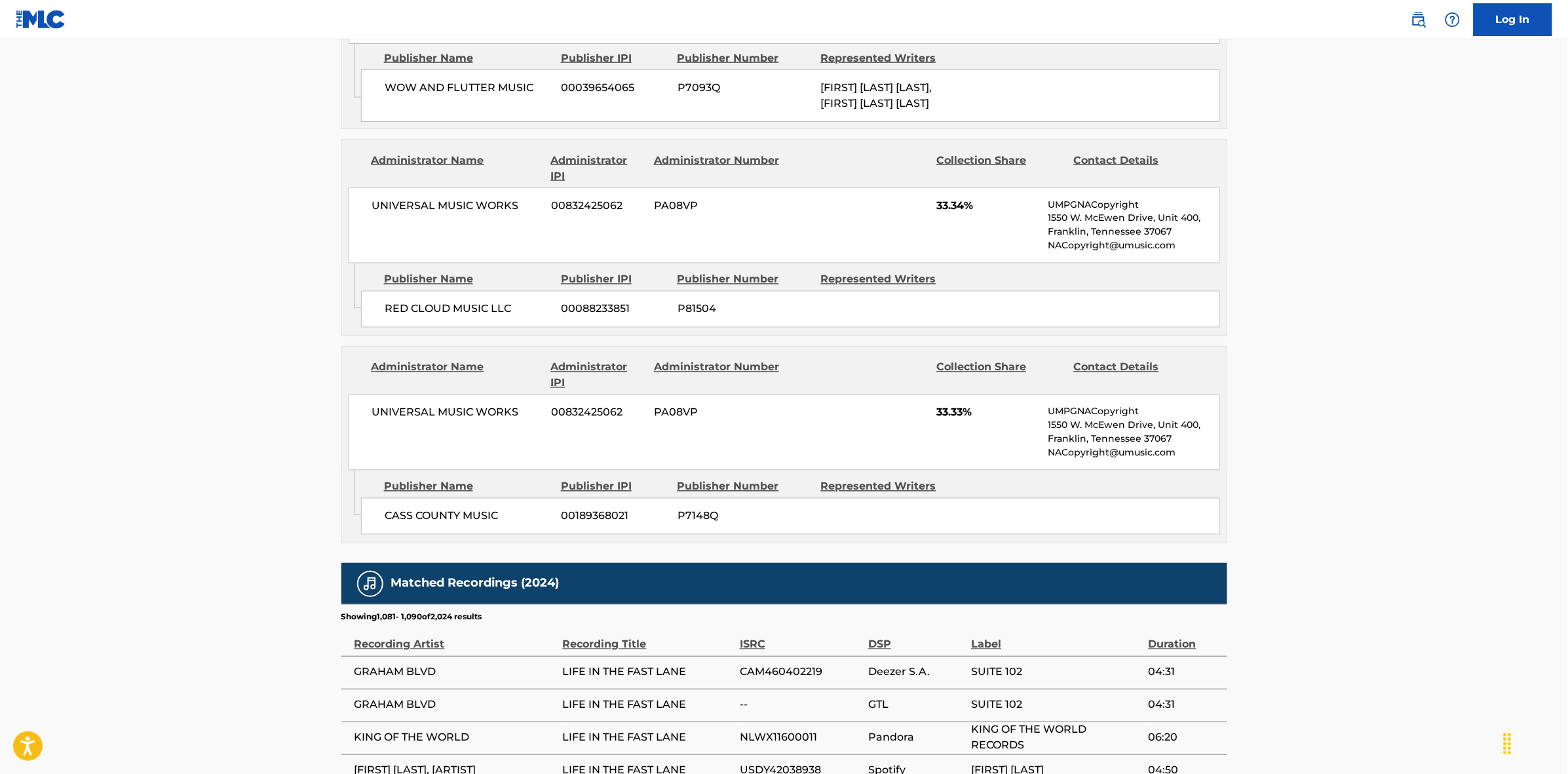 scroll, scrollTop: 1177, scrollLeft: 0, axis: vertical 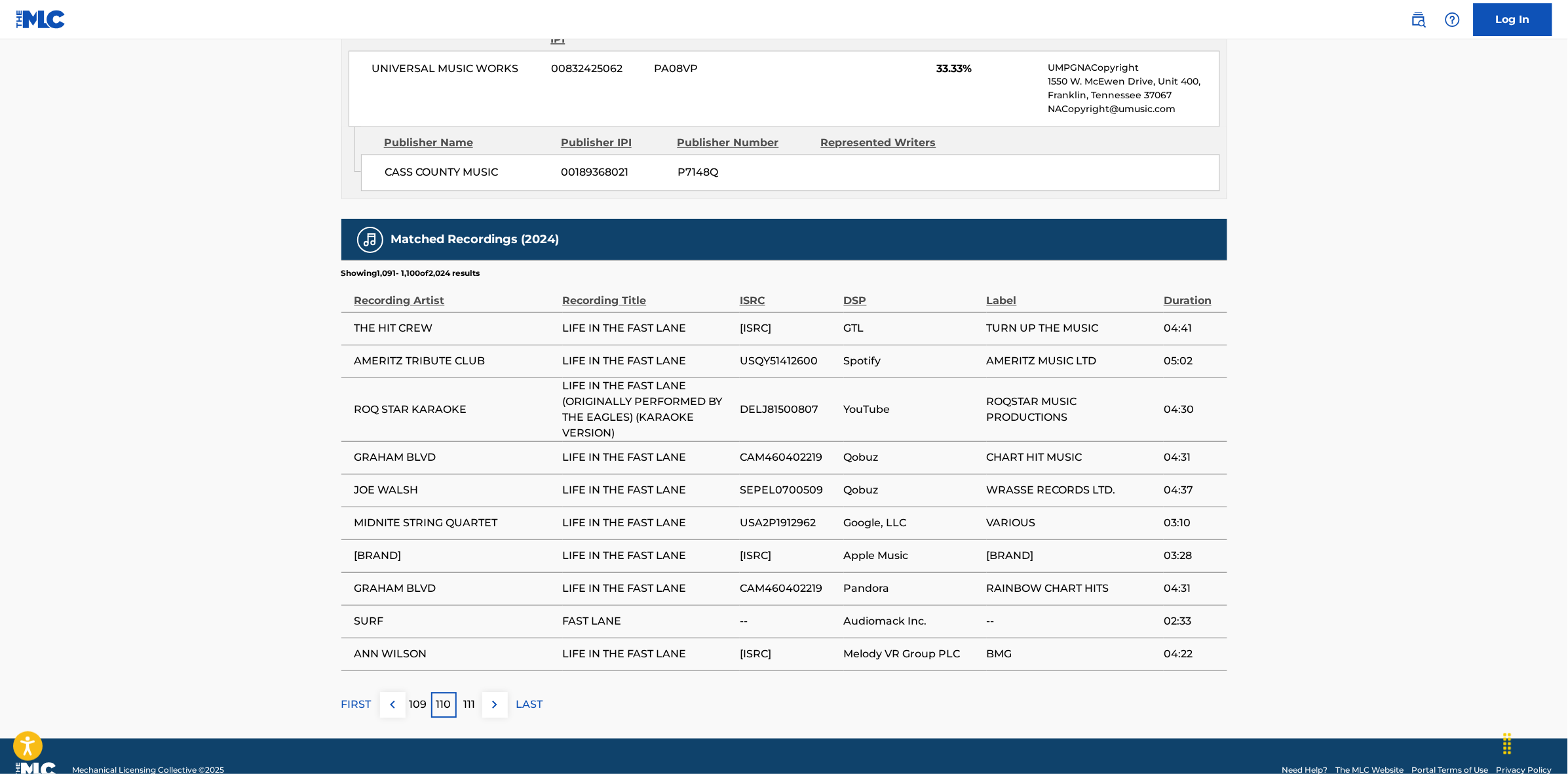click at bounding box center [495, 705] 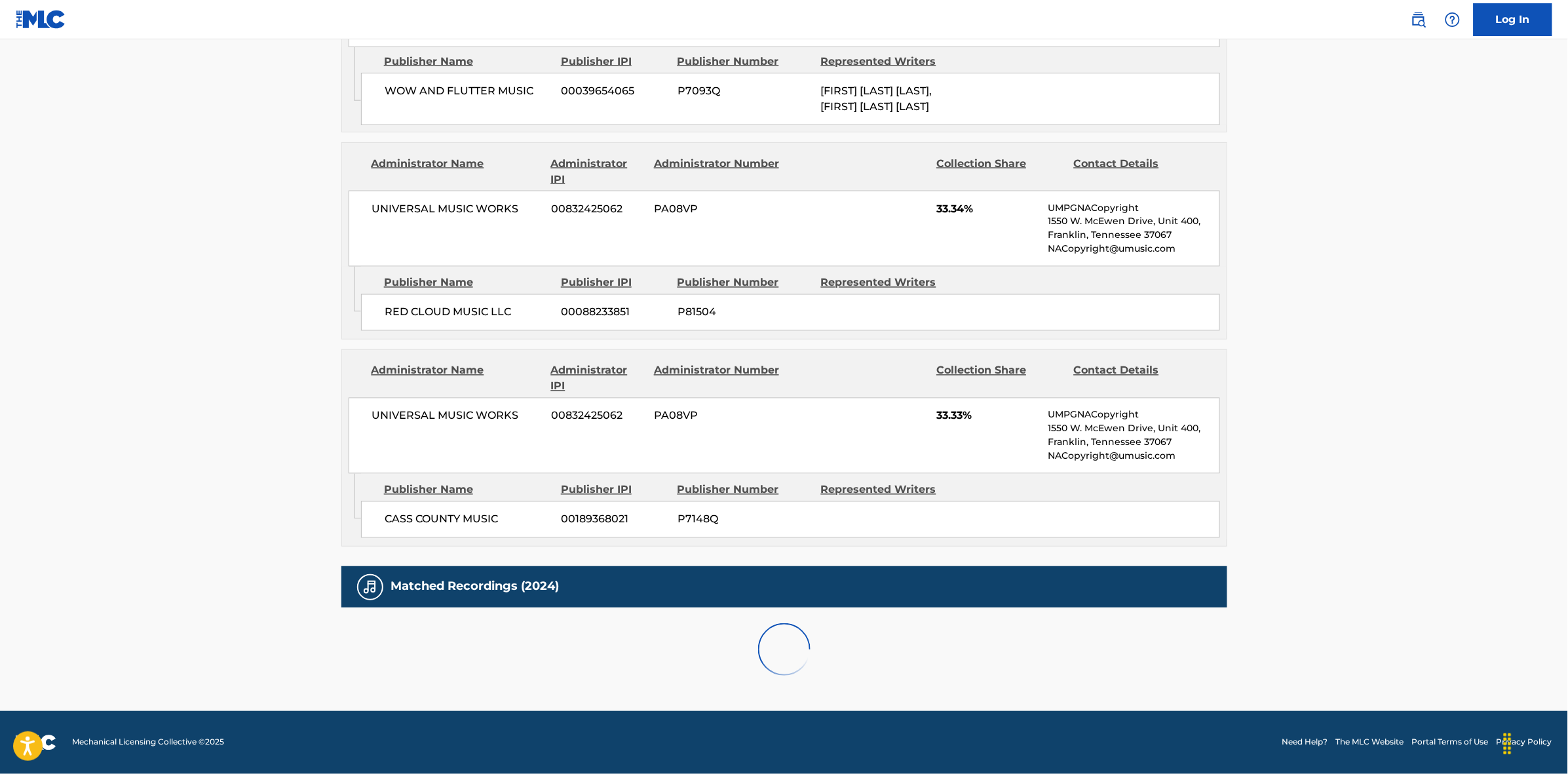 scroll, scrollTop: 1177, scrollLeft: 0, axis: vertical 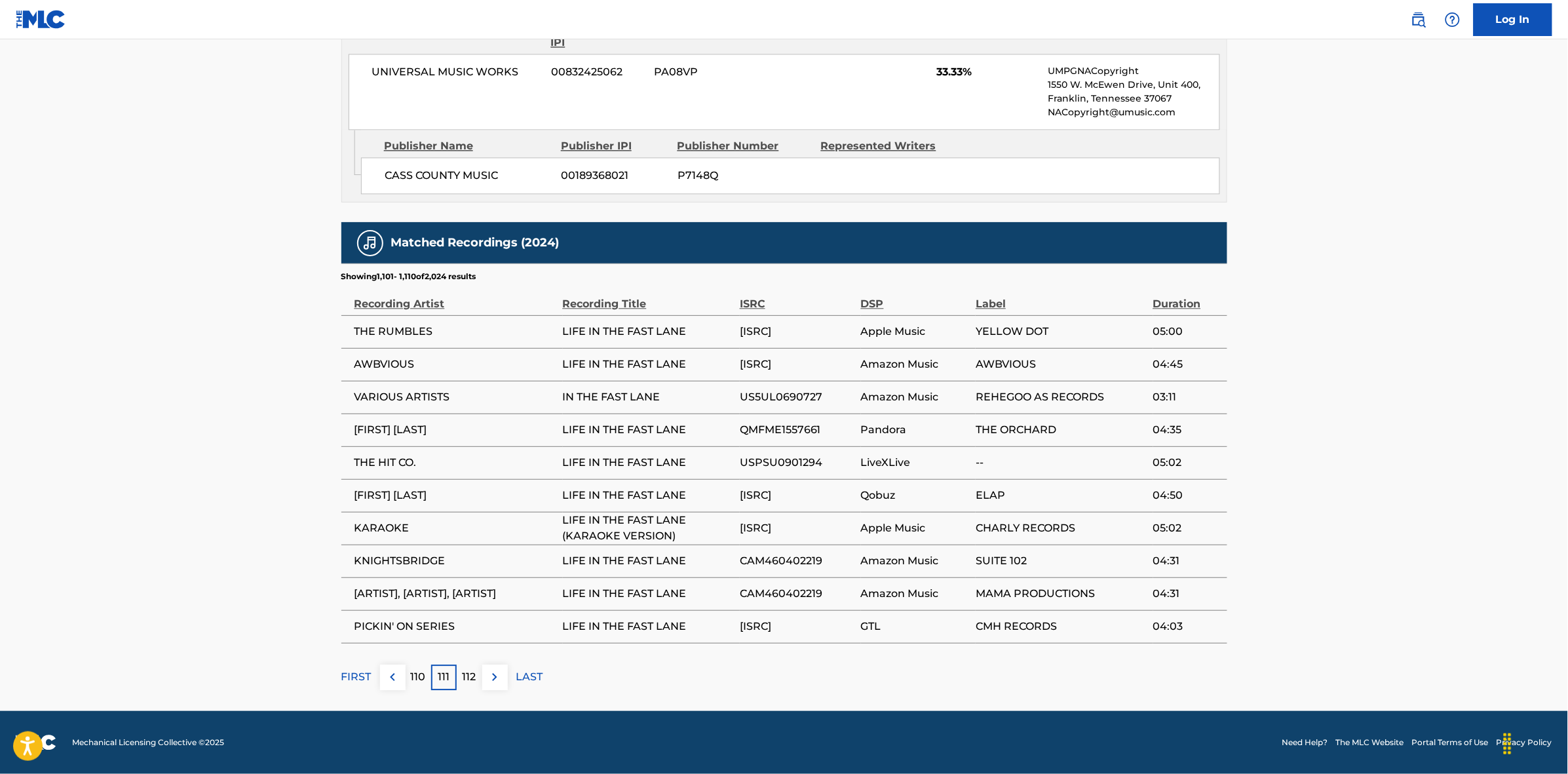click at bounding box center [495, 677] 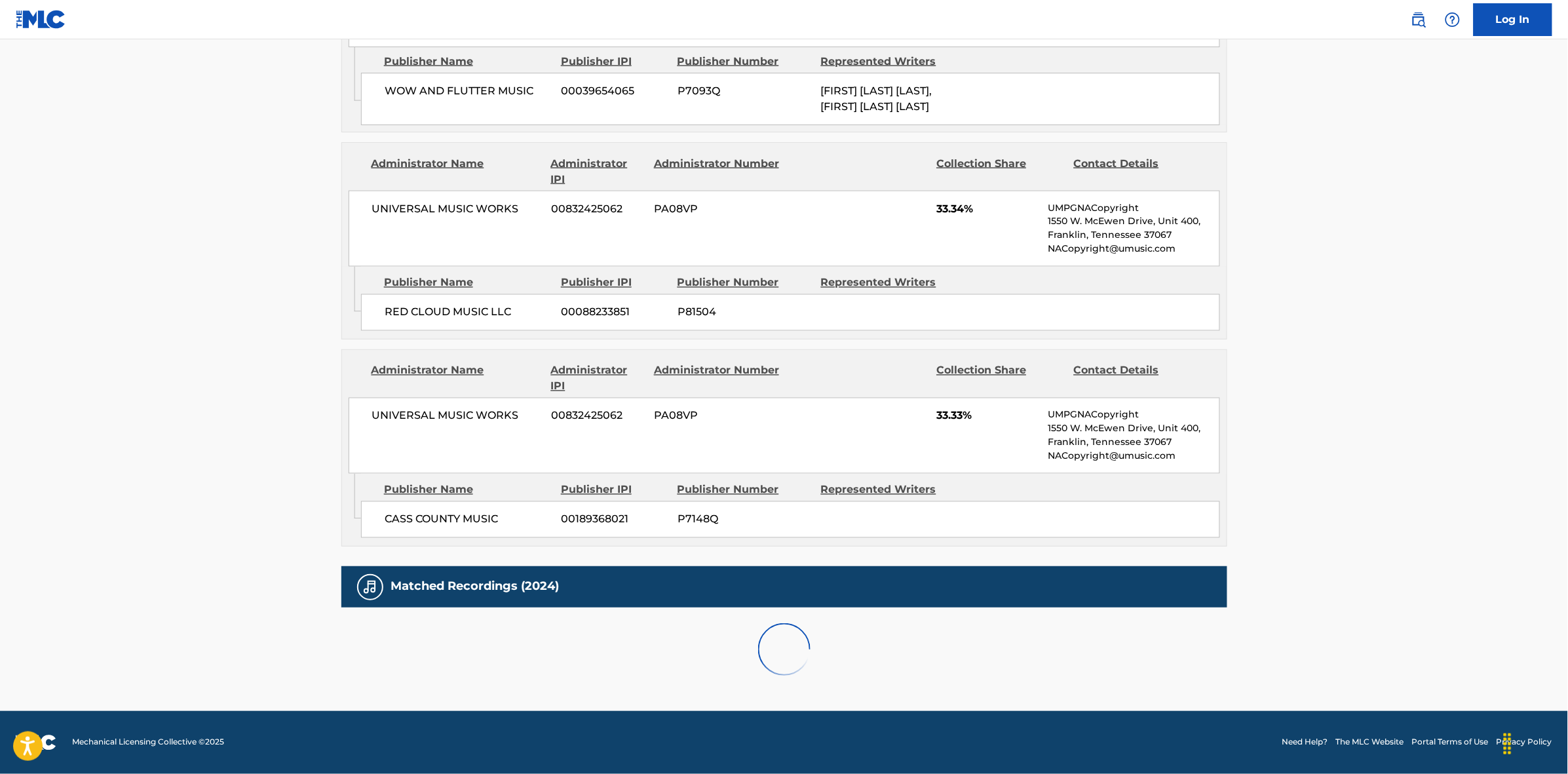 scroll, scrollTop: 1177, scrollLeft: 0, axis: vertical 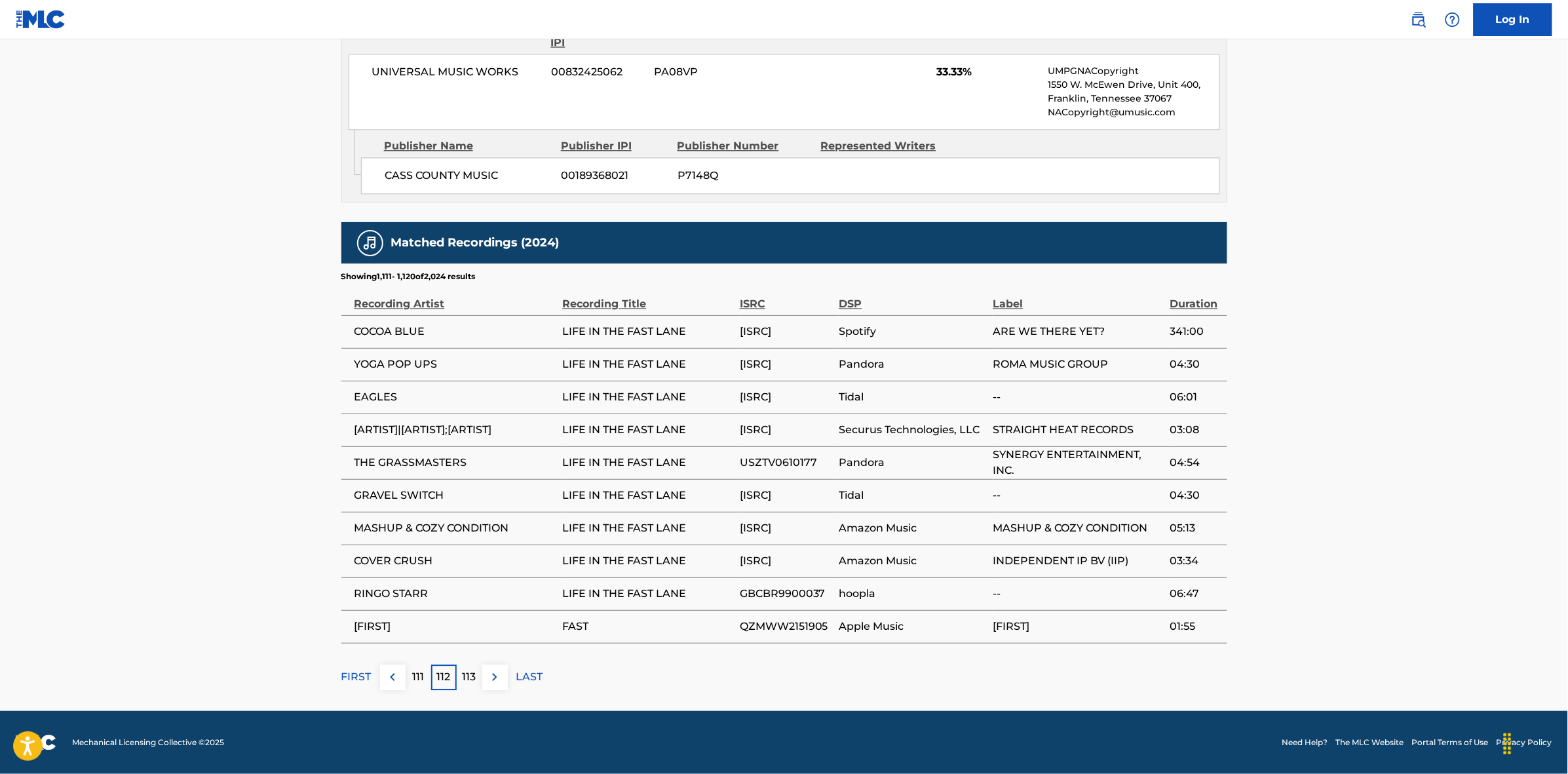 click at bounding box center [495, 677] 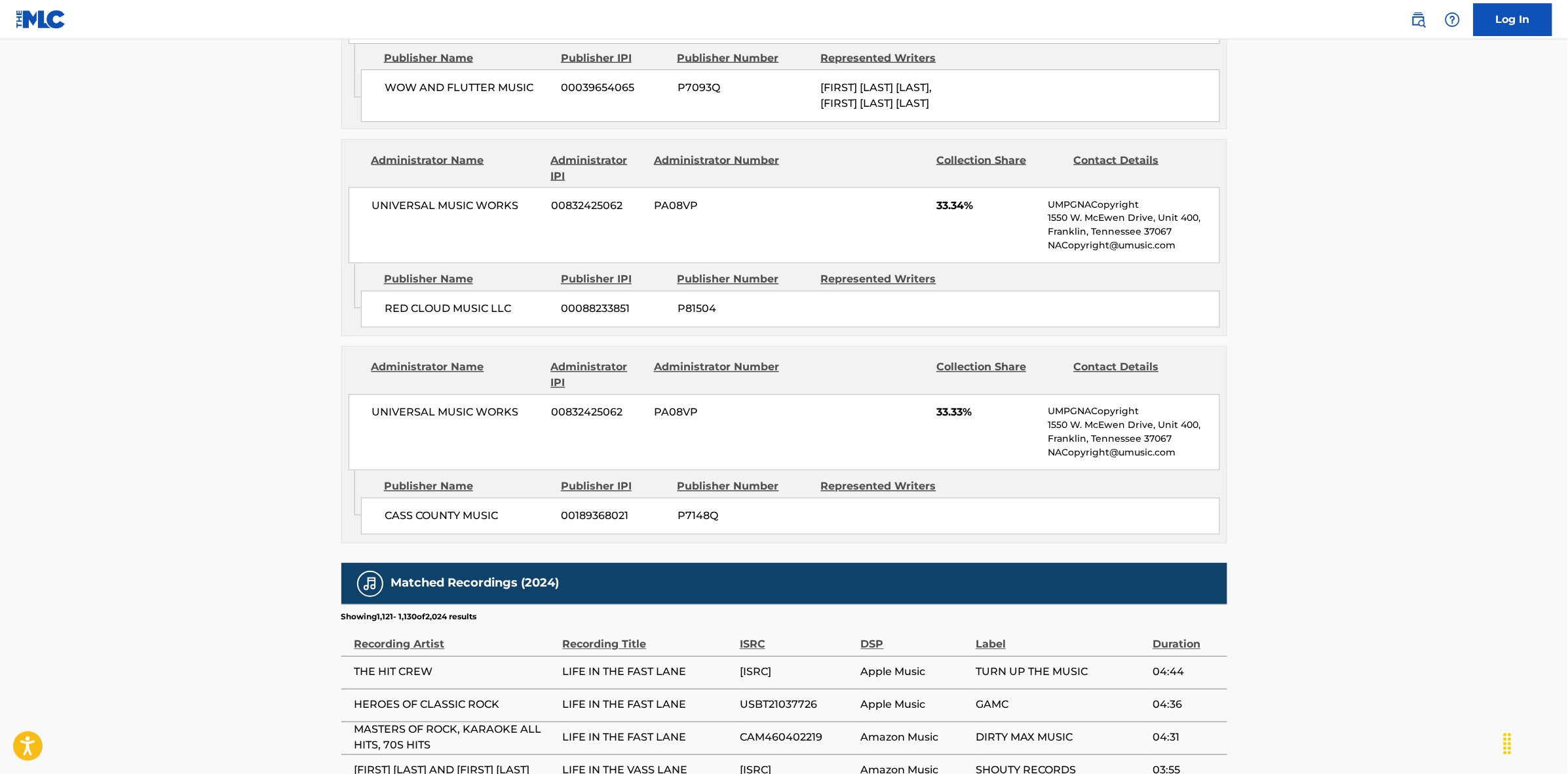 scroll, scrollTop: 1177, scrollLeft: 0, axis: vertical 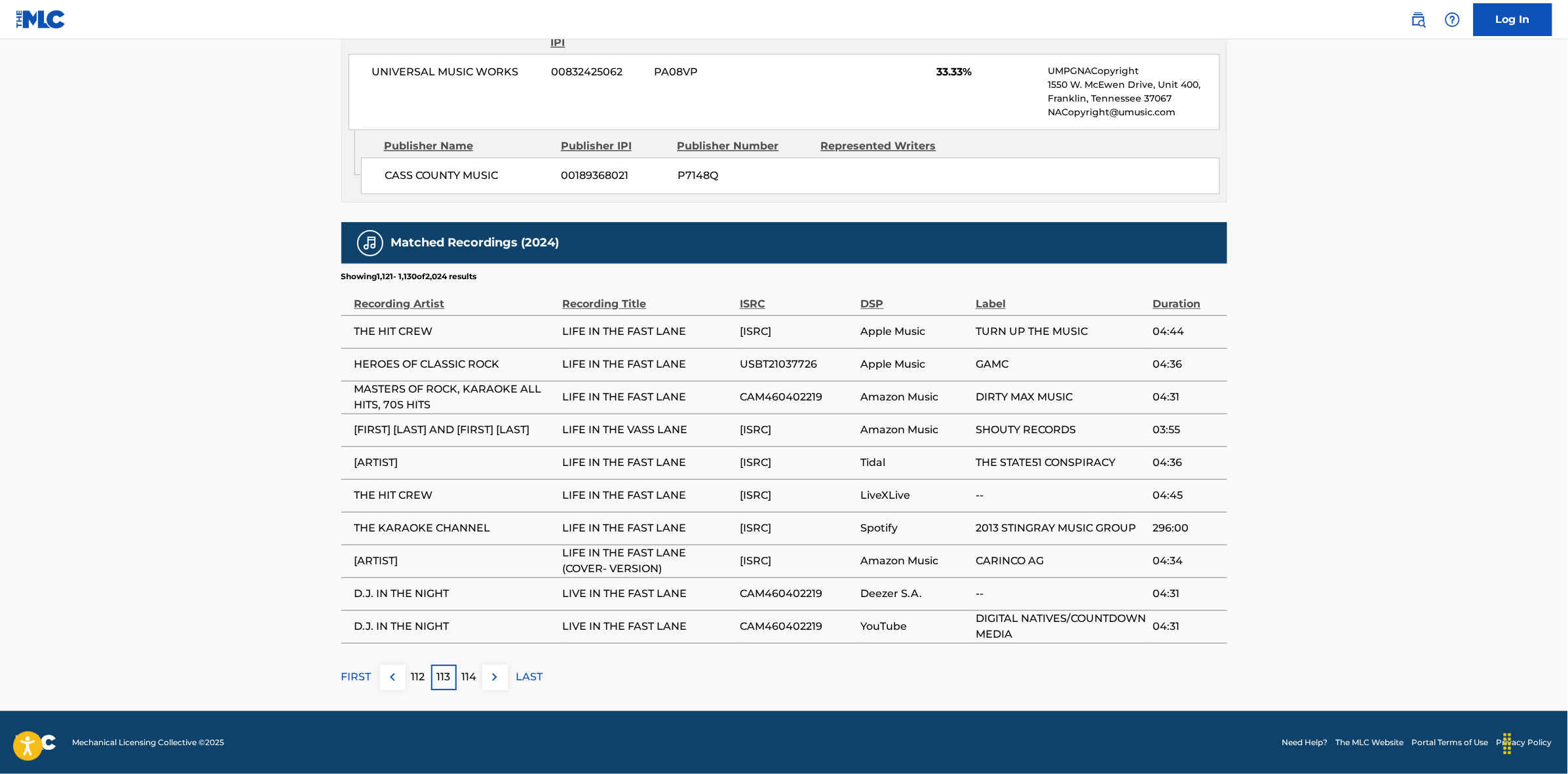 click at bounding box center [495, 677] 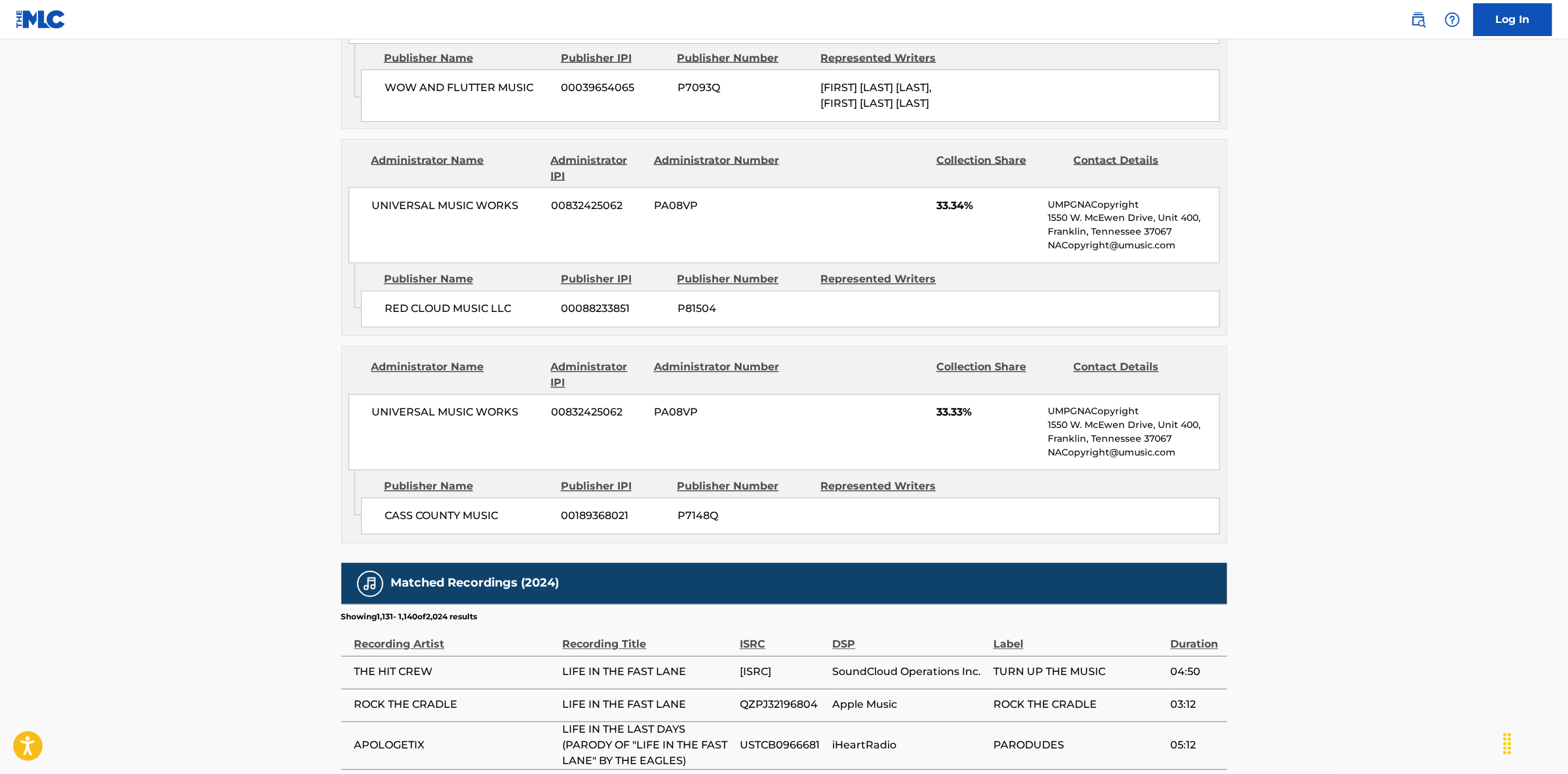 scroll, scrollTop: 1177, scrollLeft: 0, axis: vertical 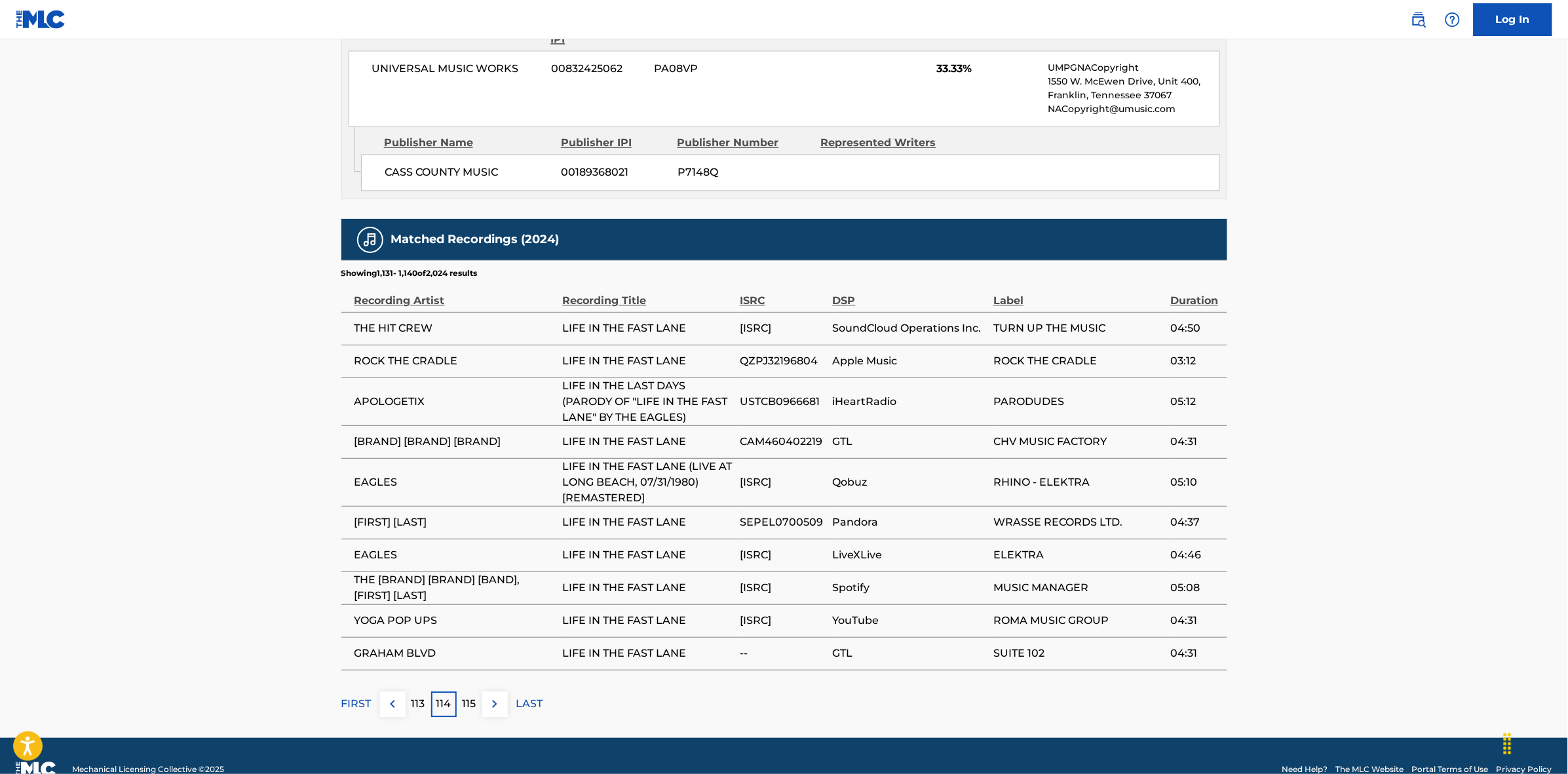 click at bounding box center (495, 704) 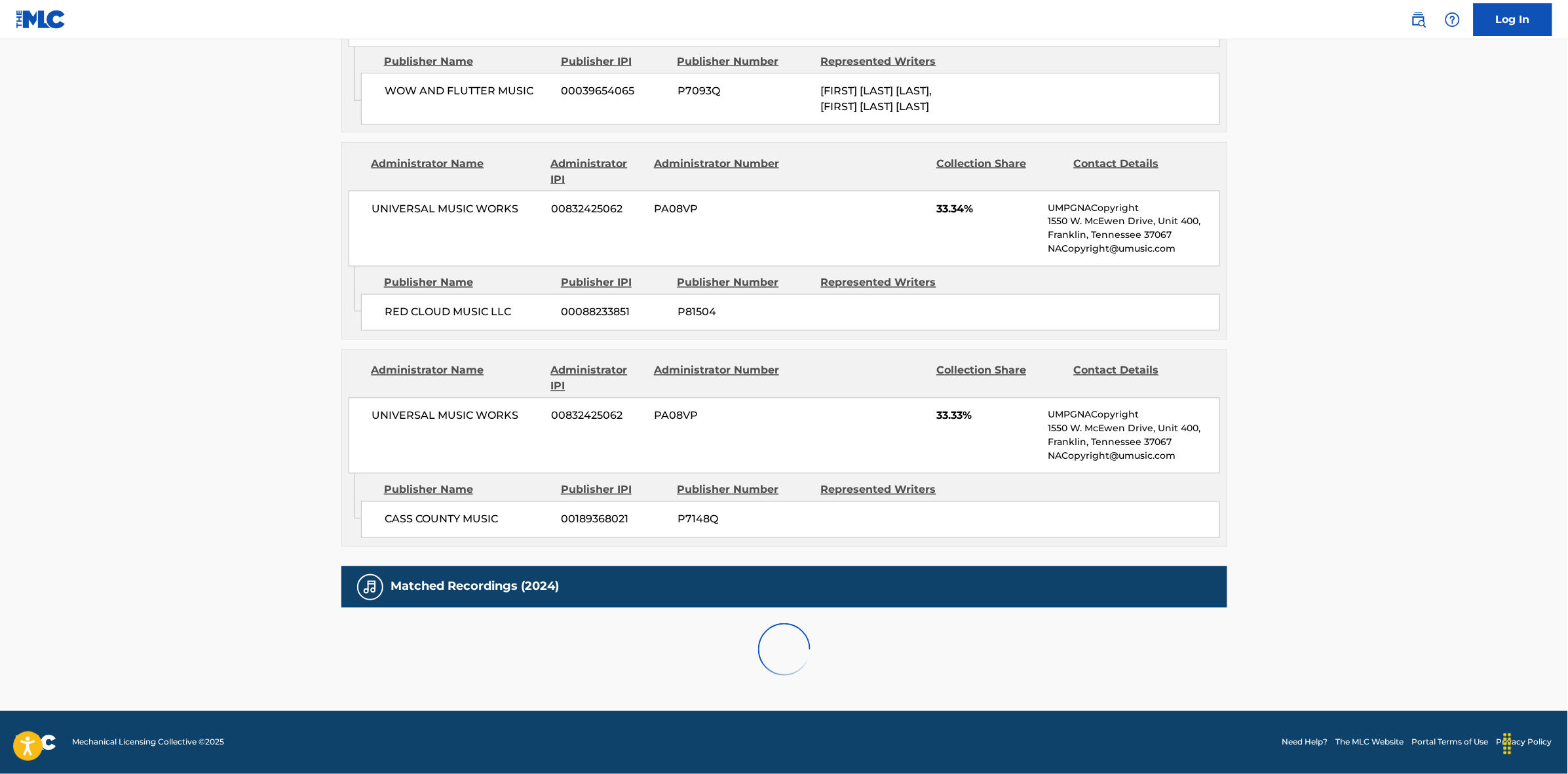 scroll, scrollTop: 1177, scrollLeft: 0, axis: vertical 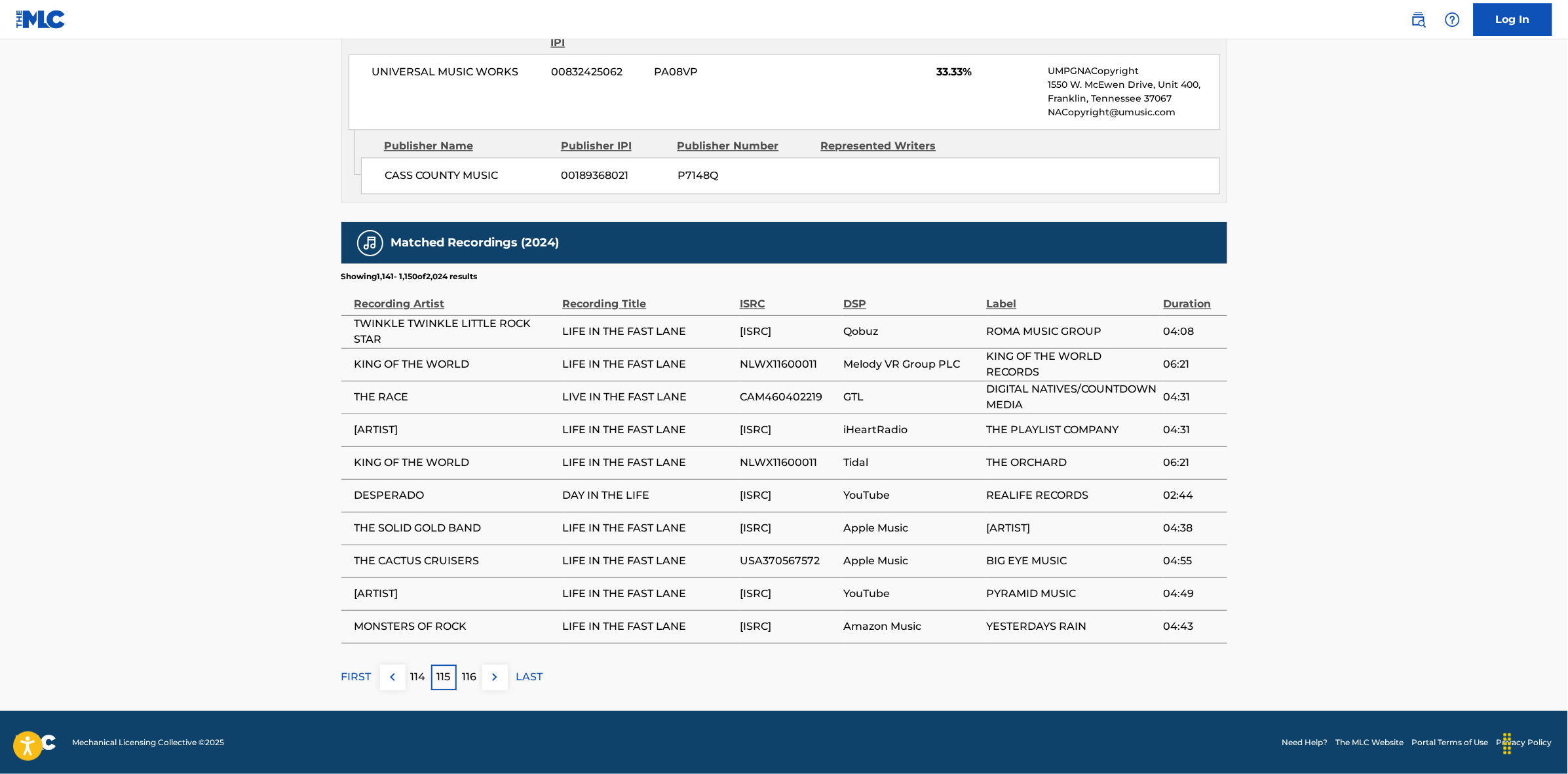 click at bounding box center (495, 677) 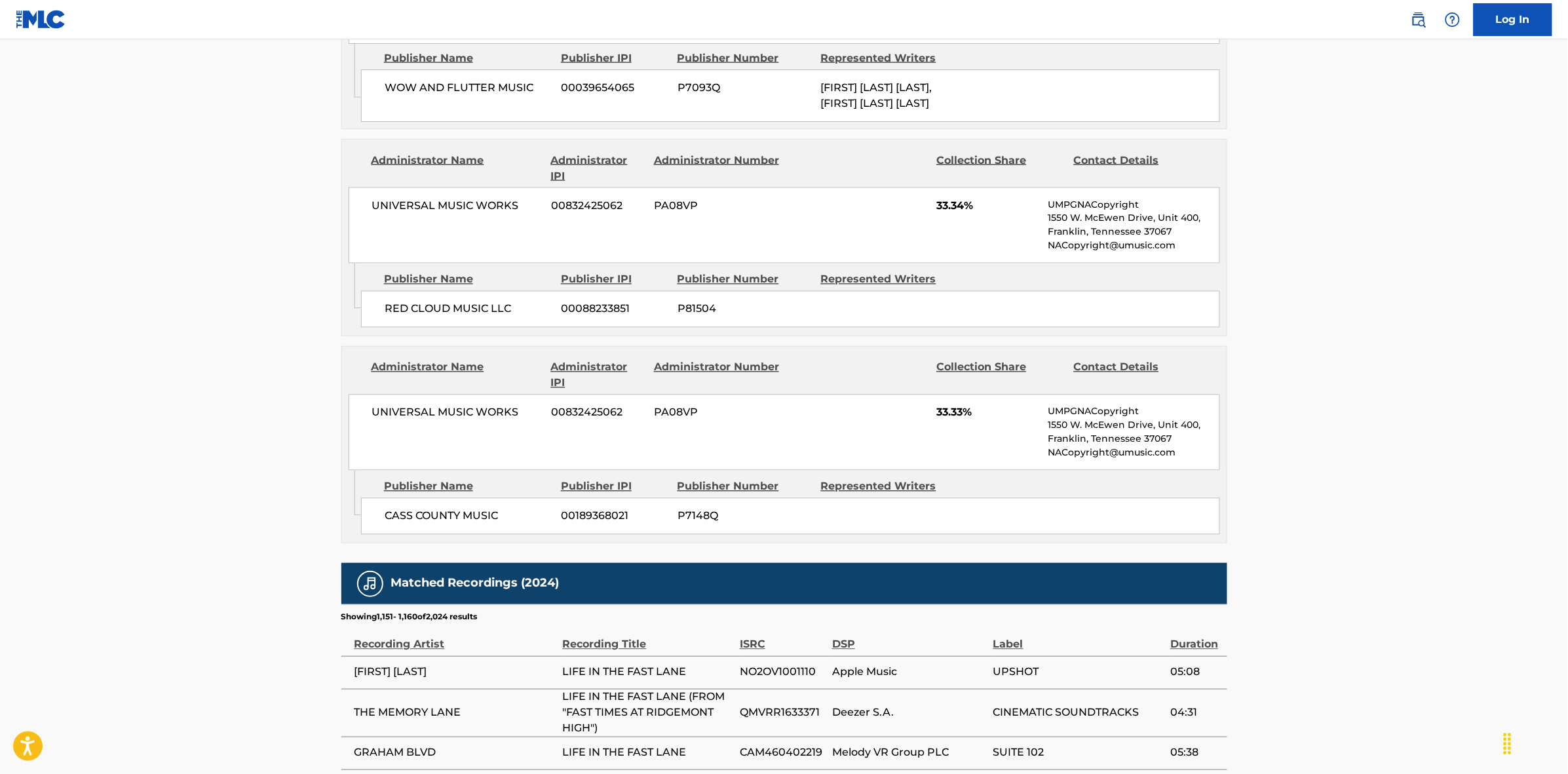scroll, scrollTop: 1177, scrollLeft: 0, axis: vertical 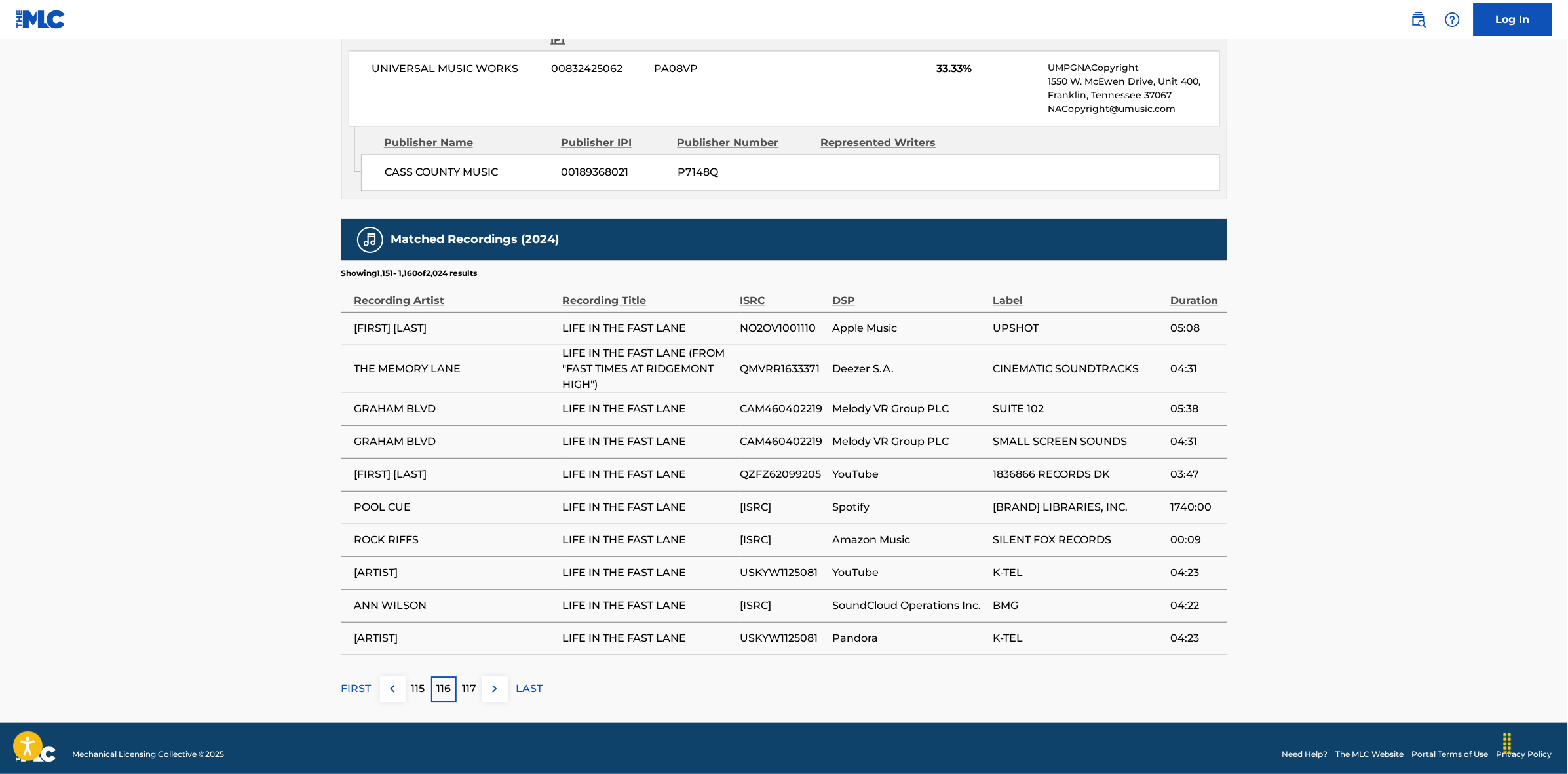 drag, startPoint x: 490, startPoint y: 699, endPoint x: 688, endPoint y: 446, distance: 321.27 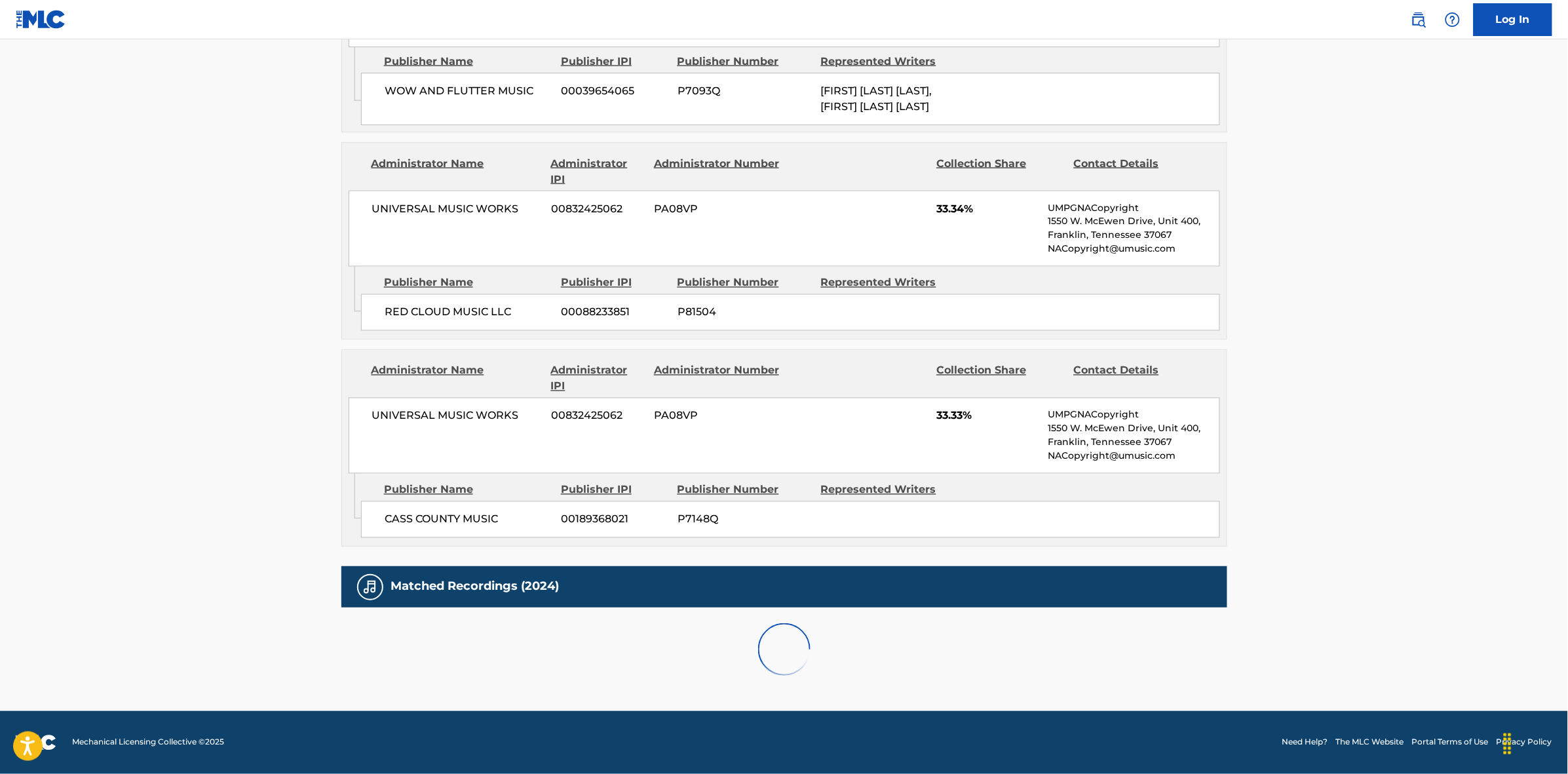 scroll, scrollTop: 1177, scrollLeft: 0, axis: vertical 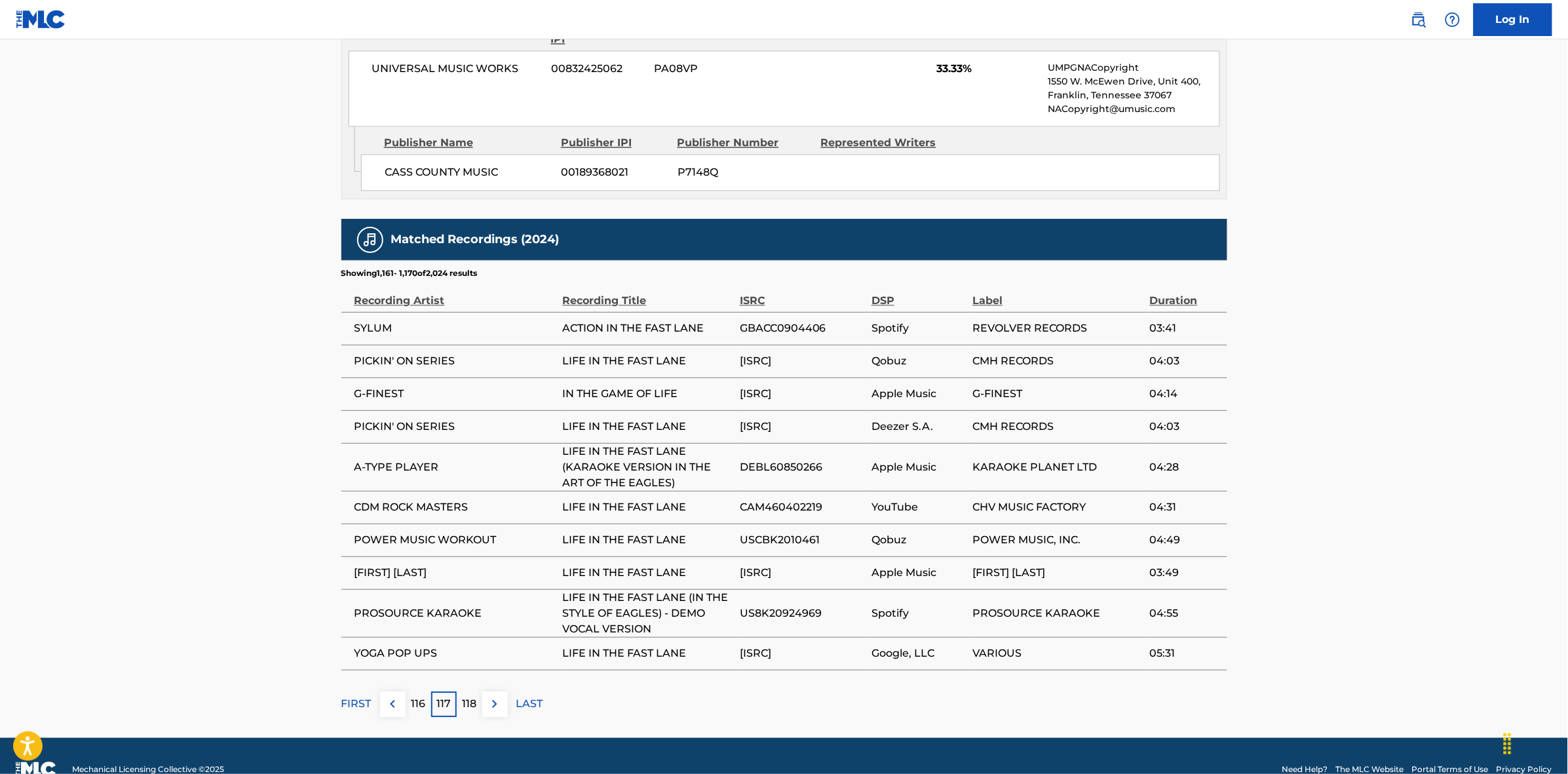 click at bounding box center [495, 704] 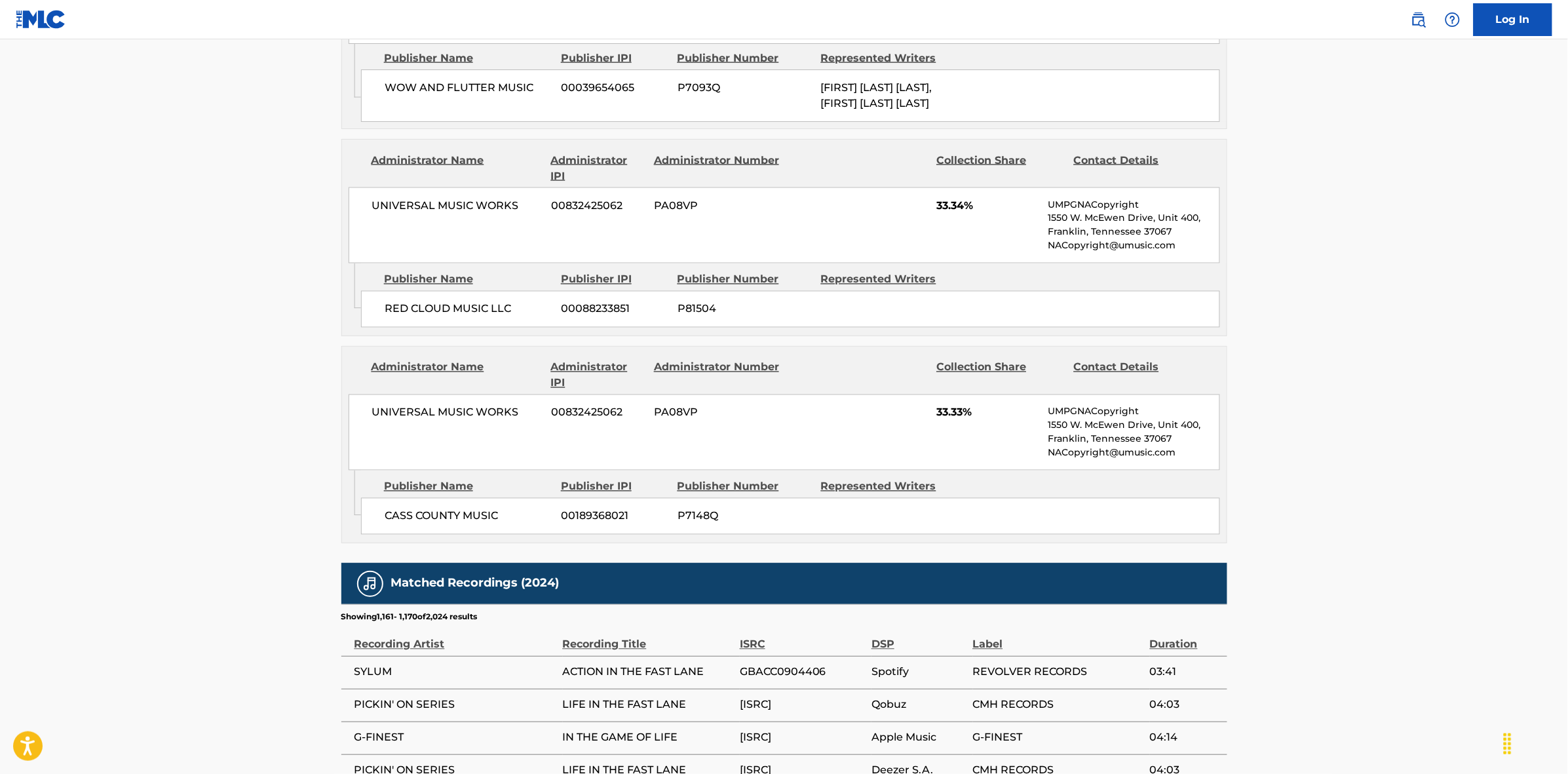 scroll, scrollTop: 1177, scrollLeft: 0, axis: vertical 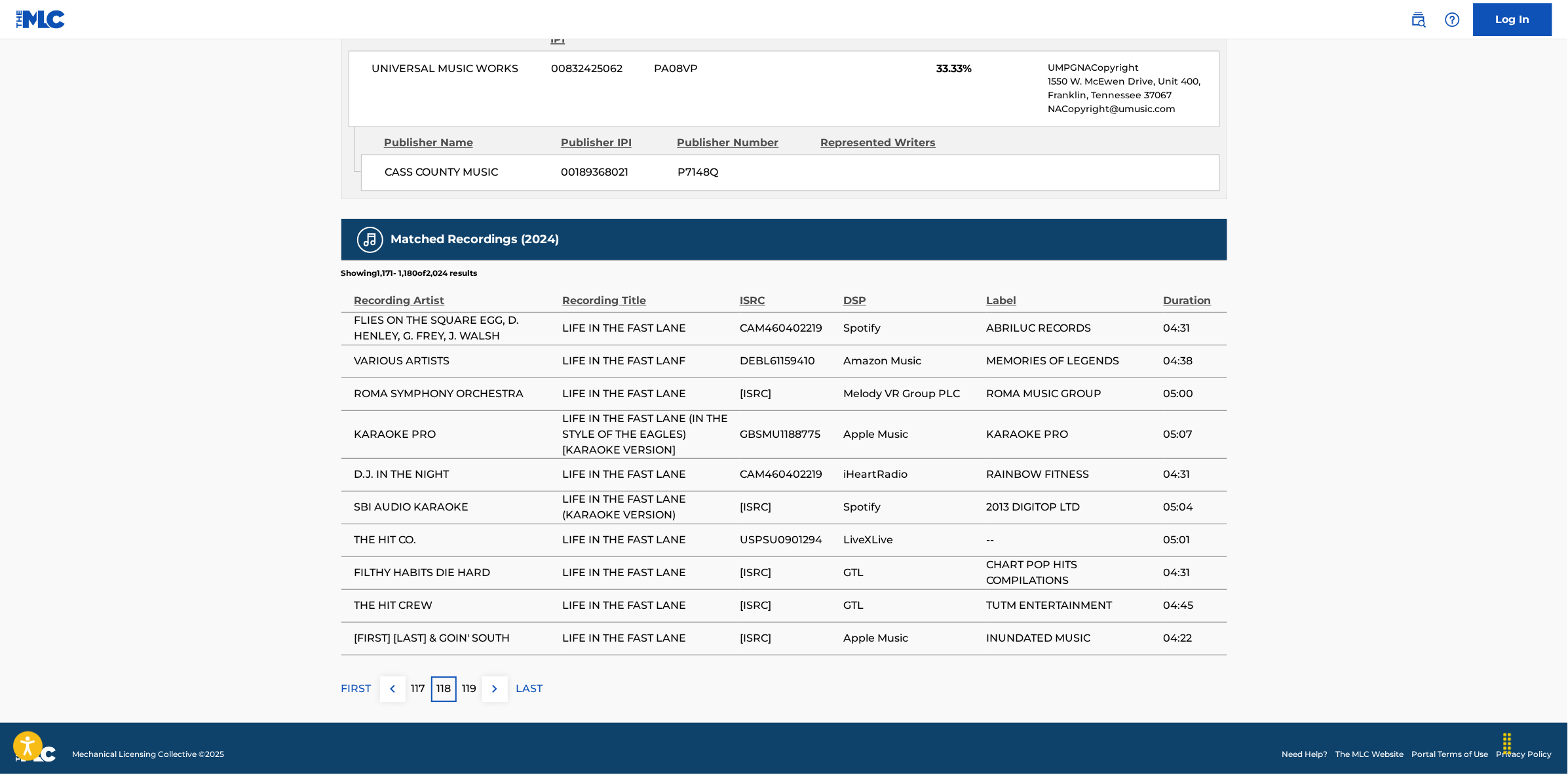 click at bounding box center (495, 689) 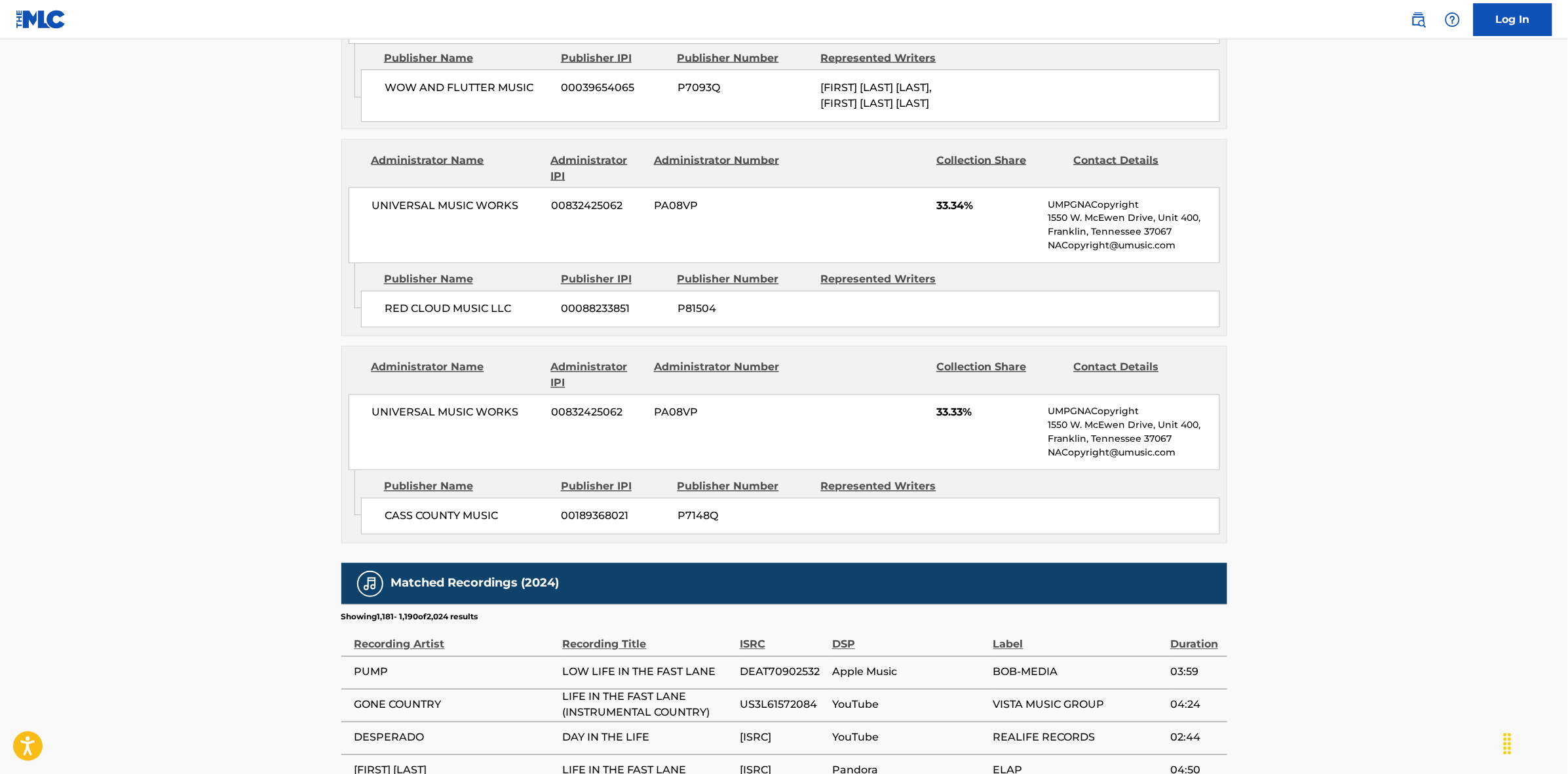 scroll, scrollTop: 1177, scrollLeft: 0, axis: vertical 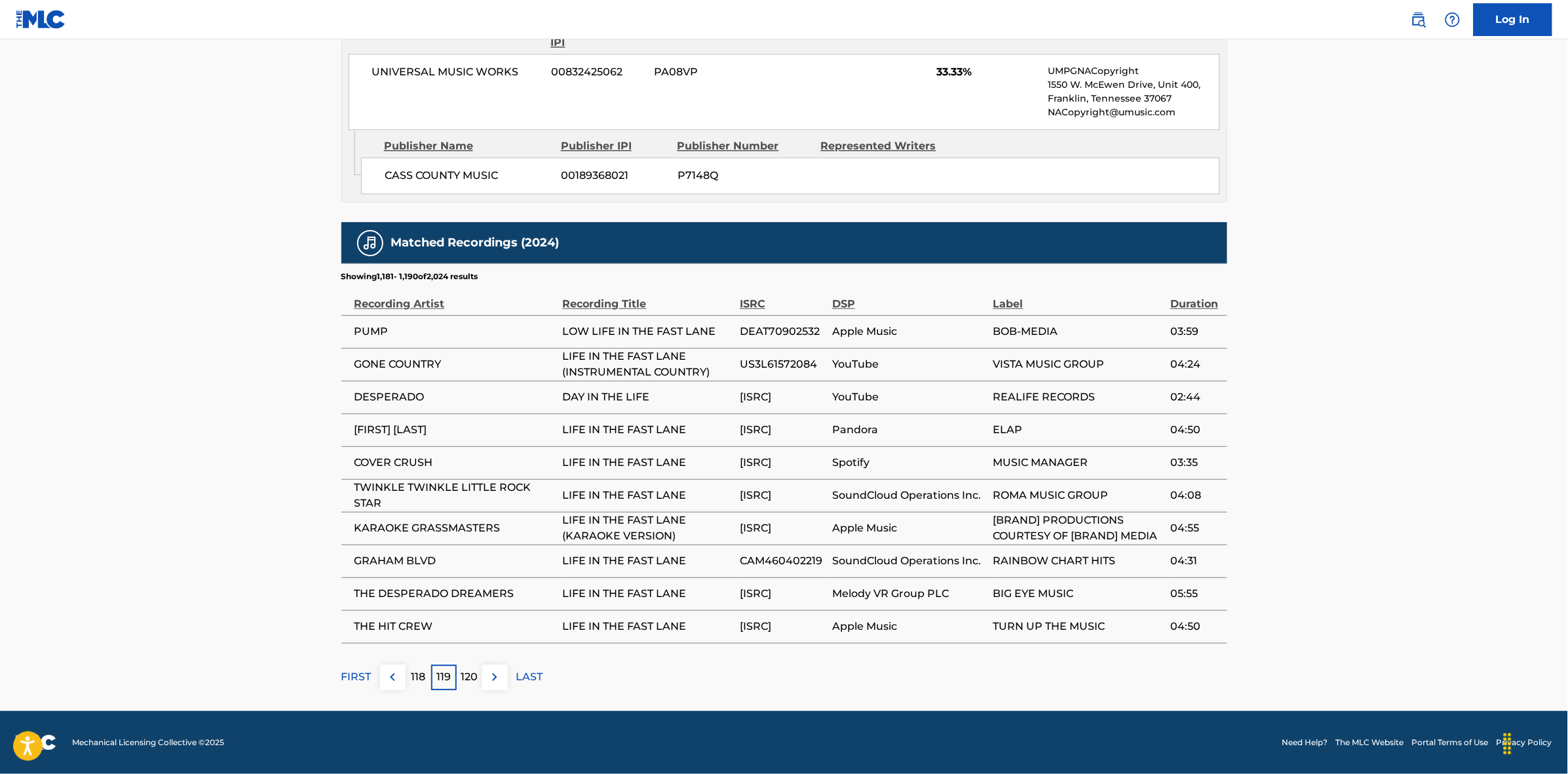click at bounding box center [495, 677] 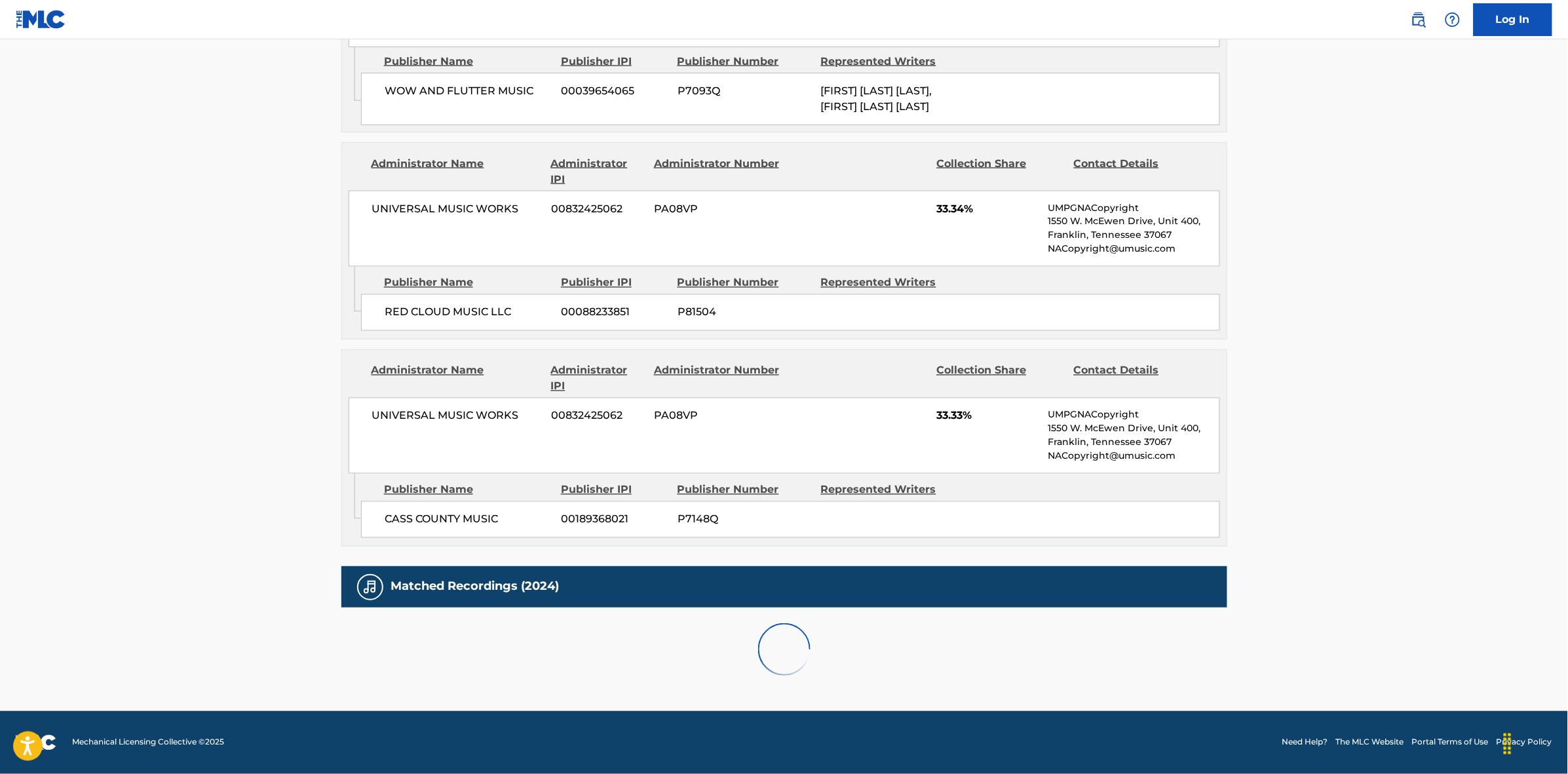 scroll, scrollTop: 1177, scrollLeft: 0, axis: vertical 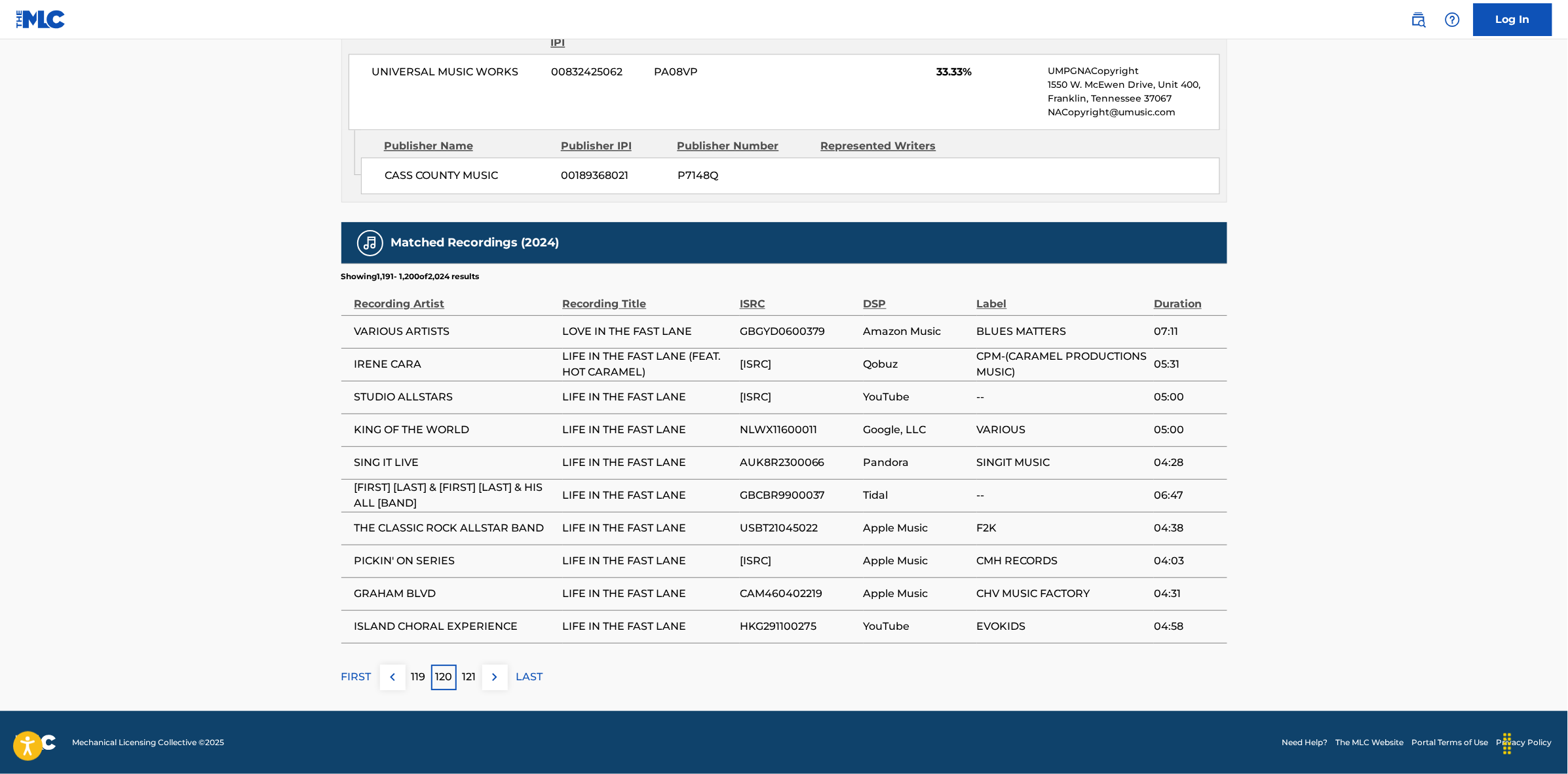 click at bounding box center [495, 677] 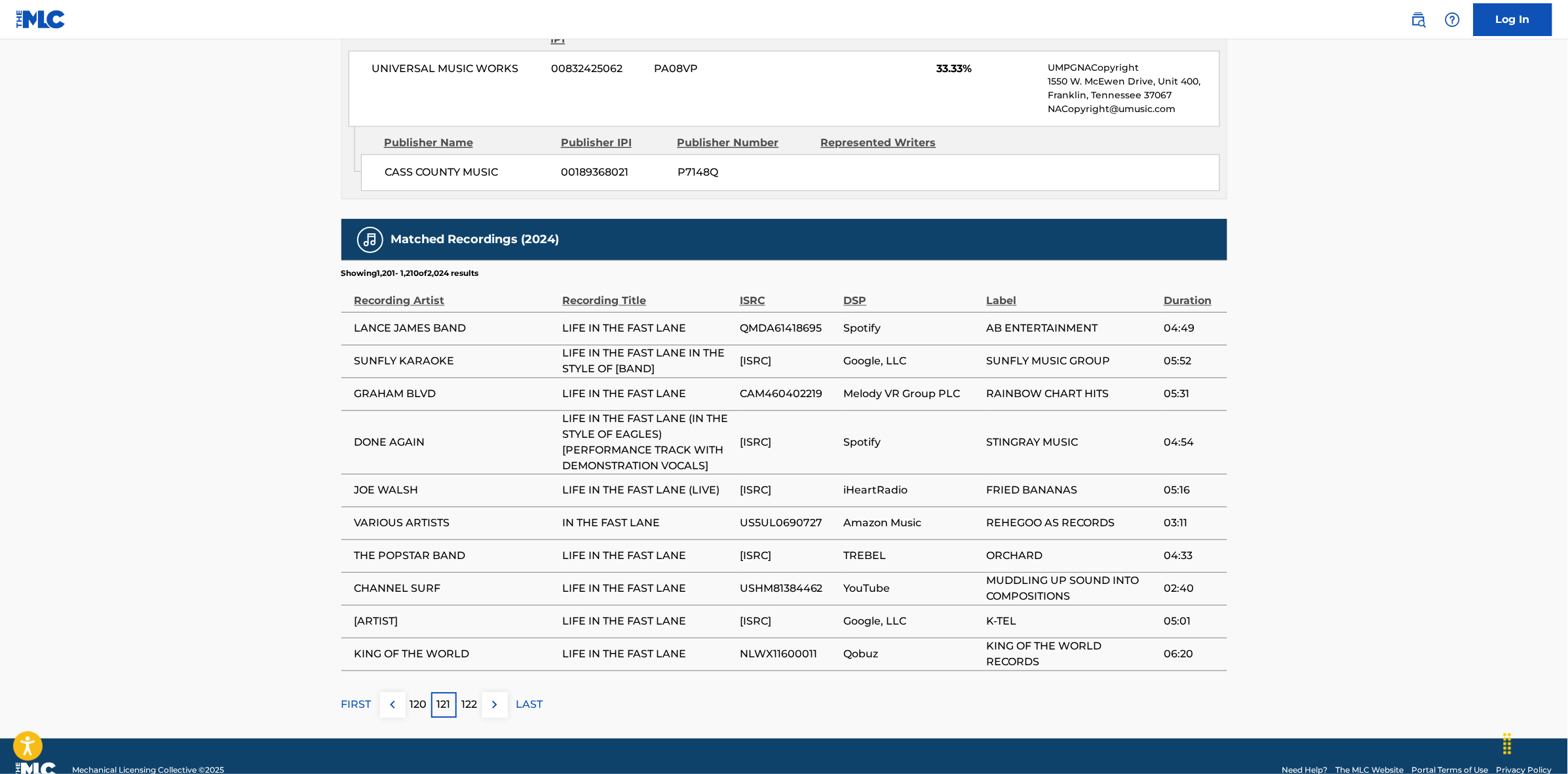 click at bounding box center (495, 705) 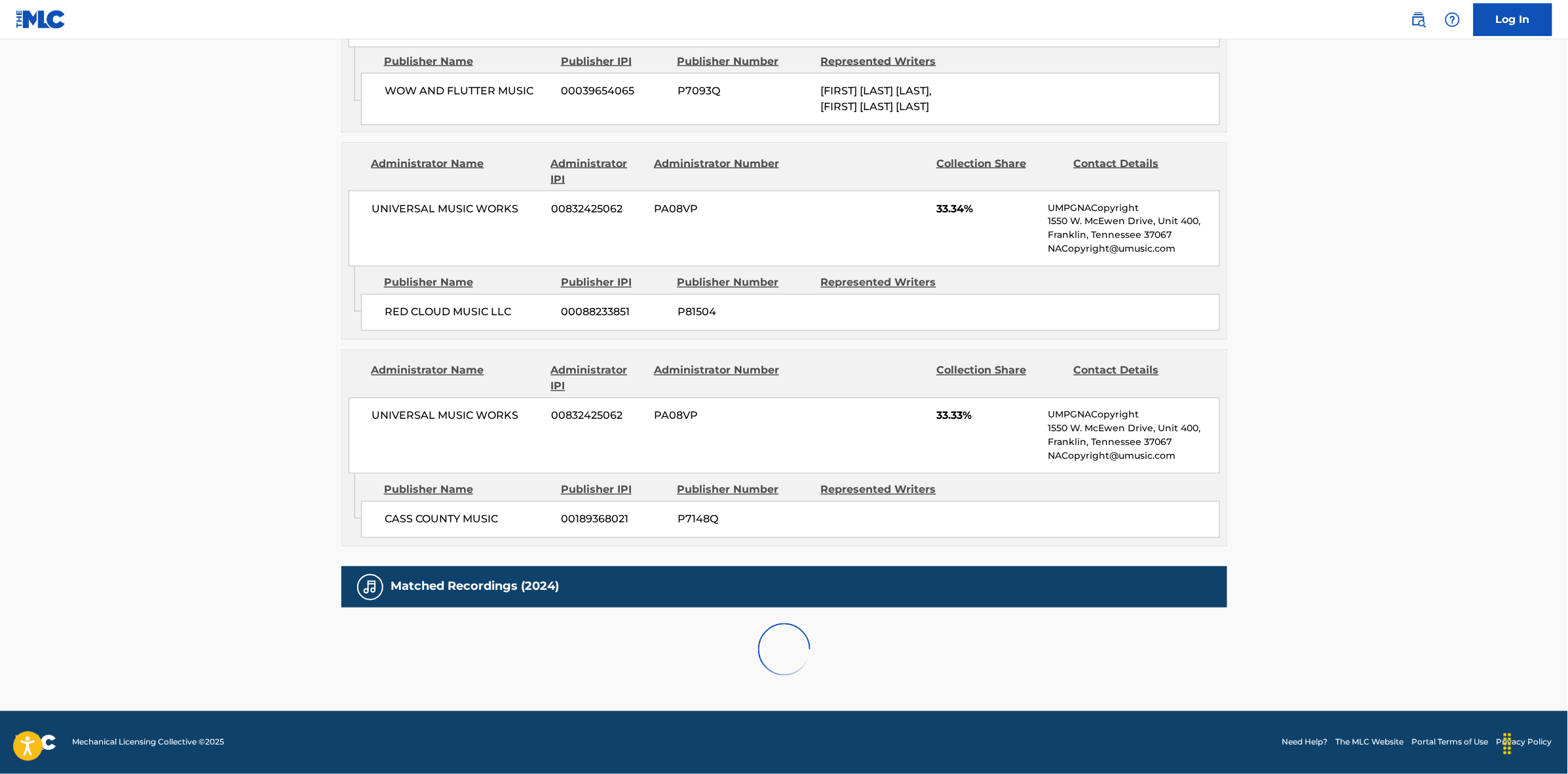scroll, scrollTop: 1177, scrollLeft: 0, axis: vertical 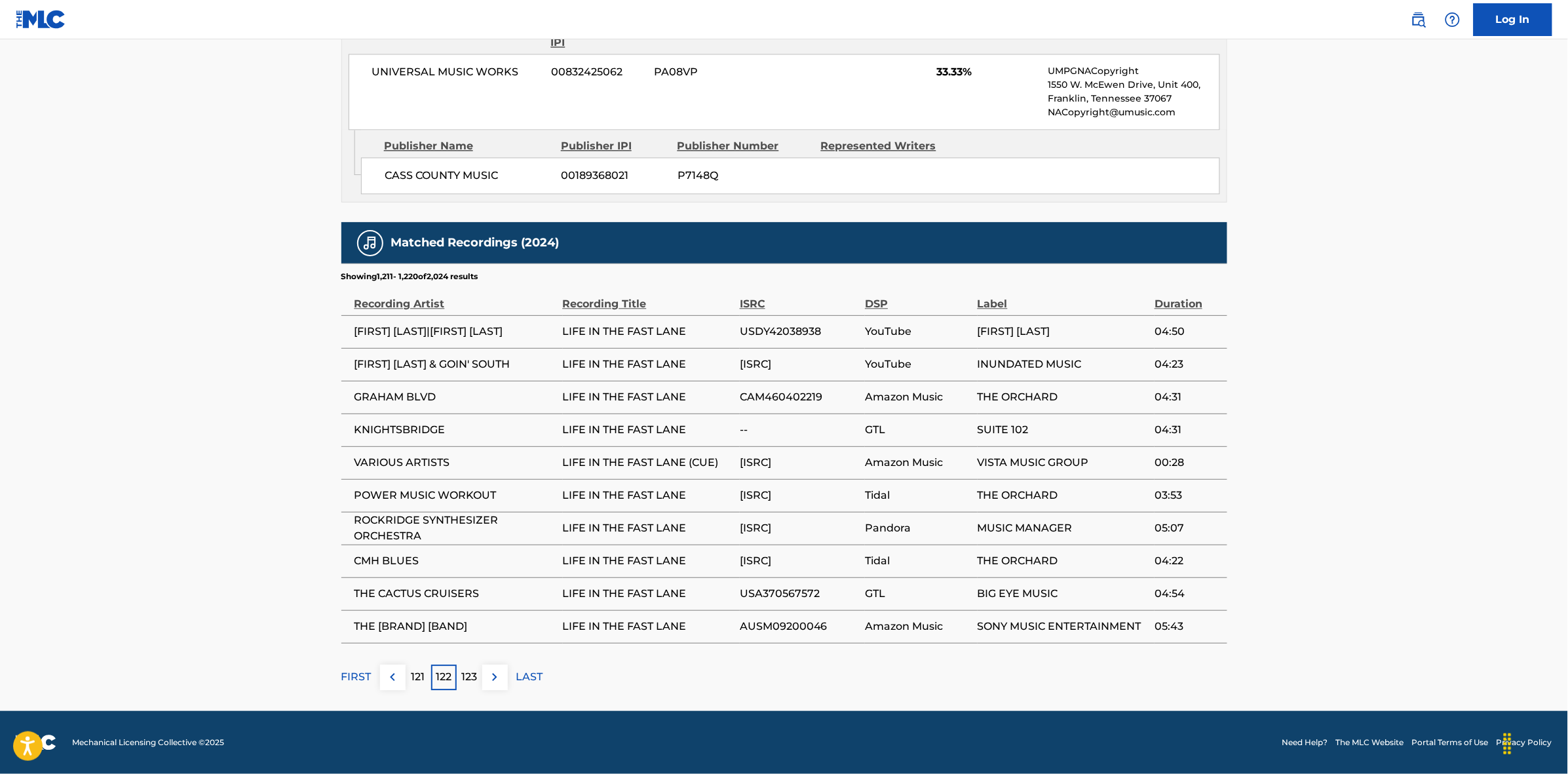 click at bounding box center (495, 677) 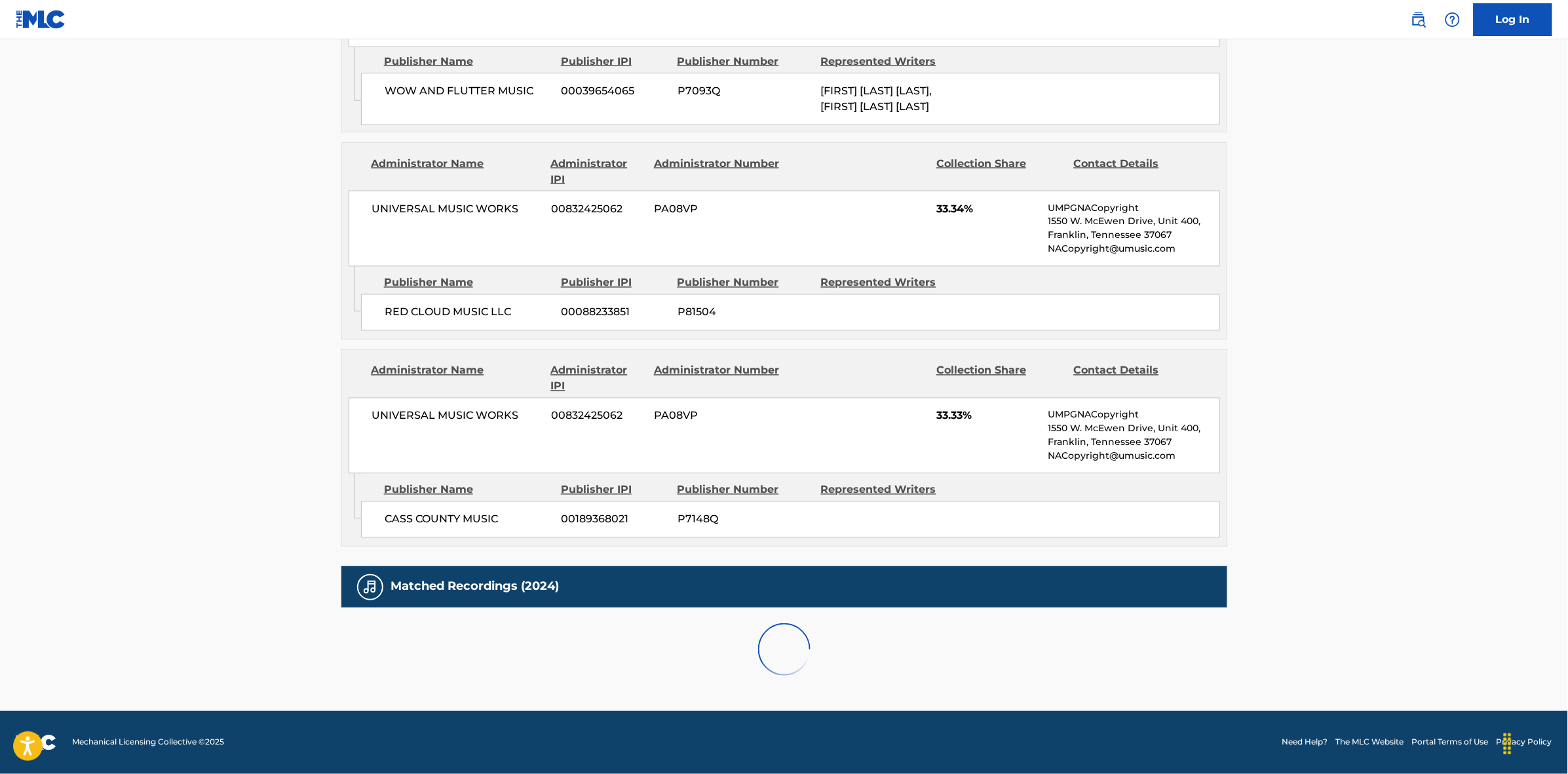 scroll, scrollTop: 1177, scrollLeft: 0, axis: vertical 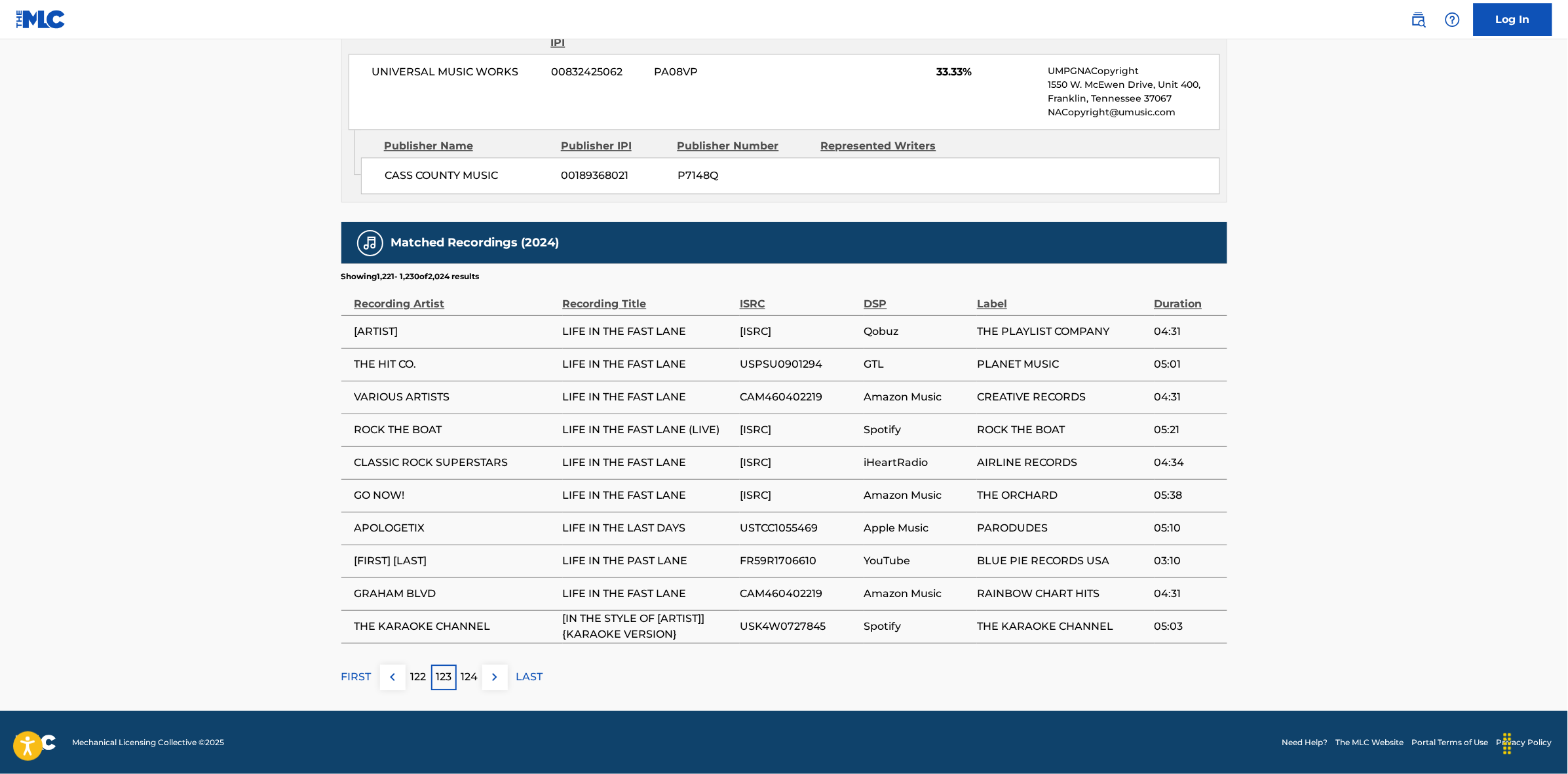 drag, startPoint x: 505, startPoint y: 697, endPoint x: 634, endPoint y: 581, distance: 173.48487 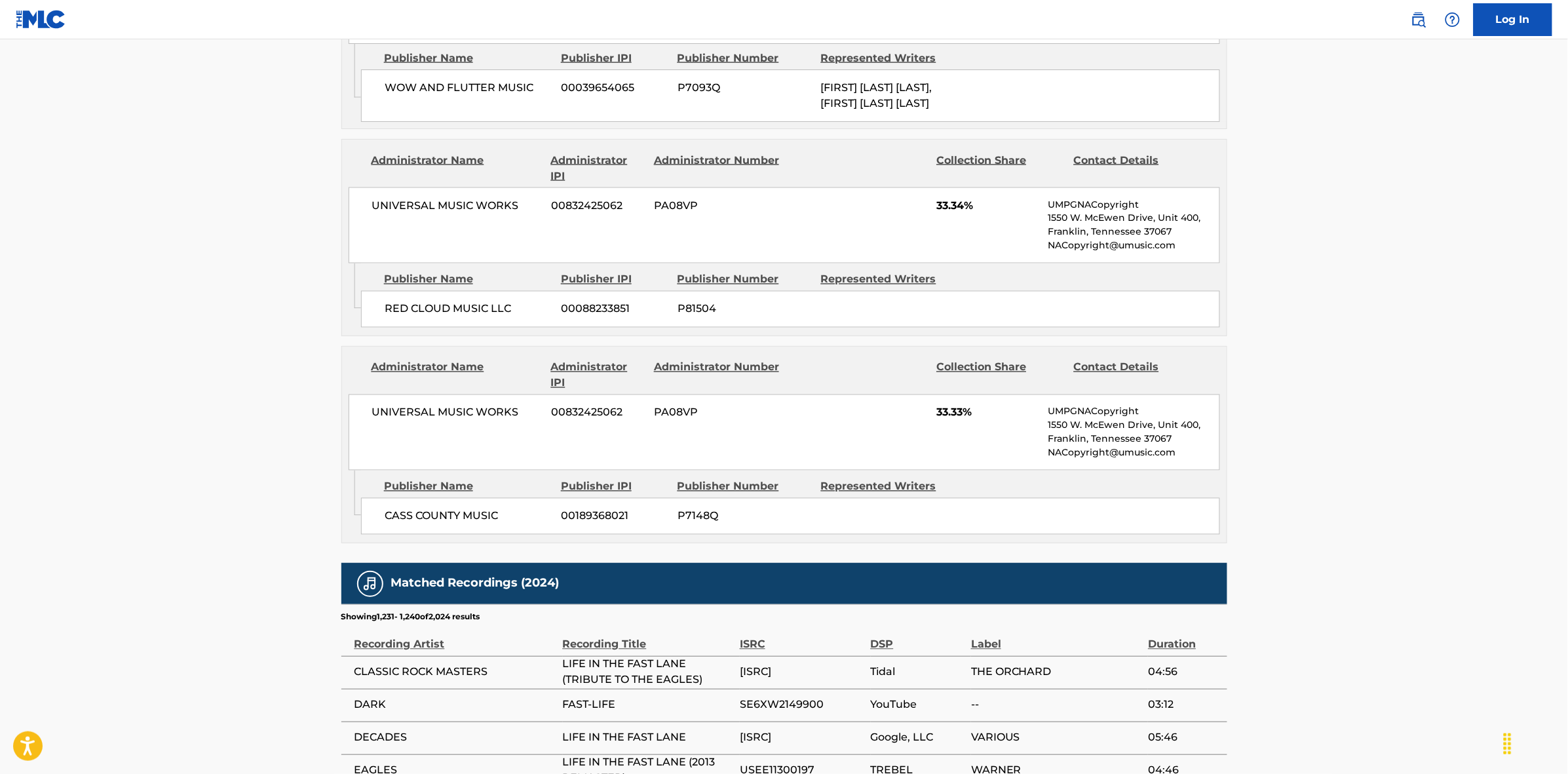 scroll, scrollTop: 1177, scrollLeft: 0, axis: vertical 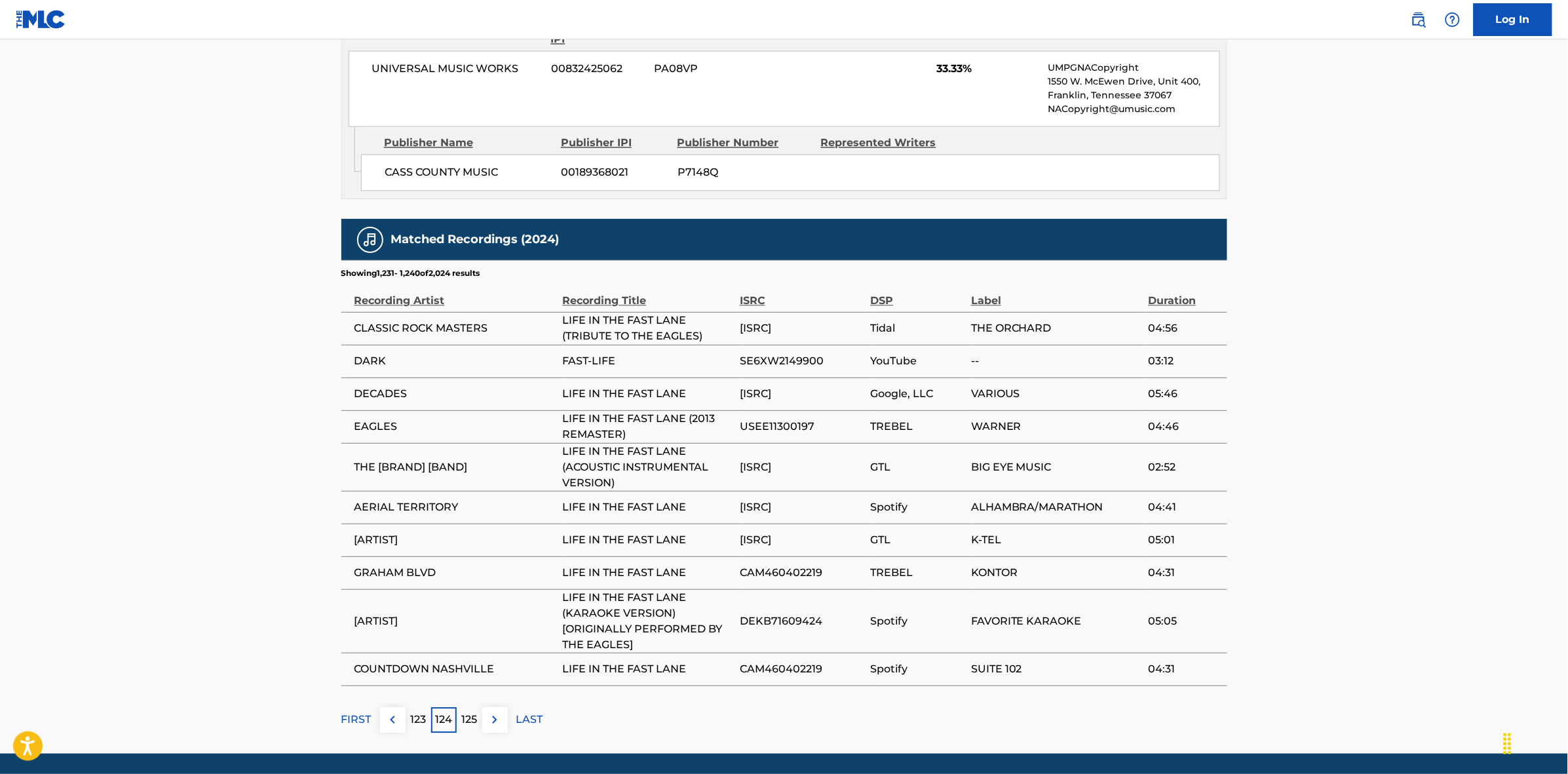 click on "125" at bounding box center (469, 720) 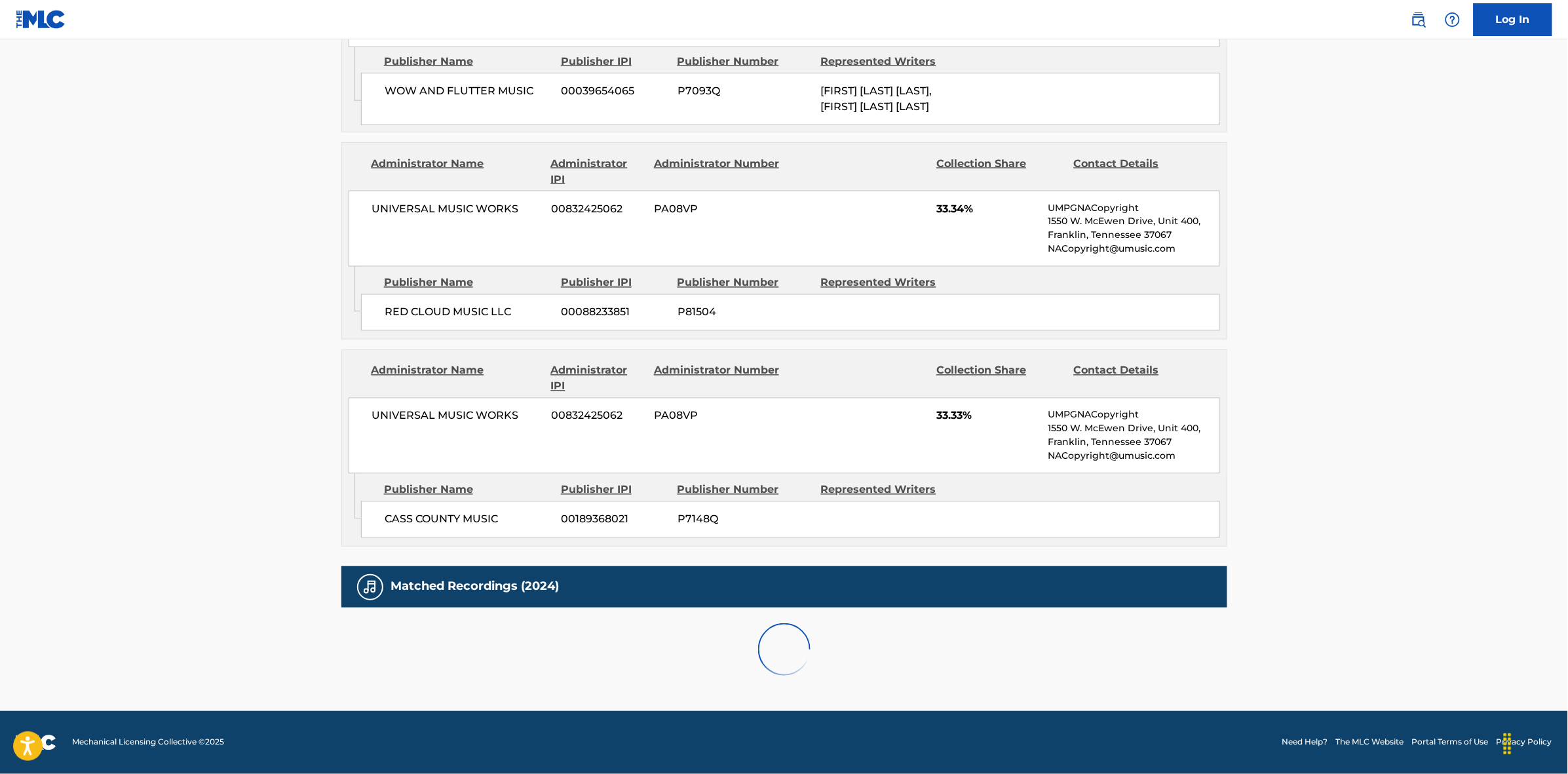 scroll, scrollTop: 1177, scrollLeft: 0, axis: vertical 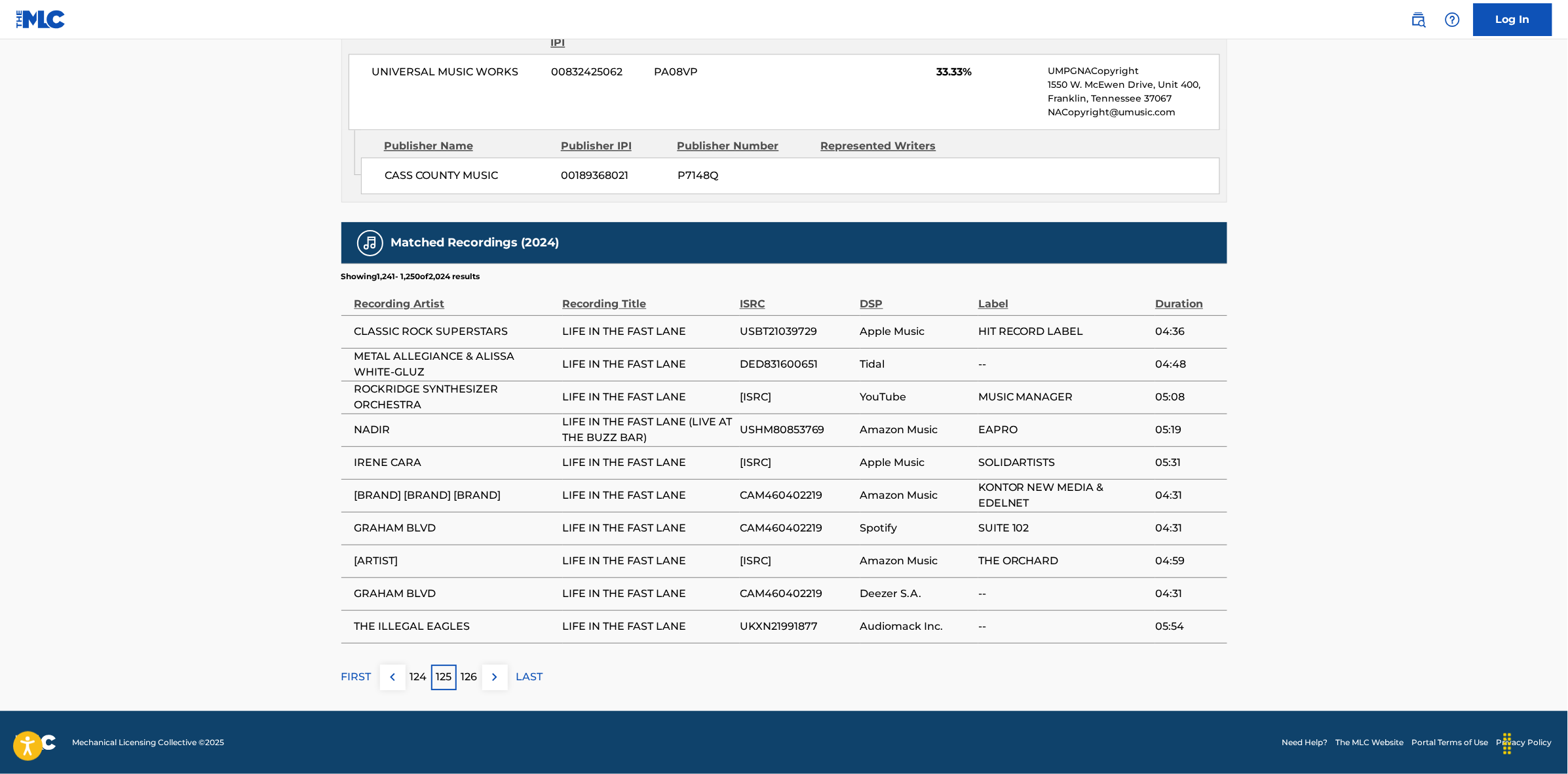 click at bounding box center [495, 677] 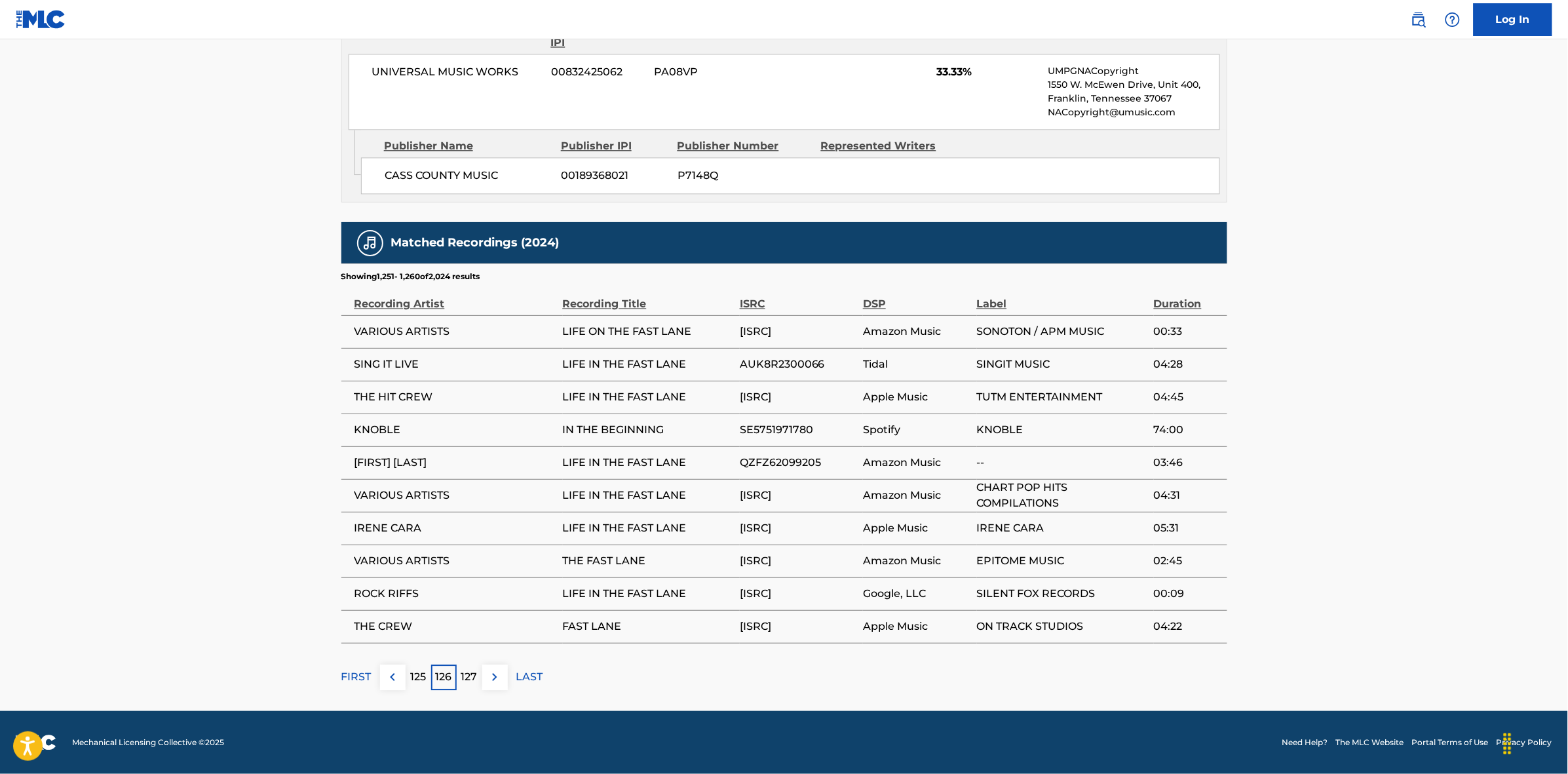 click at bounding box center (495, 677) 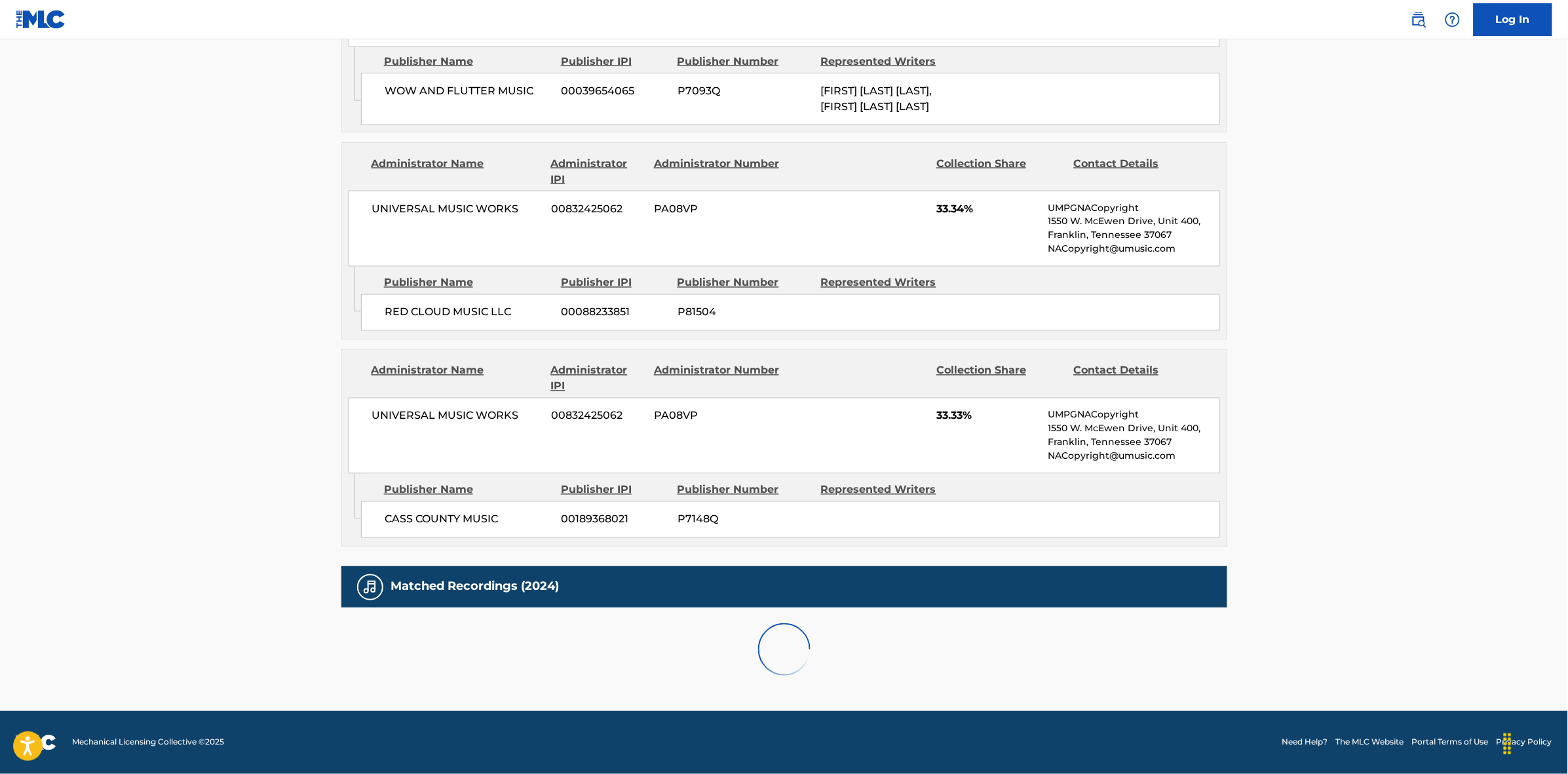 scroll, scrollTop: 1177, scrollLeft: 0, axis: vertical 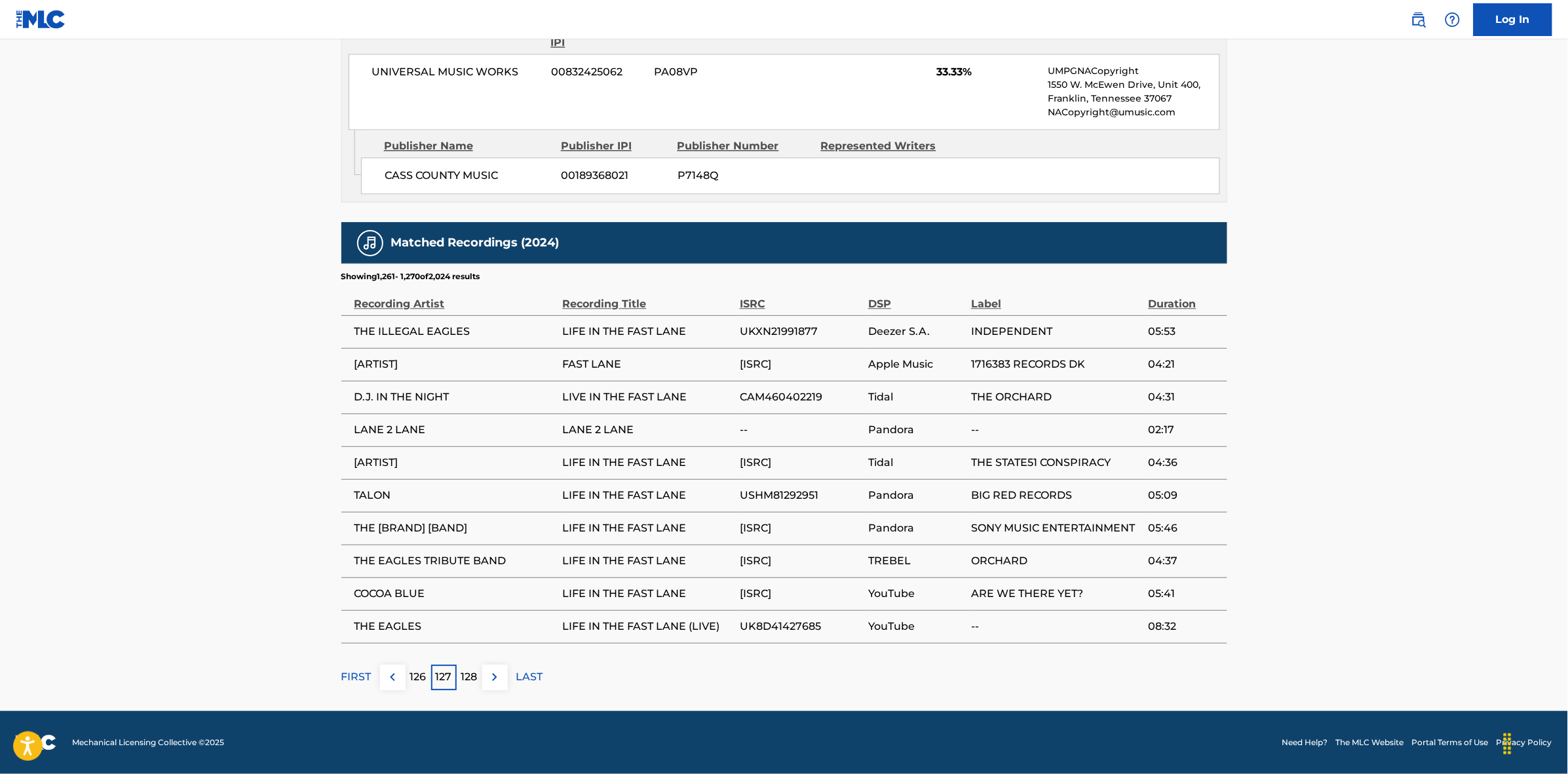 click at bounding box center [495, 677] 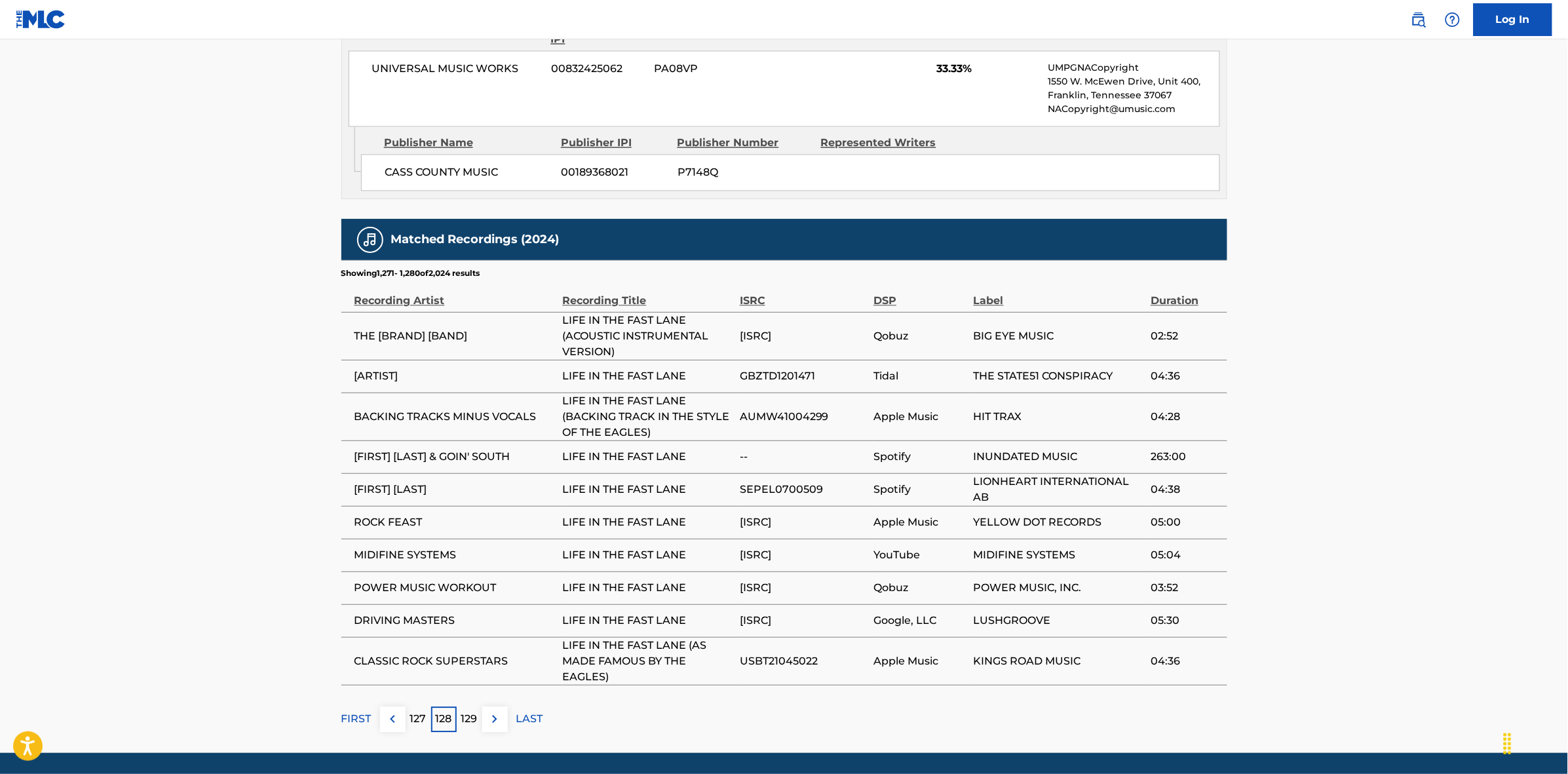 click on "129" at bounding box center [469, 719] 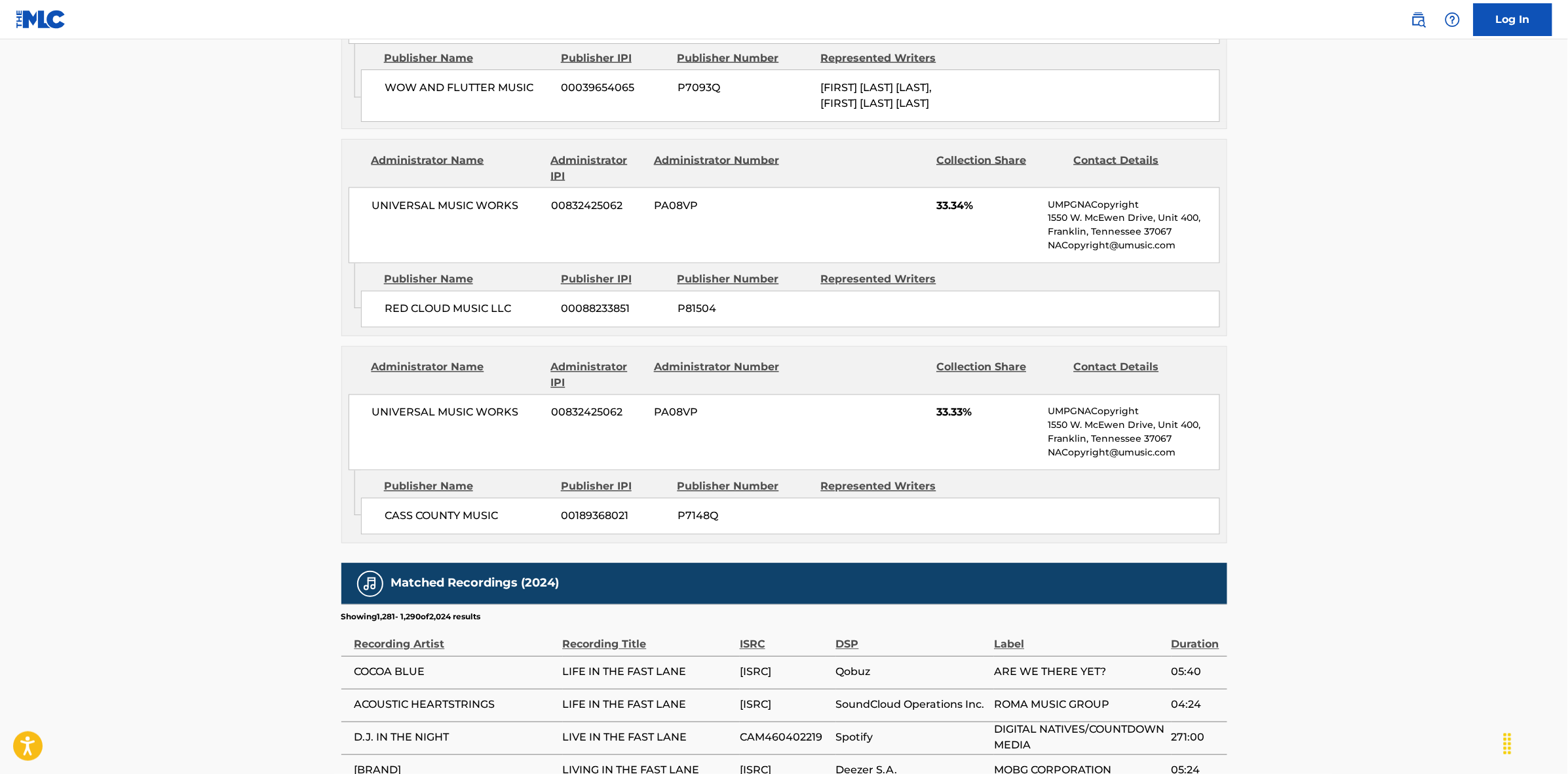 scroll, scrollTop: 1177, scrollLeft: 0, axis: vertical 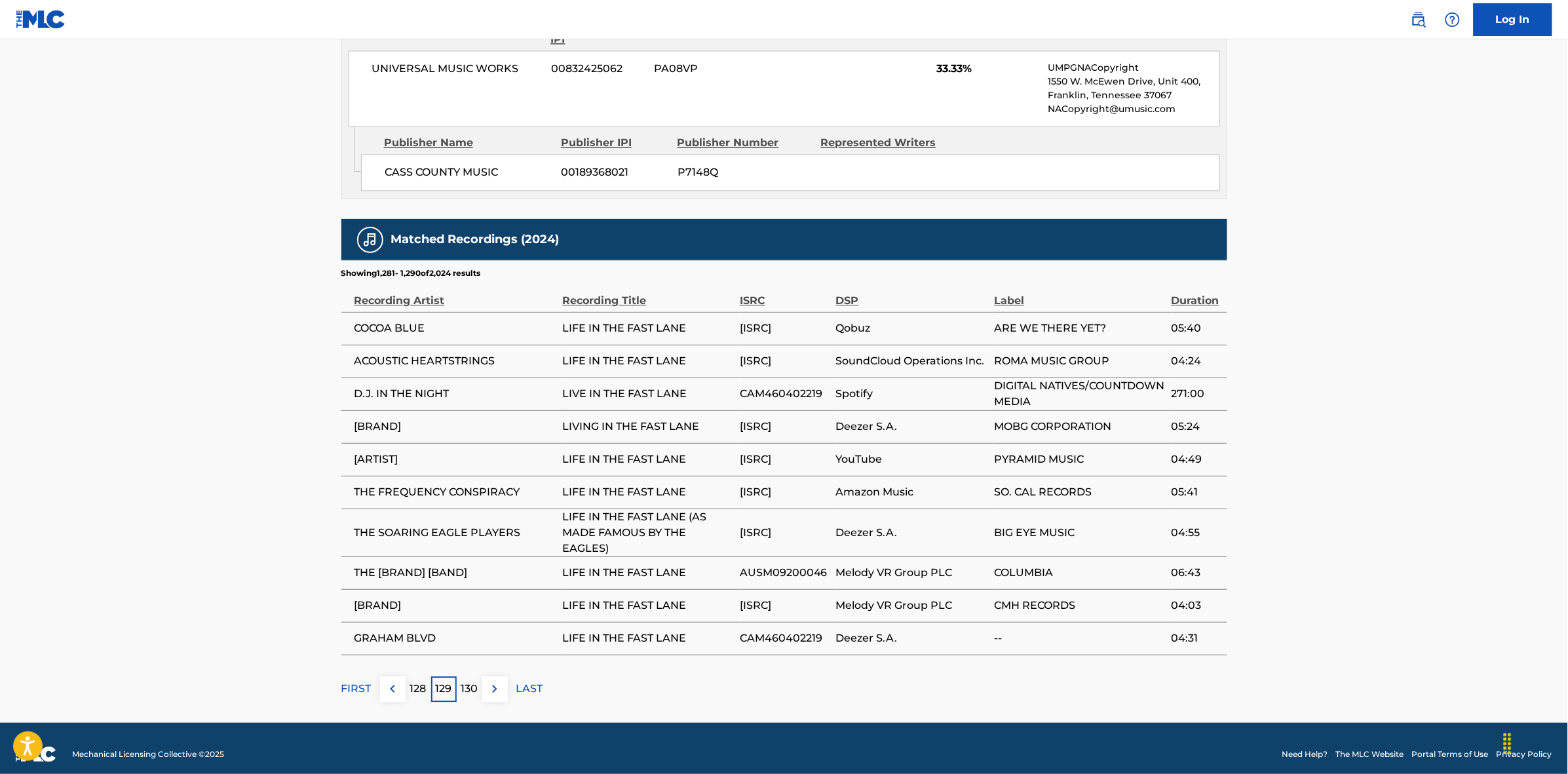 click on "130" at bounding box center [469, 689] 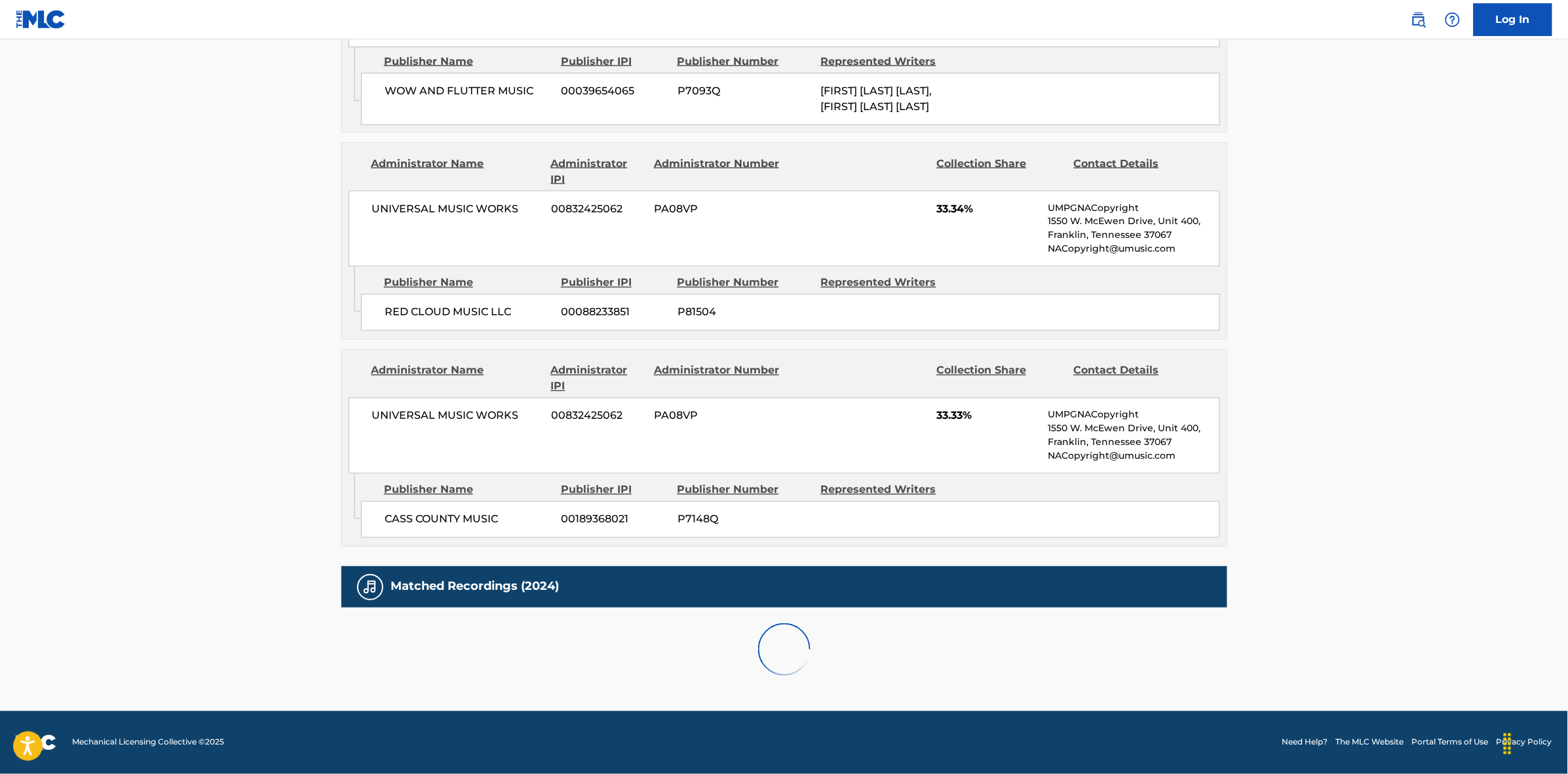 scroll, scrollTop: 1177, scrollLeft: 0, axis: vertical 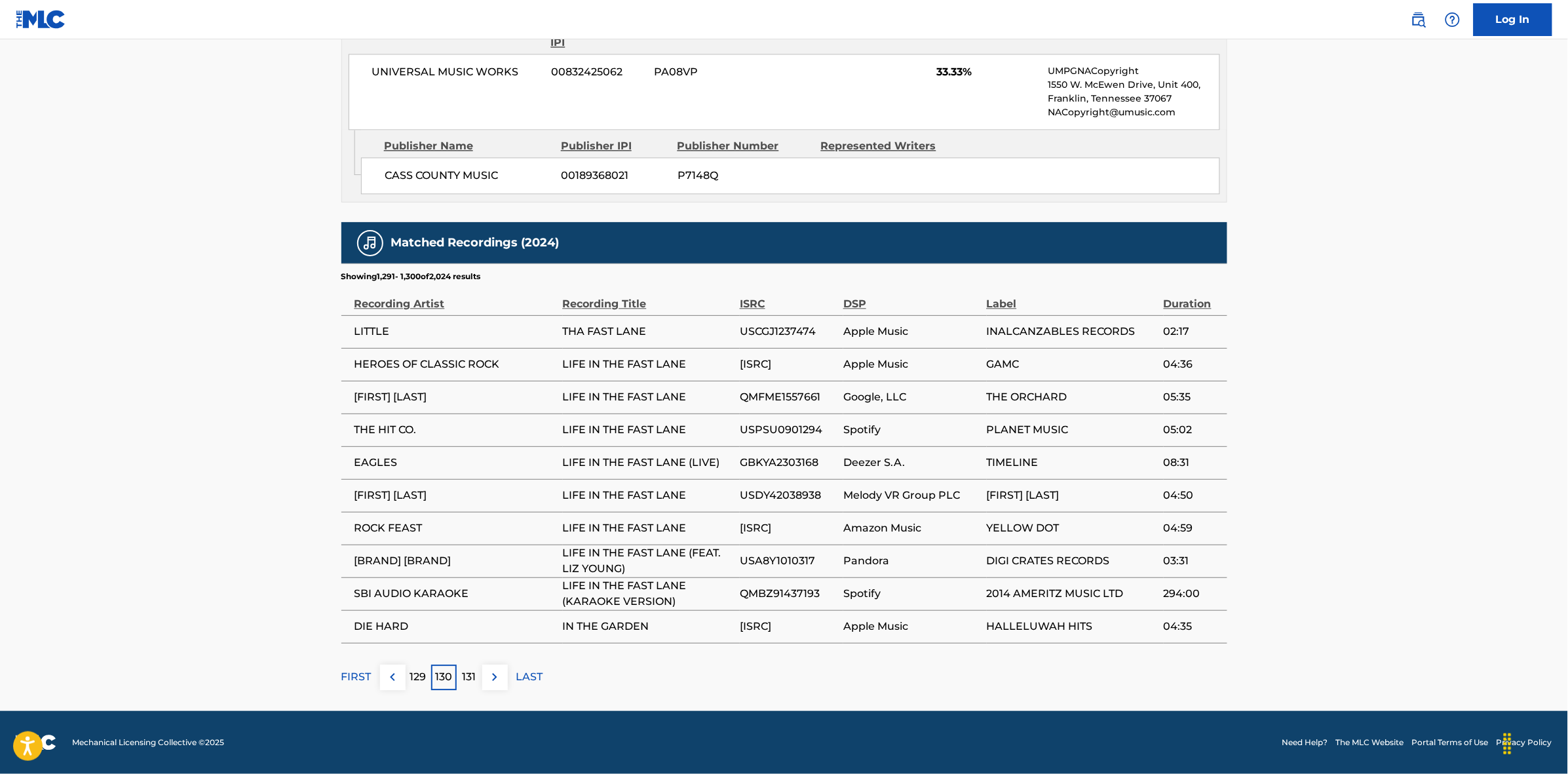 click at bounding box center [495, 677] 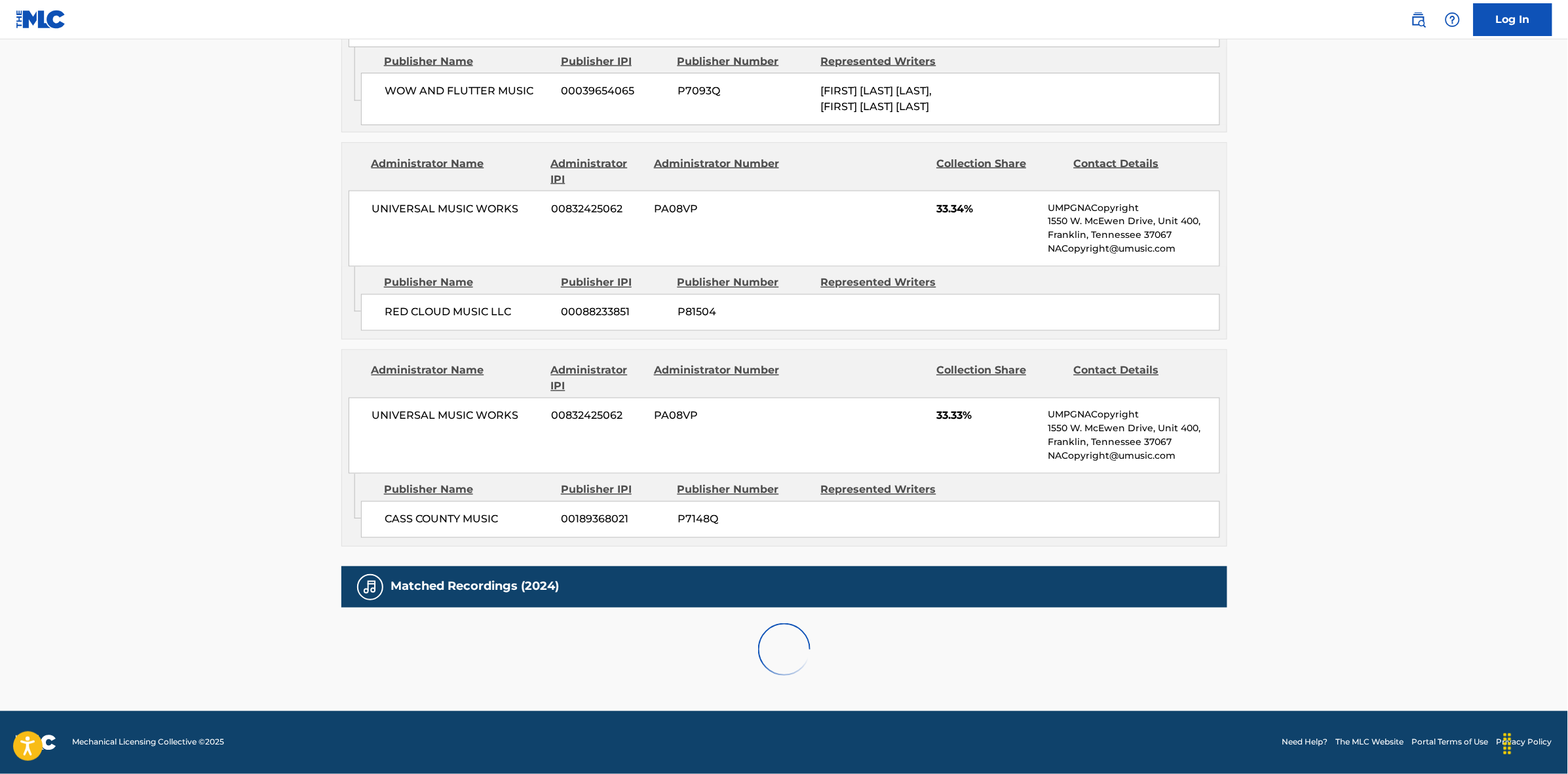 scroll, scrollTop: 1177, scrollLeft: 0, axis: vertical 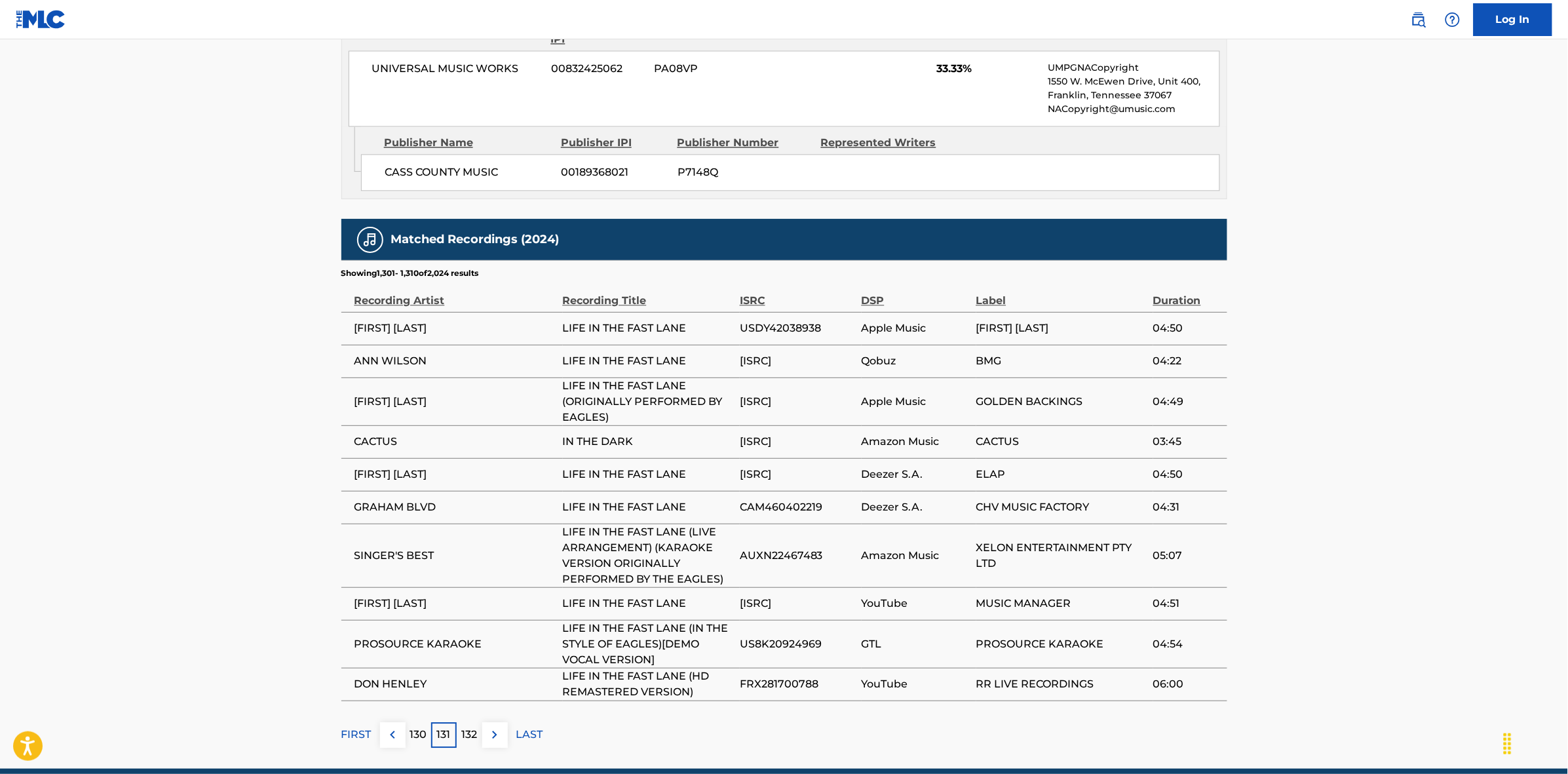 drag, startPoint x: 501, startPoint y: 729, endPoint x: 516, endPoint y: 703, distance: 30.01666 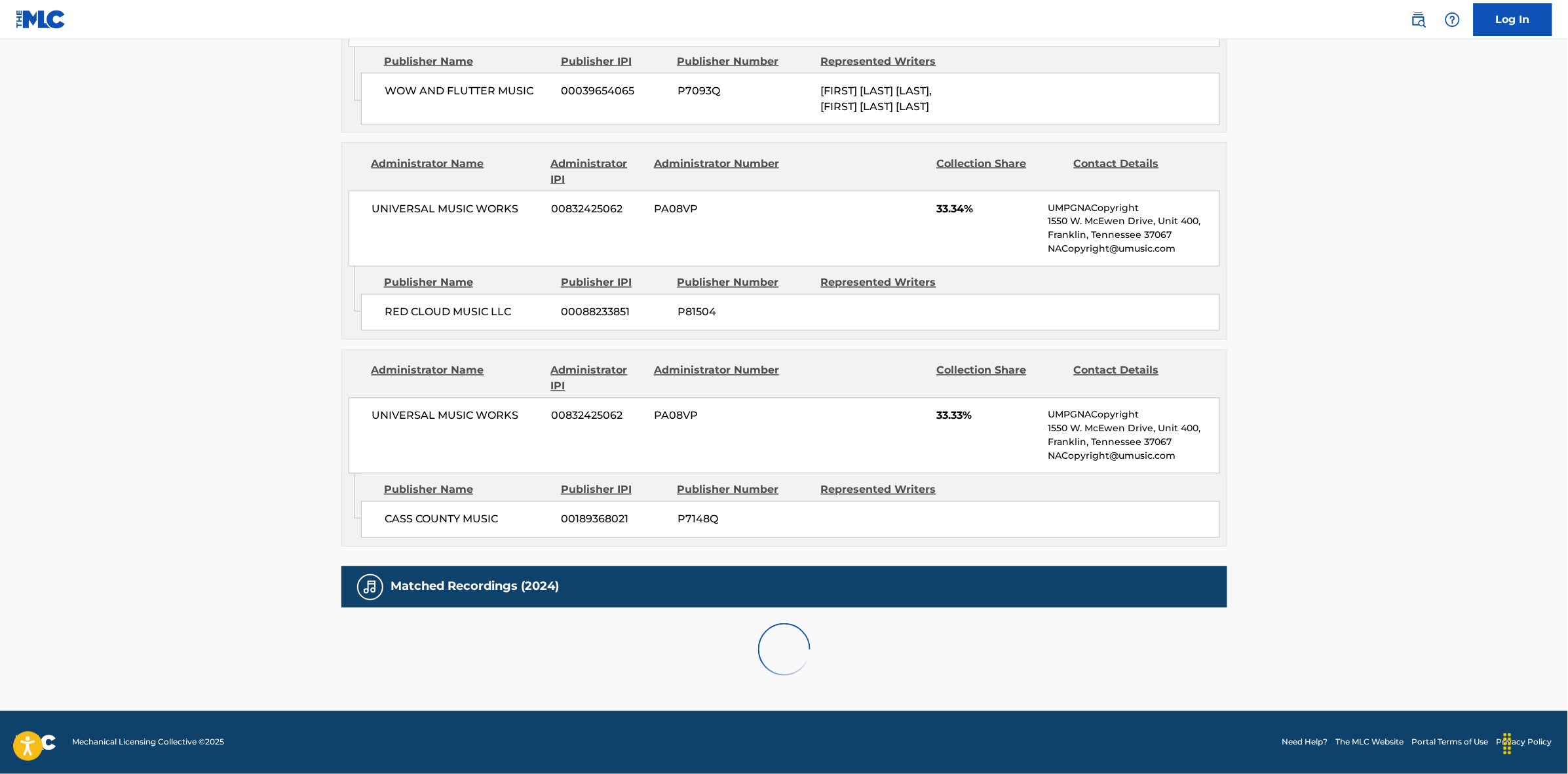 scroll, scrollTop: 1177, scrollLeft: 0, axis: vertical 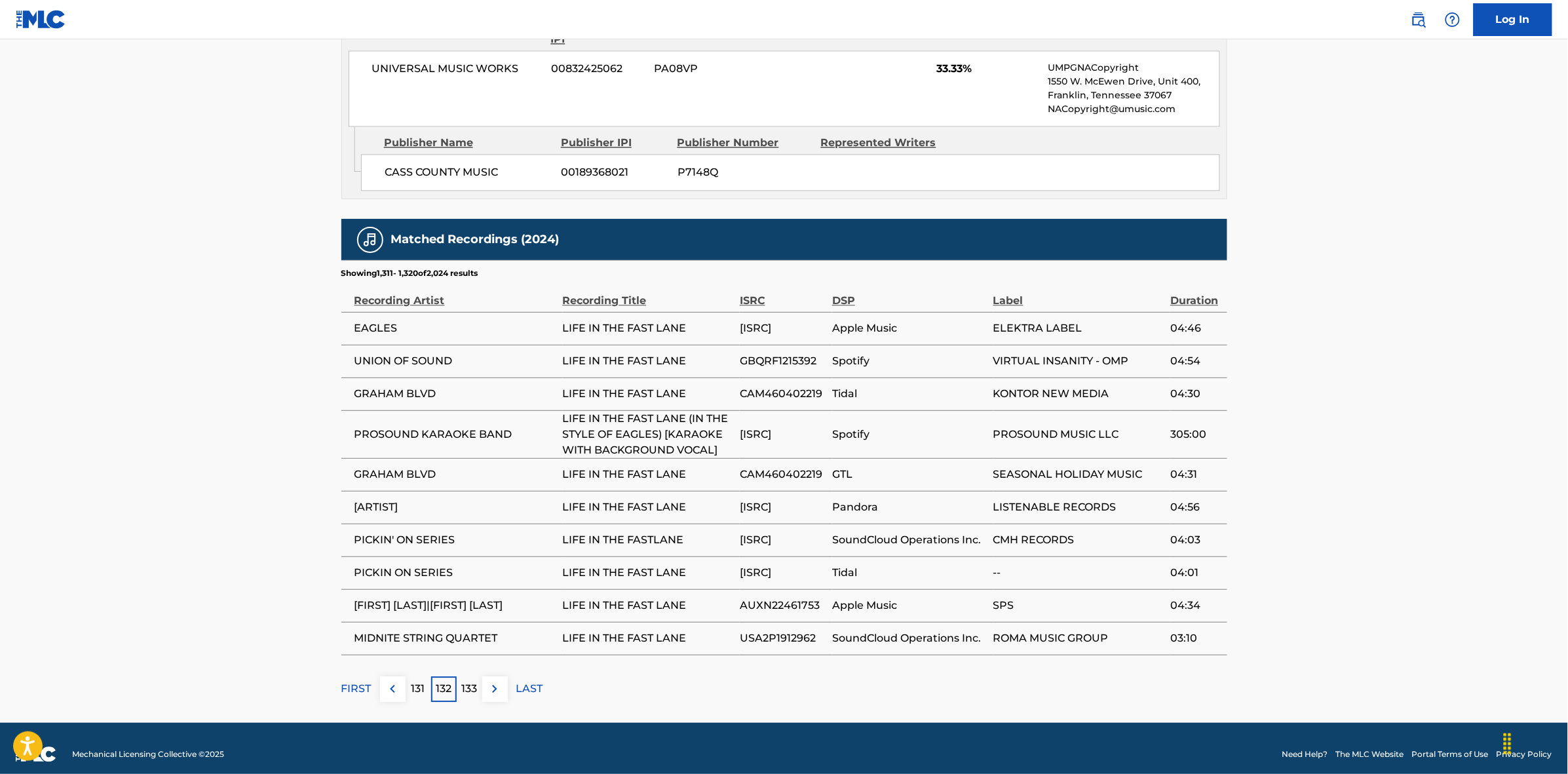 click at bounding box center (495, 689) 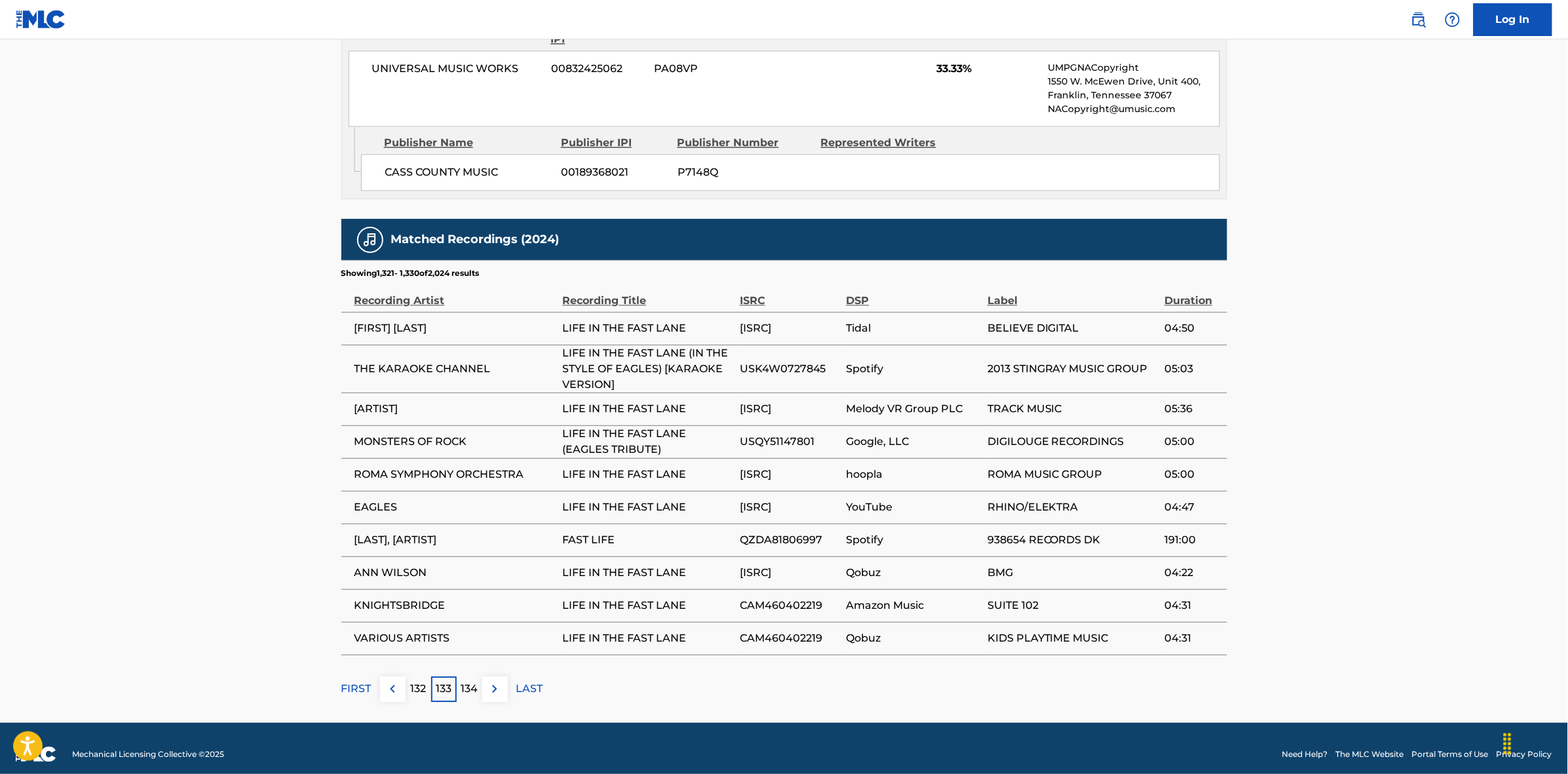 click at bounding box center (495, 689) 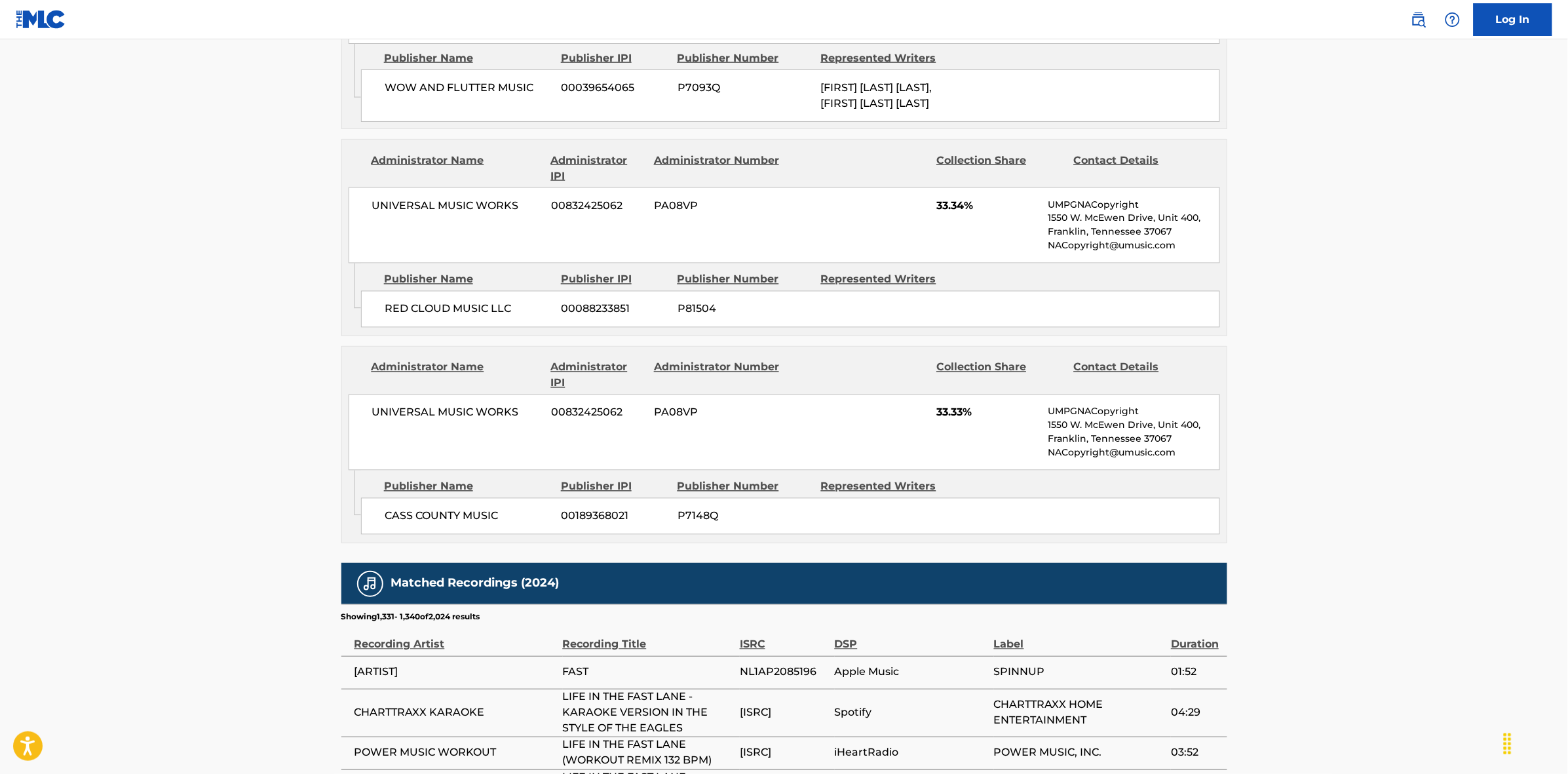 scroll, scrollTop: 1177, scrollLeft: 0, axis: vertical 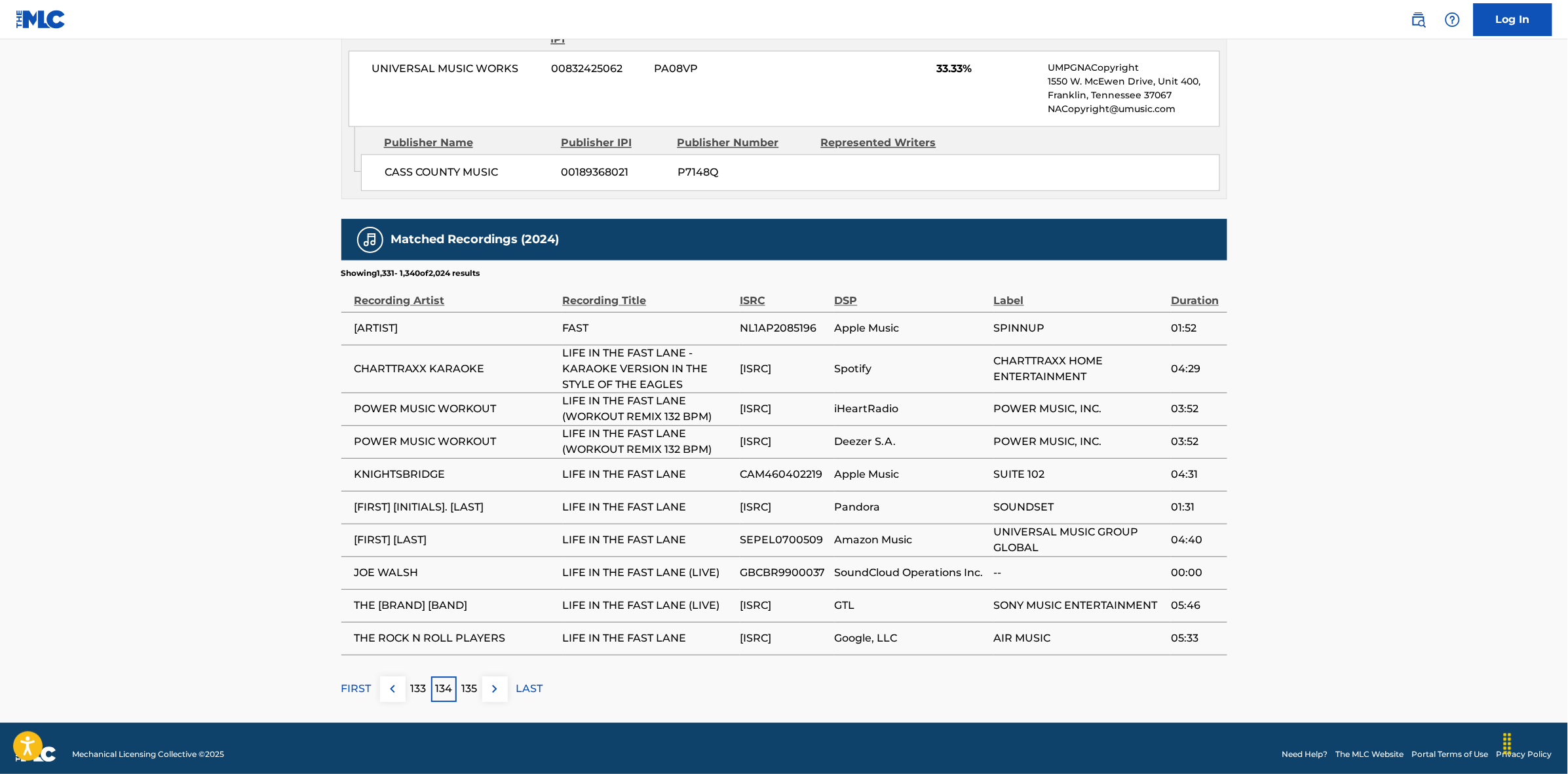 click at bounding box center [495, 689] 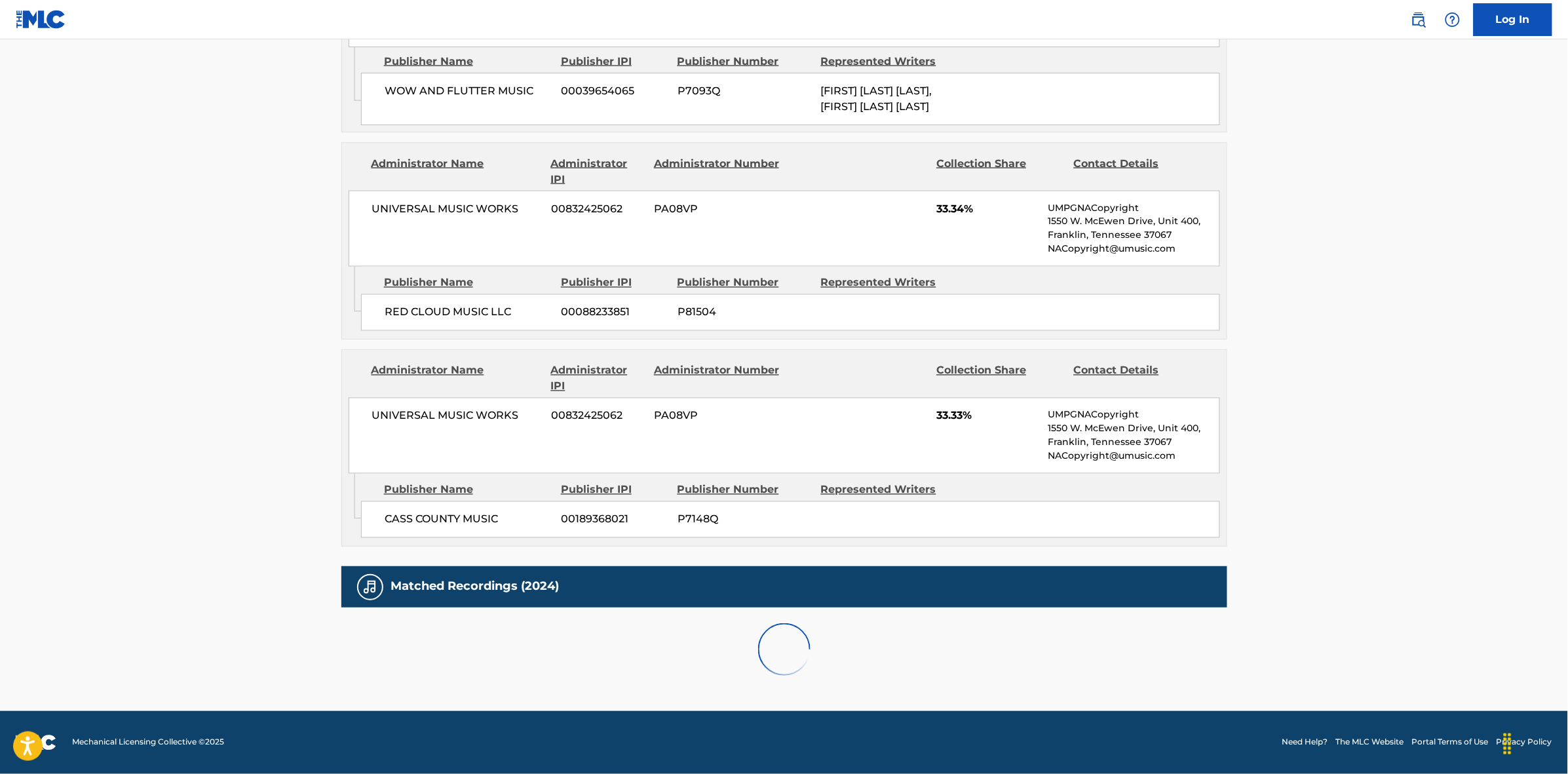 scroll, scrollTop: 1177, scrollLeft: 0, axis: vertical 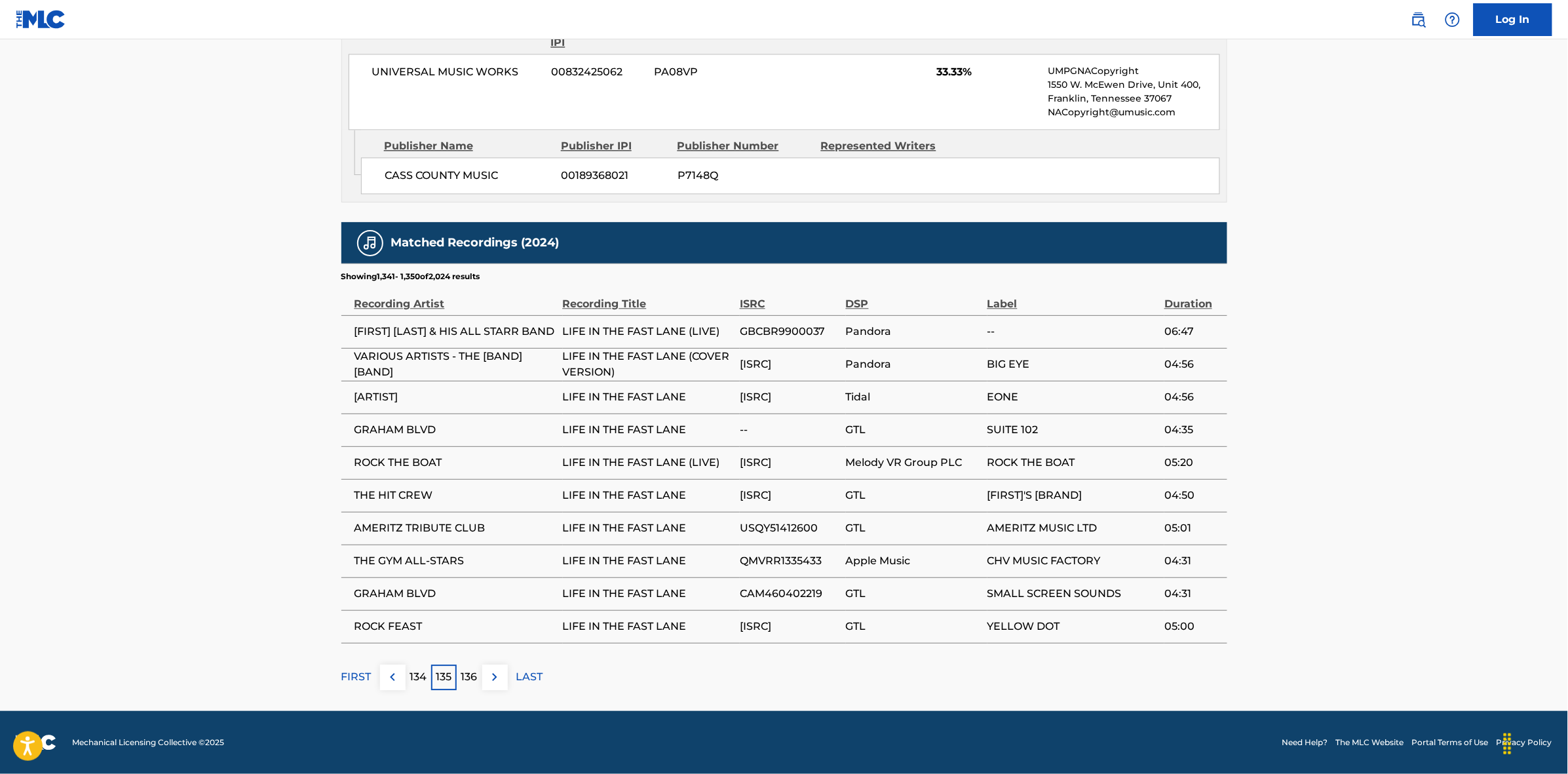 click at bounding box center (495, 677) 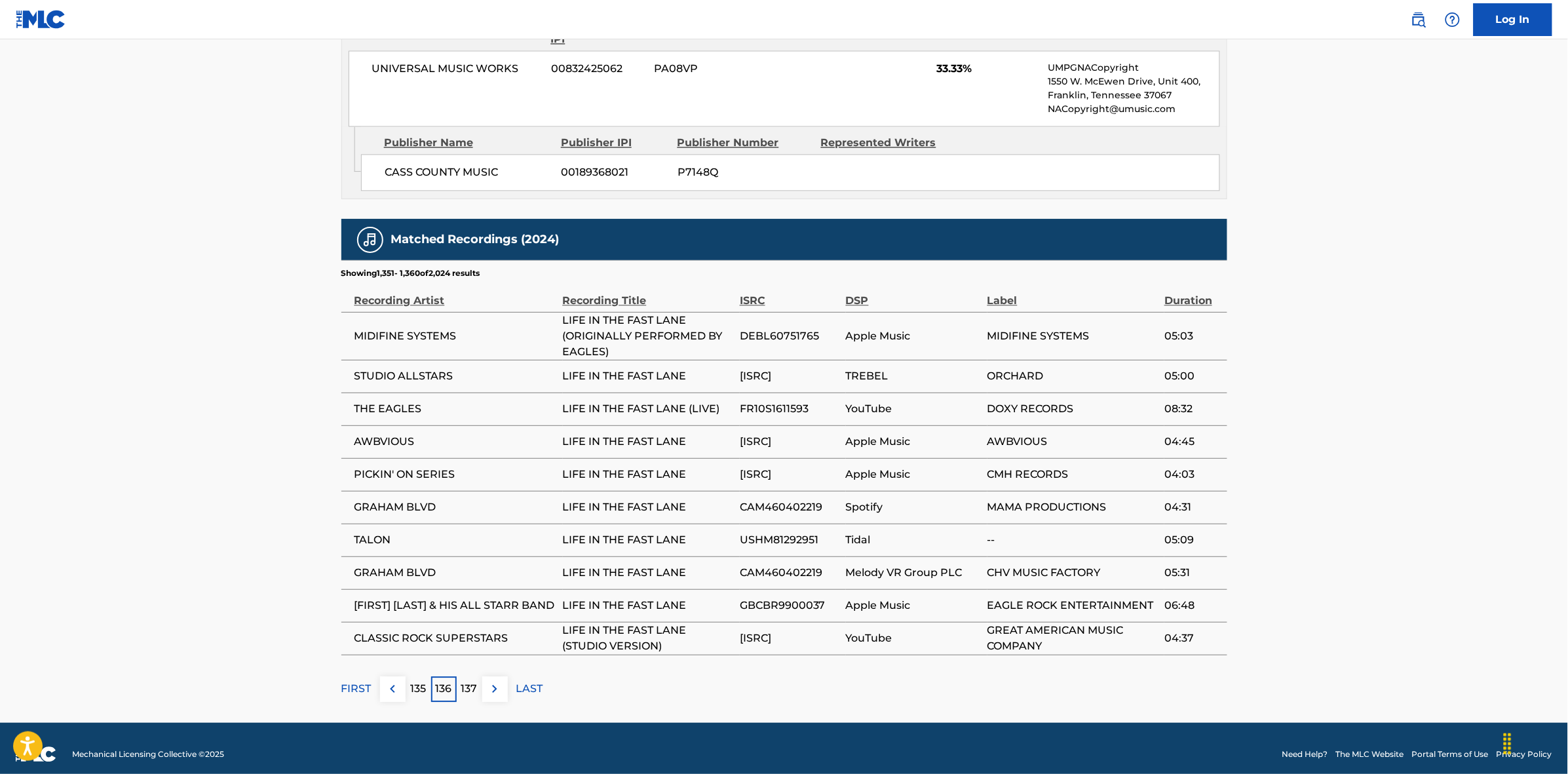 click at bounding box center [495, 689] 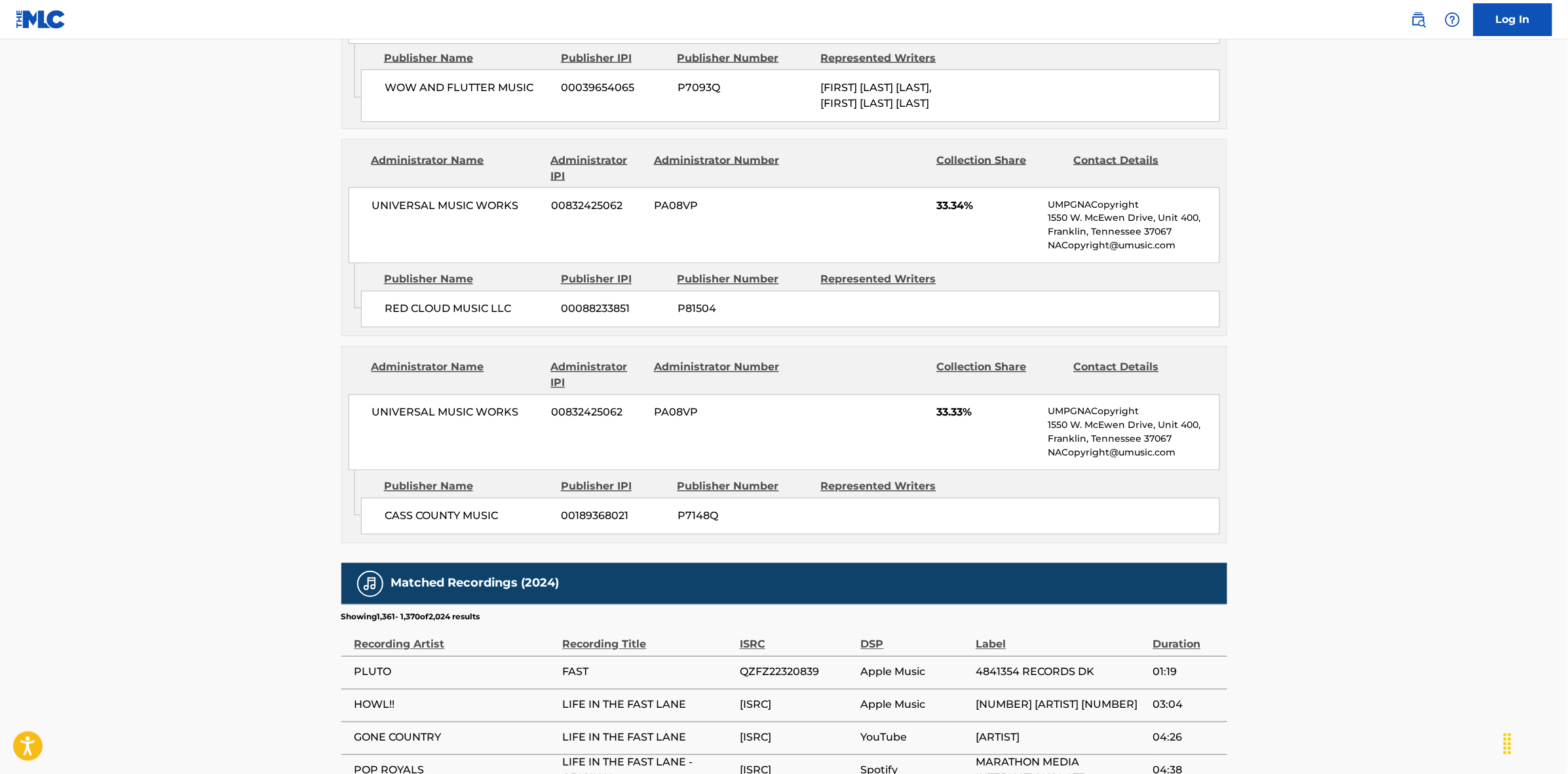 scroll, scrollTop: 1177, scrollLeft: 0, axis: vertical 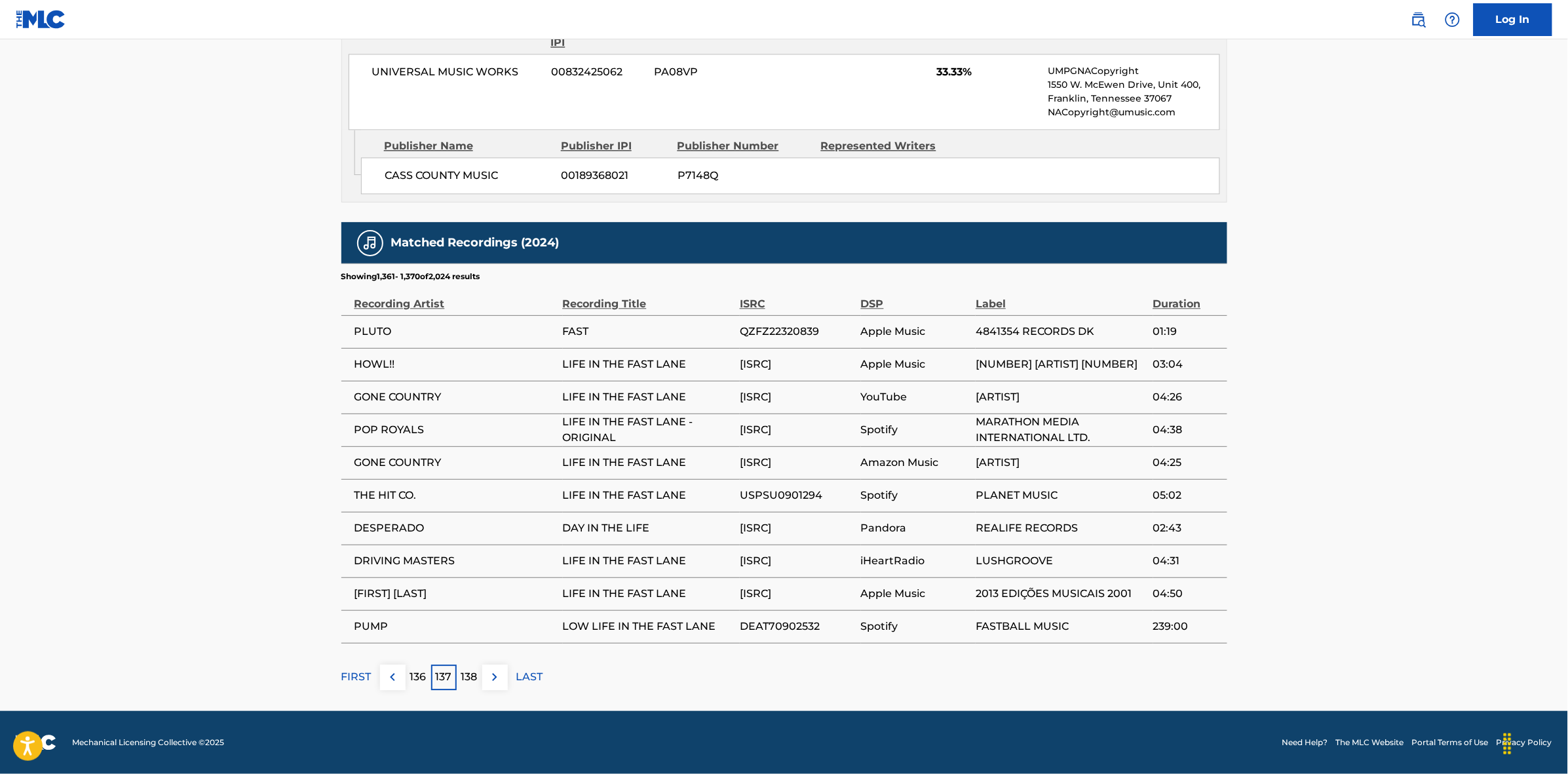 click at bounding box center (495, 677) 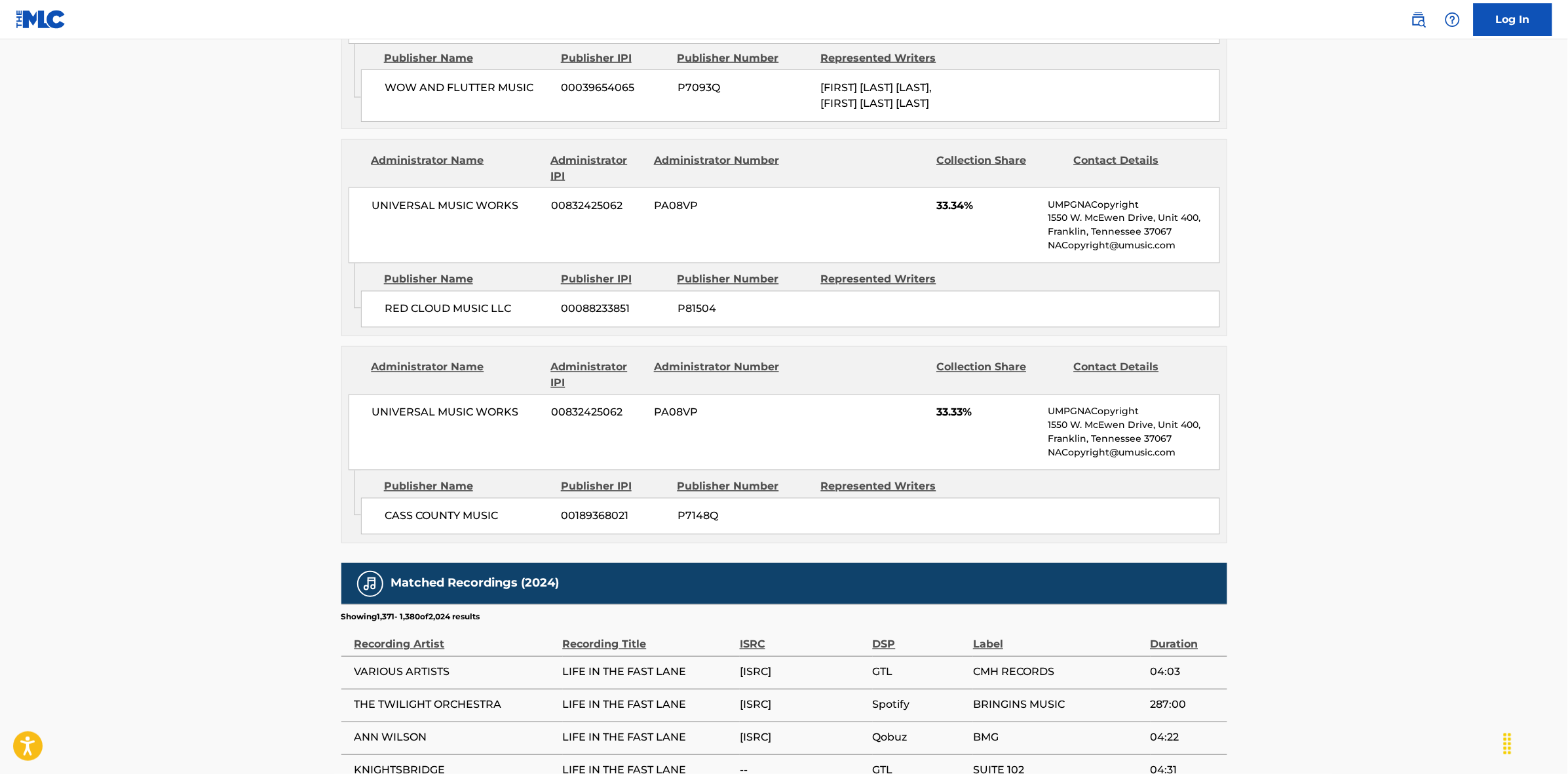 scroll, scrollTop: 1177, scrollLeft: 0, axis: vertical 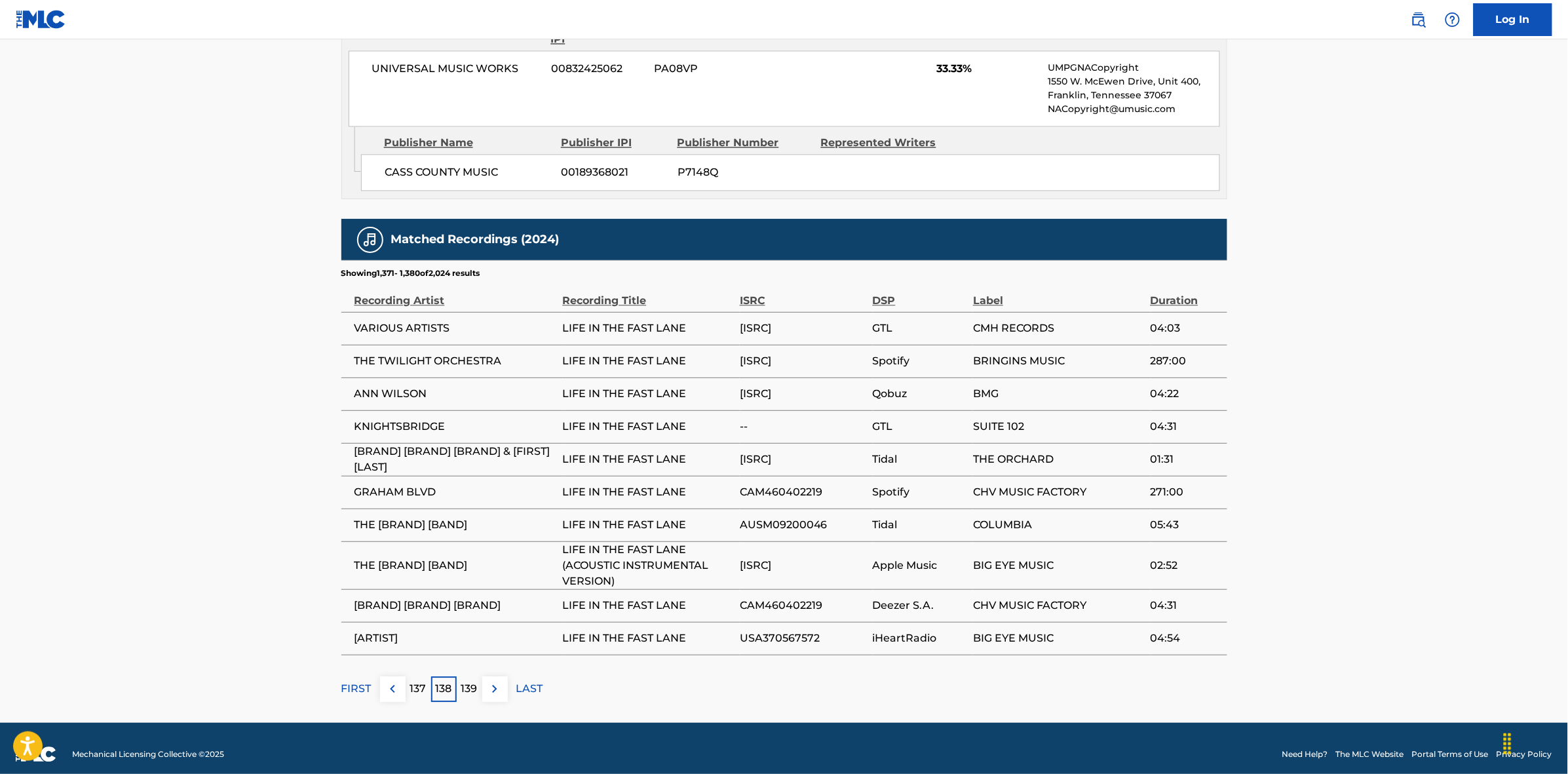 click at bounding box center (495, 689) 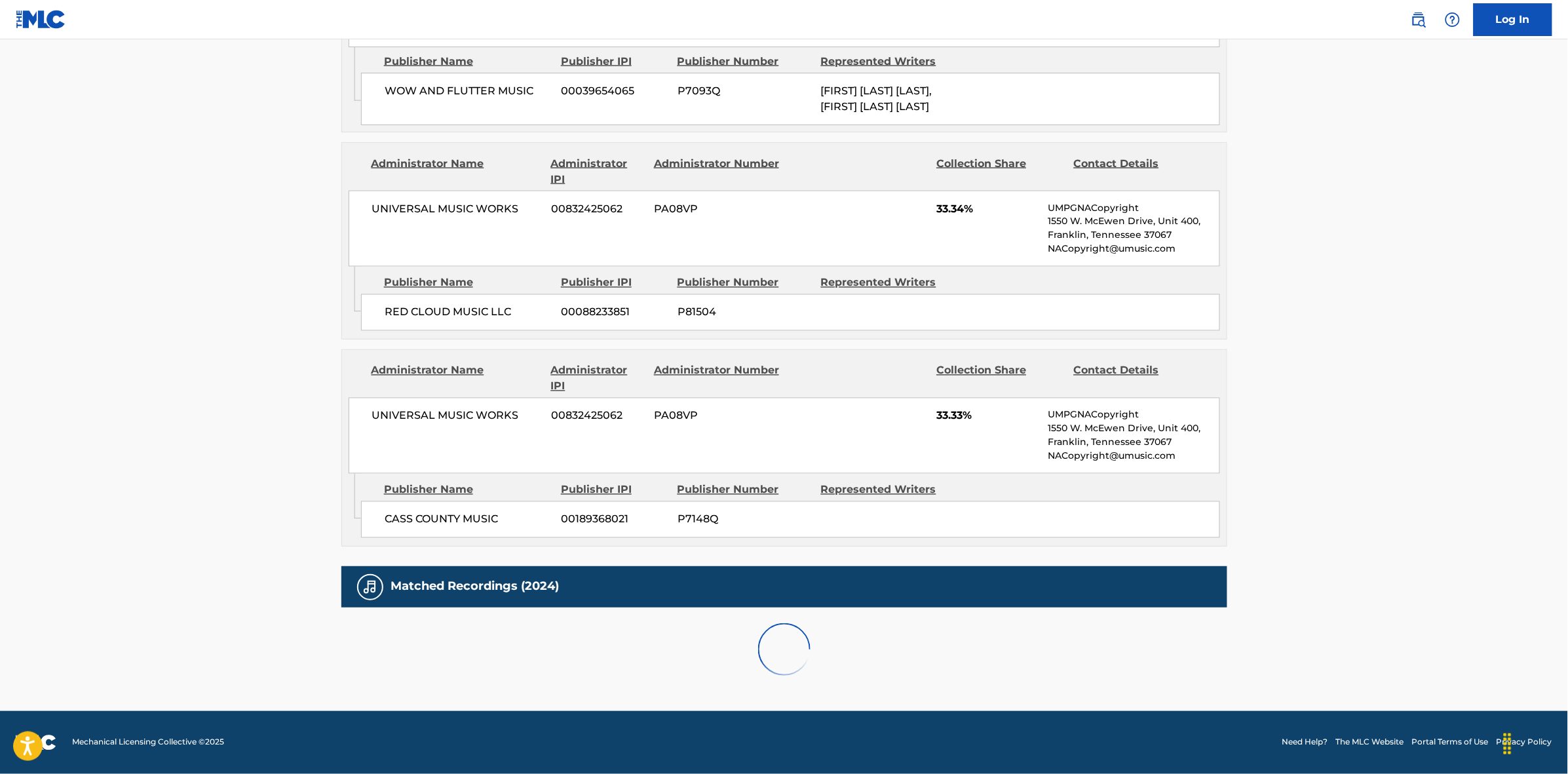 scroll, scrollTop: 1177, scrollLeft: 0, axis: vertical 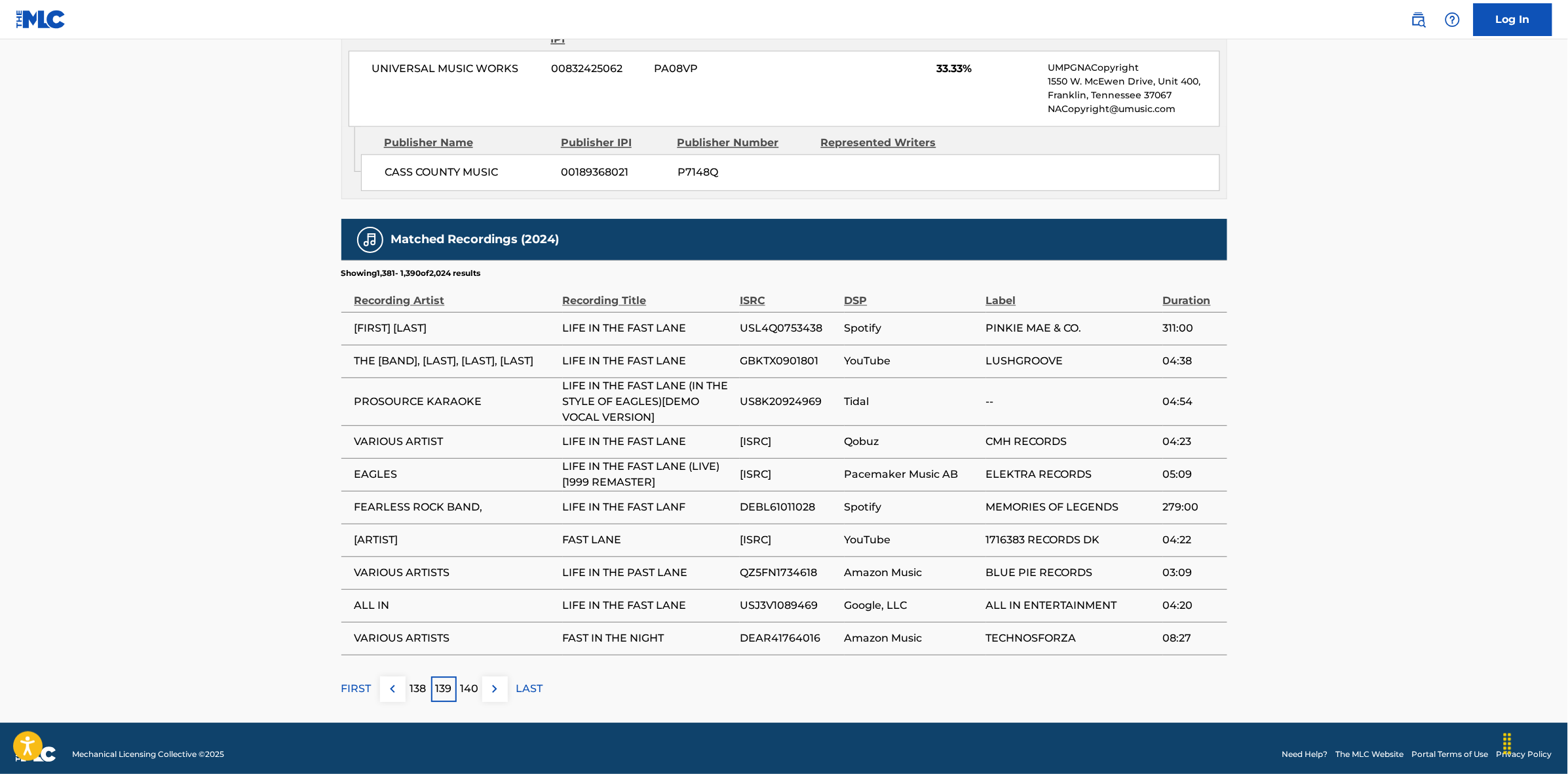 click on "140" at bounding box center [469, 689] 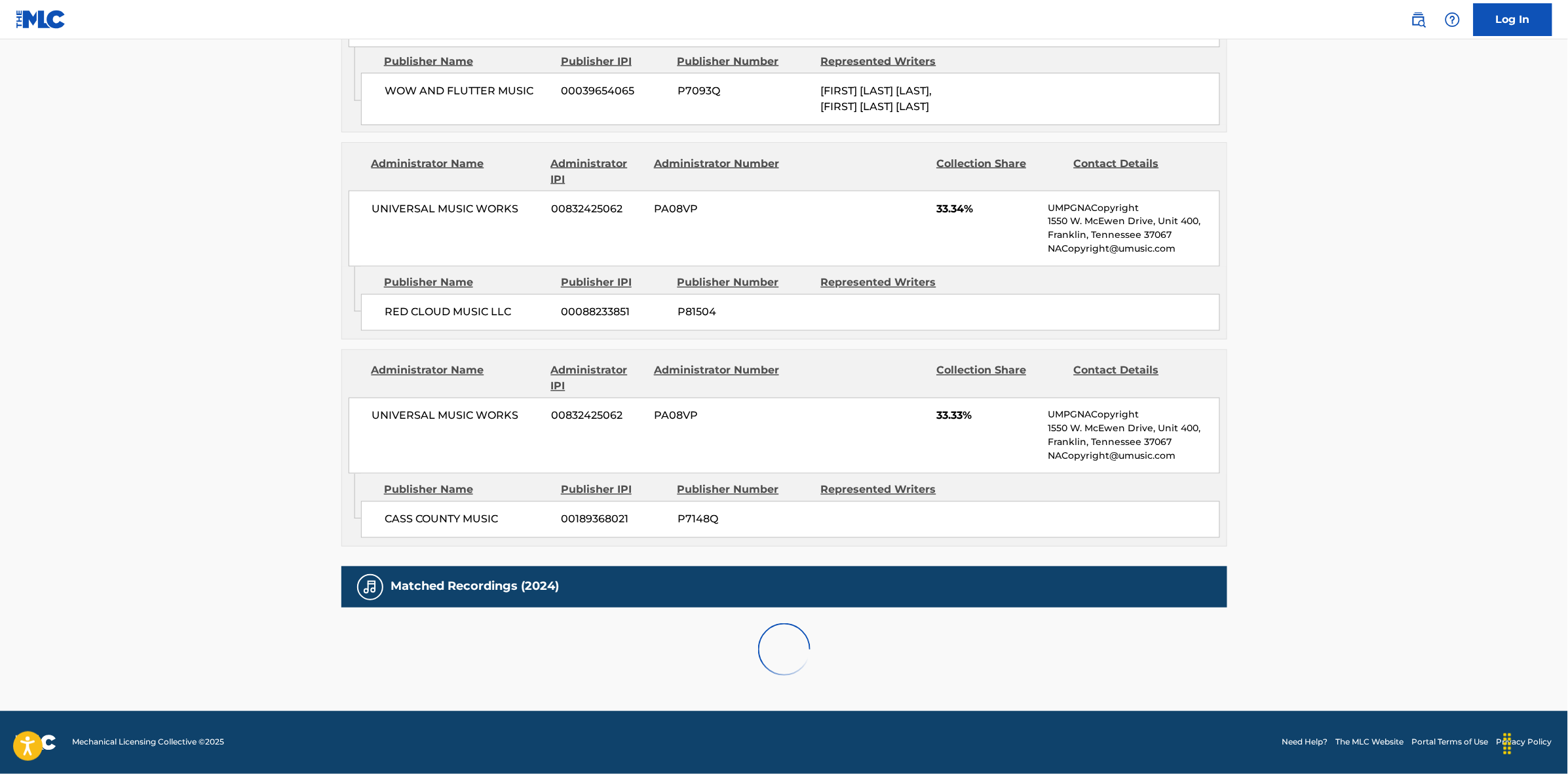 scroll, scrollTop: 1177, scrollLeft: 0, axis: vertical 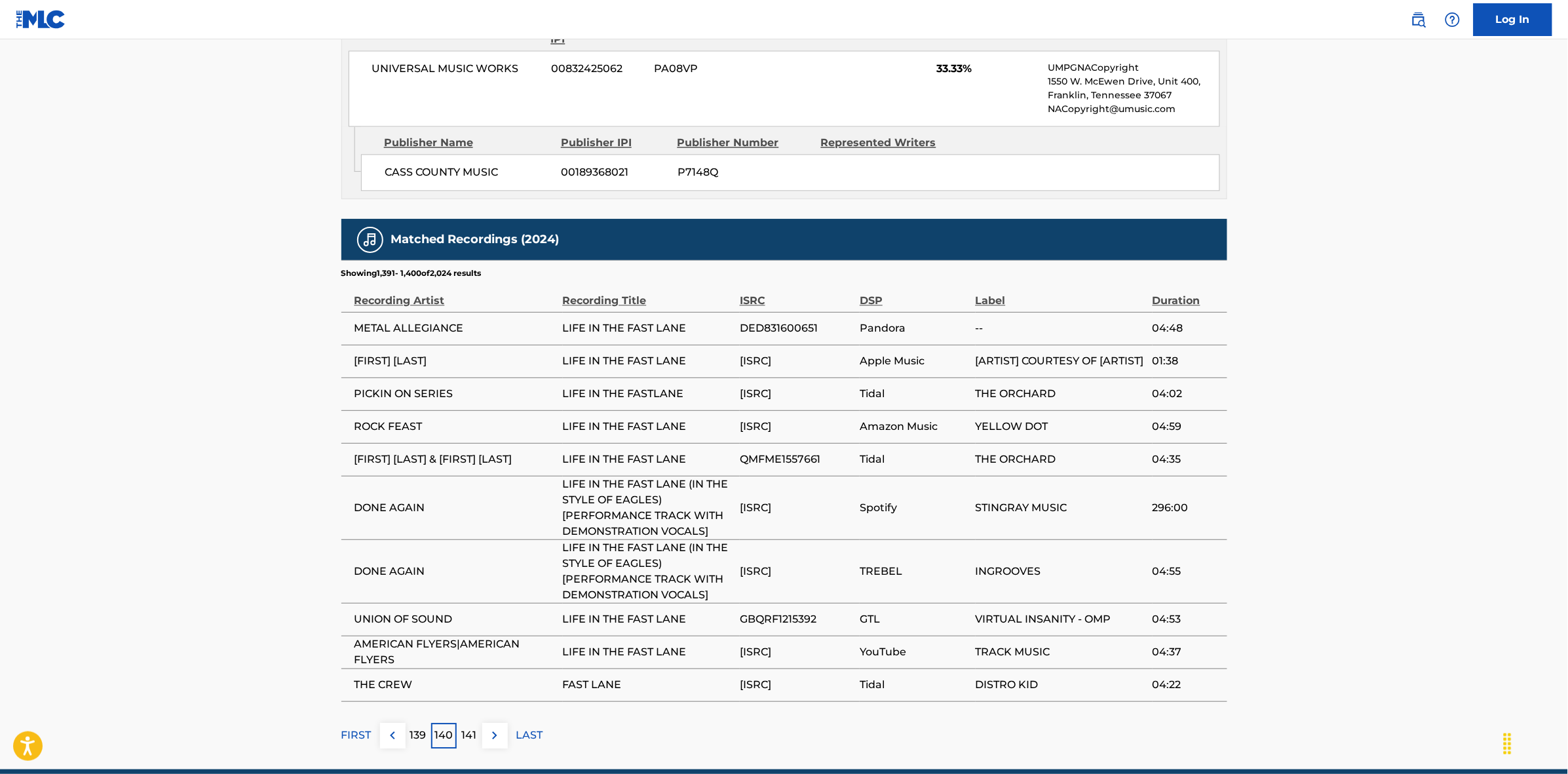 click on "141" at bounding box center (469, 735) 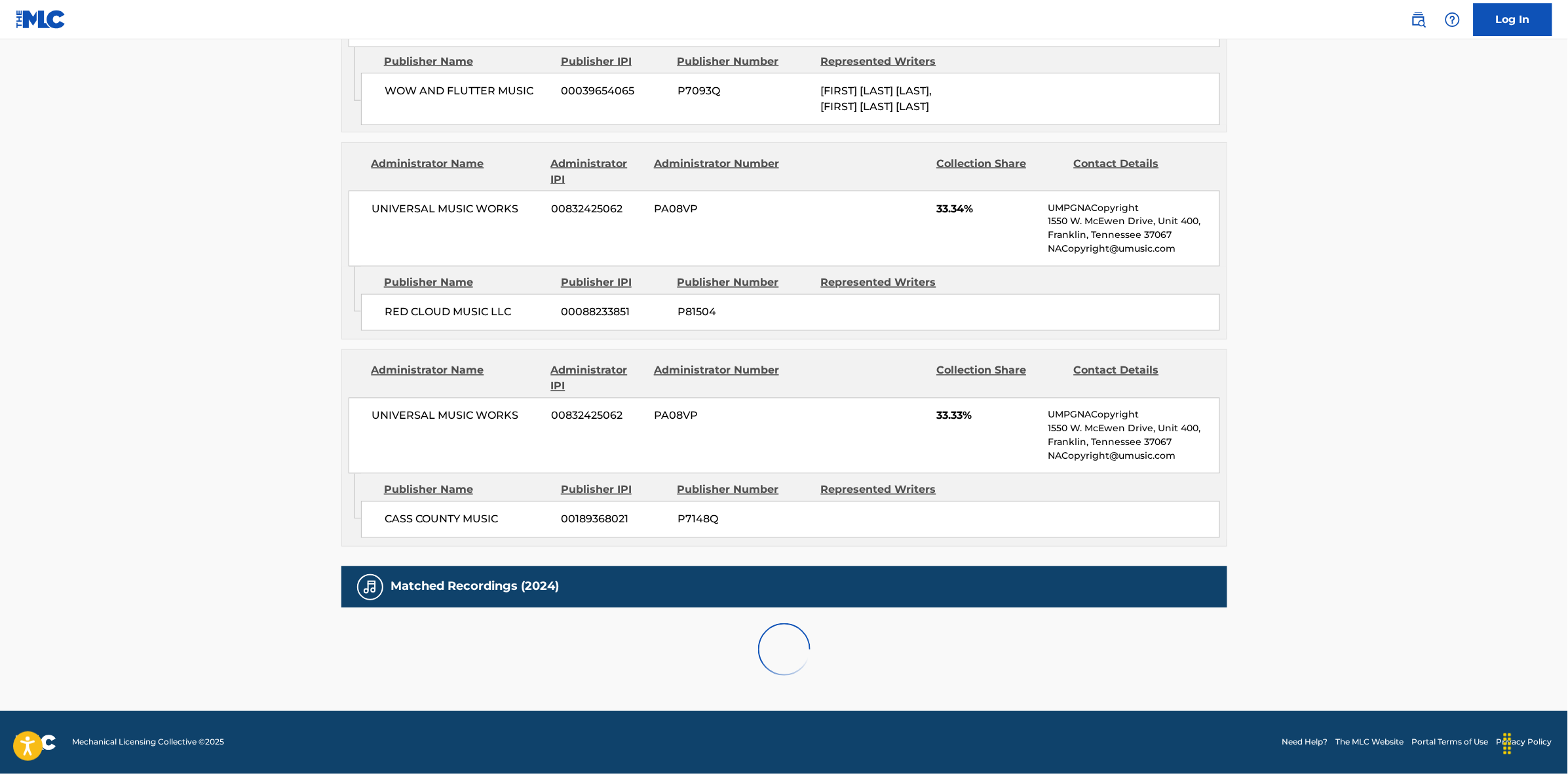 scroll, scrollTop: 1177, scrollLeft: 0, axis: vertical 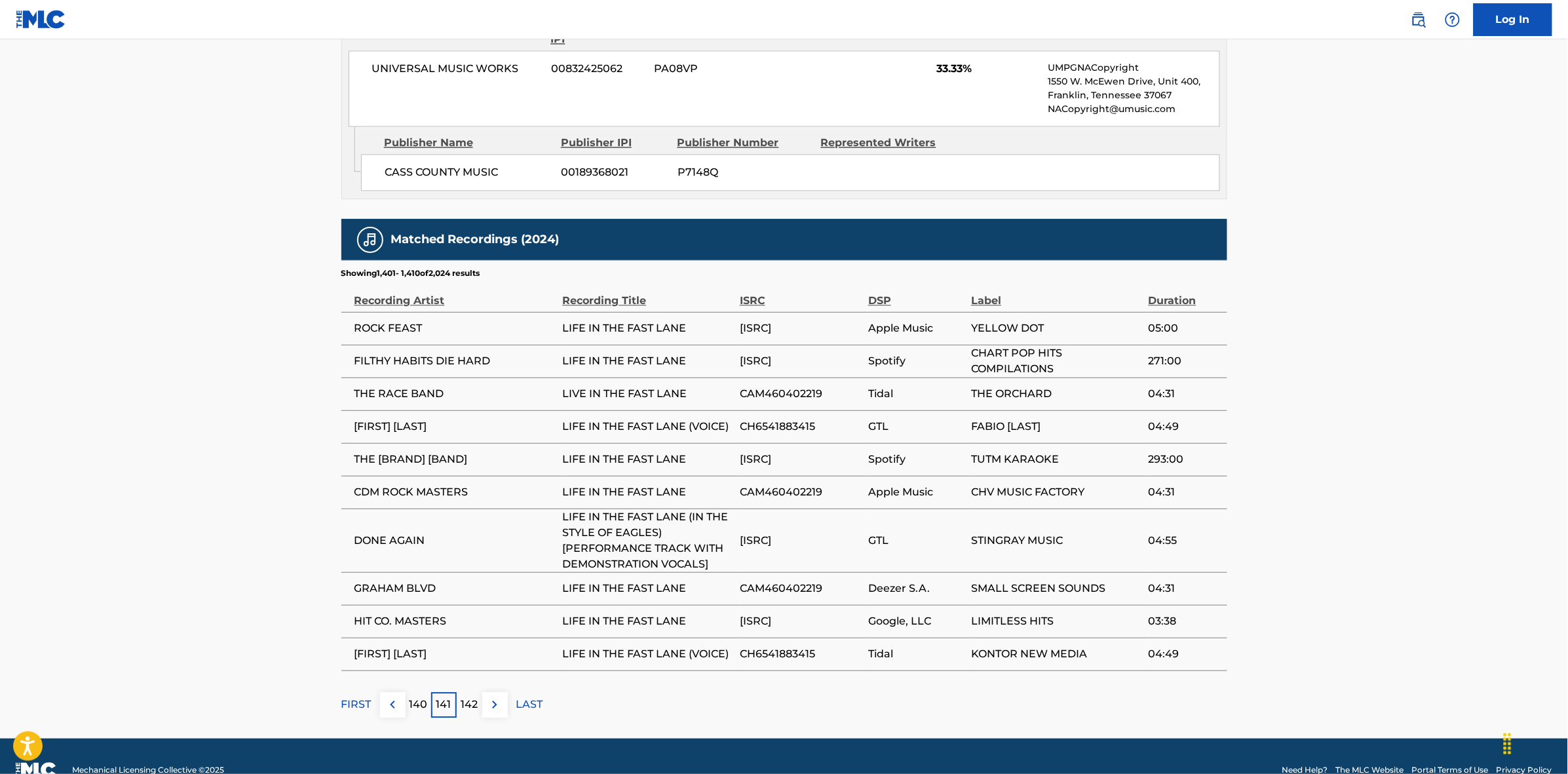 click at bounding box center (495, 705) 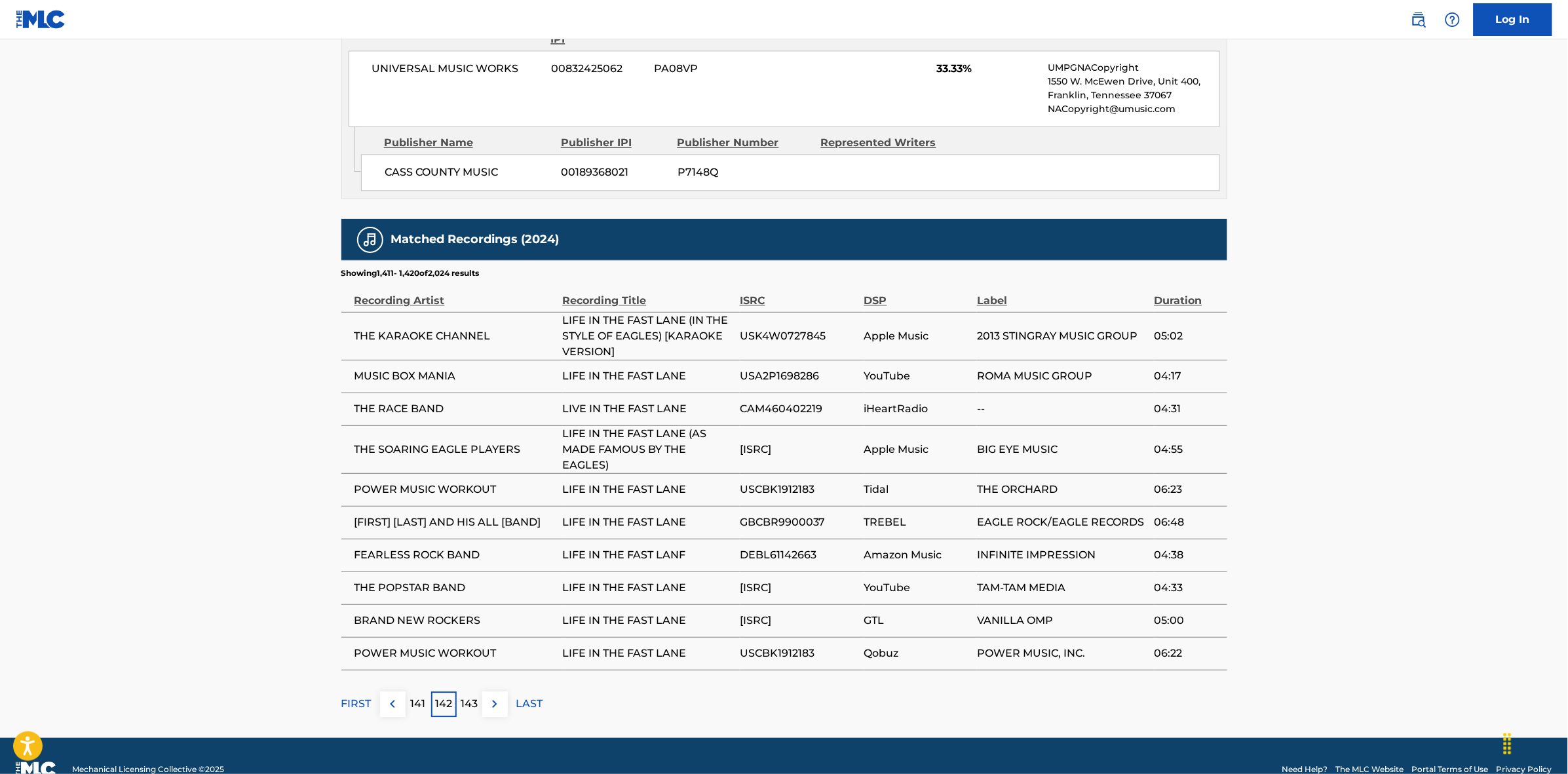 click at bounding box center [495, 704] 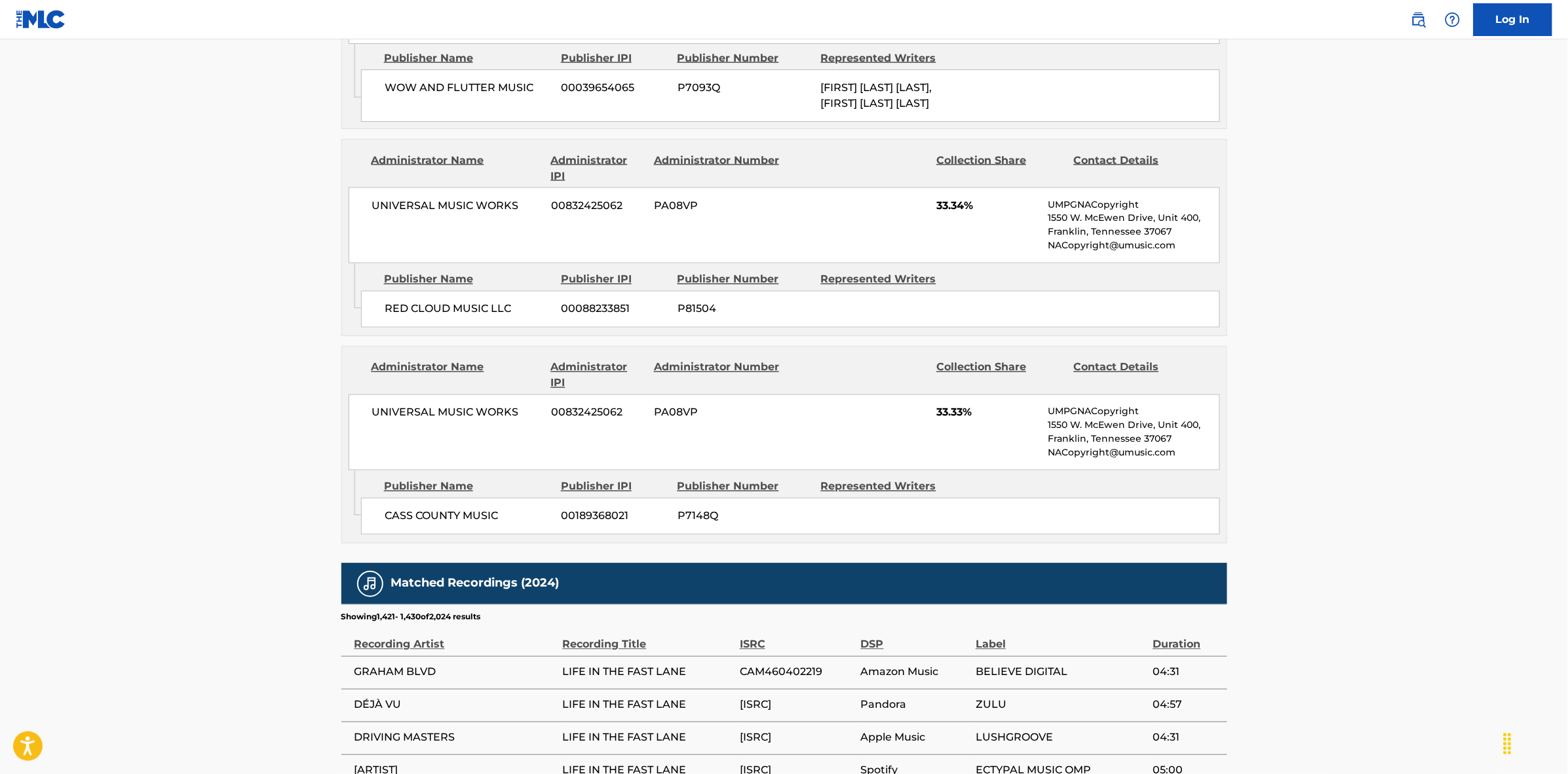 scroll, scrollTop: 1177, scrollLeft: 0, axis: vertical 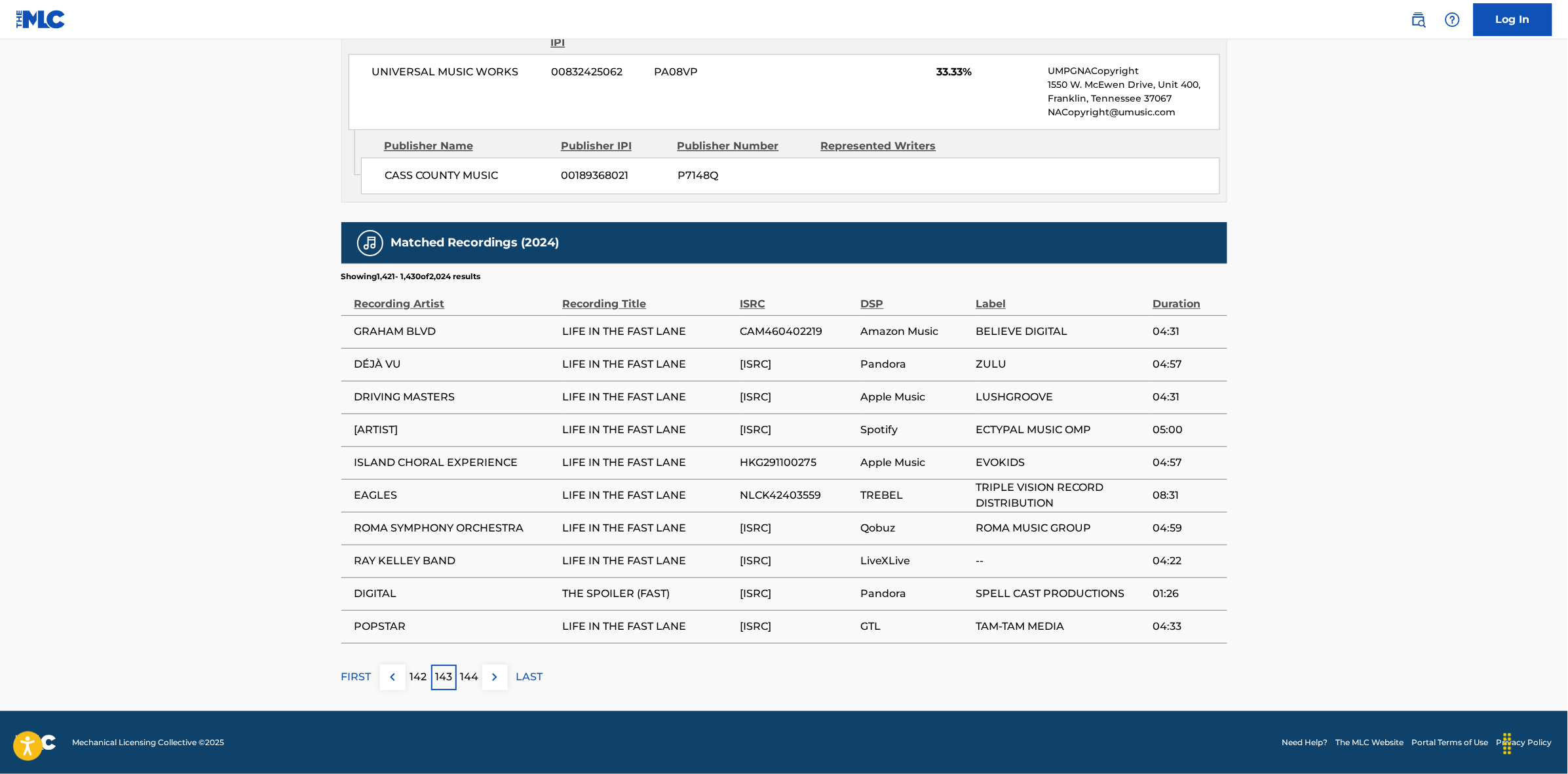 click at bounding box center (495, 677) 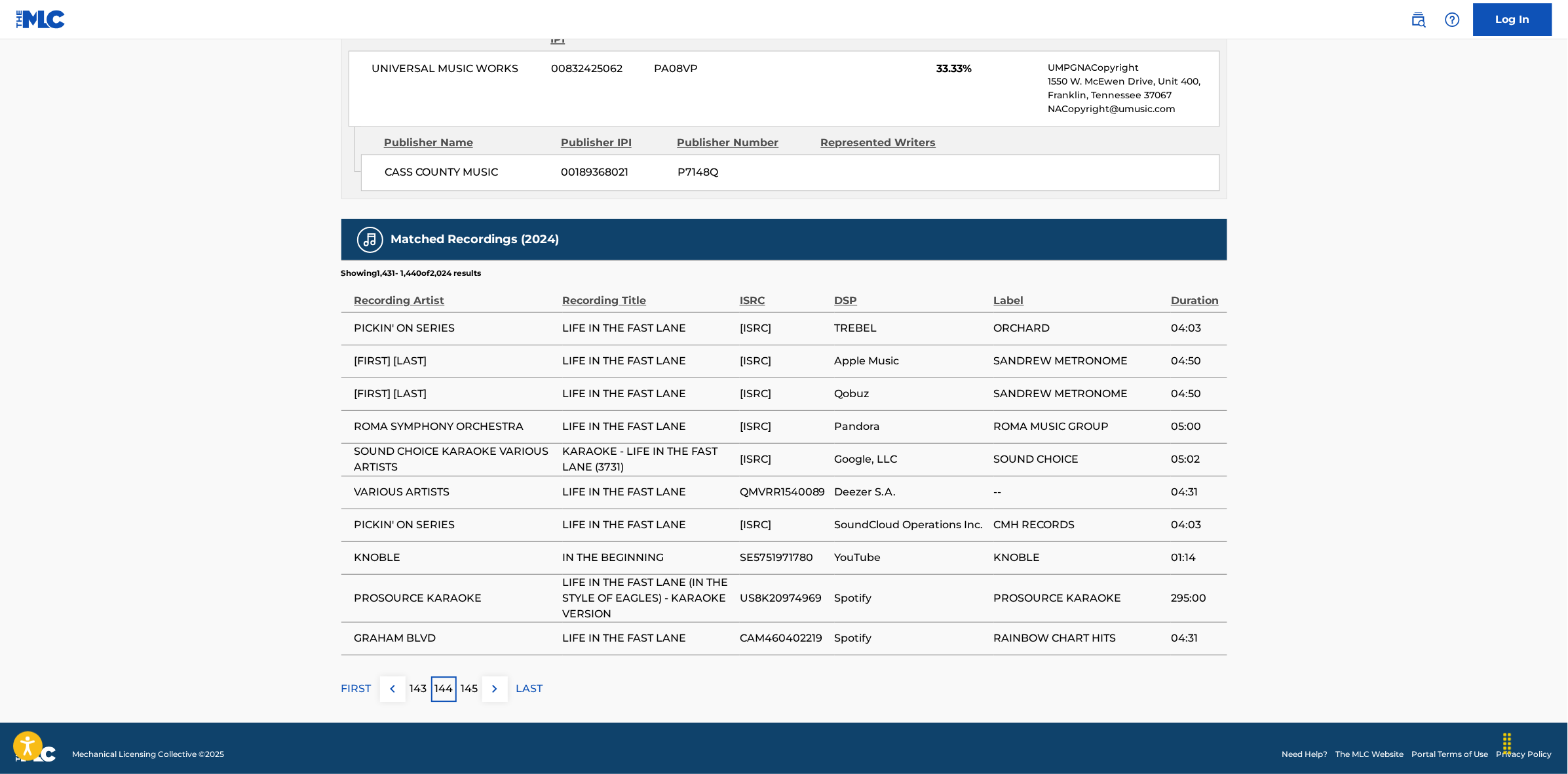 click at bounding box center (495, 689) 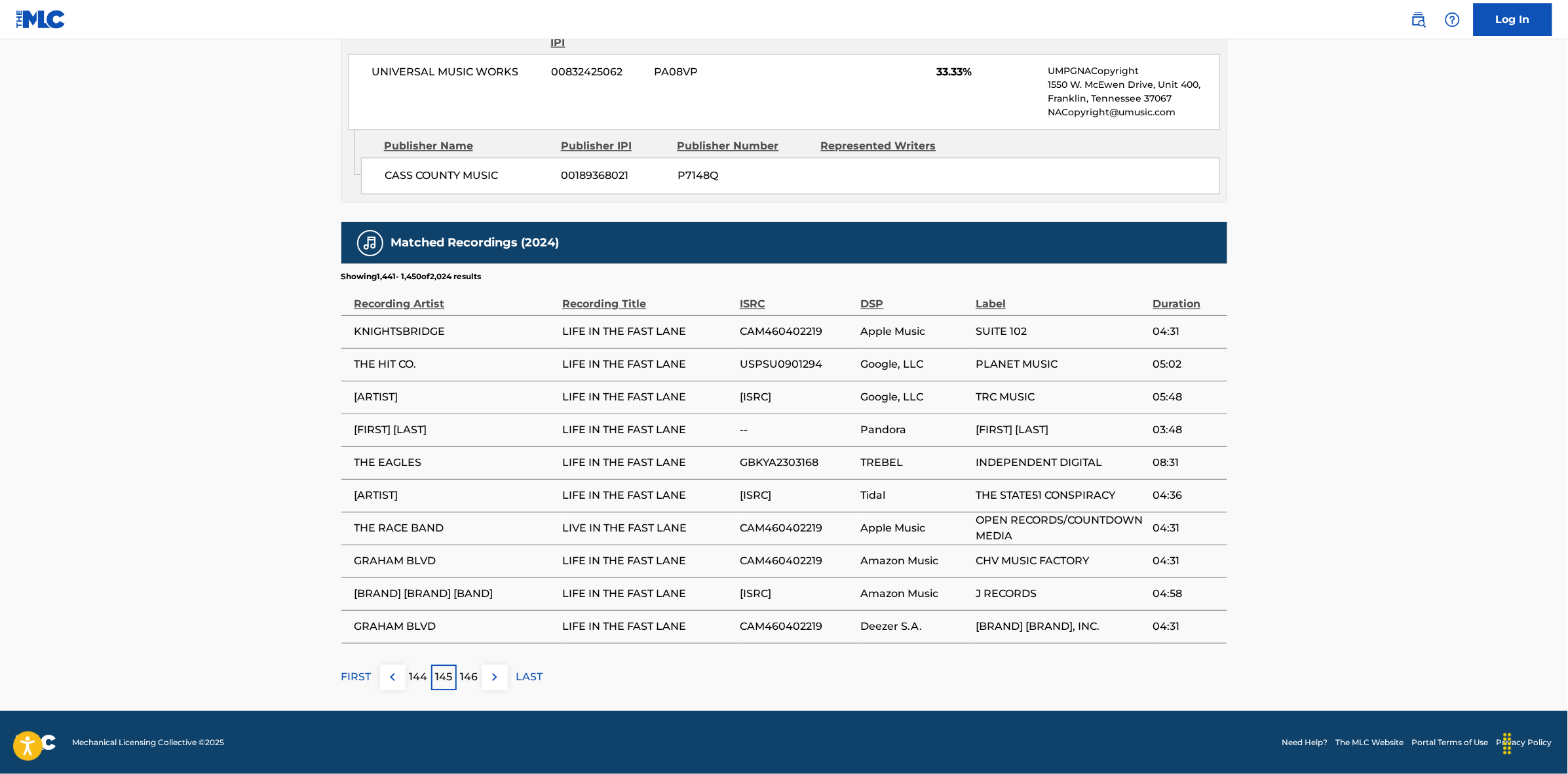 click at bounding box center [495, 677] 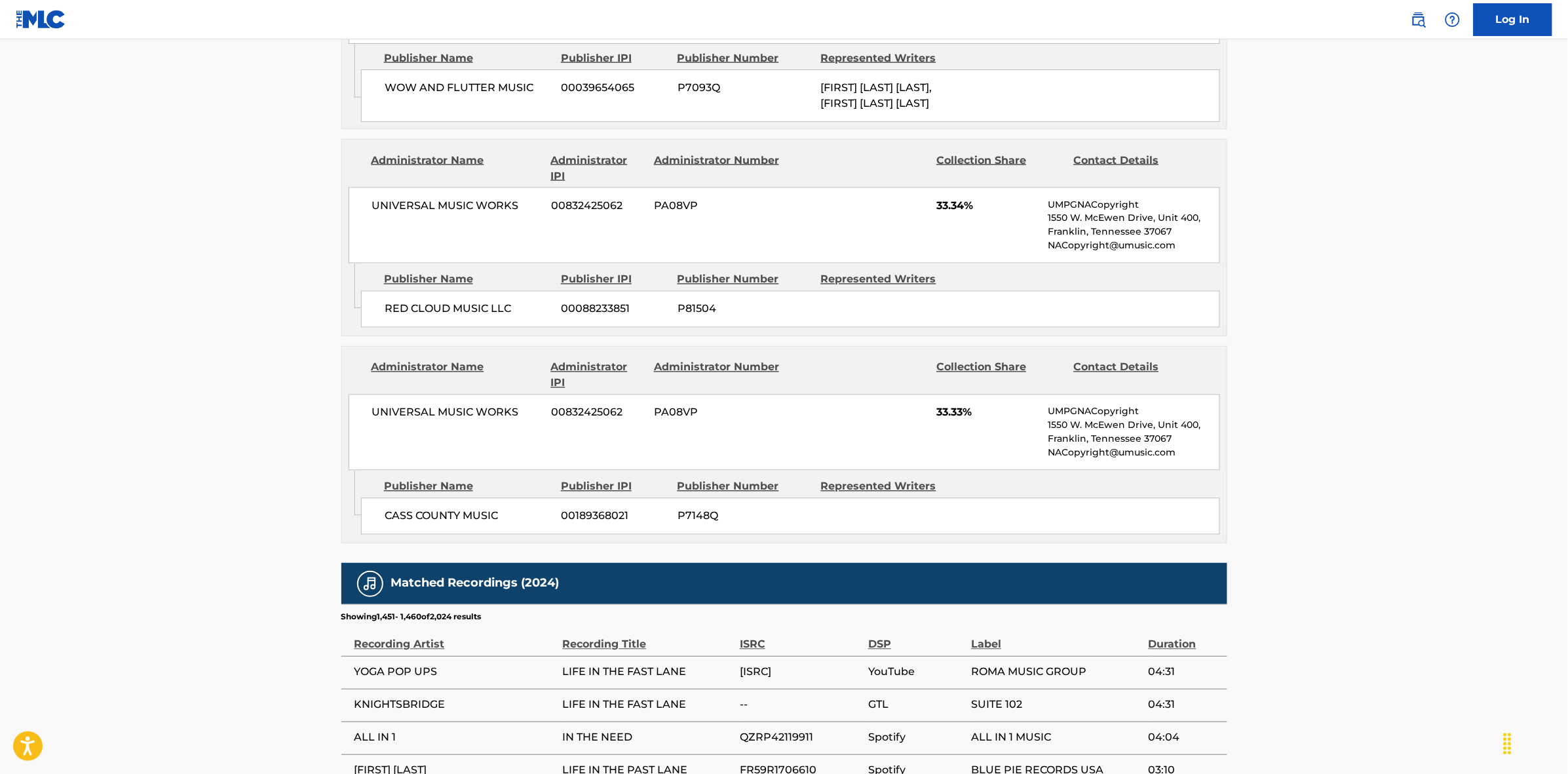 scroll, scrollTop: 1177, scrollLeft: 0, axis: vertical 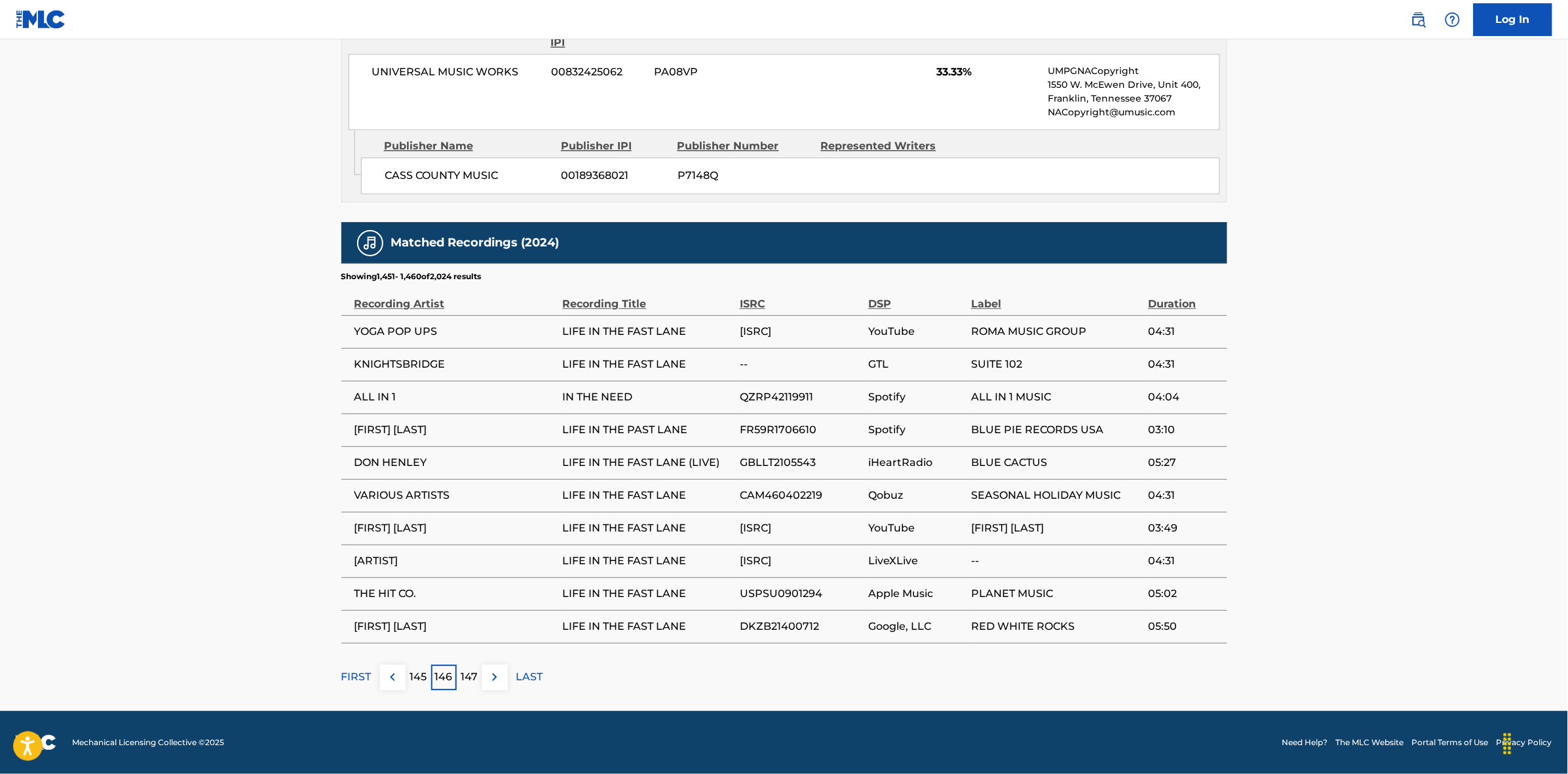 click at bounding box center (495, 677) 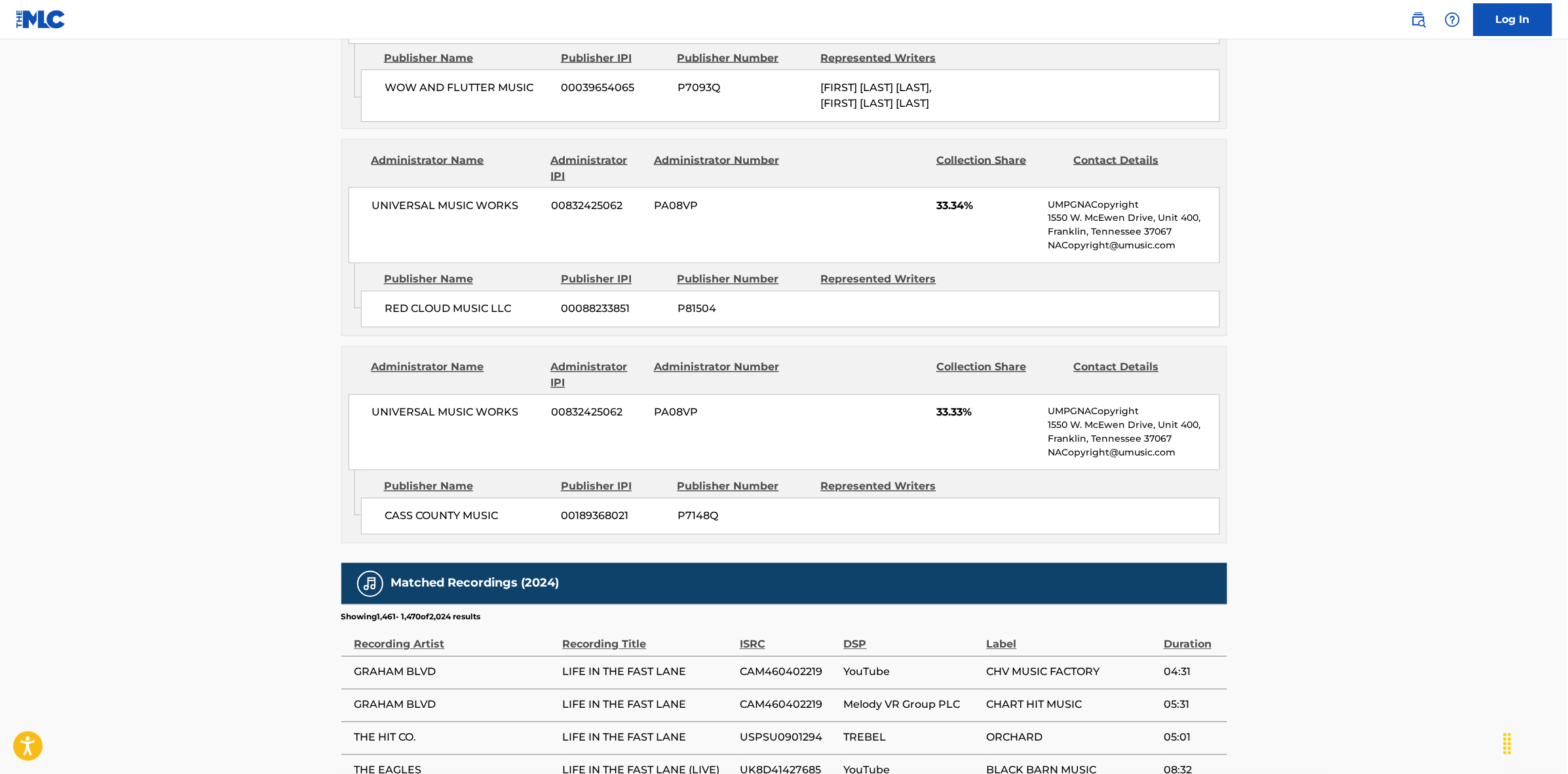 scroll, scrollTop: 1177, scrollLeft: 0, axis: vertical 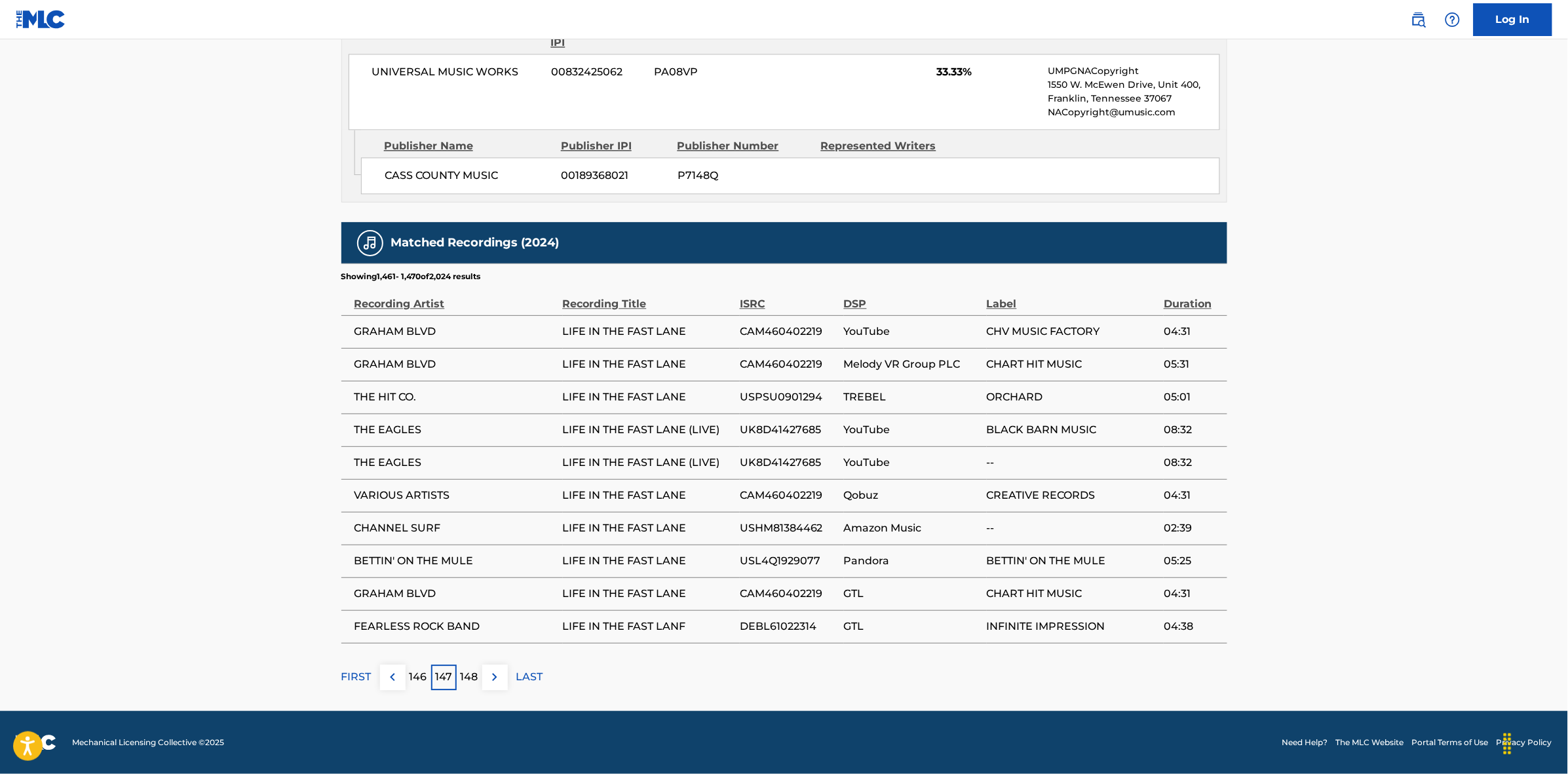 click at bounding box center (495, 677) 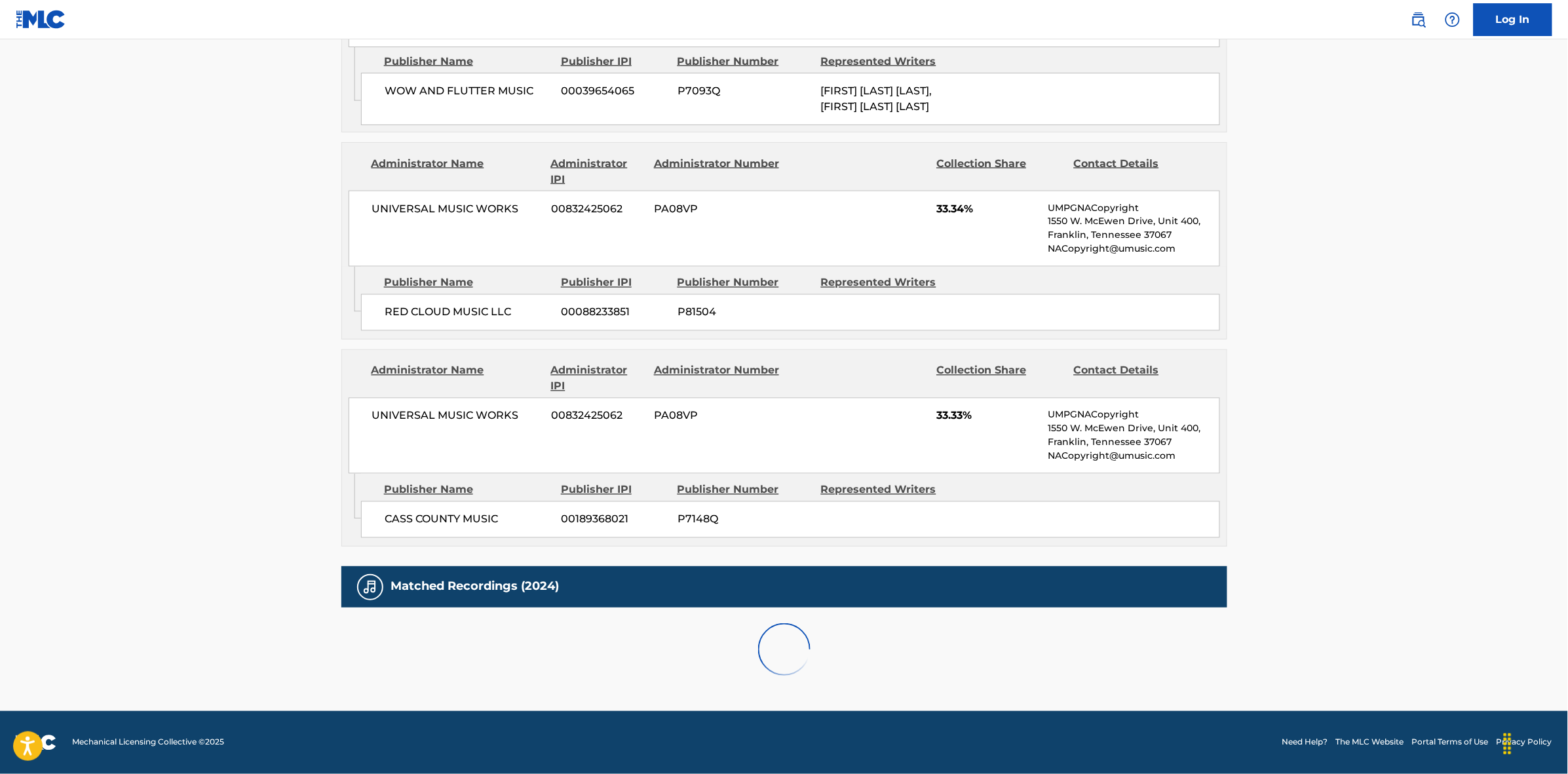 scroll, scrollTop: 1177, scrollLeft: 0, axis: vertical 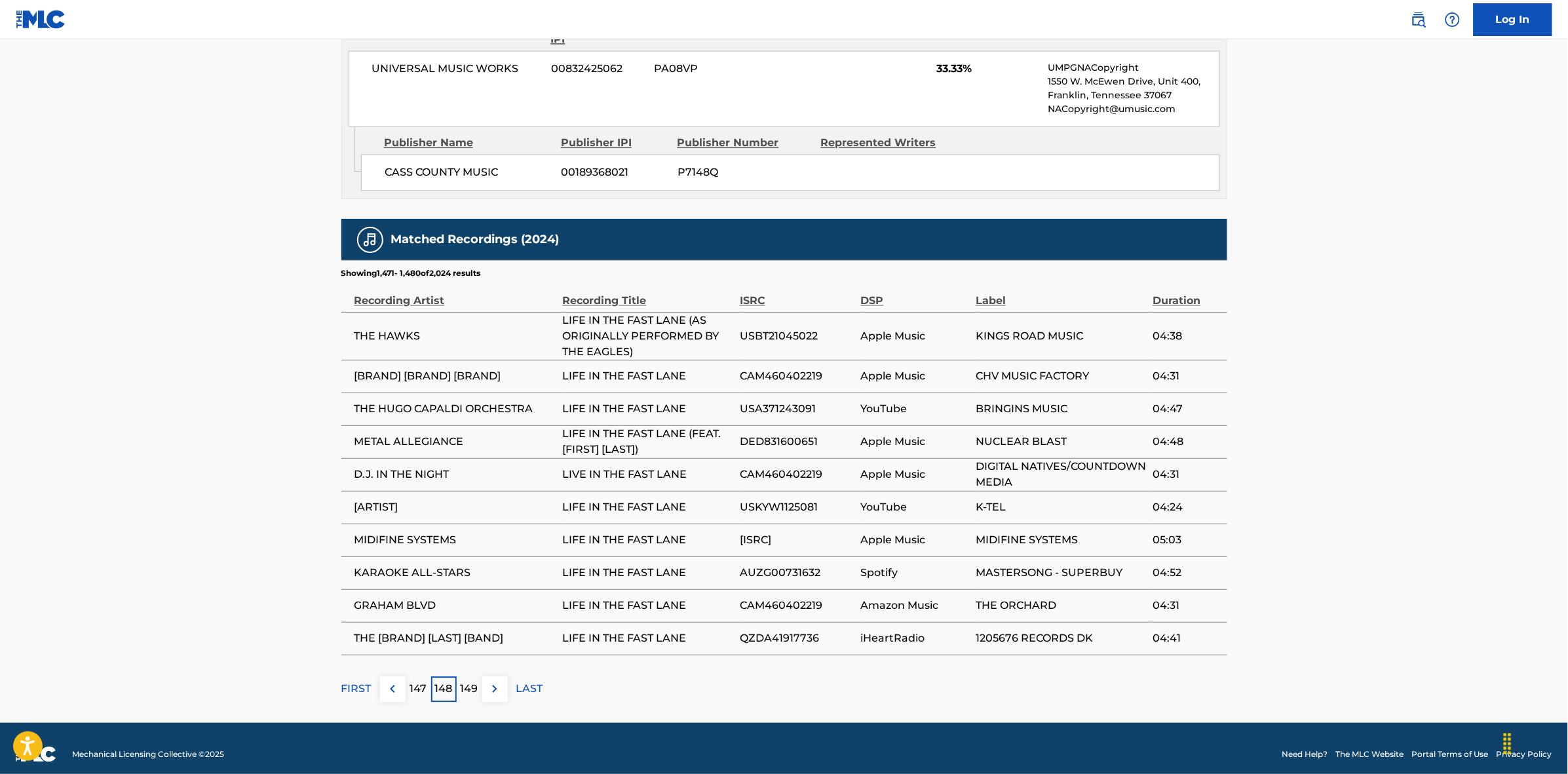 click at bounding box center (495, 689) 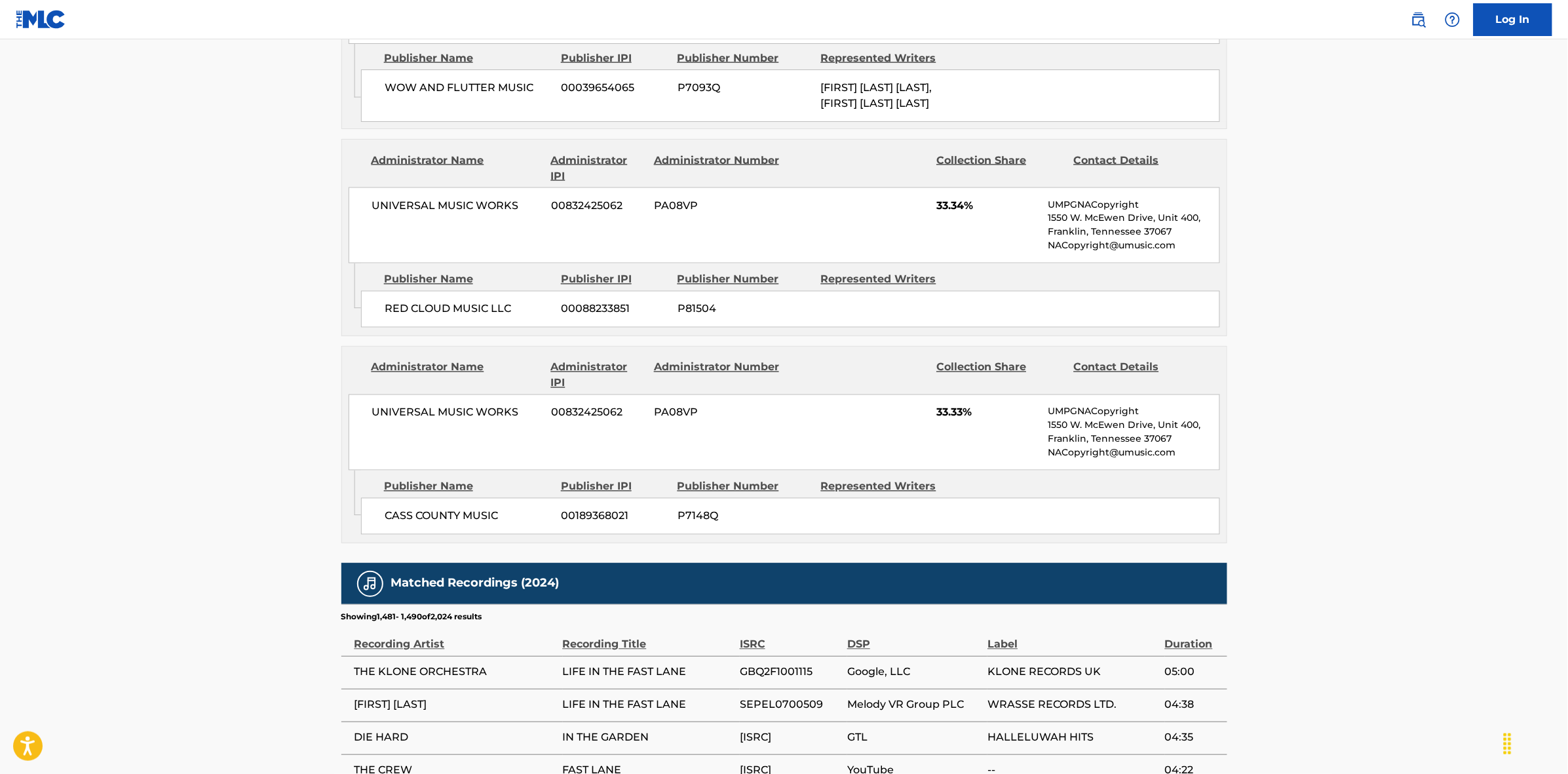 scroll, scrollTop: 1177, scrollLeft: 0, axis: vertical 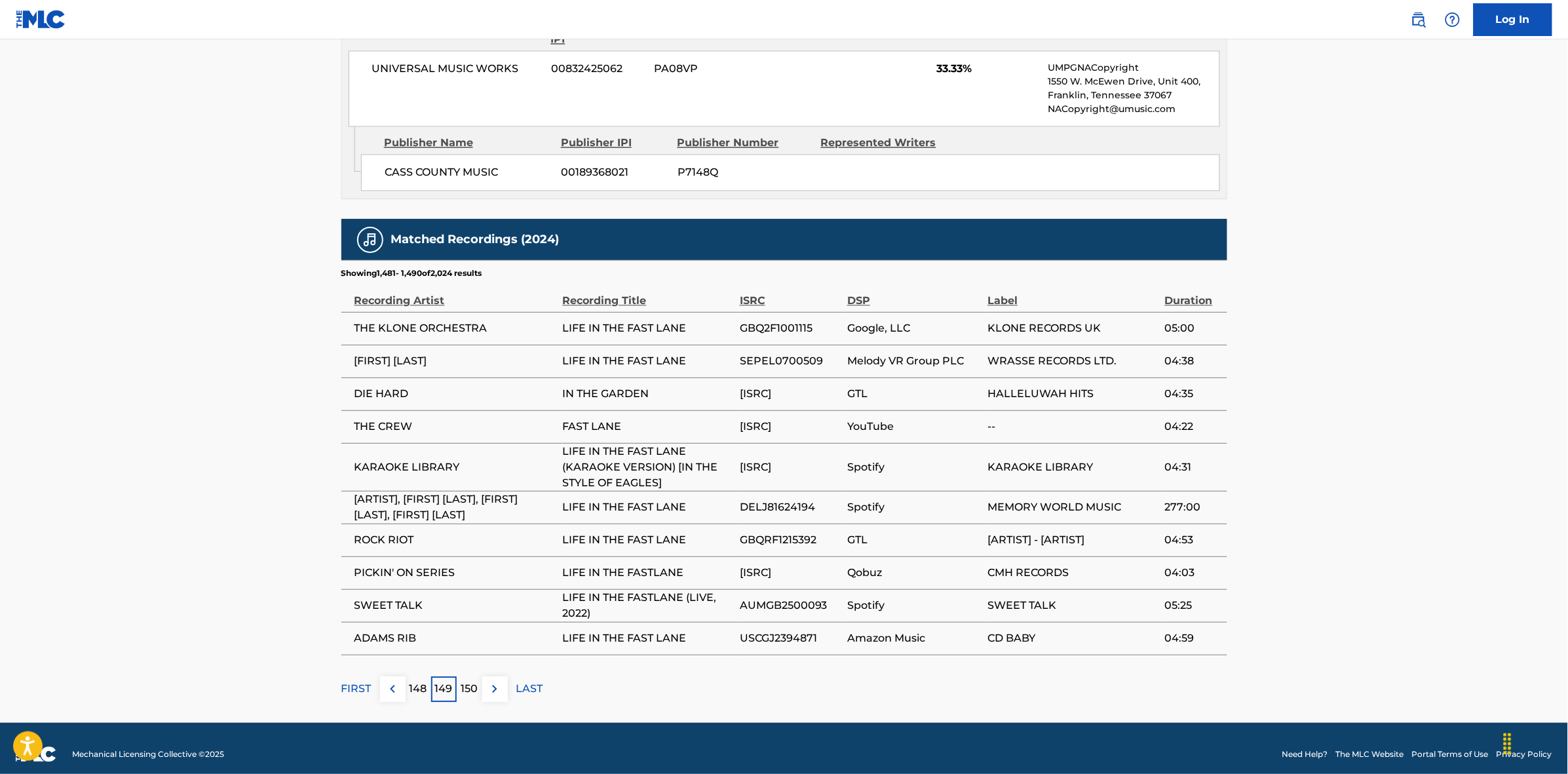 click at bounding box center (495, 689) 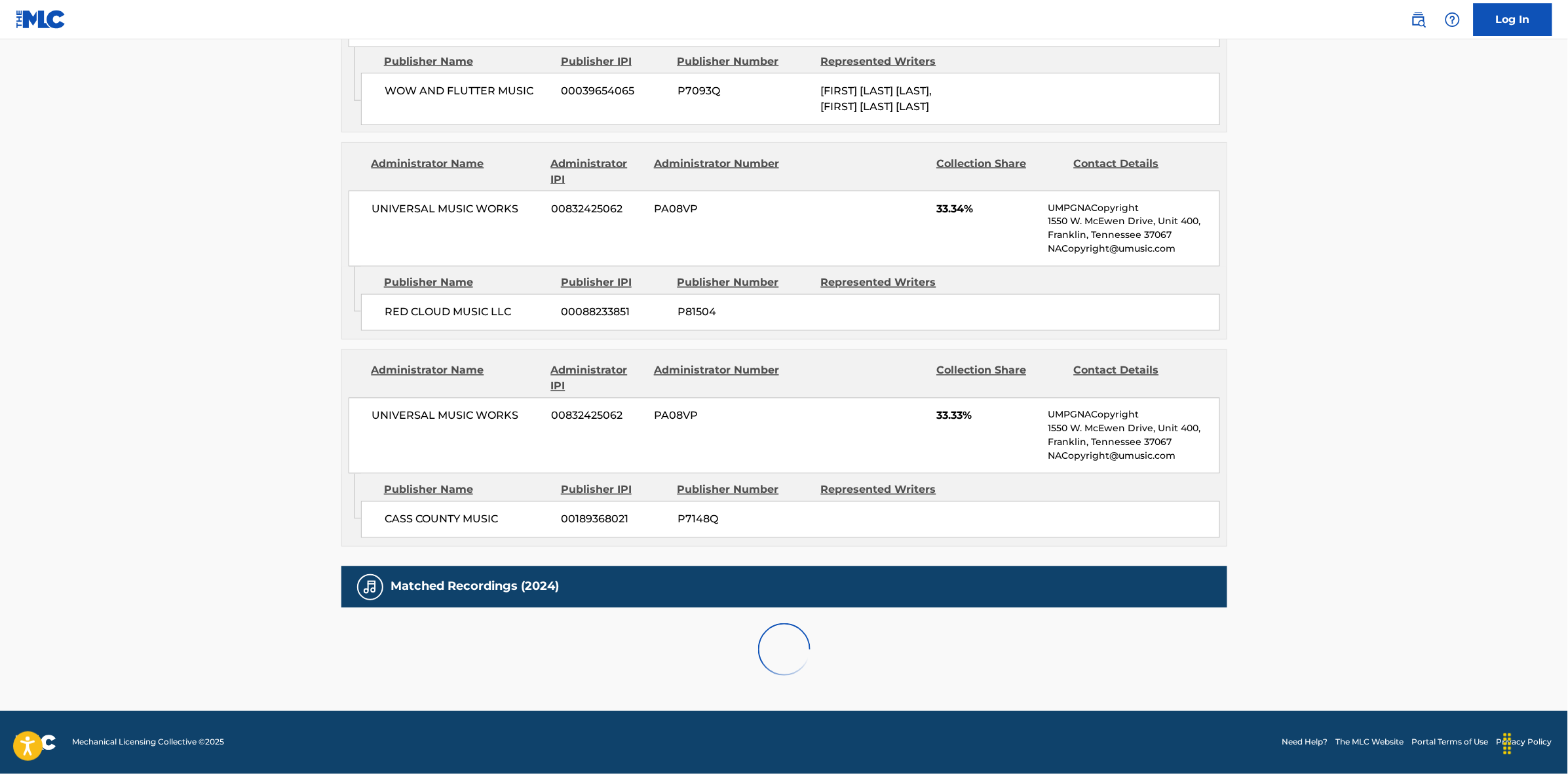 scroll, scrollTop: 1177, scrollLeft: 0, axis: vertical 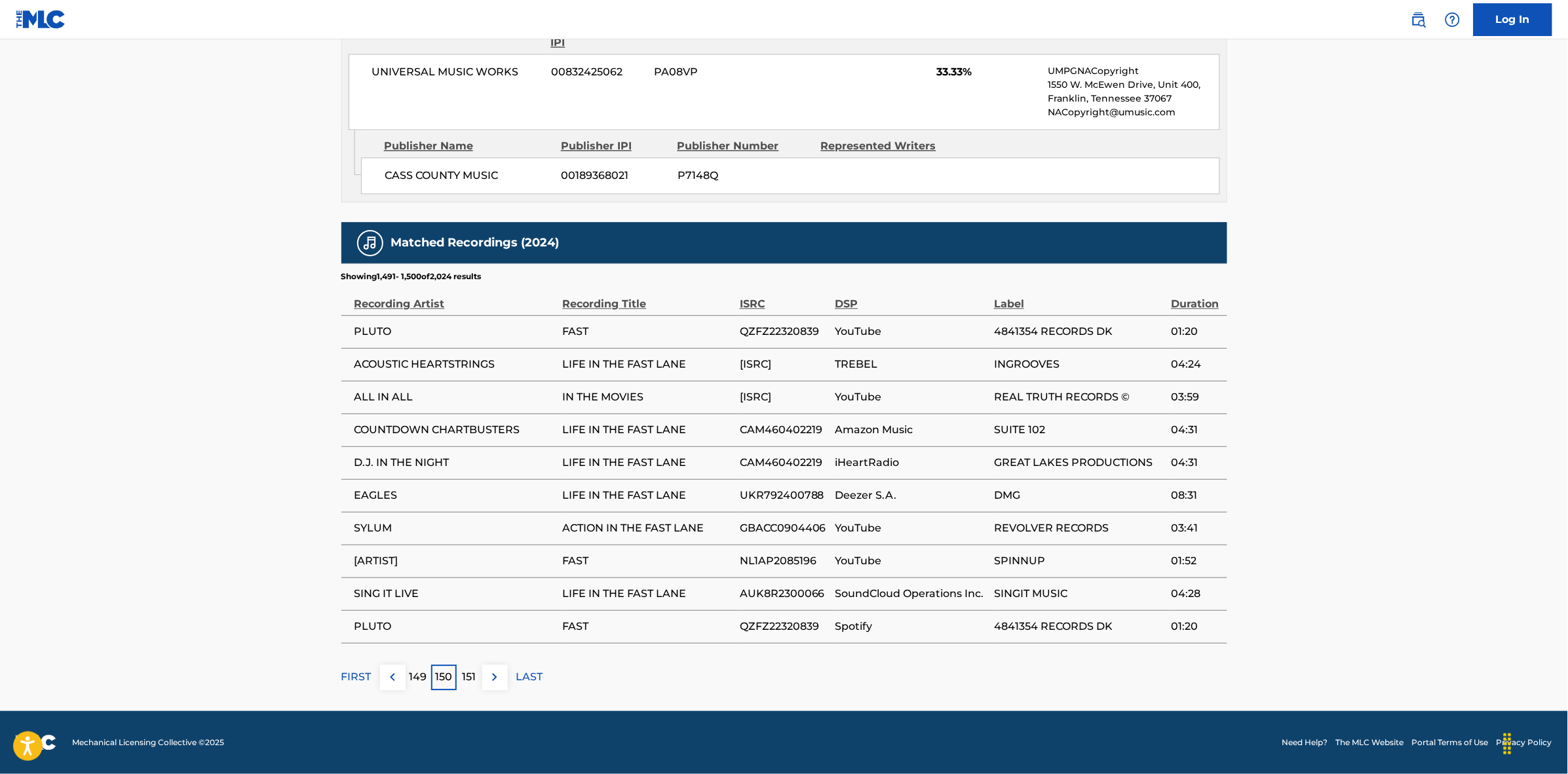click at bounding box center [495, 677] 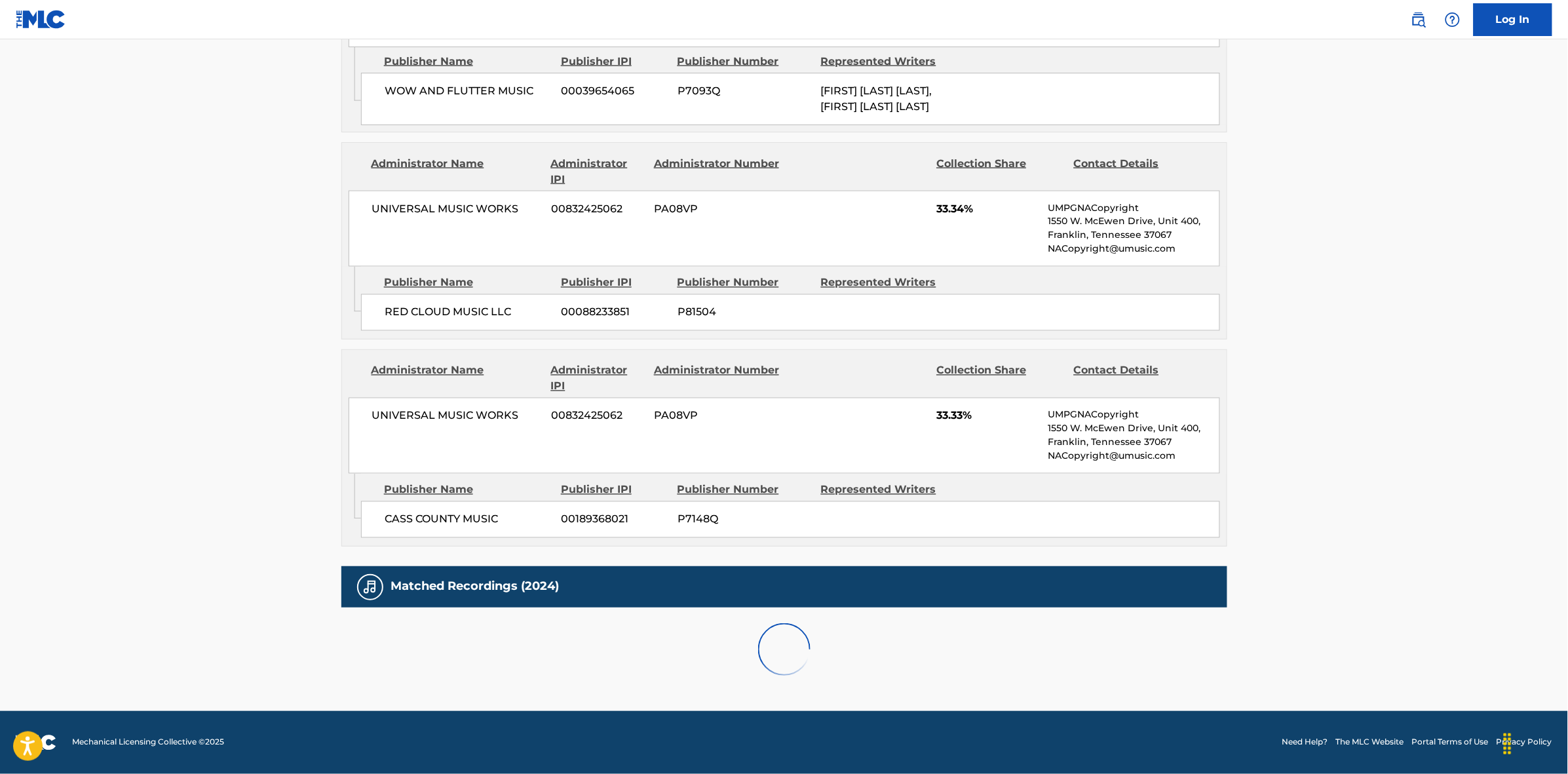 scroll, scrollTop: 1177, scrollLeft: 0, axis: vertical 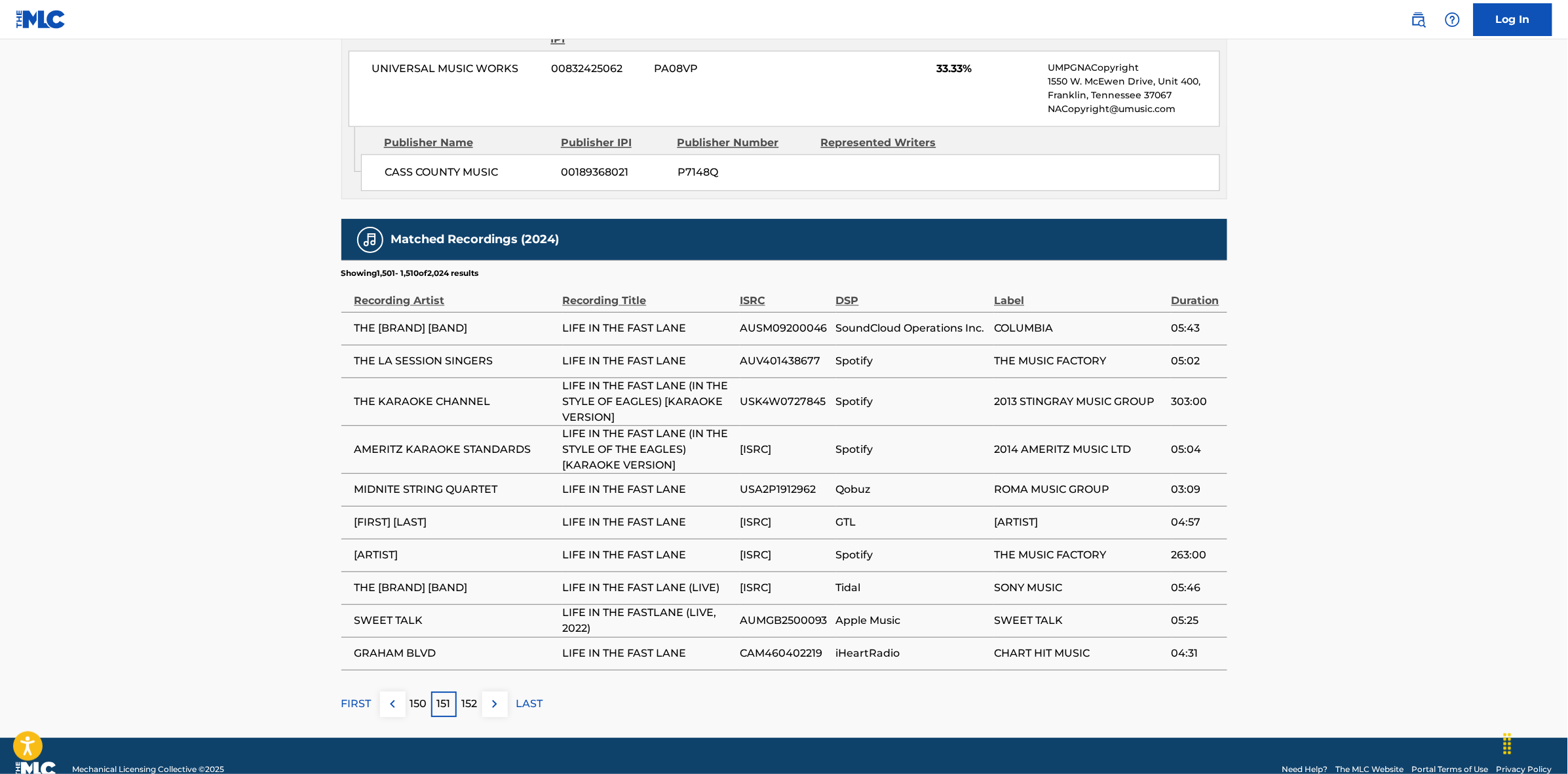 click at bounding box center [495, 704] 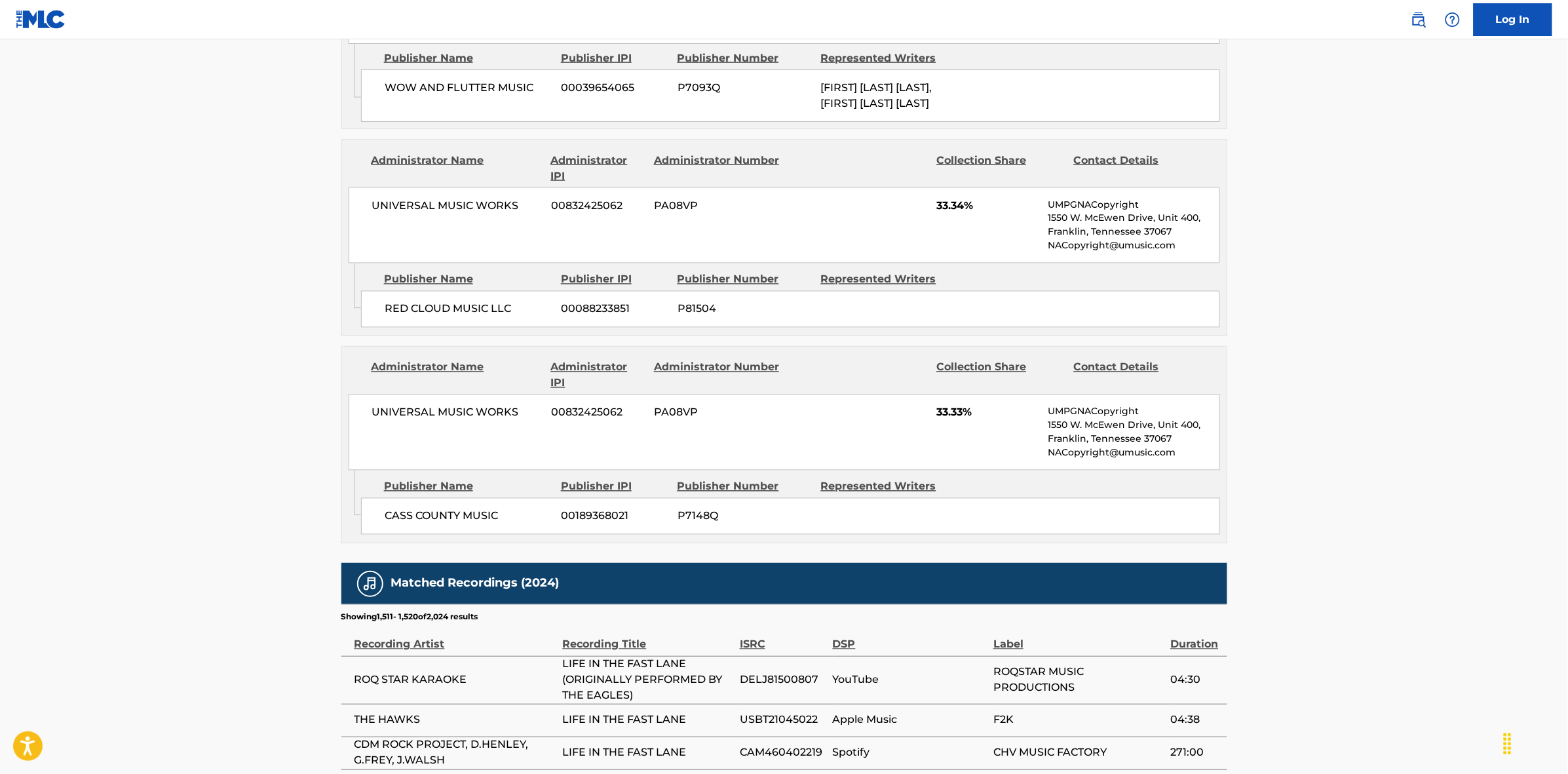 scroll, scrollTop: 1177, scrollLeft: 0, axis: vertical 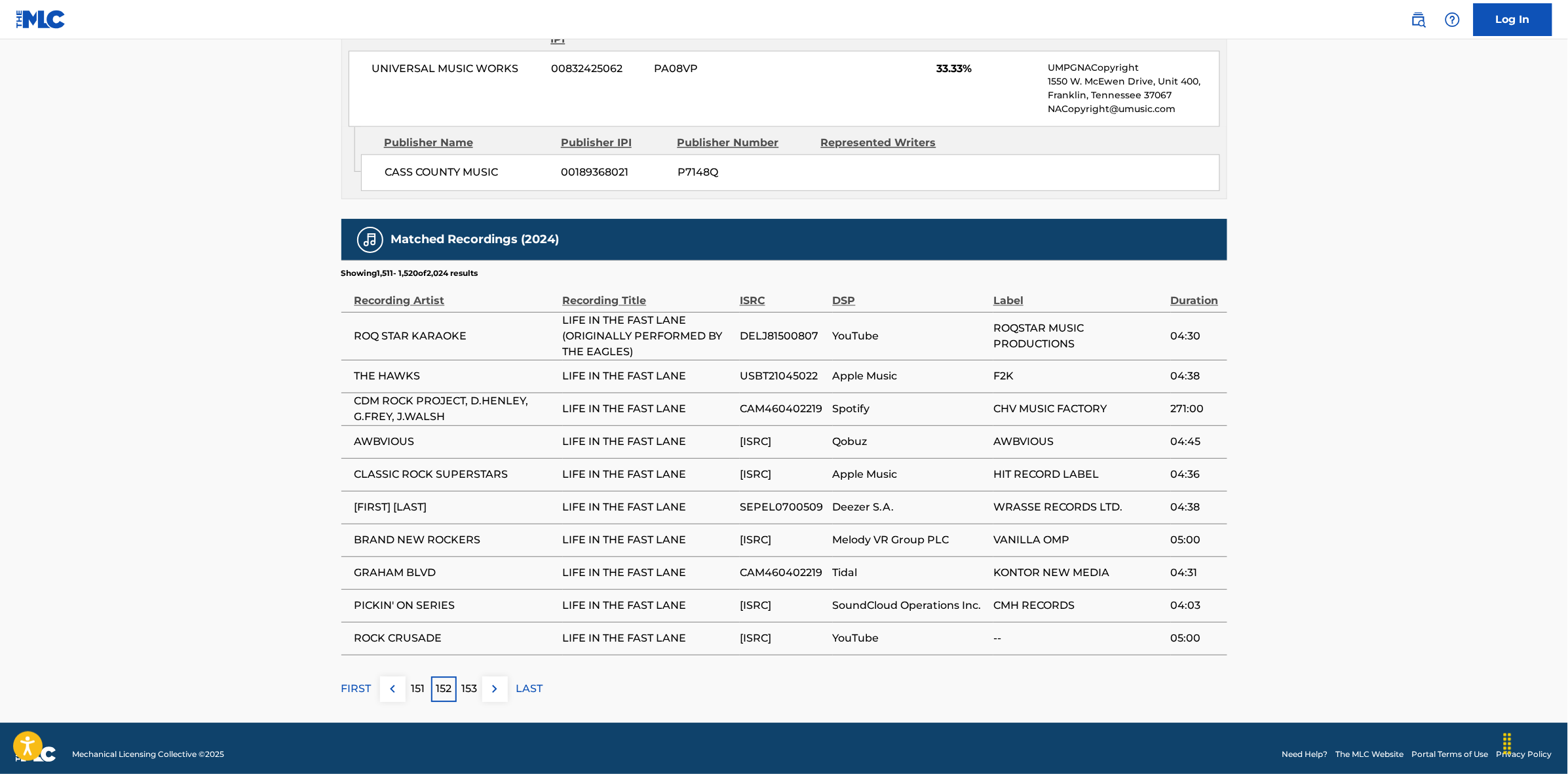 click at bounding box center [495, 689] 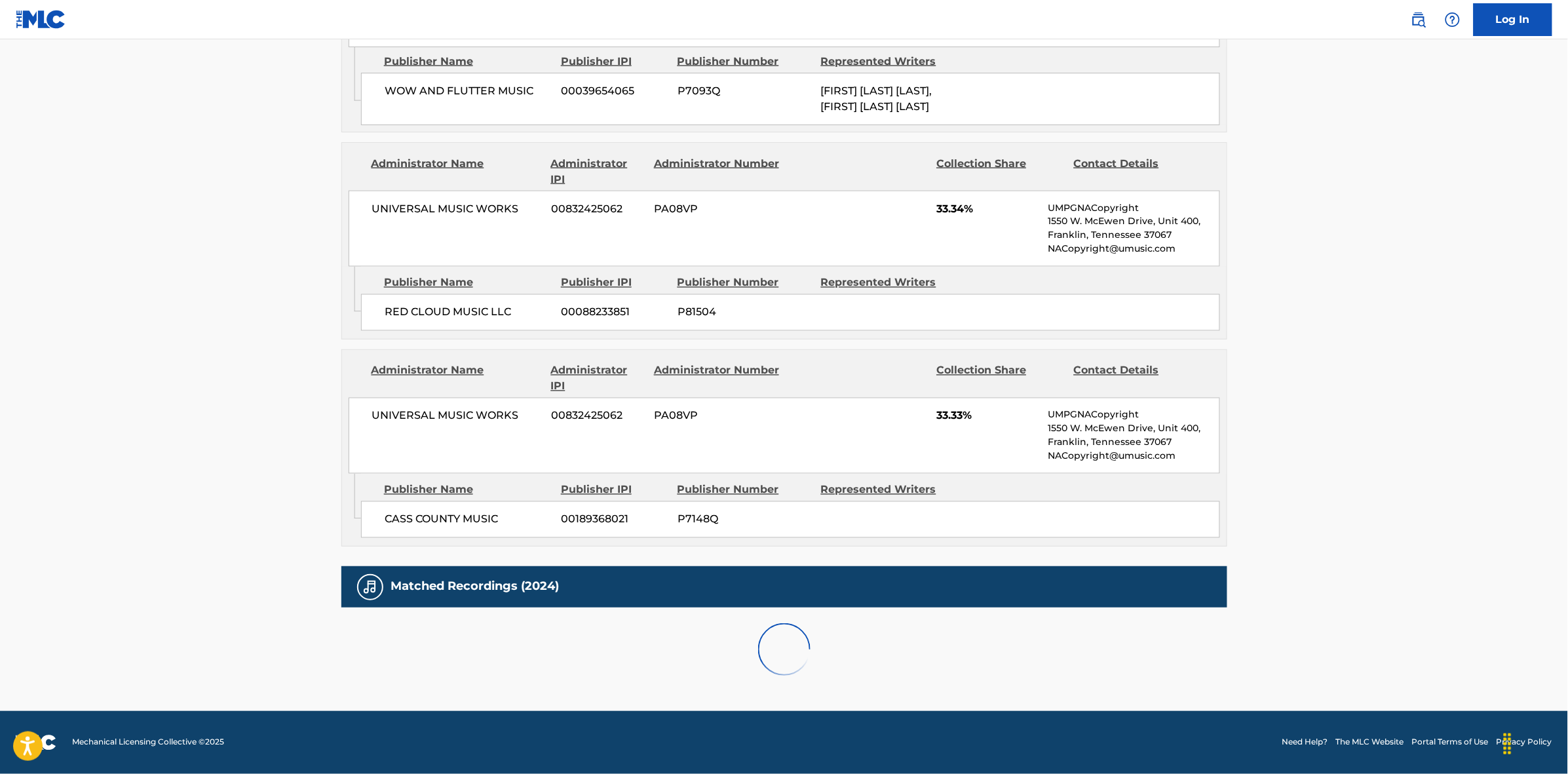 scroll, scrollTop: 1177, scrollLeft: 0, axis: vertical 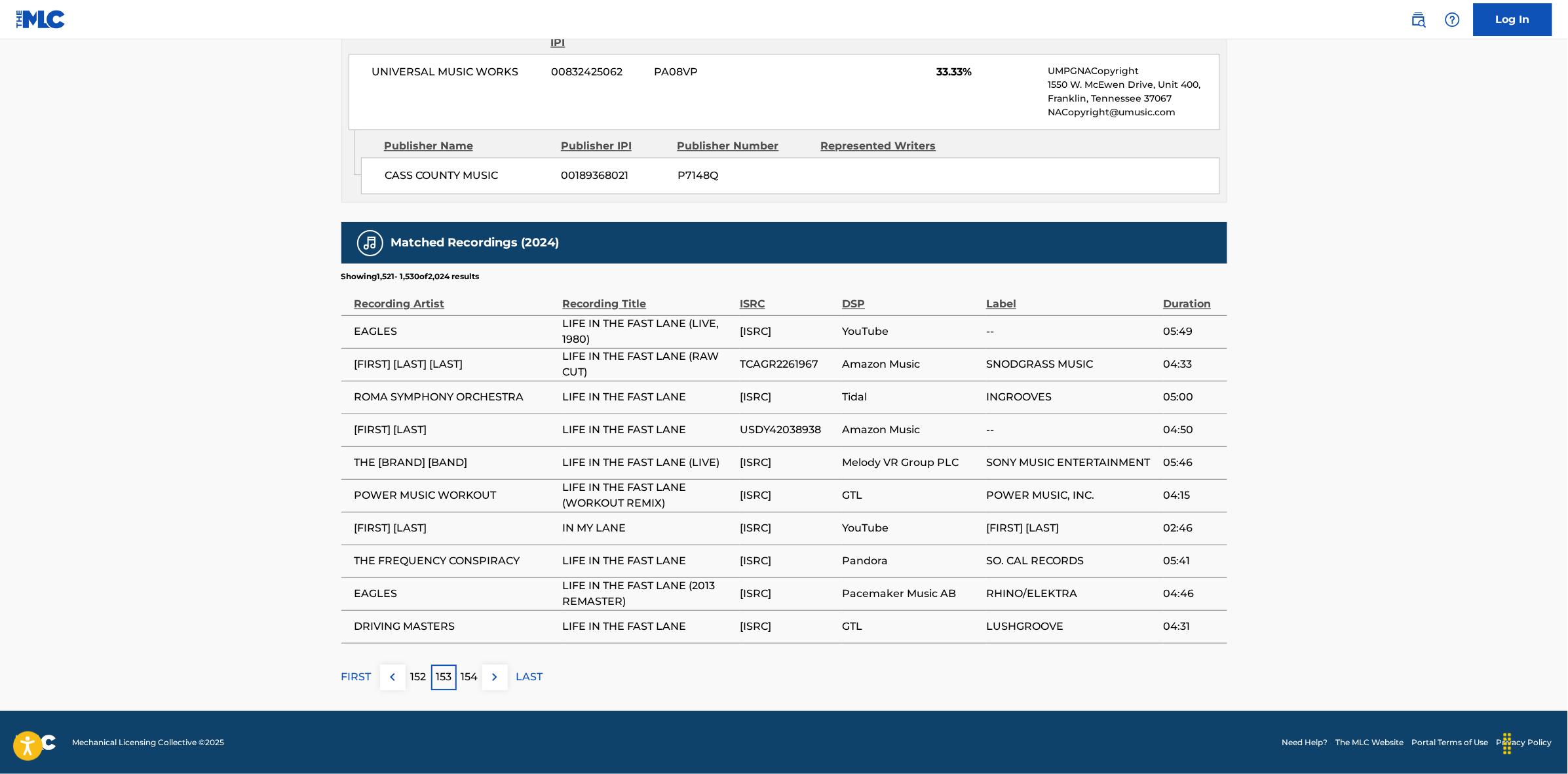 click at bounding box center [495, 677] 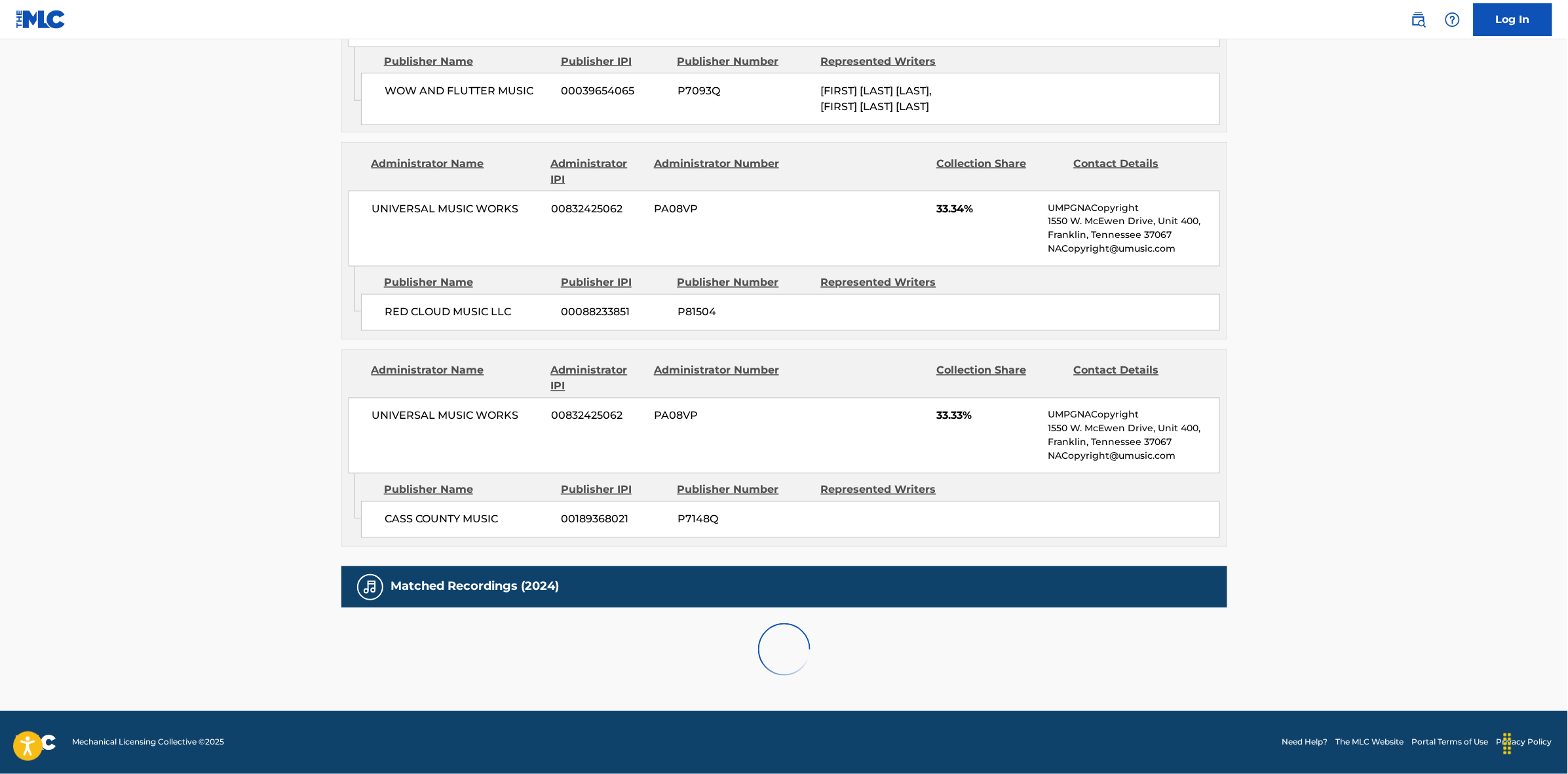 scroll, scrollTop: 1177, scrollLeft: 0, axis: vertical 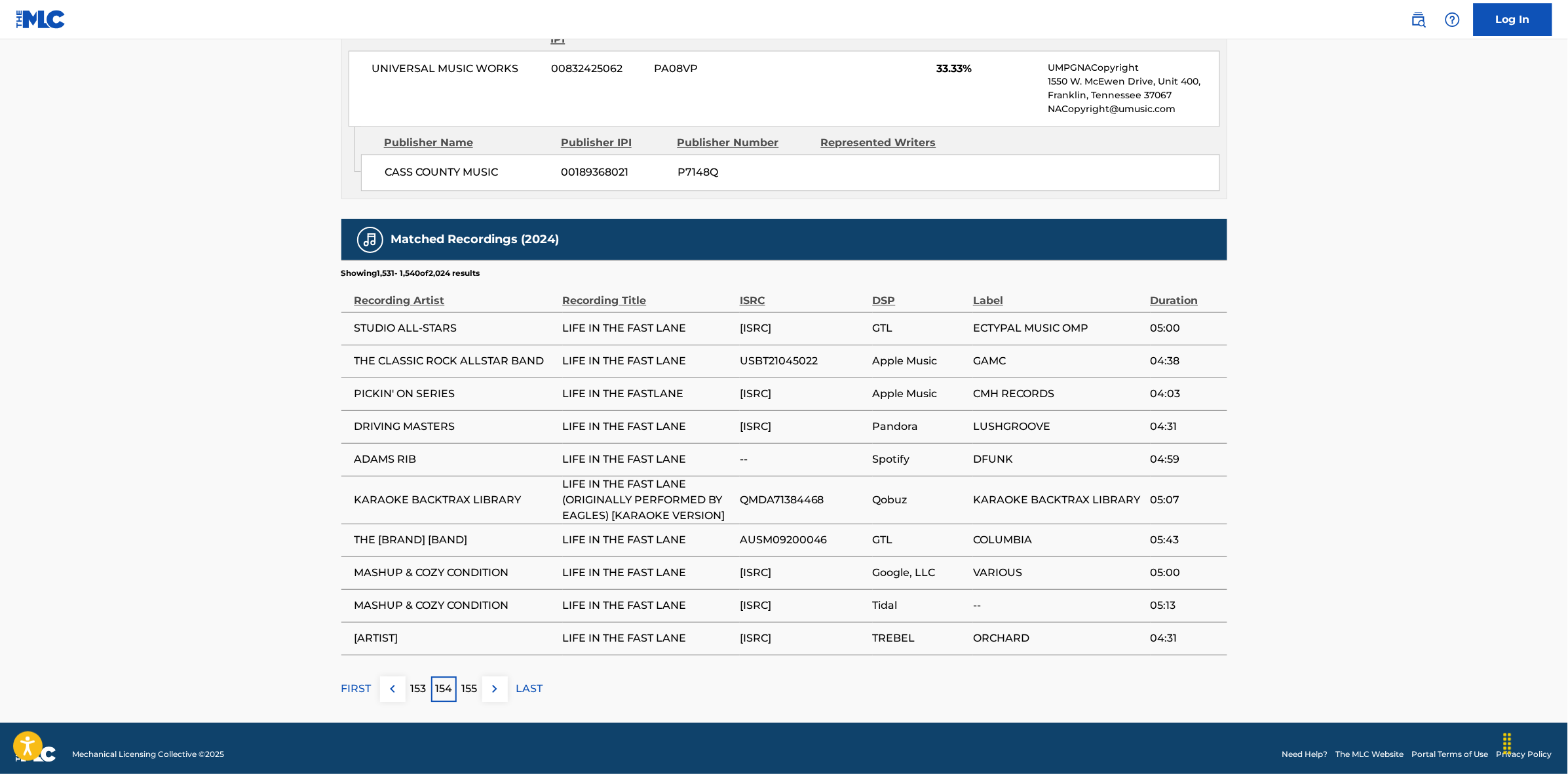click at bounding box center [495, 689] 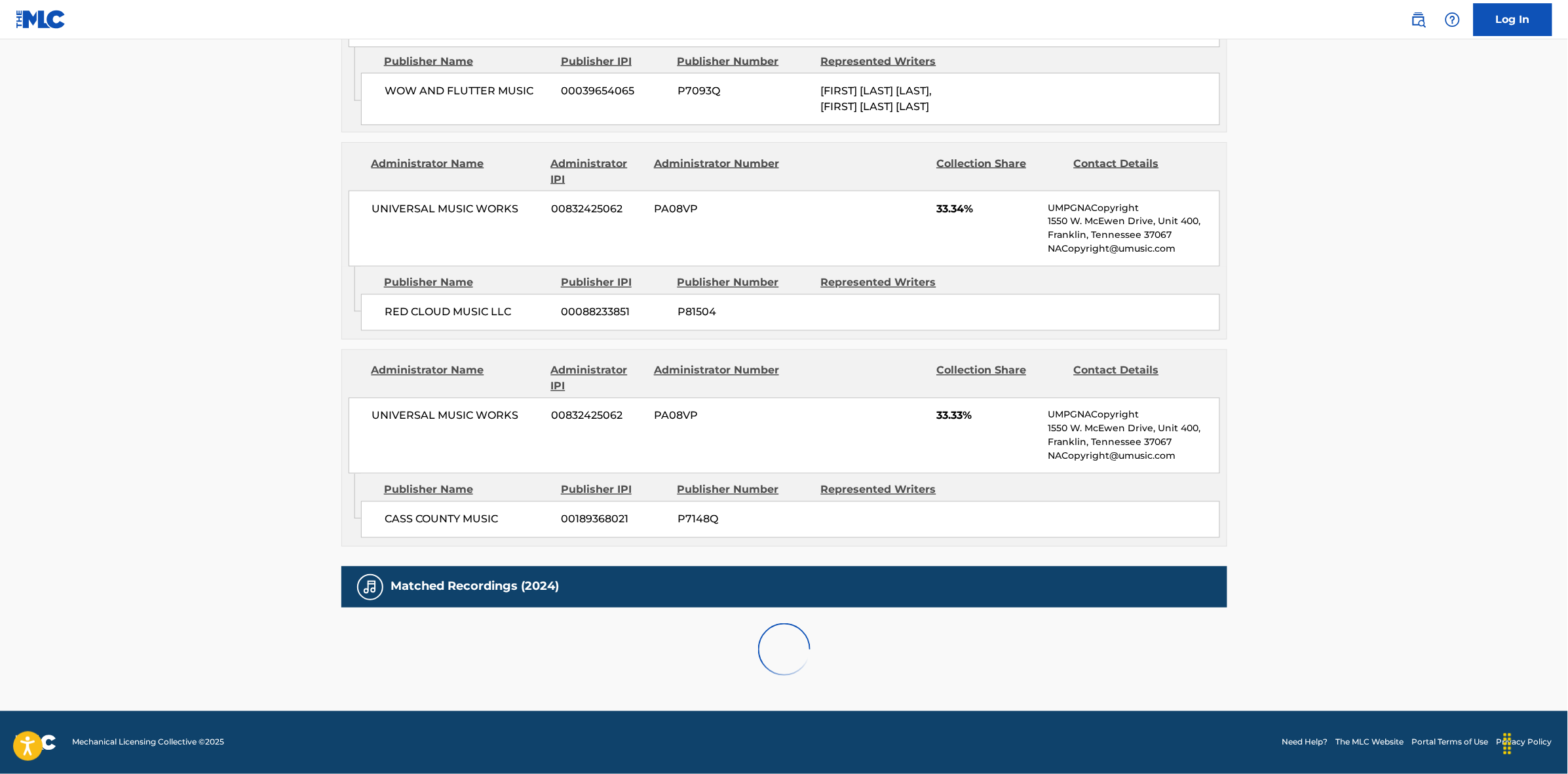 scroll, scrollTop: 1177, scrollLeft: 0, axis: vertical 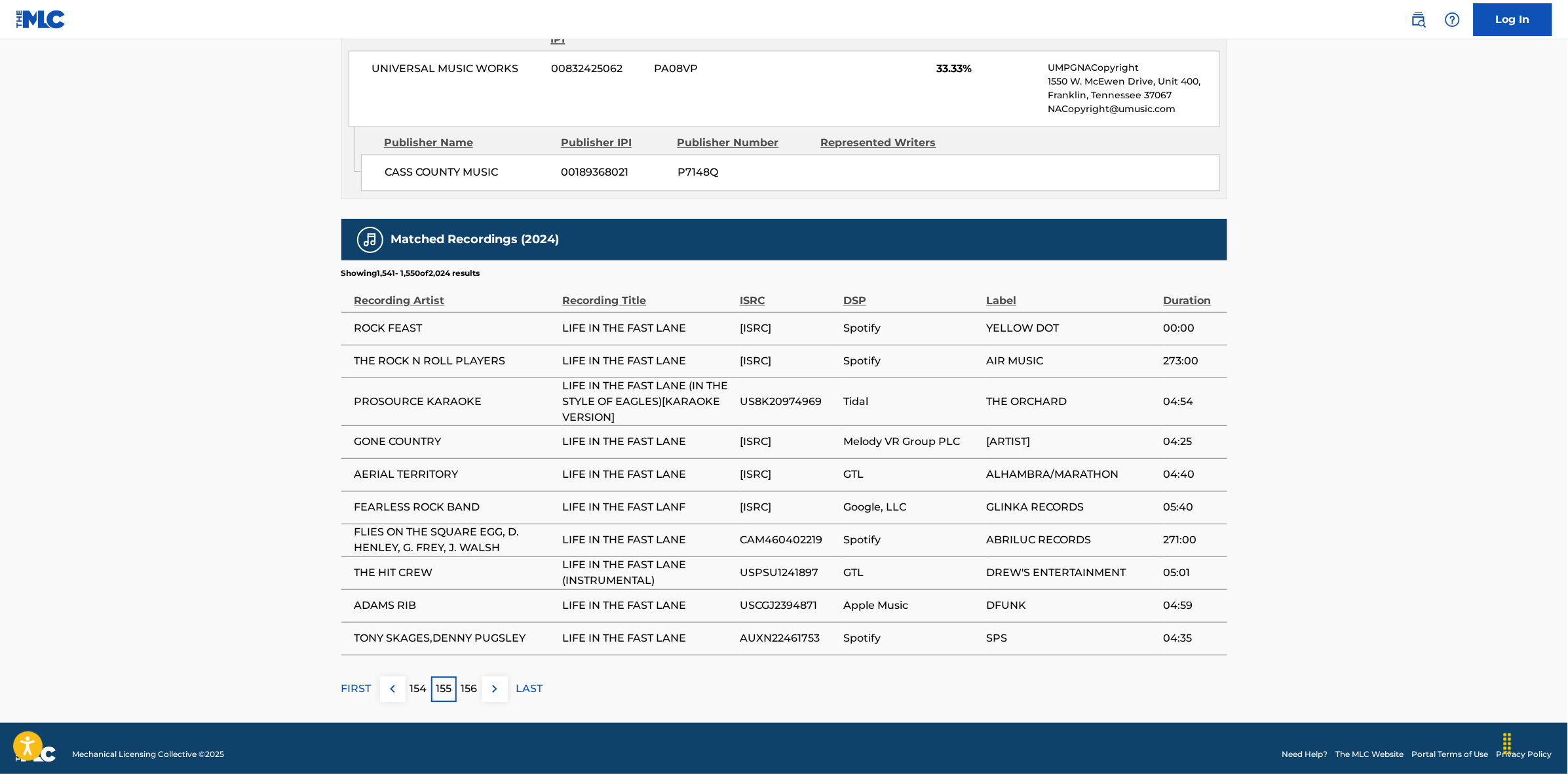 click at bounding box center [495, 689] 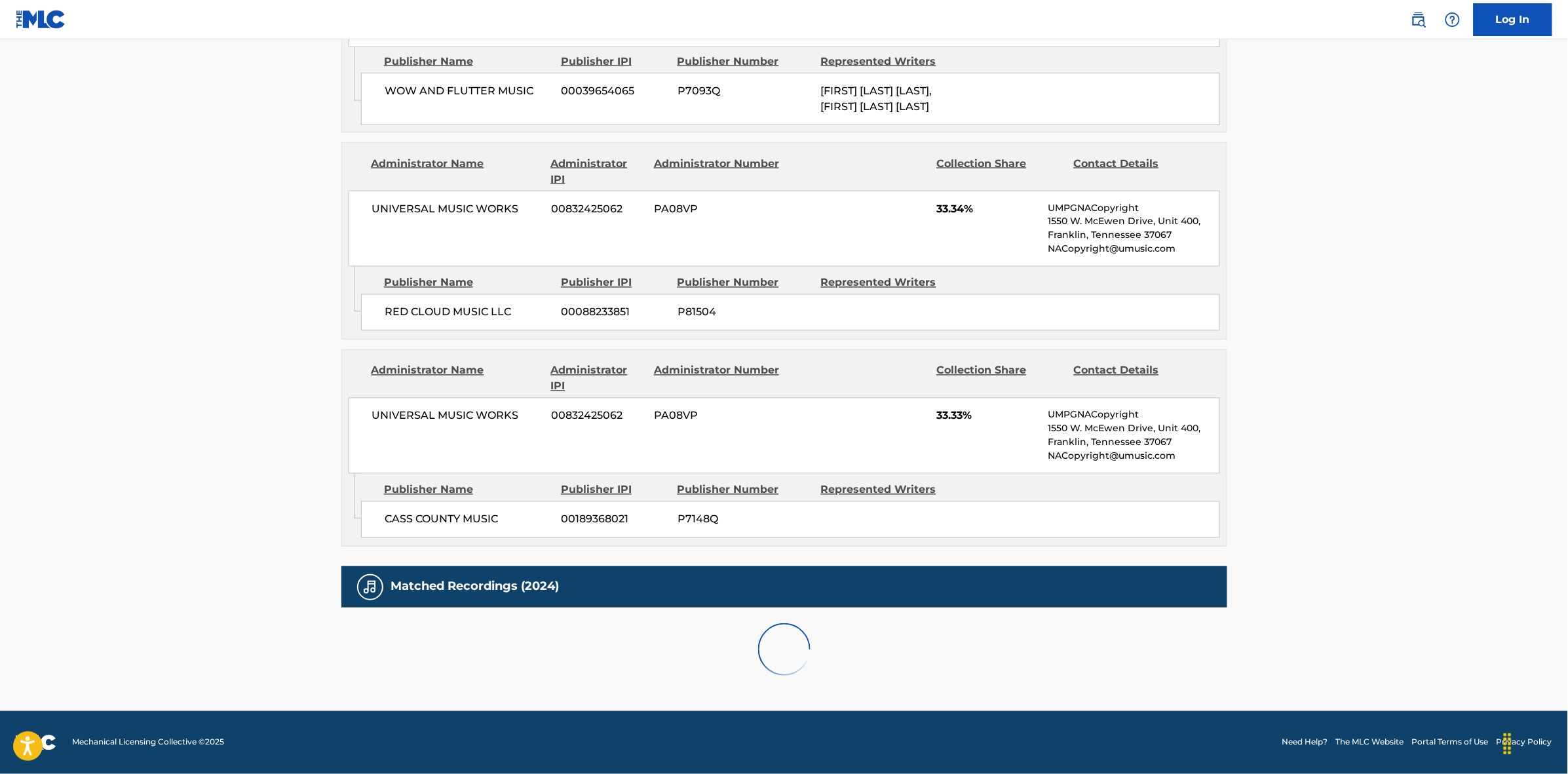 scroll, scrollTop: 1177, scrollLeft: 0, axis: vertical 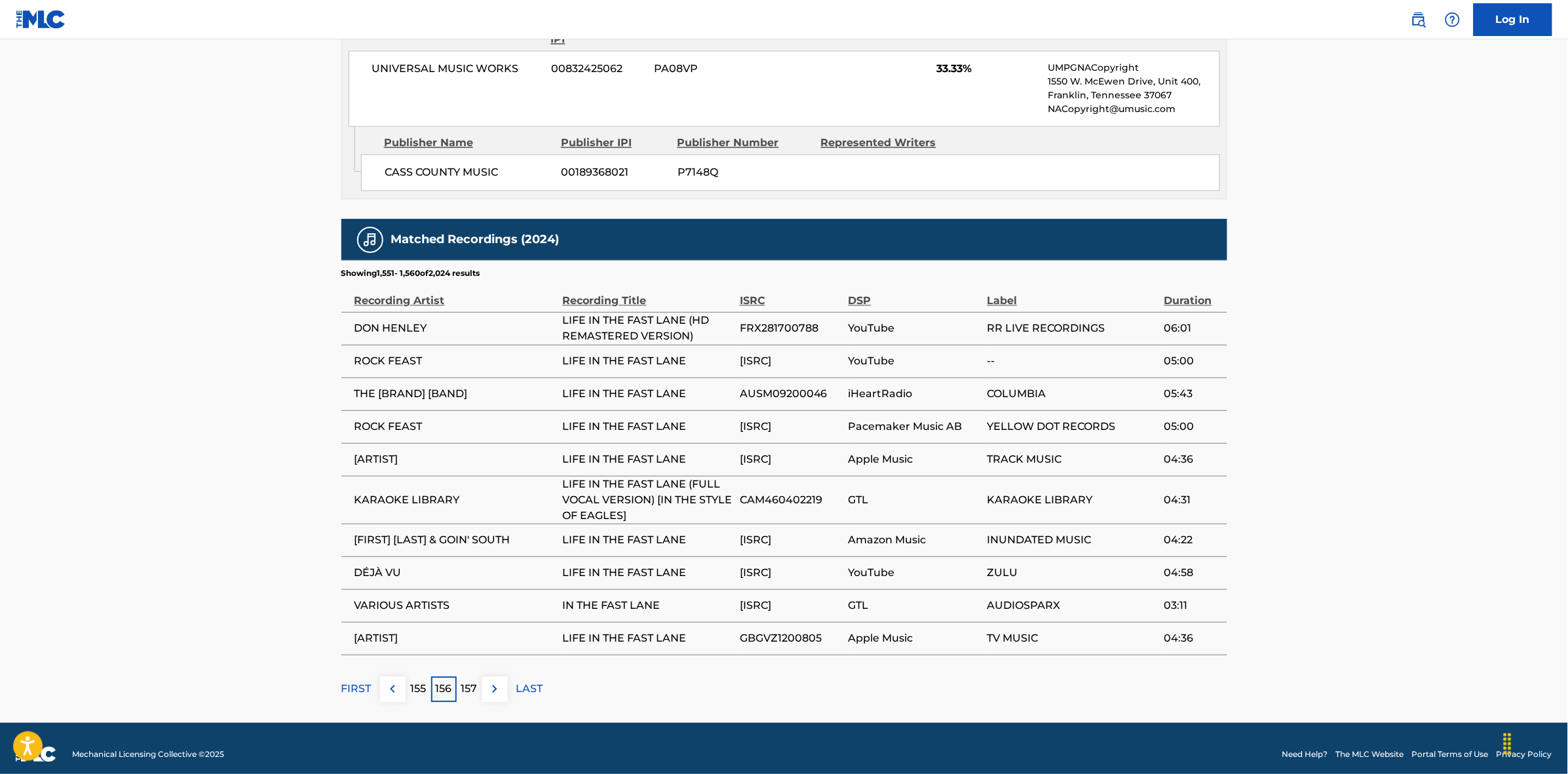 click at bounding box center [495, 689] 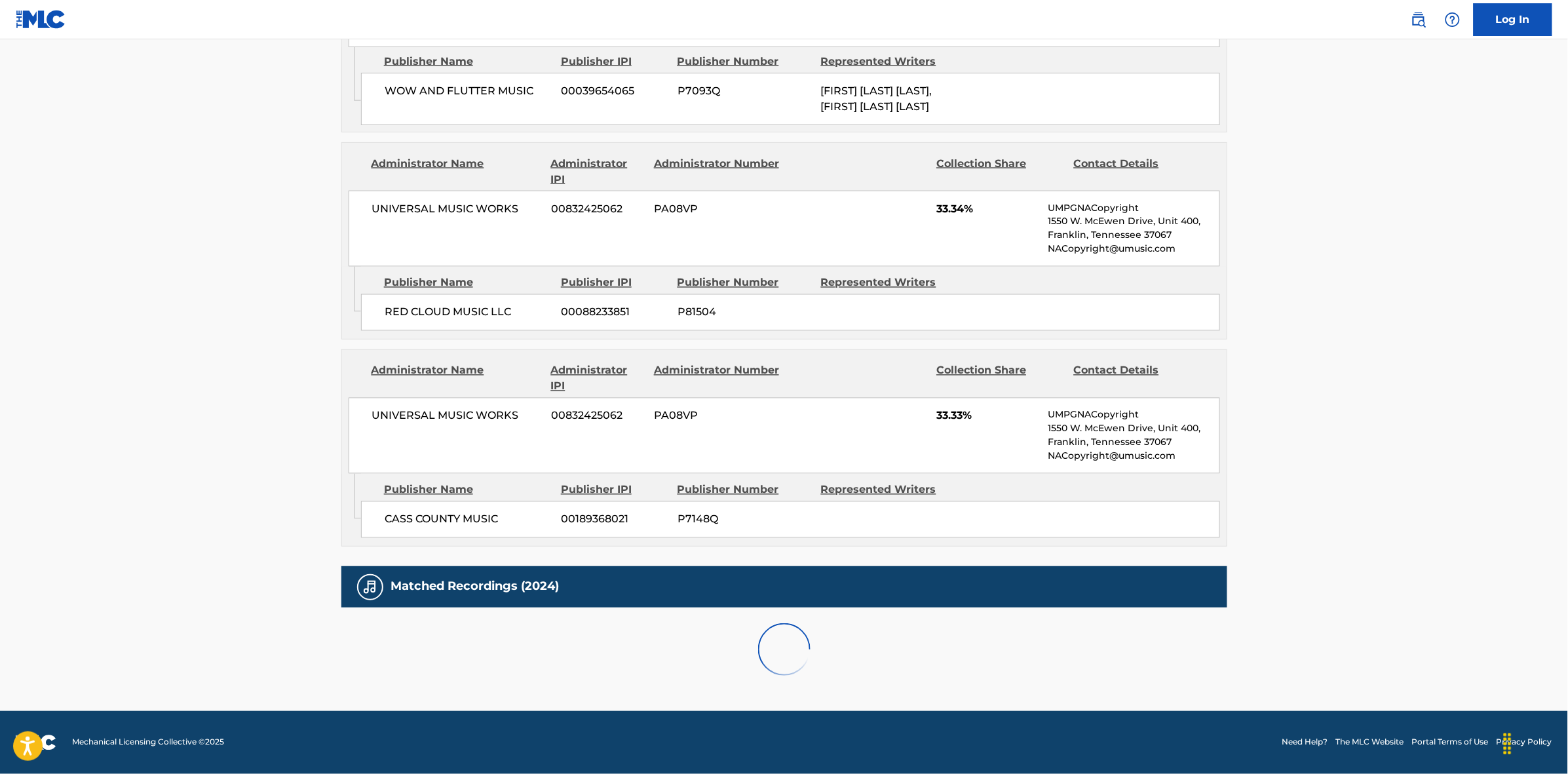 scroll, scrollTop: 1177, scrollLeft: 0, axis: vertical 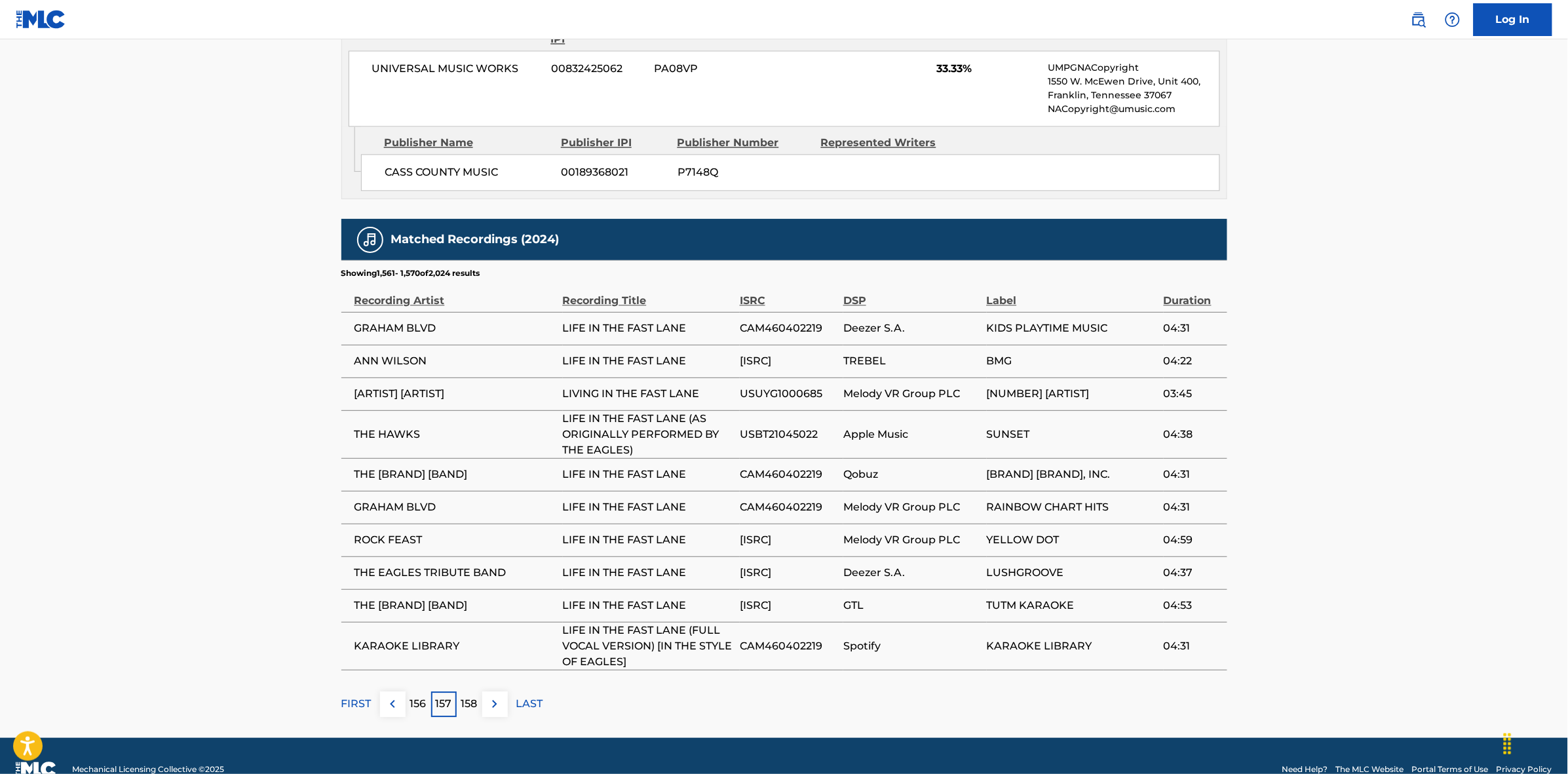 click at bounding box center [495, 704] 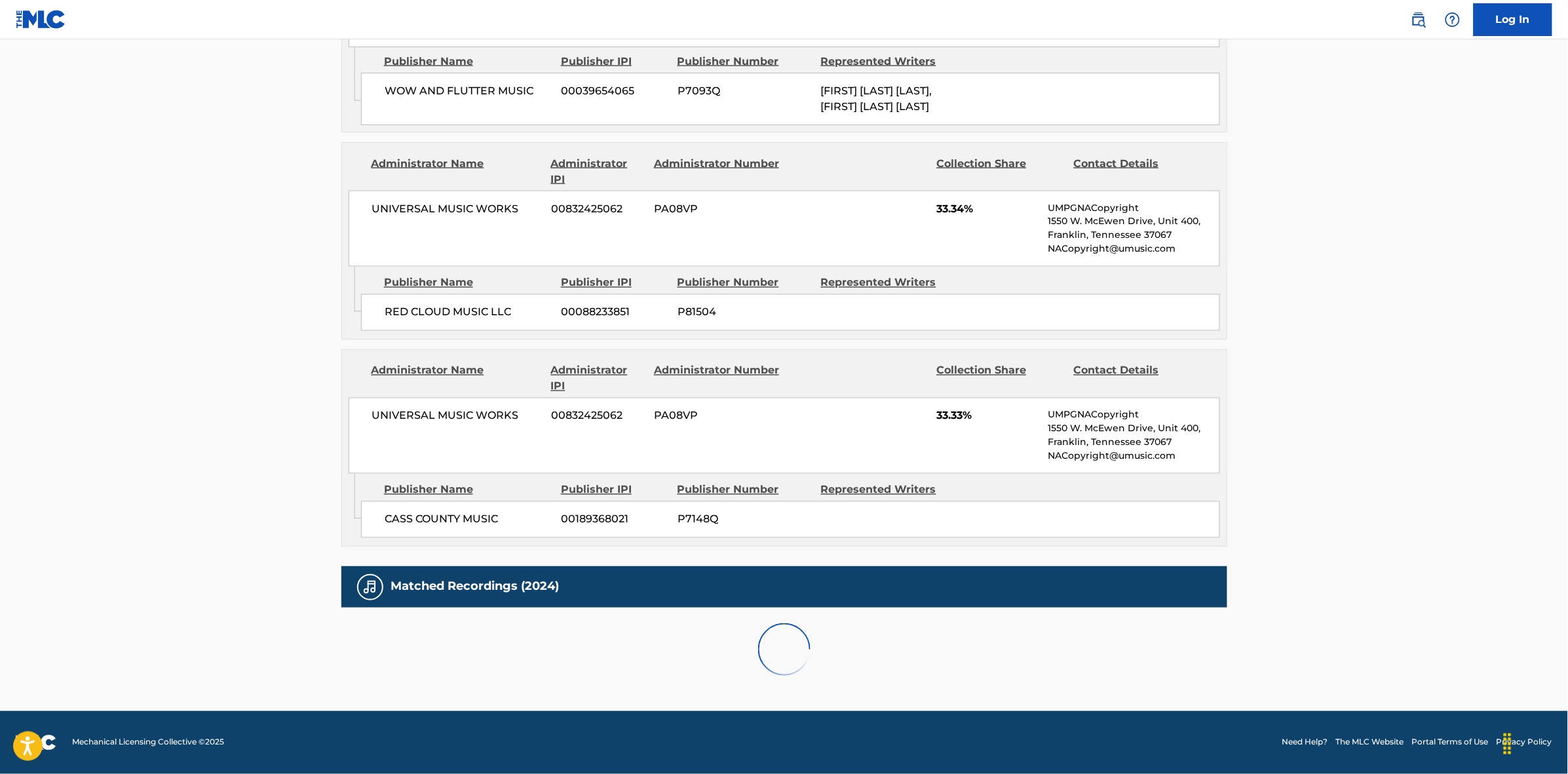 scroll, scrollTop: 1177, scrollLeft: 0, axis: vertical 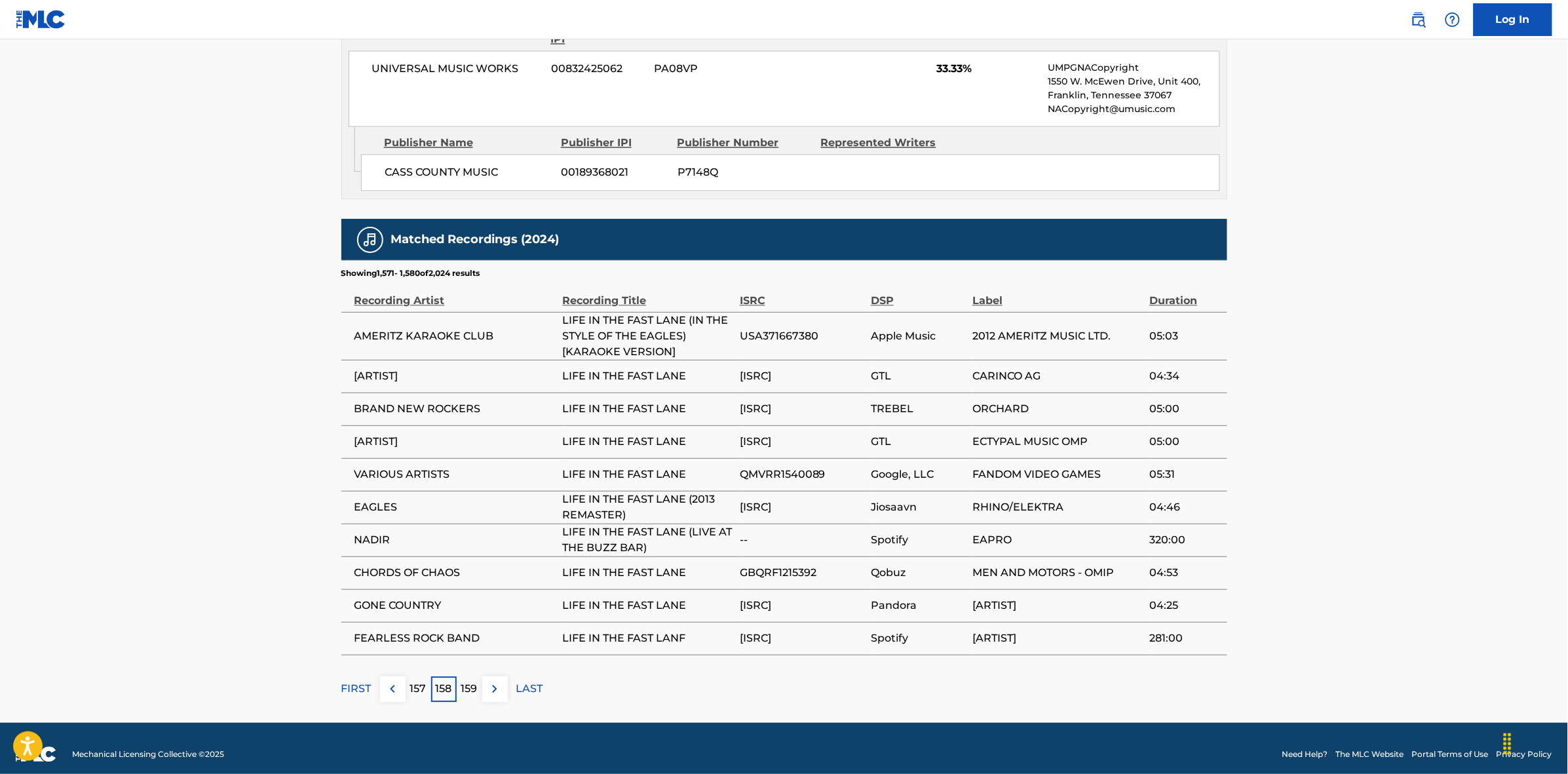 click at bounding box center [495, 689] 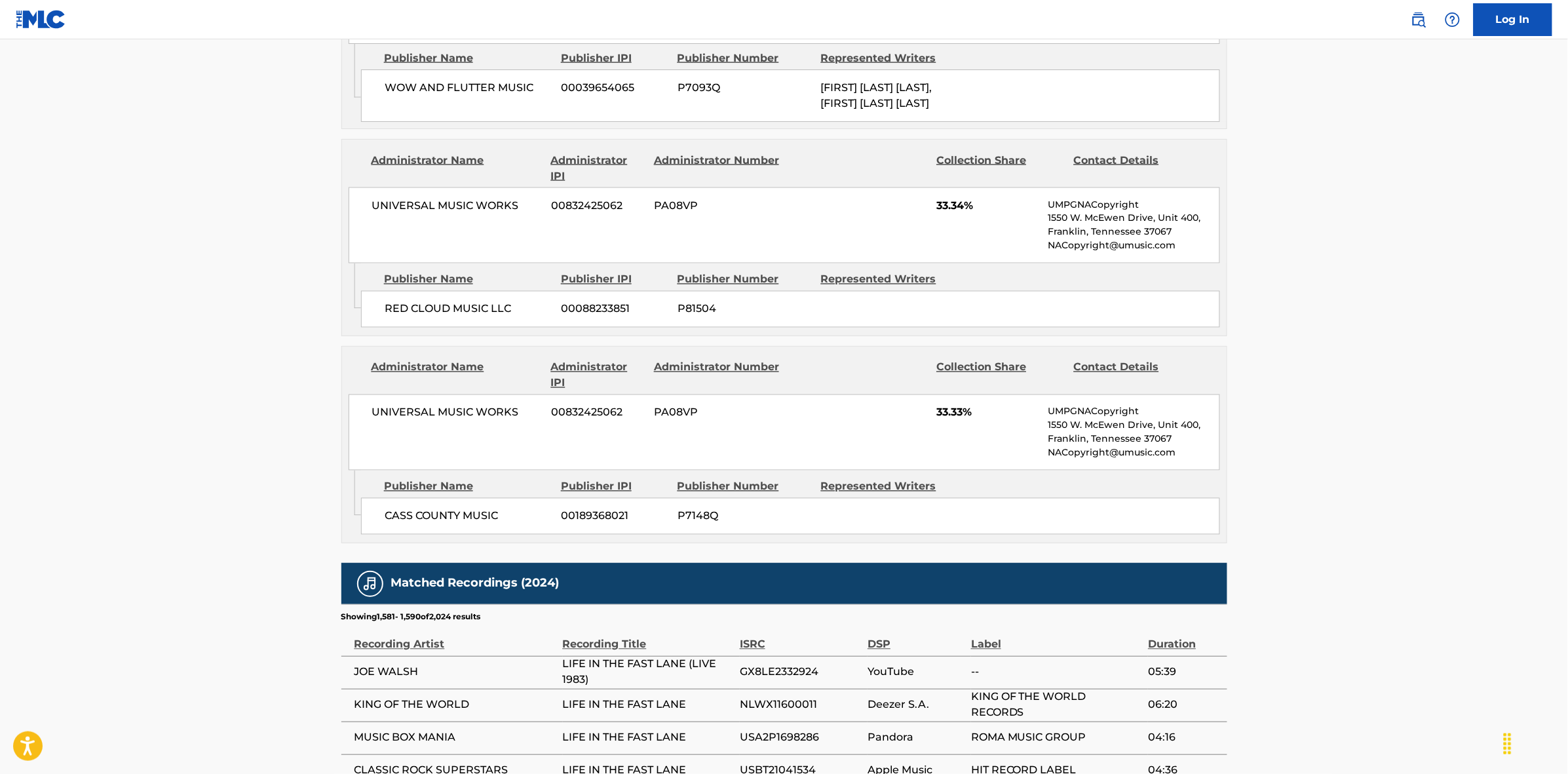 scroll, scrollTop: 1177, scrollLeft: 0, axis: vertical 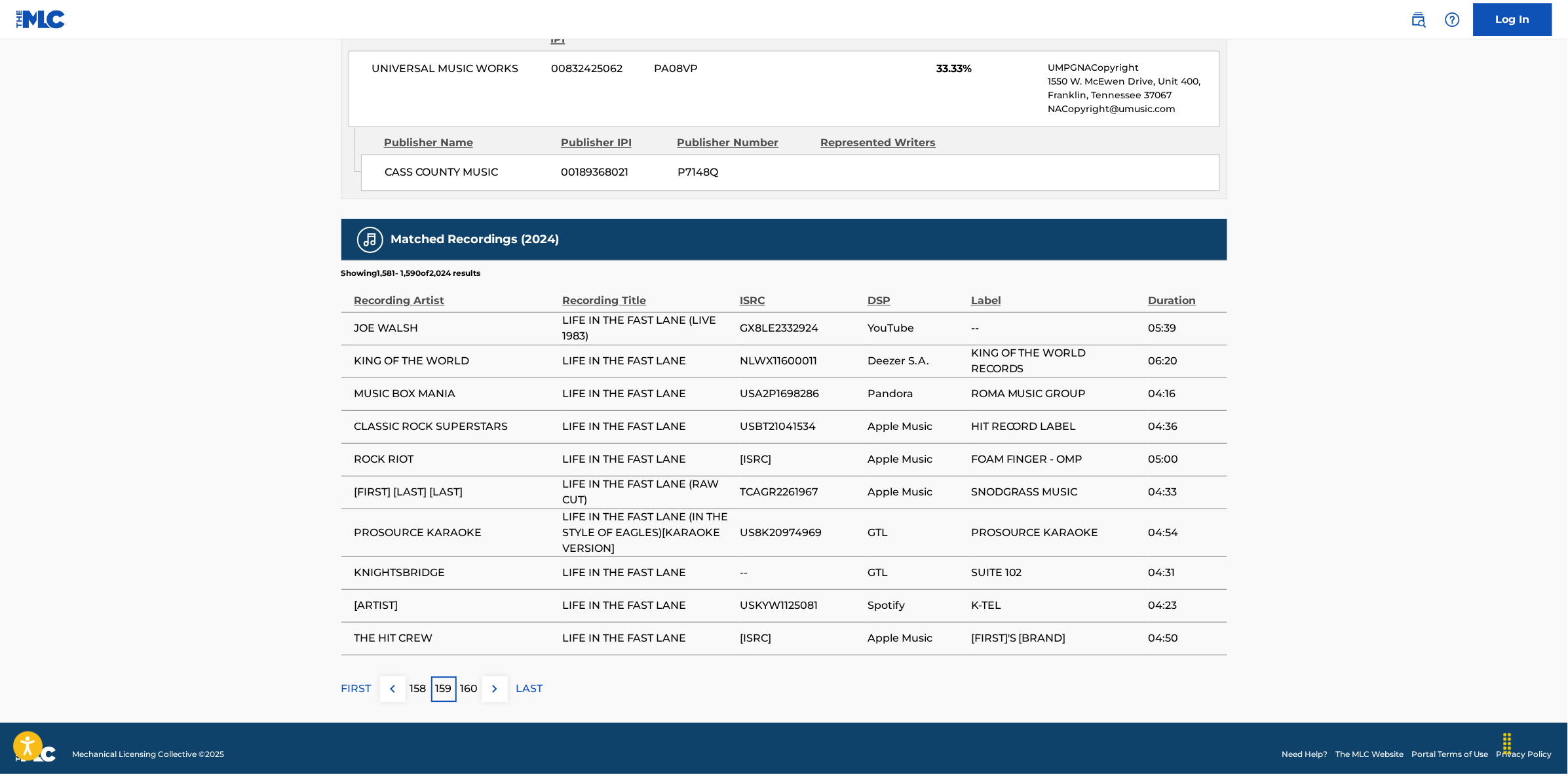 click at bounding box center [495, 689] 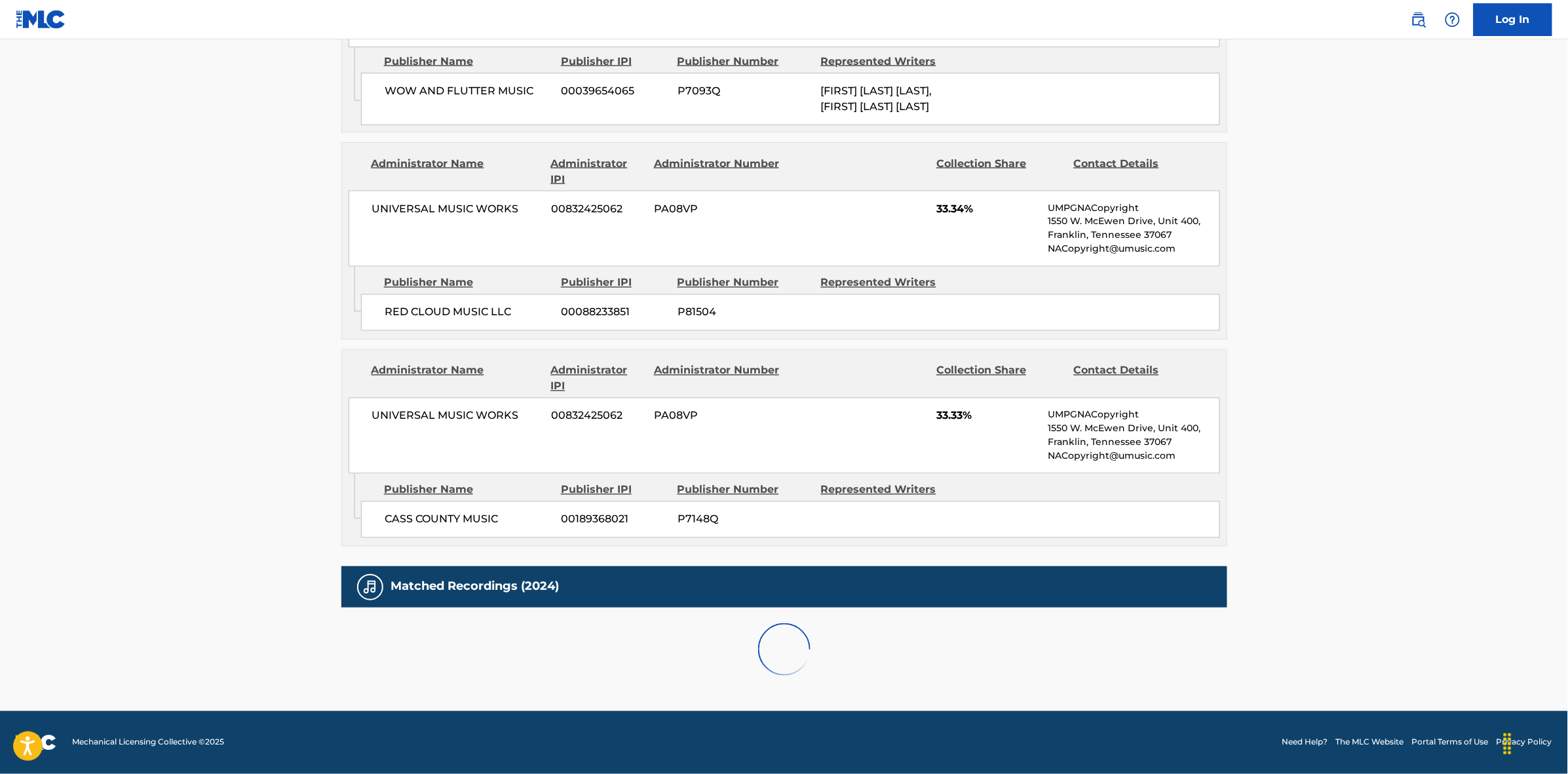 scroll, scrollTop: 1177, scrollLeft: 0, axis: vertical 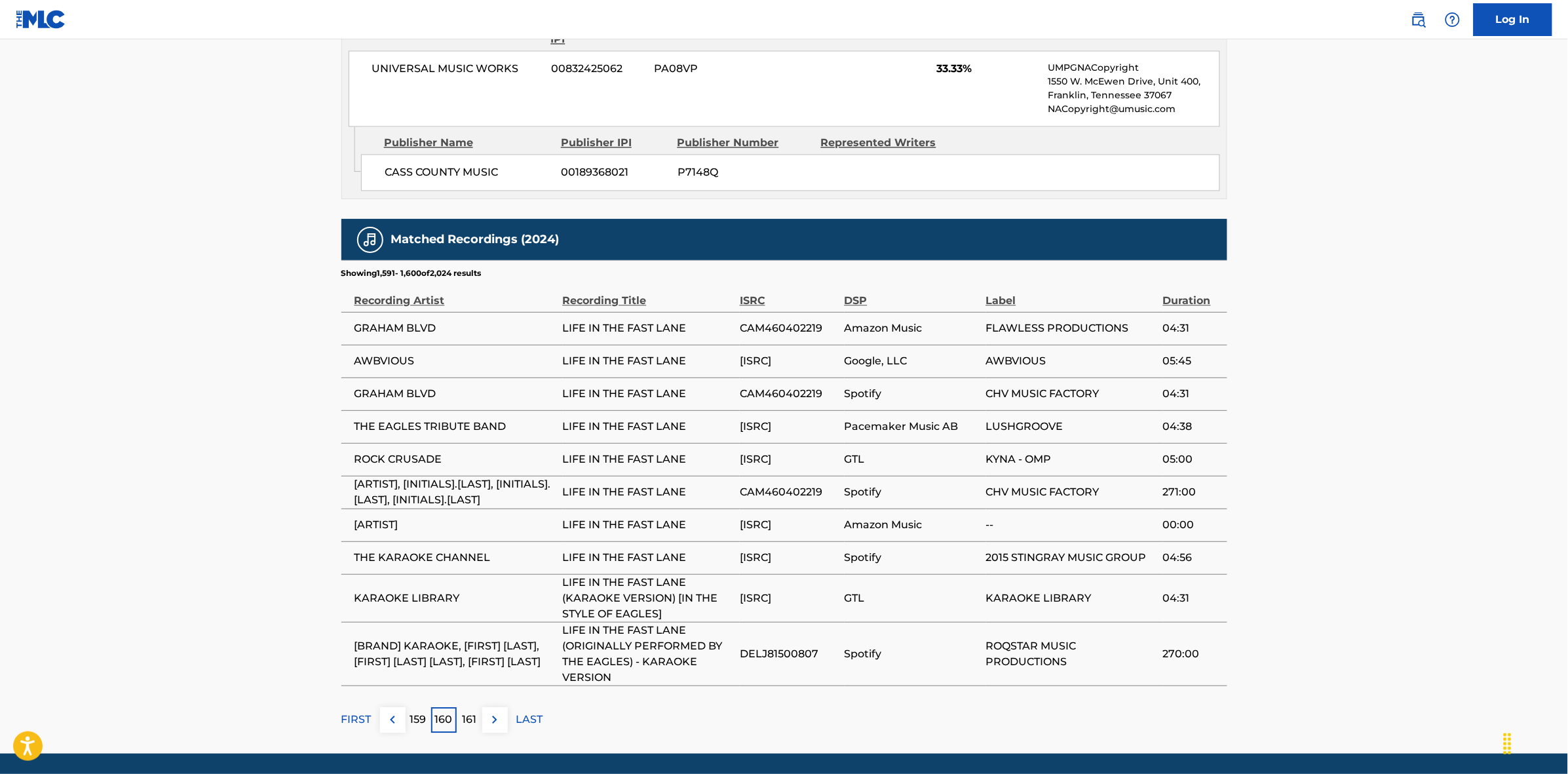 click at bounding box center [495, 720] 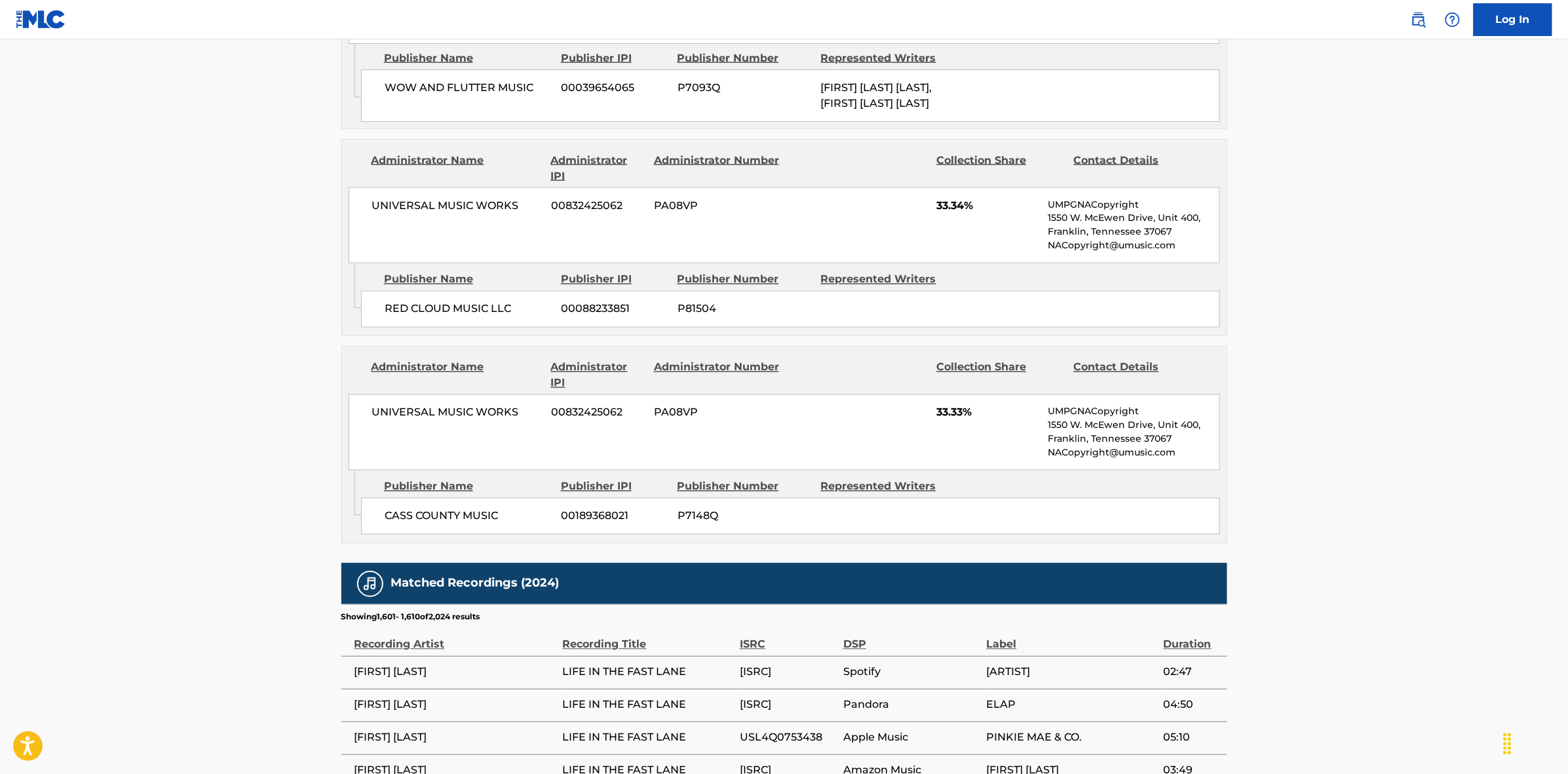 scroll, scrollTop: 1177, scrollLeft: 0, axis: vertical 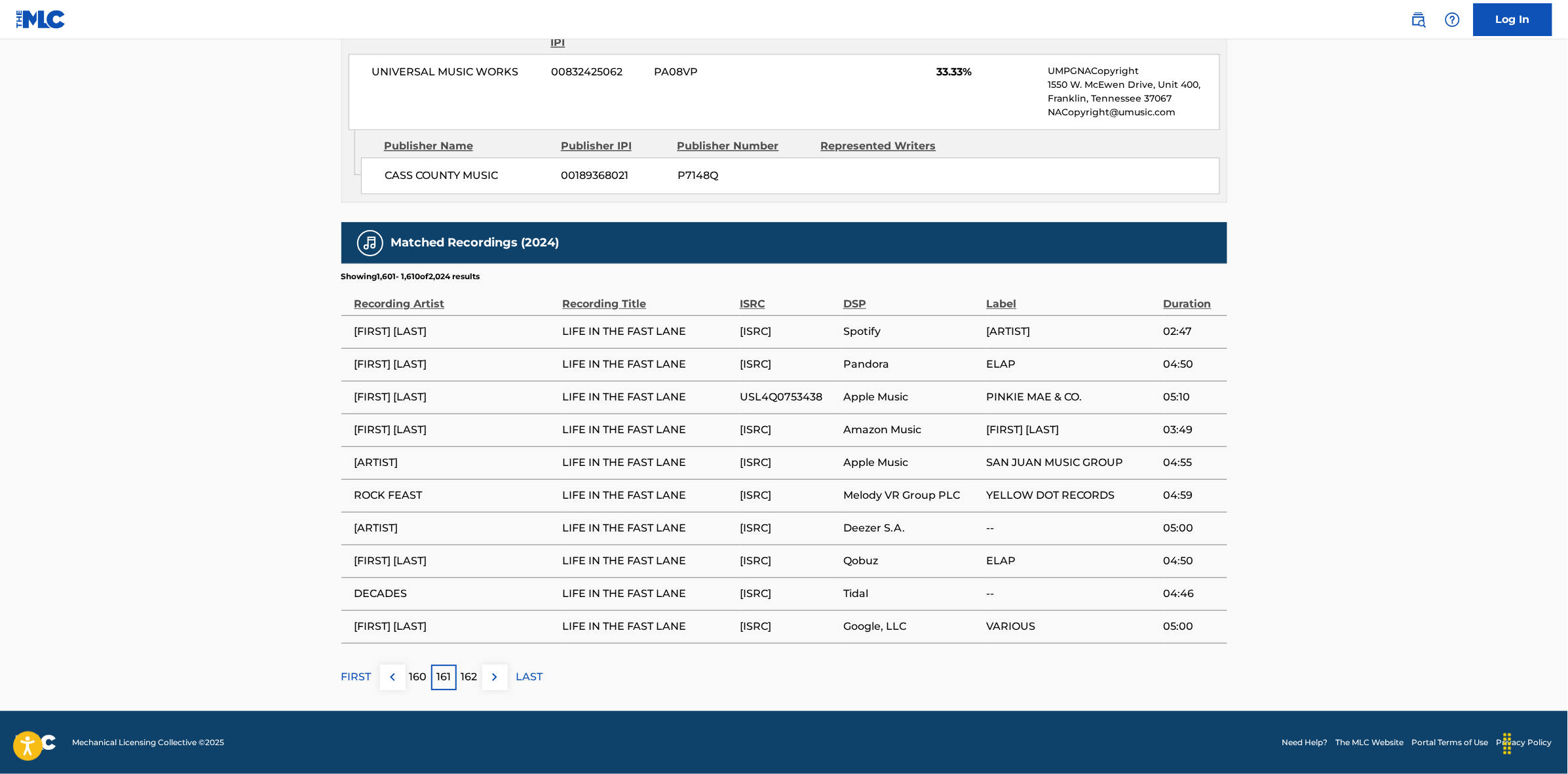 click at bounding box center (495, 677) 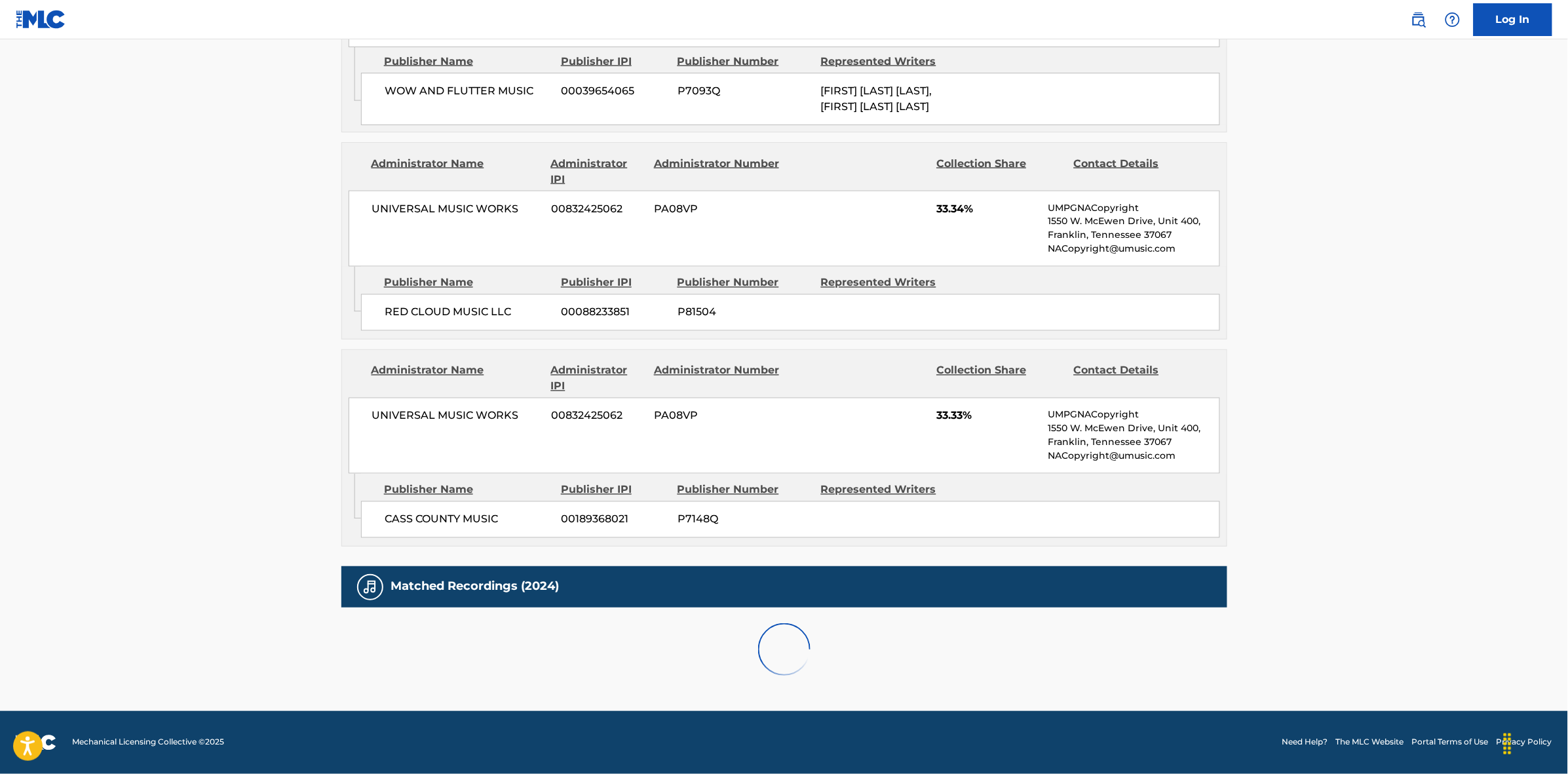 scroll, scrollTop: 1177, scrollLeft: 0, axis: vertical 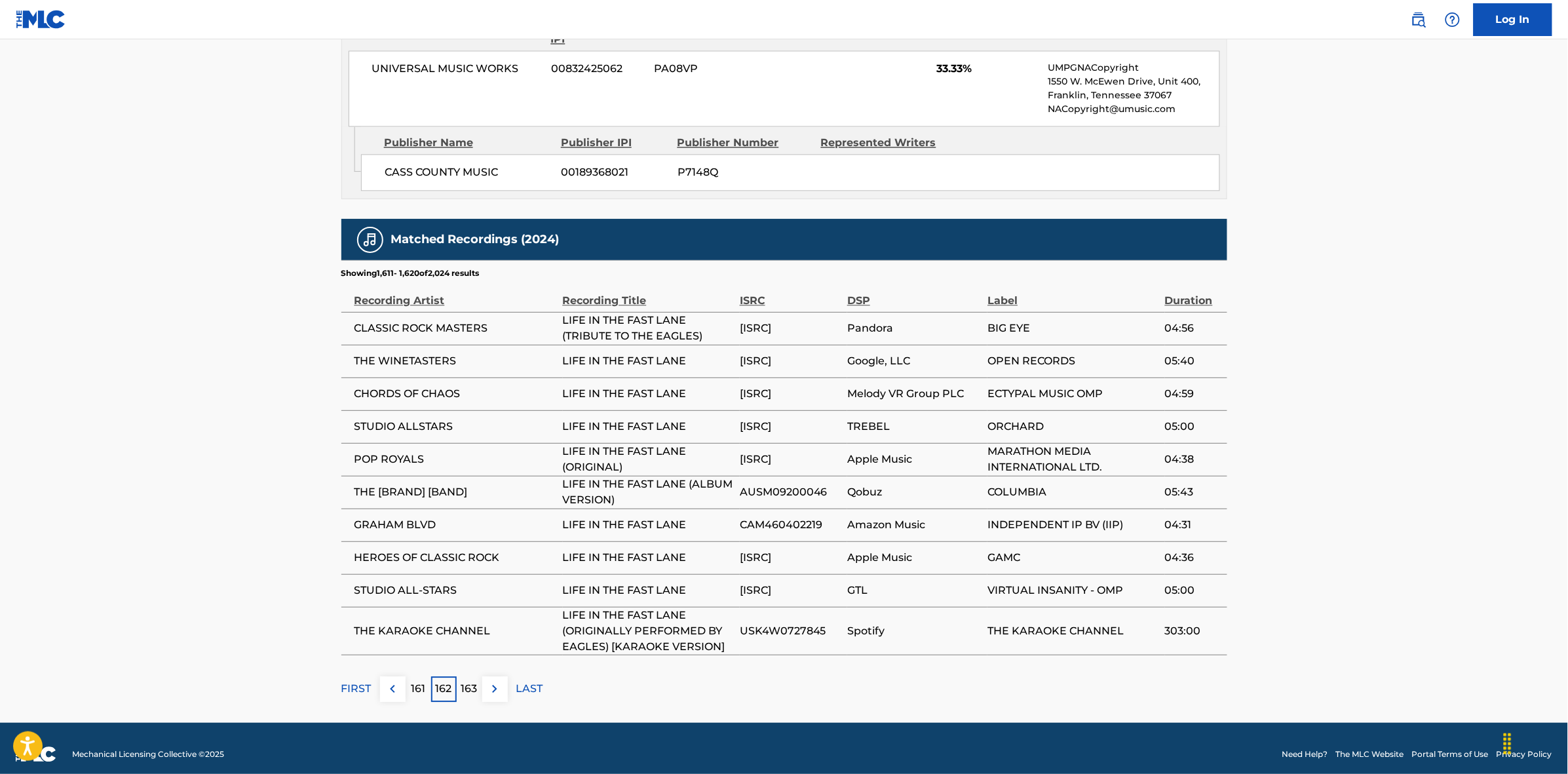 click at bounding box center (495, 689) 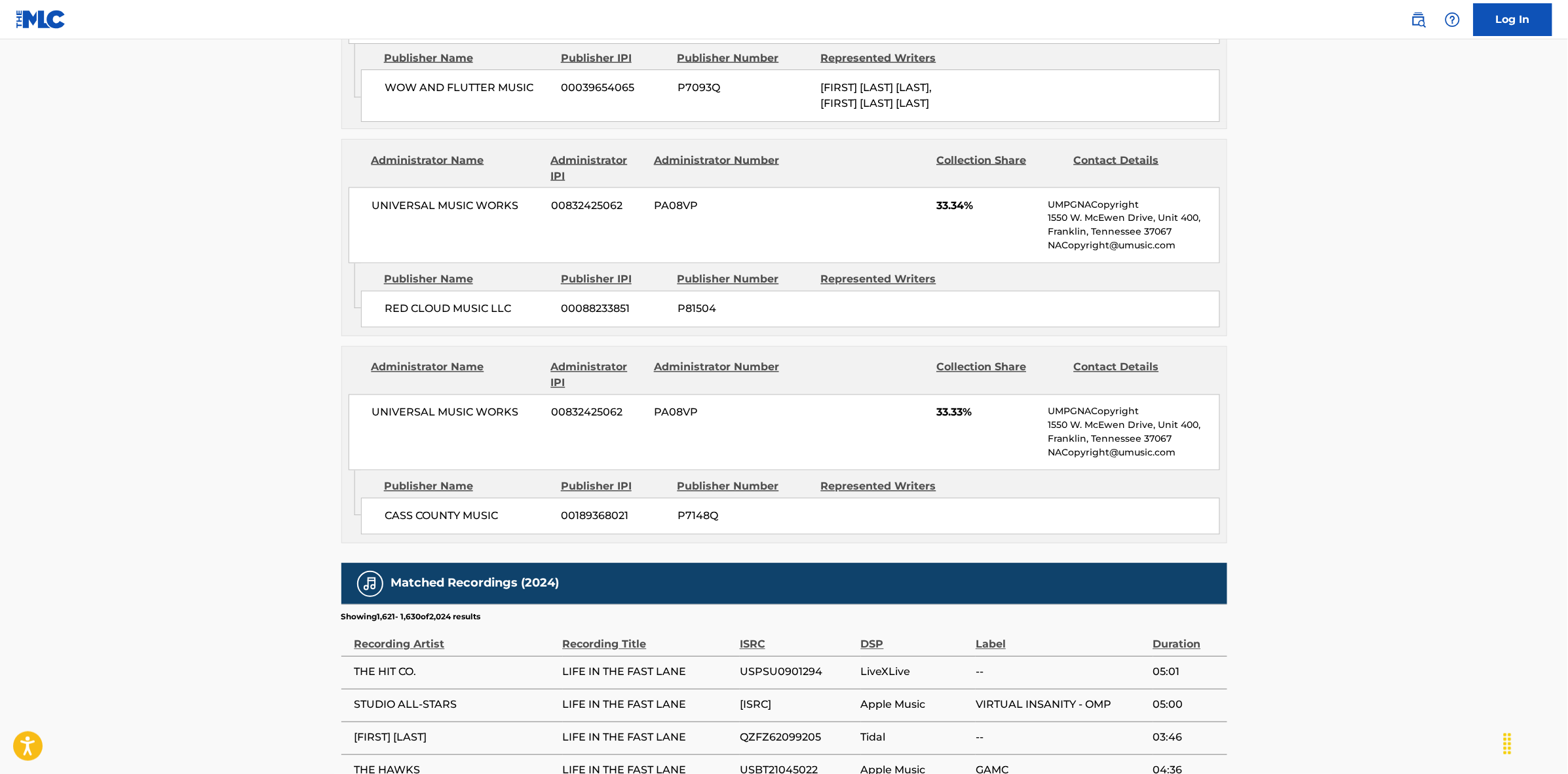 scroll, scrollTop: 1177, scrollLeft: 0, axis: vertical 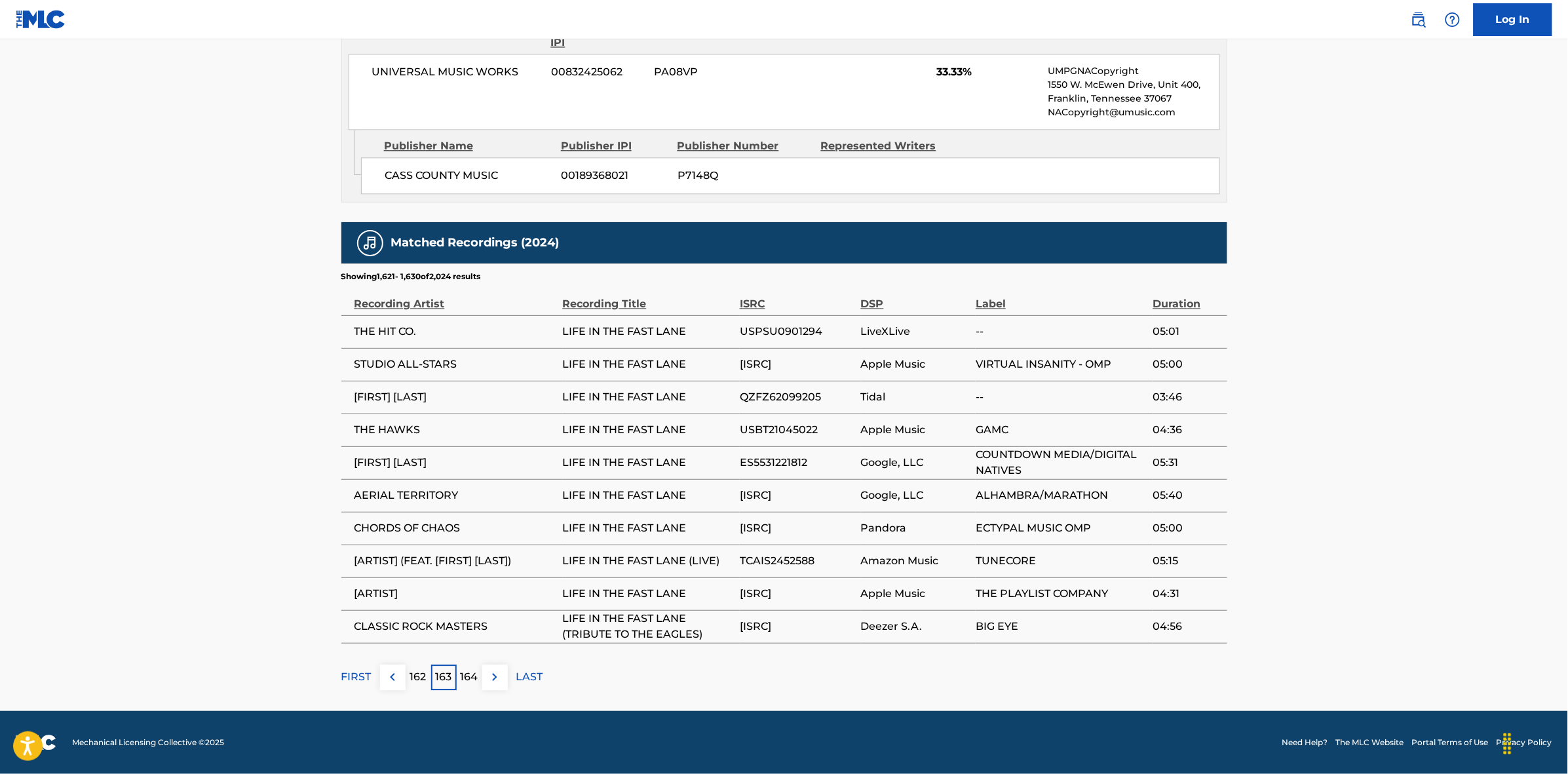 click at bounding box center (495, 677) 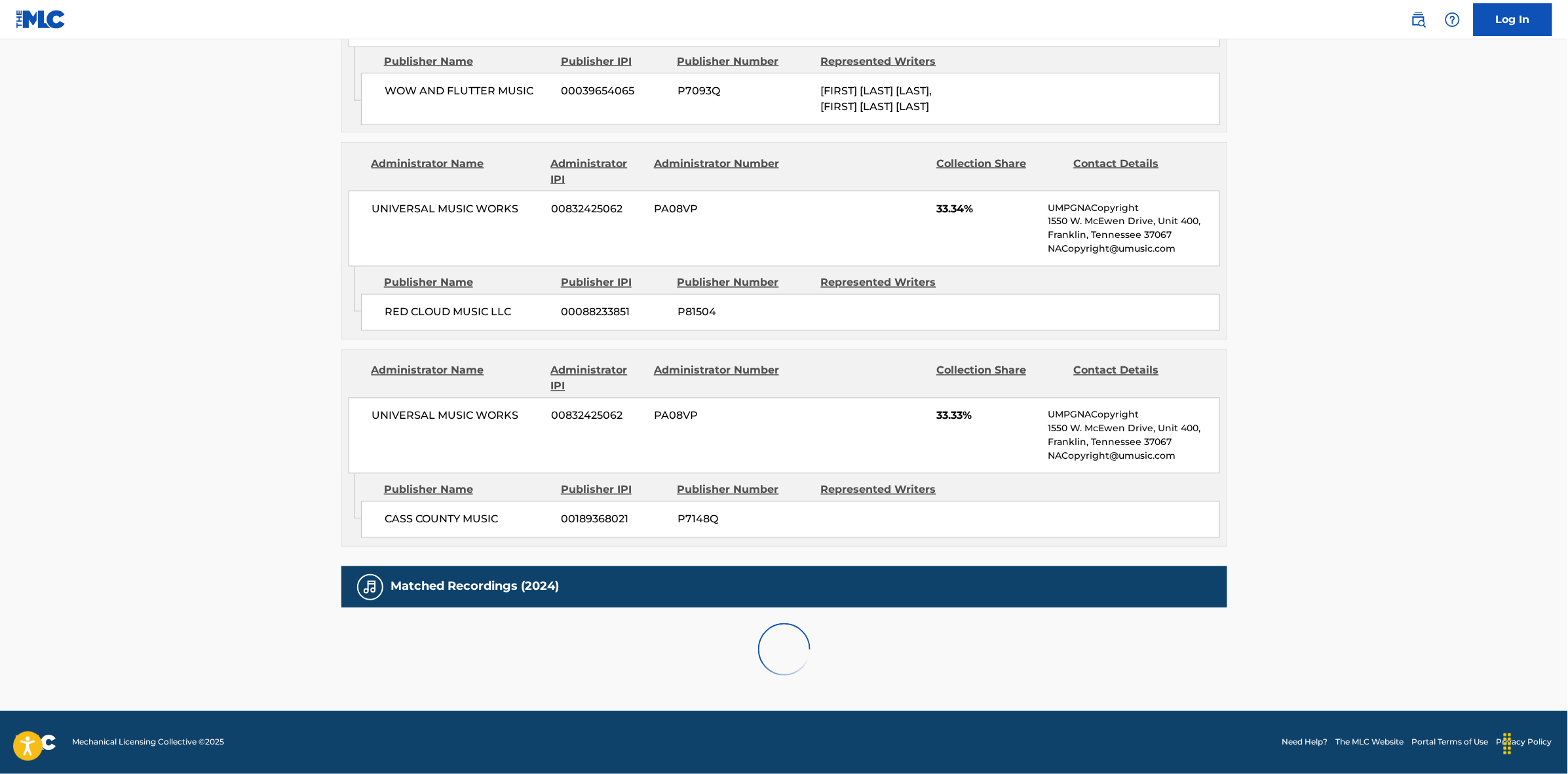 scroll, scrollTop: 1177, scrollLeft: 0, axis: vertical 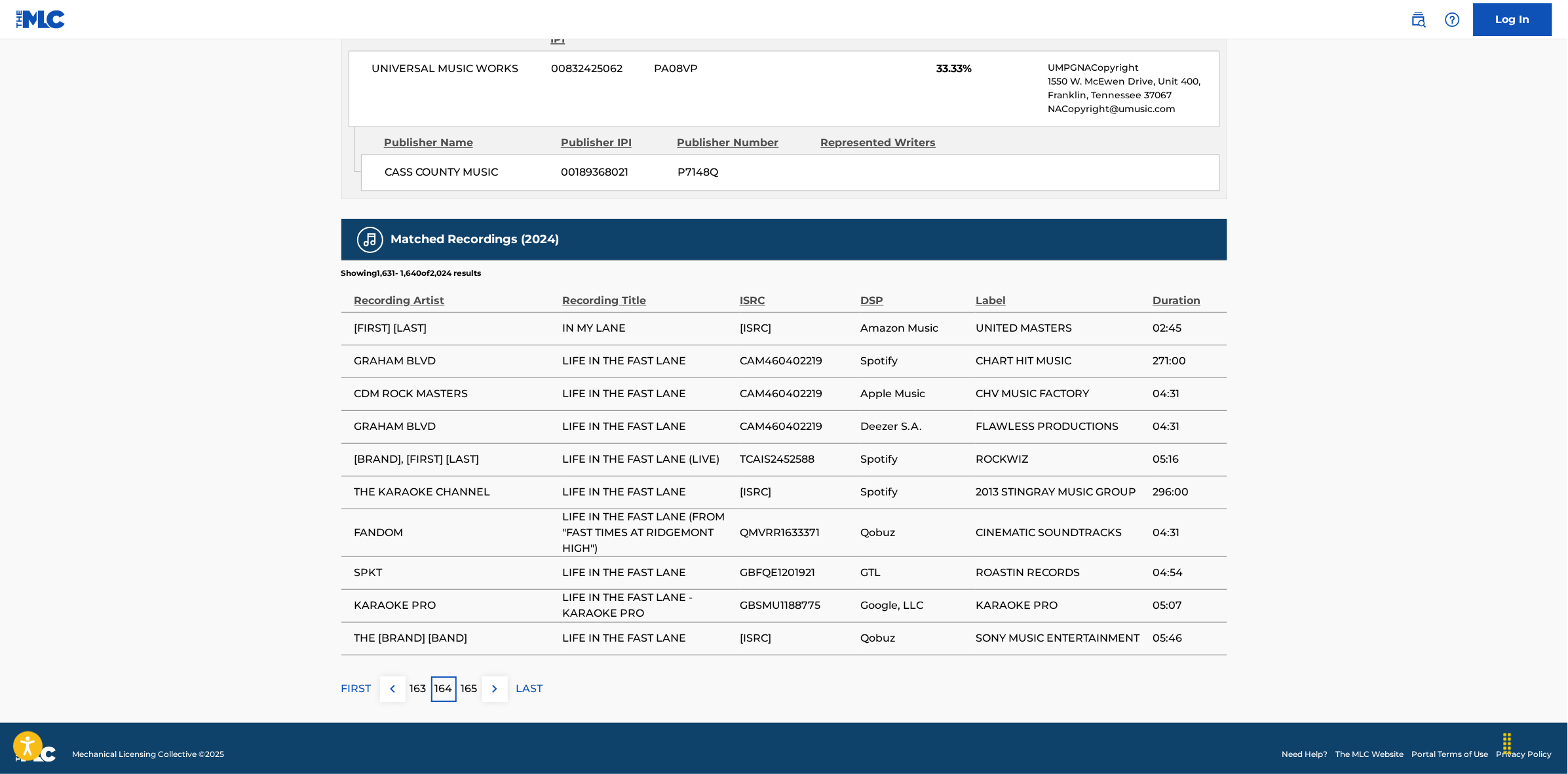 click on "165" at bounding box center [469, 689] 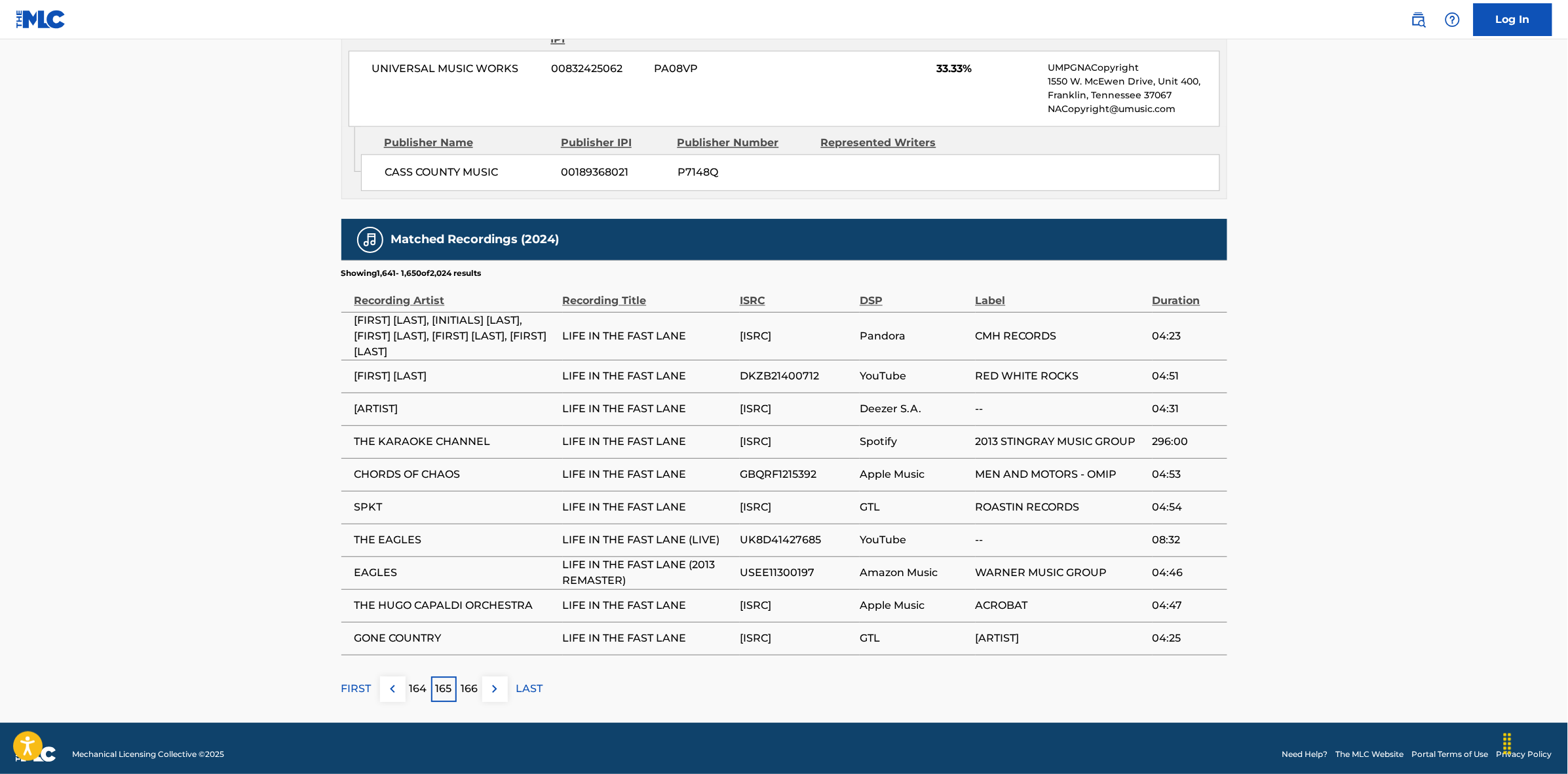 click at bounding box center (495, 689) 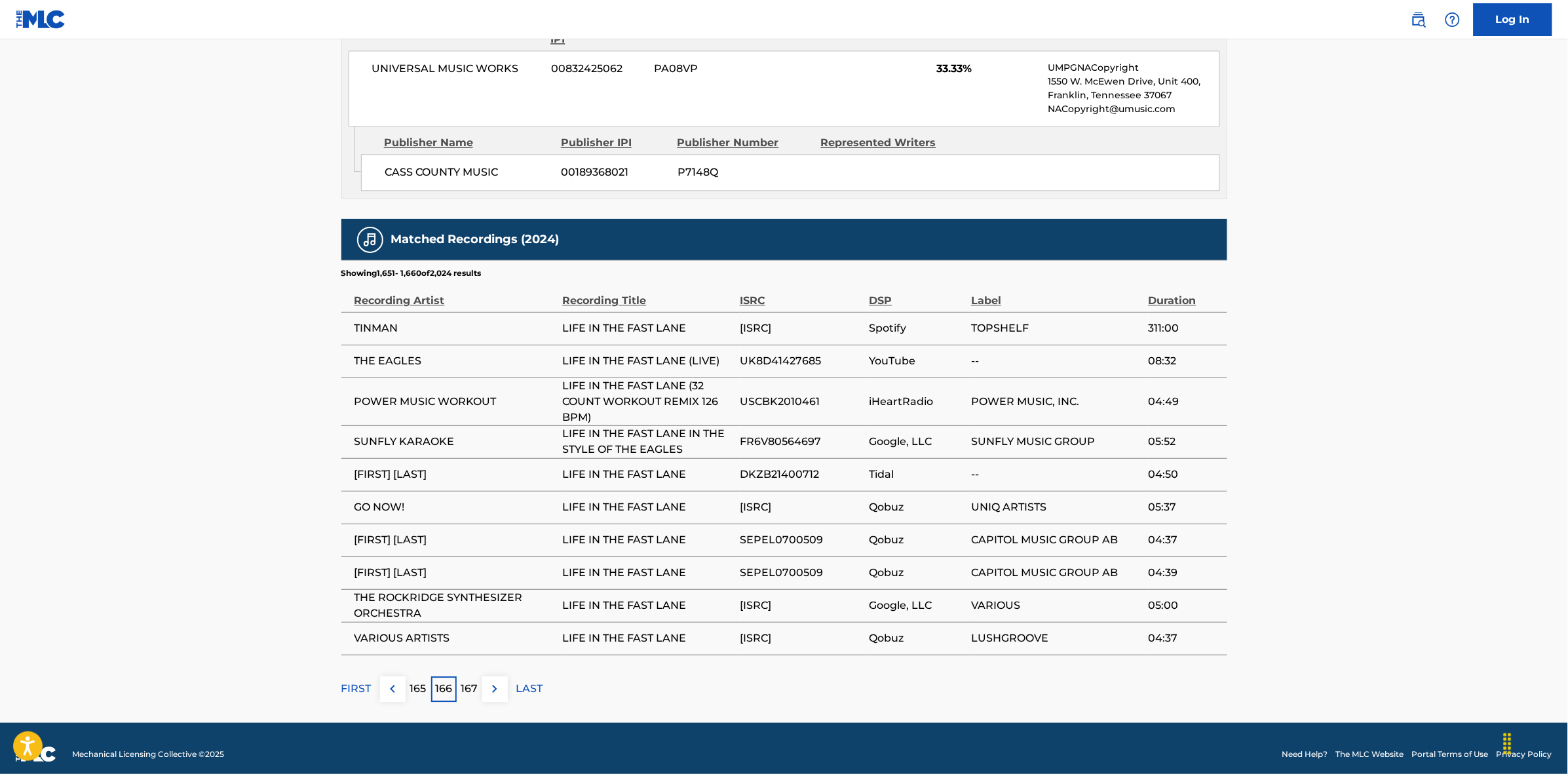 click on "167" at bounding box center (469, 689) 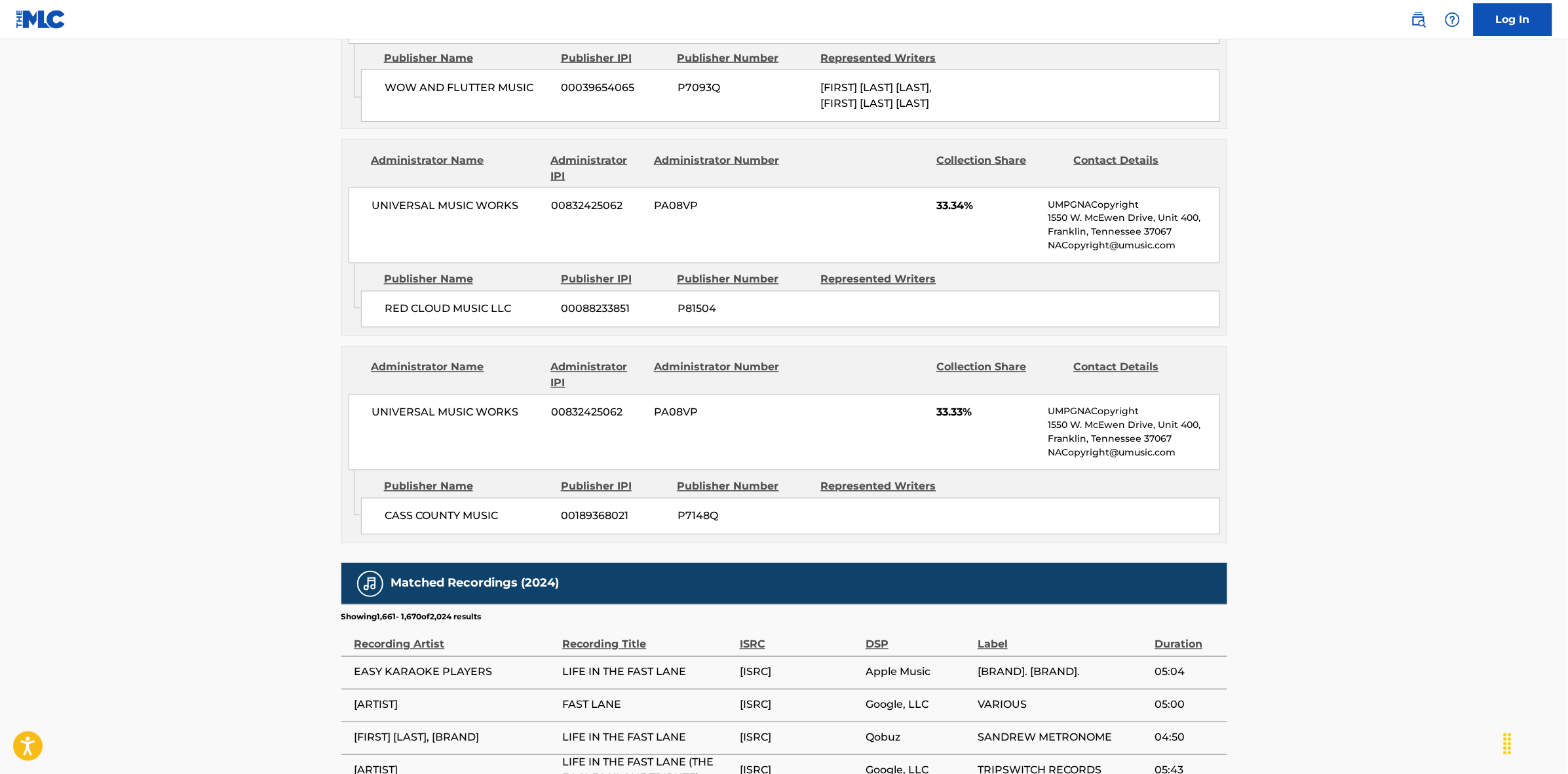 scroll, scrollTop: 1177, scrollLeft: 0, axis: vertical 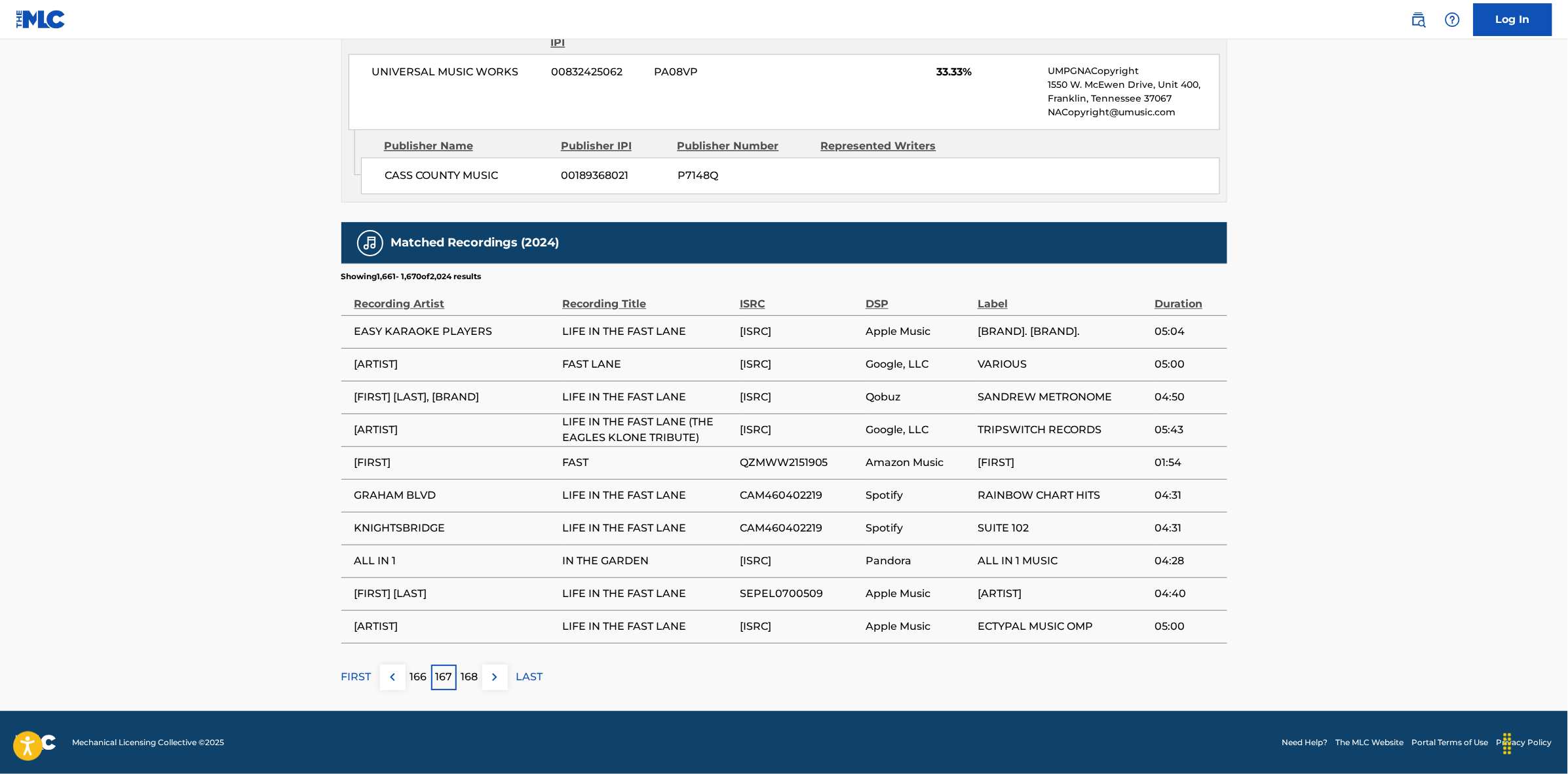 click at bounding box center (495, 677) 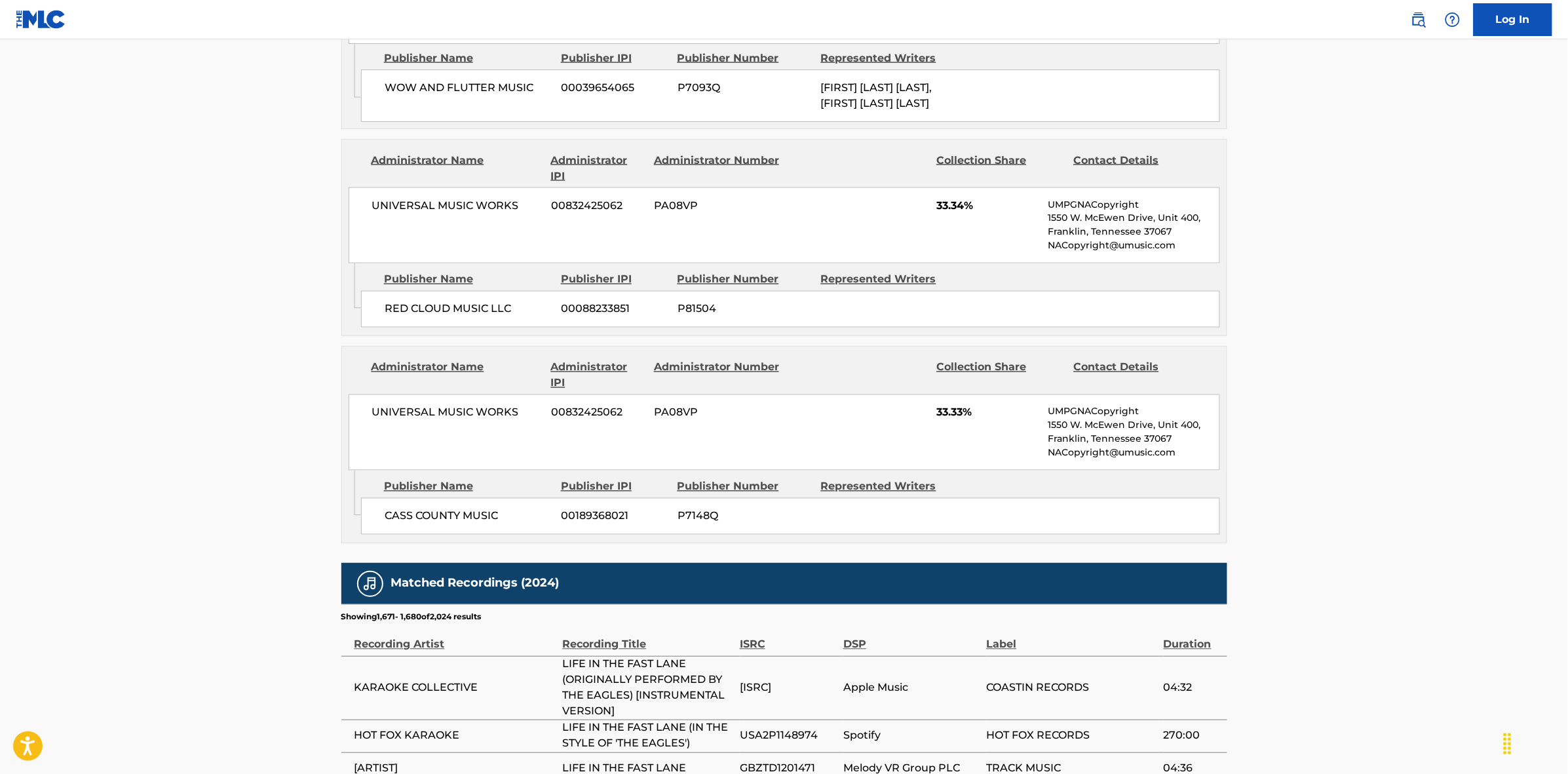 scroll, scrollTop: 1177, scrollLeft: 0, axis: vertical 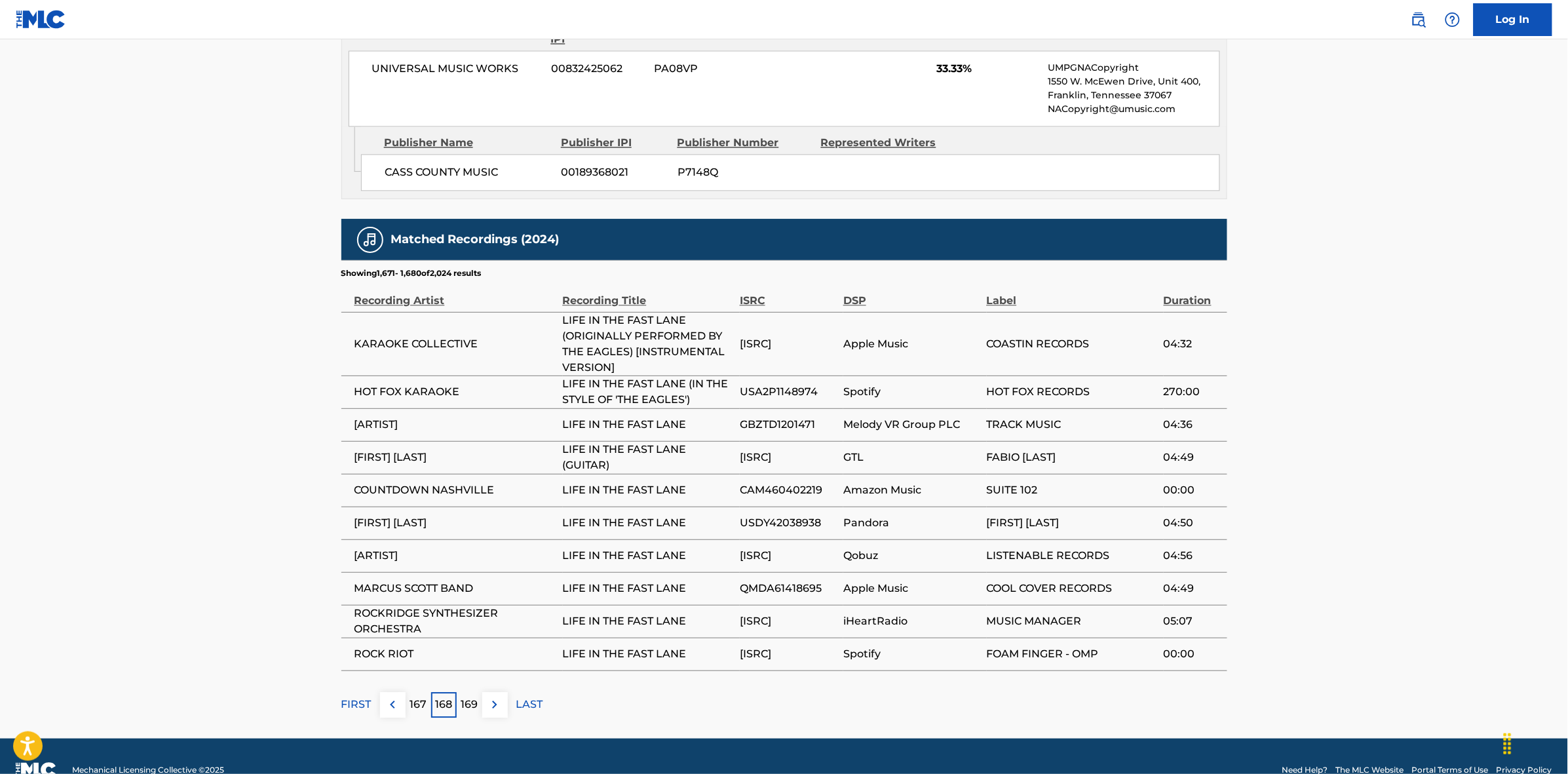 click at bounding box center [495, 705] 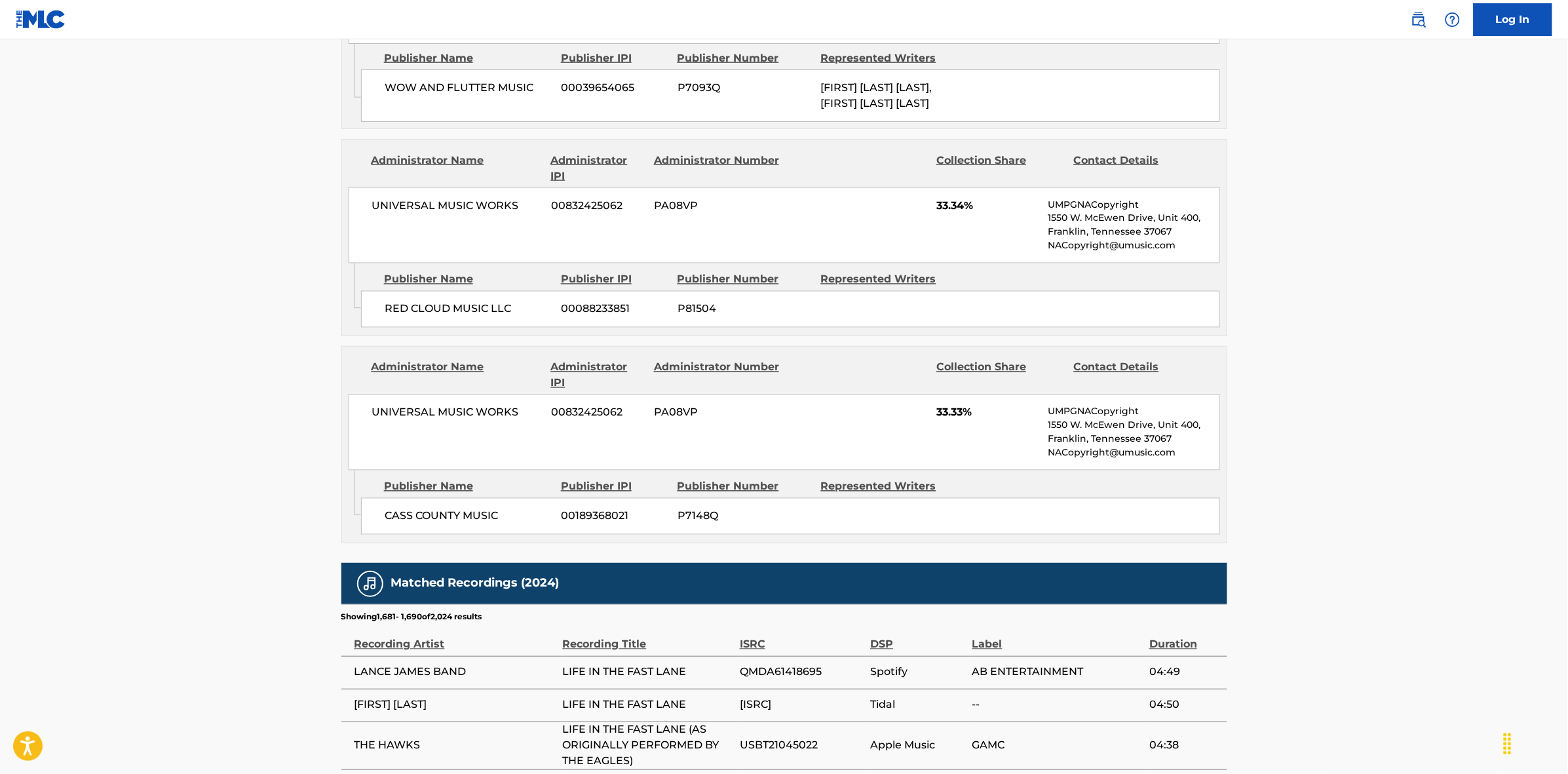 scroll, scrollTop: 1177, scrollLeft: 0, axis: vertical 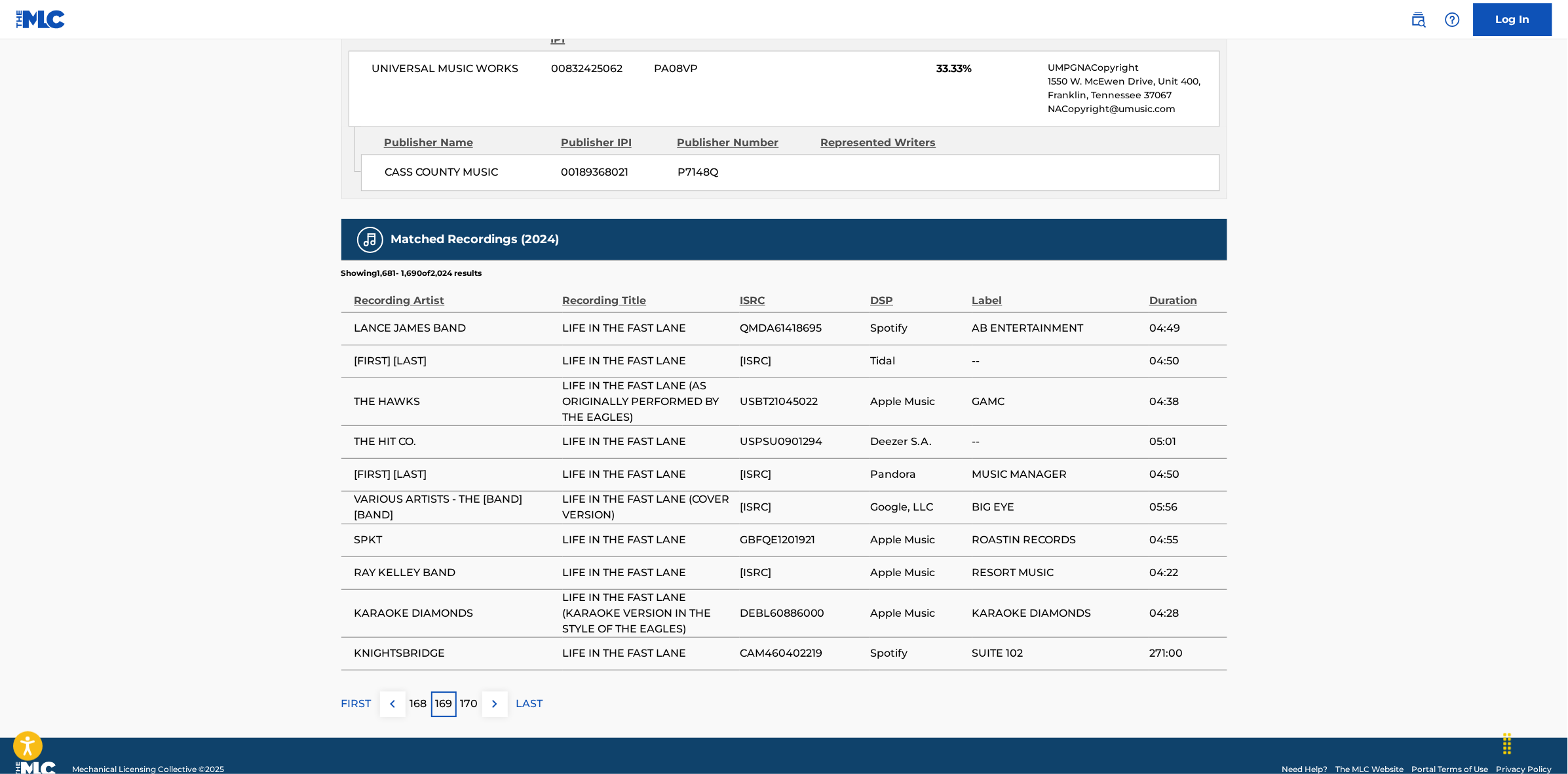 click at bounding box center (495, 704) 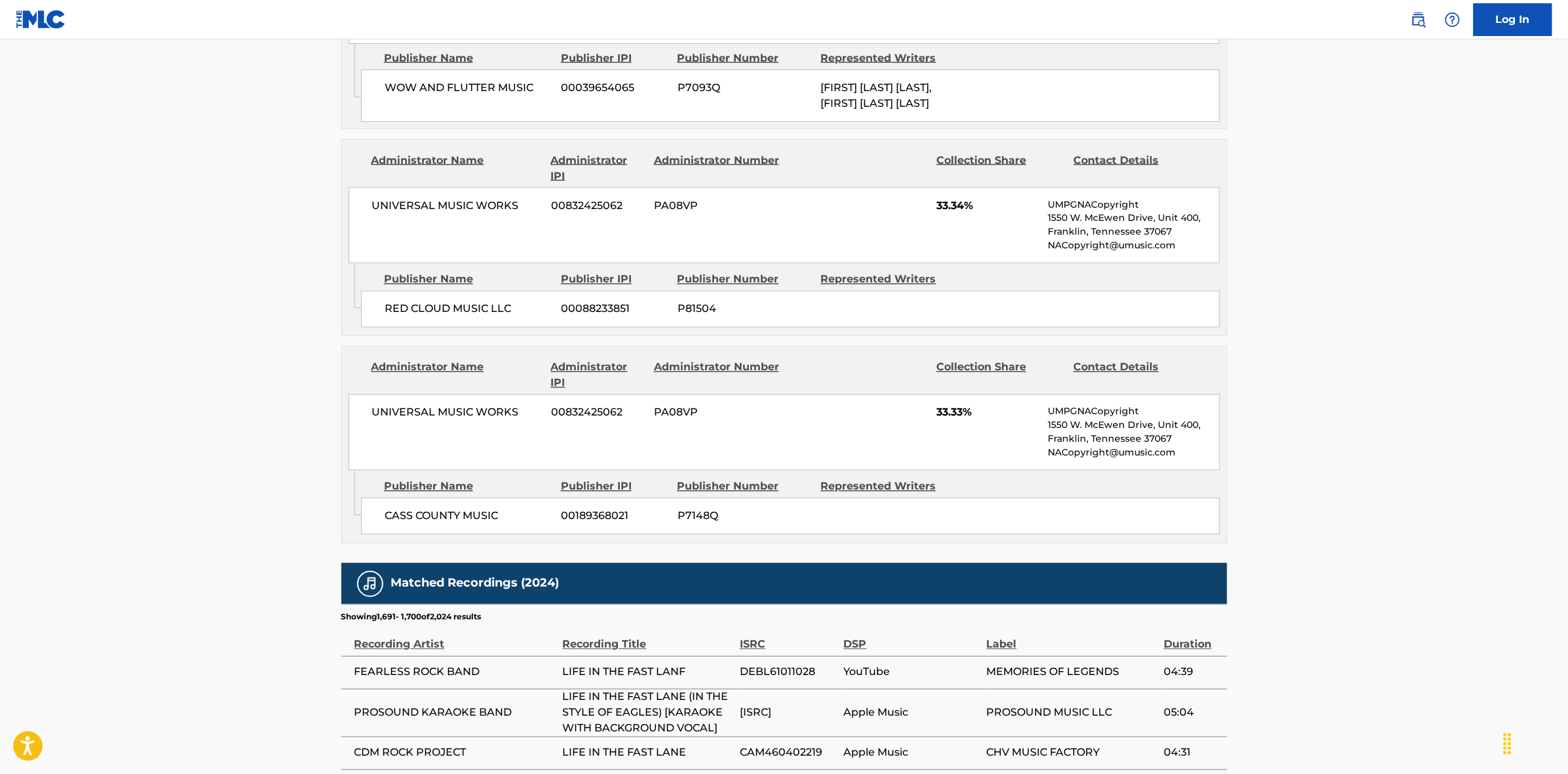 scroll, scrollTop: 1177, scrollLeft: 0, axis: vertical 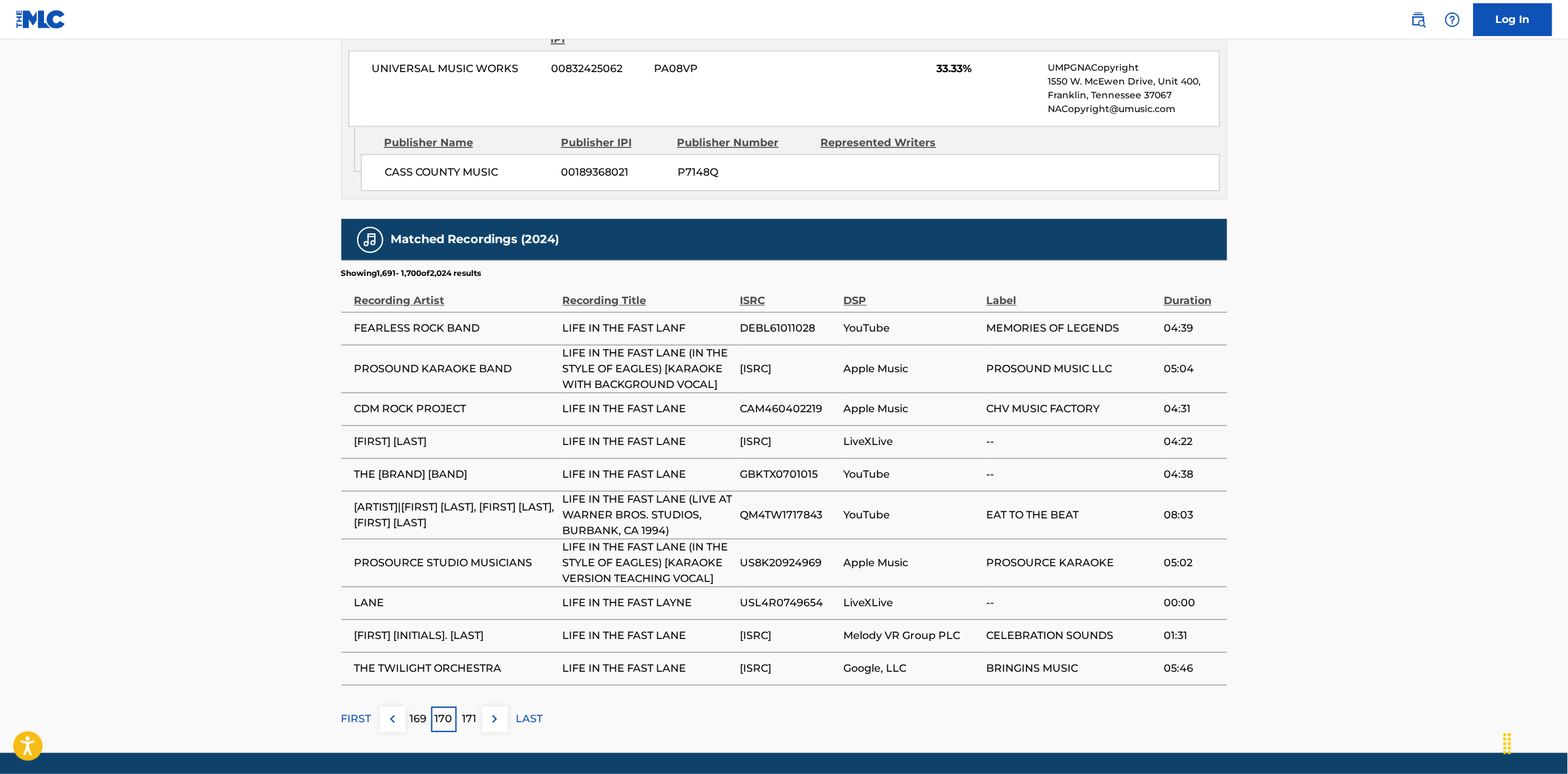 click at bounding box center (495, 719) 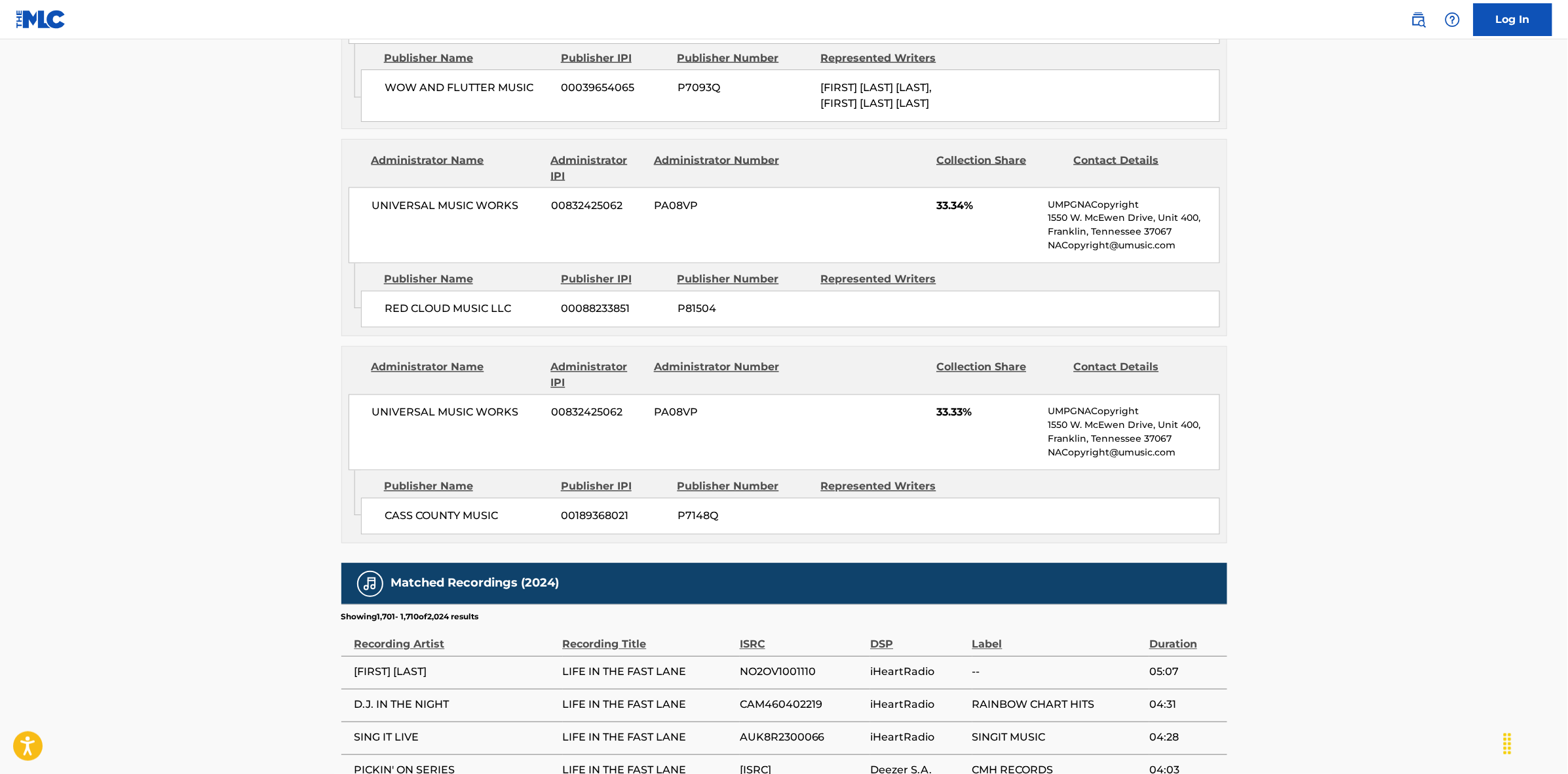scroll, scrollTop: 1177, scrollLeft: 0, axis: vertical 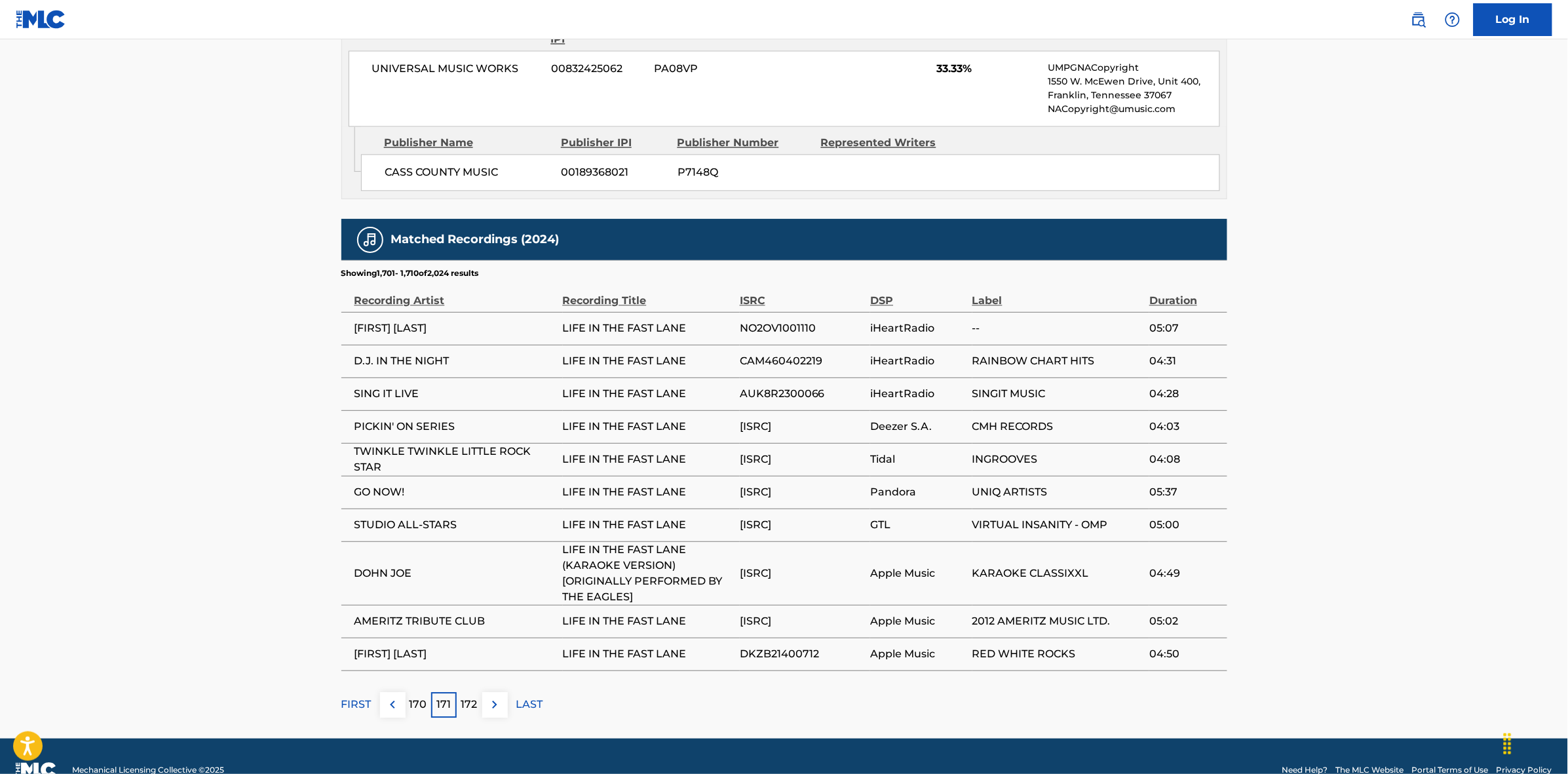 click at bounding box center [495, 705] 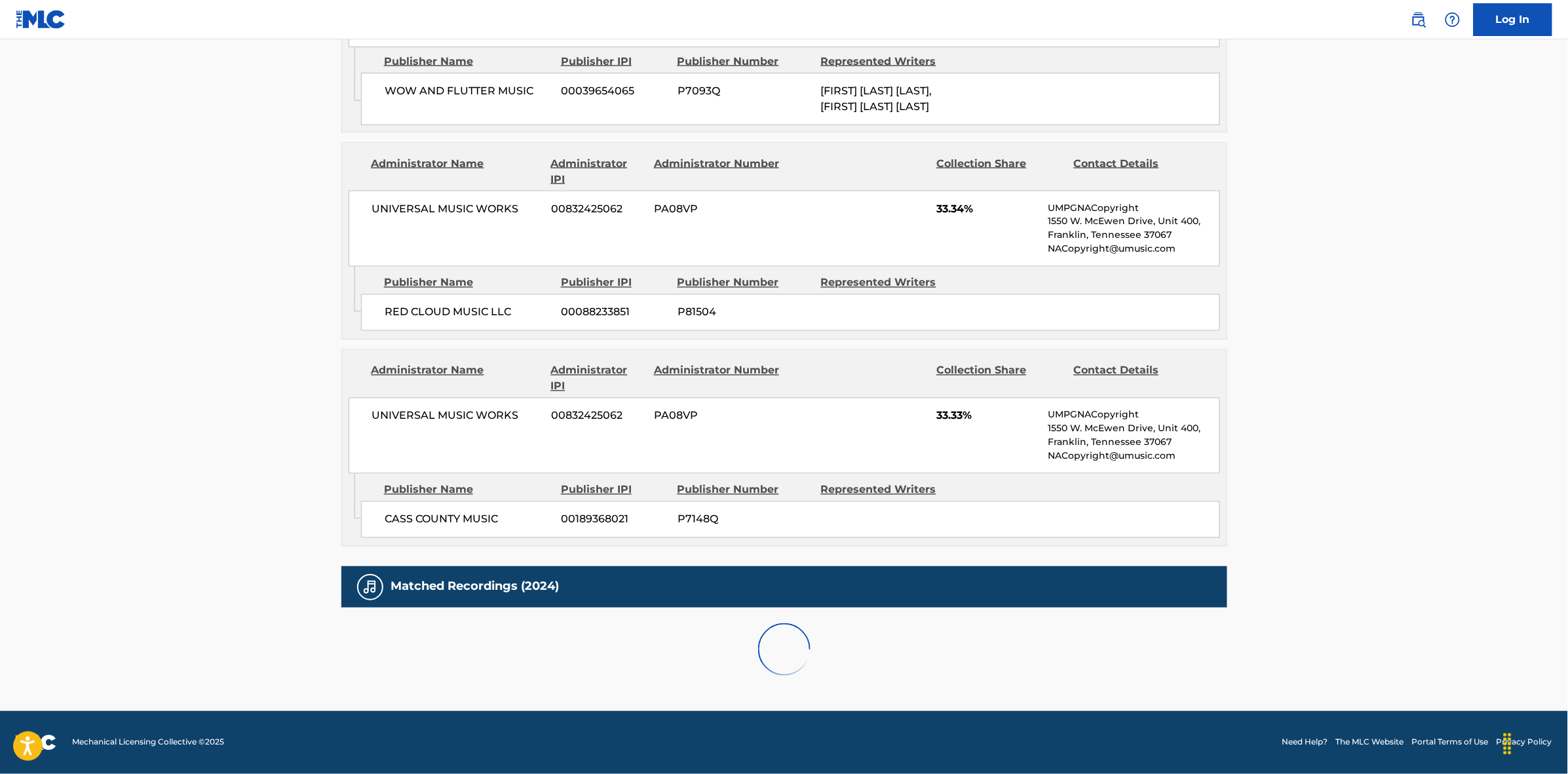 scroll, scrollTop: 1177, scrollLeft: 0, axis: vertical 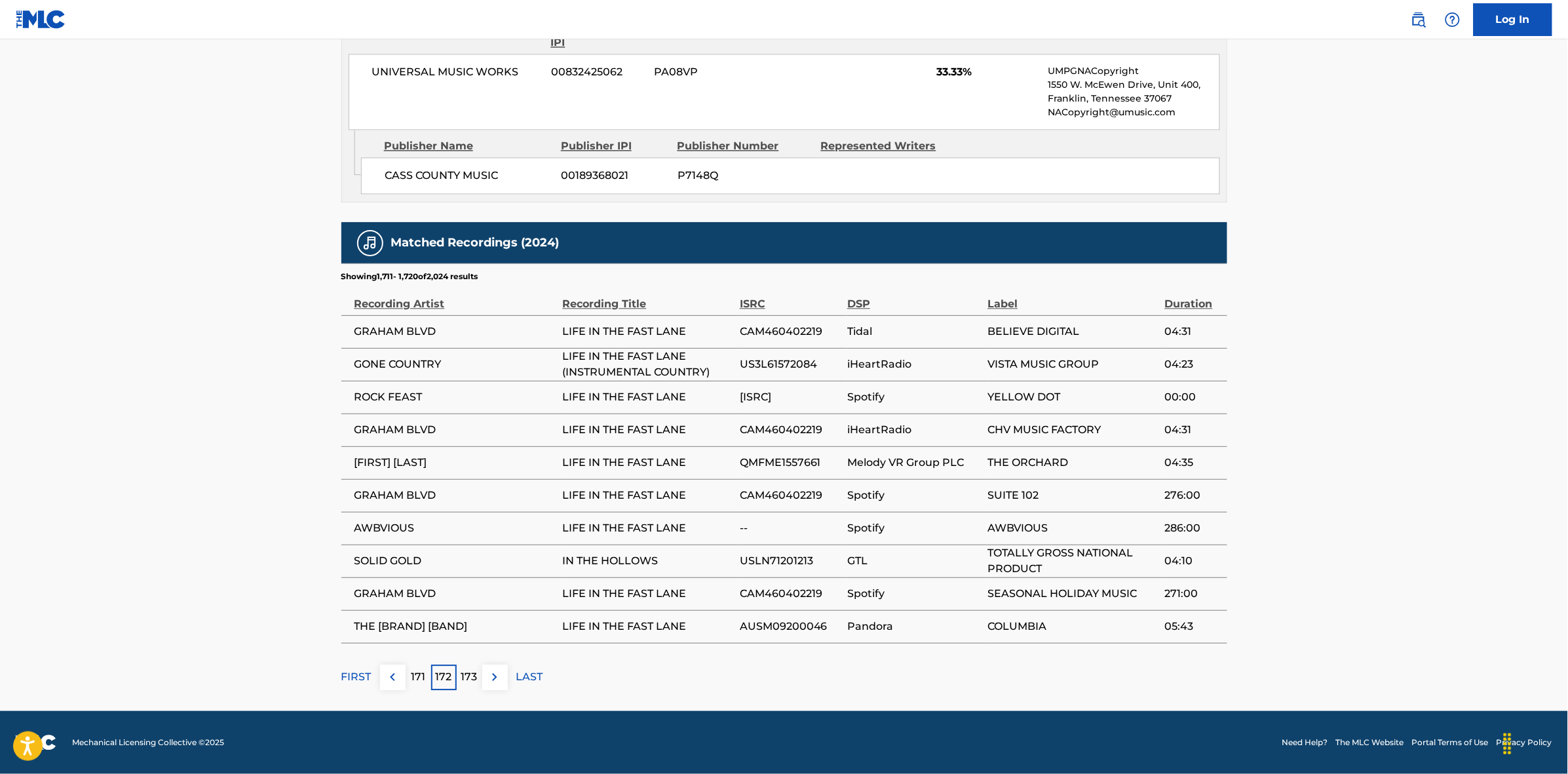 click at bounding box center (495, 677) 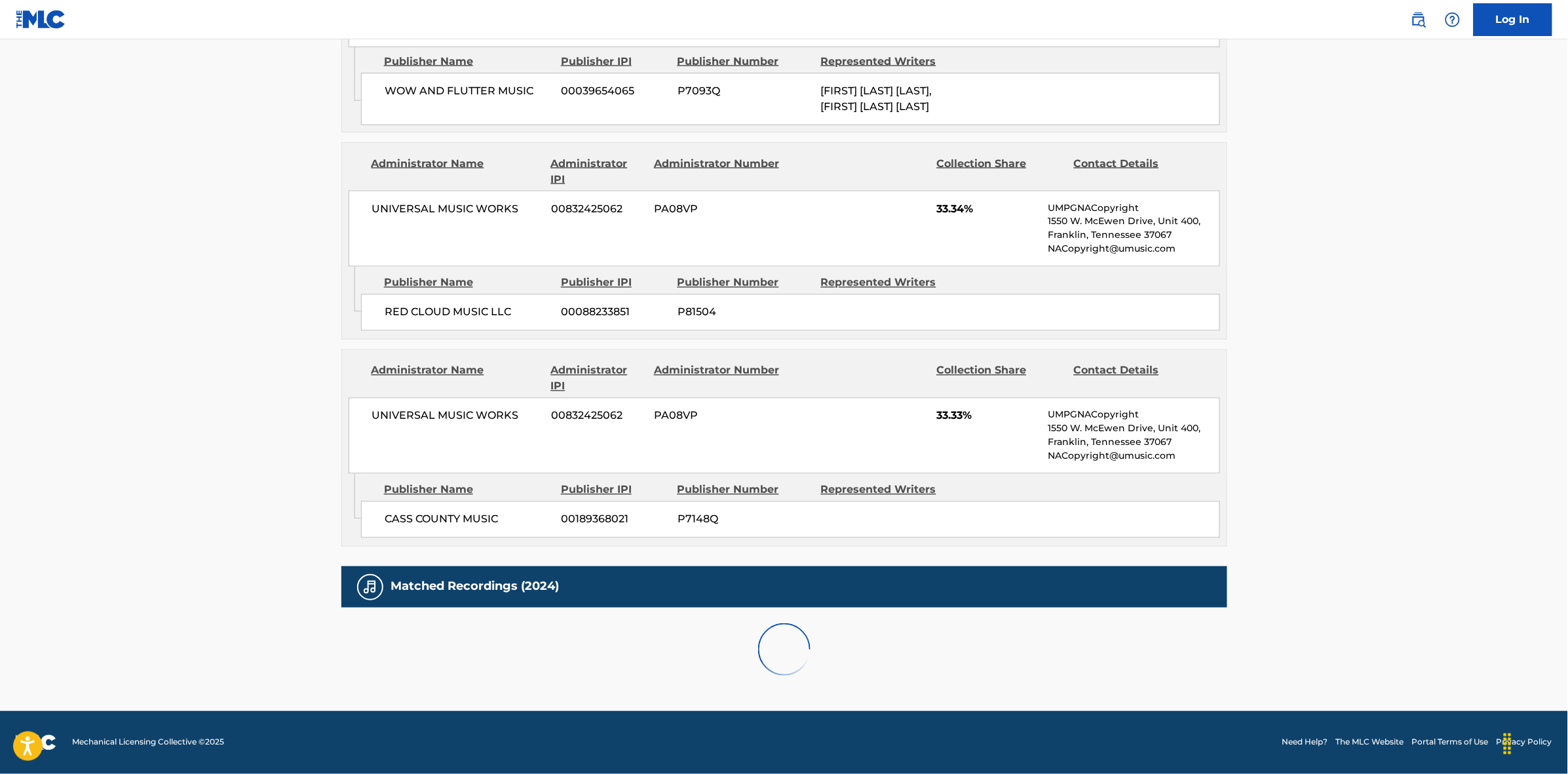 scroll, scrollTop: 1177, scrollLeft: 0, axis: vertical 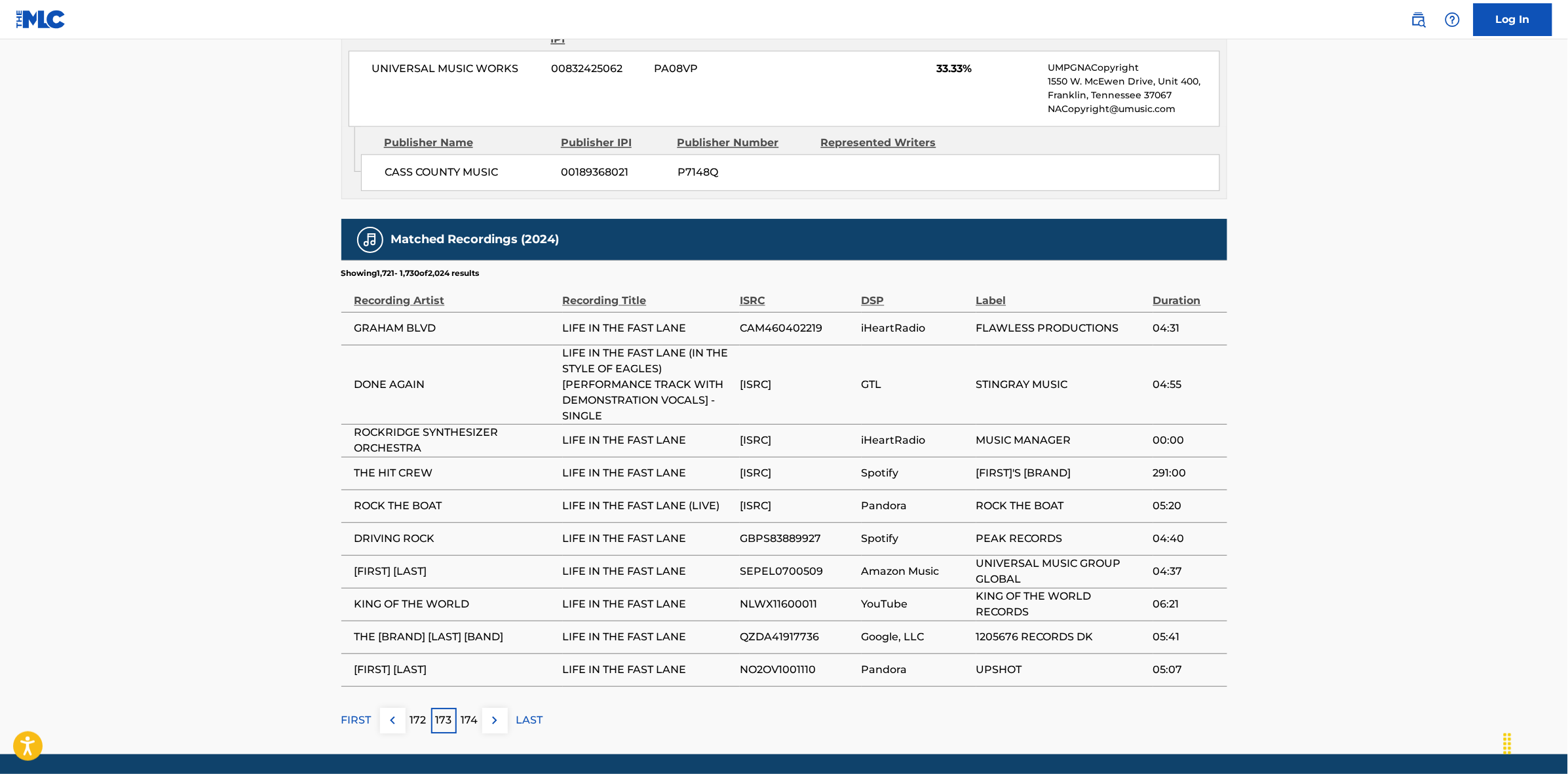 click at bounding box center (495, 720) 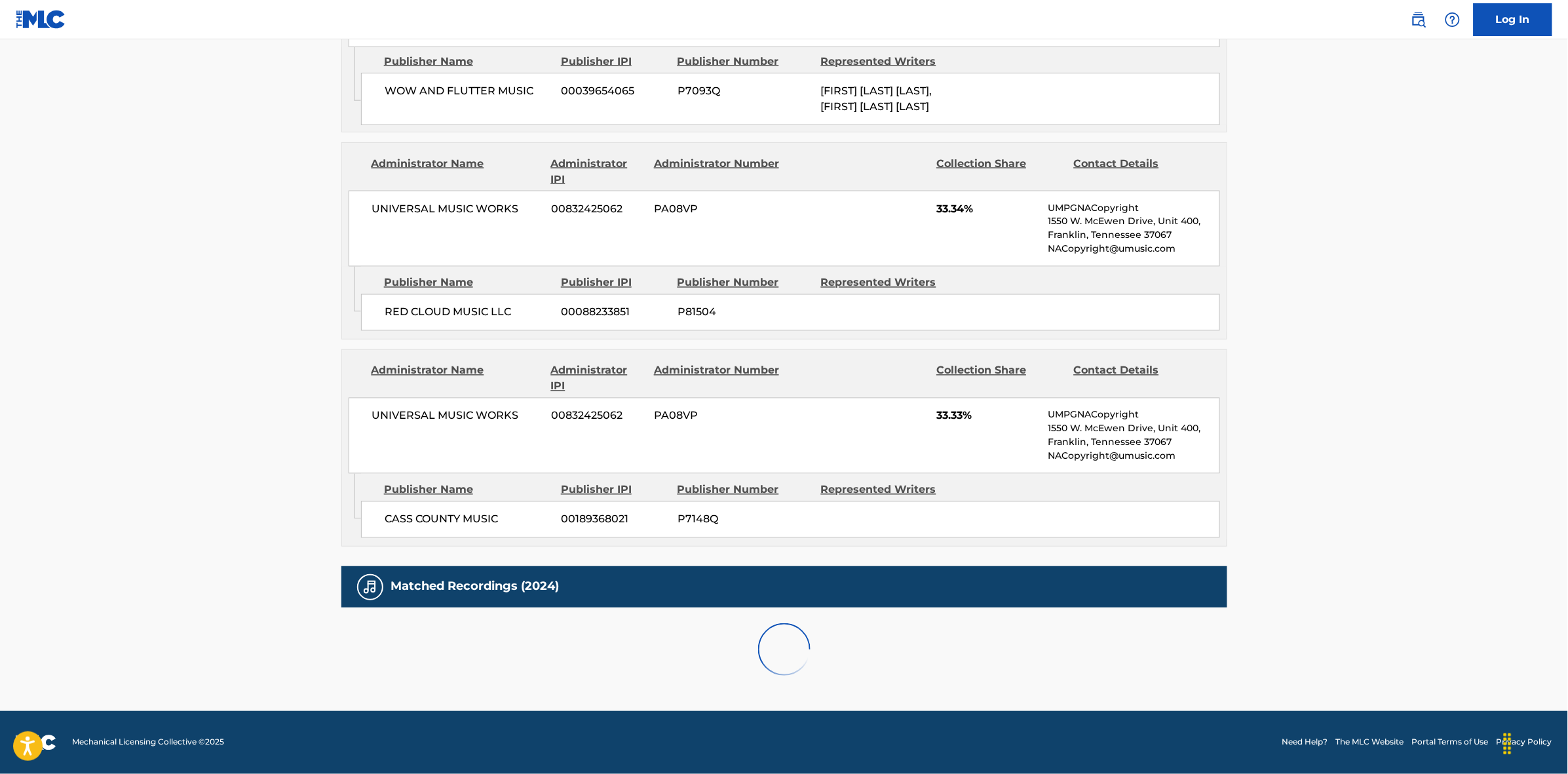 scroll, scrollTop: 1177, scrollLeft: 0, axis: vertical 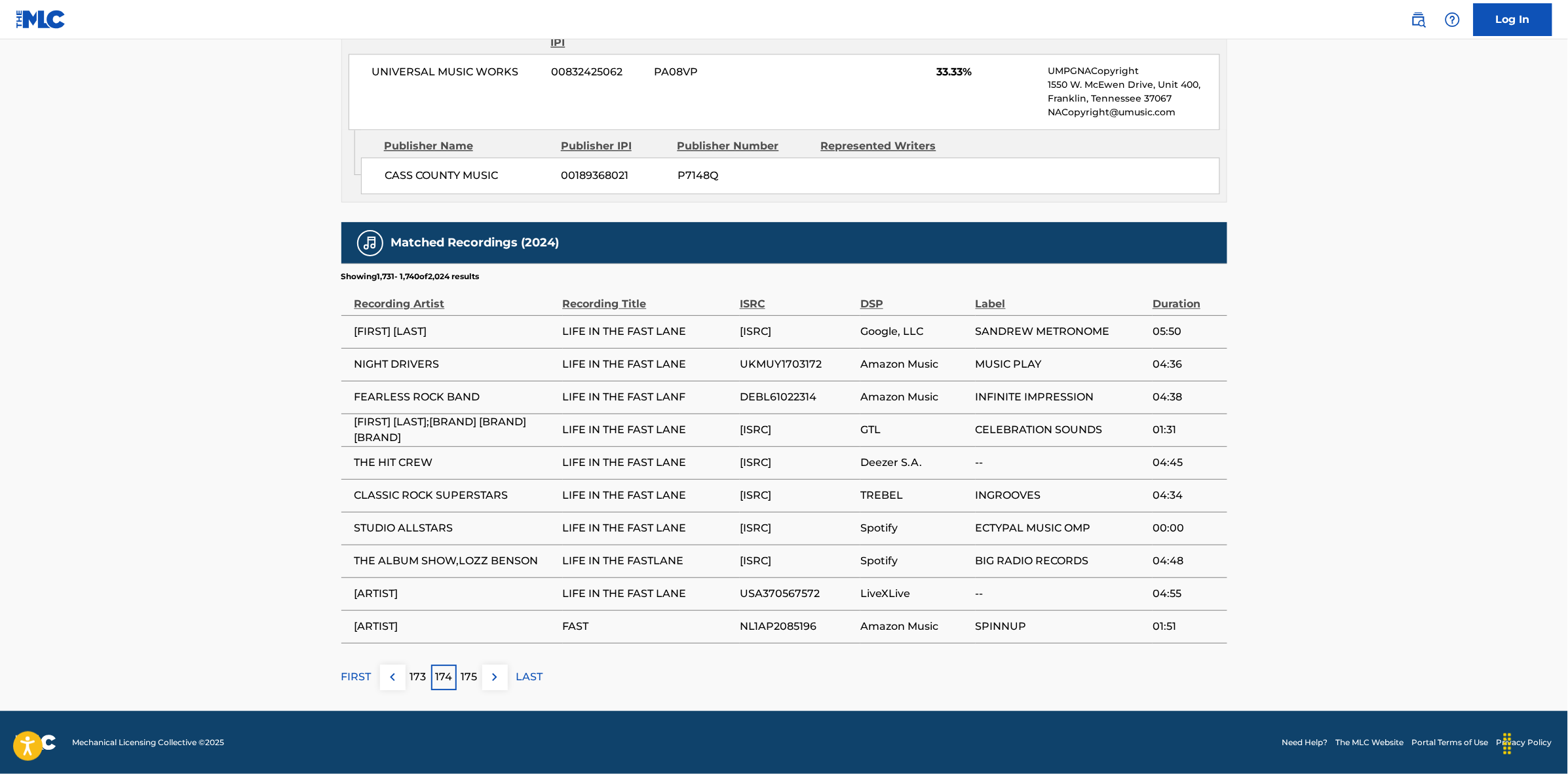 click at bounding box center [495, 677] 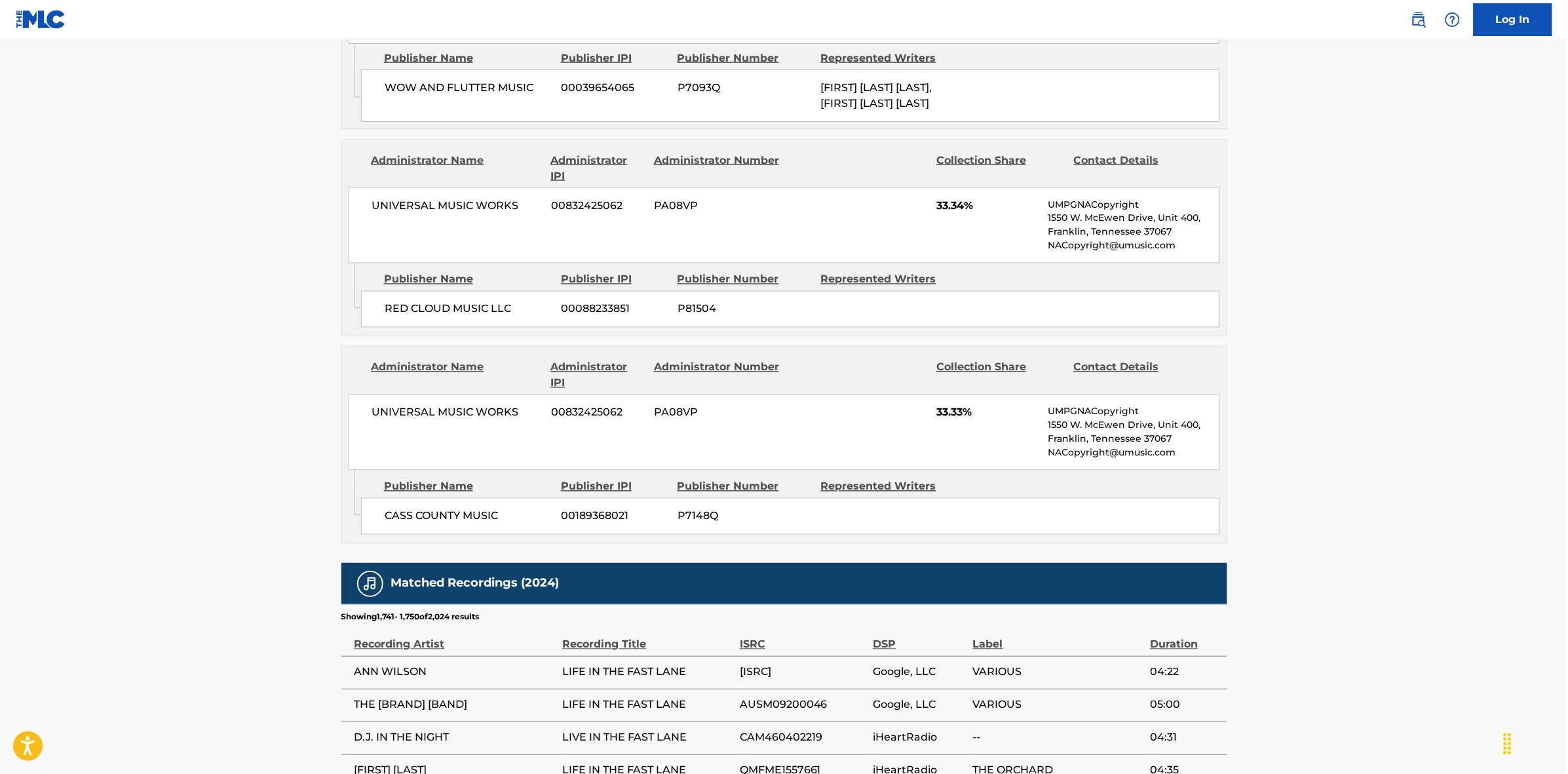 scroll, scrollTop: 1177, scrollLeft: 0, axis: vertical 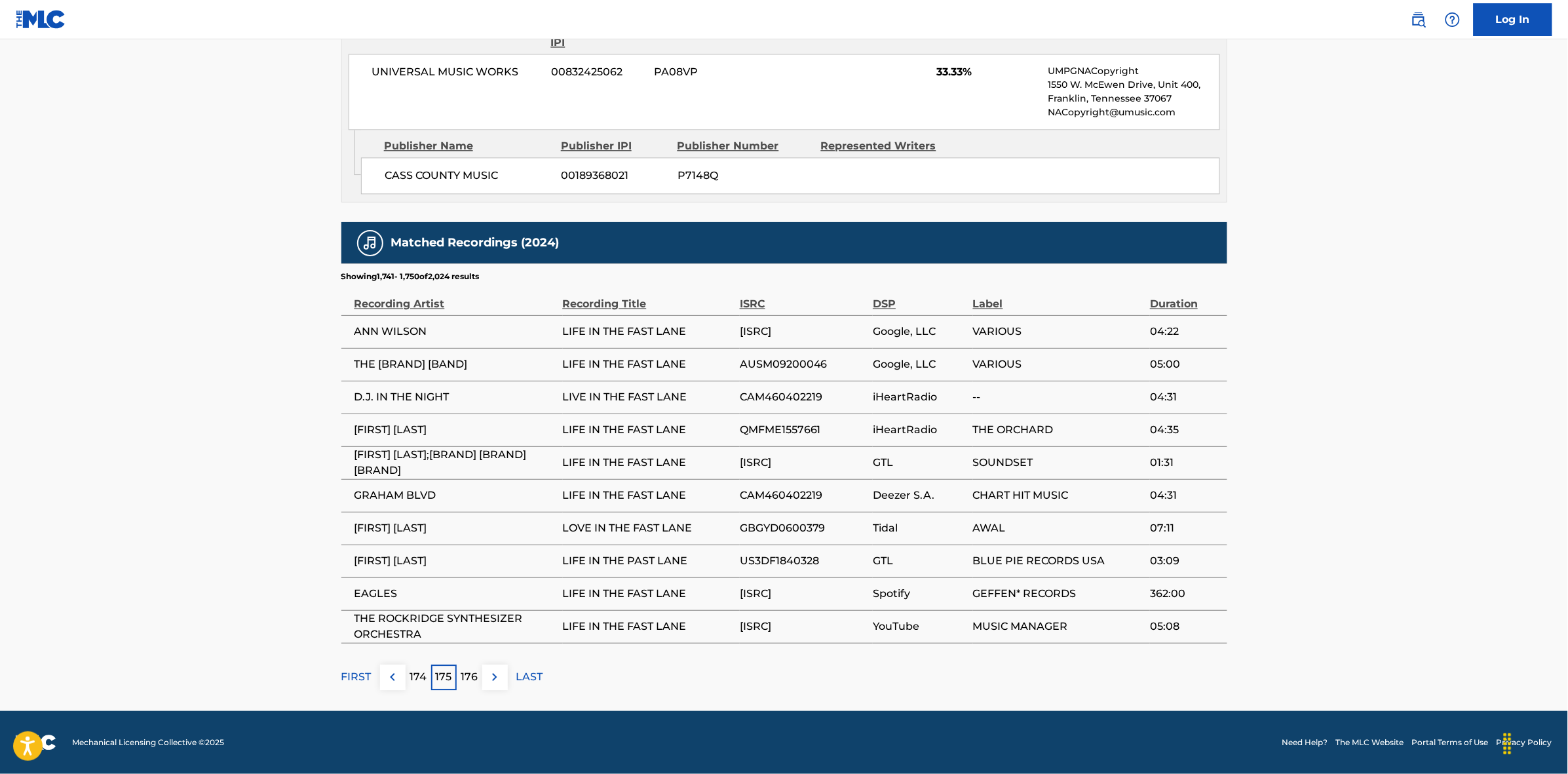 click at bounding box center (495, 677) 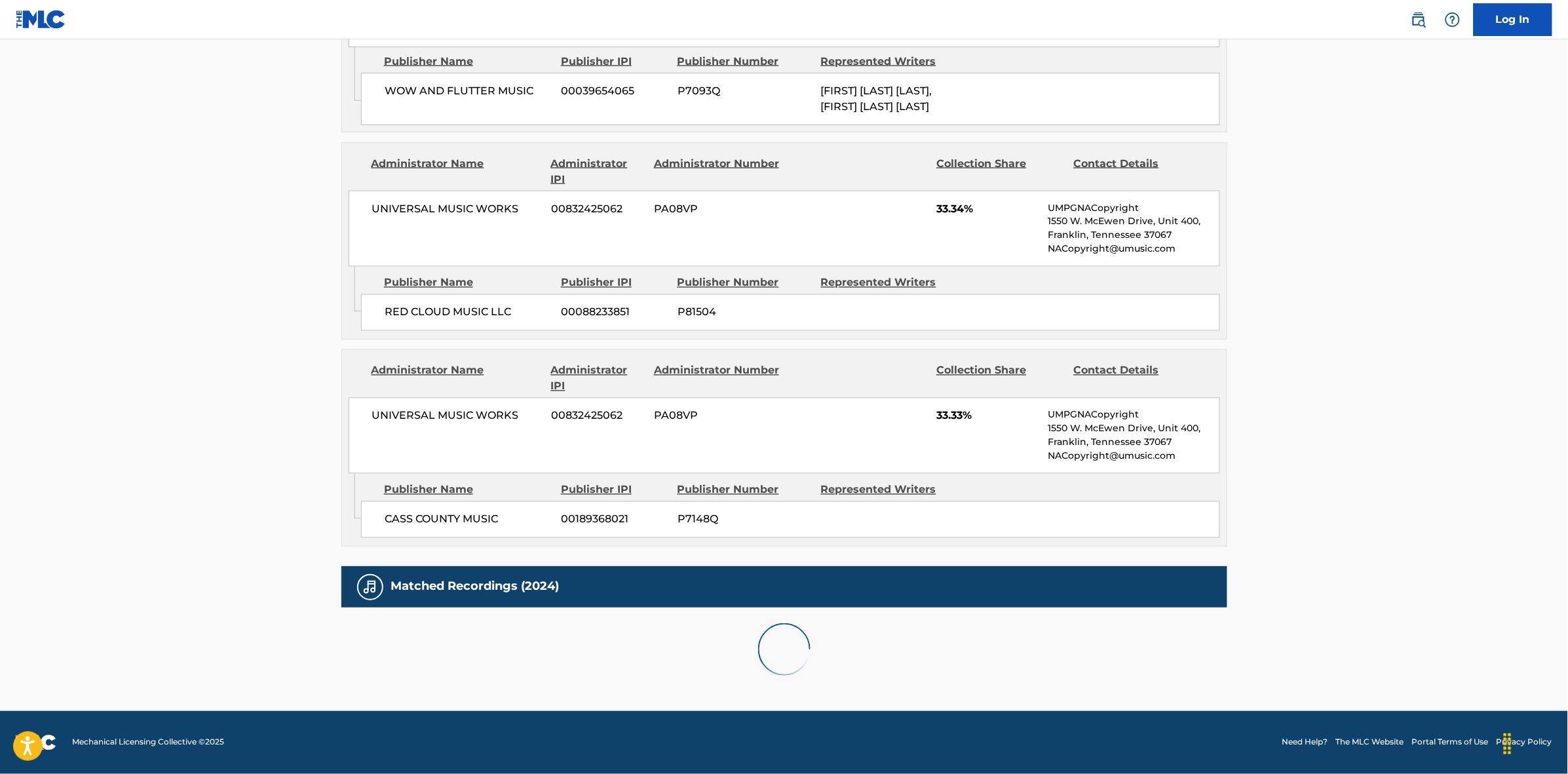 scroll, scrollTop: 1177, scrollLeft: 0, axis: vertical 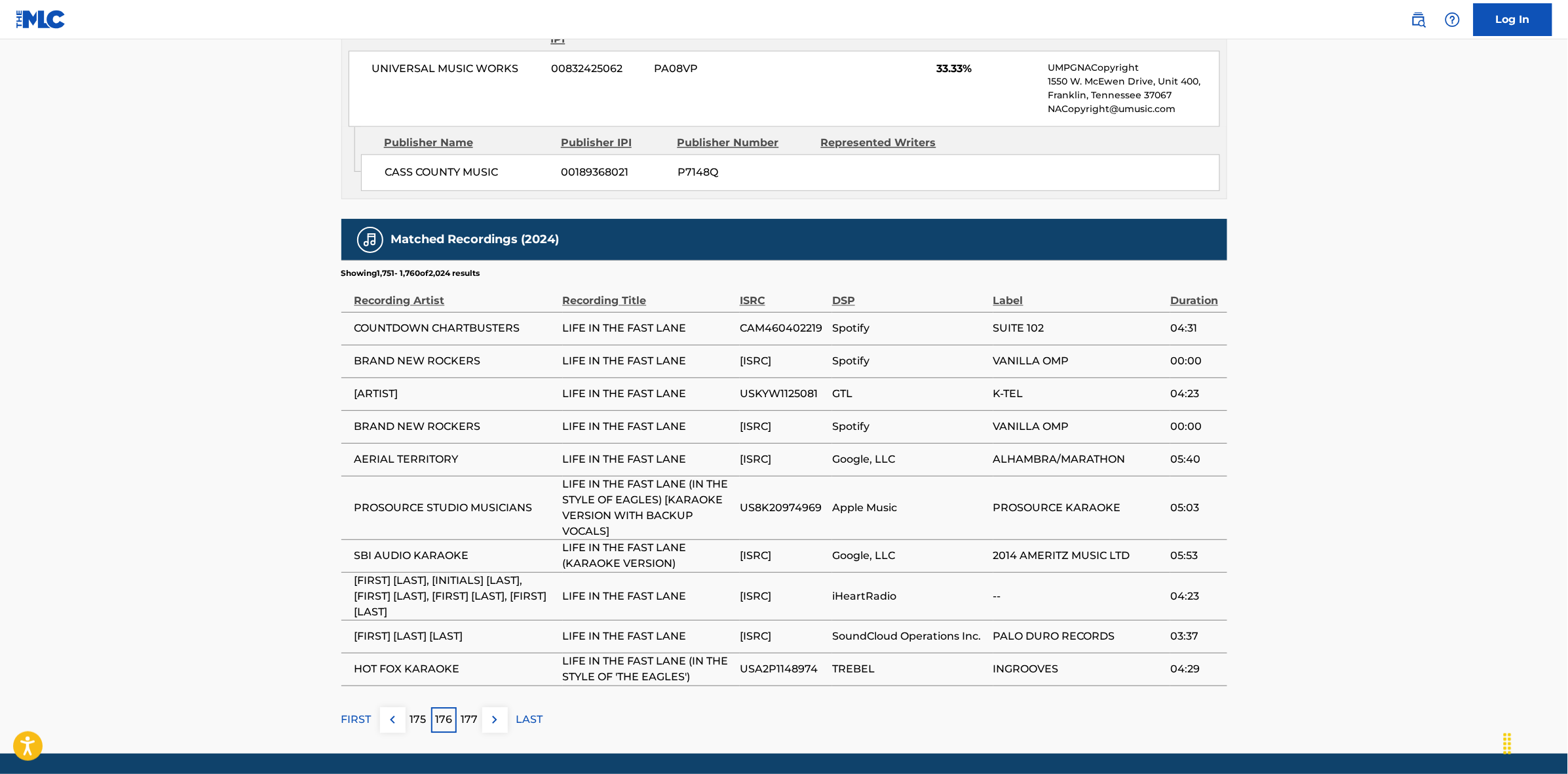 click at bounding box center [495, 720] 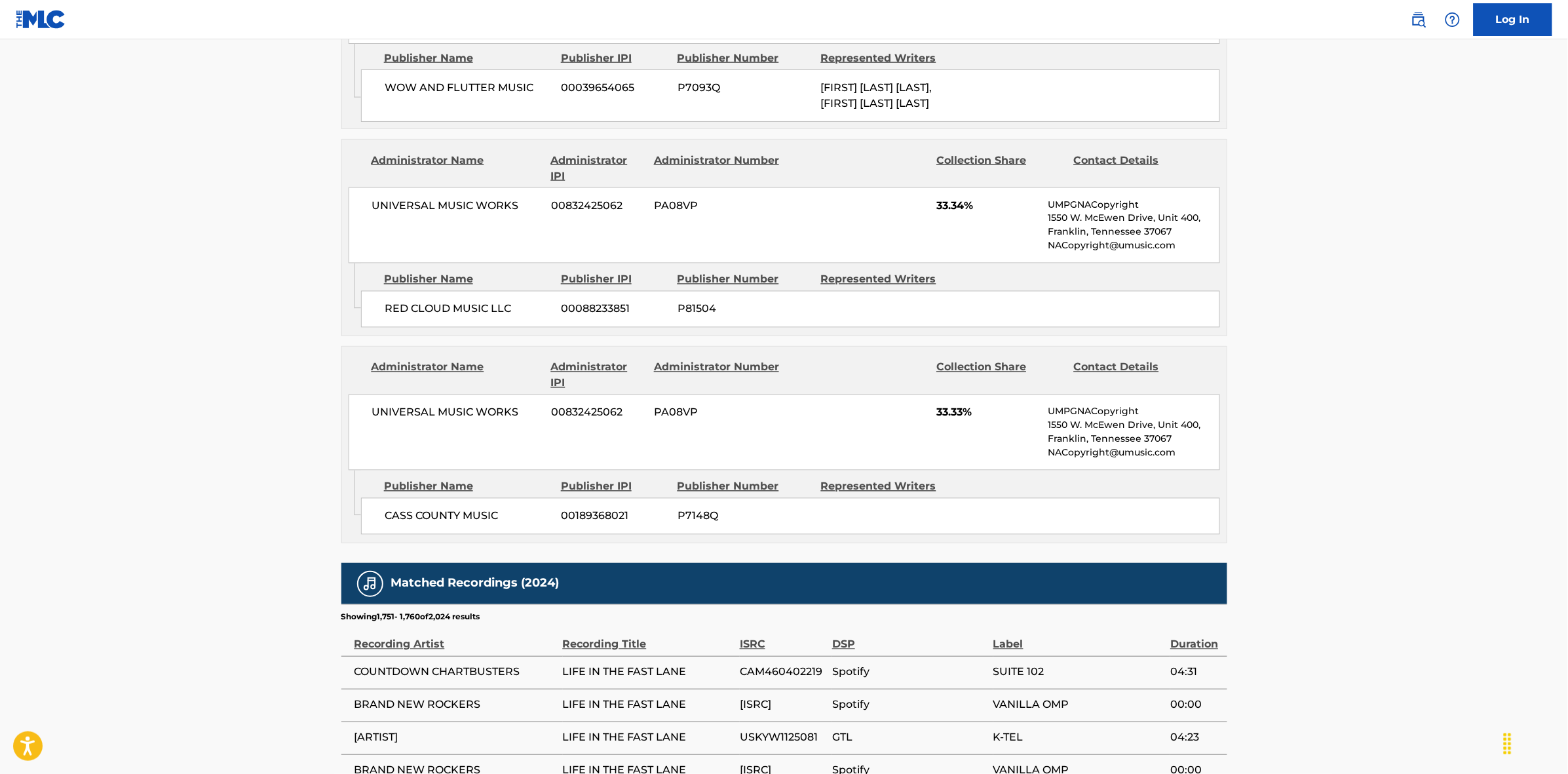 scroll, scrollTop: 1177, scrollLeft: 0, axis: vertical 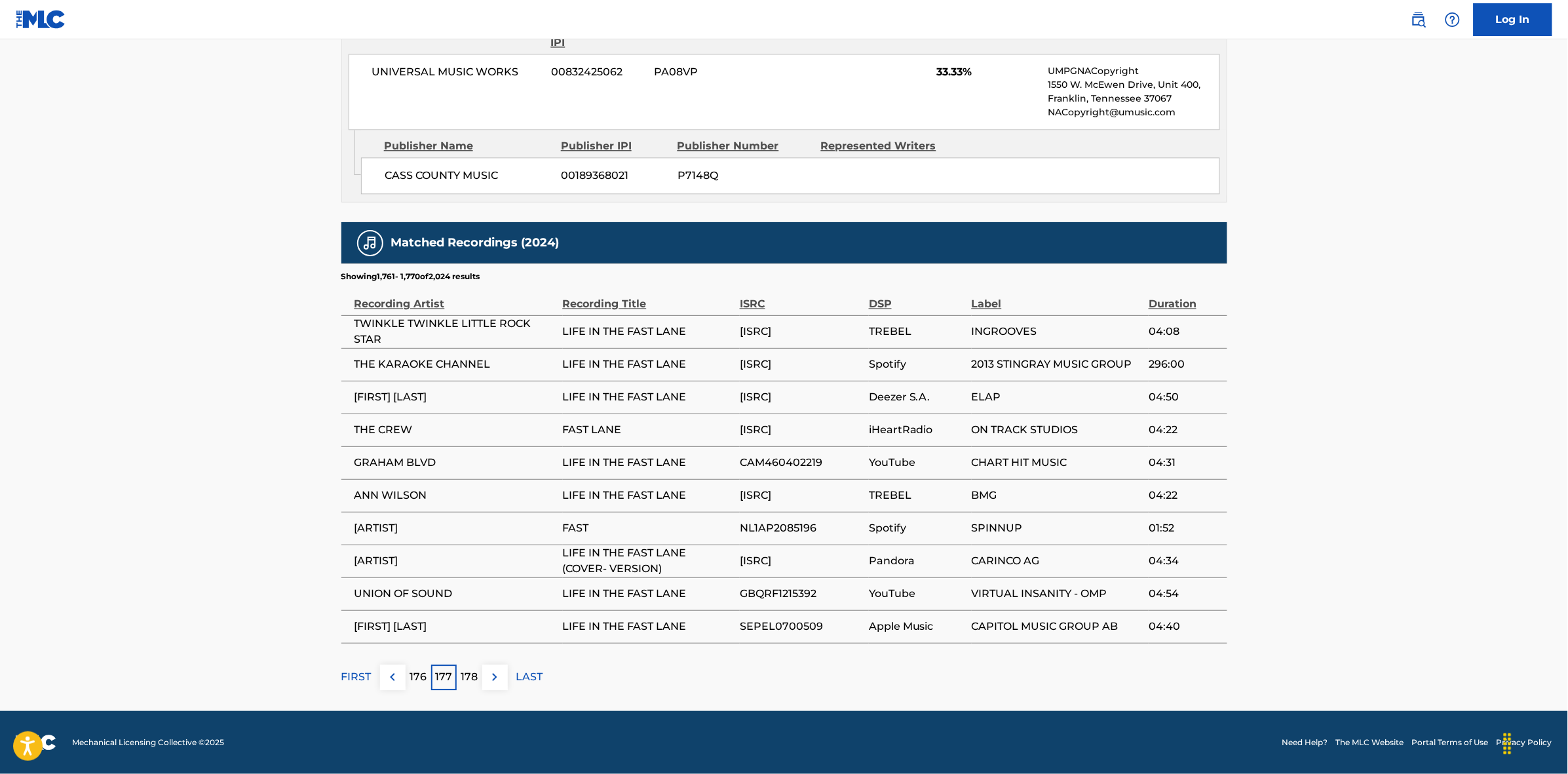 click at bounding box center [495, 677] 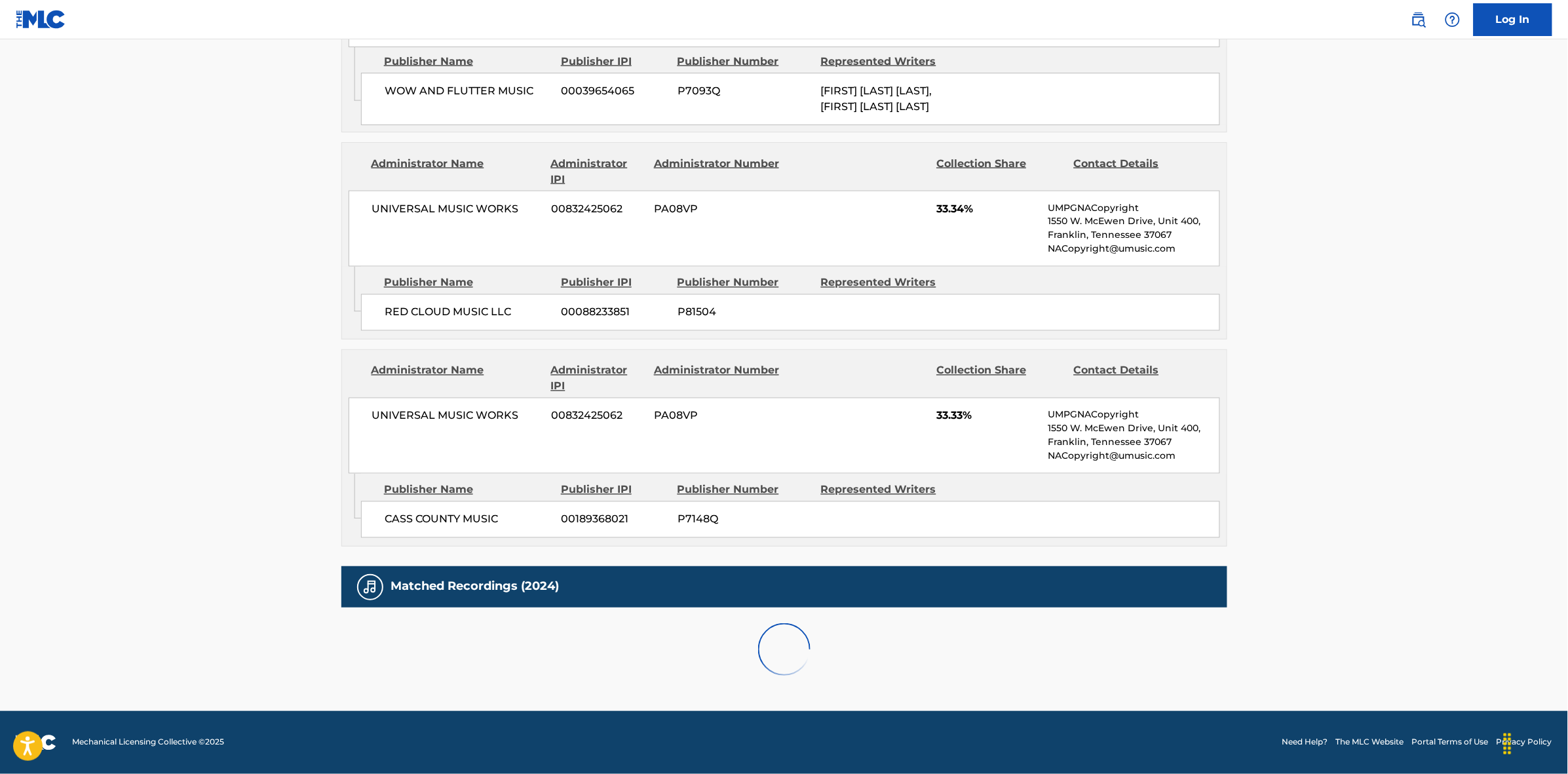 scroll, scrollTop: 1177, scrollLeft: 0, axis: vertical 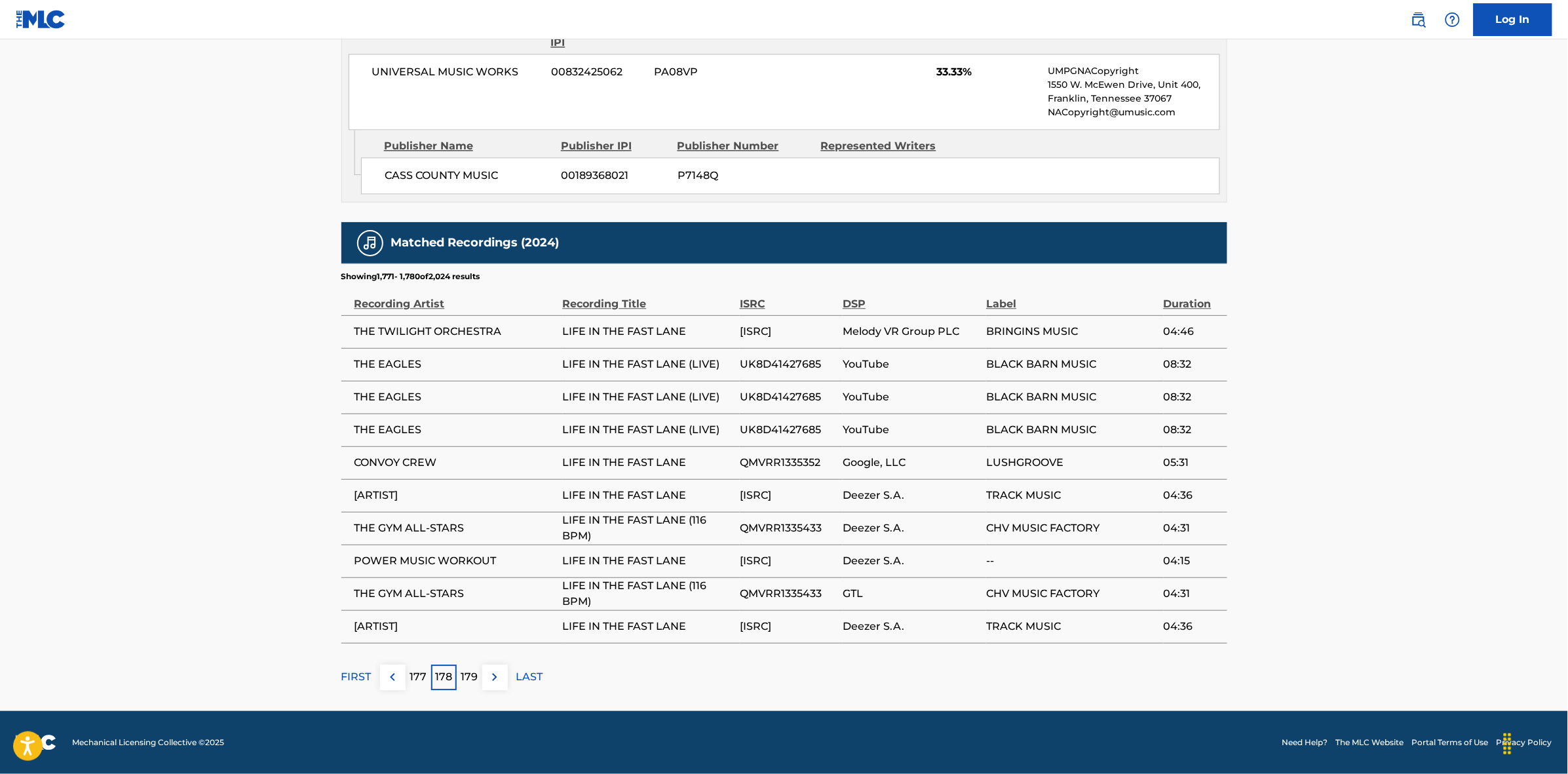 click at bounding box center (495, 677) 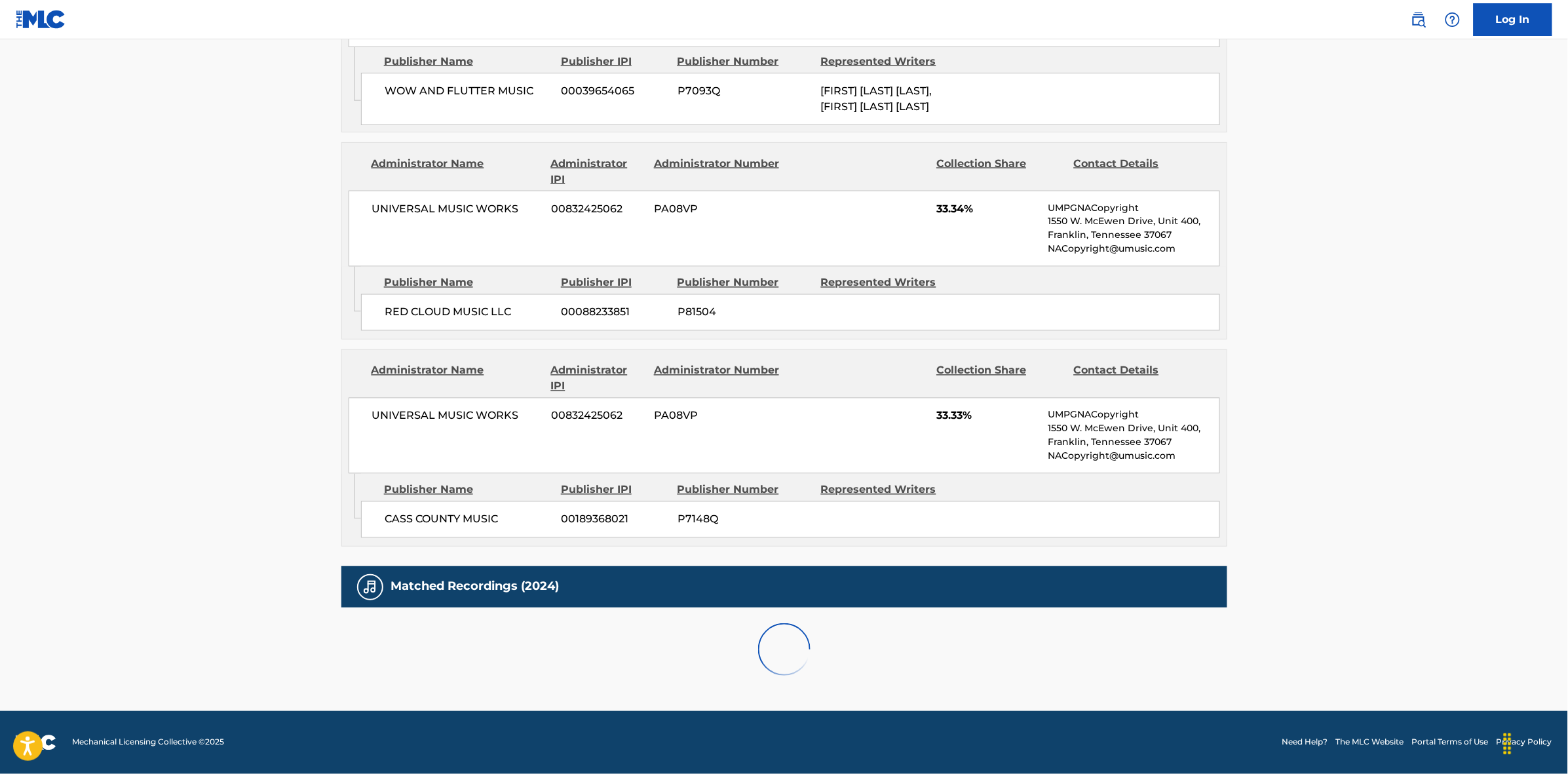 scroll, scrollTop: 1177, scrollLeft: 0, axis: vertical 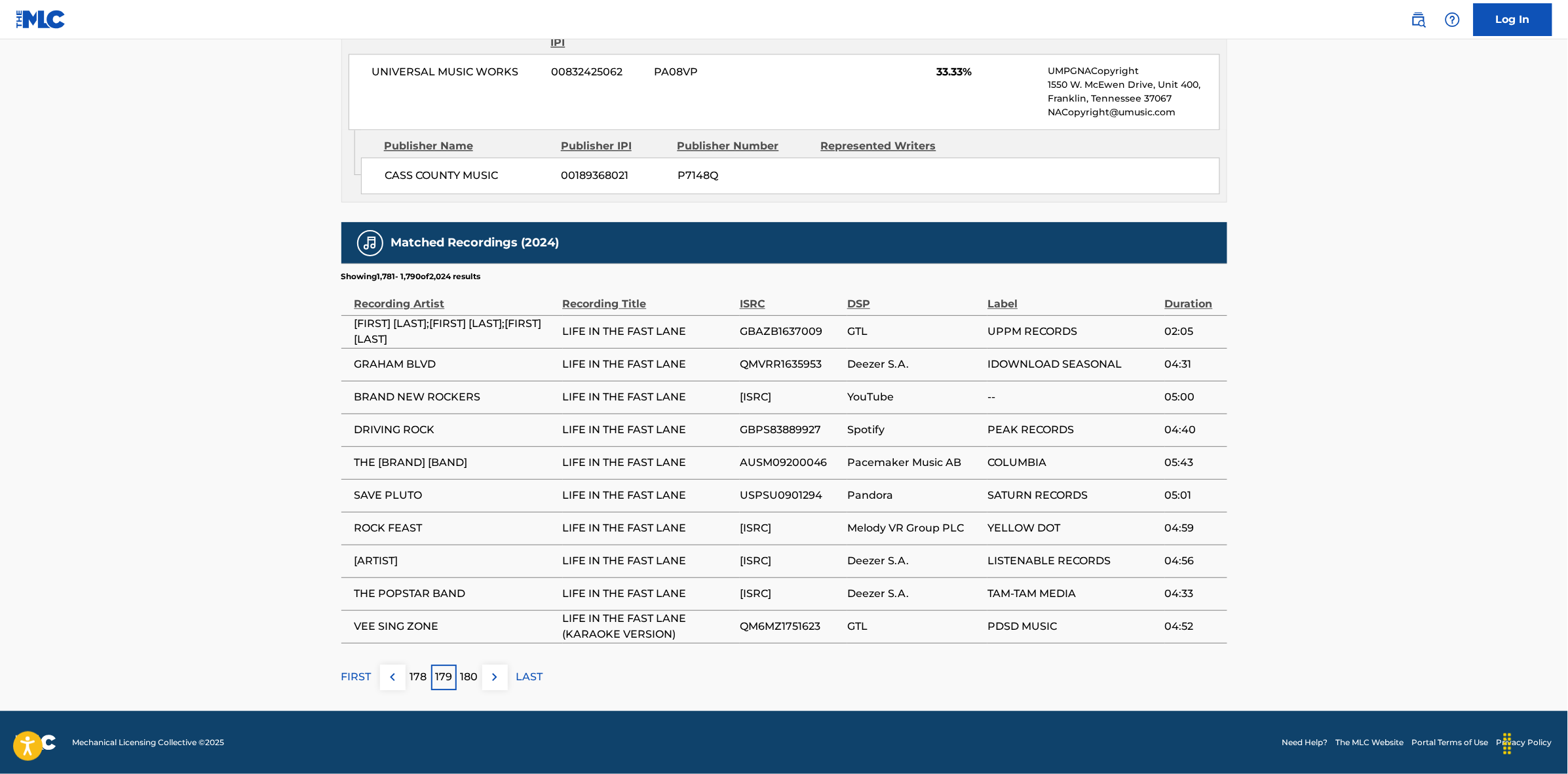 click at bounding box center (495, 677) 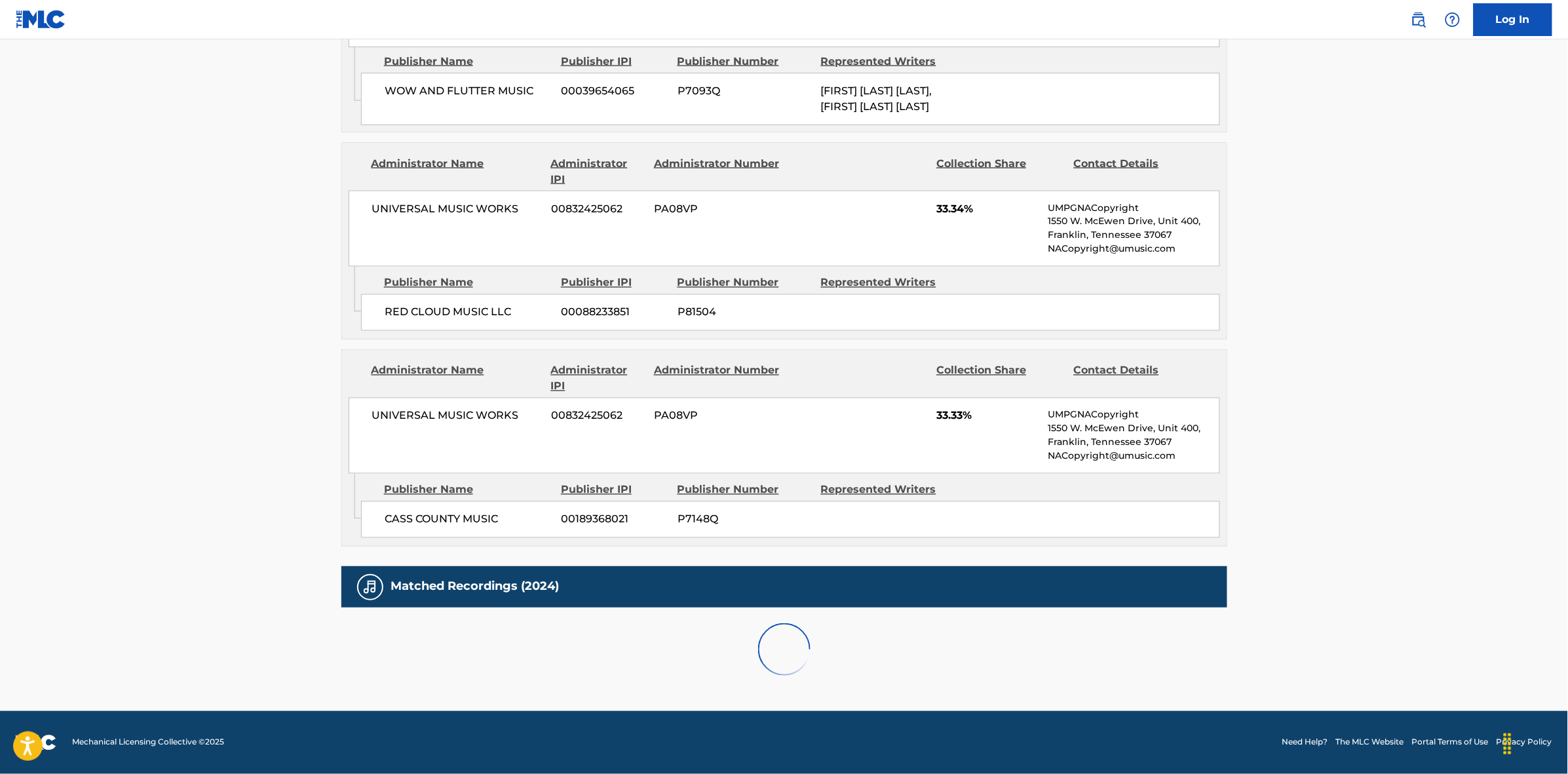 scroll, scrollTop: 1177, scrollLeft: 0, axis: vertical 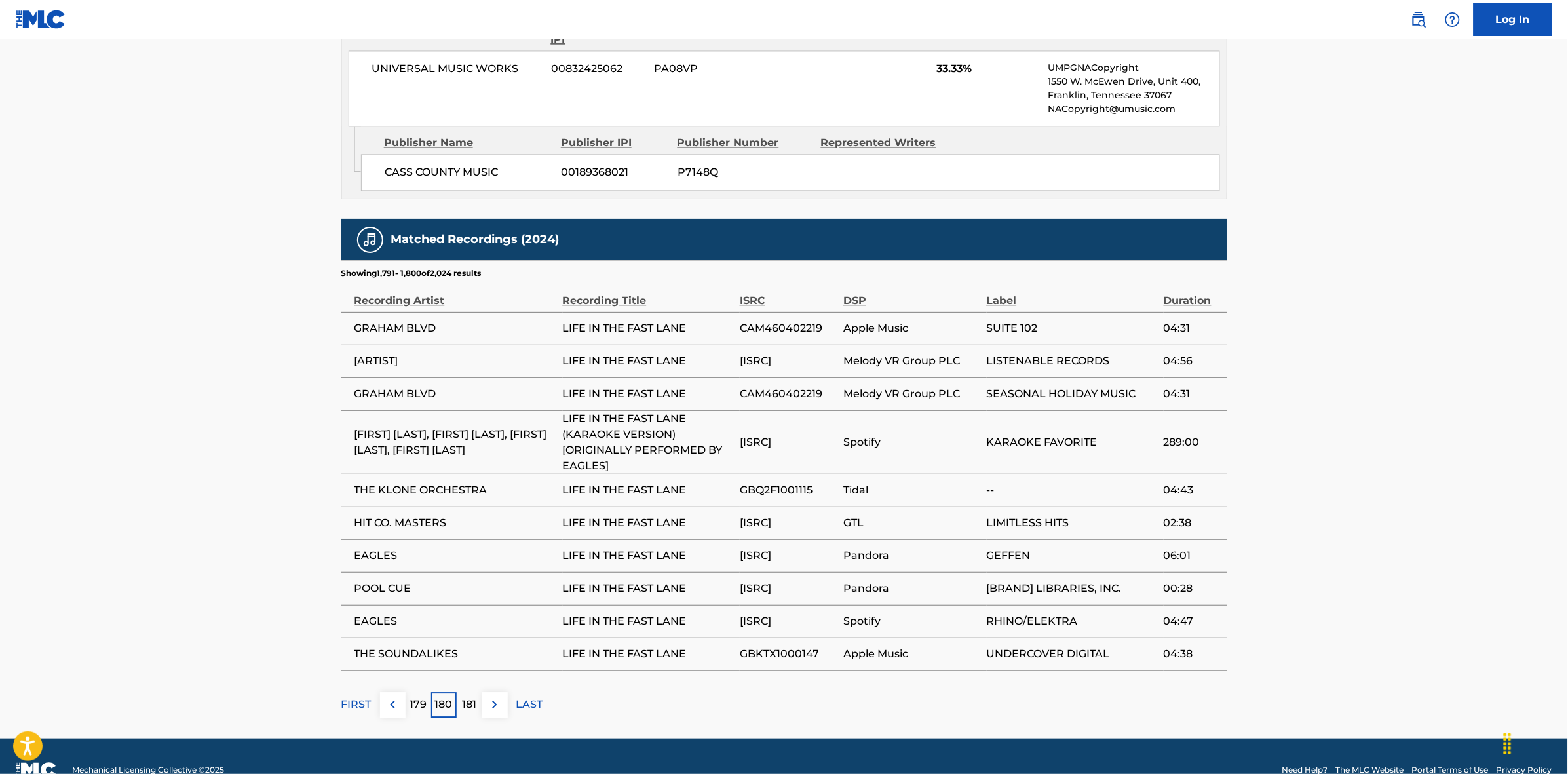 click at bounding box center [495, 705] 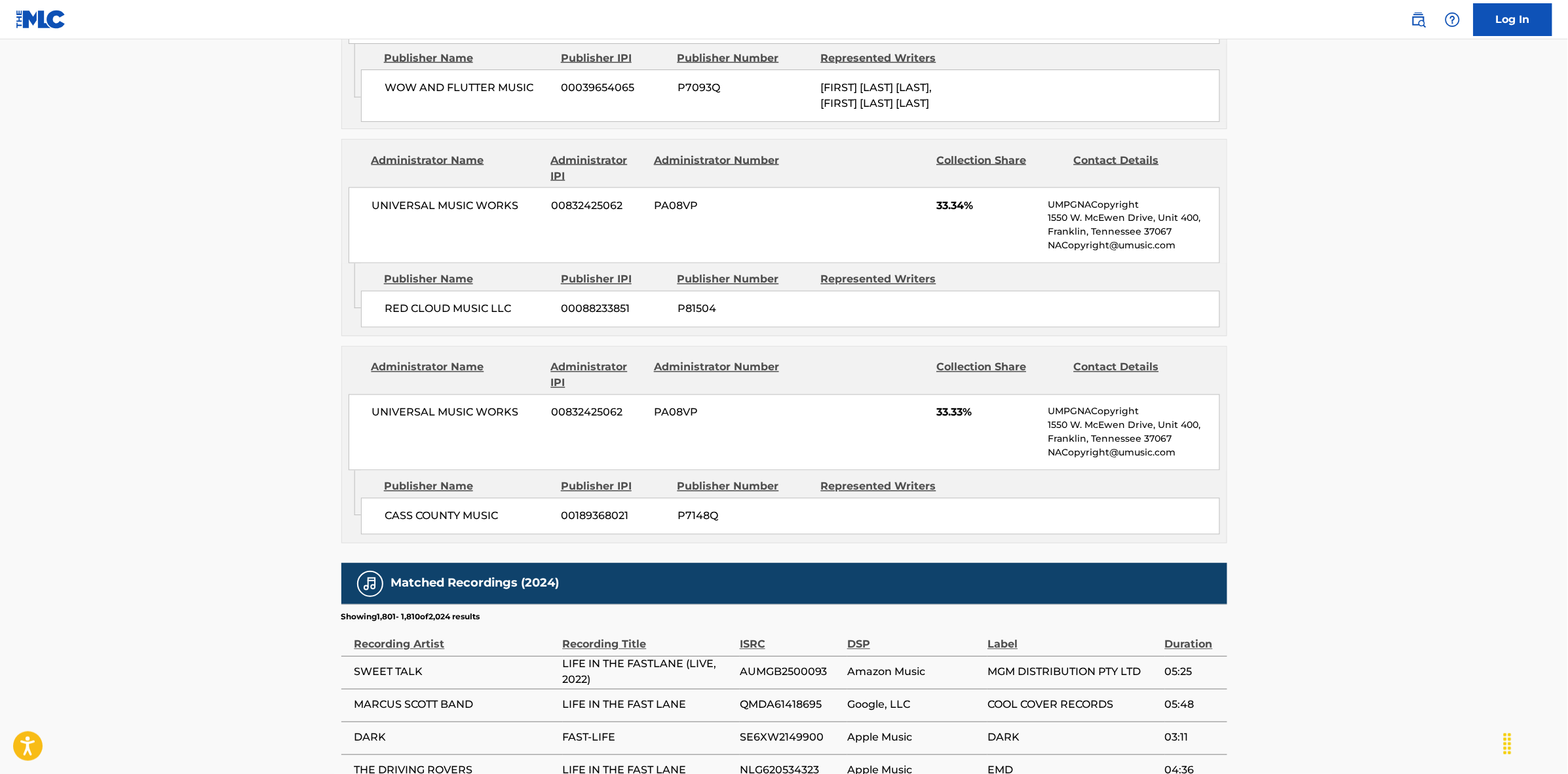 scroll, scrollTop: 1177, scrollLeft: 0, axis: vertical 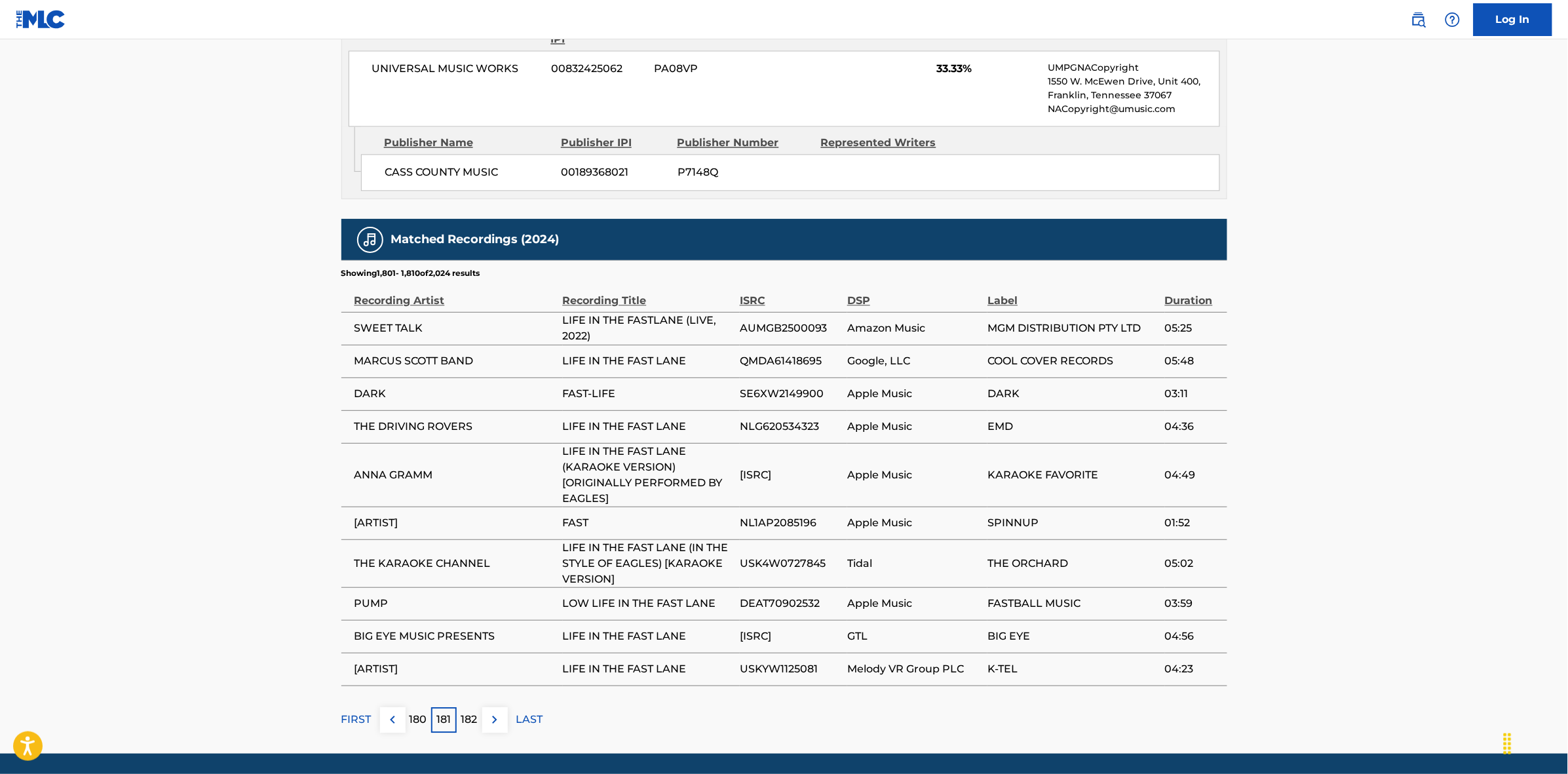 click at bounding box center [495, 720] 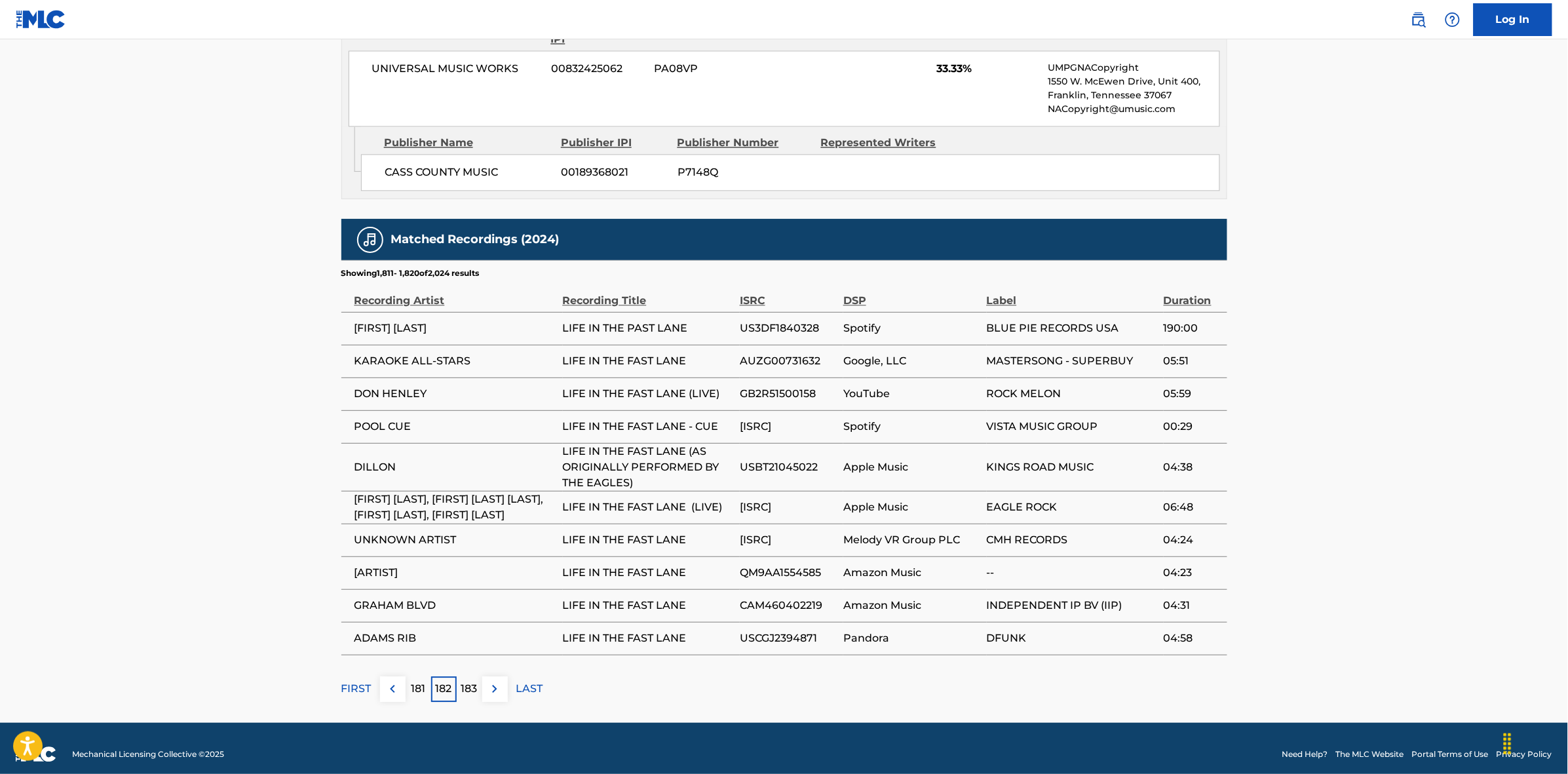 click at bounding box center [495, 689] 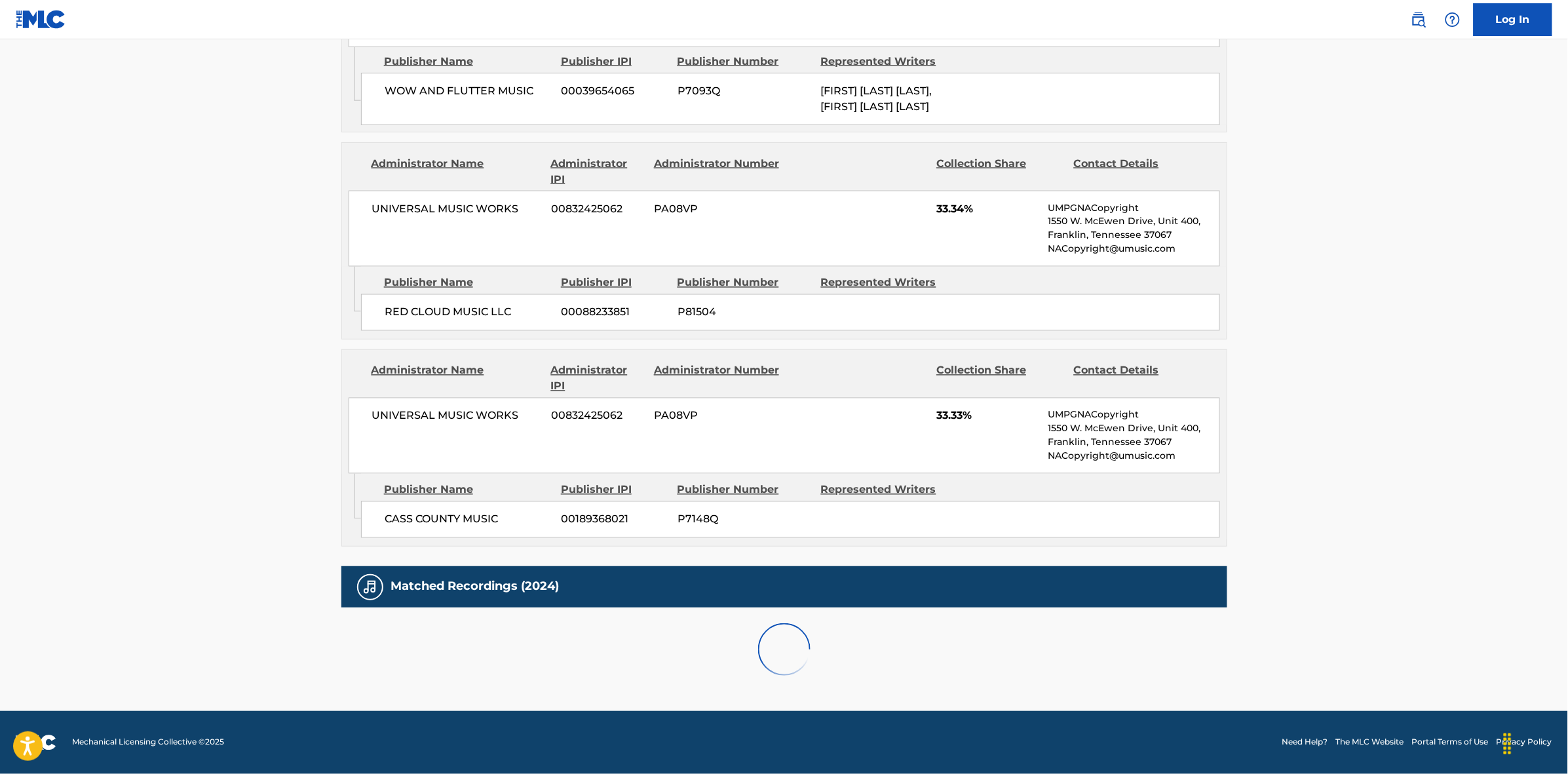scroll, scrollTop: 1177, scrollLeft: 0, axis: vertical 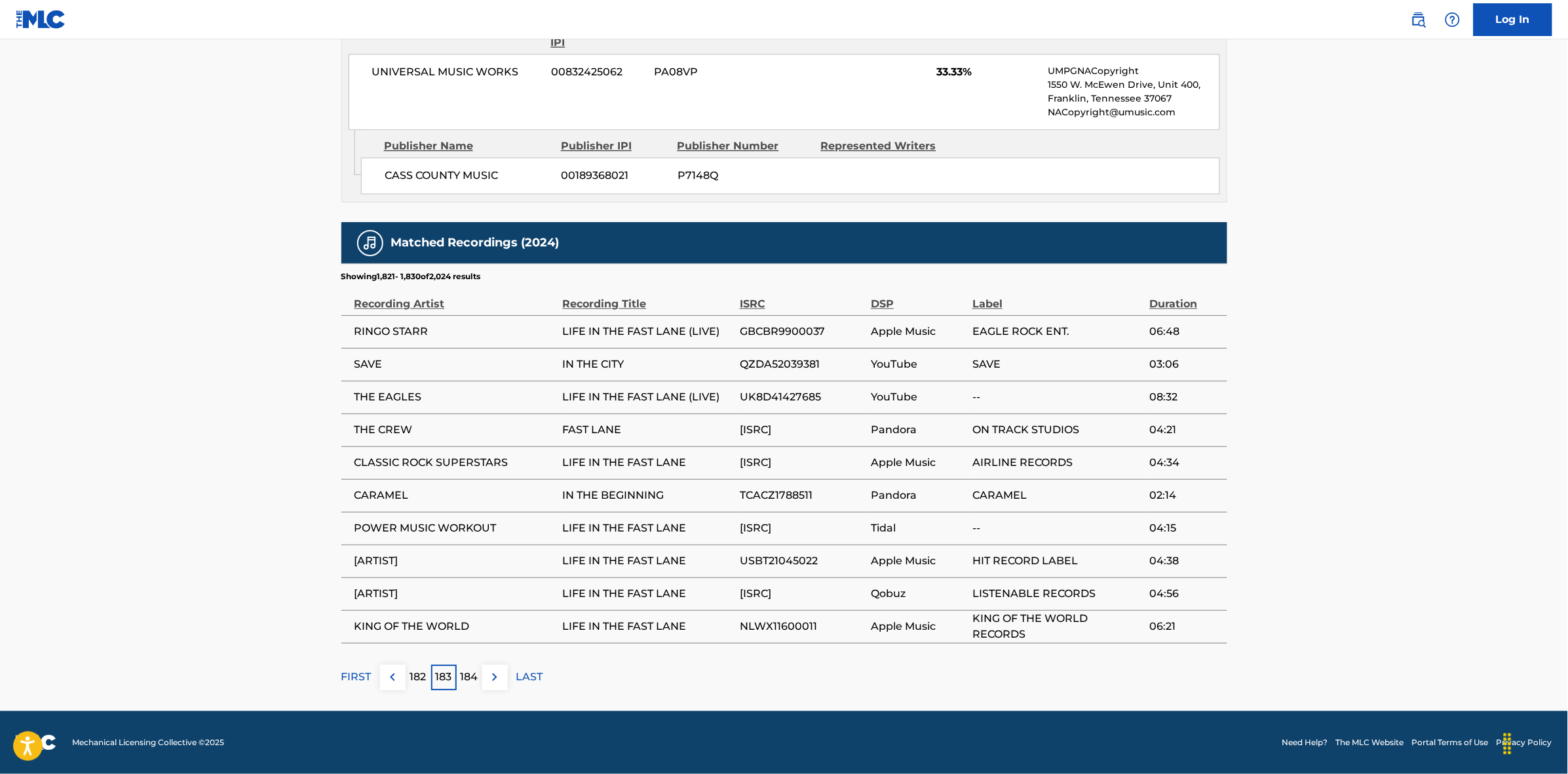 click at bounding box center [495, 677] 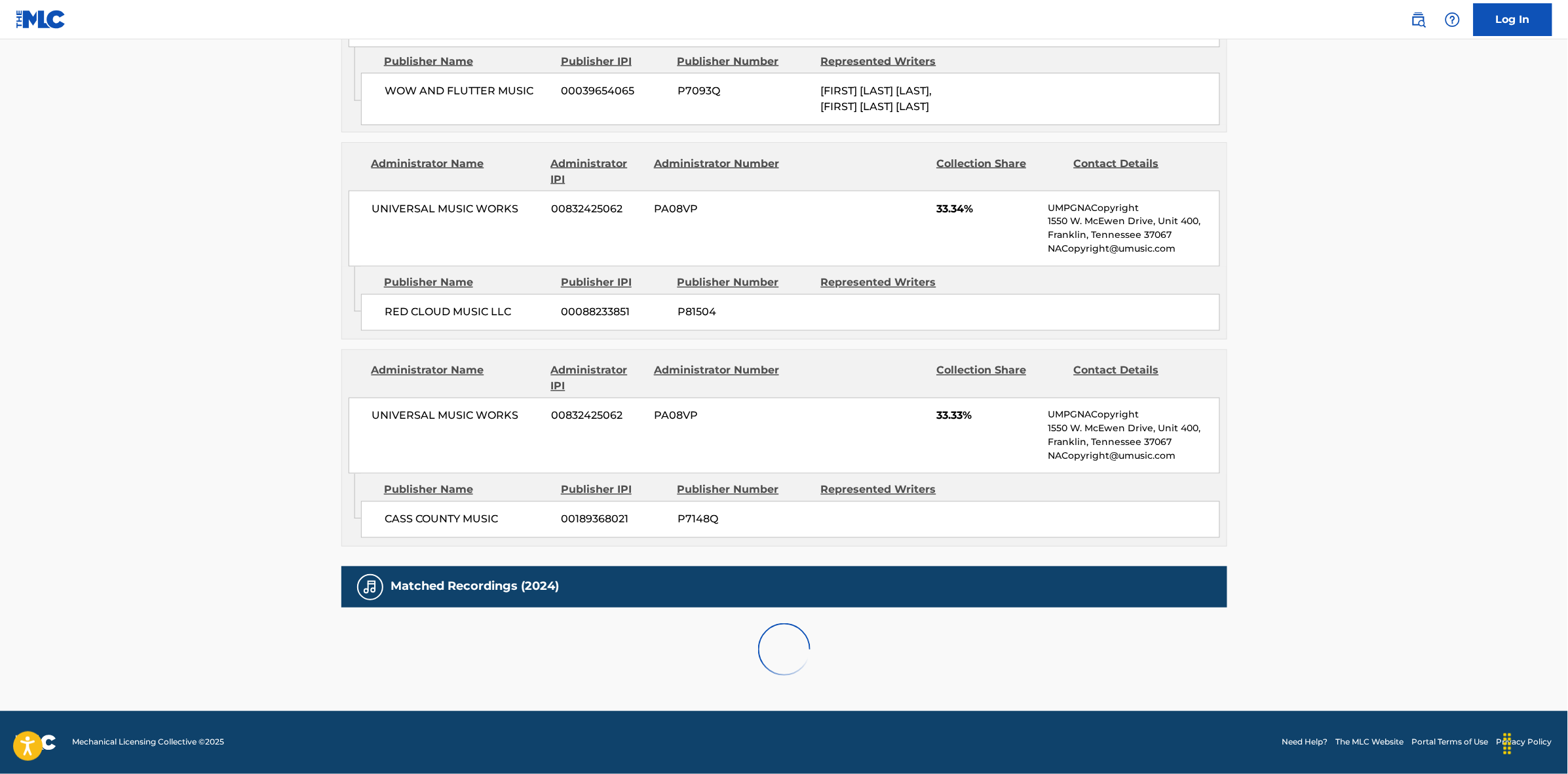 scroll, scrollTop: 1177, scrollLeft: 0, axis: vertical 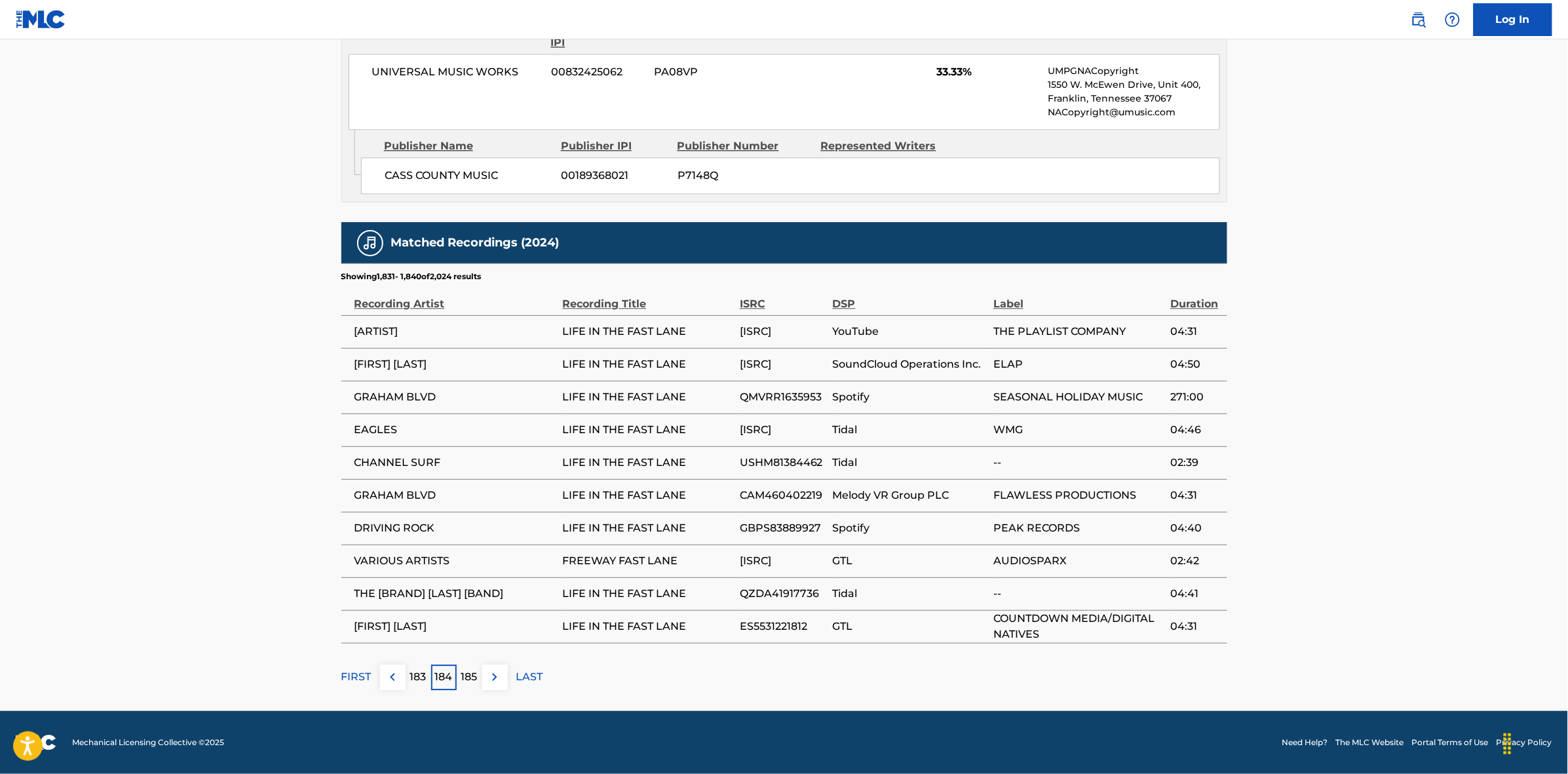 click at bounding box center (495, 677) 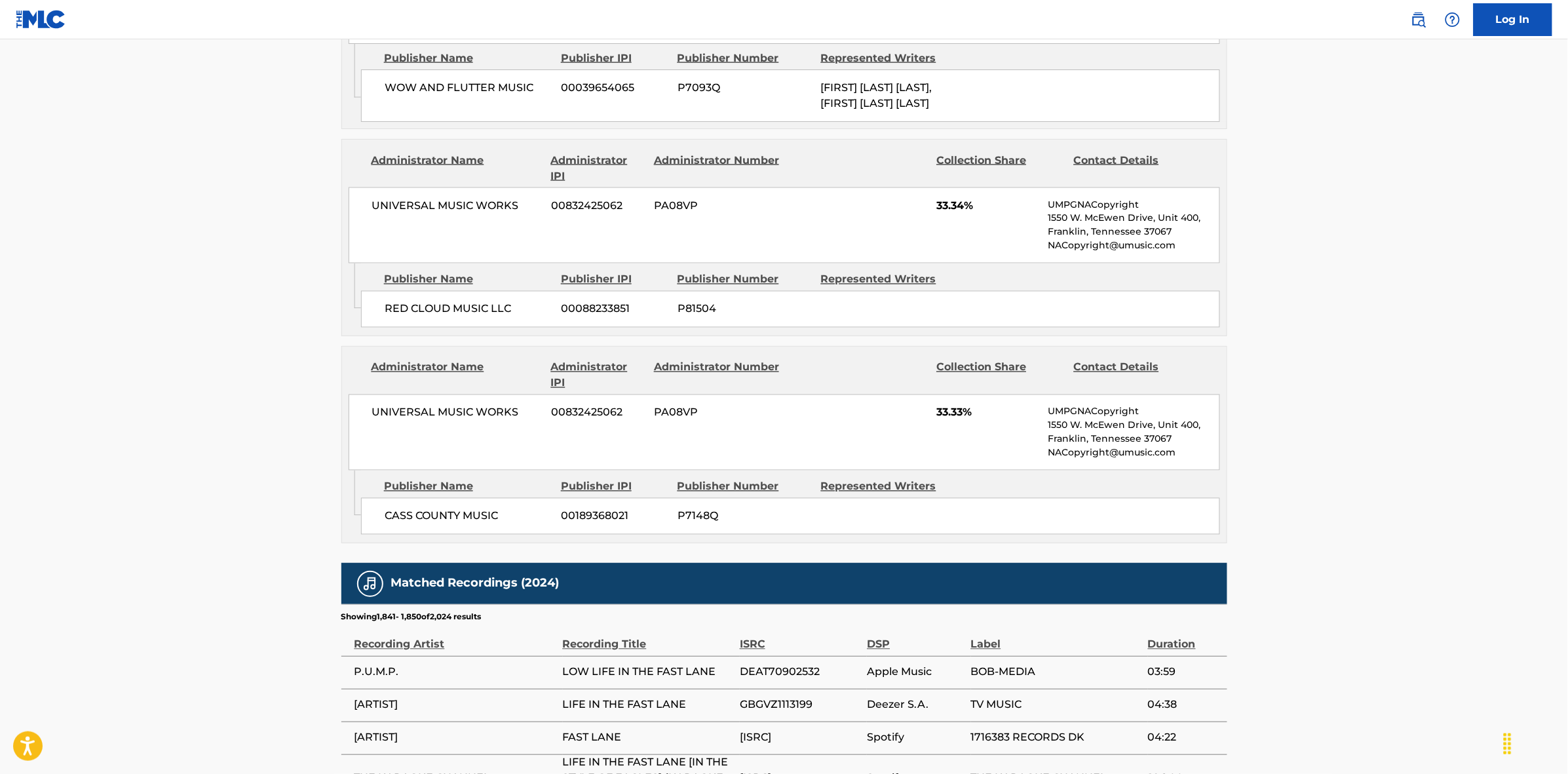 scroll, scrollTop: 1177, scrollLeft: 0, axis: vertical 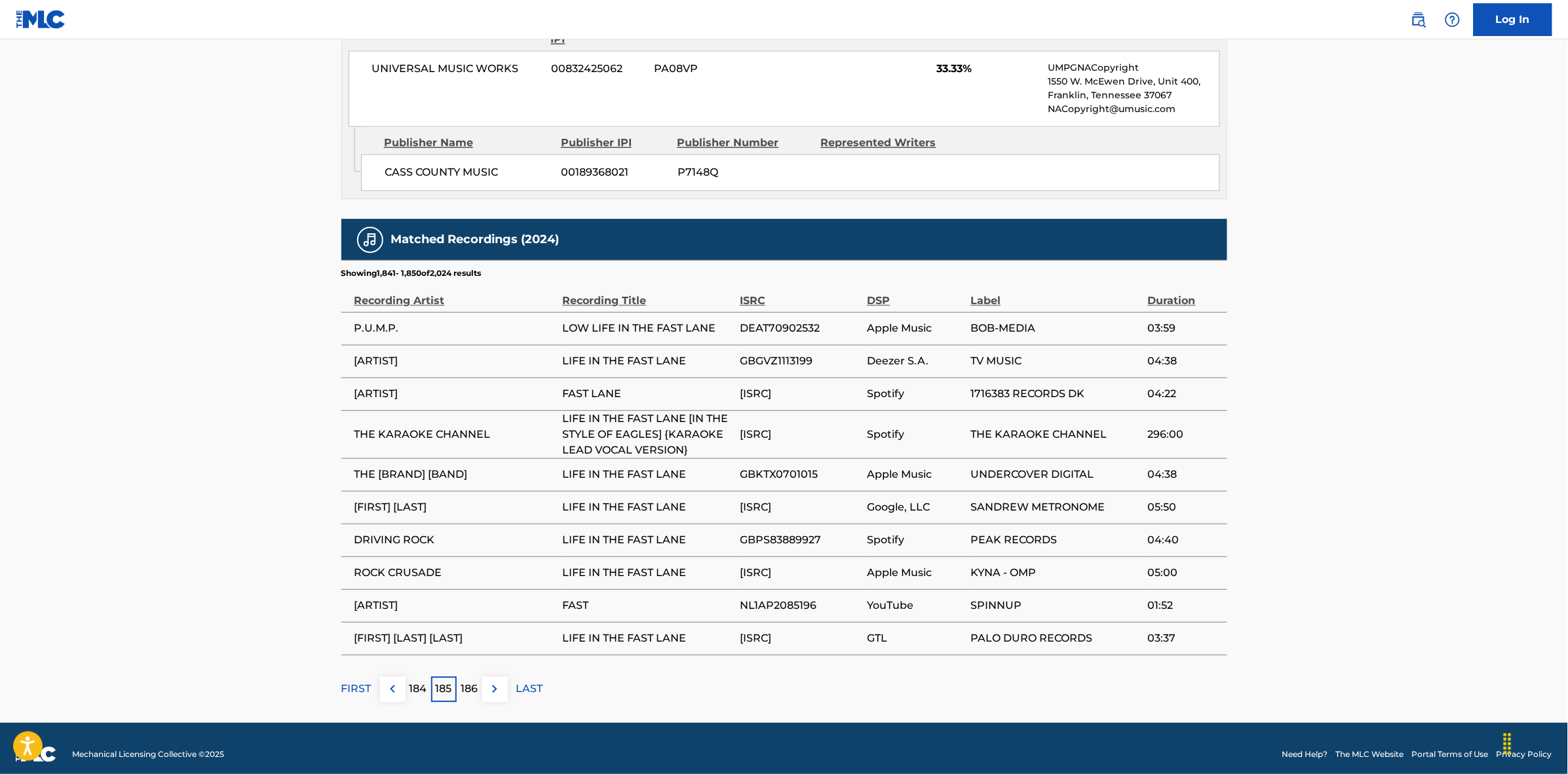 click at bounding box center (495, 689) 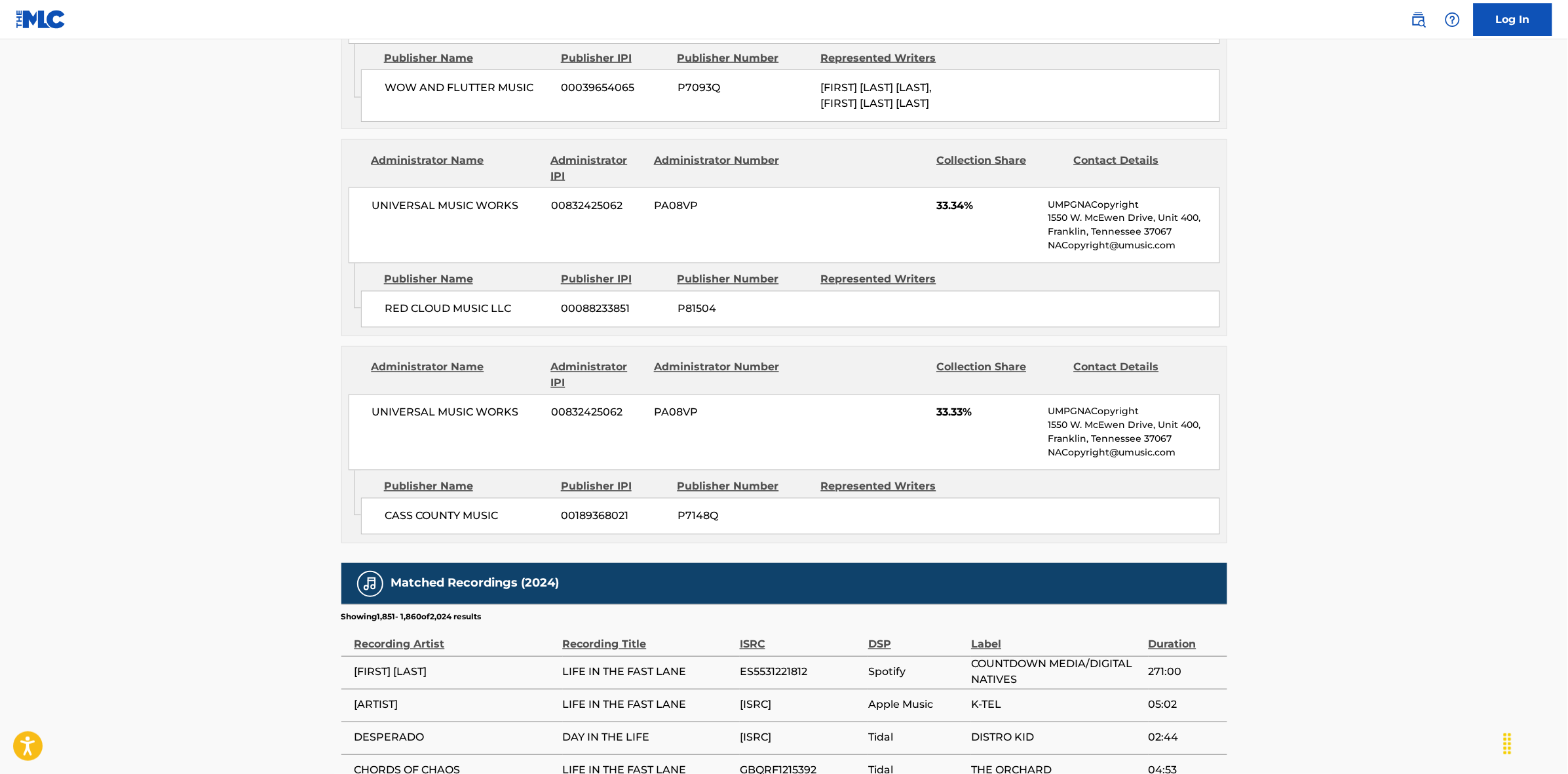 scroll, scrollTop: 1177, scrollLeft: 0, axis: vertical 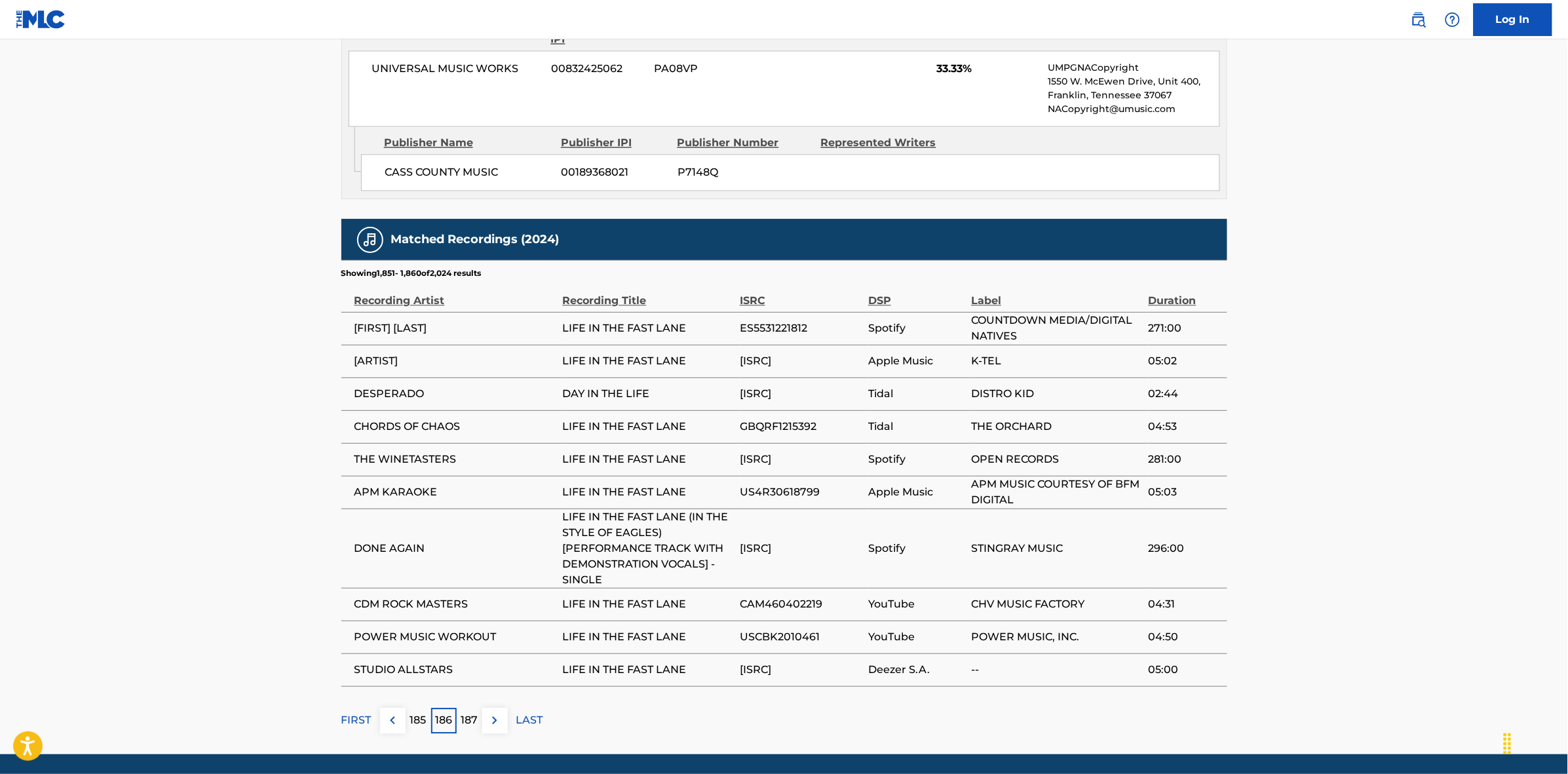 click at bounding box center [495, 720] 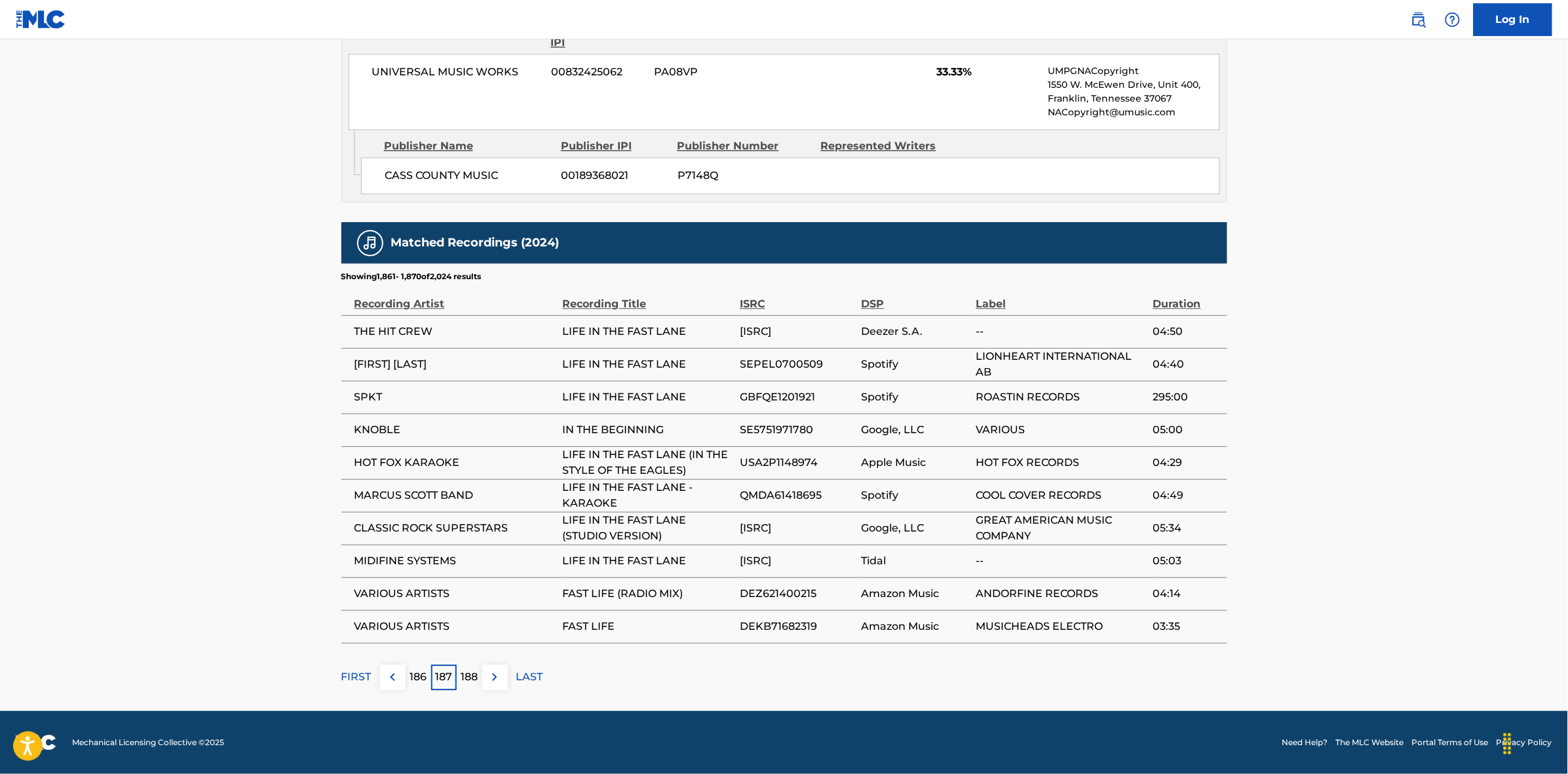 click at bounding box center (495, 677) 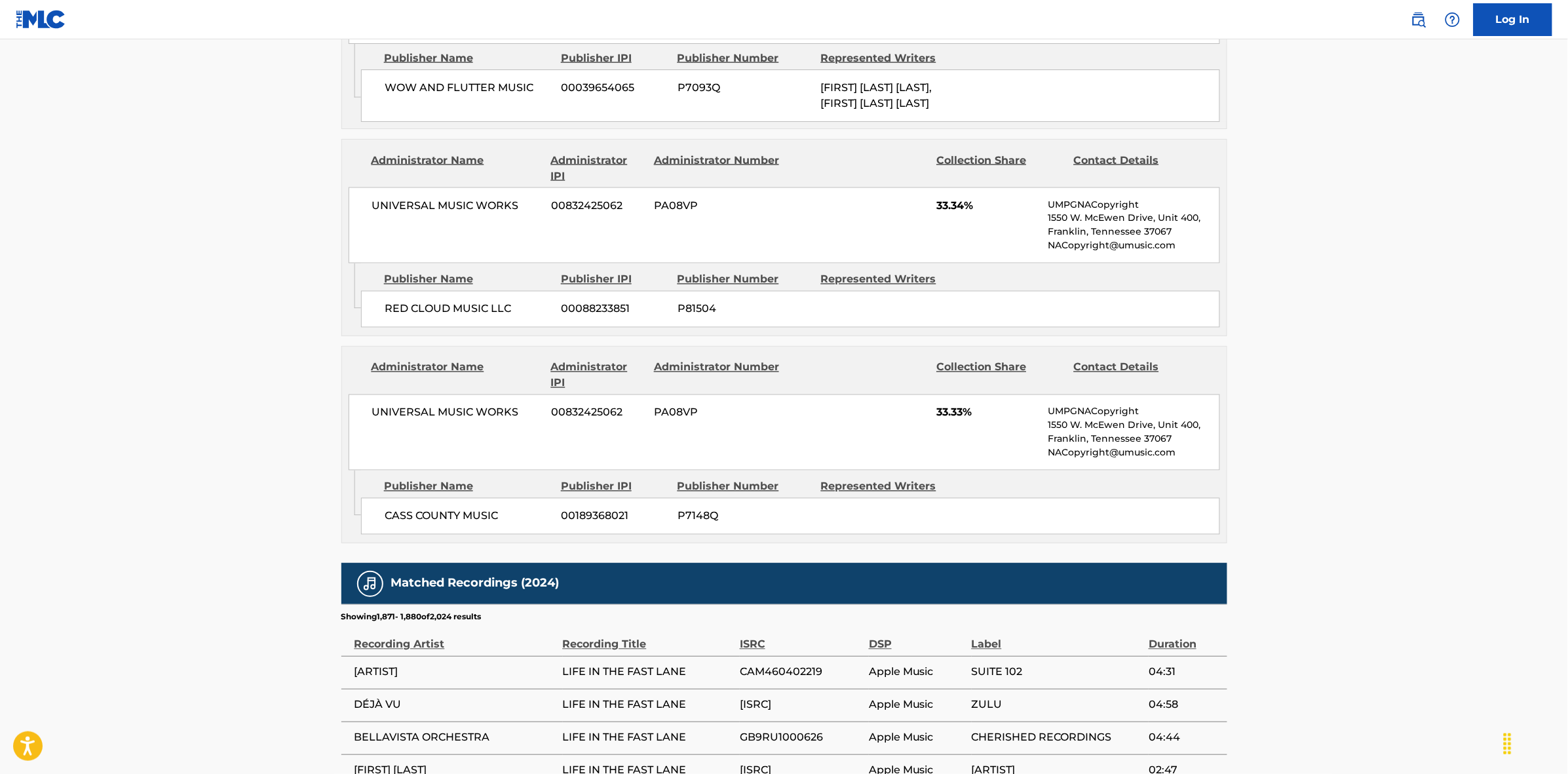 scroll, scrollTop: 1177, scrollLeft: 0, axis: vertical 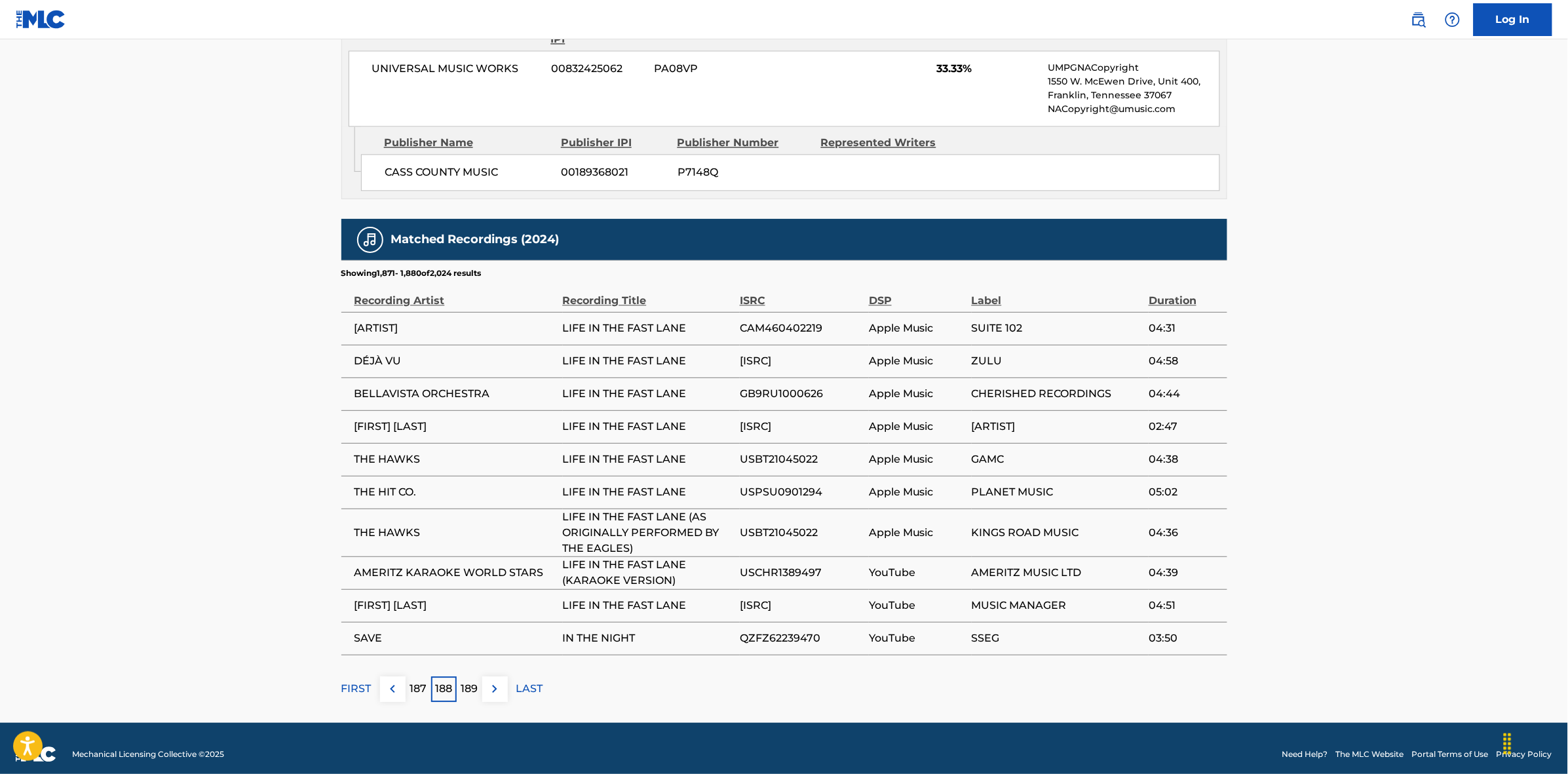 click at bounding box center [495, 689] 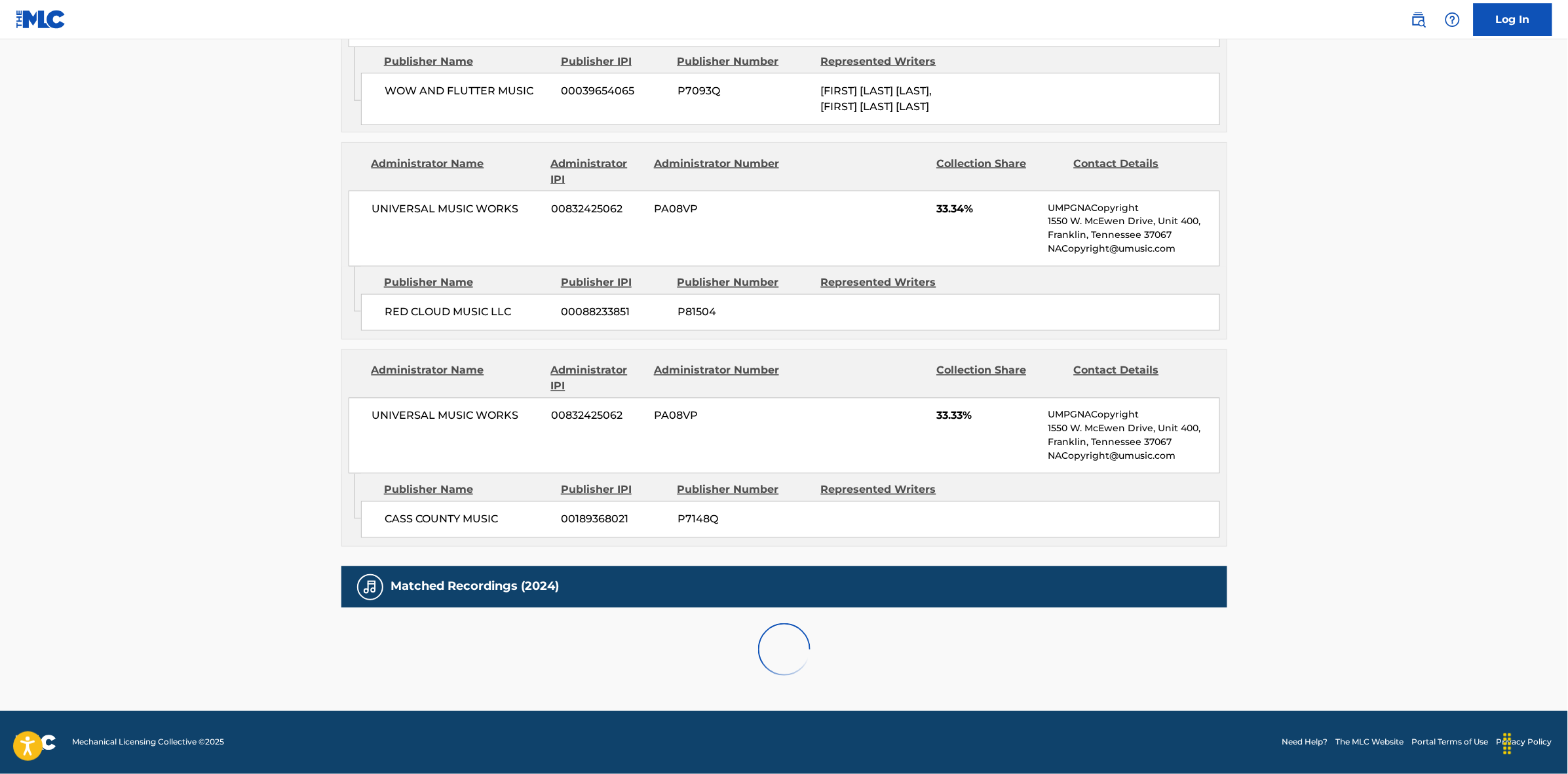 scroll, scrollTop: 1177, scrollLeft: 0, axis: vertical 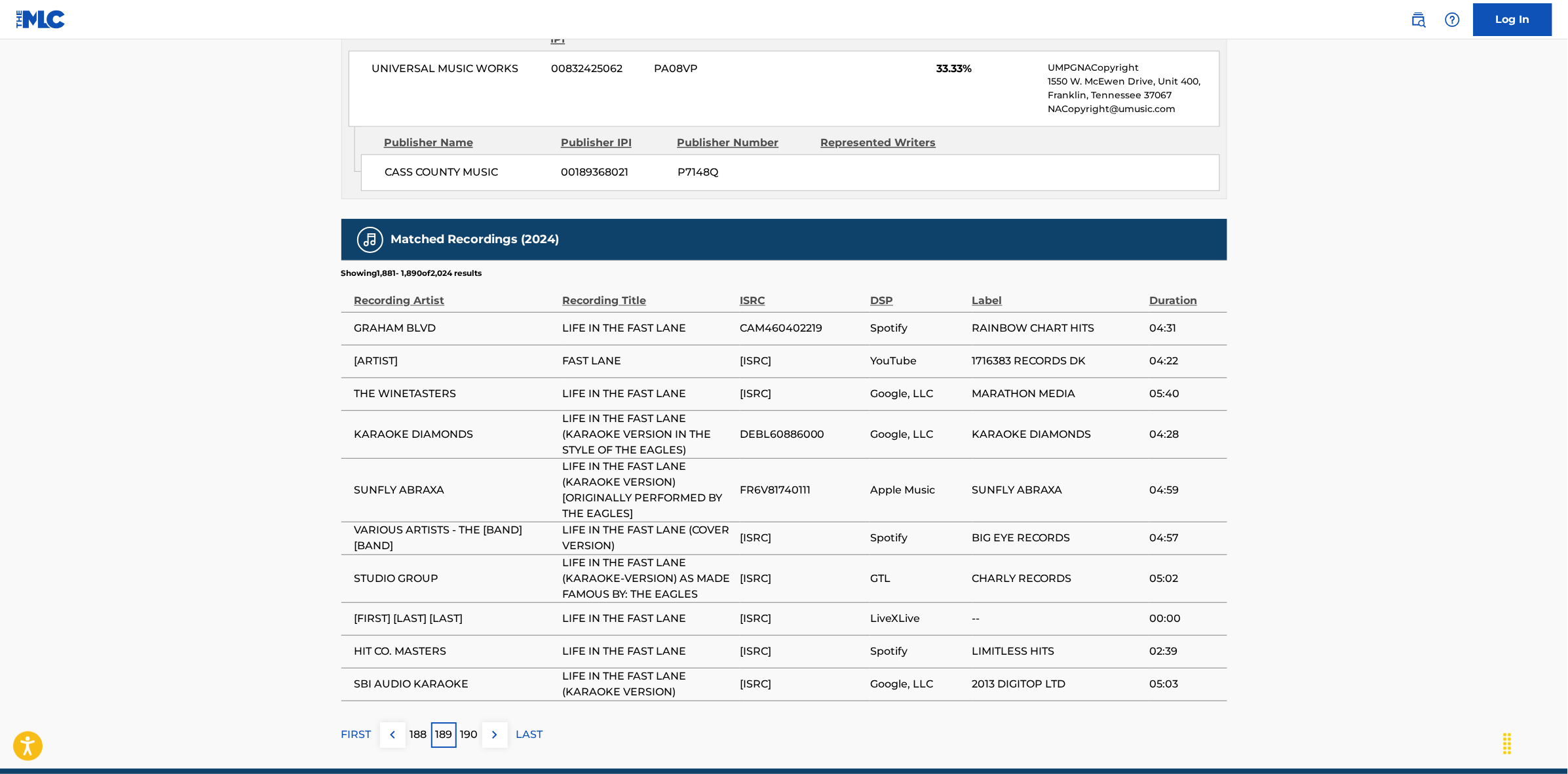 click on "190" at bounding box center (469, 735) 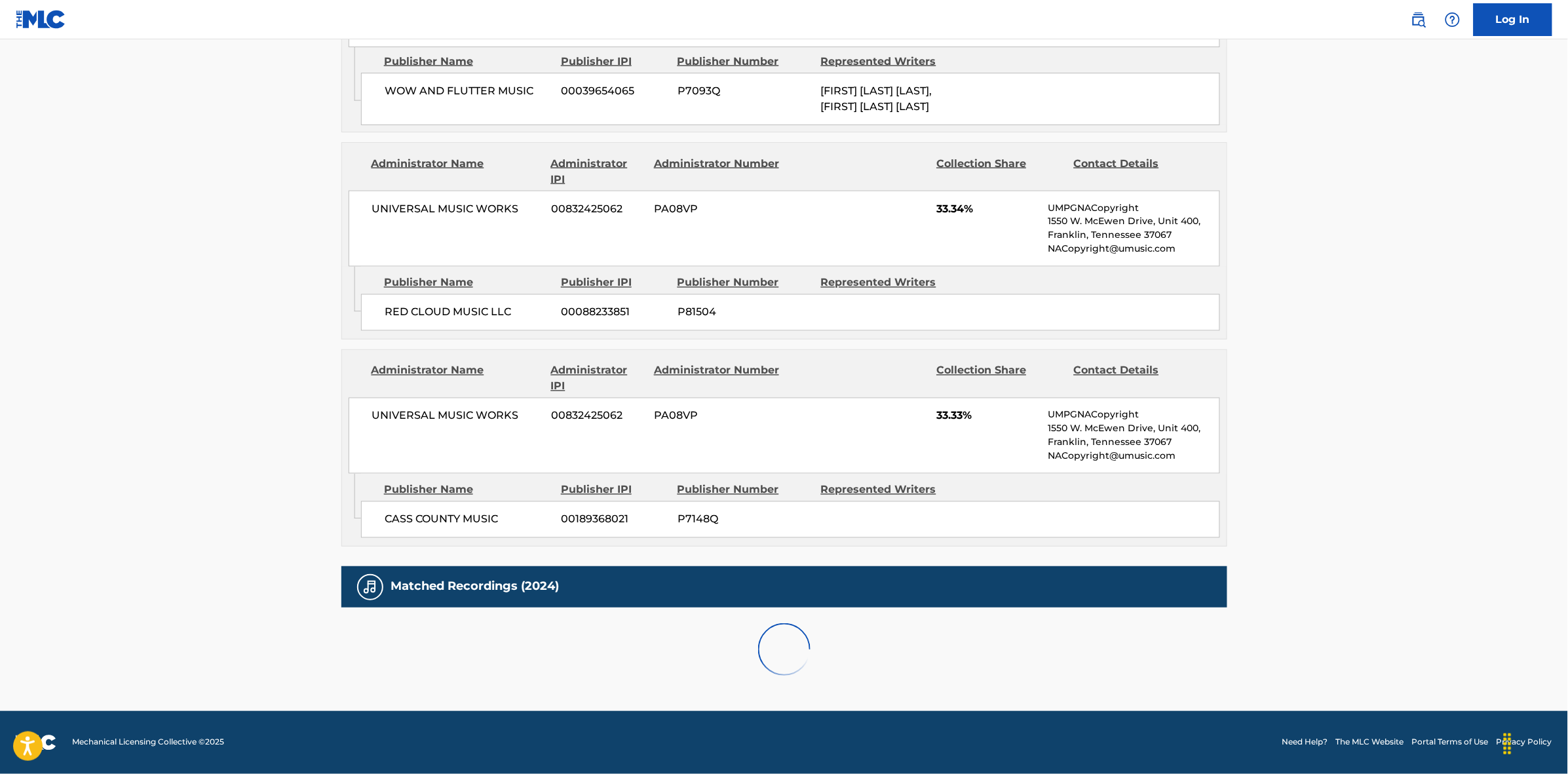 scroll, scrollTop: 1177, scrollLeft: 0, axis: vertical 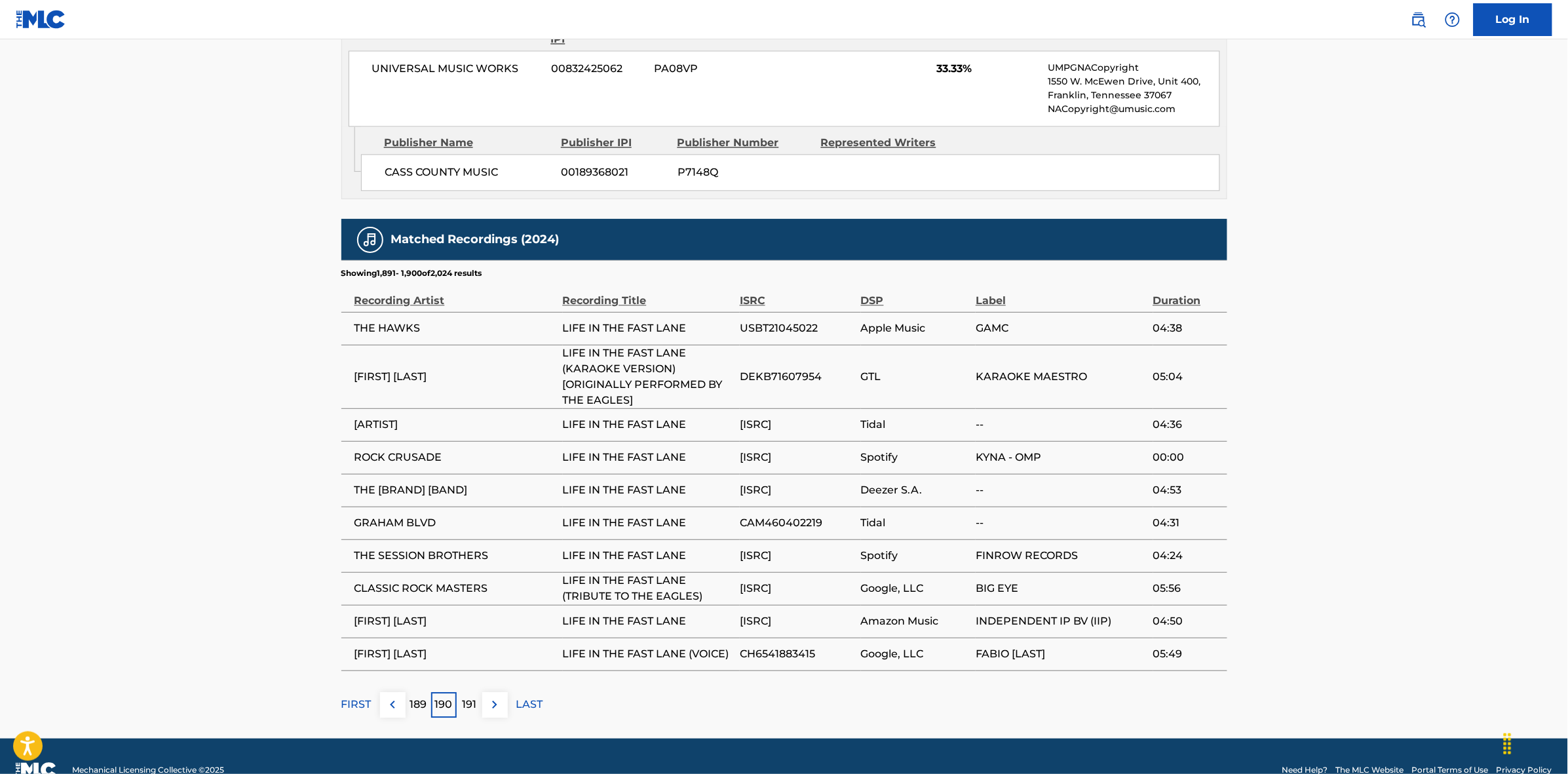 click on "191" at bounding box center (469, 705) 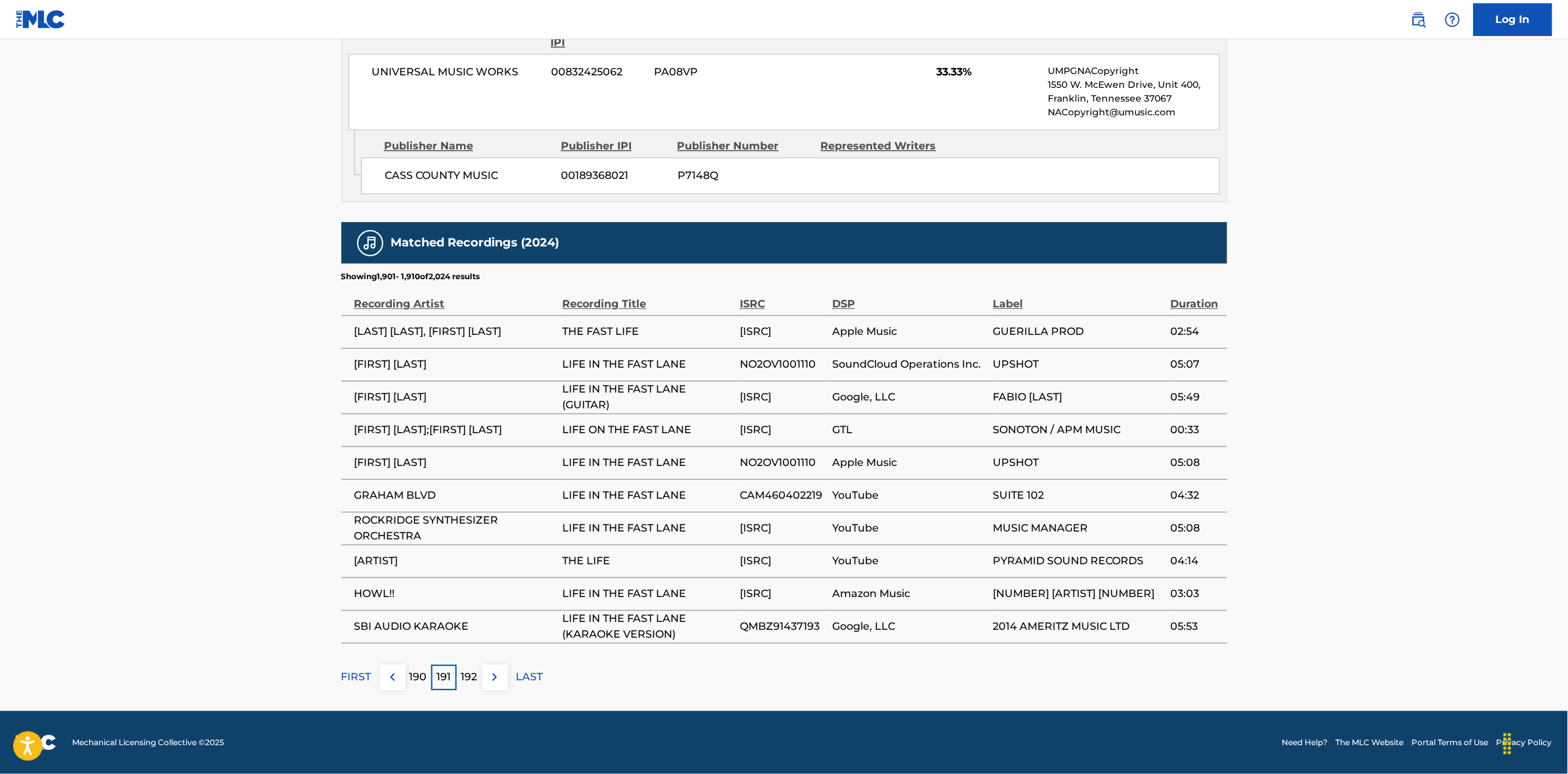 click on "192" at bounding box center (469, 677) 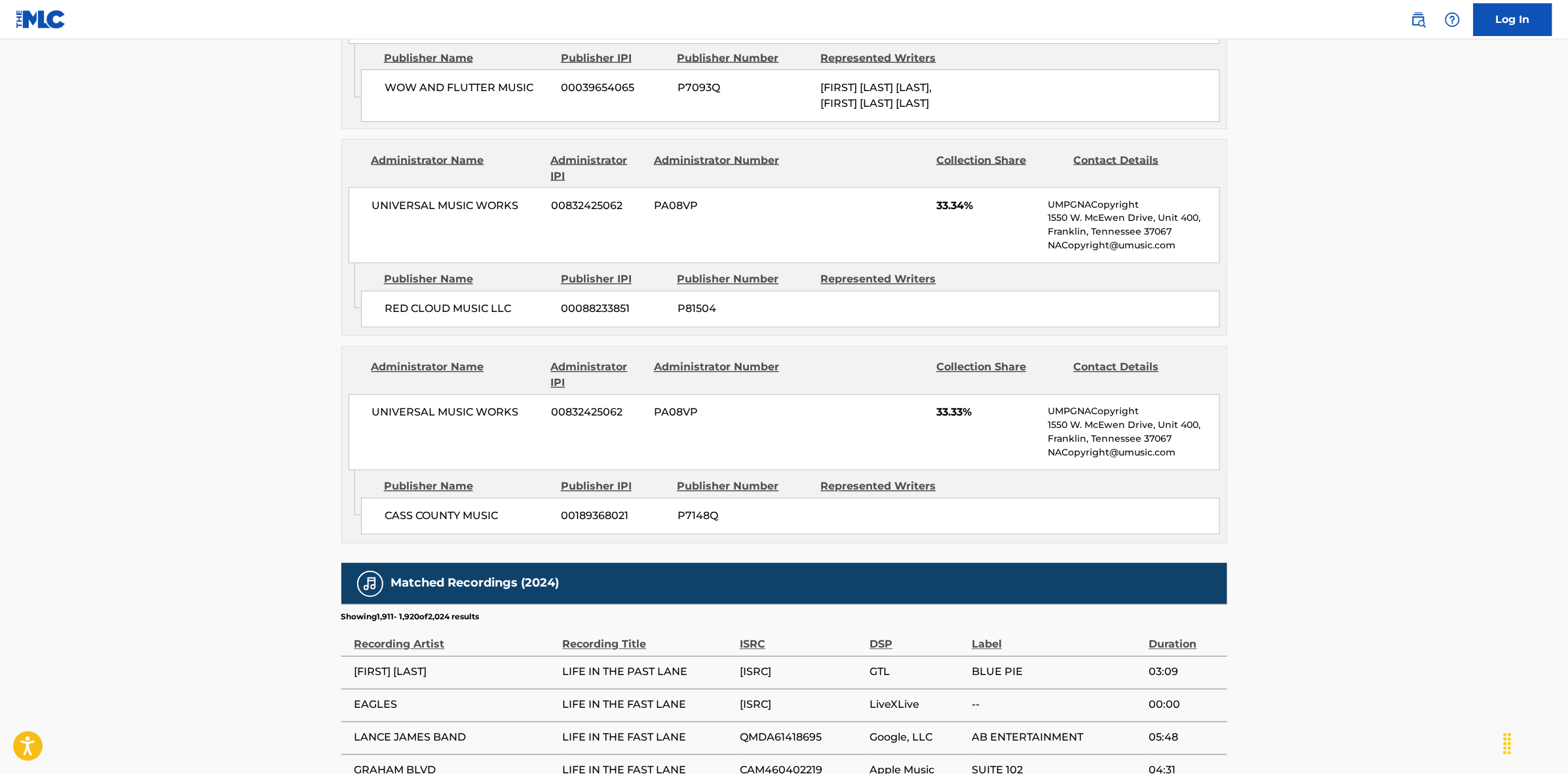 scroll, scrollTop: 1177, scrollLeft: 0, axis: vertical 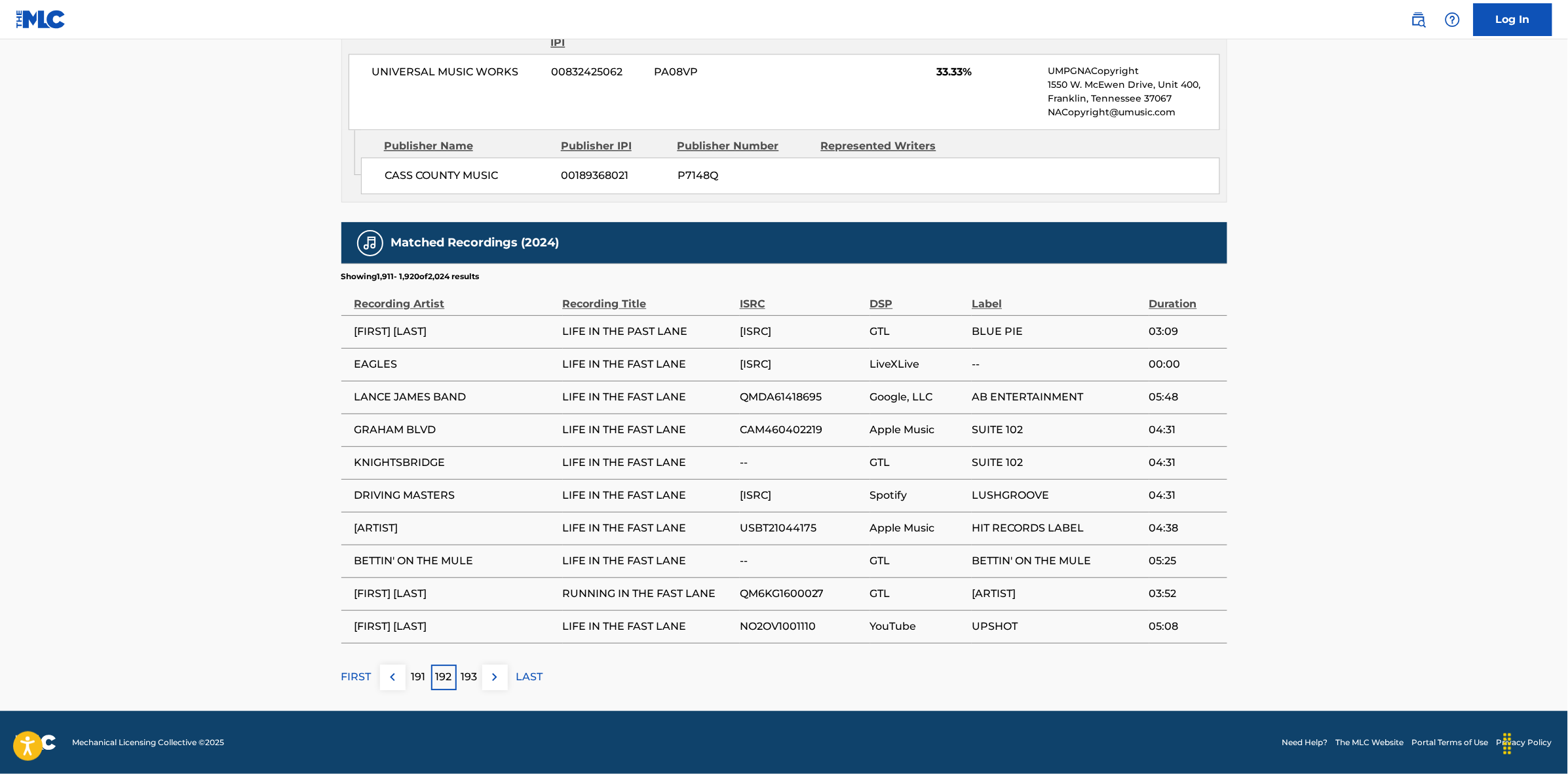click at bounding box center (495, 677) 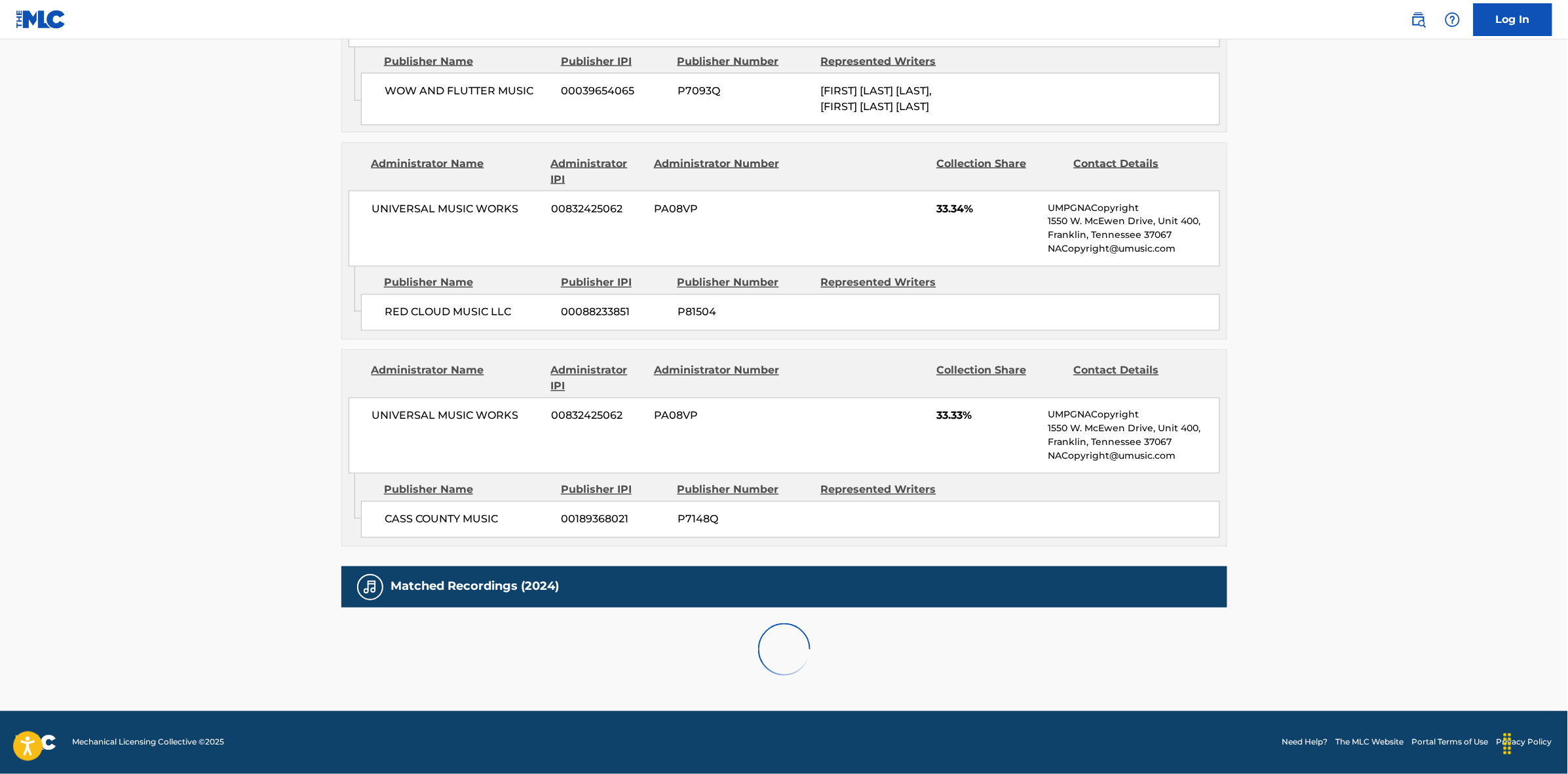 scroll, scrollTop: 1177, scrollLeft: 0, axis: vertical 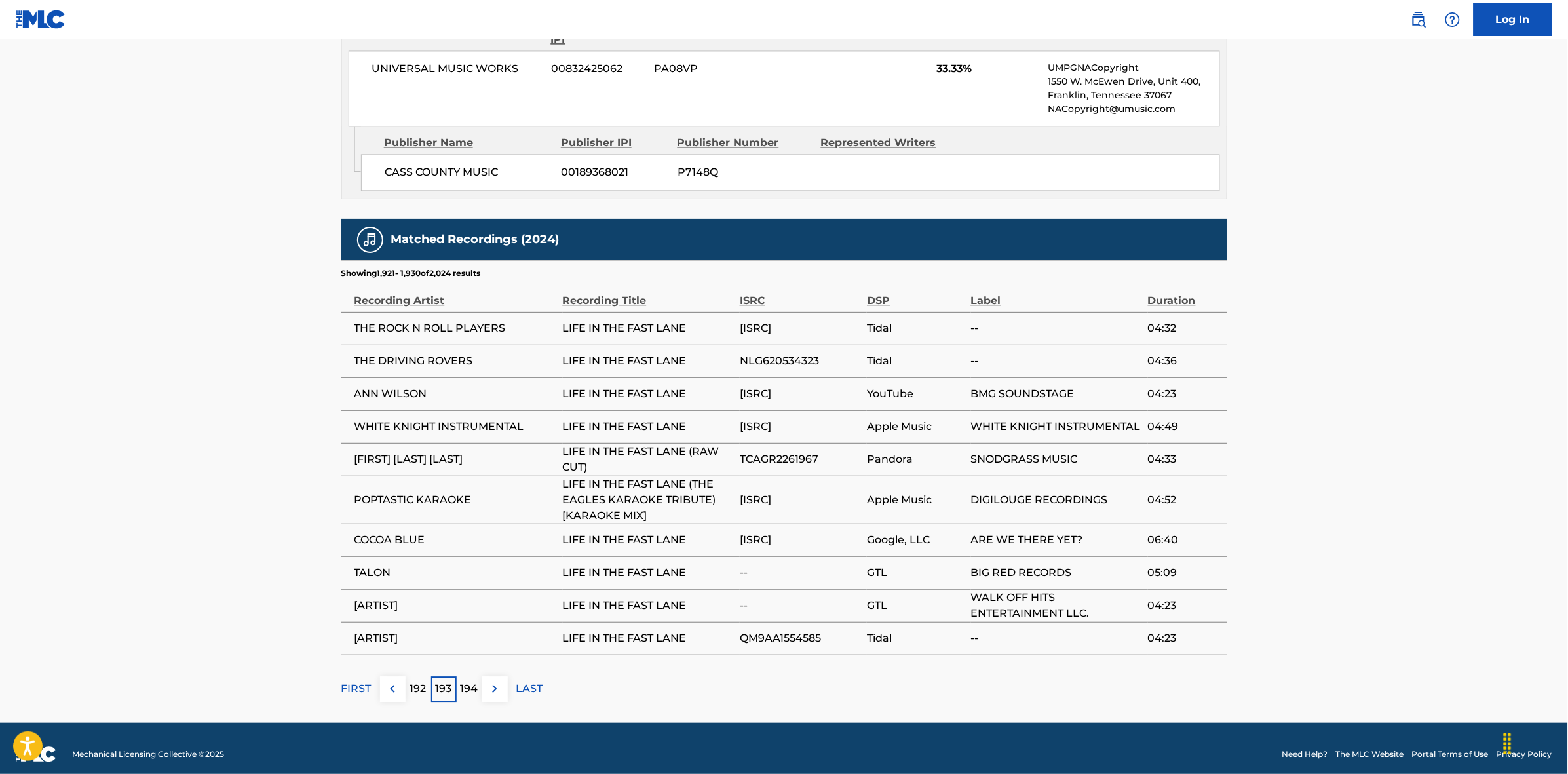 click at bounding box center (495, 689) 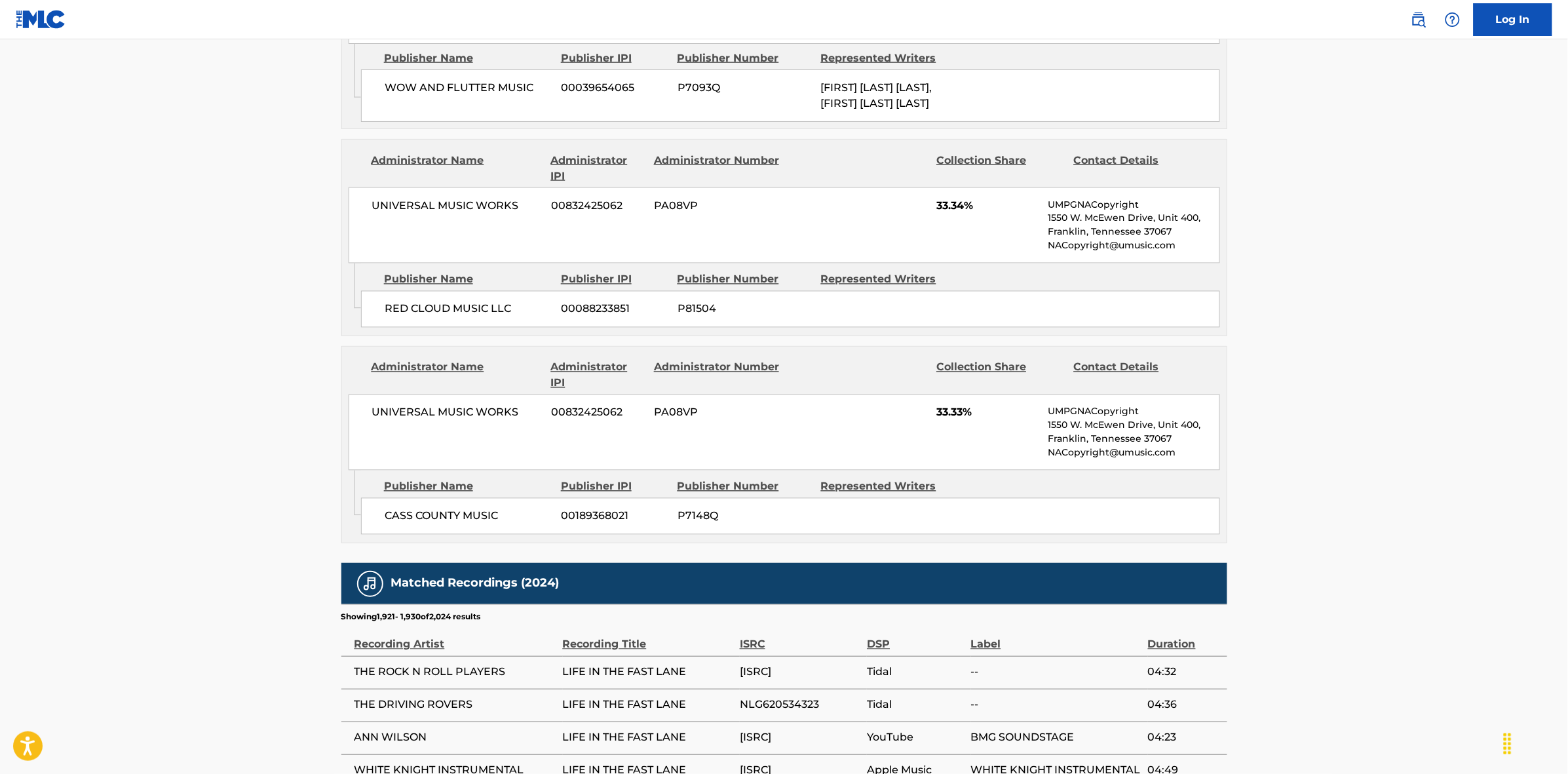 scroll, scrollTop: 1177, scrollLeft: 0, axis: vertical 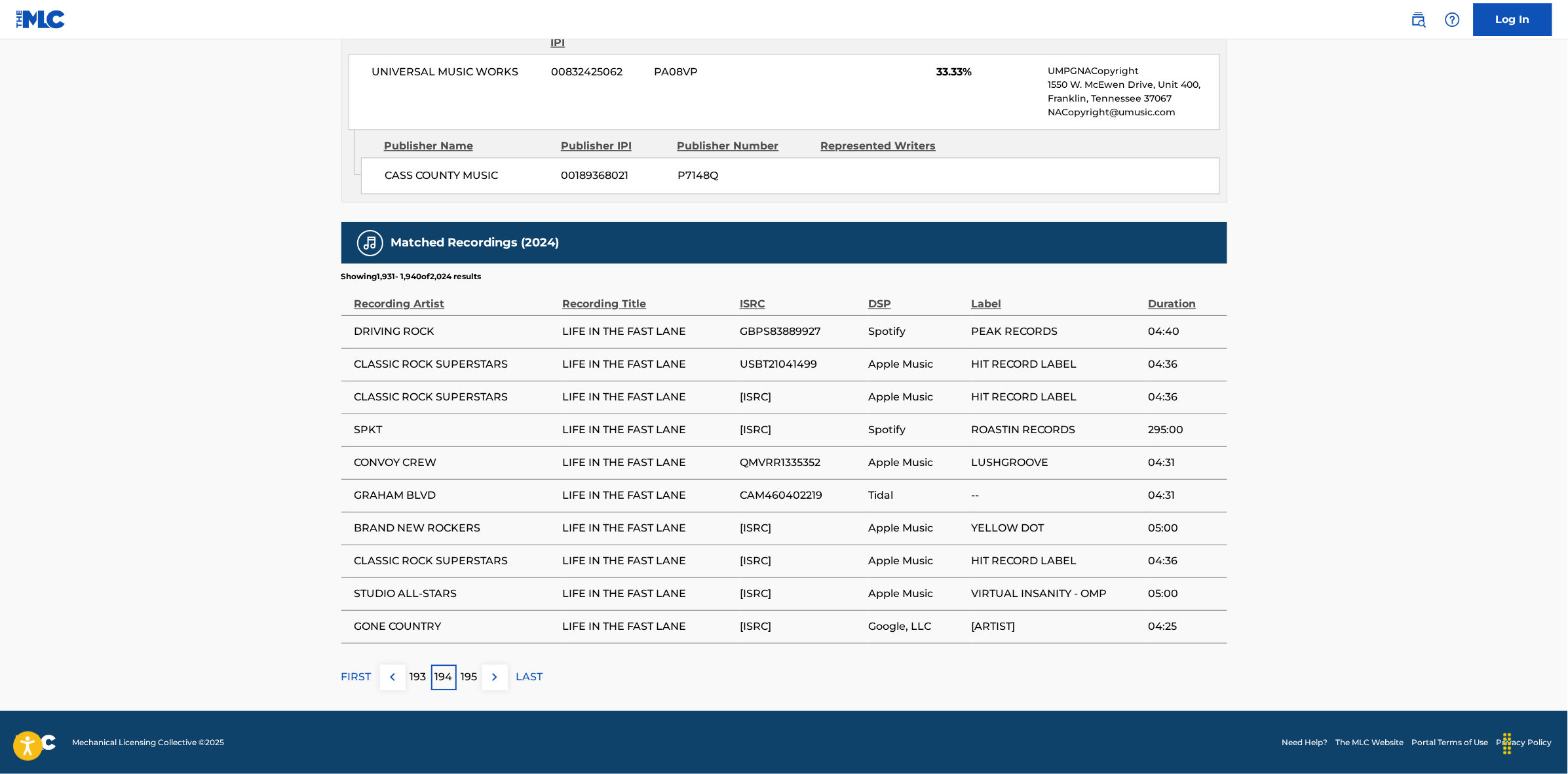 click on "195" at bounding box center (469, 677) 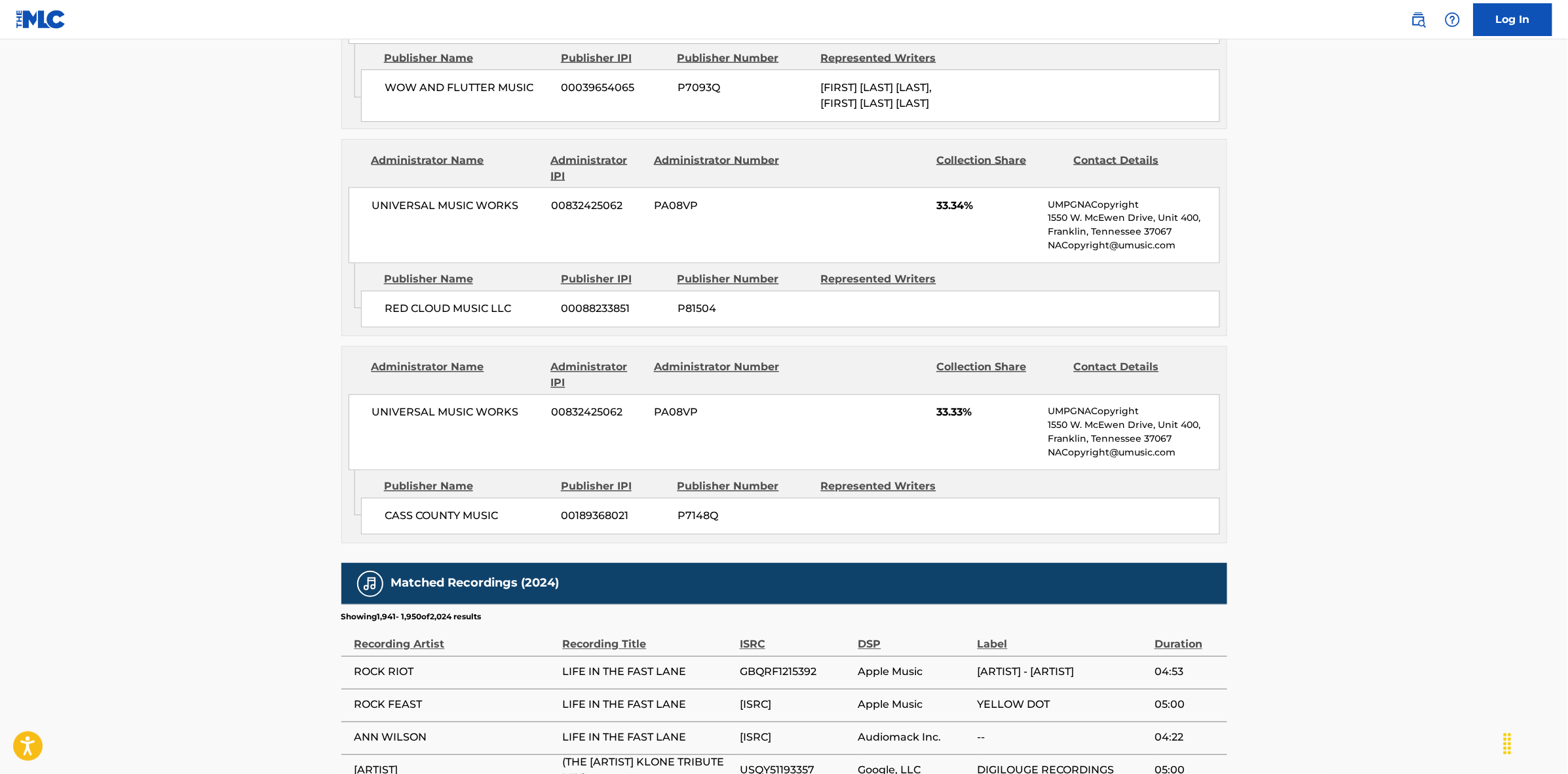 scroll, scrollTop: 1177, scrollLeft: 0, axis: vertical 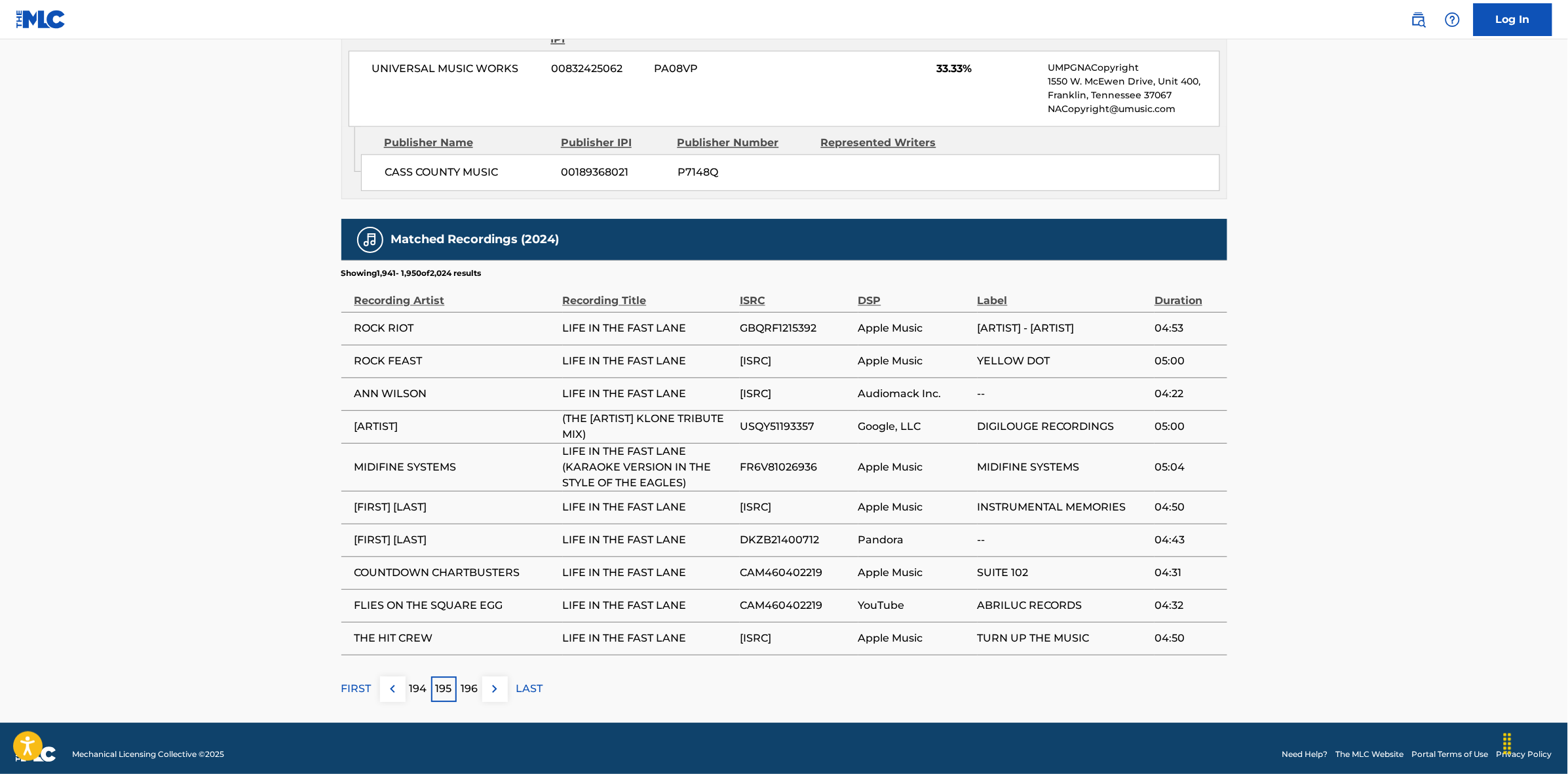 click on "196" at bounding box center (469, 689) 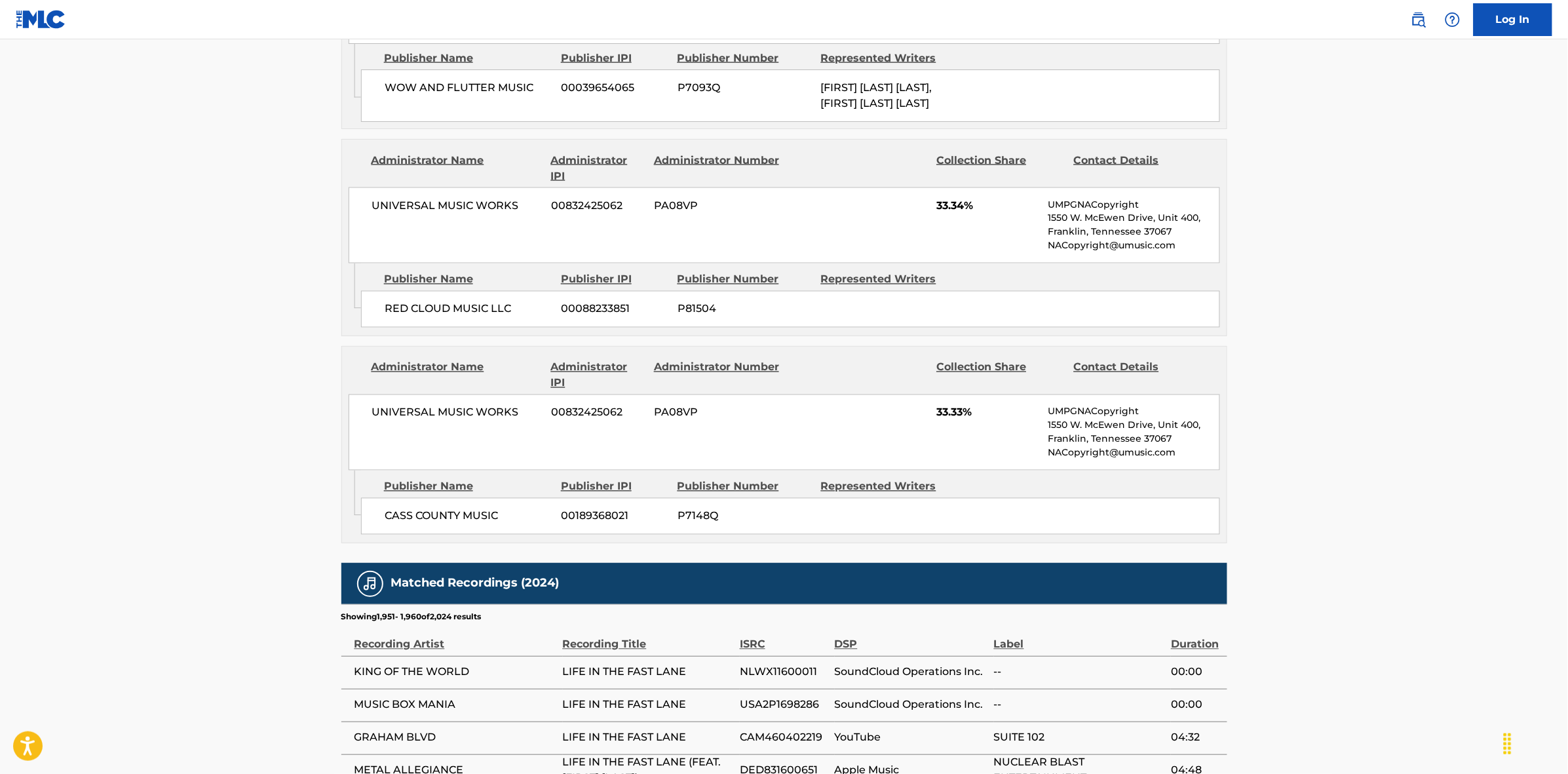scroll, scrollTop: 1177, scrollLeft: 0, axis: vertical 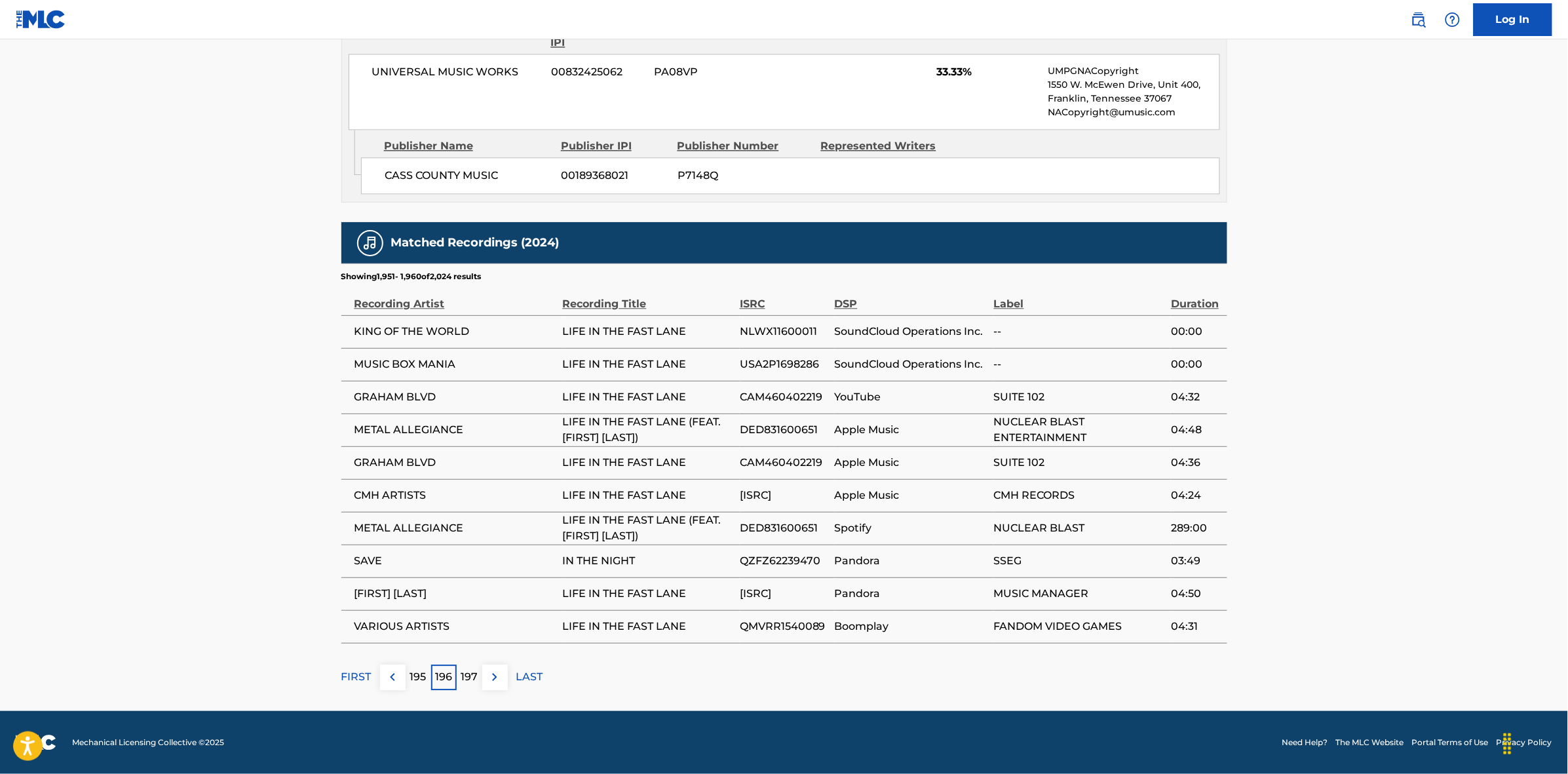 click at bounding box center [495, 677] 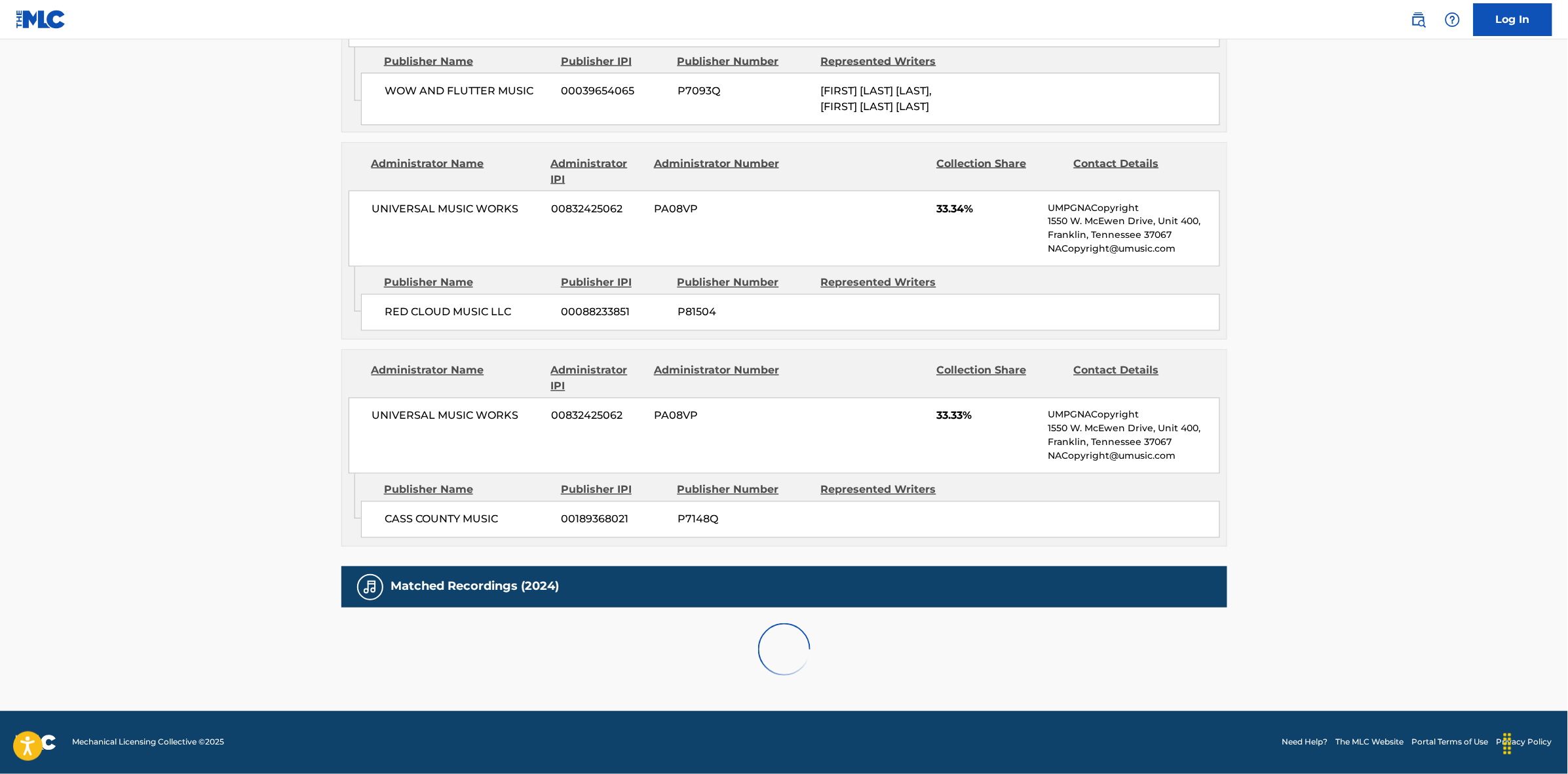 scroll, scrollTop: 1177, scrollLeft: 0, axis: vertical 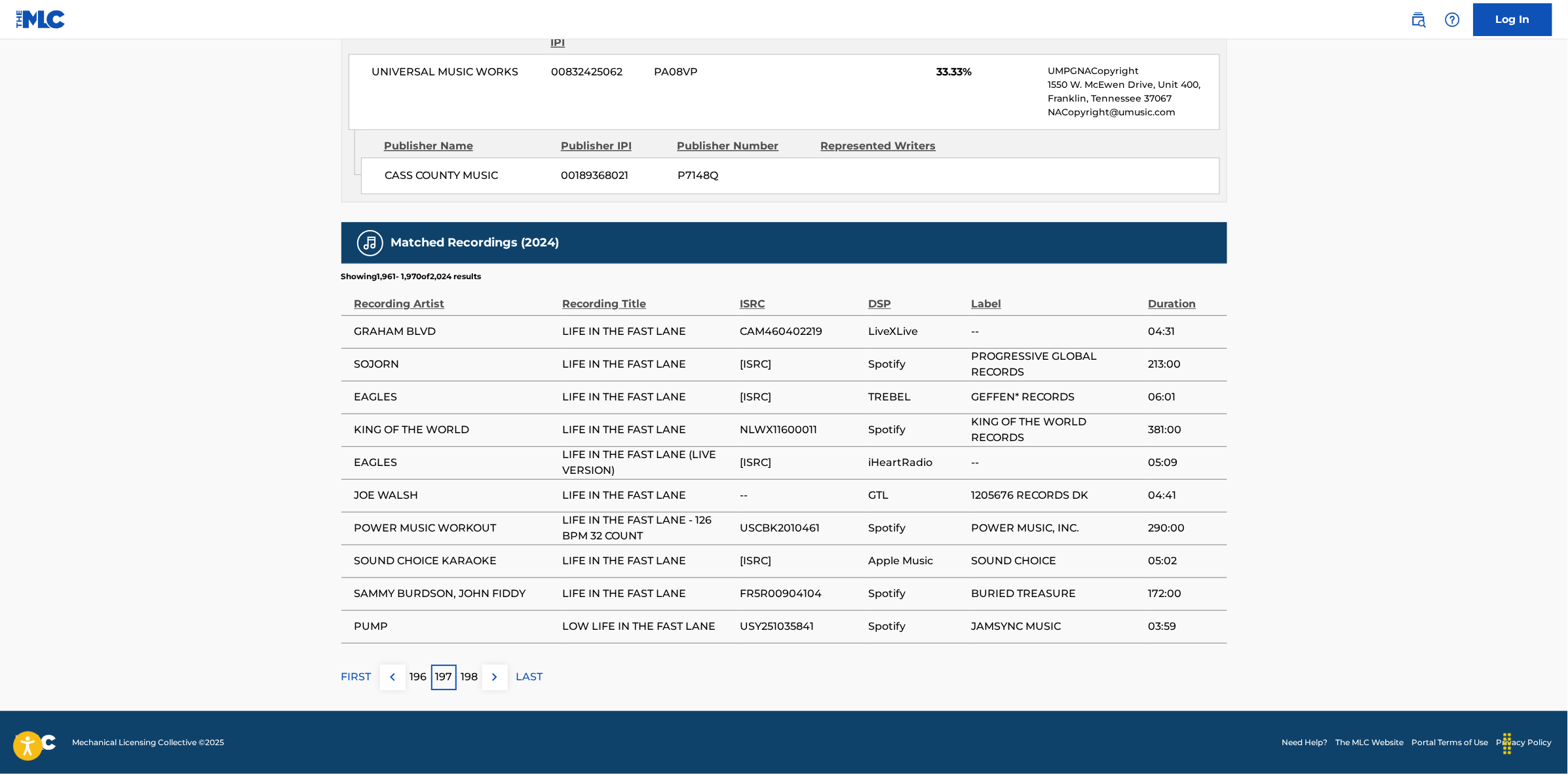 click at bounding box center (495, 677) 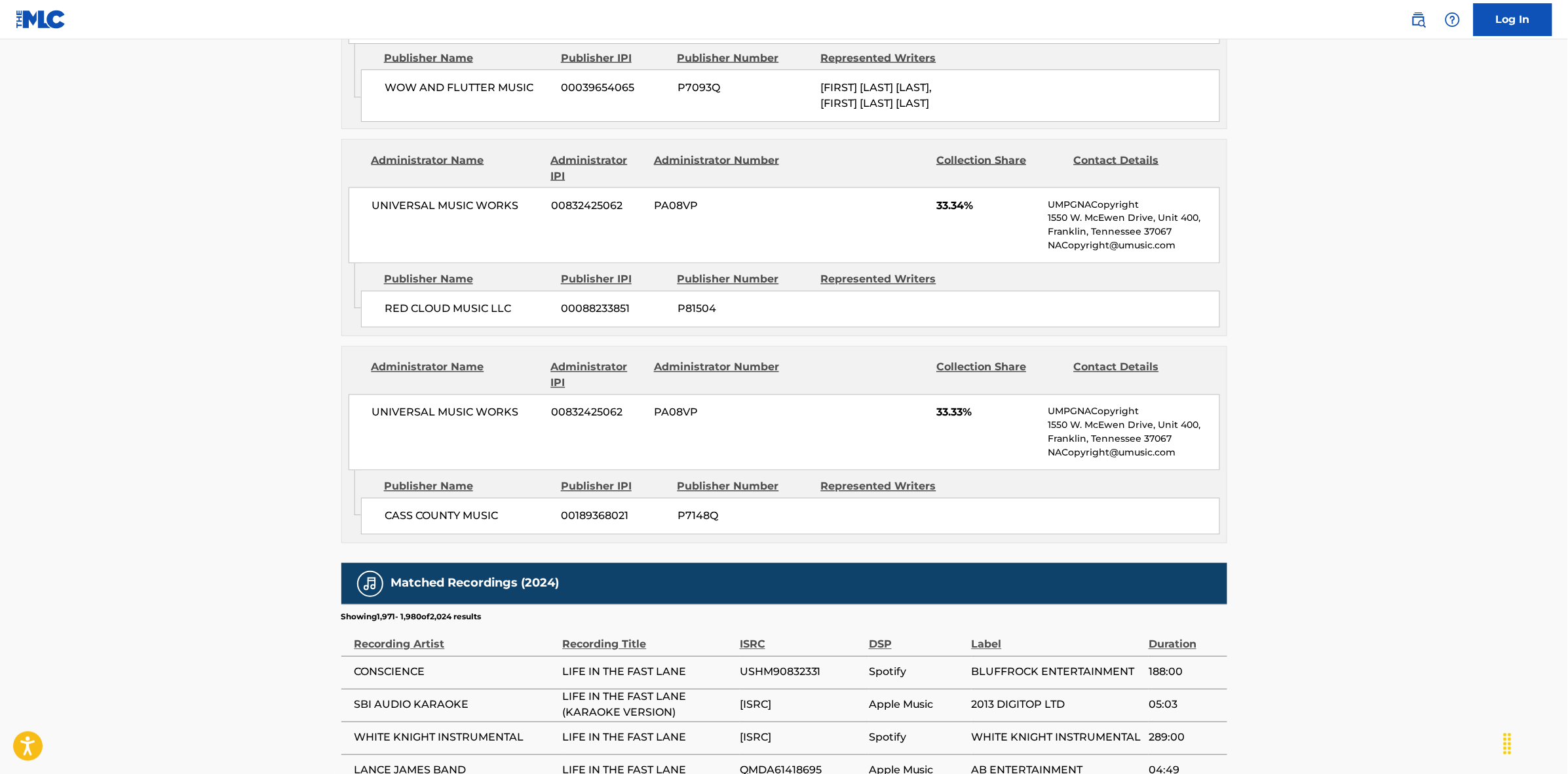 scroll, scrollTop: 1177, scrollLeft: 0, axis: vertical 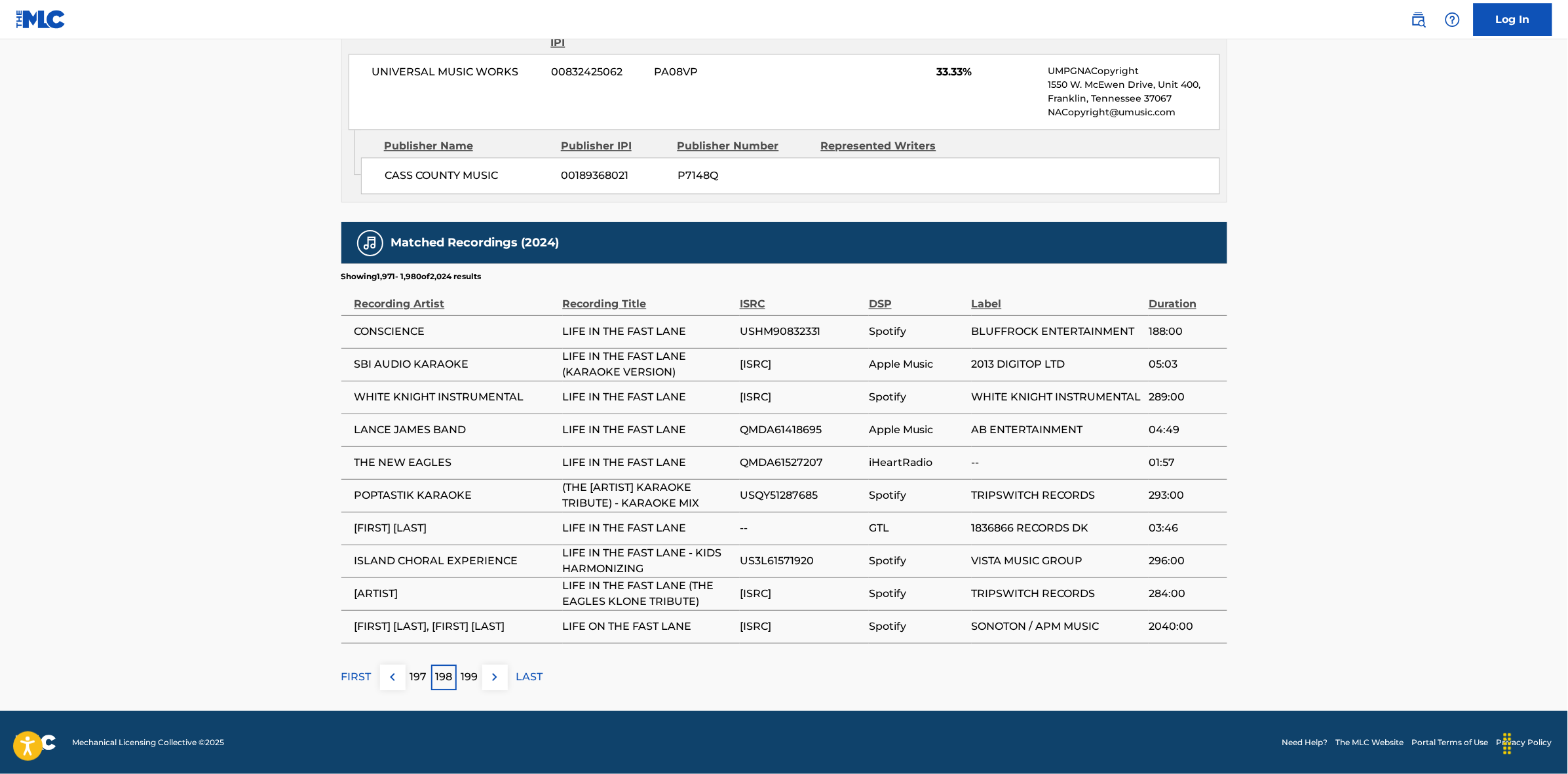 click at bounding box center [495, 677] 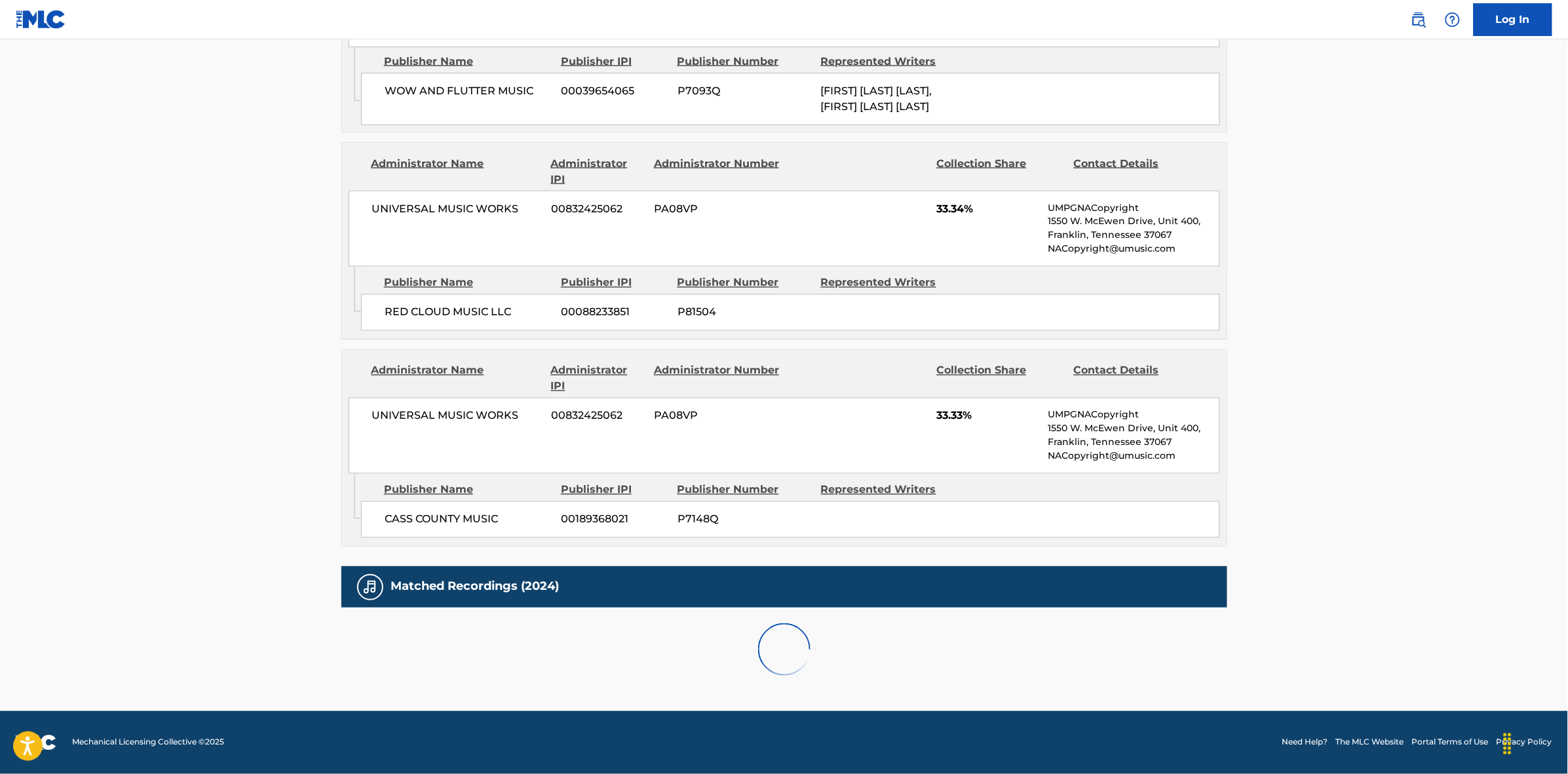 scroll, scrollTop: 1177, scrollLeft: 0, axis: vertical 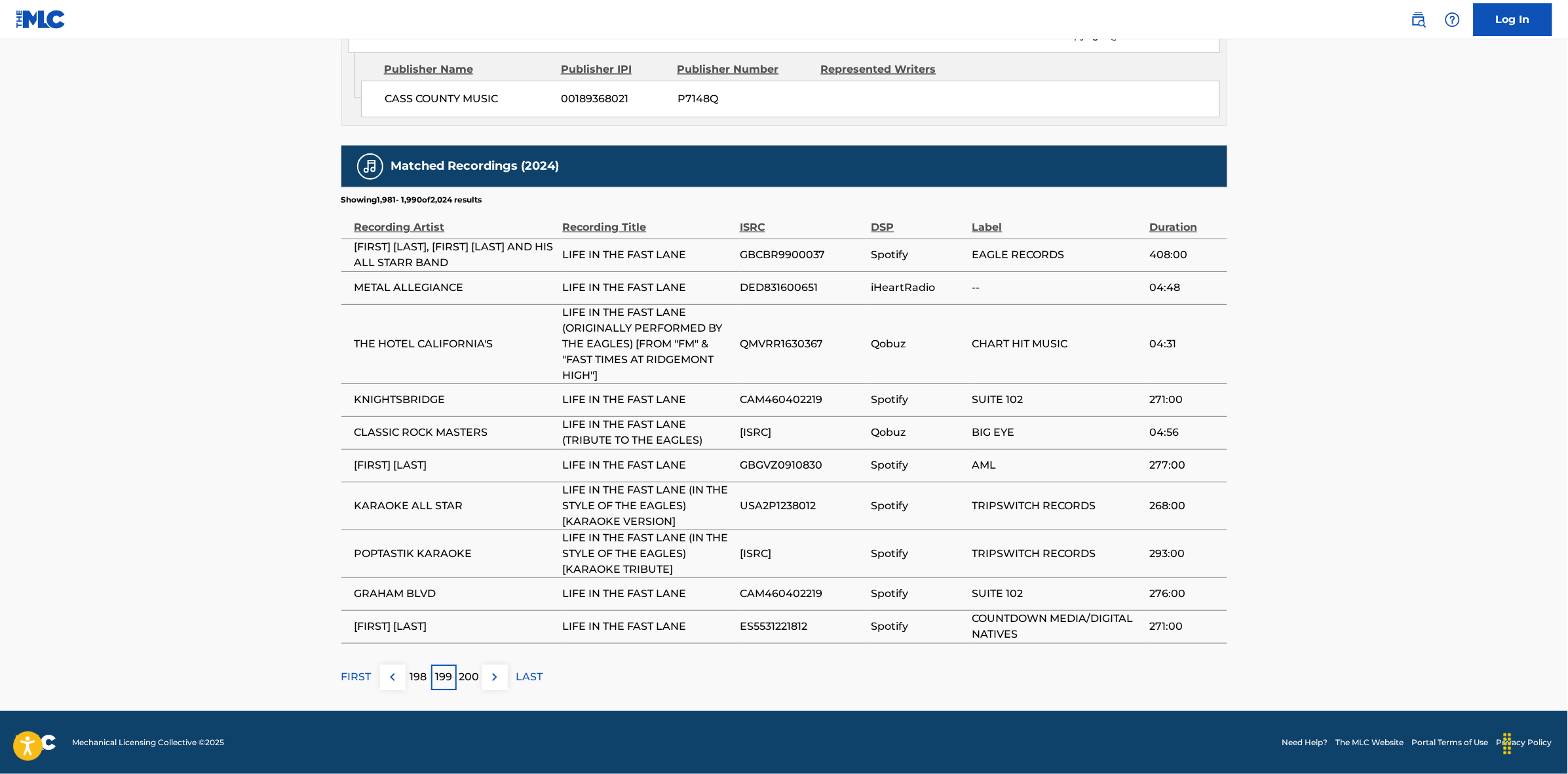 click at bounding box center [495, 677] 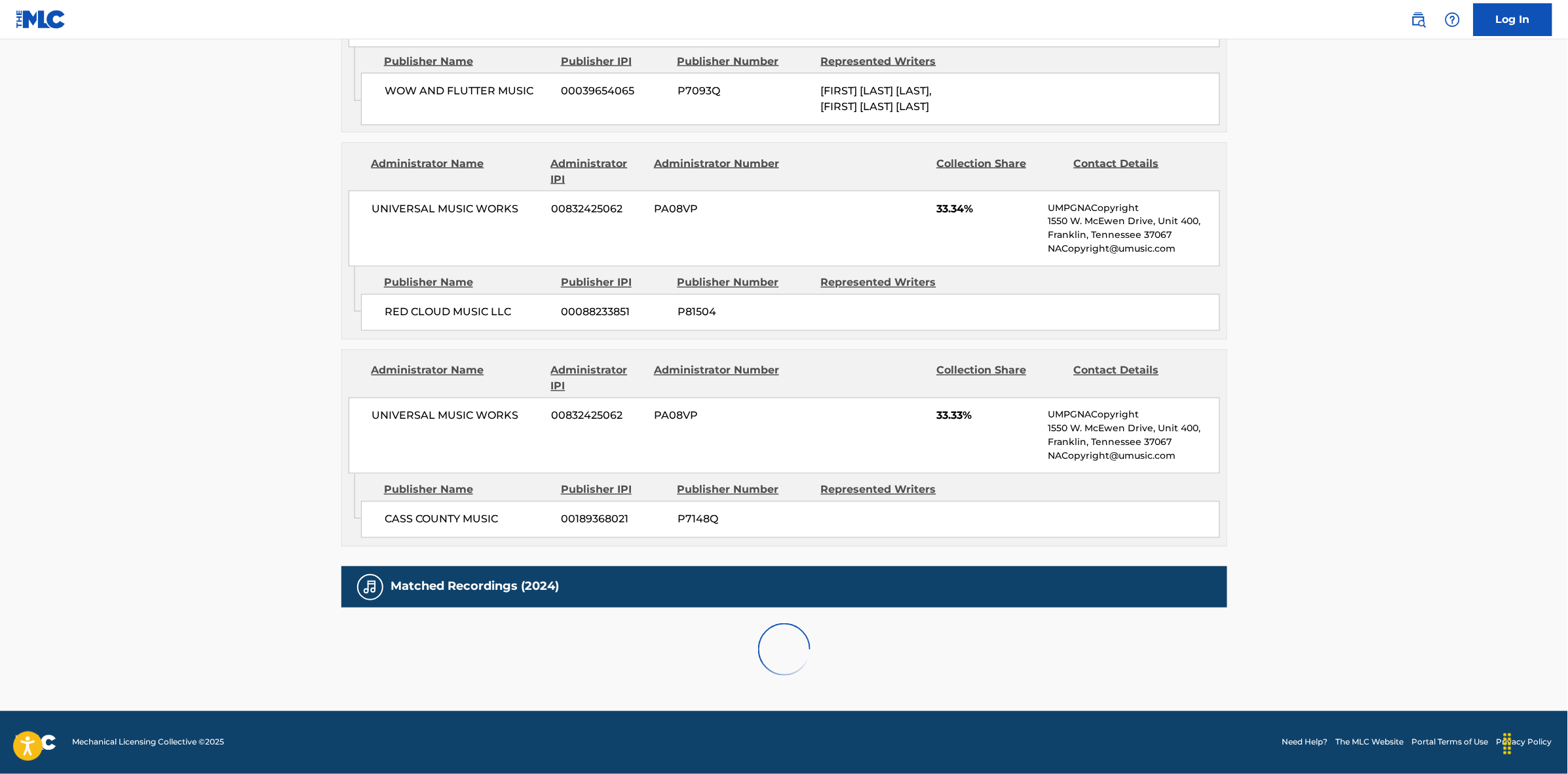 scroll, scrollTop: 1193, scrollLeft: 0, axis: vertical 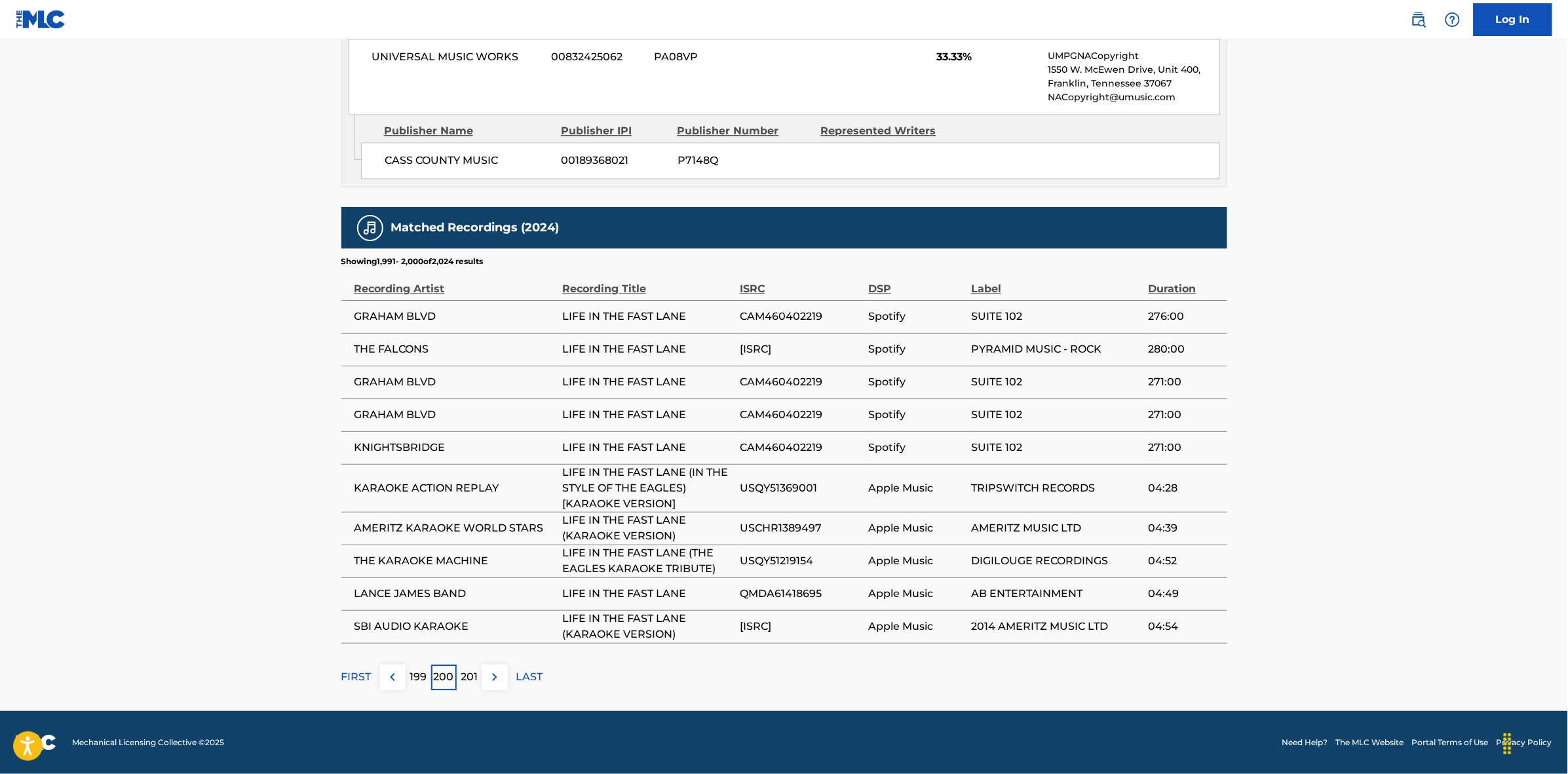 click at bounding box center (495, 677) 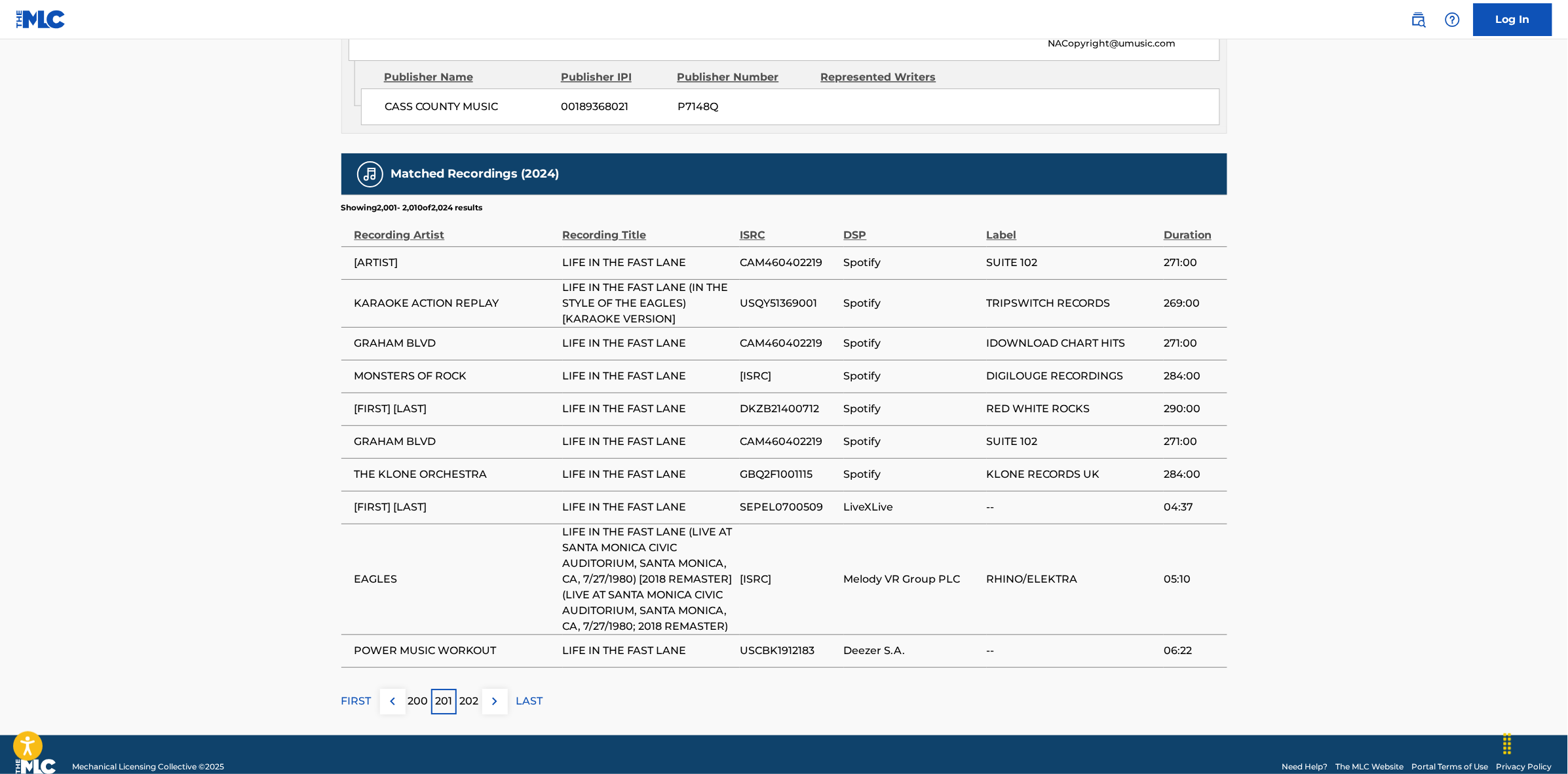 scroll, scrollTop: 1270, scrollLeft: 0, axis: vertical 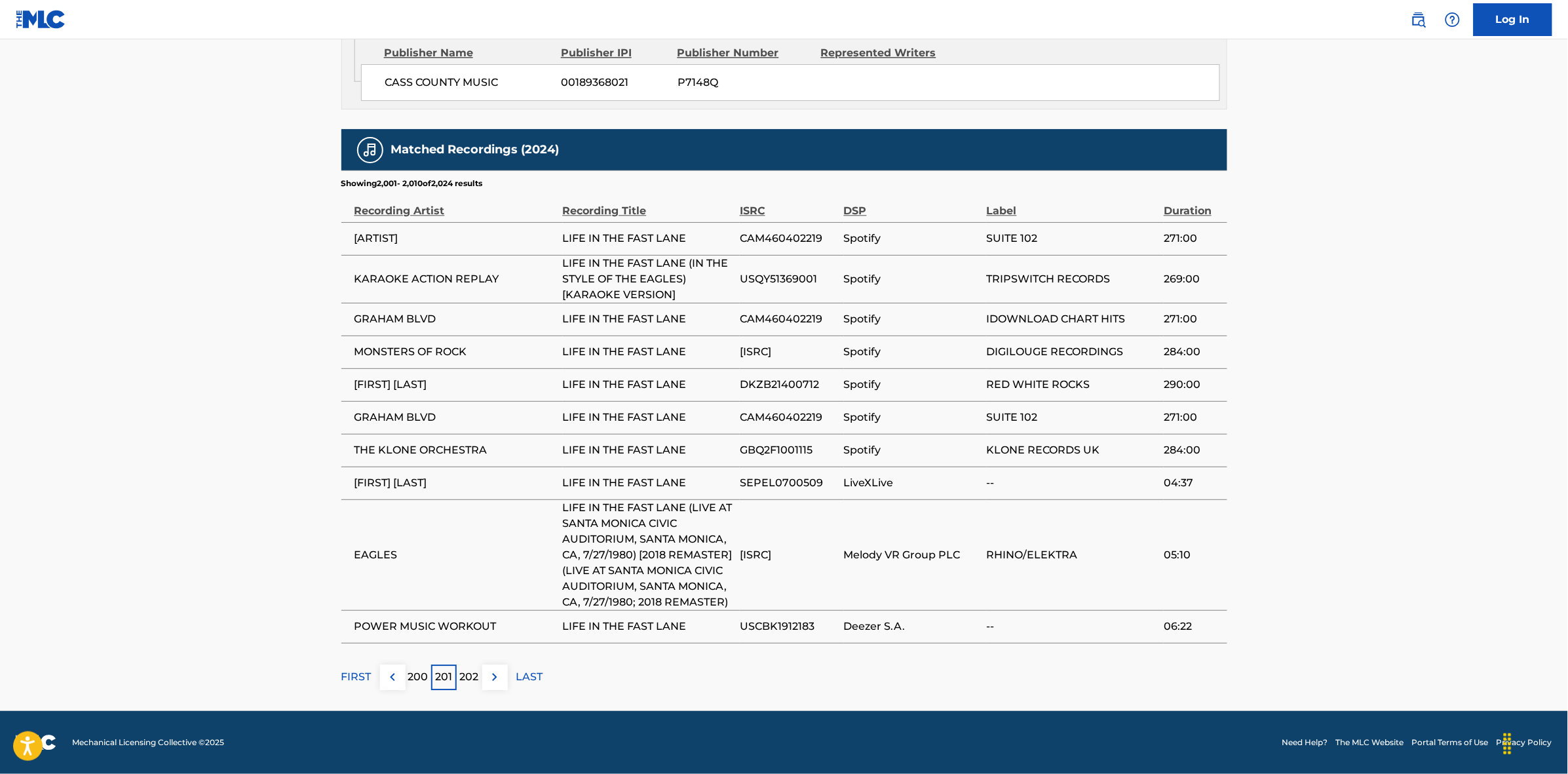 click on "202" at bounding box center (469, 677) 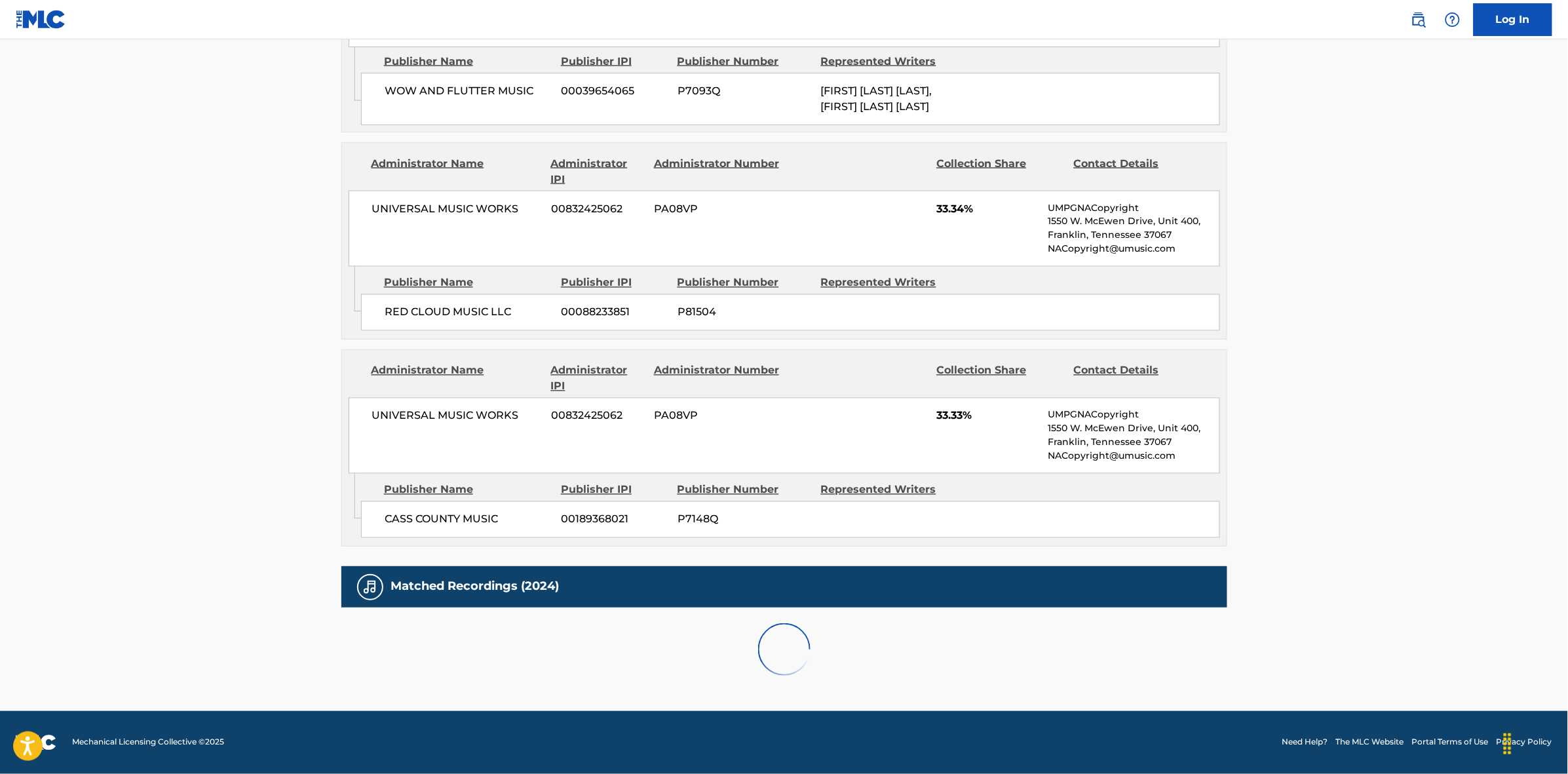 scroll, scrollTop: 1270, scrollLeft: 0, axis: vertical 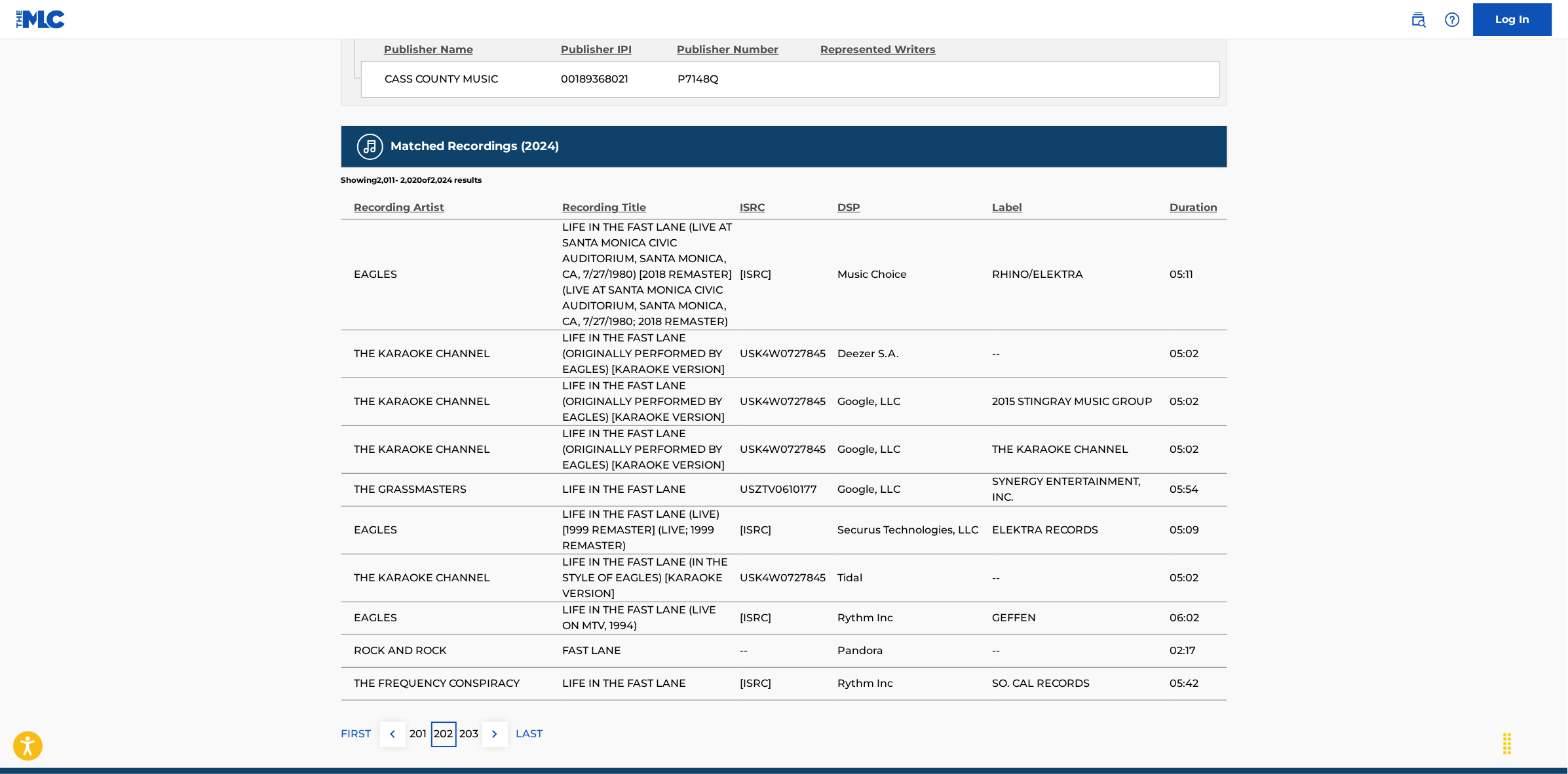 click on "203" at bounding box center [469, 734] 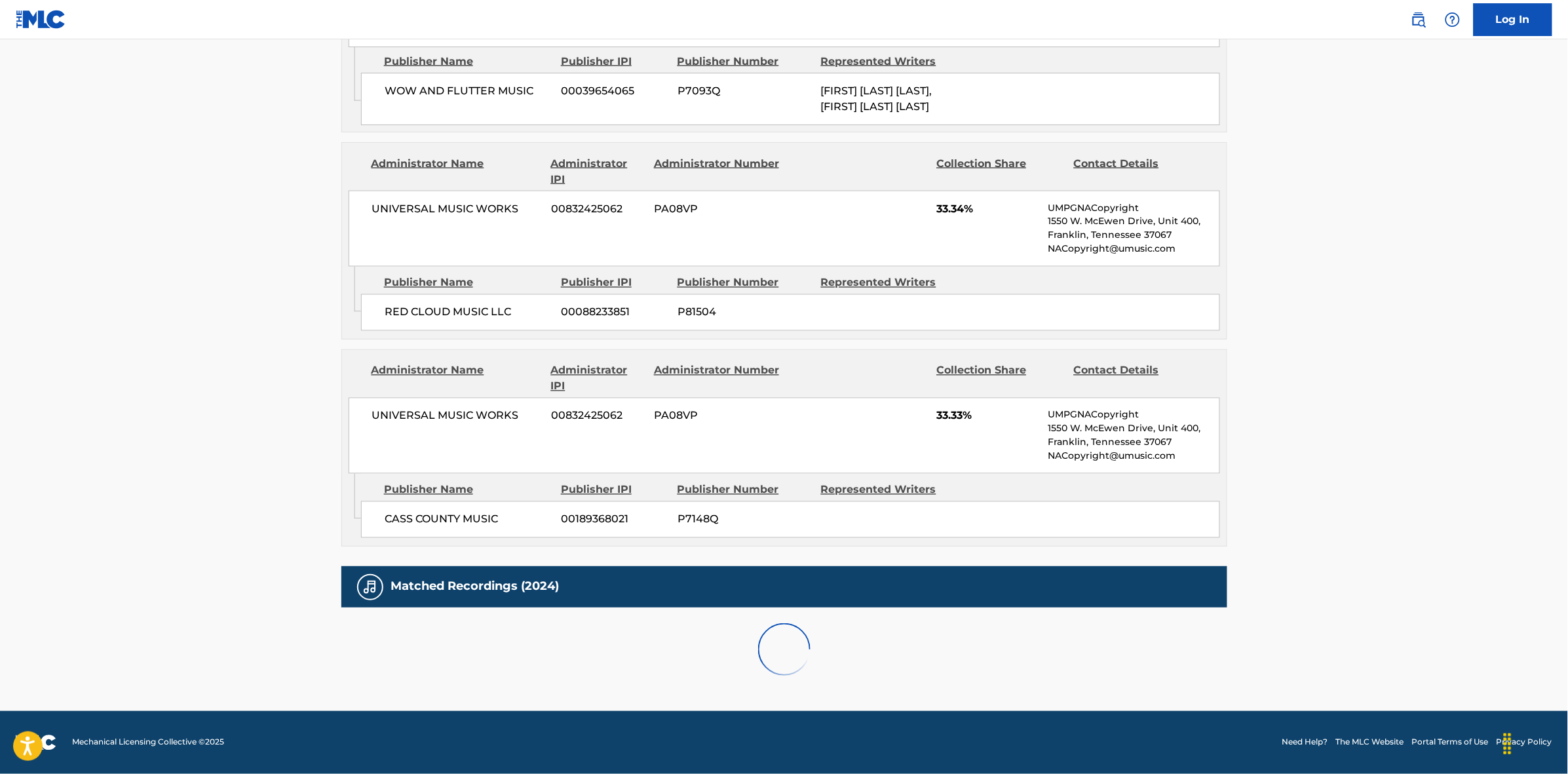 scroll, scrollTop: 1074, scrollLeft: 0, axis: vertical 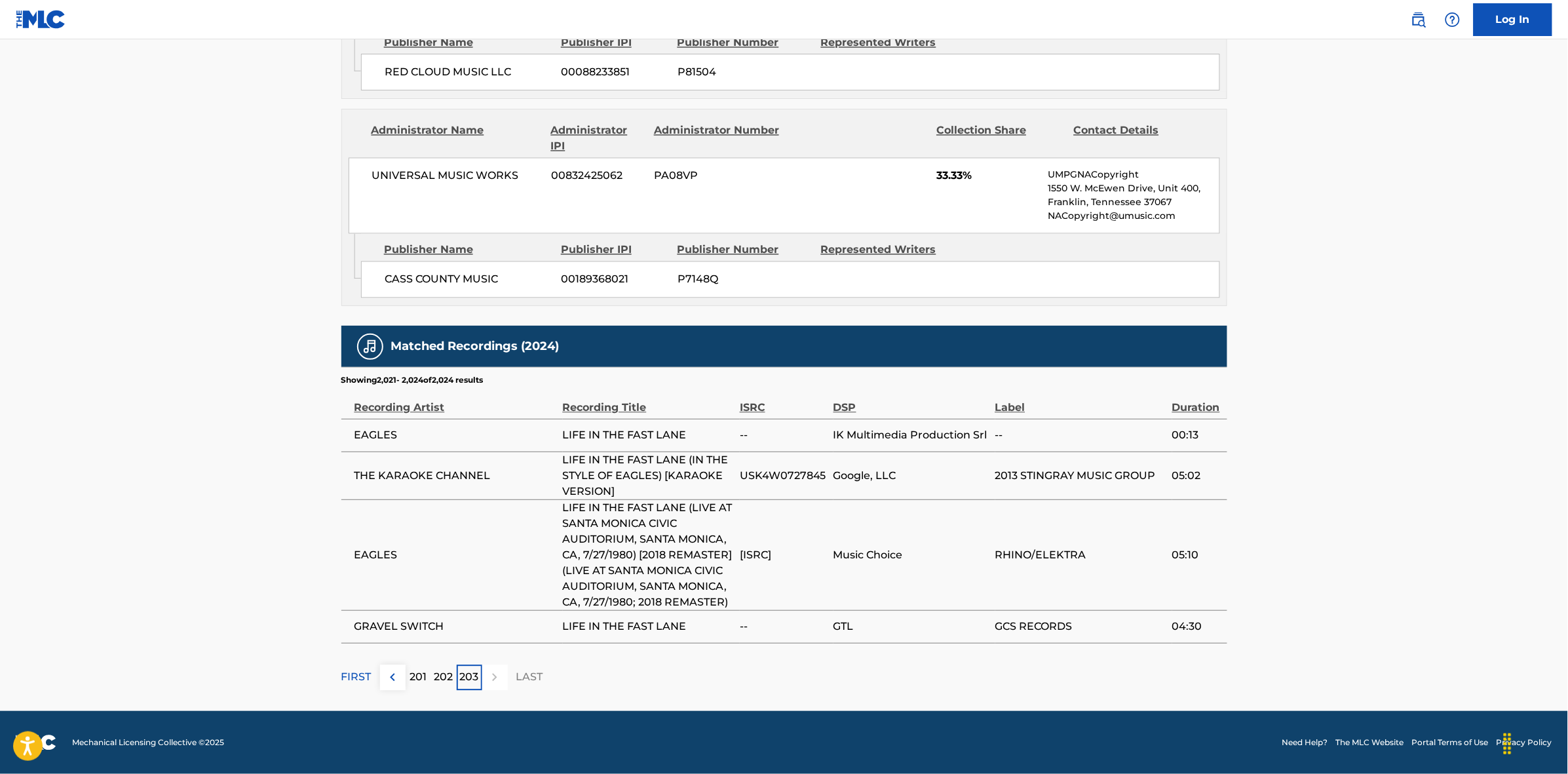 click at bounding box center [495, 677] 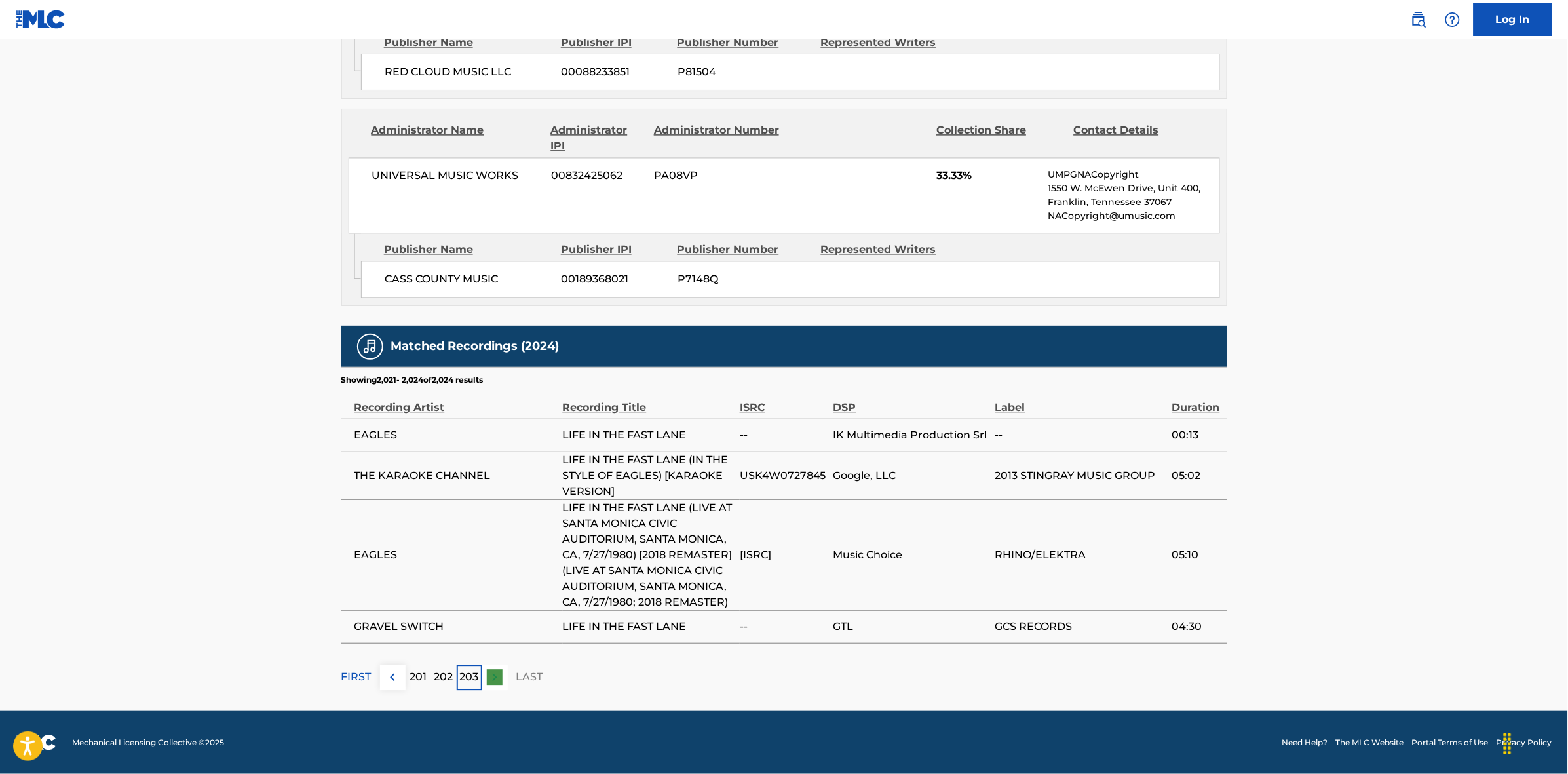 click at bounding box center [495, 677] 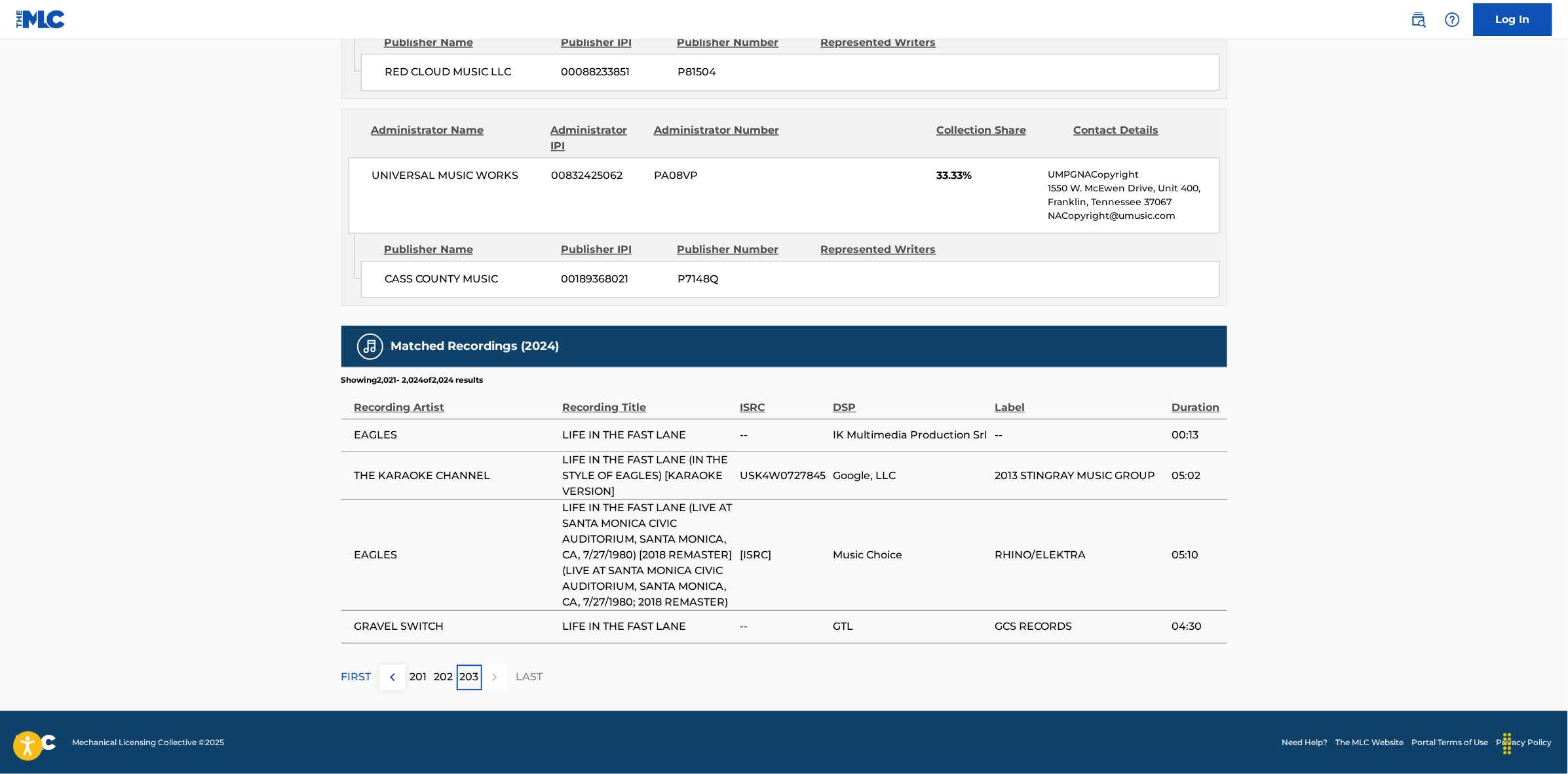 click on "FIRST 201 202 203 LAST" at bounding box center (784, 677) 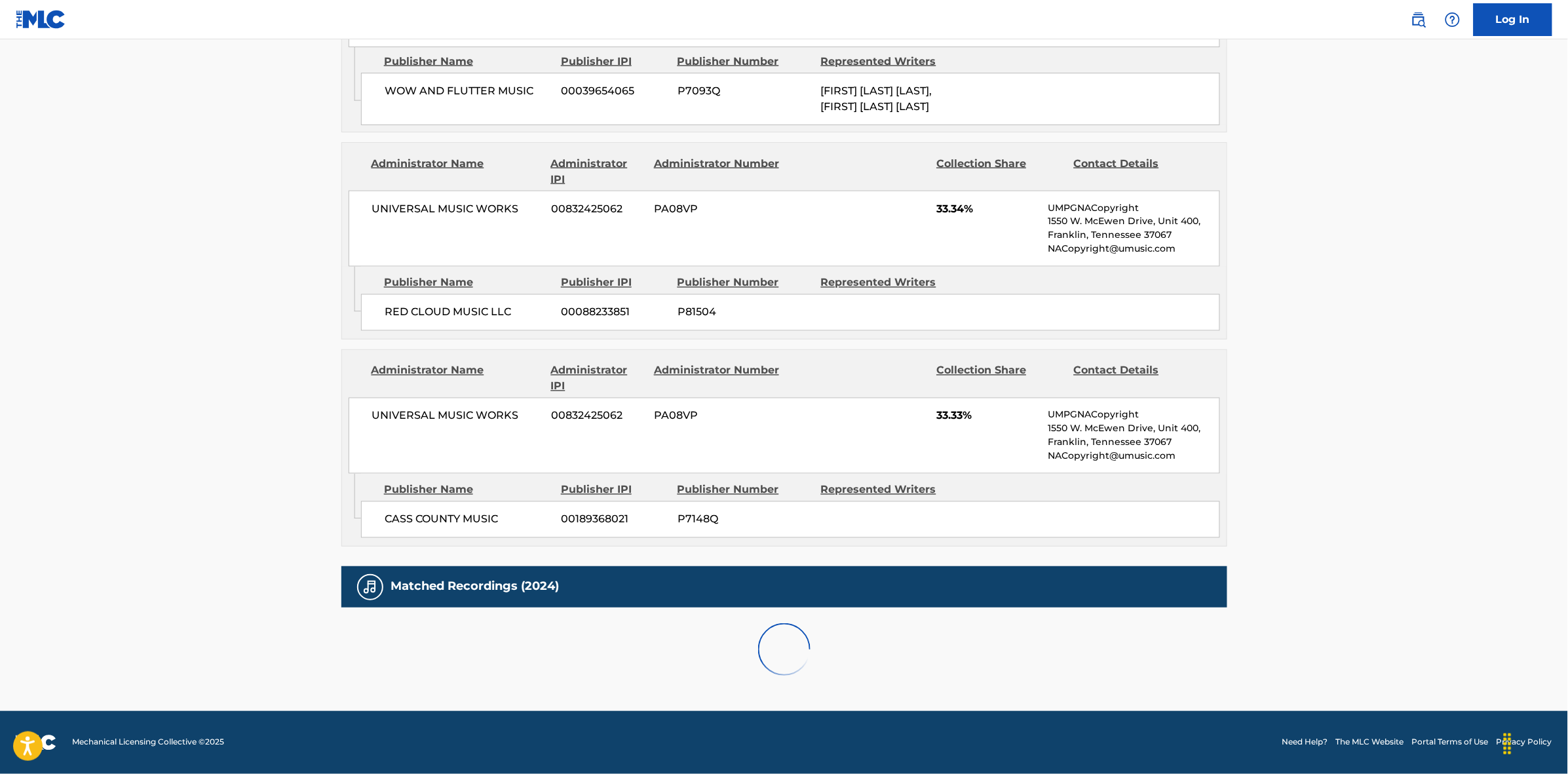 scroll, scrollTop: 1177, scrollLeft: 0, axis: vertical 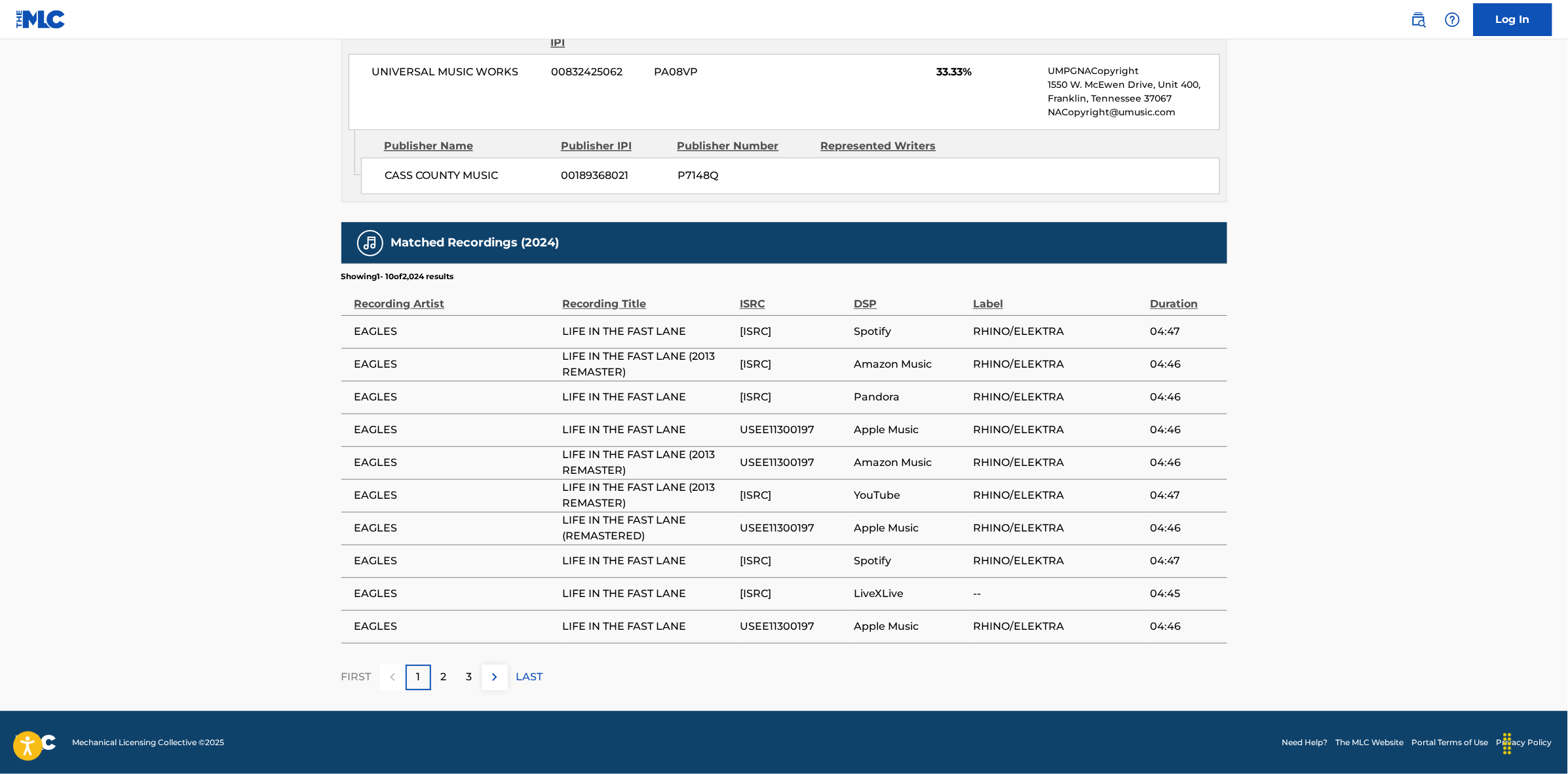 click on "2" at bounding box center (444, 677) 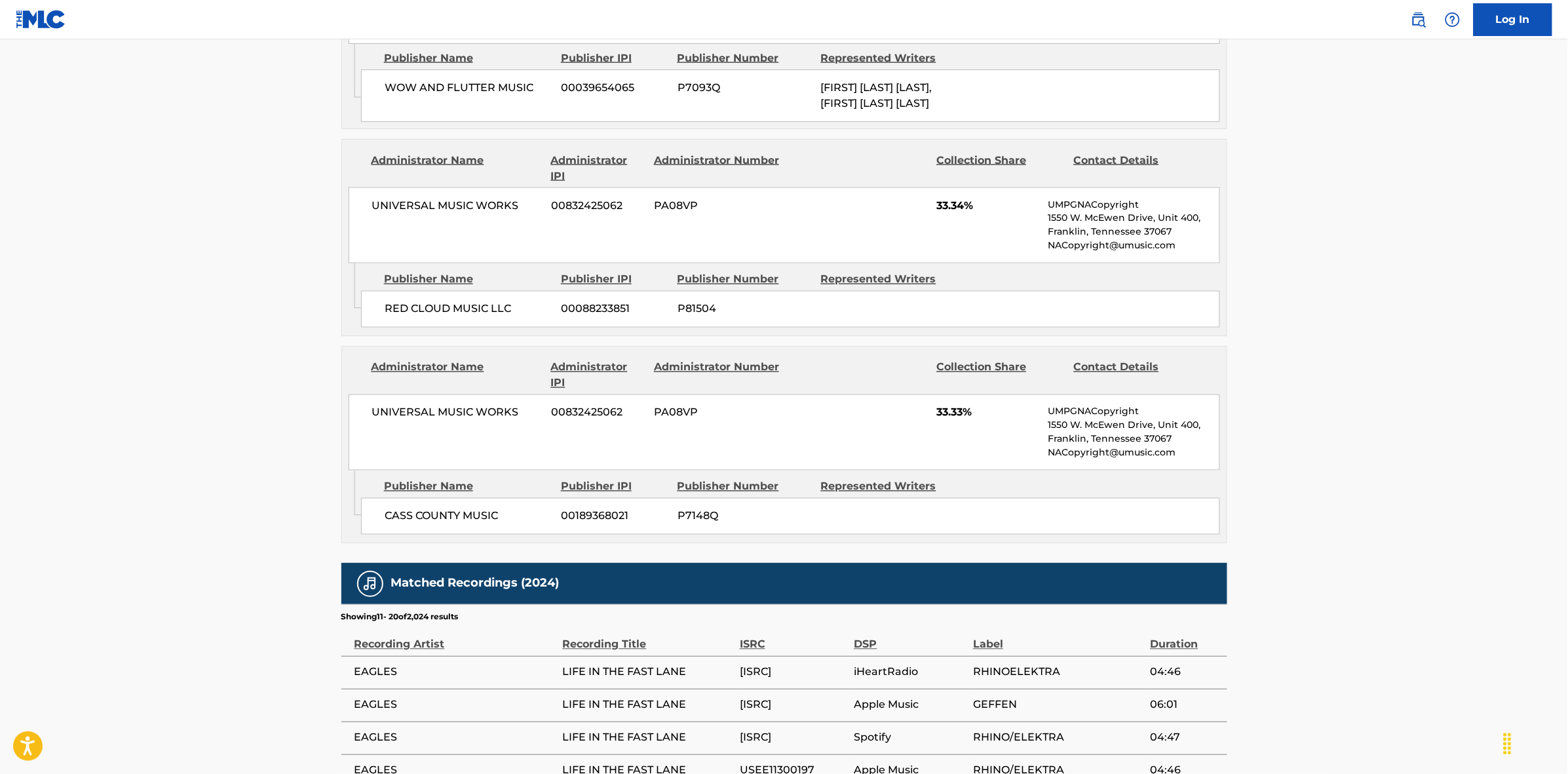 scroll, scrollTop: 1208, scrollLeft: 0, axis: vertical 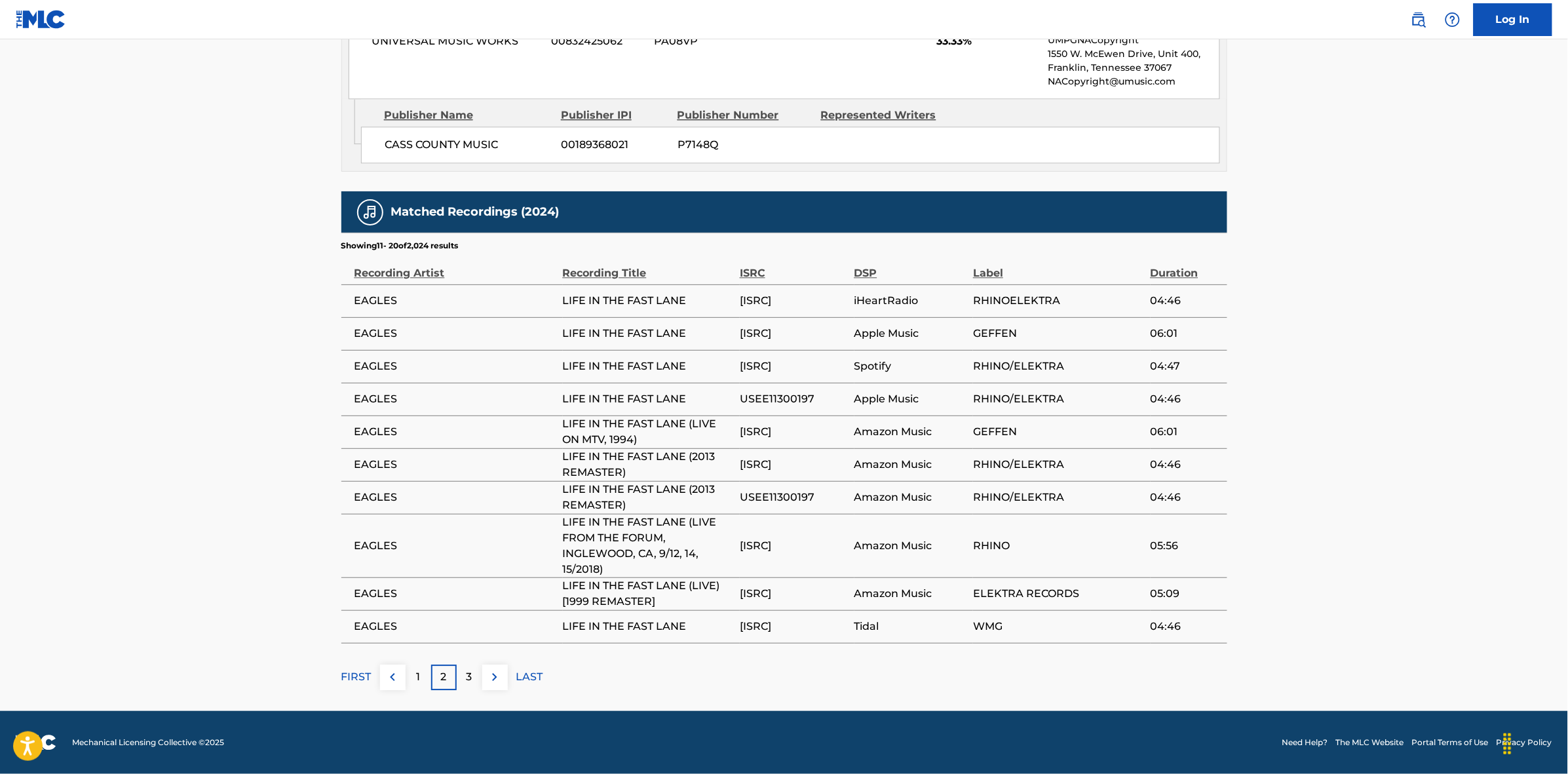click on "3" at bounding box center [469, 677] 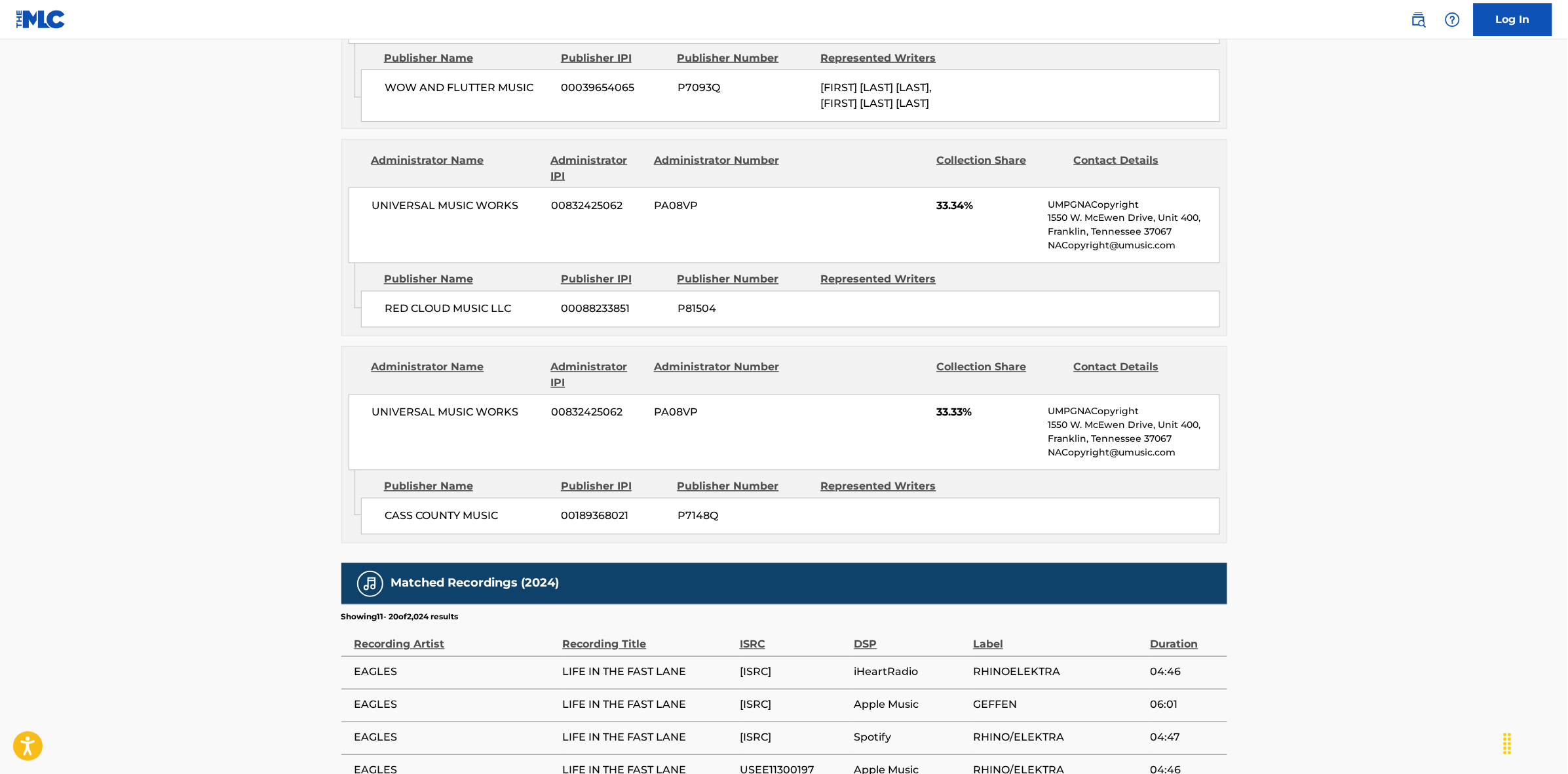 scroll, scrollTop: 1193, scrollLeft: 0, axis: vertical 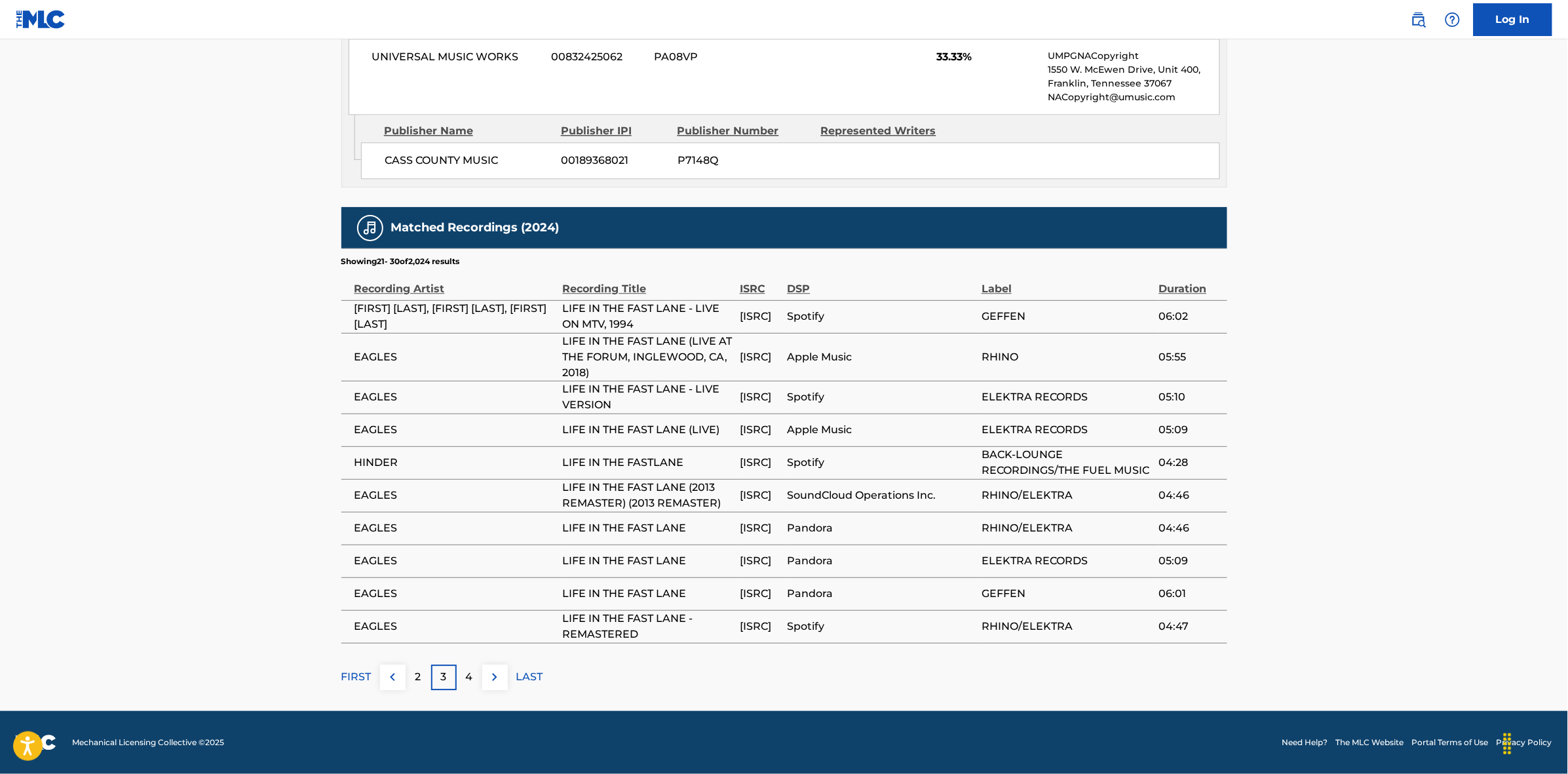 click at bounding box center [495, 677] 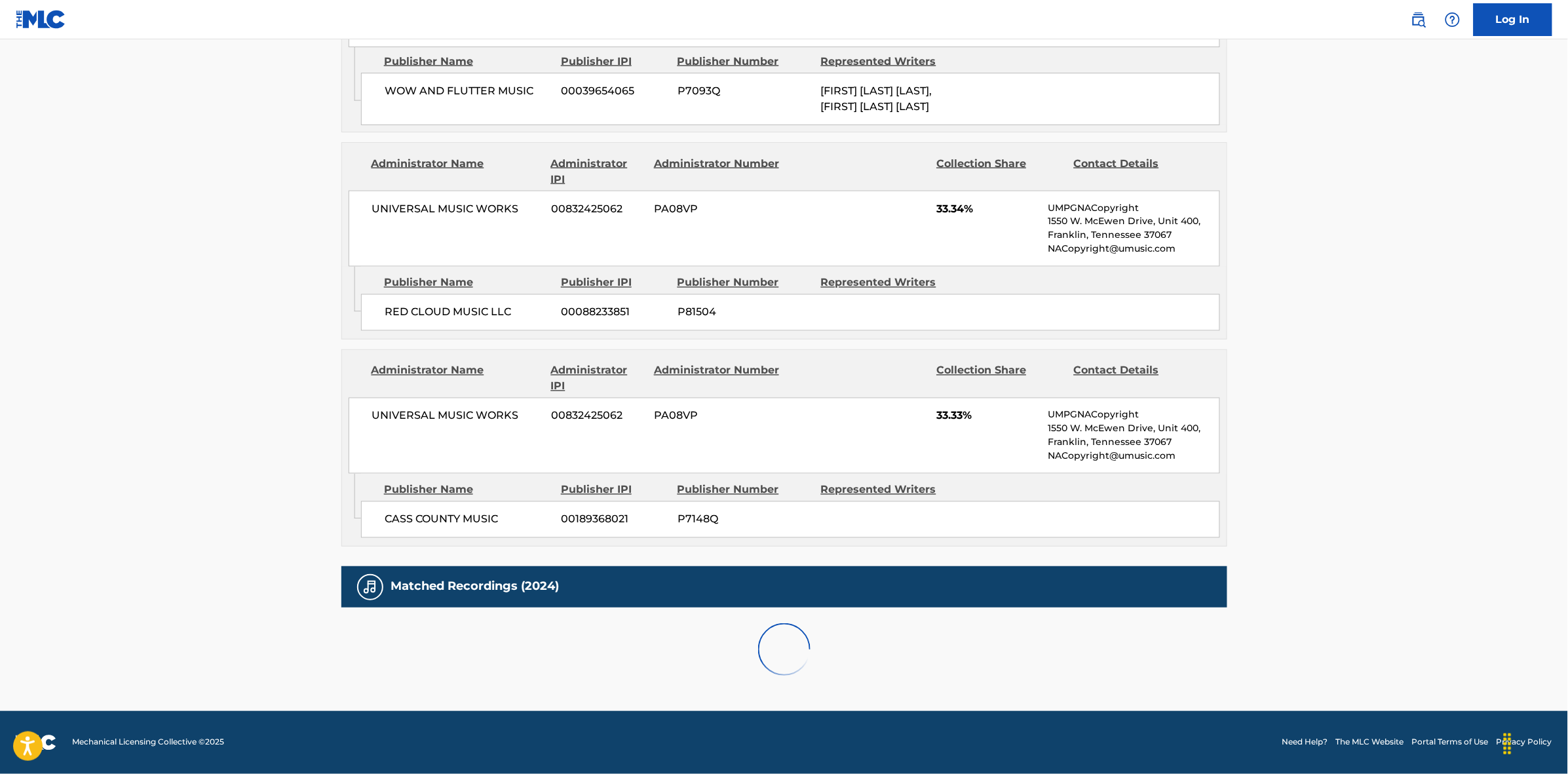 scroll, scrollTop: 1193, scrollLeft: 0, axis: vertical 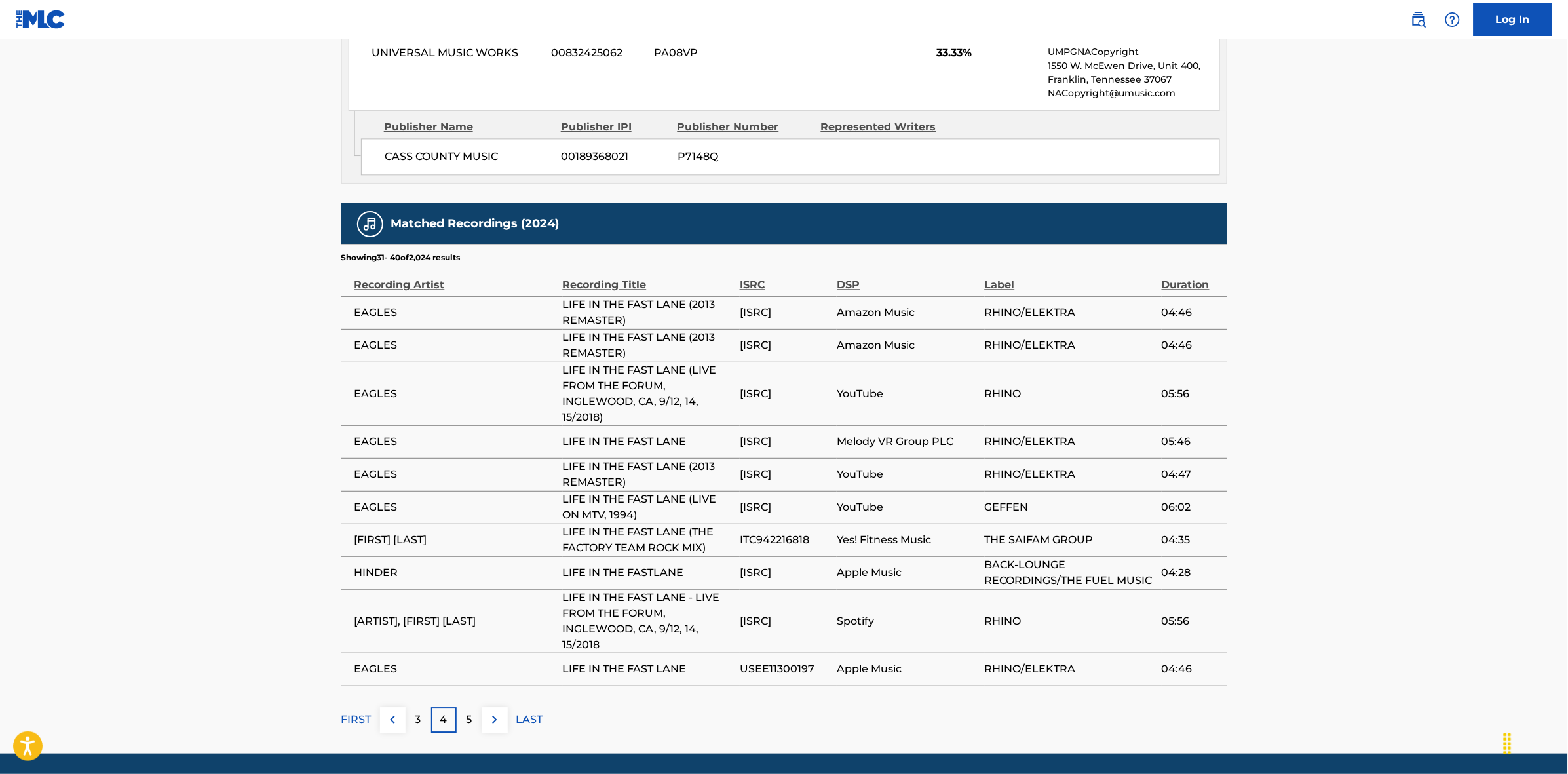 click at bounding box center (495, 720) 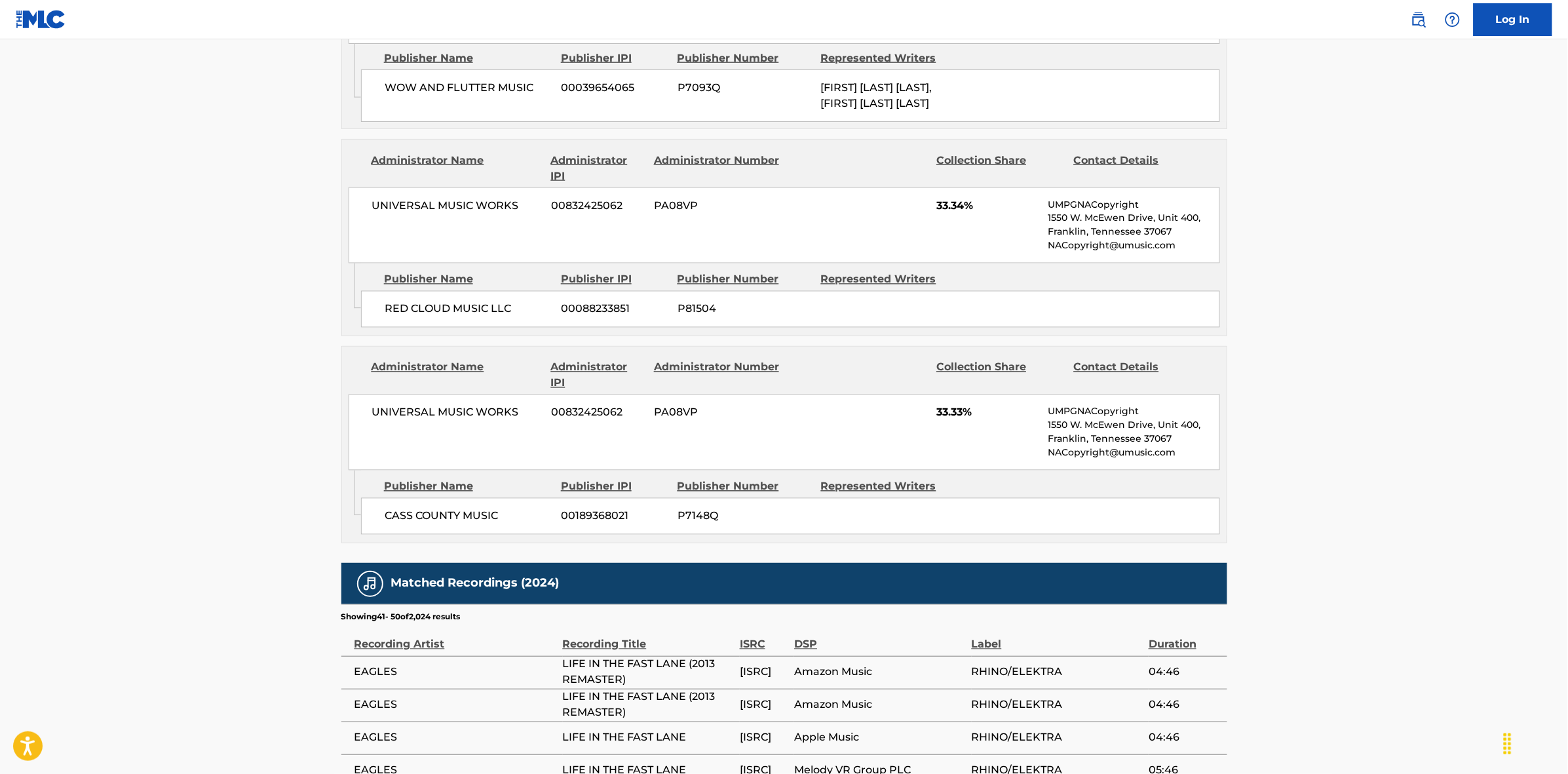 scroll, scrollTop: 1177, scrollLeft: 0, axis: vertical 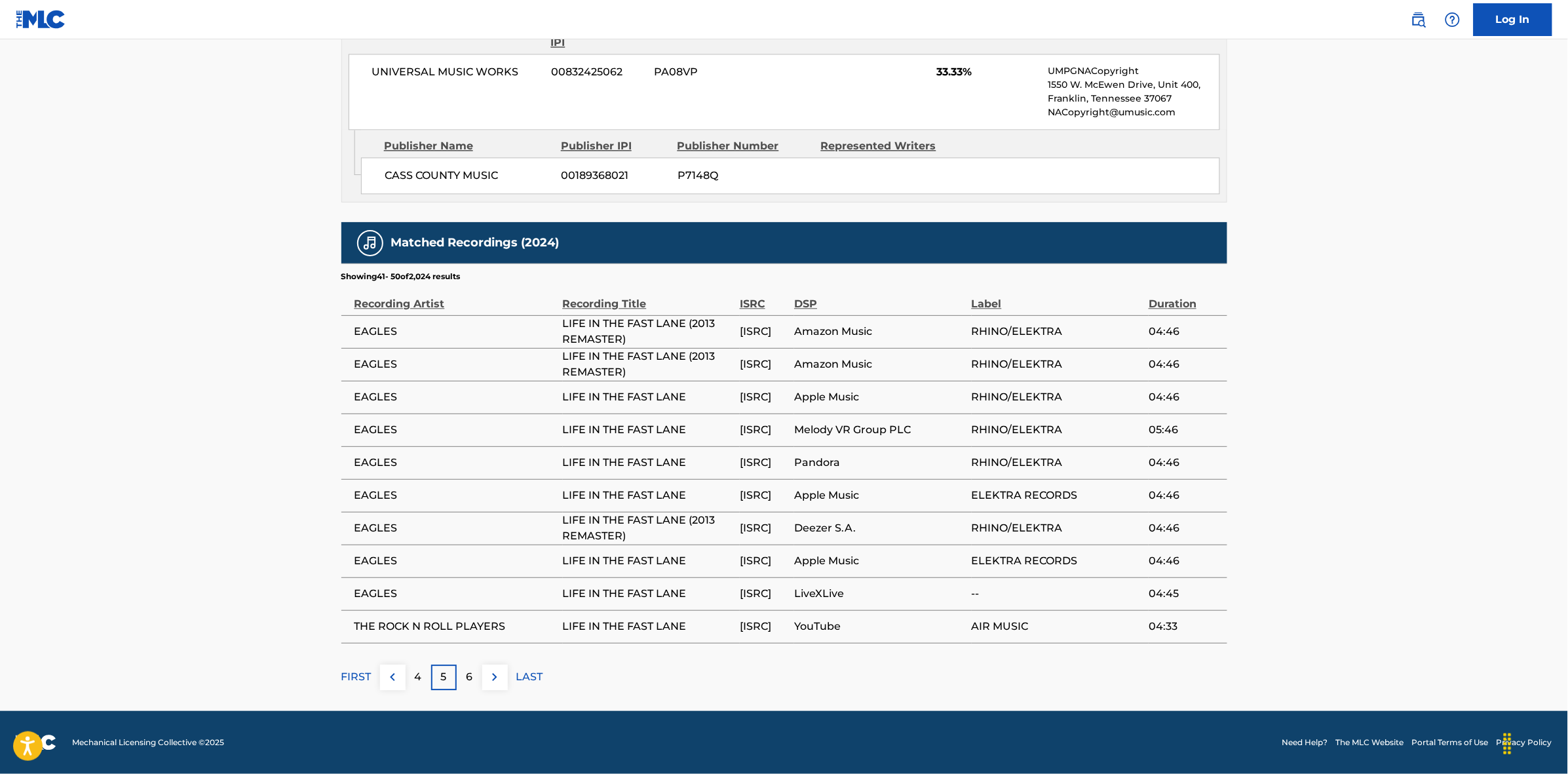 click at bounding box center (495, 677) 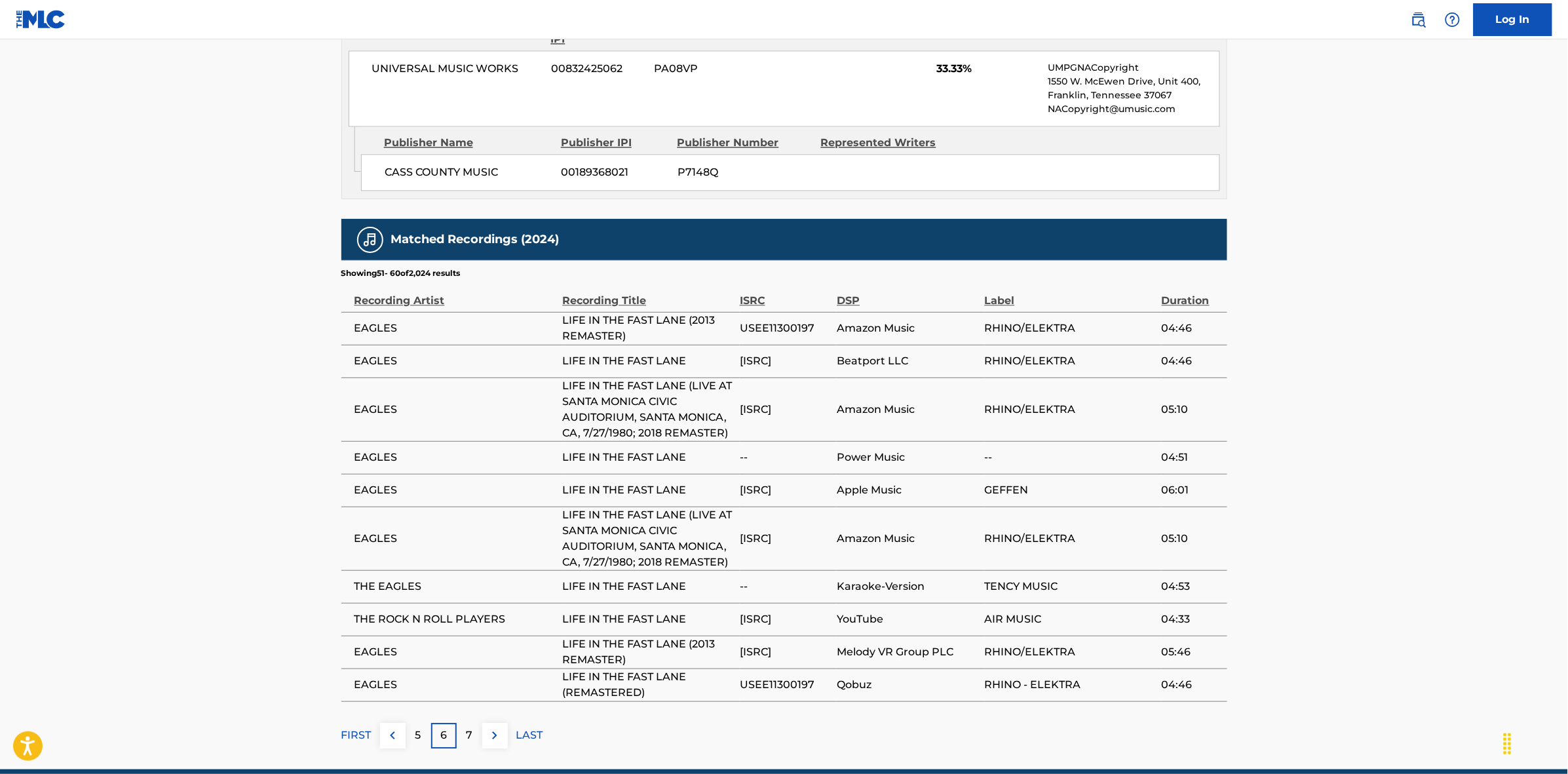 click on "7" at bounding box center (469, 735) 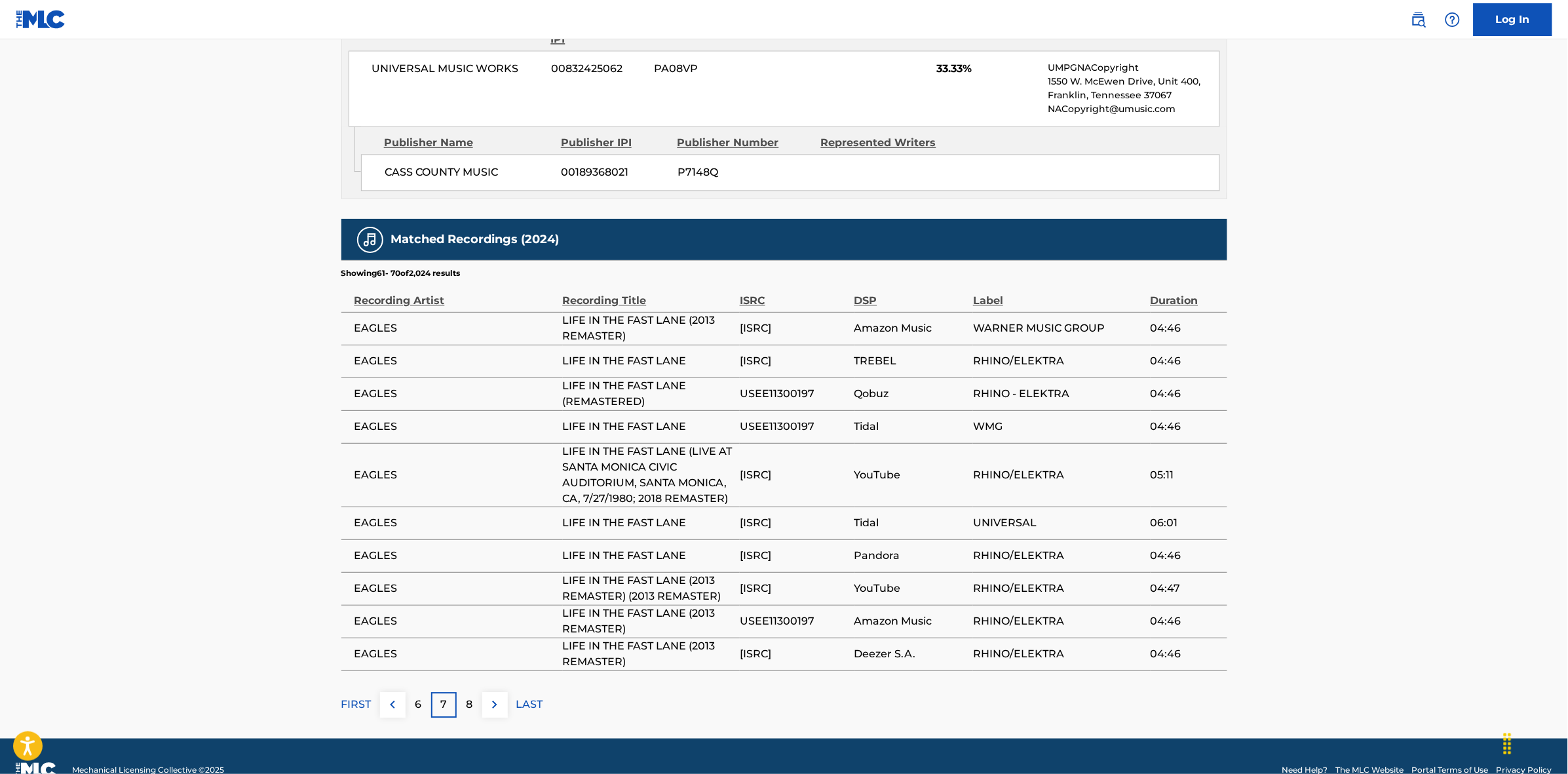 click on "8" at bounding box center (469, 705) 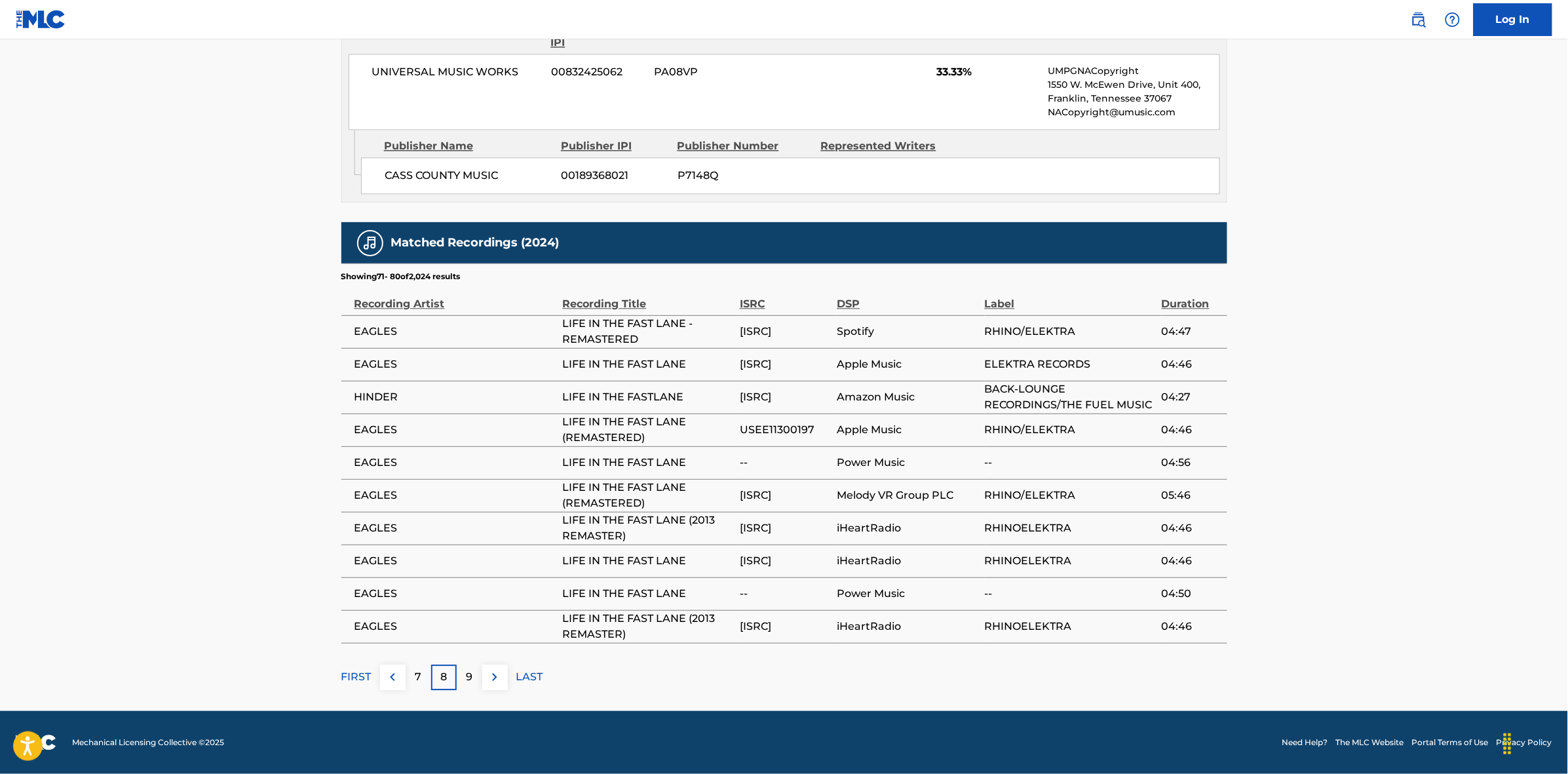 click on "9" at bounding box center (469, 677) 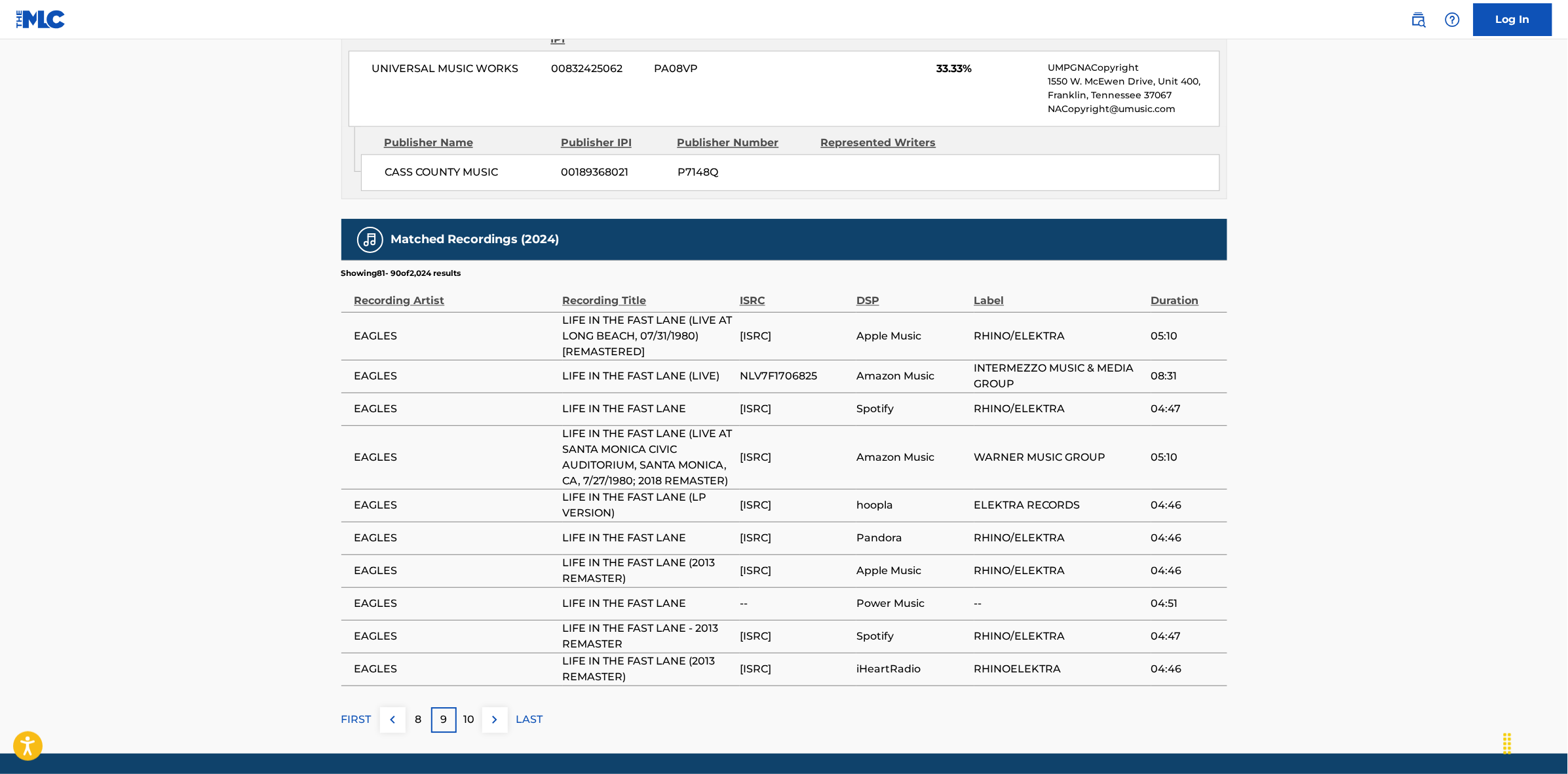 click at bounding box center (495, 720) 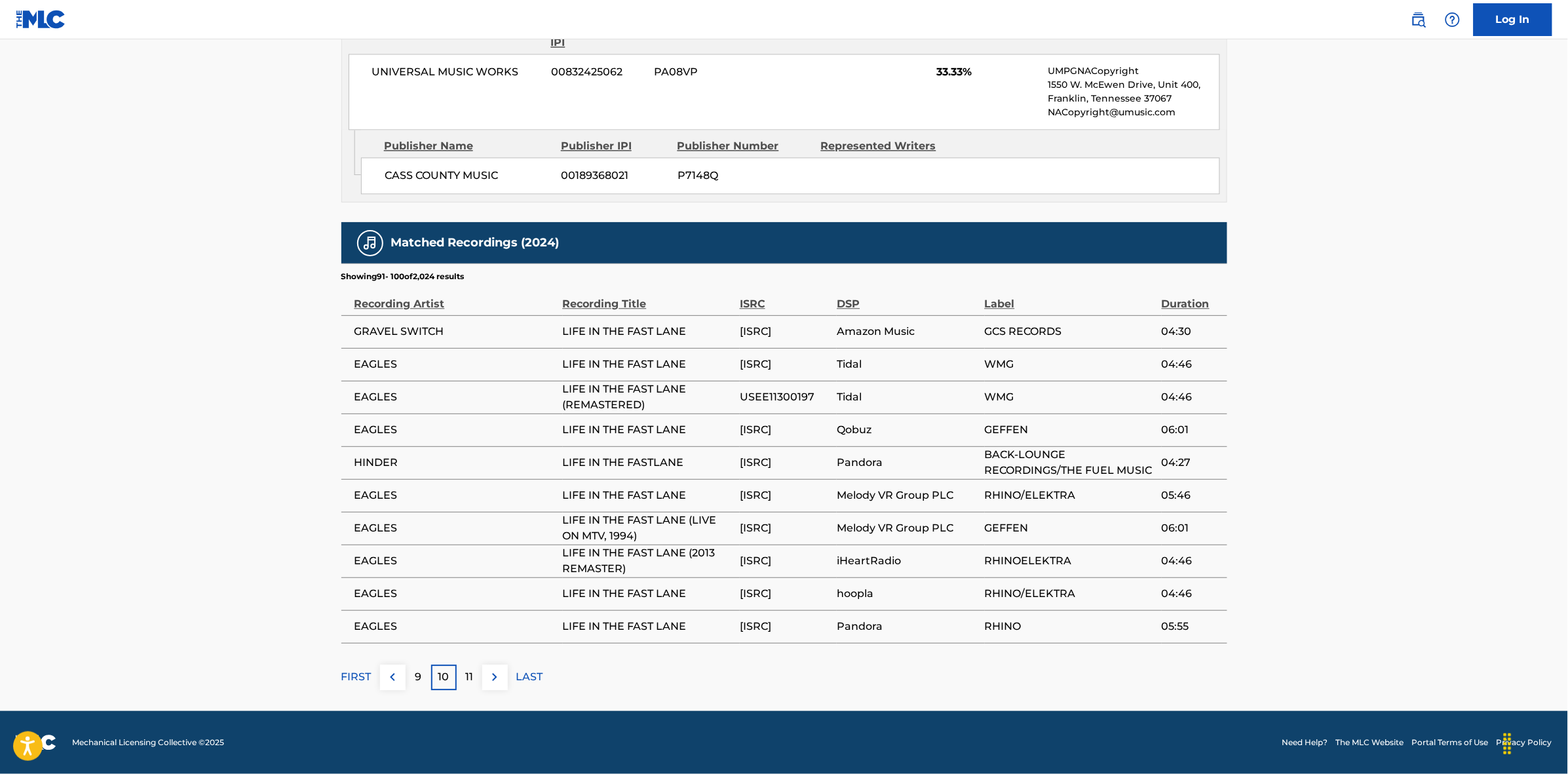 click at bounding box center (495, 677) 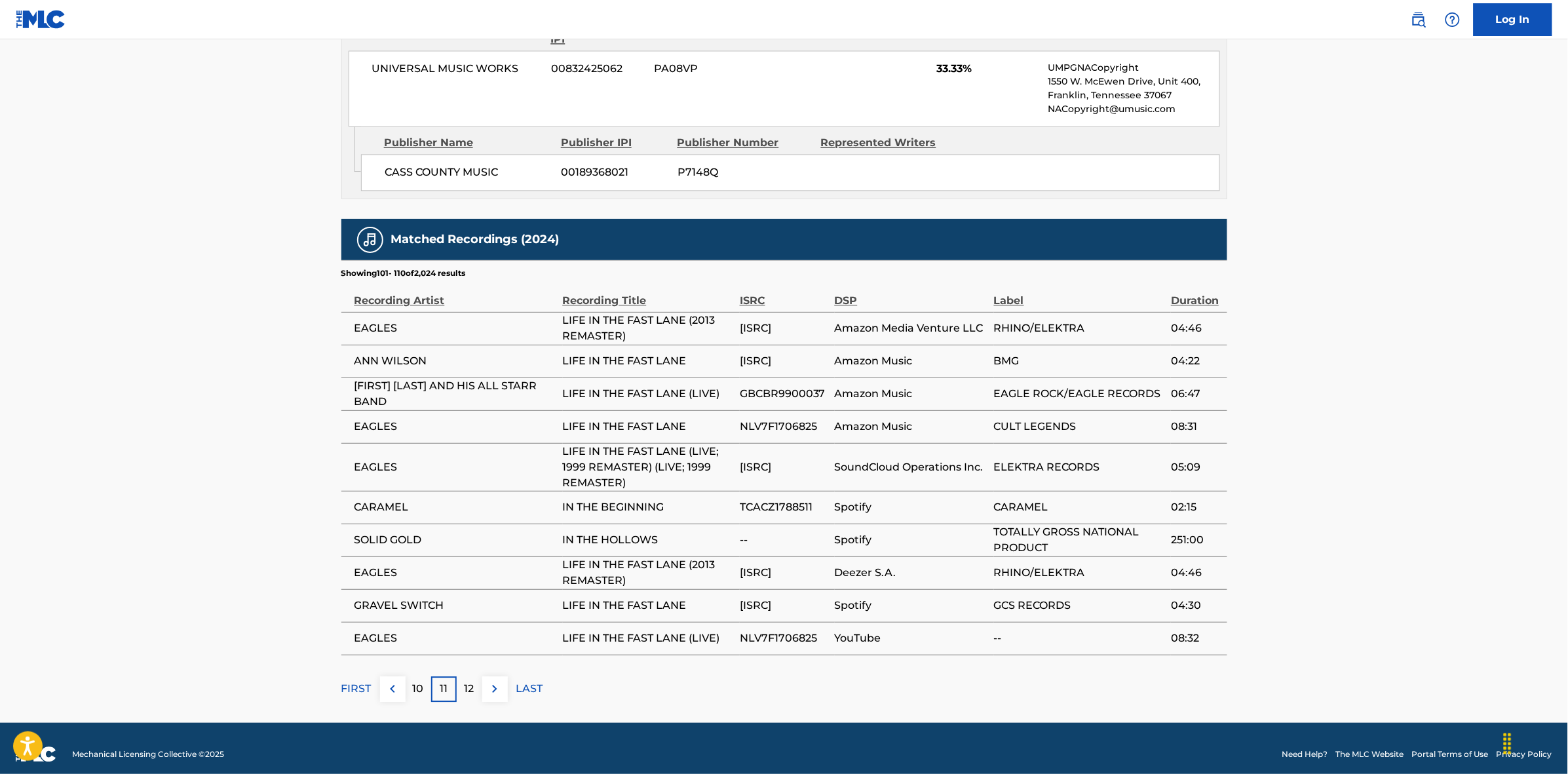 click on "12" at bounding box center (469, 689) 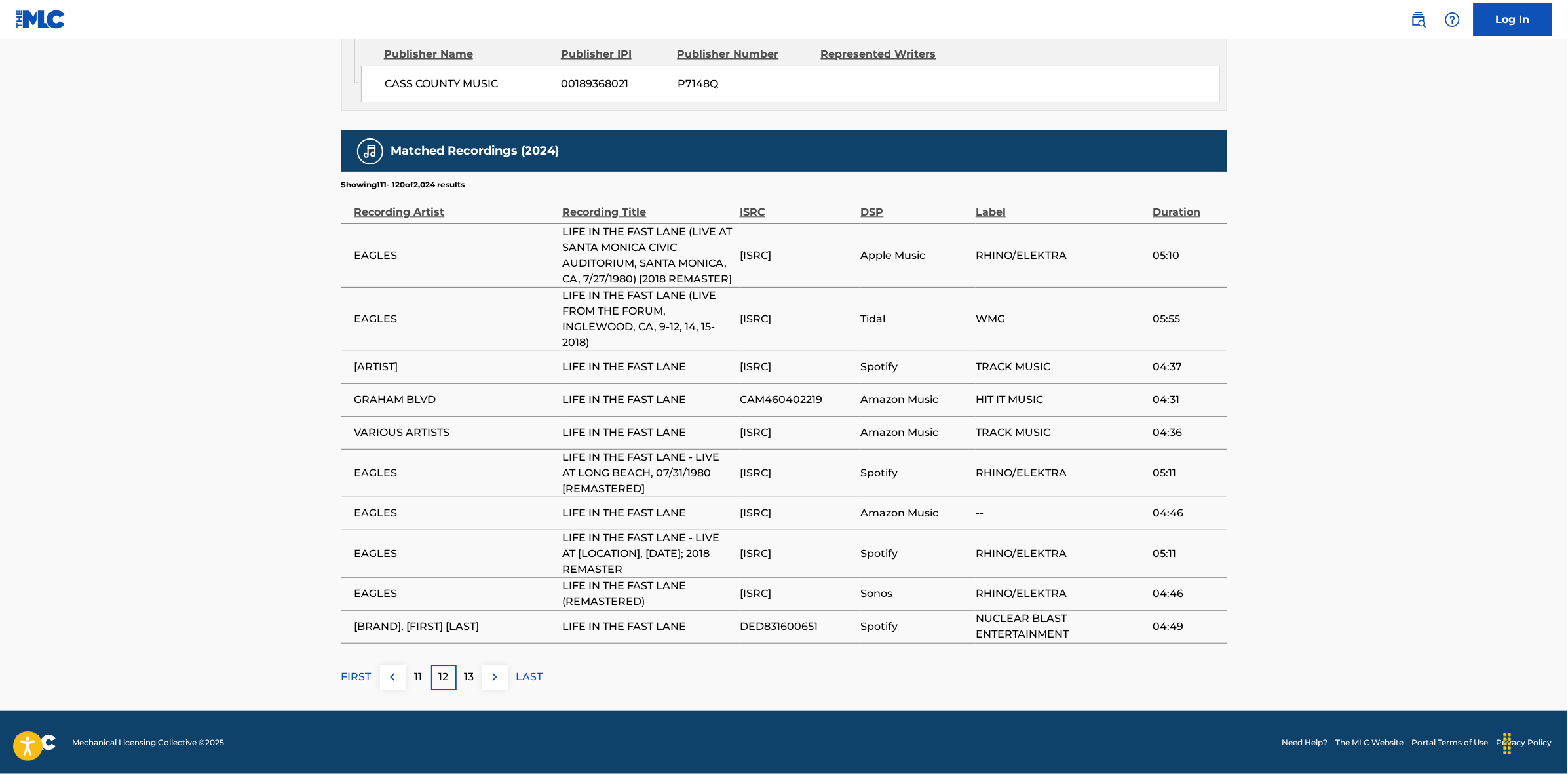 click on "13" at bounding box center [469, 677] 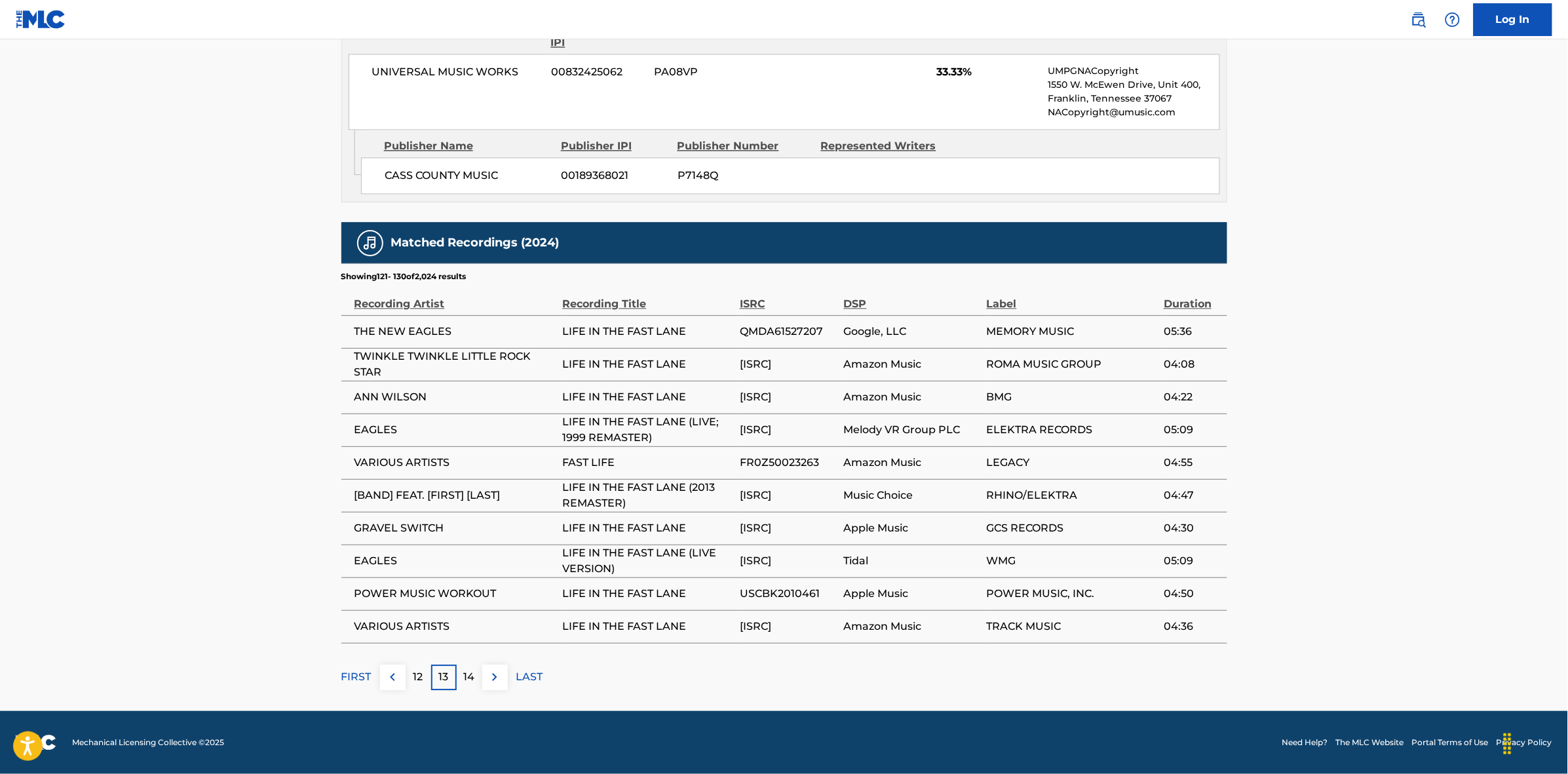 click at bounding box center (495, 677) 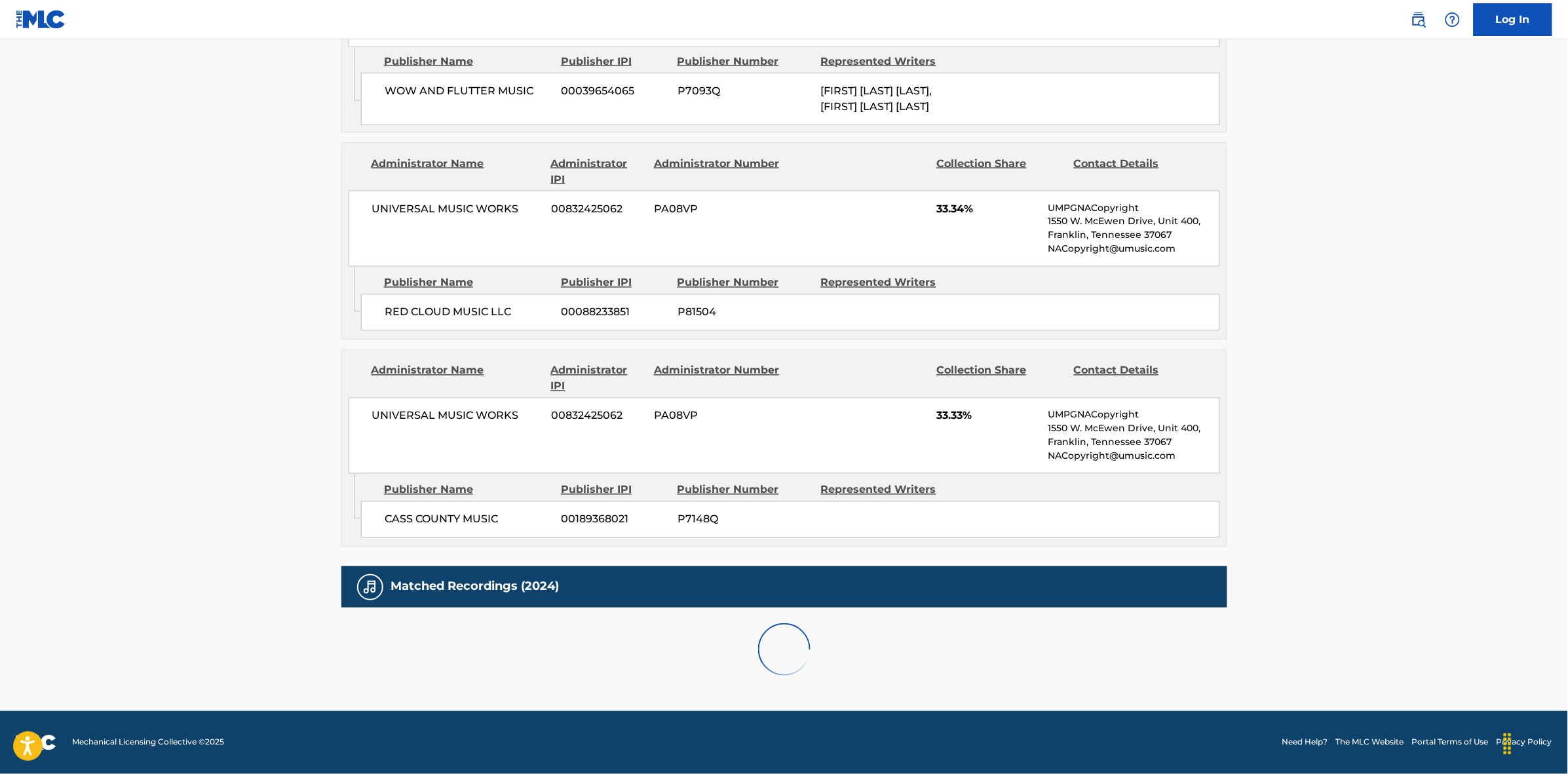 scroll, scrollTop: 1177, scrollLeft: 0, axis: vertical 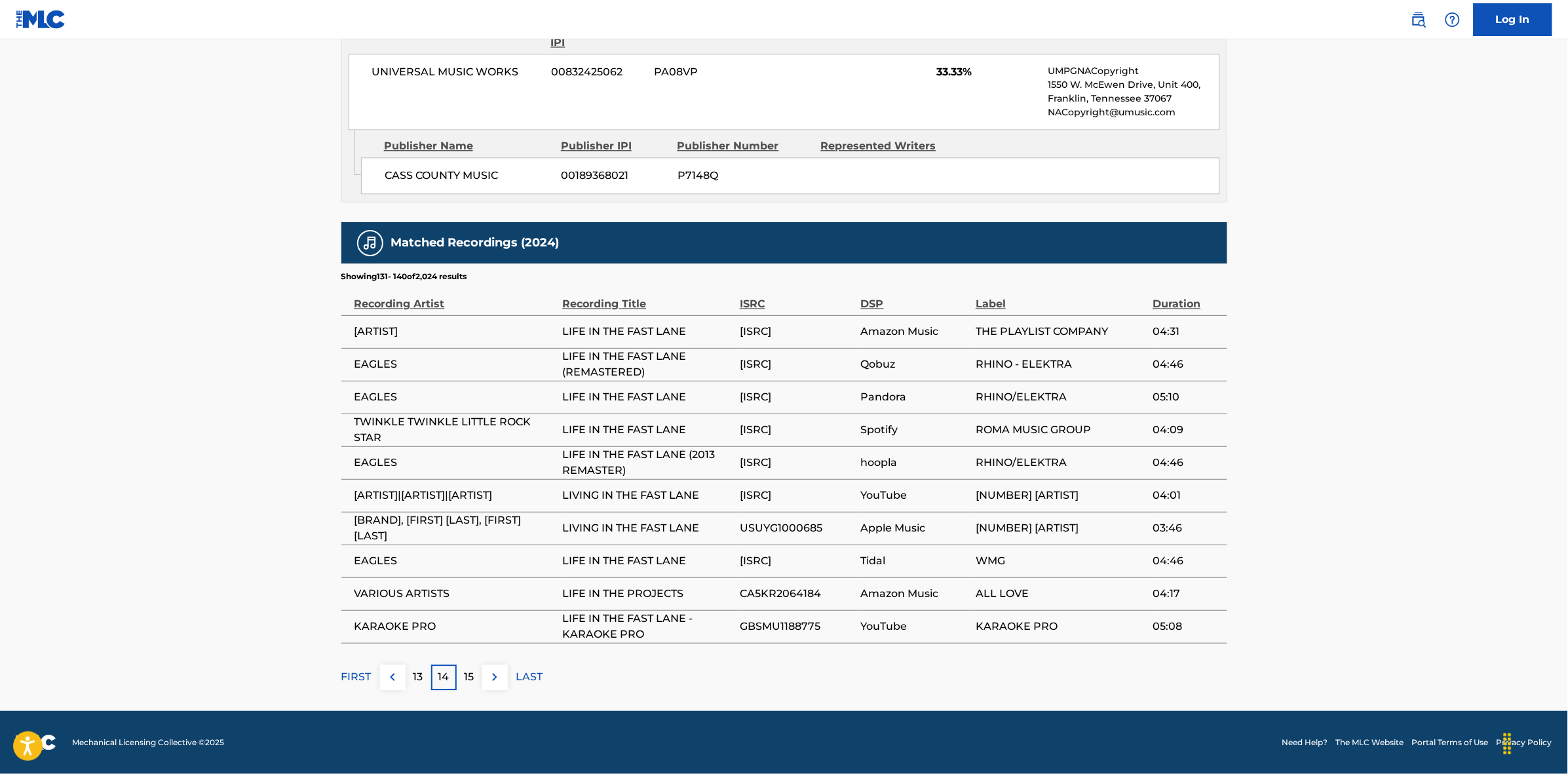 click at bounding box center [495, 677] 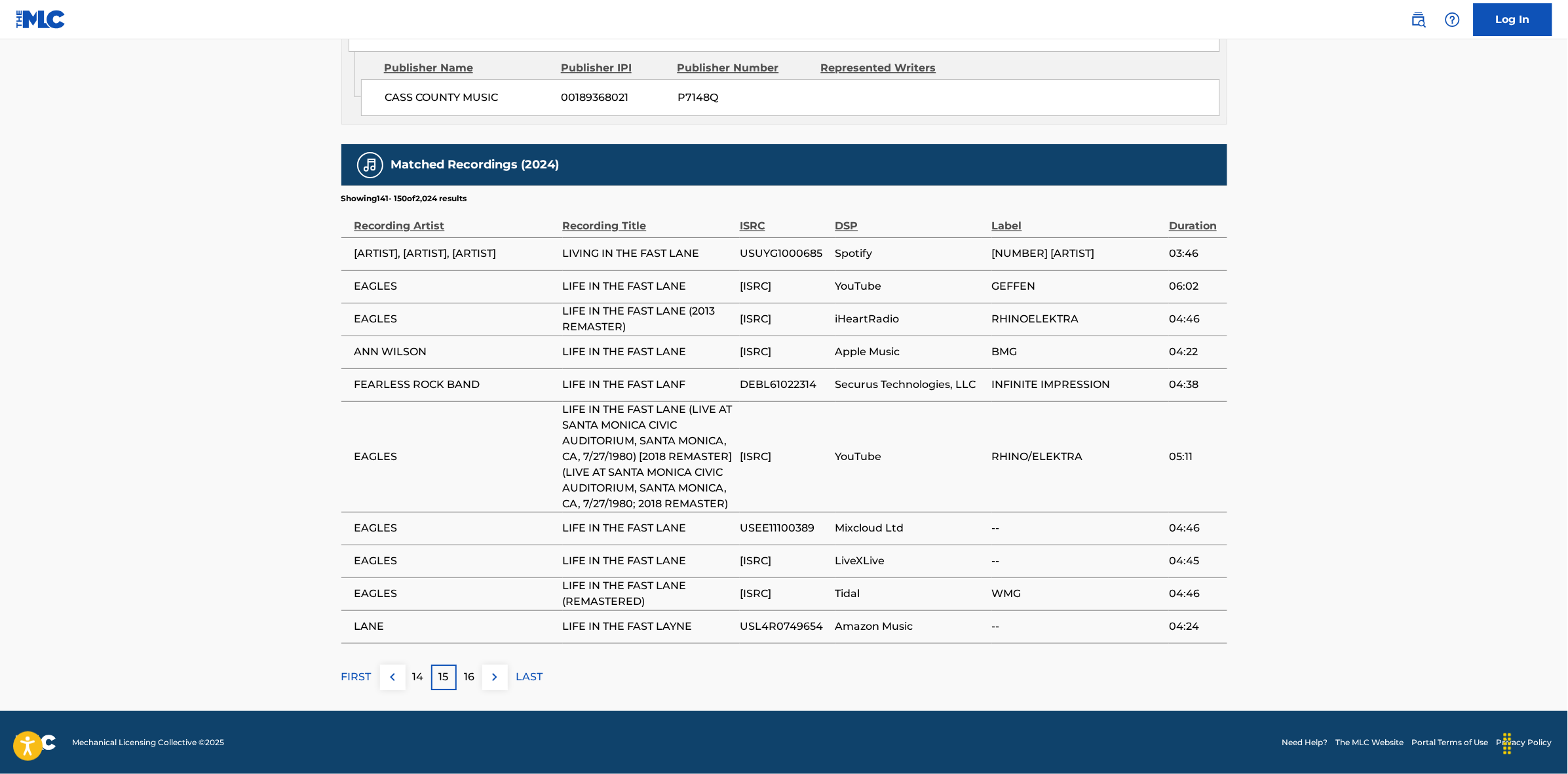 click on "16" at bounding box center (469, 677) 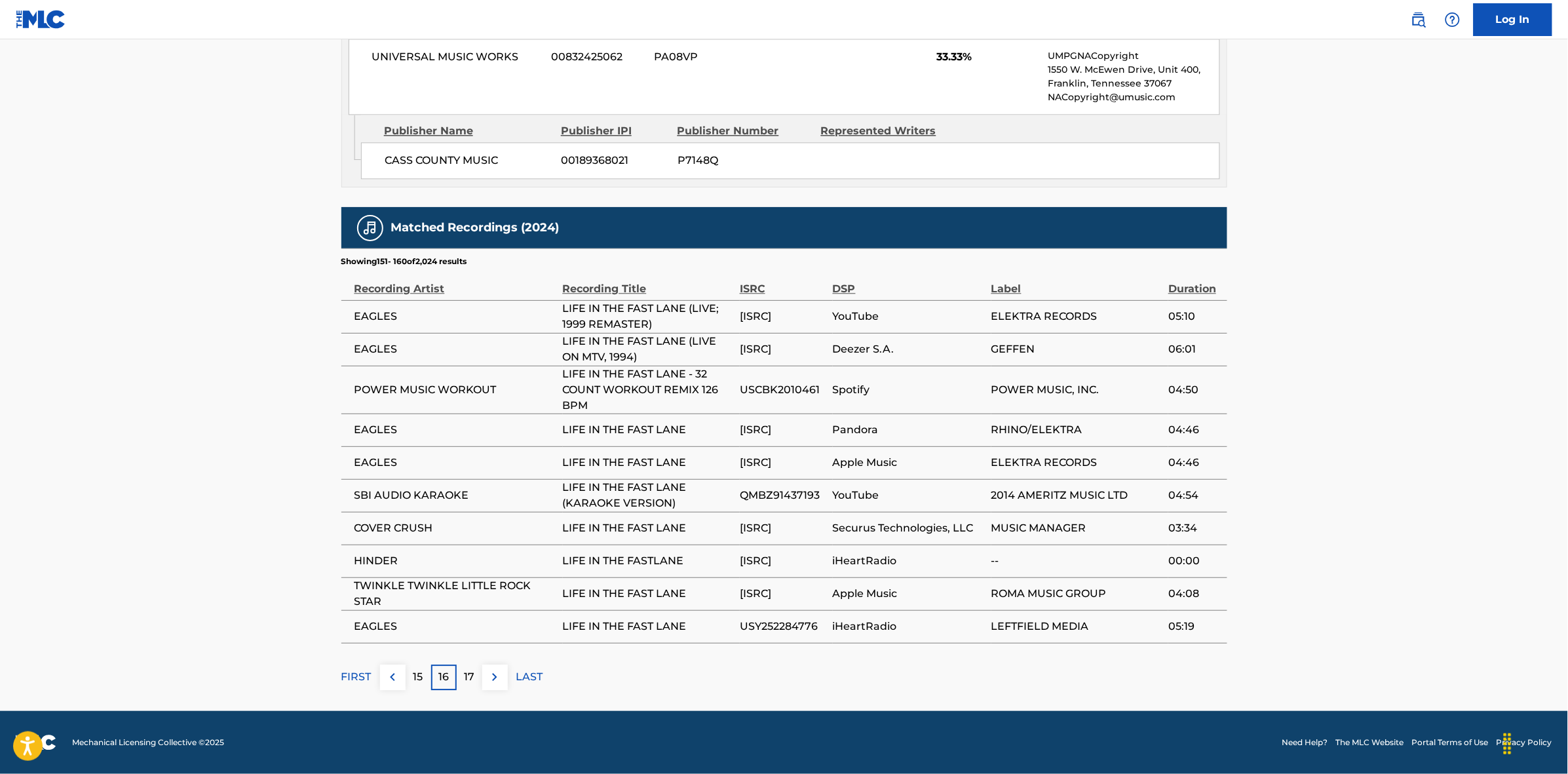 click at bounding box center [495, 677] 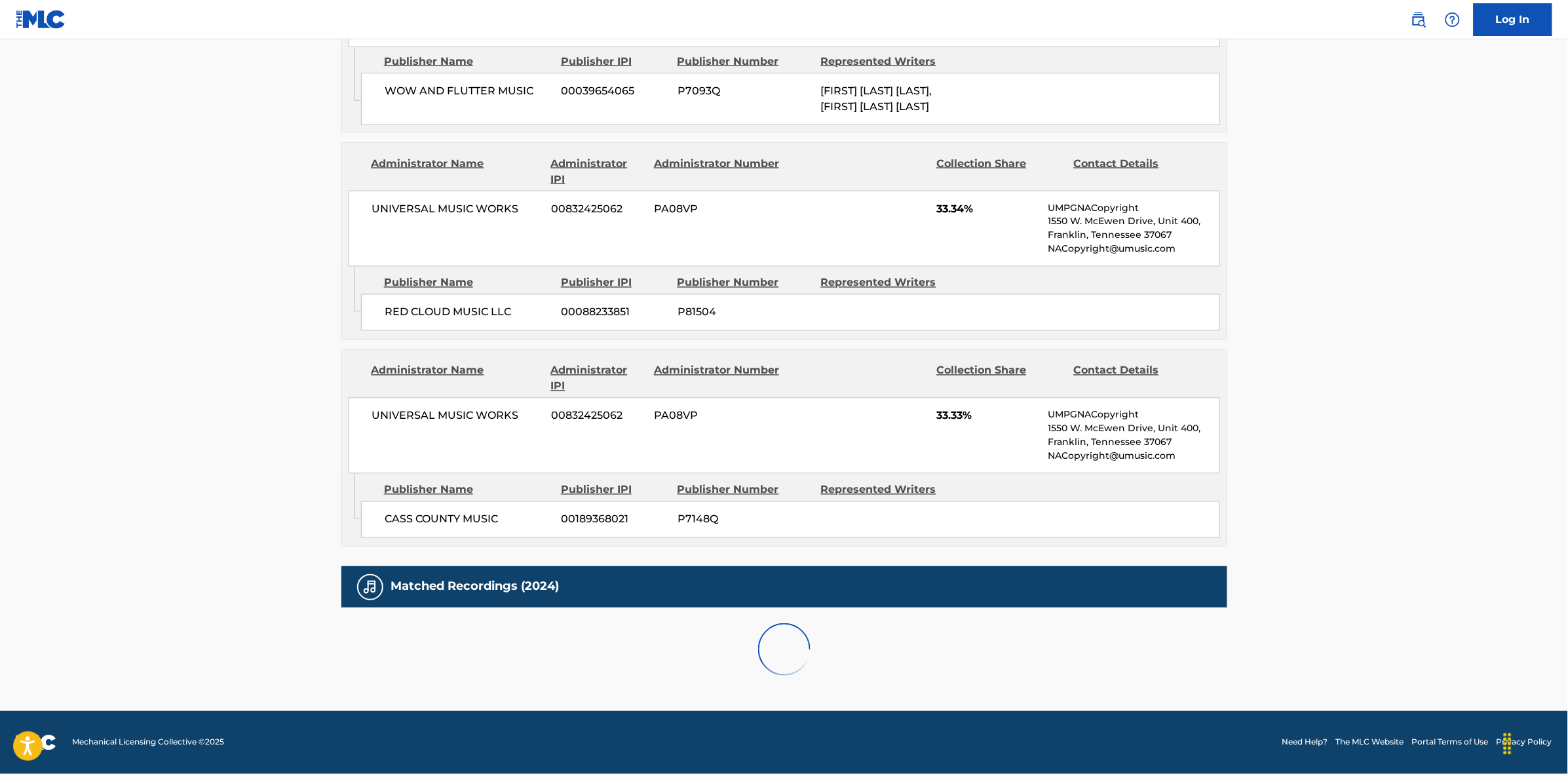 scroll, scrollTop: 1177, scrollLeft: 0, axis: vertical 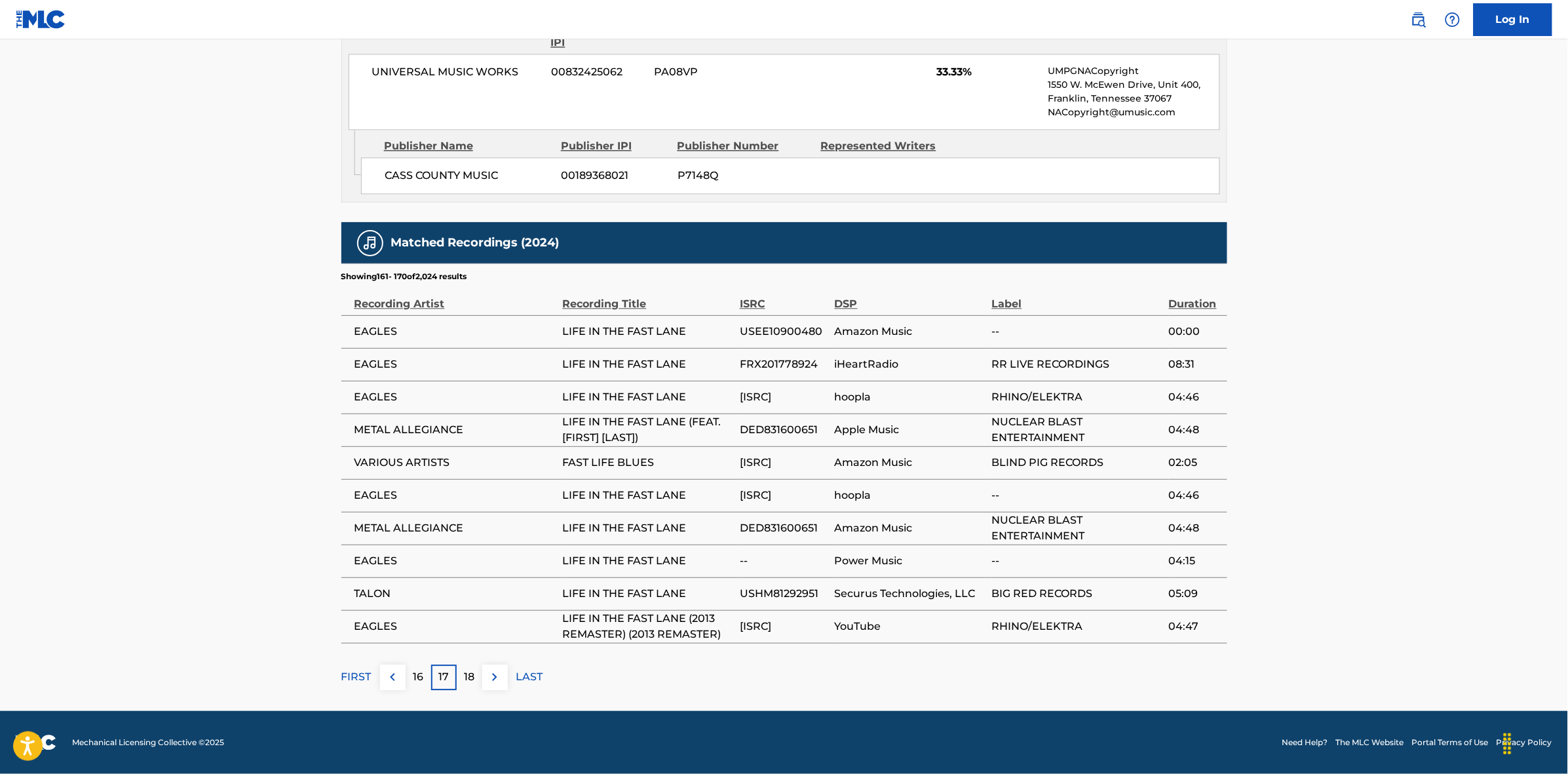 click at bounding box center (495, 677) 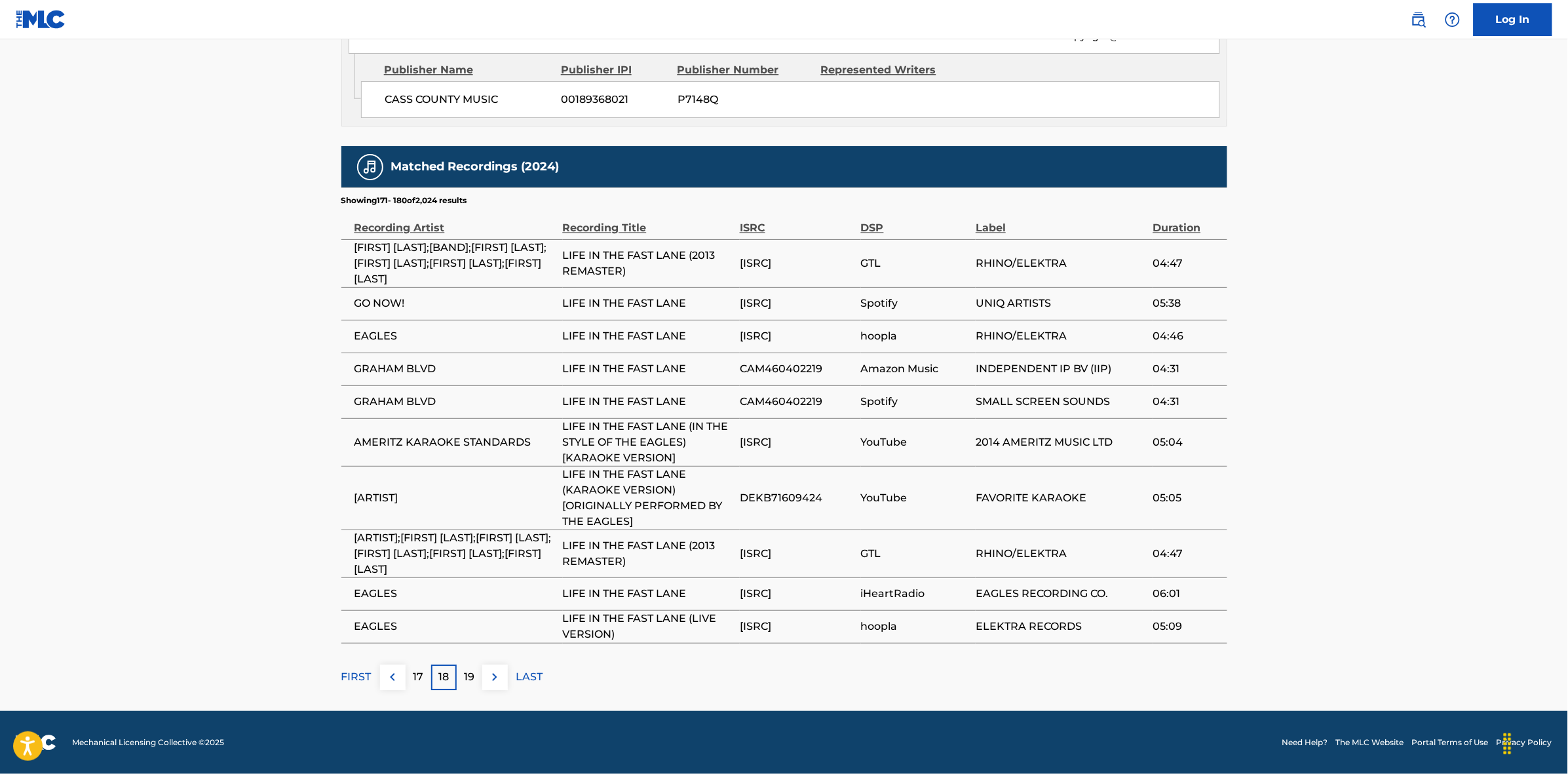click at bounding box center [495, 677] 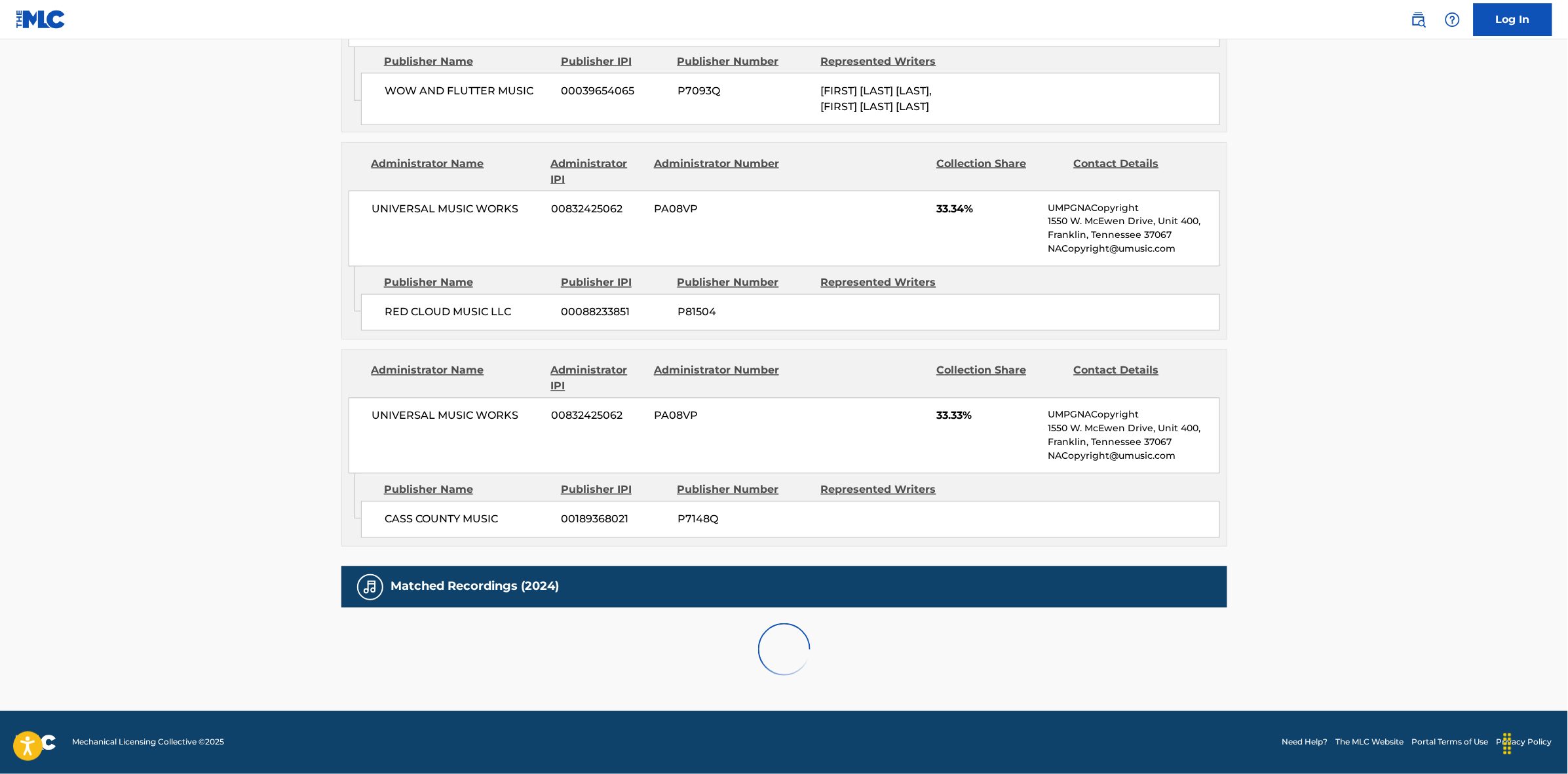 scroll, scrollTop: 1177, scrollLeft: 0, axis: vertical 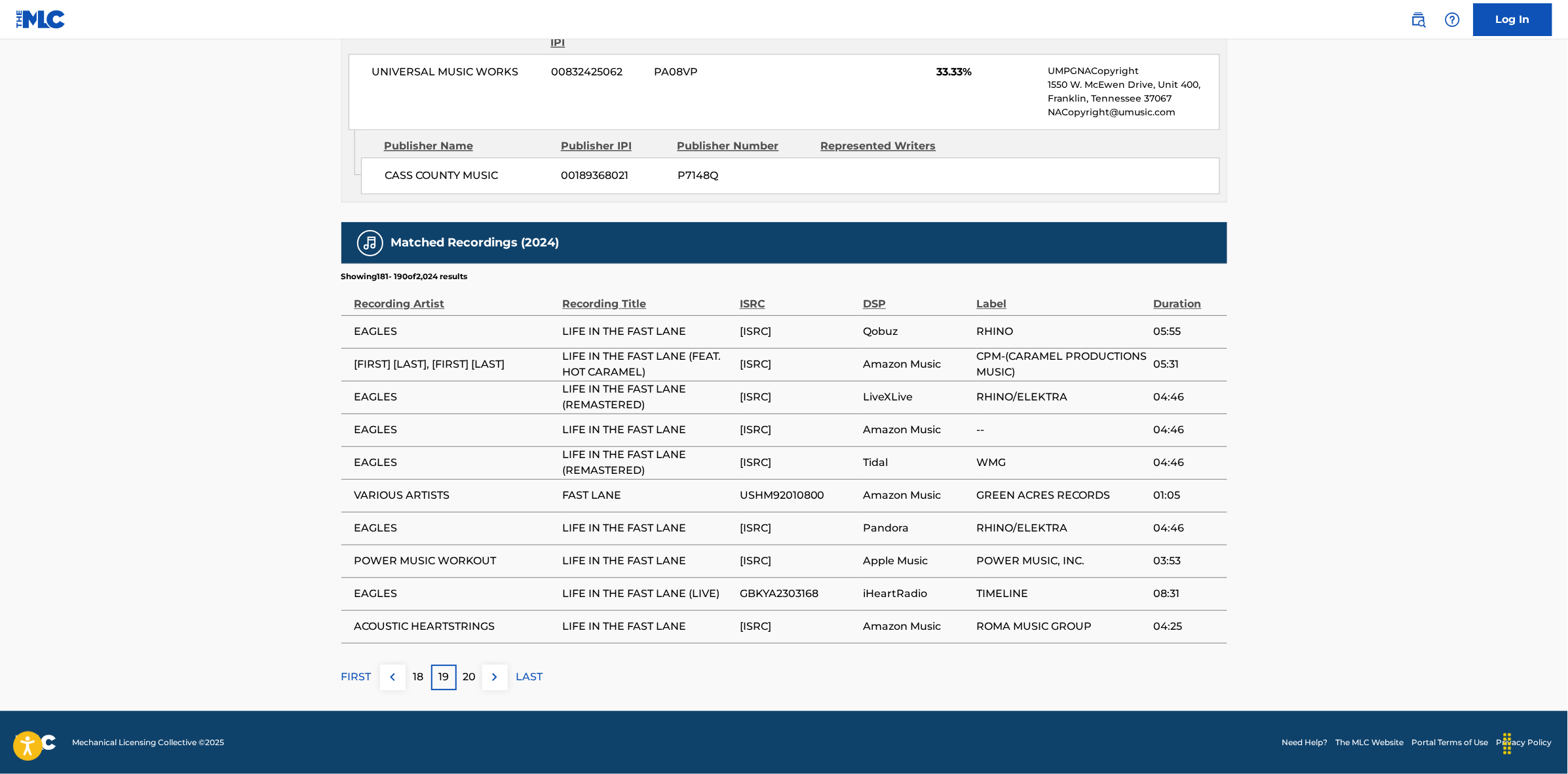click at bounding box center (495, 677) 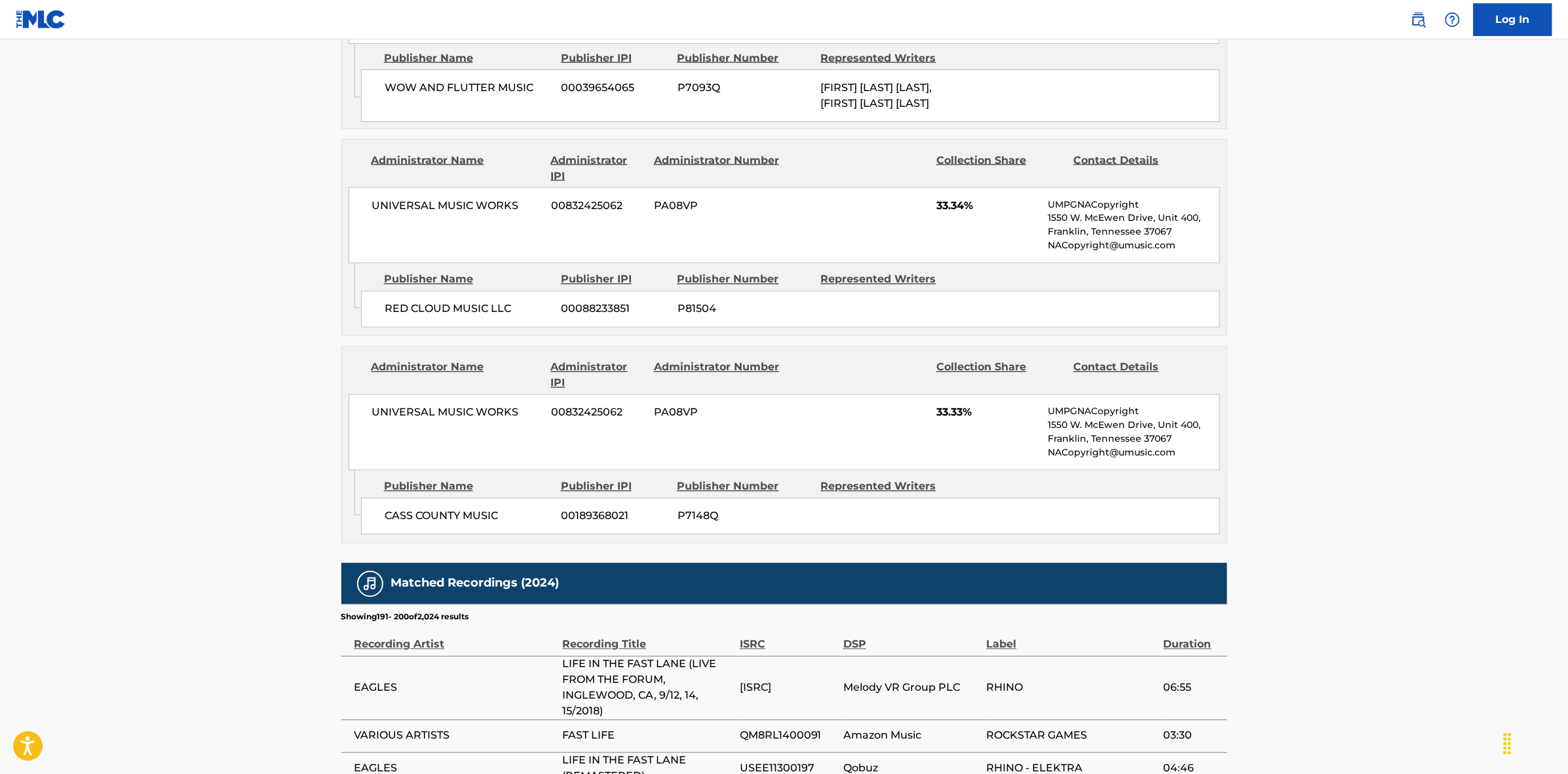 scroll, scrollTop: 1177, scrollLeft: 0, axis: vertical 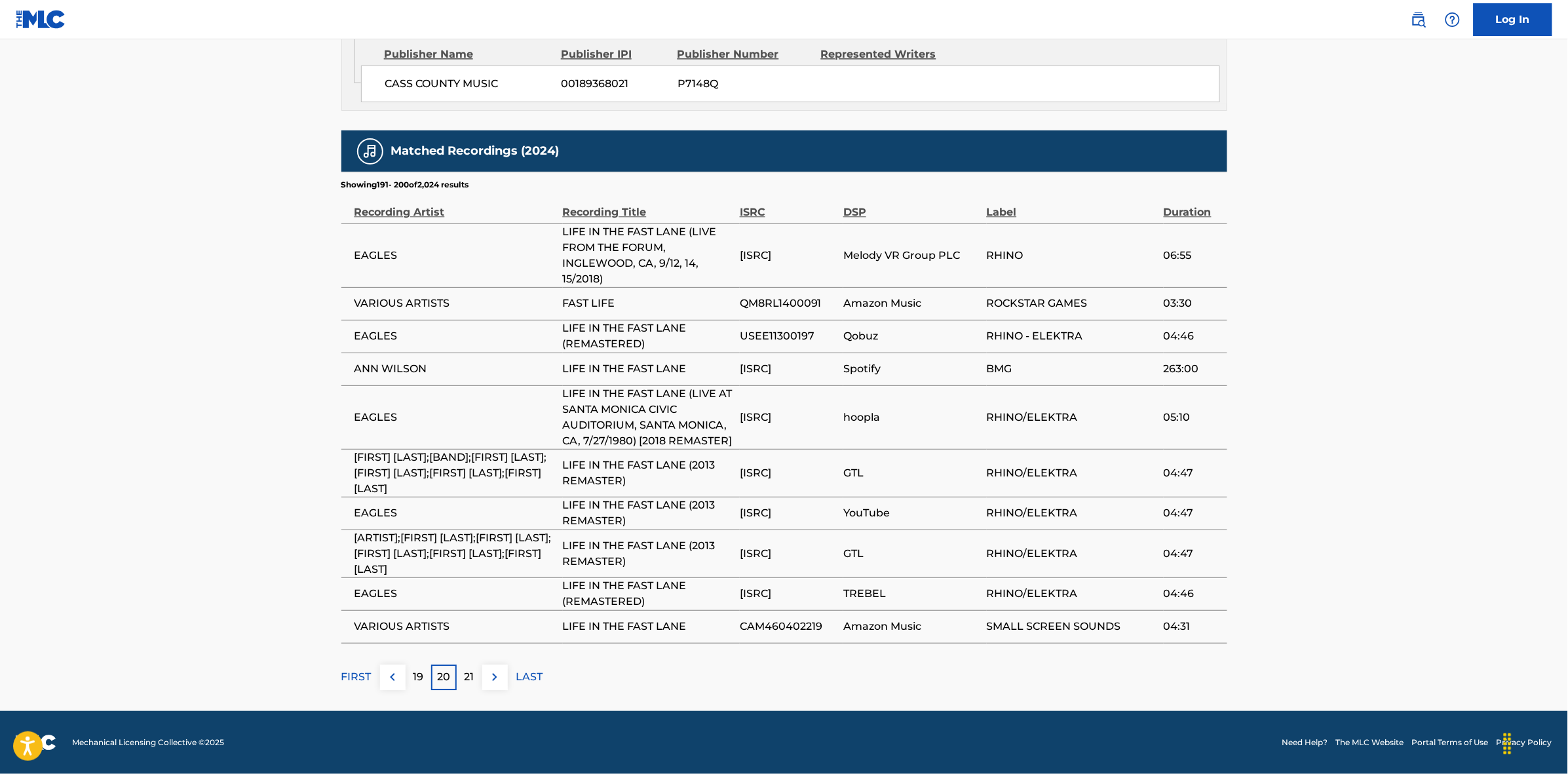 click on "21" at bounding box center (469, 677) 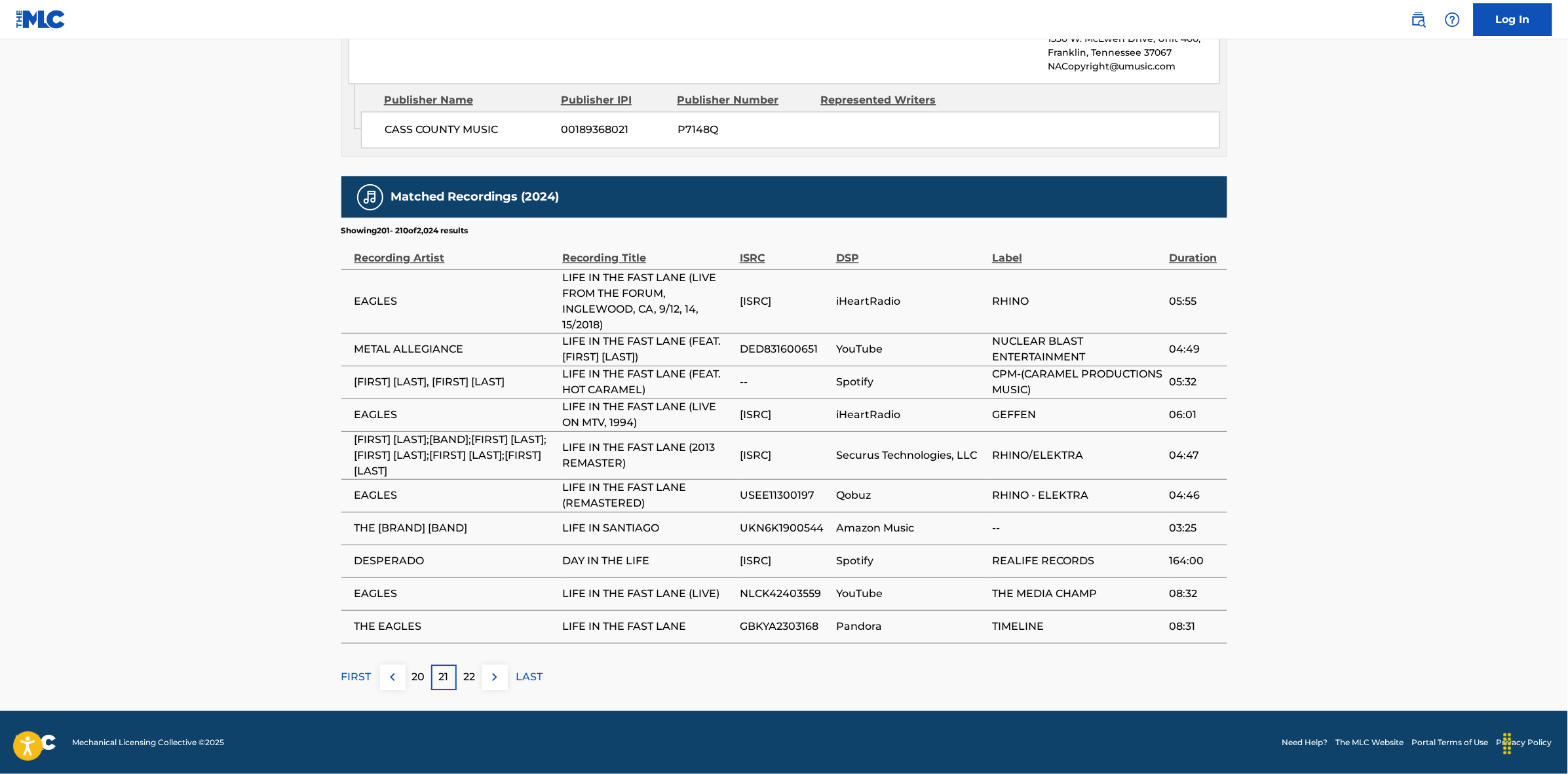 click at bounding box center (495, 677) 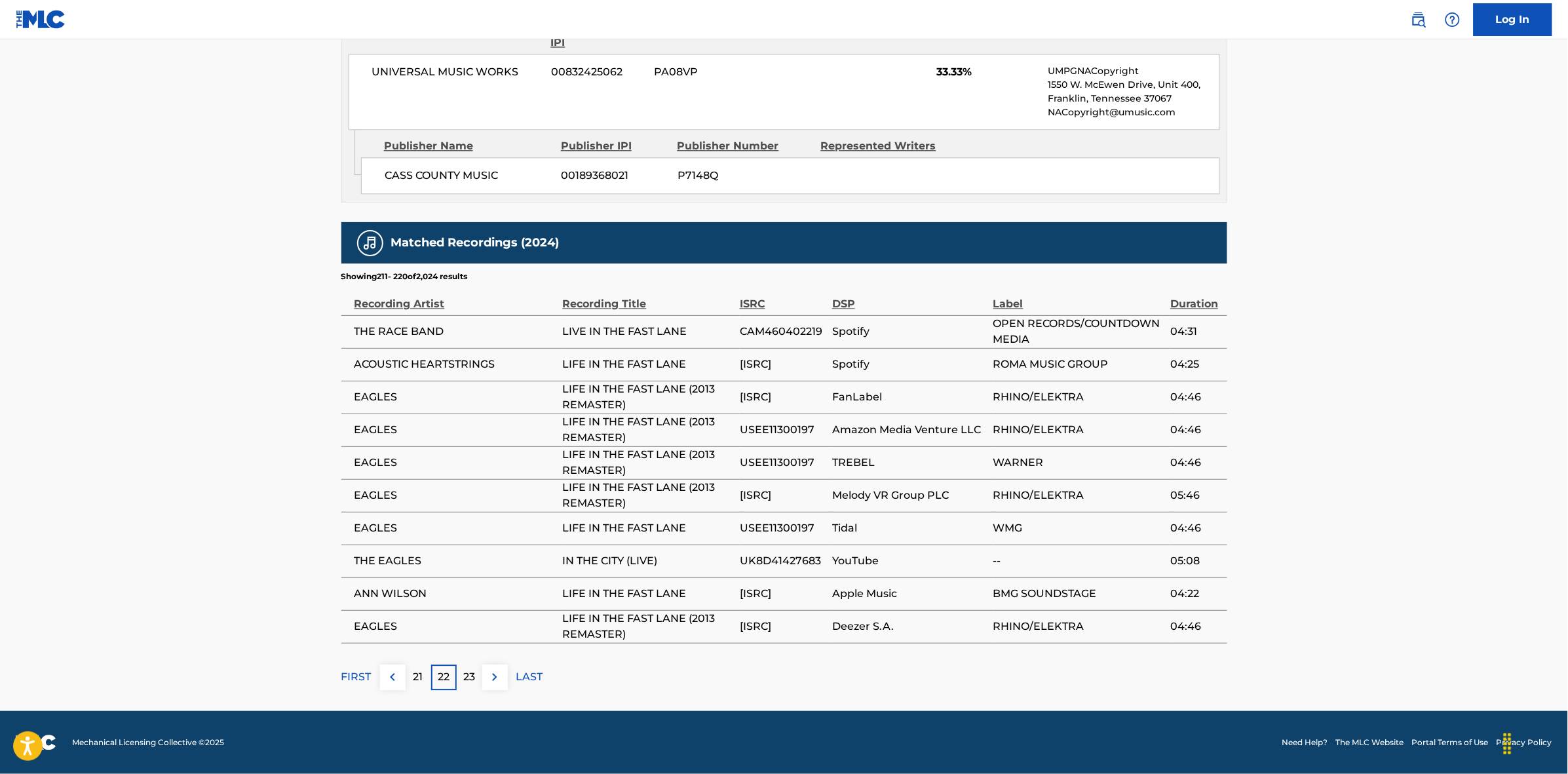 click at bounding box center (495, 677) 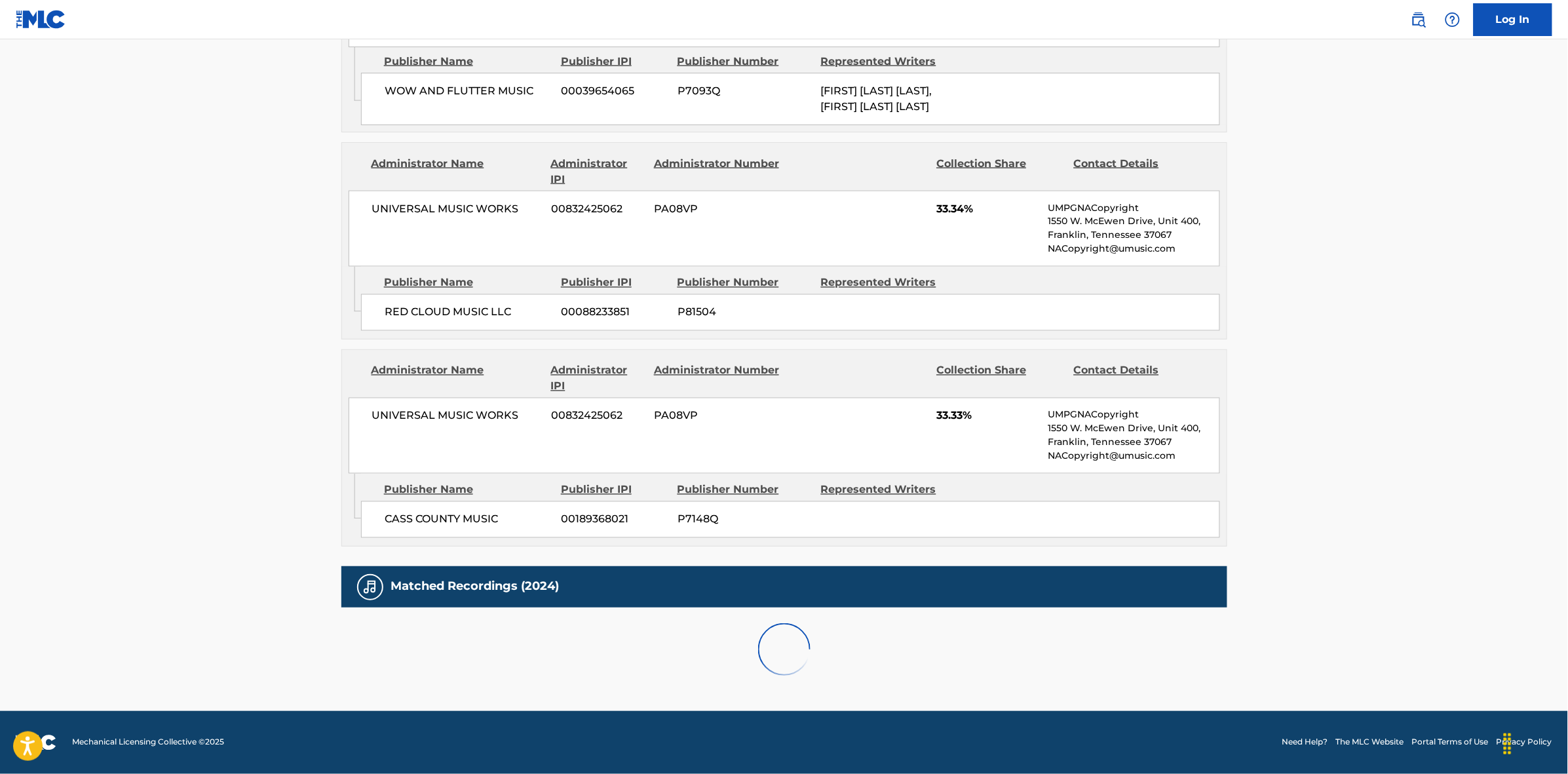 scroll, scrollTop: 1177, scrollLeft: 0, axis: vertical 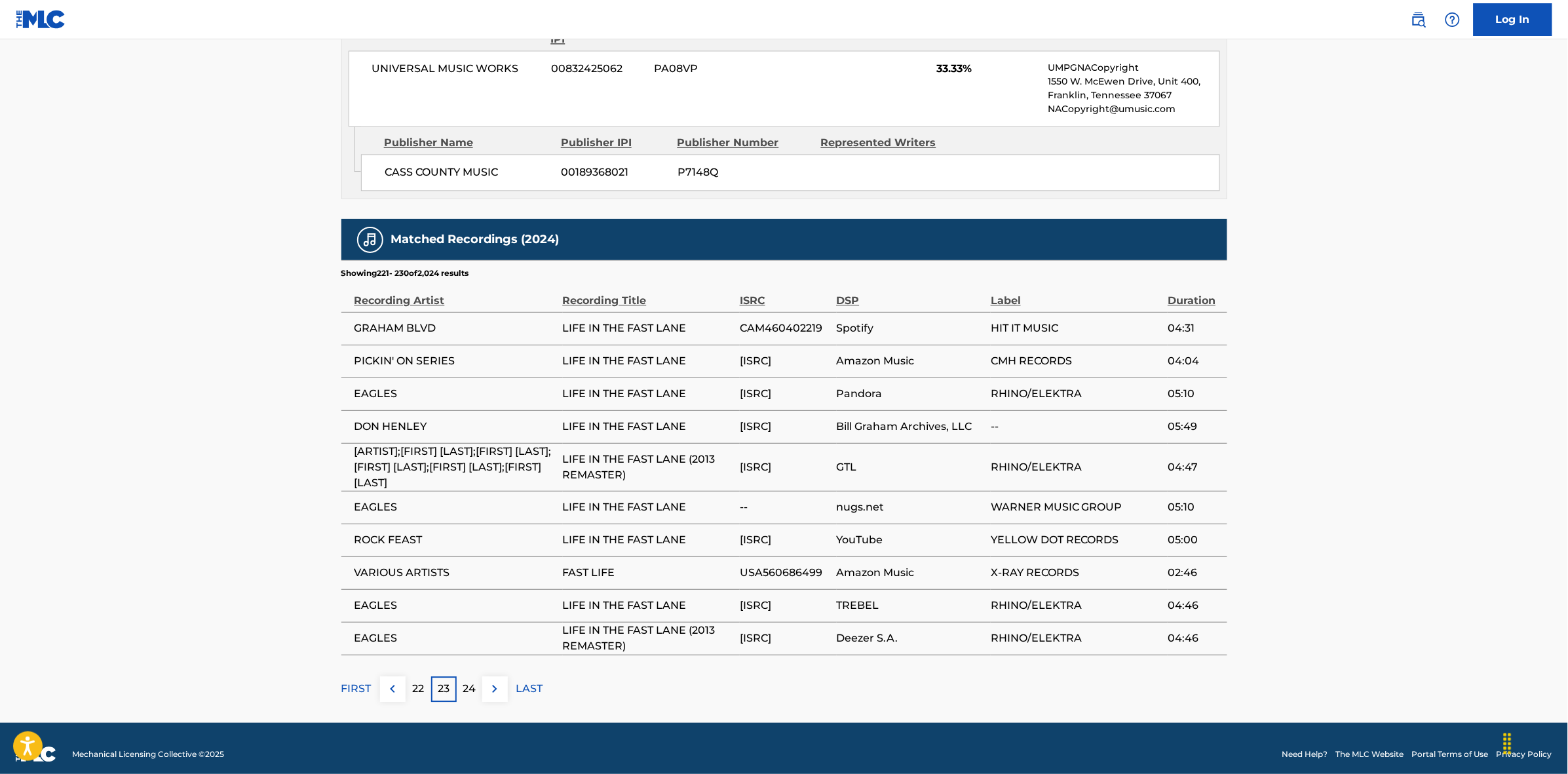 click at bounding box center (495, 689) 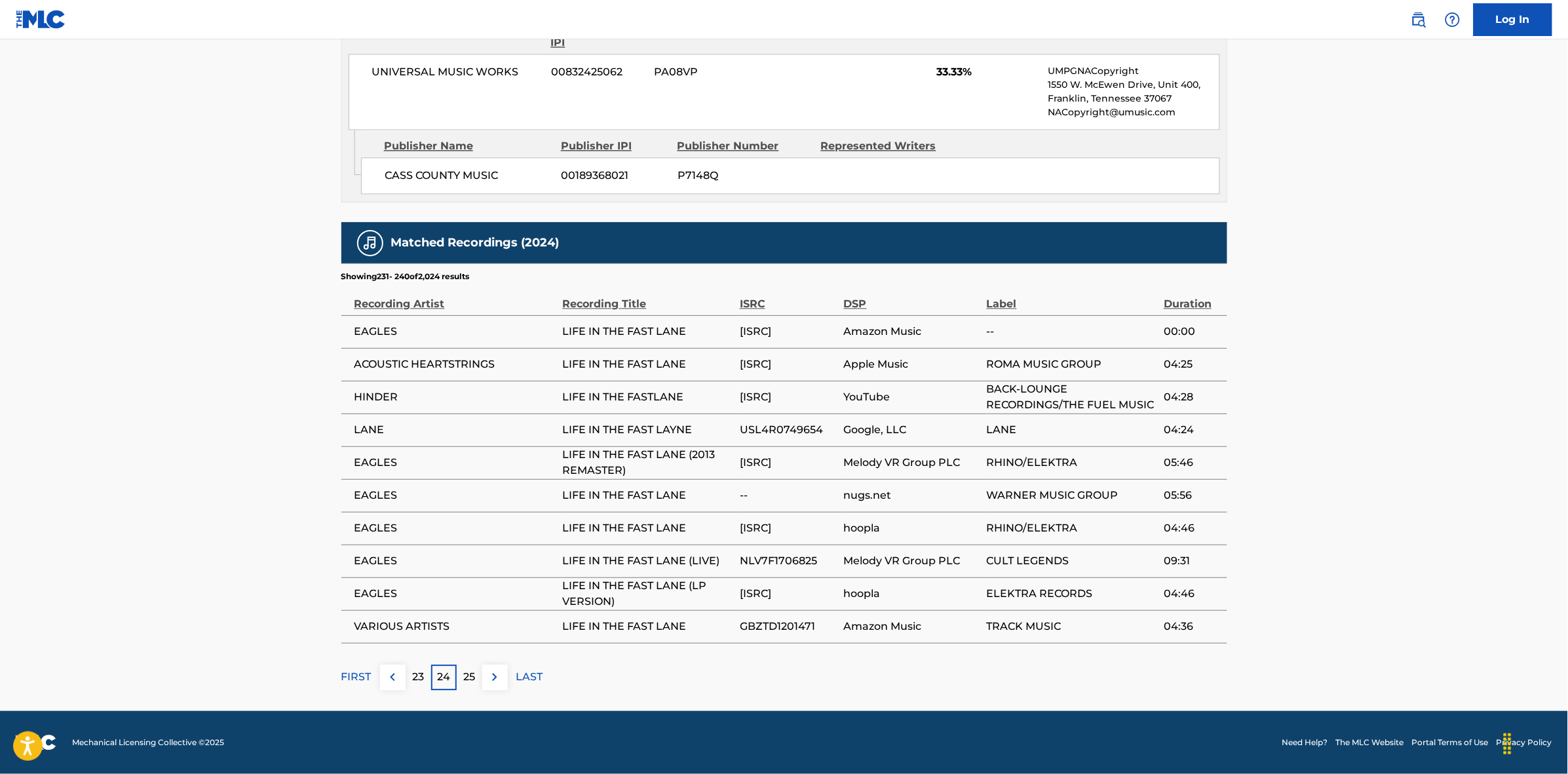 click at bounding box center [495, 677] 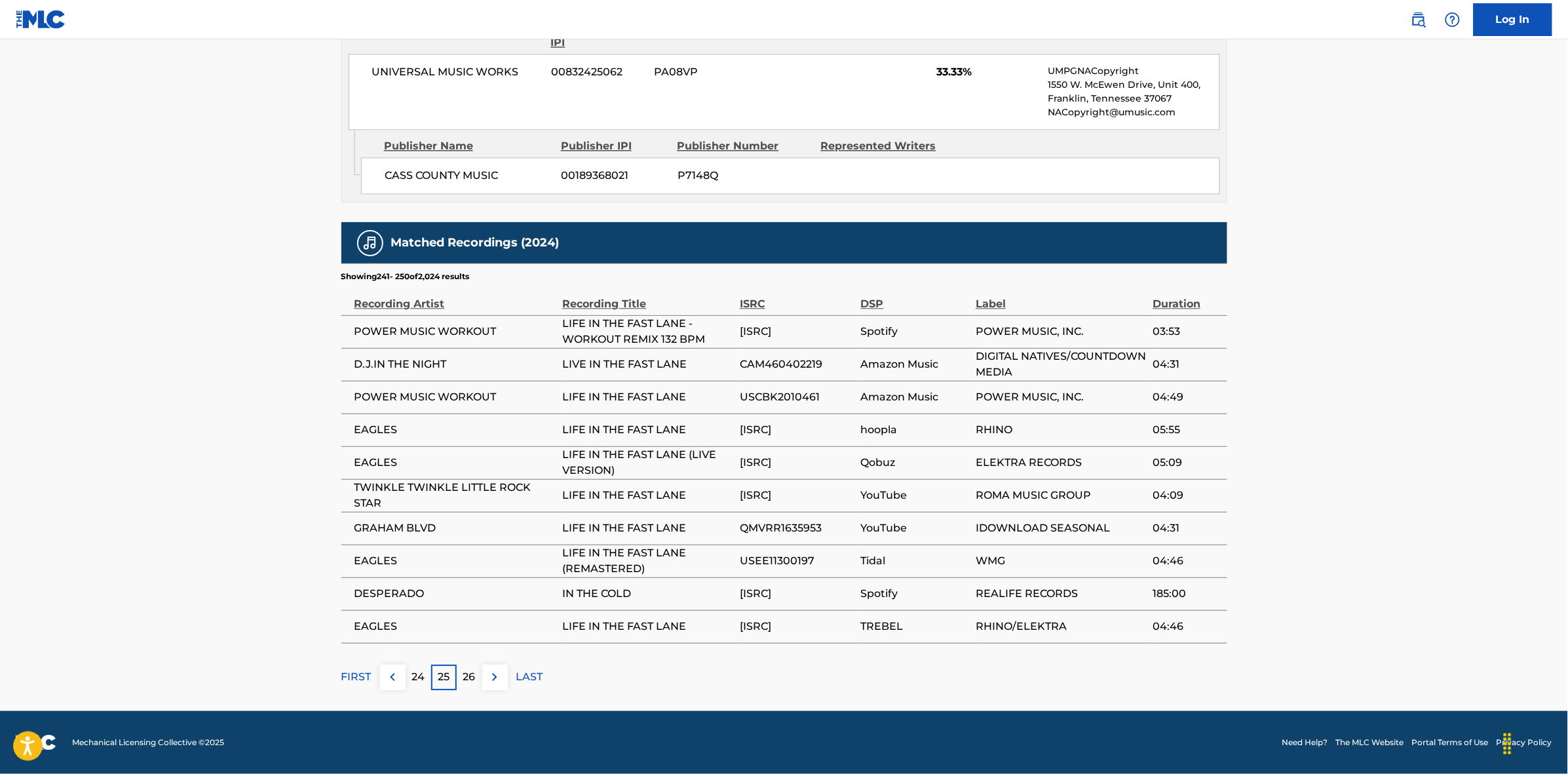 click at bounding box center [495, 677] 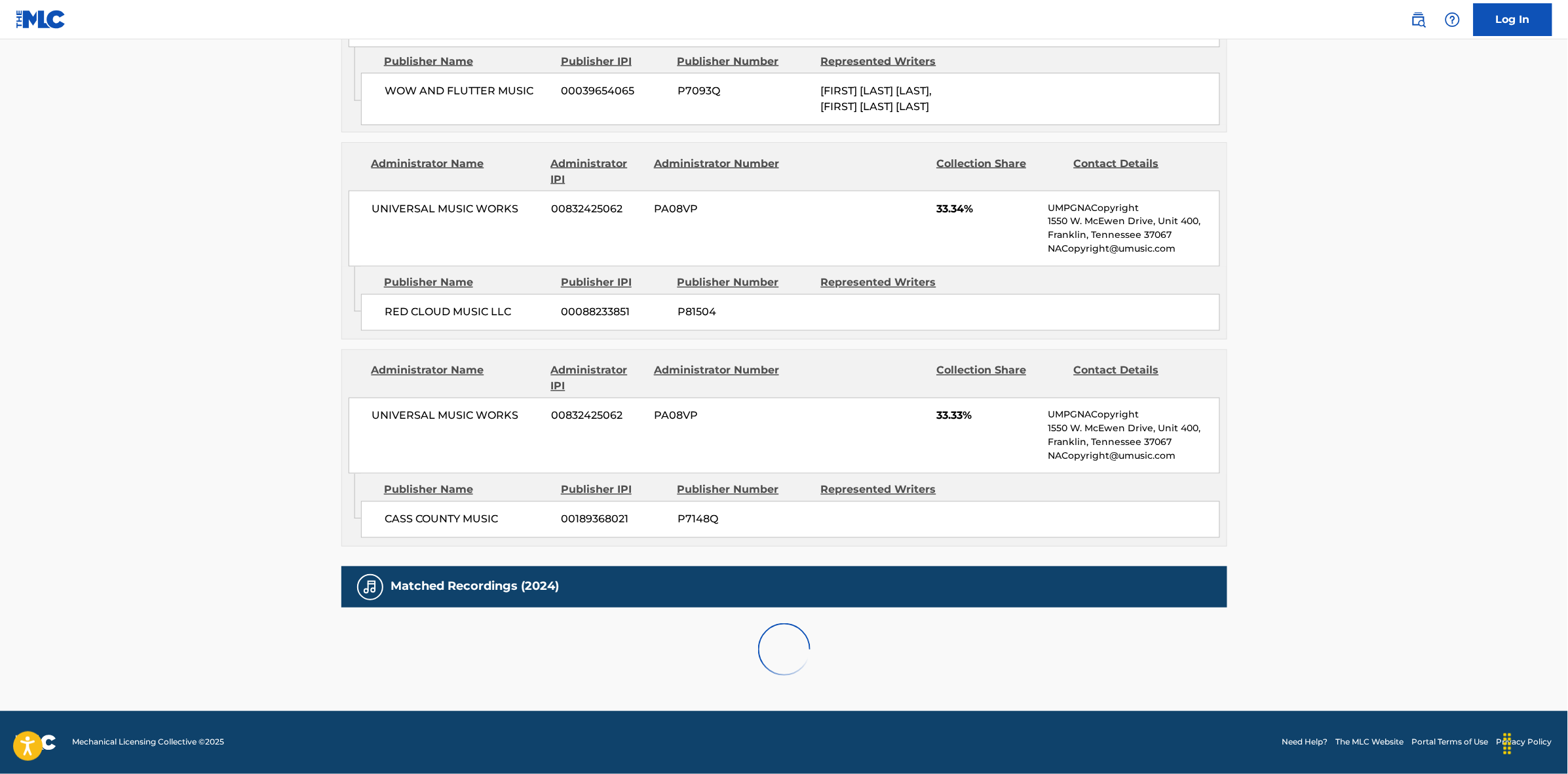 scroll, scrollTop: 1177, scrollLeft: 0, axis: vertical 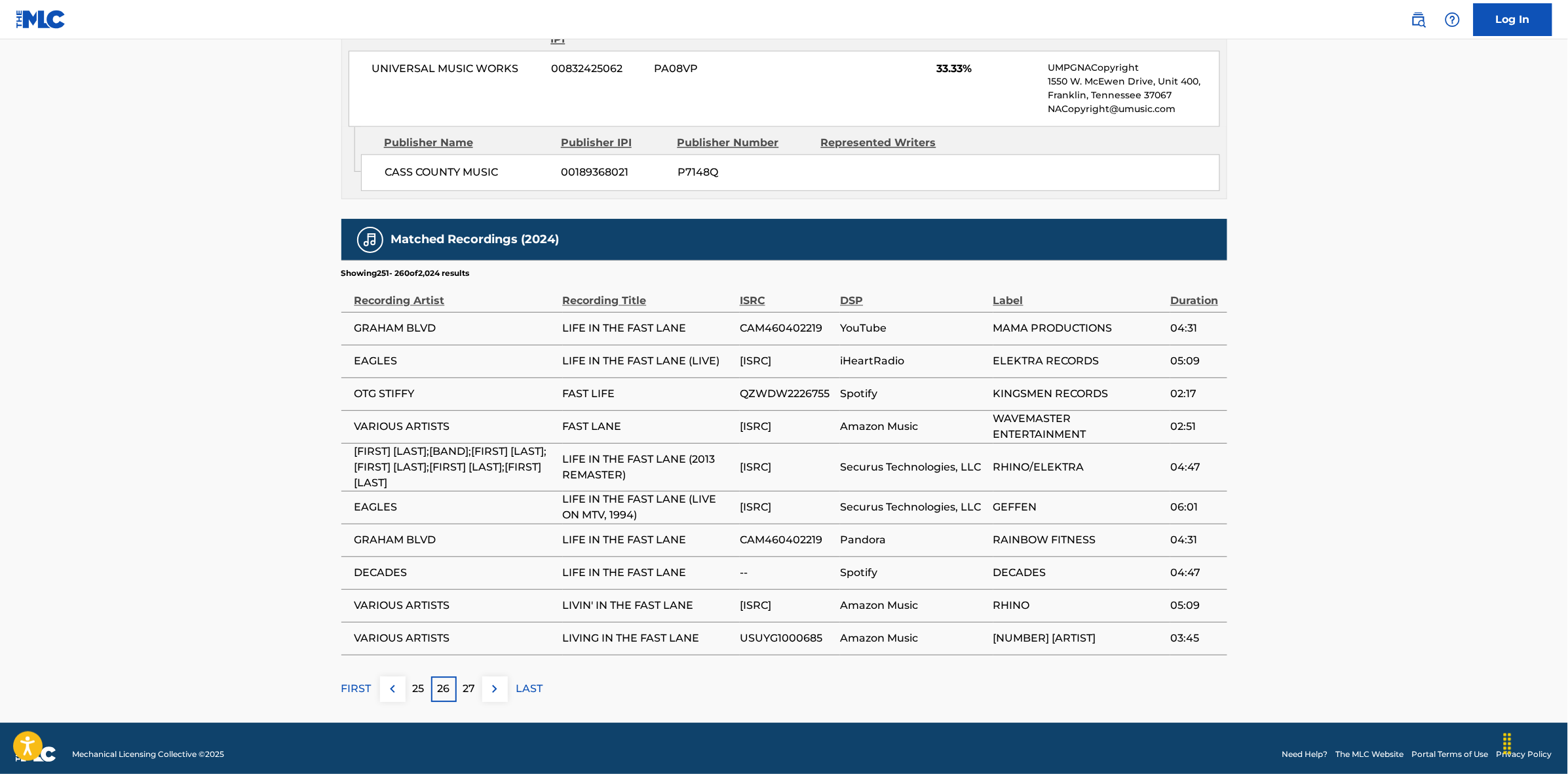 click at bounding box center [495, 689] 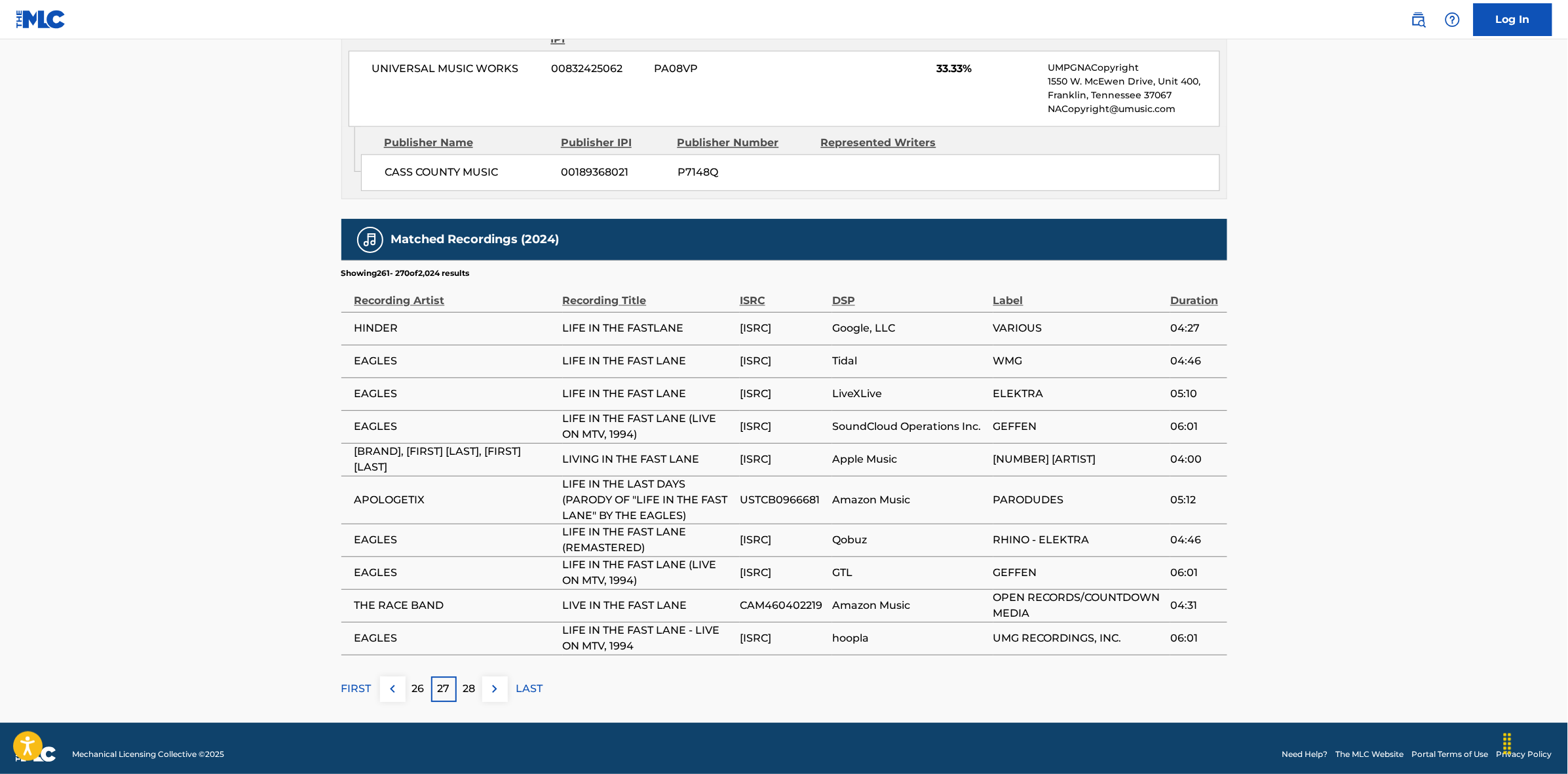 click at bounding box center (495, 689) 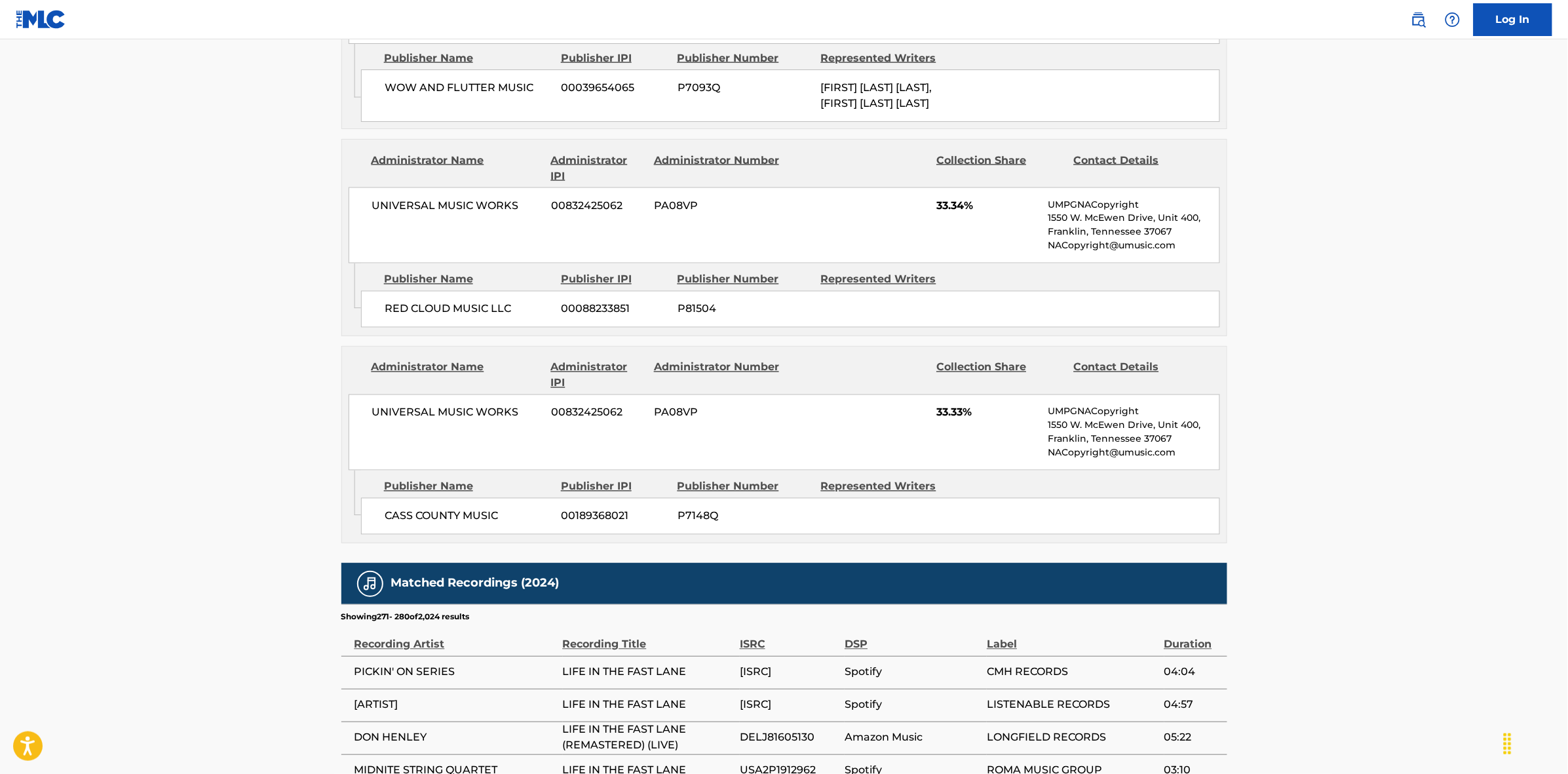 scroll, scrollTop: 1177, scrollLeft: 0, axis: vertical 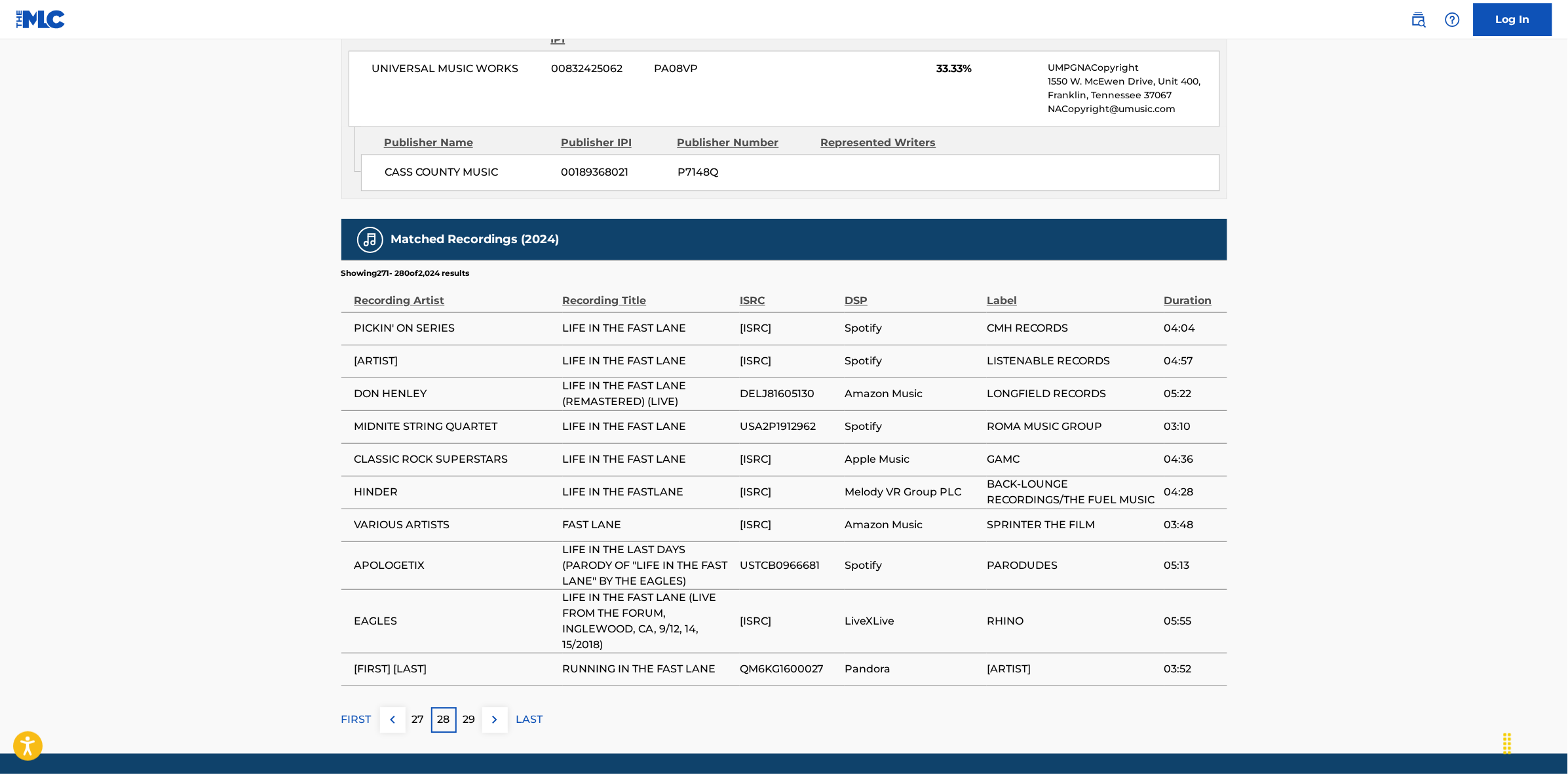 click at bounding box center (495, 720) 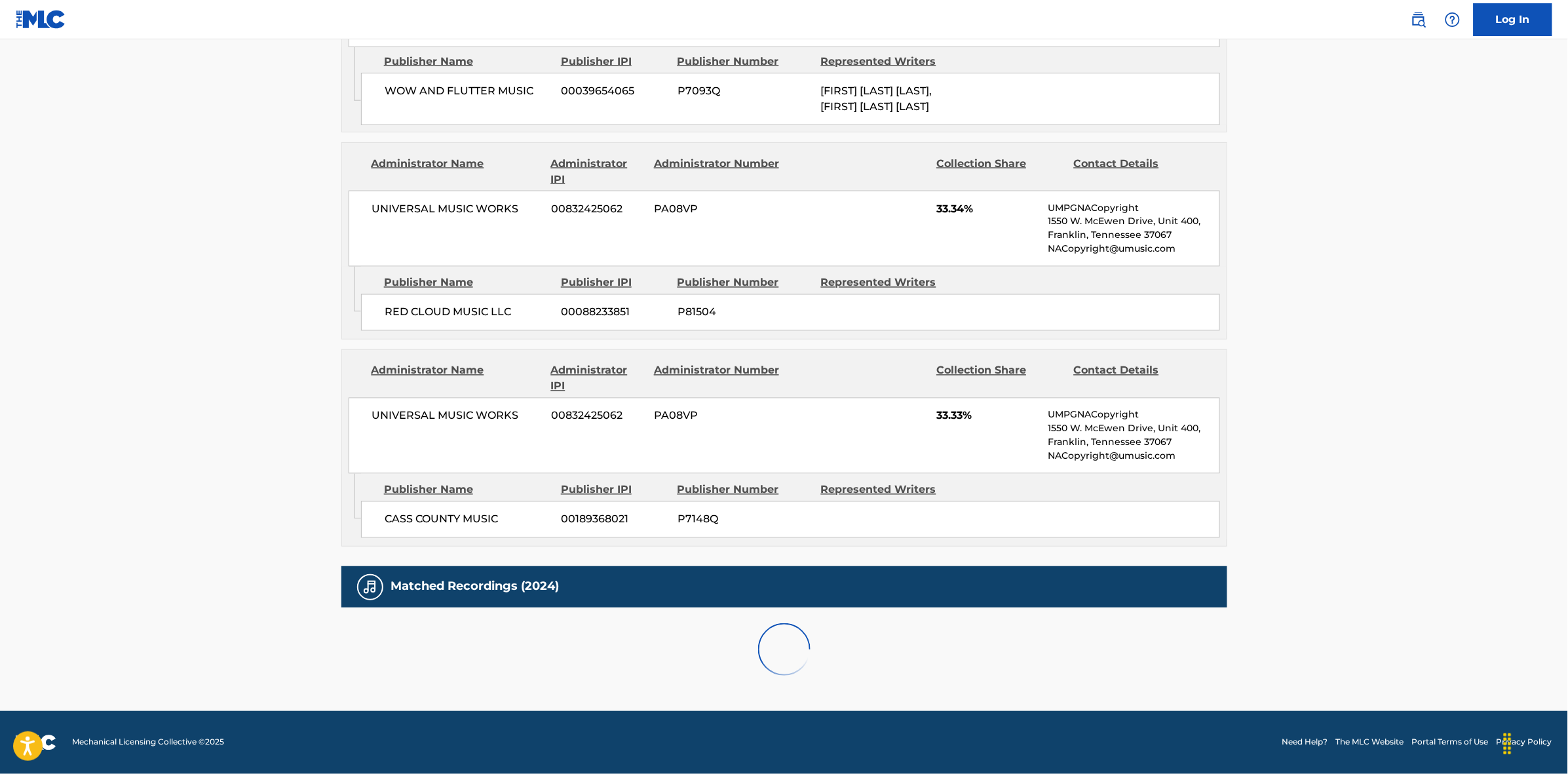 scroll, scrollTop: 1177, scrollLeft: 0, axis: vertical 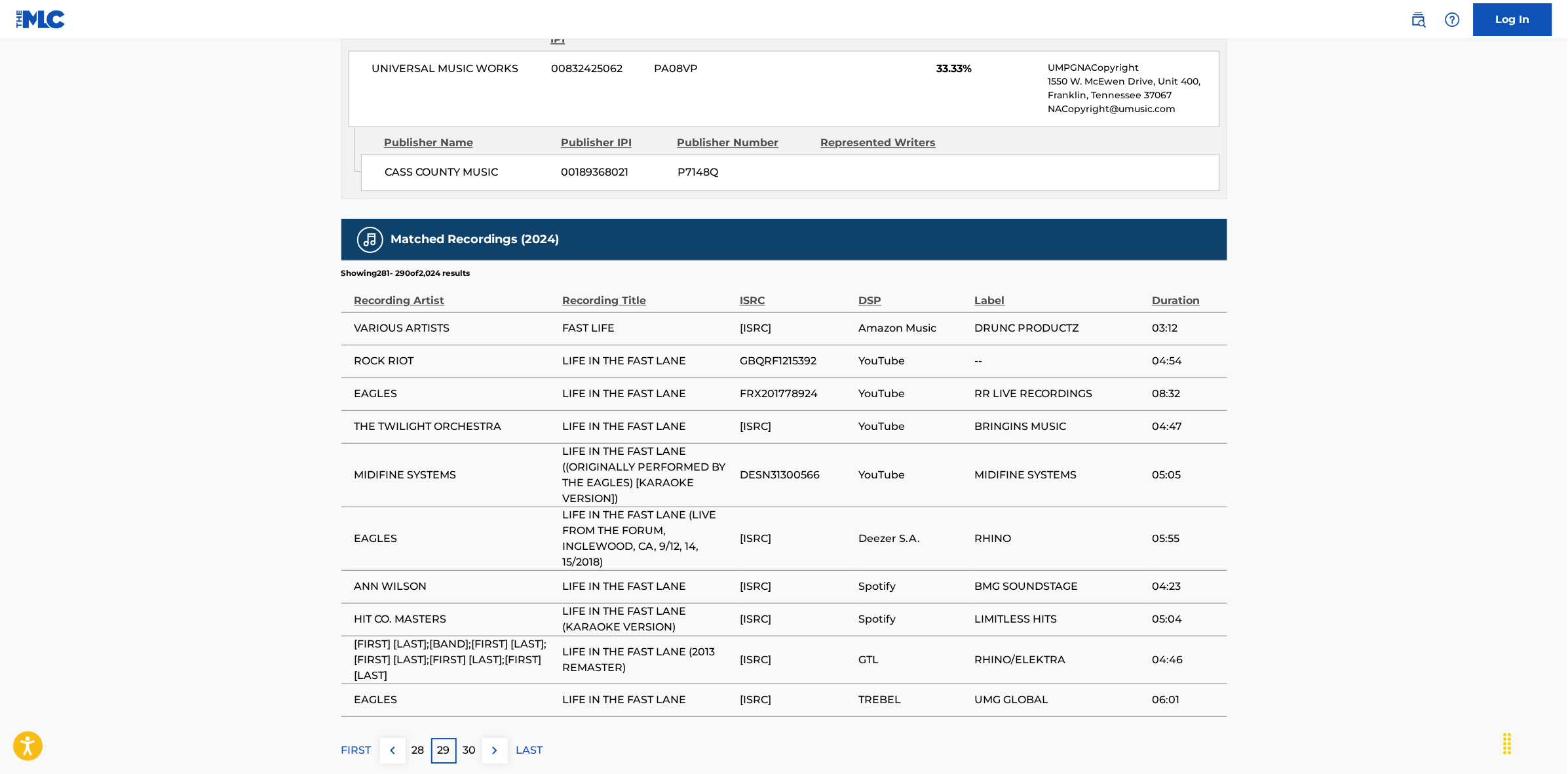 click on "30" at bounding box center [469, 750] 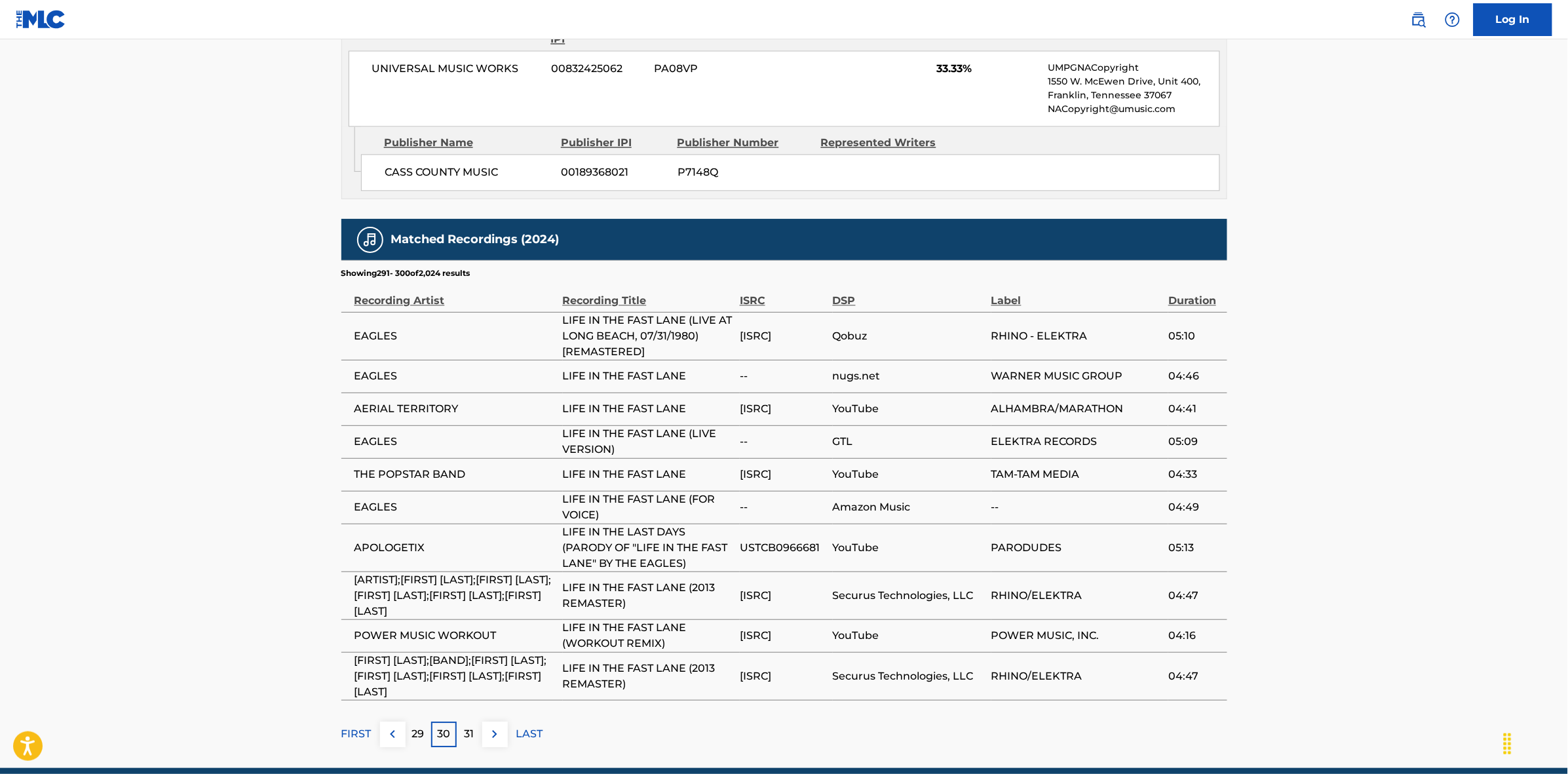 click at bounding box center (495, 734) 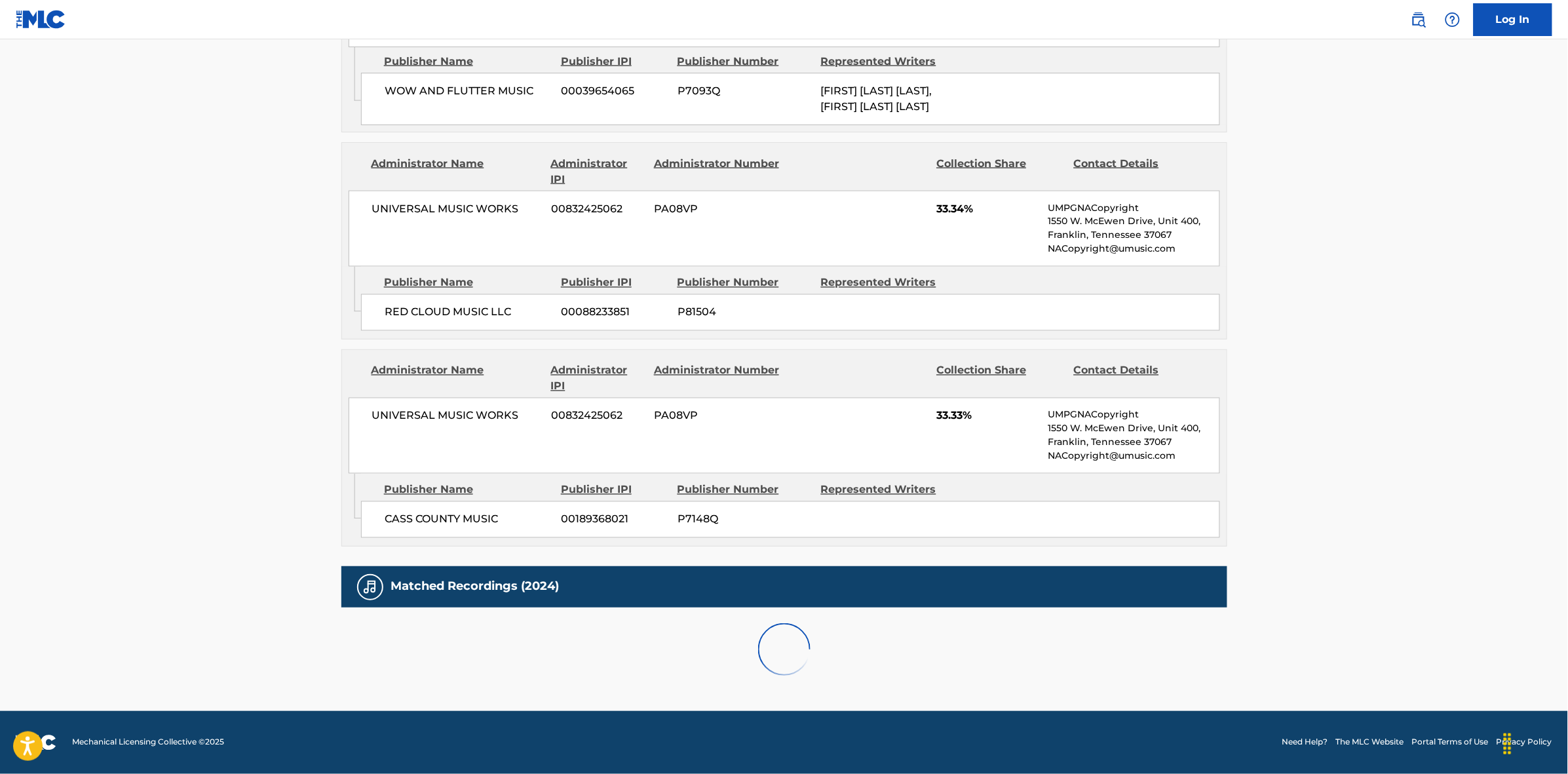 scroll, scrollTop: 1177, scrollLeft: 0, axis: vertical 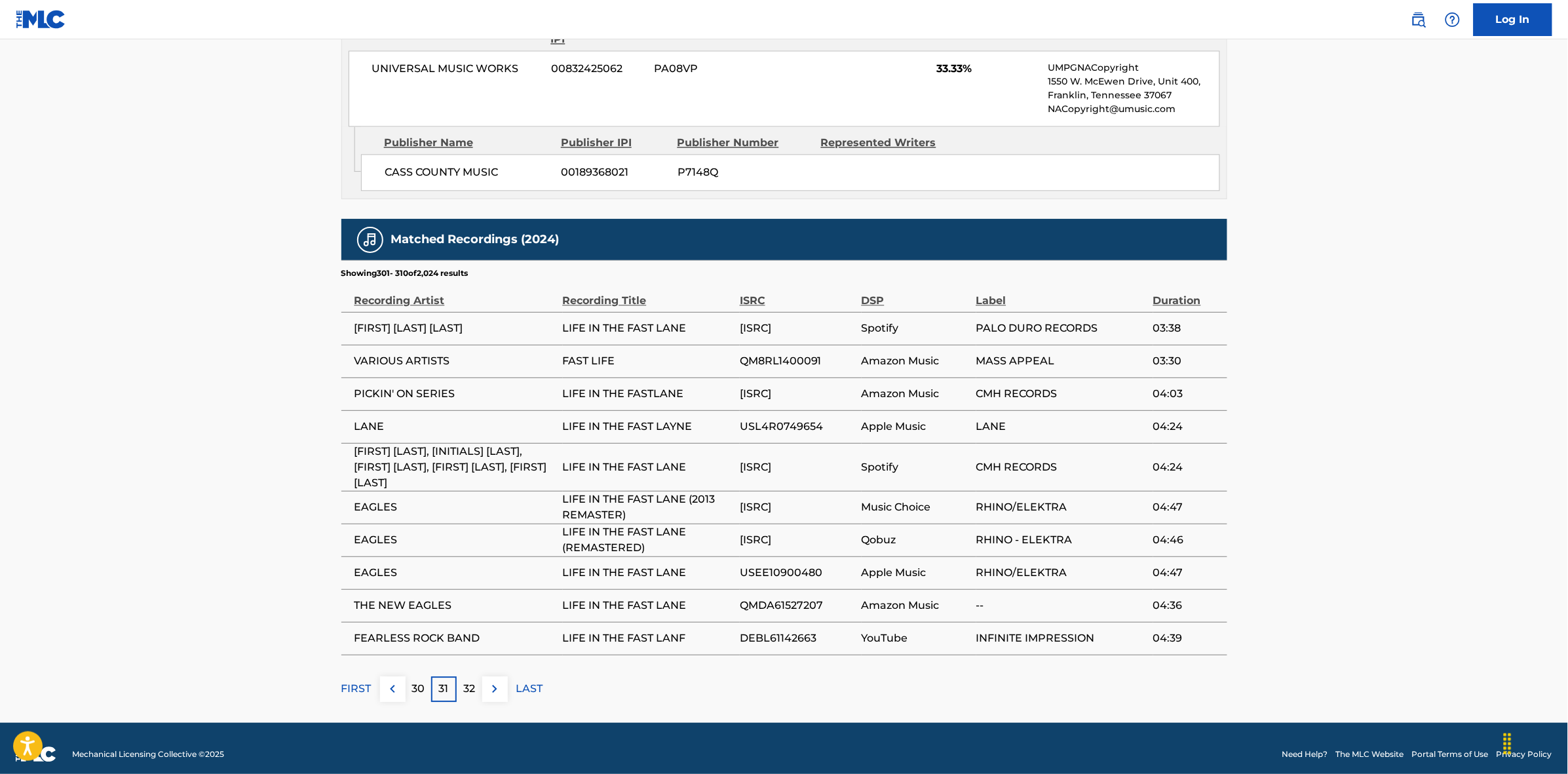 click at bounding box center (495, 689) 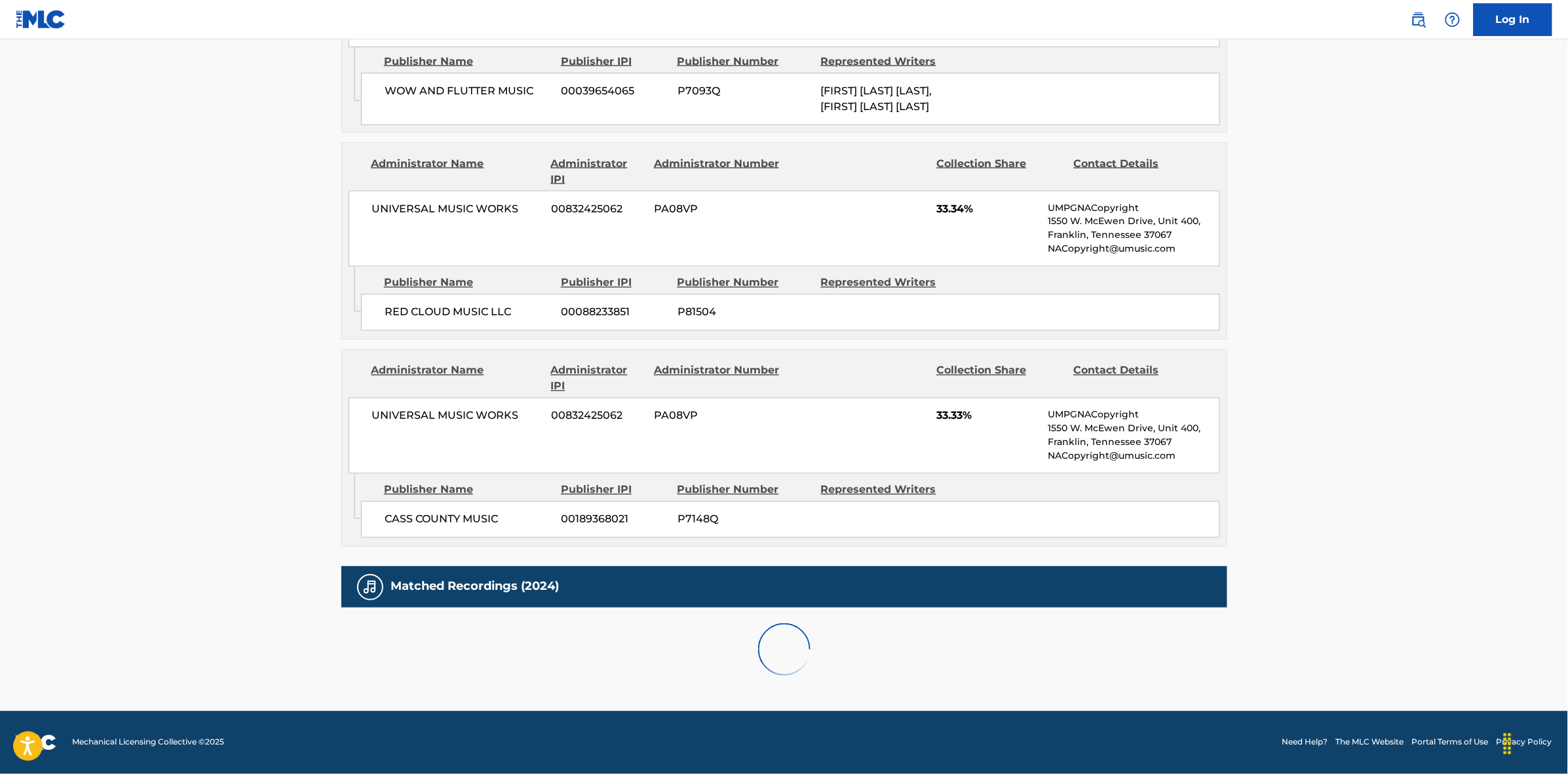scroll, scrollTop: 1177, scrollLeft: 0, axis: vertical 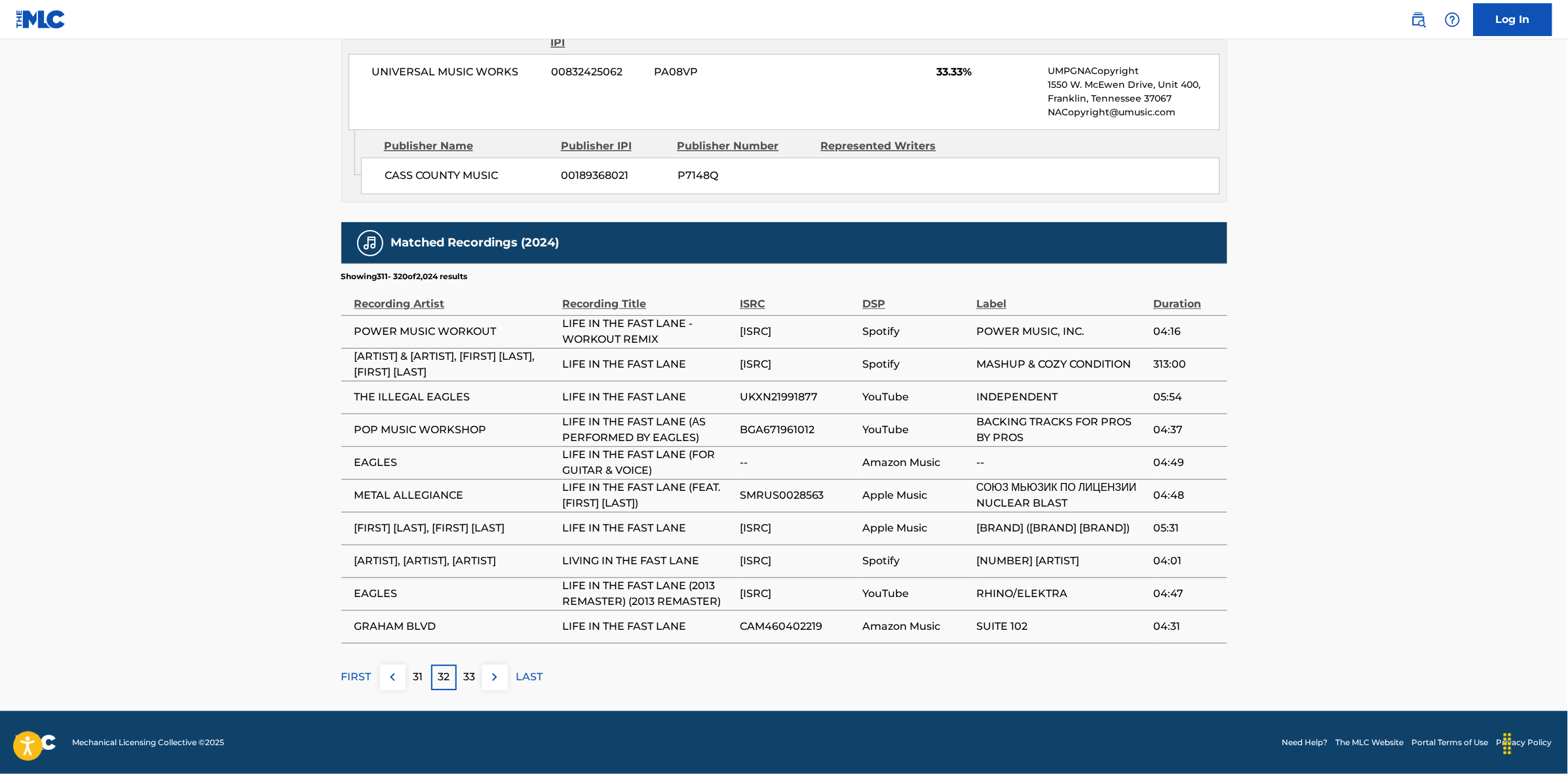 click at bounding box center [495, 677] 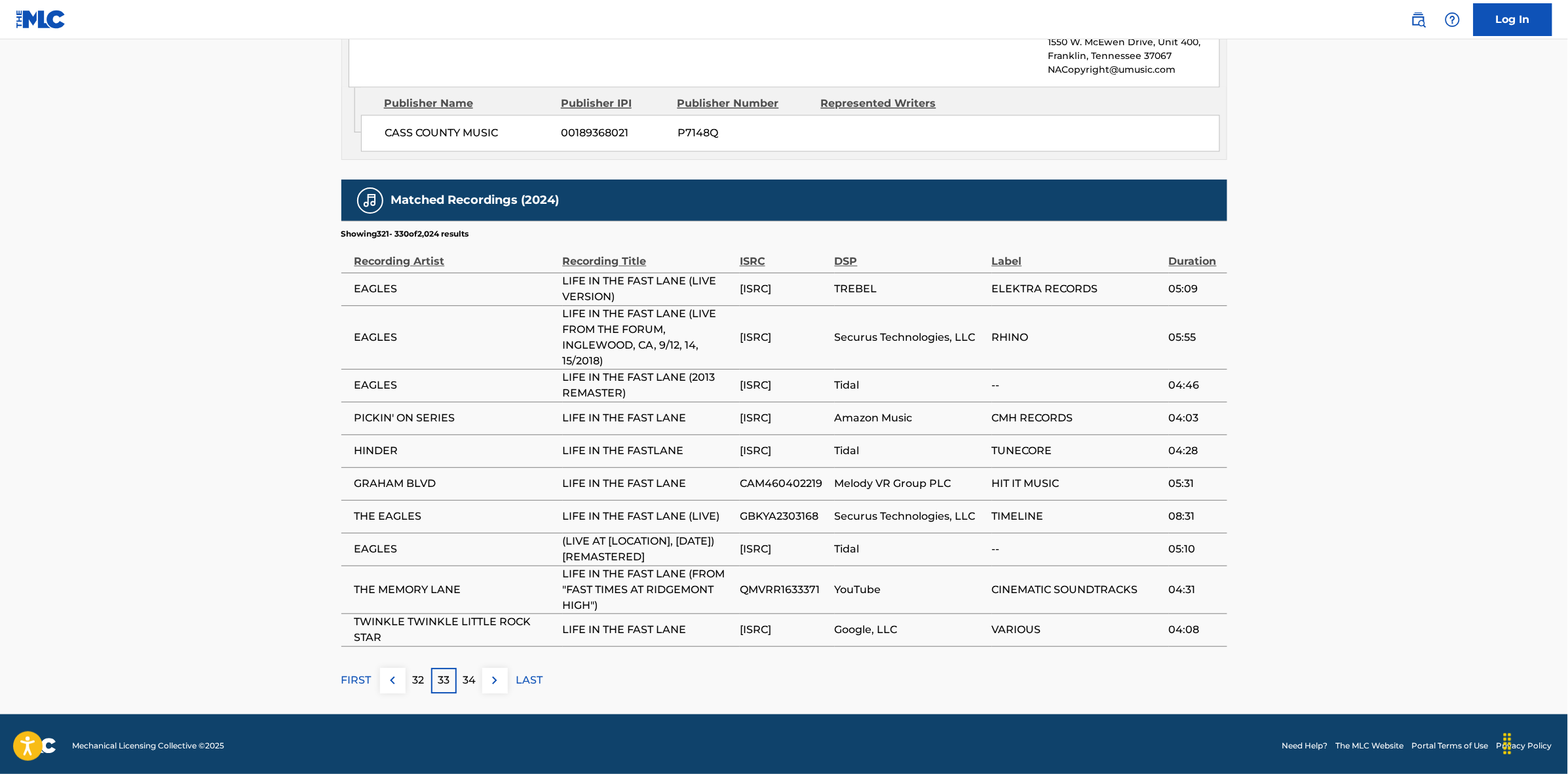 scroll, scrollTop: 1239, scrollLeft: 0, axis: vertical 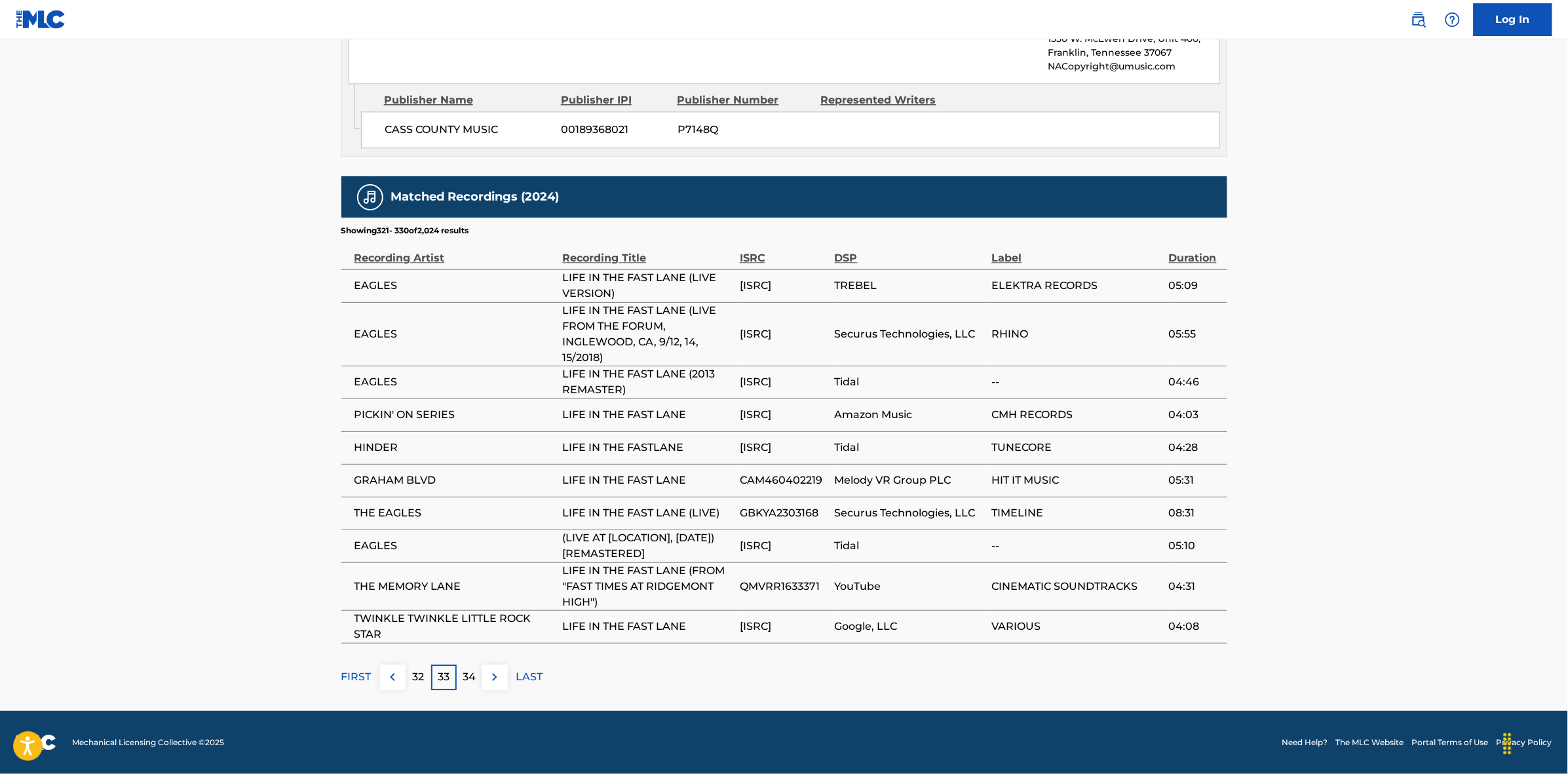 click at bounding box center (495, 677) 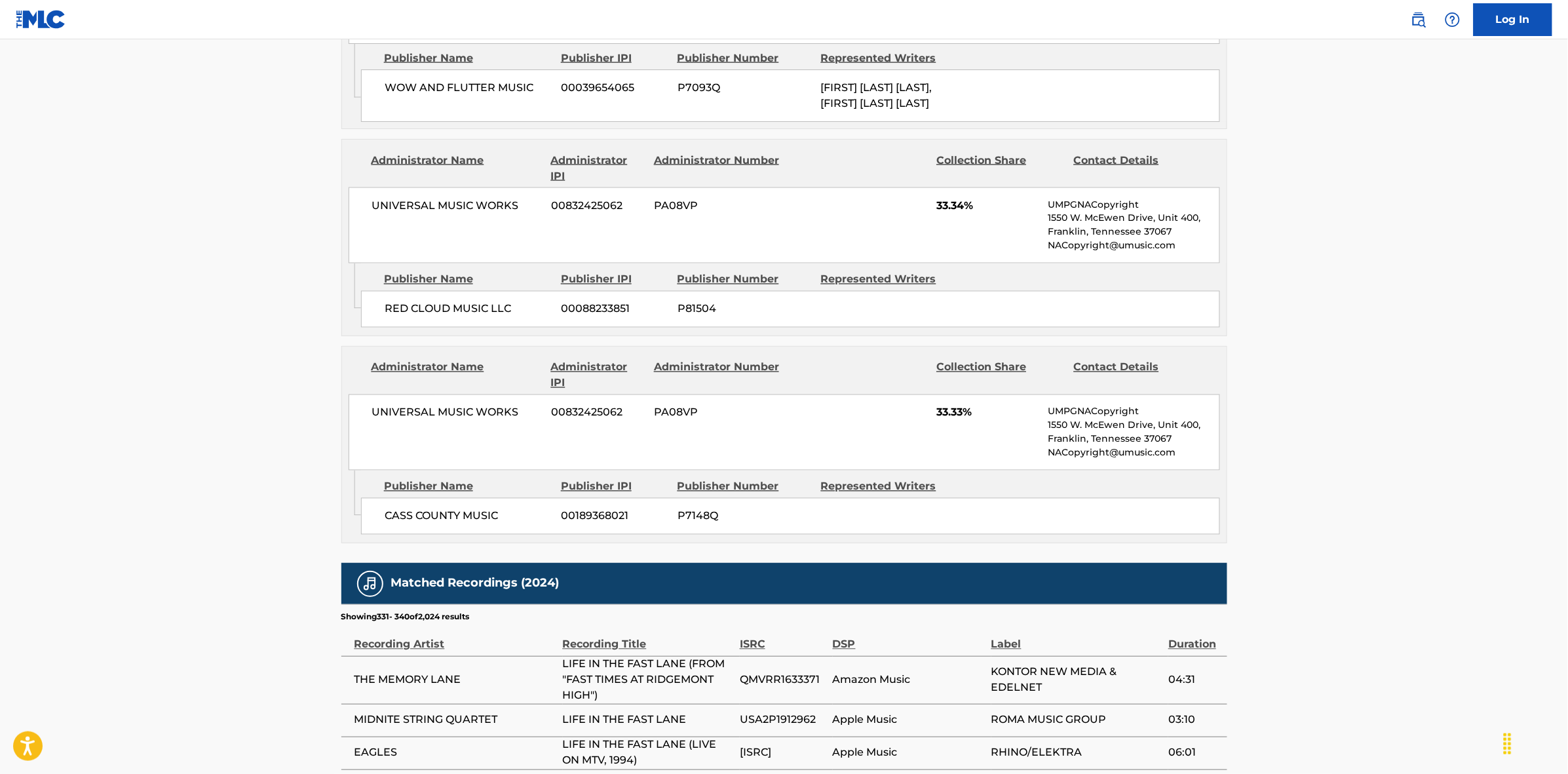 scroll, scrollTop: 1239, scrollLeft: 0, axis: vertical 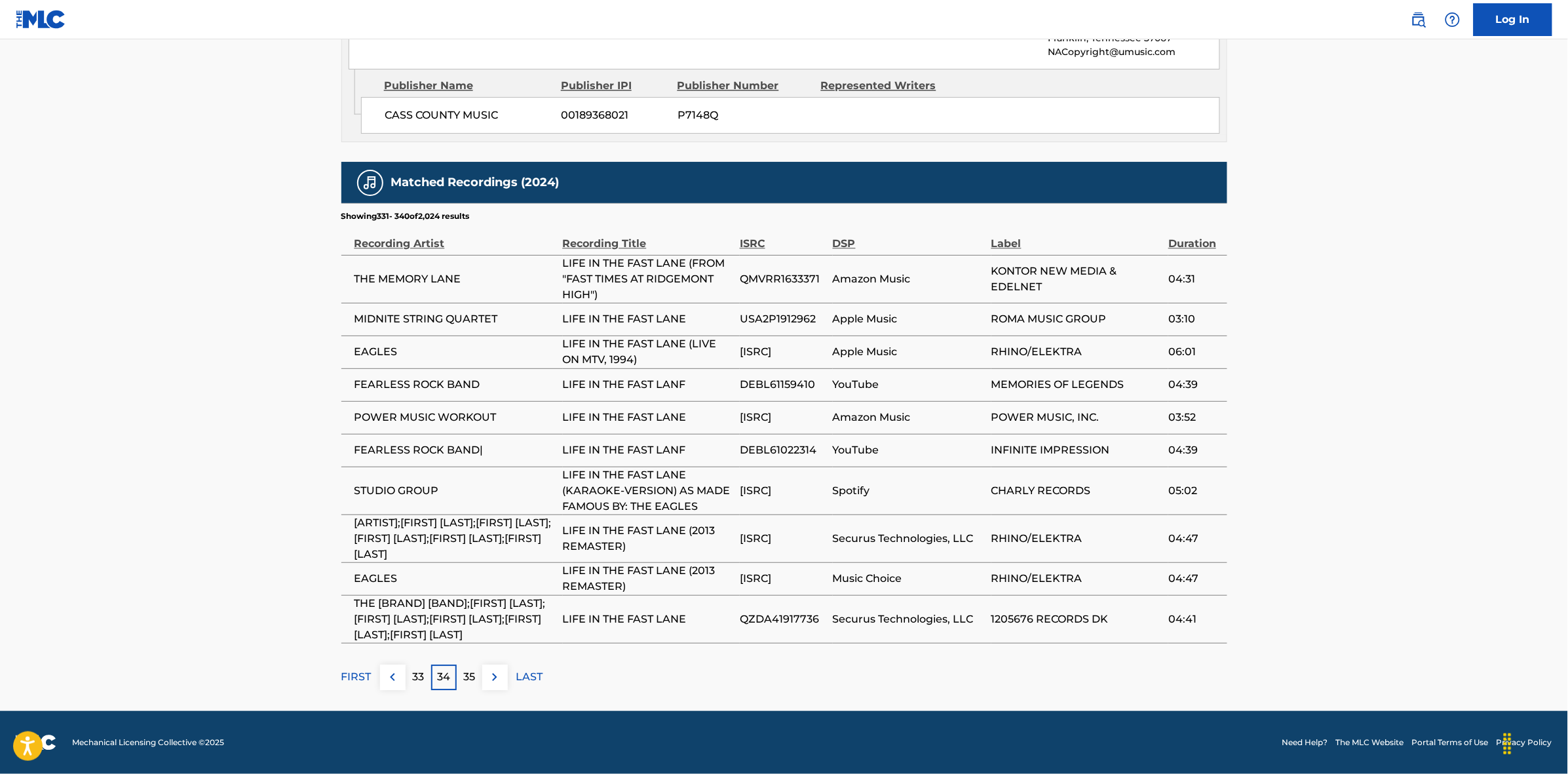 click on "35" at bounding box center [469, 677] 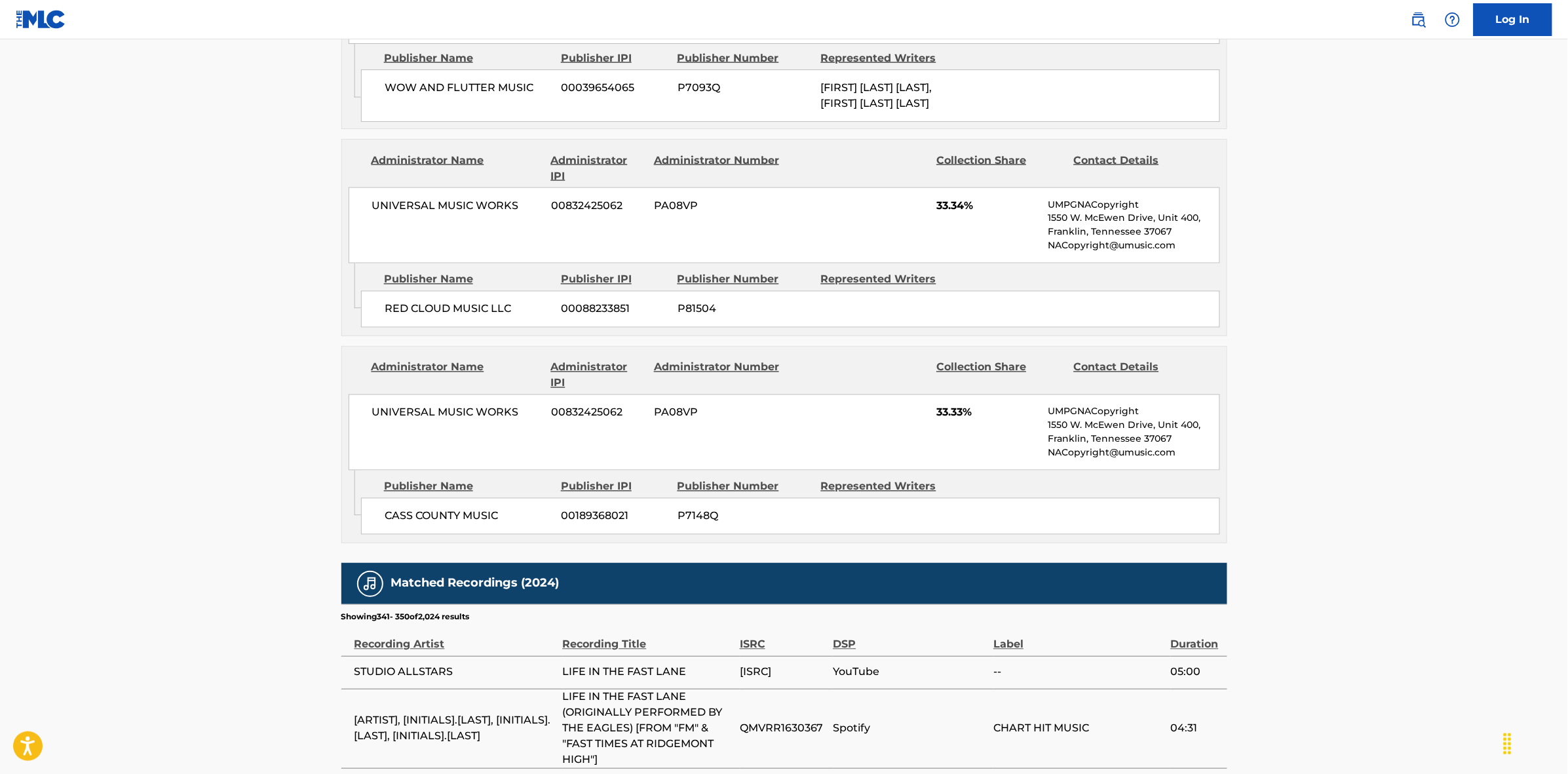 scroll, scrollTop: 1239, scrollLeft: 0, axis: vertical 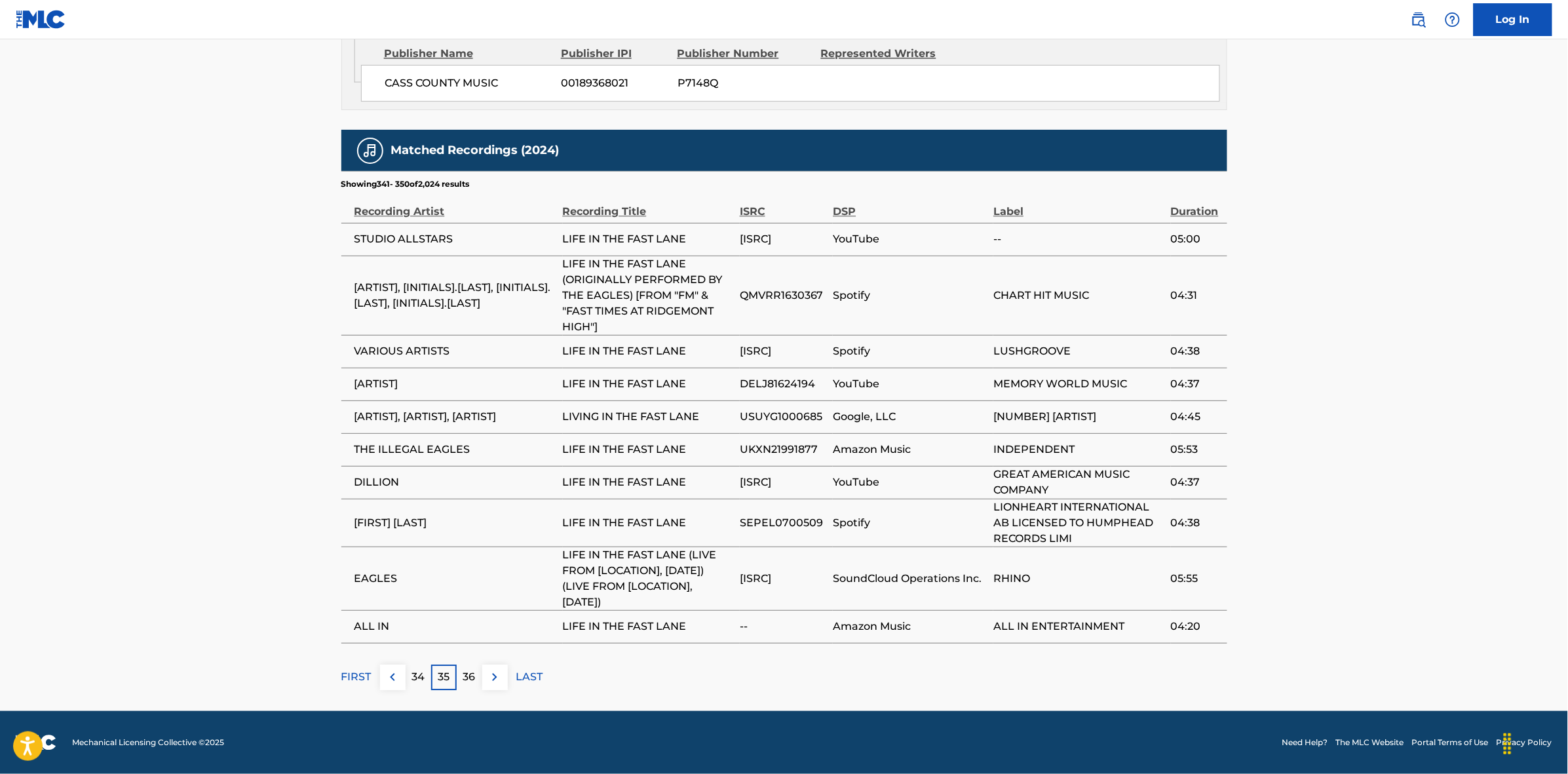 click at bounding box center (495, 677) 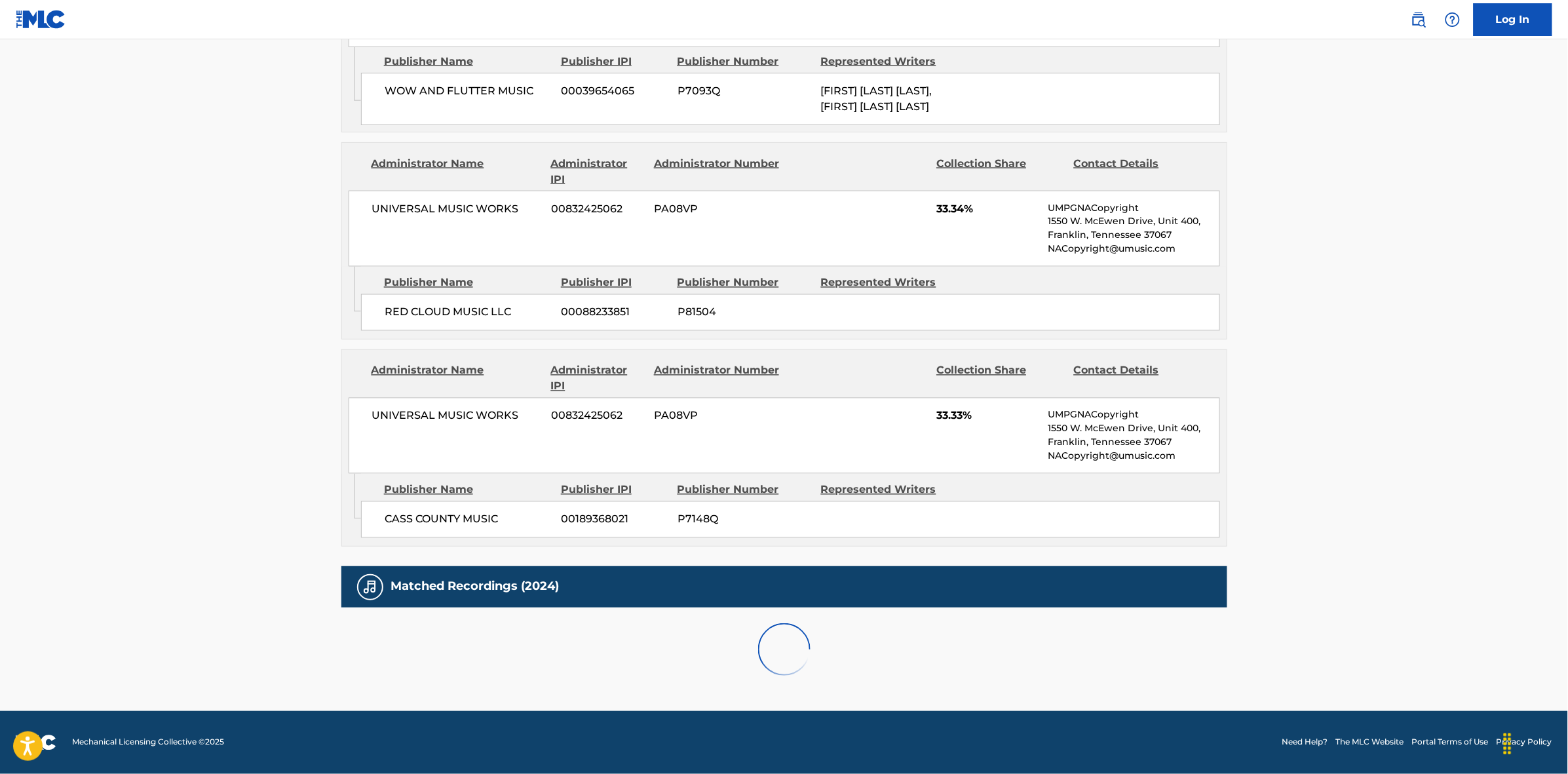 scroll, scrollTop: 1223, scrollLeft: 0, axis: vertical 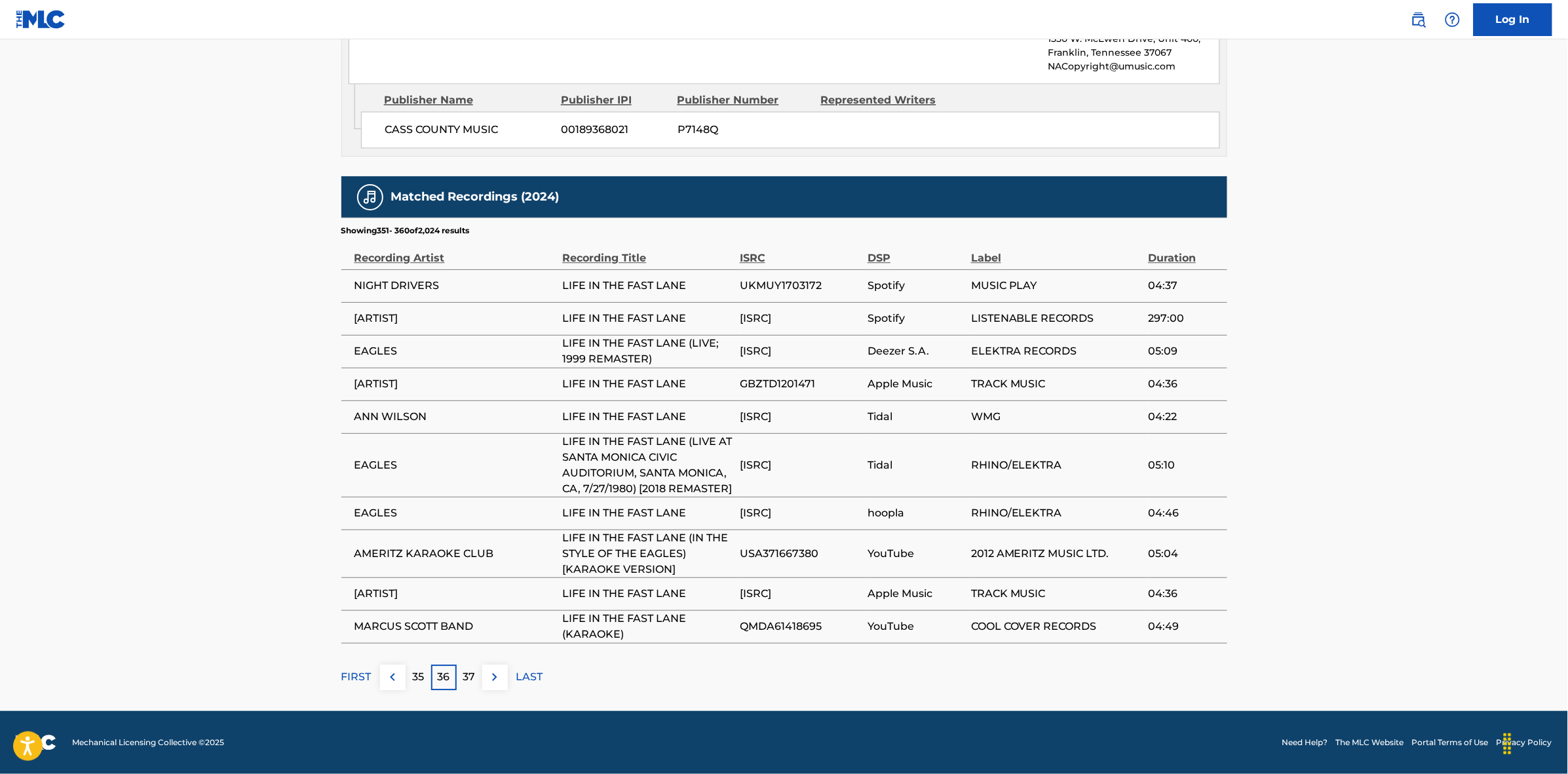 click at bounding box center (495, 677) 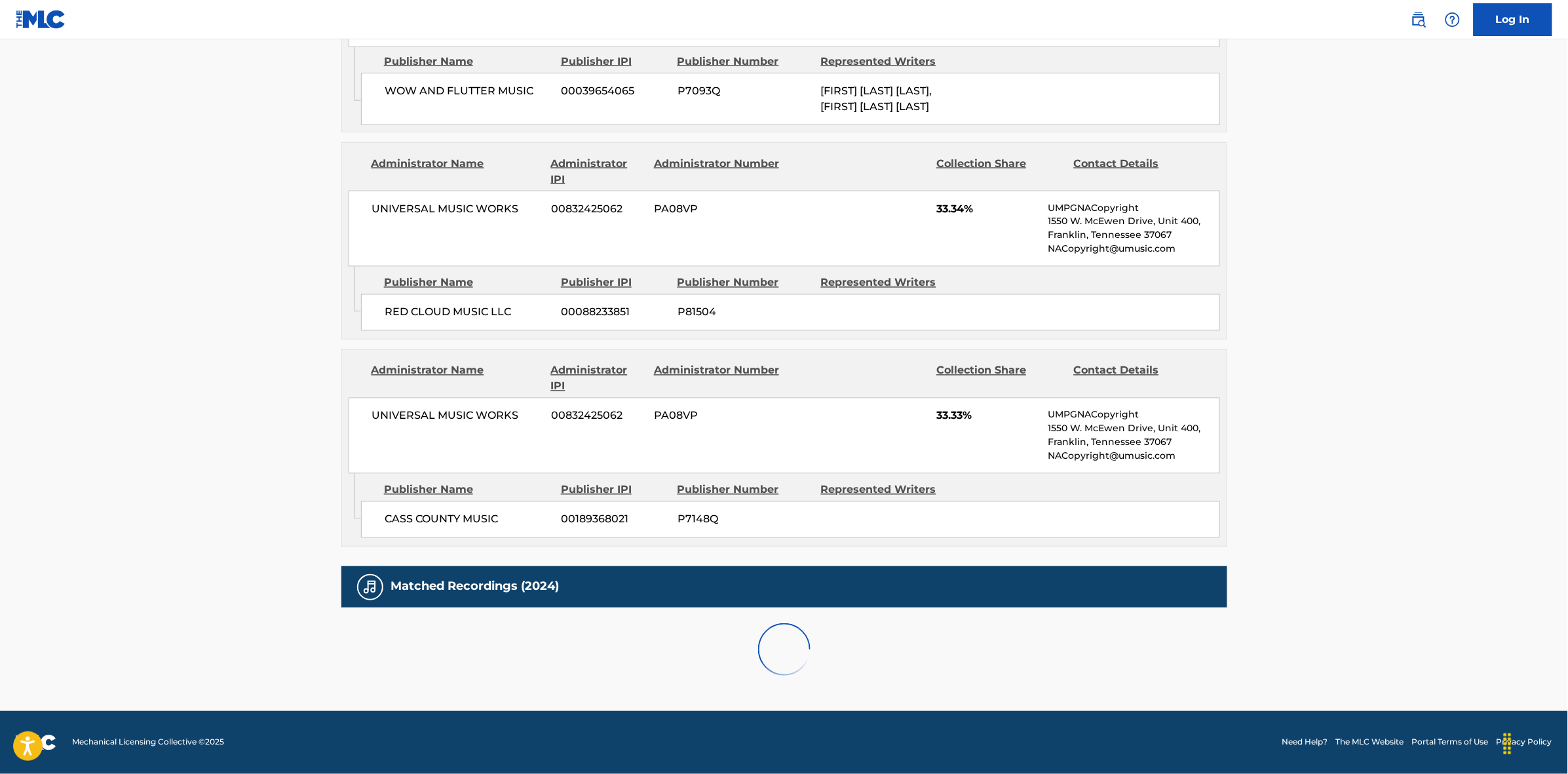 scroll, scrollTop: 1177, scrollLeft: 0, axis: vertical 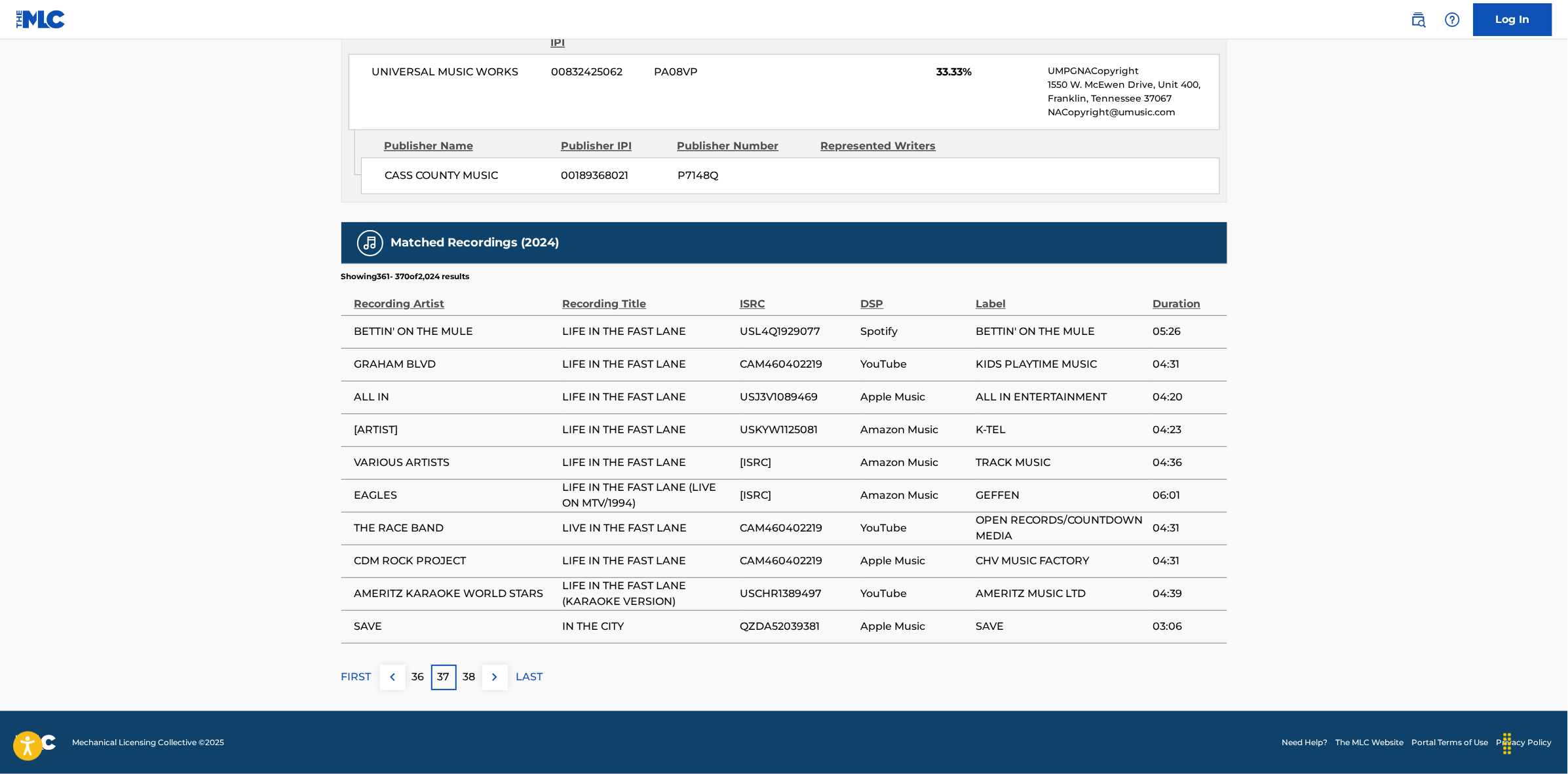 click on "38" at bounding box center (469, 677) 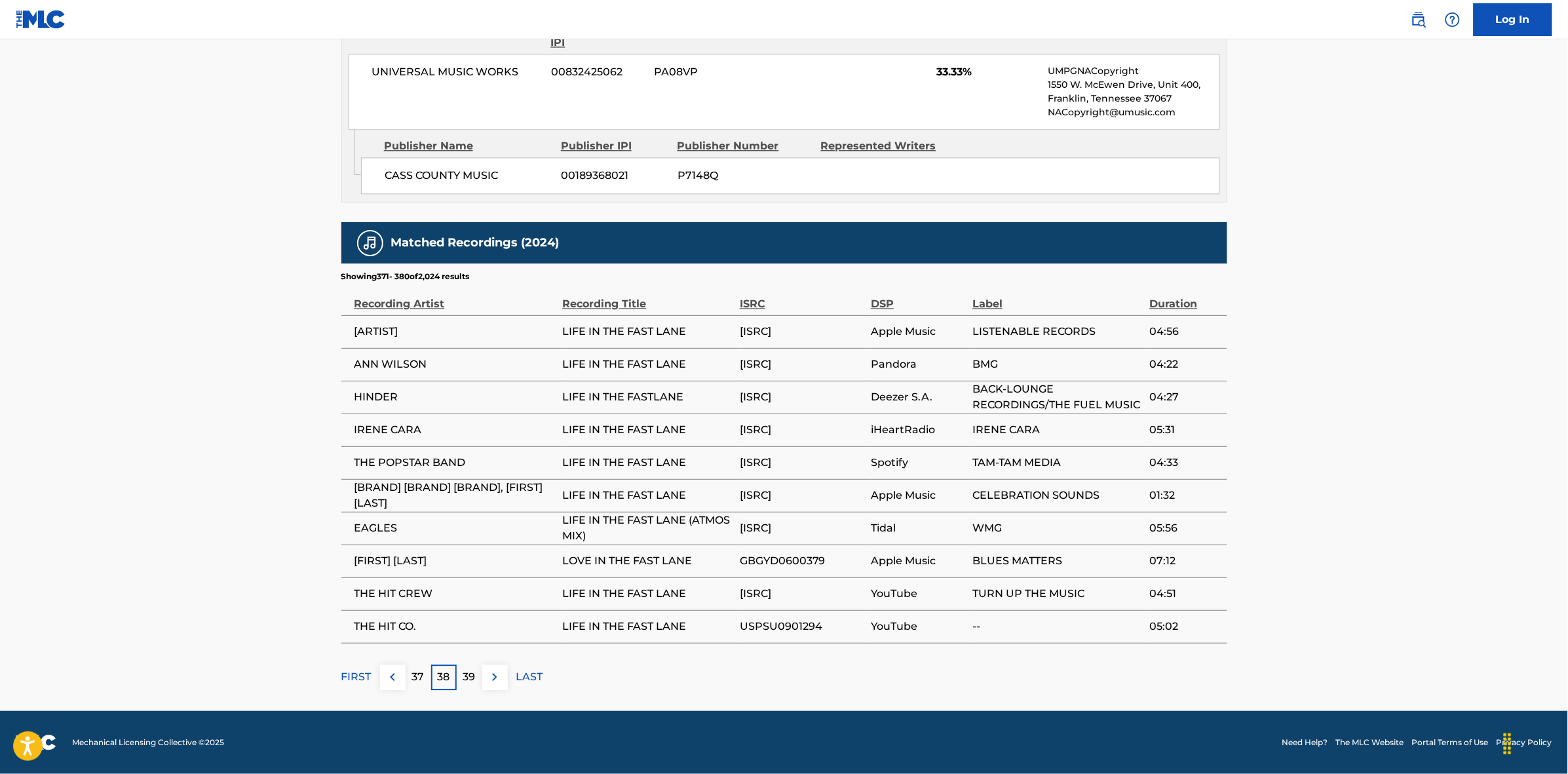 click at bounding box center (495, 677) 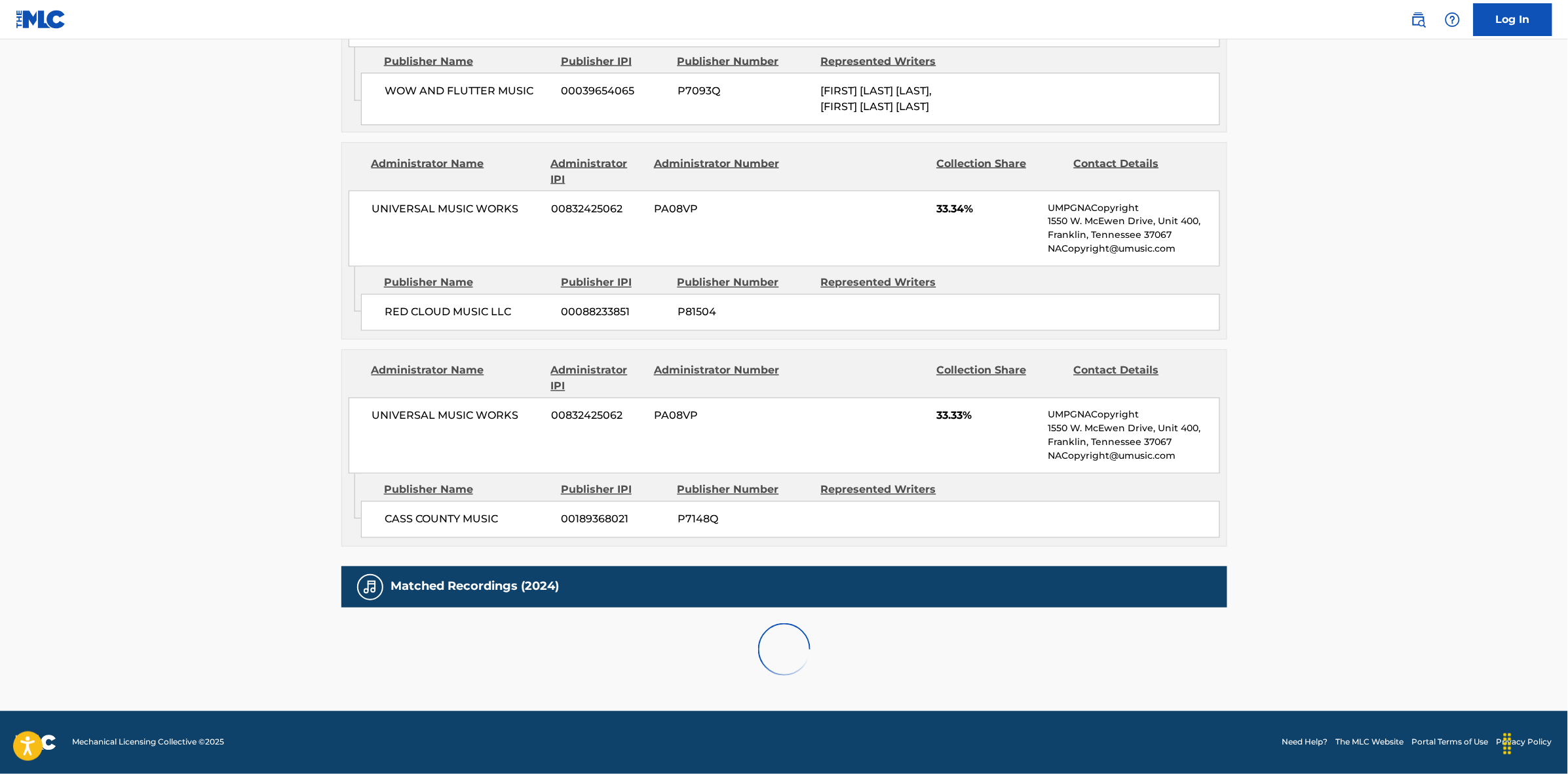 scroll, scrollTop: 1193, scrollLeft: 0, axis: vertical 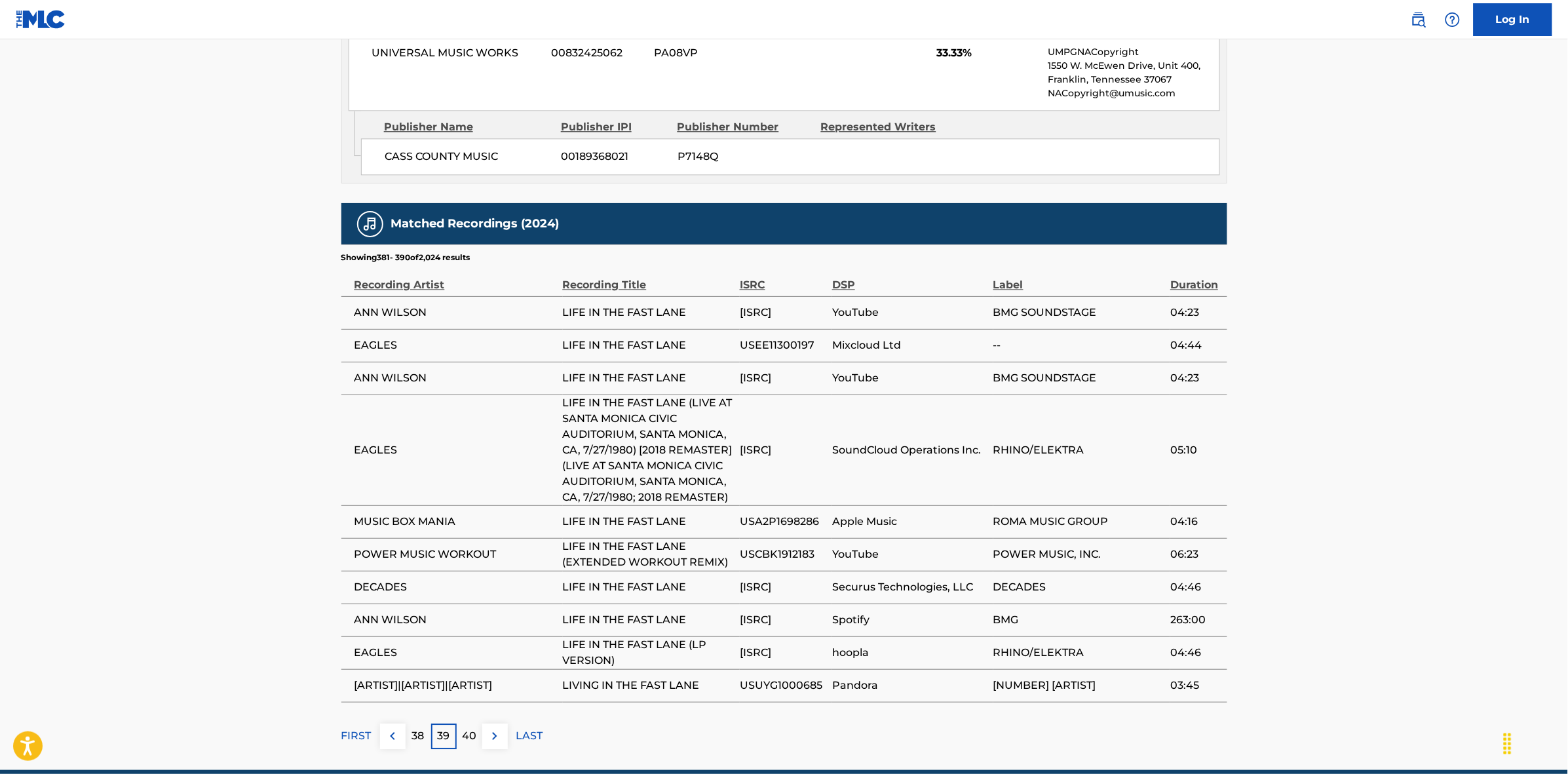 click on "40" at bounding box center (469, 736) 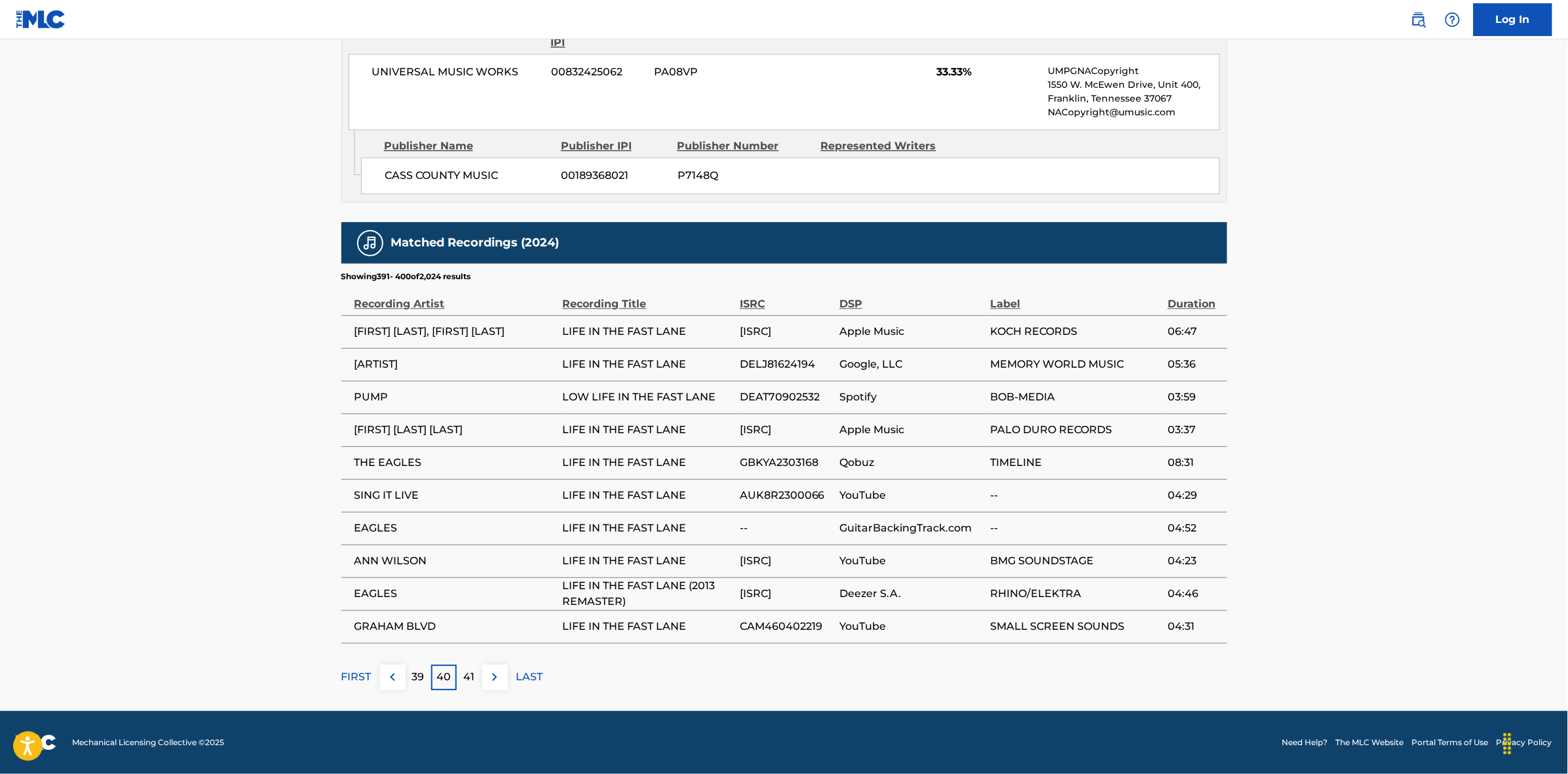click on "41" at bounding box center [469, 677] 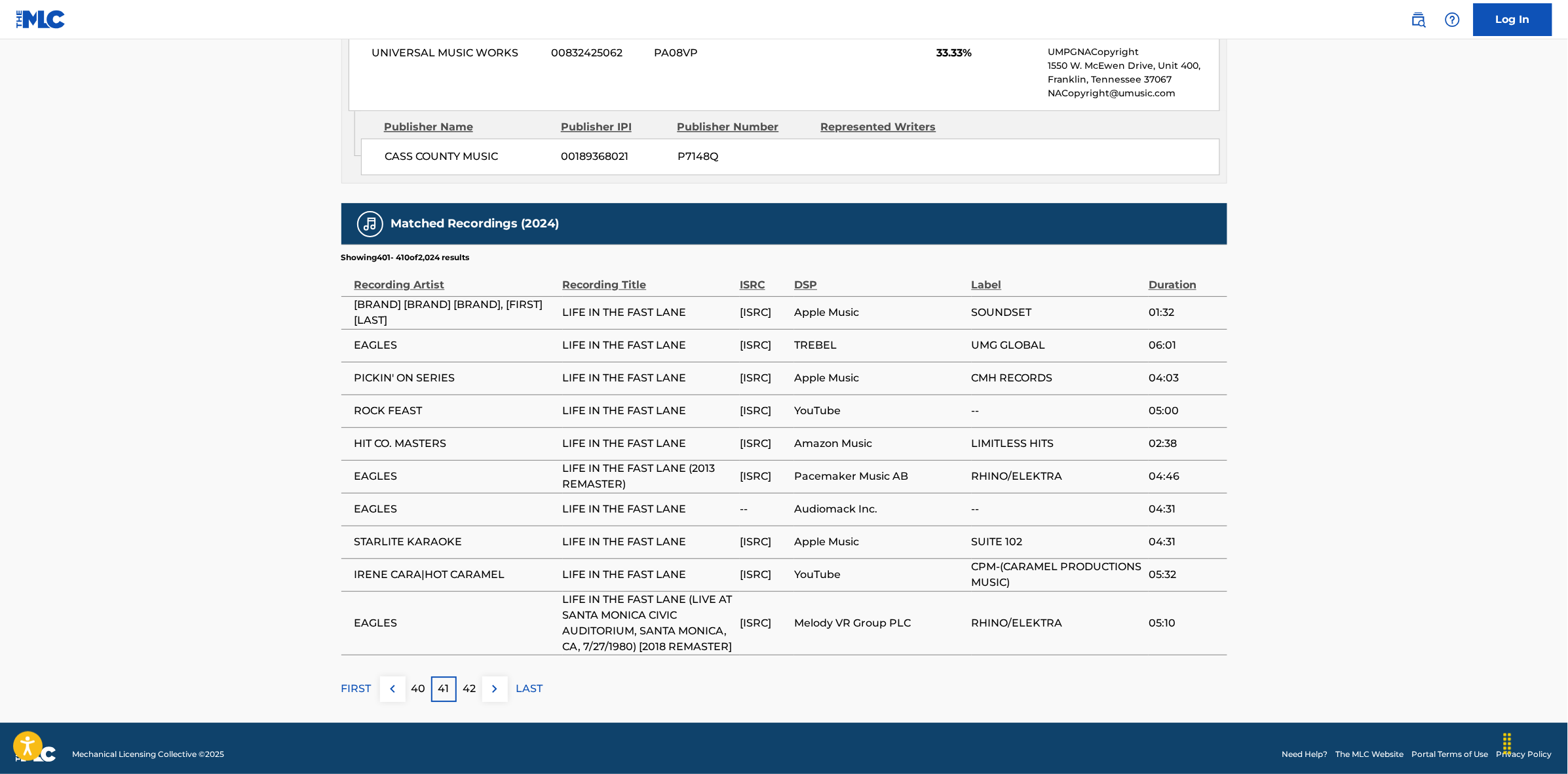 click on "42" at bounding box center [469, 689] 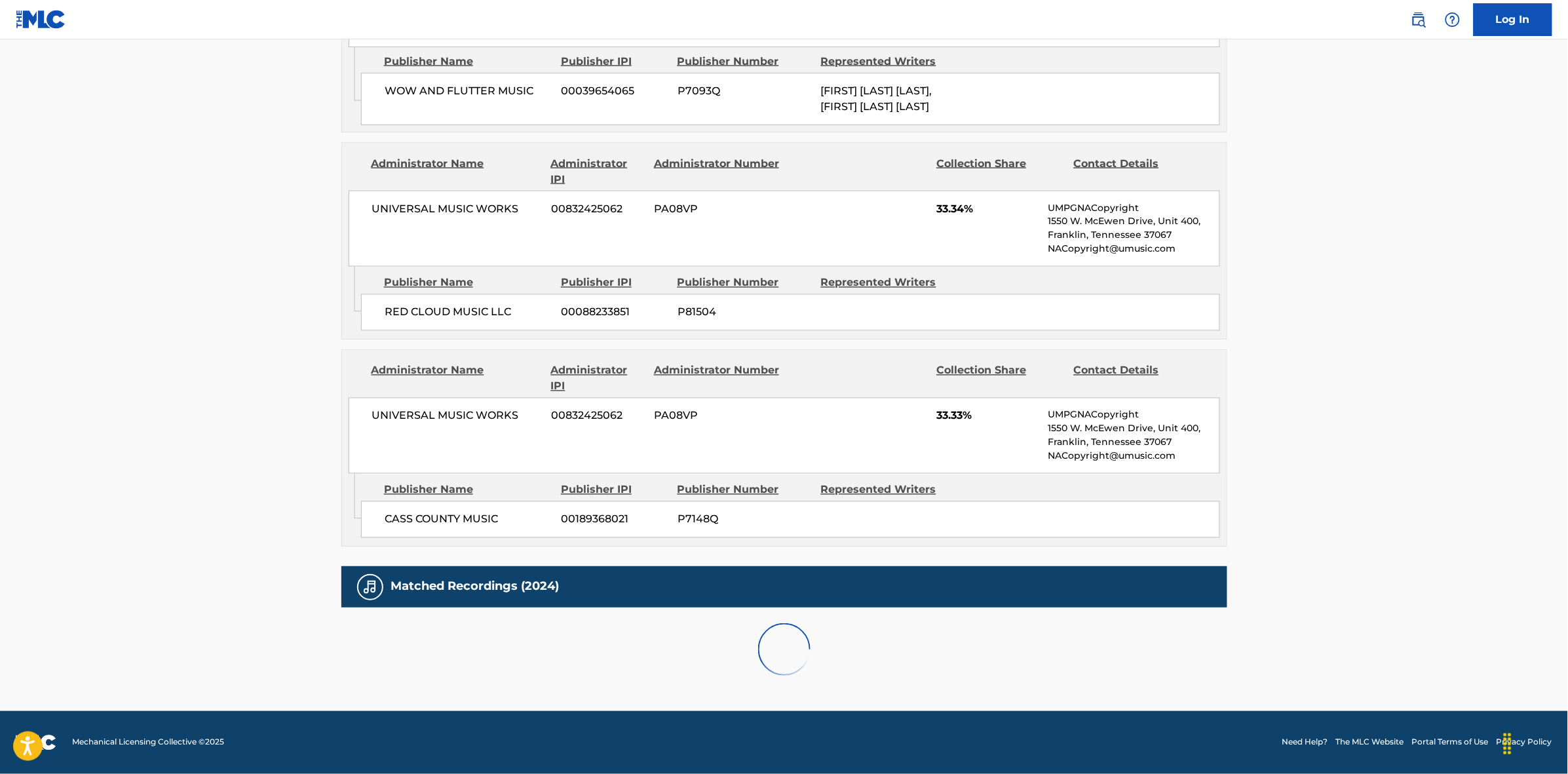 scroll, scrollTop: 1193, scrollLeft: 0, axis: vertical 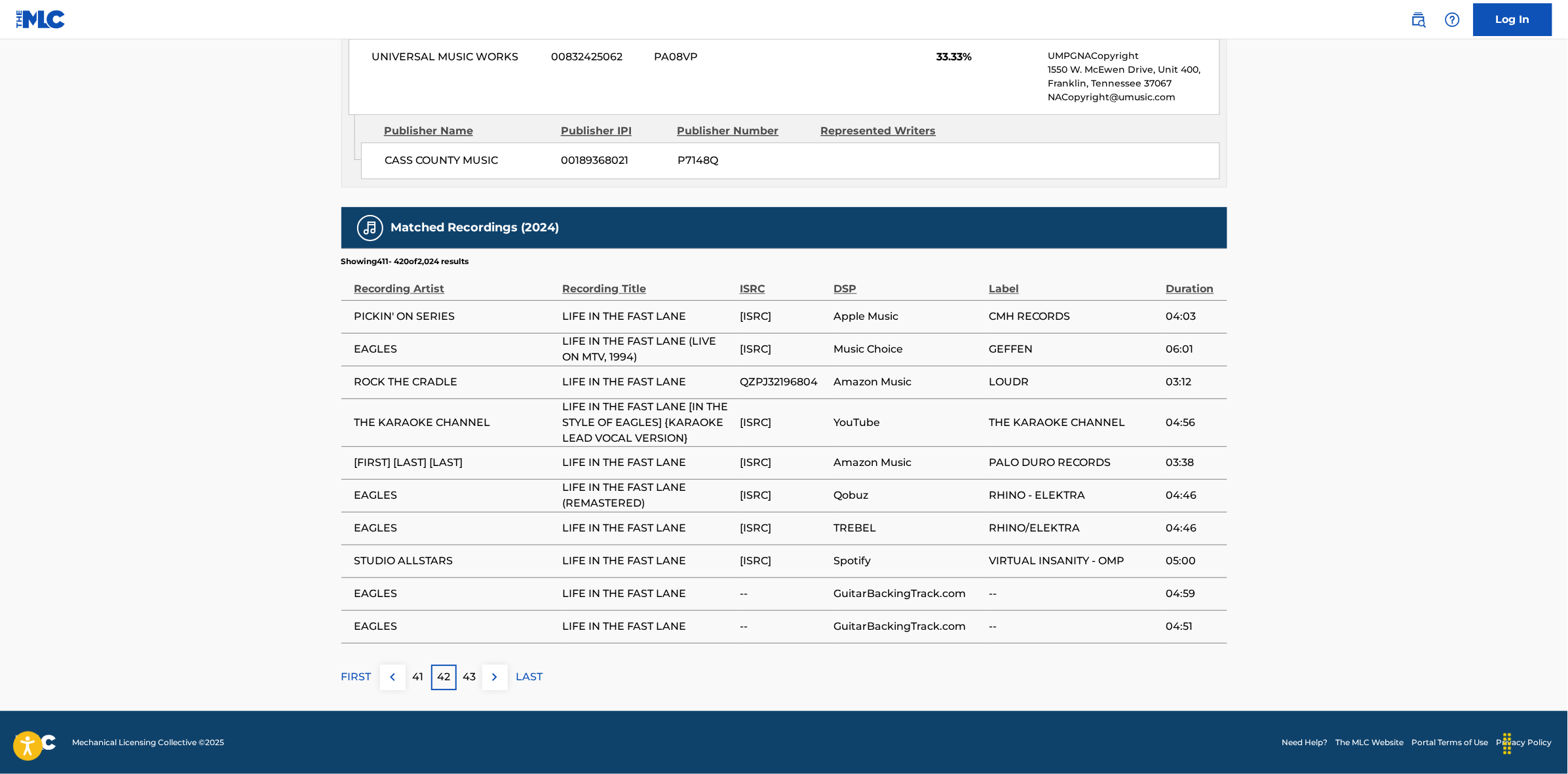 click at bounding box center (495, 677) 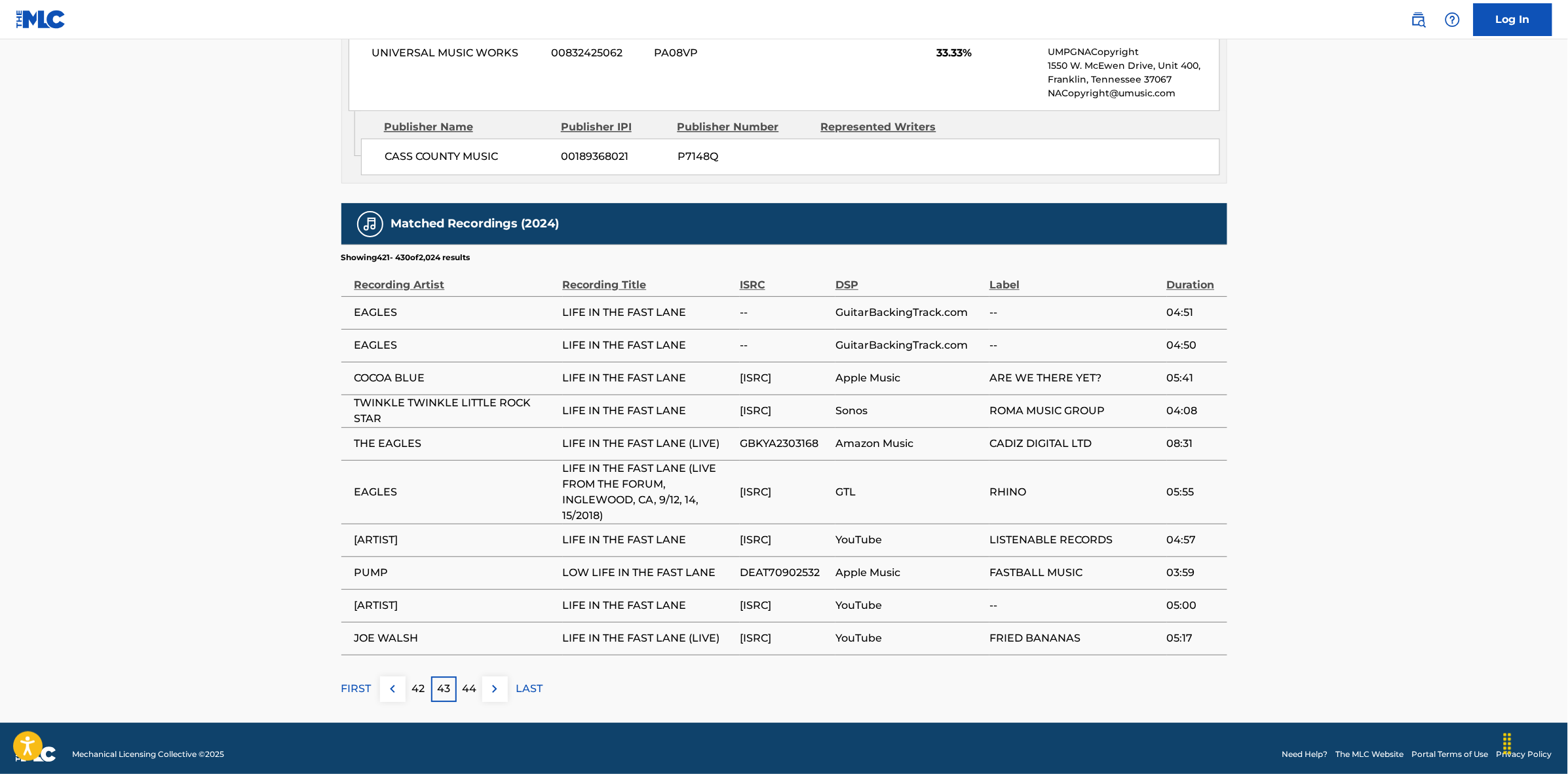 click at bounding box center (495, 689) 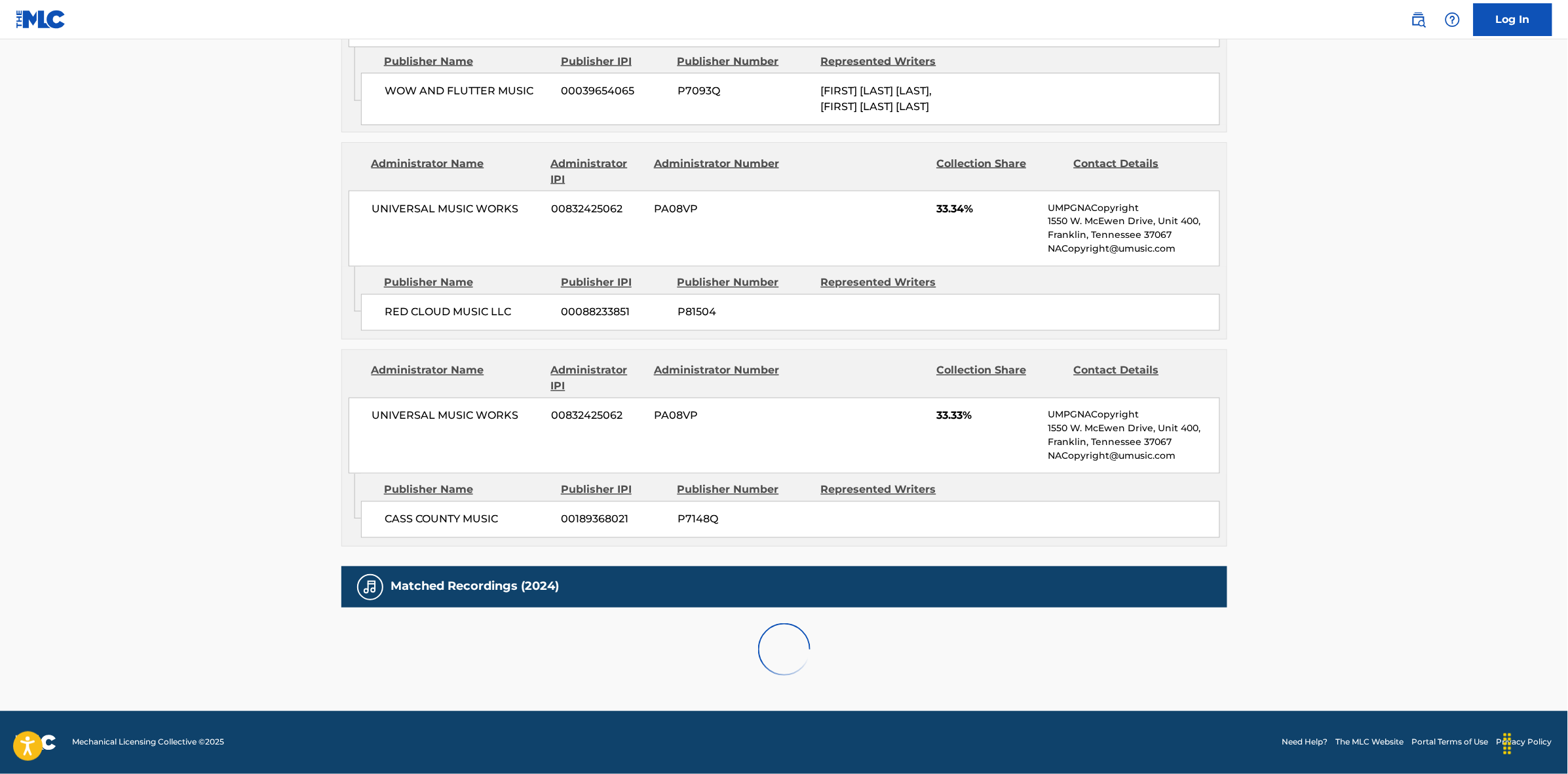 scroll, scrollTop: 1193, scrollLeft: 0, axis: vertical 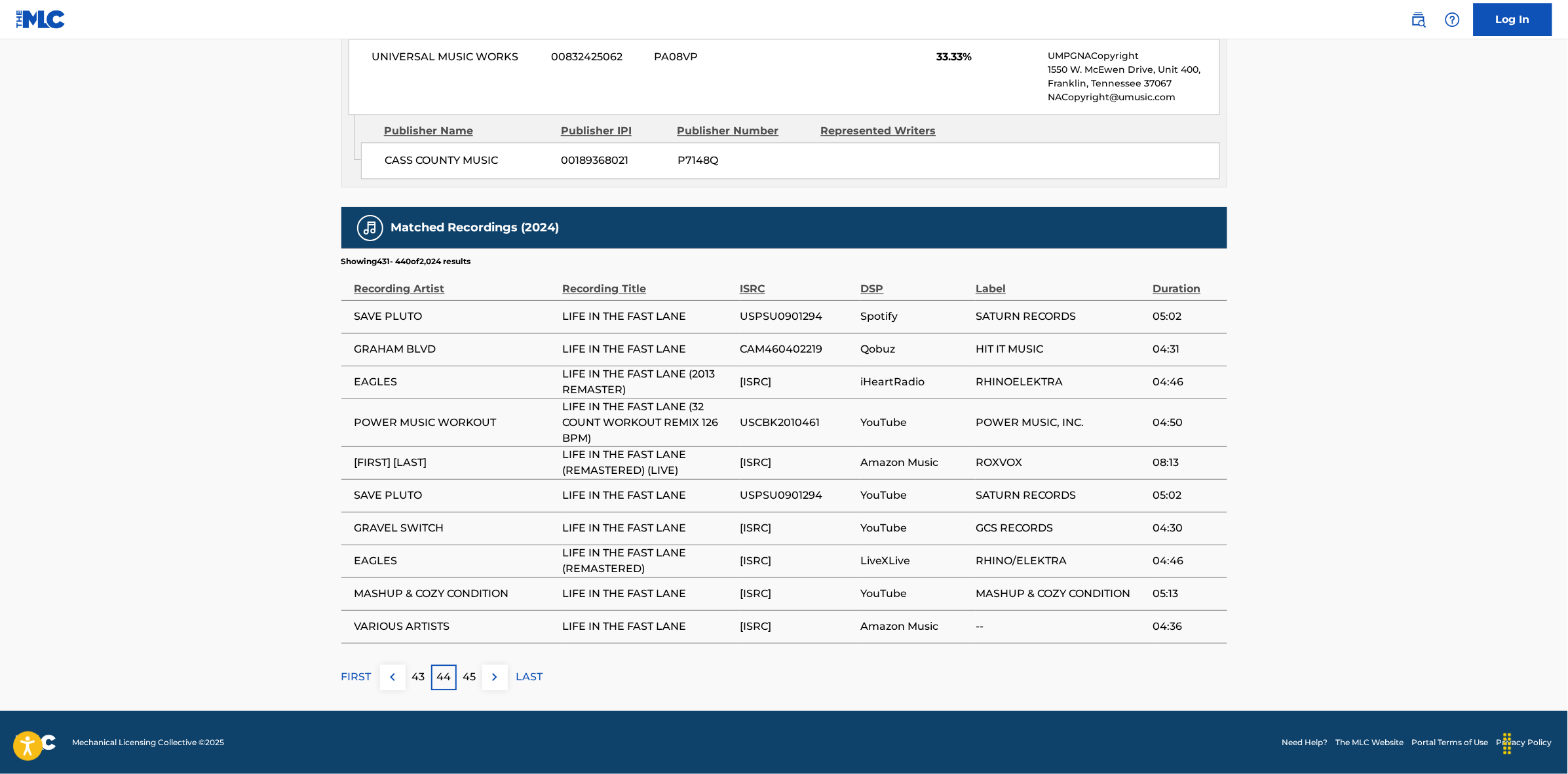 click at bounding box center [495, 677] 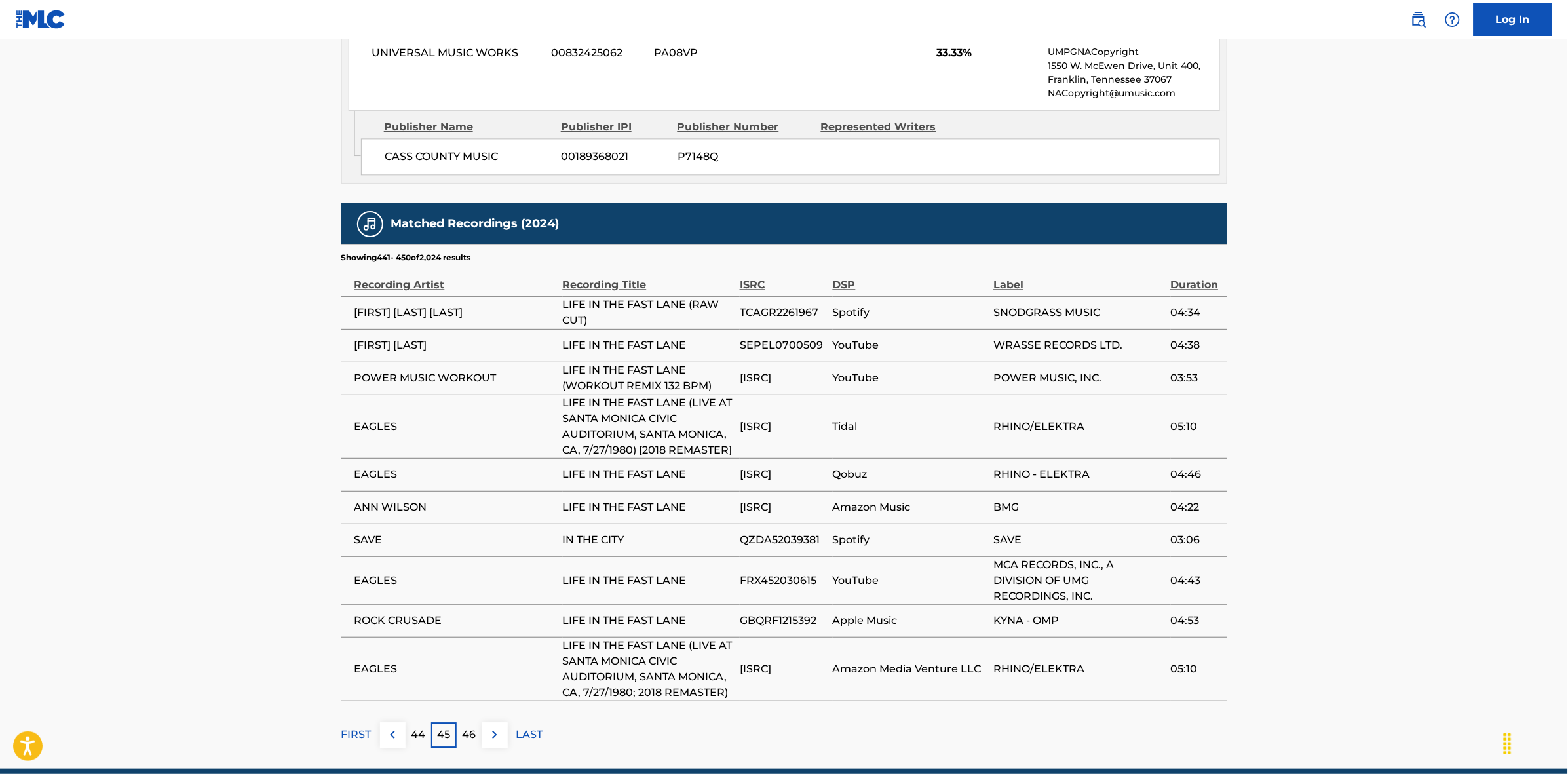 click at bounding box center (495, 735) 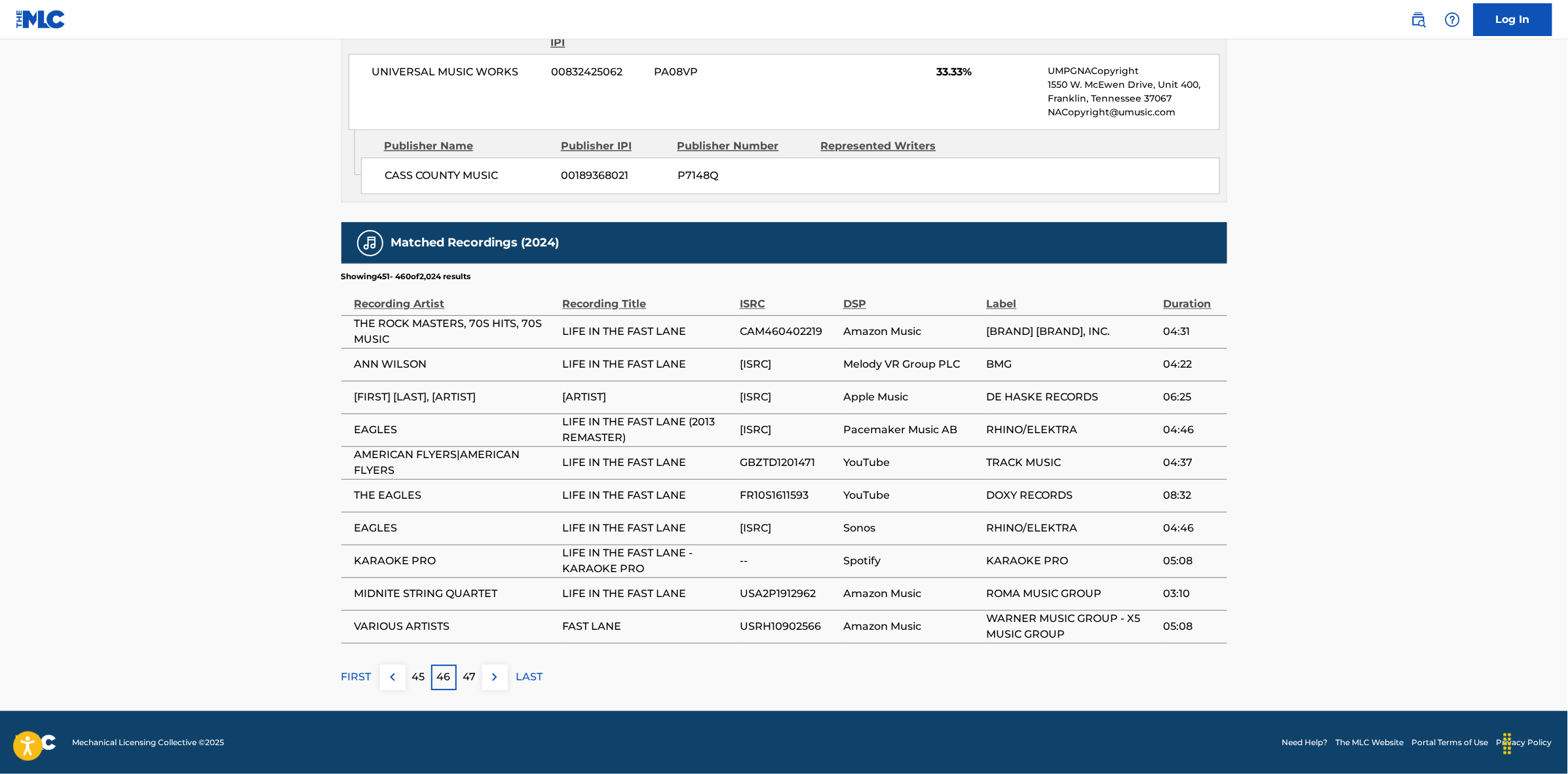 click at bounding box center [495, 677] 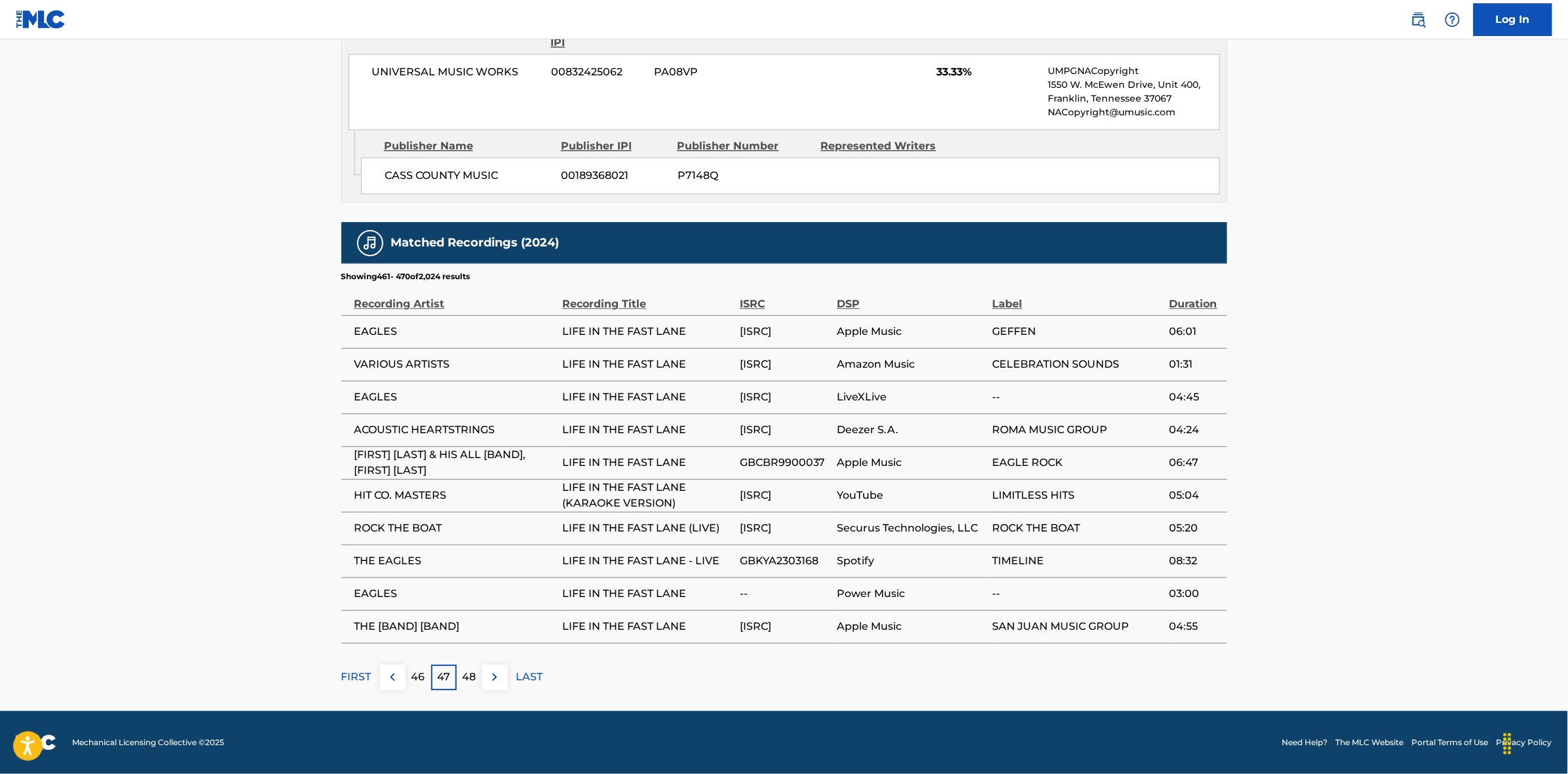 click at bounding box center (495, 677) 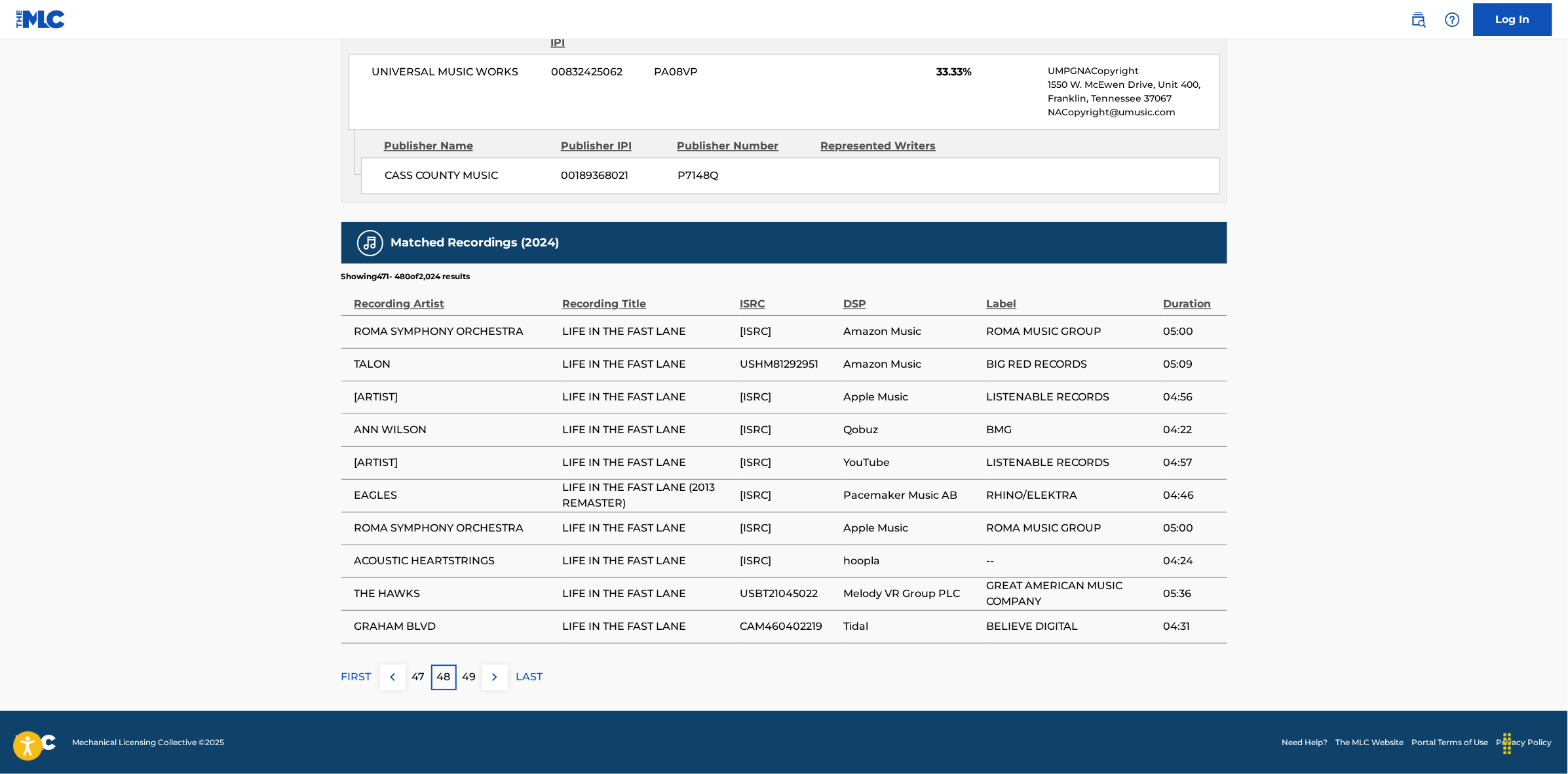 click at bounding box center (495, 677) 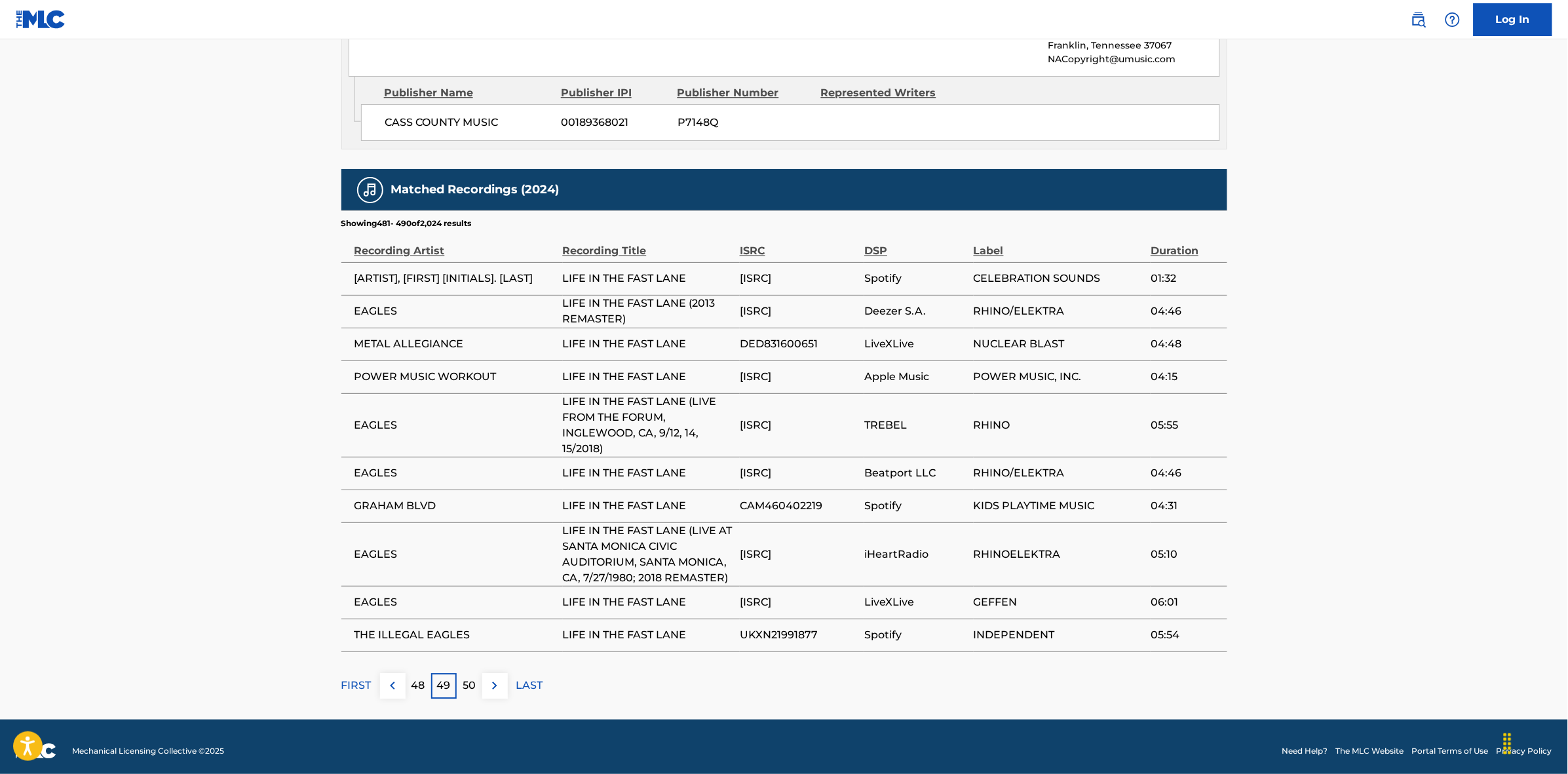 scroll, scrollTop: 1254, scrollLeft: 0, axis: vertical 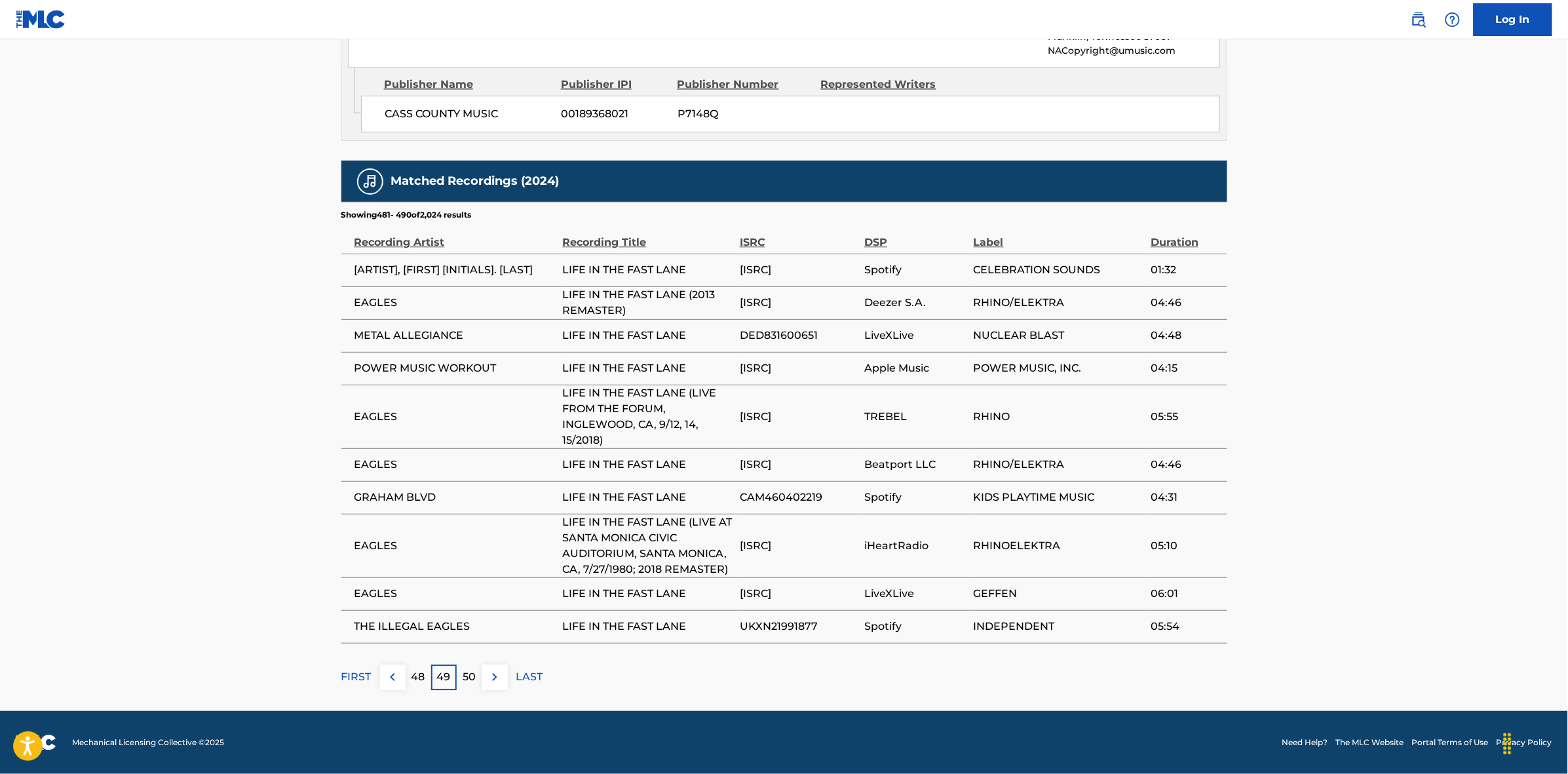 click at bounding box center [495, 677] 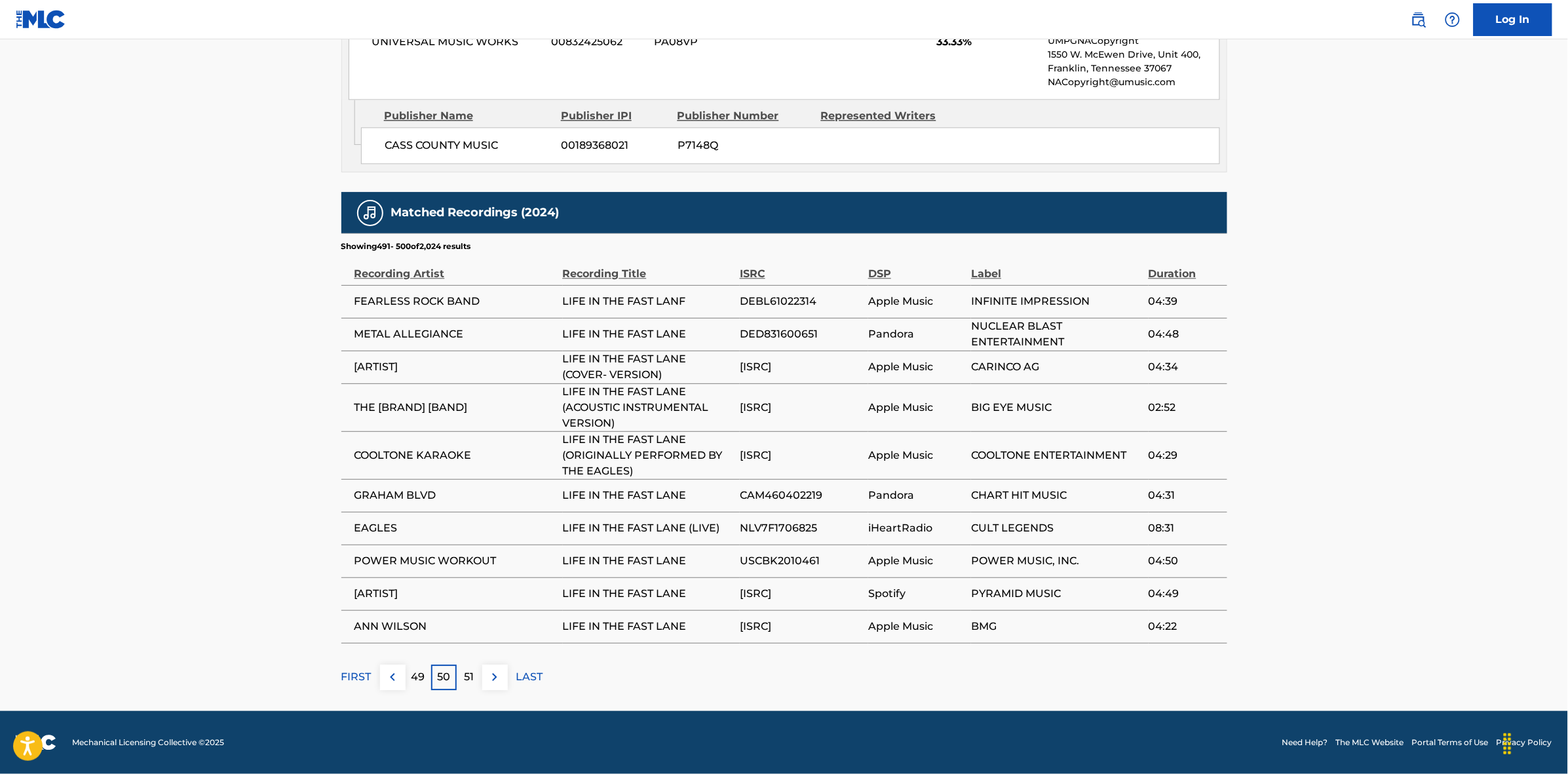 scroll, scrollTop: 1207, scrollLeft: 0, axis: vertical 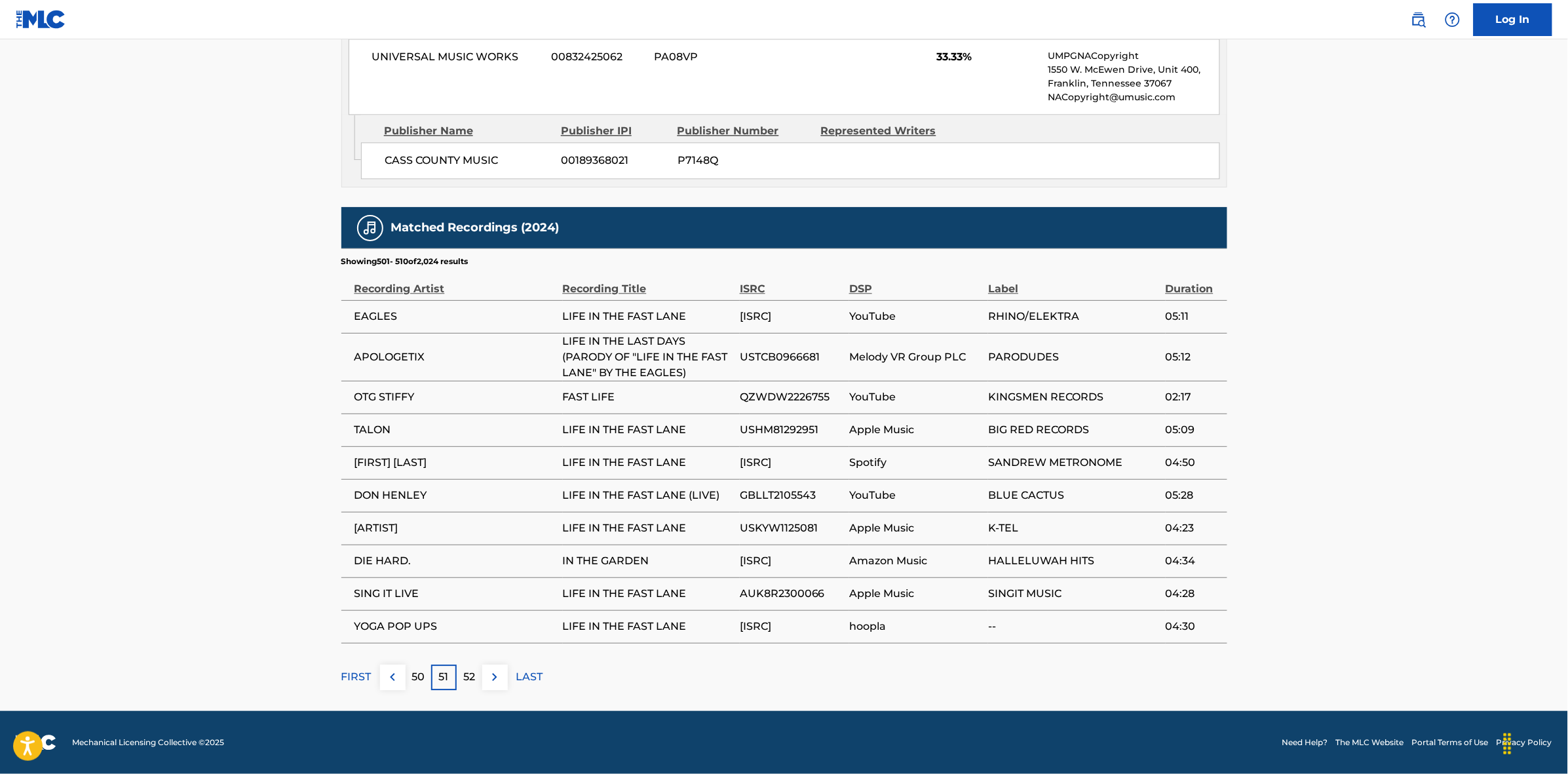 click at bounding box center (495, 677) 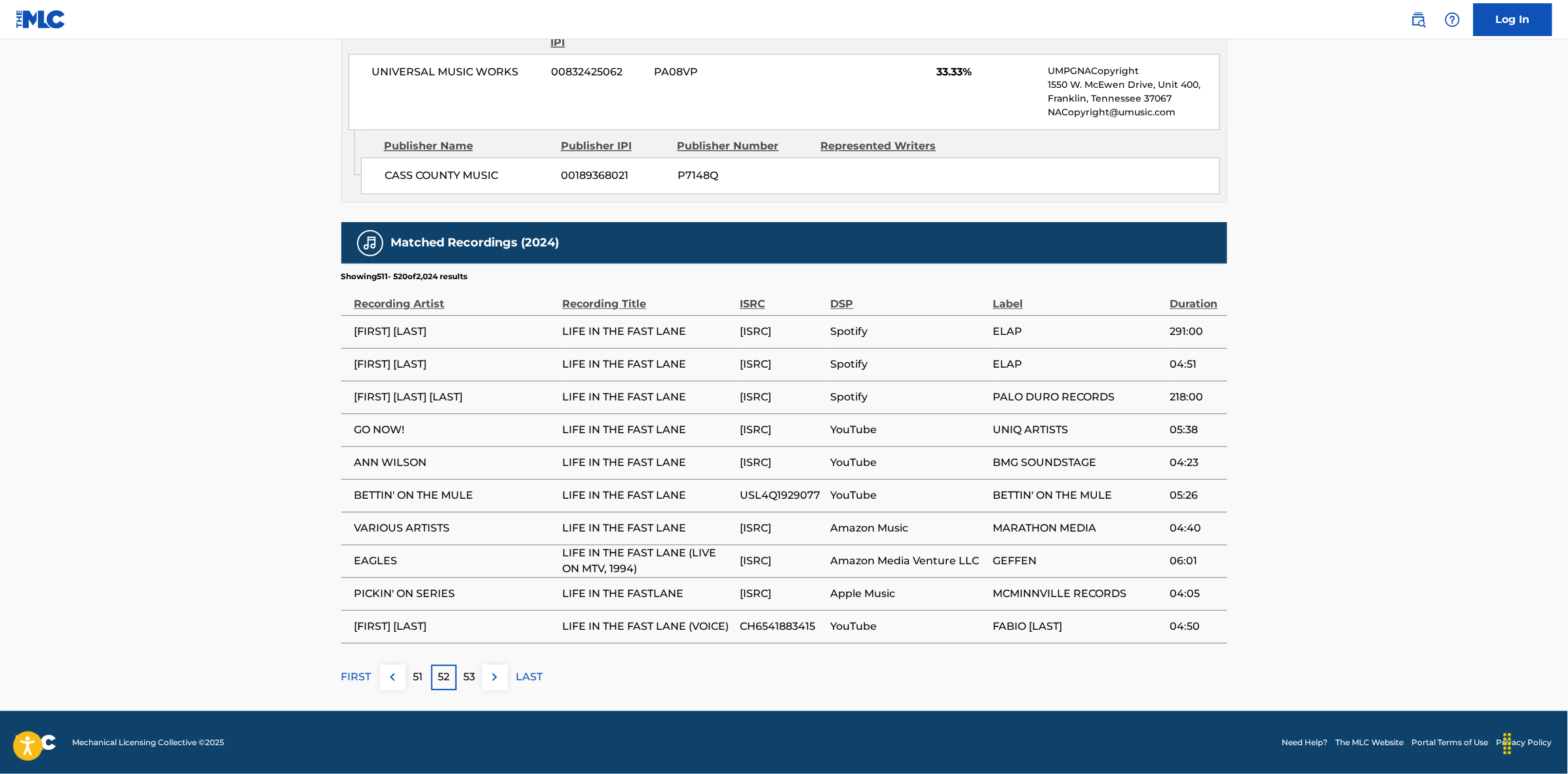 click at bounding box center [495, 677] 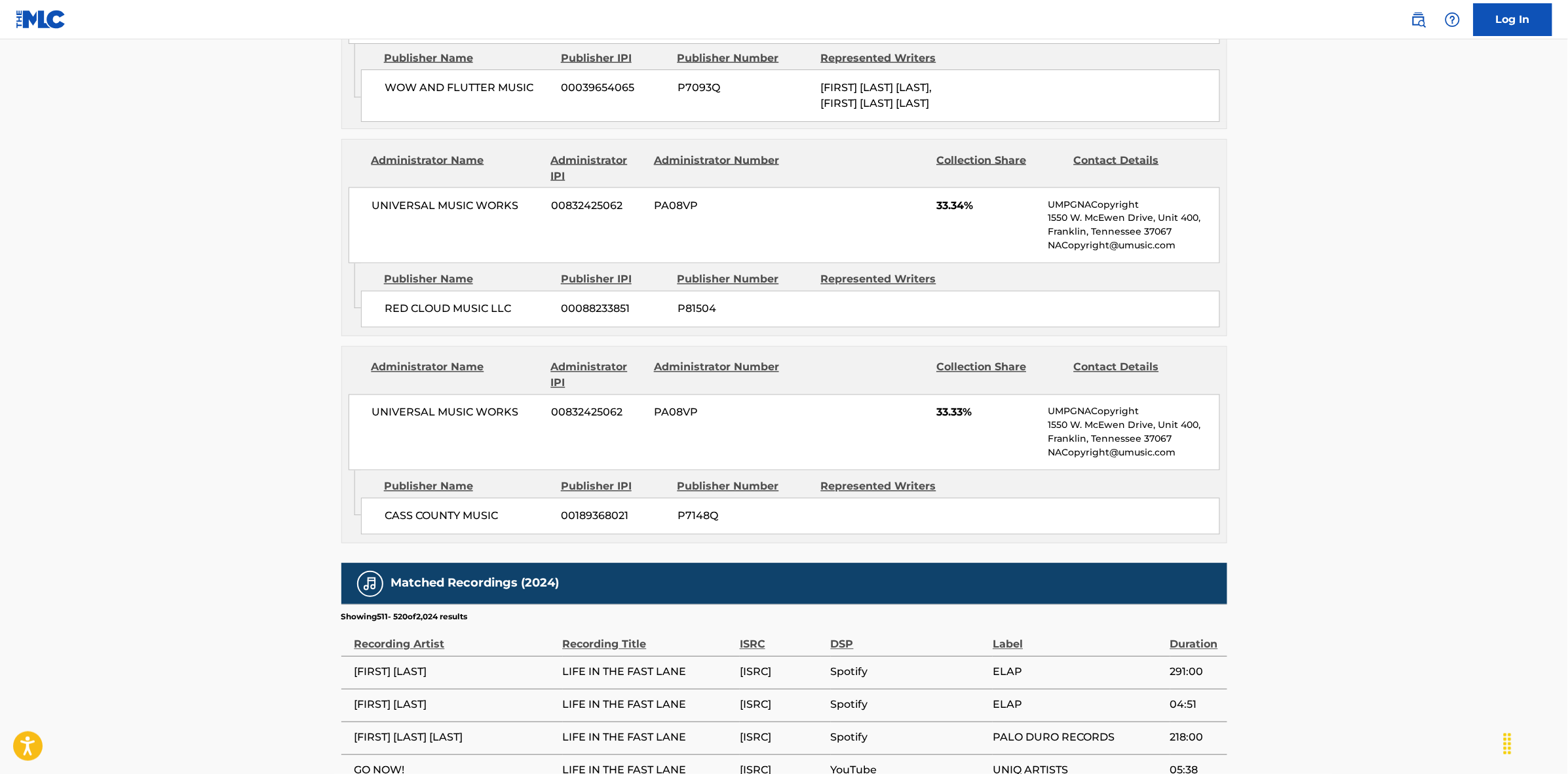 scroll, scrollTop: 1177, scrollLeft: 0, axis: vertical 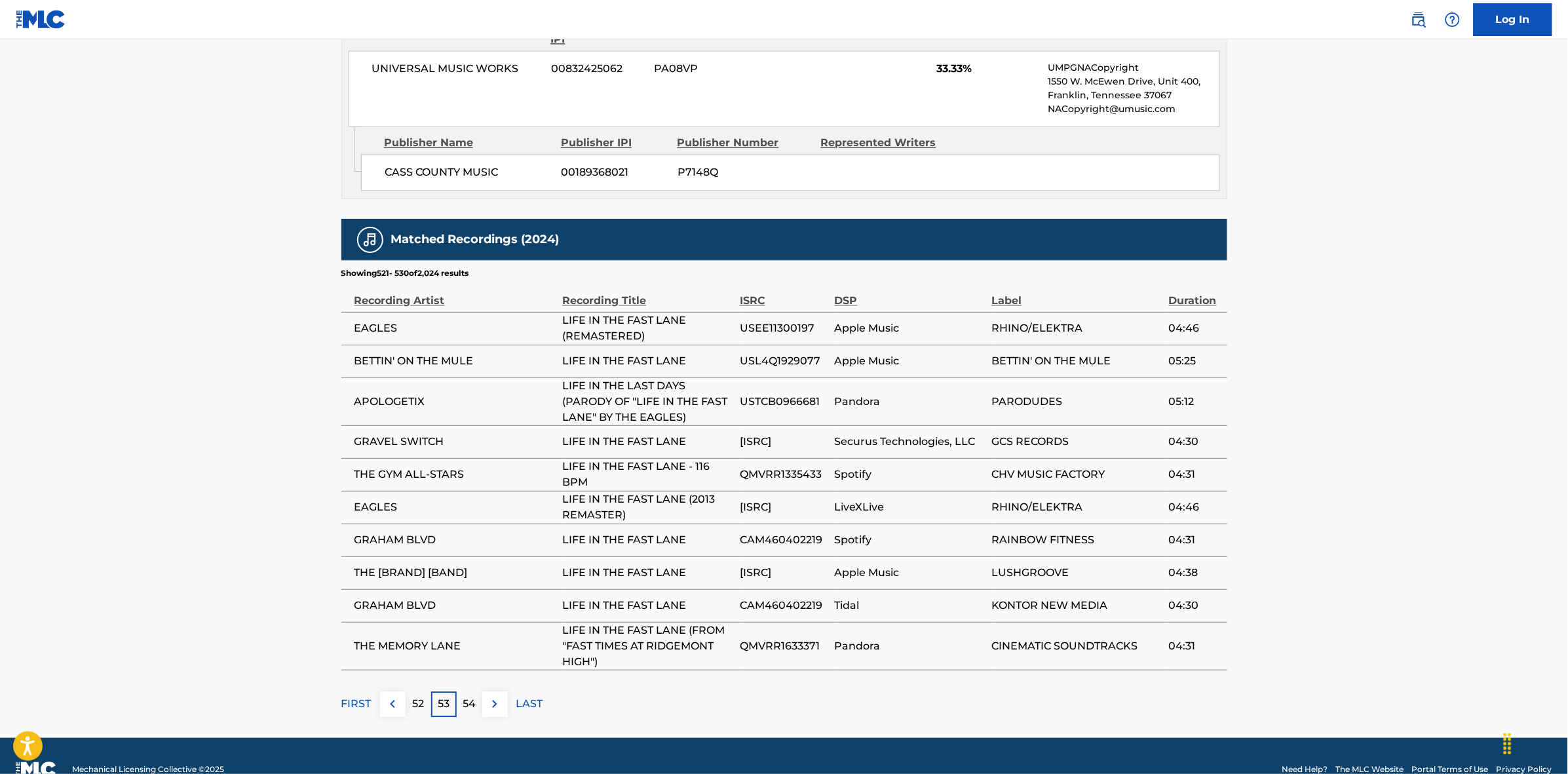 click at bounding box center (495, 704) 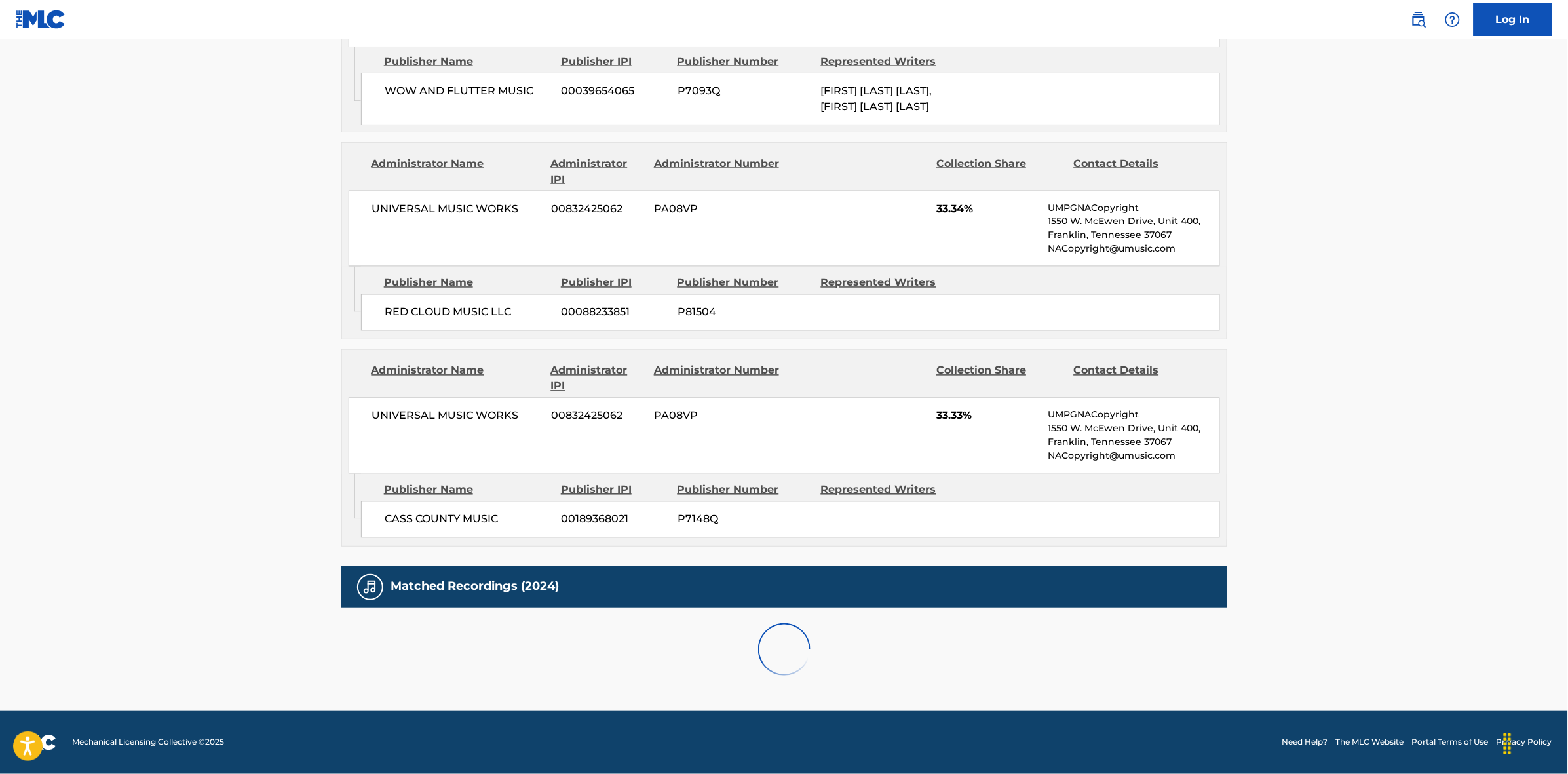 scroll, scrollTop: 1177, scrollLeft: 0, axis: vertical 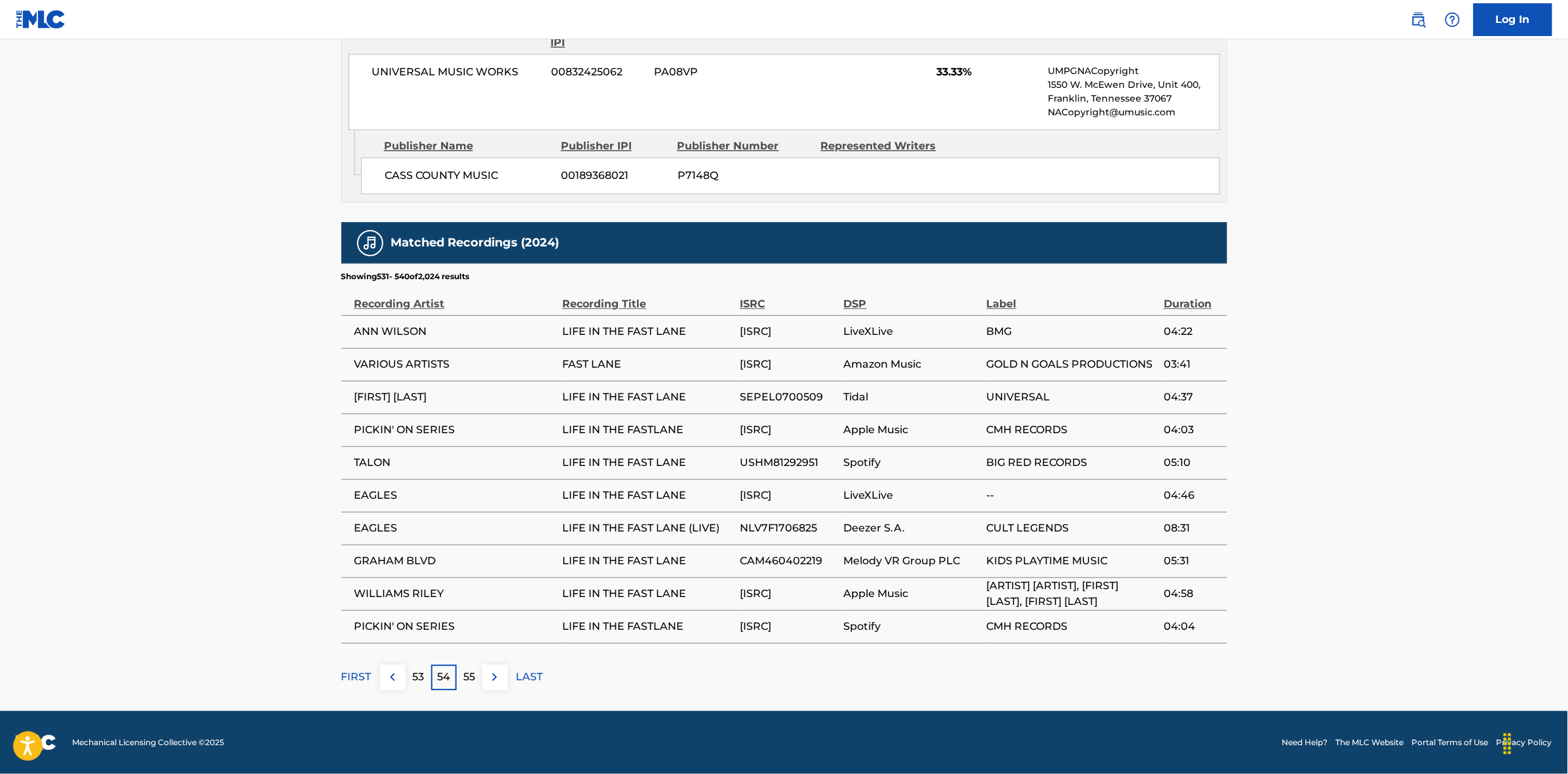 click at bounding box center [495, 677] 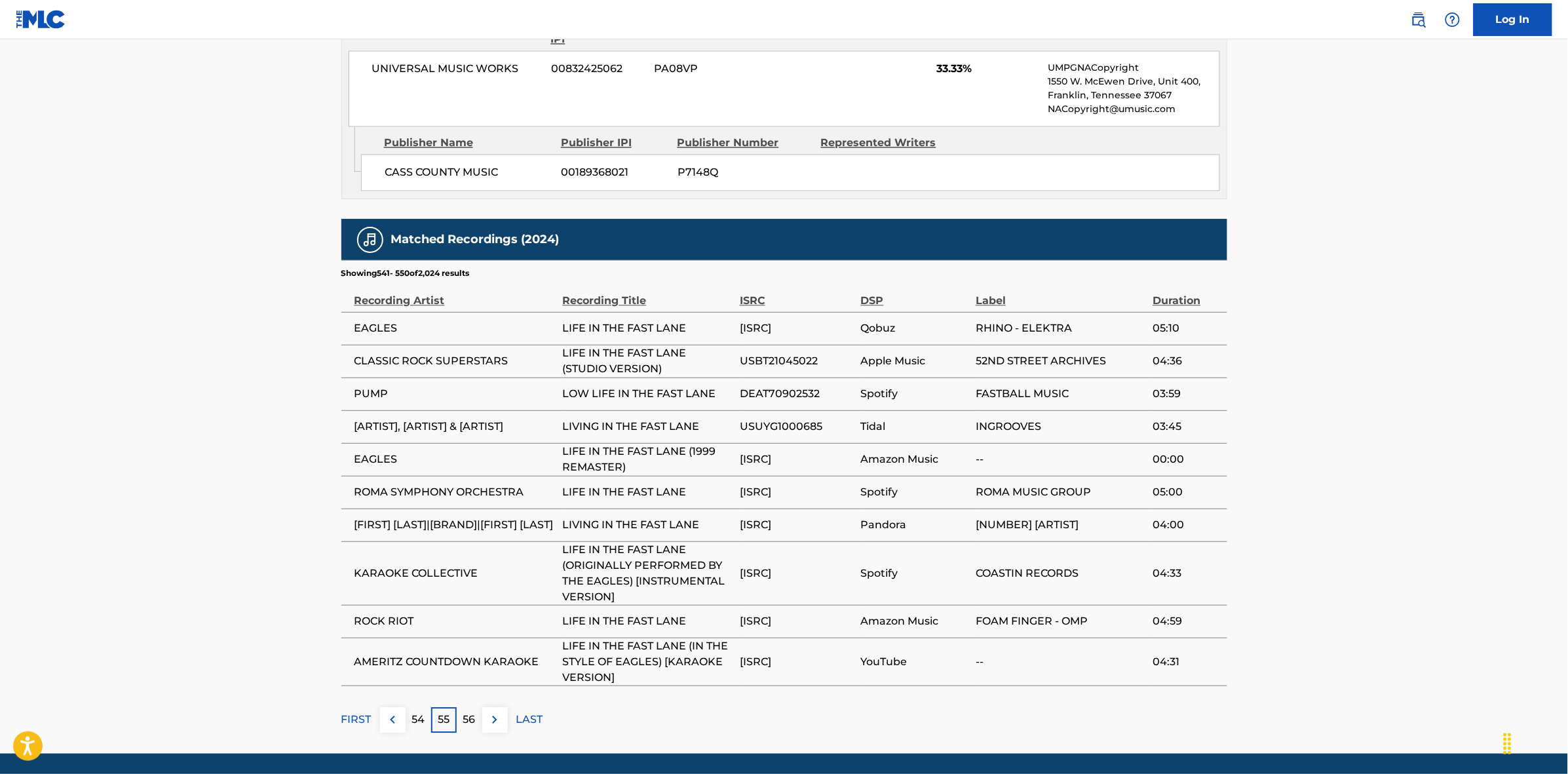 click at bounding box center (495, 720) 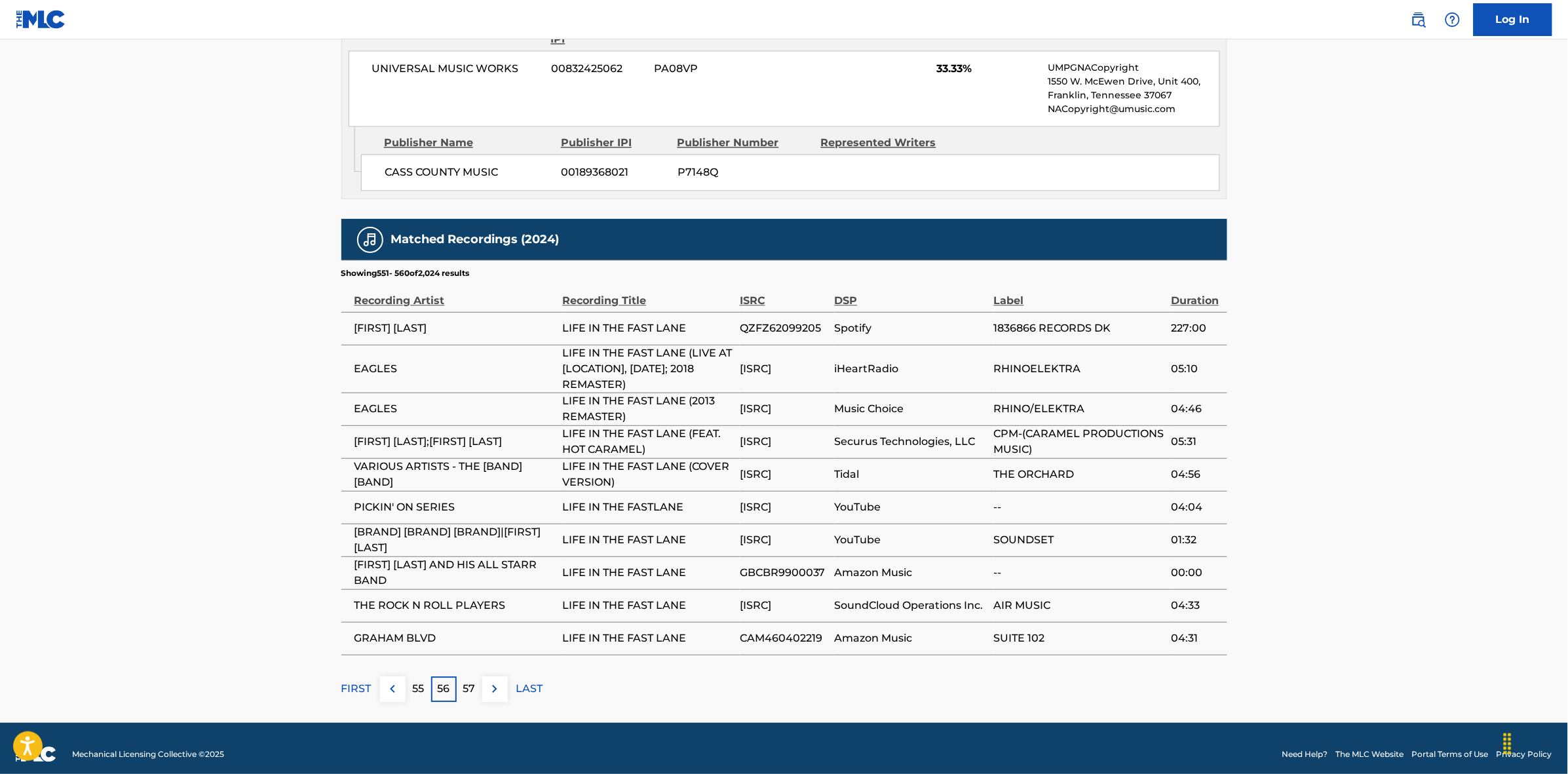 click at bounding box center (495, 689) 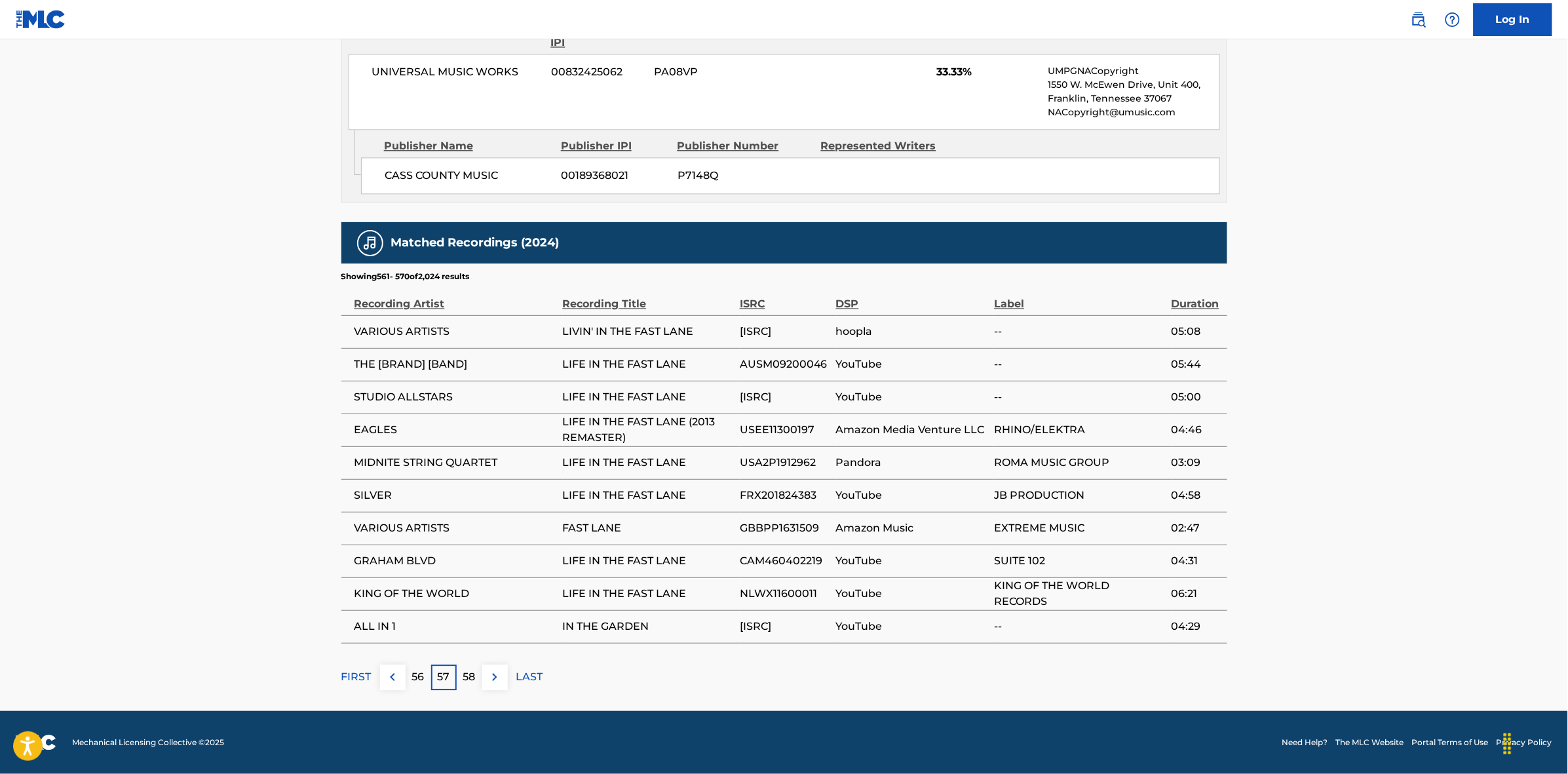click at bounding box center (495, 677) 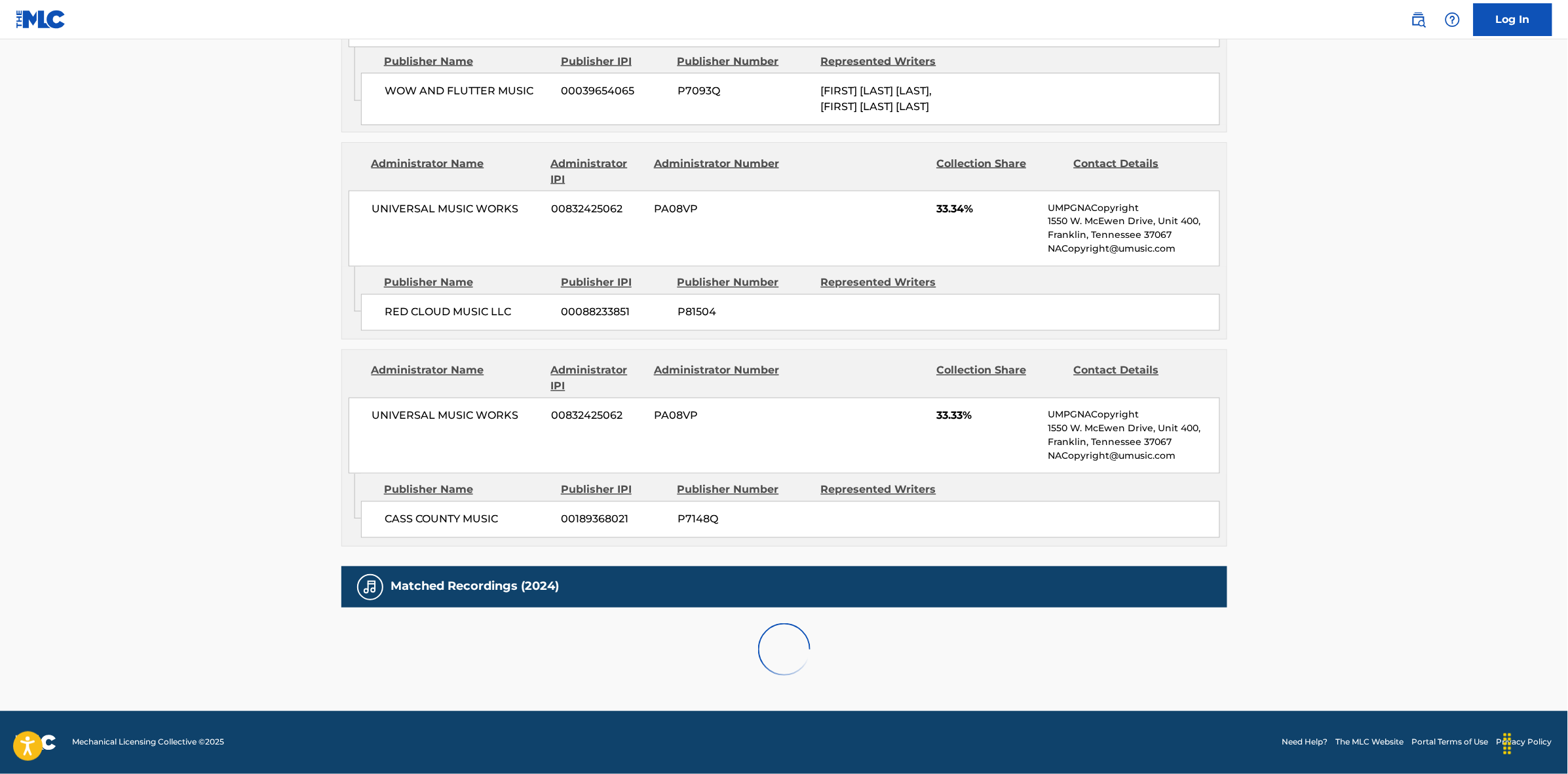 scroll, scrollTop: 1177, scrollLeft: 0, axis: vertical 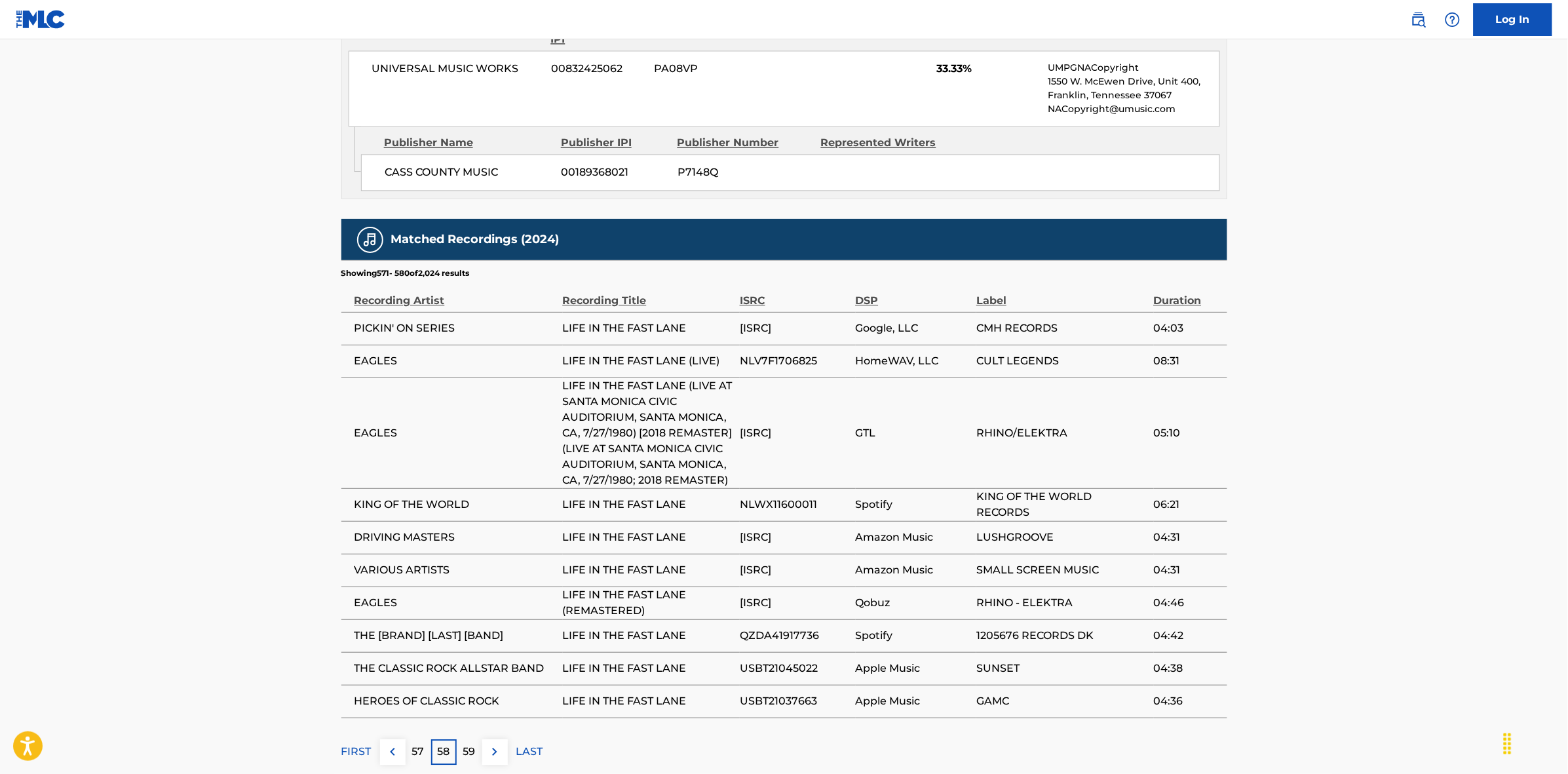 click at bounding box center [495, 752] 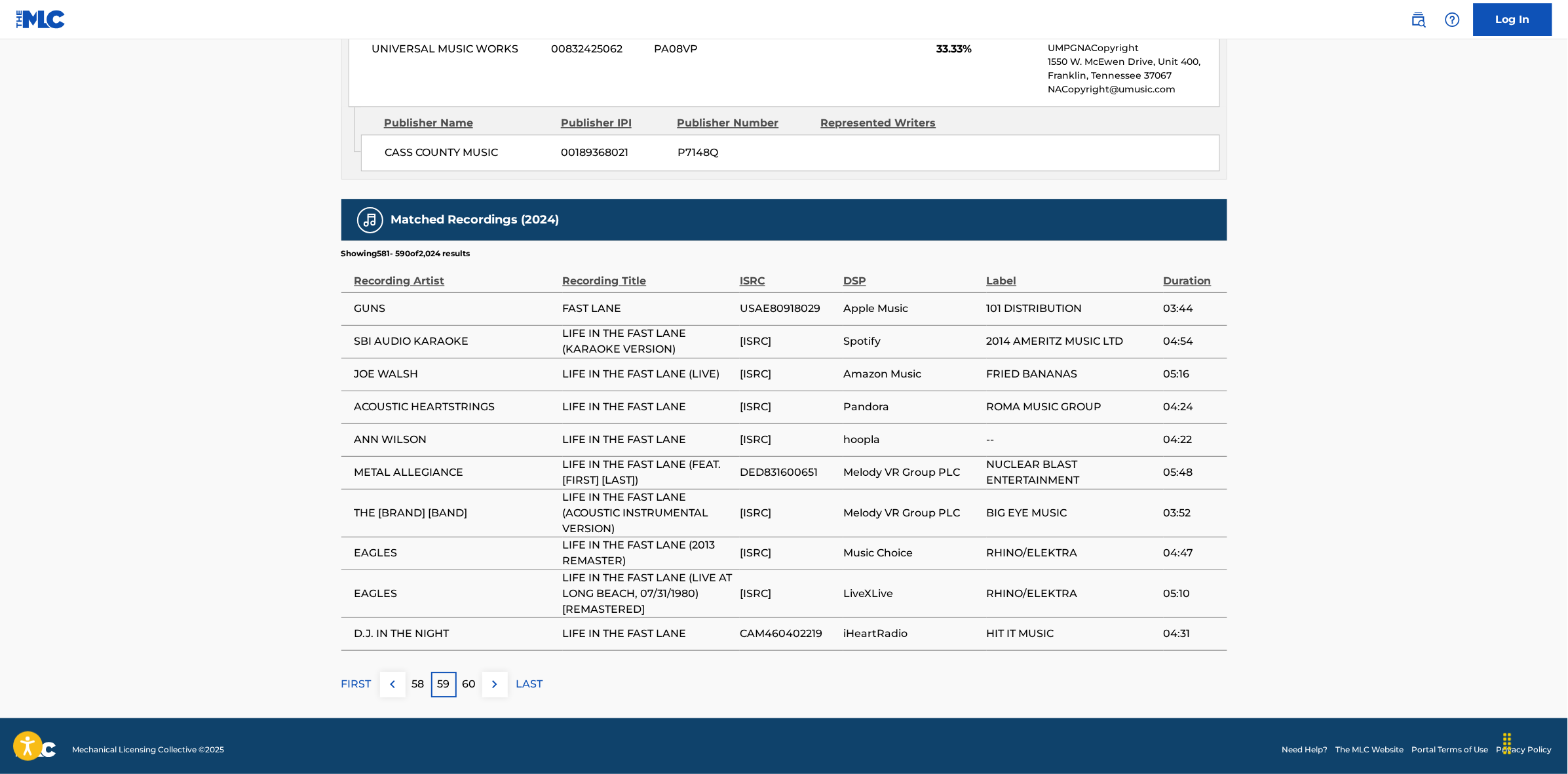 scroll, scrollTop: 1207, scrollLeft: 0, axis: vertical 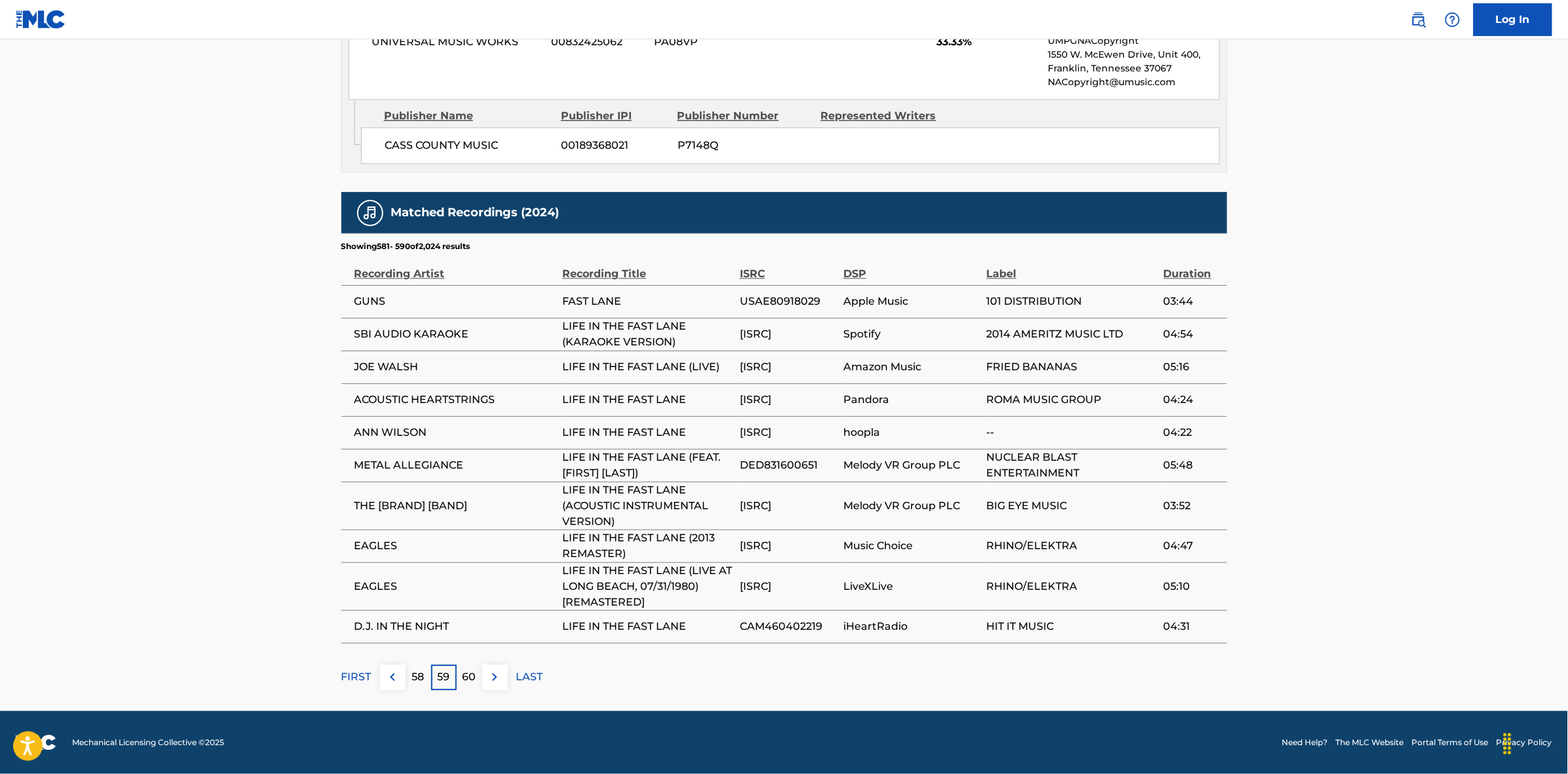 click on "60" at bounding box center (469, 677) 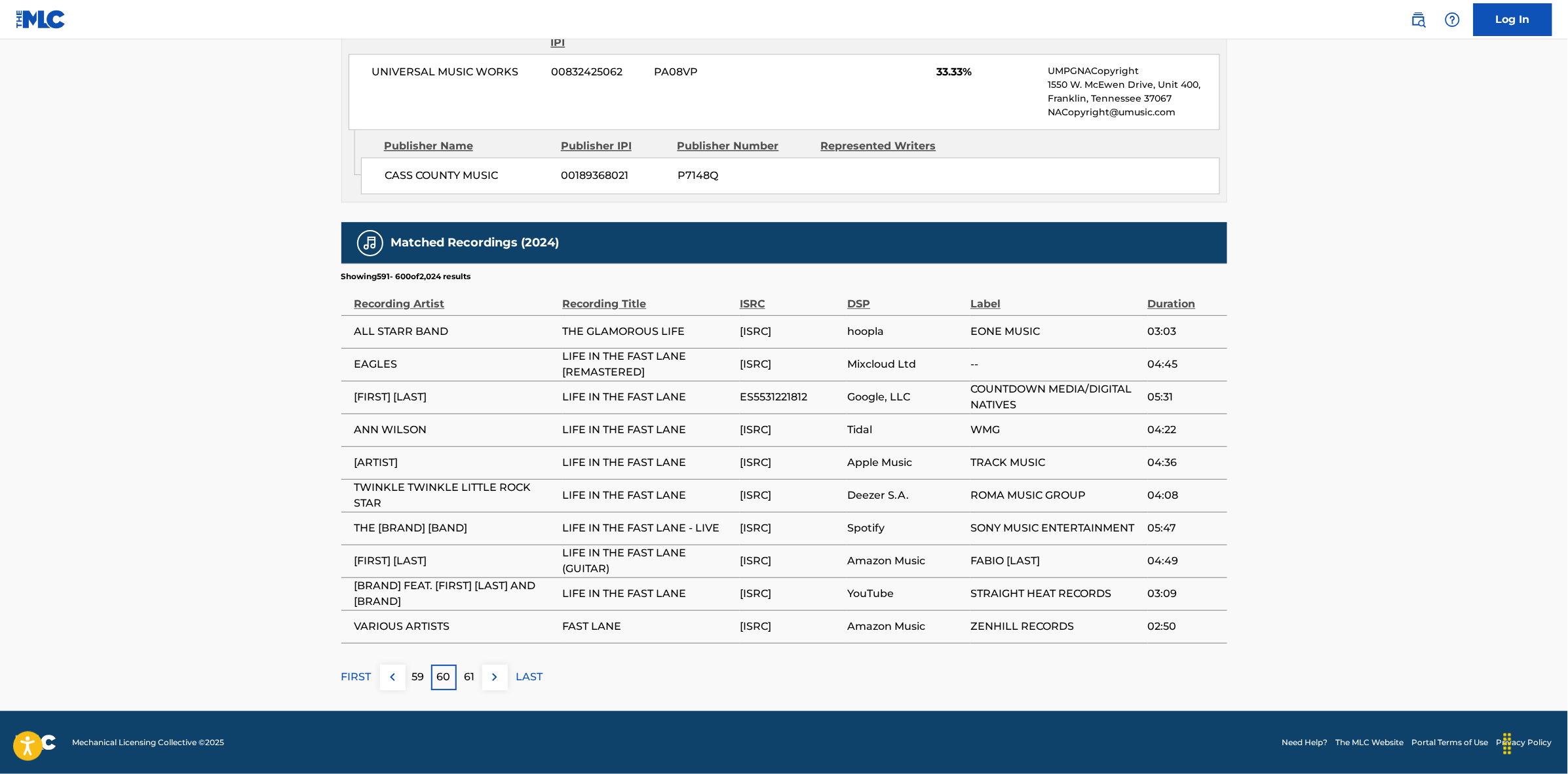 click at bounding box center [495, 677] 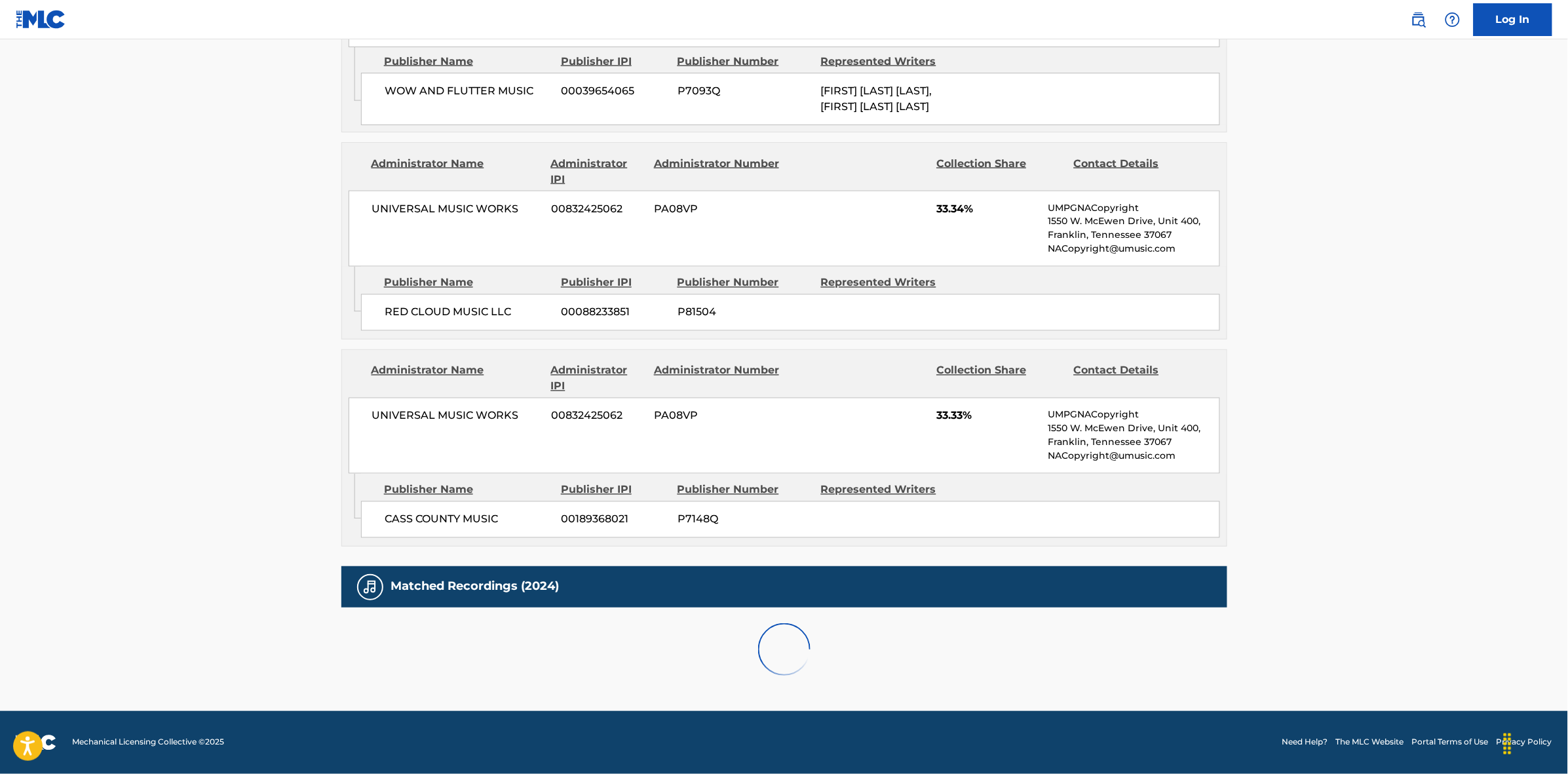 scroll, scrollTop: 1177, scrollLeft: 0, axis: vertical 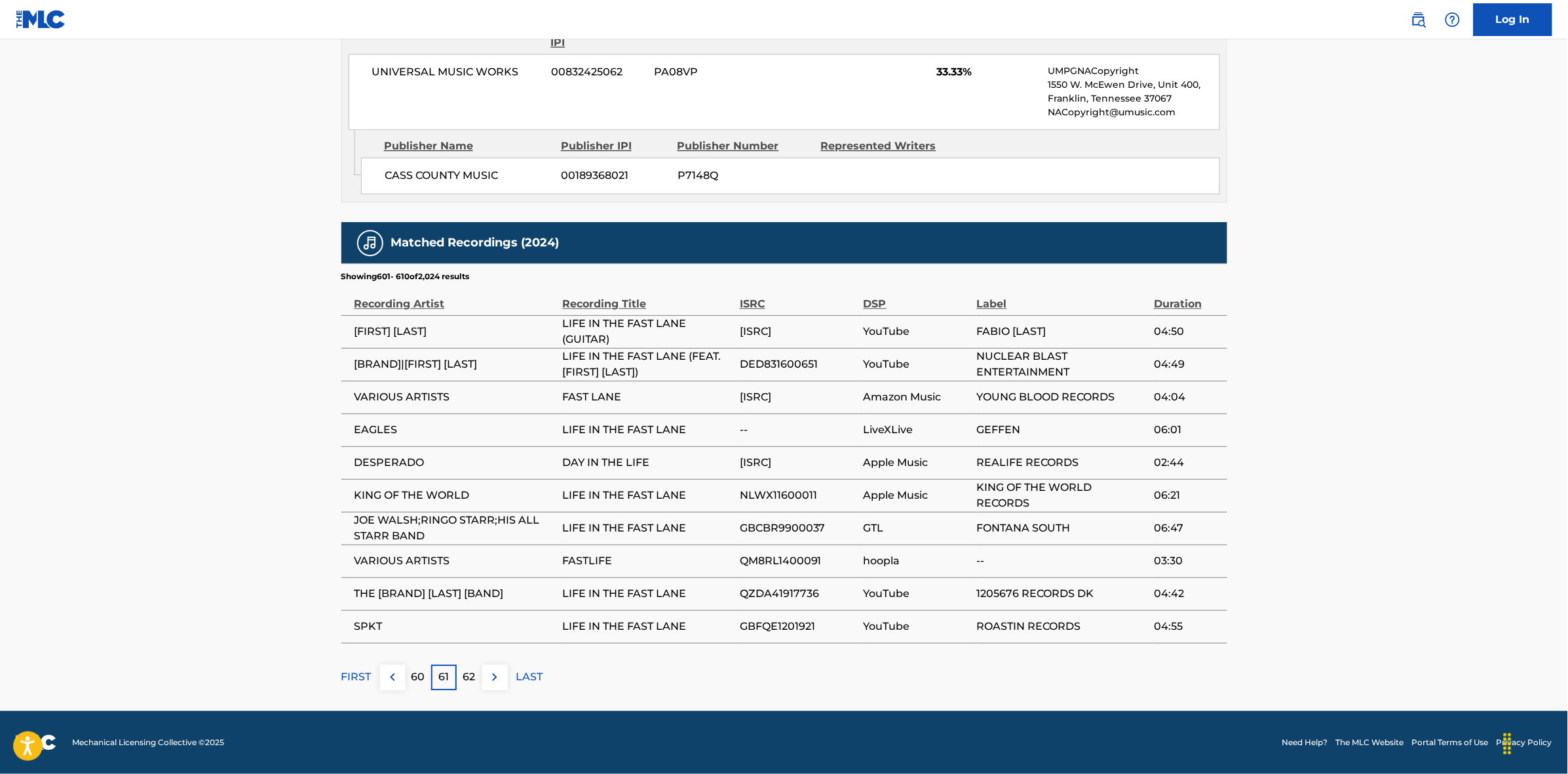 click at bounding box center [495, 677] 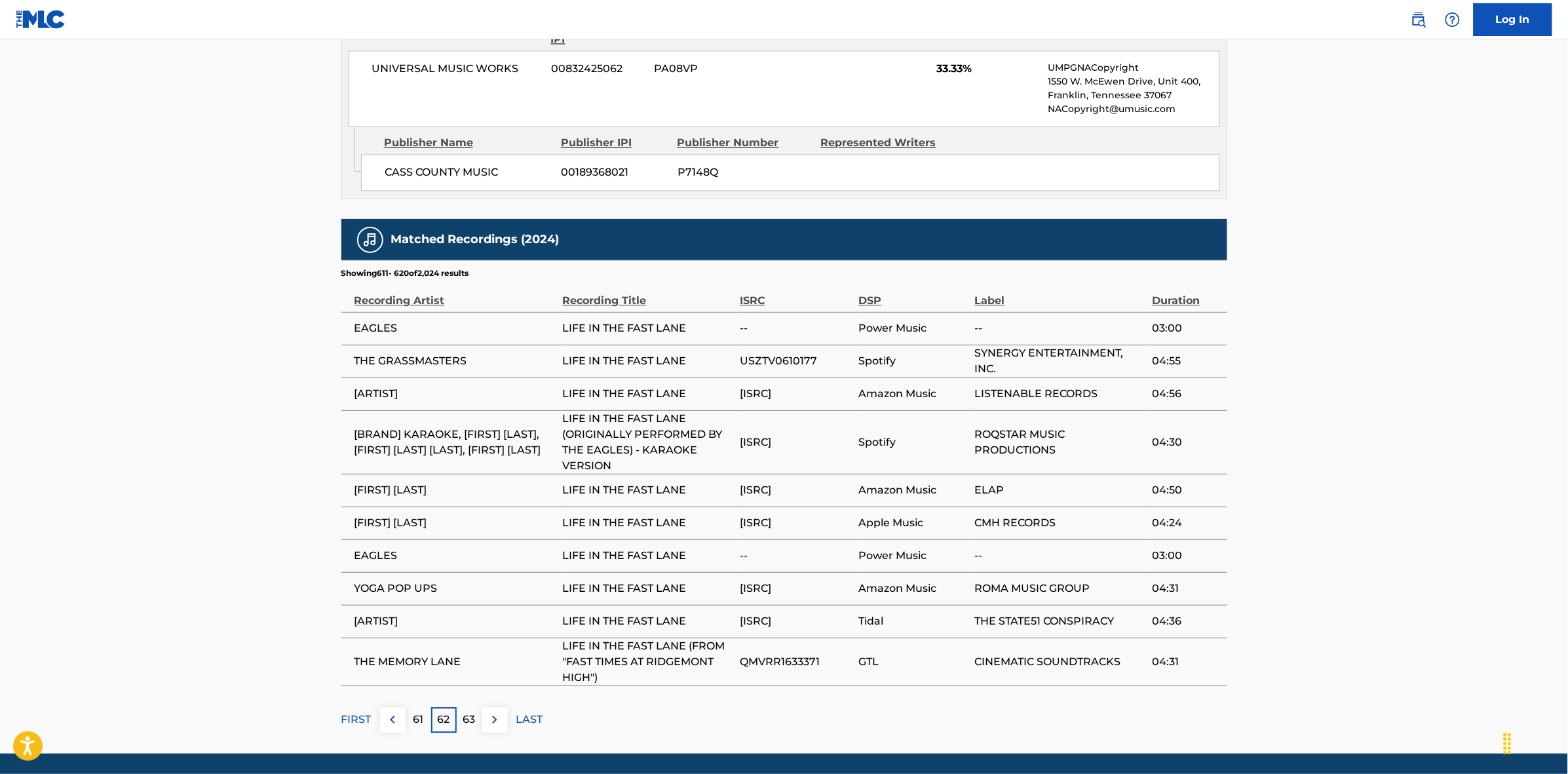 click on "63" at bounding box center (469, 720) 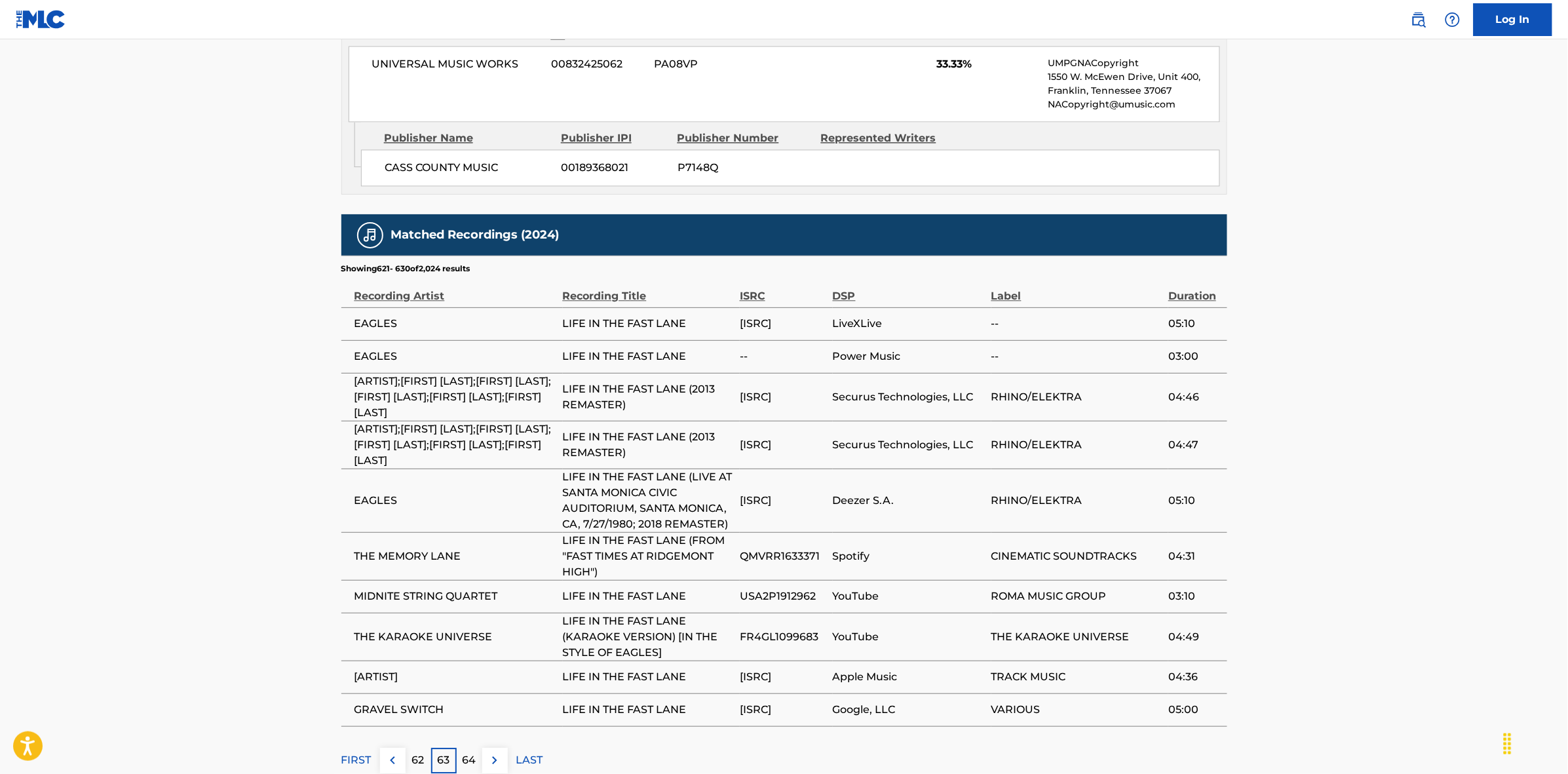 scroll, scrollTop: 1269, scrollLeft: 0, axis: vertical 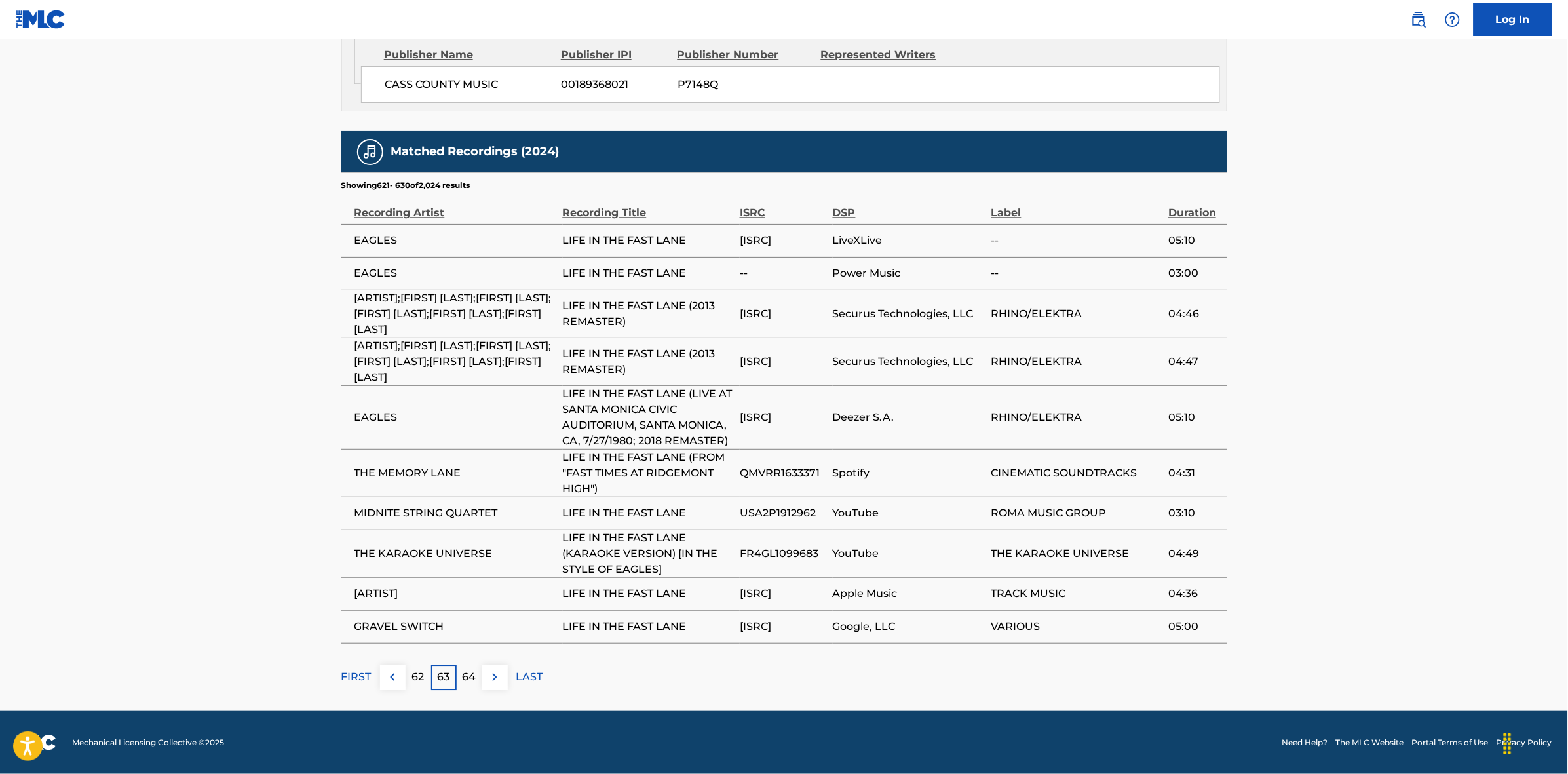 click on "64" at bounding box center (469, 677) 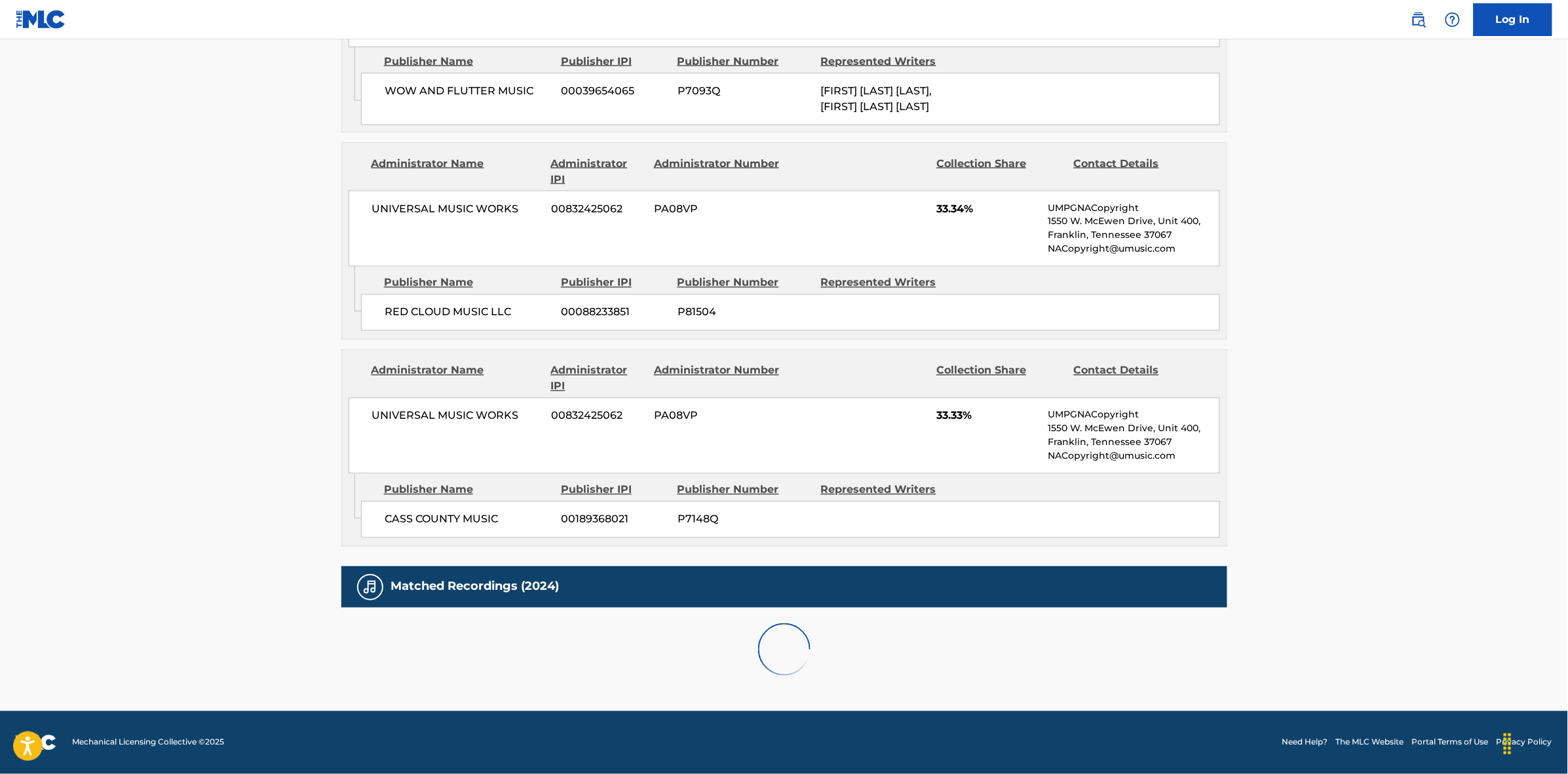 scroll, scrollTop: 1177, scrollLeft: 0, axis: vertical 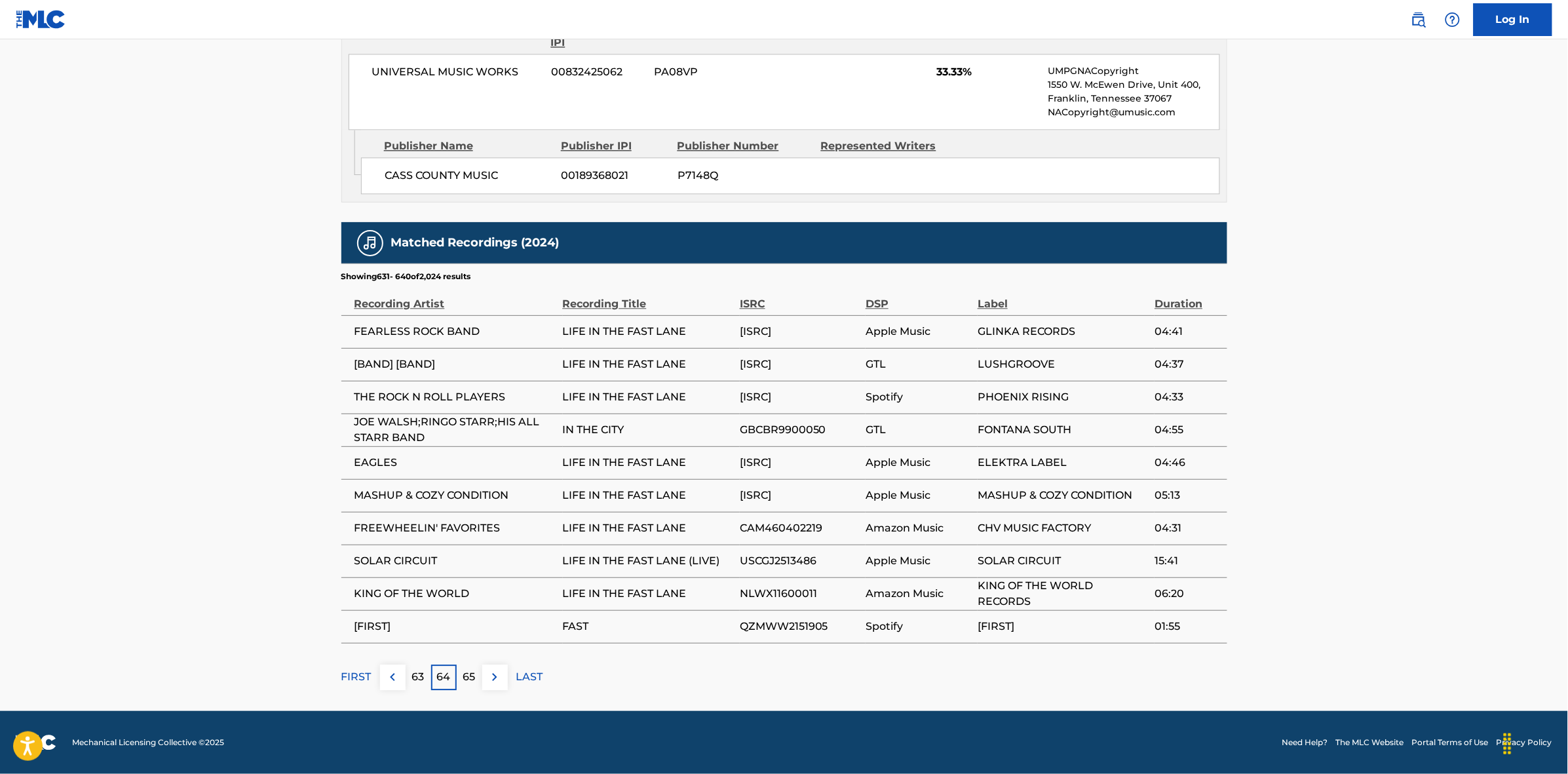 click at bounding box center [495, 677] 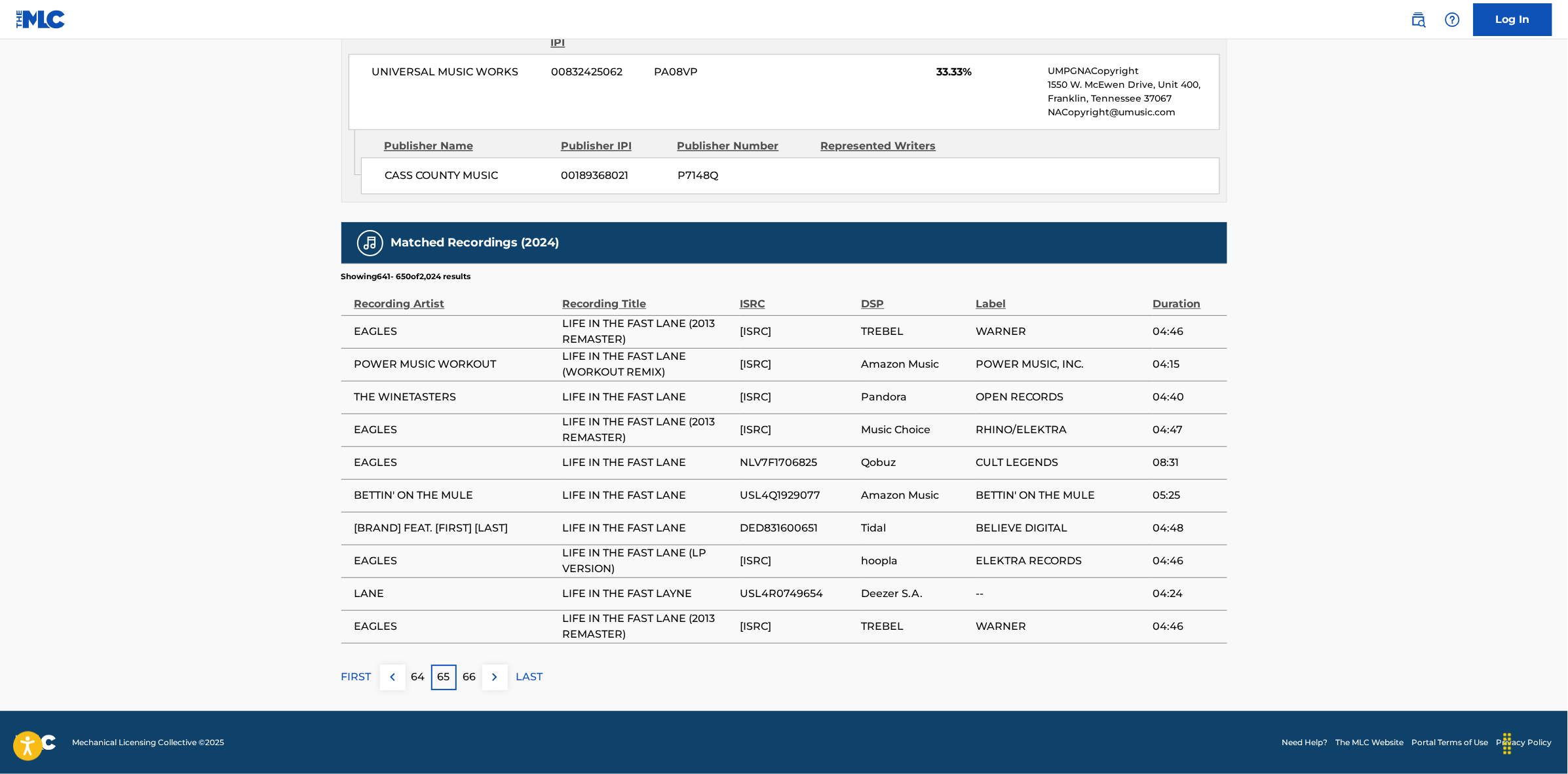 click at bounding box center (495, 677) 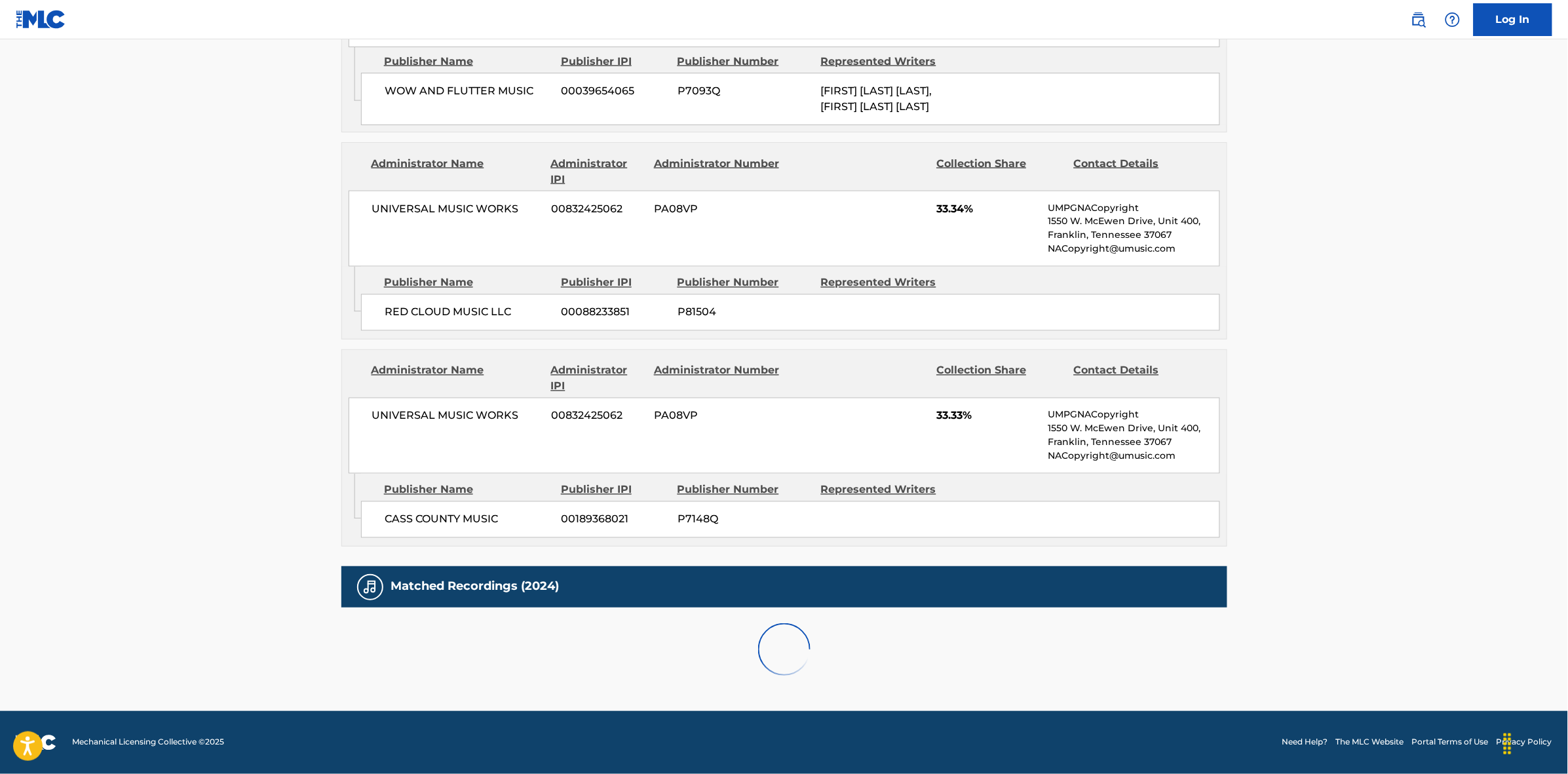 scroll, scrollTop: 1177, scrollLeft: 0, axis: vertical 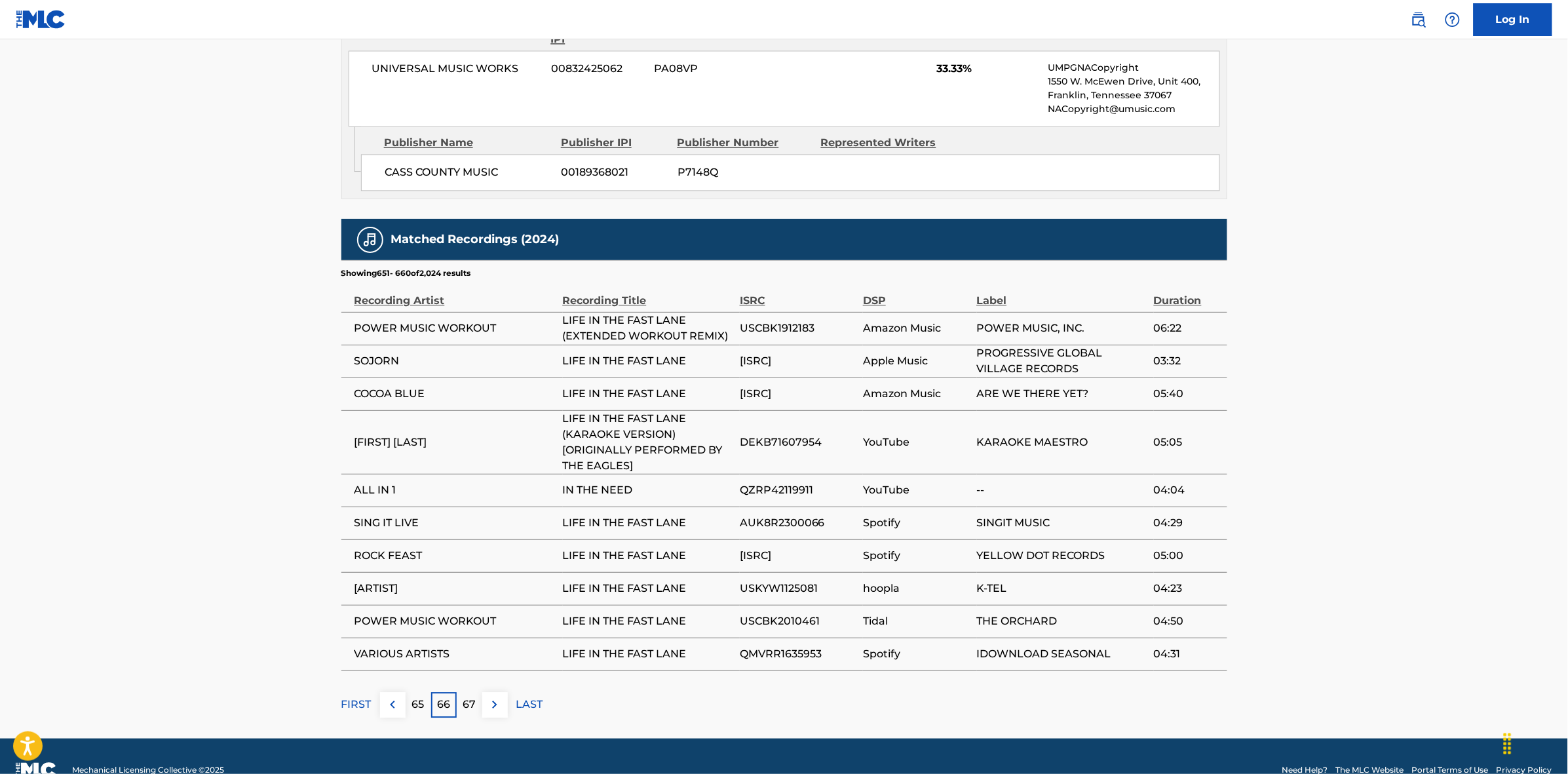 click at bounding box center (495, 705) 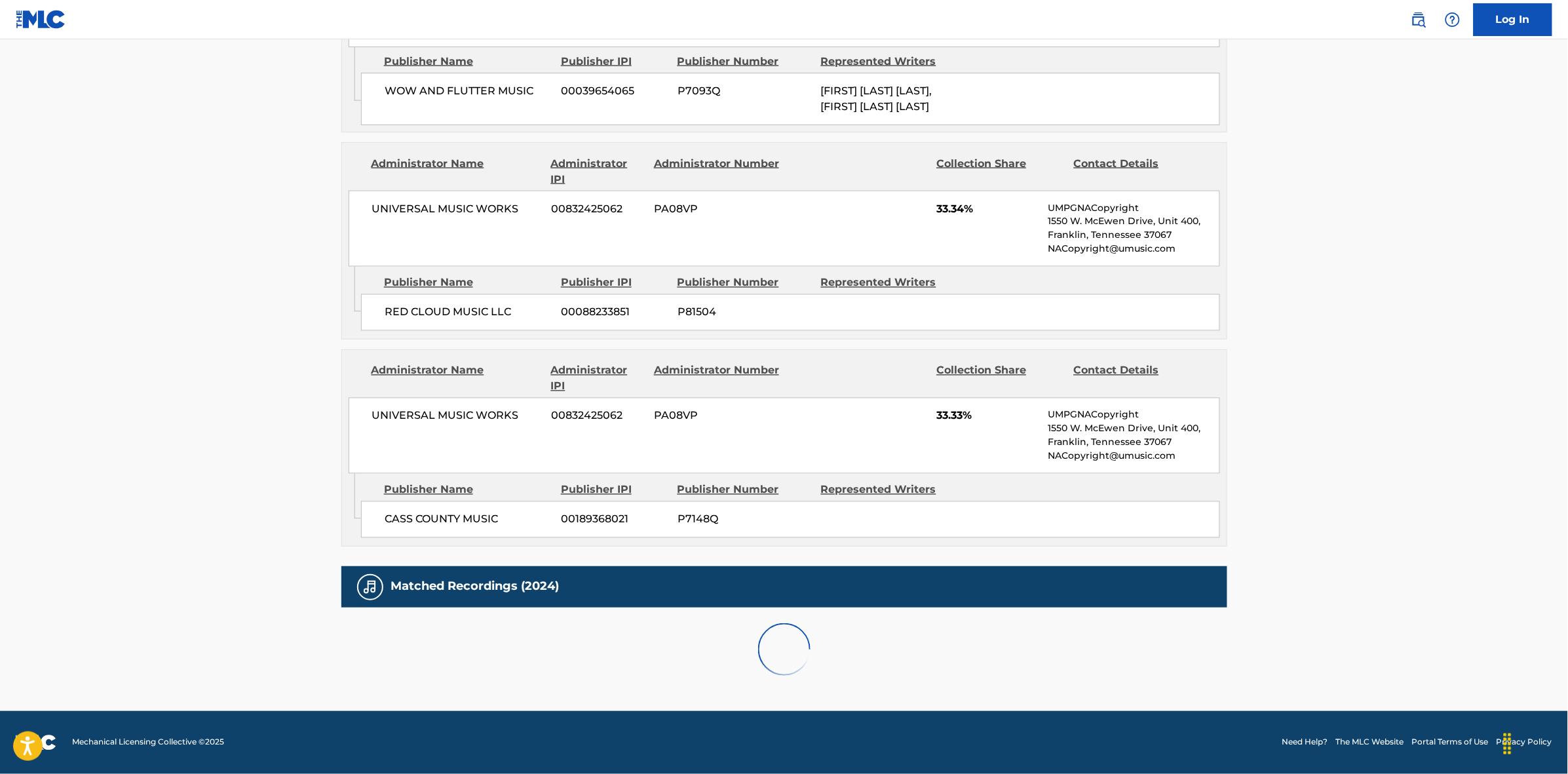 scroll, scrollTop: 1177, scrollLeft: 0, axis: vertical 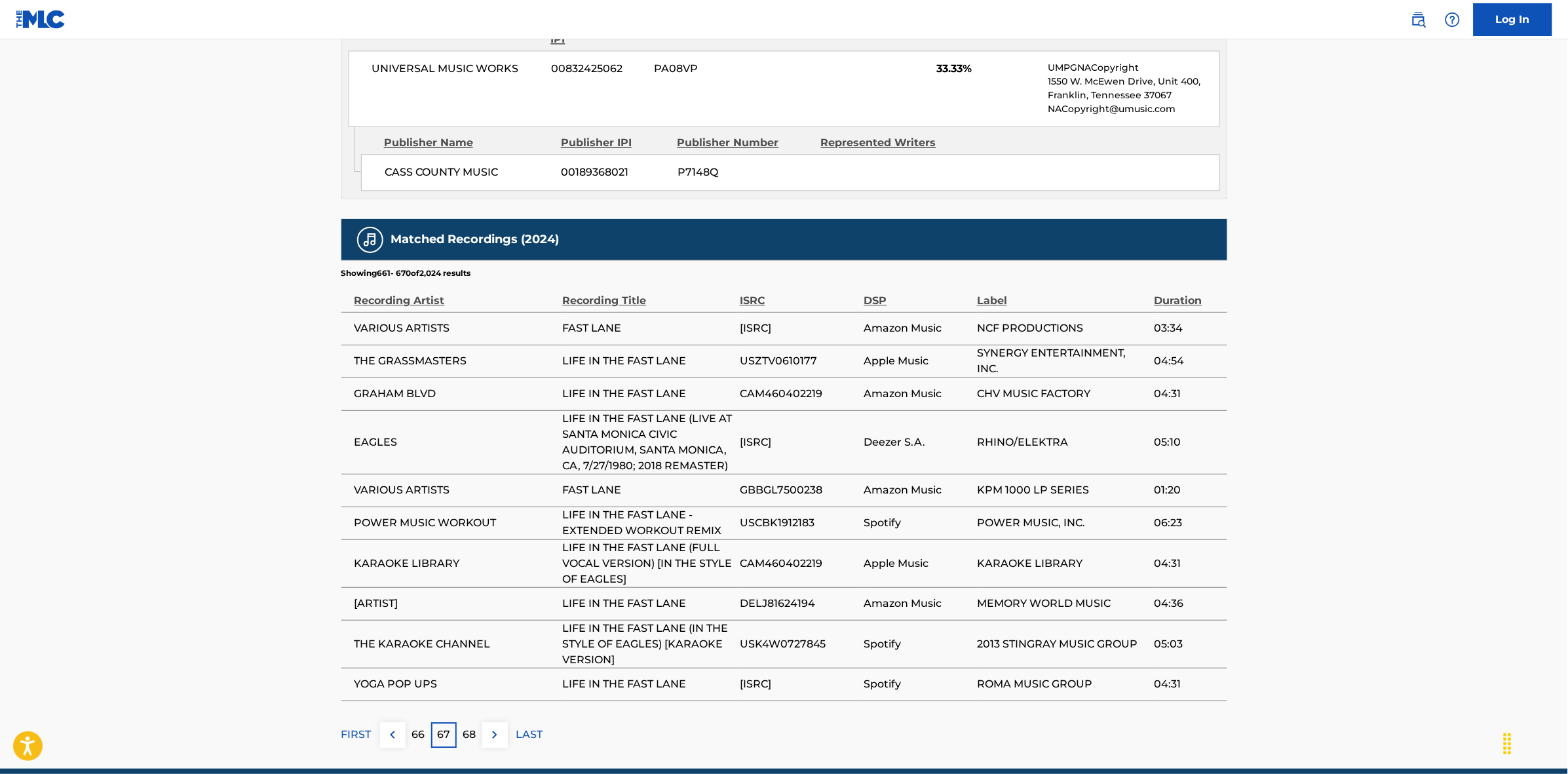 click at bounding box center [495, 735] 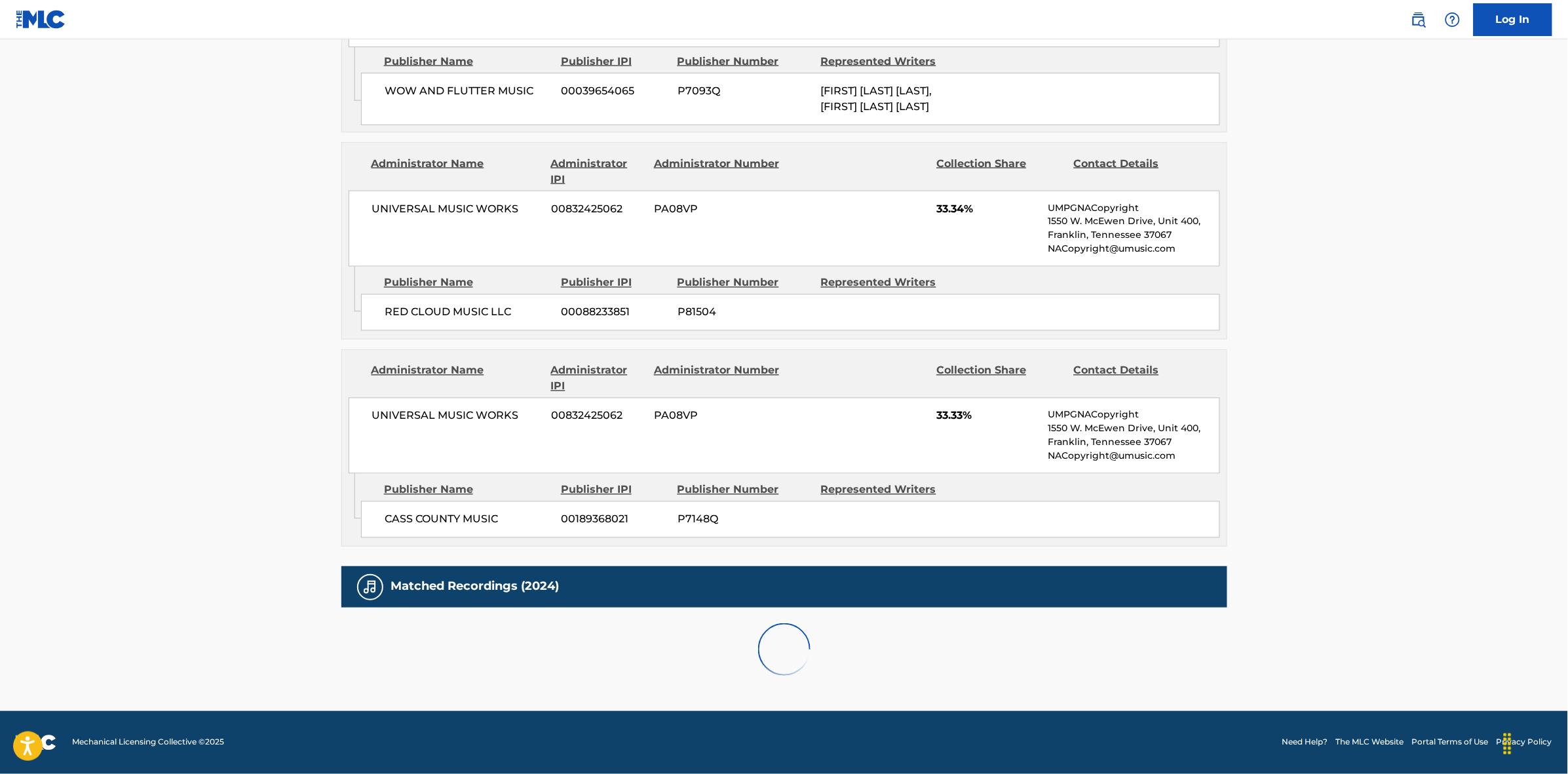 scroll, scrollTop: 1177, scrollLeft: 0, axis: vertical 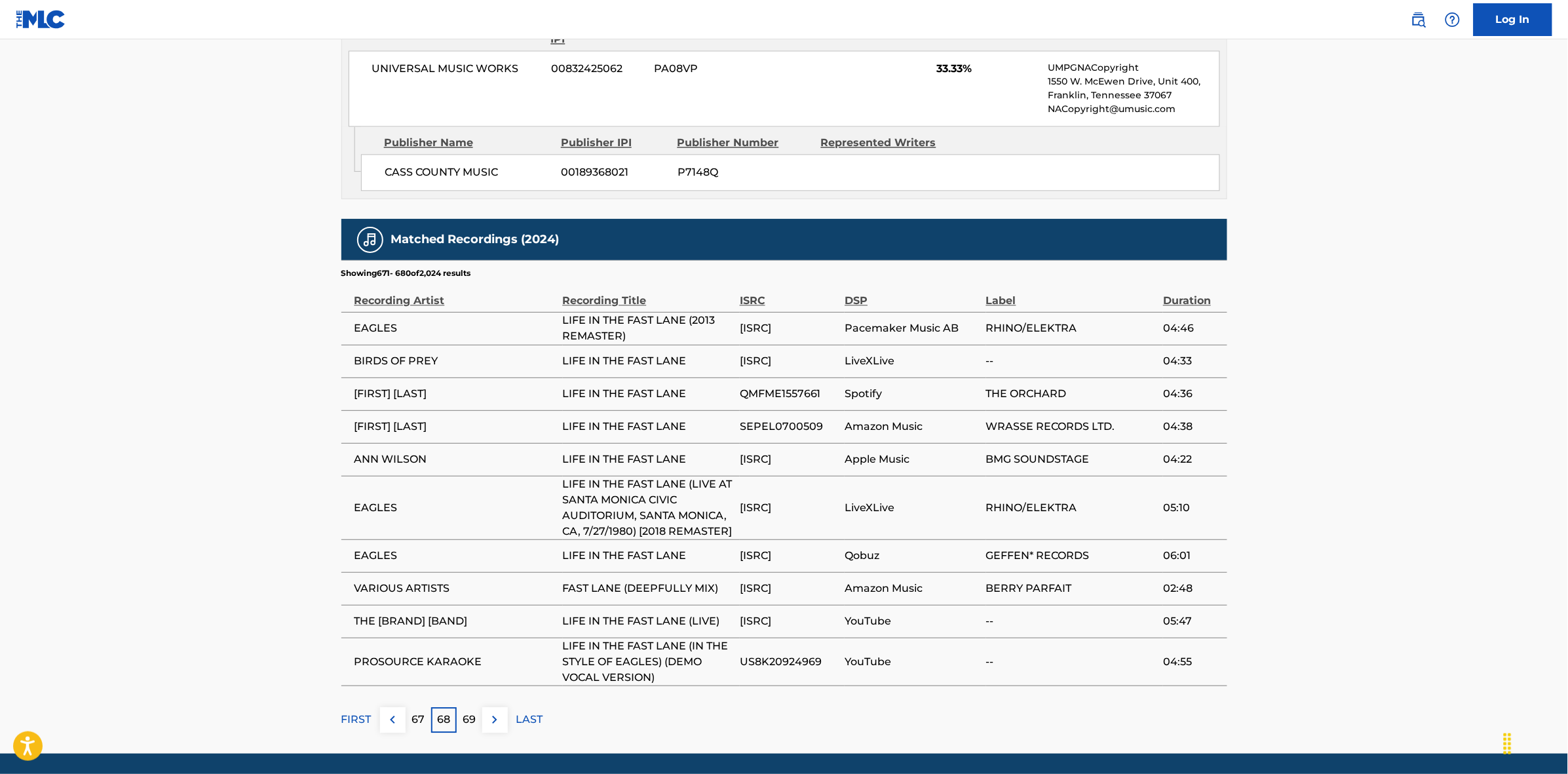 click at bounding box center (495, 720) 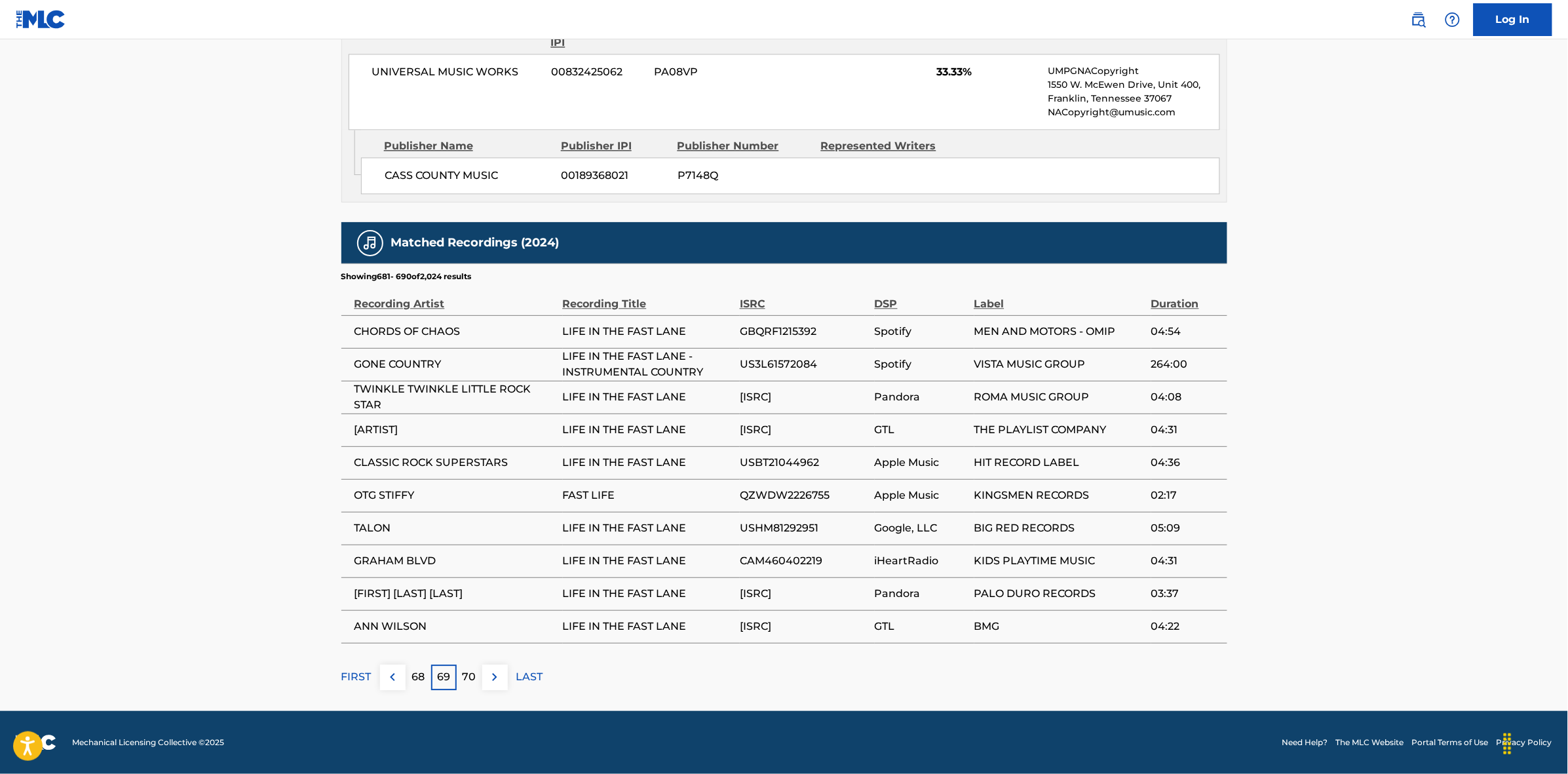 click at bounding box center [495, 677] 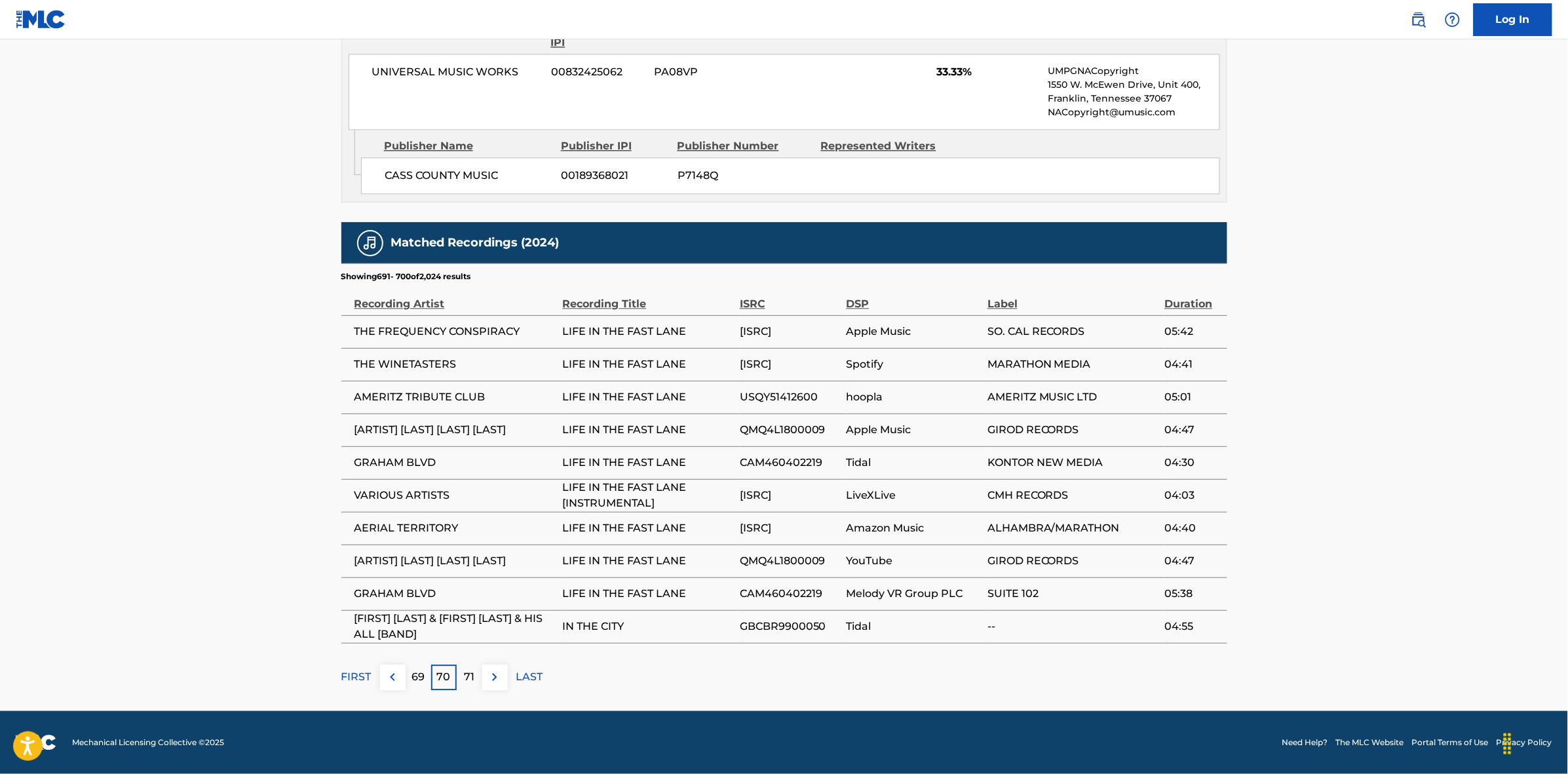 click at bounding box center (495, 677) 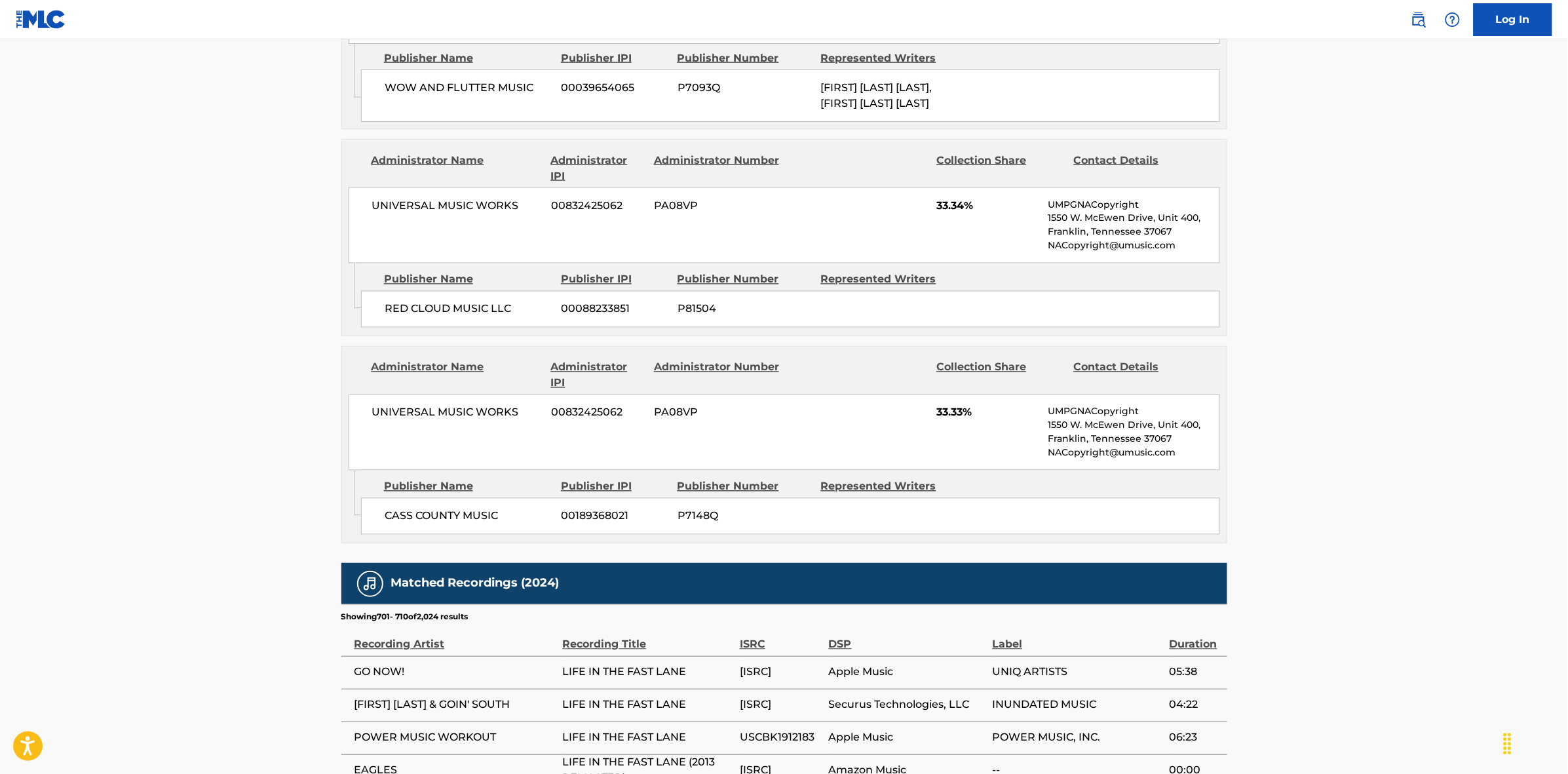 scroll, scrollTop: 1177, scrollLeft: 0, axis: vertical 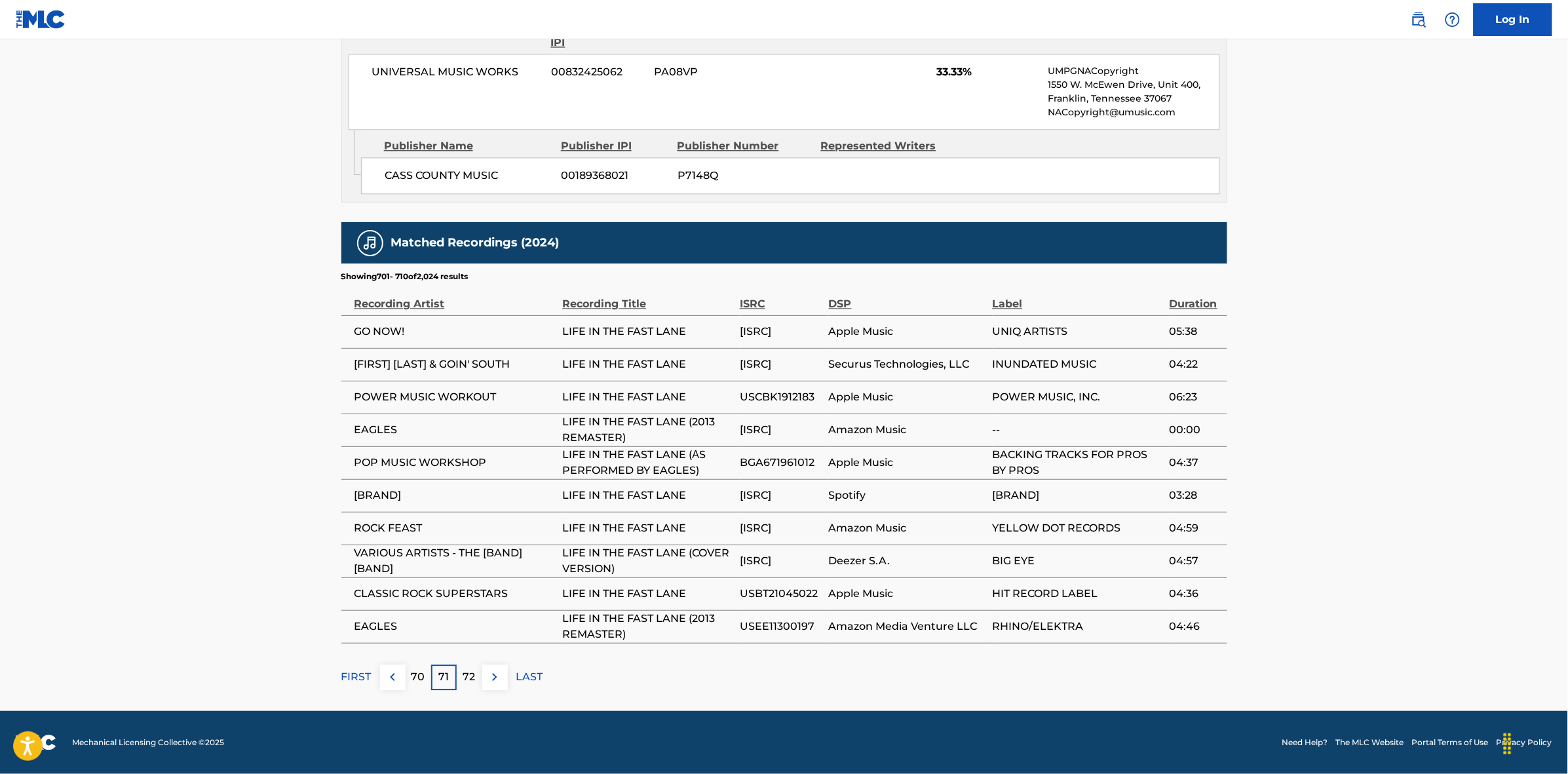 click at bounding box center [495, 677] 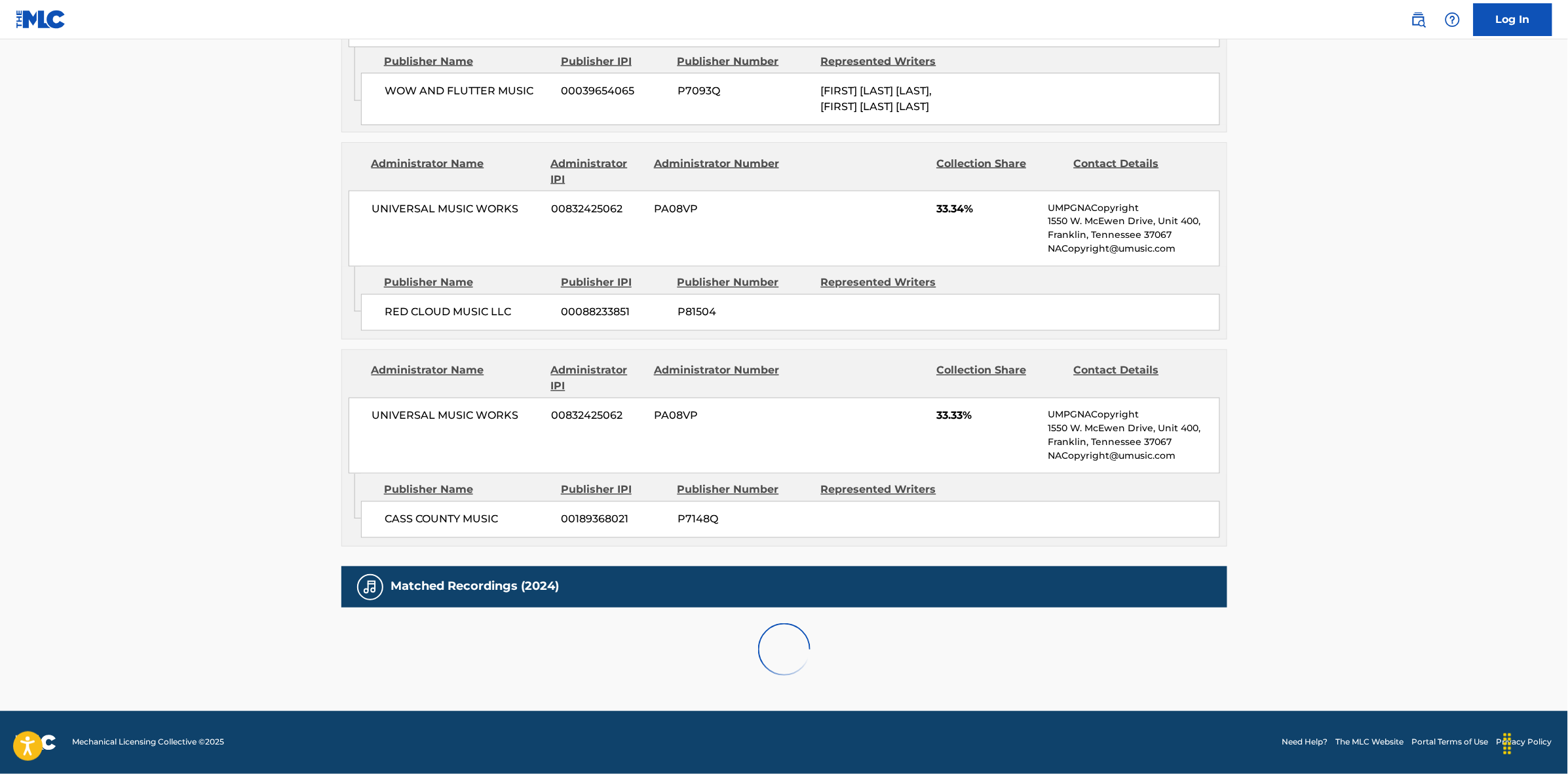 scroll, scrollTop: 1177, scrollLeft: 0, axis: vertical 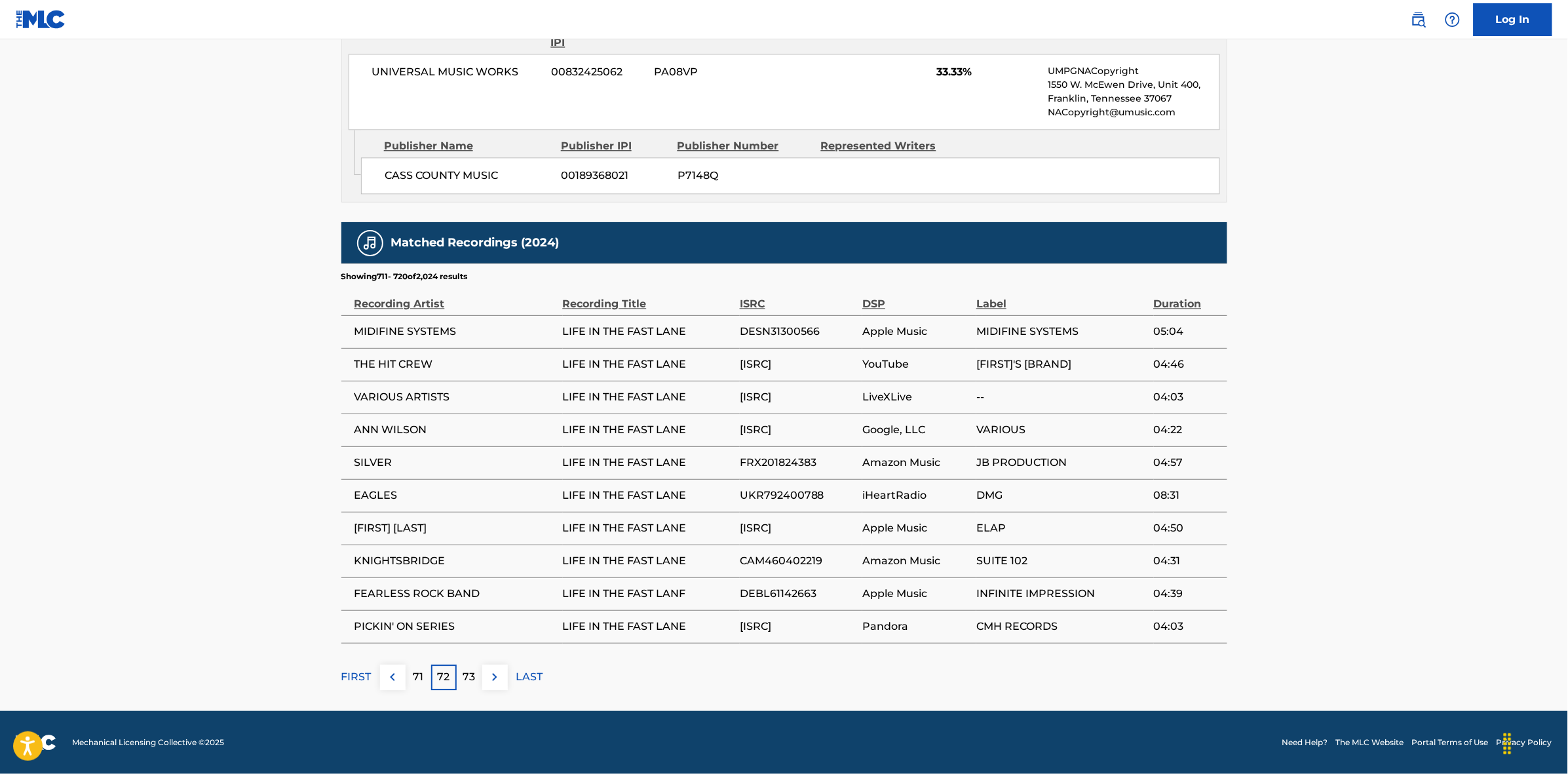 click at bounding box center (495, 677) 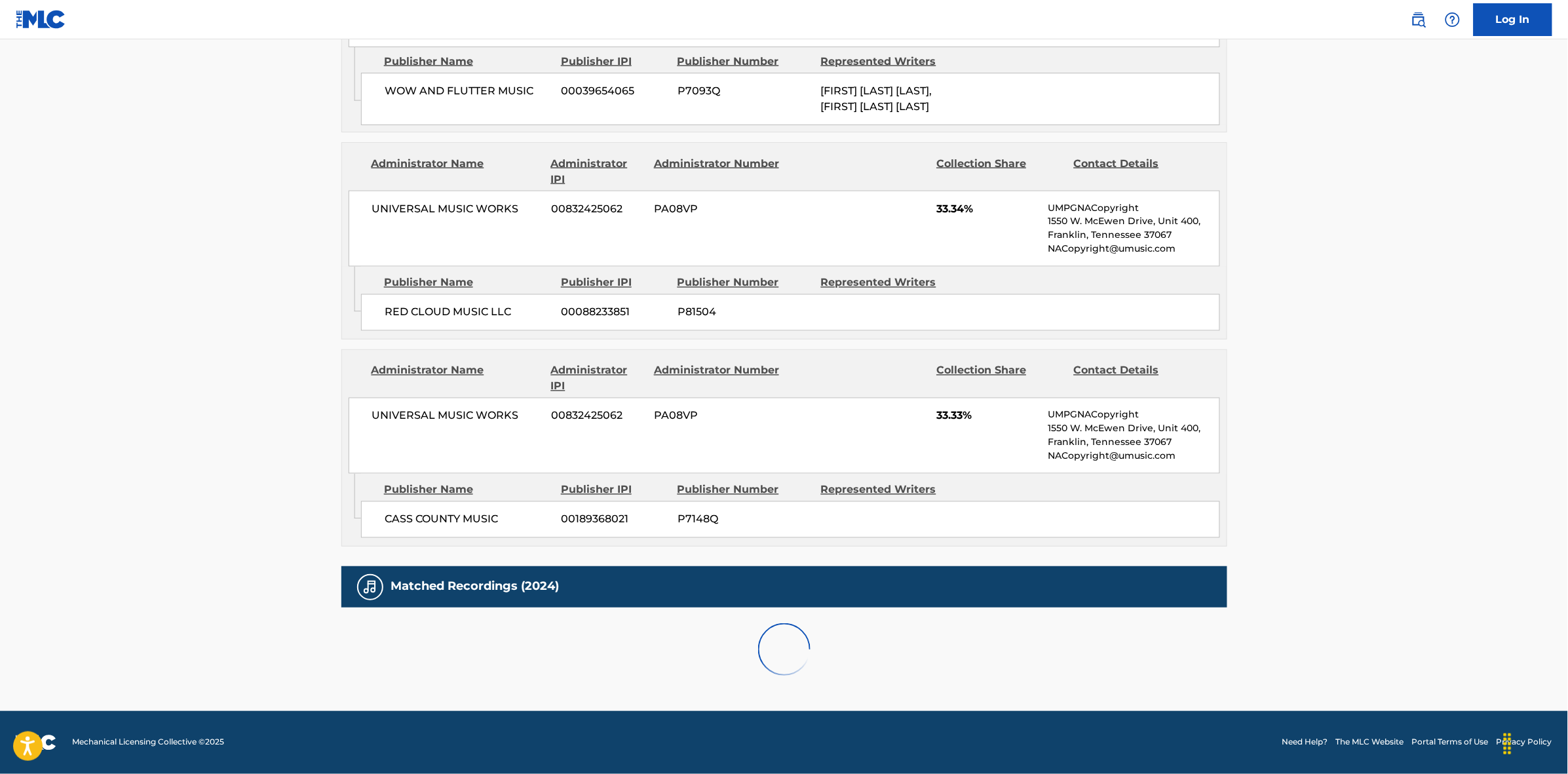 scroll, scrollTop: 1177, scrollLeft: 0, axis: vertical 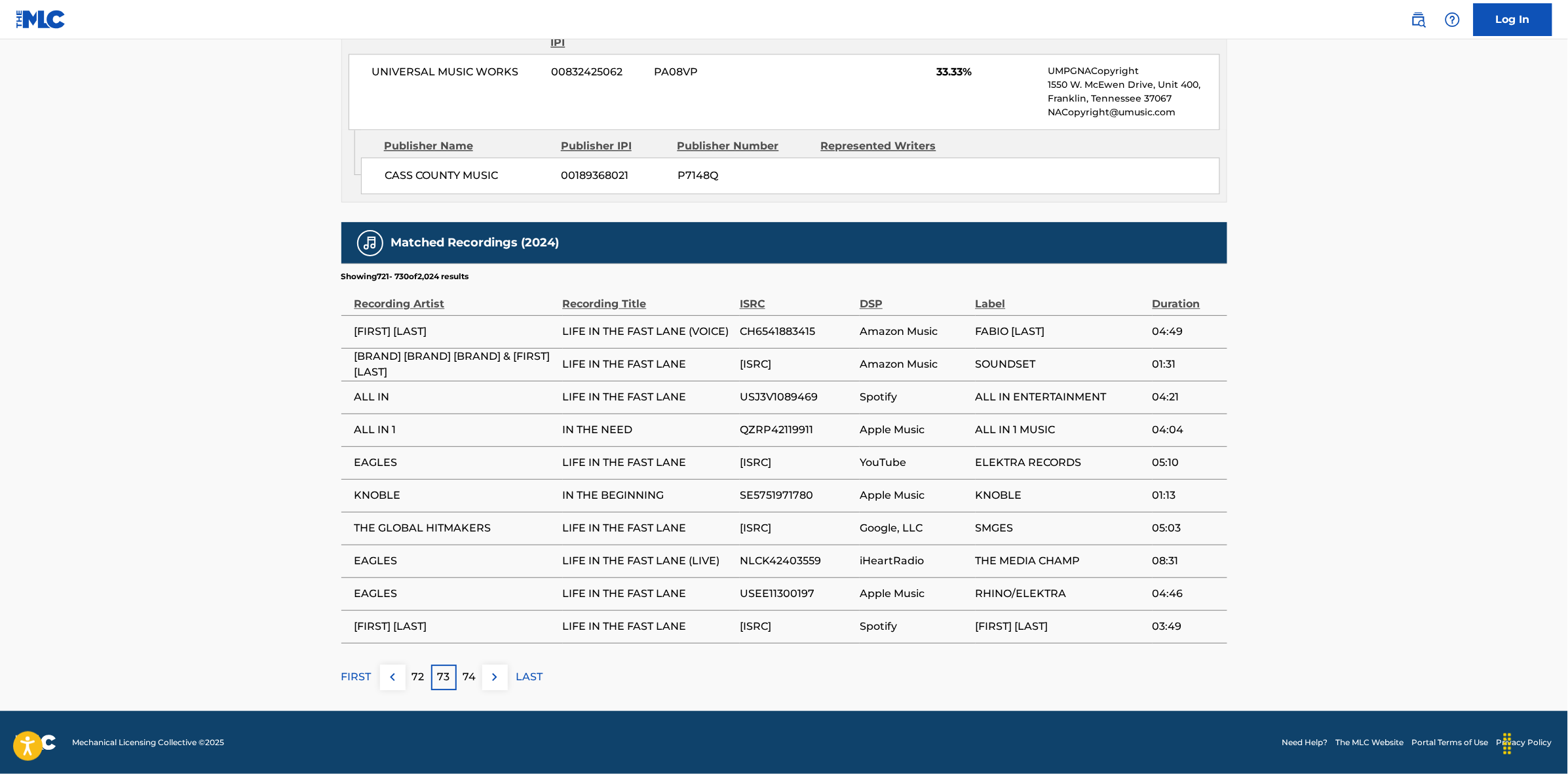 click at bounding box center [495, 677] 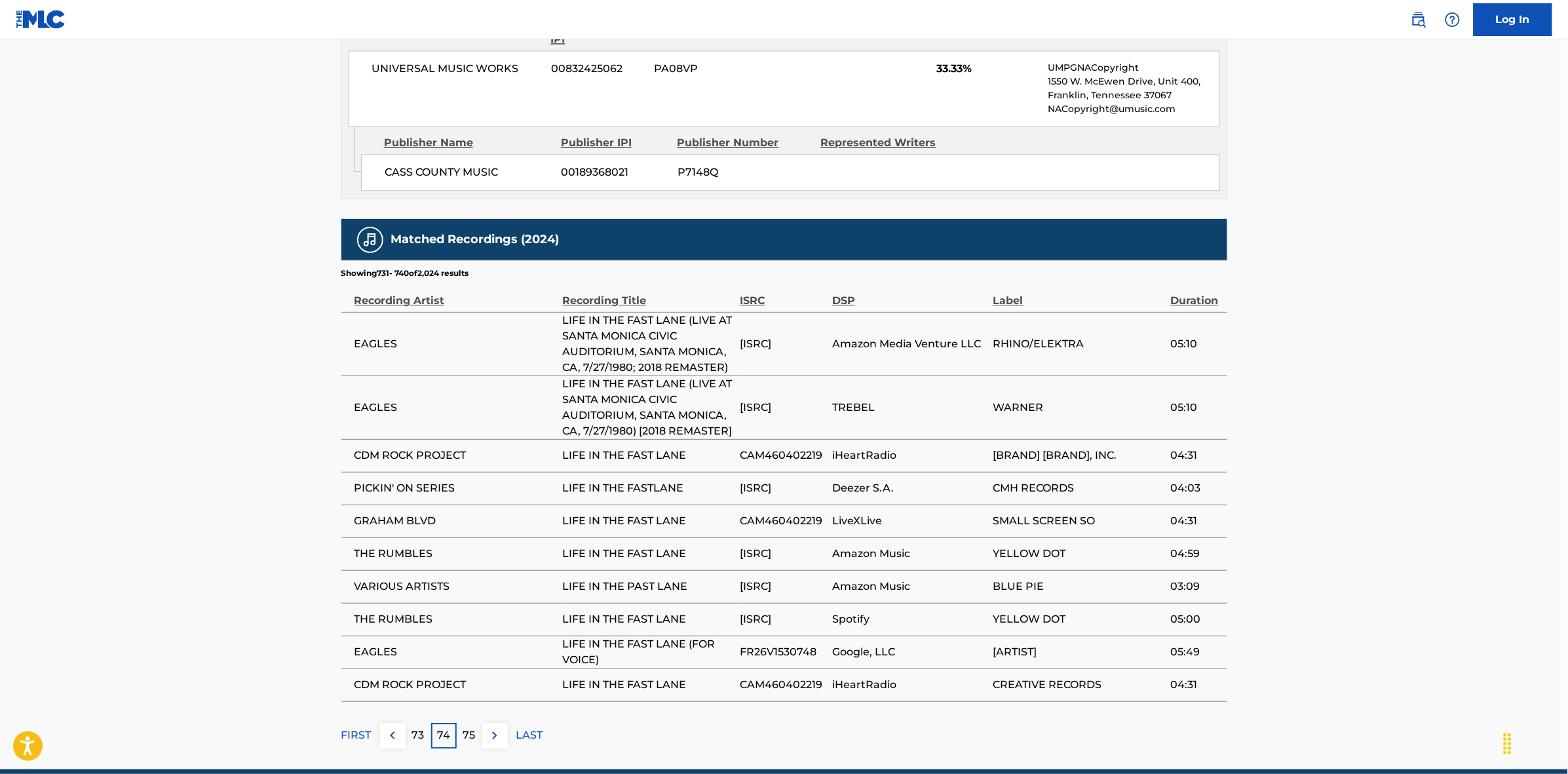 click at bounding box center (495, 735) 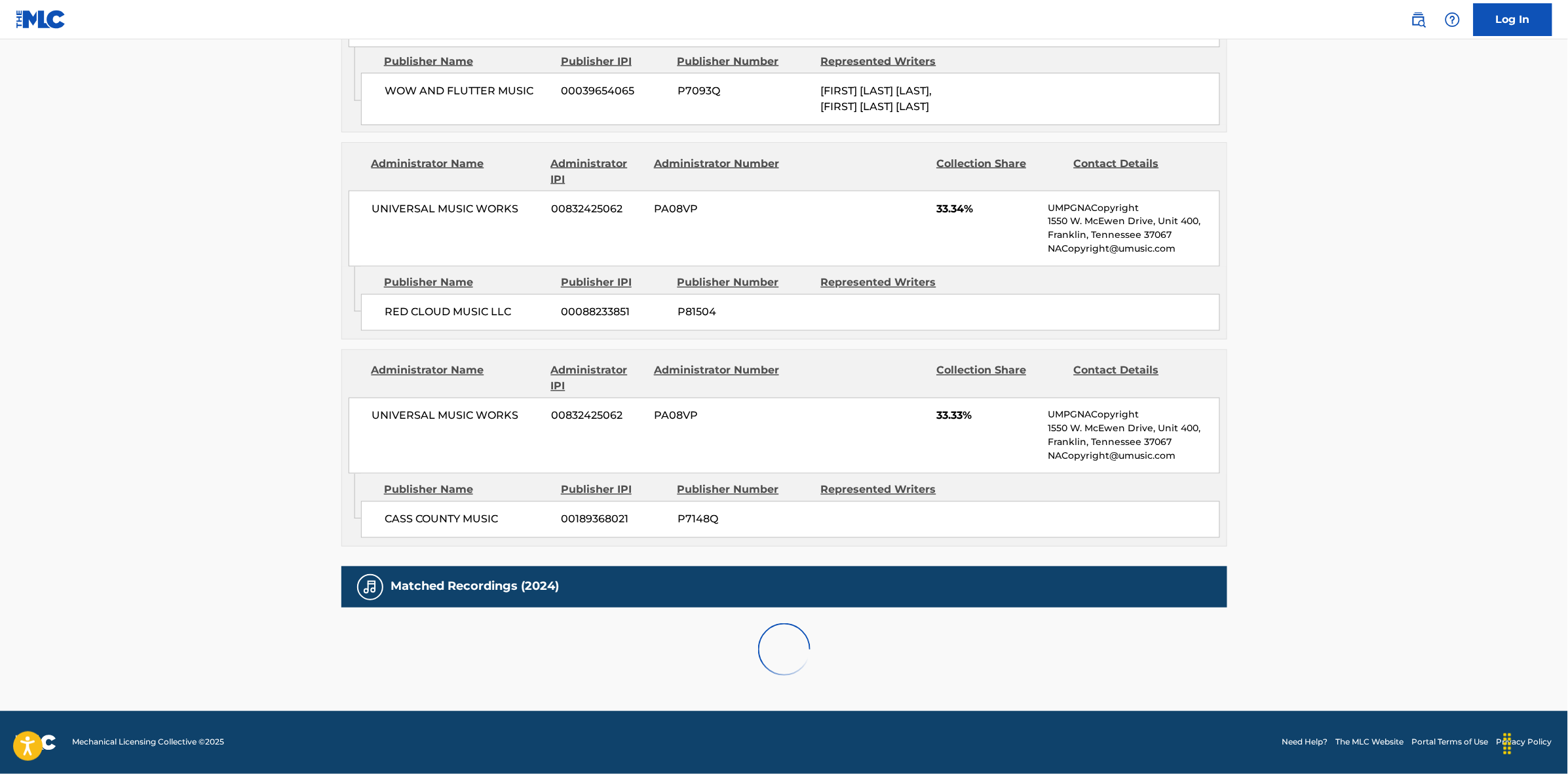 scroll, scrollTop: 1177, scrollLeft: 0, axis: vertical 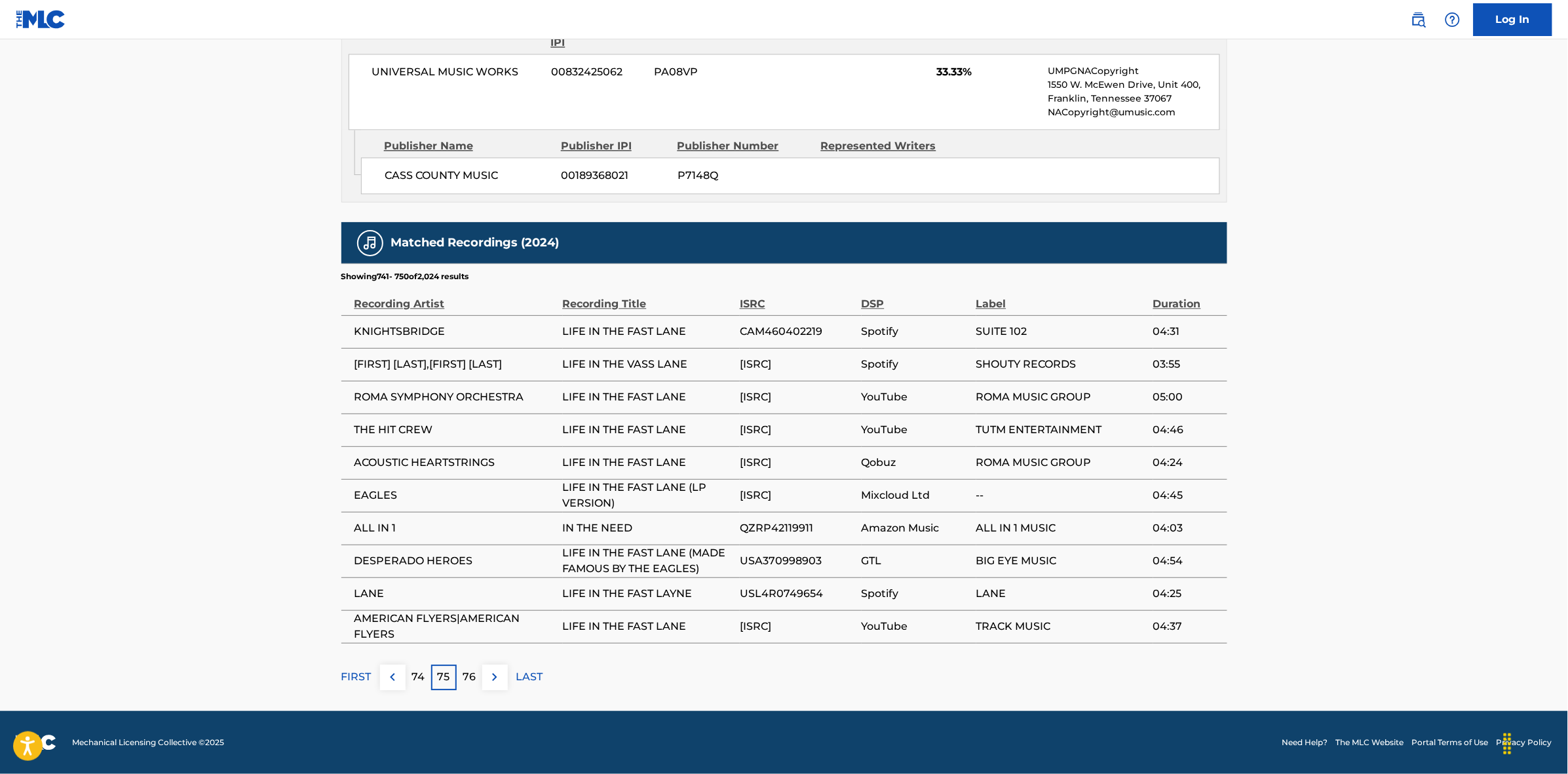 click on "76" at bounding box center (469, 677) 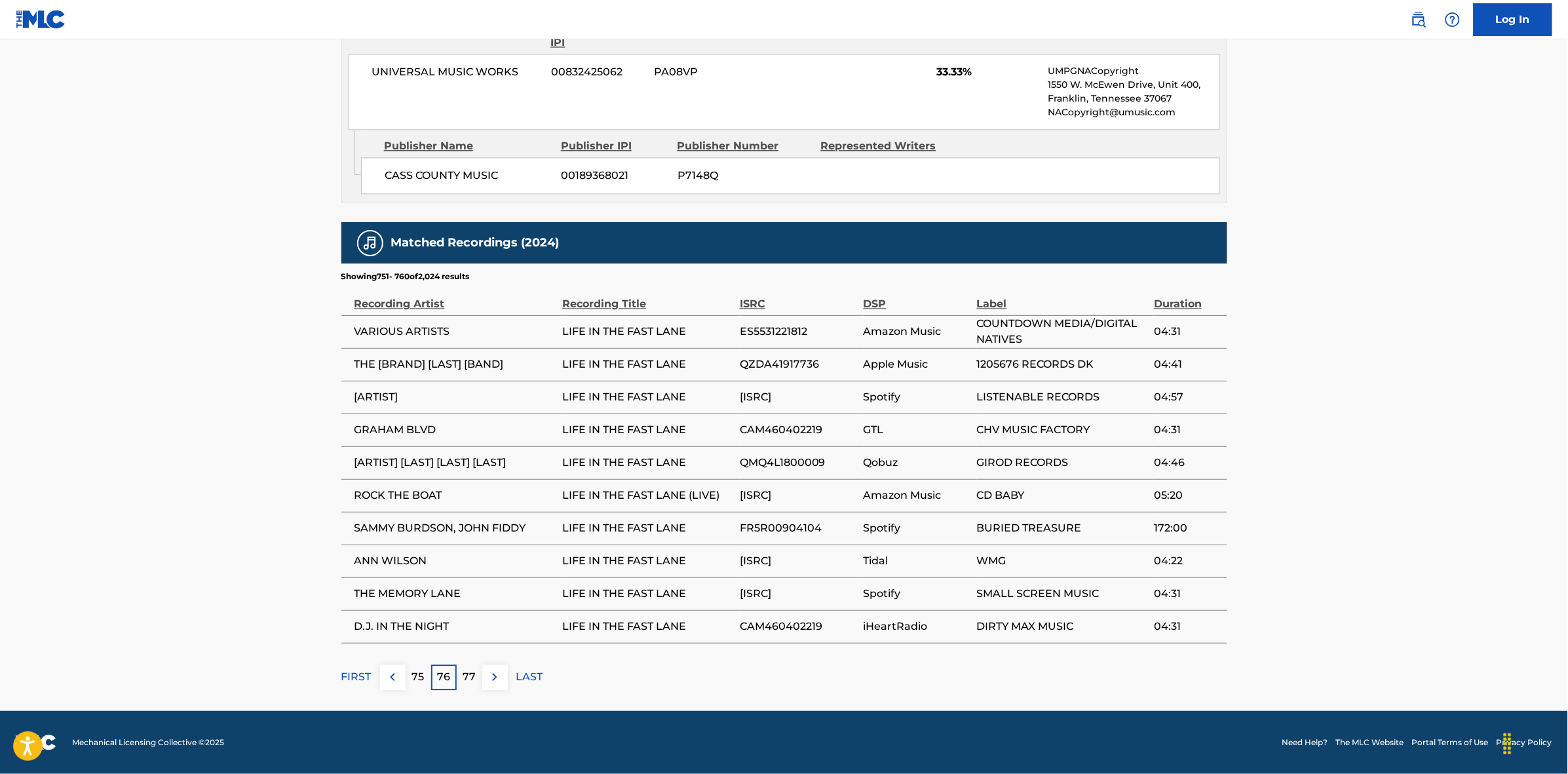 click on "77" at bounding box center [469, 677] 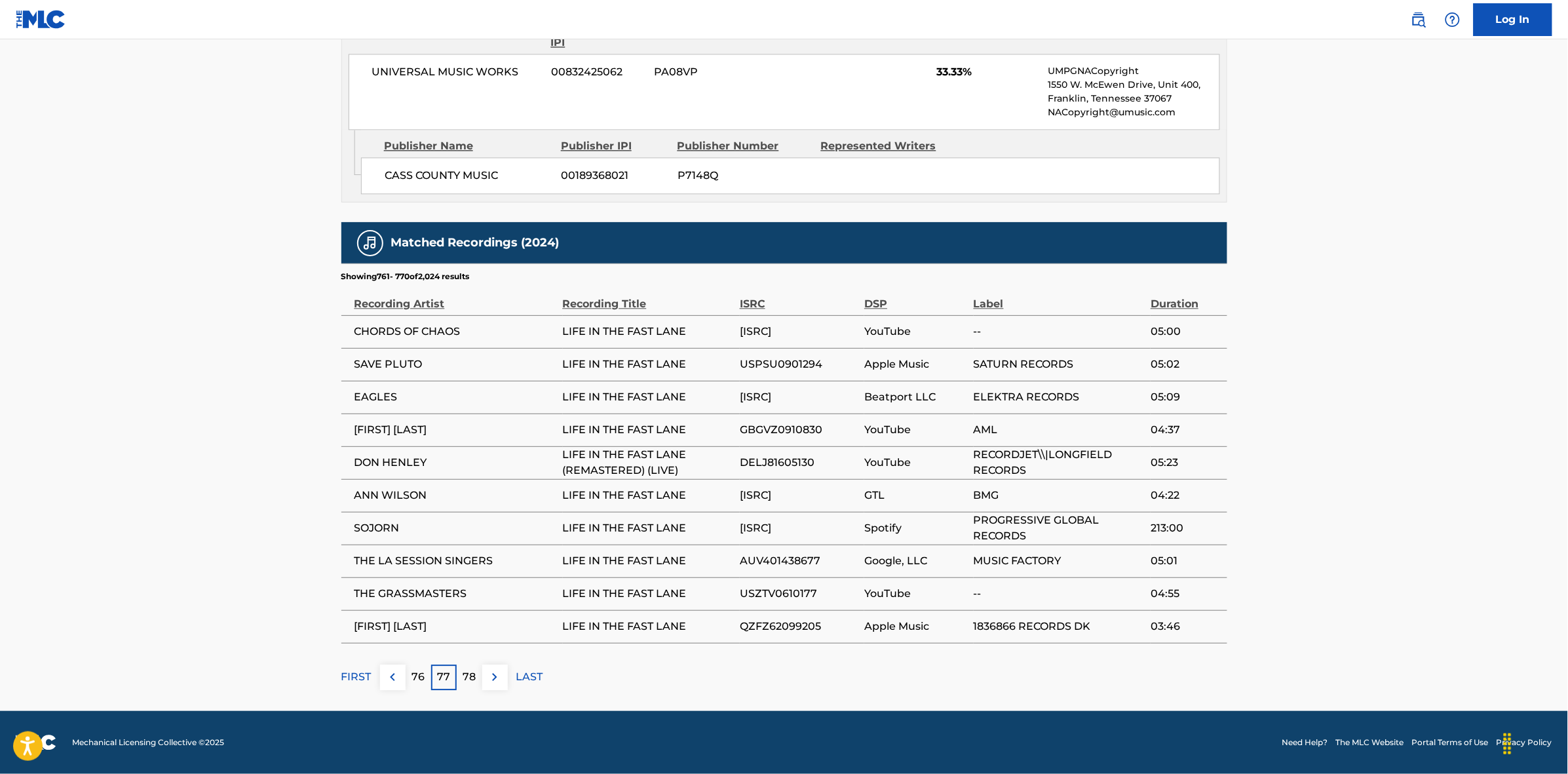 click on "78" at bounding box center [469, 677] 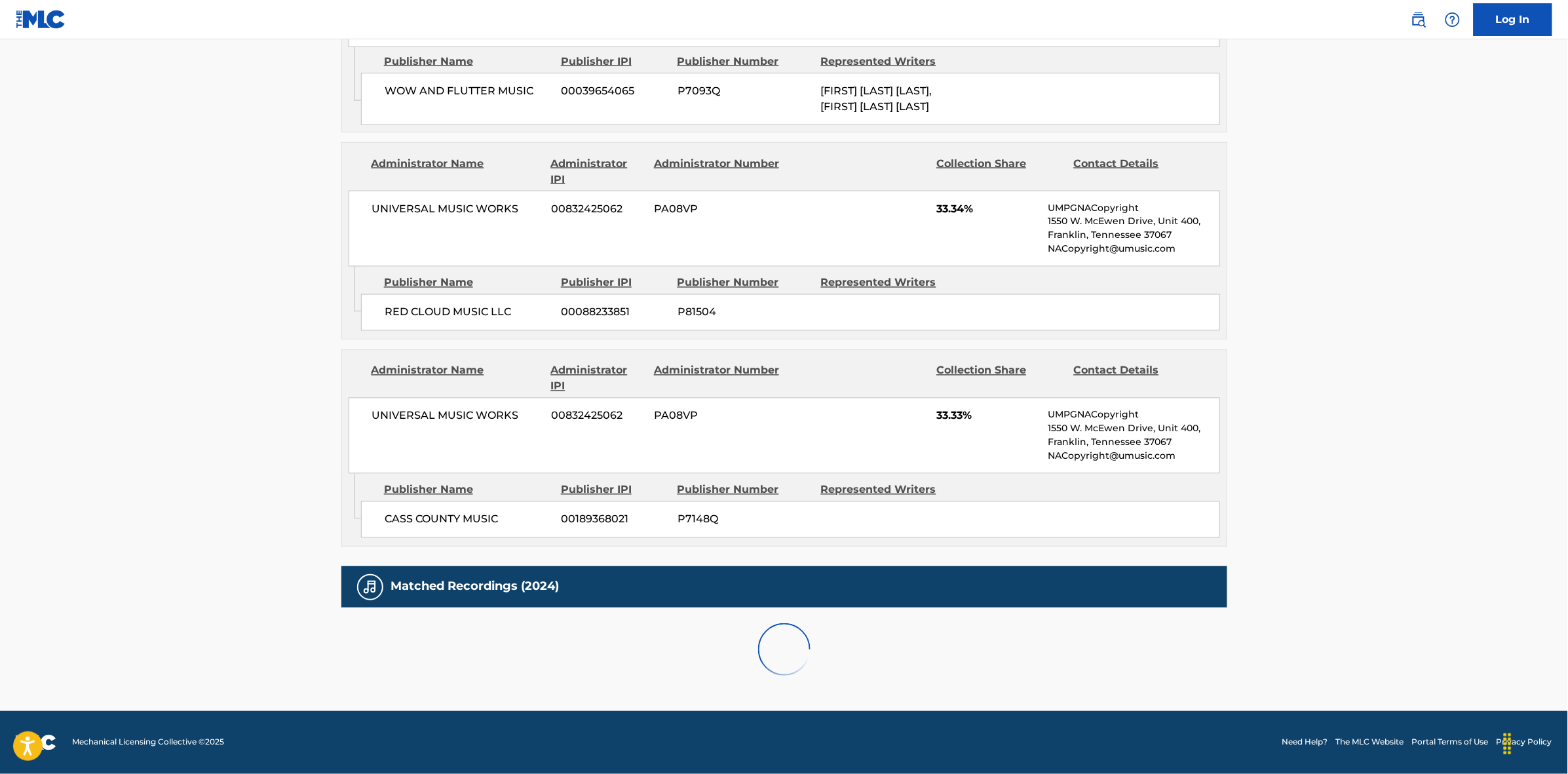 scroll, scrollTop: 1177, scrollLeft: 0, axis: vertical 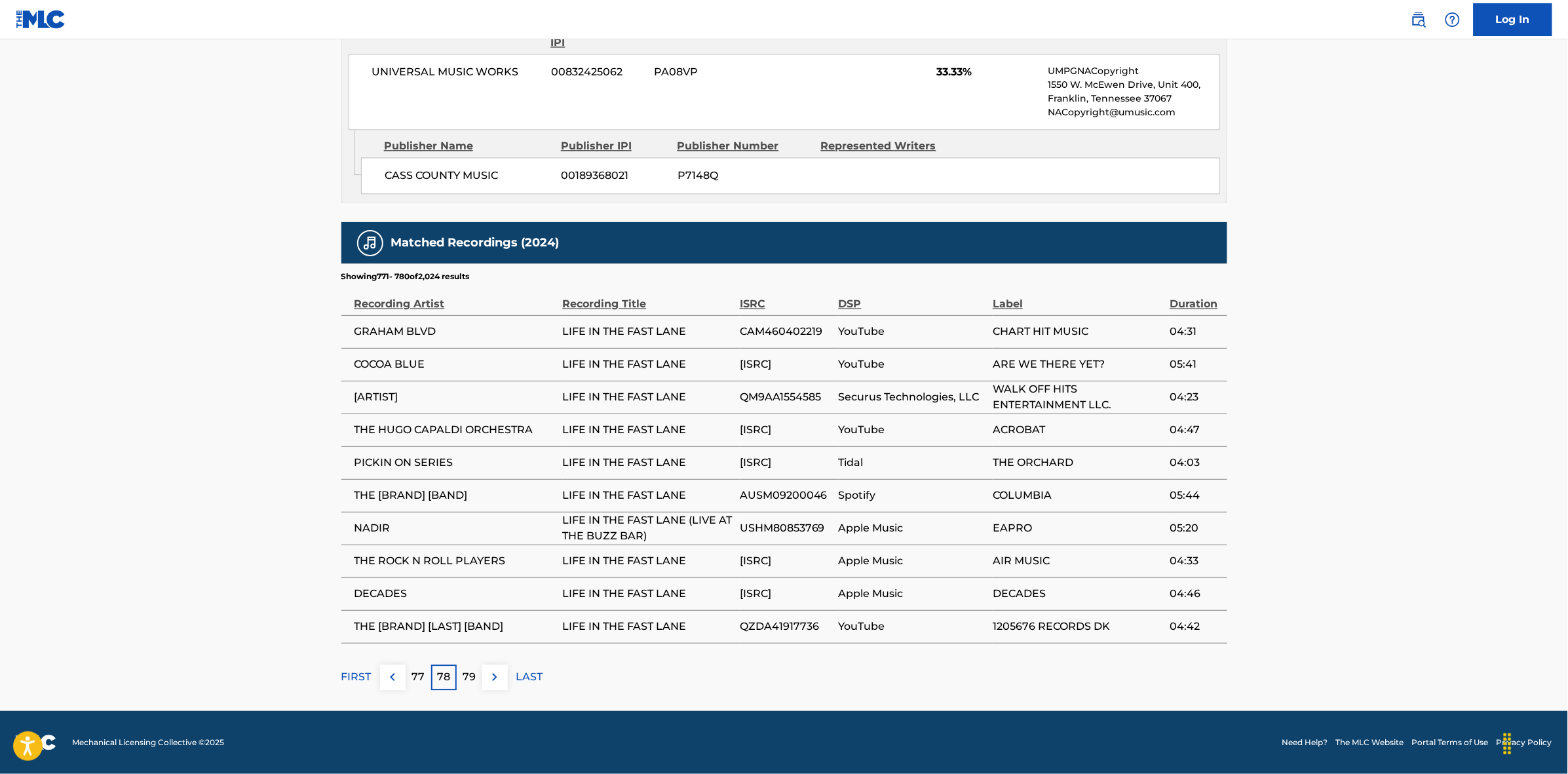 click at bounding box center (495, 677) 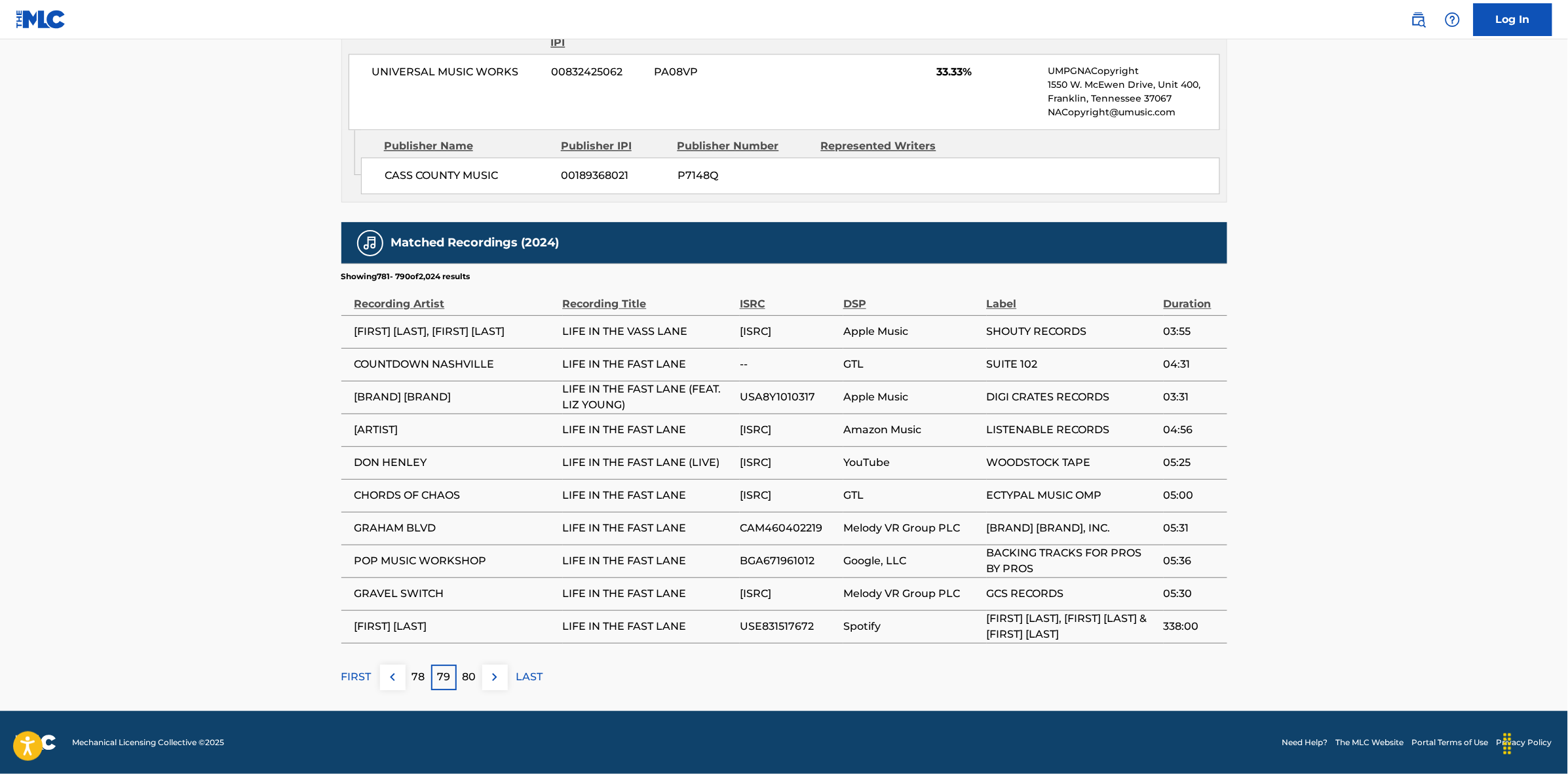click at bounding box center [495, 677] 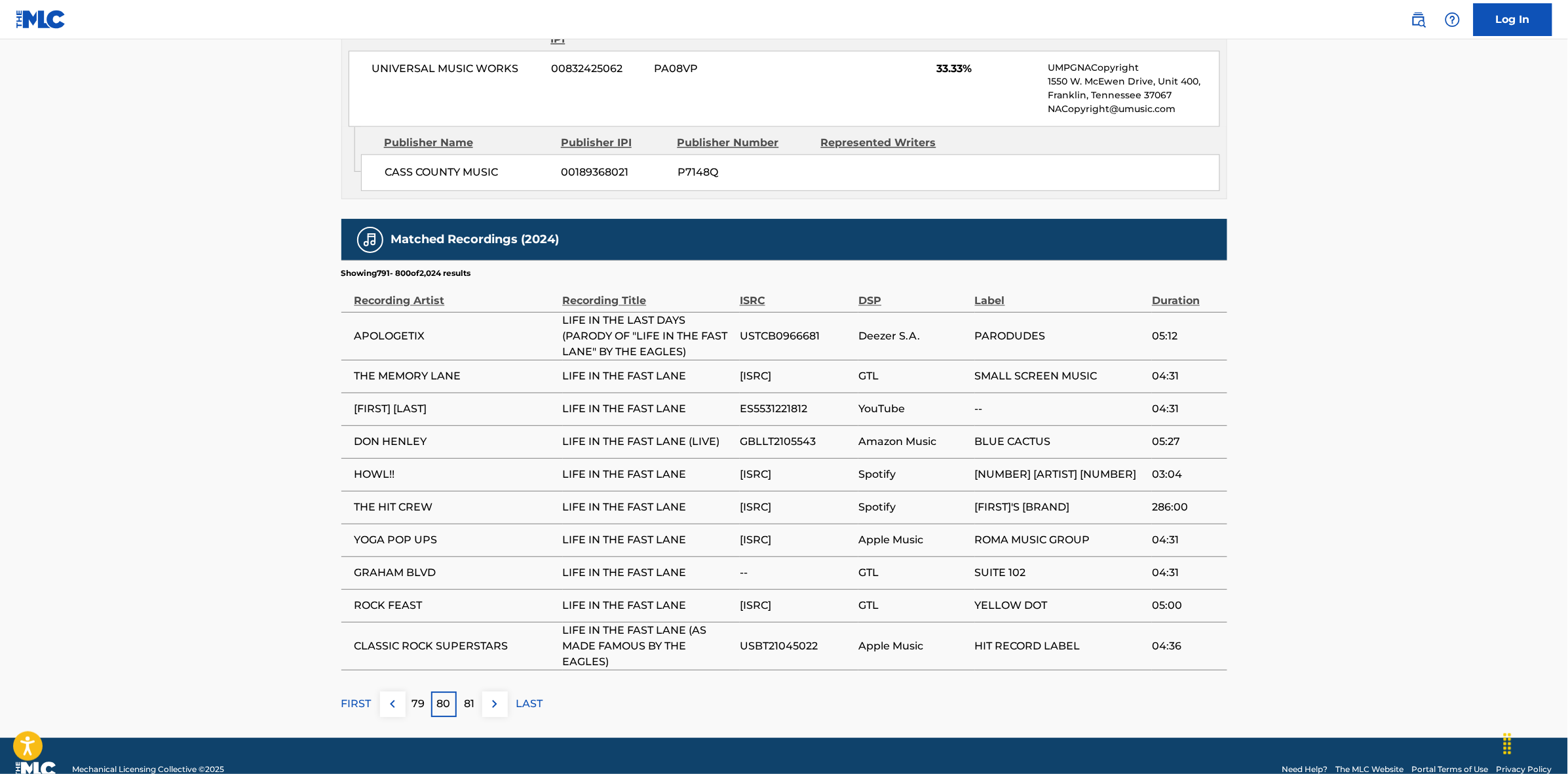 click at bounding box center [495, 704] 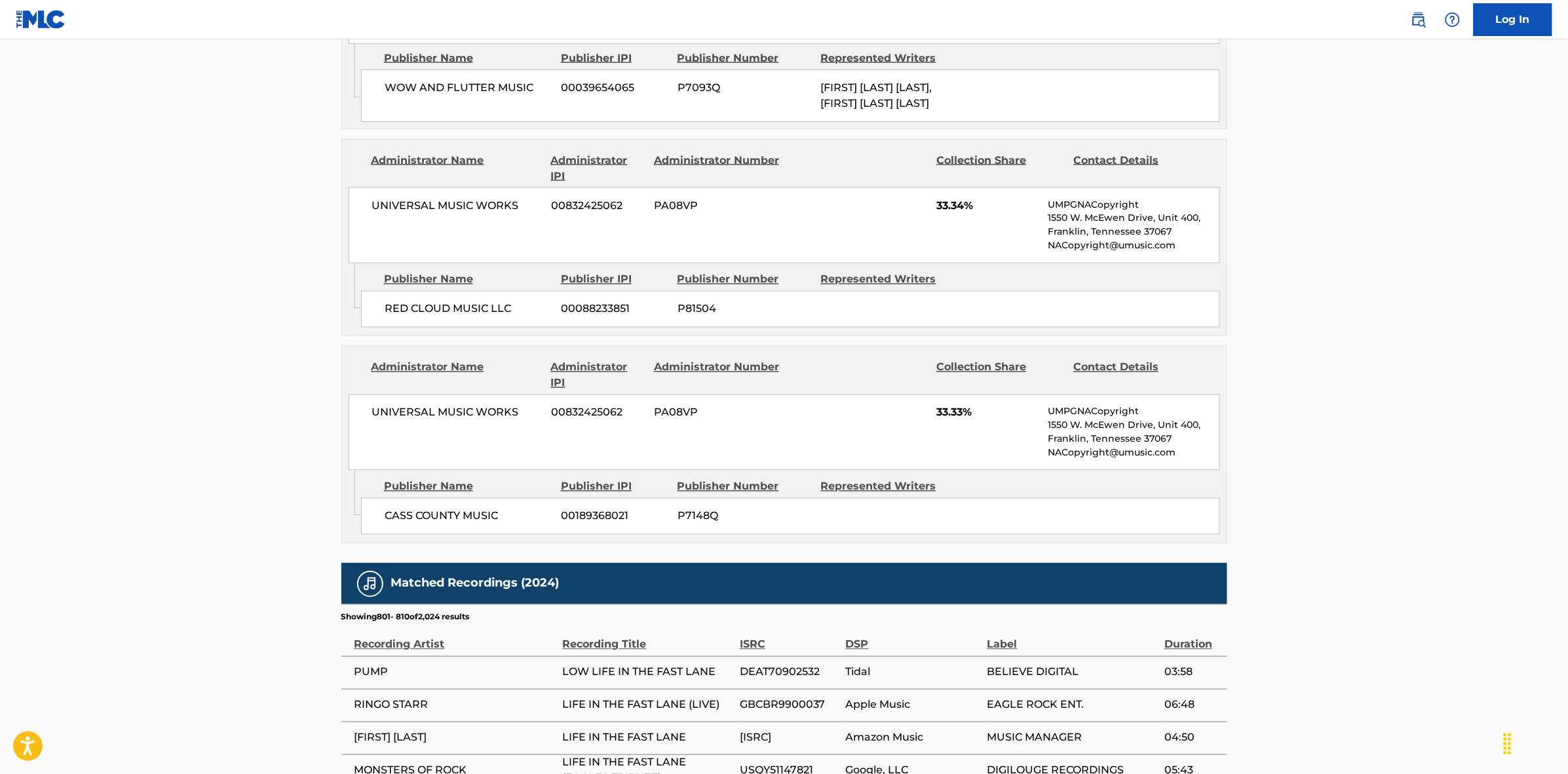 scroll, scrollTop: 1177, scrollLeft: 0, axis: vertical 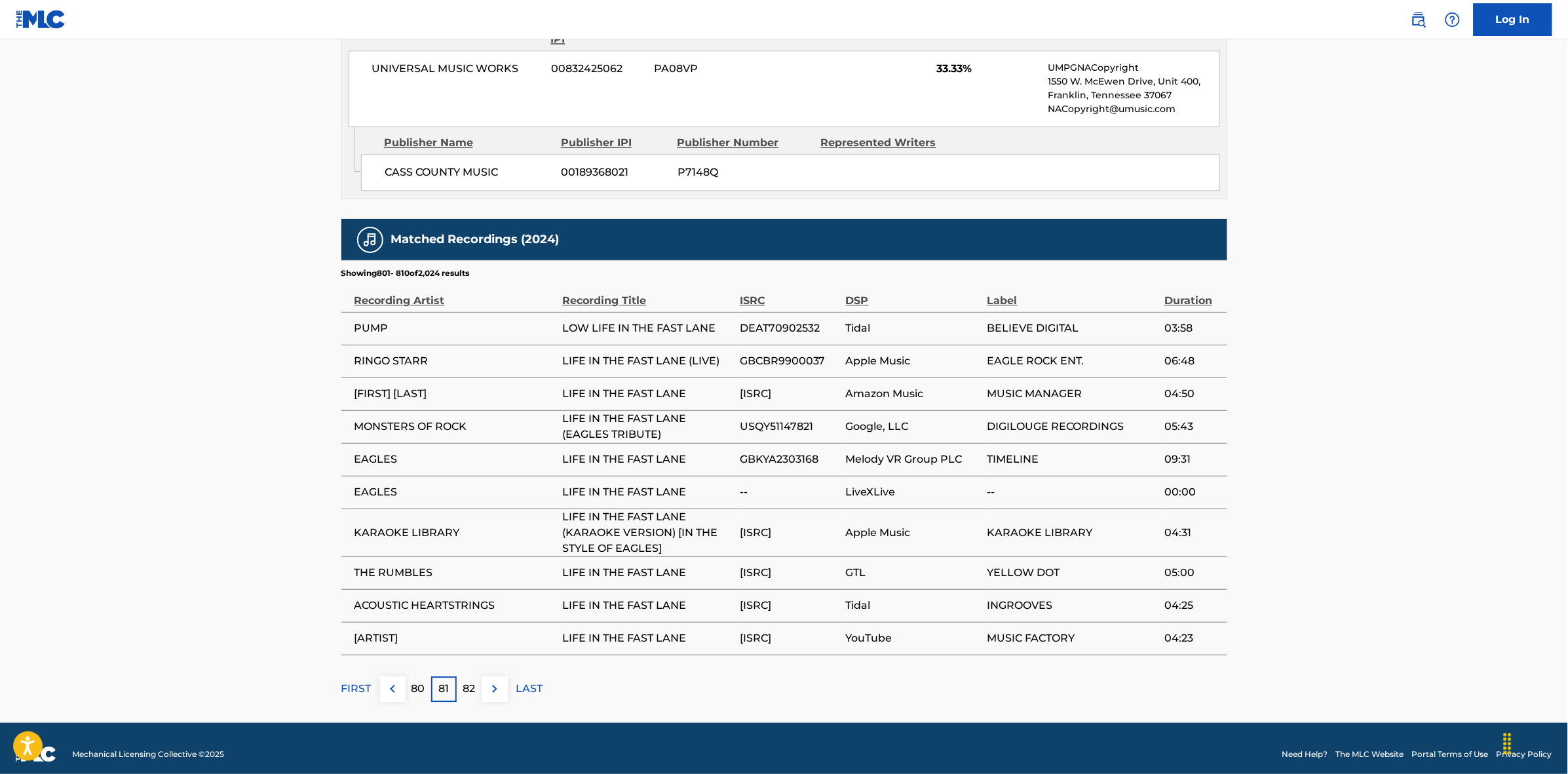 click at bounding box center [495, 689] 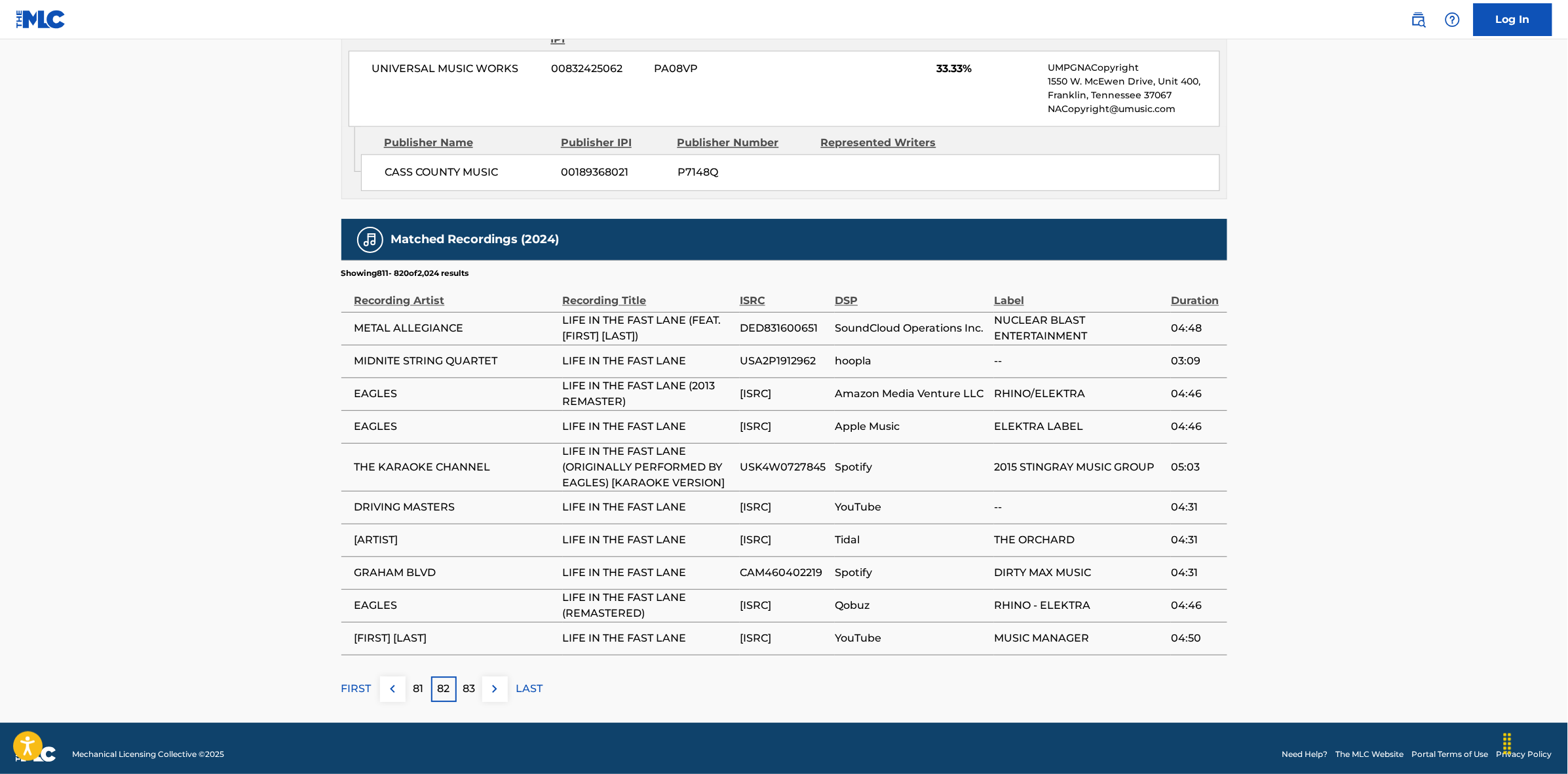 click at bounding box center (495, 689) 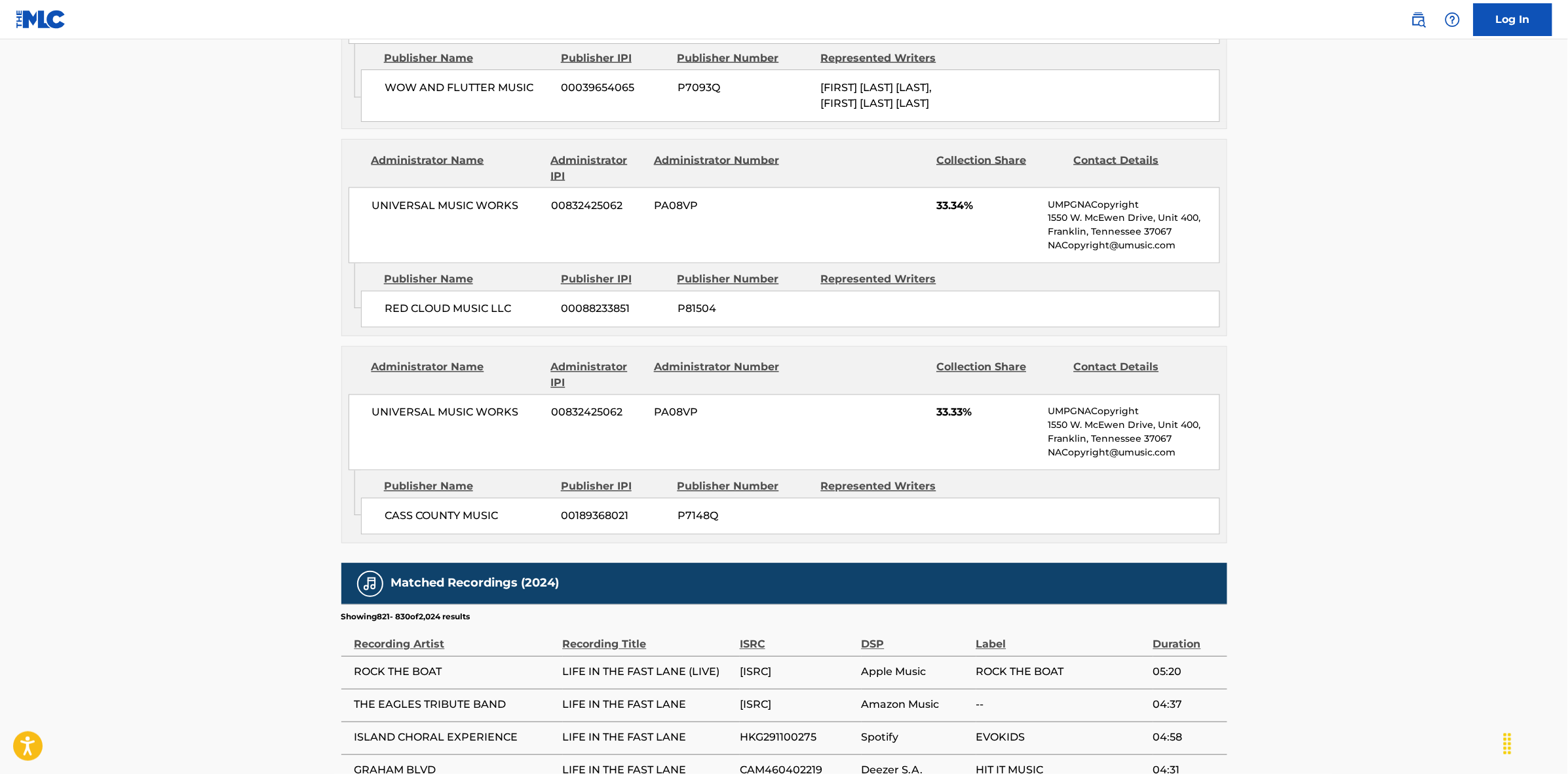 scroll, scrollTop: 1177, scrollLeft: 0, axis: vertical 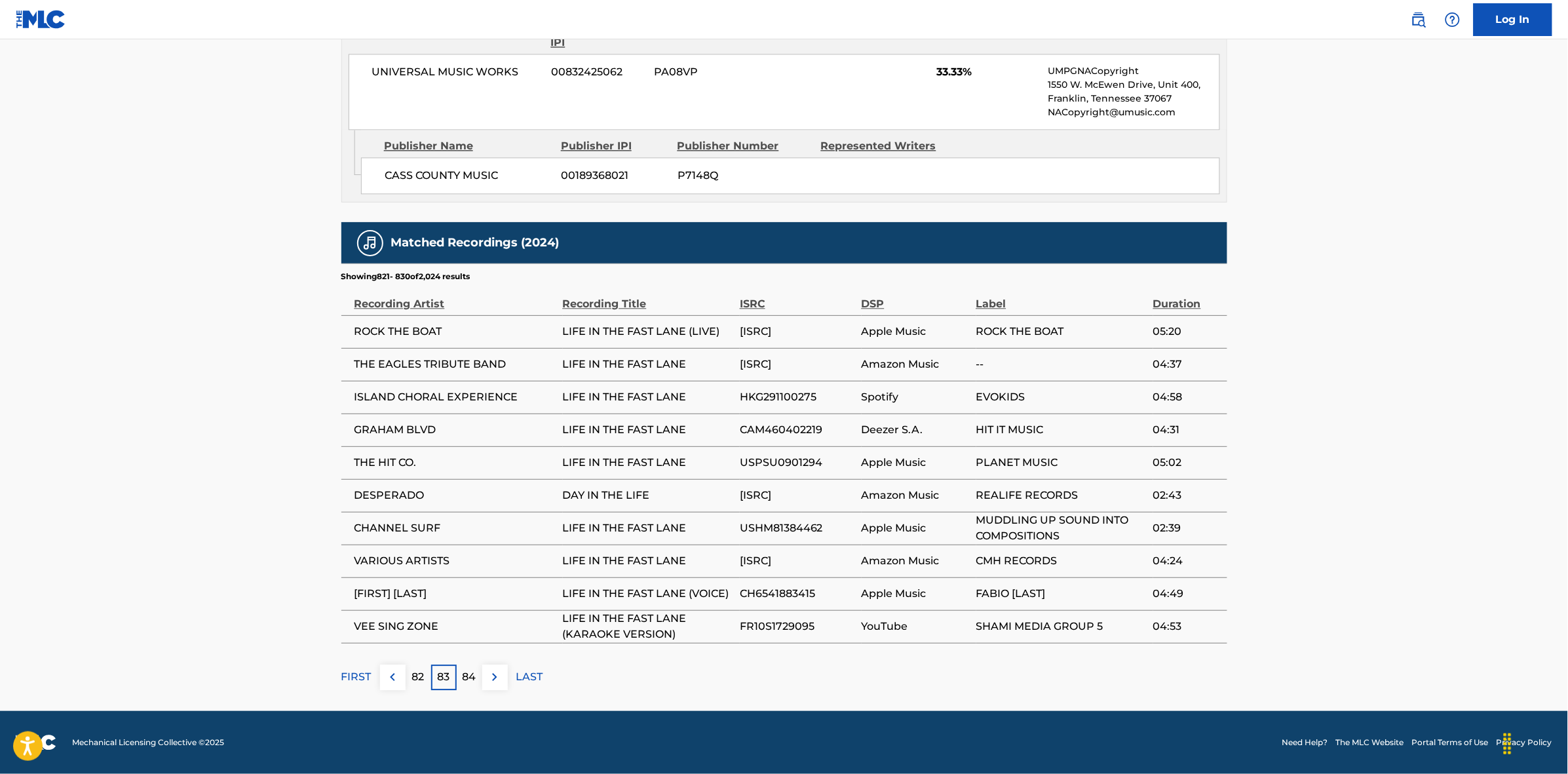 click at bounding box center (495, 677) 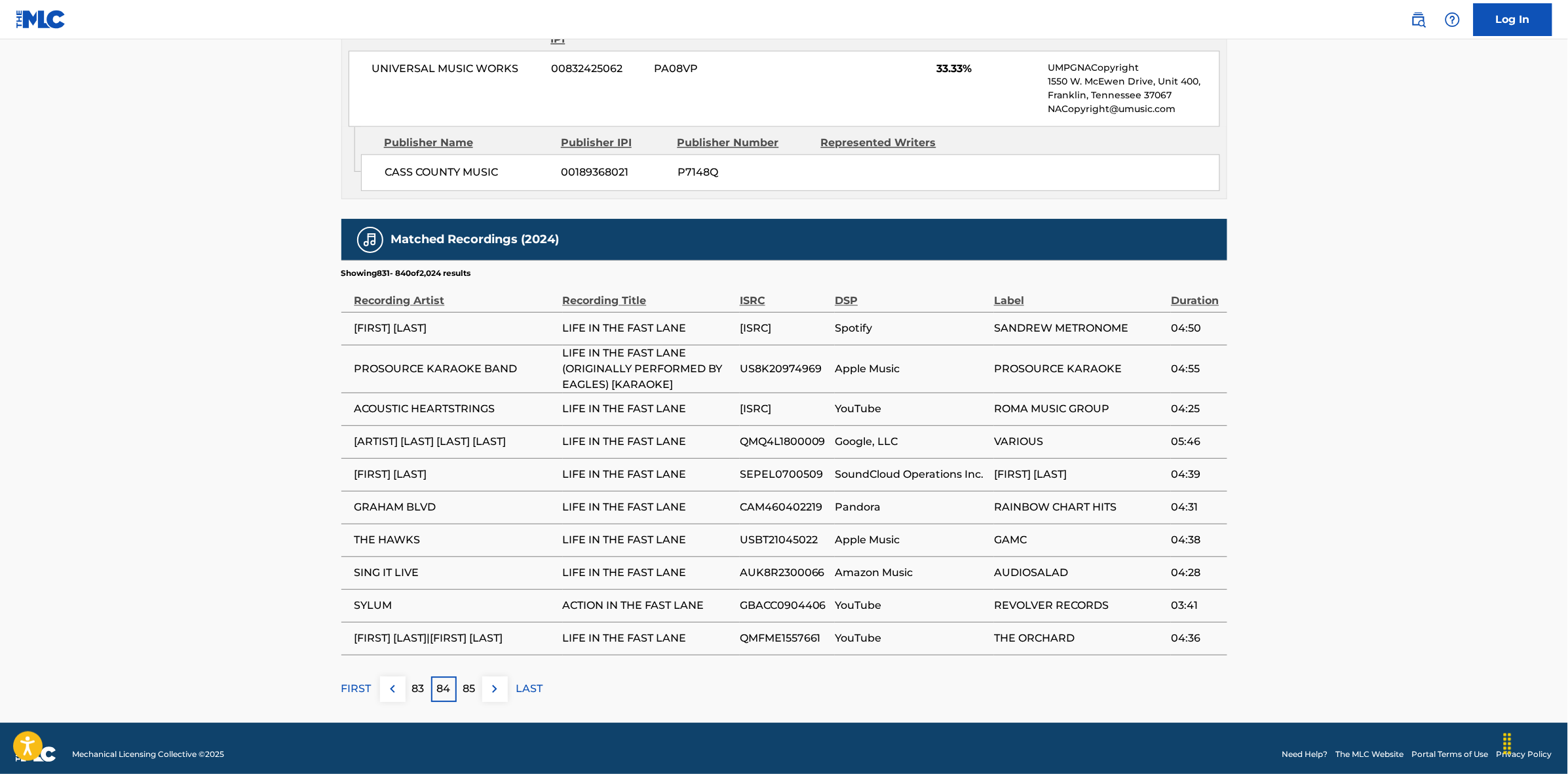 click at bounding box center [495, 689] 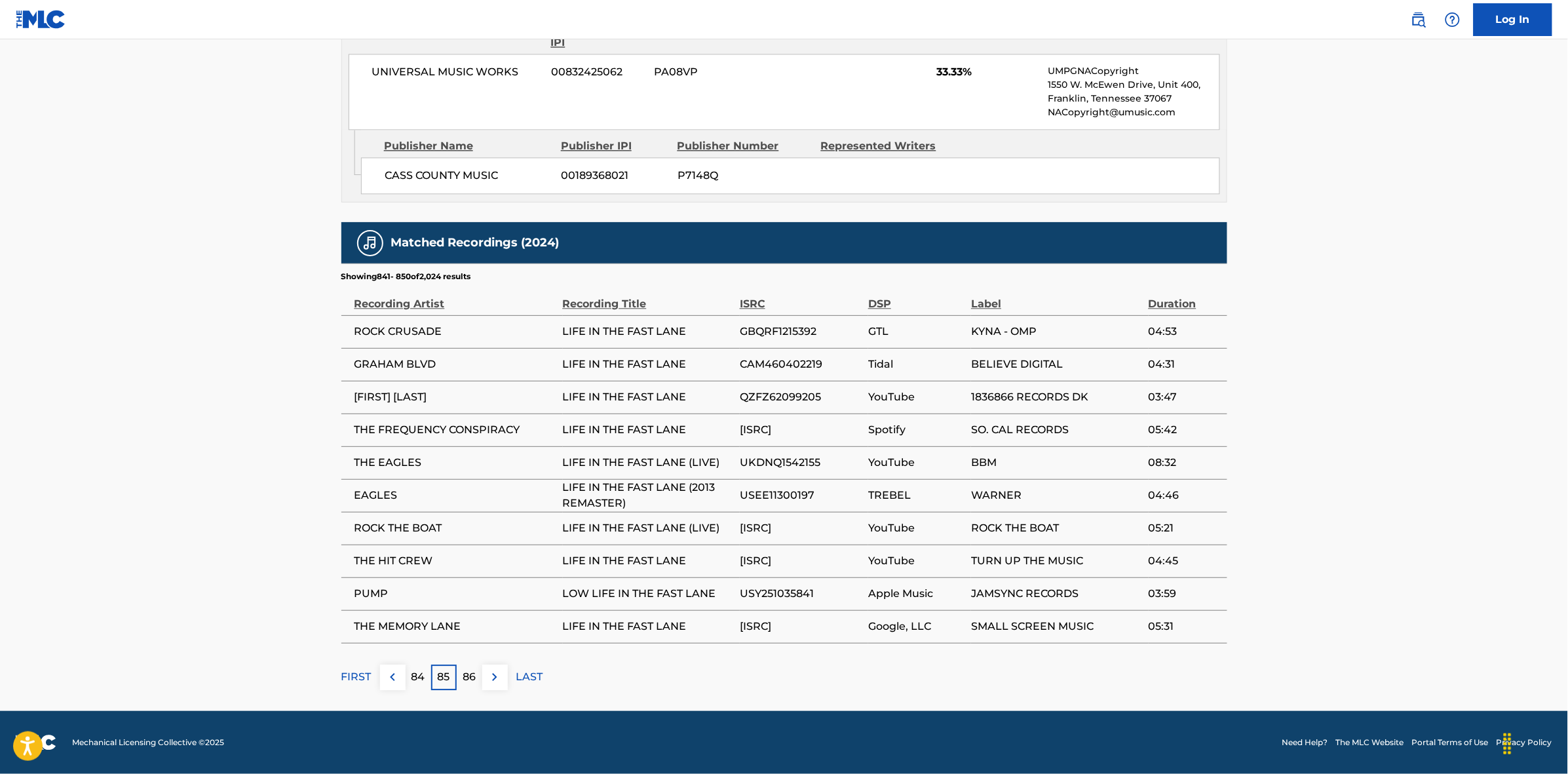 click at bounding box center [495, 677] 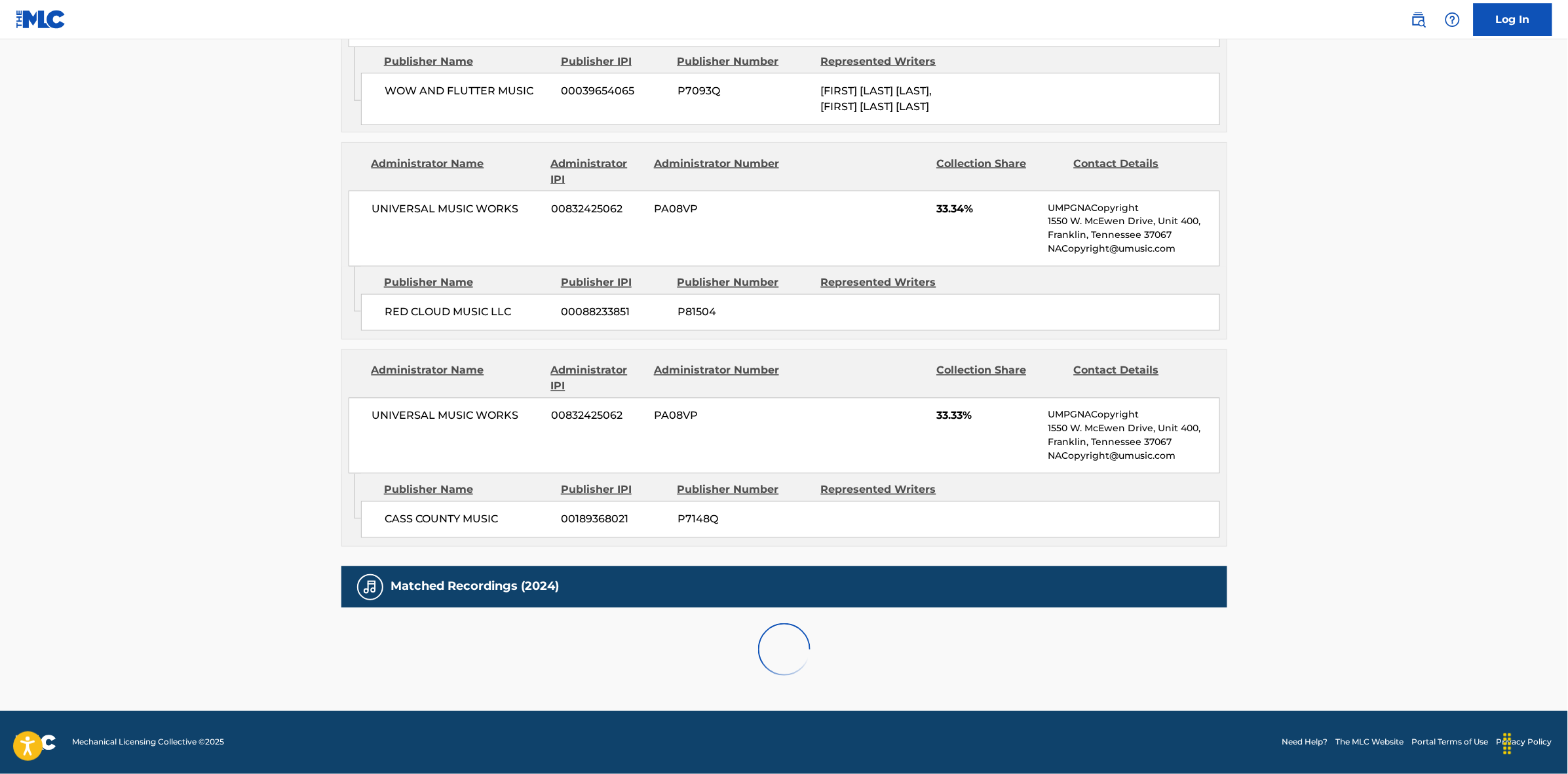 scroll, scrollTop: 1177, scrollLeft: 0, axis: vertical 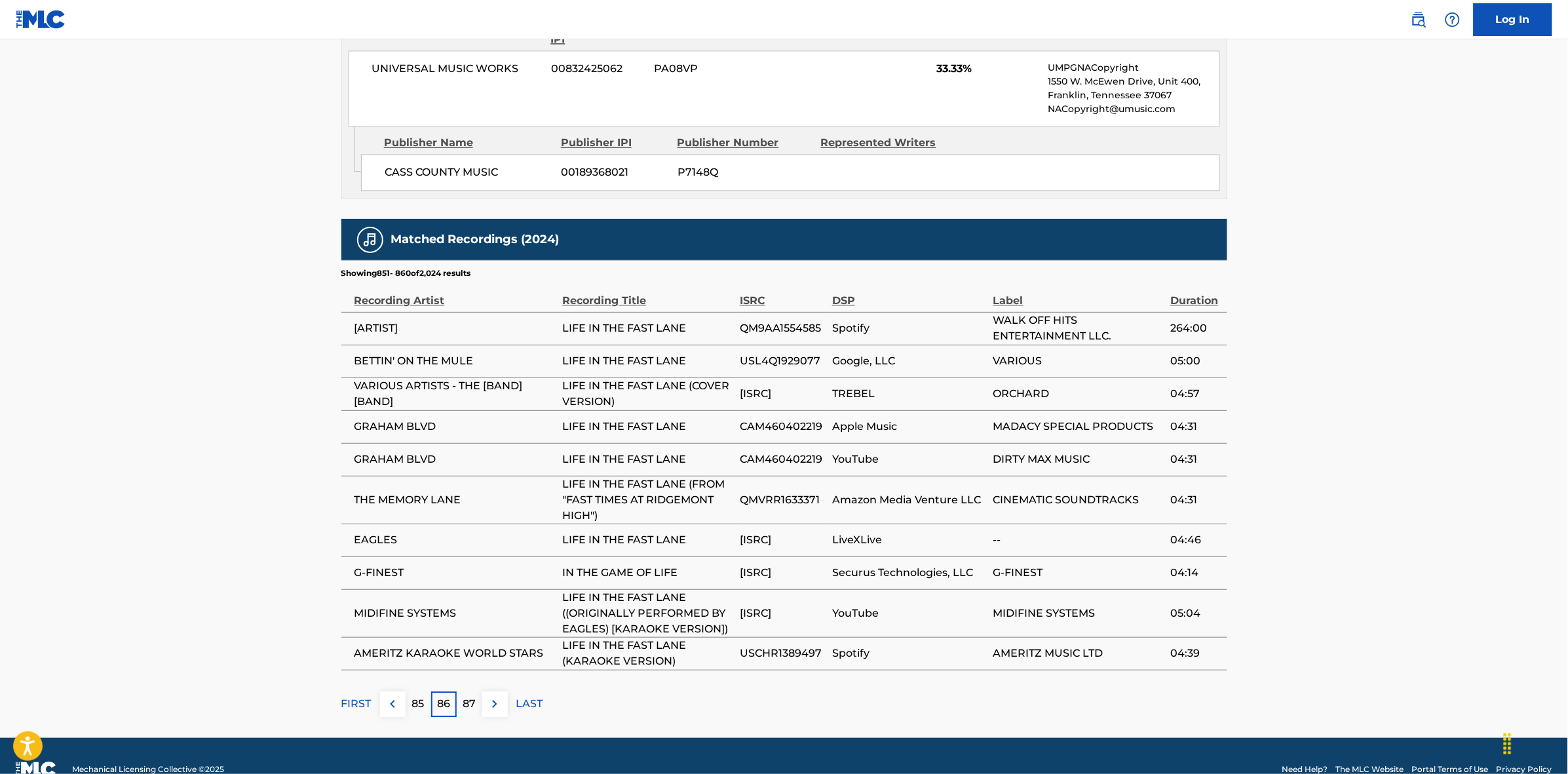 click at bounding box center (495, 704) 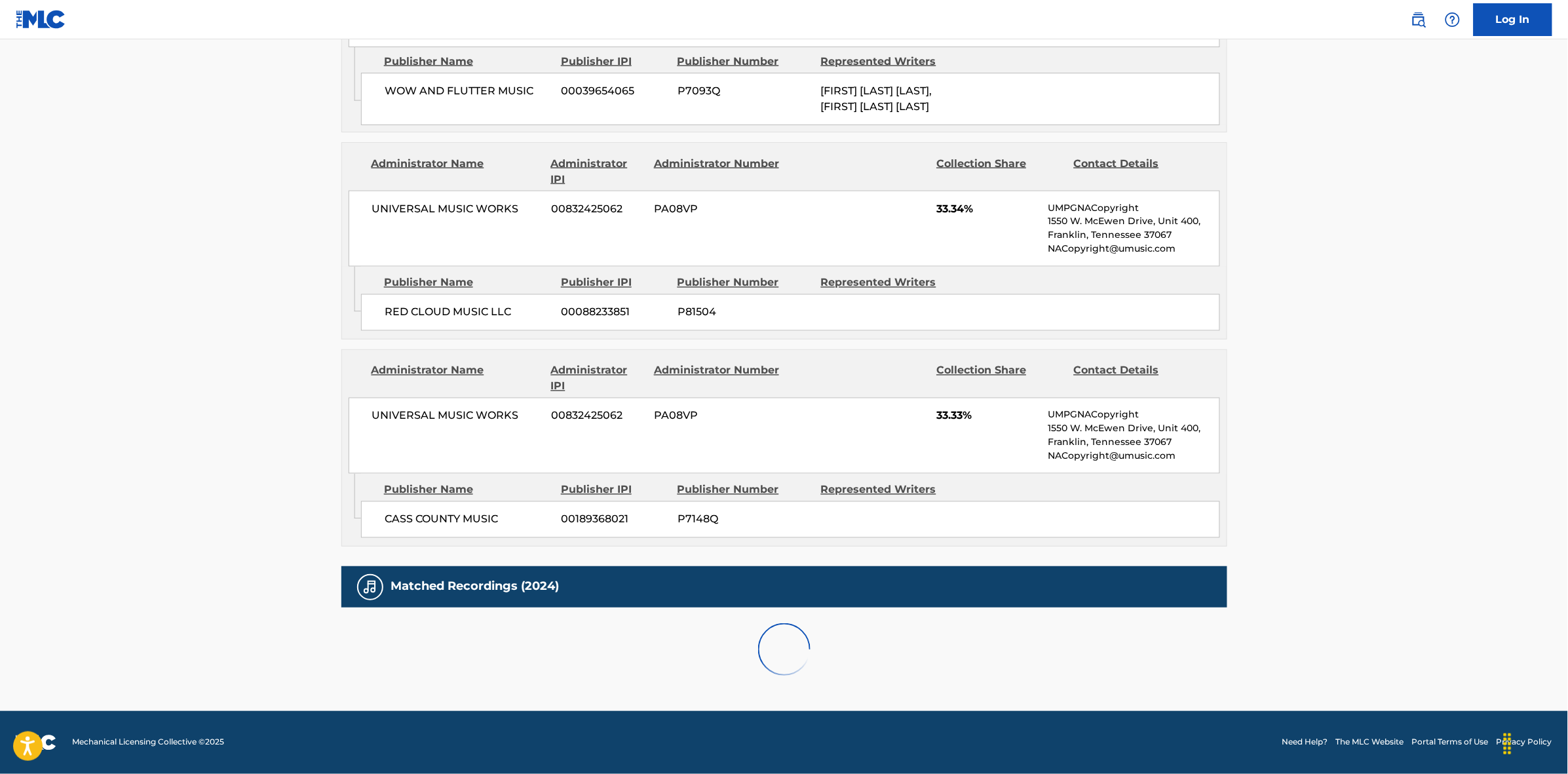 scroll, scrollTop: 1177, scrollLeft: 0, axis: vertical 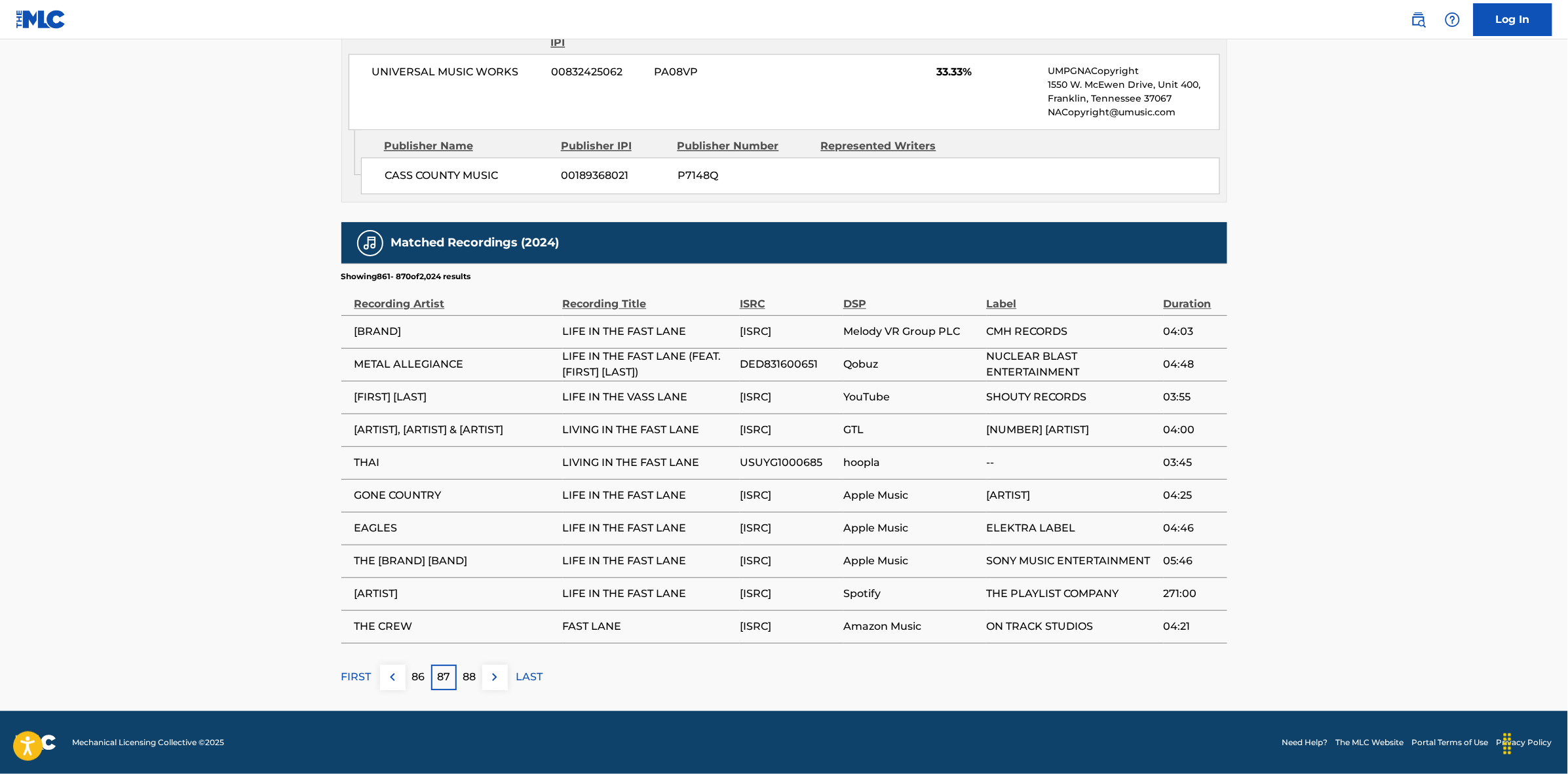 click at bounding box center (495, 677) 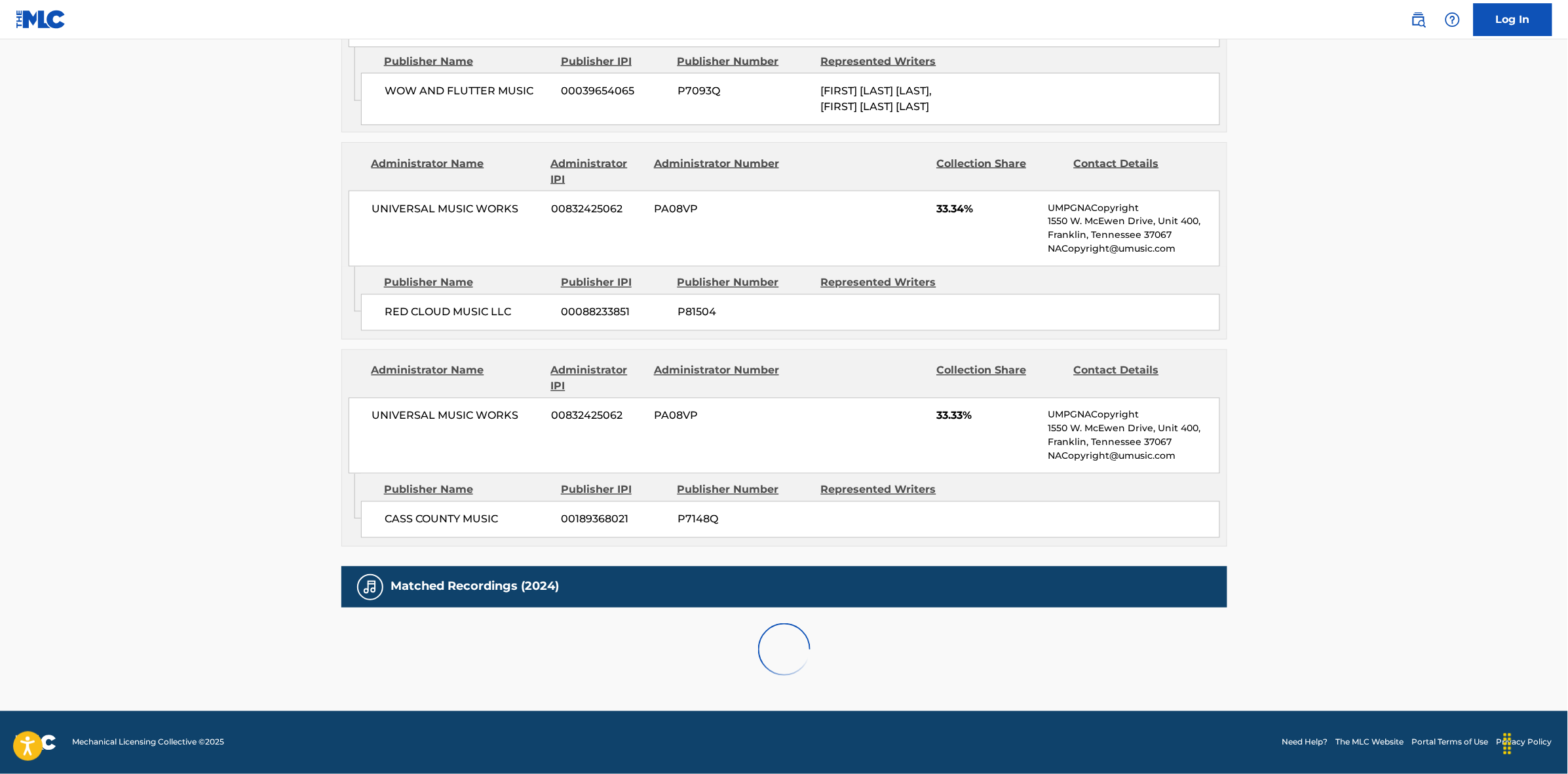 scroll, scrollTop: 1177, scrollLeft: 0, axis: vertical 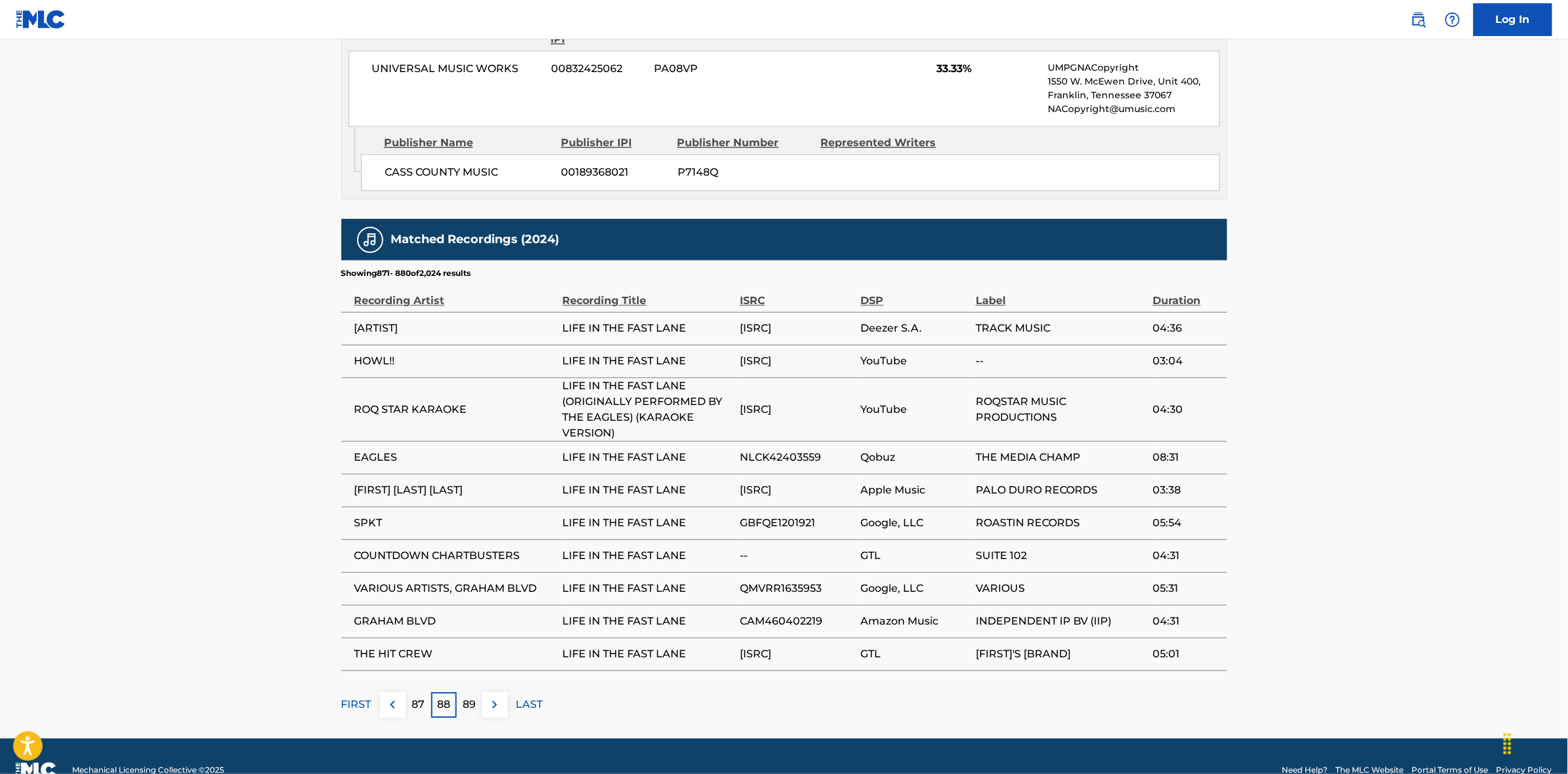 click at bounding box center (495, 705) 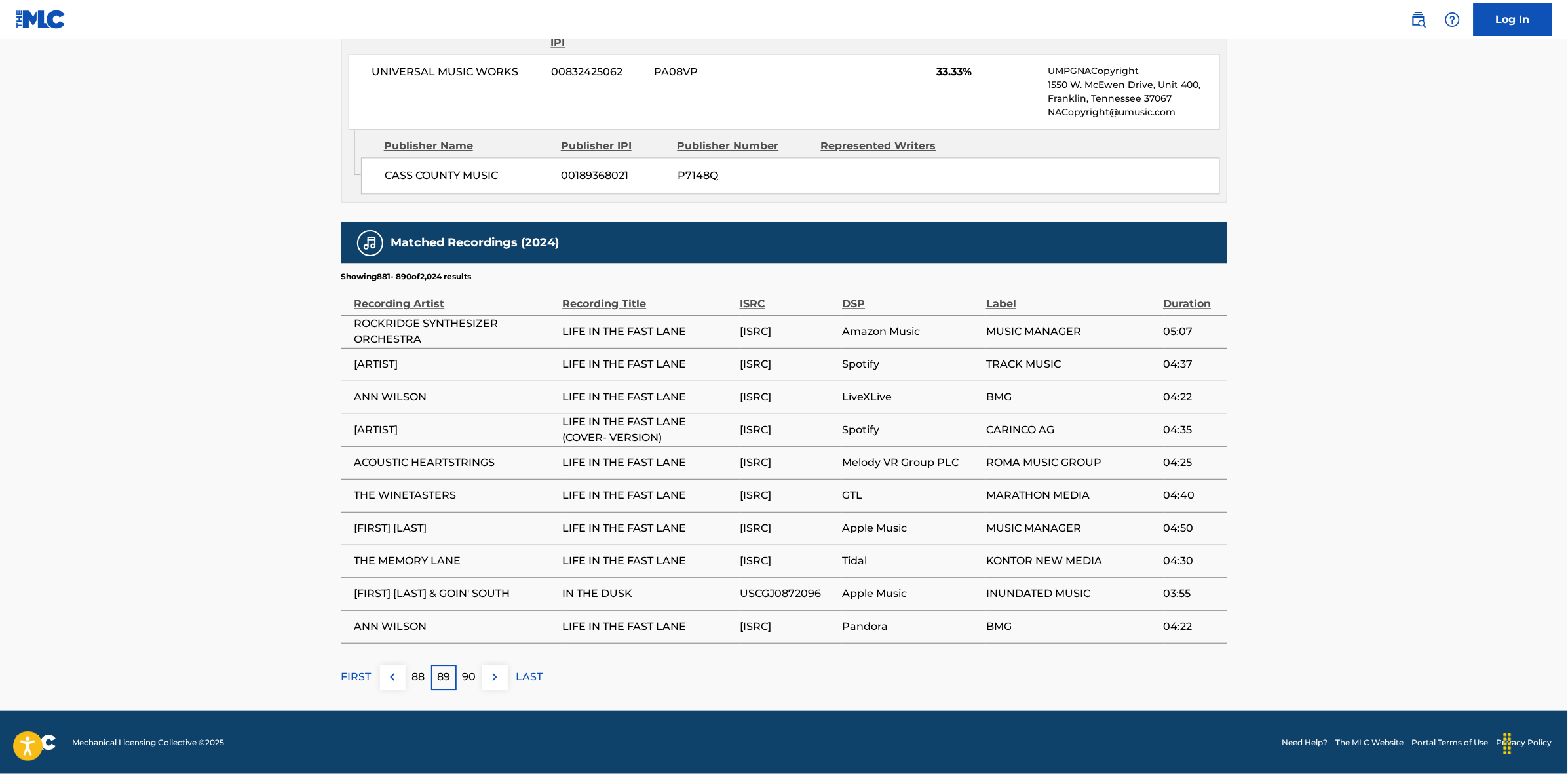 click at bounding box center [495, 677] 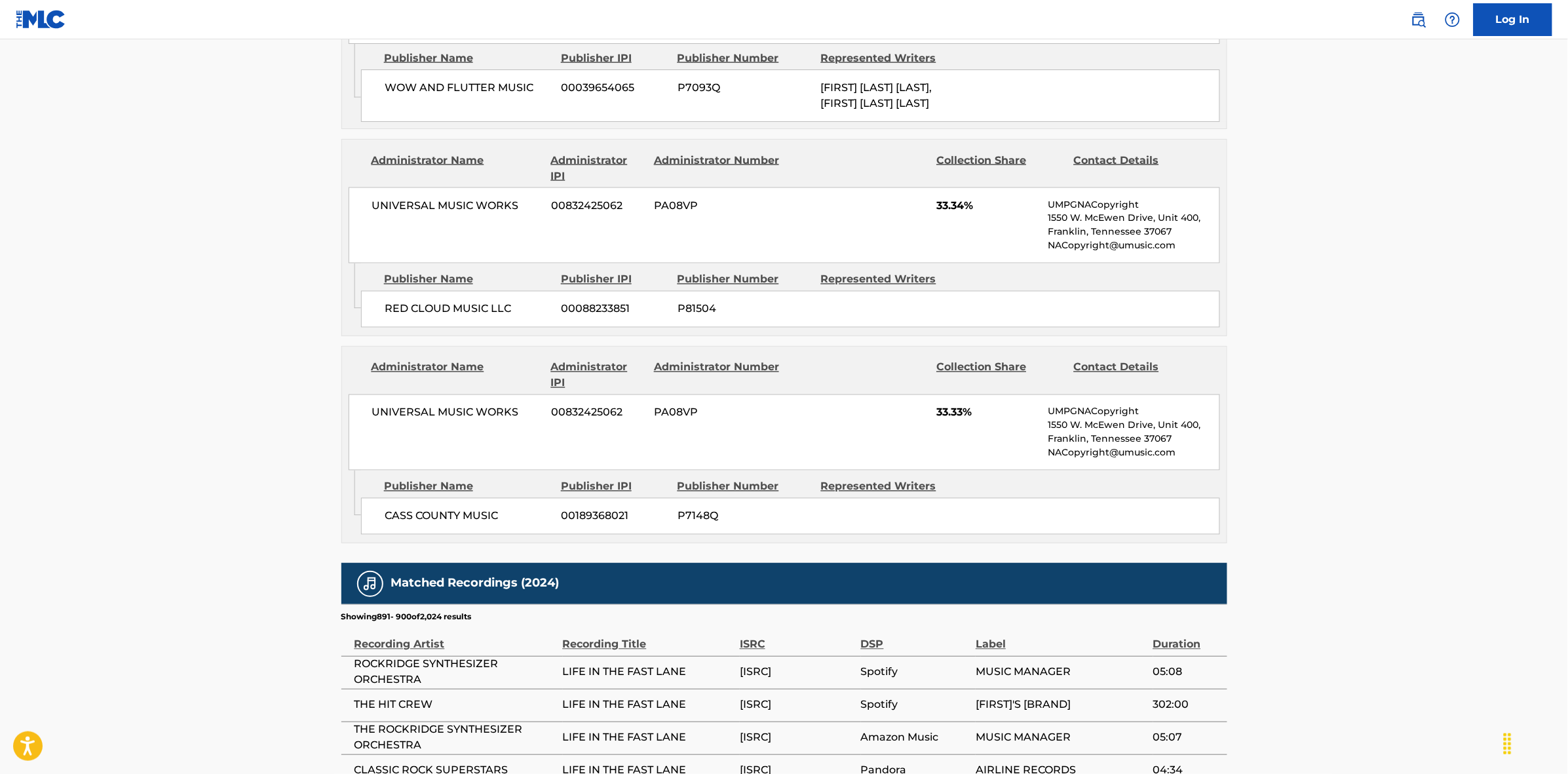 scroll, scrollTop: 1177, scrollLeft: 0, axis: vertical 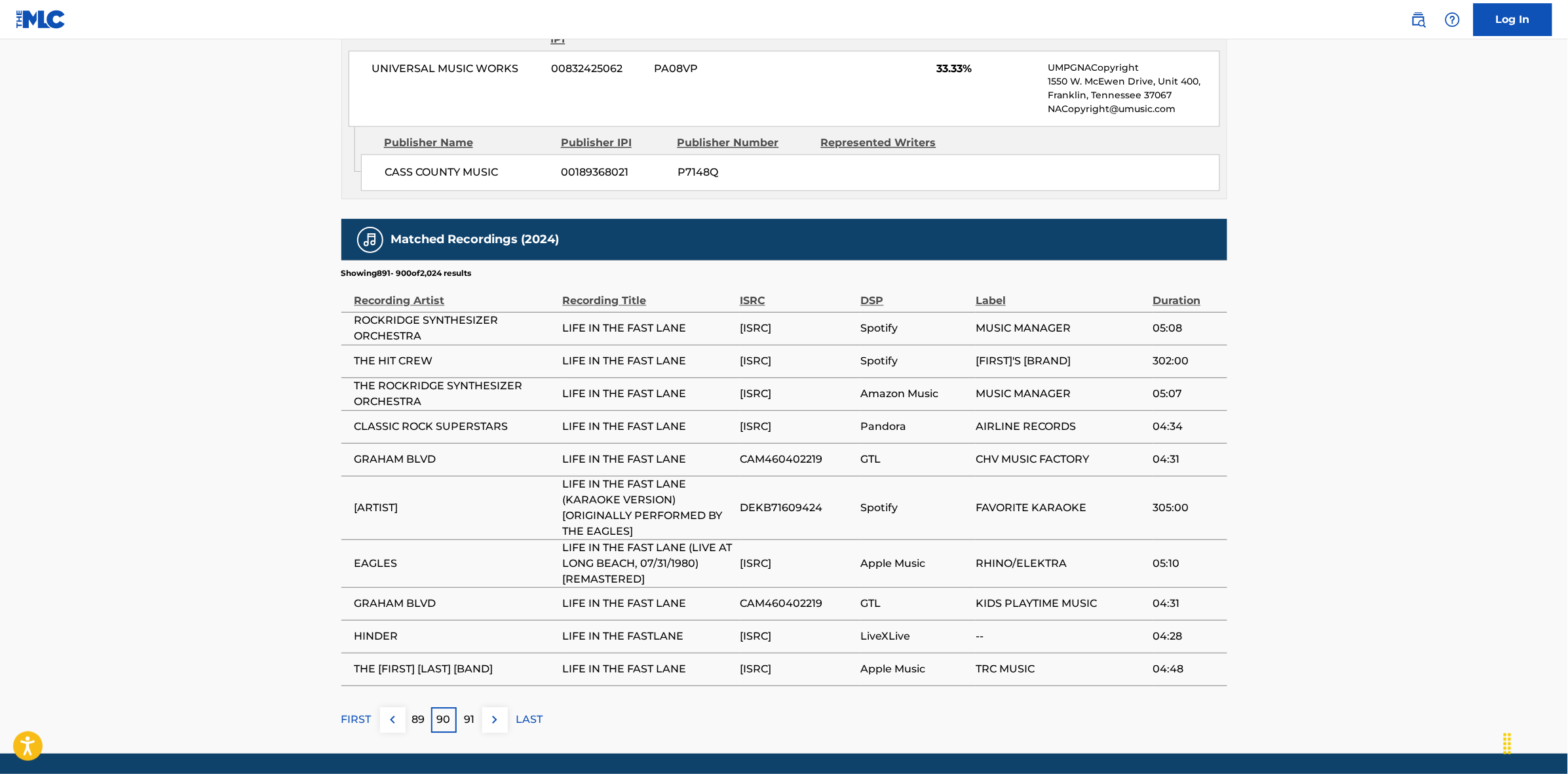 click at bounding box center (495, 720) 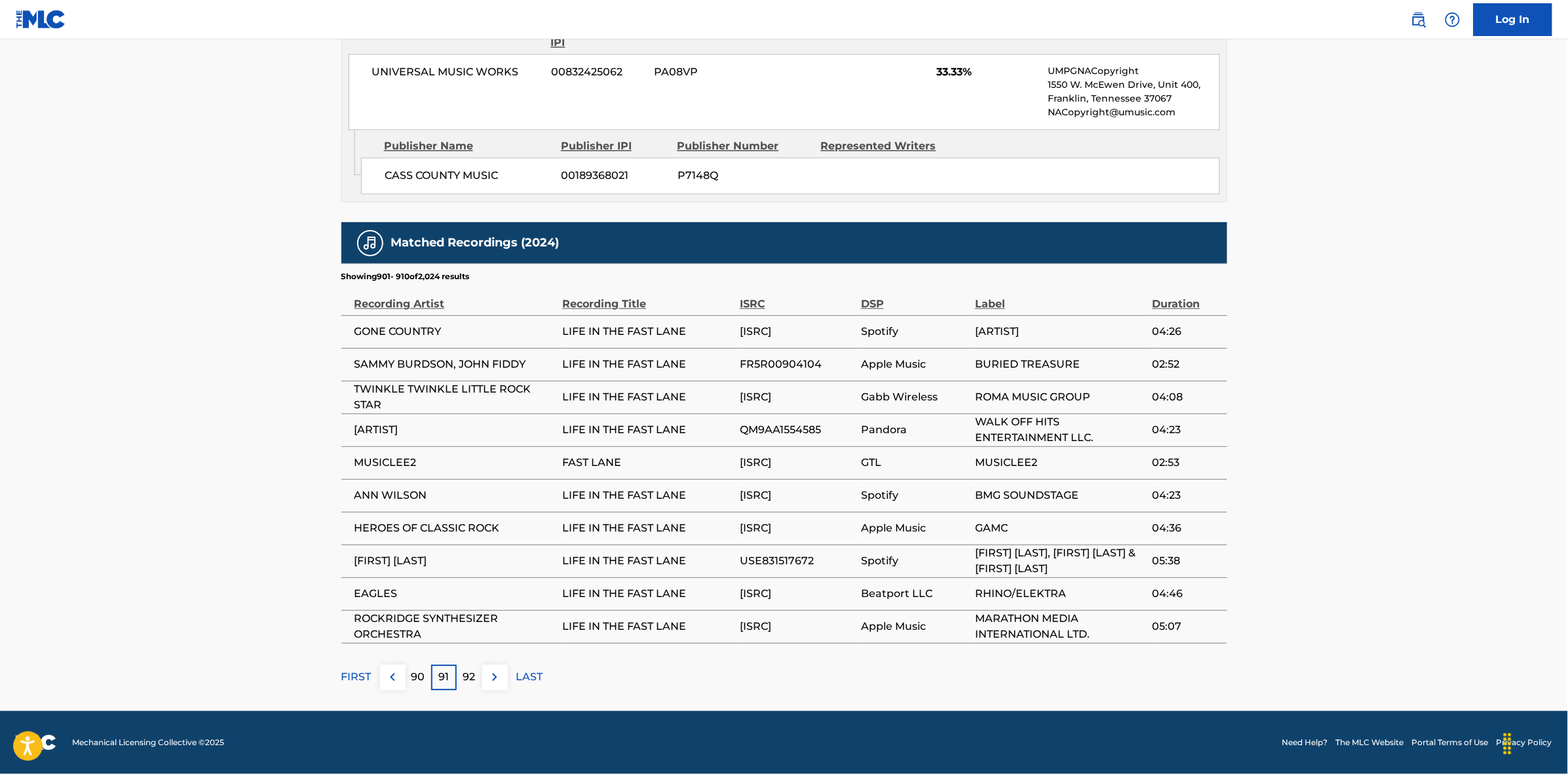 click at bounding box center (495, 677) 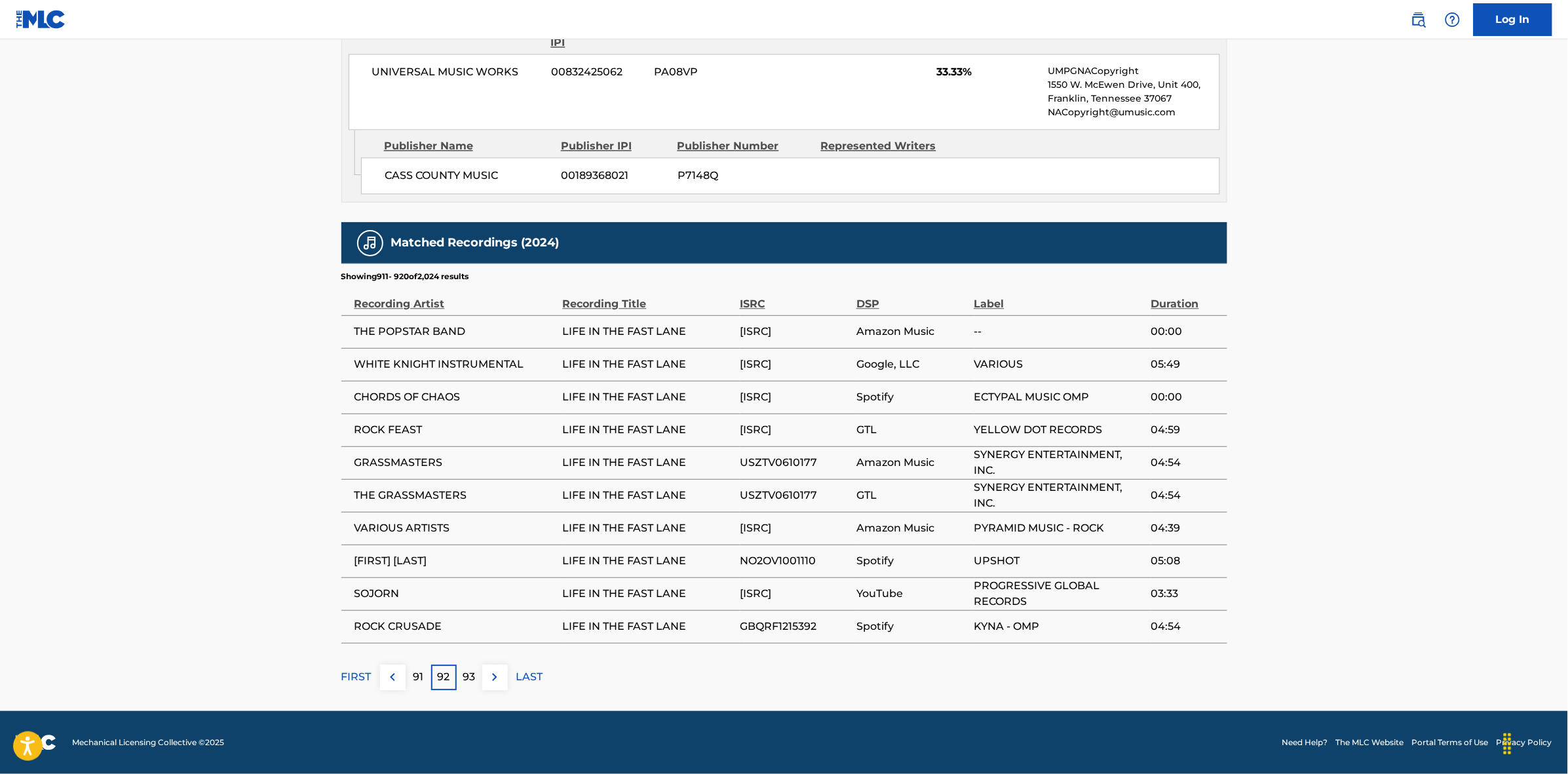 click at bounding box center [495, 677] 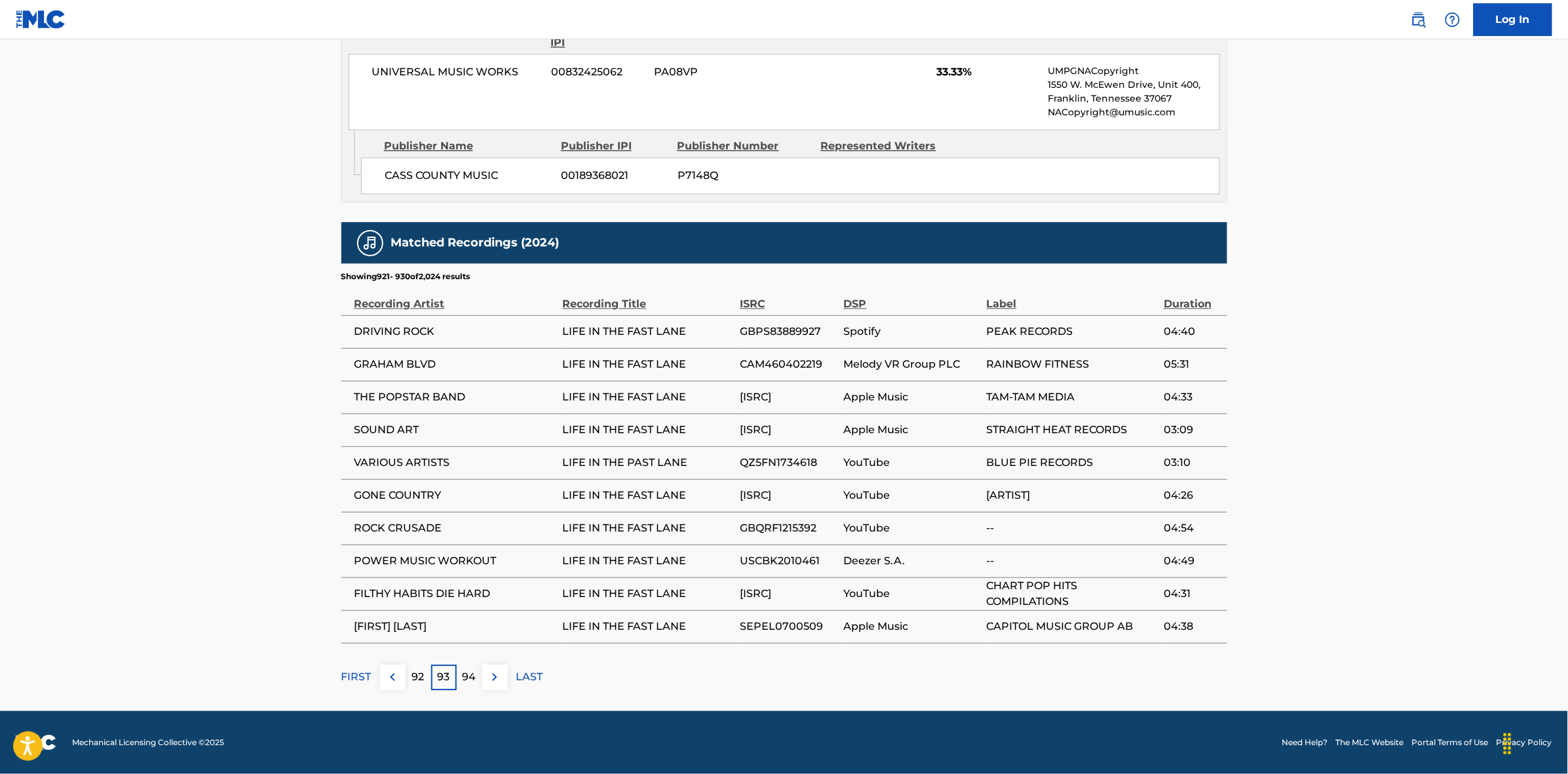 click at bounding box center (495, 677) 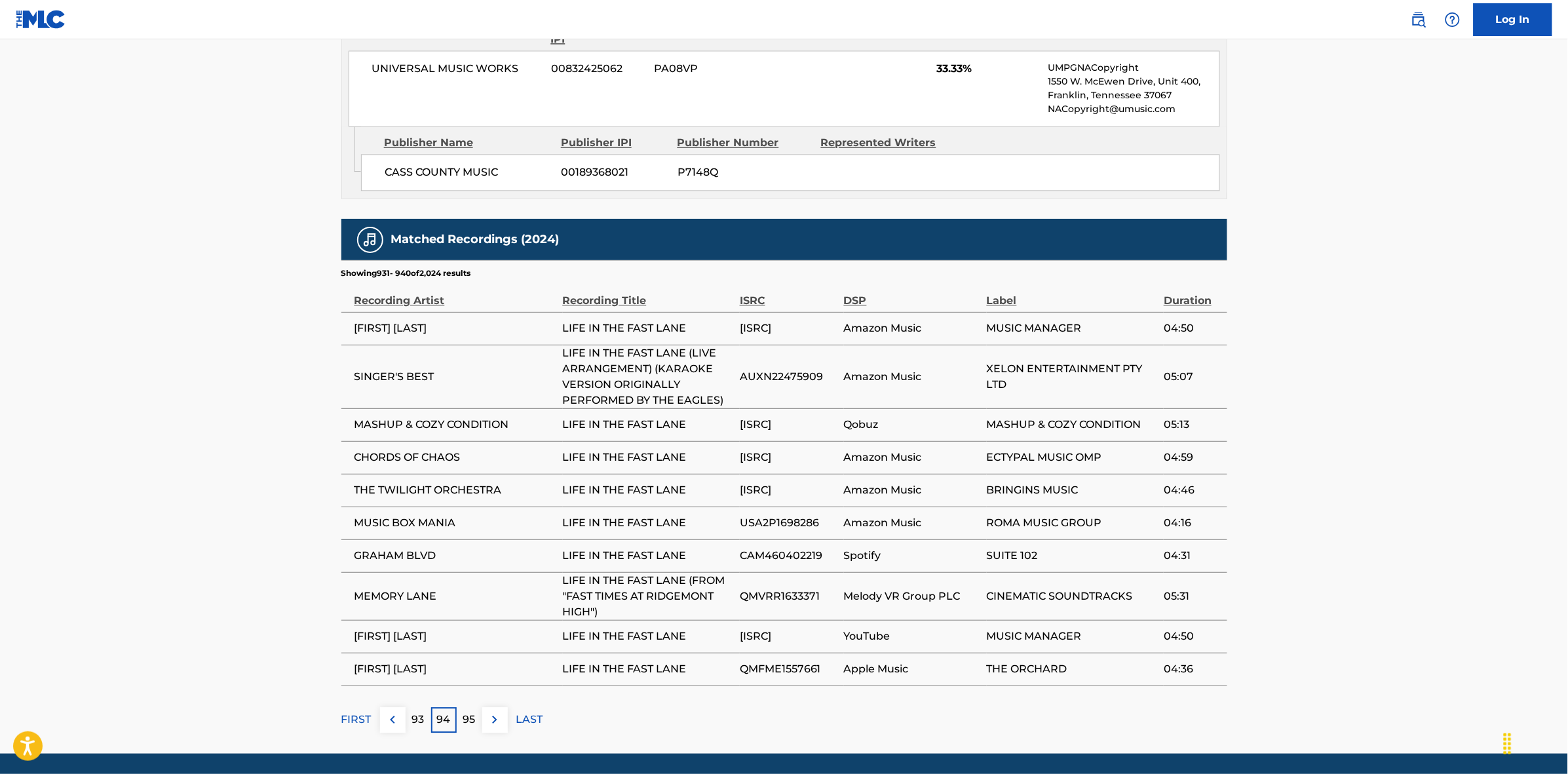 click at bounding box center (495, 720) 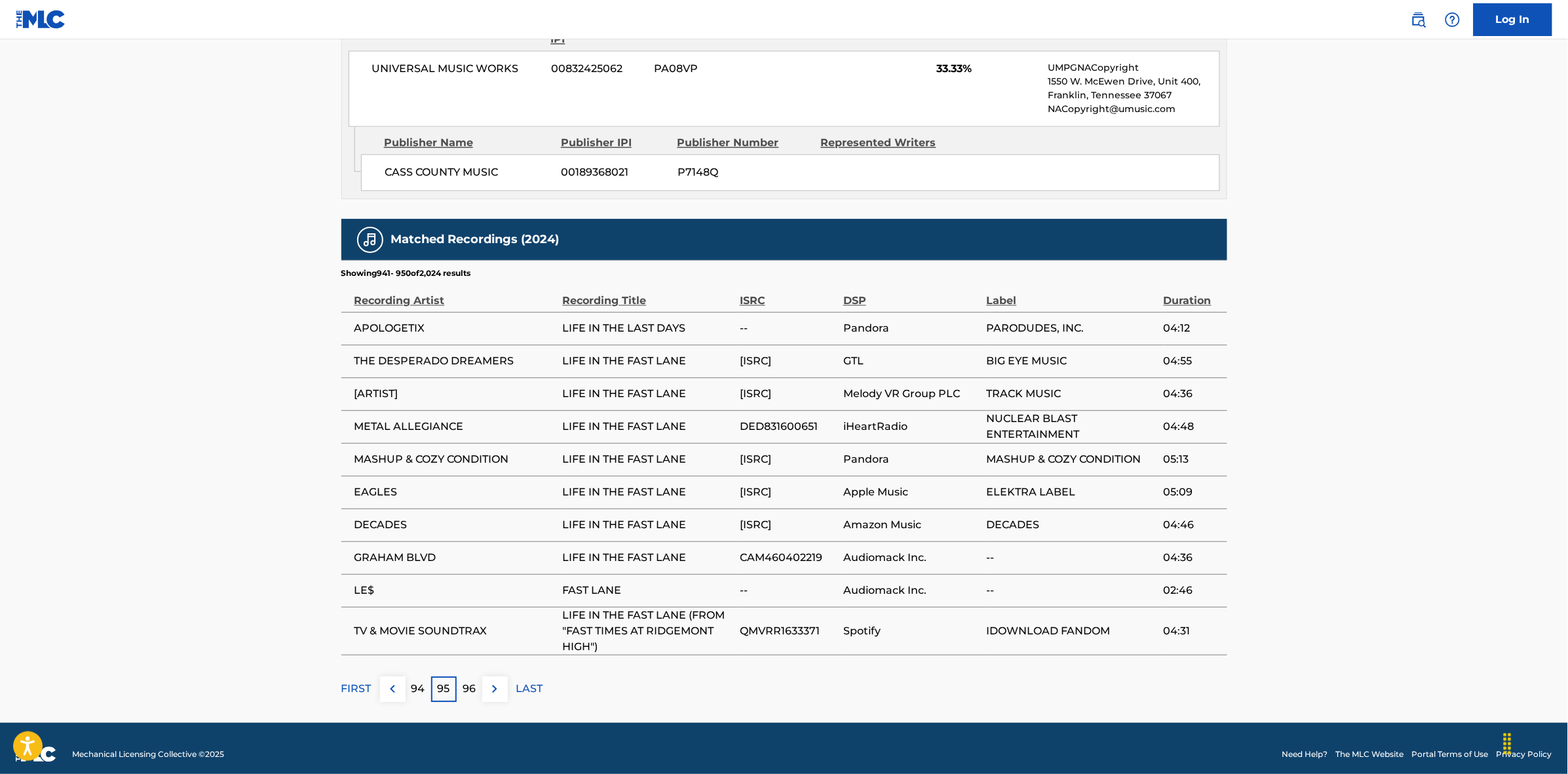 click on "96" at bounding box center [469, 689] 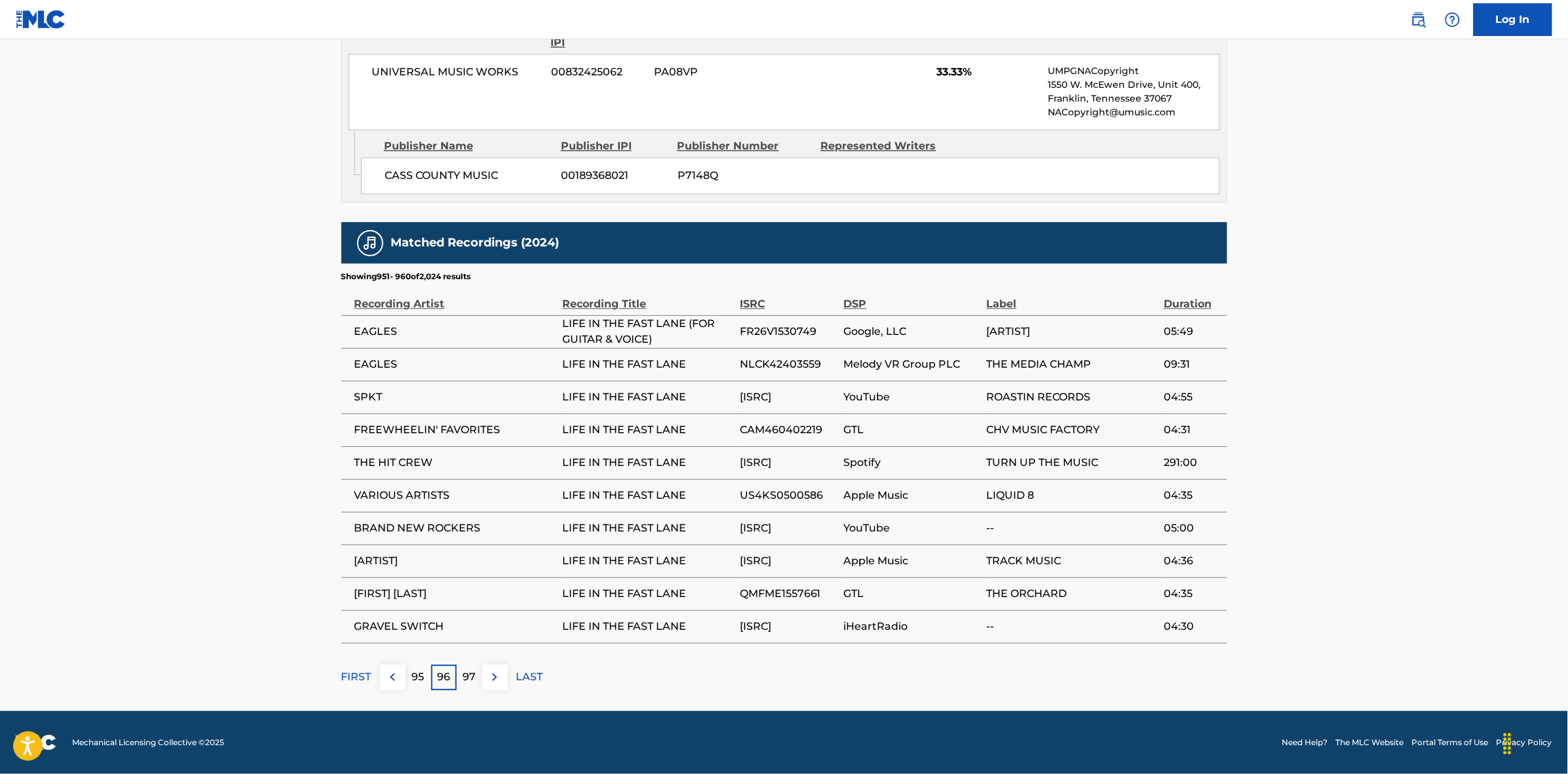 click on "97" at bounding box center [469, 677] 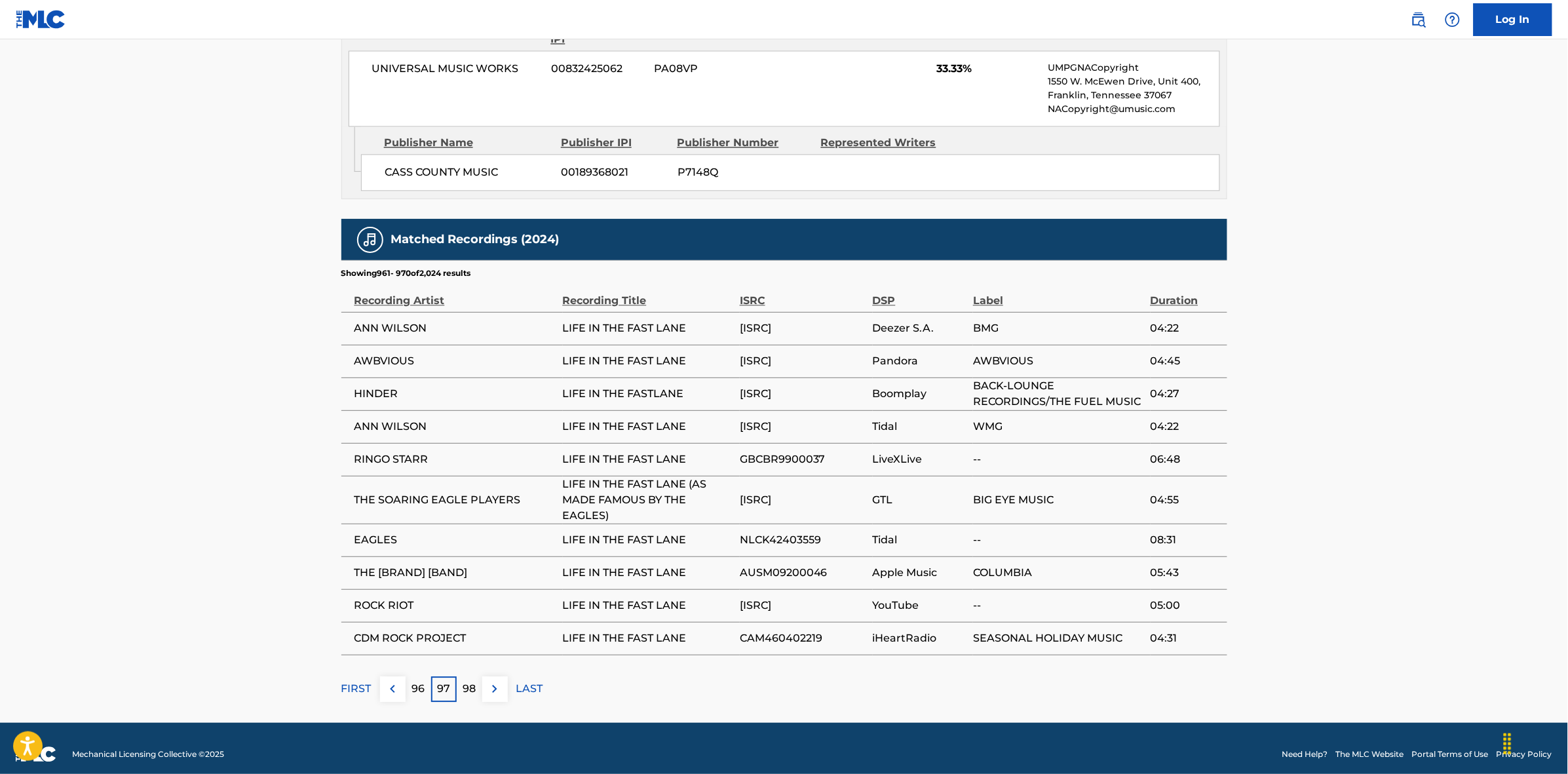 click at bounding box center (495, 689) 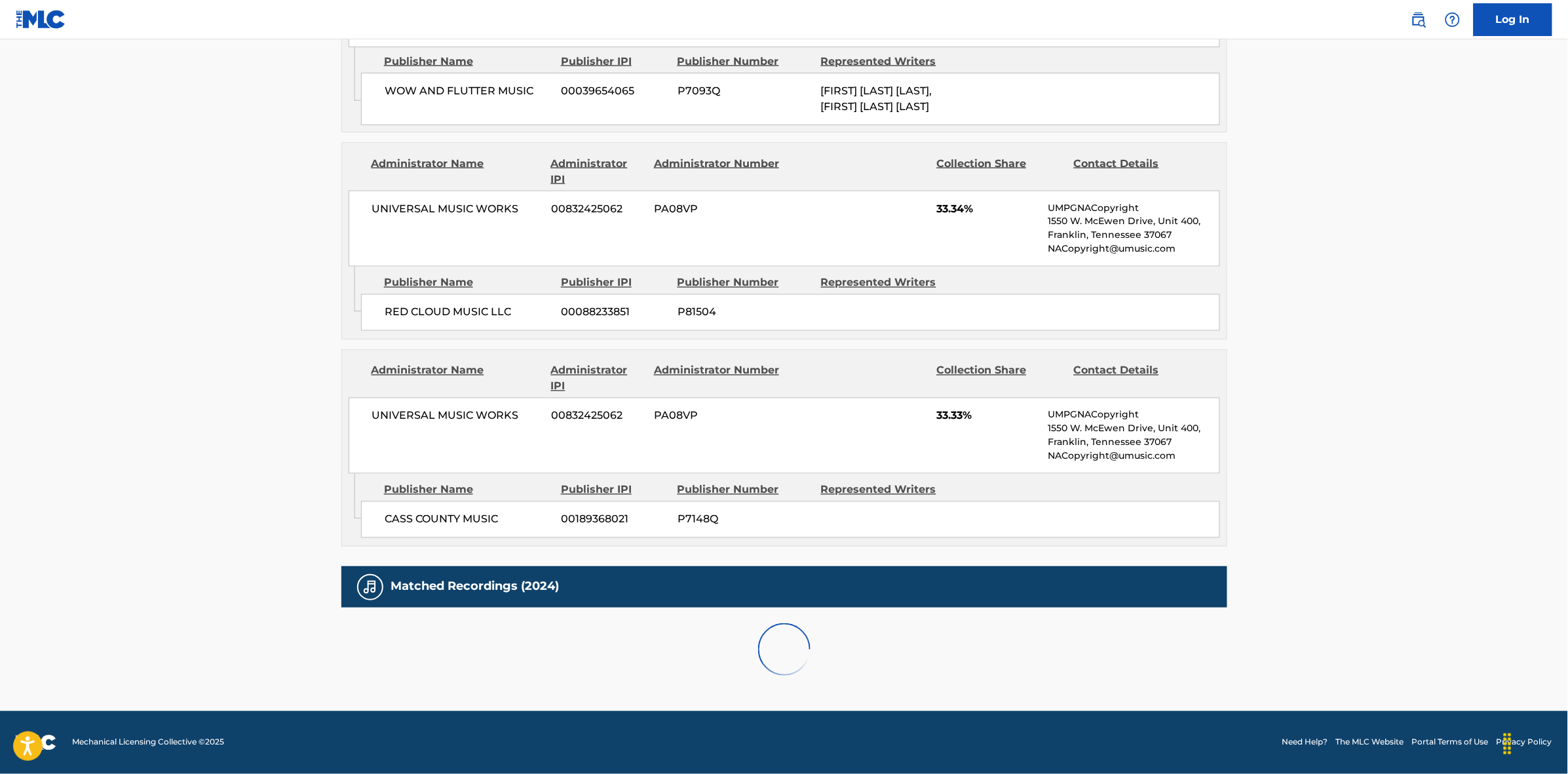 scroll, scrollTop: 1177, scrollLeft: 0, axis: vertical 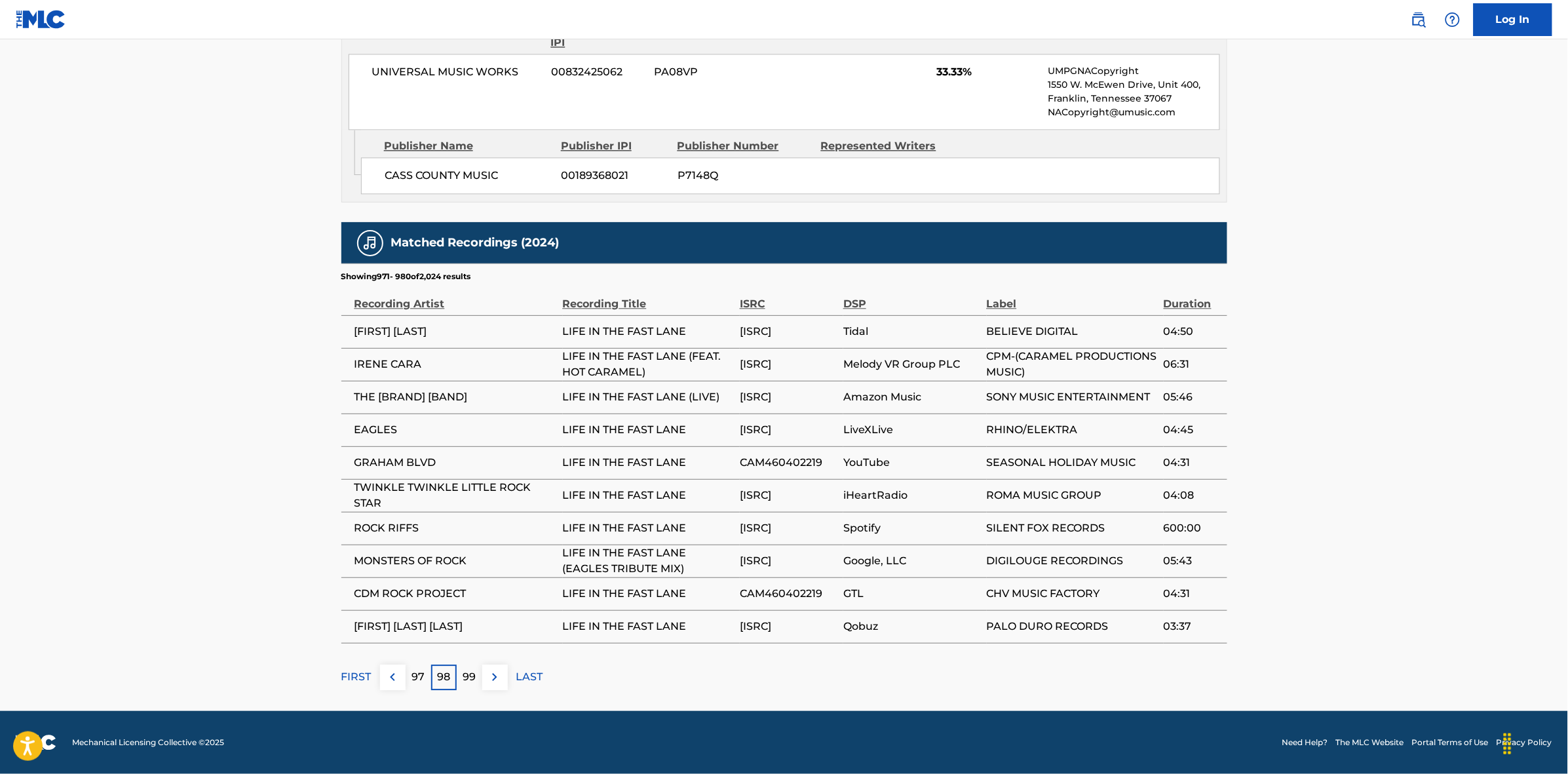 click on "99" at bounding box center [469, 677] 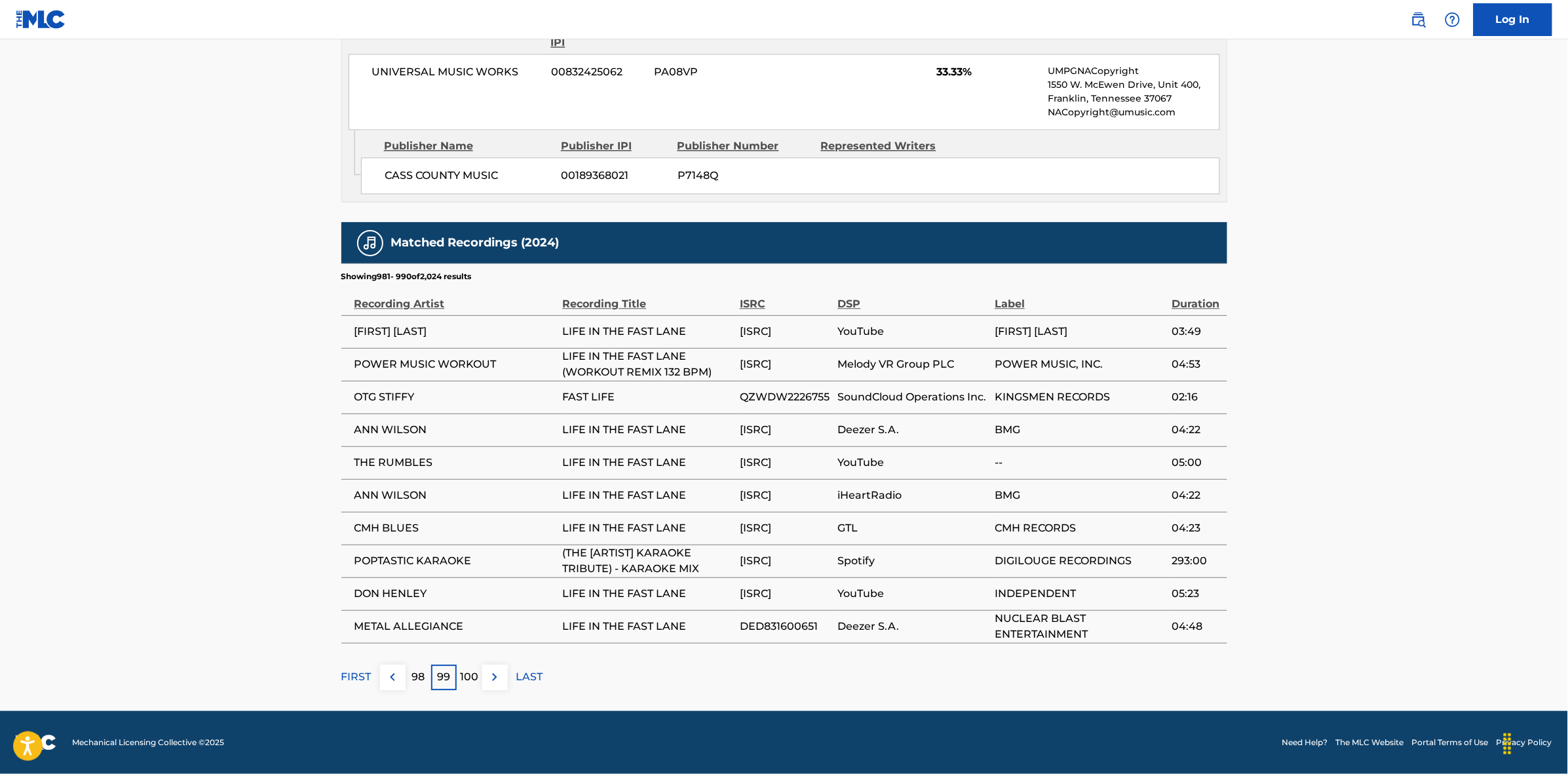 click on "100" at bounding box center [469, 677] 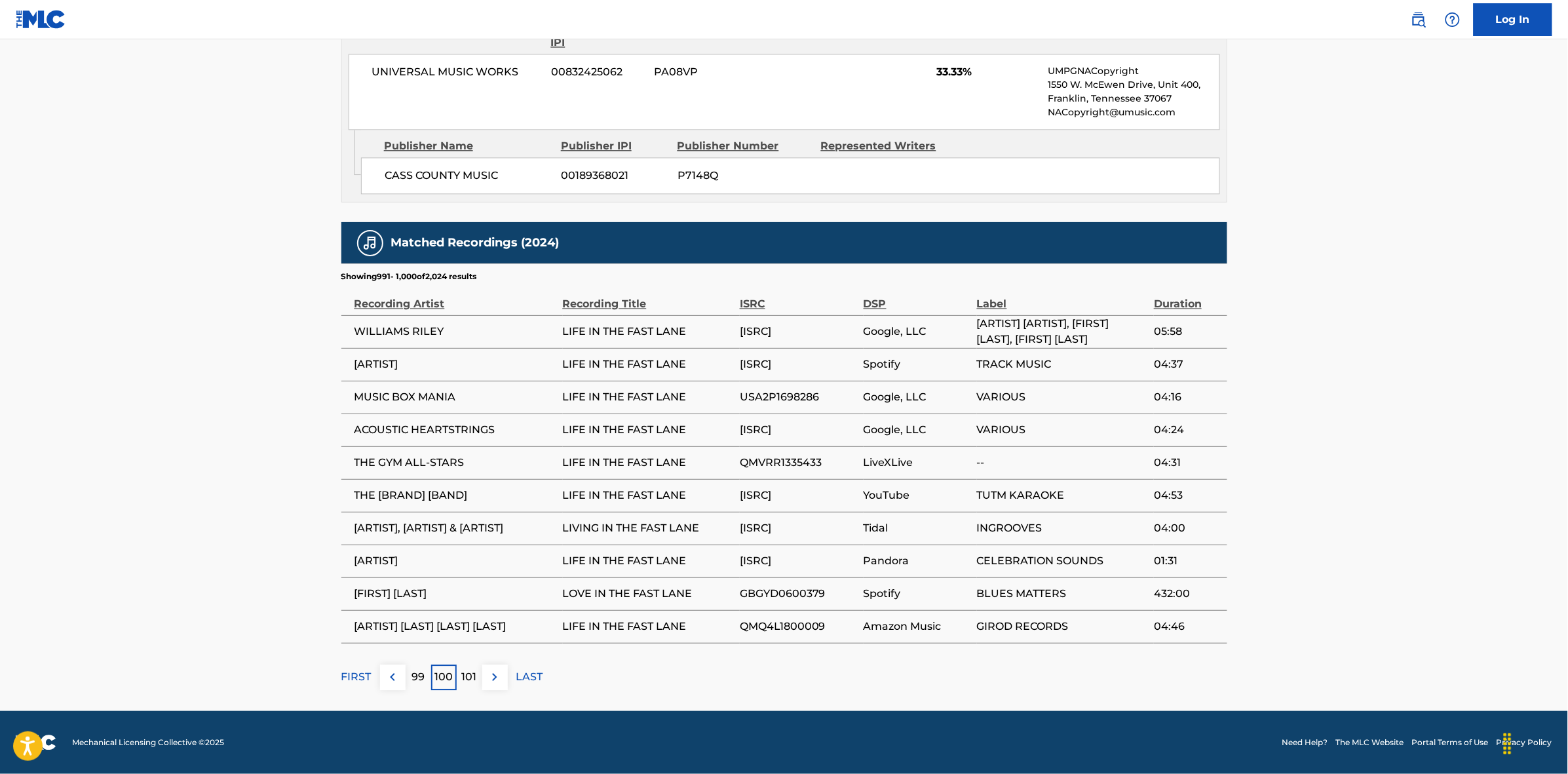 click at bounding box center [495, 677] 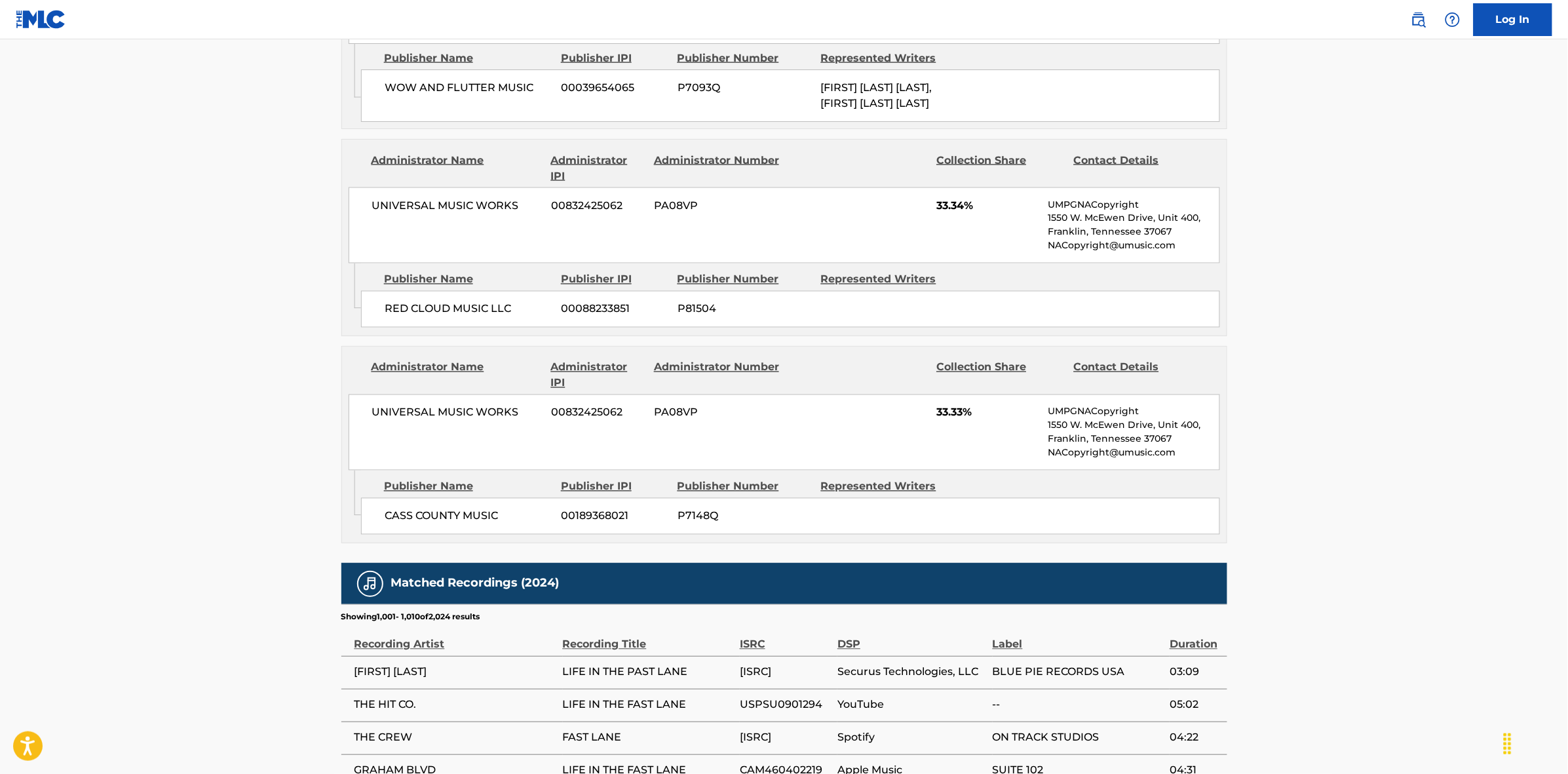 scroll, scrollTop: 1177, scrollLeft: 0, axis: vertical 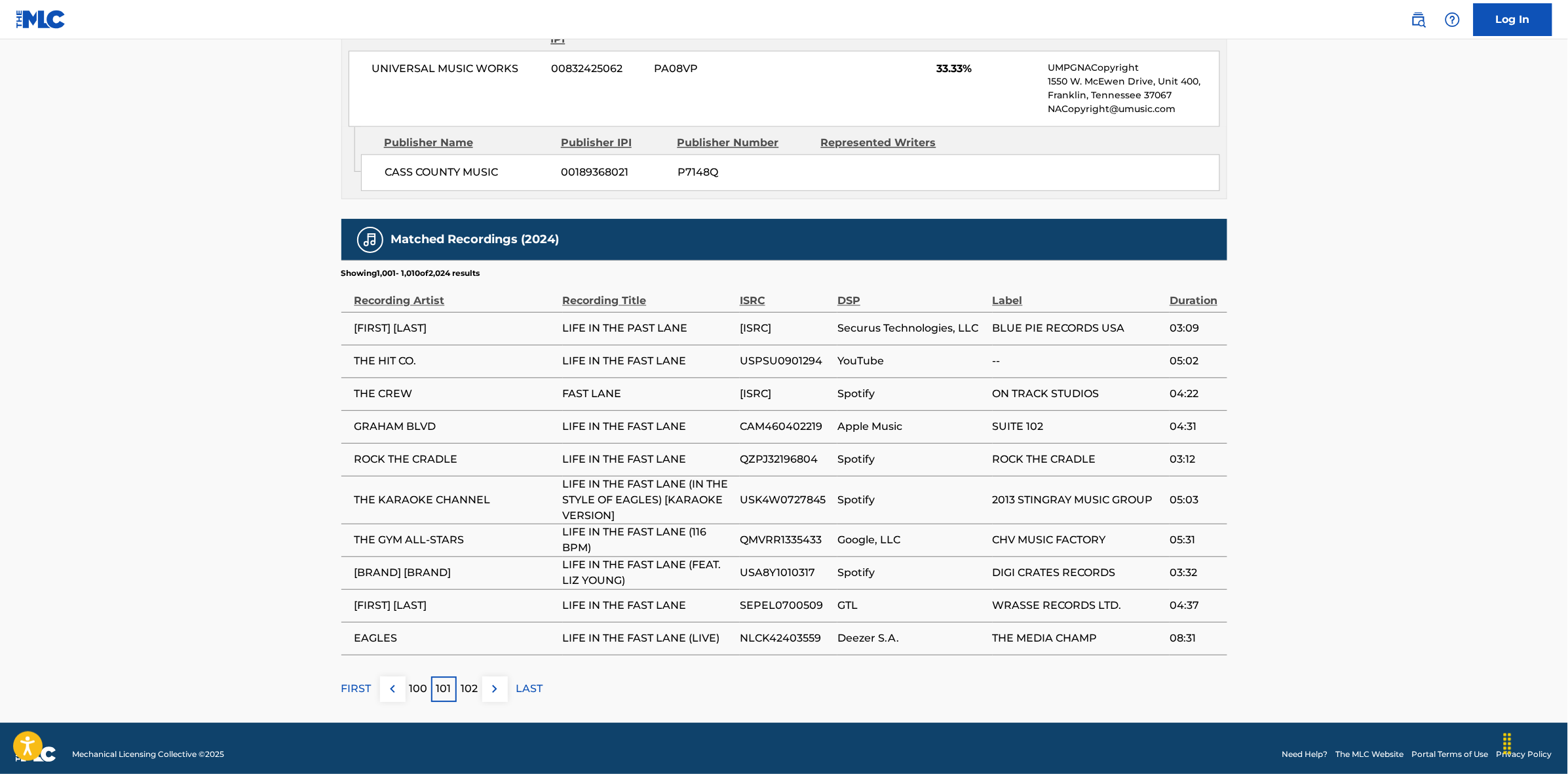 click on "102" at bounding box center (469, 689) 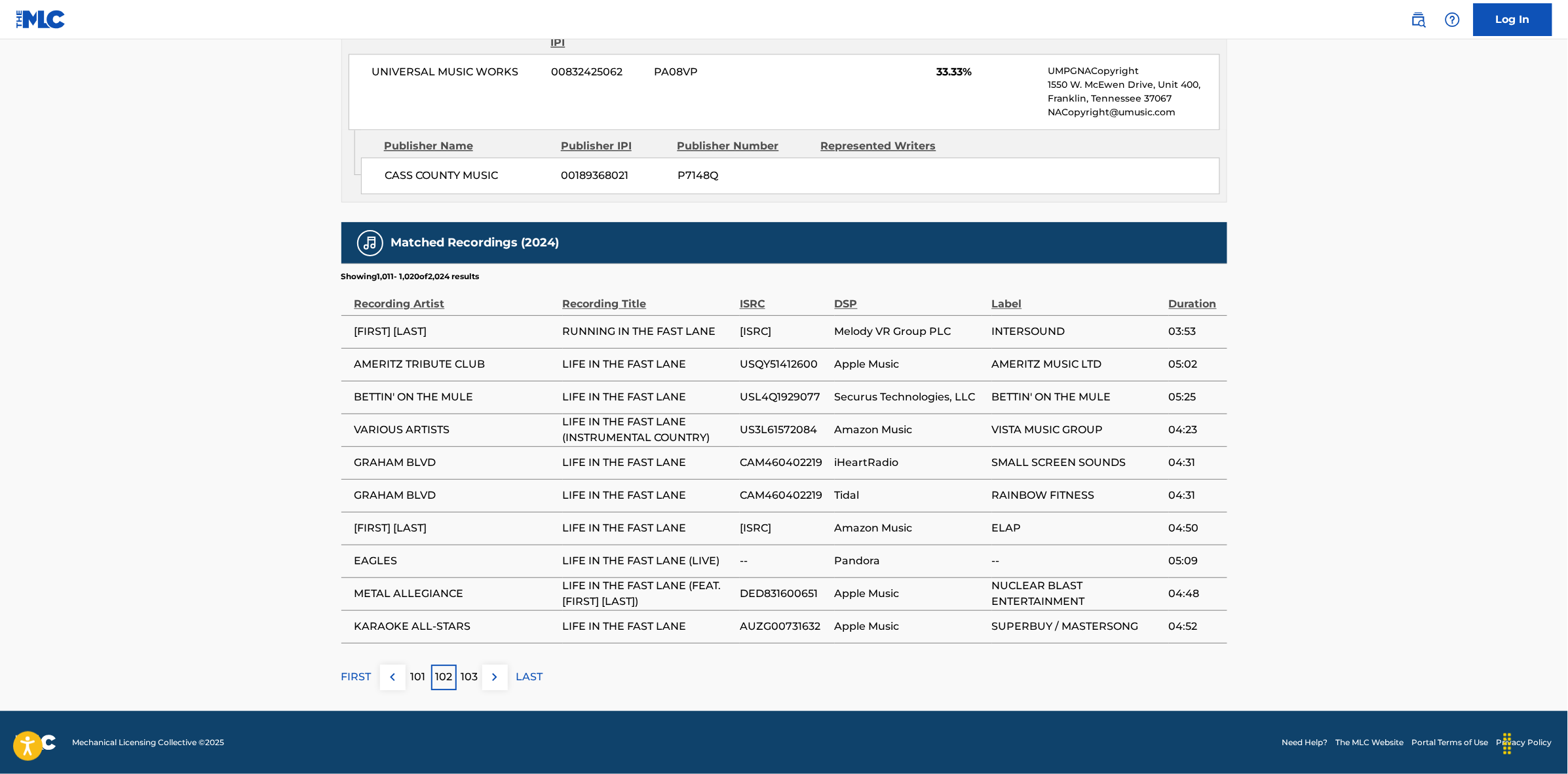 click at bounding box center [495, 677] 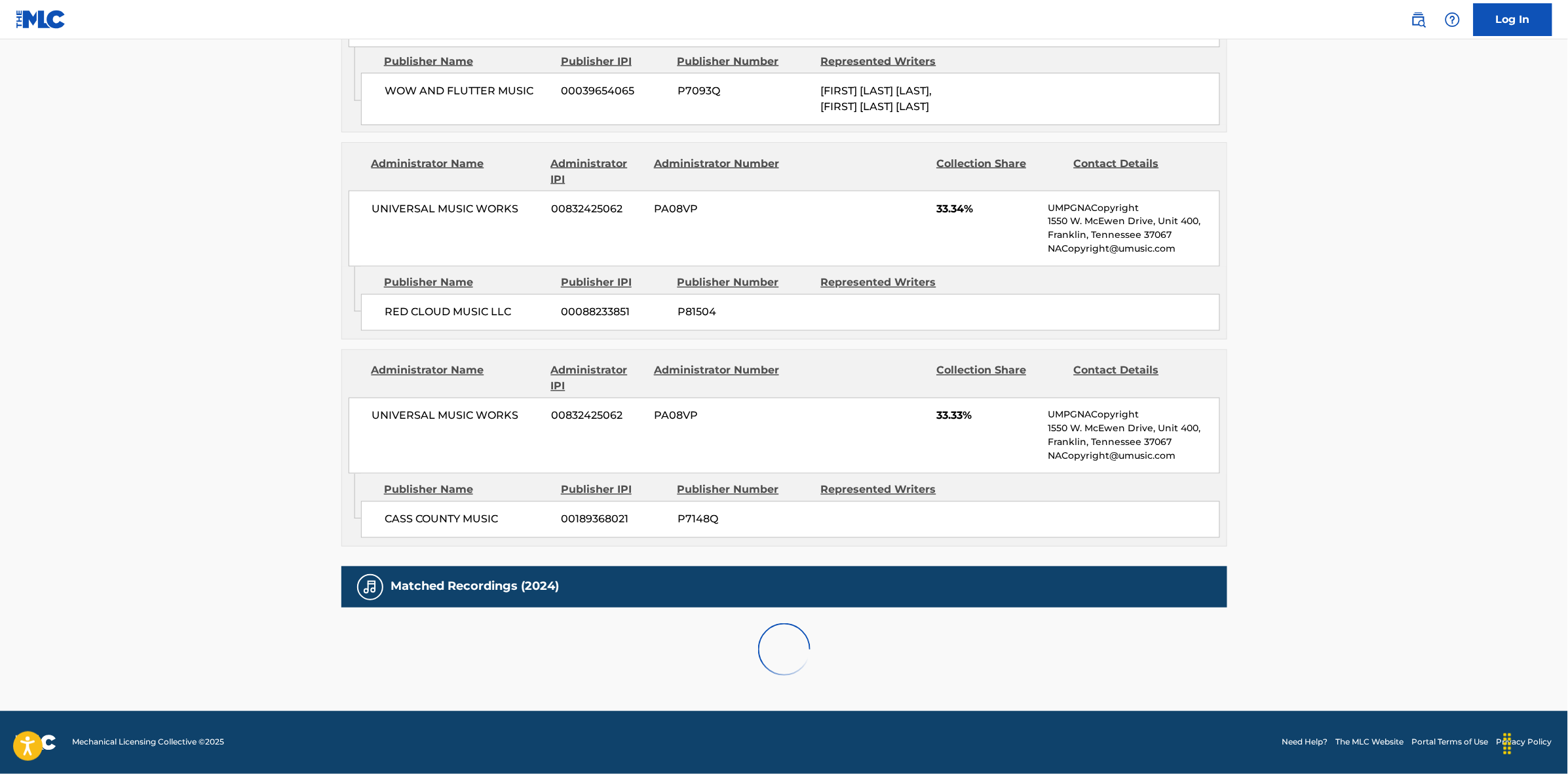 scroll, scrollTop: 1177, scrollLeft: 0, axis: vertical 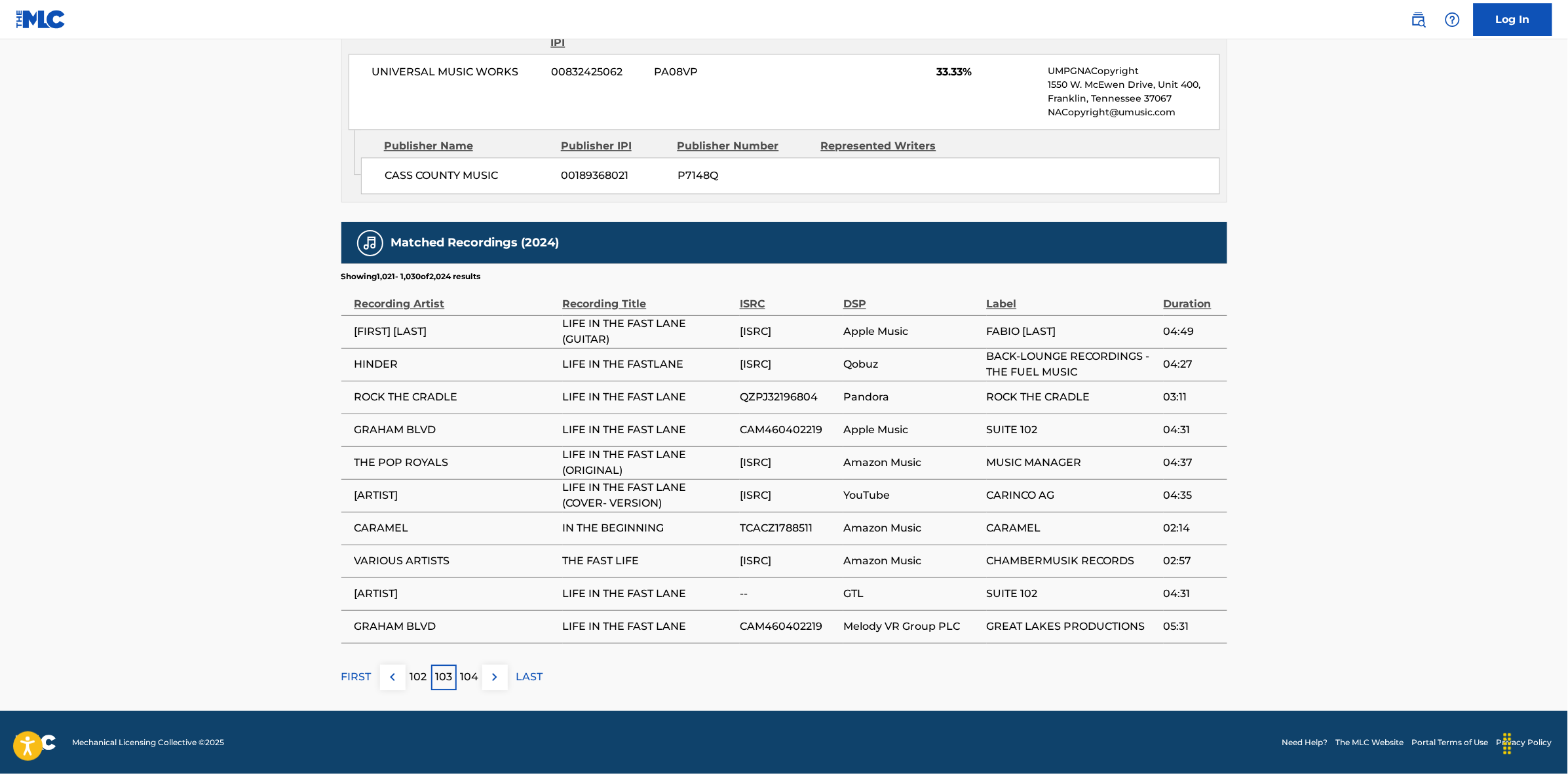 click at bounding box center (495, 677) 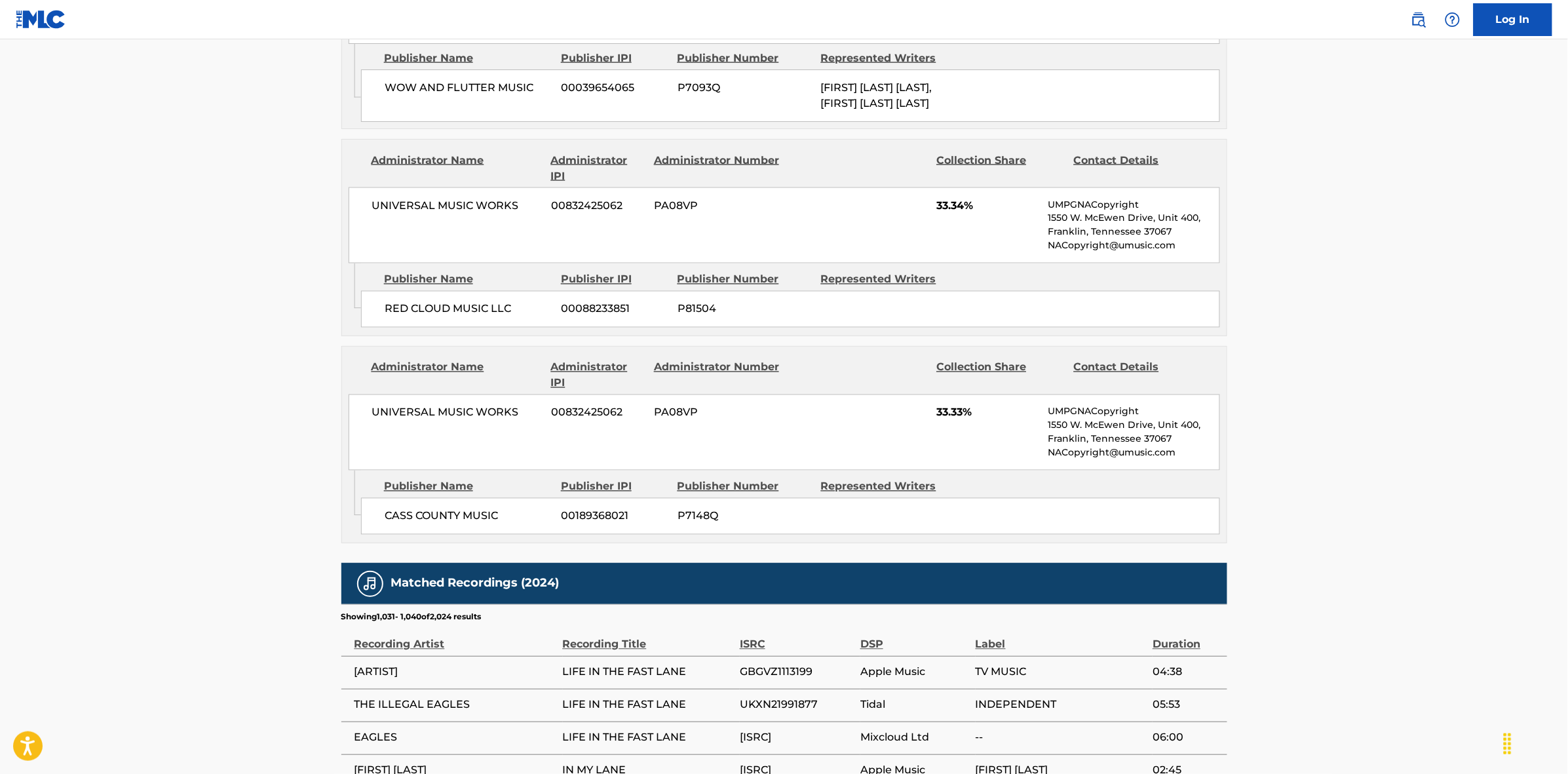 scroll, scrollTop: 1177, scrollLeft: 0, axis: vertical 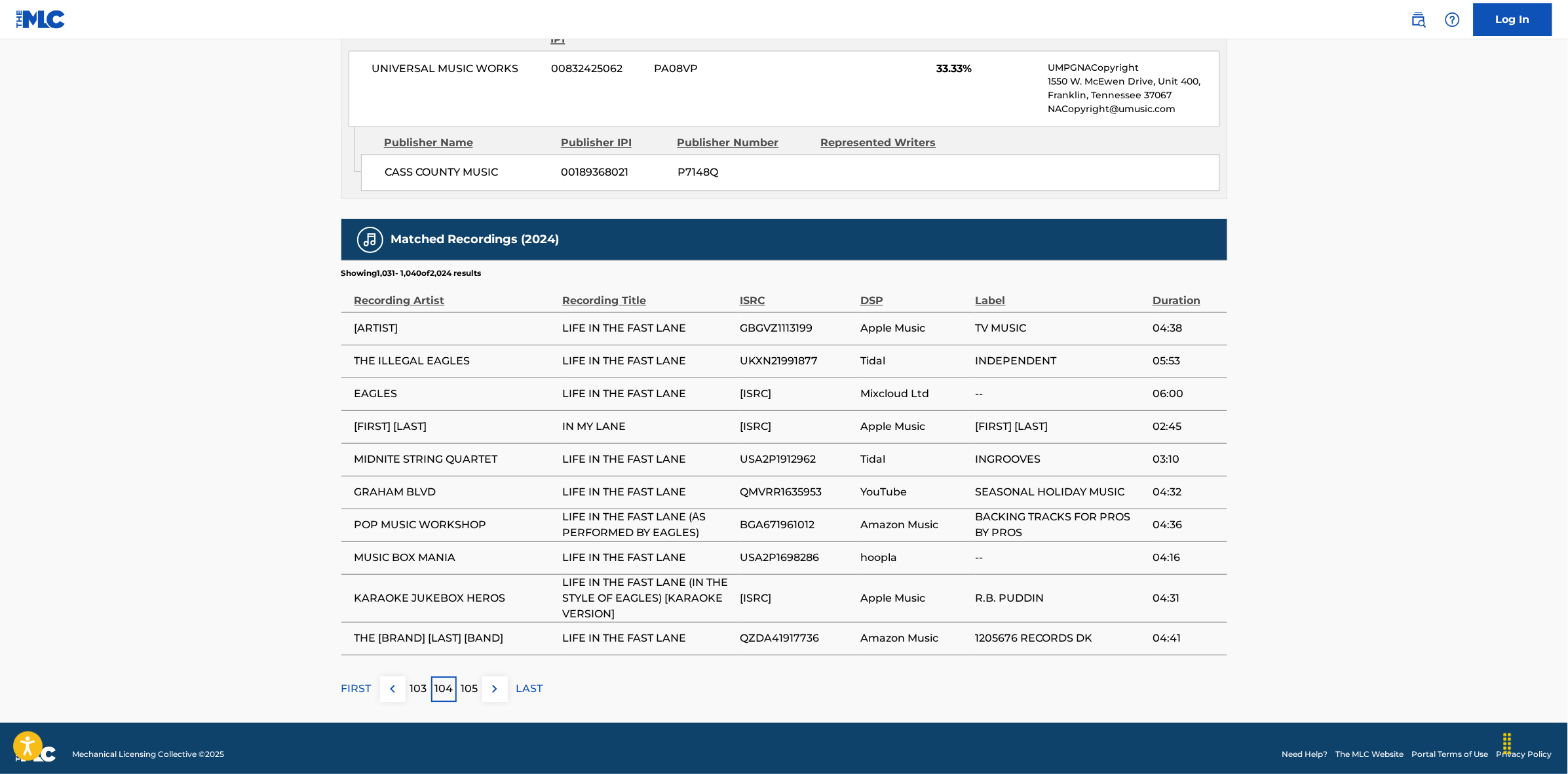 click at bounding box center (495, 689) 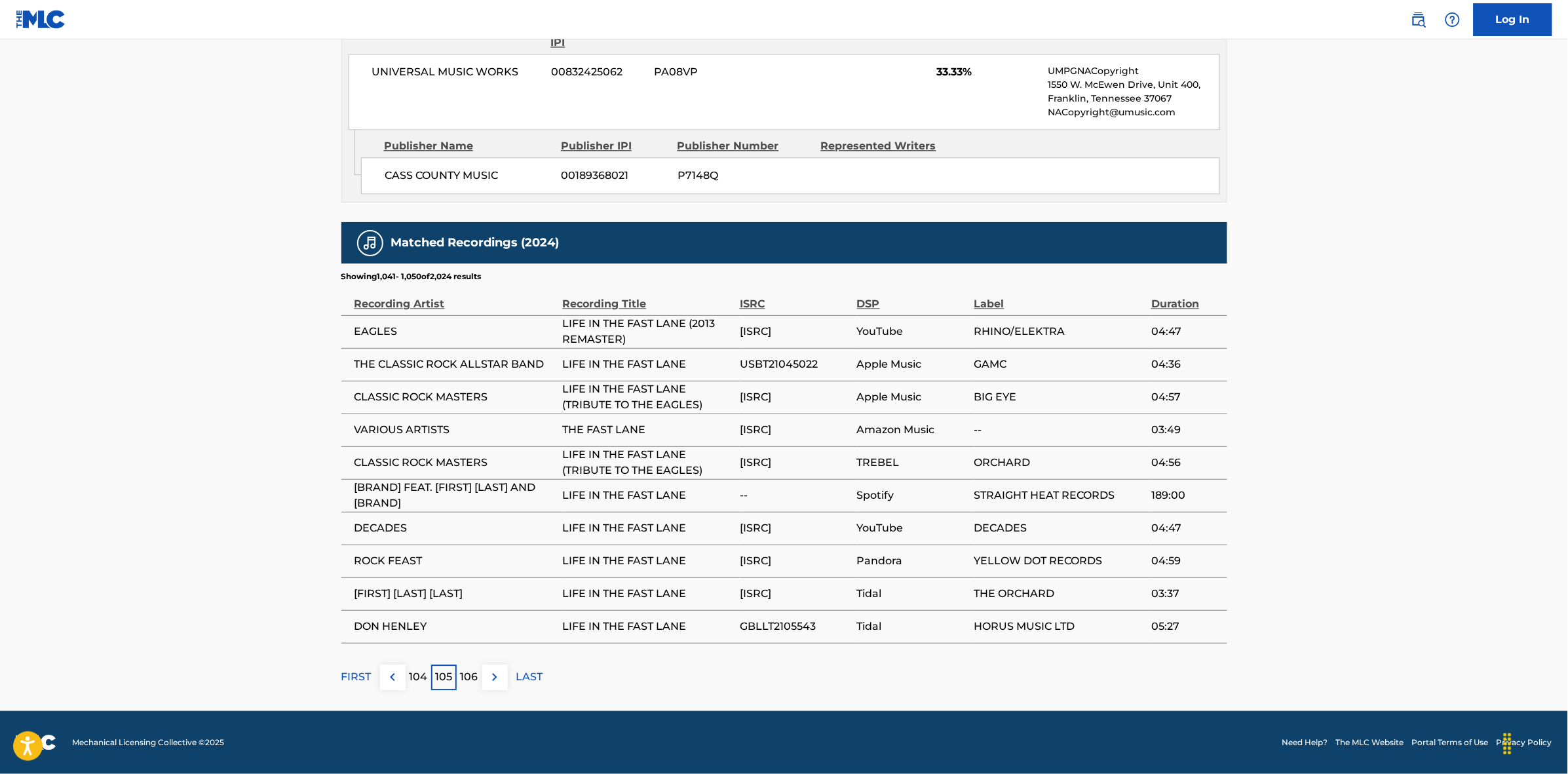 click at bounding box center [495, 677] 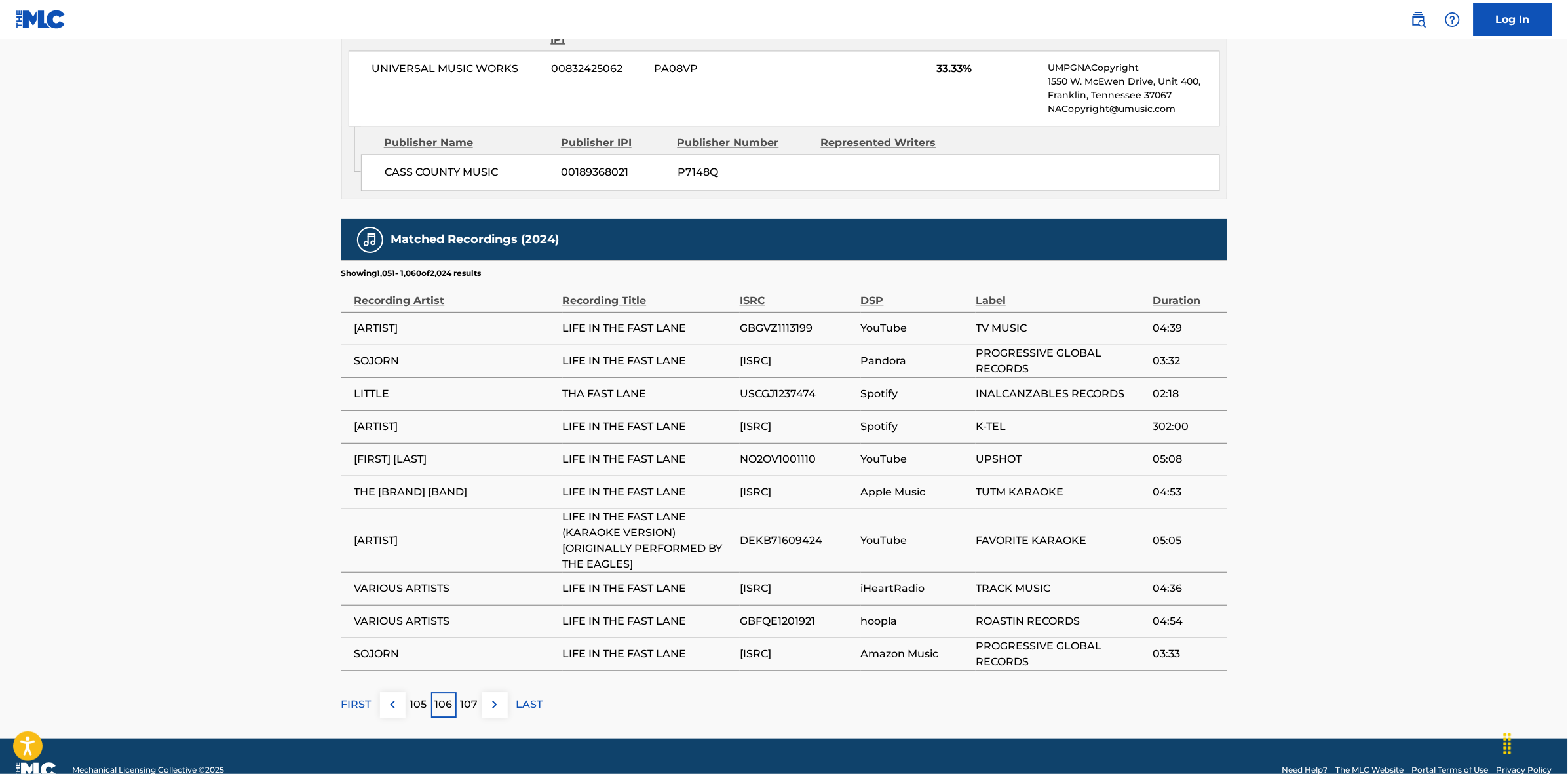 click at bounding box center [495, 705] 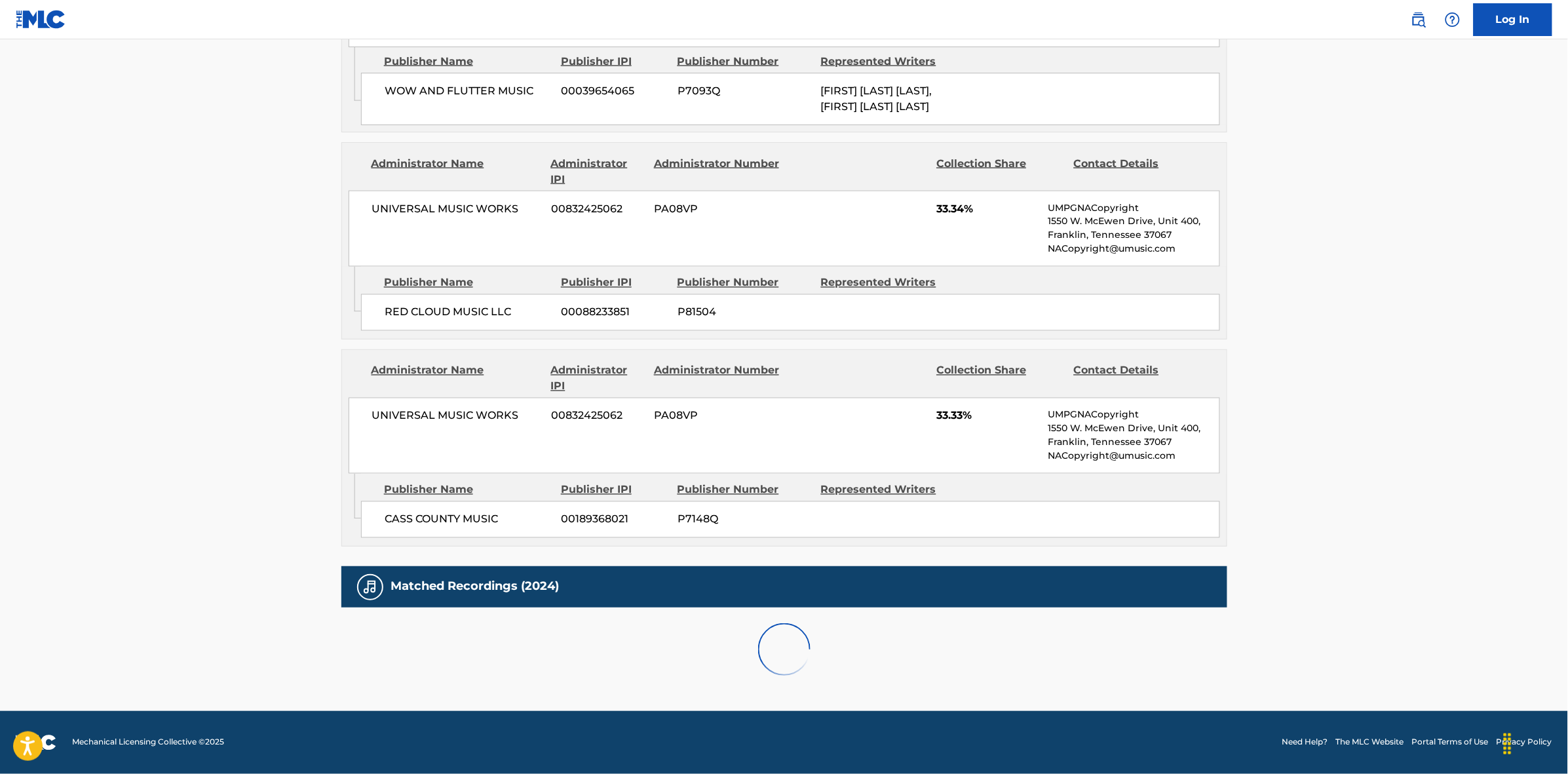 scroll, scrollTop: 1177, scrollLeft: 0, axis: vertical 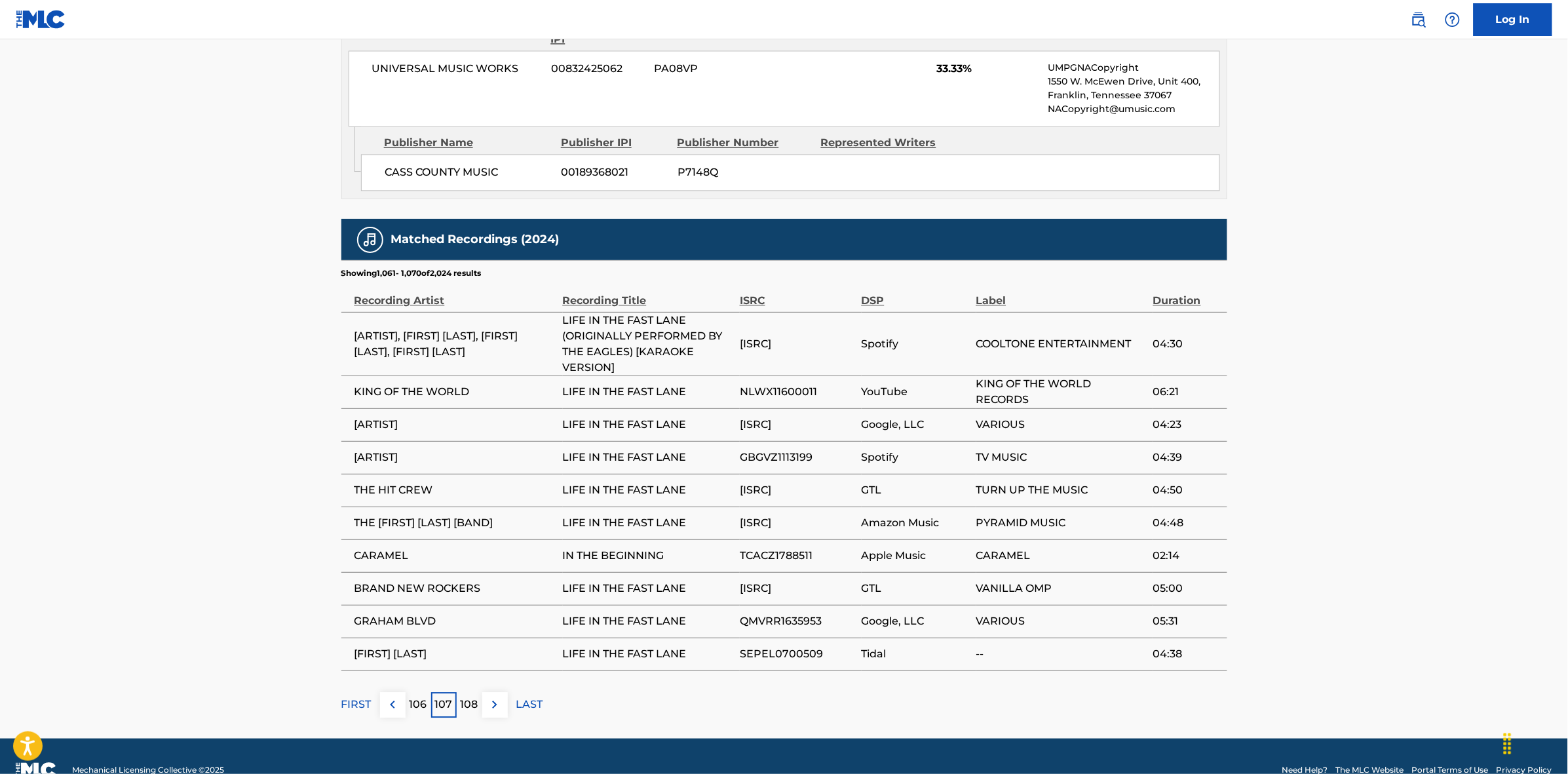 click at bounding box center [495, 705] 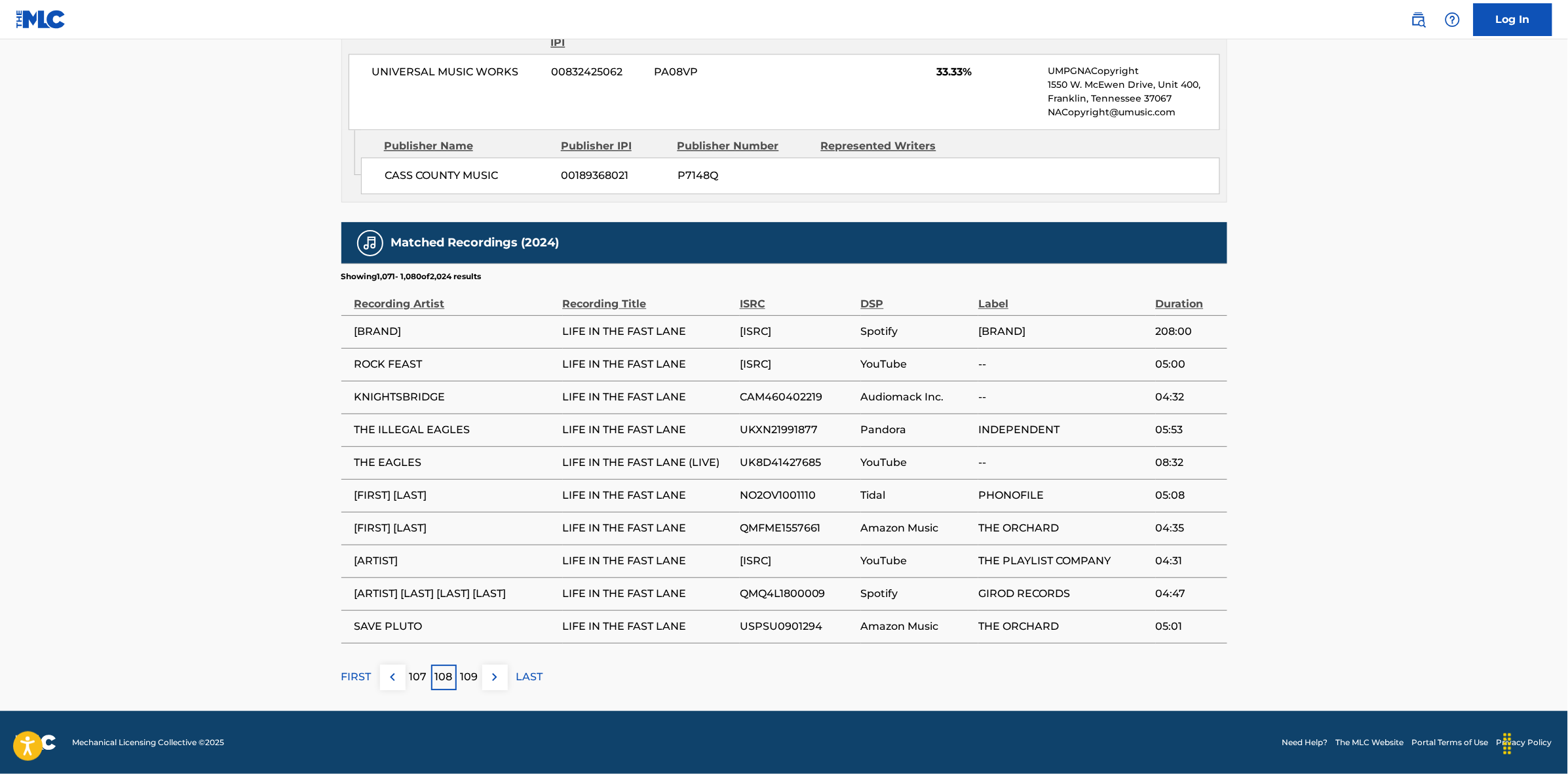 click at bounding box center [495, 677] 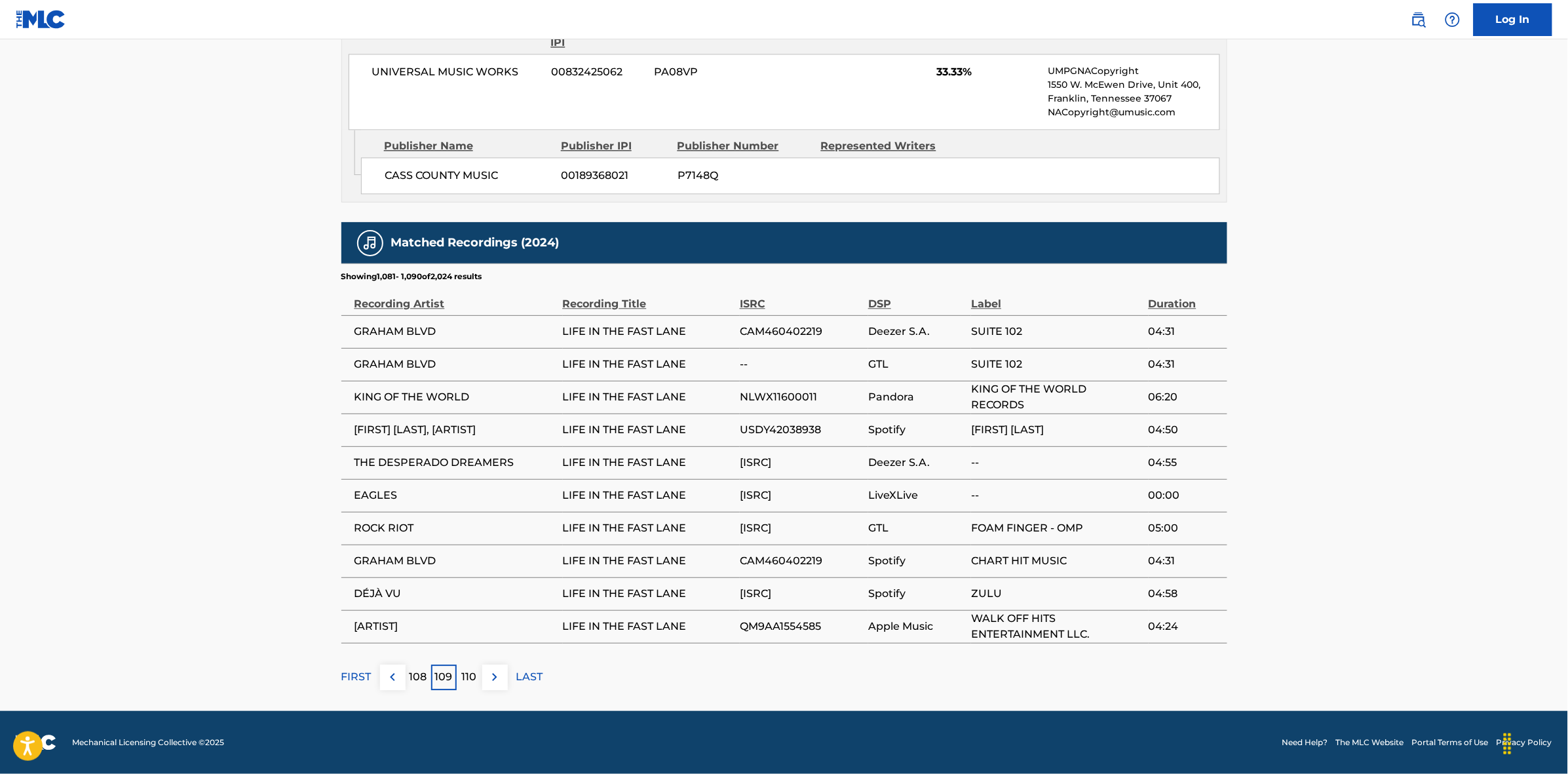 click at bounding box center [495, 677] 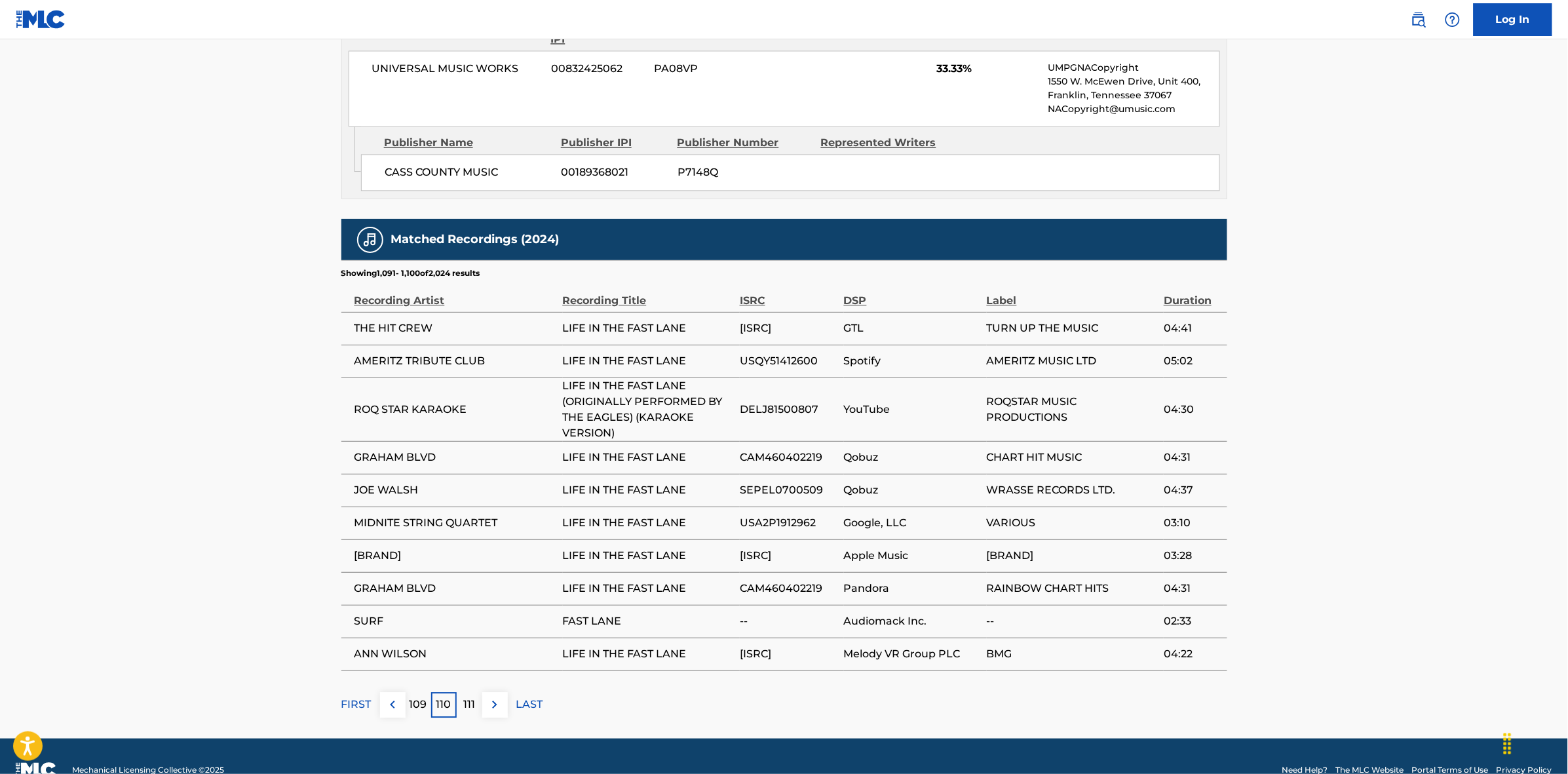 click at bounding box center (495, 705) 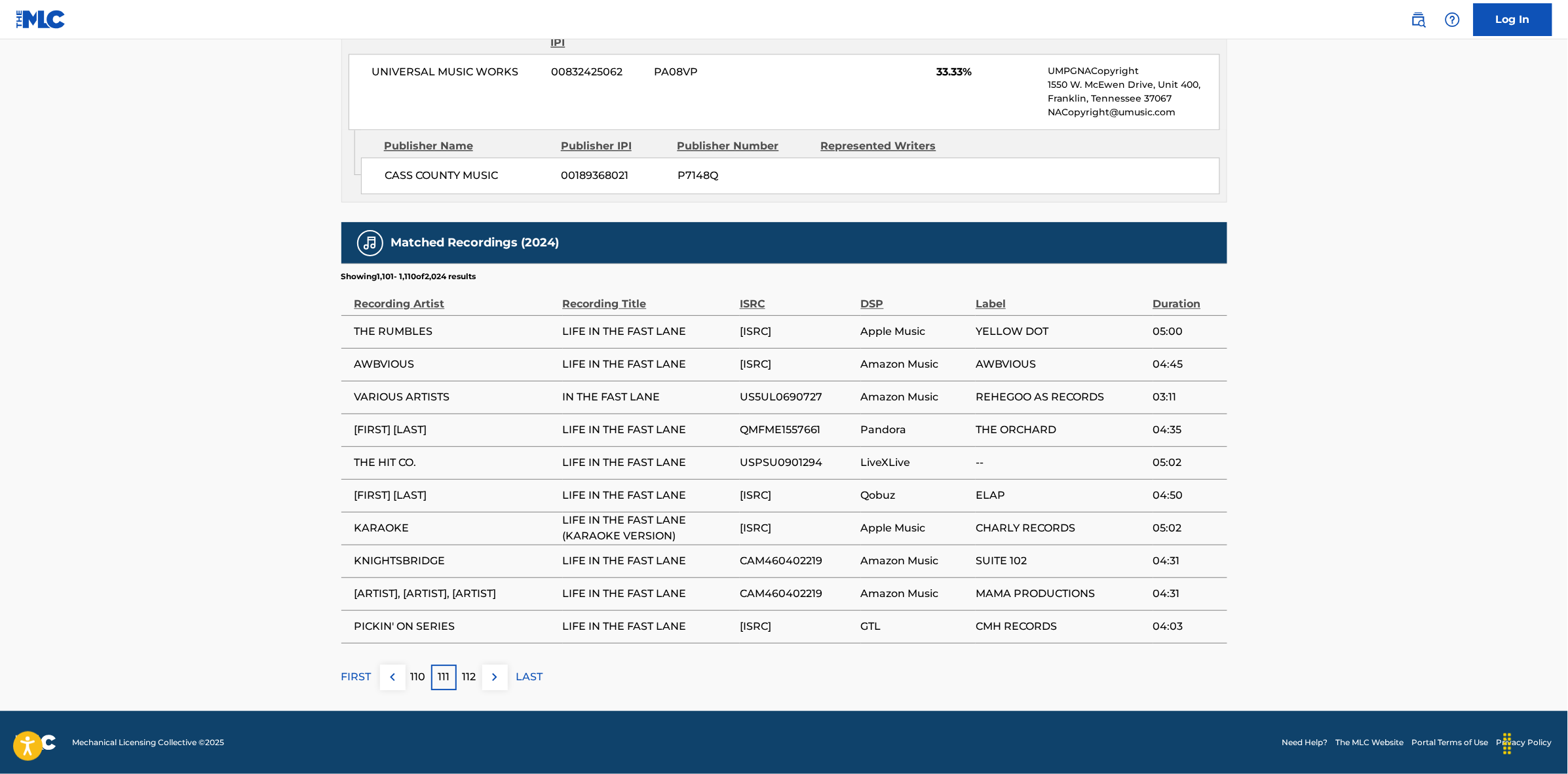 click at bounding box center [495, 677] 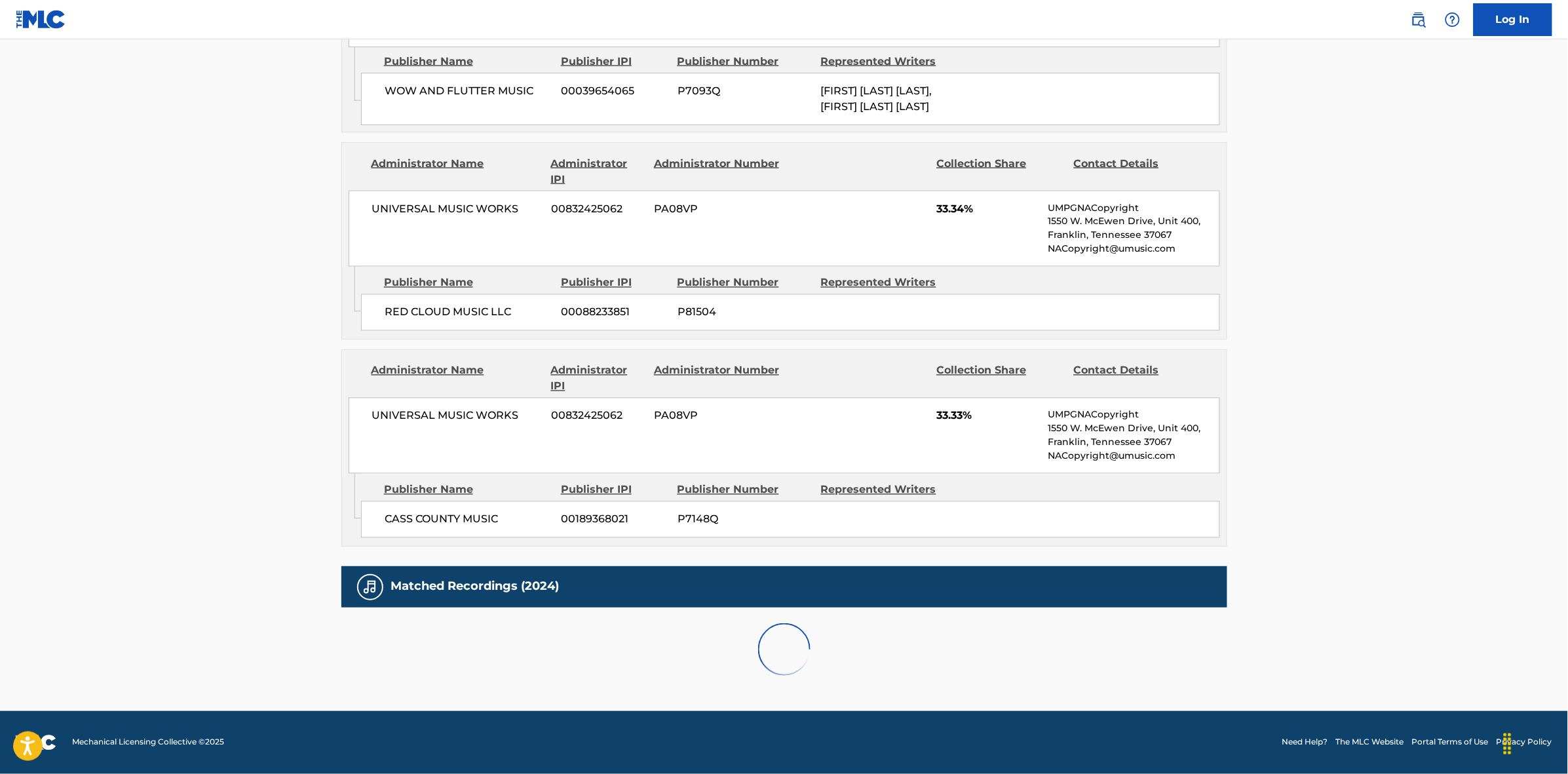 scroll, scrollTop: 1177, scrollLeft: 0, axis: vertical 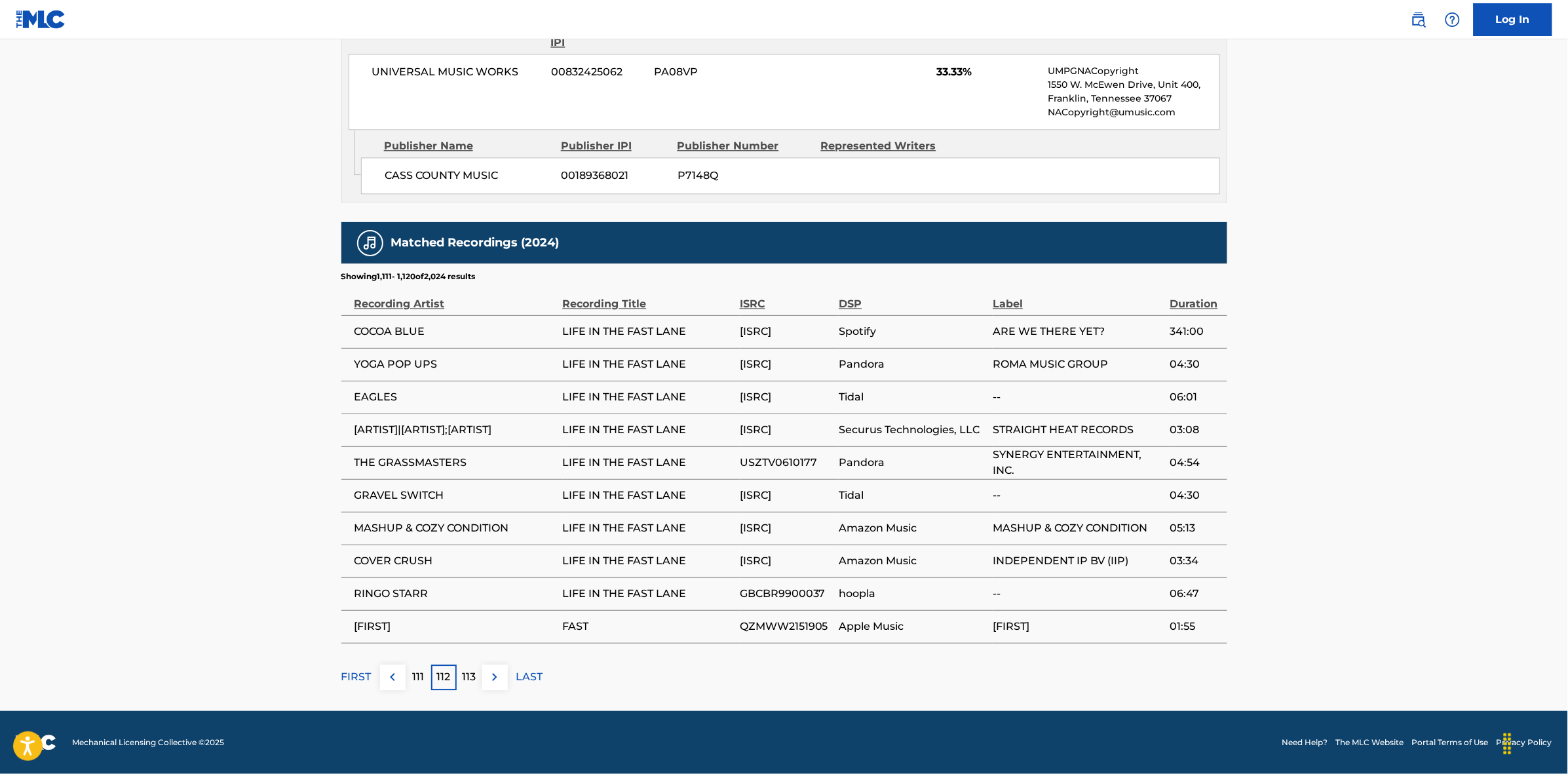 click at bounding box center (495, 677) 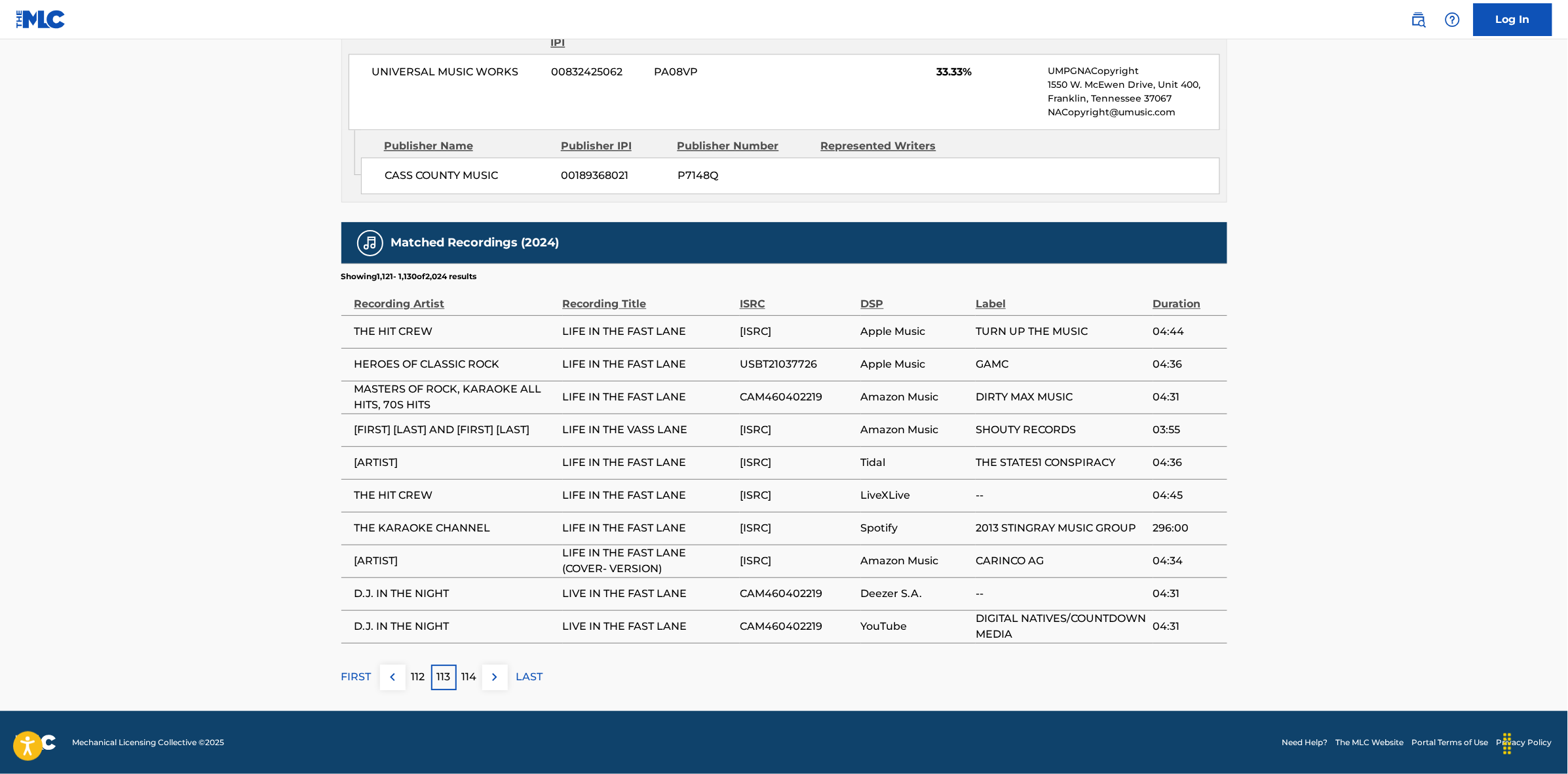 click at bounding box center [495, 677] 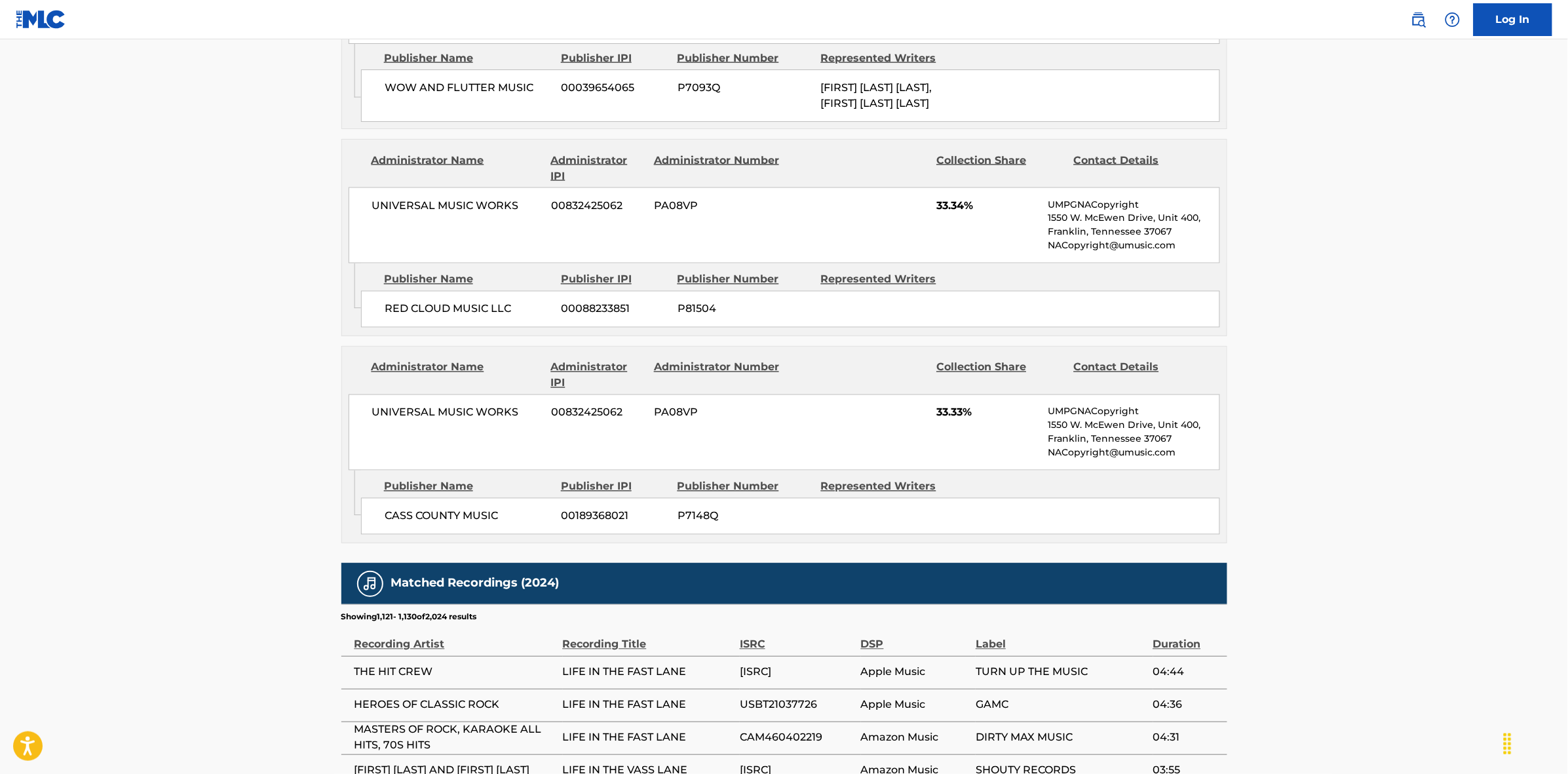 scroll, scrollTop: 1177, scrollLeft: 0, axis: vertical 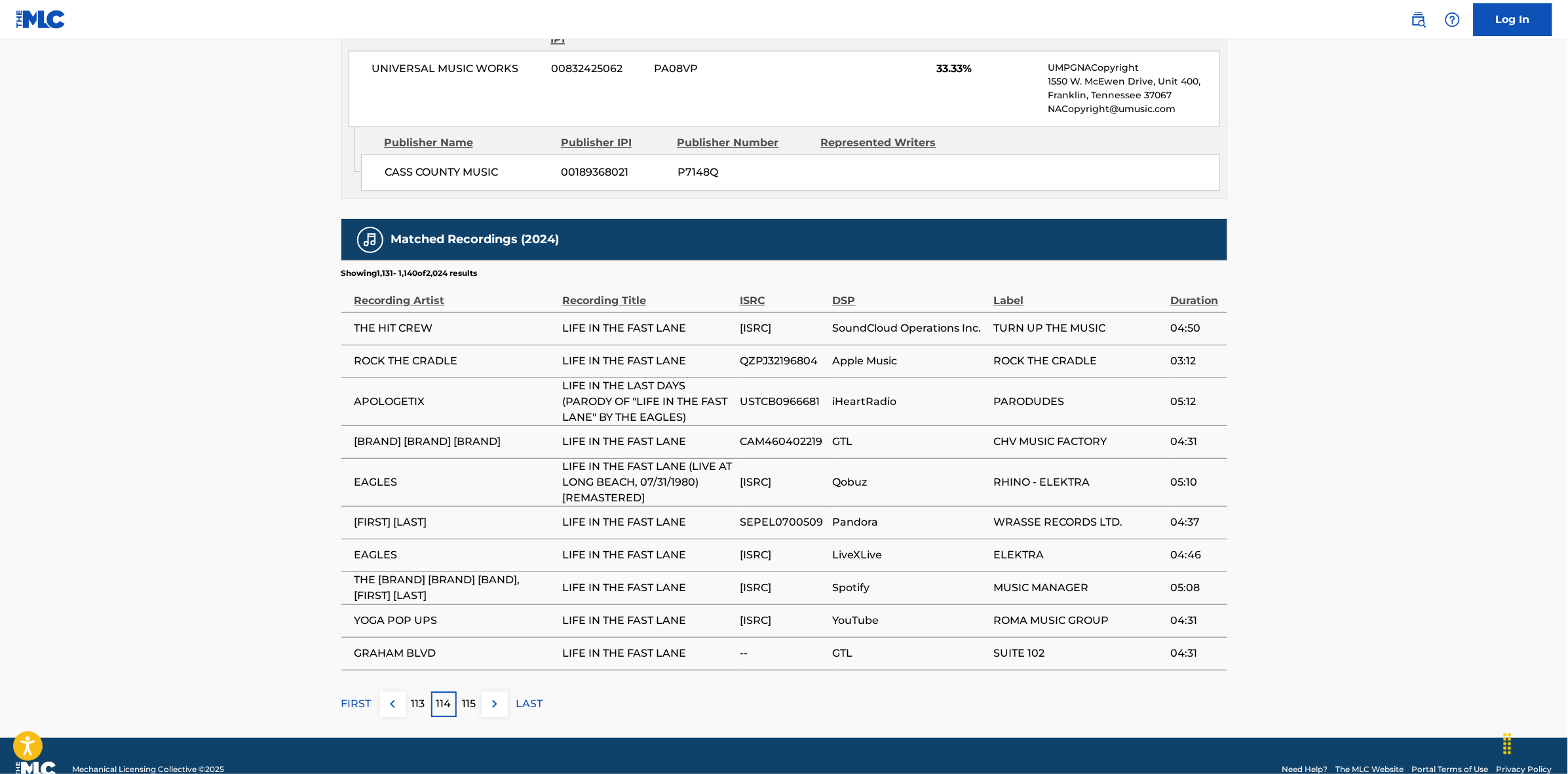 click at bounding box center [495, 704] 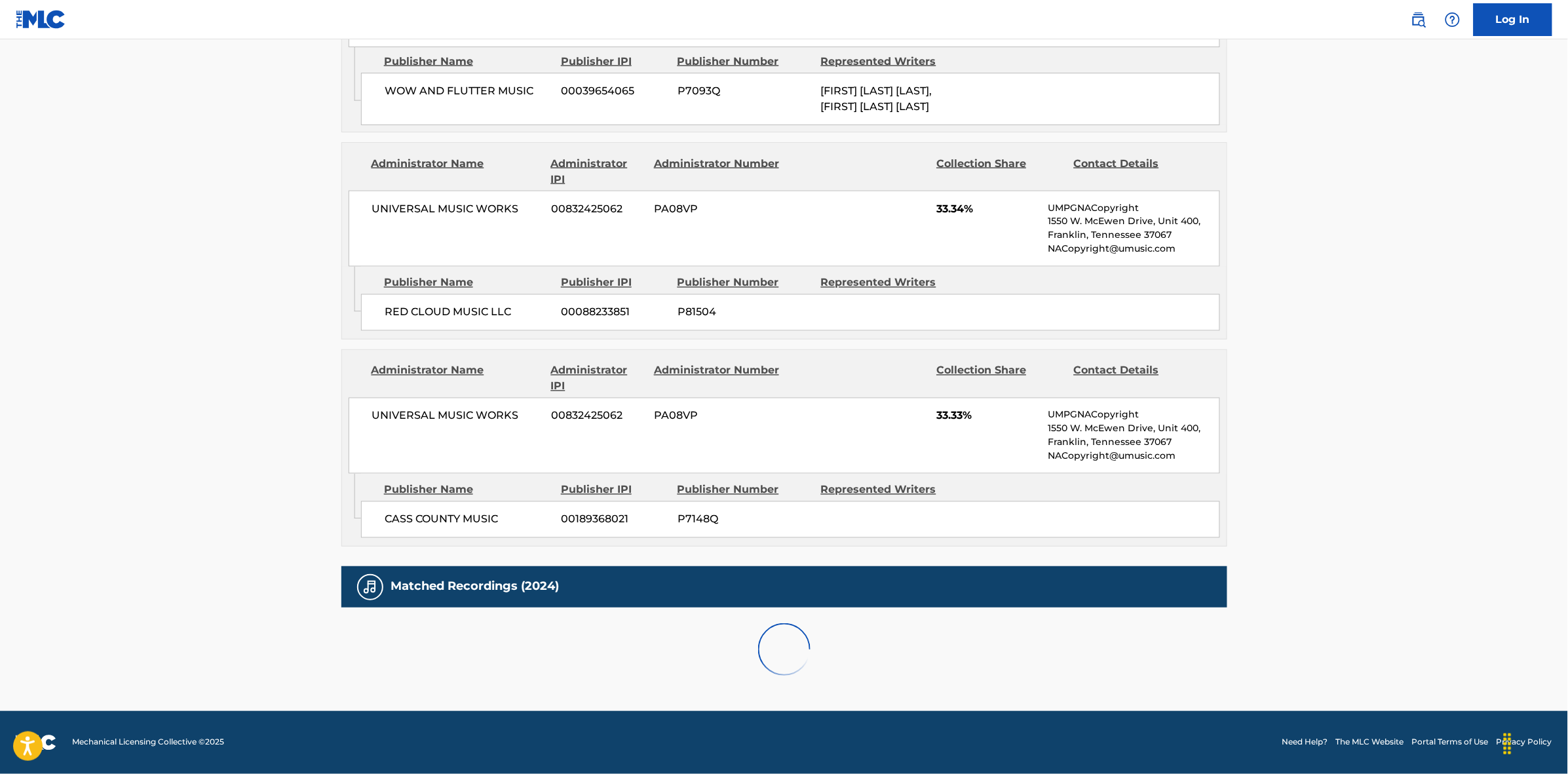 scroll, scrollTop: 1177, scrollLeft: 0, axis: vertical 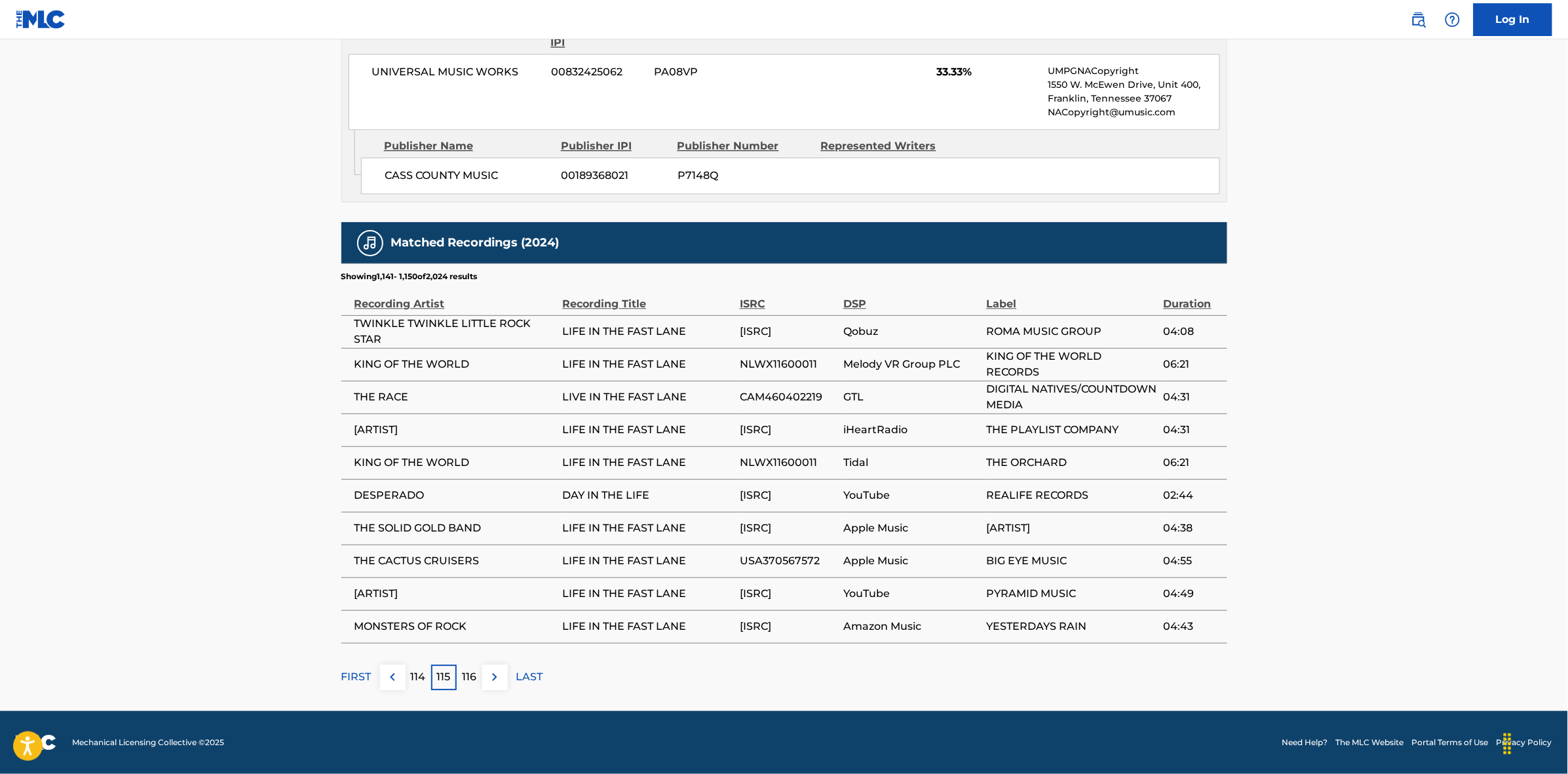 click at bounding box center (495, 677) 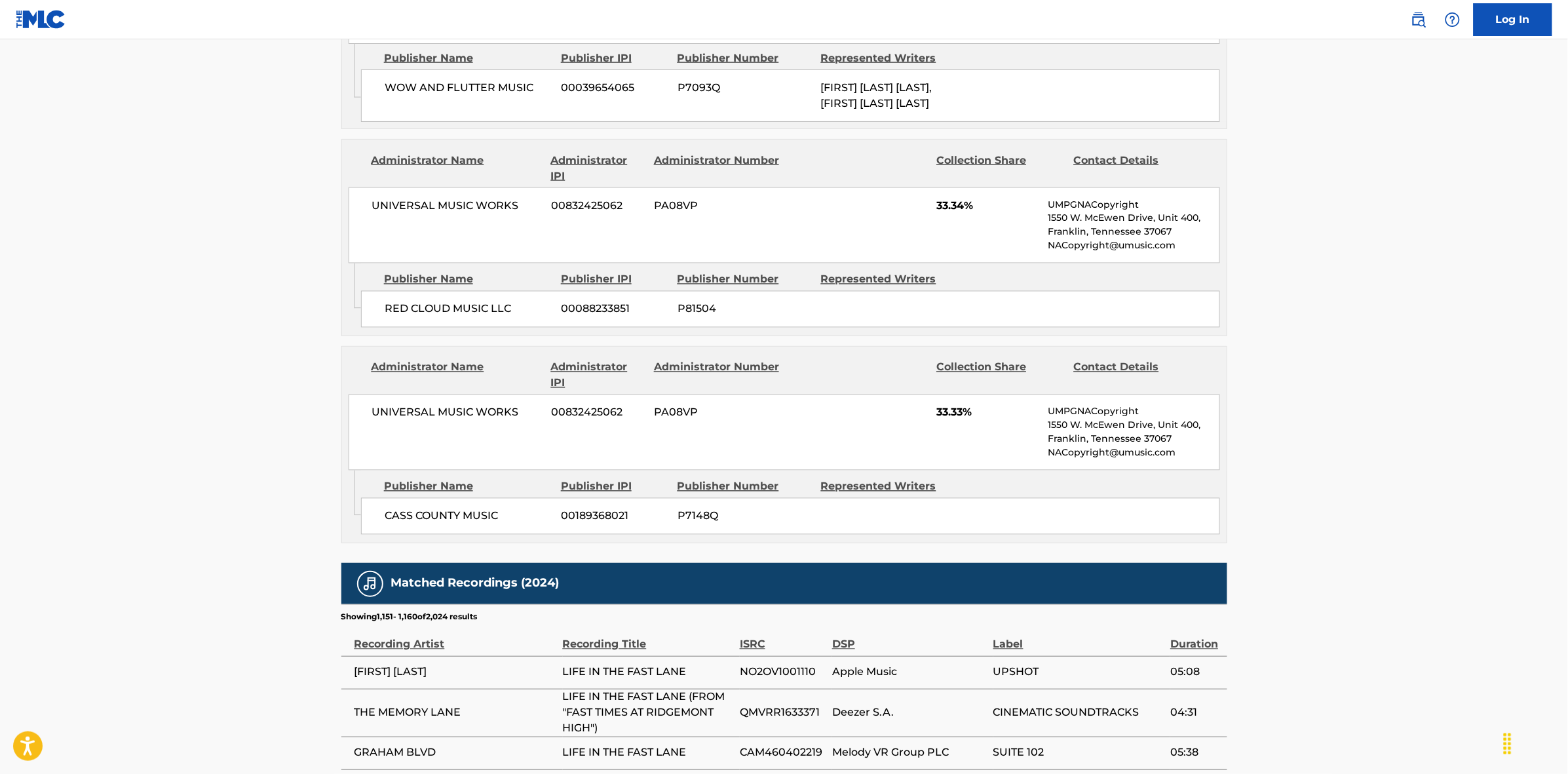 scroll, scrollTop: 1177, scrollLeft: 0, axis: vertical 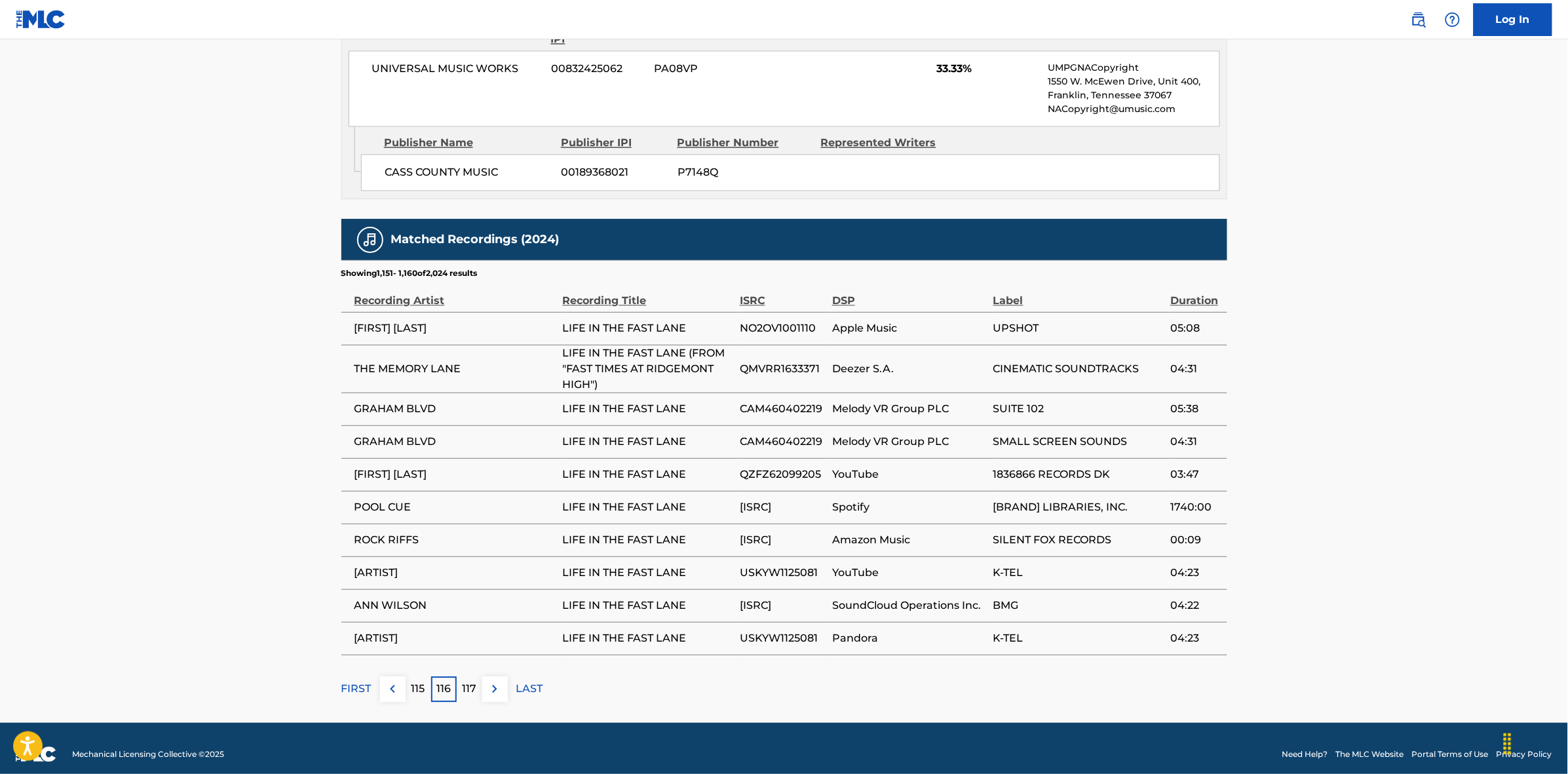 click at bounding box center [495, 689] 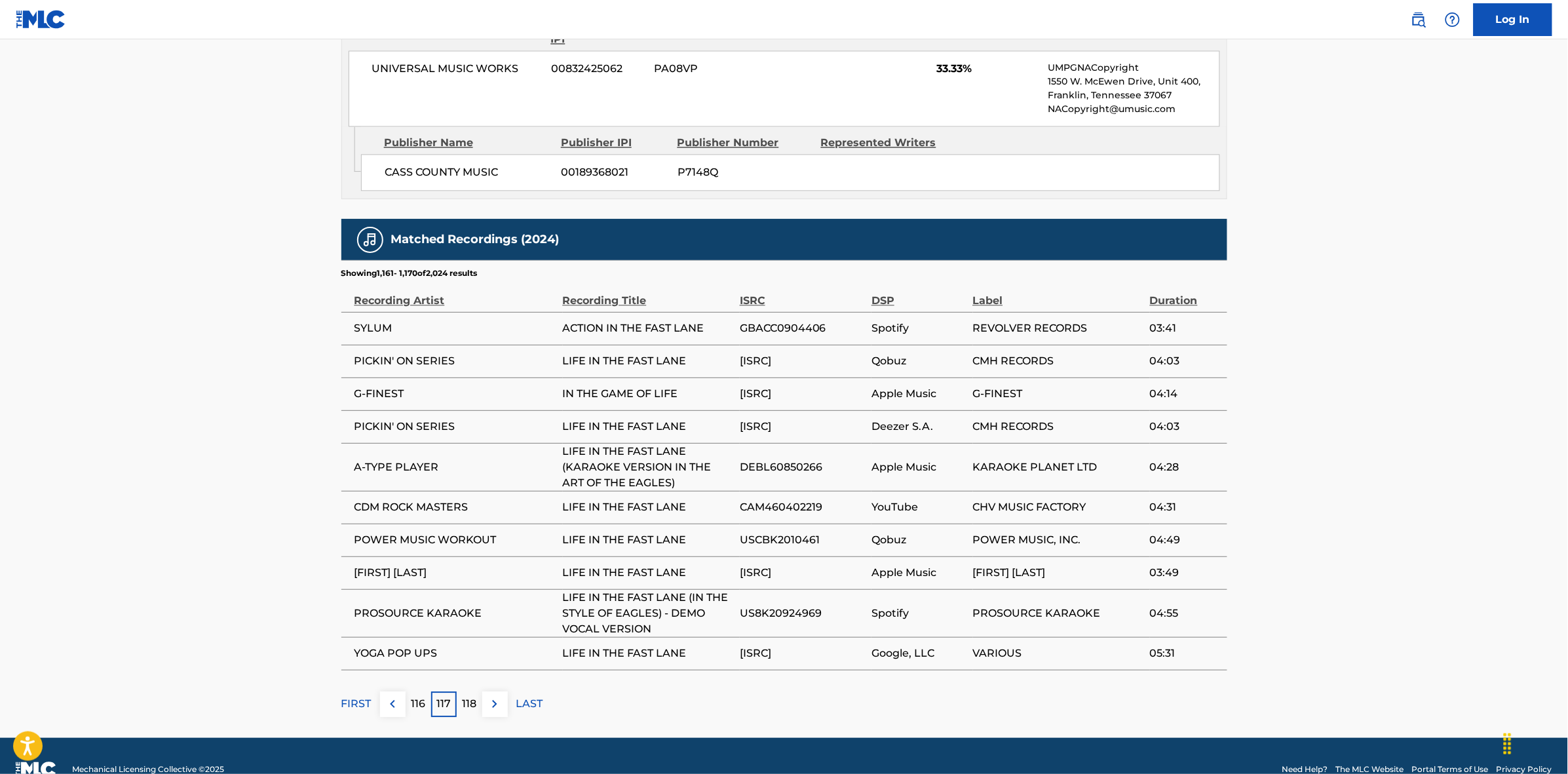 click at bounding box center (495, 704) 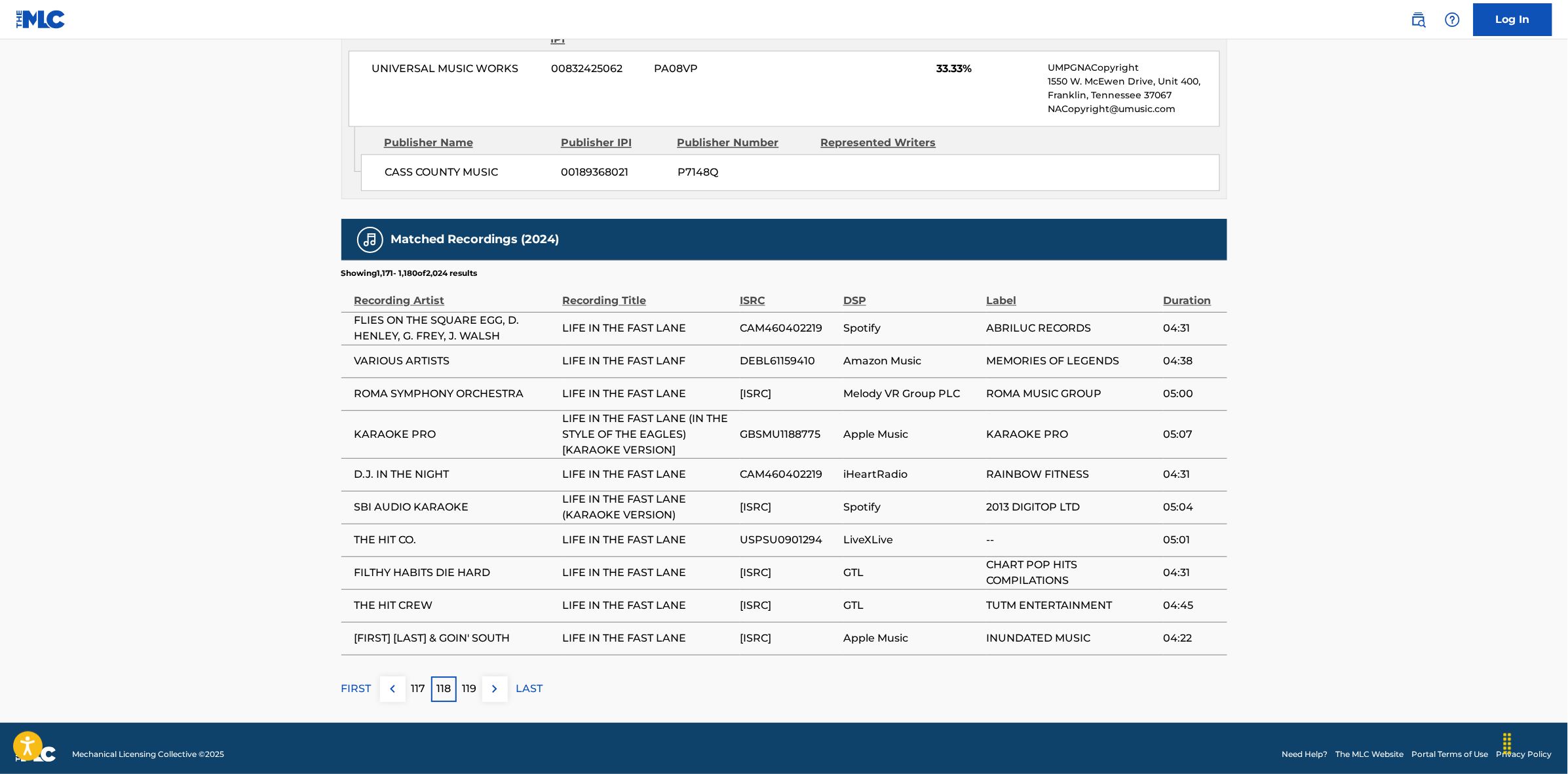 click at bounding box center (495, 689) 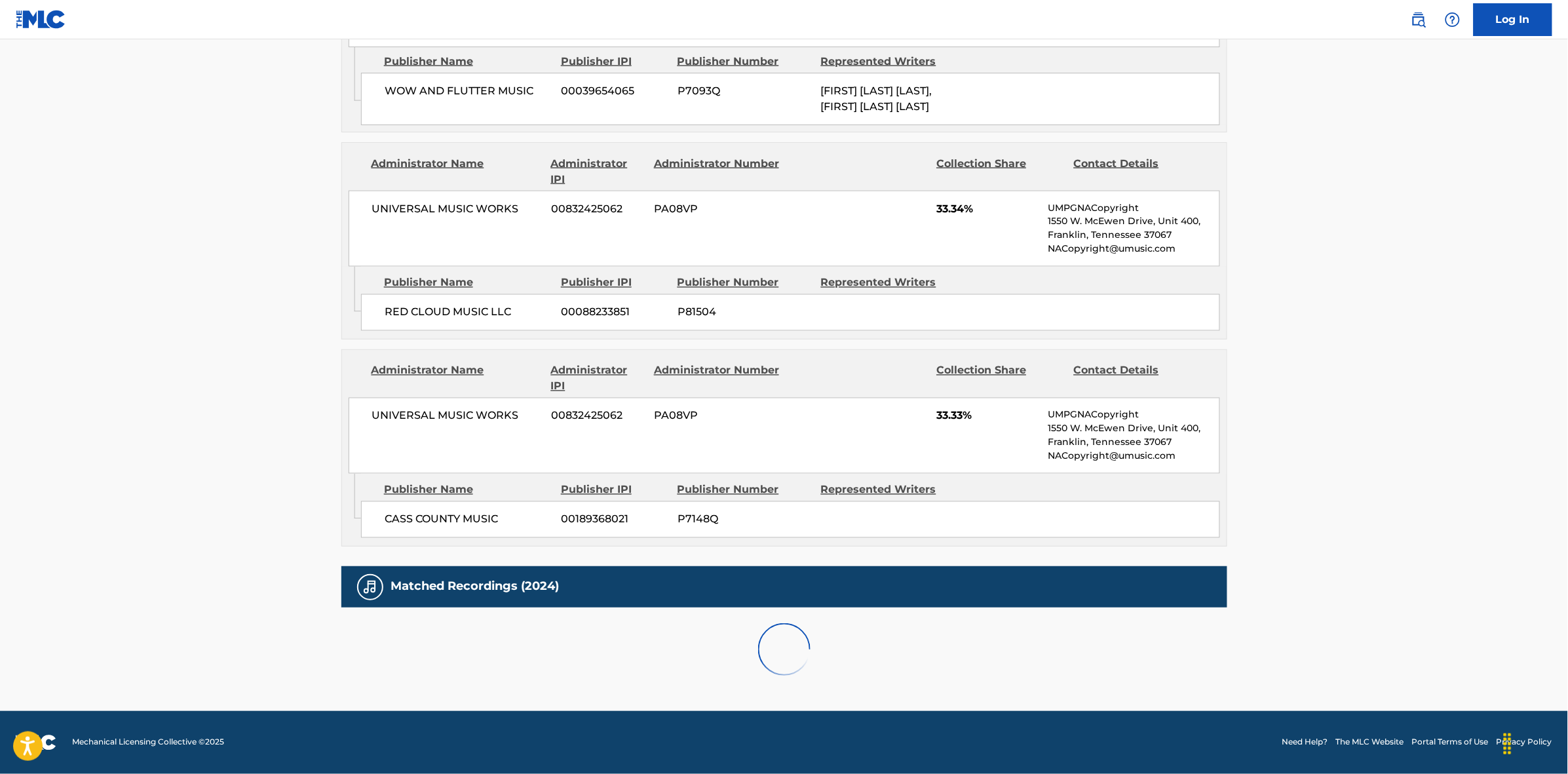 scroll, scrollTop: 1177, scrollLeft: 0, axis: vertical 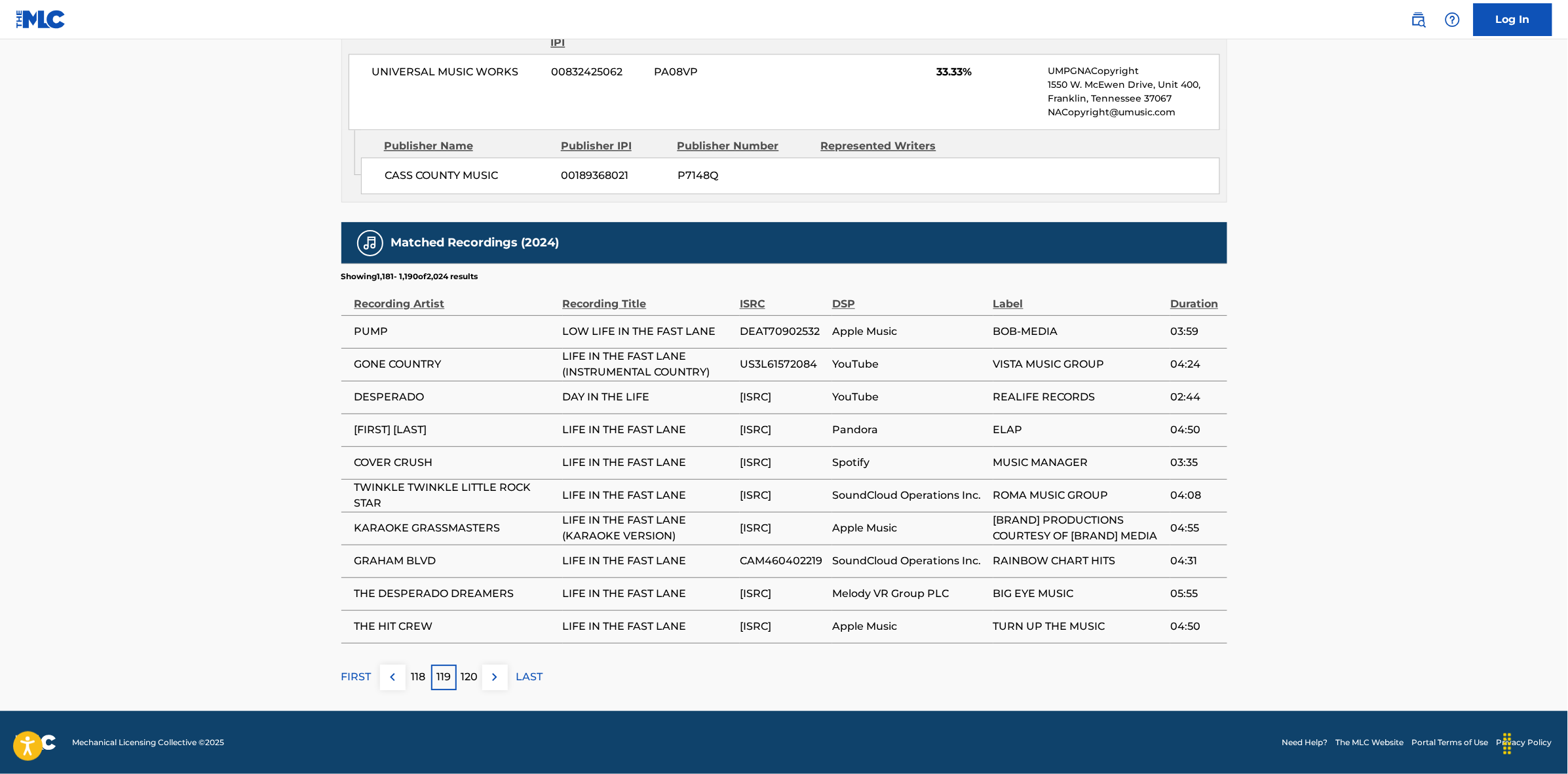 click on "Member Work Identifier -- MLC Song Code L35450 ISWC T0701000716 Duration --:-- Language English Alternative Titles Alternative Title Alternative Title Type Language LA VIDA EN CARRIL RAPIDO Generic Alternative Title -- VIVIENDO AL MAXIMO Generic Alternative Title -- Writers   (3) Writer Name Writer IPI Writer Role [FIRST] [LAST] [IPI] Composer/Author [FIRST] [LAST] [IPI] Composer/Author [FIRST] [LAST] [IPI] Composer/Author Publishers   (3) Total shares:  100.01 % Administrator Name Administrator IPI Administrator Number Collection Share Contact Details [ARTIST] [IPI] [NUMBER] [PERCENTAGE]% Reservoir MLC Inquiries MLC@reservoir-media.com Admin Original Publisher Connecting Line Publisher Name Publisher IPI Publisher Number Represented Writers [ARTIST] [IPI] [NUMBER] [ARTIST], [FIRST] [LAST], [FIRST] [LAST]" at bounding box center [784, -212] 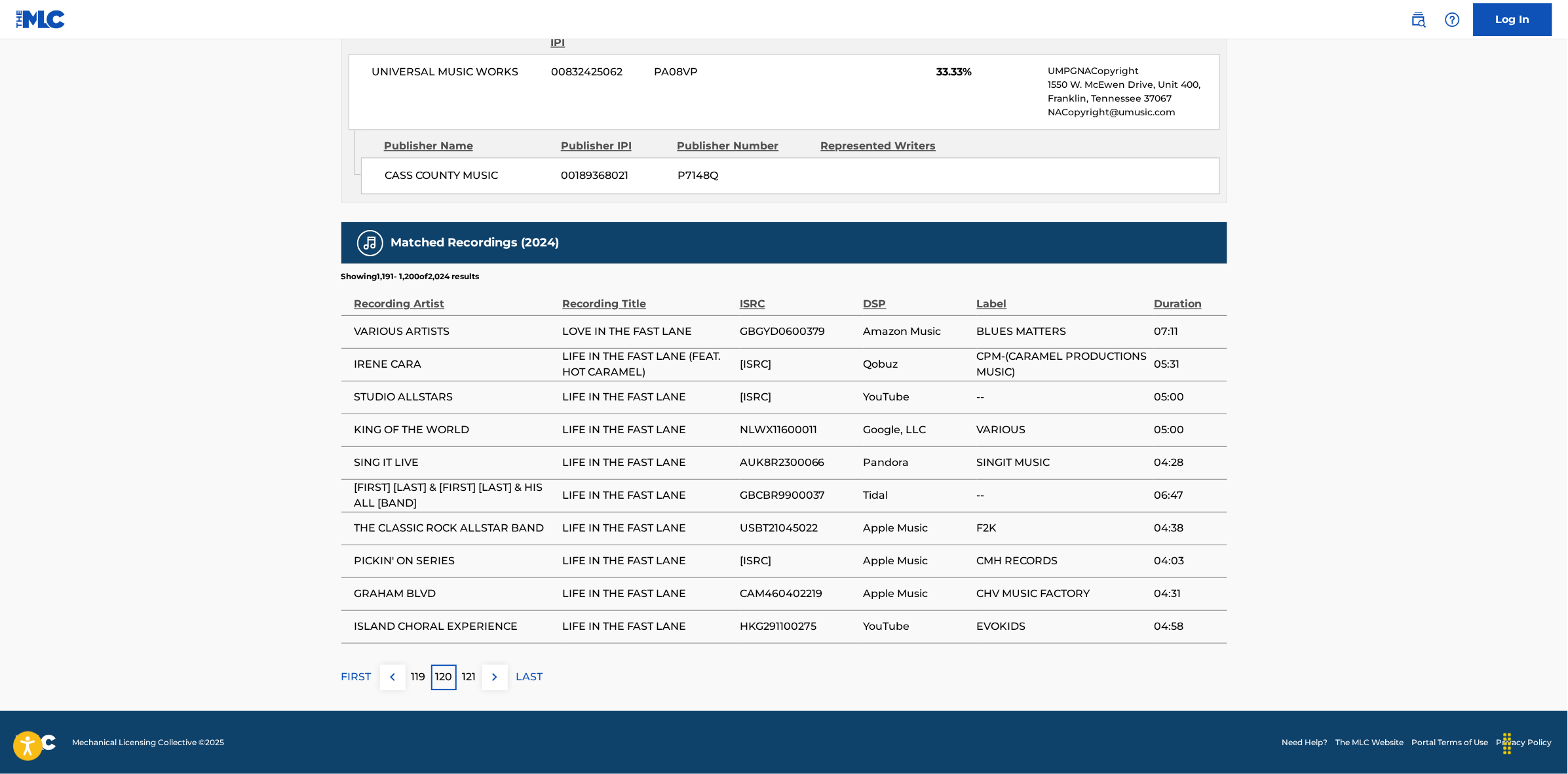 click at bounding box center (495, 677) 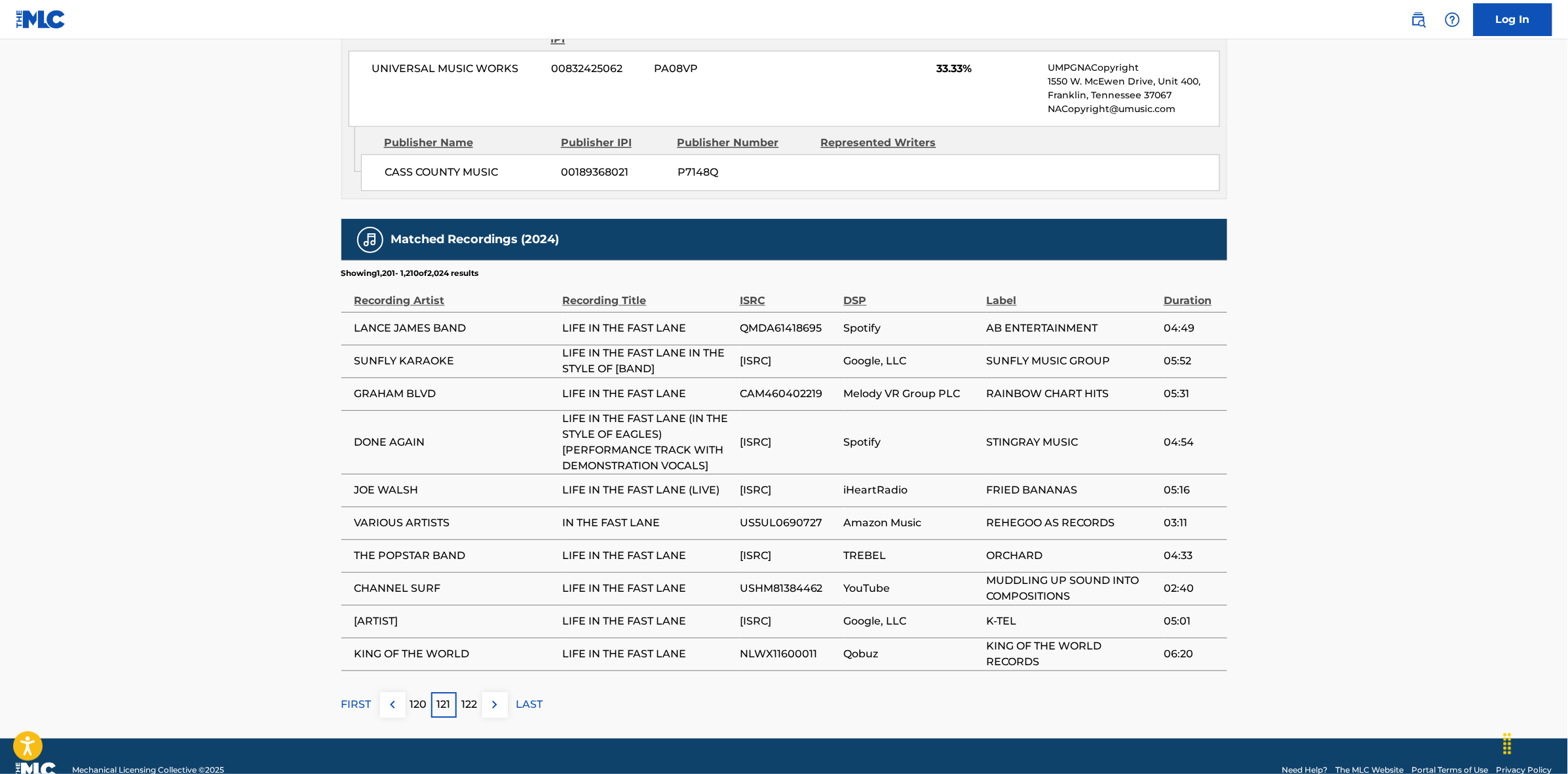 click at bounding box center [495, 705] 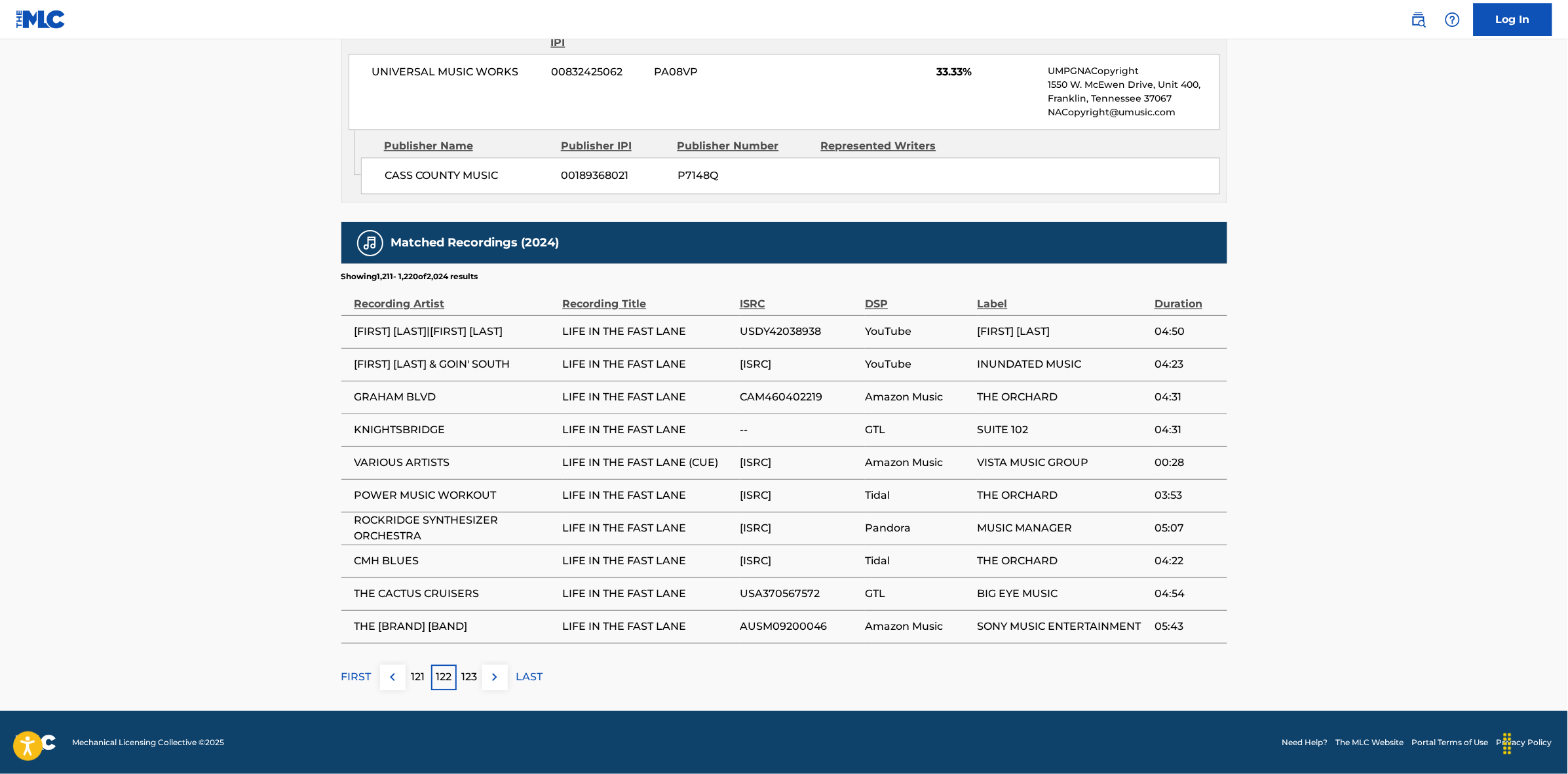 click at bounding box center (495, 677) 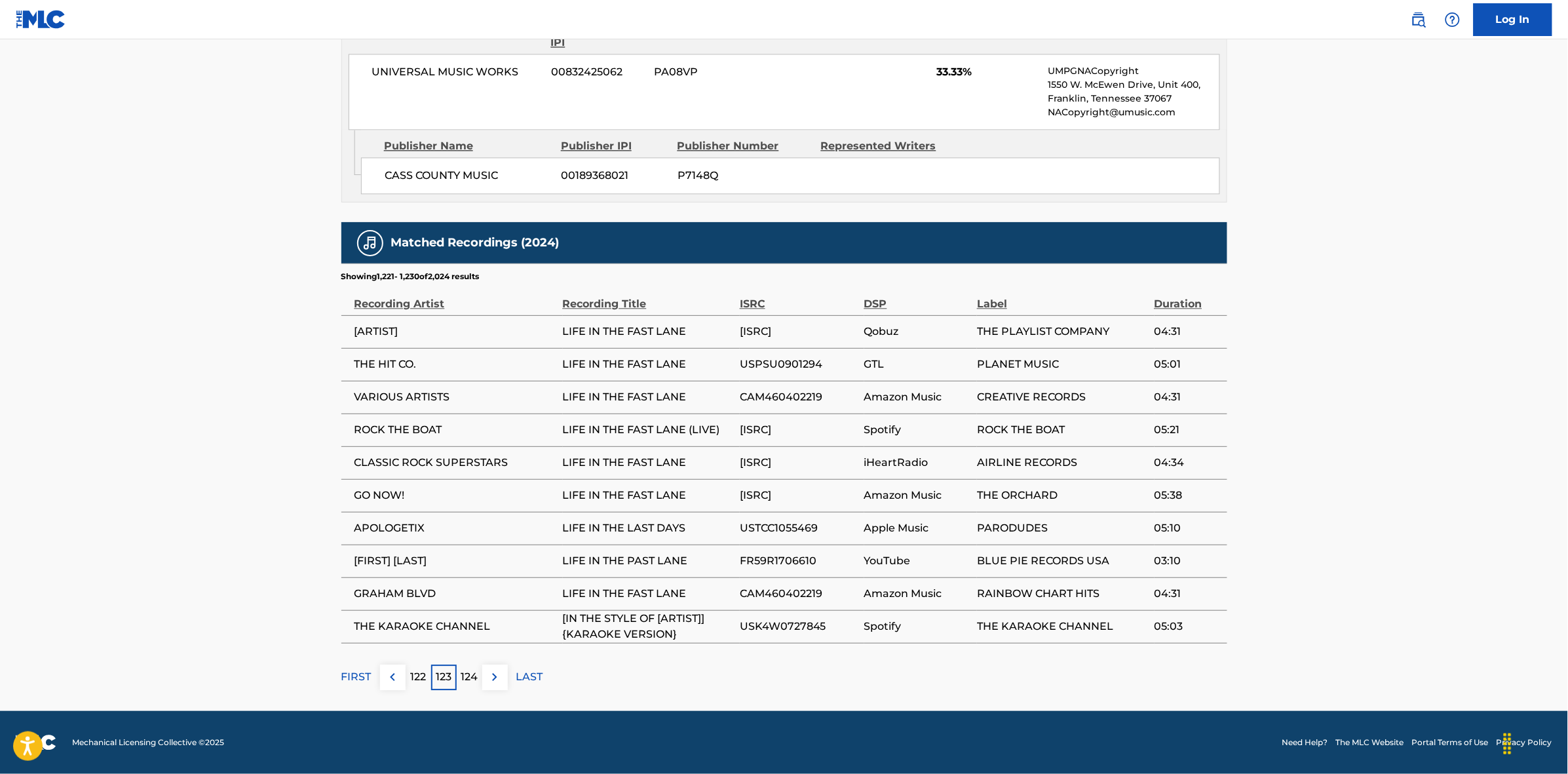 click at bounding box center [495, 677] 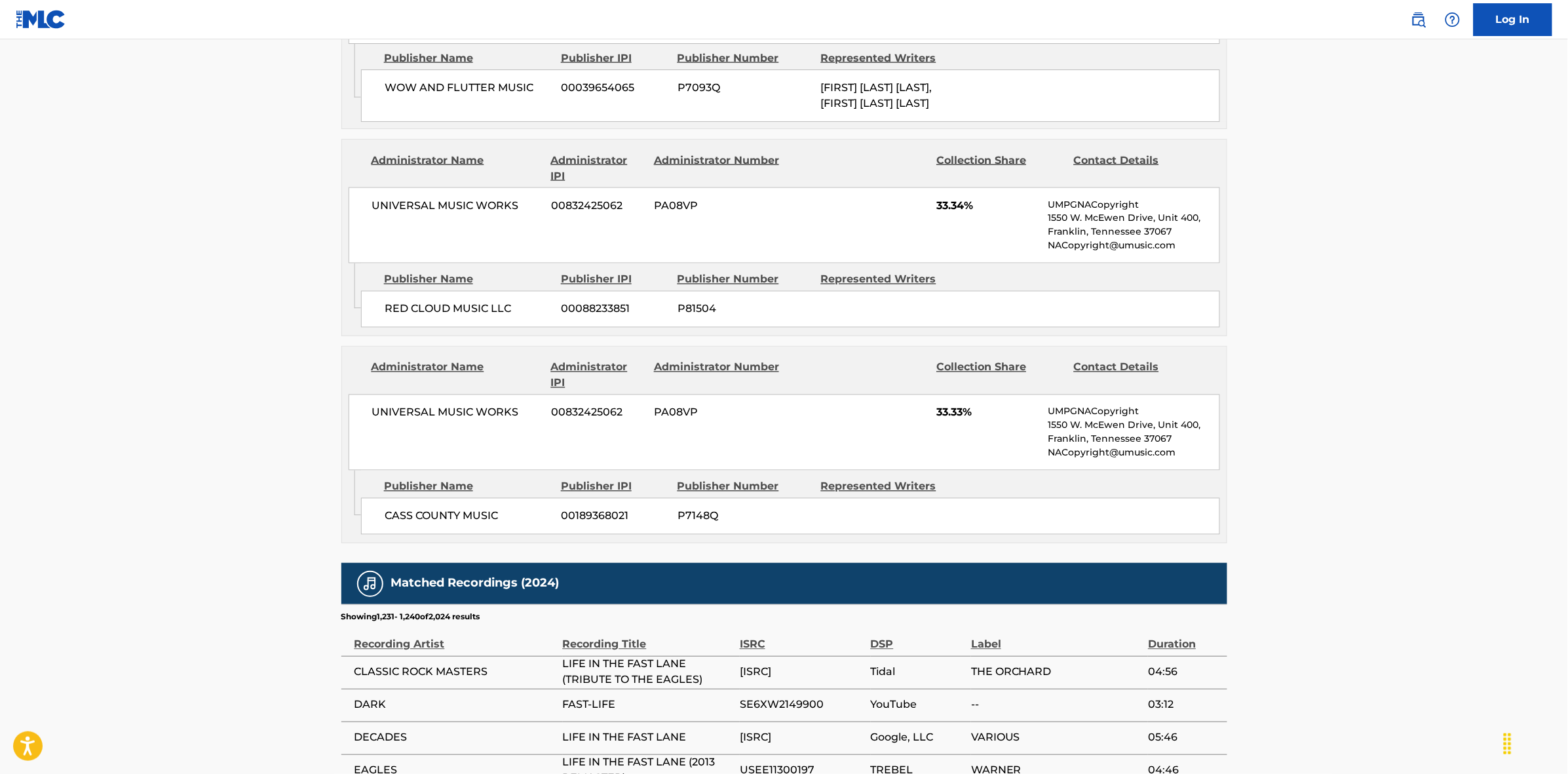 scroll, scrollTop: 1177, scrollLeft: 0, axis: vertical 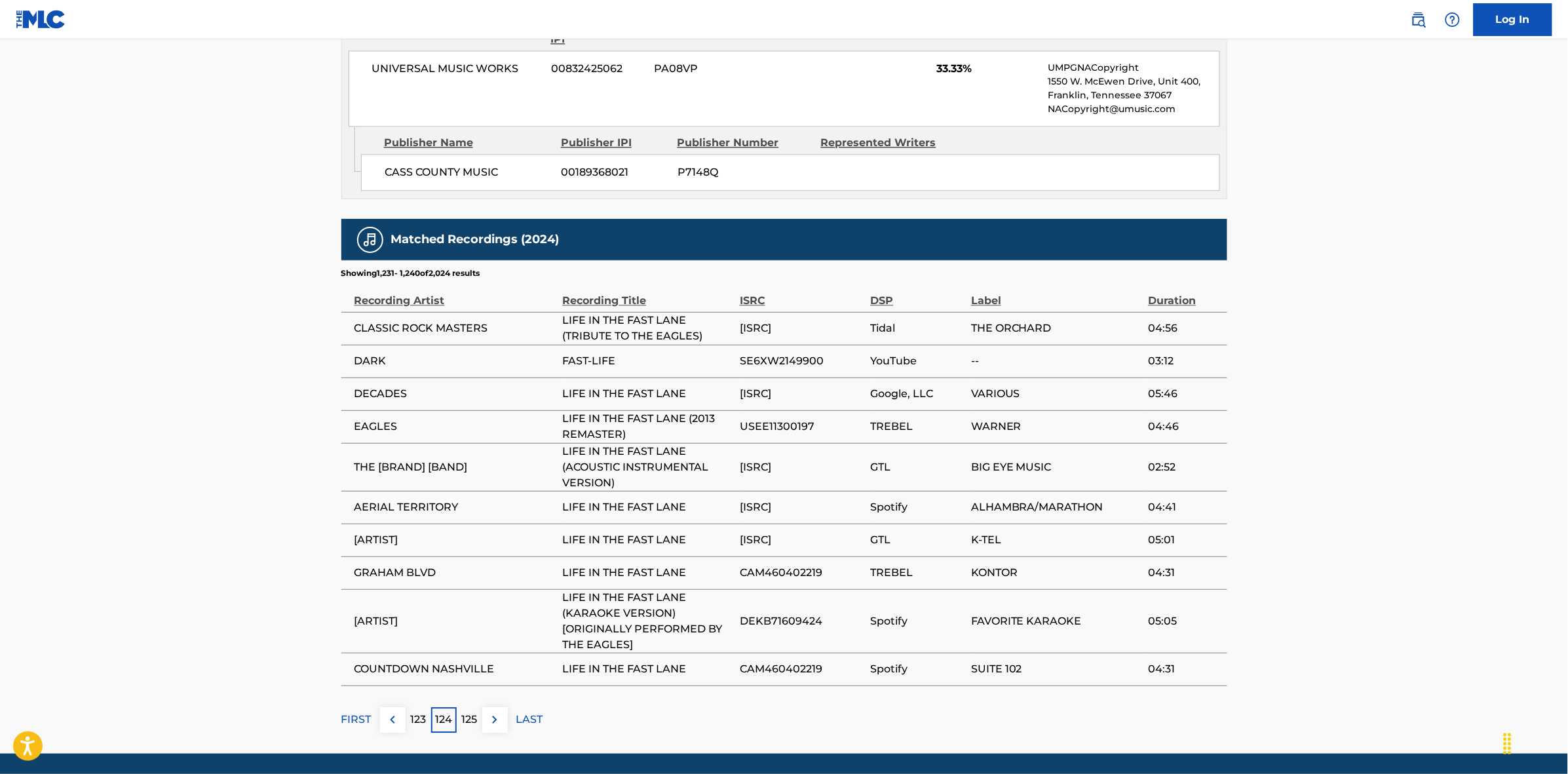 click at bounding box center (495, 720) 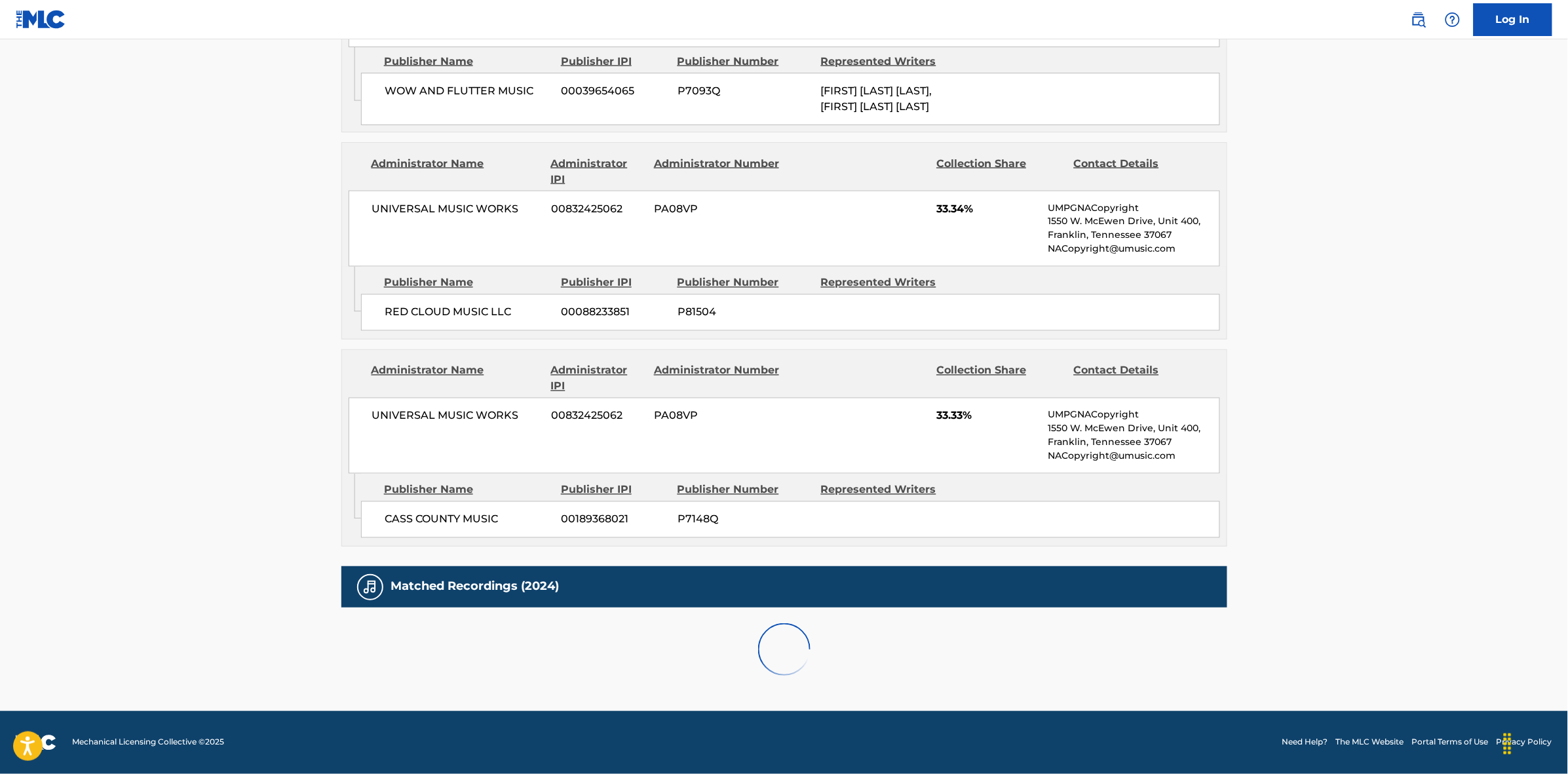 scroll, scrollTop: 1177, scrollLeft: 0, axis: vertical 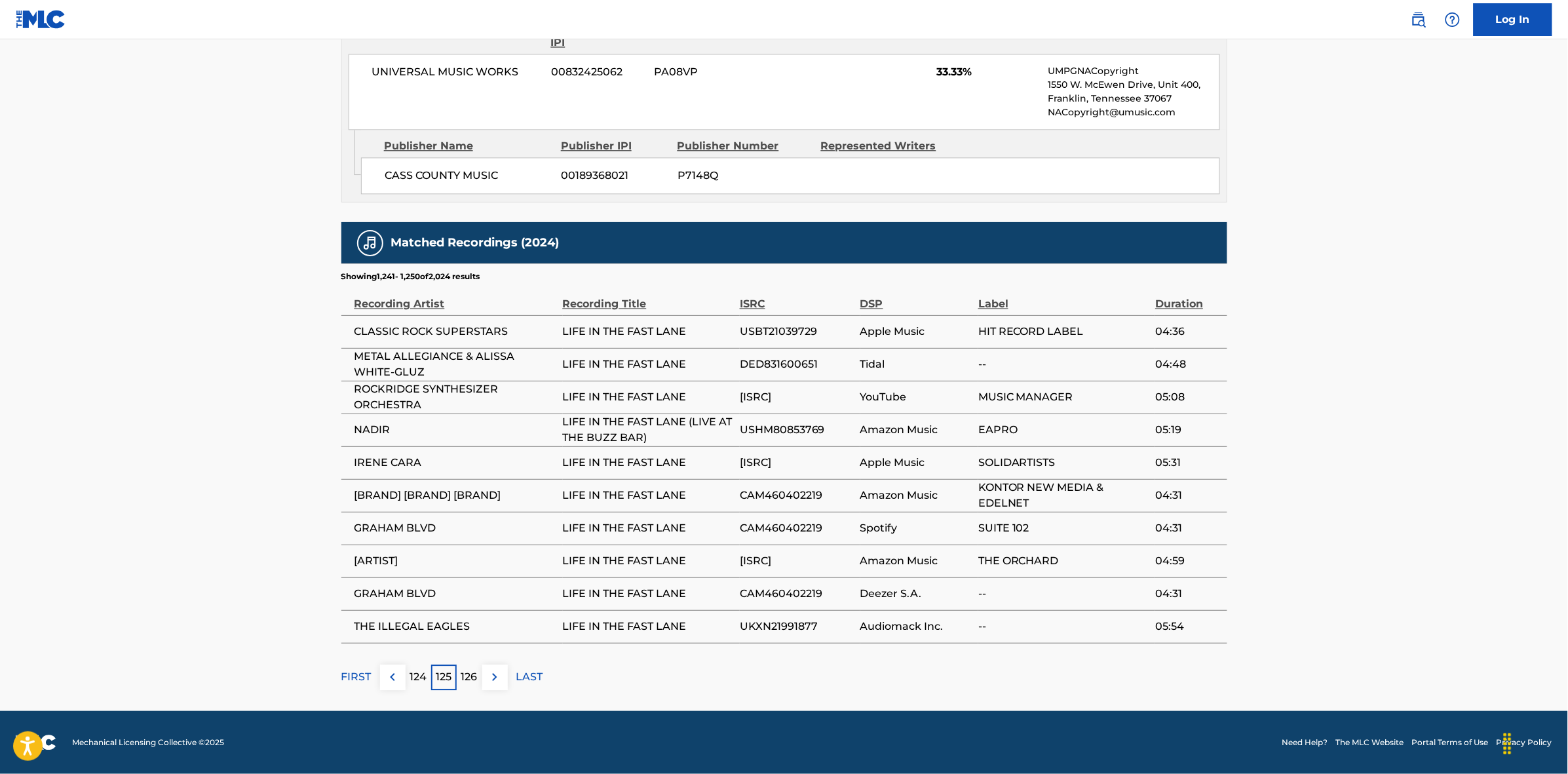 click at bounding box center (495, 677) 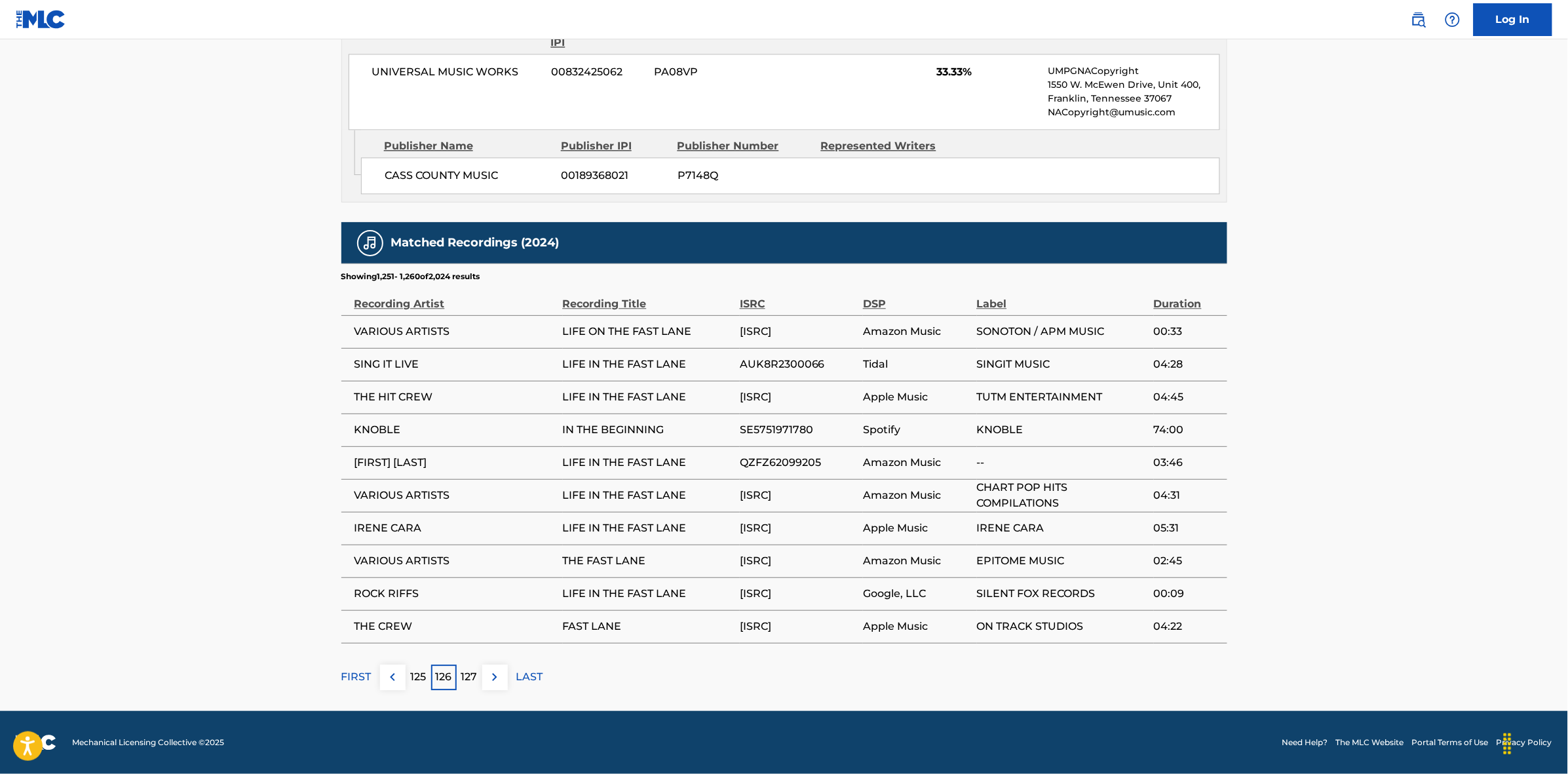 click at bounding box center (495, 677) 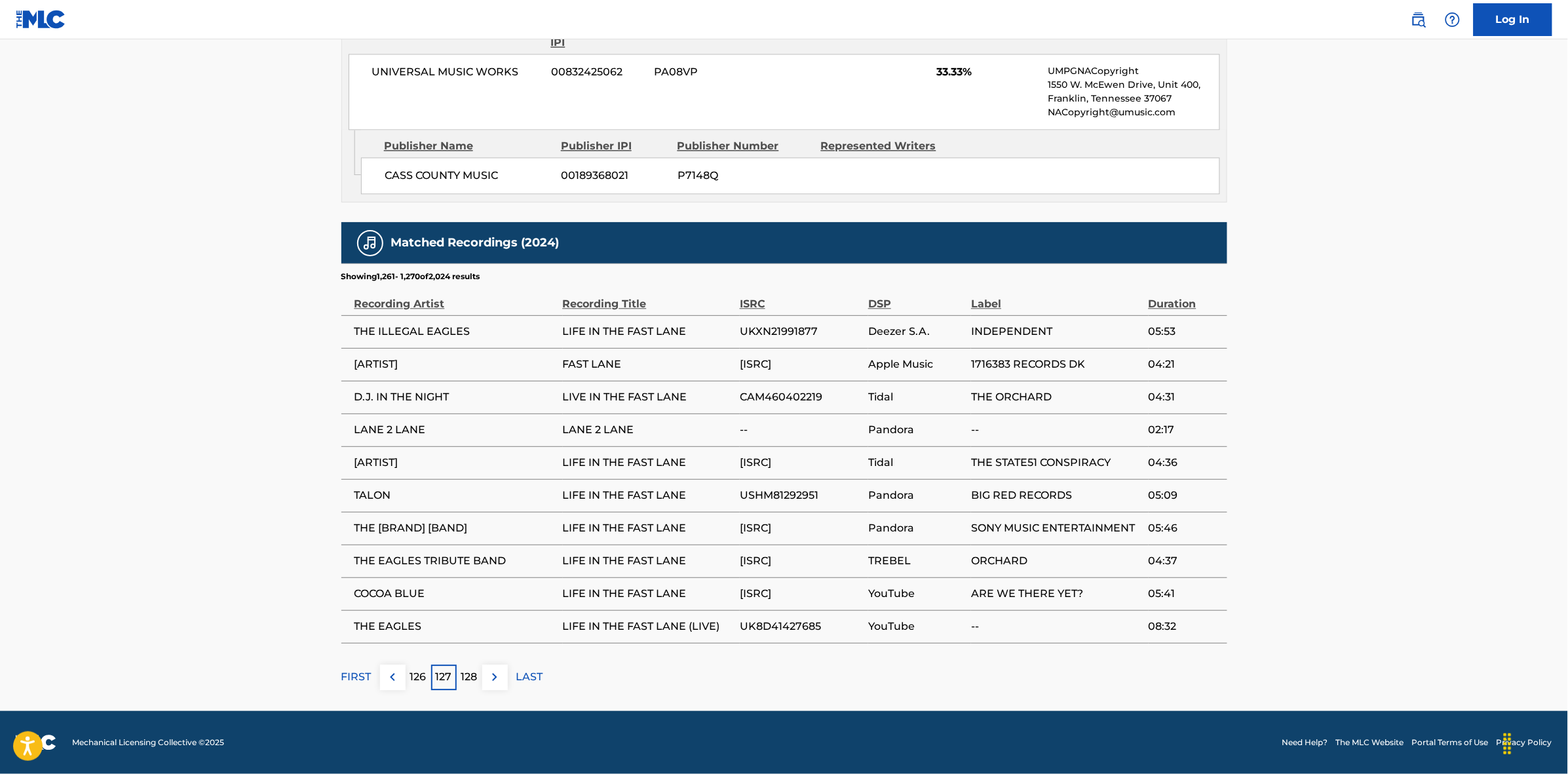 click at bounding box center (495, 677) 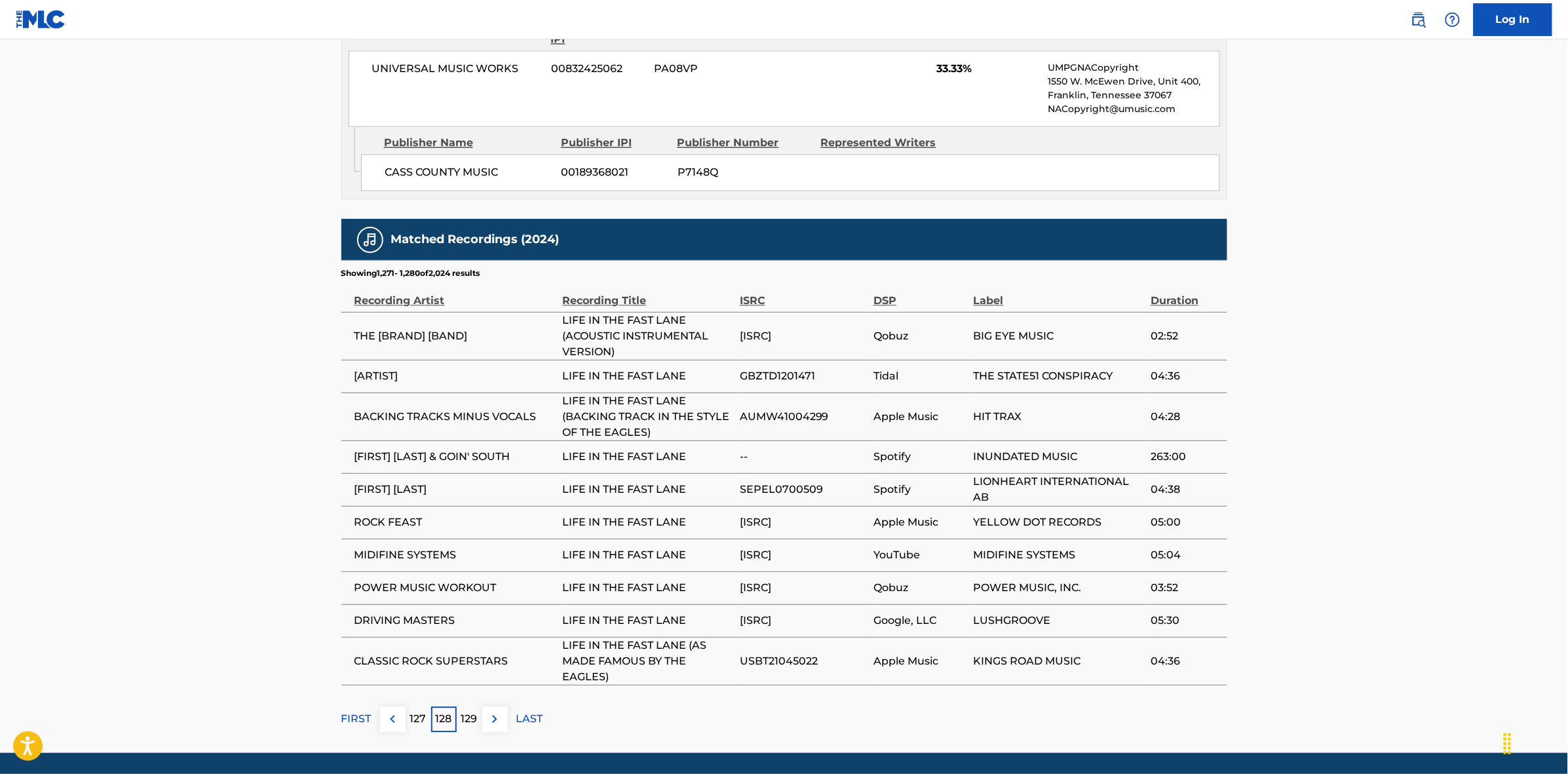 click at bounding box center (495, 719) 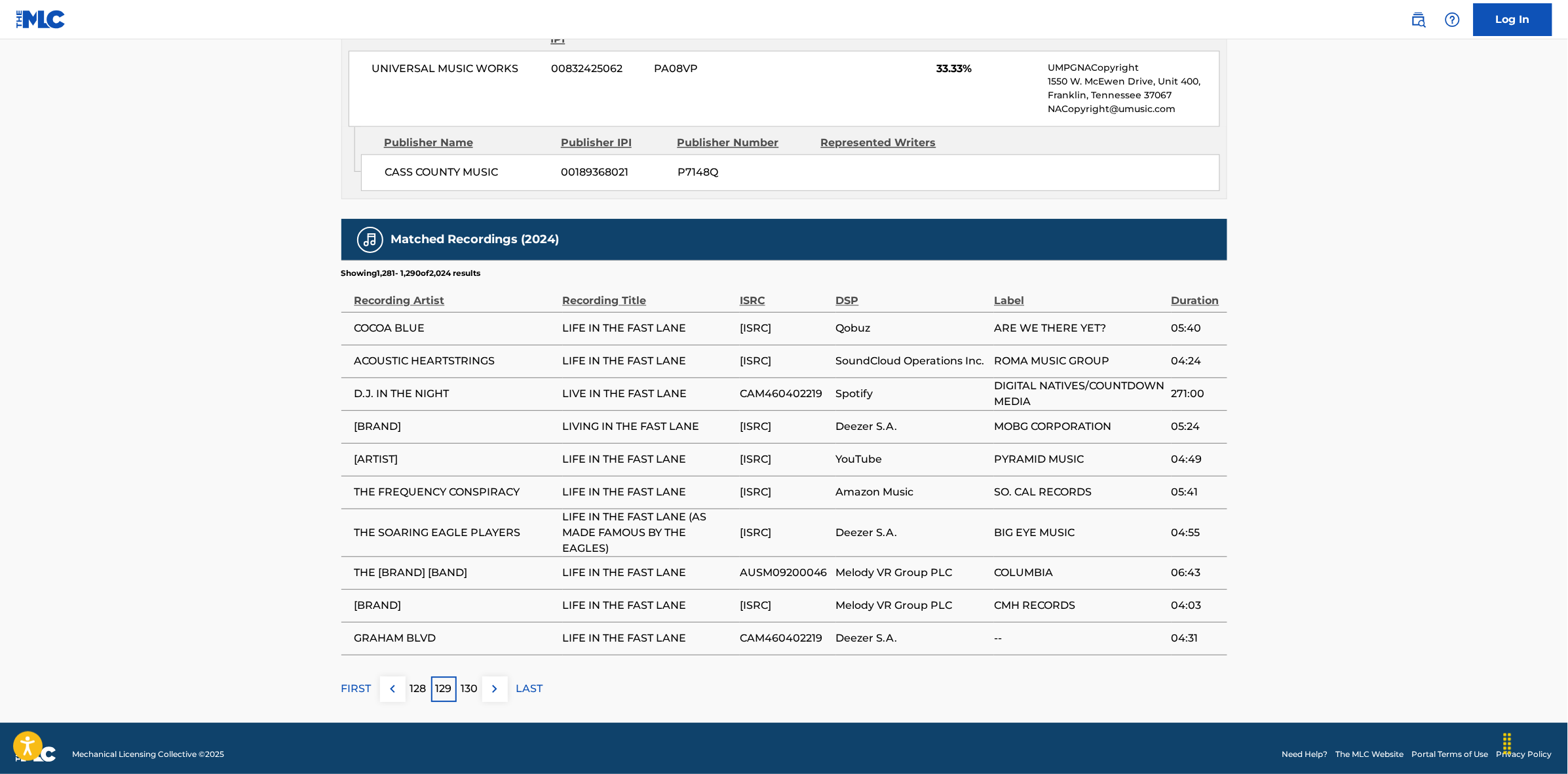 click at bounding box center [495, 689] 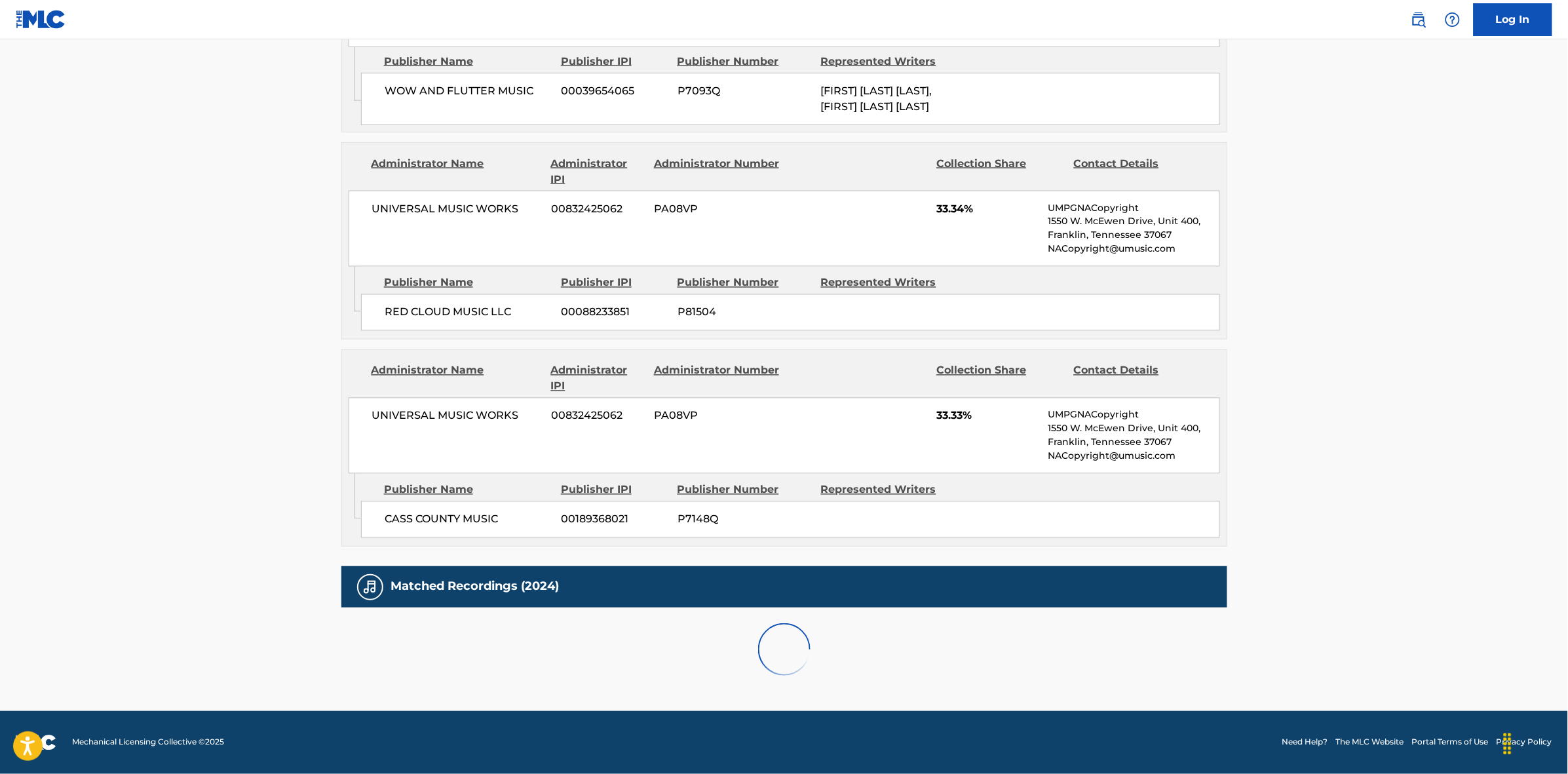 scroll, scrollTop: 1177, scrollLeft: 0, axis: vertical 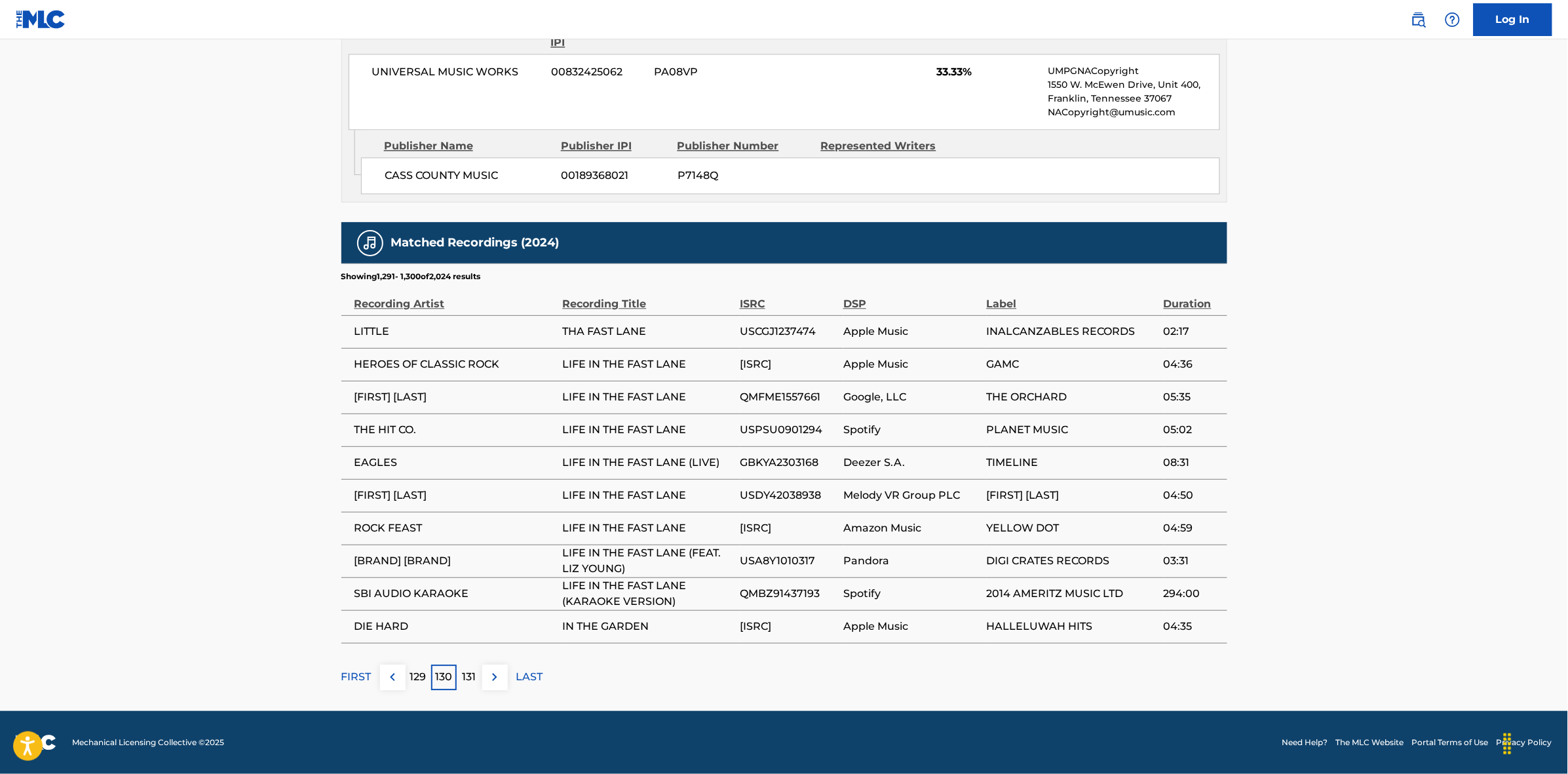 click at bounding box center [495, 677] 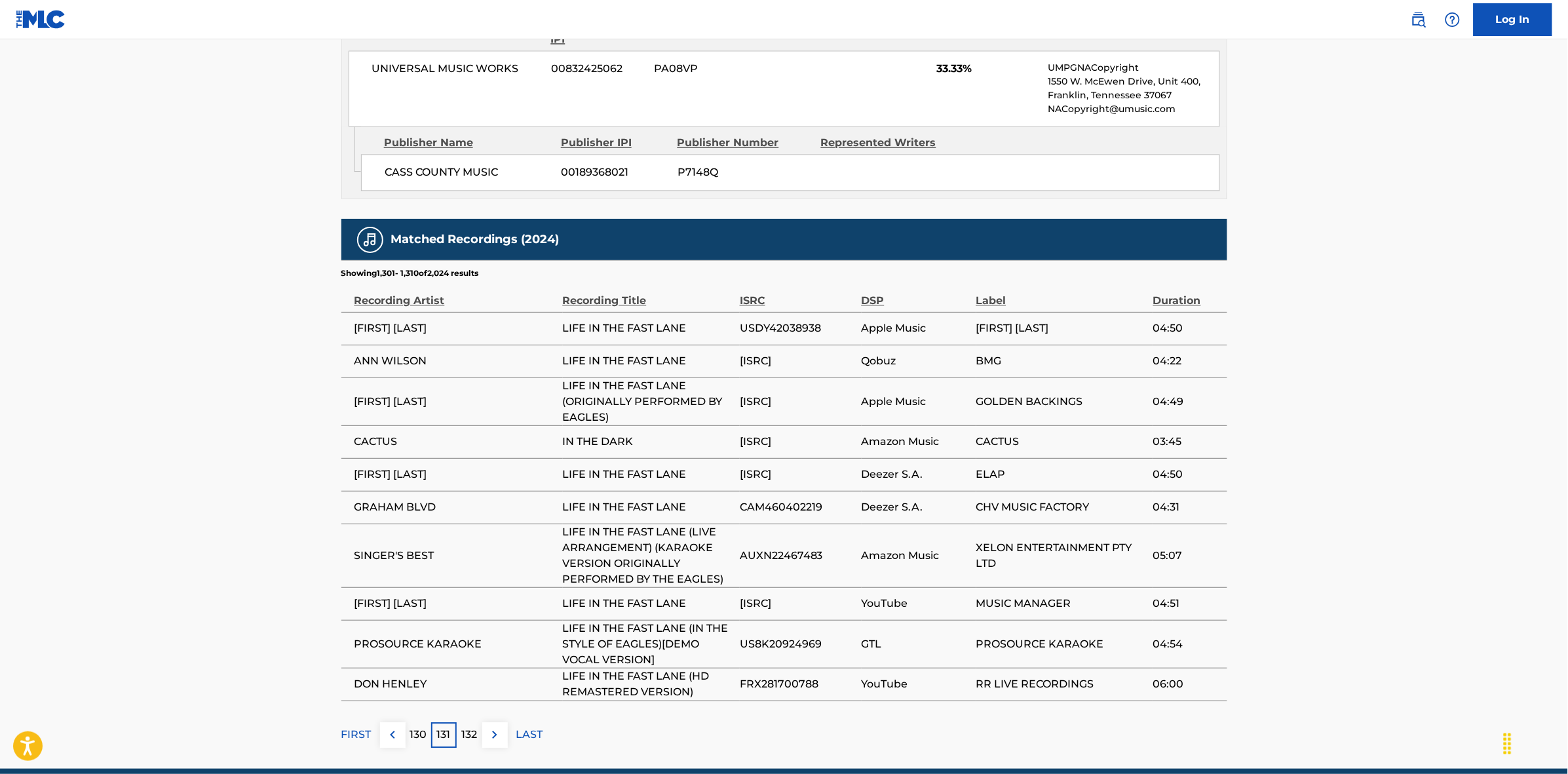 click at bounding box center [495, 735] 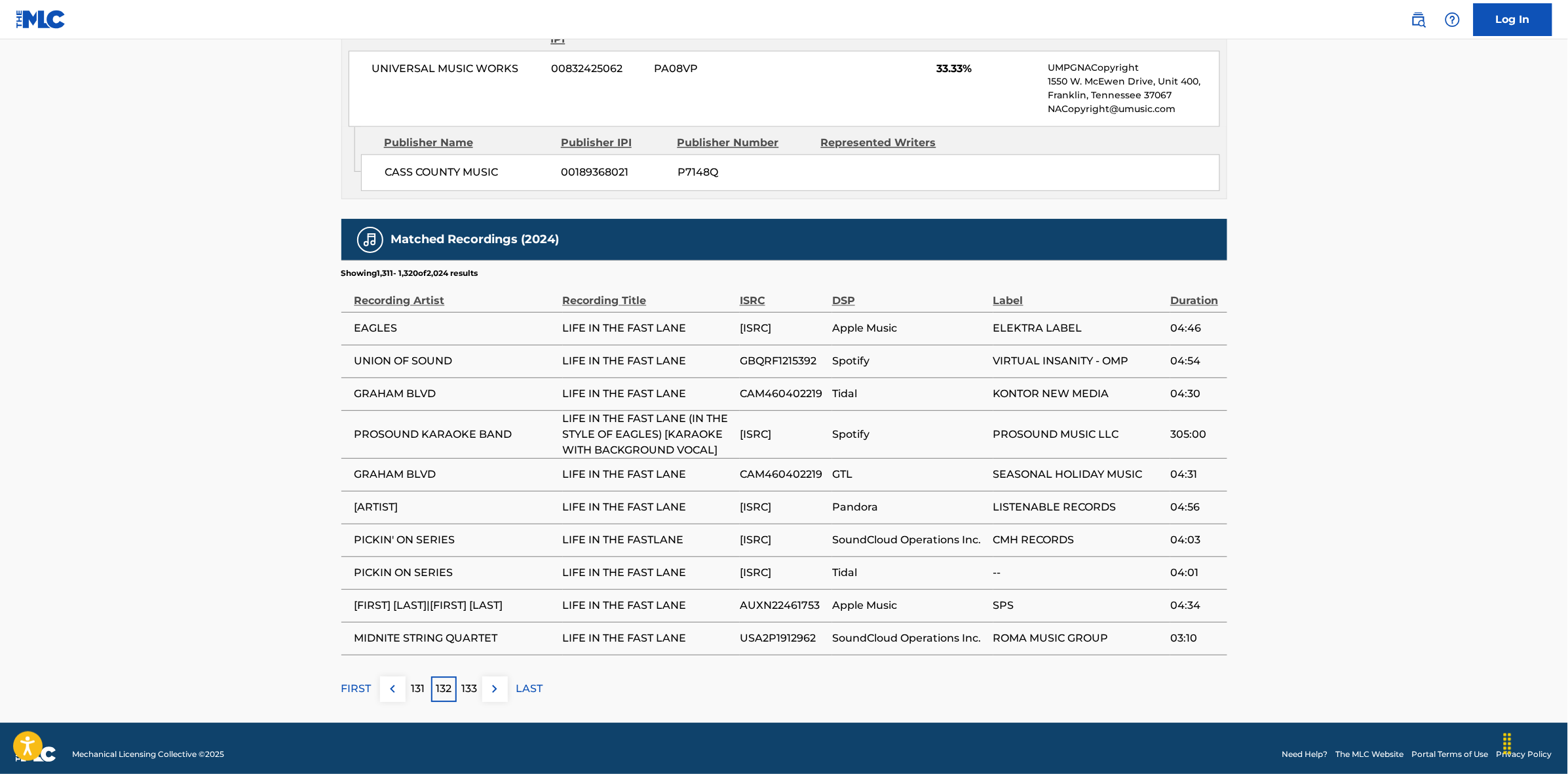 click at bounding box center [495, 689] 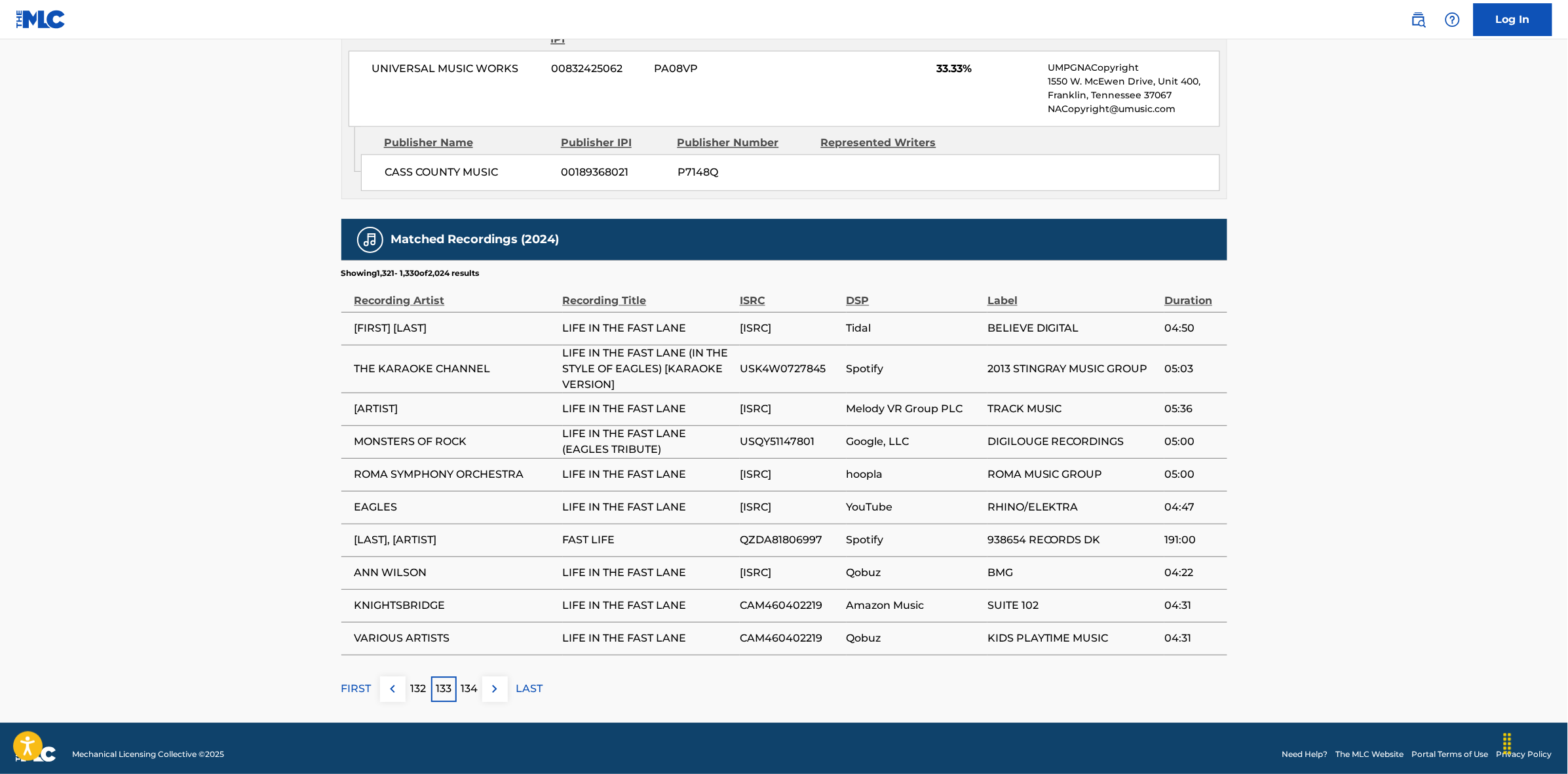 click at bounding box center [495, 689] 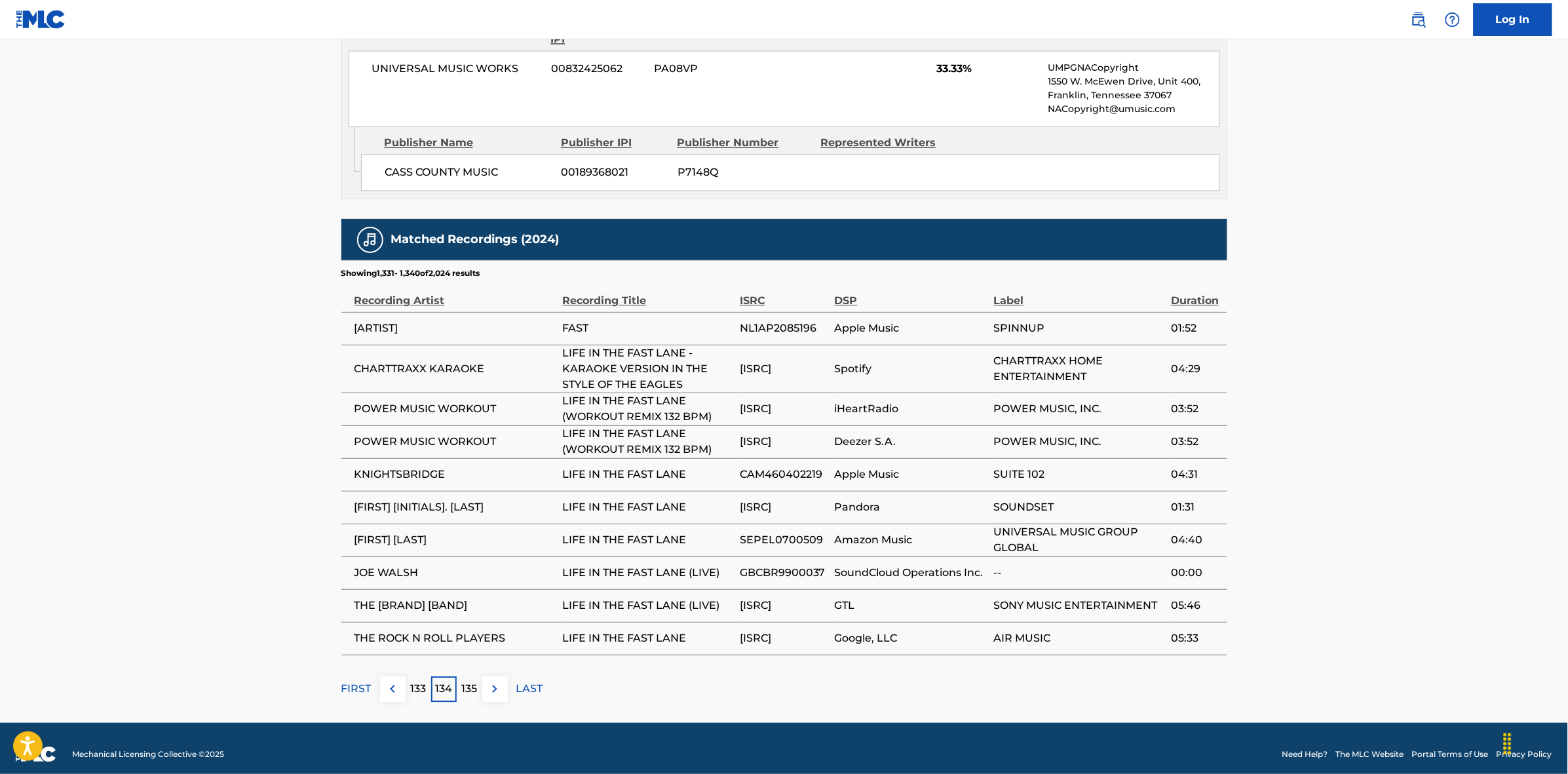 click at bounding box center (495, 689) 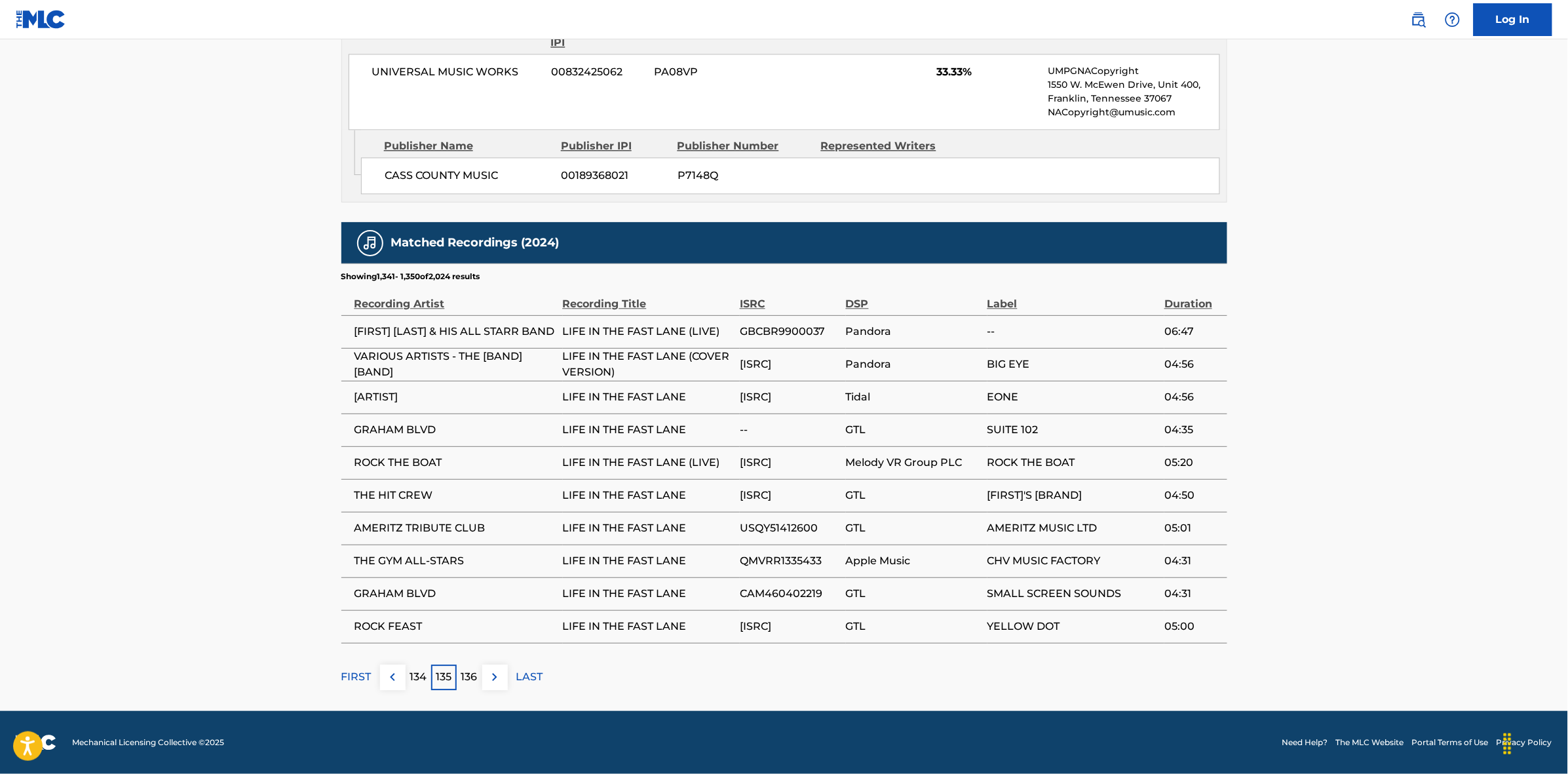 click on "136" at bounding box center [469, 677] 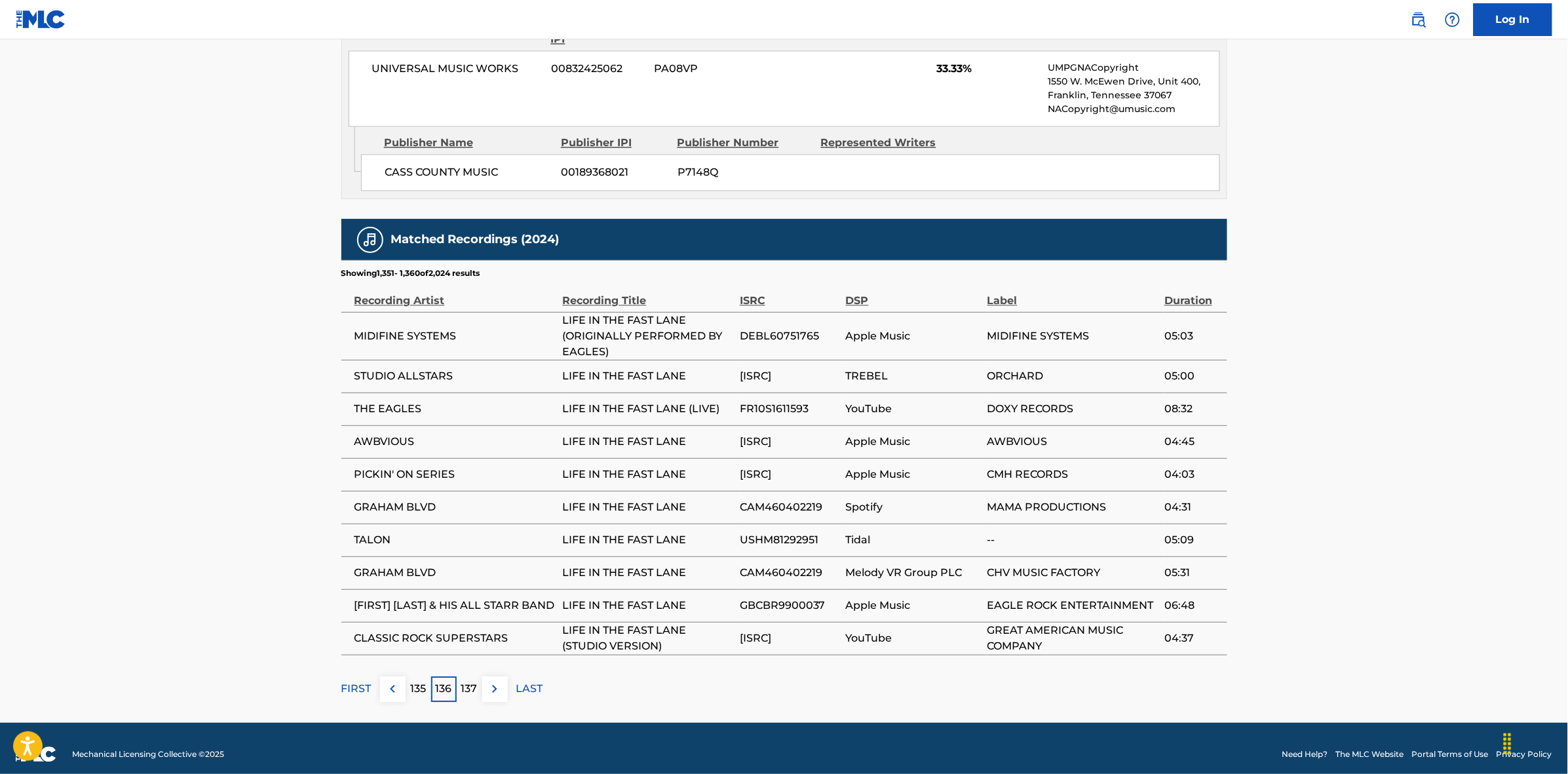 click at bounding box center [495, 689] 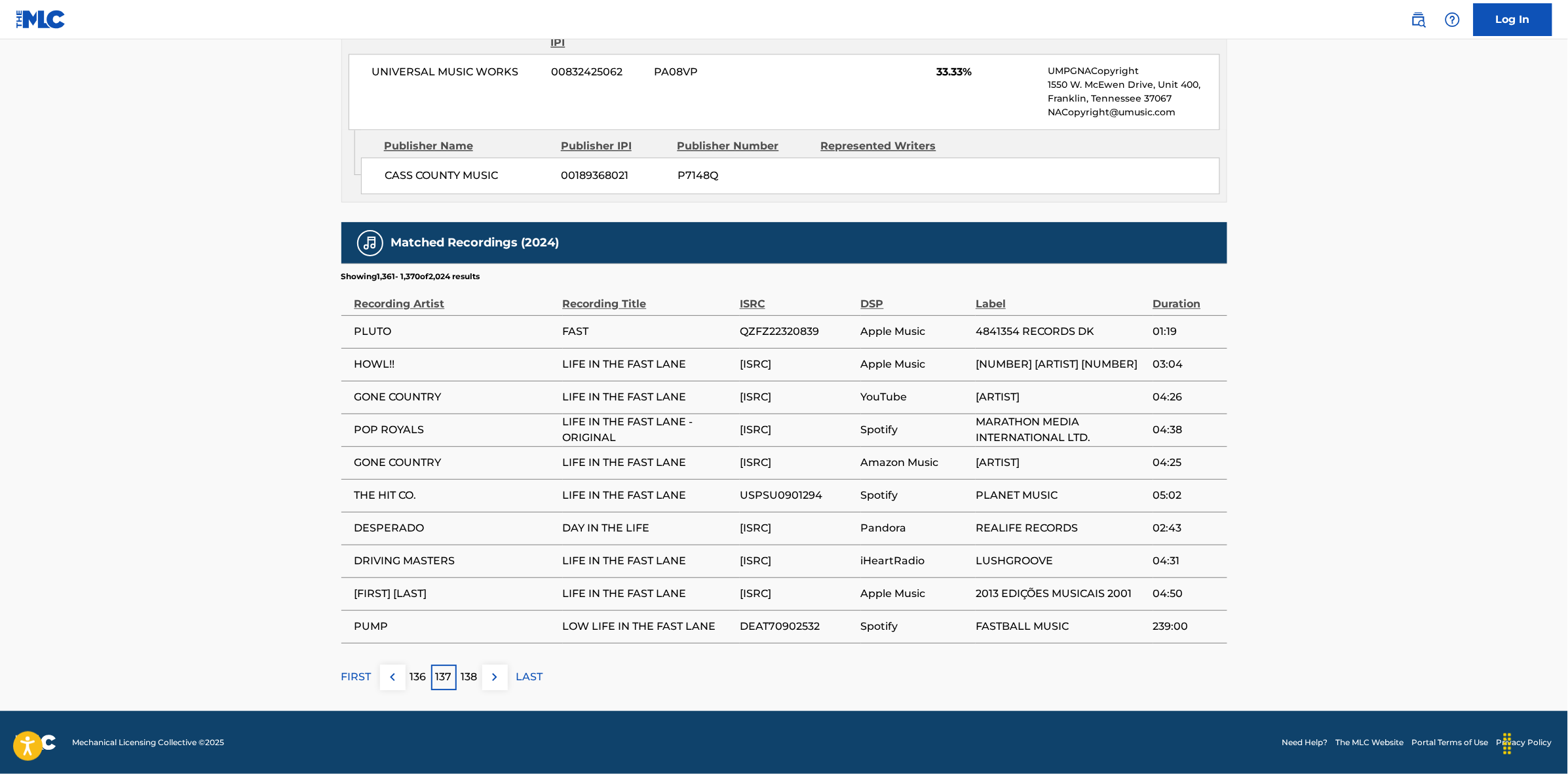 click at bounding box center (495, 677) 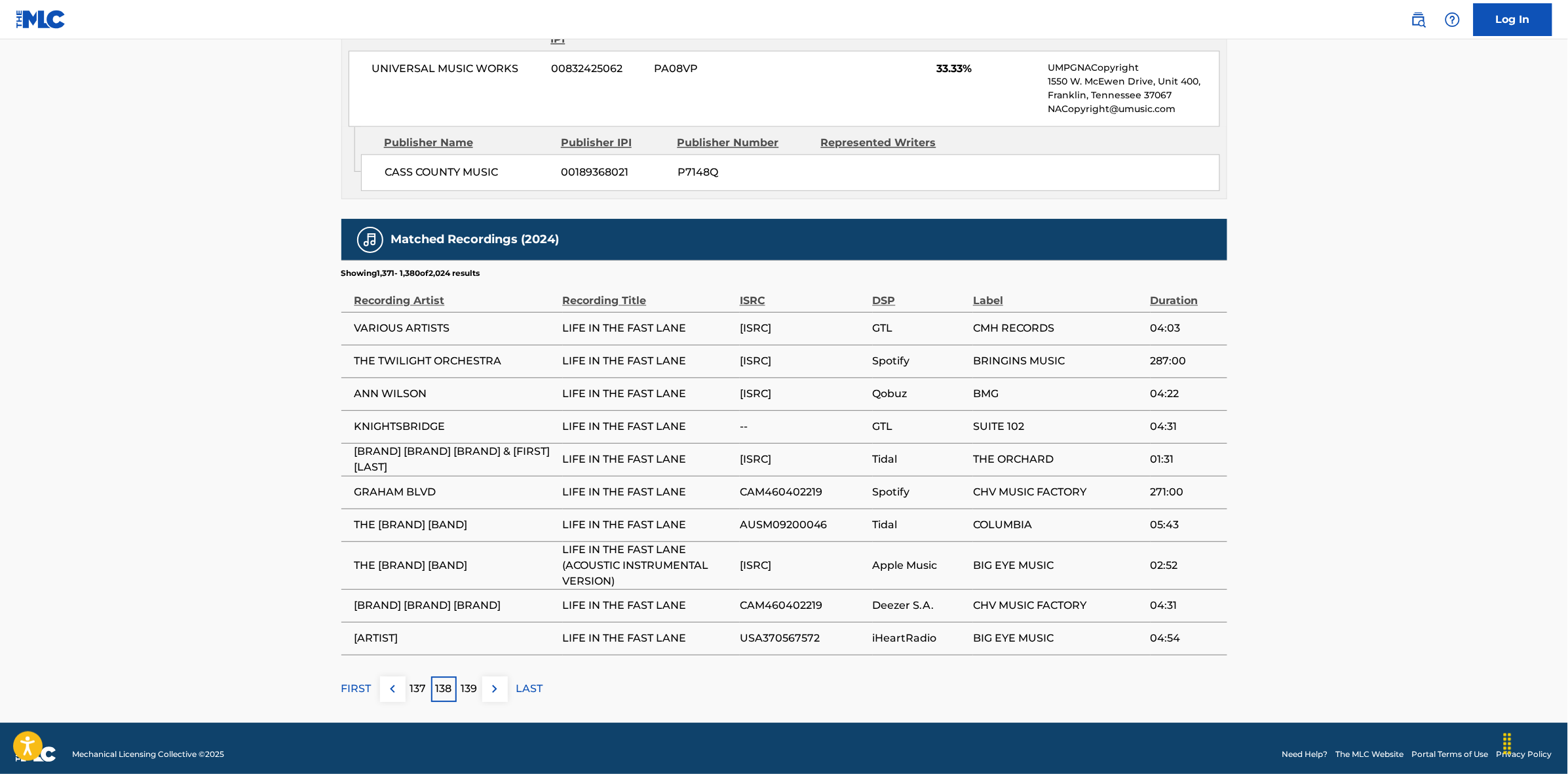 click at bounding box center [495, 689] 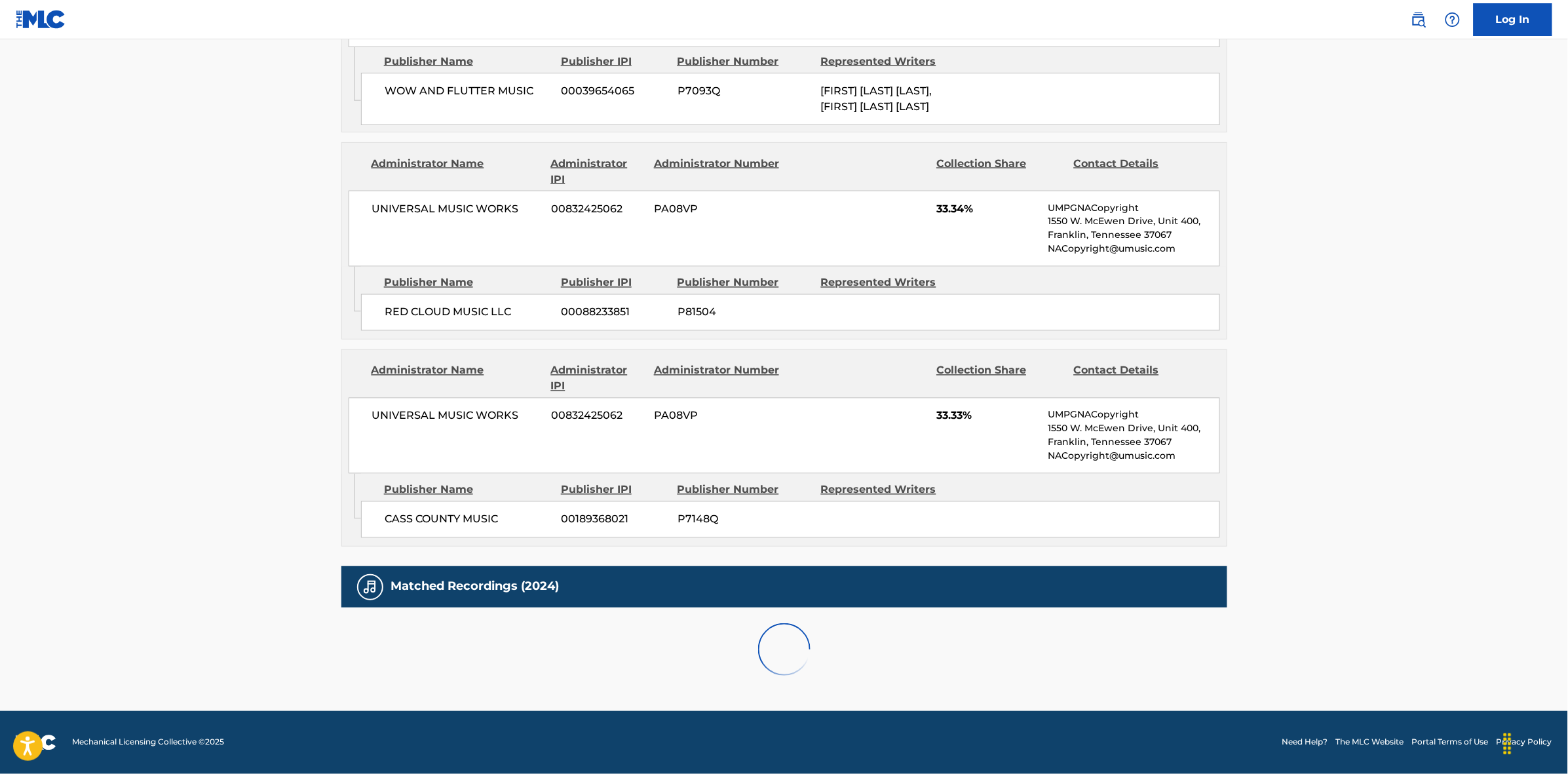 scroll, scrollTop: 1177, scrollLeft: 0, axis: vertical 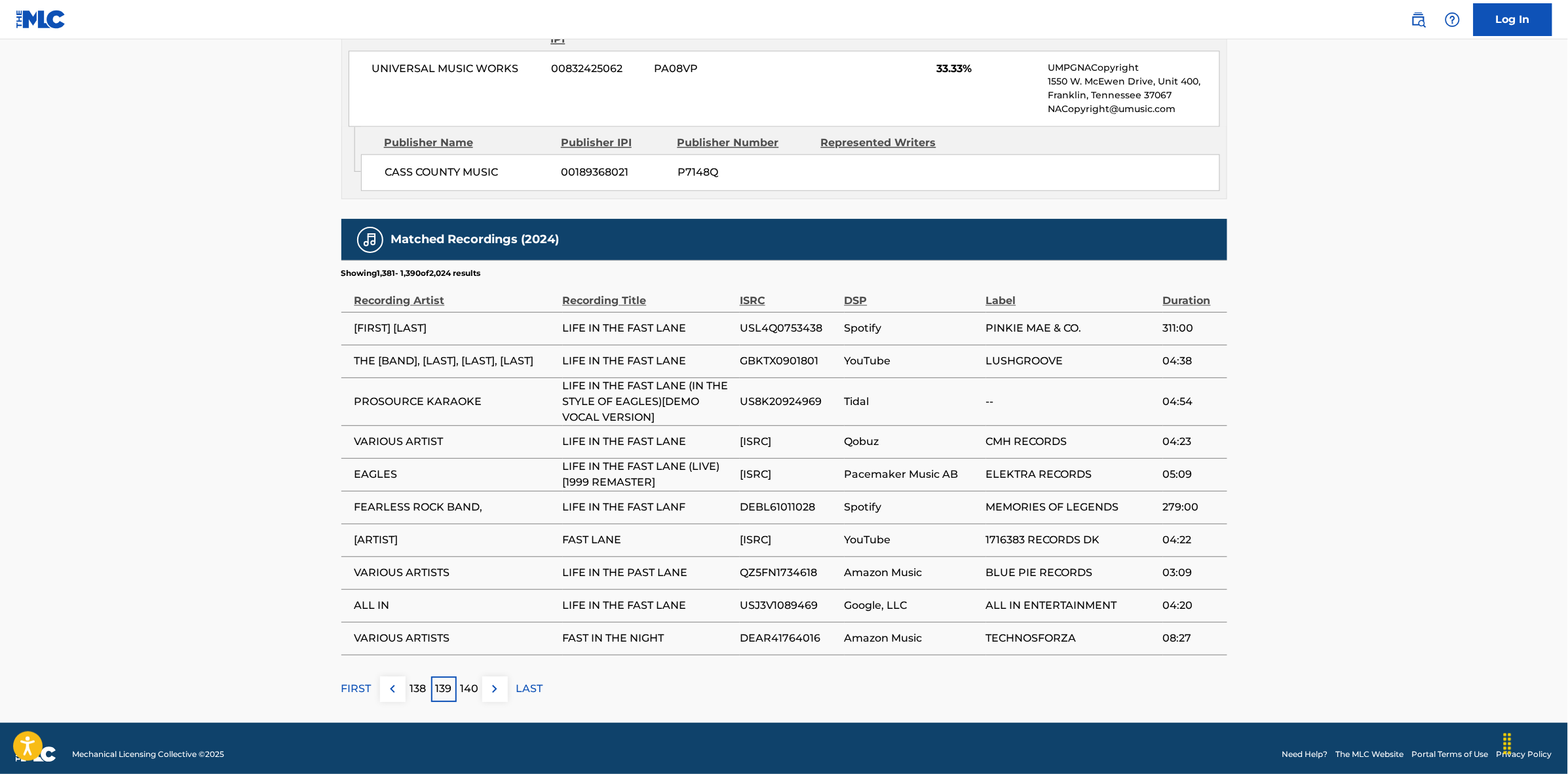 click at bounding box center [495, 689] 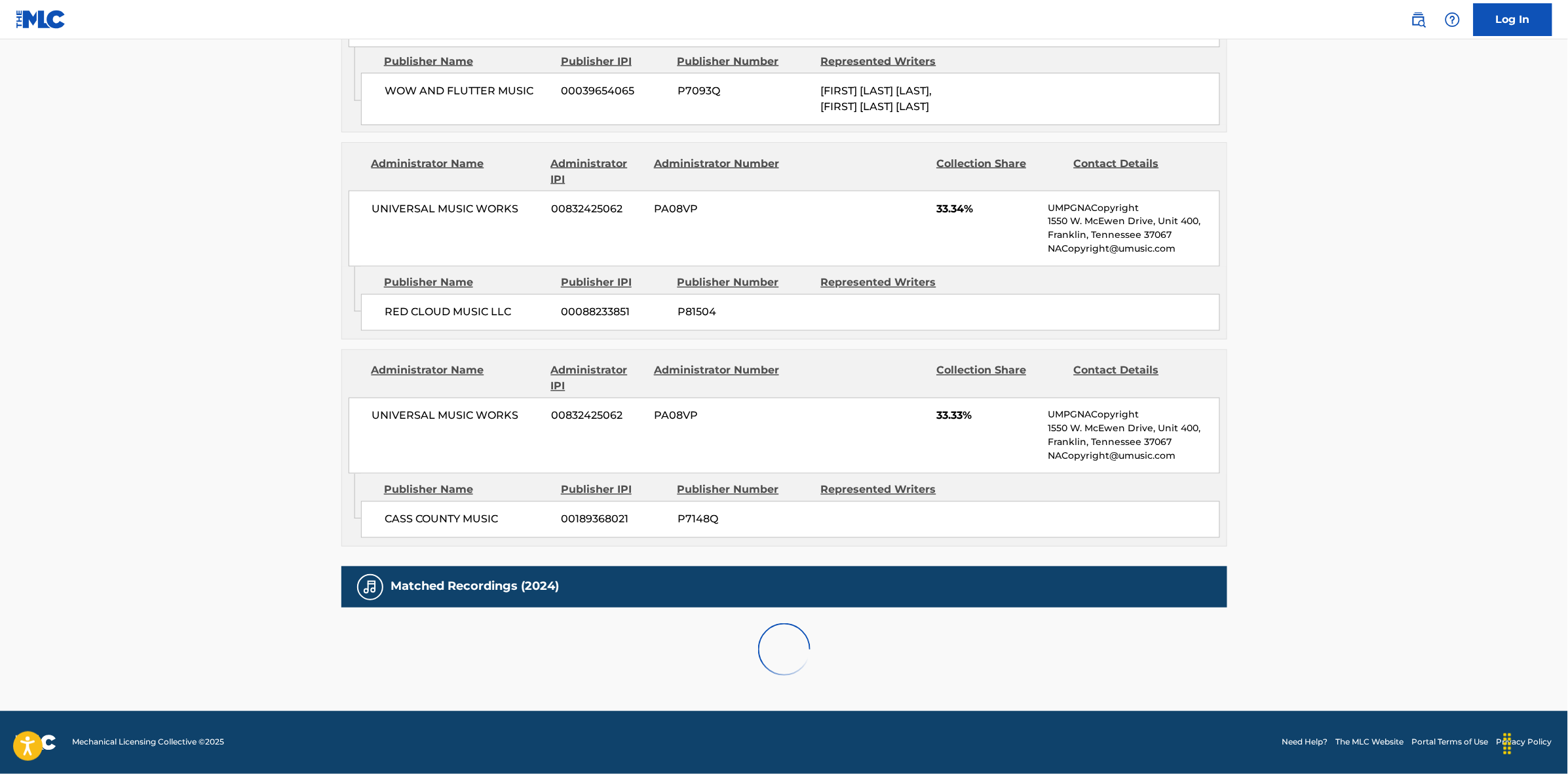 scroll, scrollTop: 1177, scrollLeft: 0, axis: vertical 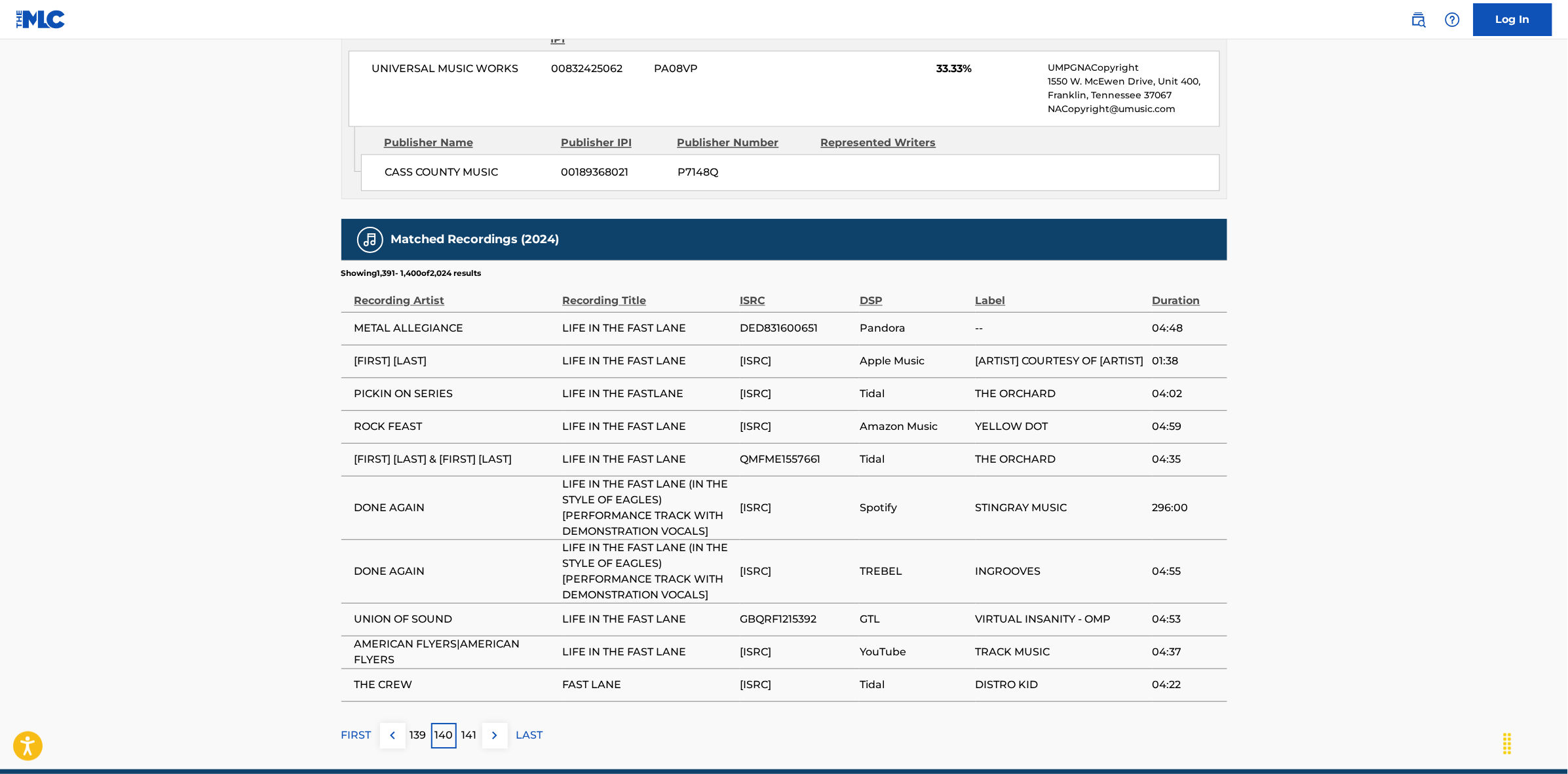 click at bounding box center [495, 735] 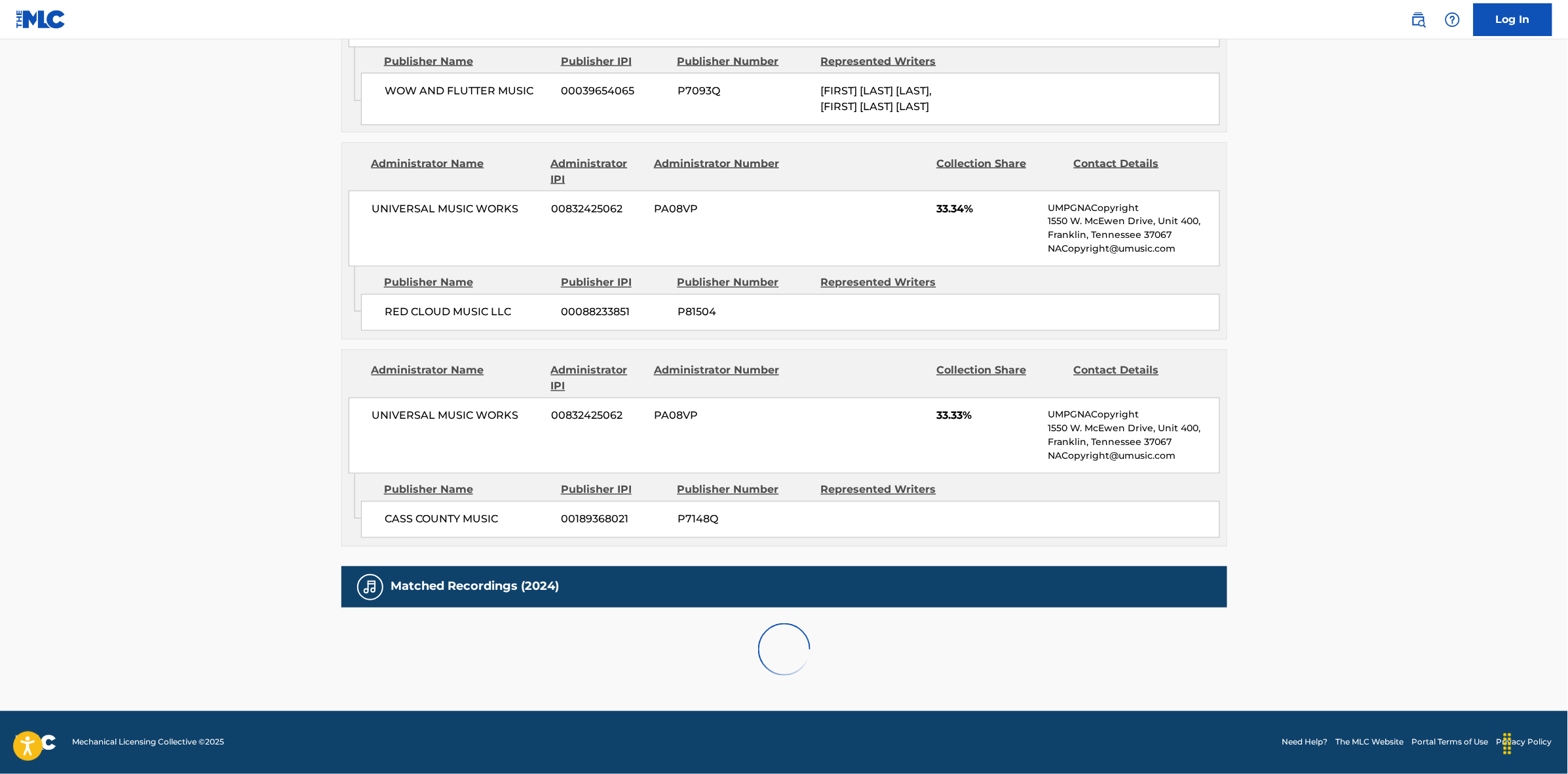scroll, scrollTop: 1177, scrollLeft: 0, axis: vertical 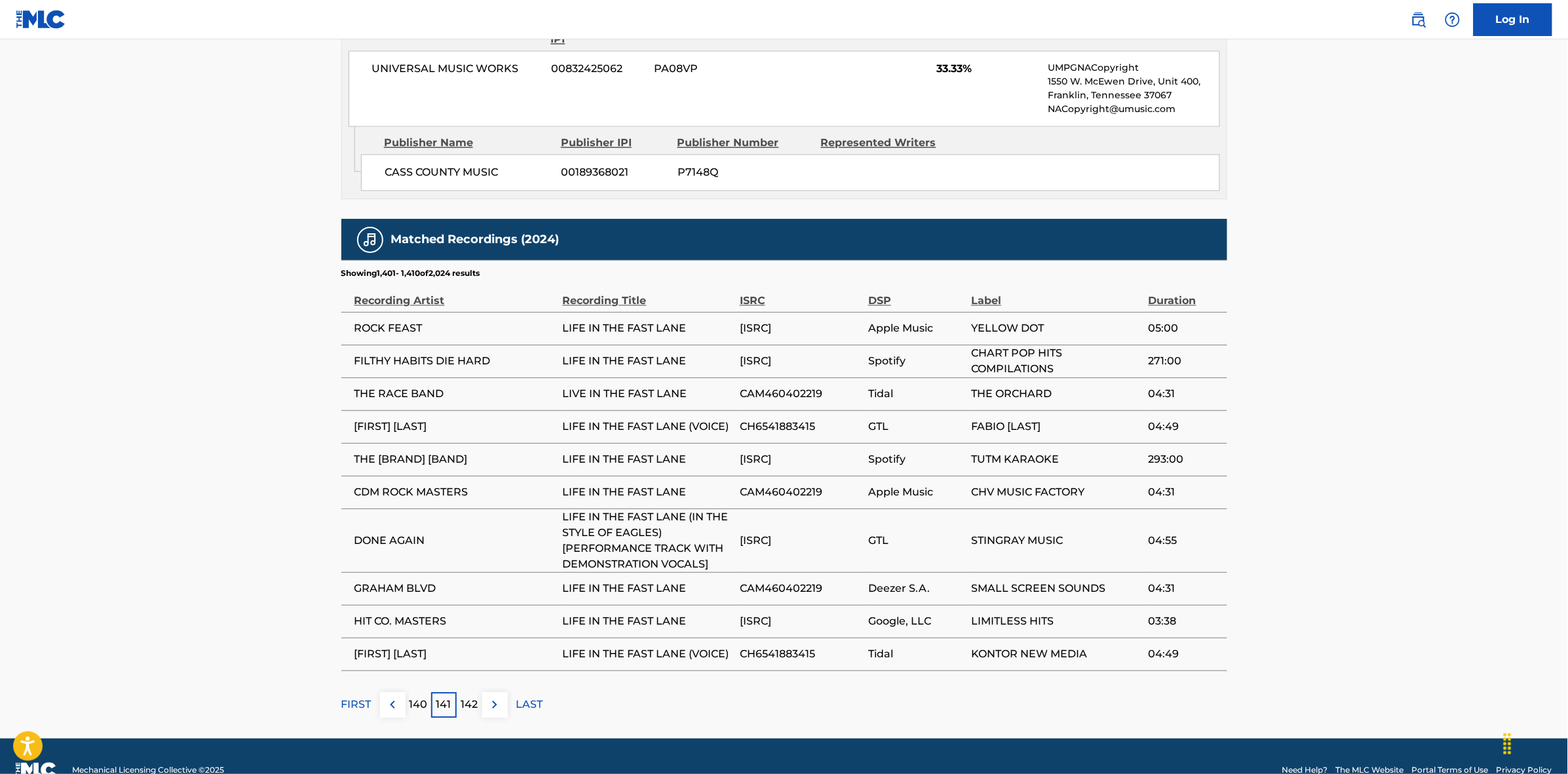 click at bounding box center (495, 705) 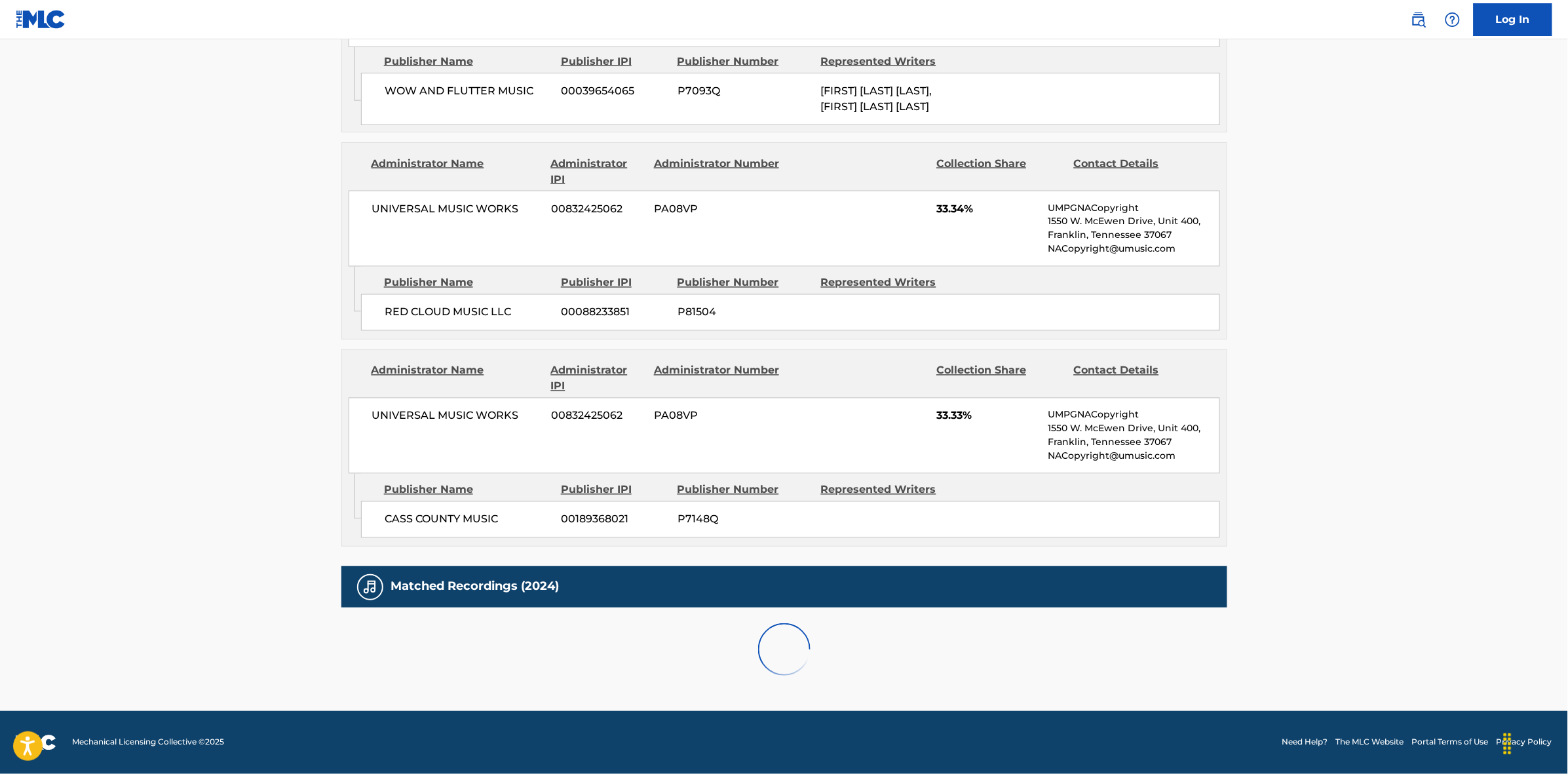 scroll, scrollTop: 1177, scrollLeft: 0, axis: vertical 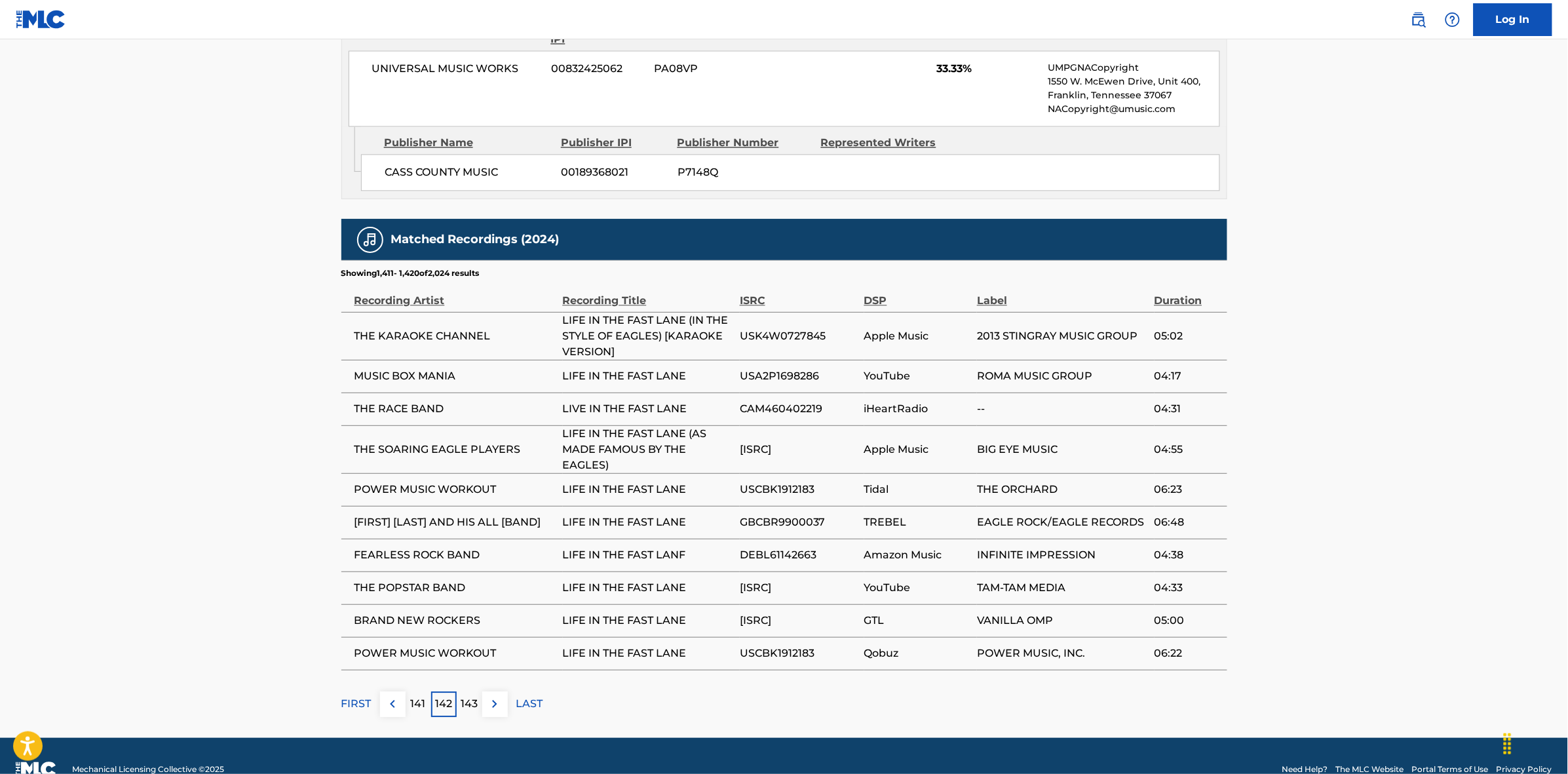 click at bounding box center [495, 704] 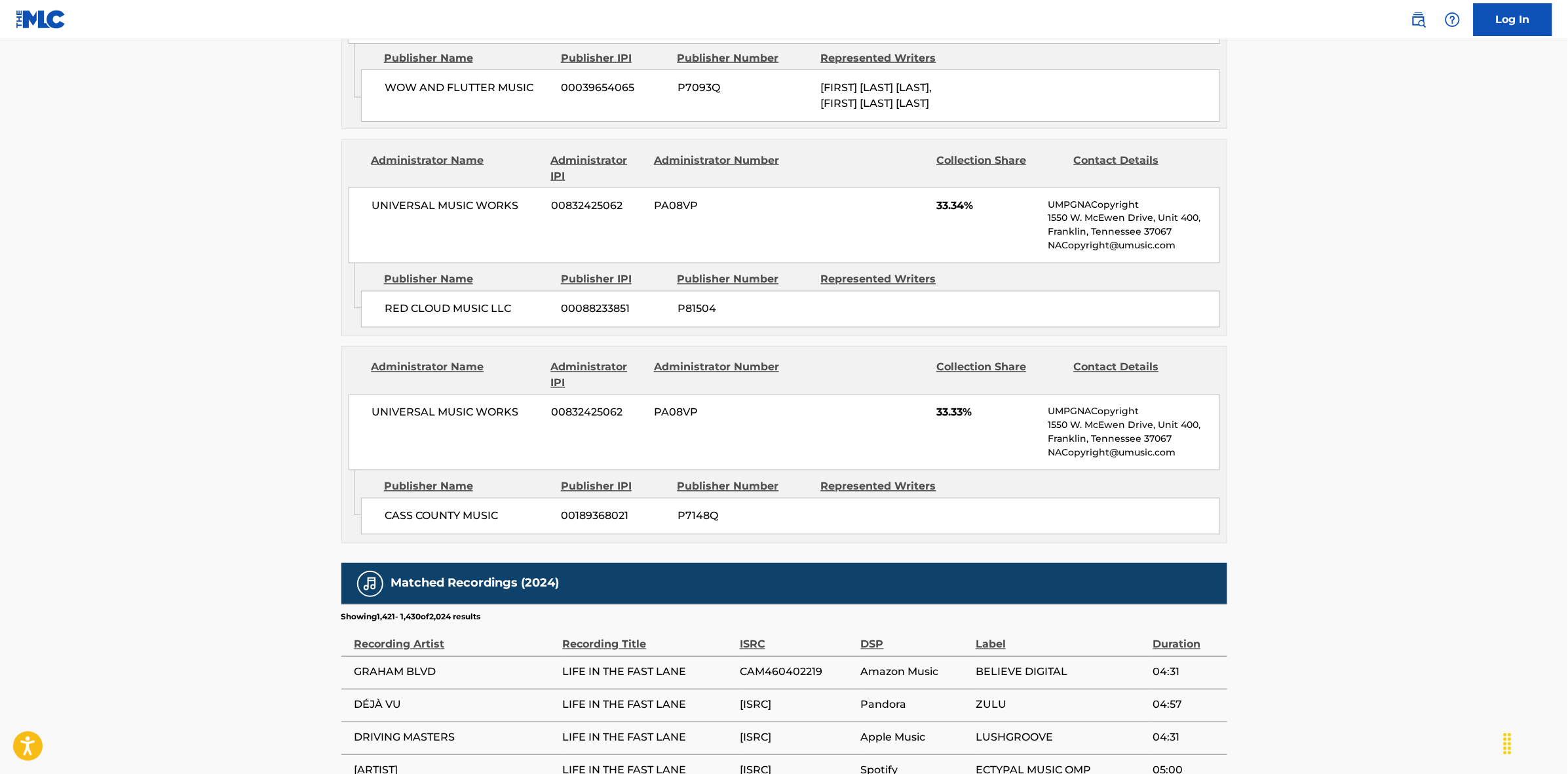scroll, scrollTop: 1177, scrollLeft: 0, axis: vertical 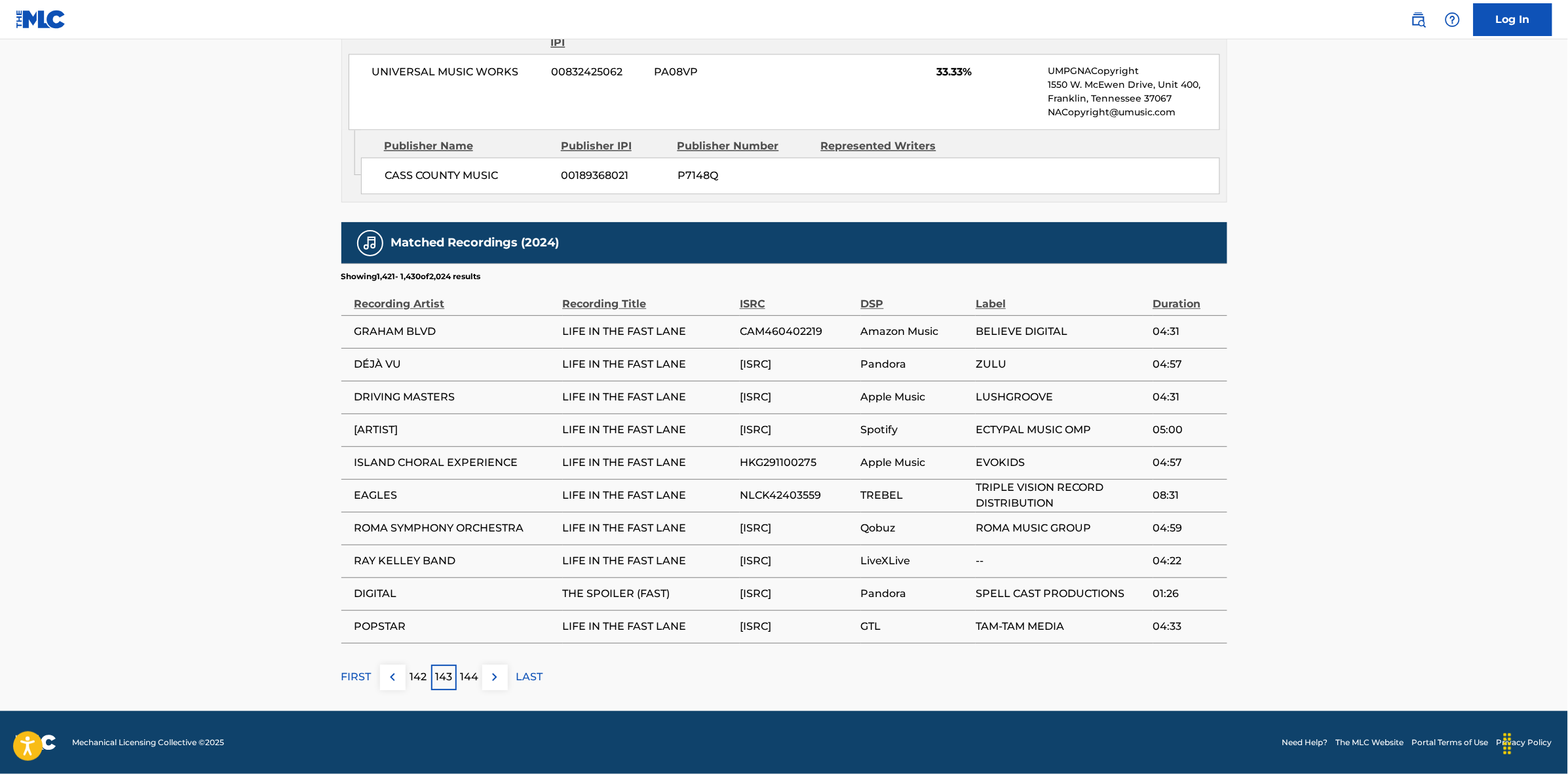 click at bounding box center (495, 677) 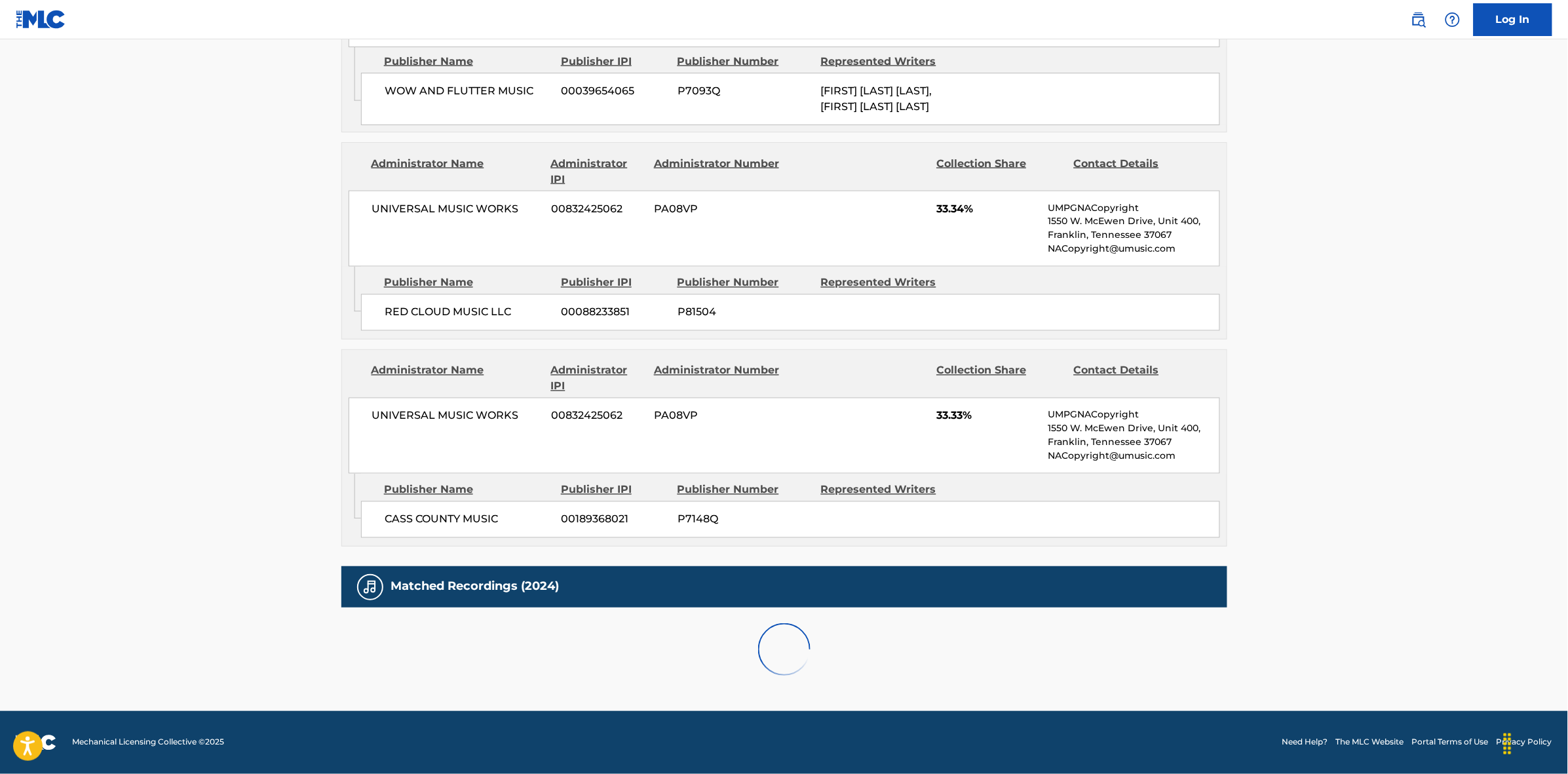scroll, scrollTop: 1177, scrollLeft: 0, axis: vertical 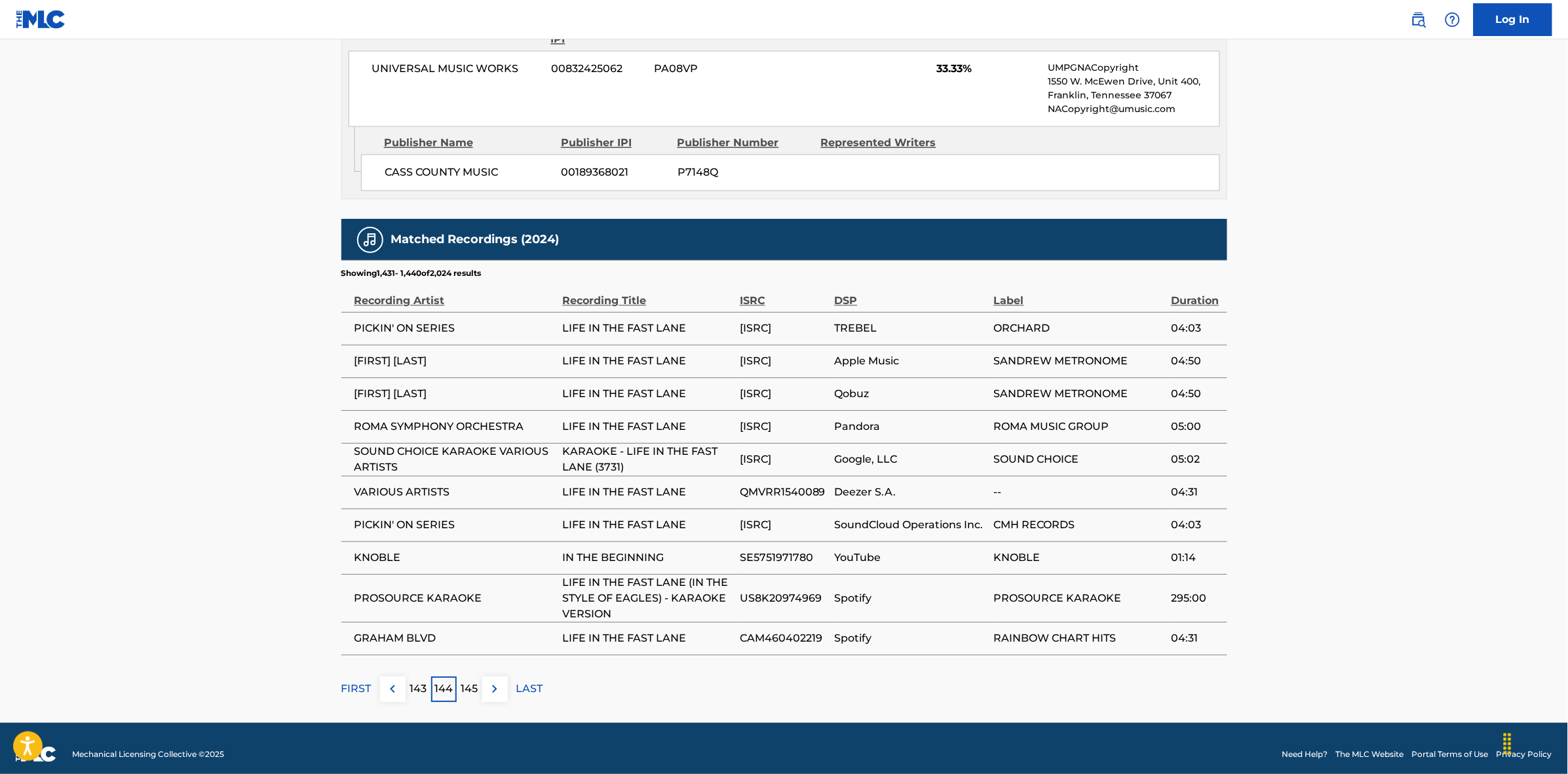 click at bounding box center (495, 689) 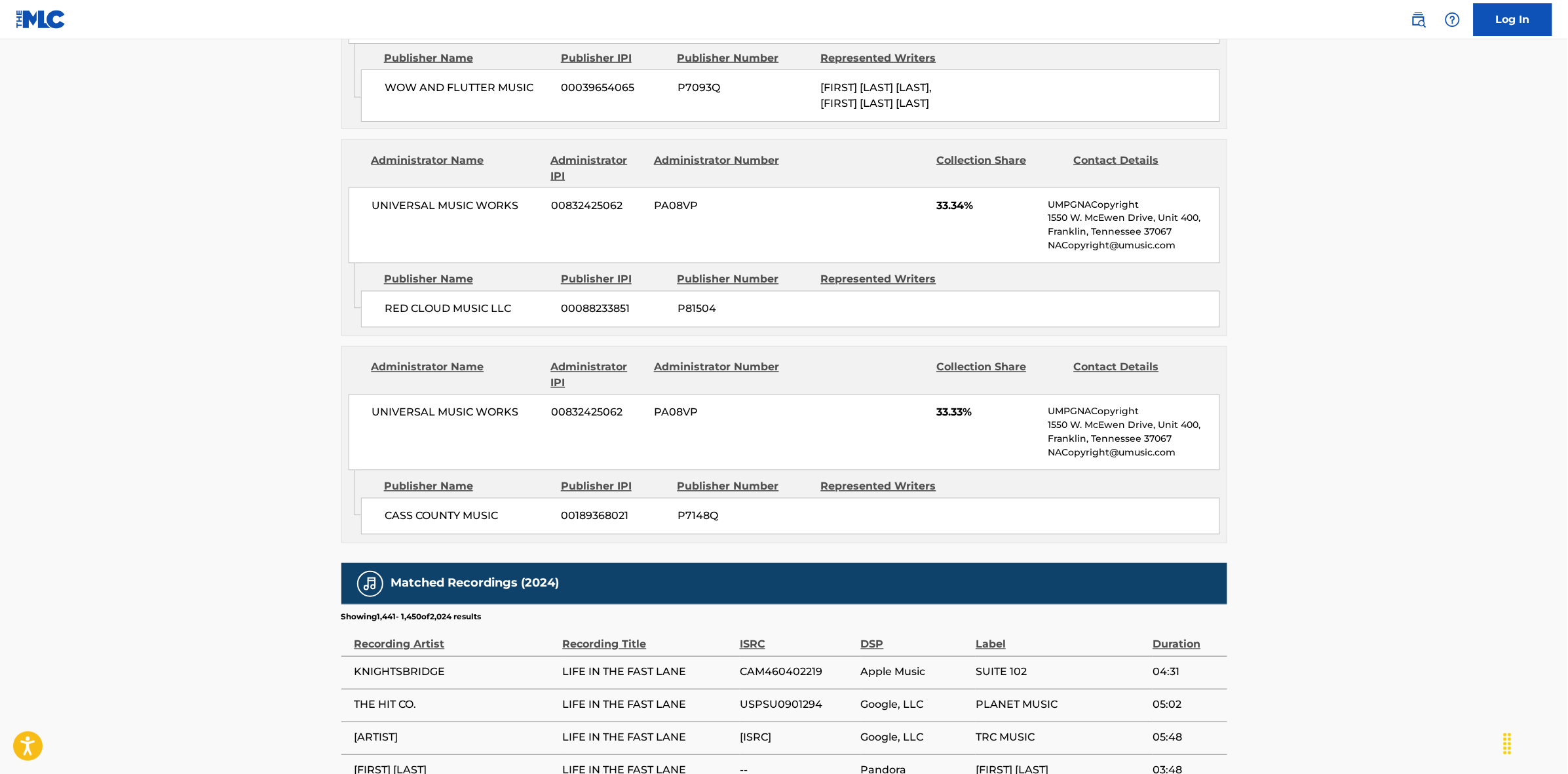 scroll, scrollTop: 1177, scrollLeft: 0, axis: vertical 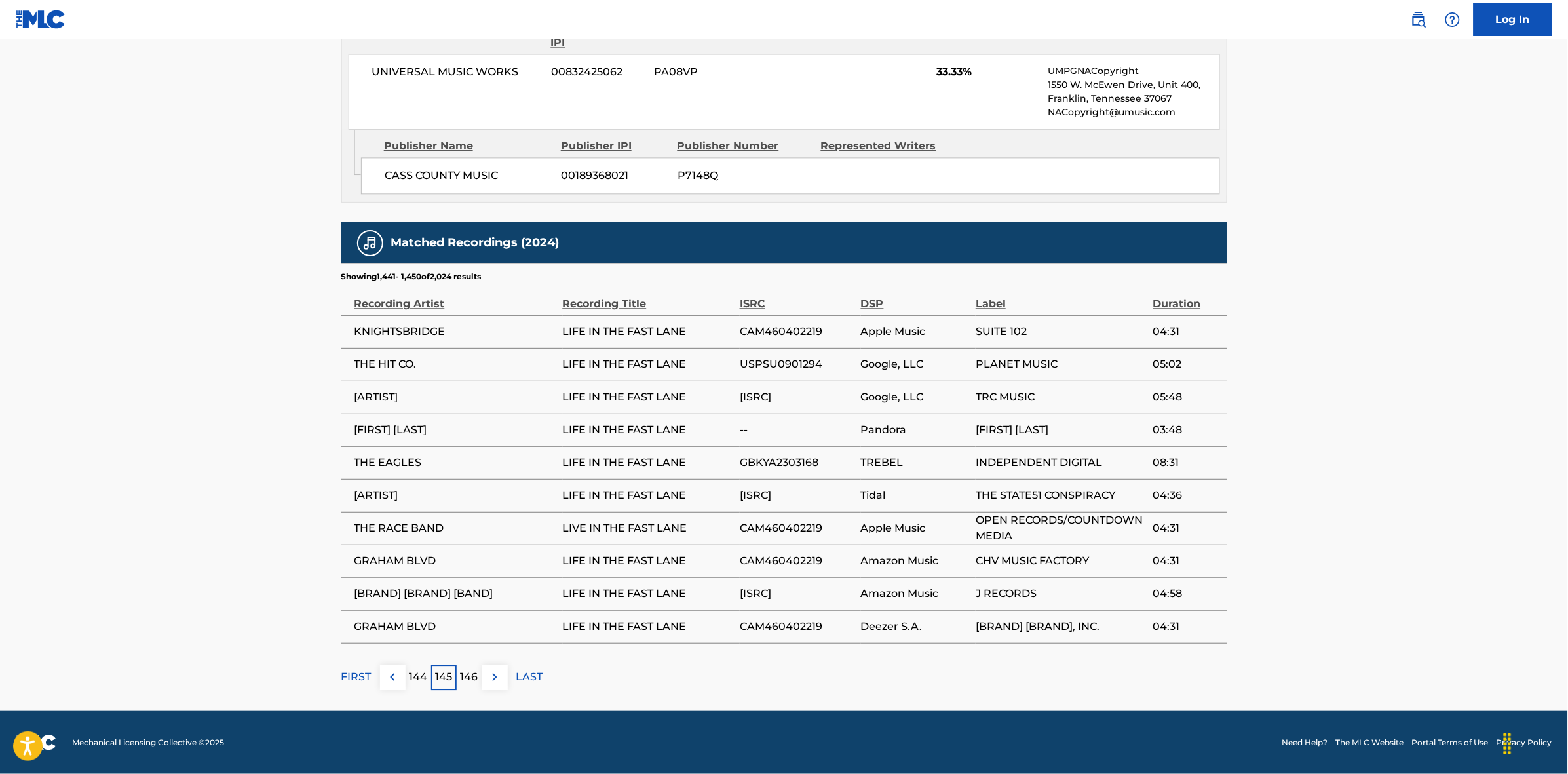 click at bounding box center (495, 677) 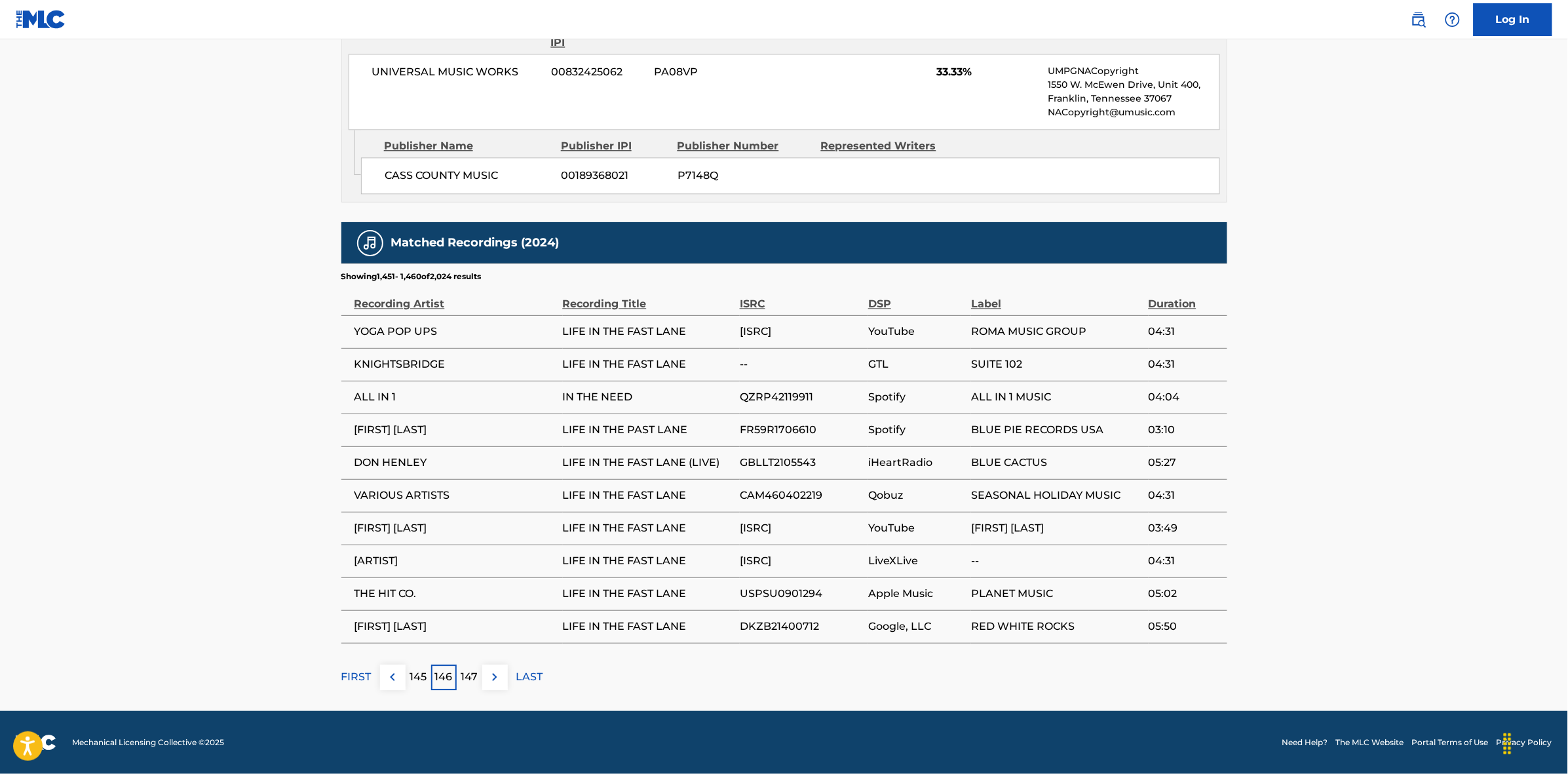 click at bounding box center [495, 677] 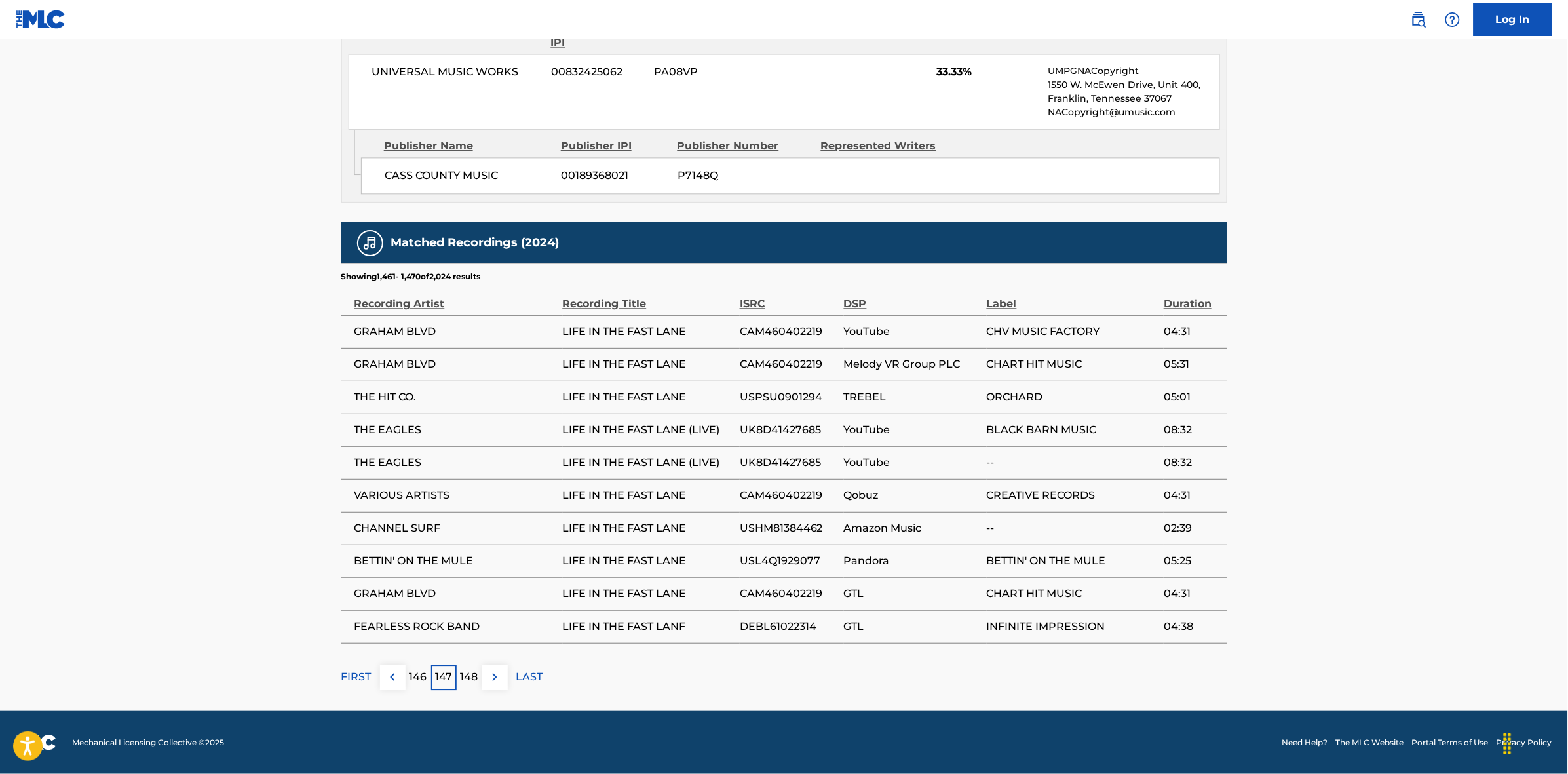 click at bounding box center (495, 677) 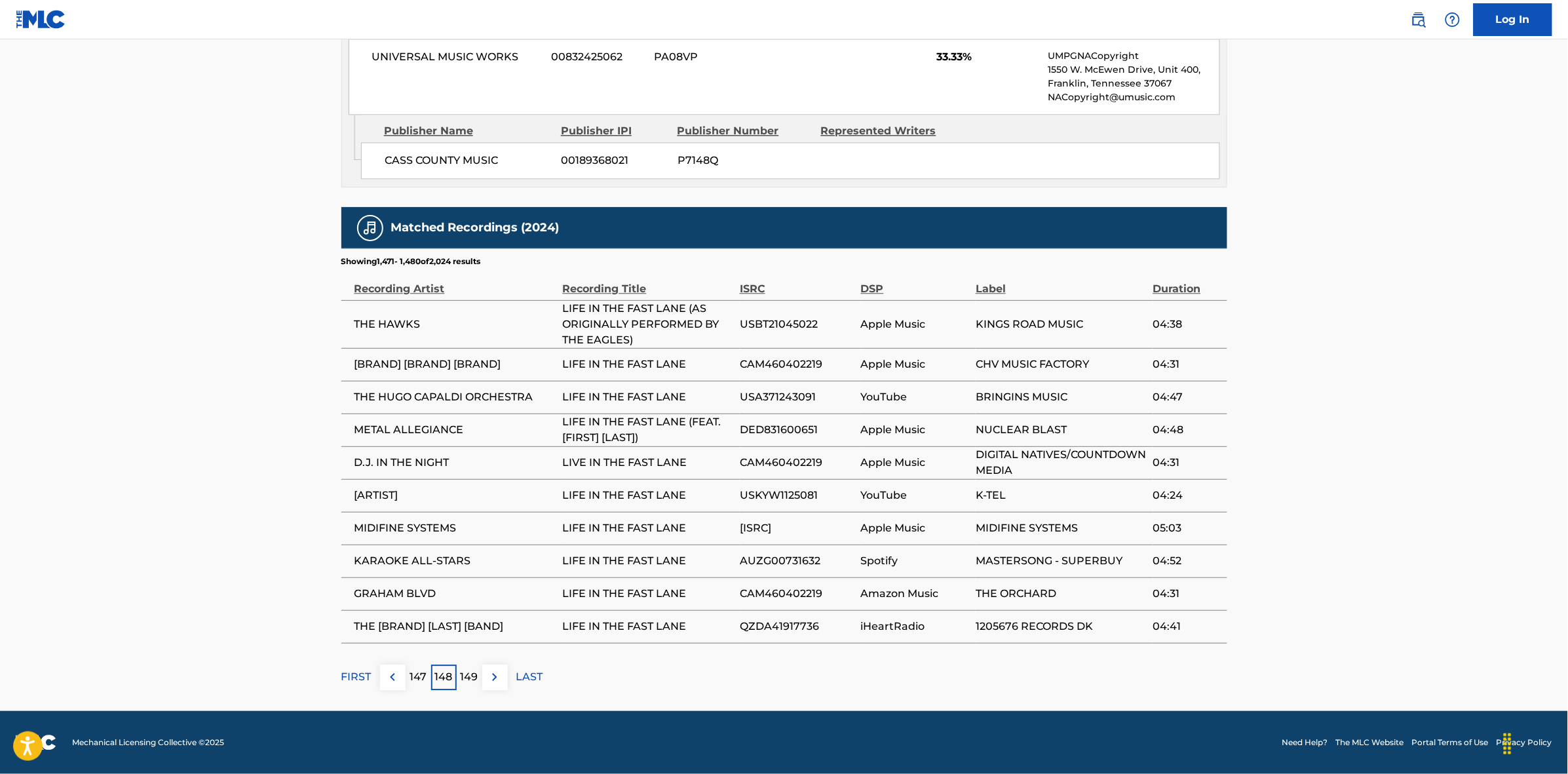 scroll, scrollTop: 1193, scrollLeft: 0, axis: vertical 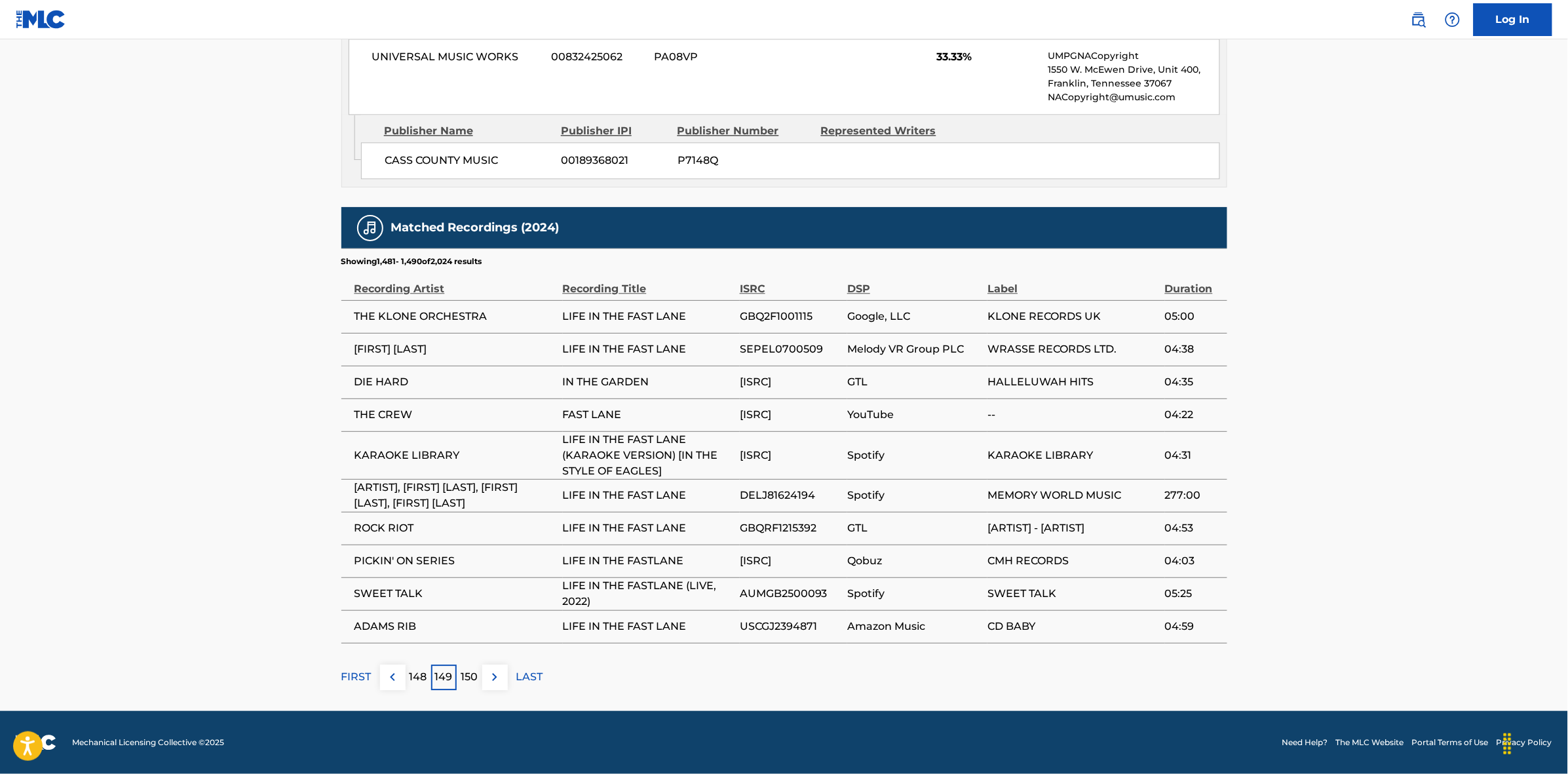click at bounding box center (495, 677) 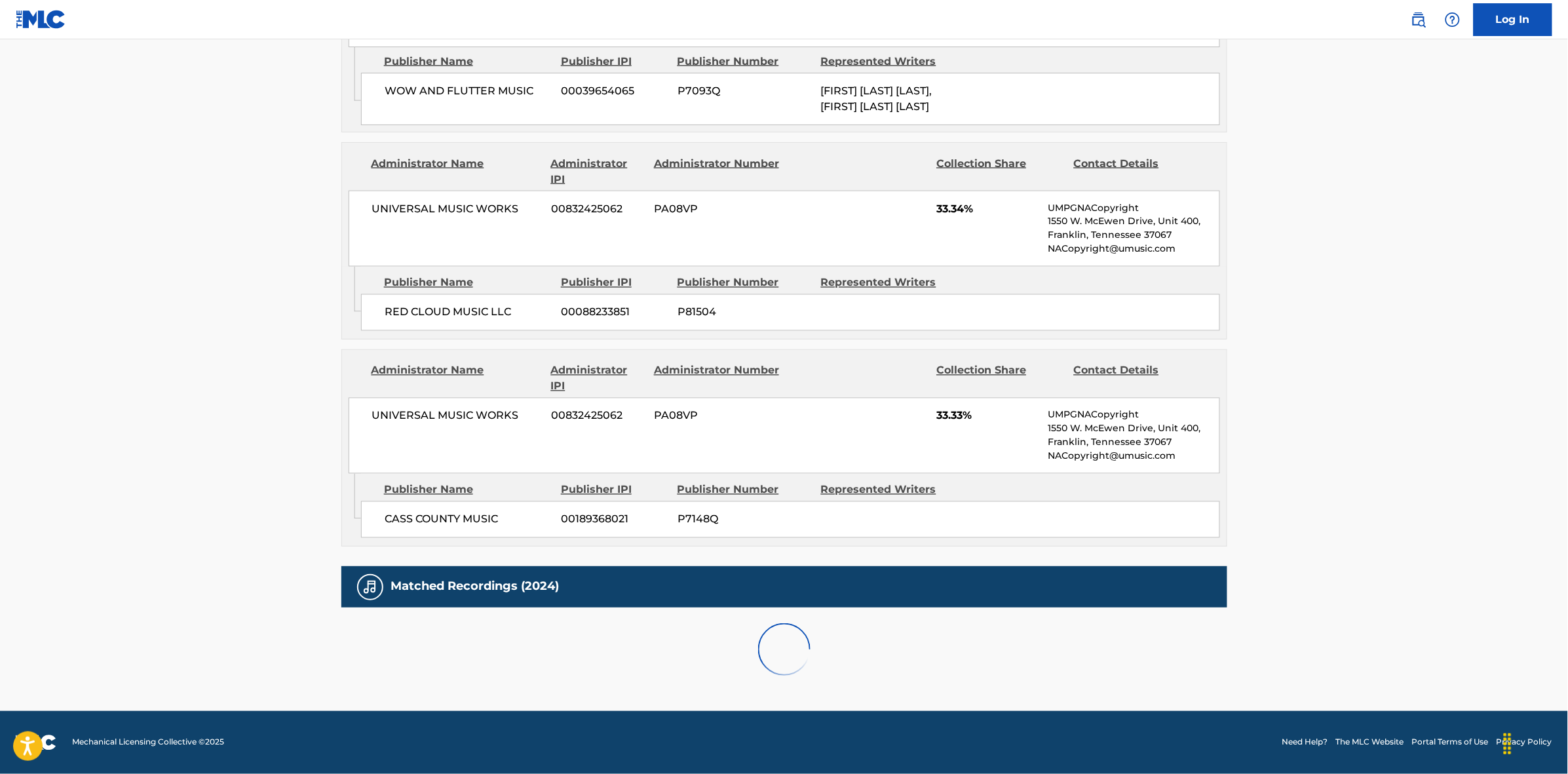 scroll, scrollTop: 1177, scrollLeft: 0, axis: vertical 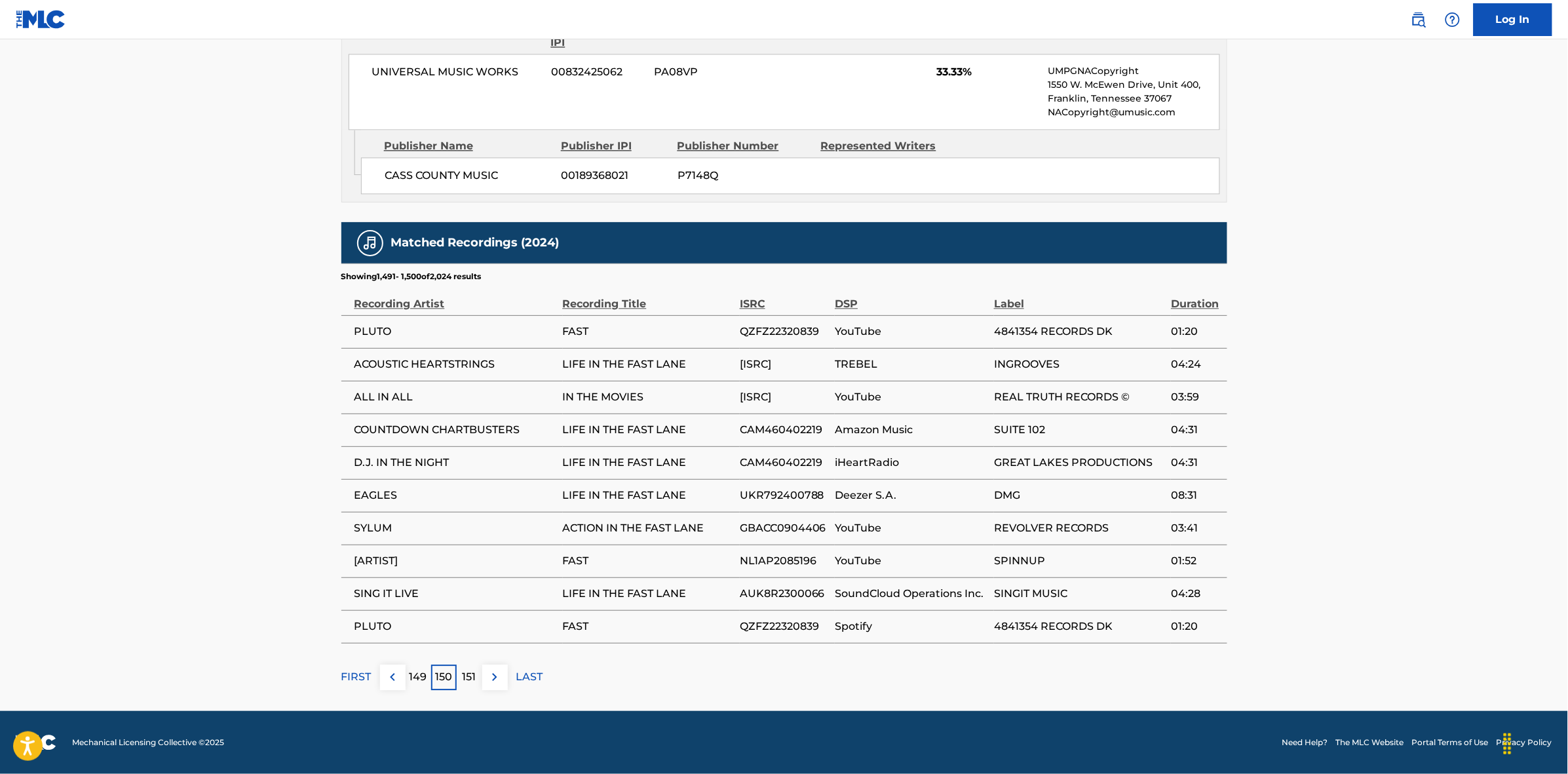 click at bounding box center [495, 677] 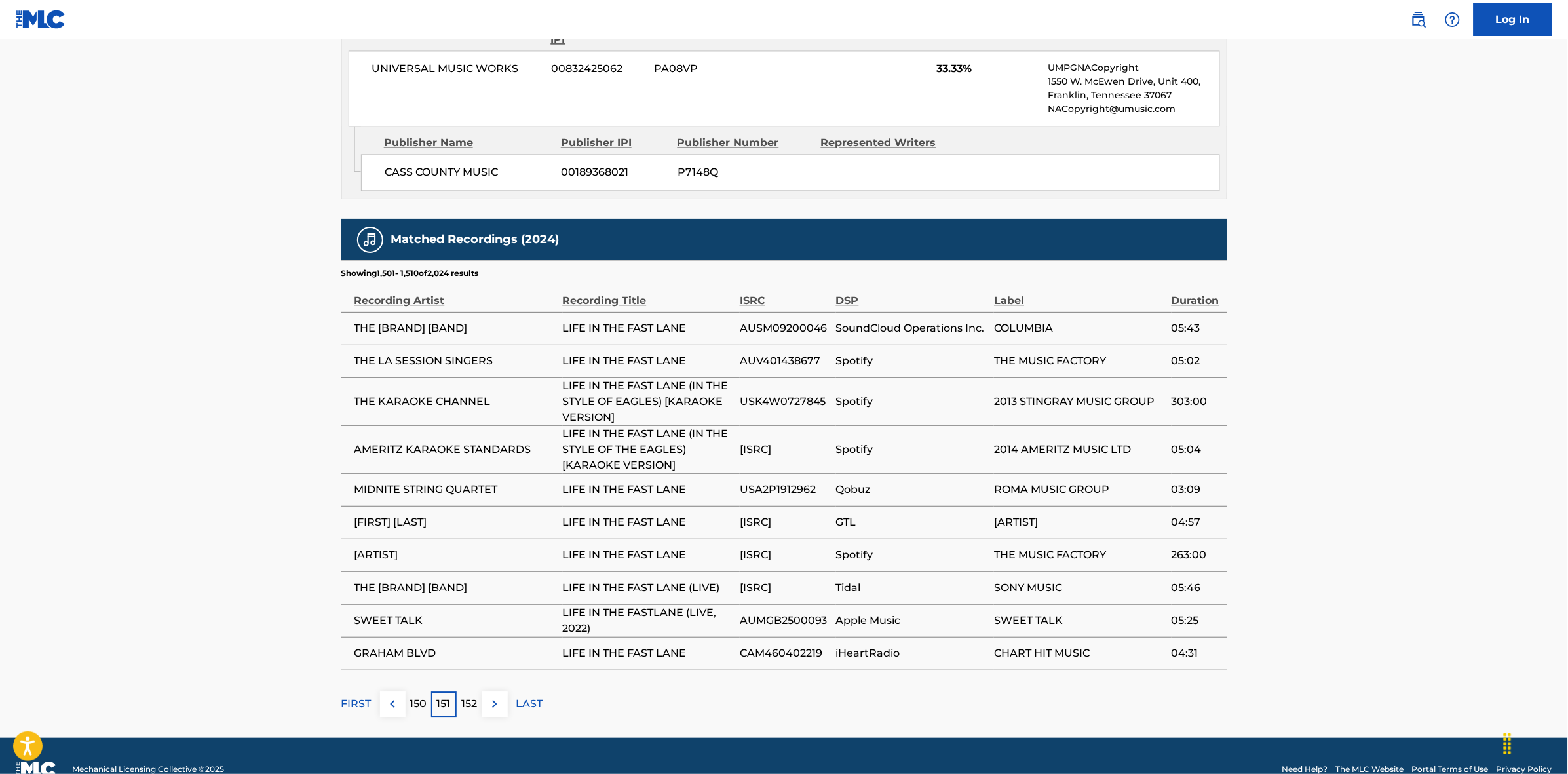 click at bounding box center [495, 704] 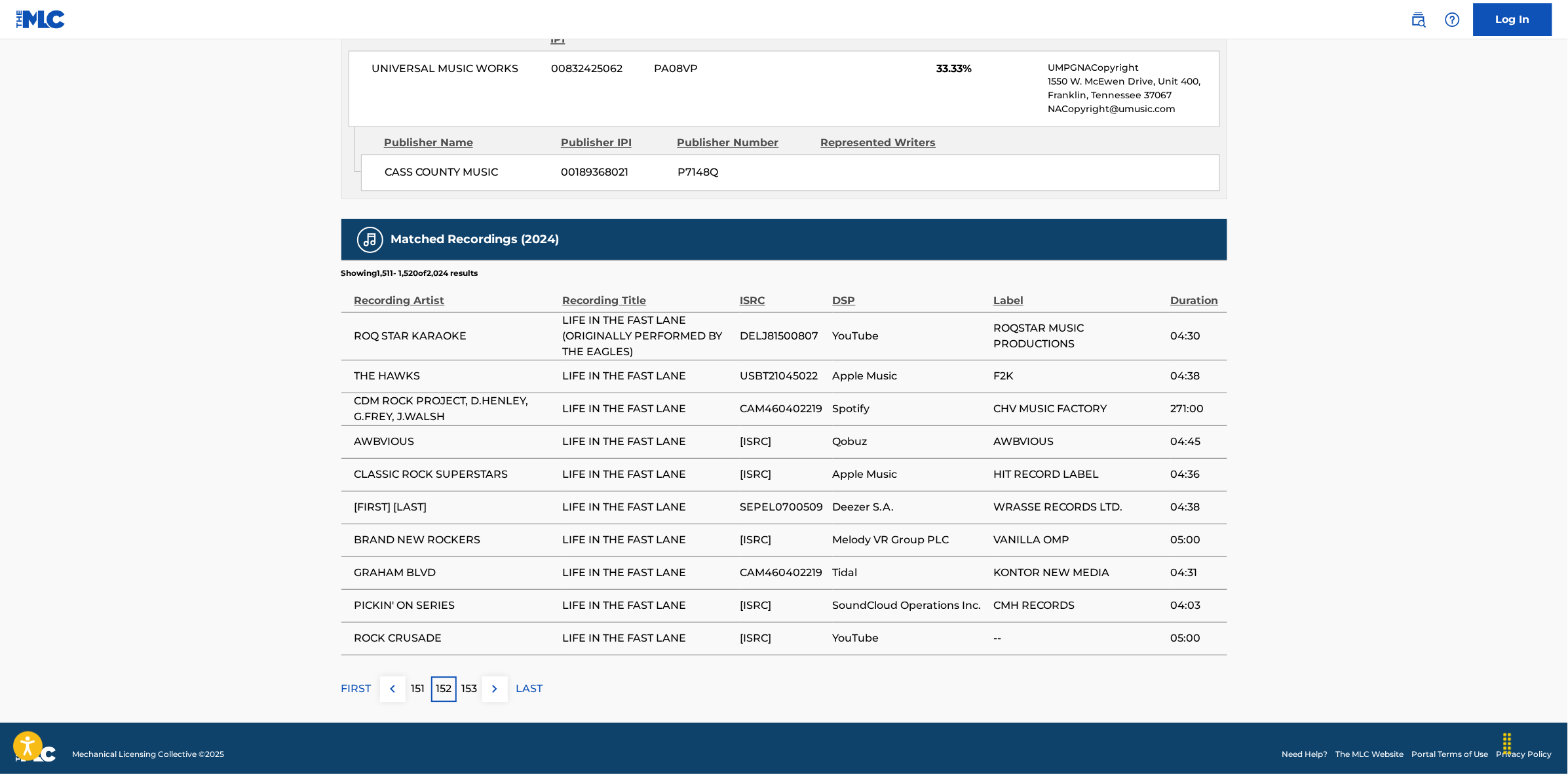 click at bounding box center [495, 689] 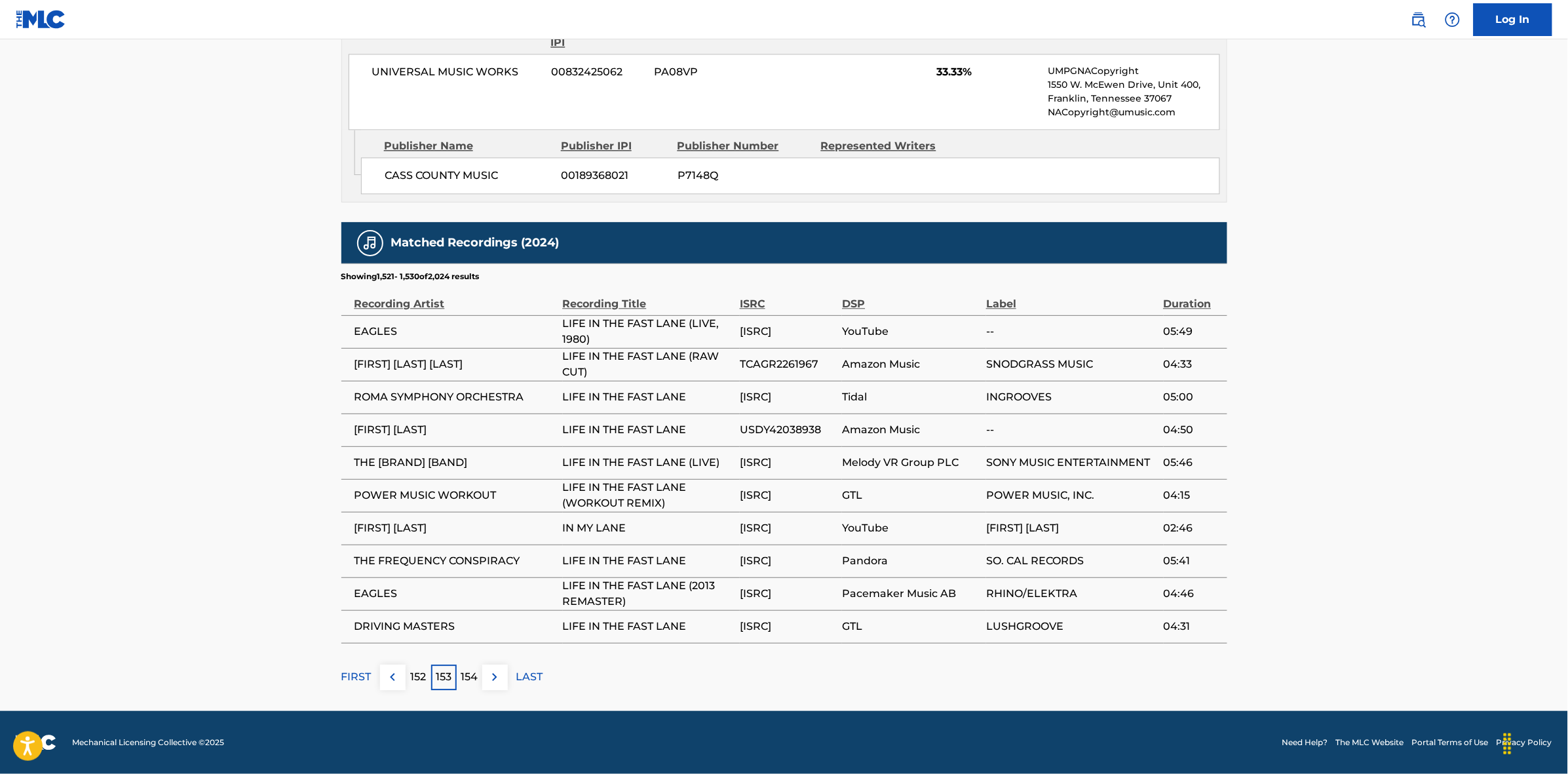 click at bounding box center (495, 677) 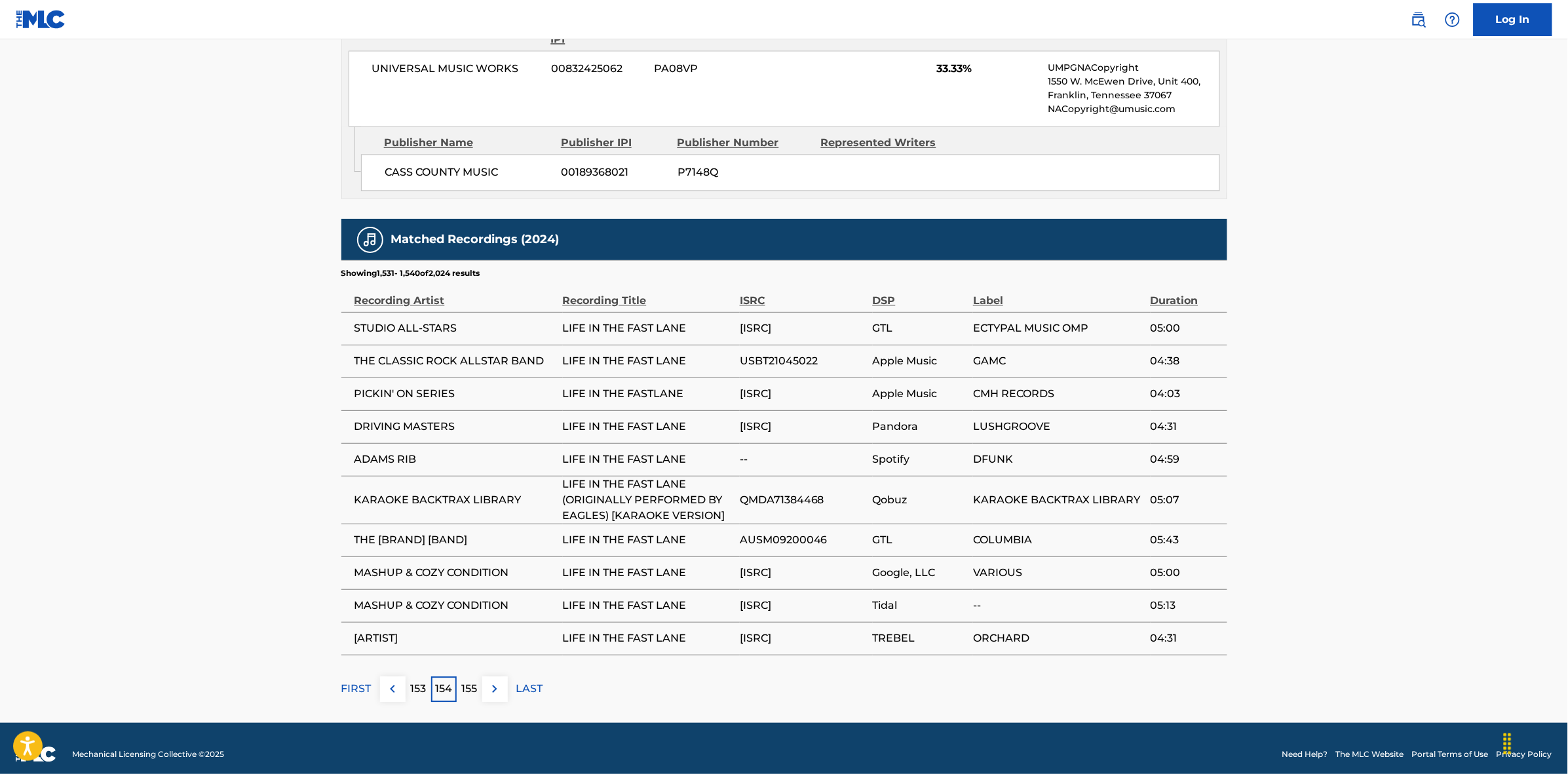 click at bounding box center (495, 689) 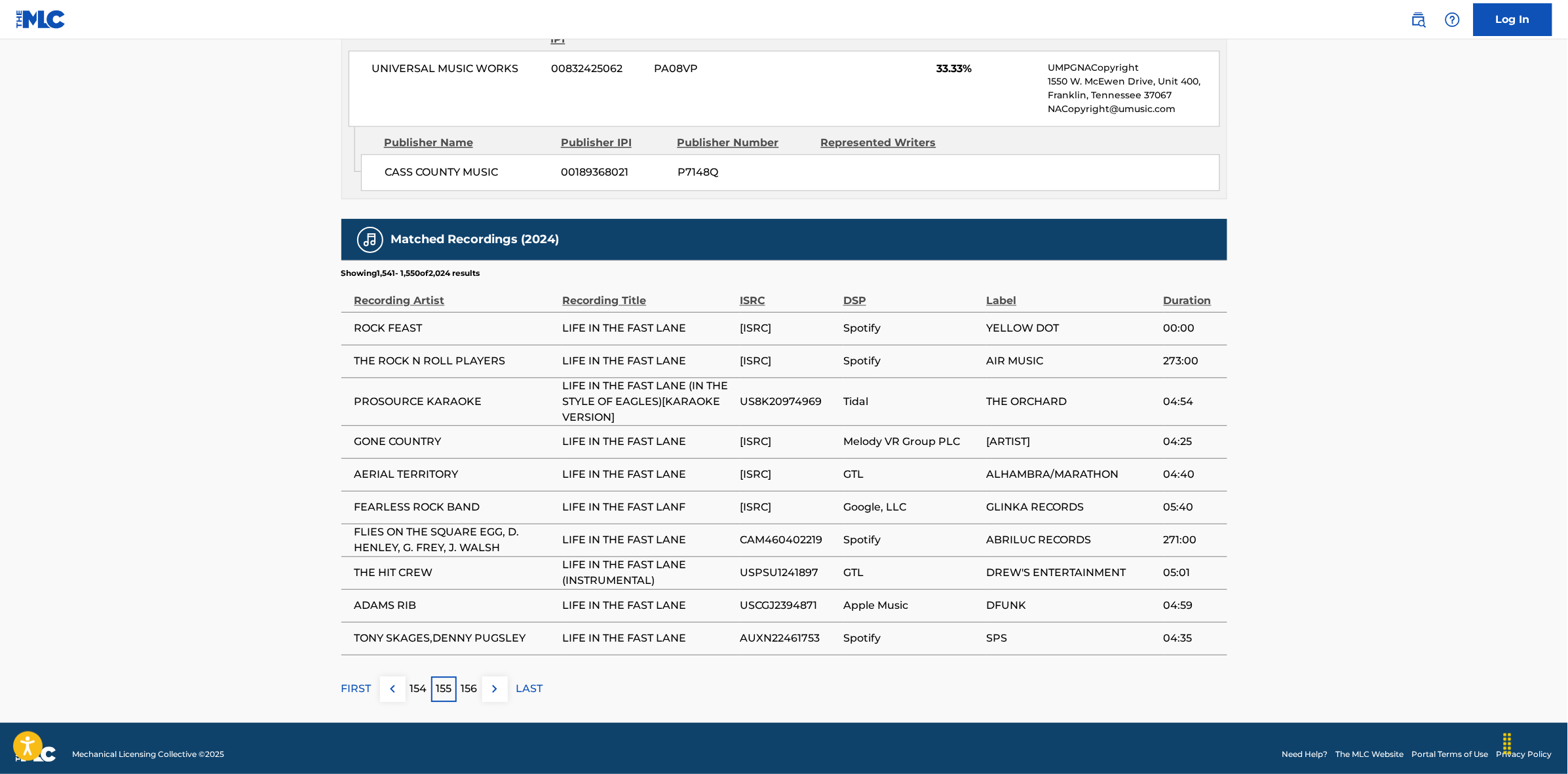 click at bounding box center [495, 689] 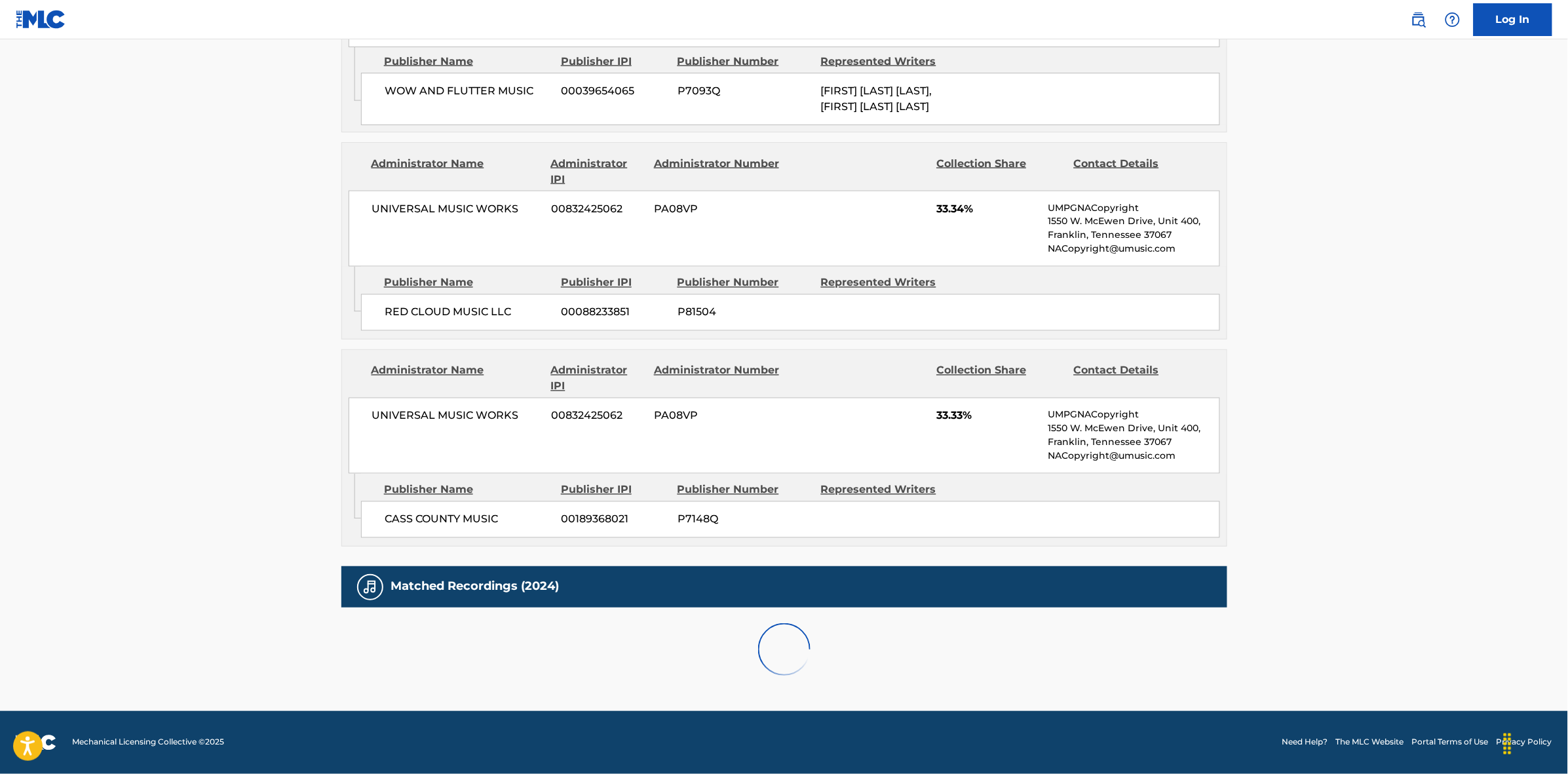 scroll, scrollTop: 1177, scrollLeft: 0, axis: vertical 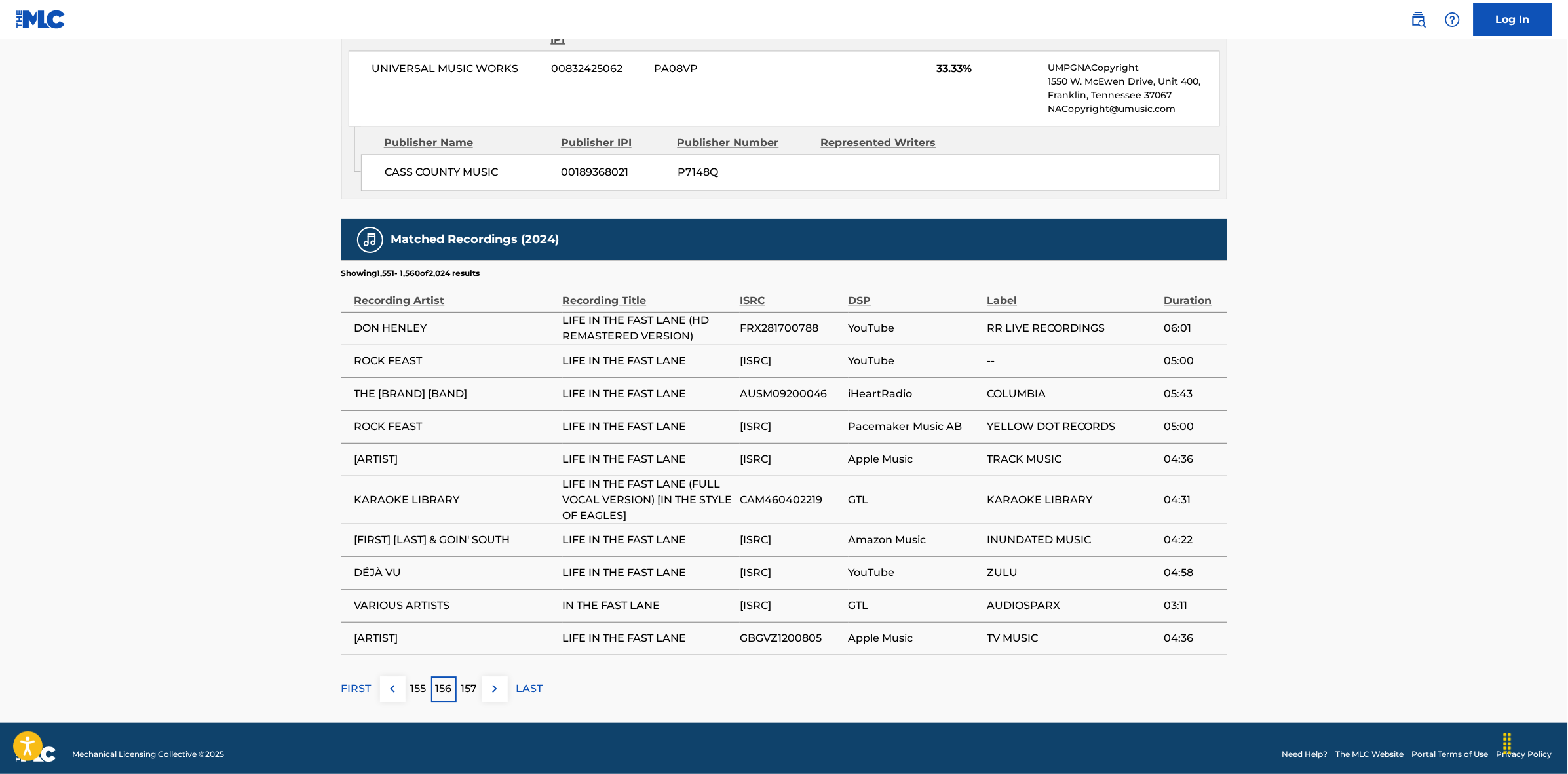 click at bounding box center (495, 689) 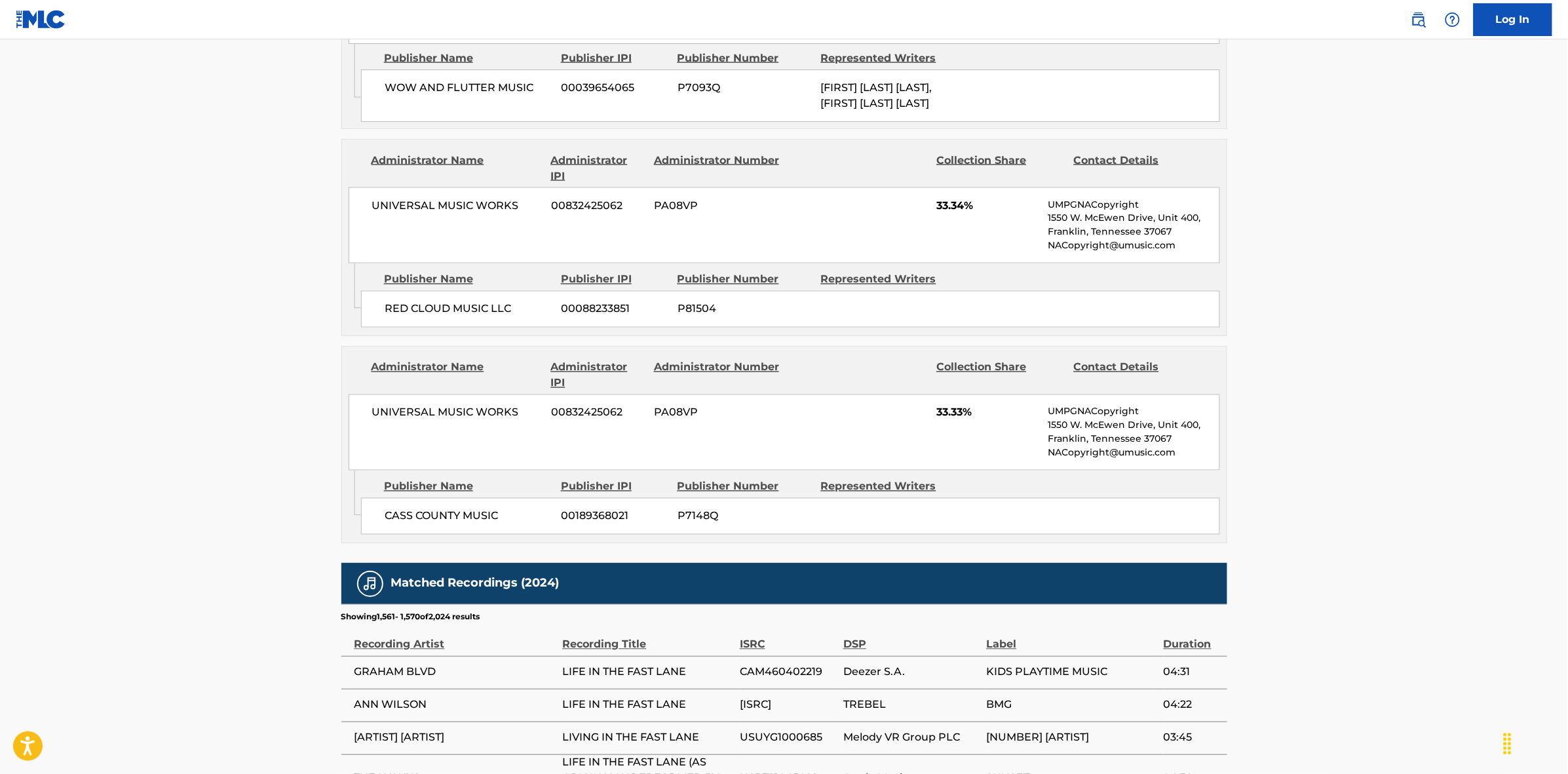 scroll, scrollTop: 1177, scrollLeft: 0, axis: vertical 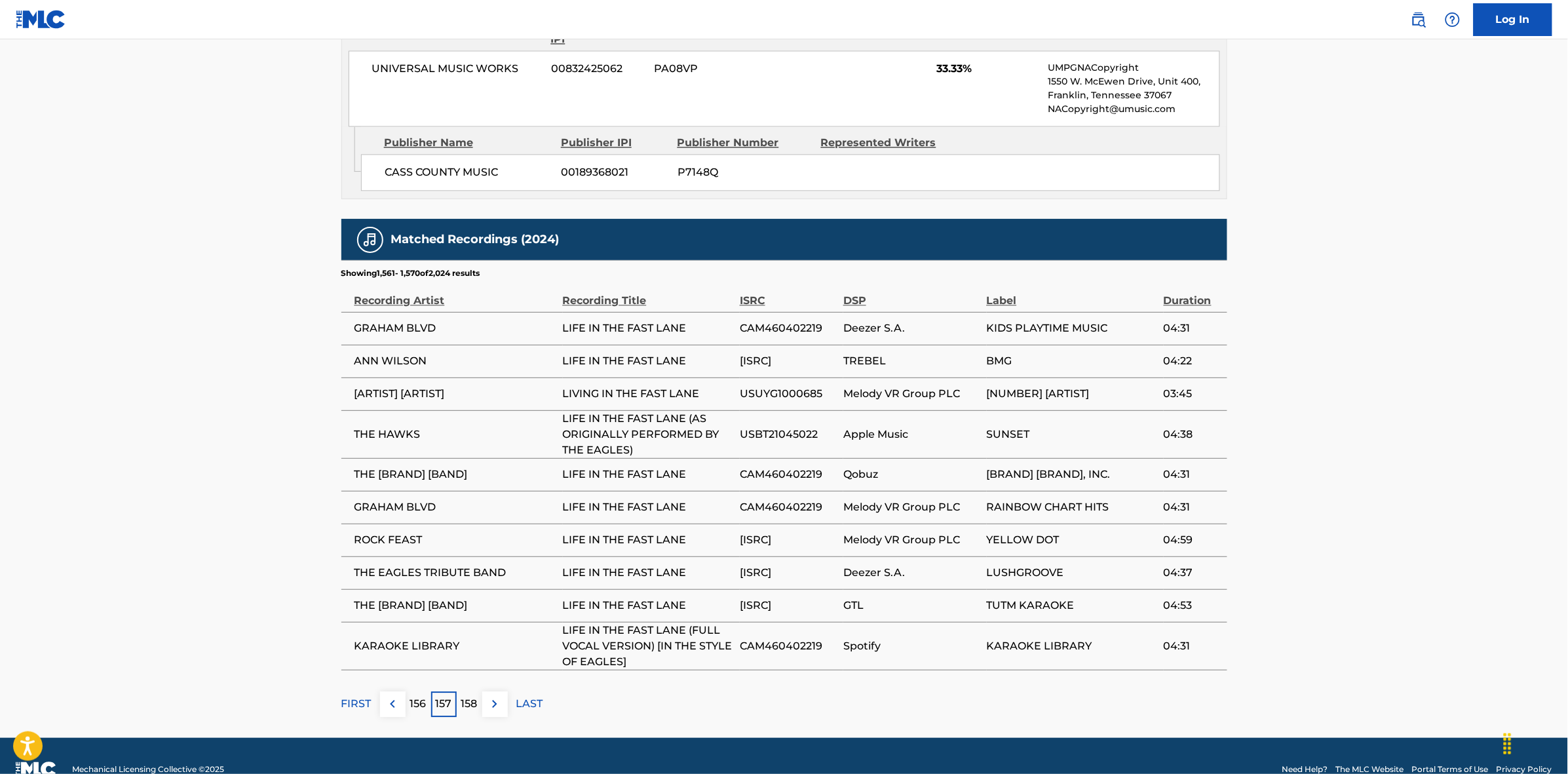 click at bounding box center [495, 704] 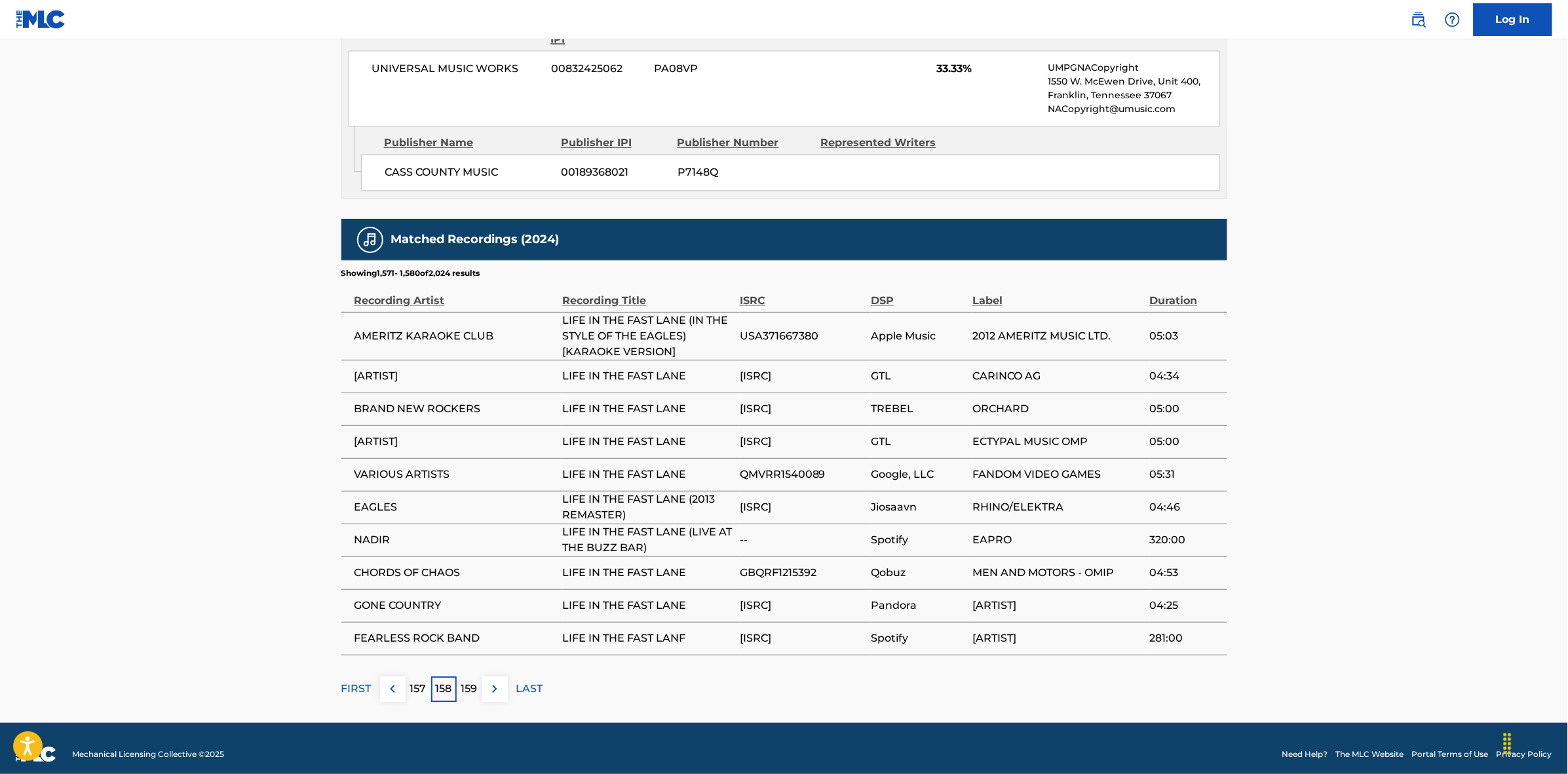 click on "Matched Recordings   (2024) Showing  1,571  -   1,580  of  2,024   results   Recording Artist Recording Title ISRC DSP Label Duration AMERITZ KARAOKE CLUB LIFE IN THE FAST LANE (IN THE STYLE OF THE [BAND]) [KARAOKE VERSION] [ISRC] Apple Music 2012 AMERITZ MUSIC LTD. 05:03 DIE NEUEN ADLER LIFE IN THE FAST LANE [ISRC] GTL  CARINCO AG 04:34 BRAND NEW ROCKERS LIFE IN THE FAST LANE [ISRC] TREBEL ORCHARD 05:00 COSMIC NOISE LIFE IN THE FAST LANE [ISRC] GTL  ECTYPAL MUSIC OMP 05:00 VARIOUS ARTISTS LIFE IN THE FAST LANE [ISRC] Google, LLC FANDOM VIDEO GAMES 05:31 [BAND] LIFE IN THE FAST LANE (2013 REMASTER) [ISRC] Jiosaavn RHINO/ELEKTRA 04:46 [BRAND] LIFE IN THE FAST LANE (LIVE AT THE BUZZ BAR) -- Spotify EAPRO 320:00 CHORDS OF CHAOS LIFE IN THE FAST LANE [ISRC] Qobuz MEN AND MOTORS - OMIP 04:53 GONE COUNTRY LIFE IN THE FAST LANE [ISRC] Pandora DISK EYES PRODUCTIONS 04:25 FEARLESS ROCK BAND LIFE IN THE FAST LANF [ISRC] Spotify MEMO MEDIA 281:00 FIRST 157 158 159" at bounding box center [784, 460] 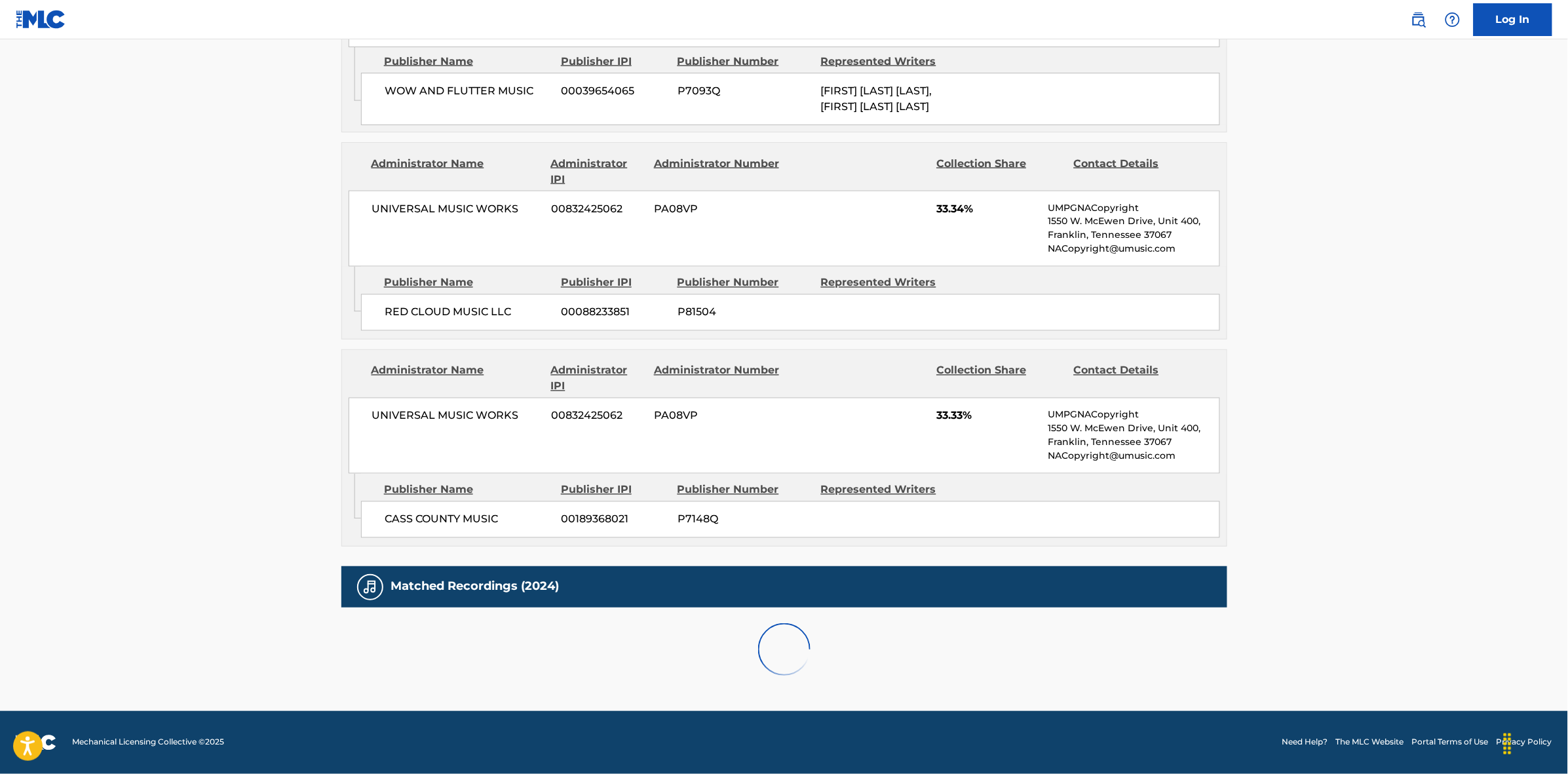 scroll, scrollTop: 1177, scrollLeft: 0, axis: vertical 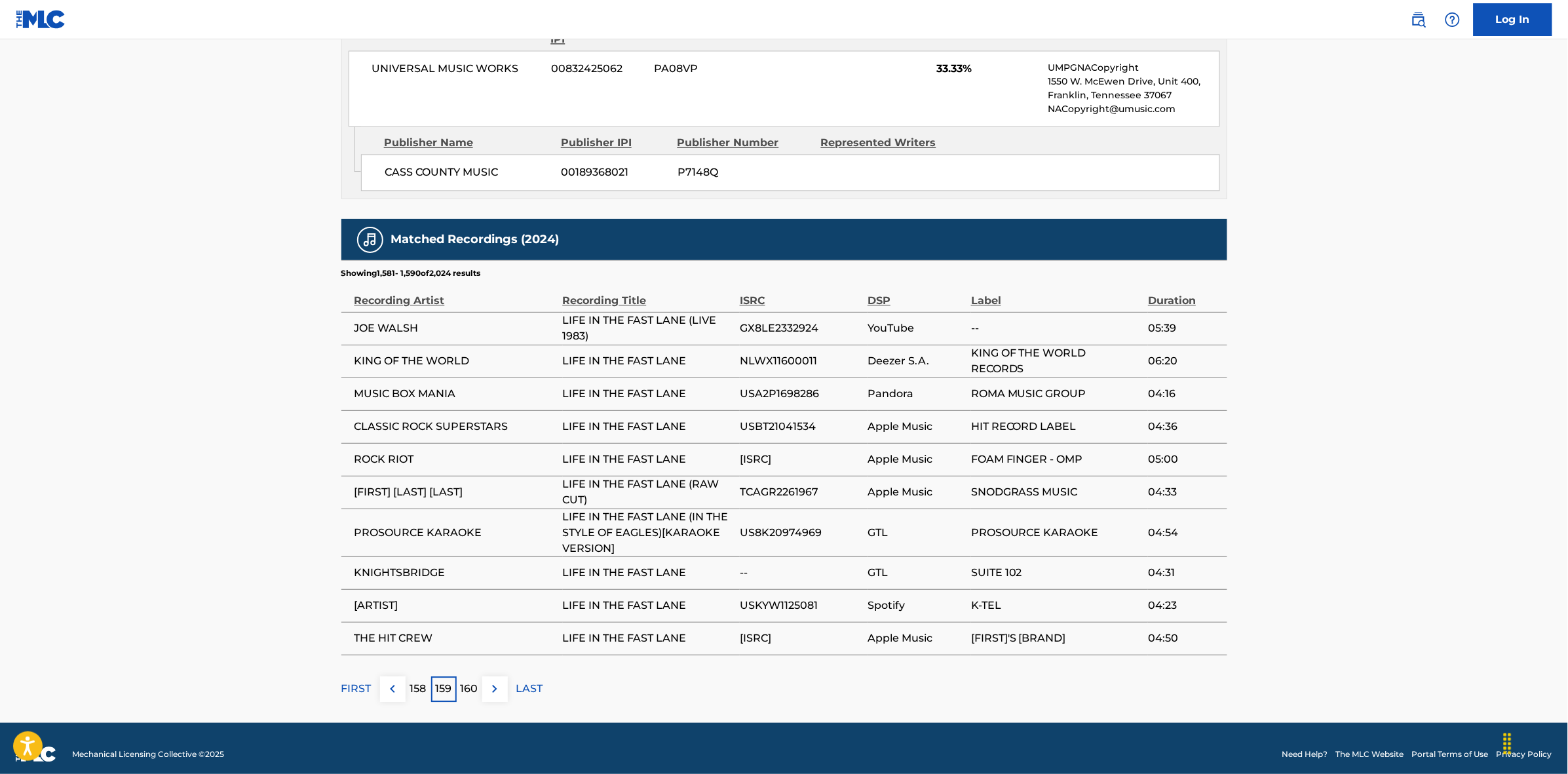 click at bounding box center [495, 689] 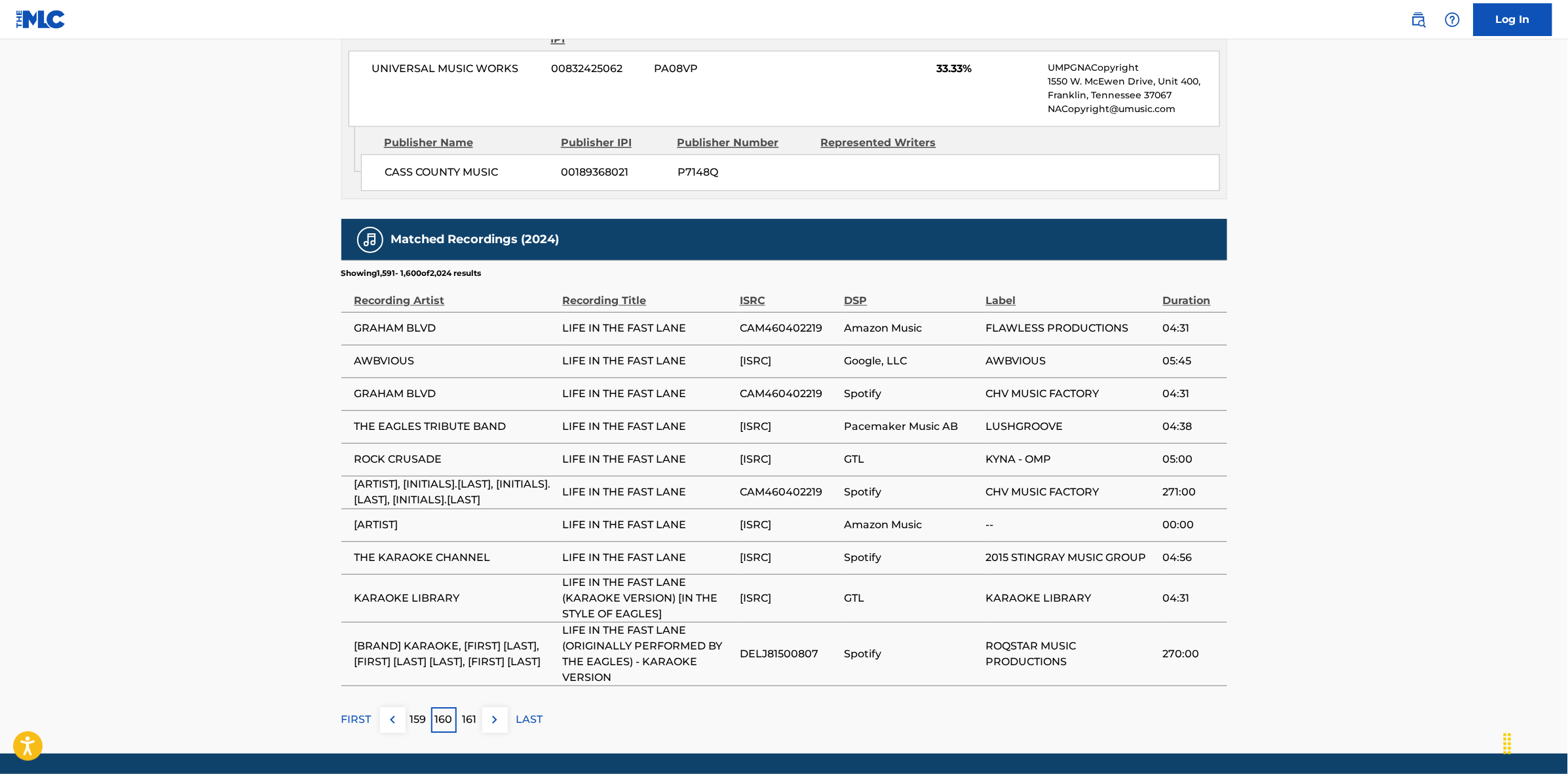 click at bounding box center [495, 720] 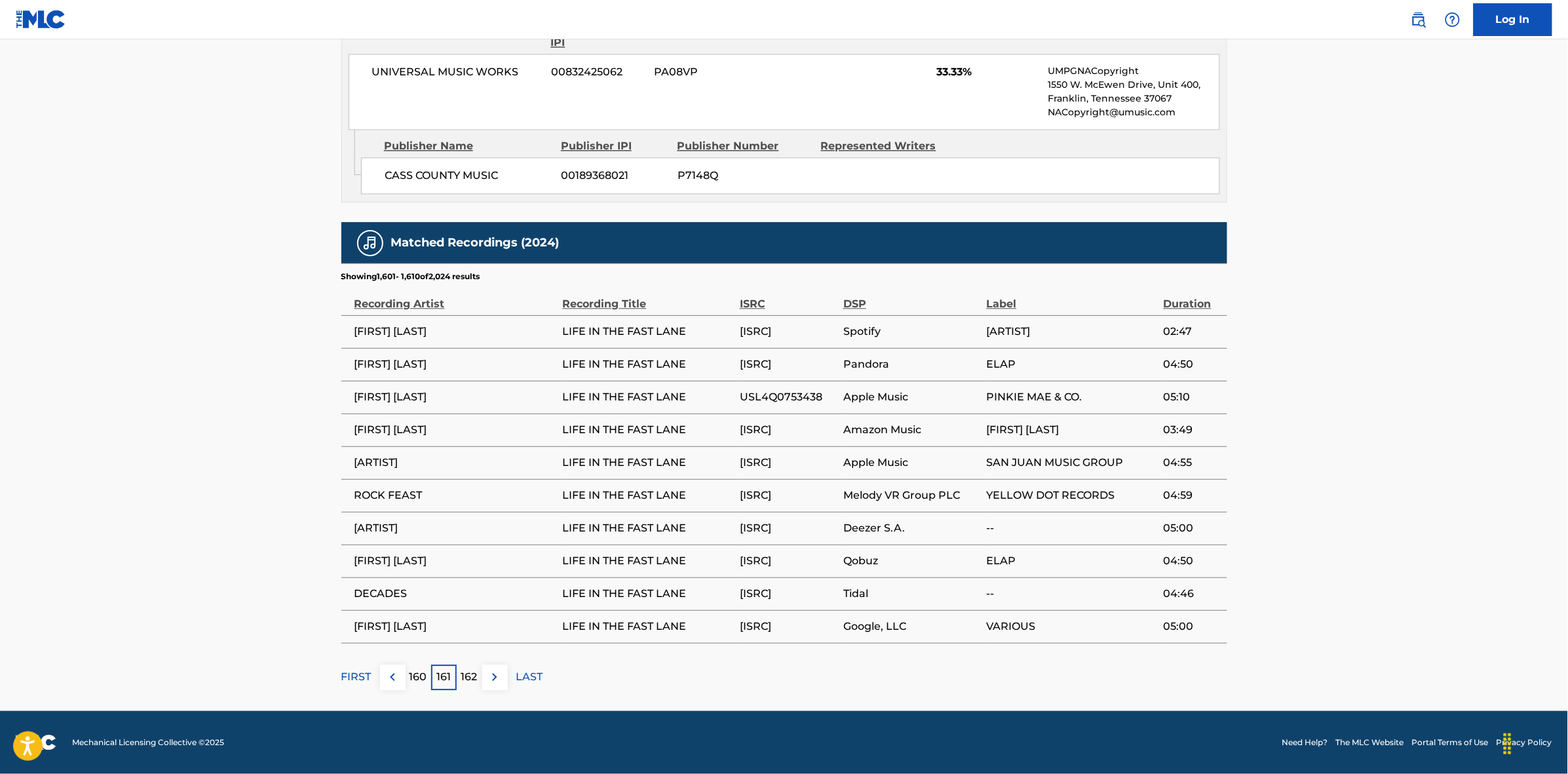 click at bounding box center [495, 677] 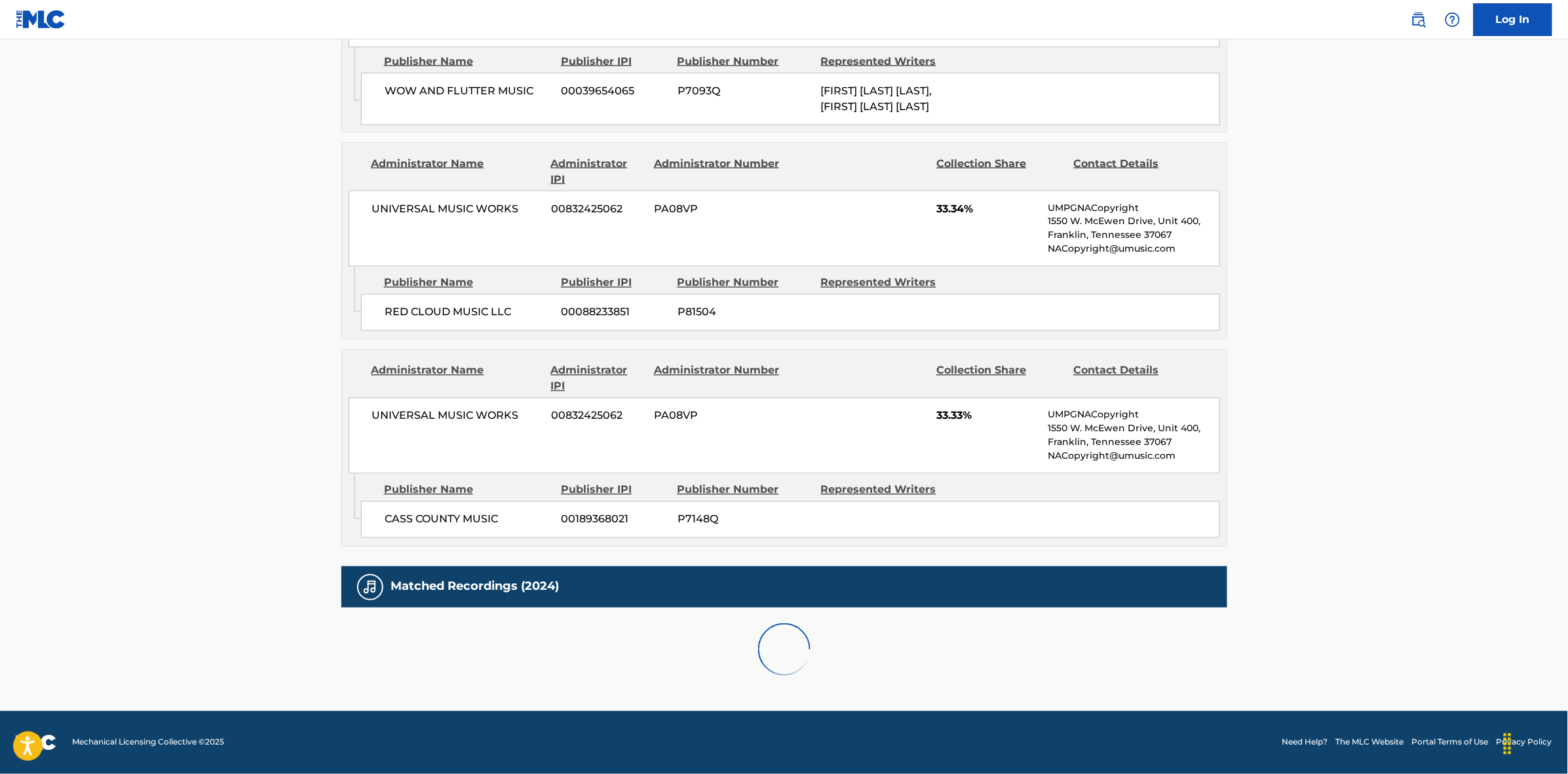 scroll, scrollTop: 1177, scrollLeft: 0, axis: vertical 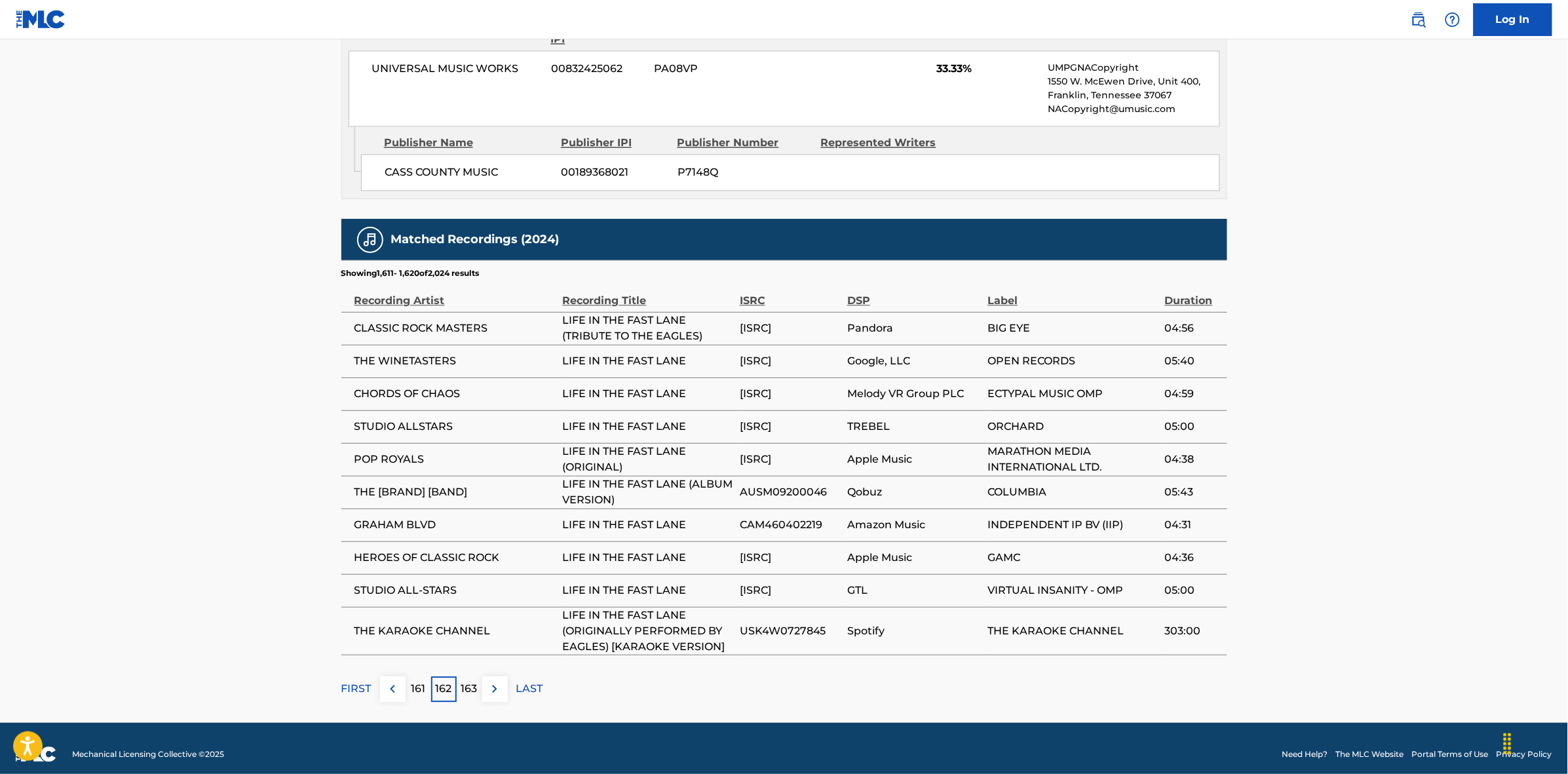 click at bounding box center (495, 689) 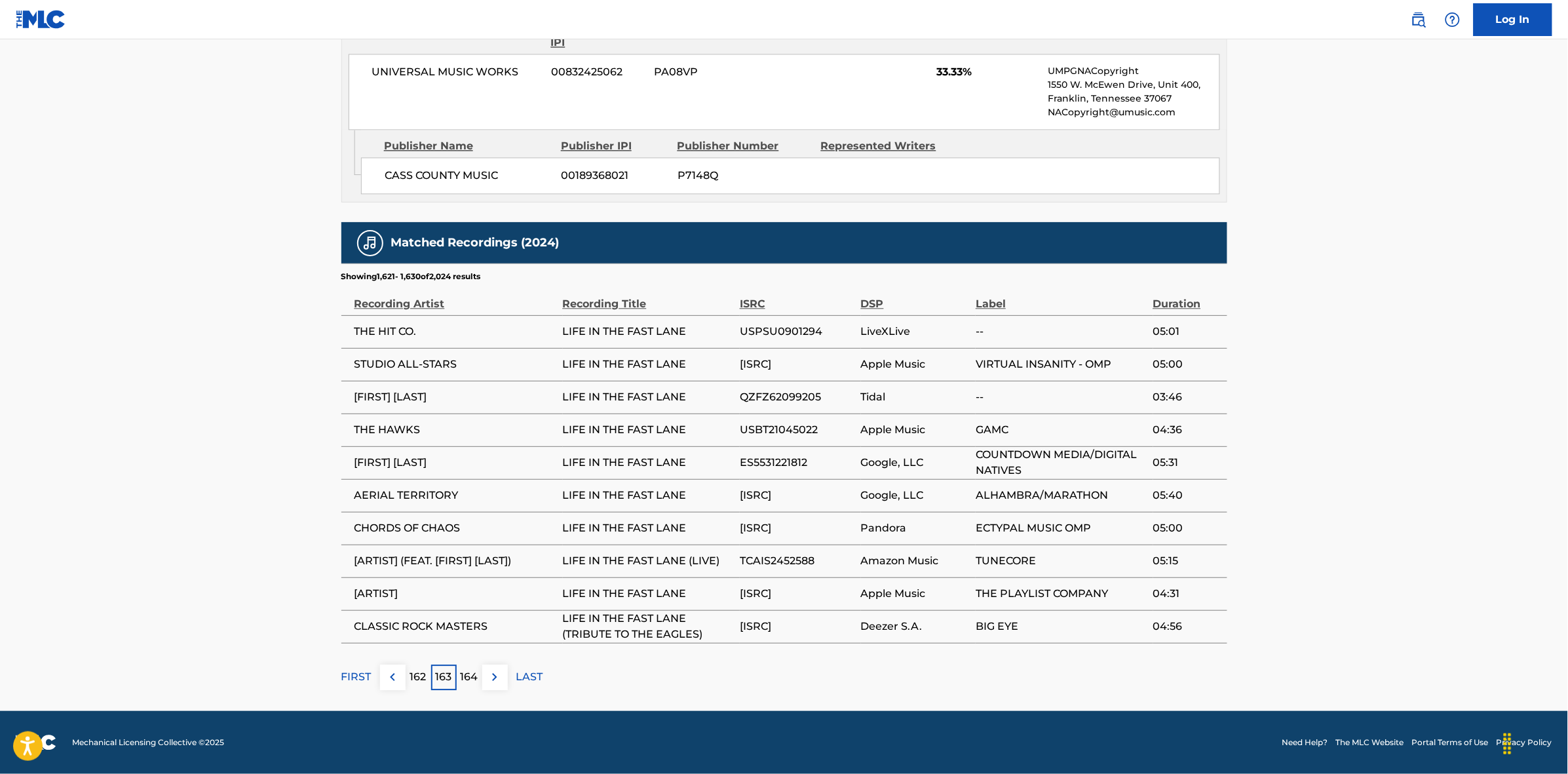 click at bounding box center (495, 677) 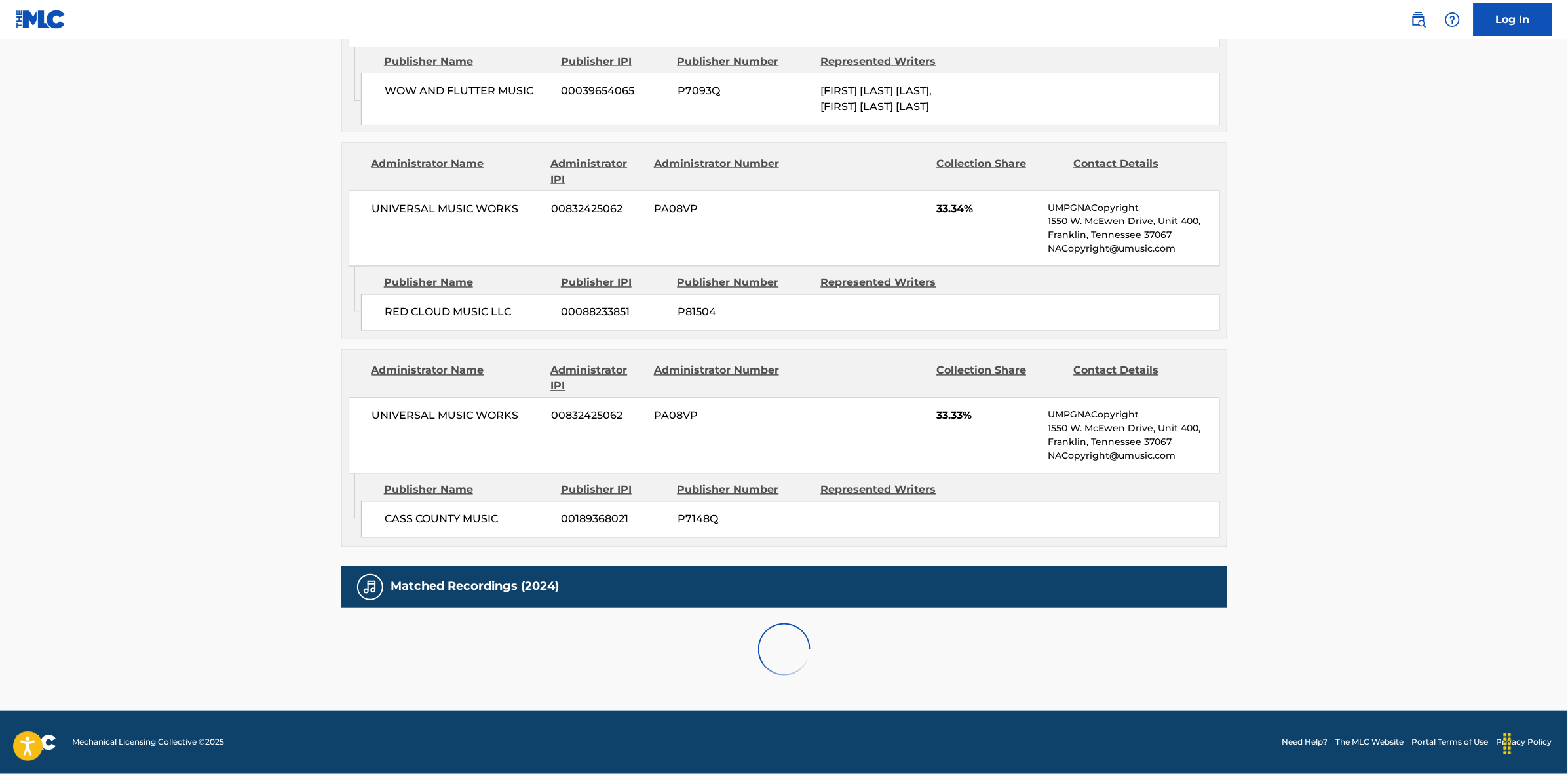 scroll, scrollTop: 1177, scrollLeft: 0, axis: vertical 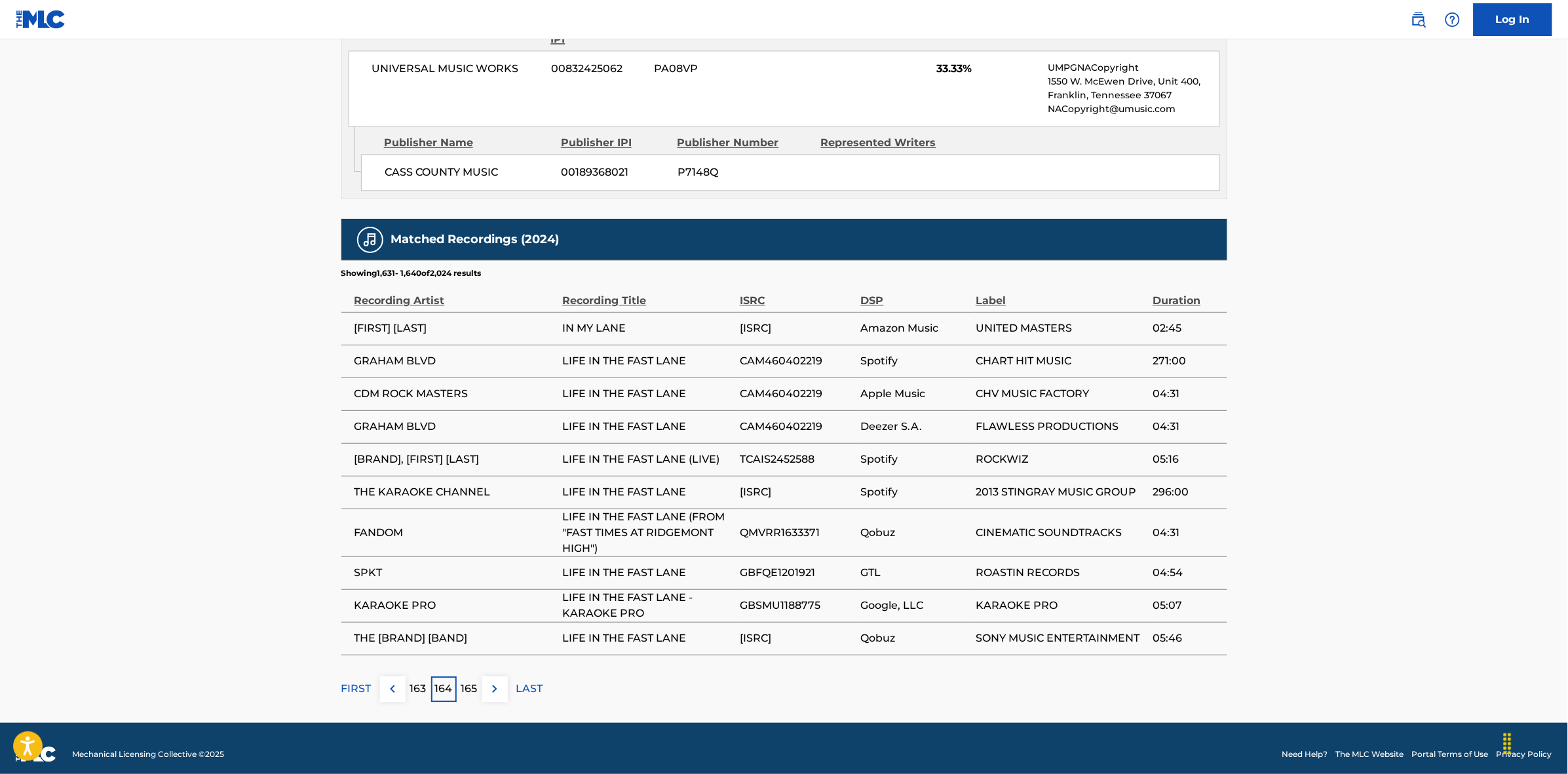 click at bounding box center [495, 689] 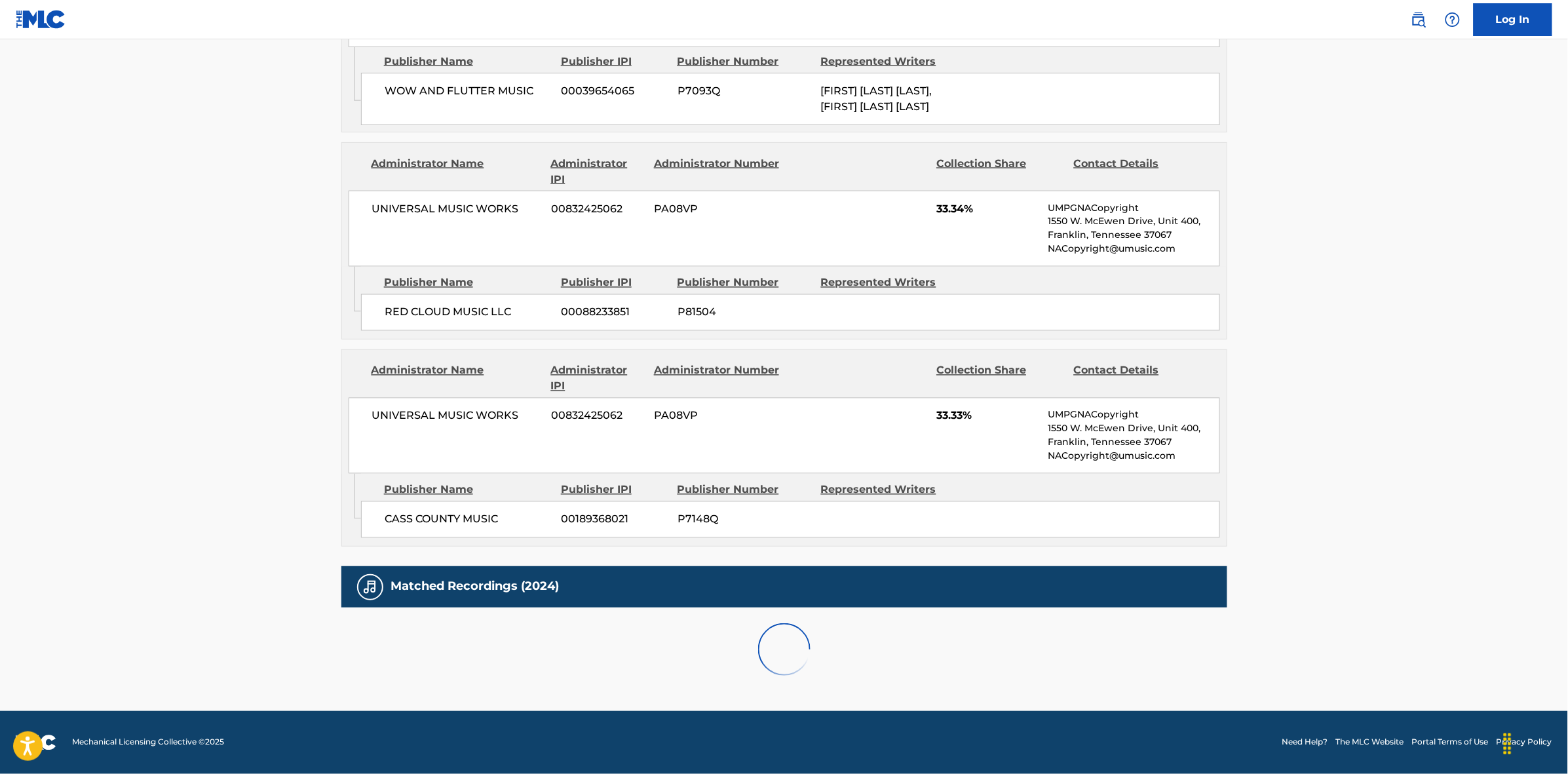 scroll, scrollTop: 1177, scrollLeft: 0, axis: vertical 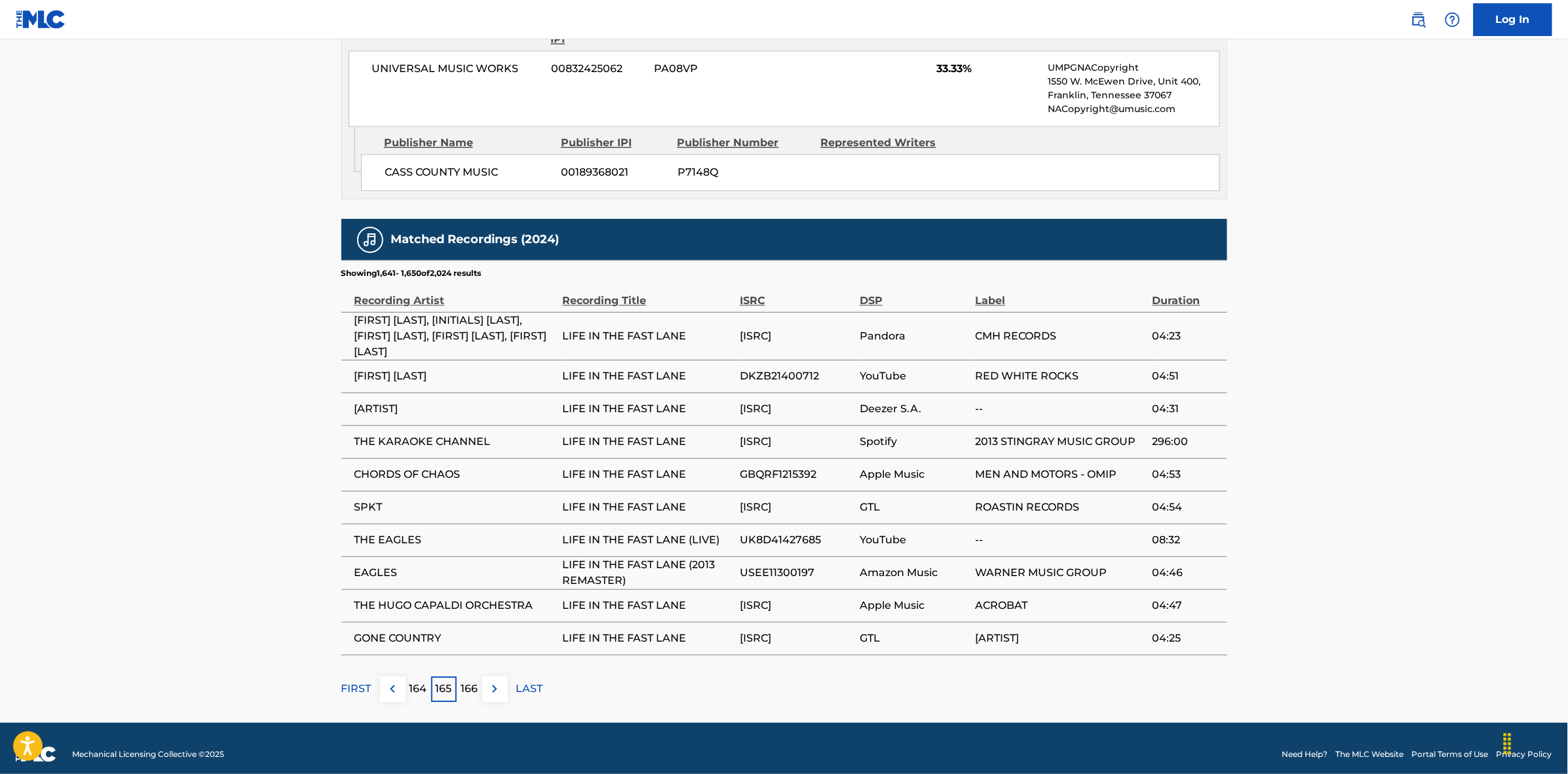 click at bounding box center (495, 689) 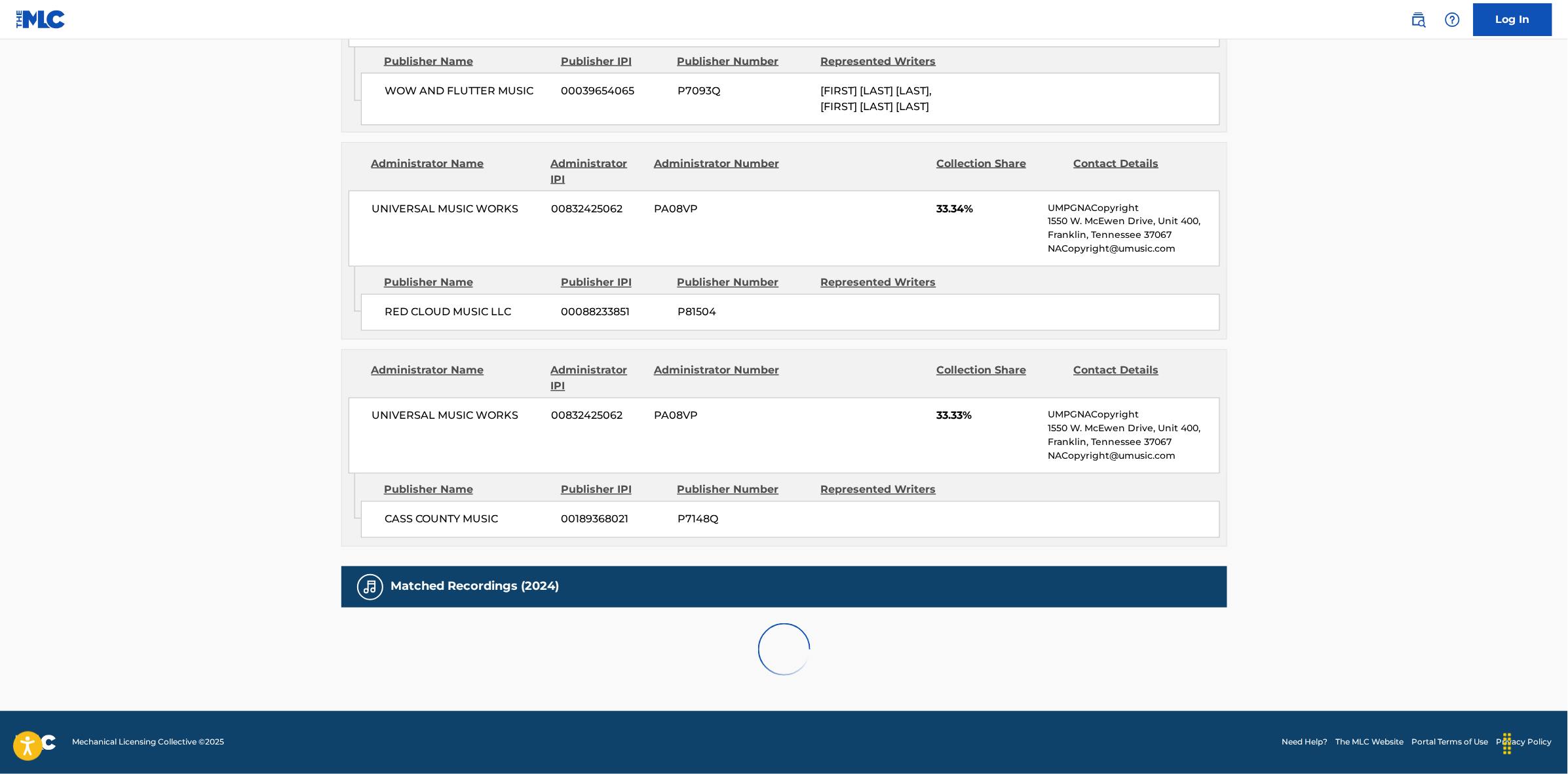 scroll, scrollTop: 1177, scrollLeft: 0, axis: vertical 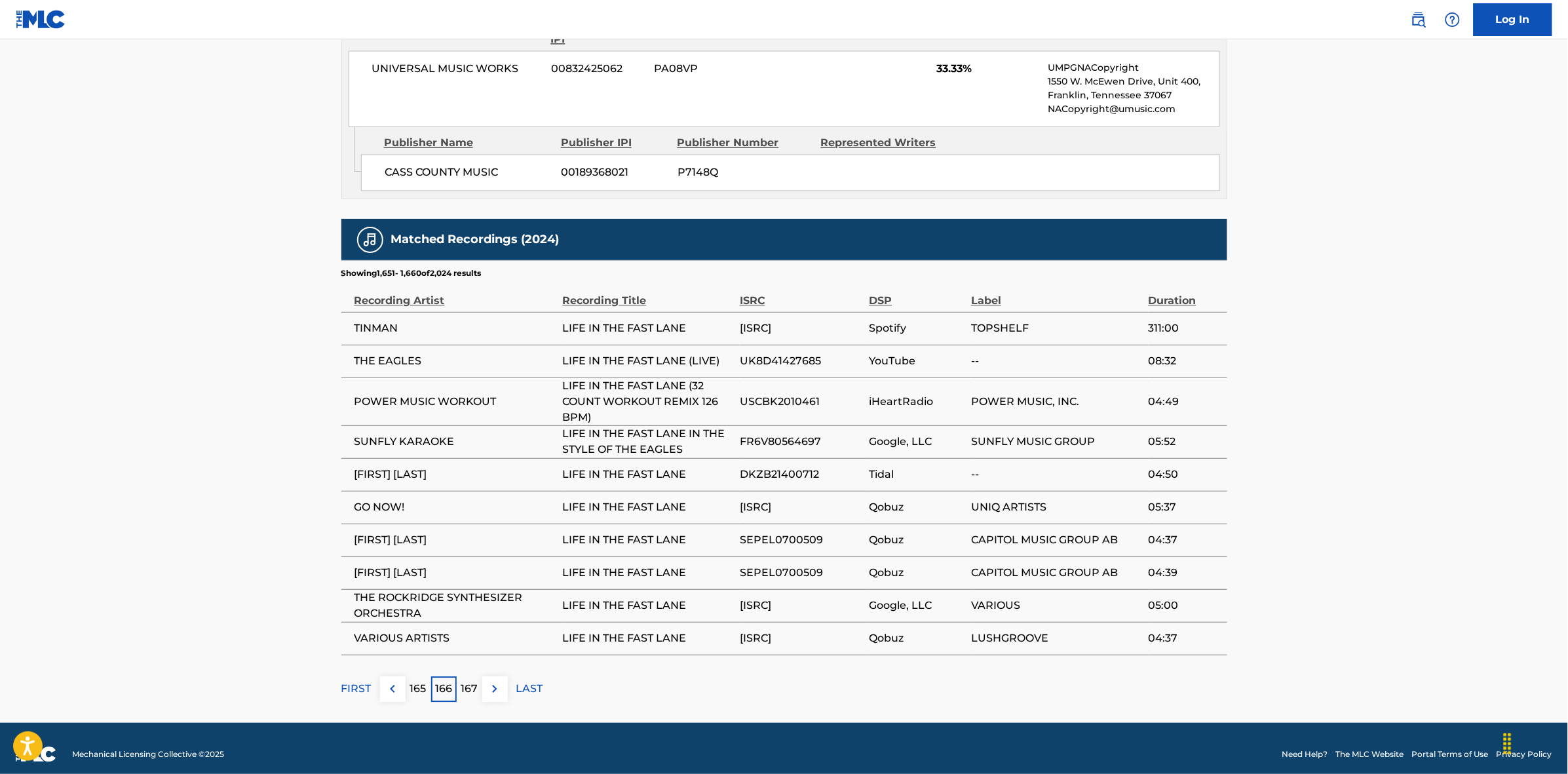 click at bounding box center (495, 689) 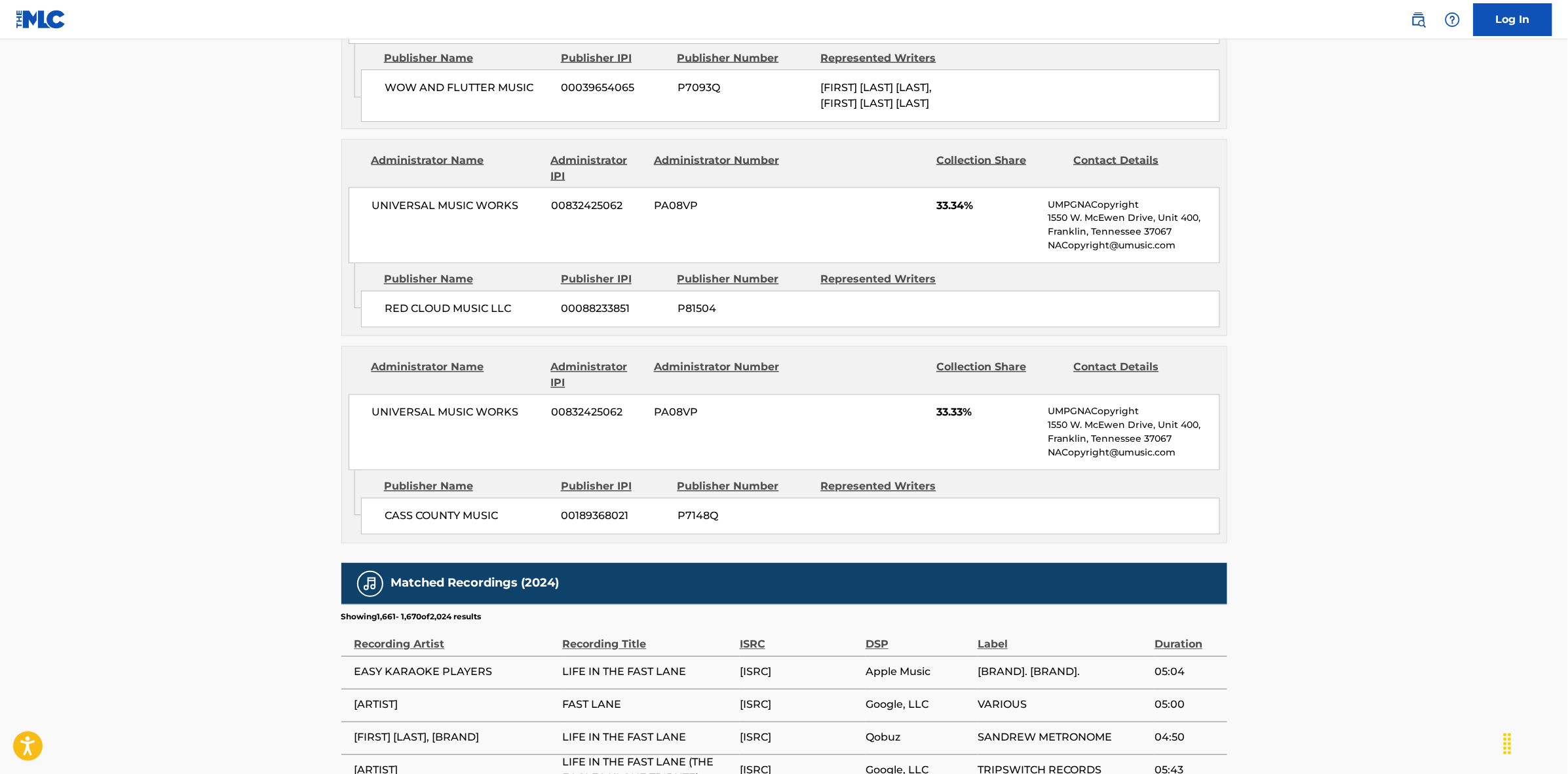 scroll, scrollTop: 1177, scrollLeft: 0, axis: vertical 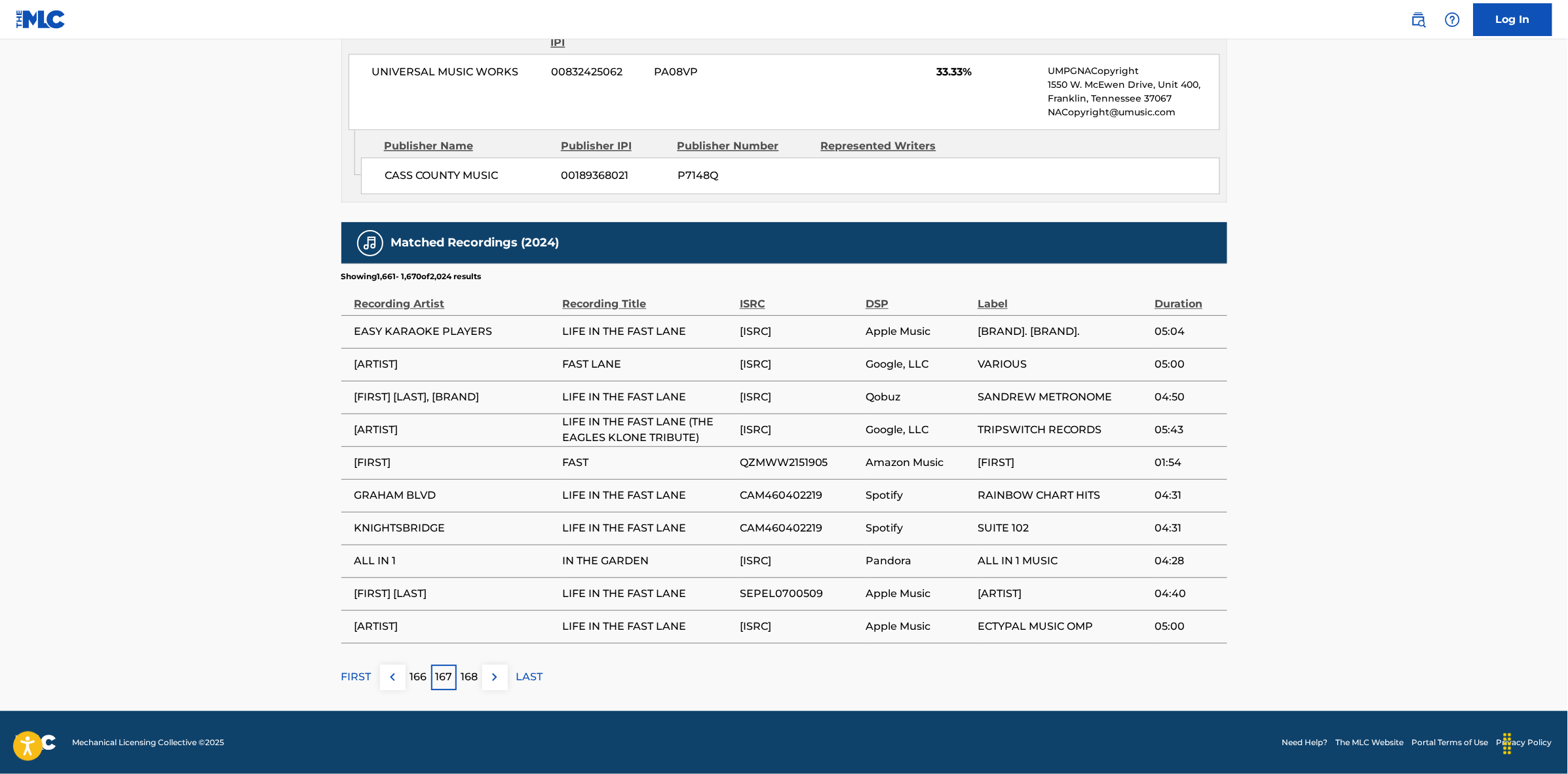 click at bounding box center [495, 677] 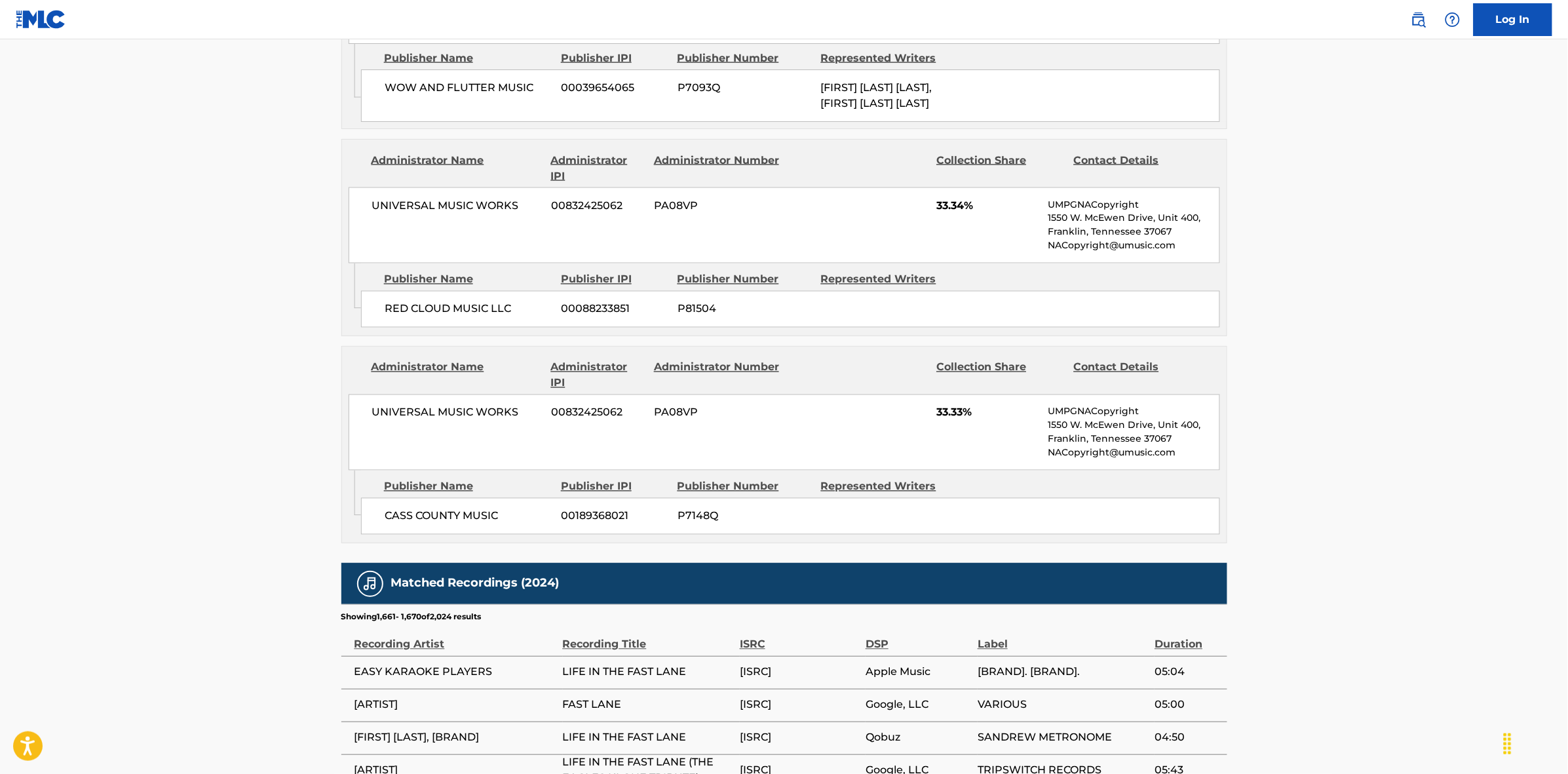 scroll, scrollTop: 1177, scrollLeft: 0, axis: vertical 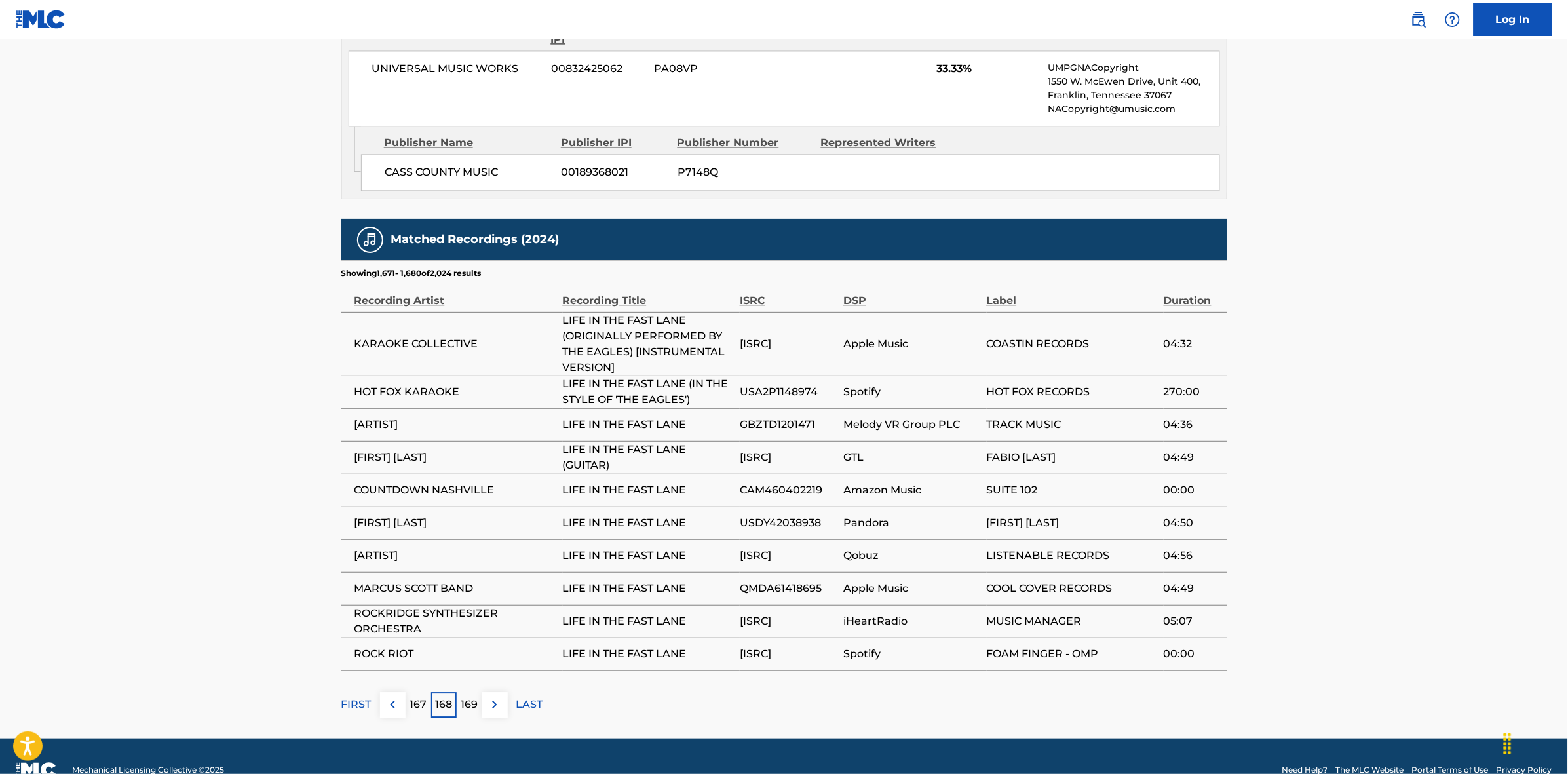 click at bounding box center [495, 705] 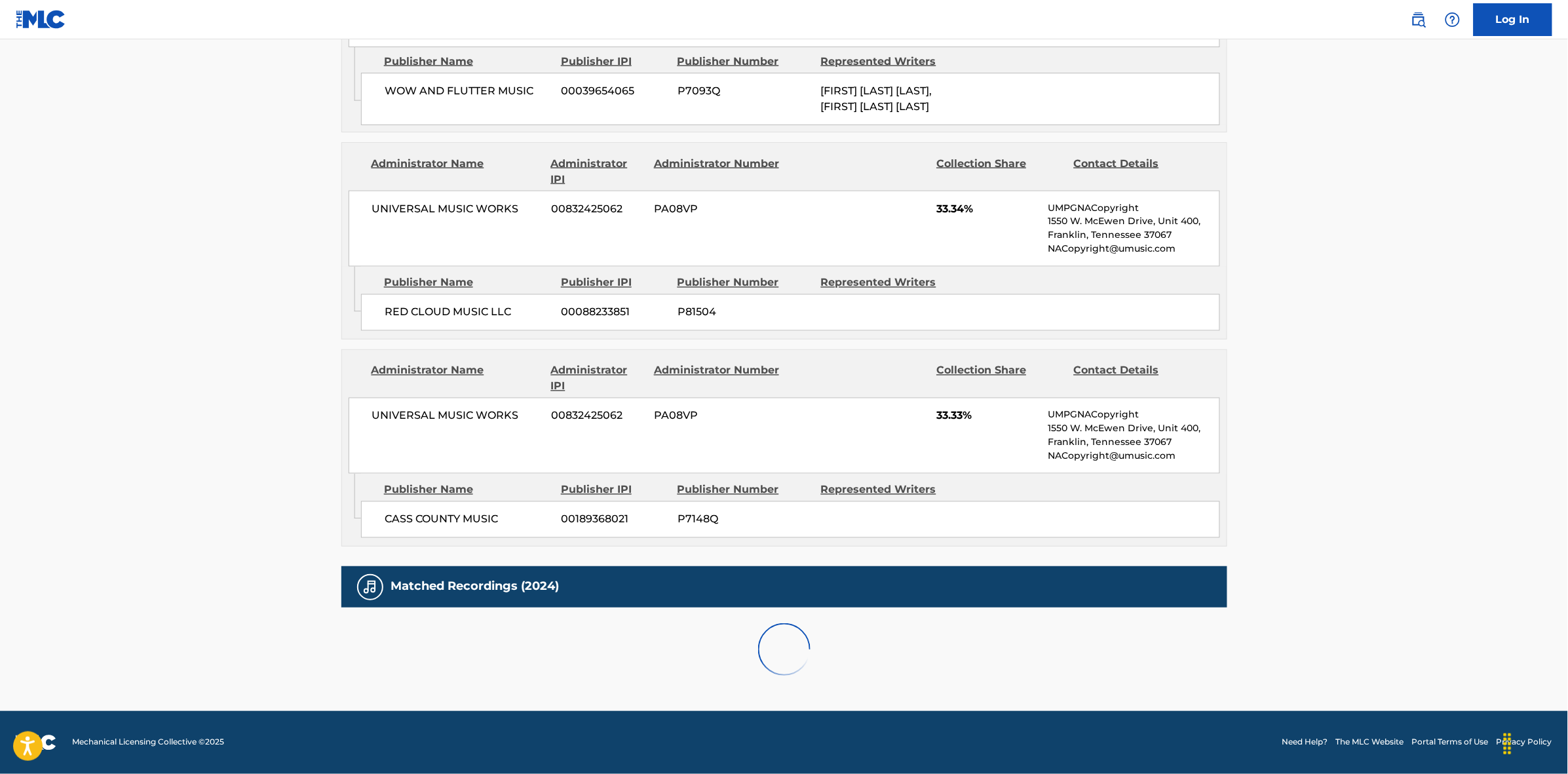 scroll, scrollTop: 1177, scrollLeft: 0, axis: vertical 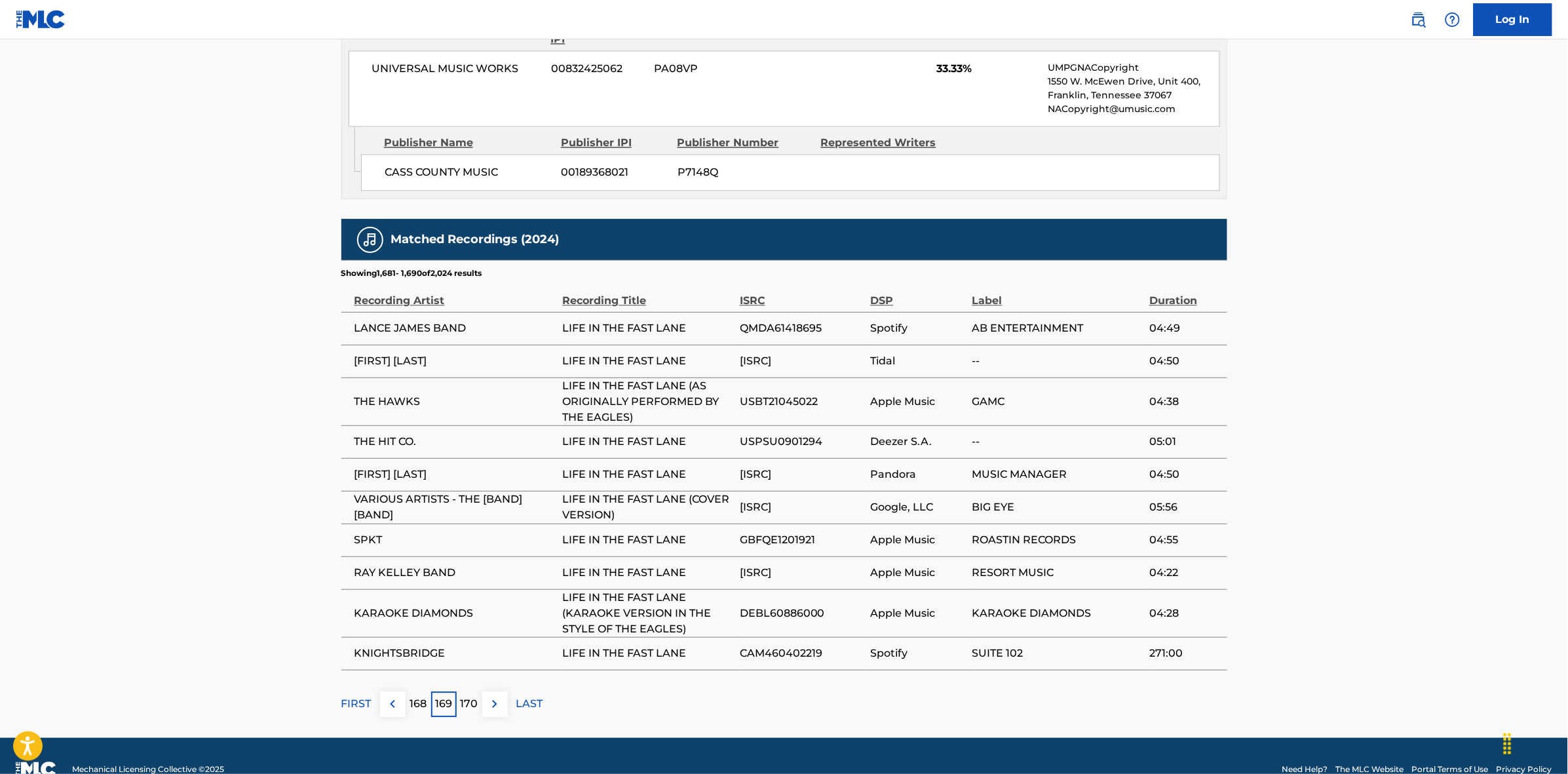 click at bounding box center [495, 704] 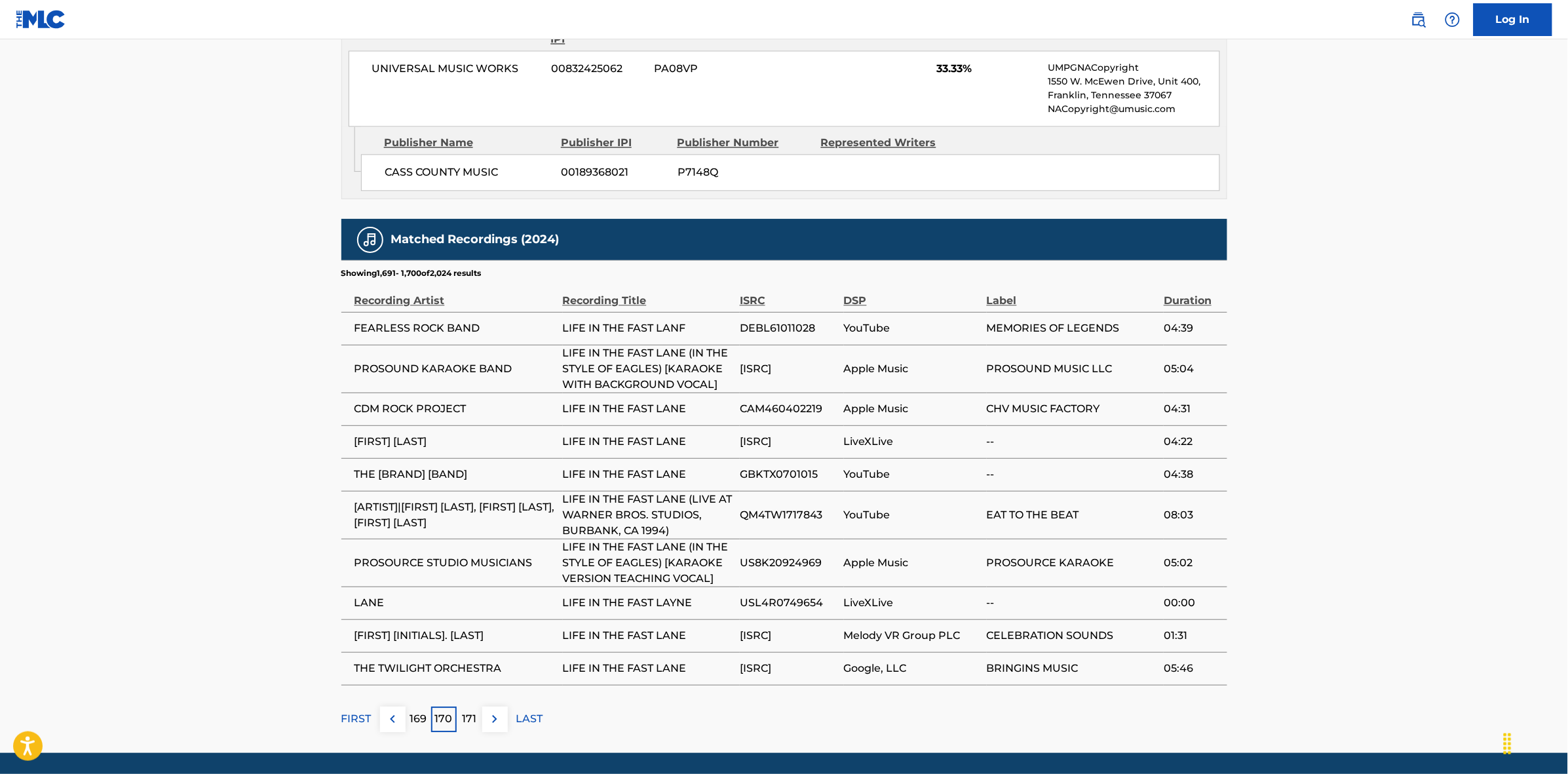 click at bounding box center [495, 719] 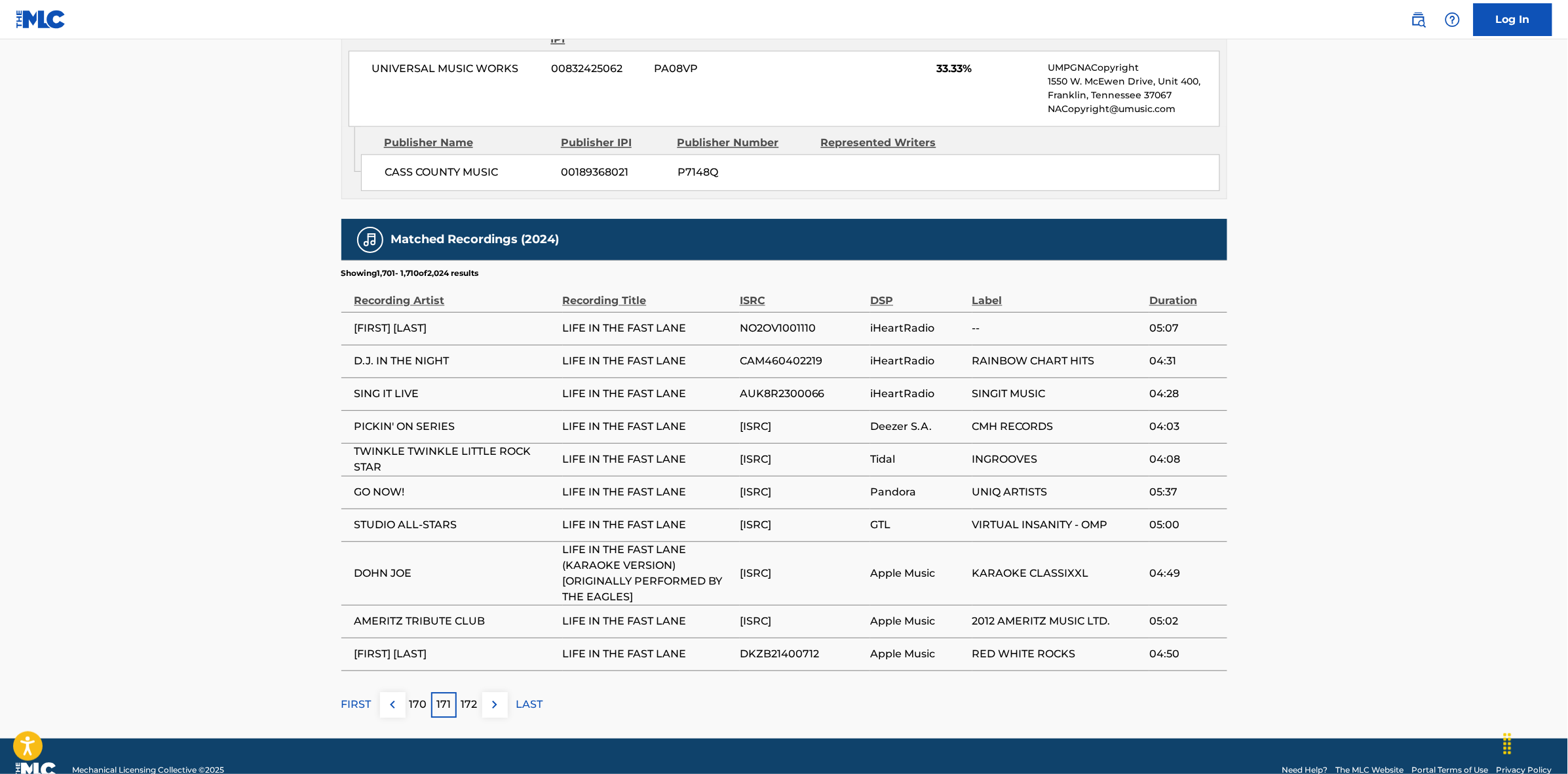 click at bounding box center (495, 705) 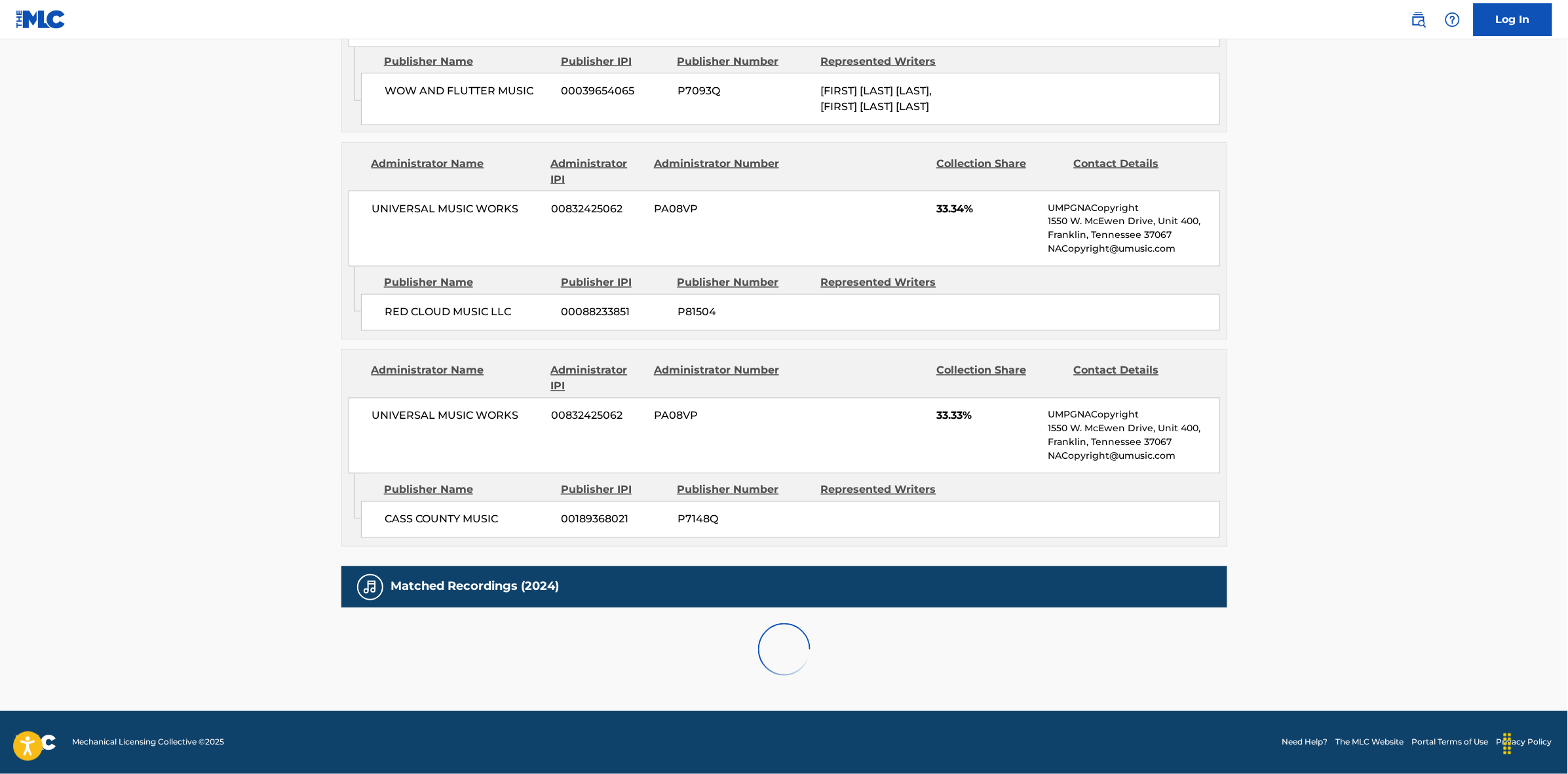scroll, scrollTop: 1177, scrollLeft: 0, axis: vertical 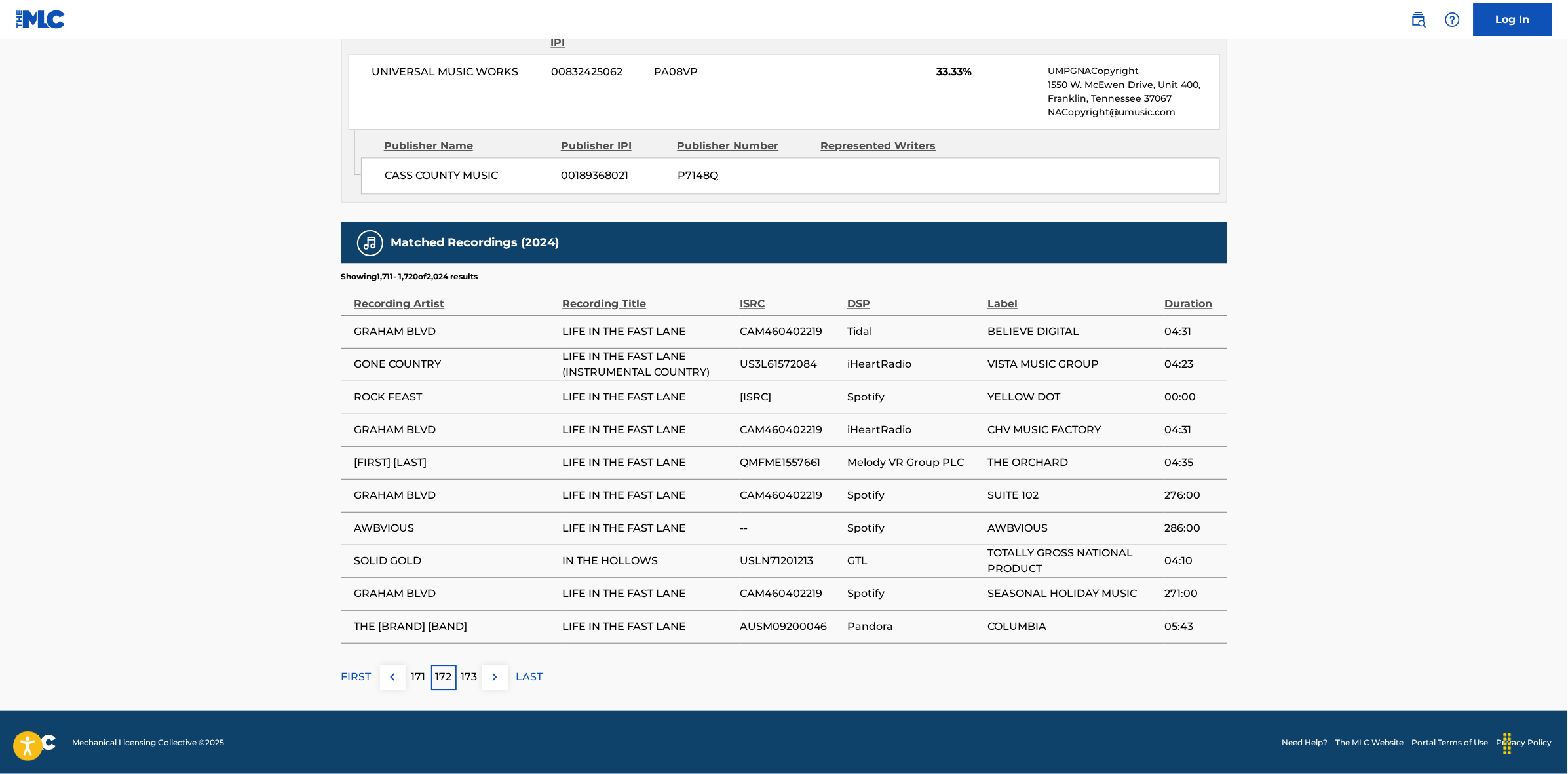 click at bounding box center [495, 677] 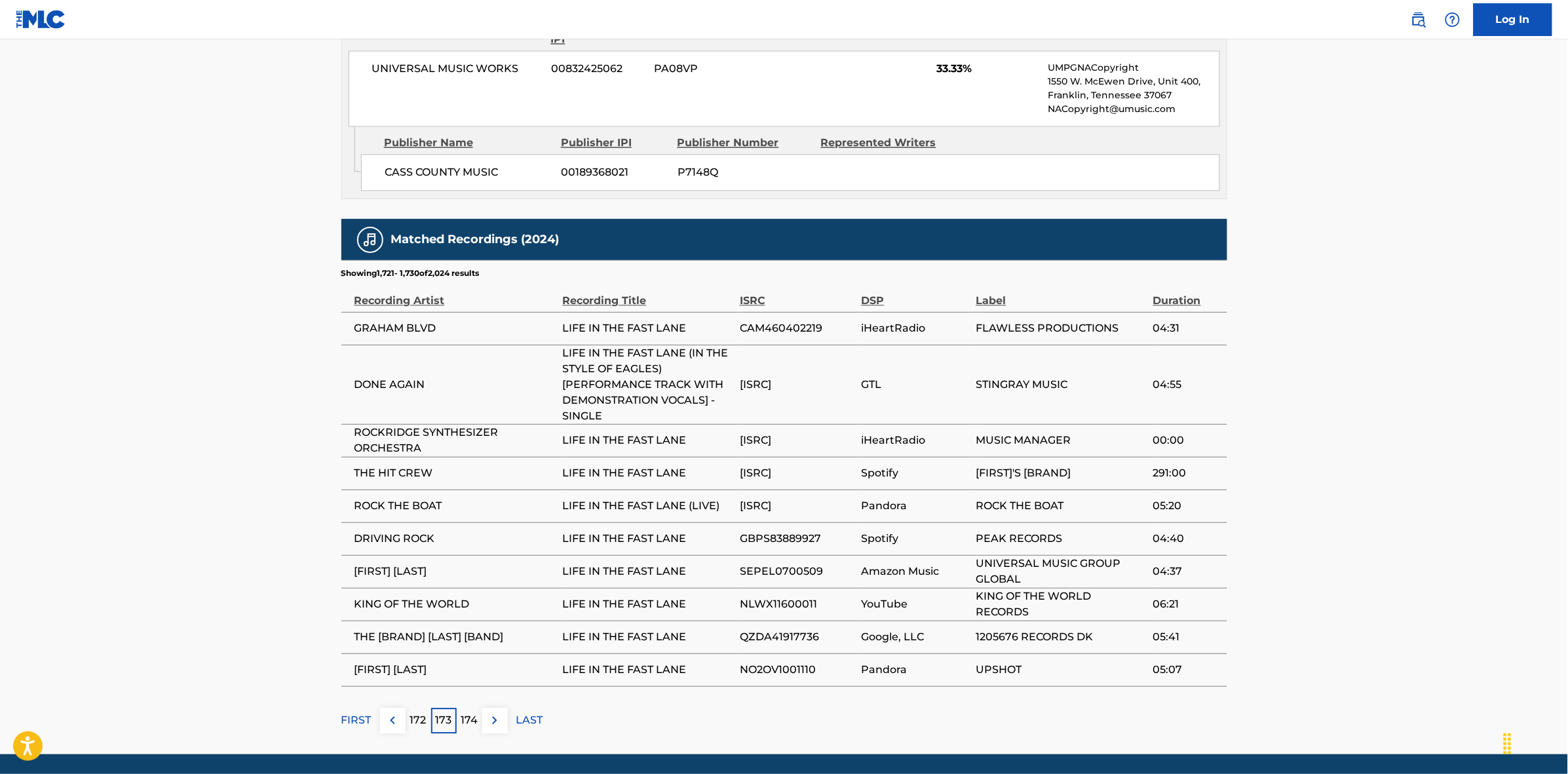 click at bounding box center [495, 720] 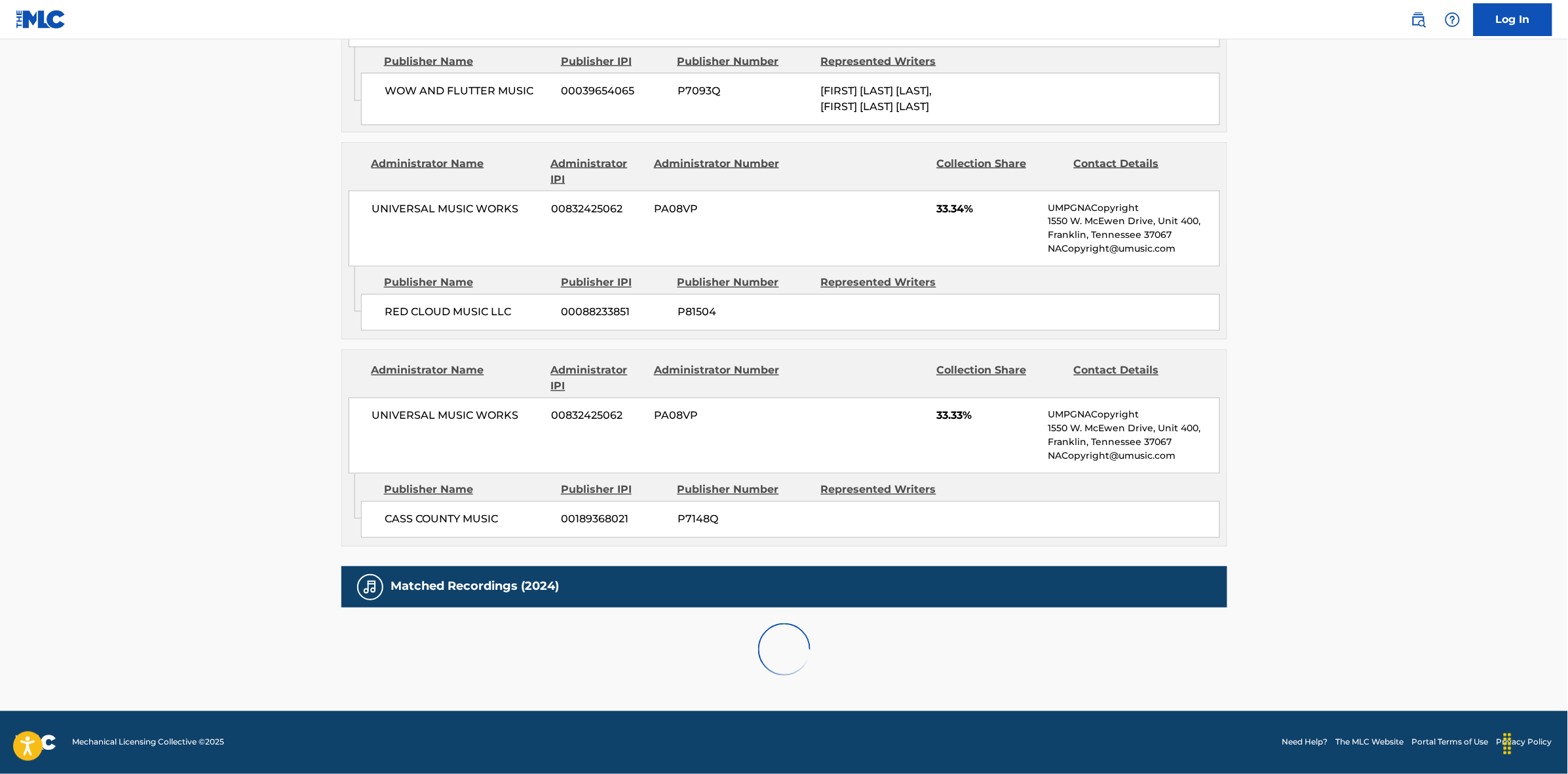 scroll, scrollTop: 1177, scrollLeft: 0, axis: vertical 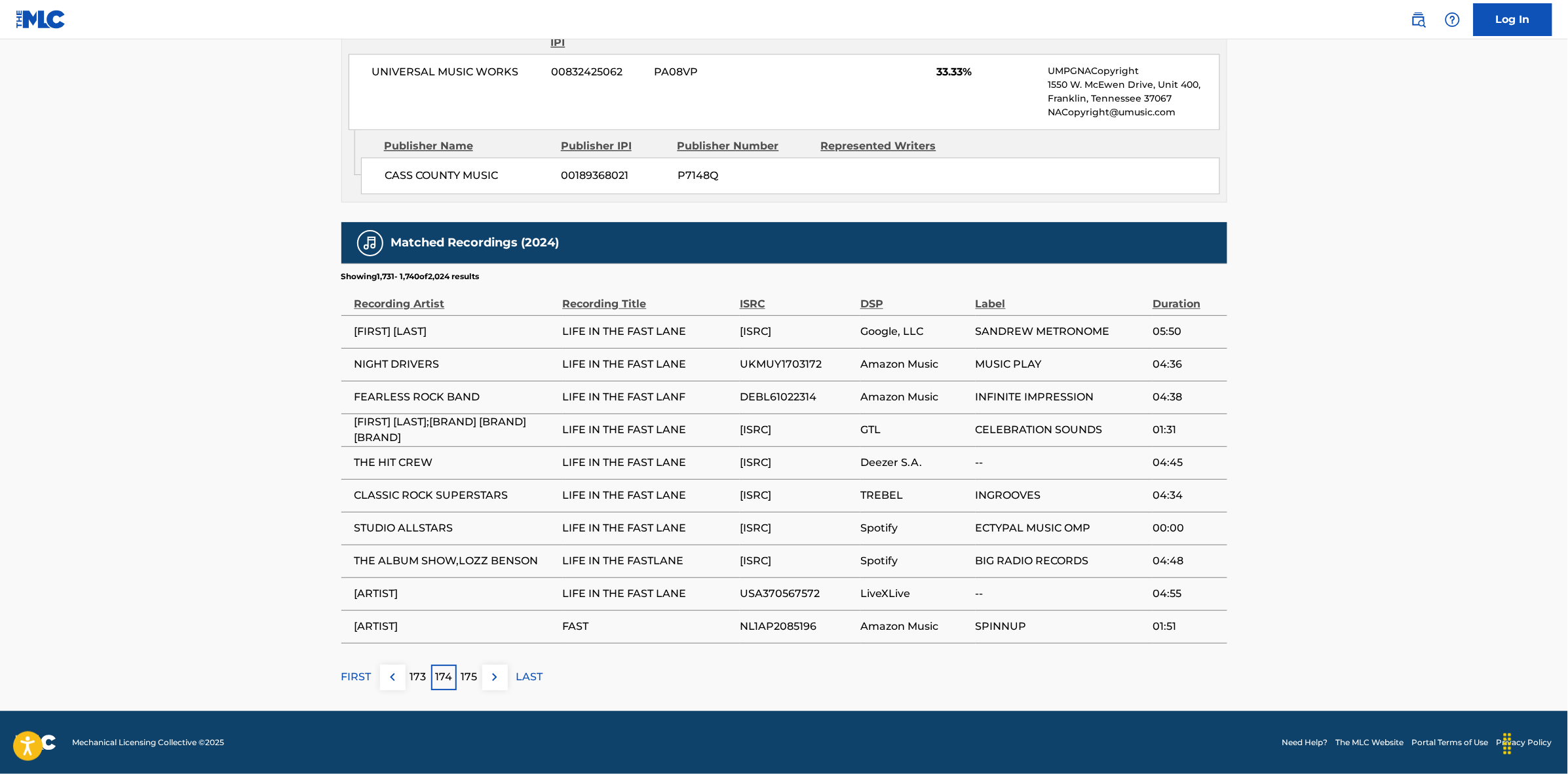 click at bounding box center [495, 677] 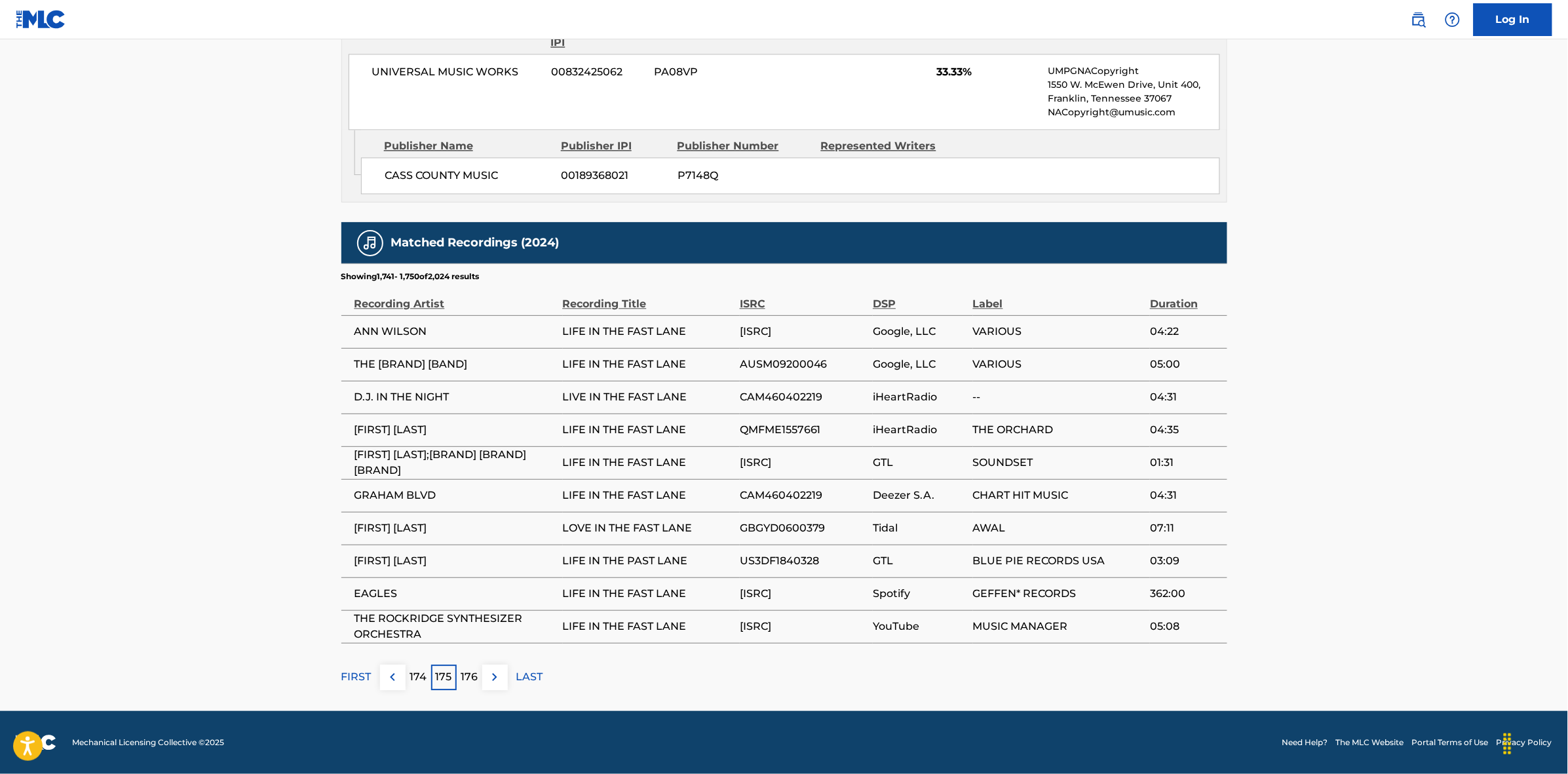 click at bounding box center (495, 677) 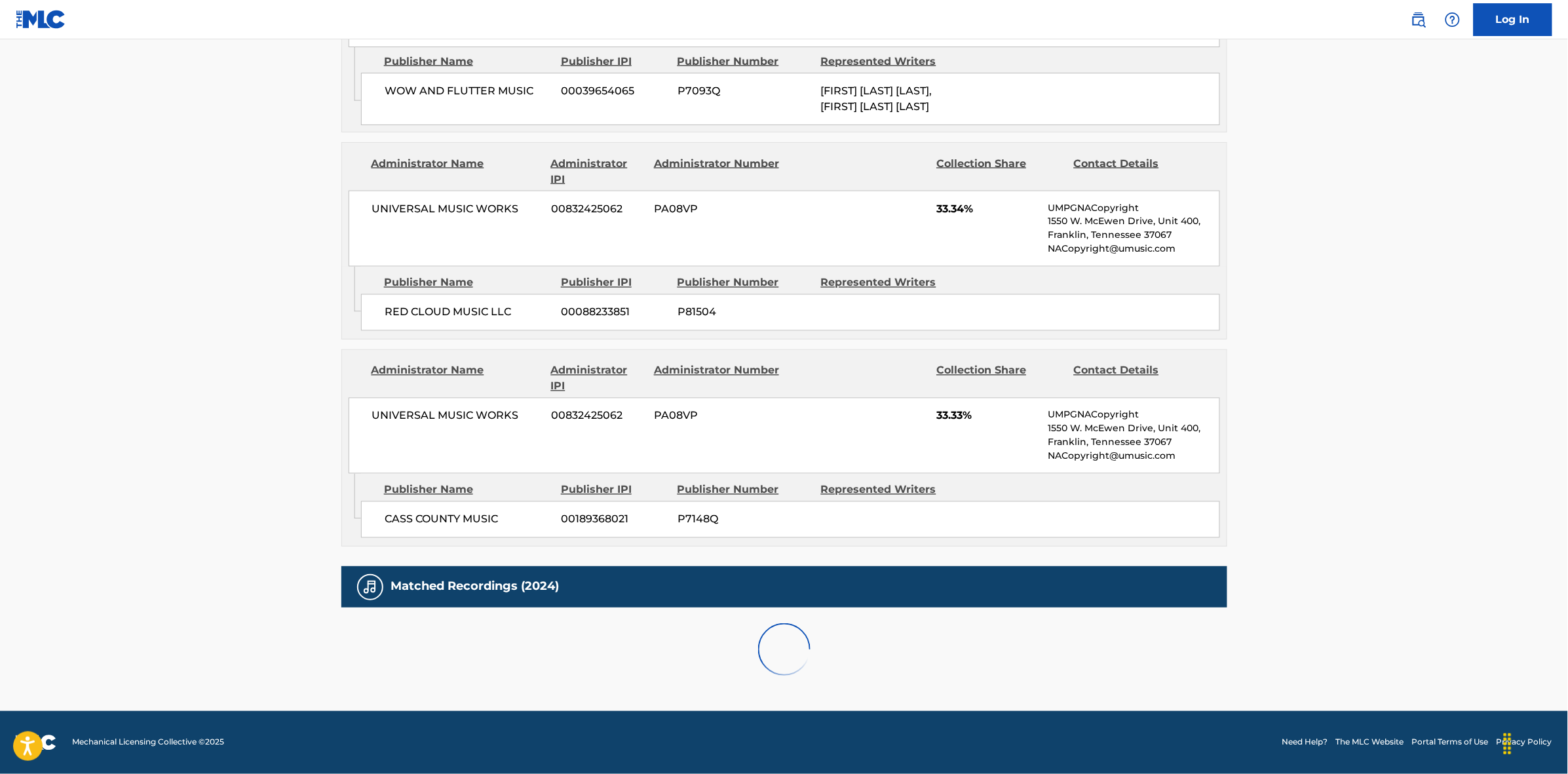 scroll, scrollTop: 1177, scrollLeft: 0, axis: vertical 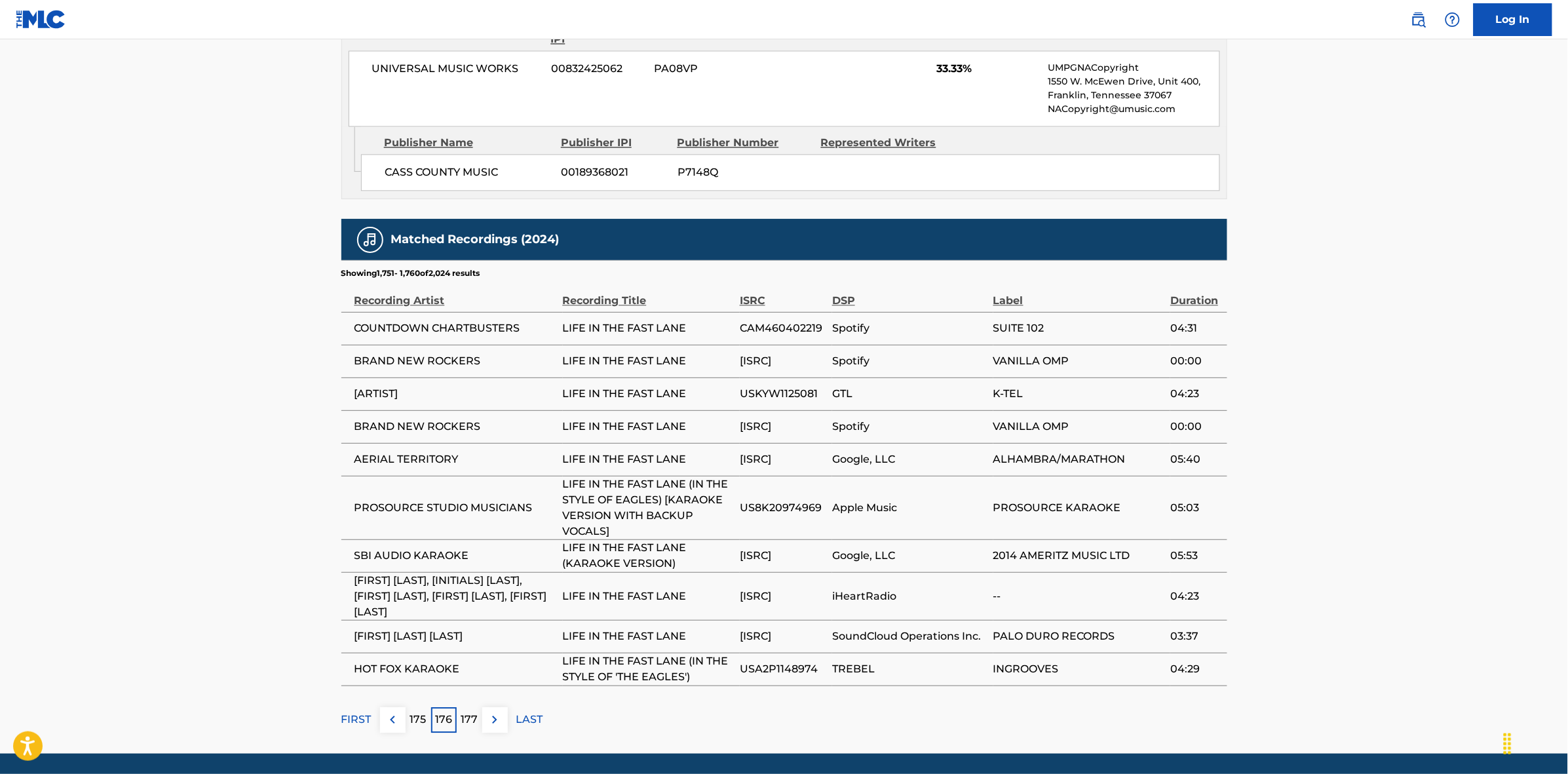 click at bounding box center (495, 720) 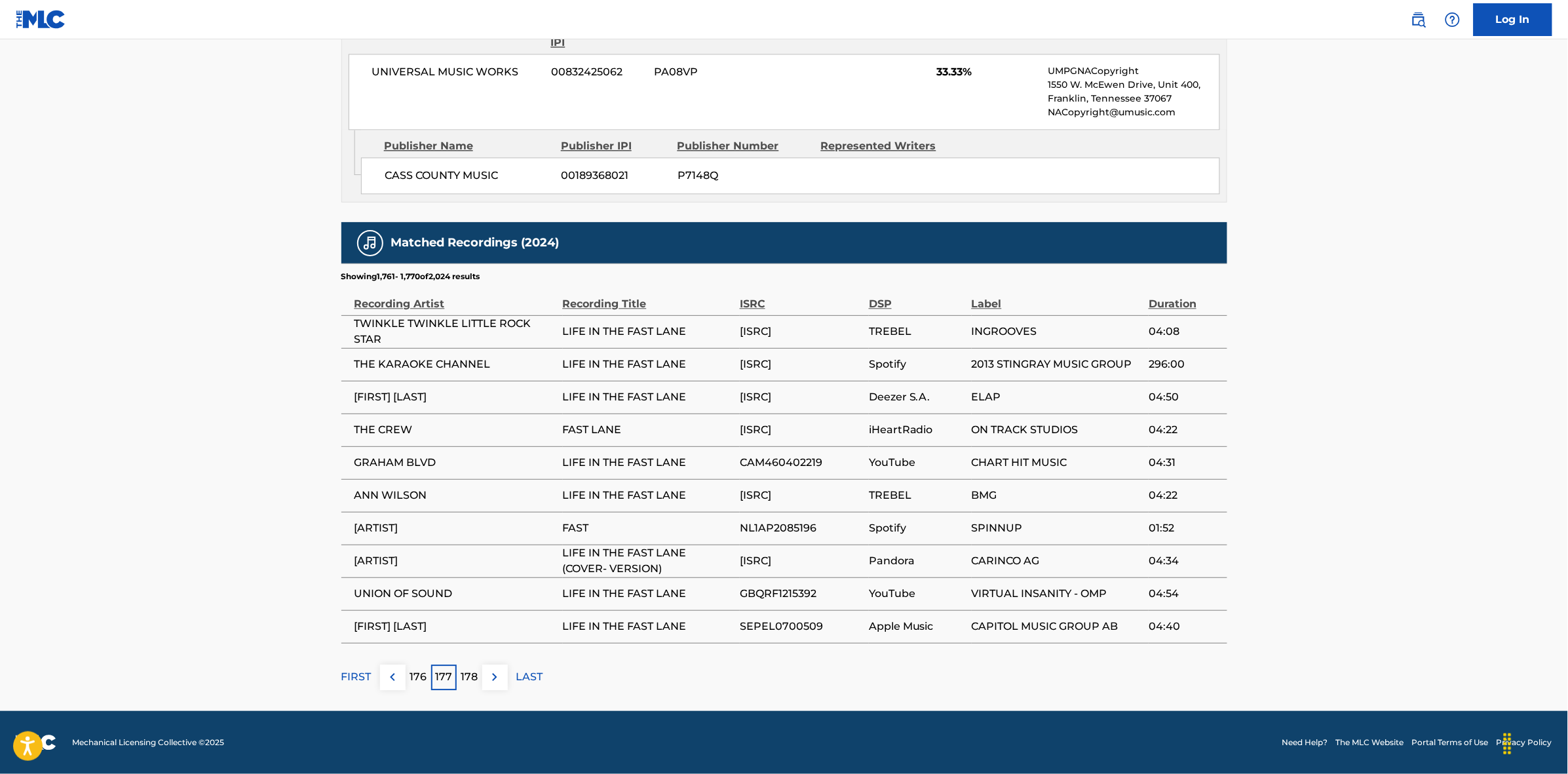 click at bounding box center [495, 677] 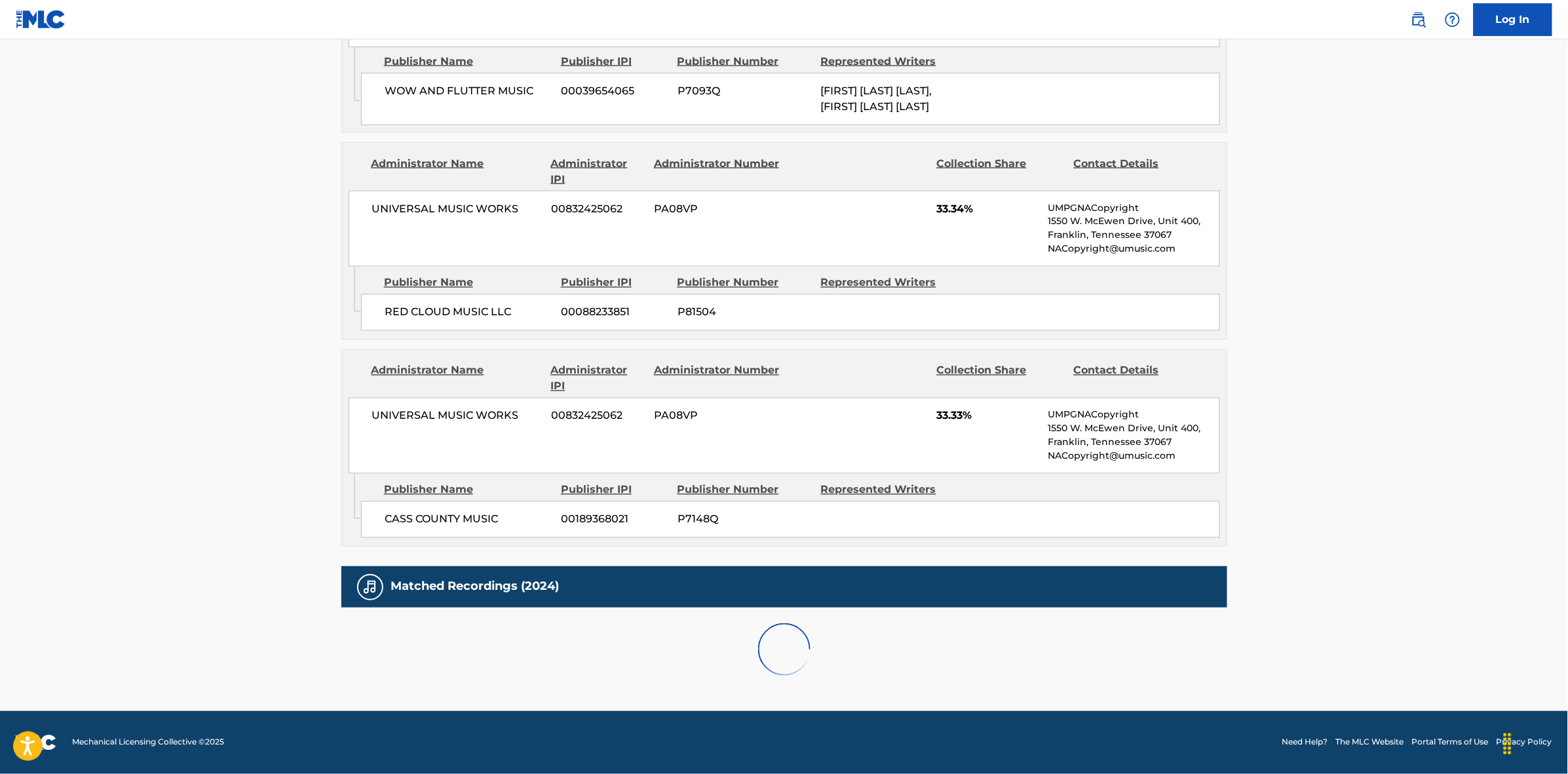 scroll, scrollTop: 1177, scrollLeft: 0, axis: vertical 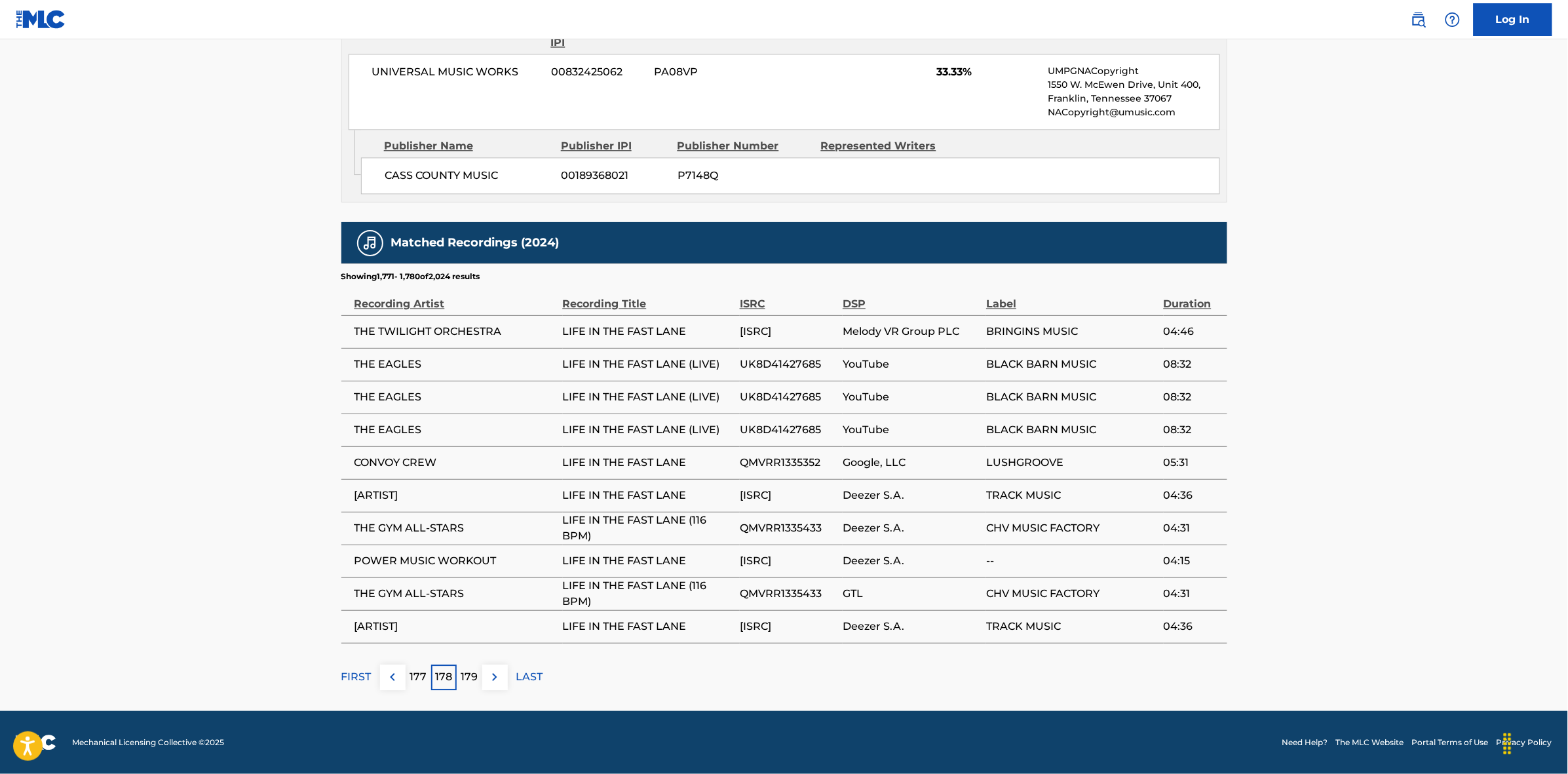 click at bounding box center [495, 677] 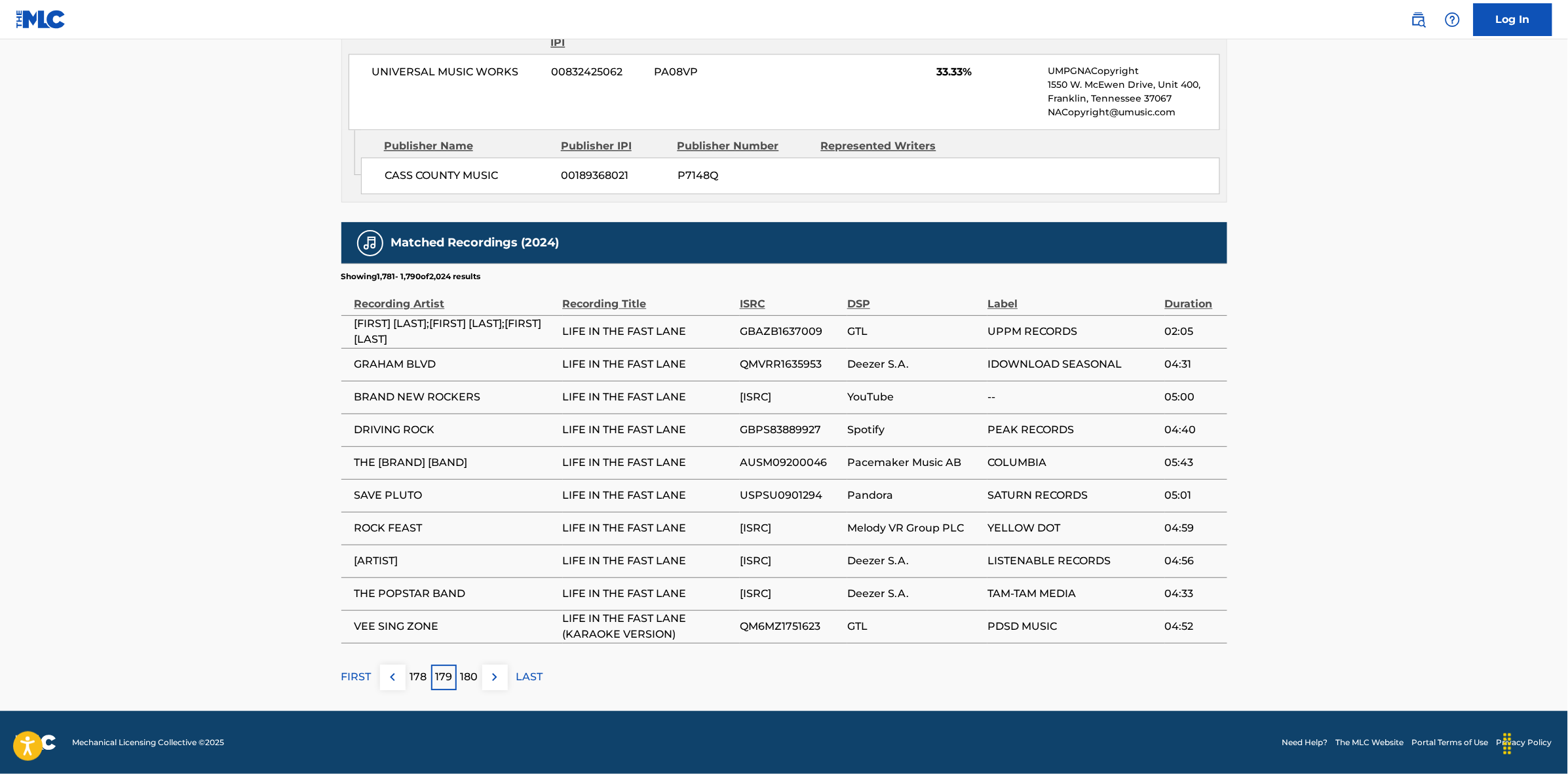 click at bounding box center (495, 677) 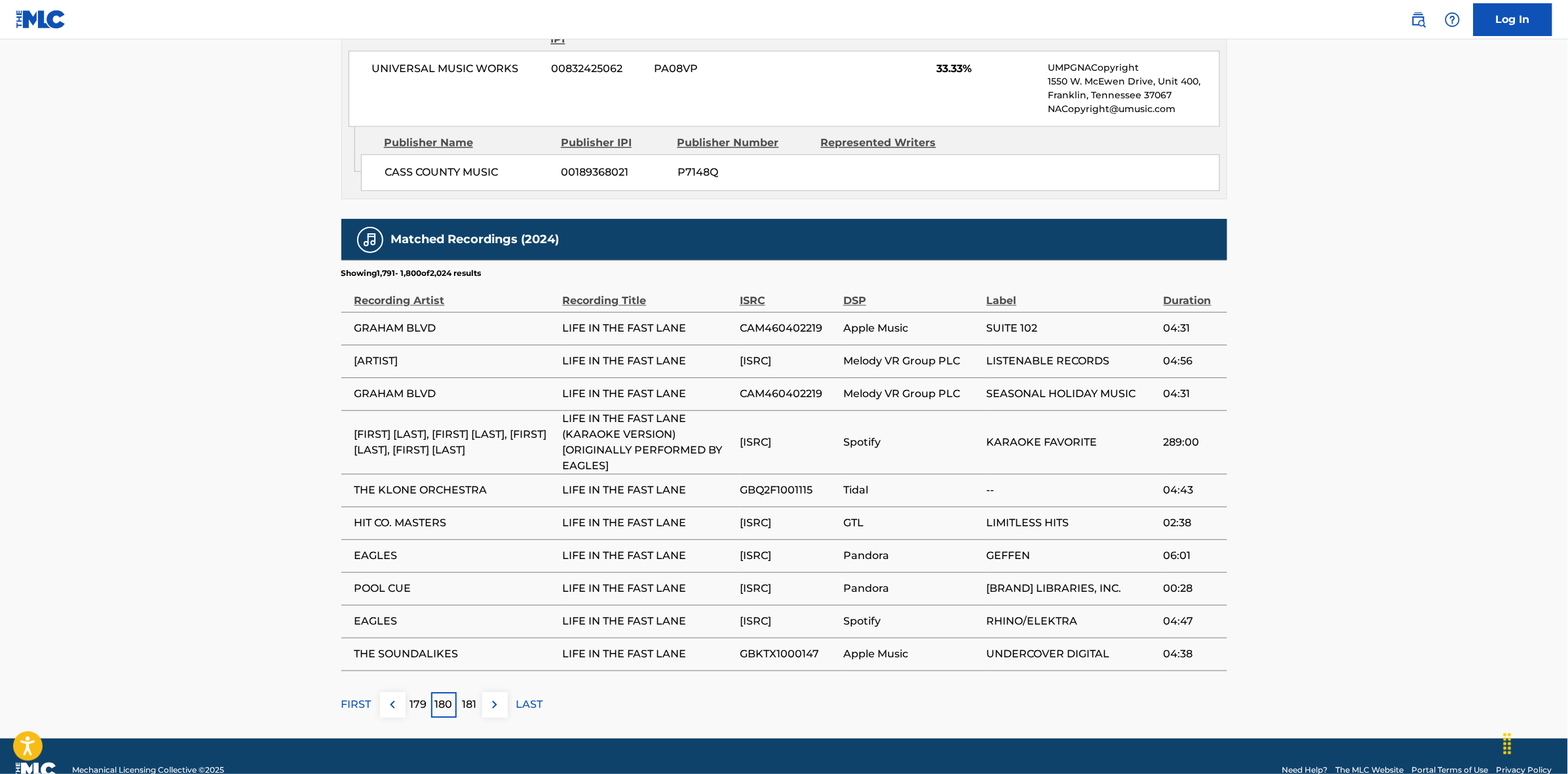 click at bounding box center [495, 705] 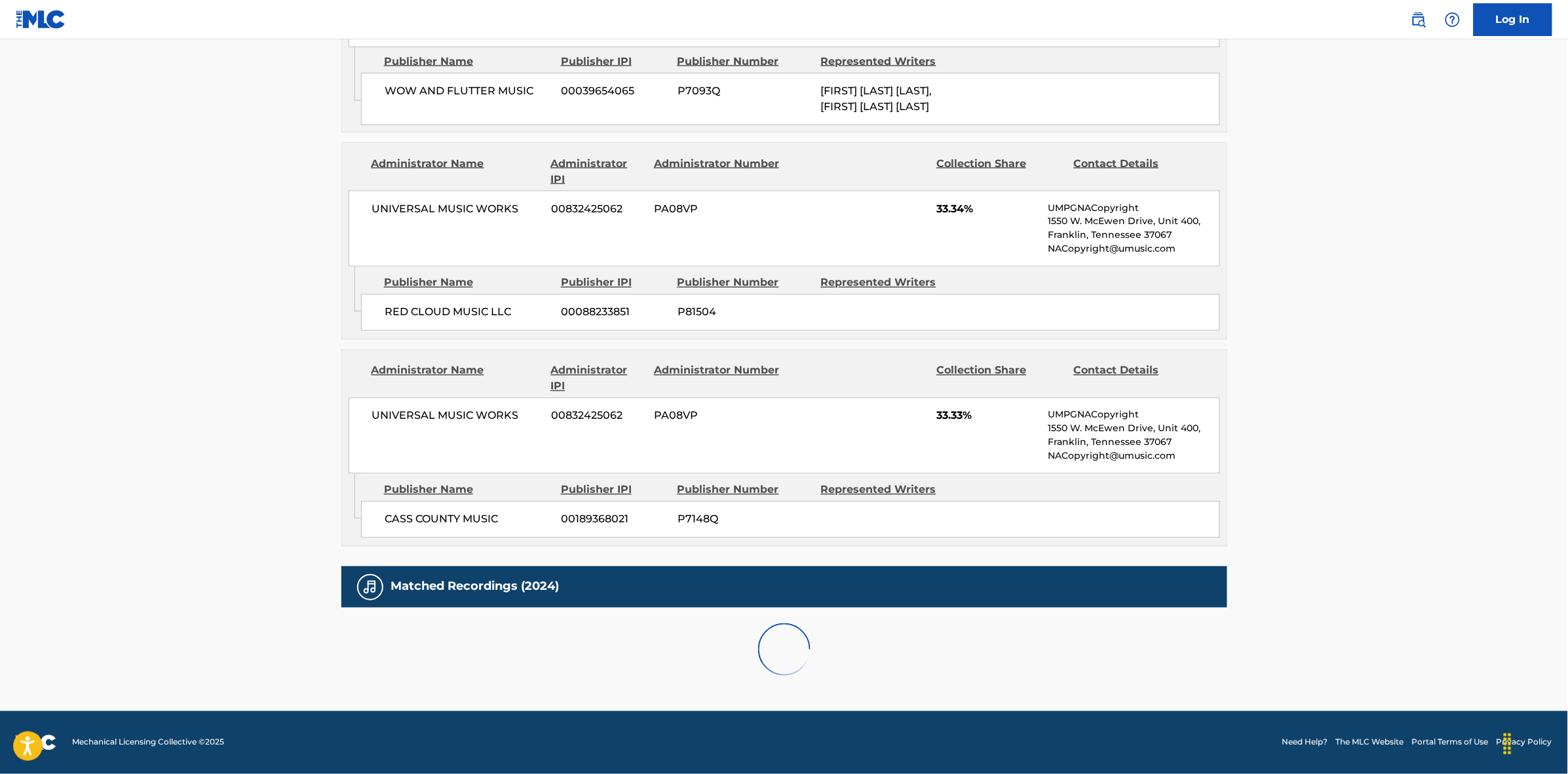 scroll, scrollTop: 1177, scrollLeft: 0, axis: vertical 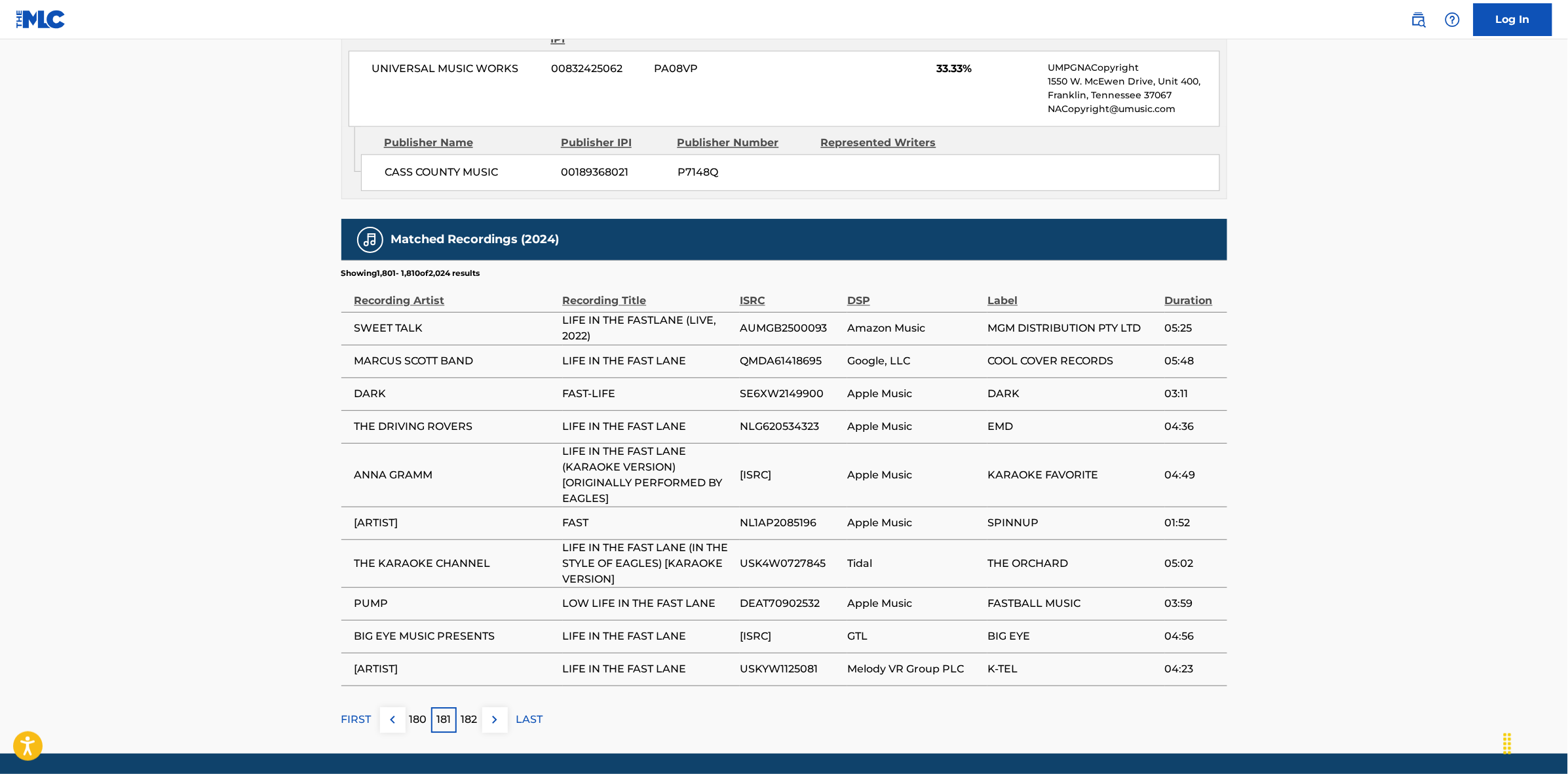 click at bounding box center (495, 720) 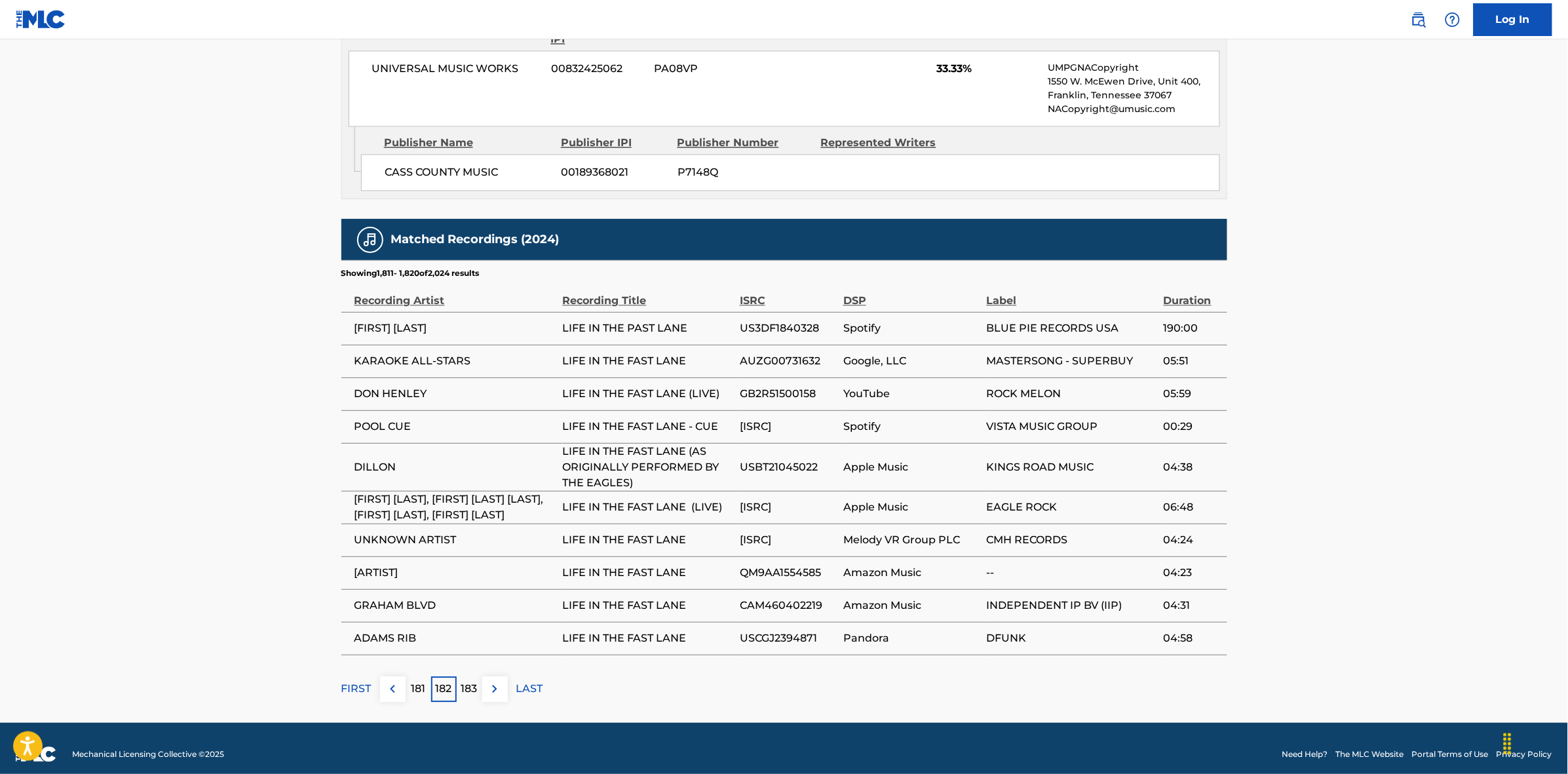 click at bounding box center [495, 689] 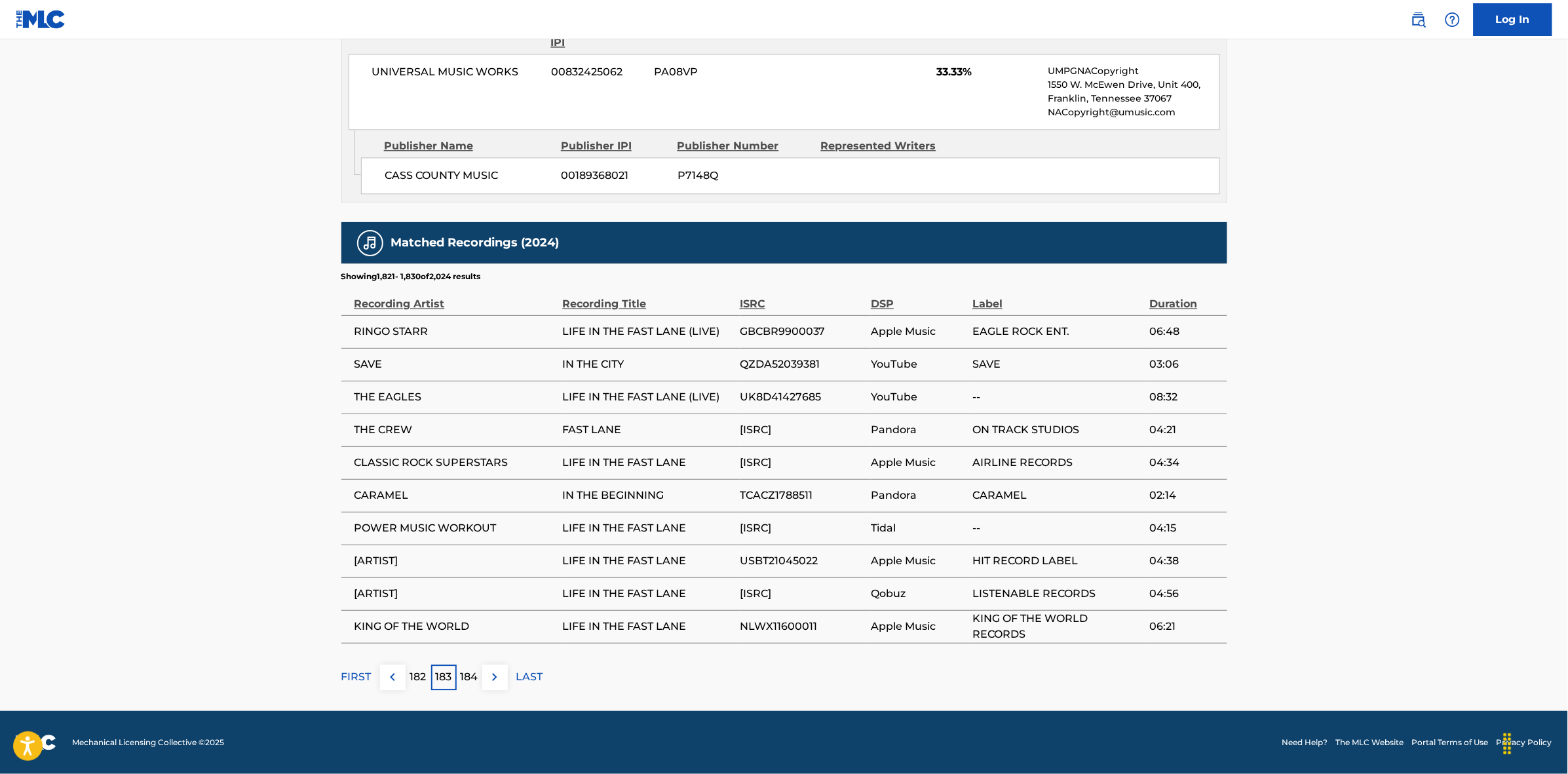 click at bounding box center (495, 677) 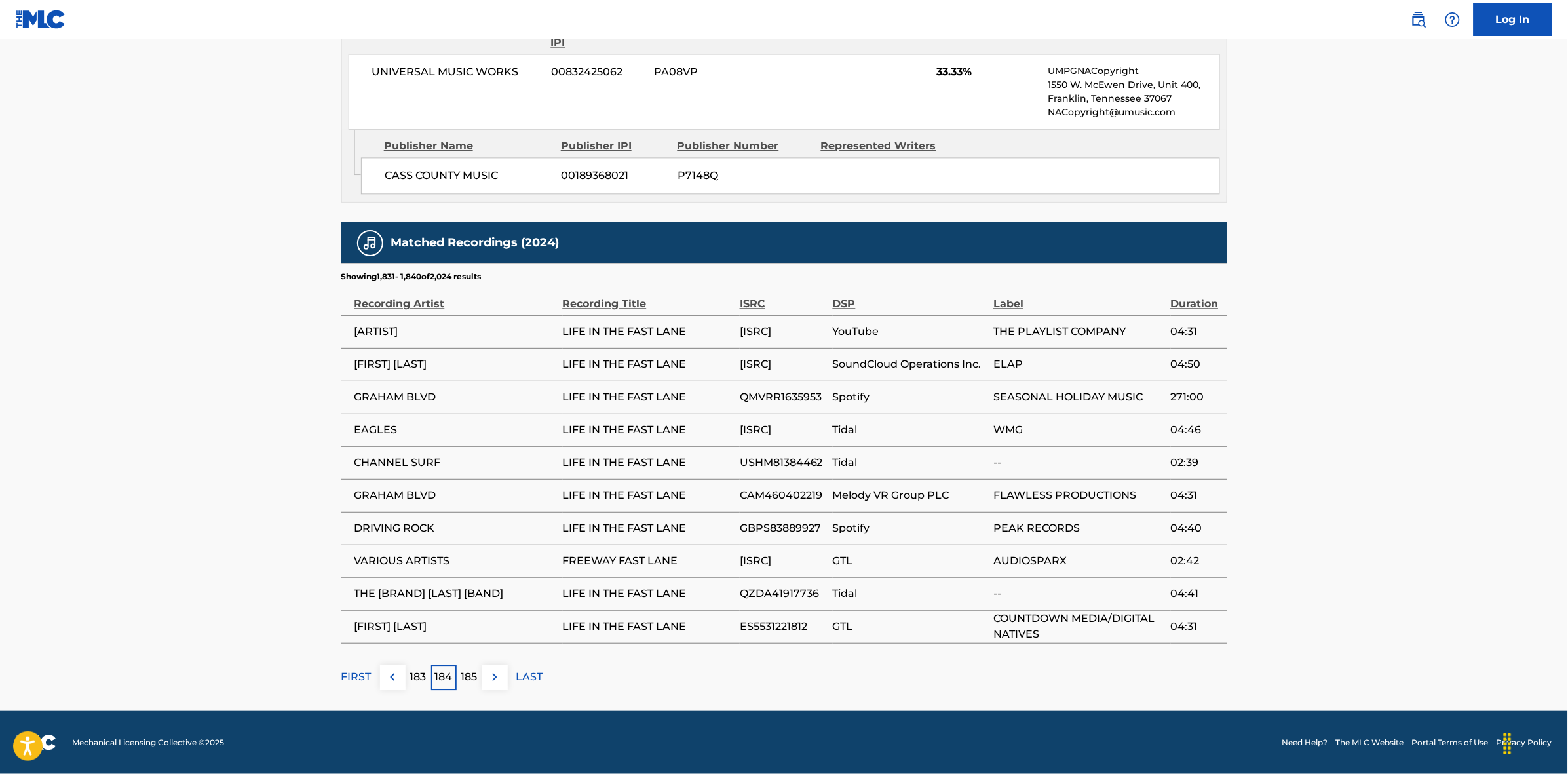 click at bounding box center [495, 677] 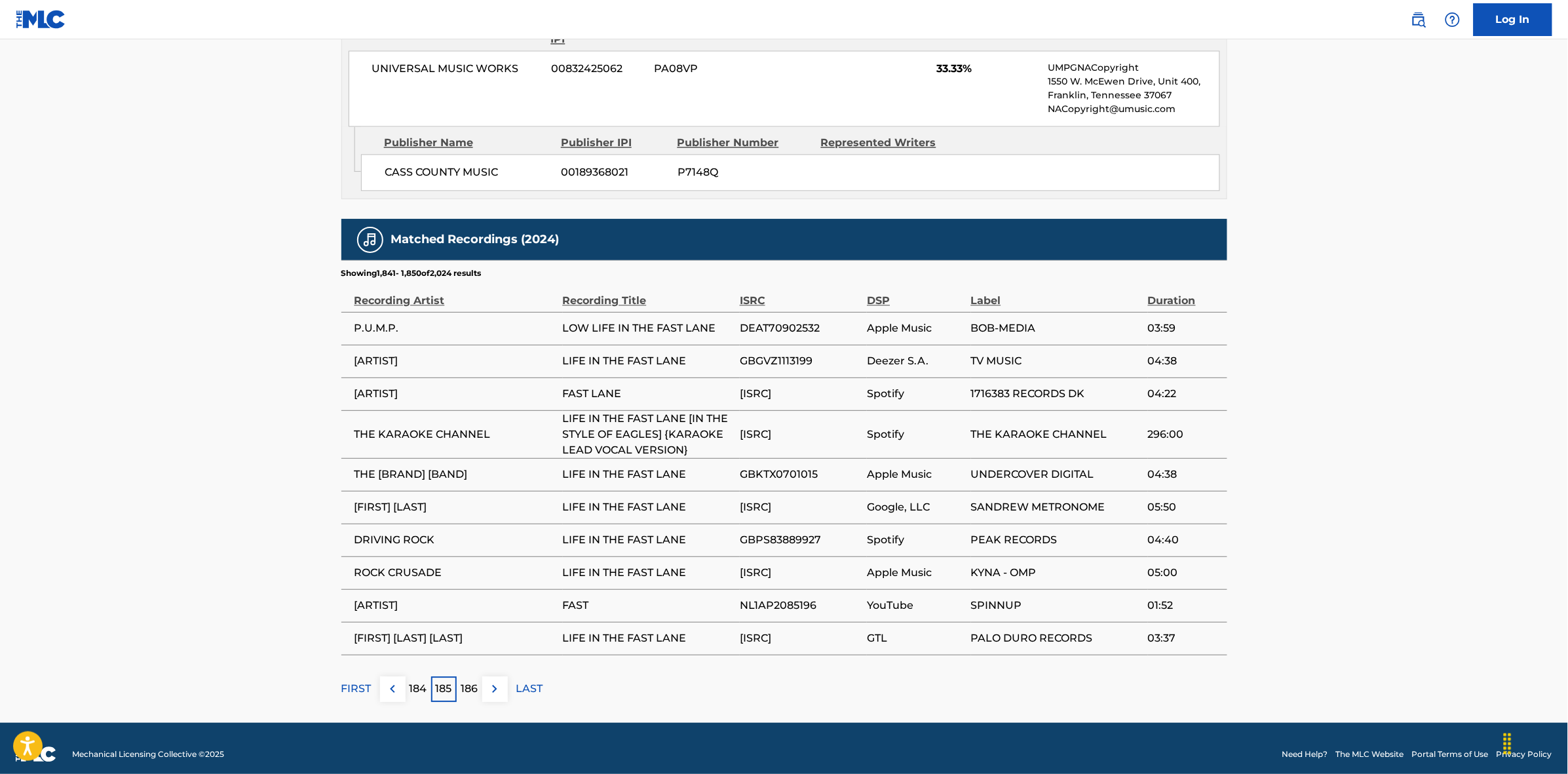 click at bounding box center [495, 689] 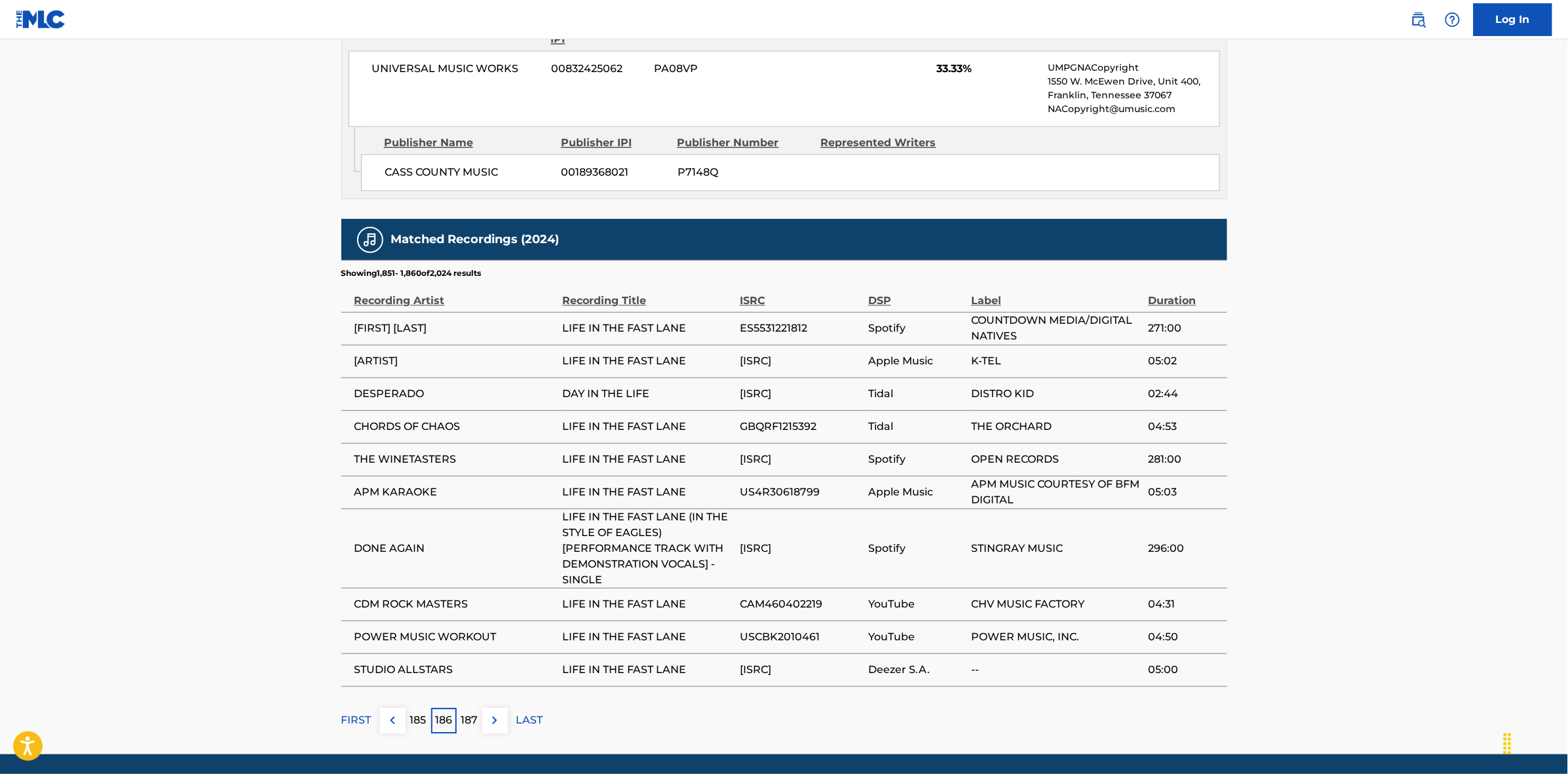 click at bounding box center (495, 720) 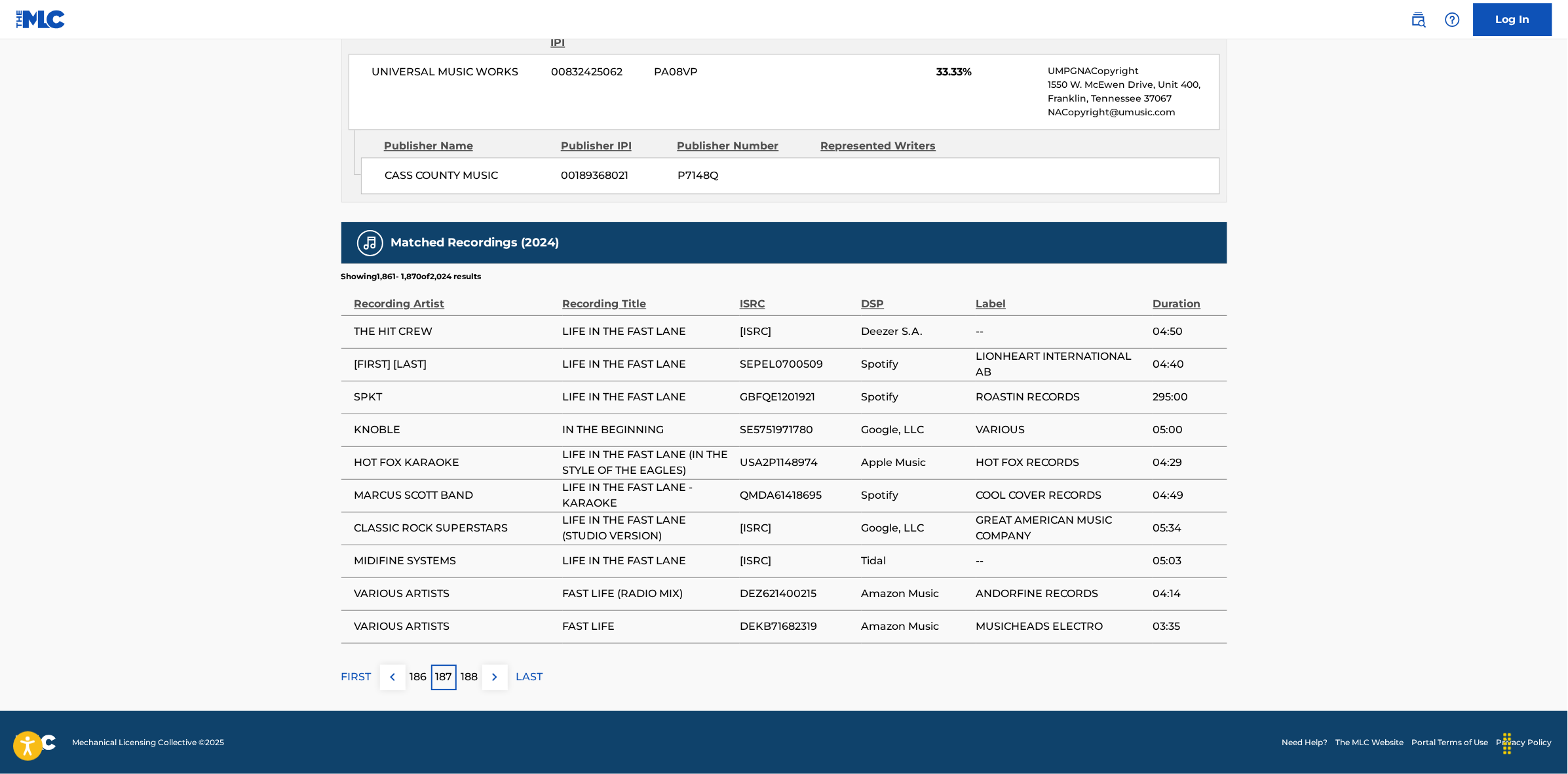 click at bounding box center [495, 677] 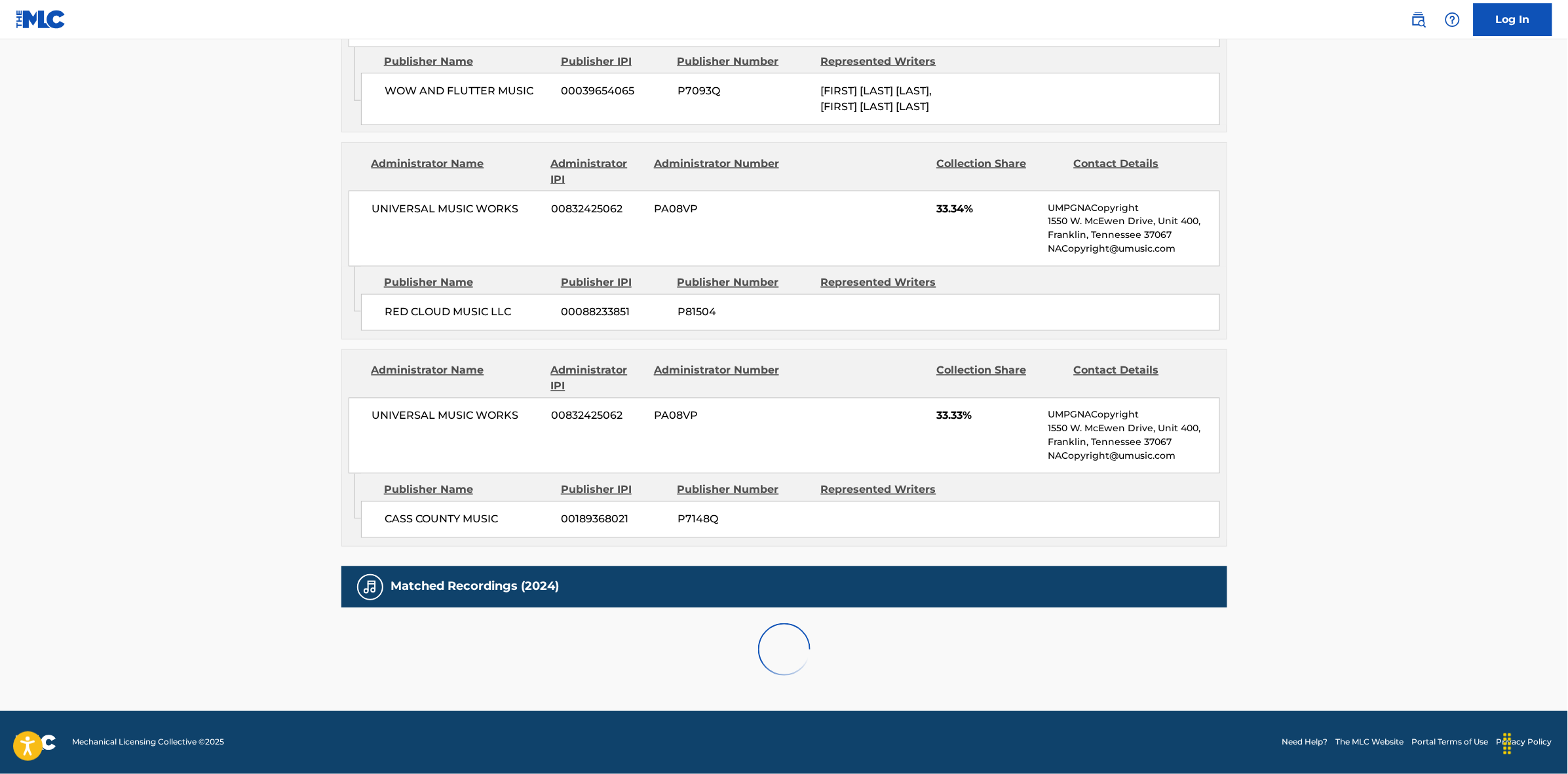 scroll, scrollTop: 1177, scrollLeft: 0, axis: vertical 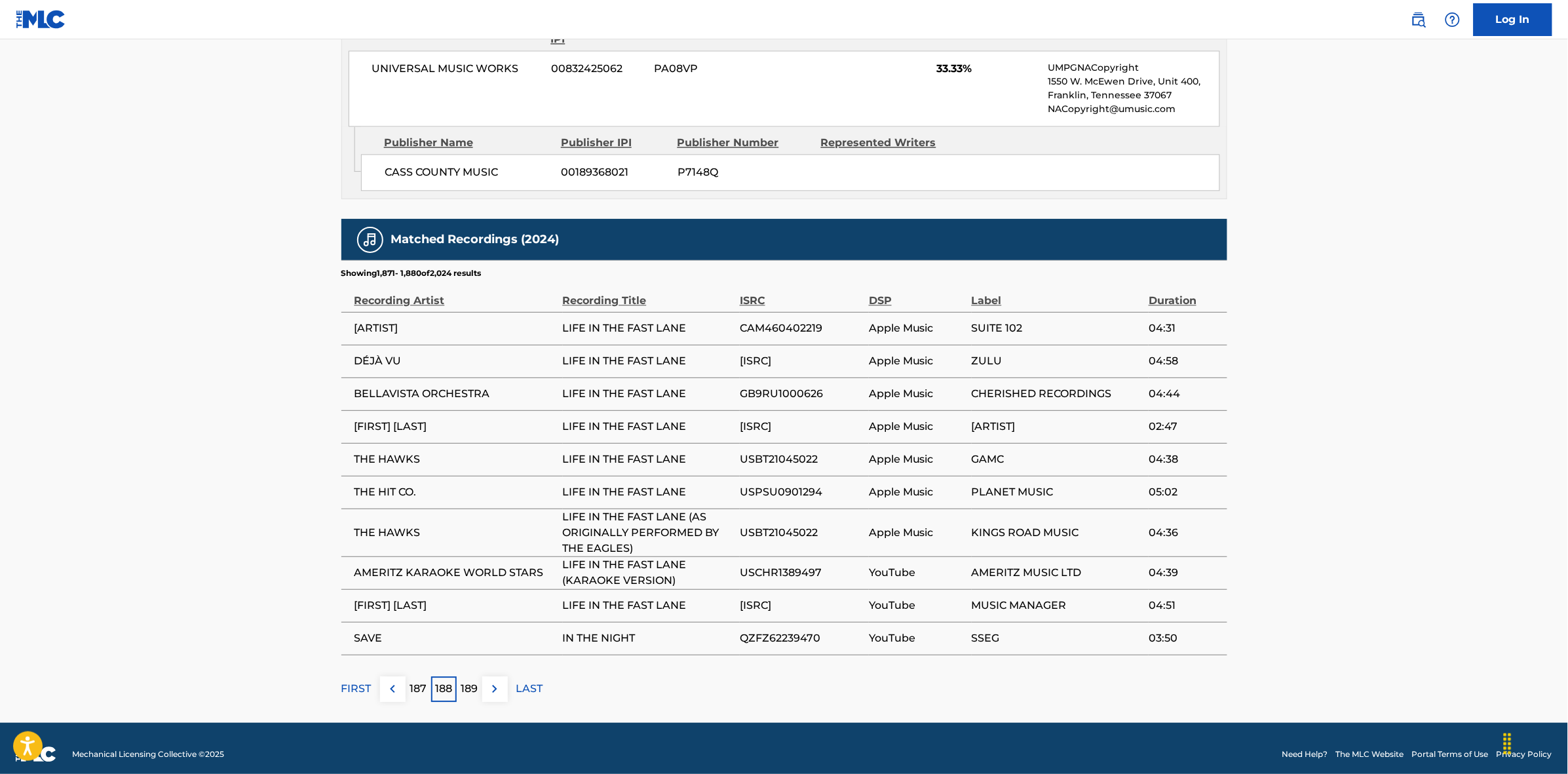 click at bounding box center [495, 689] 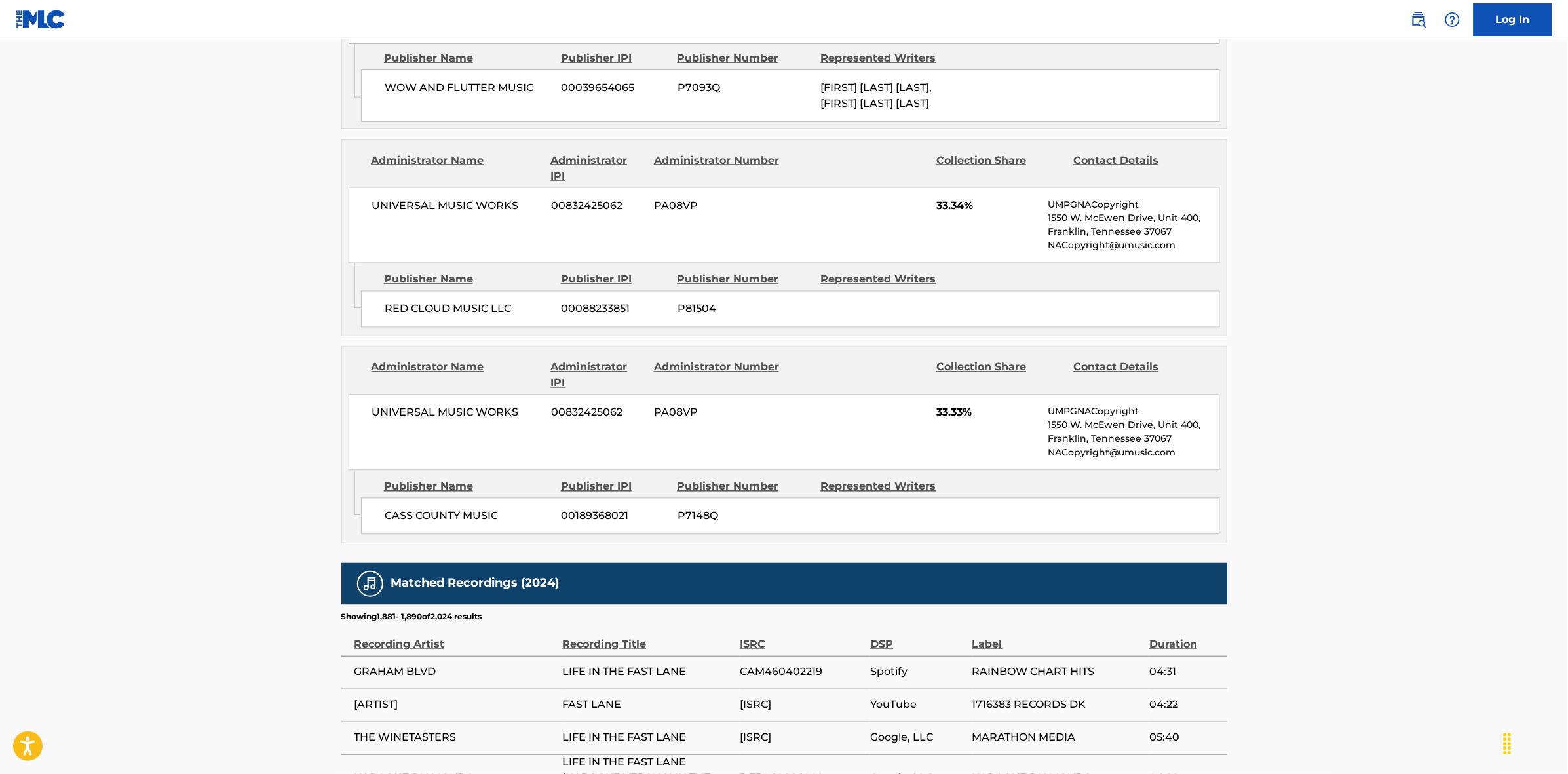 scroll, scrollTop: 1177, scrollLeft: 0, axis: vertical 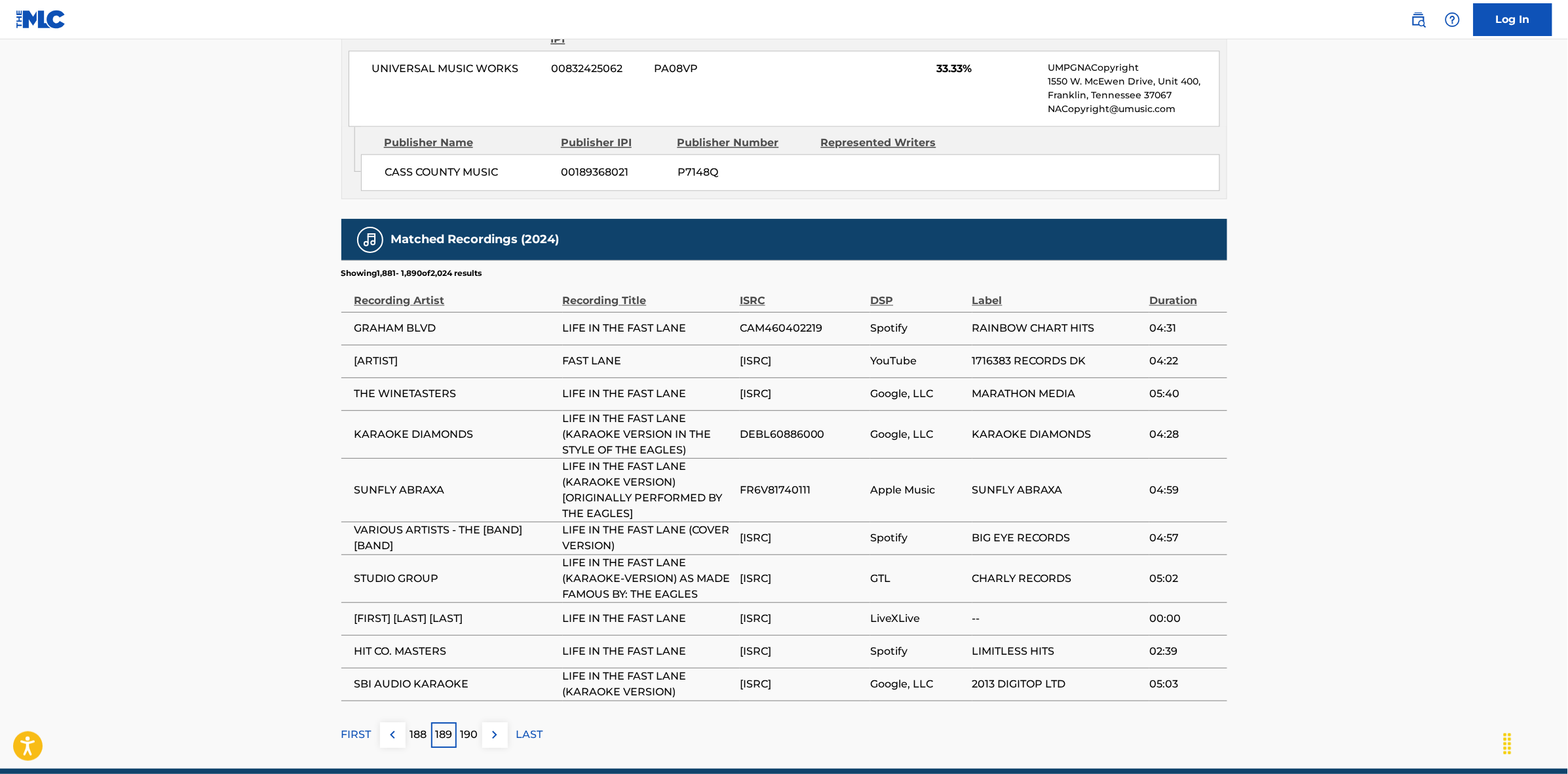 click at bounding box center [495, 735] 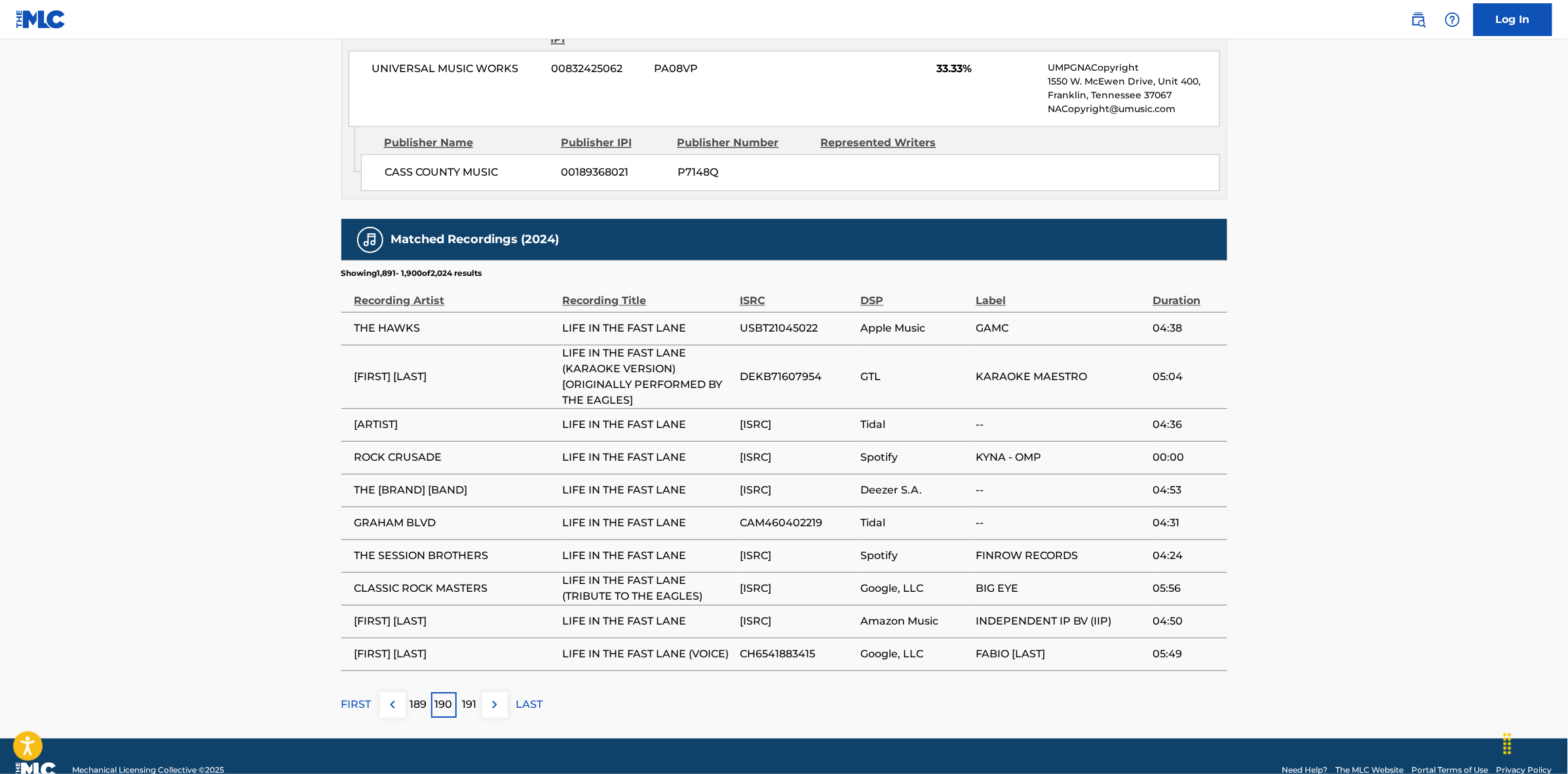click at bounding box center [495, 705] 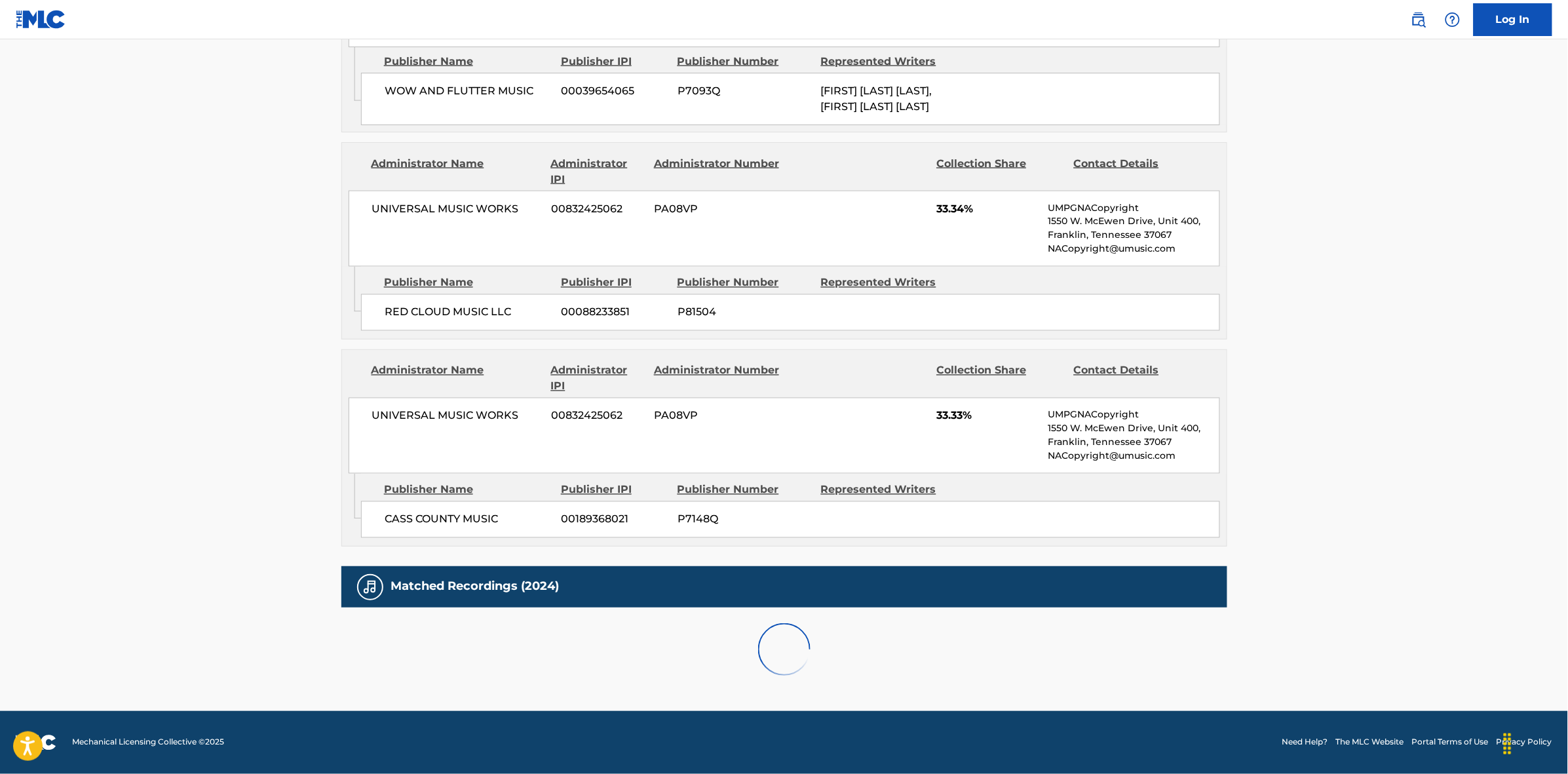 scroll, scrollTop: 1177, scrollLeft: 0, axis: vertical 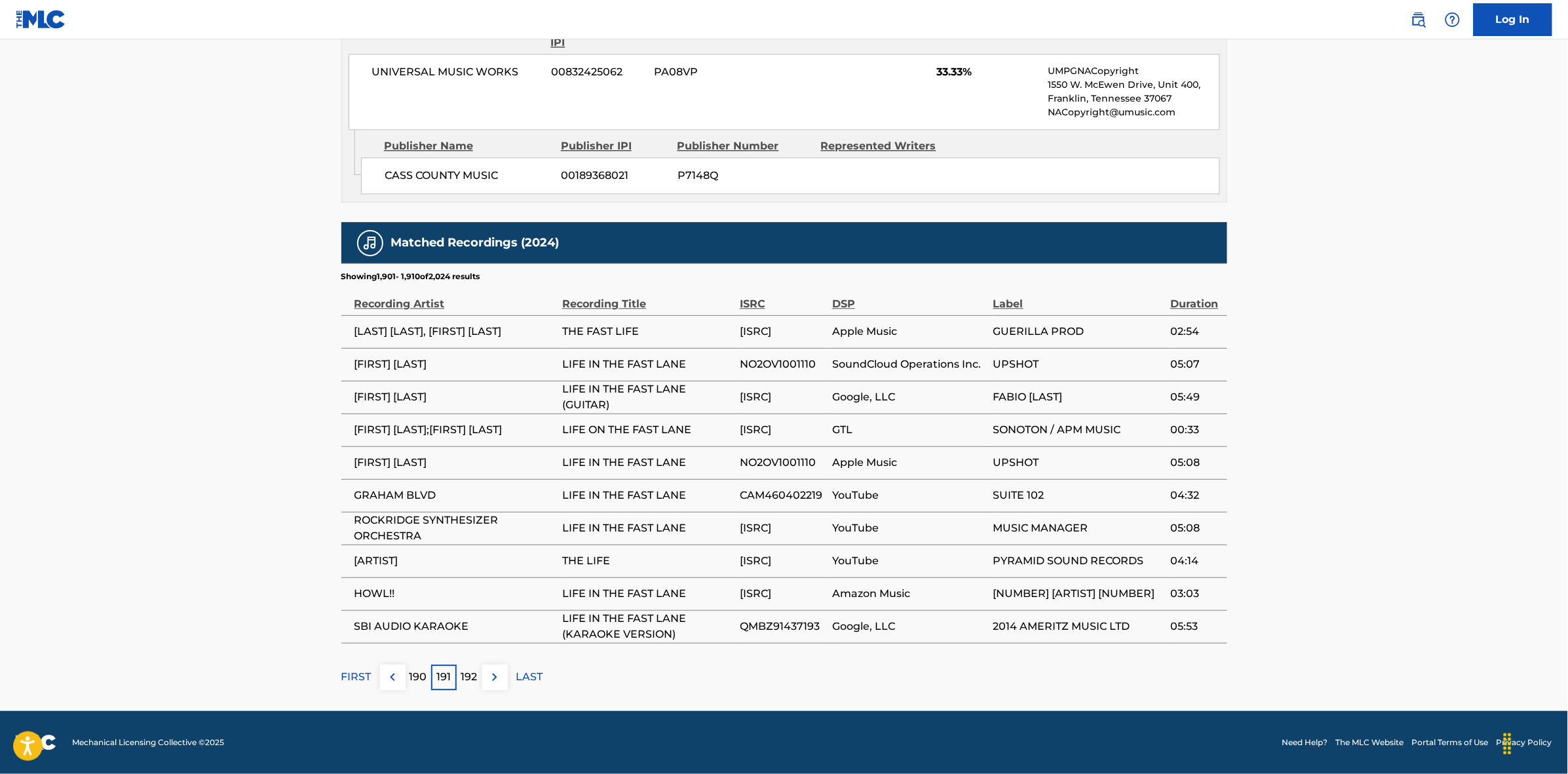 click at bounding box center [495, 677] 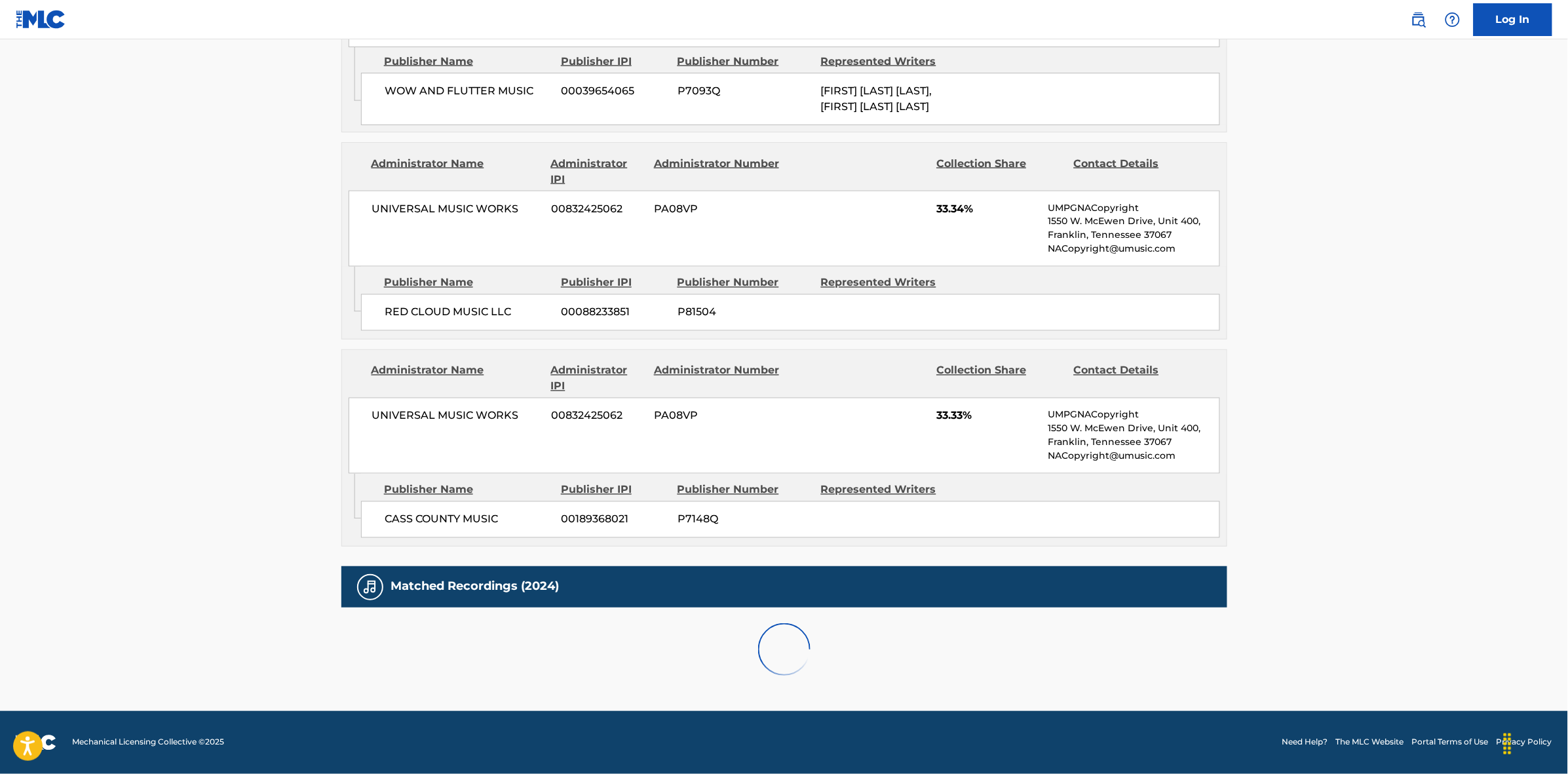 scroll, scrollTop: 1177, scrollLeft: 0, axis: vertical 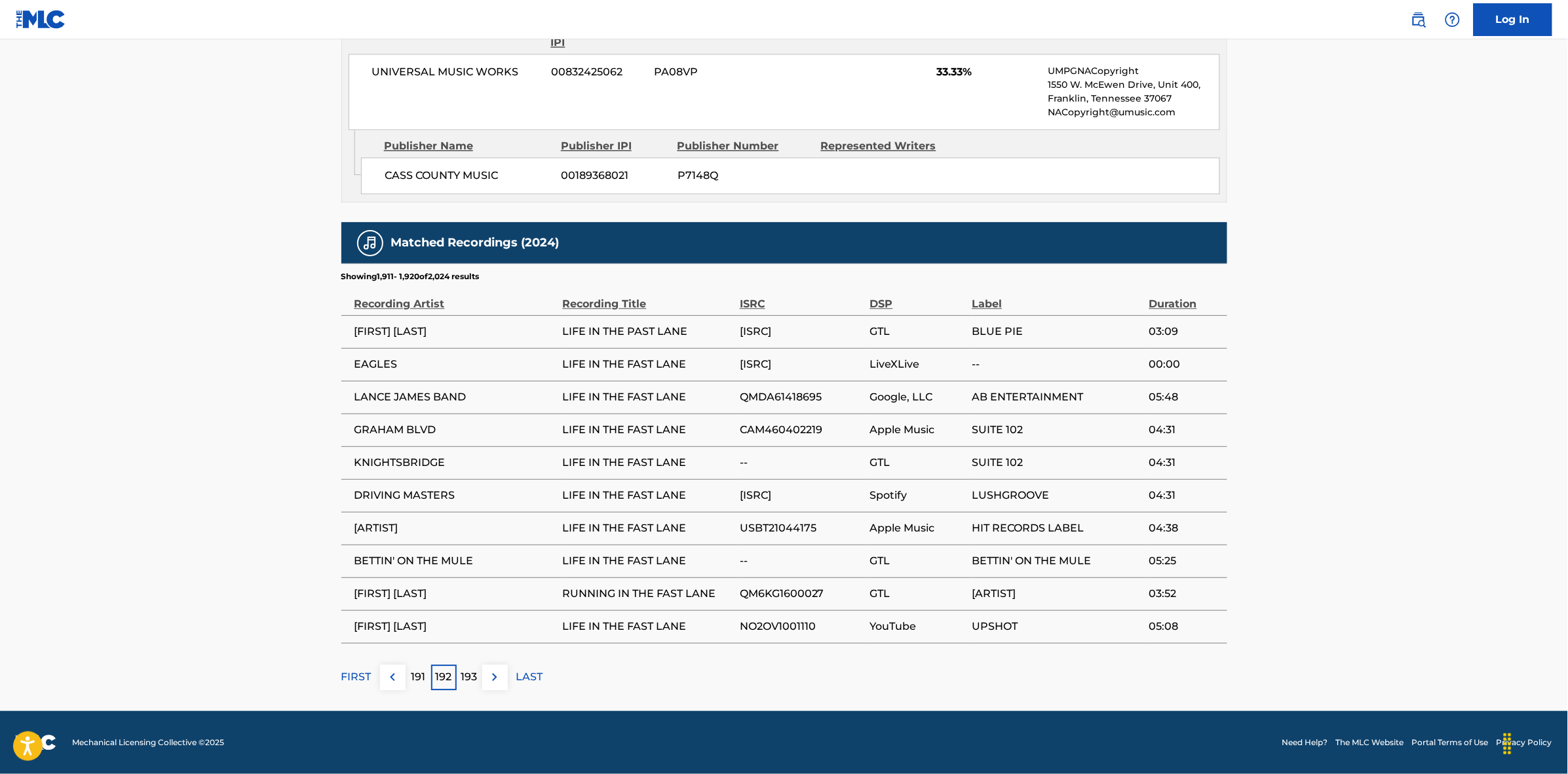 click at bounding box center [495, 677] 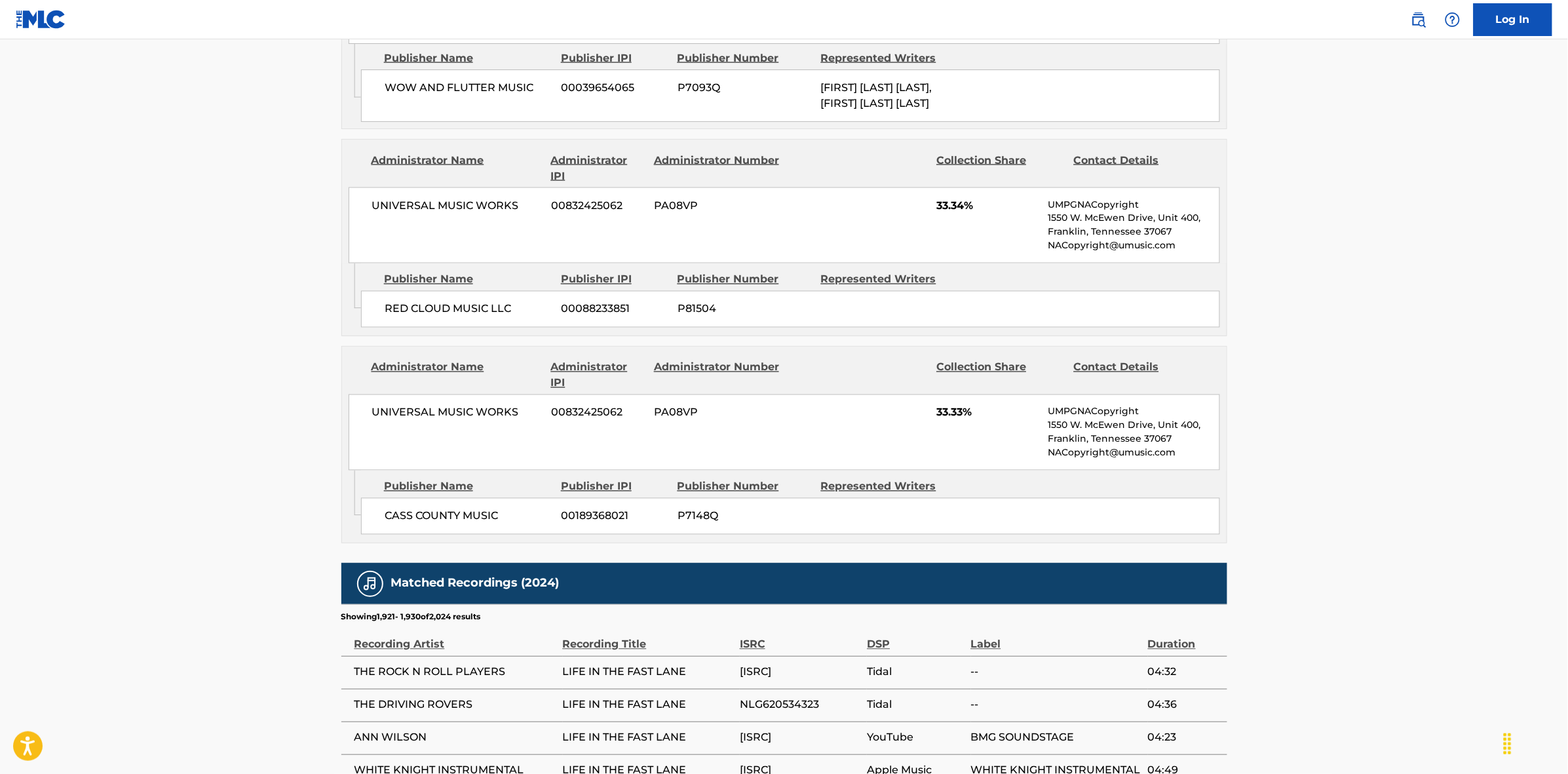 scroll, scrollTop: 1177, scrollLeft: 0, axis: vertical 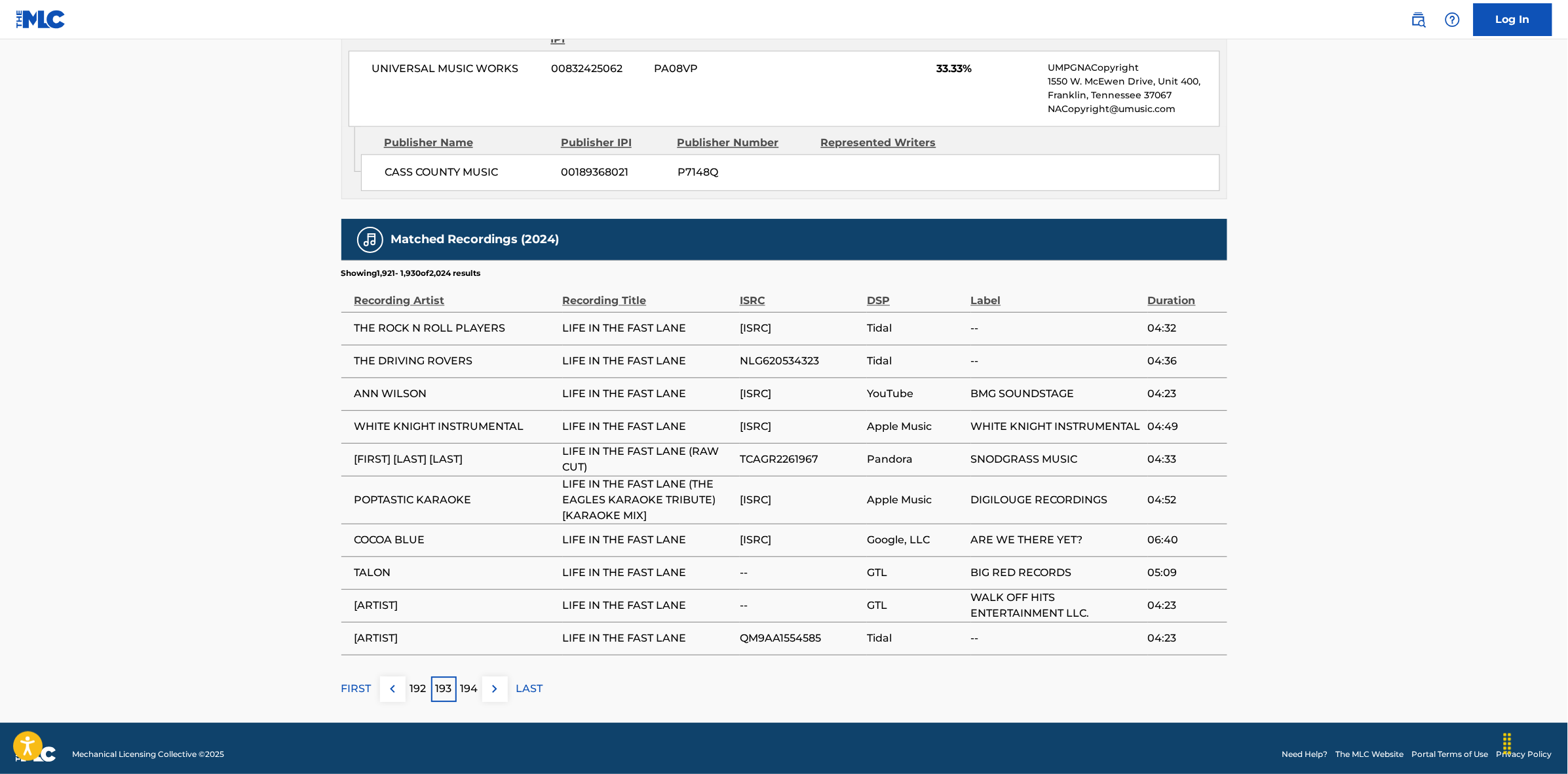 click at bounding box center [495, 689] 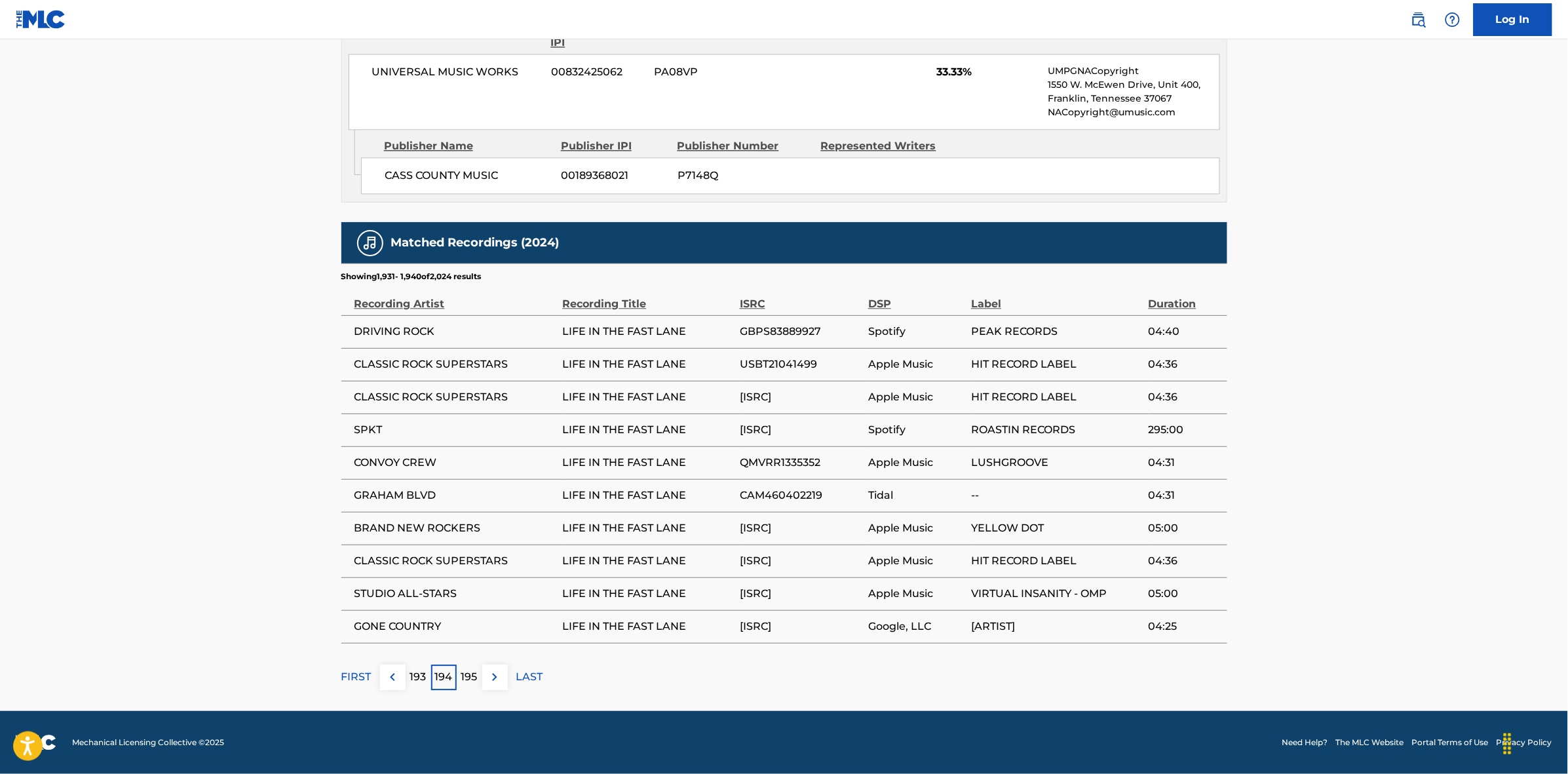 click at bounding box center (495, 677) 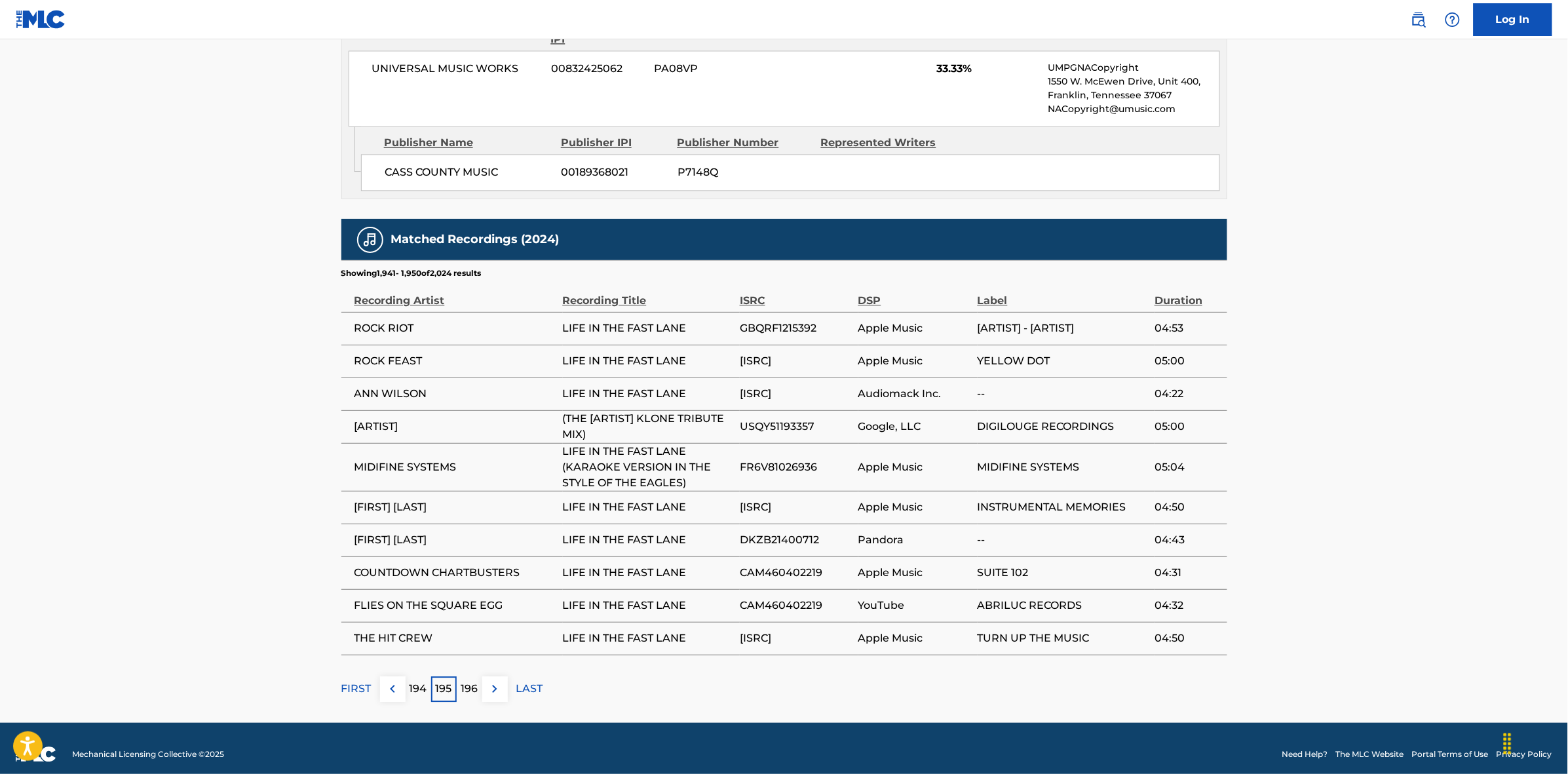 click at bounding box center [495, 689] 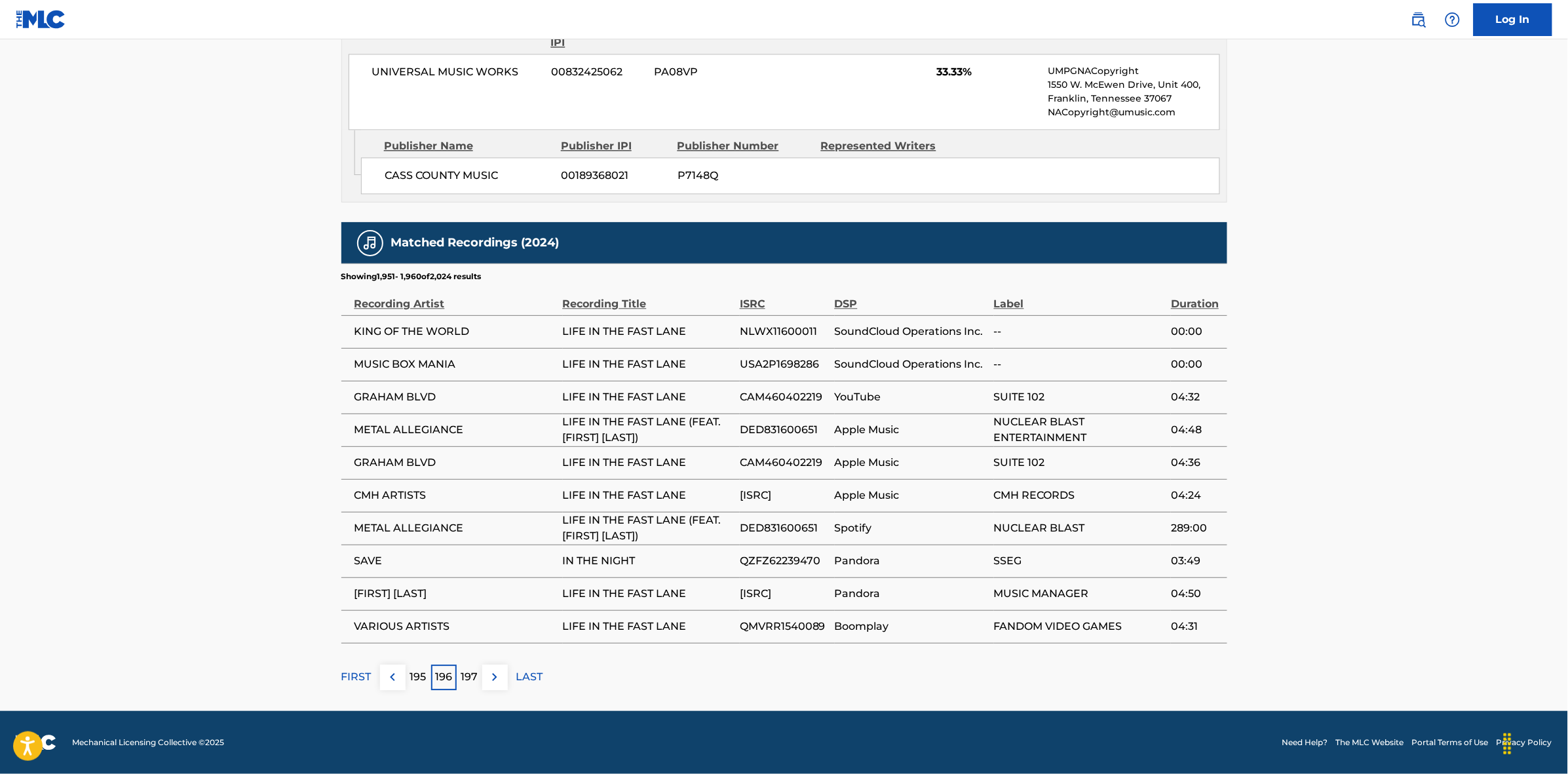 click at bounding box center (495, 677) 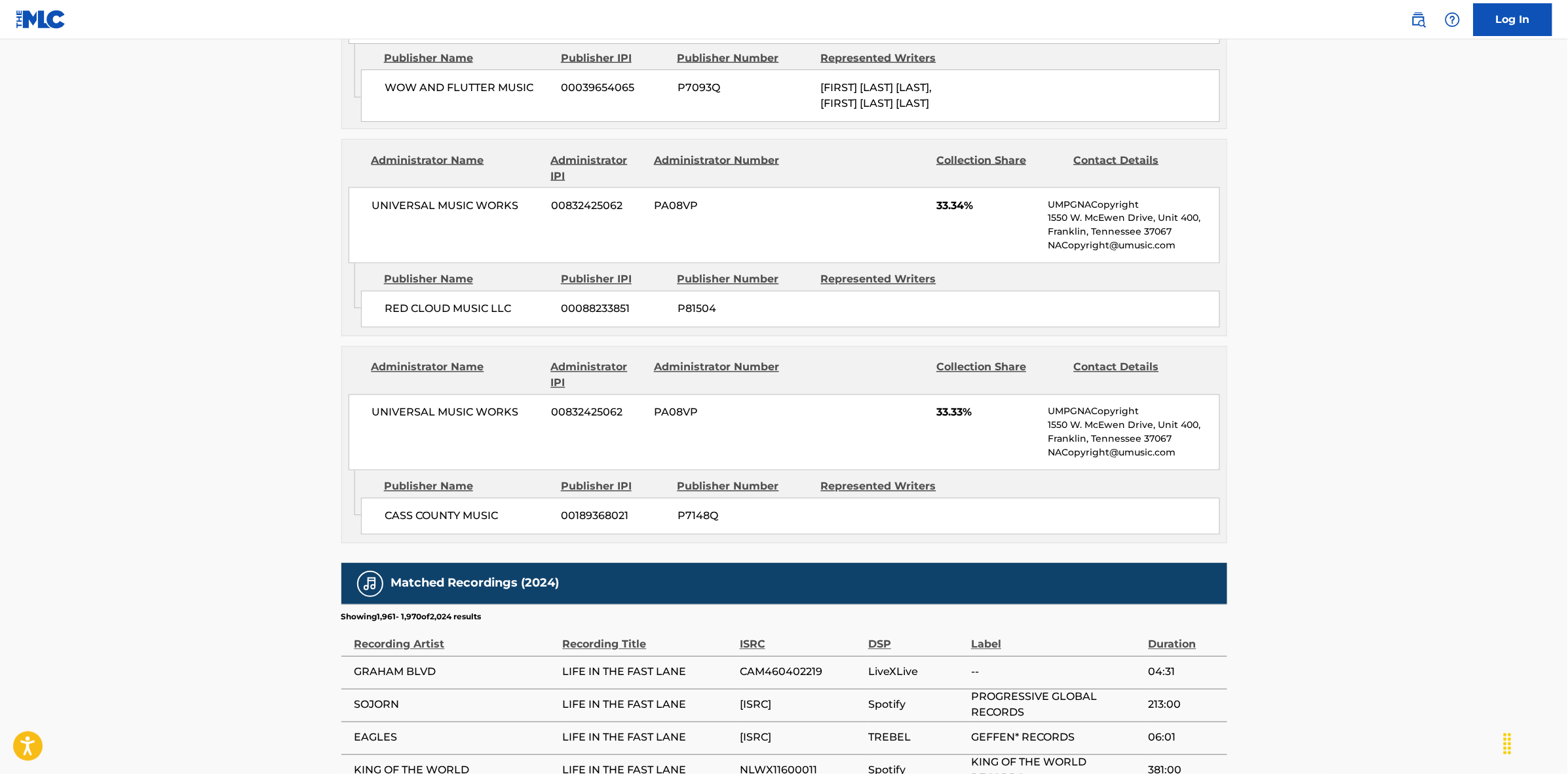 scroll, scrollTop: 1177, scrollLeft: 0, axis: vertical 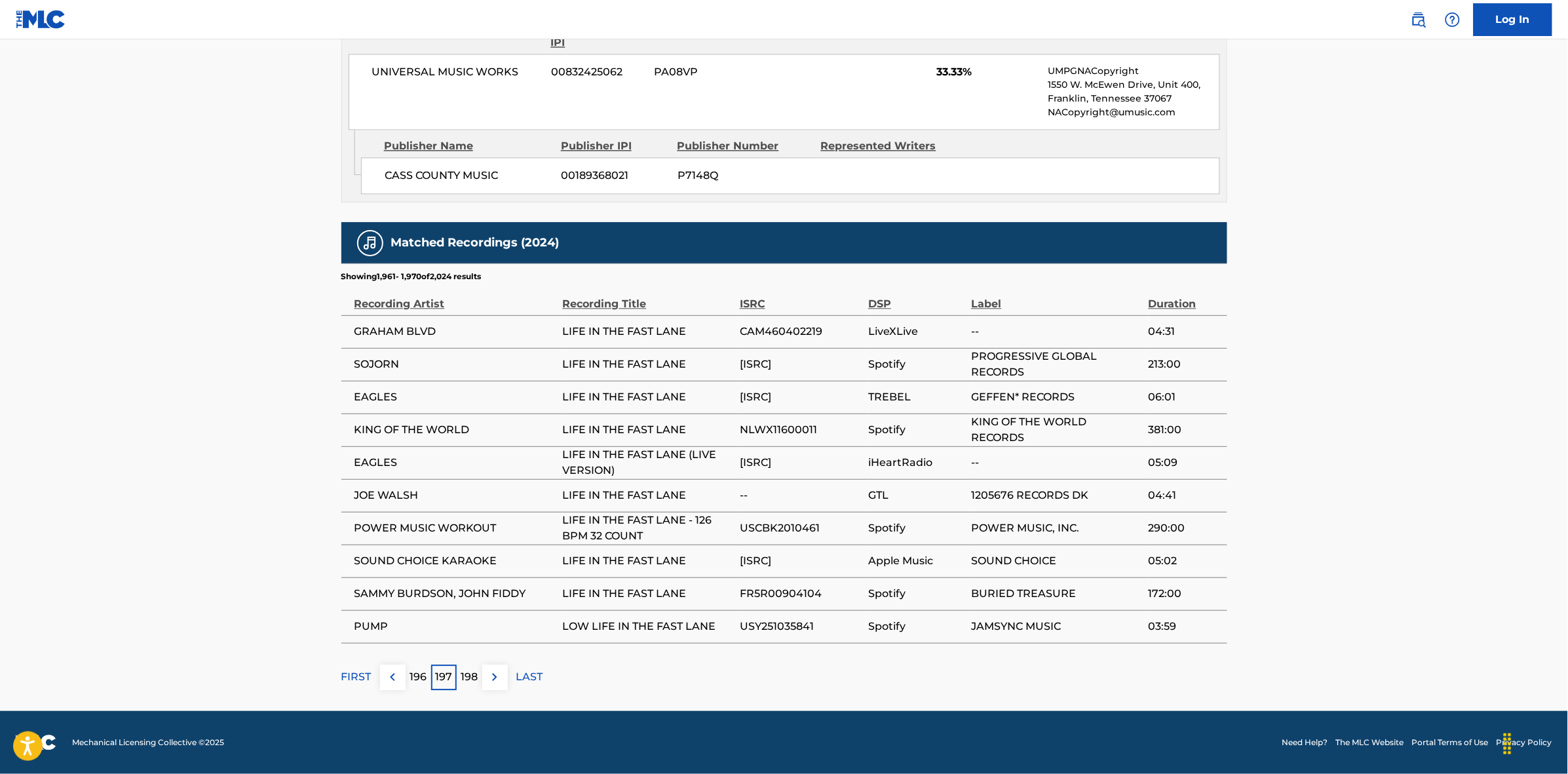 click at bounding box center [495, 677] 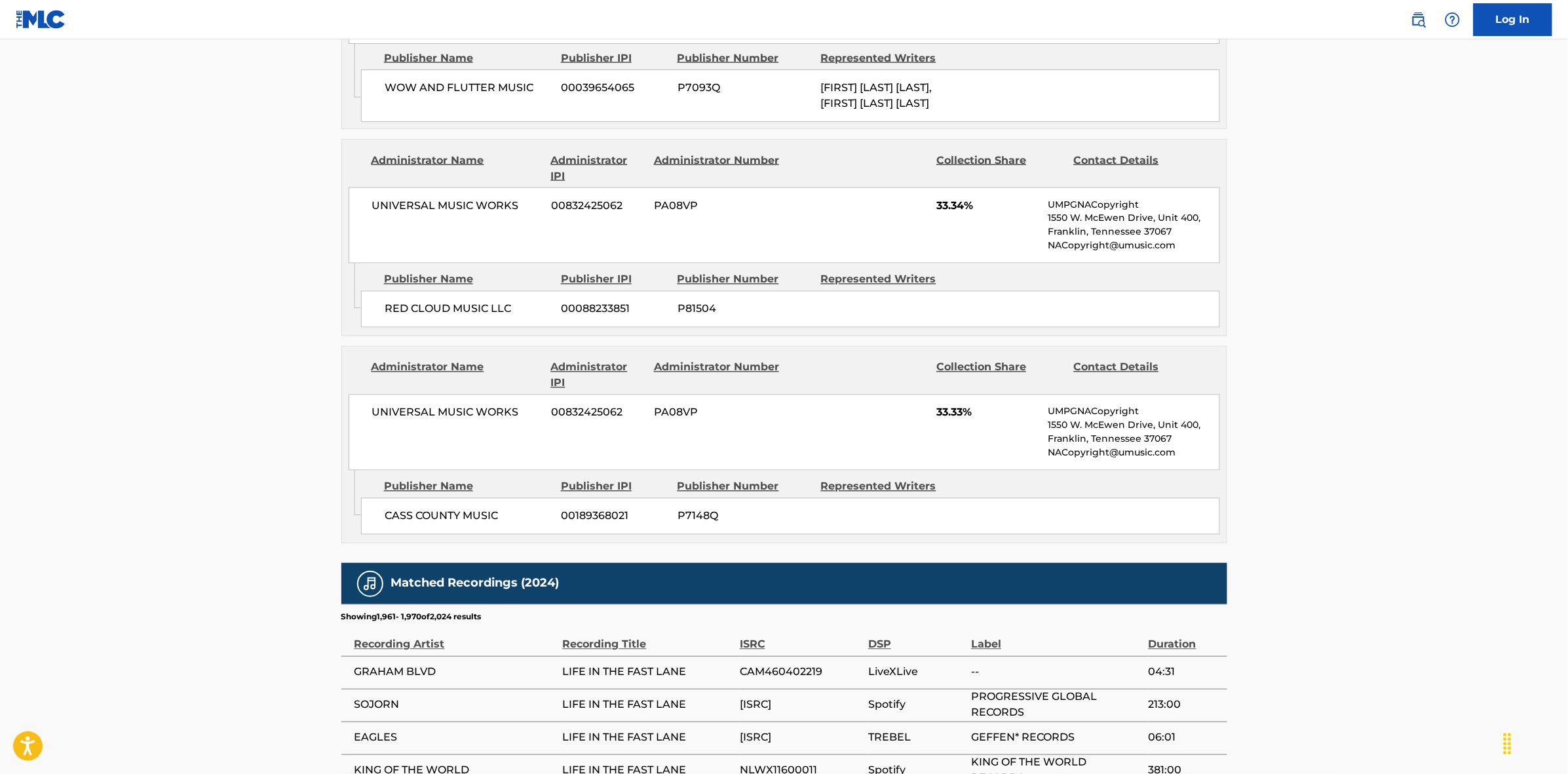 scroll, scrollTop: 1177, scrollLeft: 0, axis: vertical 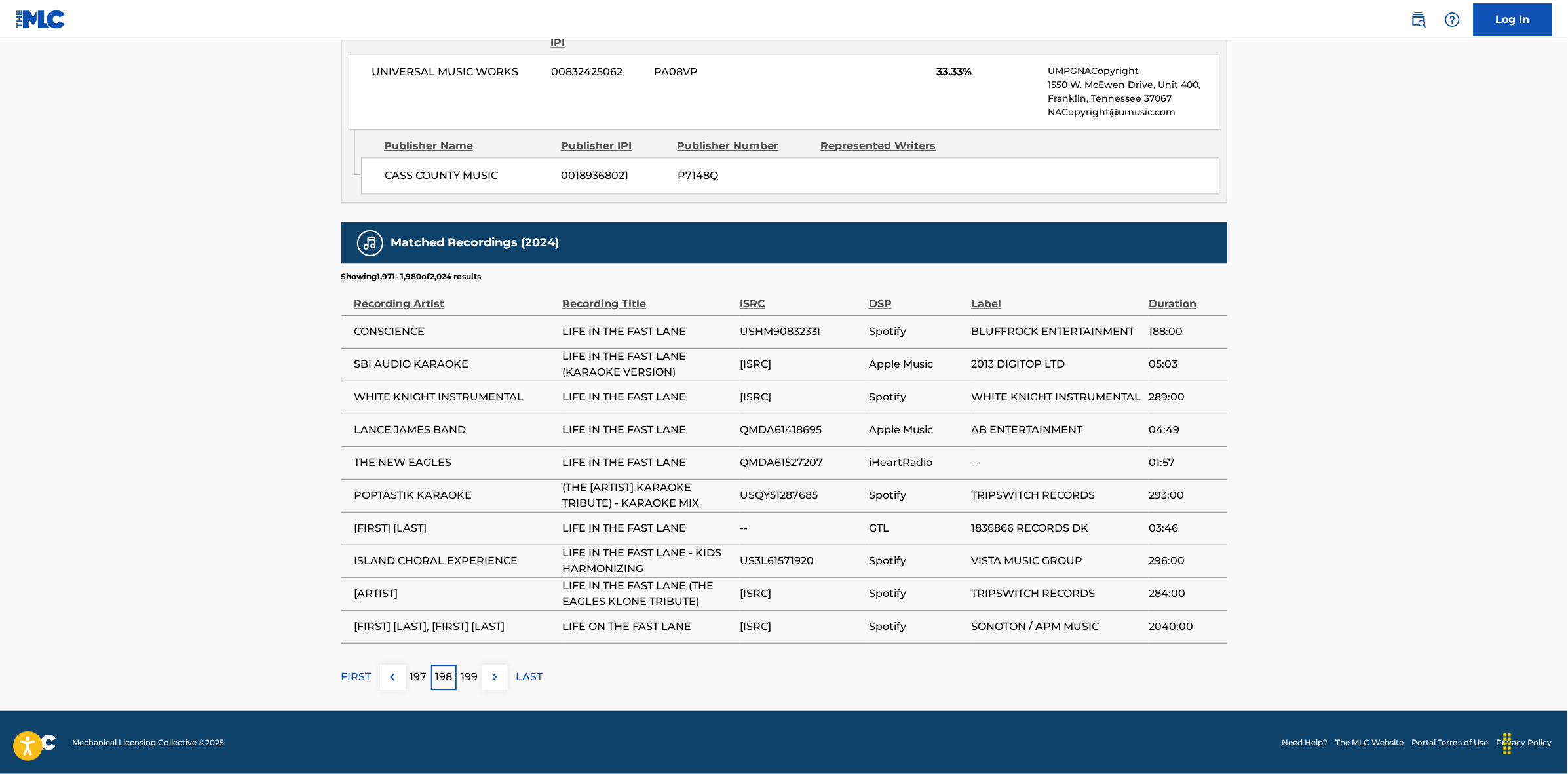 click at bounding box center [495, 677] 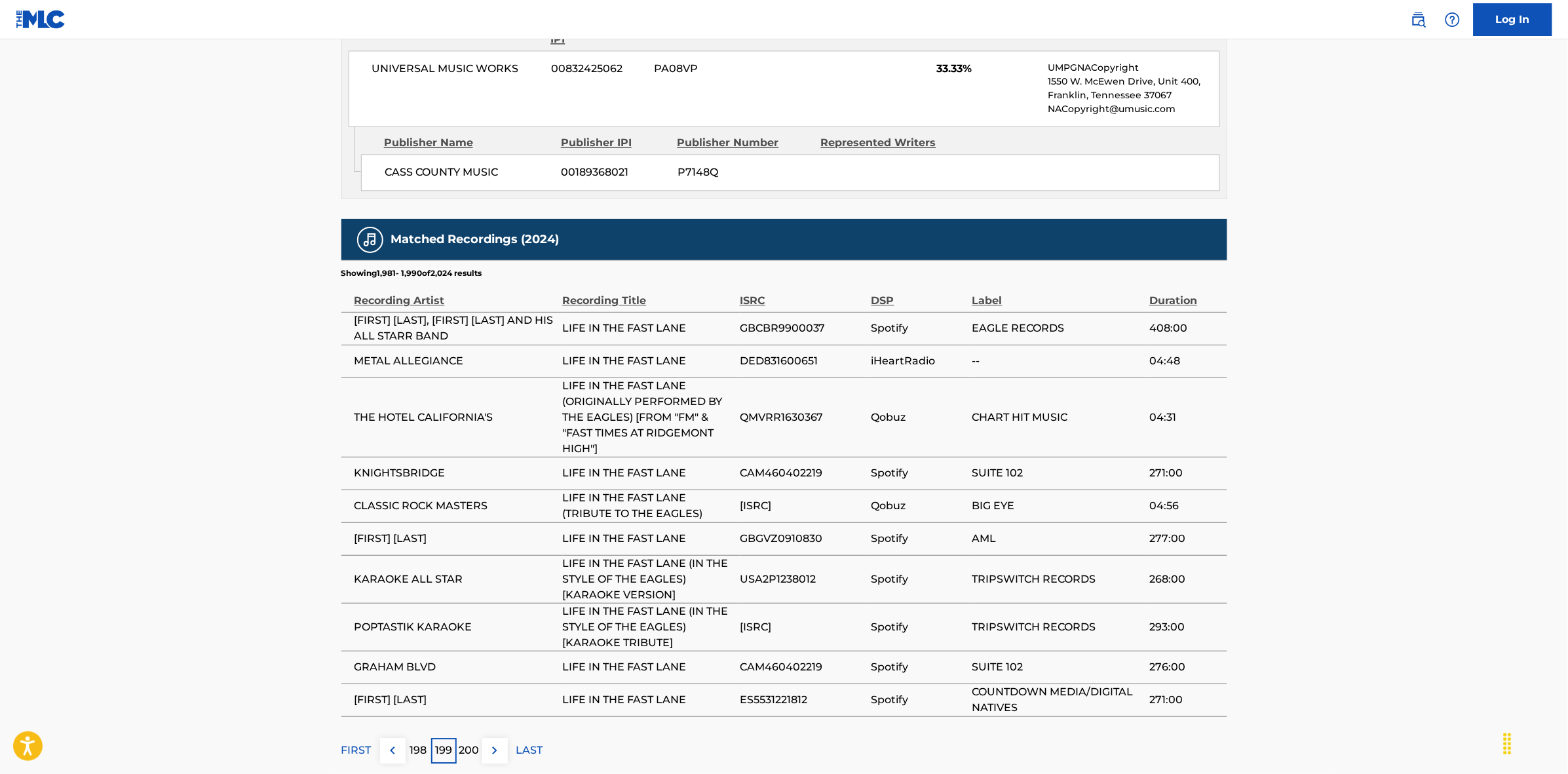 scroll, scrollTop: 1254, scrollLeft: 0, axis: vertical 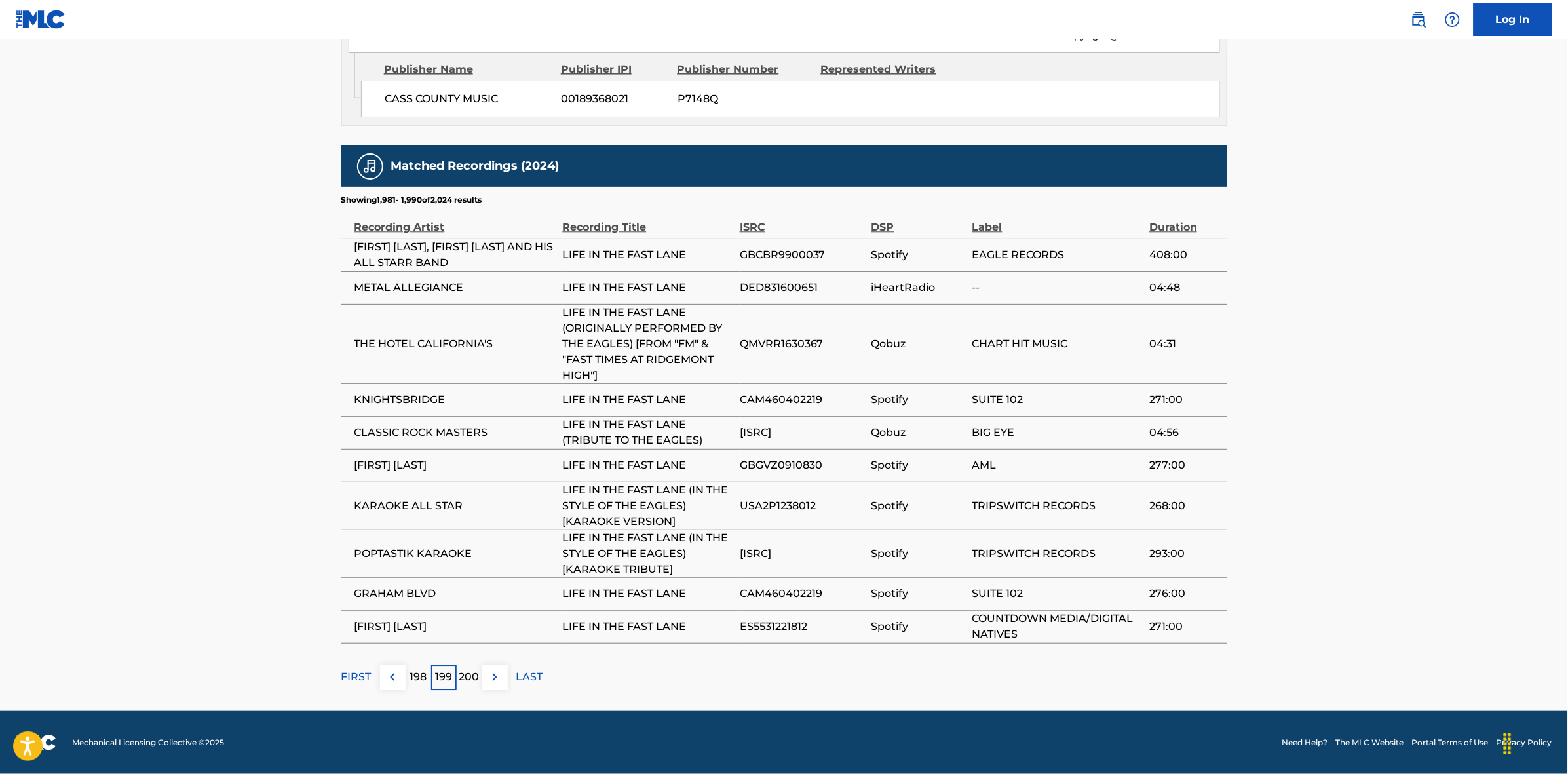 click at bounding box center [495, 677] 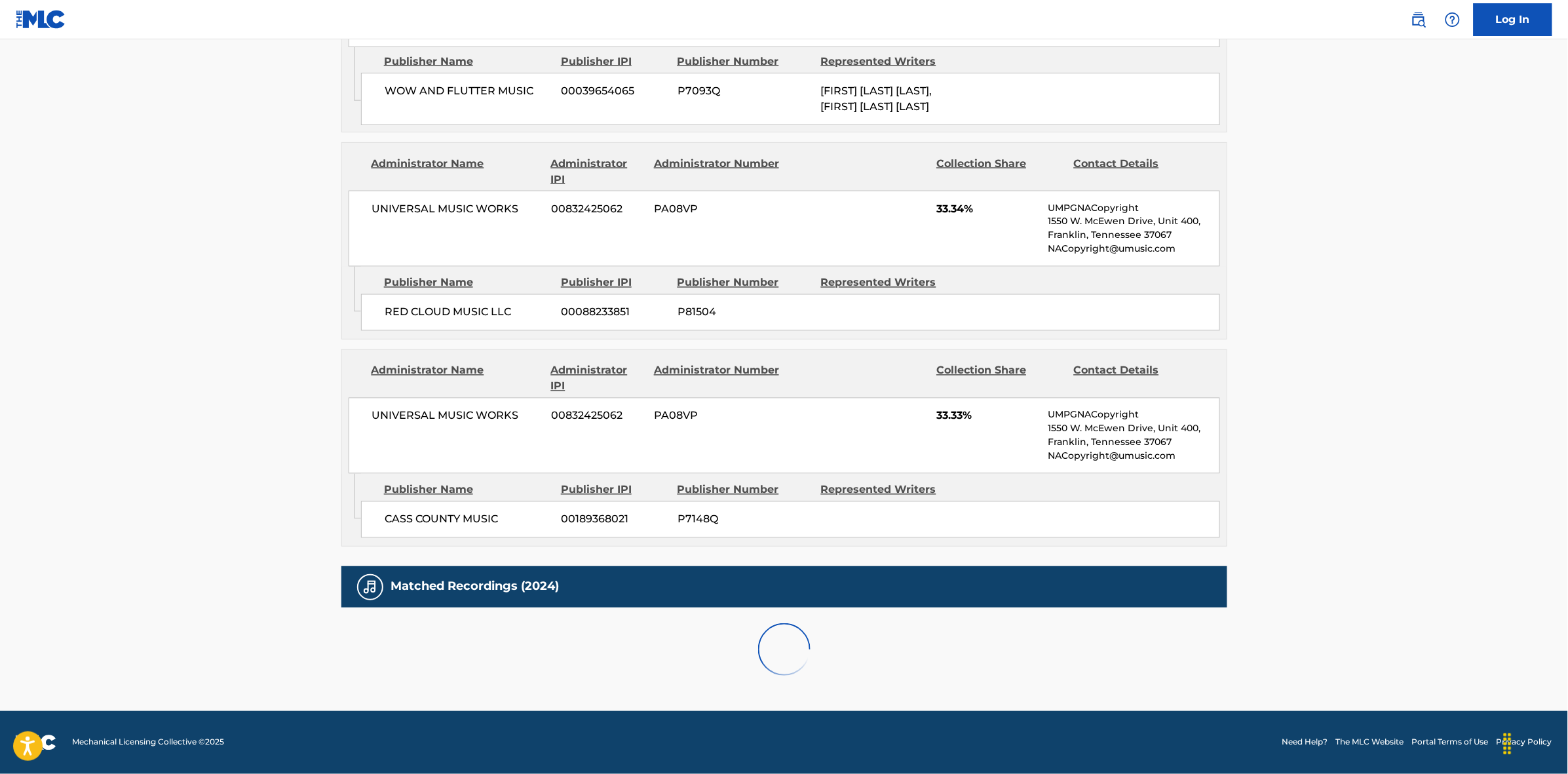 scroll, scrollTop: 1193, scrollLeft: 0, axis: vertical 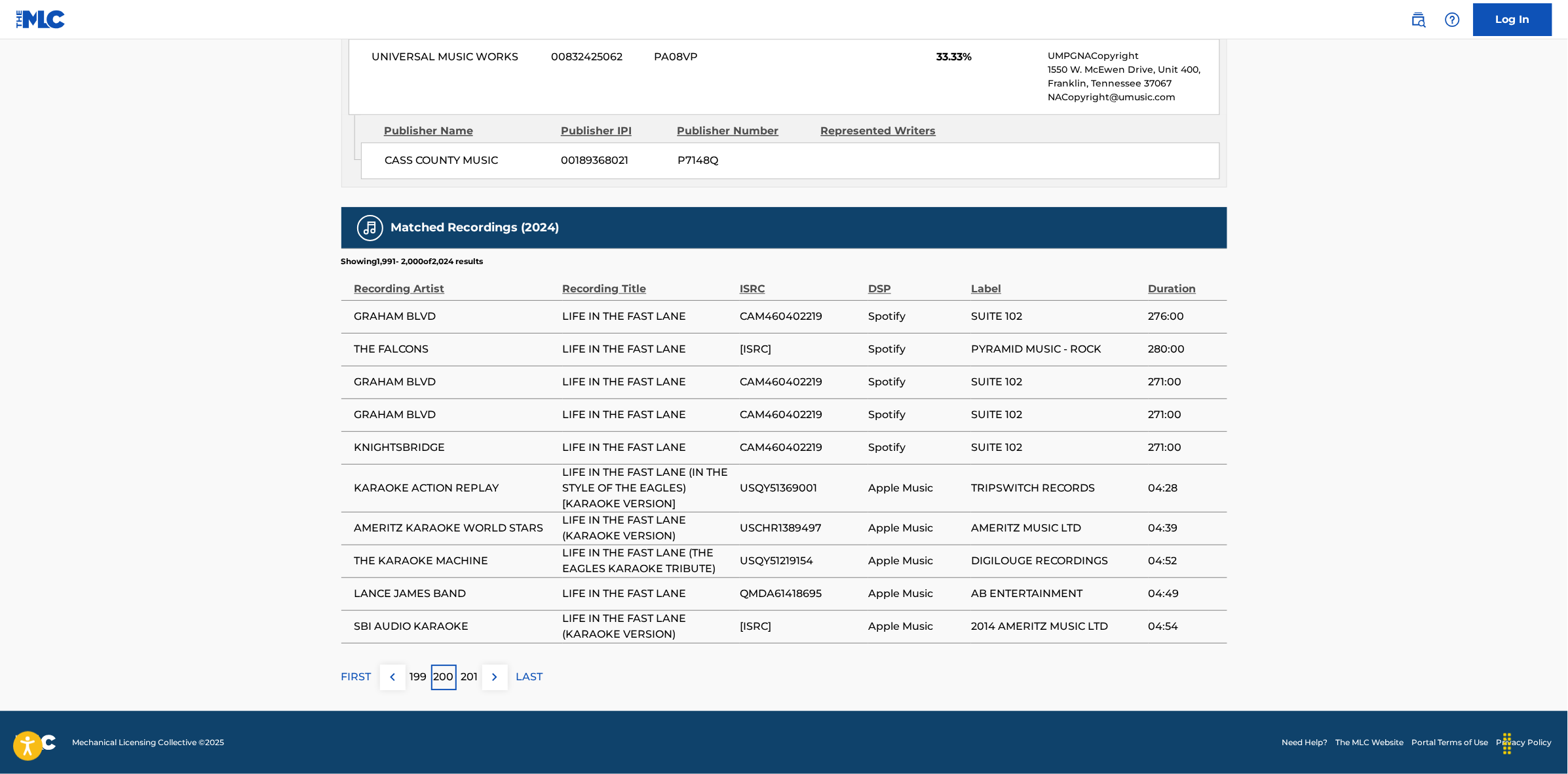 click at bounding box center [495, 677] 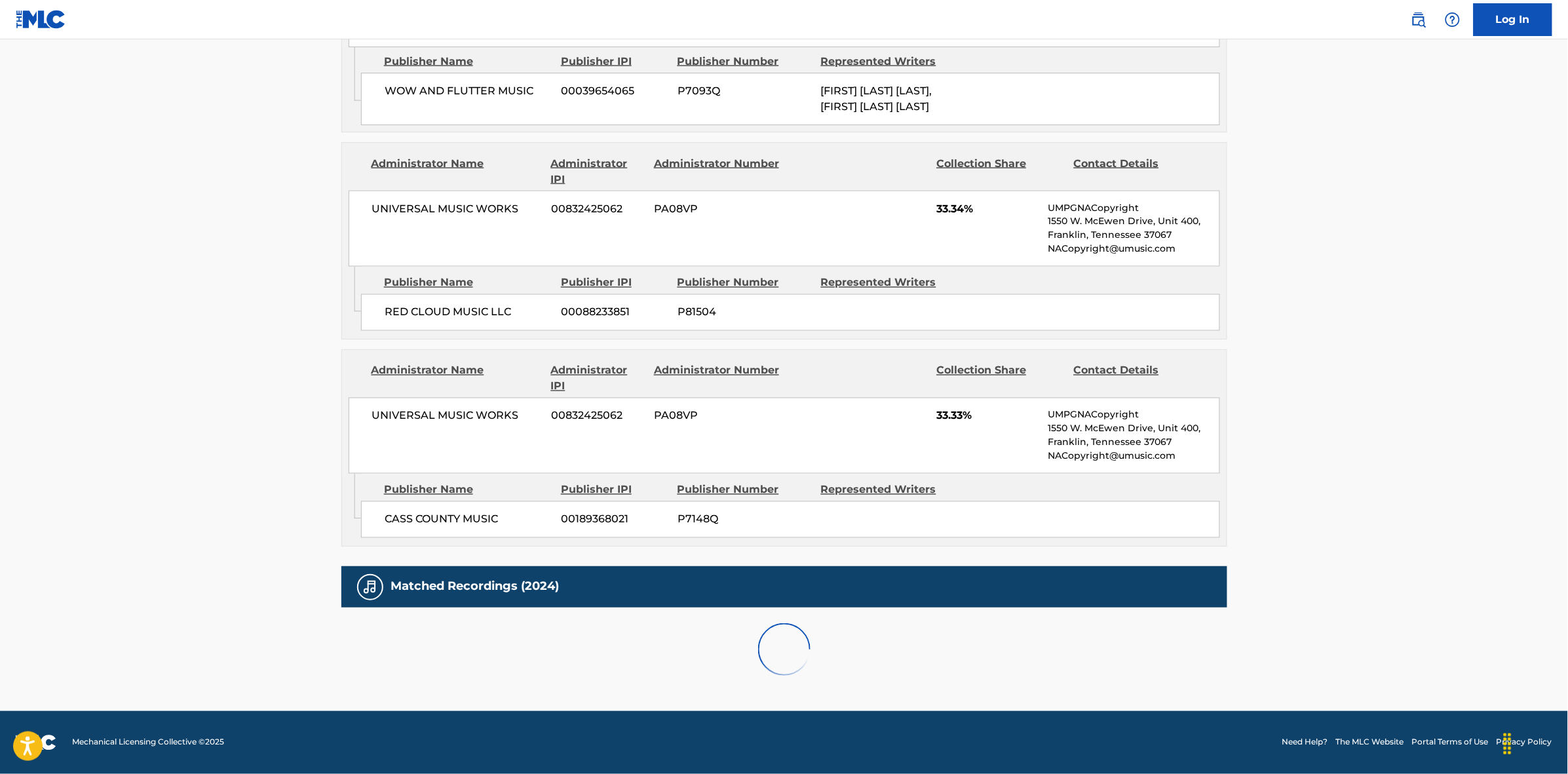 scroll, scrollTop: 1193, scrollLeft: 0, axis: vertical 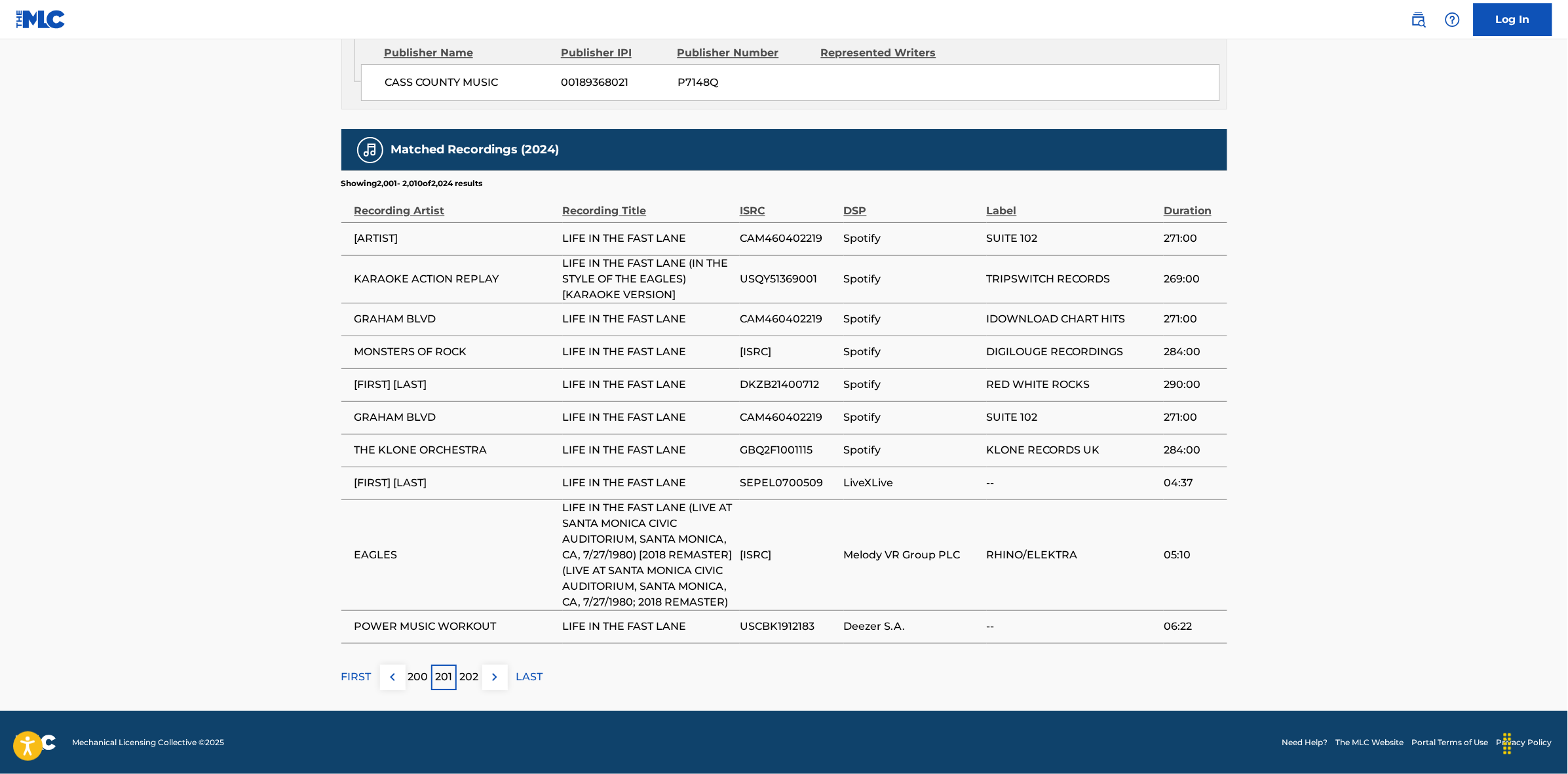 click at bounding box center [495, 677] 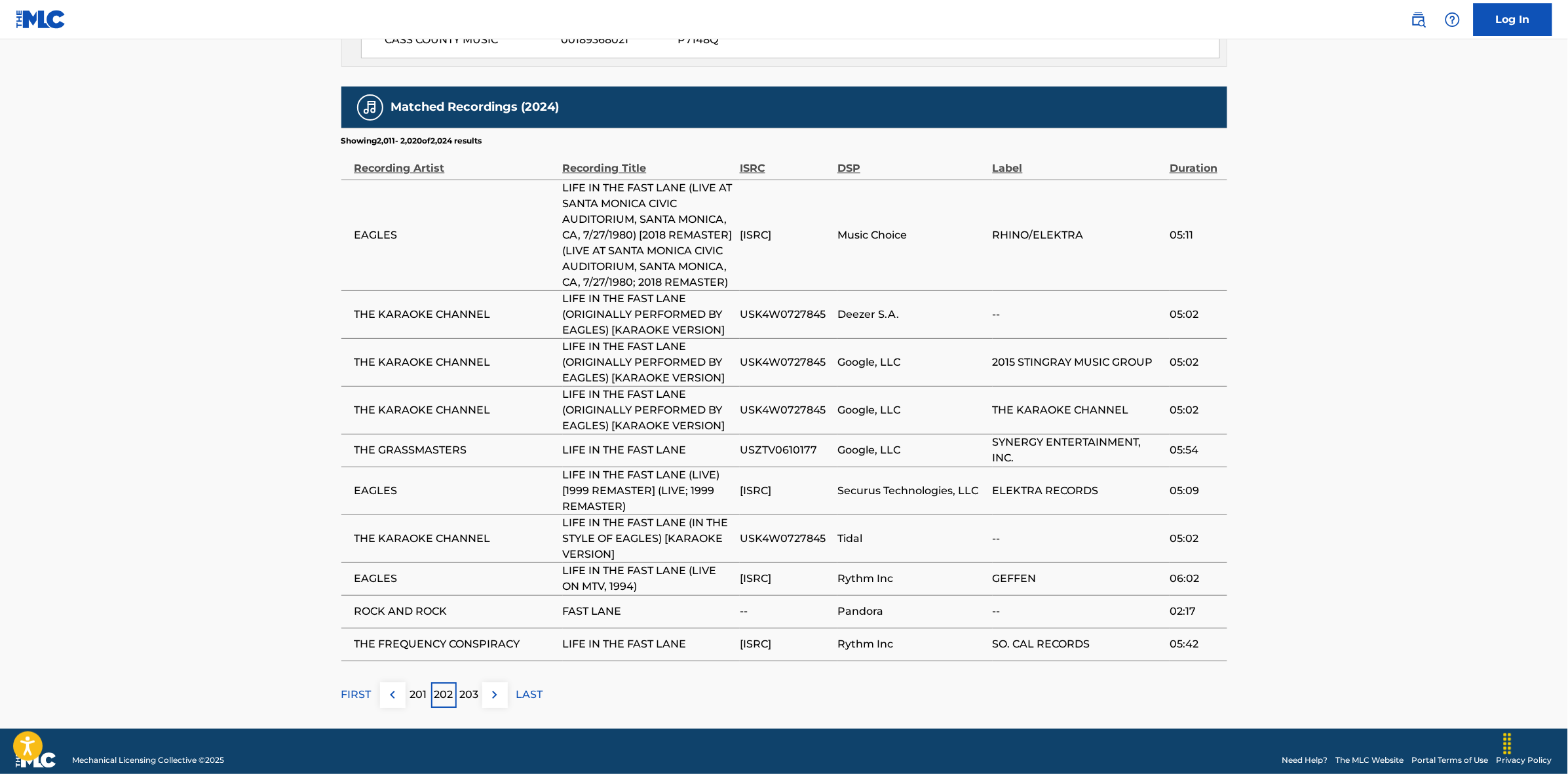 scroll, scrollTop: 1331, scrollLeft: 0, axis: vertical 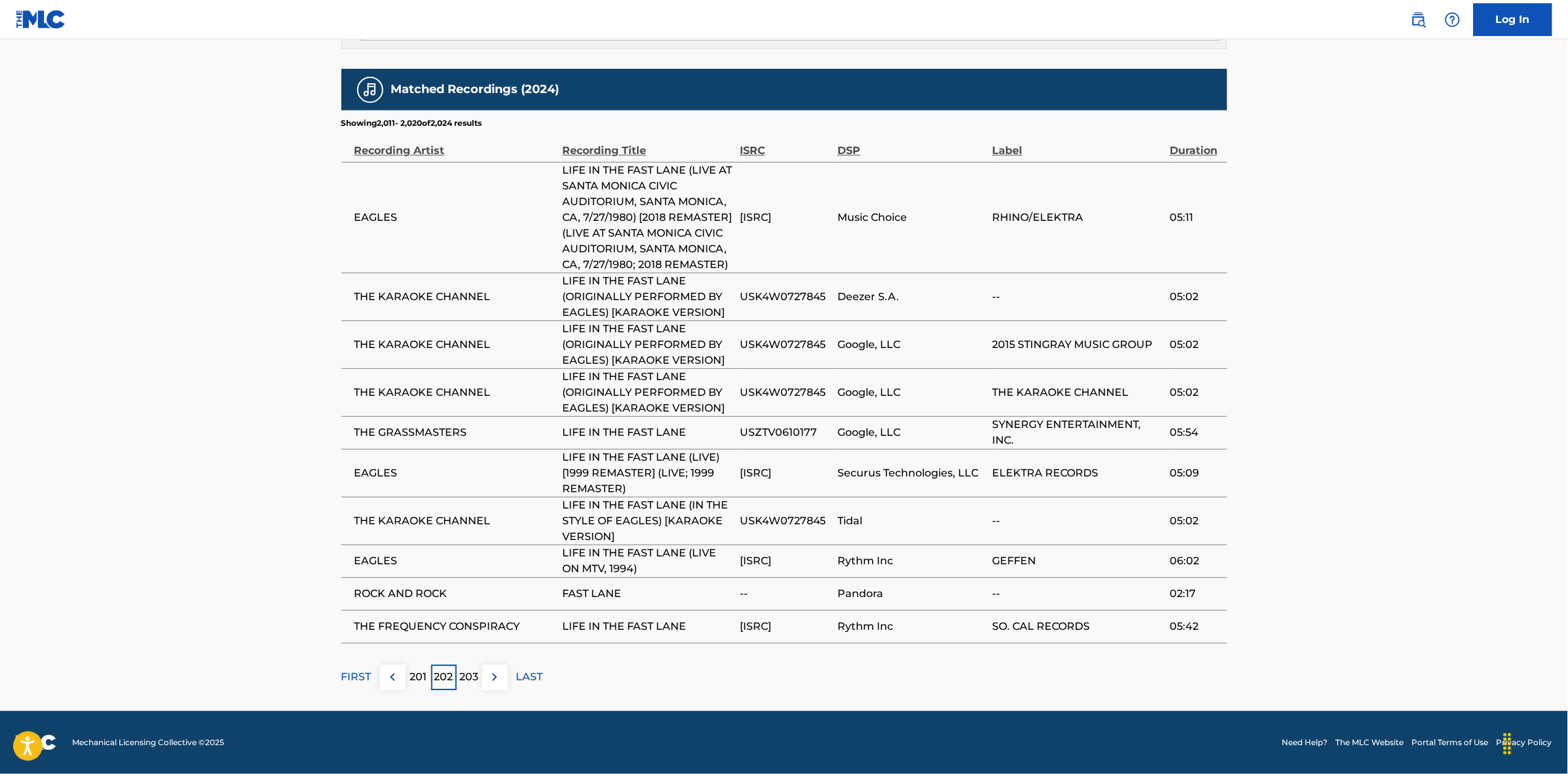 click at bounding box center [495, 677] 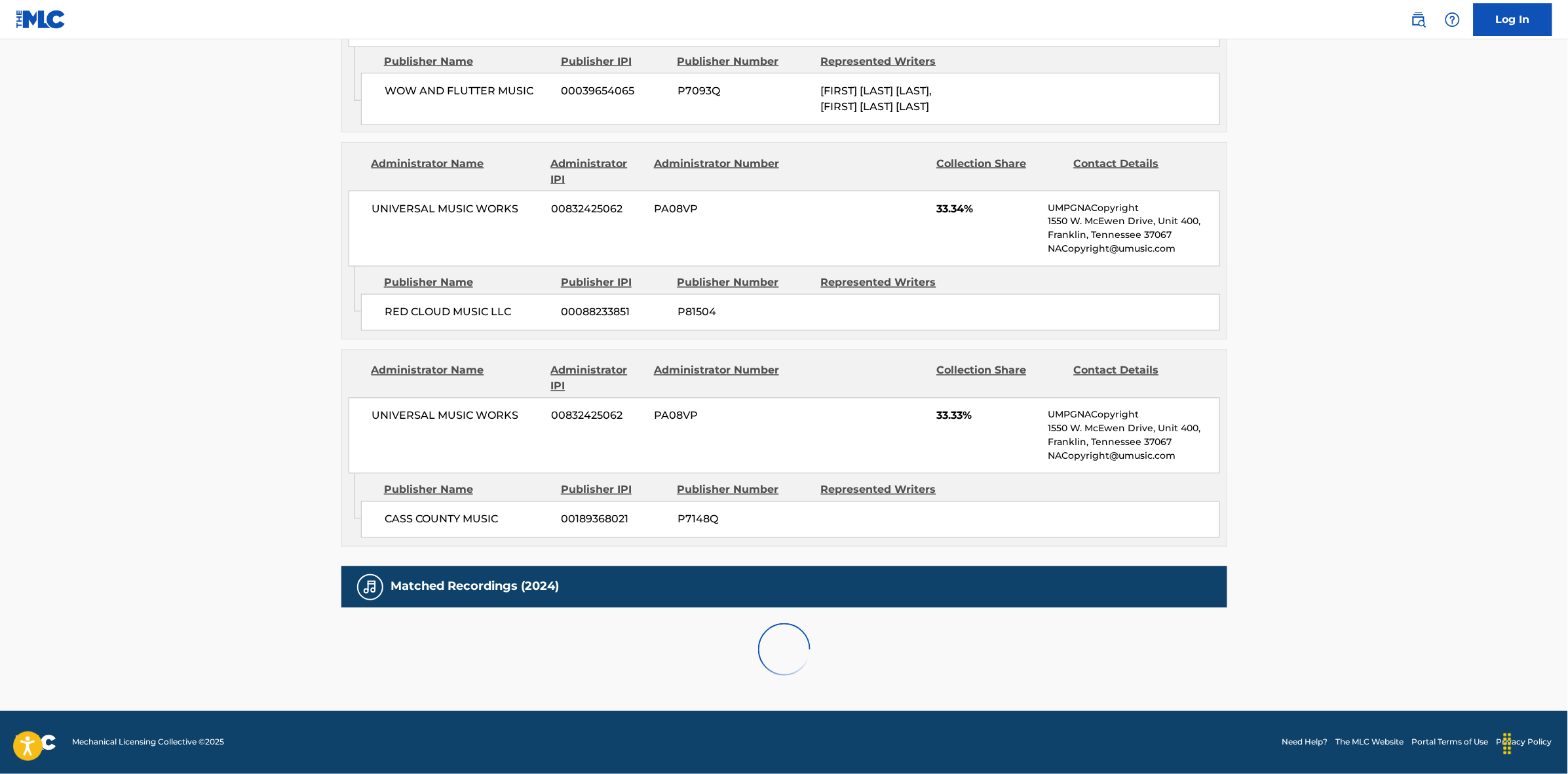 scroll, scrollTop: 1074, scrollLeft: 0, axis: vertical 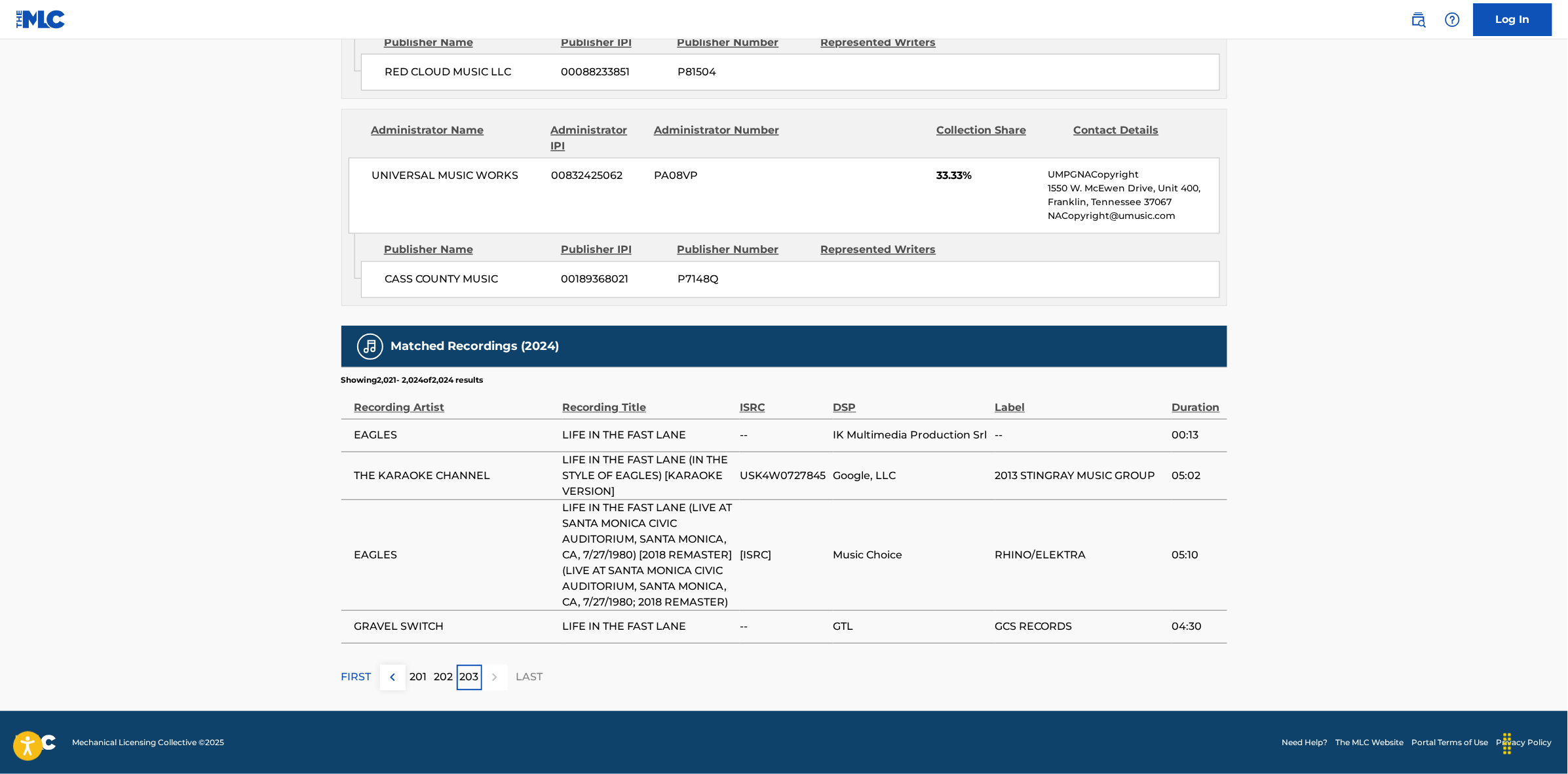 click on "FIRST" at bounding box center [356, 677] 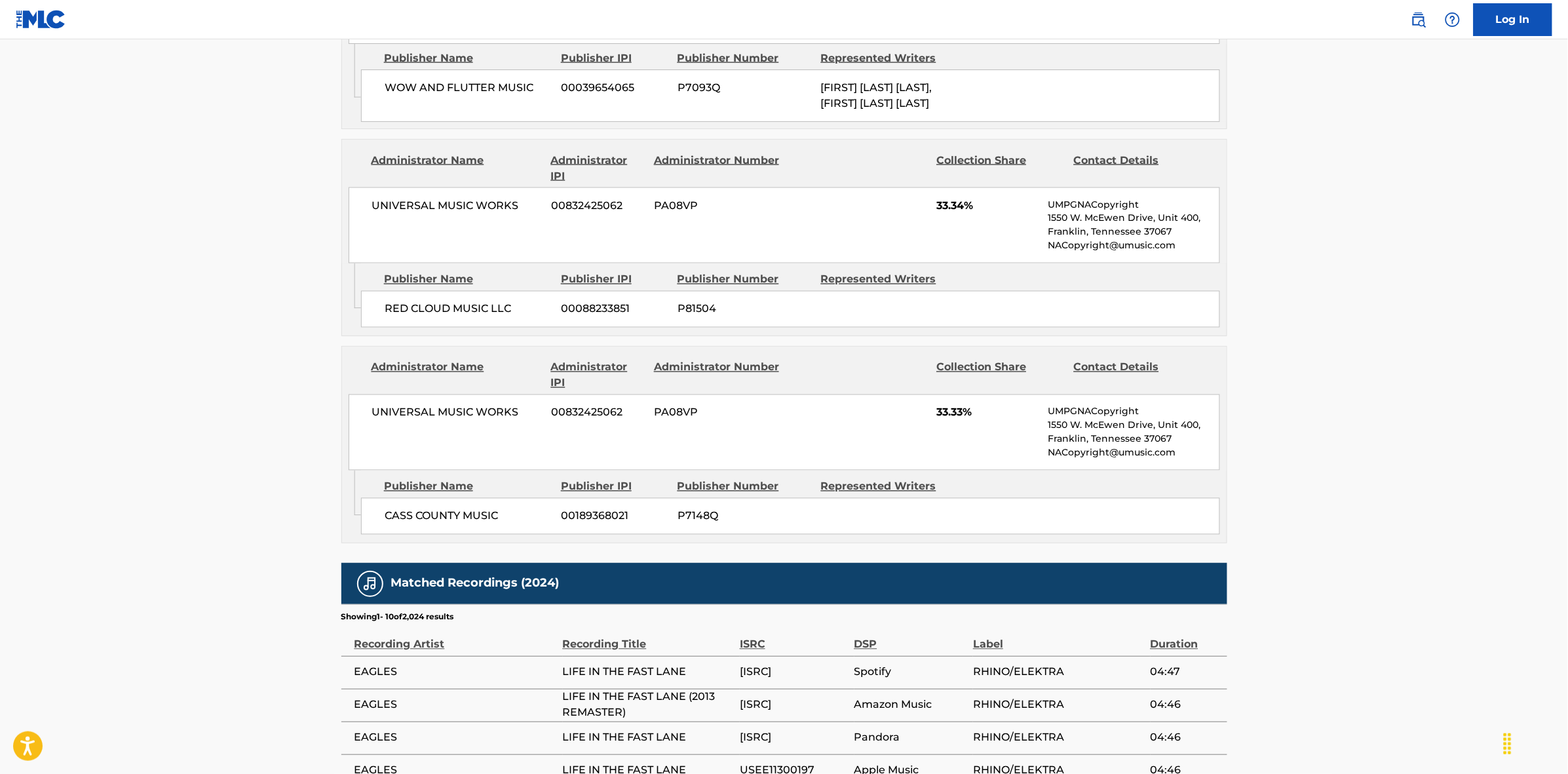 scroll, scrollTop: 1177, scrollLeft: 0, axis: vertical 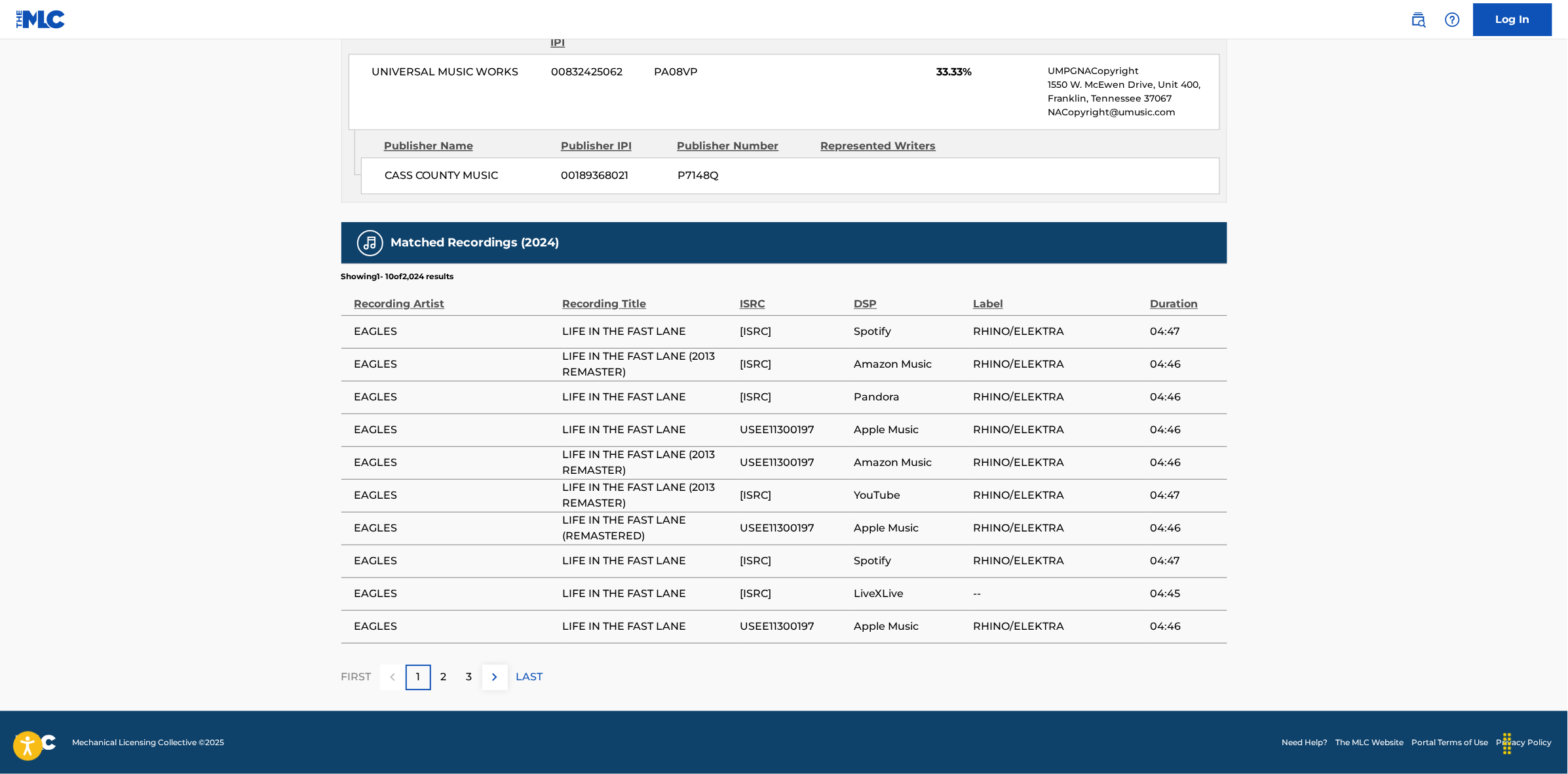 click on "2" at bounding box center (444, 677) 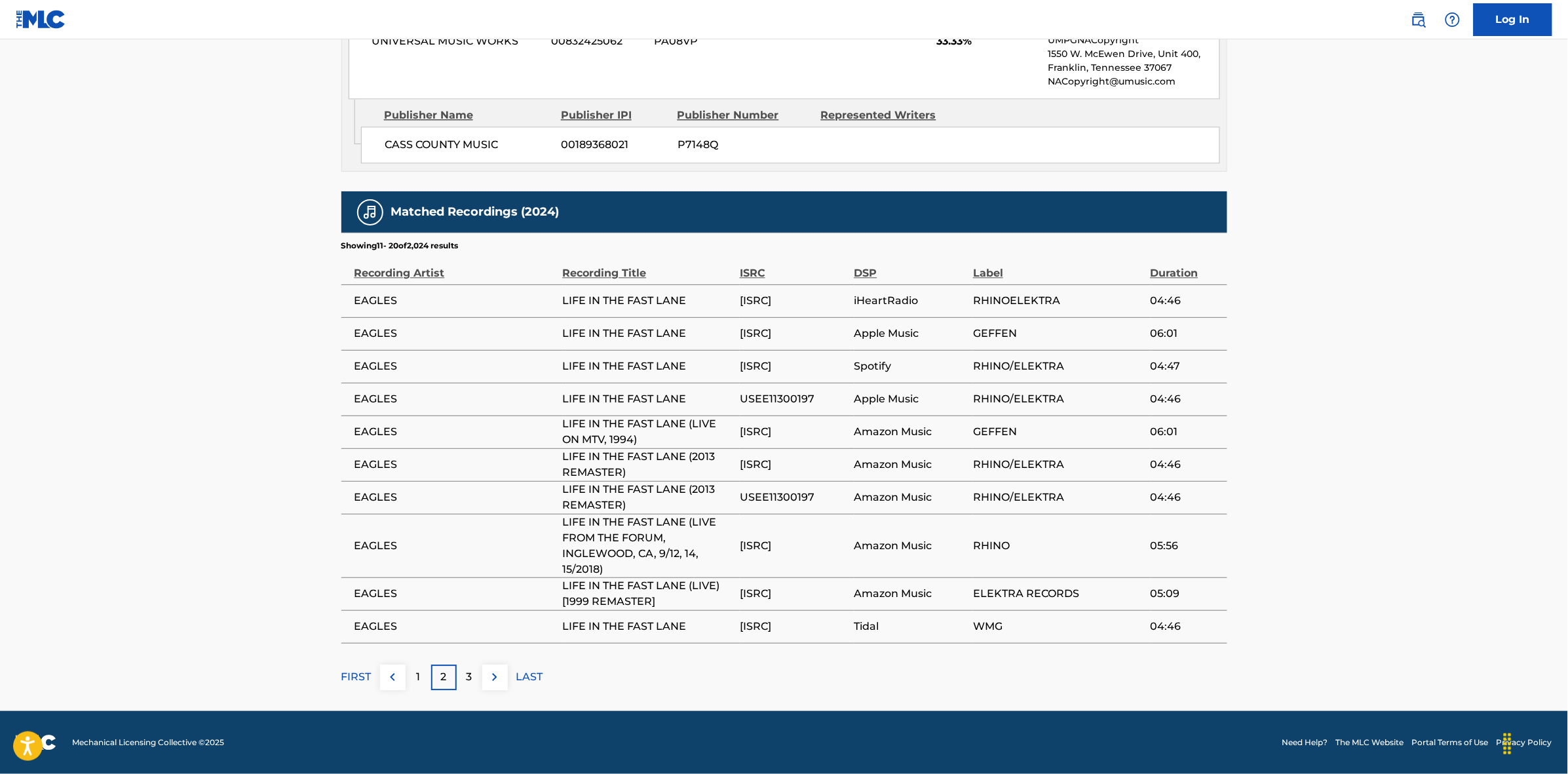 click on "3" at bounding box center [469, 677] 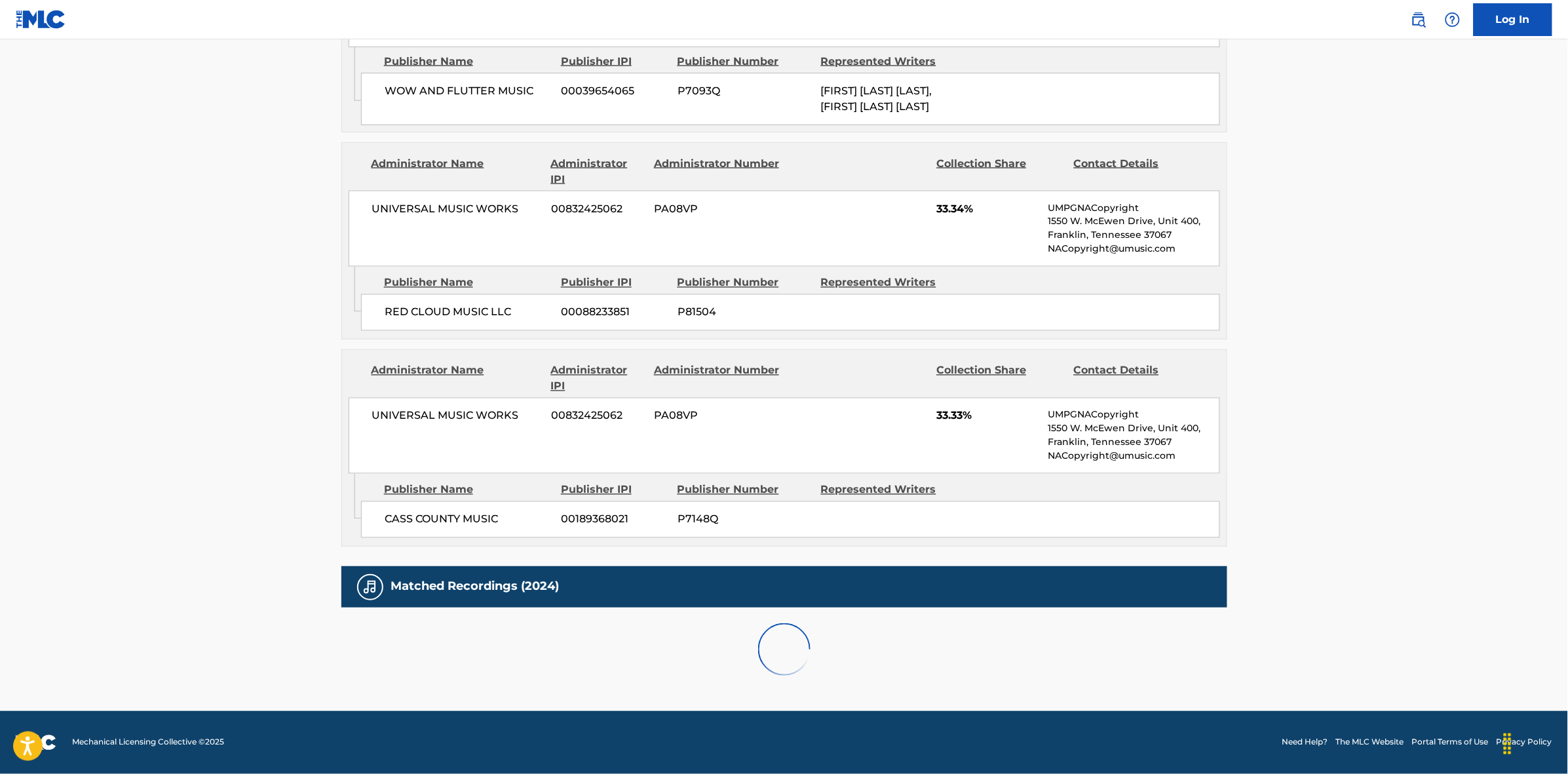 scroll, scrollTop: 1193, scrollLeft: 0, axis: vertical 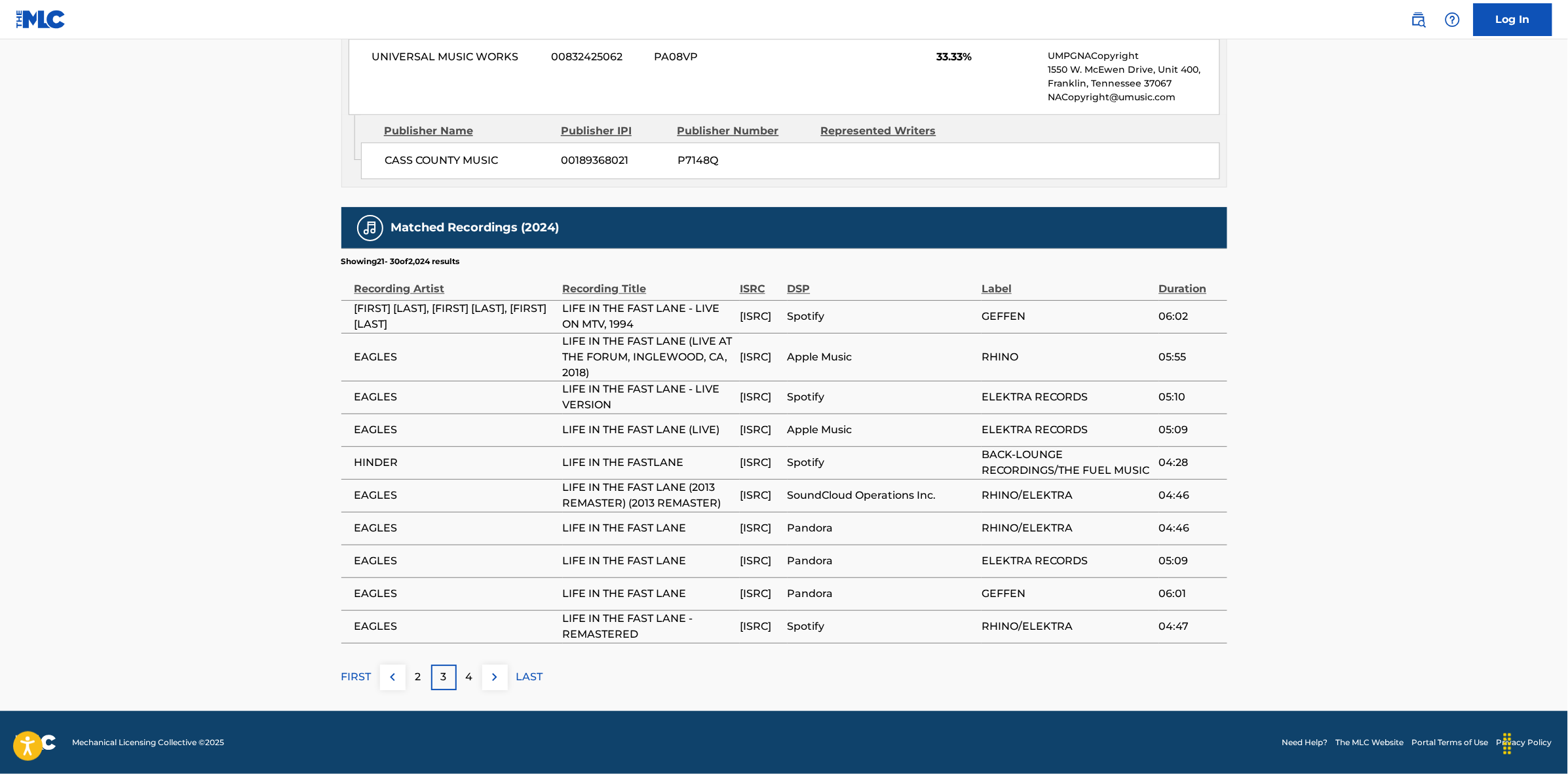 click at bounding box center [495, 677] 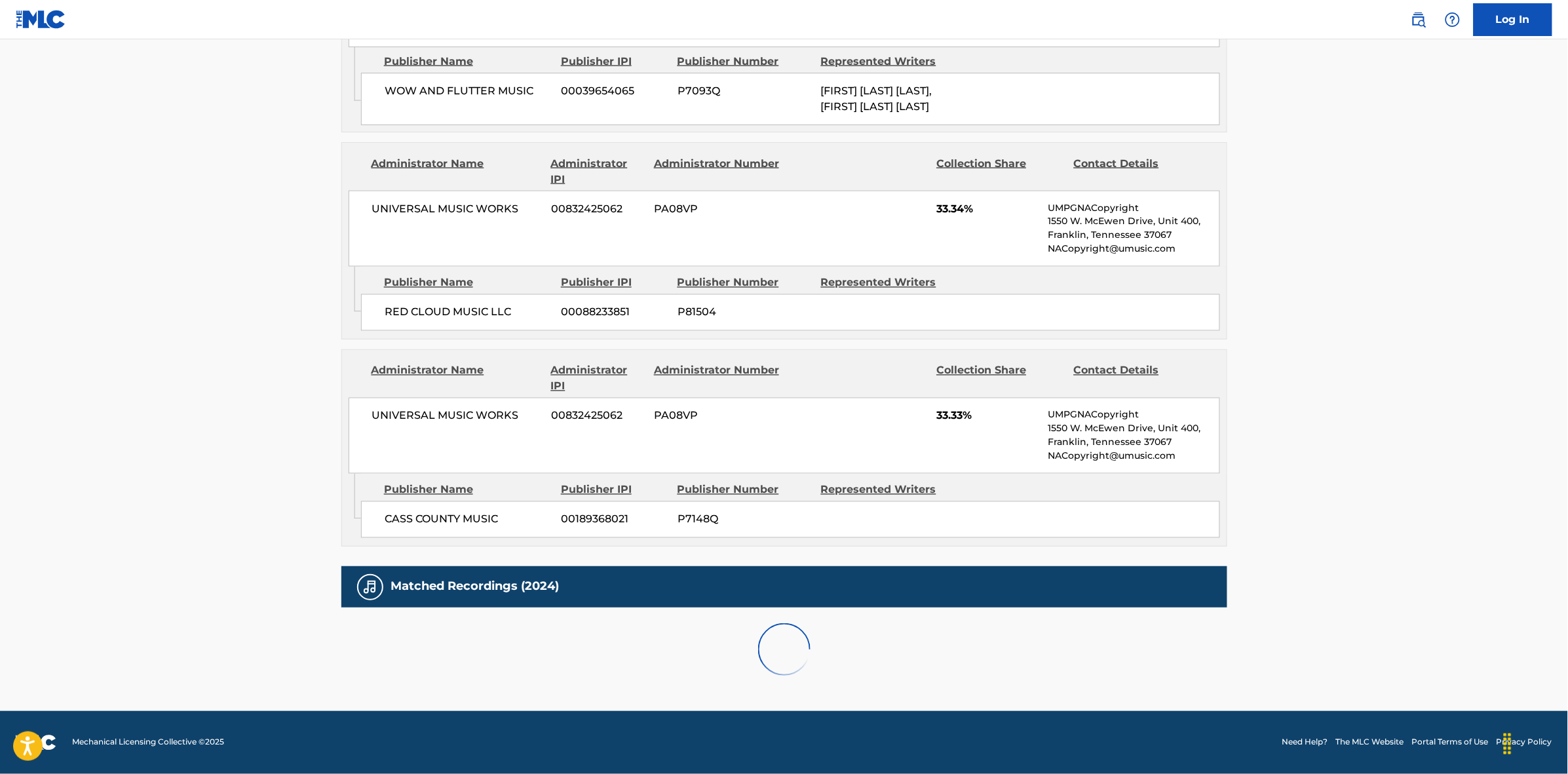 scroll, scrollTop: 1193, scrollLeft: 0, axis: vertical 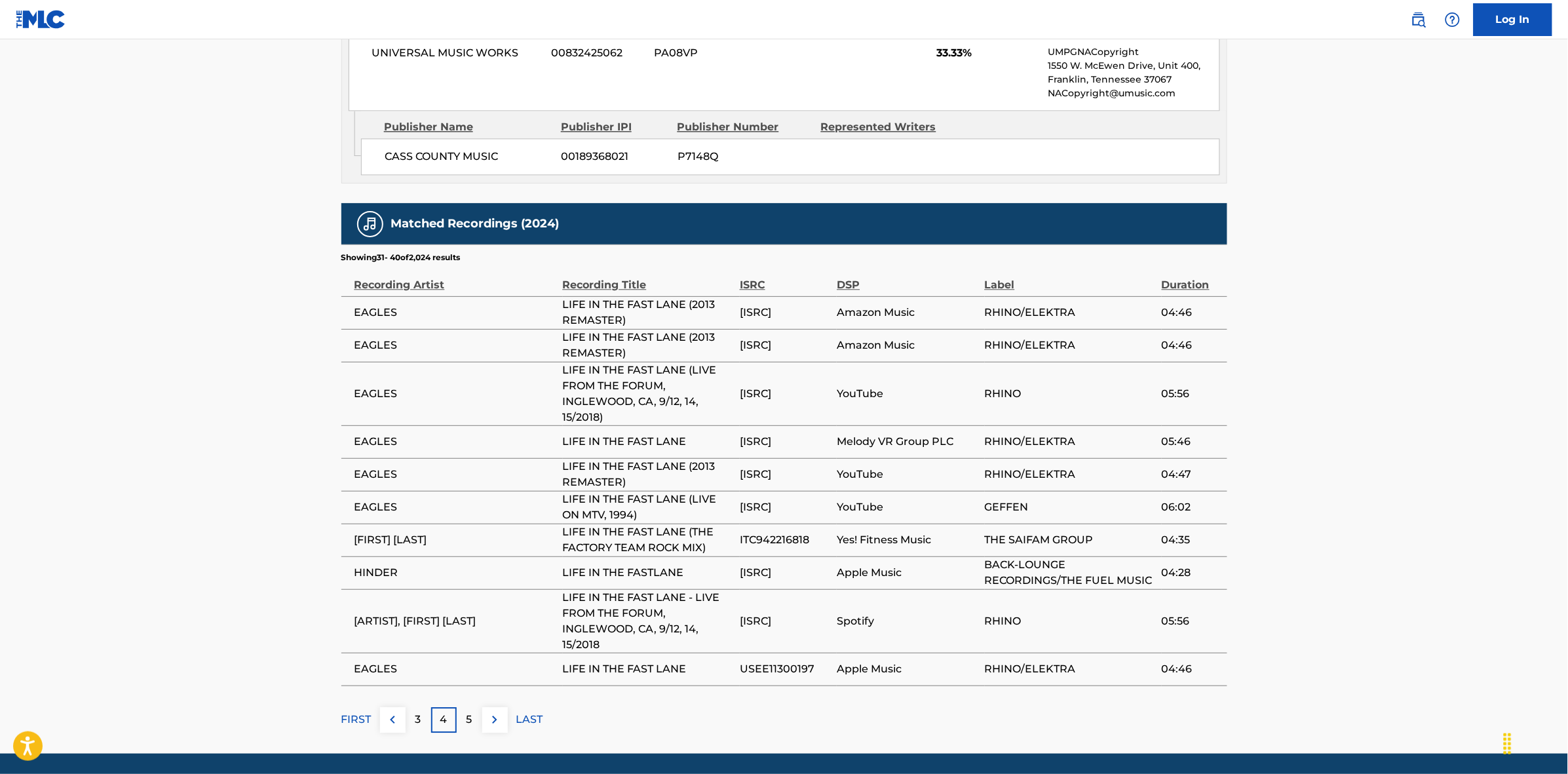 click at bounding box center (495, 720) 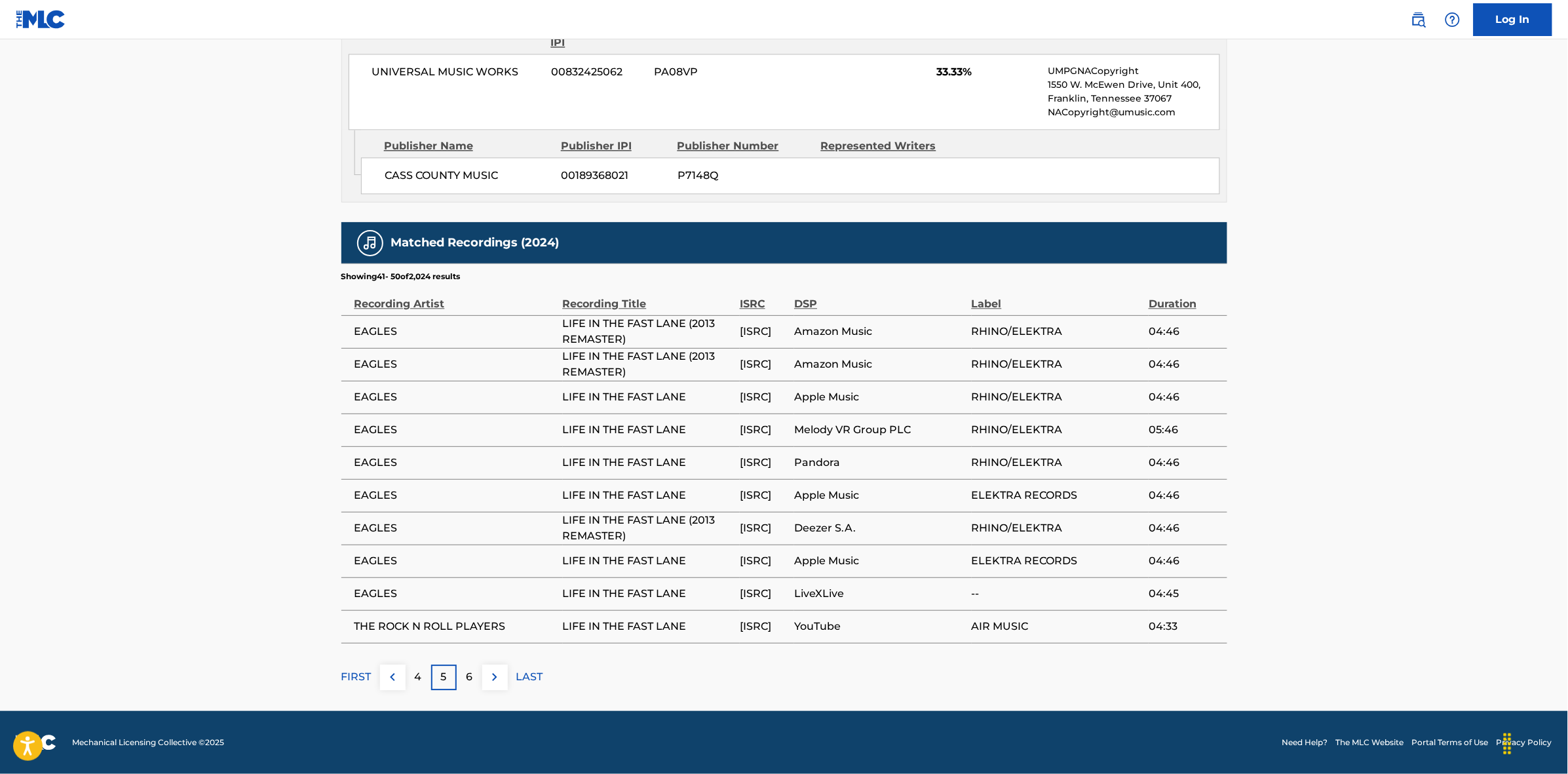 click at bounding box center (495, 677) 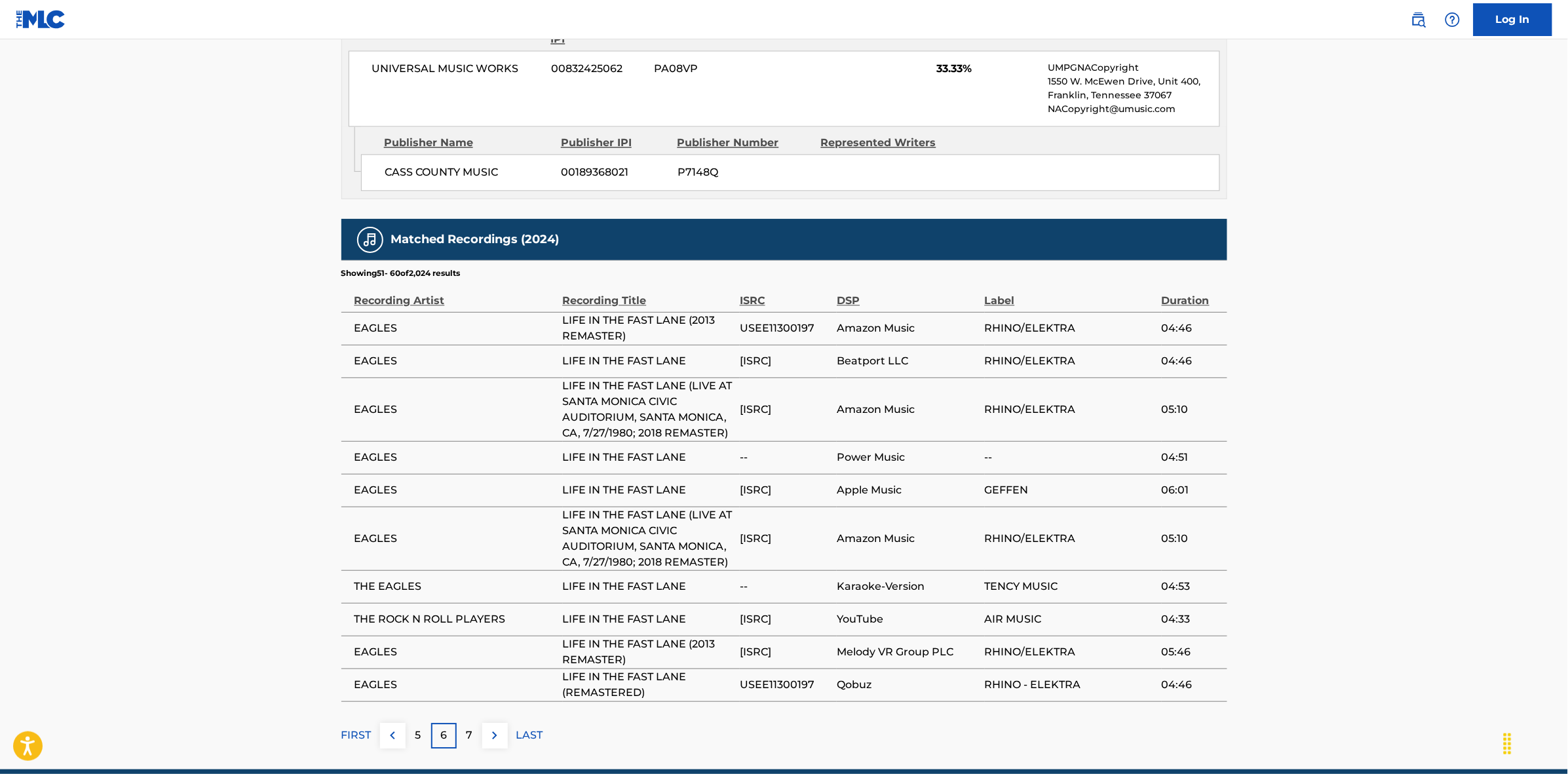 click at bounding box center [495, 735] 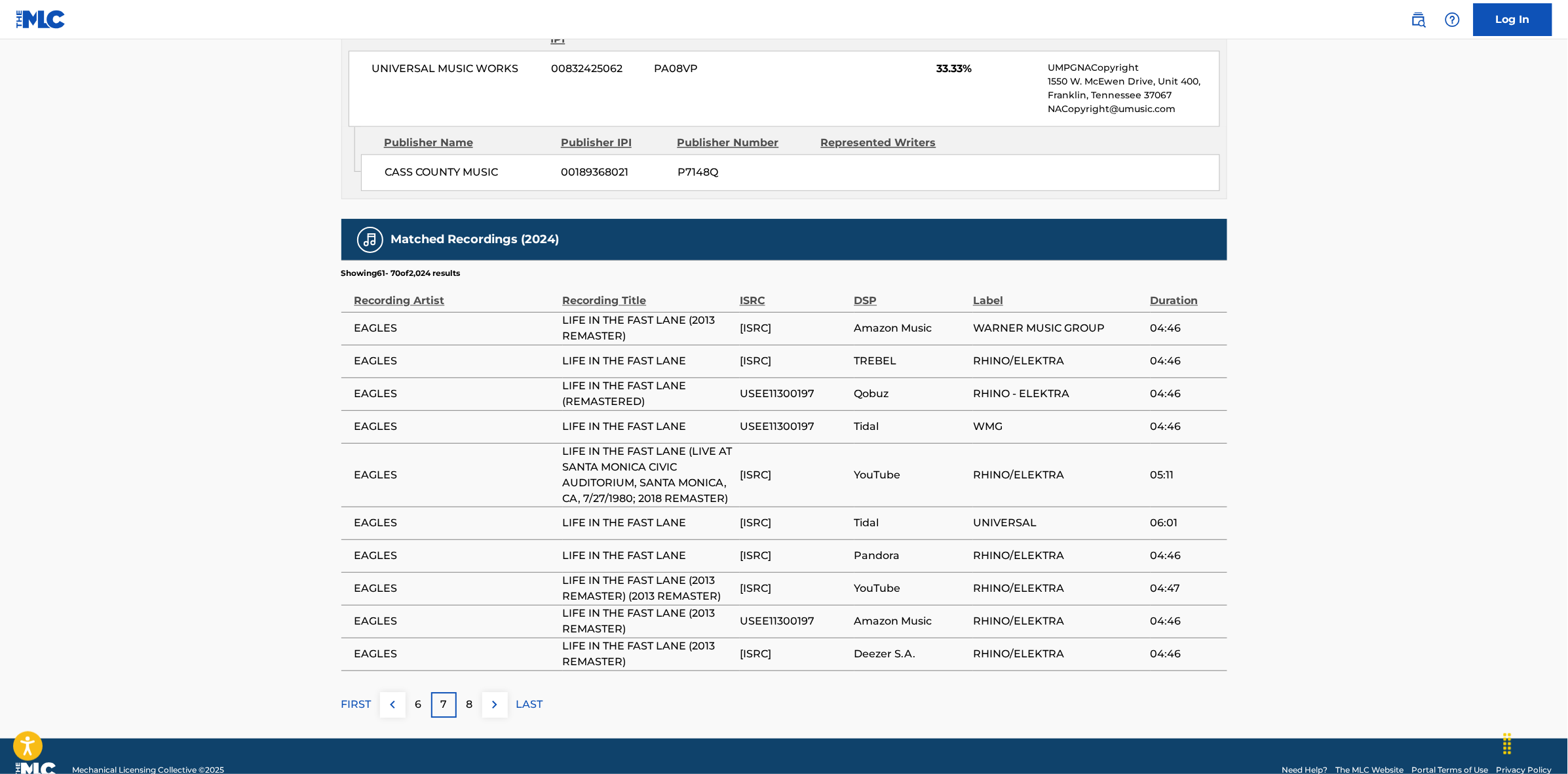 click at bounding box center (495, 705) 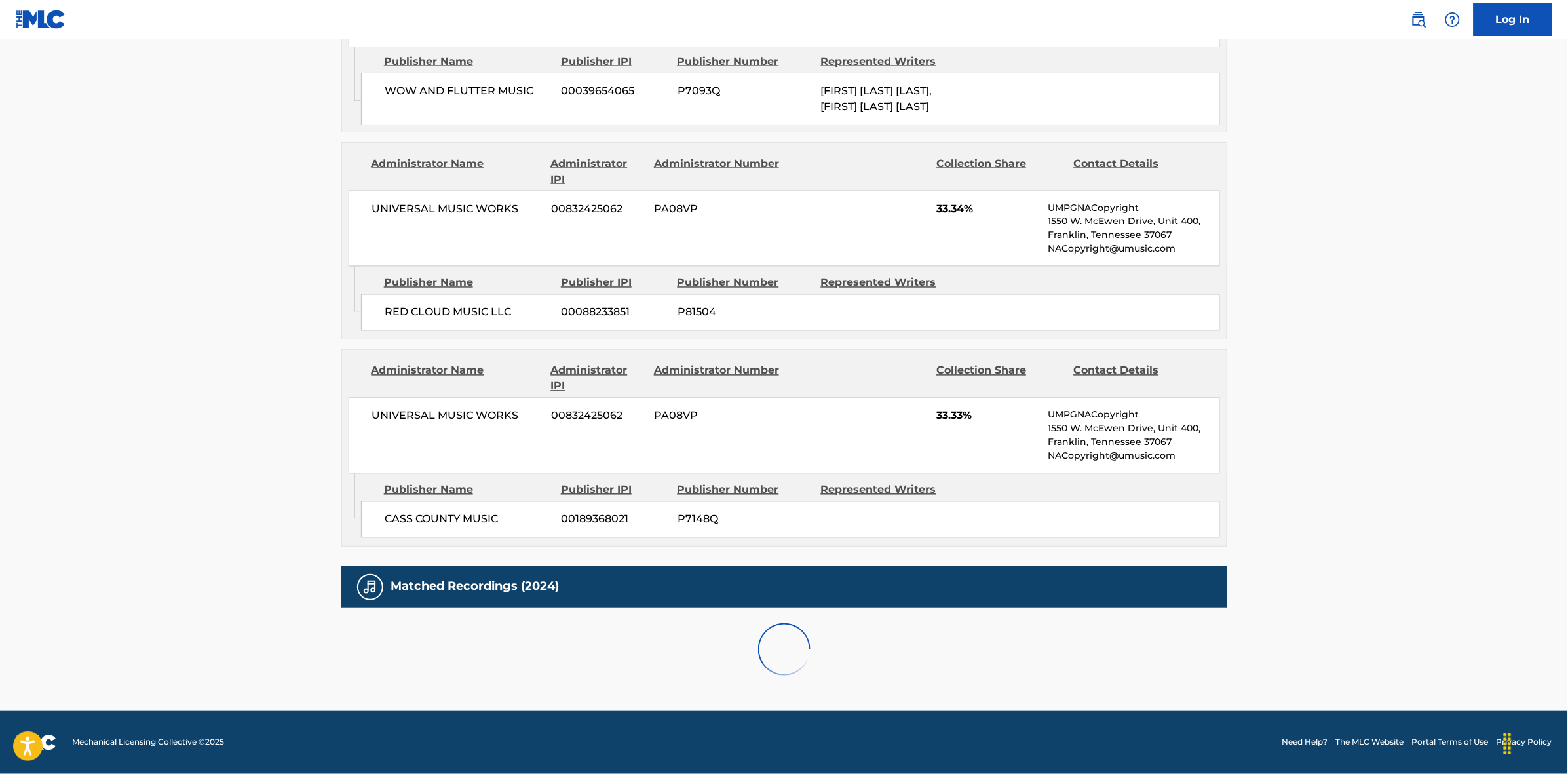 scroll, scrollTop: 1177, scrollLeft: 0, axis: vertical 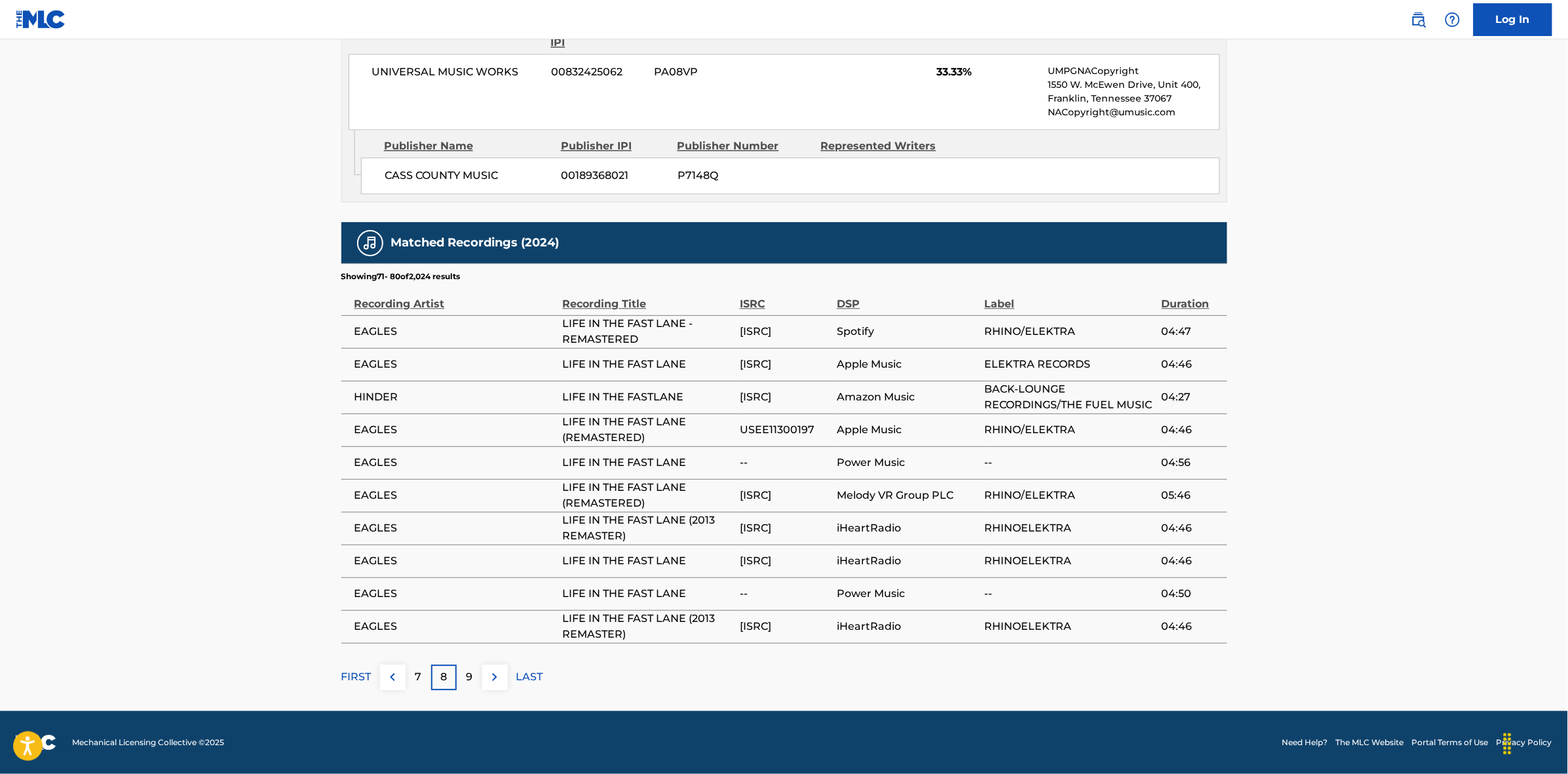 click at bounding box center [495, 677] 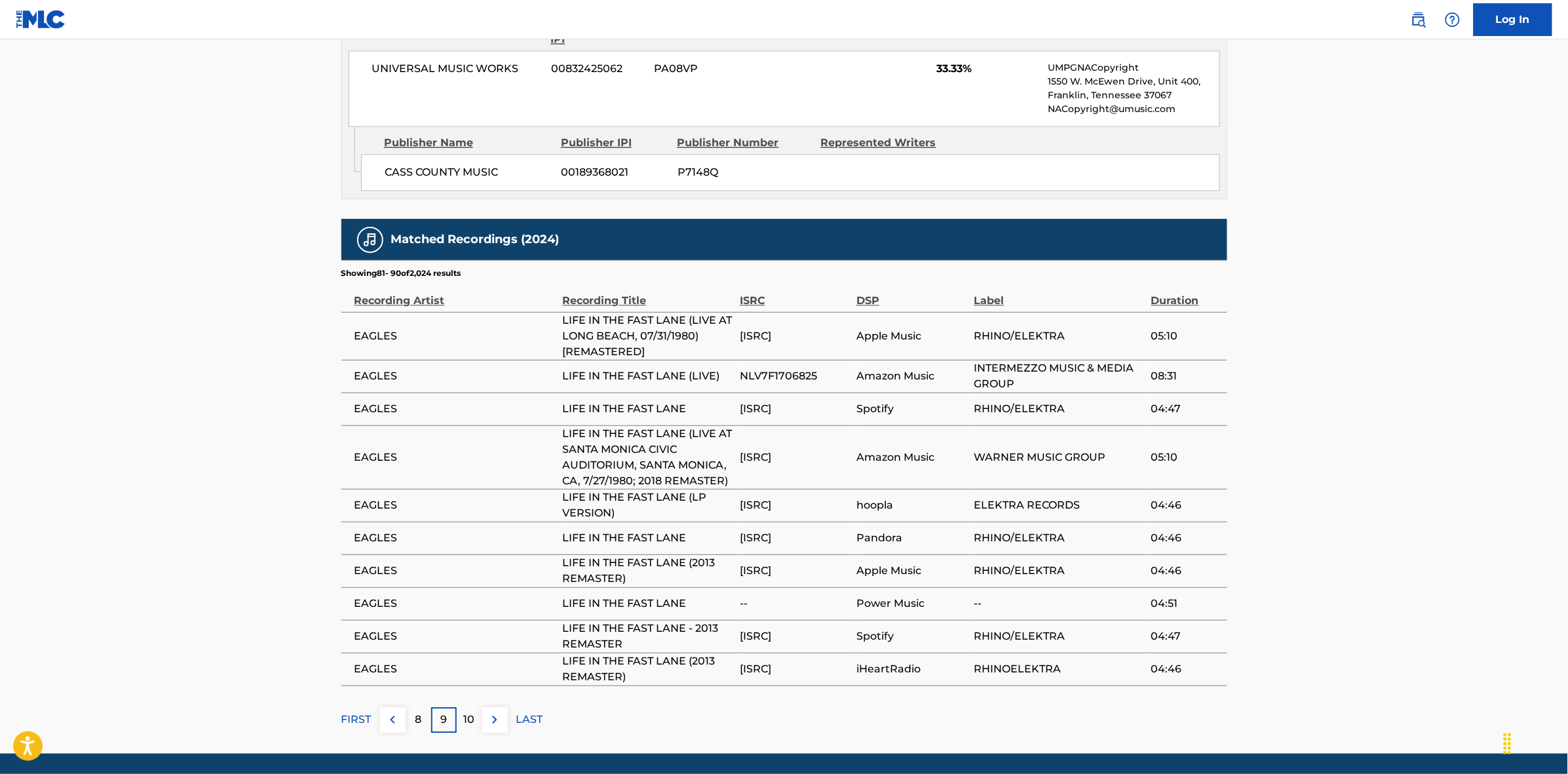 click at bounding box center [495, 720] 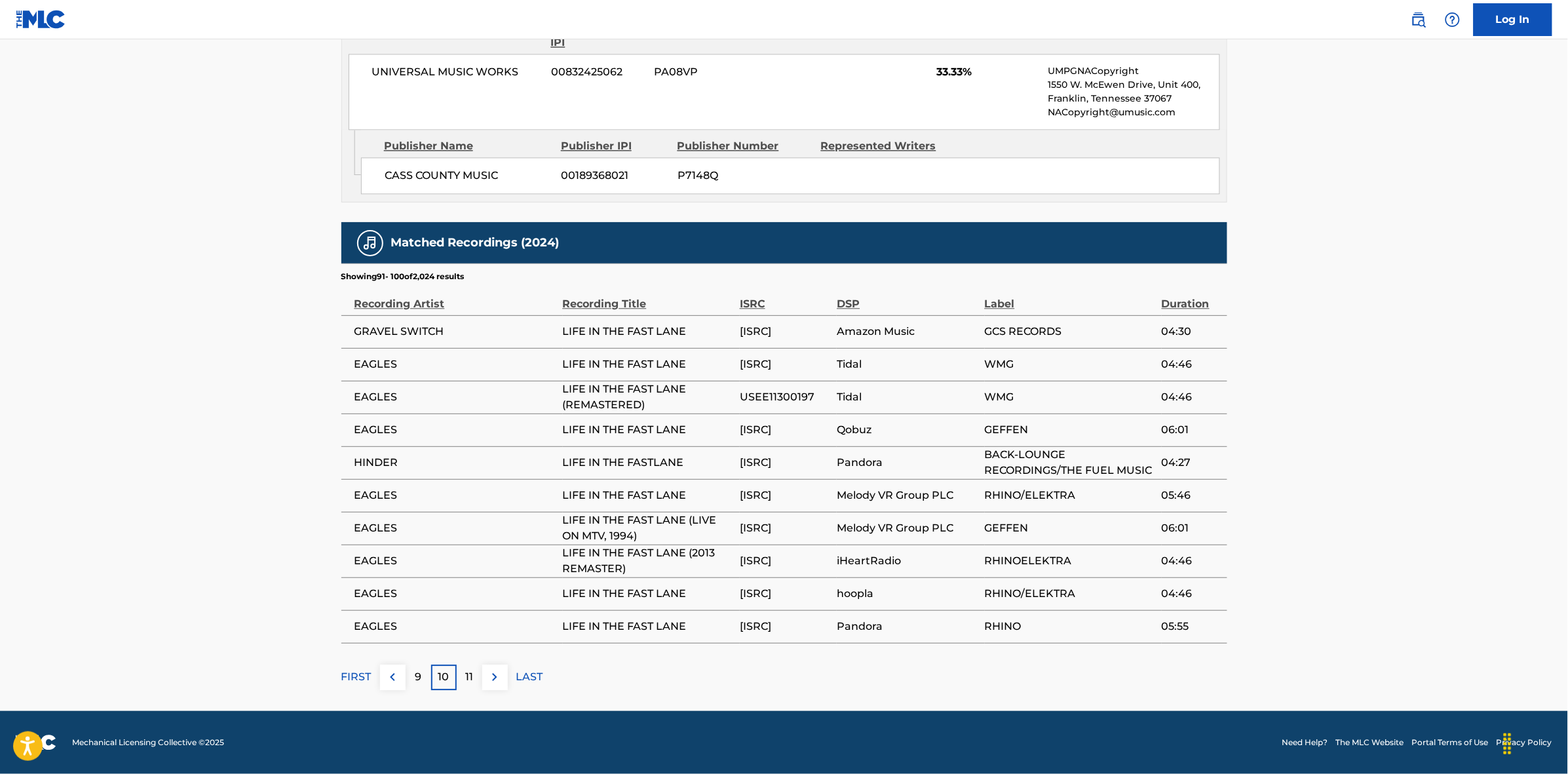 click at bounding box center [495, 677] 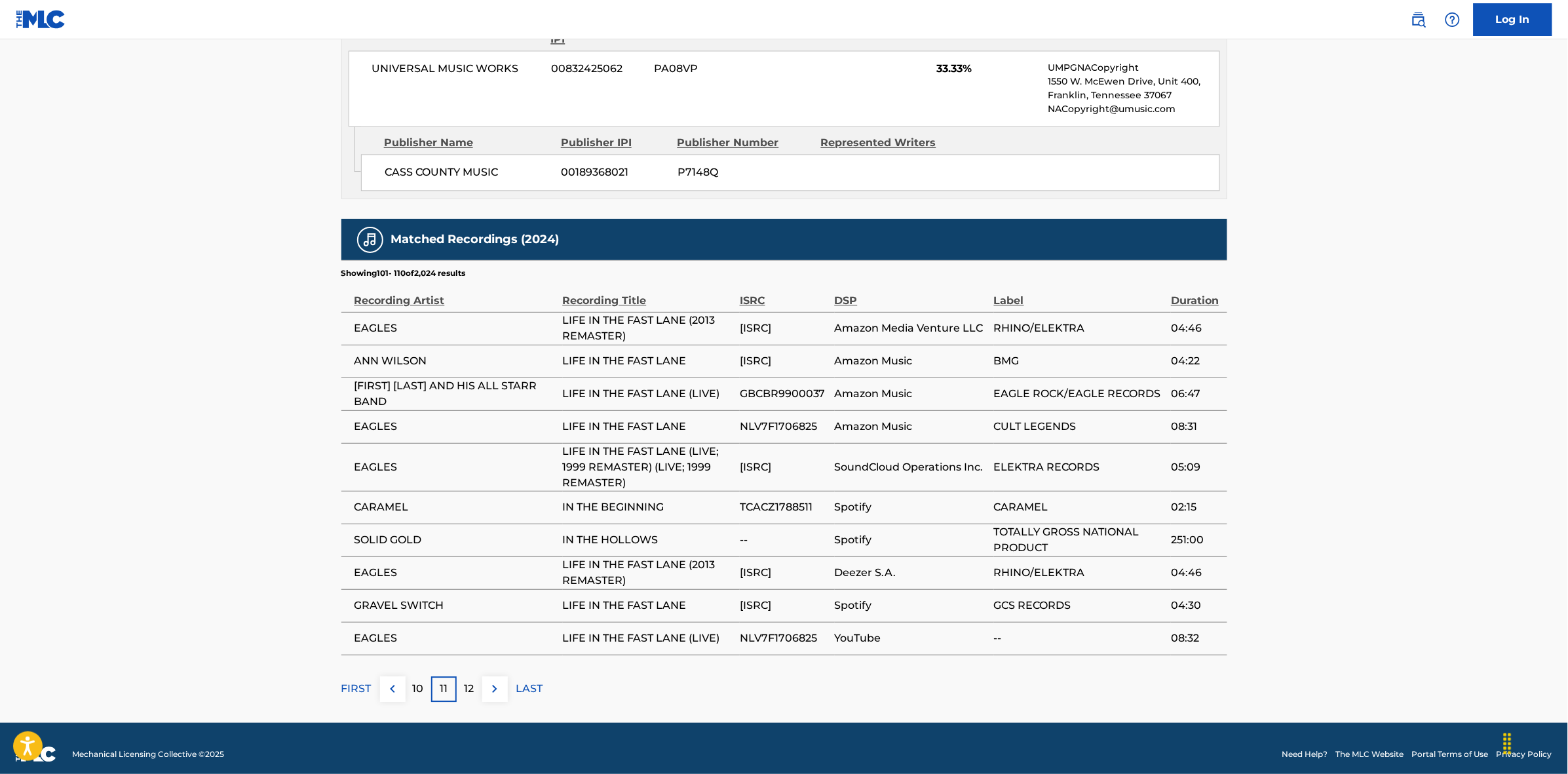 click at bounding box center [495, 689] 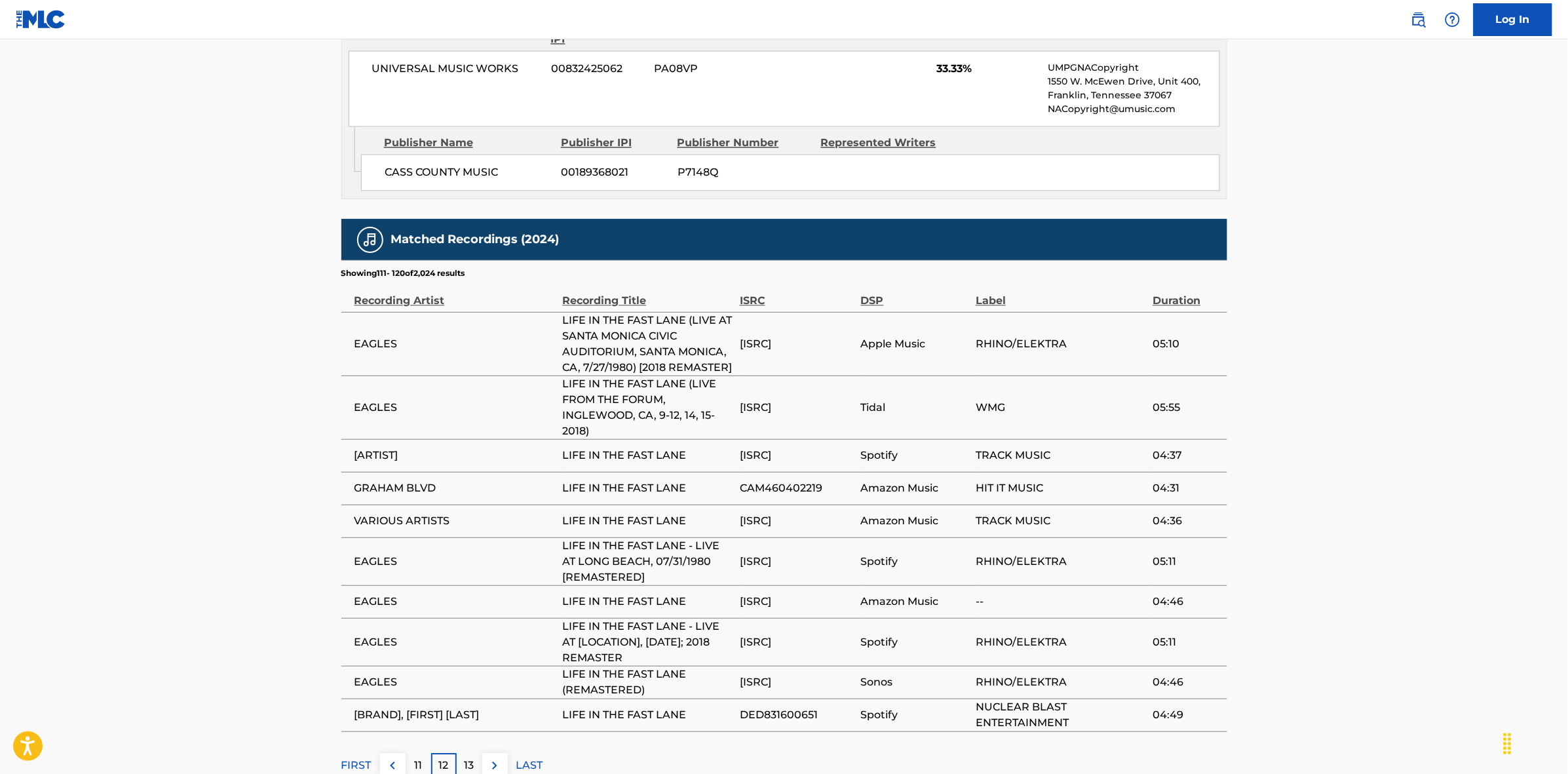 scroll, scrollTop: 1285, scrollLeft: 0, axis: vertical 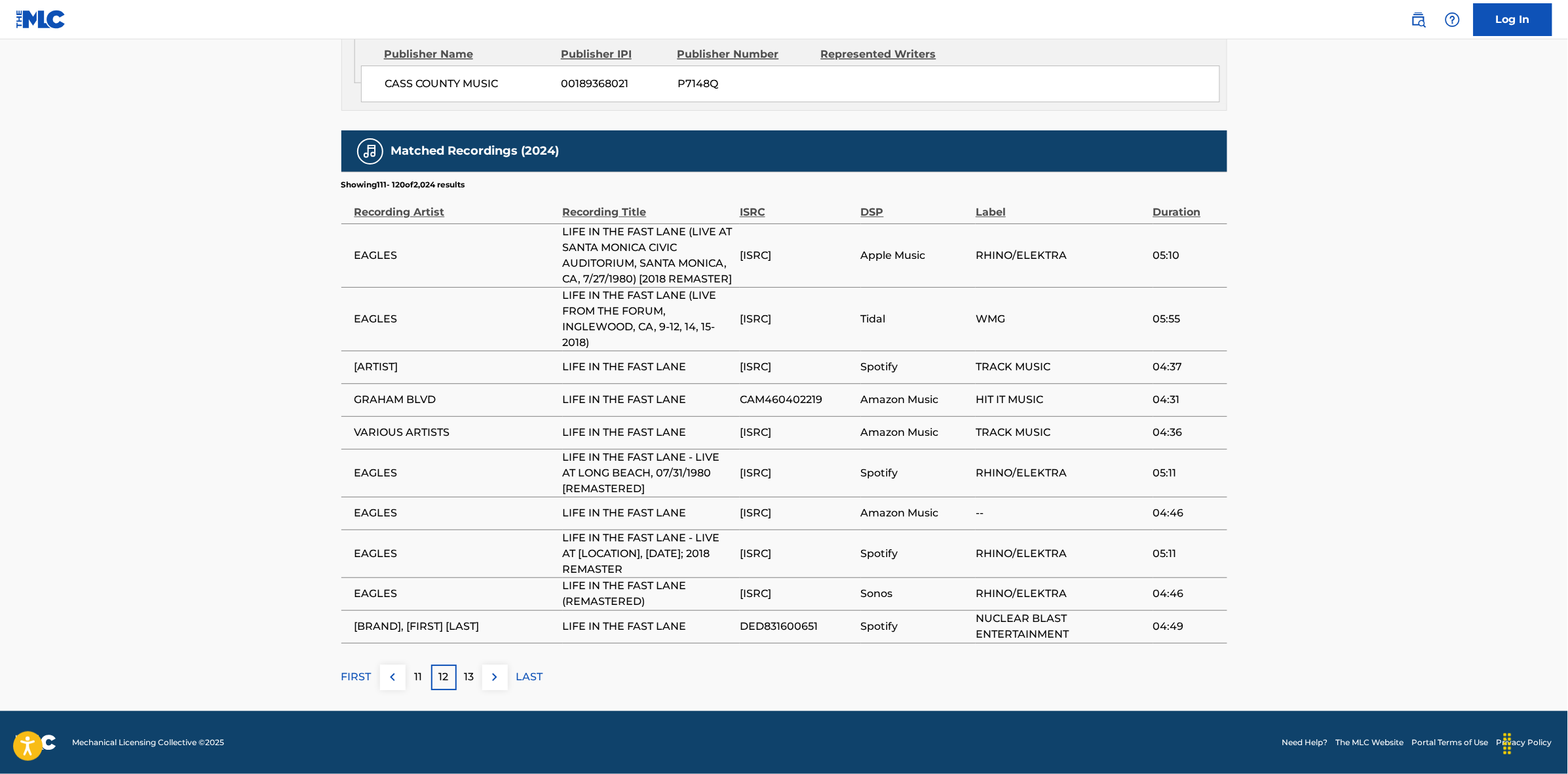 click at bounding box center (495, 677) 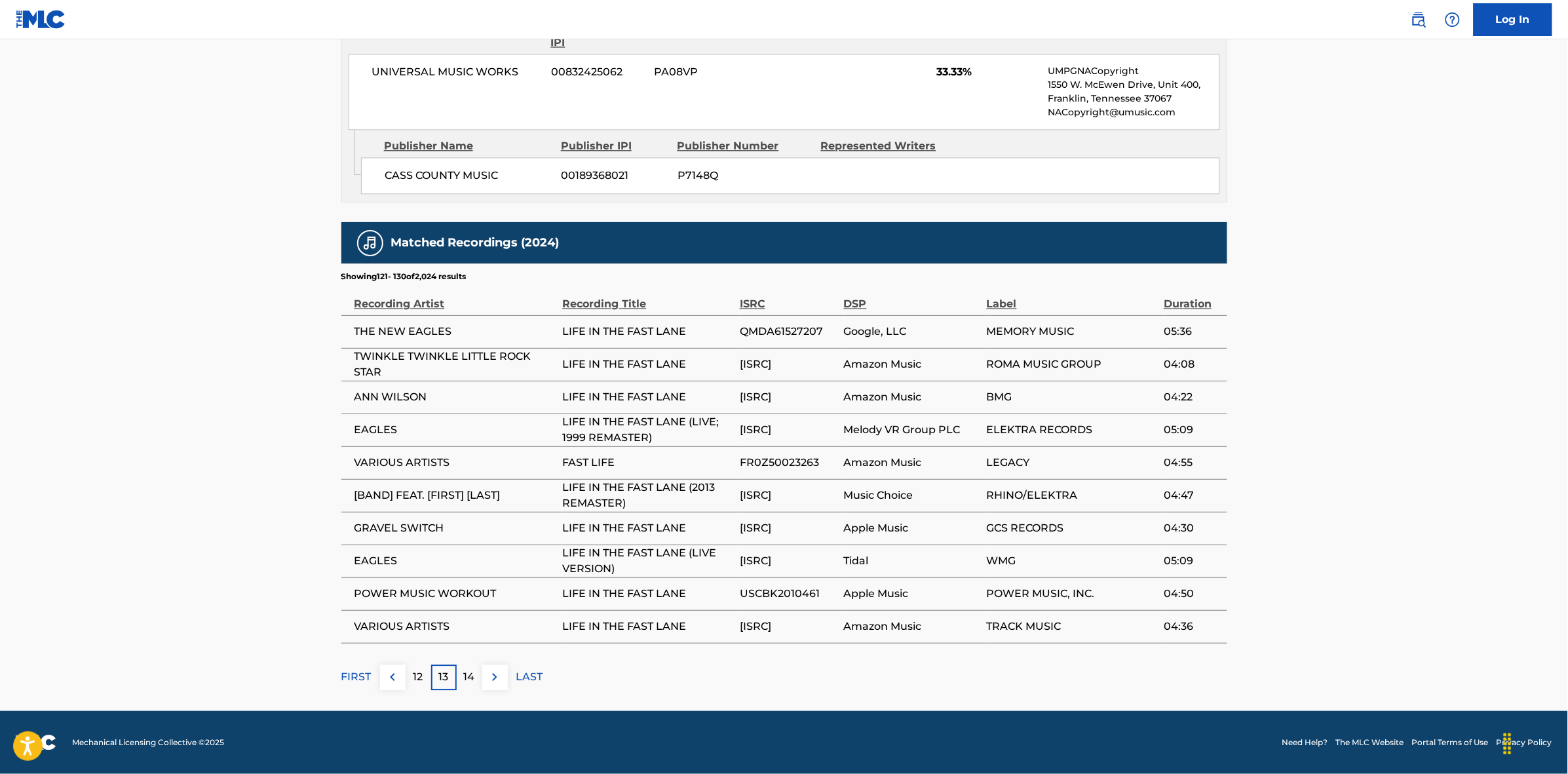 click at bounding box center (495, 677) 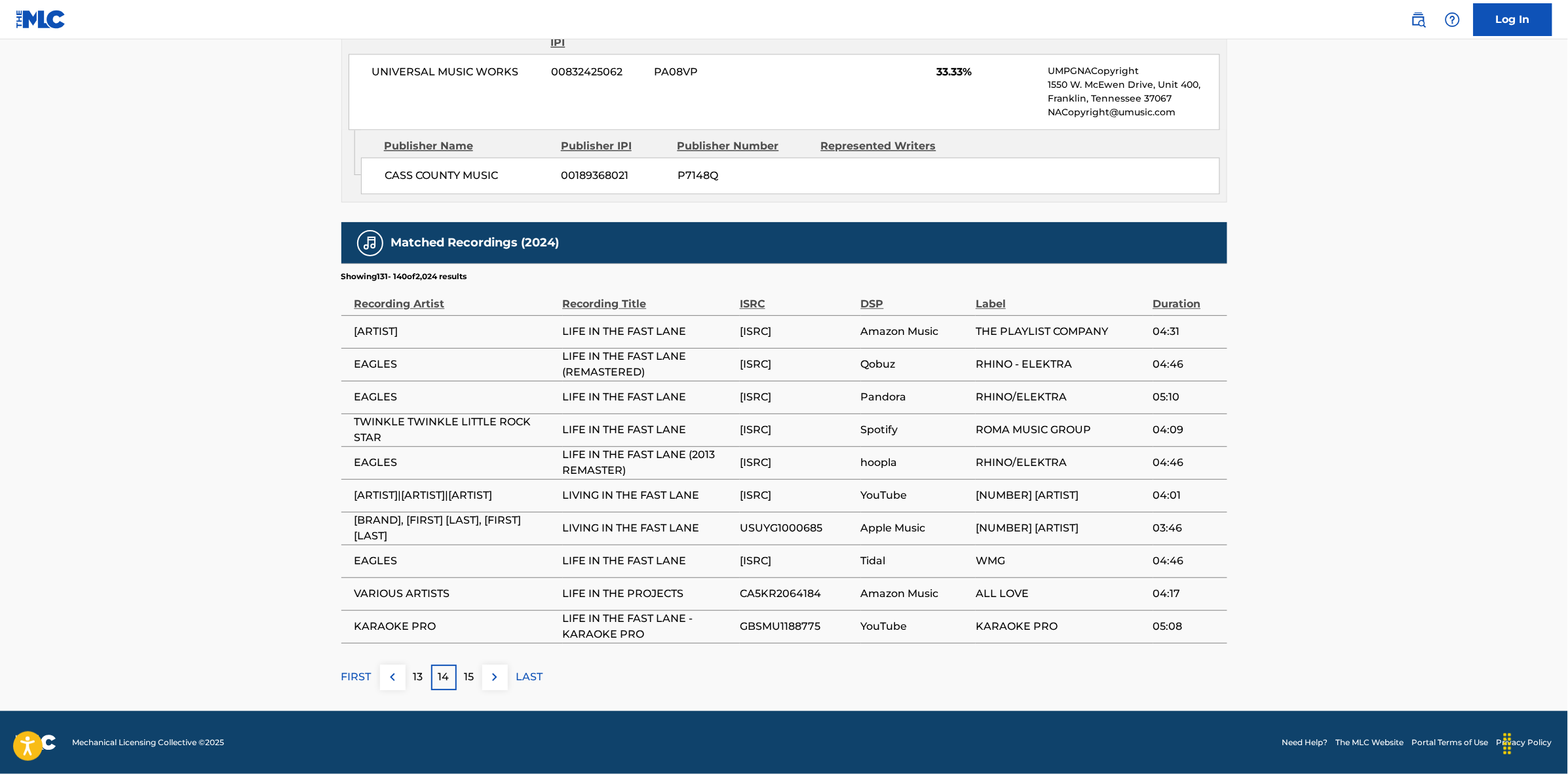 click on "15" at bounding box center (469, 677) 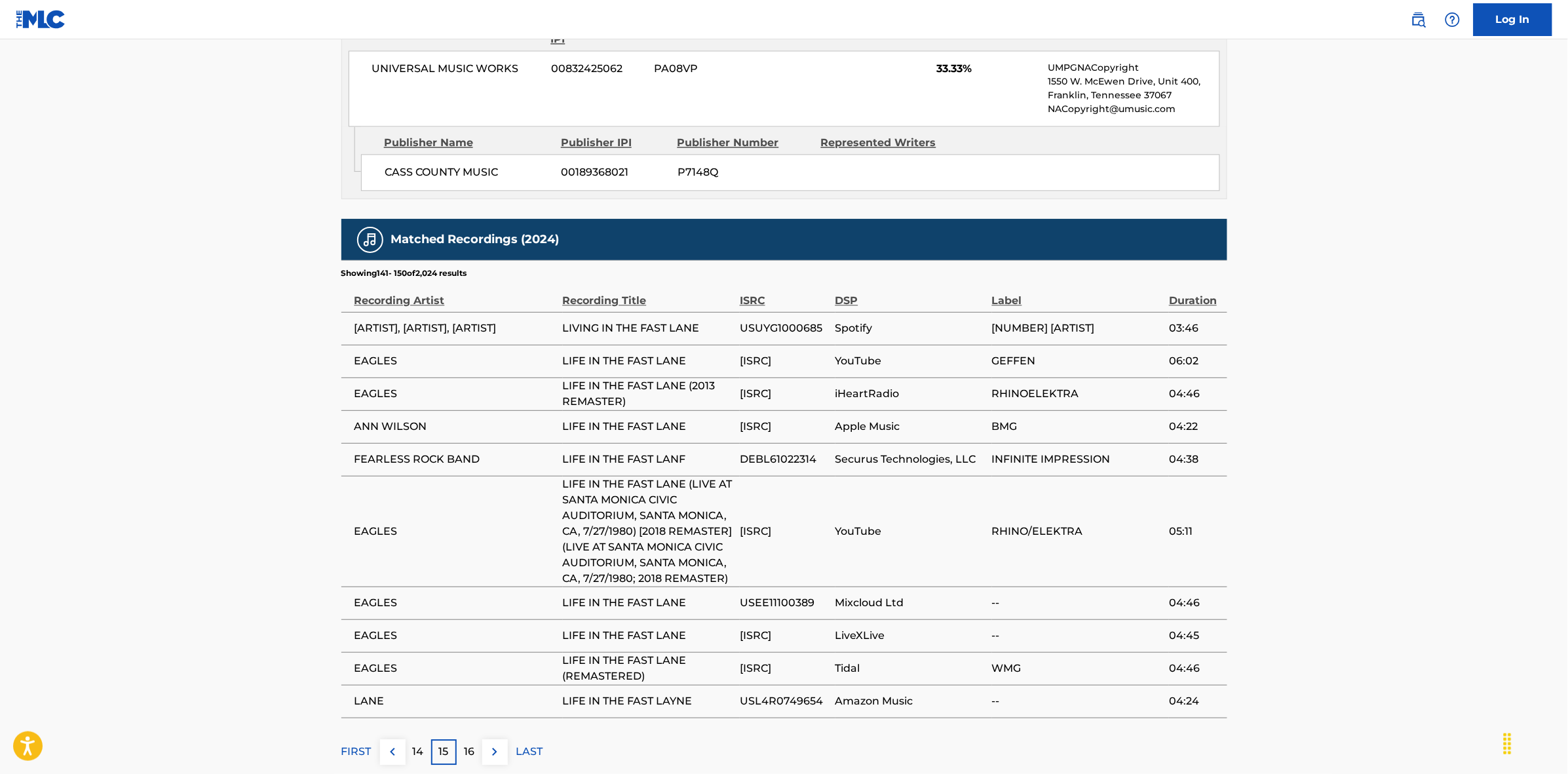 scroll, scrollTop: 1255, scrollLeft: 0, axis: vertical 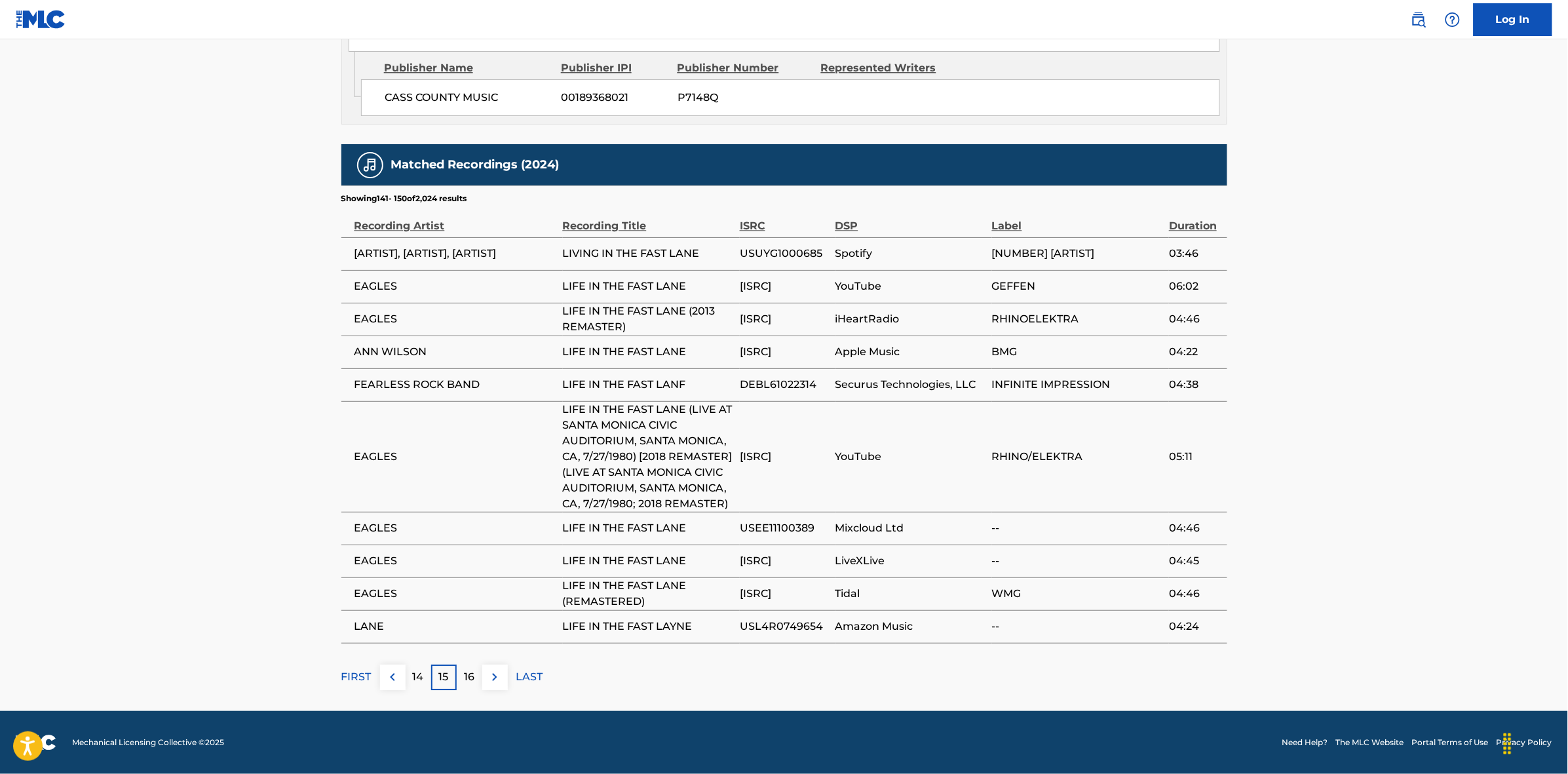 click on "16" at bounding box center (469, 677) 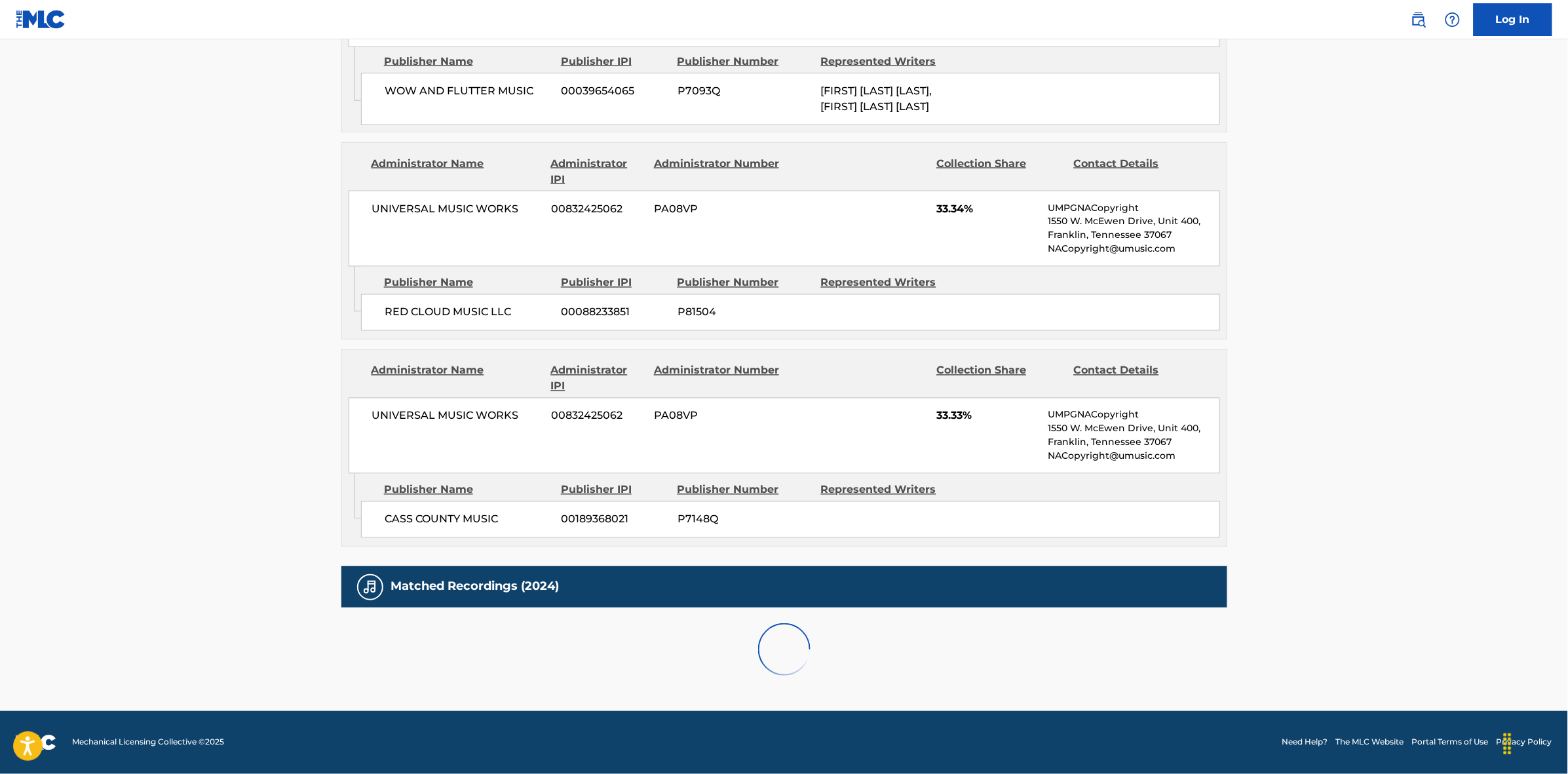 scroll, scrollTop: 1193, scrollLeft: 0, axis: vertical 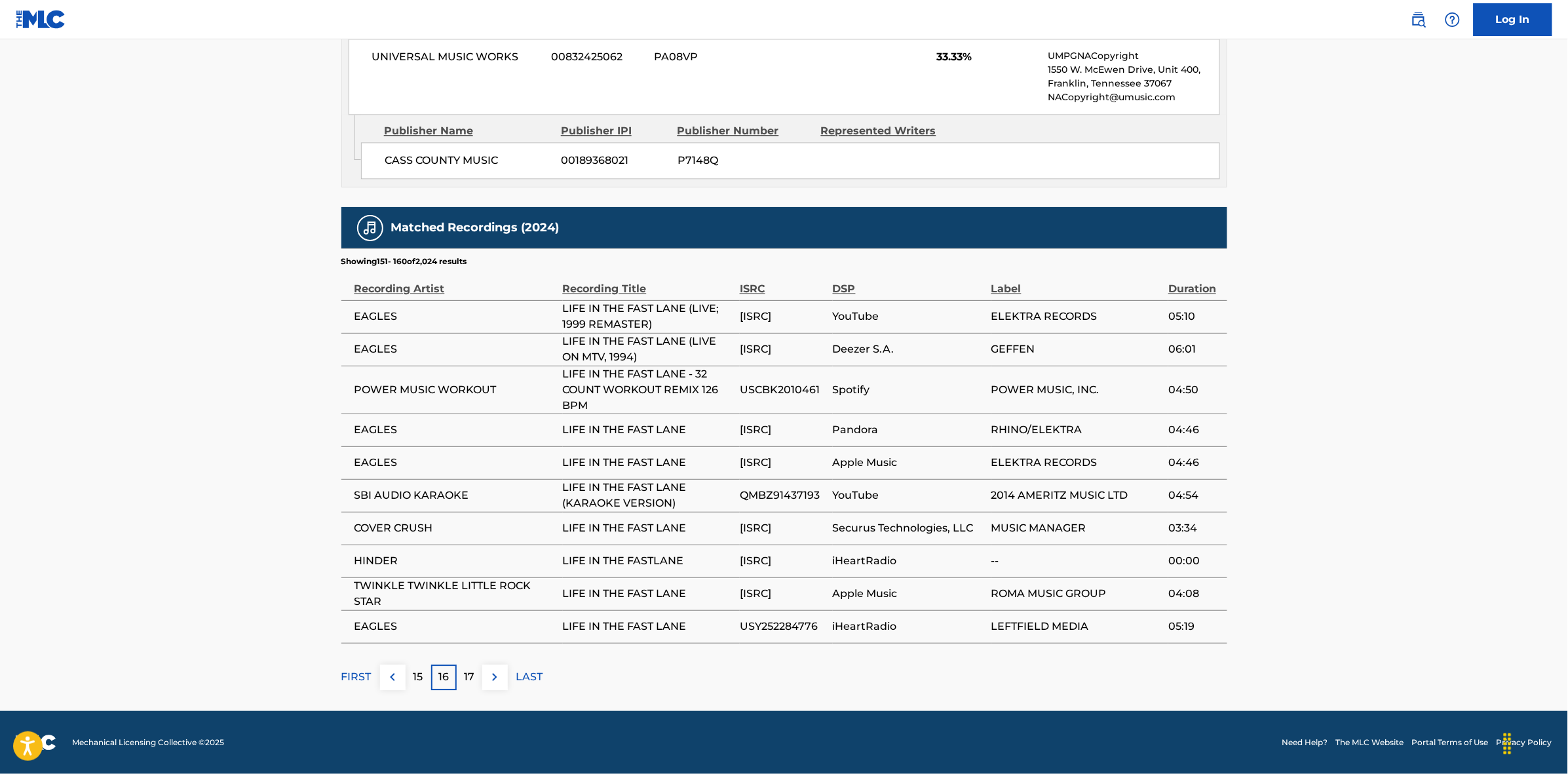 click on "17" at bounding box center [469, 677] 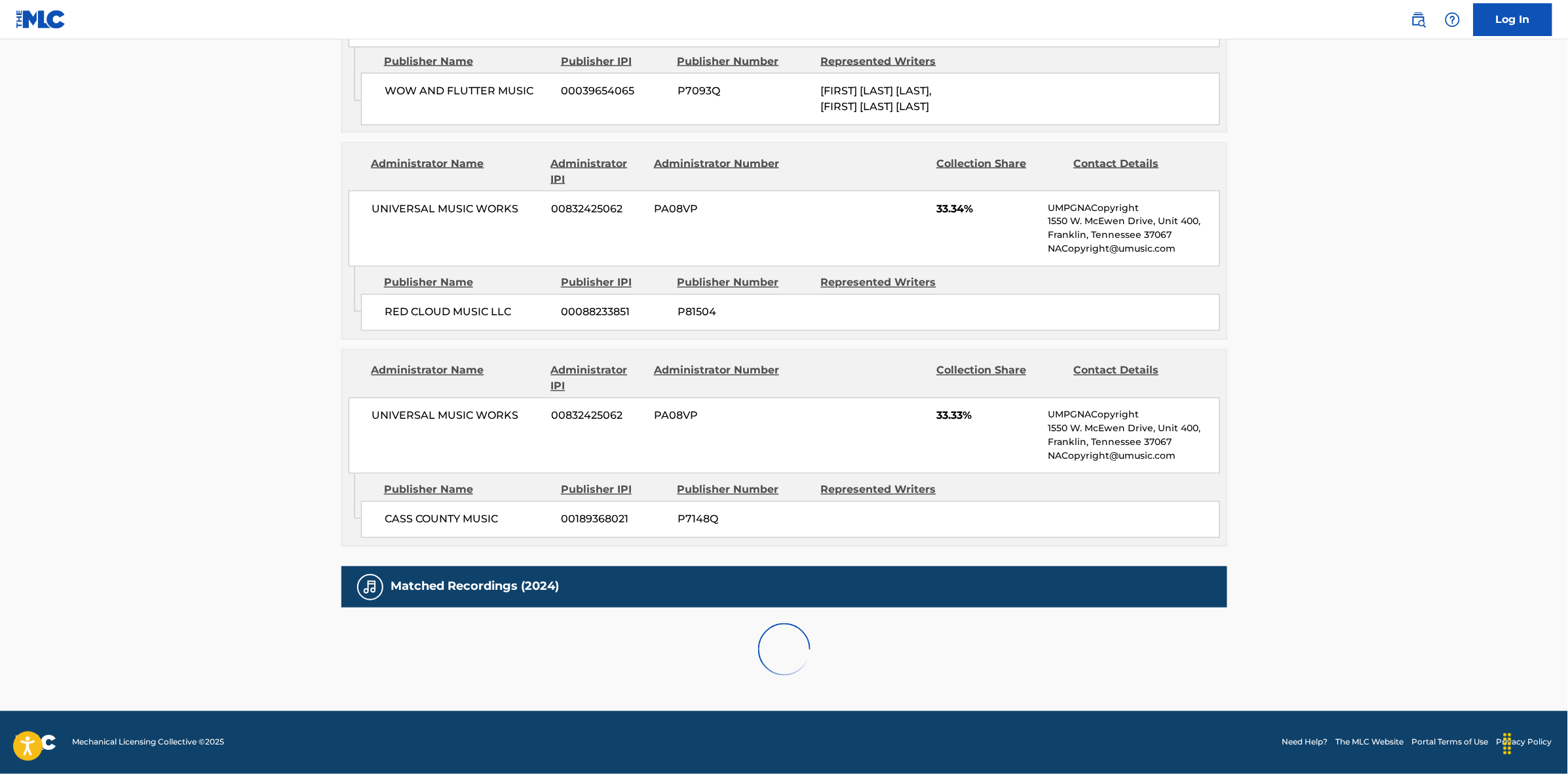 scroll, scrollTop: 1177, scrollLeft: 0, axis: vertical 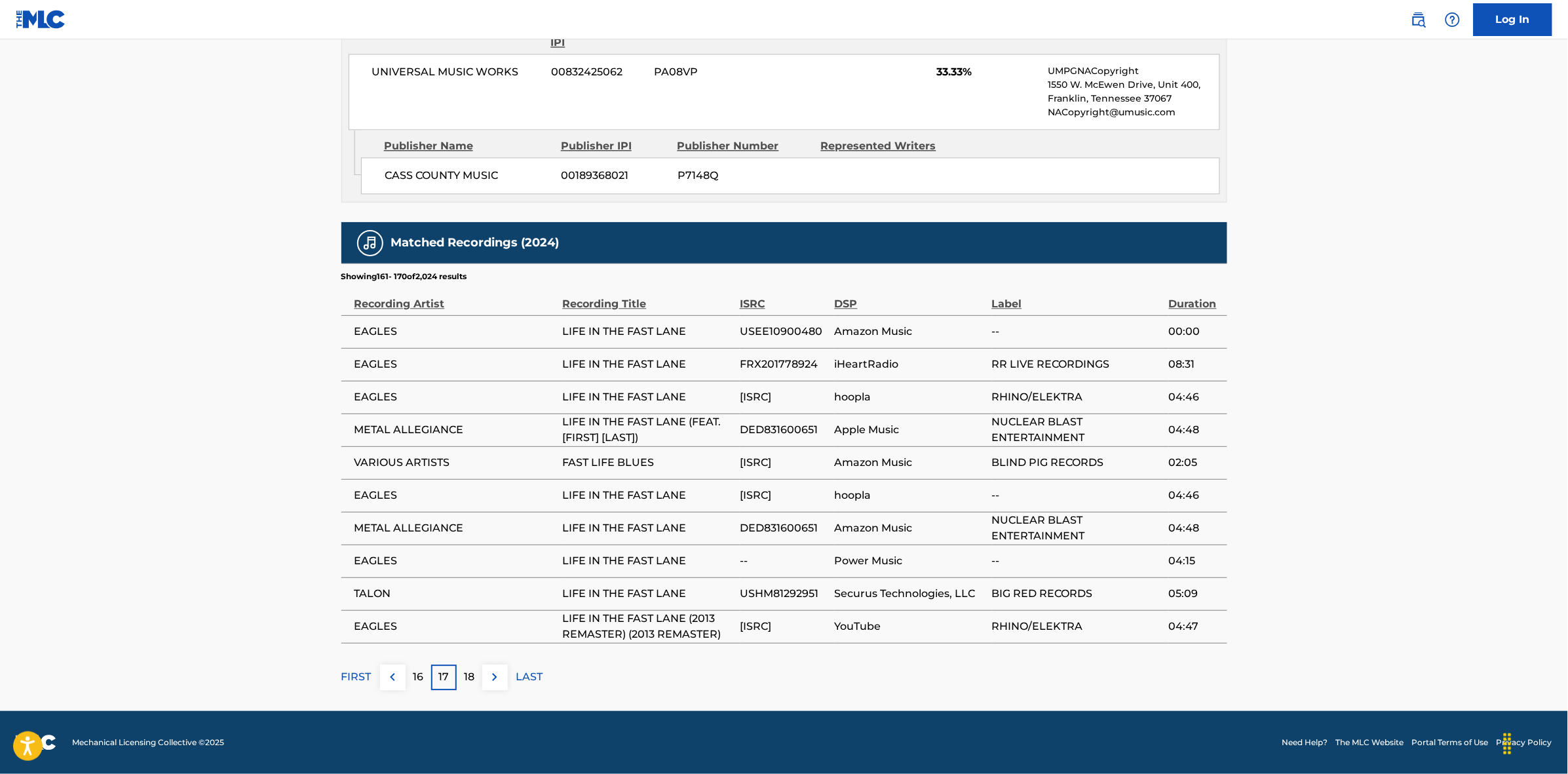 click on "18" at bounding box center [469, 677] 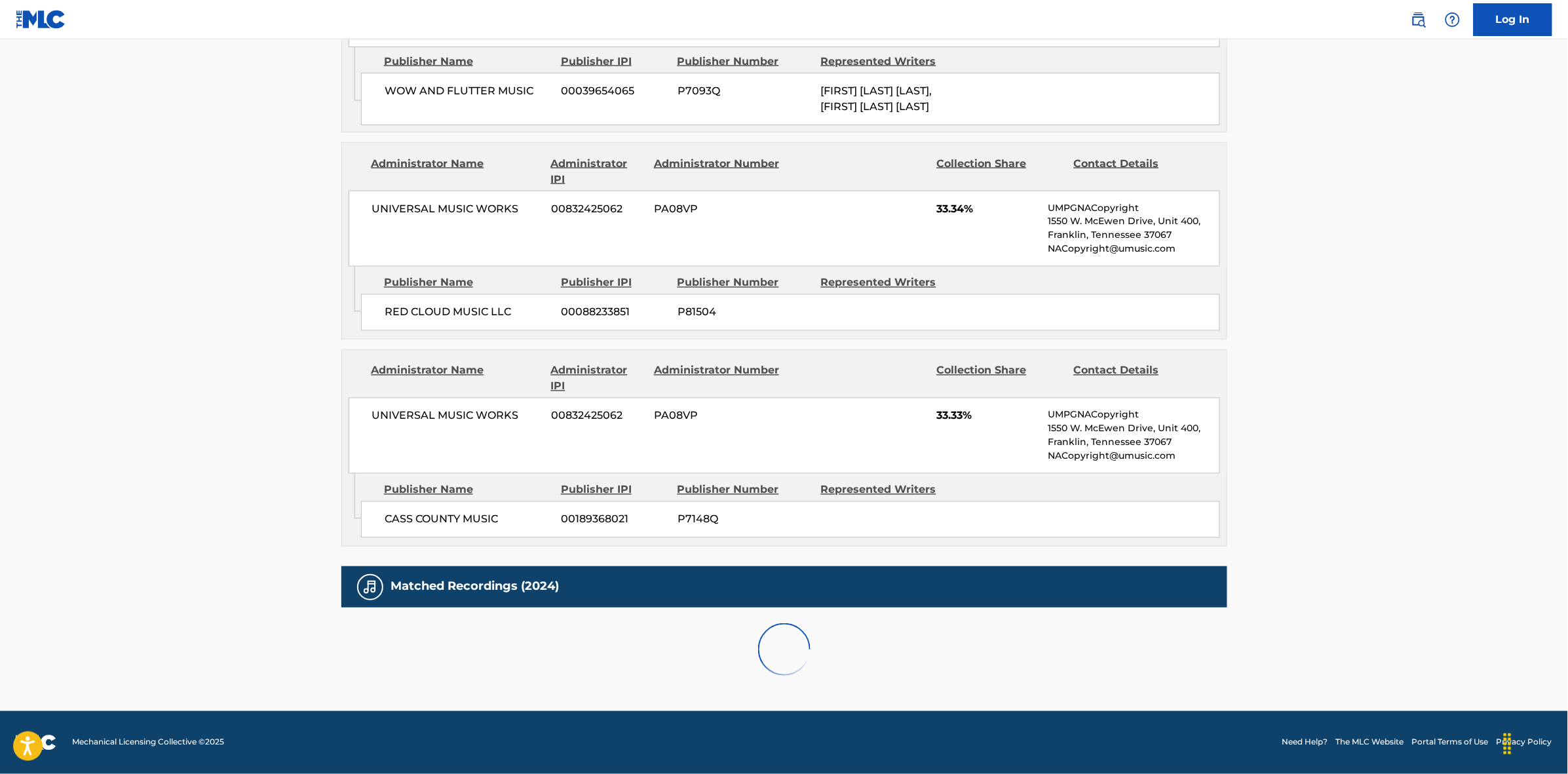 scroll, scrollTop: 1254, scrollLeft: 0, axis: vertical 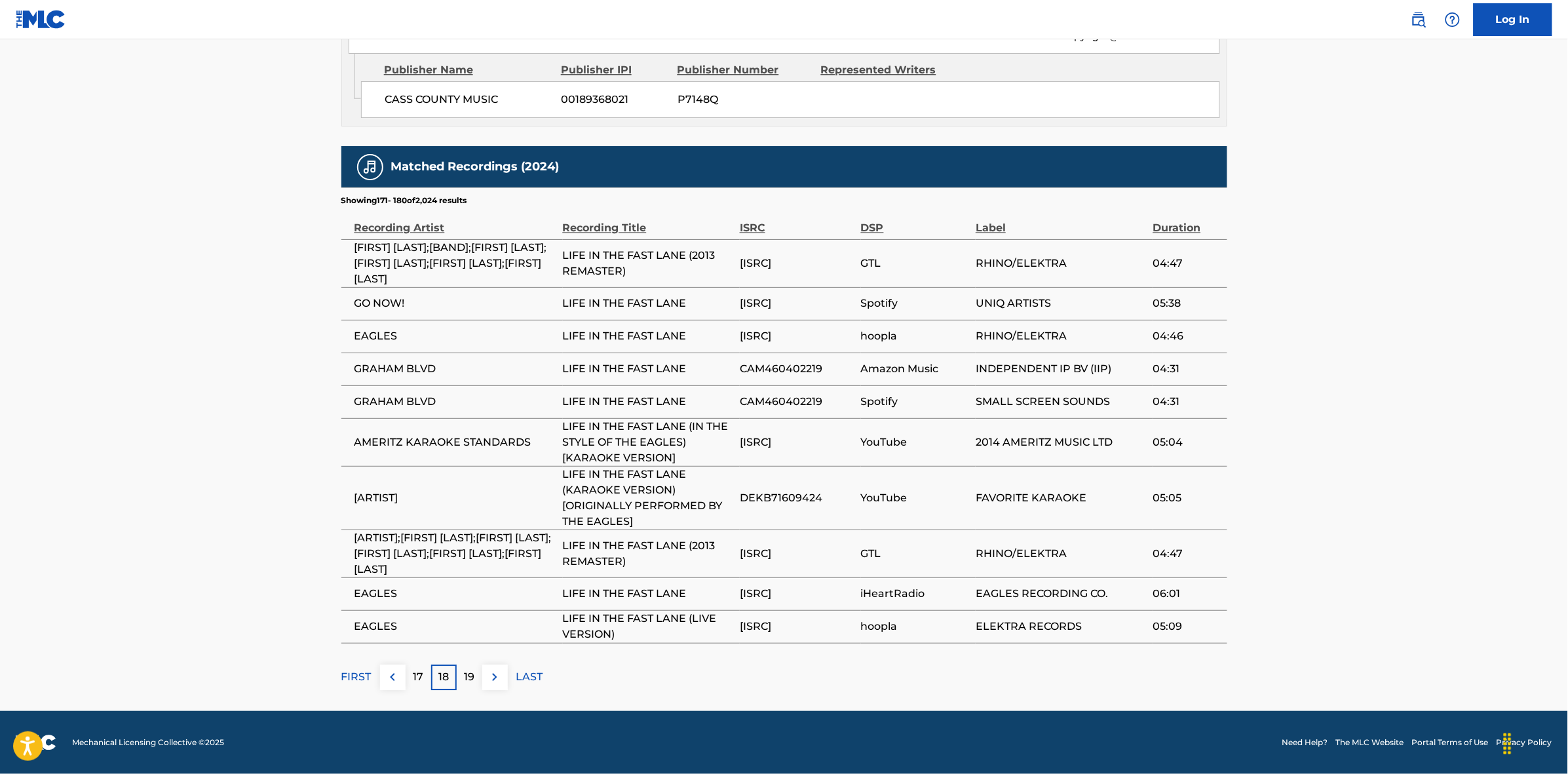 click on "19" at bounding box center (469, 677) 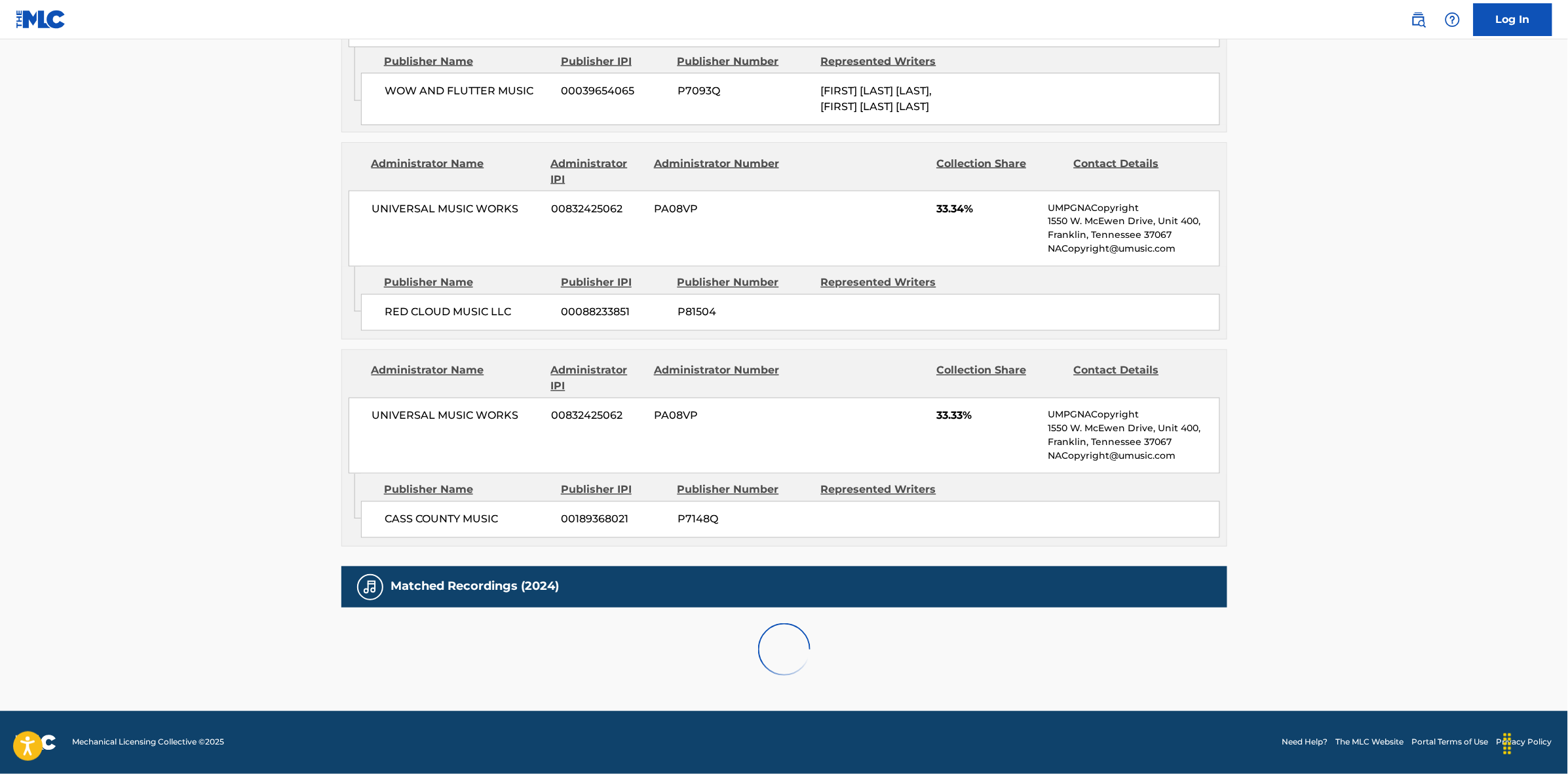 scroll, scrollTop: 1177, scrollLeft: 0, axis: vertical 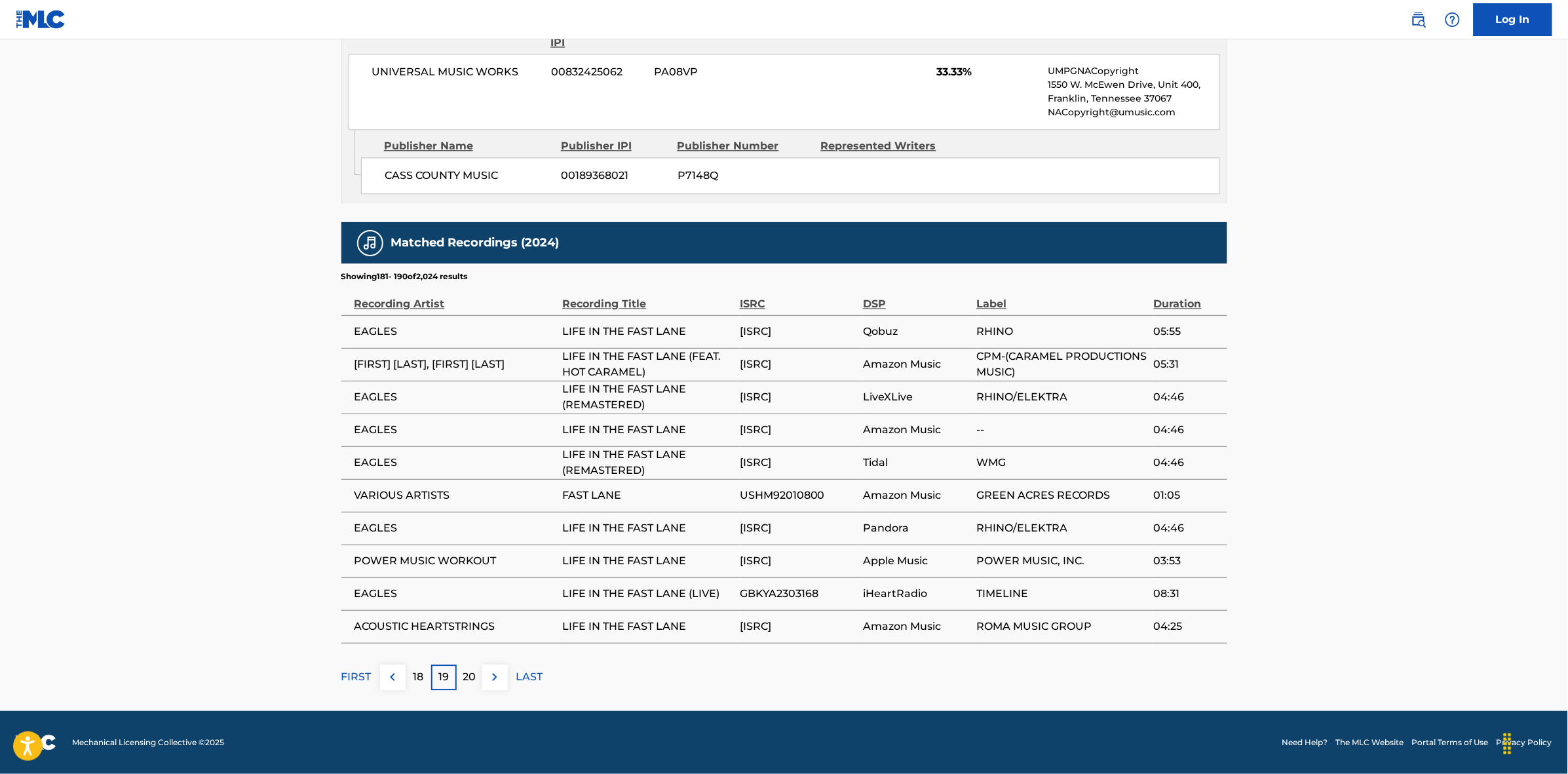 click on "20" at bounding box center [469, 677] 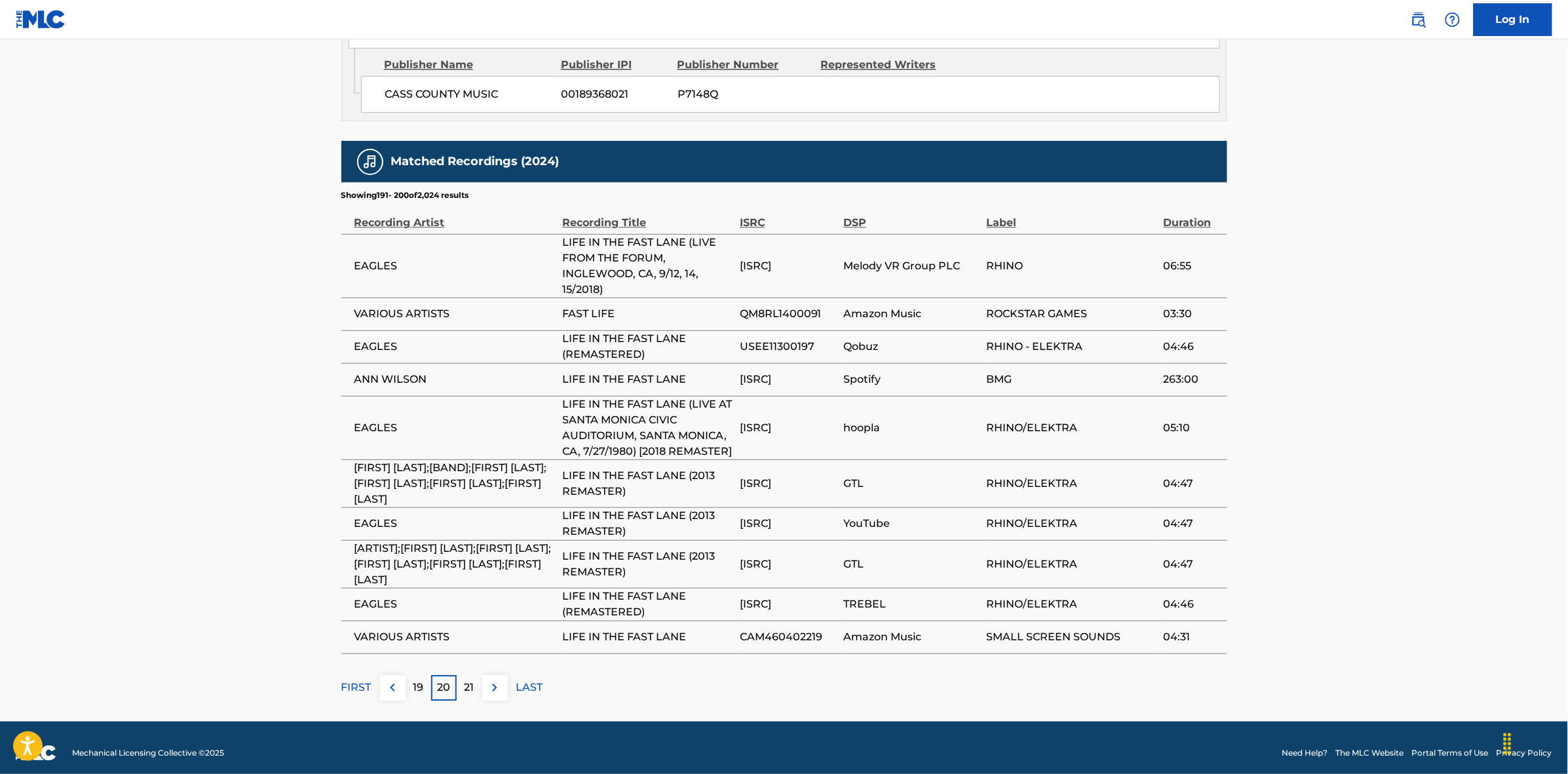 click at bounding box center (495, 687) 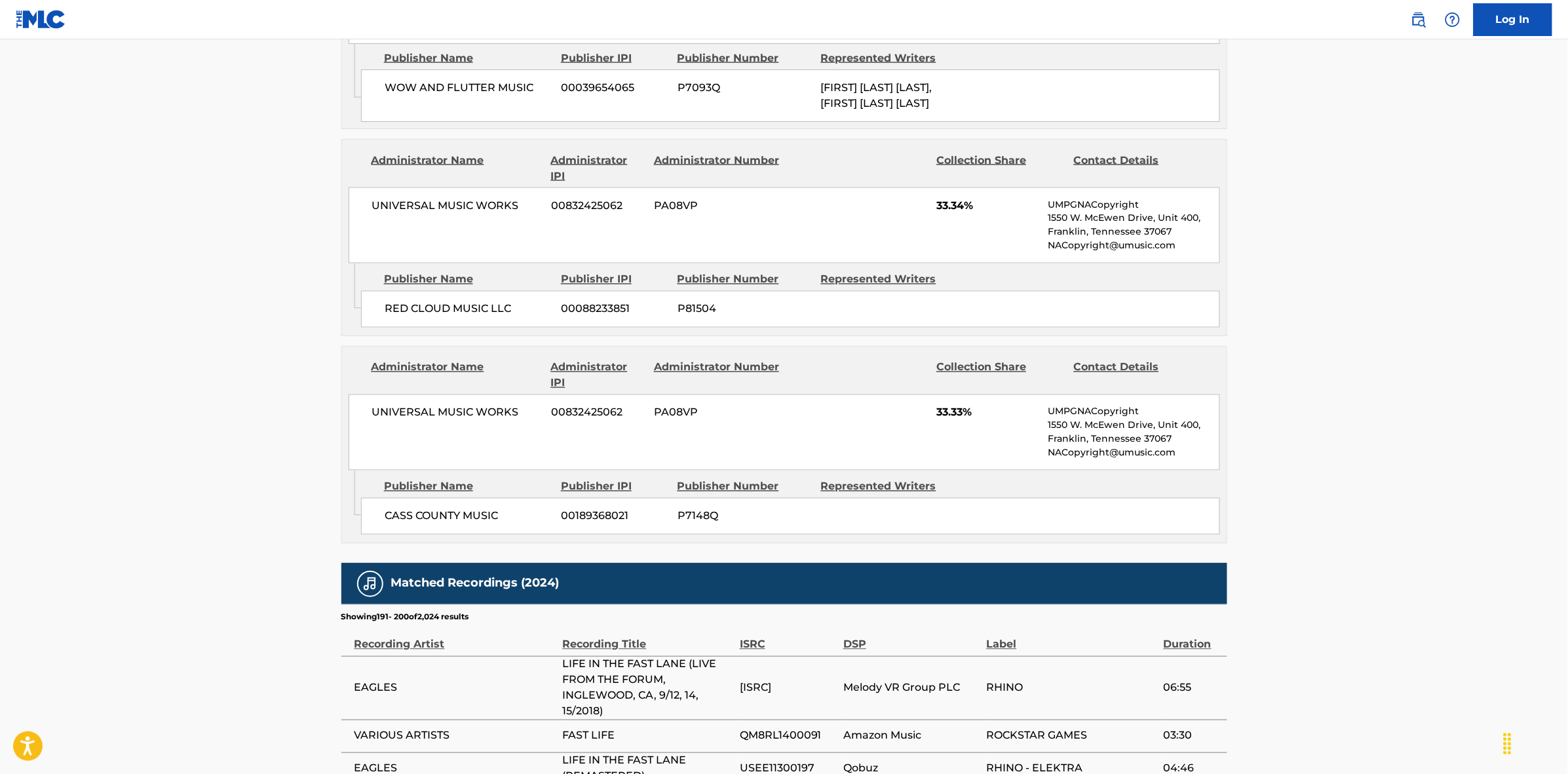 scroll, scrollTop: 1223, scrollLeft: 0, axis: vertical 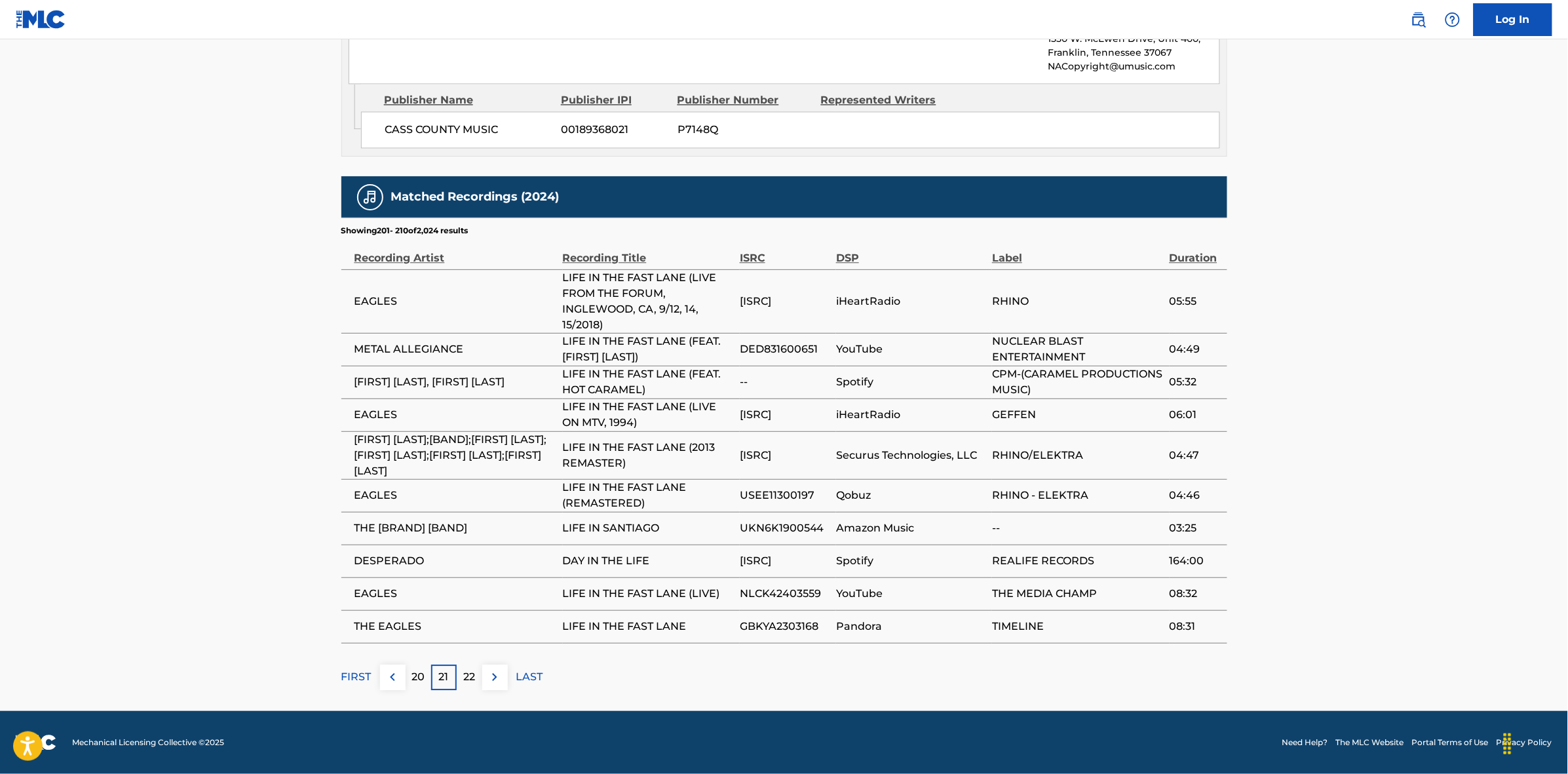 click at bounding box center [495, 677] 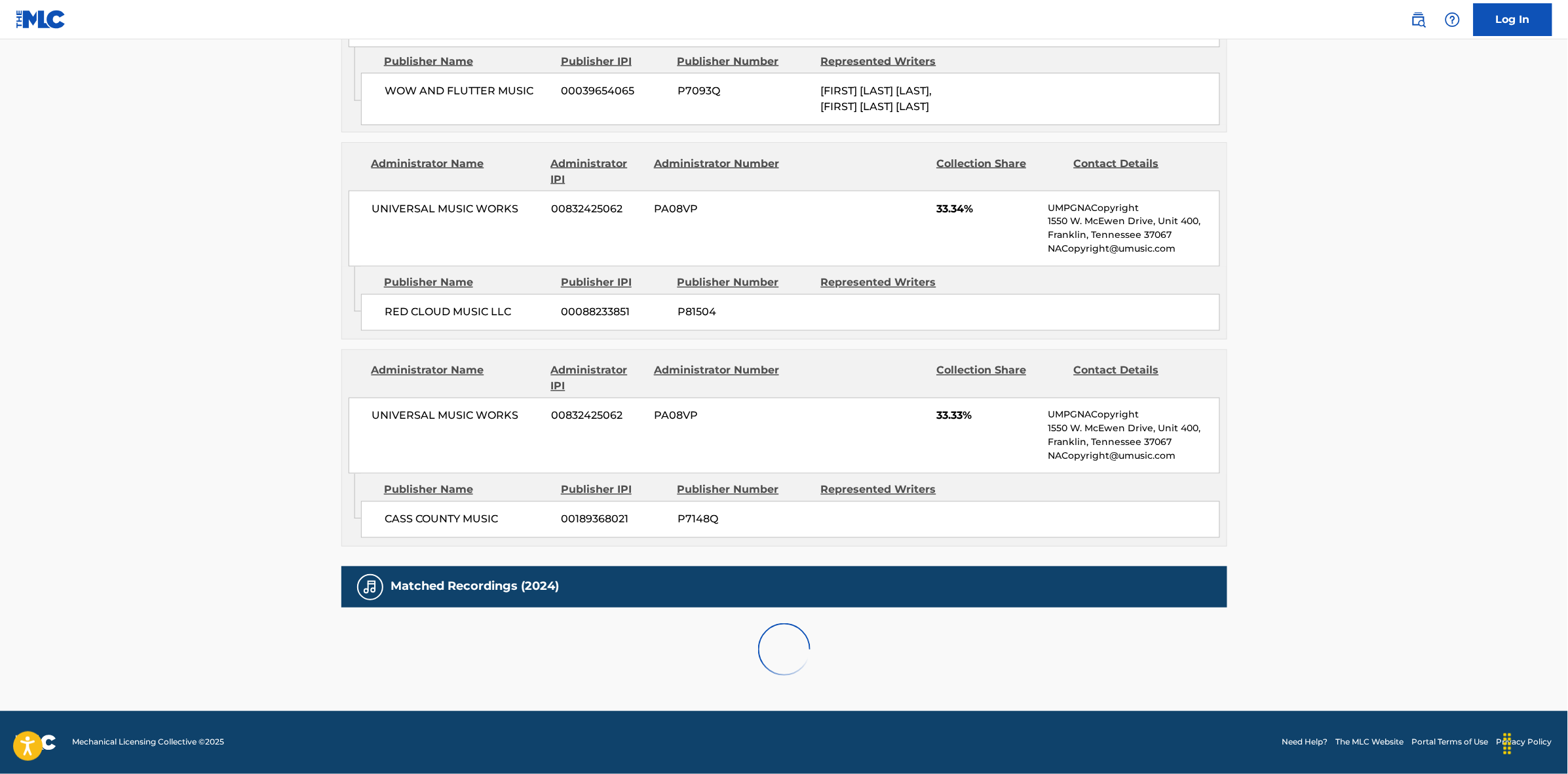 scroll, scrollTop: 1177, scrollLeft: 0, axis: vertical 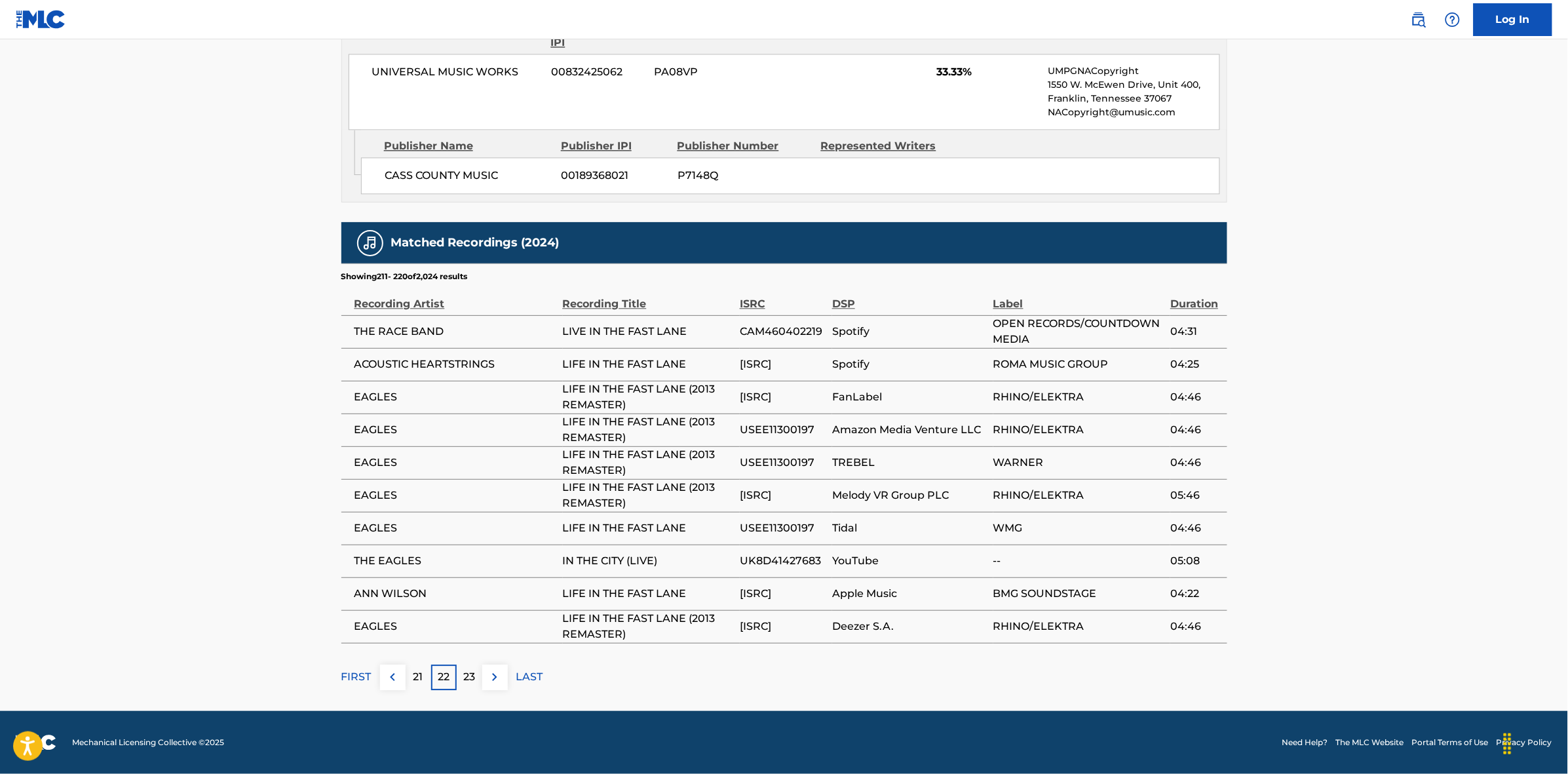click at bounding box center (495, 677) 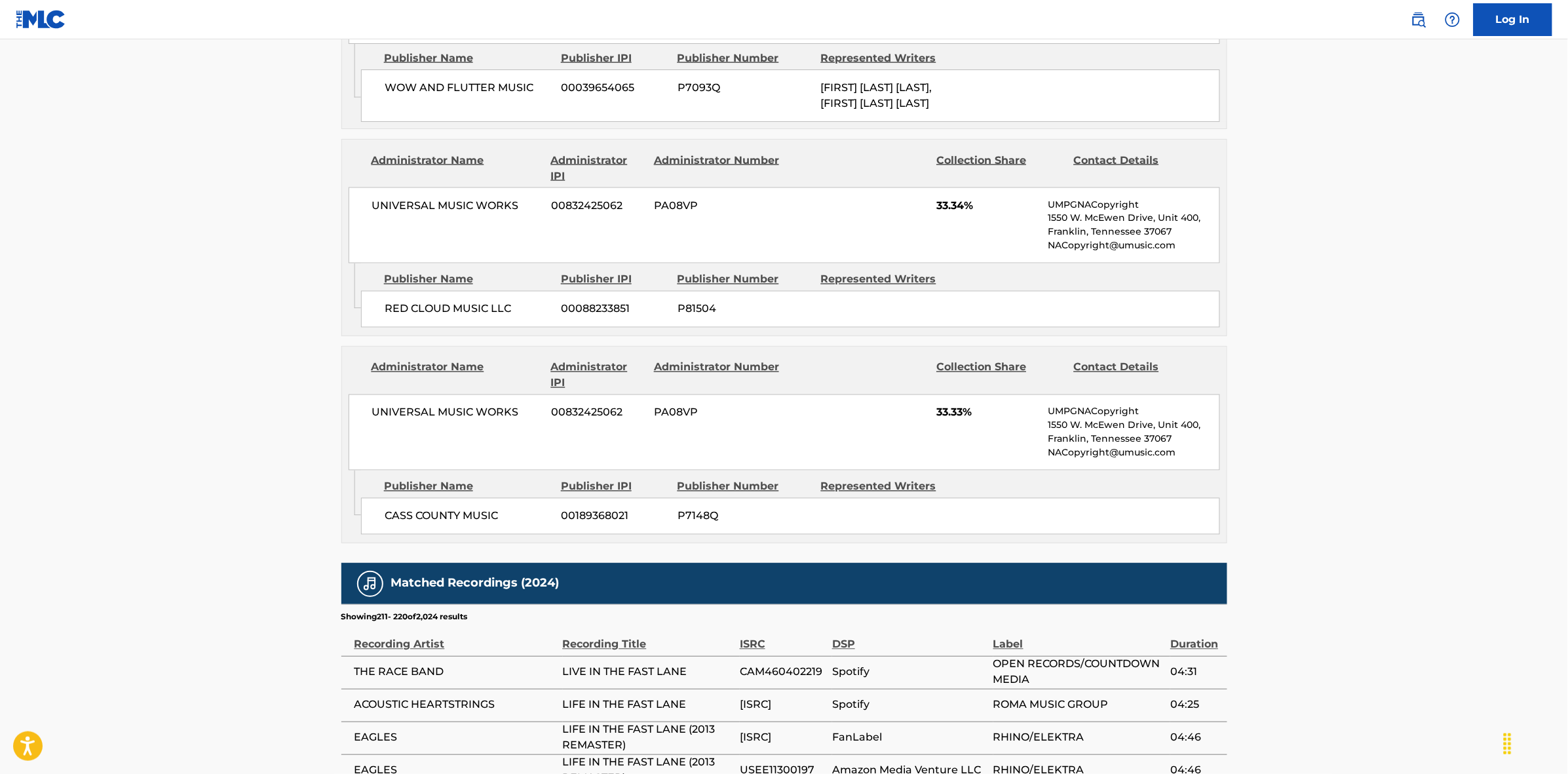 scroll, scrollTop: 1177, scrollLeft: 0, axis: vertical 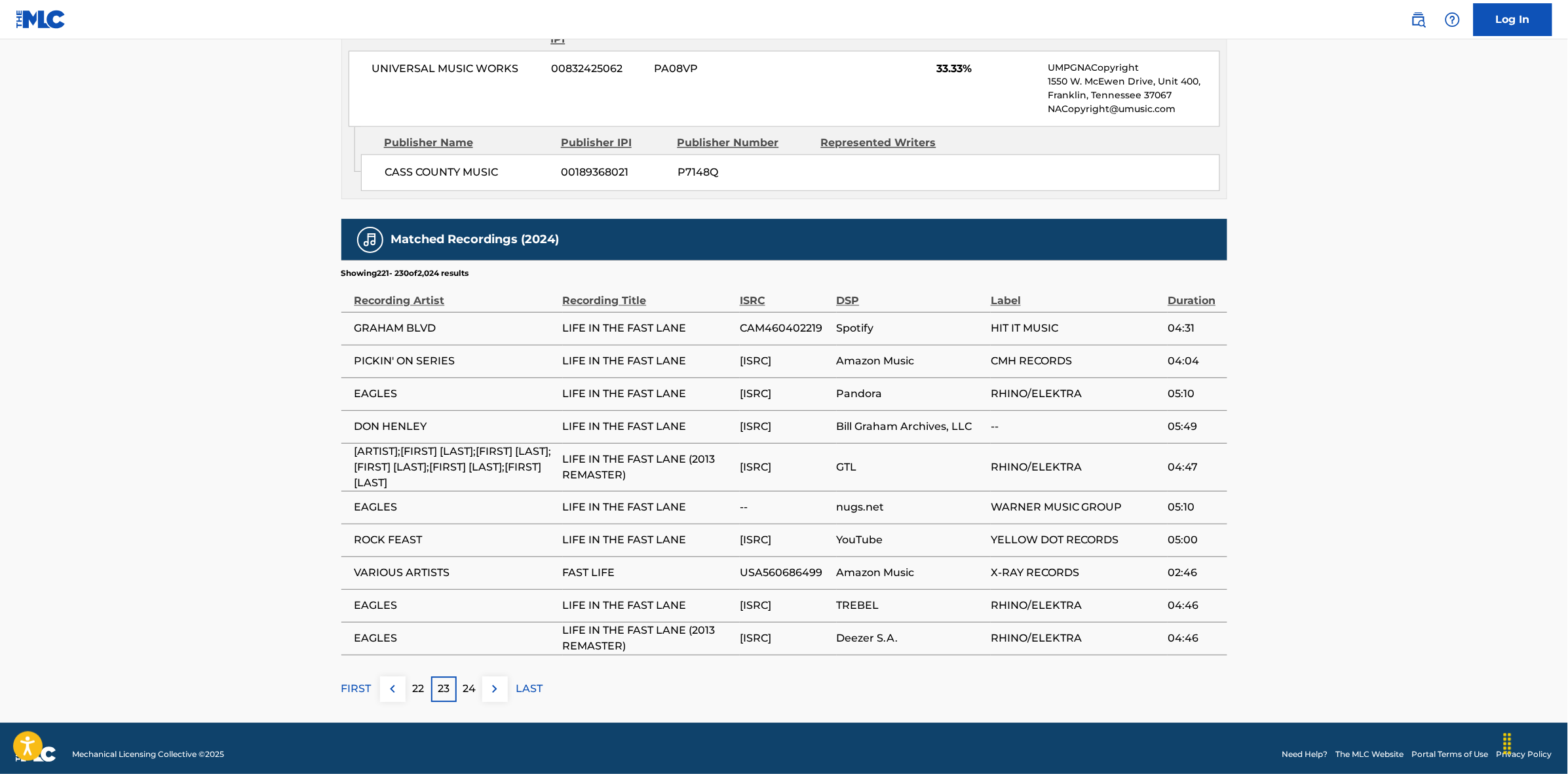 click at bounding box center [495, 689] 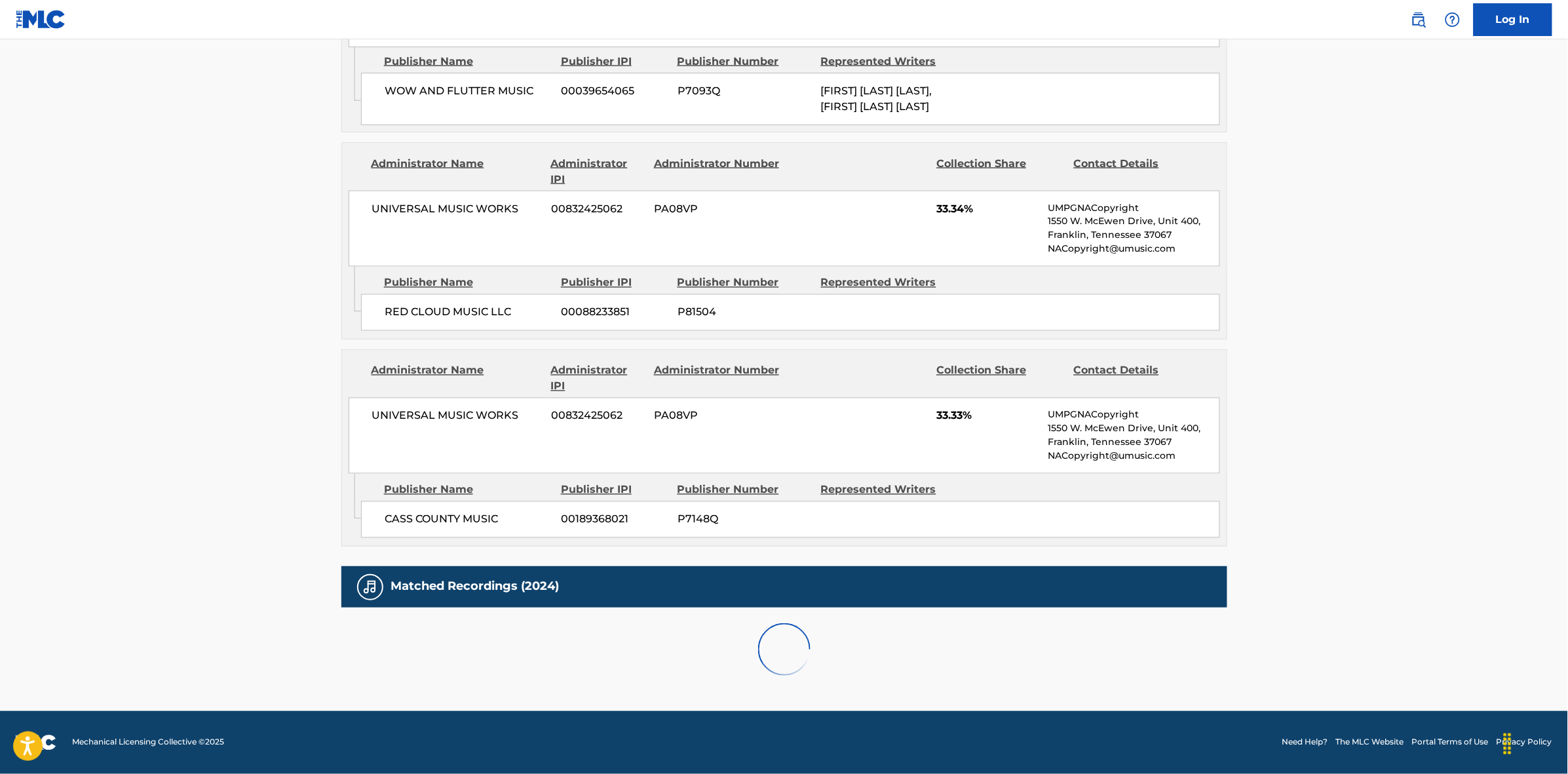 scroll, scrollTop: 1177, scrollLeft: 0, axis: vertical 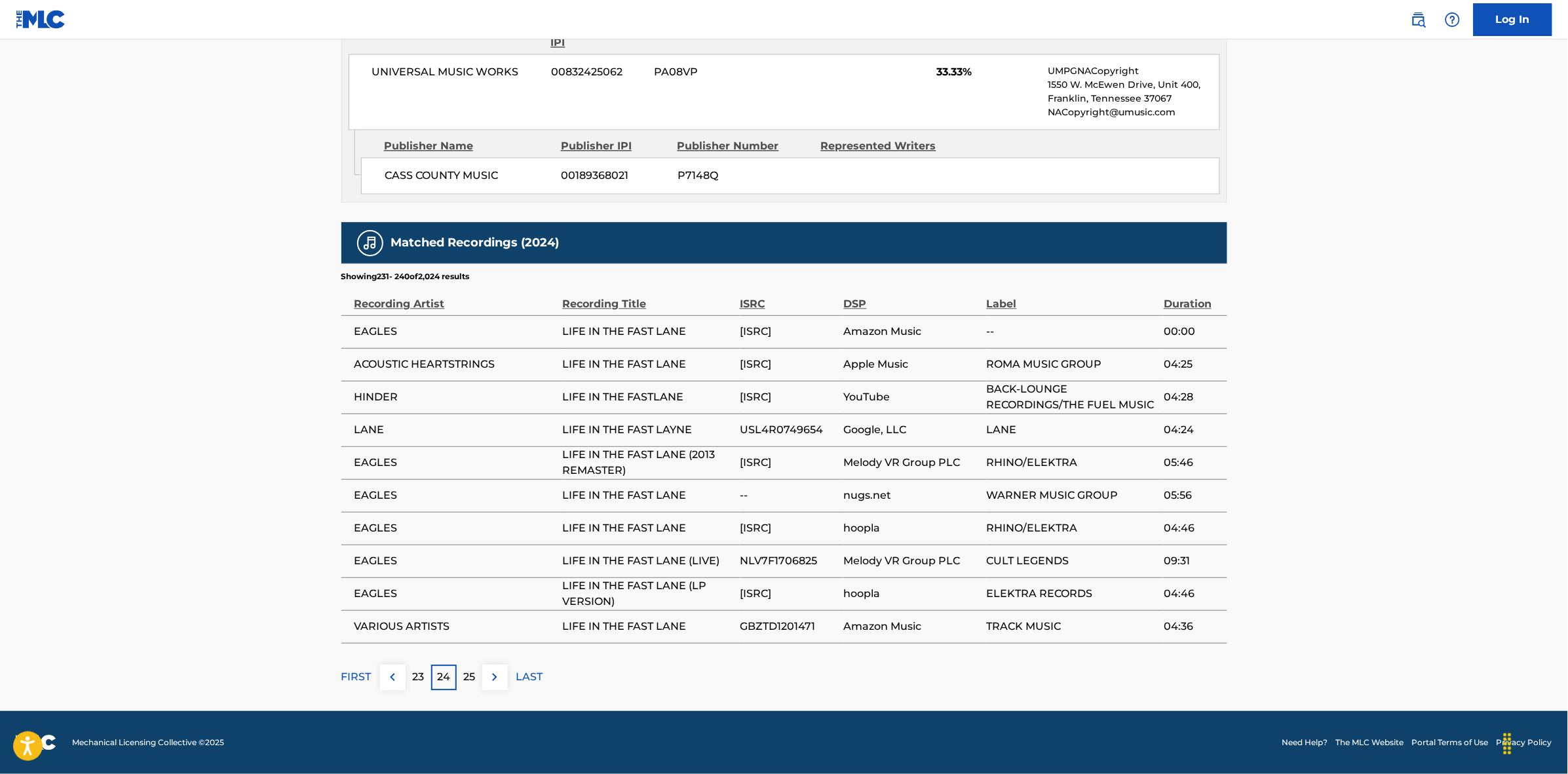 click at bounding box center [495, 677] 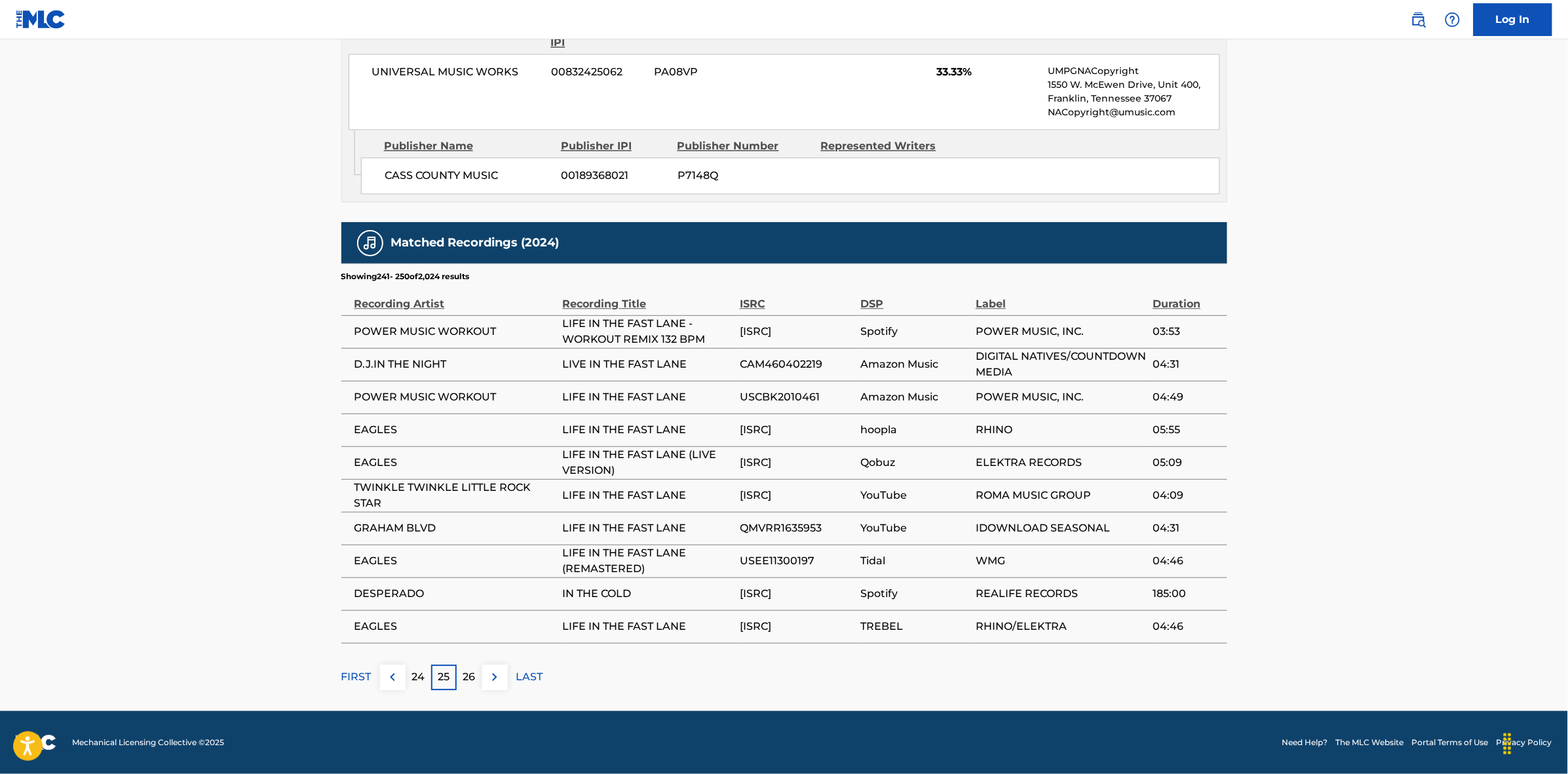 click at bounding box center [495, 677] 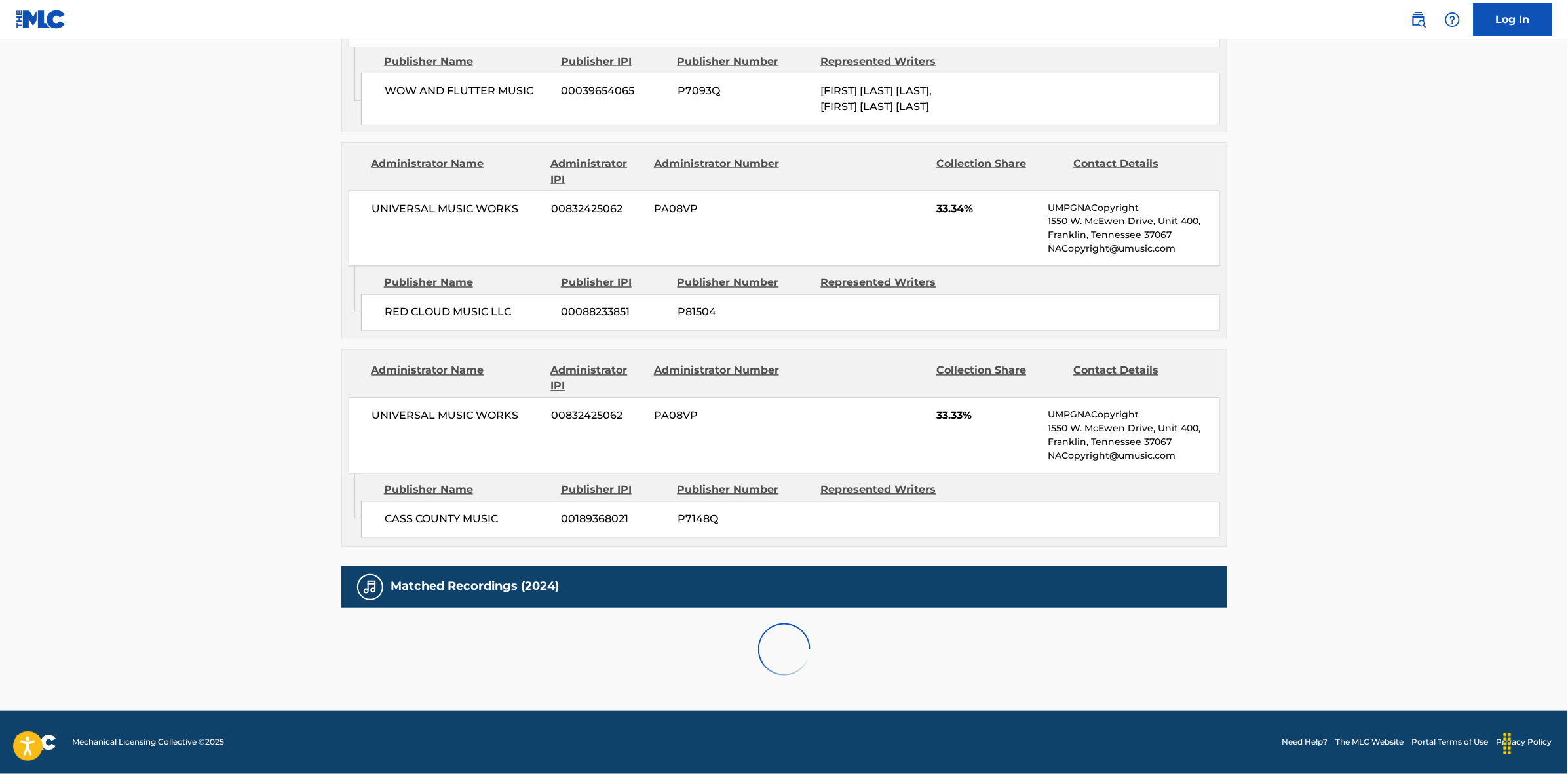 scroll, scrollTop: 1177, scrollLeft: 0, axis: vertical 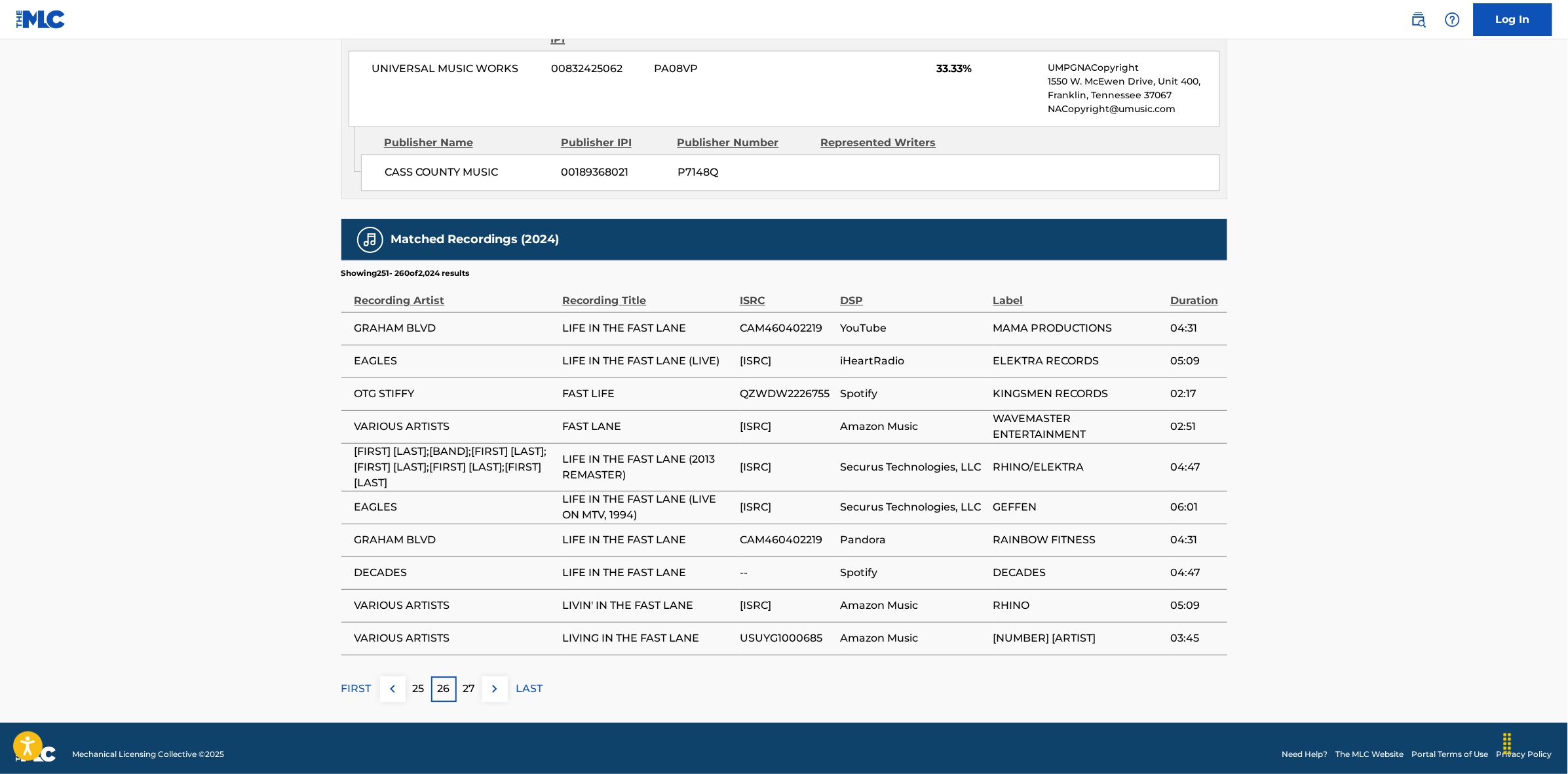 click at bounding box center (495, 689) 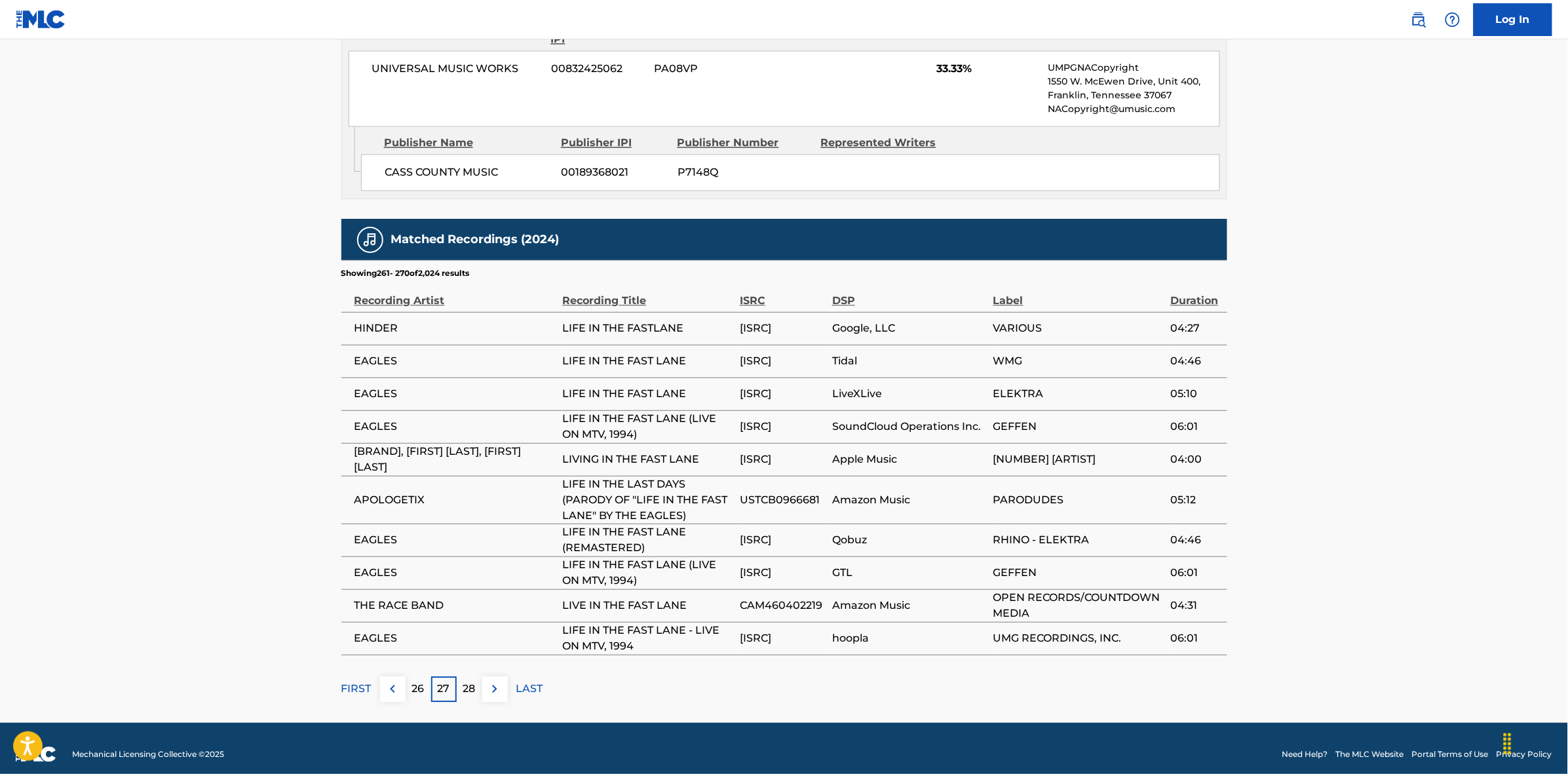 click at bounding box center (495, 689) 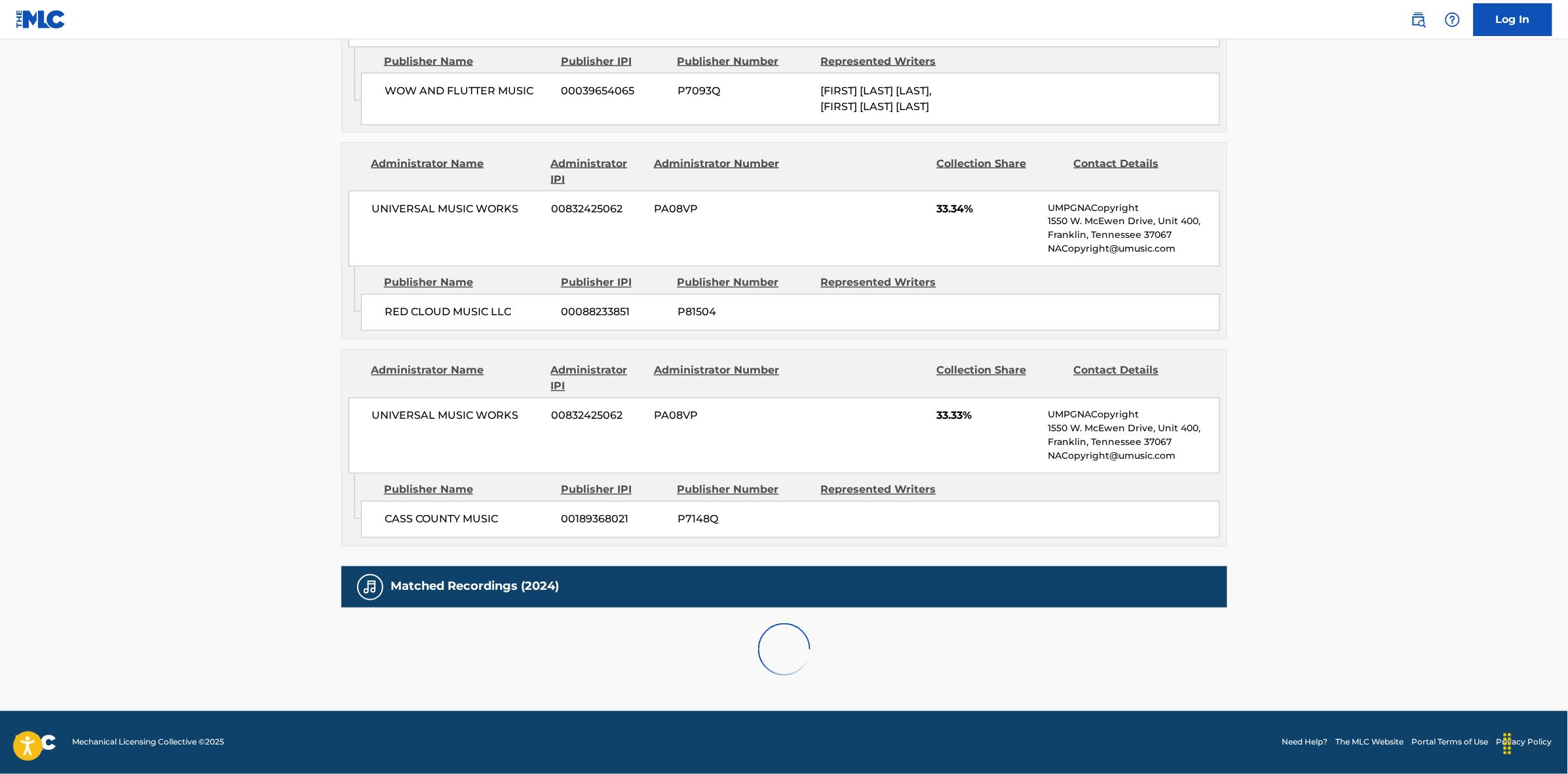 scroll, scrollTop: 1177, scrollLeft: 0, axis: vertical 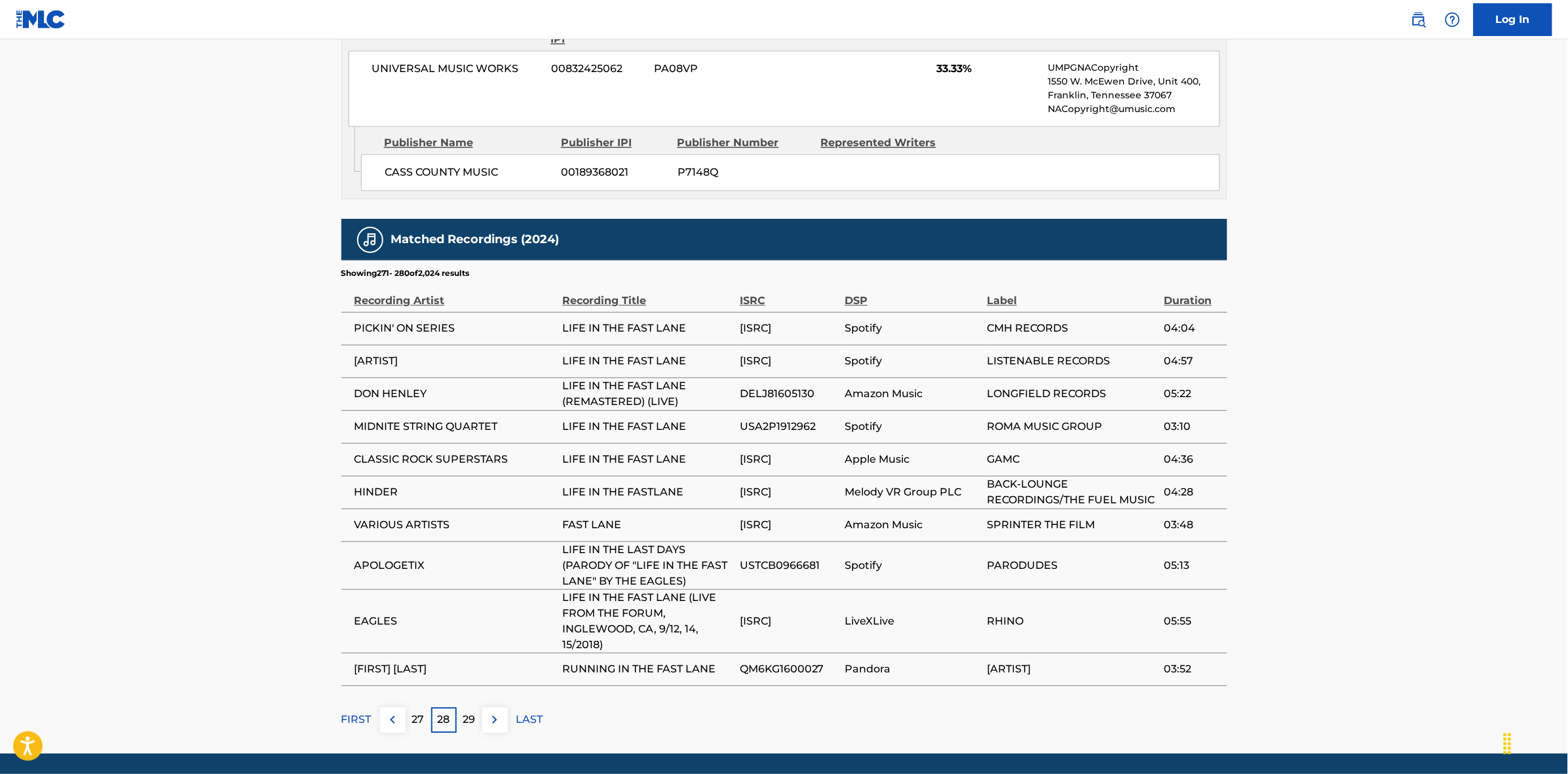 click on "29" at bounding box center [469, 720] 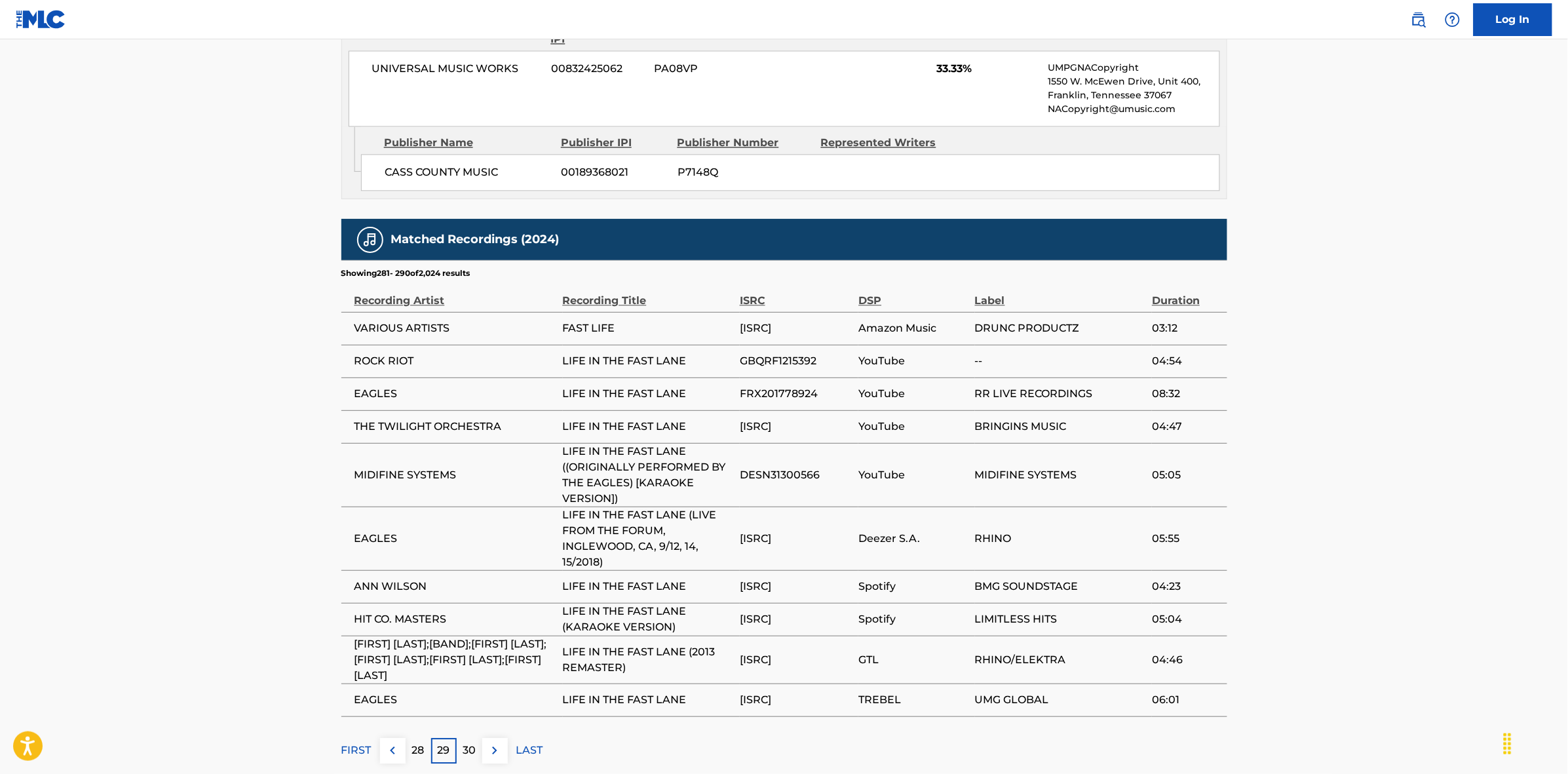 click on "30" at bounding box center [469, 750] 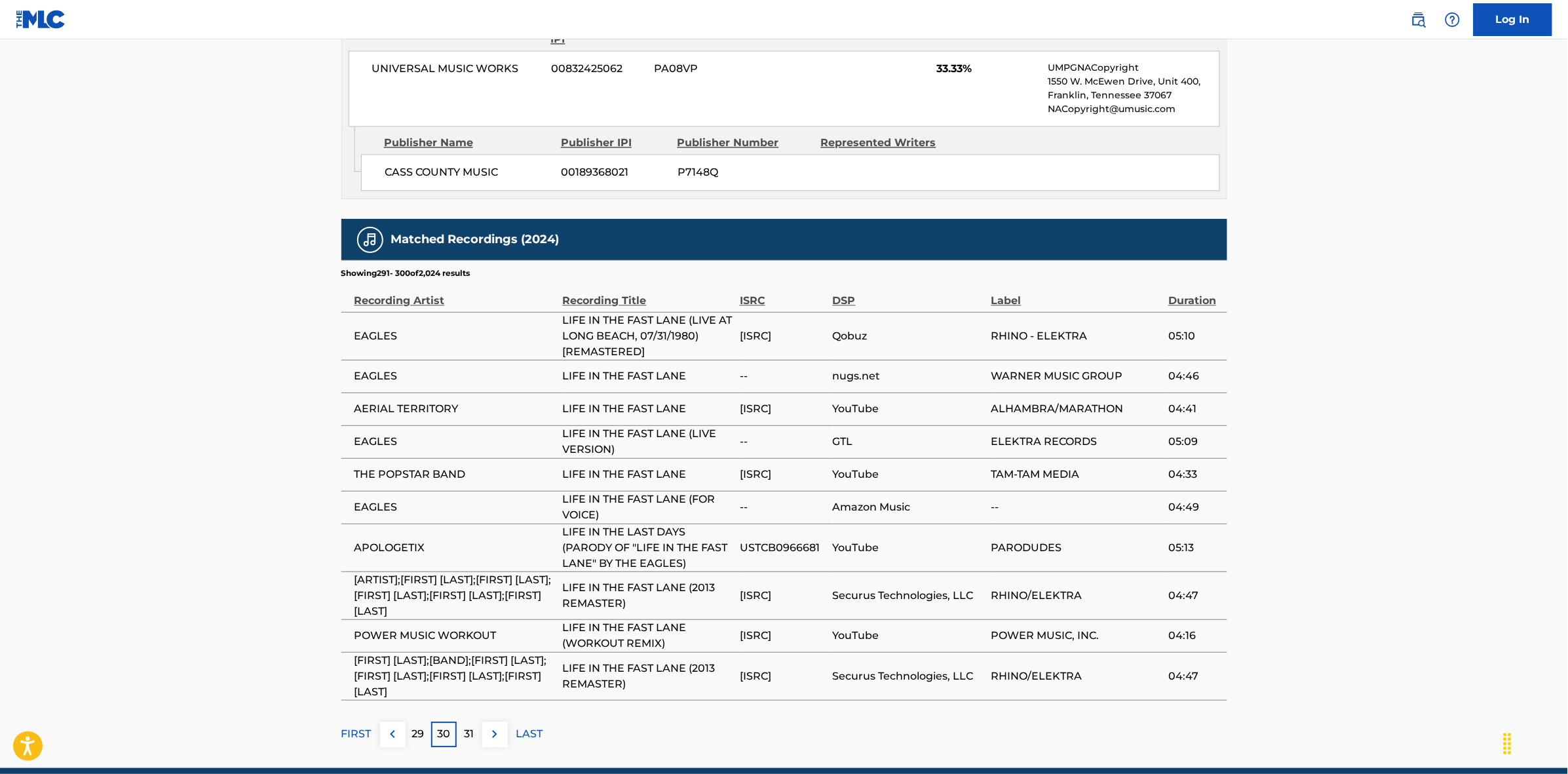 click on "31" at bounding box center (469, 734) 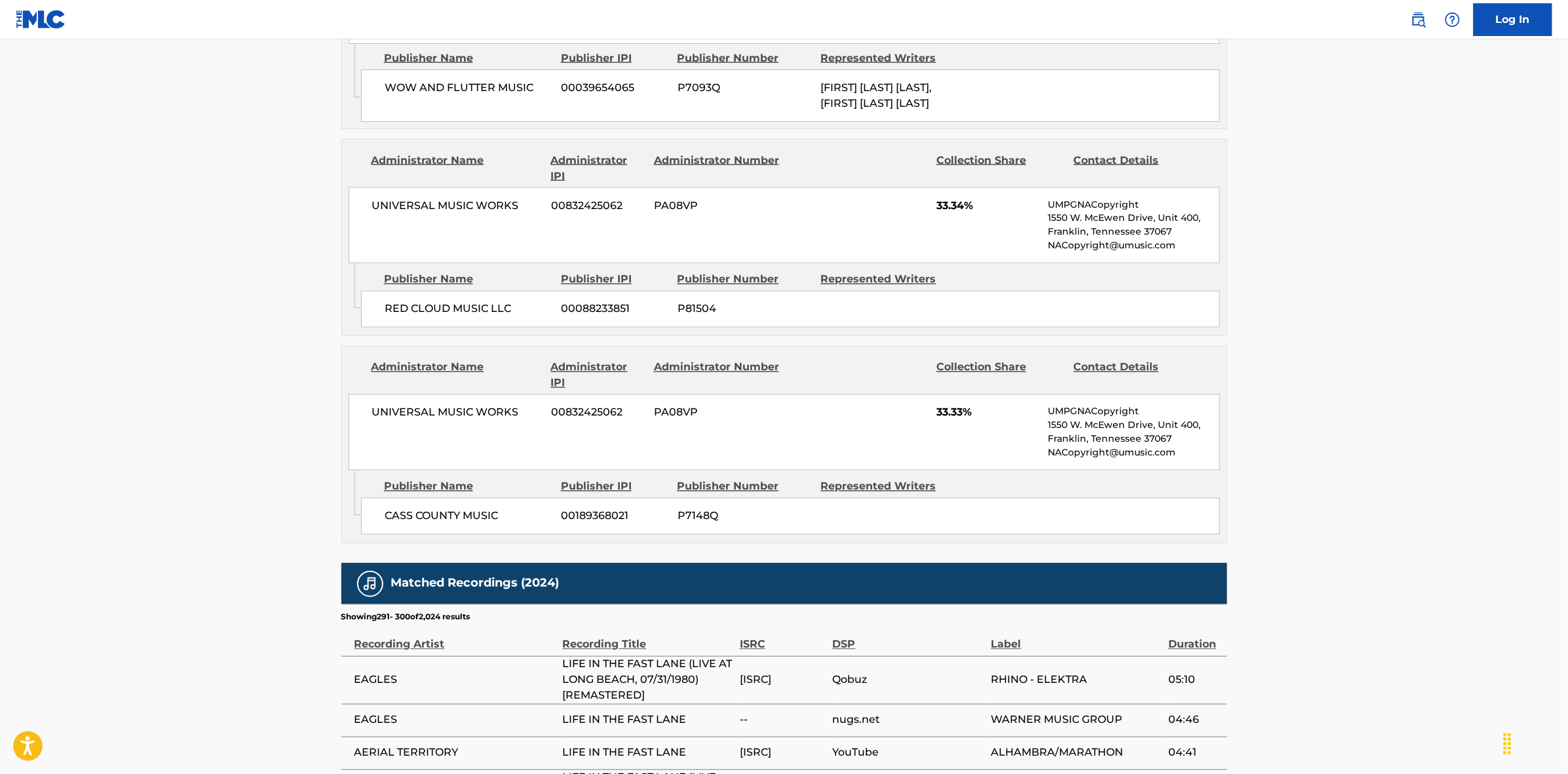scroll, scrollTop: 1177, scrollLeft: 0, axis: vertical 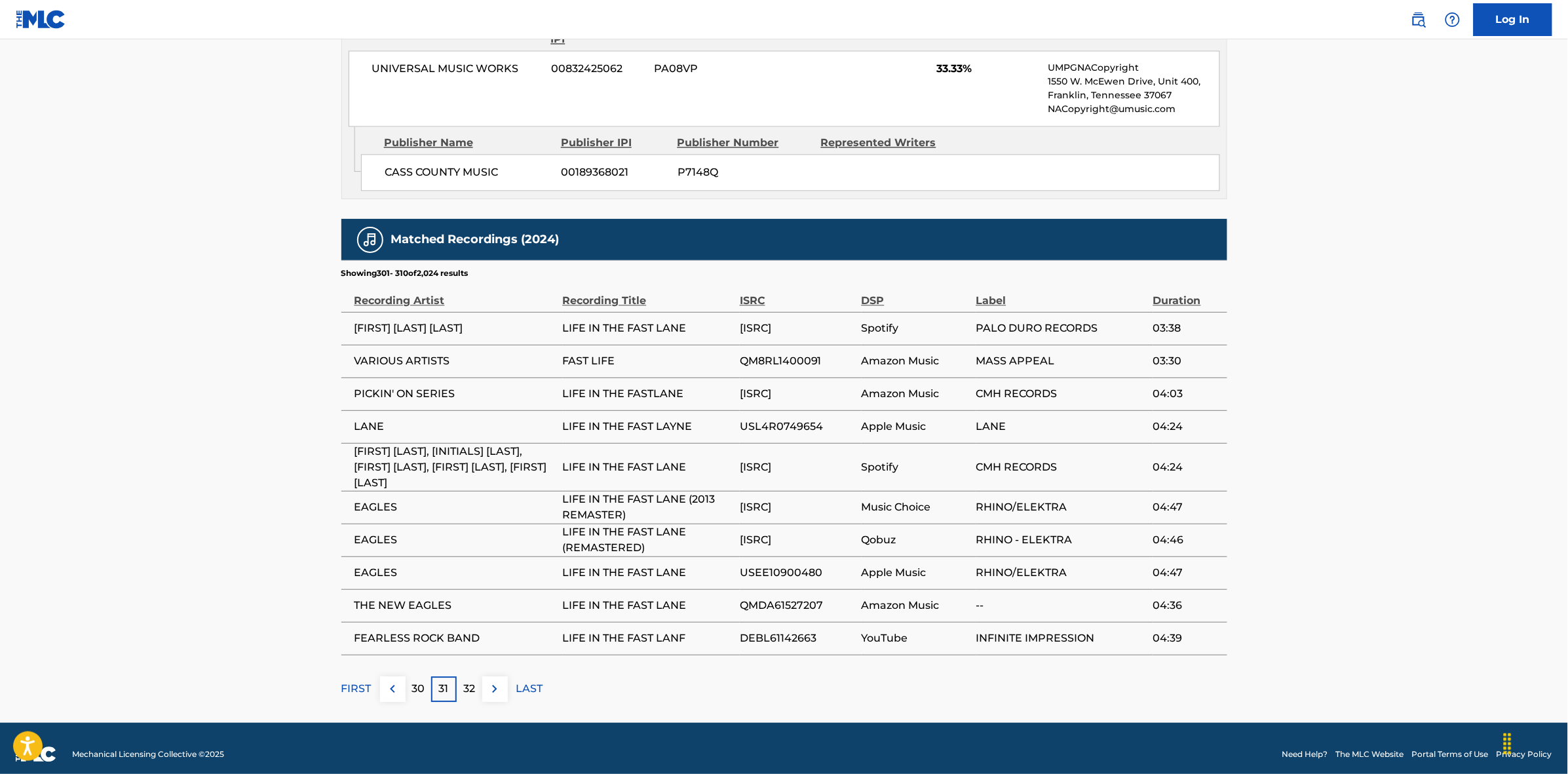 click at bounding box center [495, 689] 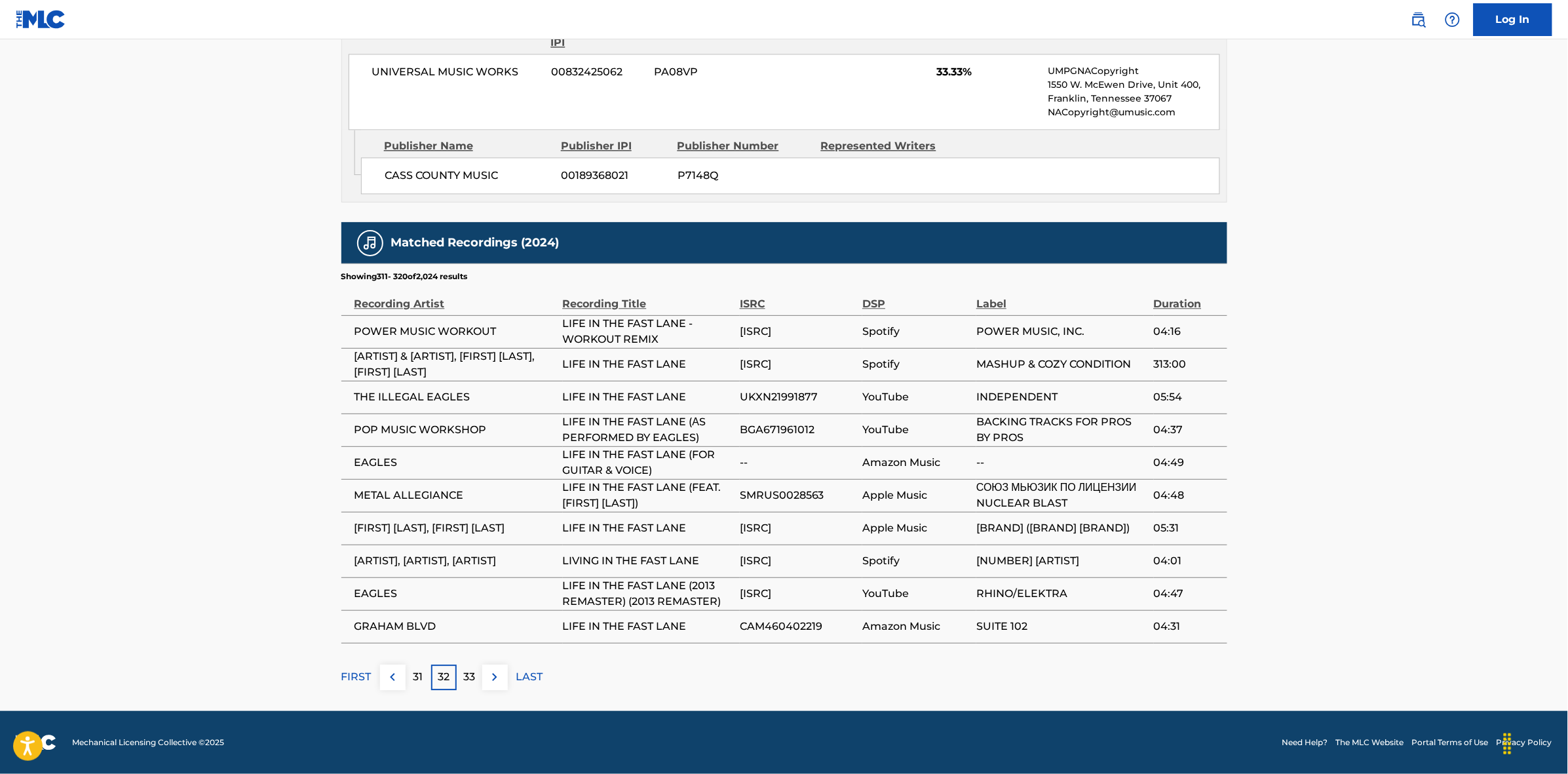 click at bounding box center [495, 677] 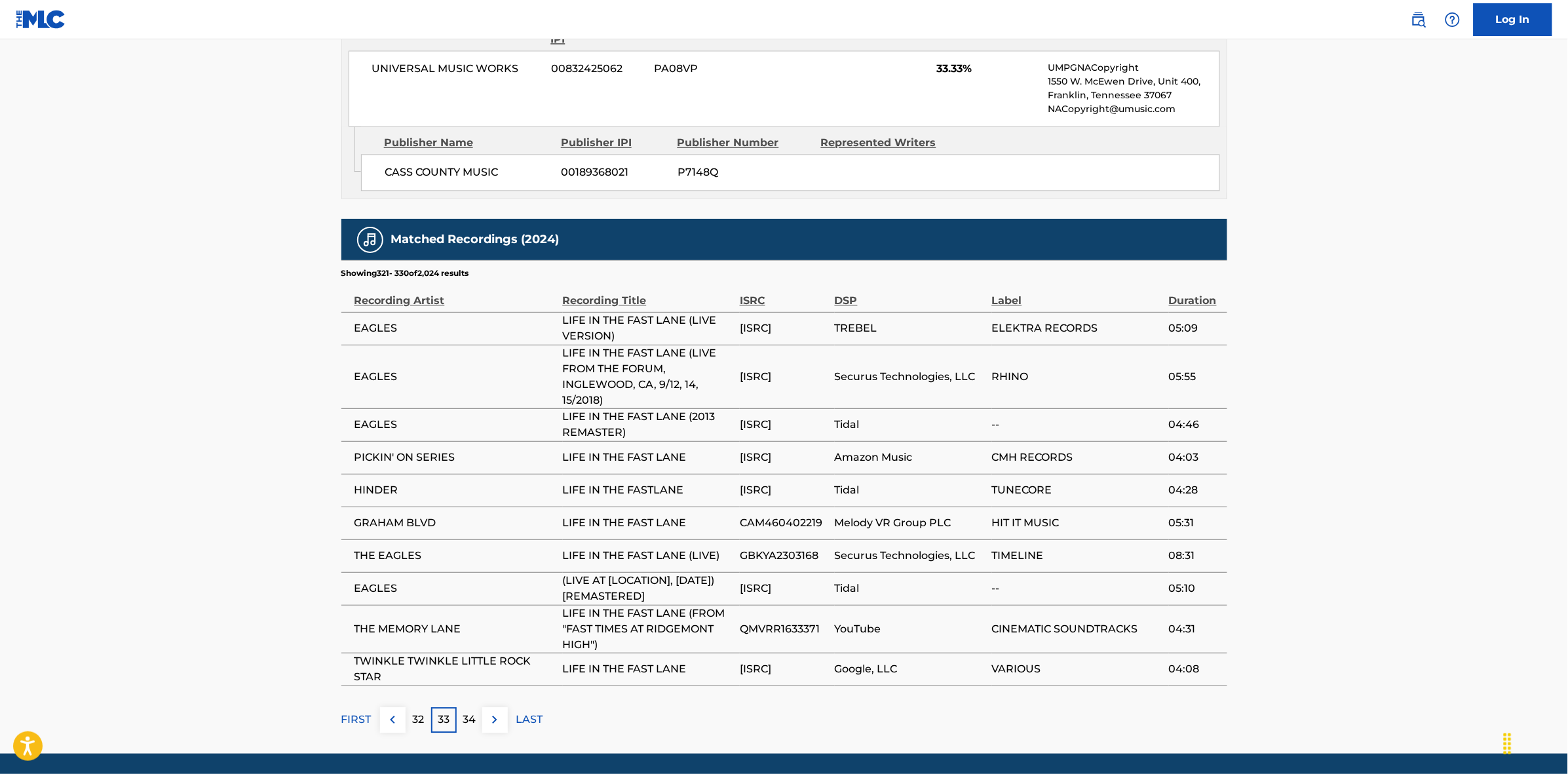 click at bounding box center [495, 720] 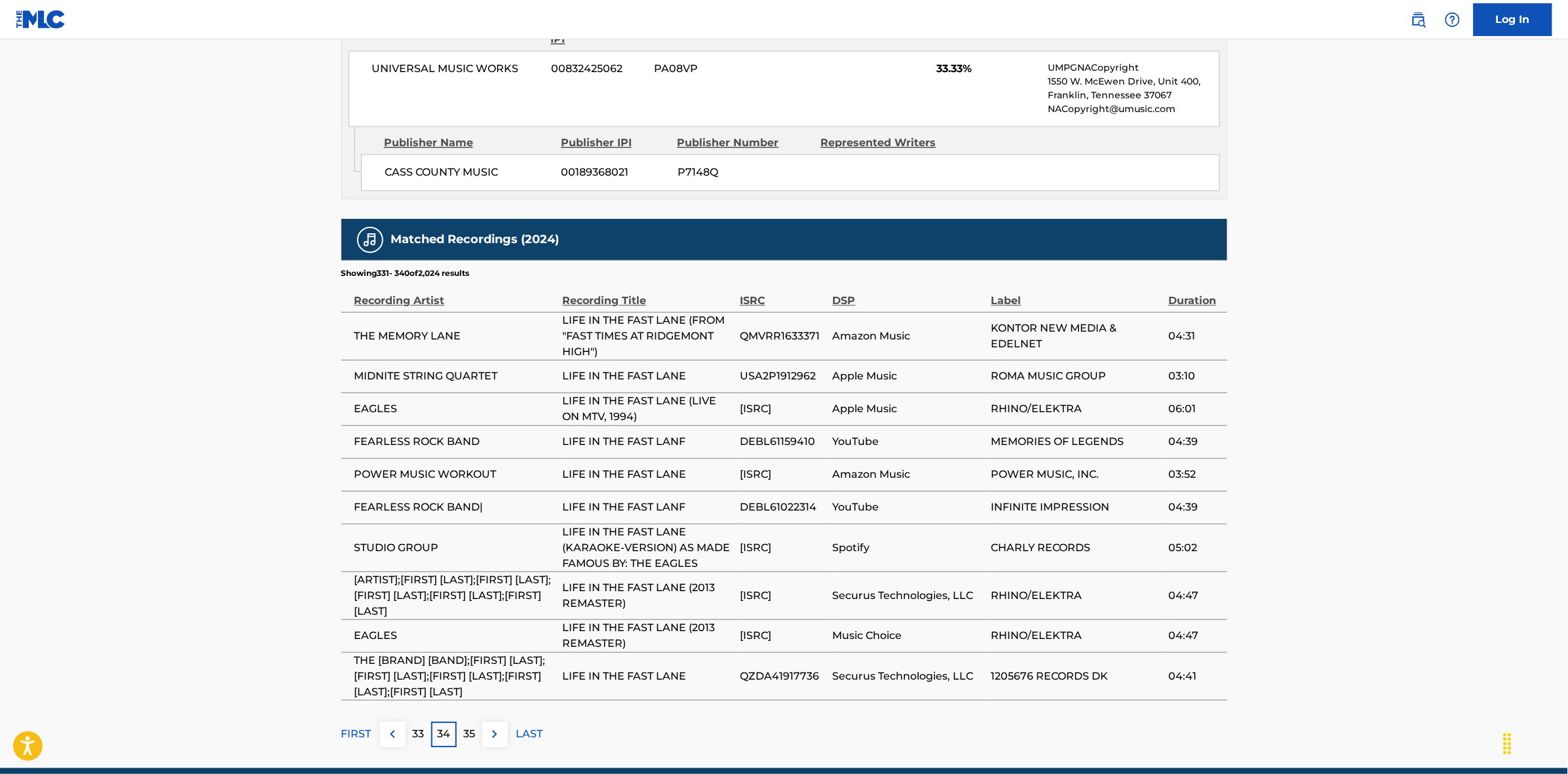 click at bounding box center (495, 734) 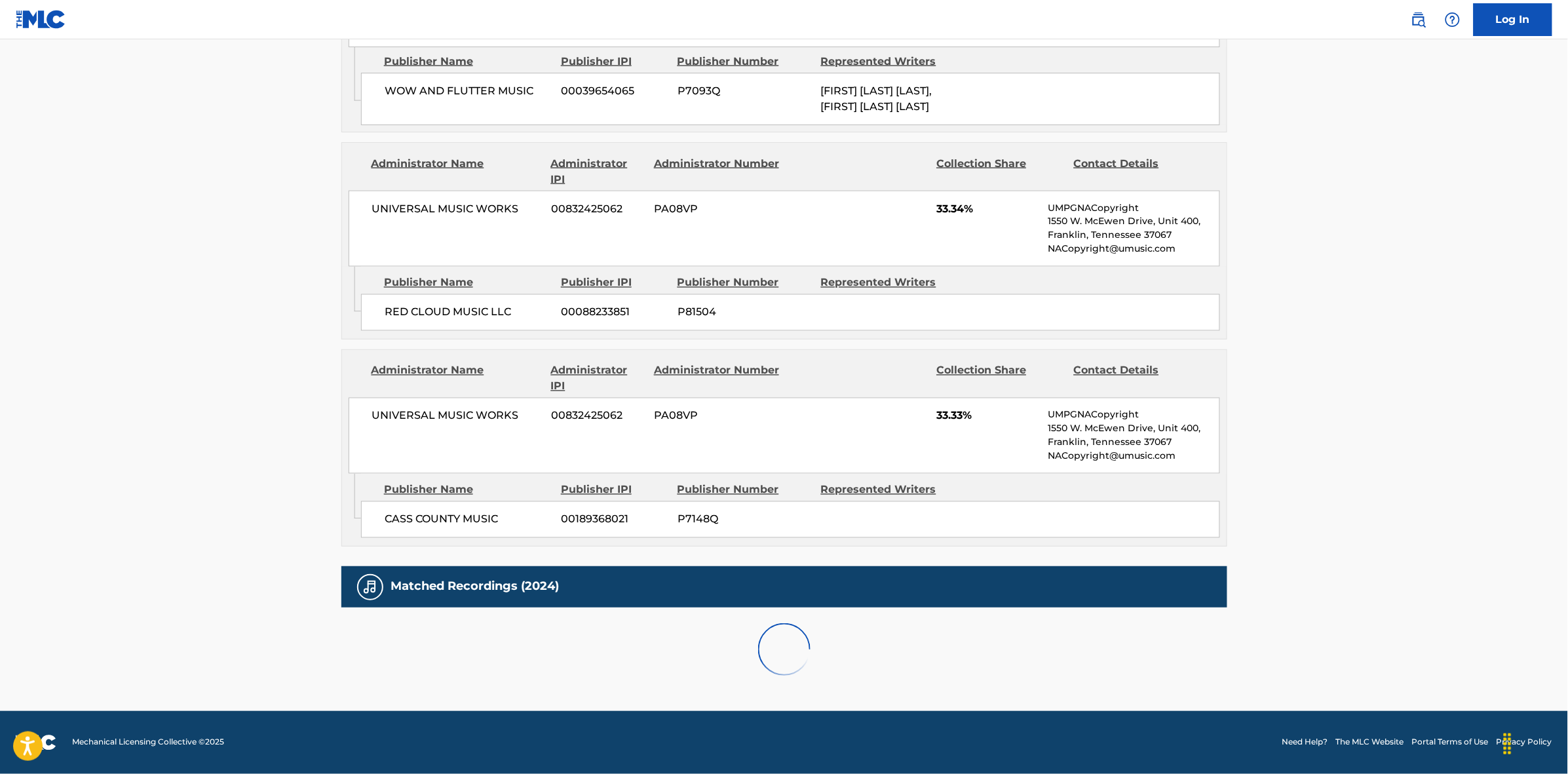 scroll, scrollTop: 1177, scrollLeft: 0, axis: vertical 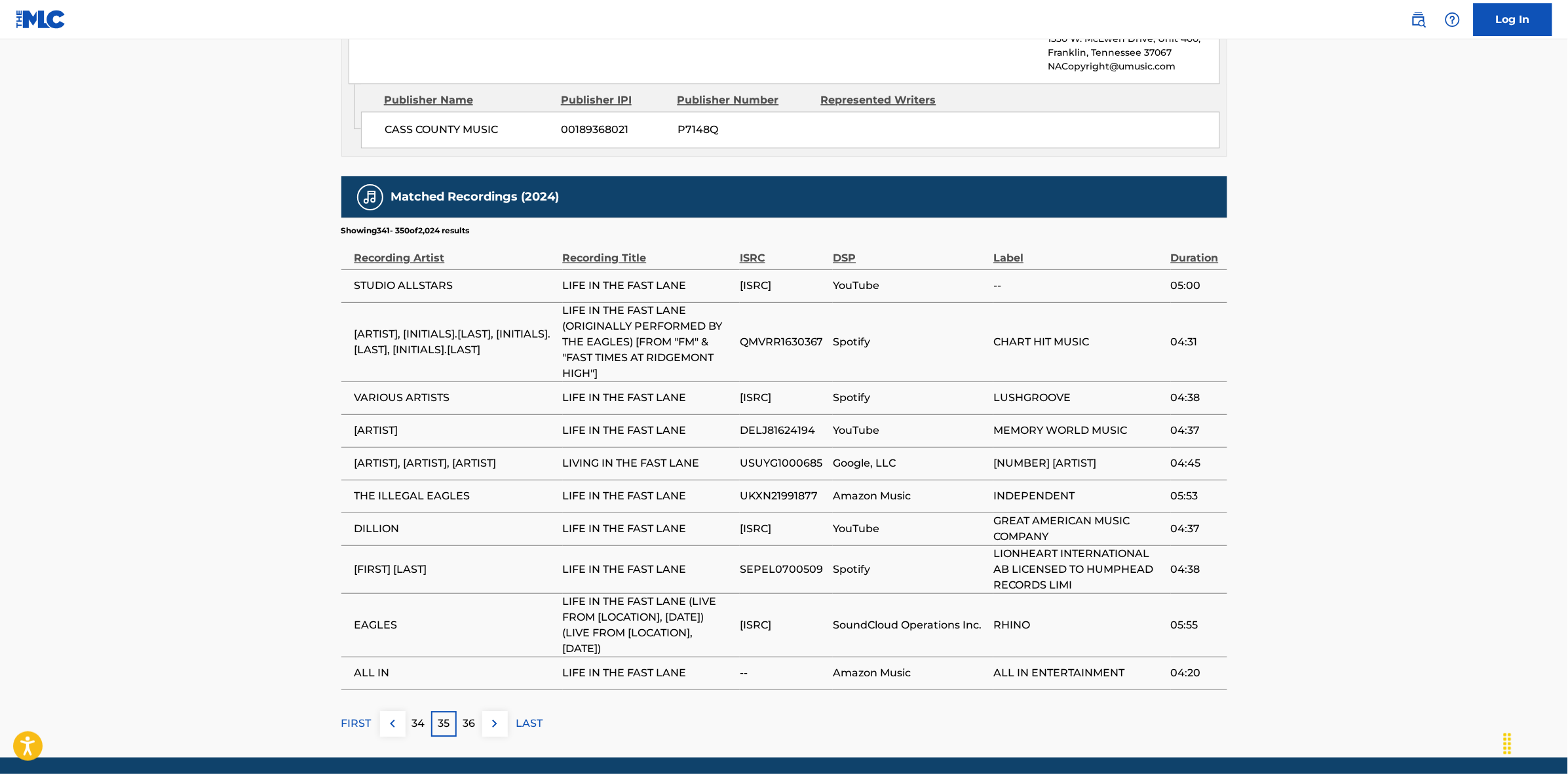 click at bounding box center [495, 724] 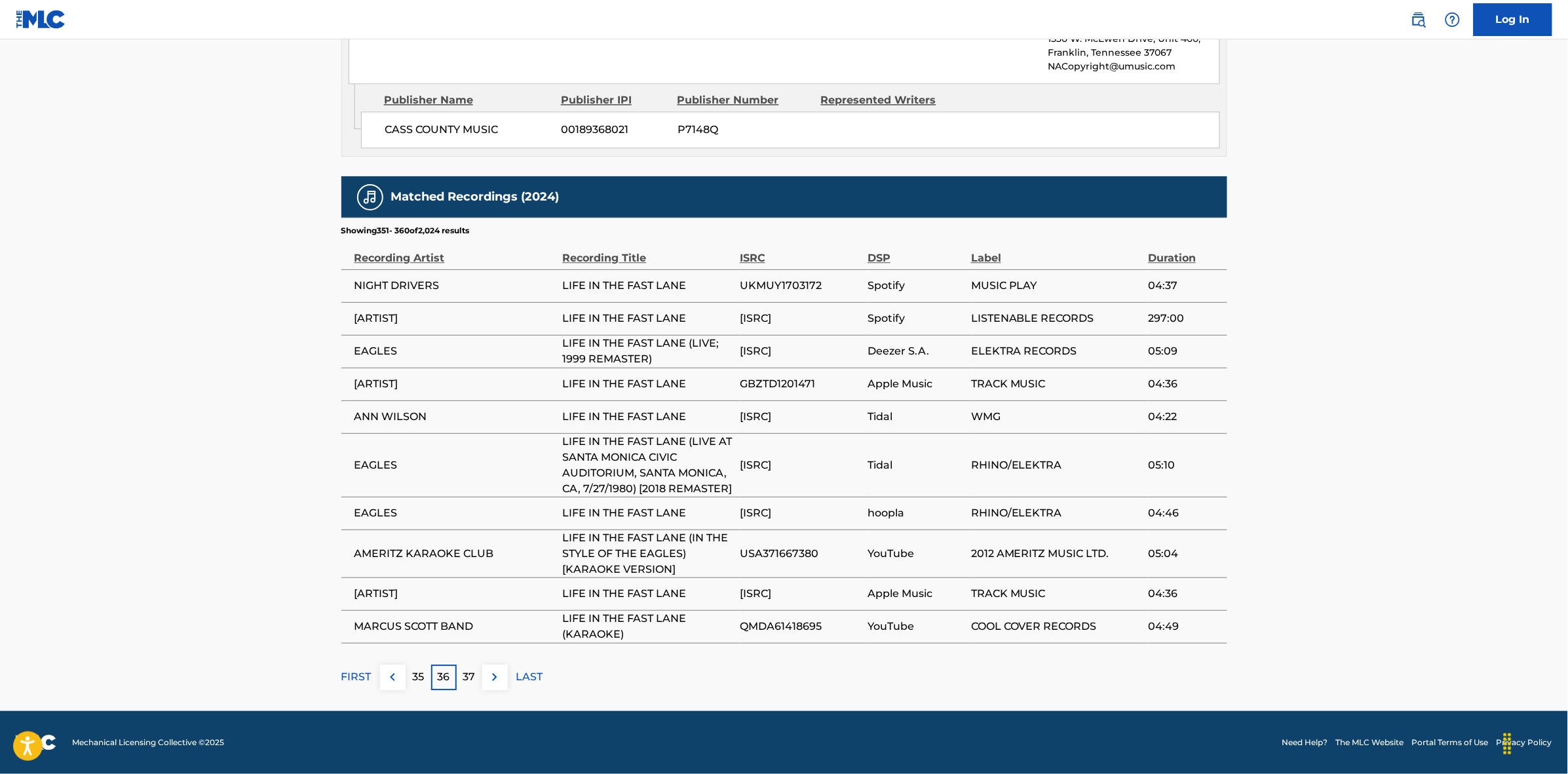 click at bounding box center [495, 677] 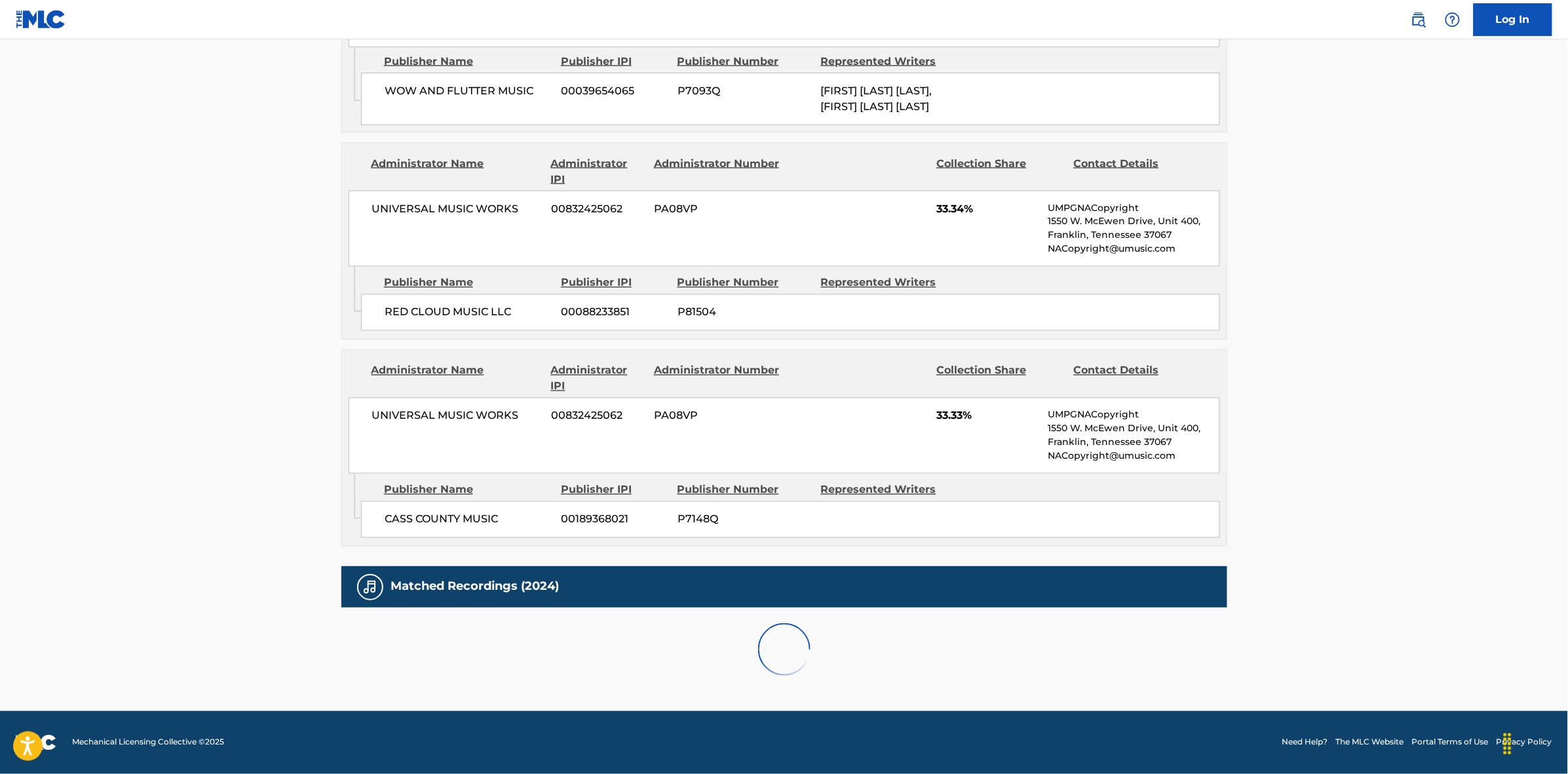 scroll, scrollTop: 1177, scrollLeft: 0, axis: vertical 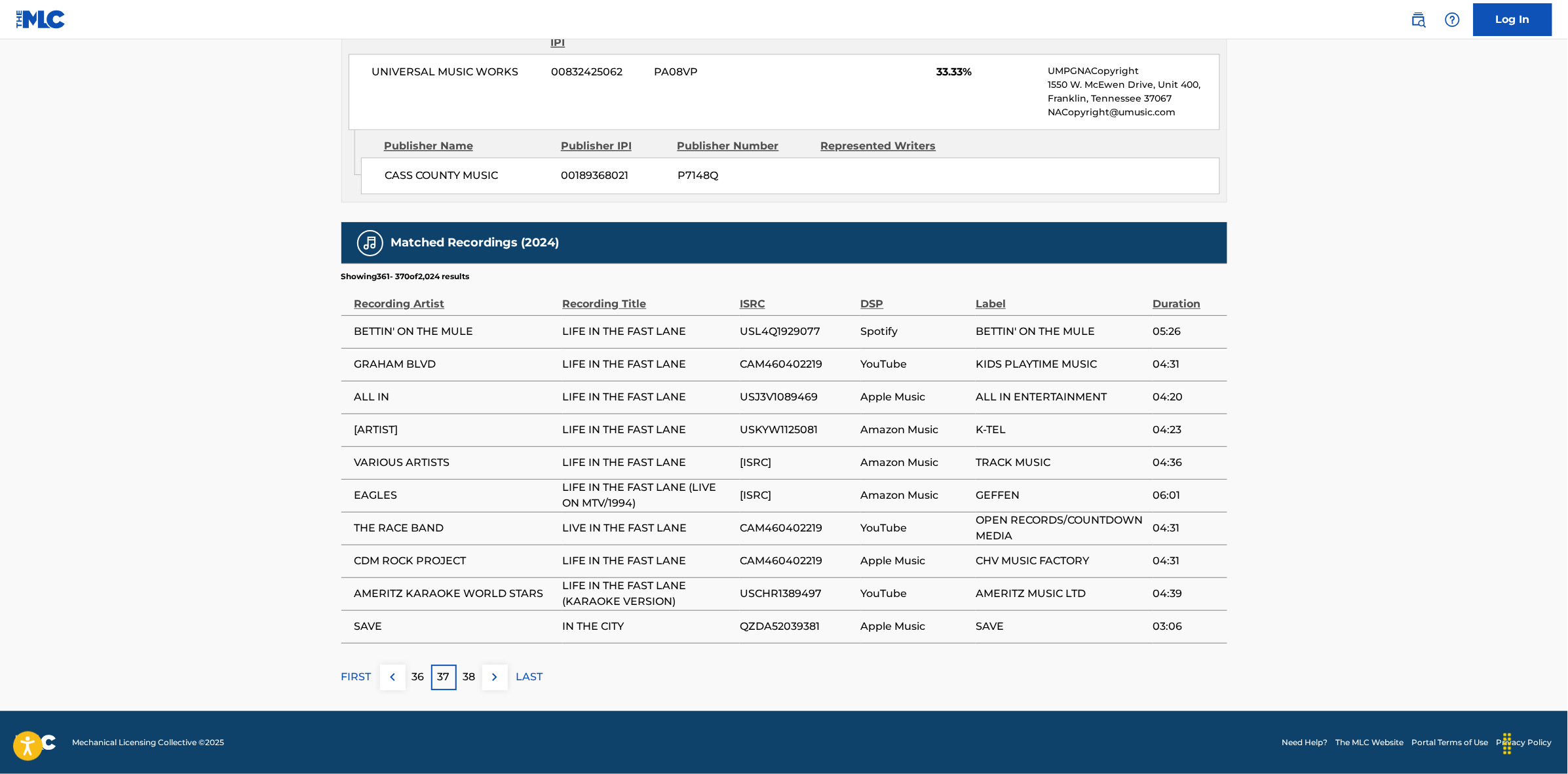 click at bounding box center (495, 677) 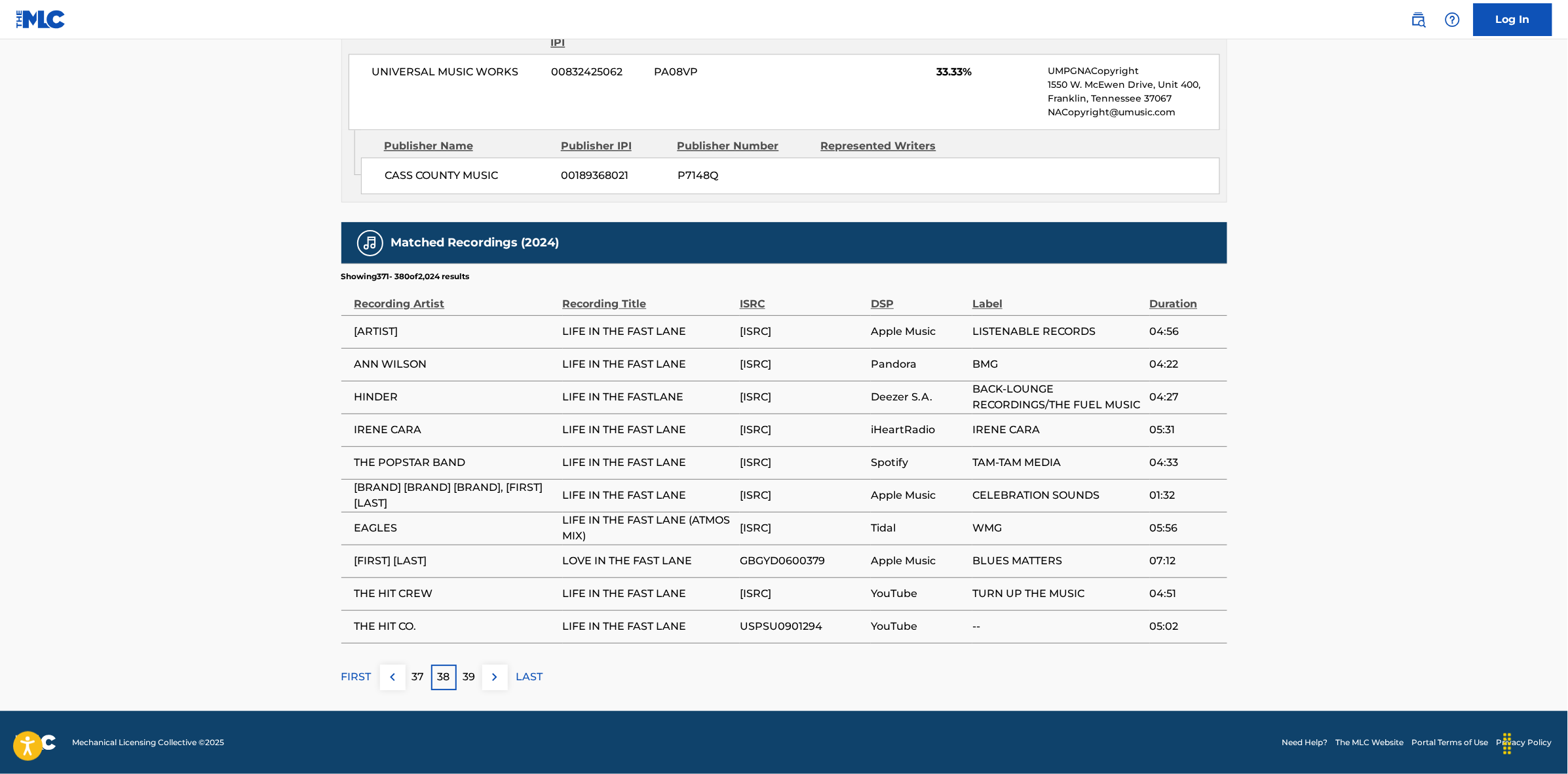 click at bounding box center (495, 677) 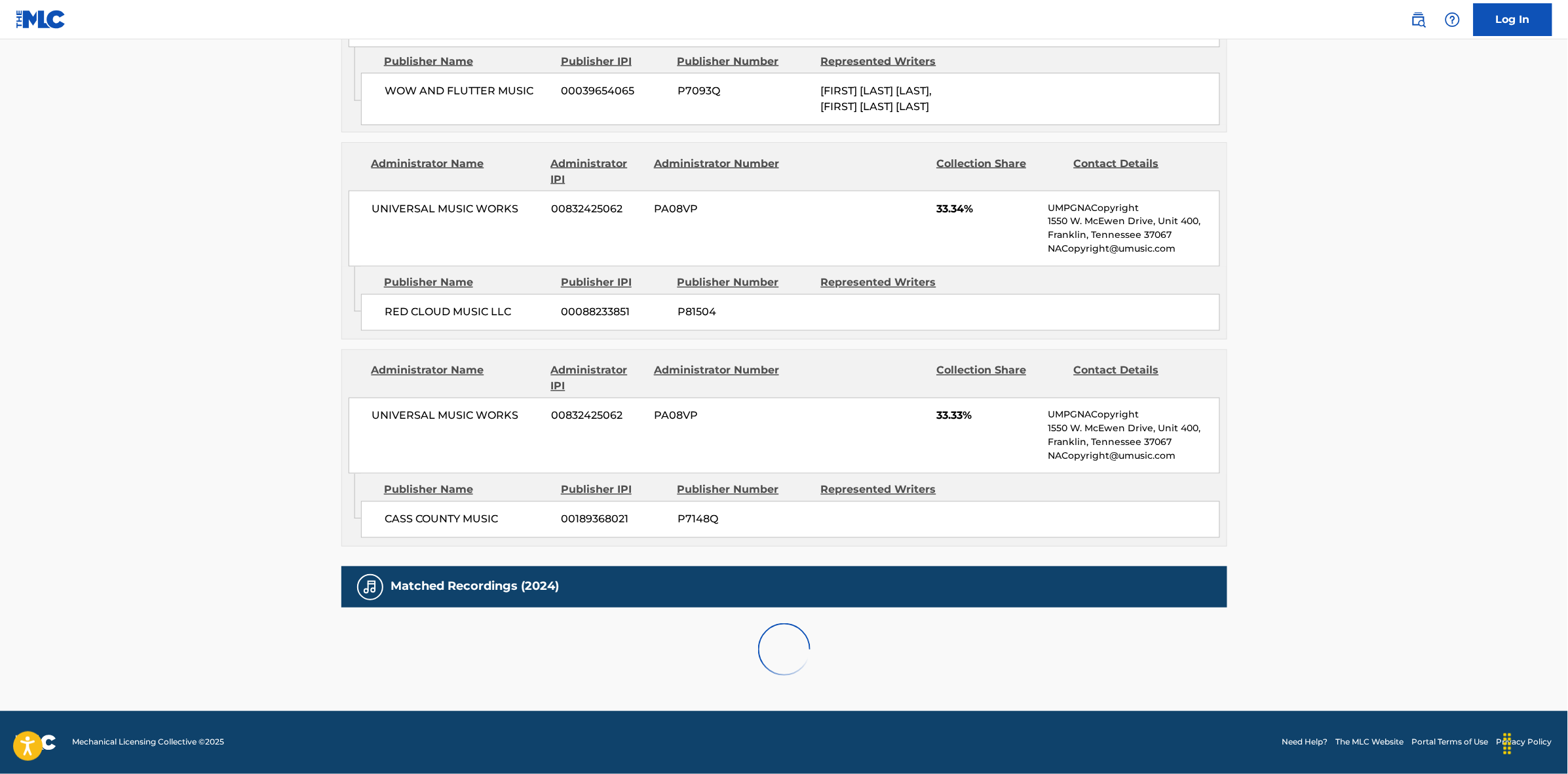 scroll, scrollTop: 1177, scrollLeft: 0, axis: vertical 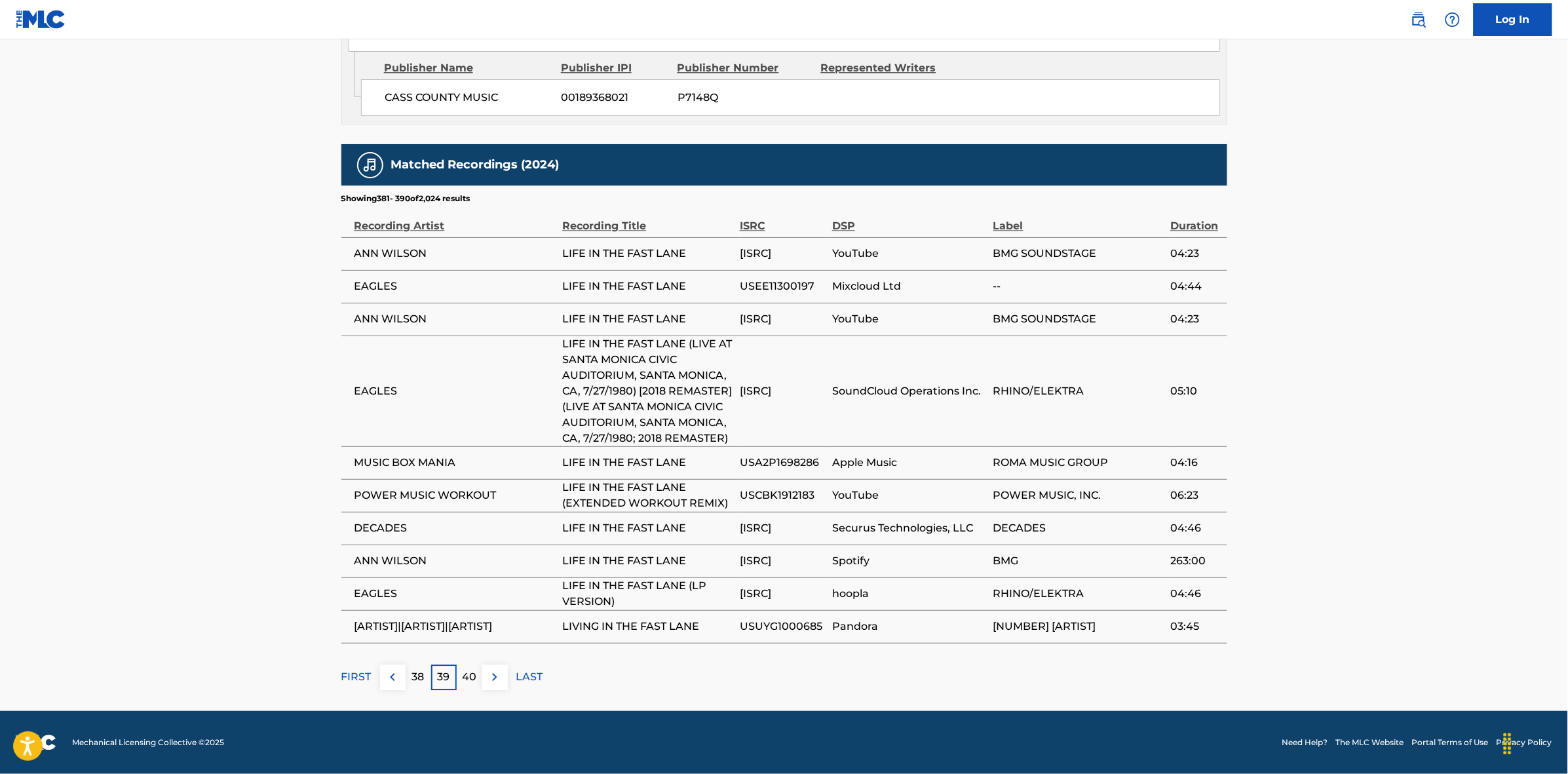 click at bounding box center [495, 677] 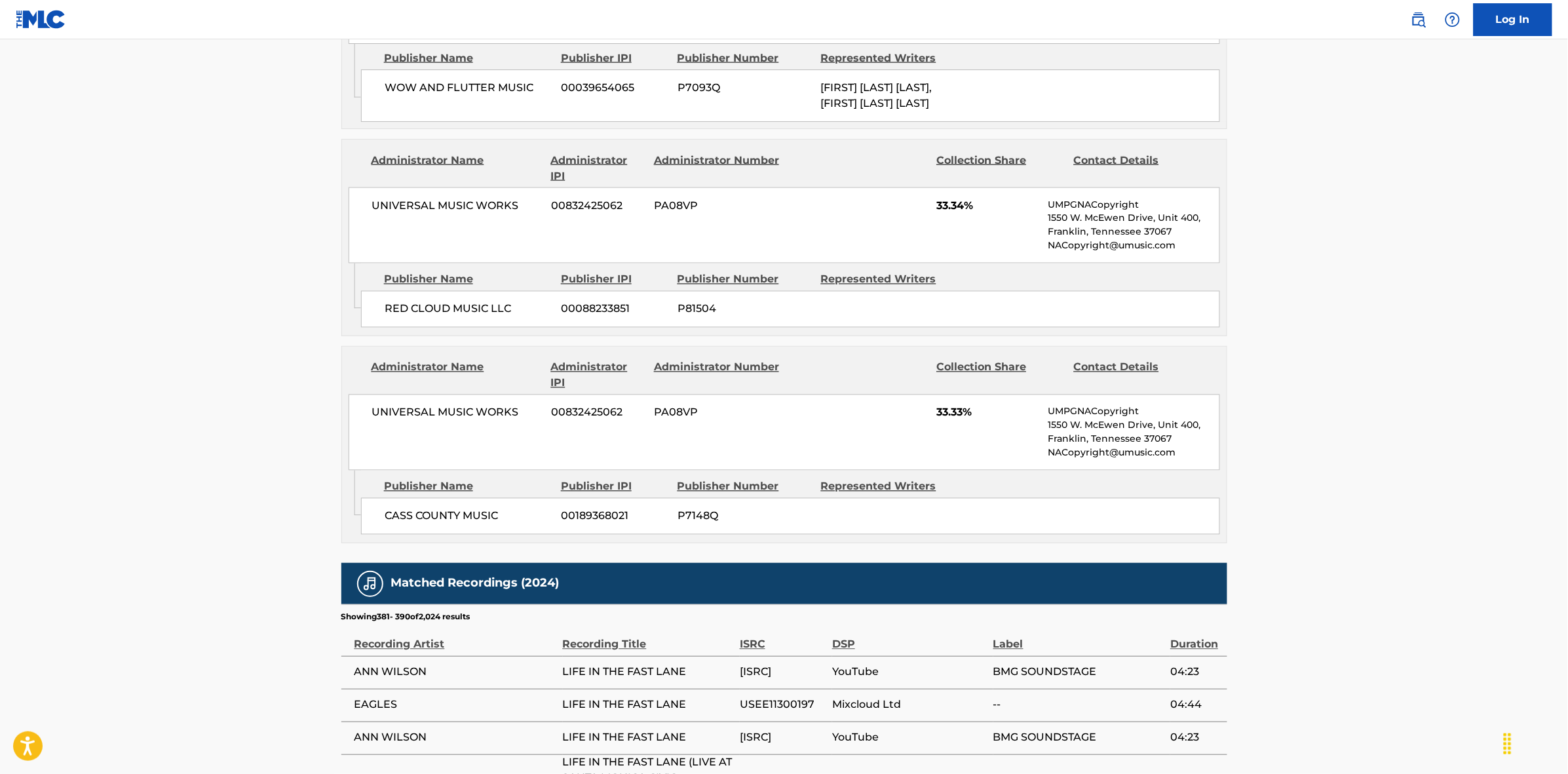 scroll, scrollTop: 1177, scrollLeft: 0, axis: vertical 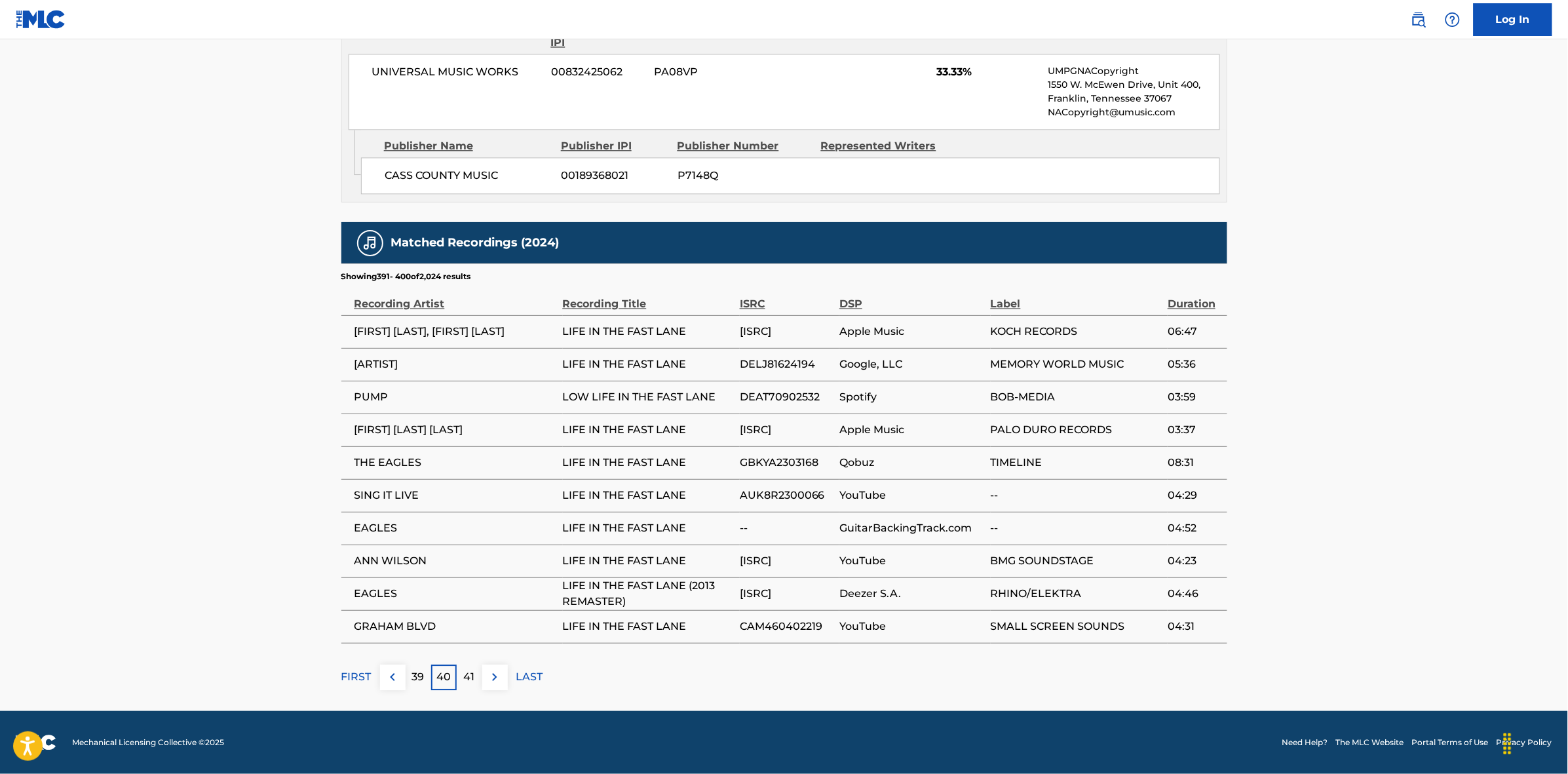 click at bounding box center (495, 677) 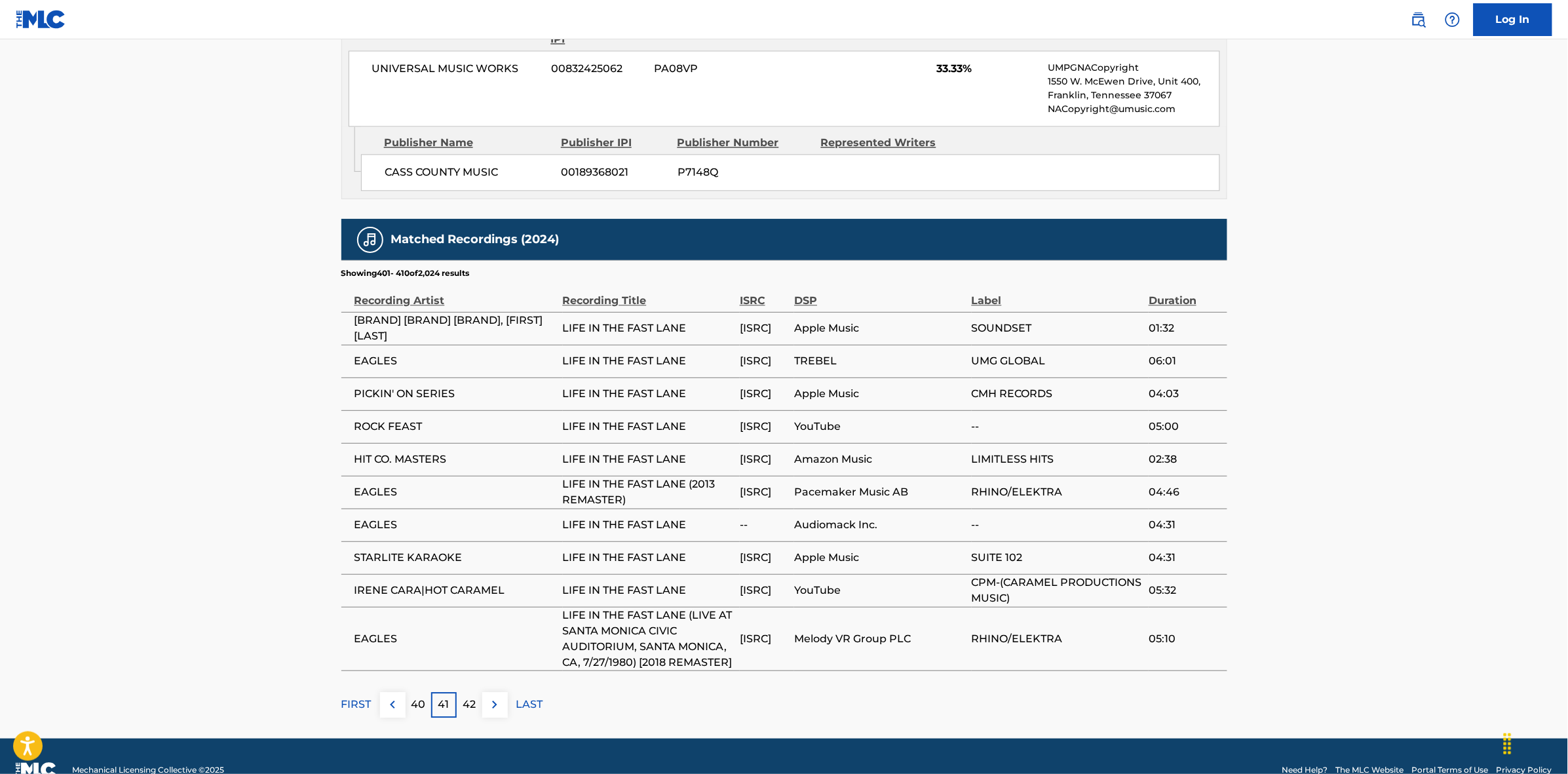 click at bounding box center (495, 705) 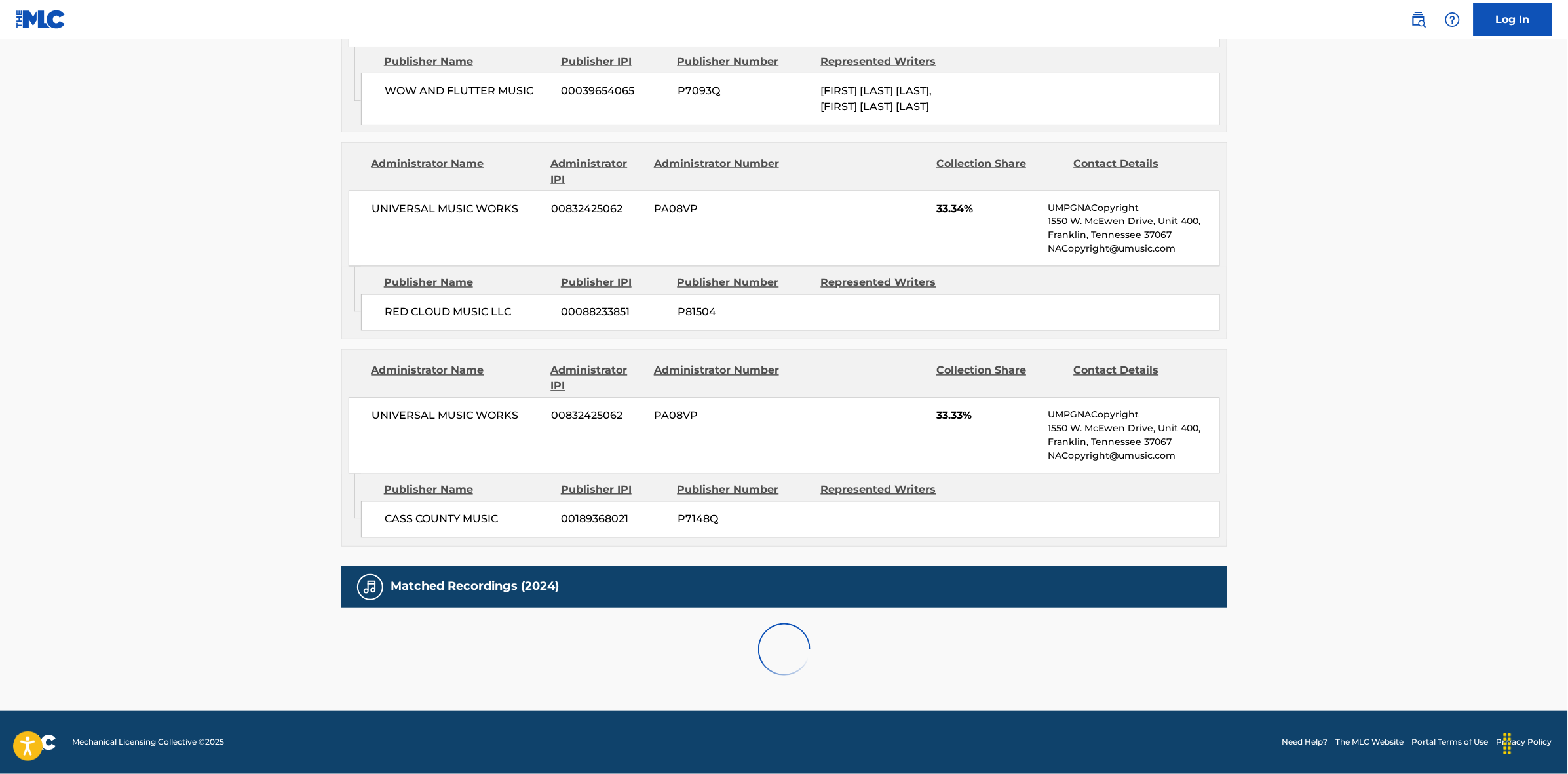 scroll, scrollTop: 1177, scrollLeft: 0, axis: vertical 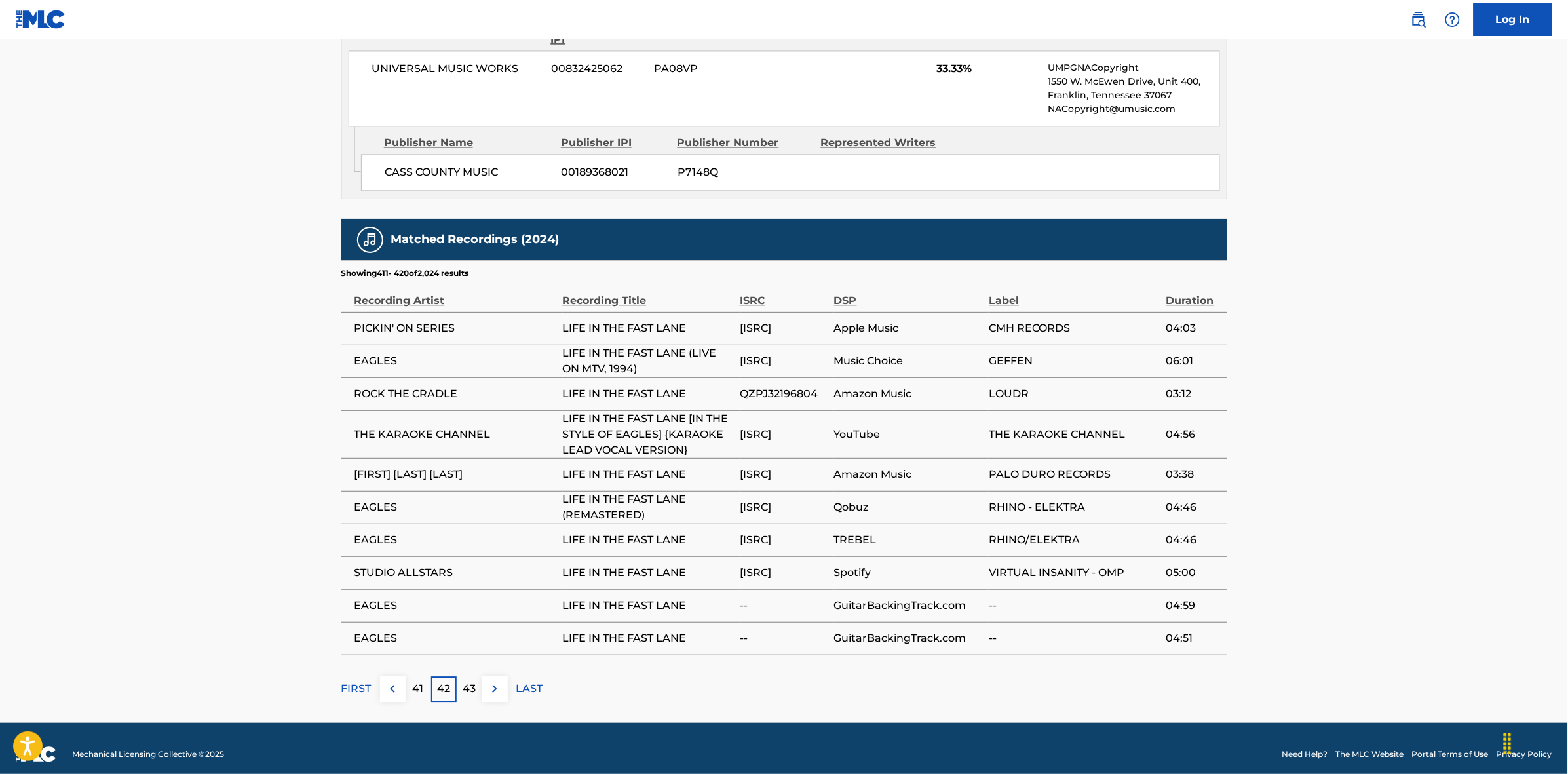click at bounding box center [495, 689] 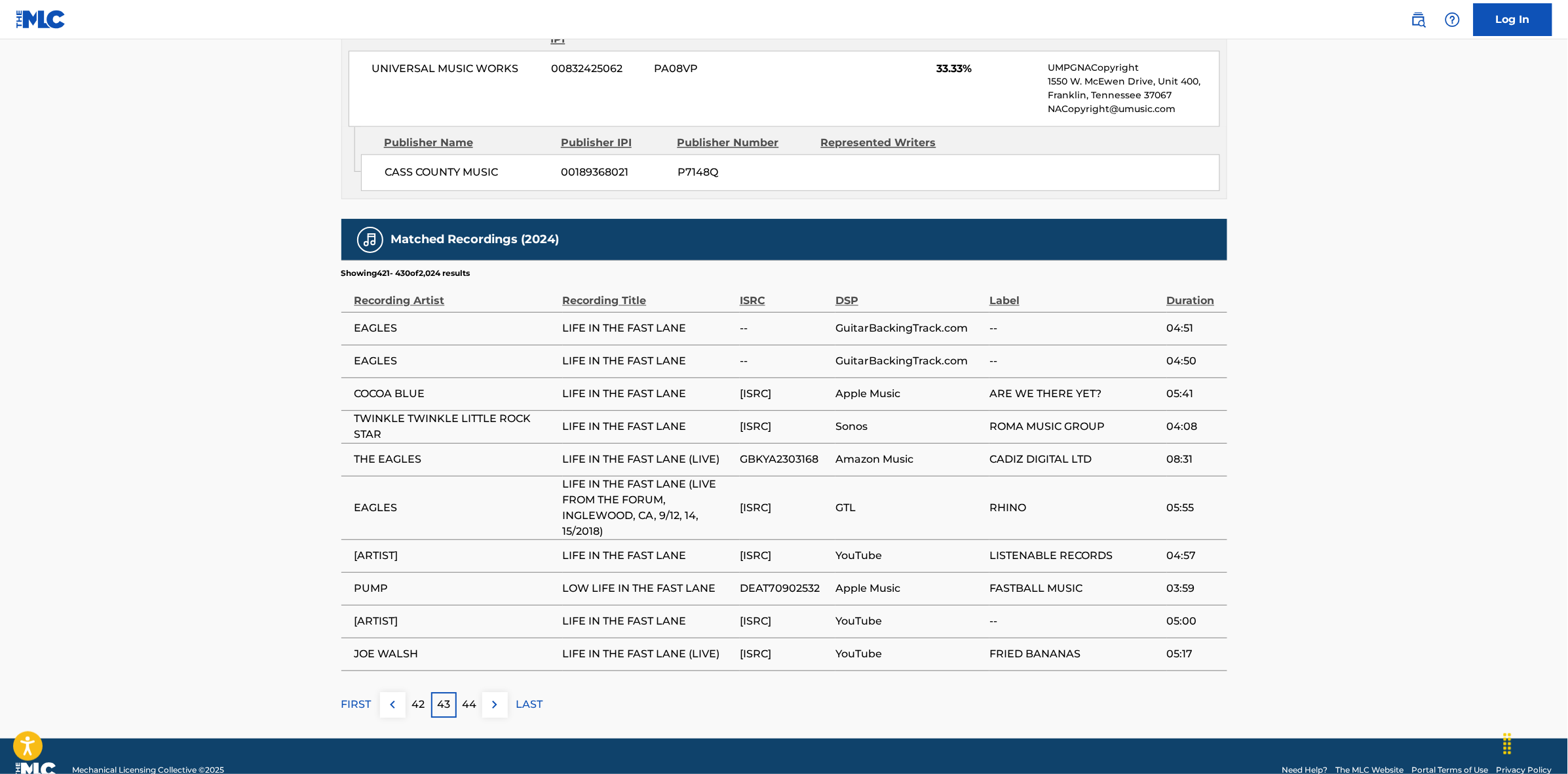 click at bounding box center (495, 705) 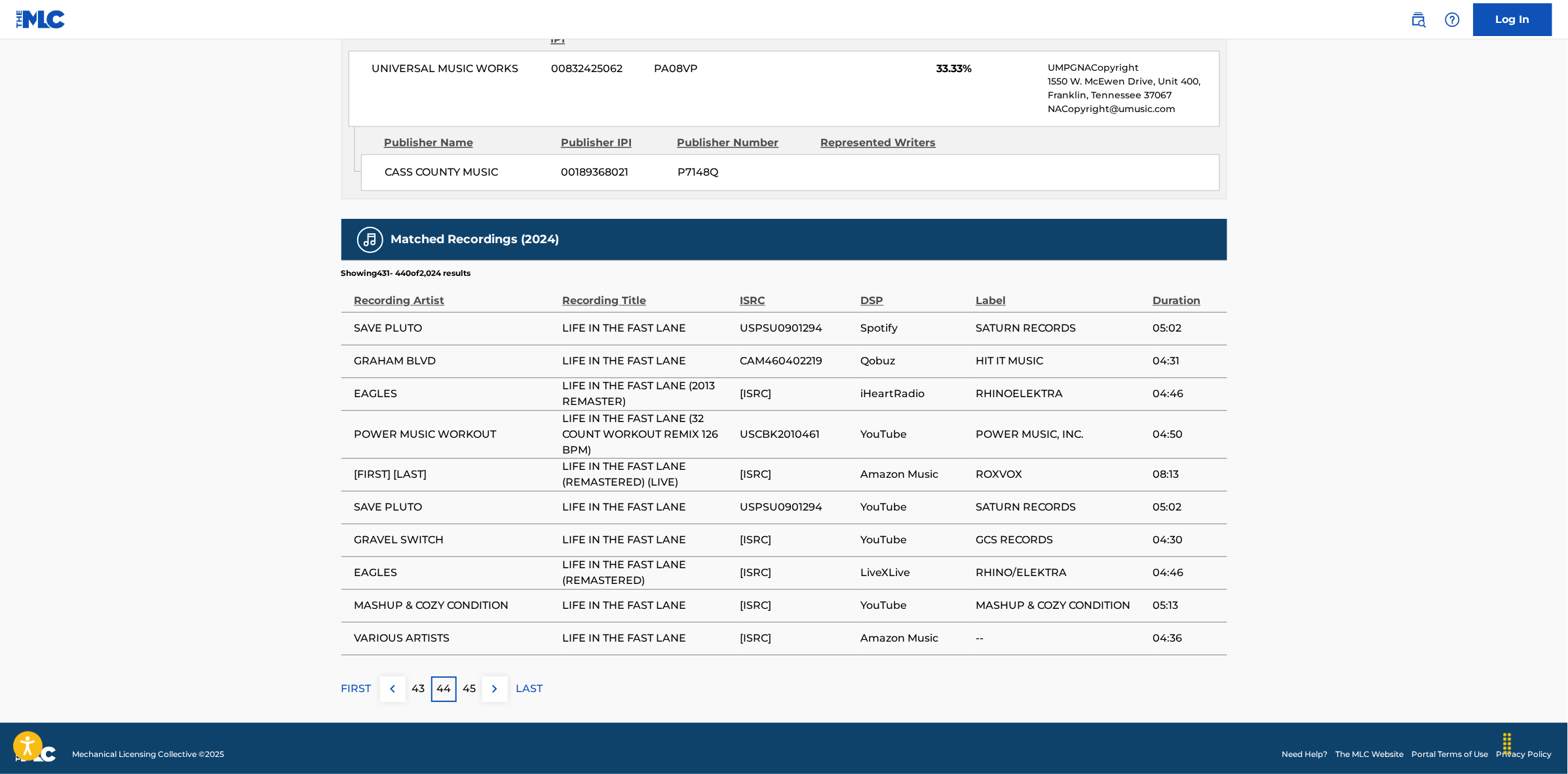 click at bounding box center [495, 689] 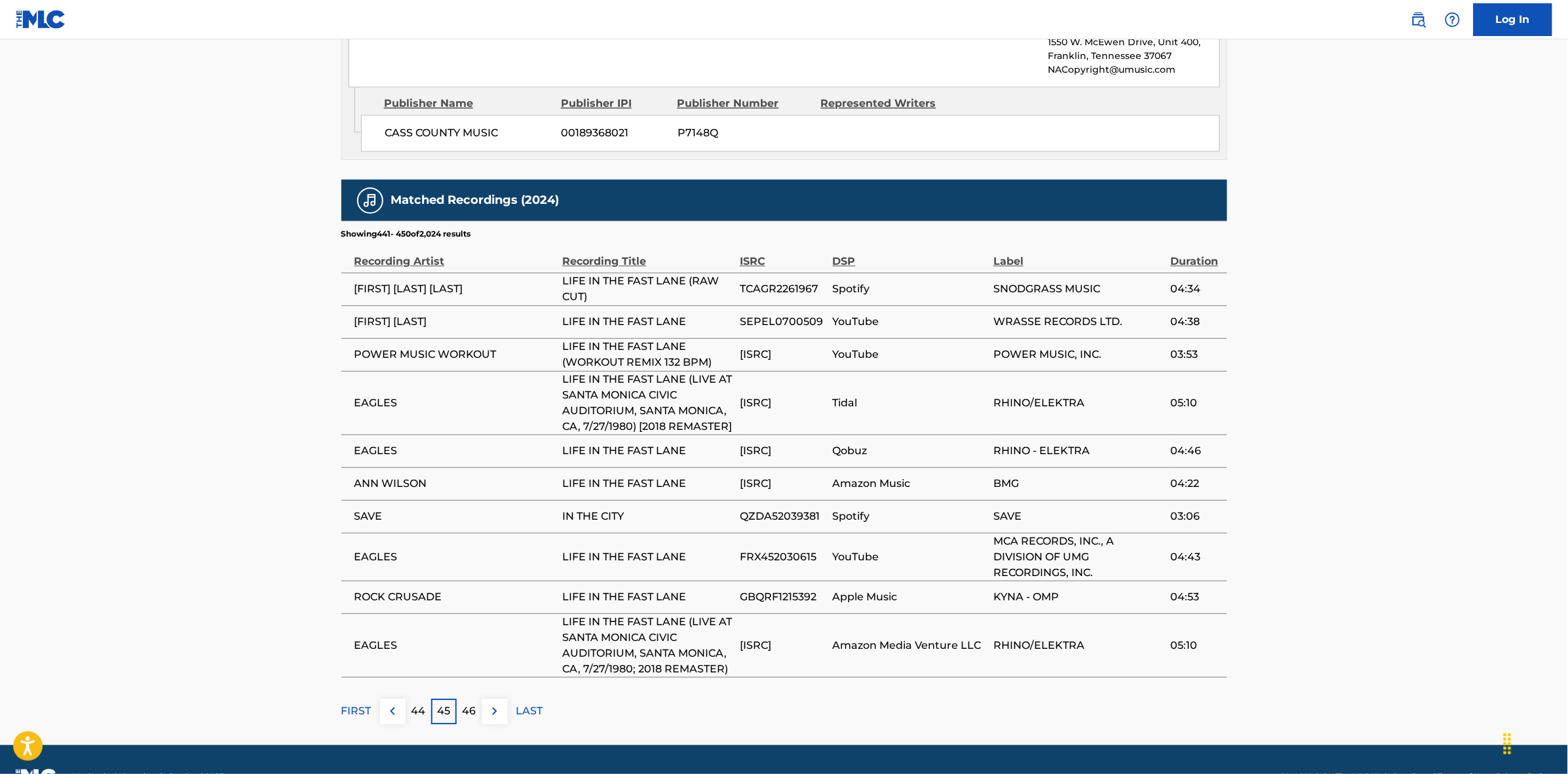 scroll, scrollTop: 1254, scrollLeft: 0, axis: vertical 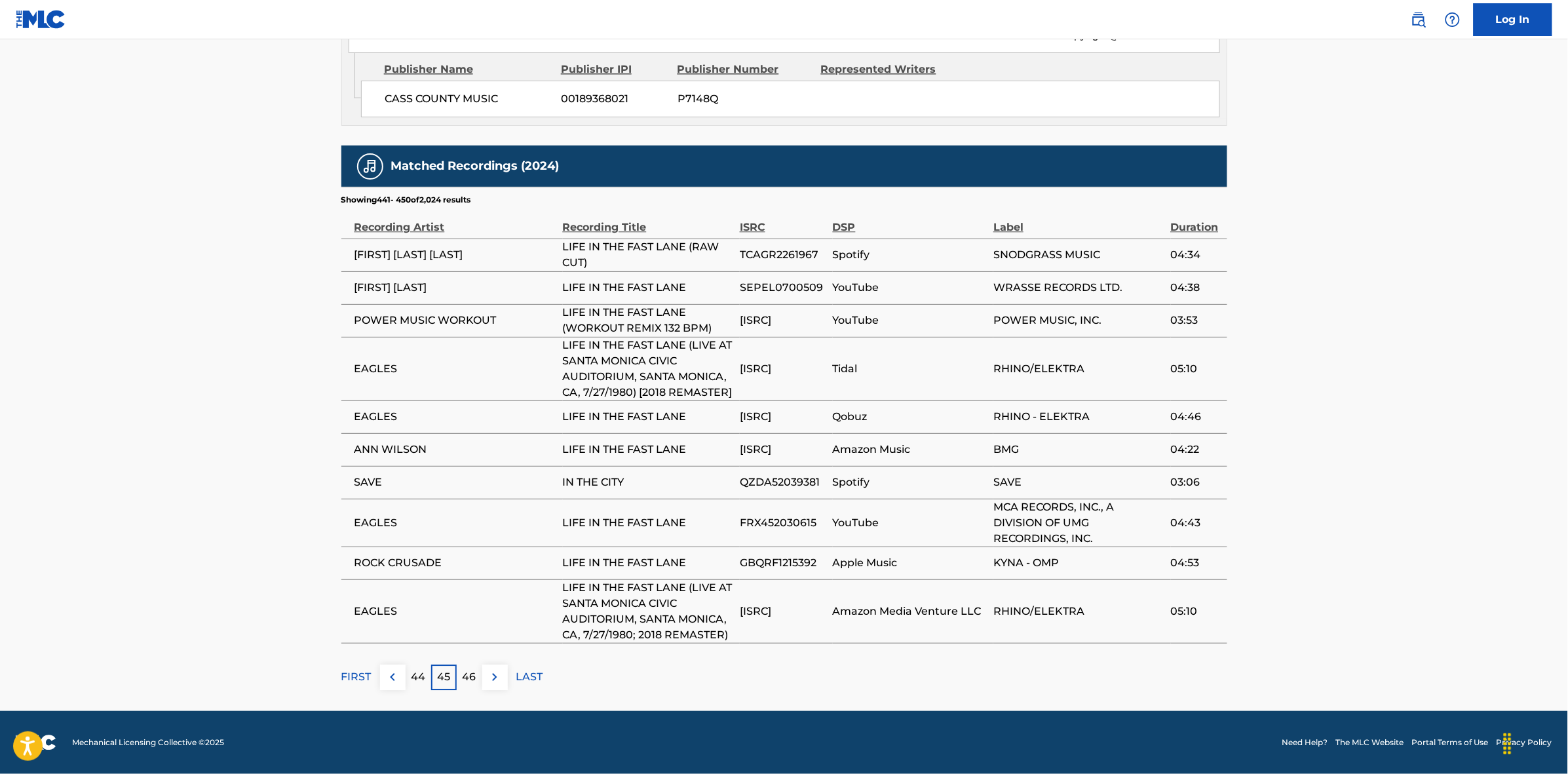click at bounding box center [495, 677] 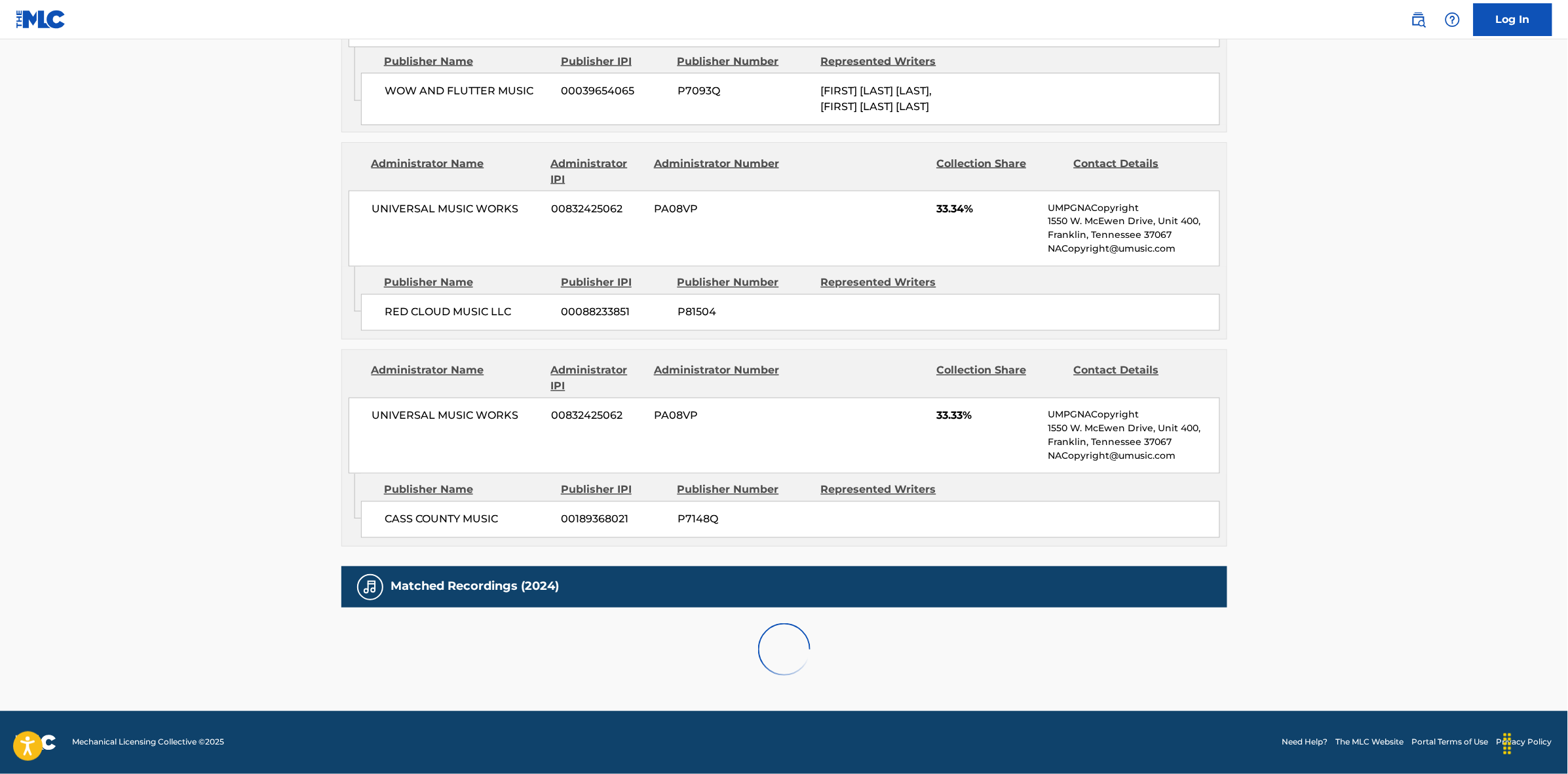 scroll, scrollTop: 1177, scrollLeft: 0, axis: vertical 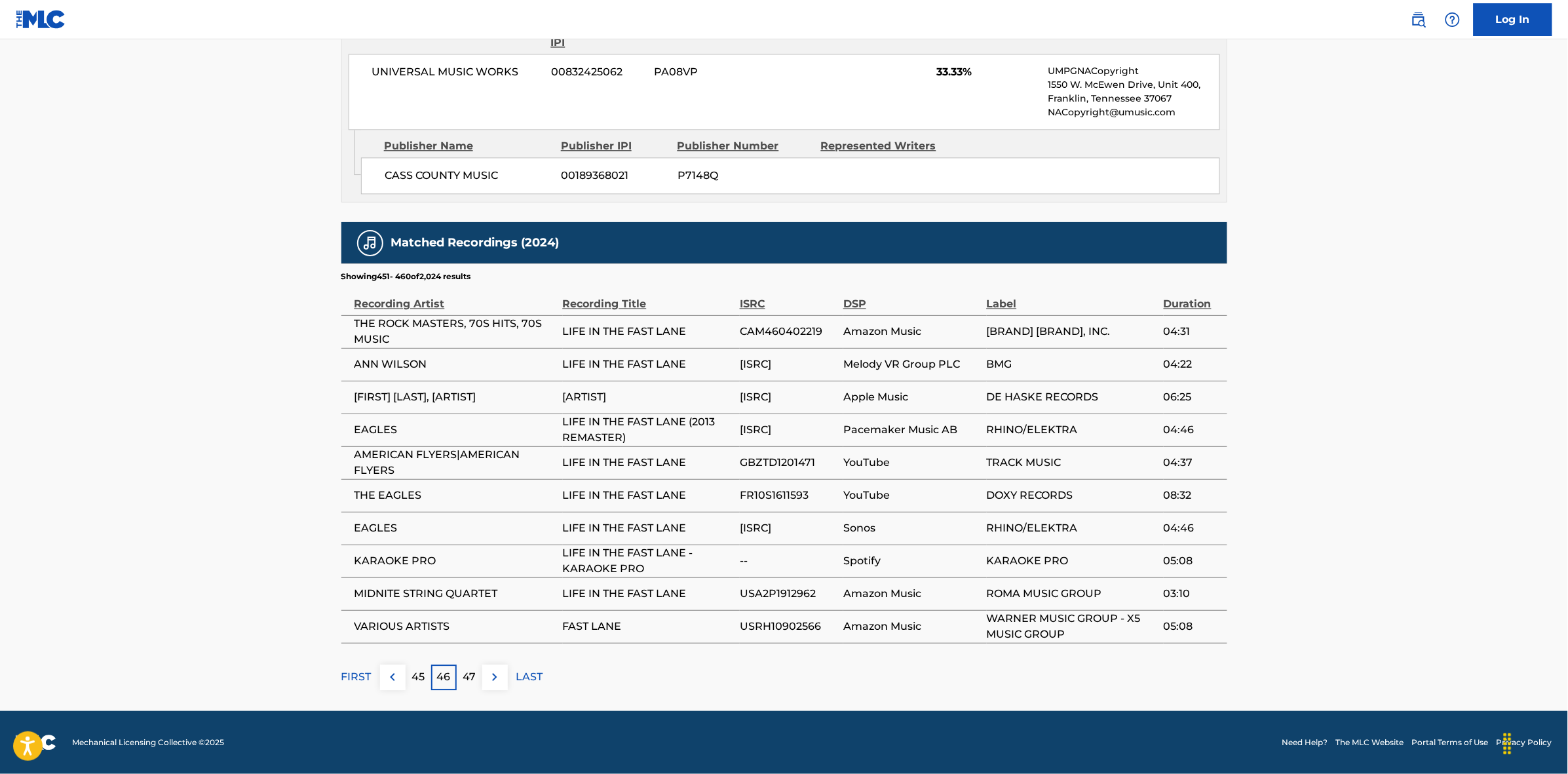 click at bounding box center (495, 677) 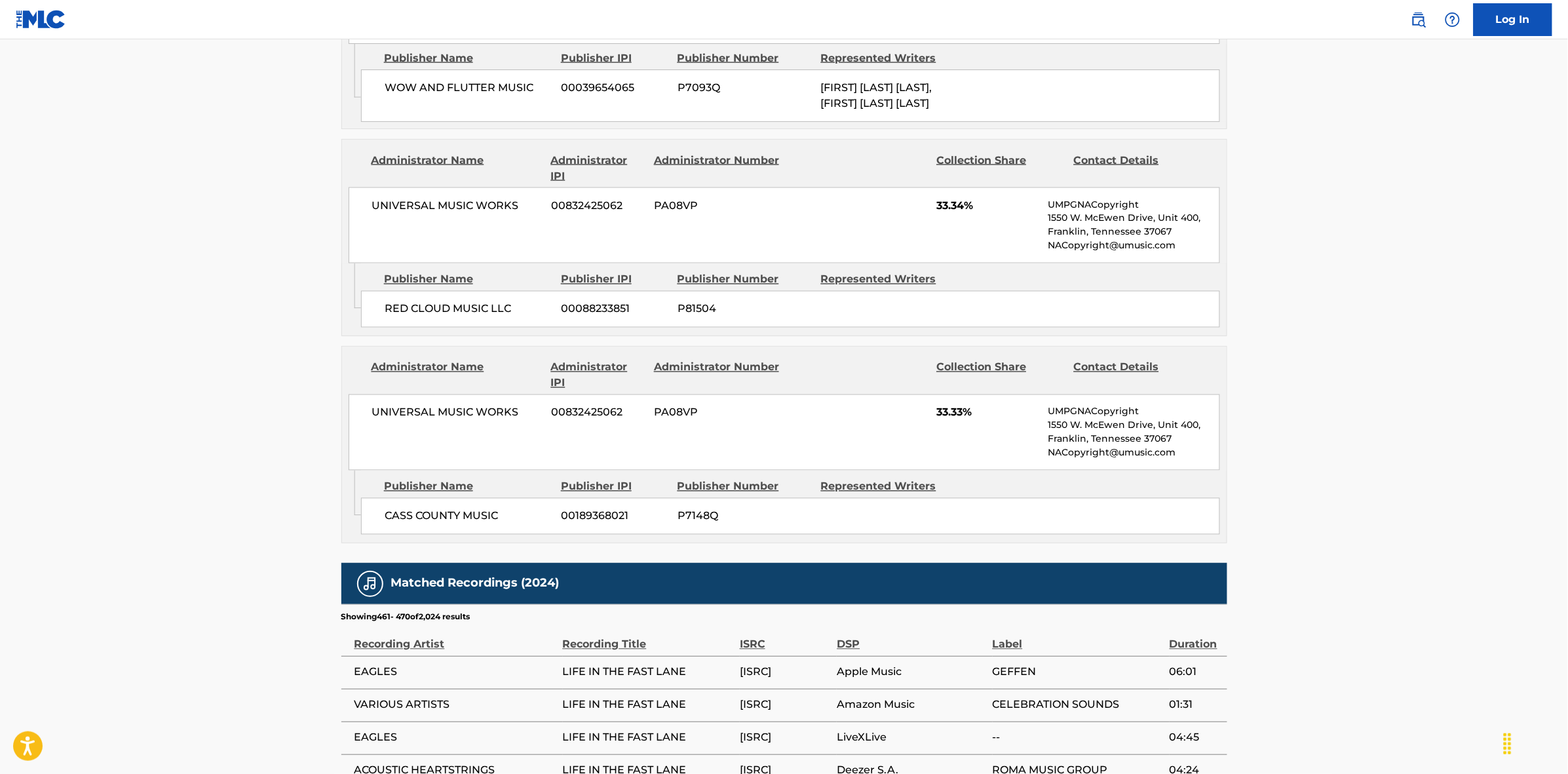scroll, scrollTop: 1177, scrollLeft: 0, axis: vertical 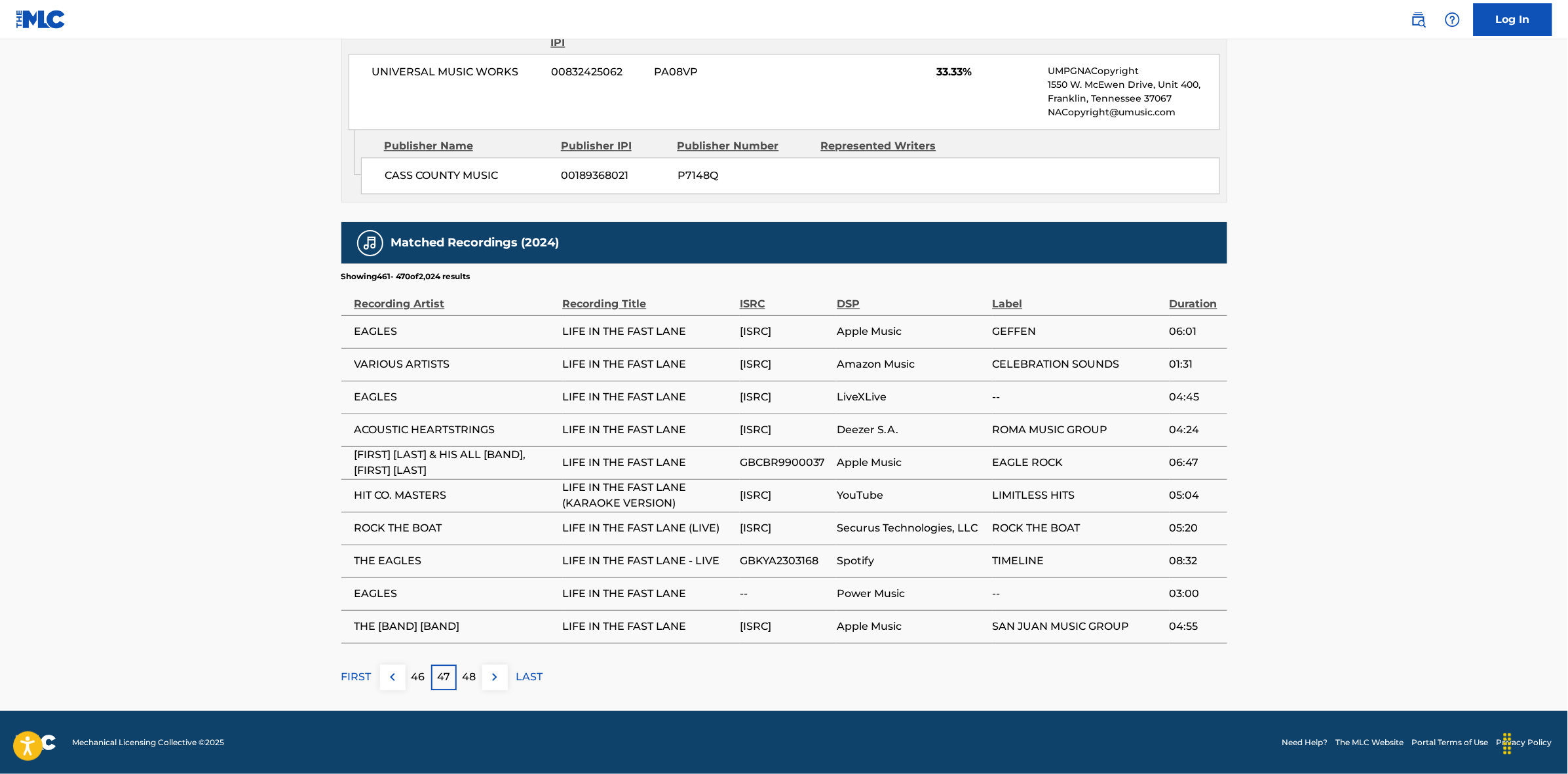 click at bounding box center (495, 677) 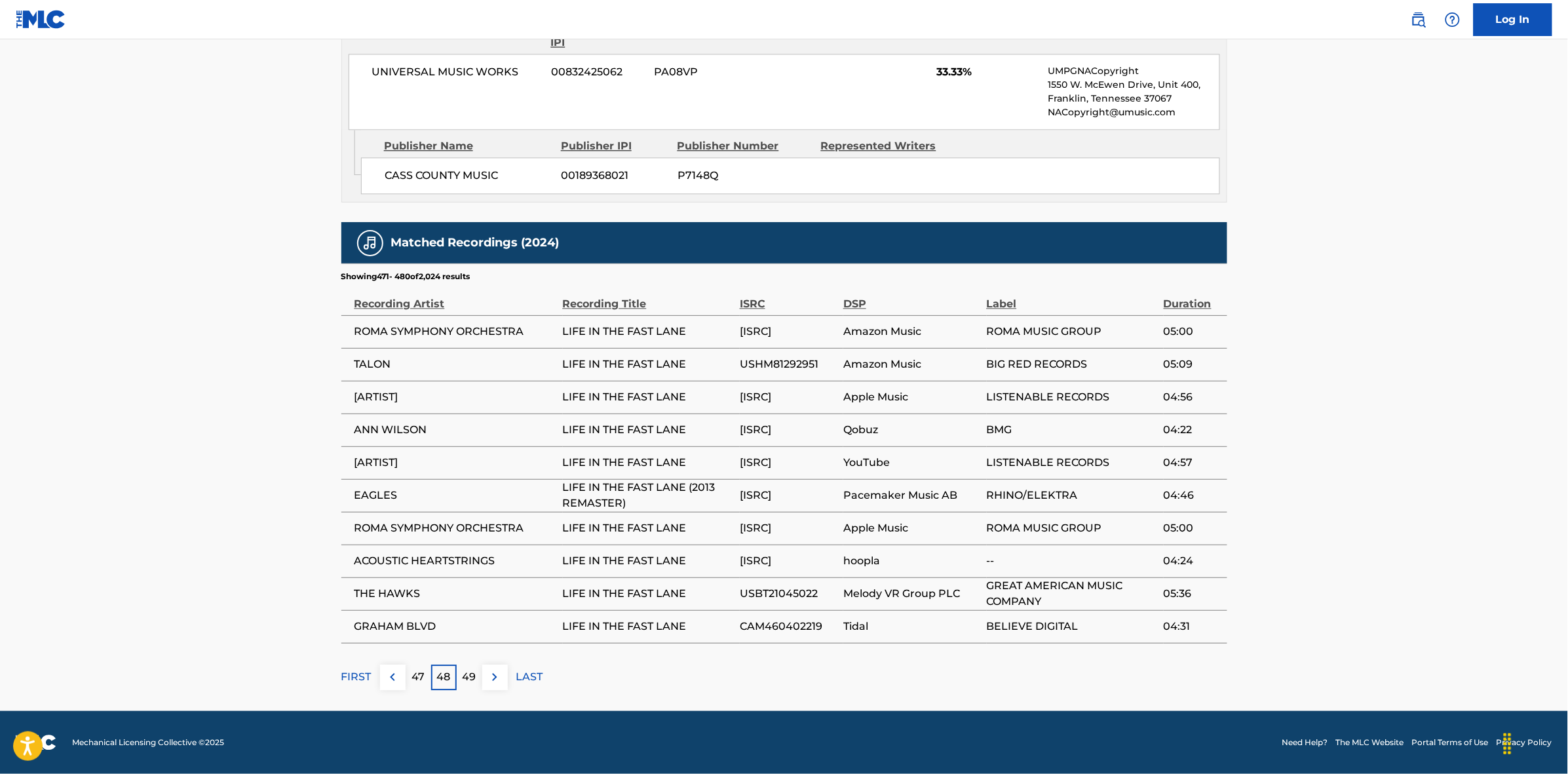 click at bounding box center (495, 677) 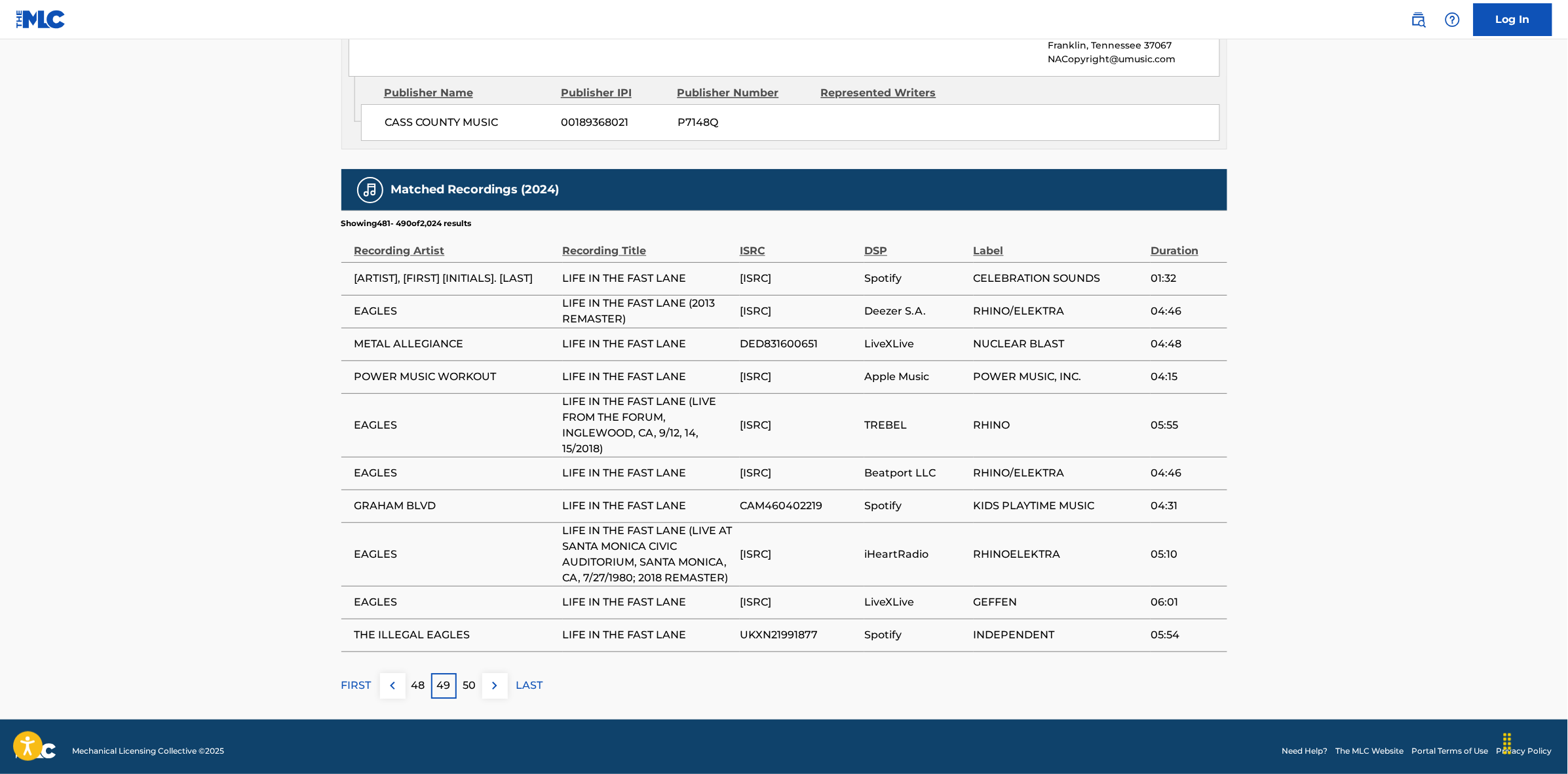 scroll, scrollTop: 1254, scrollLeft: 0, axis: vertical 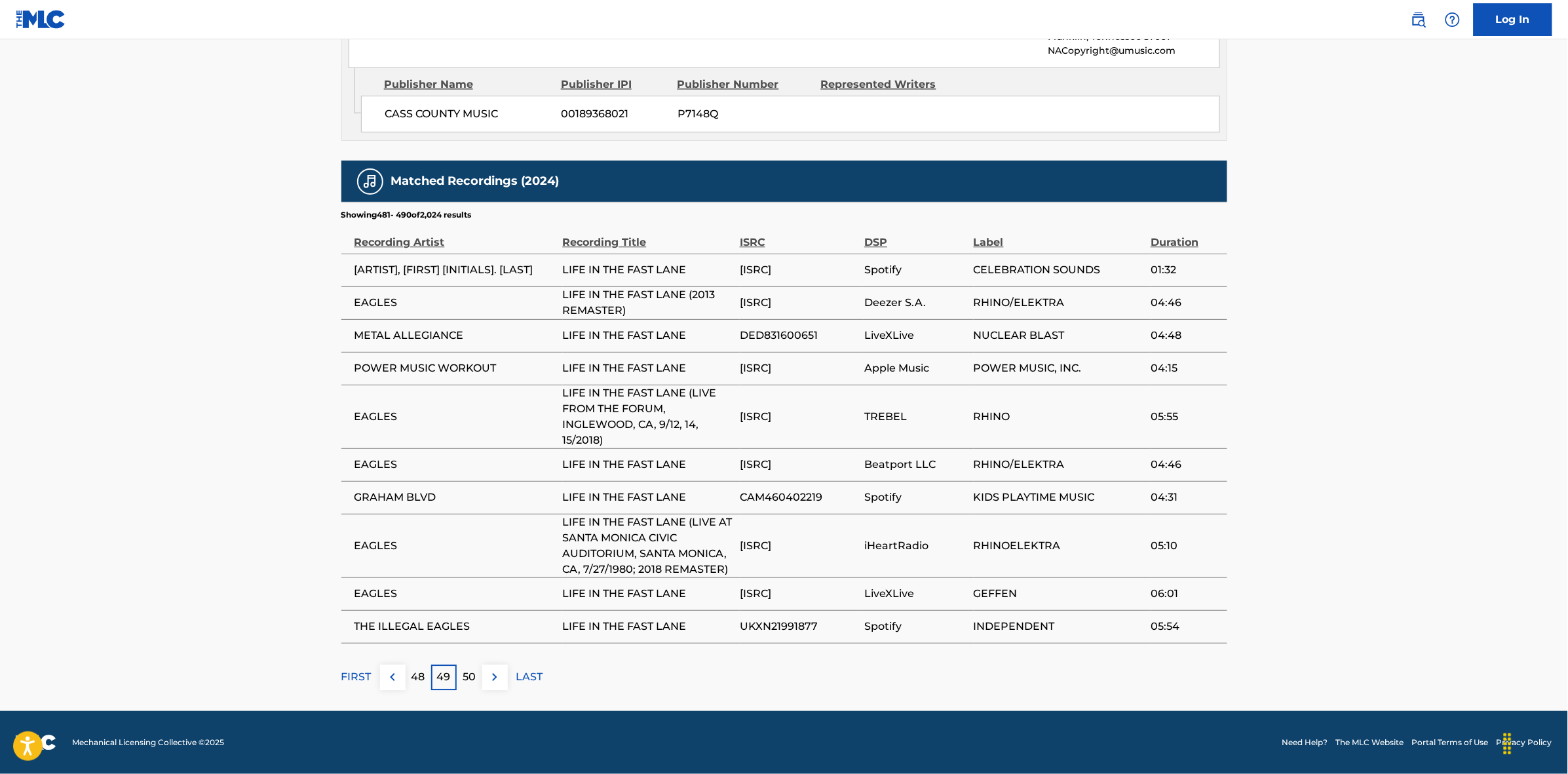 click at bounding box center [495, 677] 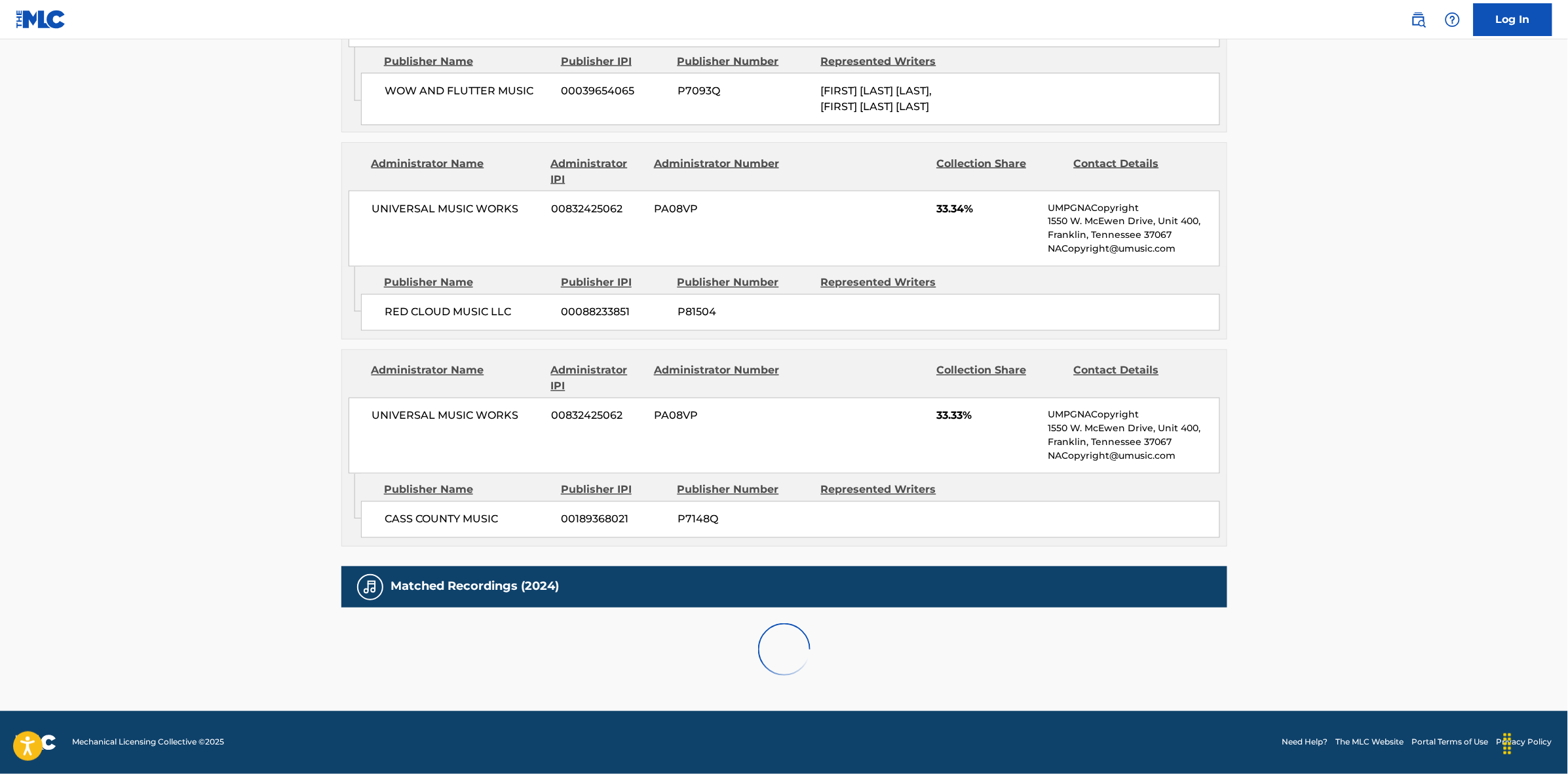 scroll, scrollTop: 1207, scrollLeft: 0, axis: vertical 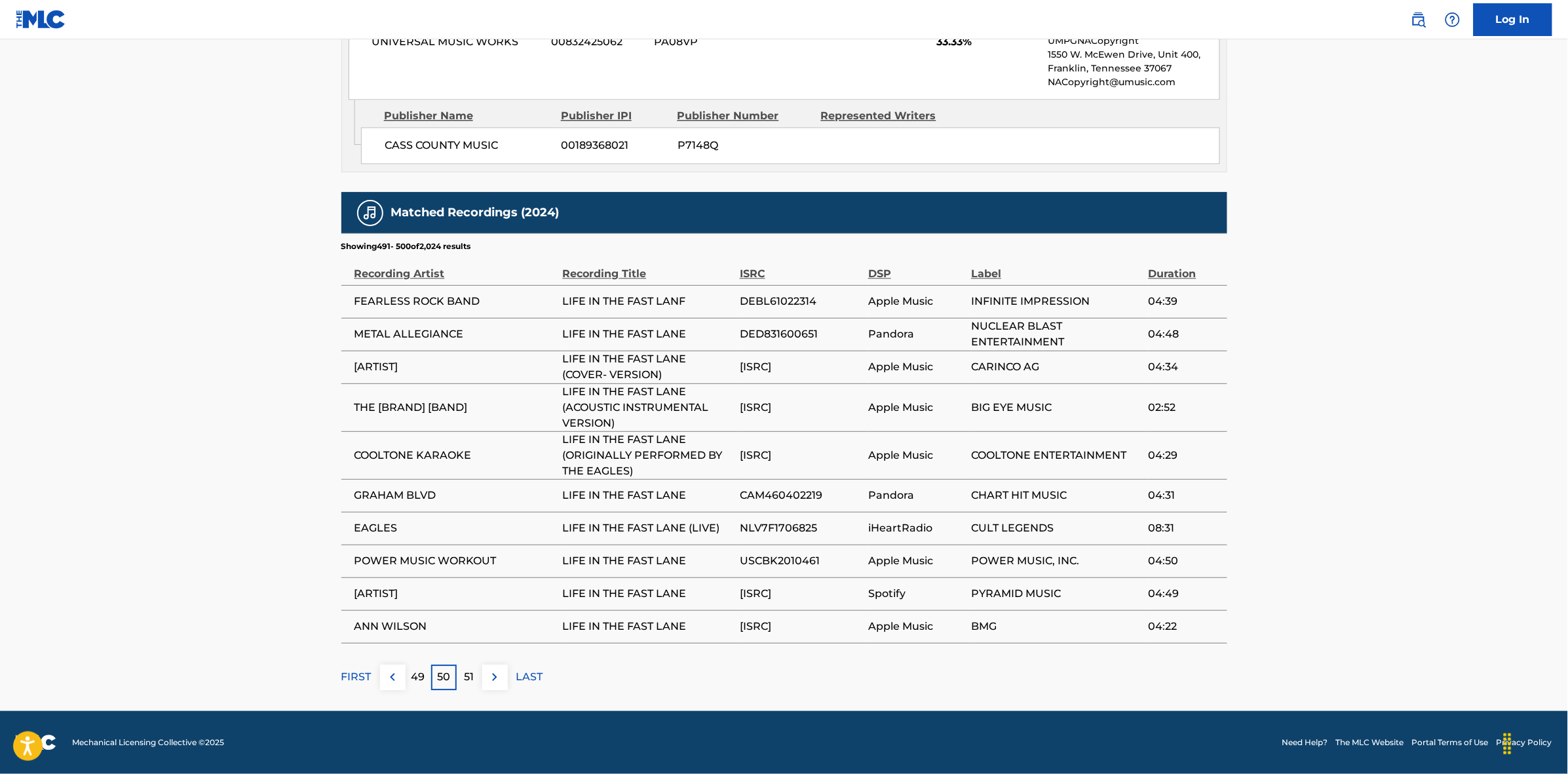 click at bounding box center [495, 677] 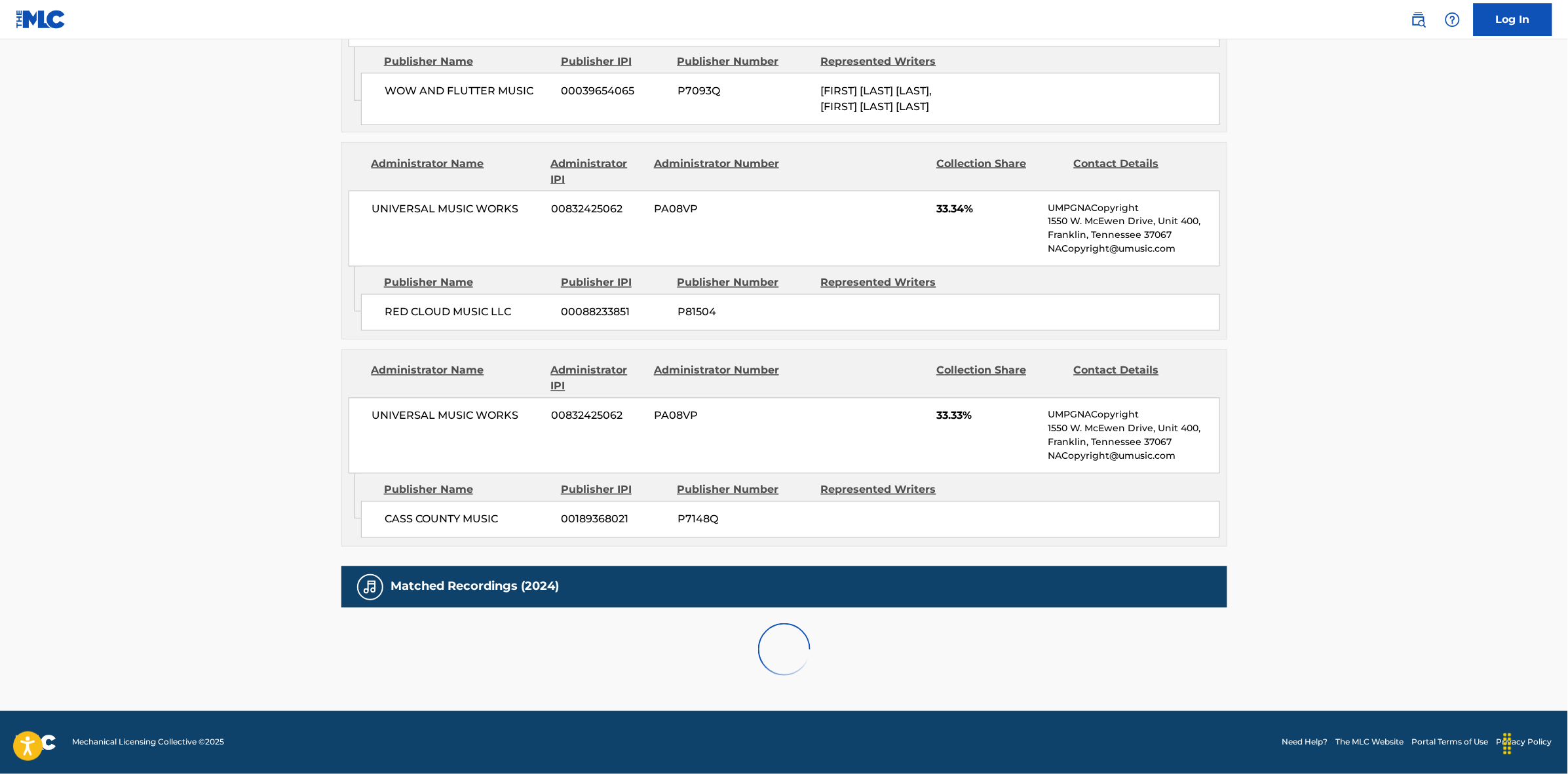 scroll, scrollTop: 1193, scrollLeft: 0, axis: vertical 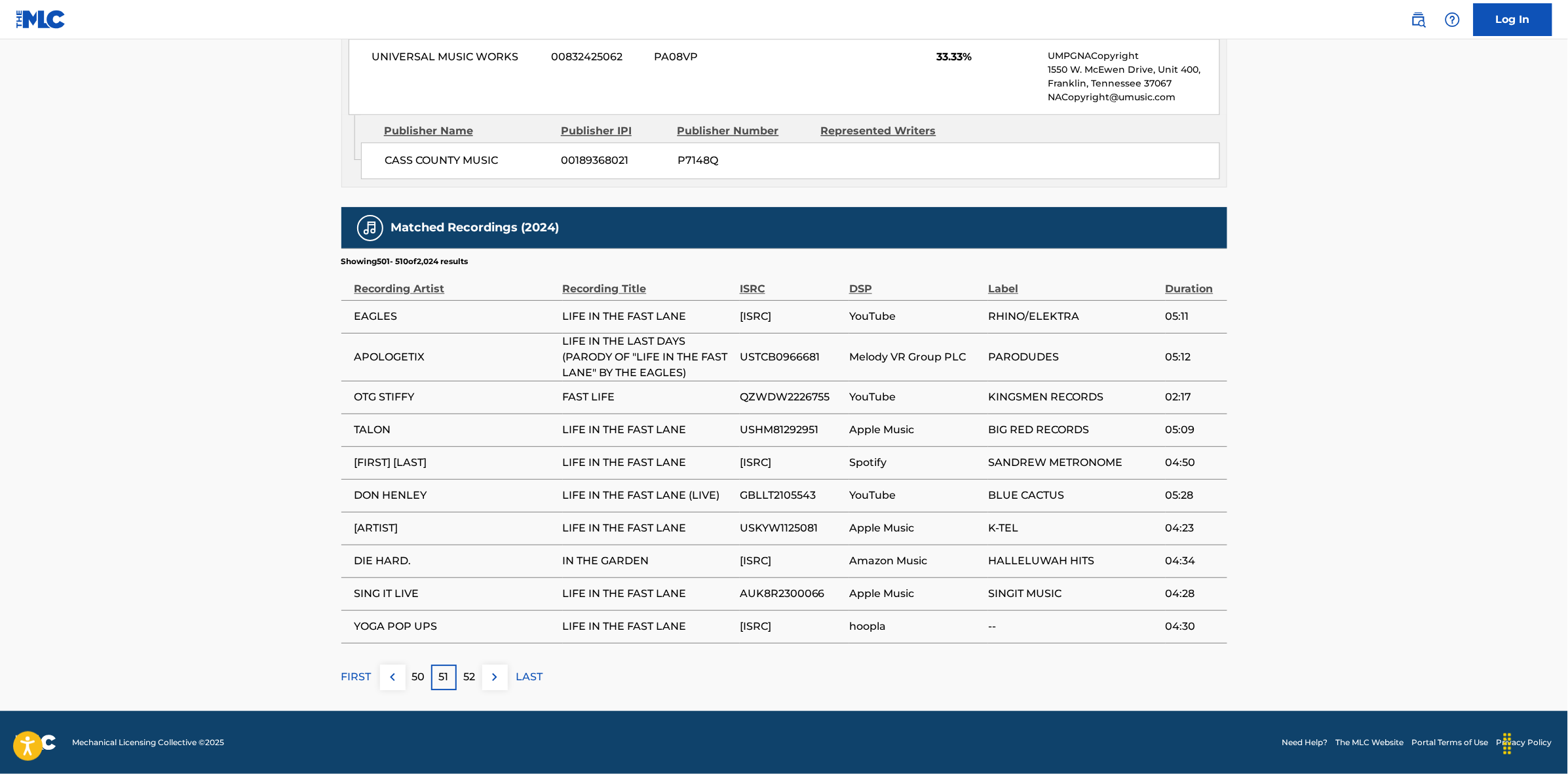 click at bounding box center (495, 677) 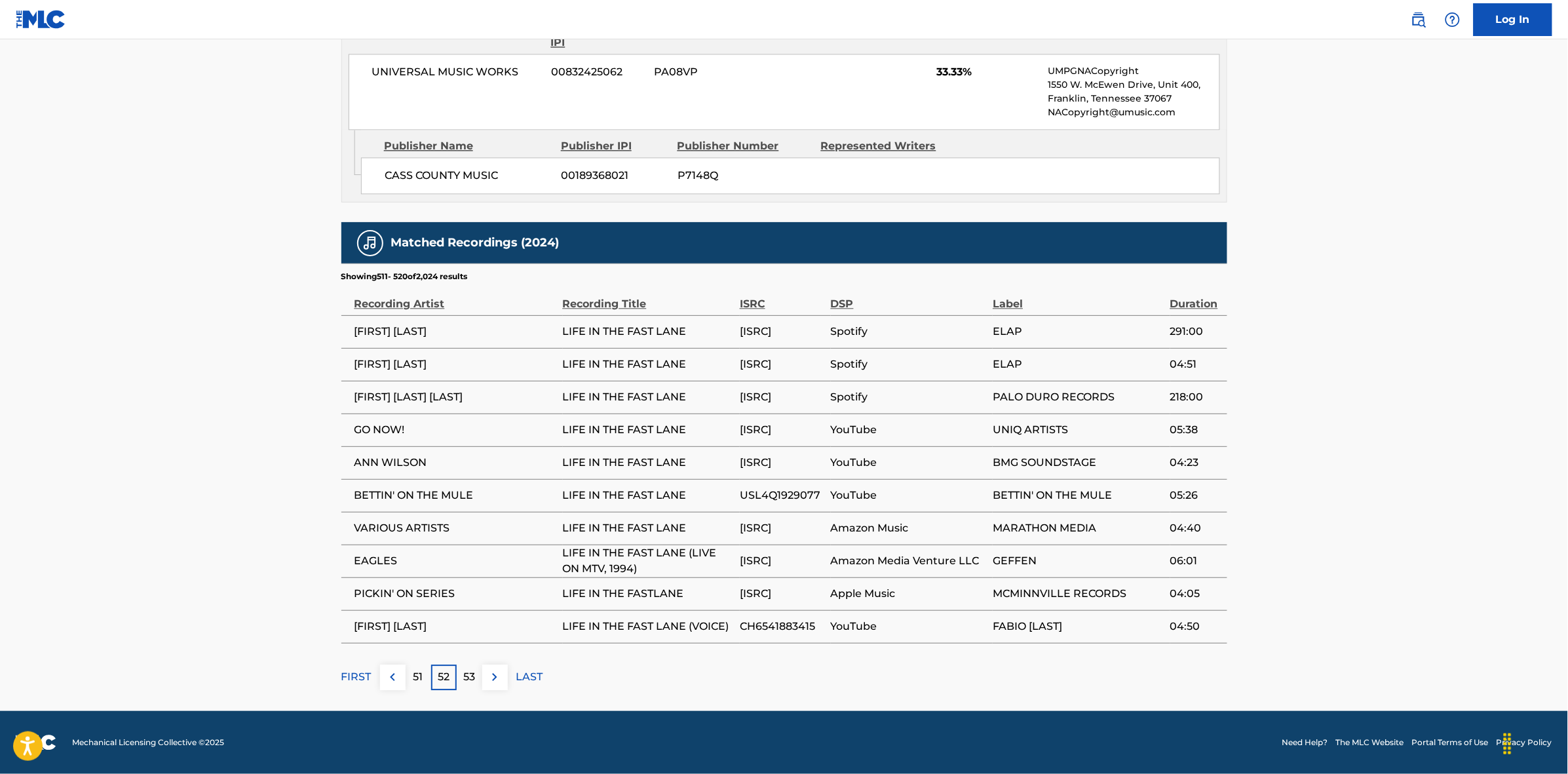 click at bounding box center [495, 677] 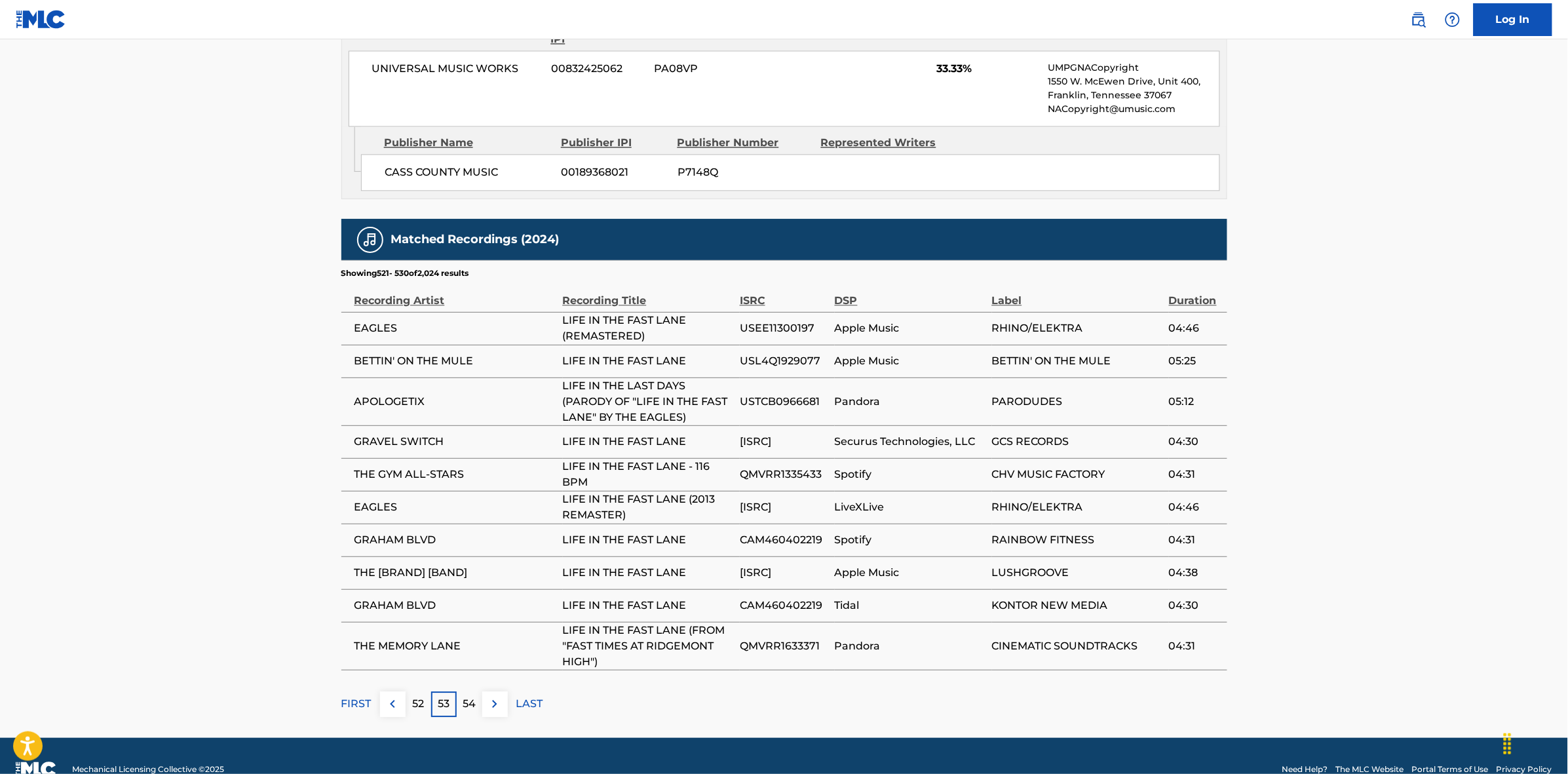 click at bounding box center [495, 704] 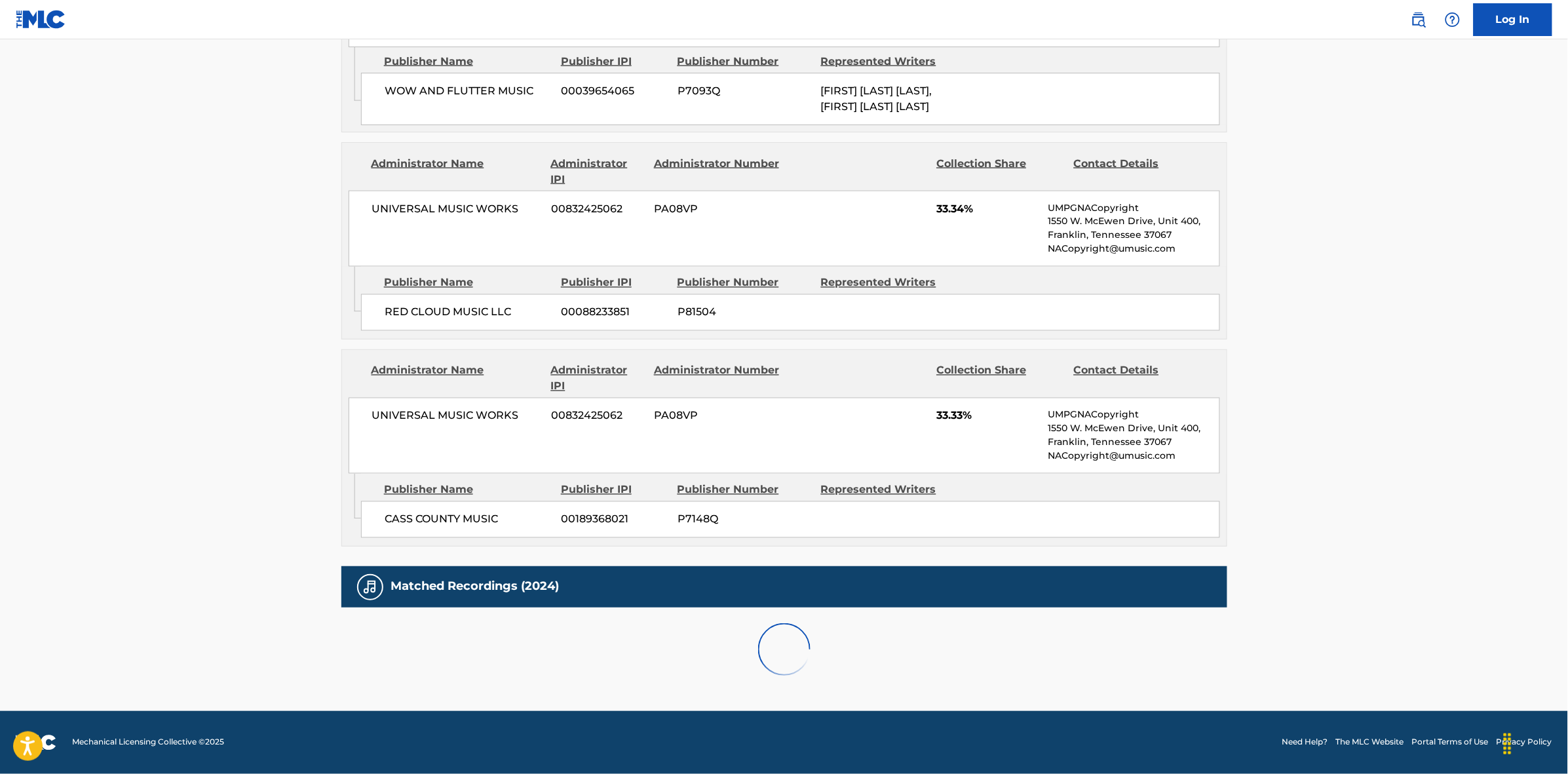 scroll, scrollTop: 1177, scrollLeft: 0, axis: vertical 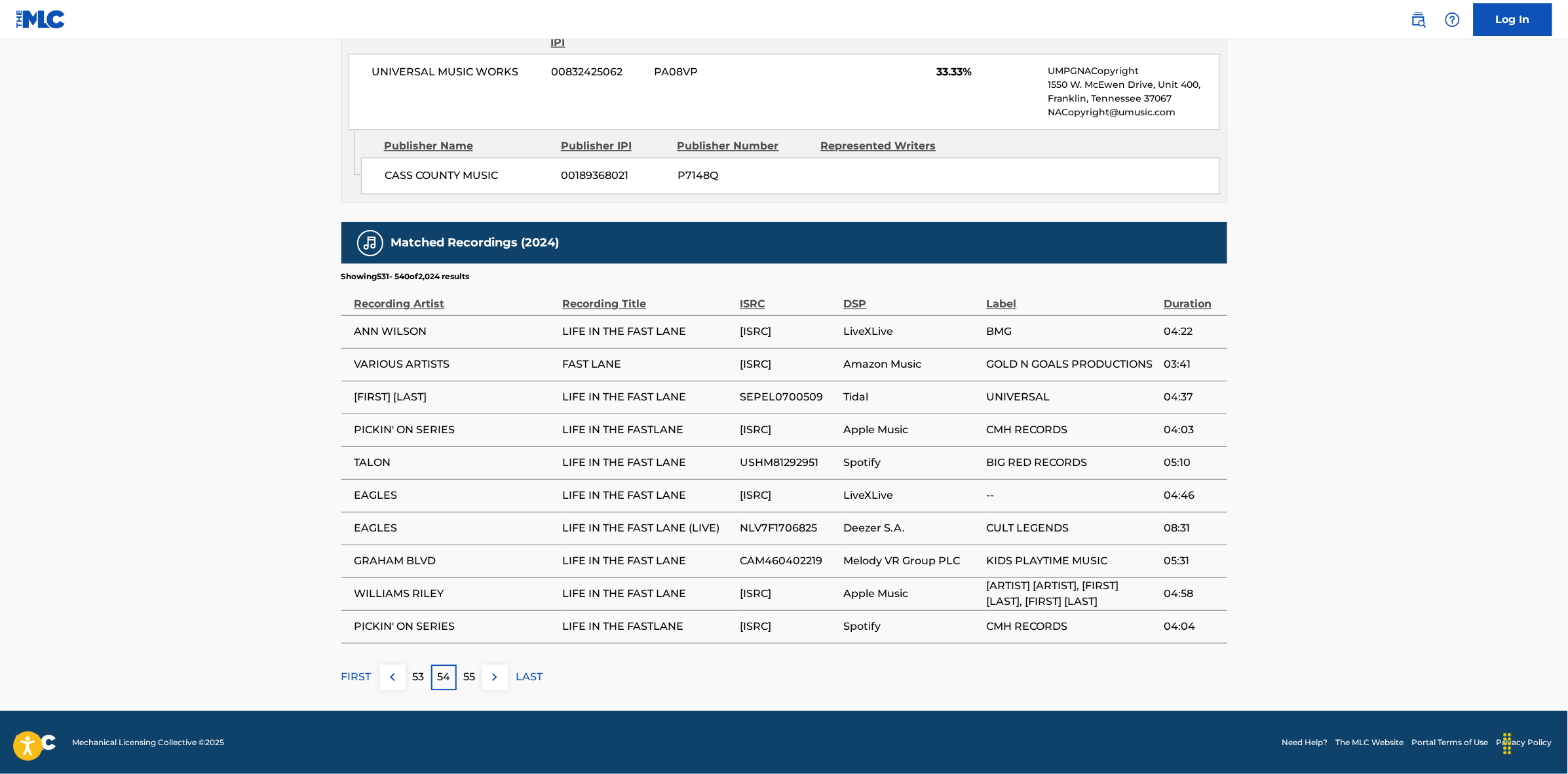 click at bounding box center (495, 677) 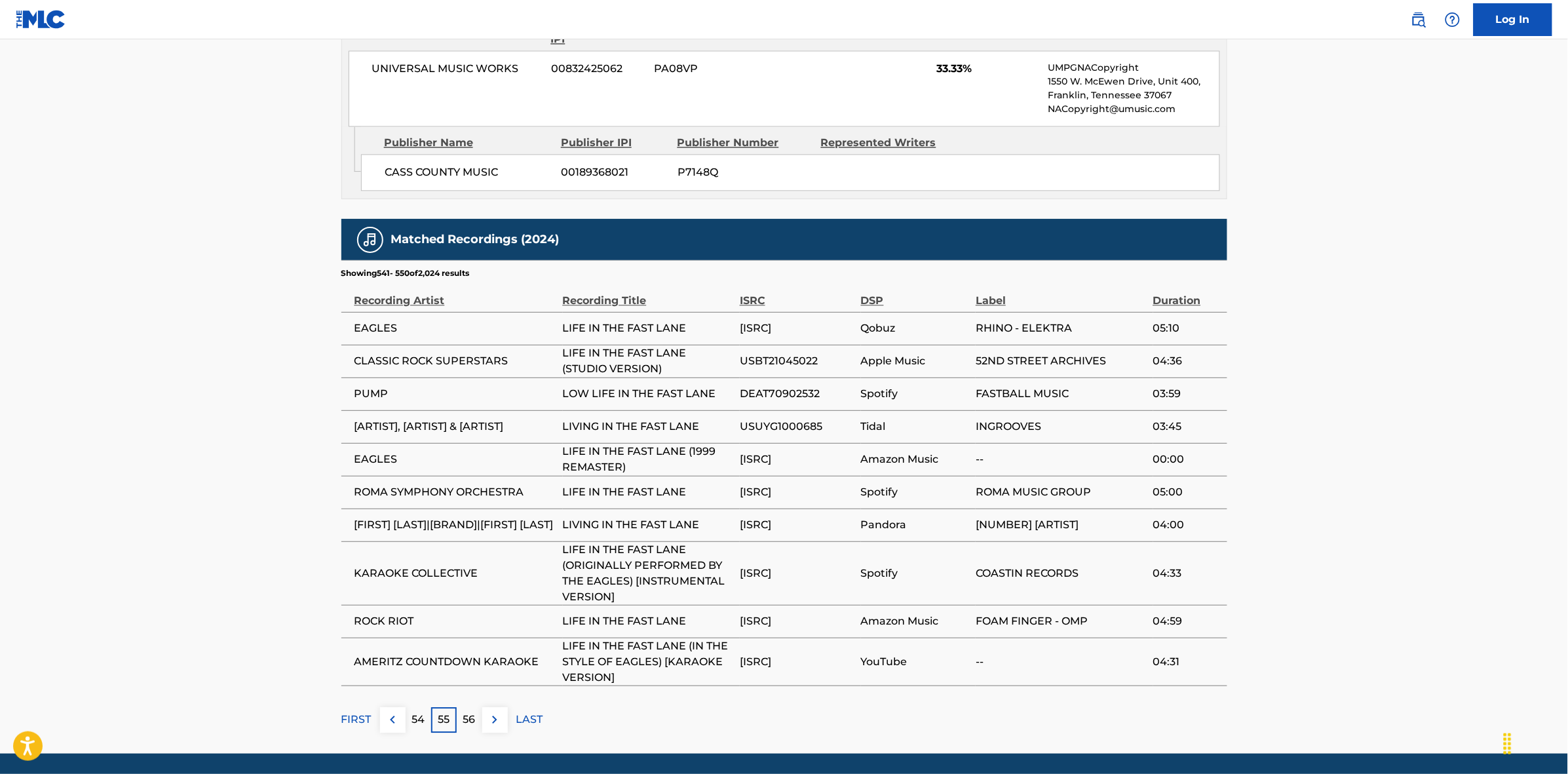 click at bounding box center (495, 720) 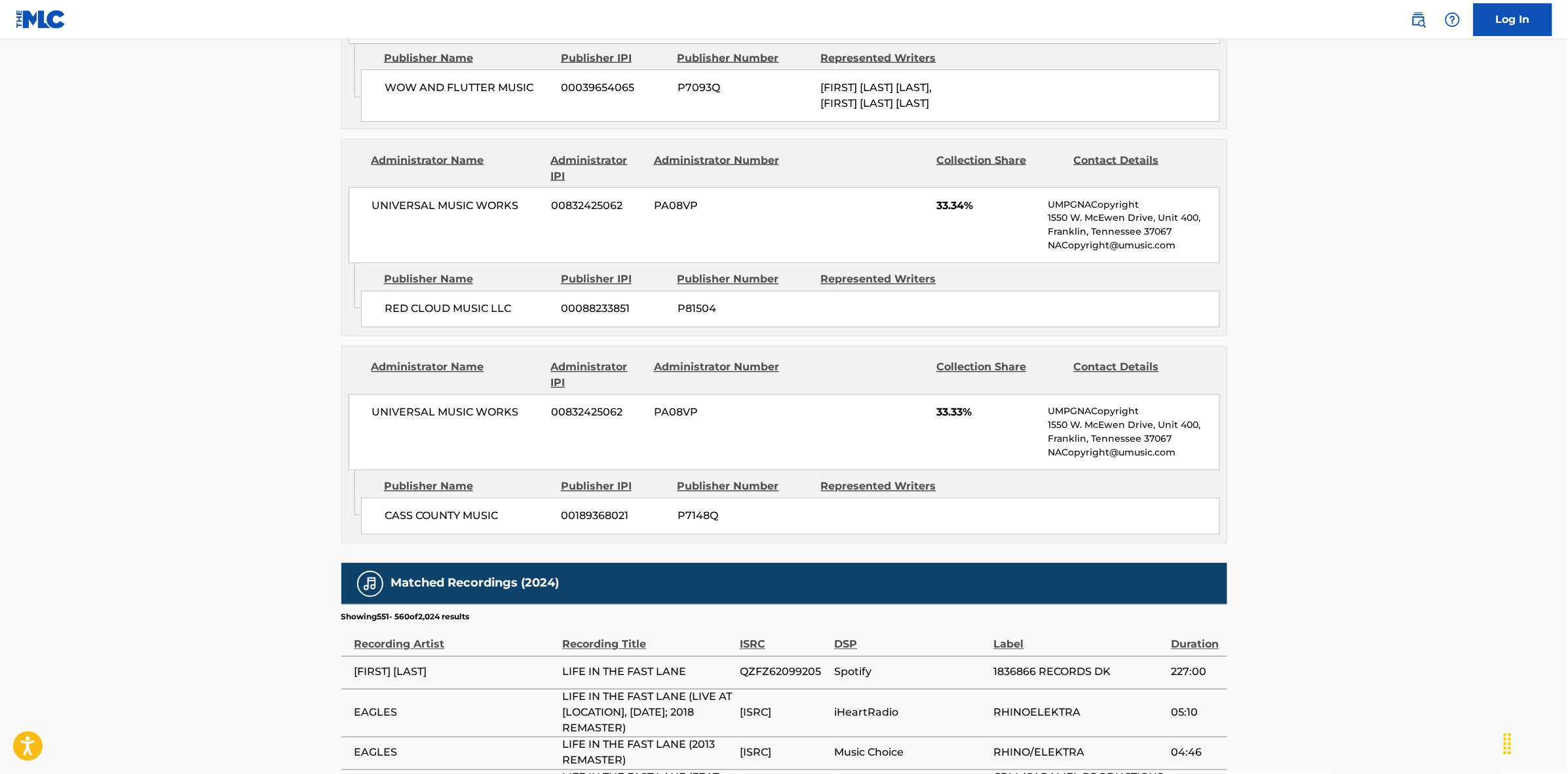 scroll, scrollTop: 1177, scrollLeft: 0, axis: vertical 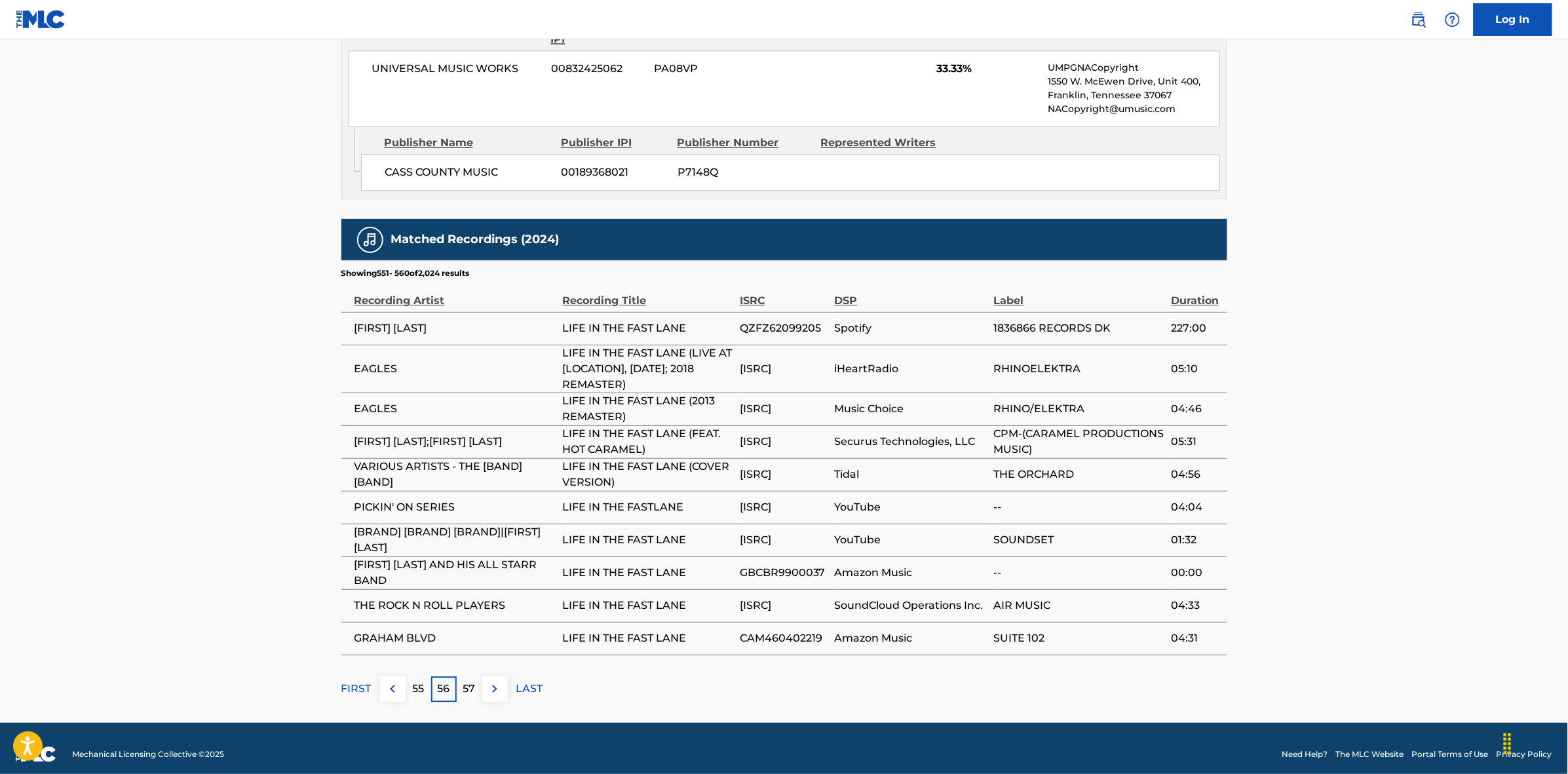 click at bounding box center [495, 689] 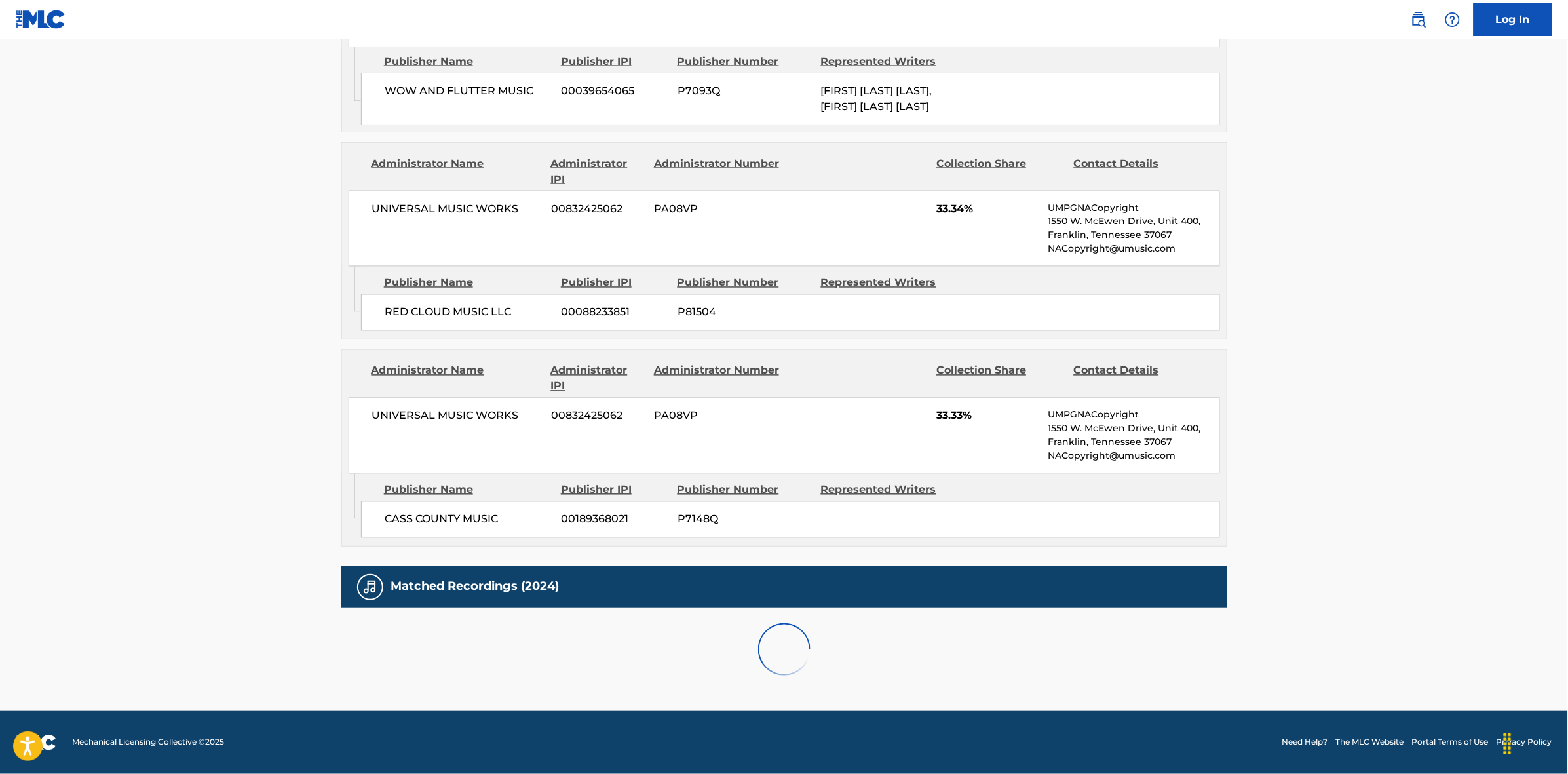 scroll, scrollTop: 1177, scrollLeft: 0, axis: vertical 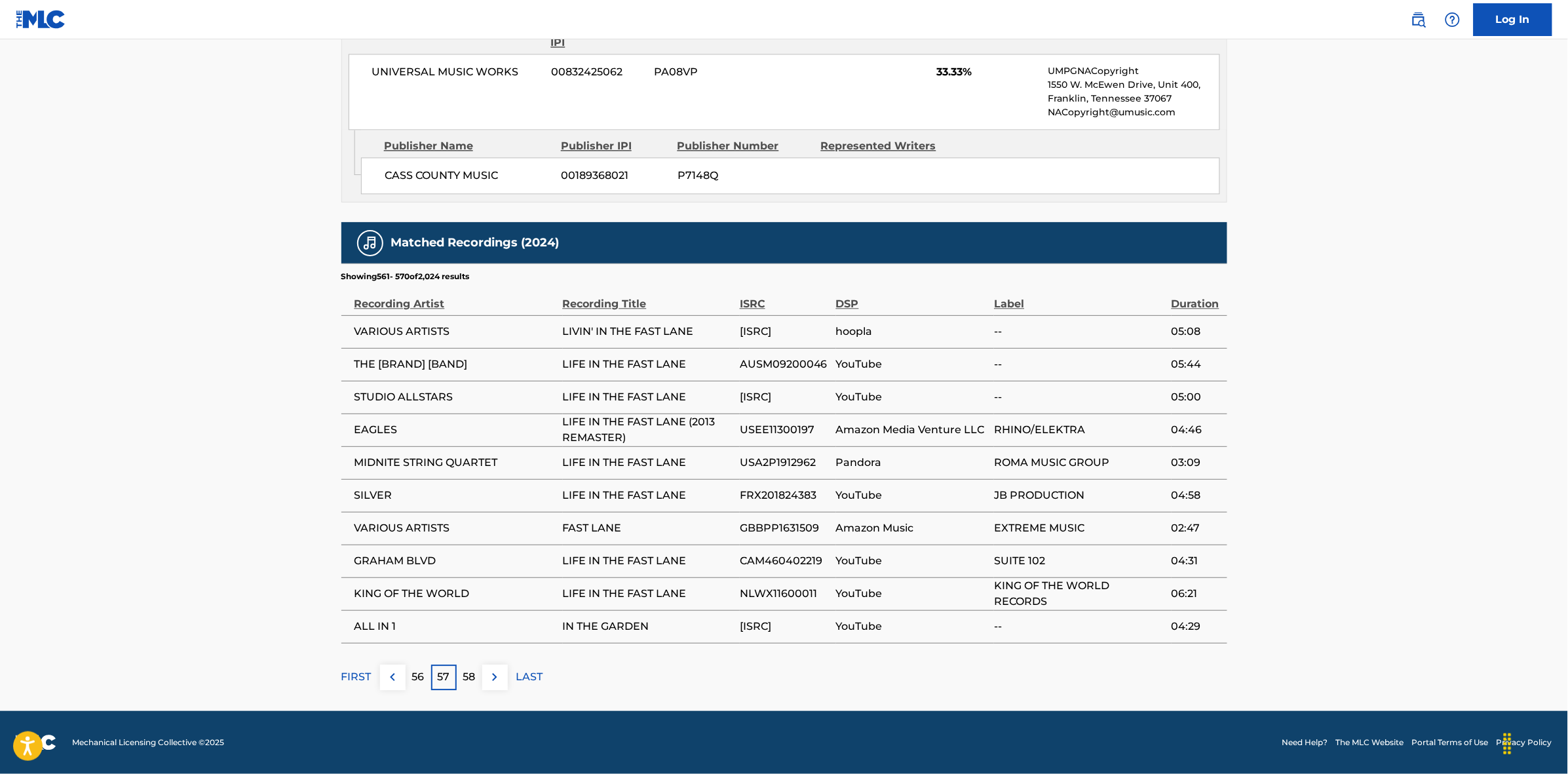 click at bounding box center (495, 677) 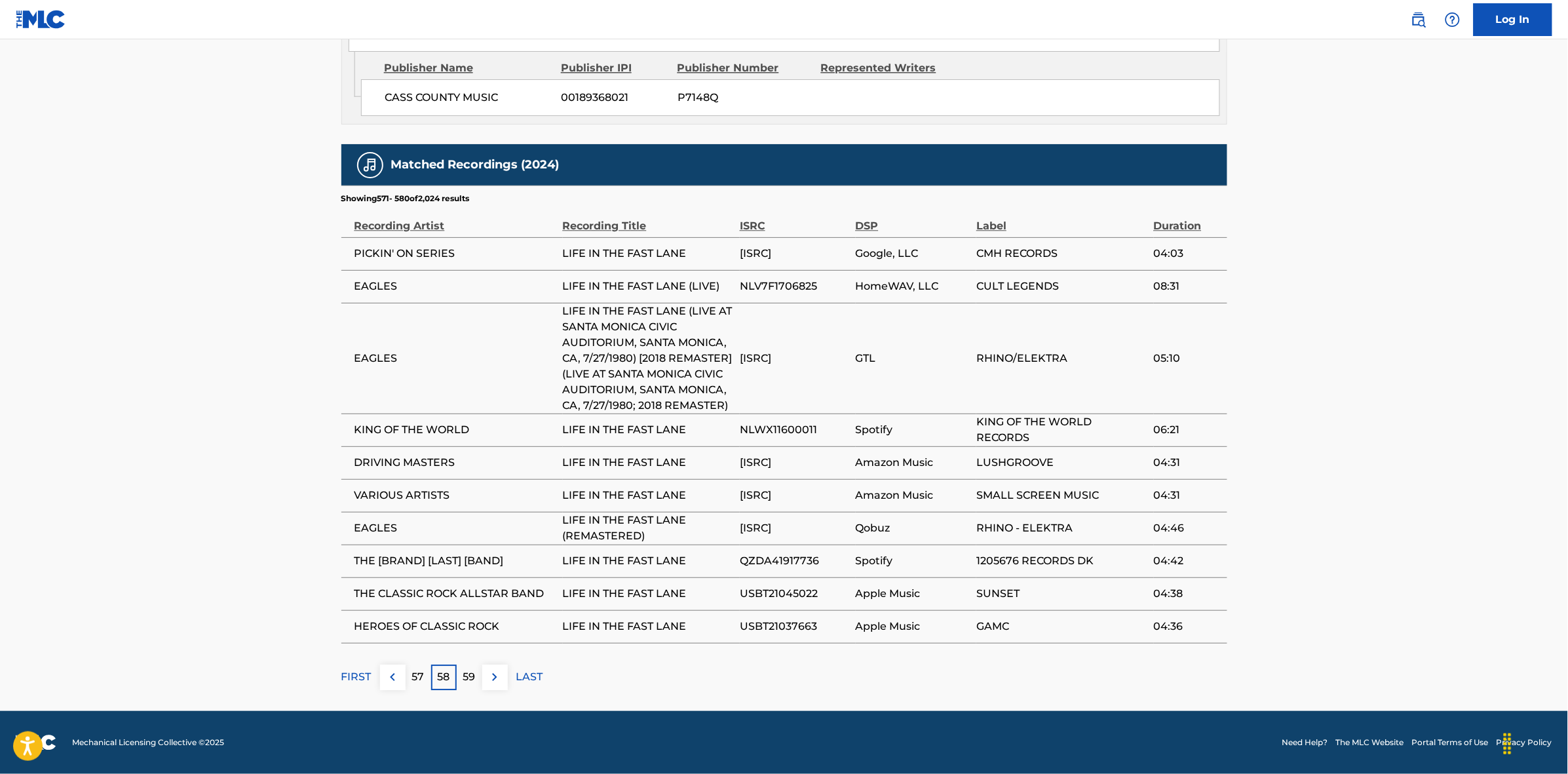 click on "59" at bounding box center (469, 677) 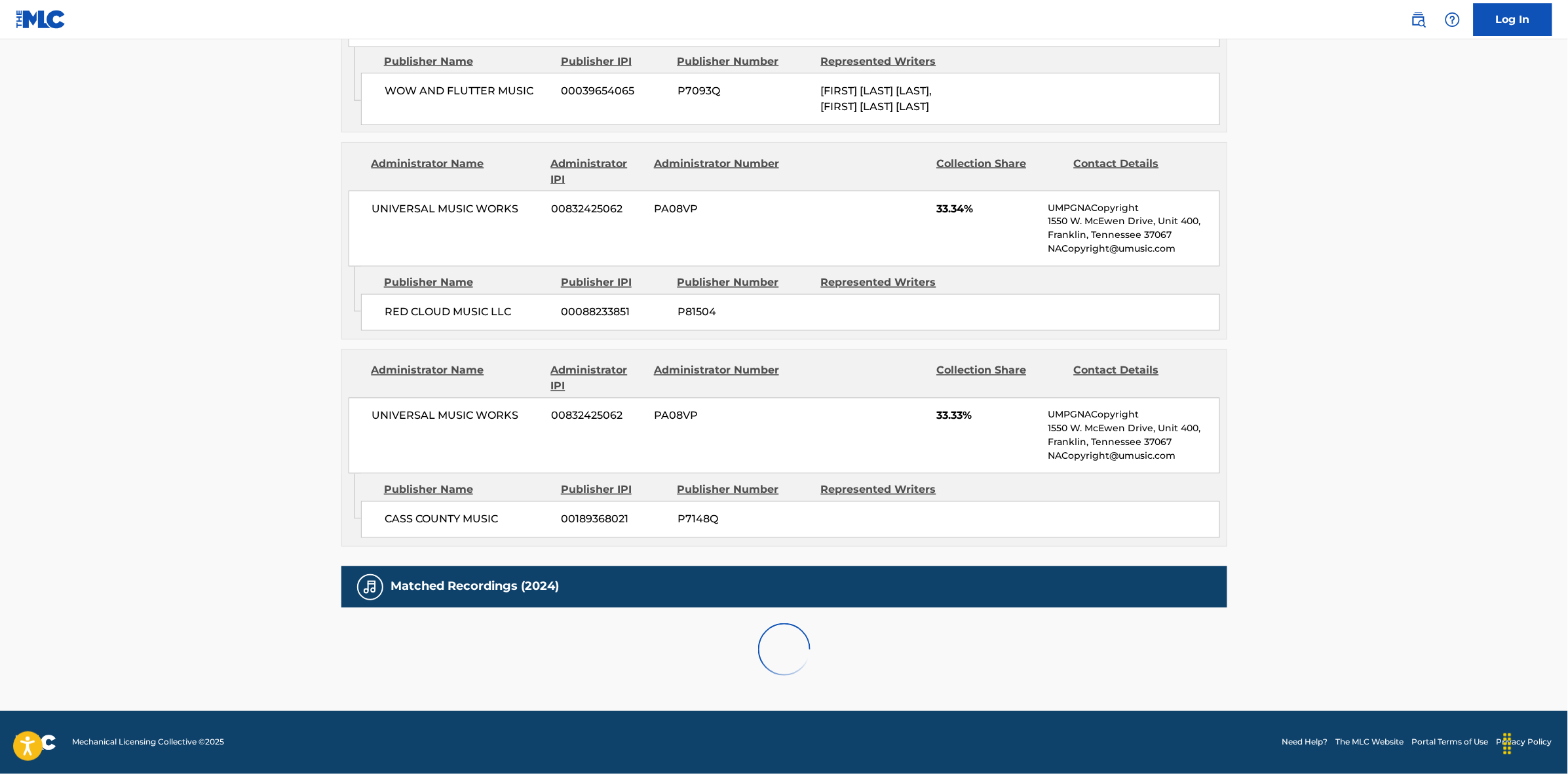 scroll, scrollTop: 1207, scrollLeft: 0, axis: vertical 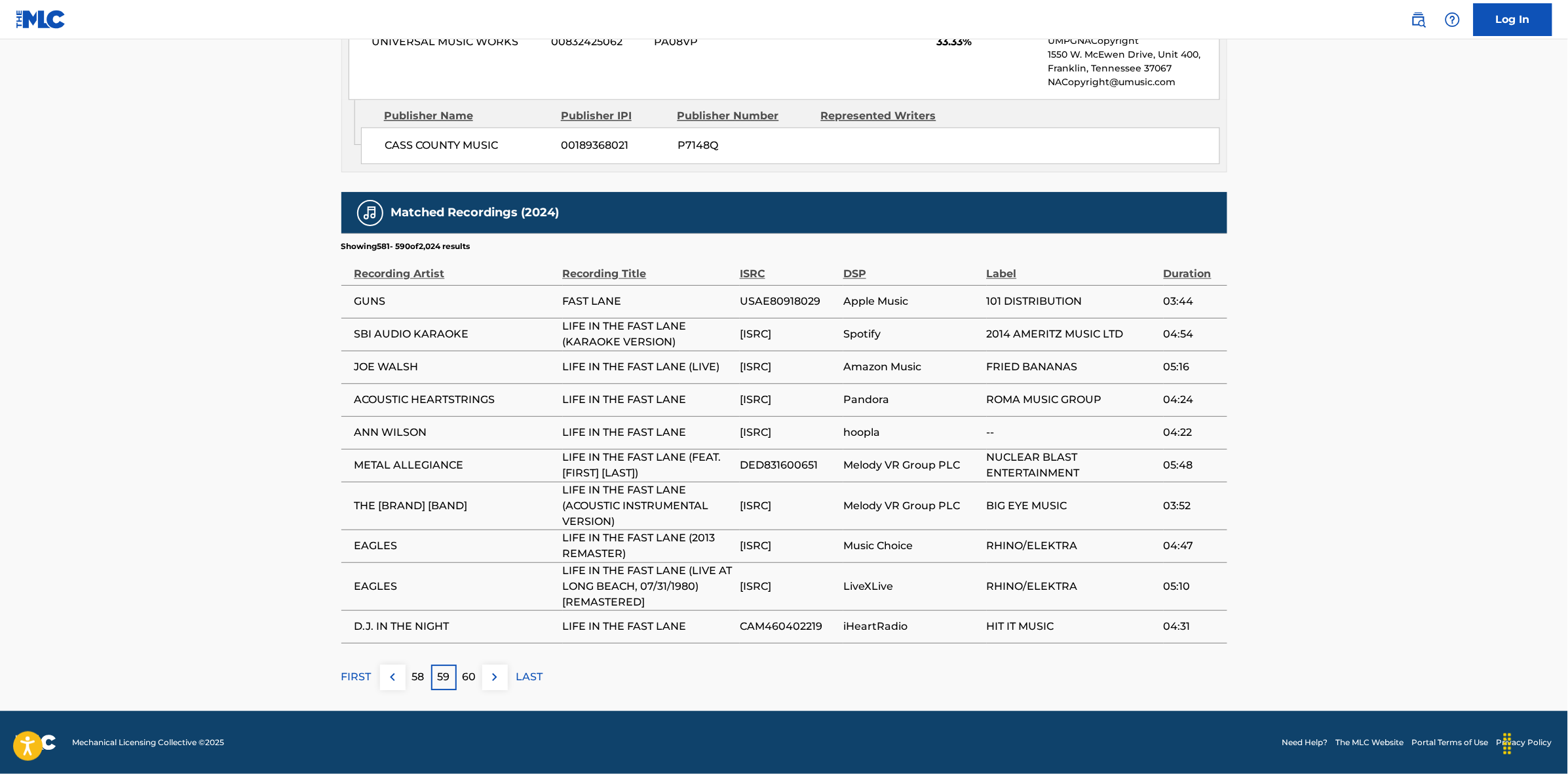 click at bounding box center [495, 677] 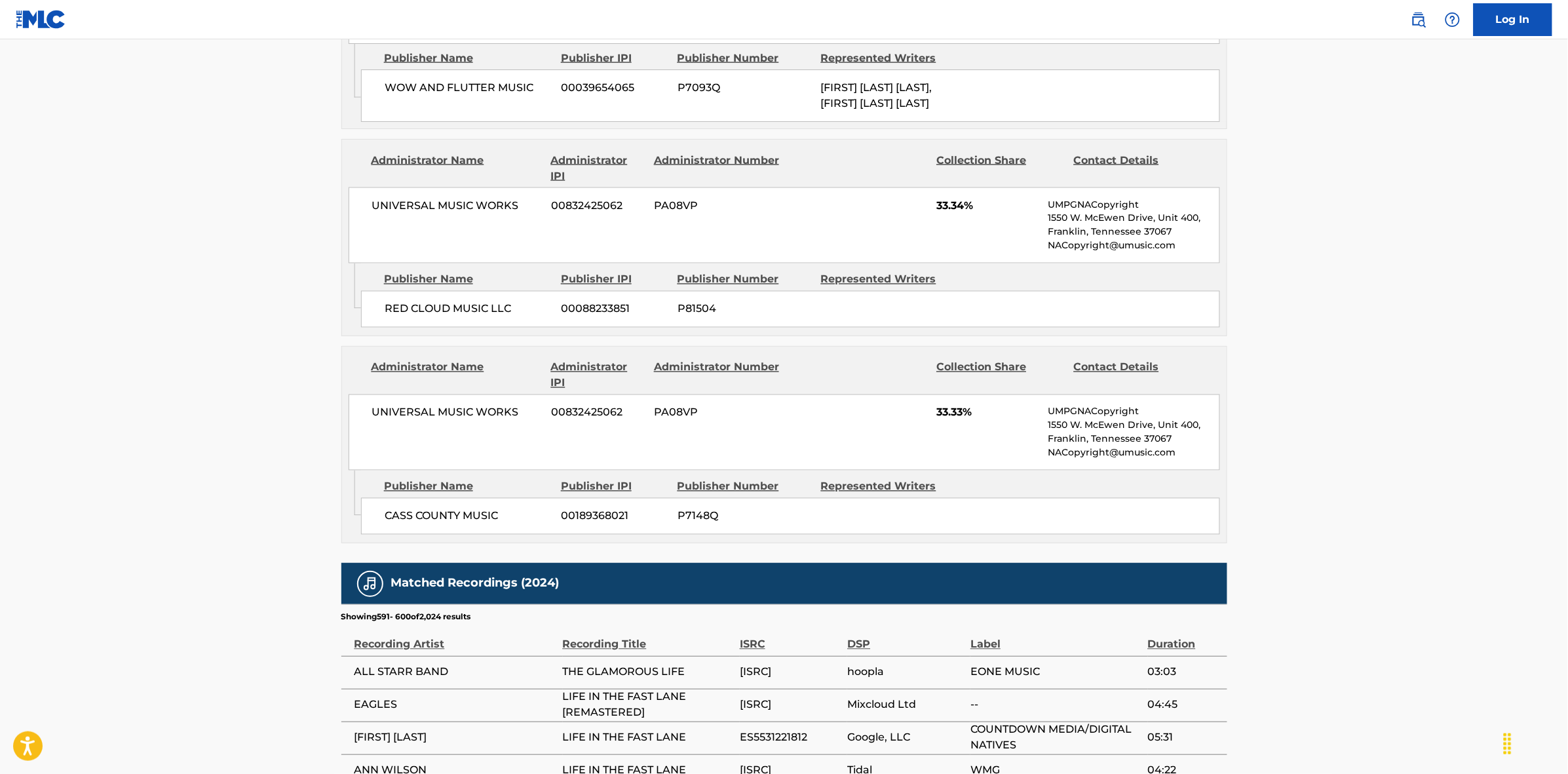 scroll, scrollTop: 1177, scrollLeft: 0, axis: vertical 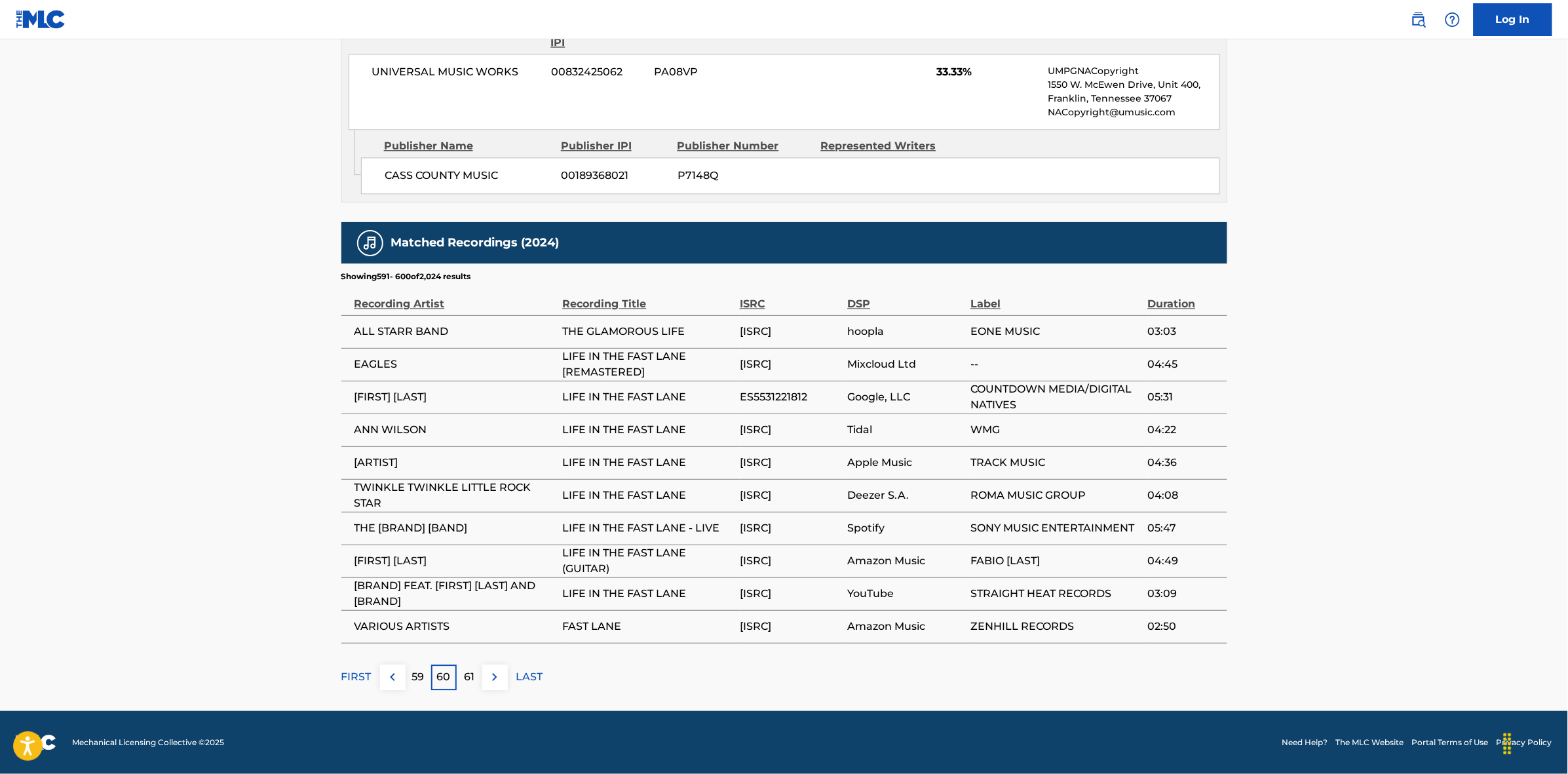 click at bounding box center (495, 677) 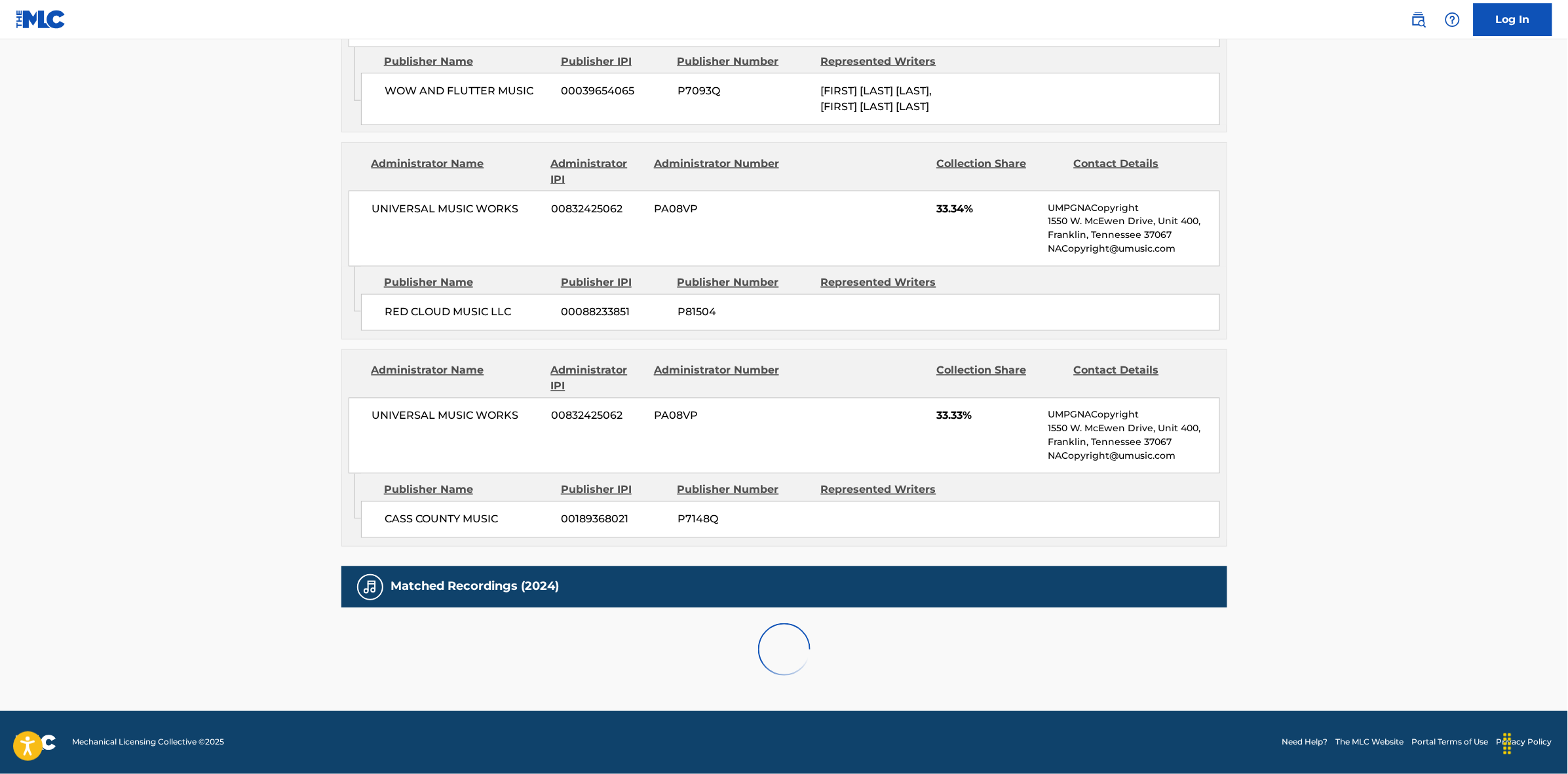 scroll, scrollTop: 1177, scrollLeft: 0, axis: vertical 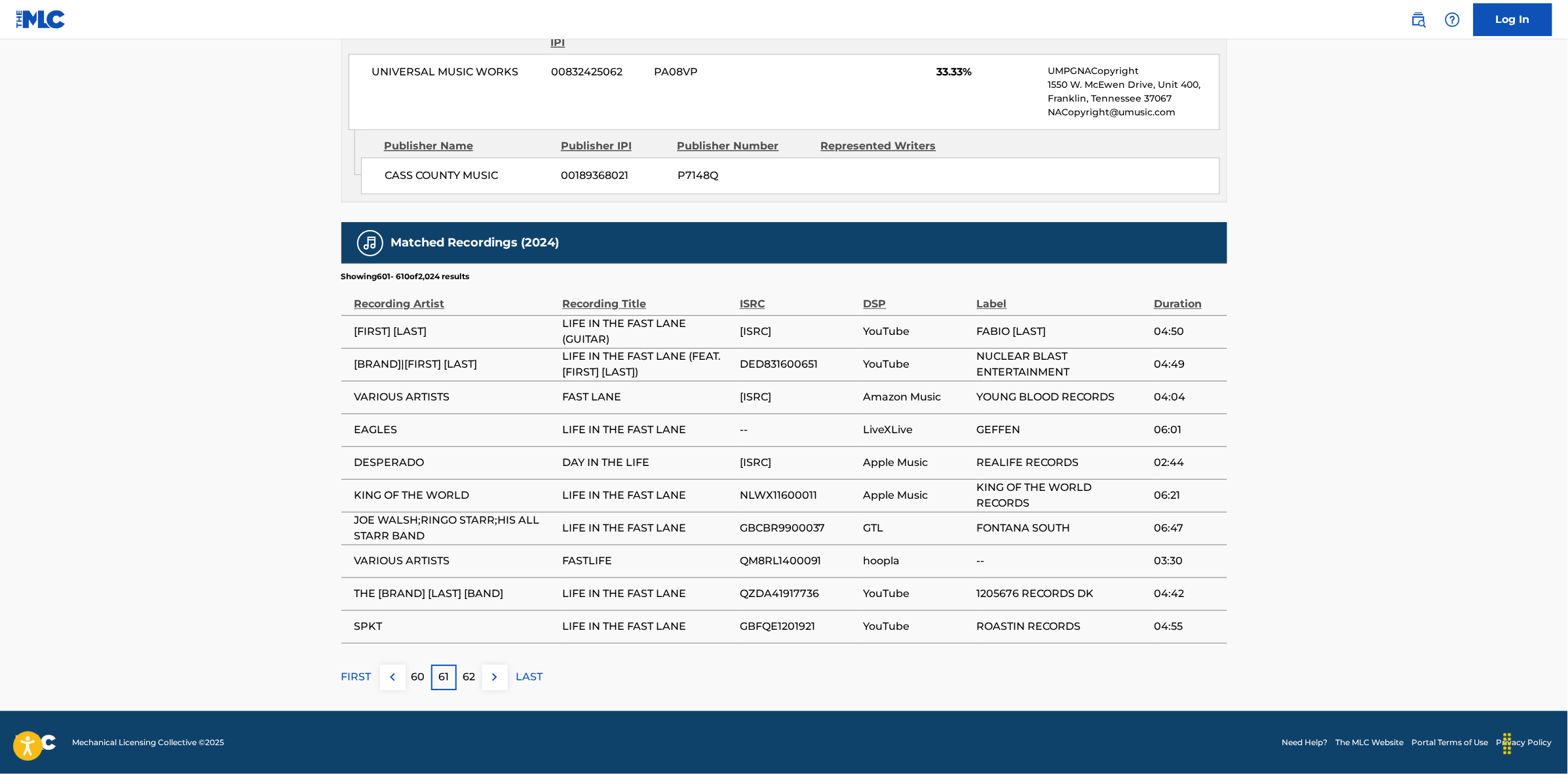 click at bounding box center [495, 677] 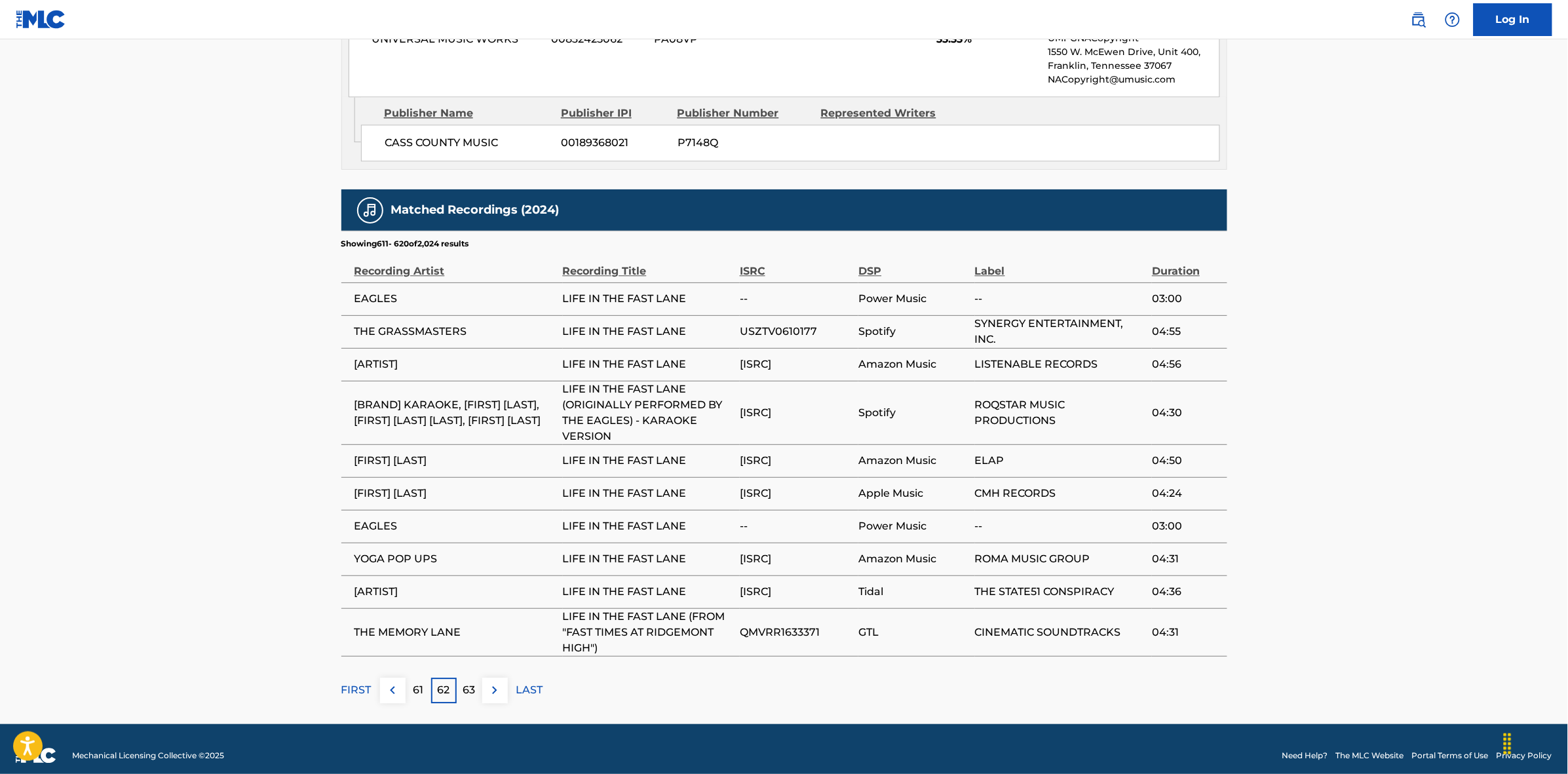 scroll, scrollTop: 1223, scrollLeft: 0, axis: vertical 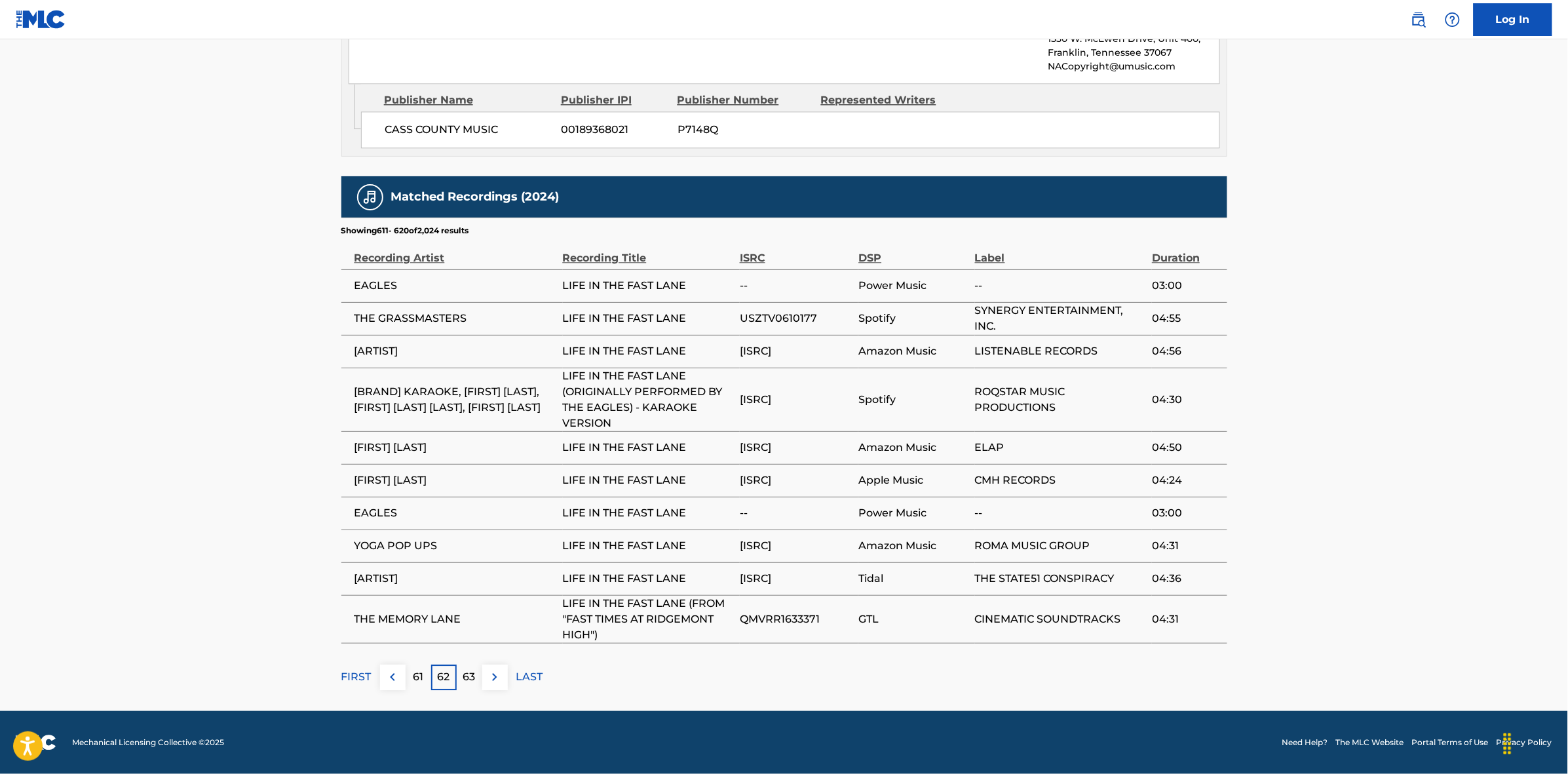 click at bounding box center (495, 677) 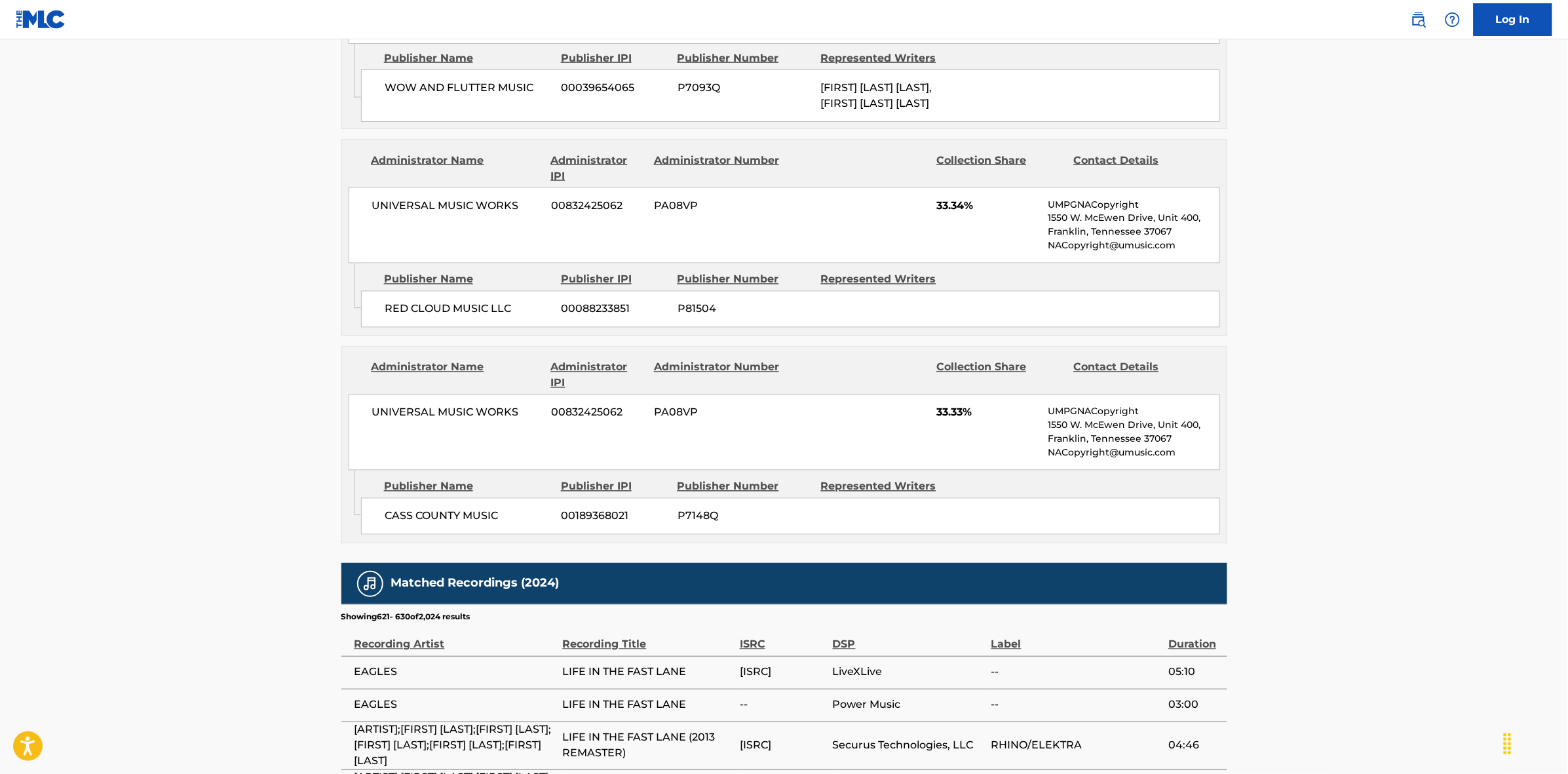 scroll, scrollTop: 1223, scrollLeft: 0, axis: vertical 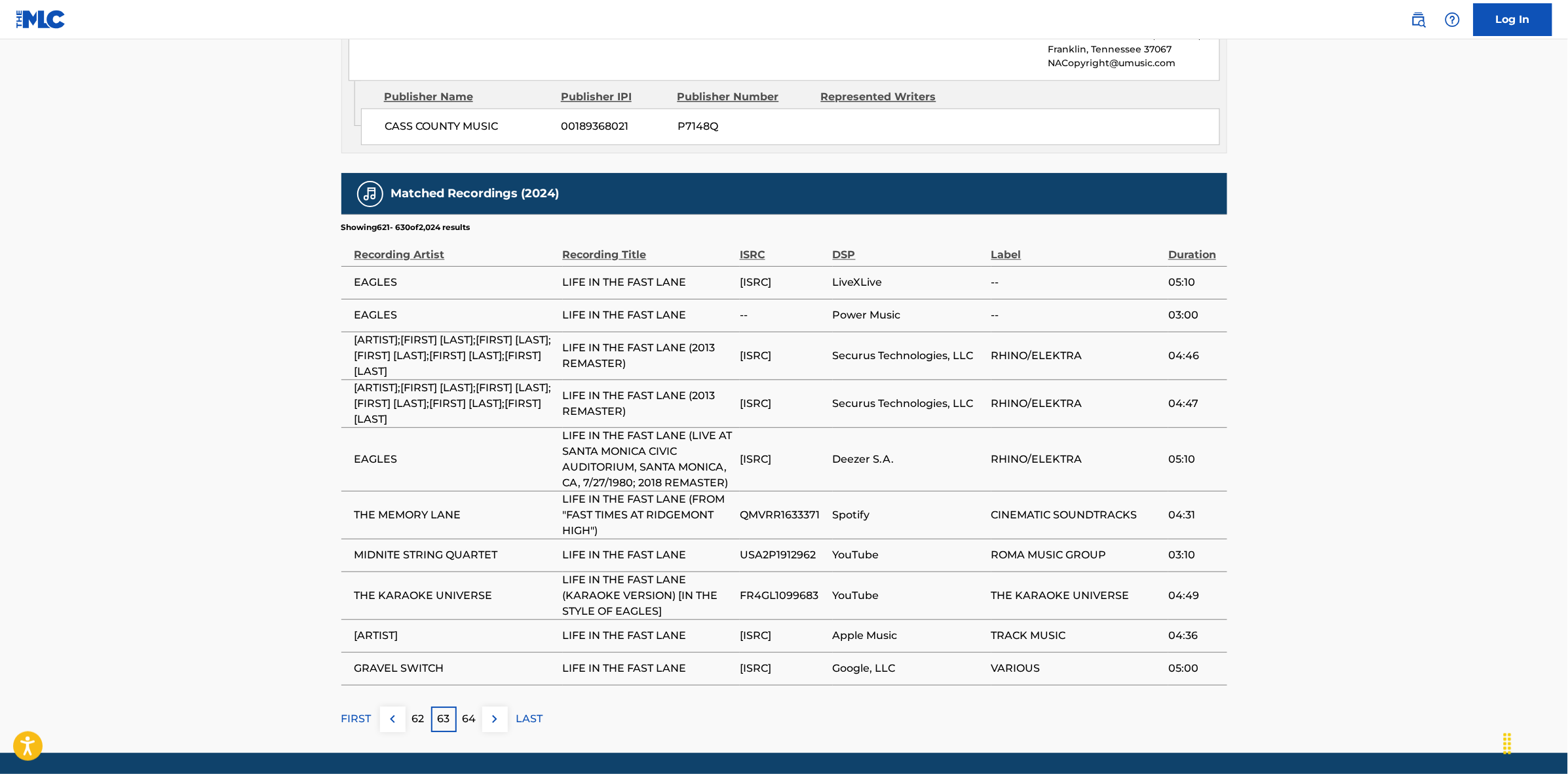 click at bounding box center (495, 719) 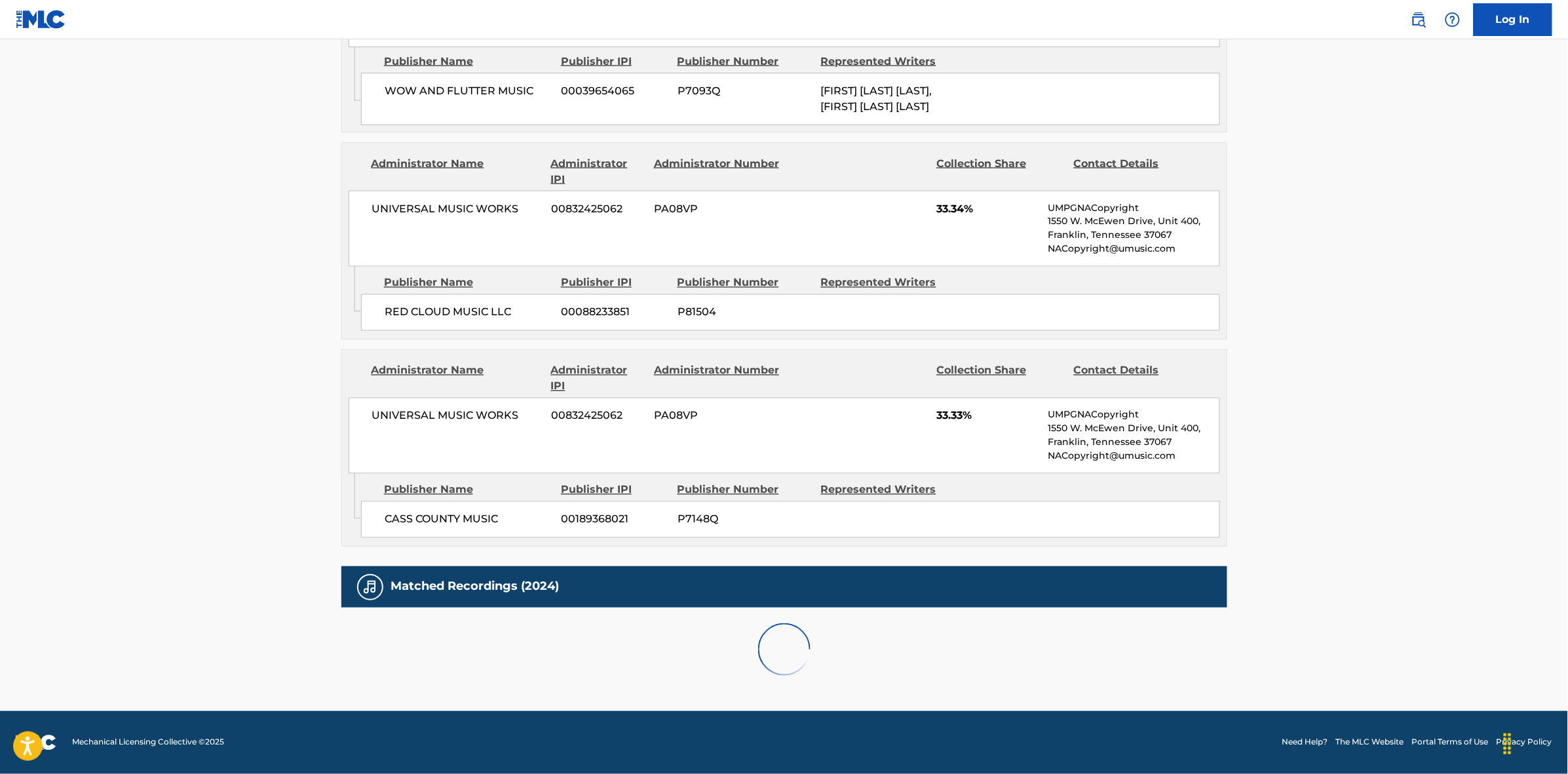 scroll, scrollTop: 1177, scrollLeft: 0, axis: vertical 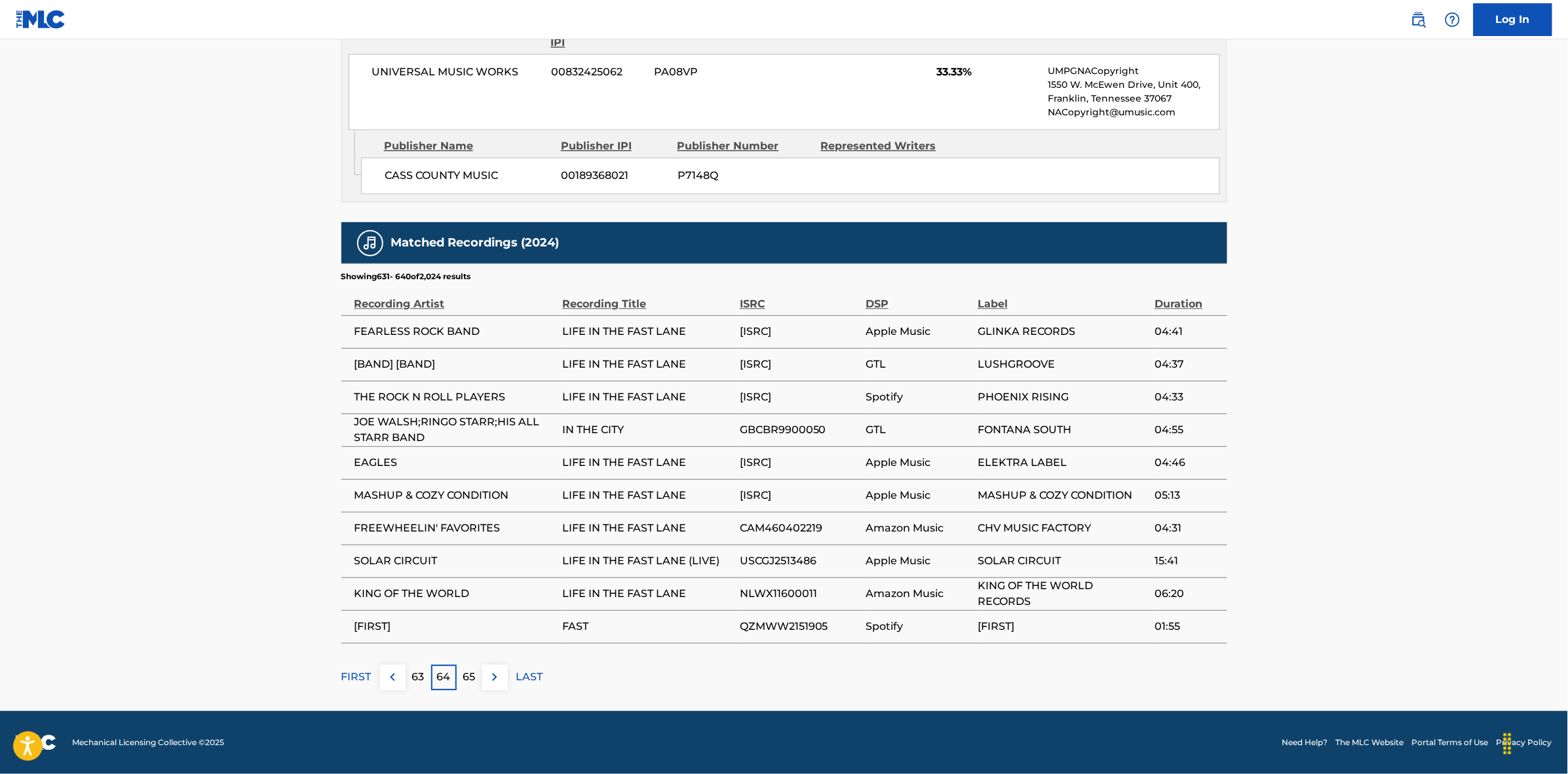 click at bounding box center (495, 677) 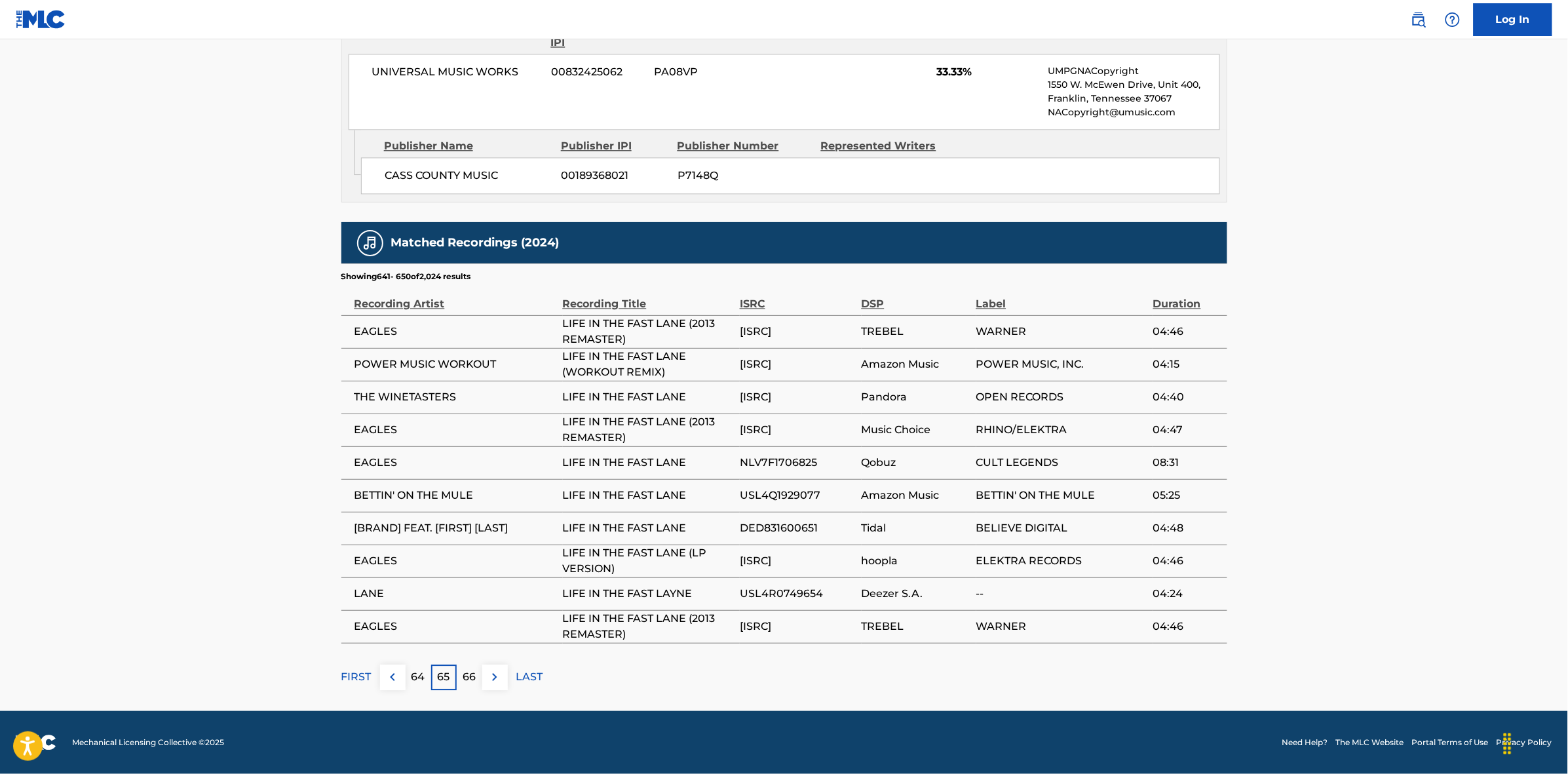 click at bounding box center [495, 677] 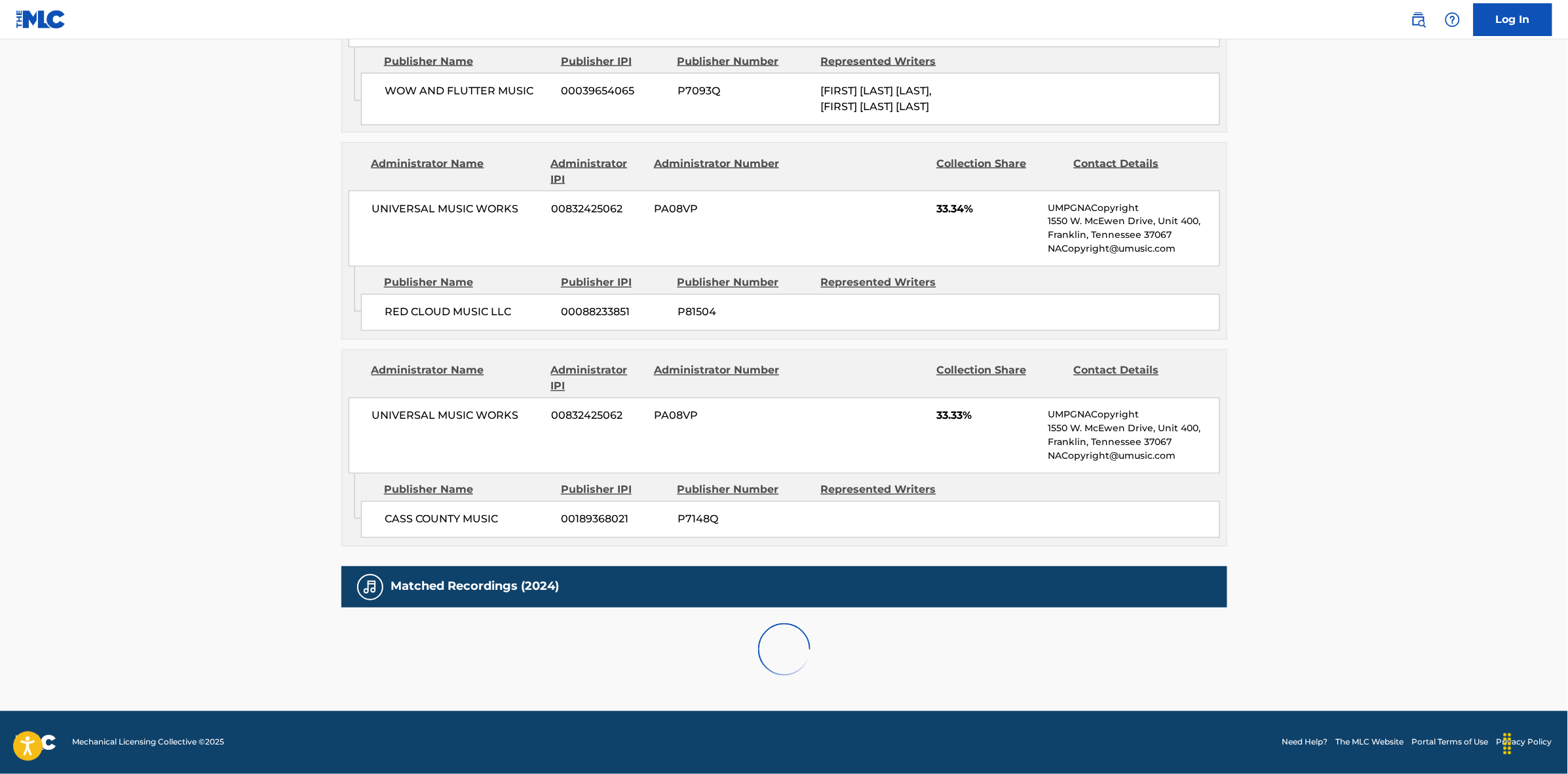 scroll, scrollTop: 1177, scrollLeft: 0, axis: vertical 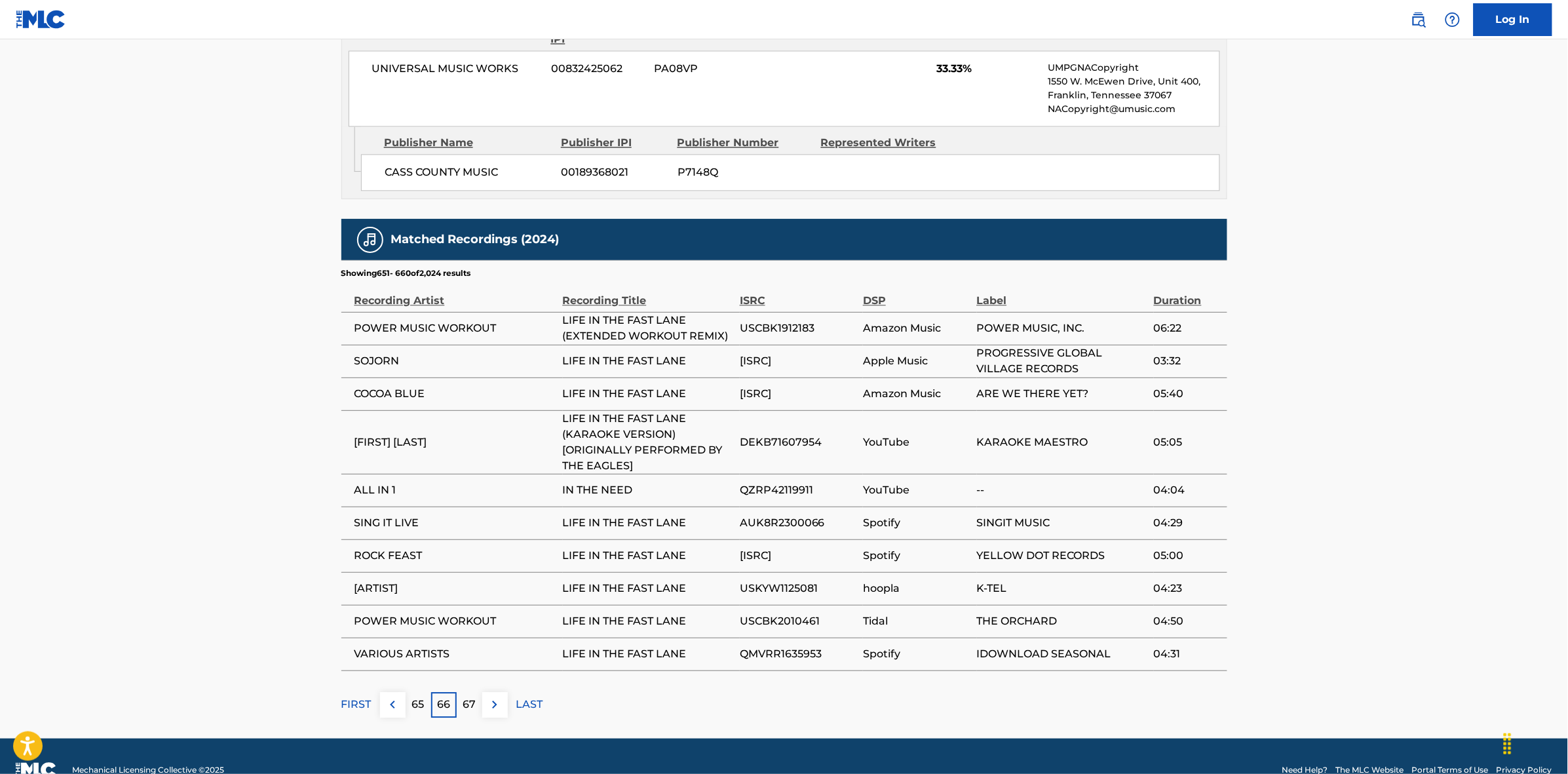 click on "67" at bounding box center [469, 705] 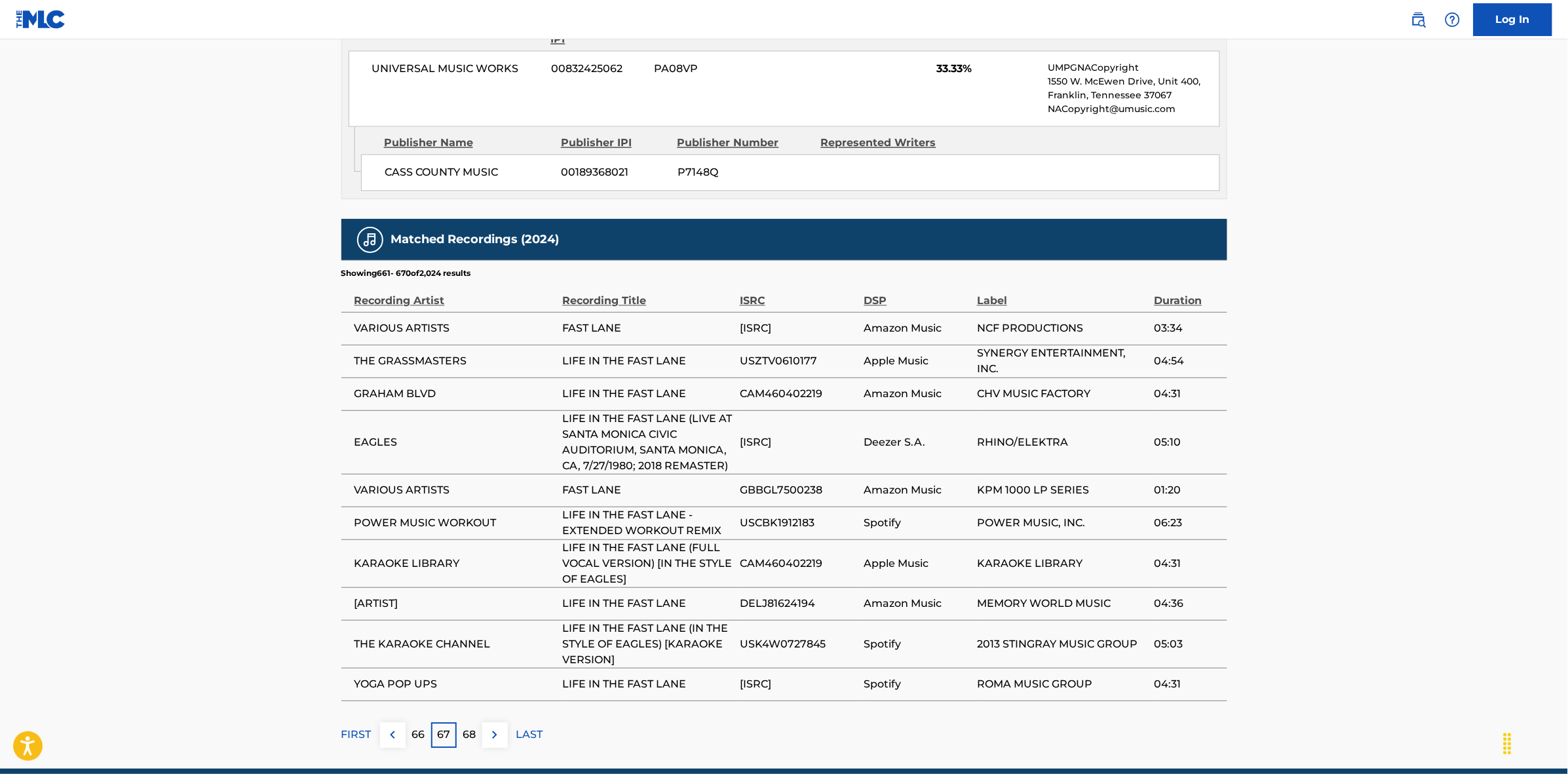 click at bounding box center (495, 735) 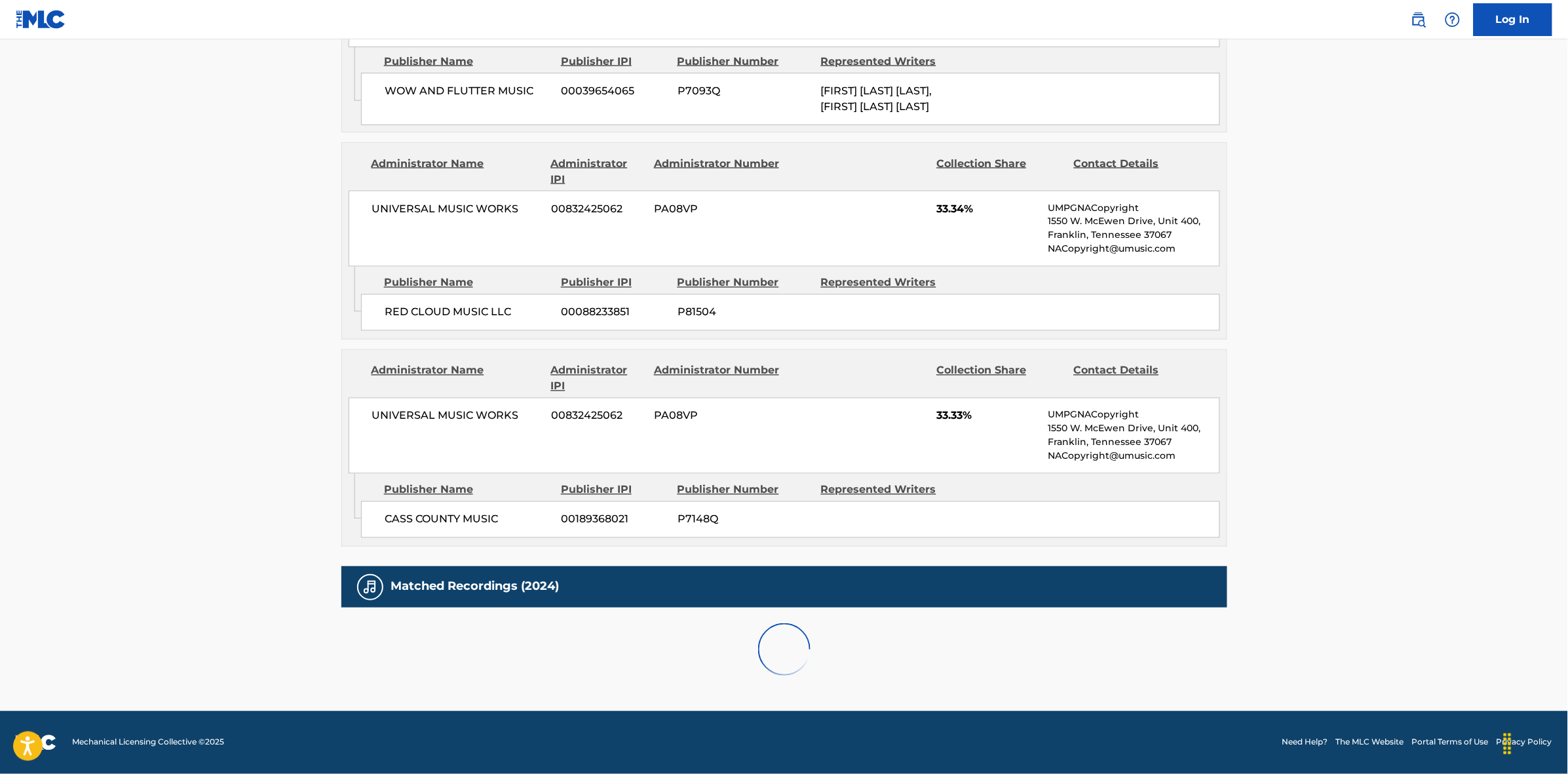 scroll, scrollTop: 1177, scrollLeft: 0, axis: vertical 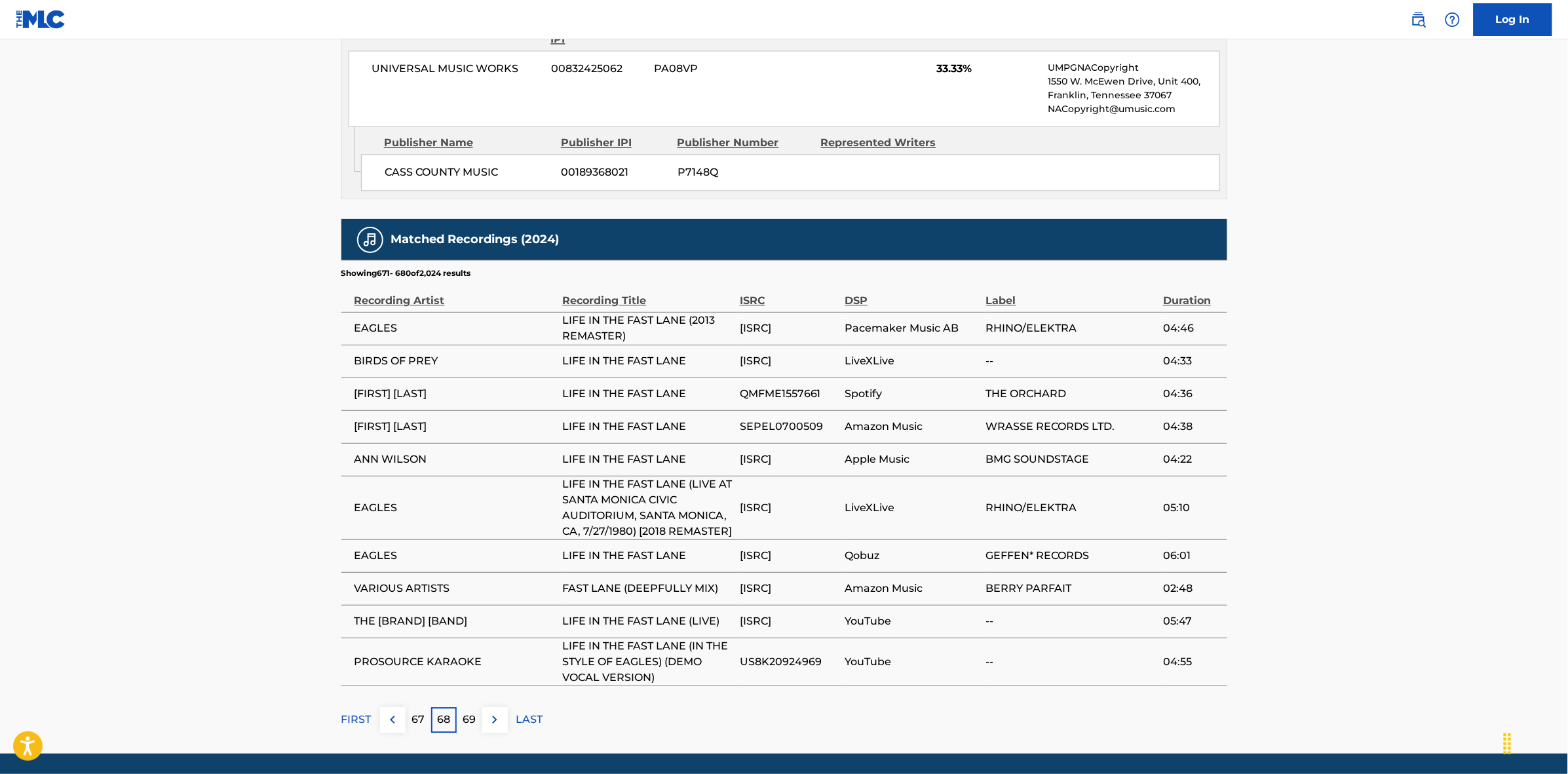 click at bounding box center (495, 720) 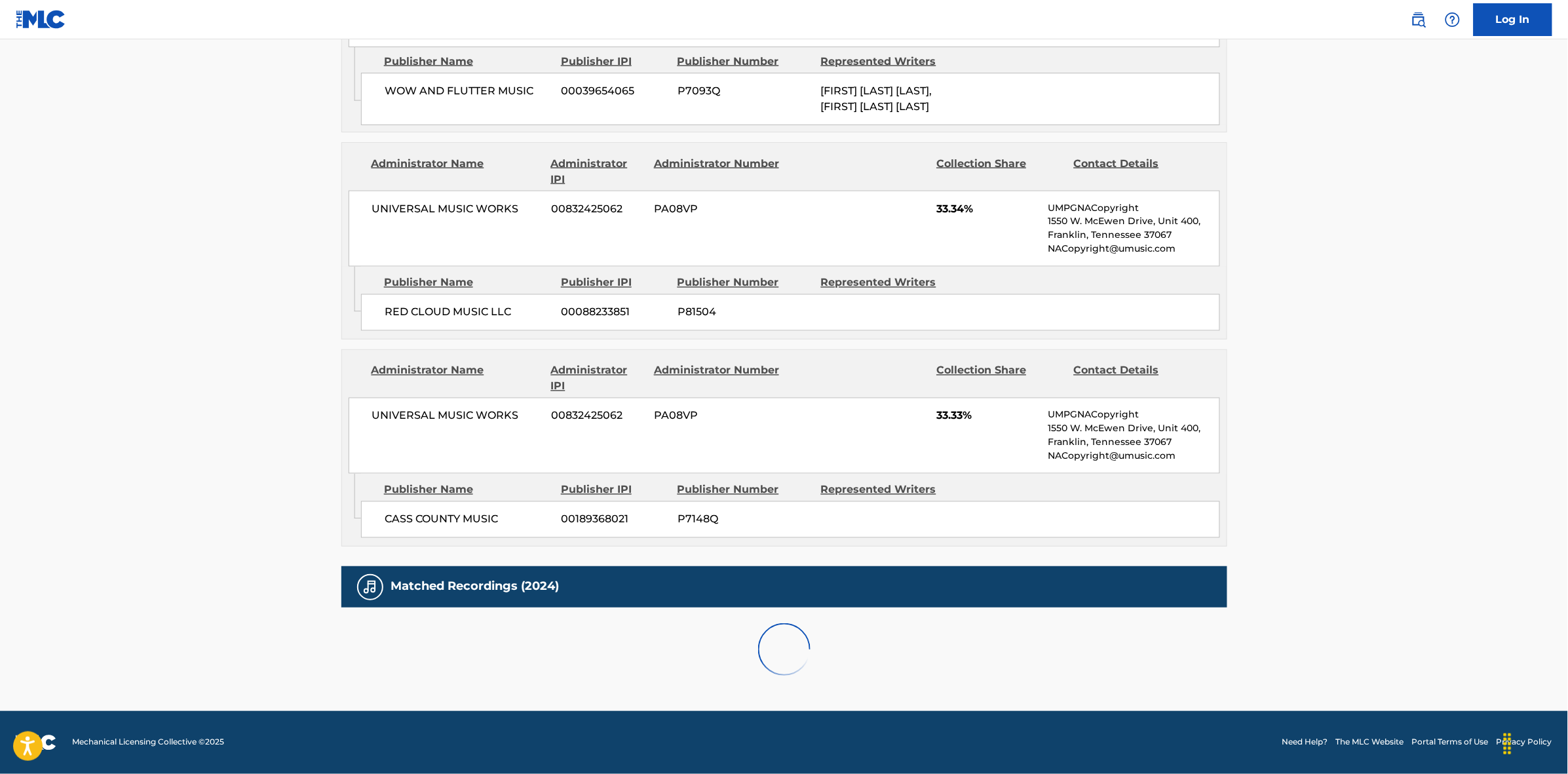 scroll, scrollTop: 1177, scrollLeft: 0, axis: vertical 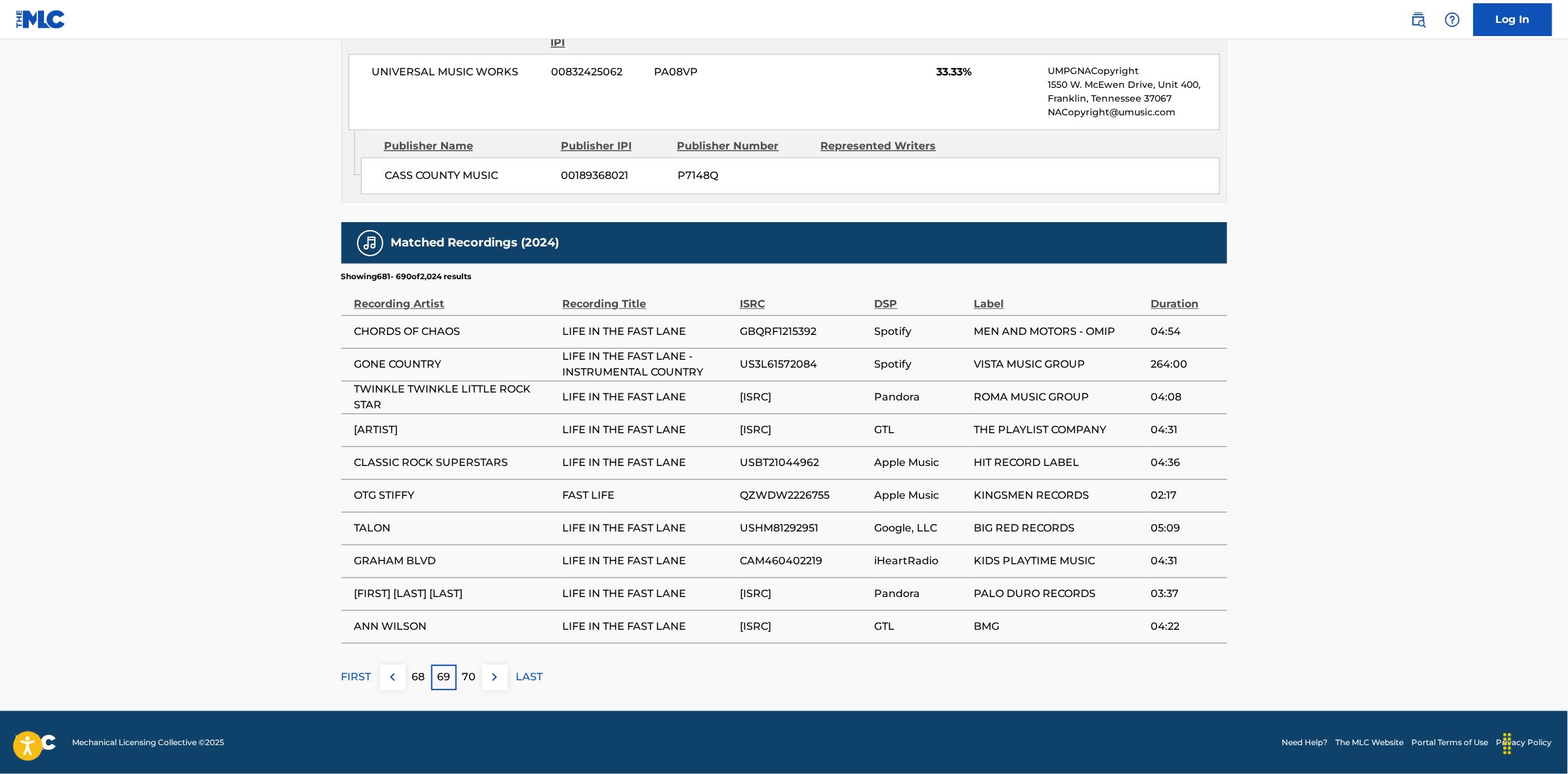 click at bounding box center (495, 677) 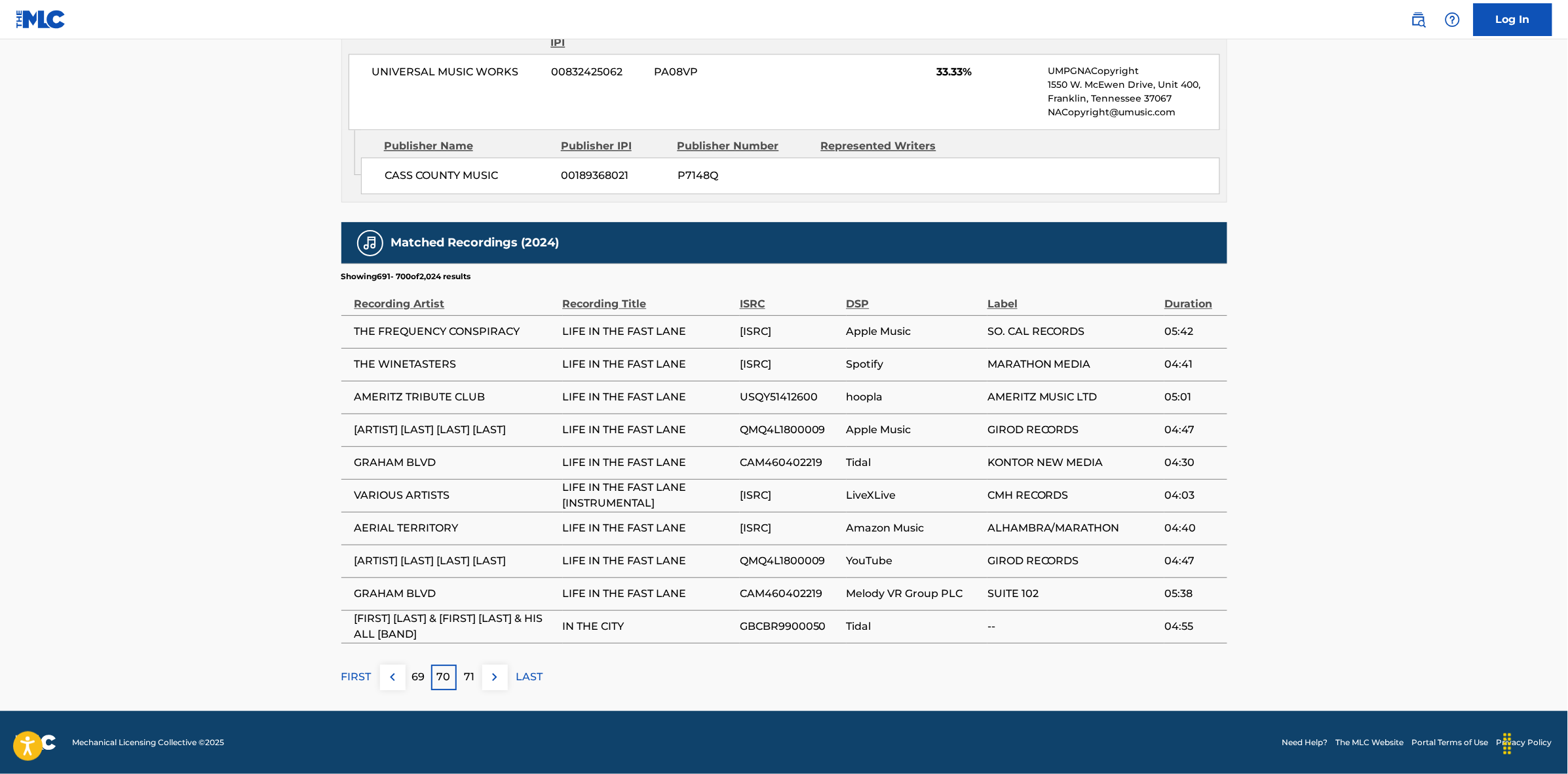 click at bounding box center [495, 677] 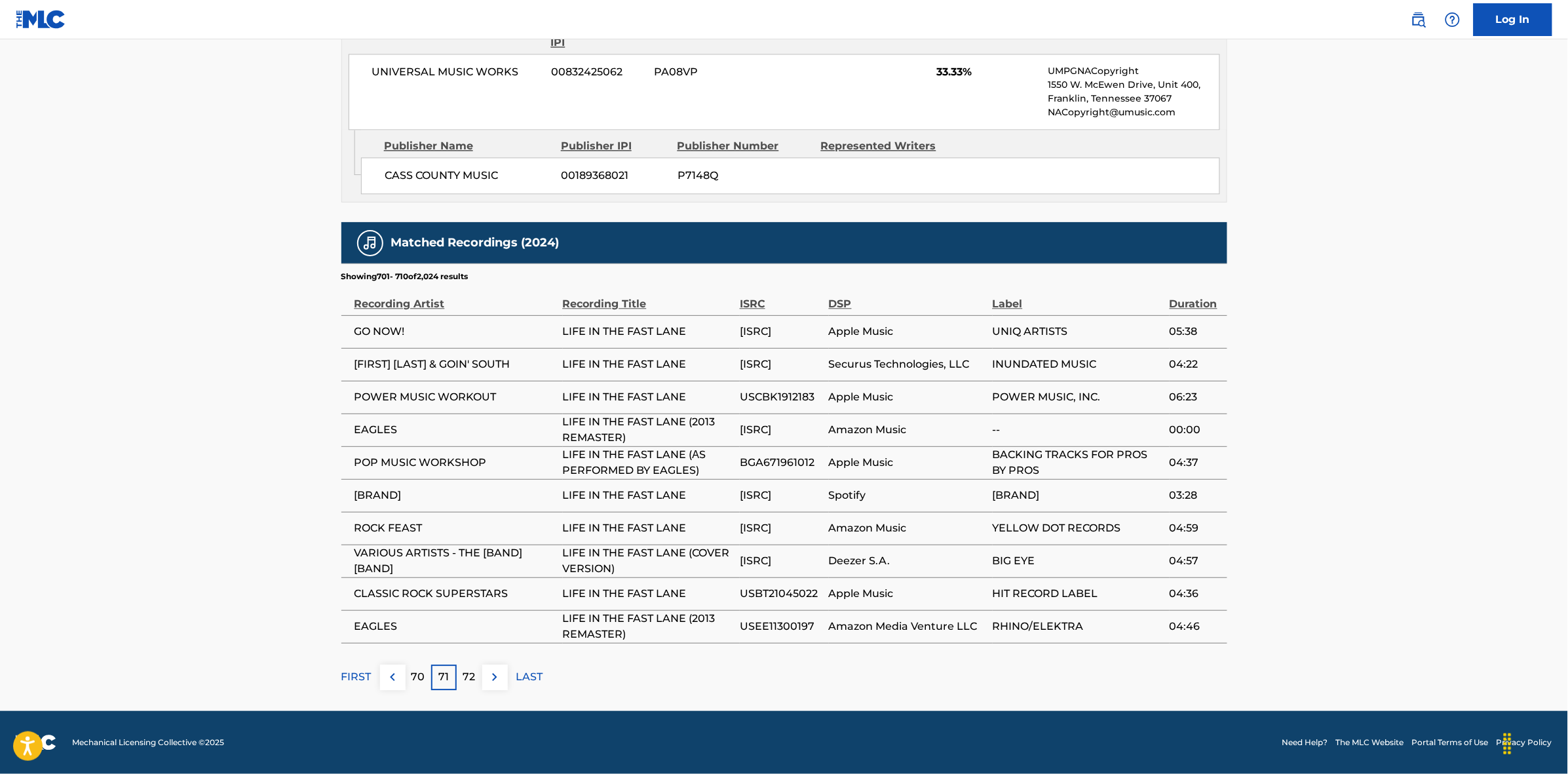 click at bounding box center (495, 677) 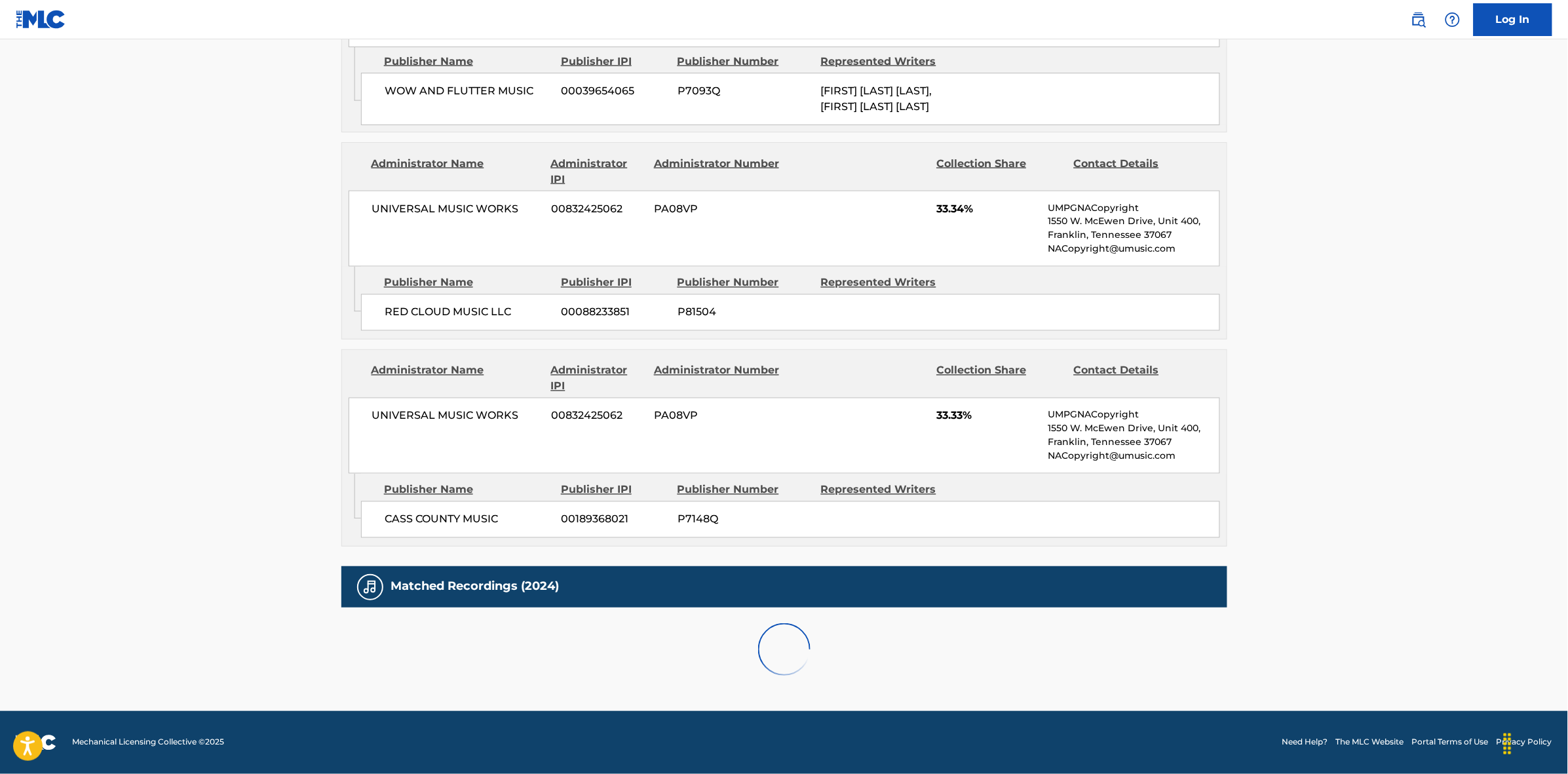 scroll, scrollTop: 1177, scrollLeft: 0, axis: vertical 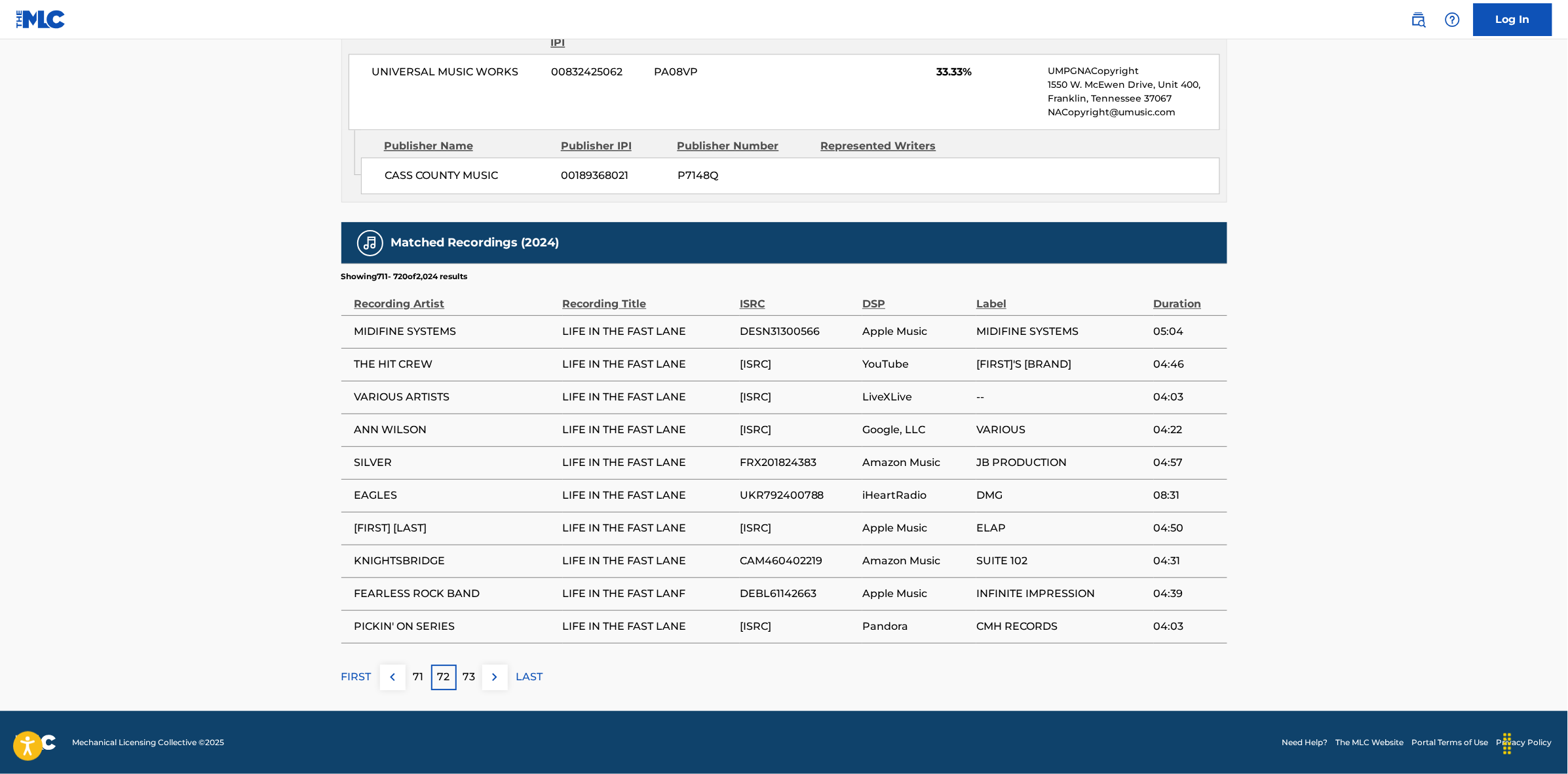click at bounding box center (495, 677) 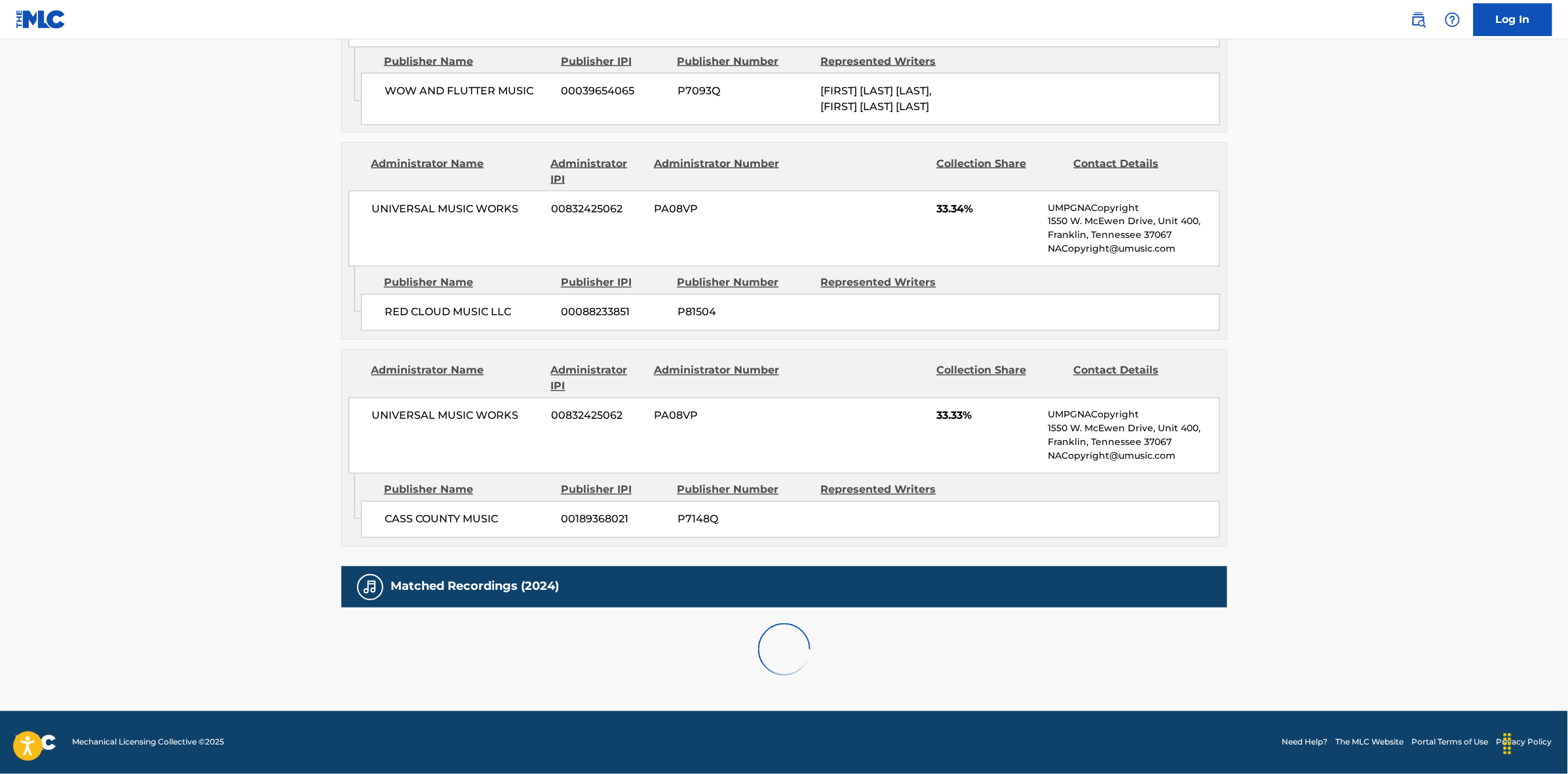 scroll, scrollTop: 1177, scrollLeft: 0, axis: vertical 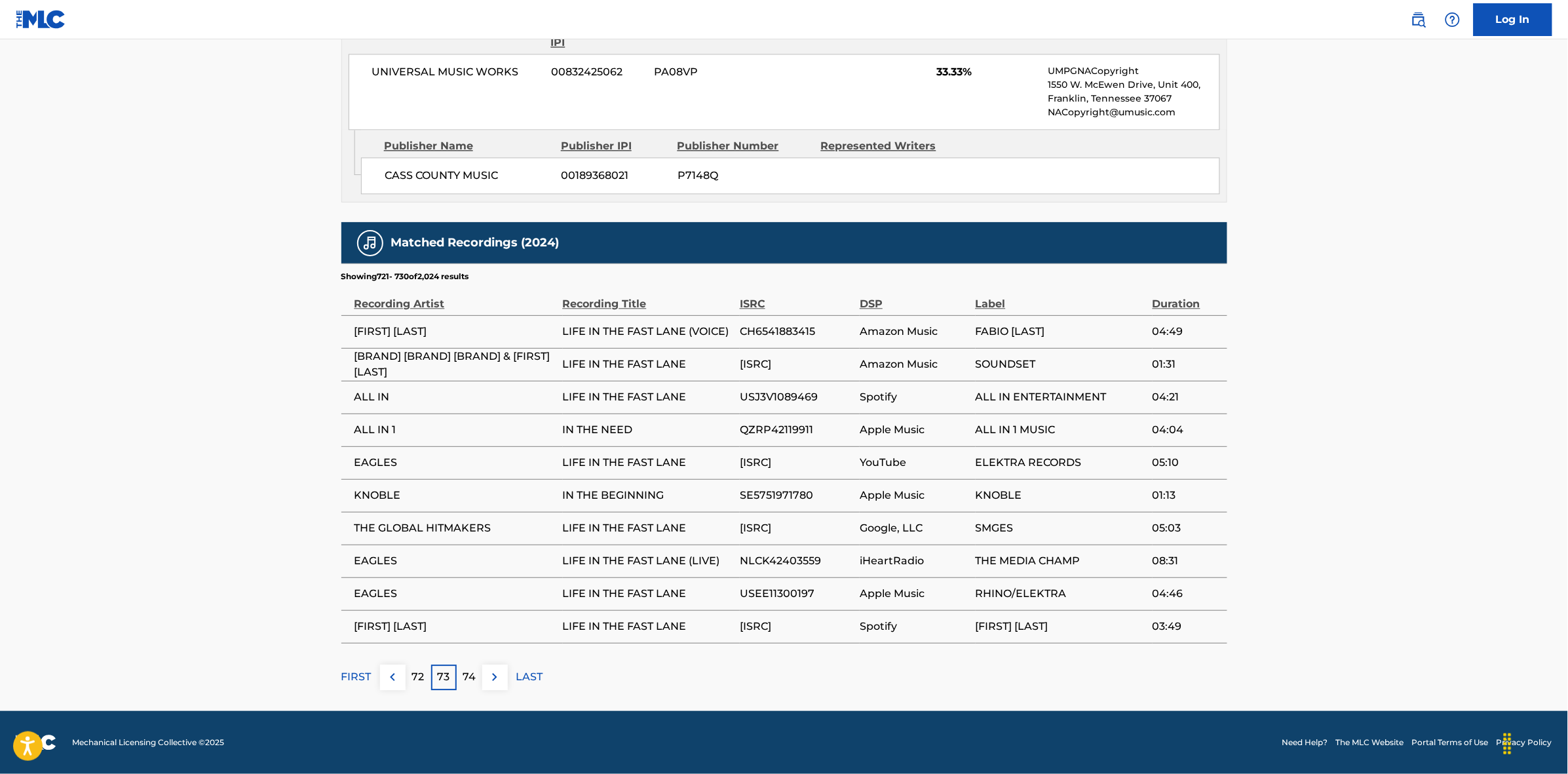 click at bounding box center (495, 677) 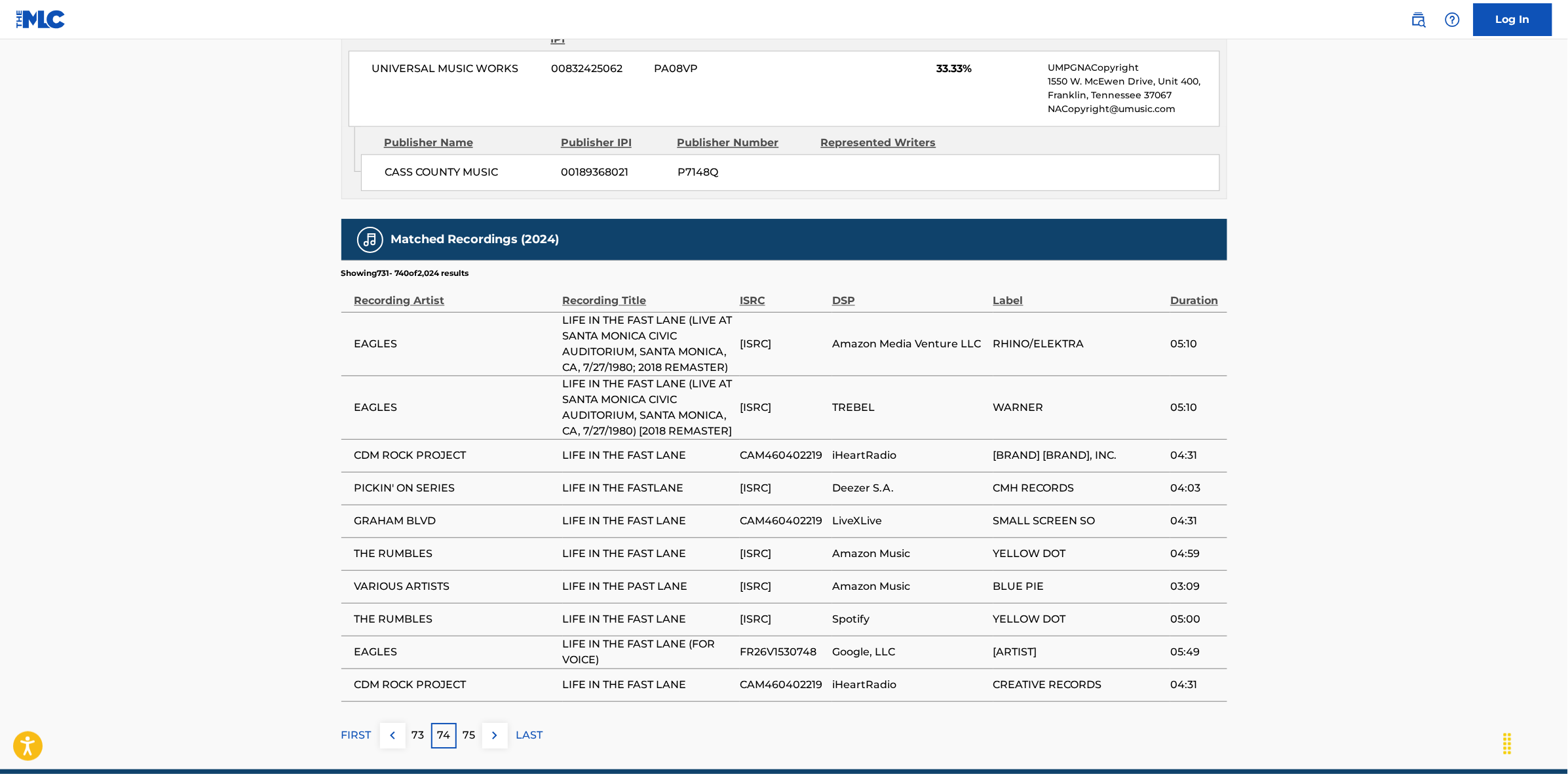 click at bounding box center (495, 735) 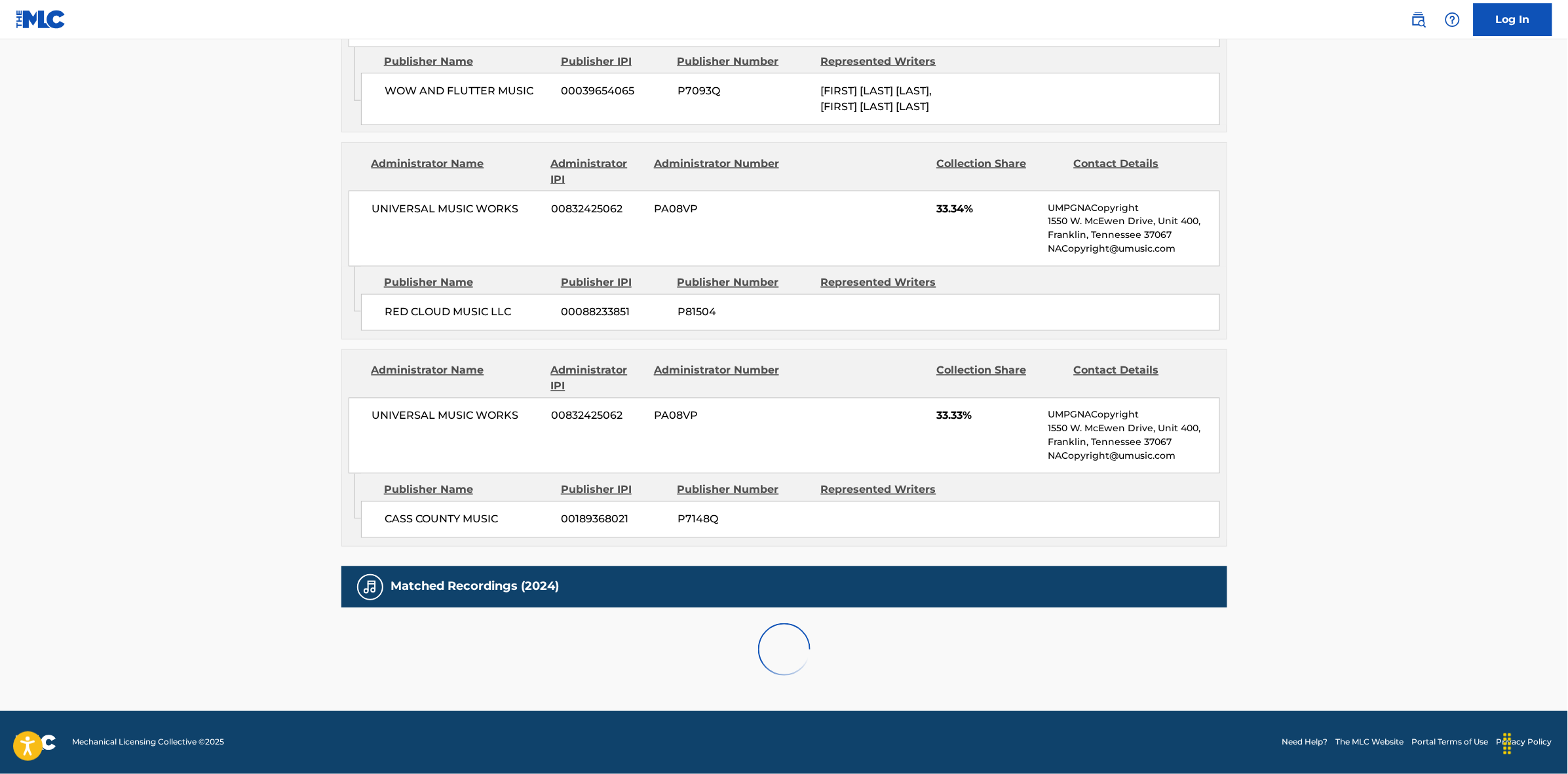scroll, scrollTop: 1177, scrollLeft: 0, axis: vertical 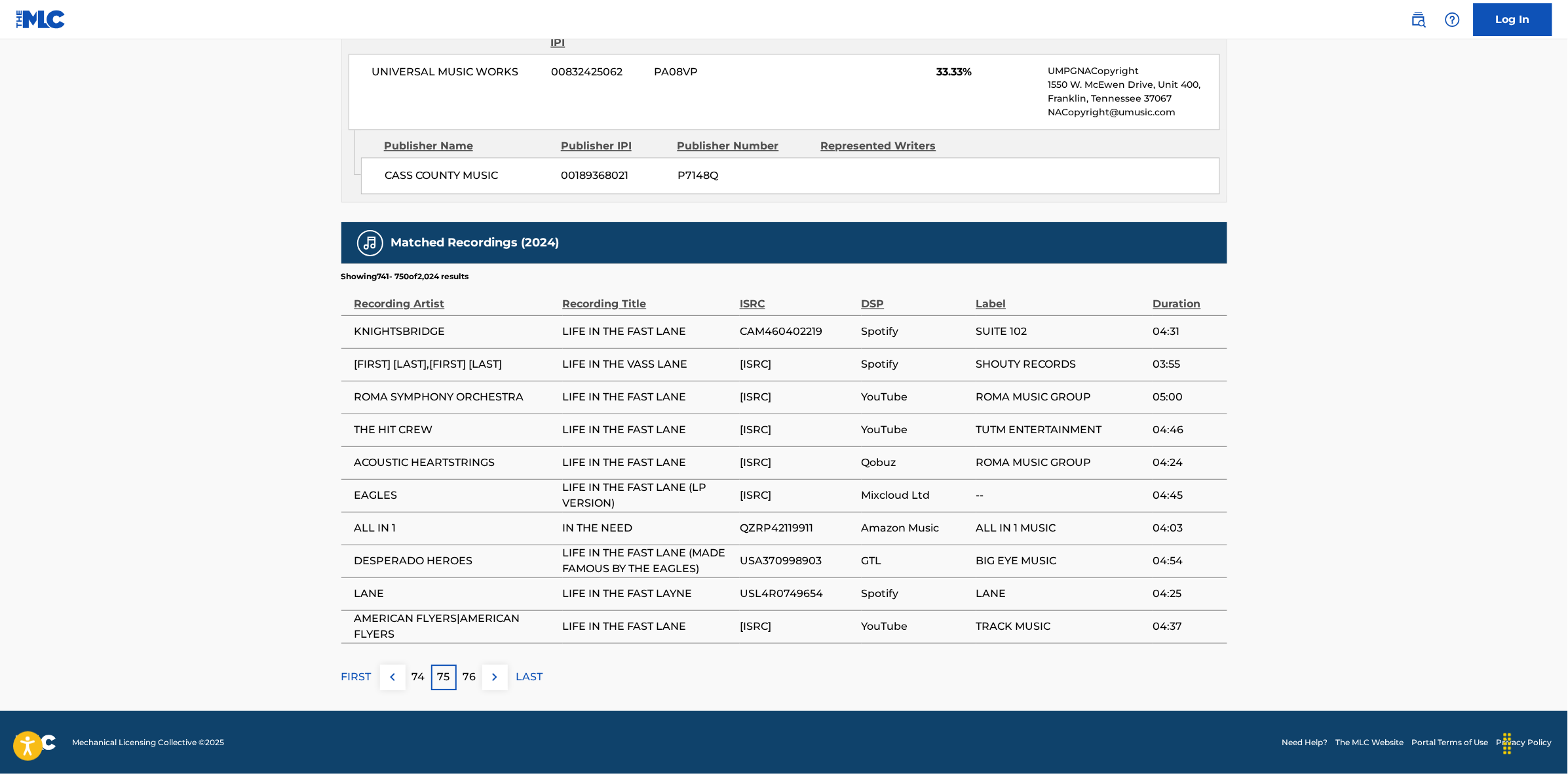 click at bounding box center [495, 677] 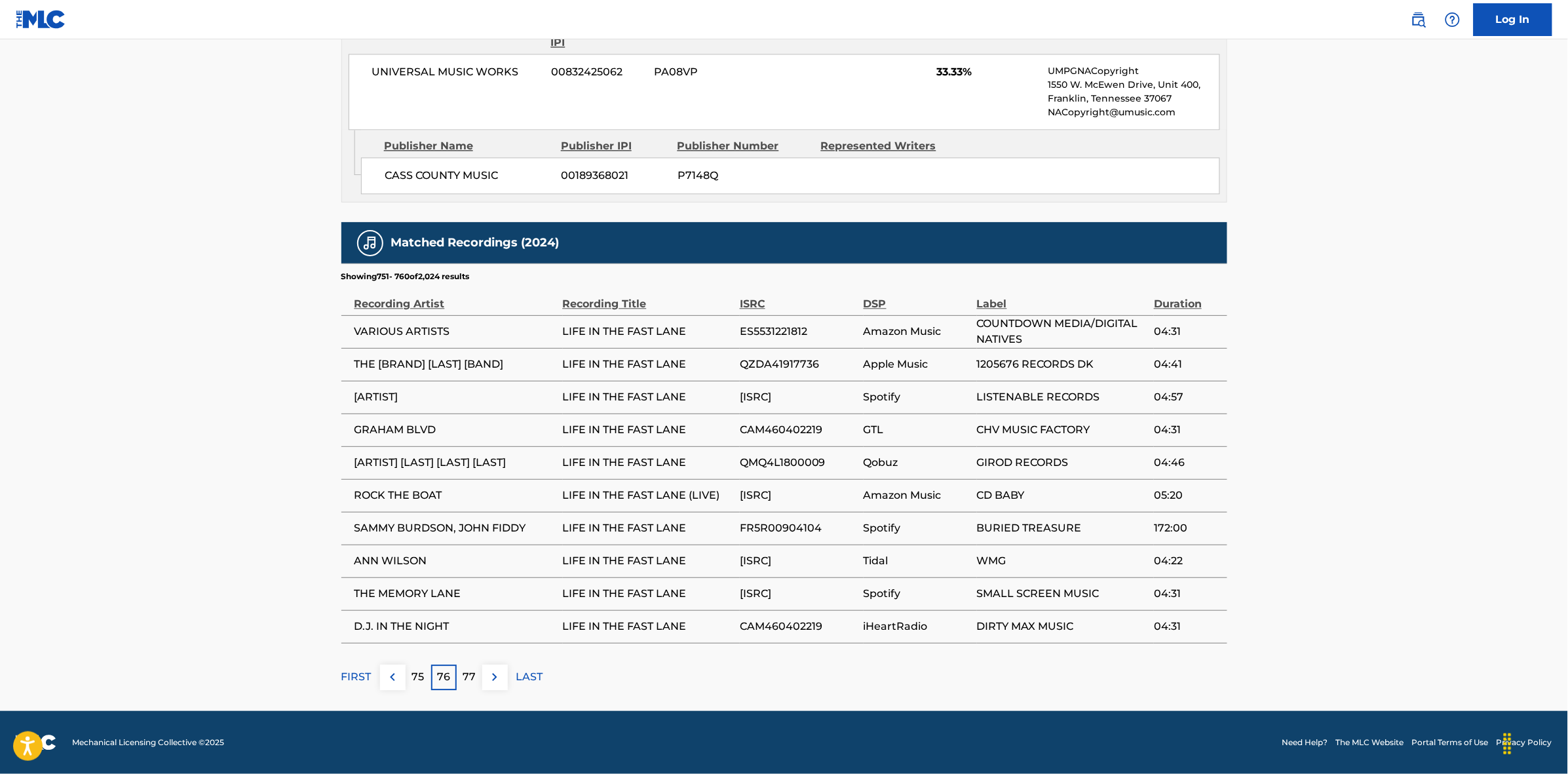 click at bounding box center (495, 677) 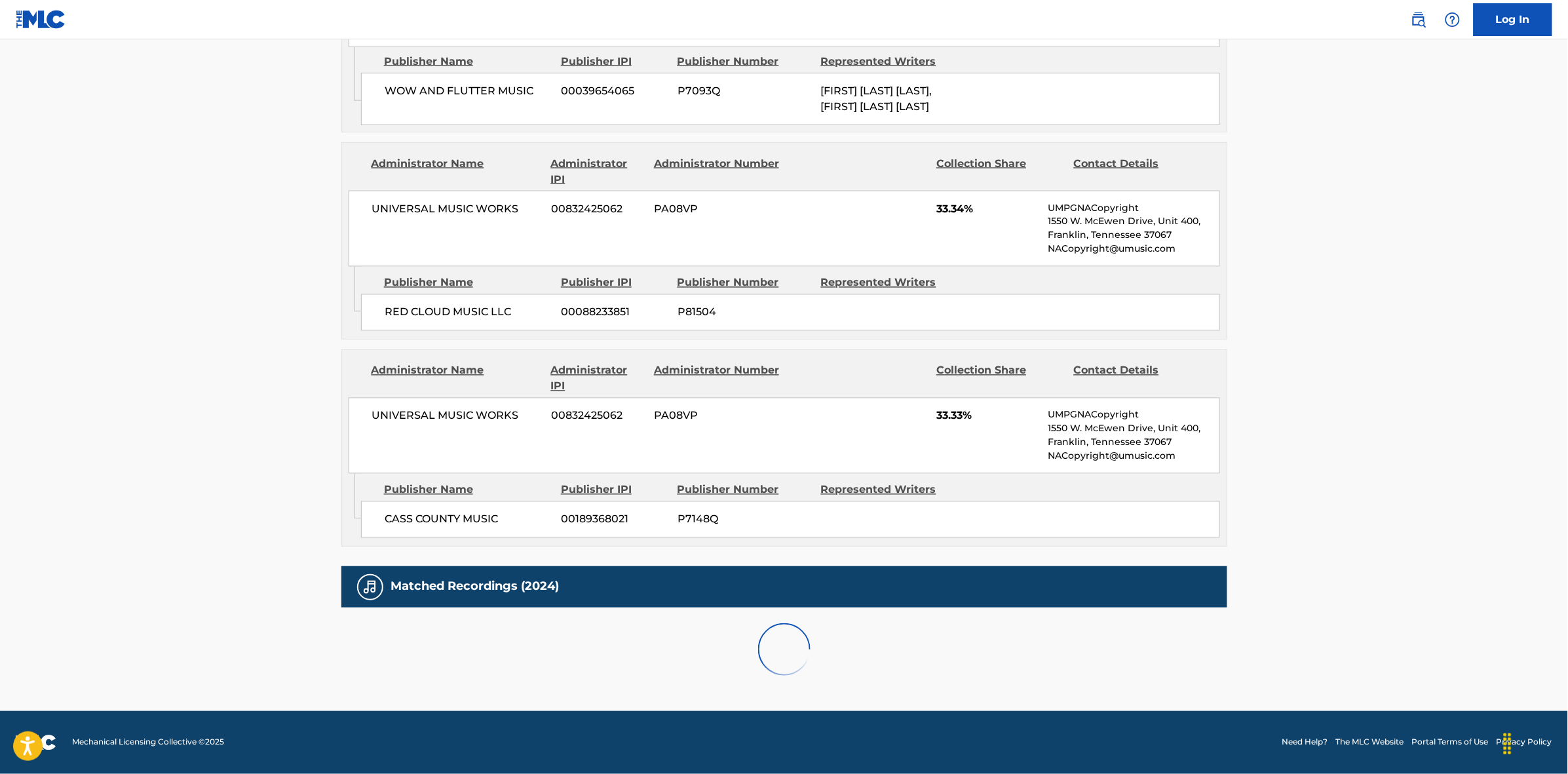 scroll, scrollTop: 1177, scrollLeft: 0, axis: vertical 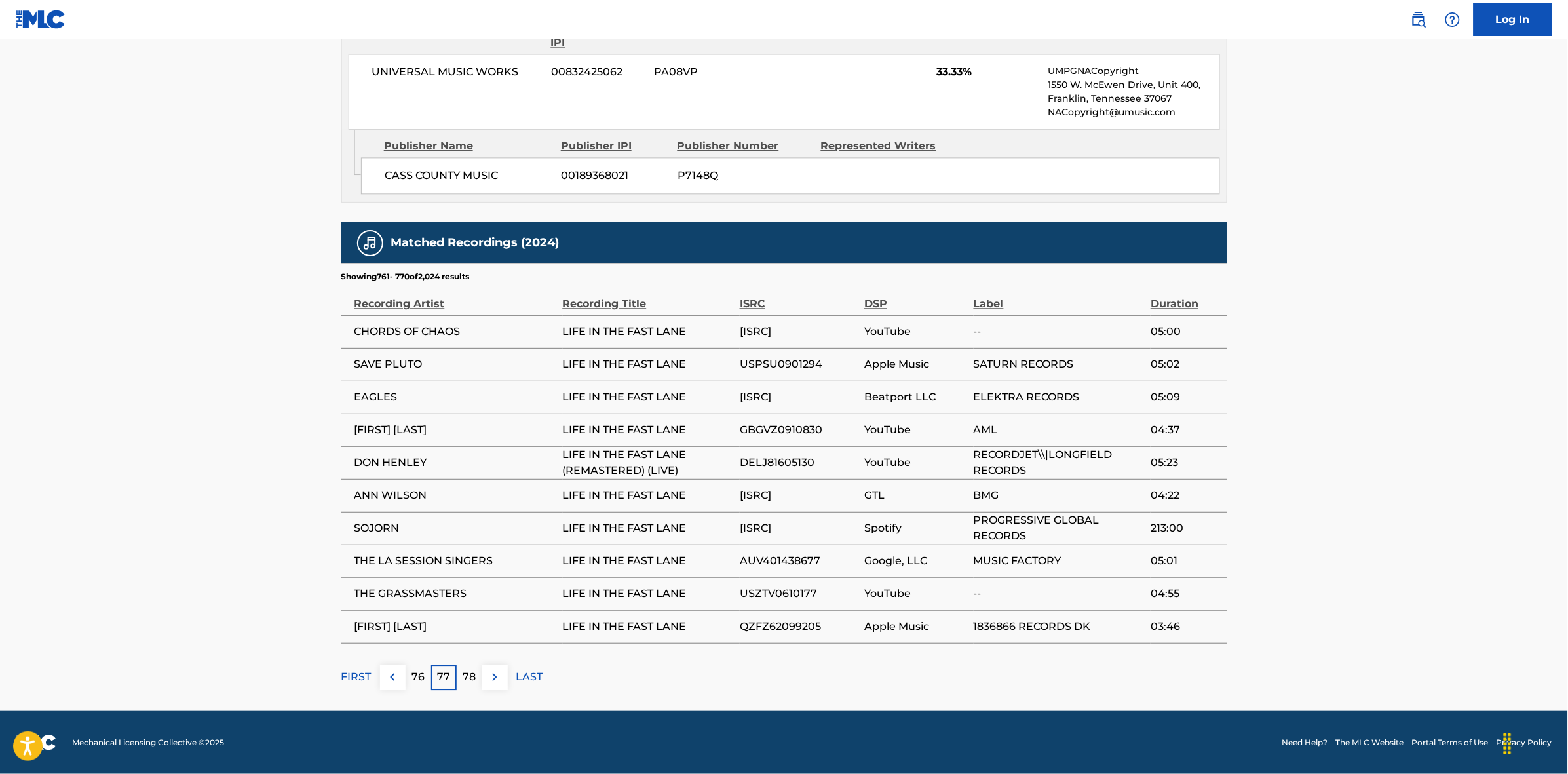 click at bounding box center (495, 677) 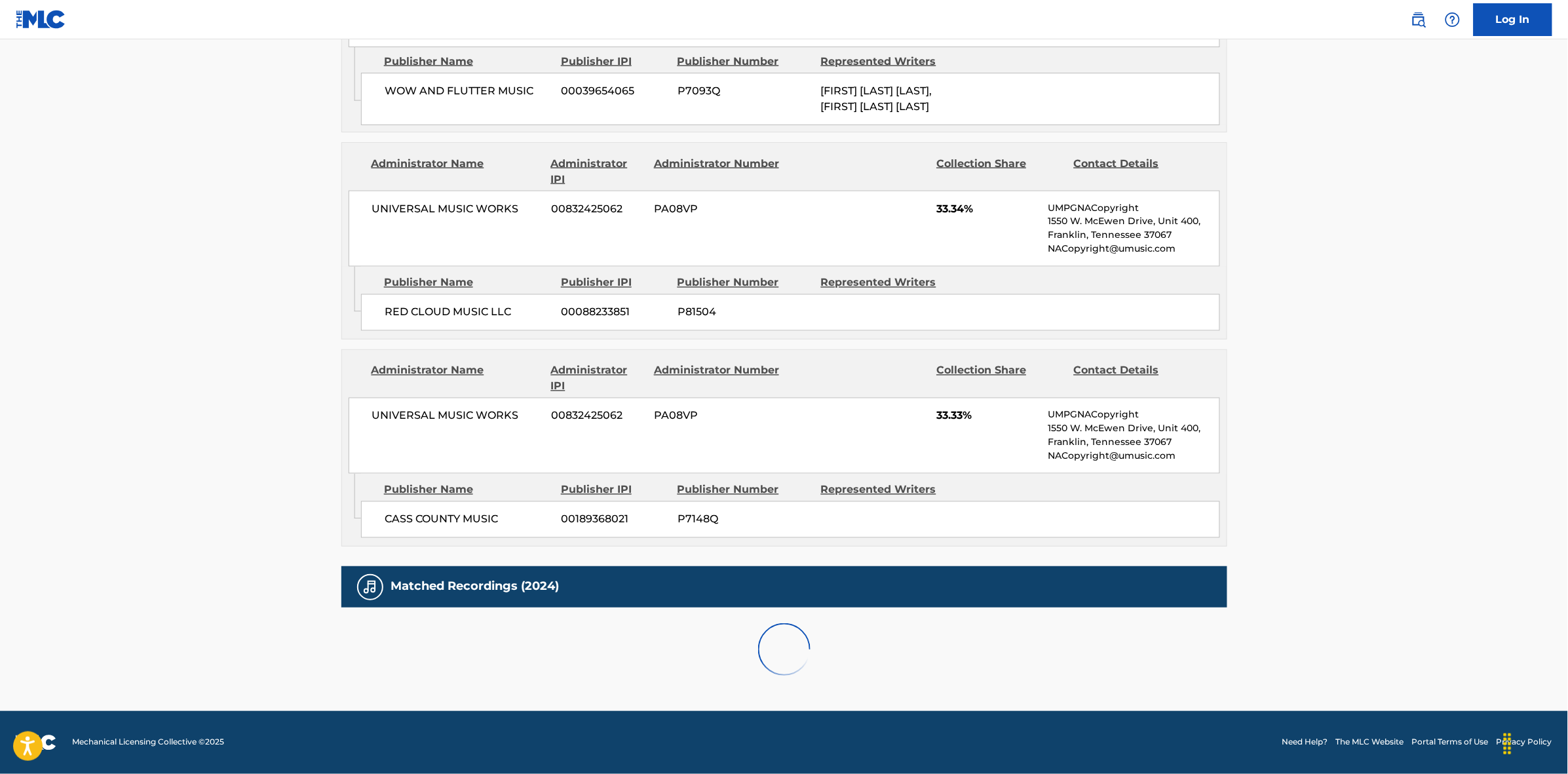 scroll, scrollTop: 1177, scrollLeft: 0, axis: vertical 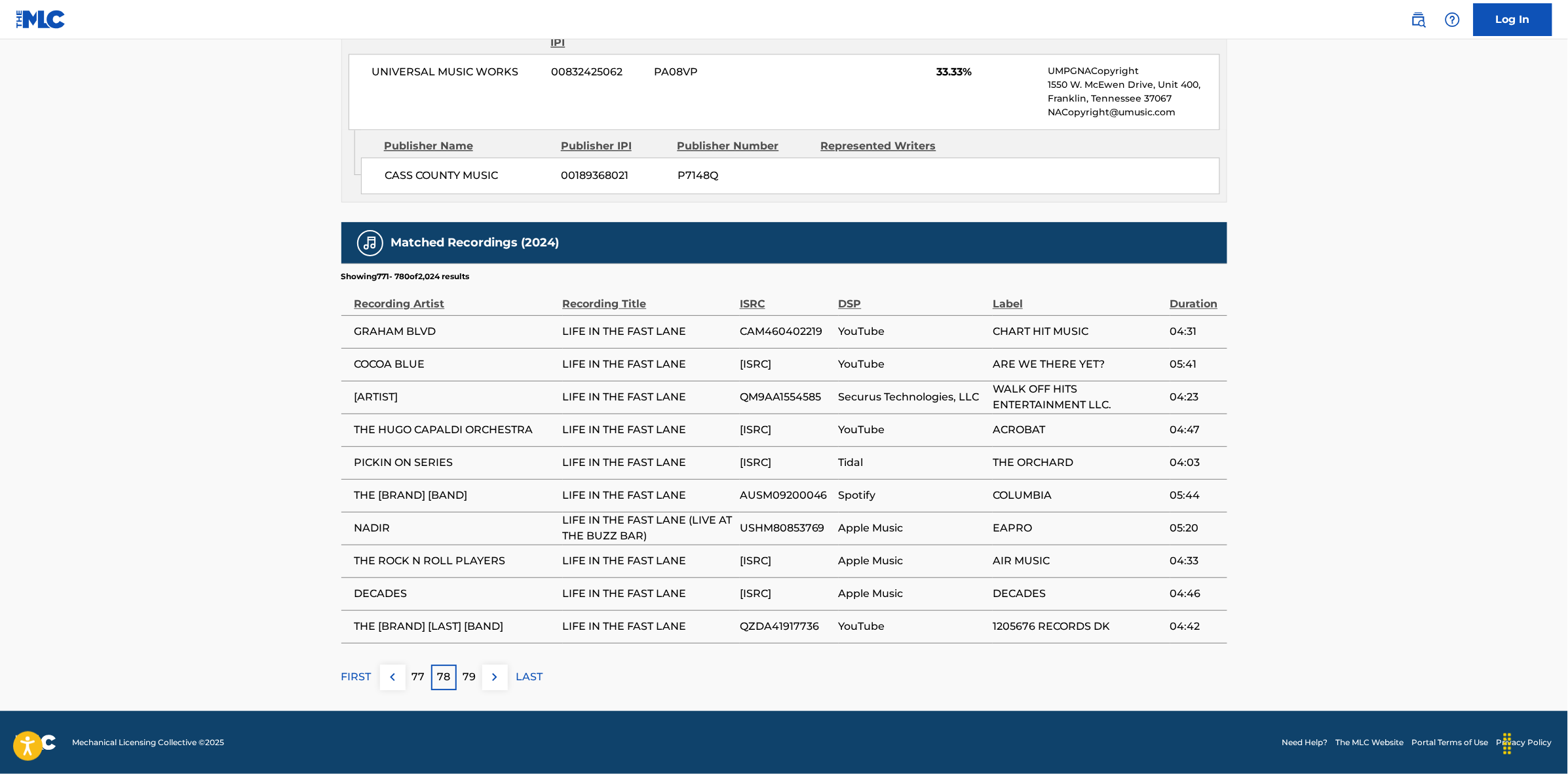 click at bounding box center [495, 677] 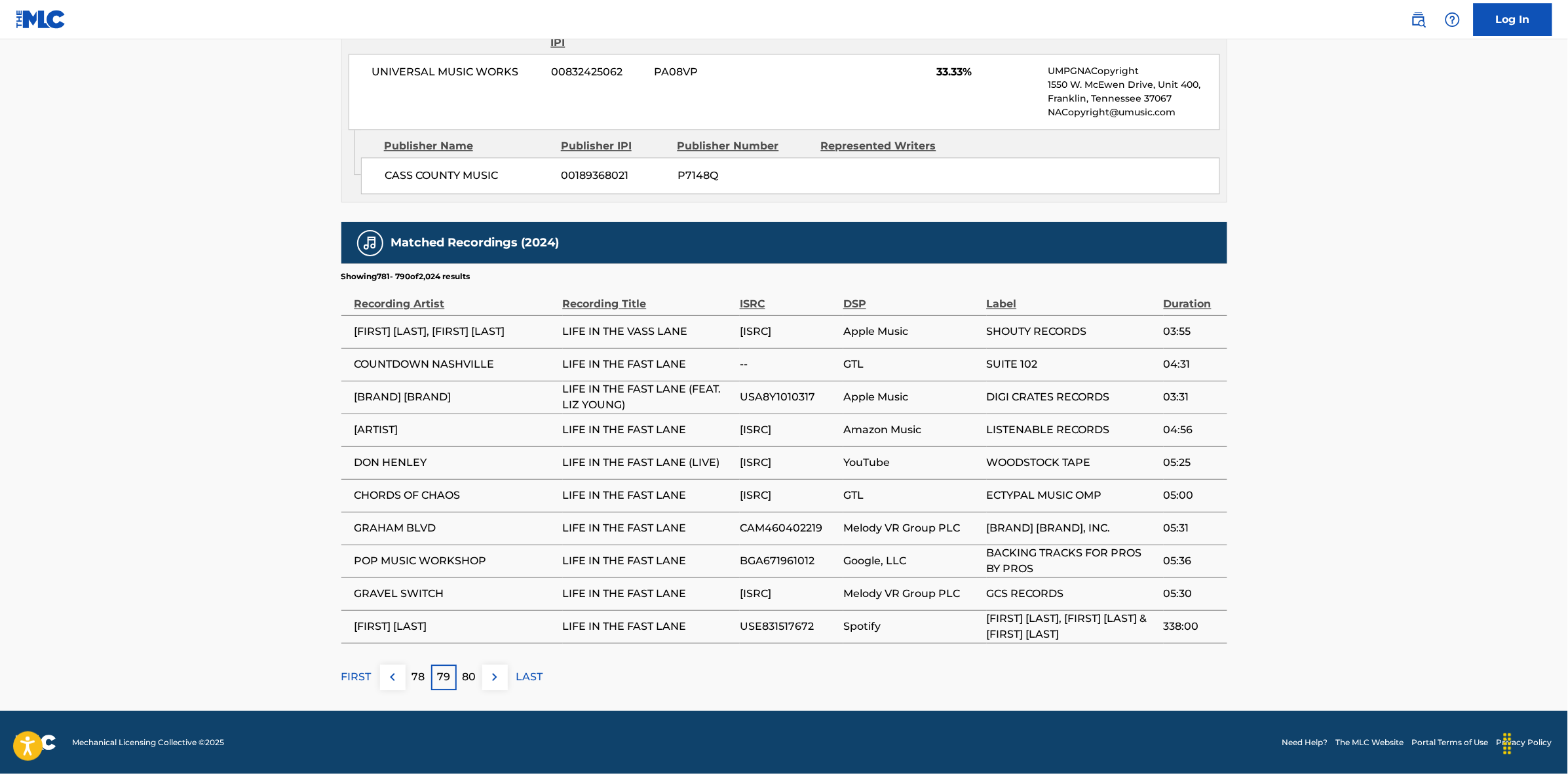 click at bounding box center [495, 677] 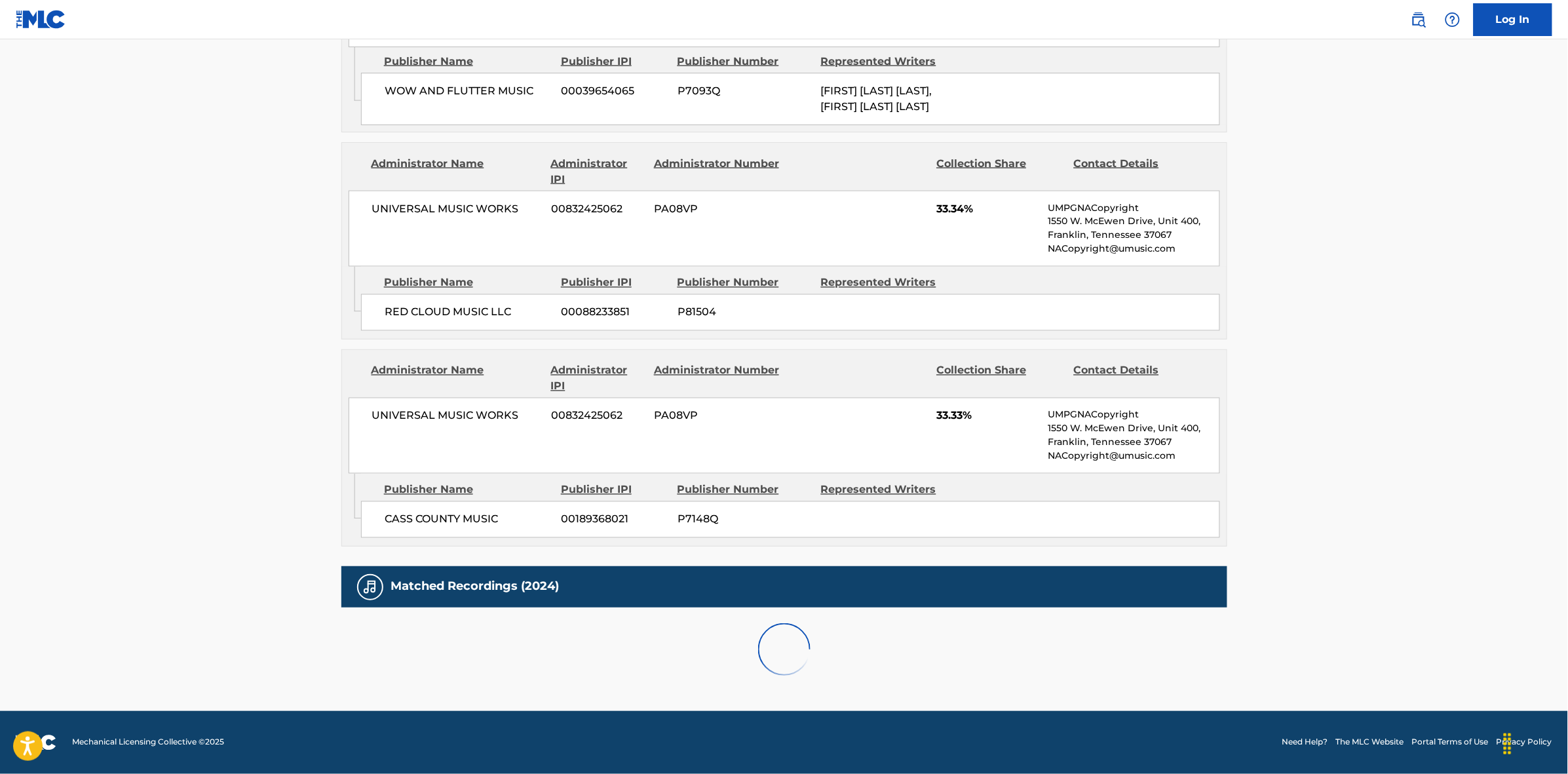 scroll, scrollTop: 1177, scrollLeft: 0, axis: vertical 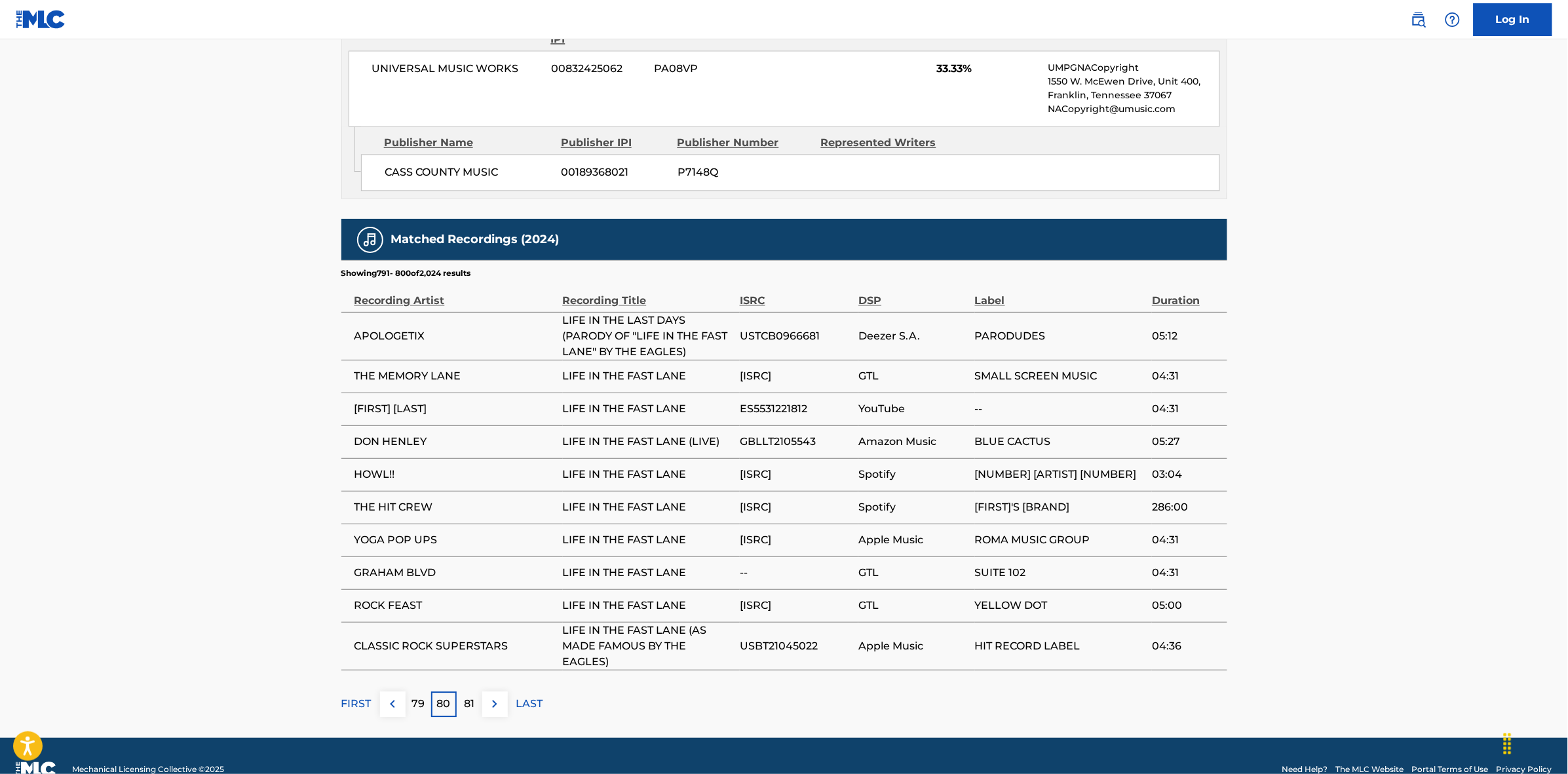 click at bounding box center [495, 704] 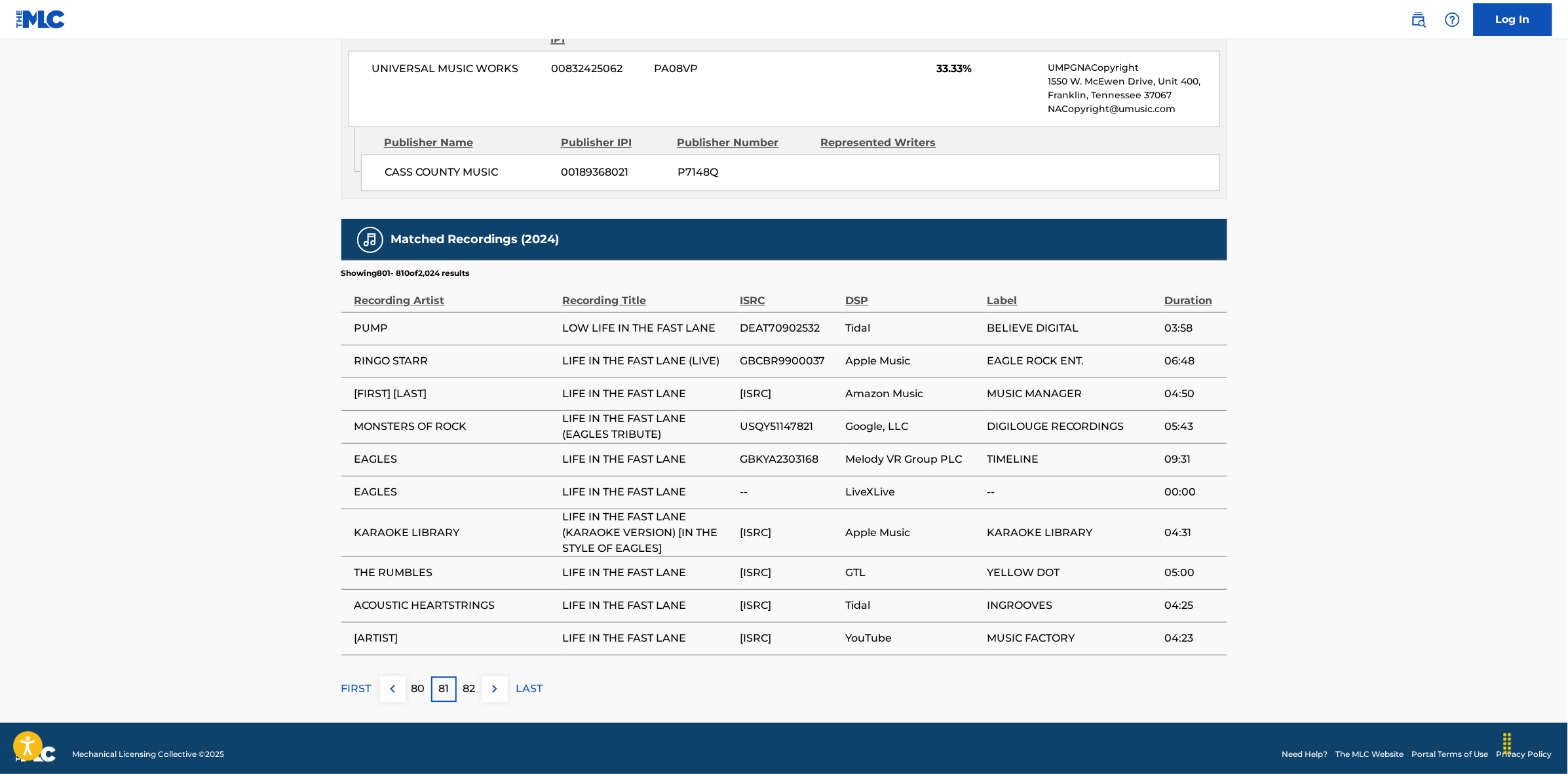 click at bounding box center (495, 689) 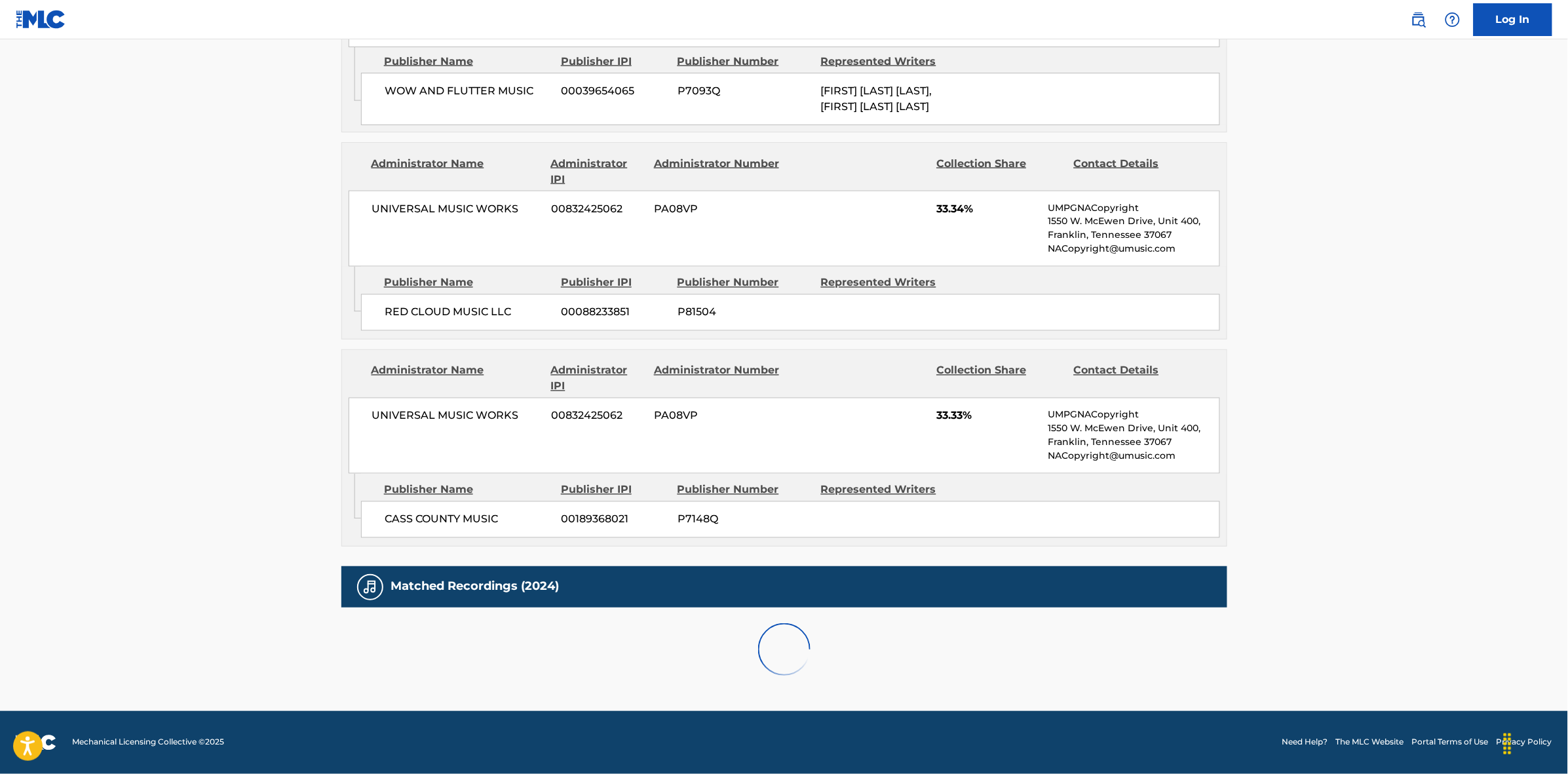scroll, scrollTop: 1177, scrollLeft: 0, axis: vertical 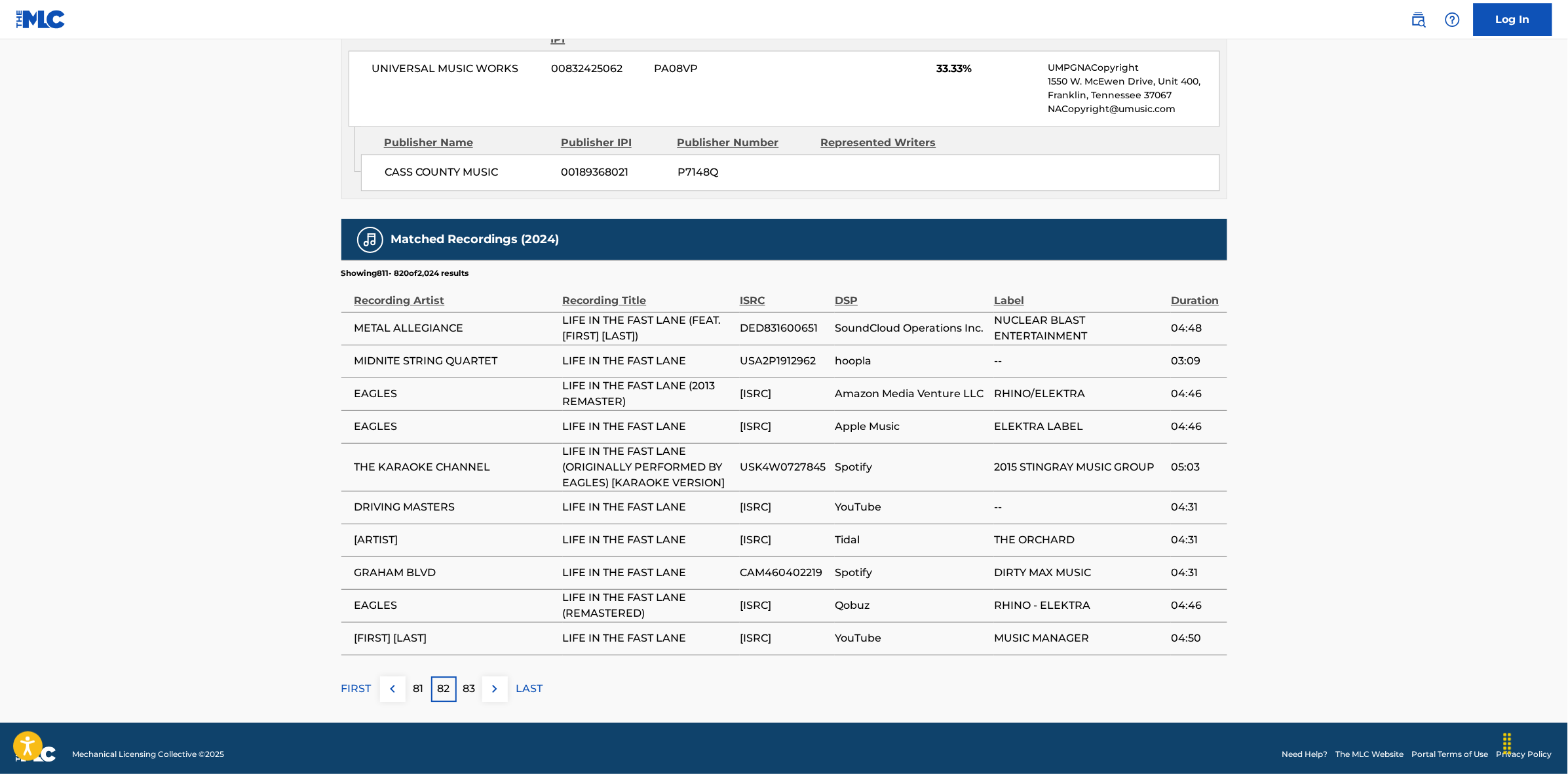 click at bounding box center (495, 689) 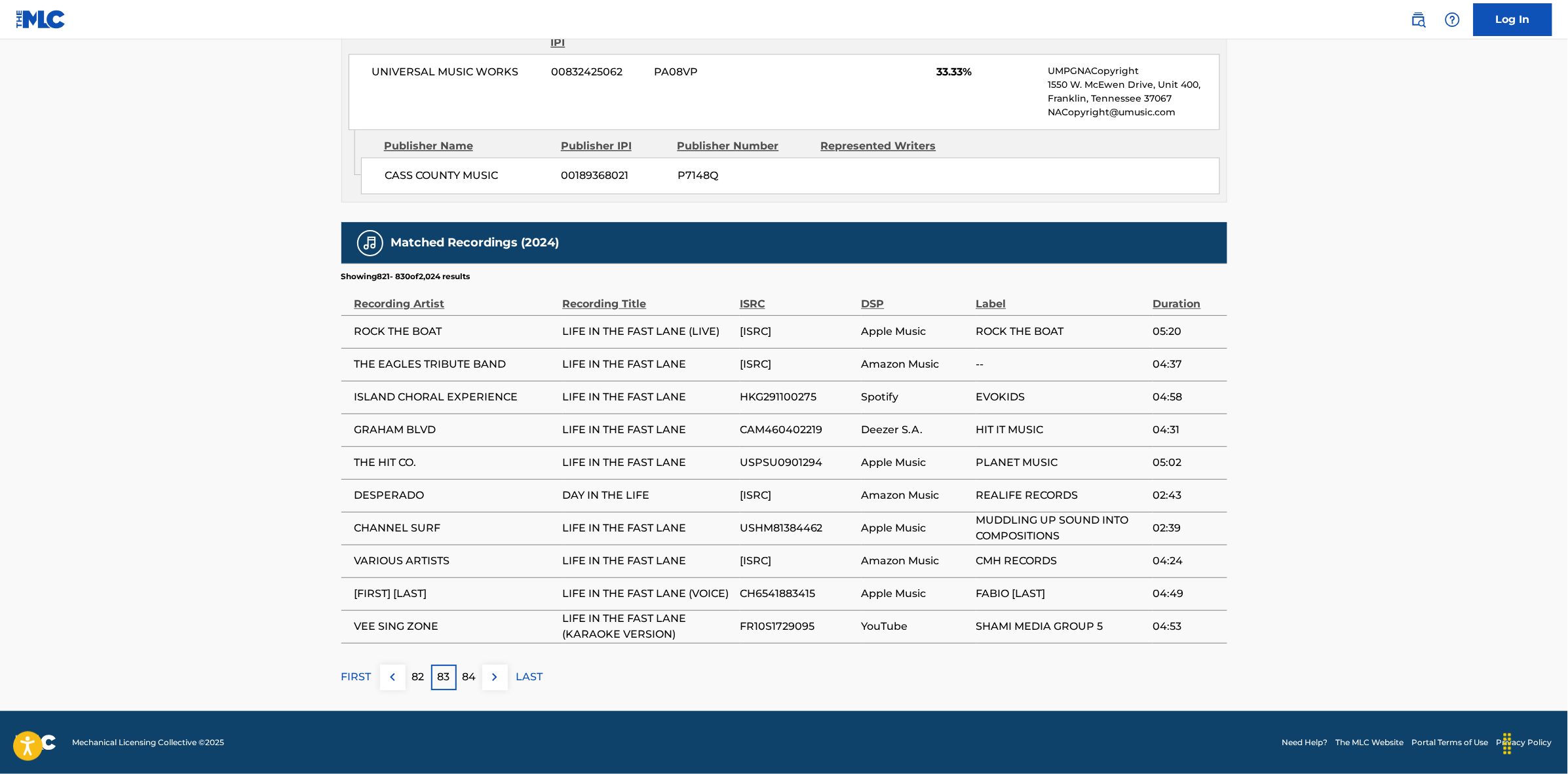 click at bounding box center [495, 677] 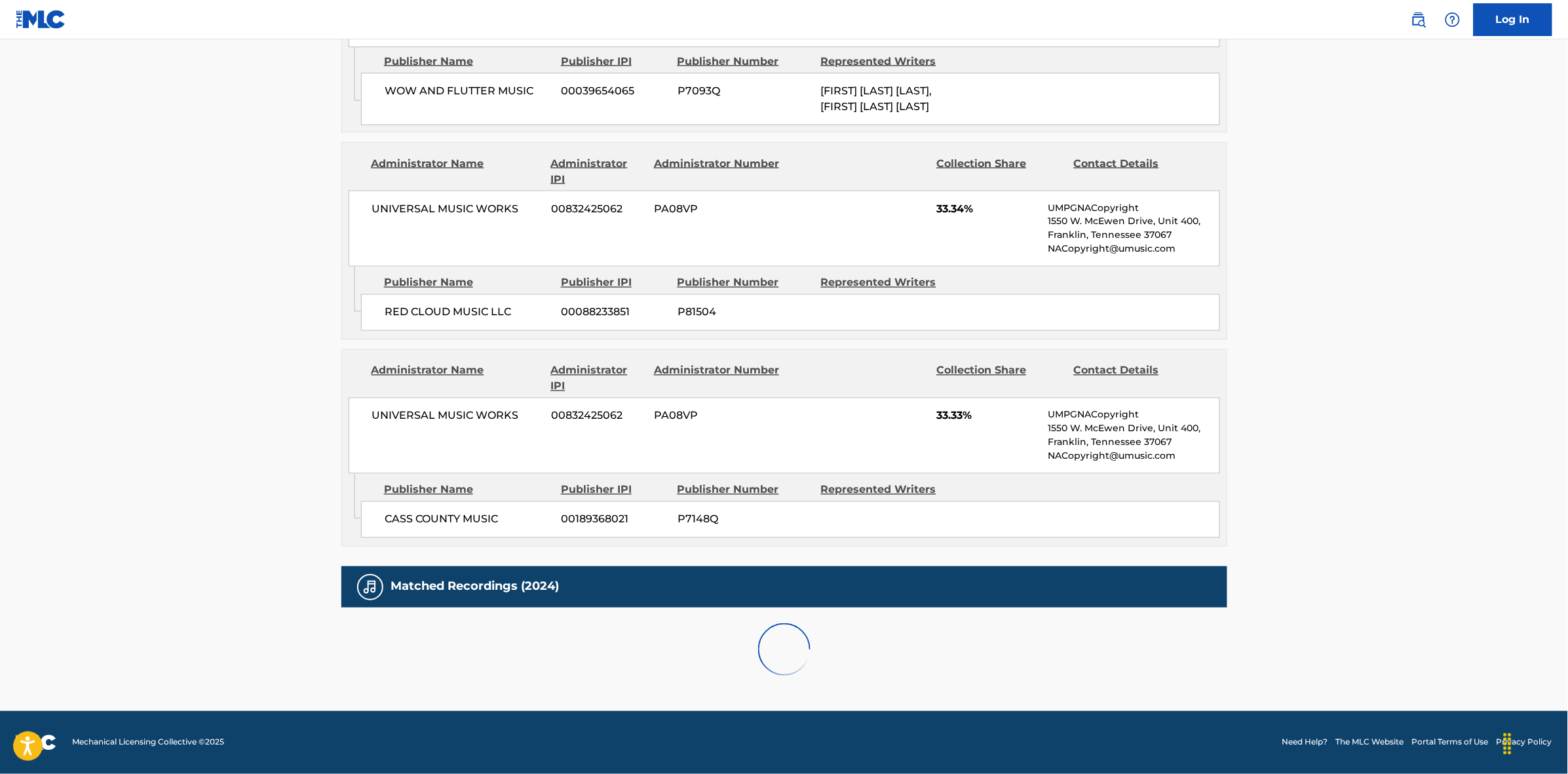 scroll, scrollTop: 1177, scrollLeft: 0, axis: vertical 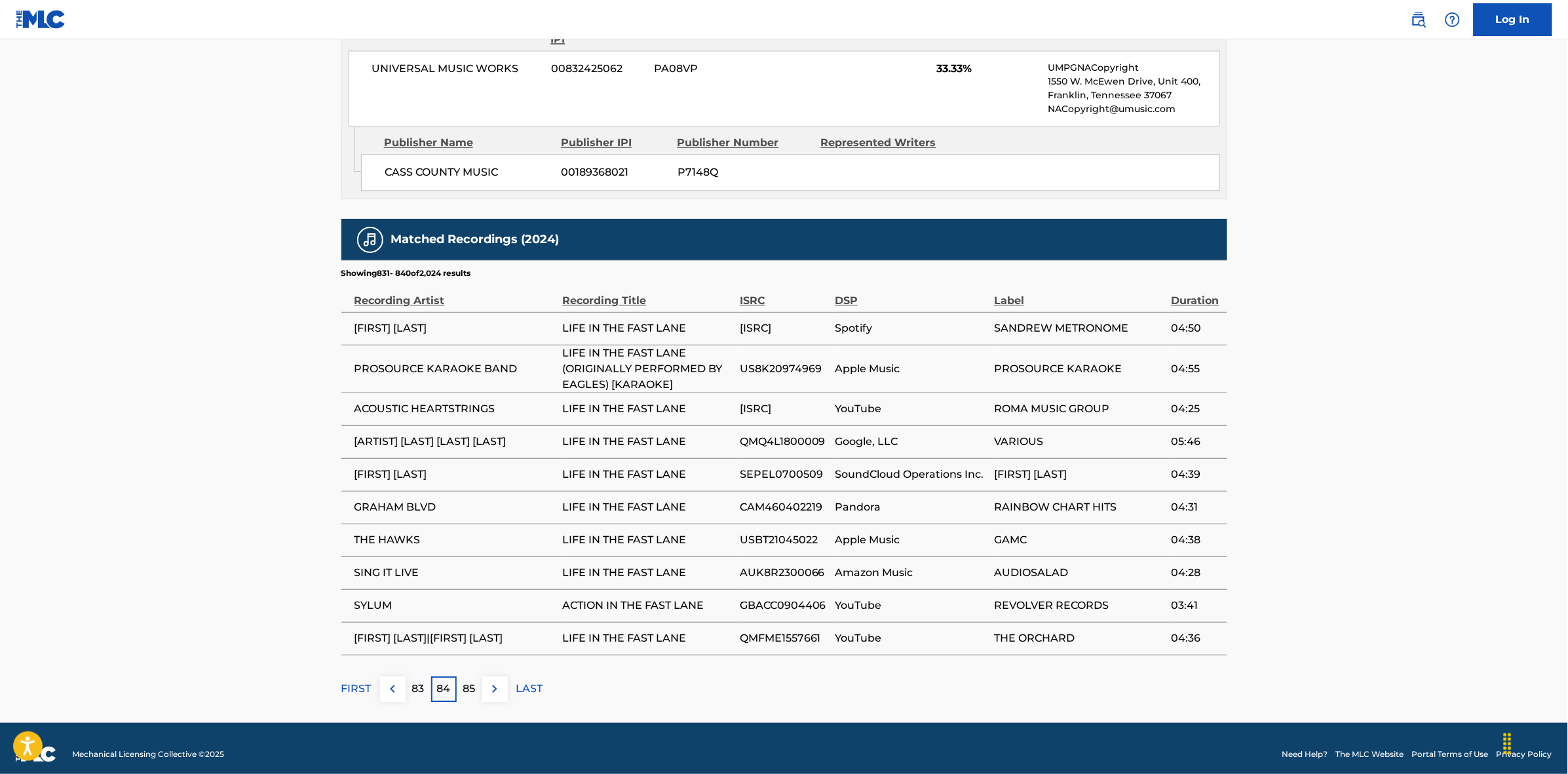 click at bounding box center (495, 689) 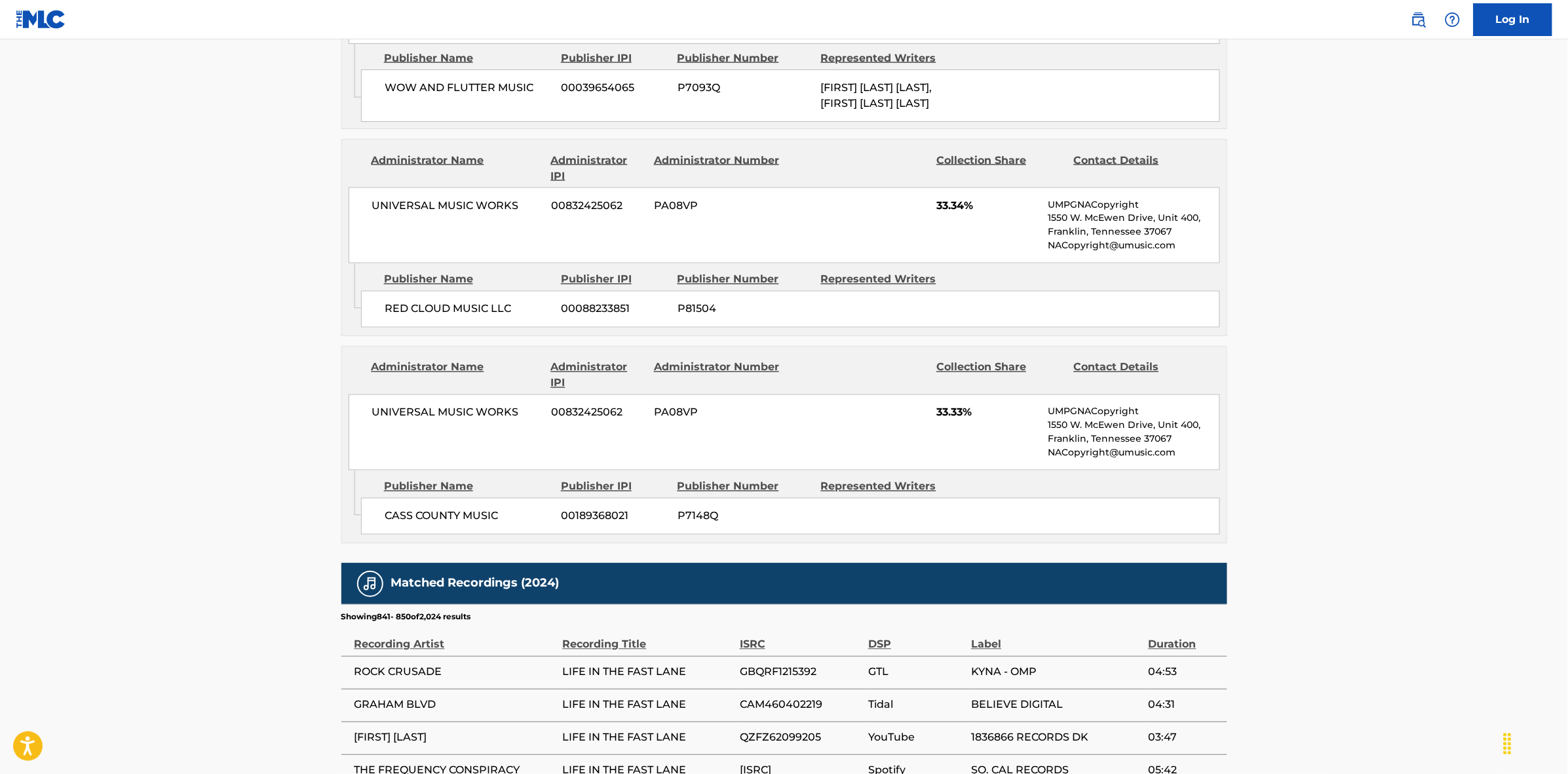 scroll, scrollTop: 1177, scrollLeft: 0, axis: vertical 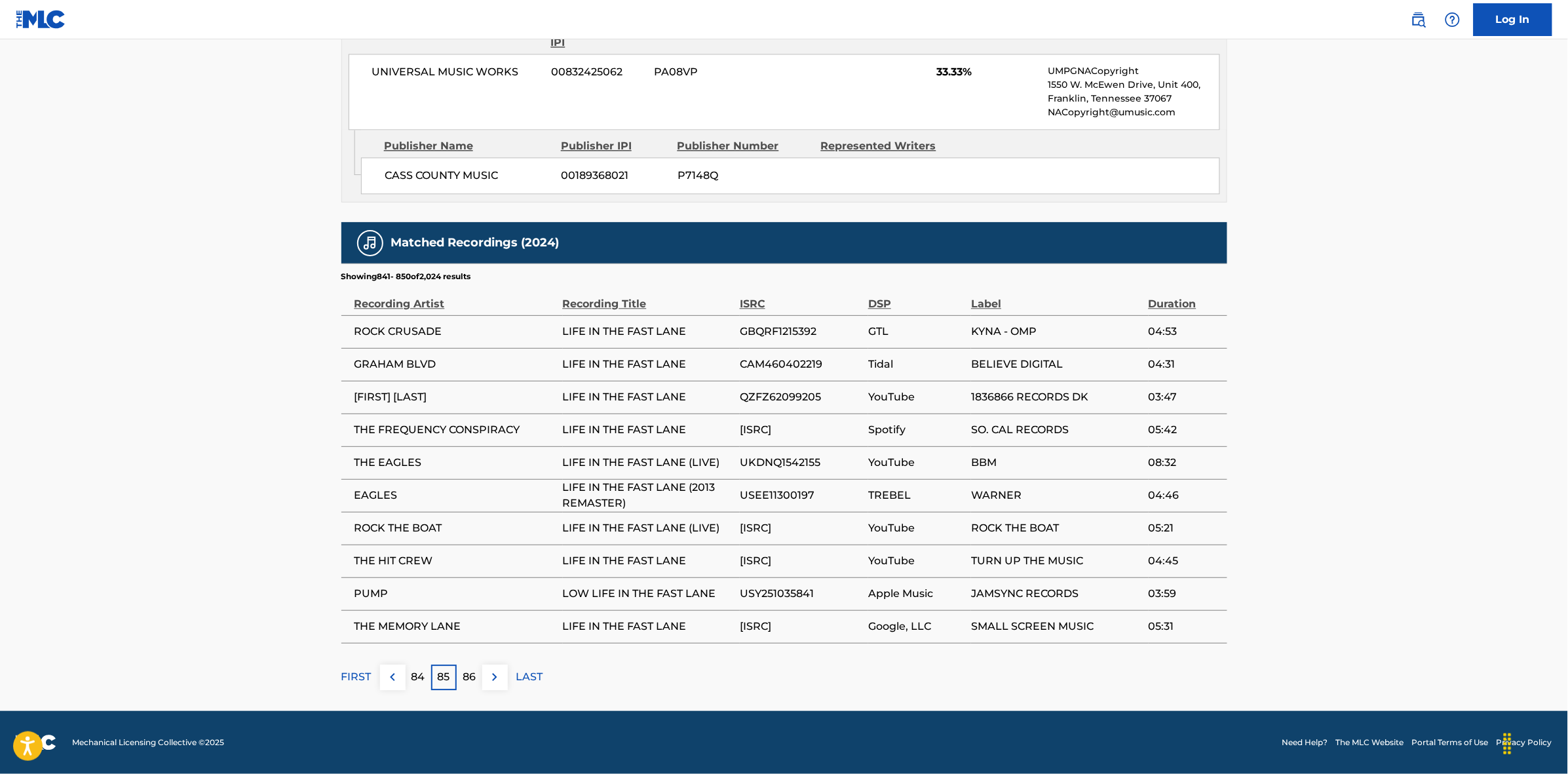 click at bounding box center (495, 677) 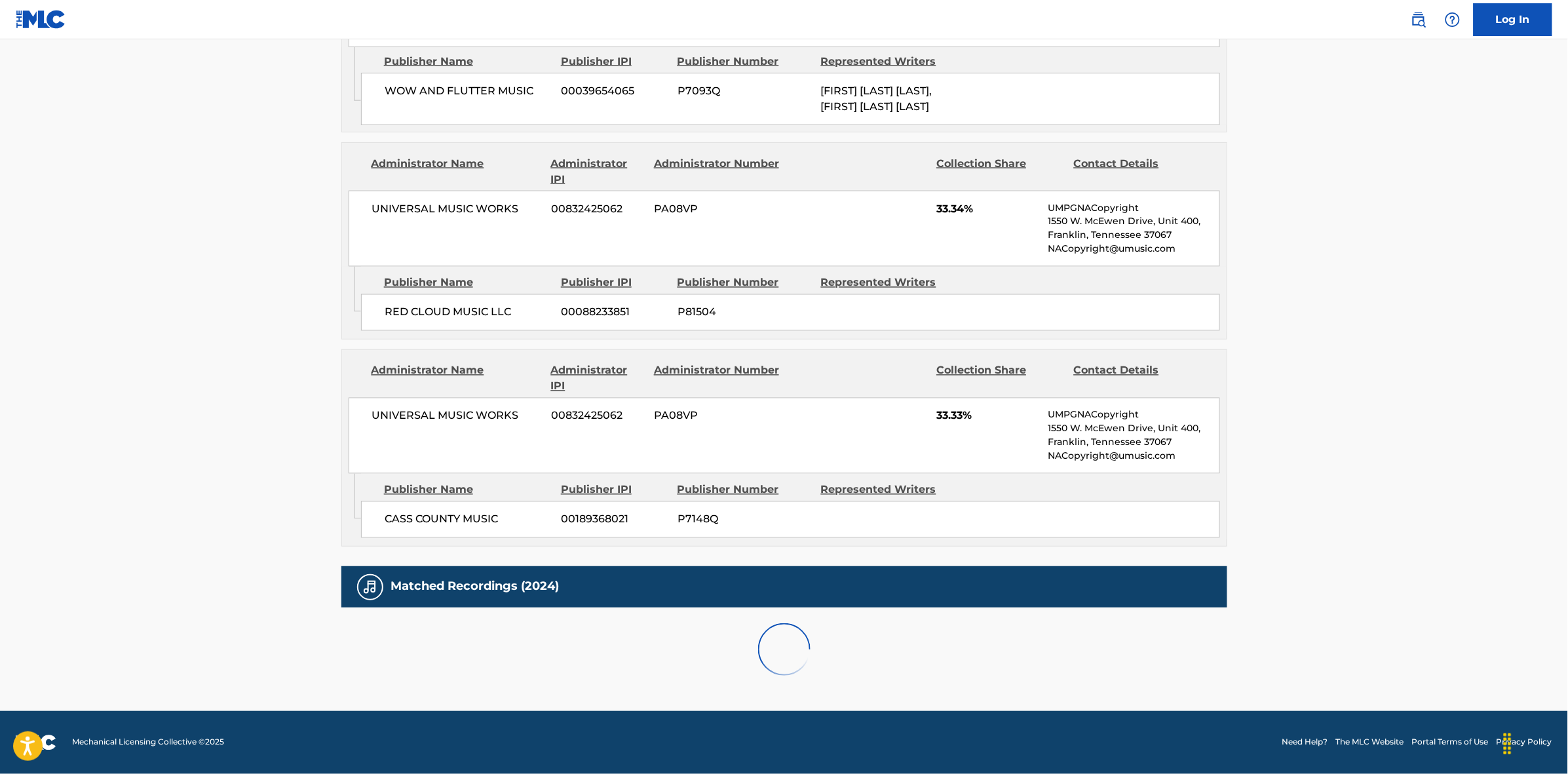 scroll, scrollTop: 1177, scrollLeft: 0, axis: vertical 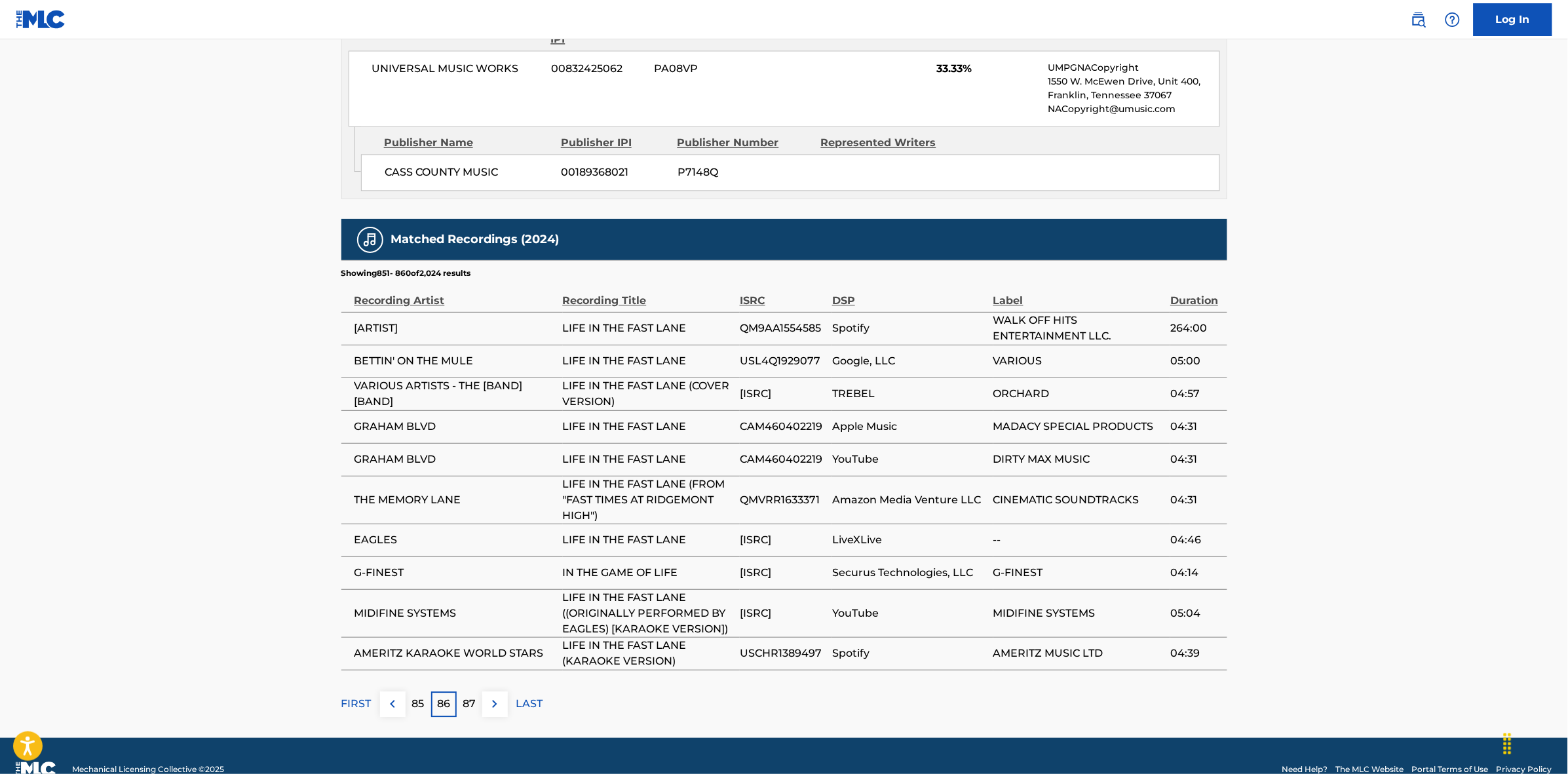 click at bounding box center [495, 704] 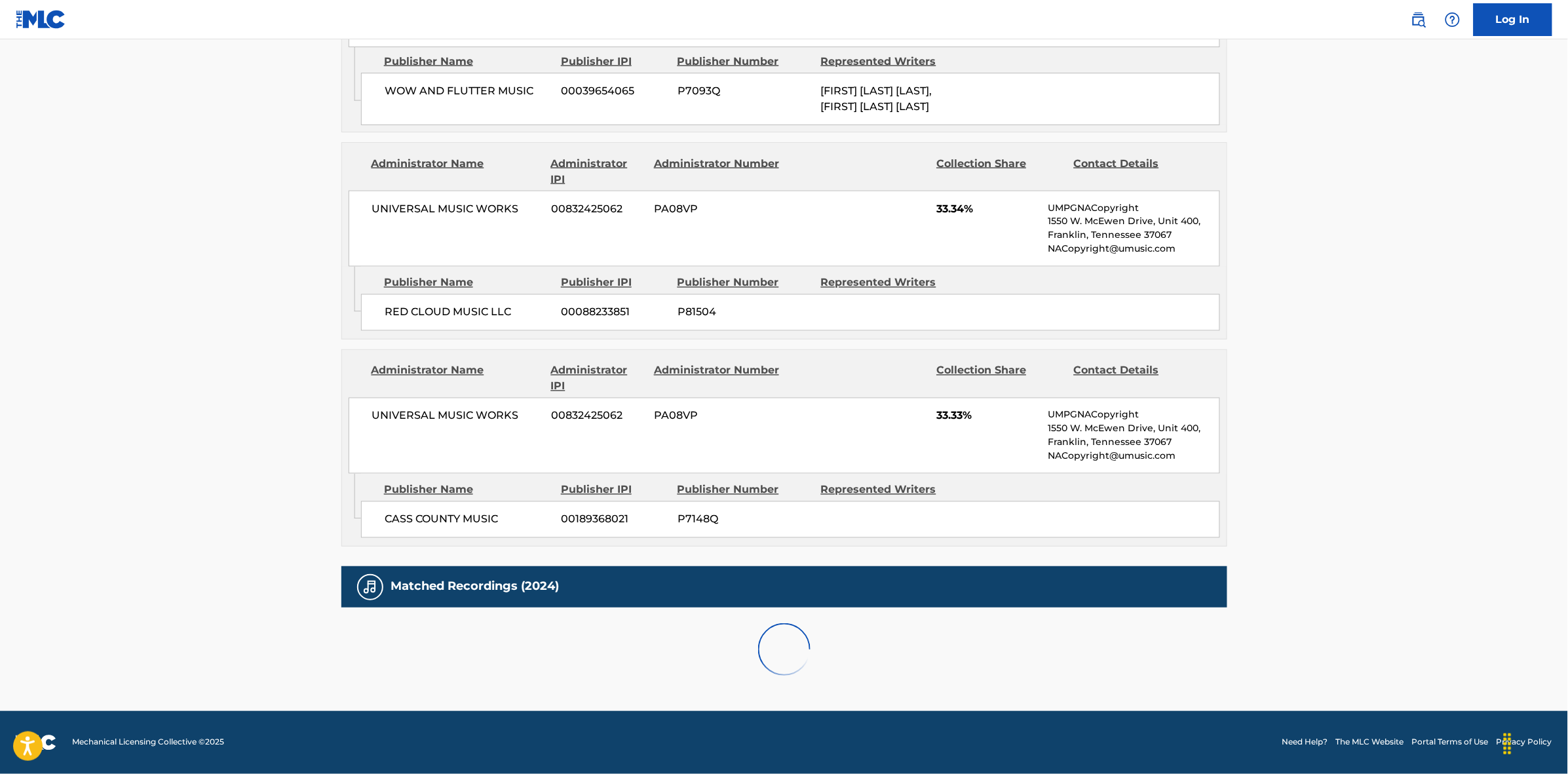 scroll, scrollTop: 1177, scrollLeft: 0, axis: vertical 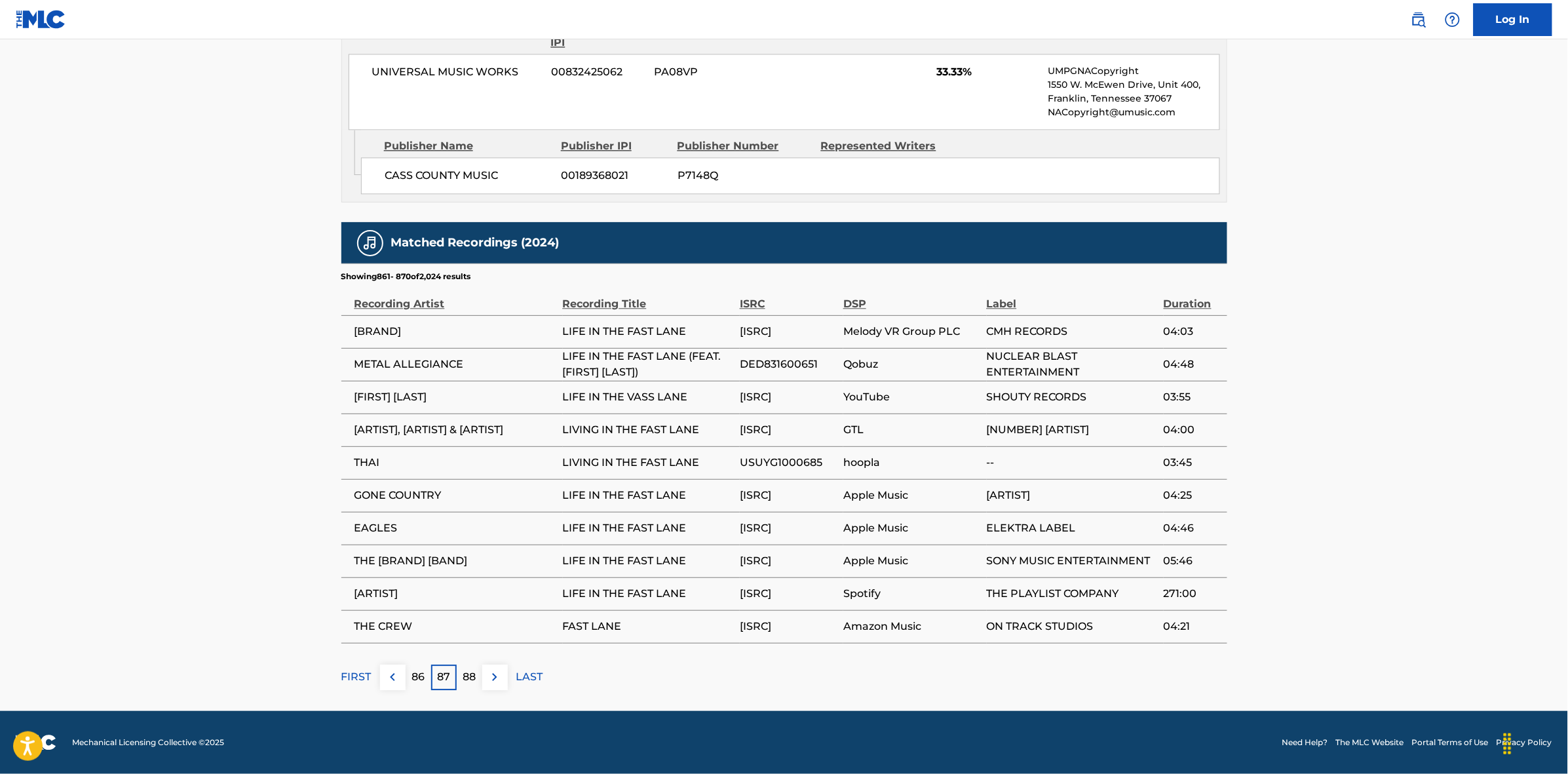 click at bounding box center (495, 677) 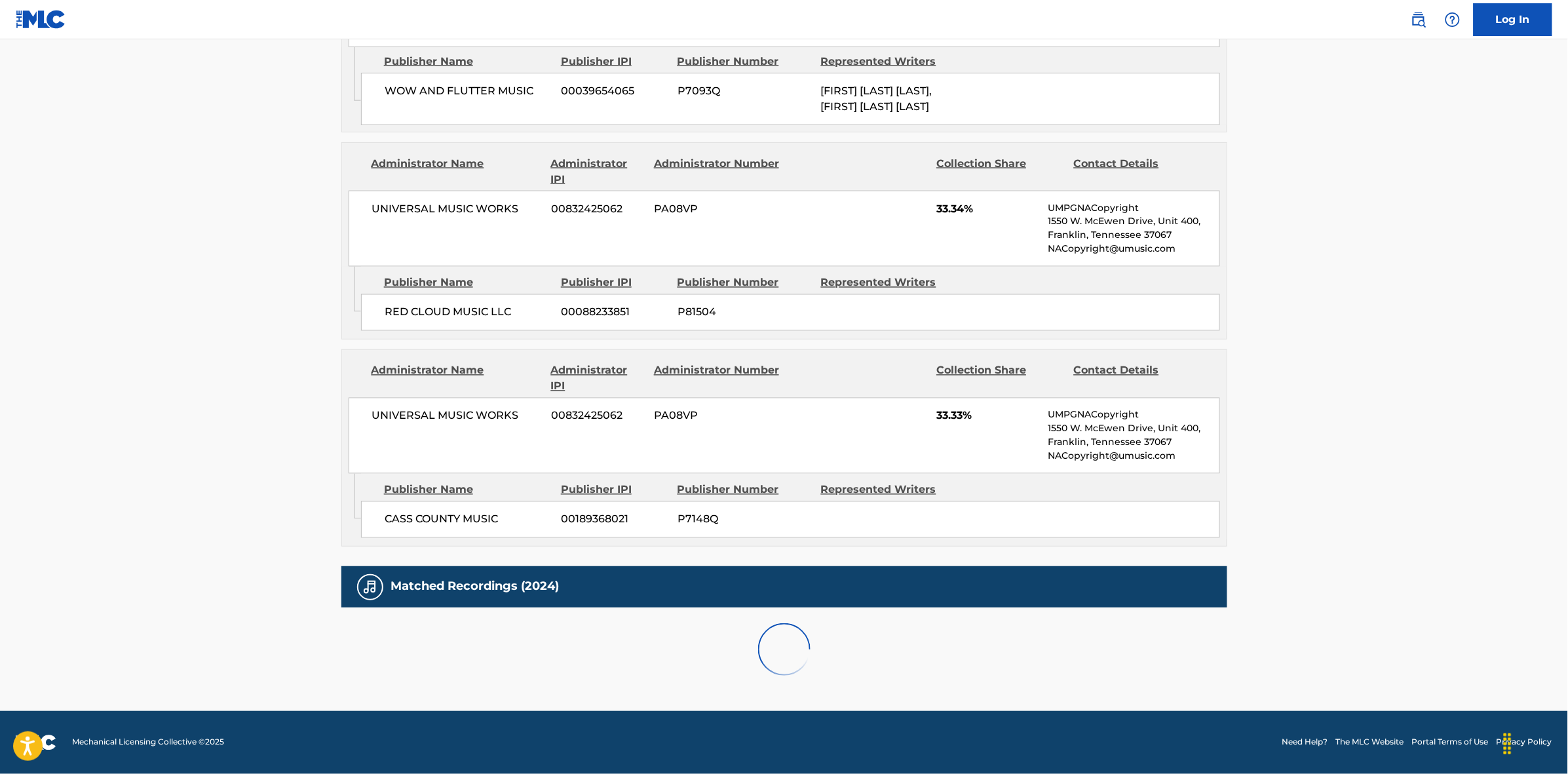 scroll, scrollTop: 1177, scrollLeft: 0, axis: vertical 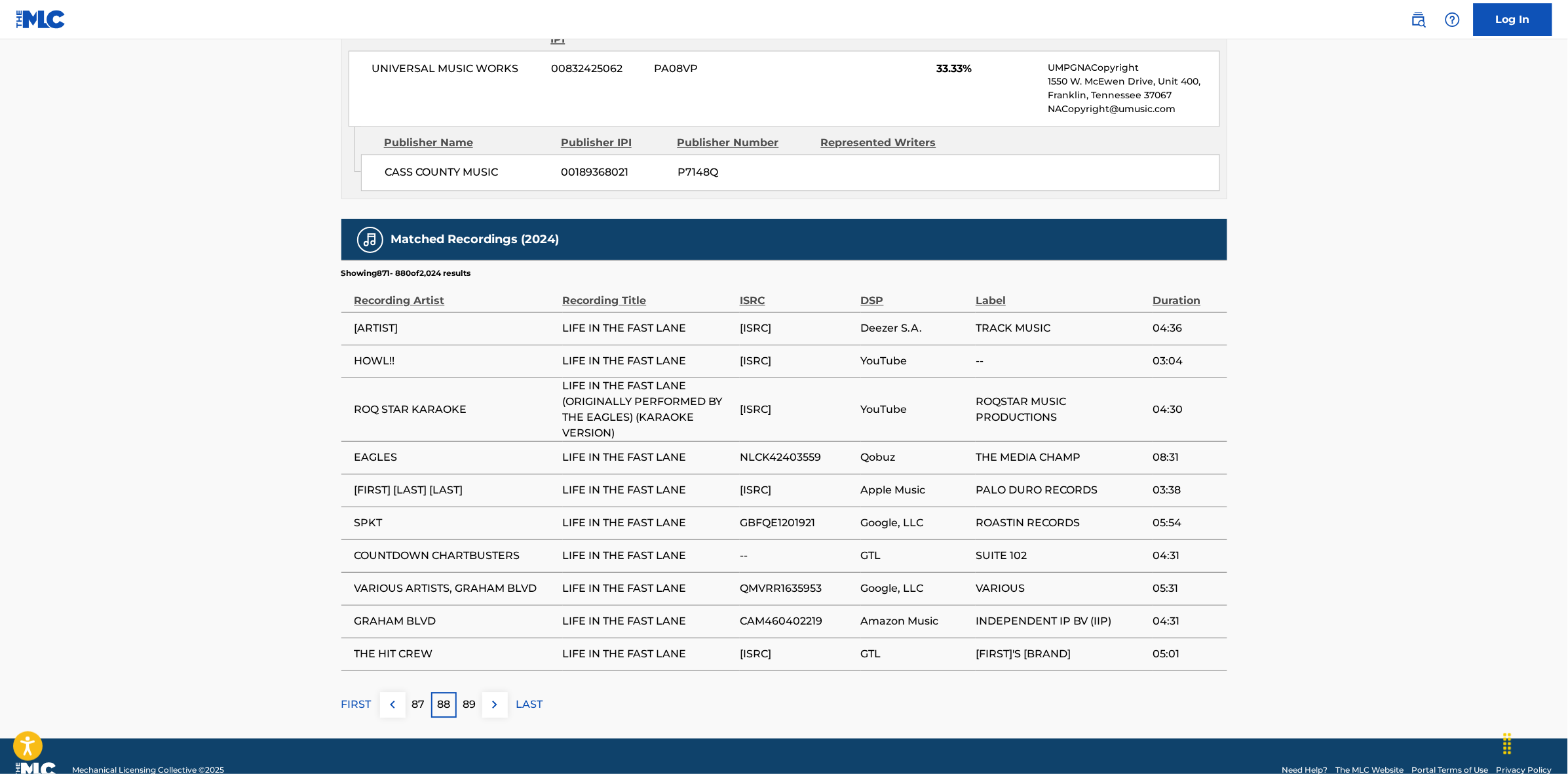 click at bounding box center [495, 705] 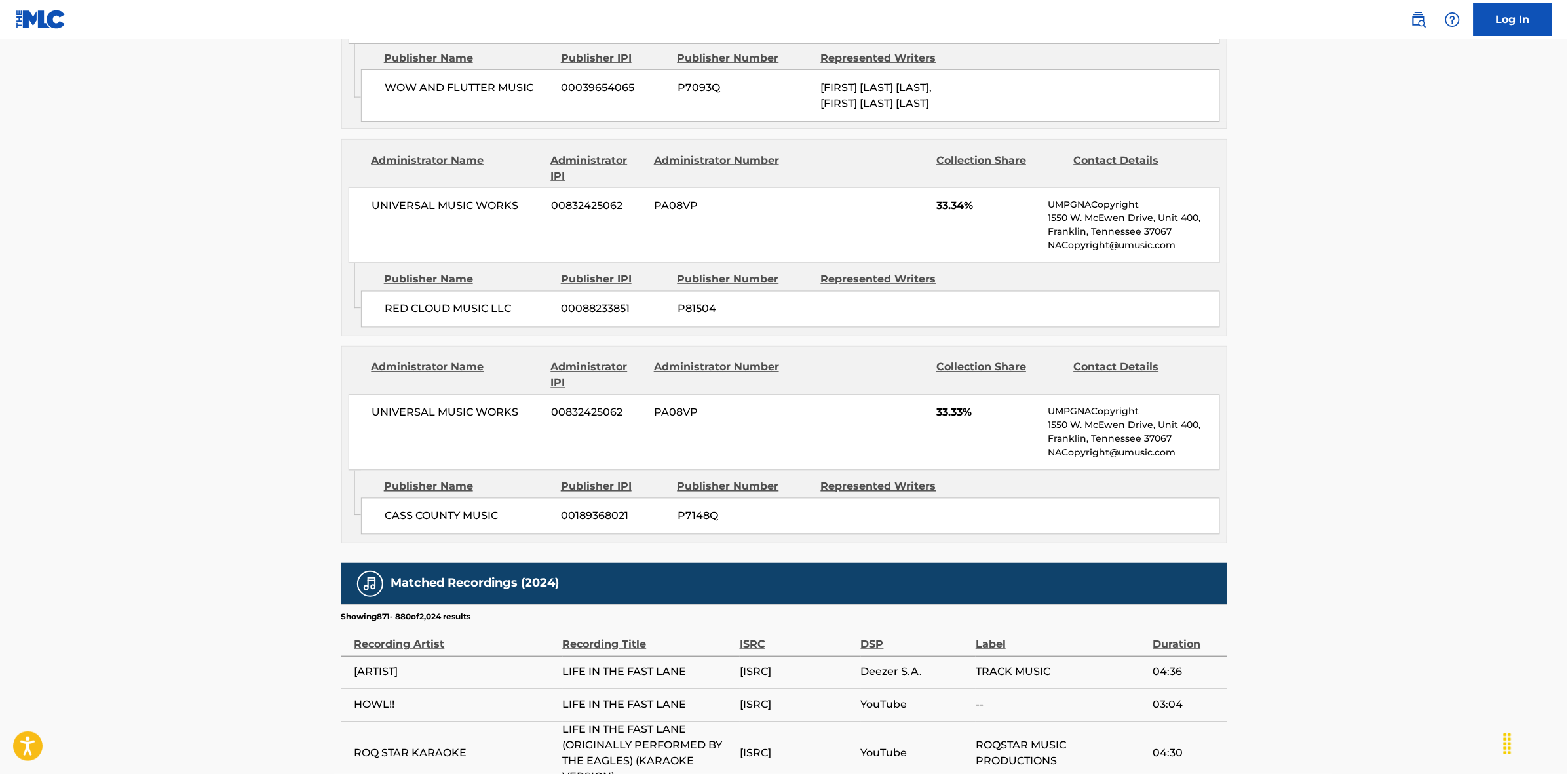 scroll, scrollTop: 1177, scrollLeft: 0, axis: vertical 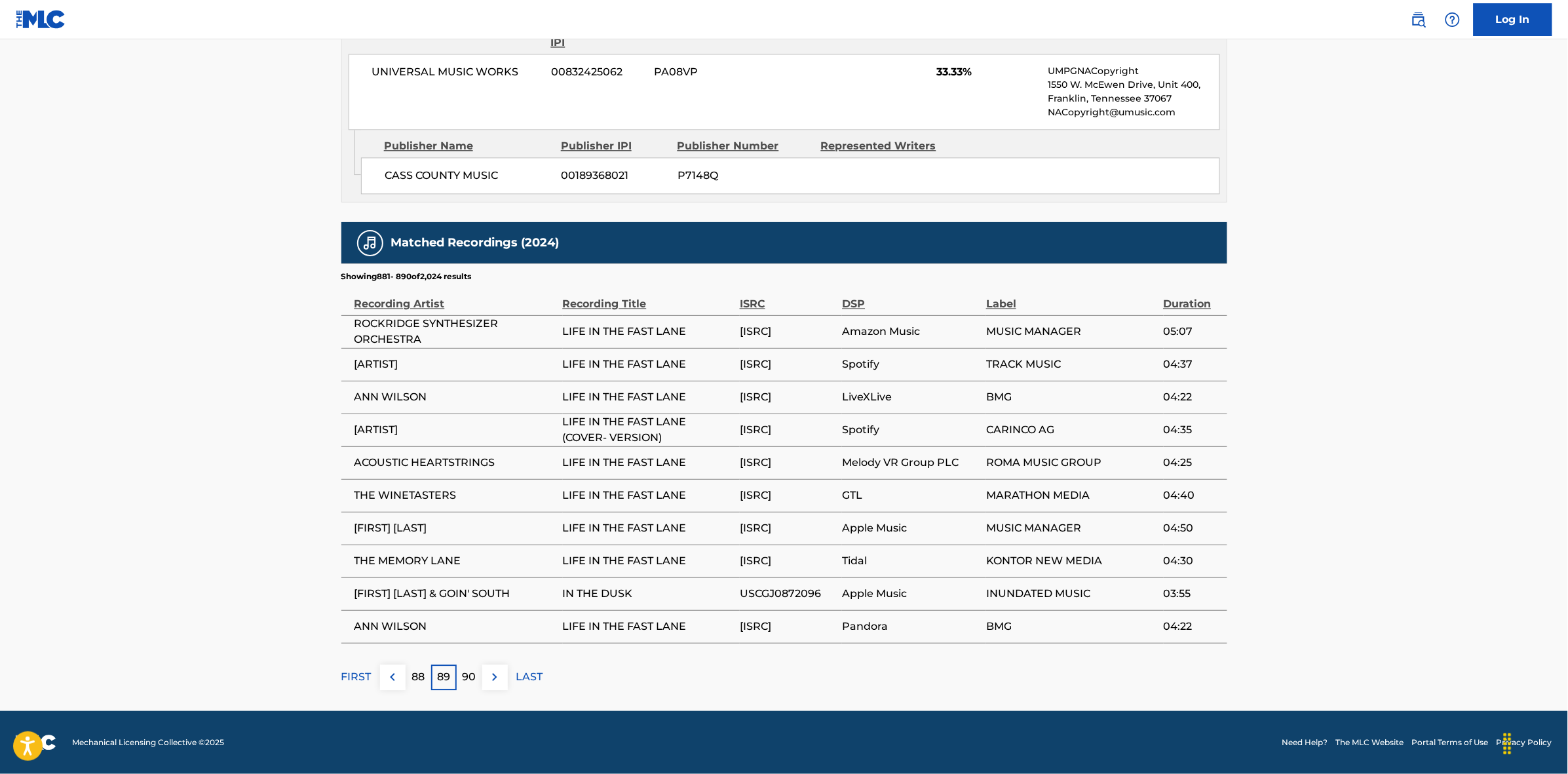 click at bounding box center [495, 677] 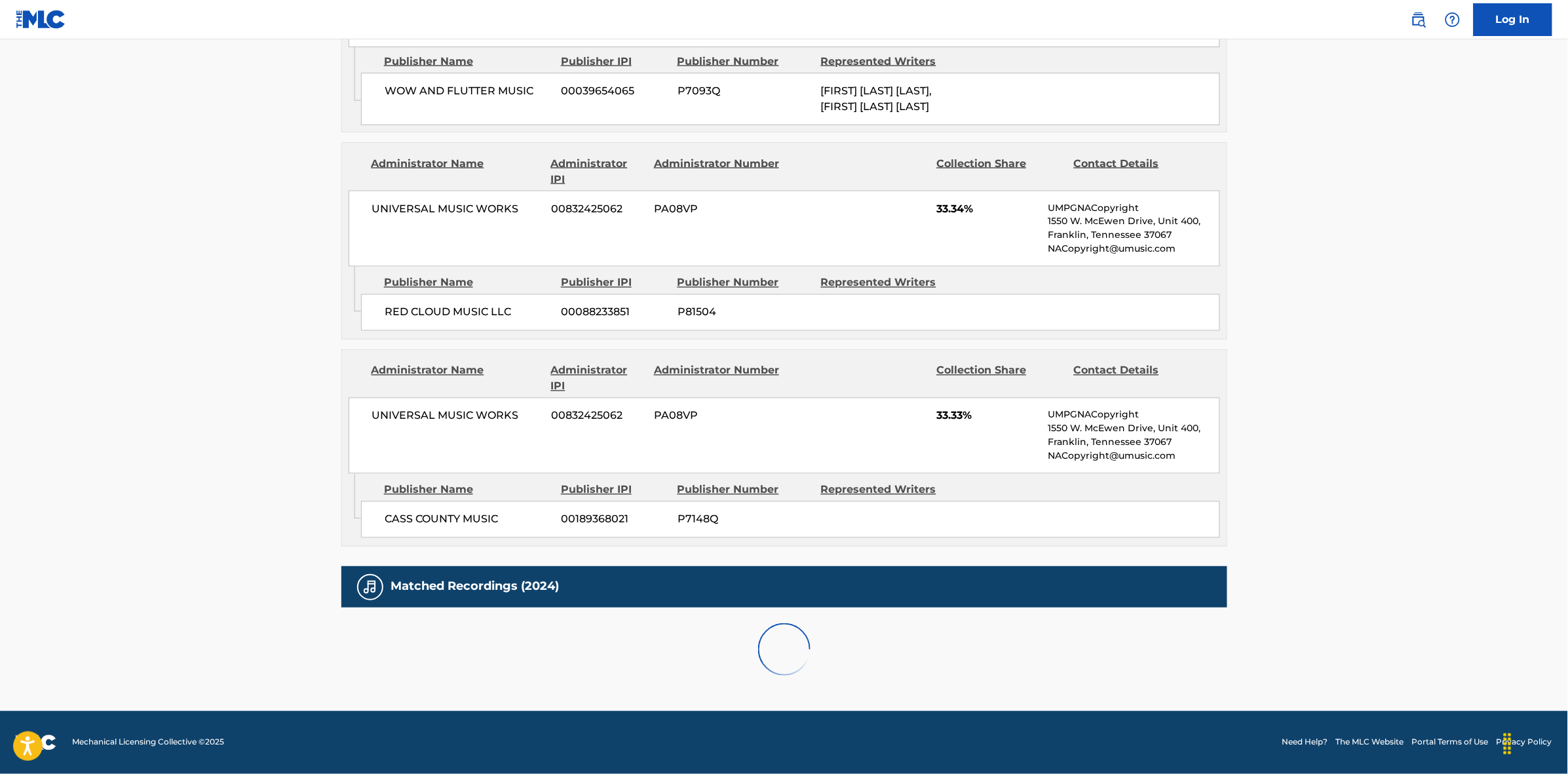 scroll, scrollTop: 1177, scrollLeft: 0, axis: vertical 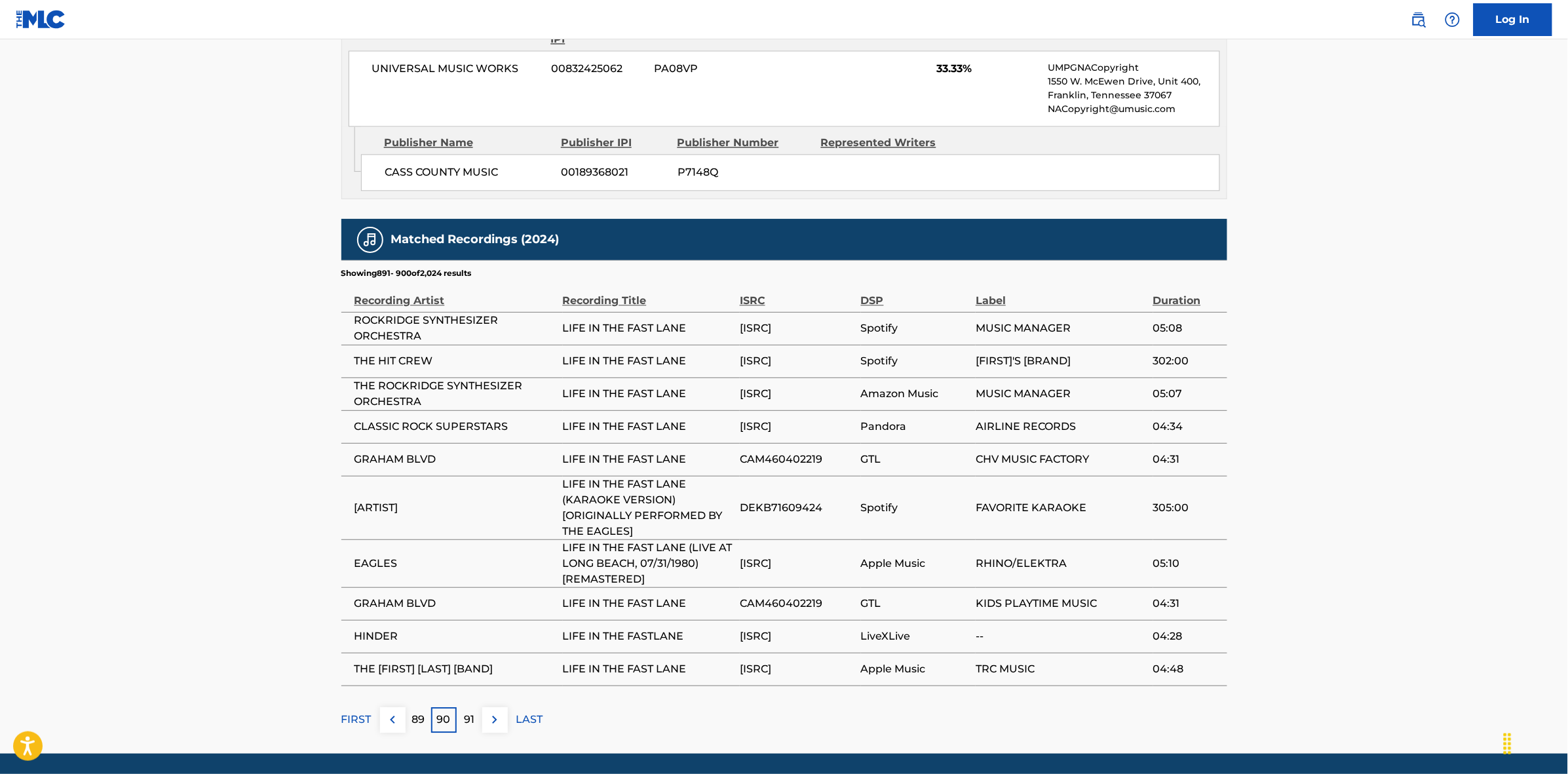click at bounding box center [495, 720] 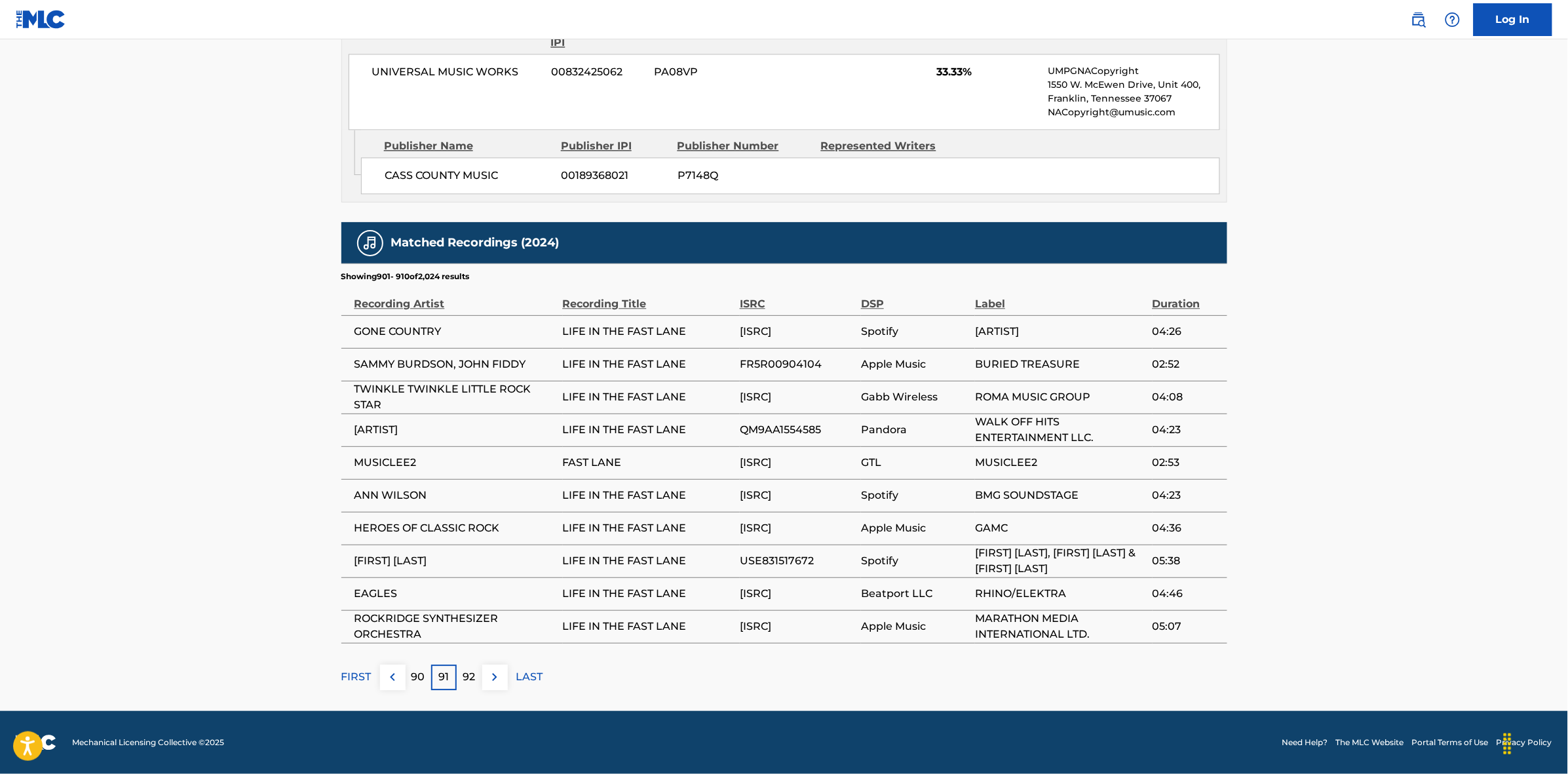click at bounding box center [495, 677] 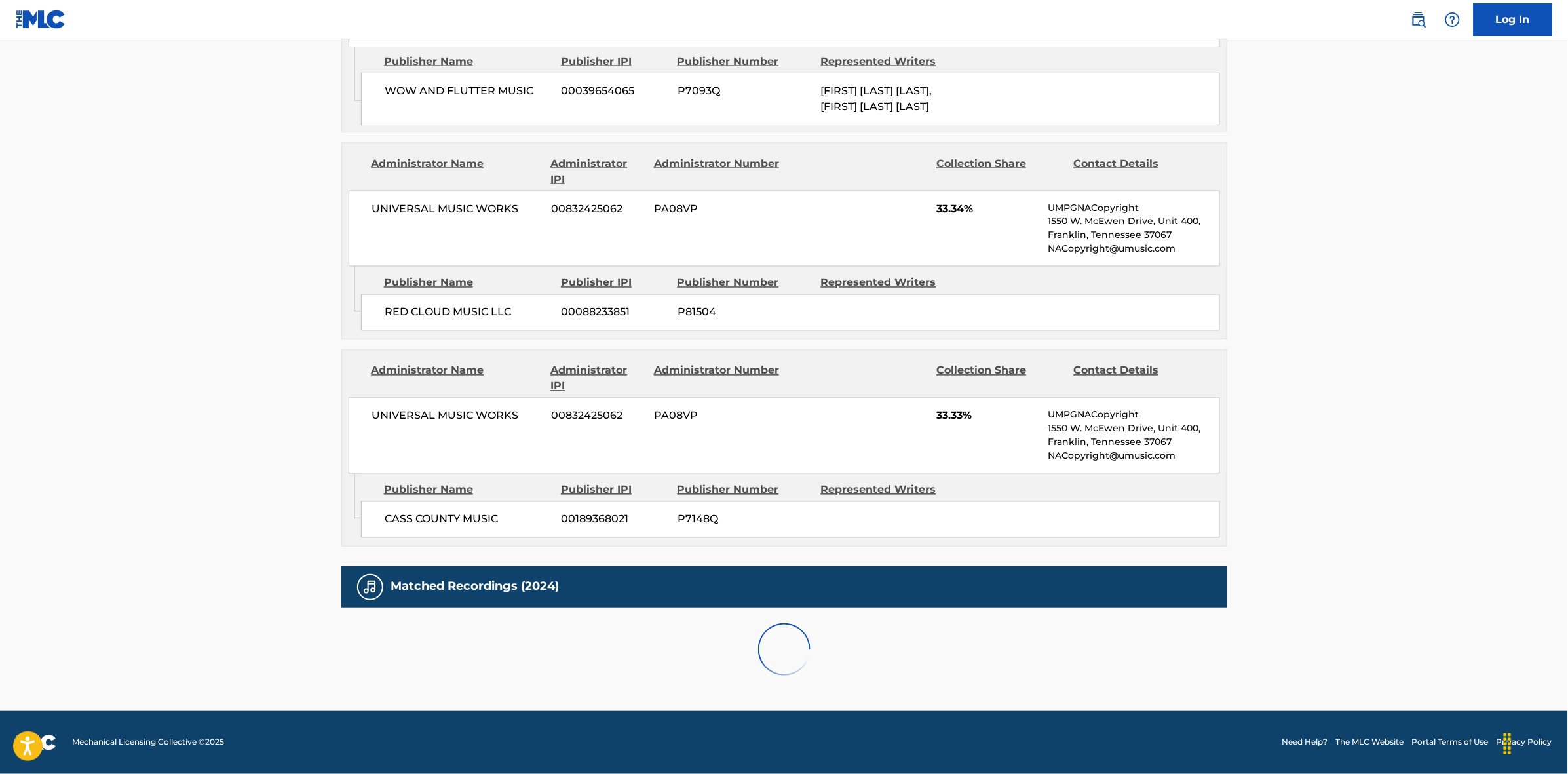 scroll, scrollTop: 1177, scrollLeft: 0, axis: vertical 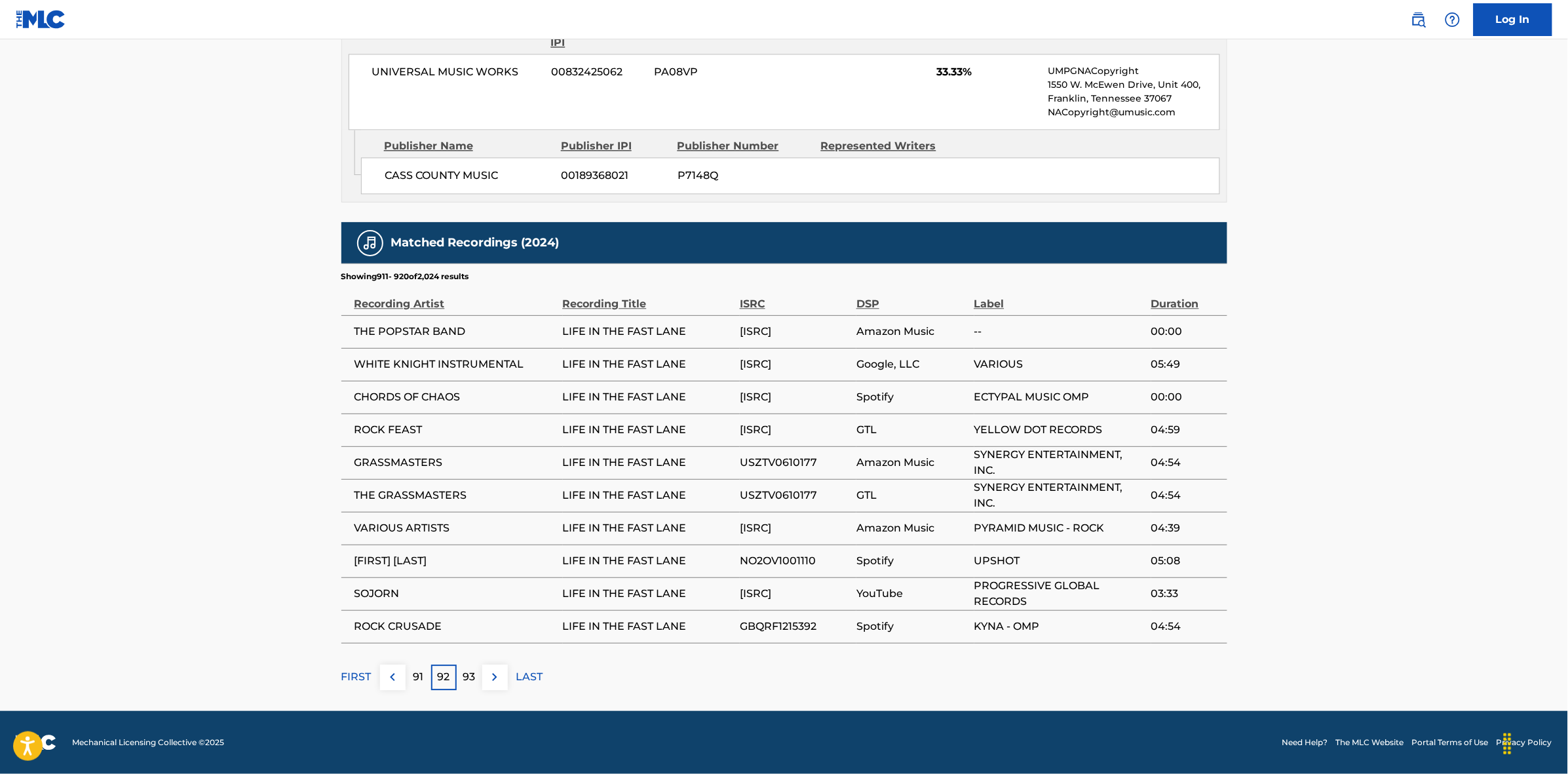 click at bounding box center [495, 677] 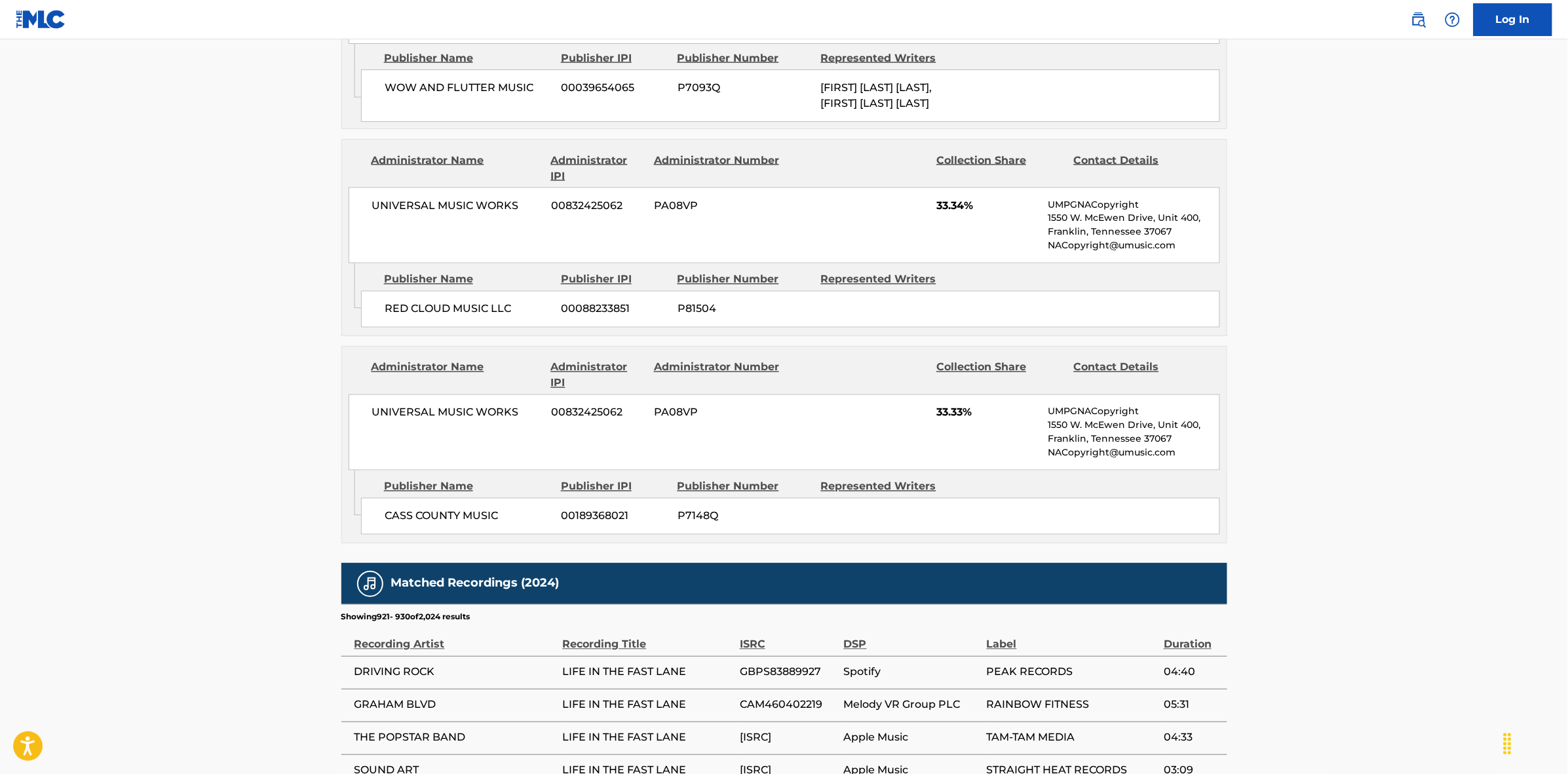 scroll, scrollTop: 1177, scrollLeft: 0, axis: vertical 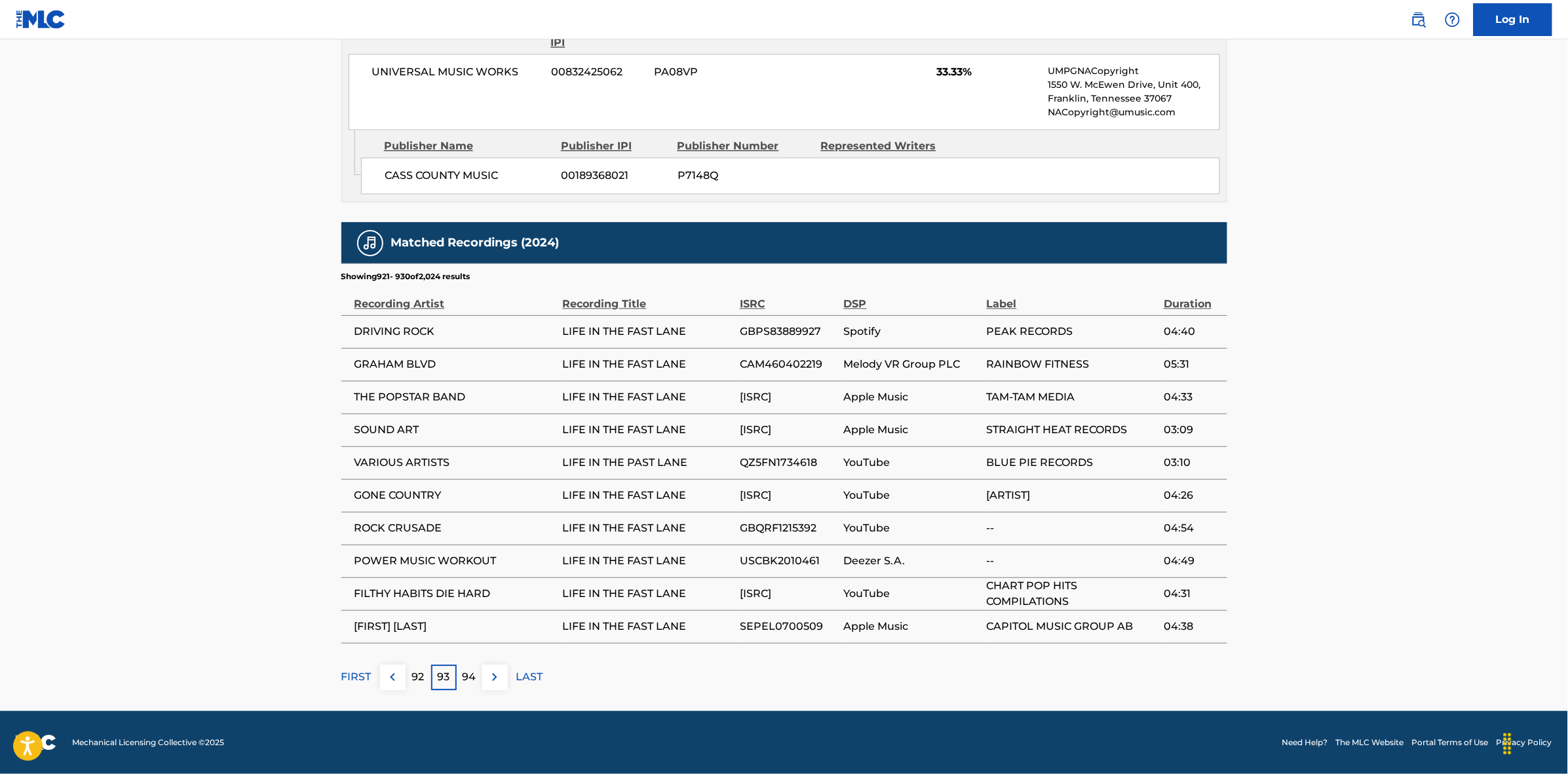 click at bounding box center (495, 677) 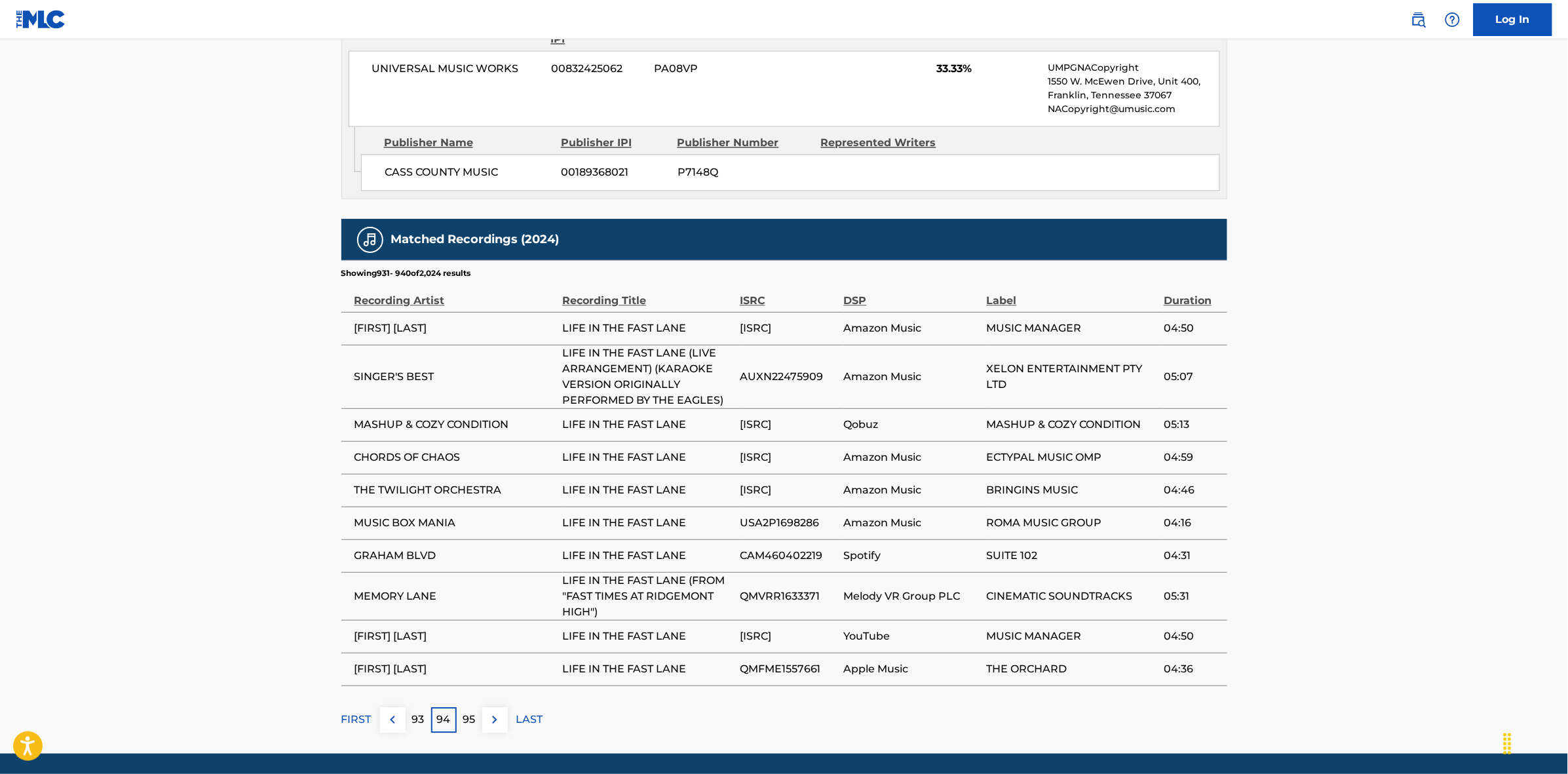 click at bounding box center (495, 720) 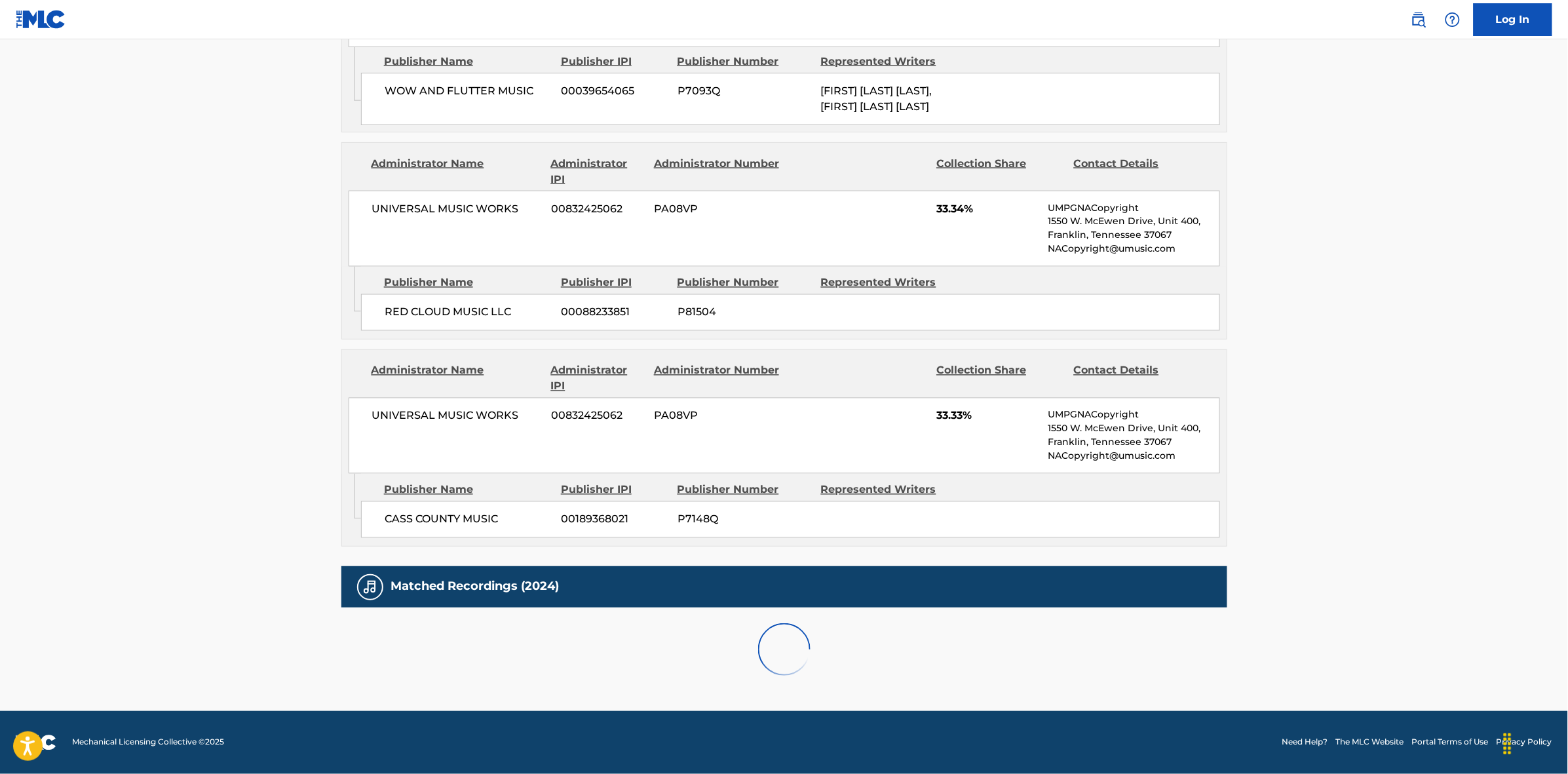 scroll, scrollTop: 1177, scrollLeft: 0, axis: vertical 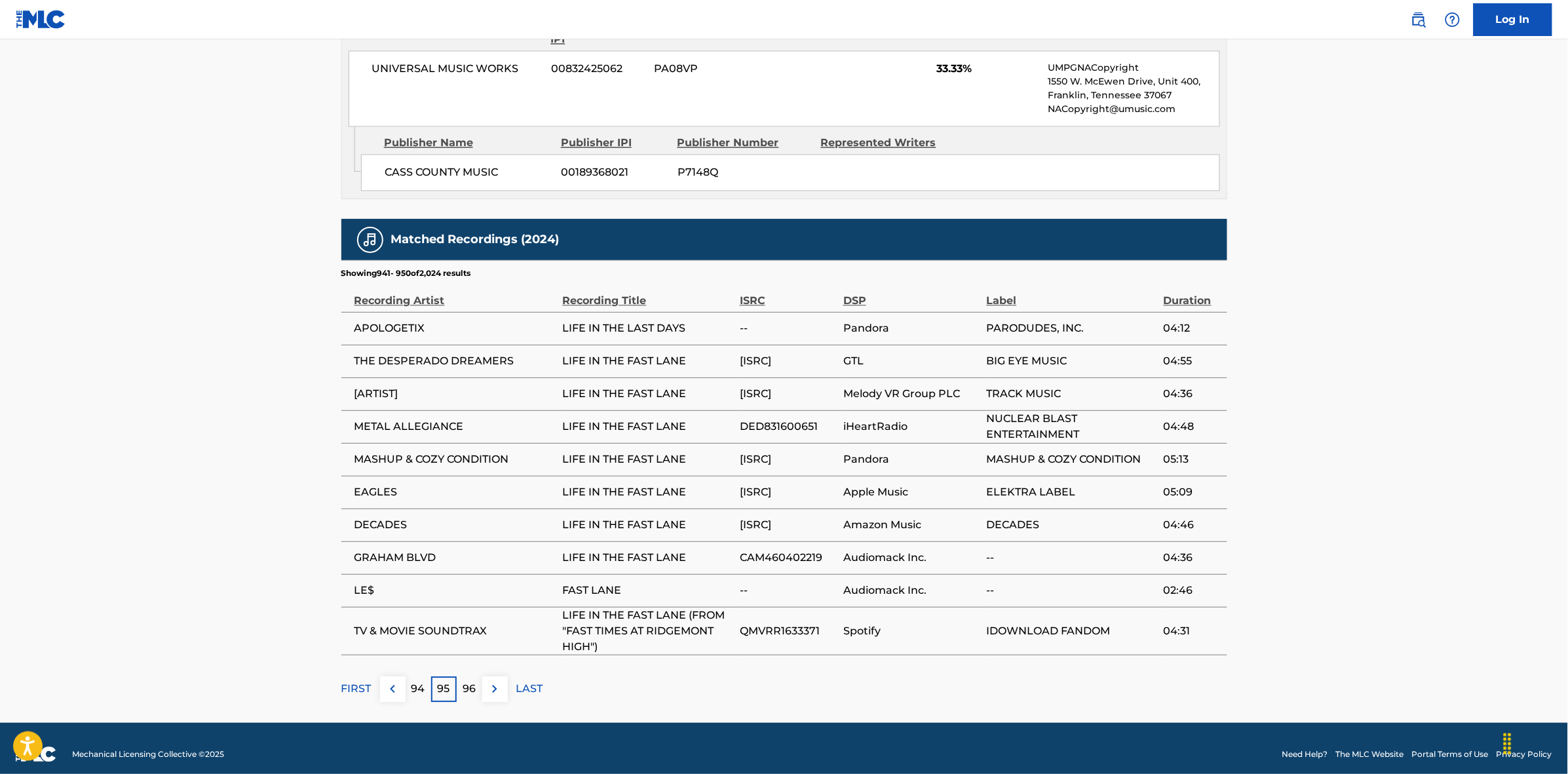 click at bounding box center (495, 689) 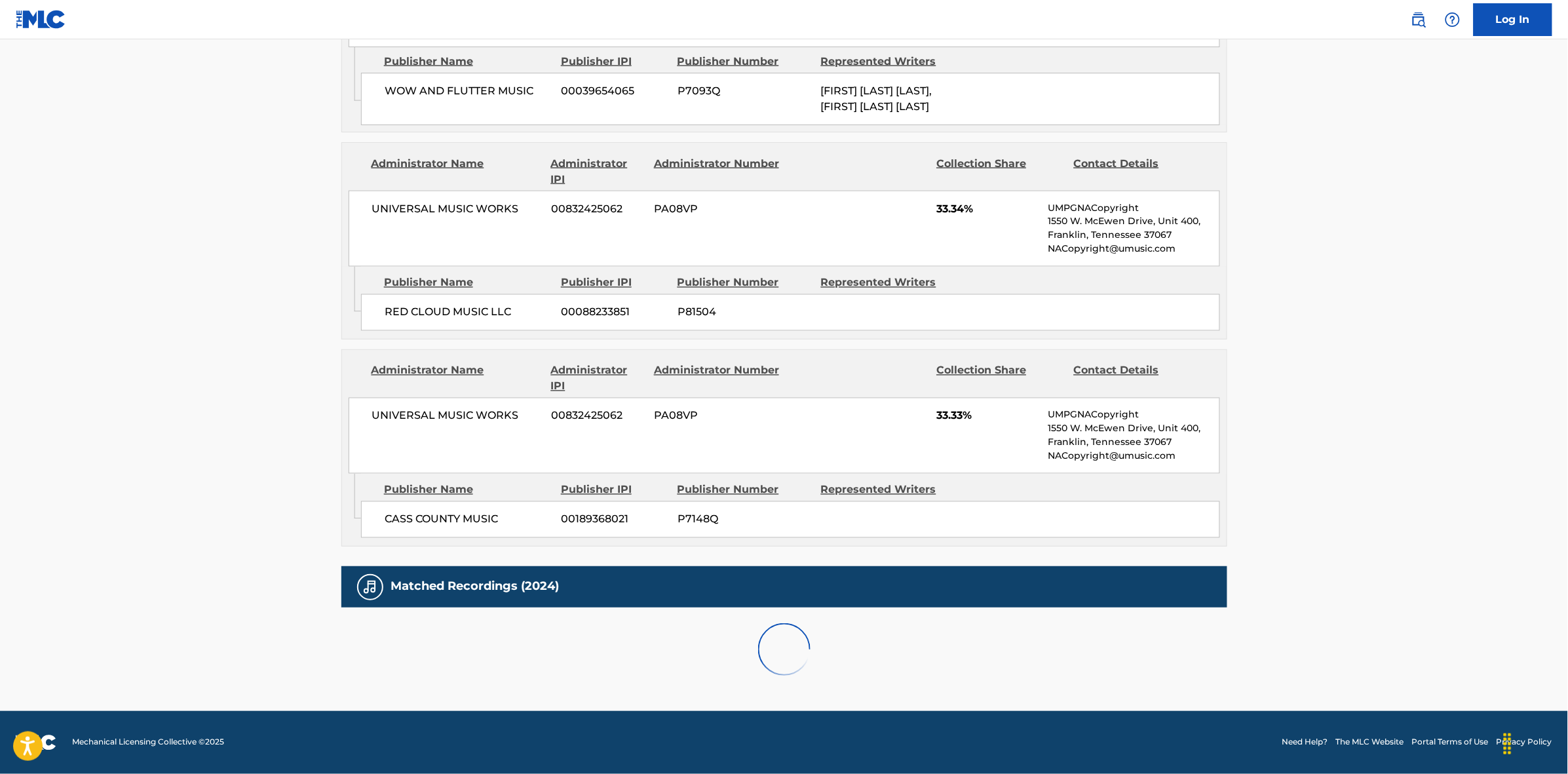 scroll, scrollTop: 1177, scrollLeft: 0, axis: vertical 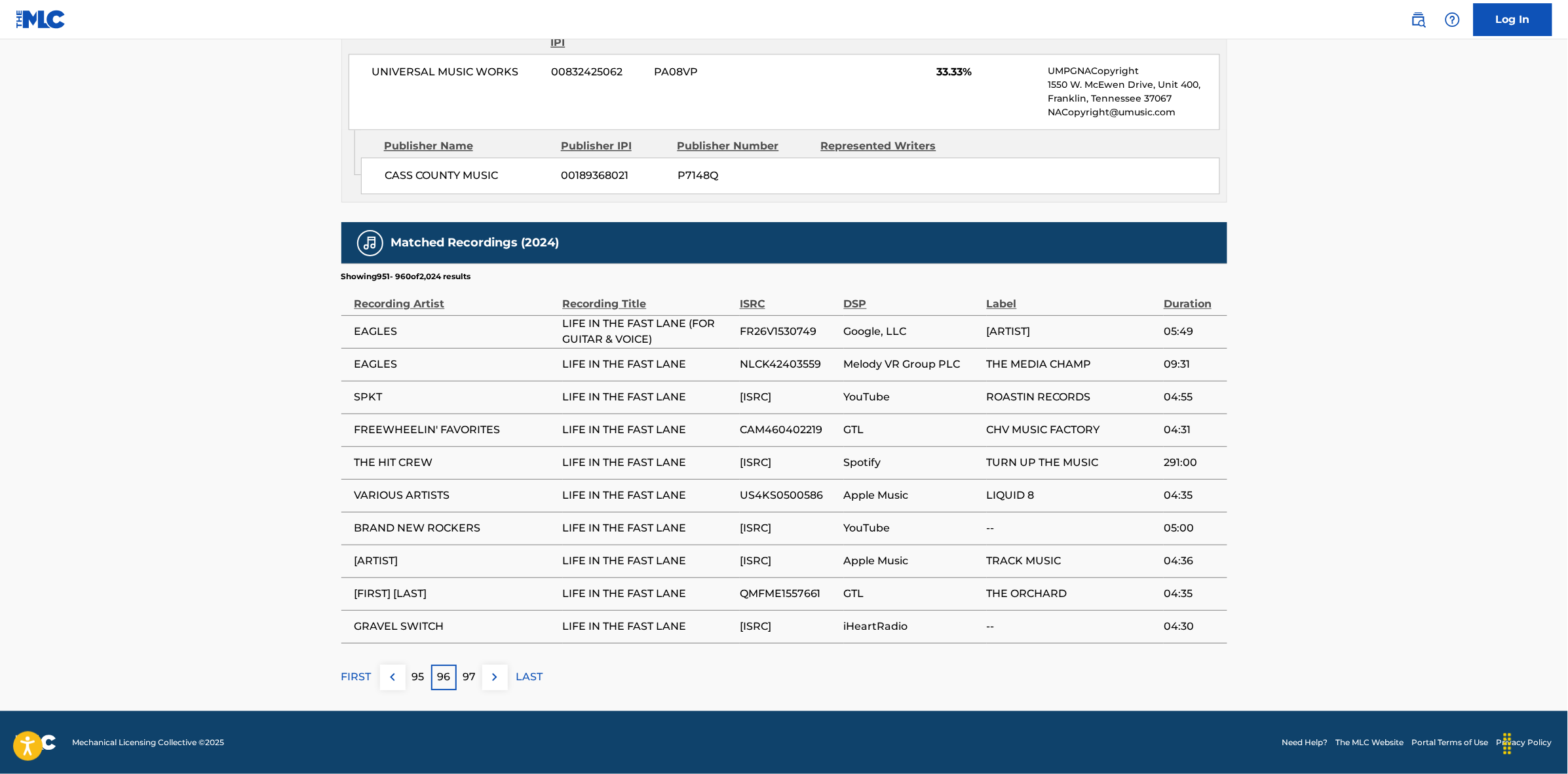 click at bounding box center (495, 677) 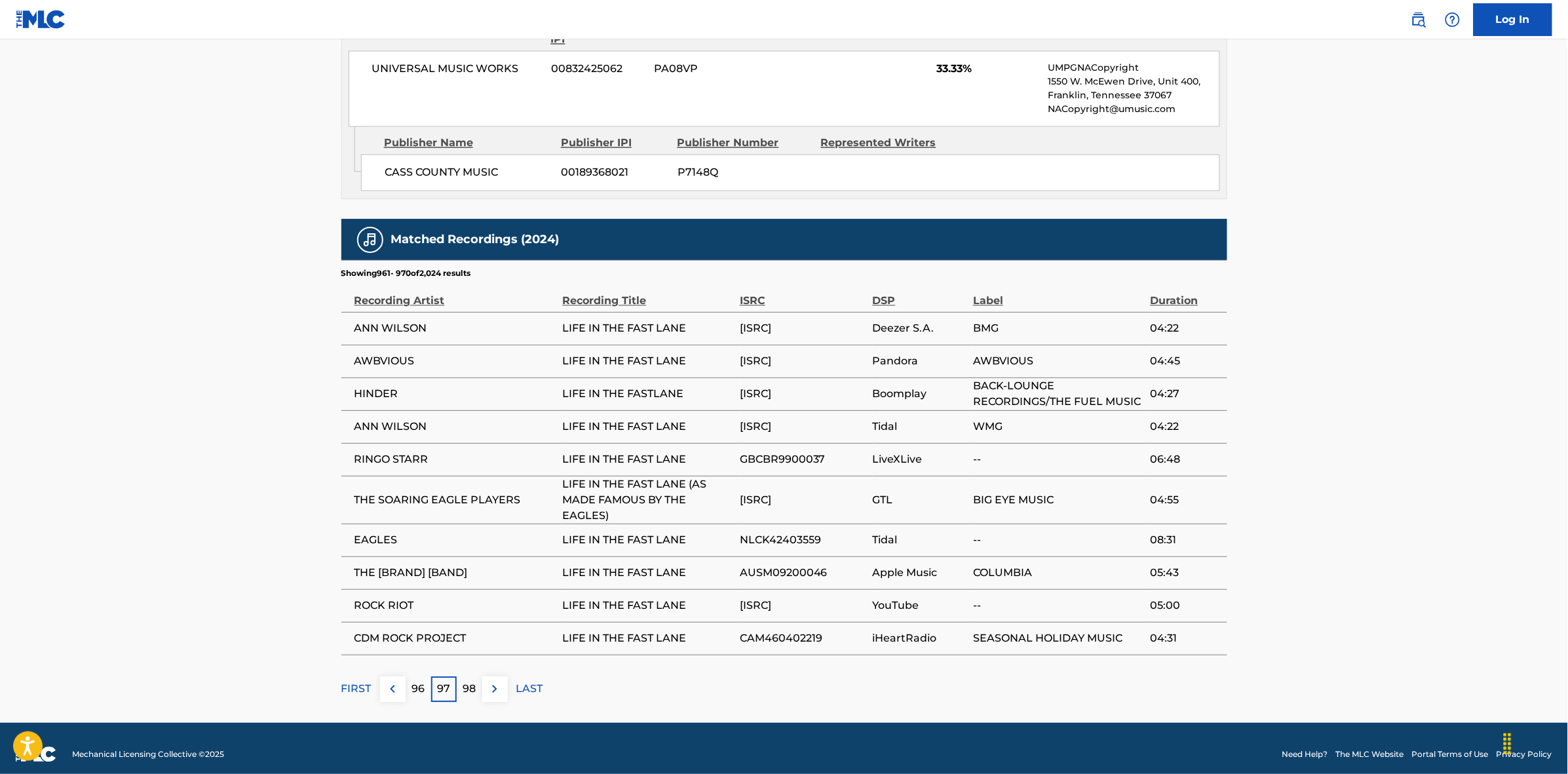 click at bounding box center [495, 689] 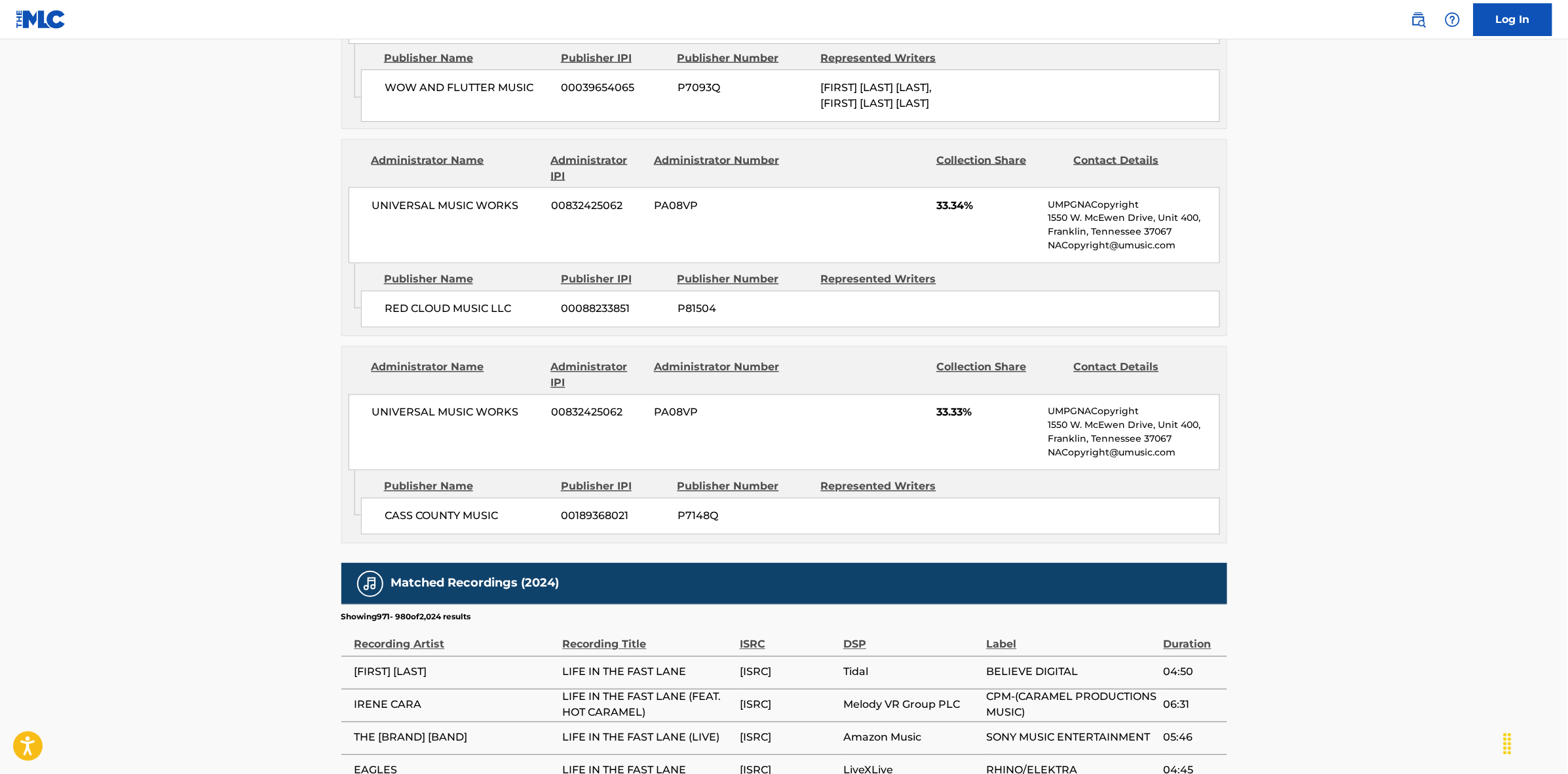 scroll, scrollTop: 1177, scrollLeft: 0, axis: vertical 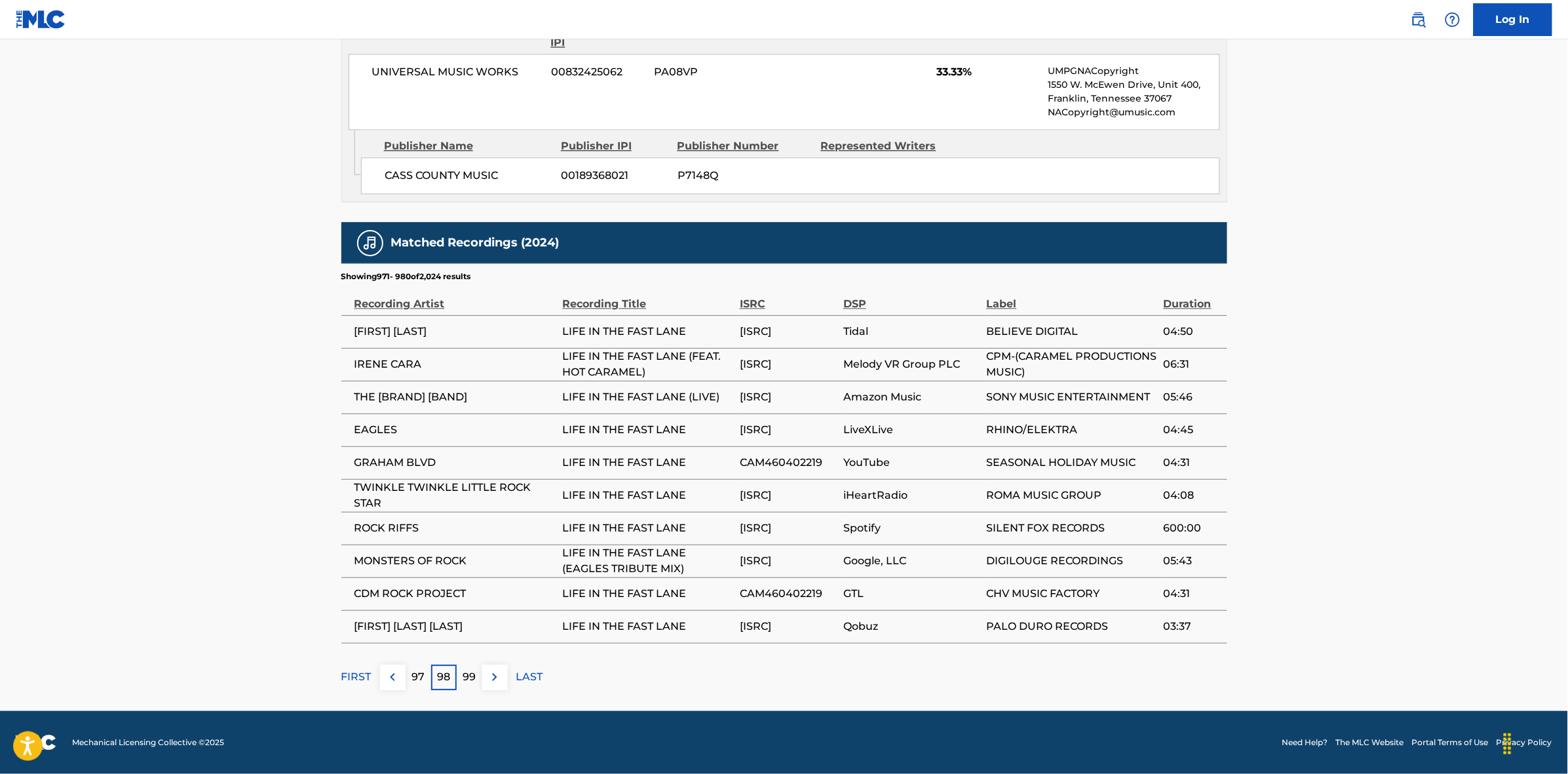 click at bounding box center (495, 677) 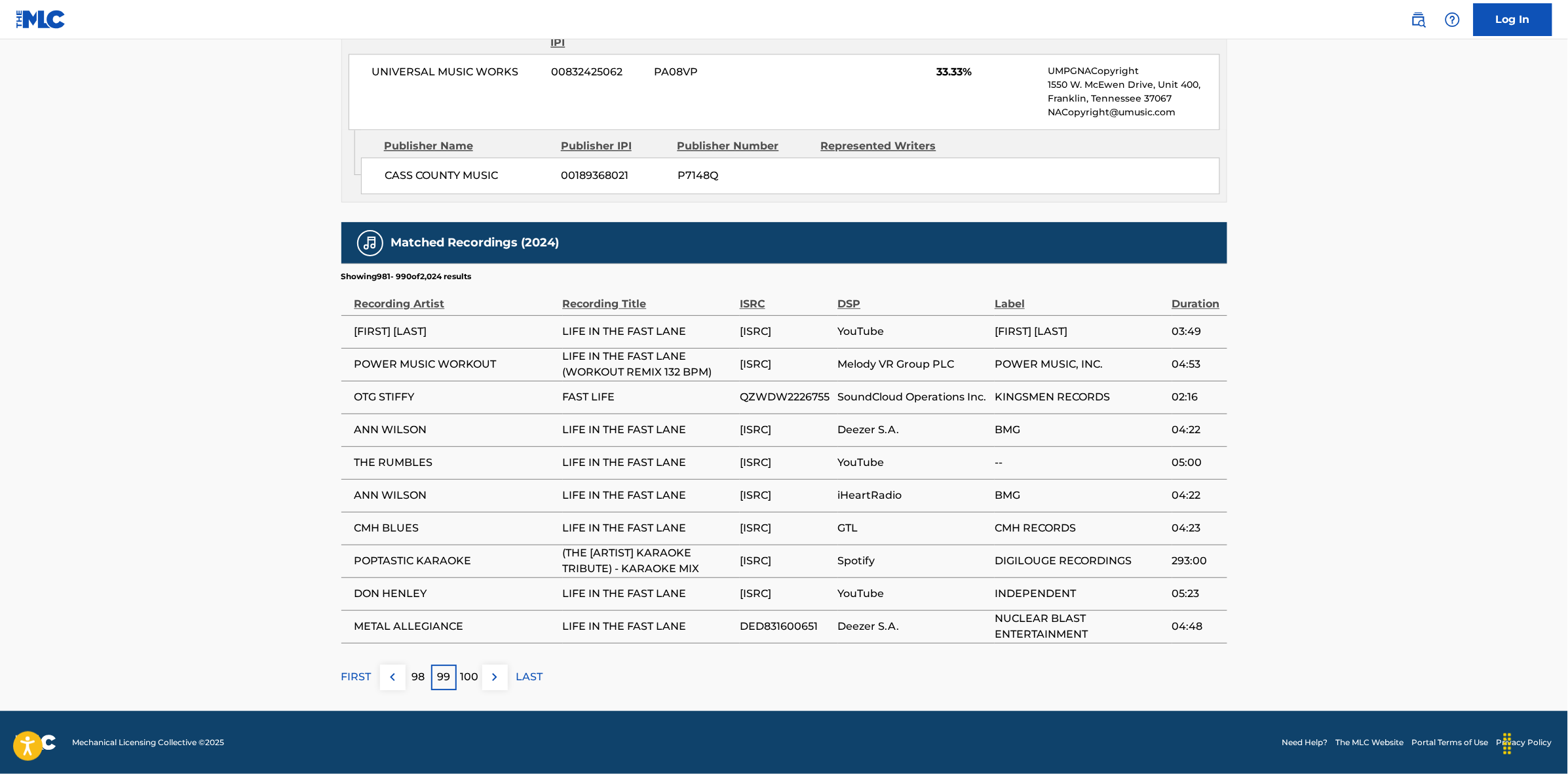 click at bounding box center (495, 677) 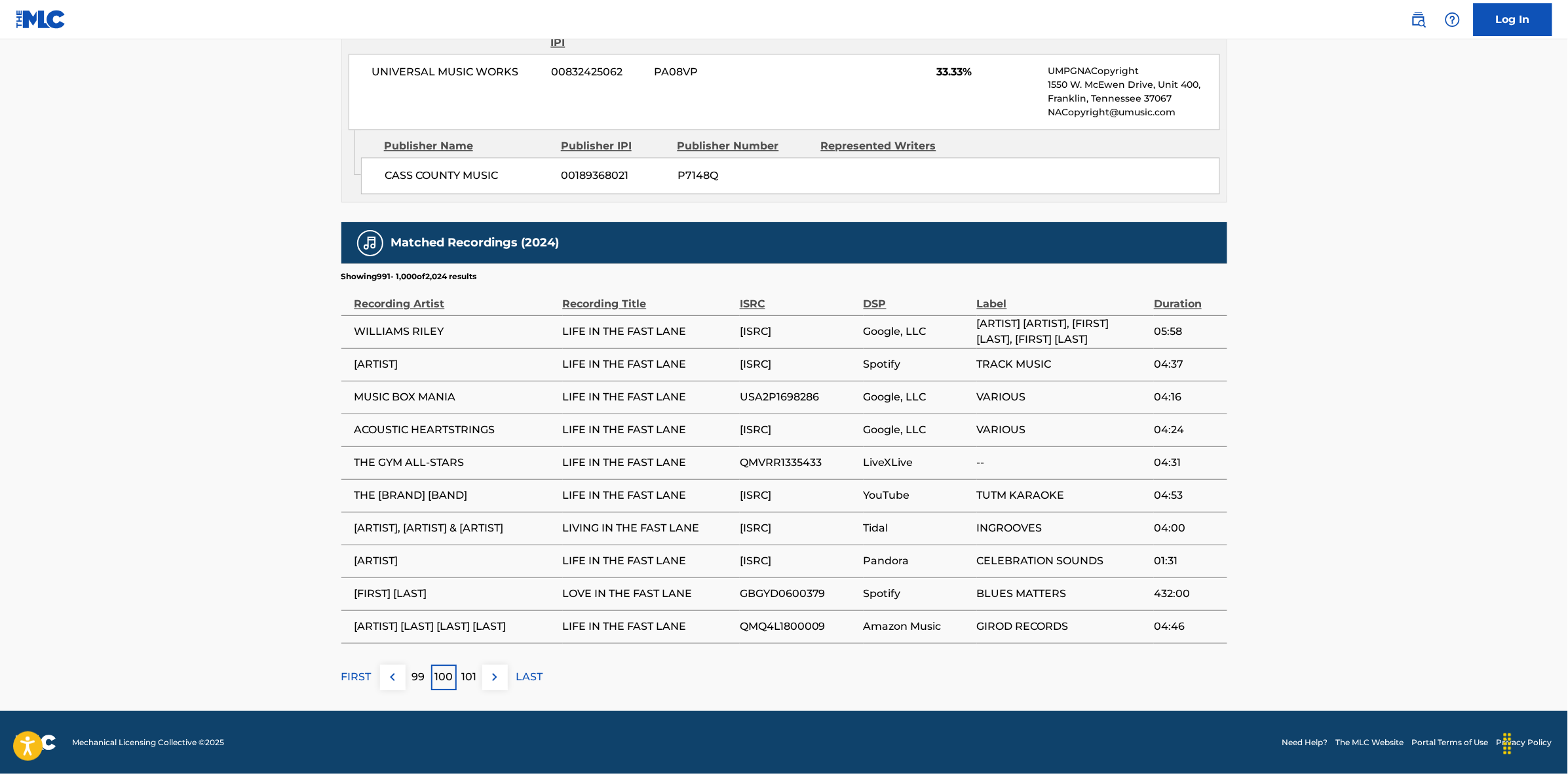 click at bounding box center [495, 677] 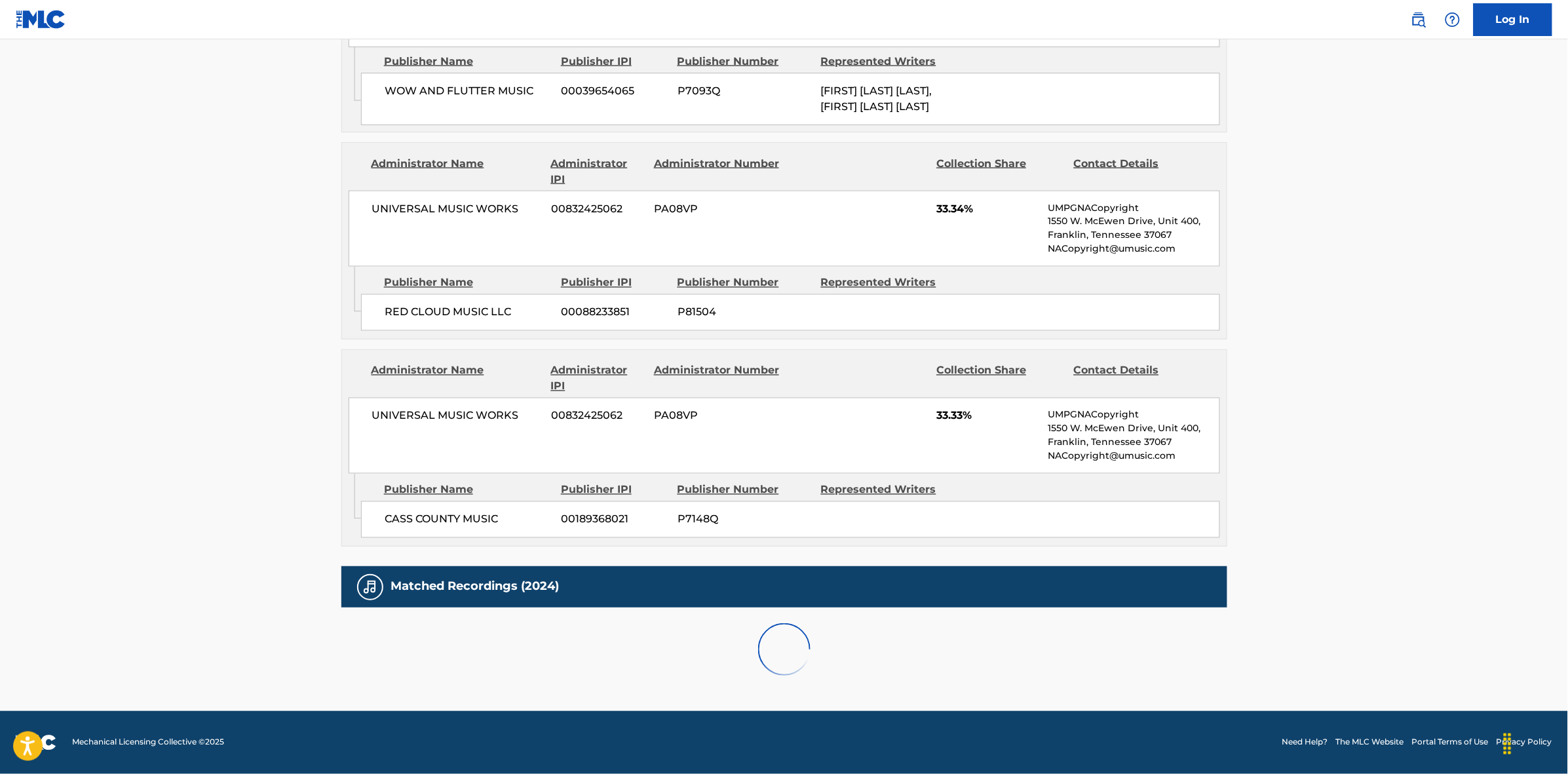 scroll, scrollTop: 1177, scrollLeft: 0, axis: vertical 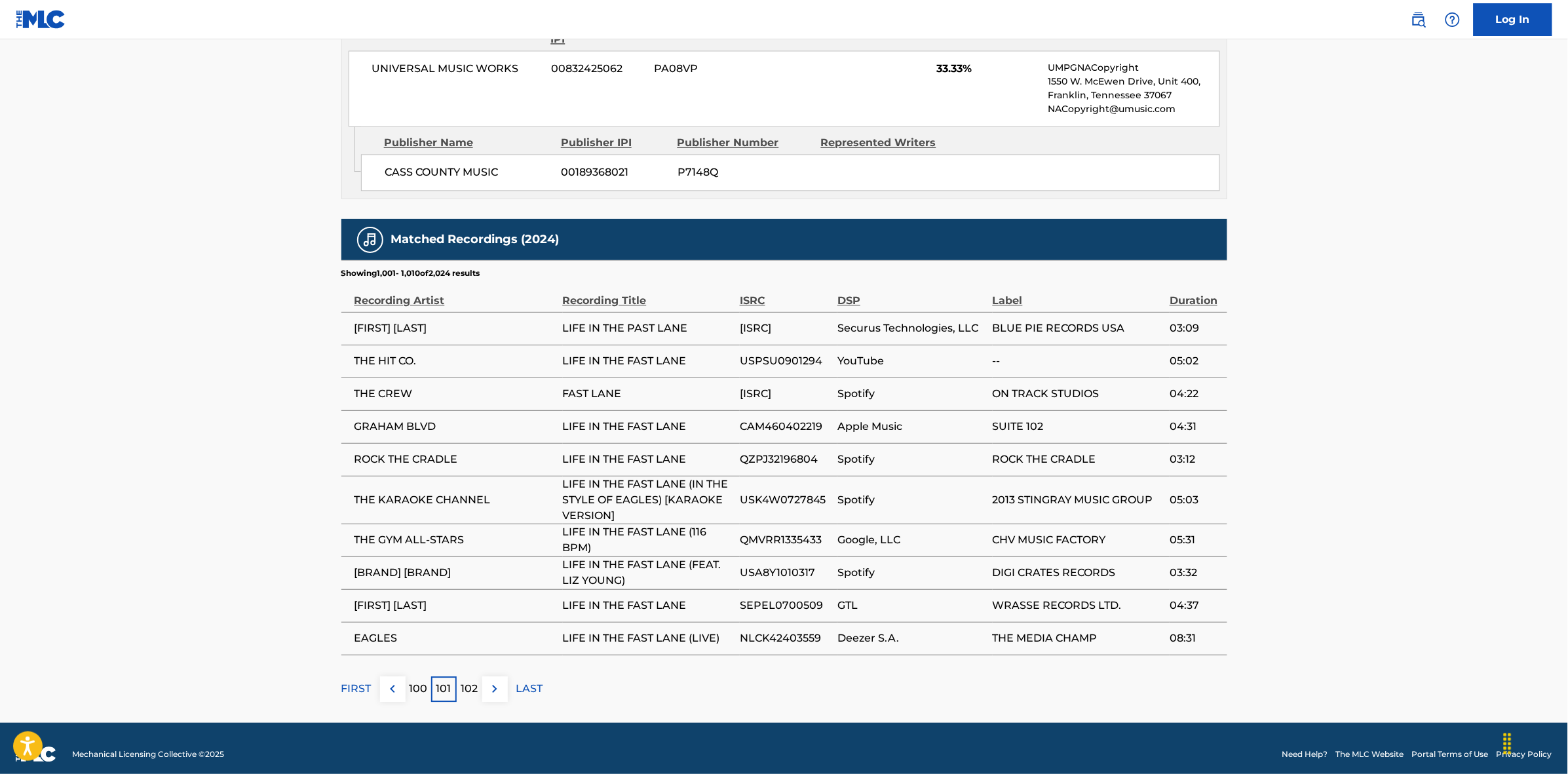 click at bounding box center (495, 689) 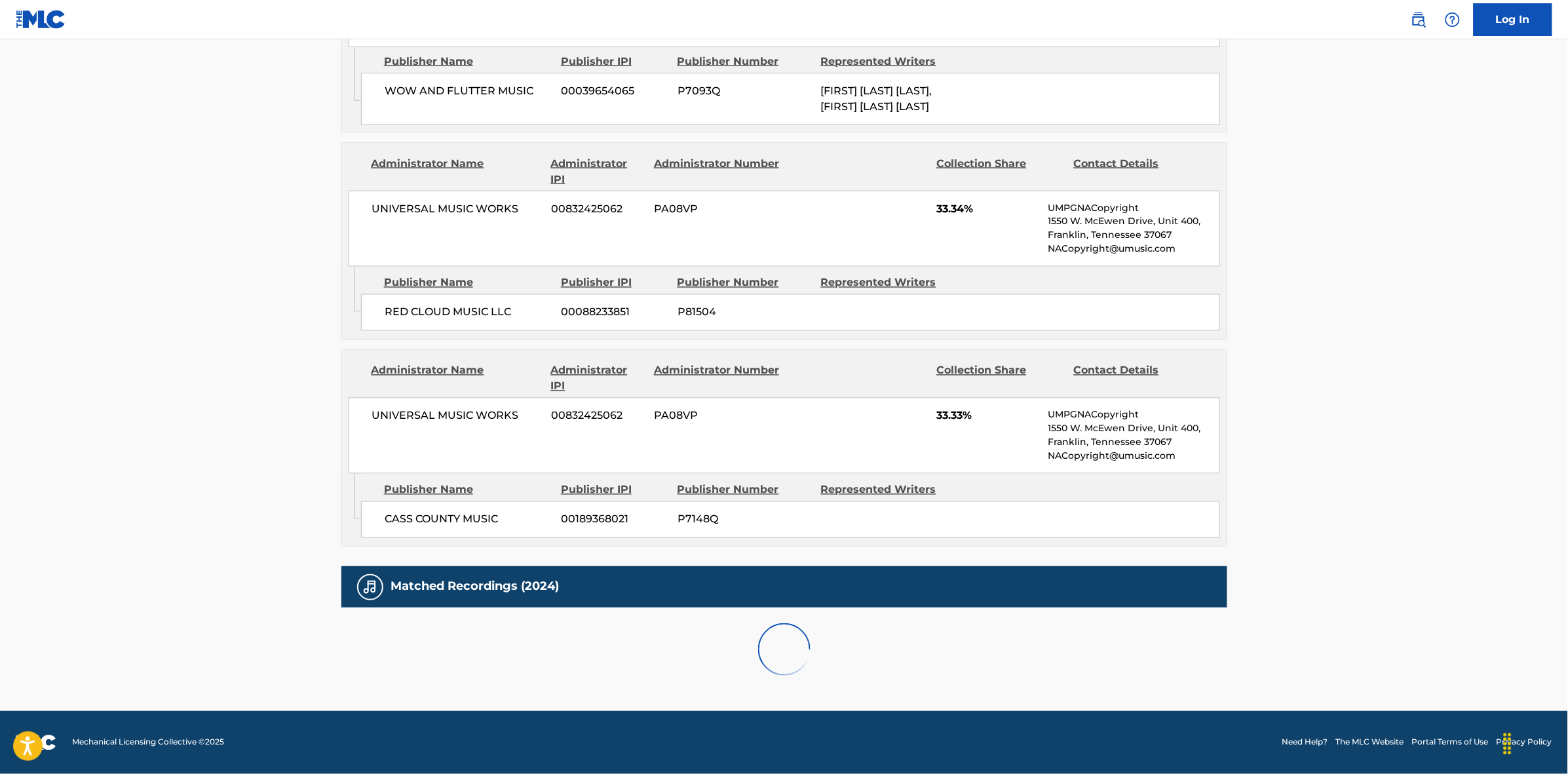 scroll, scrollTop: 1177, scrollLeft: 0, axis: vertical 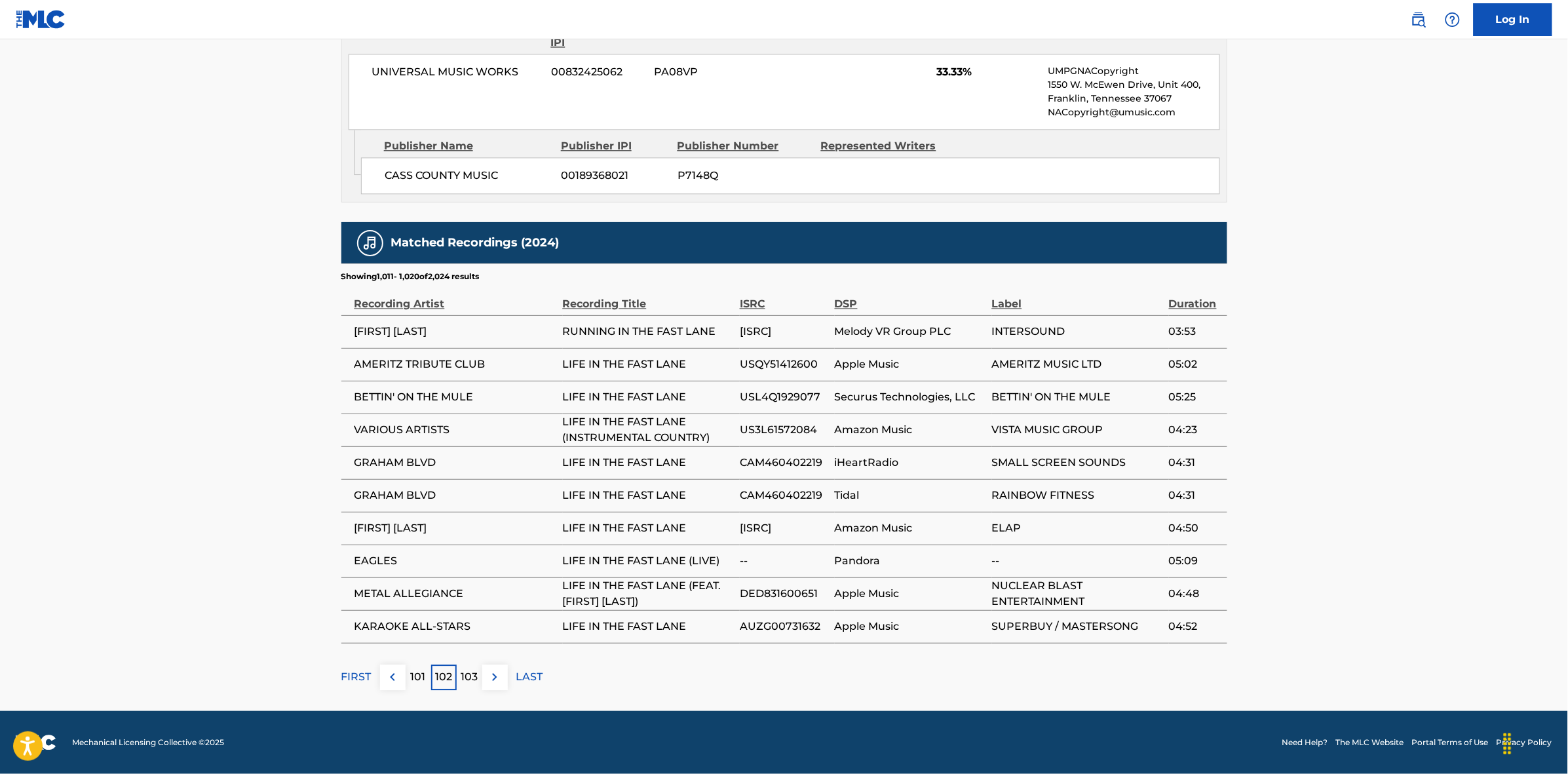 drag, startPoint x: 492, startPoint y: 682, endPoint x: 761, endPoint y: 459, distance: 349.4138 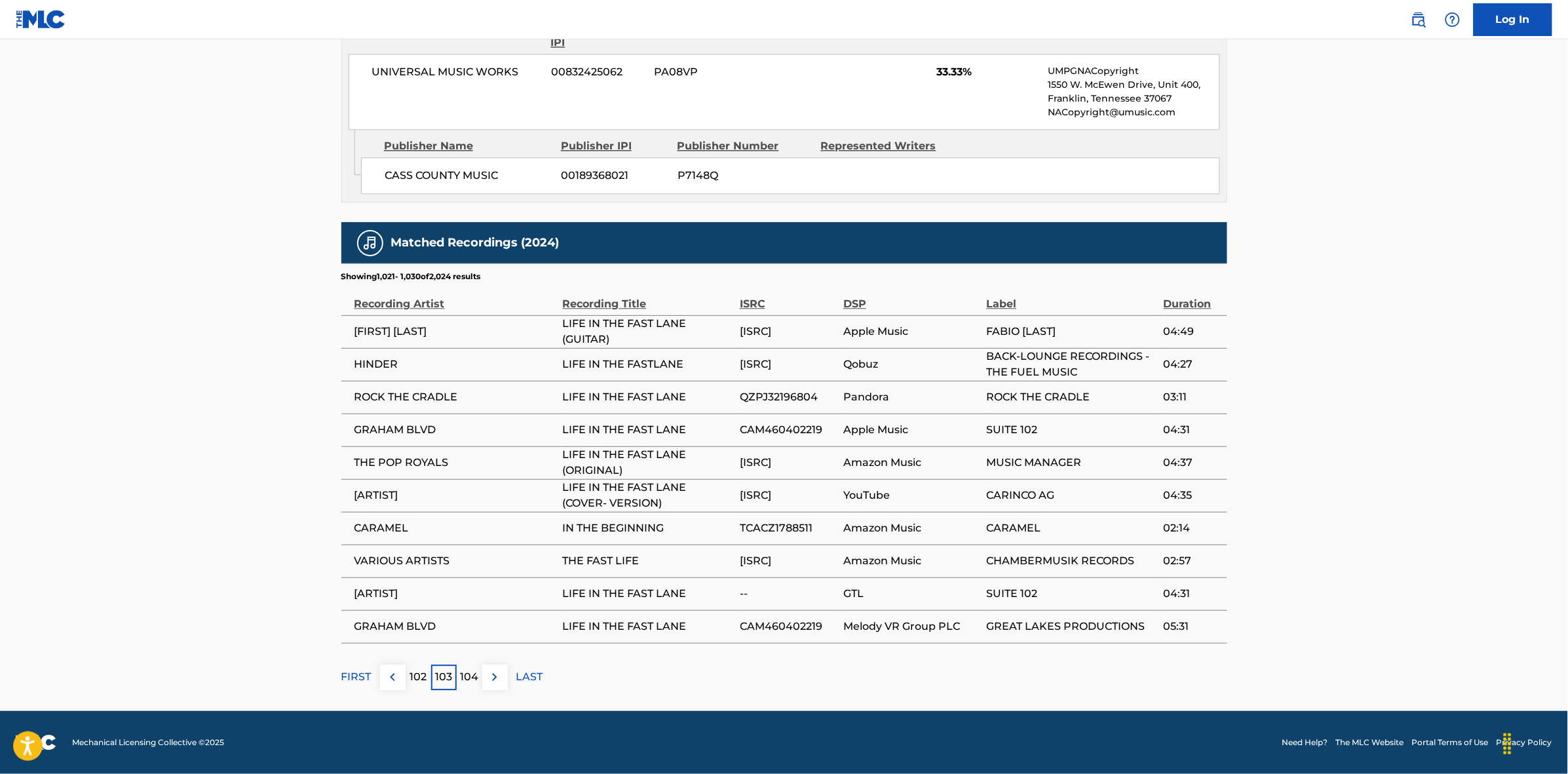 drag, startPoint x: 491, startPoint y: 676, endPoint x: 780, endPoint y: 364, distance: 425.2823 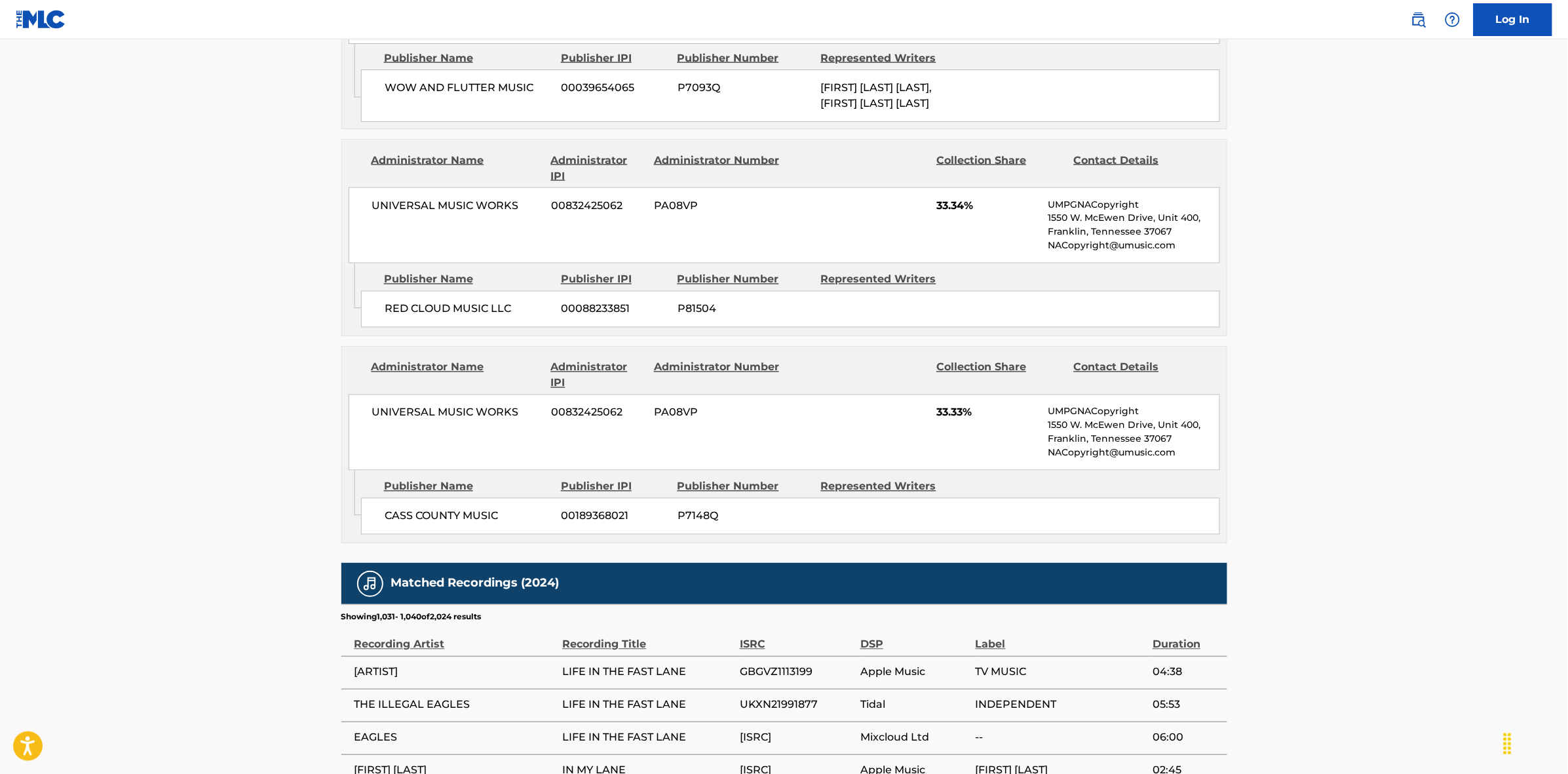 scroll, scrollTop: 1177, scrollLeft: 0, axis: vertical 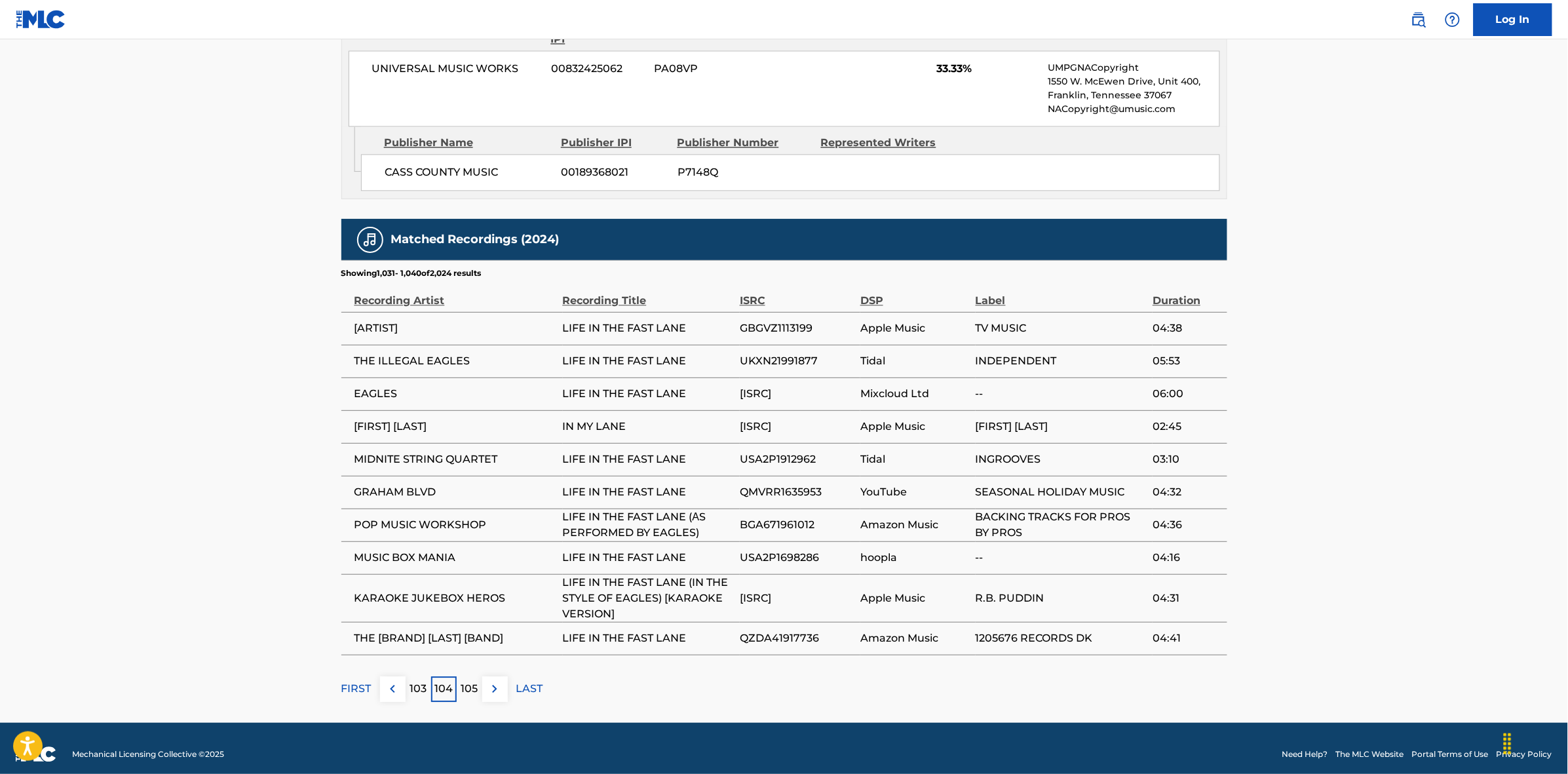click at bounding box center (495, 689) 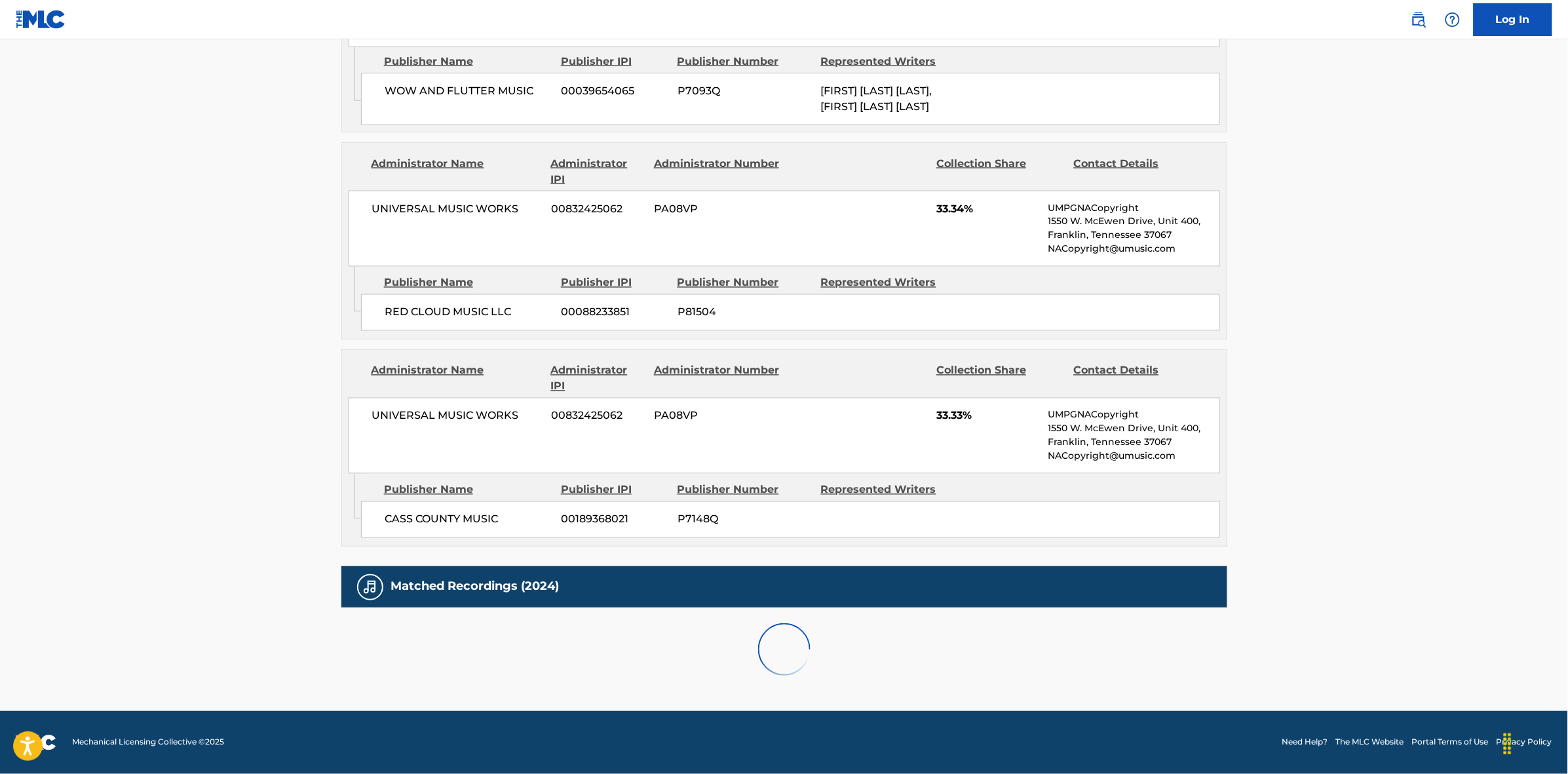 scroll, scrollTop: 1177, scrollLeft: 0, axis: vertical 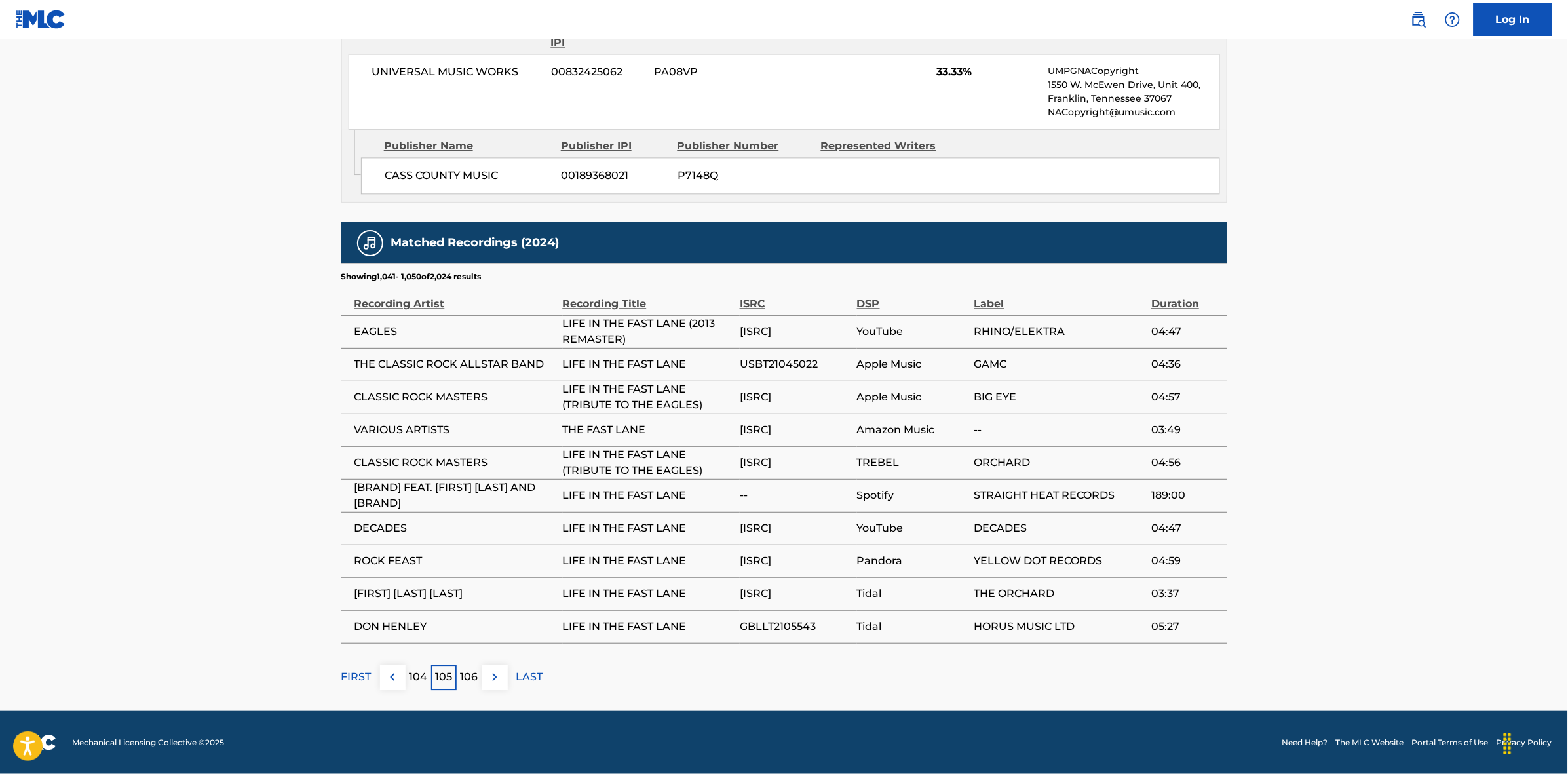 click at bounding box center (495, 677) 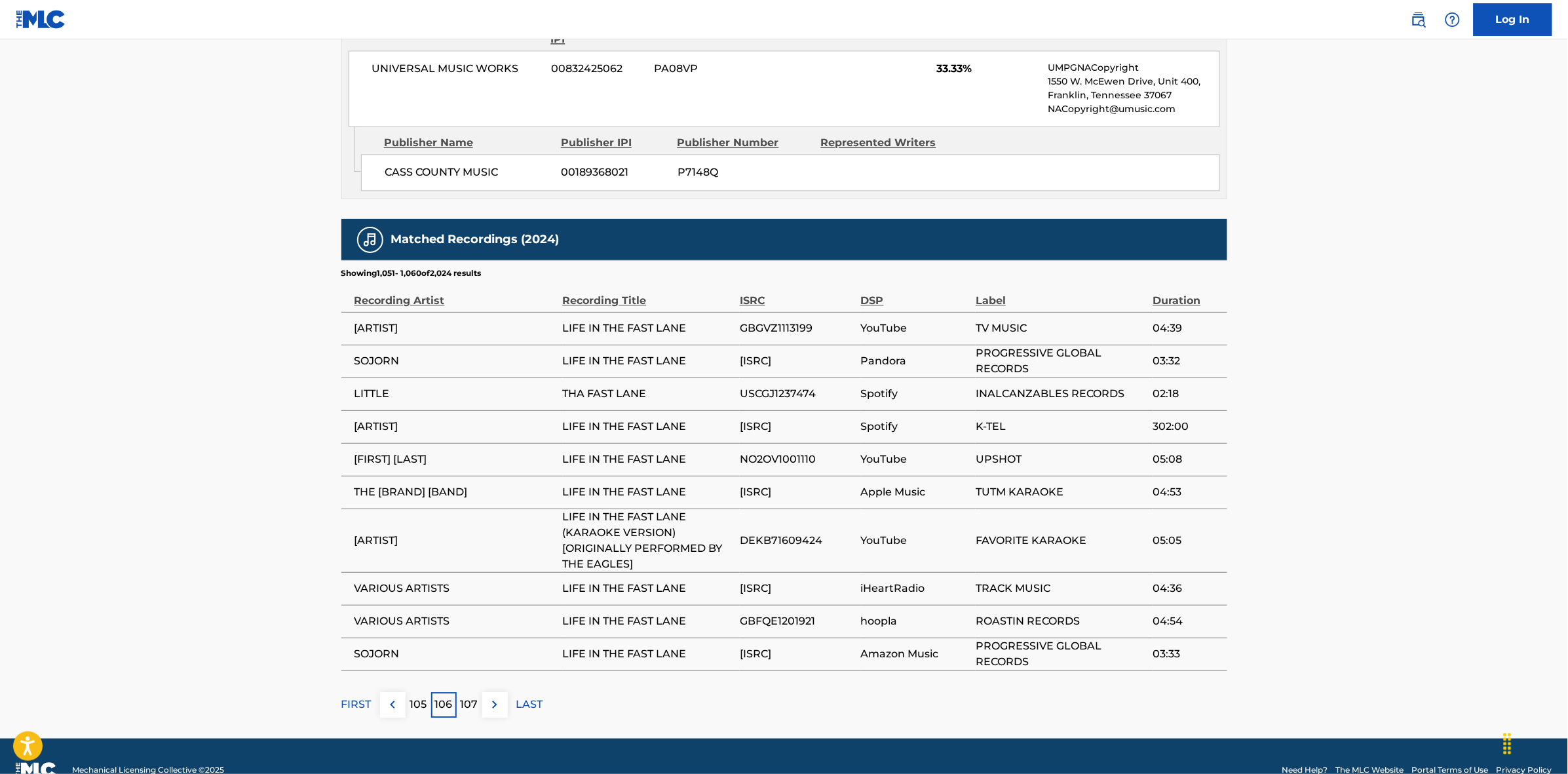 click at bounding box center [495, 705] 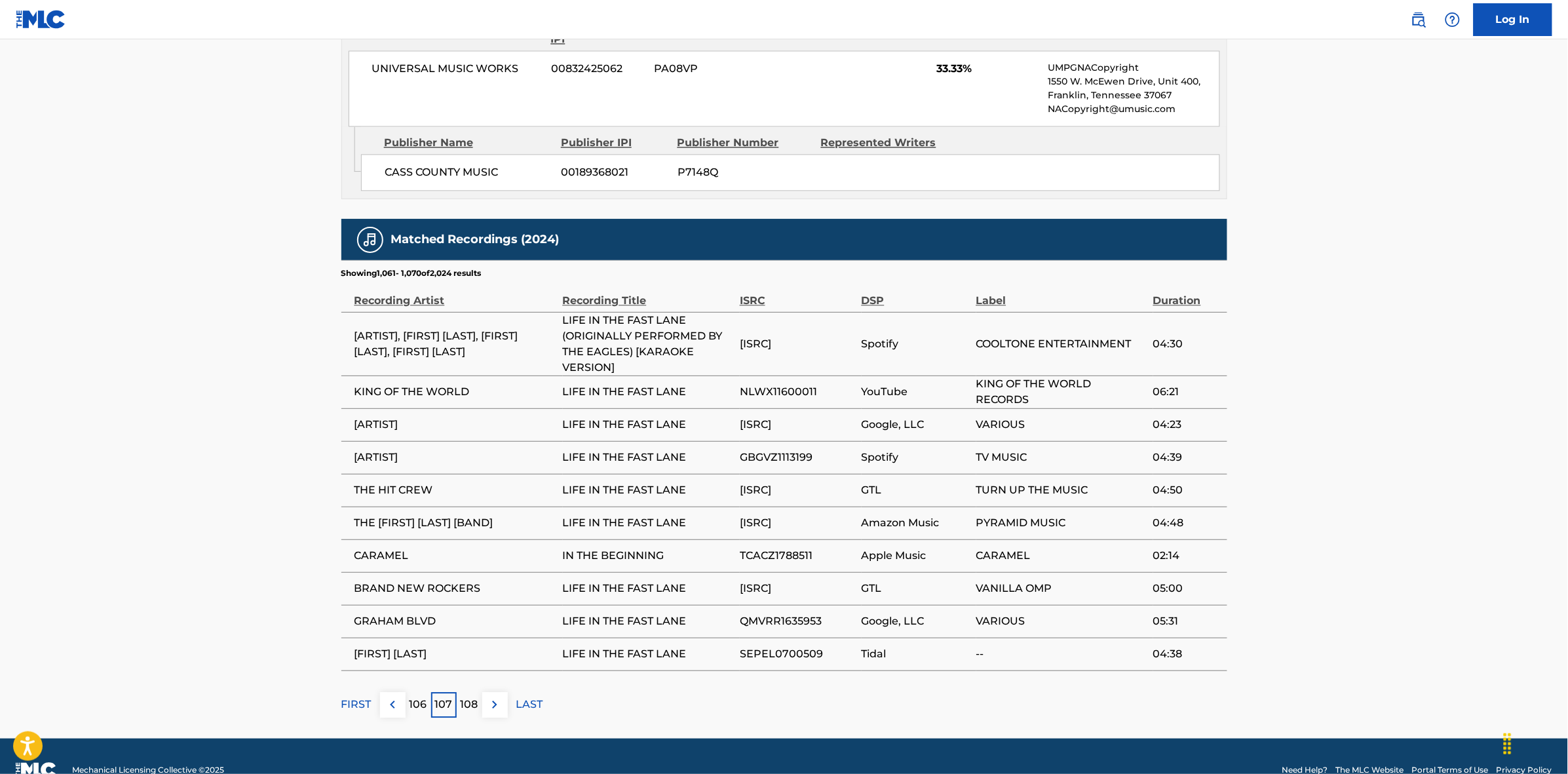 click at bounding box center (495, 705) 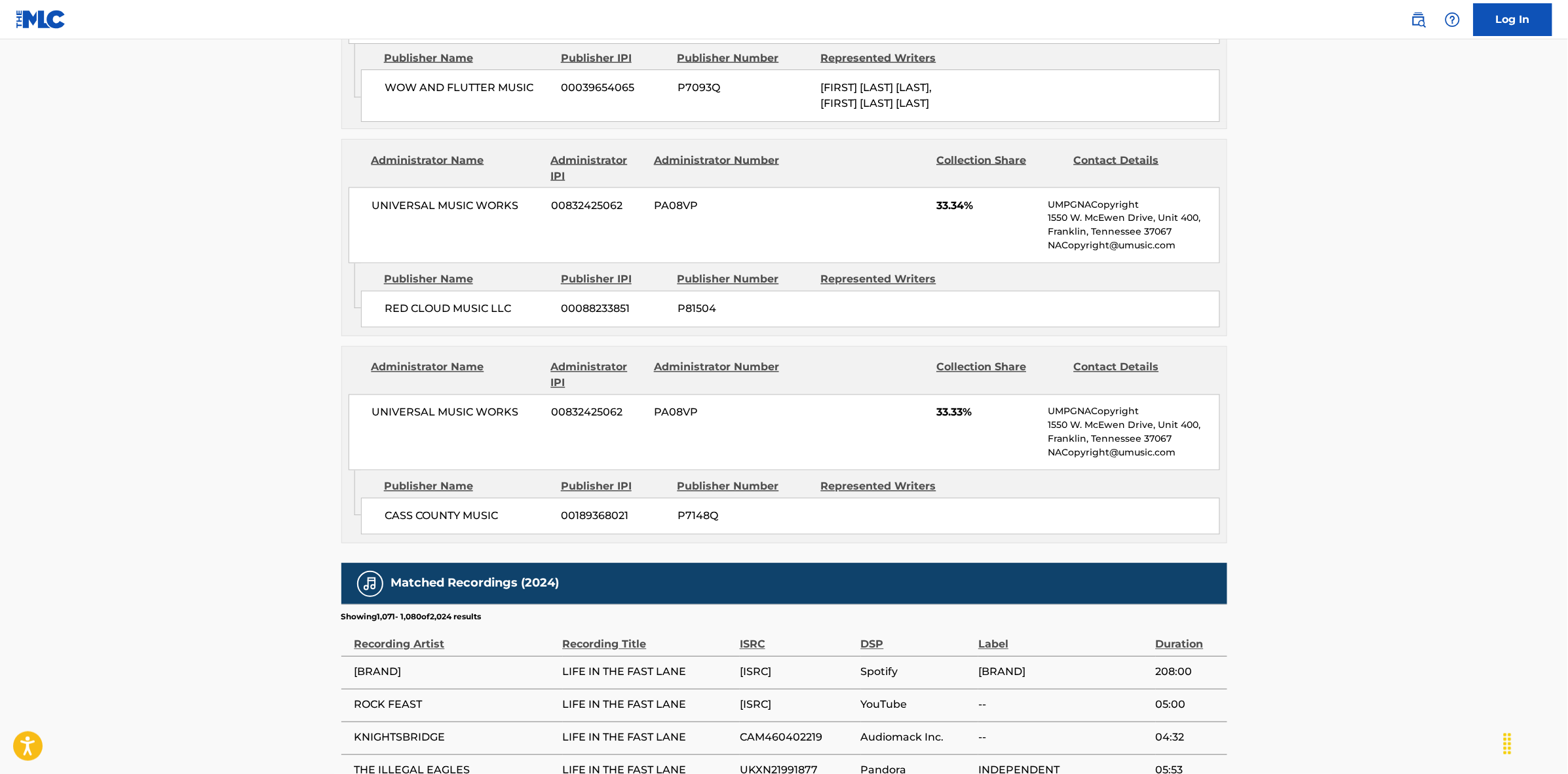 scroll, scrollTop: 1177, scrollLeft: 0, axis: vertical 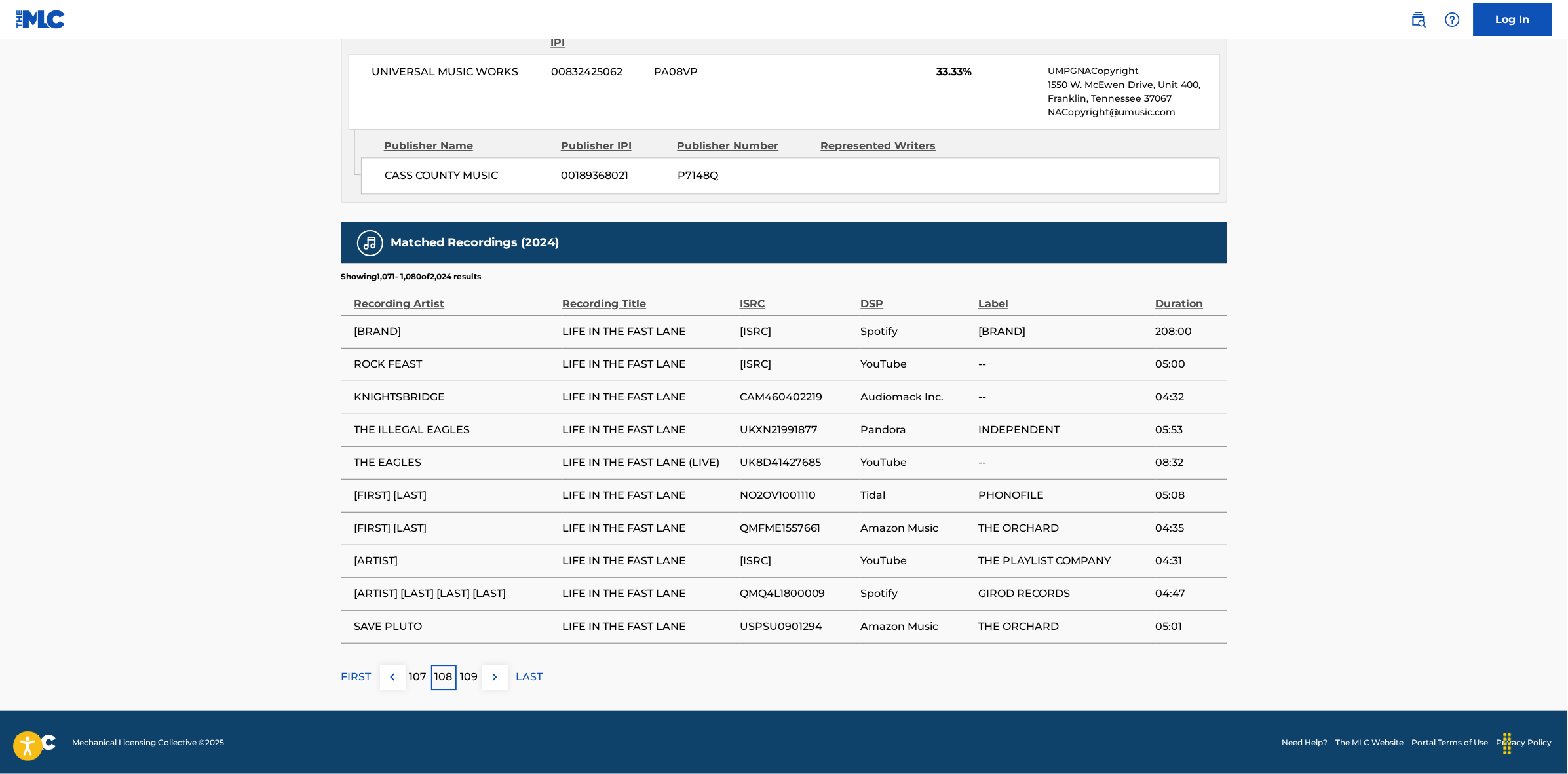 click at bounding box center [495, 677] 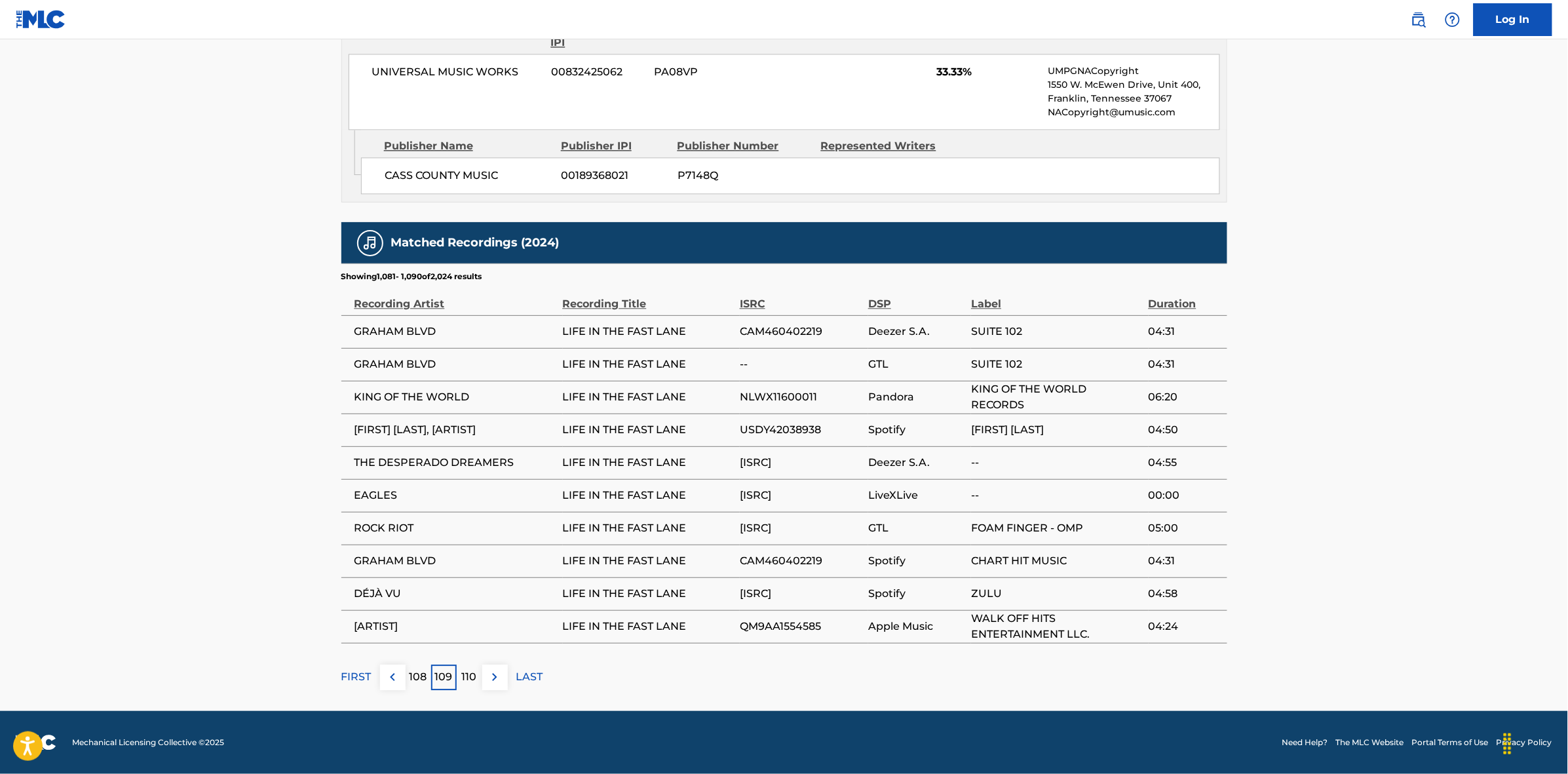 click at bounding box center (495, 677) 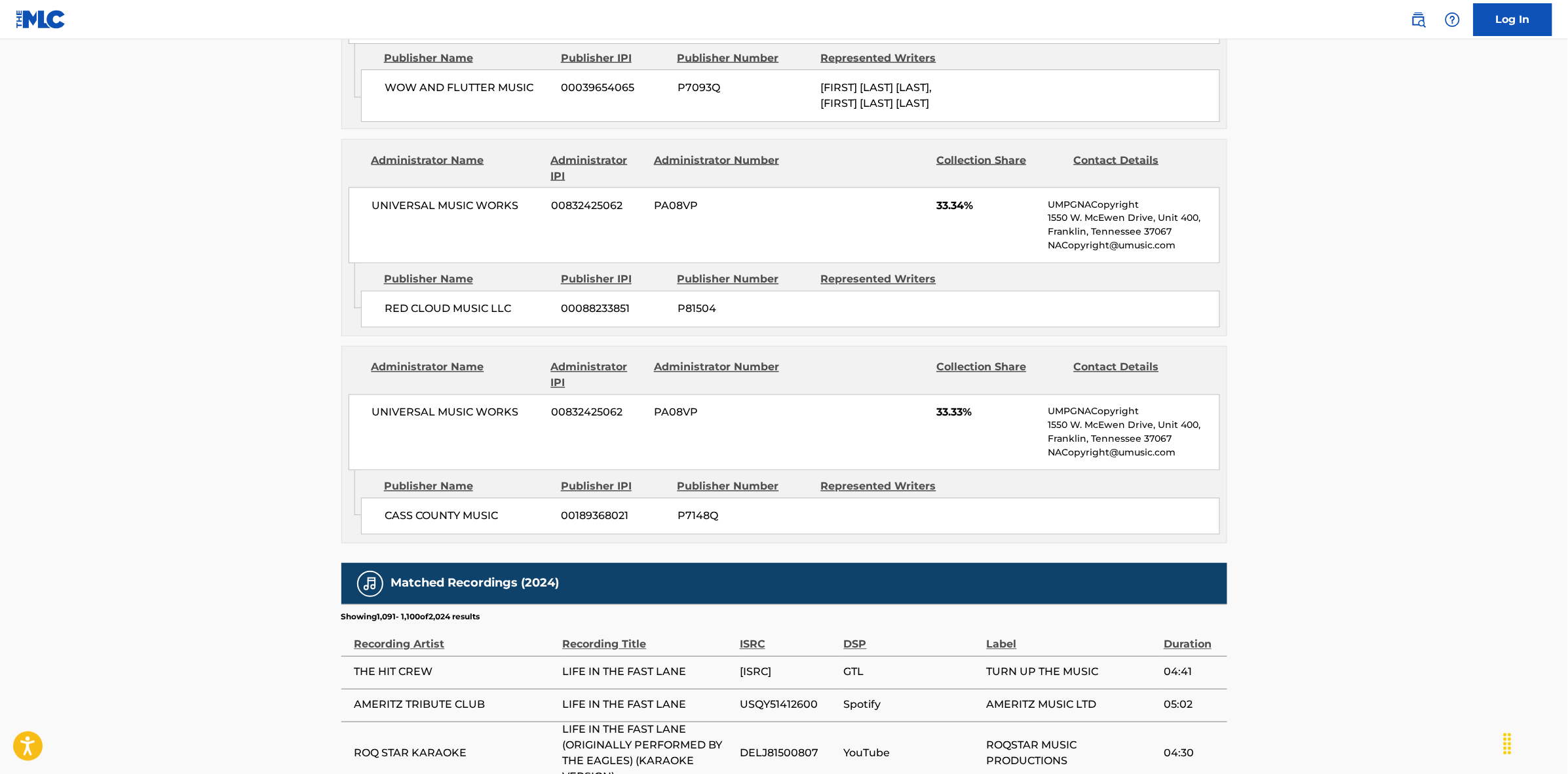 scroll, scrollTop: 1177, scrollLeft: 0, axis: vertical 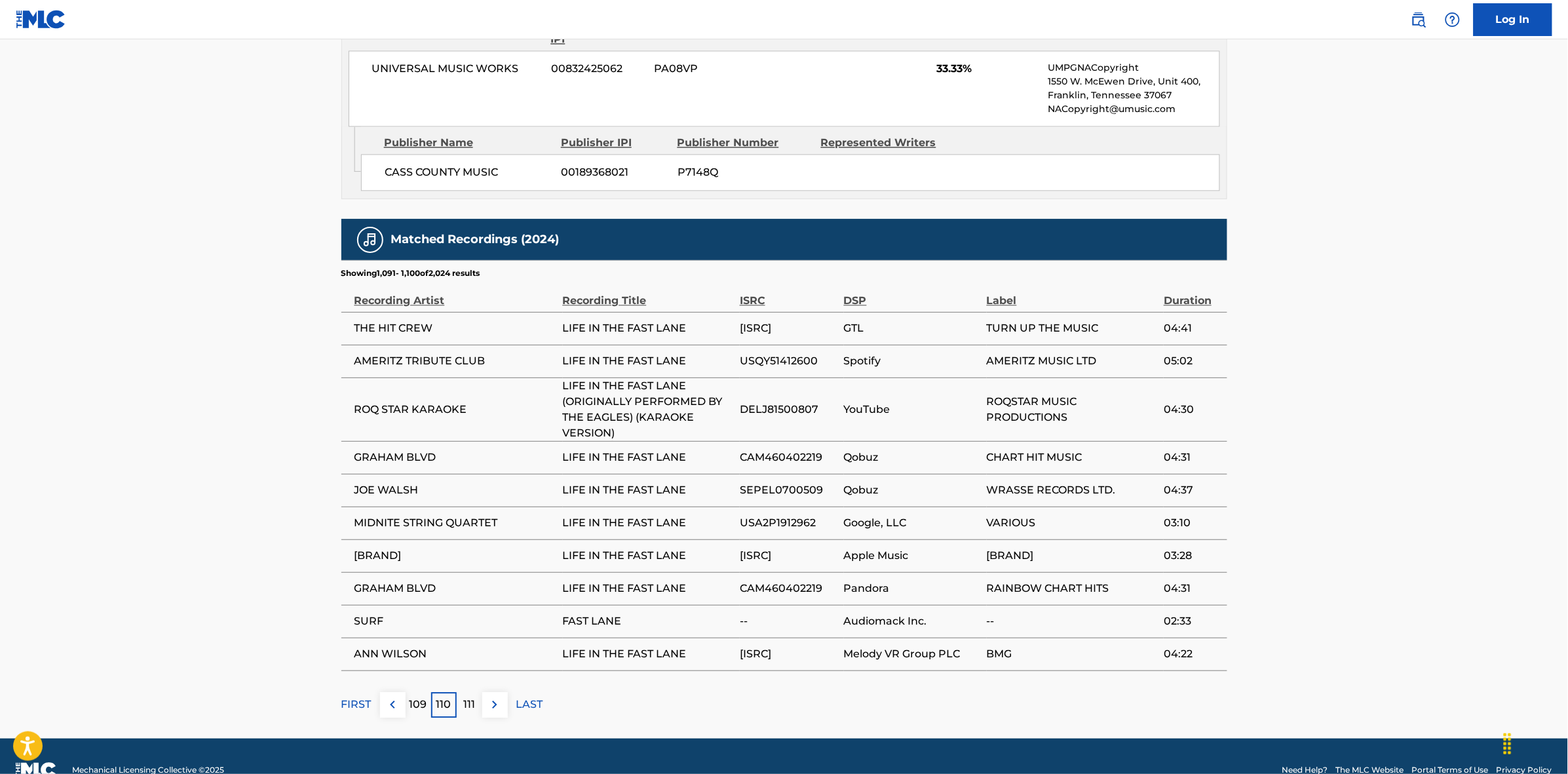 click at bounding box center [495, 705] 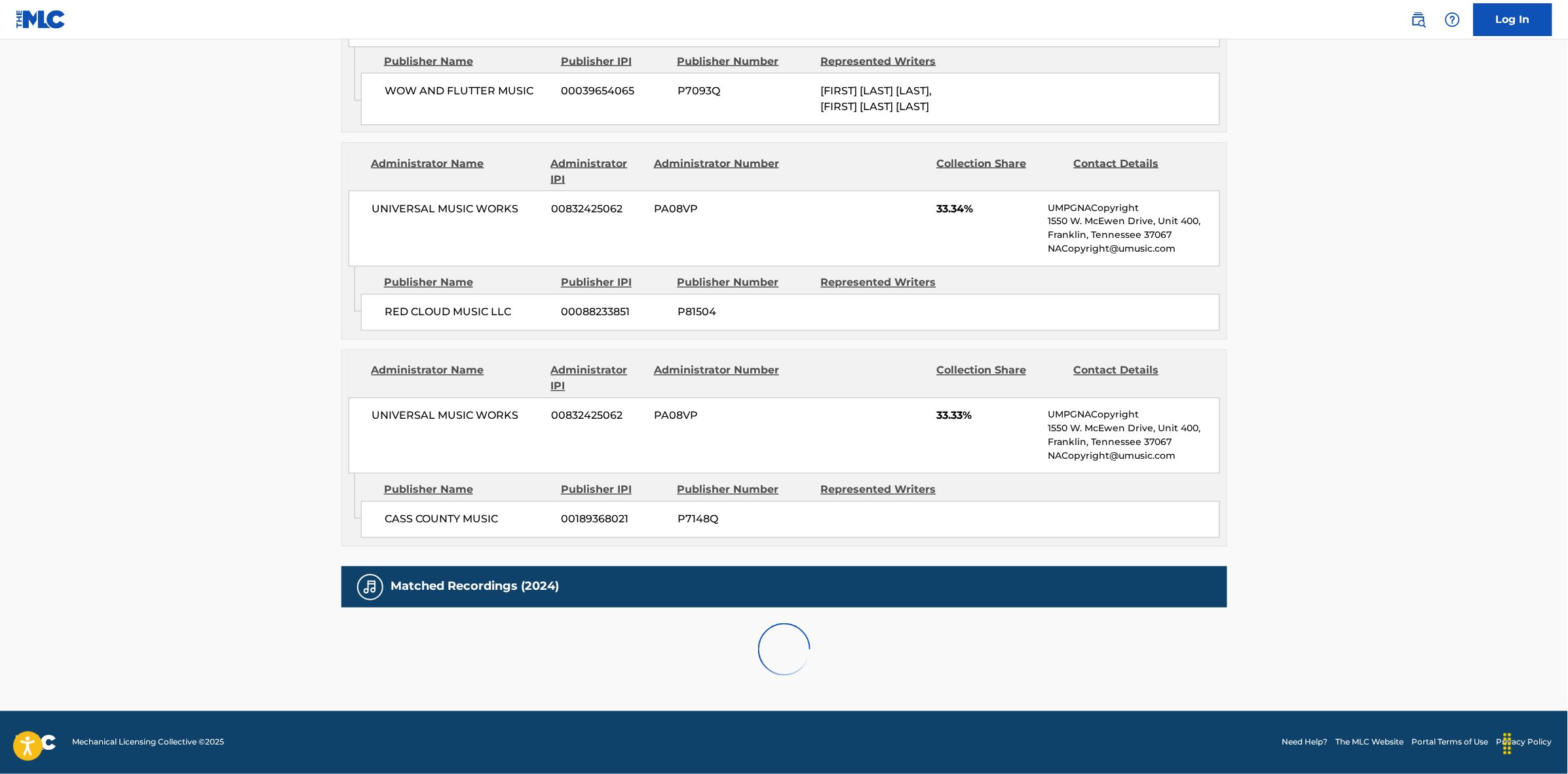 scroll, scrollTop: 1177, scrollLeft: 0, axis: vertical 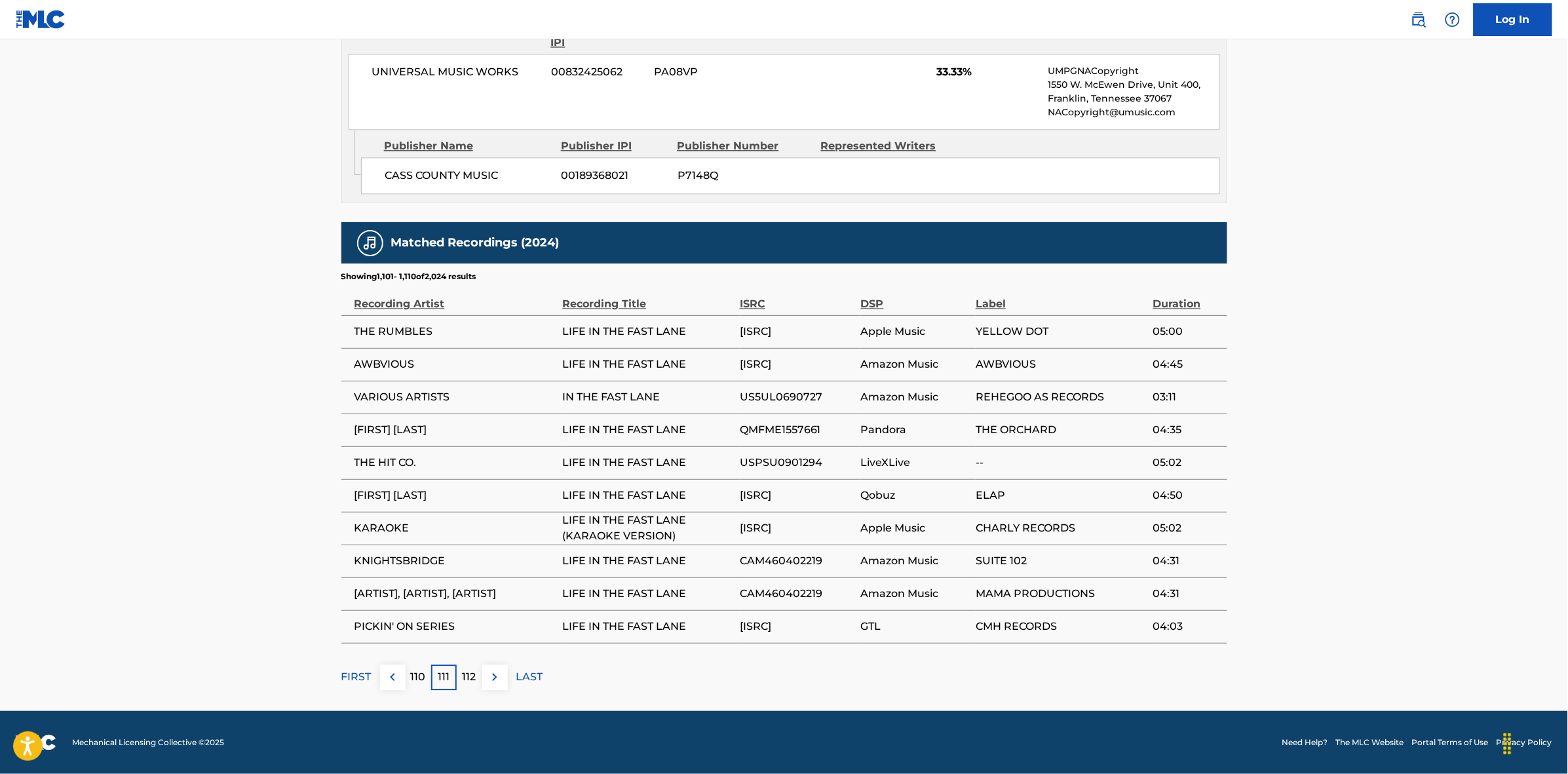 click at bounding box center (495, 677) 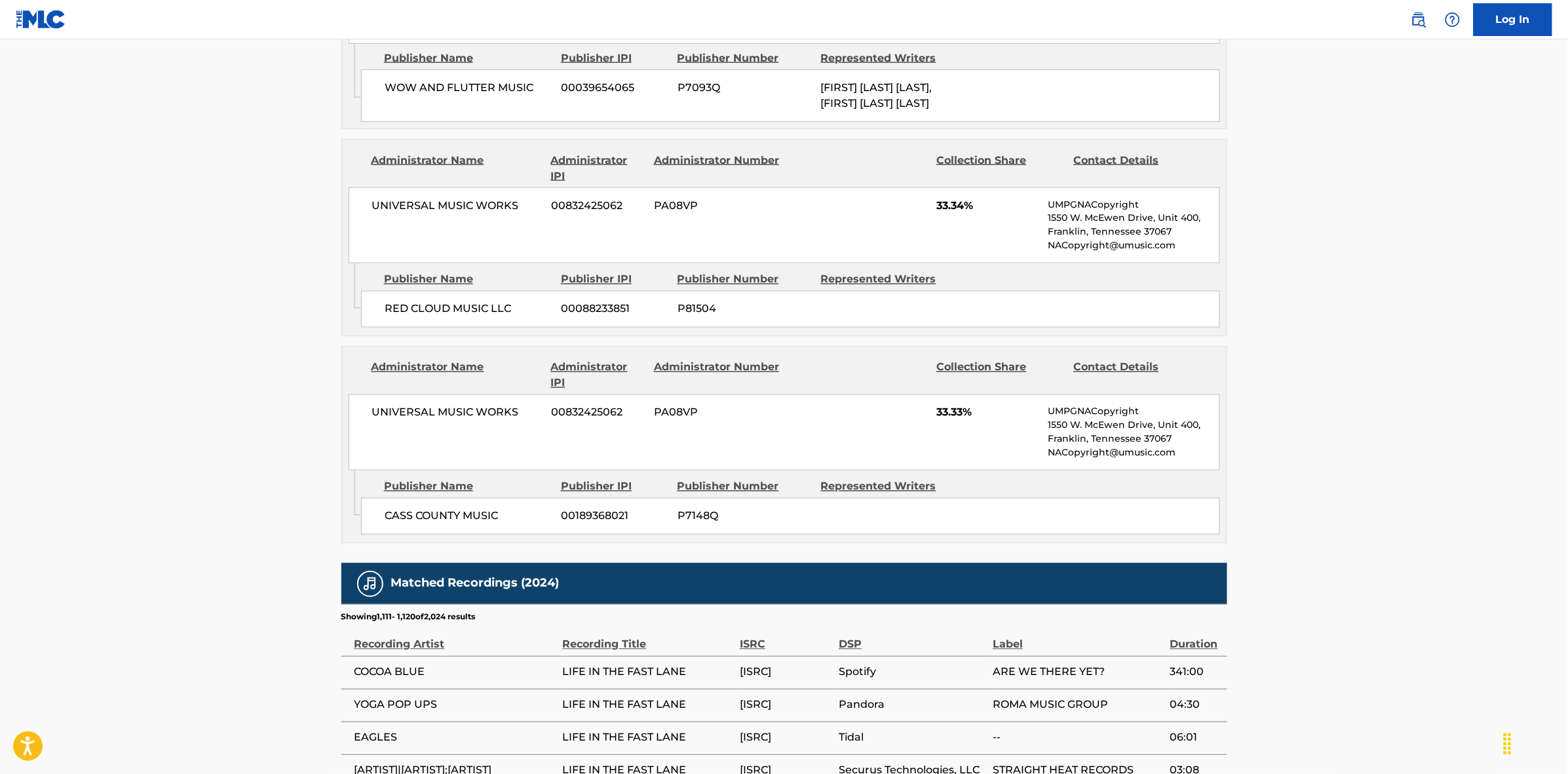 scroll, scrollTop: 1177, scrollLeft: 0, axis: vertical 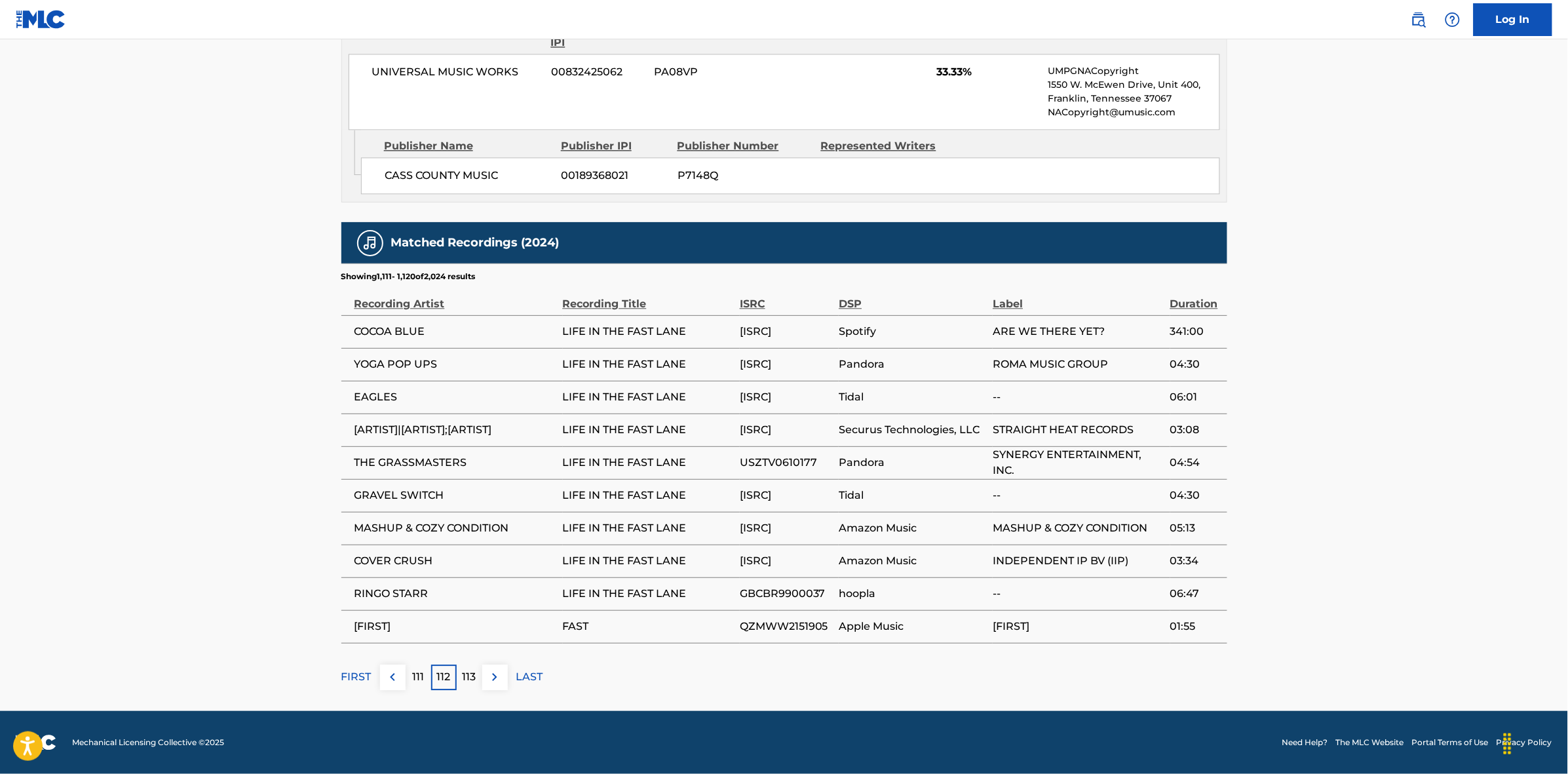 click at bounding box center (495, 677) 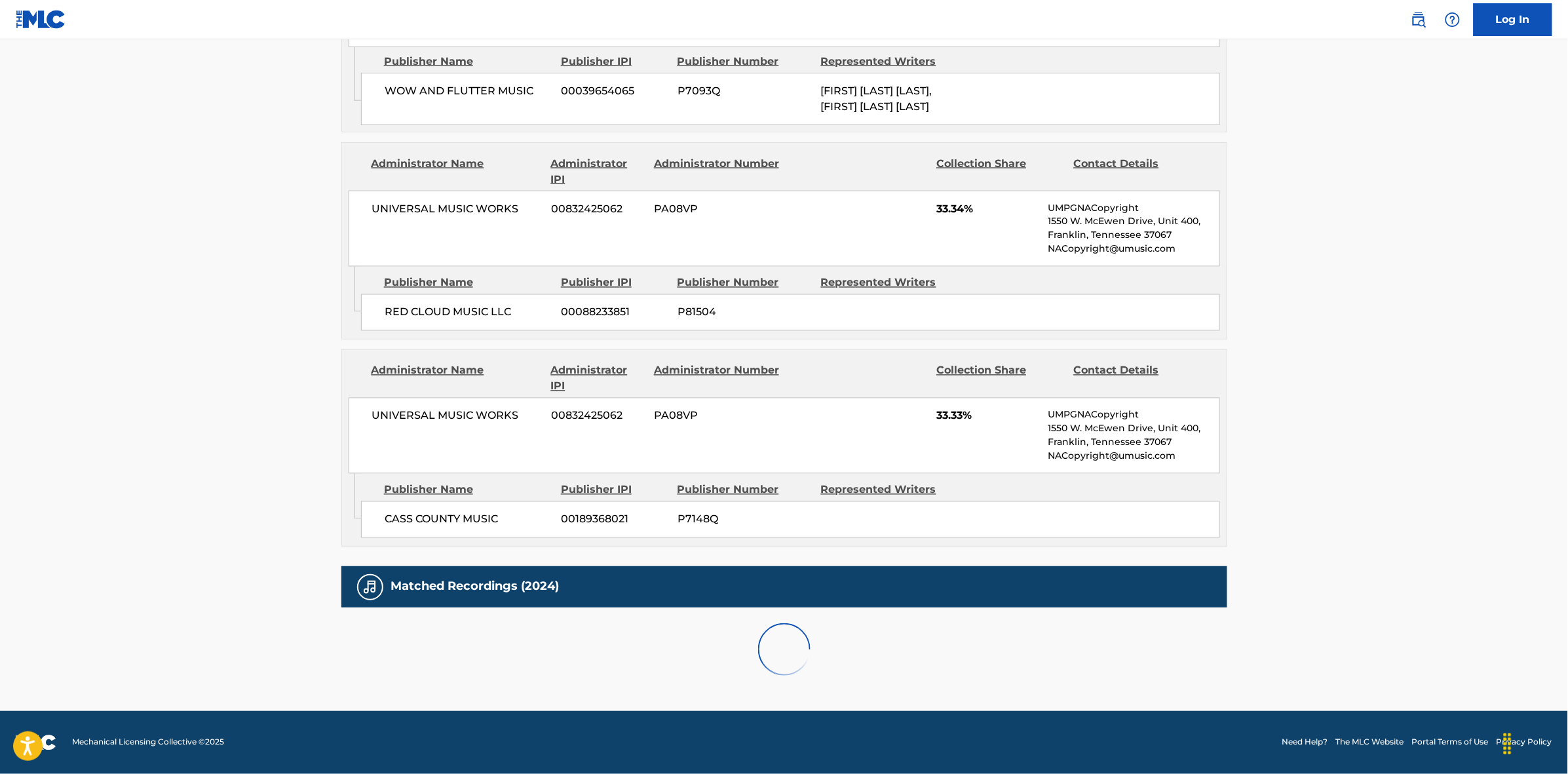 scroll, scrollTop: 1177, scrollLeft: 0, axis: vertical 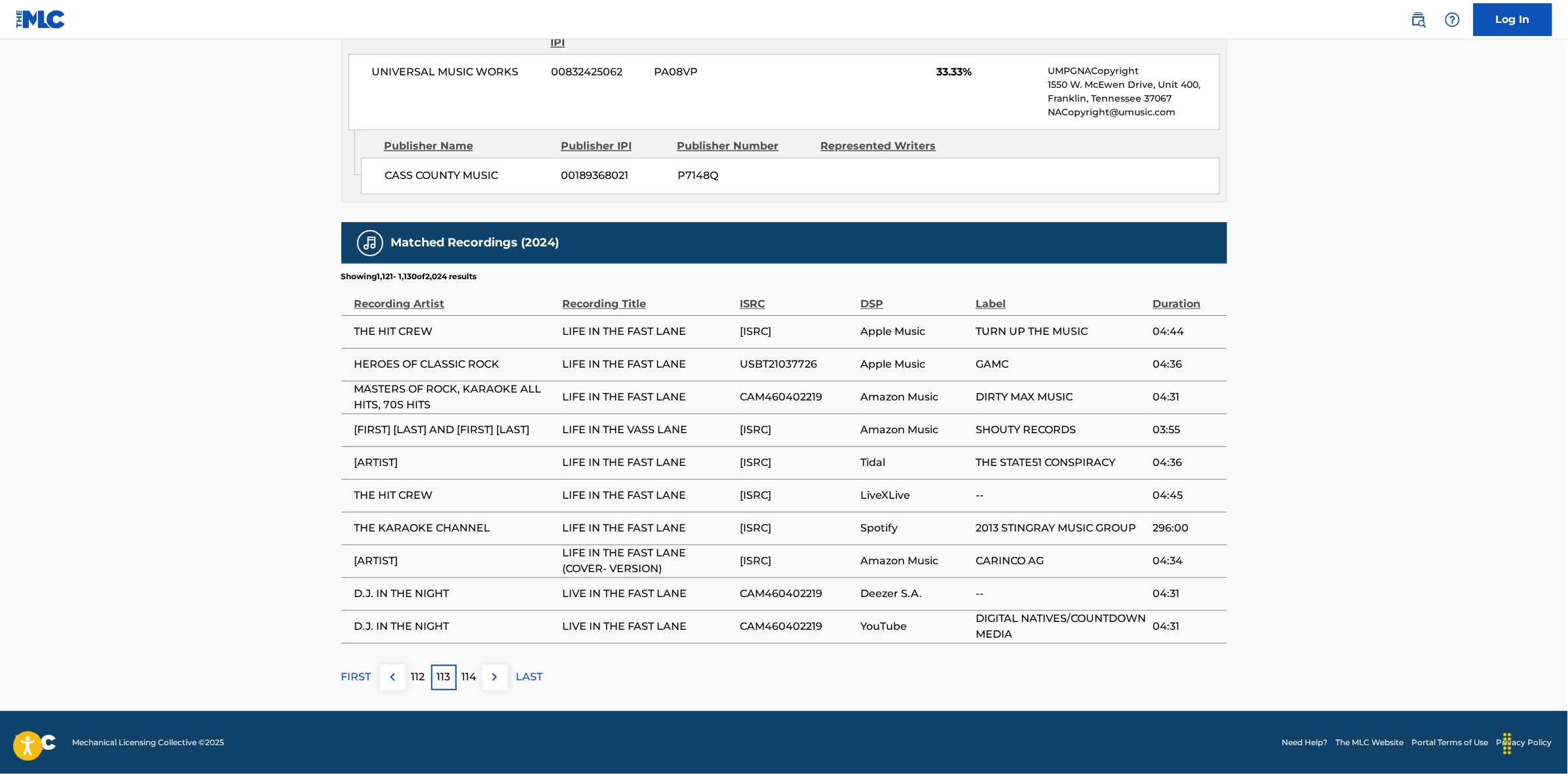 click at bounding box center (495, 677) 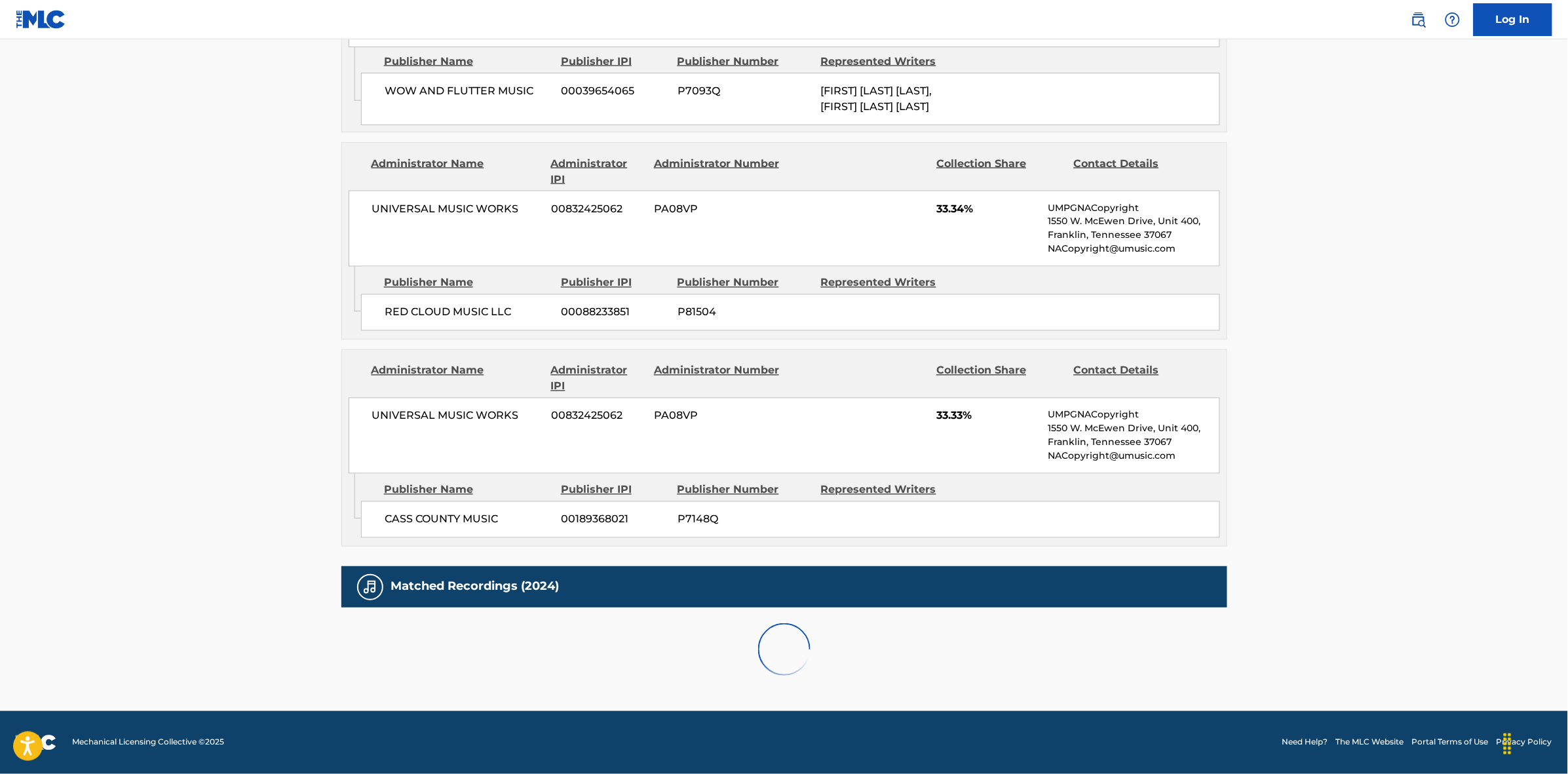 scroll, scrollTop: 1177, scrollLeft: 0, axis: vertical 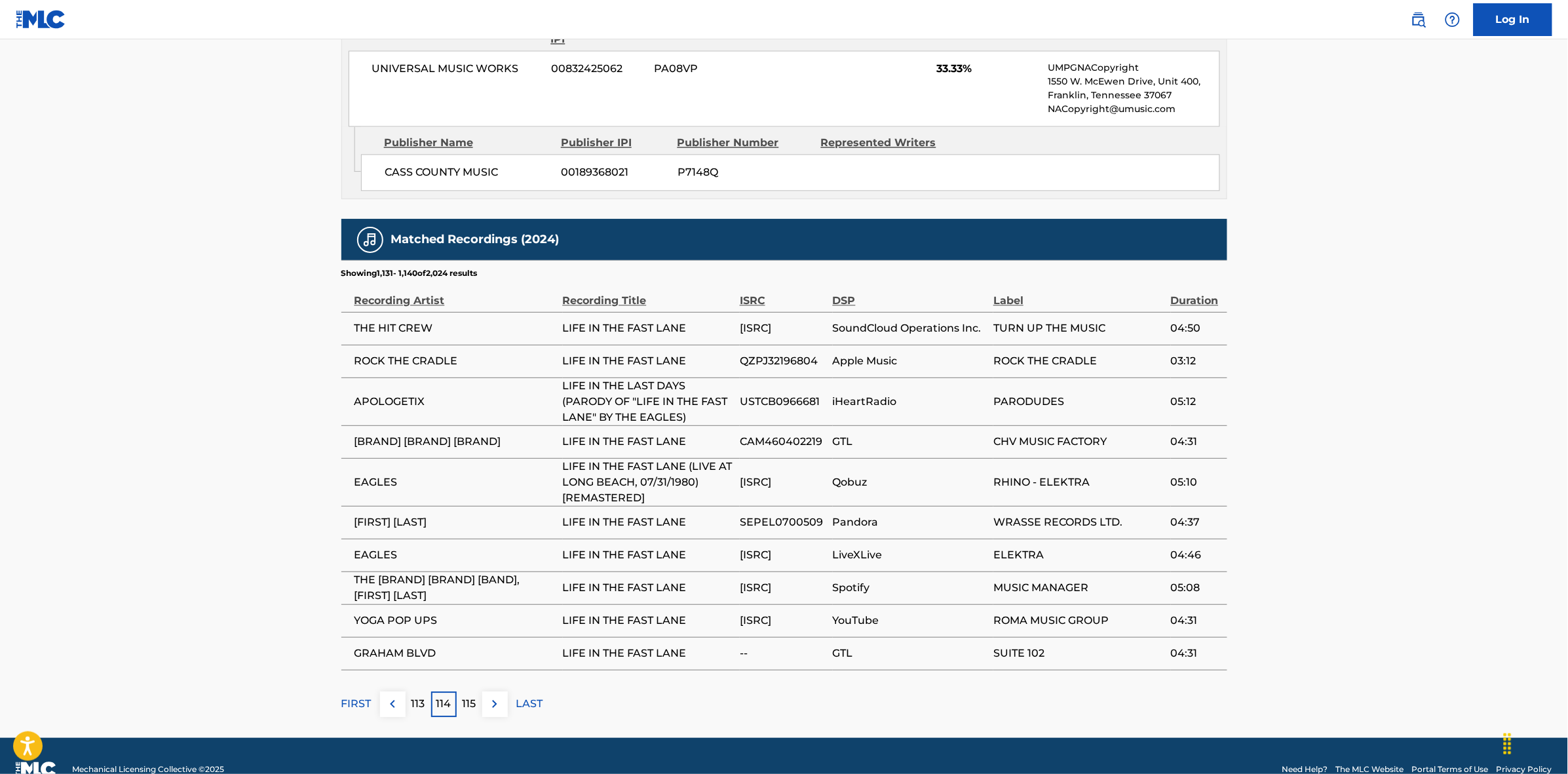 click at bounding box center (495, 704) 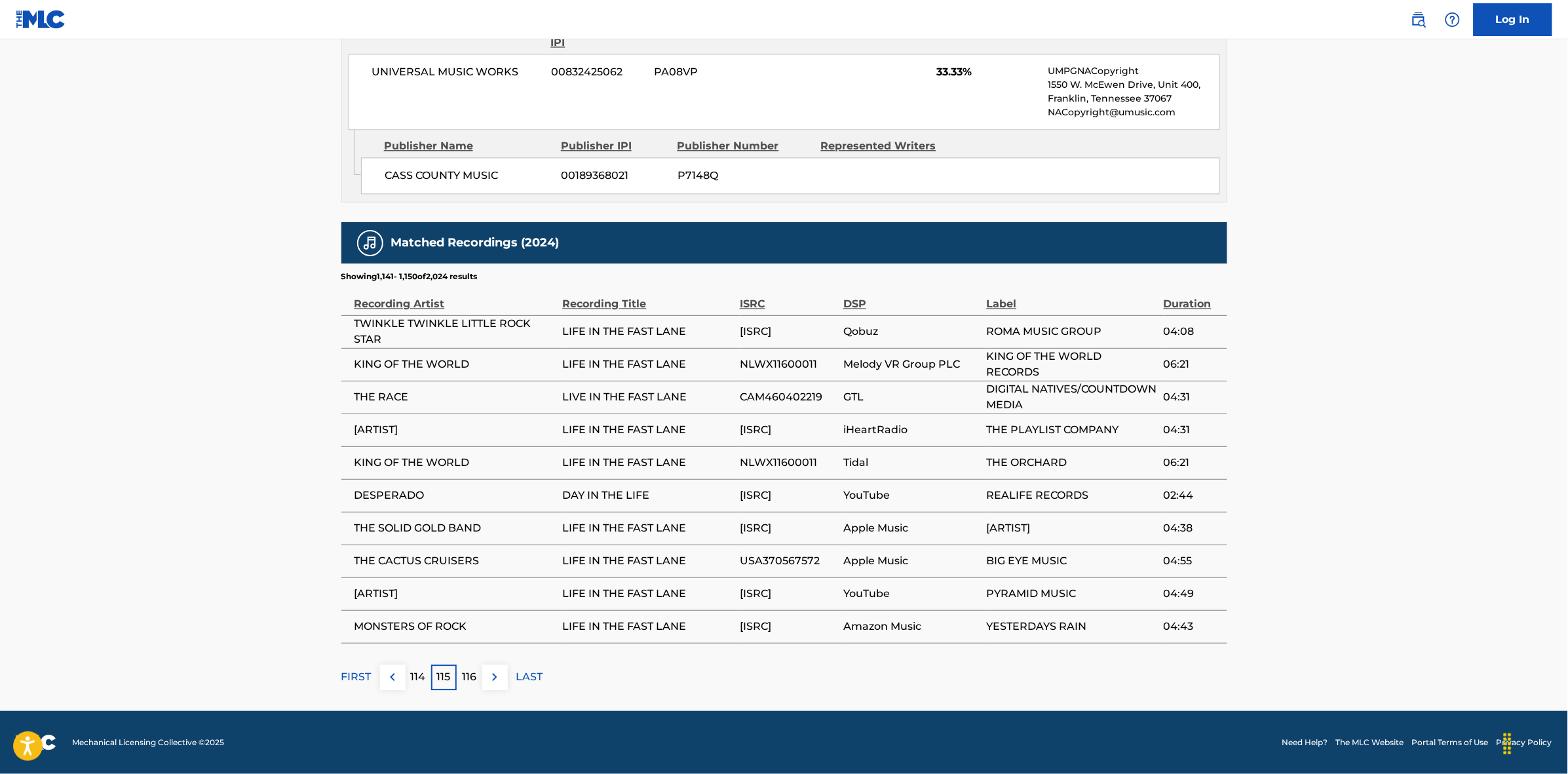click at bounding box center [495, 677] 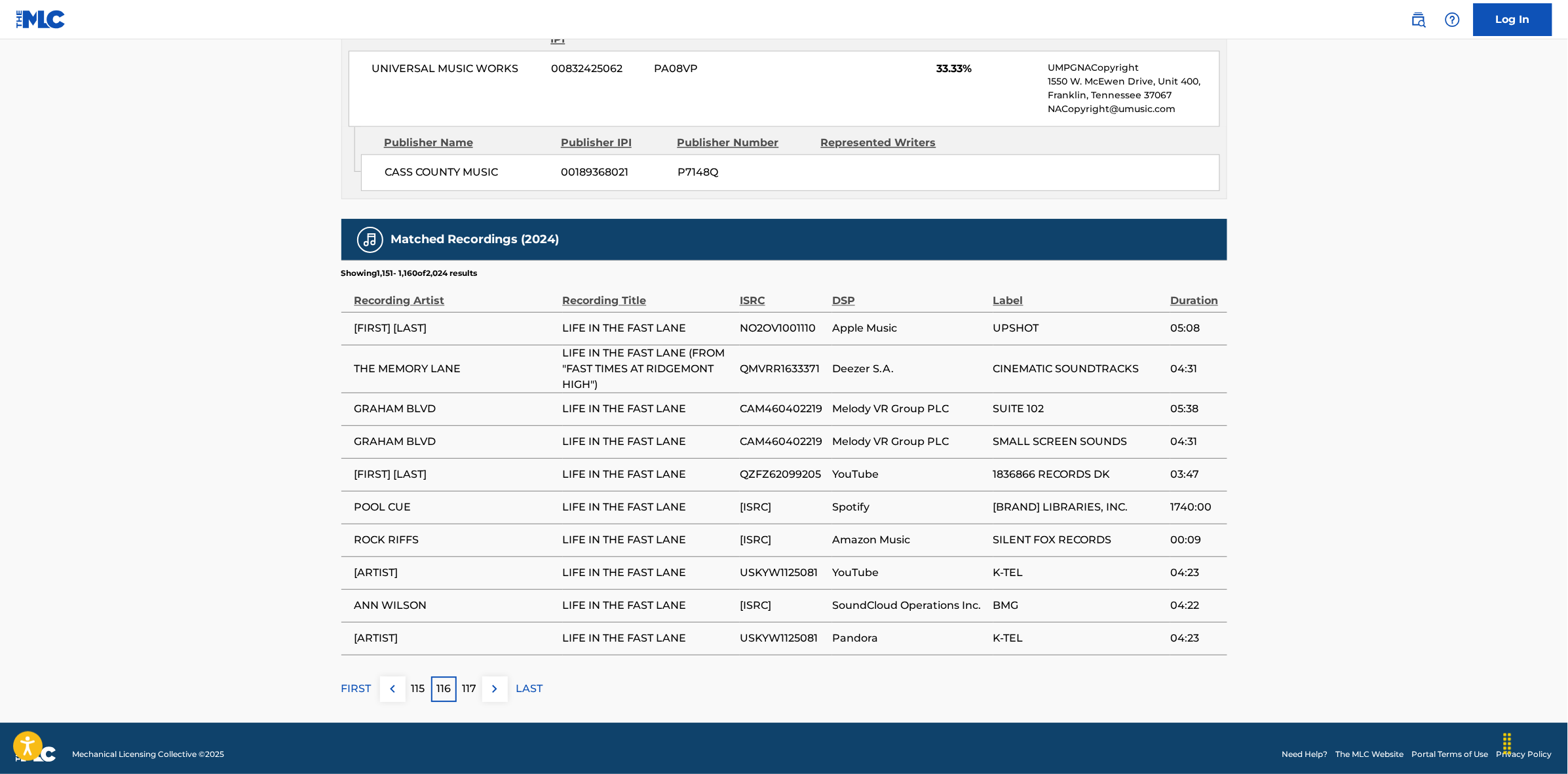 click at bounding box center (495, 689) 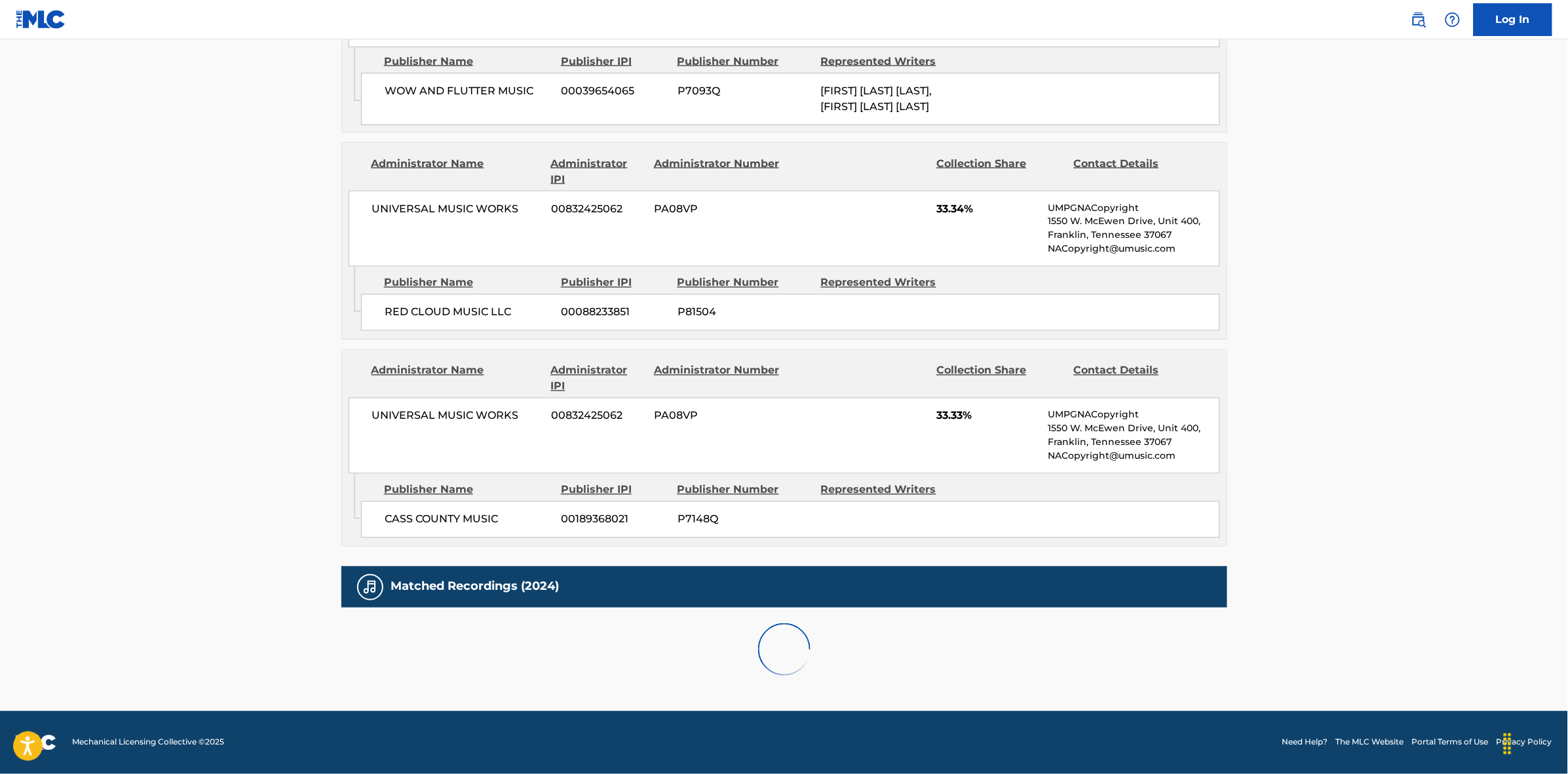 scroll, scrollTop: 1177, scrollLeft: 0, axis: vertical 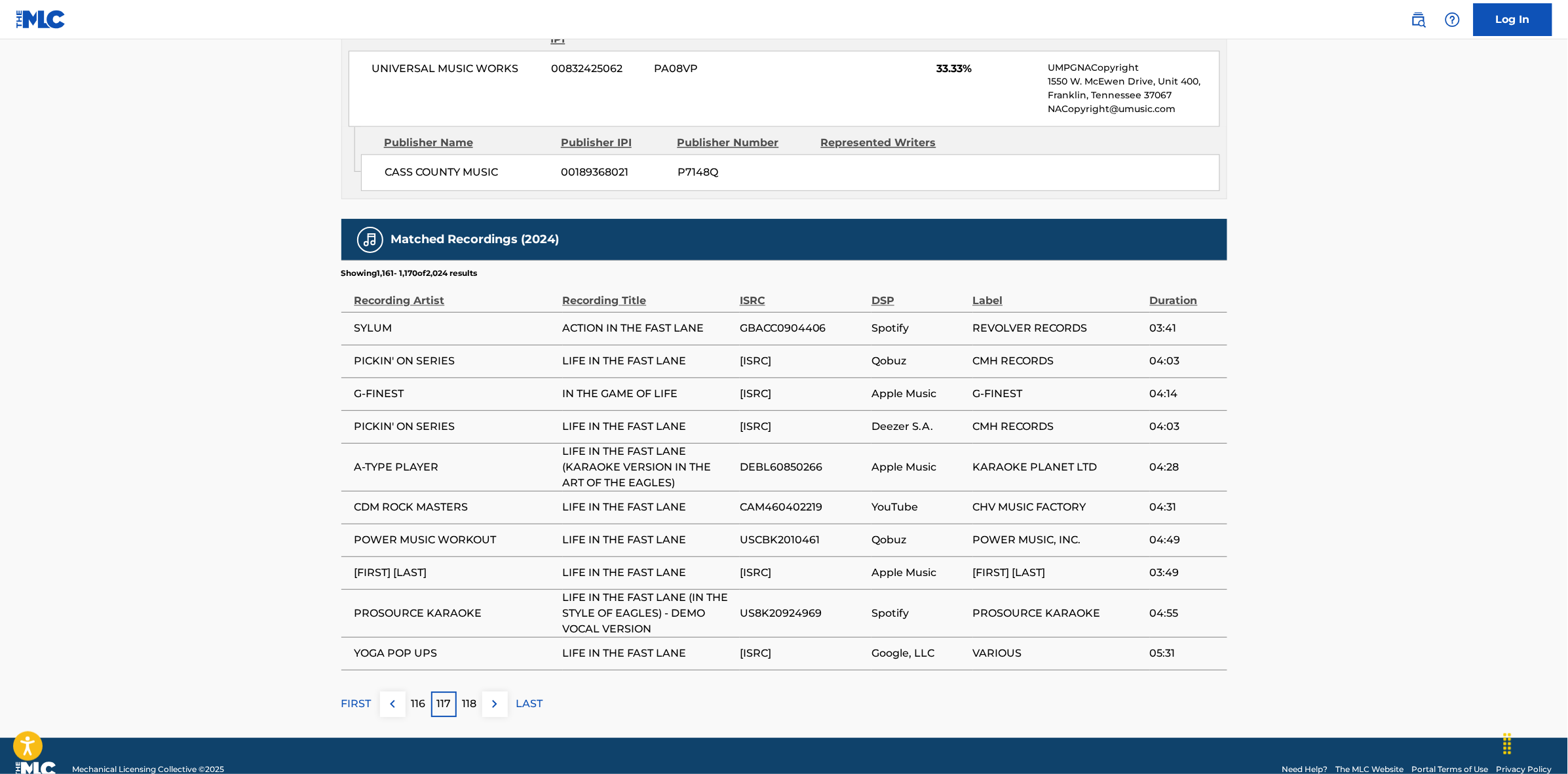 click at bounding box center (495, 704) 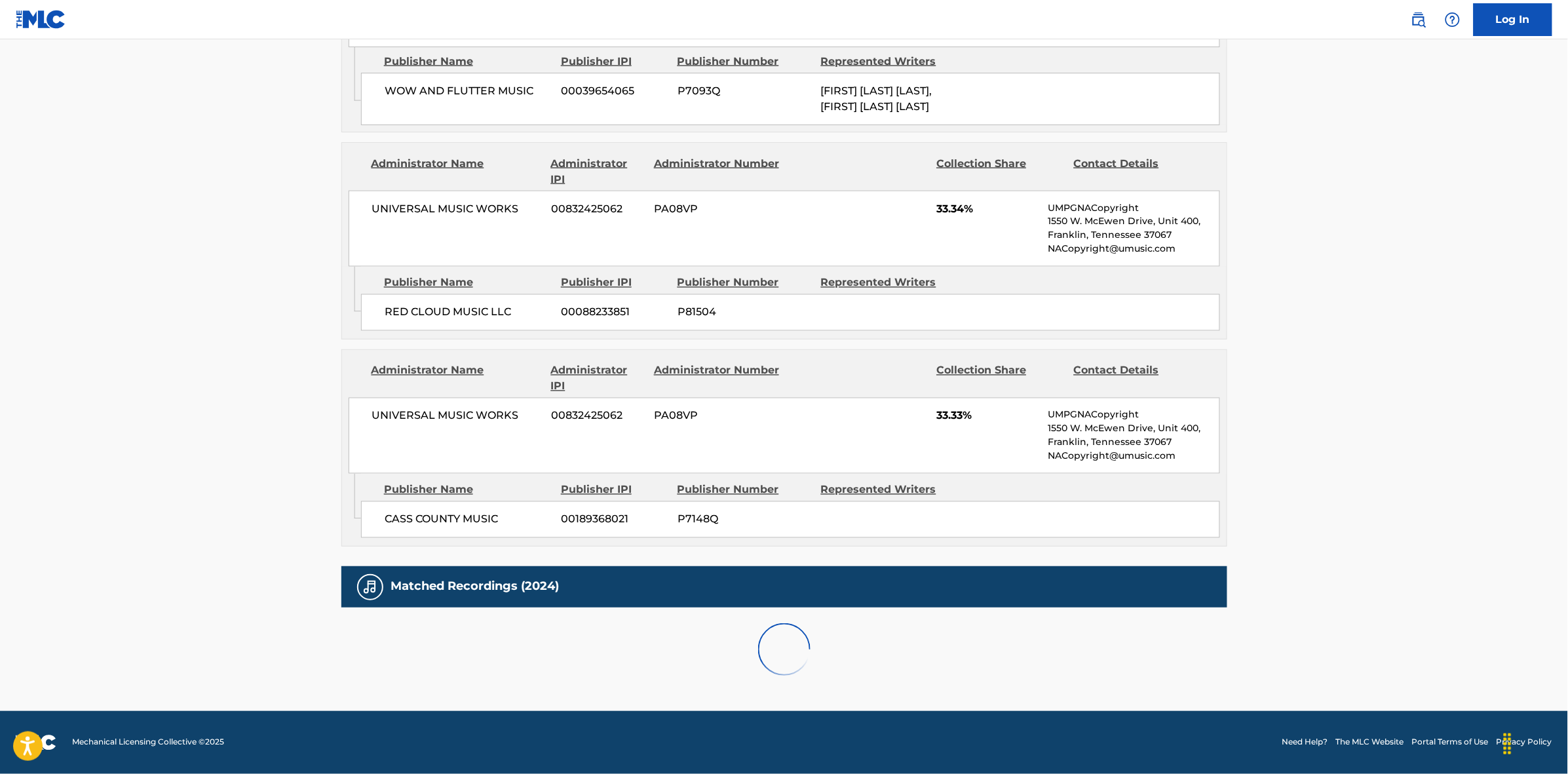 scroll, scrollTop: 1177, scrollLeft: 0, axis: vertical 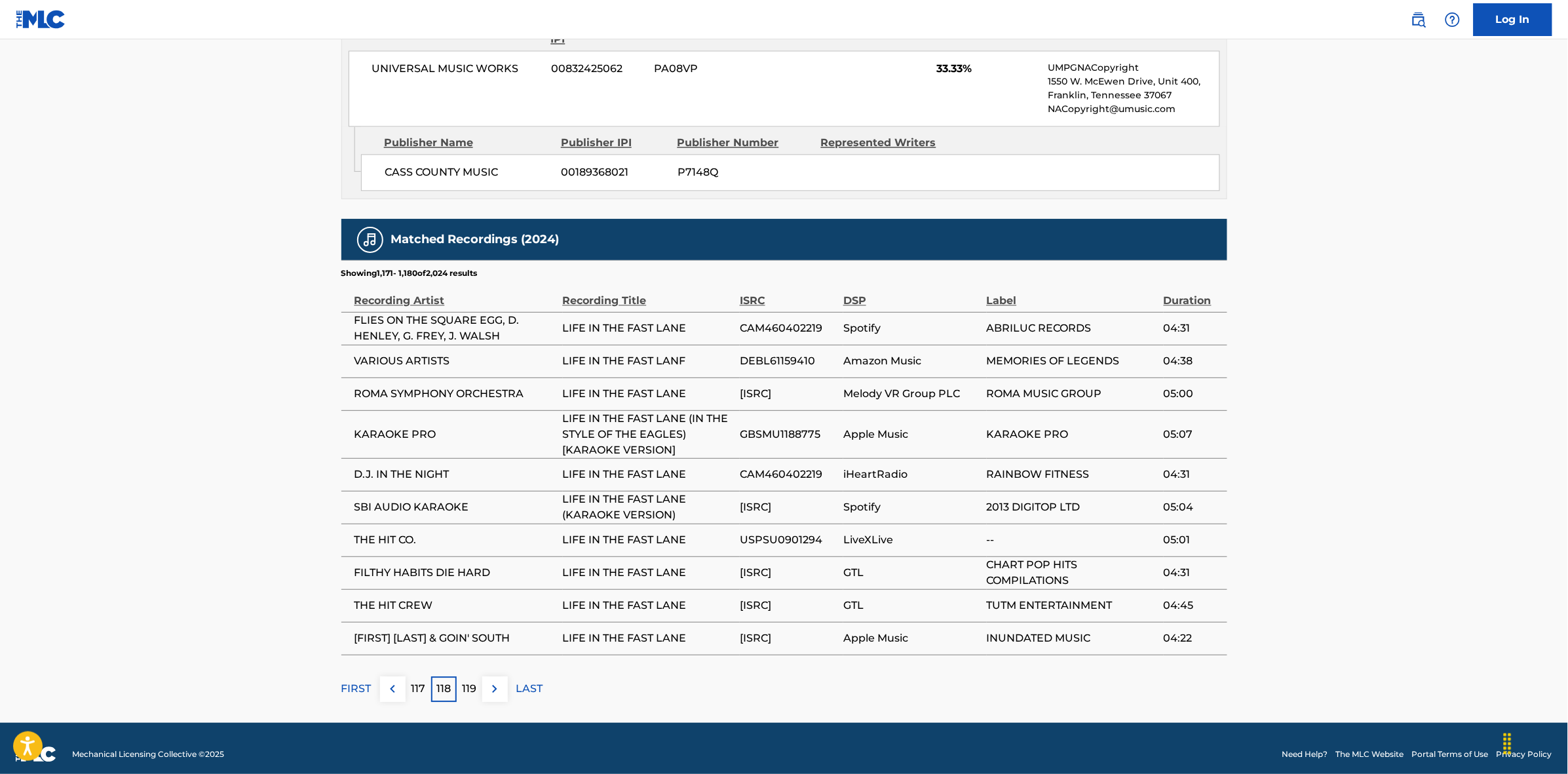click at bounding box center (495, 689) 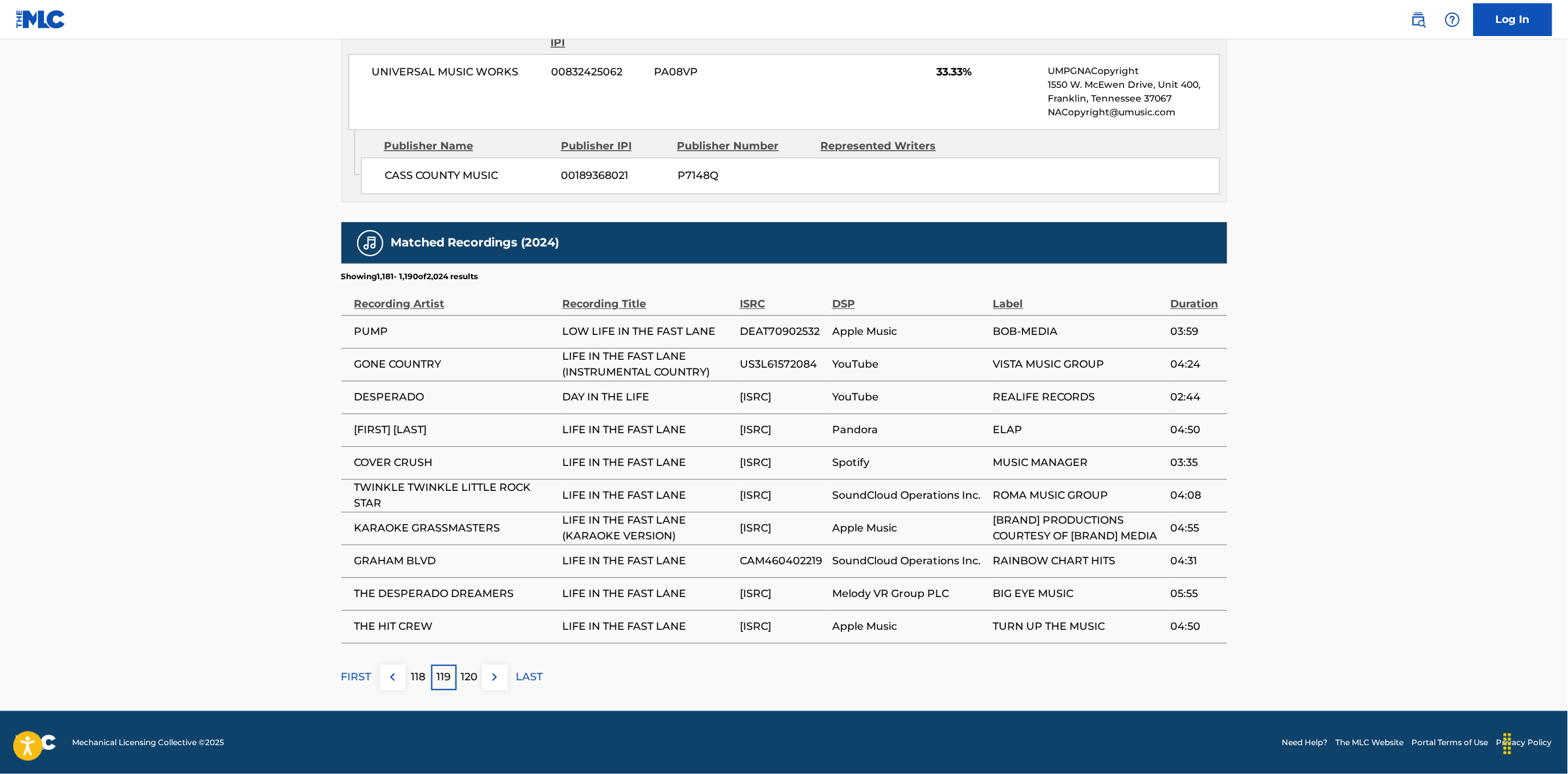 click on "Member Work Identifier -- MLC Song Code L35450 ISWC T0701000716 Duration --:-- Language English Alternative Titles Alternative Title Alternative Title Type Language LA VIDA EN CARRIL RAPIDO Generic Alternative Title -- VIVIENDO AL MAXIMO Generic Alternative Title -- Writers   (3) Writer Name Writer IPI Writer Role [FIRST] [LAST] [IPI] Composer/Author [FIRST] [LAST] [IPI] Composer/Author [FIRST] [LAST] [IPI] Composer/Author Publishers   (3) Total shares:  100.01 % Administrator Name Administrator IPI Administrator Number Collection Share Contact Details [ARTIST] [IPI] [NUMBER] [PERCENTAGE]% Reservoir MLC Inquiries MLC@reservoir-media.com Admin Original Publisher Connecting Line Publisher Name Publisher IPI Publisher Number Represented Writers [ARTIST] [IPI] [NUMBER] [ARTIST], [FIRST] [LAST], [FIRST] [LAST]" at bounding box center [784, -212] 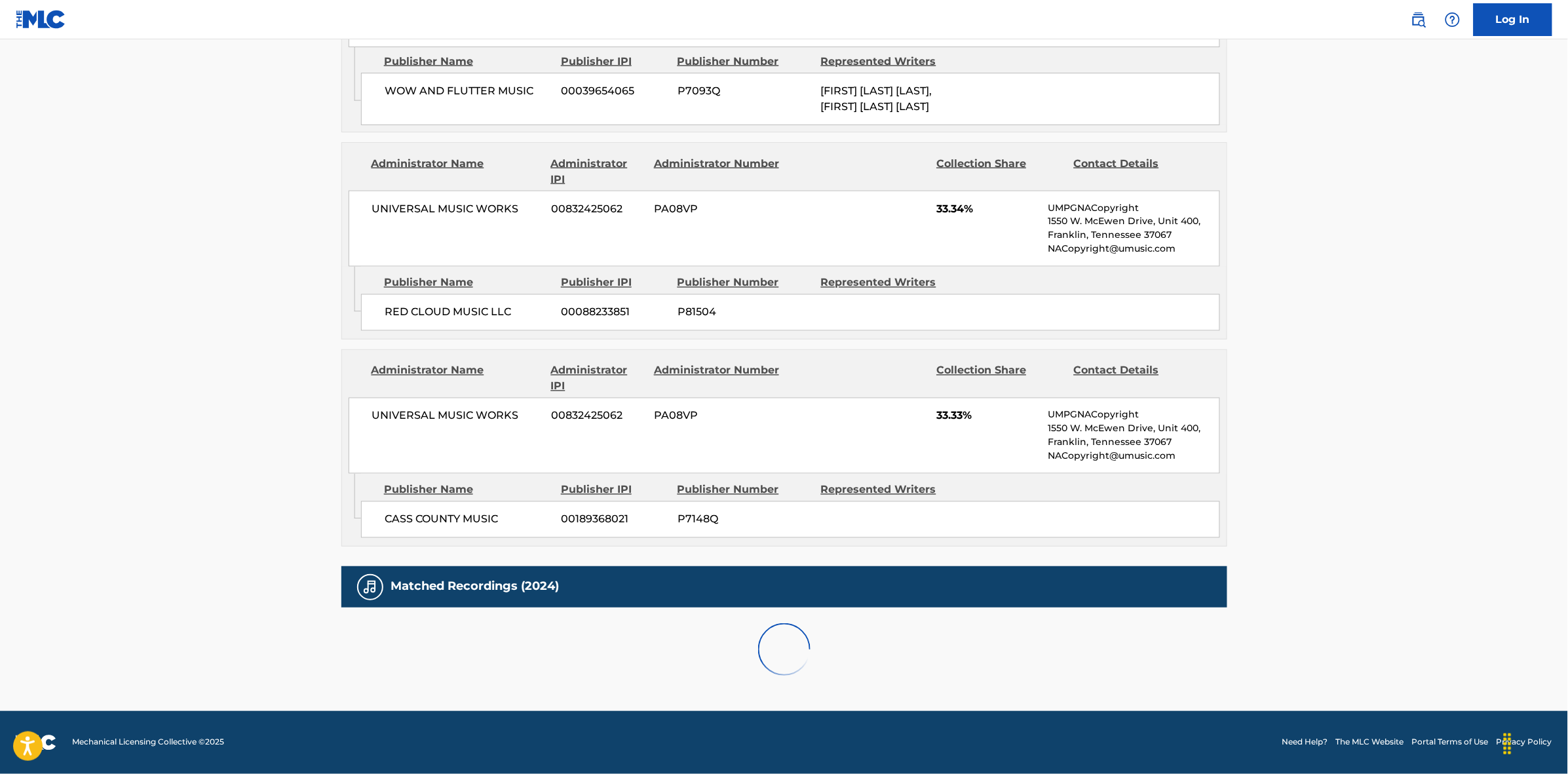 scroll, scrollTop: 1177, scrollLeft: 0, axis: vertical 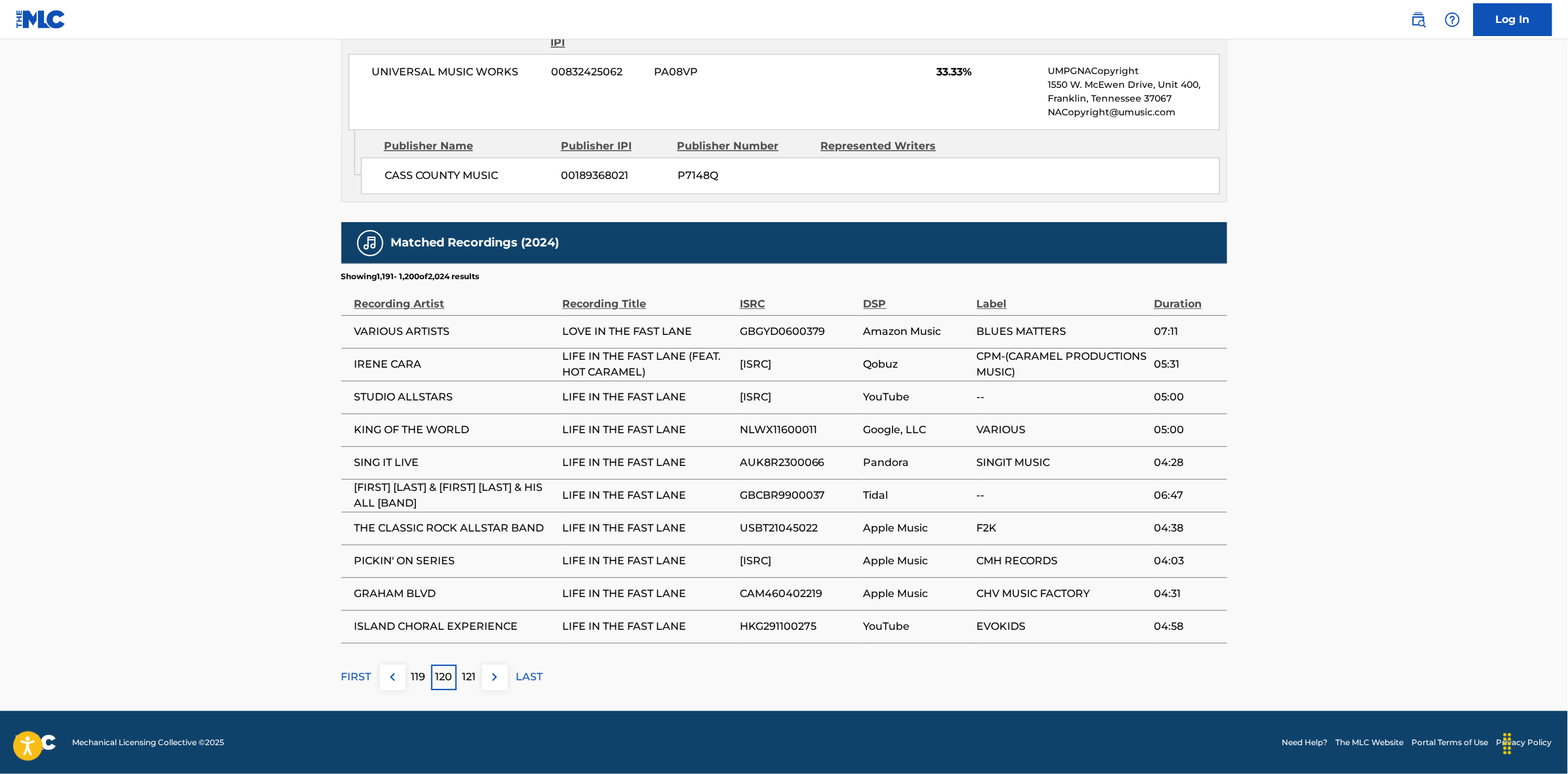 click at bounding box center (495, 677) 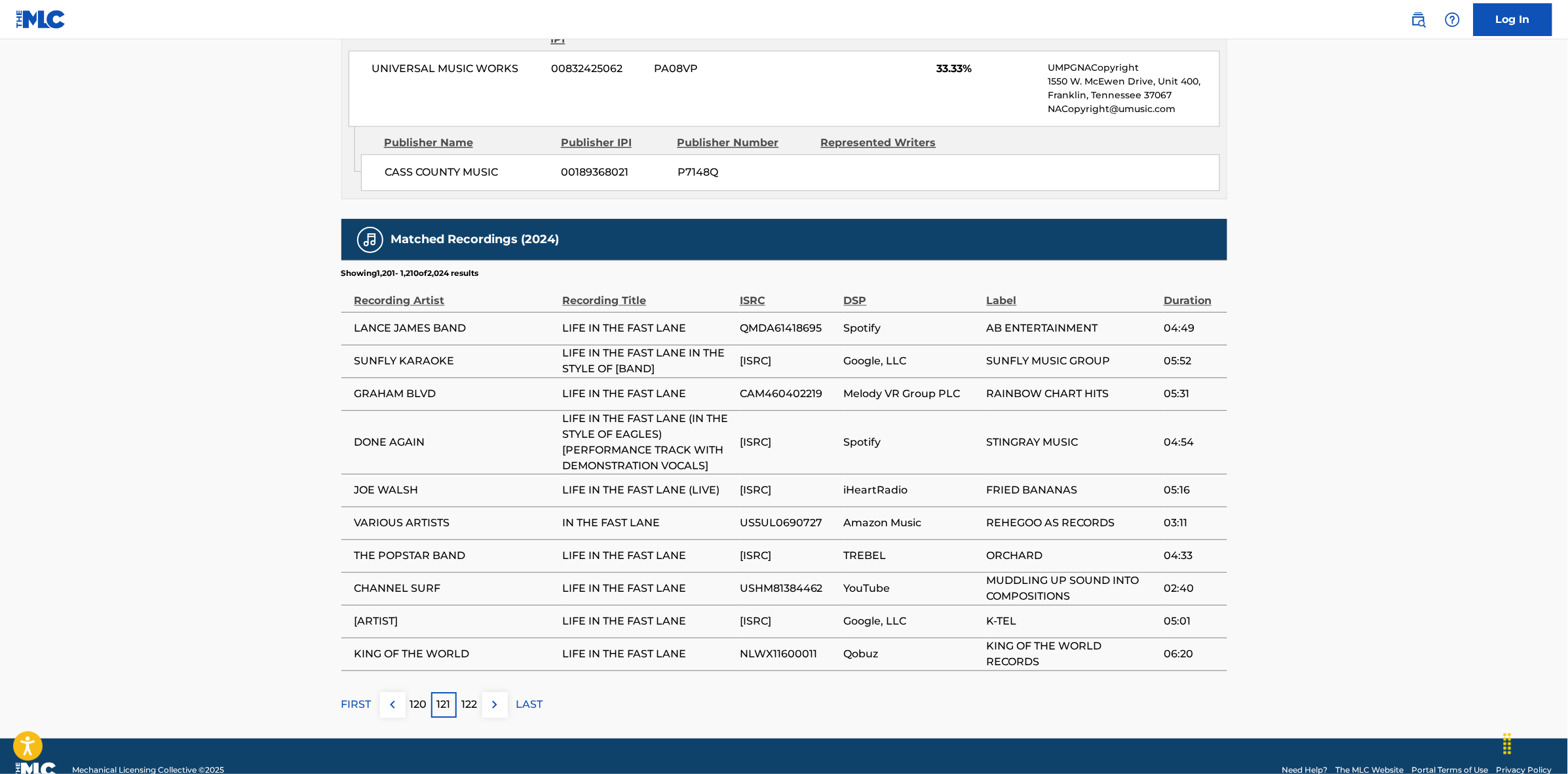 click at bounding box center (495, 705) 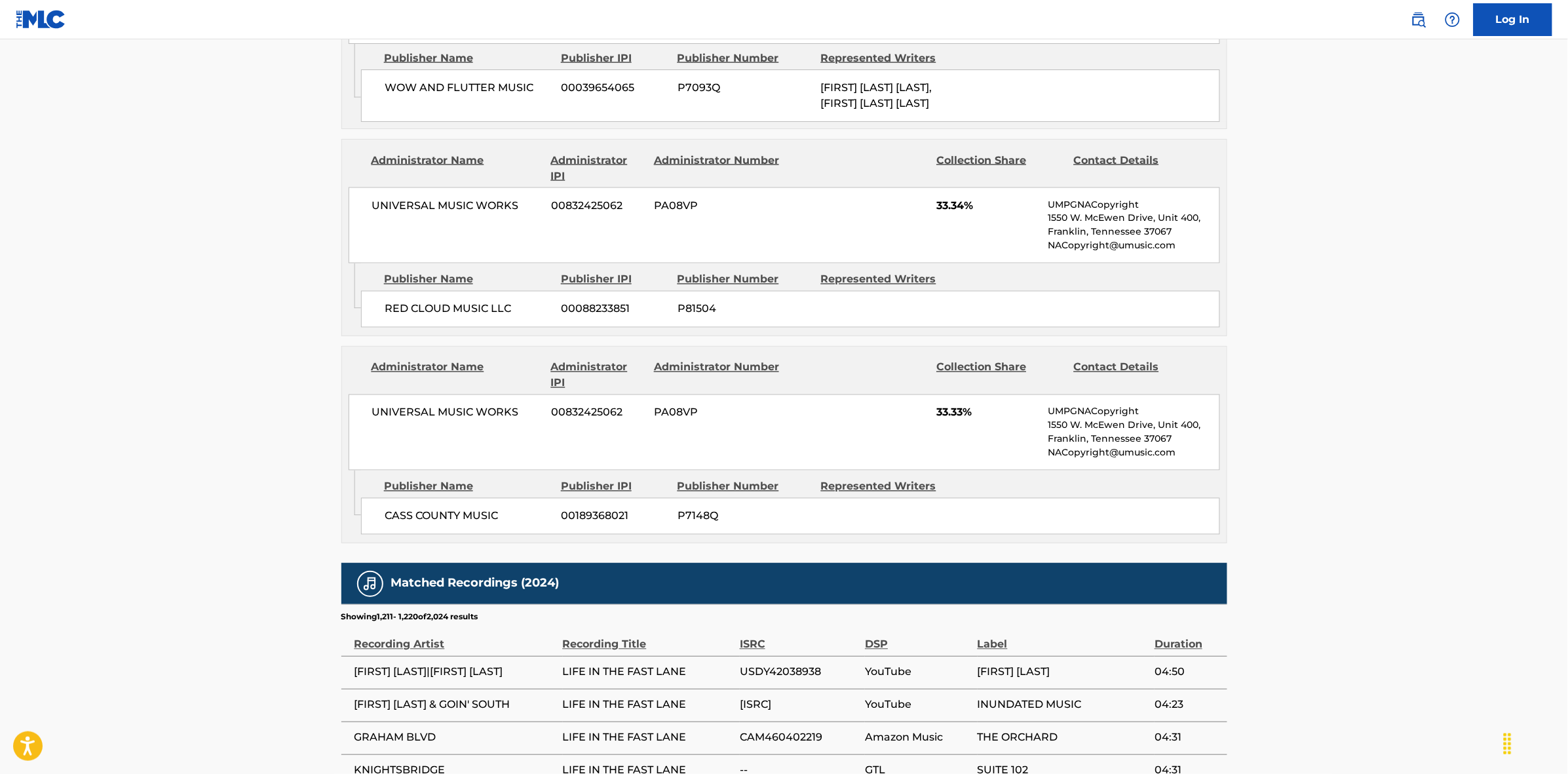 scroll, scrollTop: 1177, scrollLeft: 0, axis: vertical 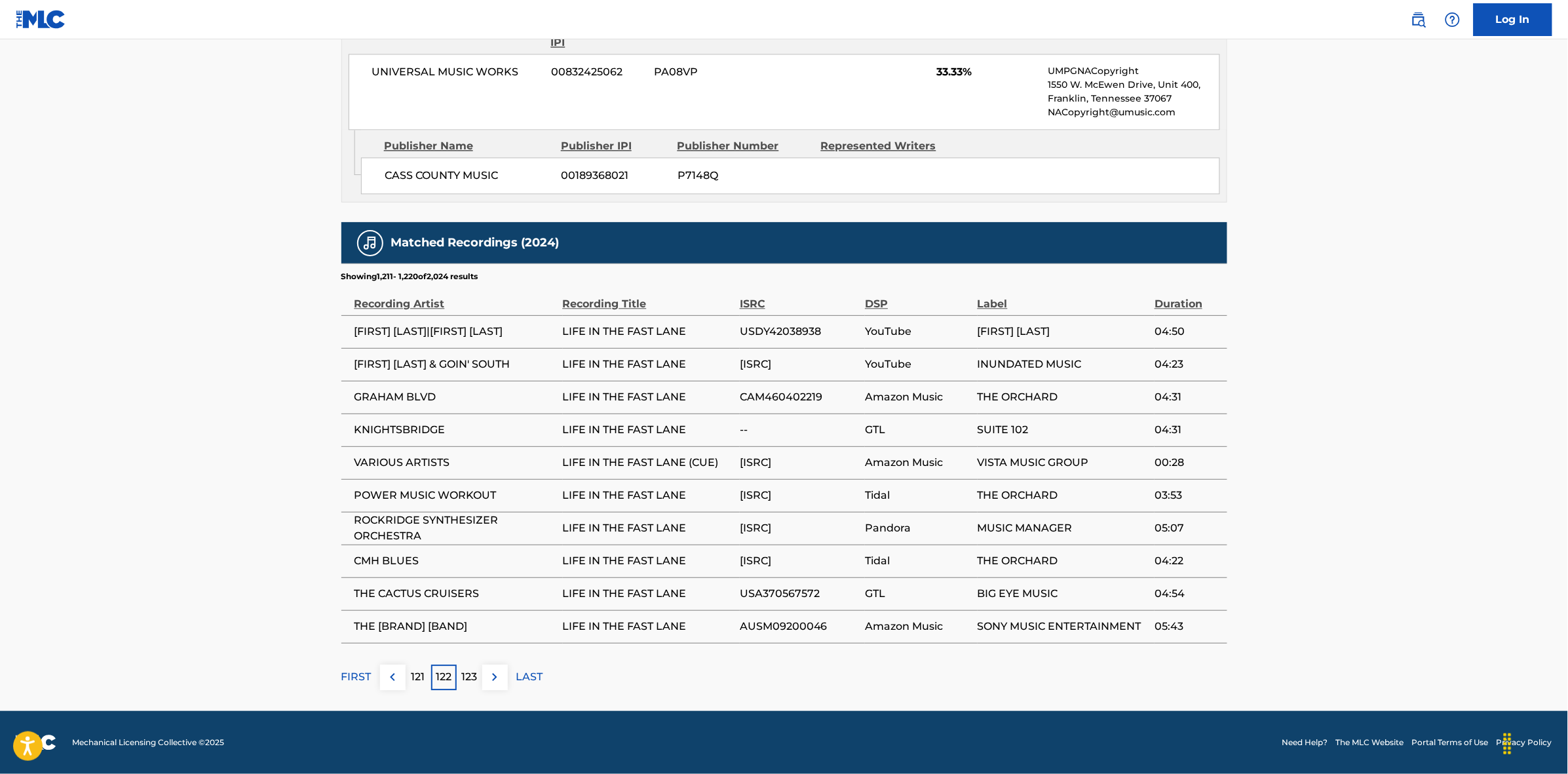 click at bounding box center (495, 677) 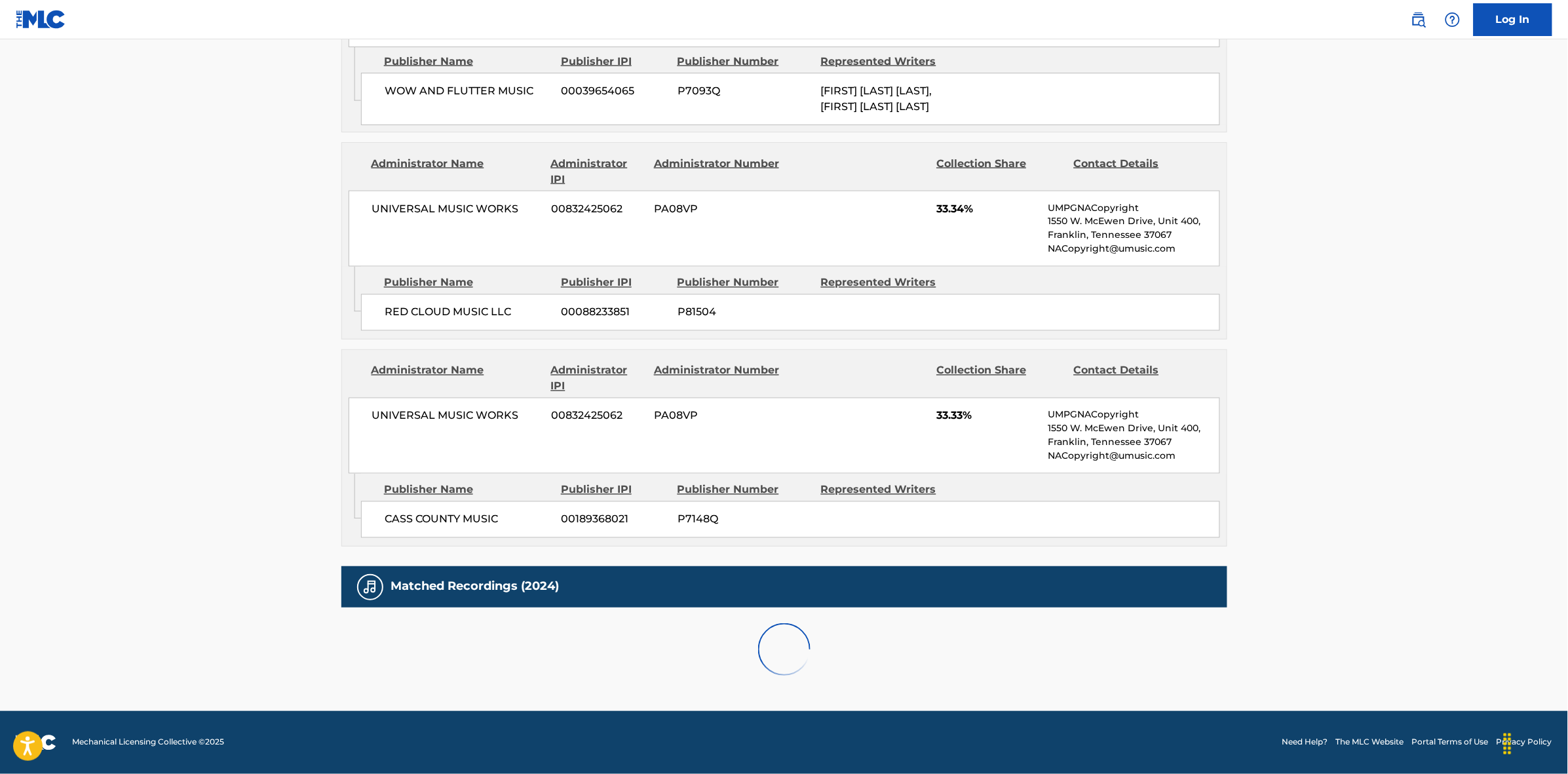 scroll, scrollTop: 1177, scrollLeft: 0, axis: vertical 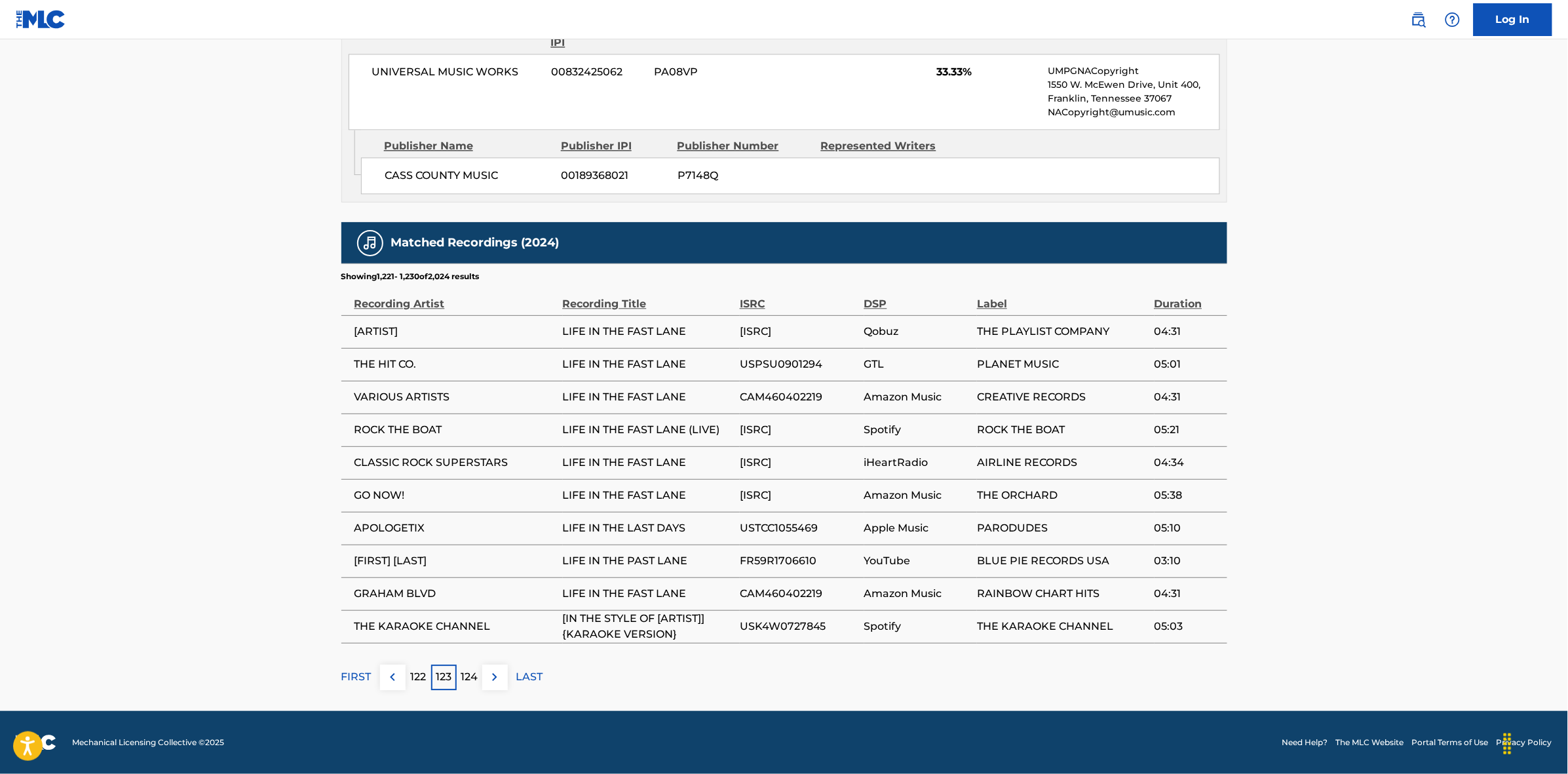 click at bounding box center (495, 677) 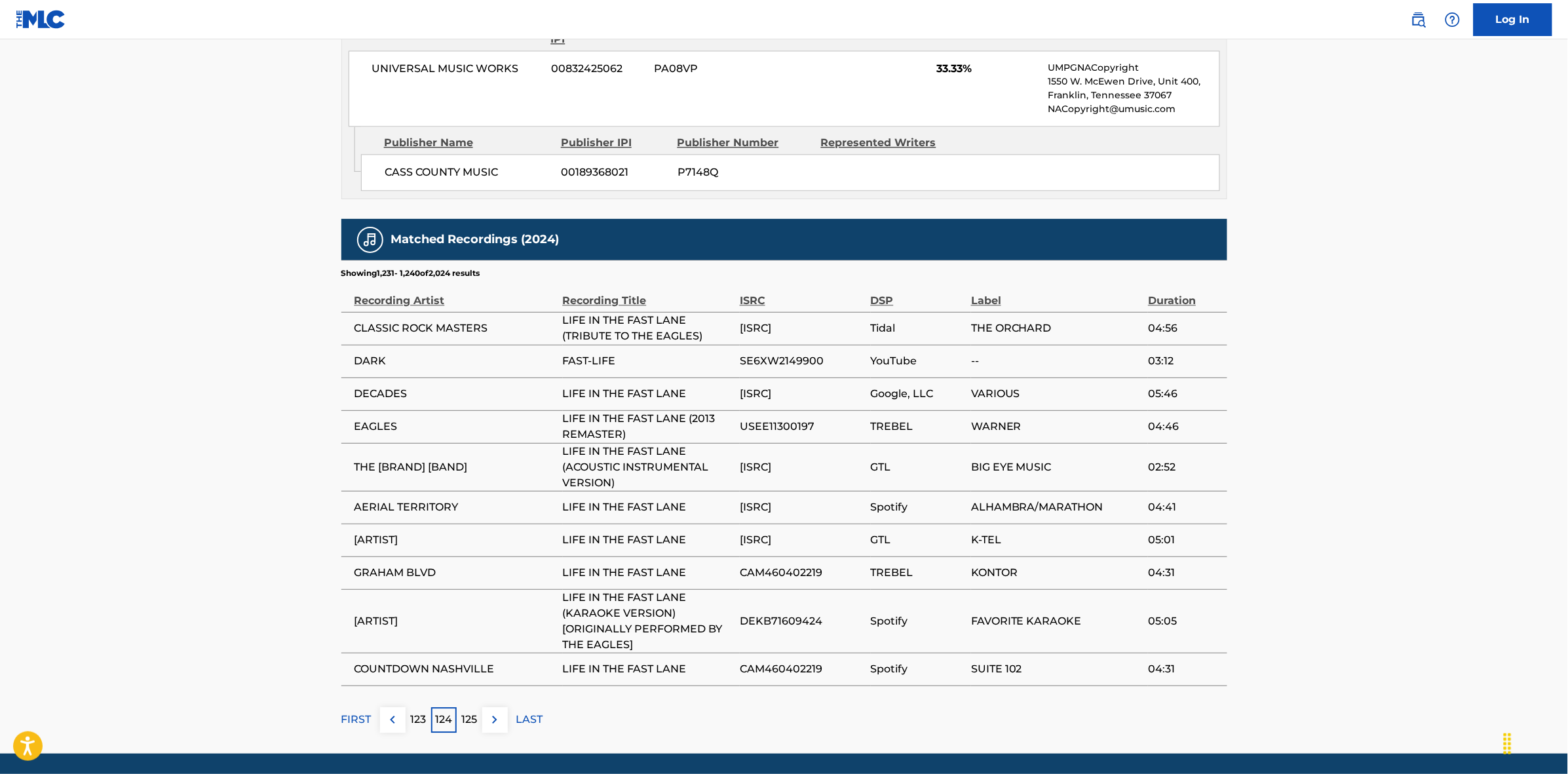 click at bounding box center [495, 720] 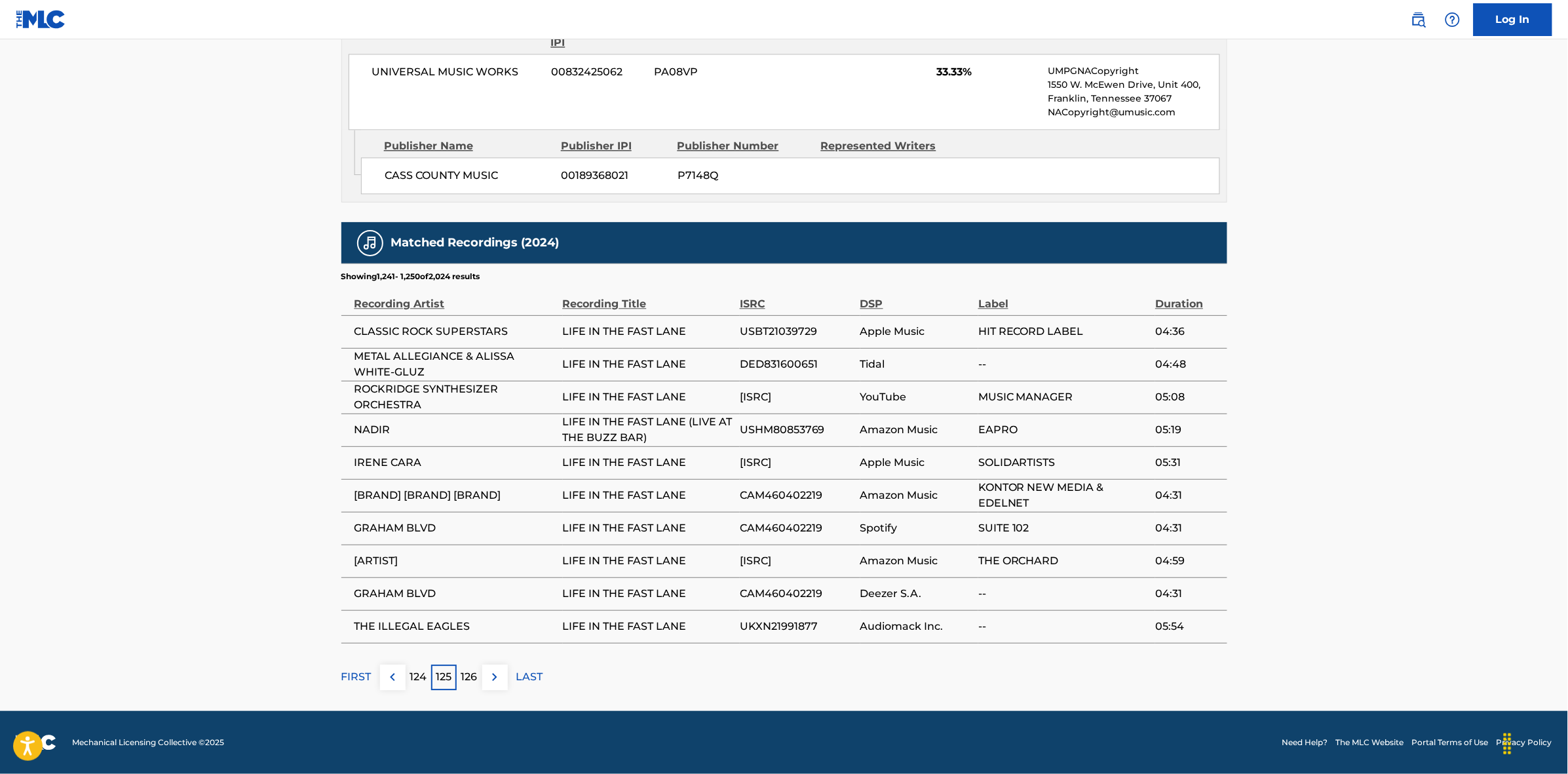 click at bounding box center (495, 677) 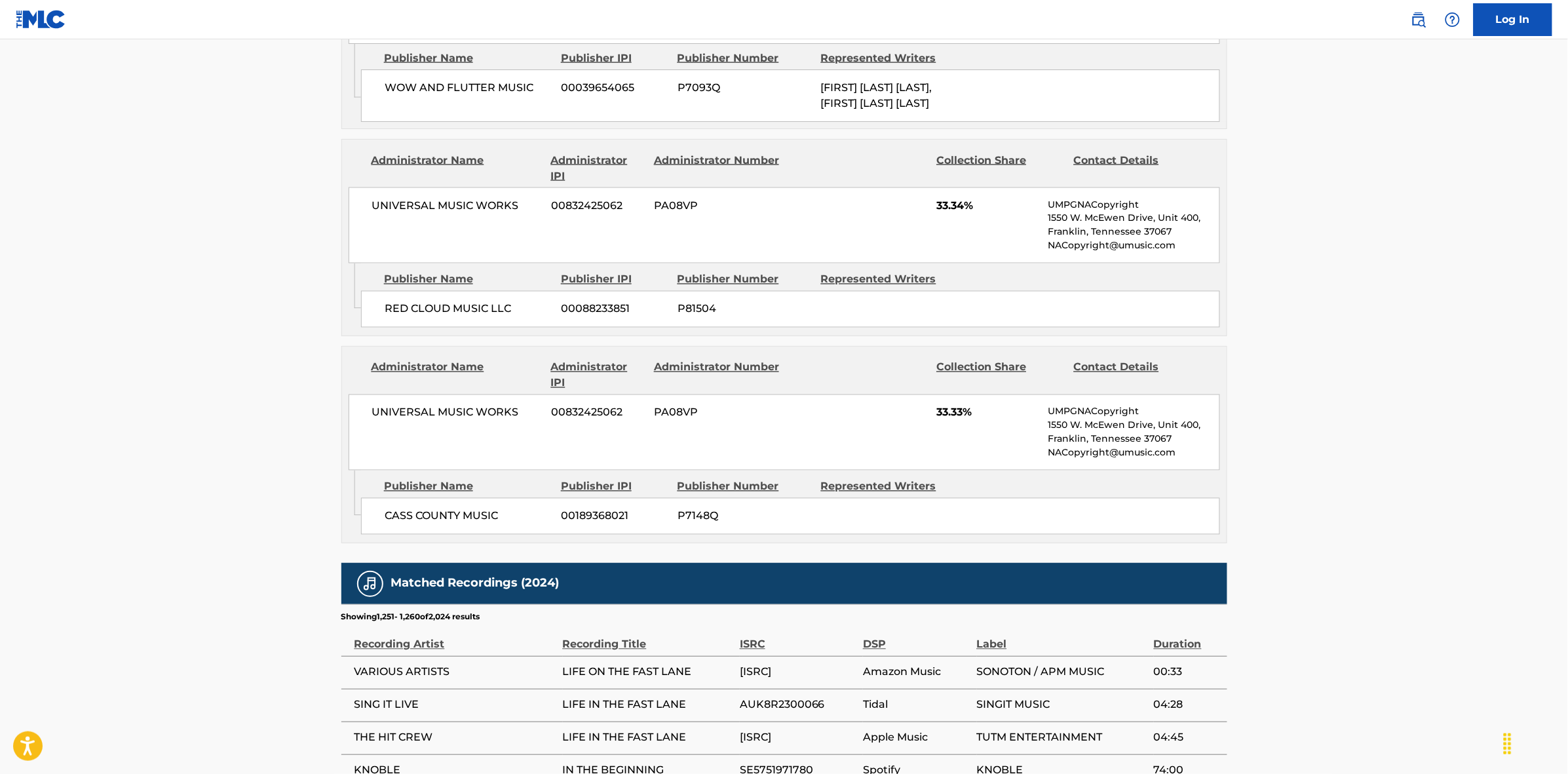 scroll, scrollTop: 1177, scrollLeft: 0, axis: vertical 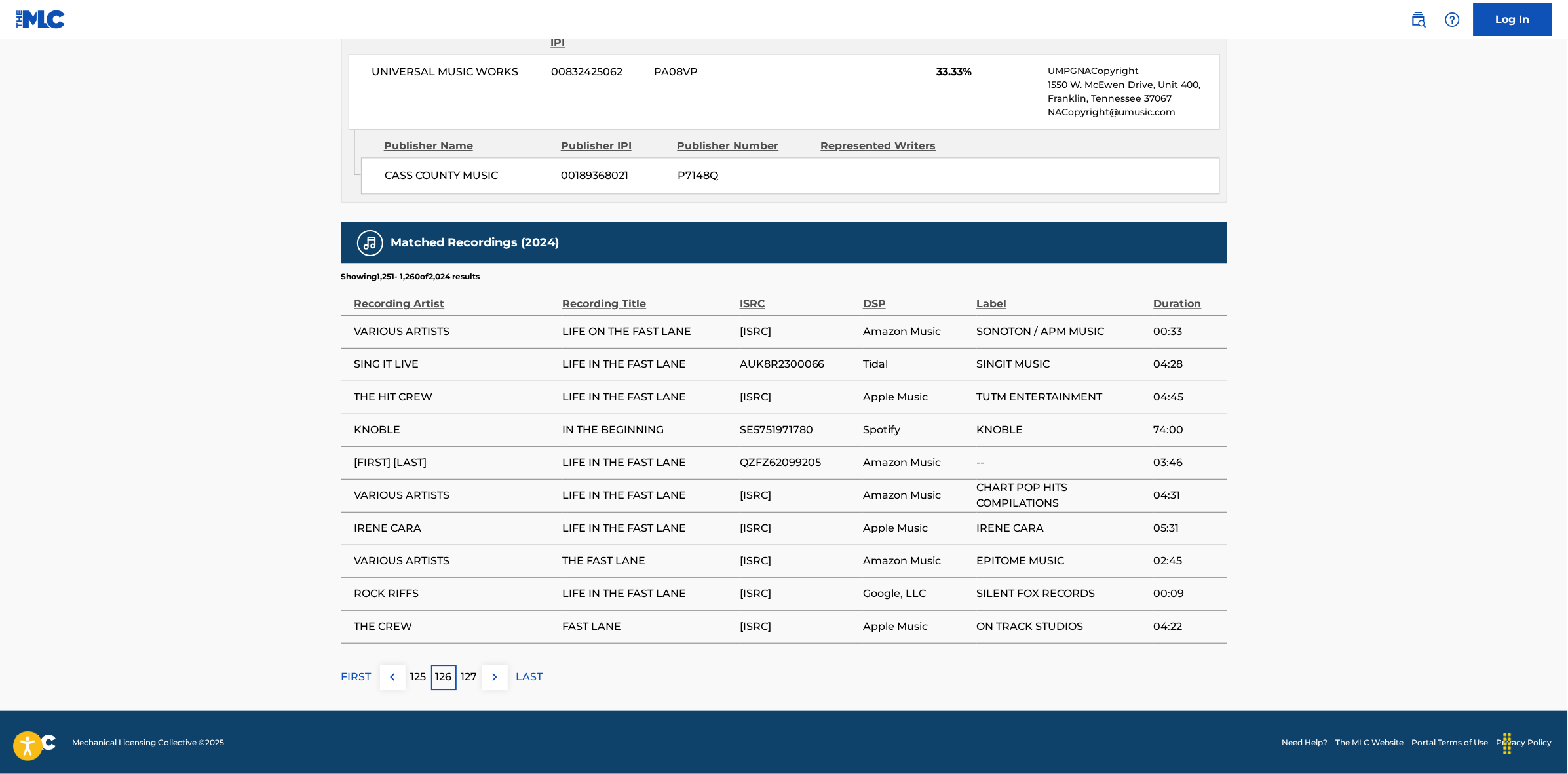 click at bounding box center [495, 677] 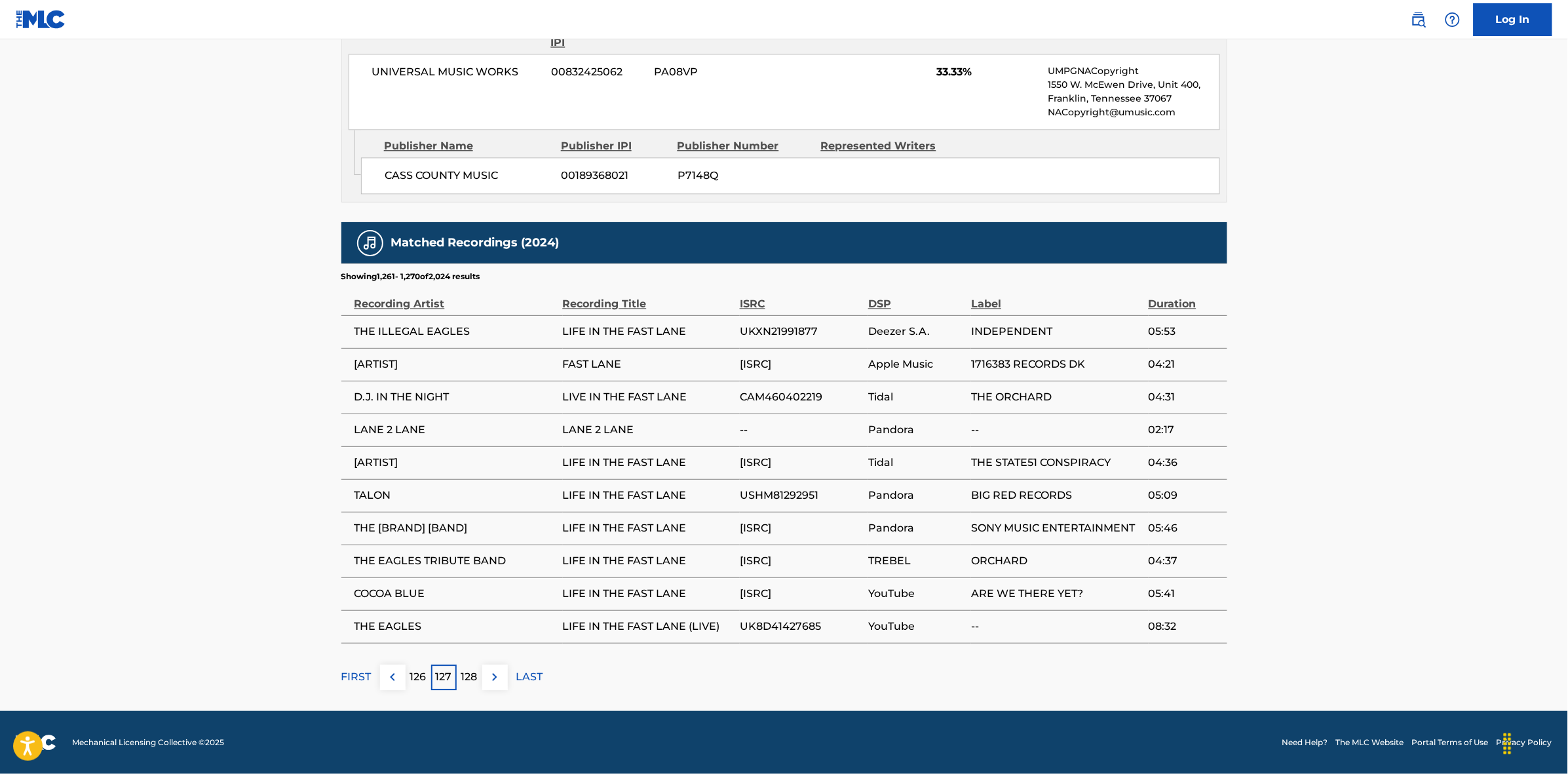 click at bounding box center (495, 677) 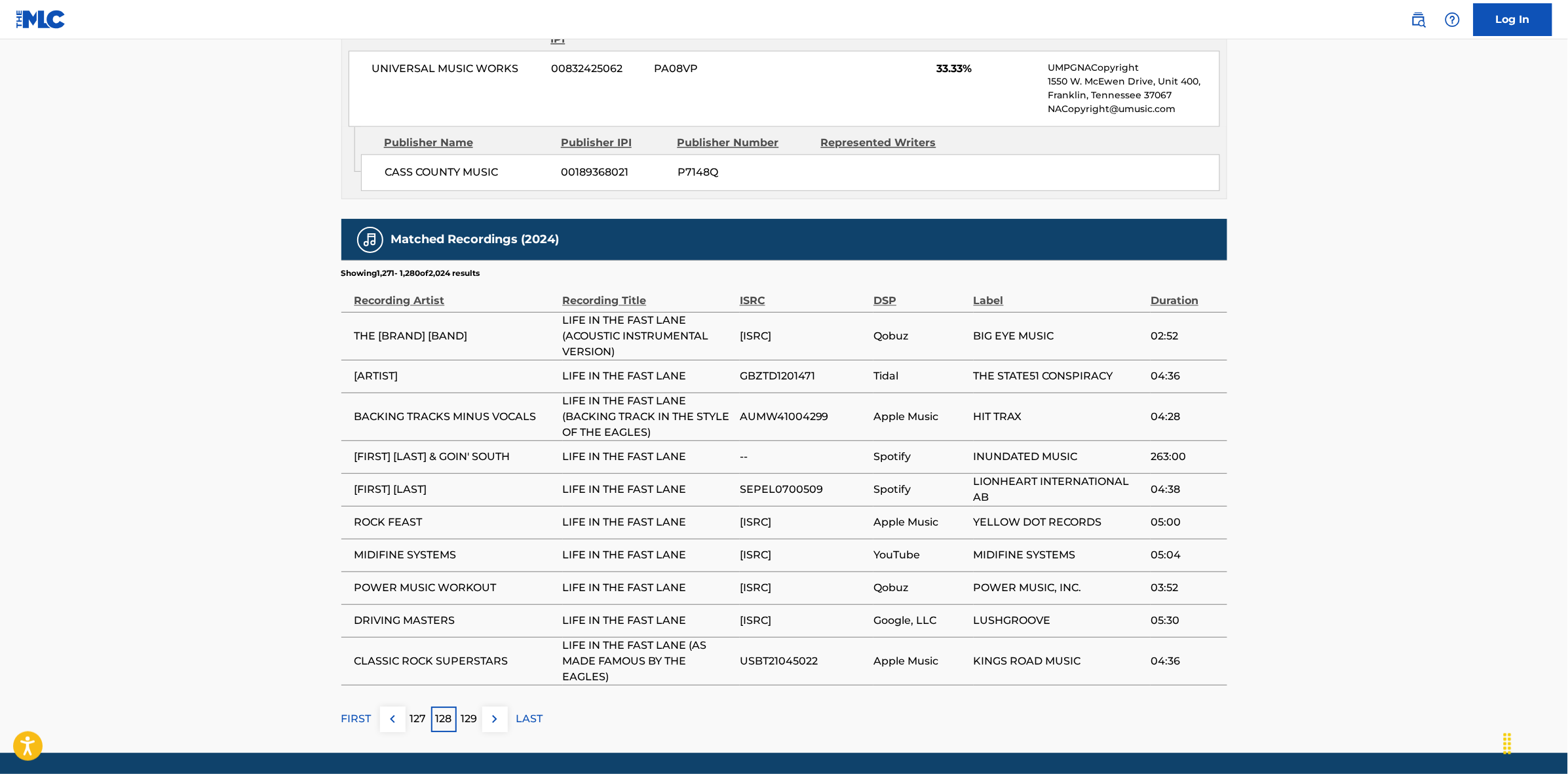 click at bounding box center [495, 719] 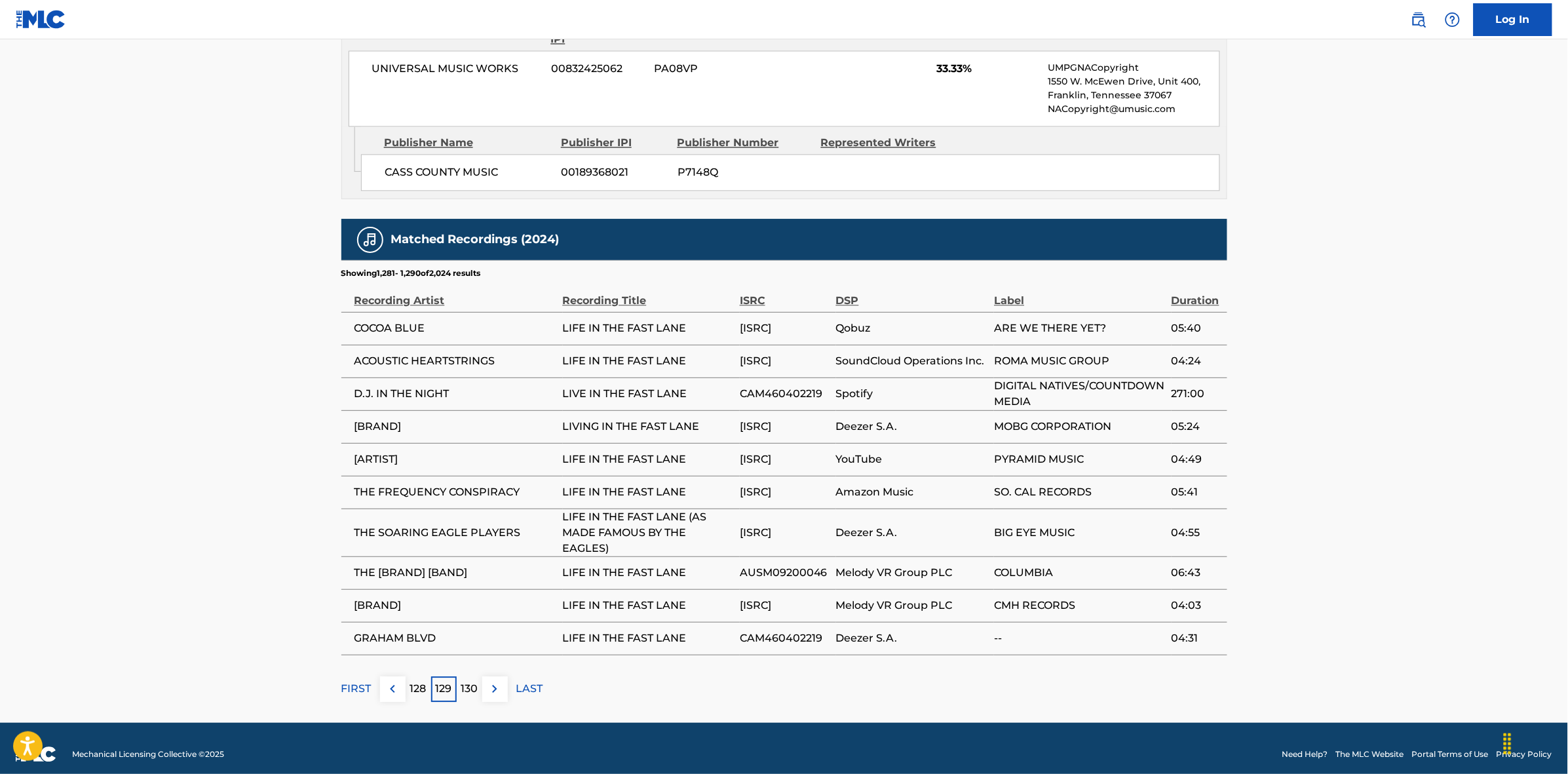 click at bounding box center [495, 689] 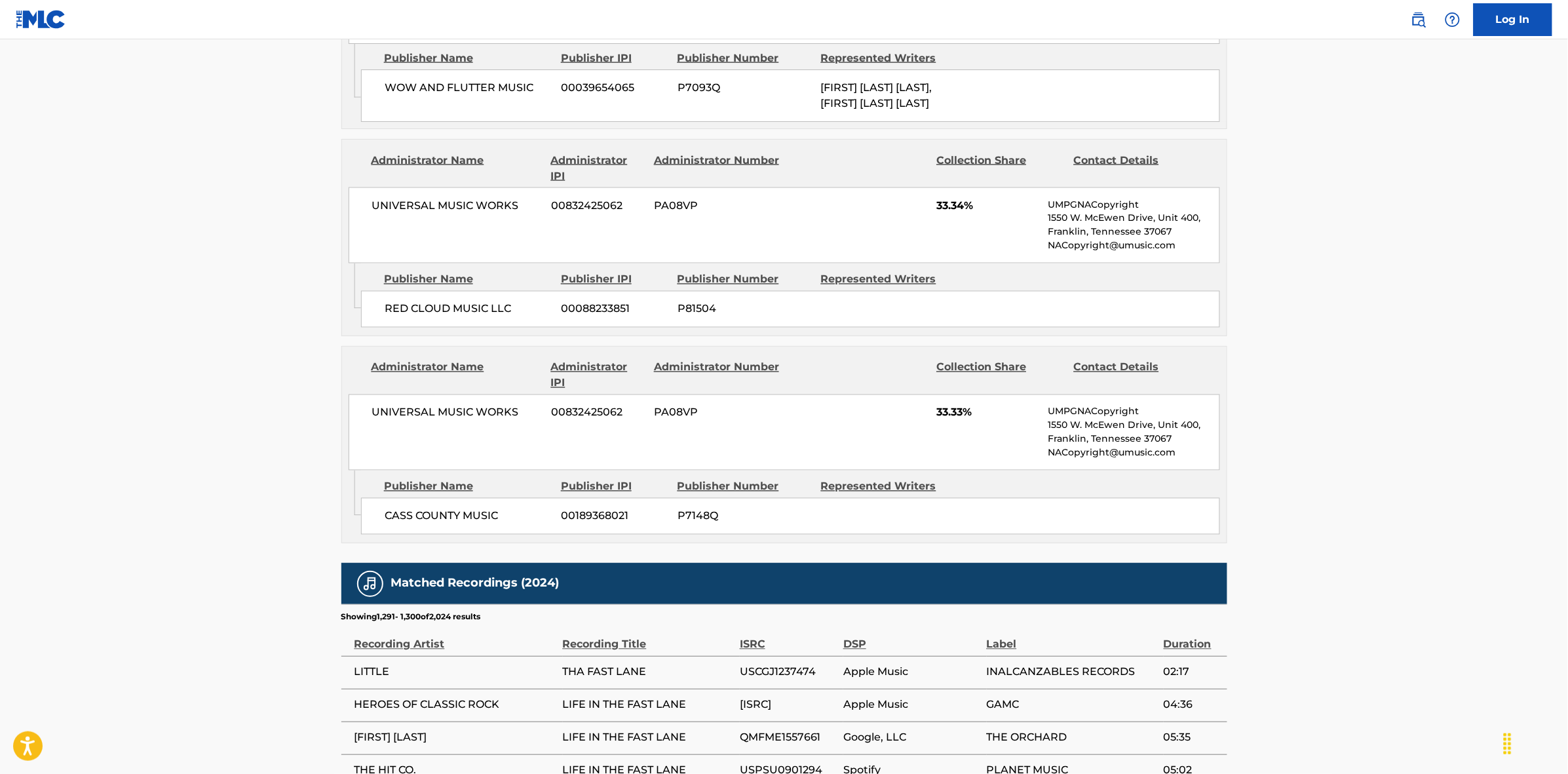 scroll, scrollTop: 1177, scrollLeft: 0, axis: vertical 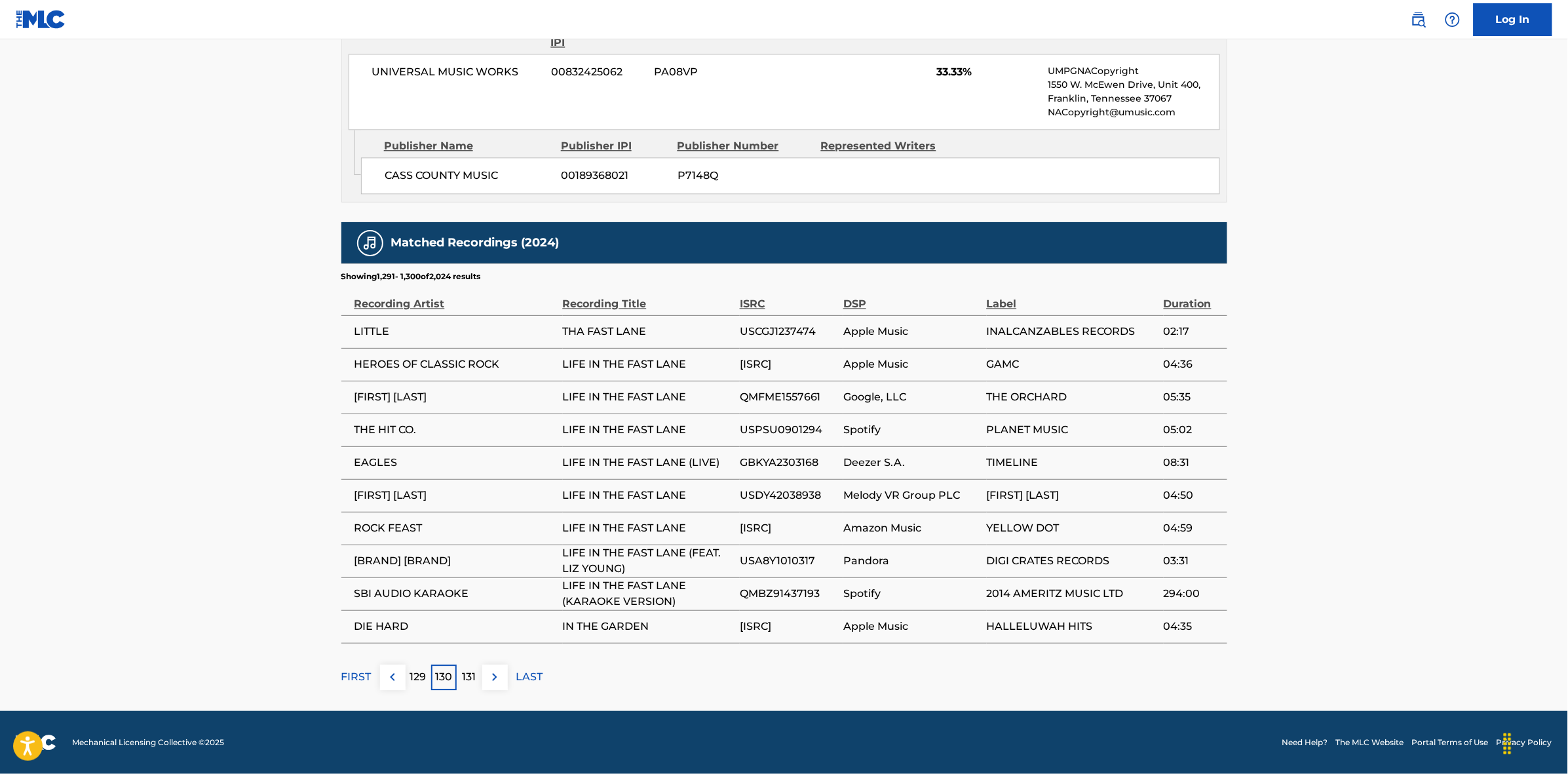 click at bounding box center (495, 677) 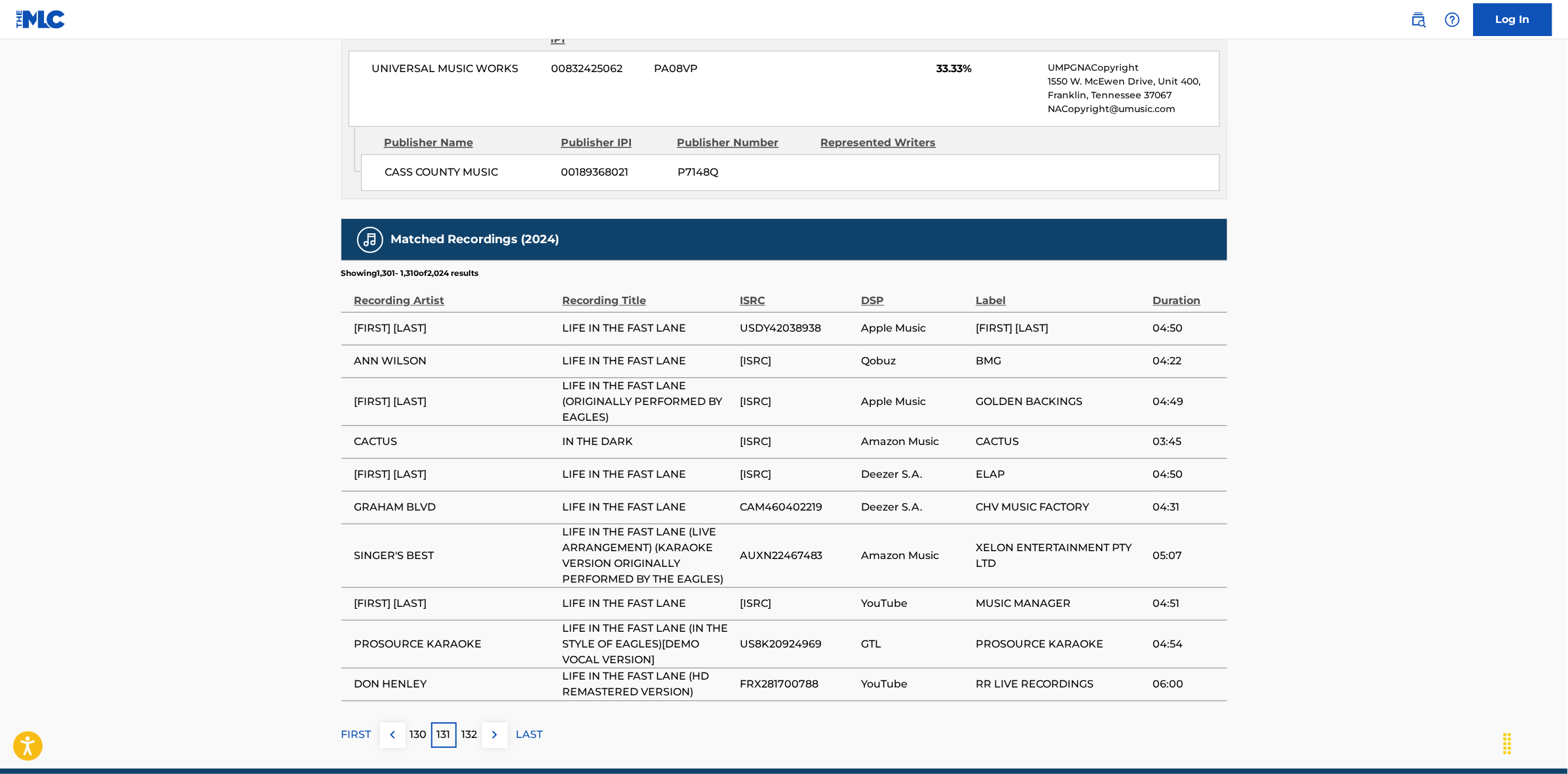 click at bounding box center (495, 735) 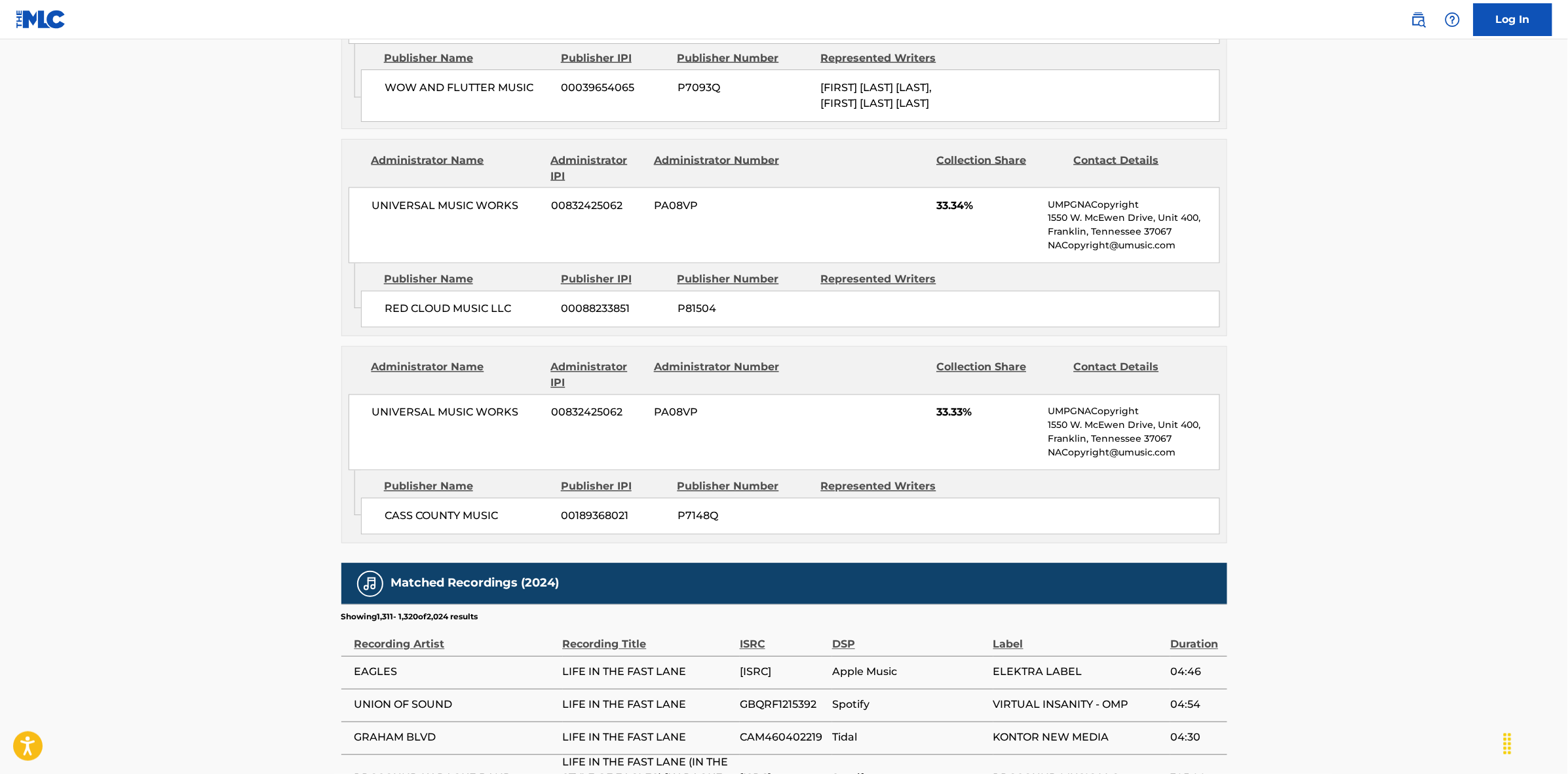 scroll, scrollTop: 1177, scrollLeft: 0, axis: vertical 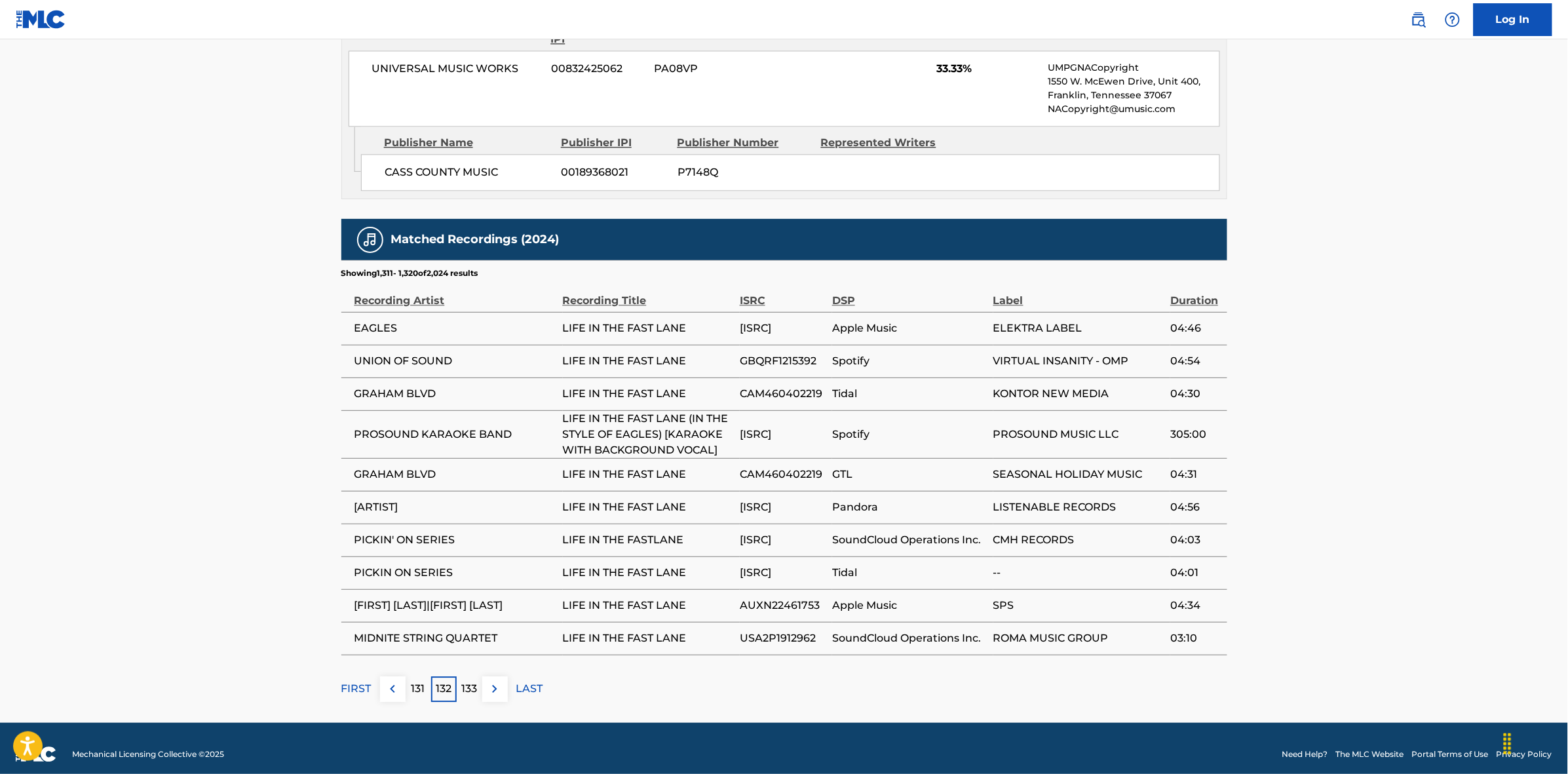 click at bounding box center (495, 689) 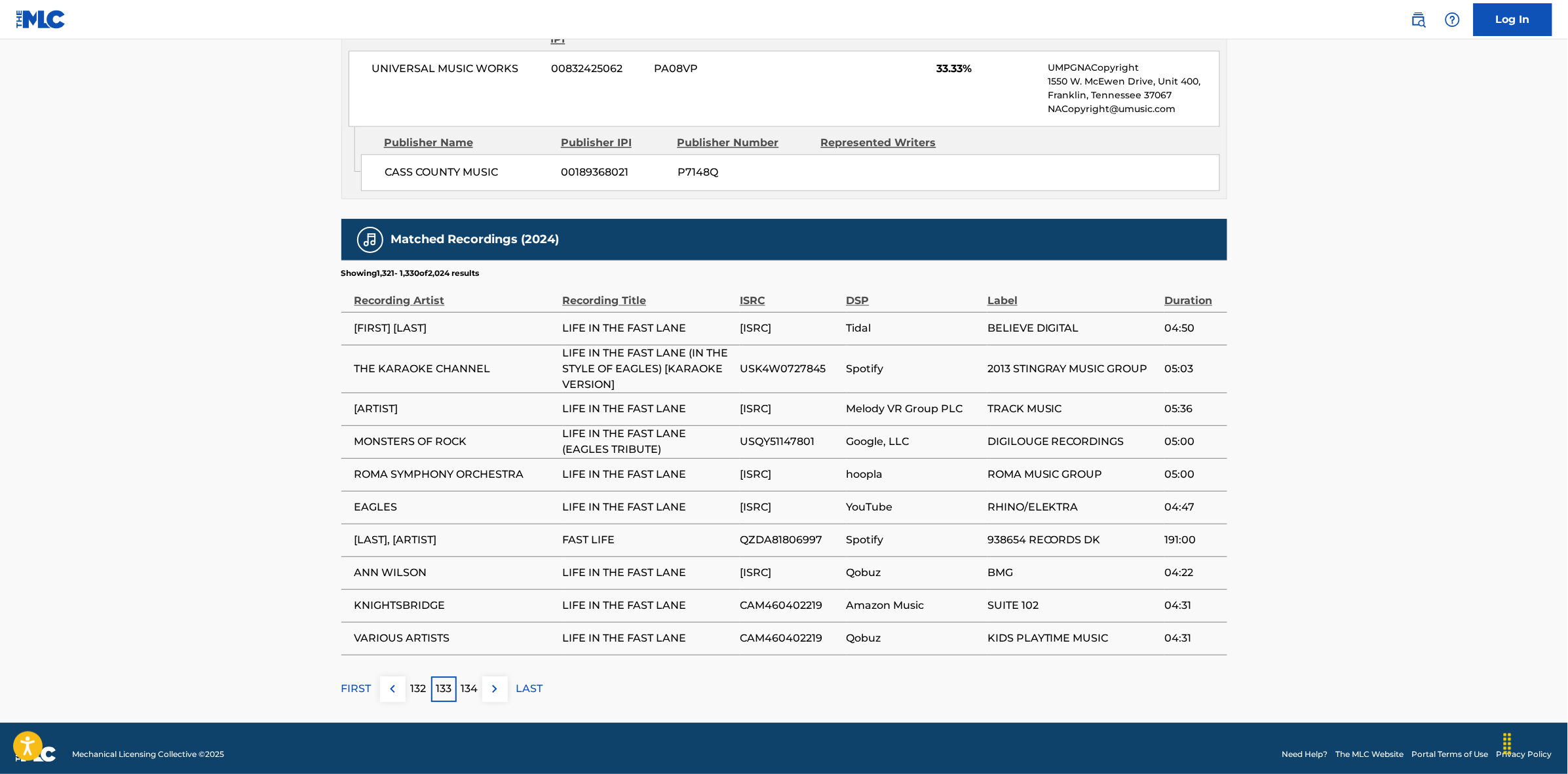 drag, startPoint x: 500, startPoint y: 700, endPoint x: 503, endPoint y: 693, distance: 7.615773 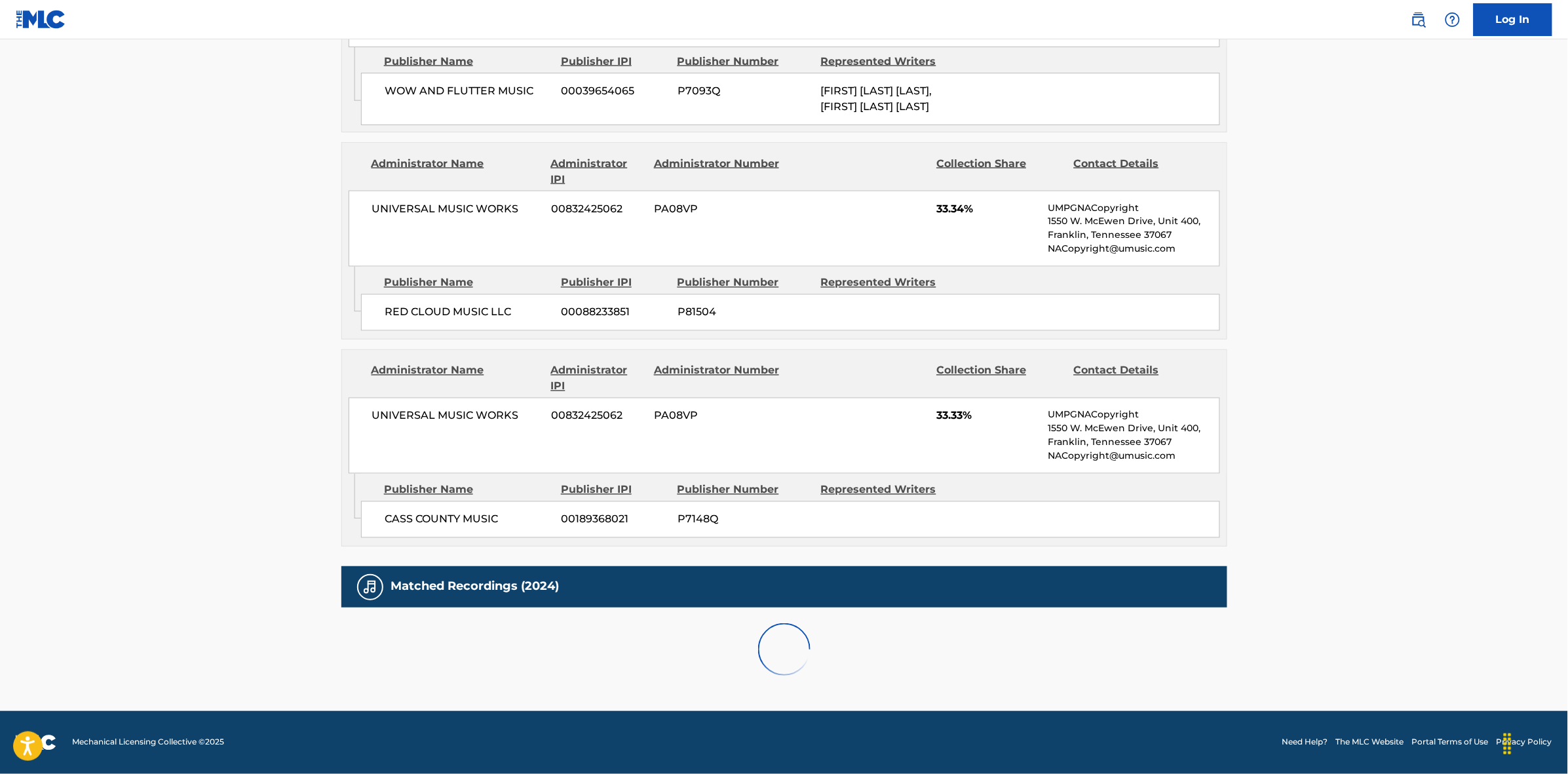 scroll, scrollTop: 1177, scrollLeft: 0, axis: vertical 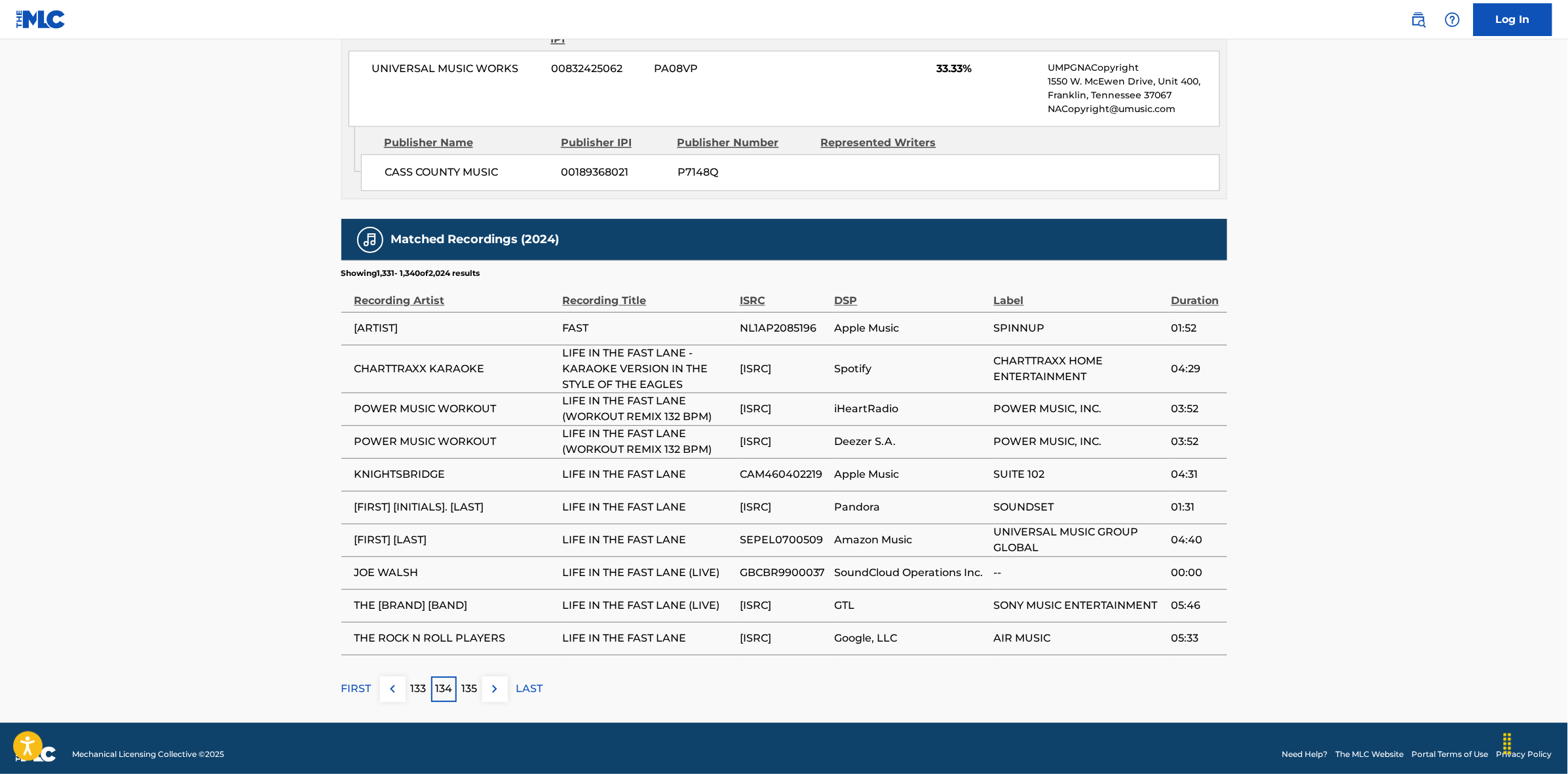click at bounding box center [495, 689] 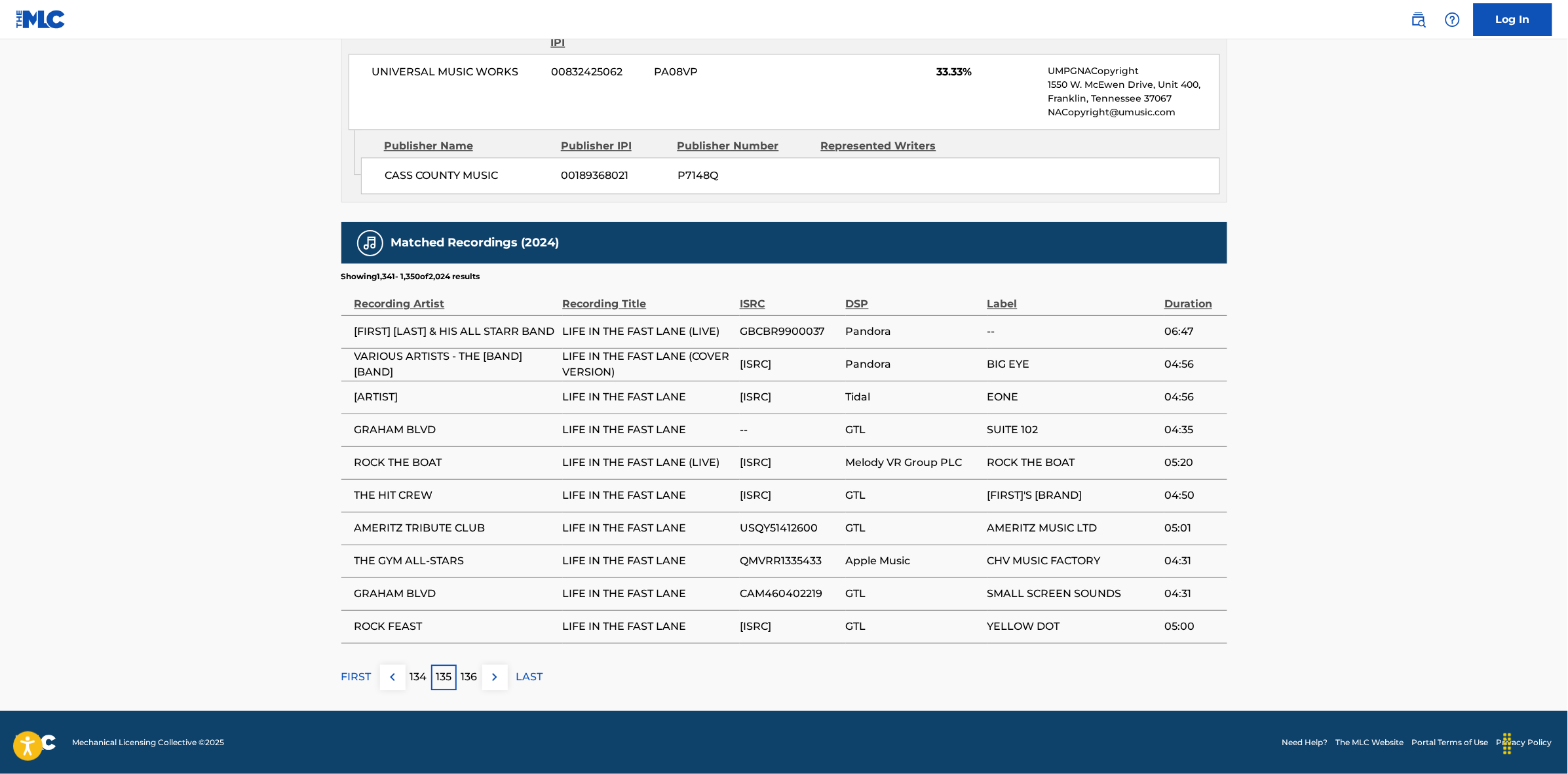 click at bounding box center (495, 677) 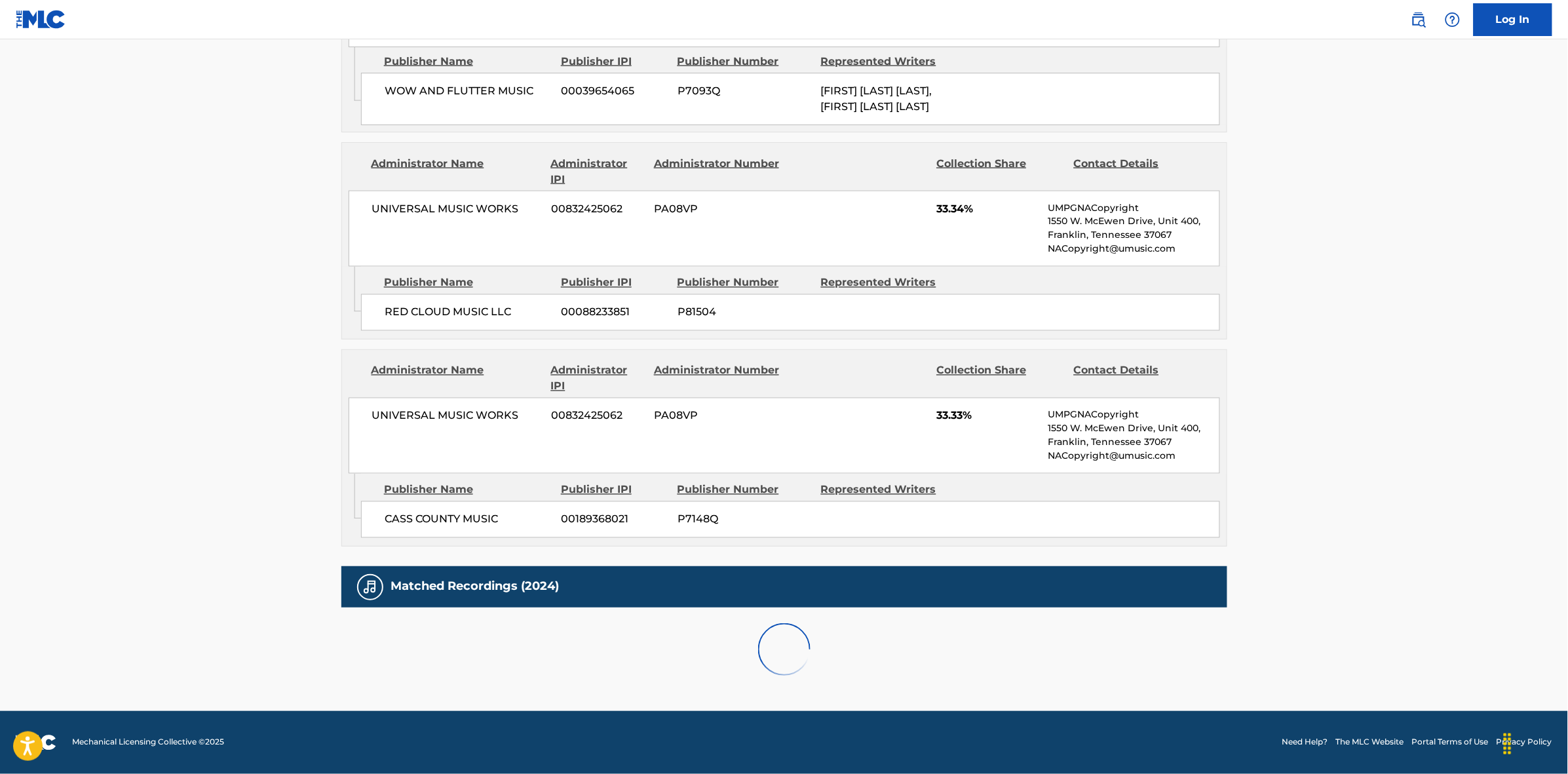 scroll, scrollTop: 1177, scrollLeft: 0, axis: vertical 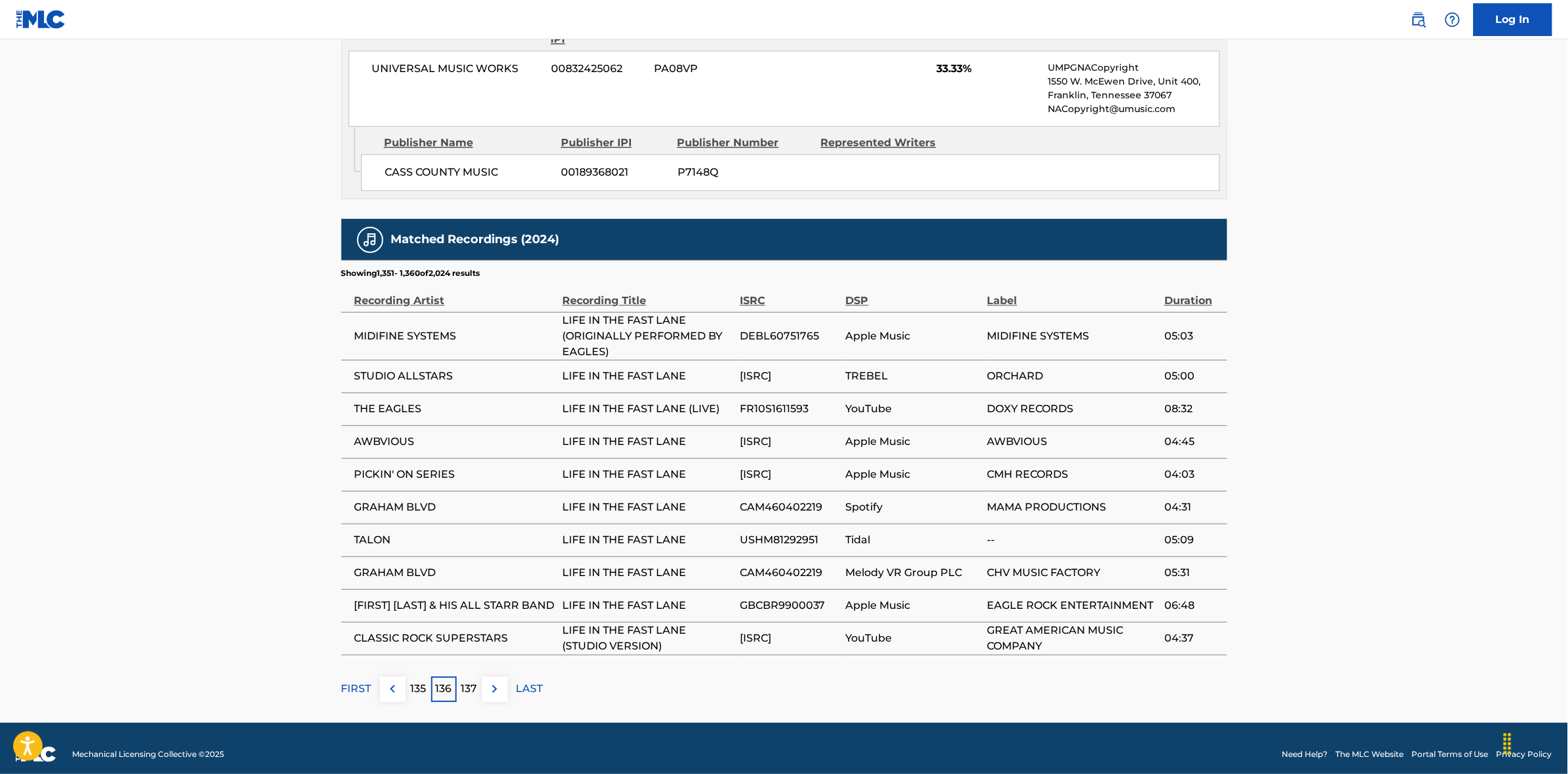 click at bounding box center [495, 689] 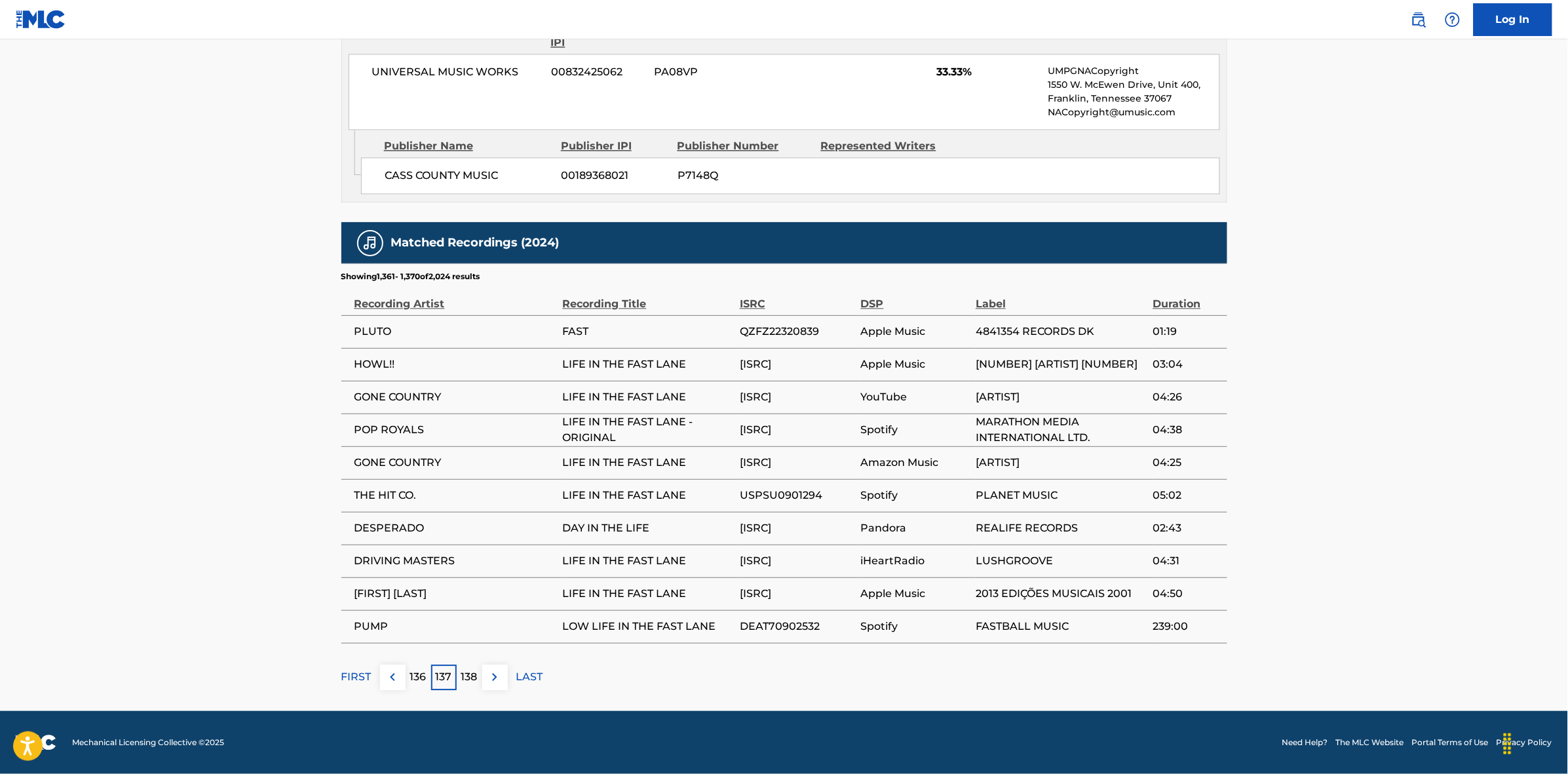 click at bounding box center (495, 677) 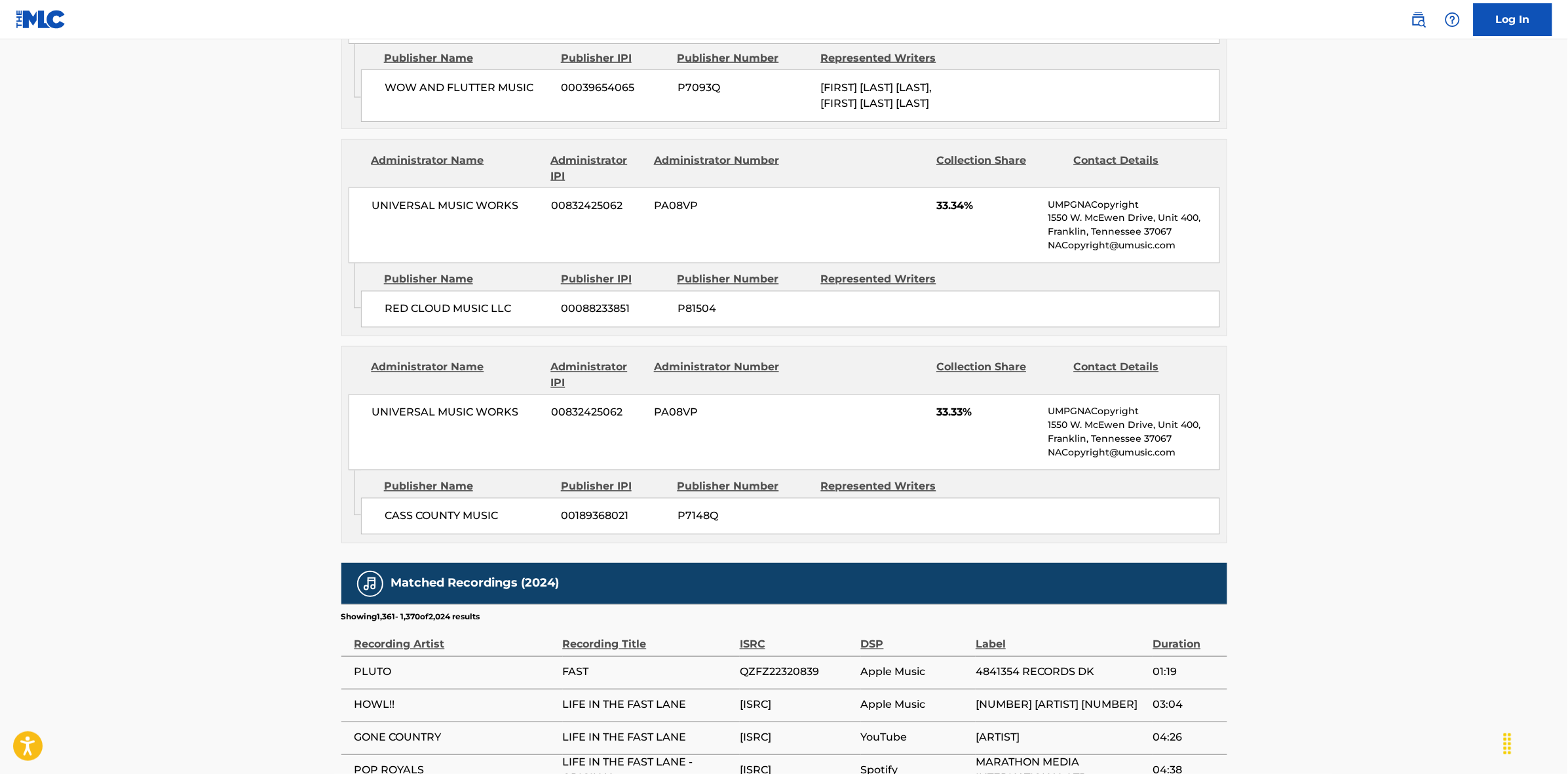 scroll, scrollTop: 1177, scrollLeft: 0, axis: vertical 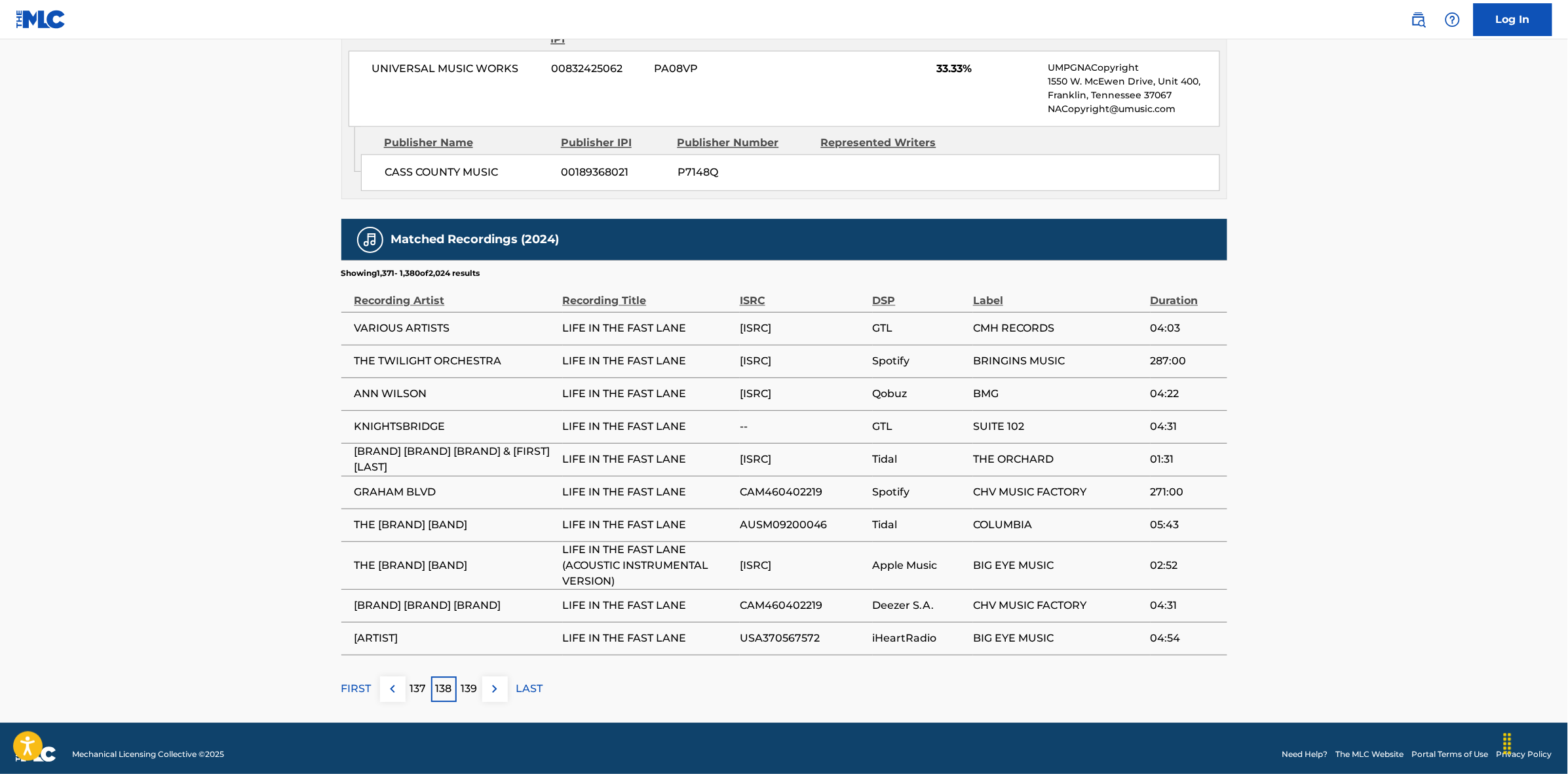 click at bounding box center (495, 689) 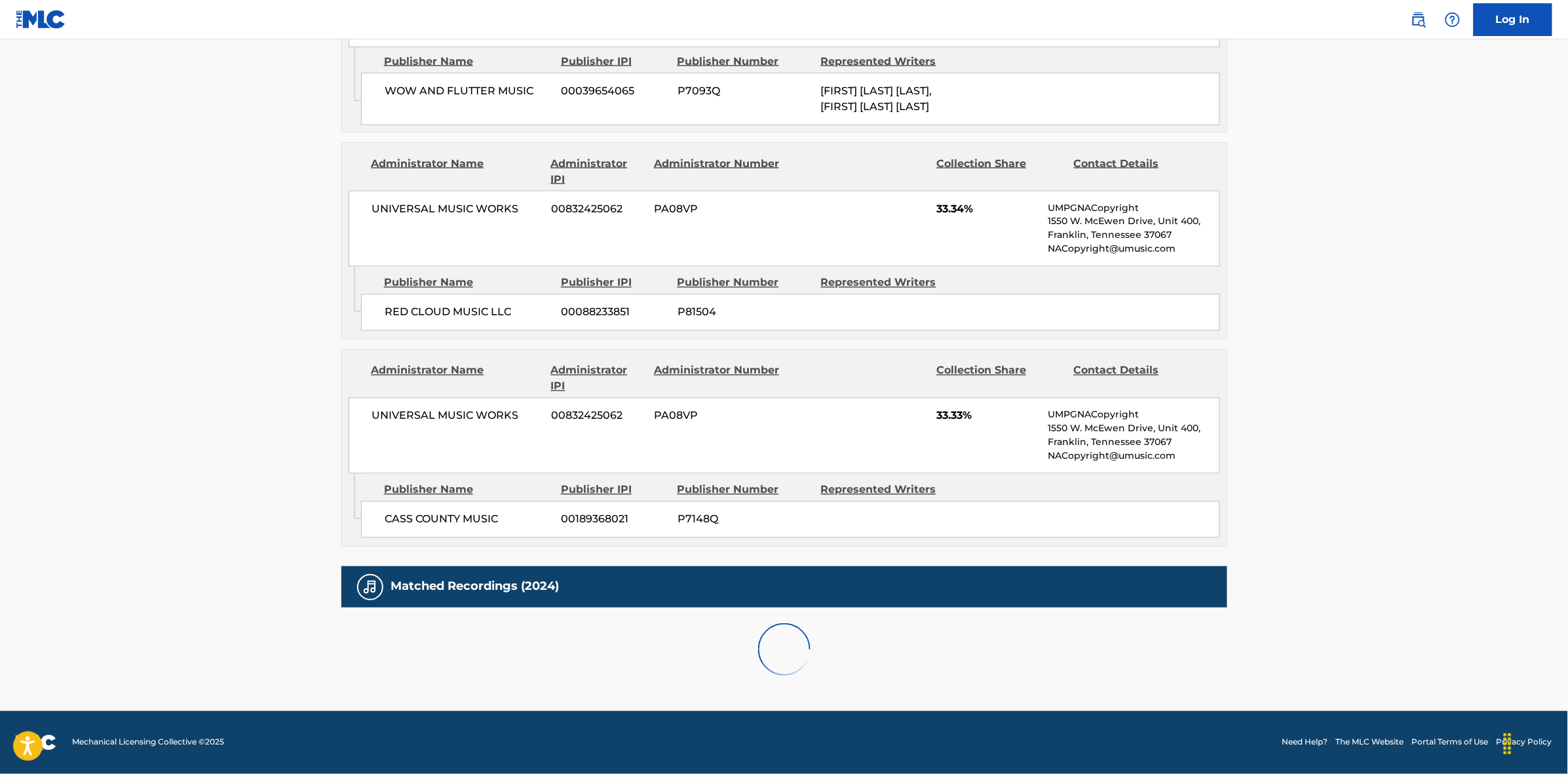 scroll, scrollTop: 1177, scrollLeft: 0, axis: vertical 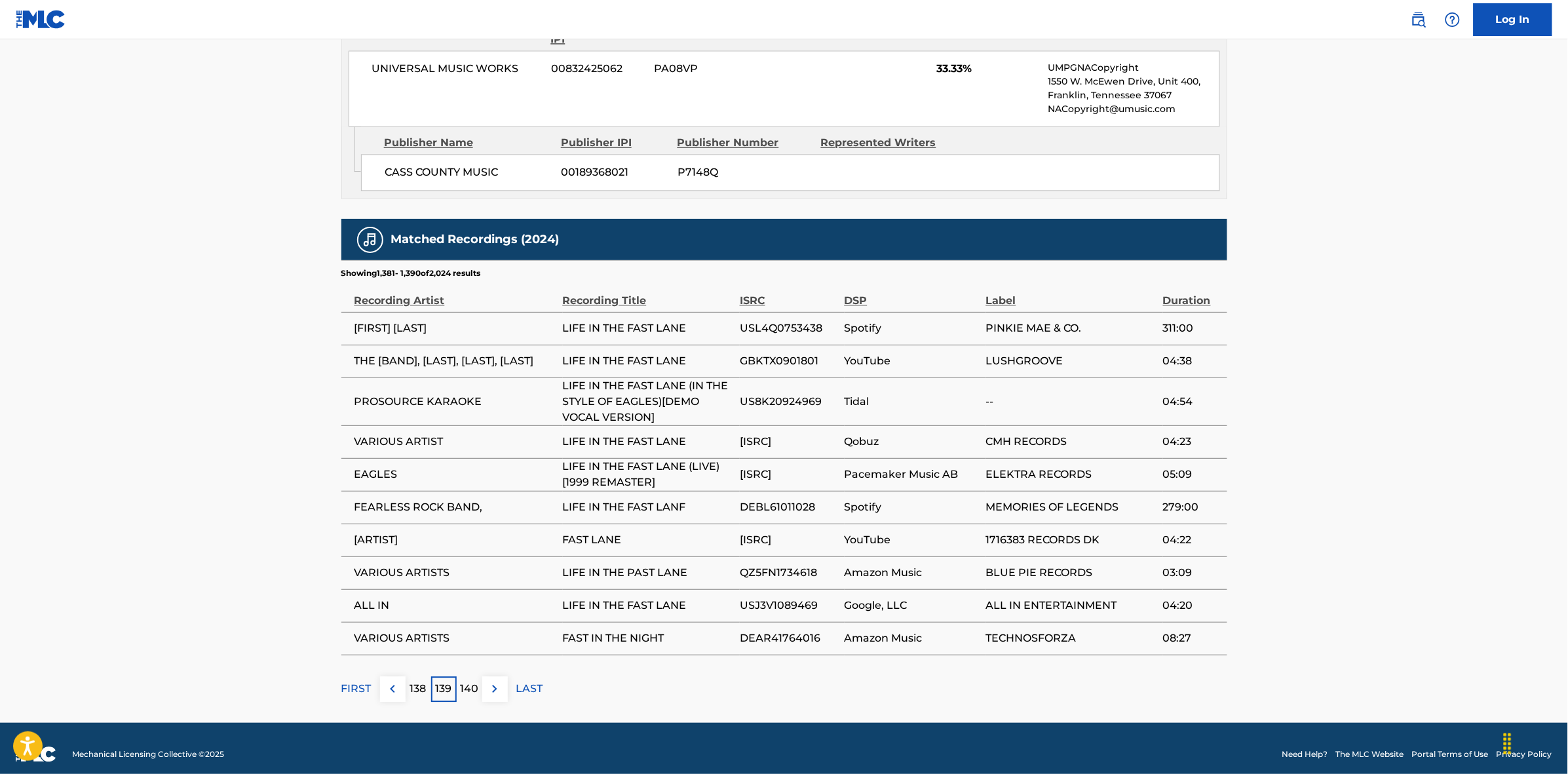 click on "FIRST 138 139 140 LAST" at bounding box center (784, 689) 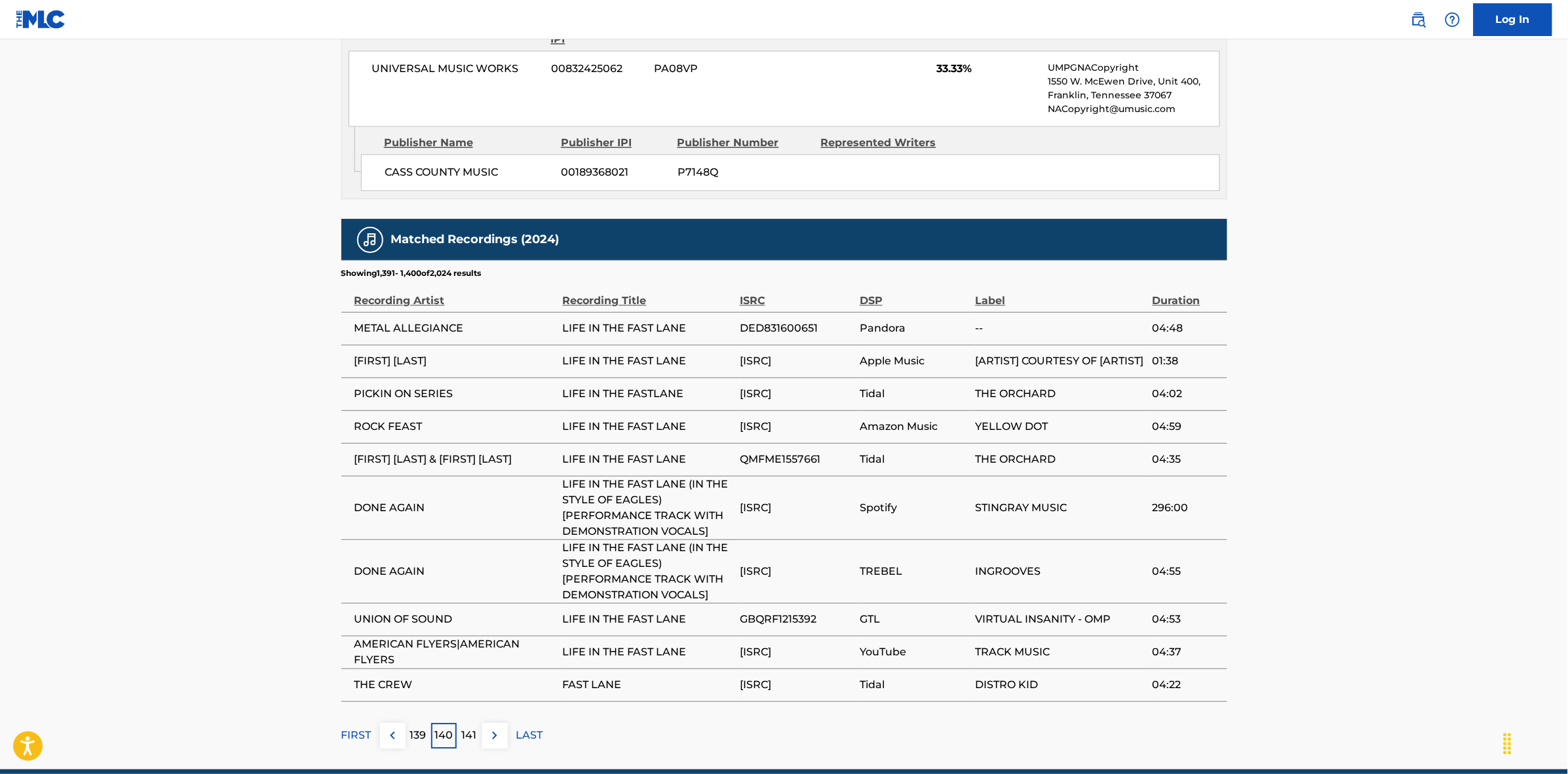 click at bounding box center (495, 735) 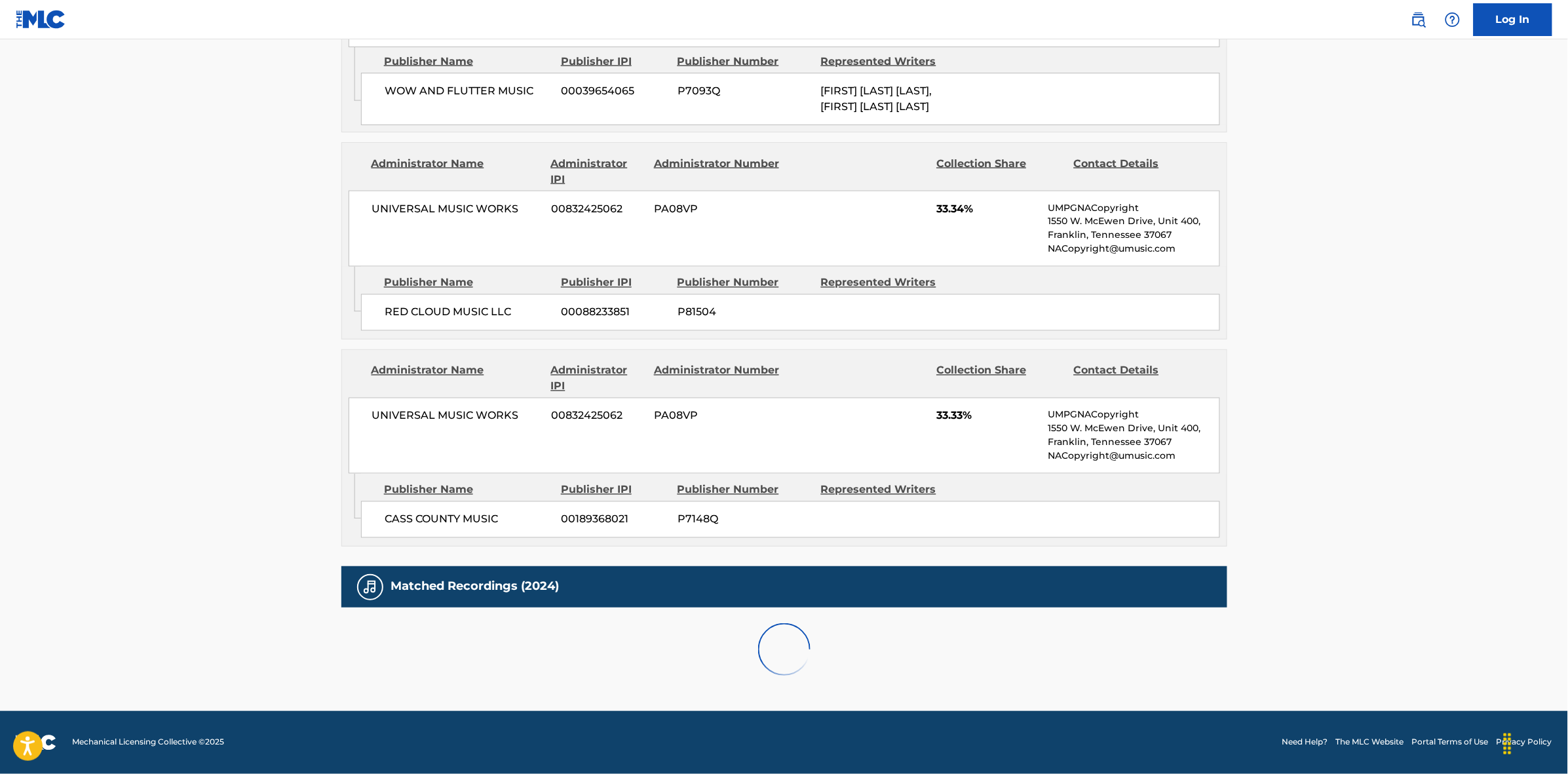 scroll, scrollTop: 1177, scrollLeft: 0, axis: vertical 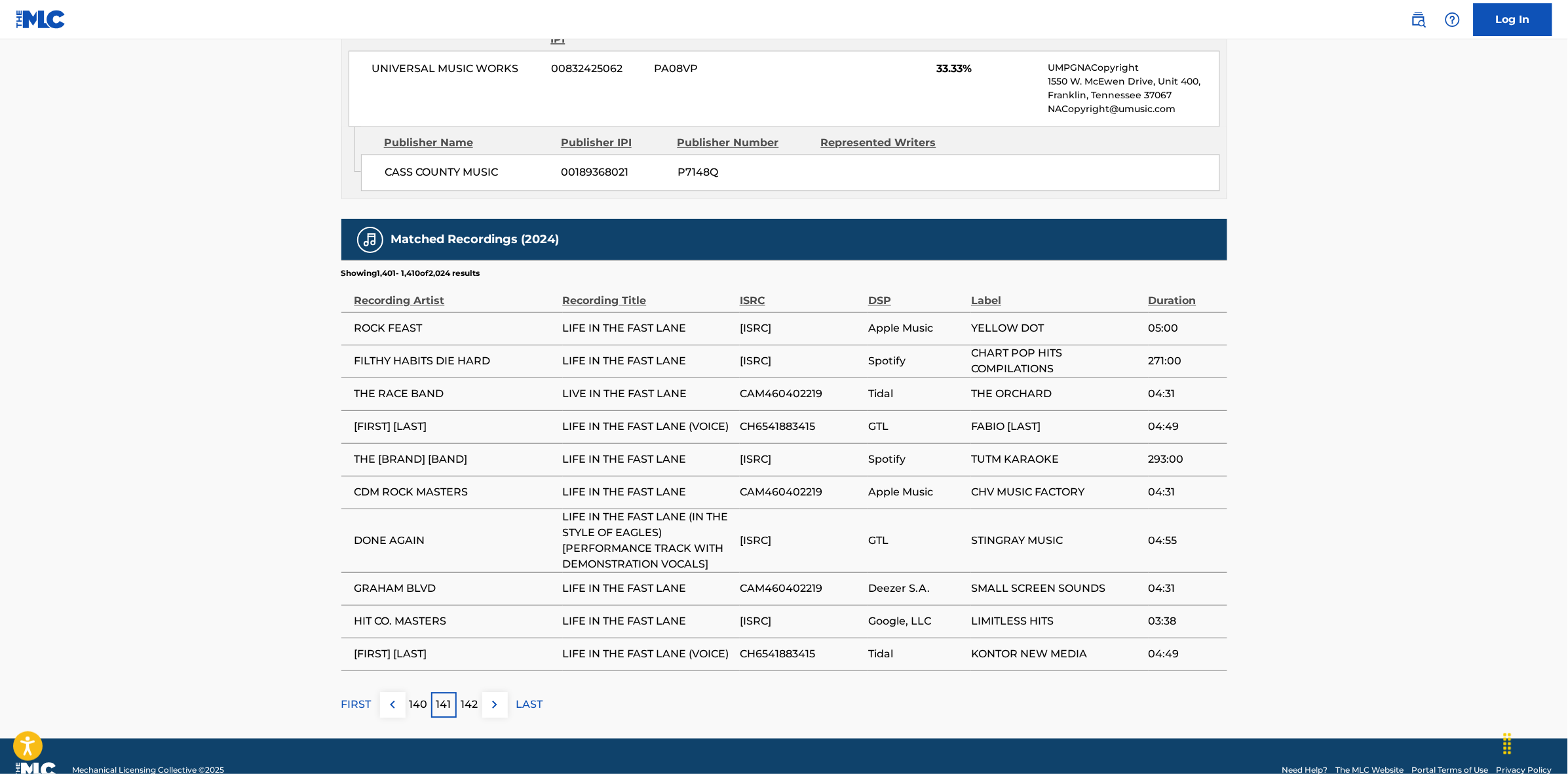 click at bounding box center (495, 705) 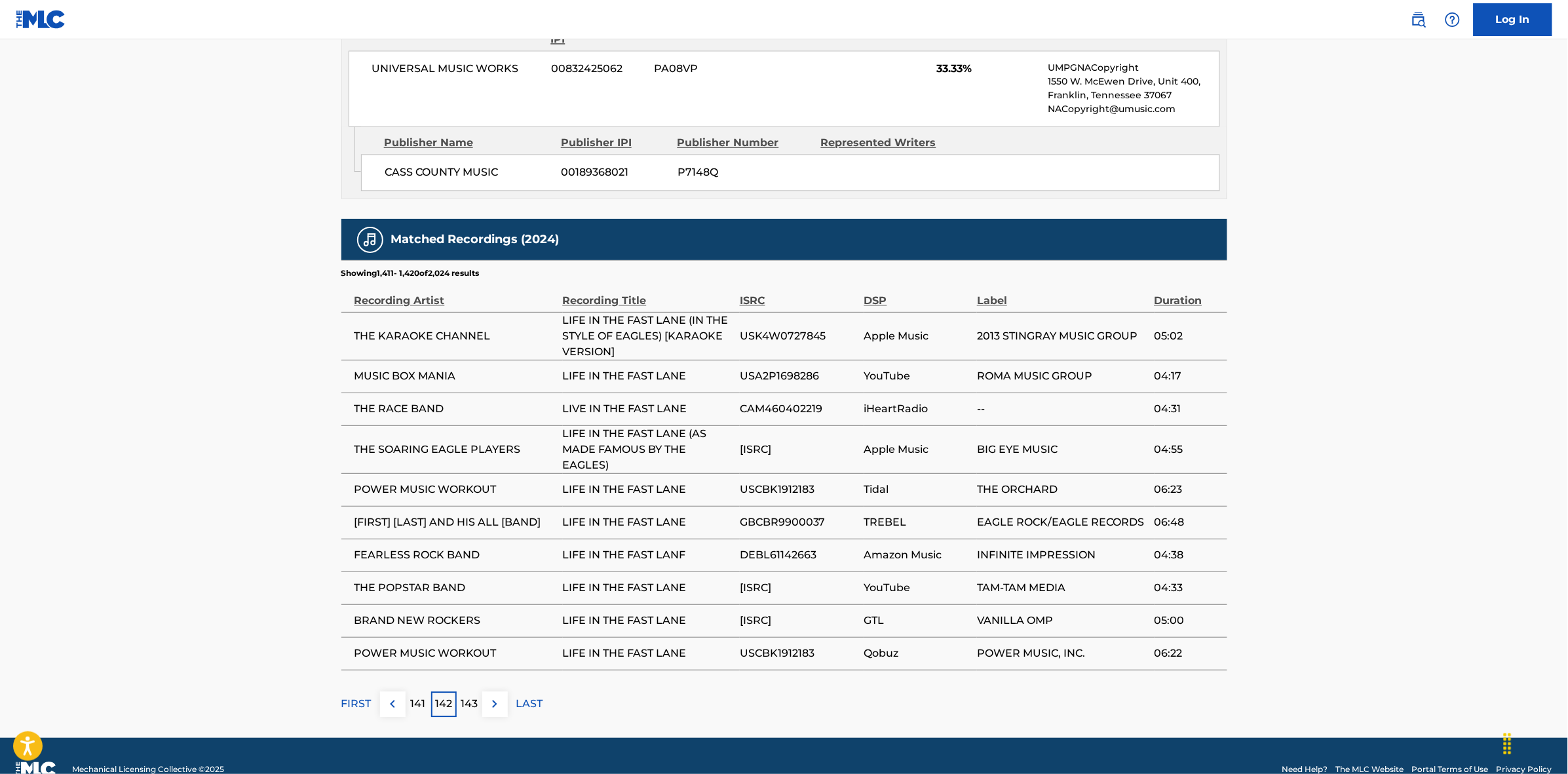 click at bounding box center (495, 704) 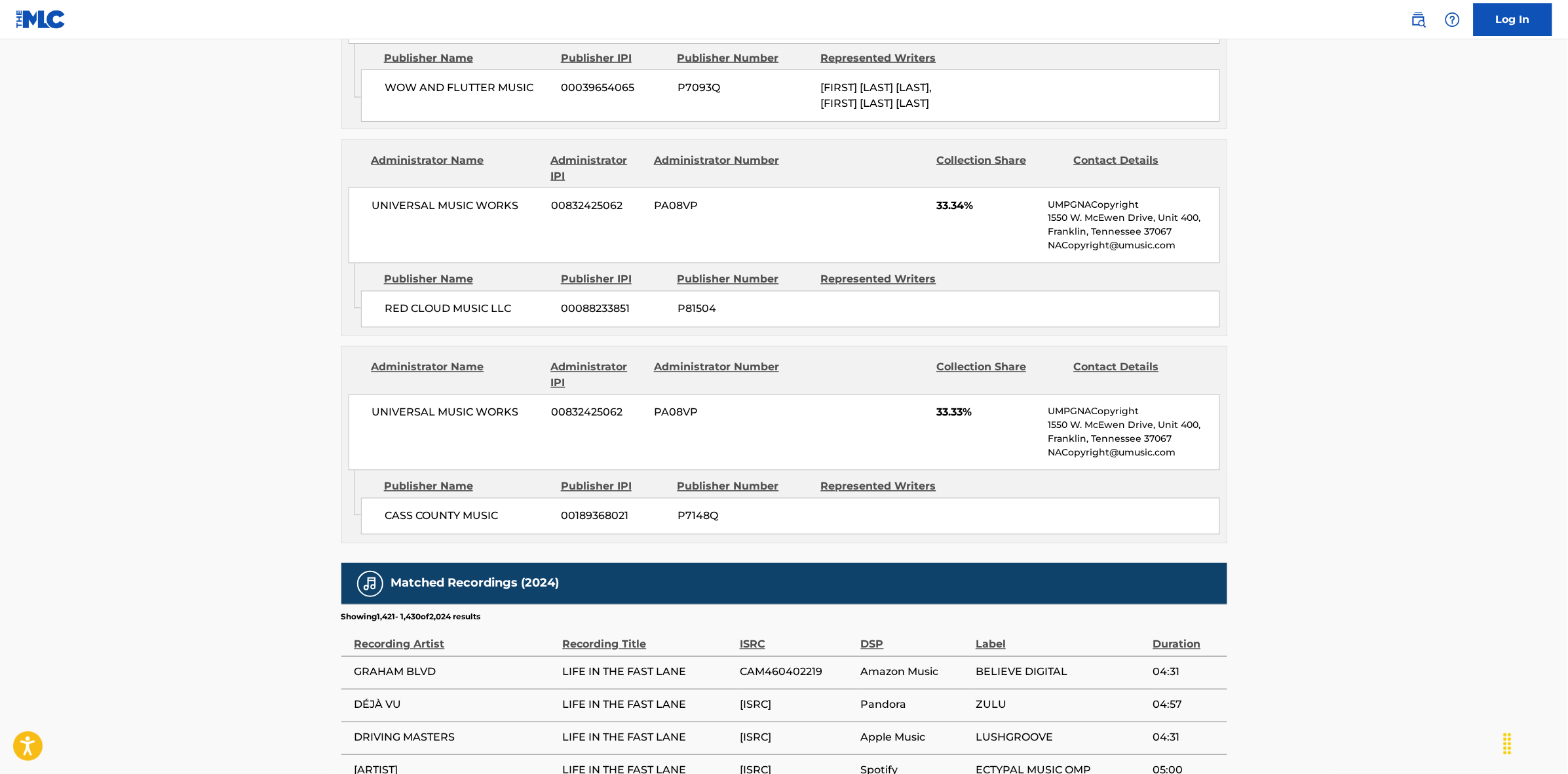 scroll, scrollTop: 1177, scrollLeft: 0, axis: vertical 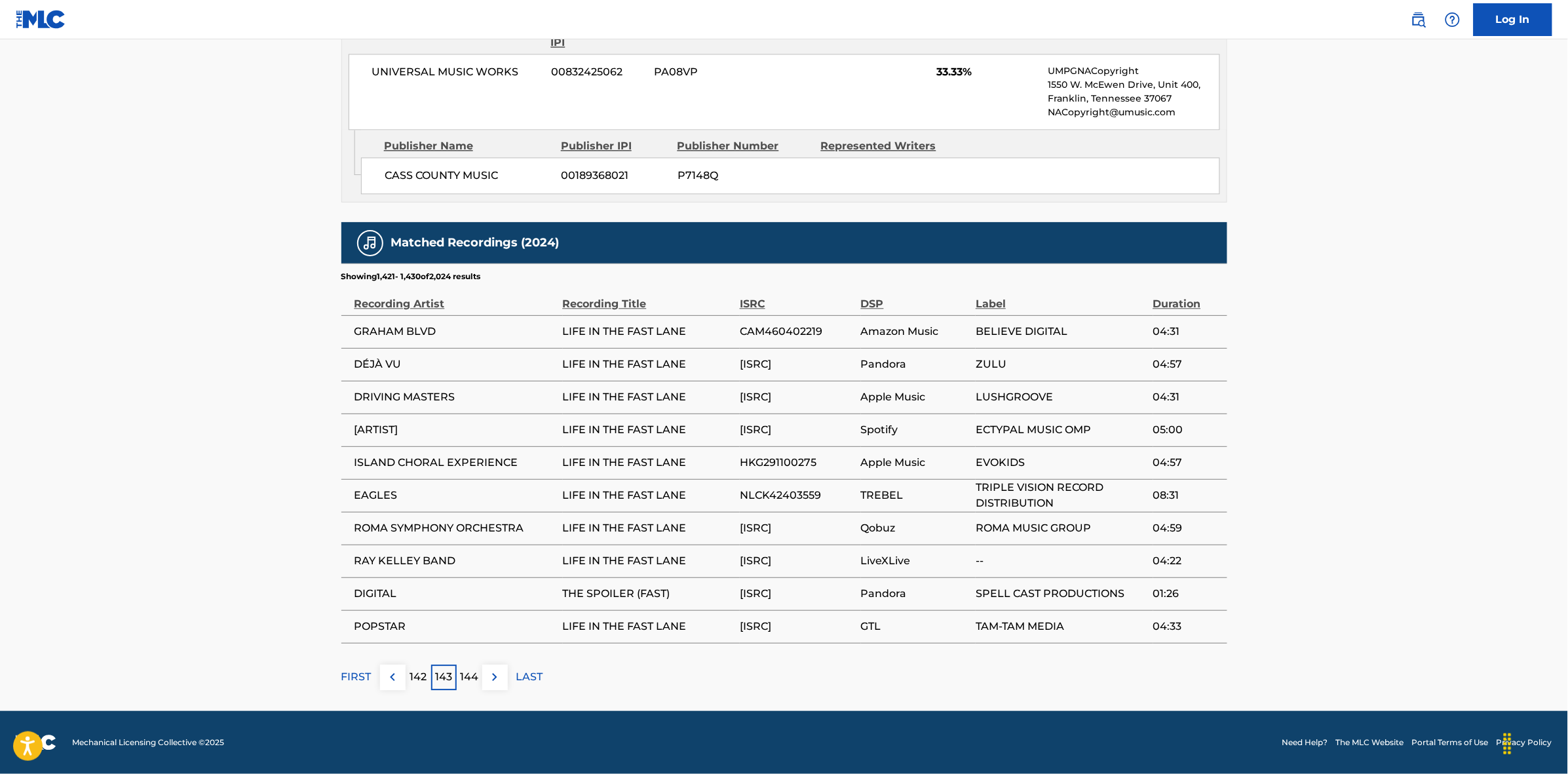 click at bounding box center (495, 677) 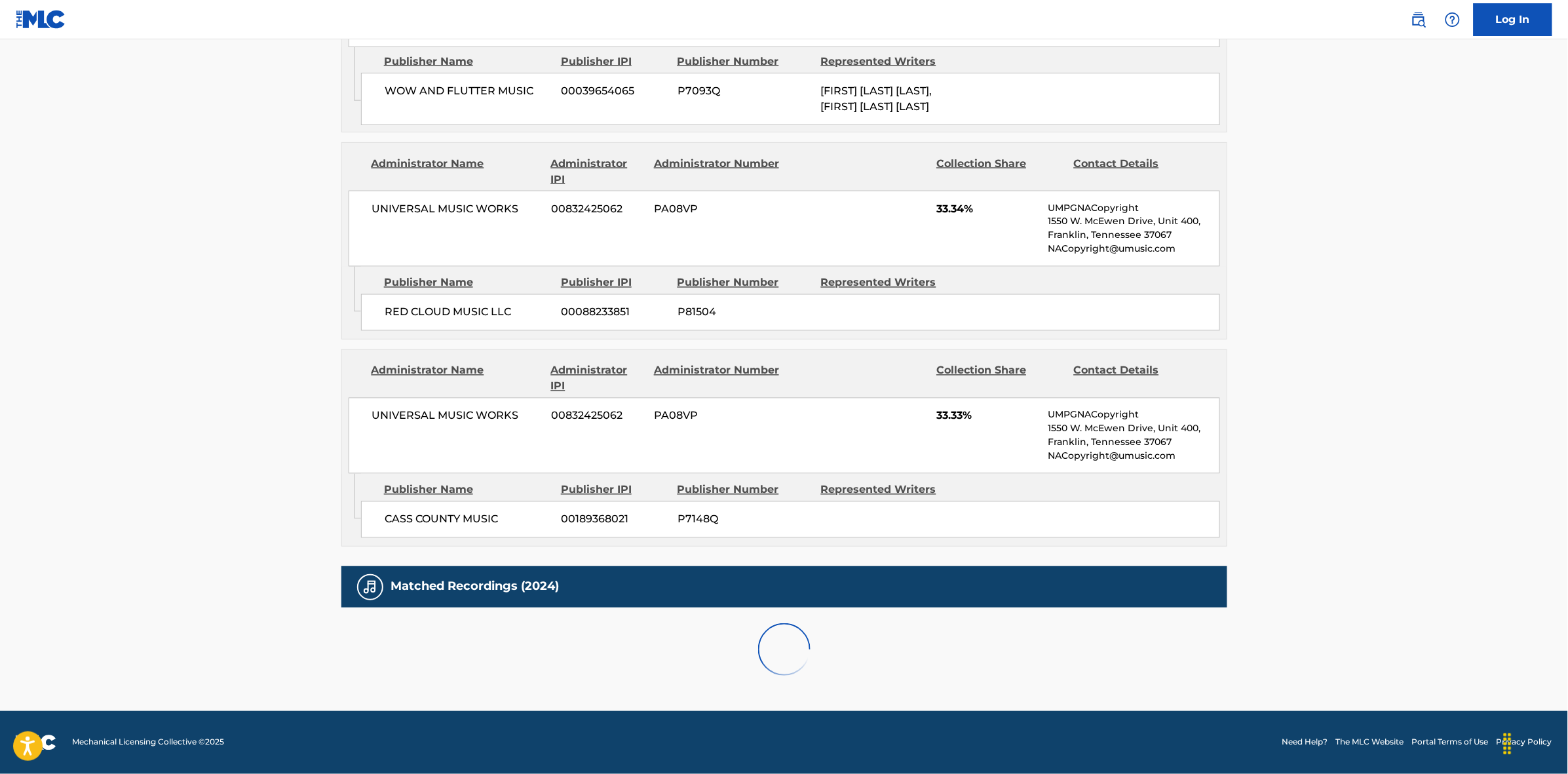 scroll, scrollTop: 1177, scrollLeft: 0, axis: vertical 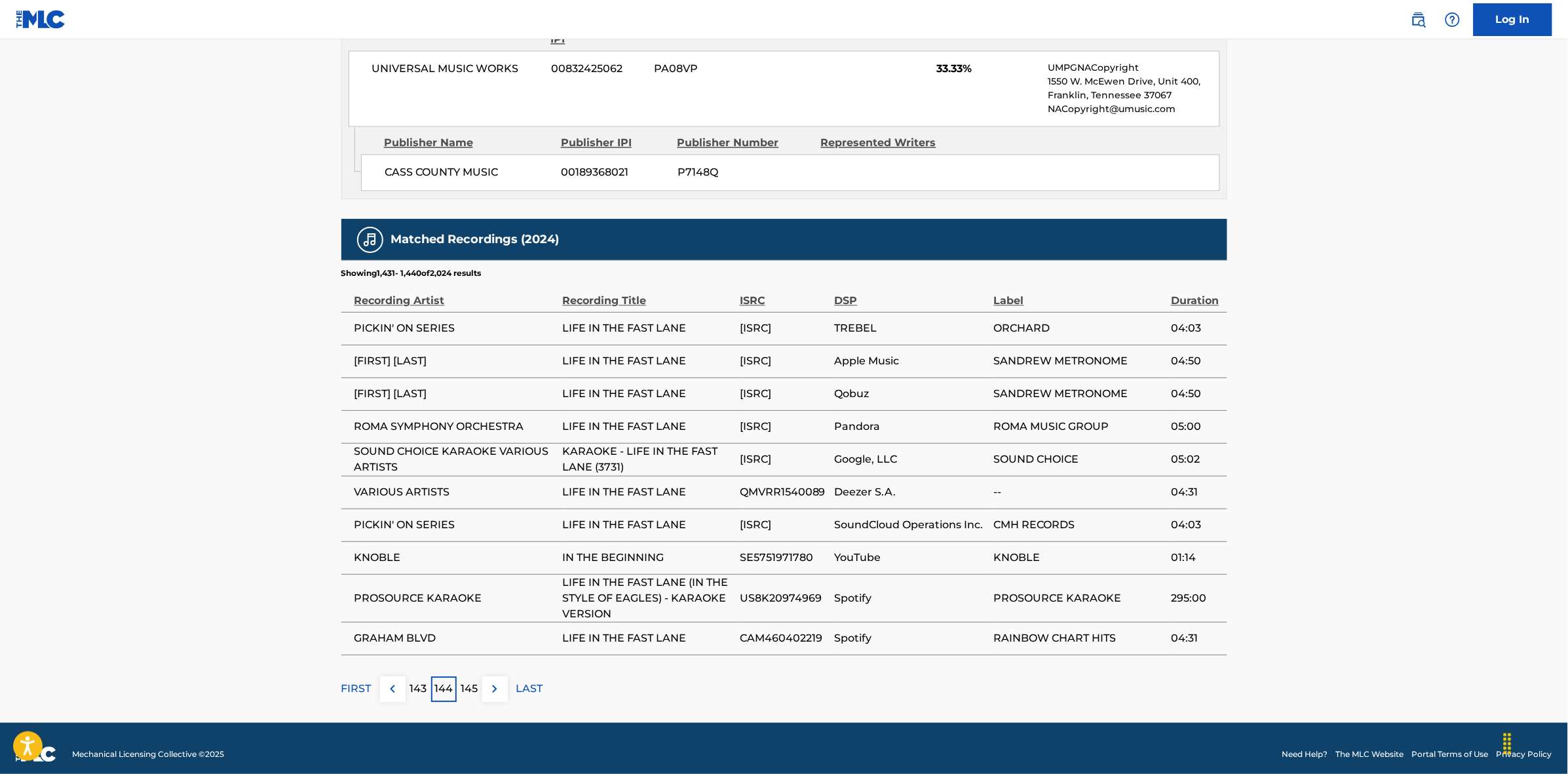 click at bounding box center (495, 689) 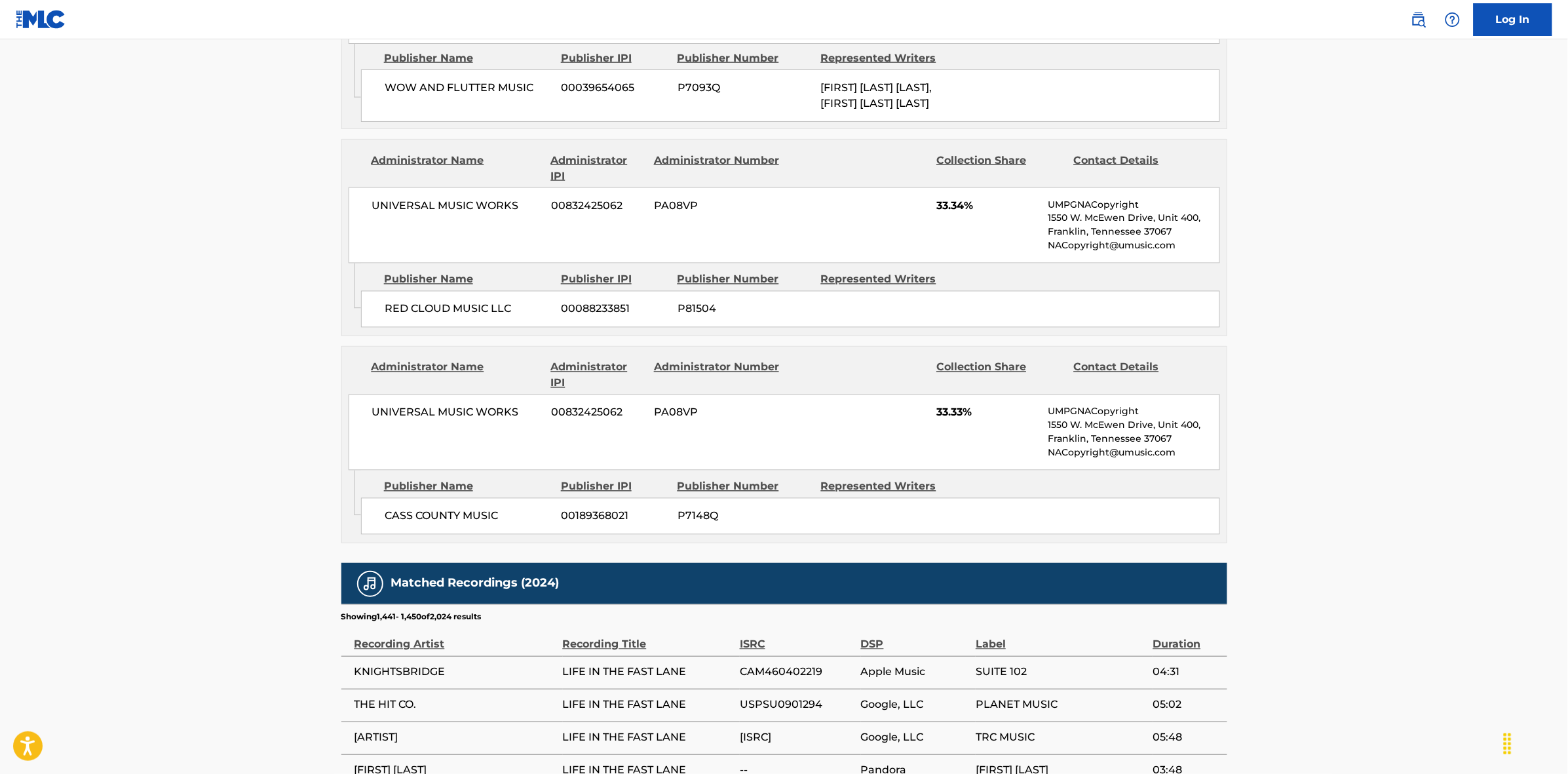 scroll, scrollTop: 1177, scrollLeft: 0, axis: vertical 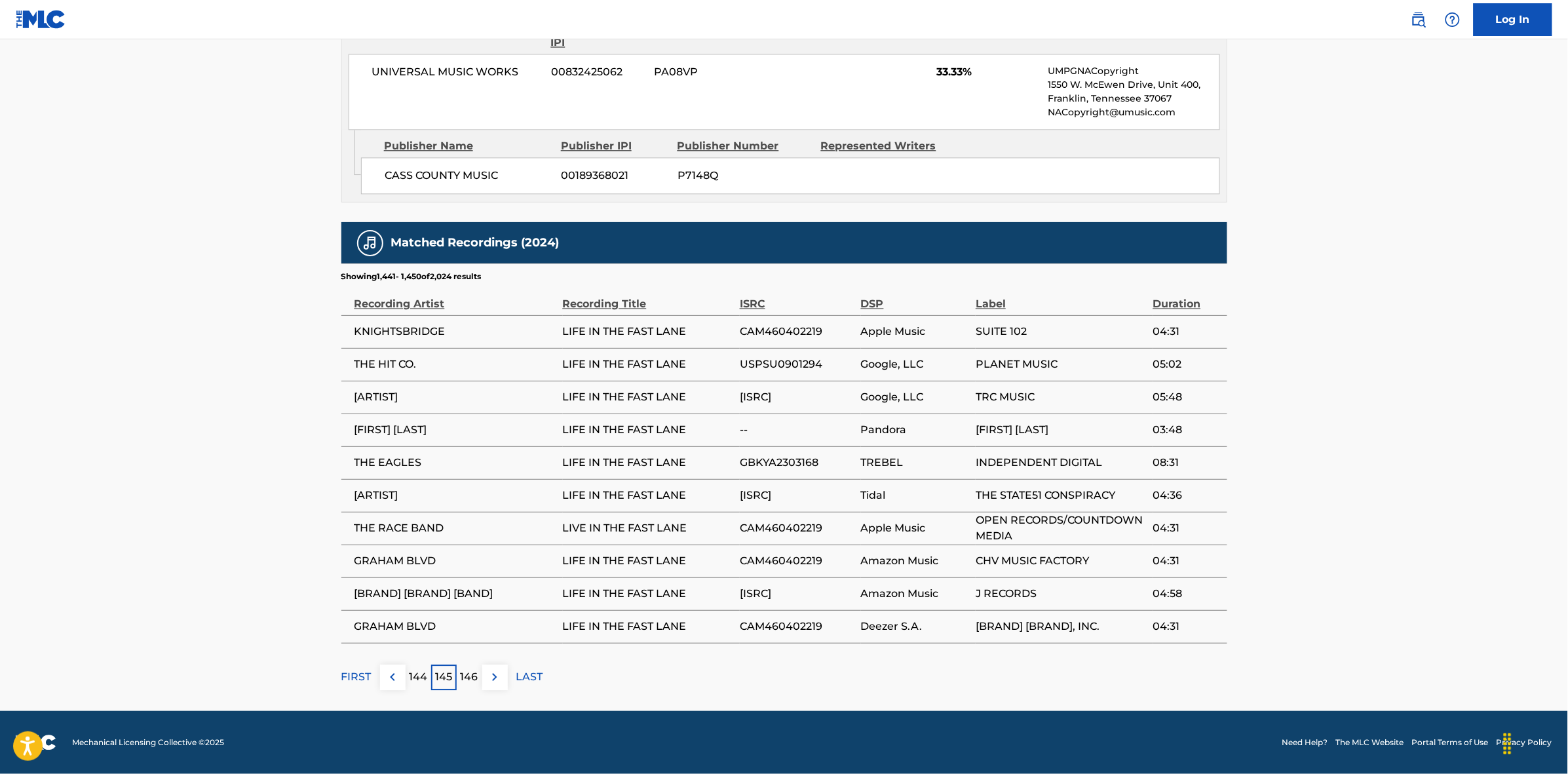 click at bounding box center [495, 677] 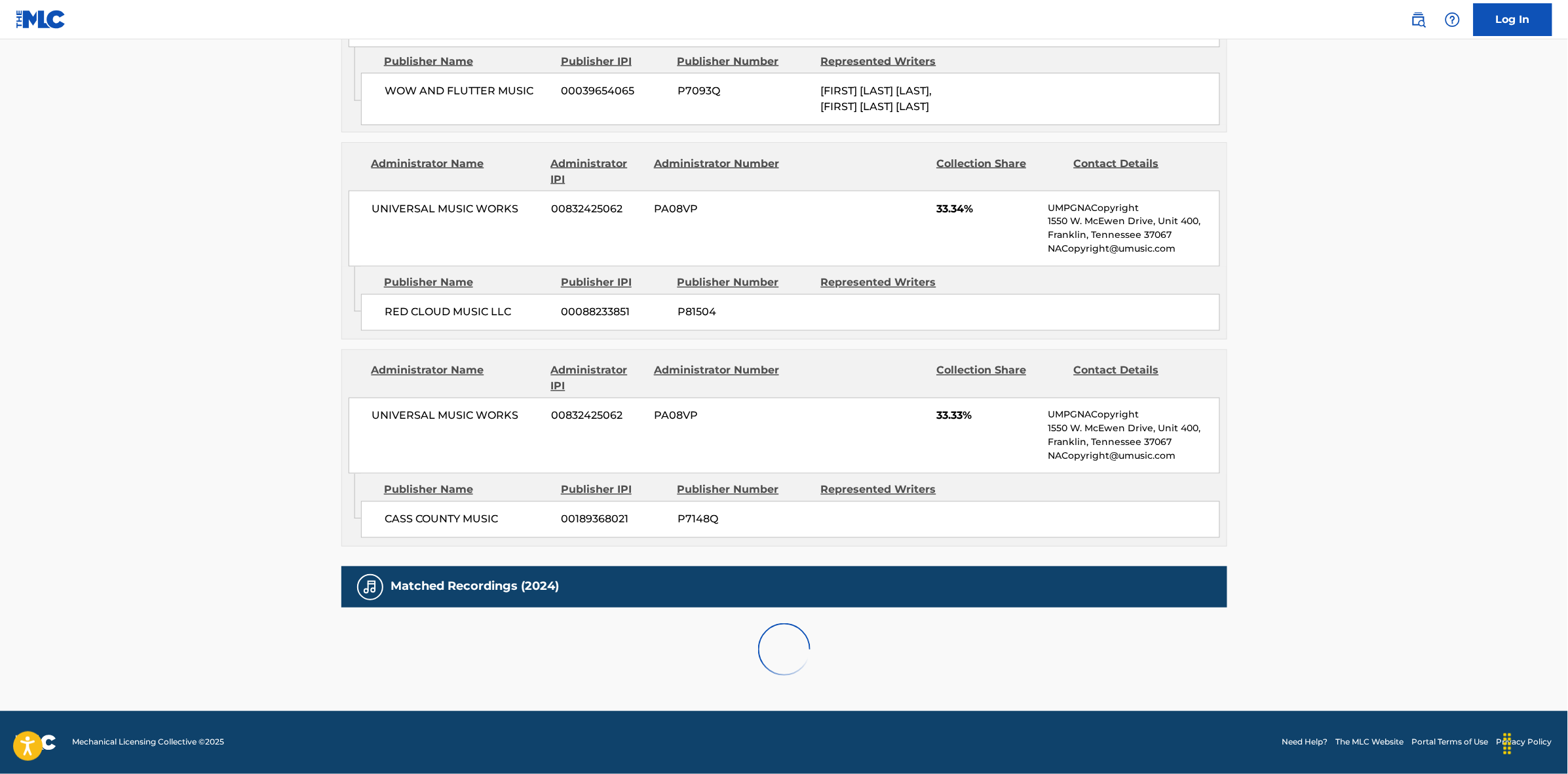 scroll, scrollTop: 1177, scrollLeft: 0, axis: vertical 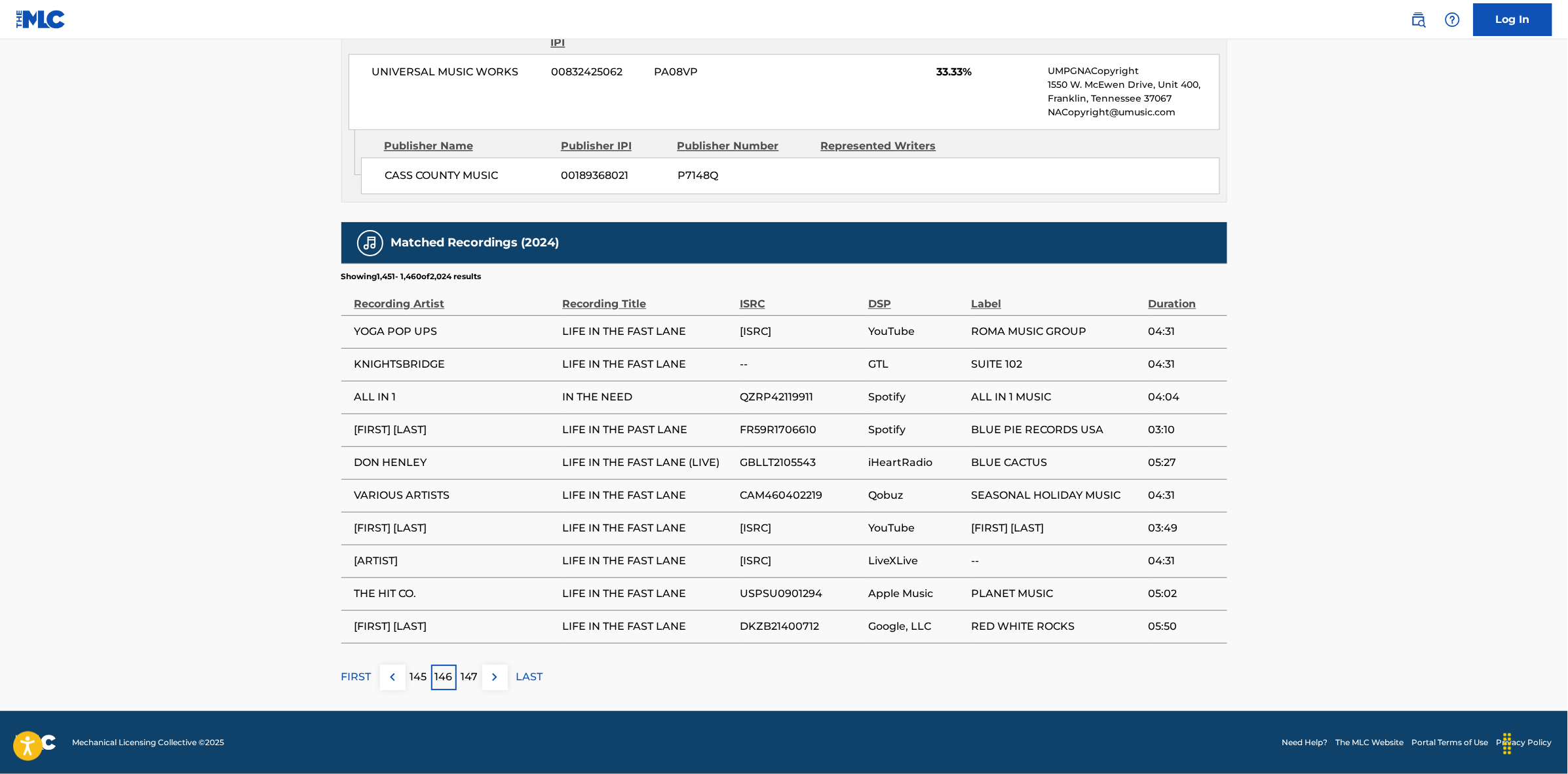 drag, startPoint x: 492, startPoint y: 683, endPoint x: 911, endPoint y: 211, distance: 631.1458 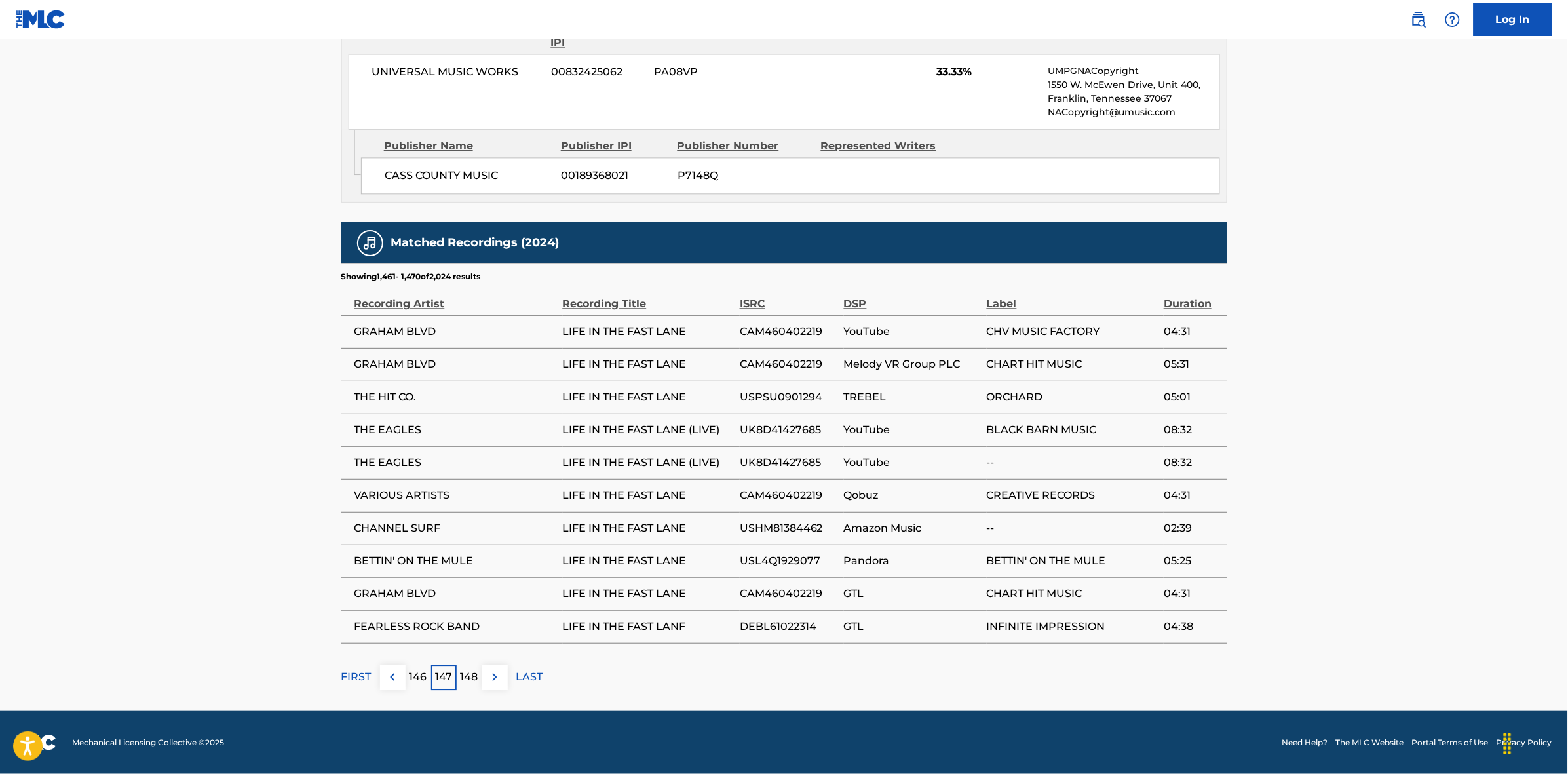 click at bounding box center [495, 677] 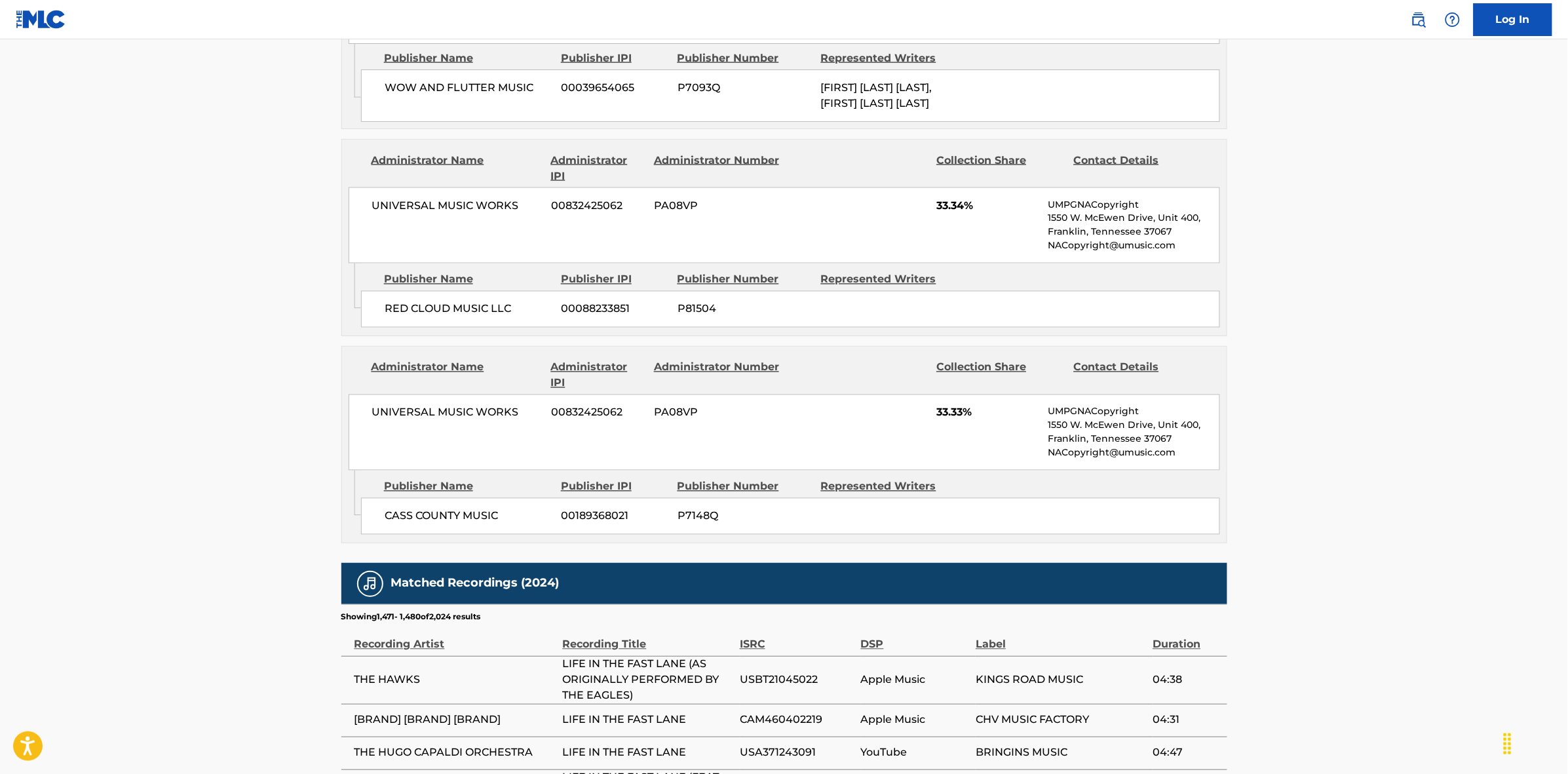 scroll, scrollTop: 1177, scrollLeft: 0, axis: vertical 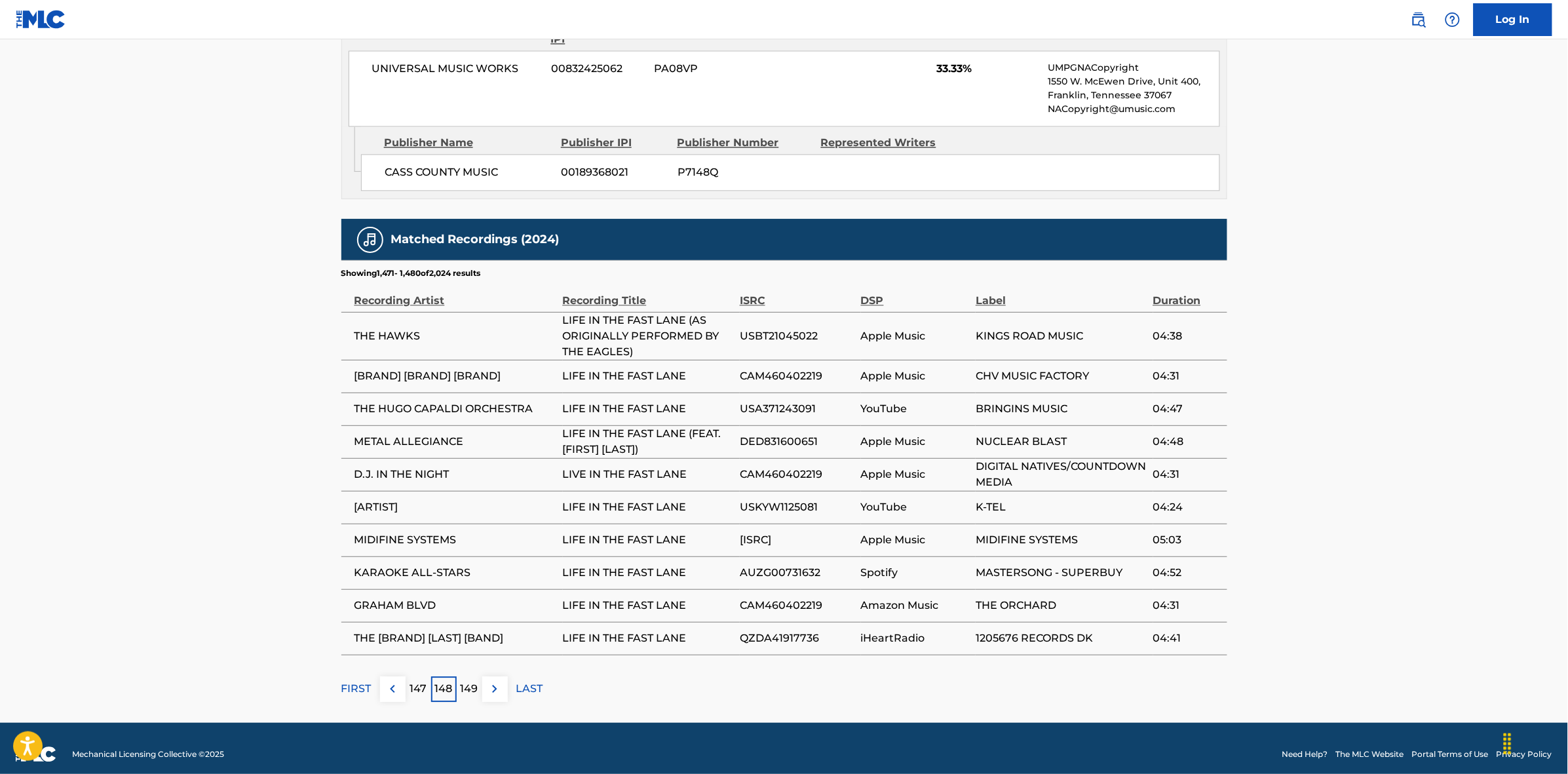 click at bounding box center (495, 689) 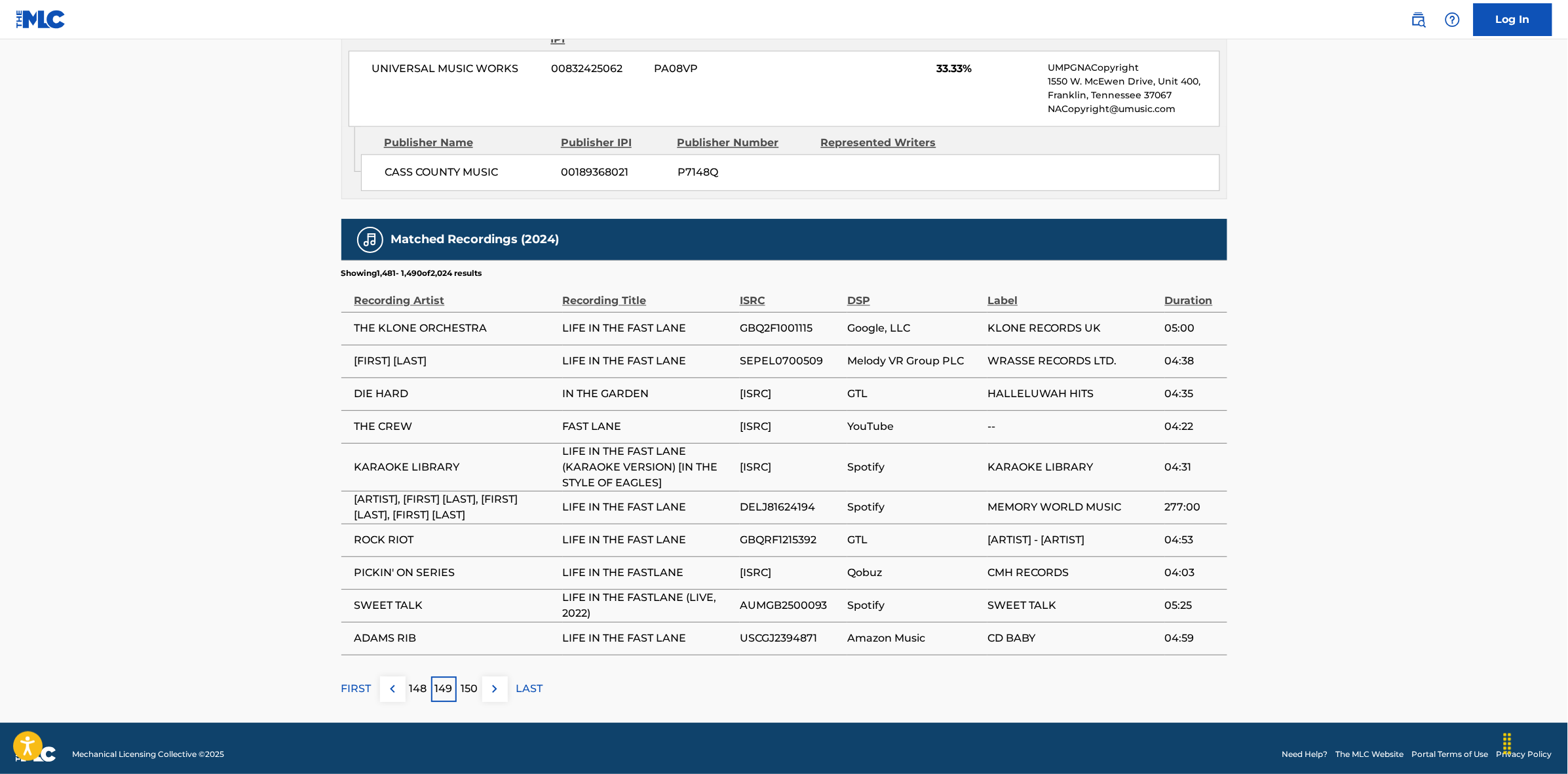 click at bounding box center [495, 689] 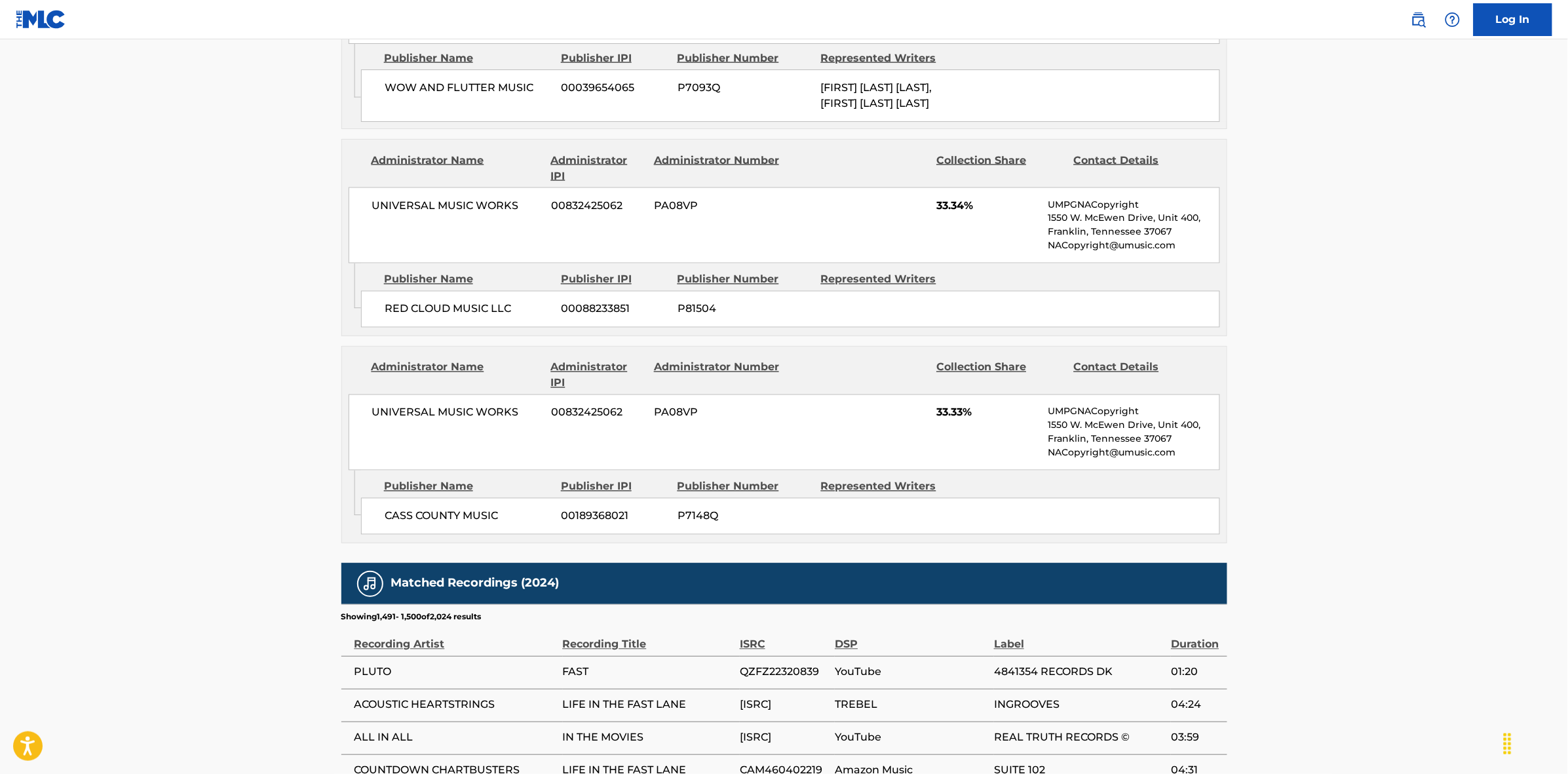 scroll, scrollTop: 1177, scrollLeft: 0, axis: vertical 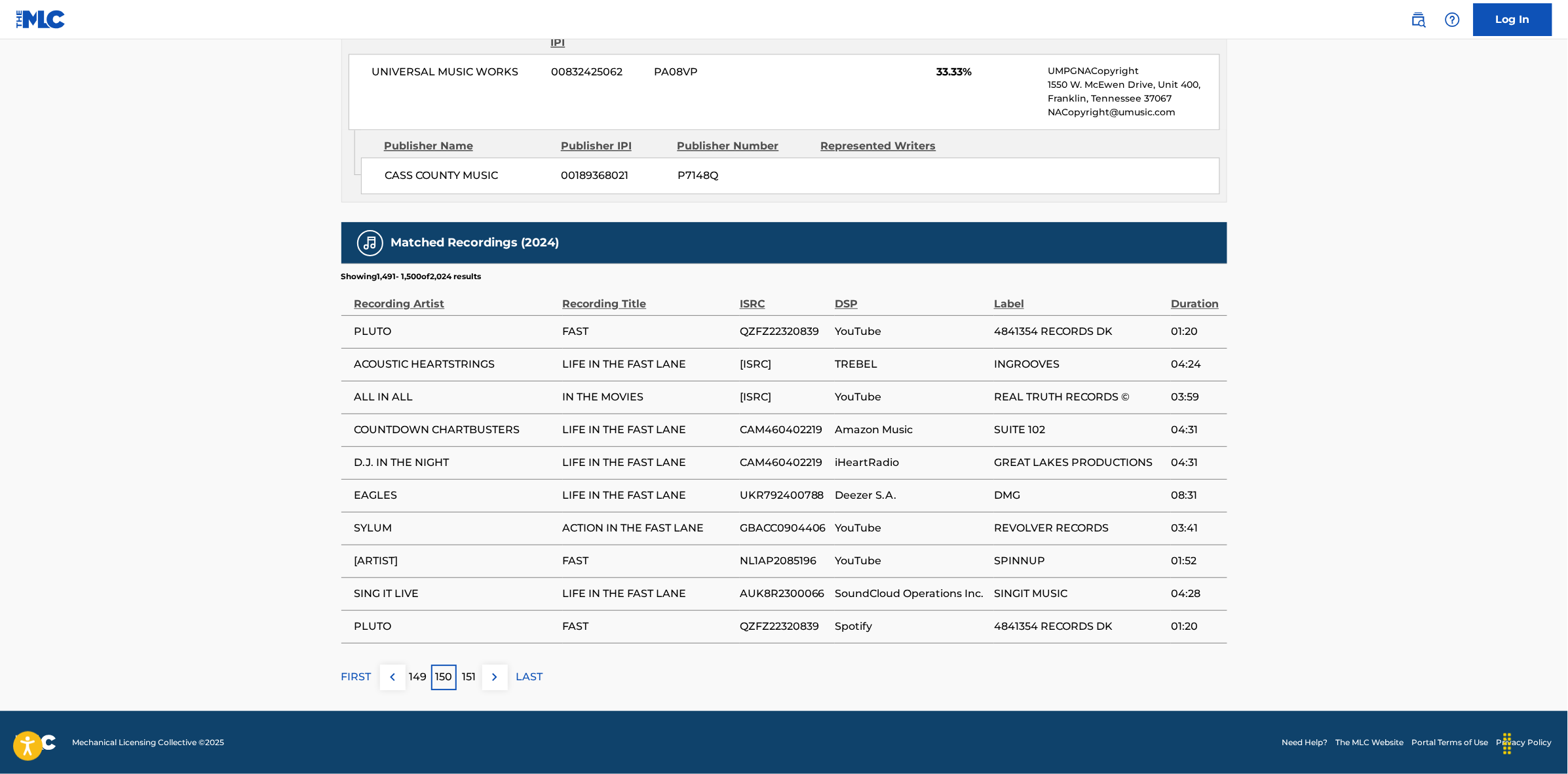 click at bounding box center [495, 677] 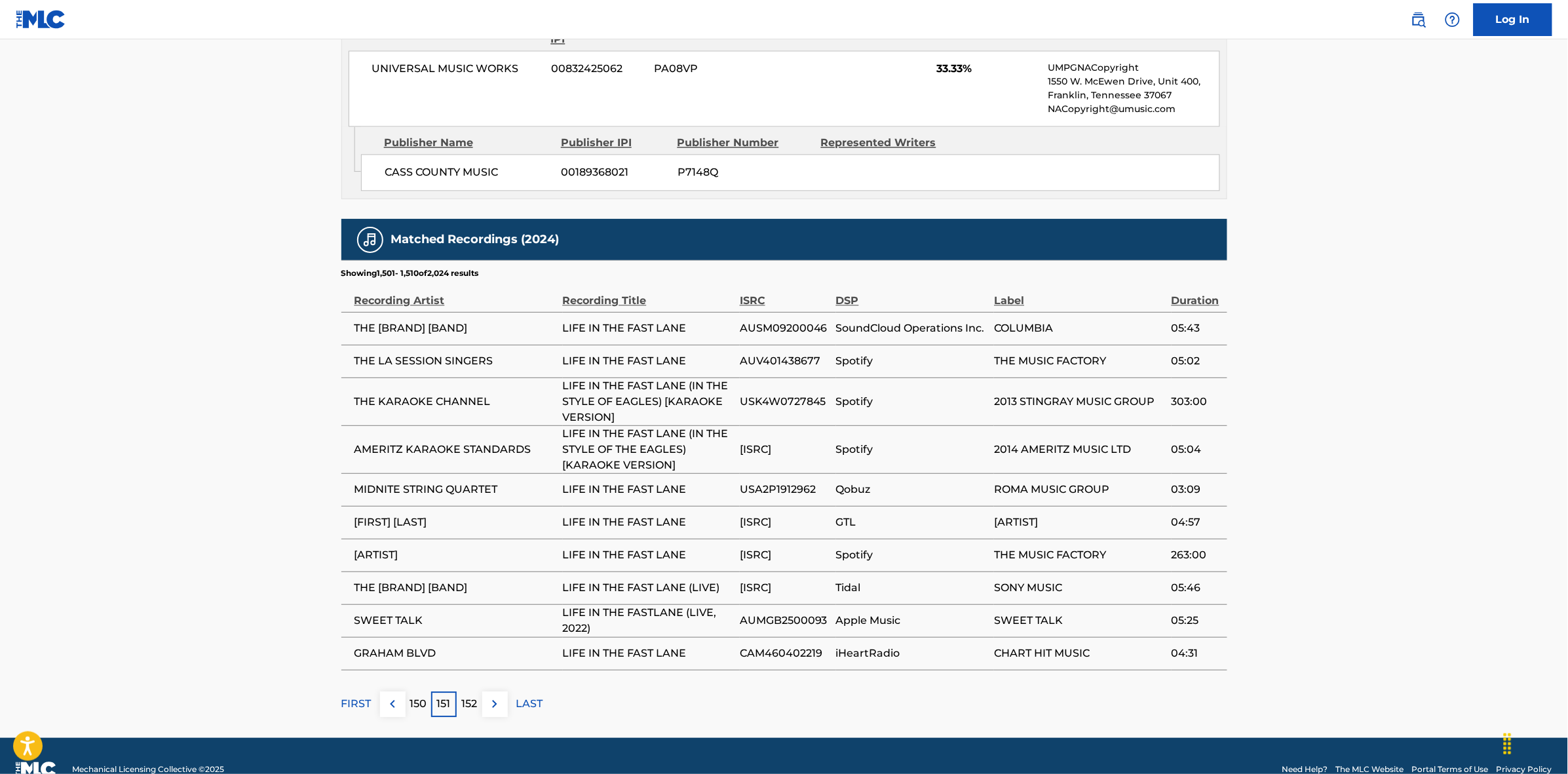 click at bounding box center (495, 704) 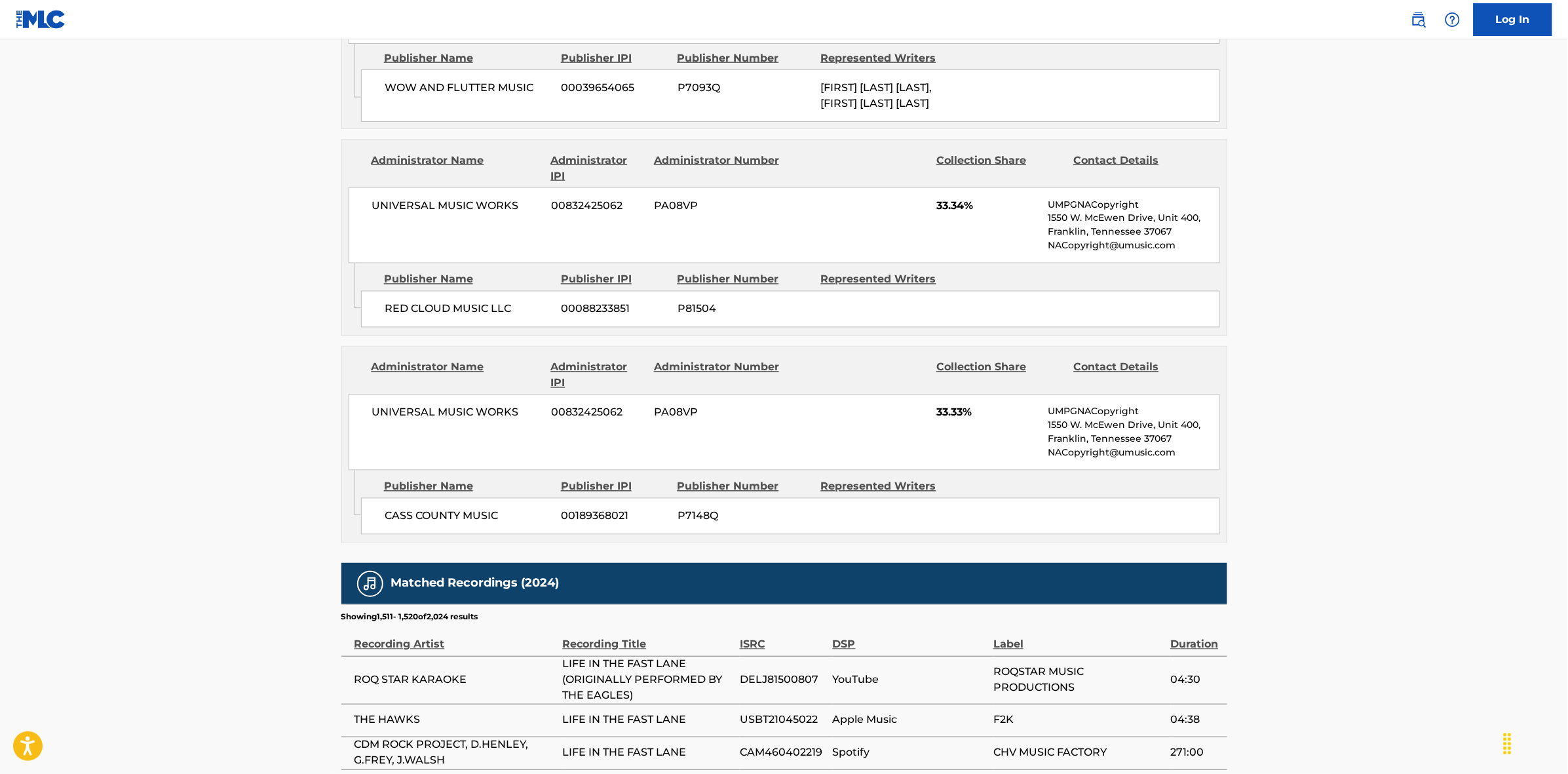 scroll, scrollTop: 1177, scrollLeft: 0, axis: vertical 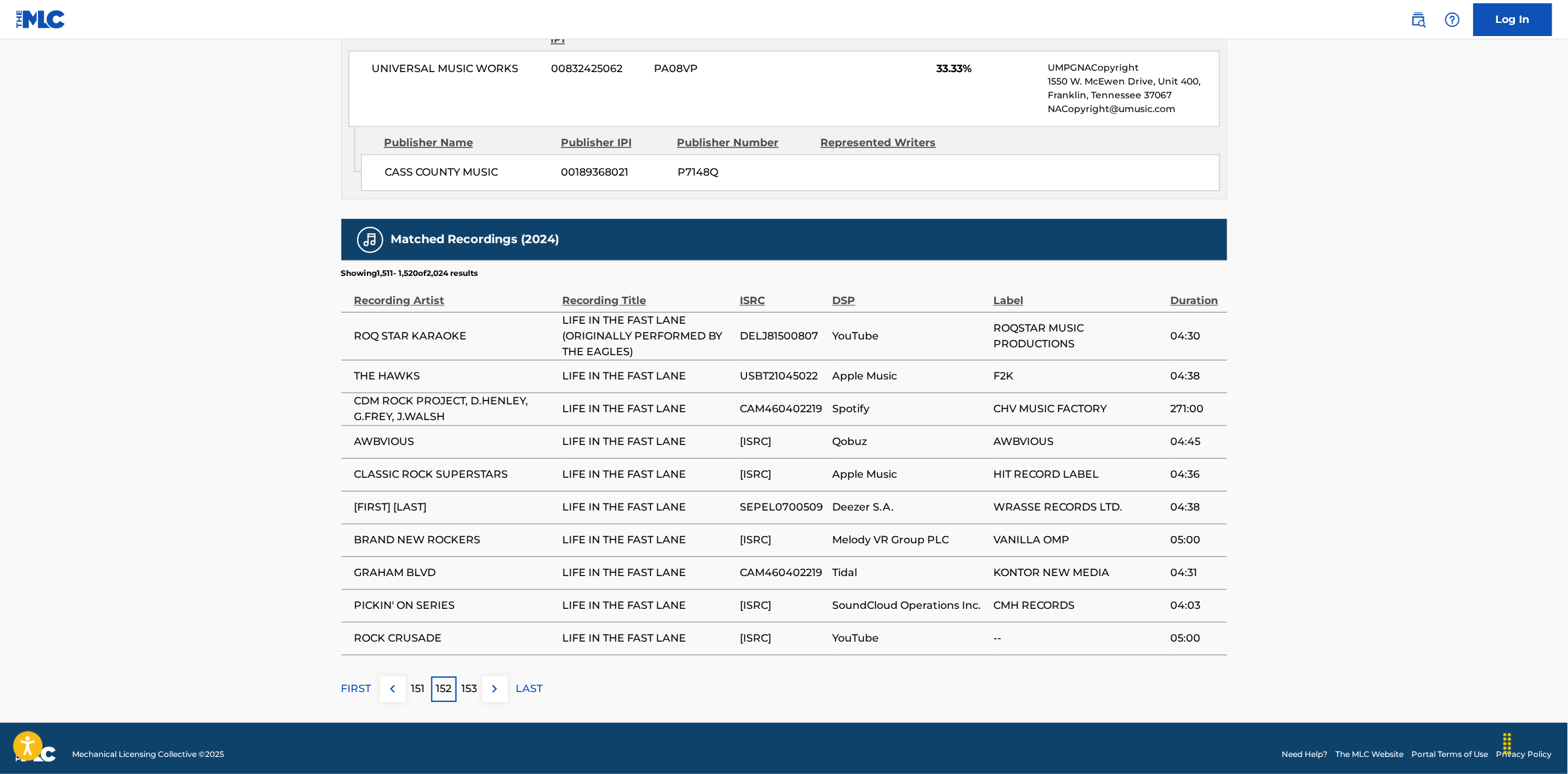 click at bounding box center (495, 689) 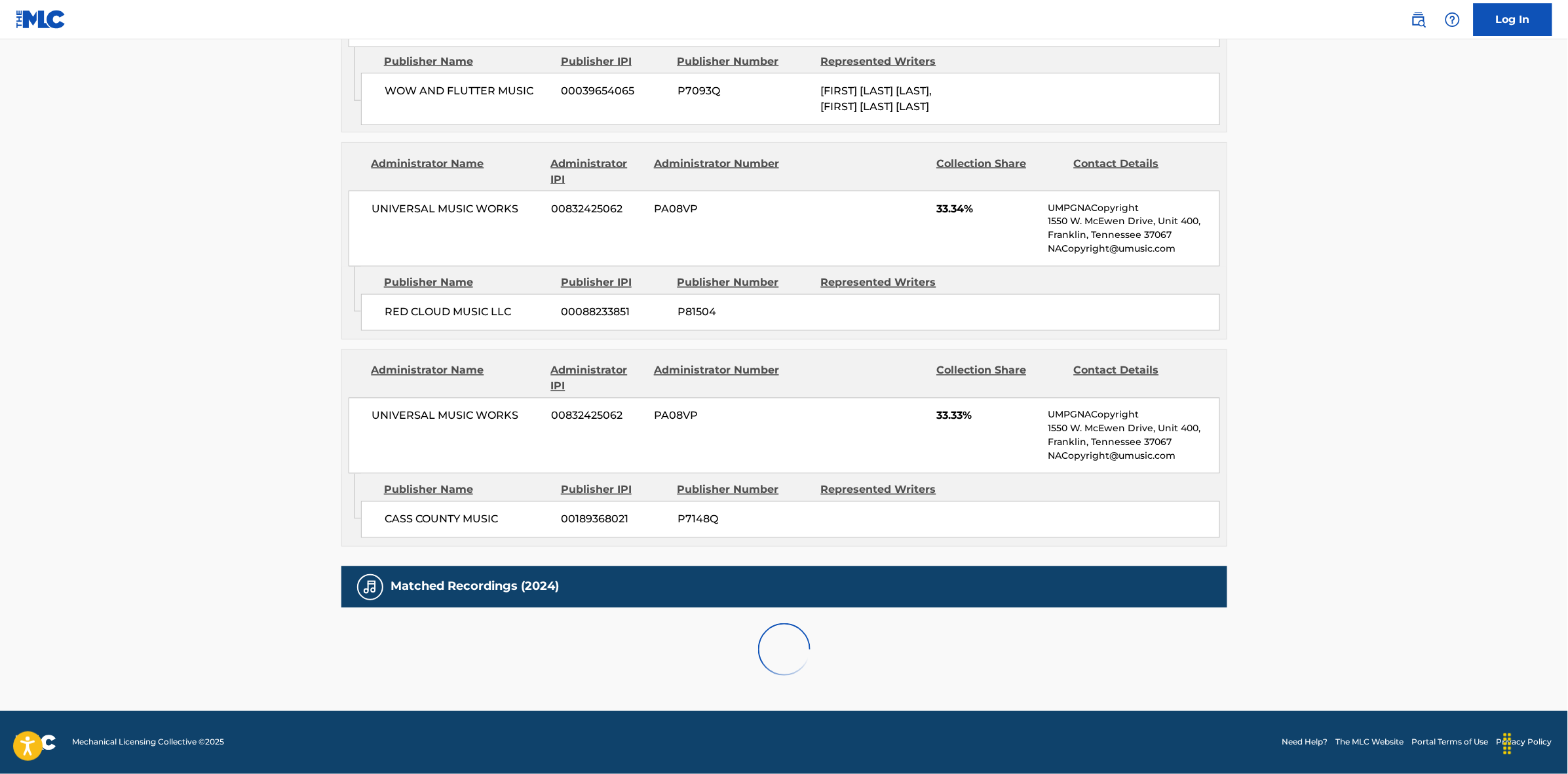 scroll, scrollTop: 1177, scrollLeft: 0, axis: vertical 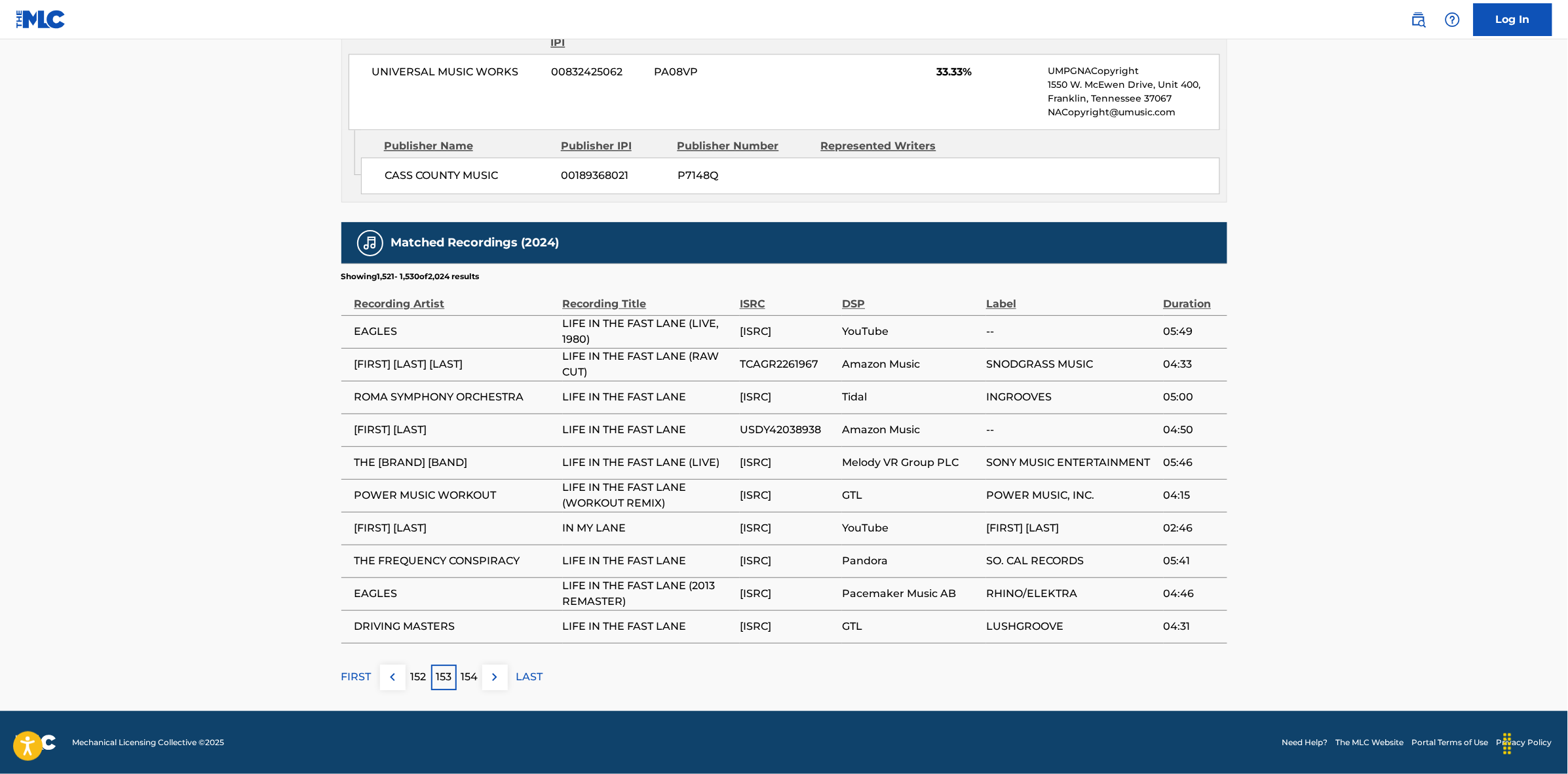 click at bounding box center (495, 677) 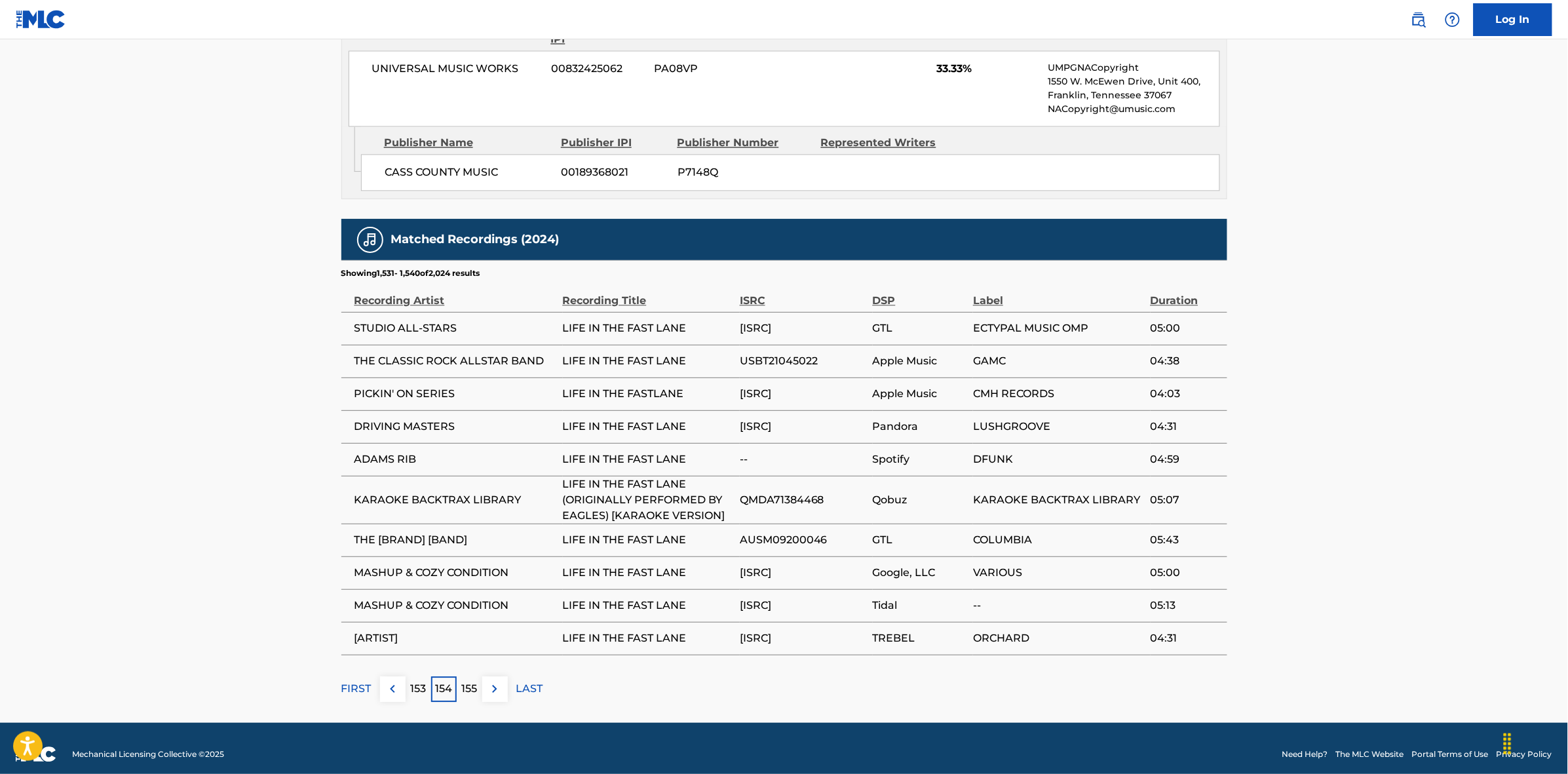 click at bounding box center (495, 689) 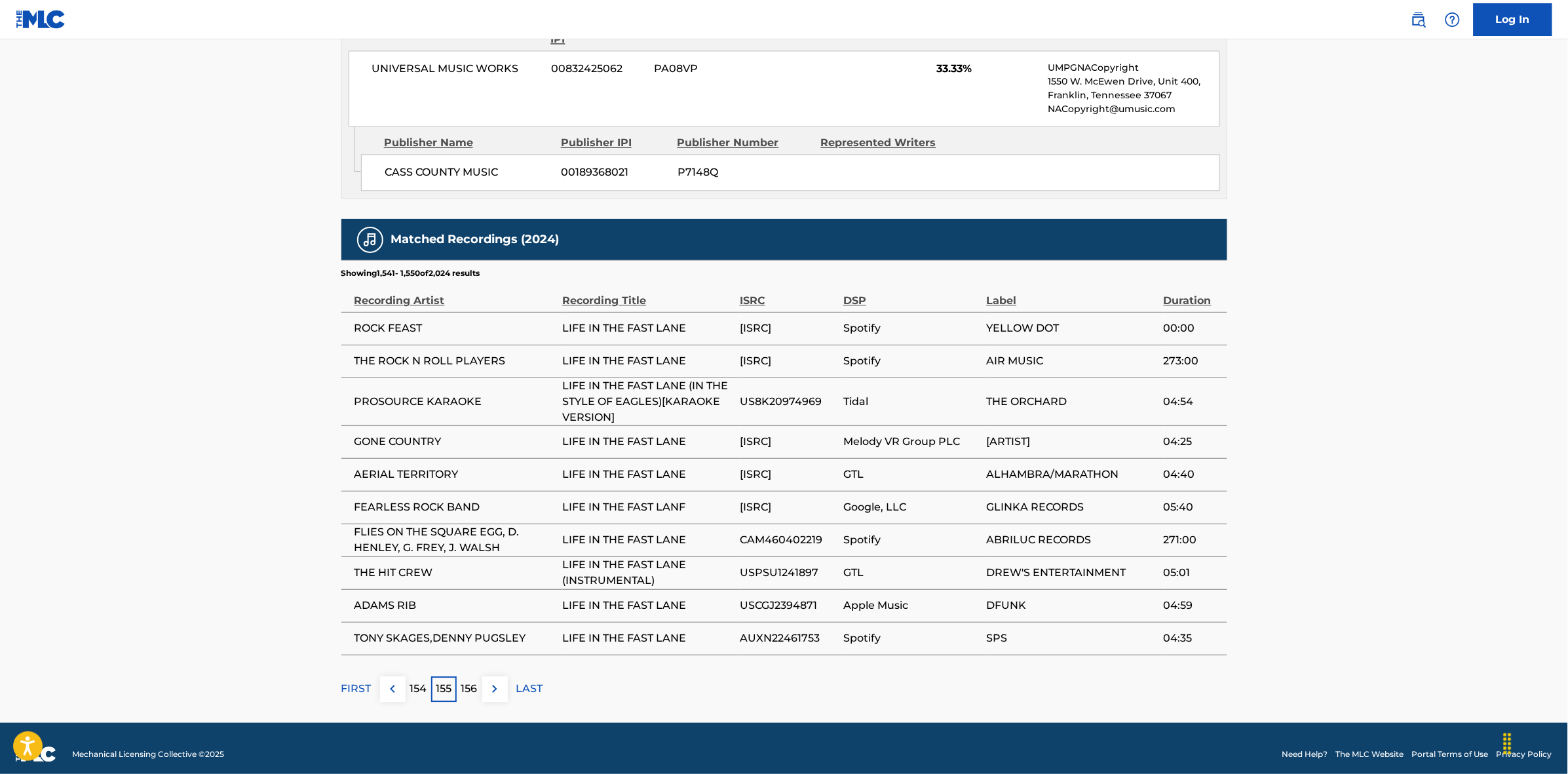 click at bounding box center (495, 689) 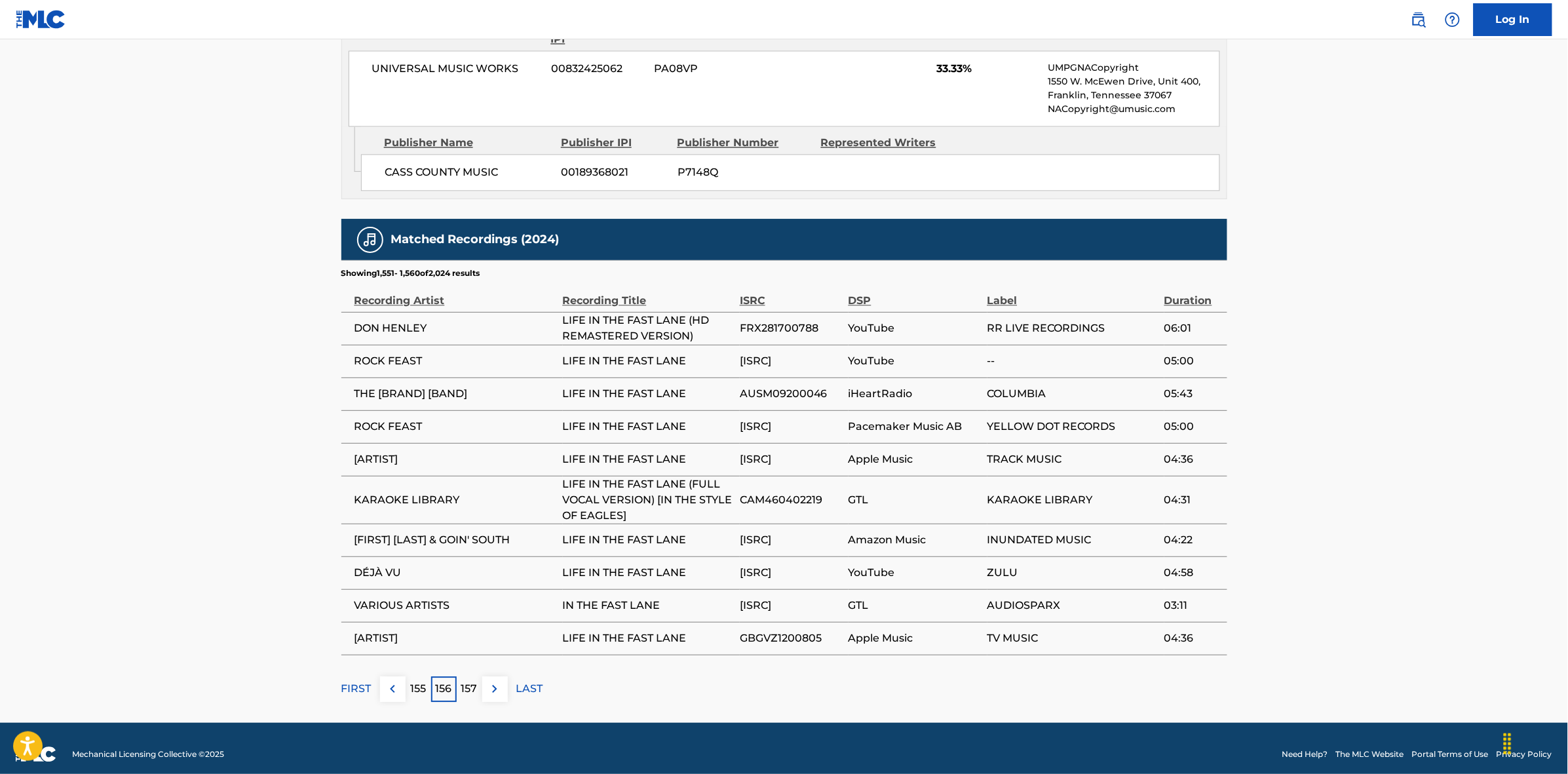 click at bounding box center (495, 689) 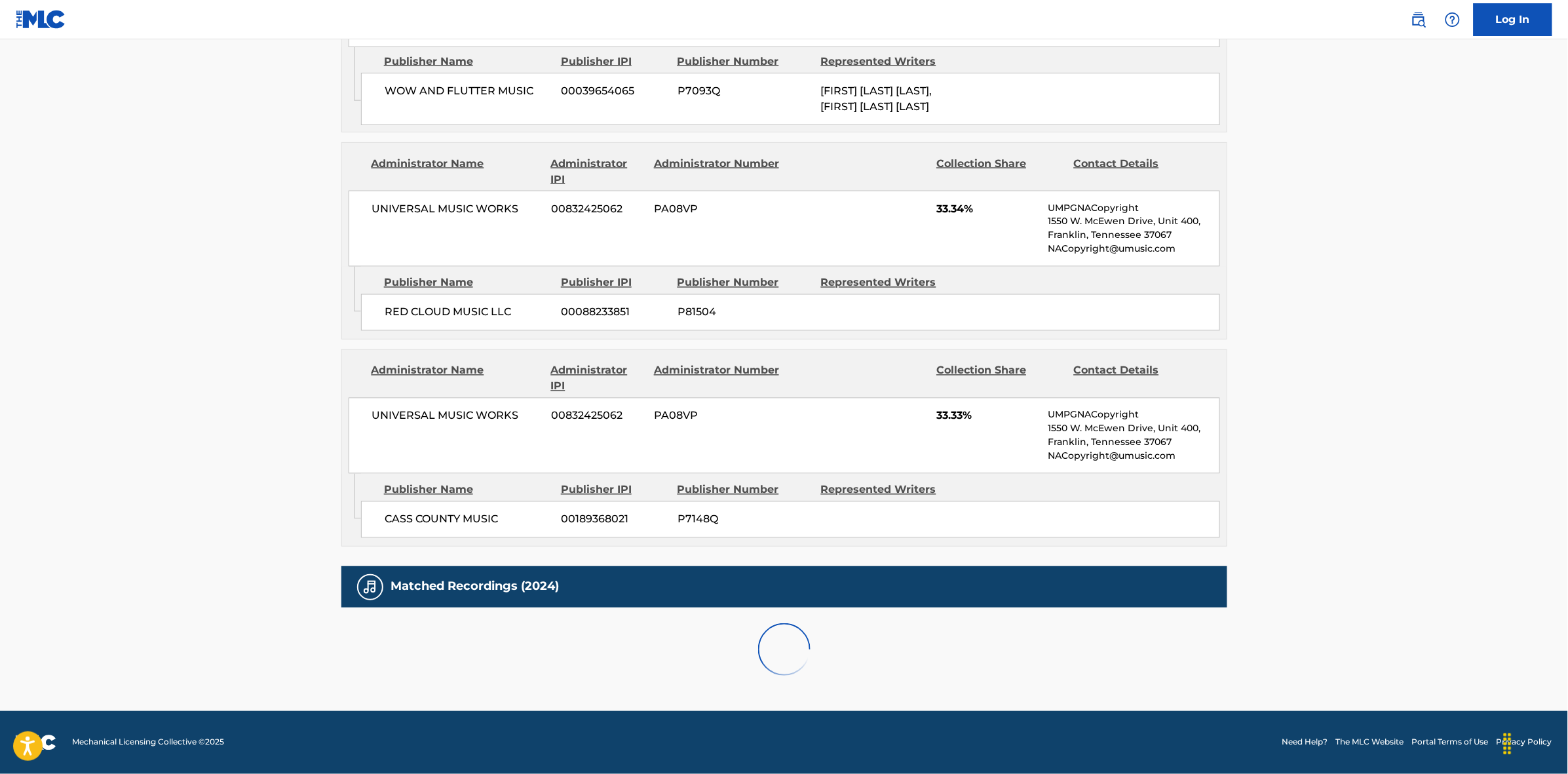 scroll, scrollTop: 1177, scrollLeft: 0, axis: vertical 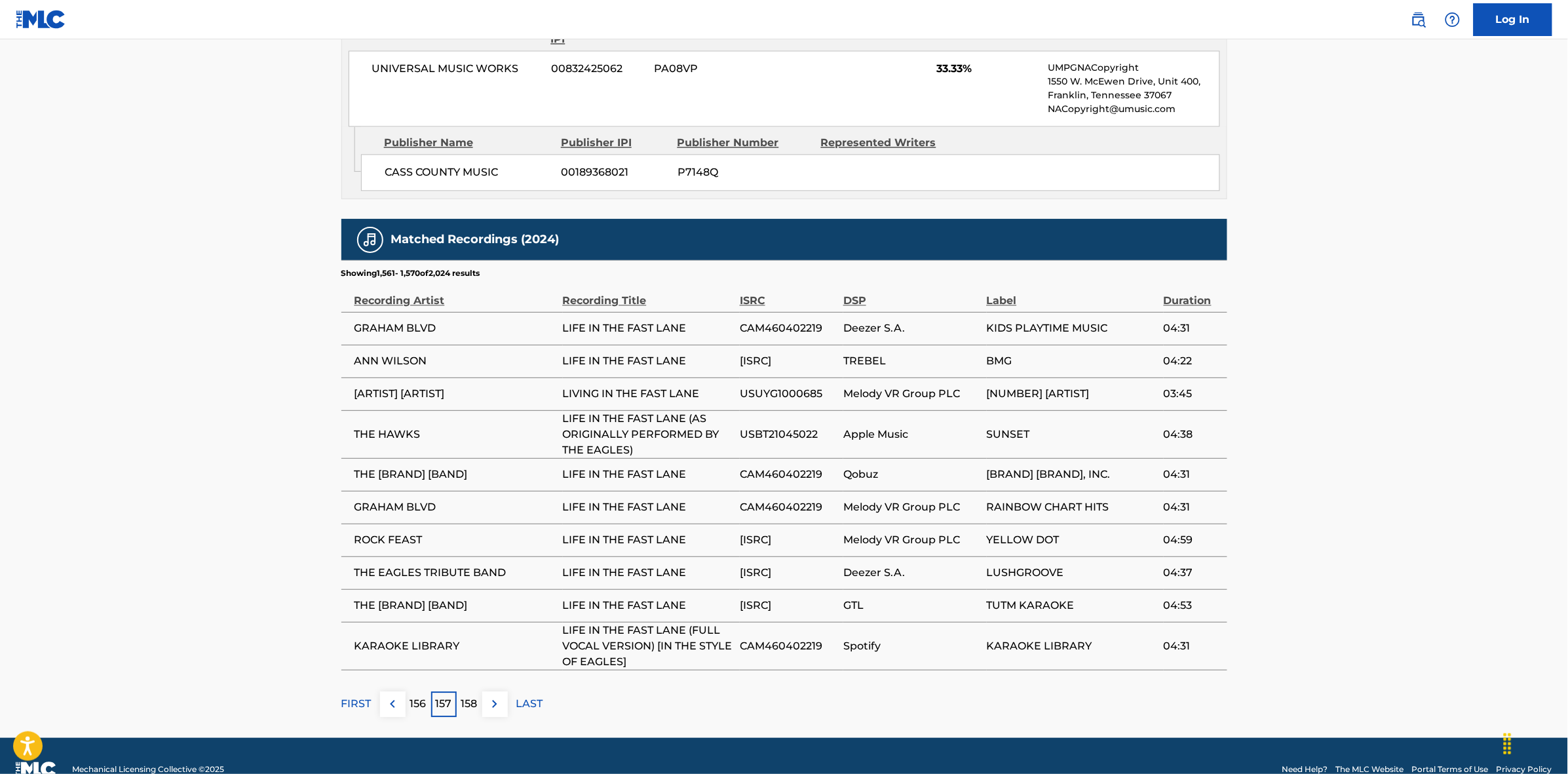 click at bounding box center (495, 704) 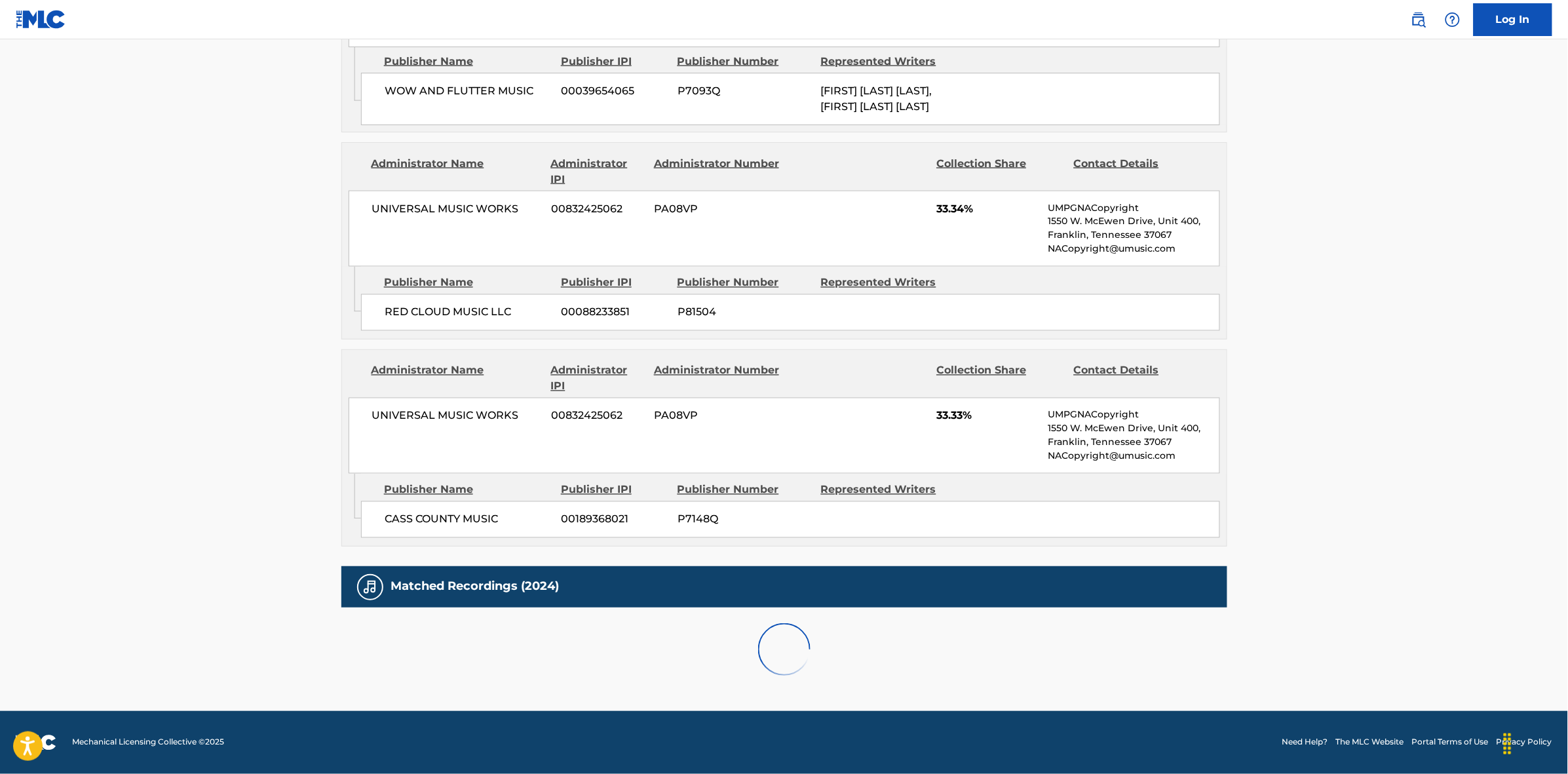 scroll, scrollTop: 1177, scrollLeft: 0, axis: vertical 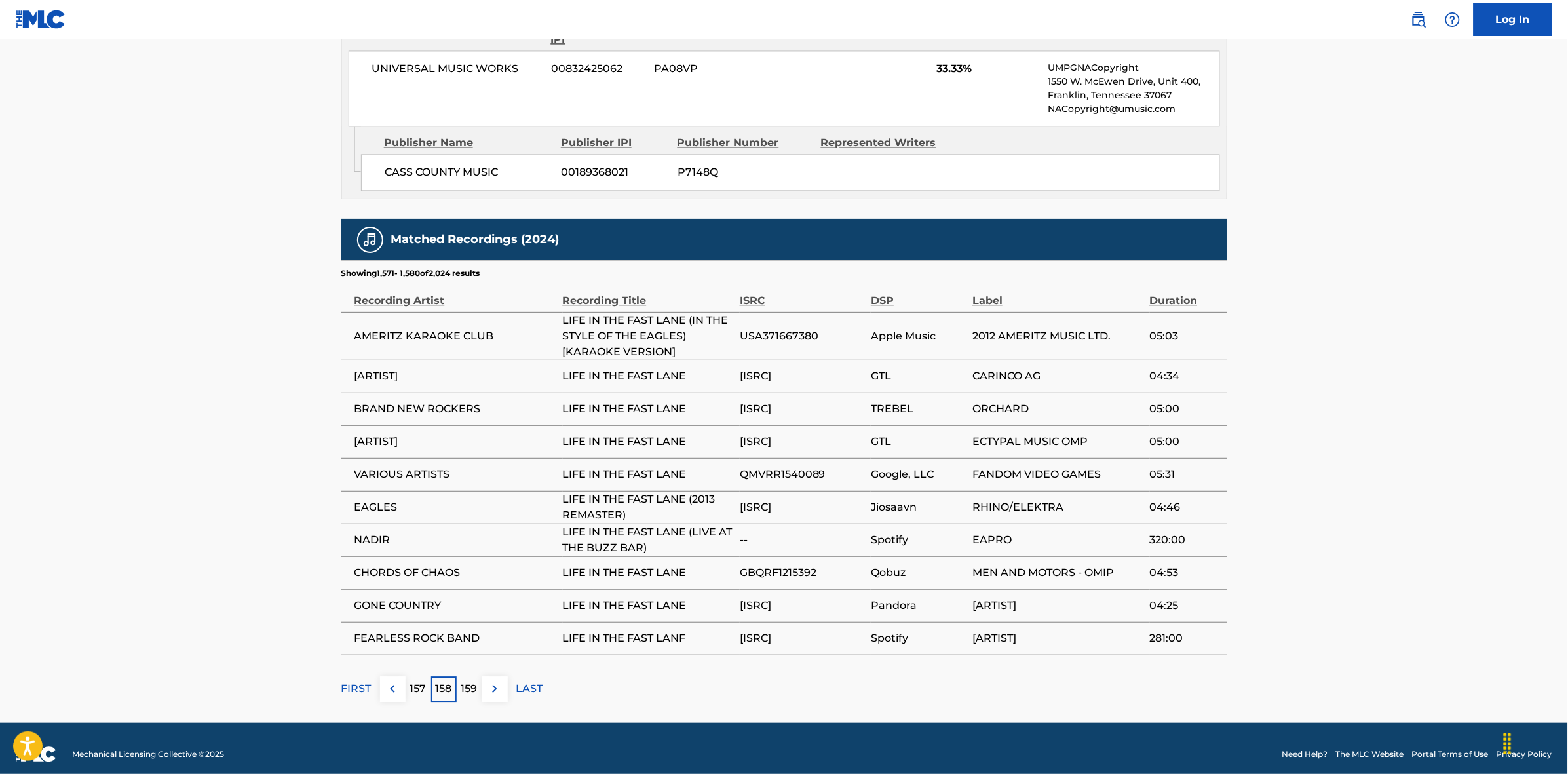 click at bounding box center [495, 689] 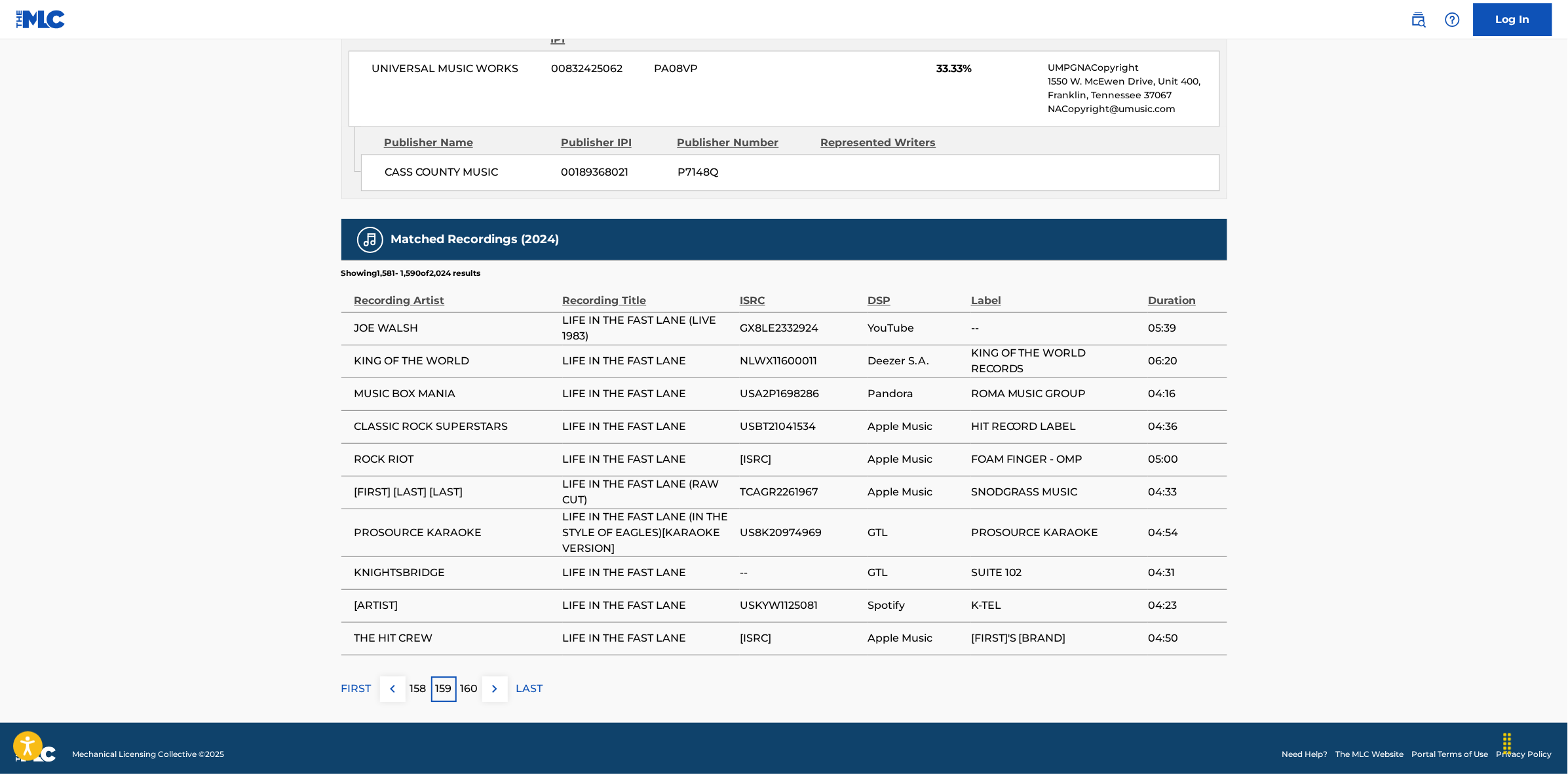 click at bounding box center (495, 689) 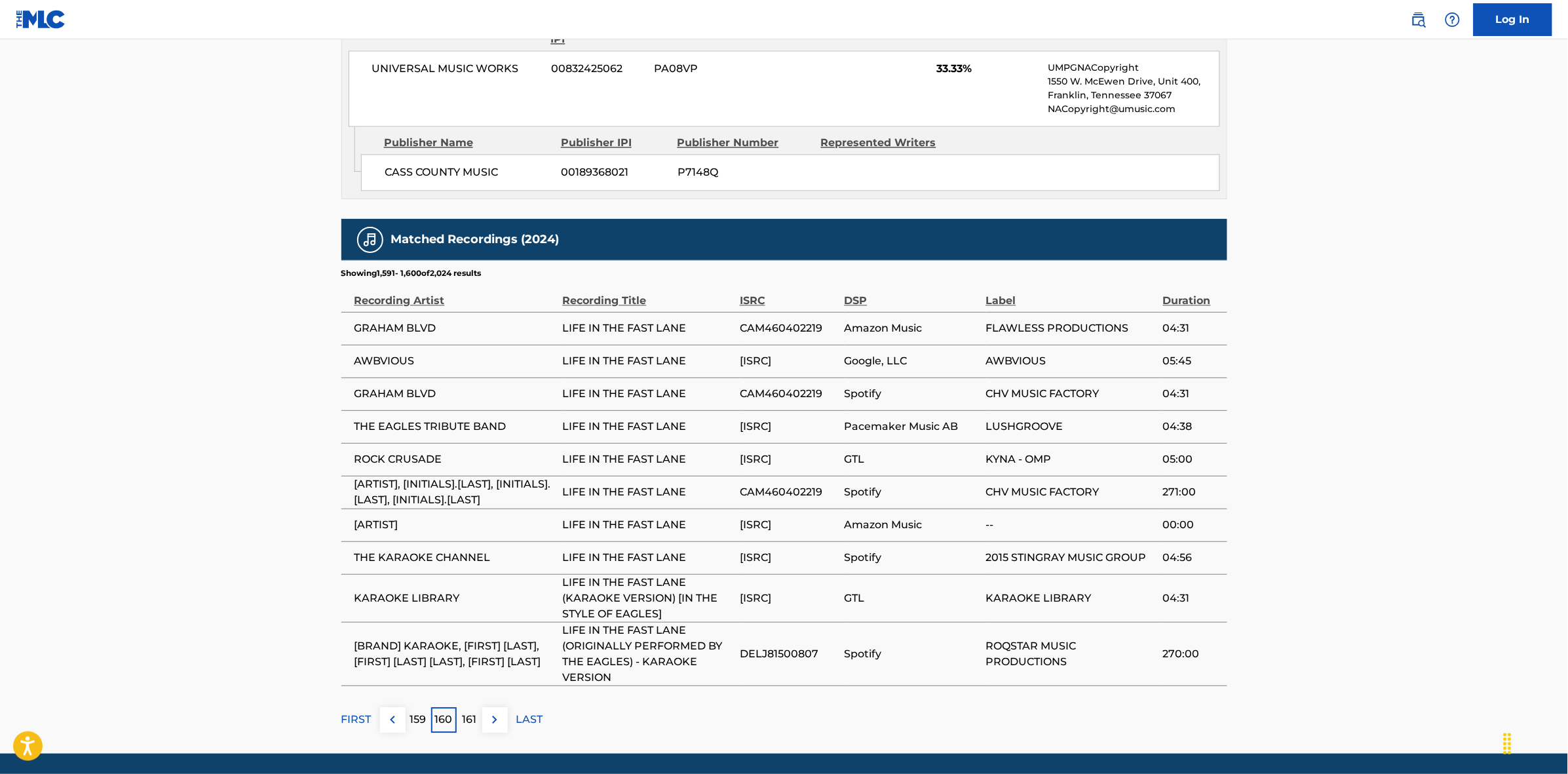 click at bounding box center (495, 720) 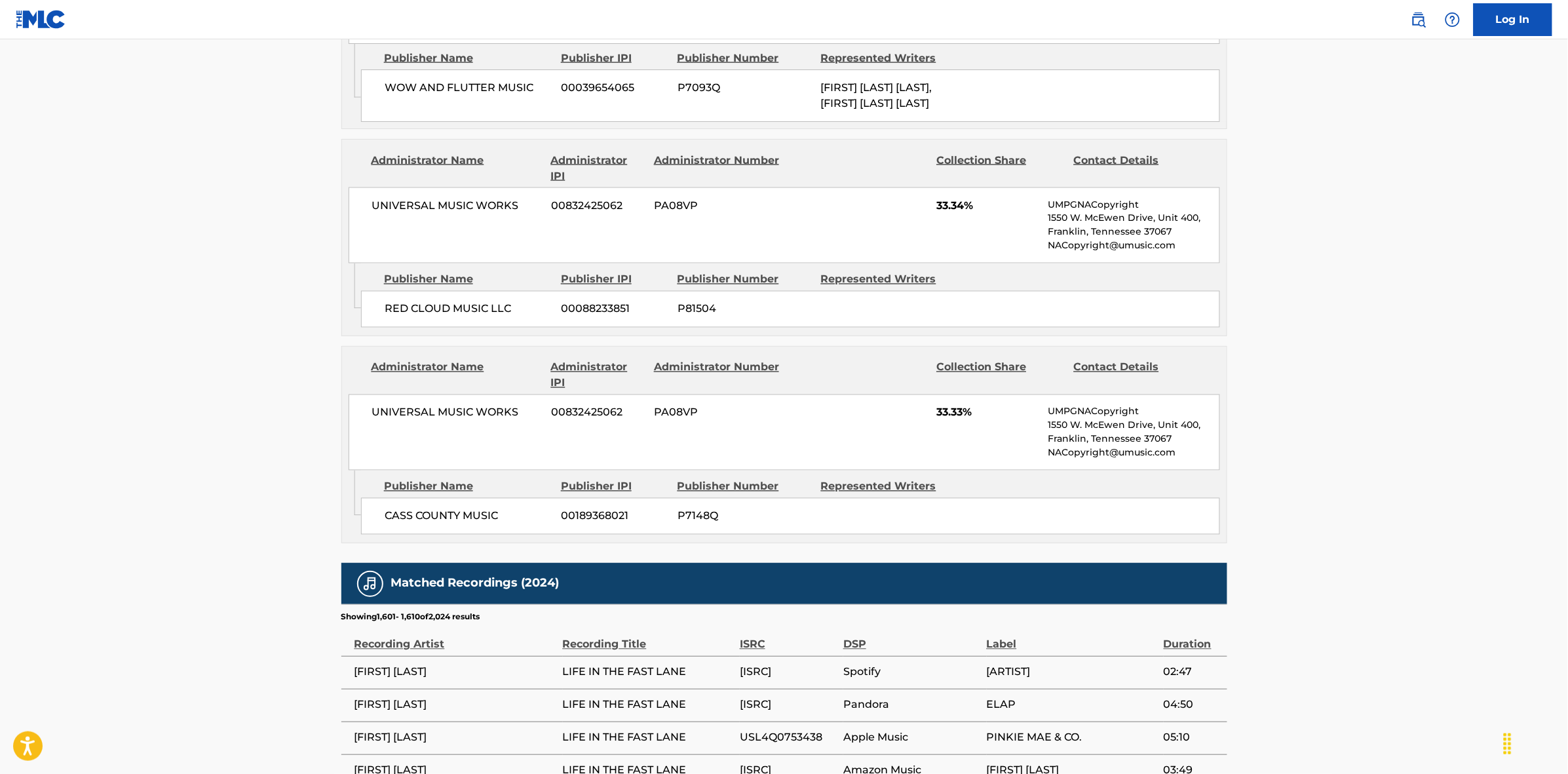 scroll, scrollTop: 1177, scrollLeft: 0, axis: vertical 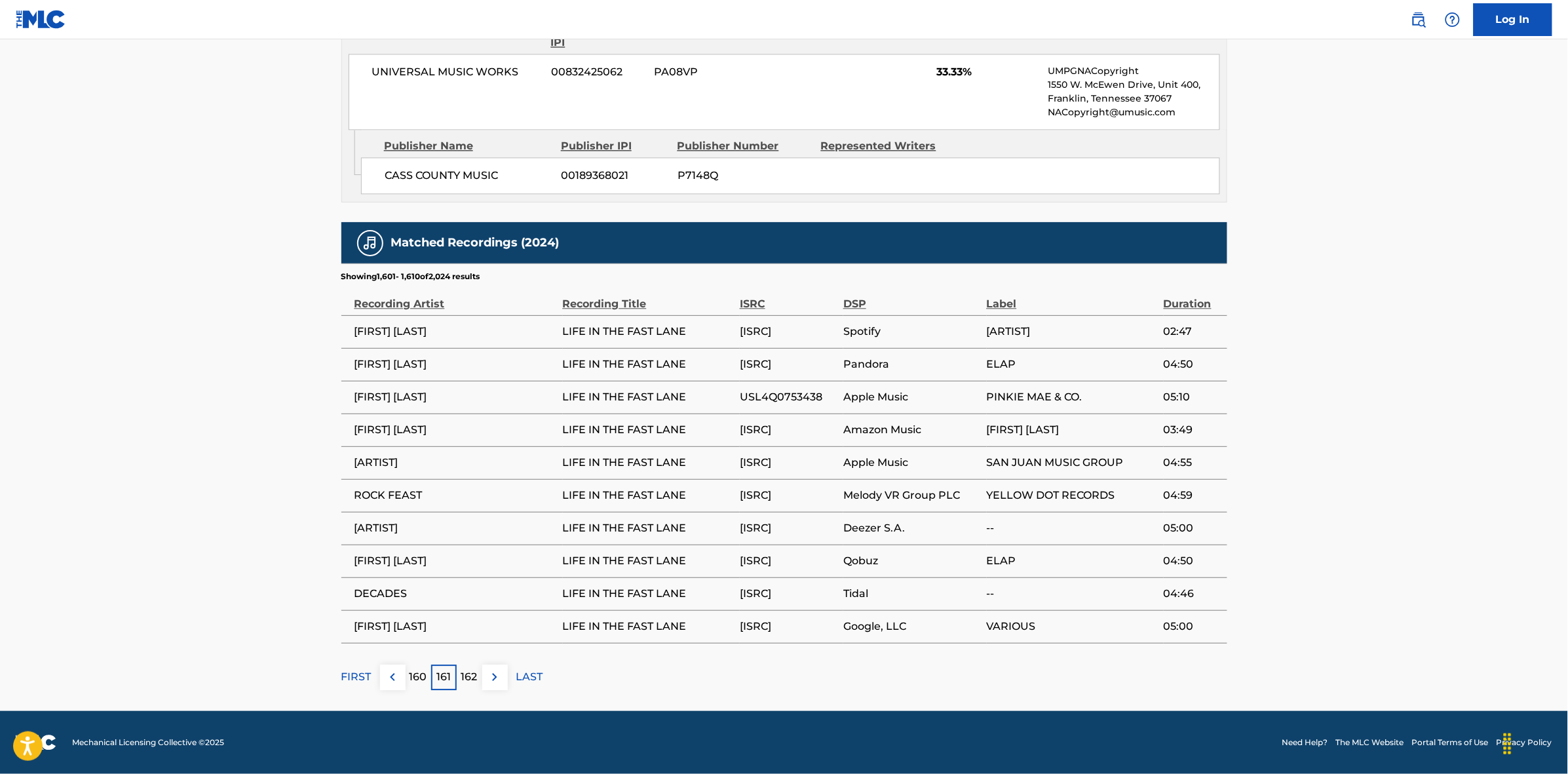 click at bounding box center [495, 677] 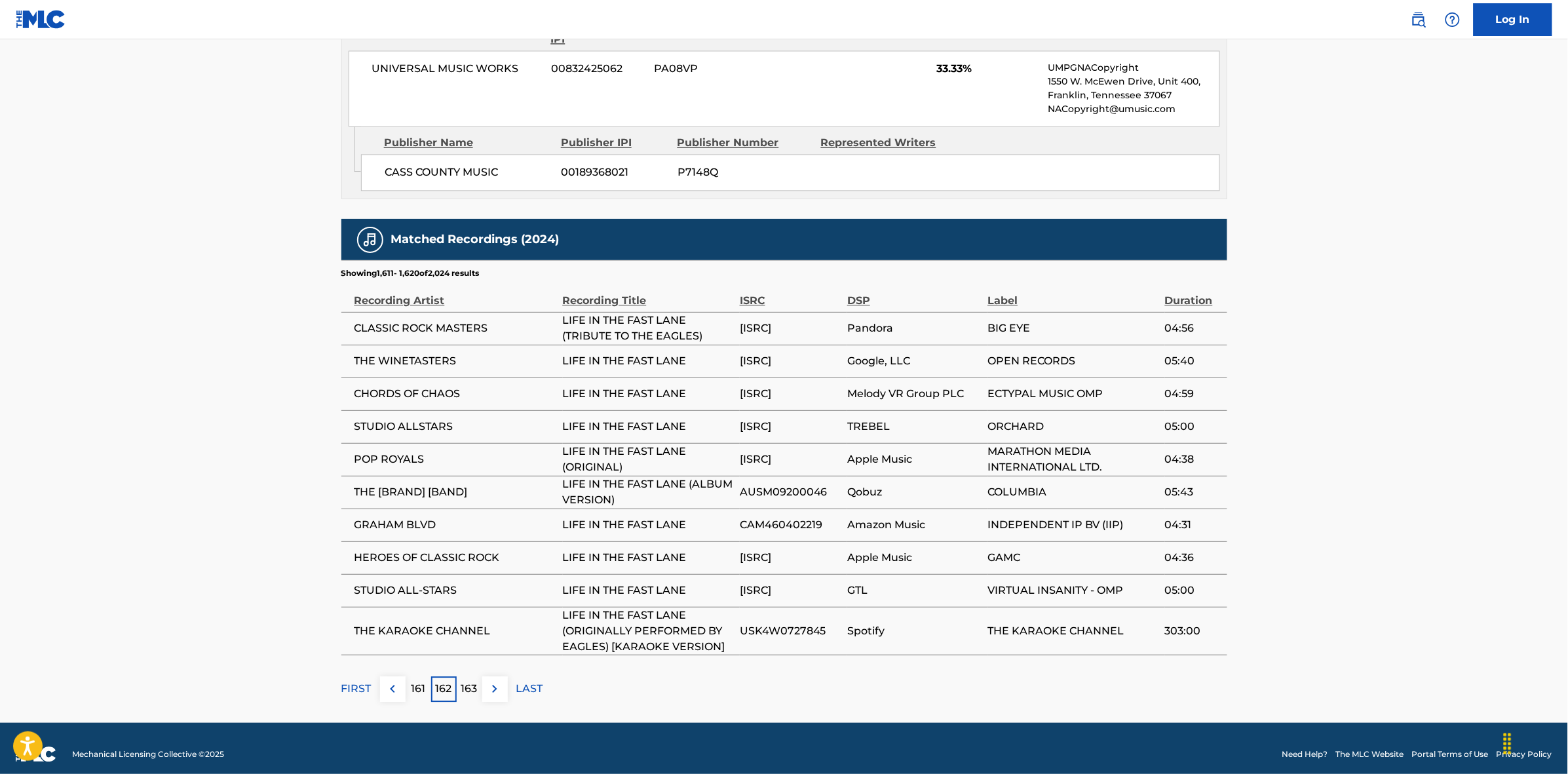 click at bounding box center [495, 689] 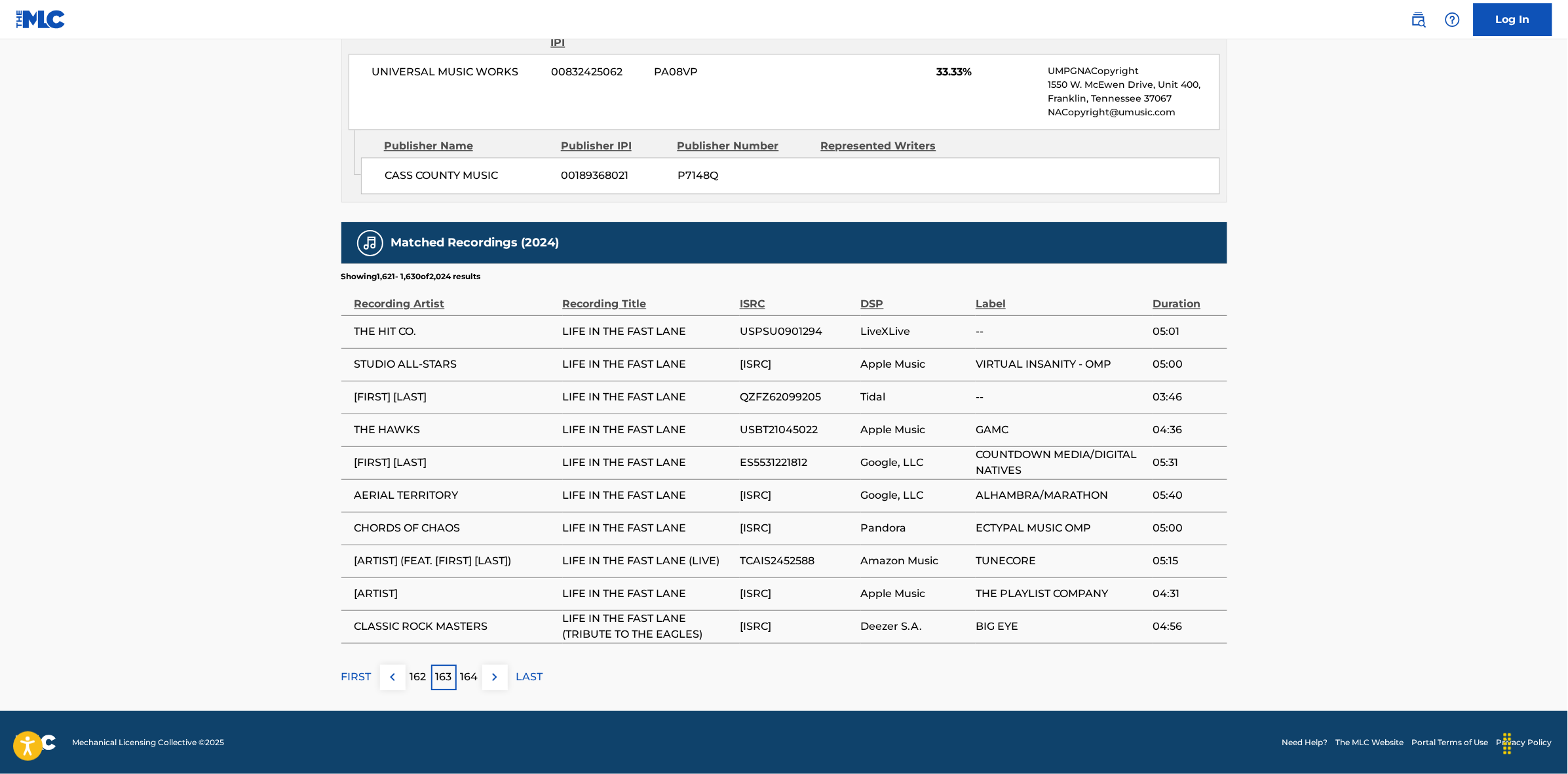click at bounding box center (495, 677) 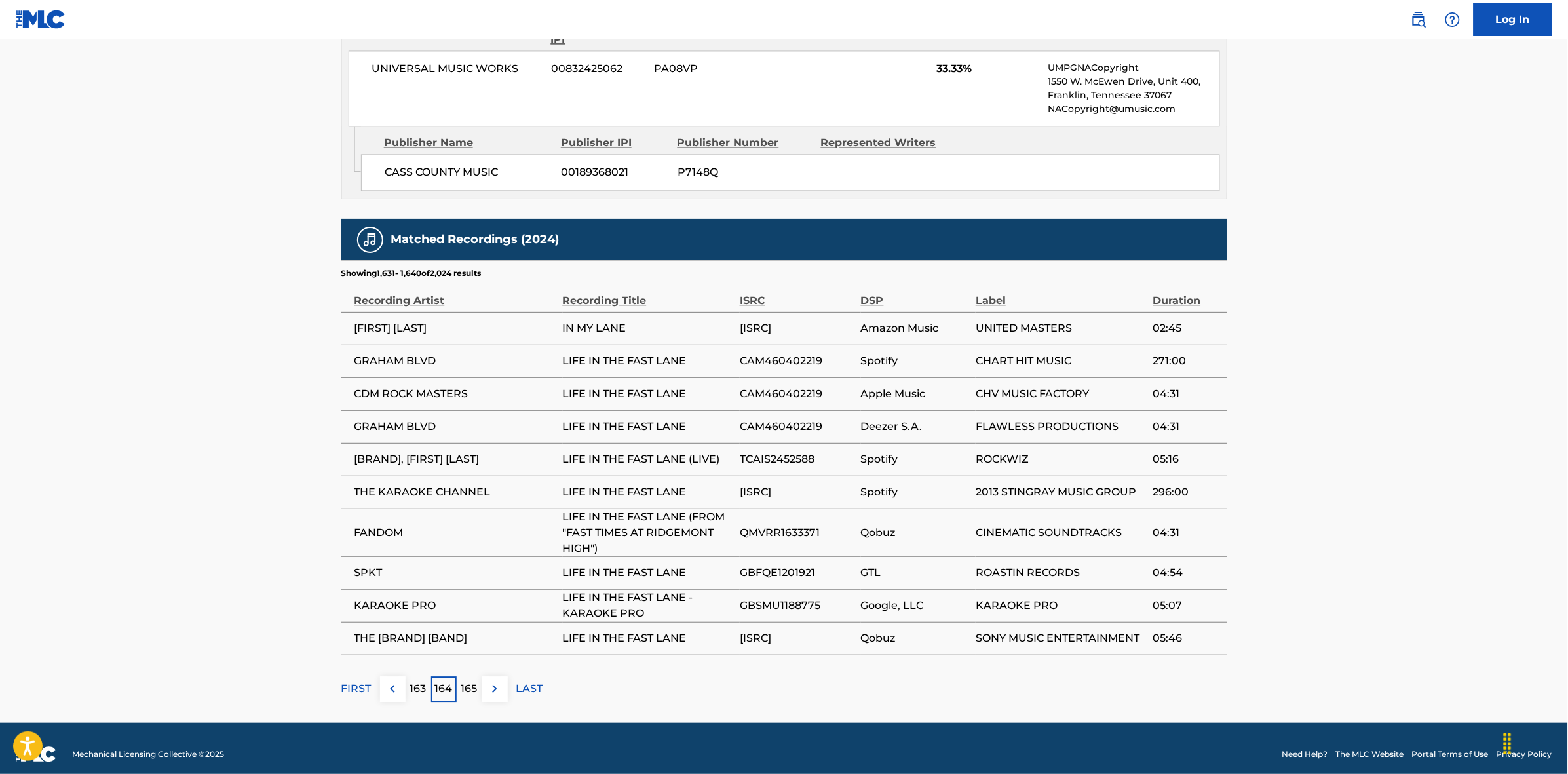 click at bounding box center (495, 689) 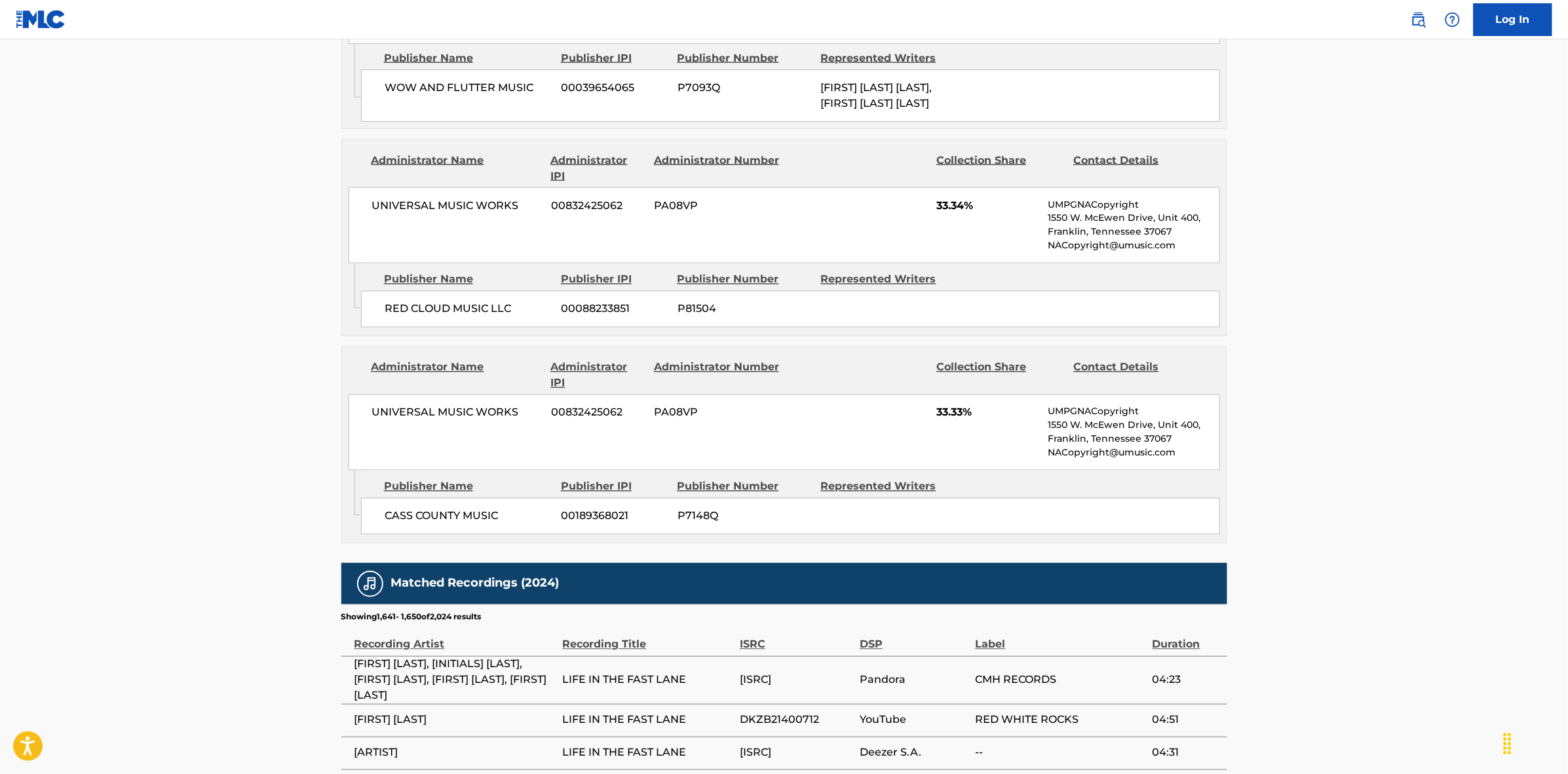 scroll, scrollTop: 1177, scrollLeft: 0, axis: vertical 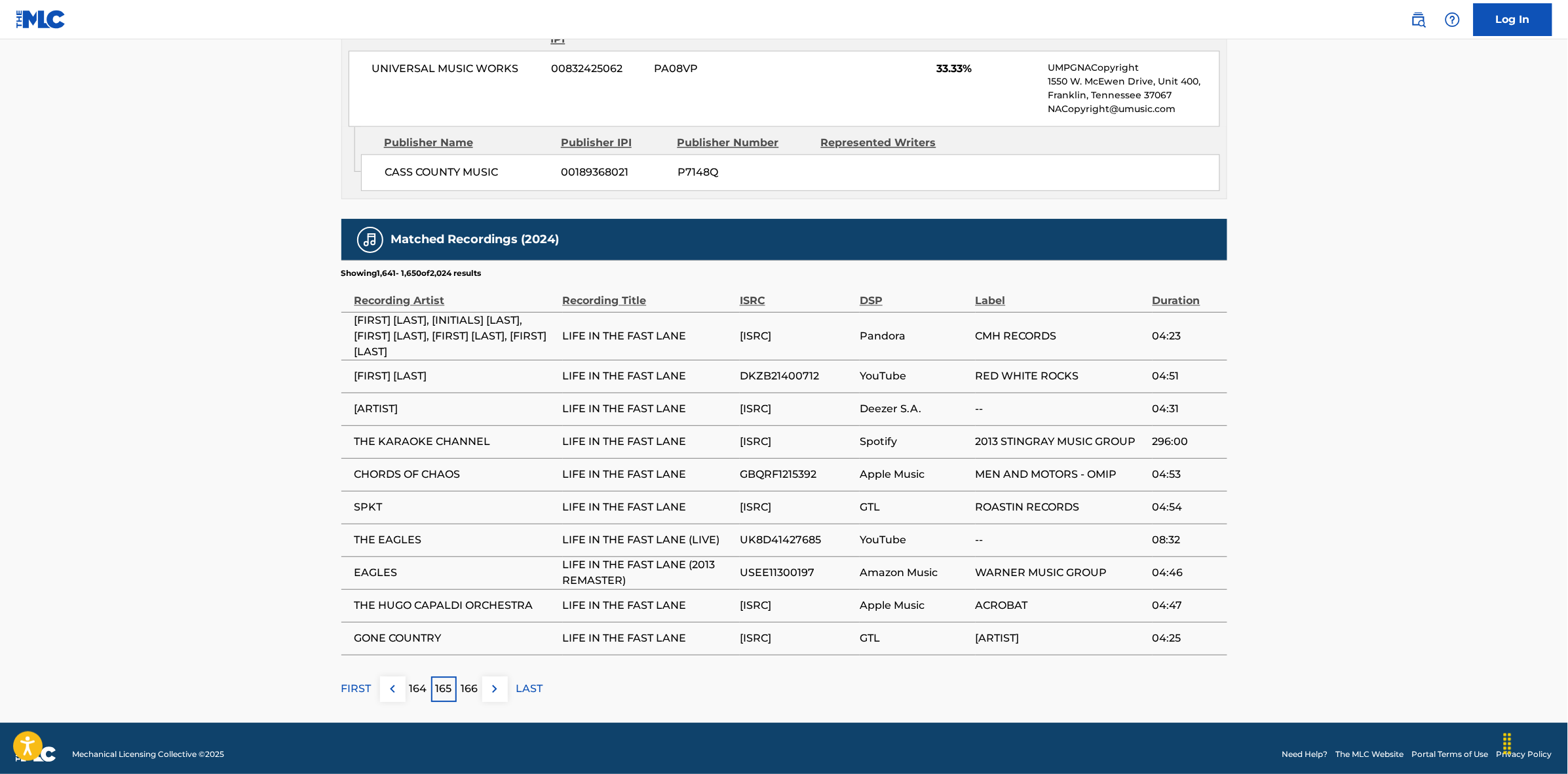 click at bounding box center [495, 689] 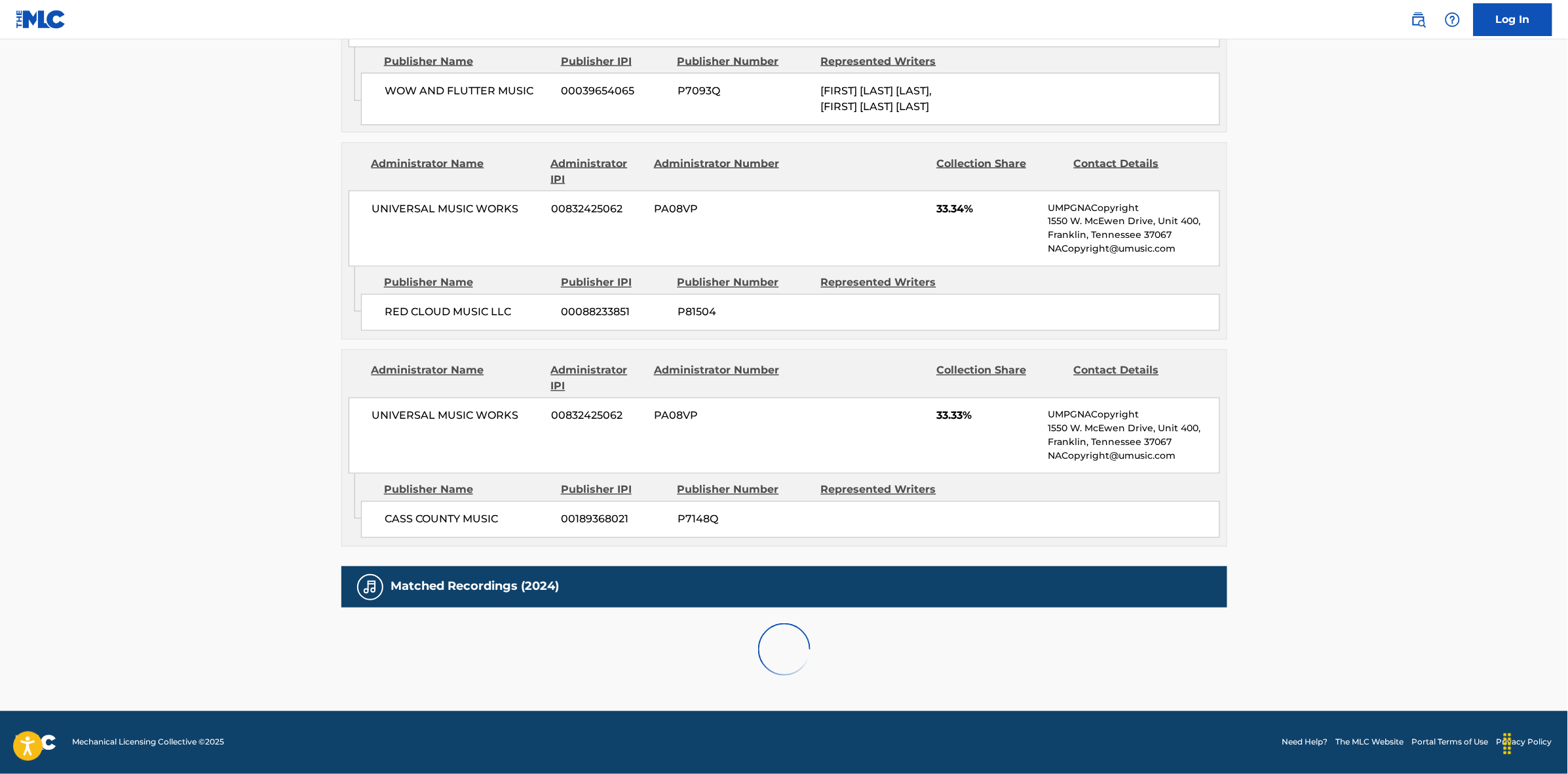 scroll, scrollTop: 1177, scrollLeft: 0, axis: vertical 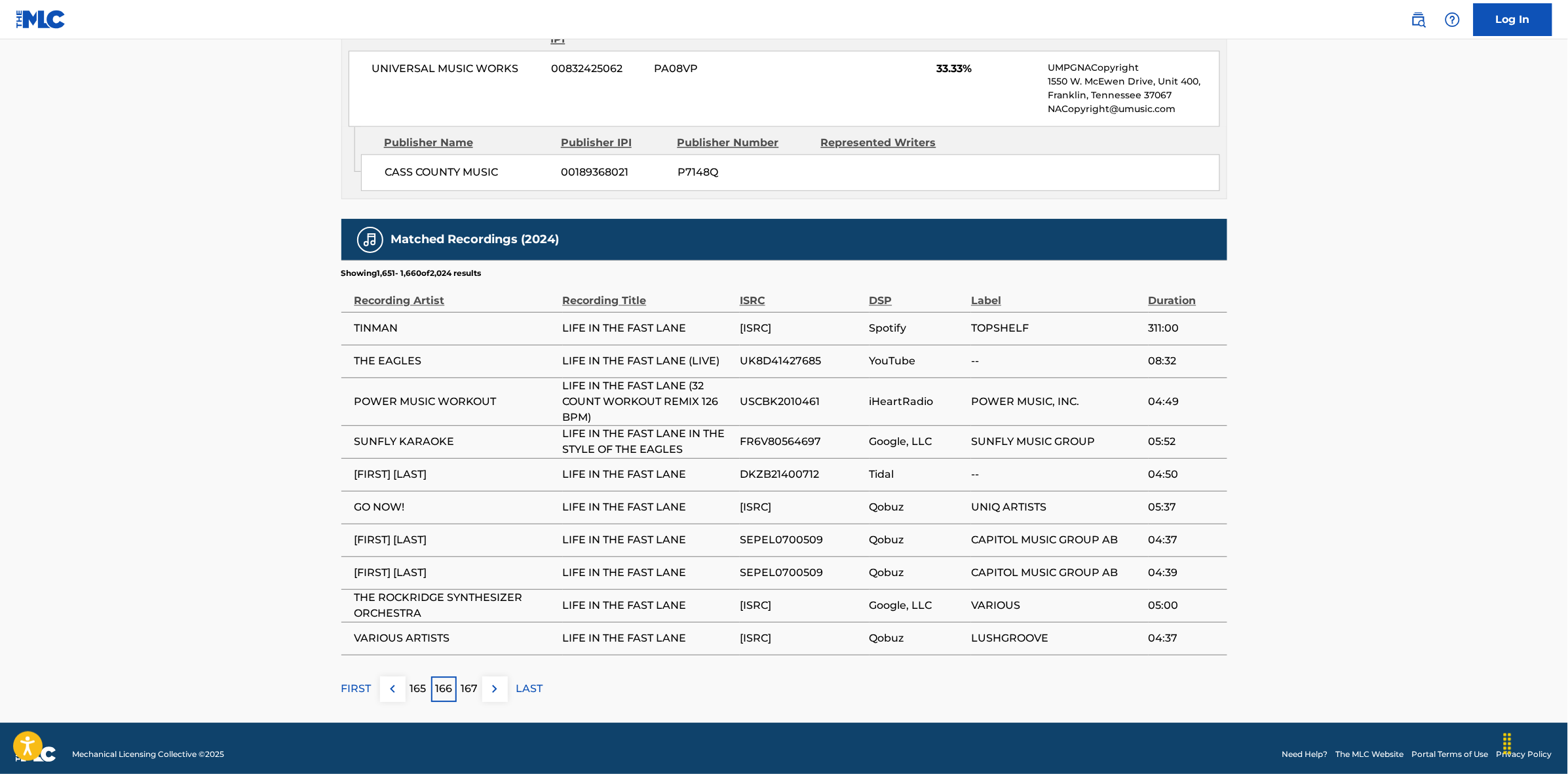 click at bounding box center (495, 689) 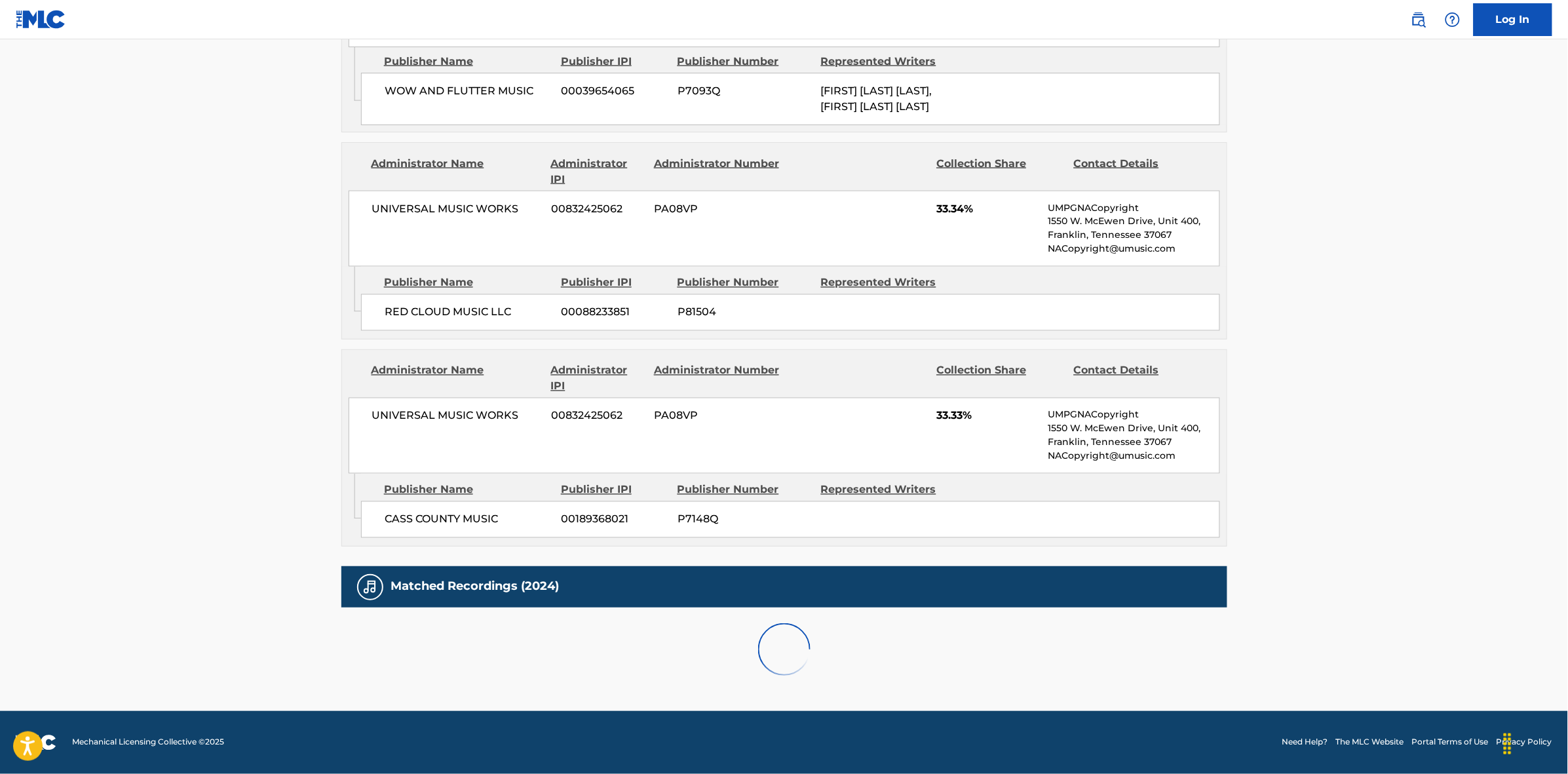 scroll, scrollTop: 1177, scrollLeft: 0, axis: vertical 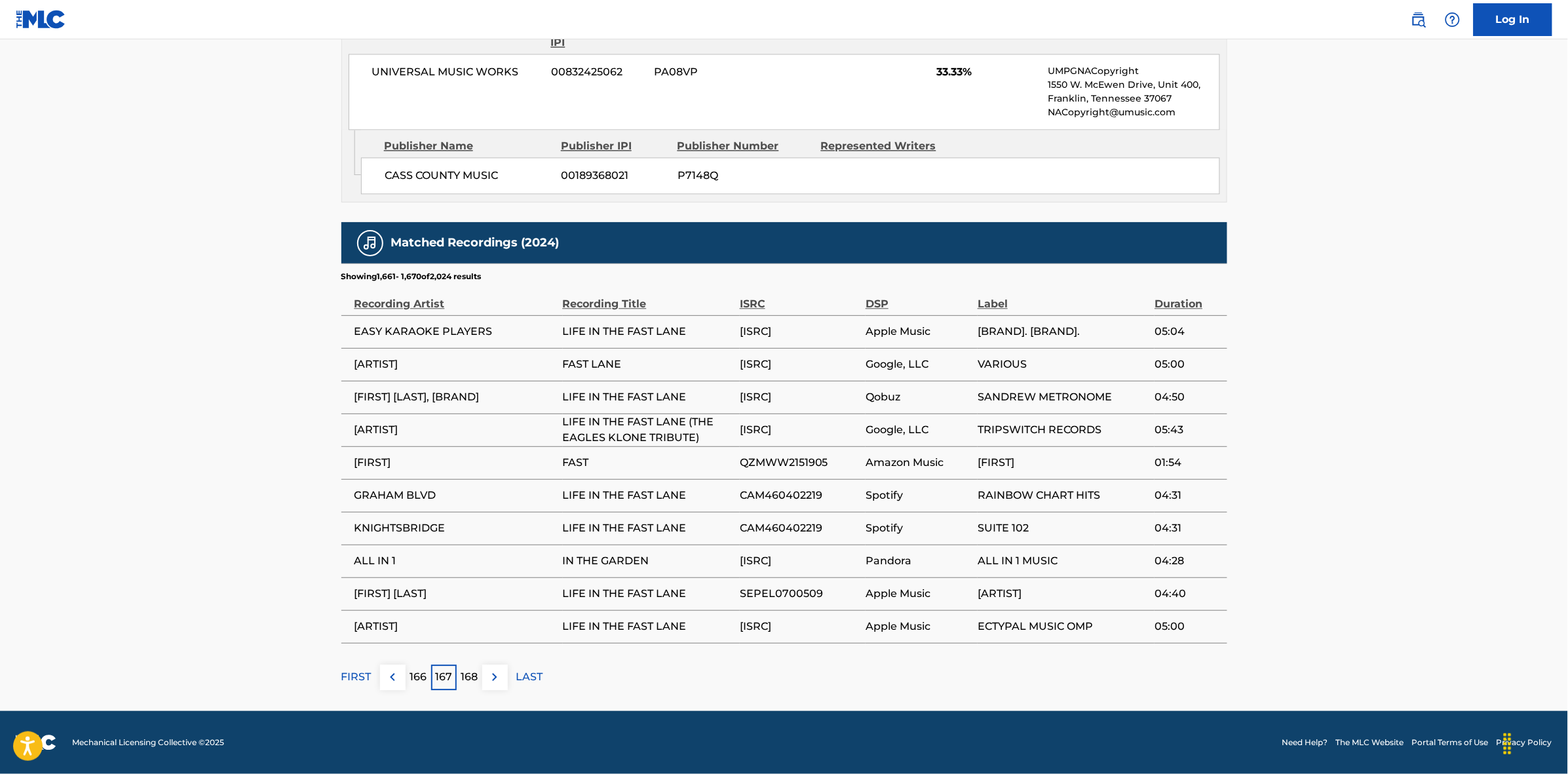 click at bounding box center [495, 677] 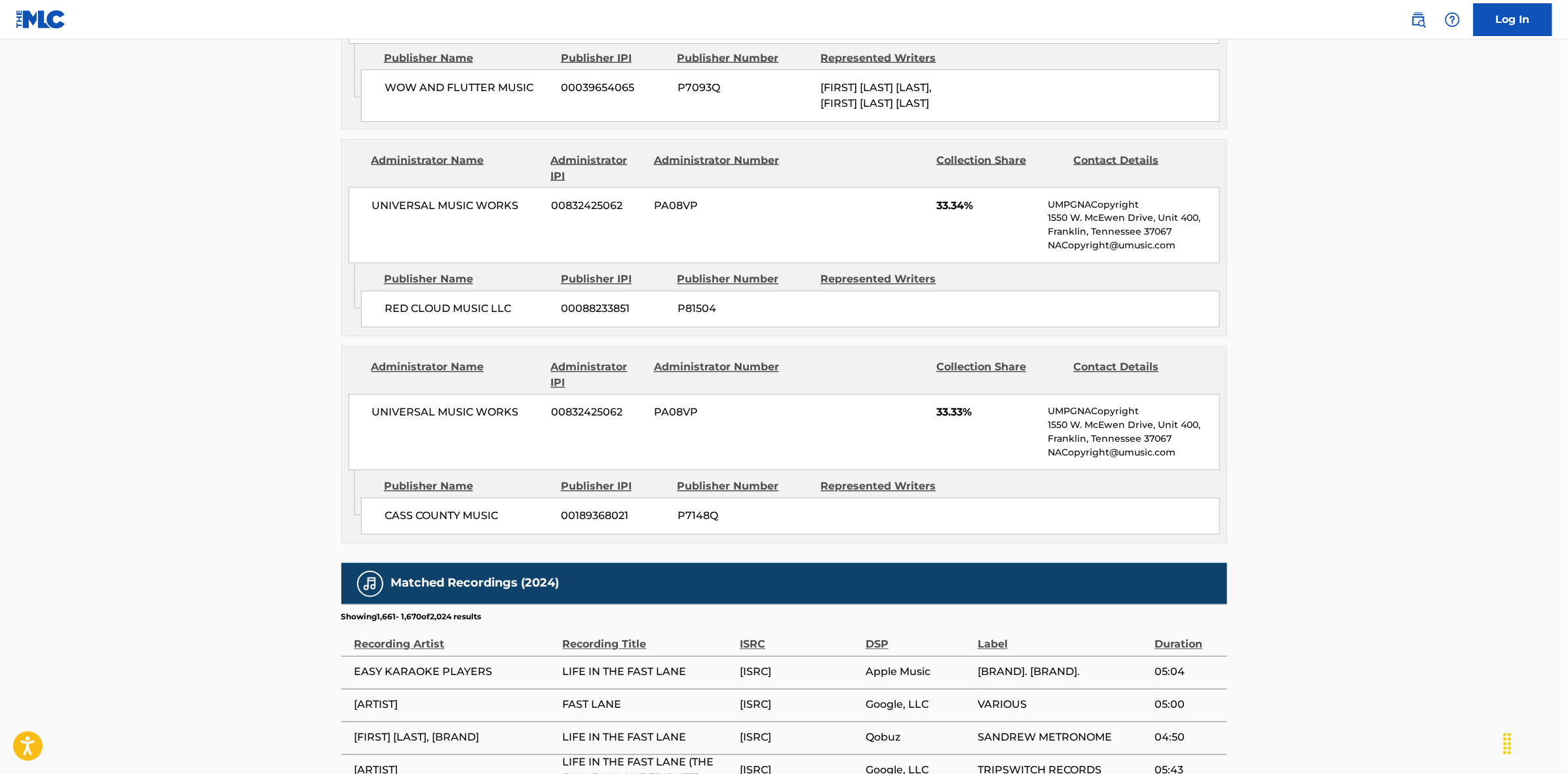 scroll, scrollTop: 1177, scrollLeft: 0, axis: vertical 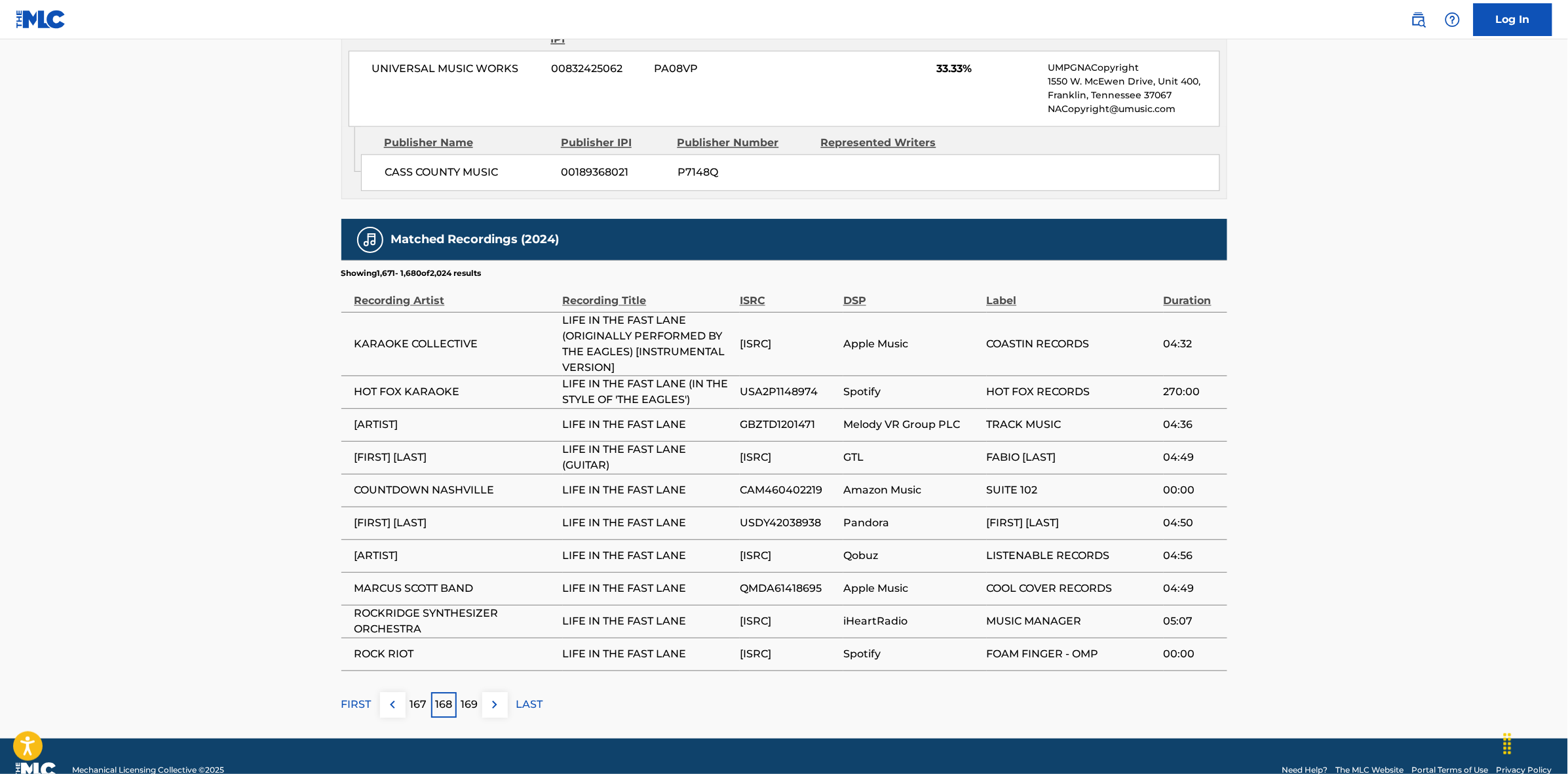 click at bounding box center [495, 705] 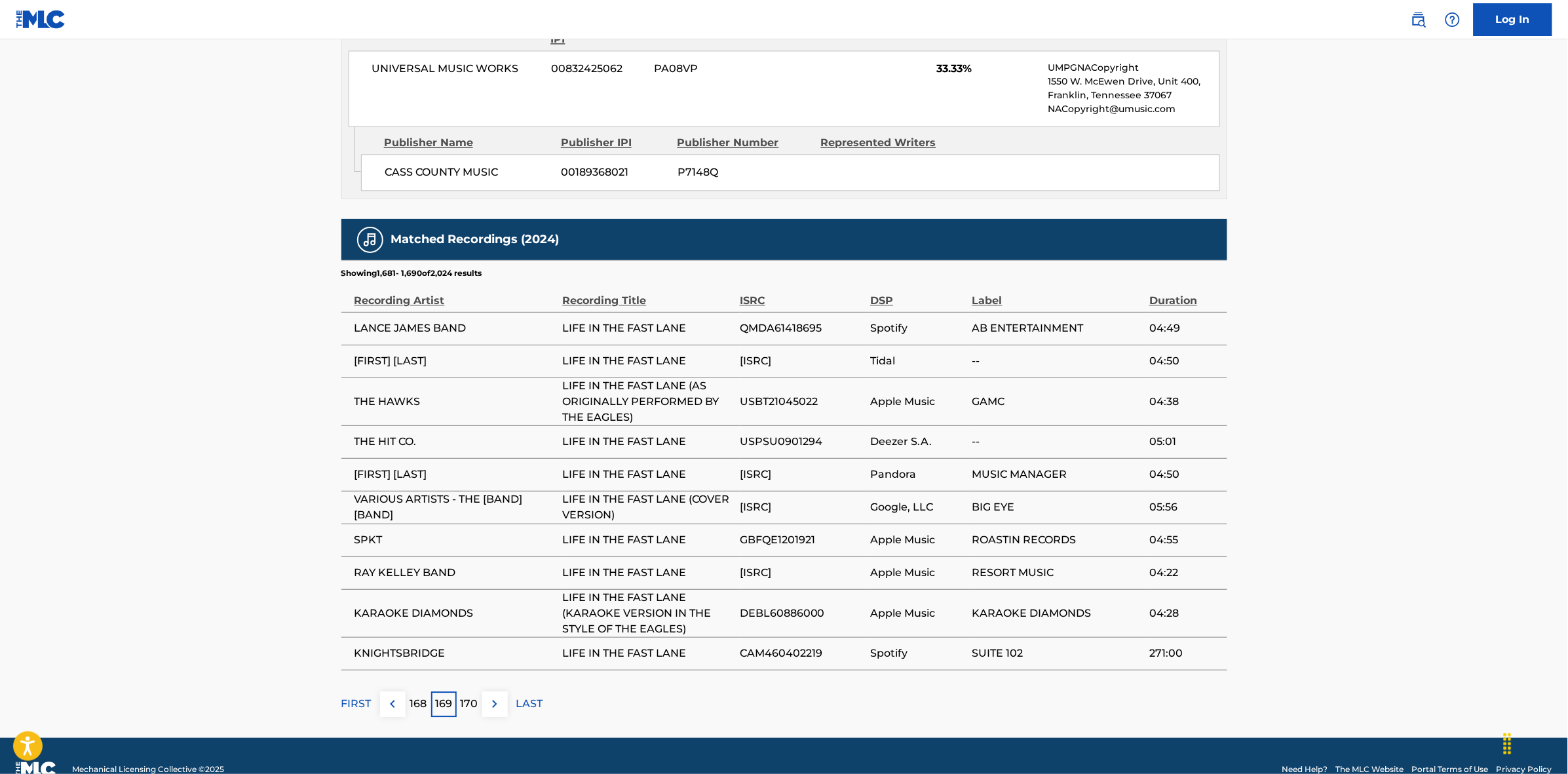 click at bounding box center [495, 704] 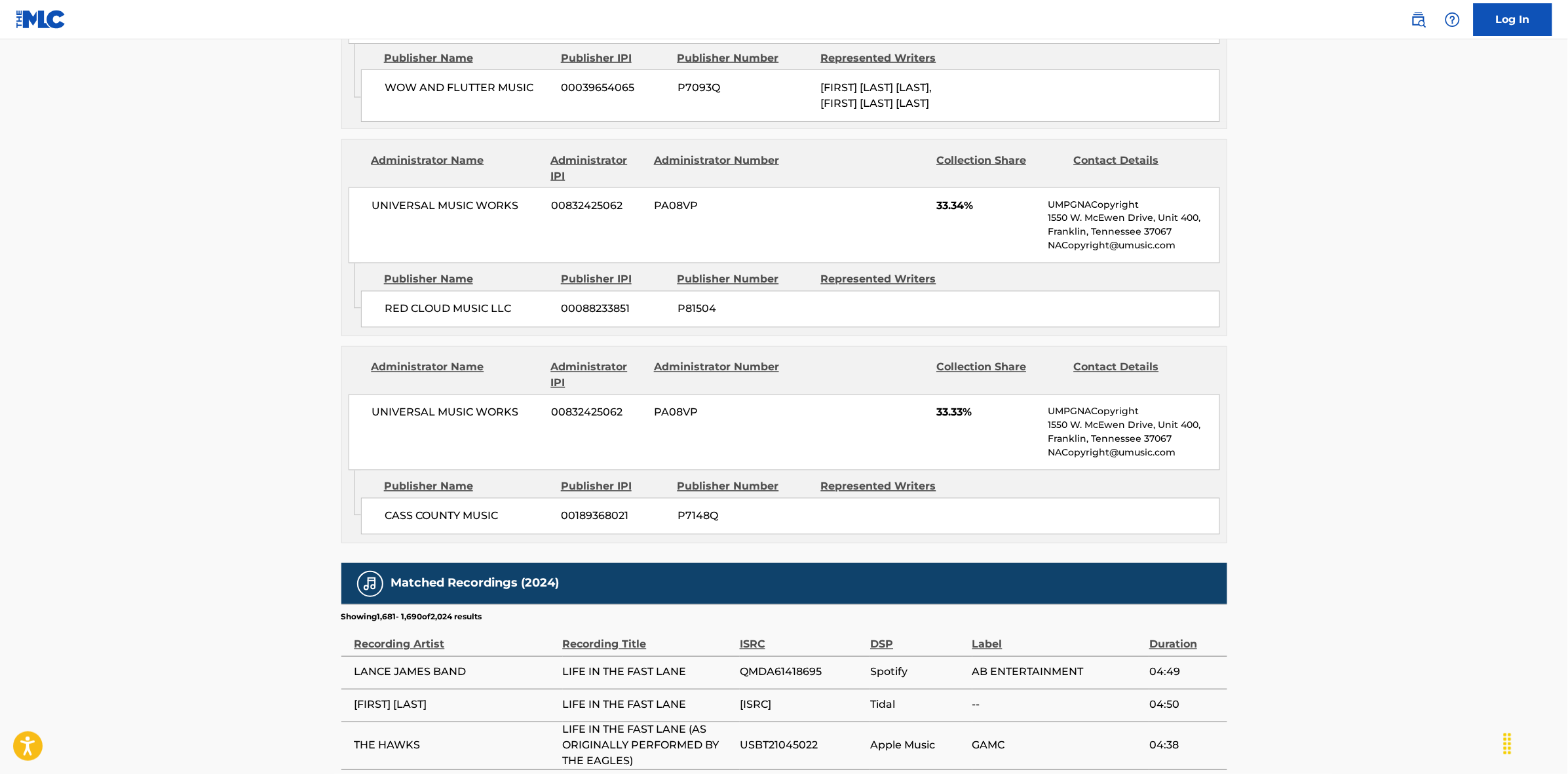 scroll, scrollTop: 1177, scrollLeft: 0, axis: vertical 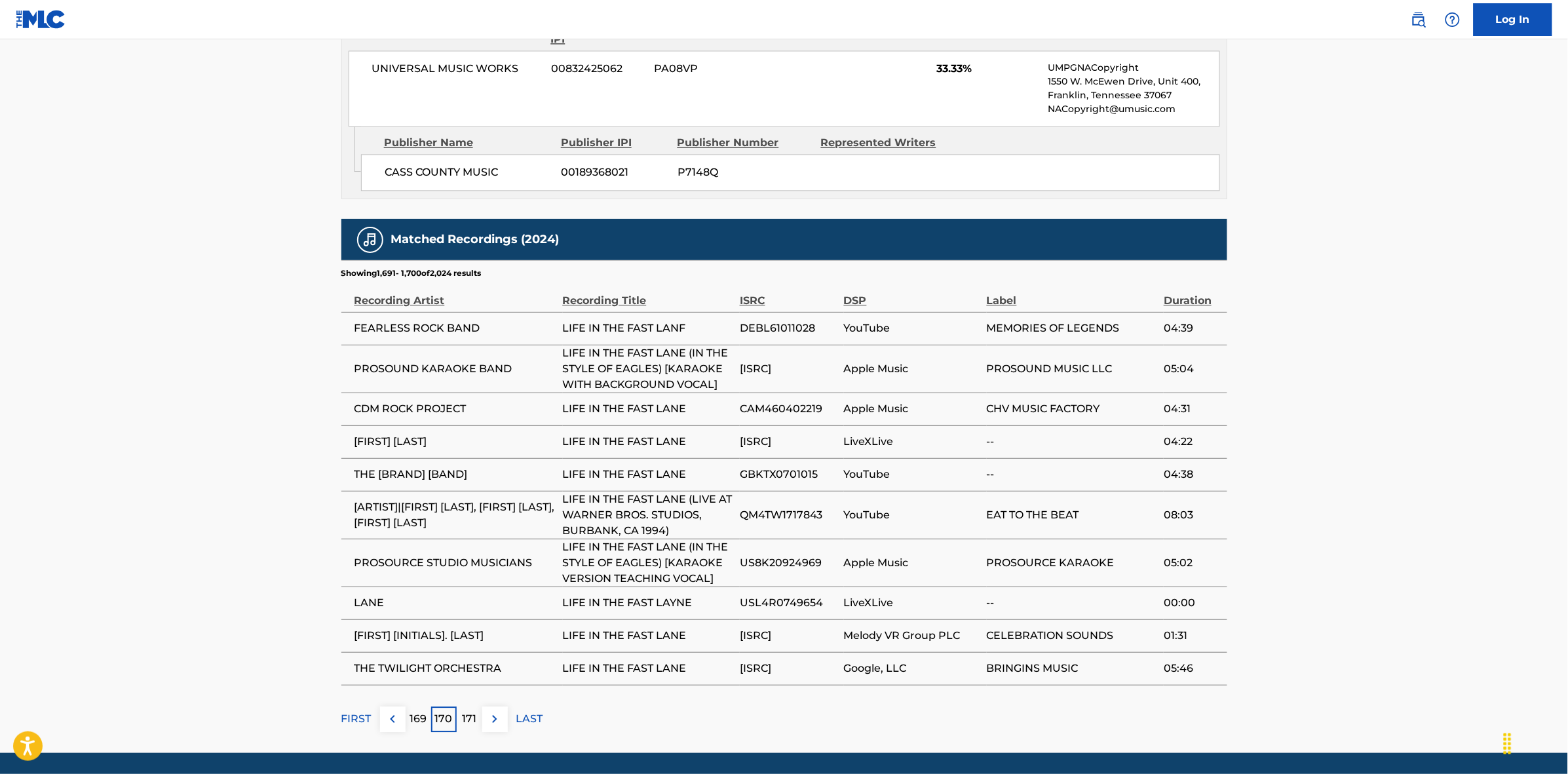 click at bounding box center (495, 719) 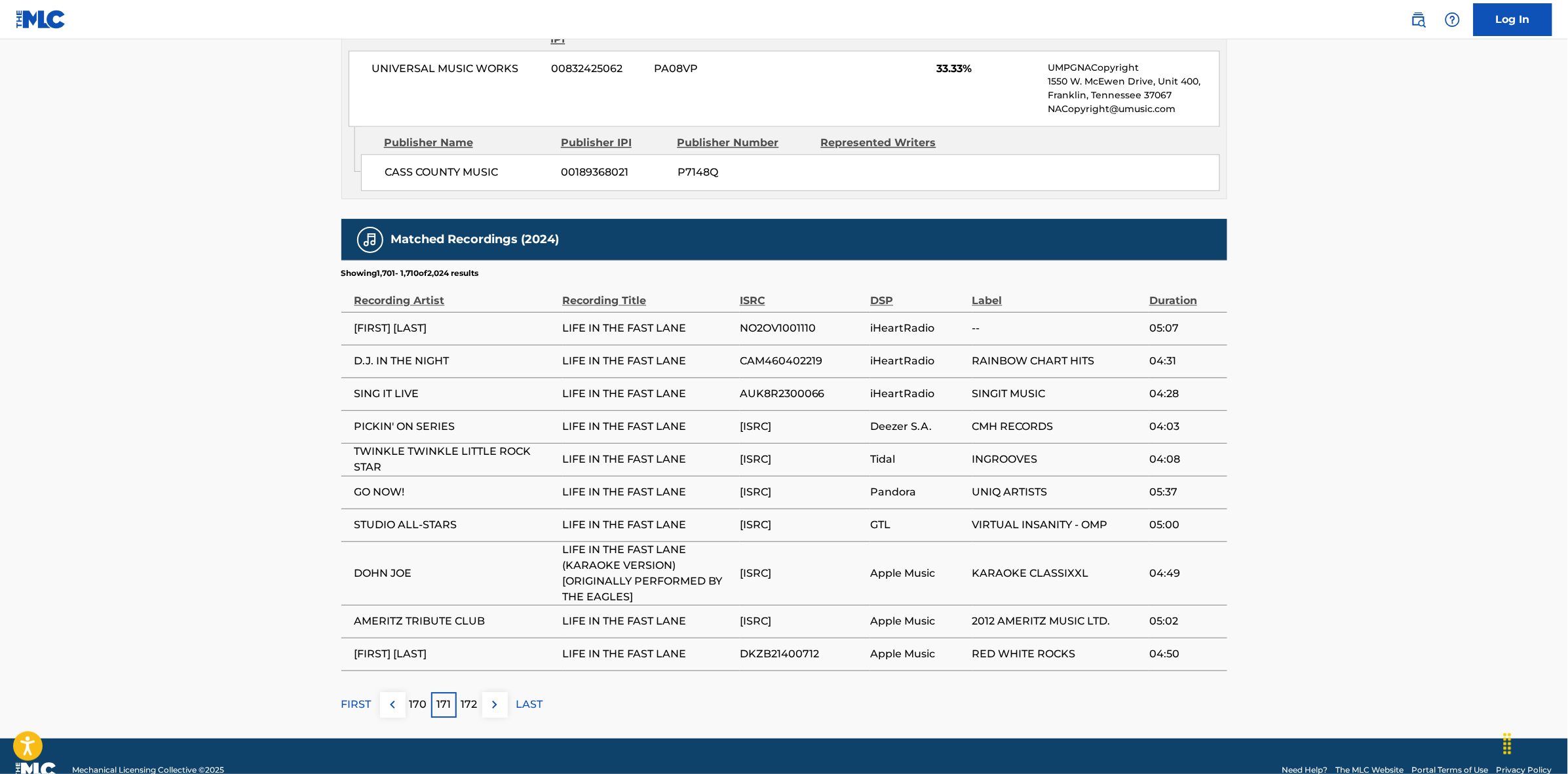 click at bounding box center (495, 705) 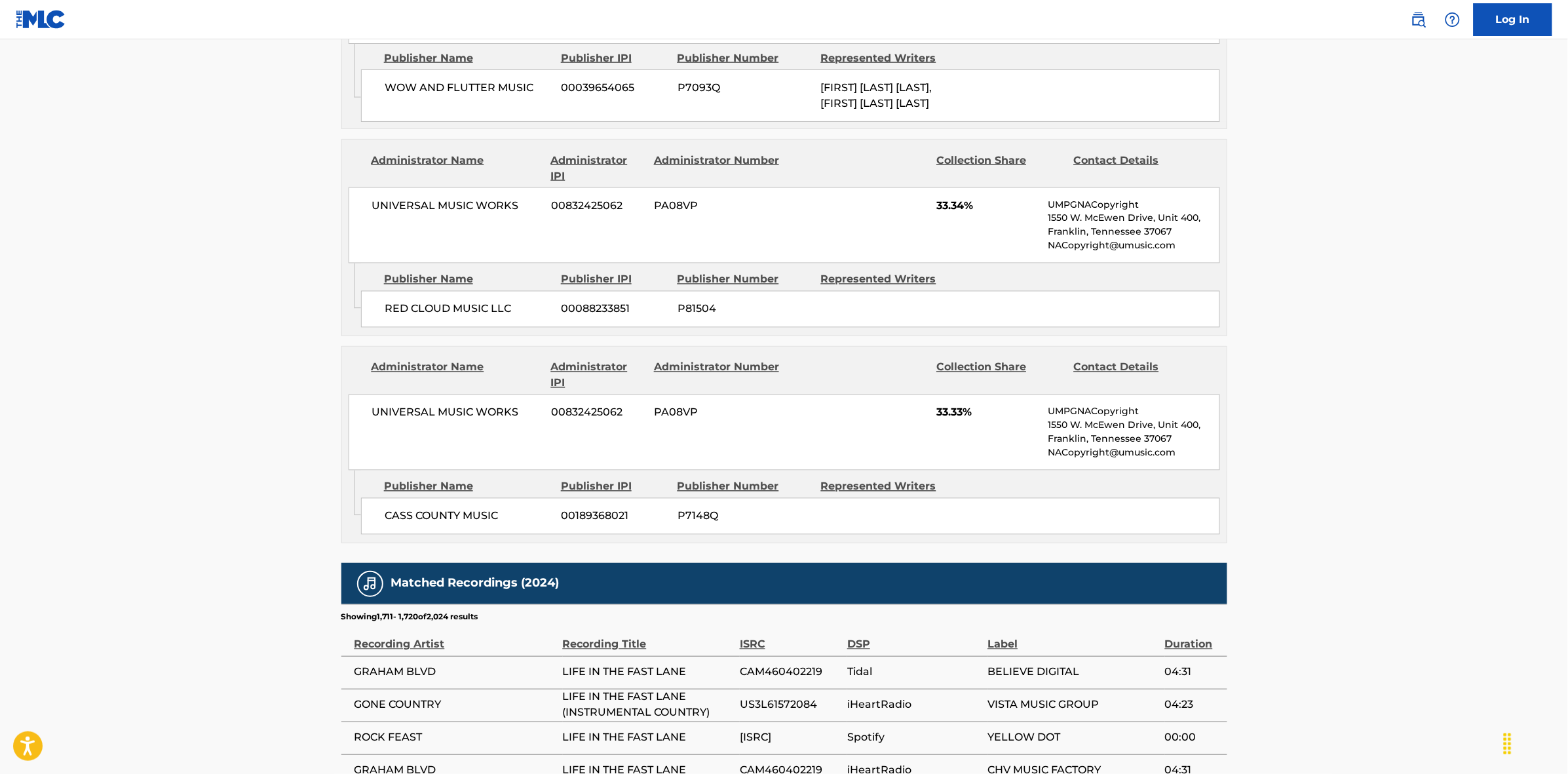 scroll, scrollTop: 1177, scrollLeft: 0, axis: vertical 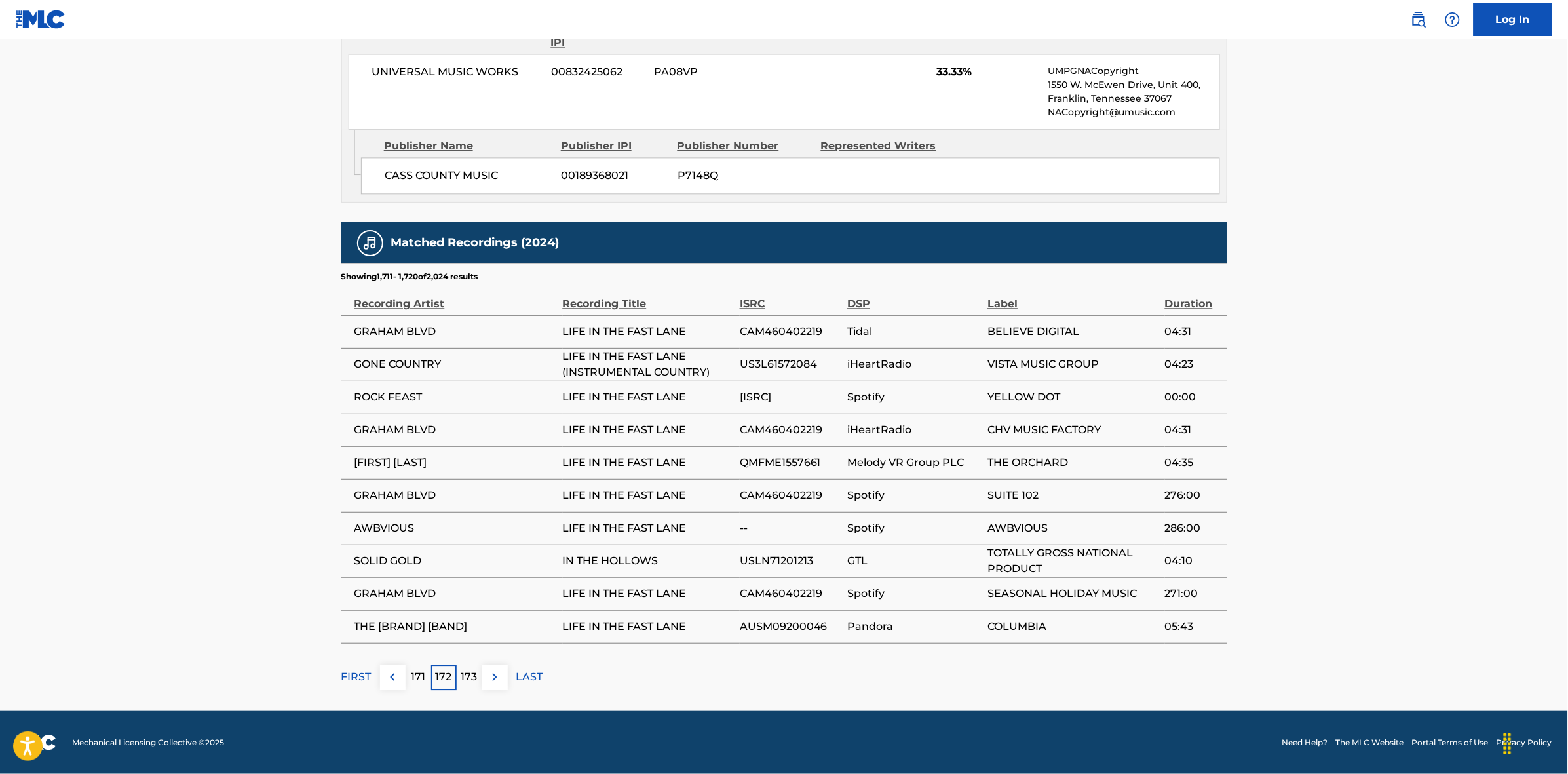 click at bounding box center [495, 677] 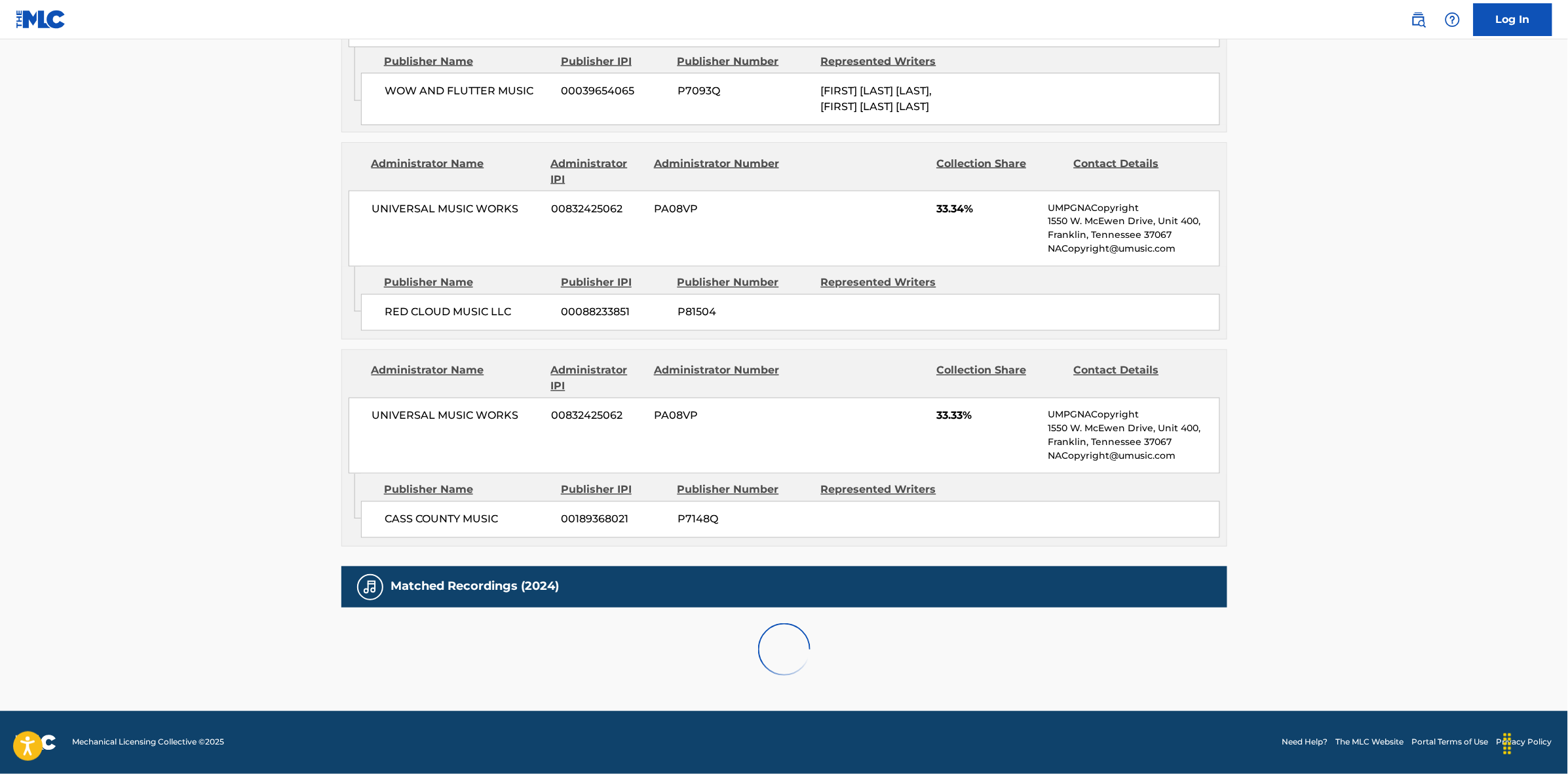 scroll, scrollTop: 1177, scrollLeft: 0, axis: vertical 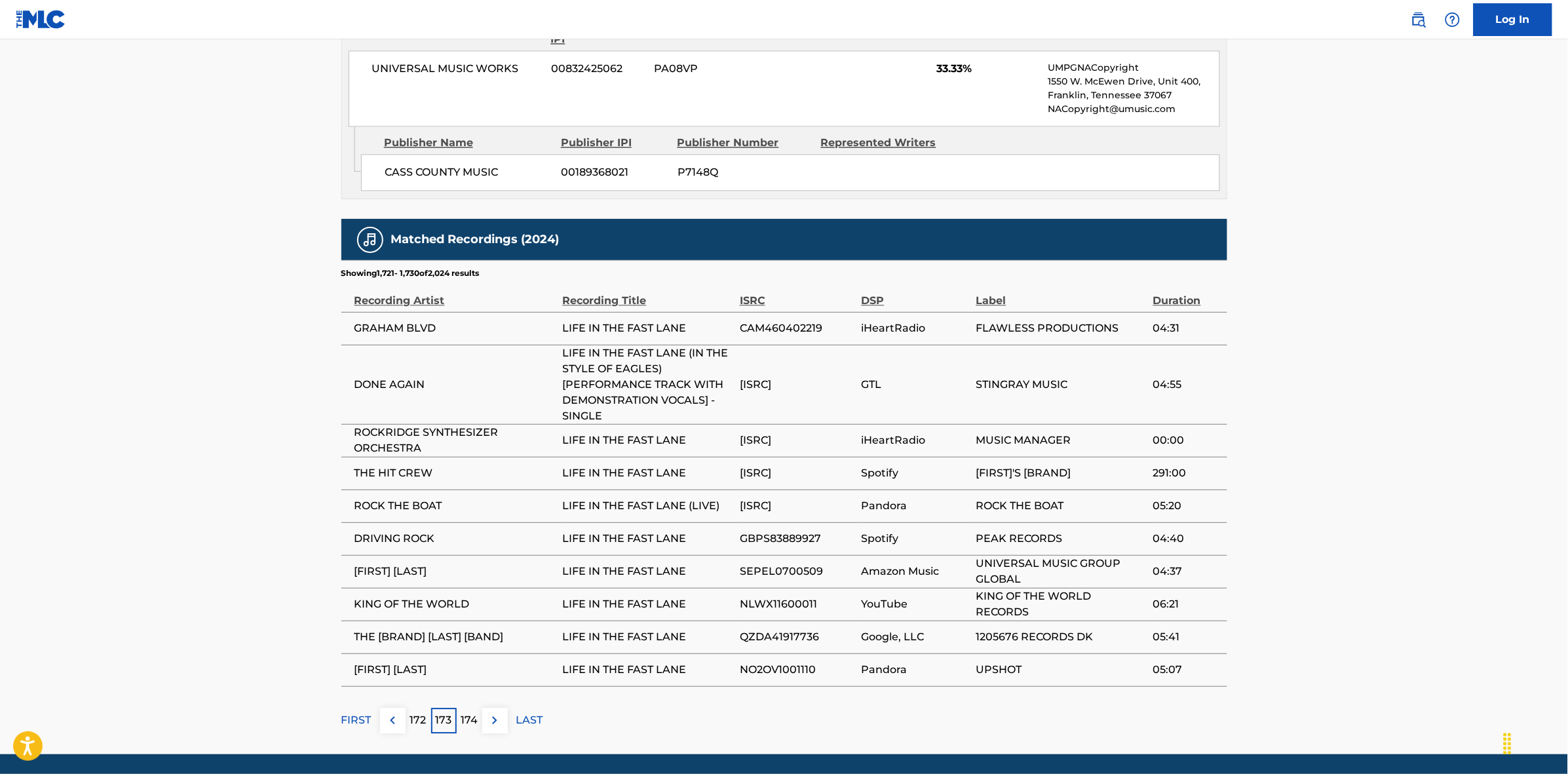 click at bounding box center [495, 720] 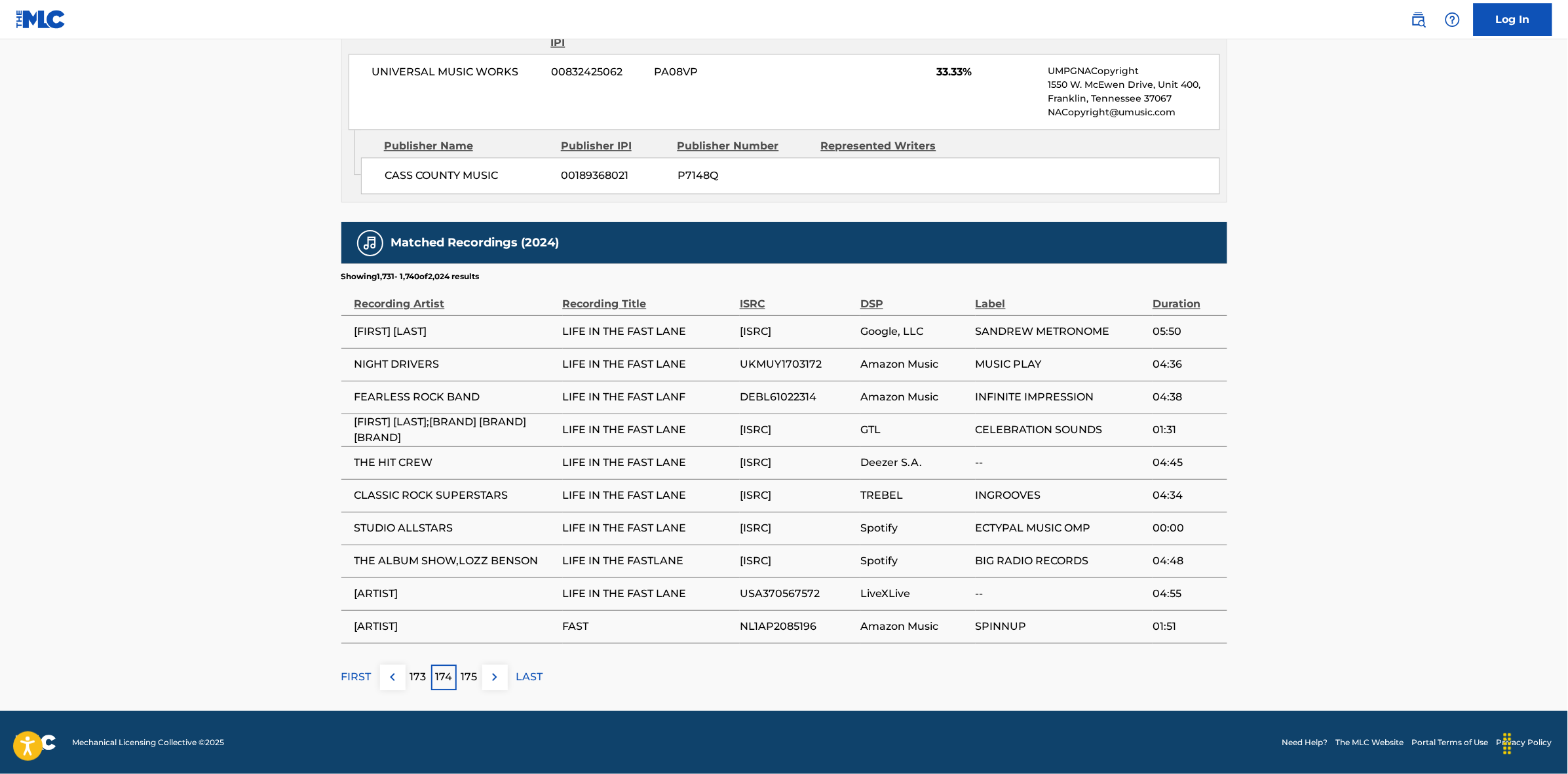 click at bounding box center [495, 677] 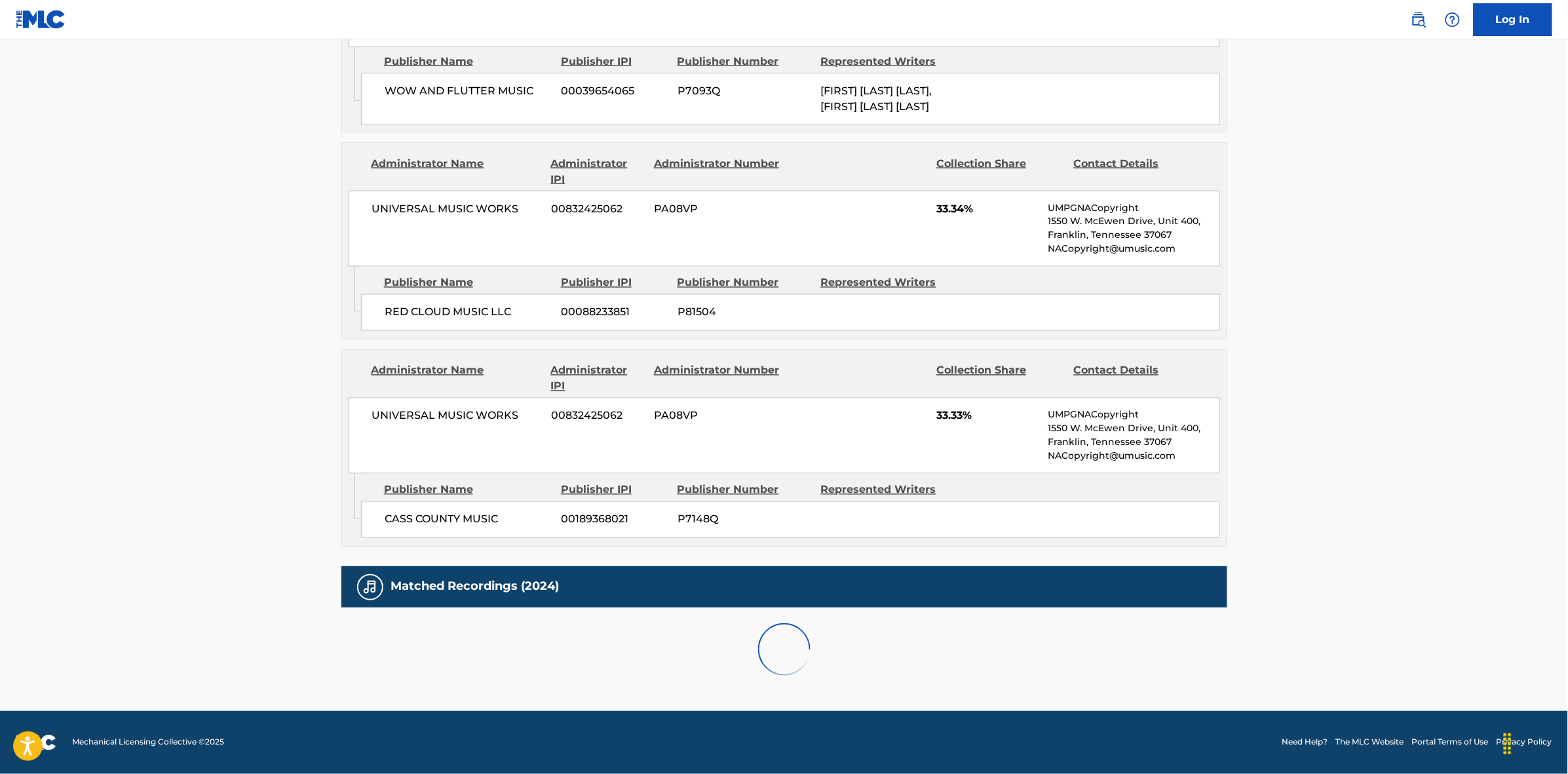 scroll, scrollTop: 1177, scrollLeft: 0, axis: vertical 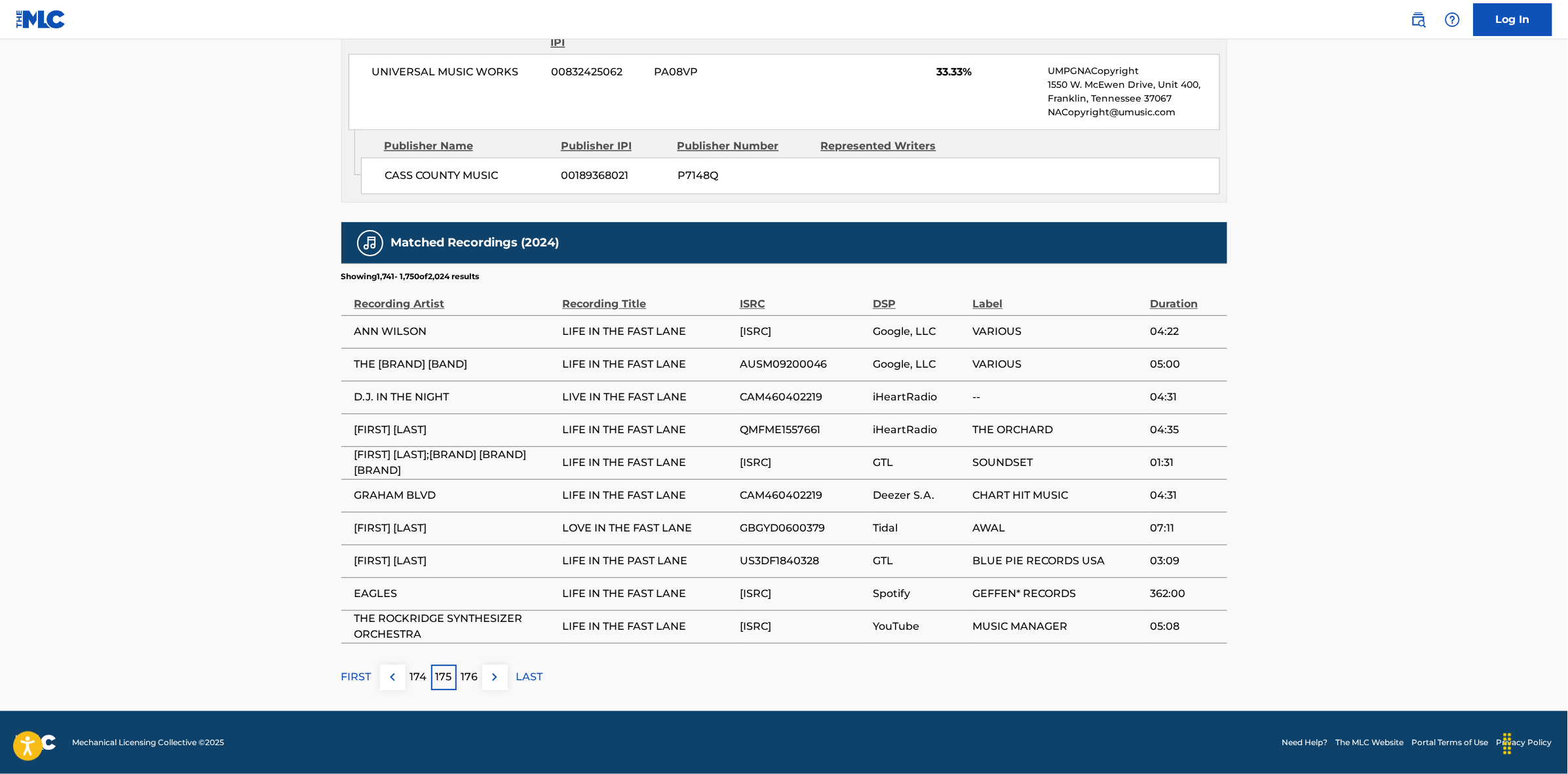 click at bounding box center (495, 677) 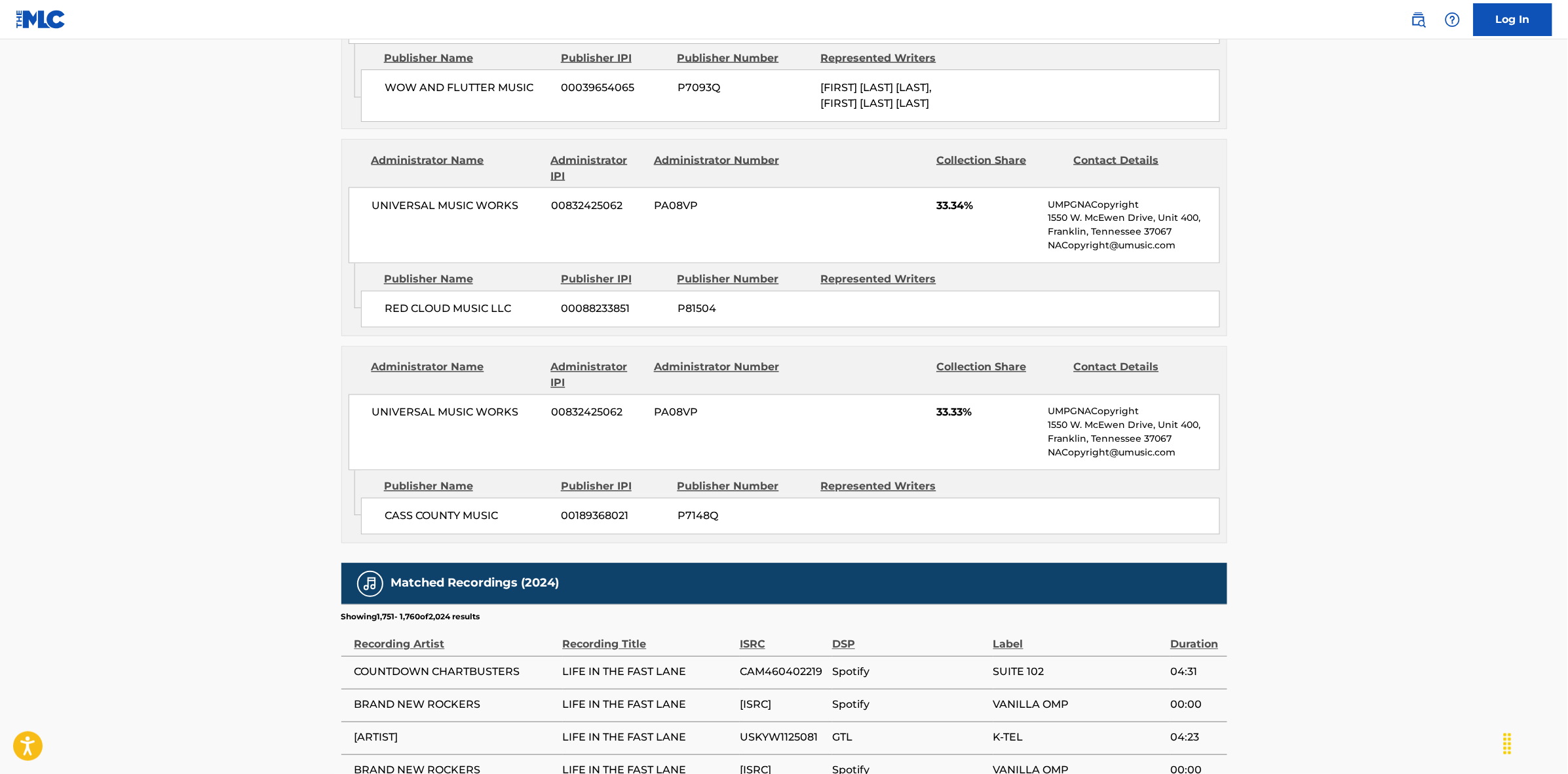 scroll, scrollTop: 1177, scrollLeft: 0, axis: vertical 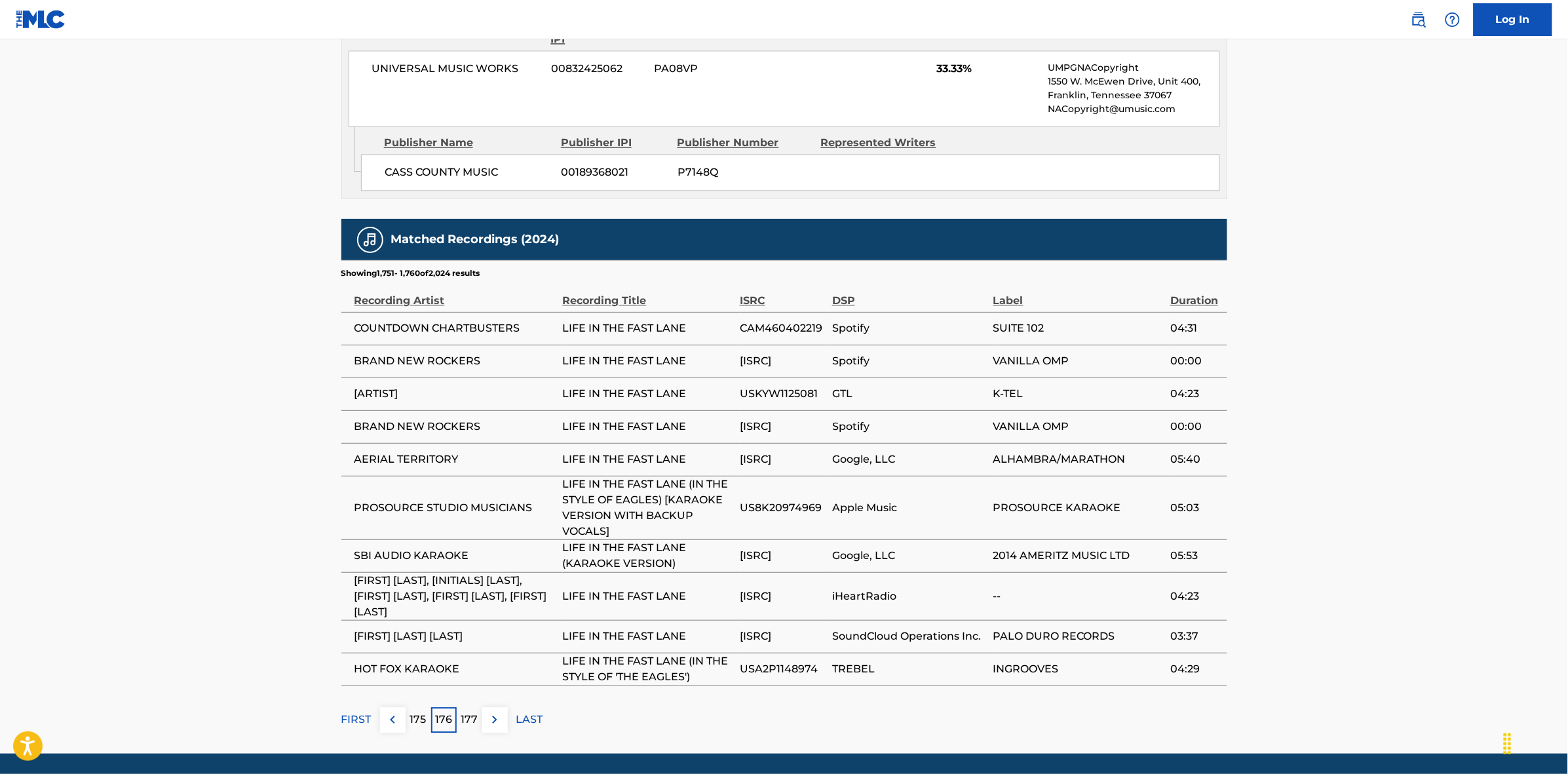 click at bounding box center (495, 720) 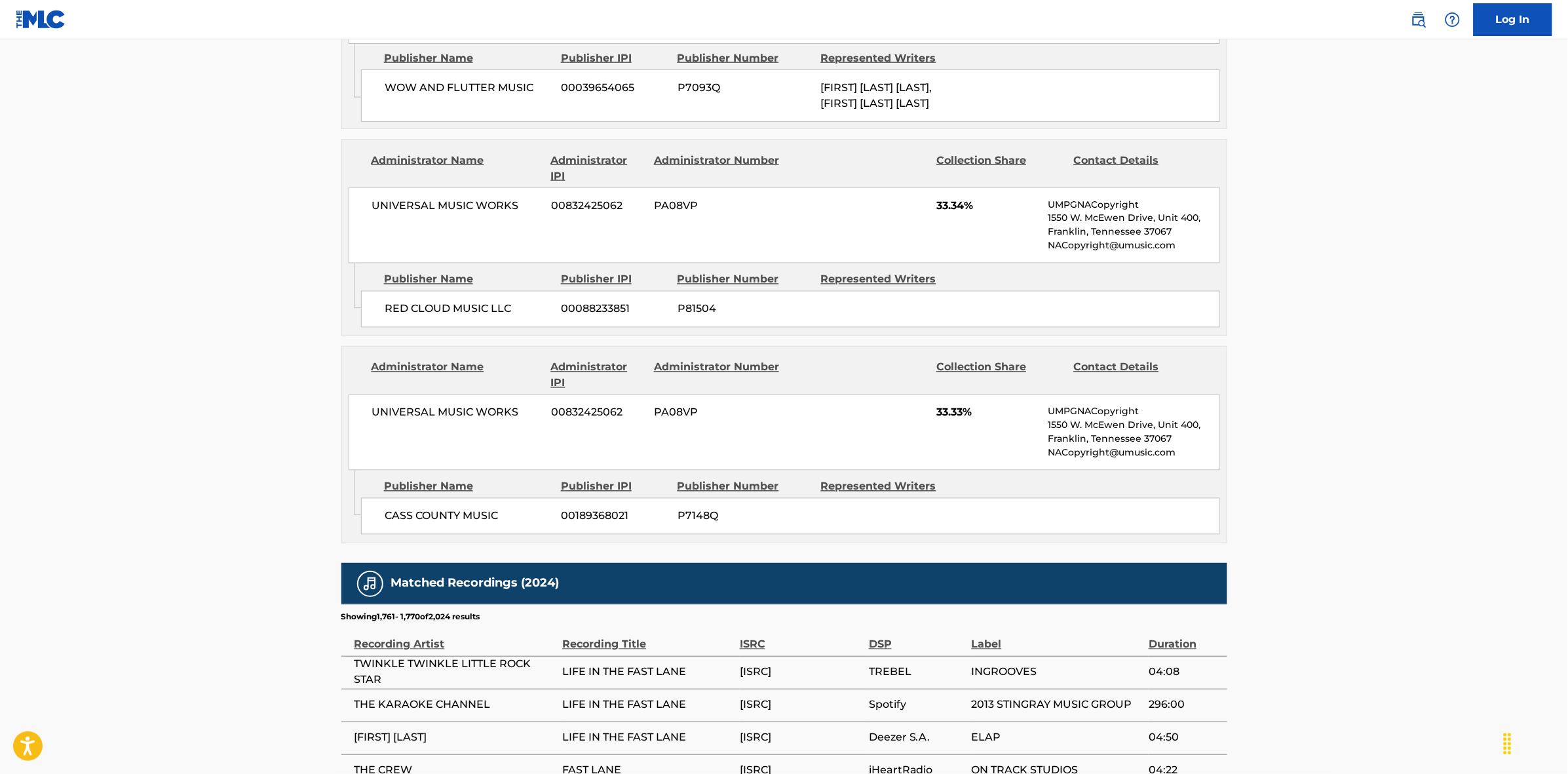 scroll, scrollTop: 1177, scrollLeft: 0, axis: vertical 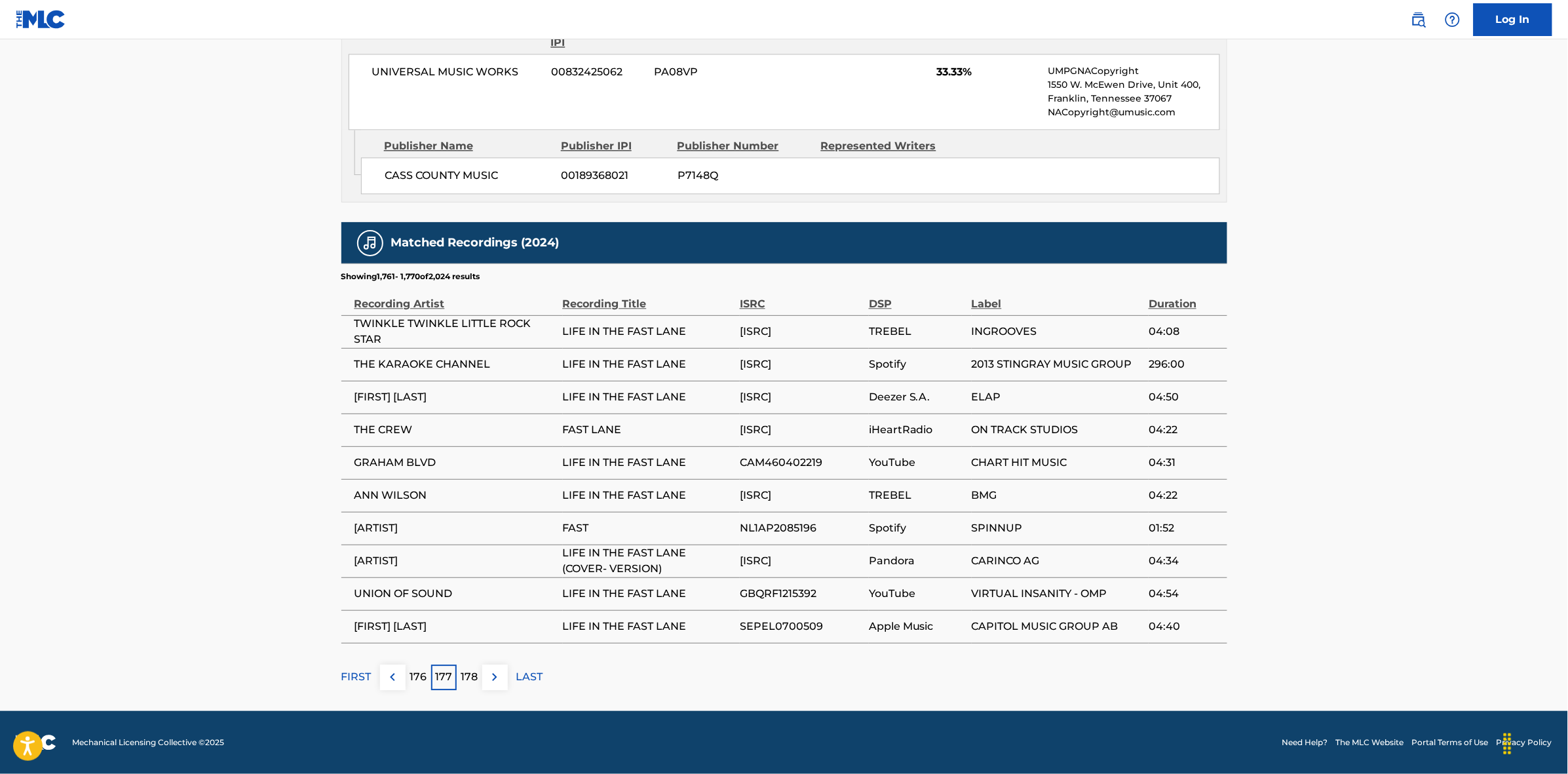 click at bounding box center [495, 677] 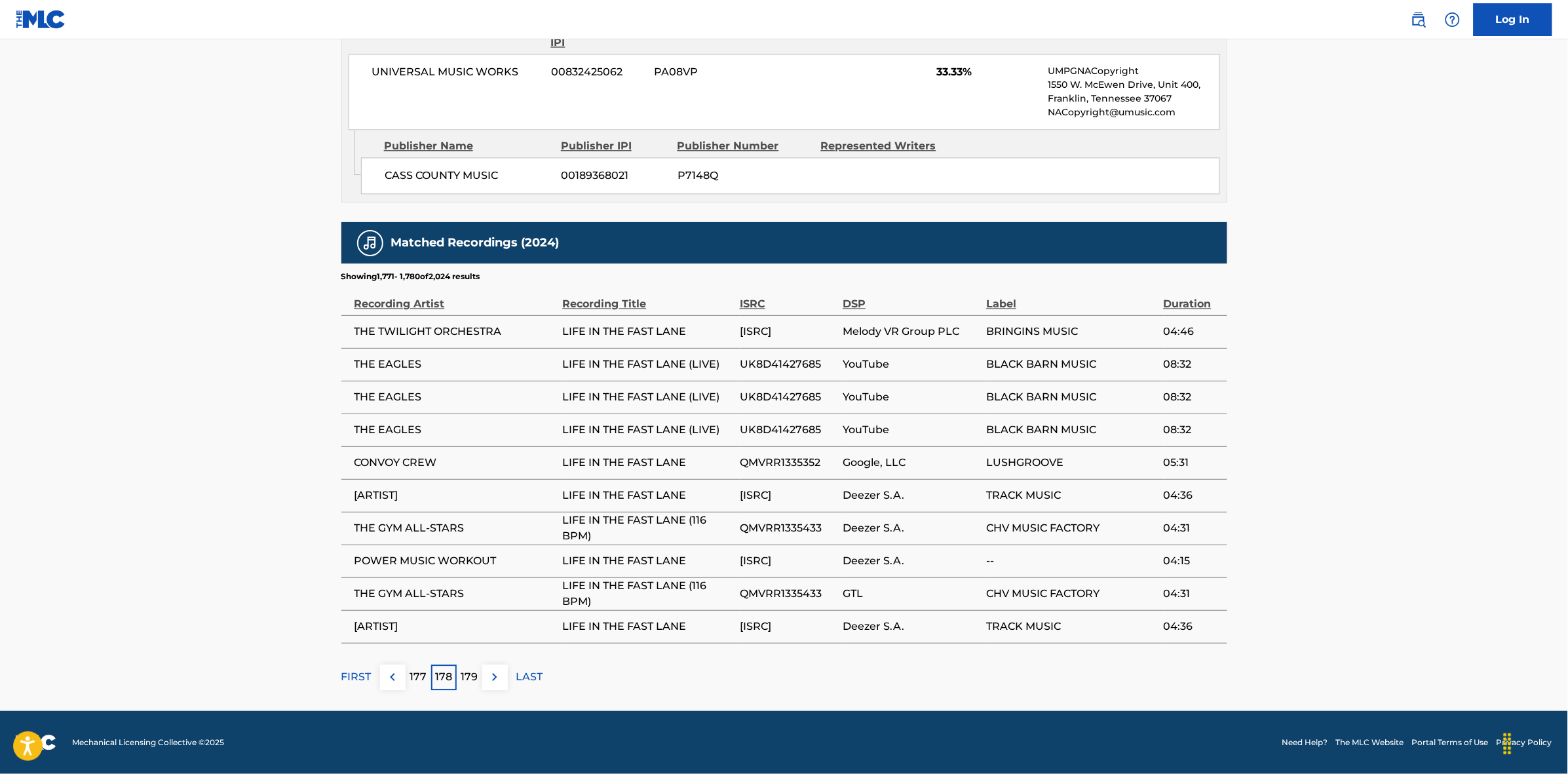 click at bounding box center [495, 677] 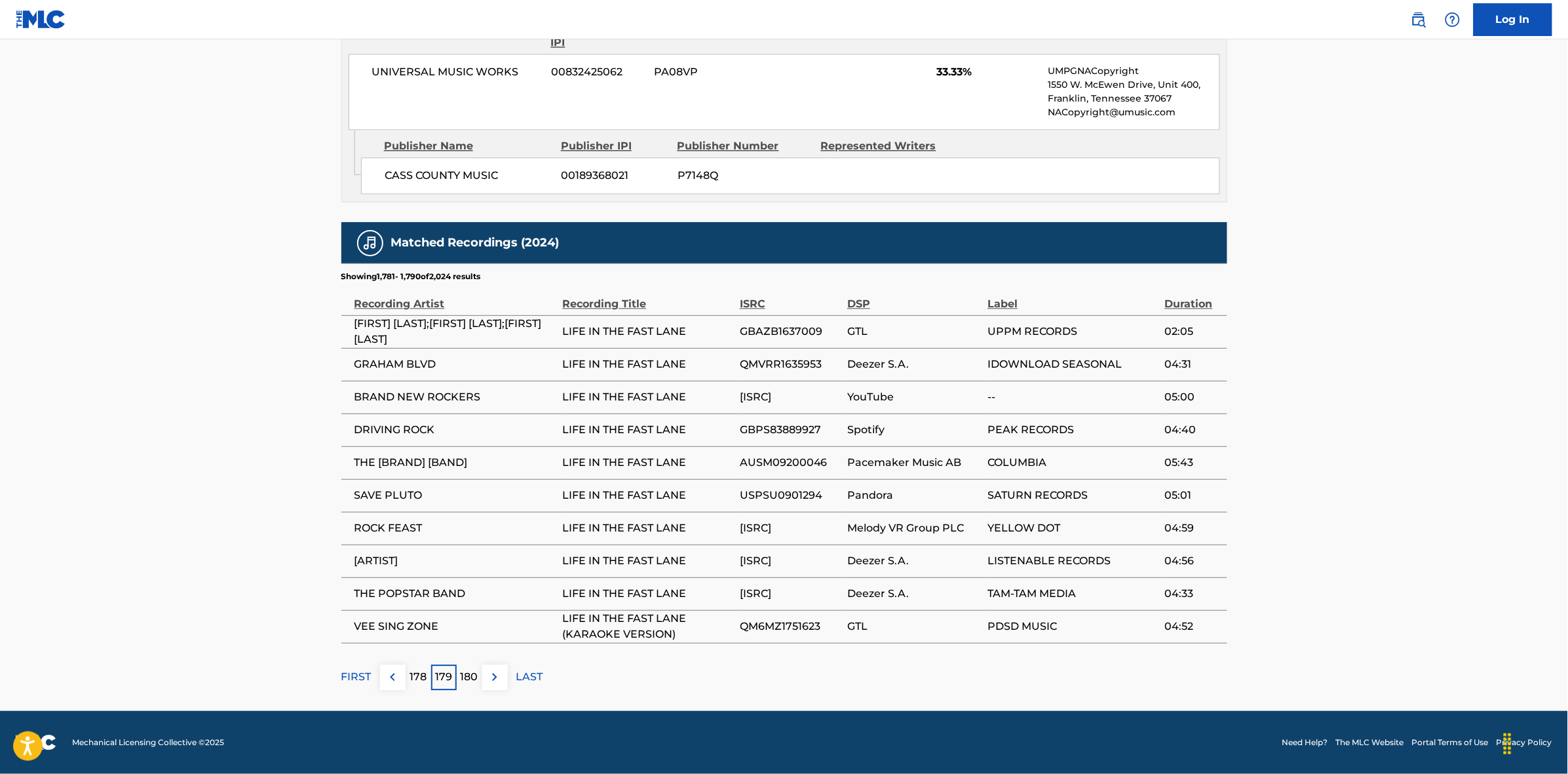 click at bounding box center [495, 677] 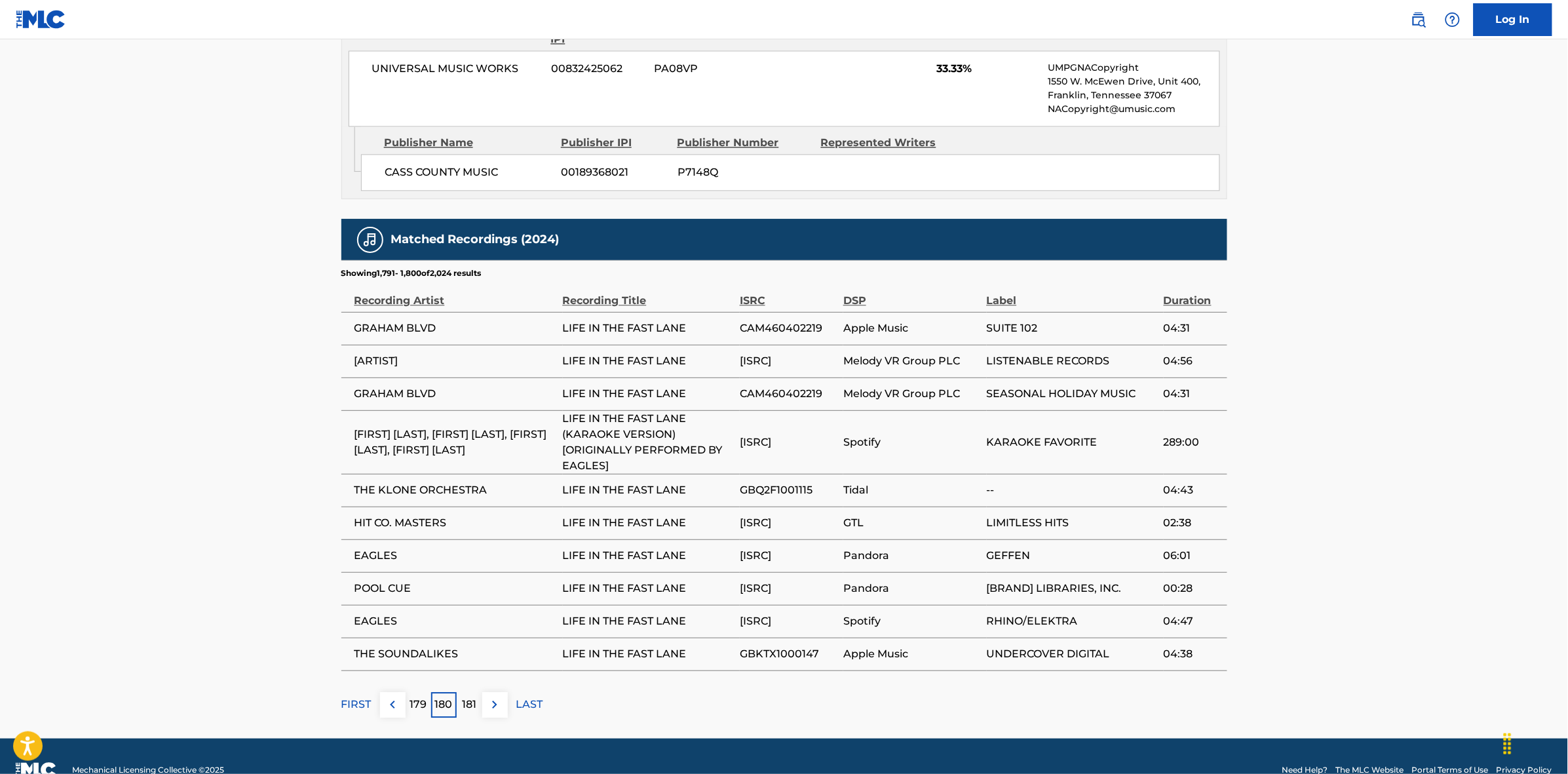 click on "181" at bounding box center [469, 705] 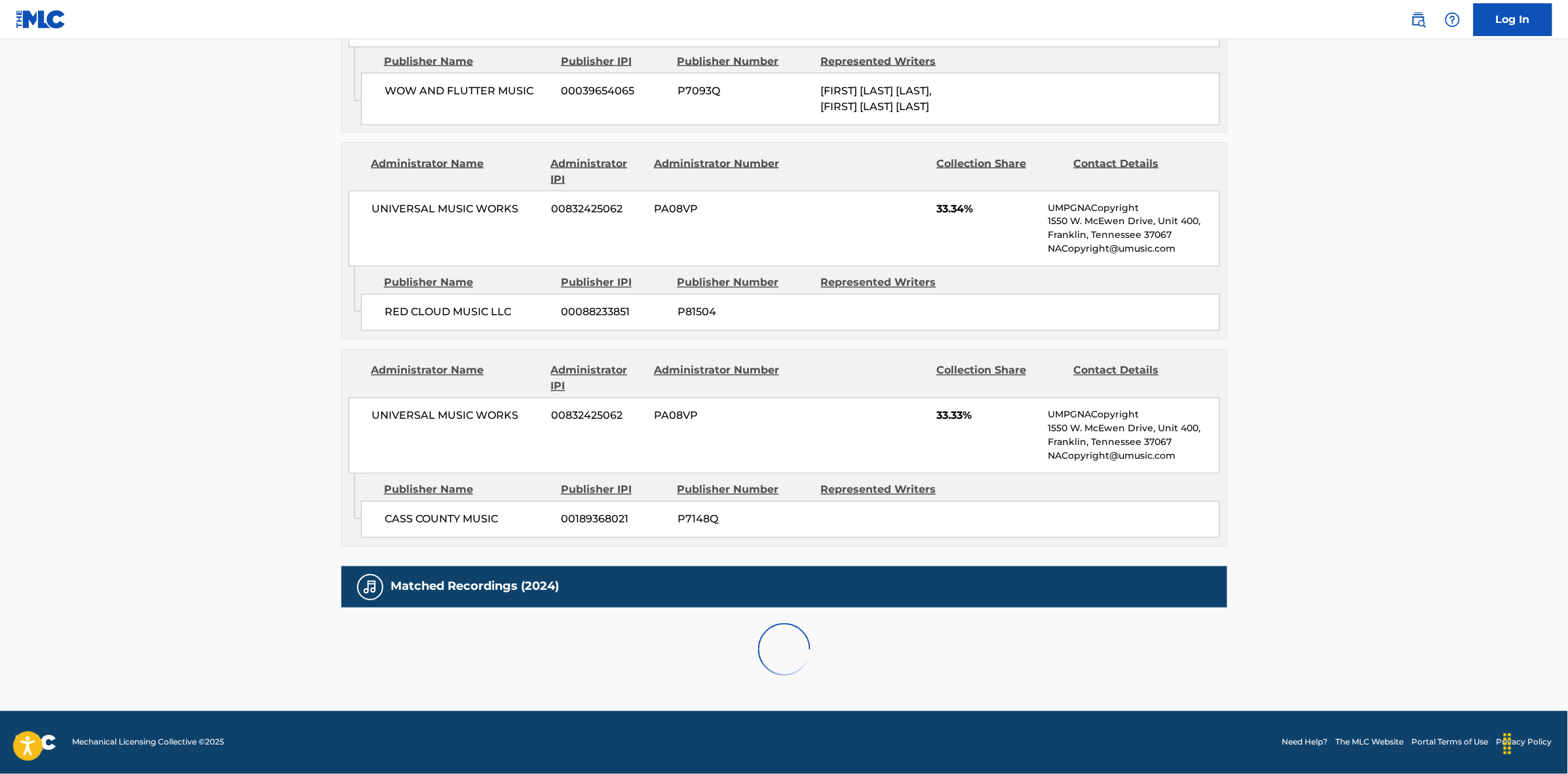 scroll, scrollTop: 1177, scrollLeft: 0, axis: vertical 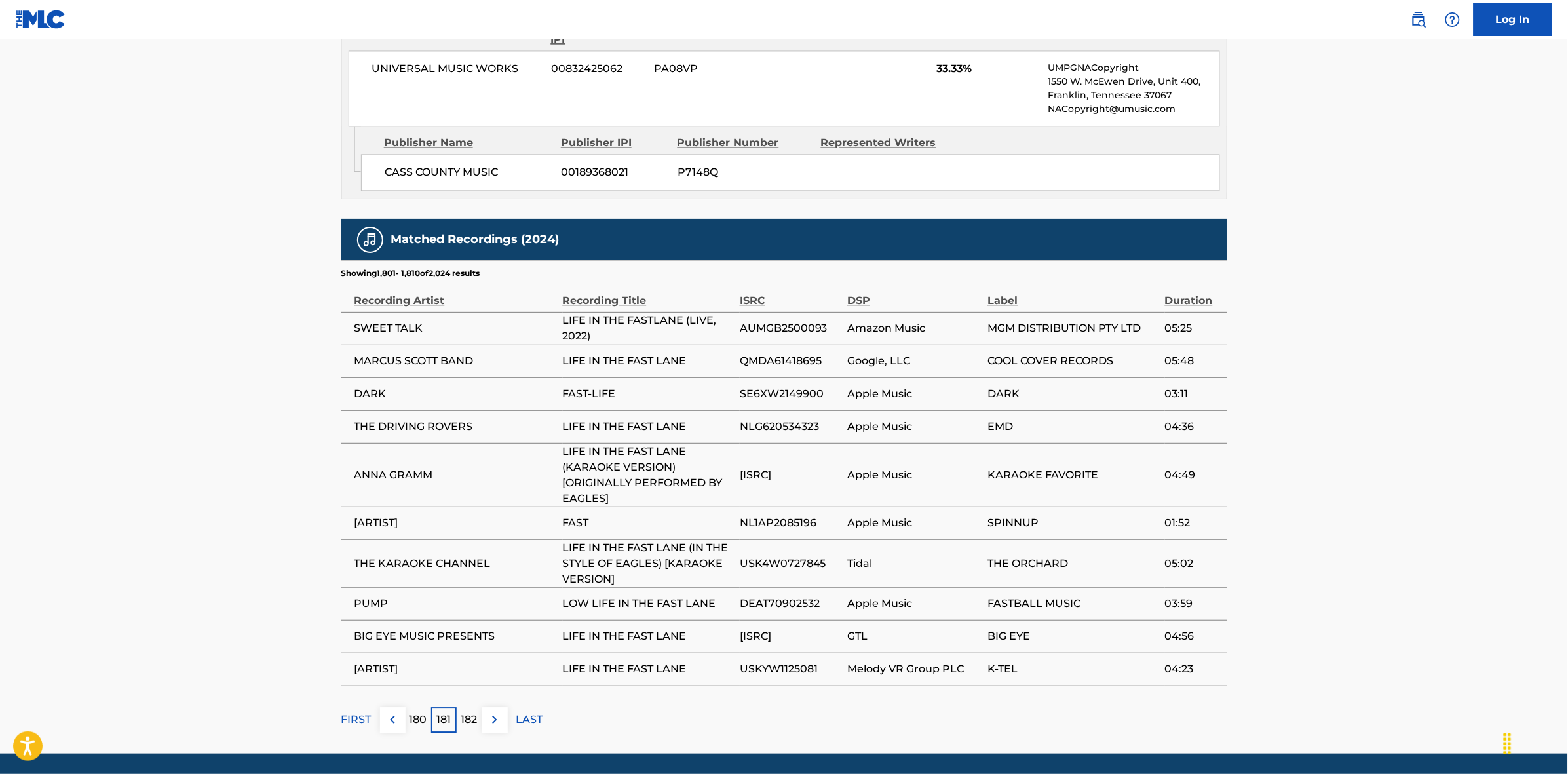 drag, startPoint x: 473, startPoint y: 729, endPoint x: 484, endPoint y: 716, distance: 17.029386 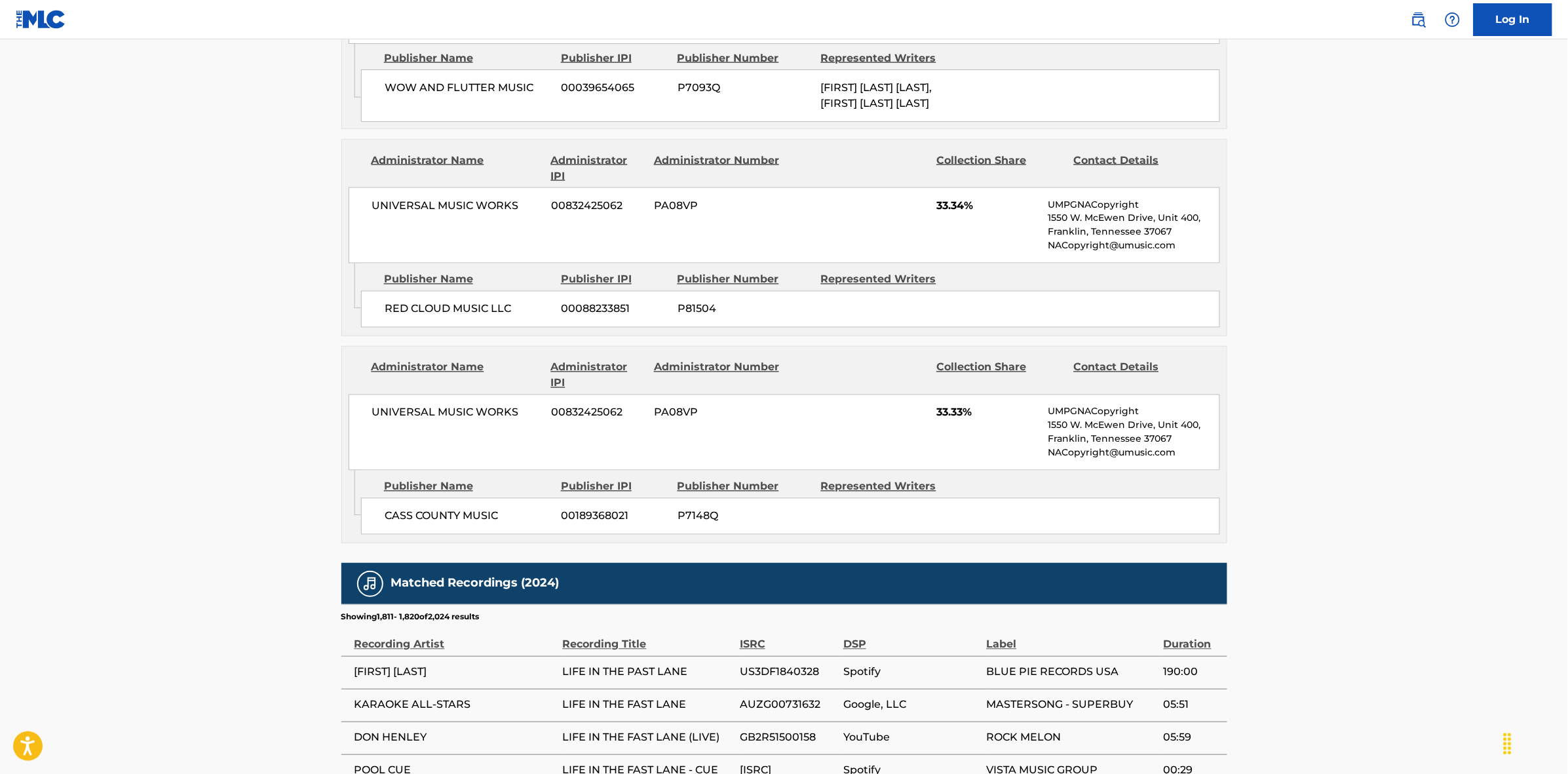 scroll, scrollTop: 1177, scrollLeft: 0, axis: vertical 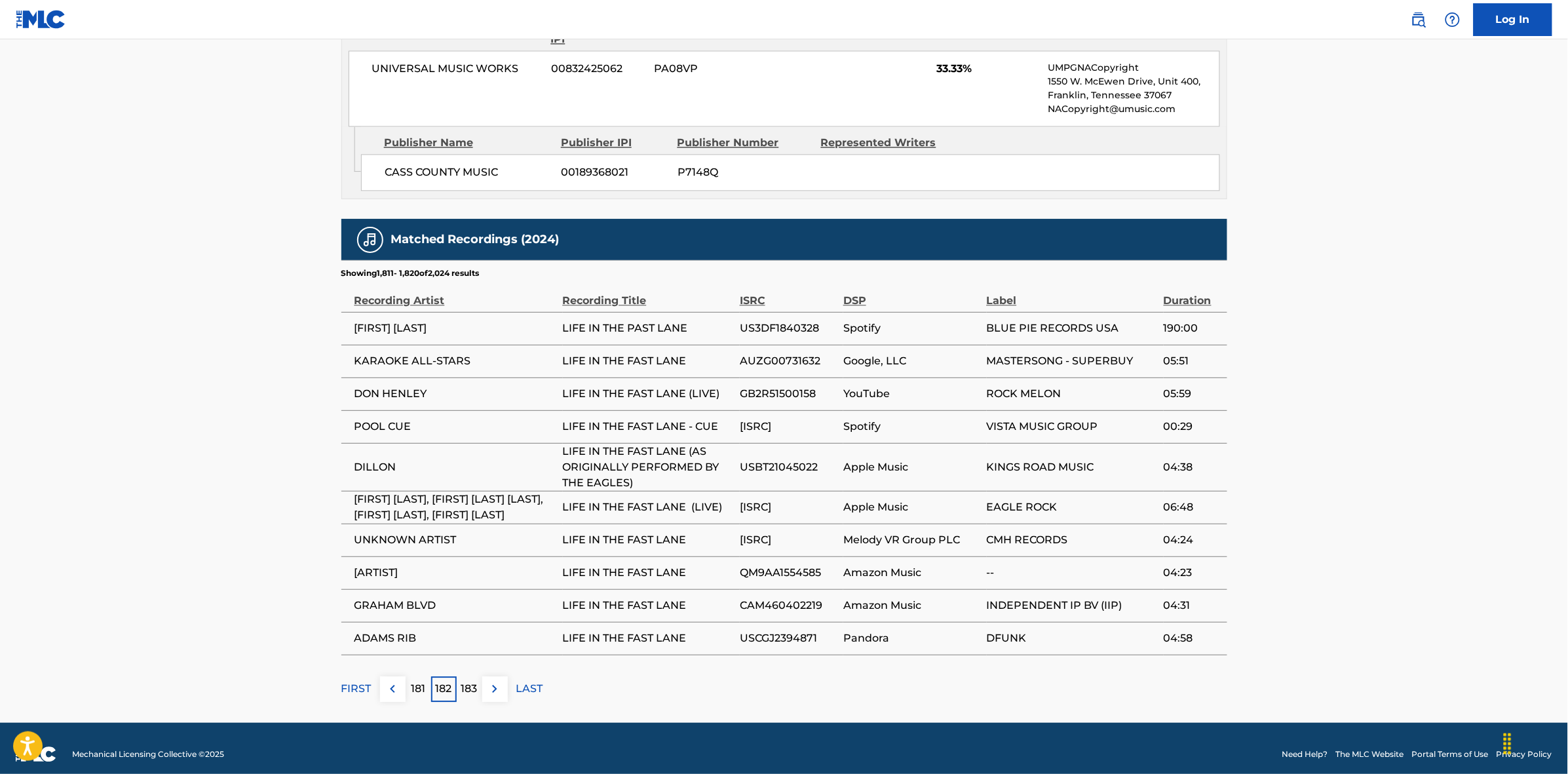 click at bounding box center [495, 689] 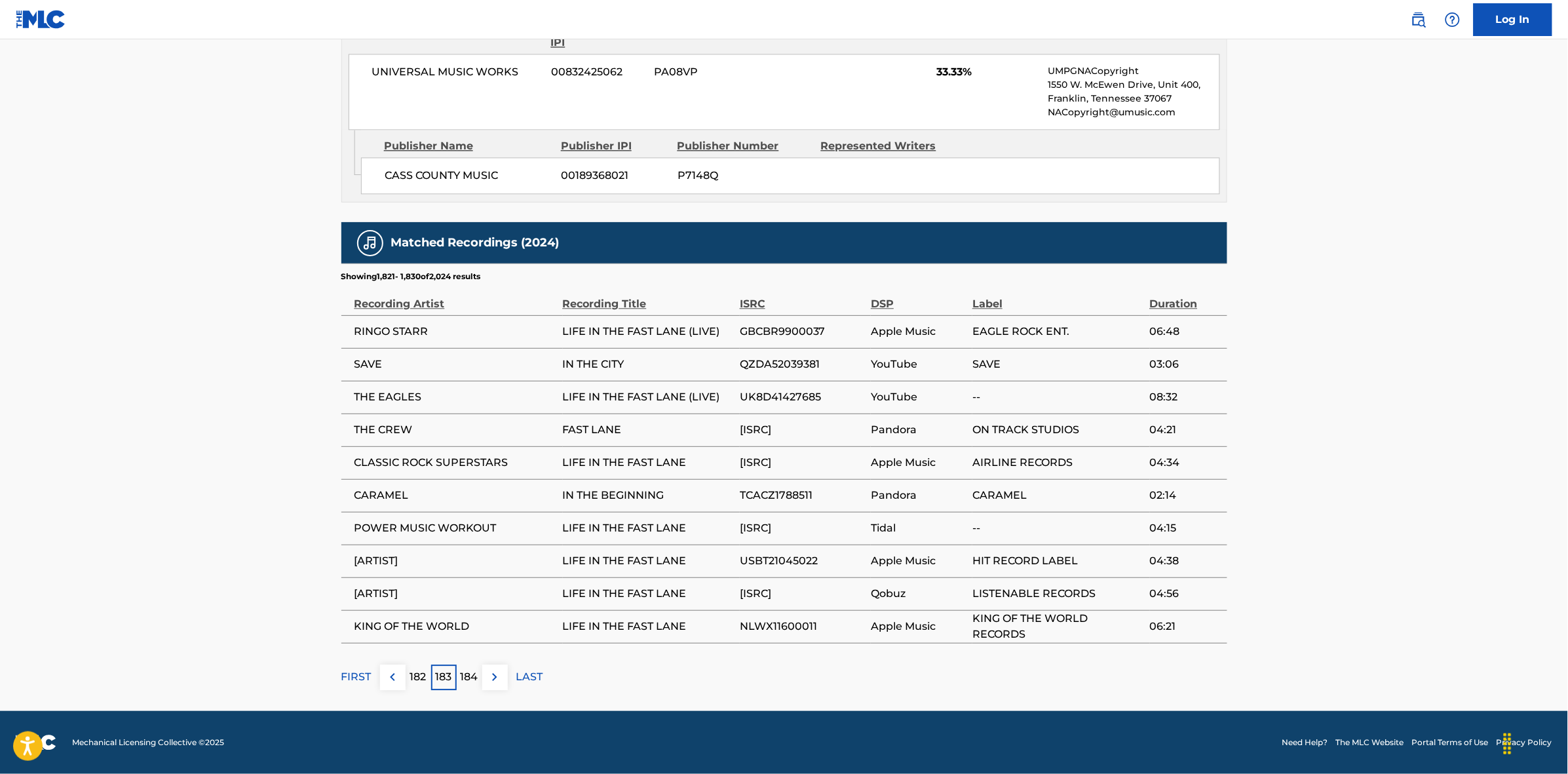 click on "184" at bounding box center [469, 677] 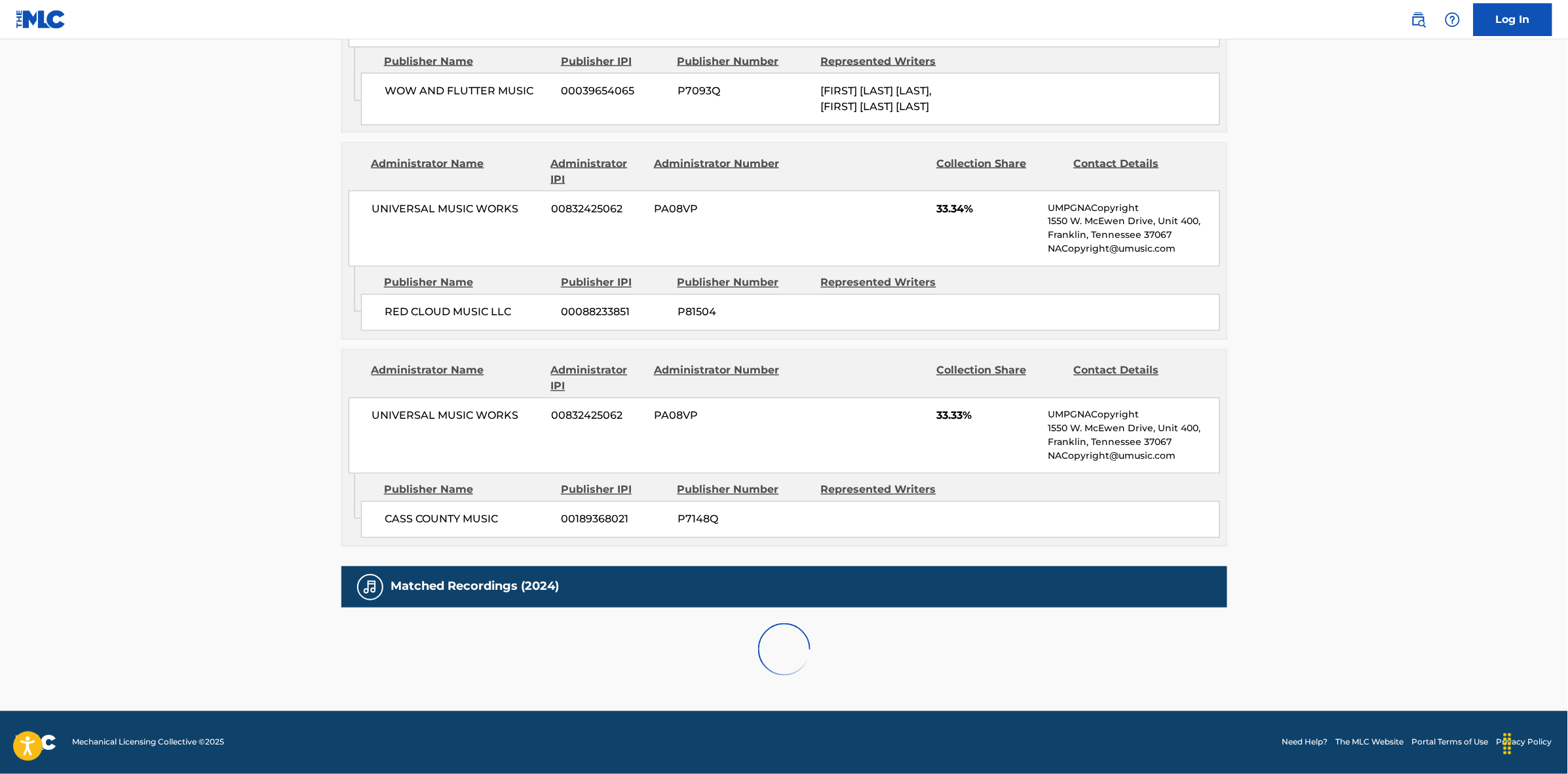scroll, scrollTop: 1177, scrollLeft: 0, axis: vertical 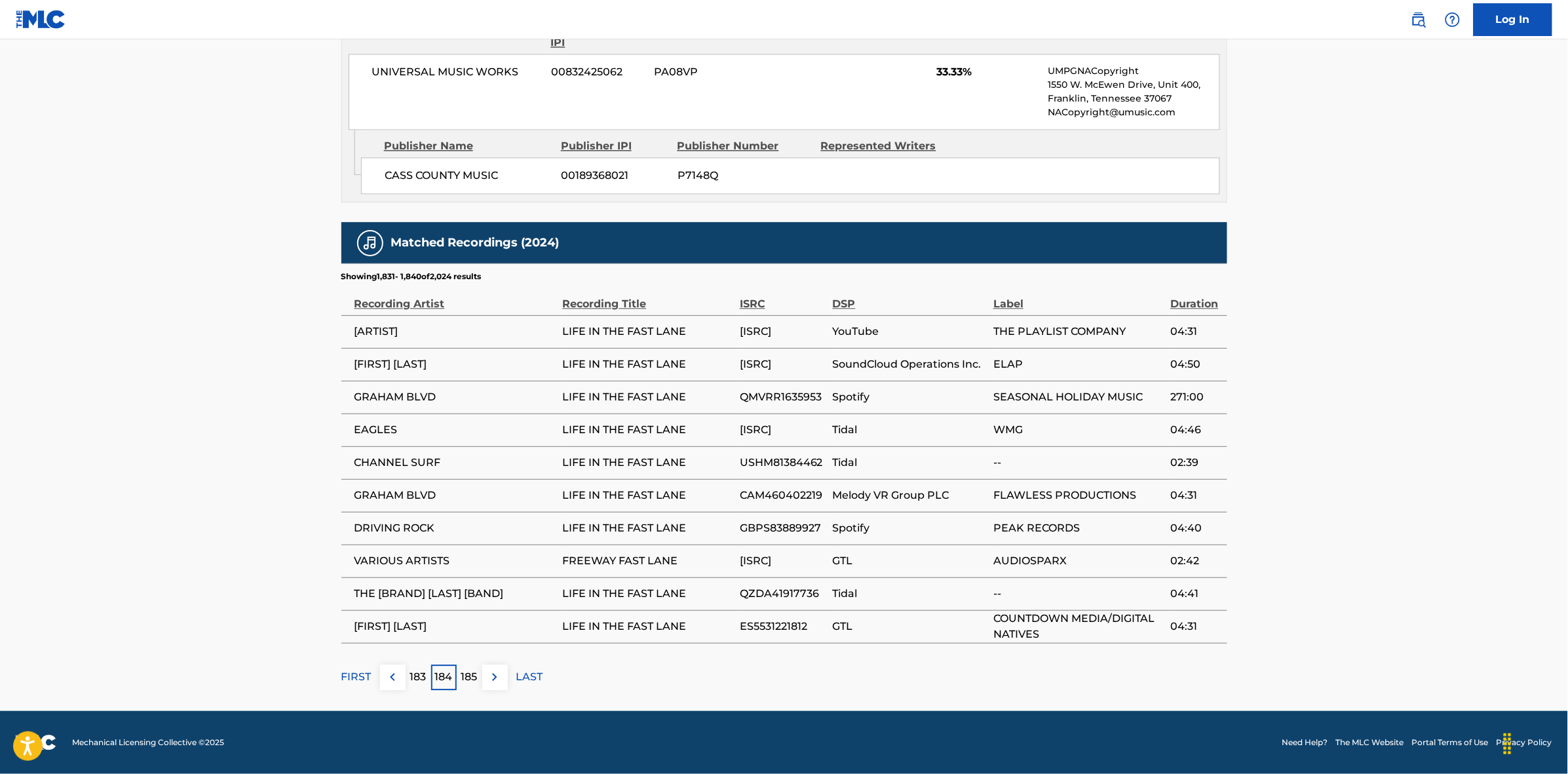 click at bounding box center [495, 677] 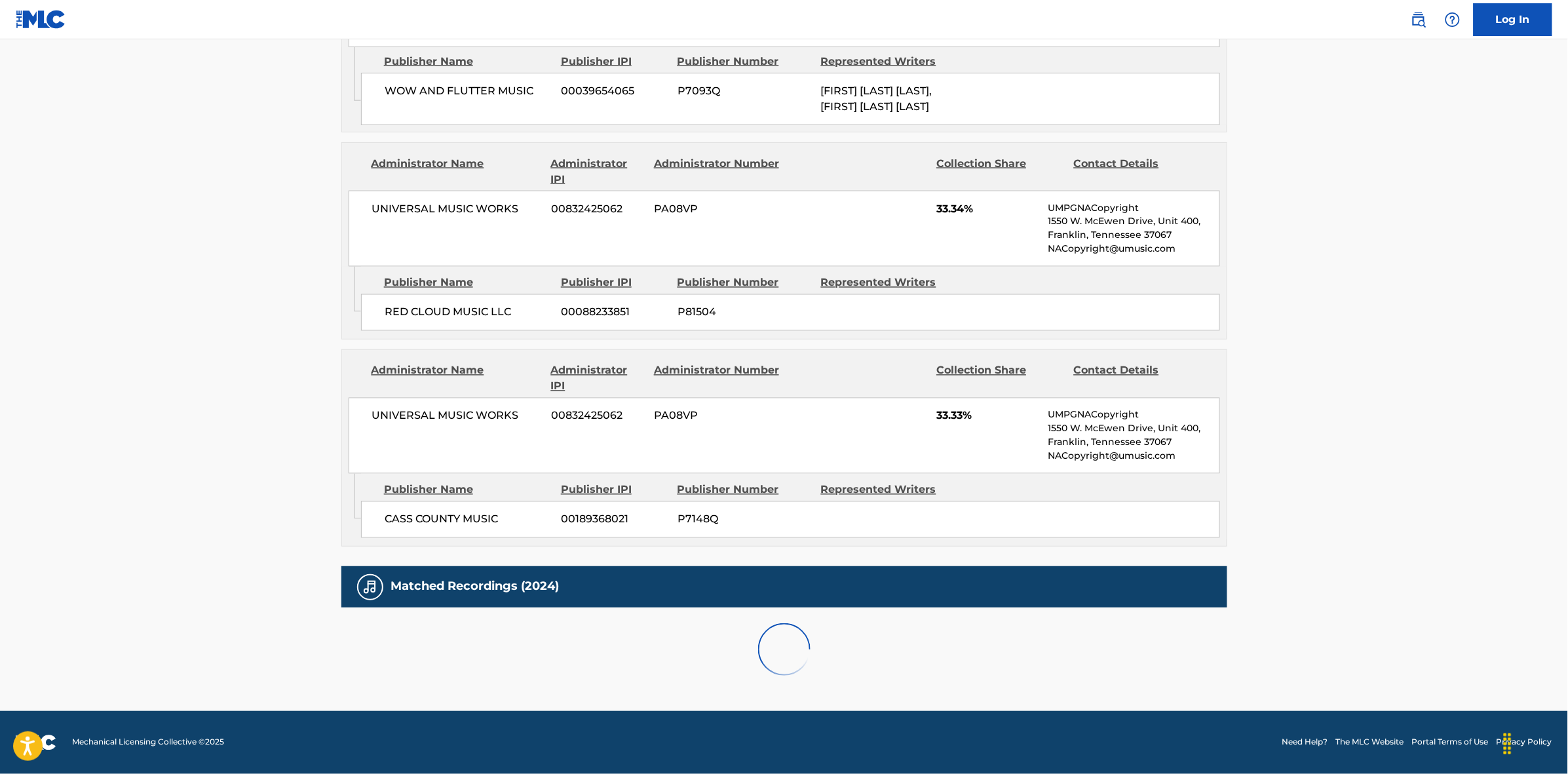 scroll, scrollTop: 1177, scrollLeft: 0, axis: vertical 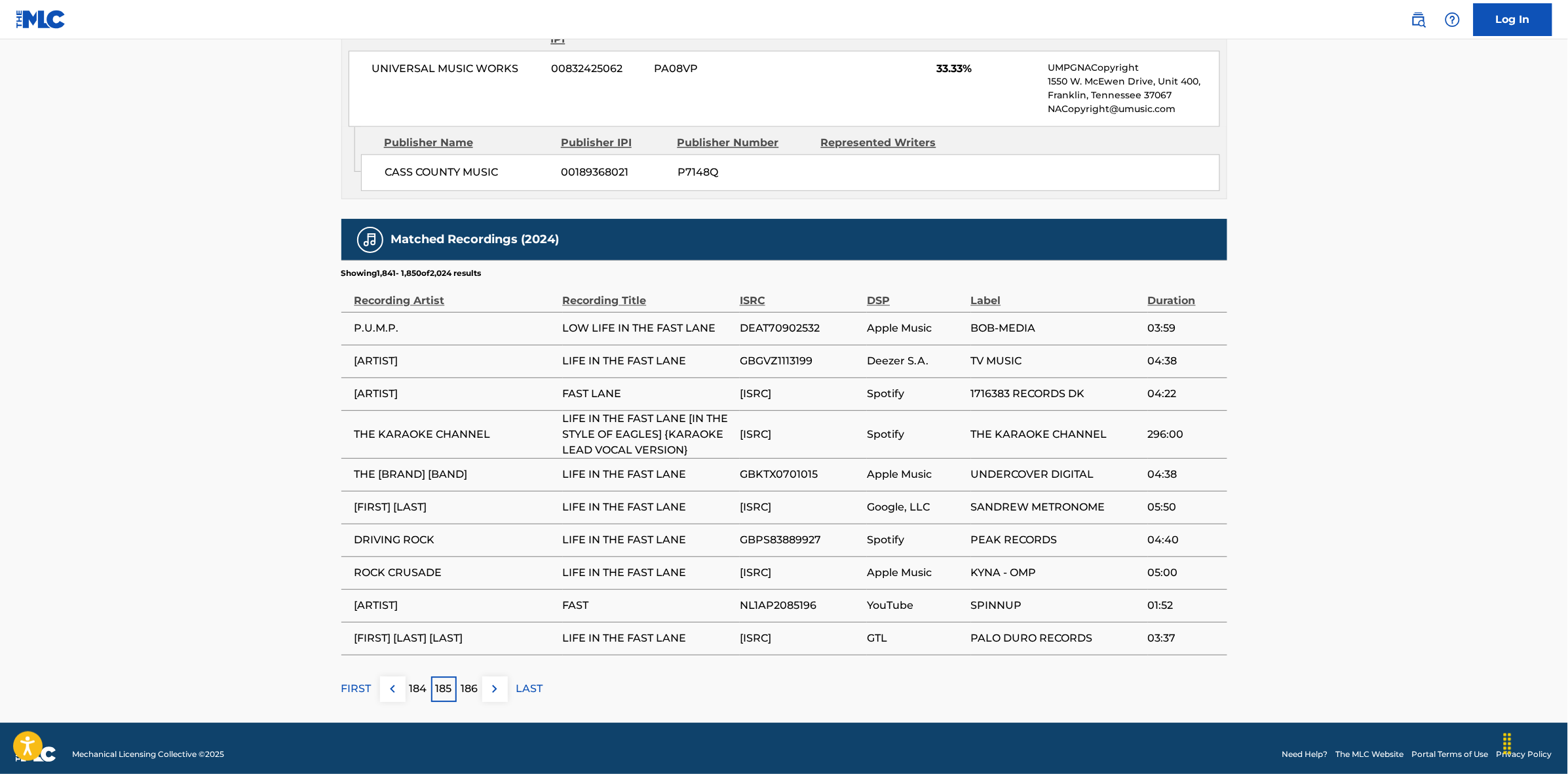 click at bounding box center [495, 689] 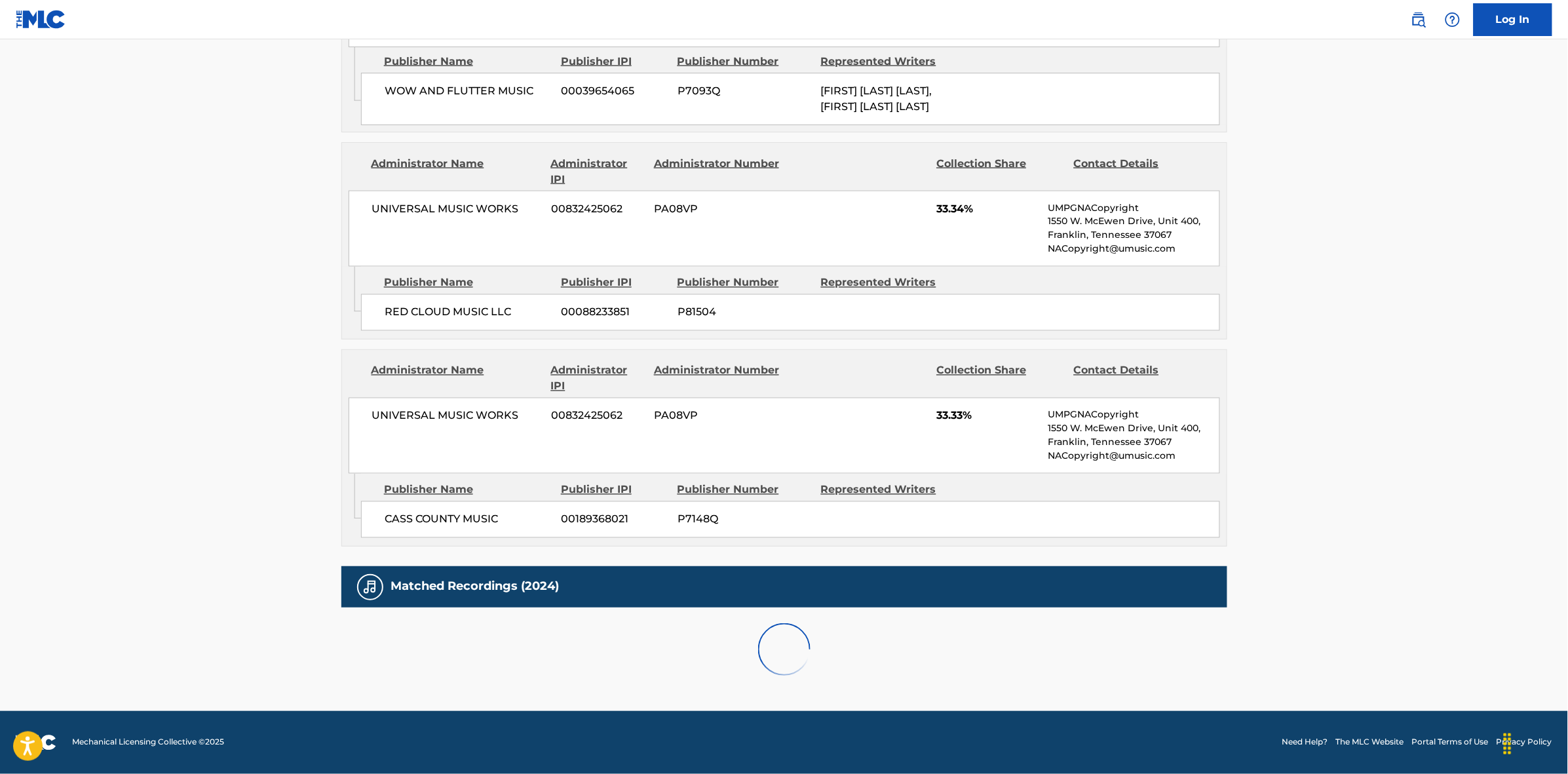 scroll, scrollTop: 1177, scrollLeft: 0, axis: vertical 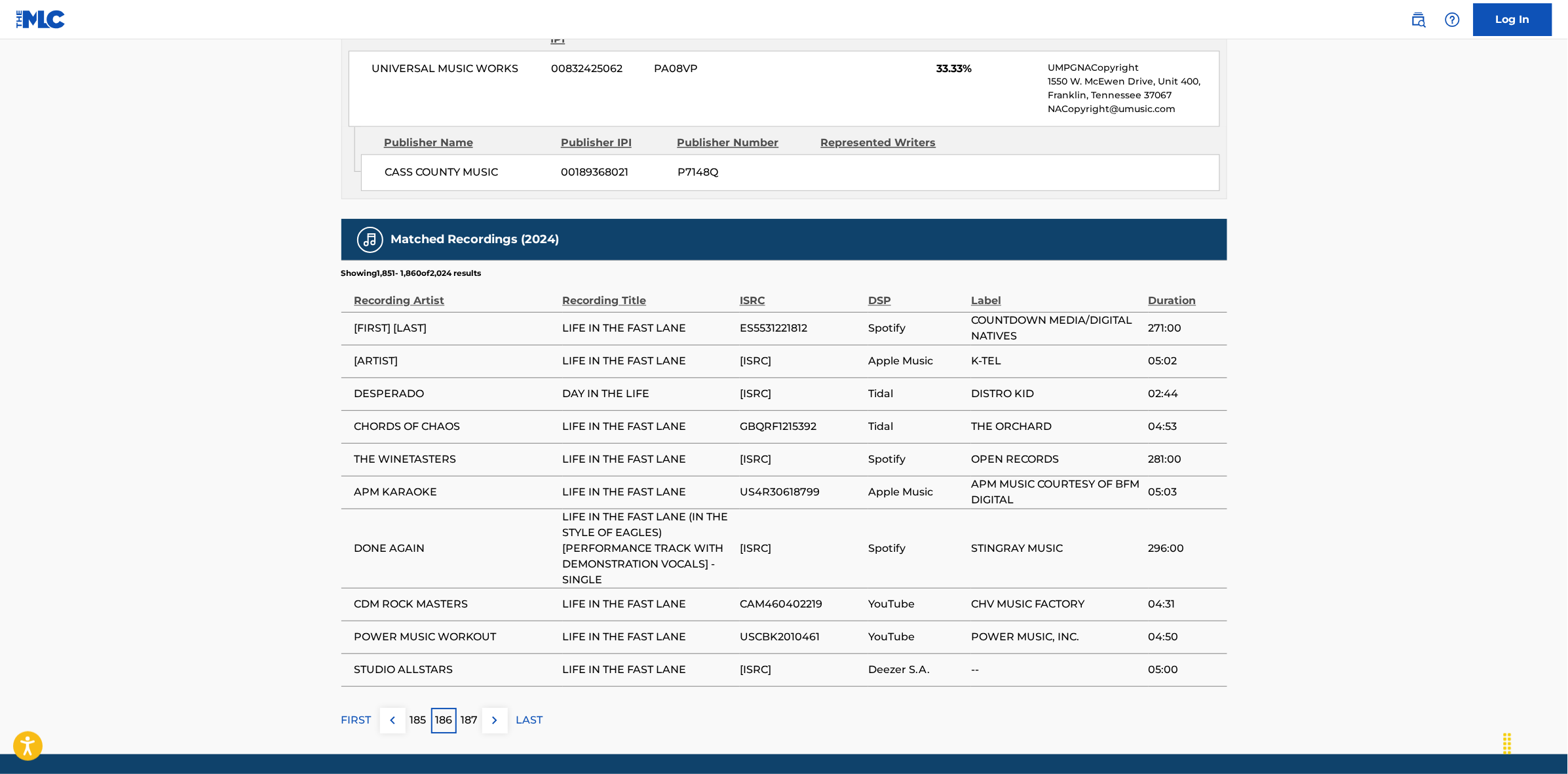 click at bounding box center (495, 720) 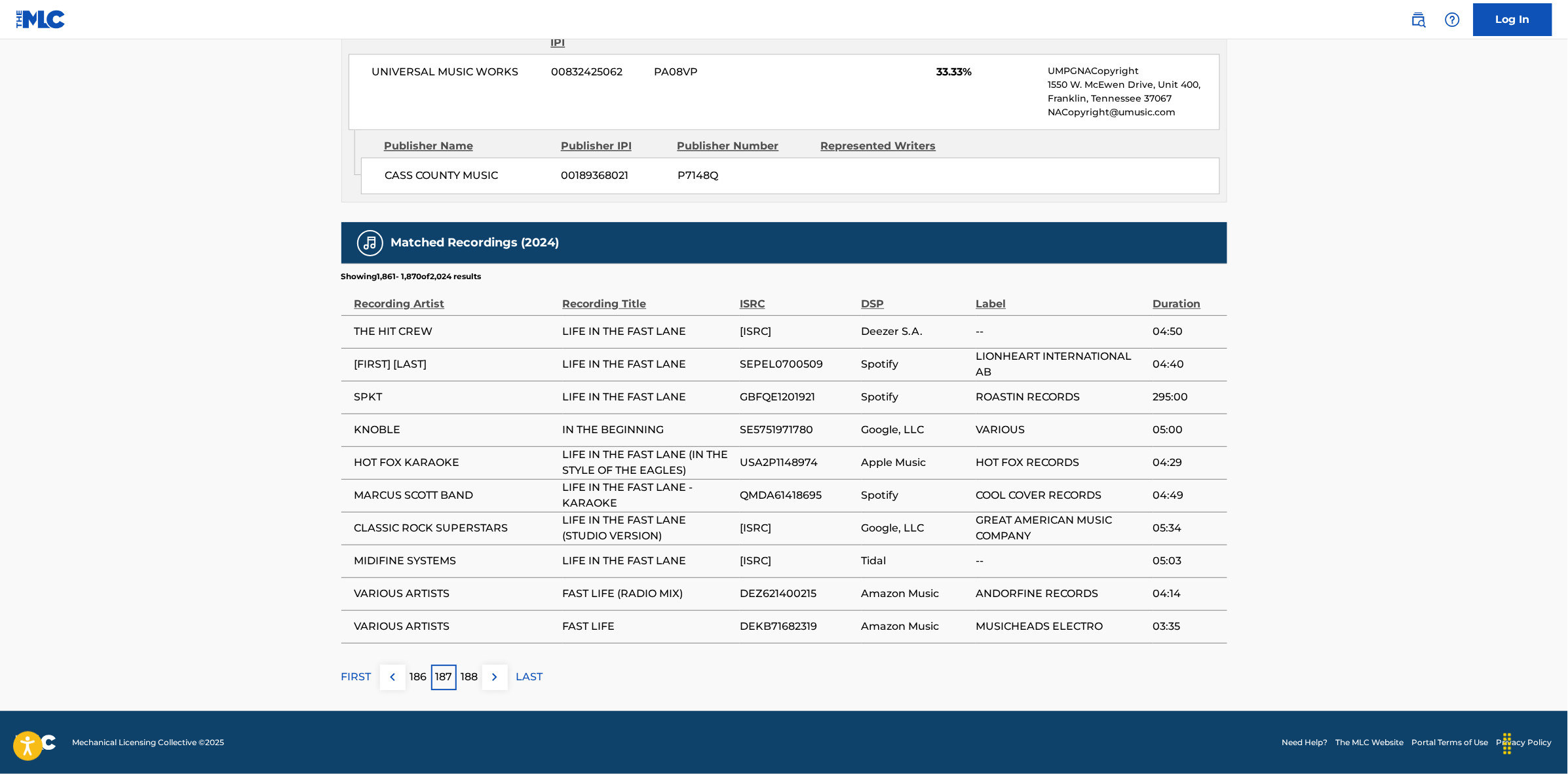 click at bounding box center [495, 677] 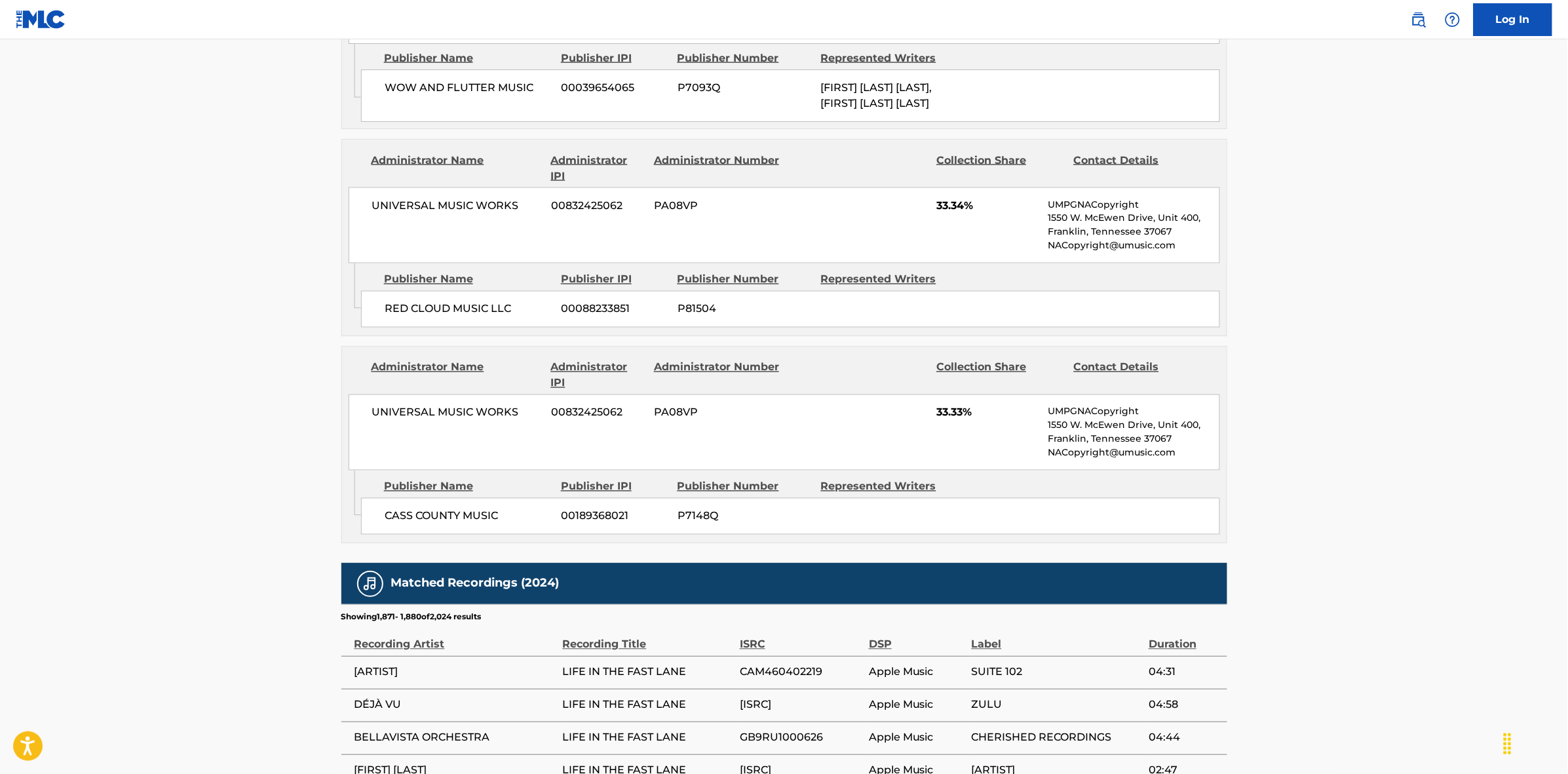 scroll, scrollTop: 1177, scrollLeft: 0, axis: vertical 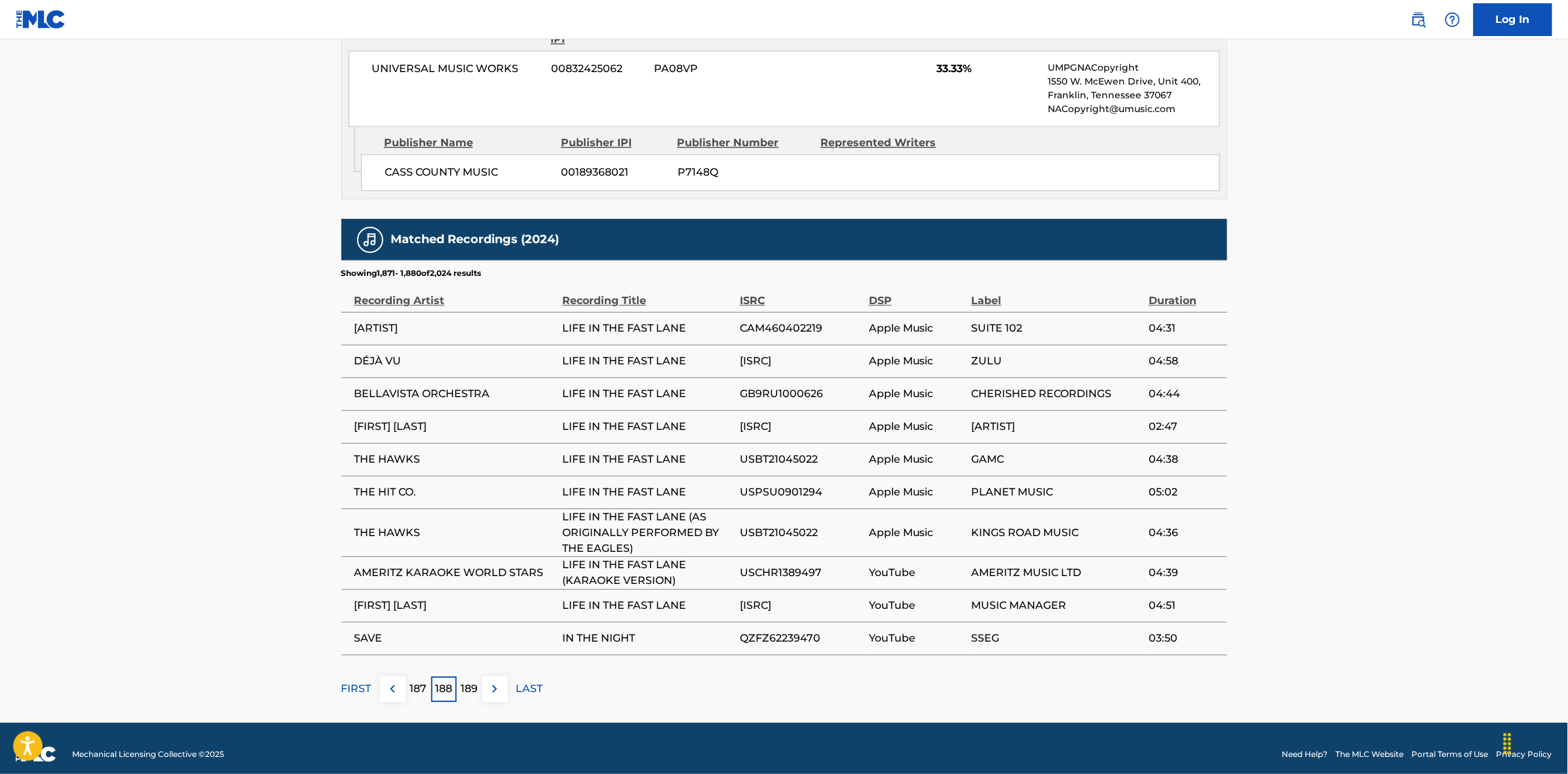 click at bounding box center [495, 689] 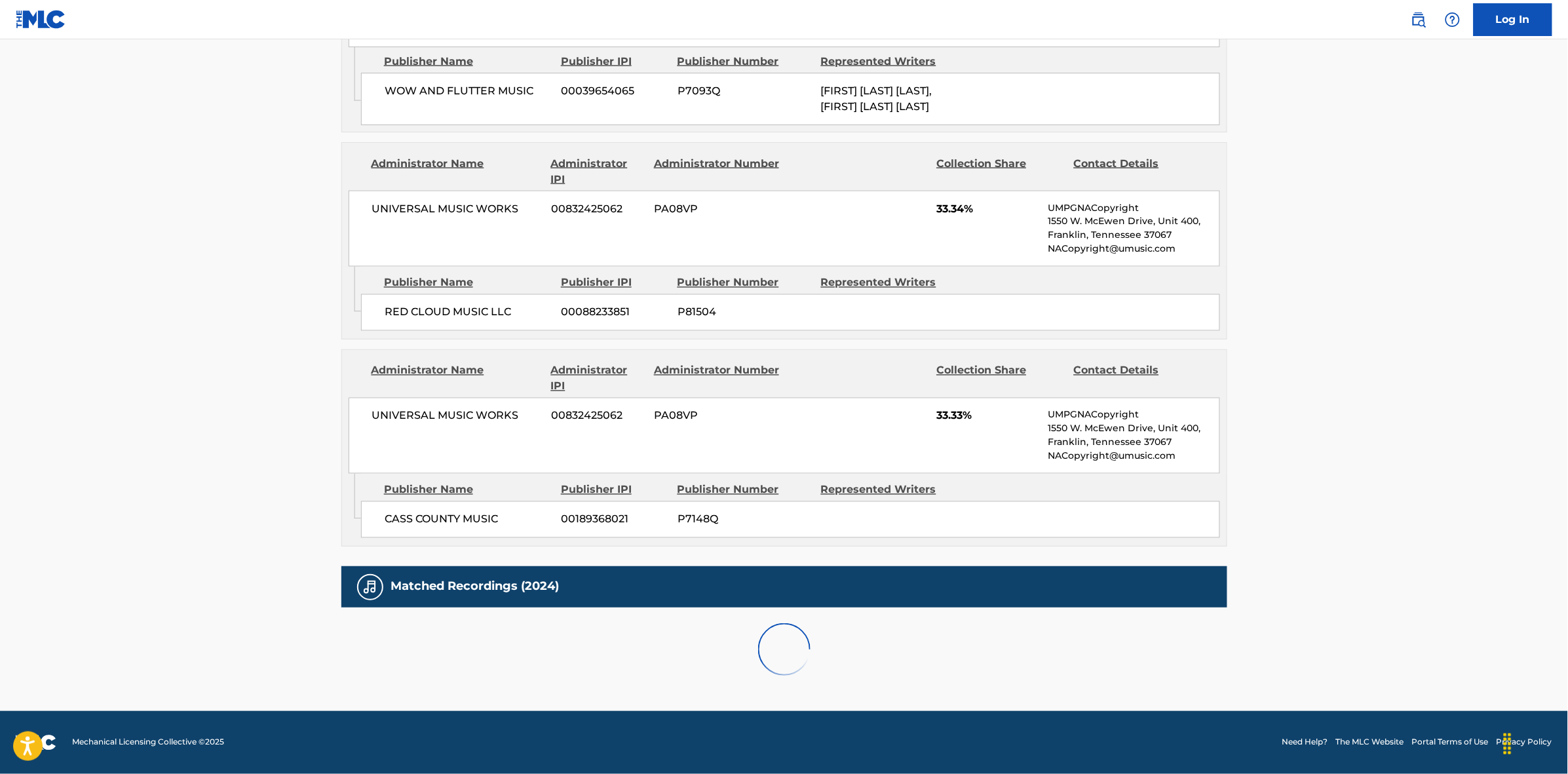 scroll, scrollTop: 1177, scrollLeft: 0, axis: vertical 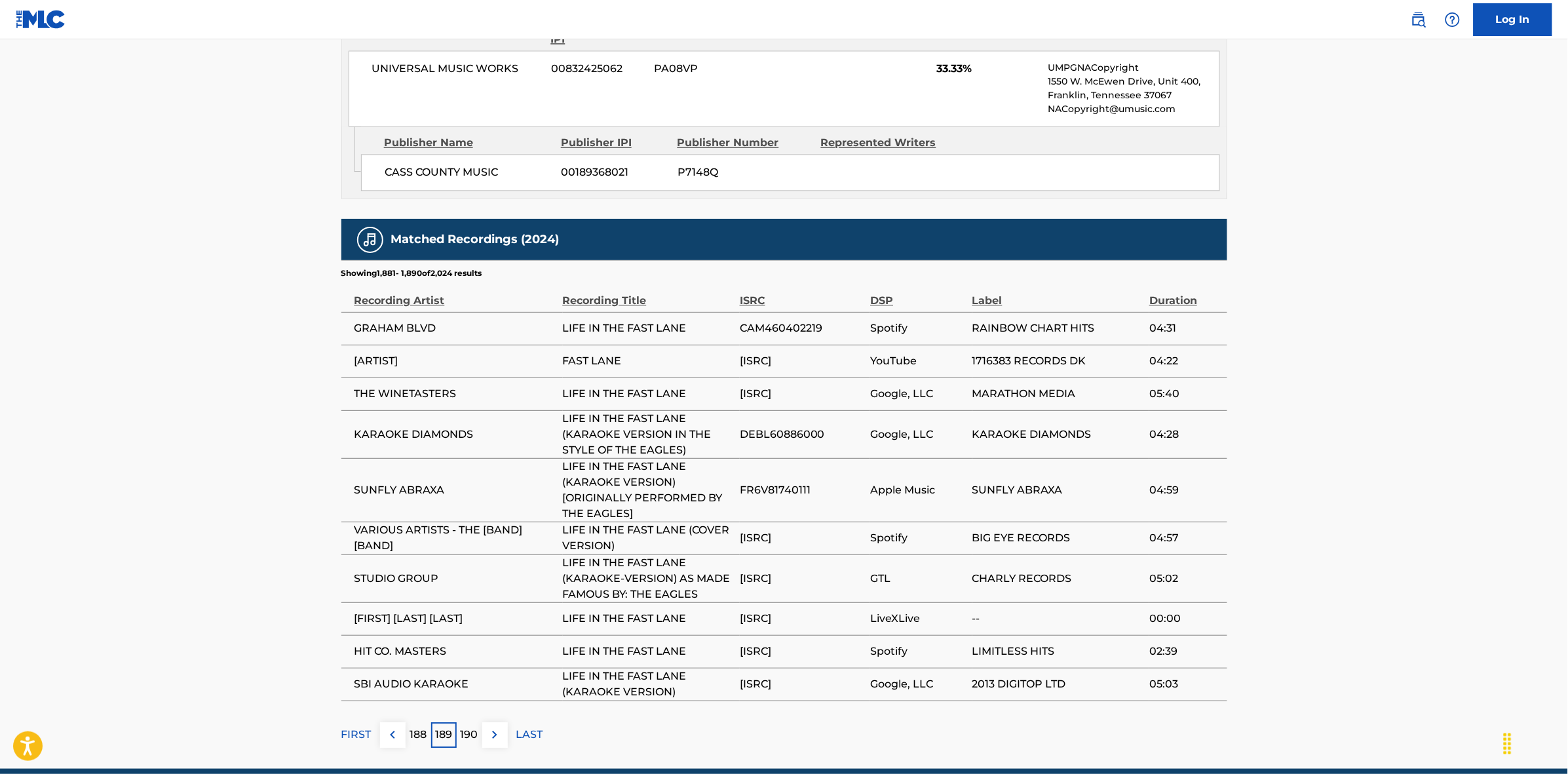 click on "190" at bounding box center [469, 735] 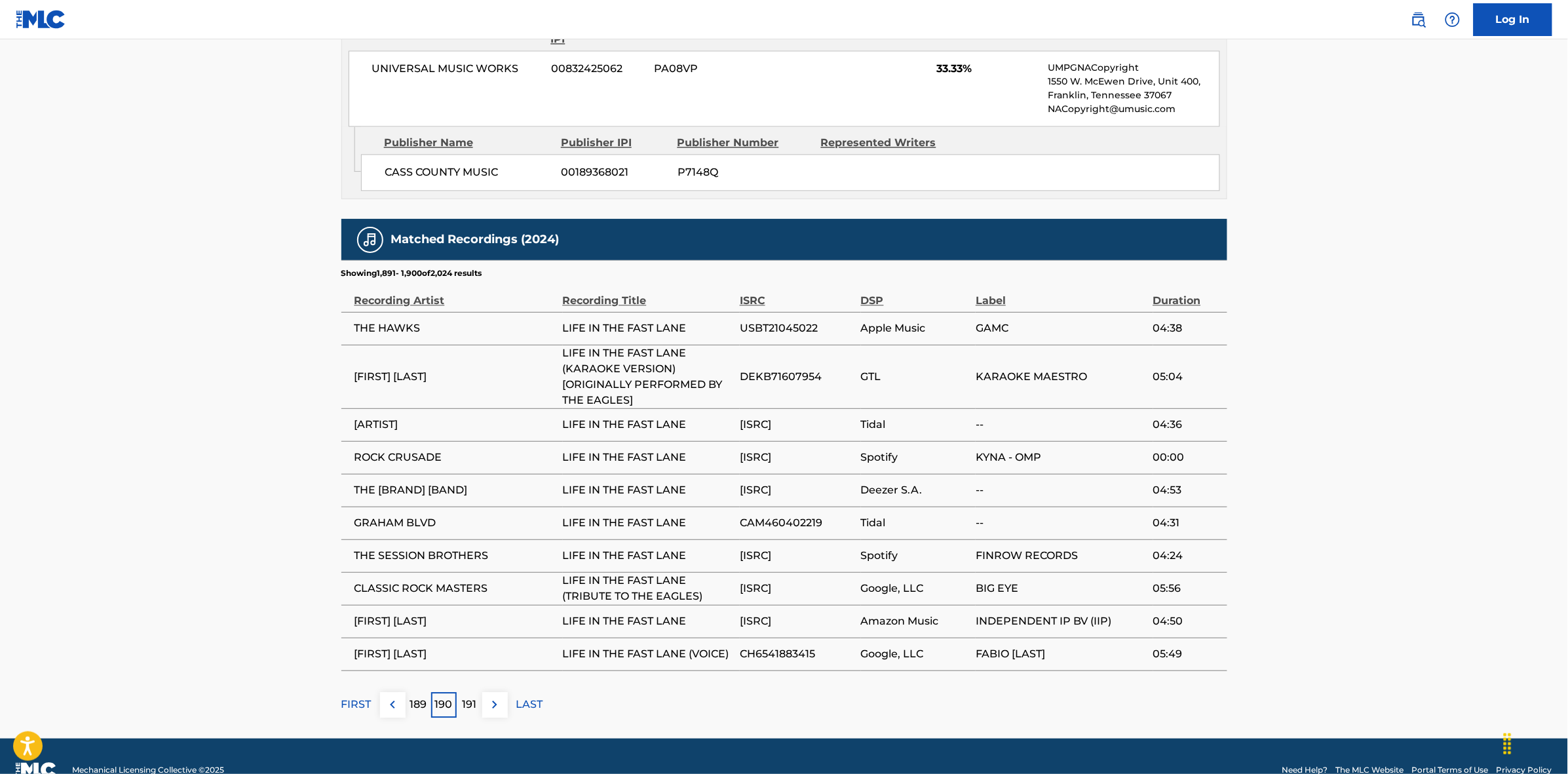 click at bounding box center [495, 705] 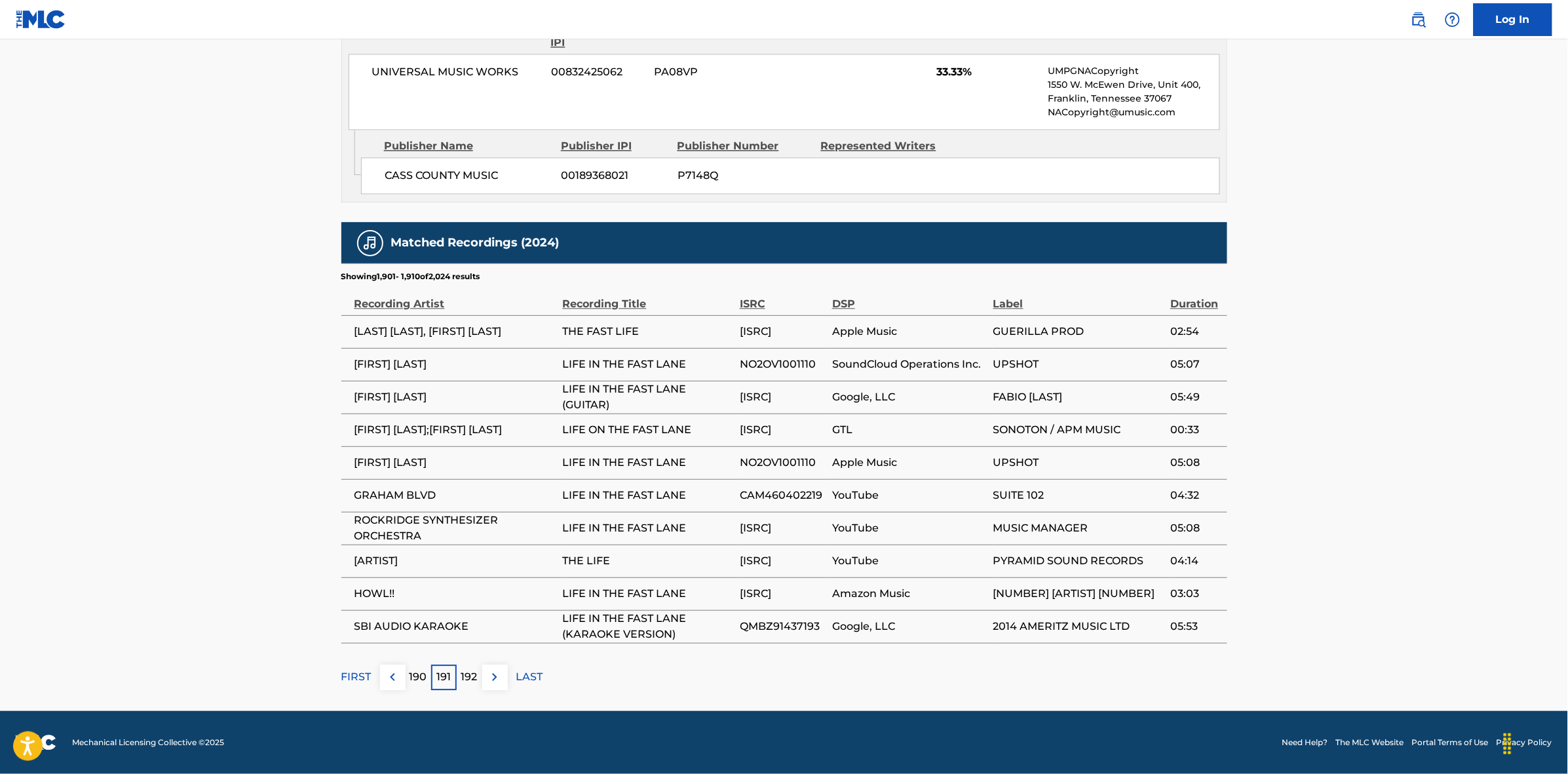 click at bounding box center (495, 677) 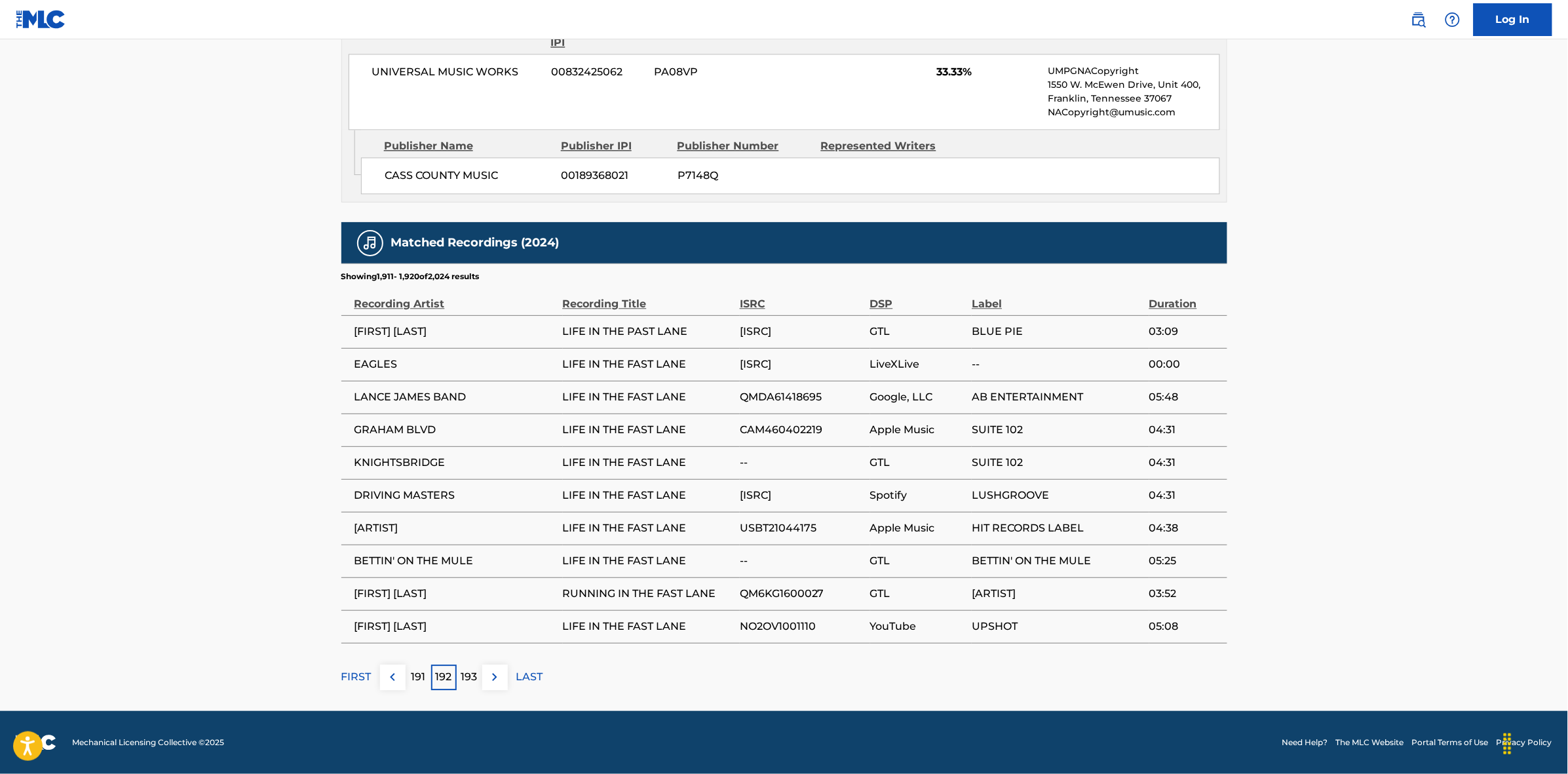 click at bounding box center [495, 677] 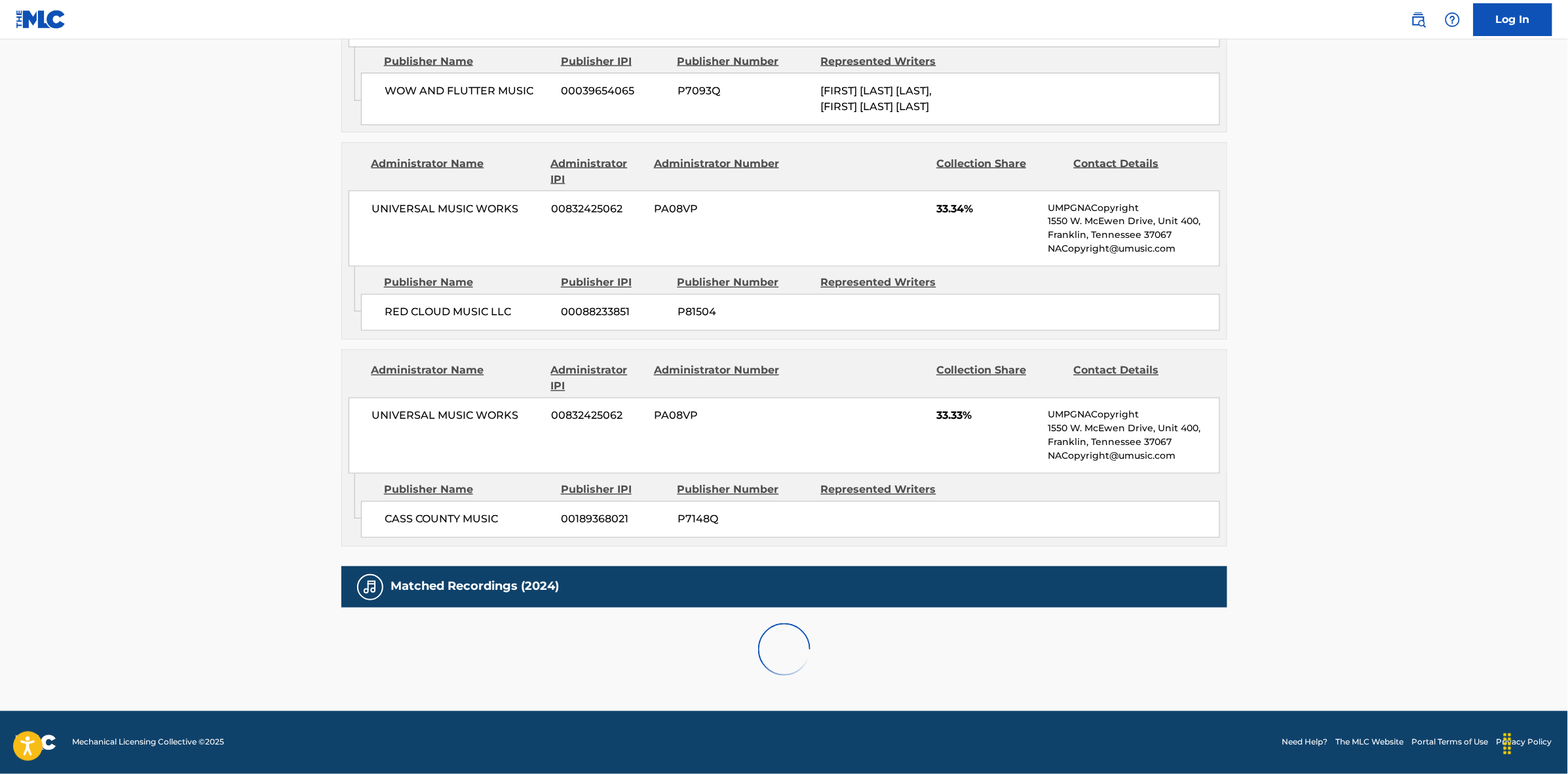 scroll, scrollTop: 1177, scrollLeft: 0, axis: vertical 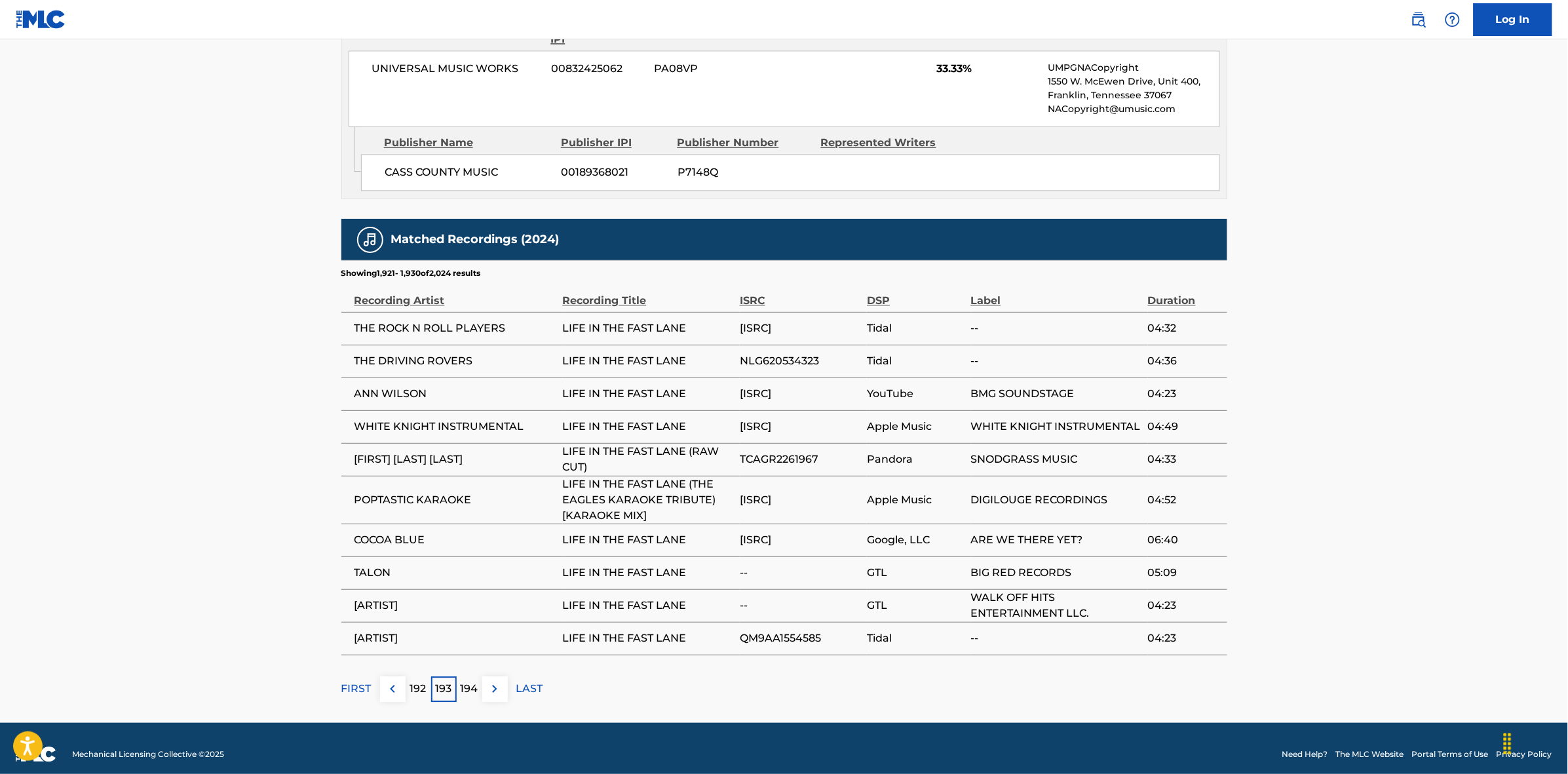 click at bounding box center [495, 689] 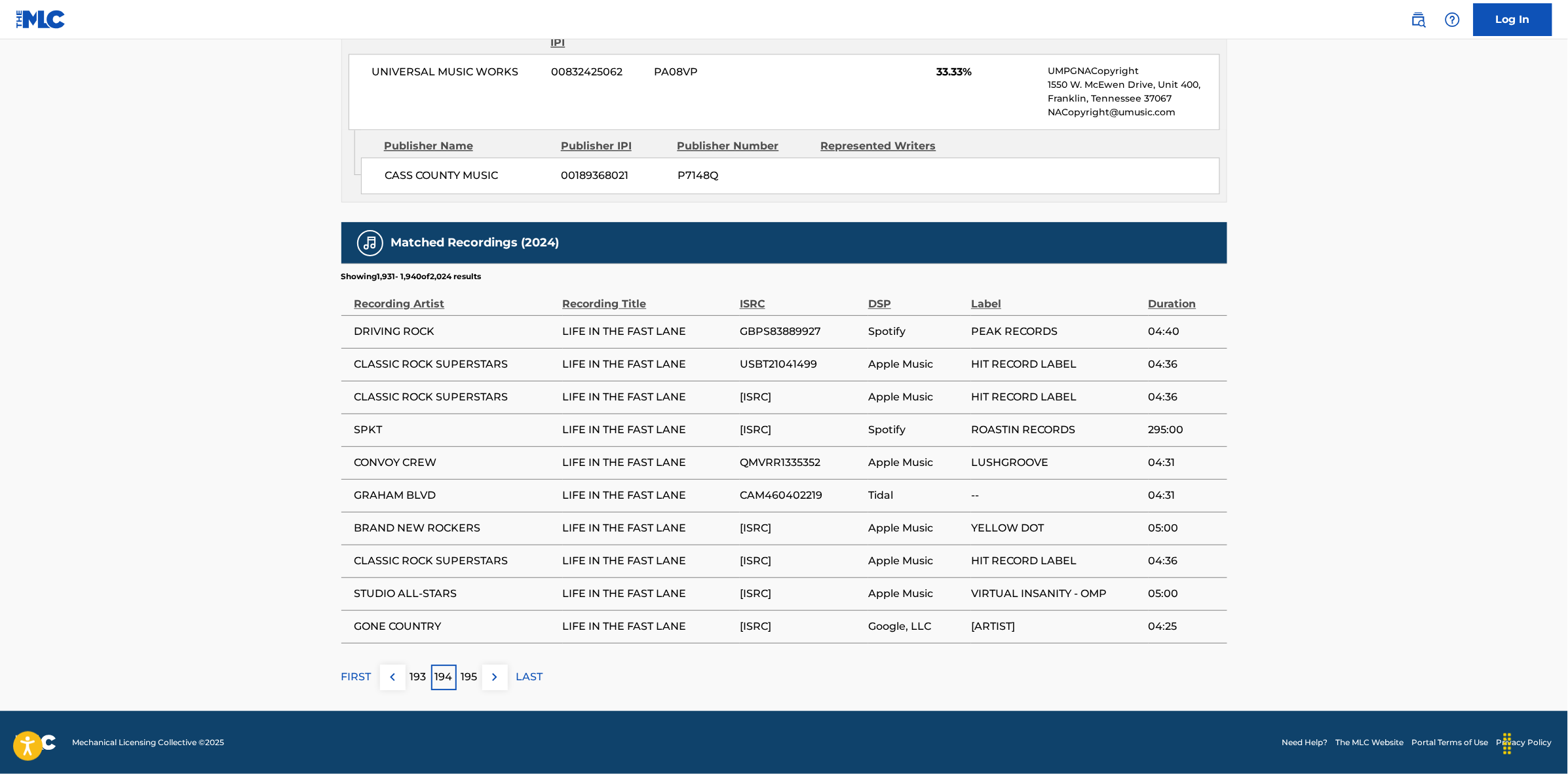 click at bounding box center (495, 677) 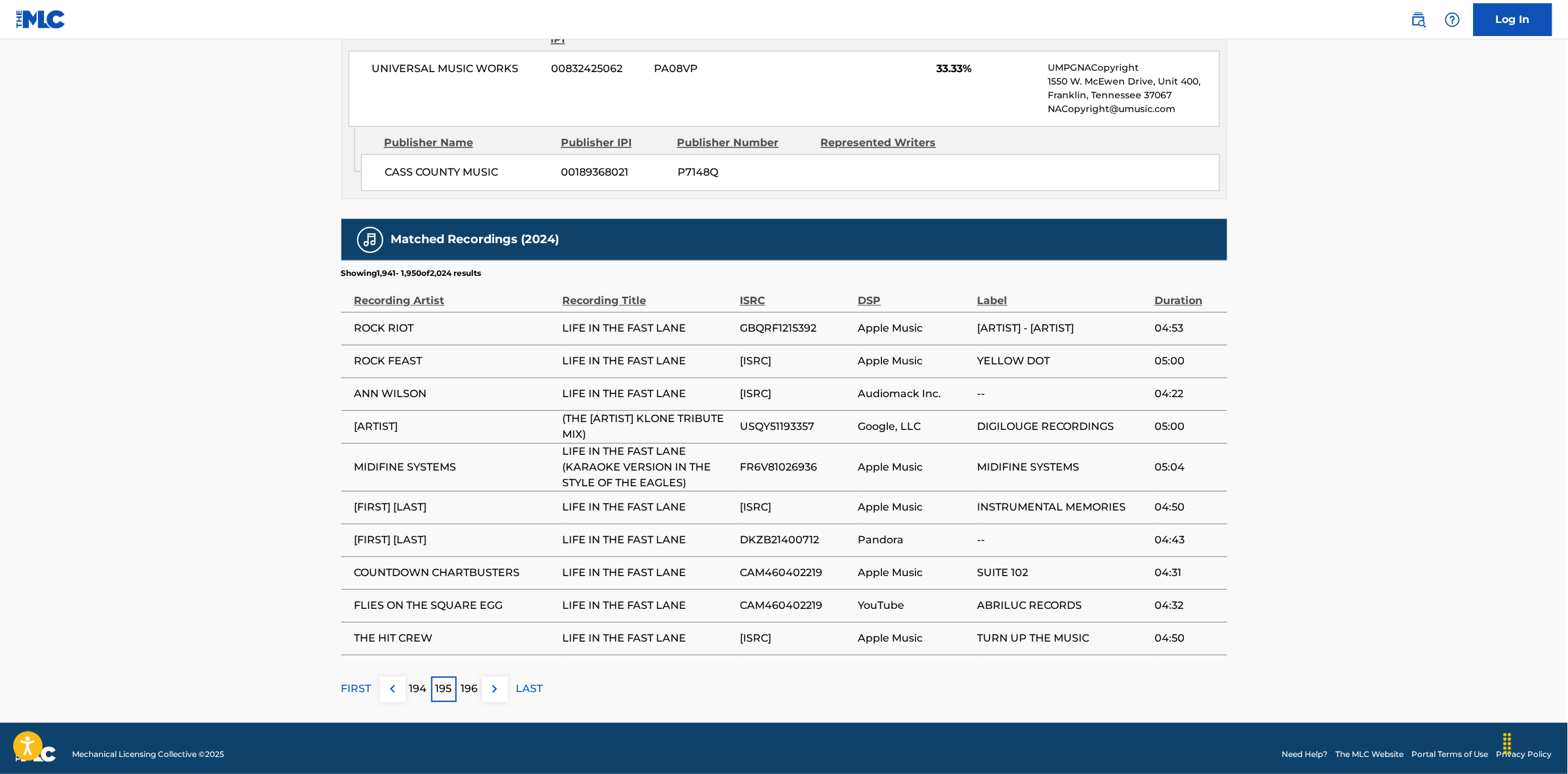 click at bounding box center [495, 689] 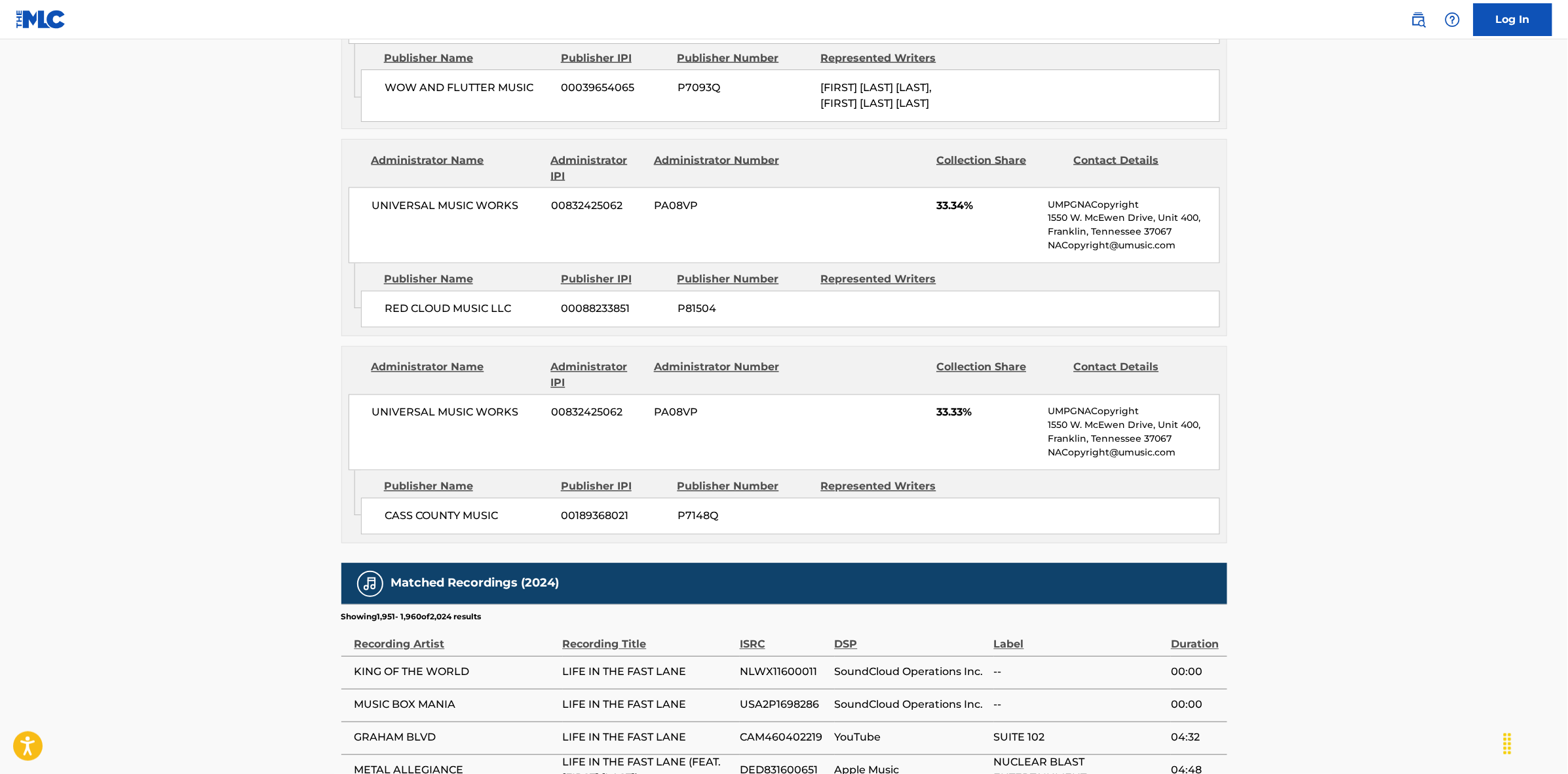 scroll, scrollTop: 1177, scrollLeft: 0, axis: vertical 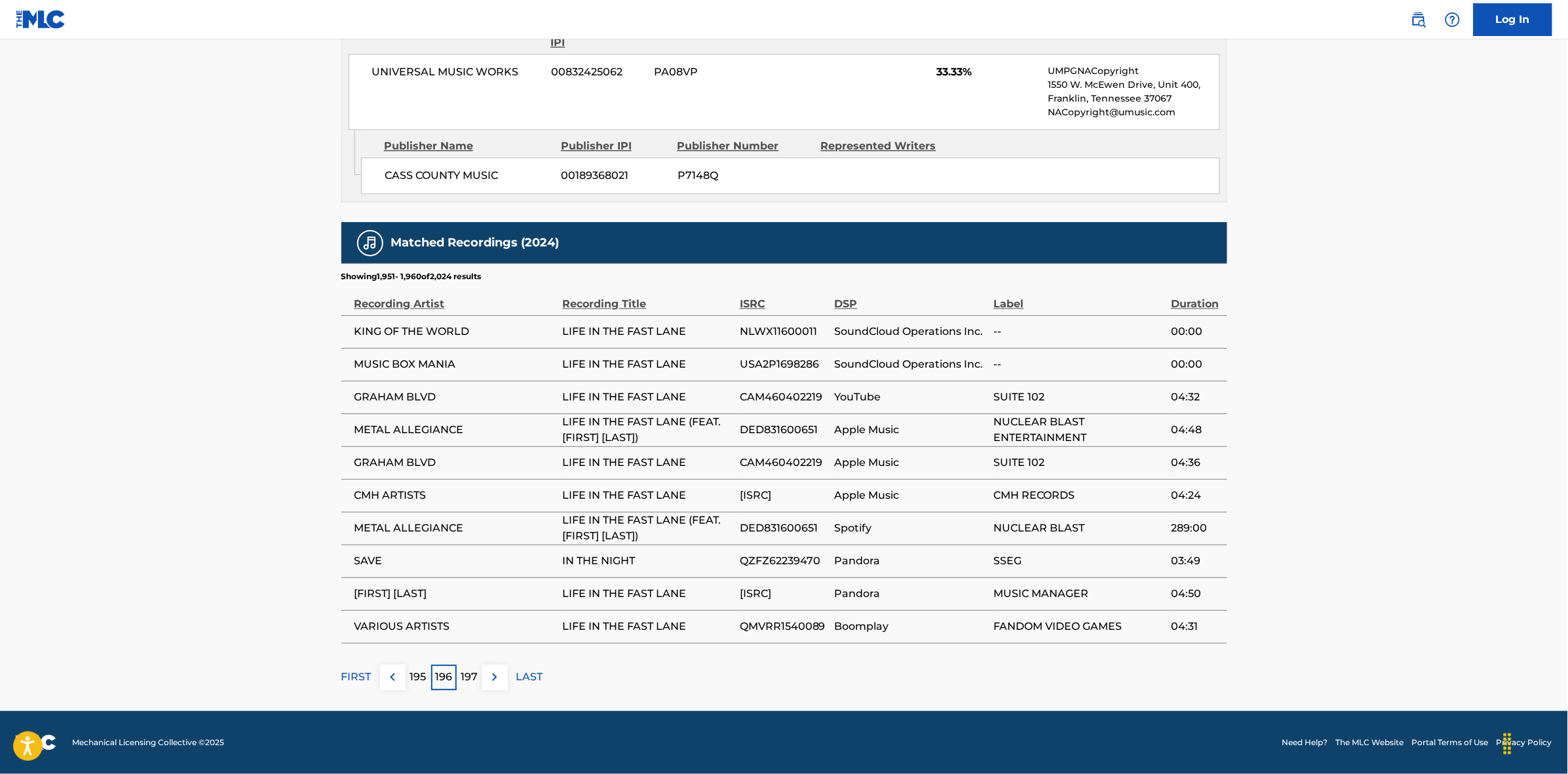 click at bounding box center [495, 677] 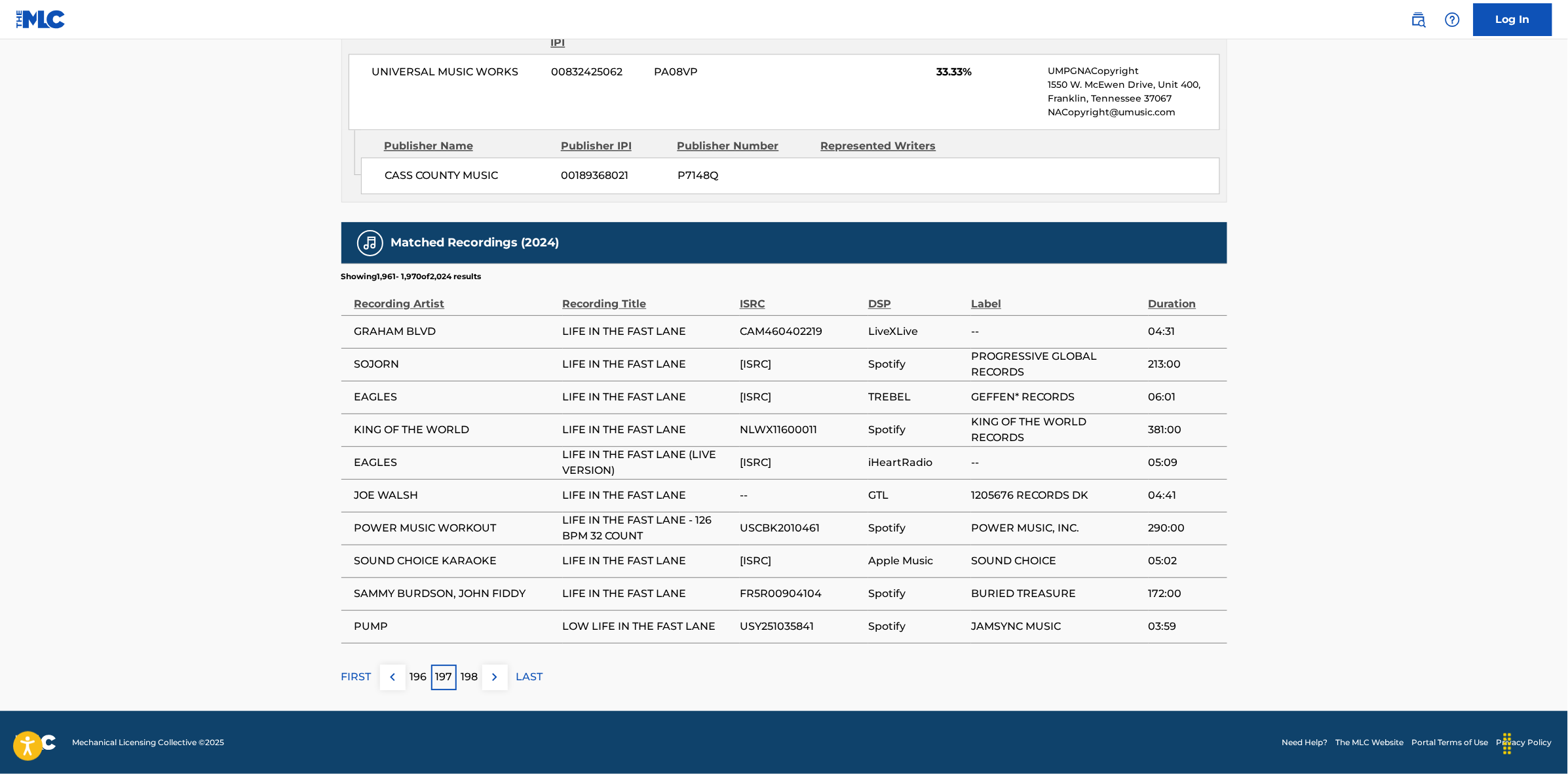 click at bounding box center [495, 677] 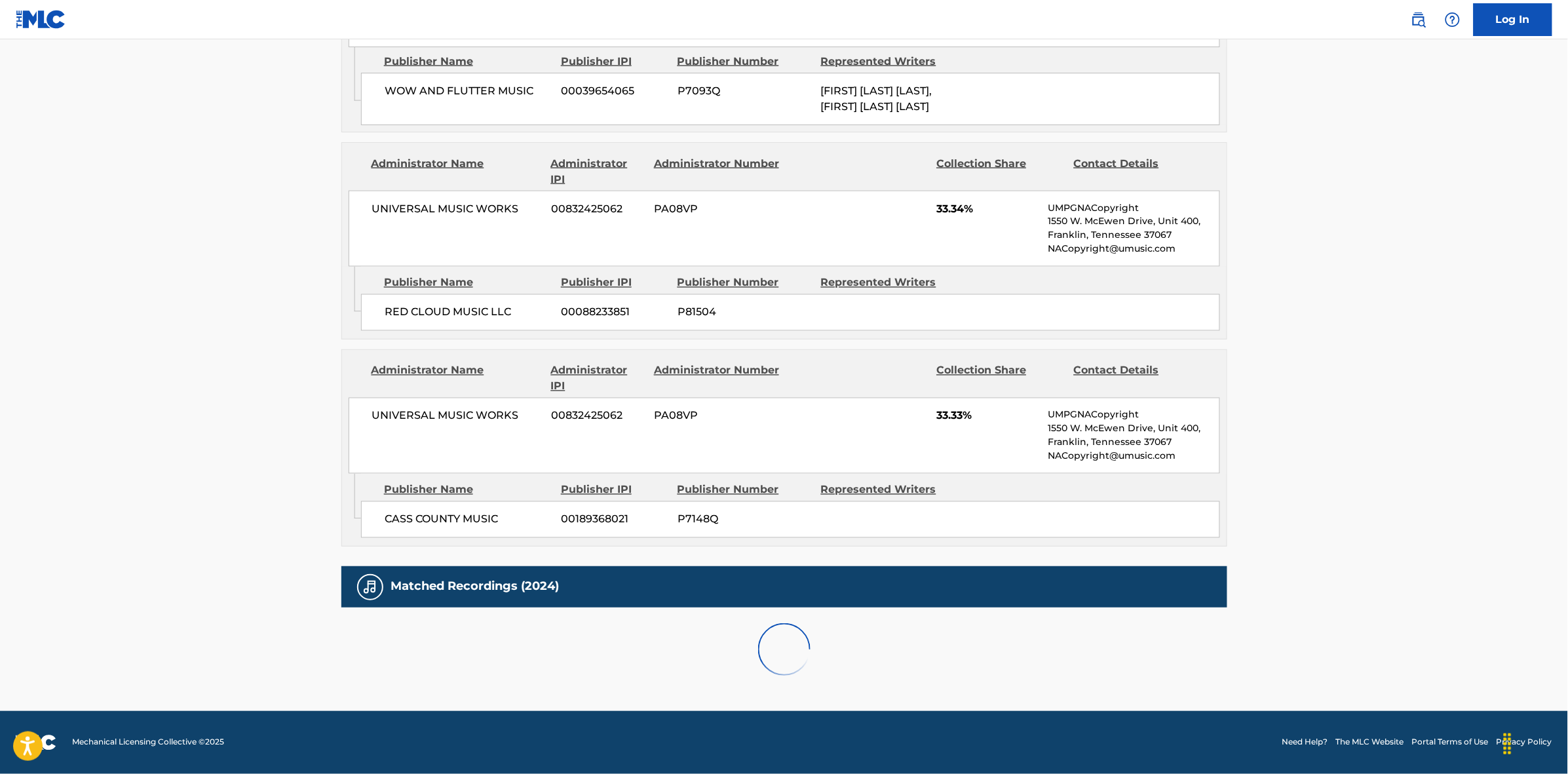 scroll, scrollTop: 1177, scrollLeft: 0, axis: vertical 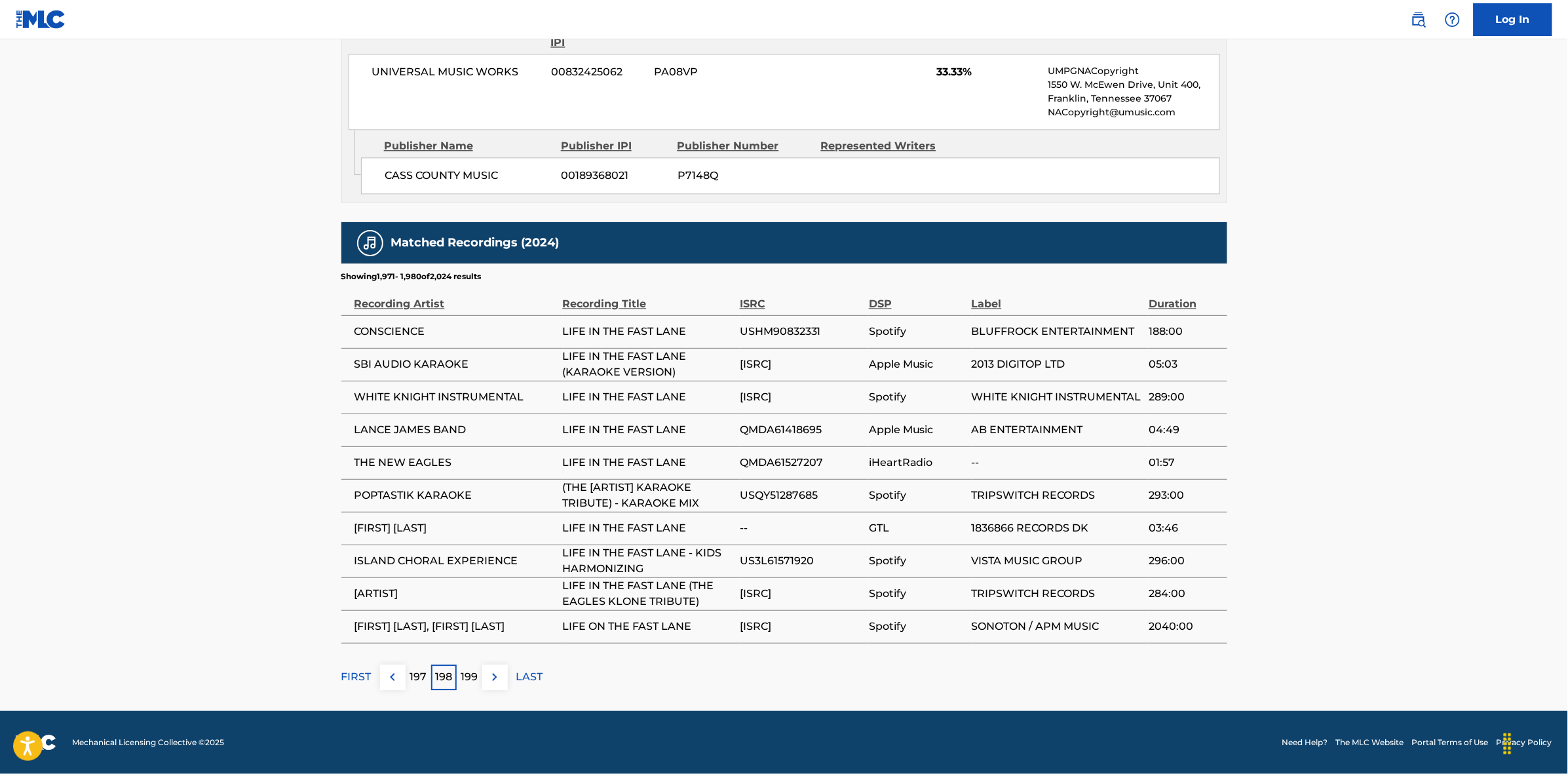 click at bounding box center (495, 677) 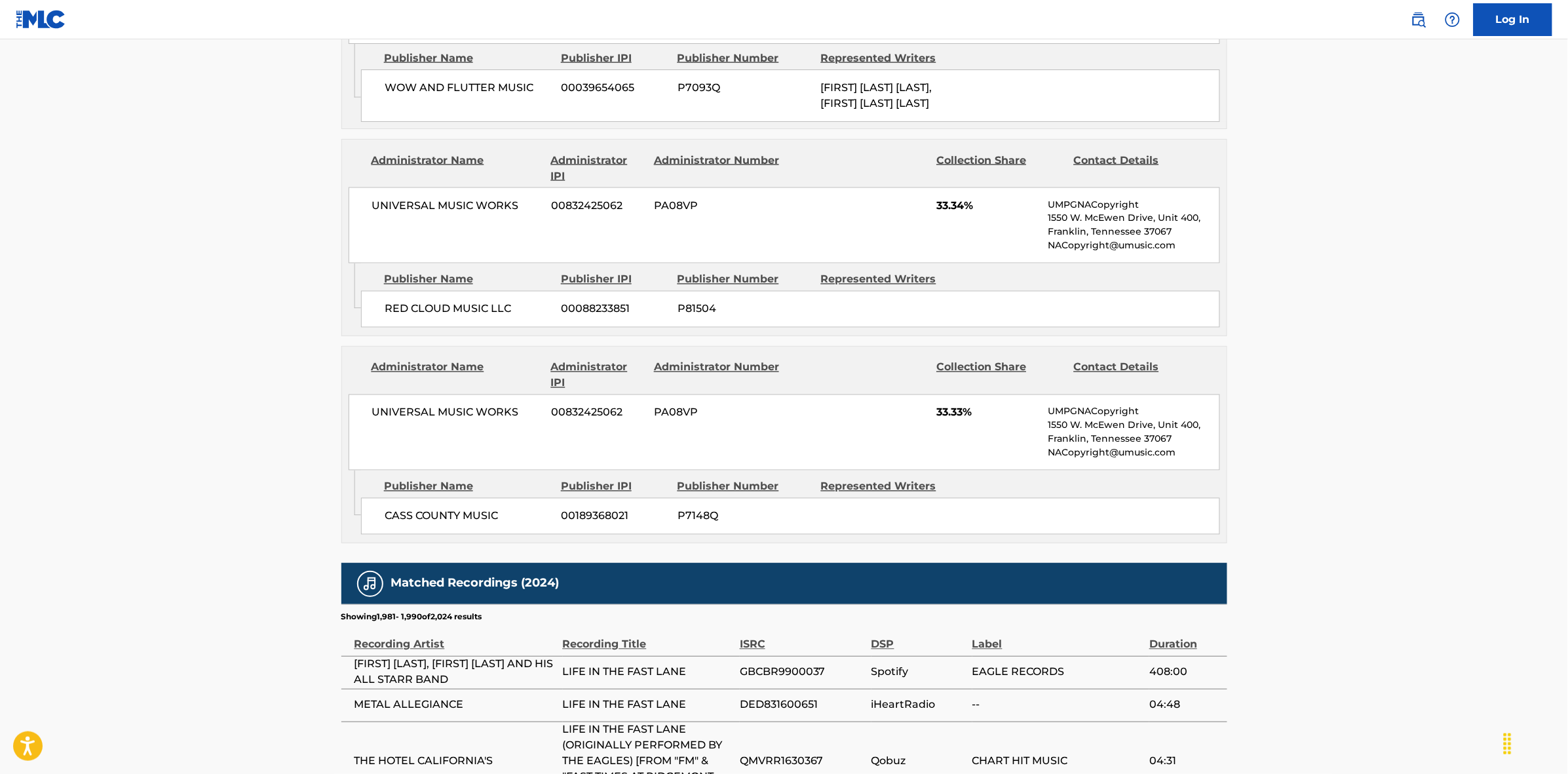 scroll, scrollTop: 1177, scrollLeft: 0, axis: vertical 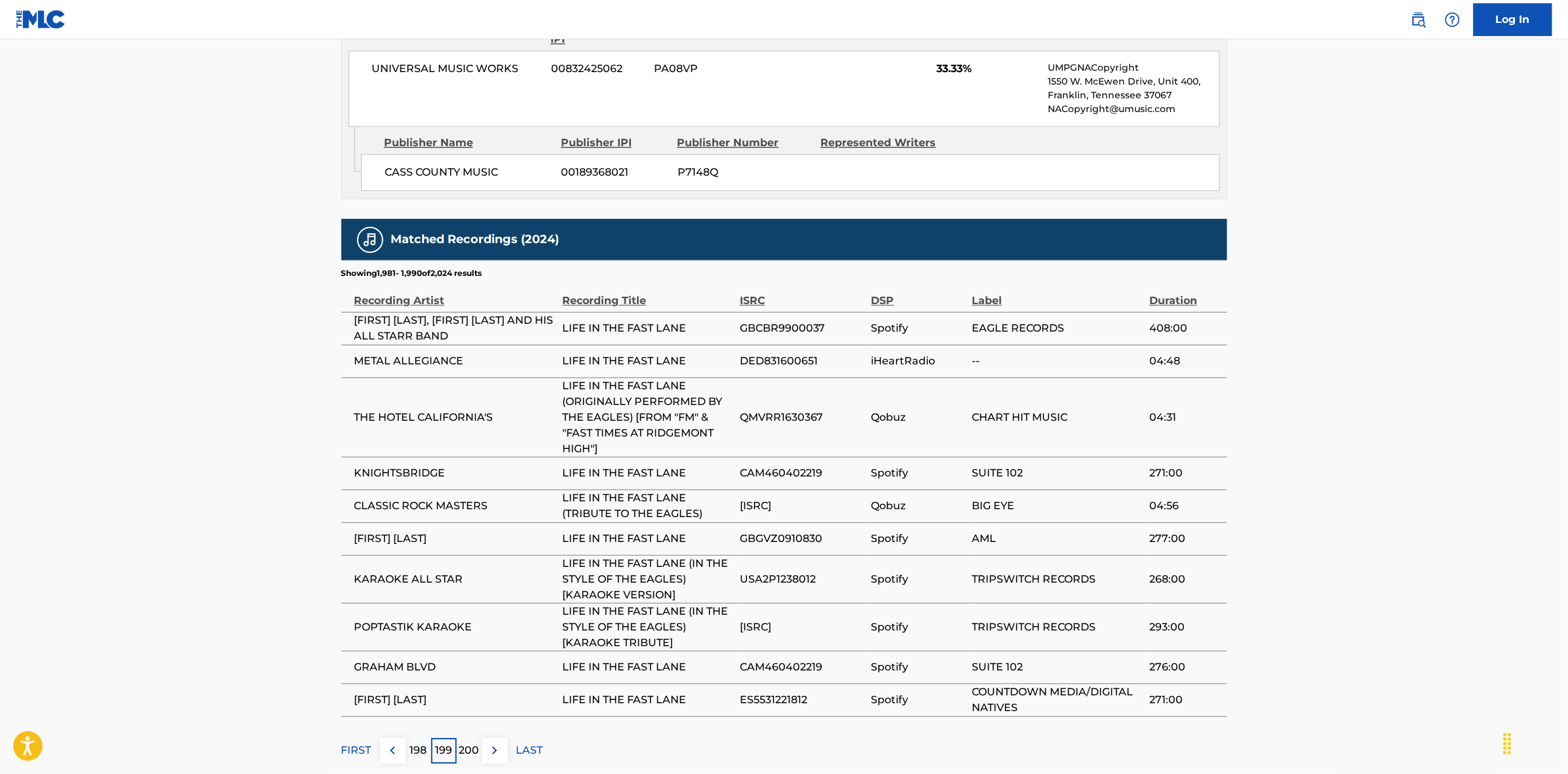 click at bounding box center (495, 750) 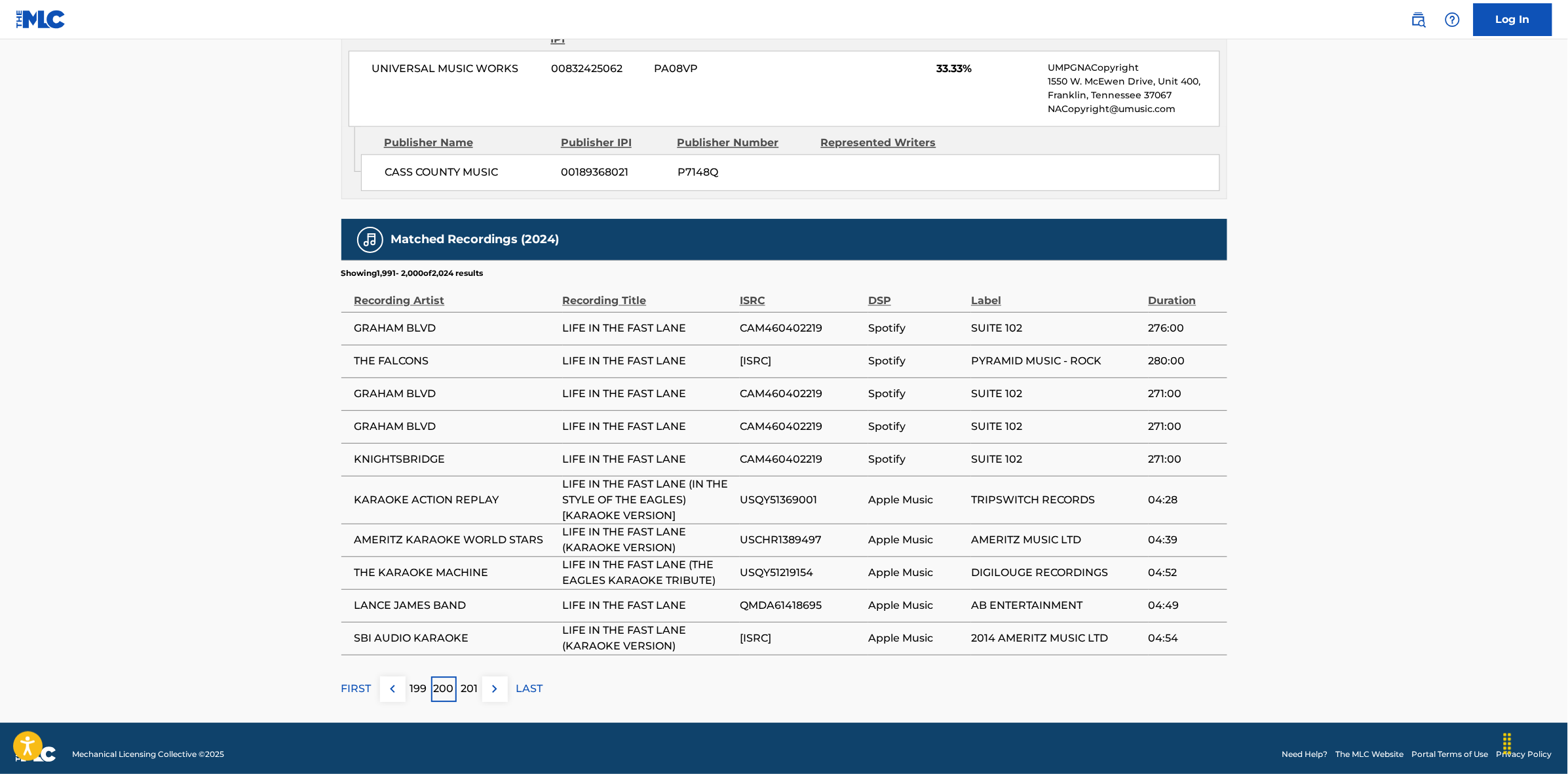 click at bounding box center (495, 689) 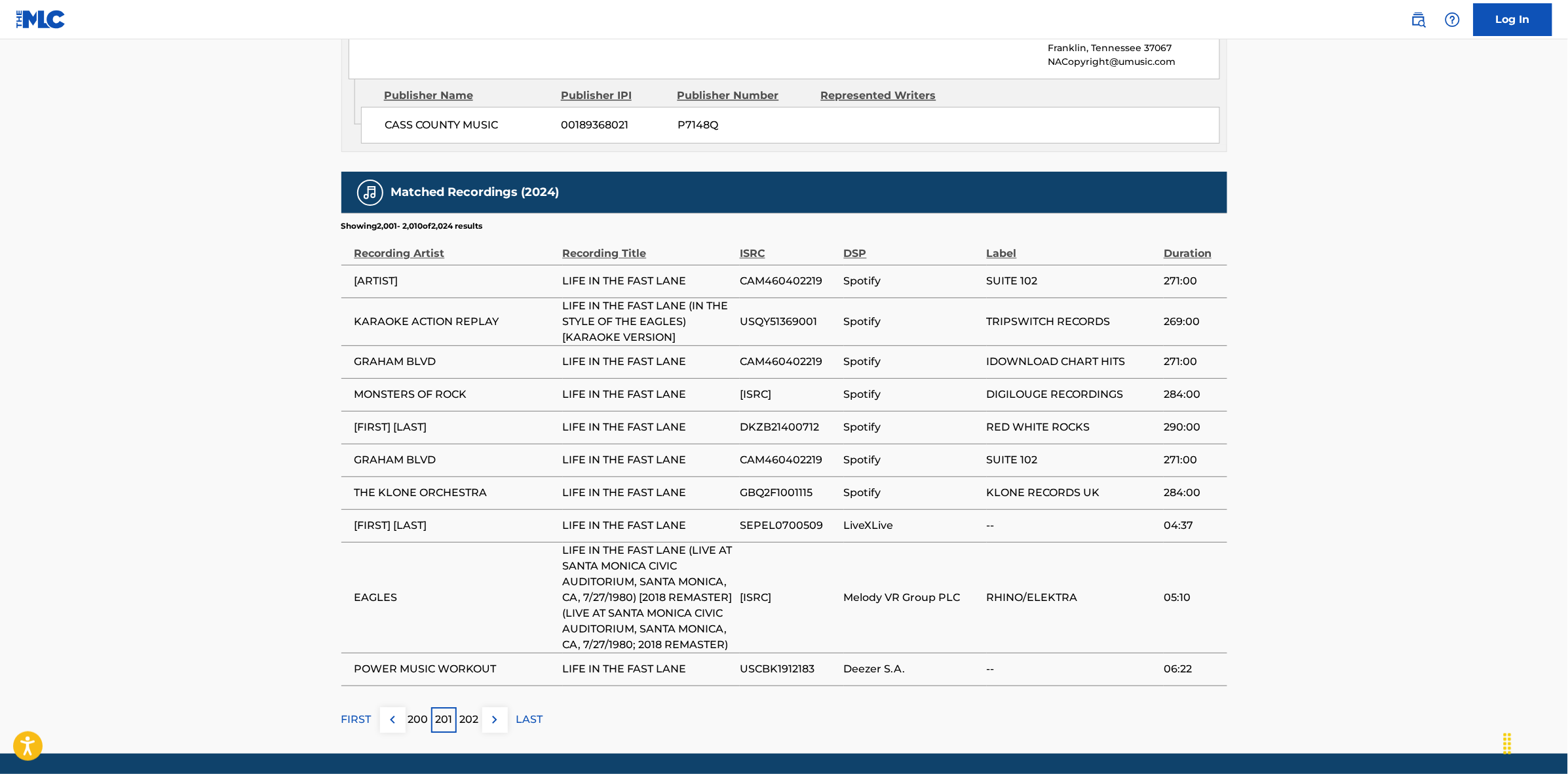 scroll, scrollTop: 1270, scrollLeft: 0, axis: vertical 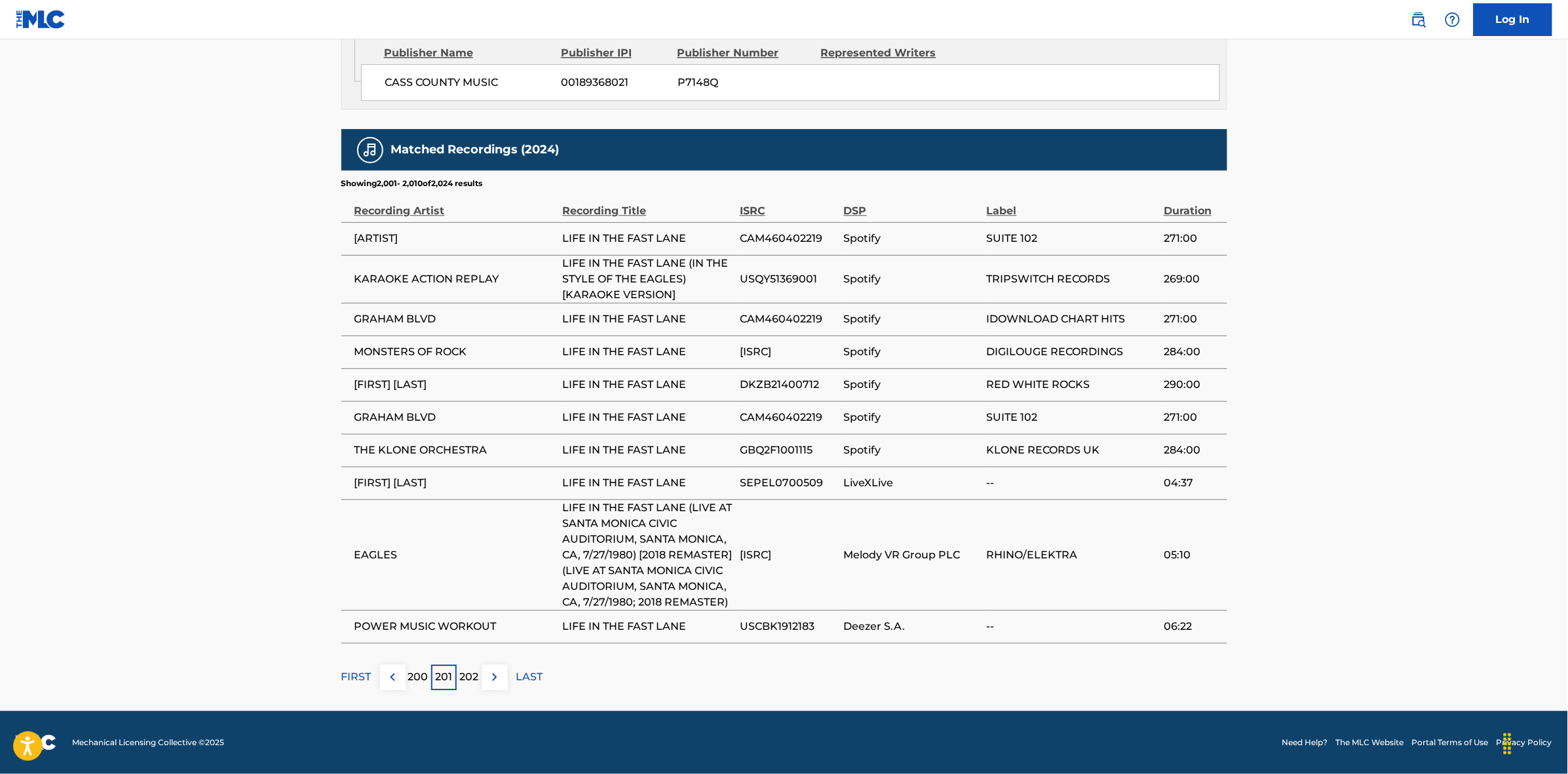 click on "202" at bounding box center (469, 677) 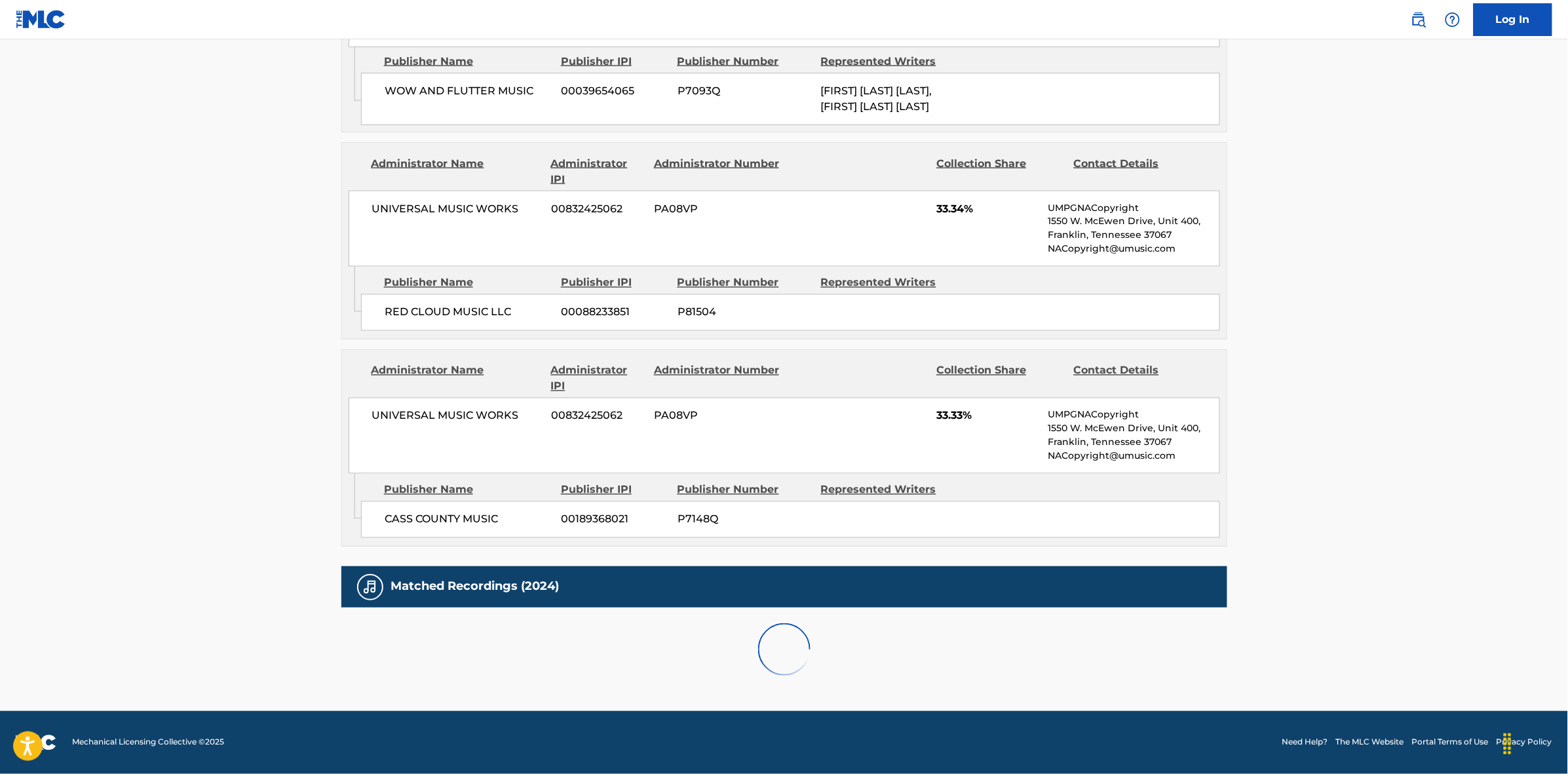 scroll, scrollTop: 1270, scrollLeft: 0, axis: vertical 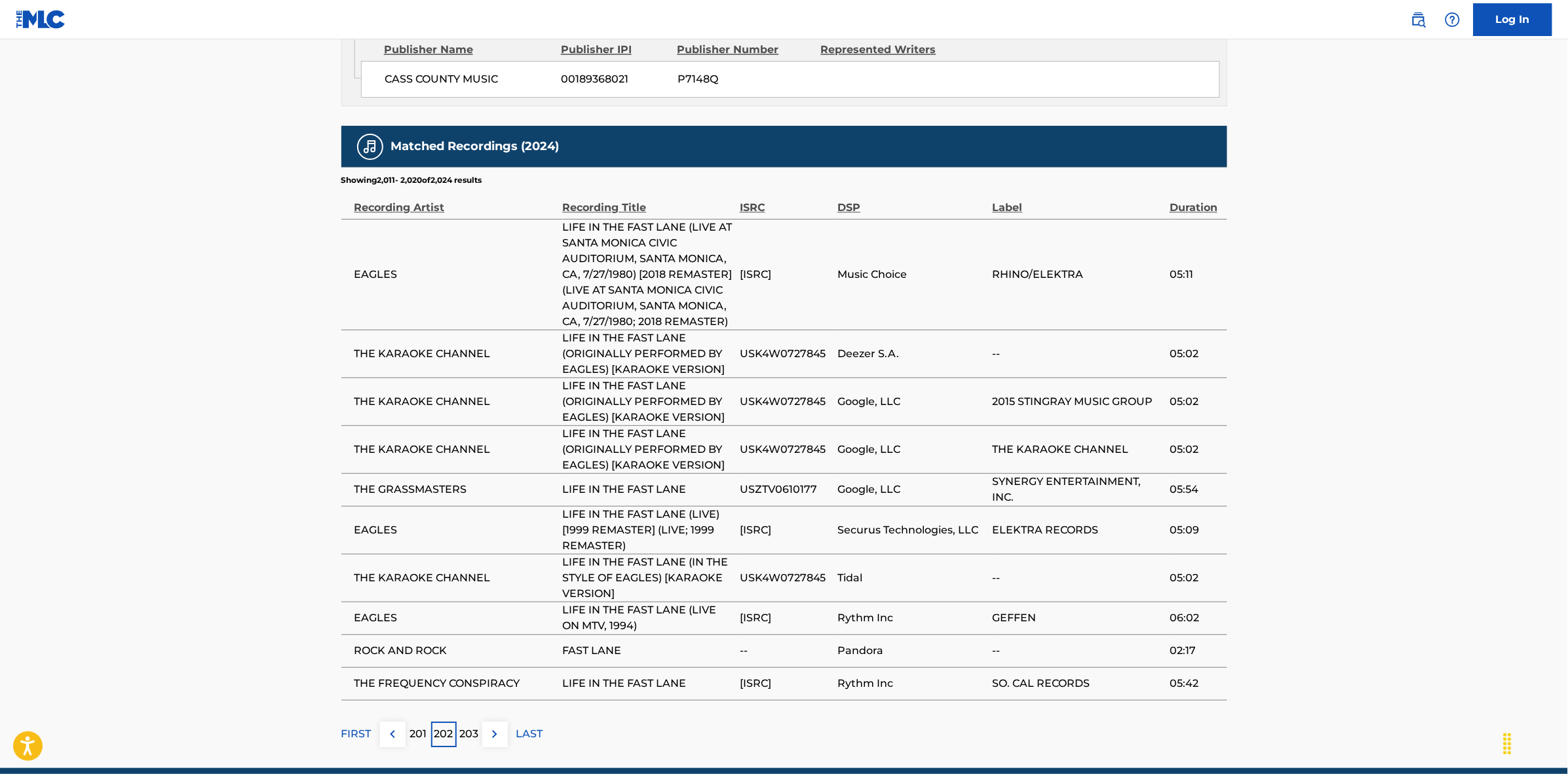 click on "203" at bounding box center (469, 734) 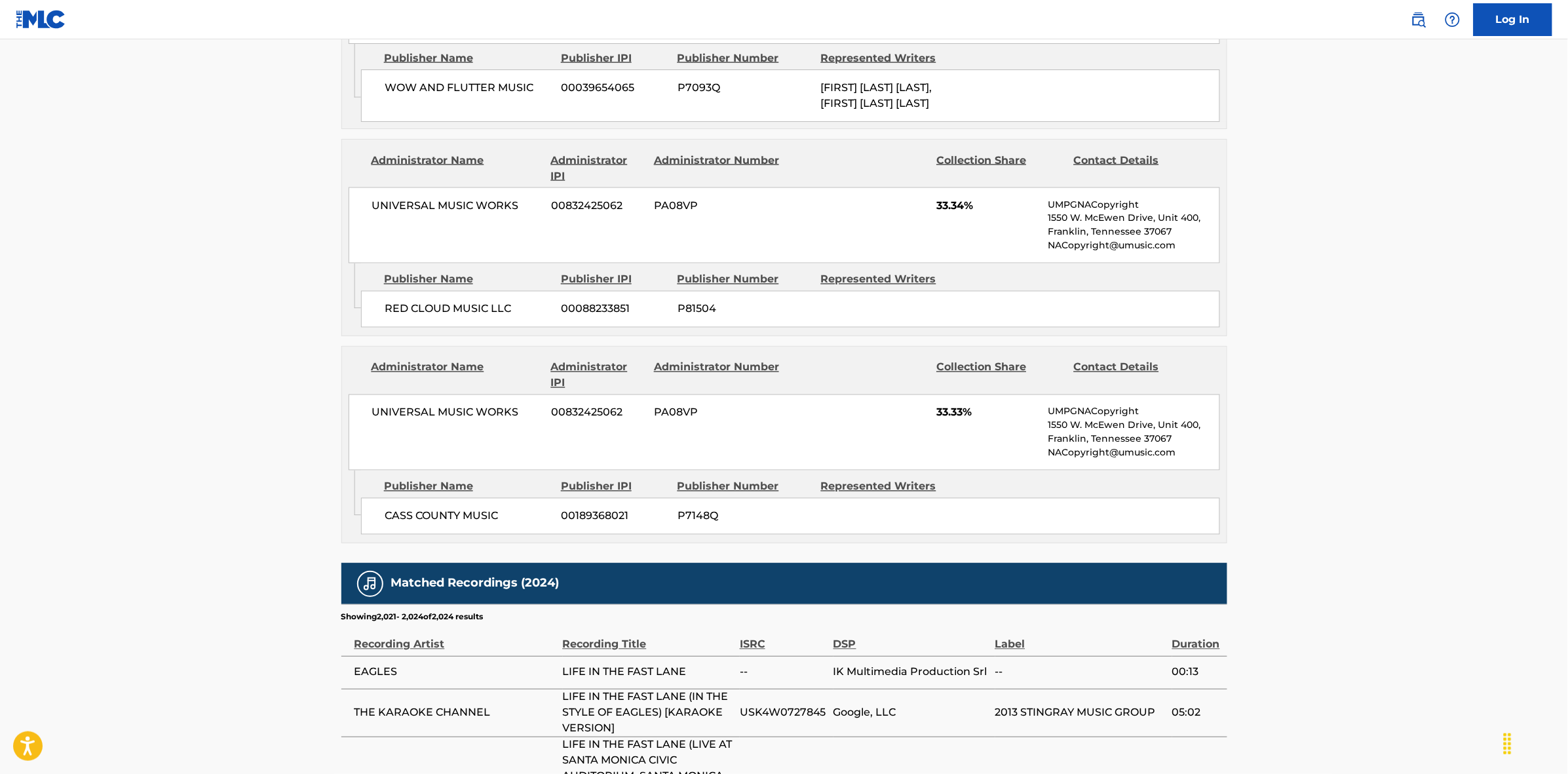 scroll, scrollTop: 1074, scrollLeft: 0, axis: vertical 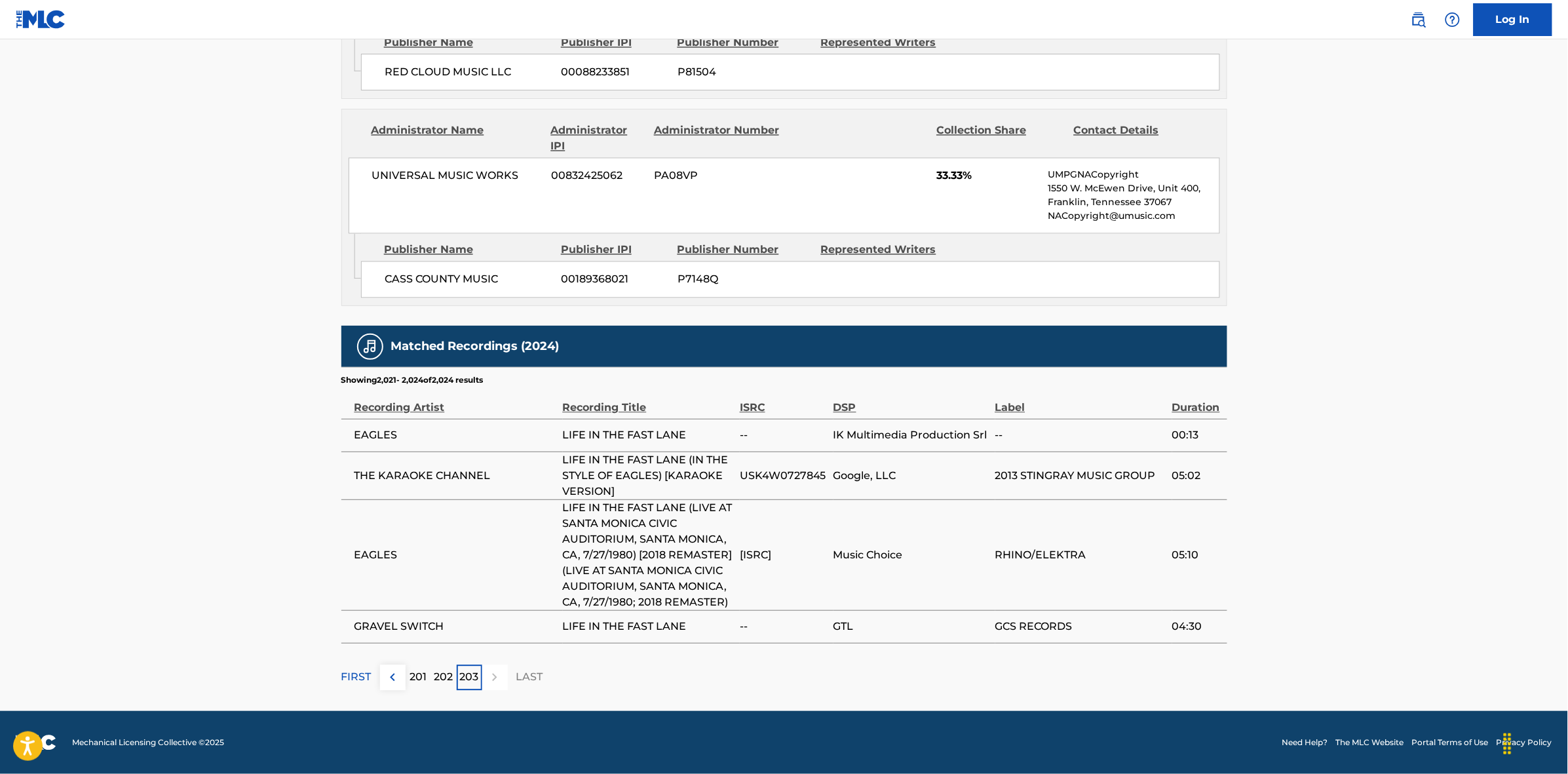 click on "FIRST" at bounding box center (356, 677) 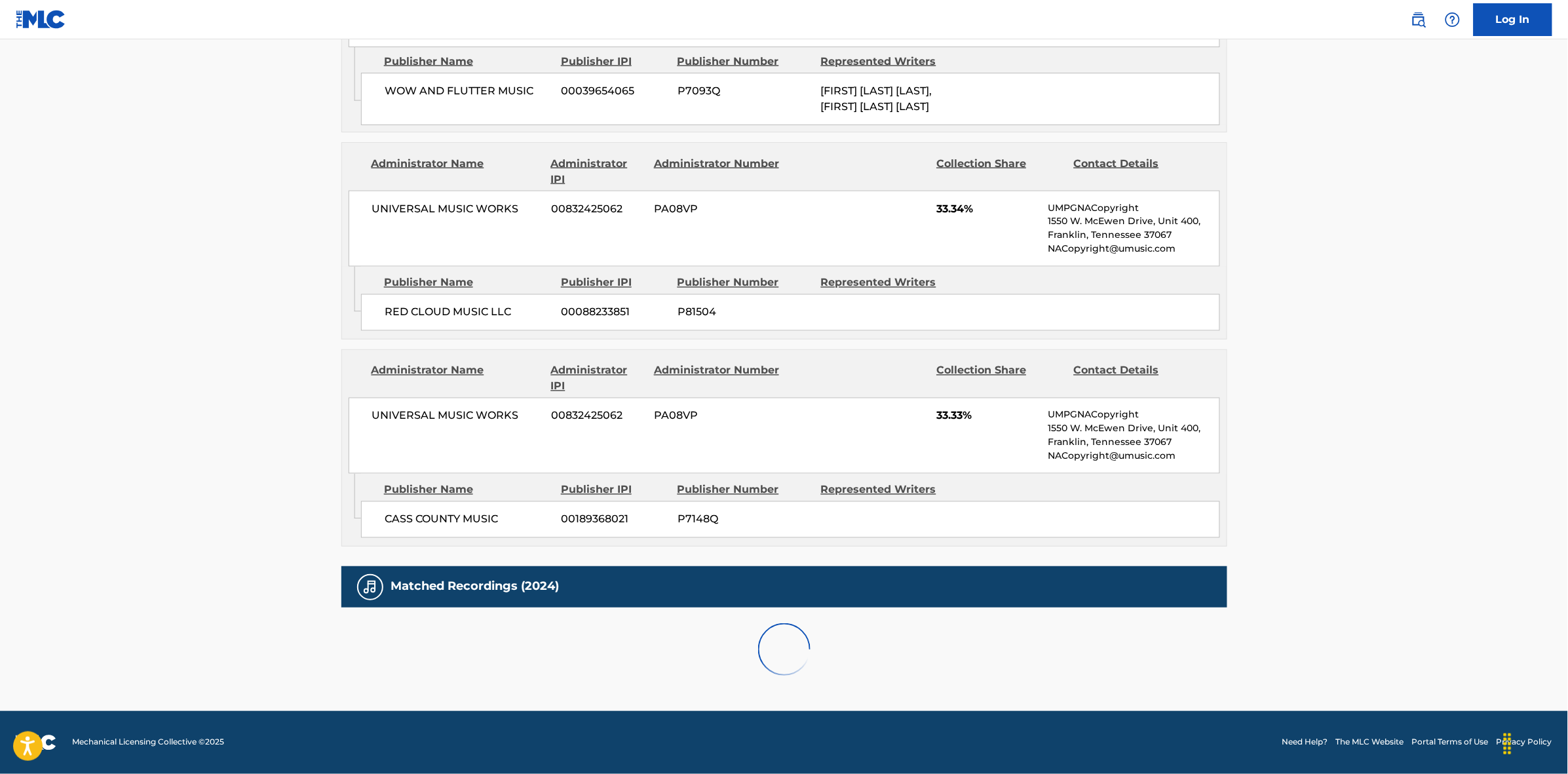 scroll, scrollTop: 1177, scrollLeft: 0, axis: vertical 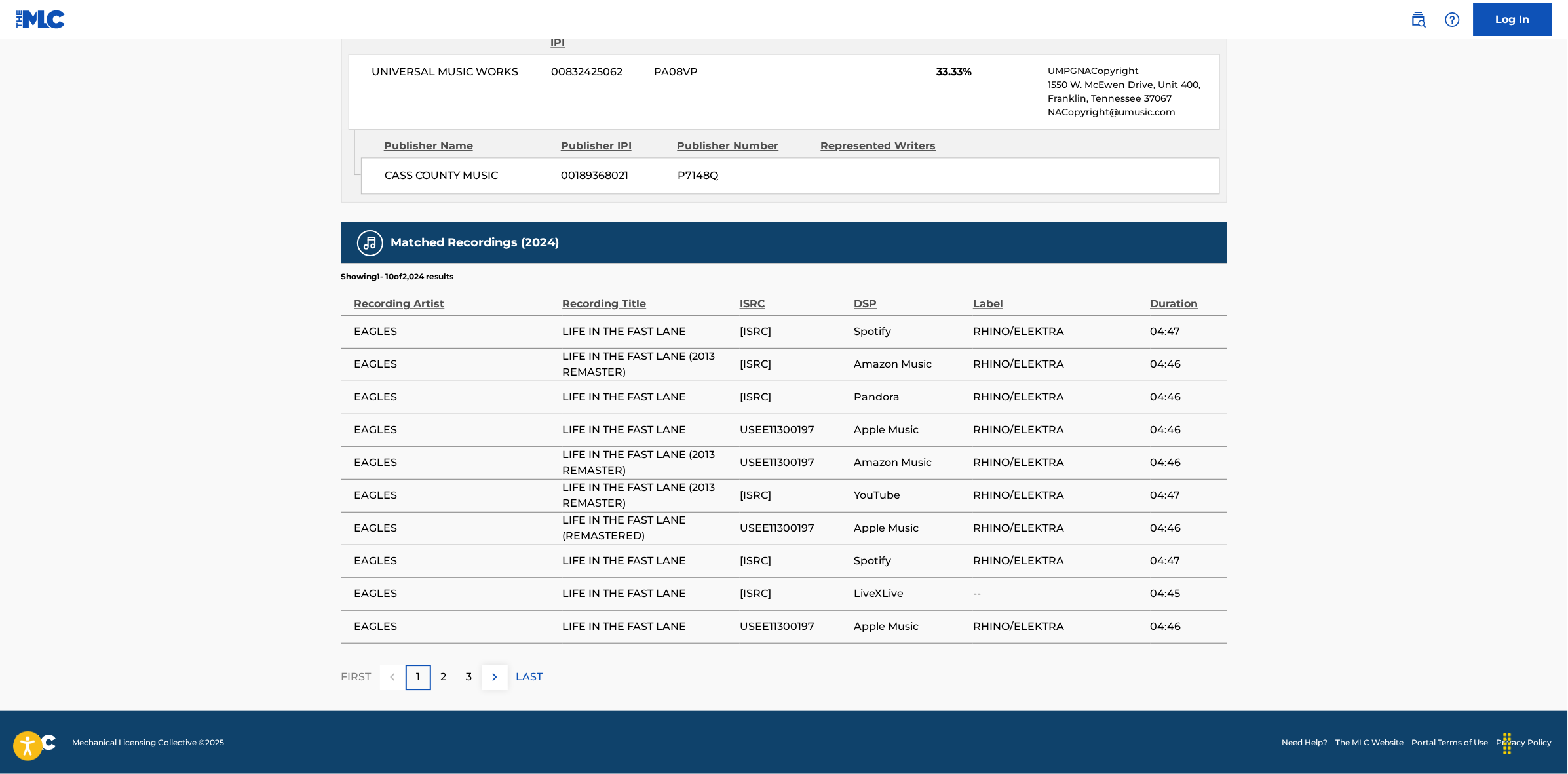 click on "2" at bounding box center (444, 677) 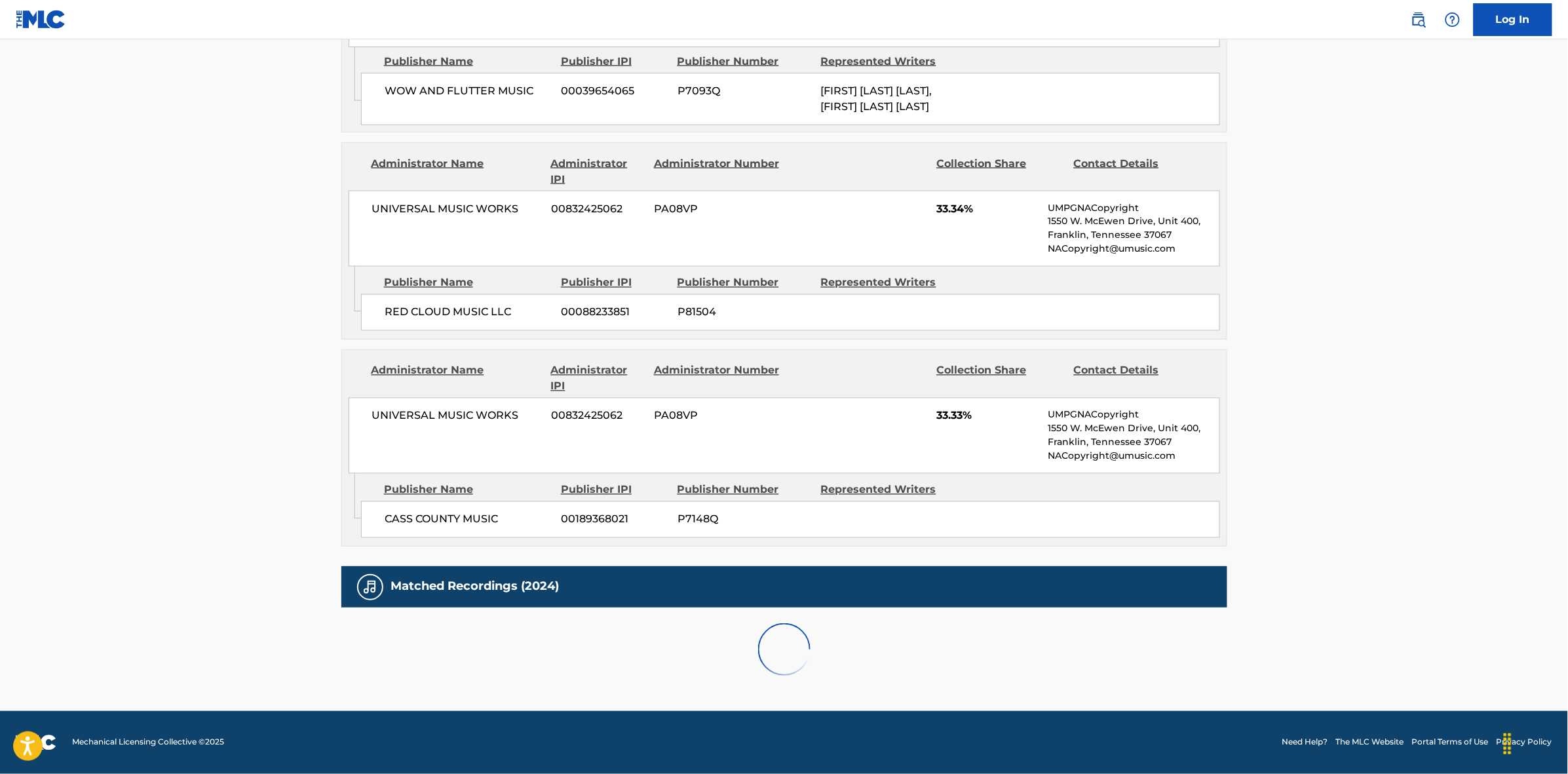 scroll, scrollTop: 1208, scrollLeft: 0, axis: vertical 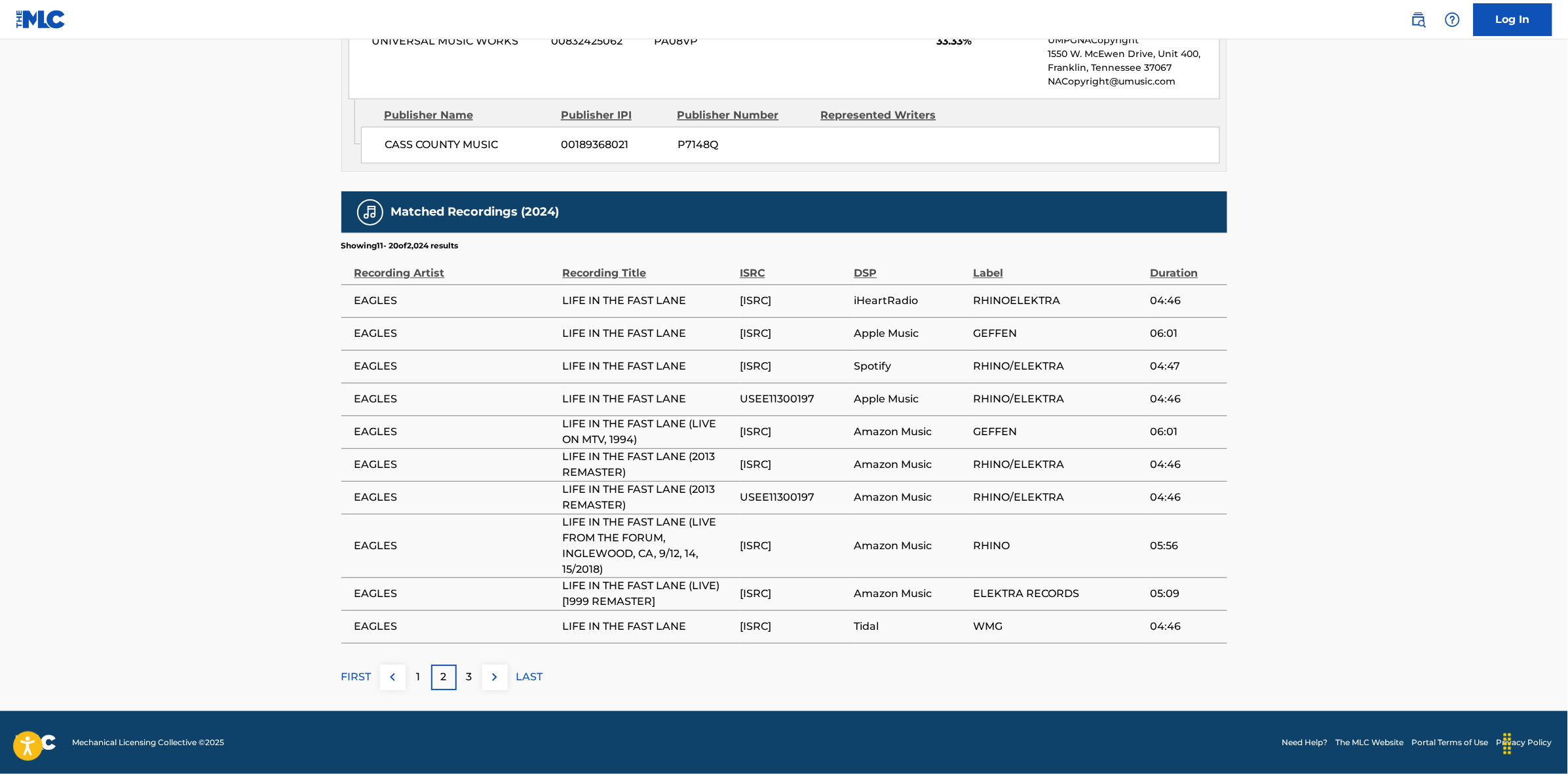click on "3" at bounding box center (469, 677) 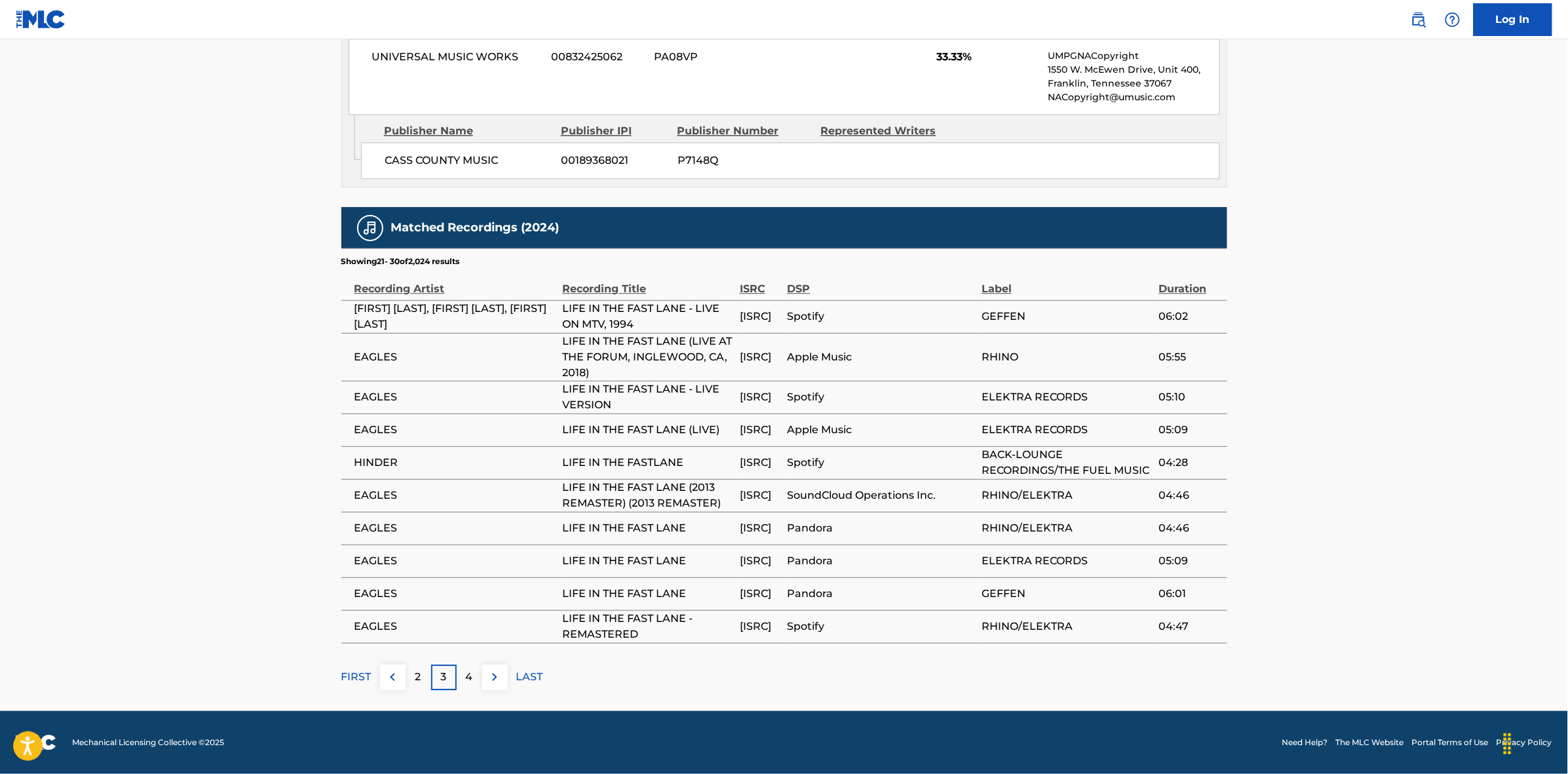 click on "4" at bounding box center [469, 677] 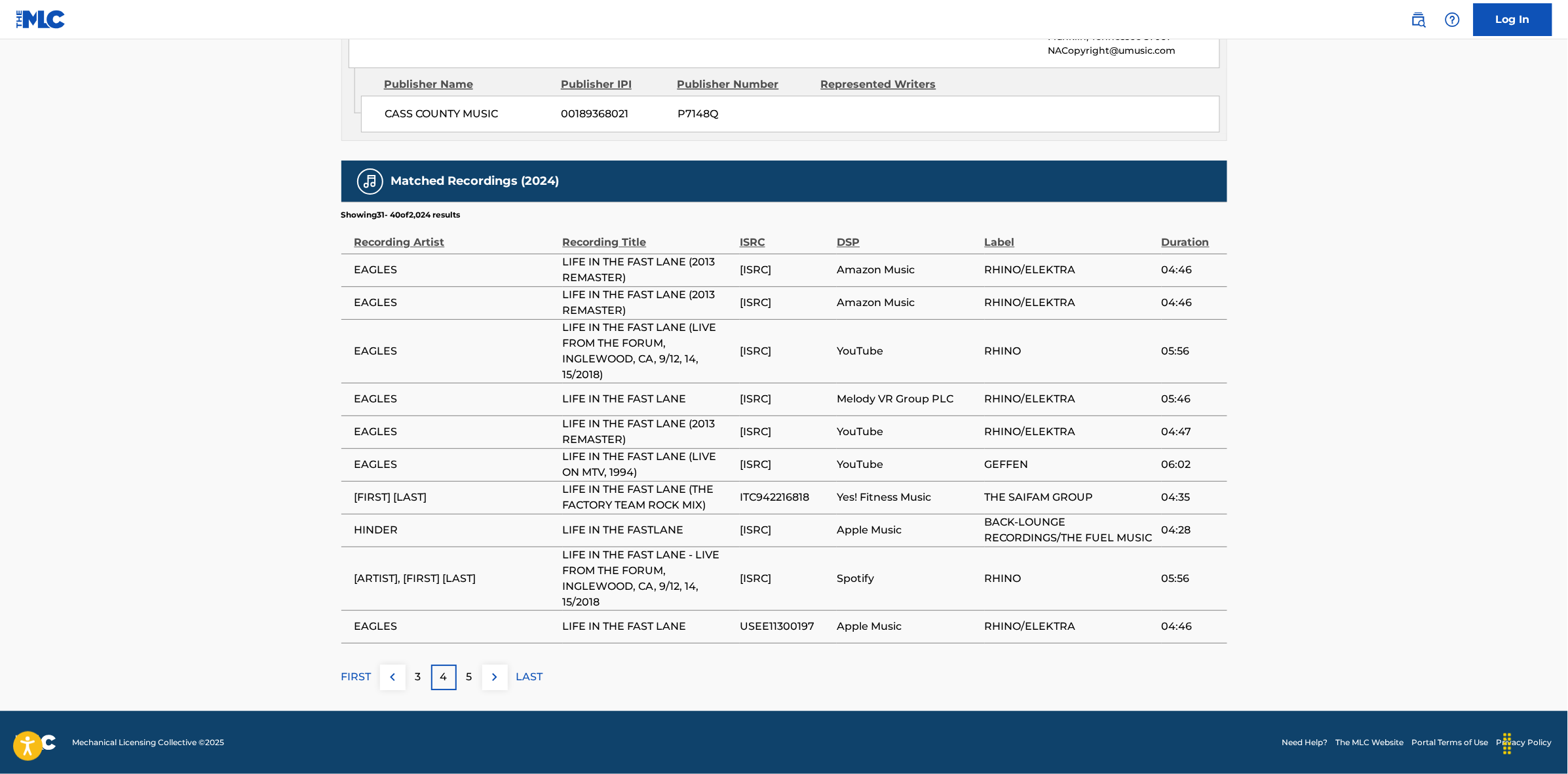 click at bounding box center (495, 677) 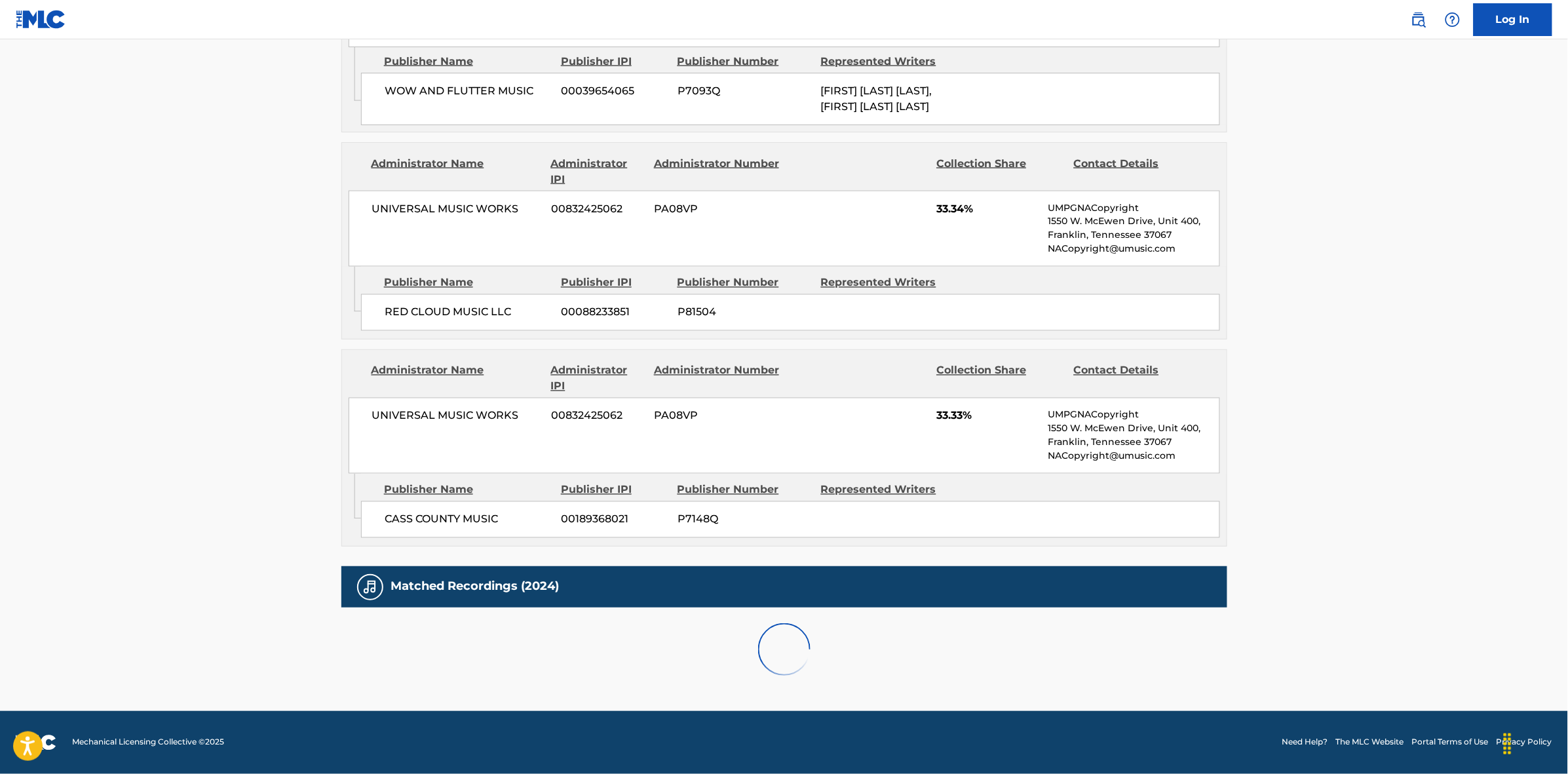 scroll, scrollTop: 1177, scrollLeft: 0, axis: vertical 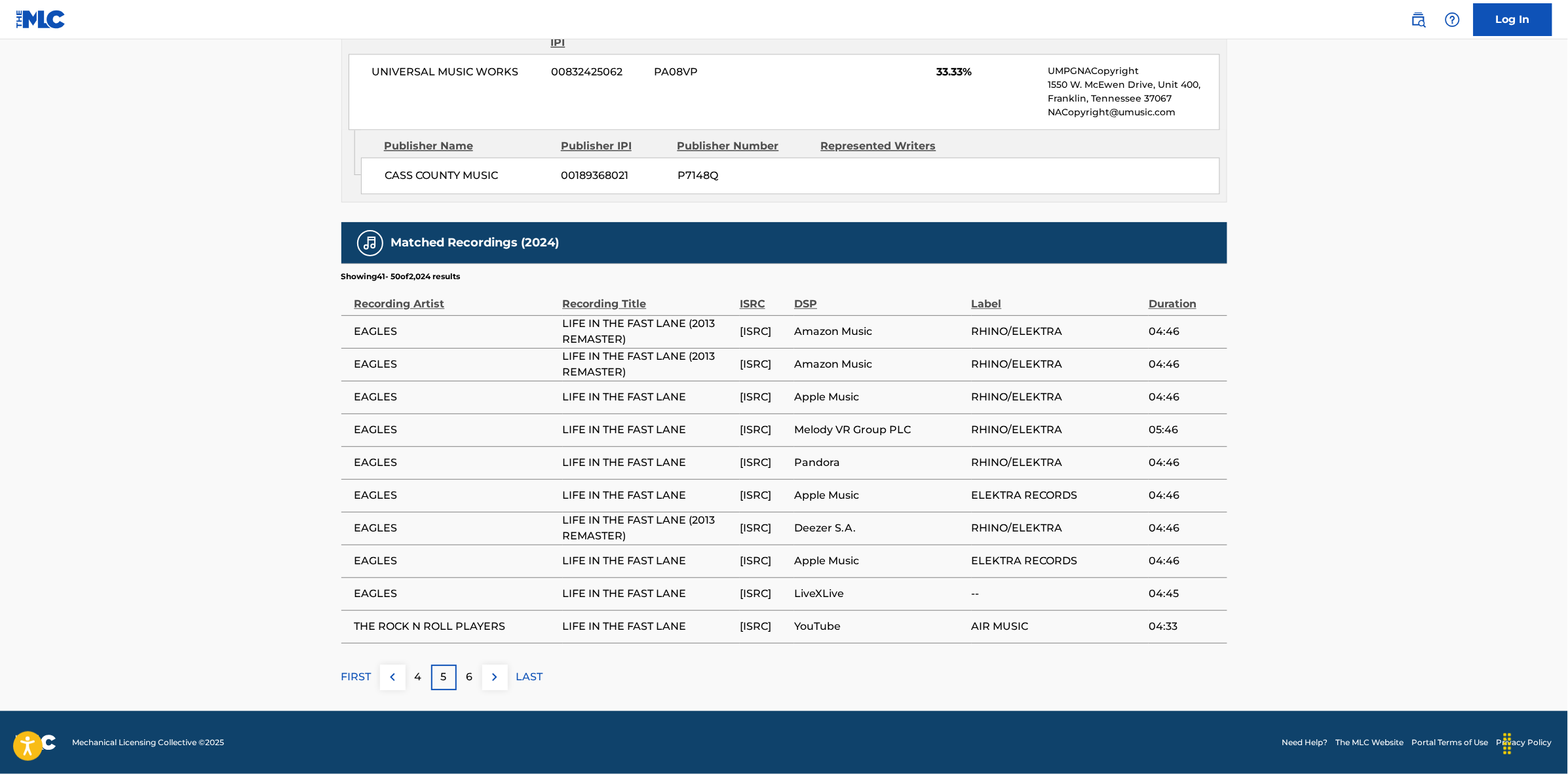 click at bounding box center (495, 677) 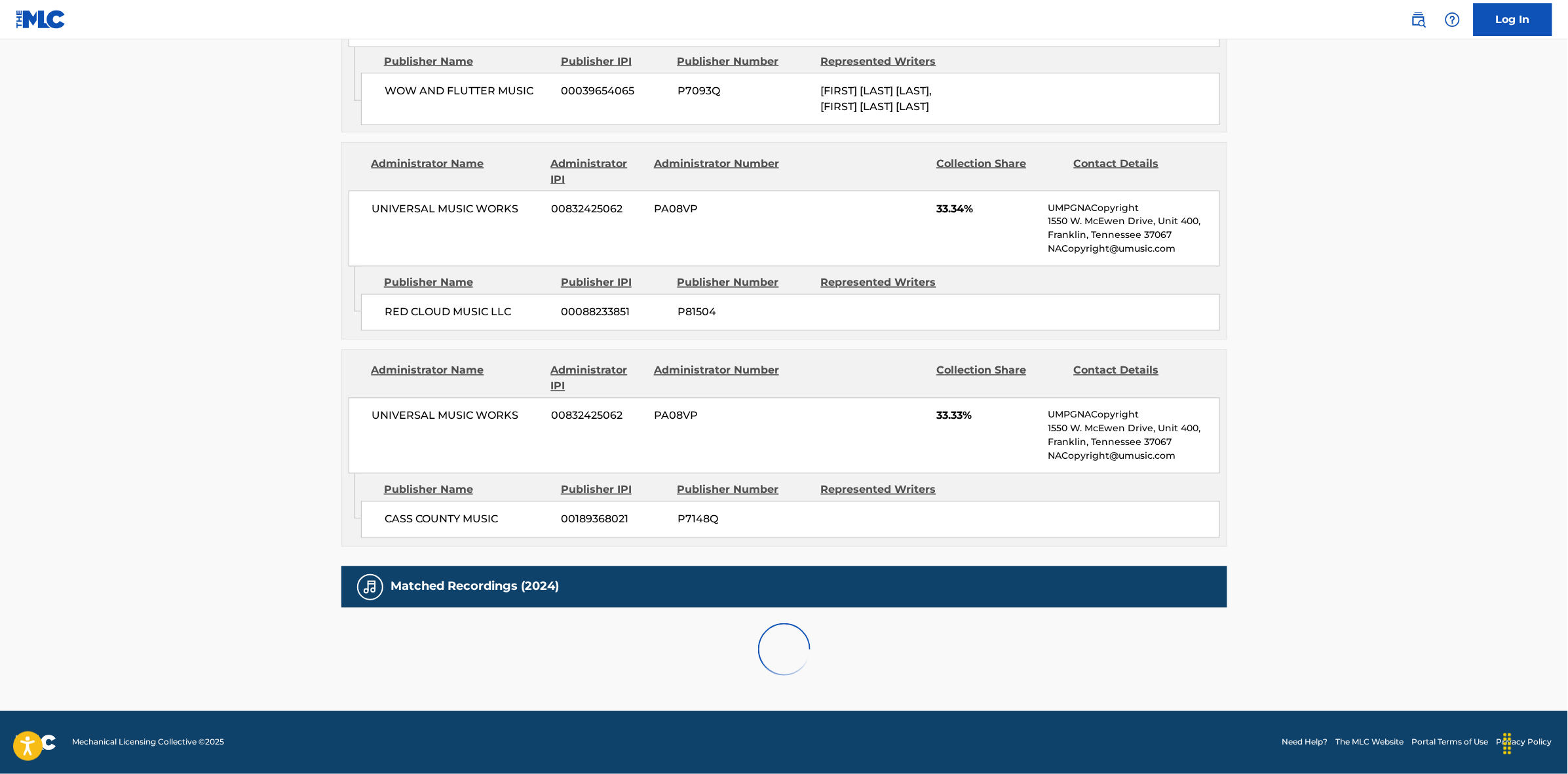 scroll, scrollTop: 1177, scrollLeft: 0, axis: vertical 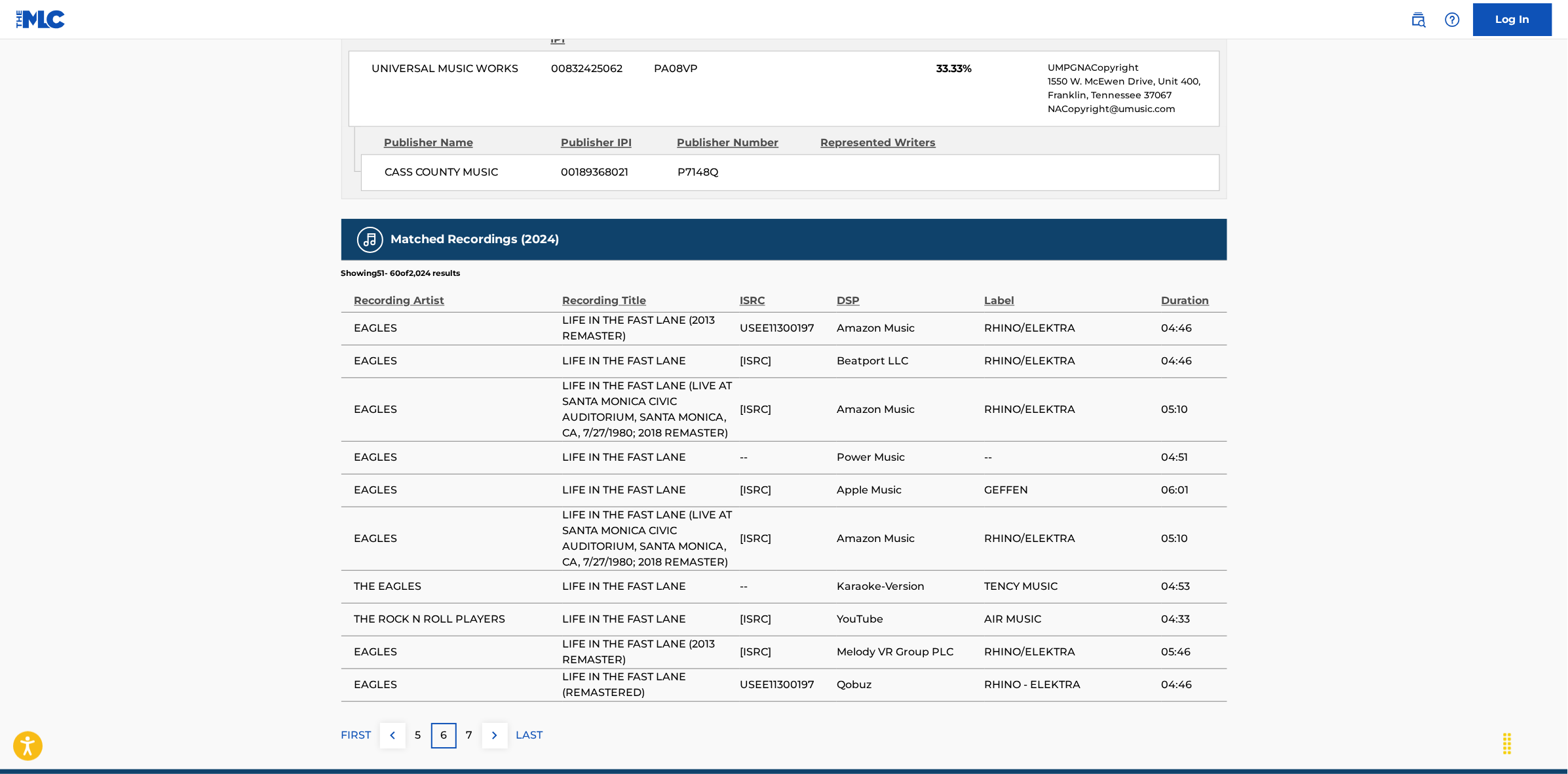 click at bounding box center [495, 735] 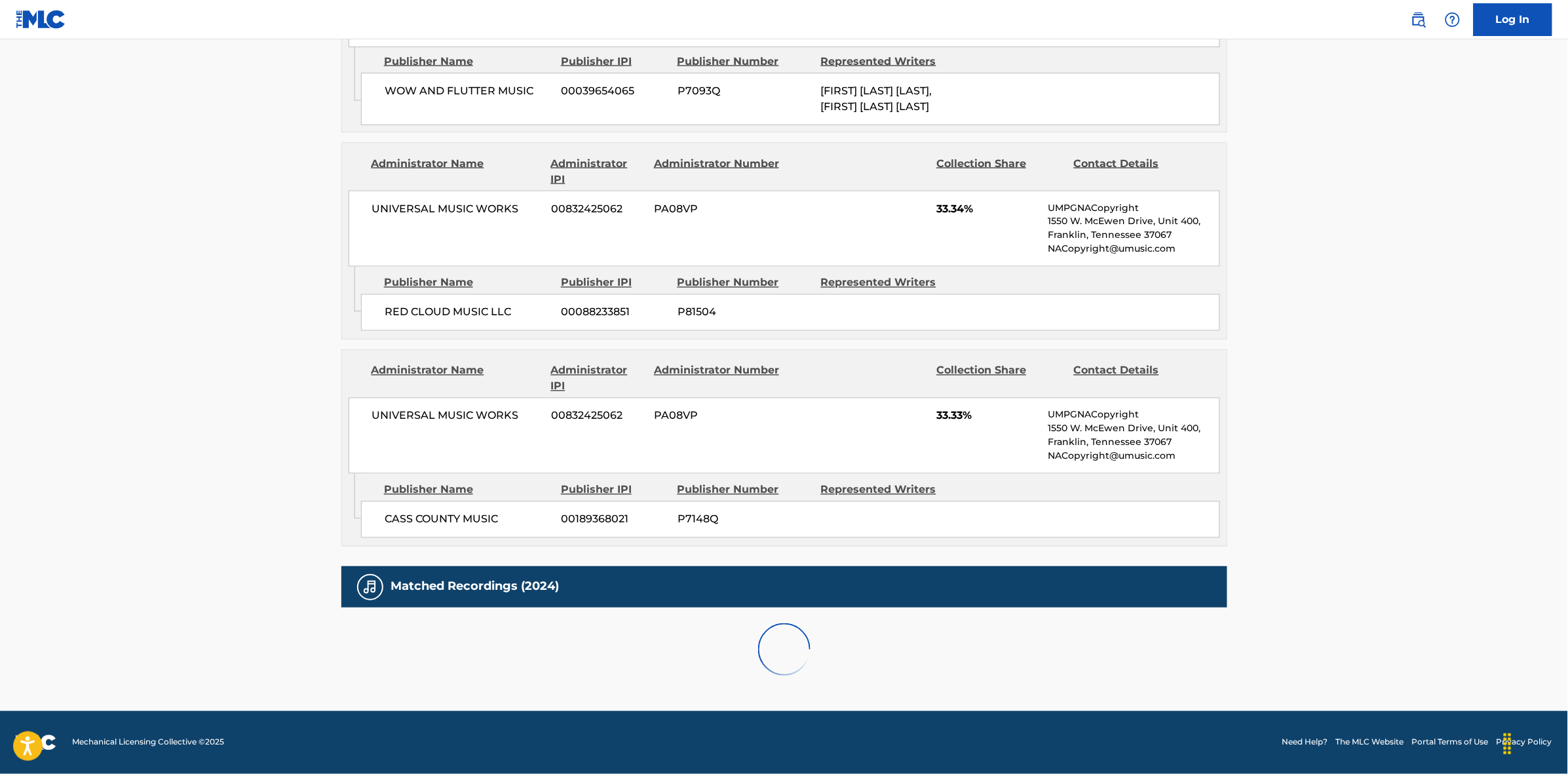 scroll, scrollTop: 1177, scrollLeft: 0, axis: vertical 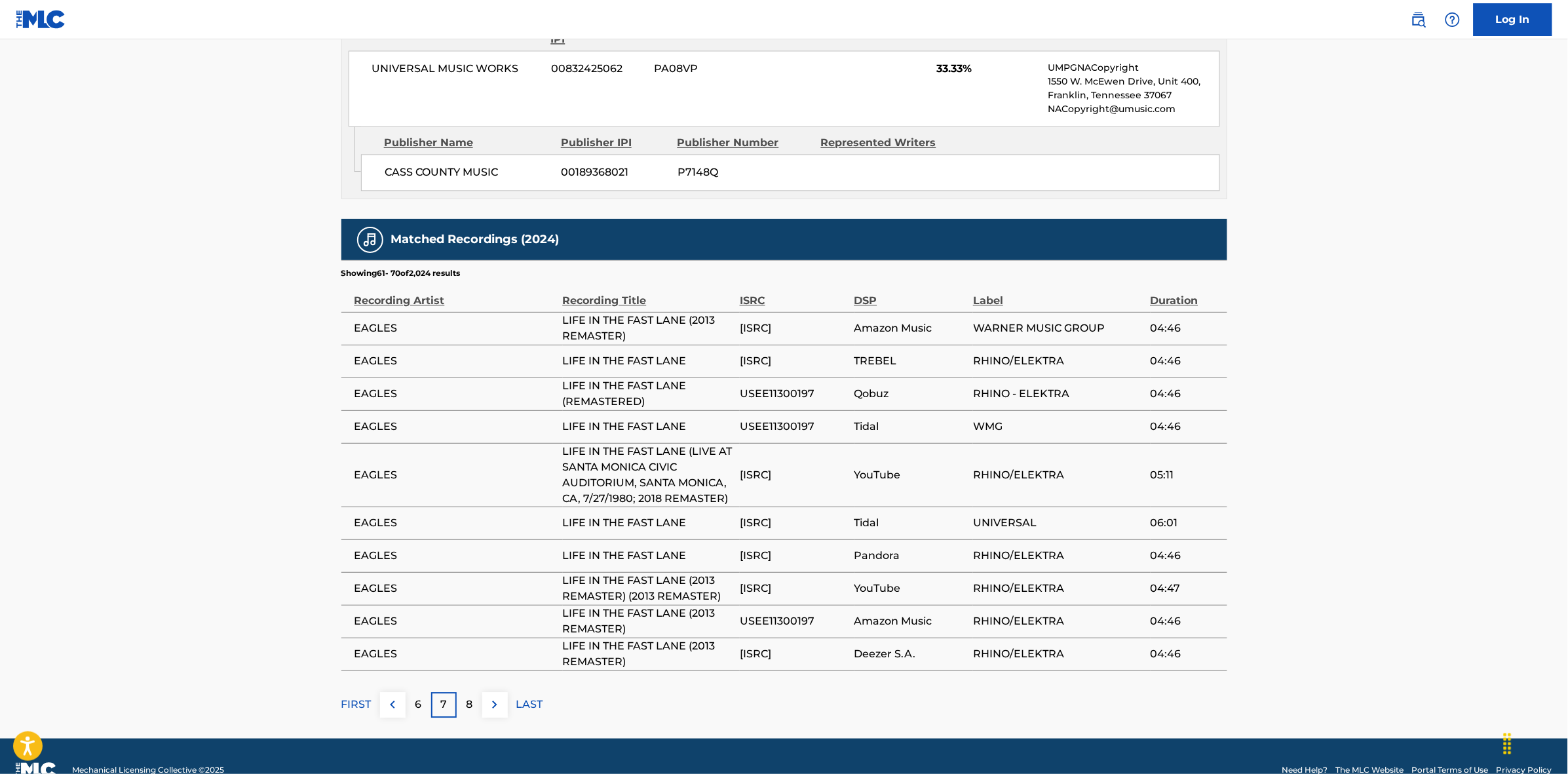 click at bounding box center (495, 705) 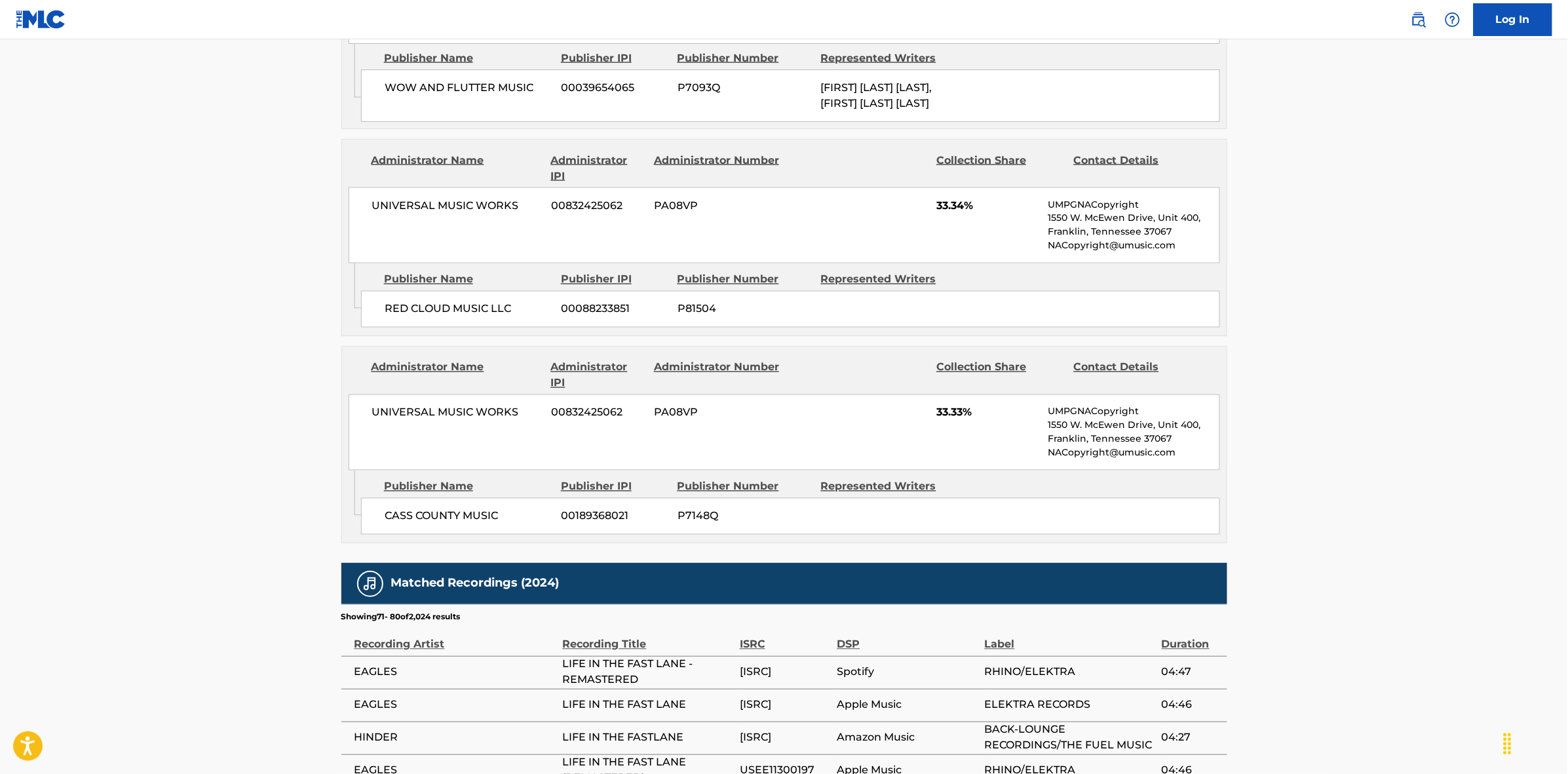 scroll, scrollTop: 1177, scrollLeft: 0, axis: vertical 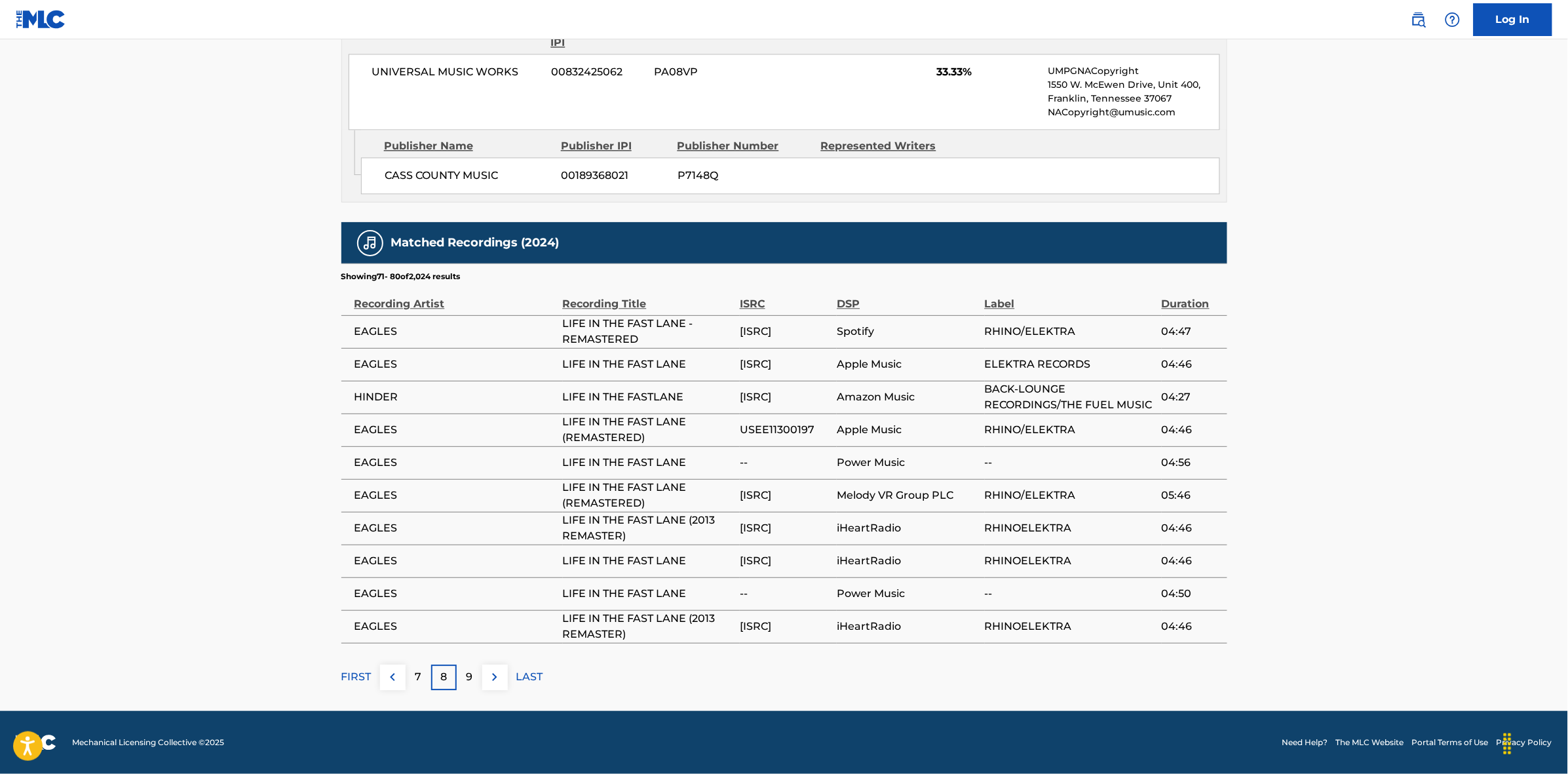 click at bounding box center (495, 677) 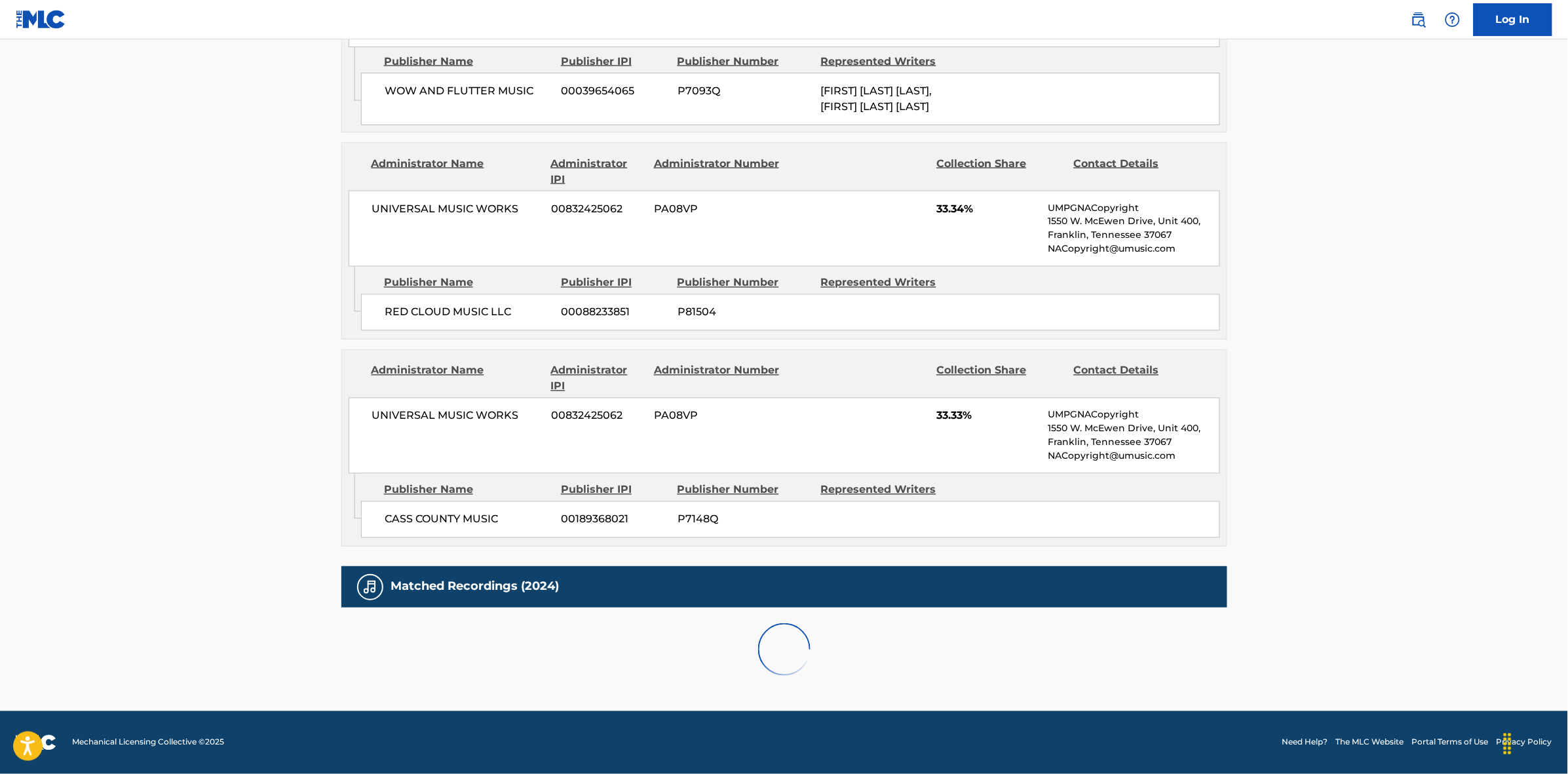 scroll, scrollTop: 1177, scrollLeft: 0, axis: vertical 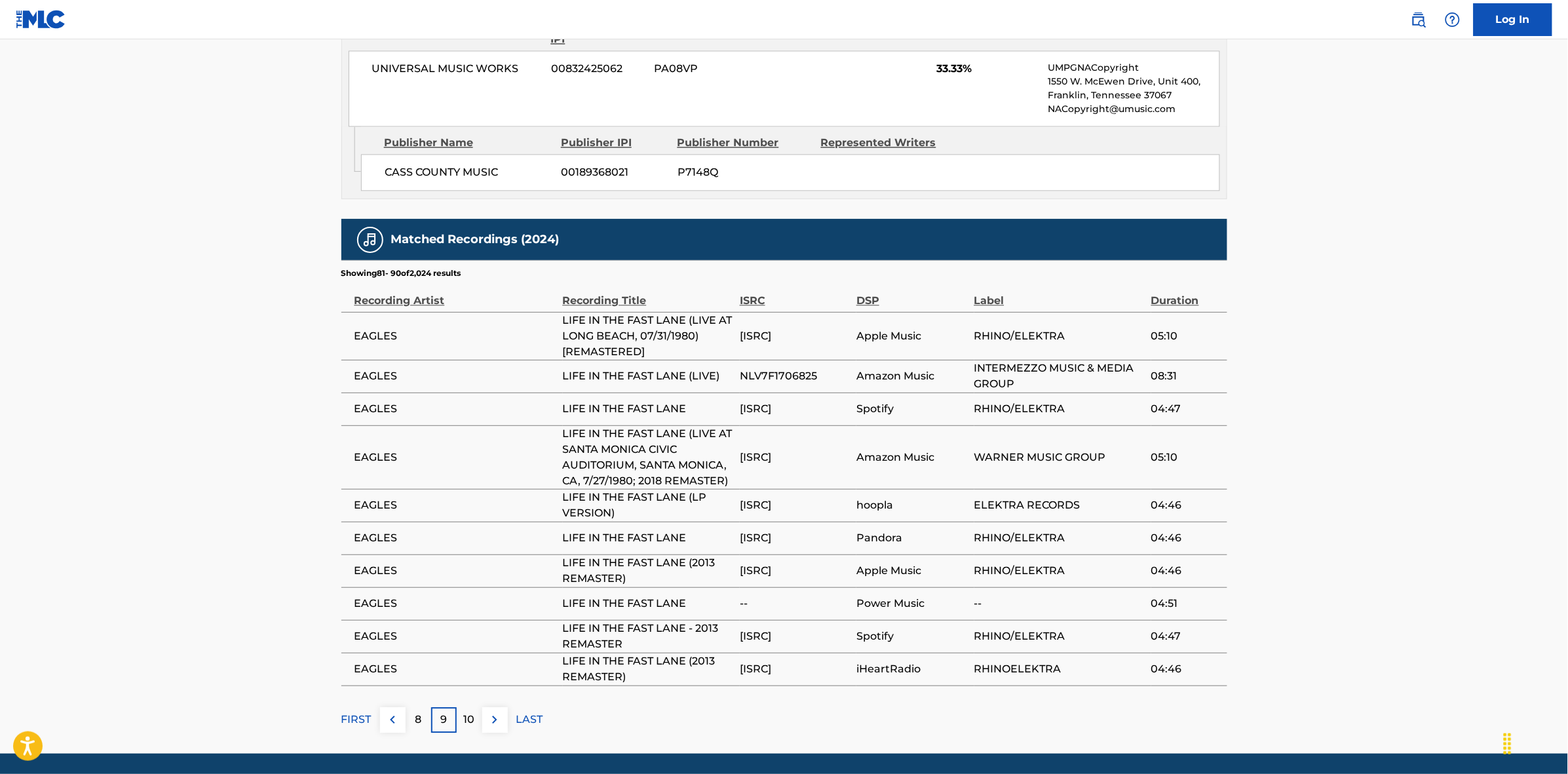 click at bounding box center [495, 720] 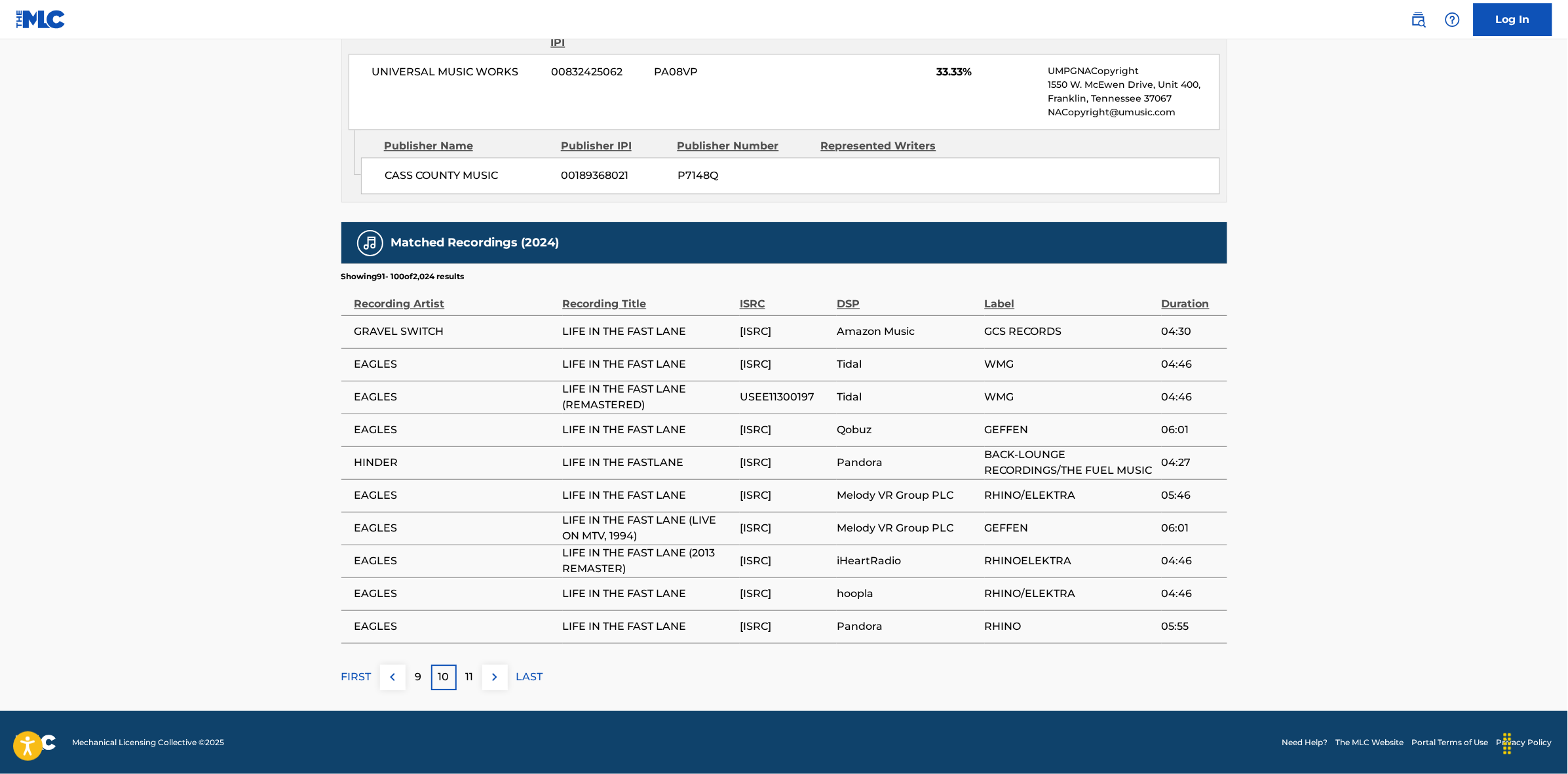 click at bounding box center (495, 677) 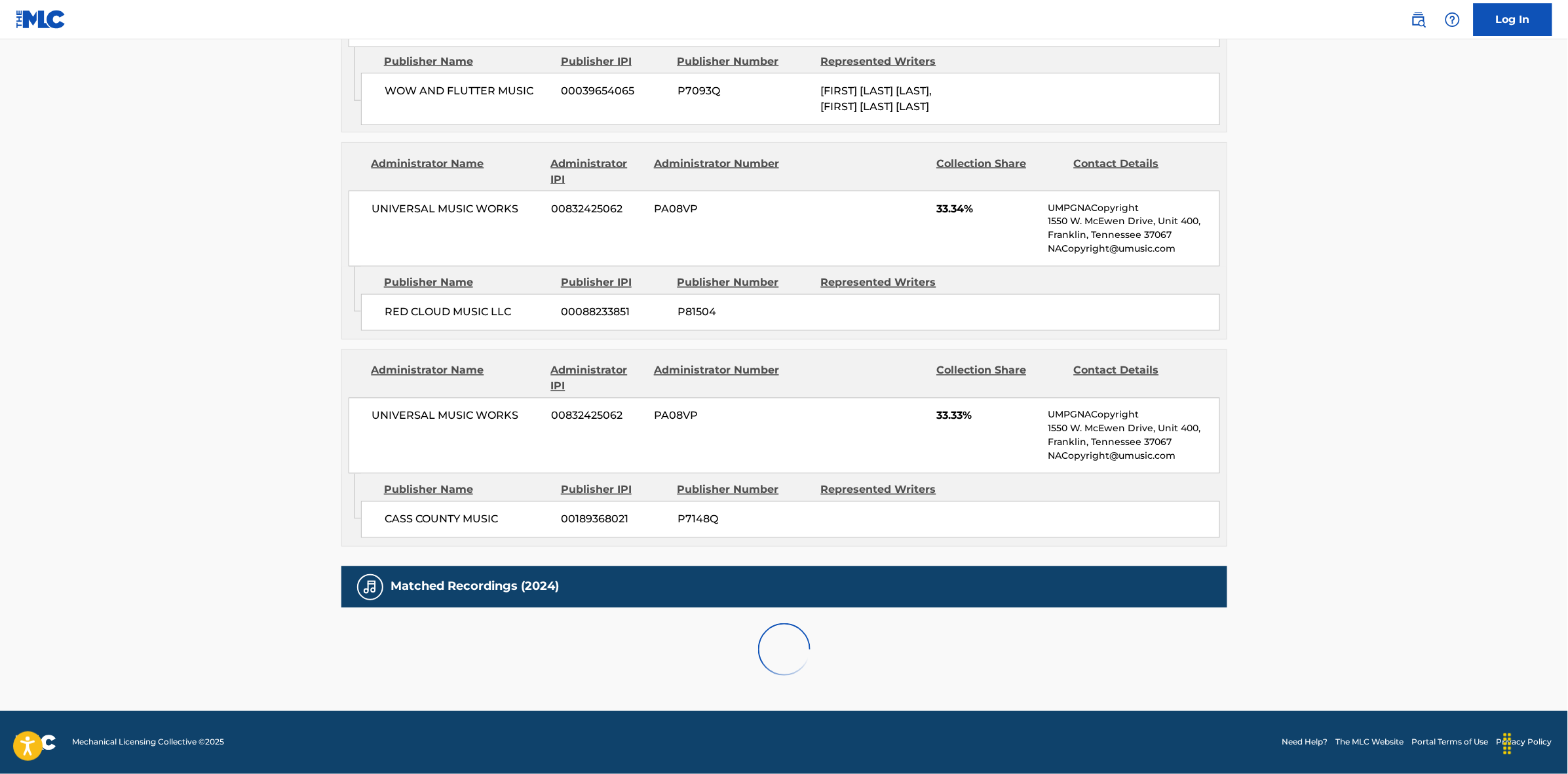 scroll, scrollTop: 1177, scrollLeft: 0, axis: vertical 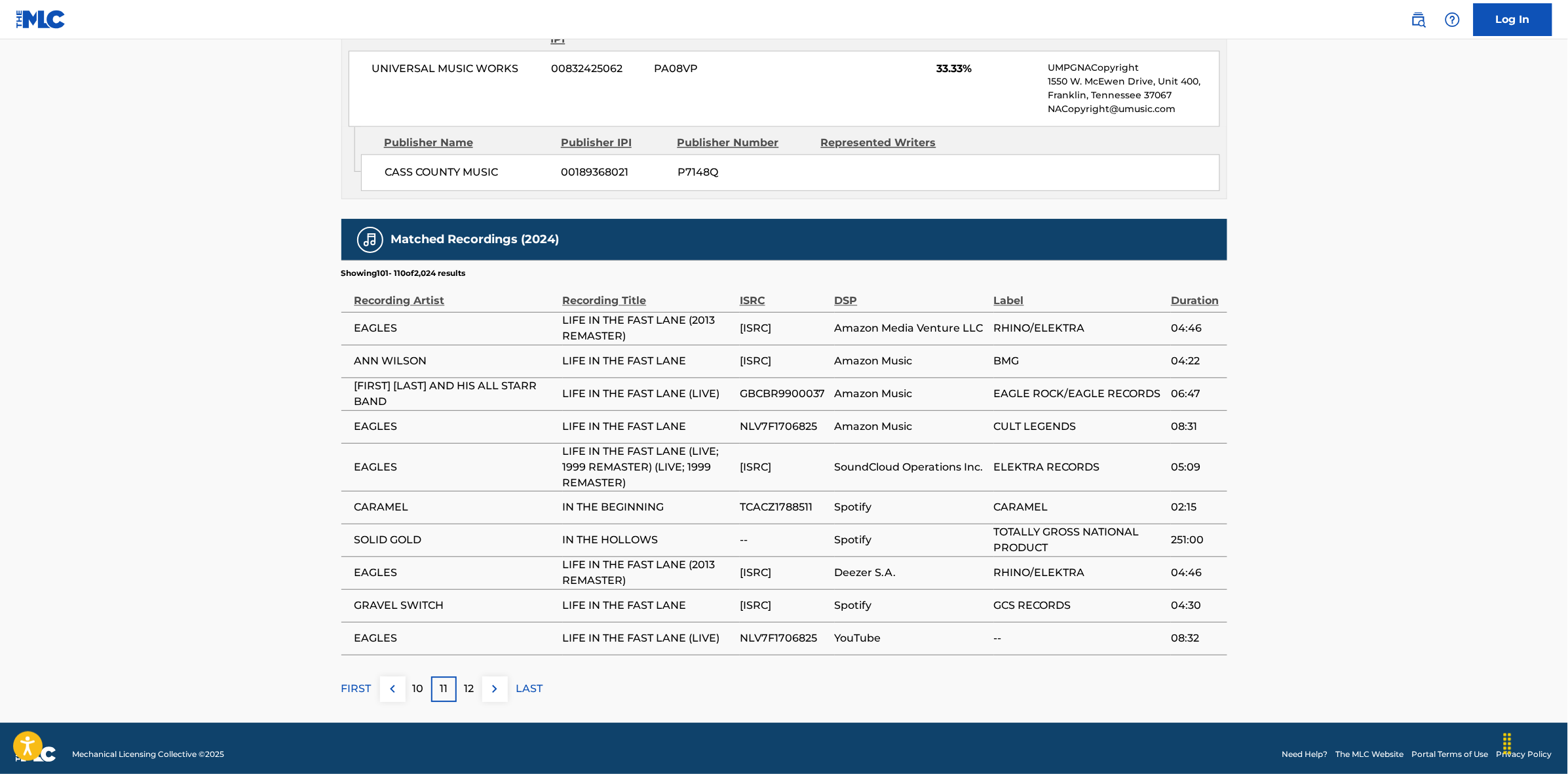click at bounding box center (495, 689) 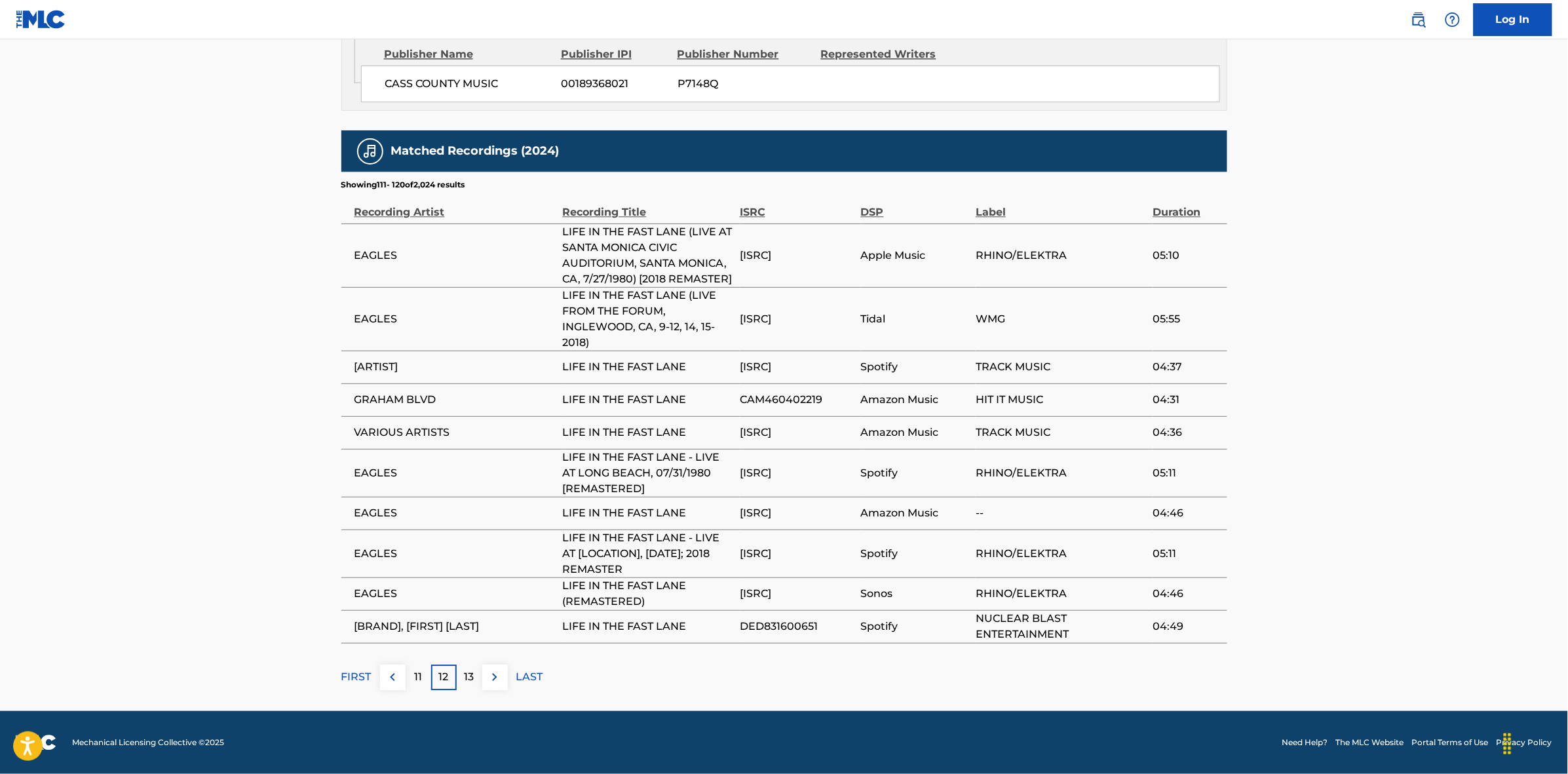 scroll, scrollTop: 1285, scrollLeft: 0, axis: vertical 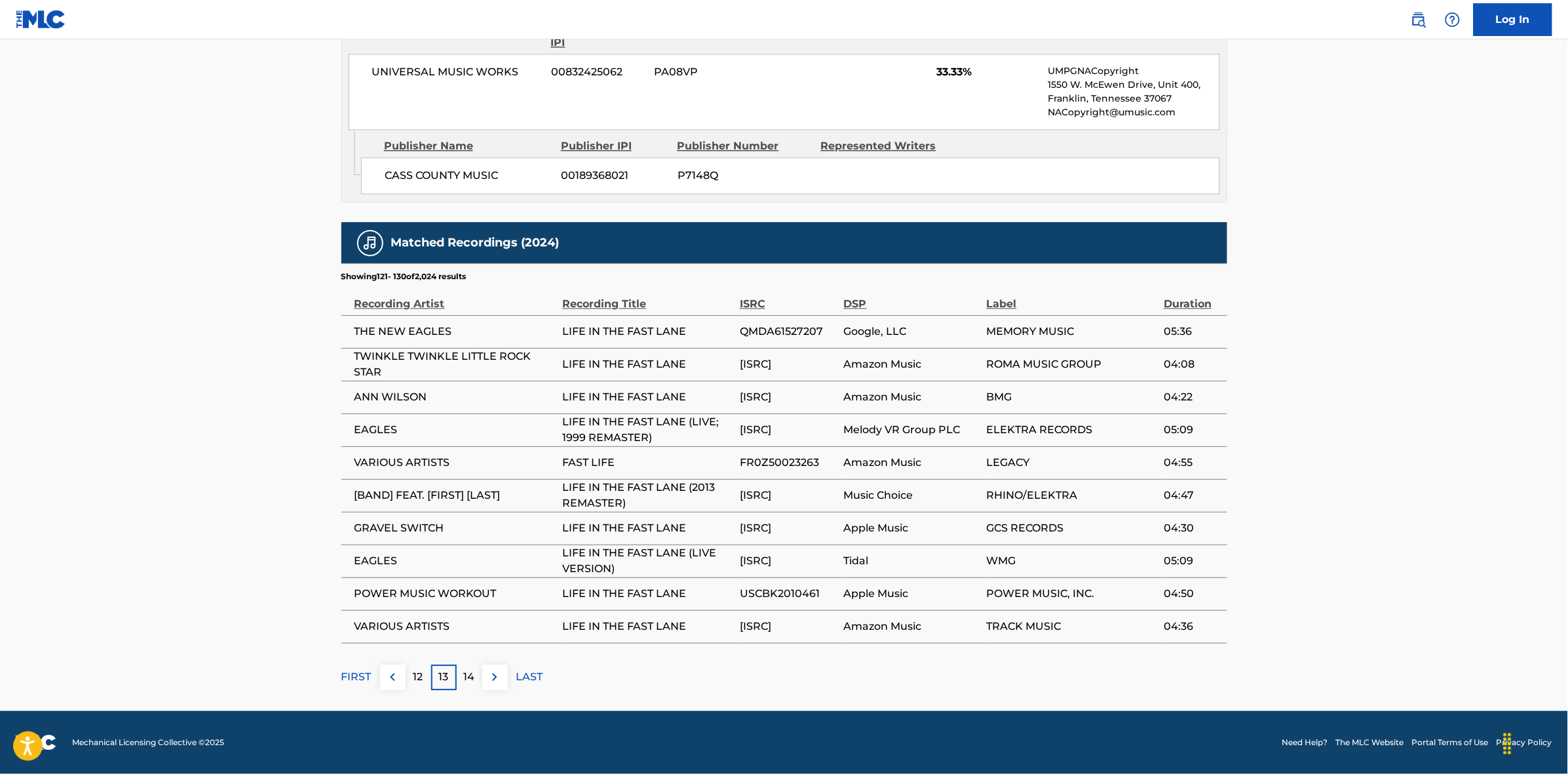 click at bounding box center [495, 677] 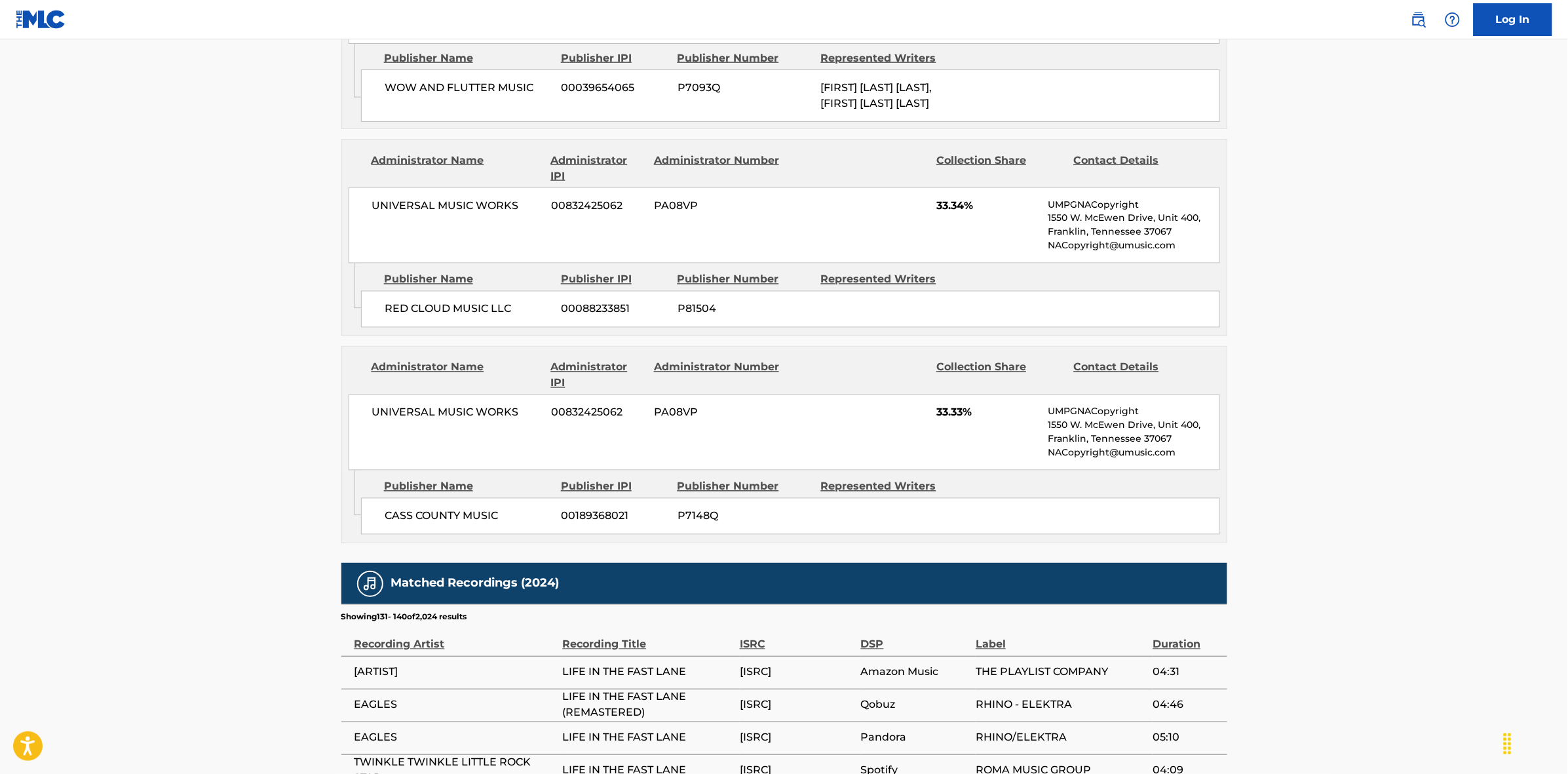 scroll, scrollTop: 1177, scrollLeft: 0, axis: vertical 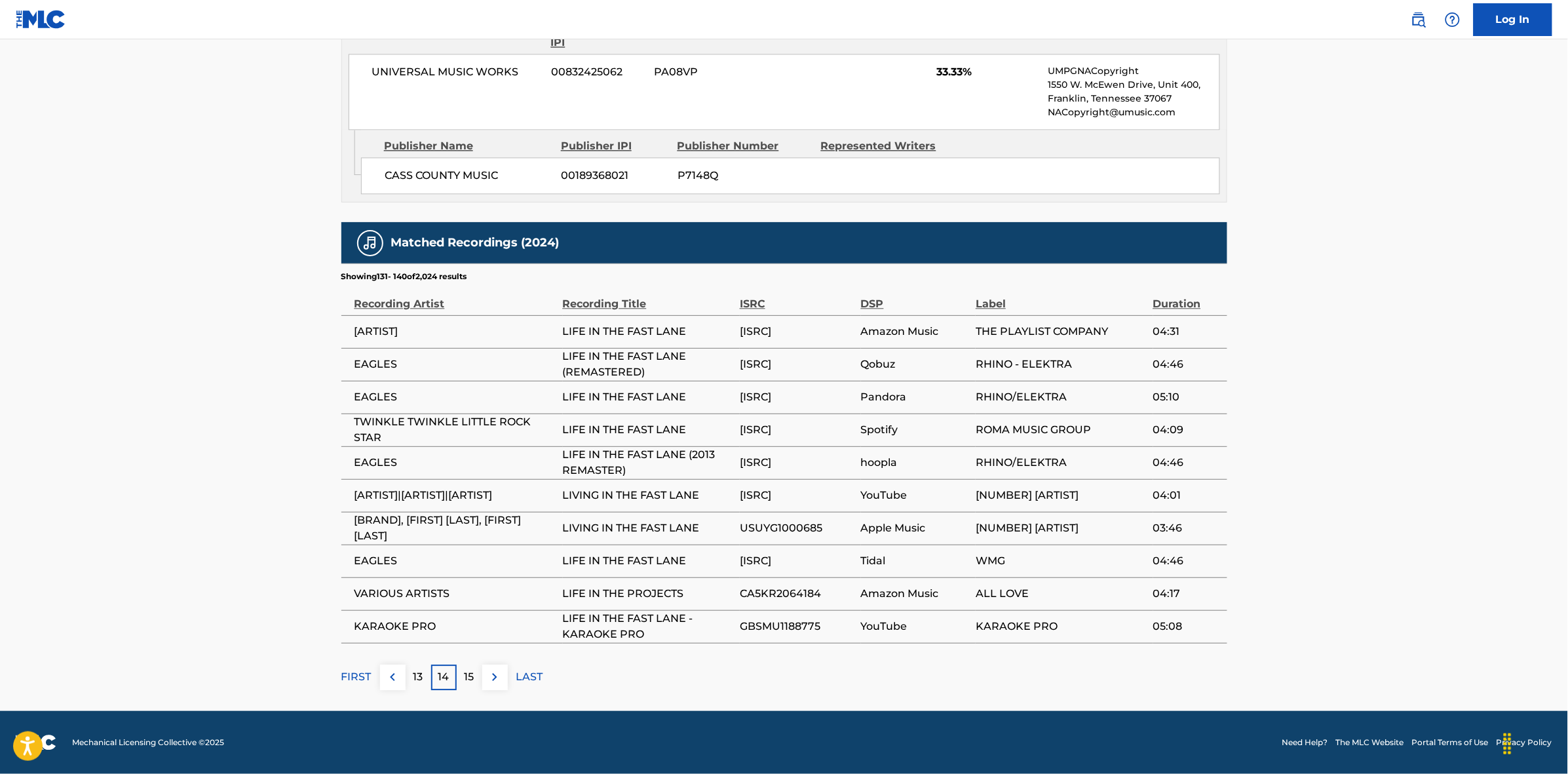 click at bounding box center (495, 677) 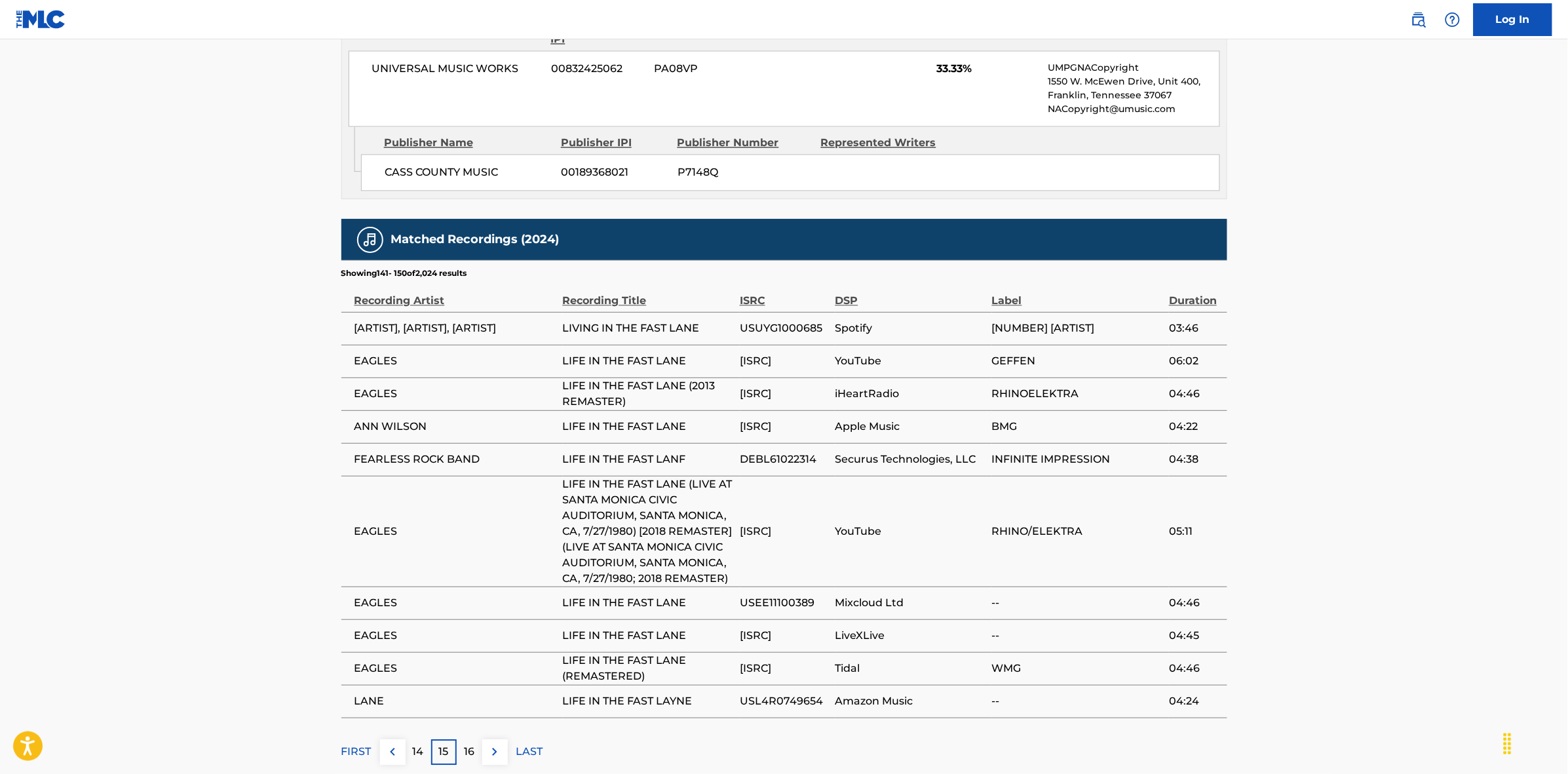 click at bounding box center (495, 752) 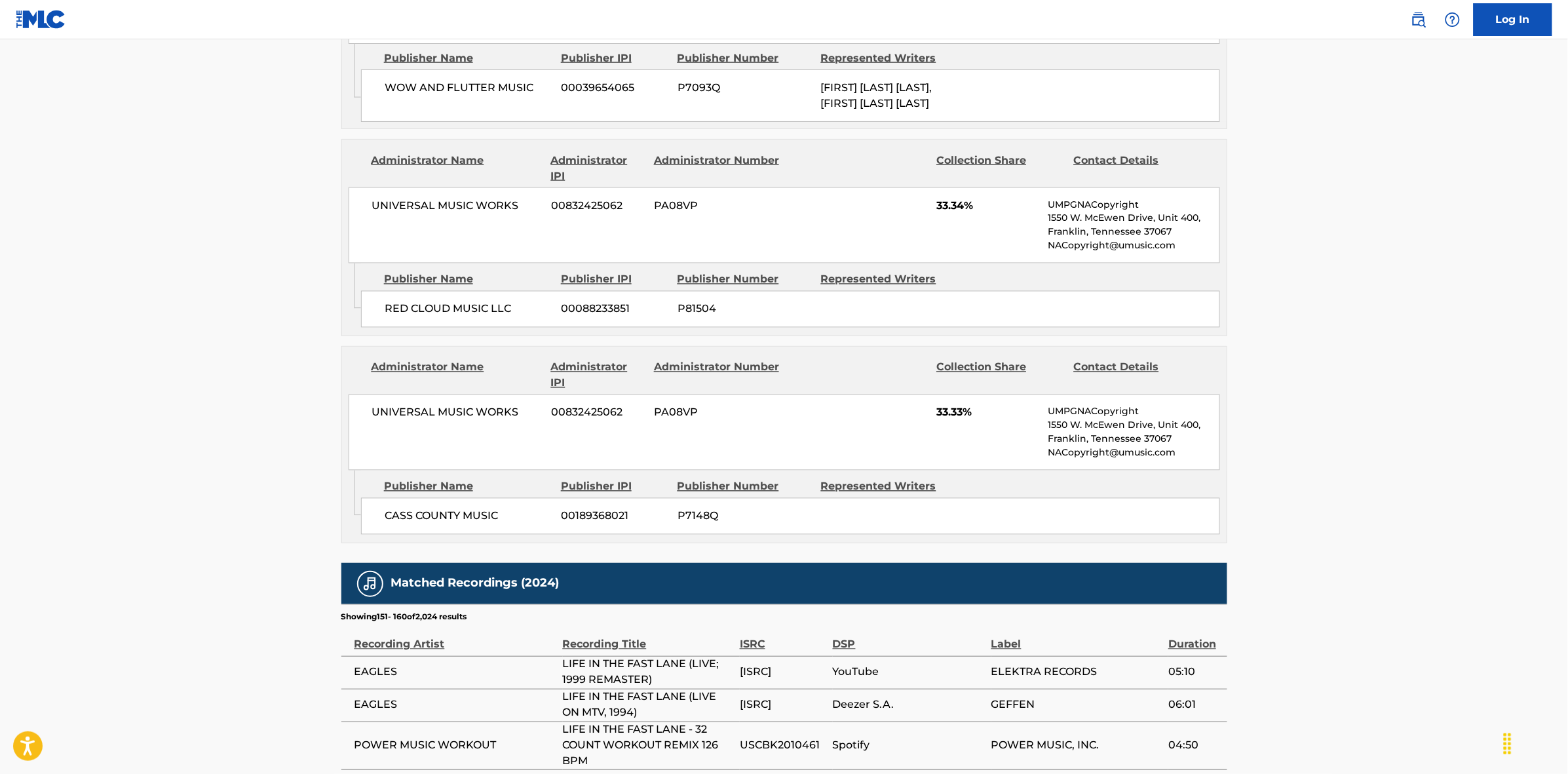 scroll, scrollTop: 1177, scrollLeft: 0, axis: vertical 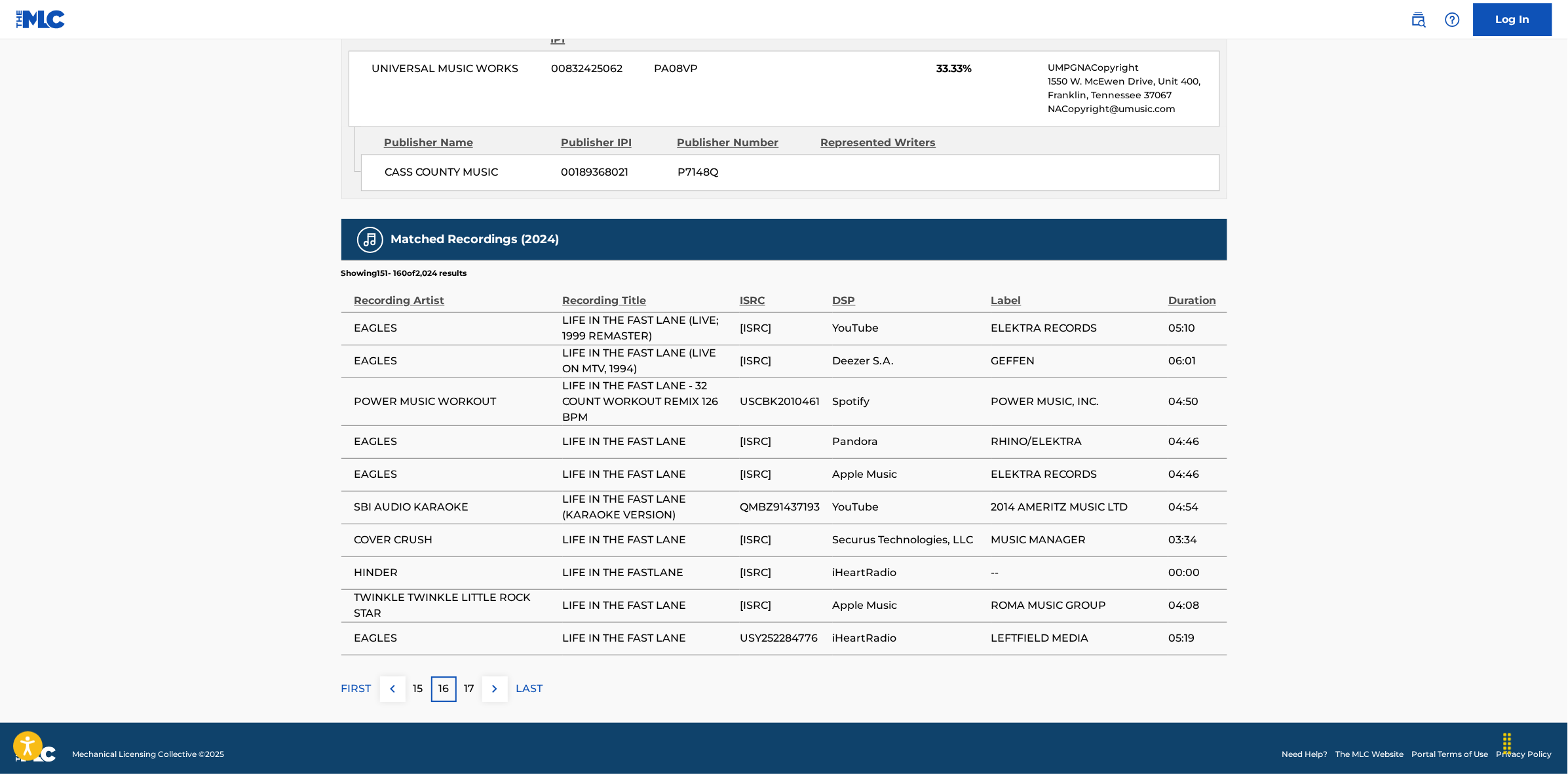 click at bounding box center (495, 689) 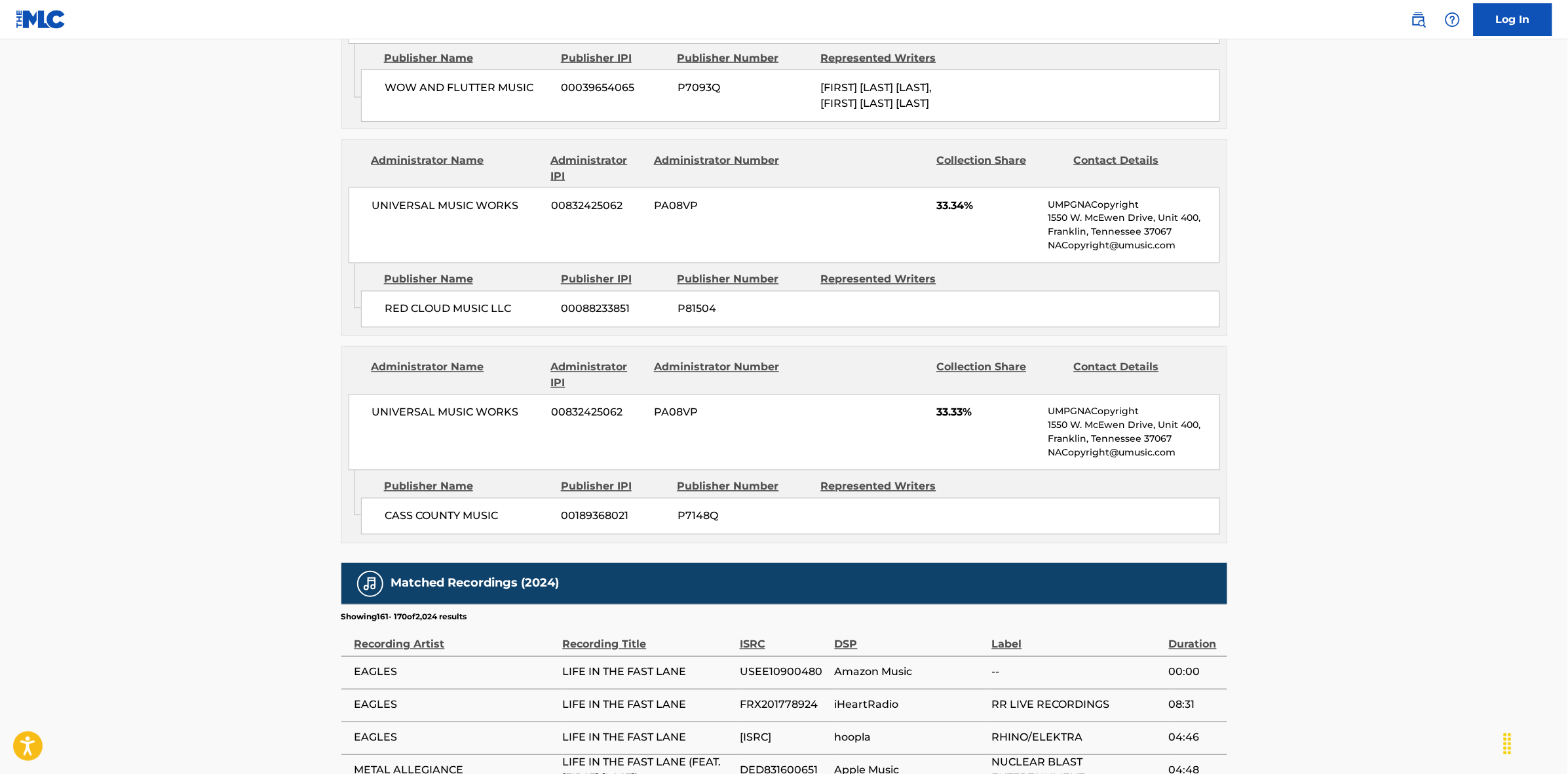 scroll, scrollTop: 1177, scrollLeft: 0, axis: vertical 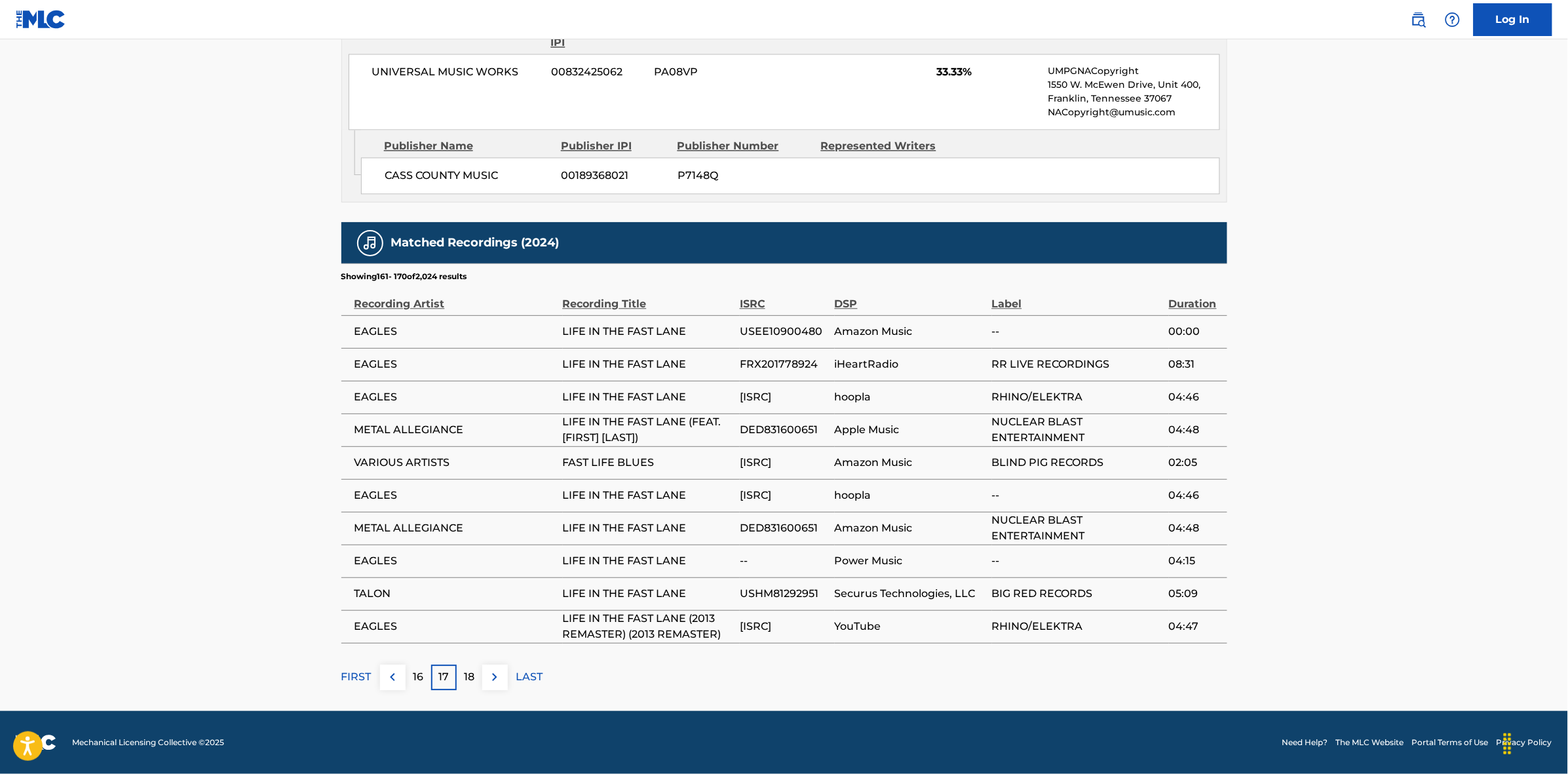 click at bounding box center [495, 677] 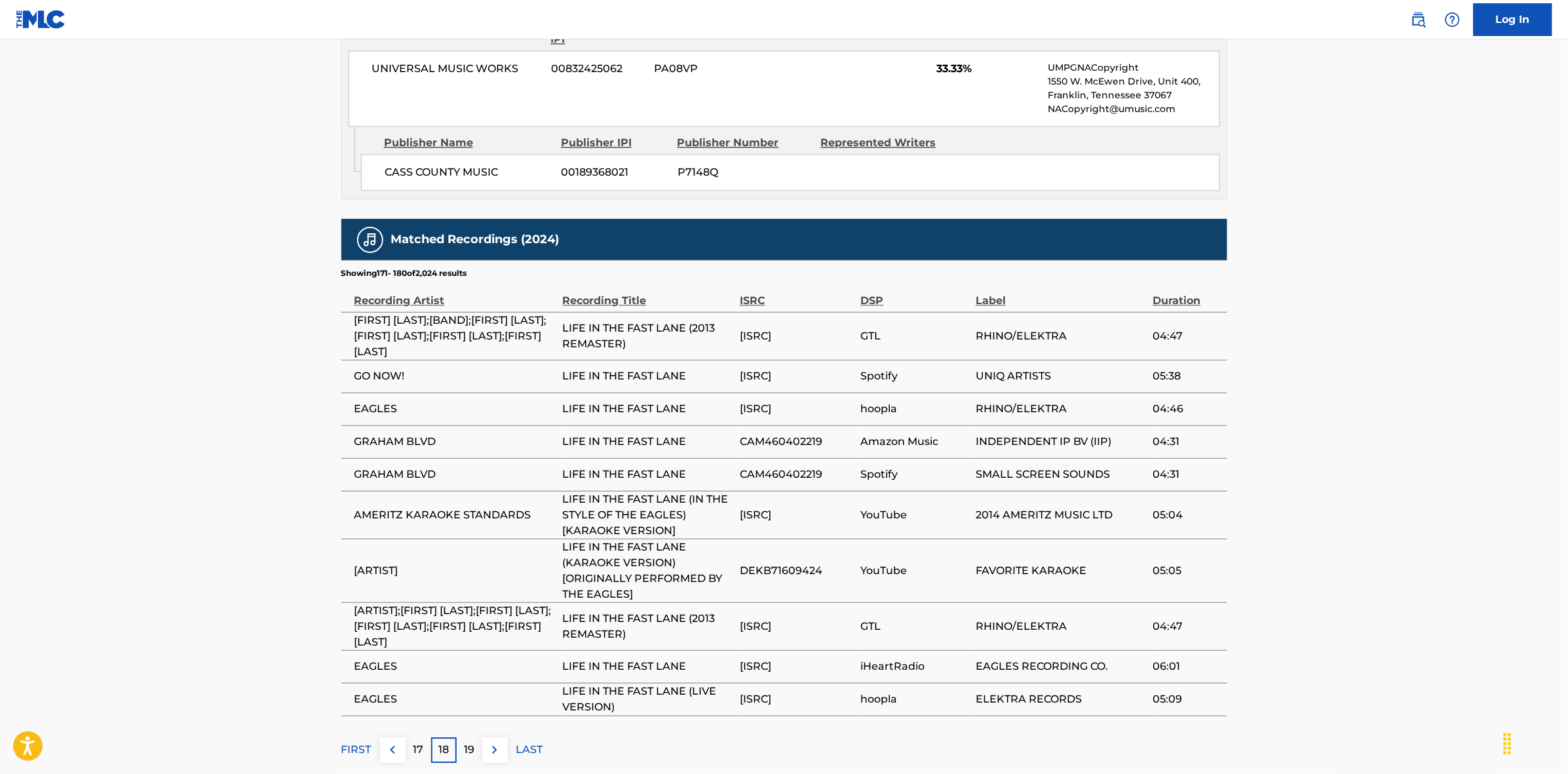 click on "19" at bounding box center (469, 750) 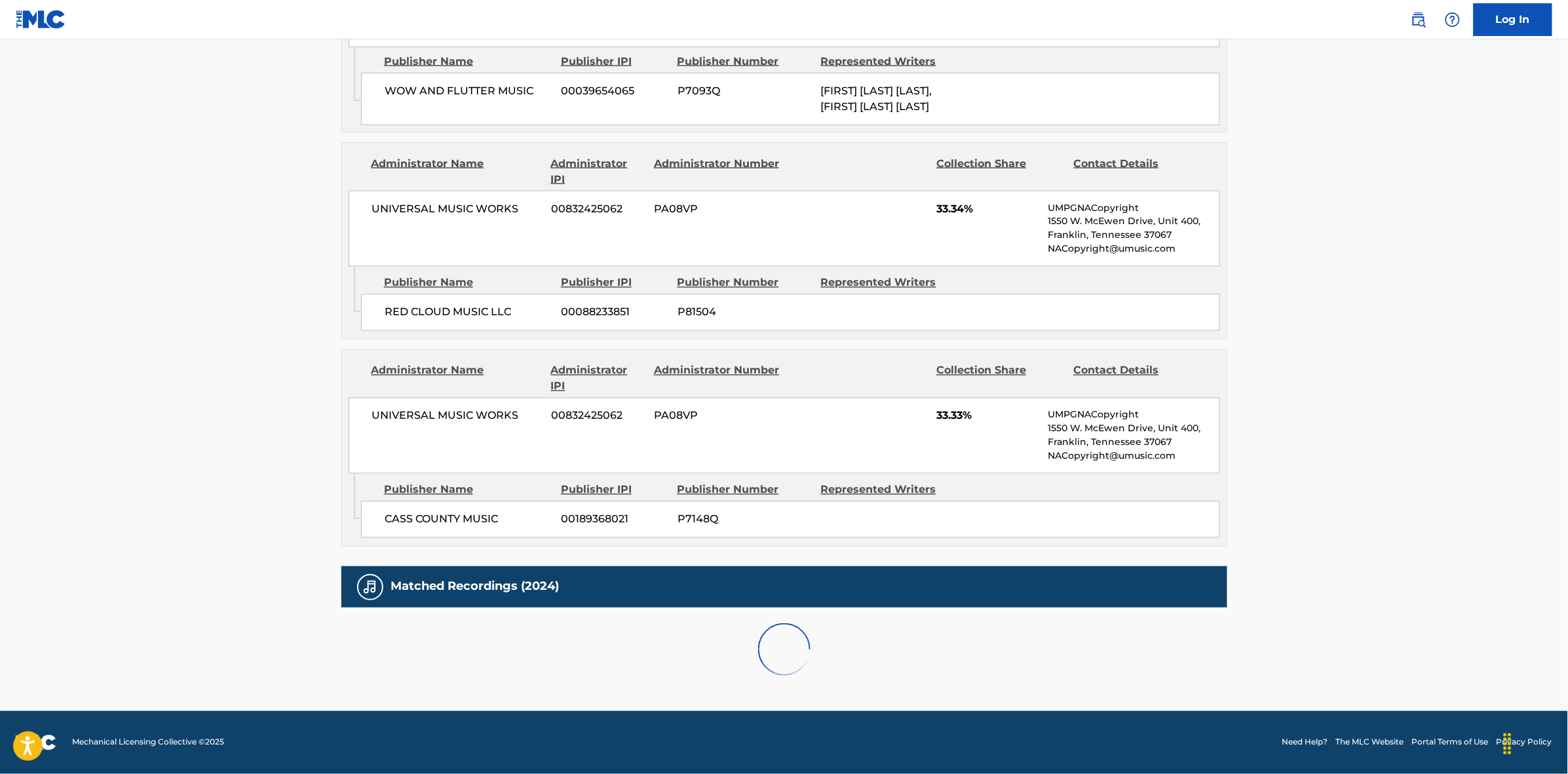 scroll, scrollTop: 1177, scrollLeft: 0, axis: vertical 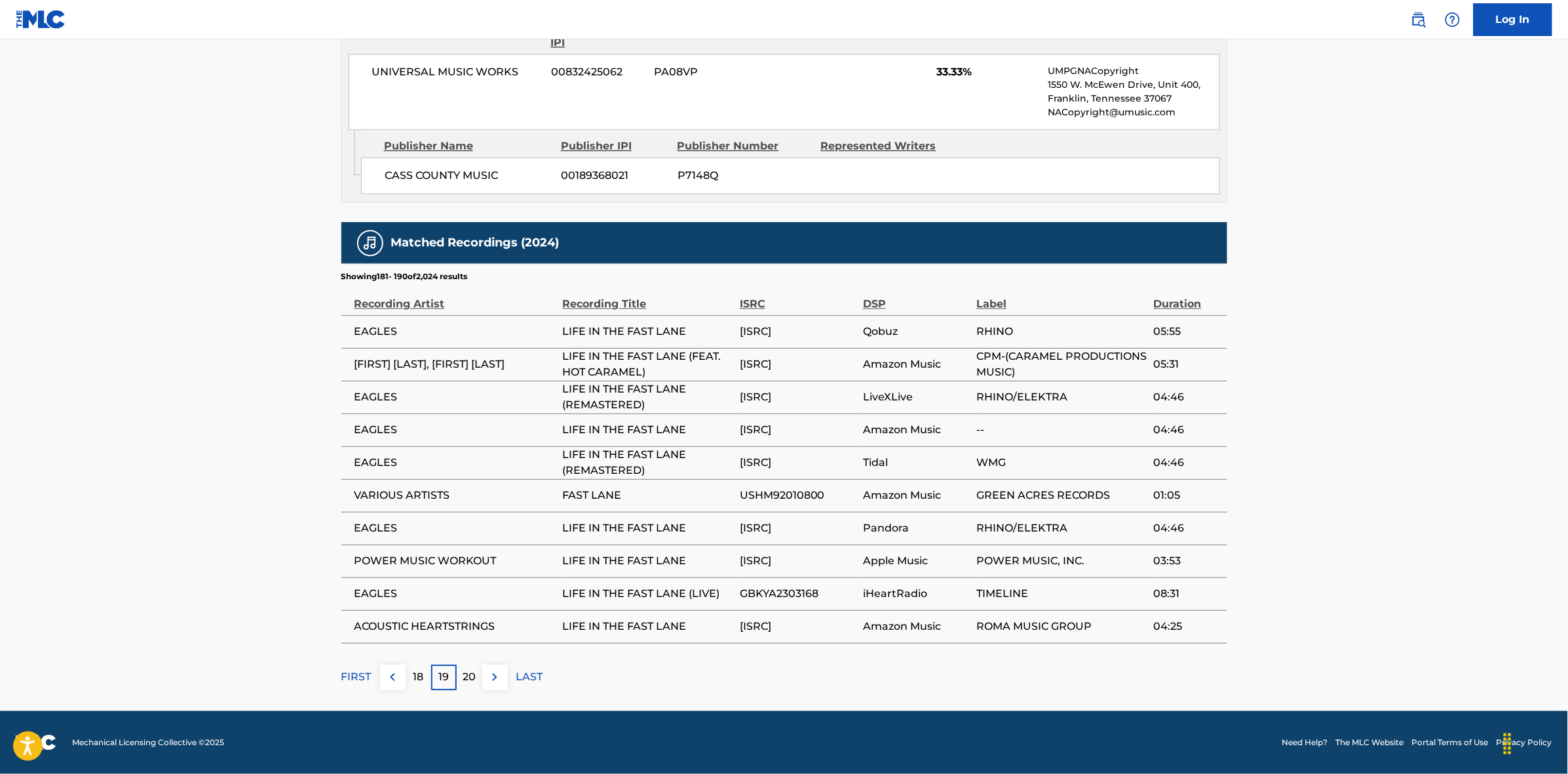 click at bounding box center [495, 677] 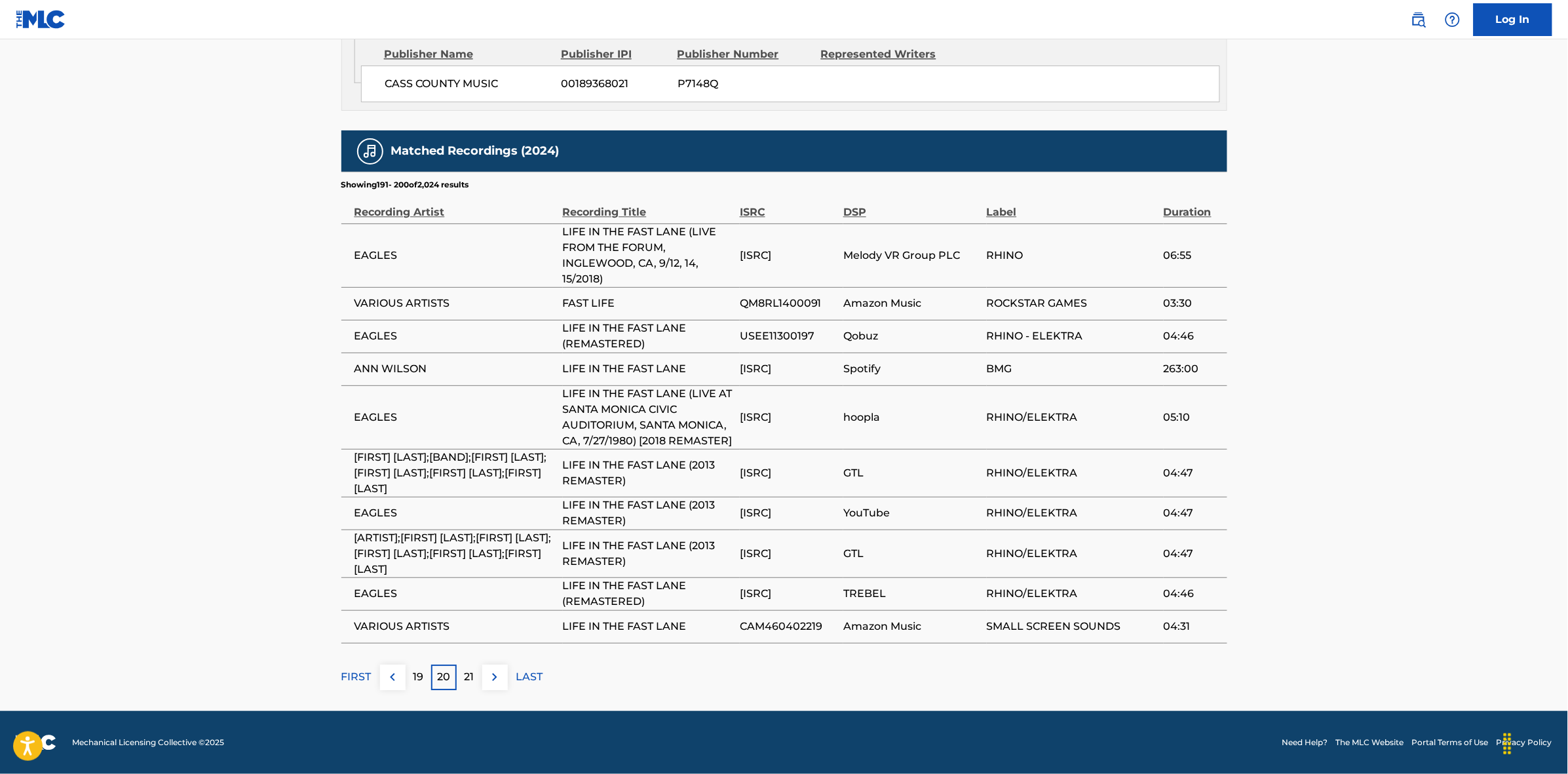 click at bounding box center [495, 677] 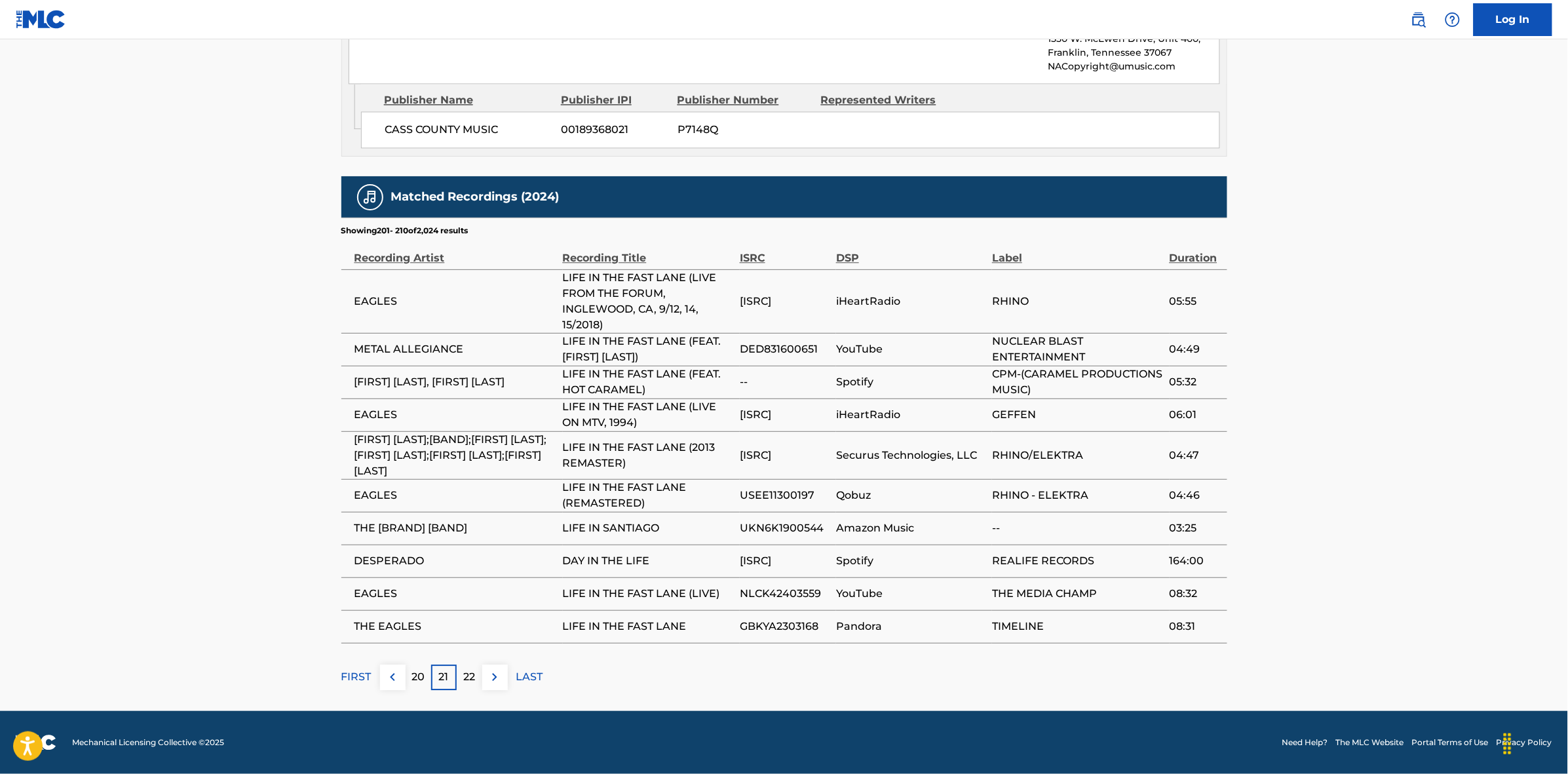 click at bounding box center (495, 677) 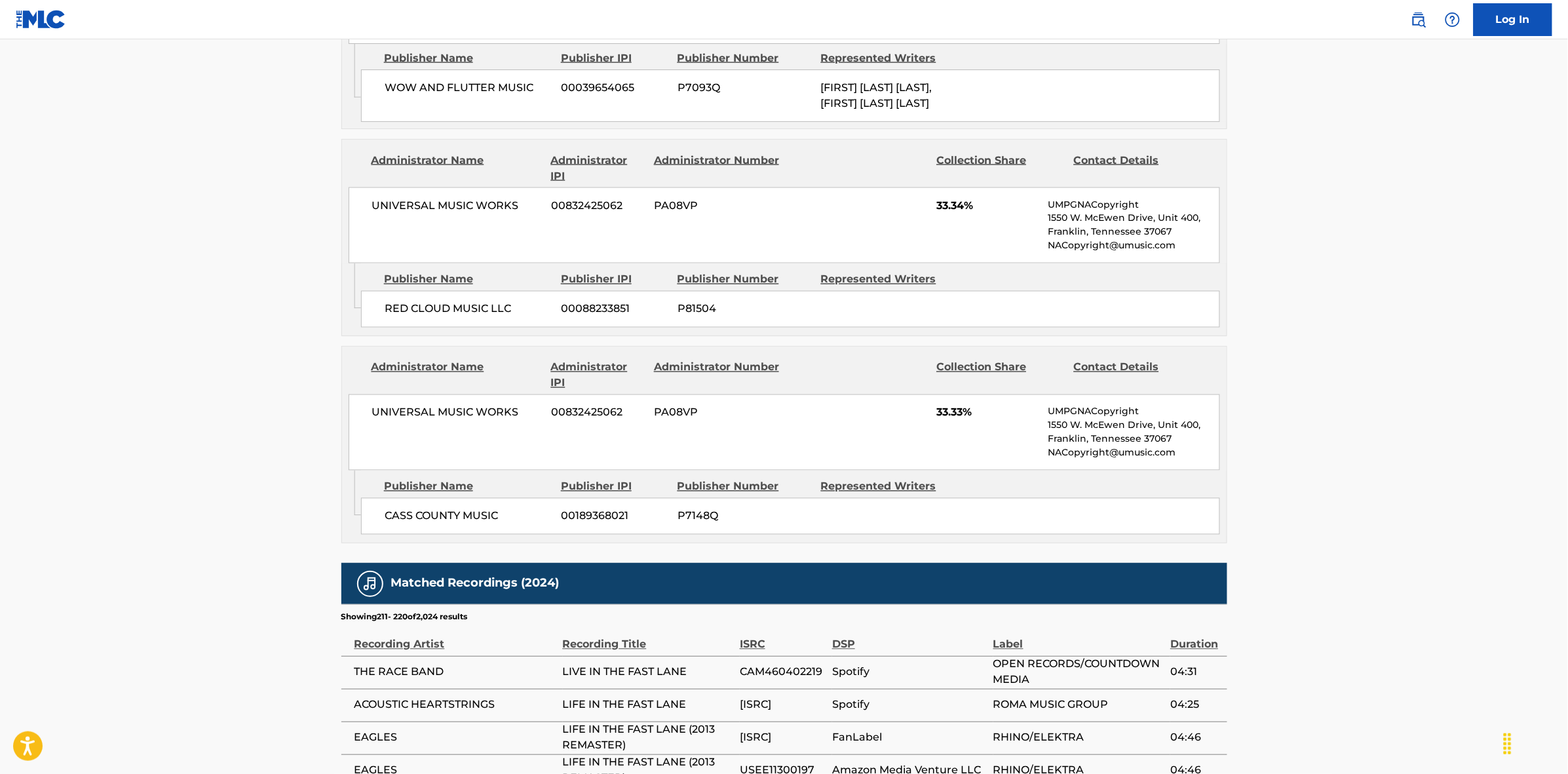scroll, scrollTop: 1177, scrollLeft: 0, axis: vertical 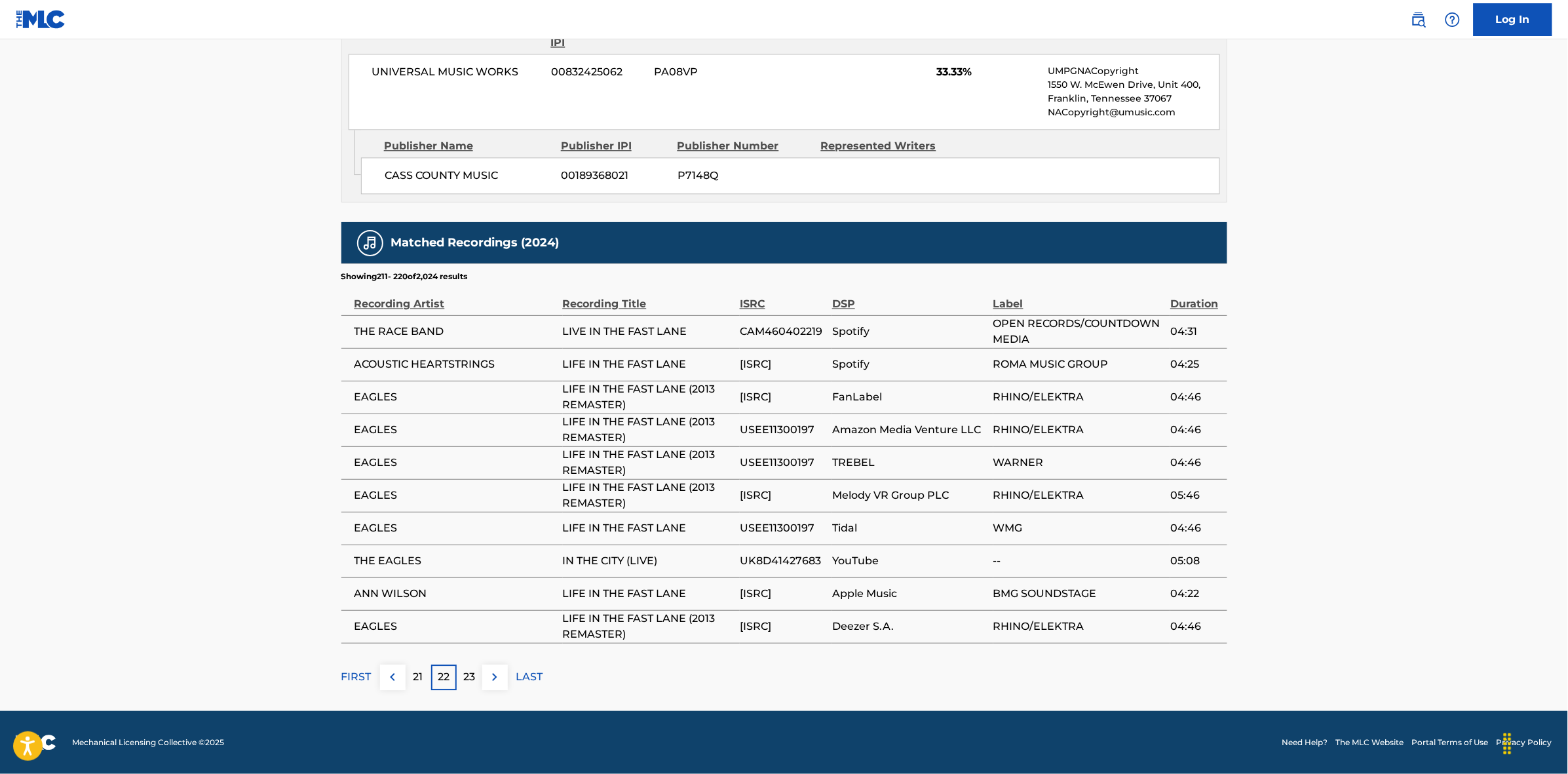 click at bounding box center (495, 677) 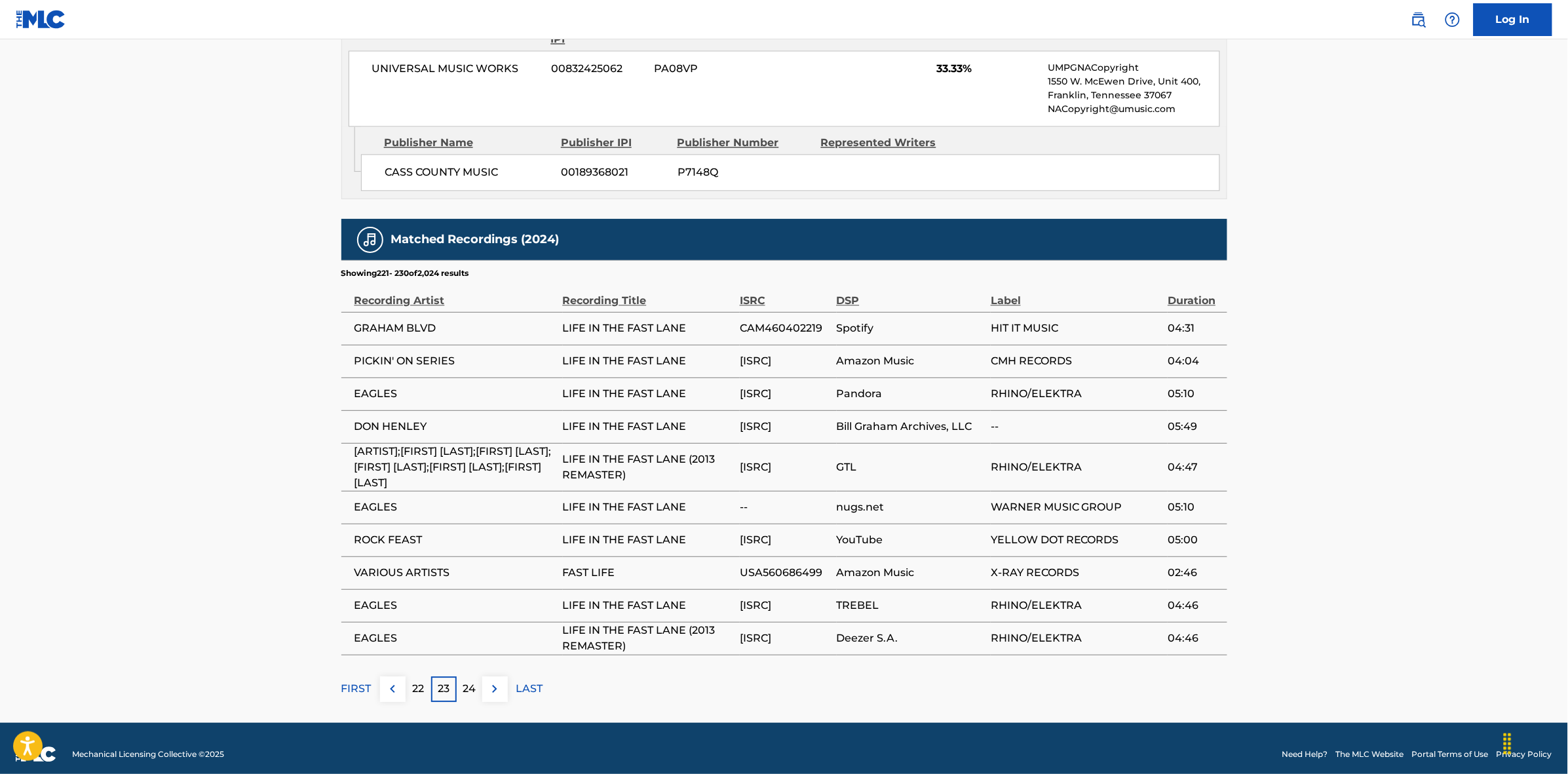 click at bounding box center (495, 689) 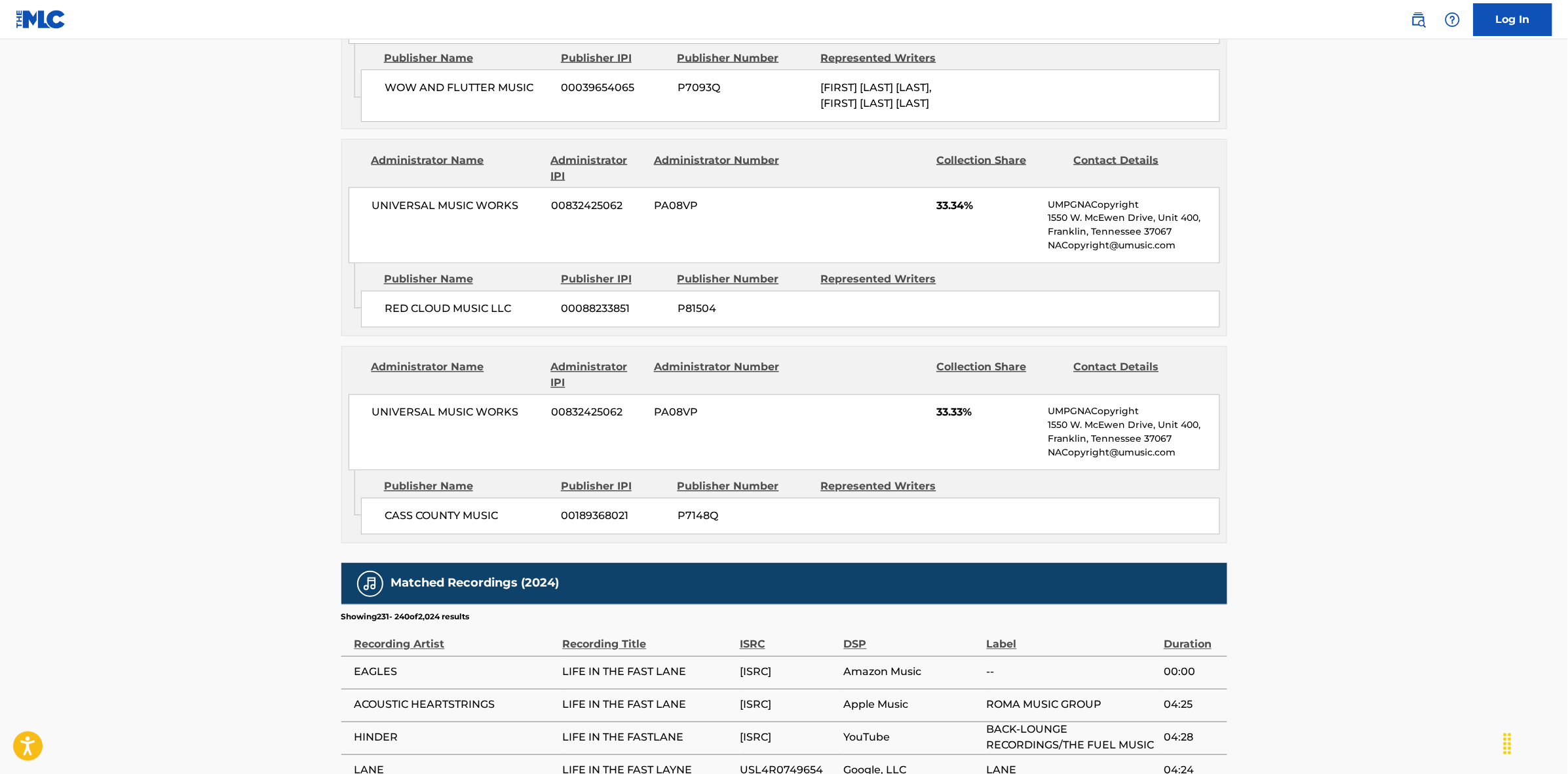 scroll, scrollTop: 1177, scrollLeft: 0, axis: vertical 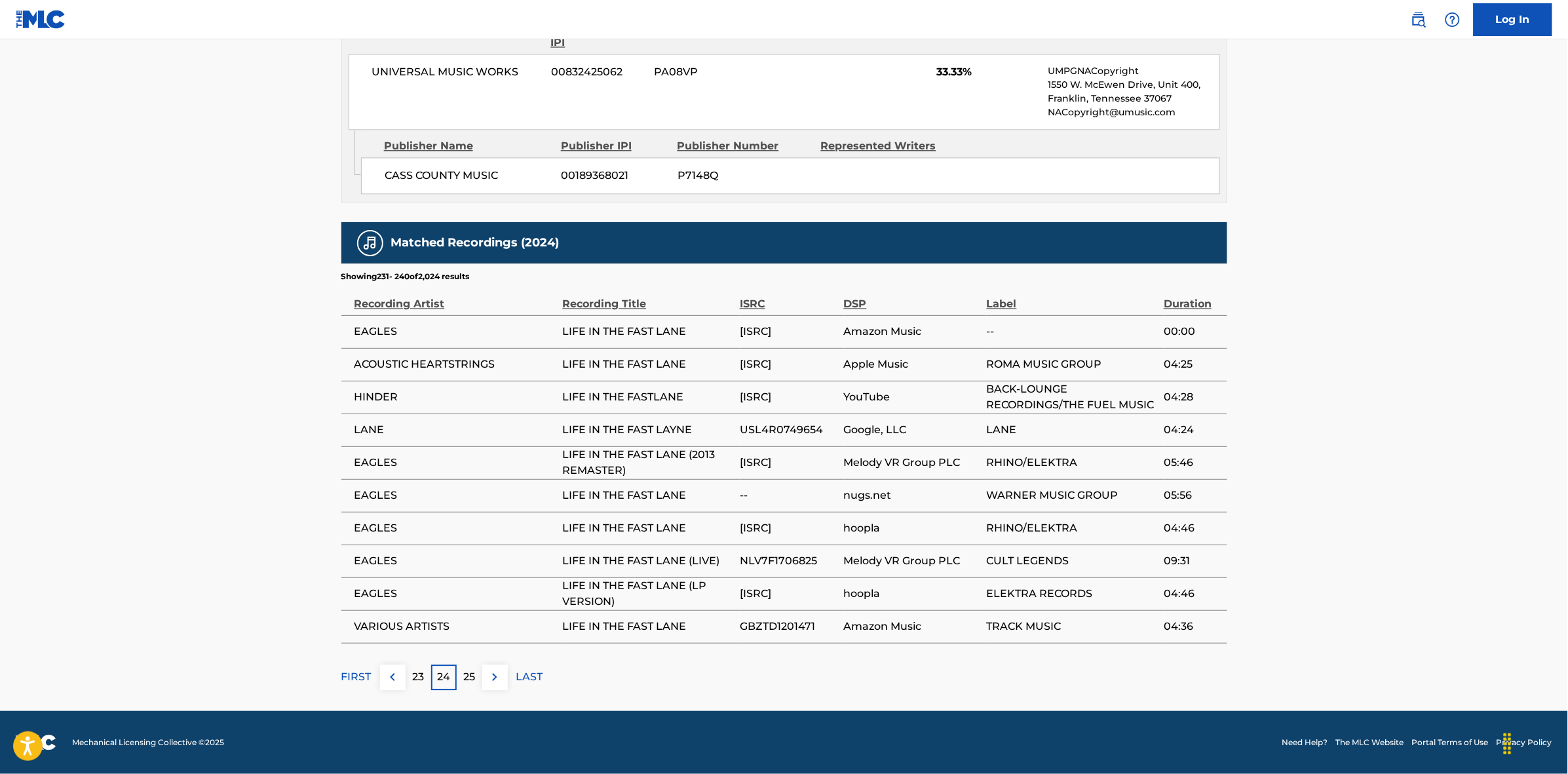 click at bounding box center (495, 677) 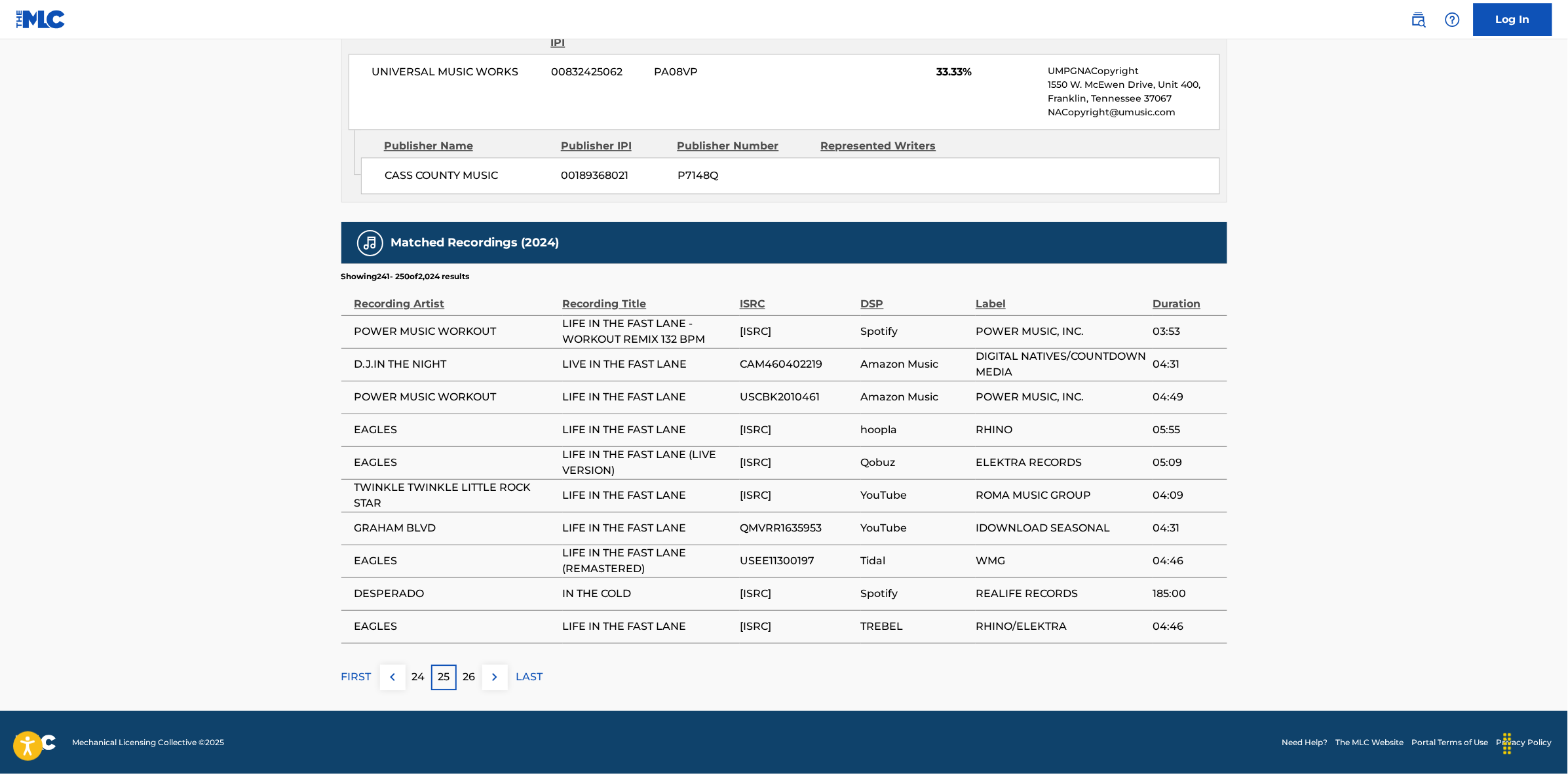 click on "26" at bounding box center [469, 677] 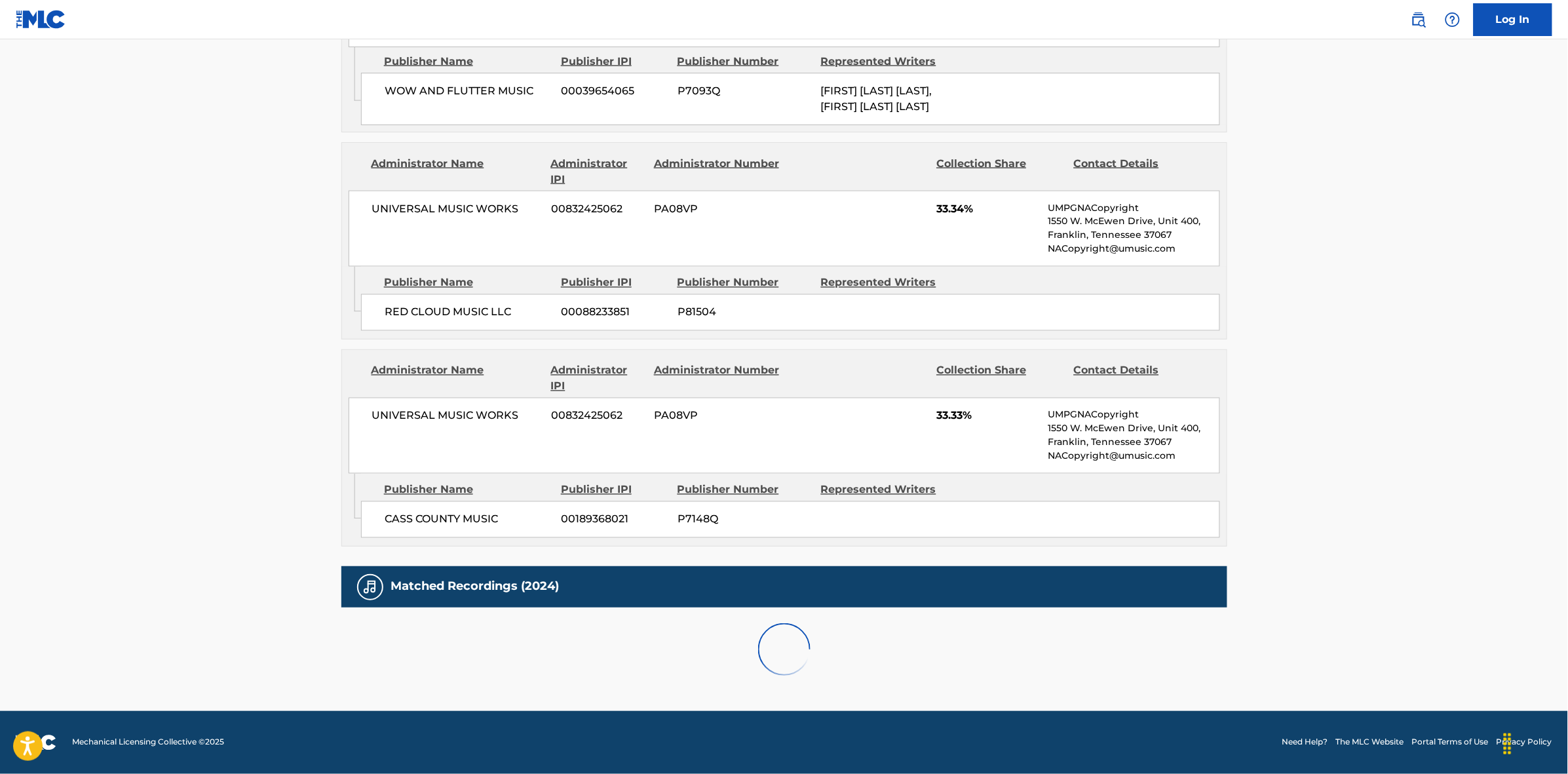 scroll, scrollTop: 1177, scrollLeft: 0, axis: vertical 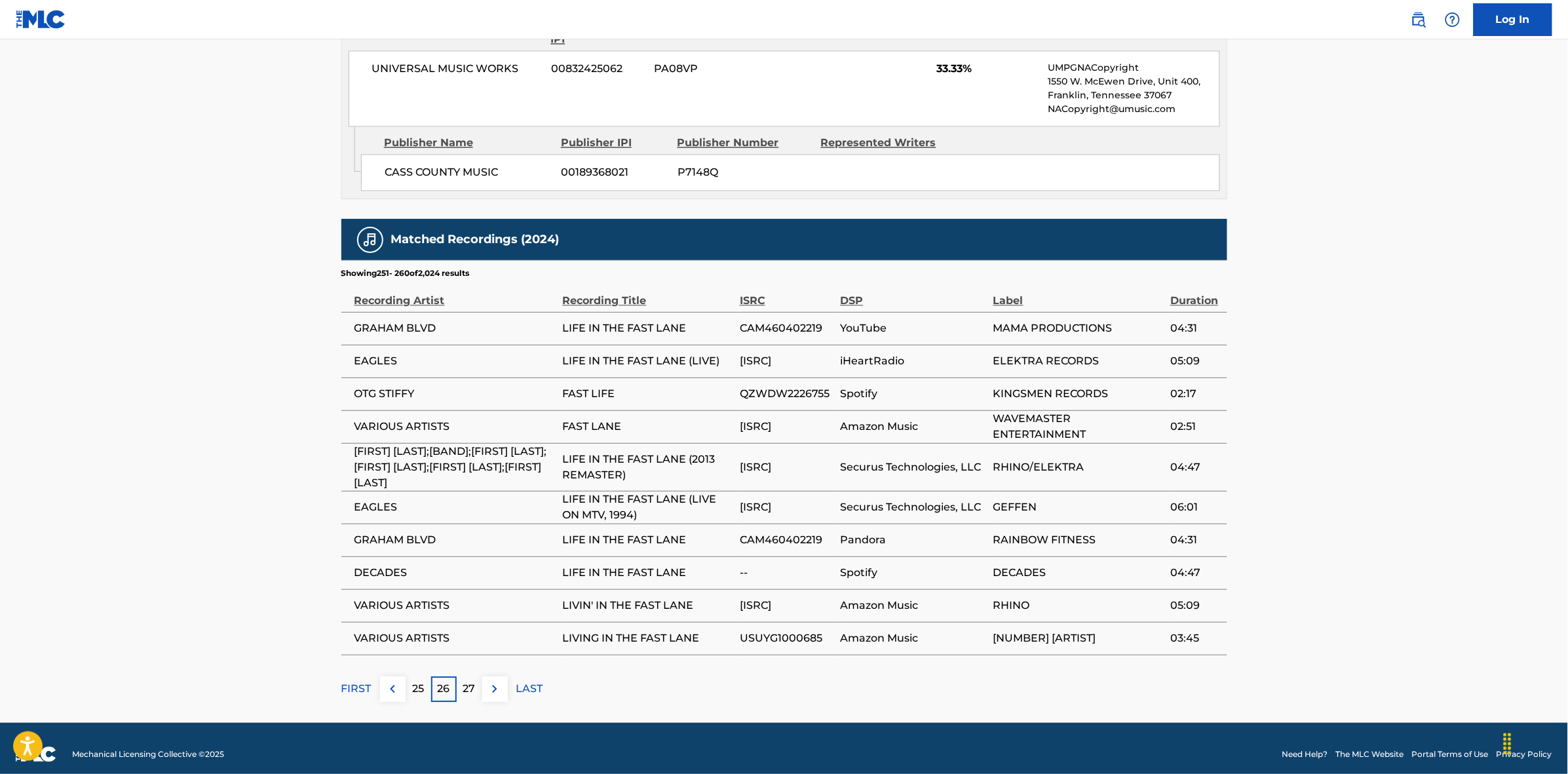 click on "27" at bounding box center [469, 689] 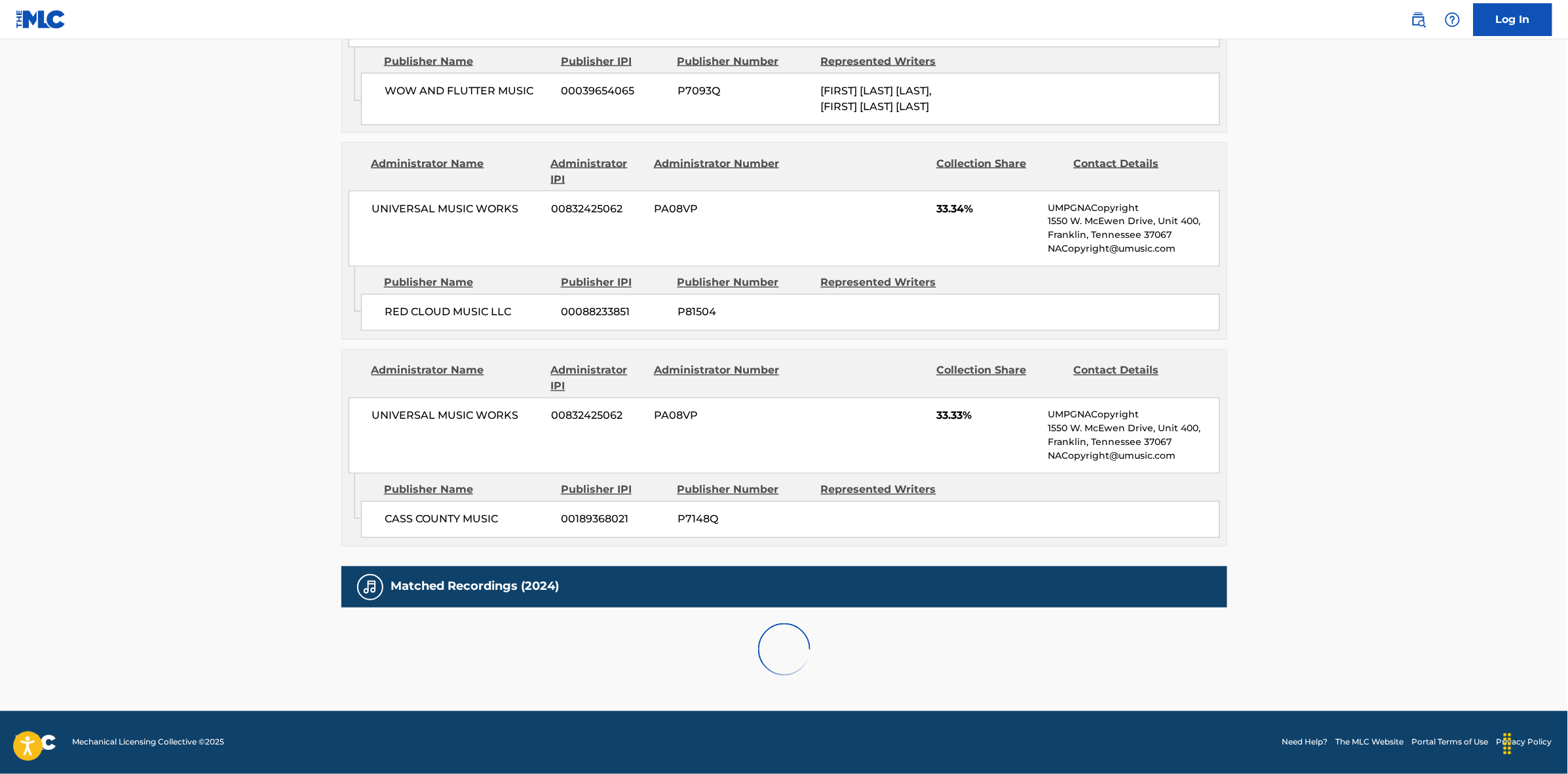 scroll, scrollTop: 1177, scrollLeft: 0, axis: vertical 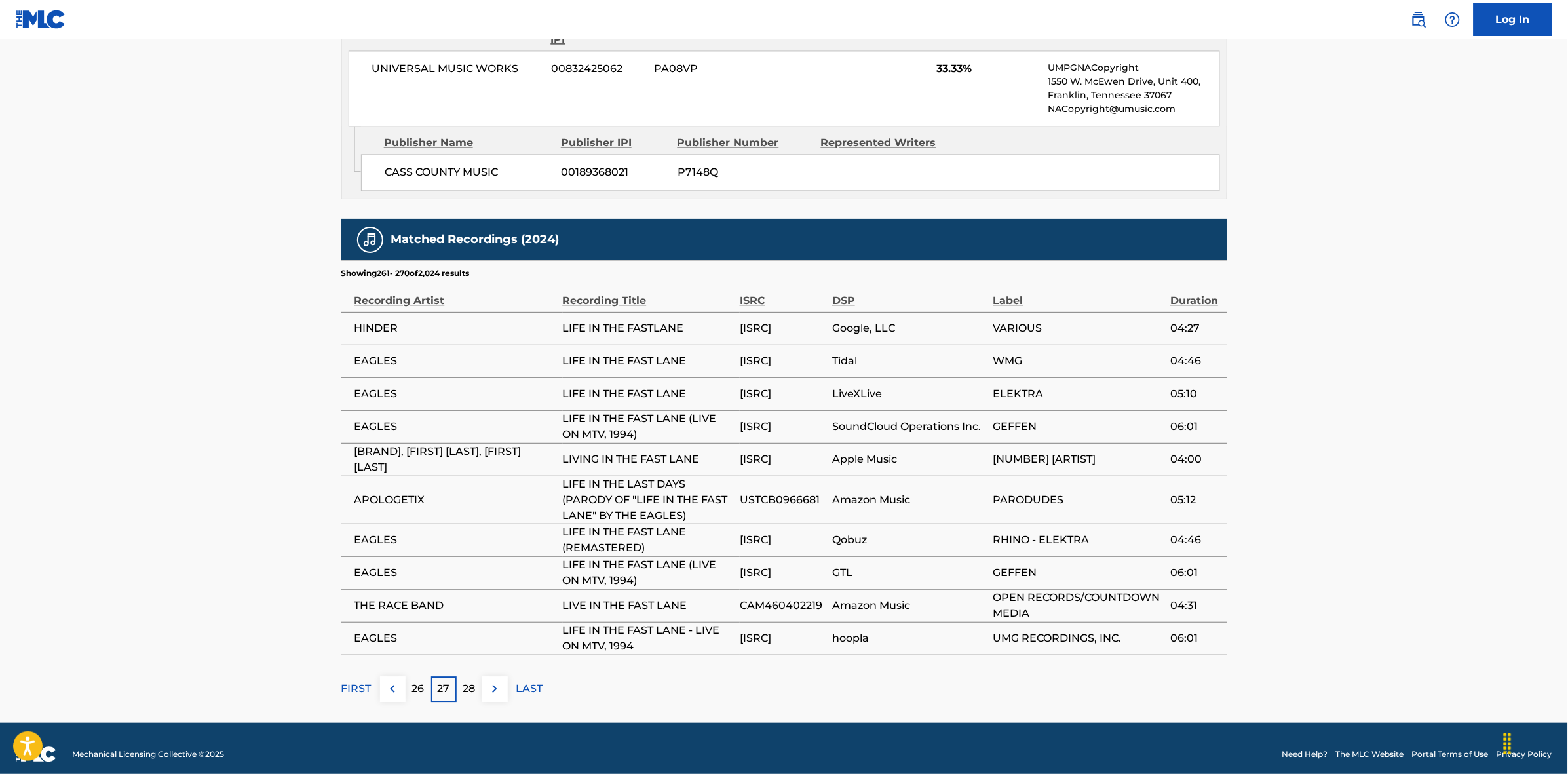 click at bounding box center [495, 689] 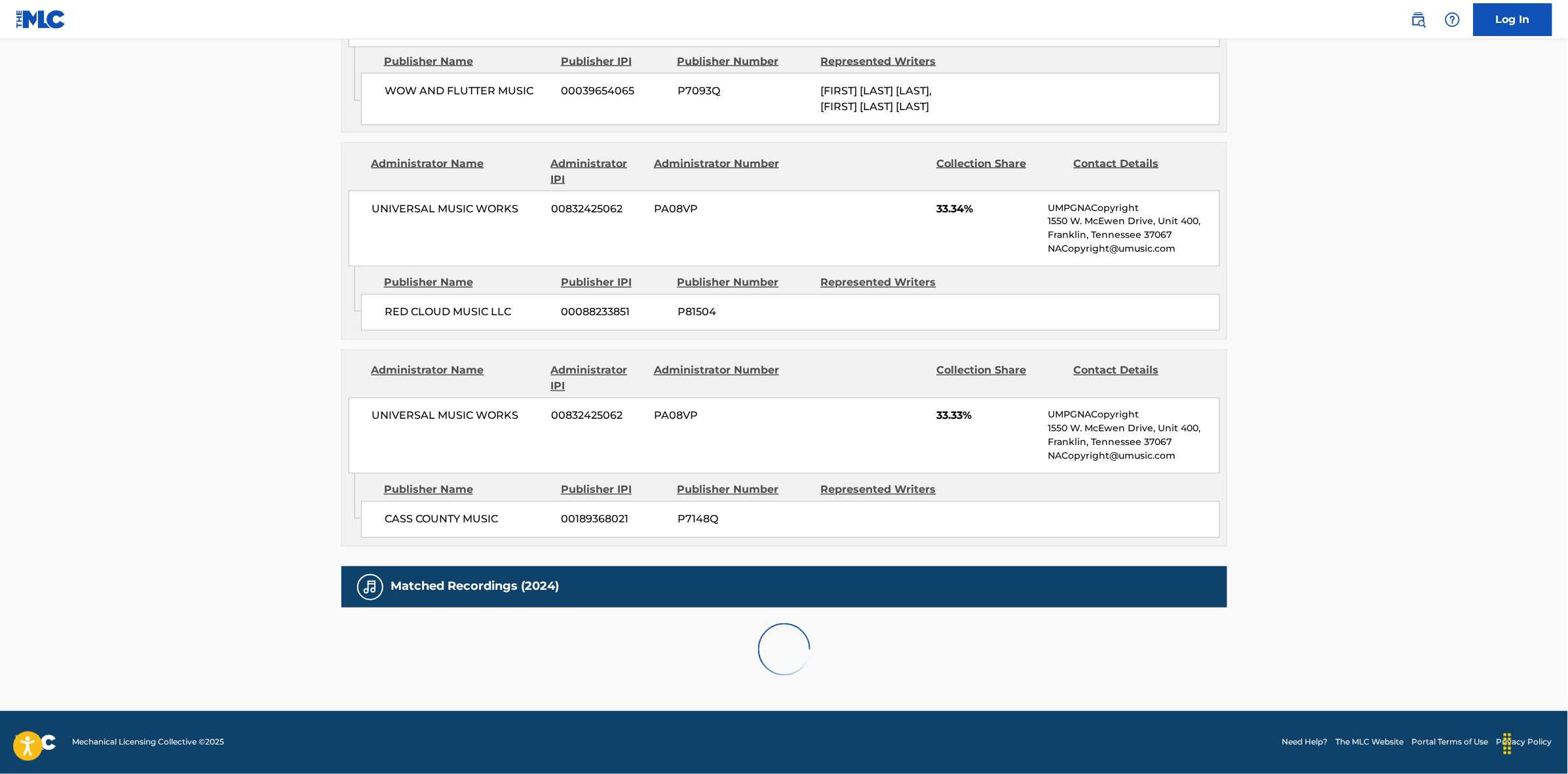 scroll, scrollTop: 1177, scrollLeft: 0, axis: vertical 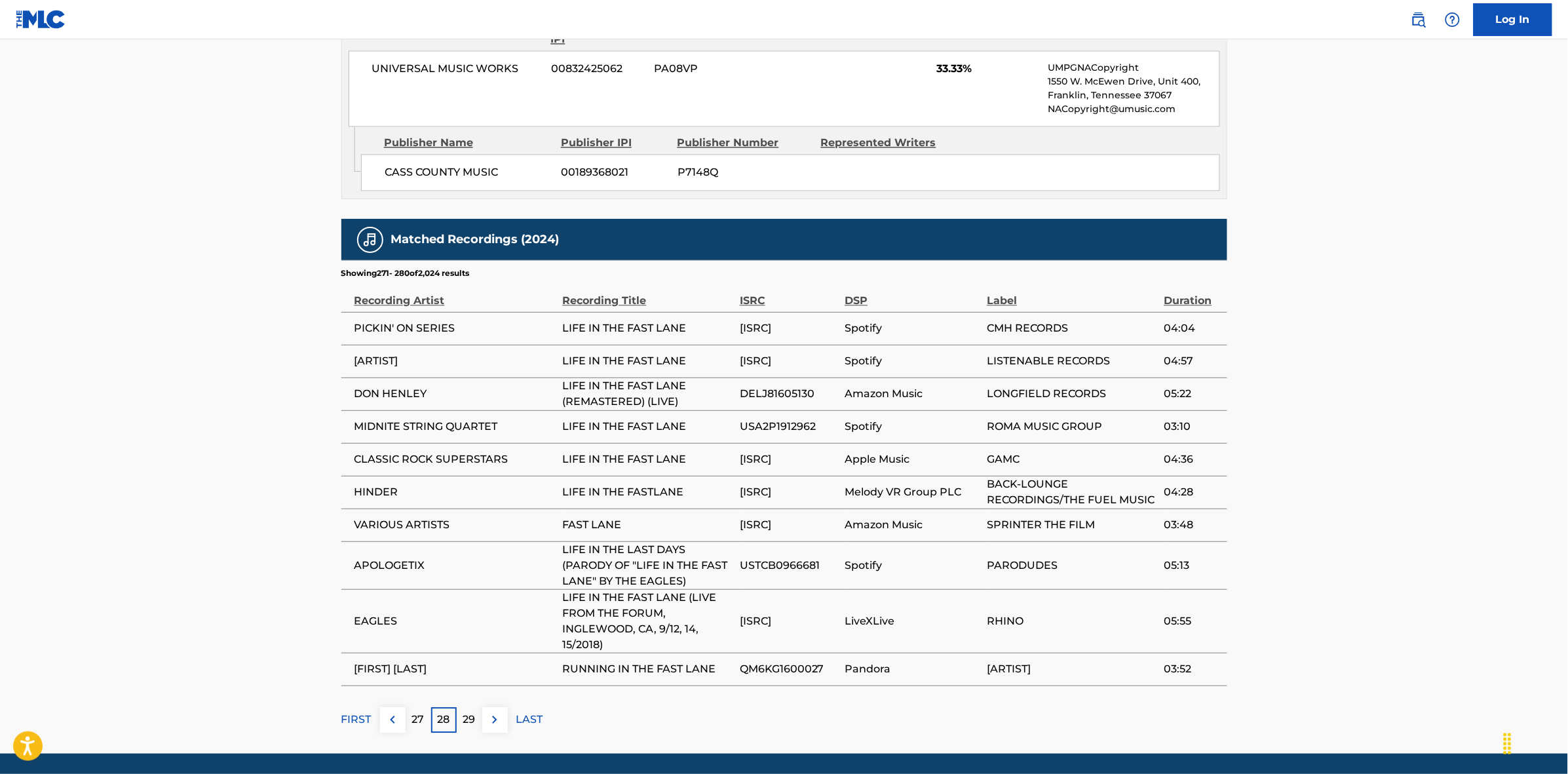 click at bounding box center [495, 720] 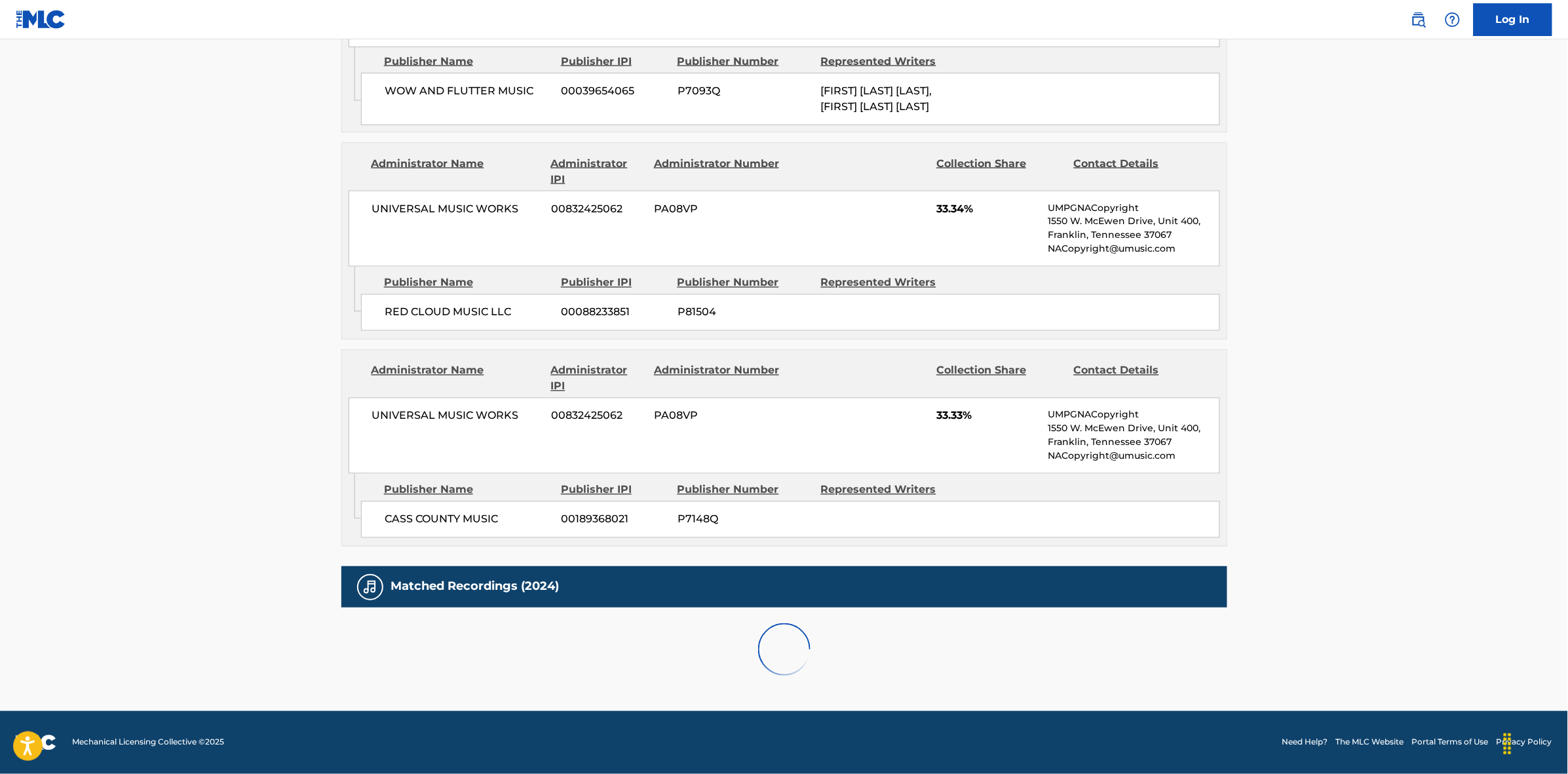scroll, scrollTop: 1177, scrollLeft: 0, axis: vertical 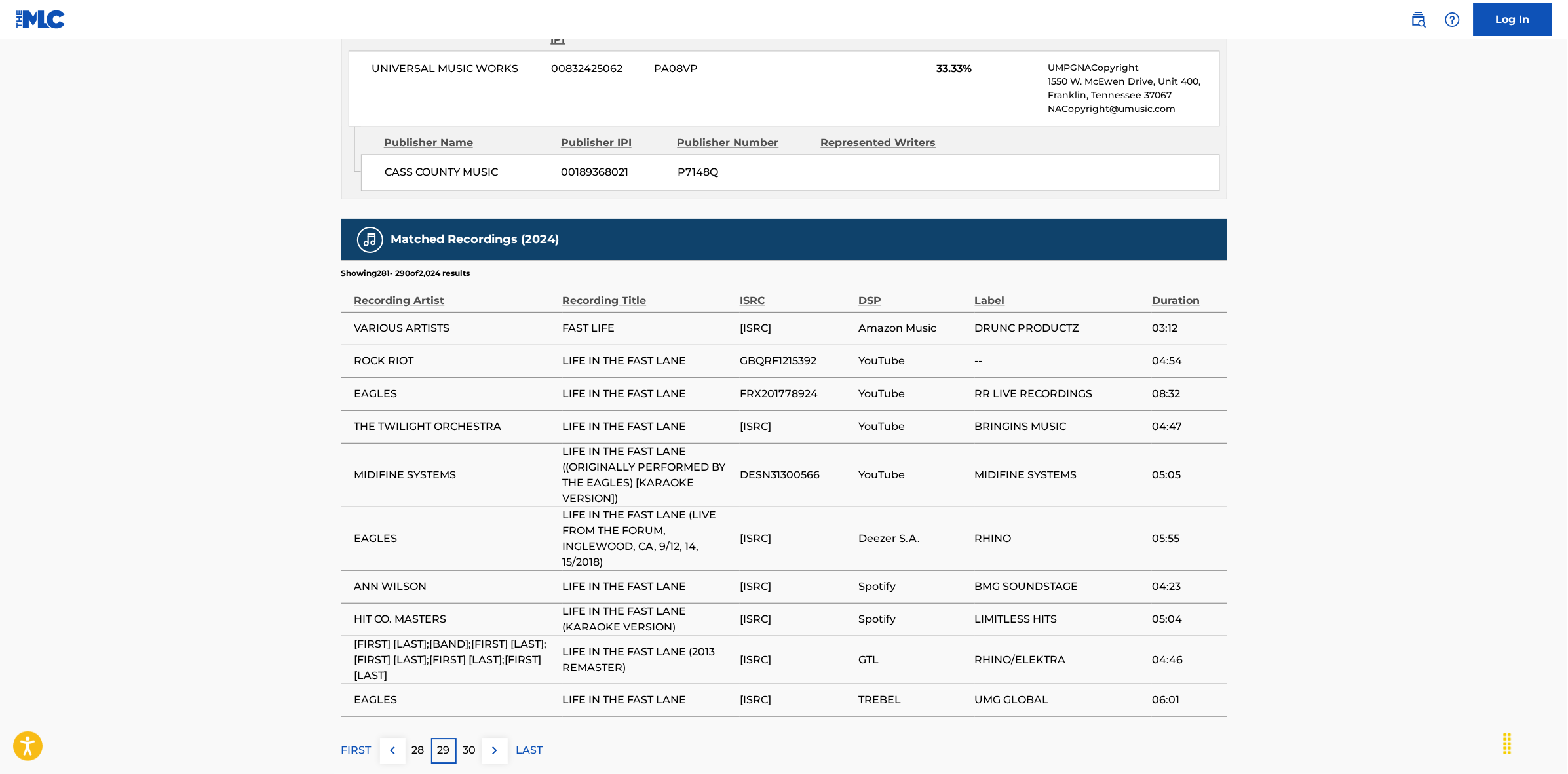 click at bounding box center [495, 750] 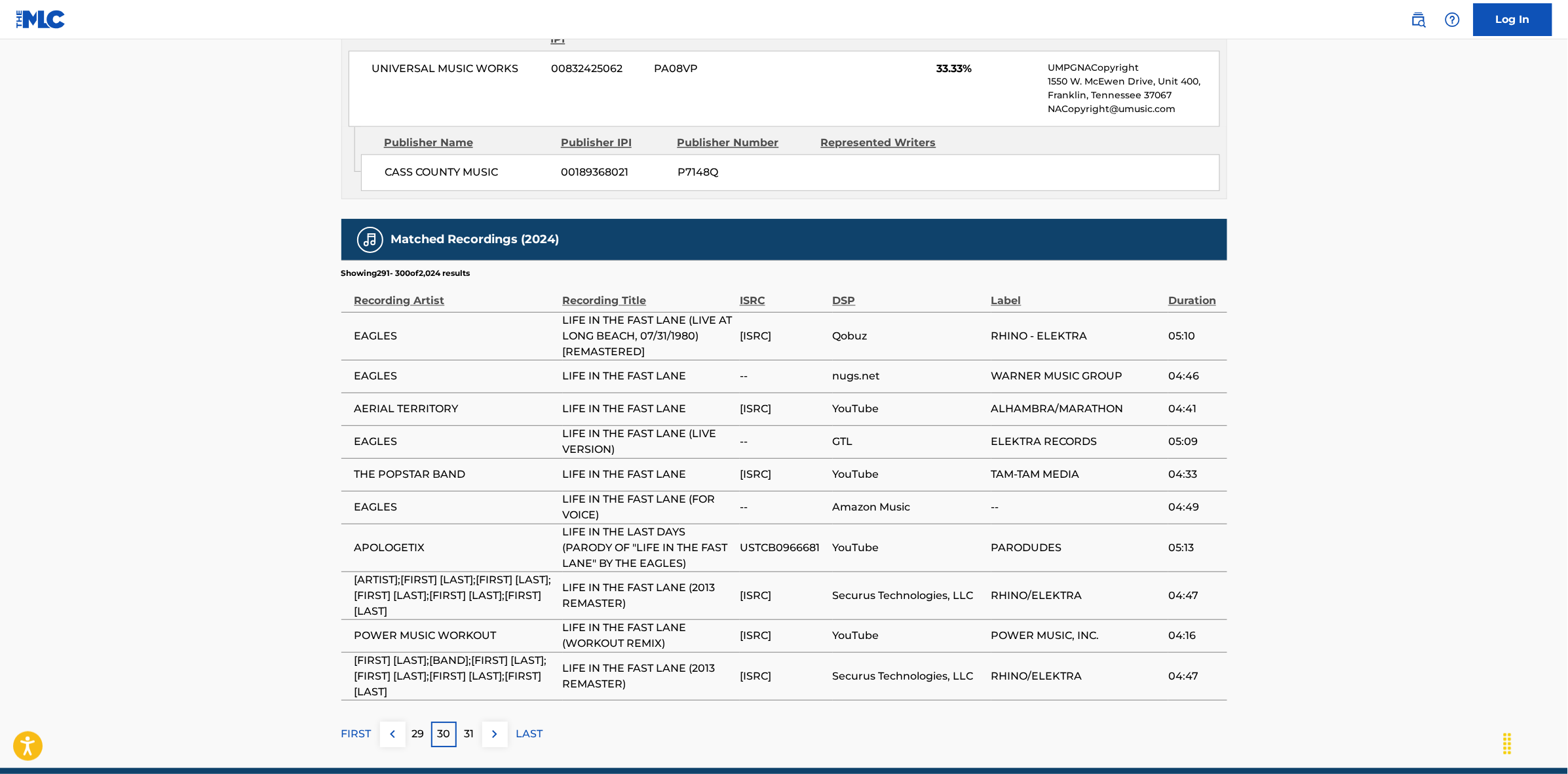 click at bounding box center (495, 734) 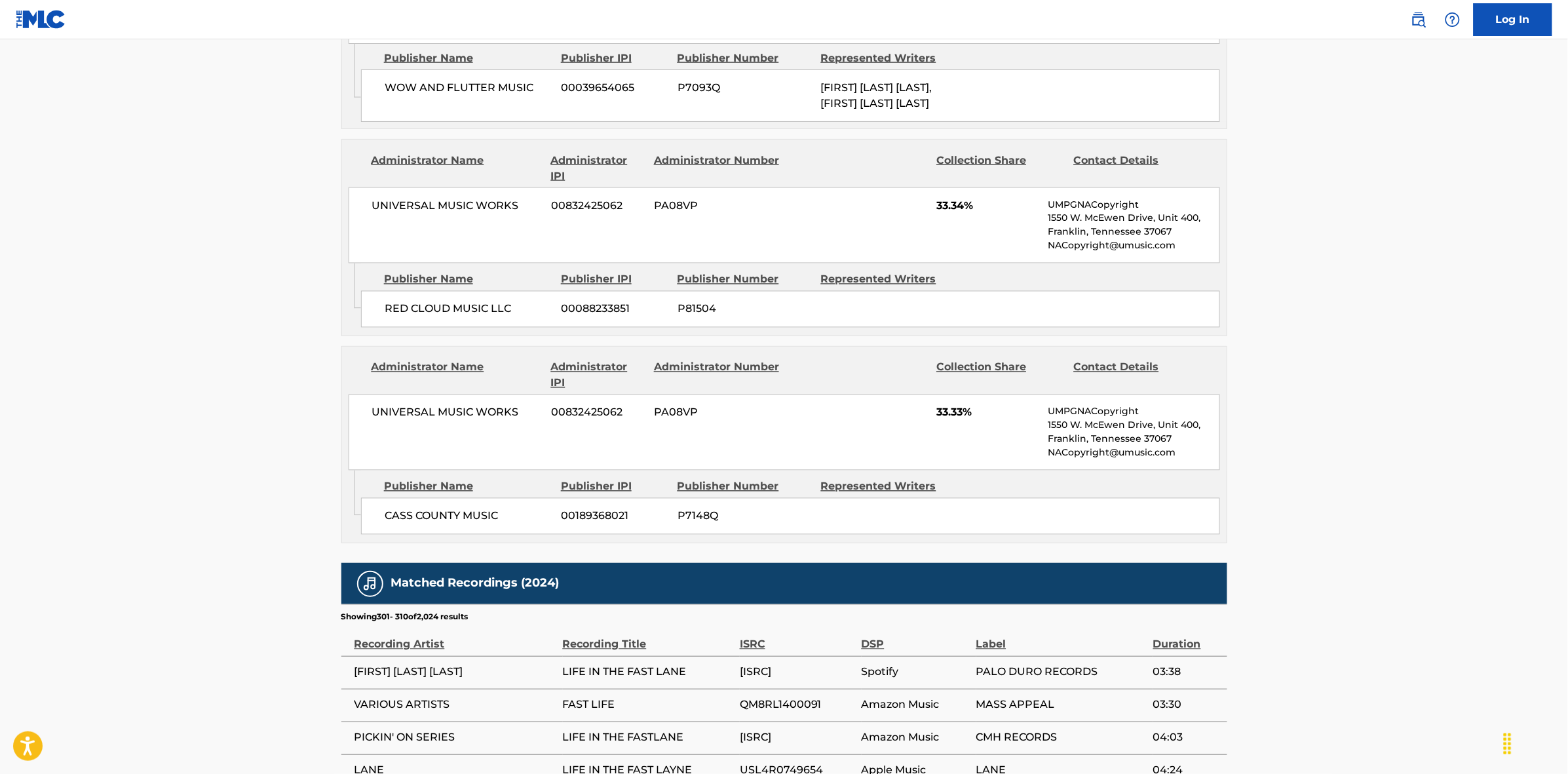 scroll, scrollTop: 1177, scrollLeft: 0, axis: vertical 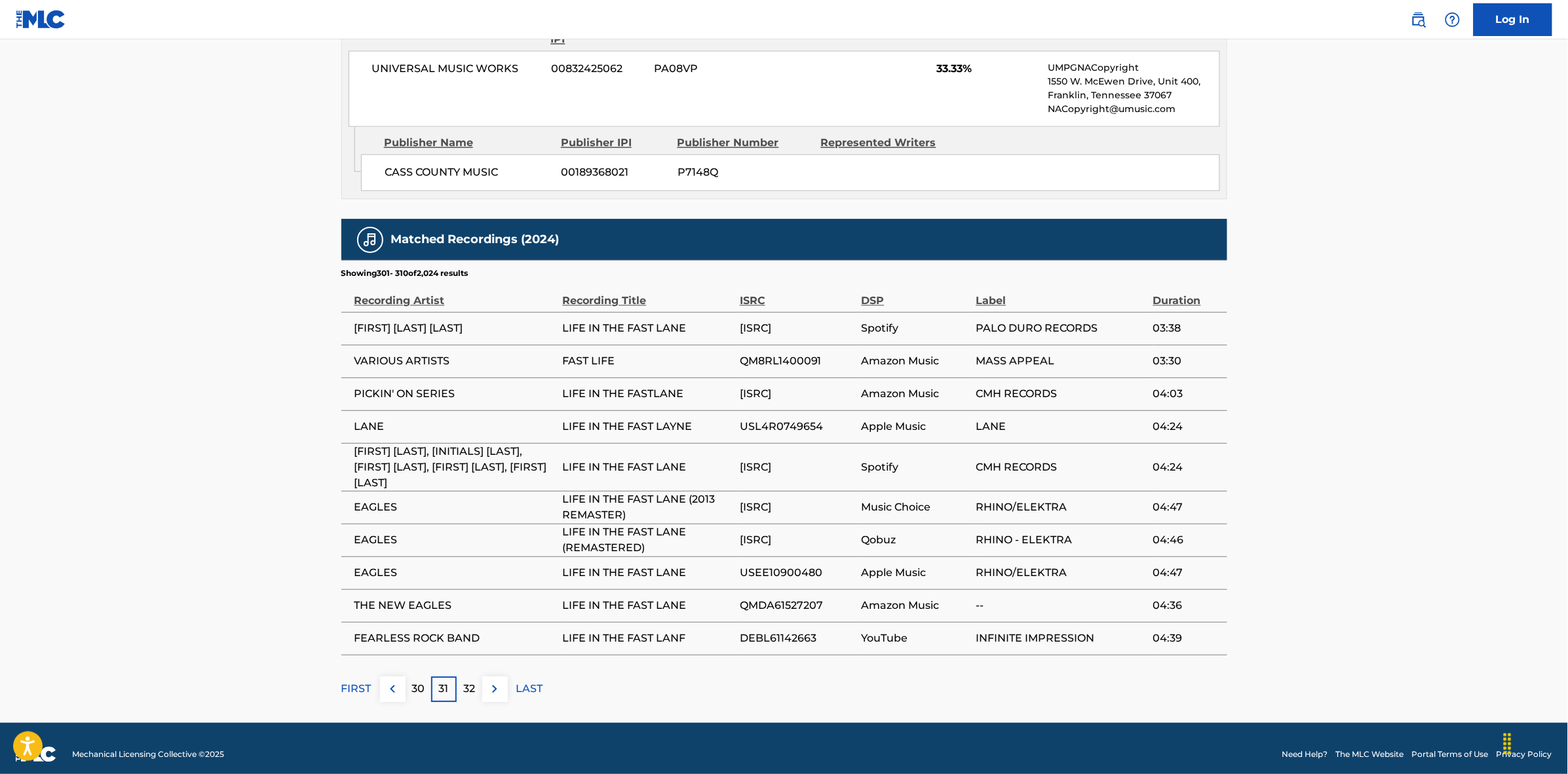 click at bounding box center [495, 689] 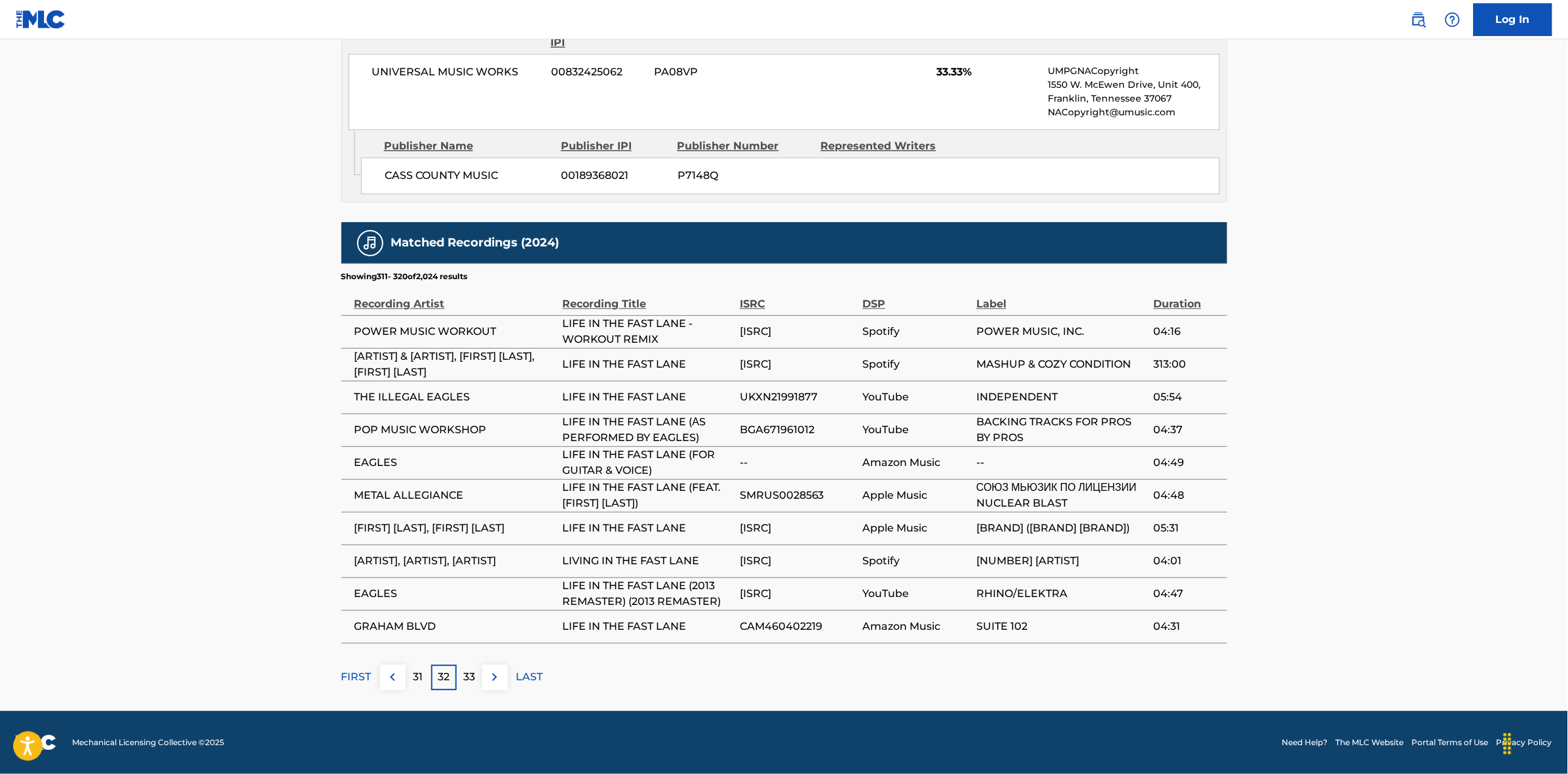 click at bounding box center (495, 677) 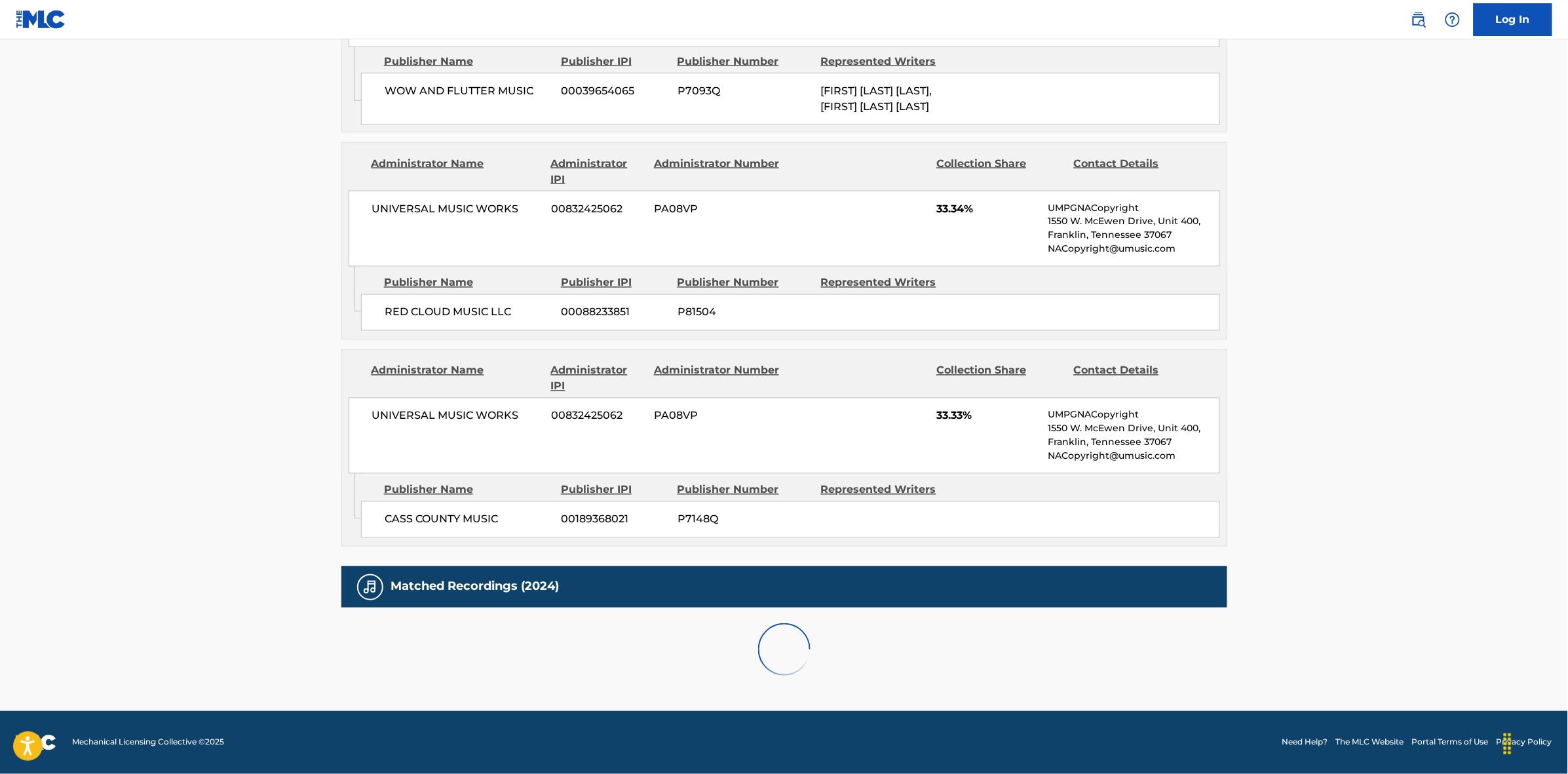 scroll, scrollTop: 1177, scrollLeft: 0, axis: vertical 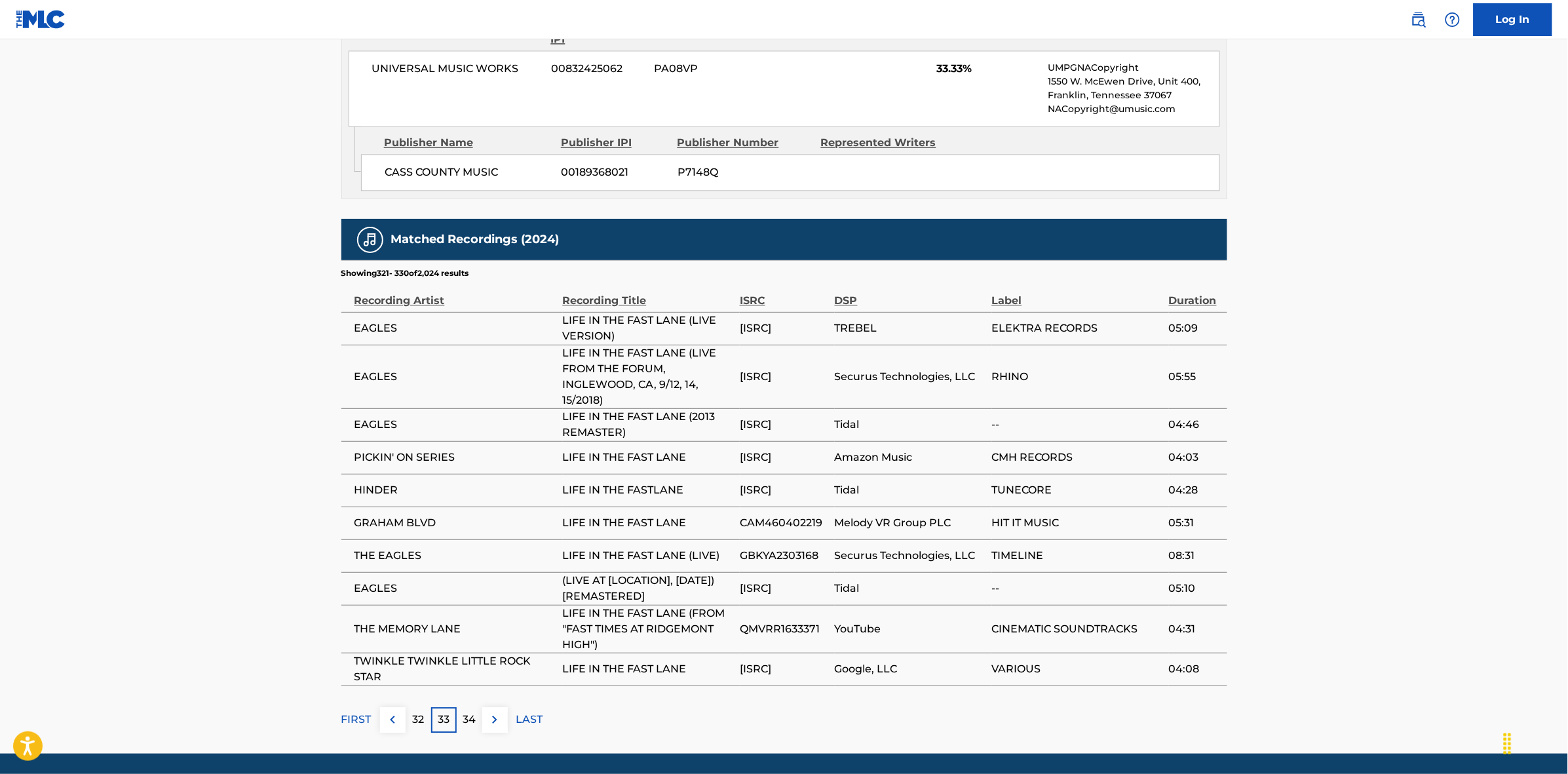 click at bounding box center [495, 720] 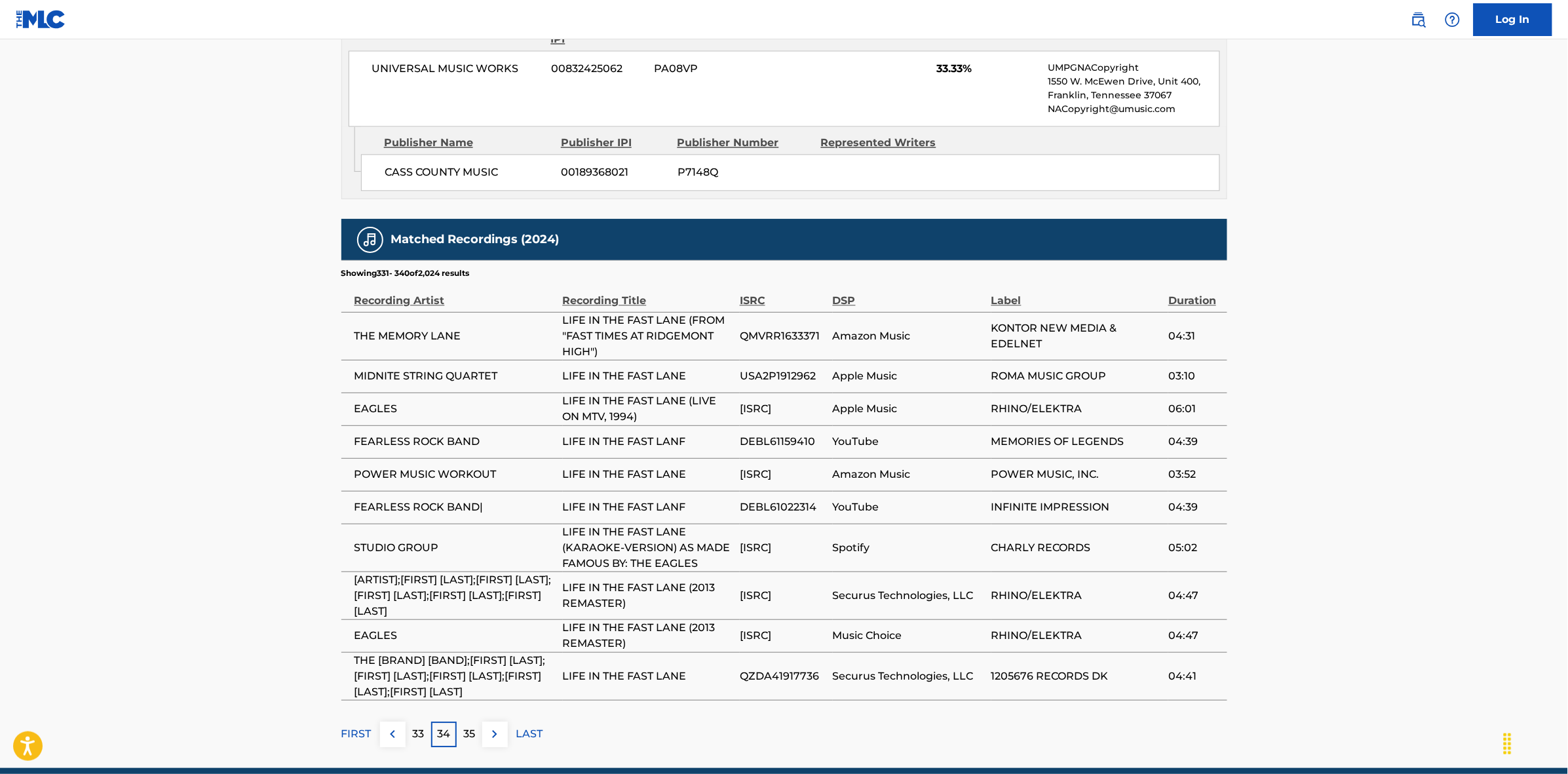 click at bounding box center [495, 734] 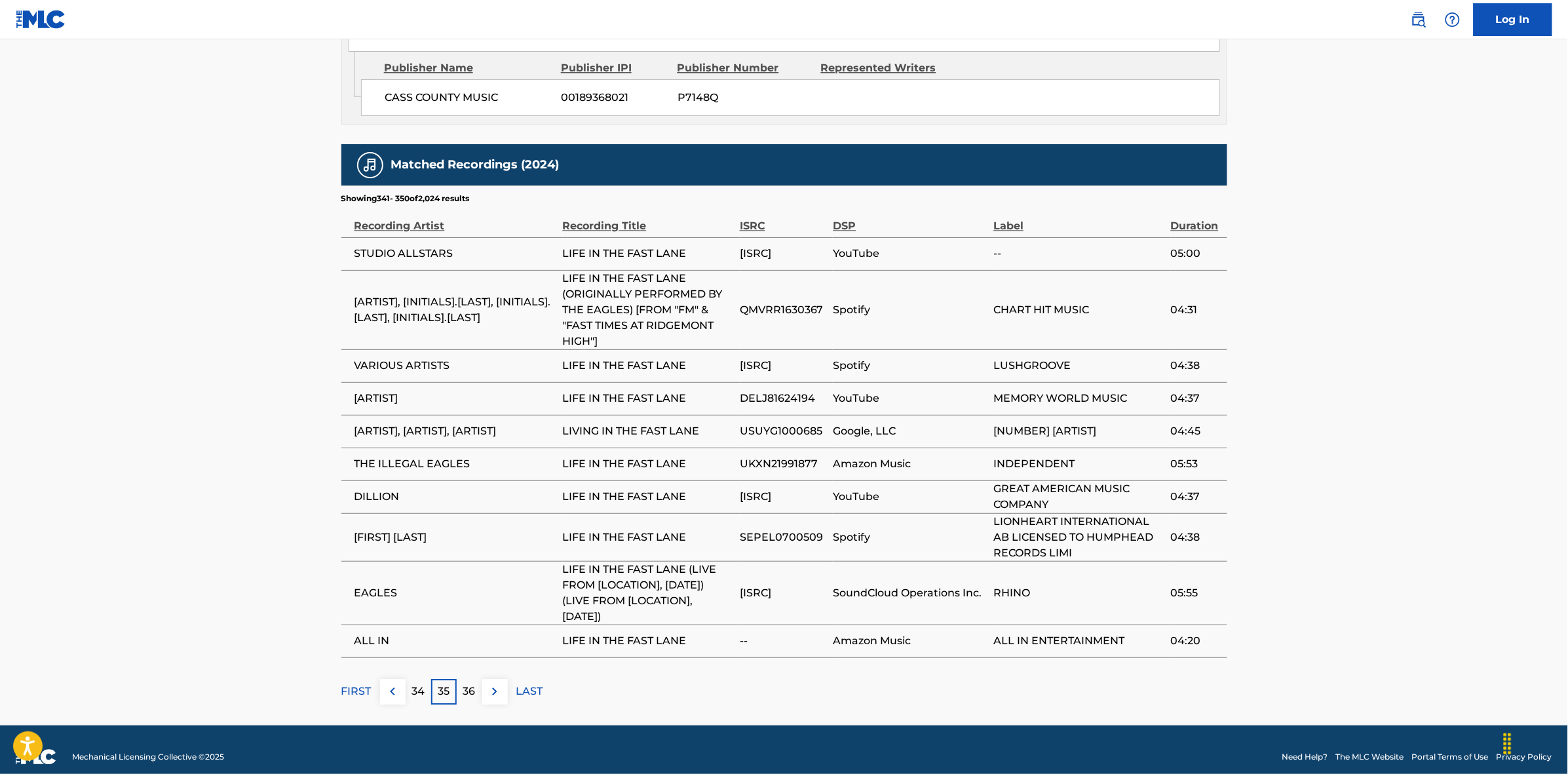 scroll, scrollTop: 1302, scrollLeft: 0, axis: vertical 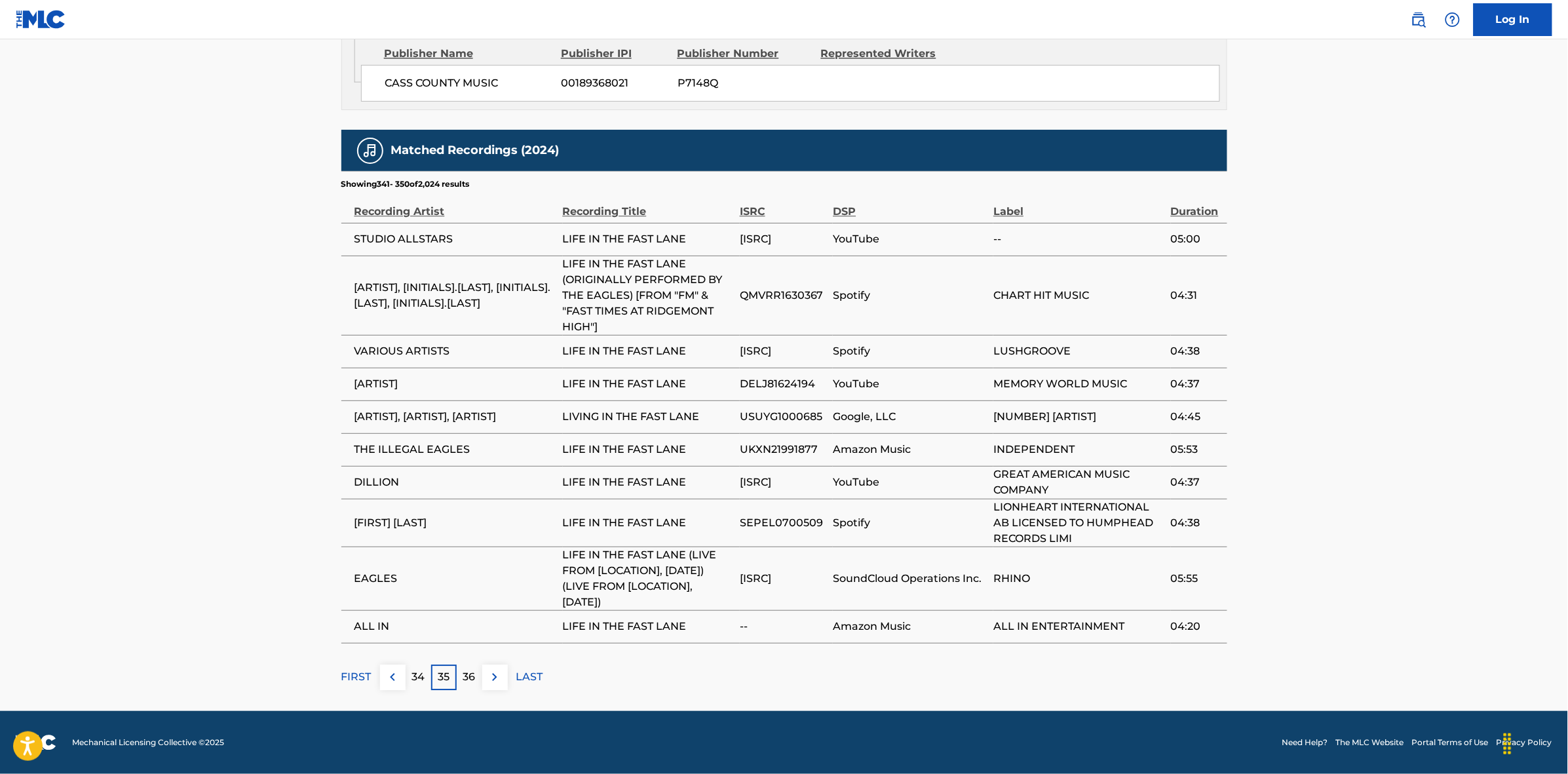 click at bounding box center (495, 677) 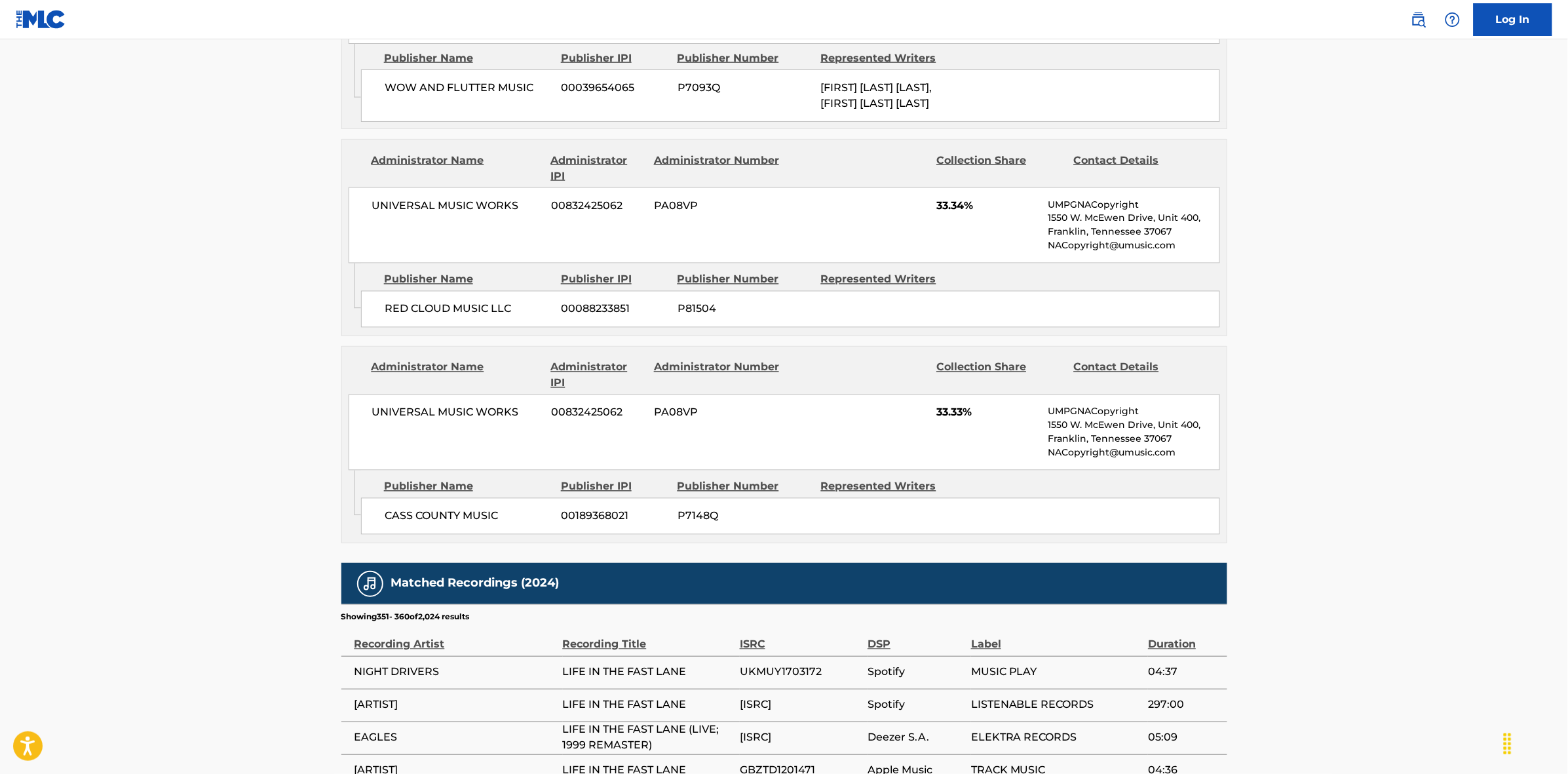 scroll, scrollTop: 1223, scrollLeft: 0, axis: vertical 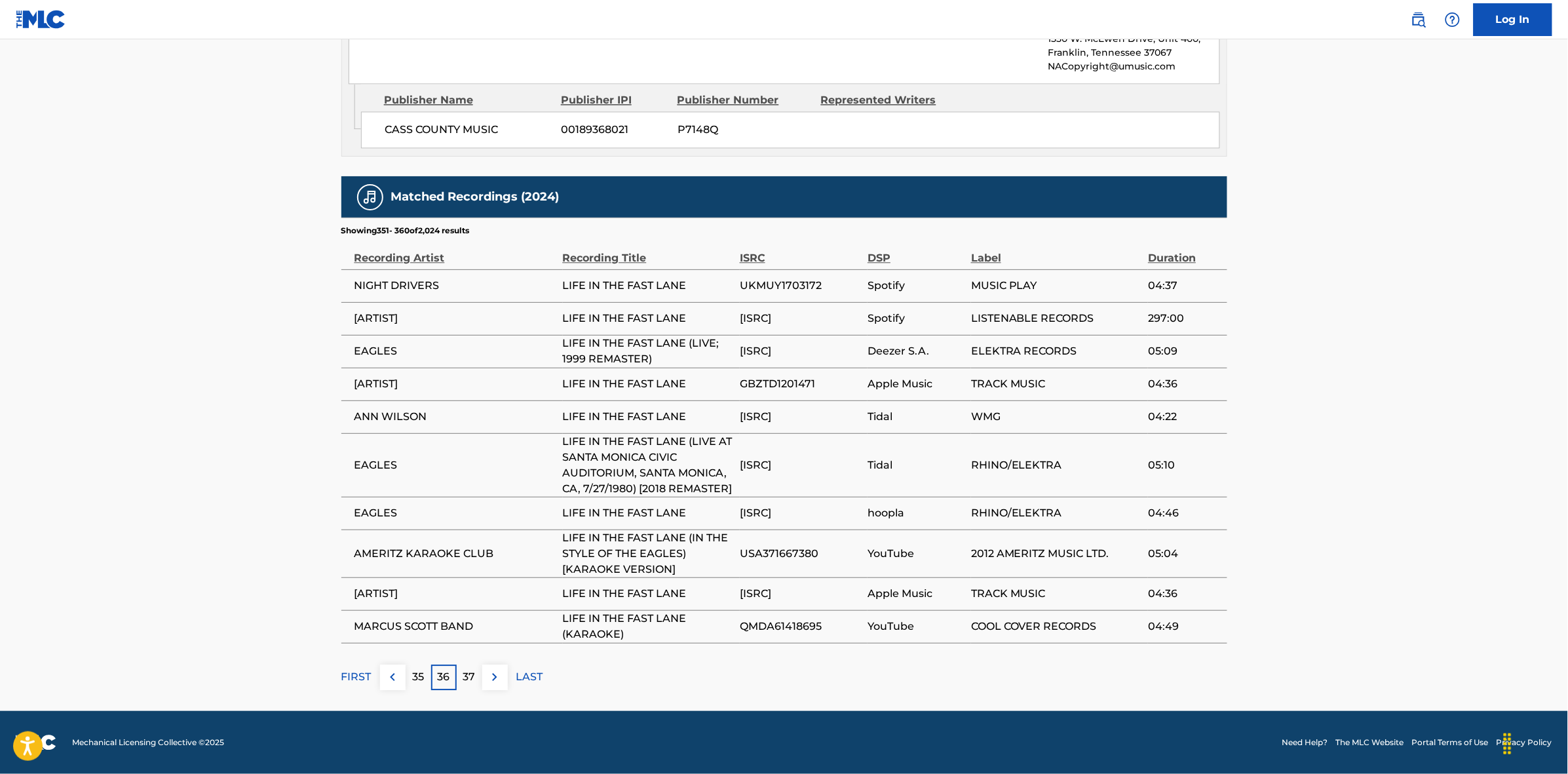 click at bounding box center (495, 677) 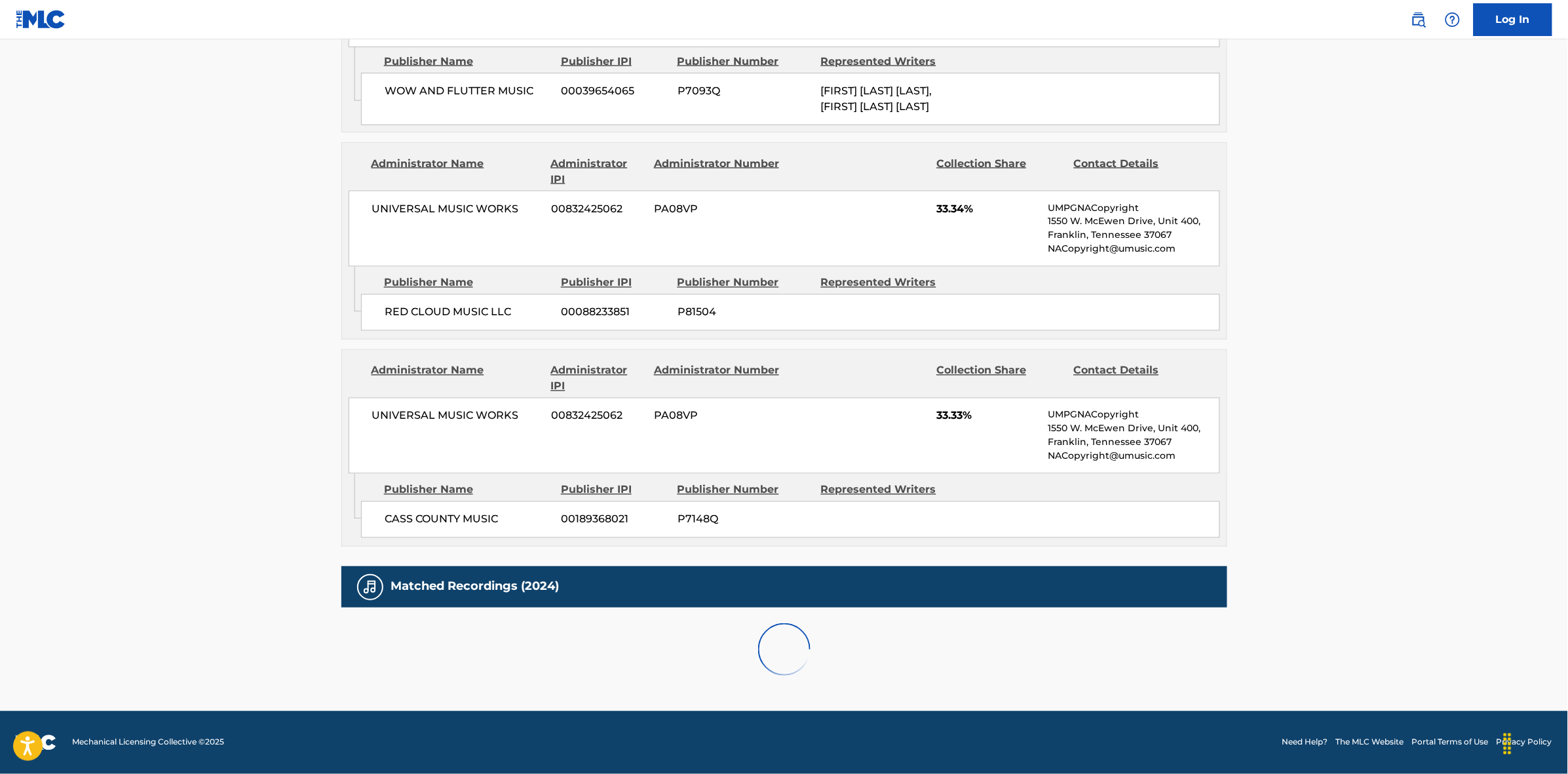 scroll, scrollTop: 1177, scrollLeft: 0, axis: vertical 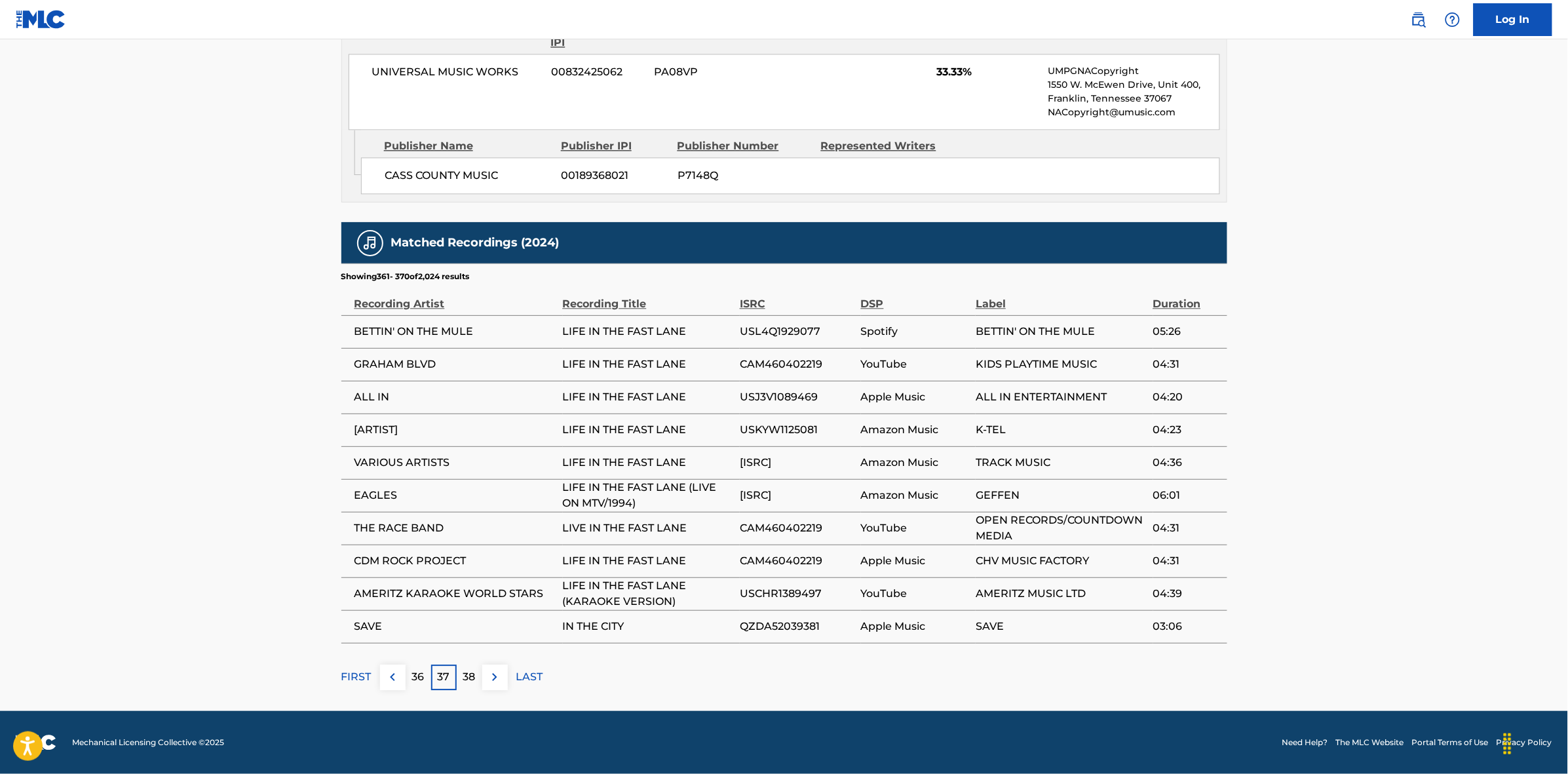 click at bounding box center (495, 677) 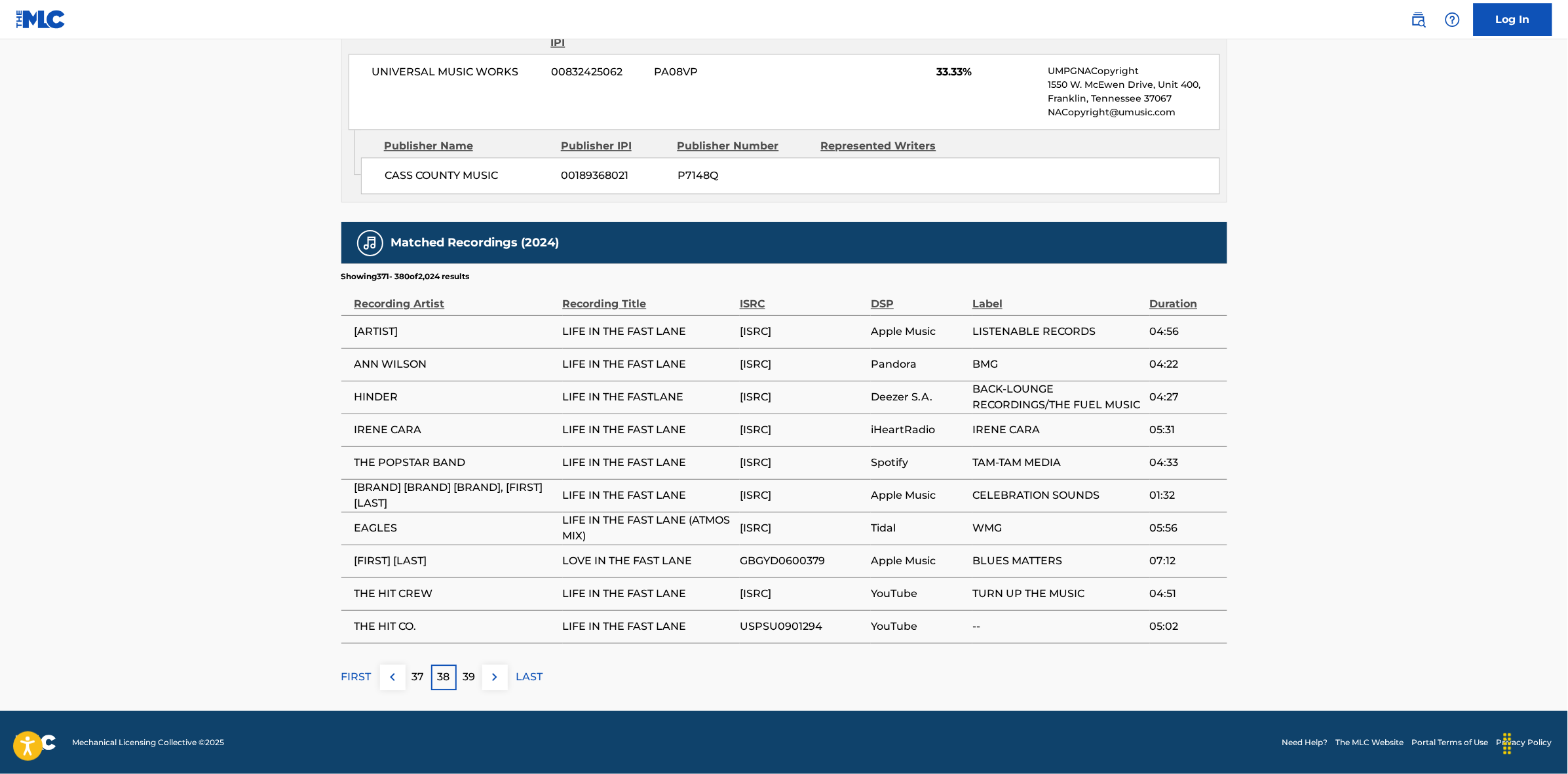 click at bounding box center [495, 677] 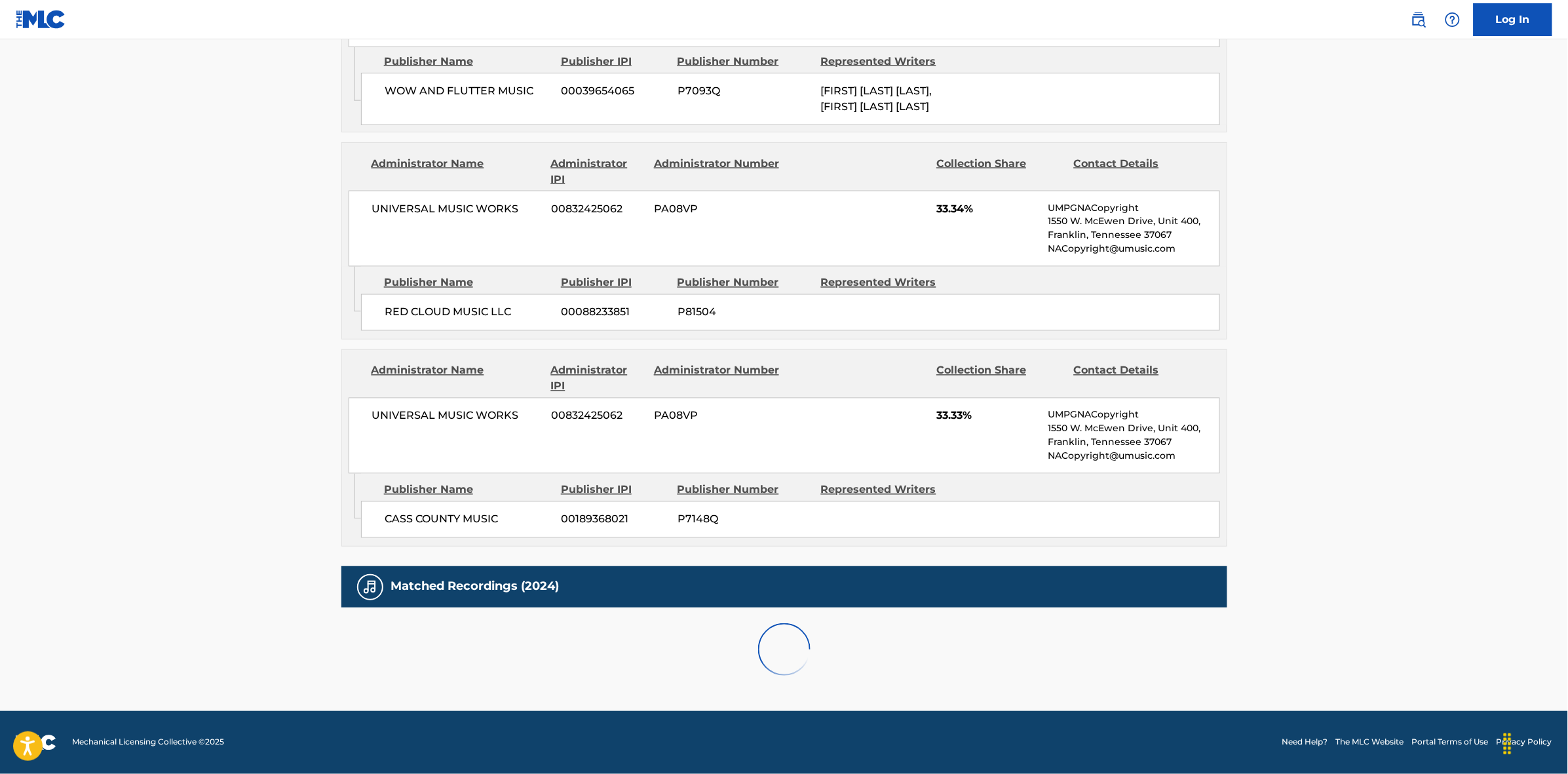 scroll, scrollTop: 1177, scrollLeft: 0, axis: vertical 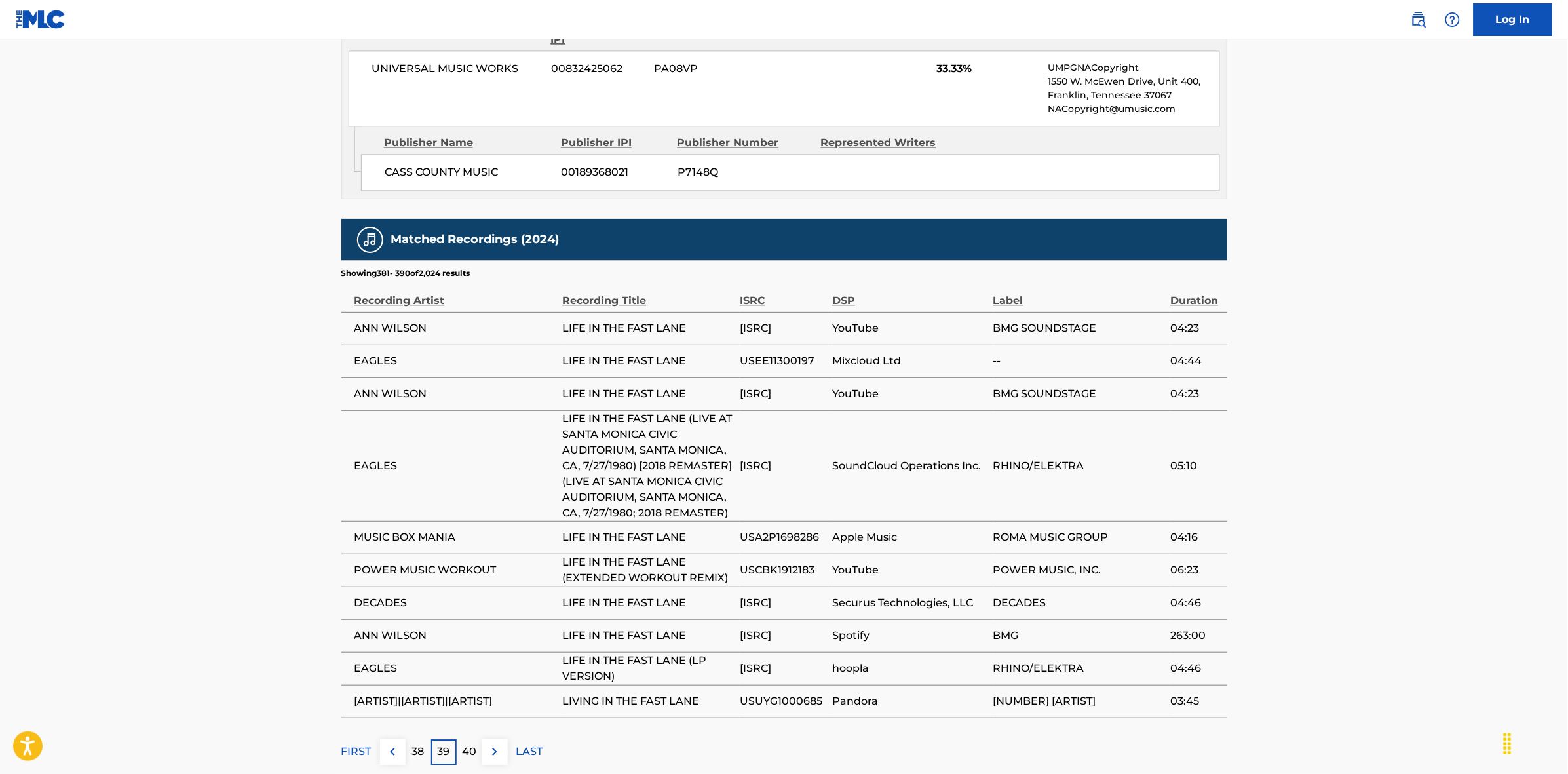 click at bounding box center (495, 752) 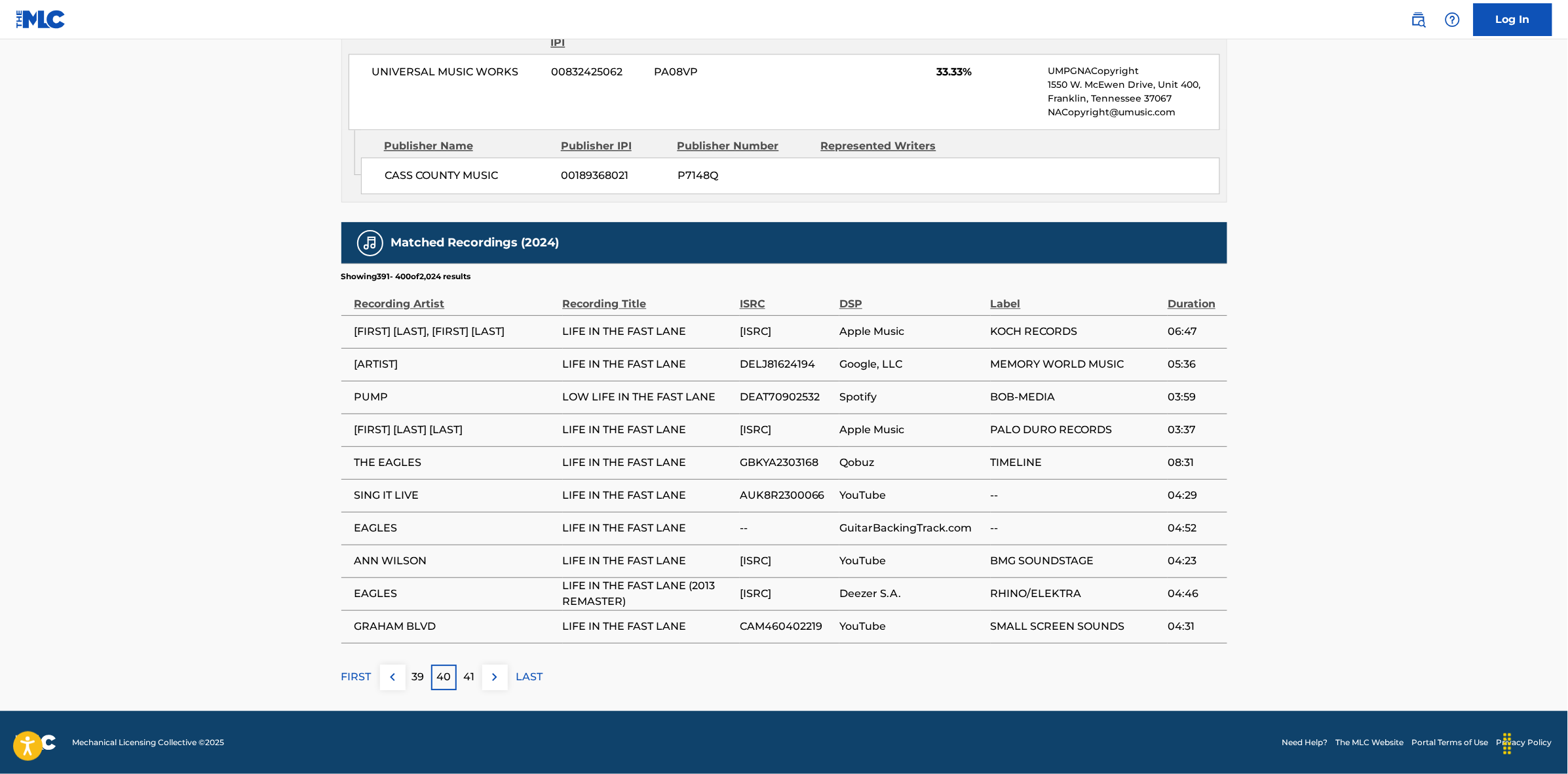 click at bounding box center [495, 677] 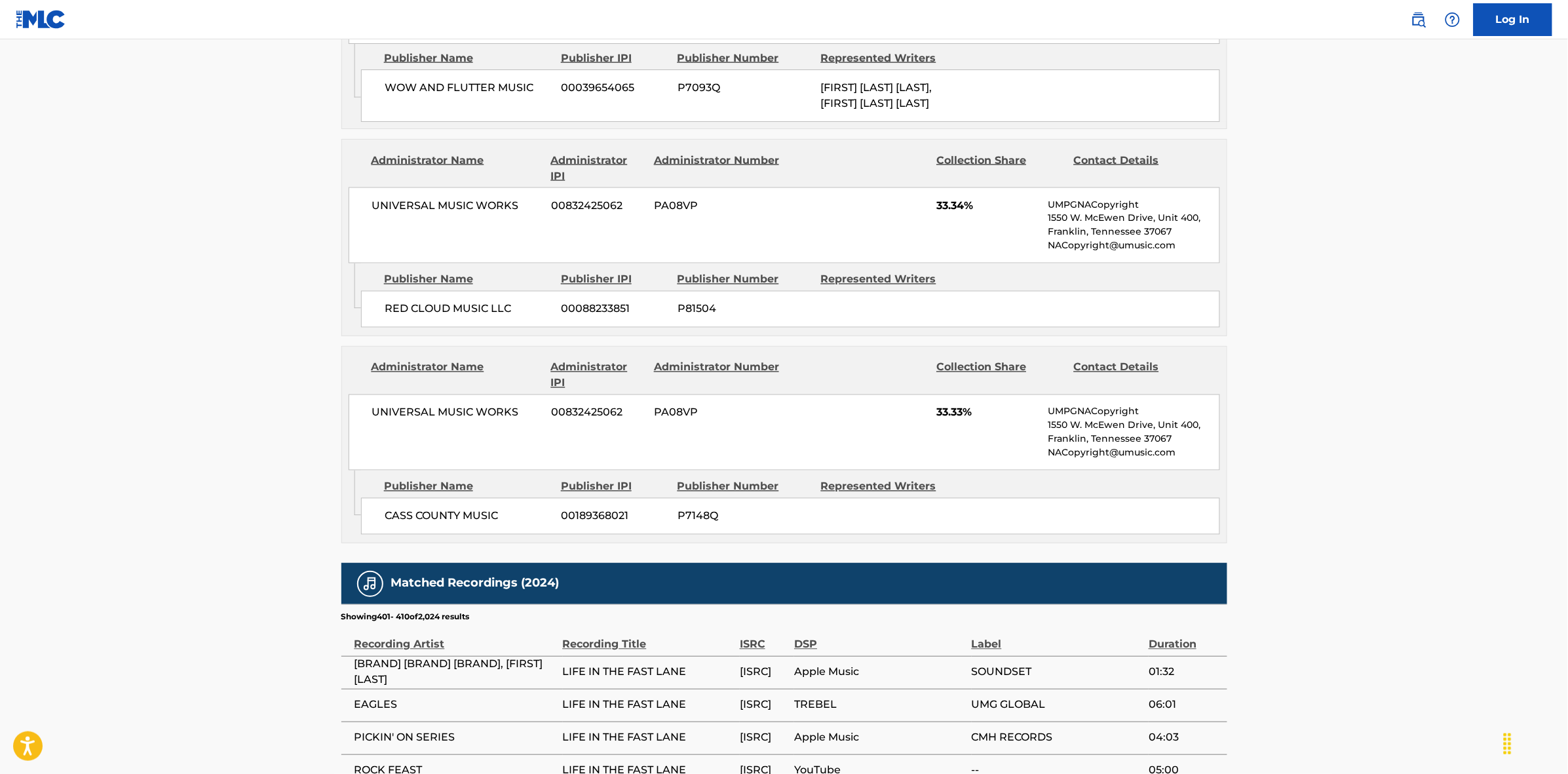scroll, scrollTop: 1177, scrollLeft: 0, axis: vertical 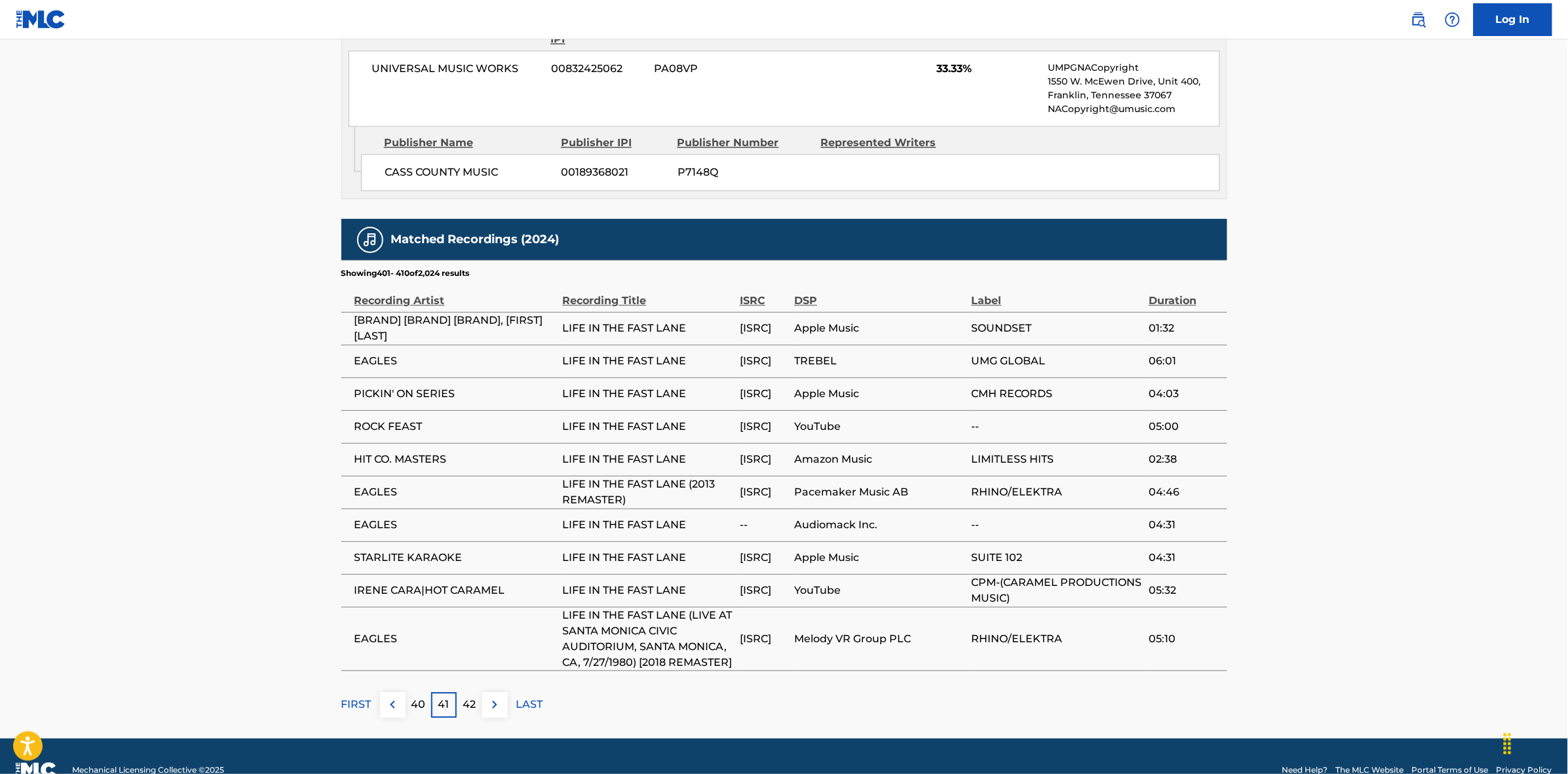 click at bounding box center (495, 705) 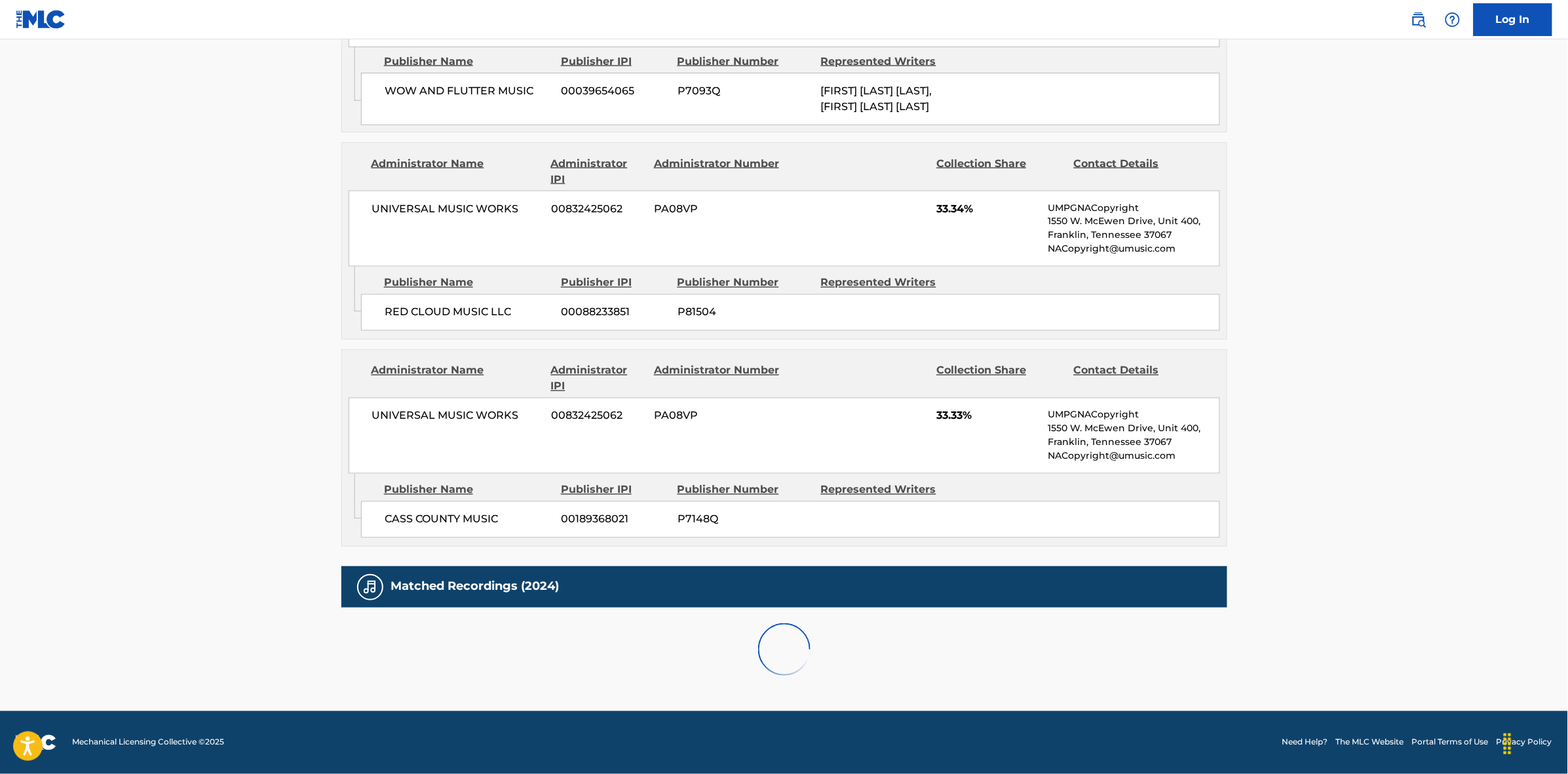scroll, scrollTop: 1177, scrollLeft: 0, axis: vertical 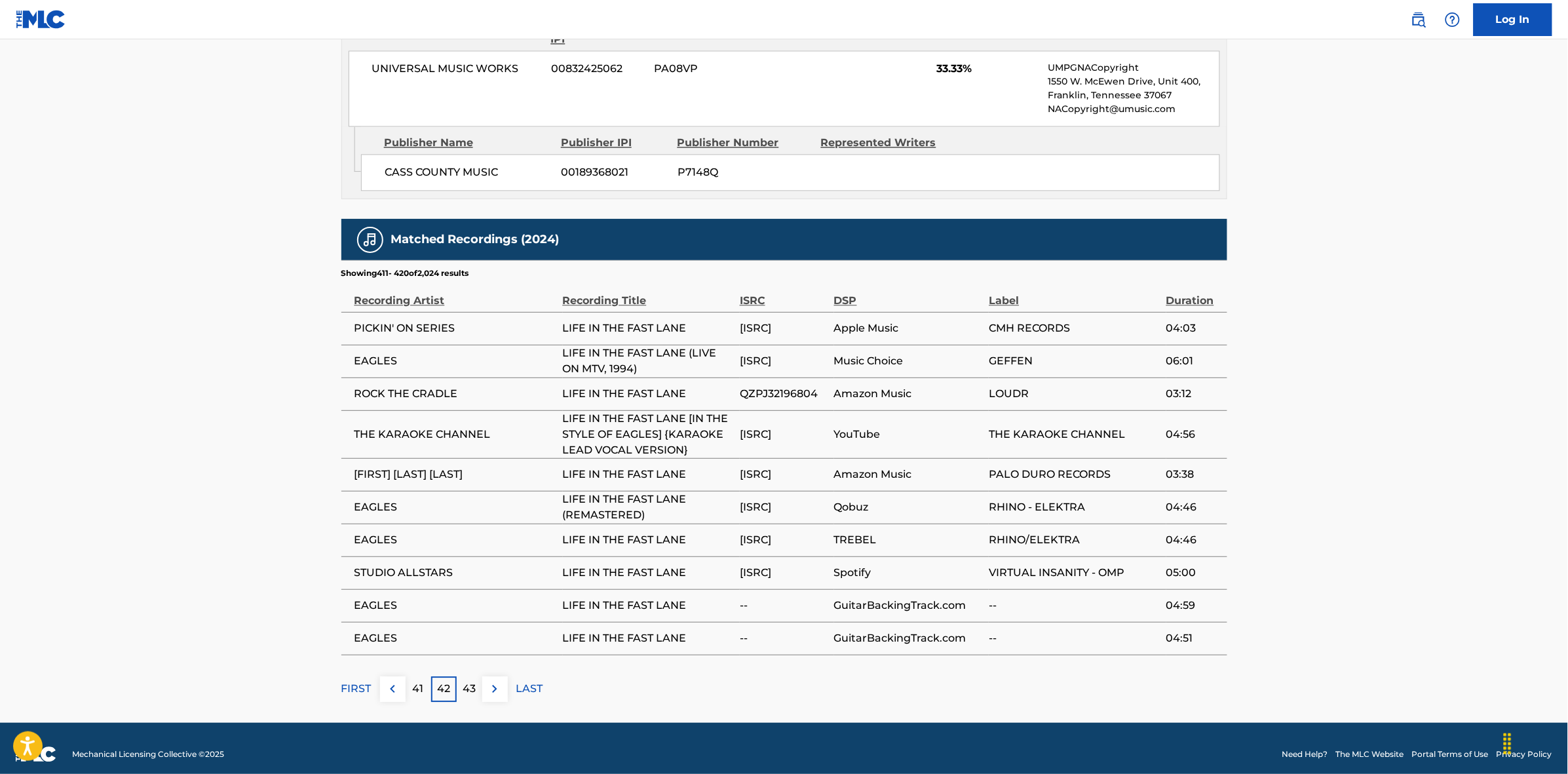 click at bounding box center [495, 689] 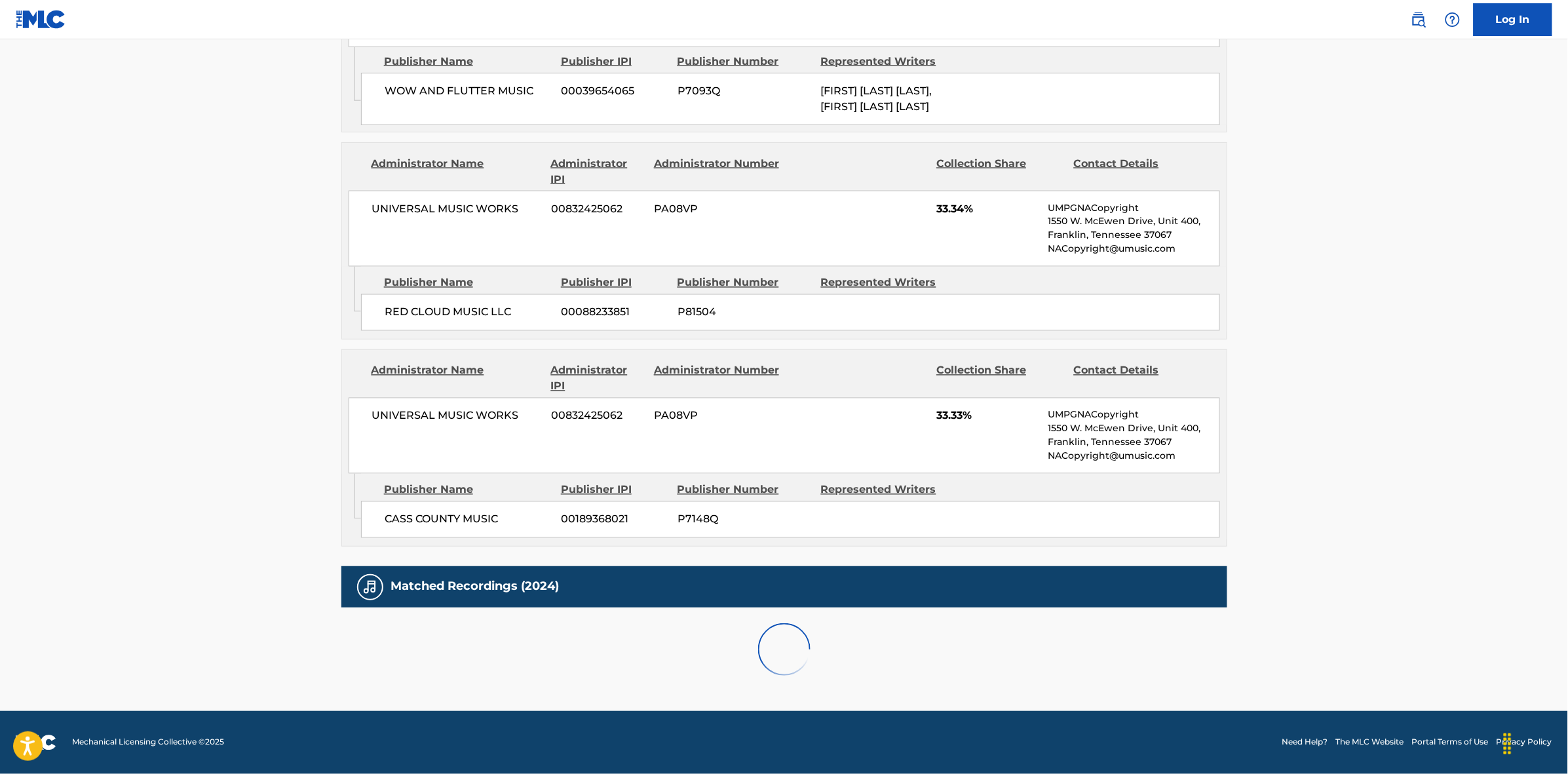 scroll, scrollTop: 1177, scrollLeft: 0, axis: vertical 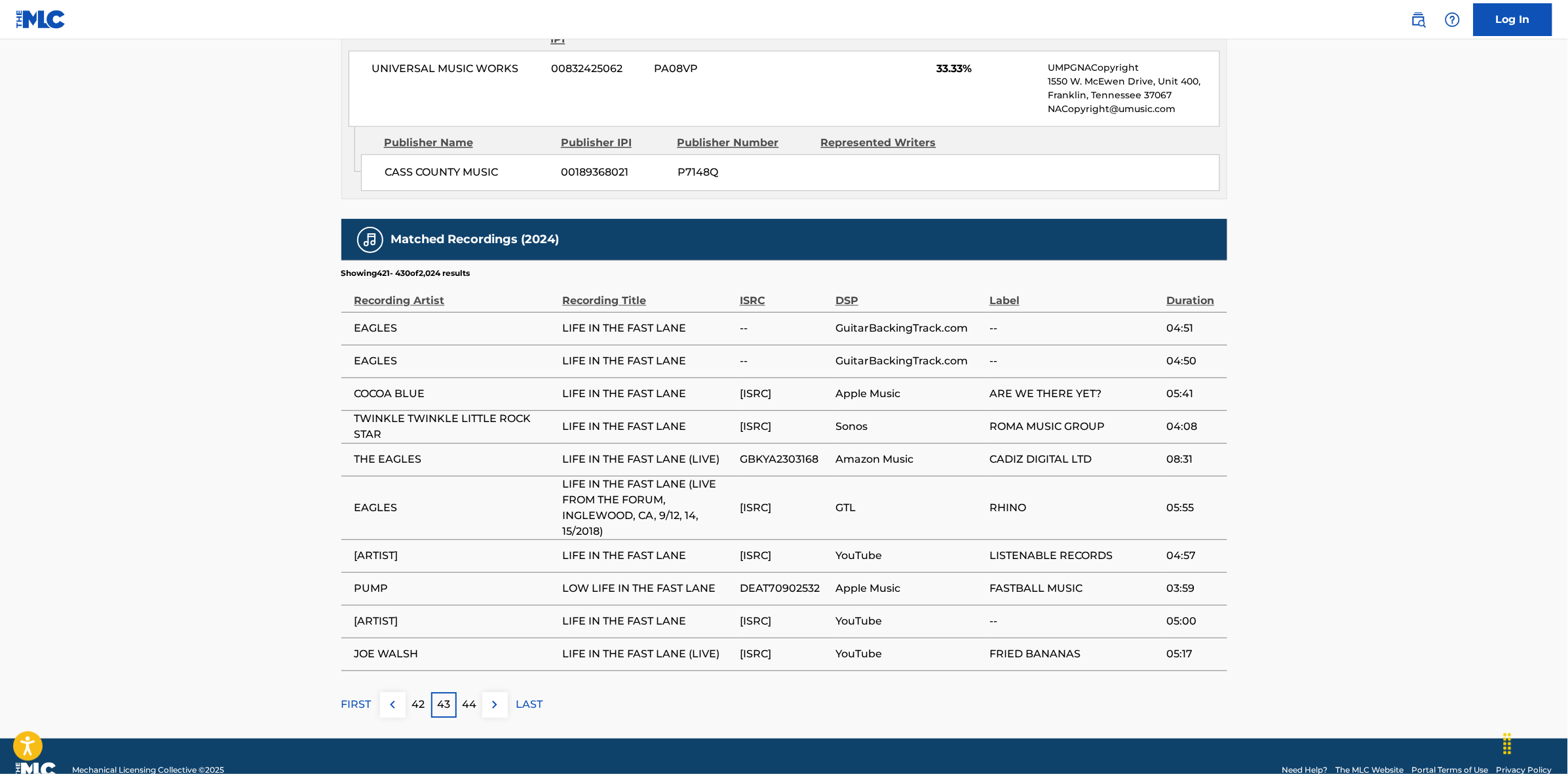 click at bounding box center [495, 705] 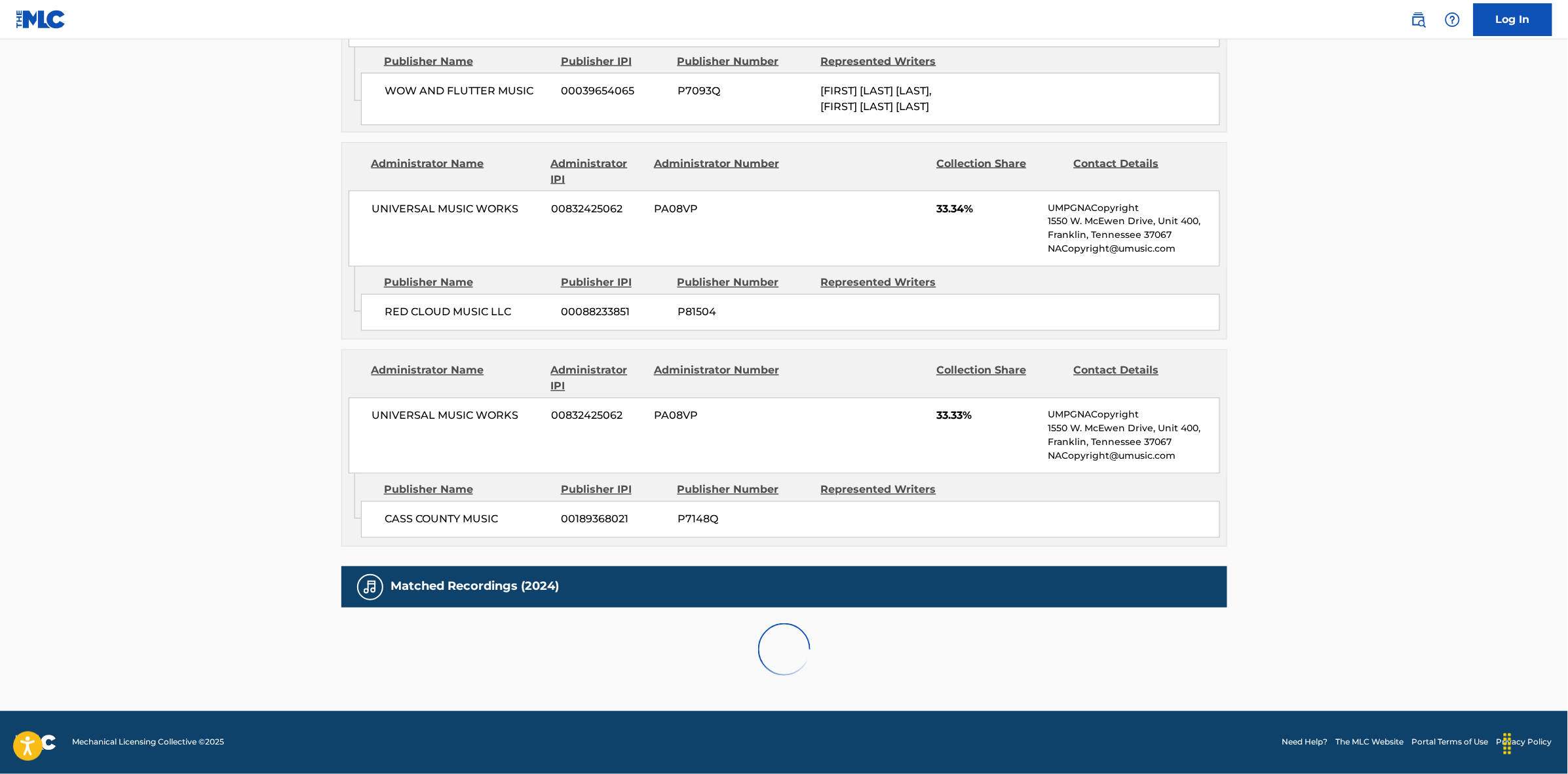 scroll, scrollTop: 1177, scrollLeft: 0, axis: vertical 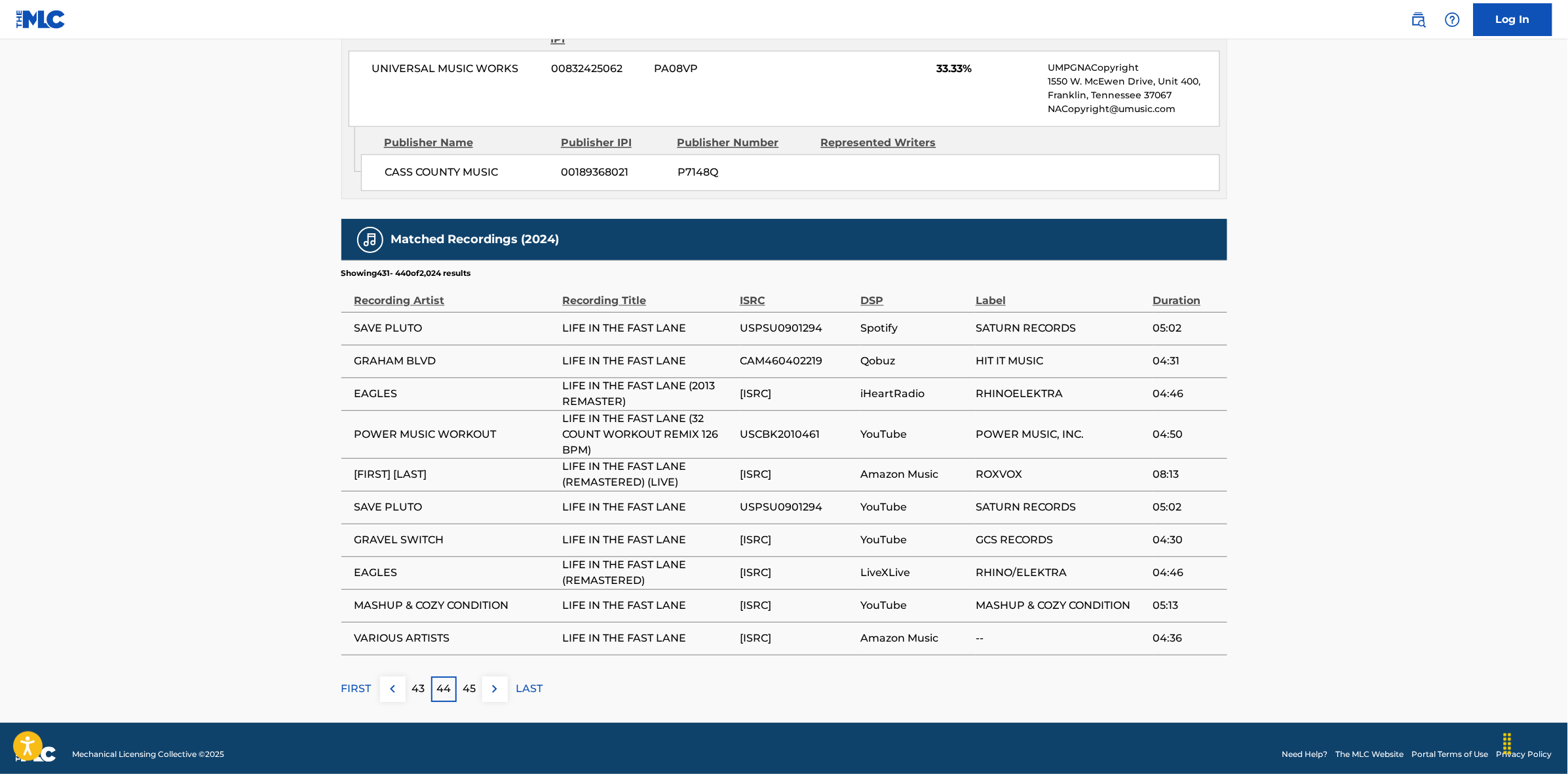 click at bounding box center (495, 689) 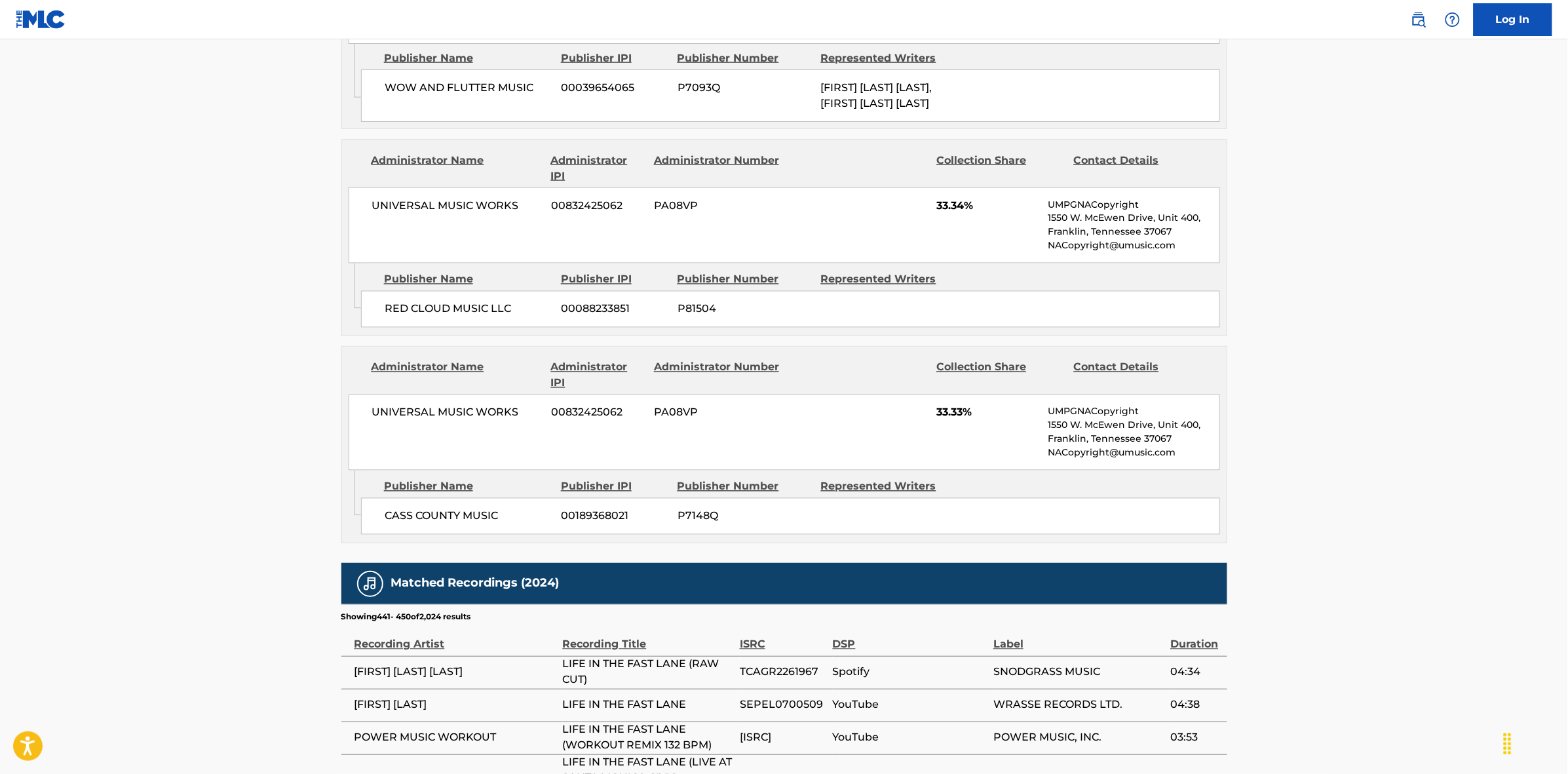 scroll, scrollTop: 1177, scrollLeft: 0, axis: vertical 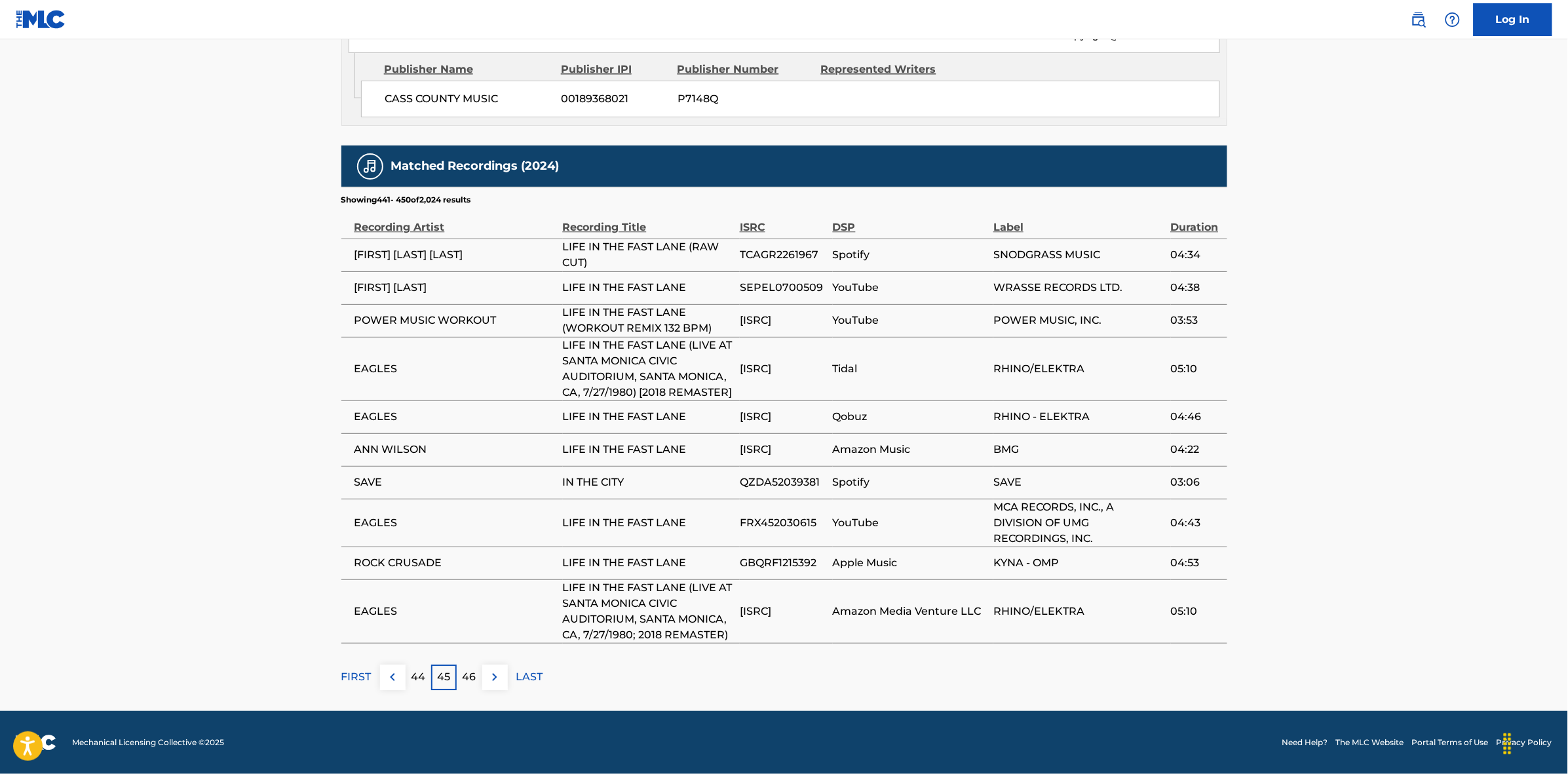 click at bounding box center (495, 677) 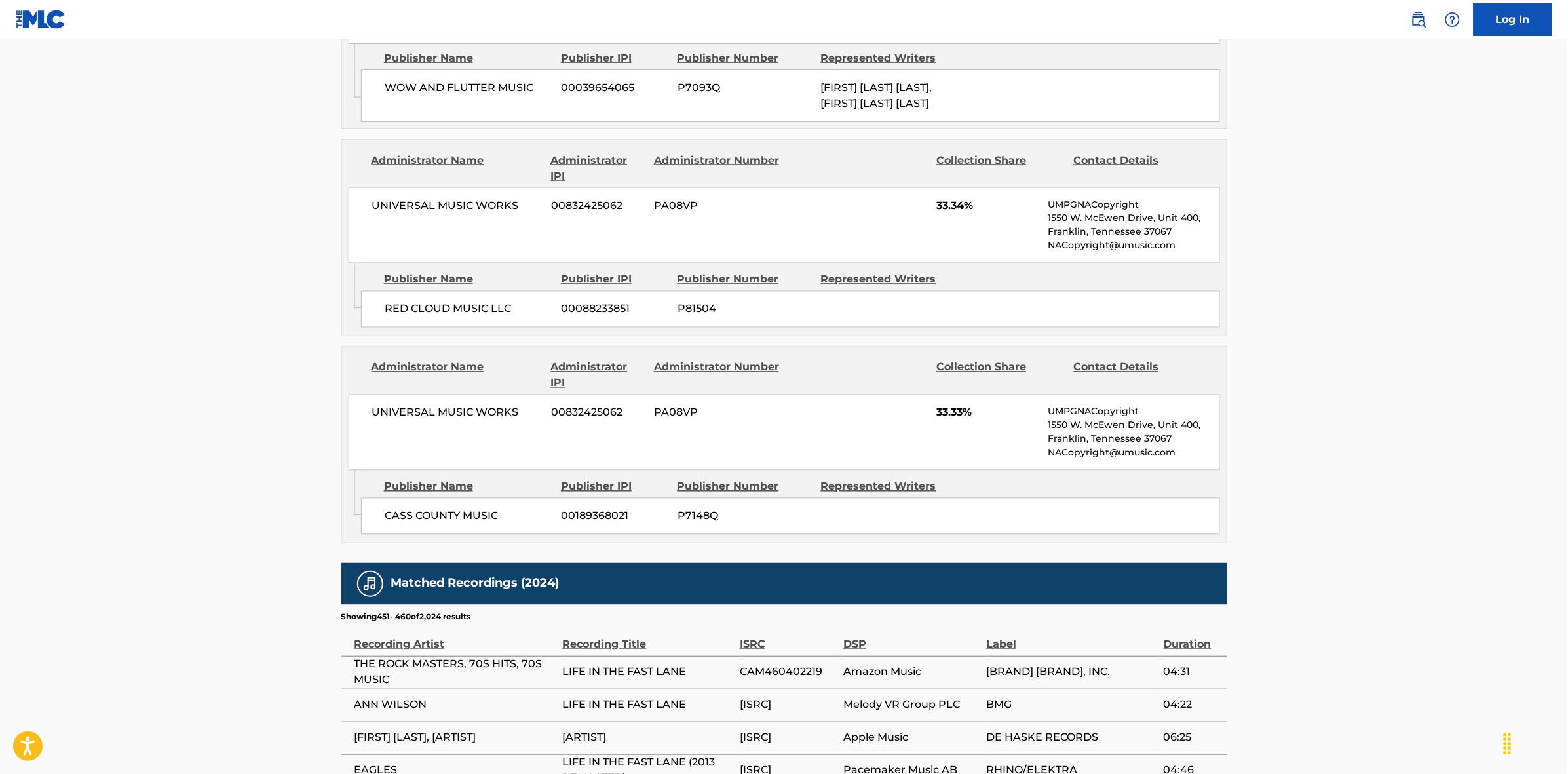 scroll, scrollTop: 1177, scrollLeft: 0, axis: vertical 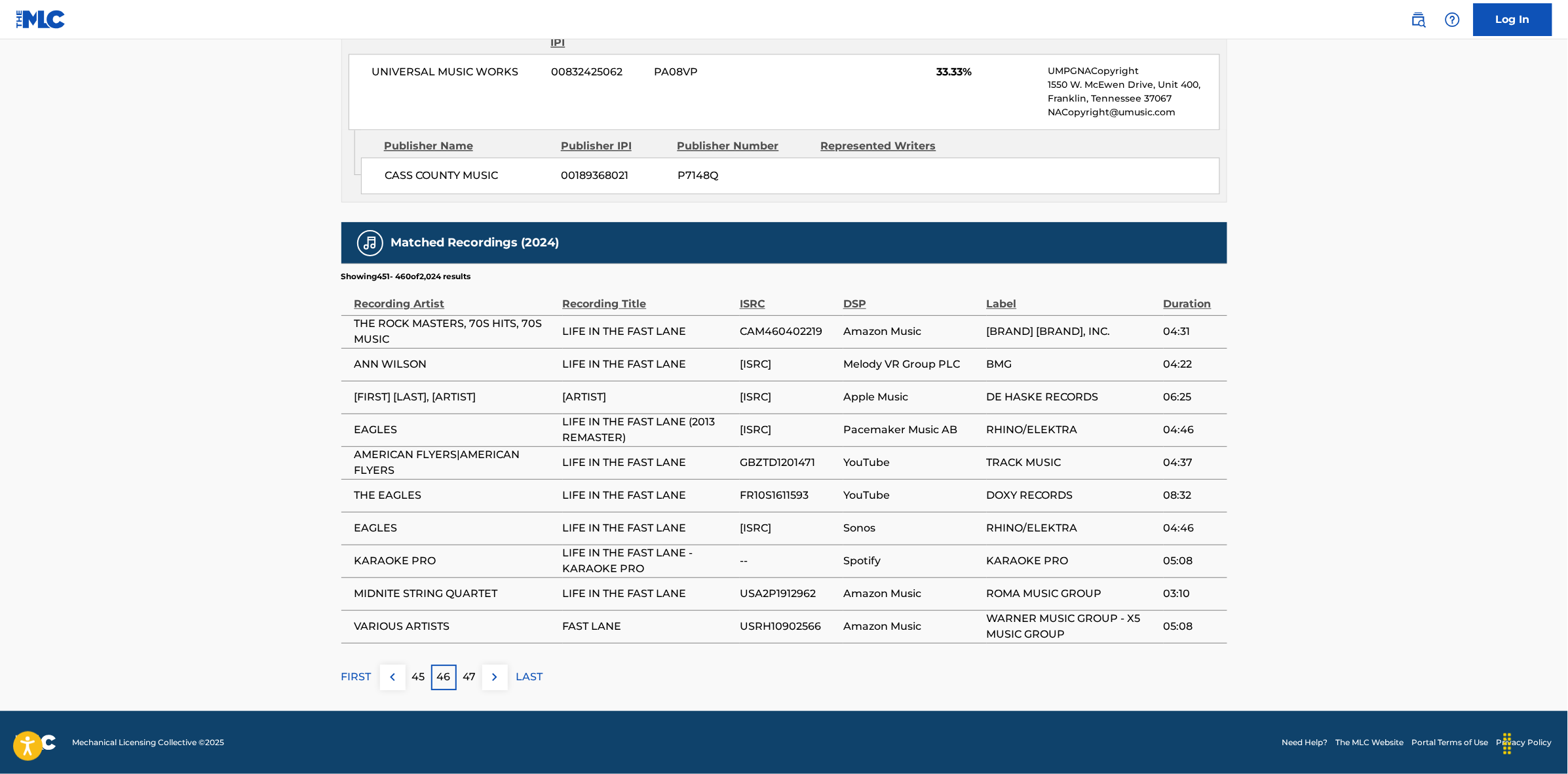 click at bounding box center (495, 677) 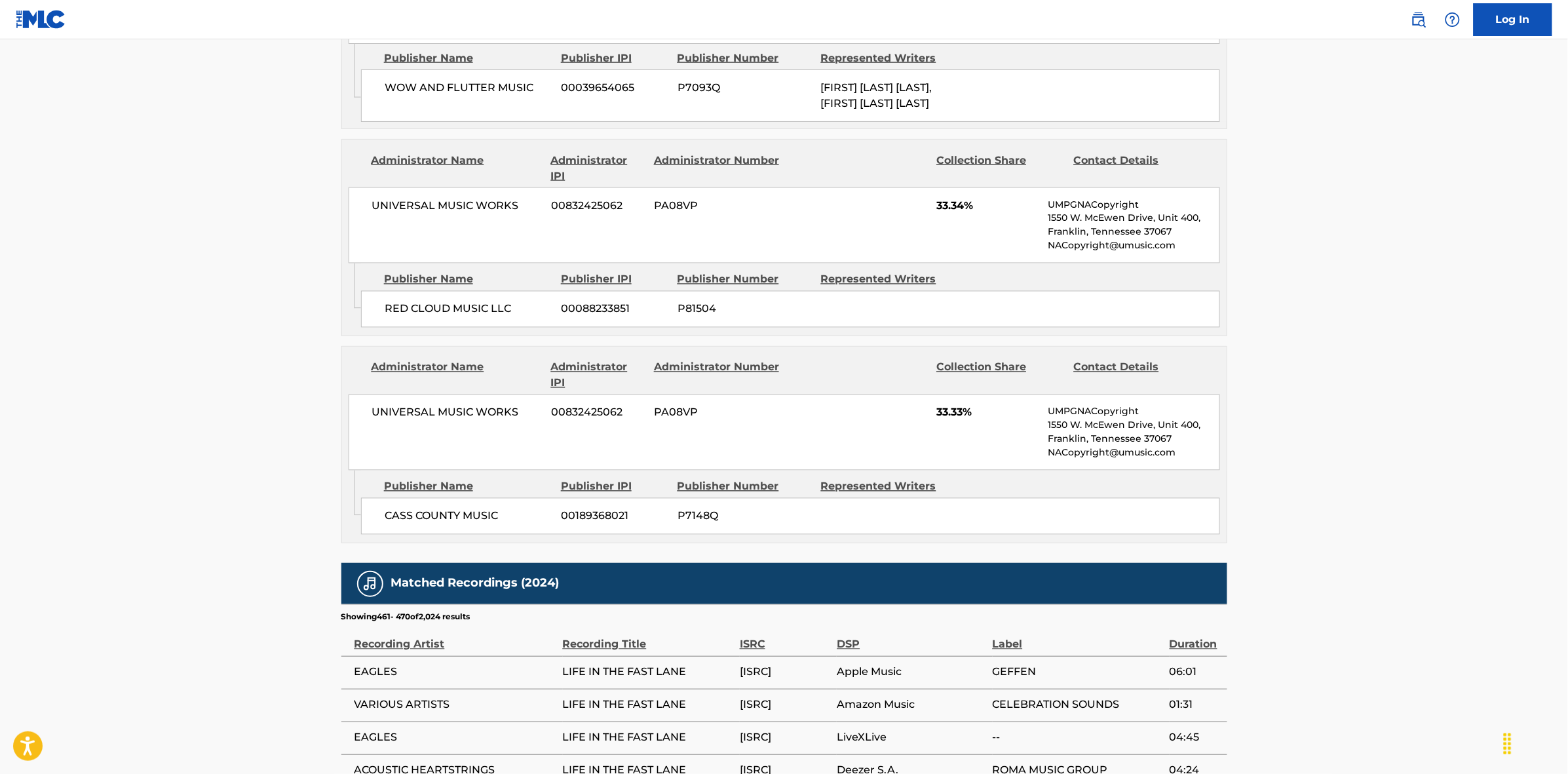 scroll, scrollTop: 1177, scrollLeft: 0, axis: vertical 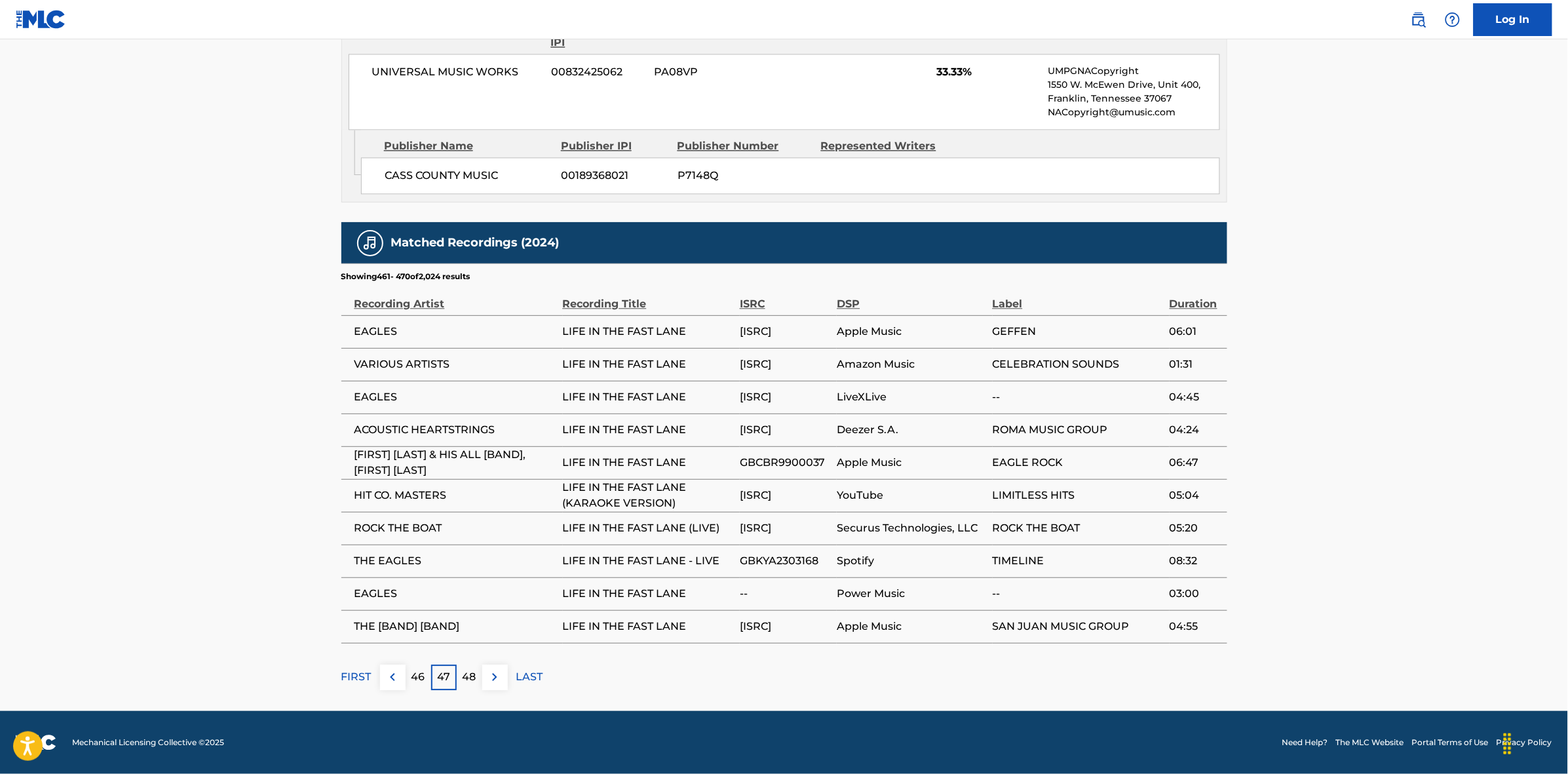 click at bounding box center [495, 677] 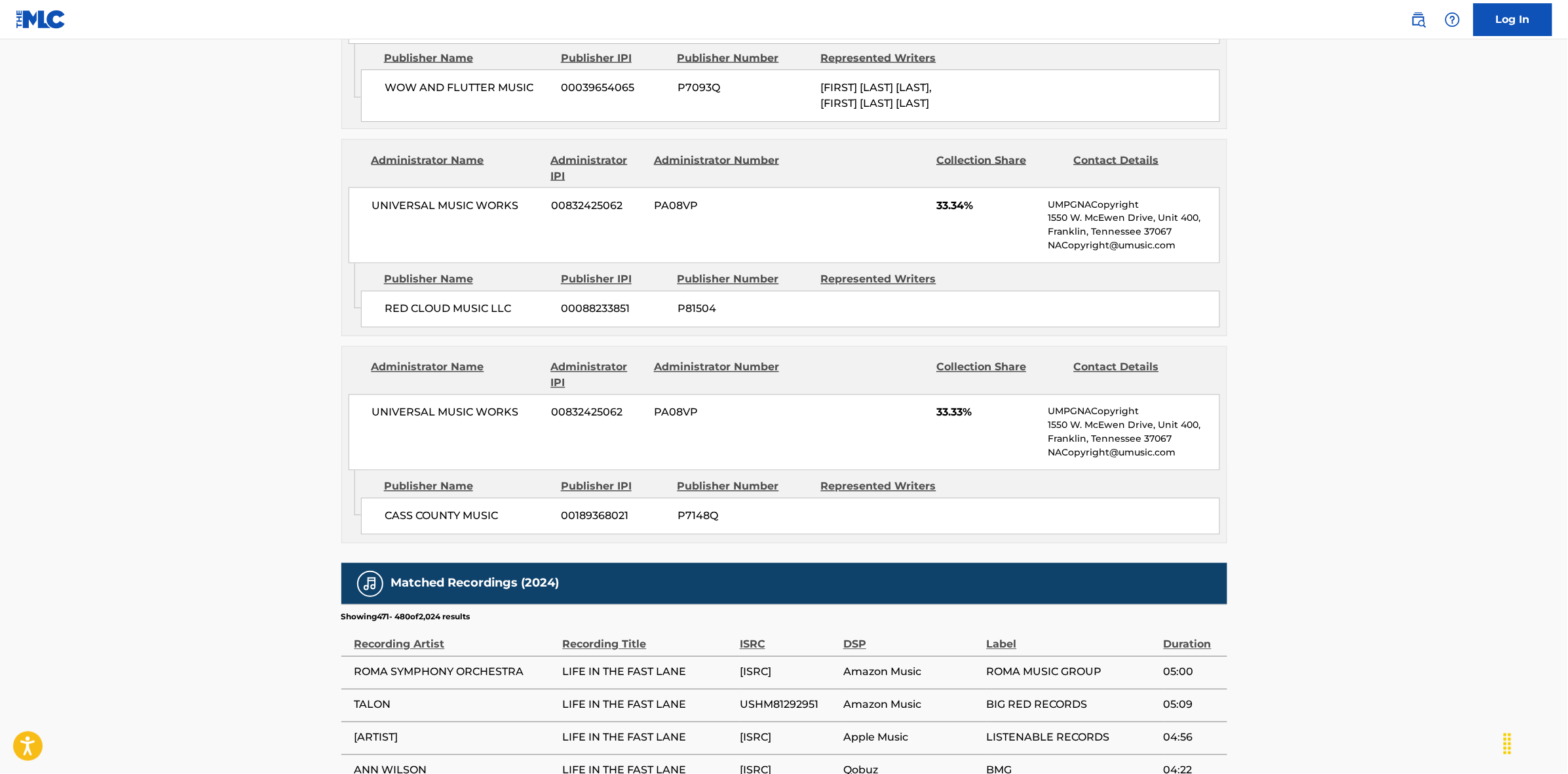 scroll, scrollTop: 1177, scrollLeft: 0, axis: vertical 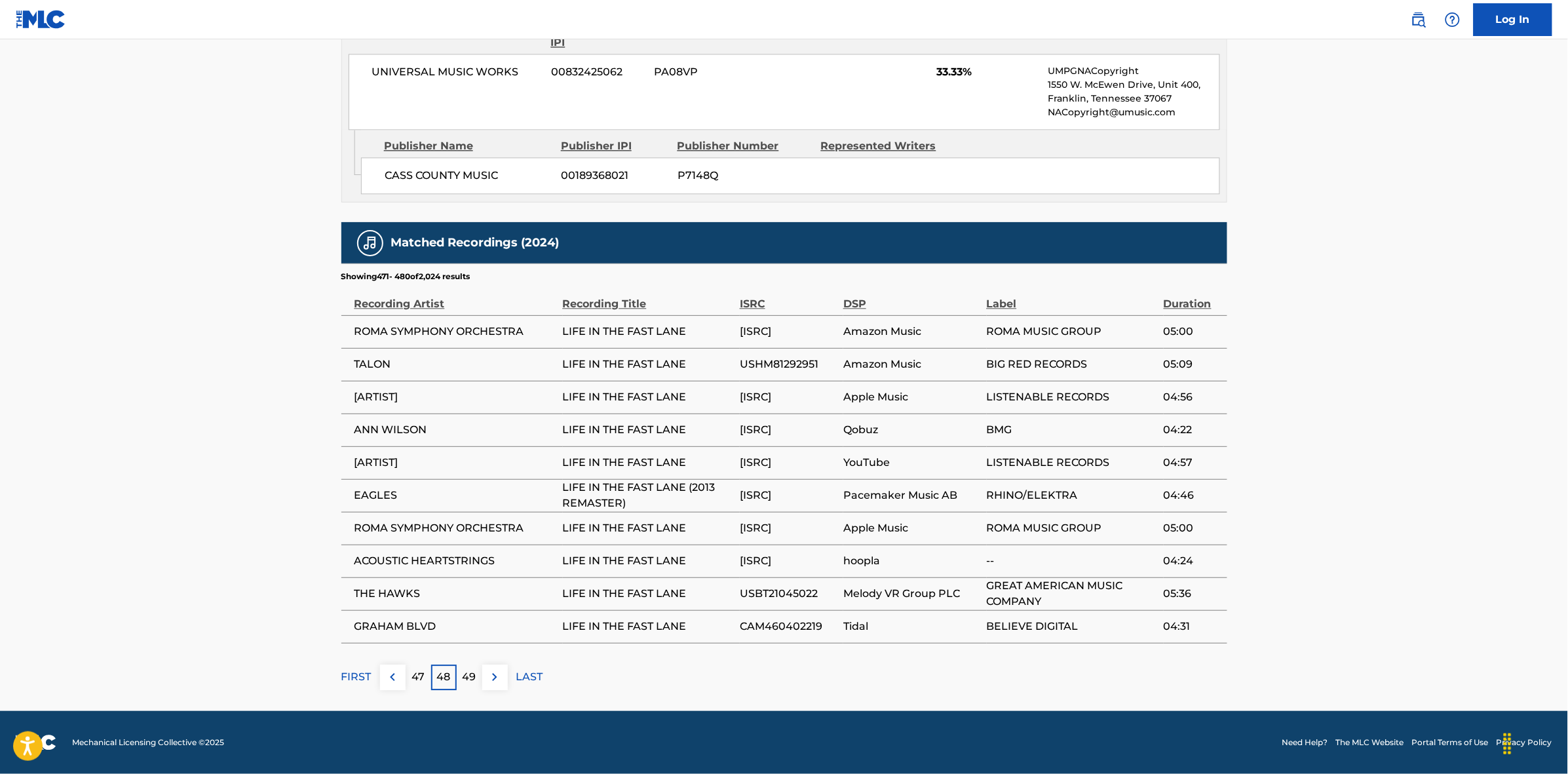 click at bounding box center [495, 677] 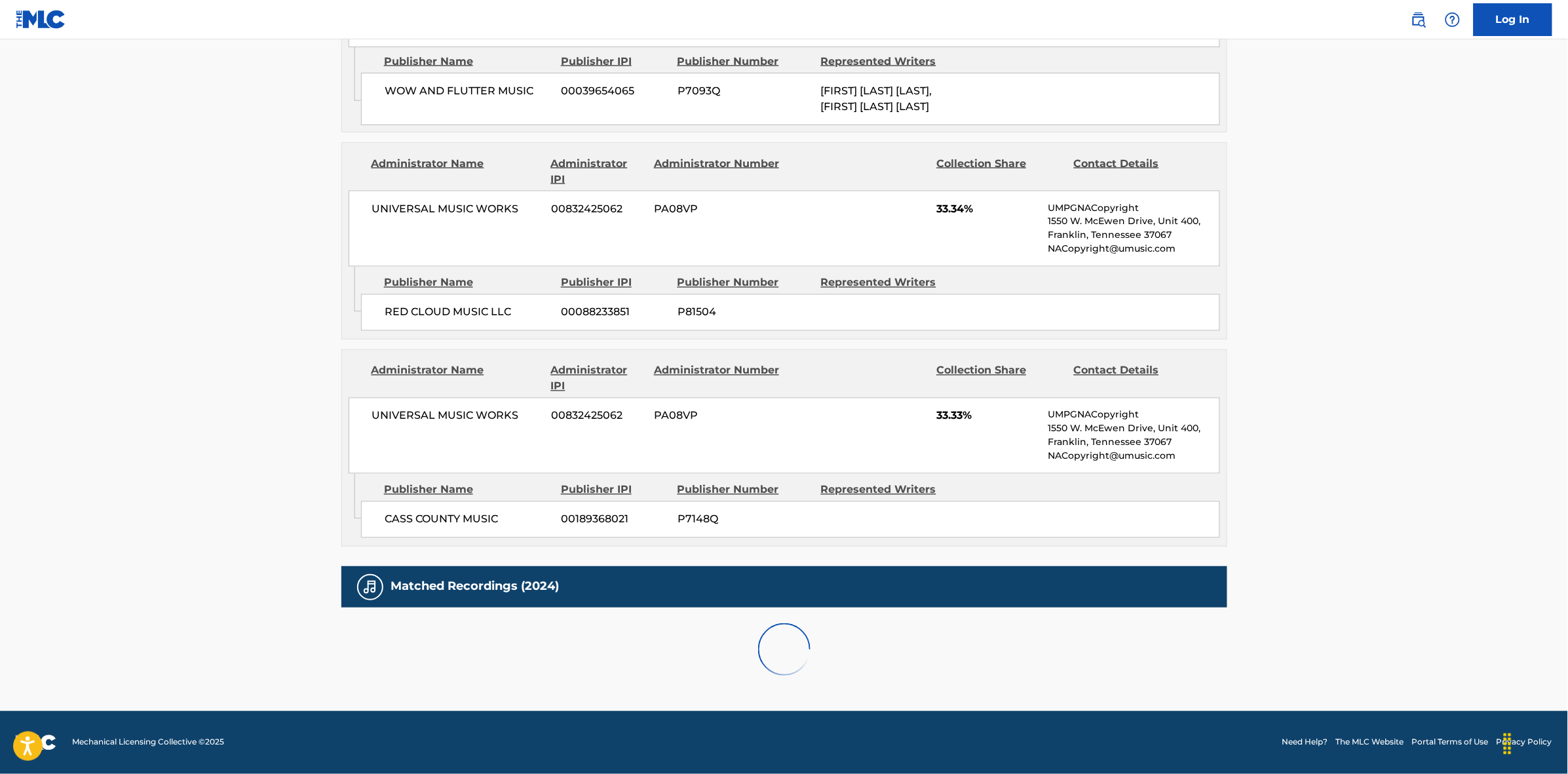 scroll, scrollTop: 1177, scrollLeft: 0, axis: vertical 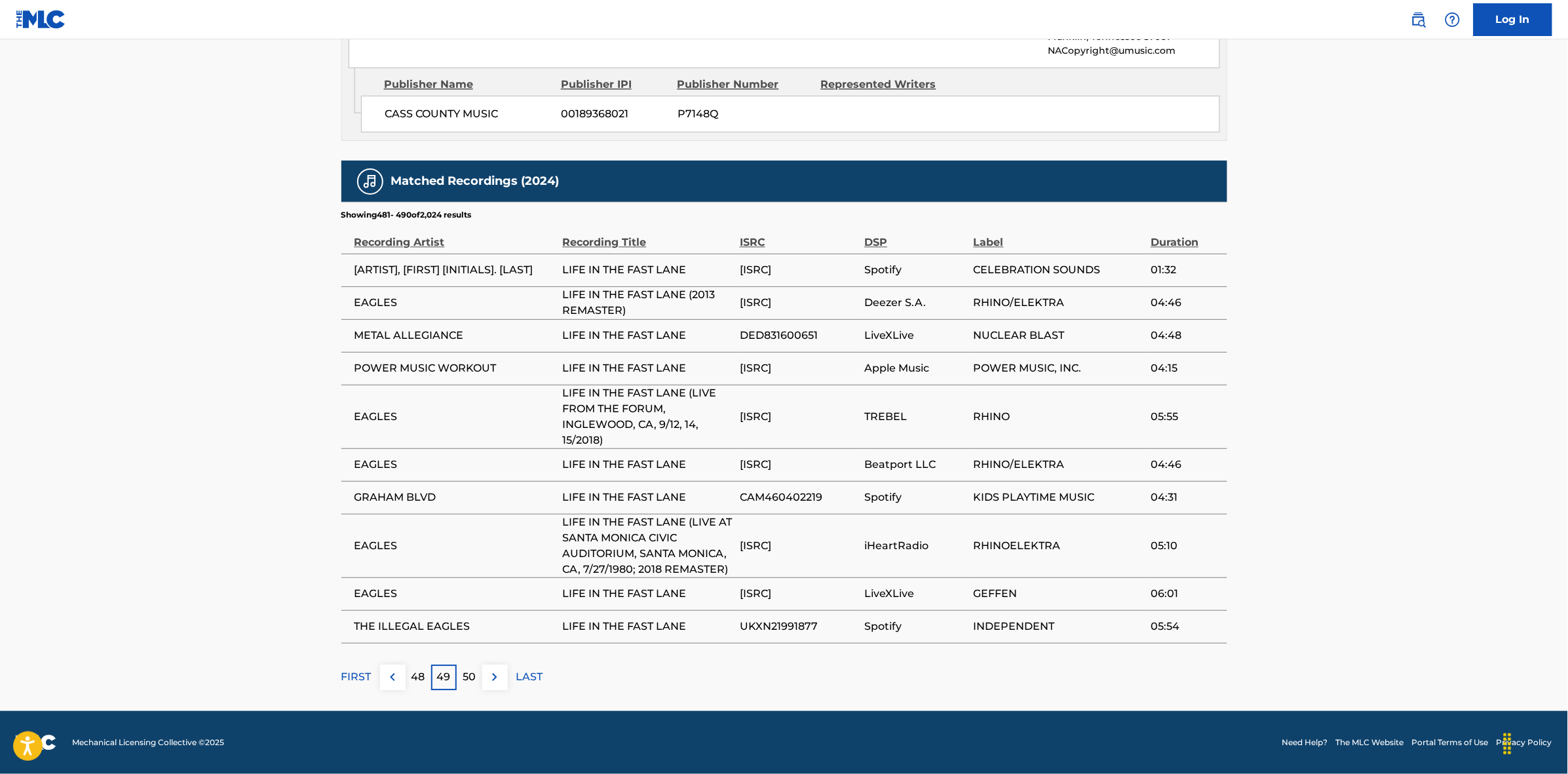 click on "50" at bounding box center (469, 677) 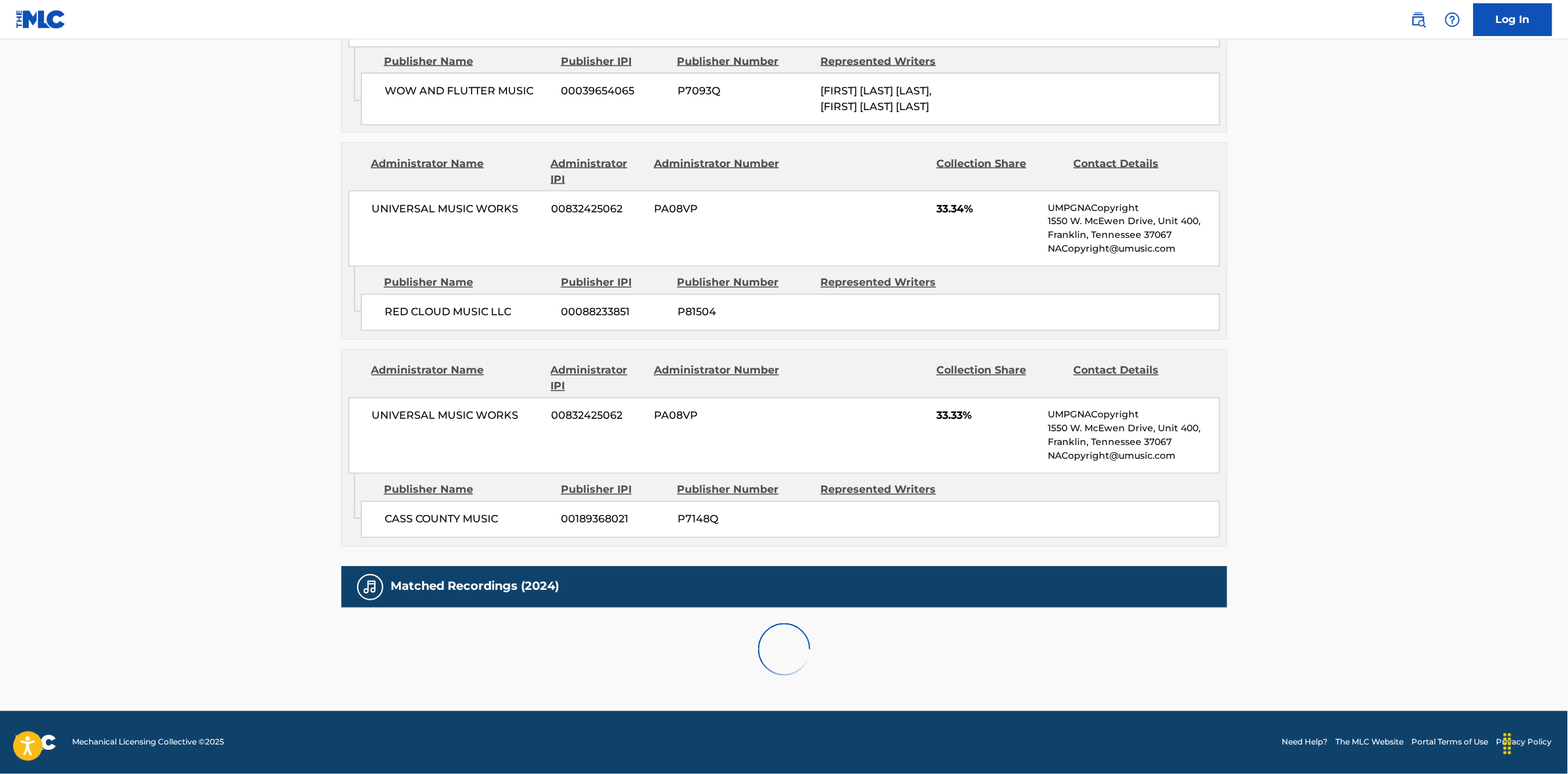 scroll, scrollTop: 1207, scrollLeft: 0, axis: vertical 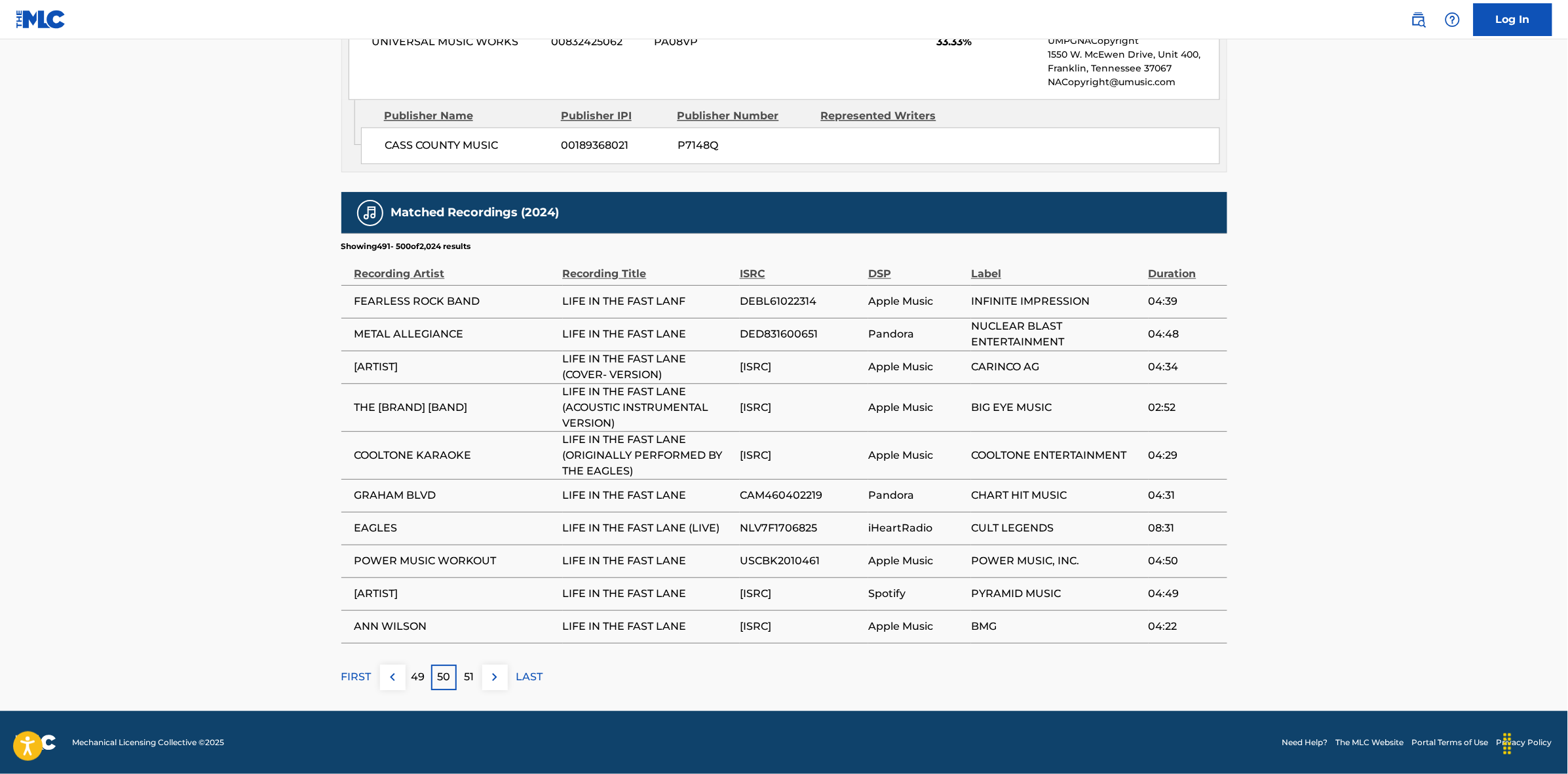 click on "51" at bounding box center [469, 677] 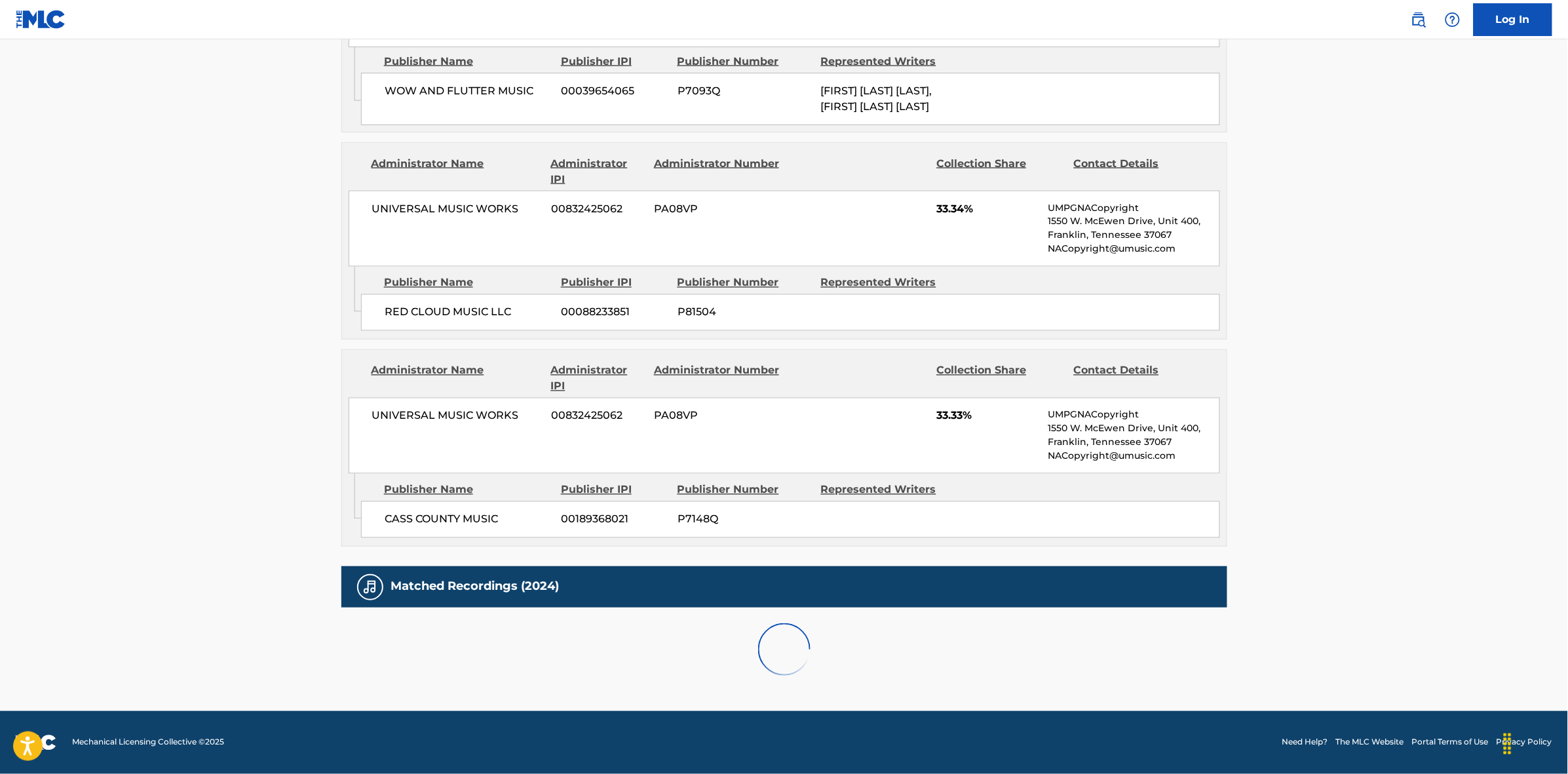 scroll, scrollTop: 1193, scrollLeft: 0, axis: vertical 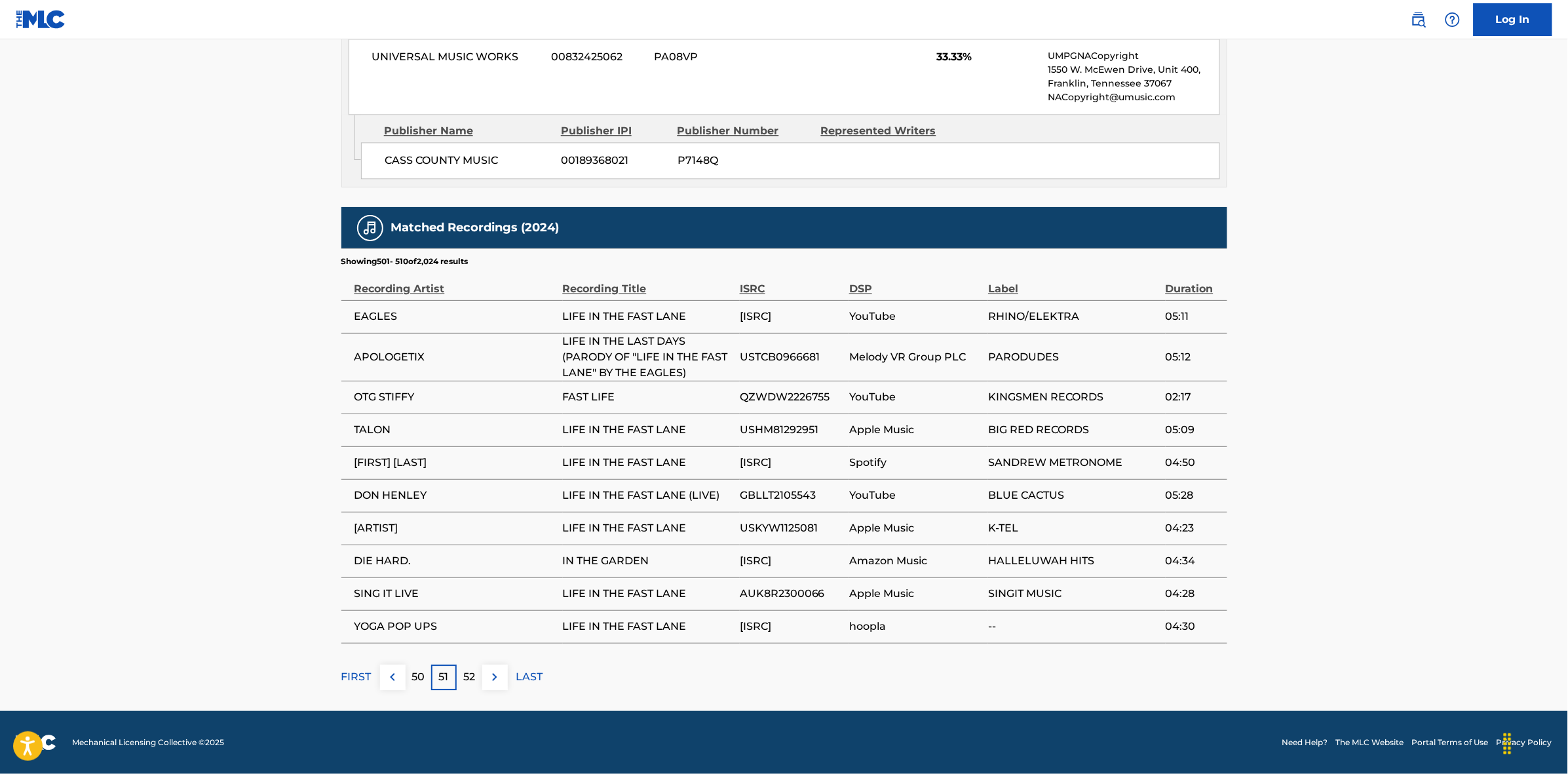 click at bounding box center (495, 677) 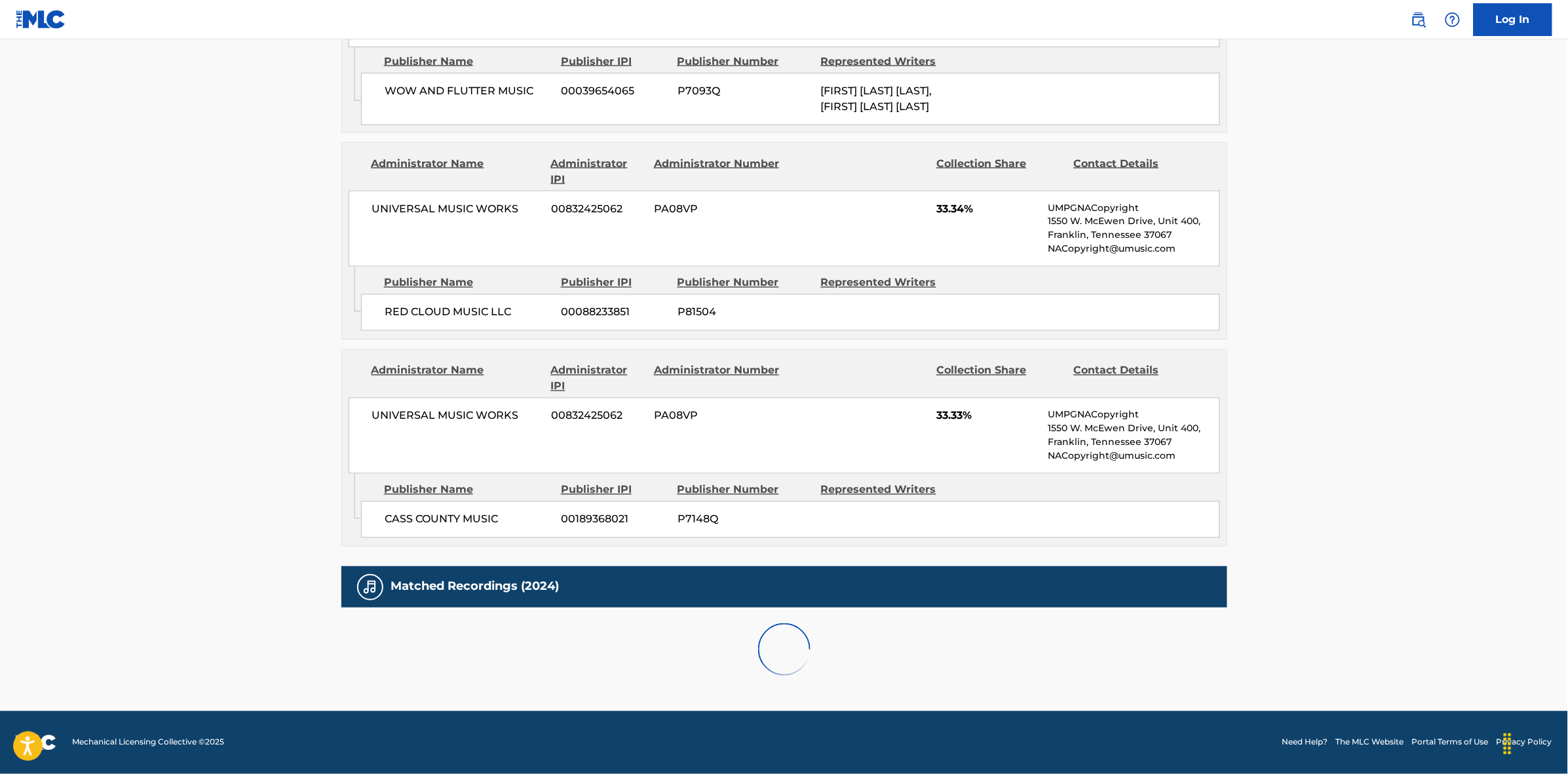 scroll, scrollTop: 1177, scrollLeft: 0, axis: vertical 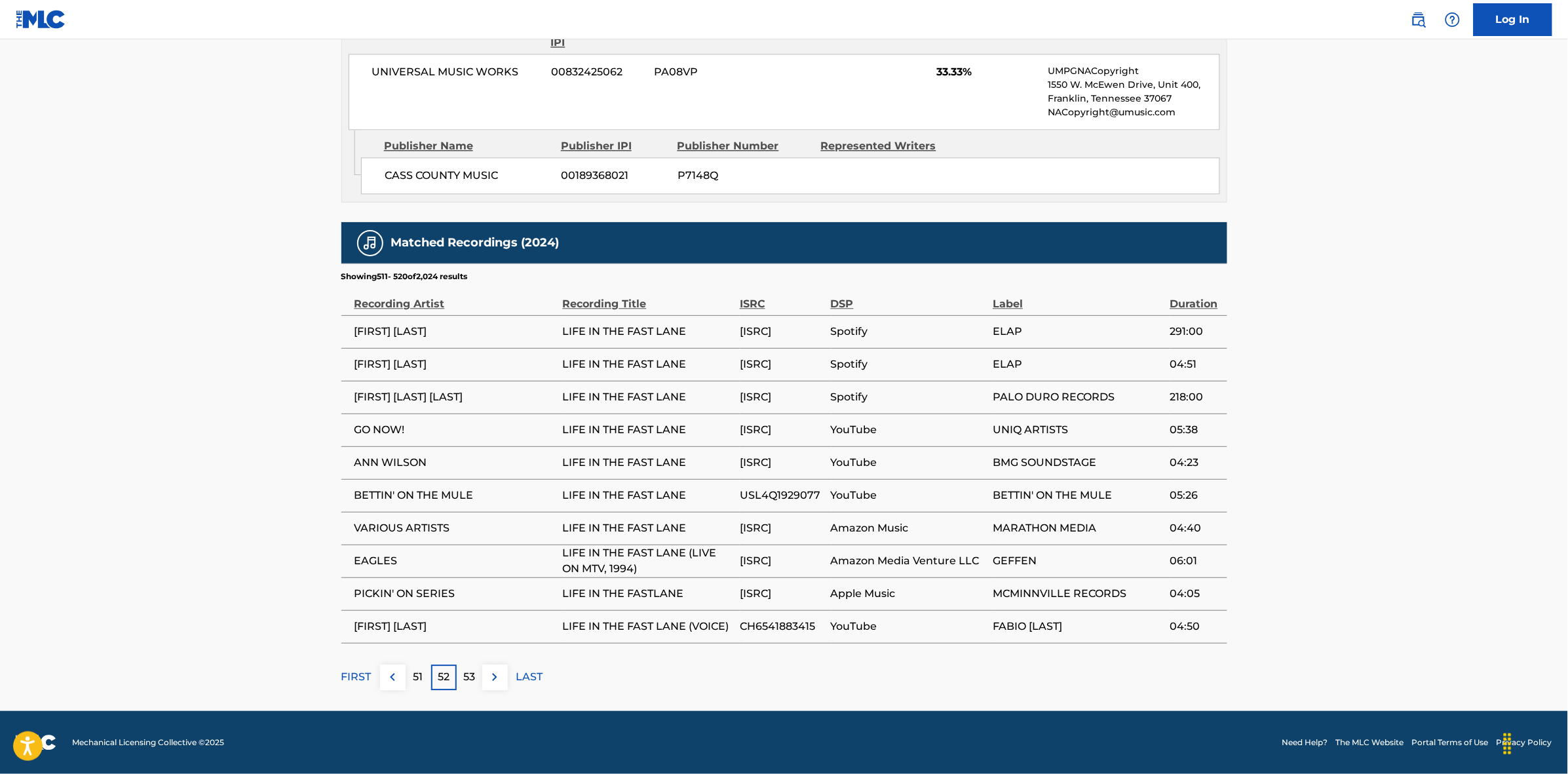 click at bounding box center [495, 677] 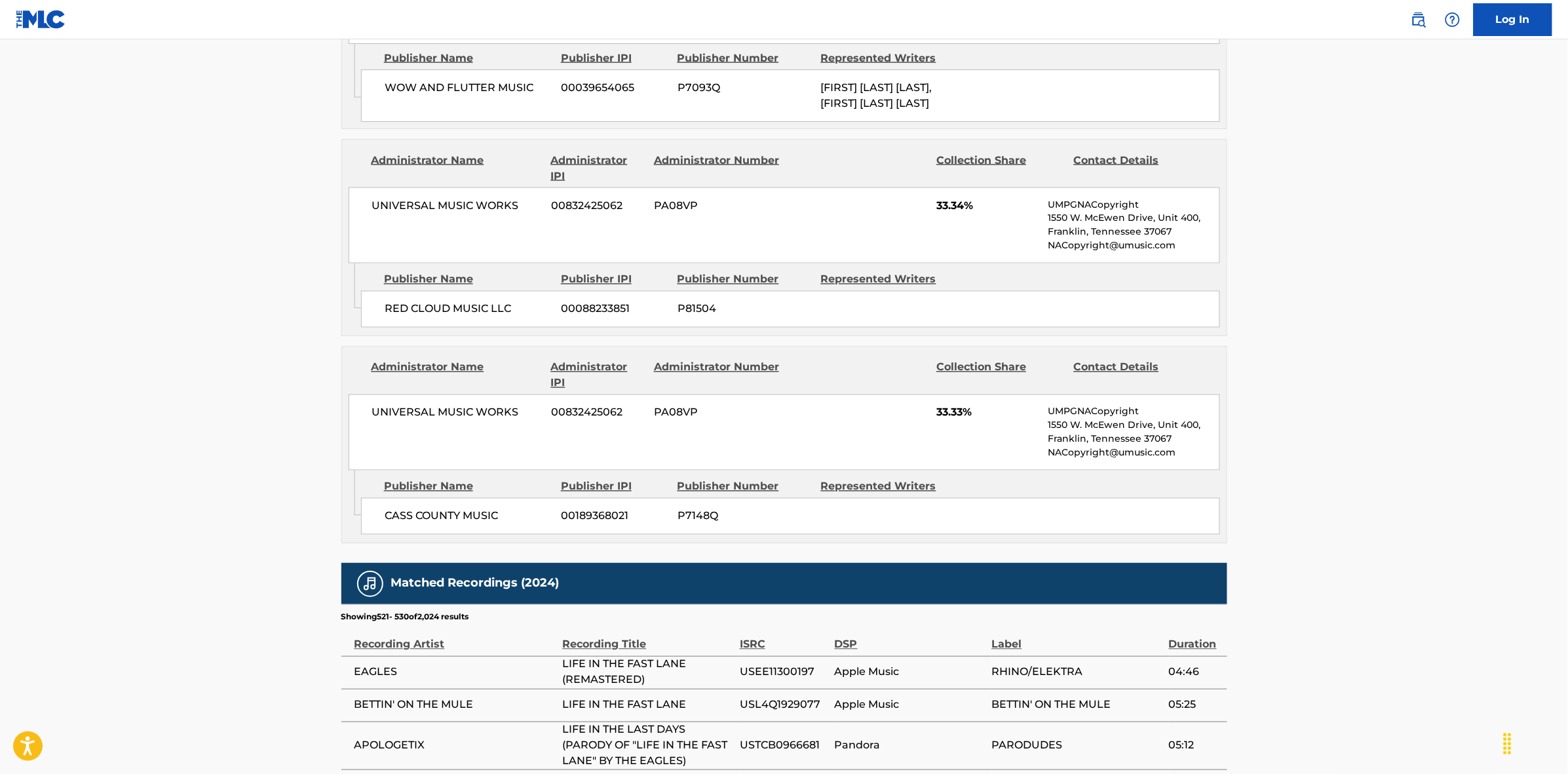 scroll, scrollTop: 1177, scrollLeft: 0, axis: vertical 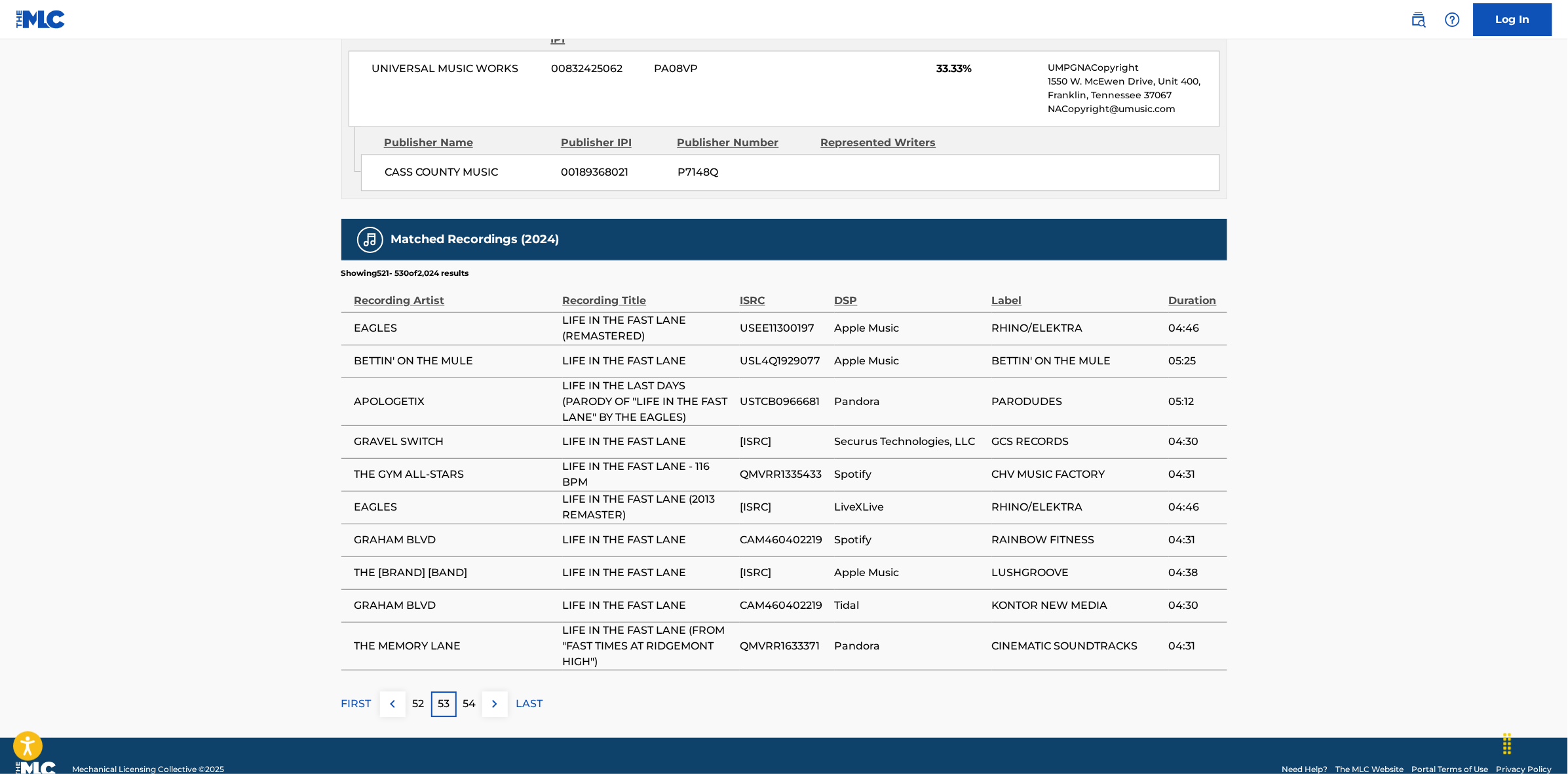 click at bounding box center (495, 704) 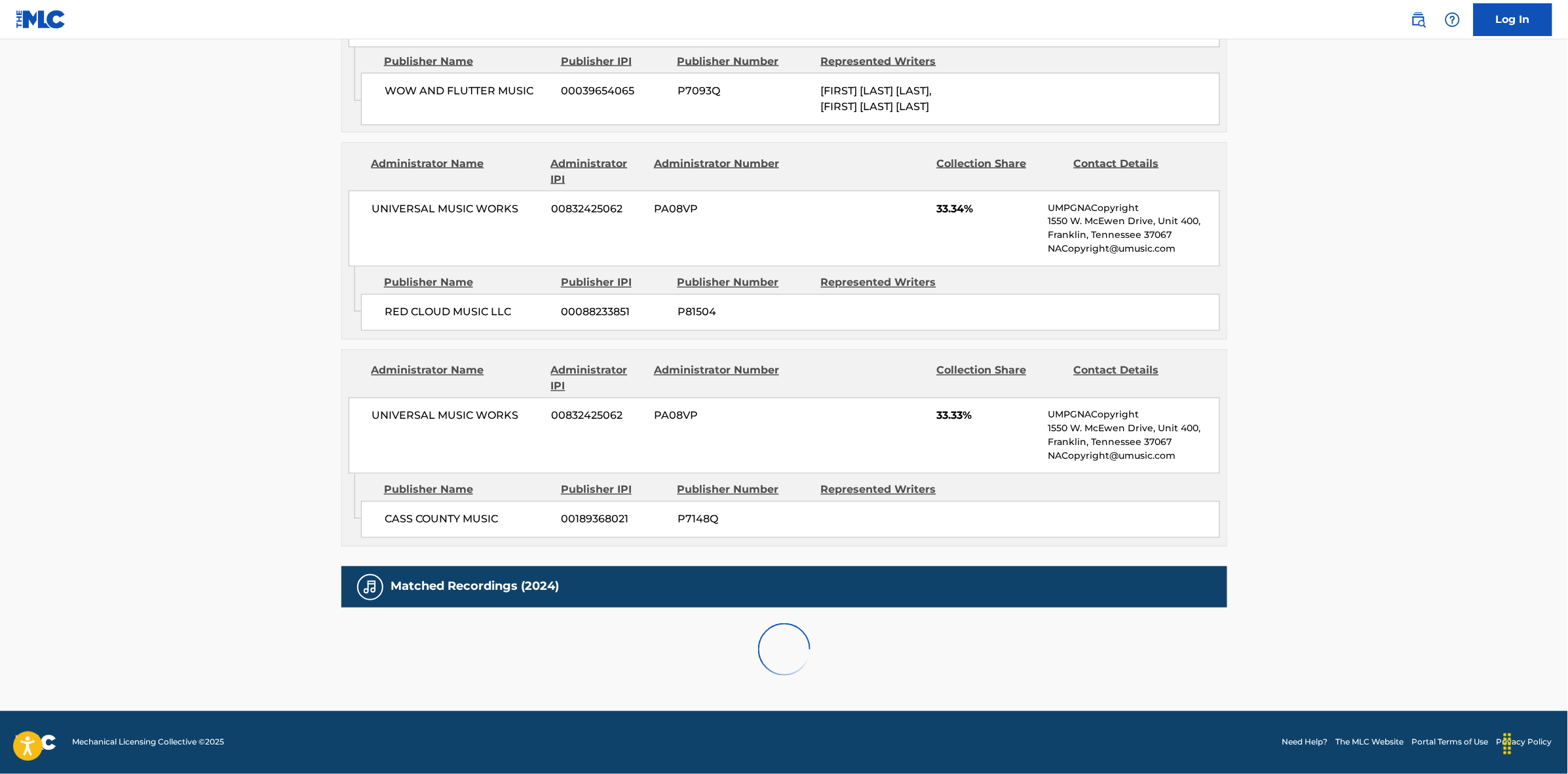 scroll, scrollTop: 1177, scrollLeft: 0, axis: vertical 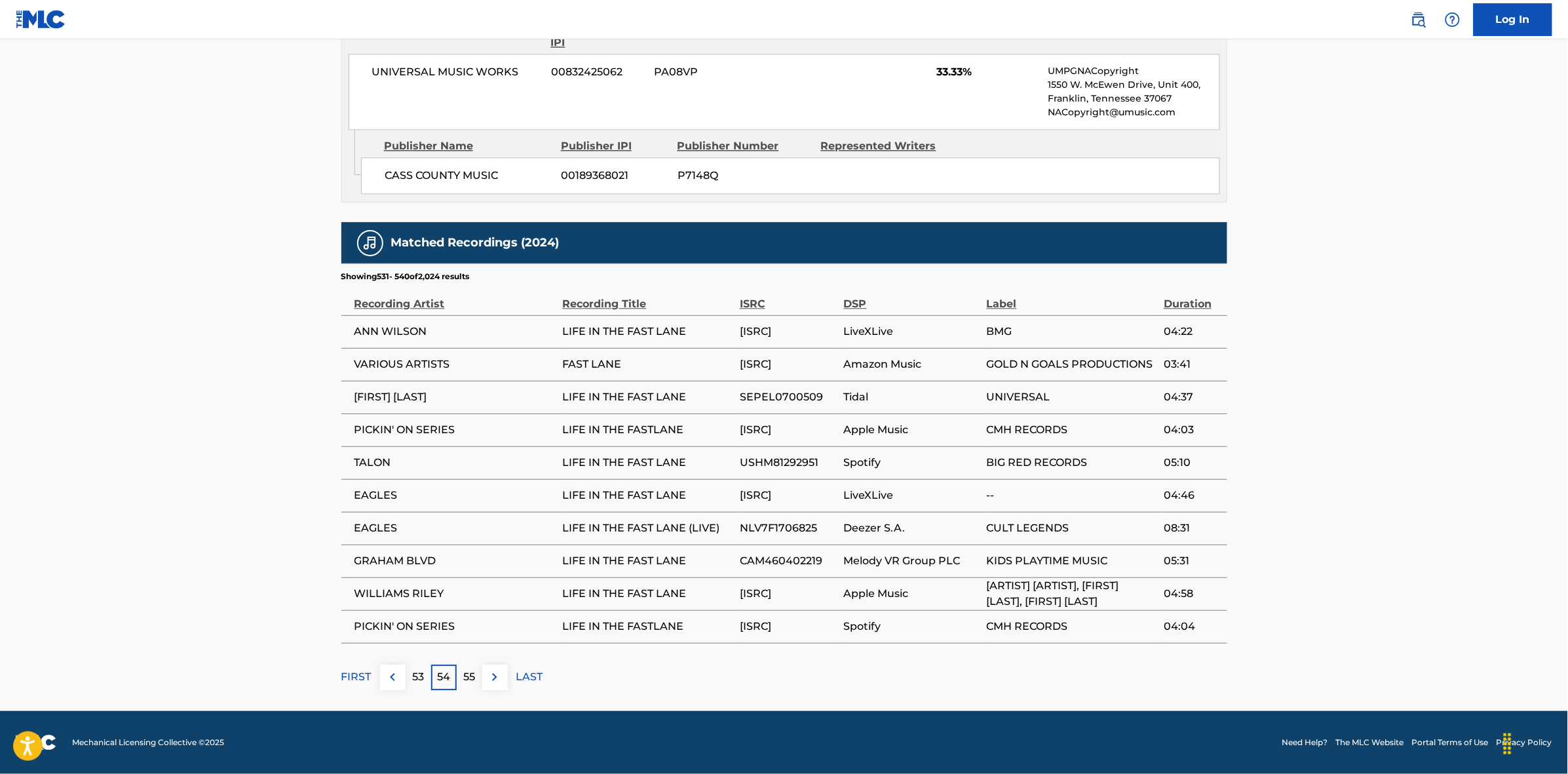 click at bounding box center [495, 677] 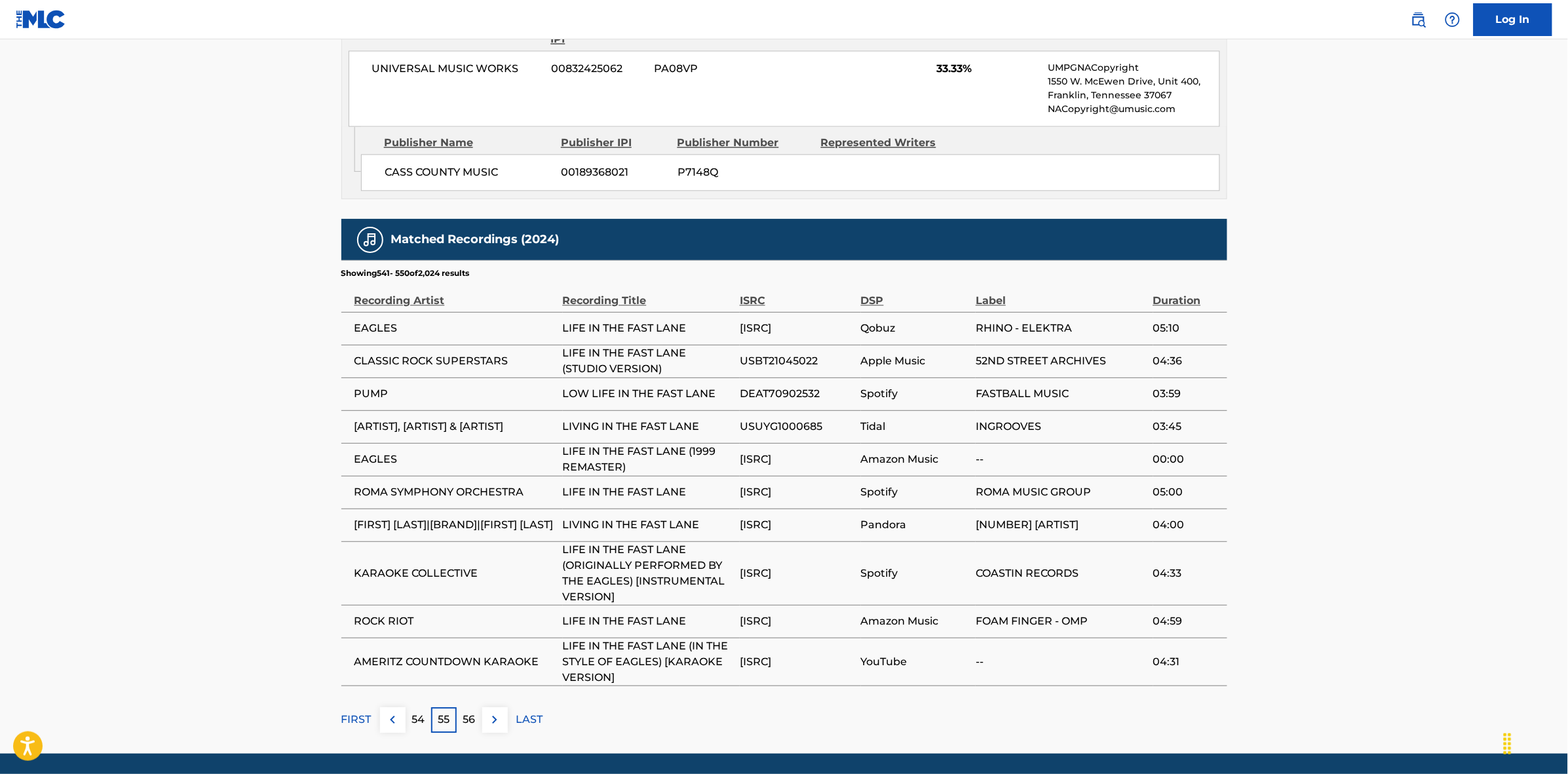 click at bounding box center (495, 720) 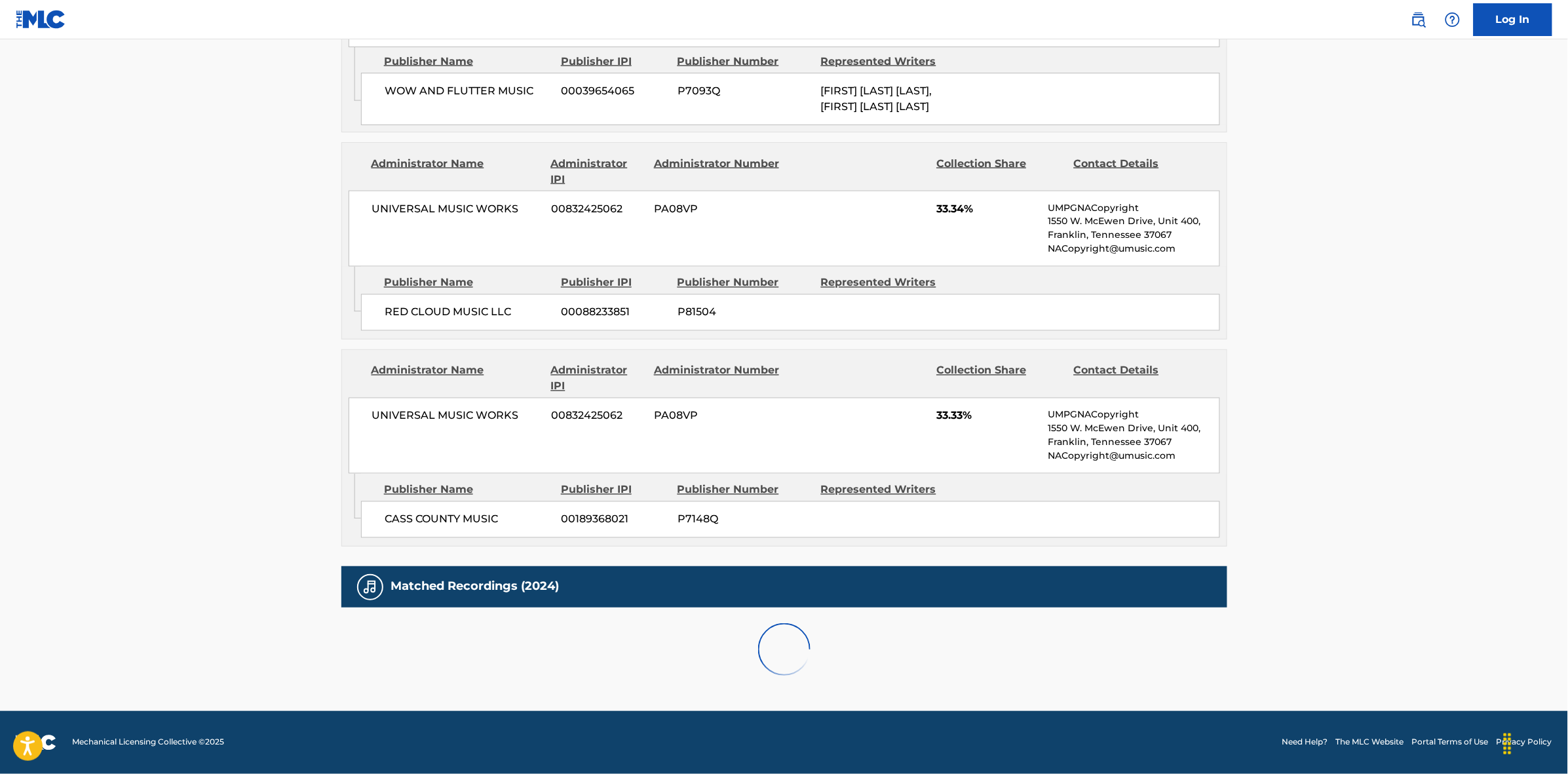 scroll, scrollTop: 1177, scrollLeft: 0, axis: vertical 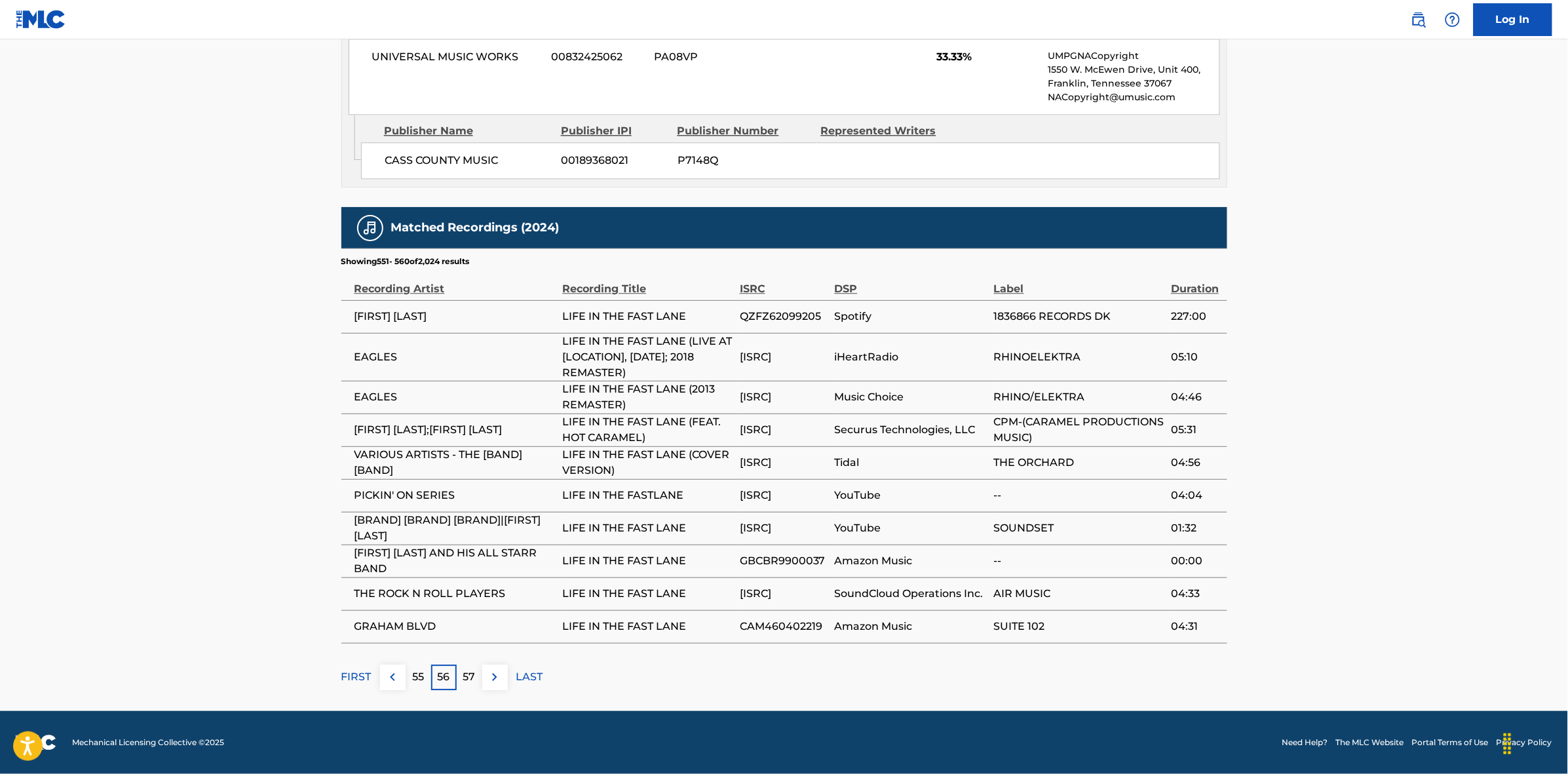 click at bounding box center (495, 677) 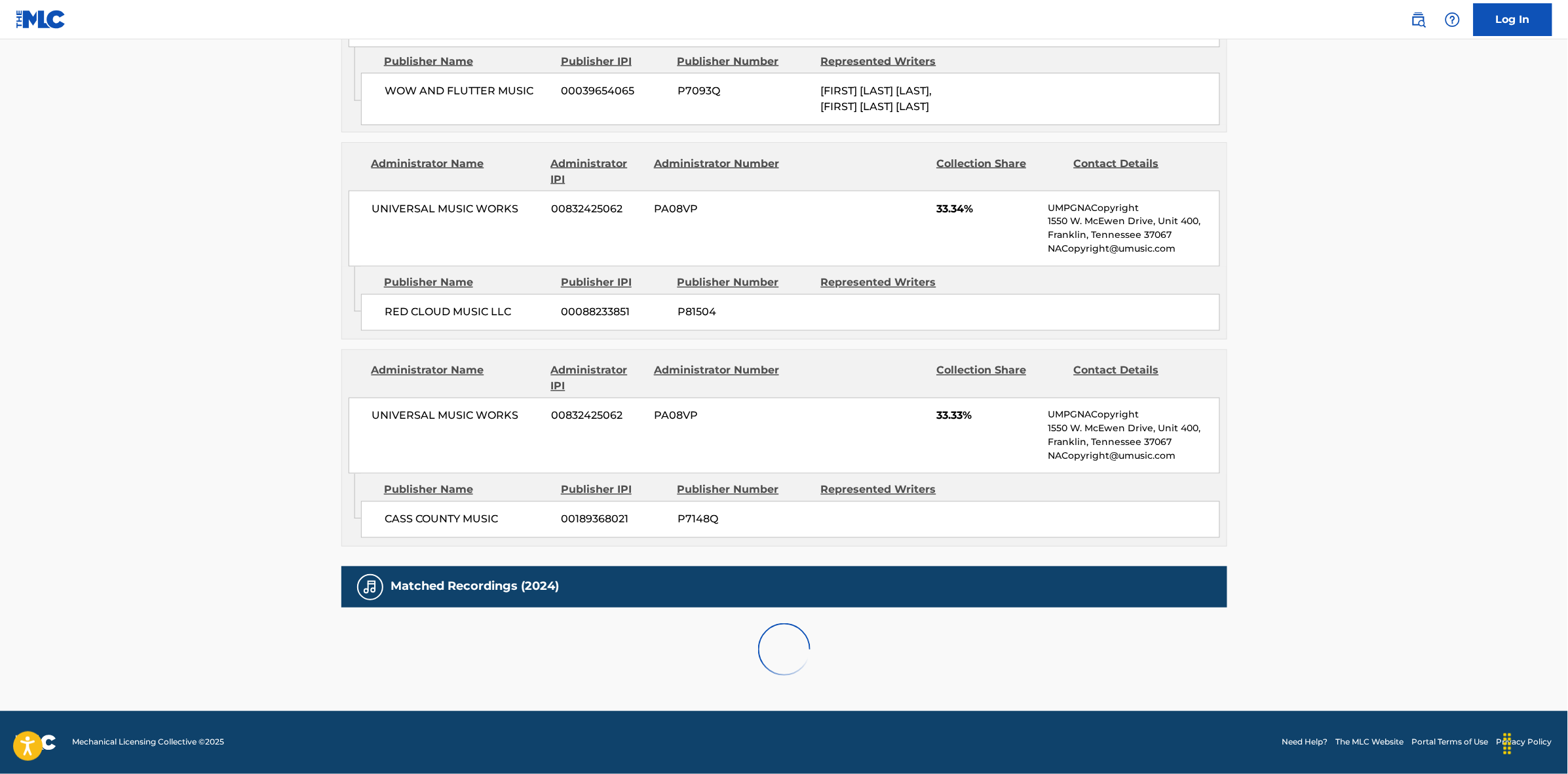 scroll, scrollTop: 1177, scrollLeft: 0, axis: vertical 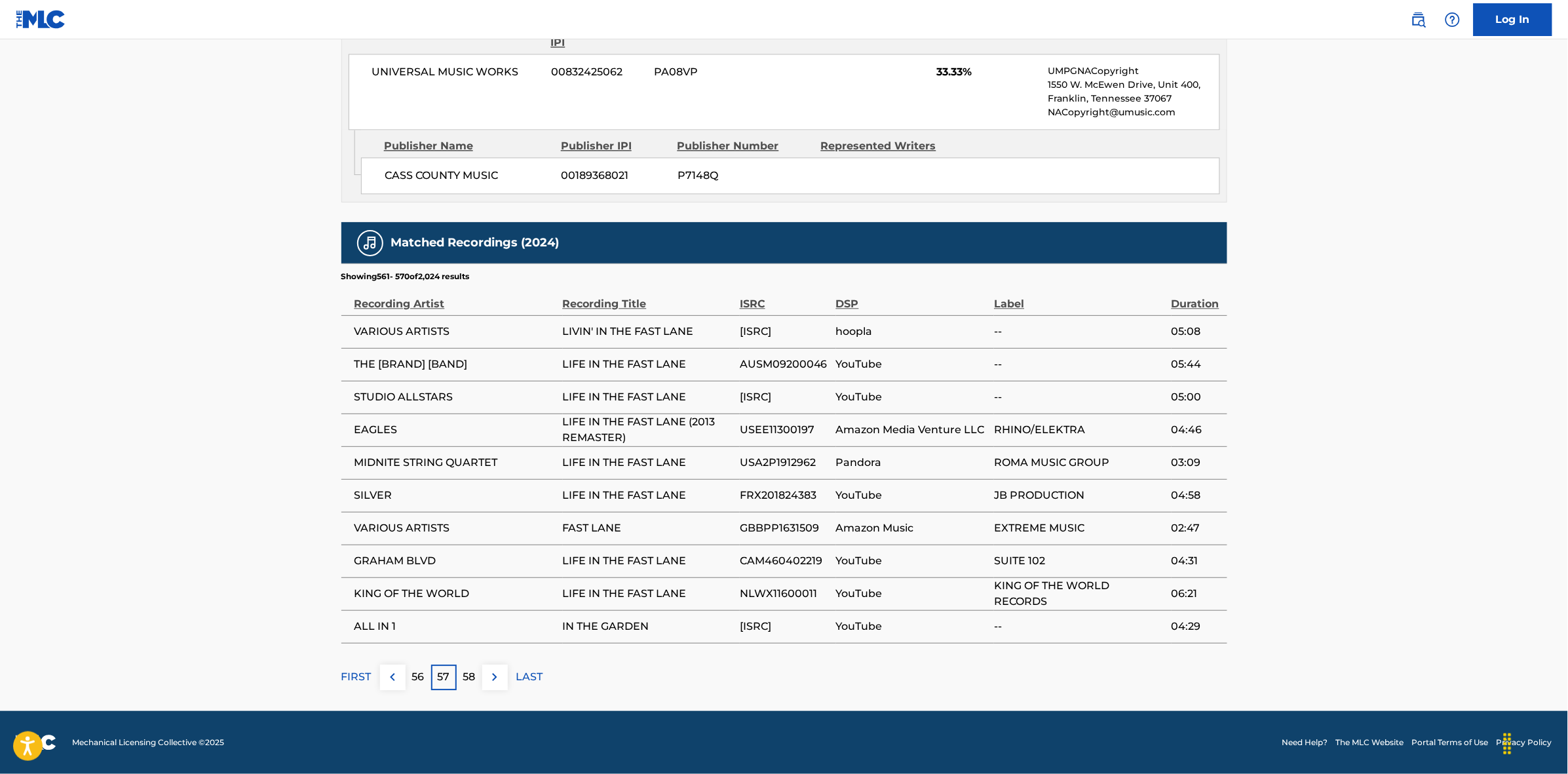 click at bounding box center (495, 677) 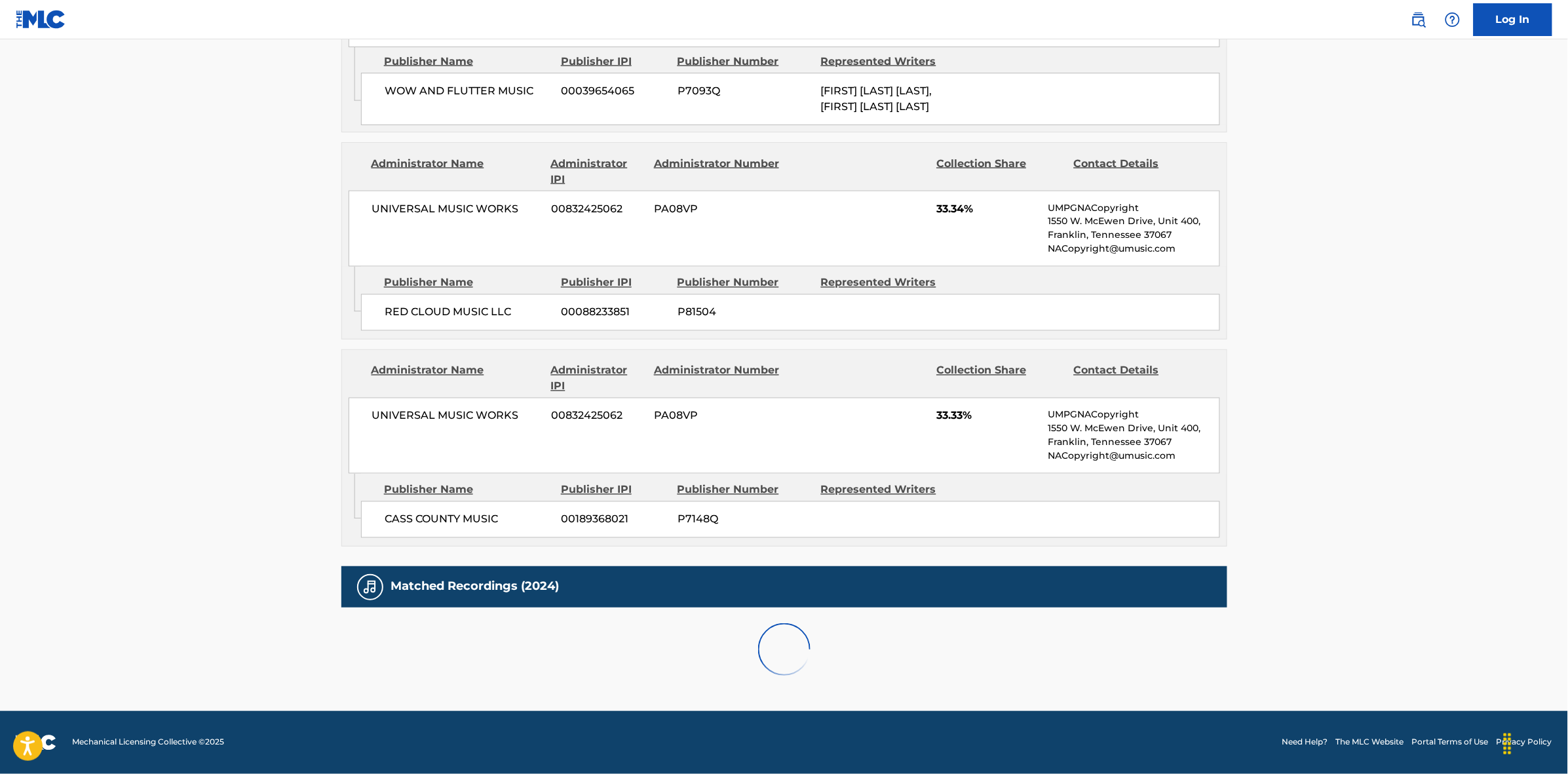 scroll, scrollTop: 1177, scrollLeft: 0, axis: vertical 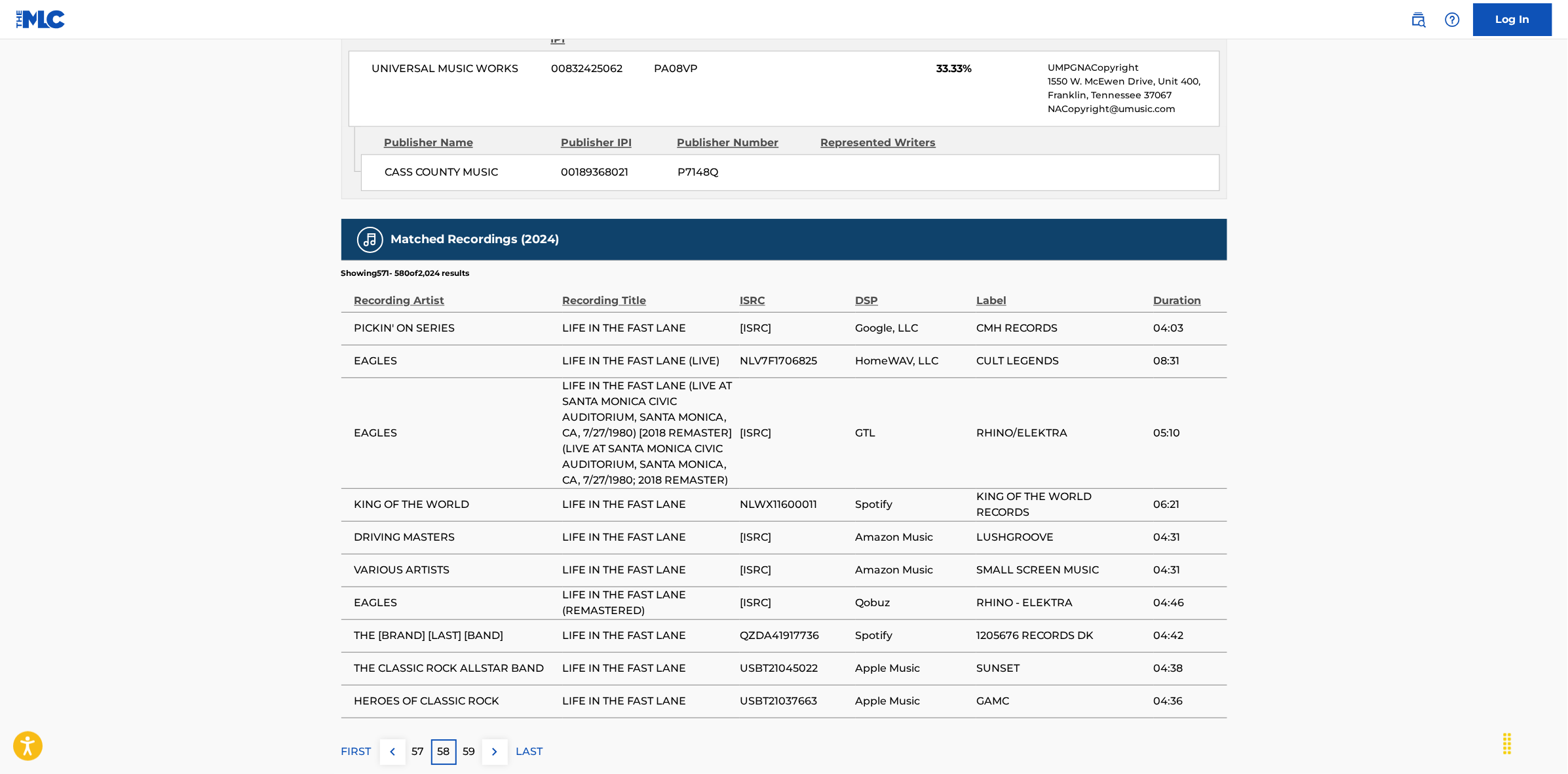 click on "59" at bounding box center (469, 752) 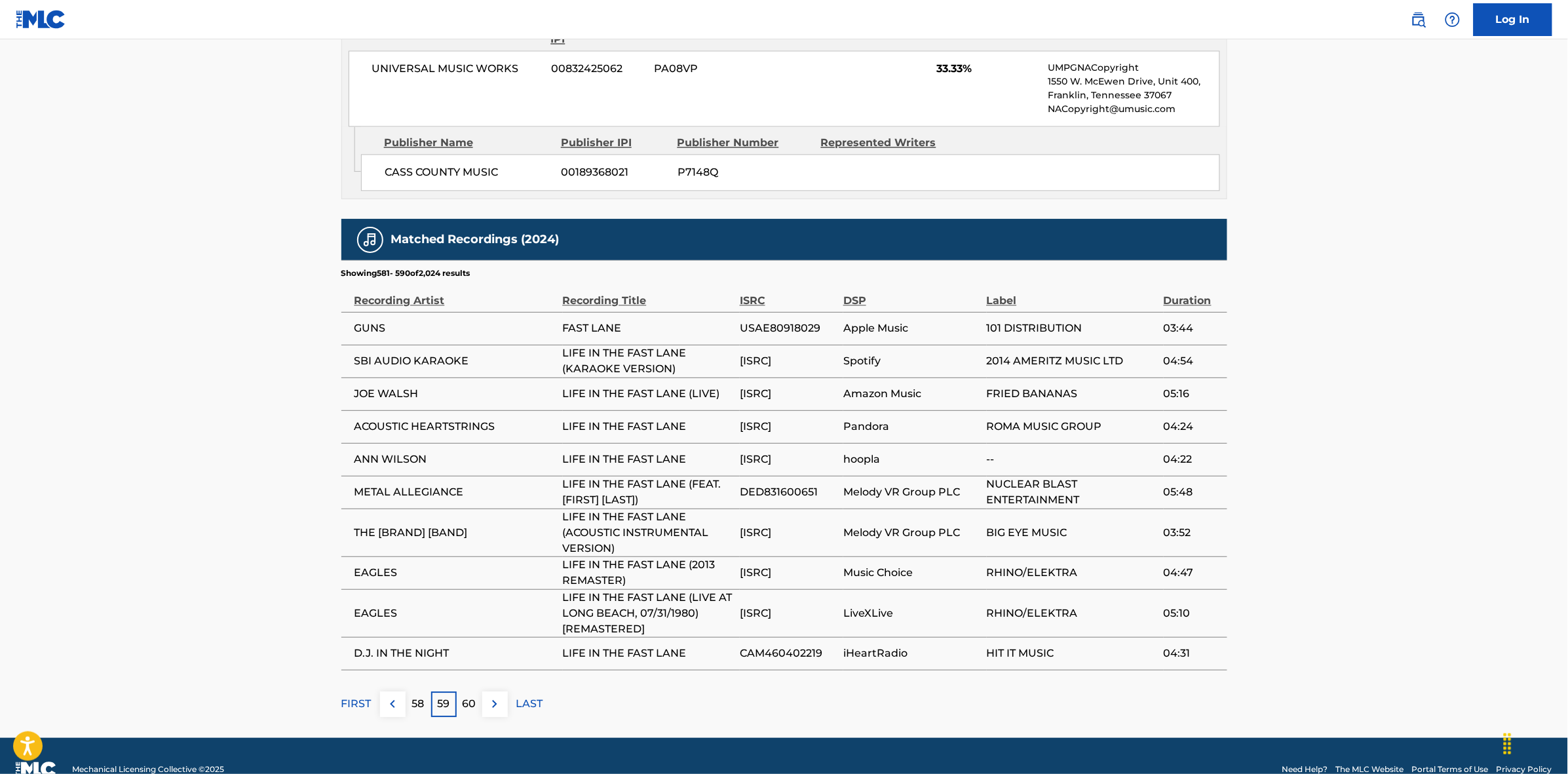 click at bounding box center [495, 704] 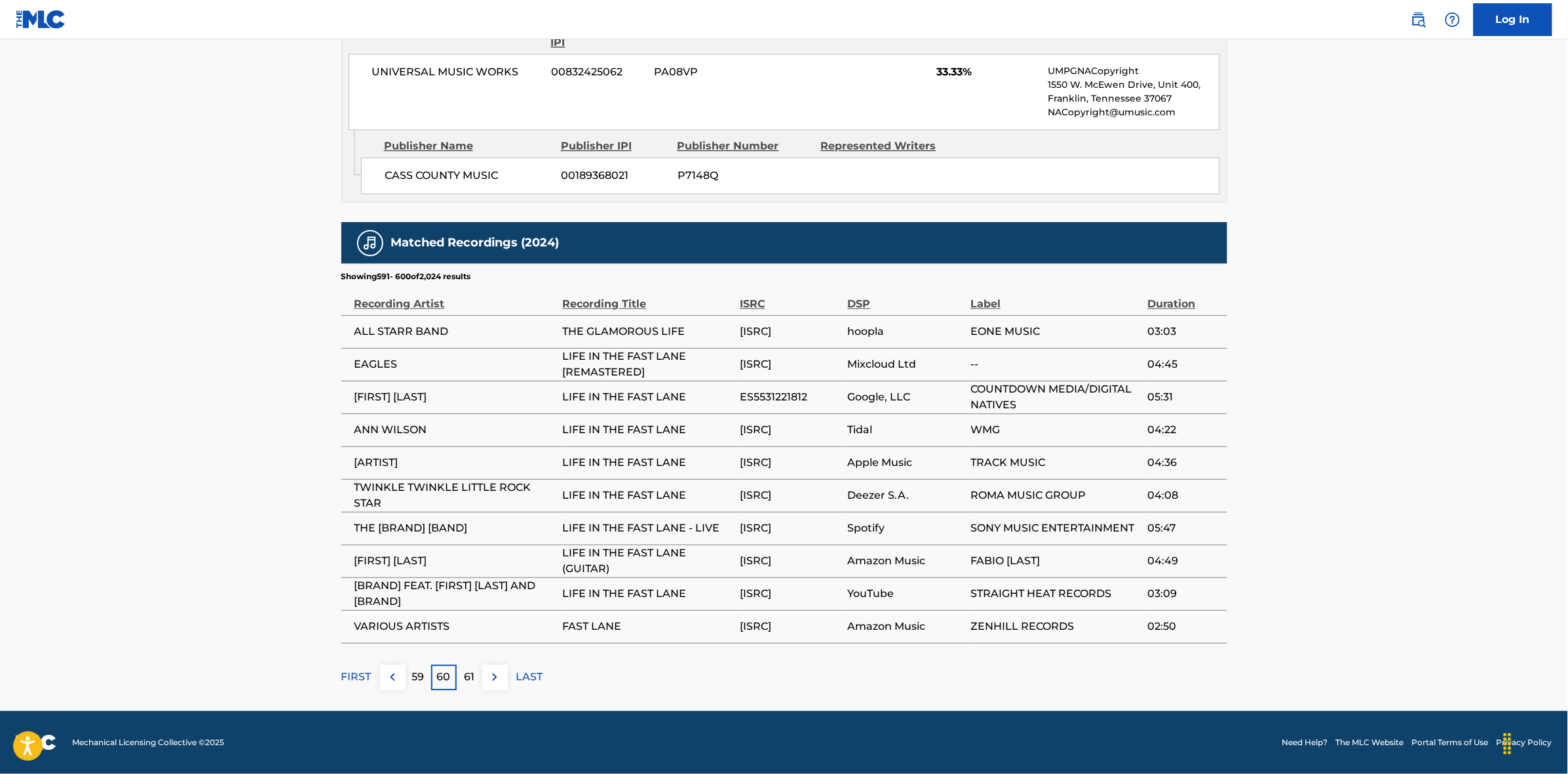 click at bounding box center (495, 677) 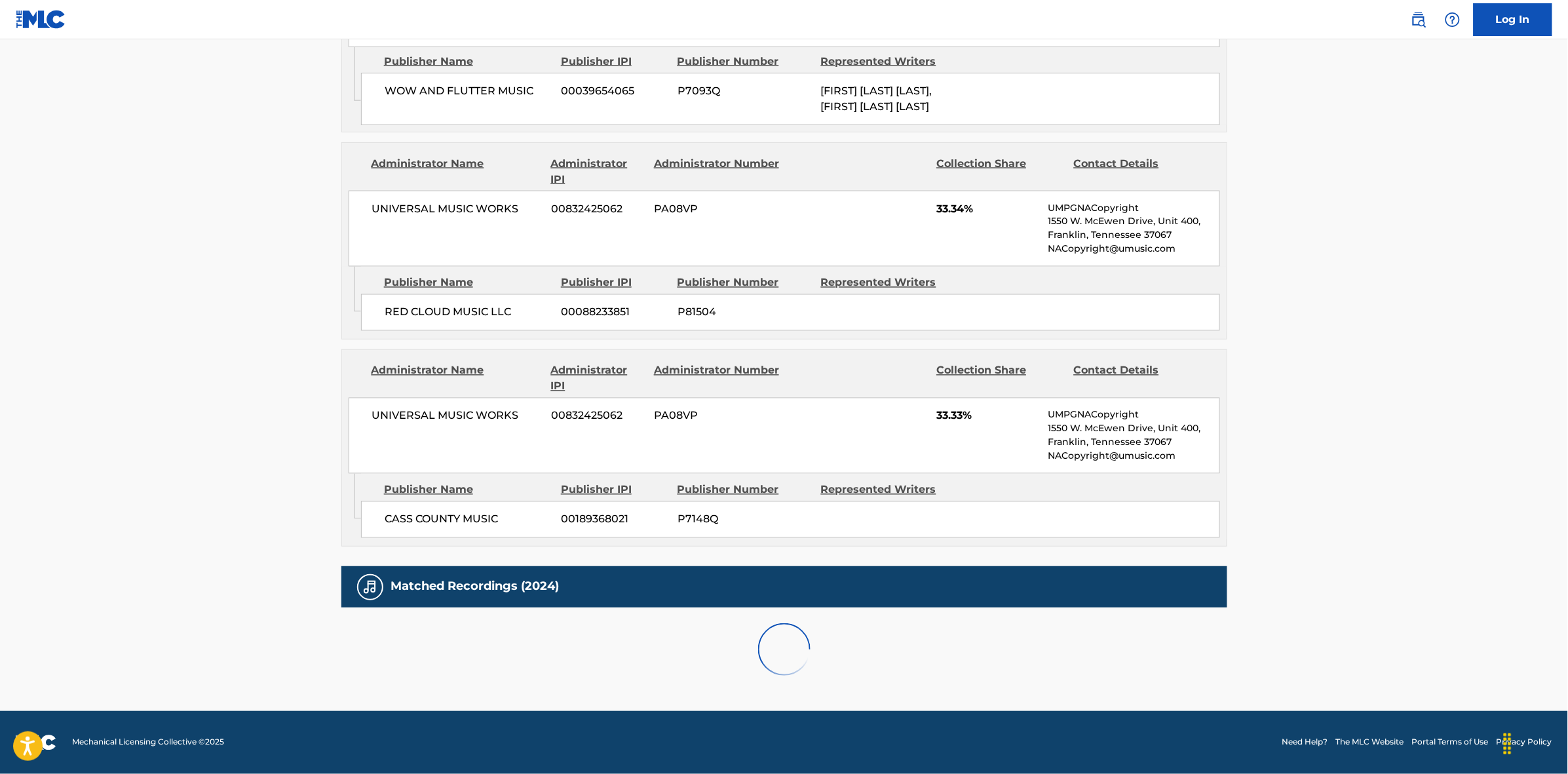 scroll, scrollTop: 1177, scrollLeft: 0, axis: vertical 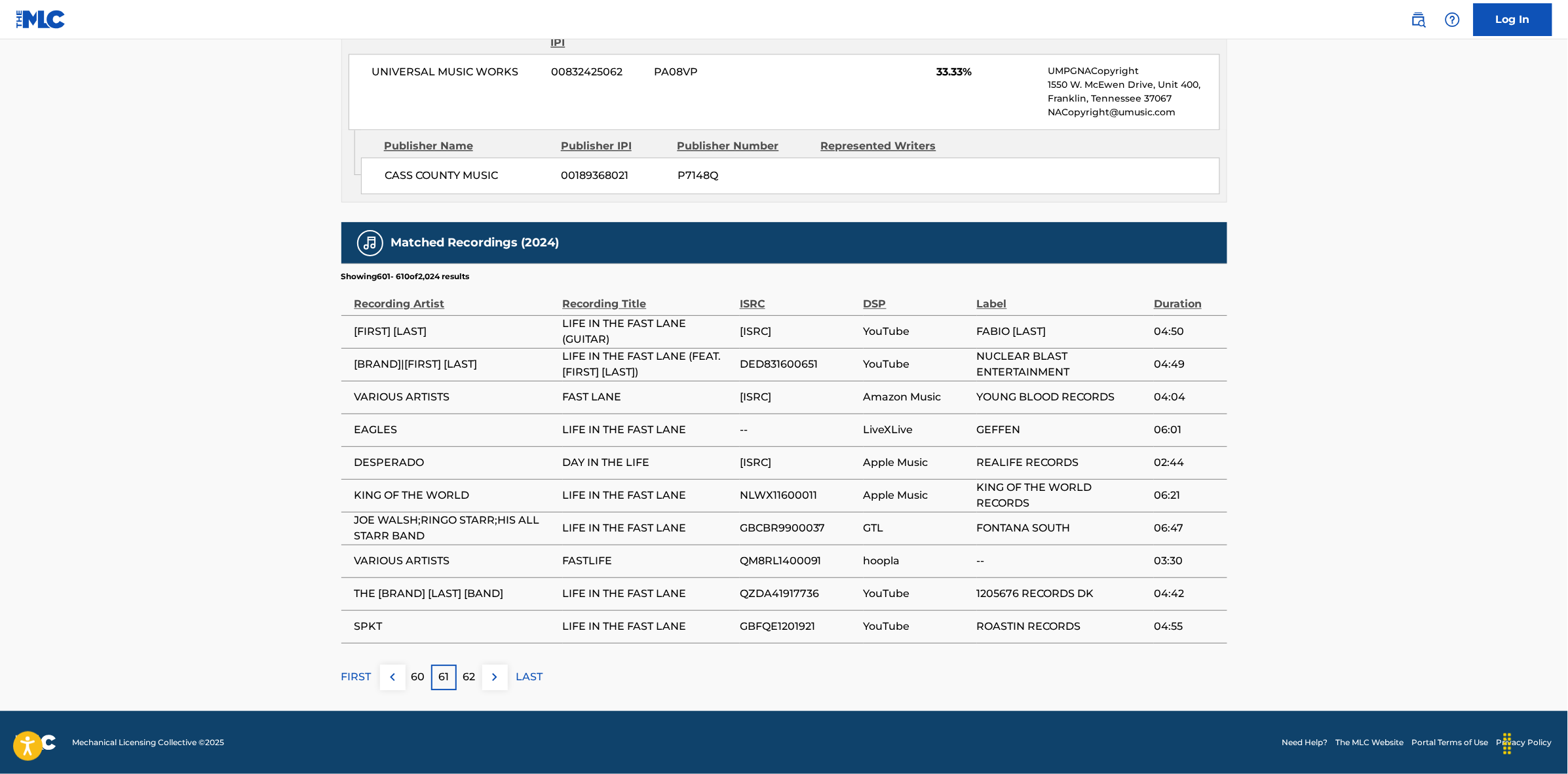click at bounding box center (495, 677) 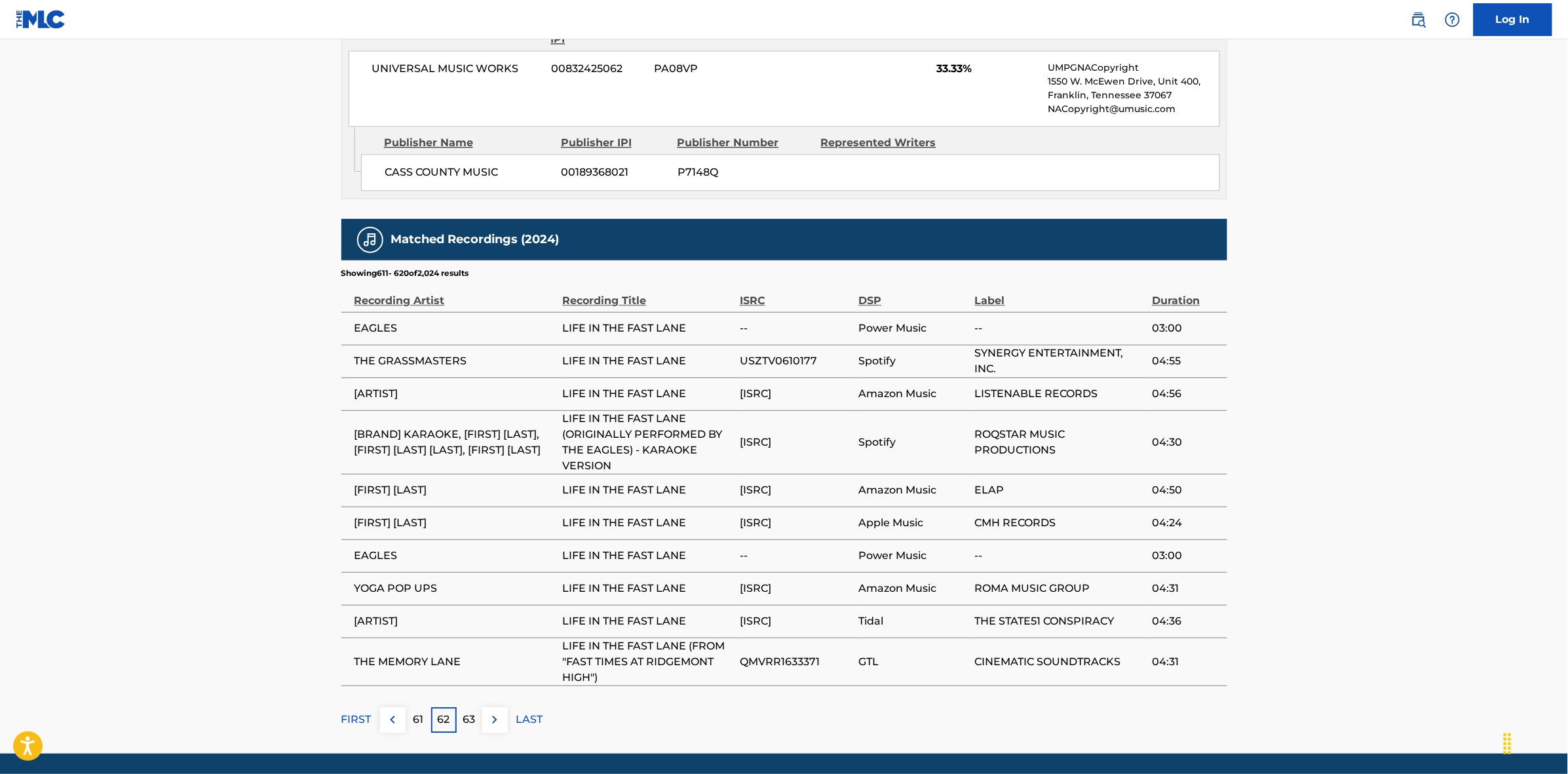 click at bounding box center [495, 720] 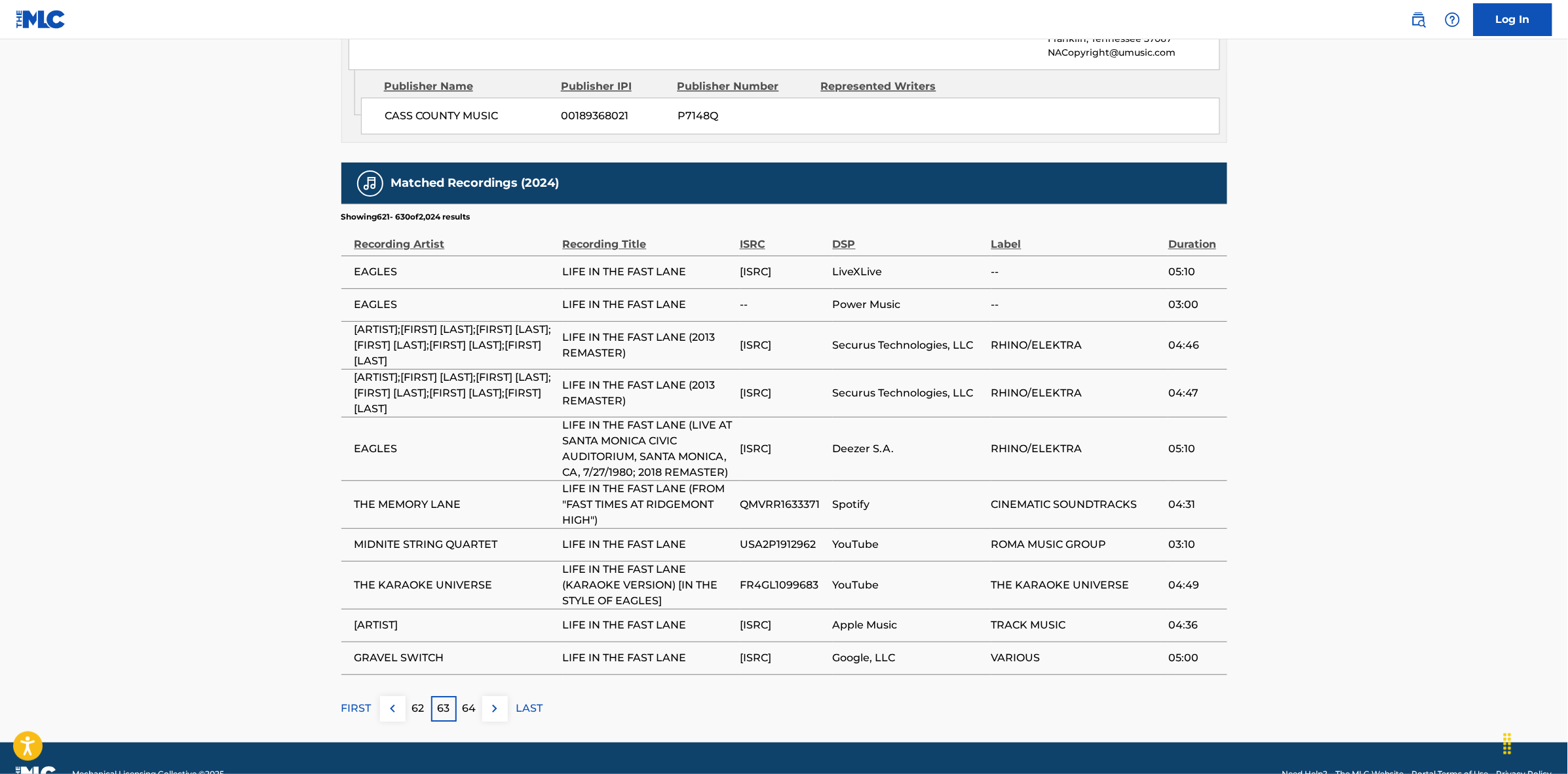 scroll, scrollTop: 1269, scrollLeft: 0, axis: vertical 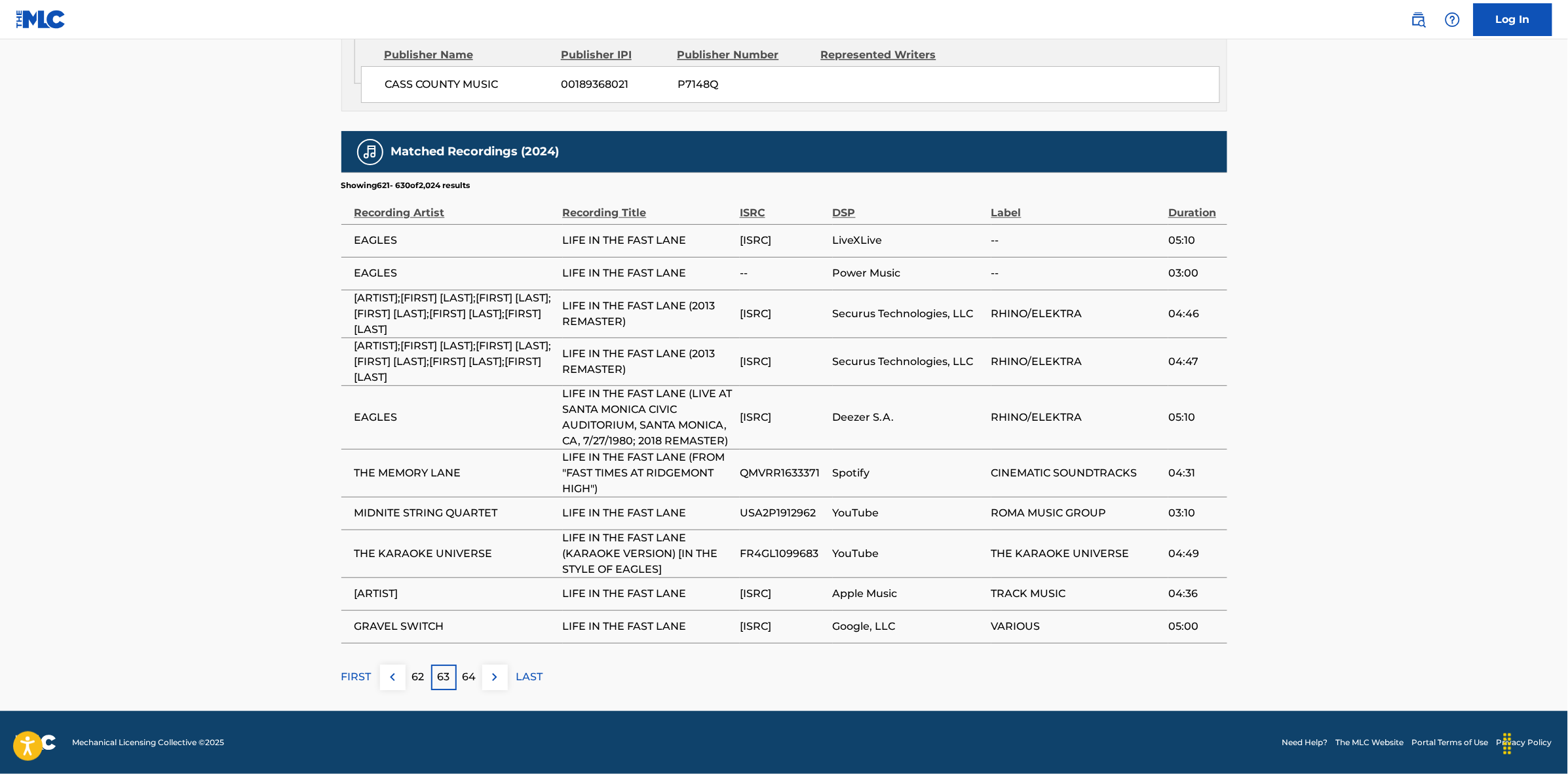 click at bounding box center (495, 677) 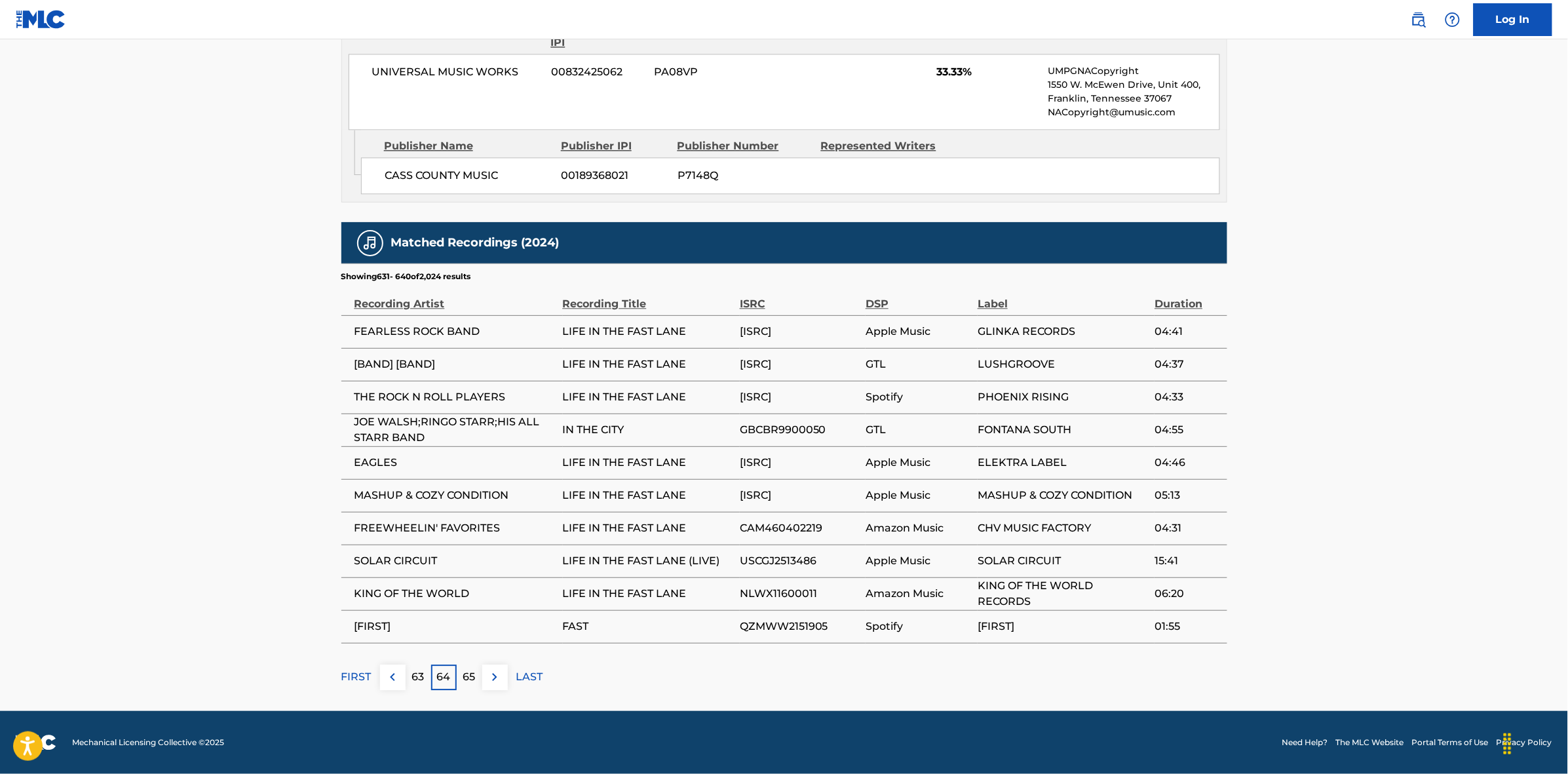 scroll, scrollTop: 1177, scrollLeft: 0, axis: vertical 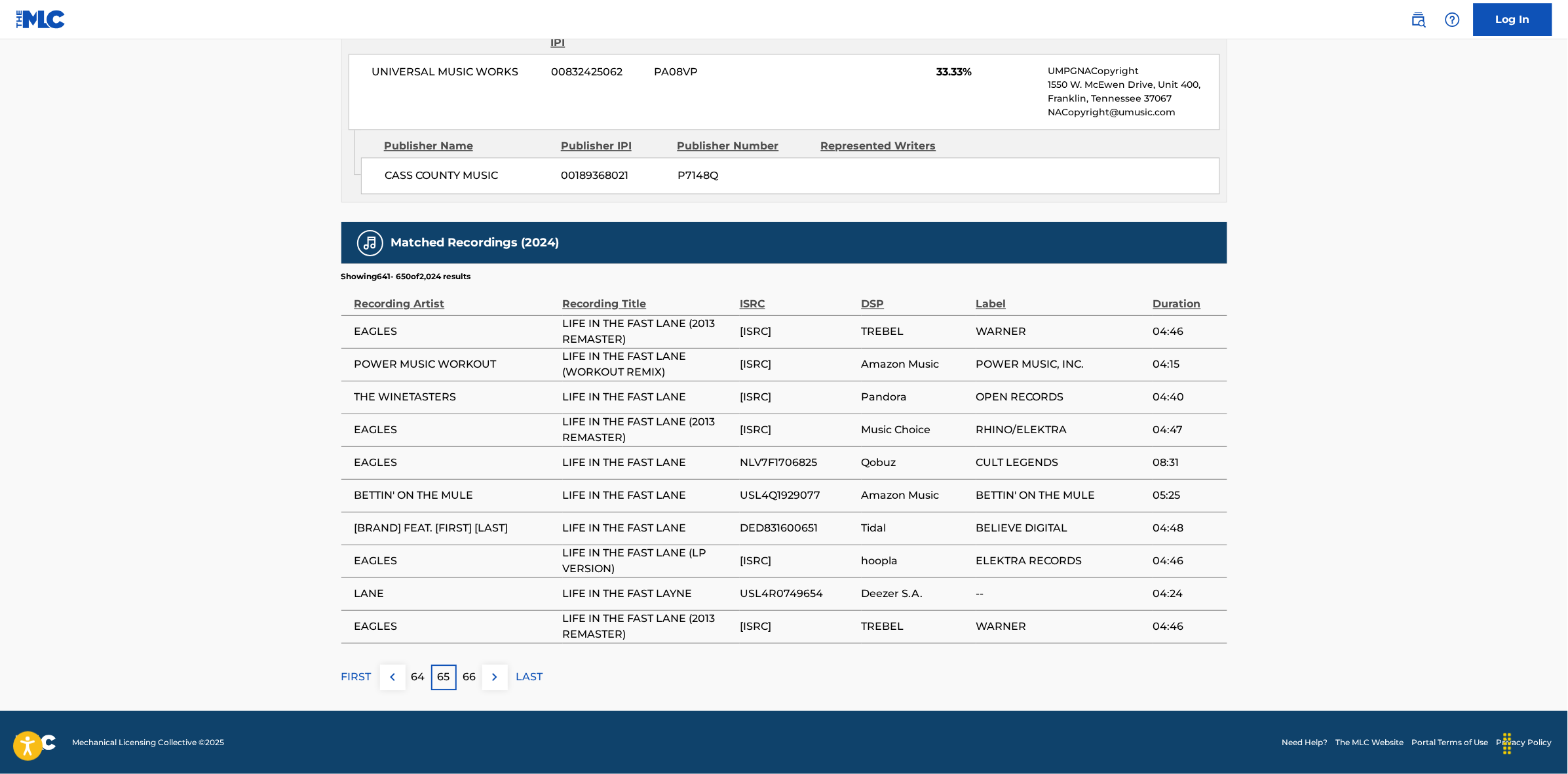 click at bounding box center (495, 677) 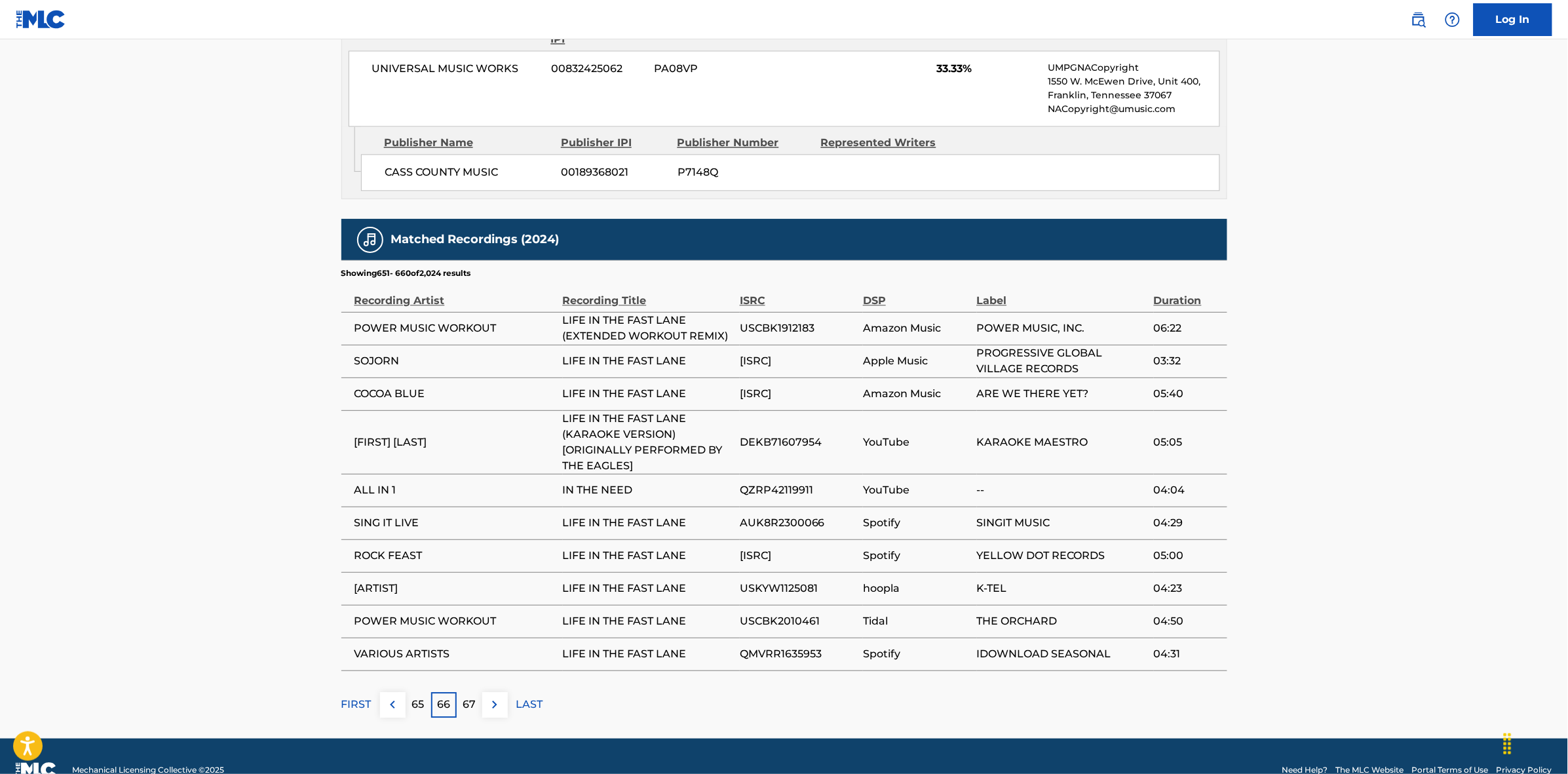 click at bounding box center (495, 705) 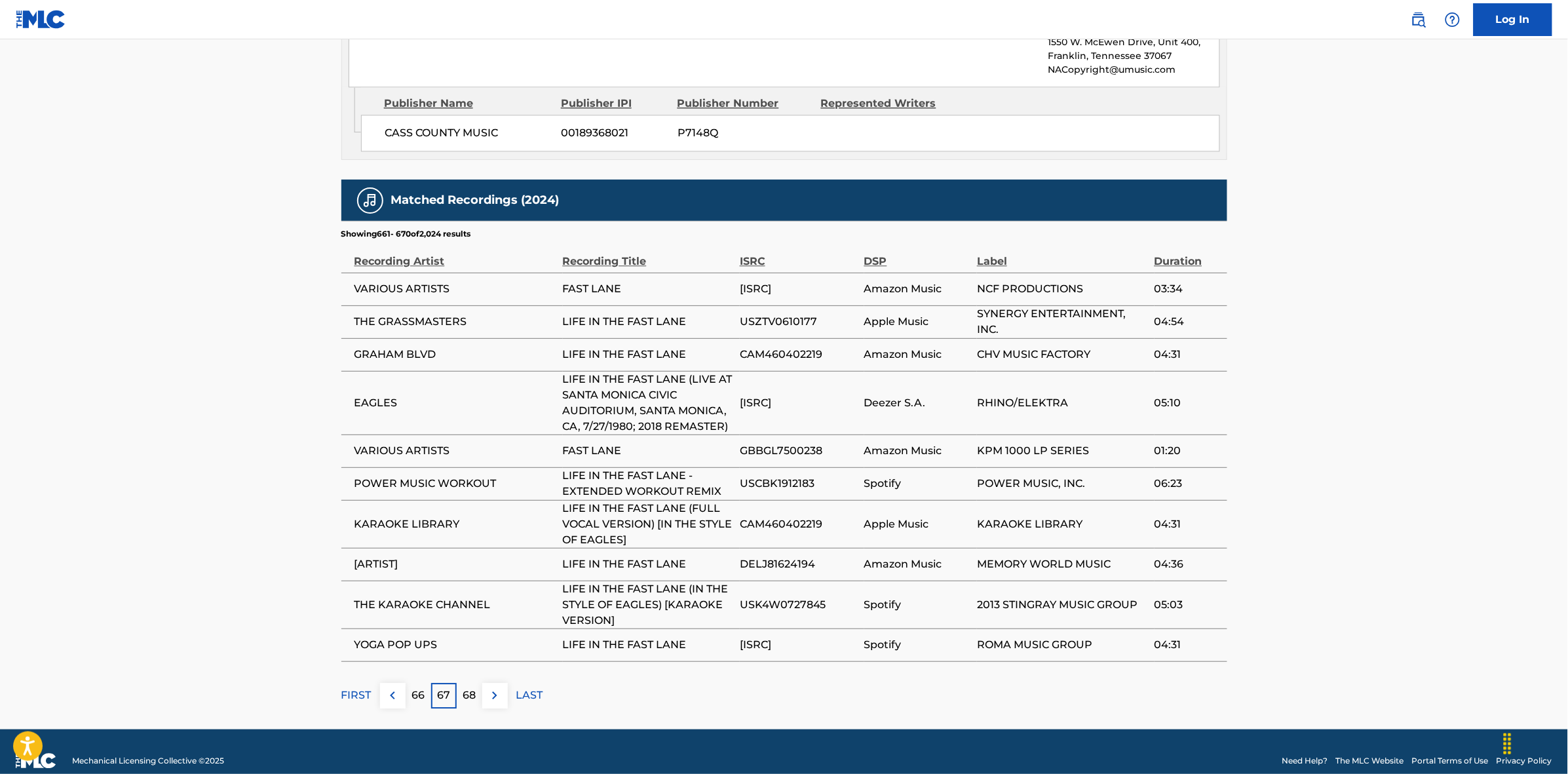 scroll, scrollTop: 1239, scrollLeft: 0, axis: vertical 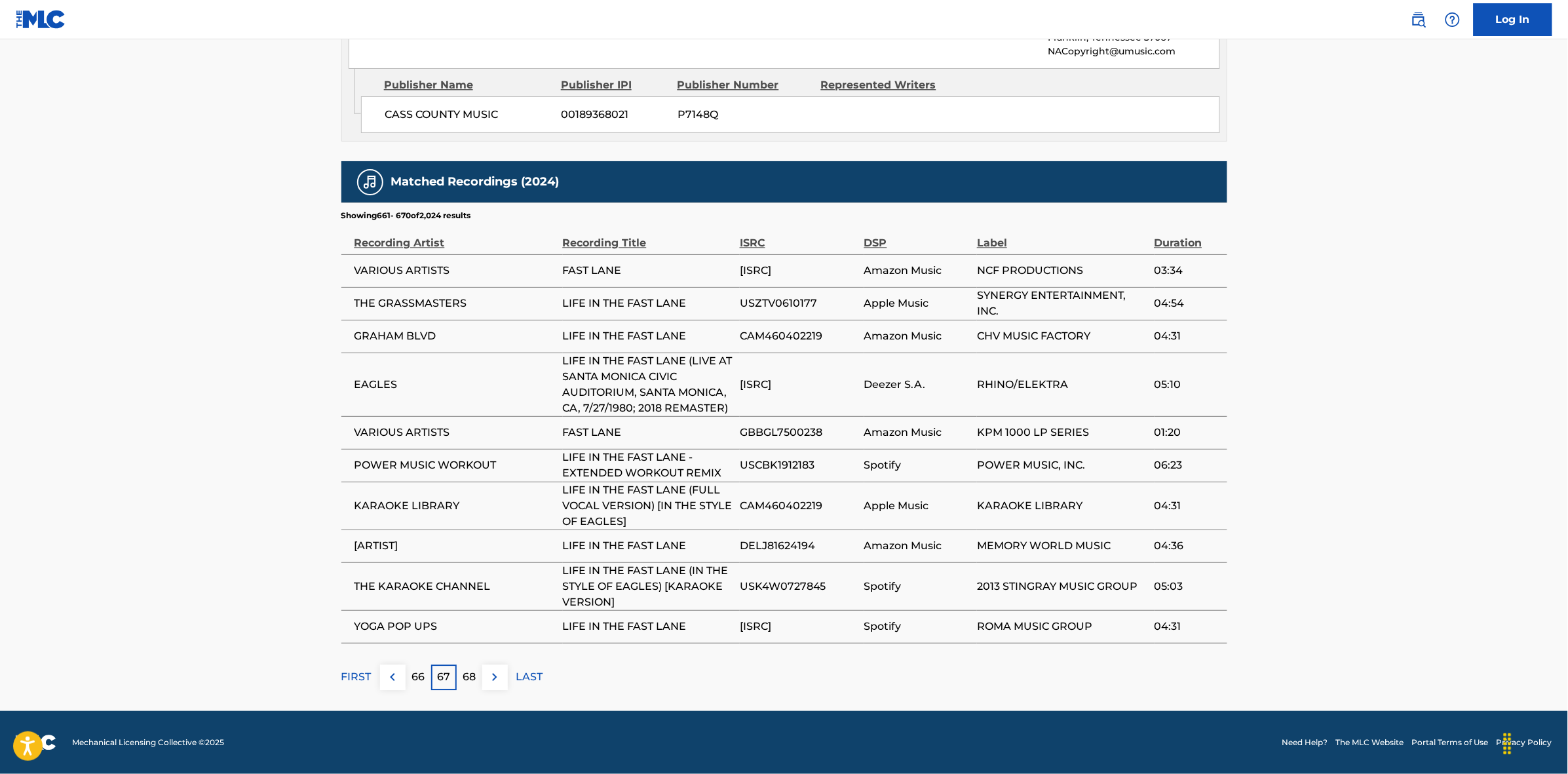 click on "68" at bounding box center [469, 677] 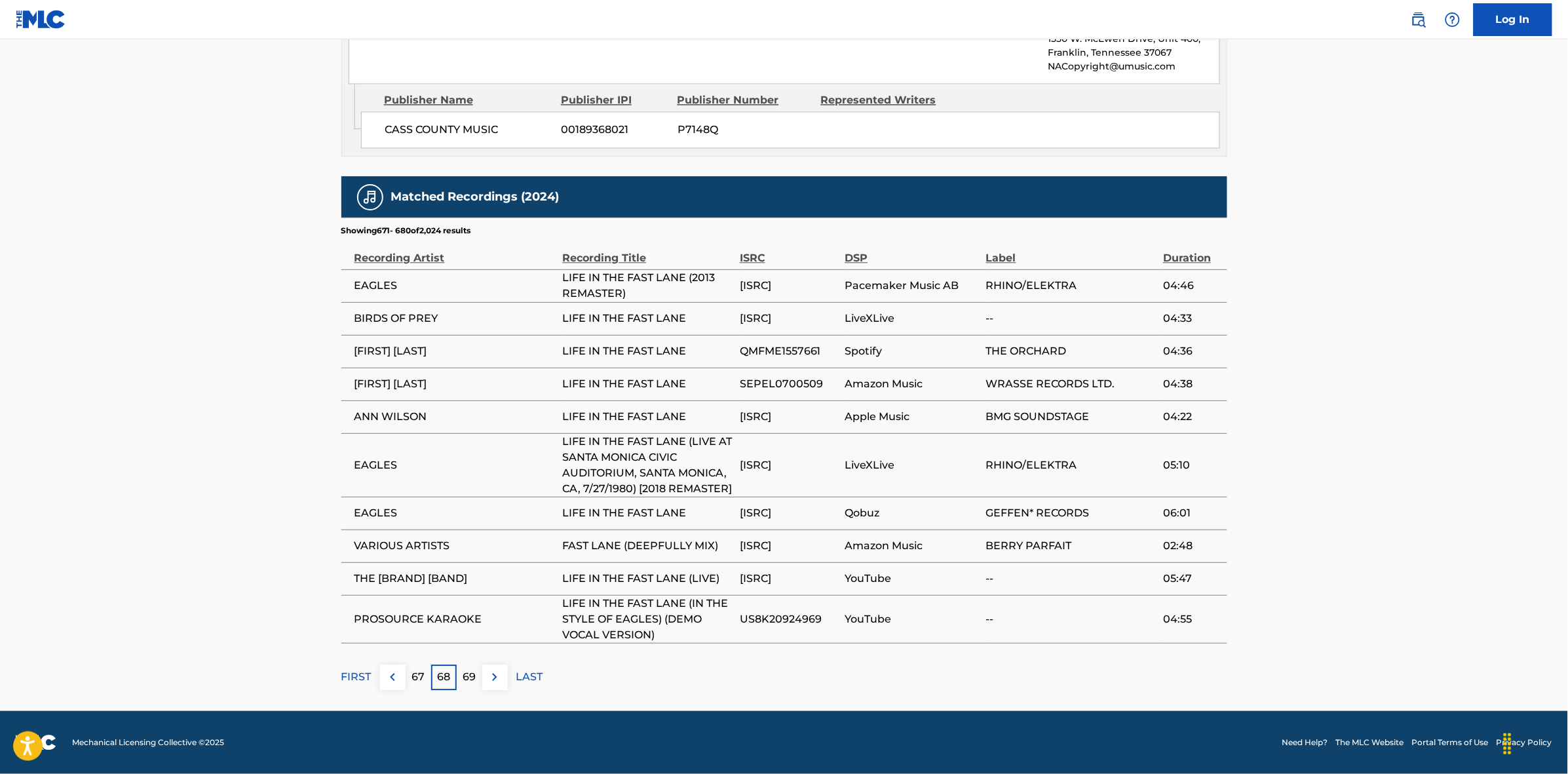 click at bounding box center (495, 677) 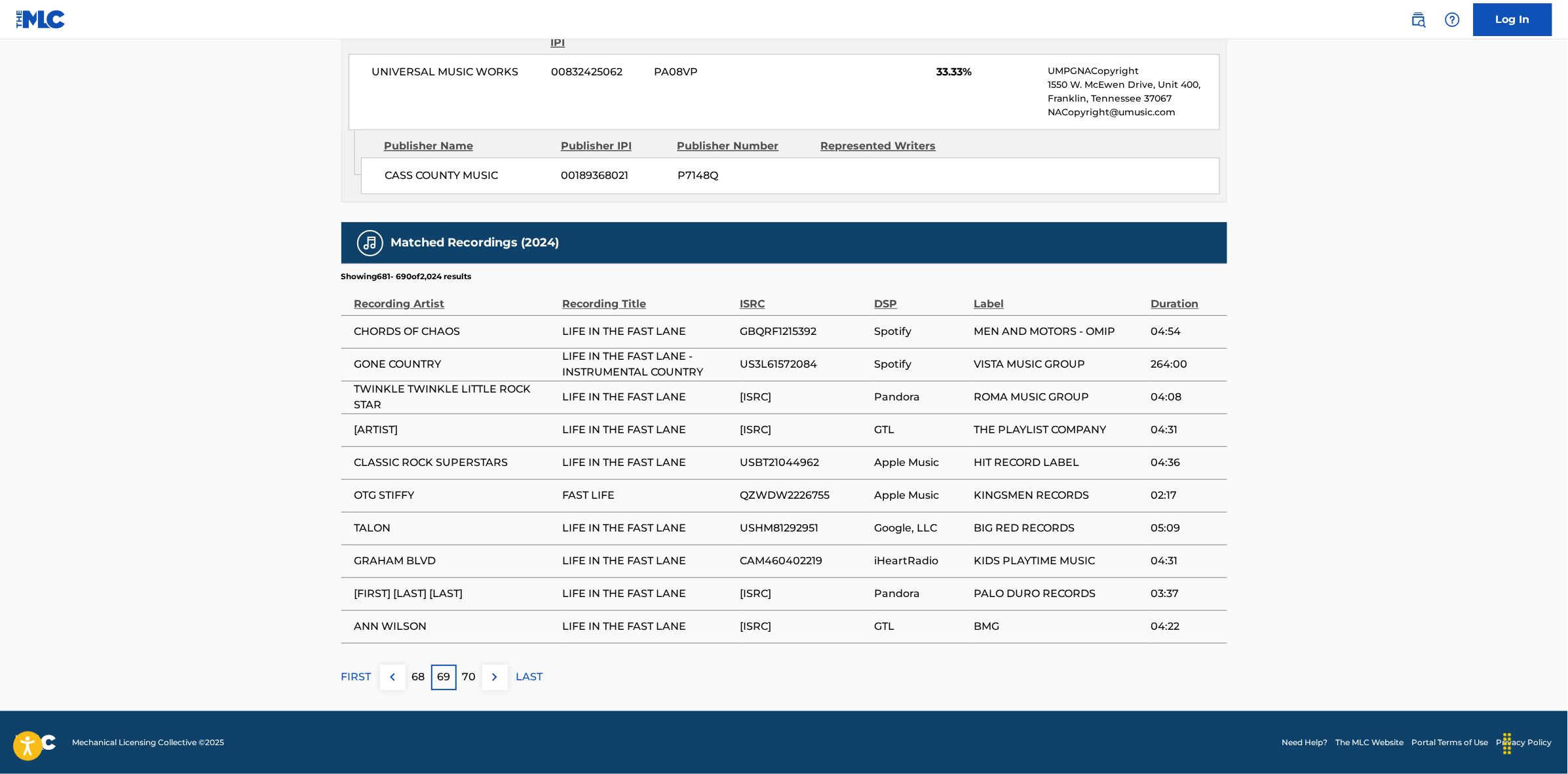 click at bounding box center [495, 677] 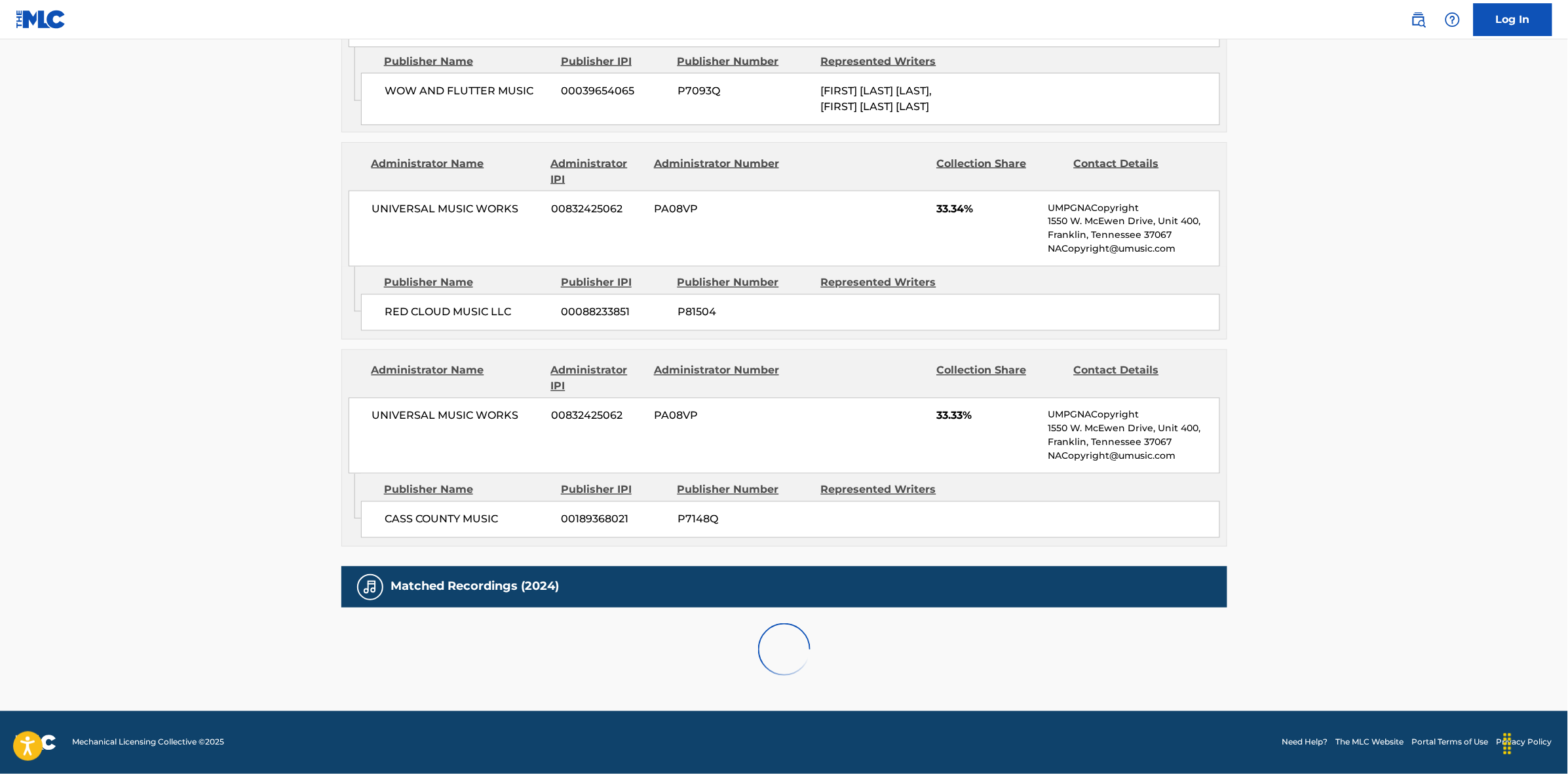 scroll, scrollTop: 1177, scrollLeft: 0, axis: vertical 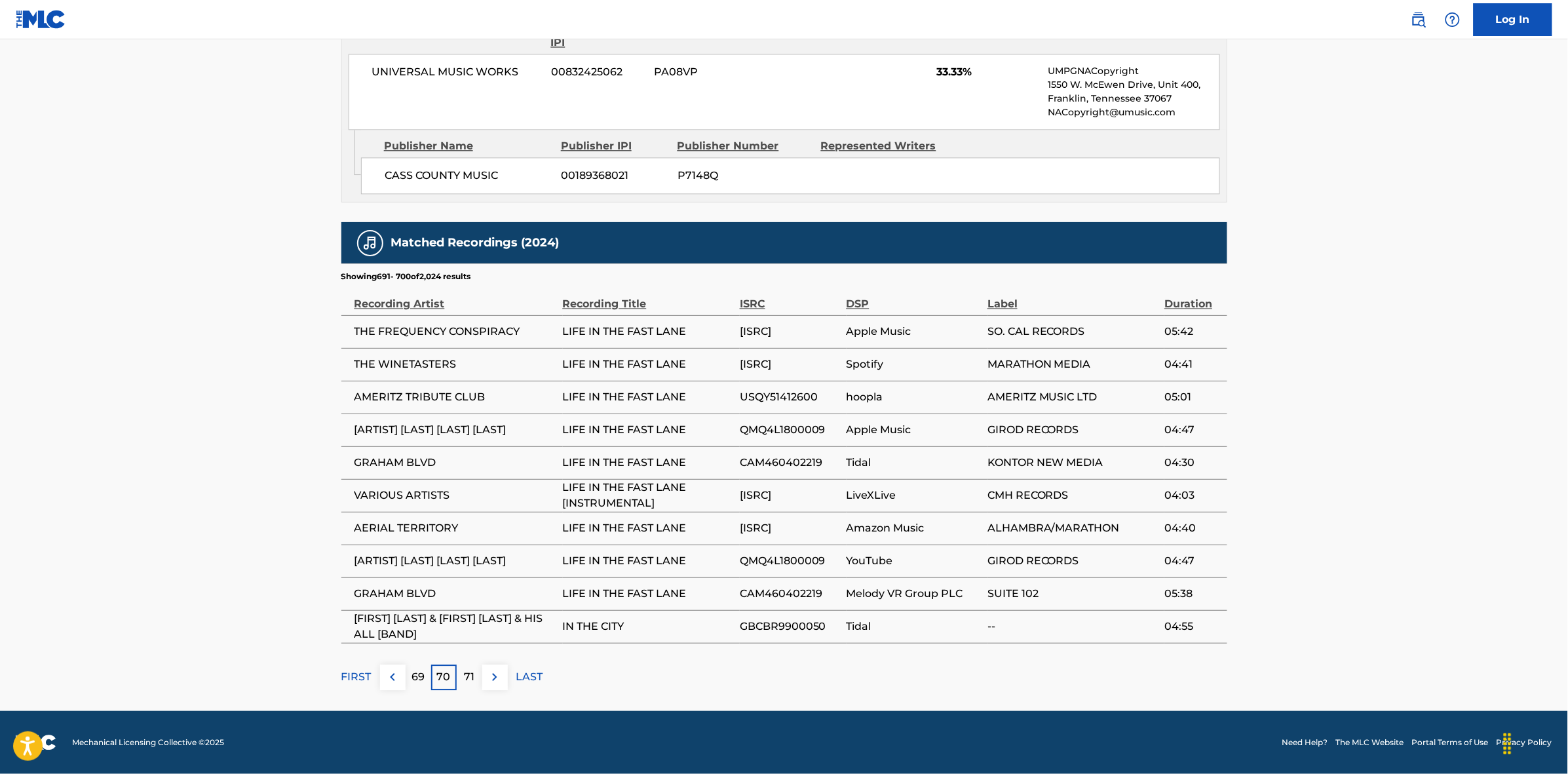click at bounding box center [495, 677] 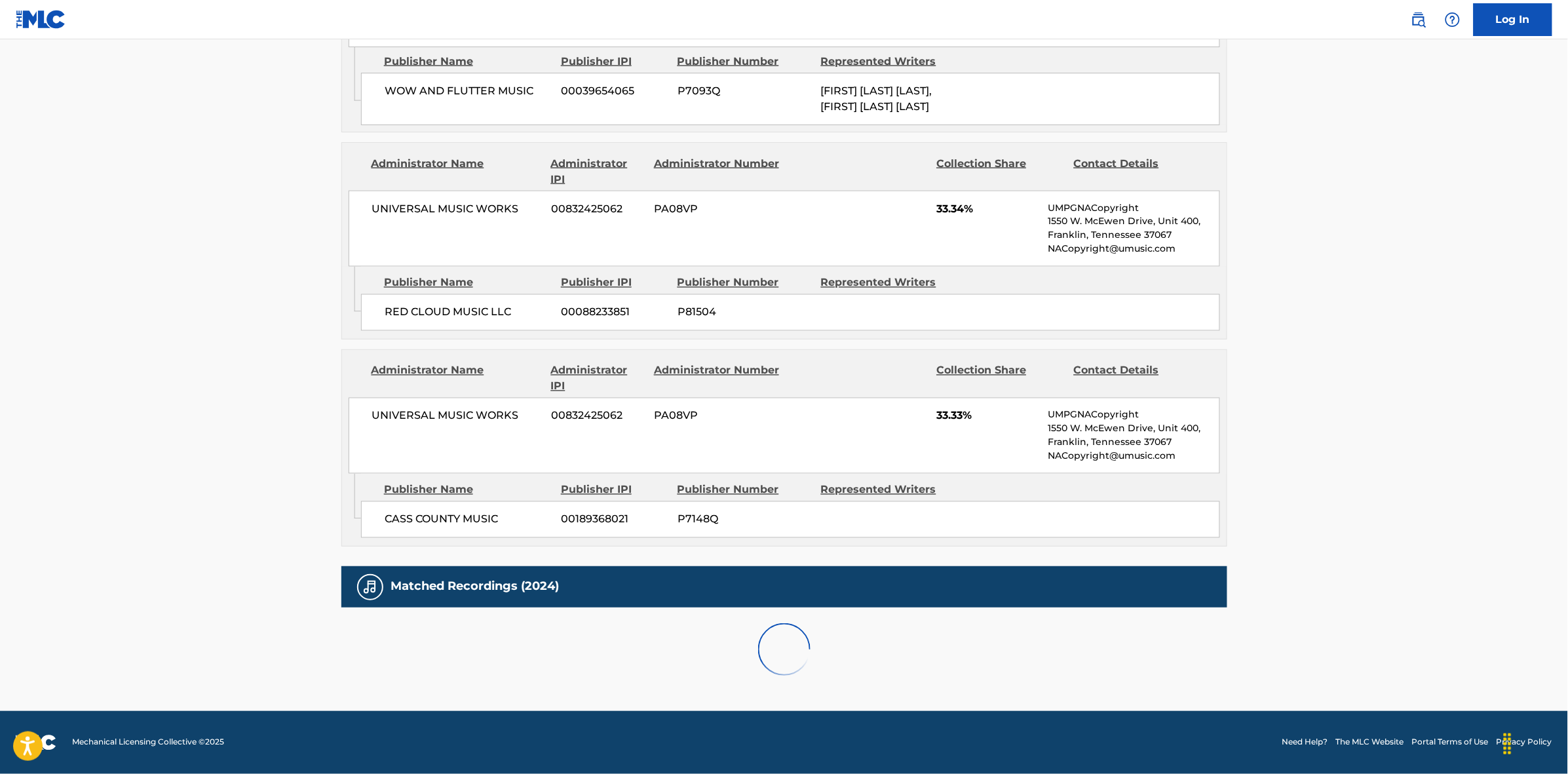 scroll, scrollTop: 1177, scrollLeft: 0, axis: vertical 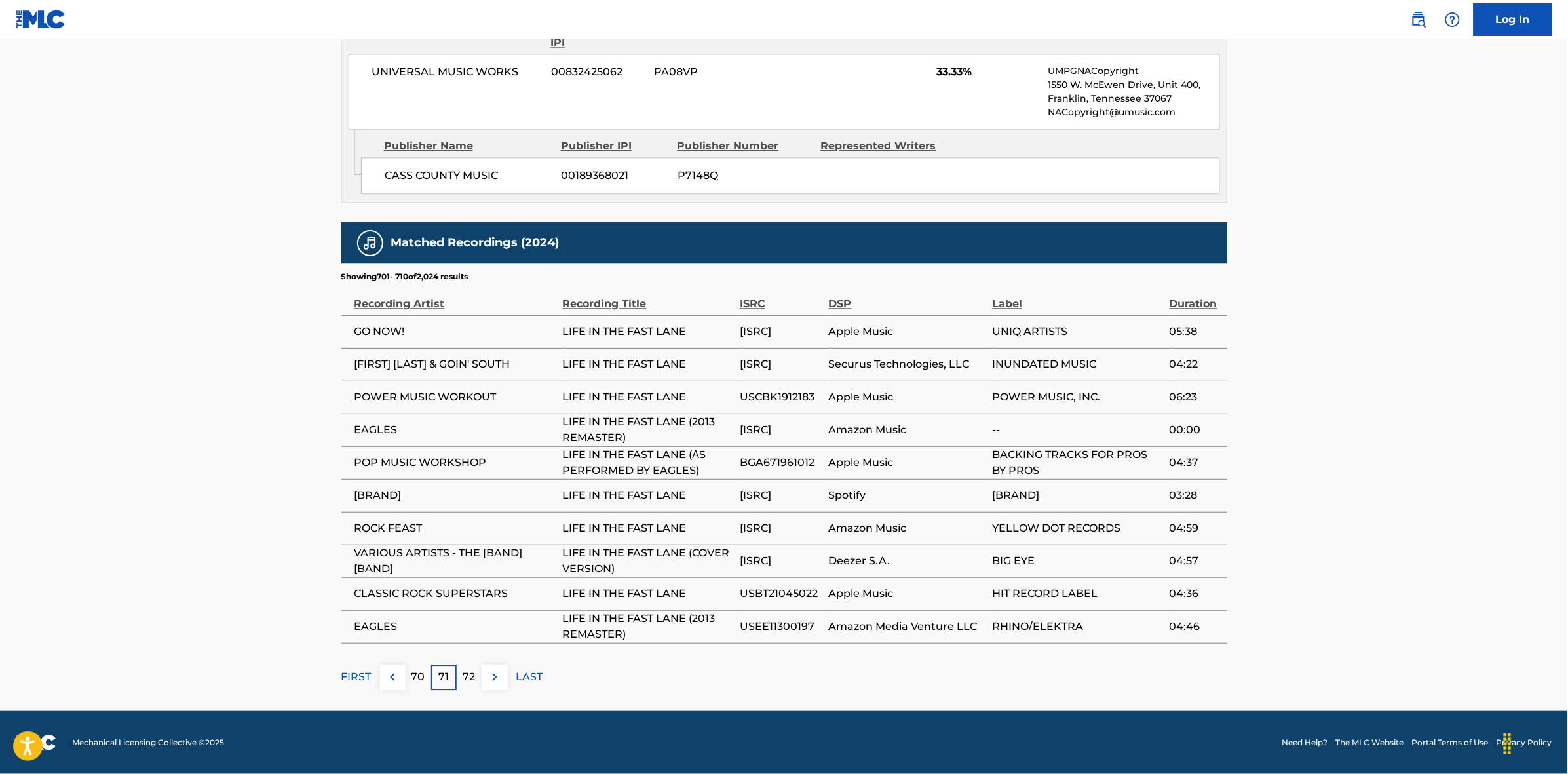 click at bounding box center (495, 677) 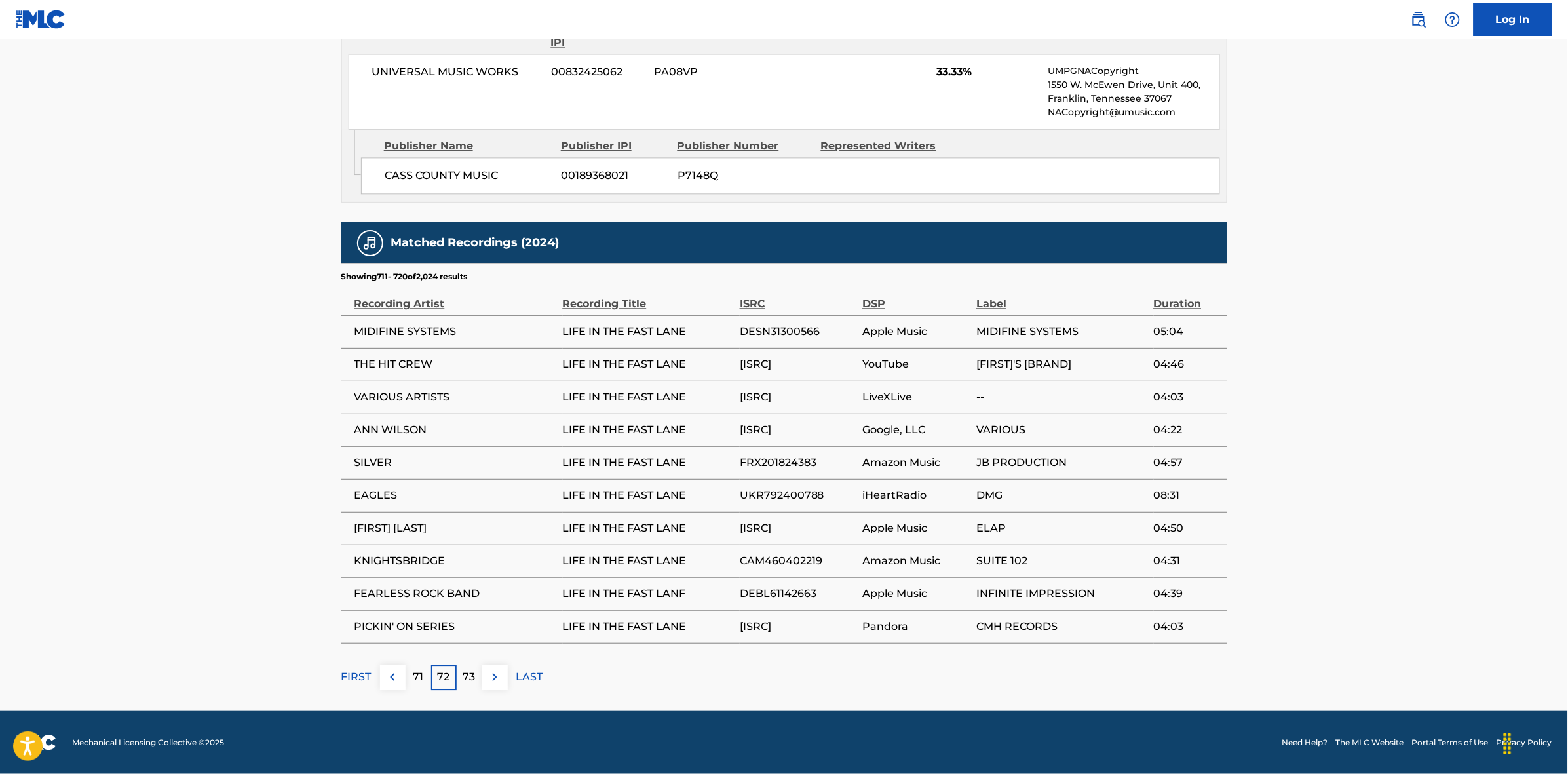 click at bounding box center (495, 677) 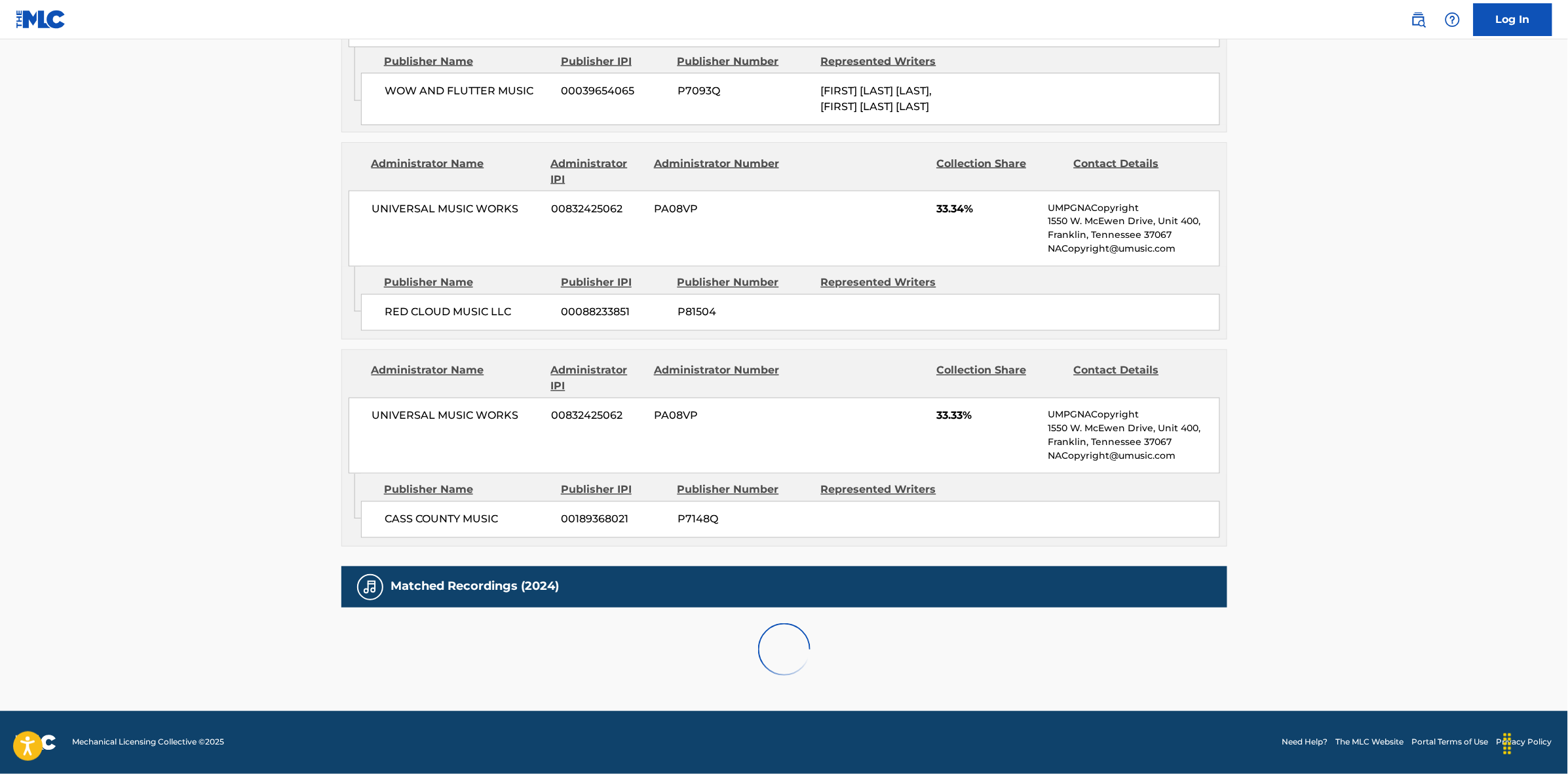 scroll, scrollTop: 1177, scrollLeft: 0, axis: vertical 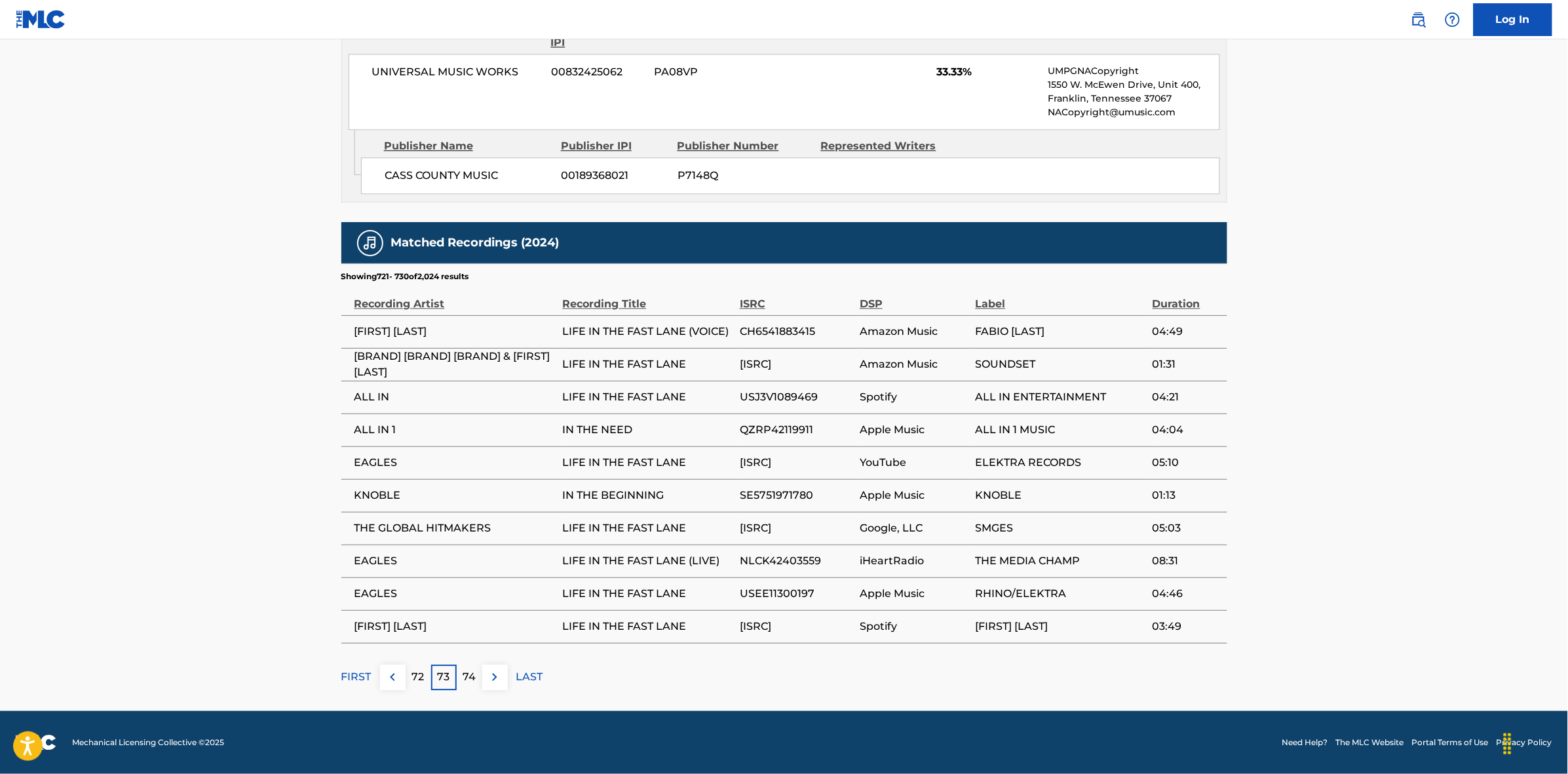 click at bounding box center [495, 677] 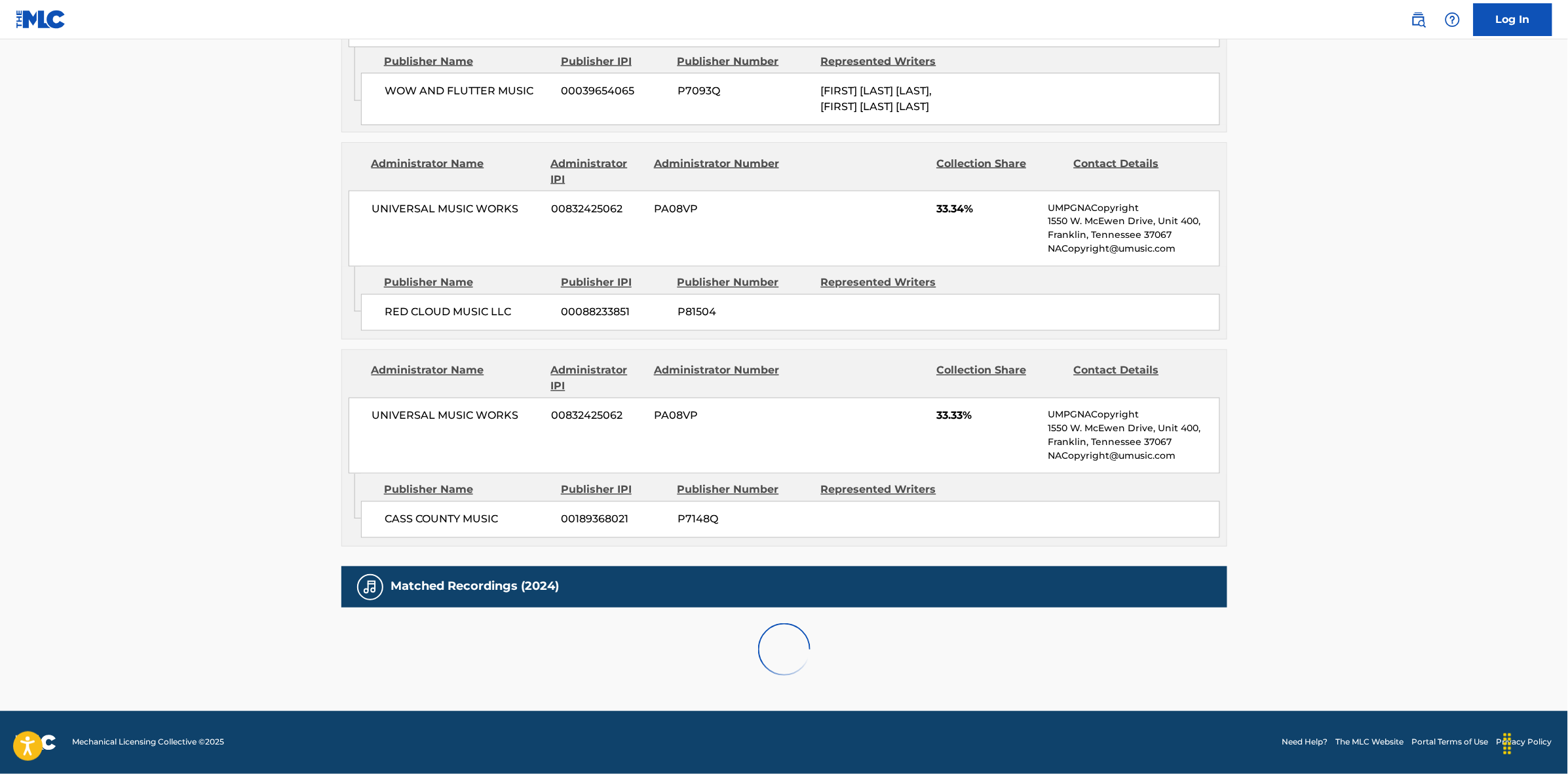 scroll, scrollTop: 1177, scrollLeft: 0, axis: vertical 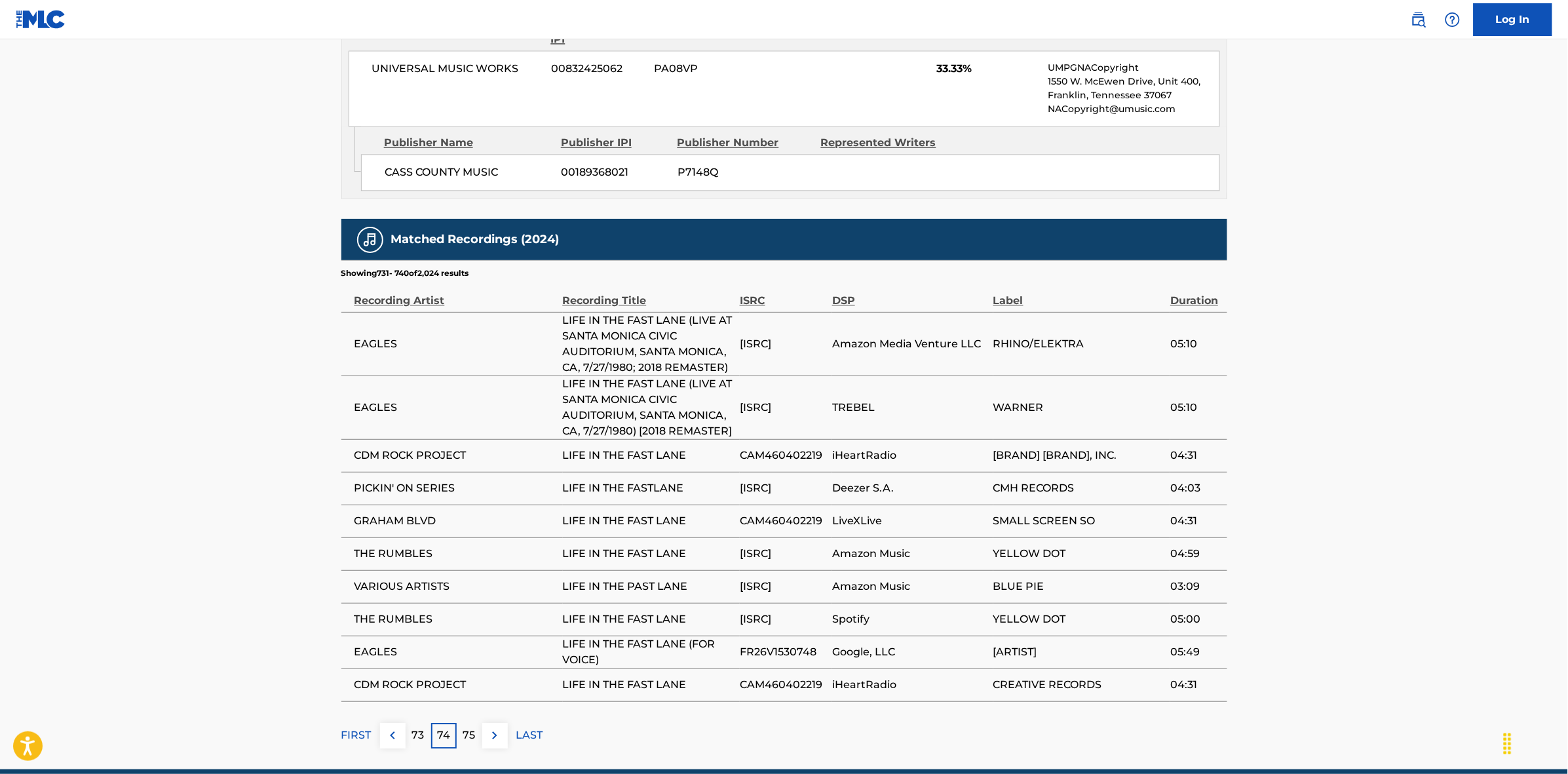 click on "75" at bounding box center [469, 735] 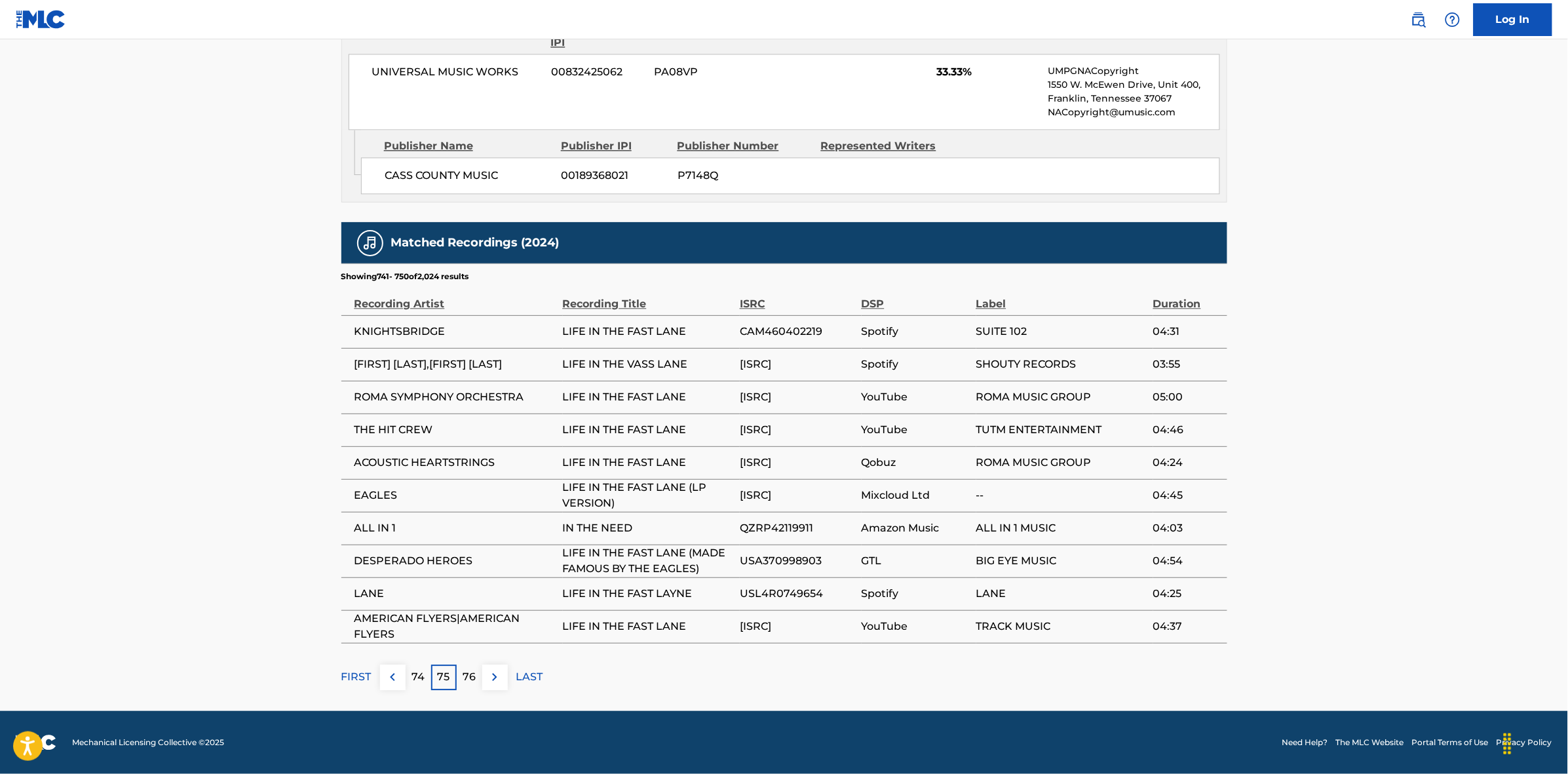 click at bounding box center (495, 677) 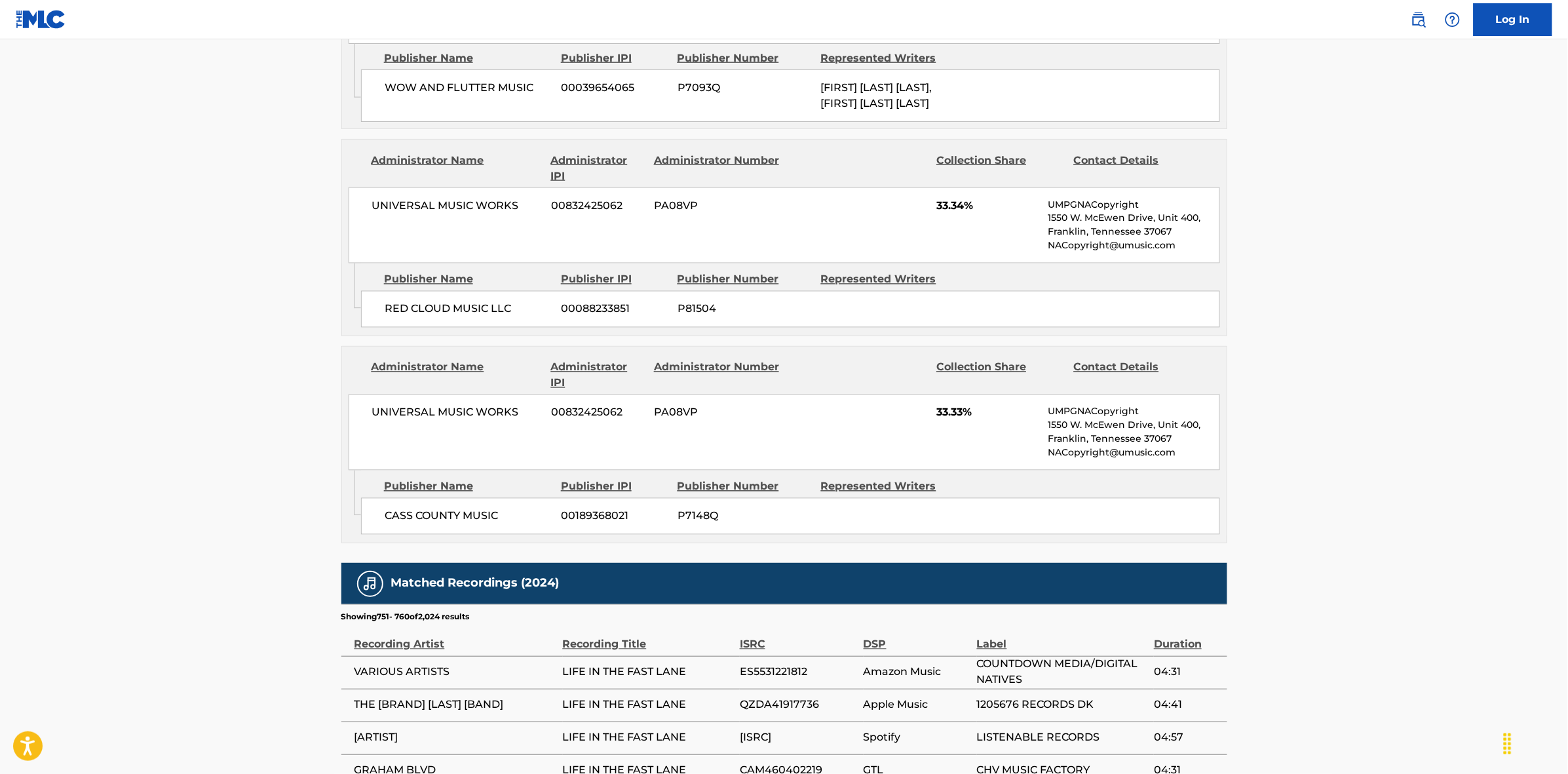 scroll, scrollTop: 1177, scrollLeft: 0, axis: vertical 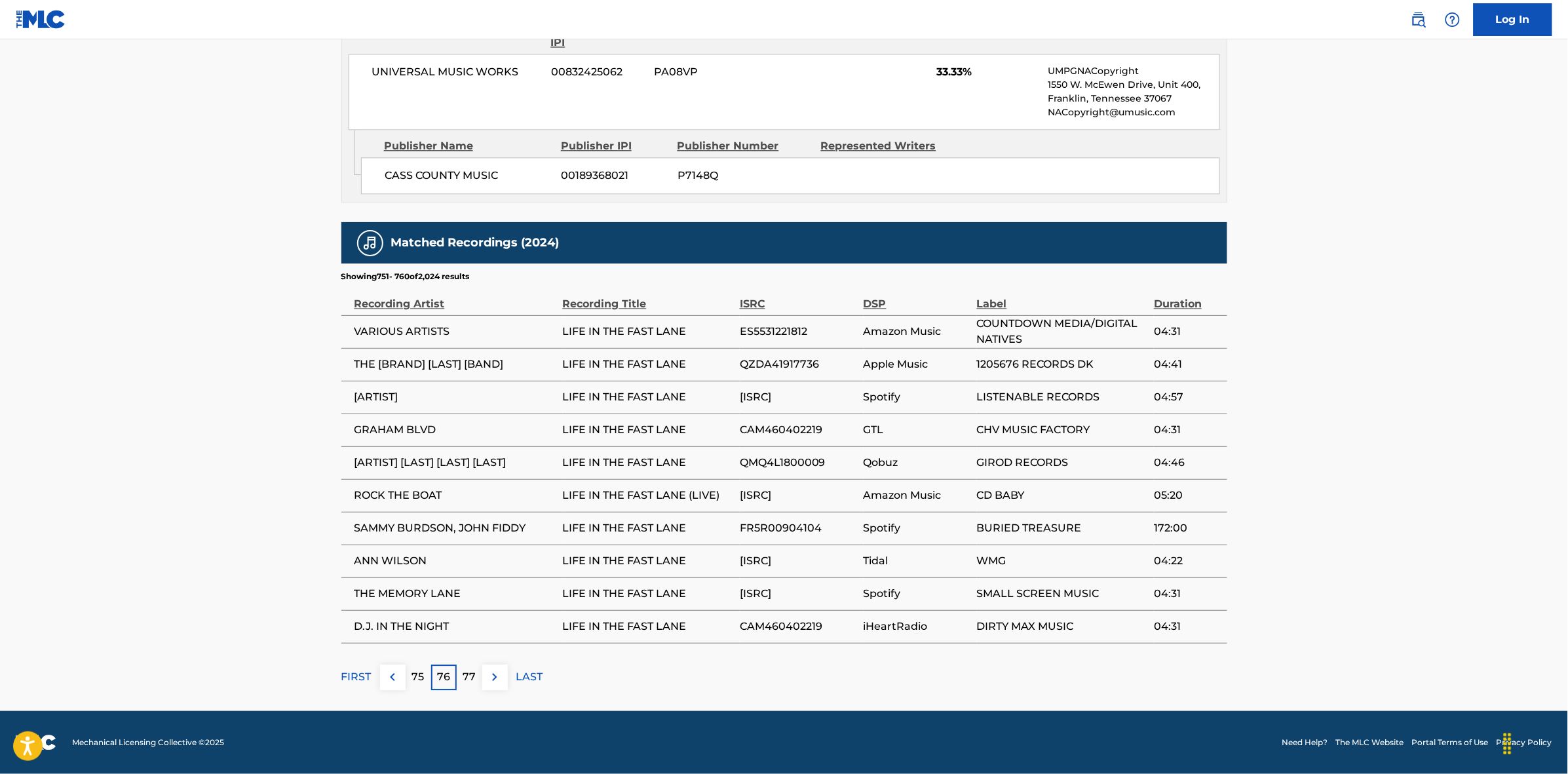 click at bounding box center [495, 677] 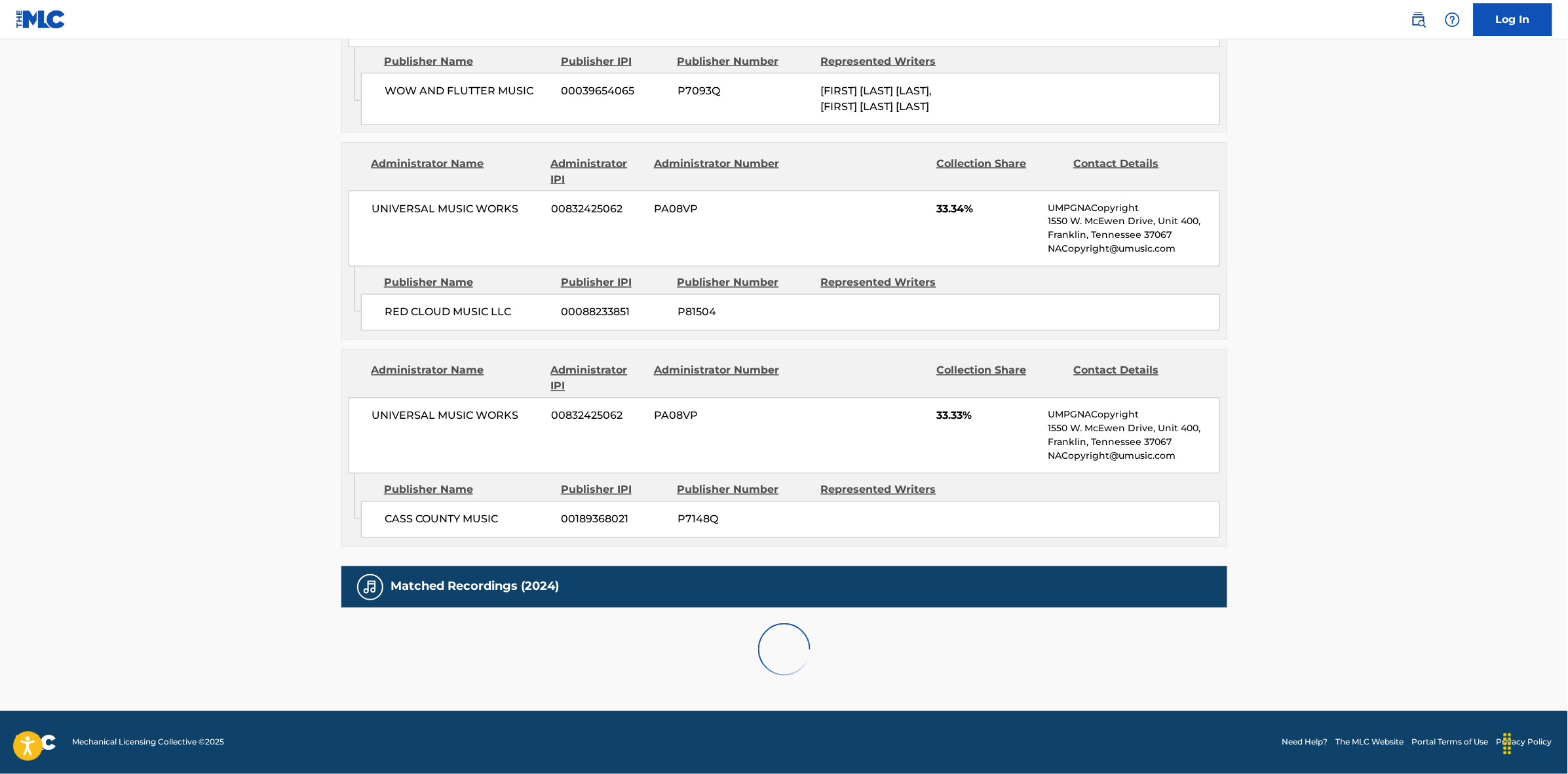 scroll, scrollTop: 1177, scrollLeft: 0, axis: vertical 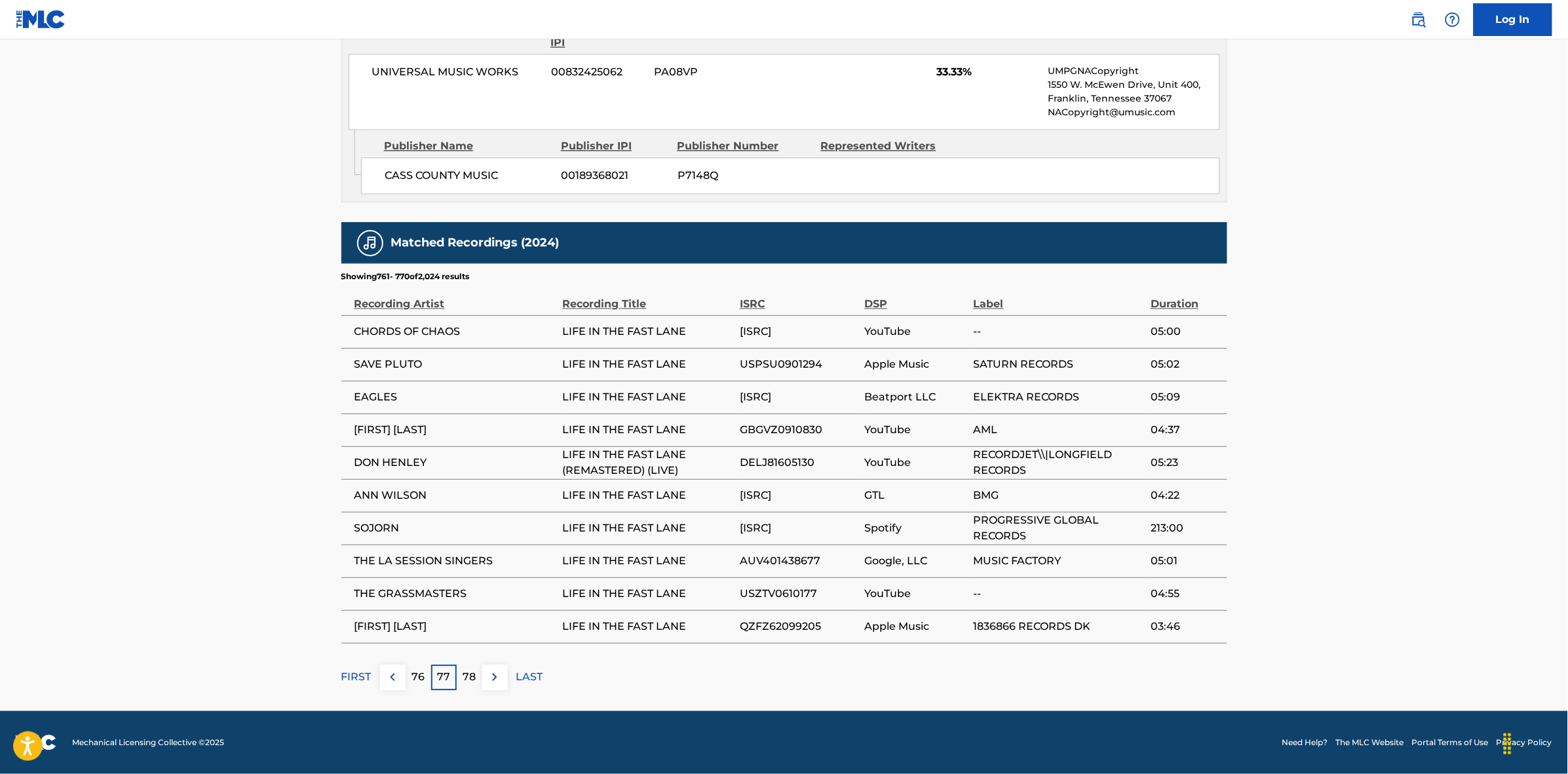 click at bounding box center [495, 677] 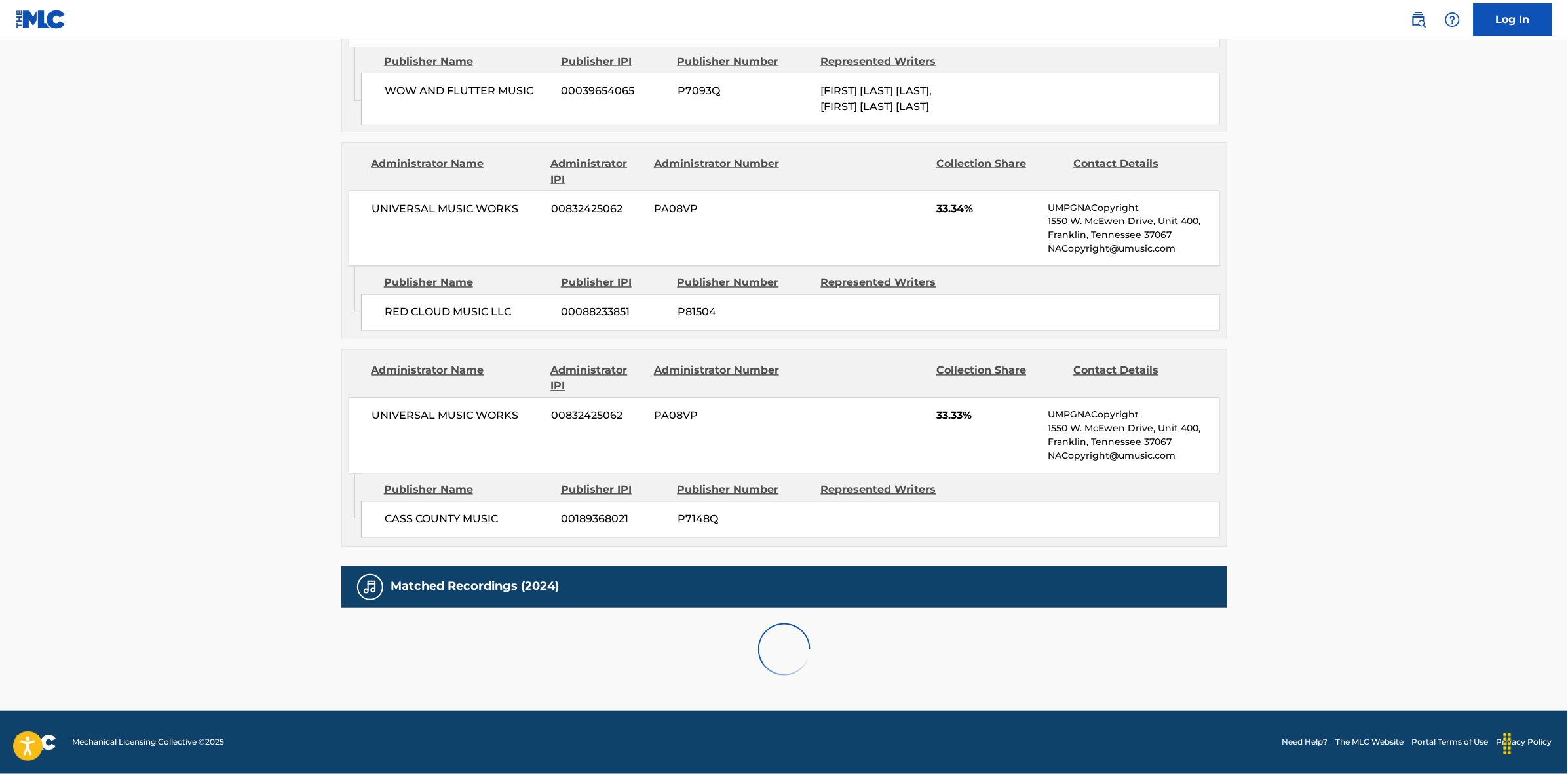 scroll, scrollTop: 1177, scrollLeft: 0, axis: vertical 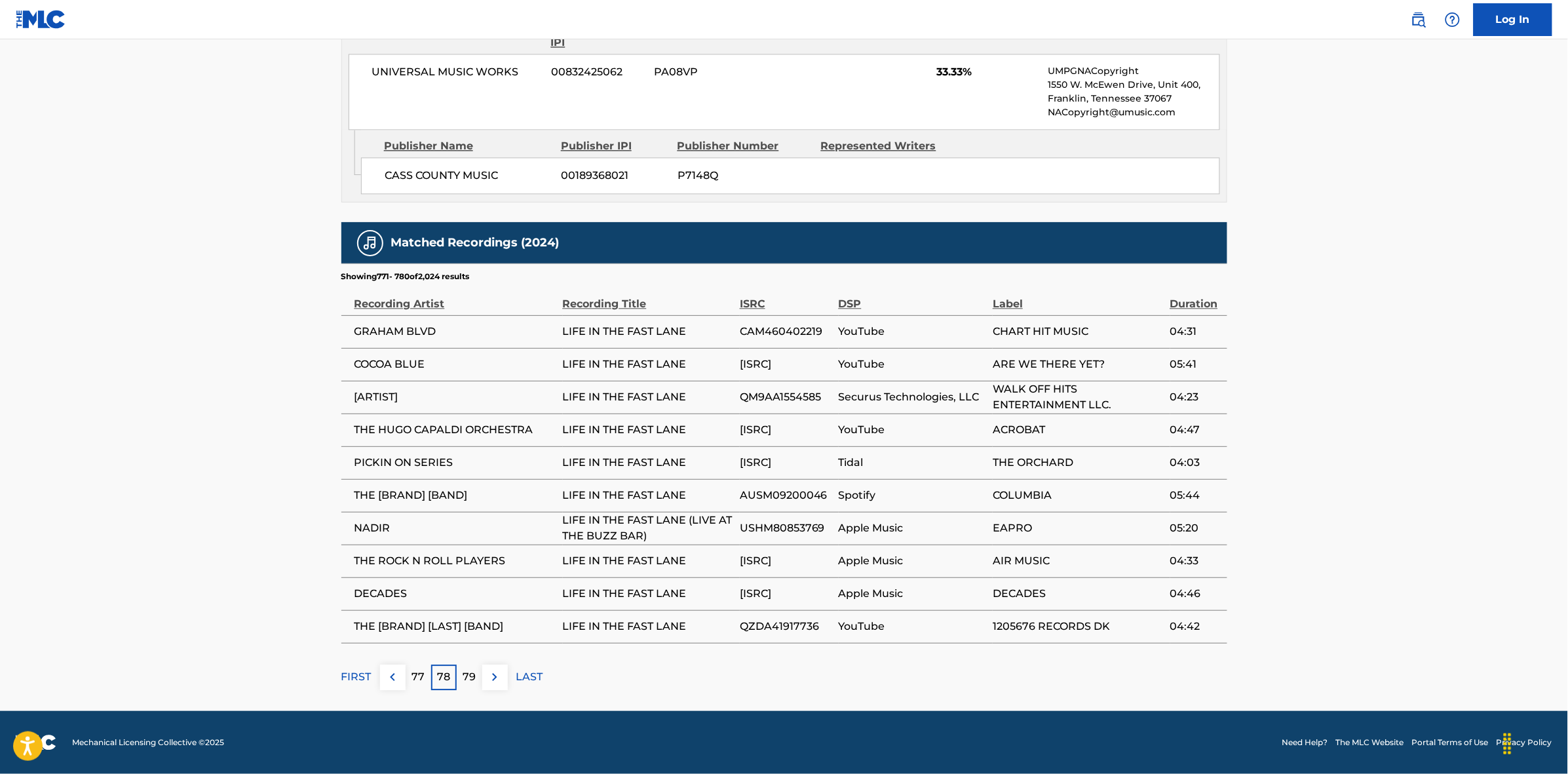 click at bounding box center [495, 677] 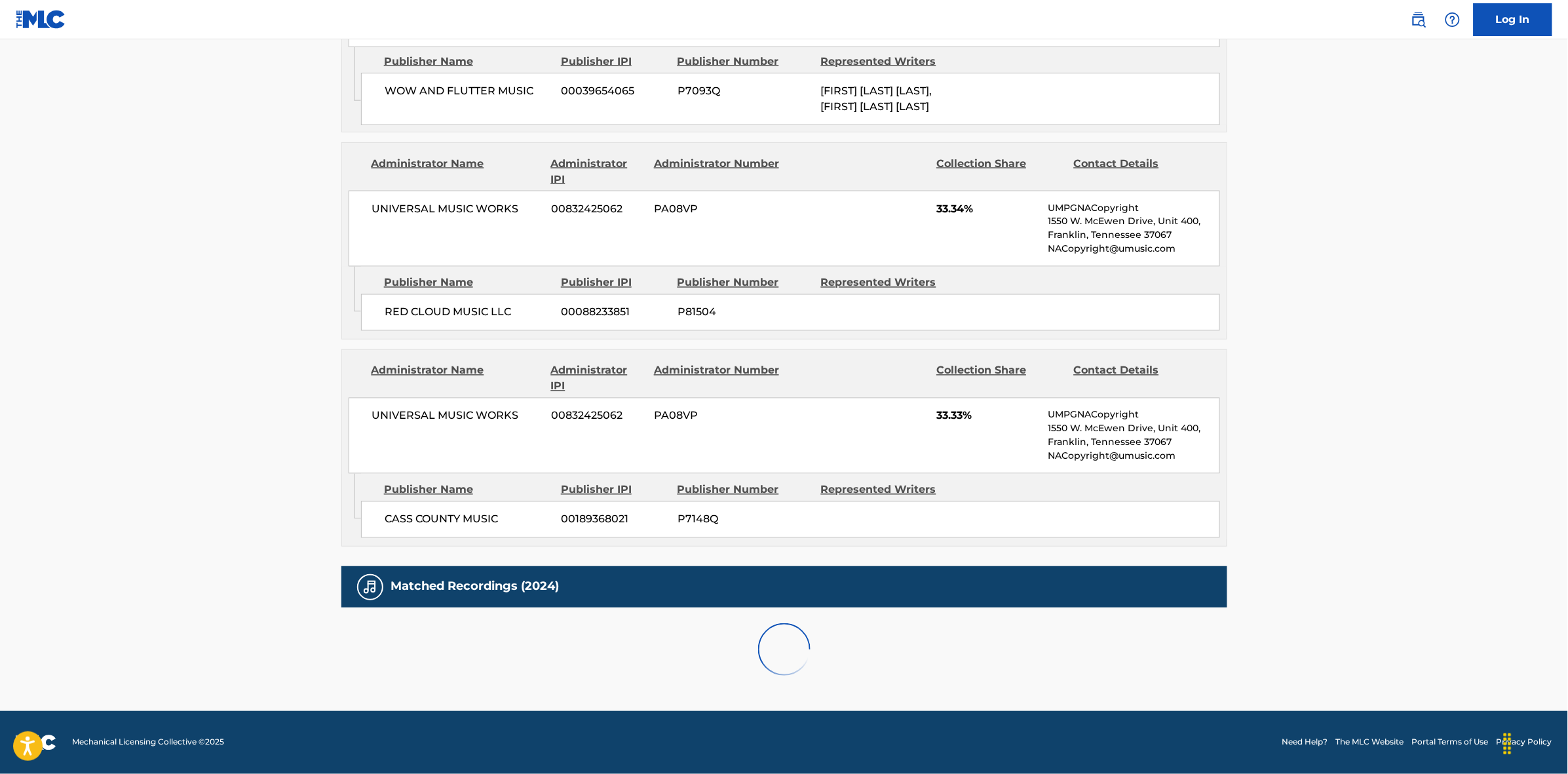 scroll, scrollTop: 1177, scrollLeft: 0, axis: vertical 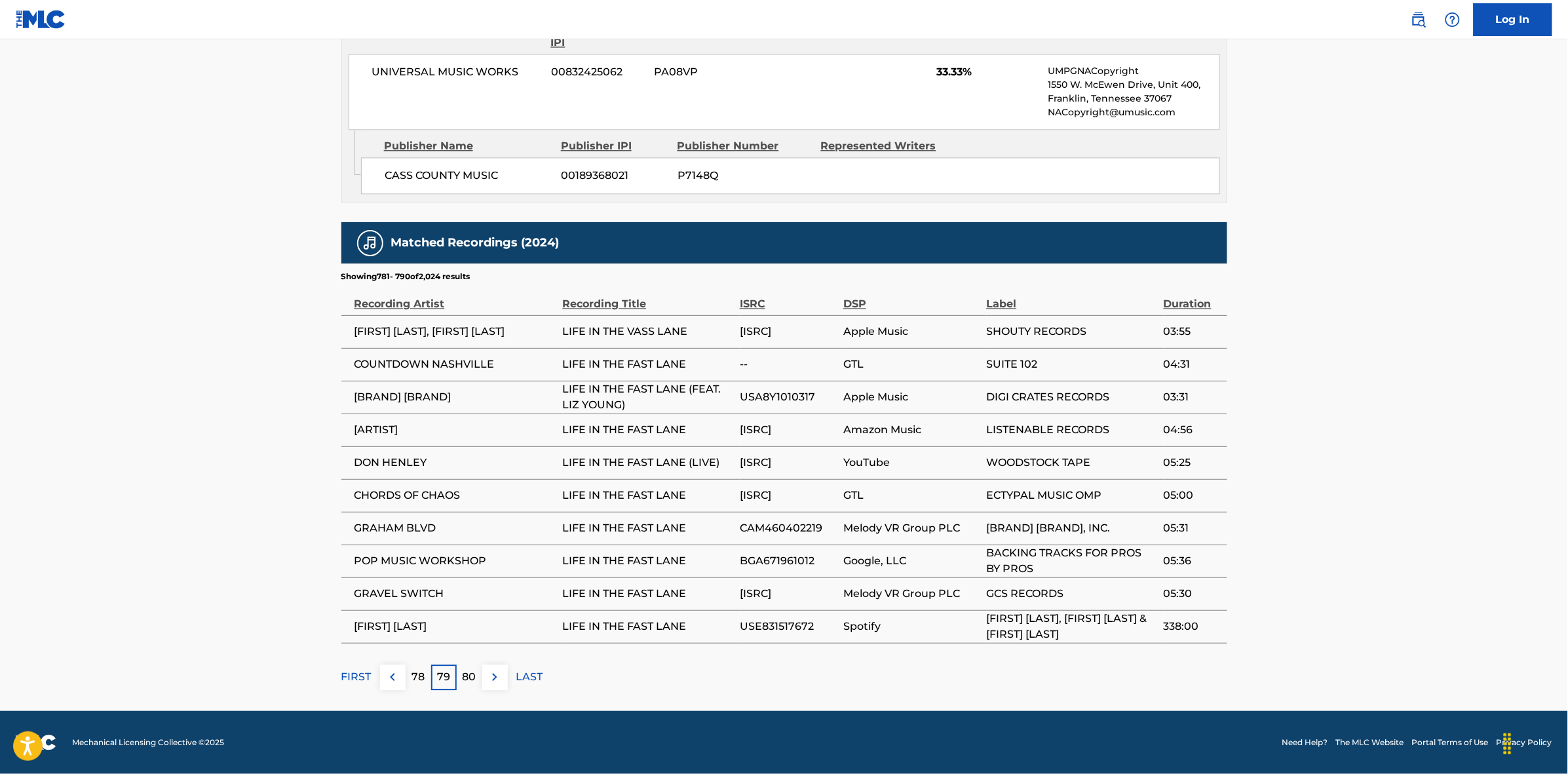 click at bounding box center (495, 677) 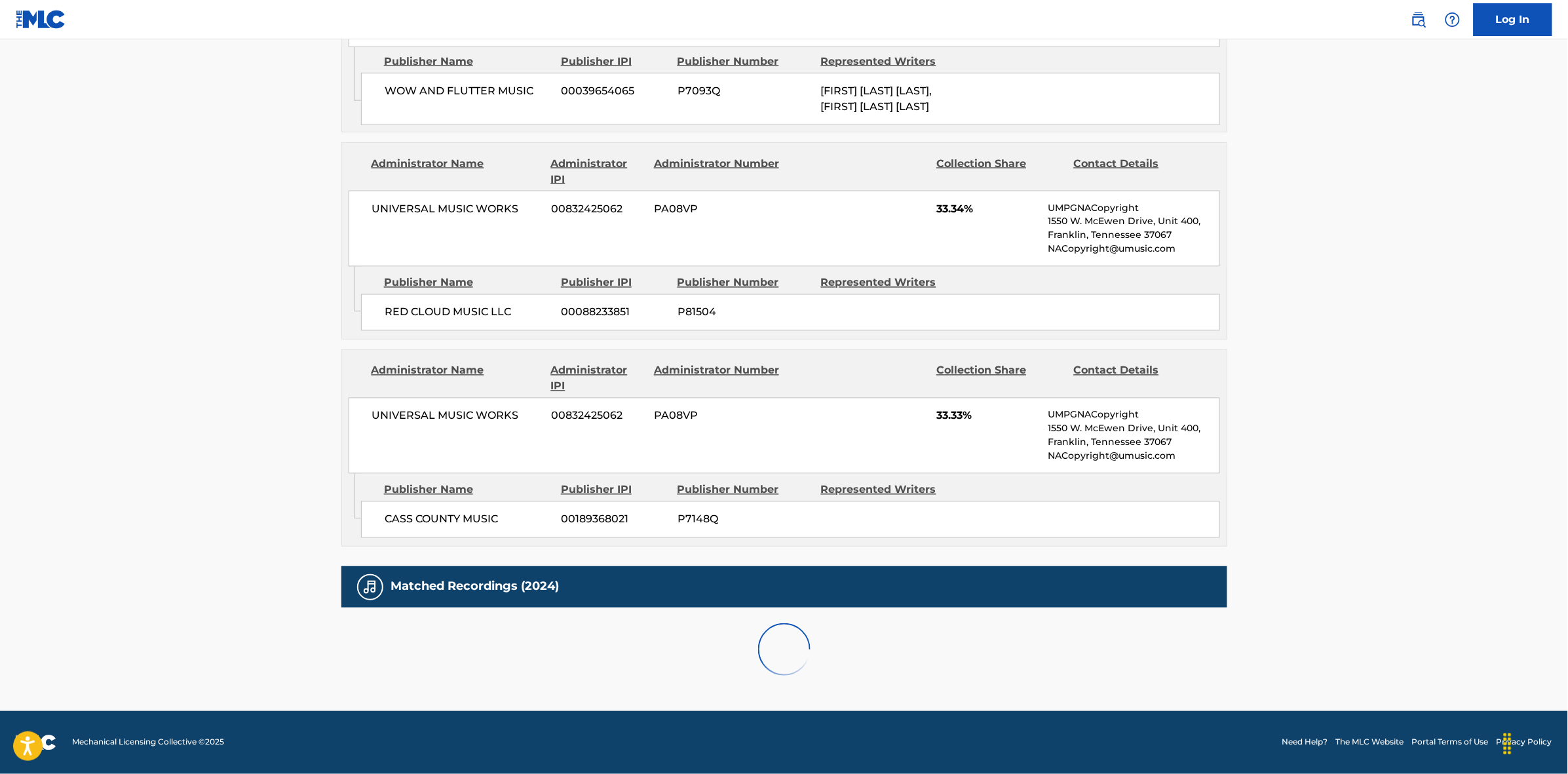 scroll, scrollTop: 1177, scrollLeft: 0, axis: vertical 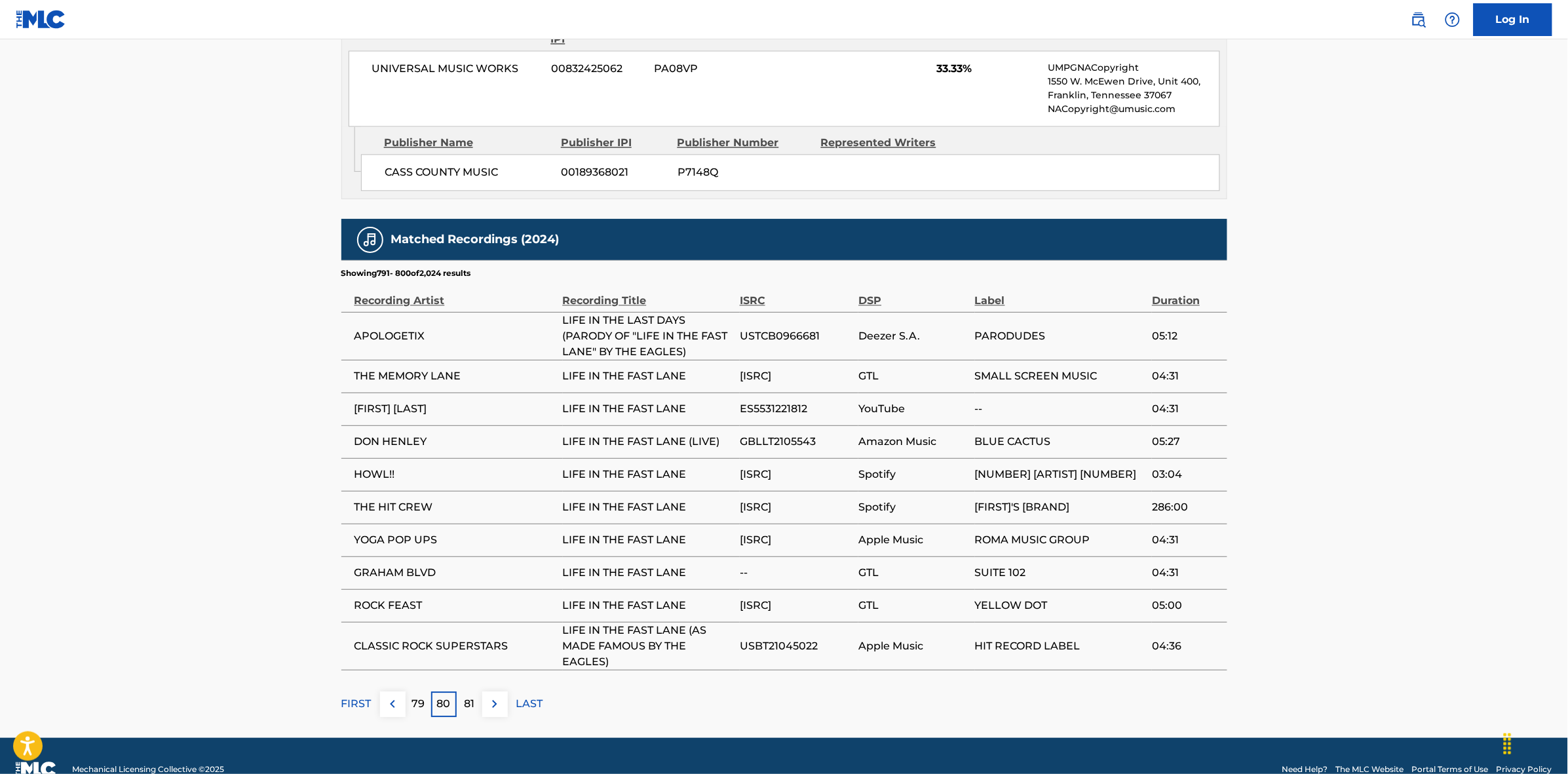 click at bounding box center [495, 704] 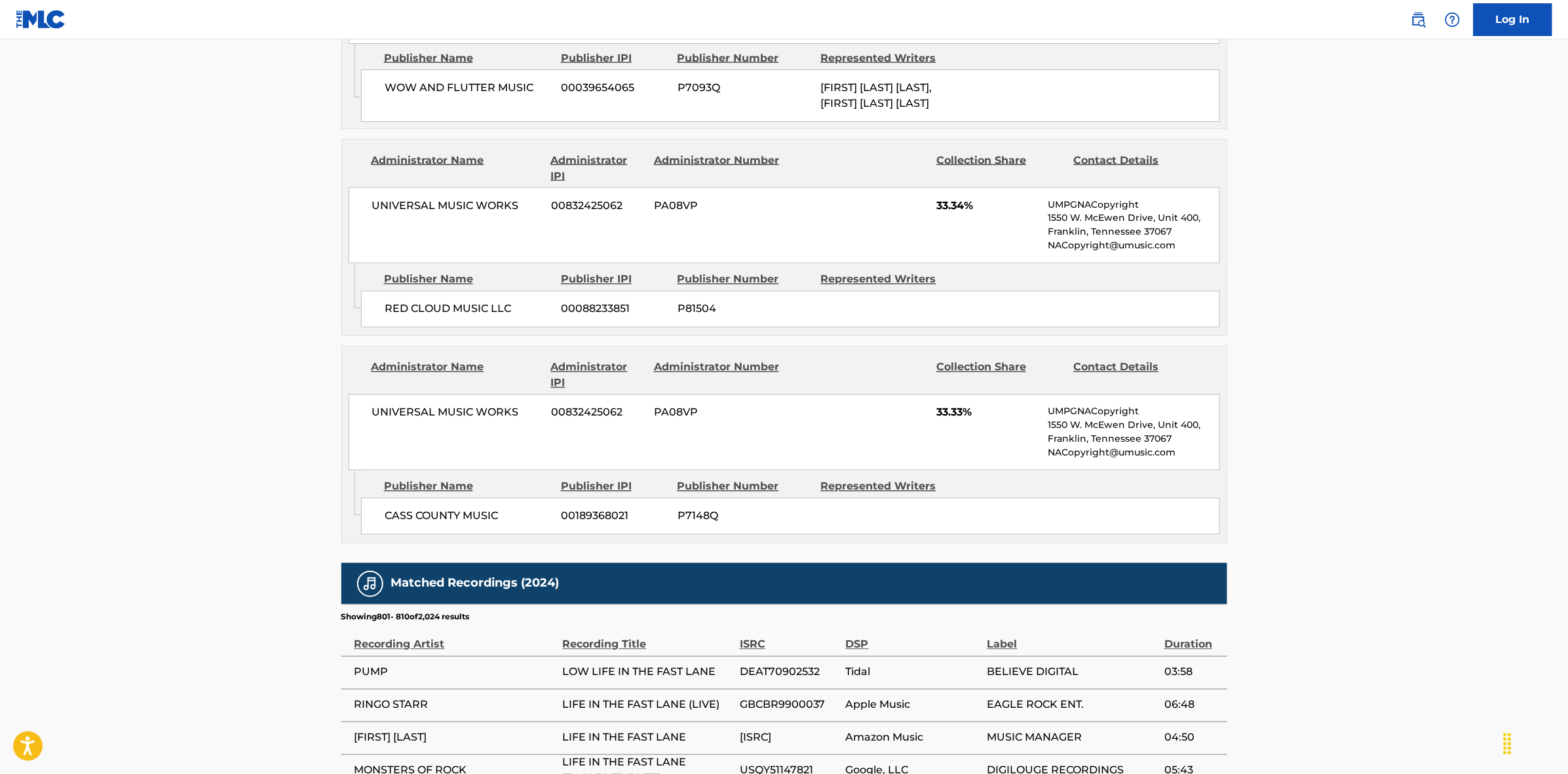 scroll, scrollTop: 1177, scrollLeft: 0, axis: vertical 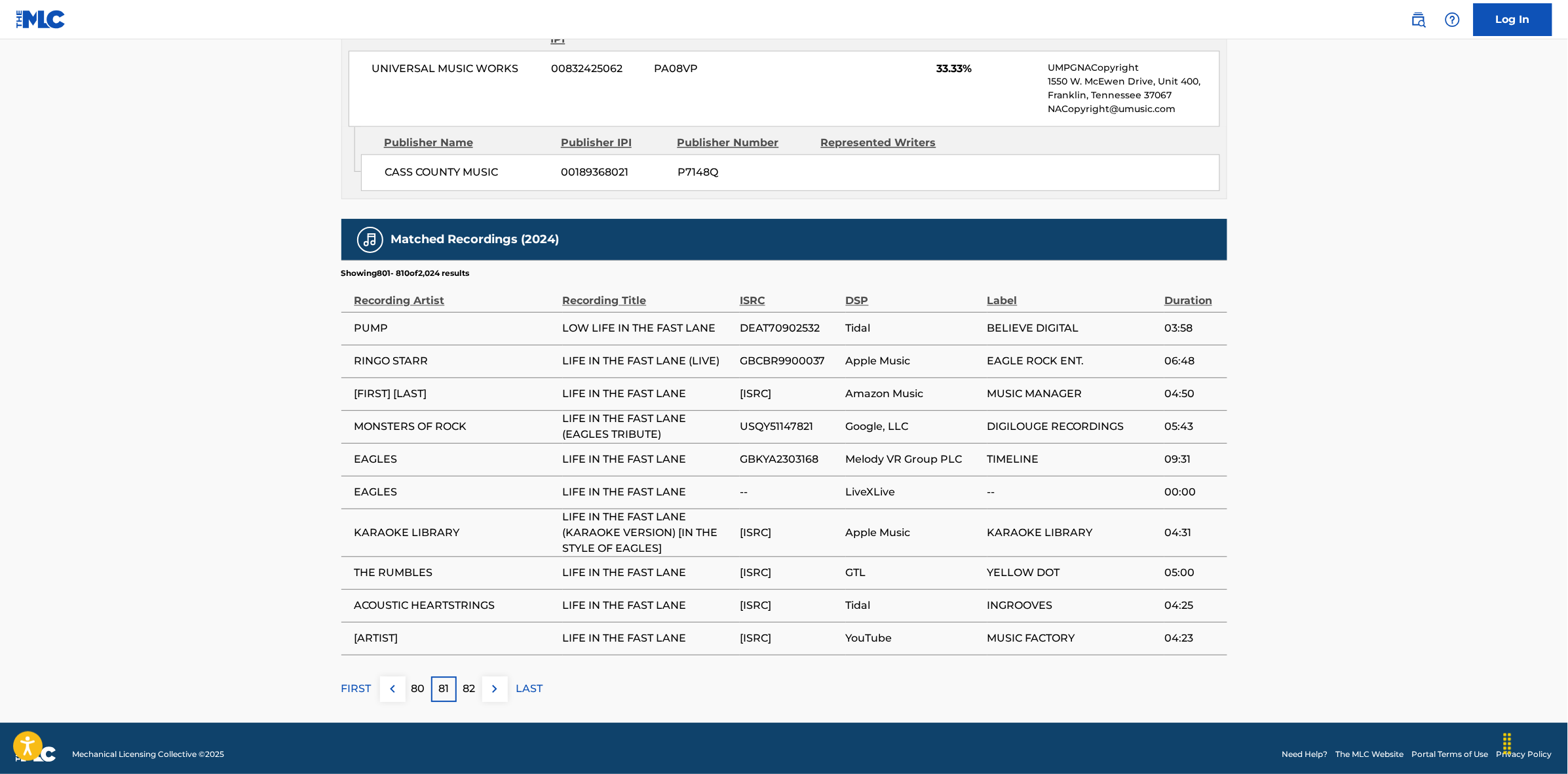 click at bounding box center [495, 689] 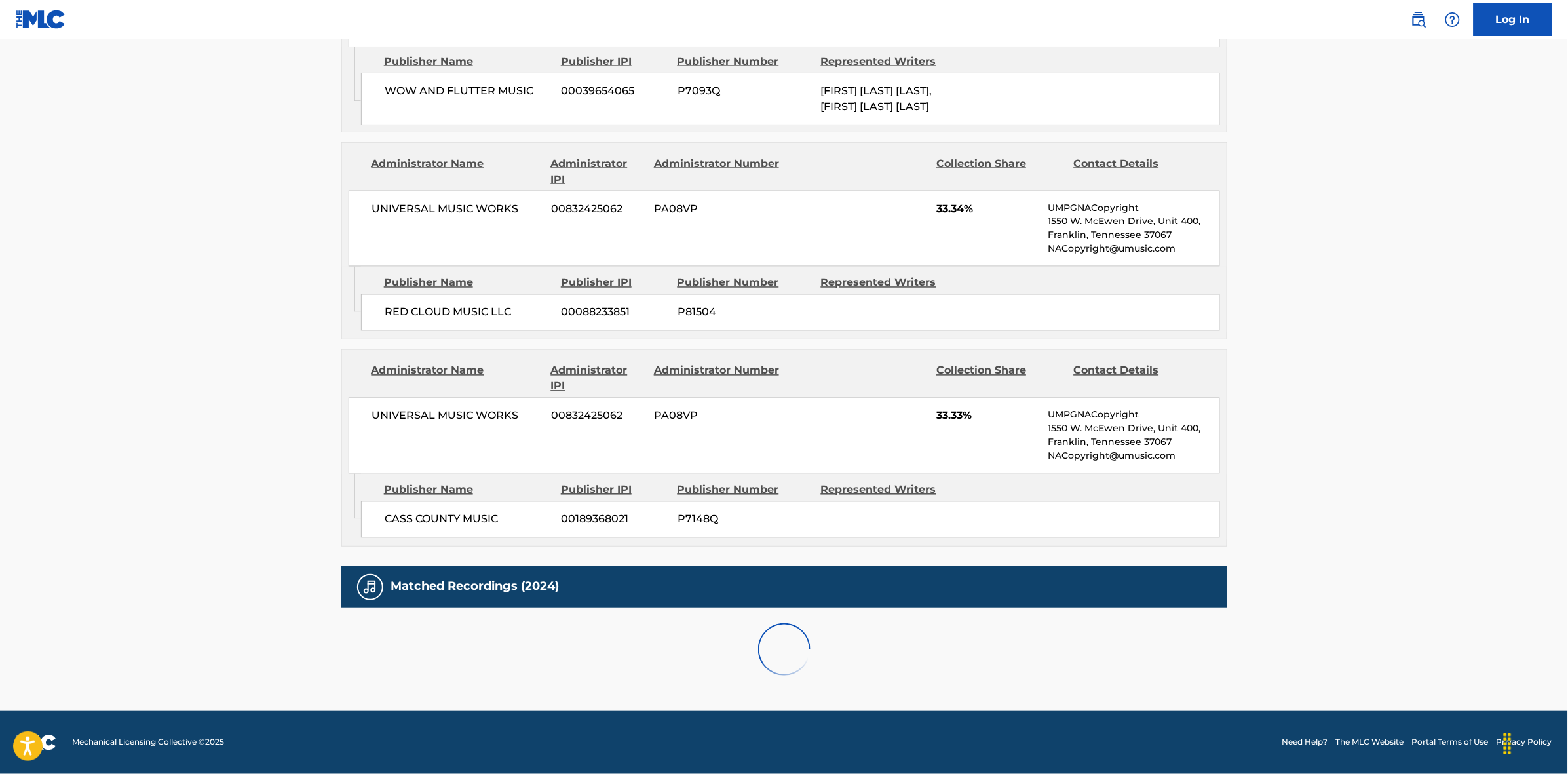 scroll, scrollTop: 1177, scrollLeft: 0, axis: vertical 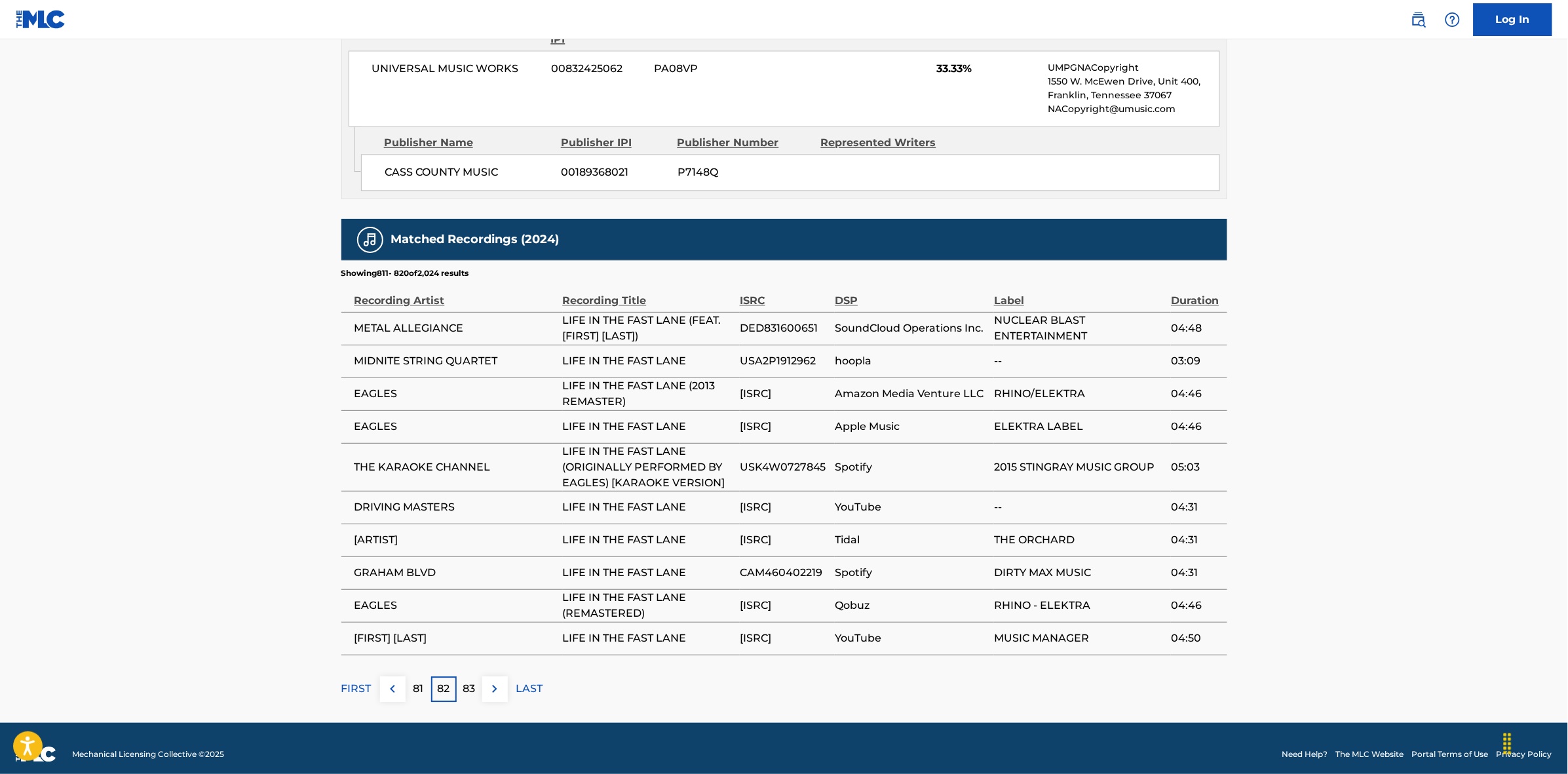 click at bounding box center (495, 689) 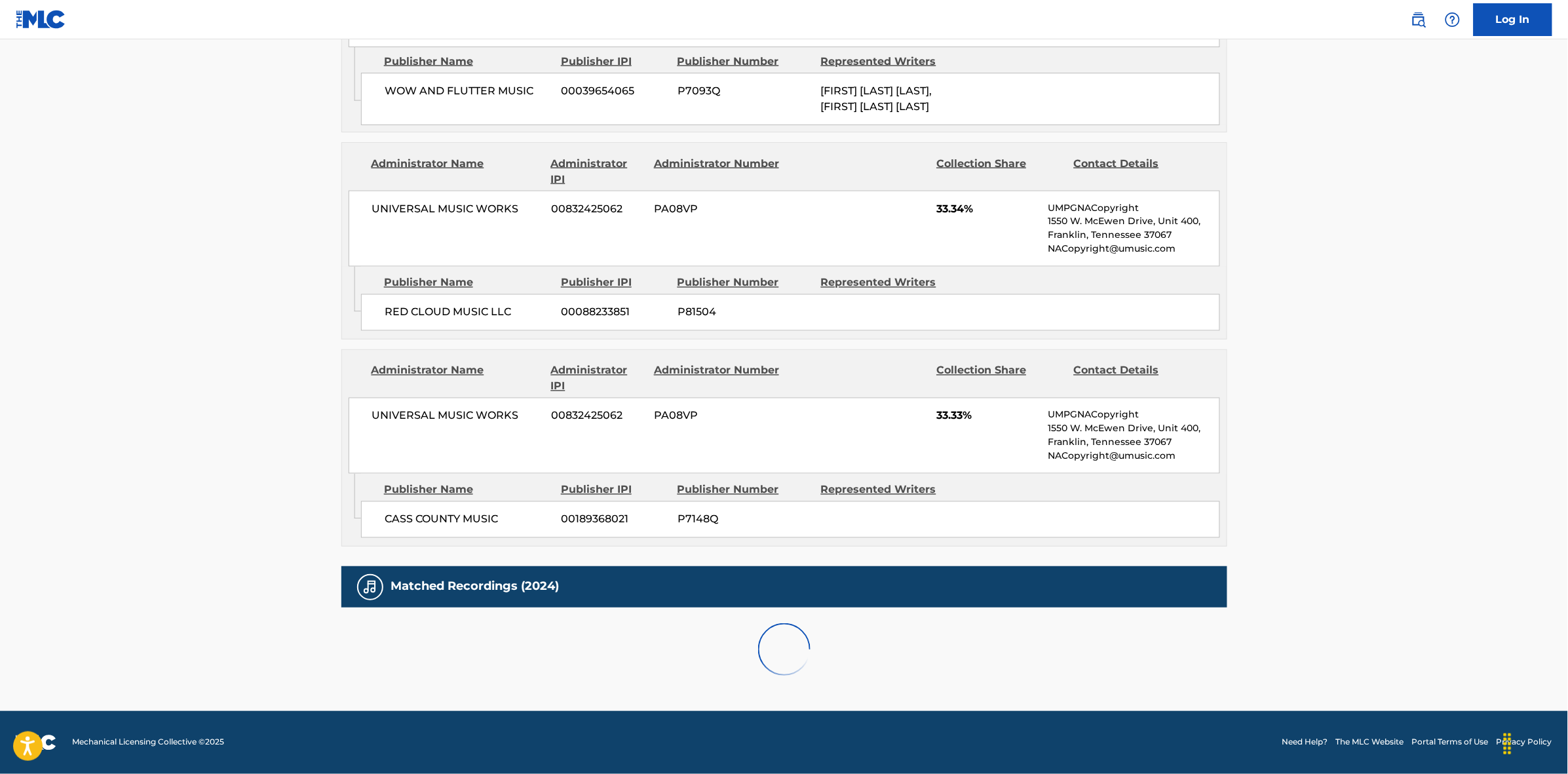 scroll, scrollTop: 1177, scrollLeft: 0, axis: vertical 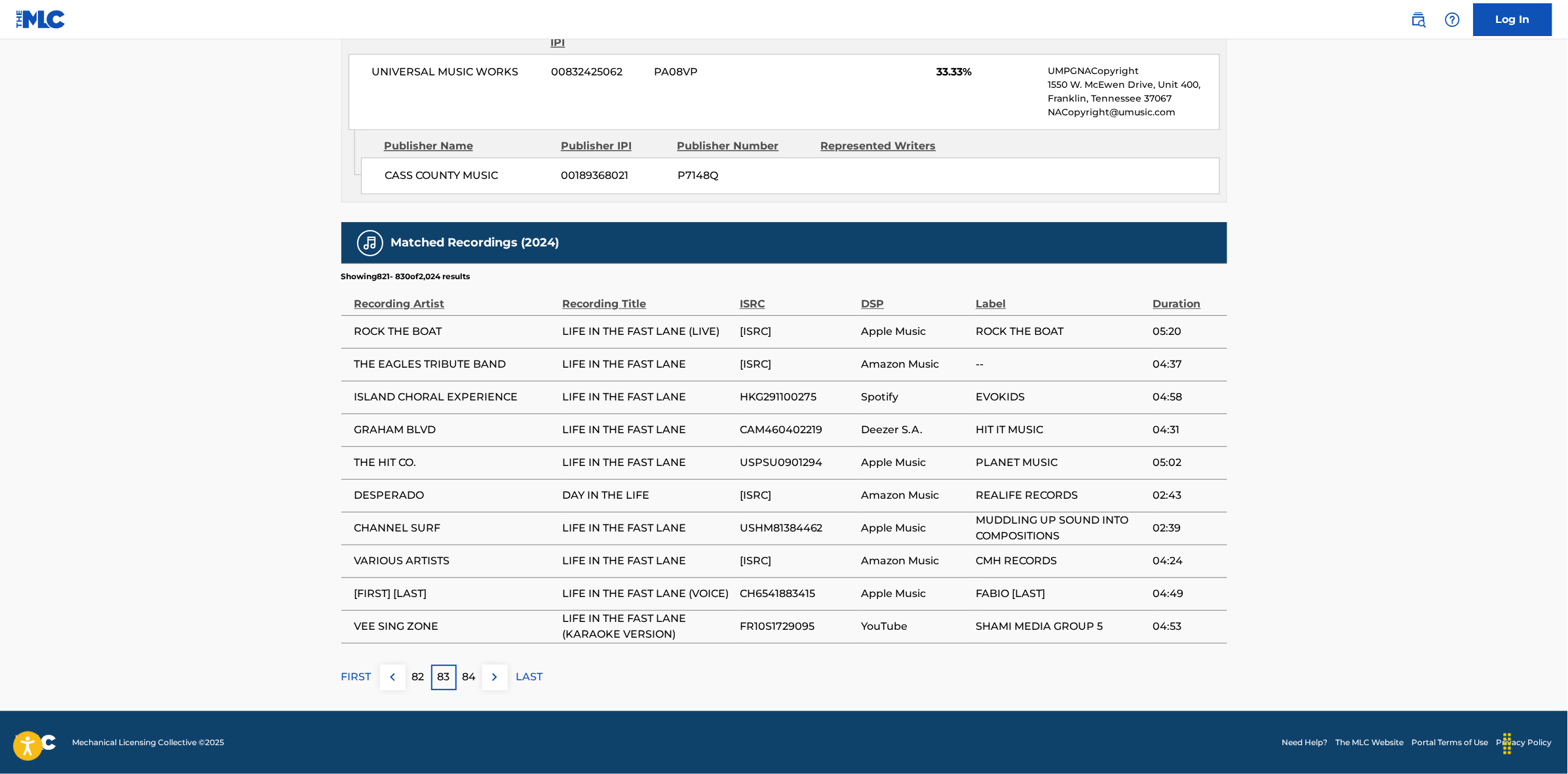 click at bounding box center [495, 677] 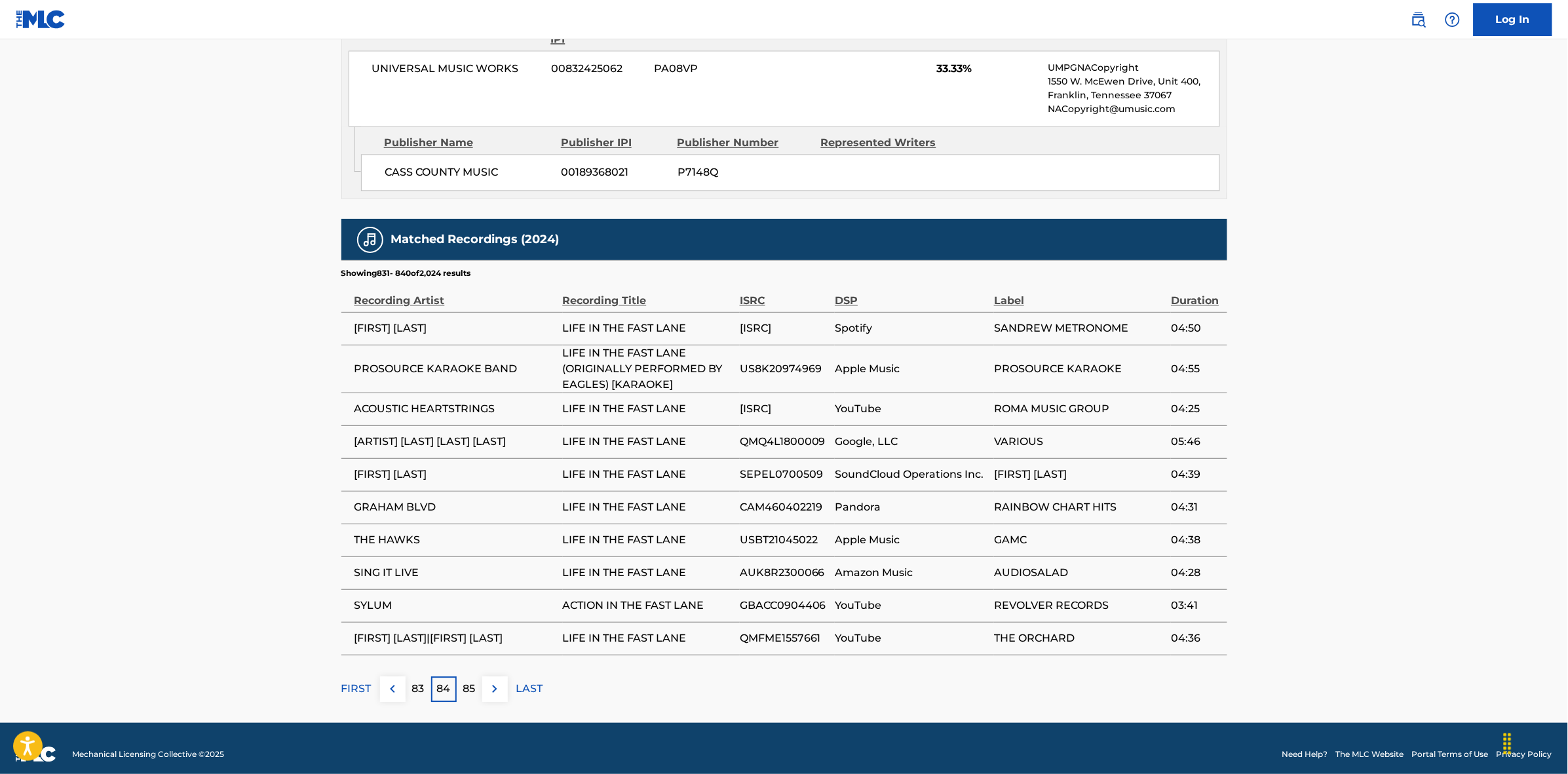 click at bounding box center (495, 689) 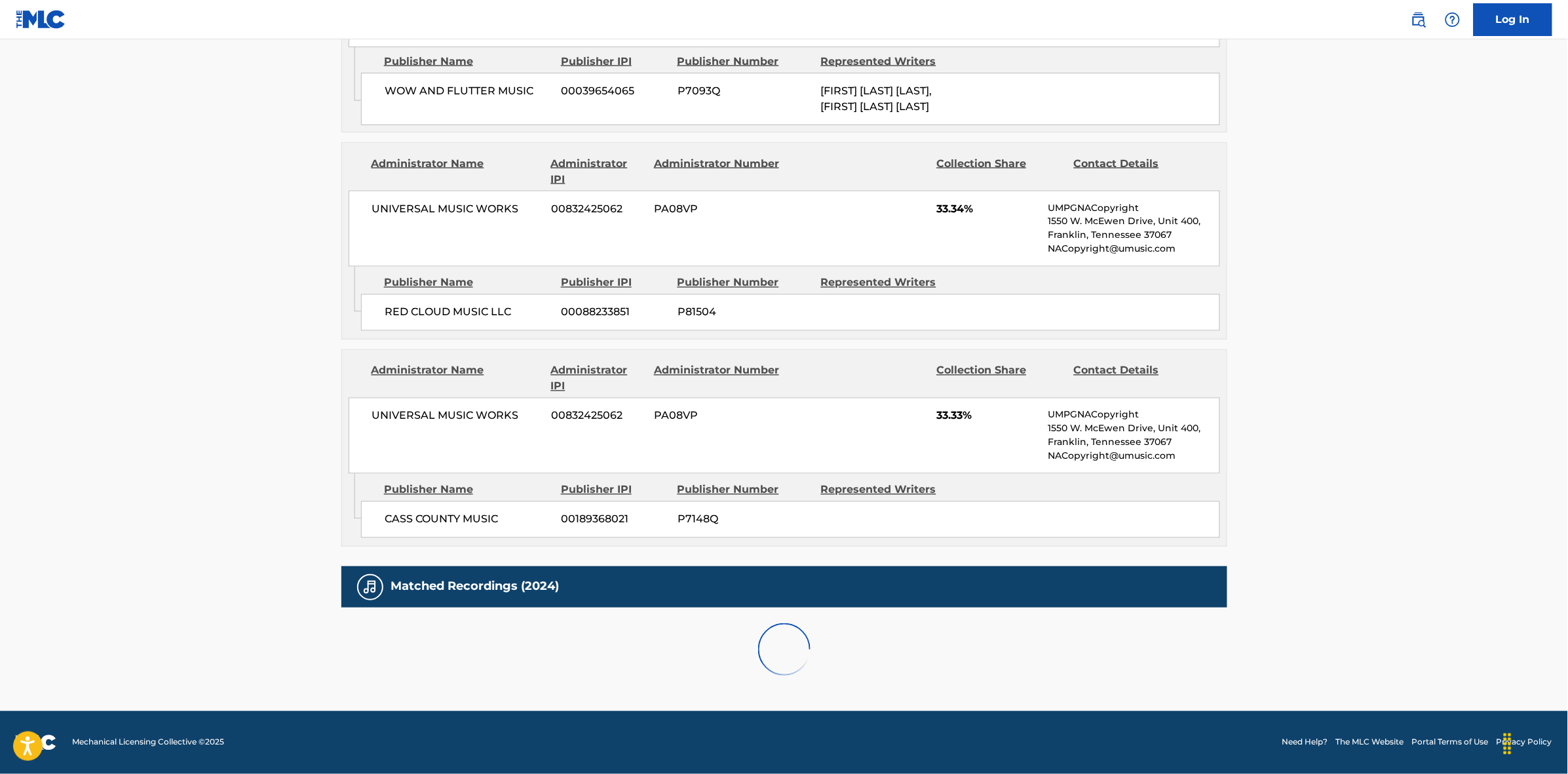scroll, scrollTop: 1177, scrollLeft: 0, axis: vertical 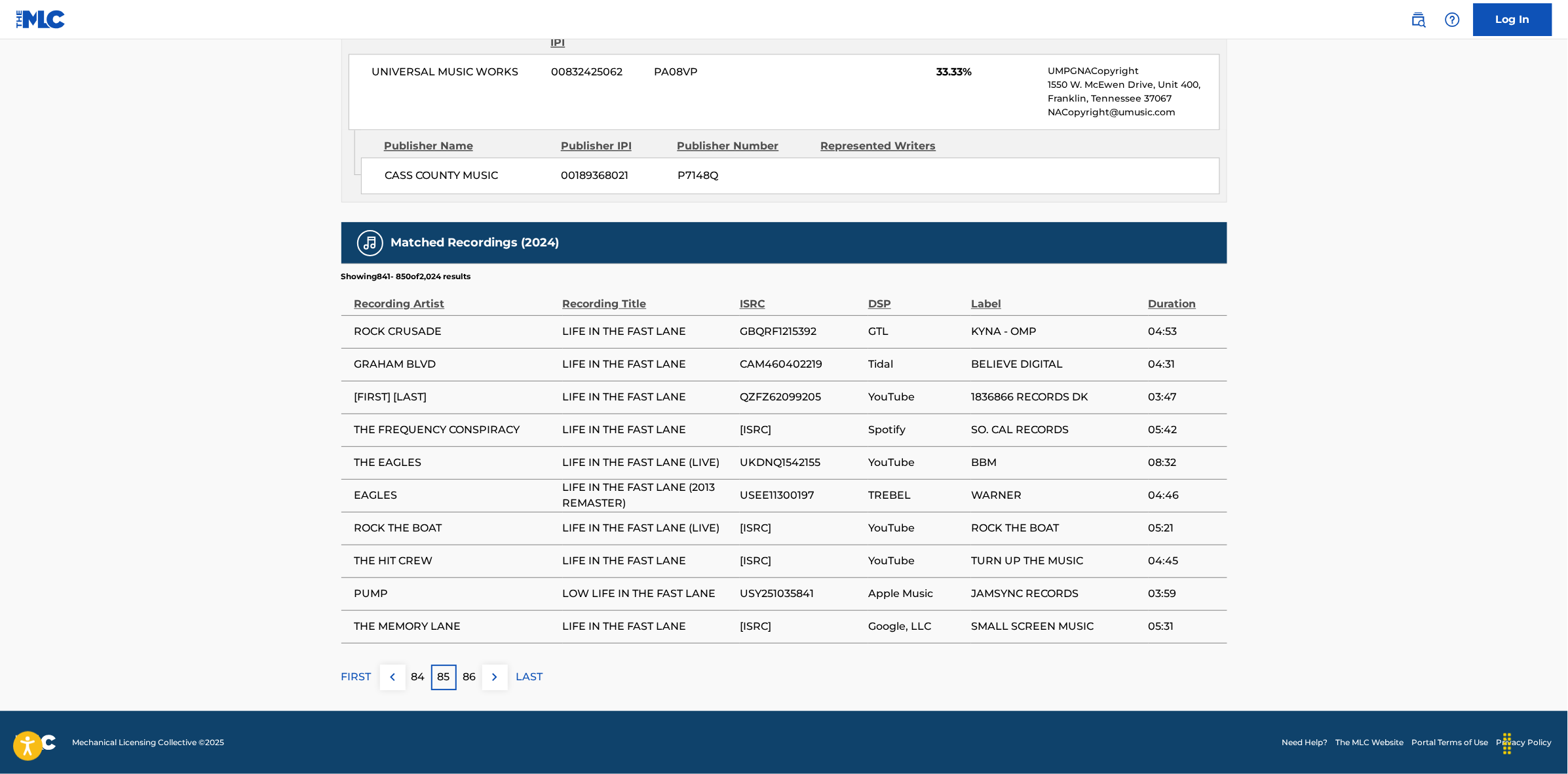 click at bounding box center [495, 677] 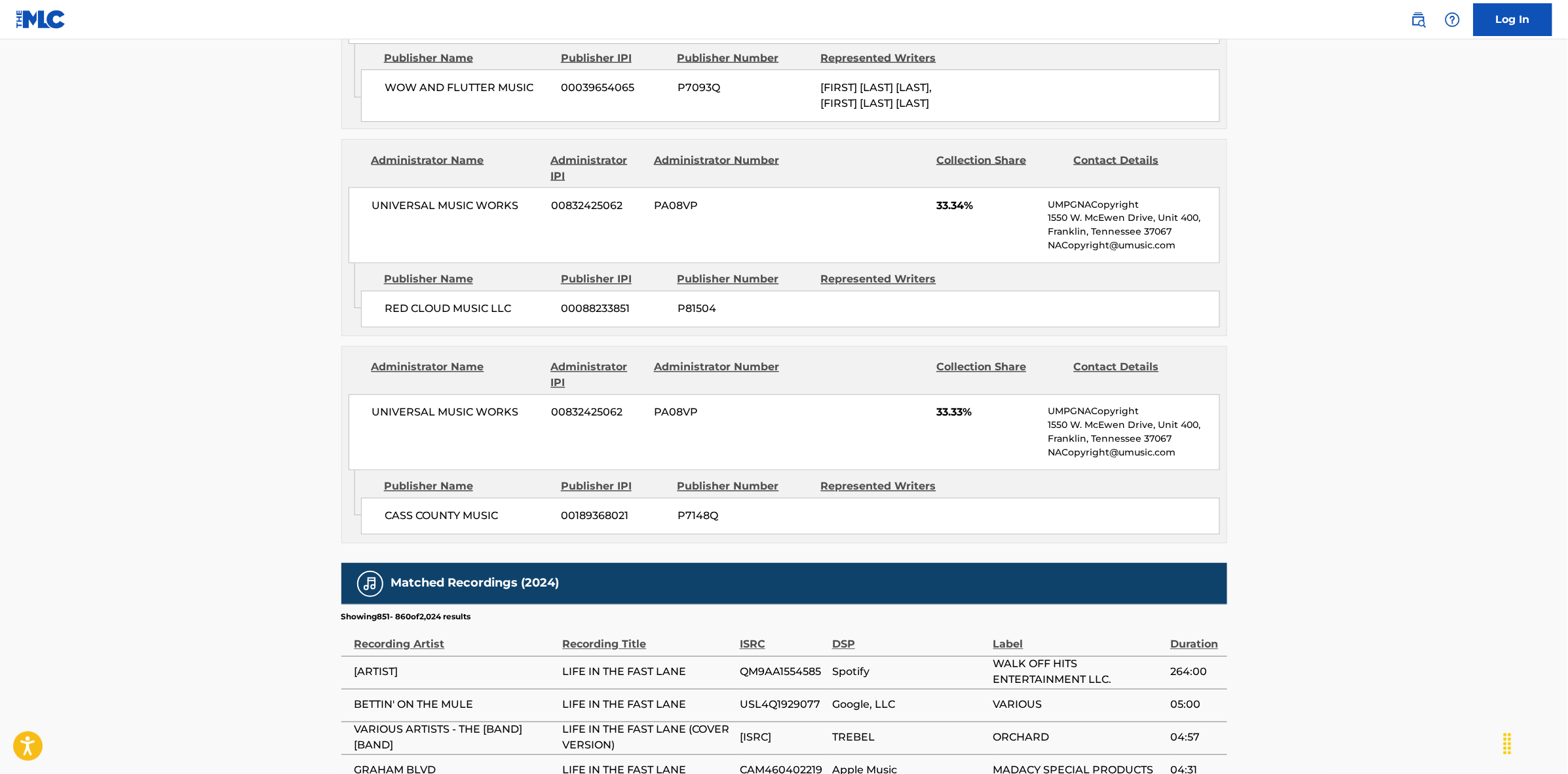 scroll, scrollTop: 1177, scrollLeft: 0, axis: vertical 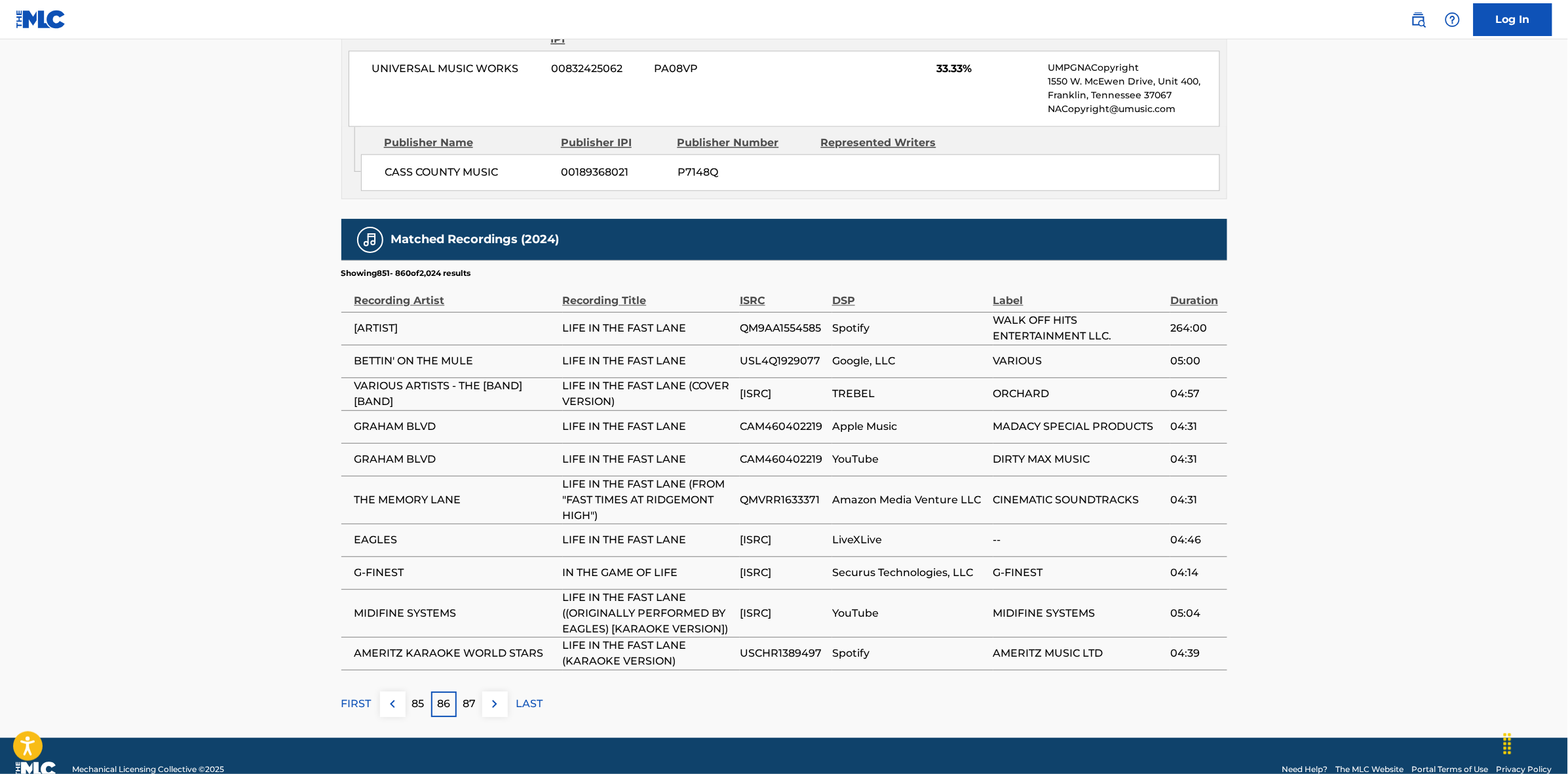 click at bounding box center [495, 704] 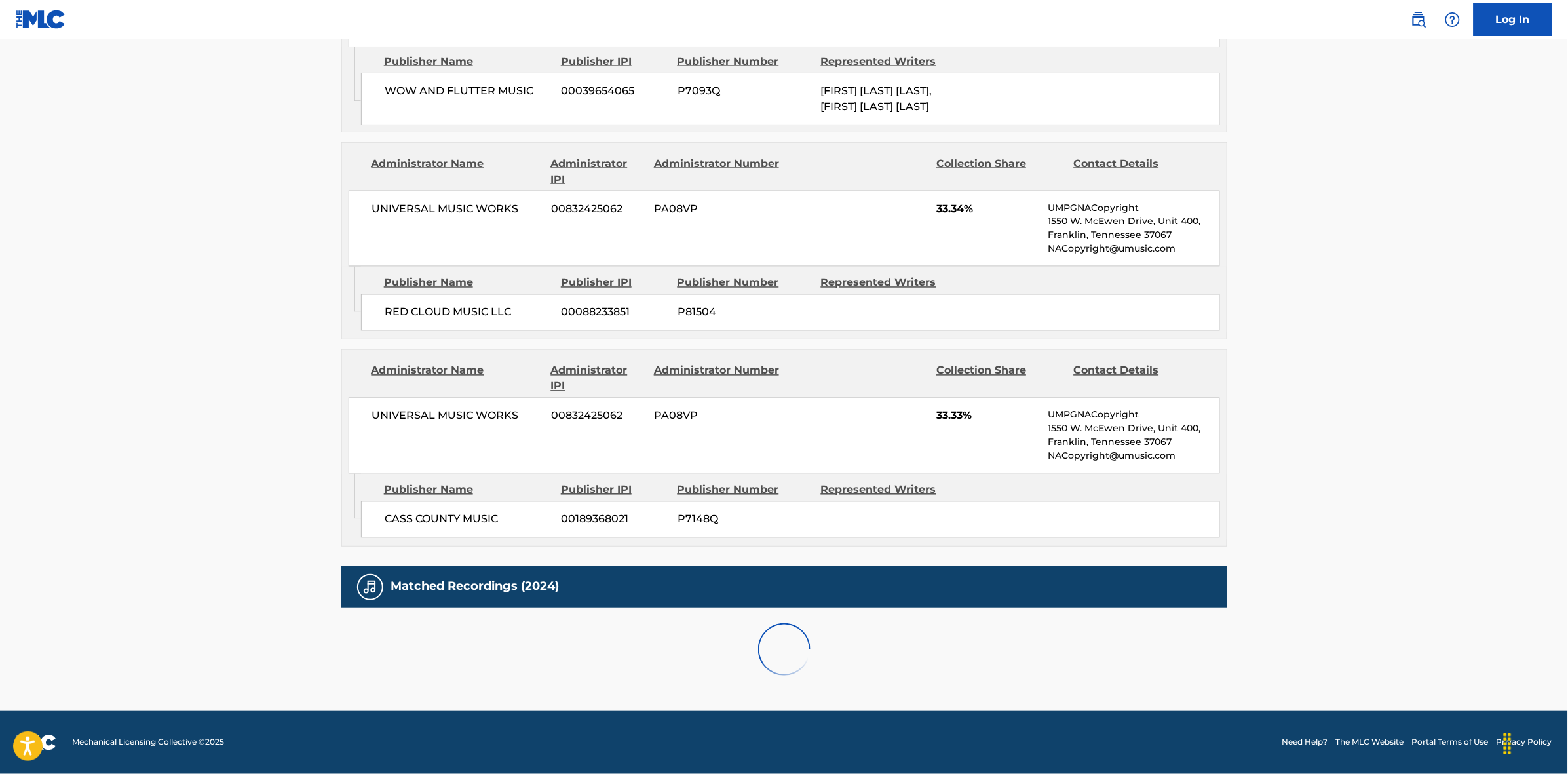 scroll, scrollTop: 1177, scrollLeft: 0, axis: vertical 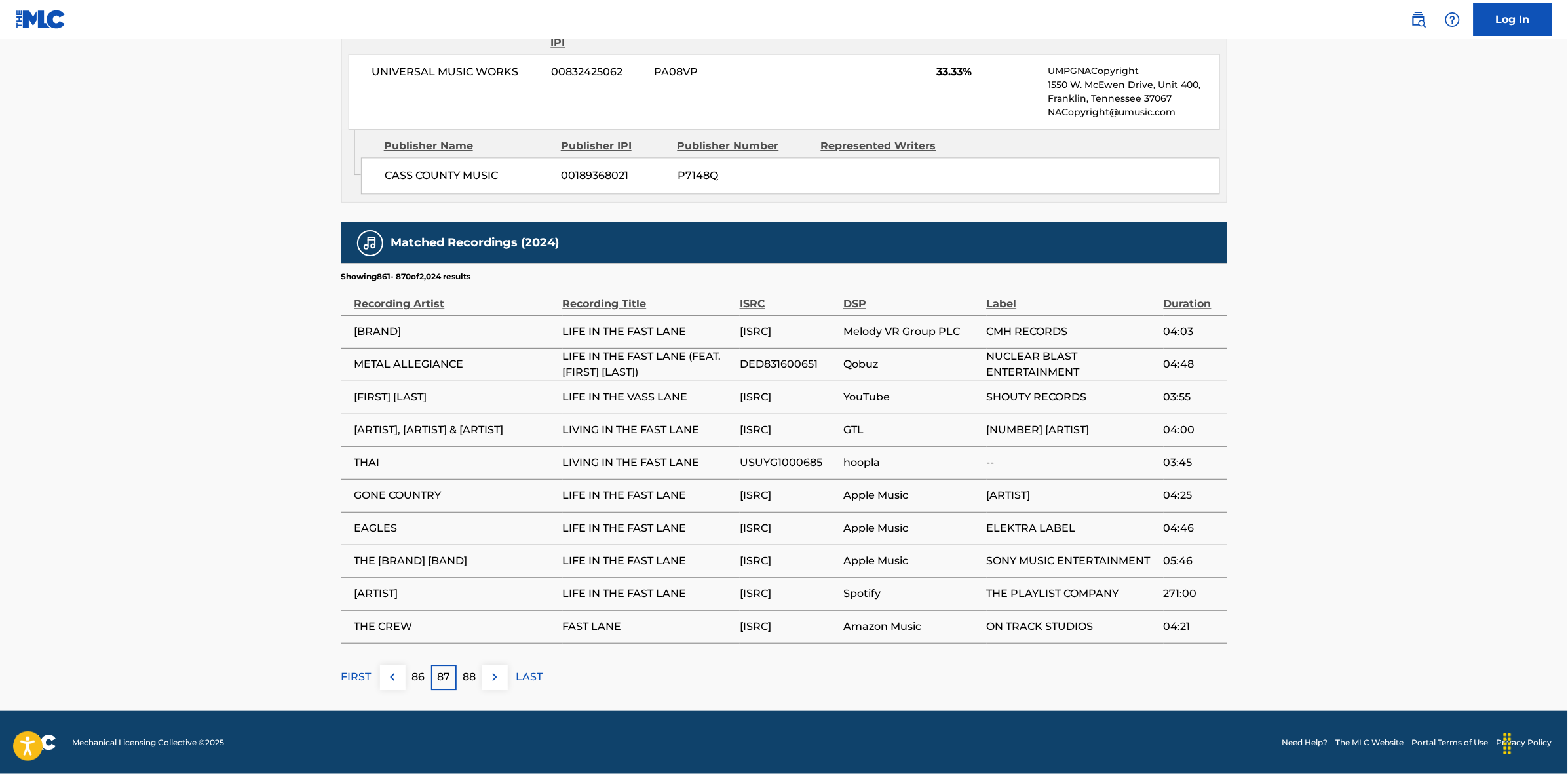 click at bounding box center [495, 677] 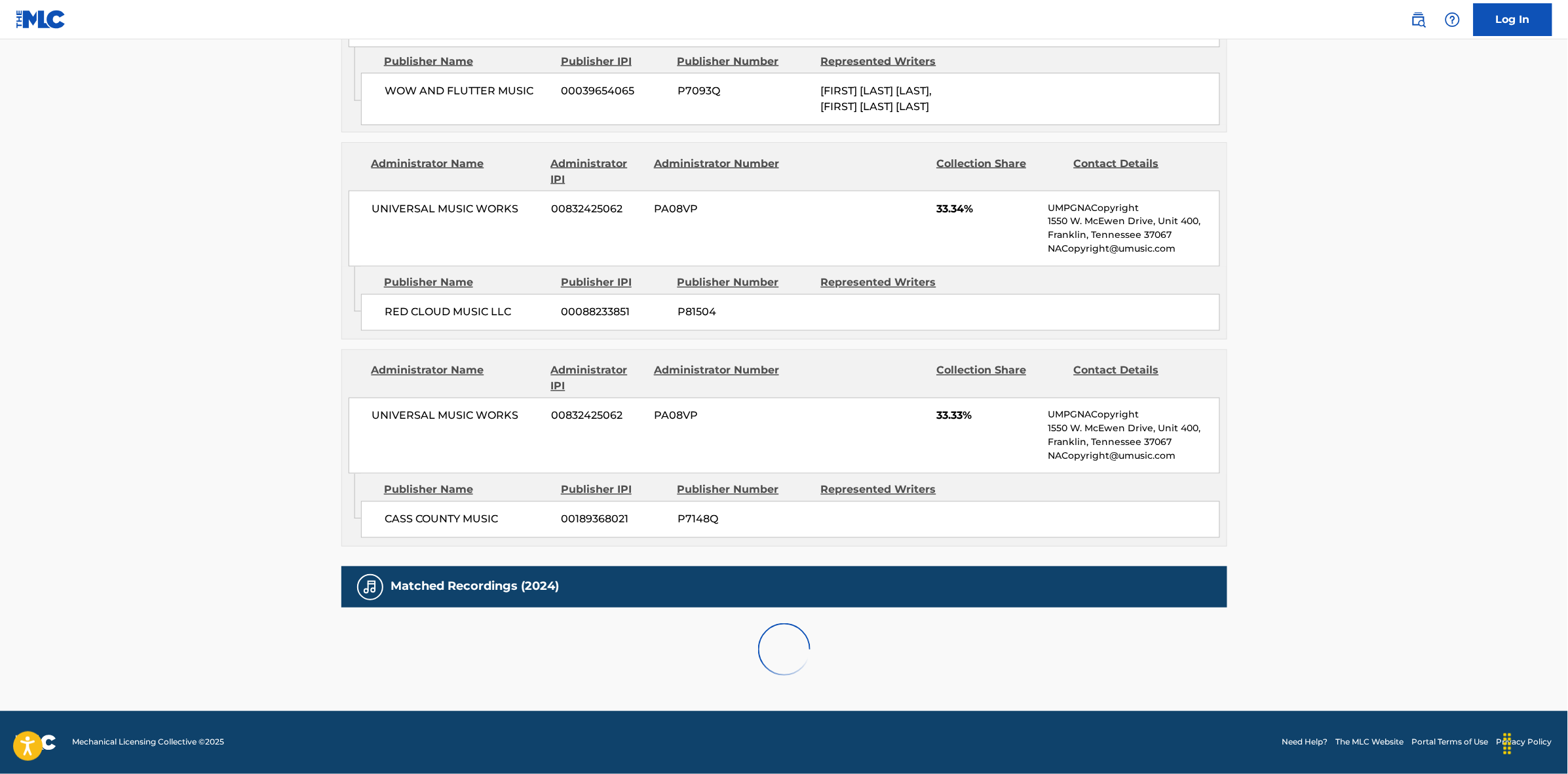 scroll, scrollTop: 1177, scrollLeft: 0, axis: vertical 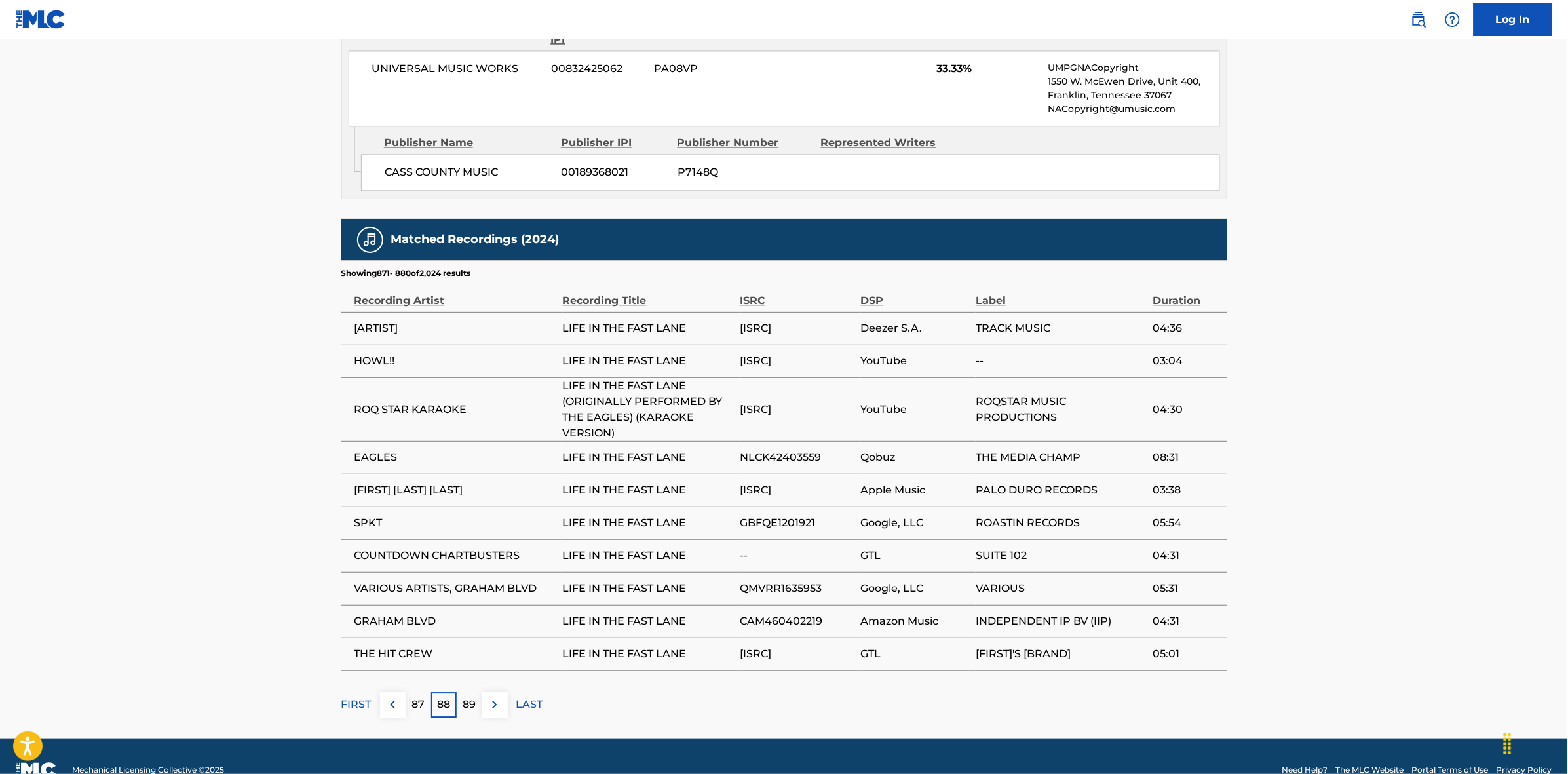 click at bounding box center [495, 705] 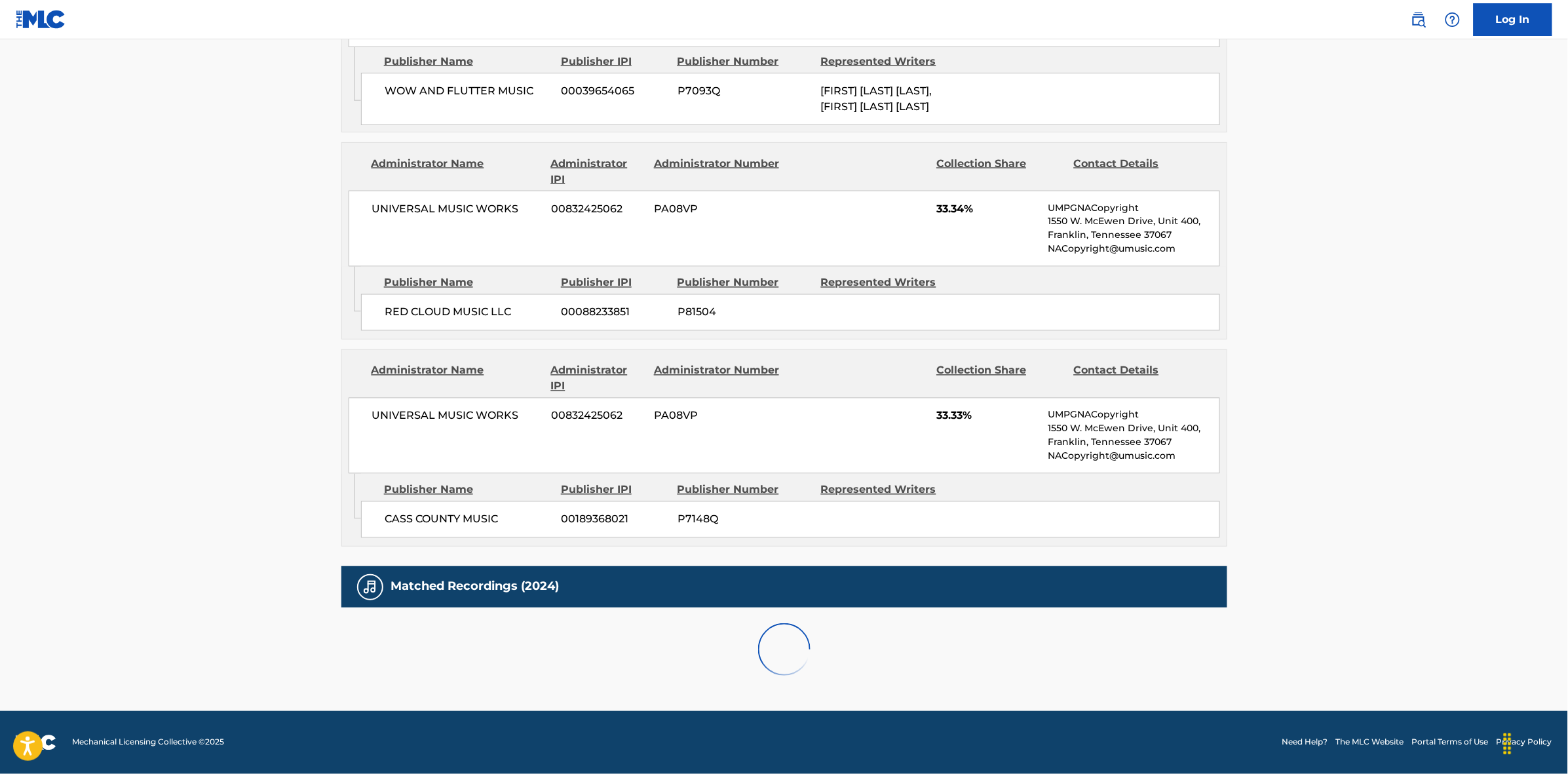 scroll, scrollTop: 1177, scrollLeft: 0, axis: vertical 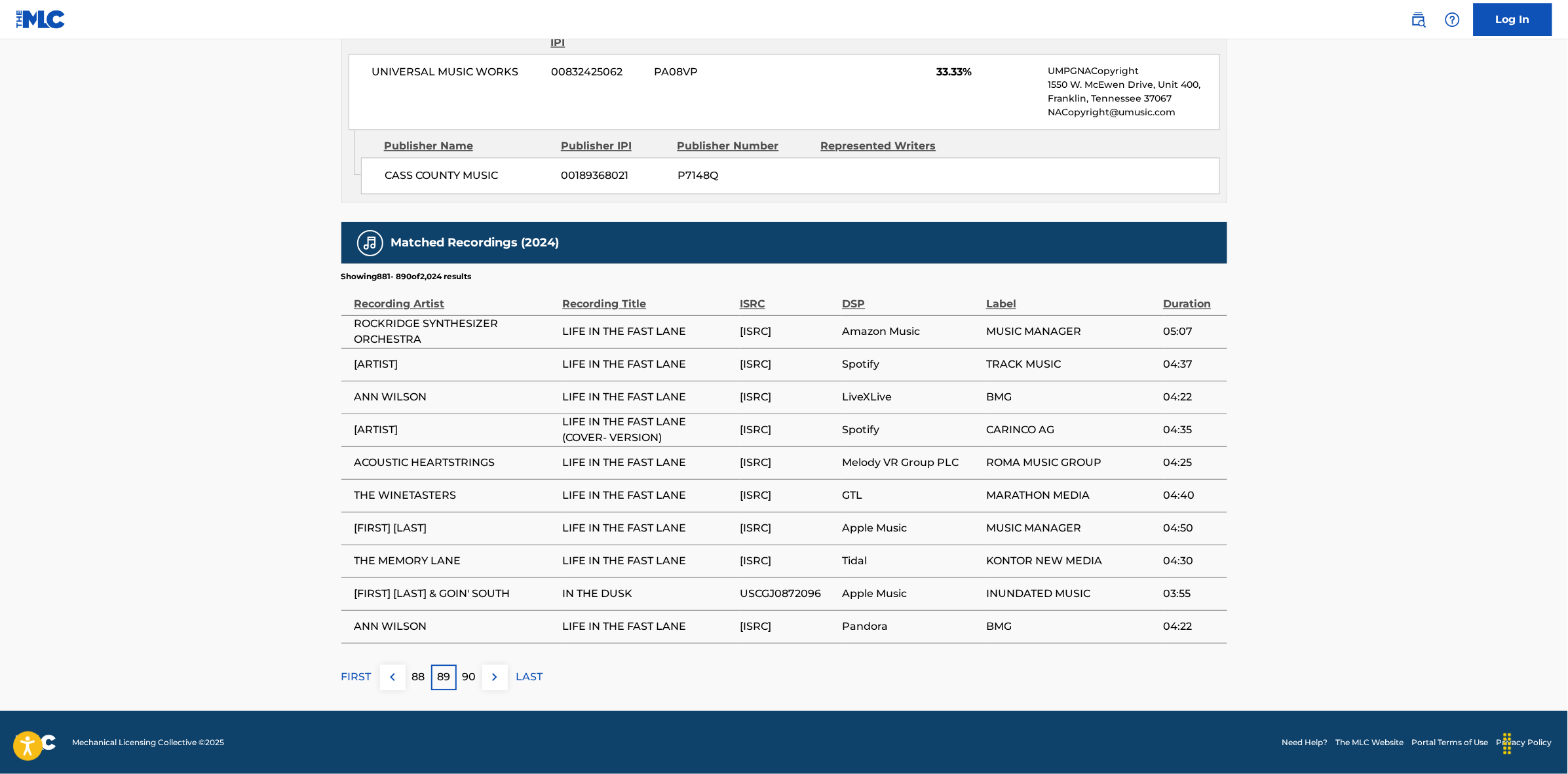 click at bounding box center (495, 677) 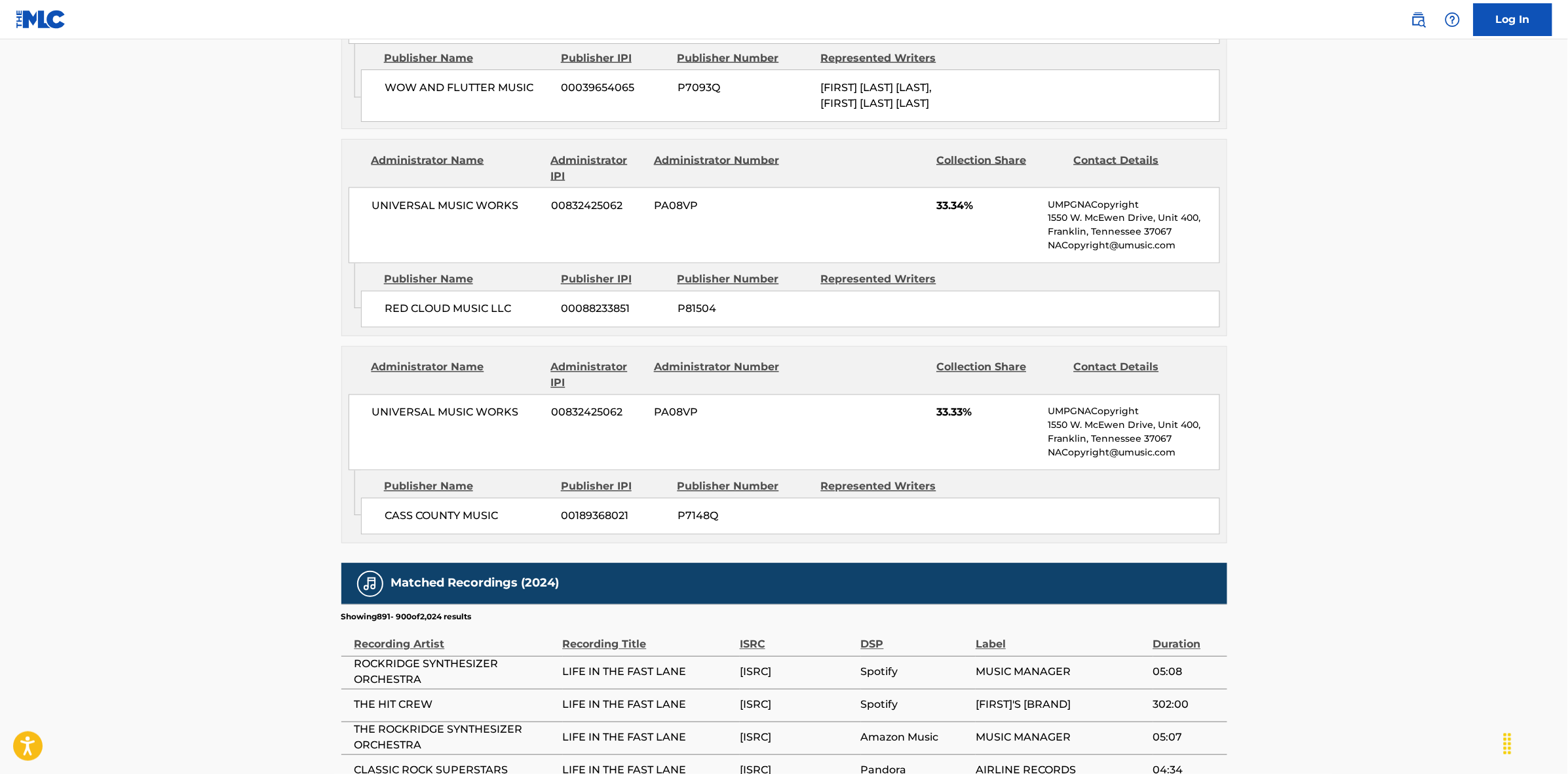 scroll, scrollTop: 1177, scrollLeft: 0, axis: vertical 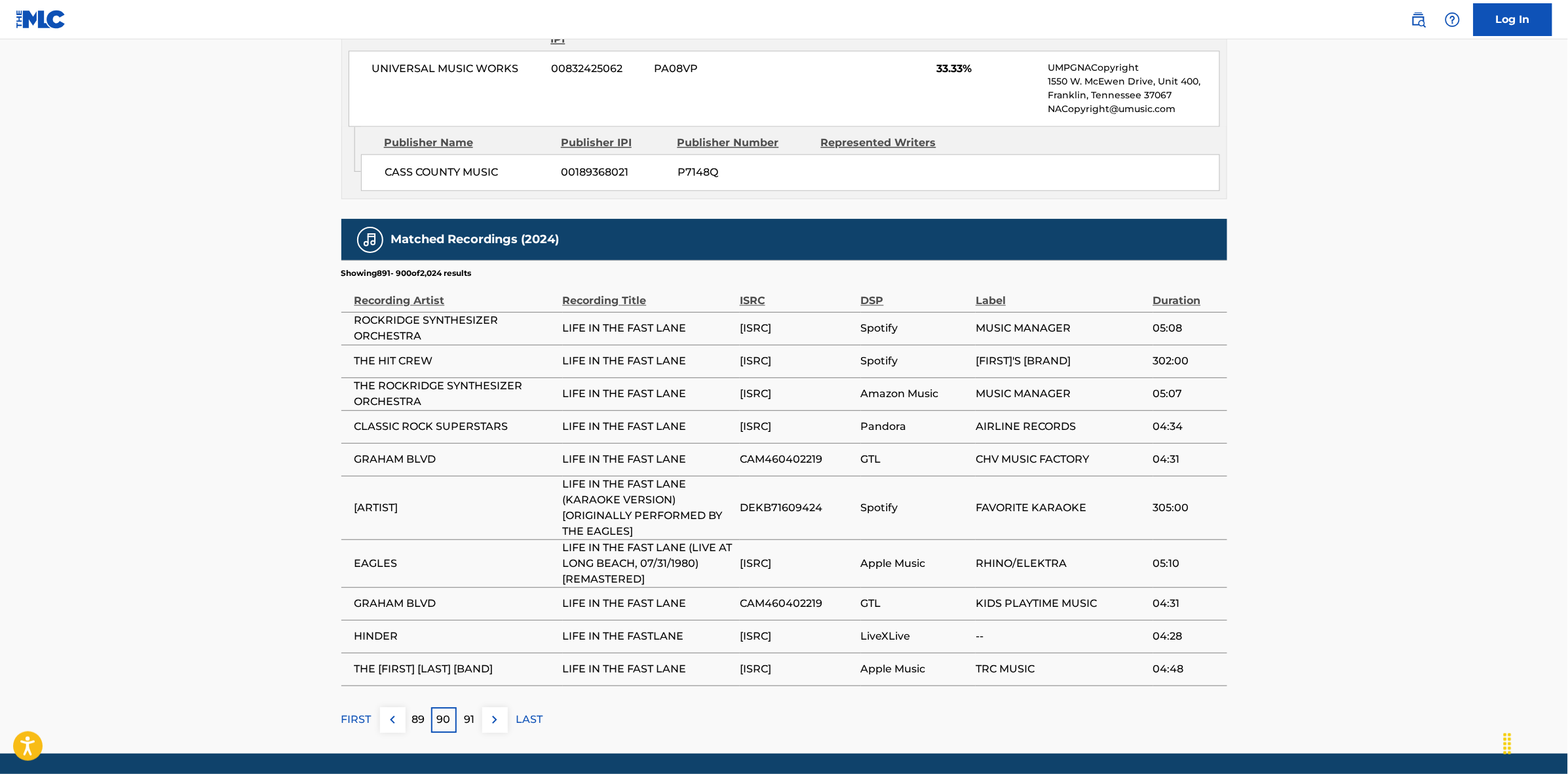 click at bounding box center (495, 720) 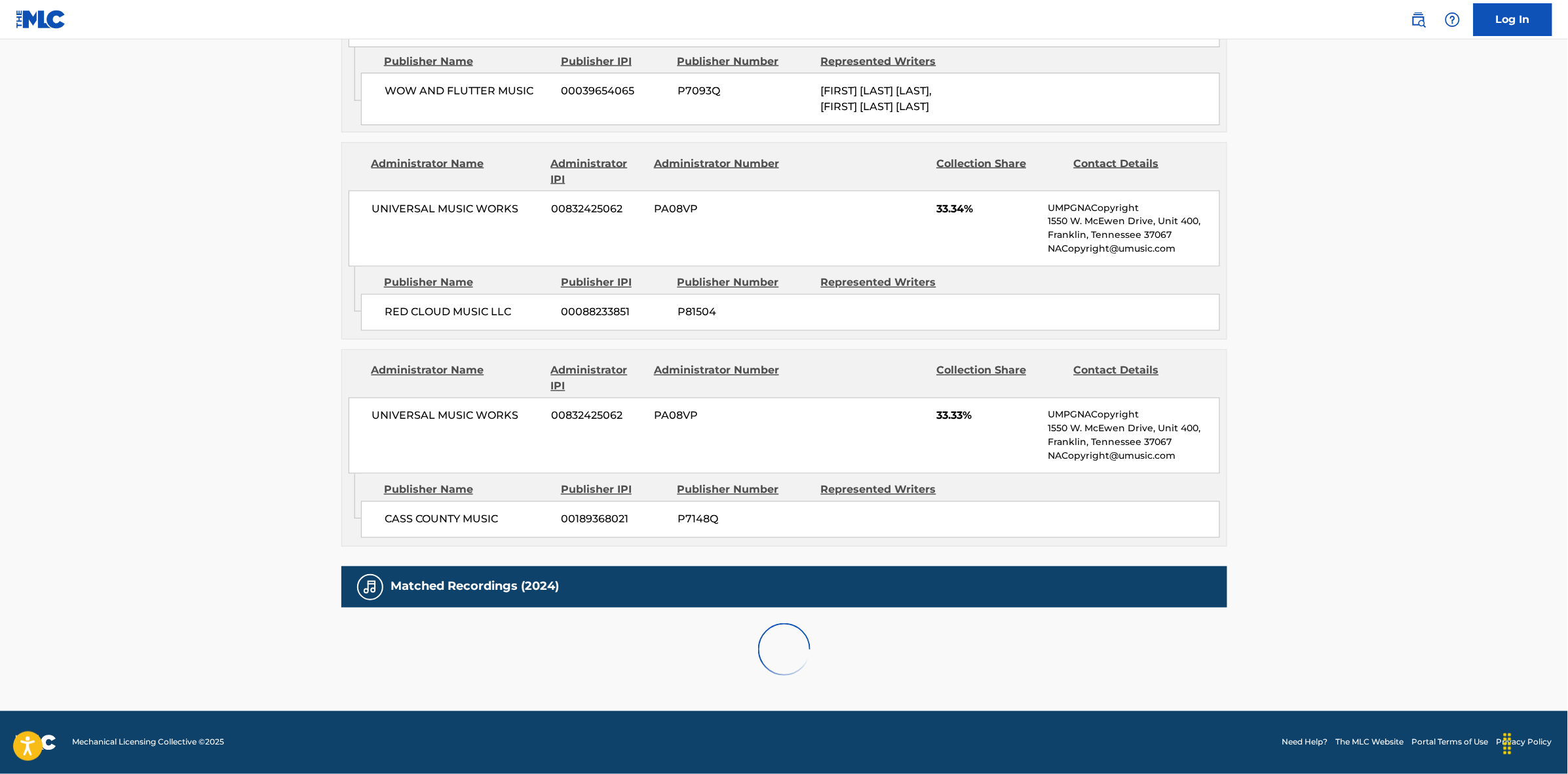 scroll, scrollTop: 1177, scrollLeft: 0, axis: vertical 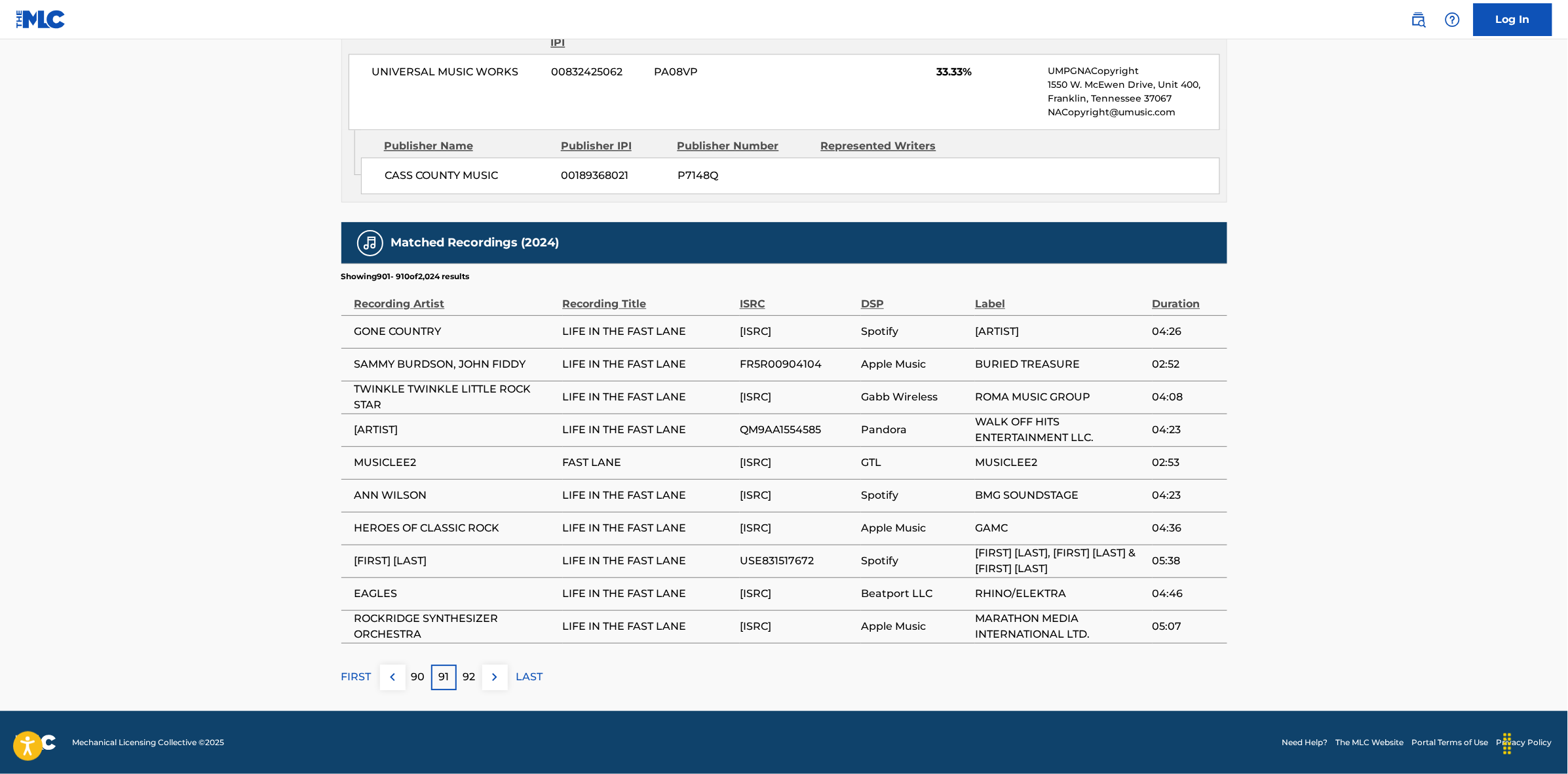 click at bounding box center [495, 677] 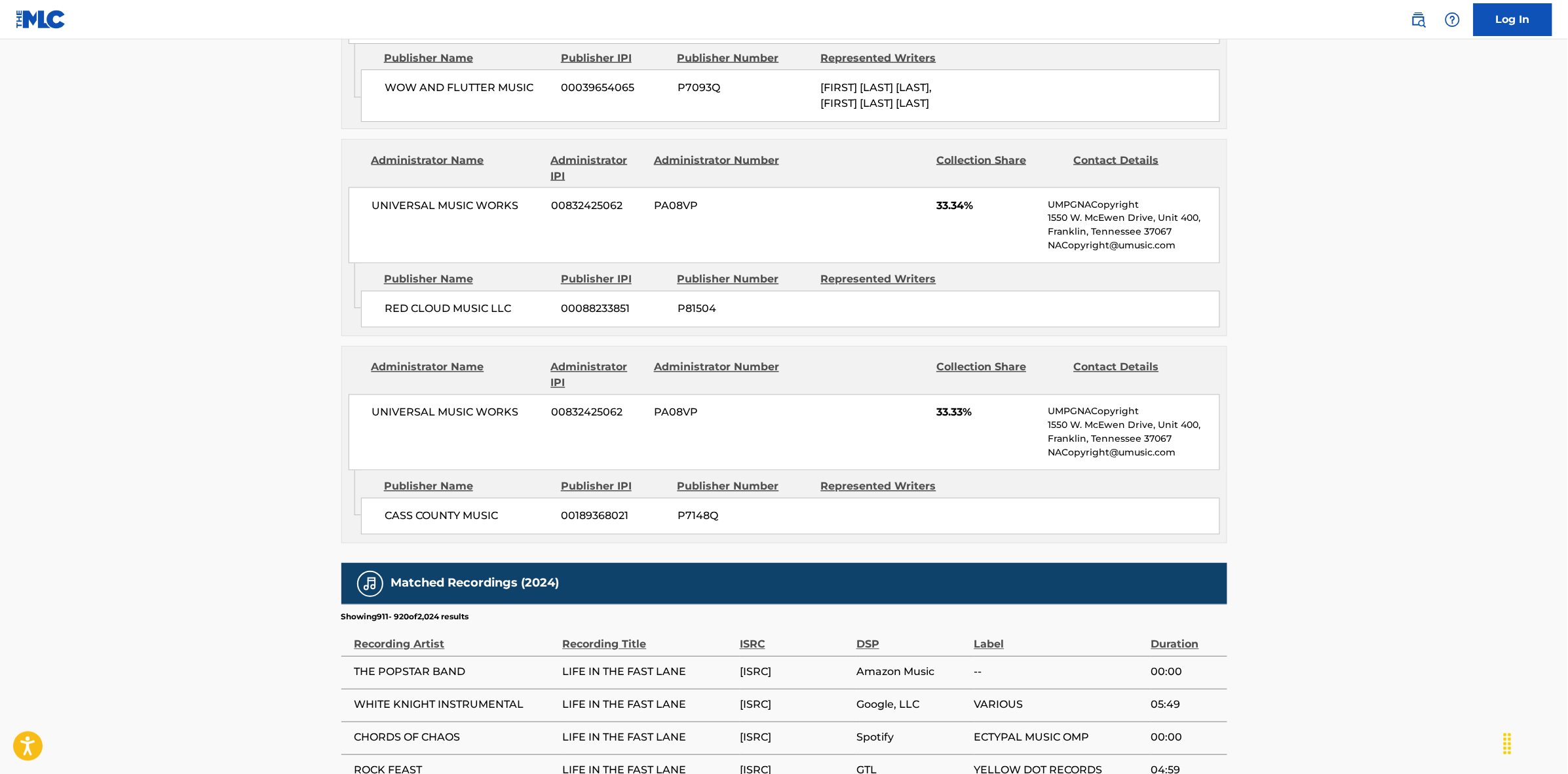 scroll, scrollTop: 1177, scrollLeft: 0, axis: vertical 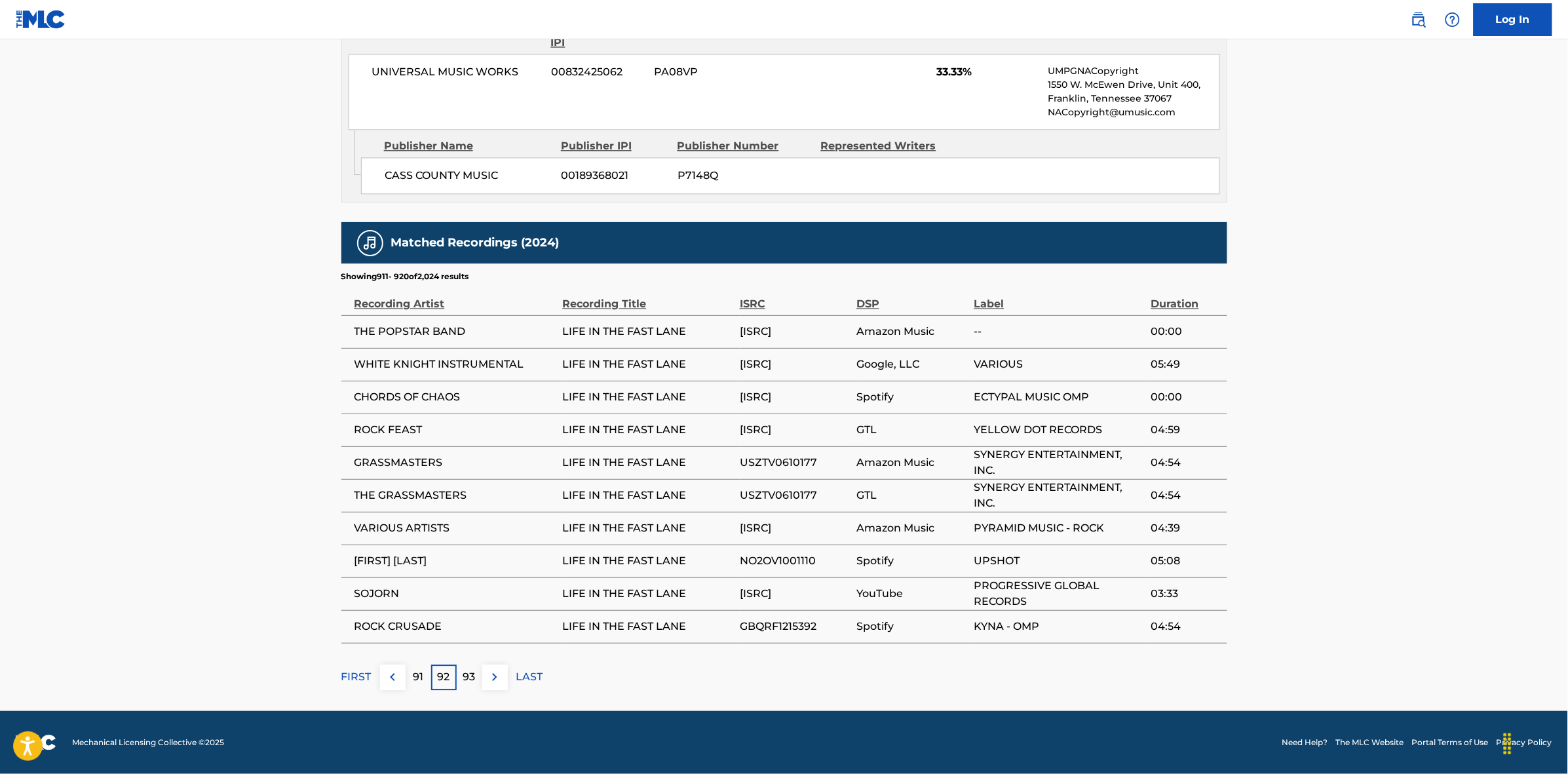click at bounding box center (495, 677) 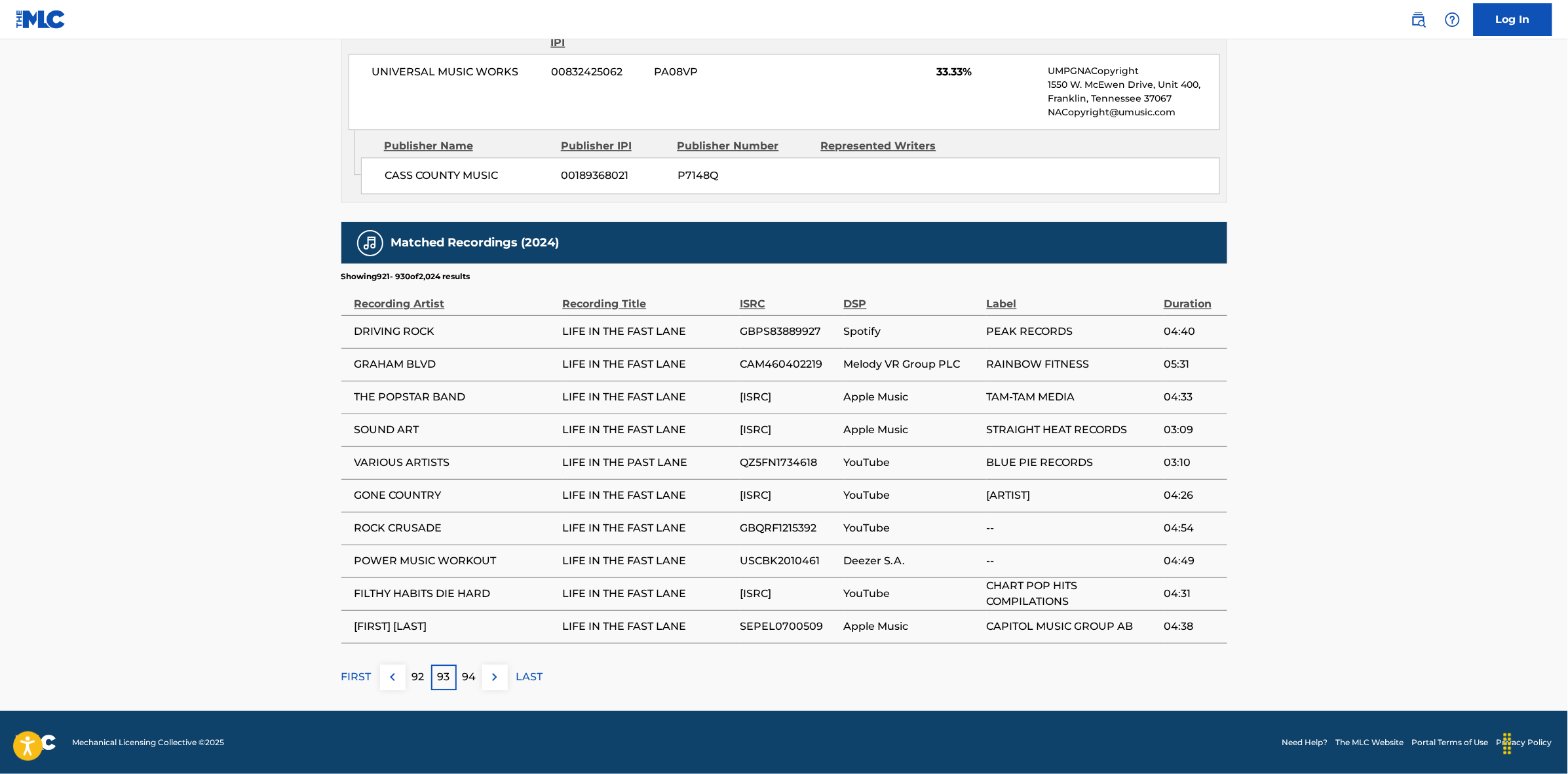 click at bounding box center (495, 677) 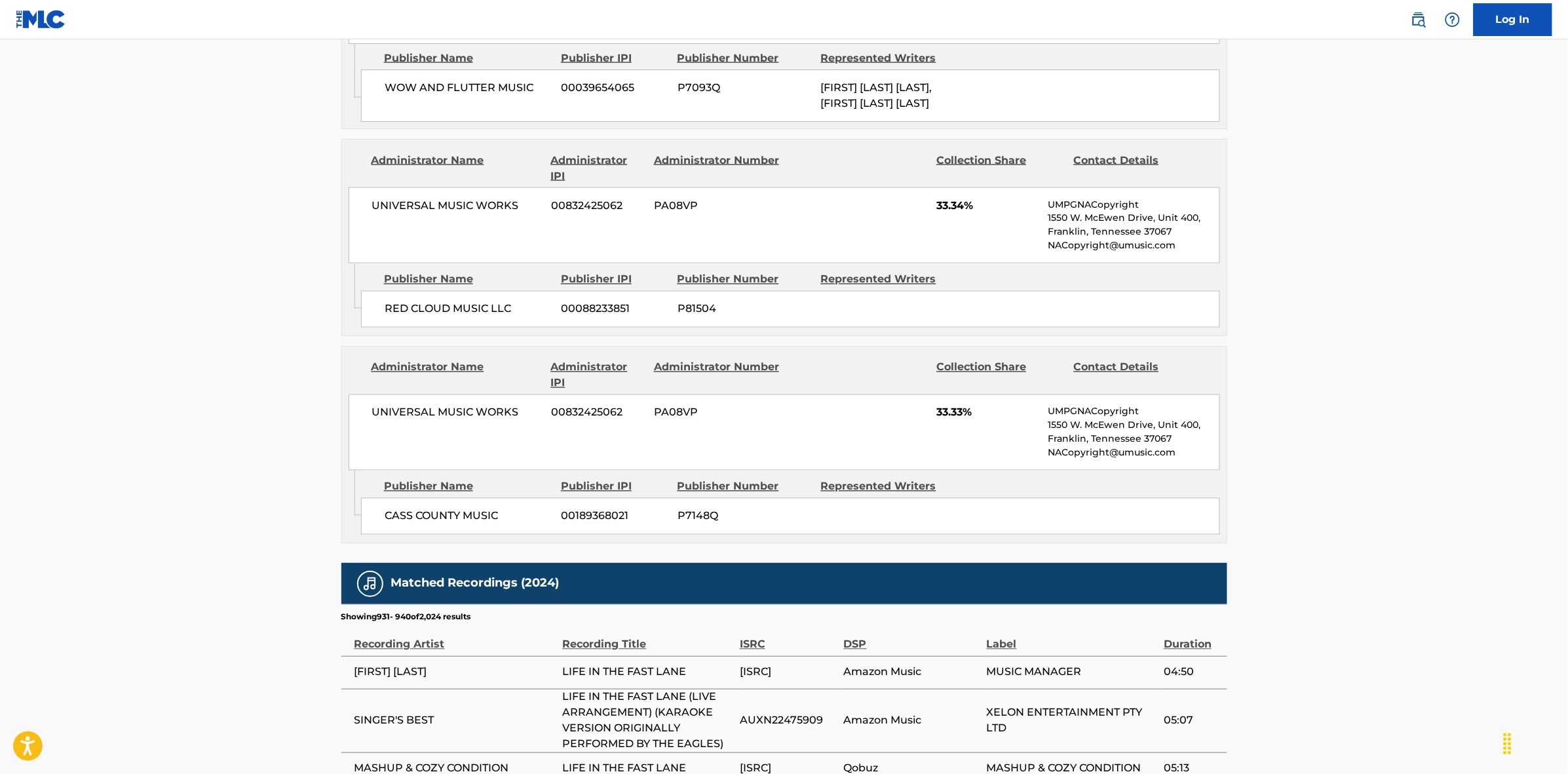 scroll, scrollTop: 1177, scrollLeft: 0, axis: vertical 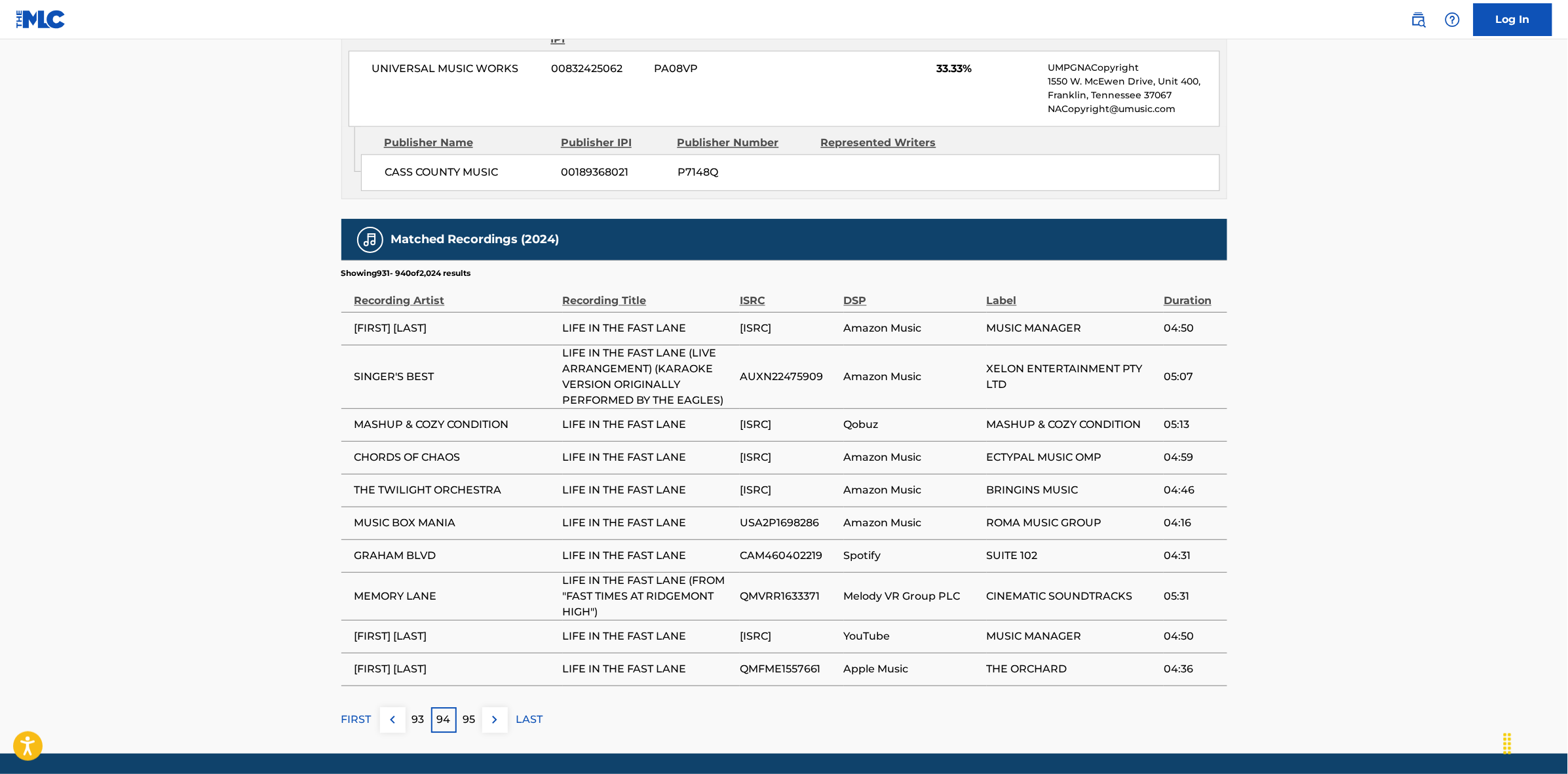 click on "95" at bounding box center (469, 720) 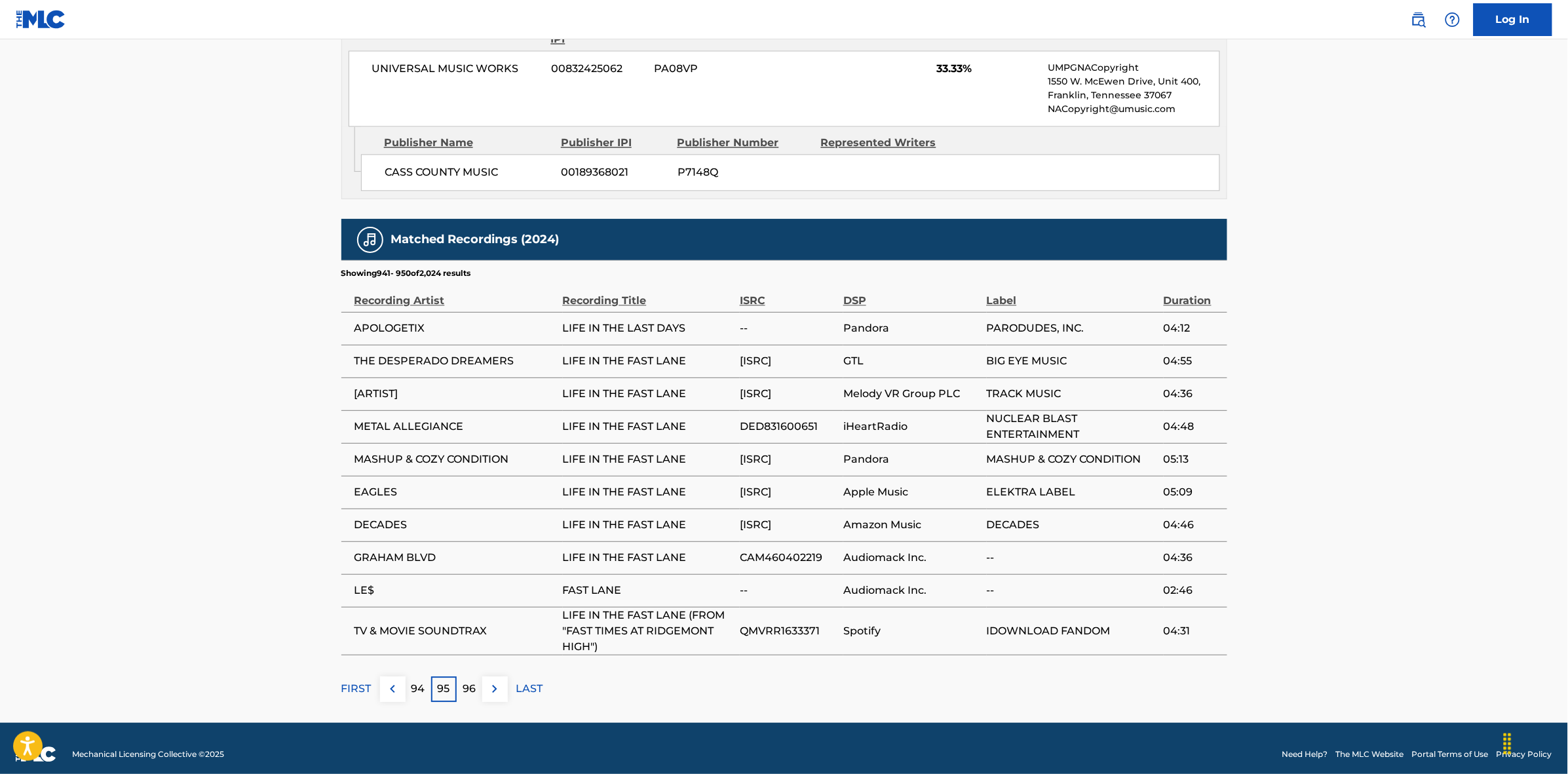 click on "96" at bounding box center (469, 689) 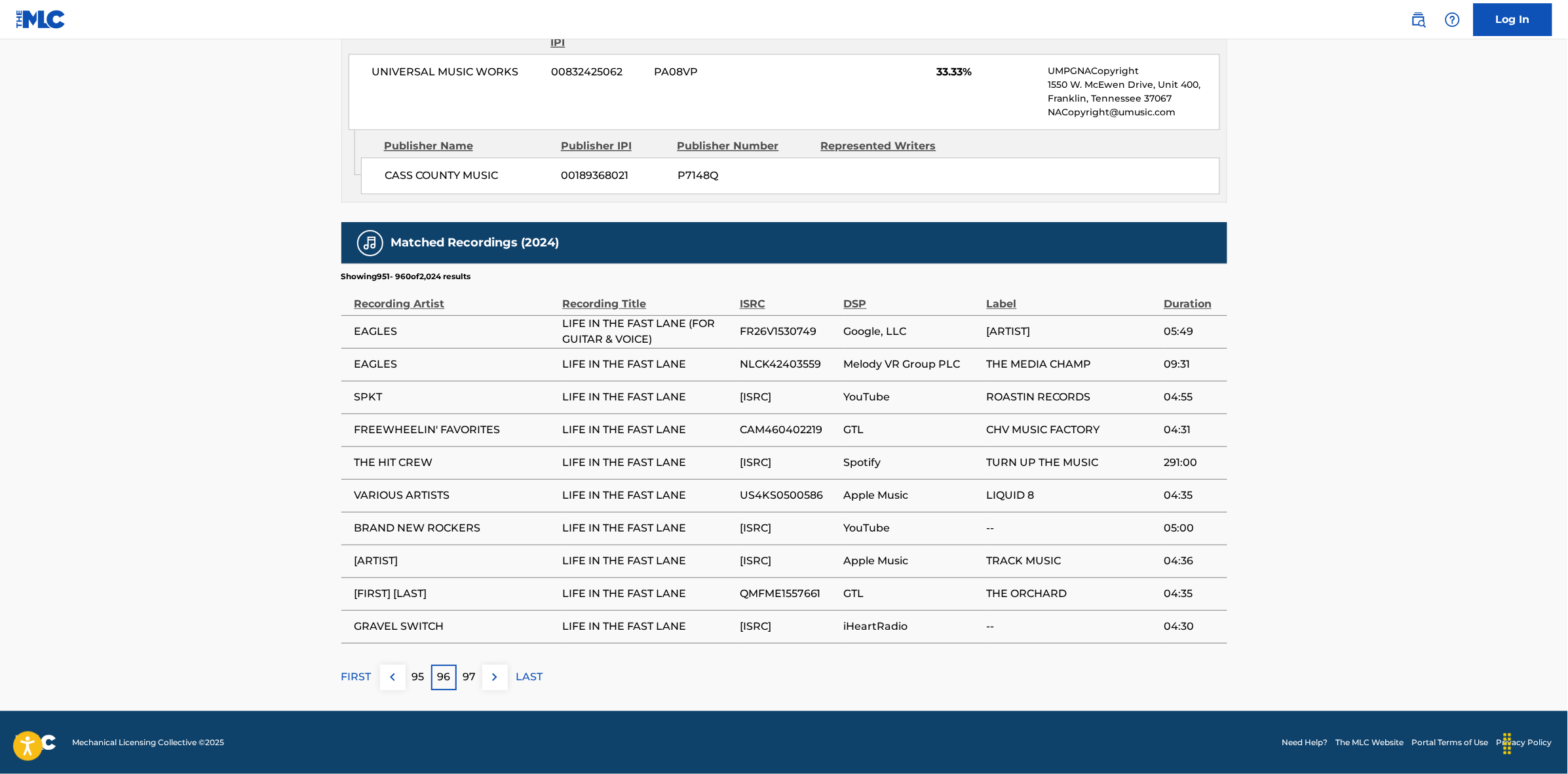 click on "97" at bounding box center (469, 677) 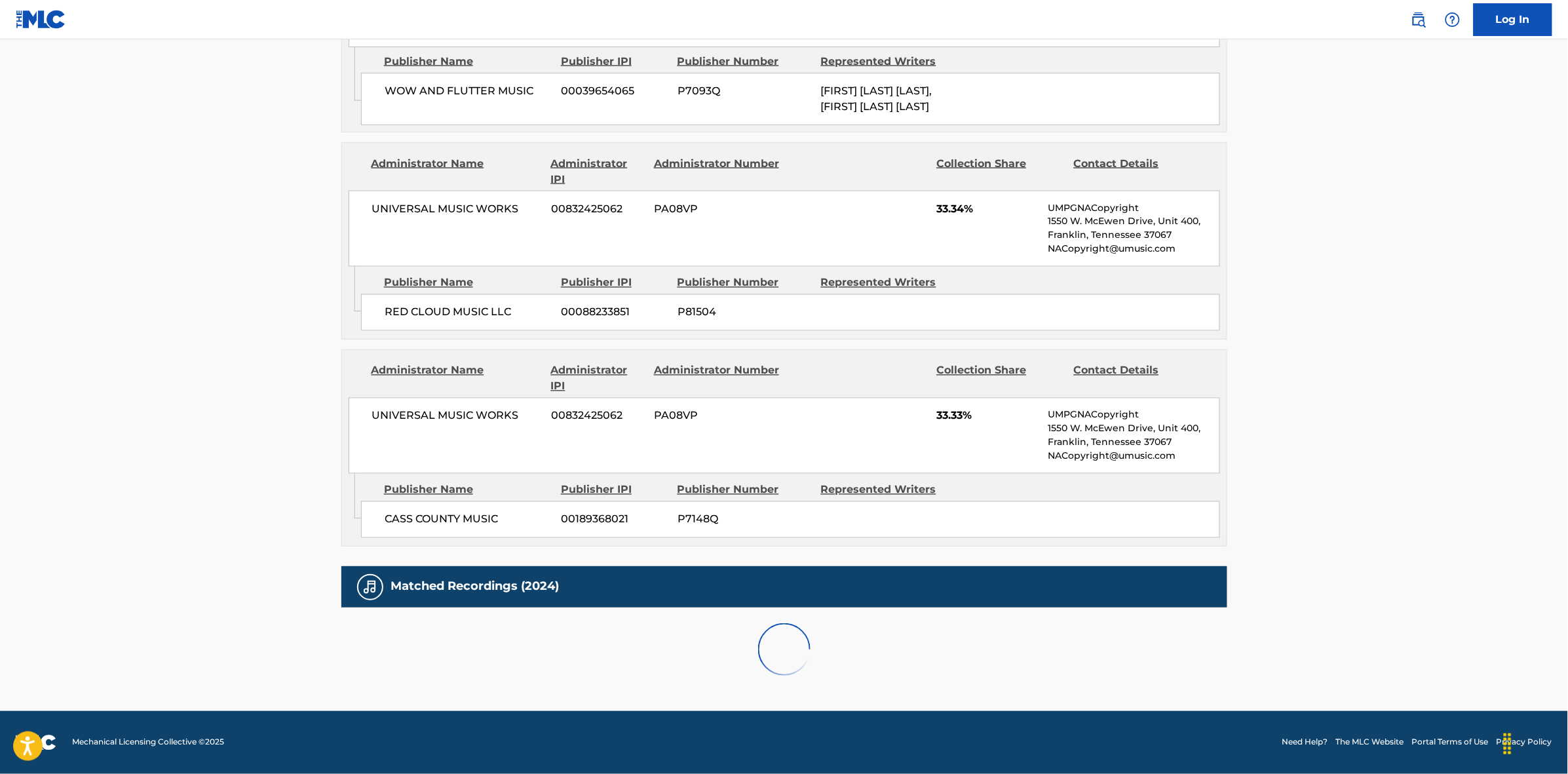 scroll, scrollTop: 1177, scrollLeft: 0, axis: vertical 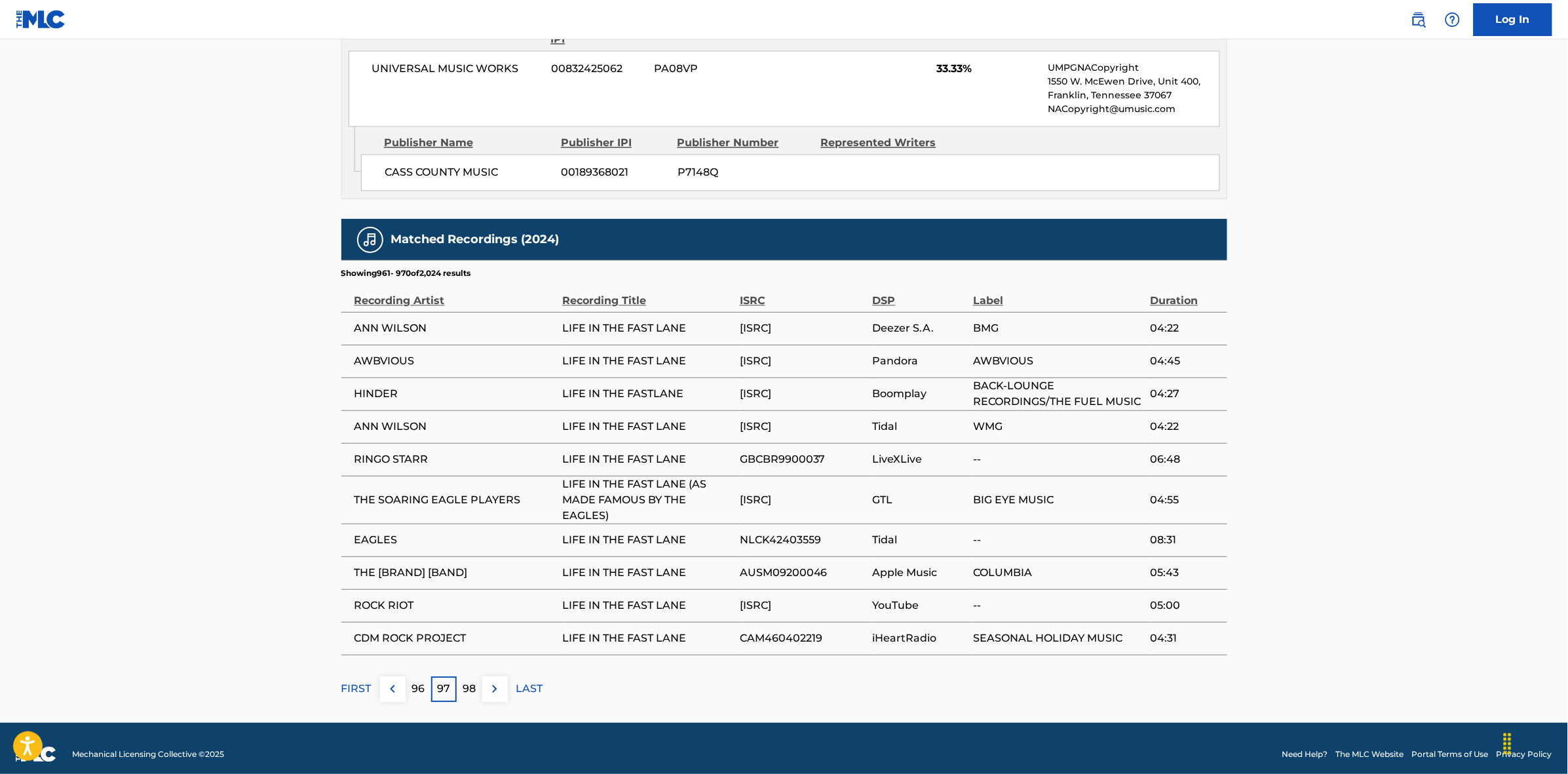 click on "98" at bounding box center (469, 689) 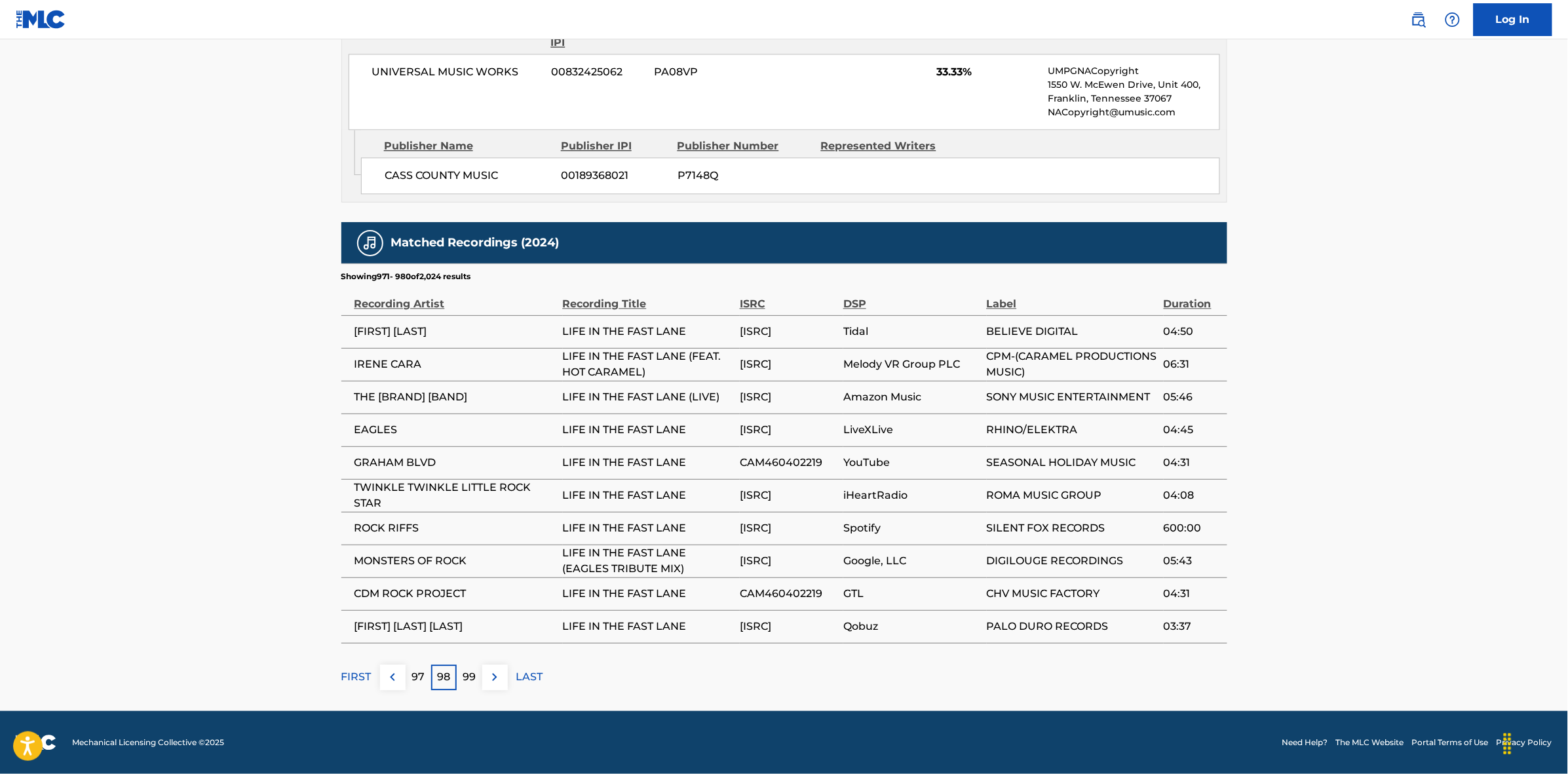 click at bounding box center (495, 677) 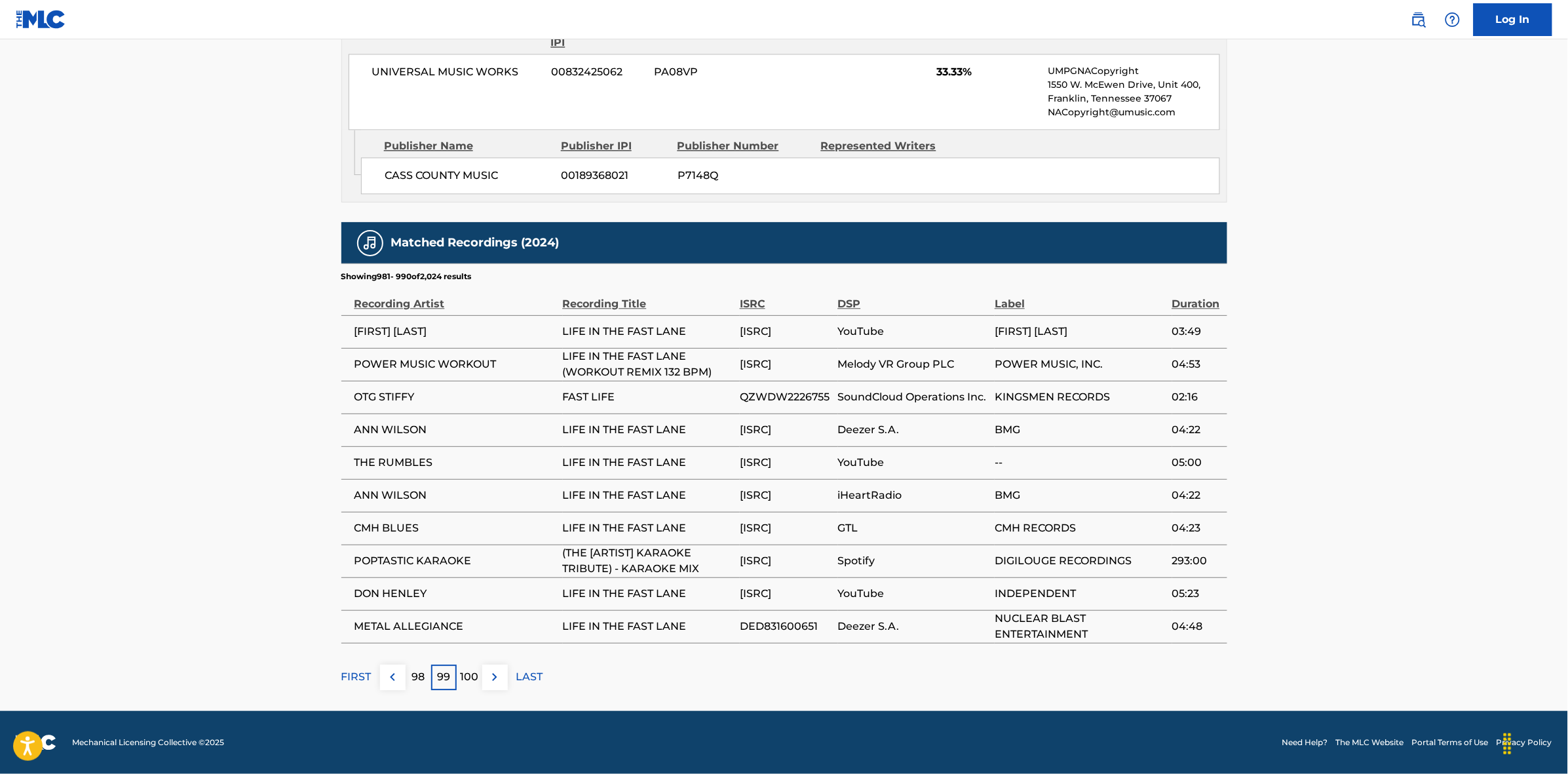 click on "100" at bounding box center [469, 677] 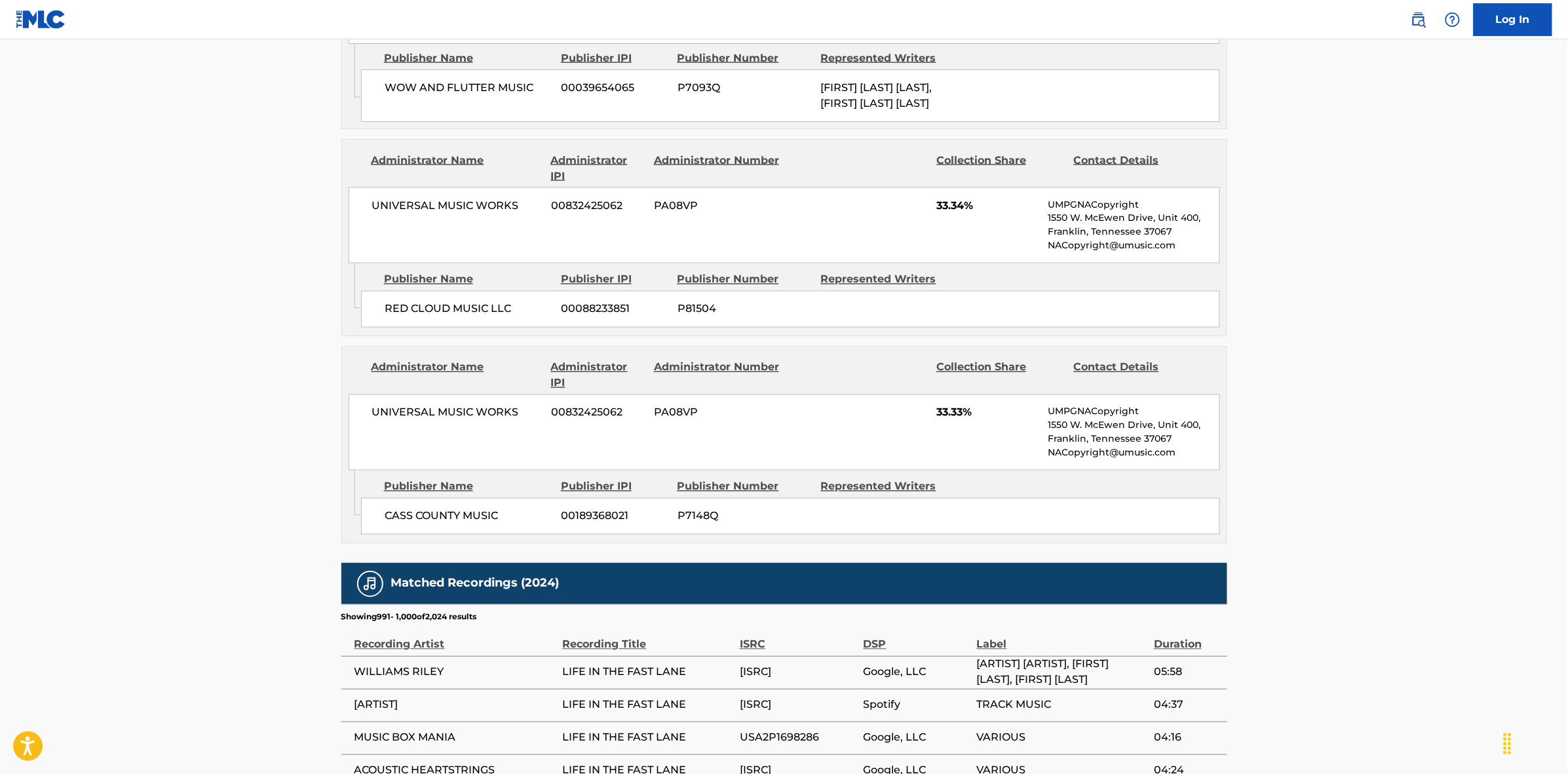 scroll, scrollTop: 1177, scrollLeft: 0, axis: vertical 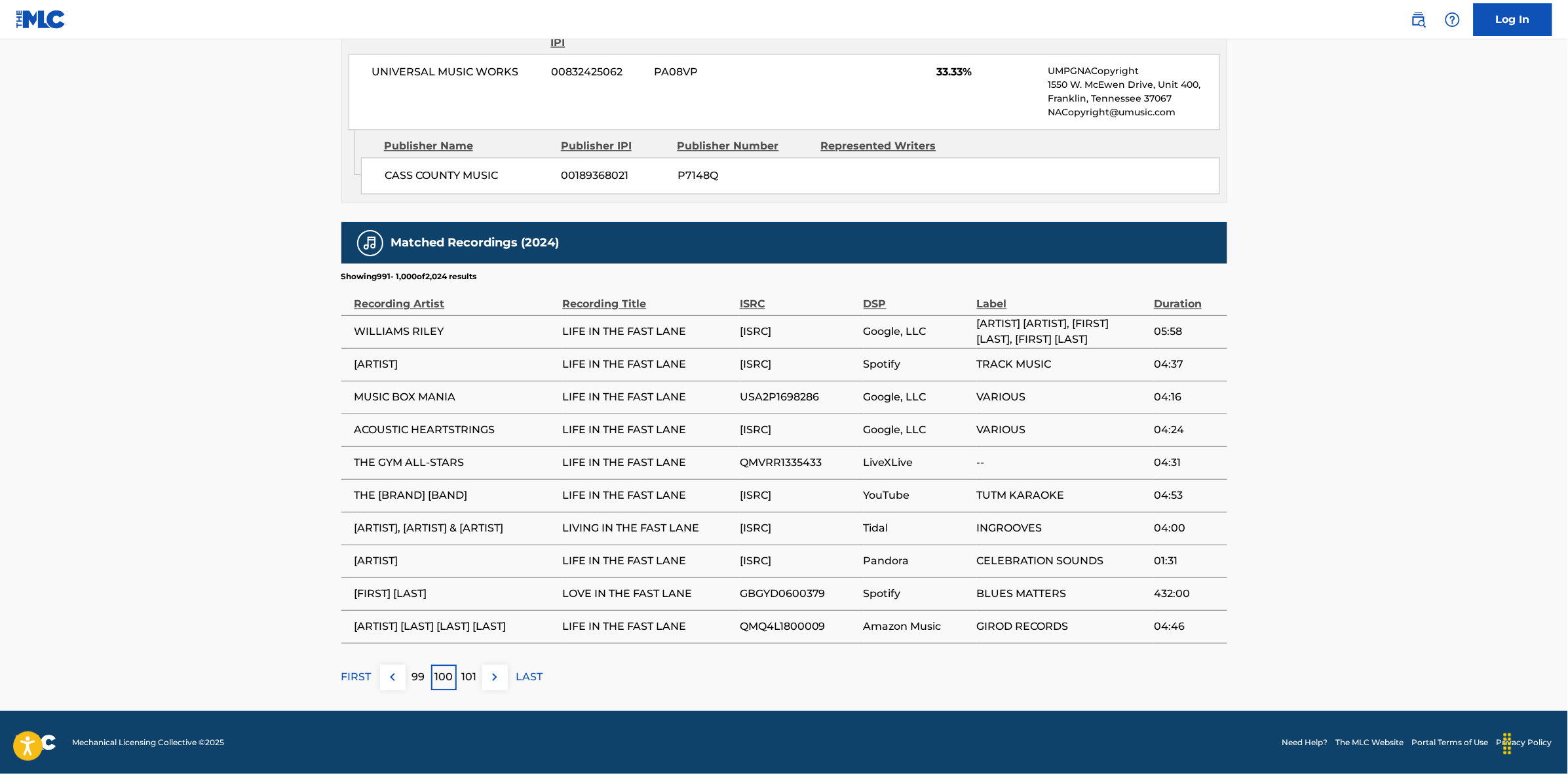 click at bounding box center [495, 677] 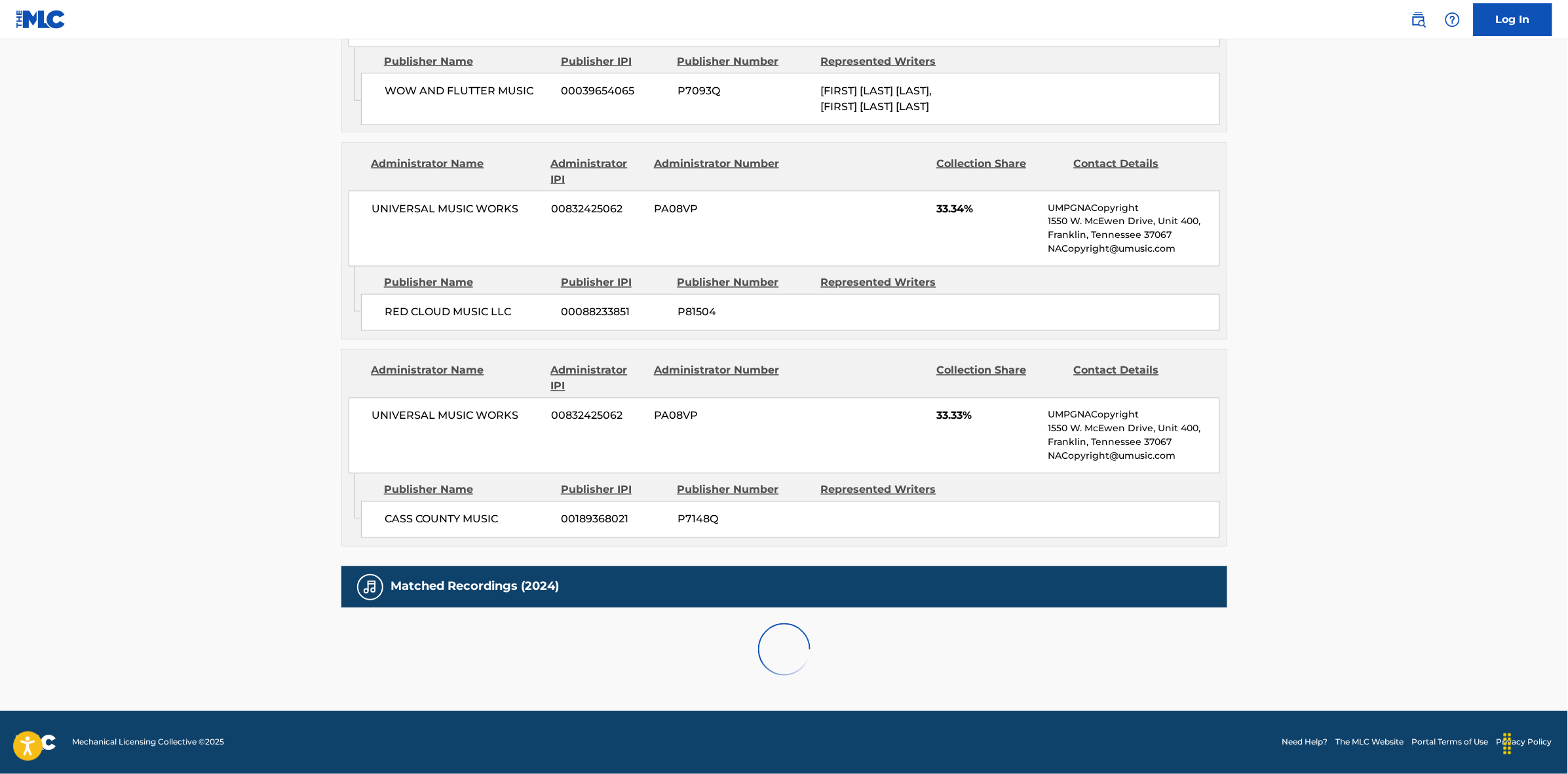 scroll, scrollTop: 1177, scrollLeft: 0, axis: vertical 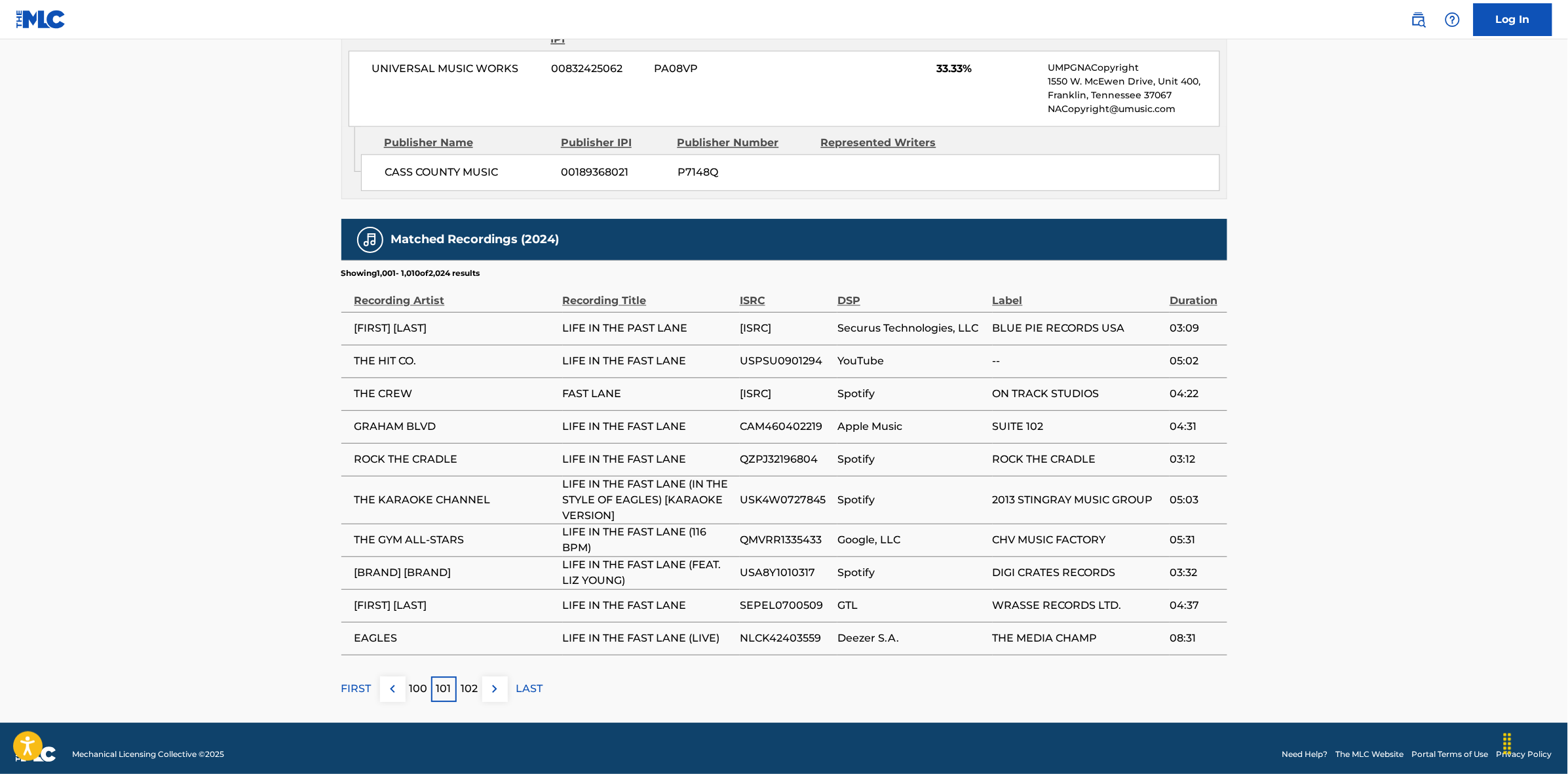 click at bounding box center (495, 689) 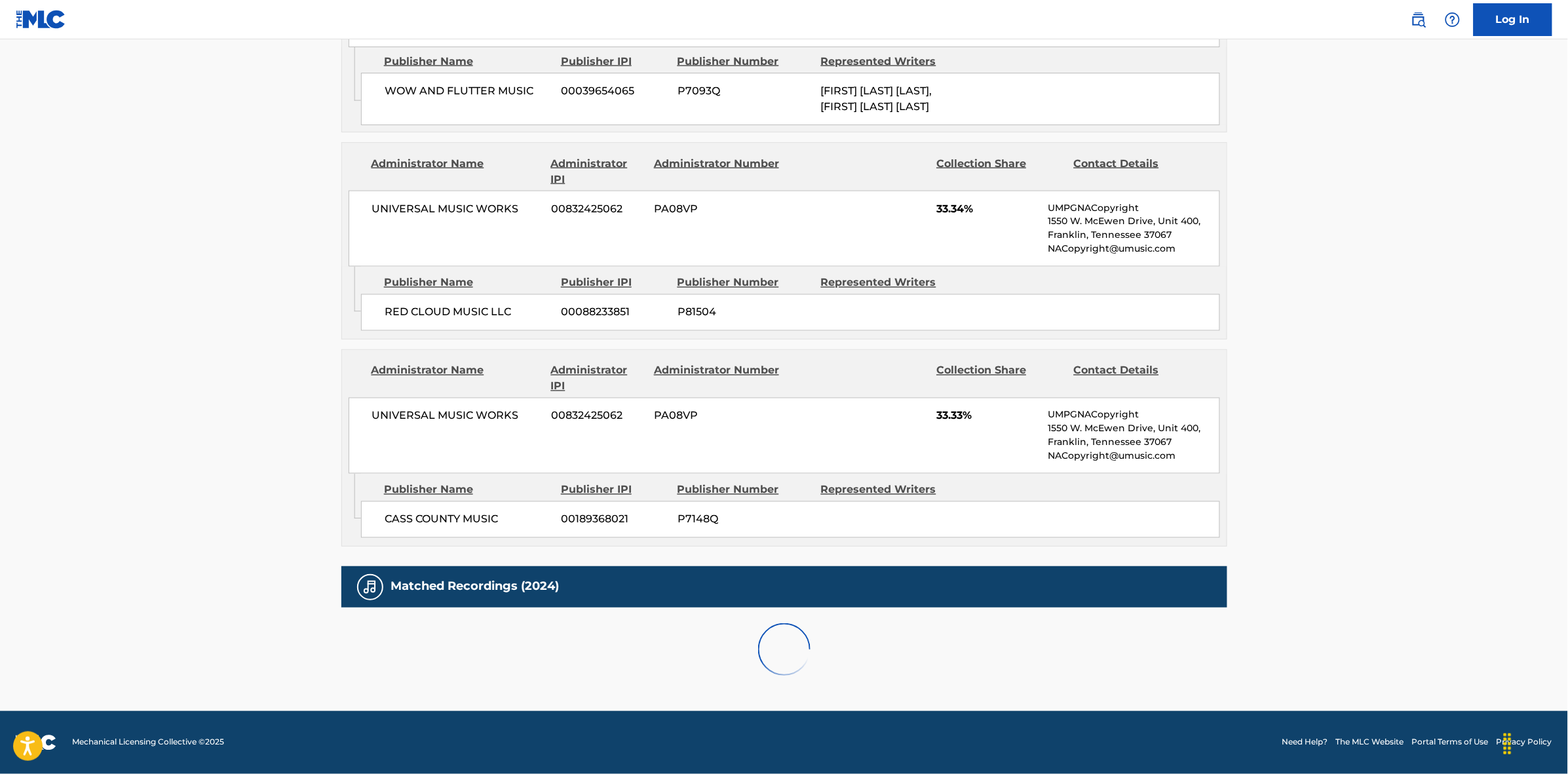 scroll, scrollTop: 1177, scrollLeft: 0, axis: vertical 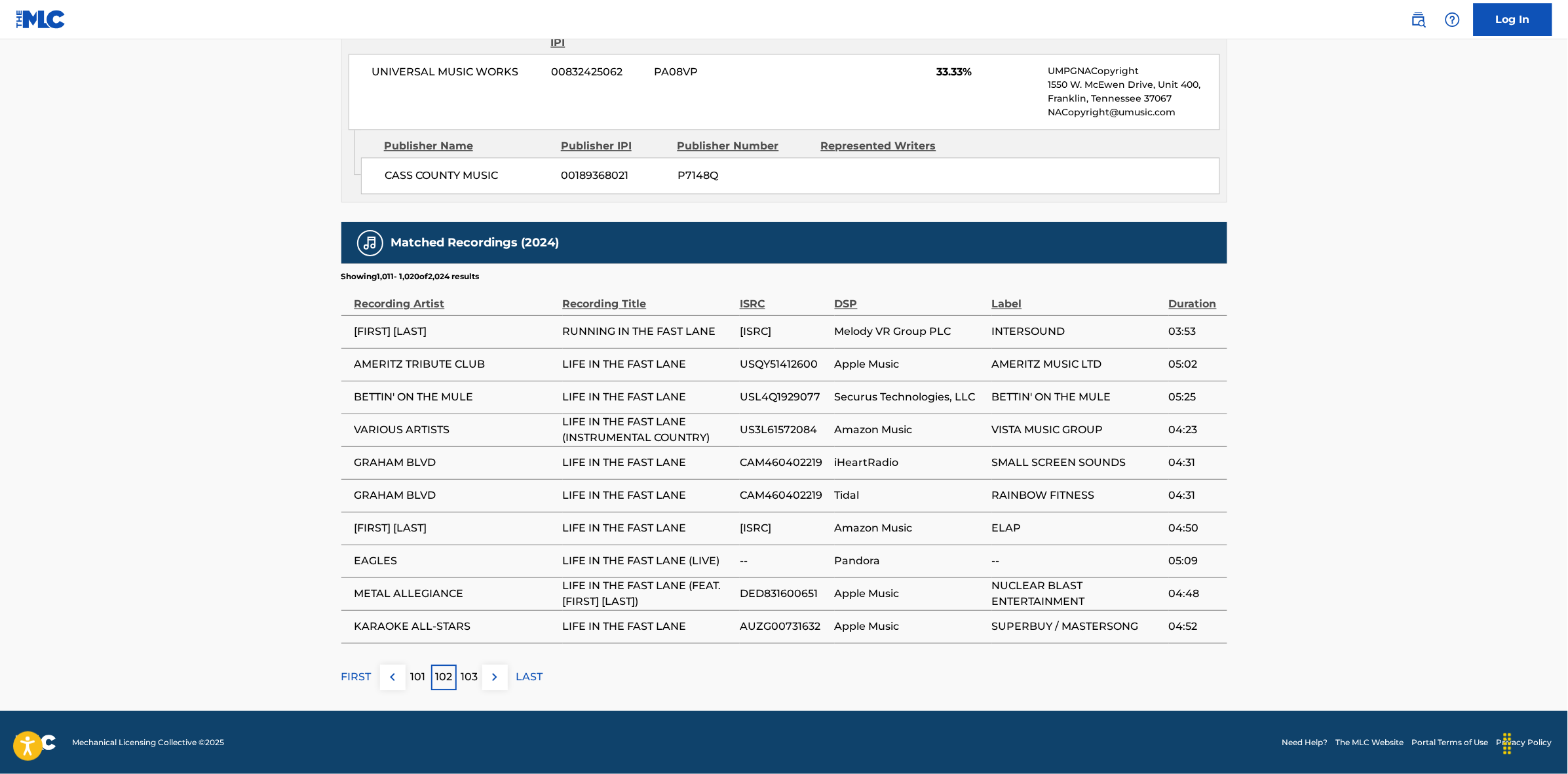 click at bounding box center (495, 677) 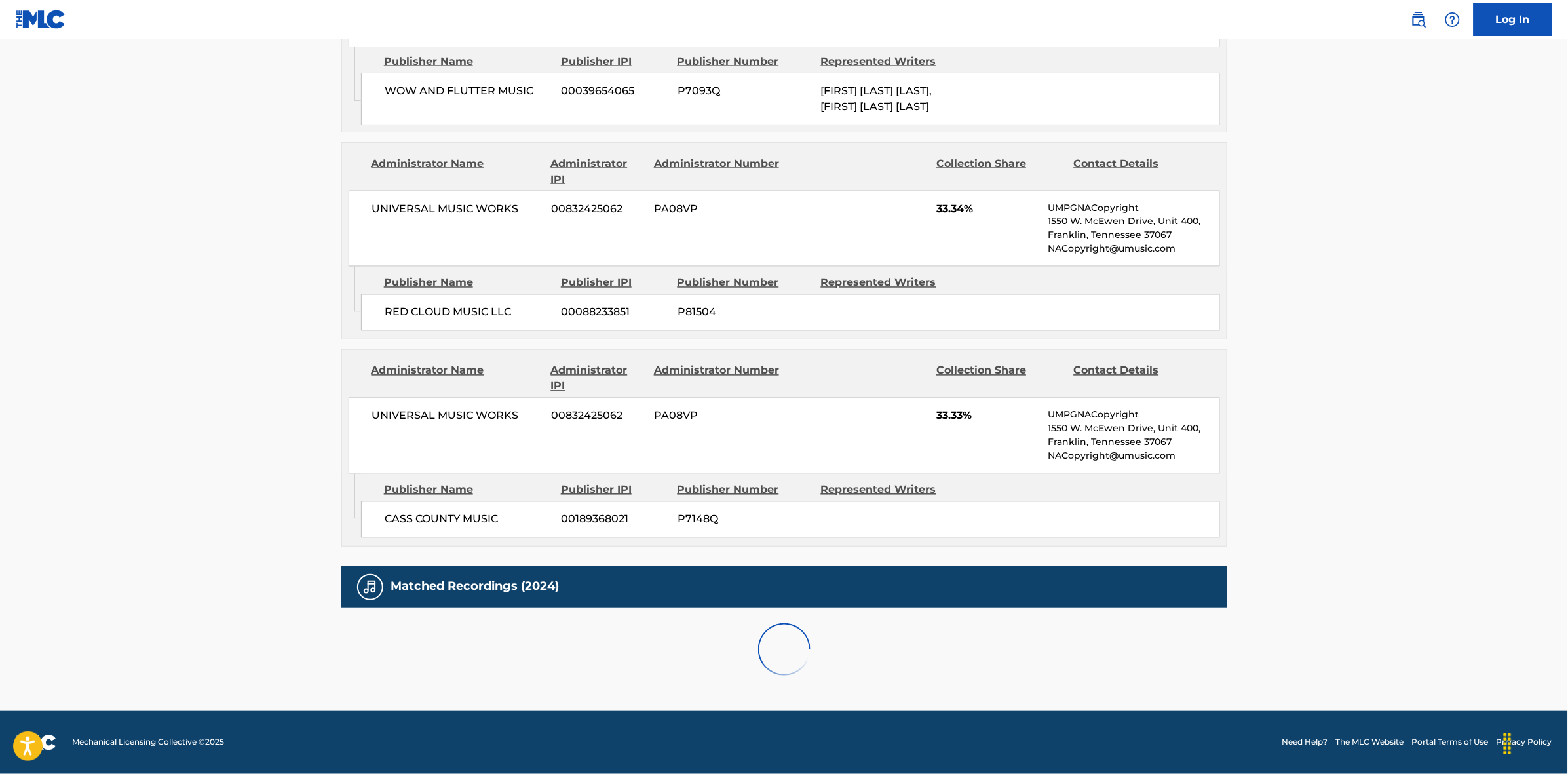 scroll, scrollTop: 1177, scrollLeft: 0, axis: vertical 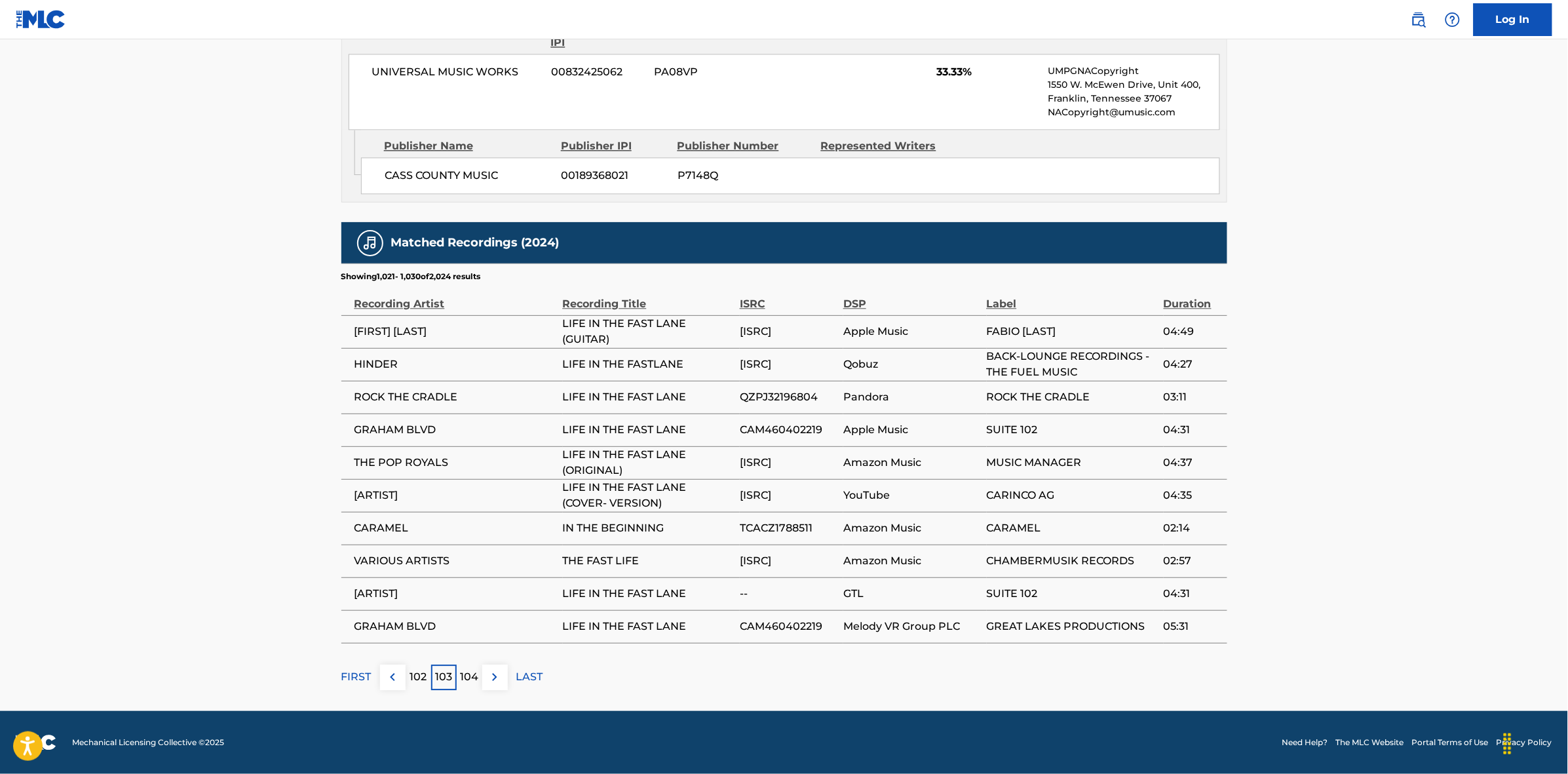 click at bounding box center [495, 677] 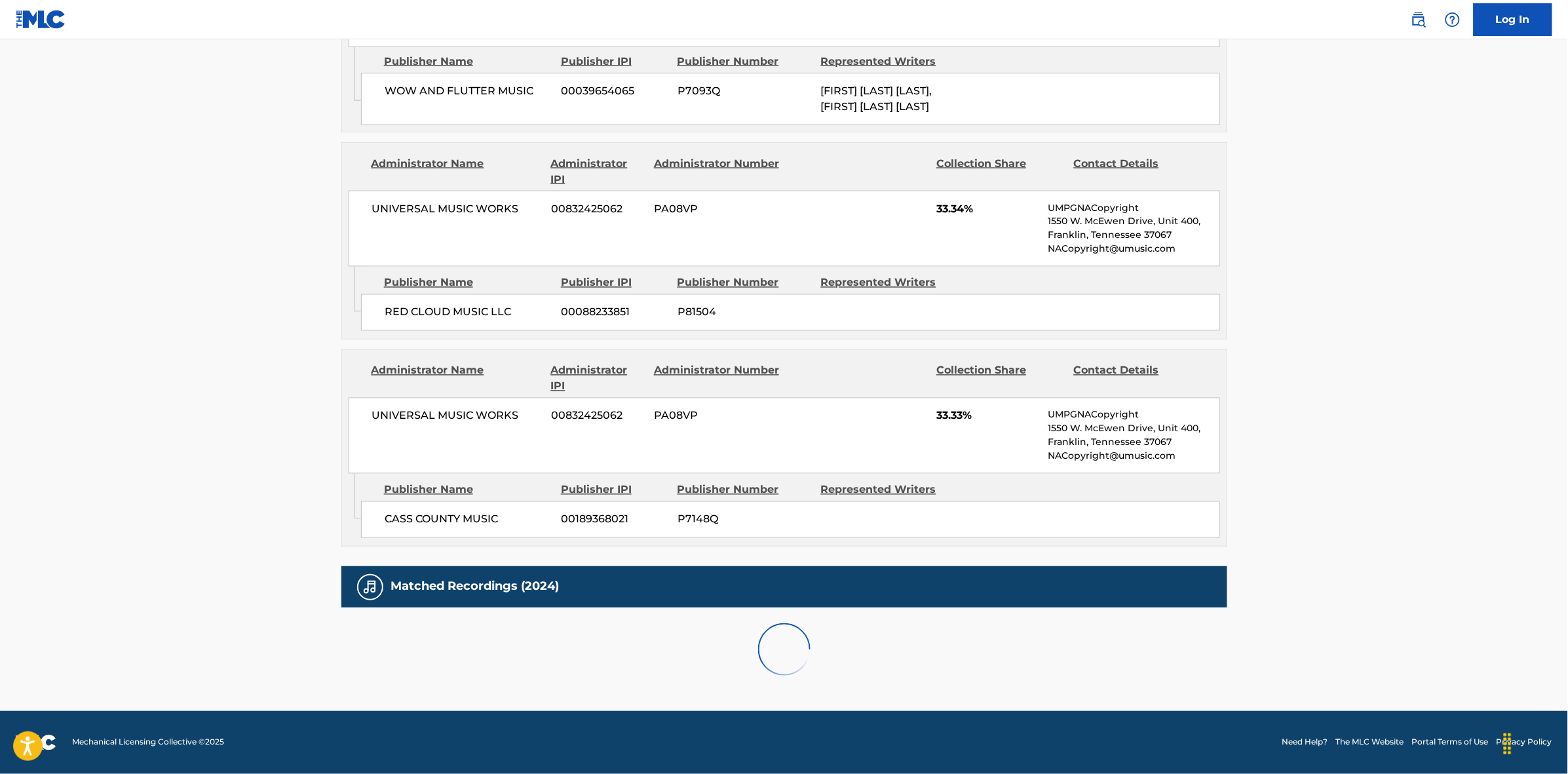 scroll, scrollTop: 1177, scrollLeft: 0, axis: vertical 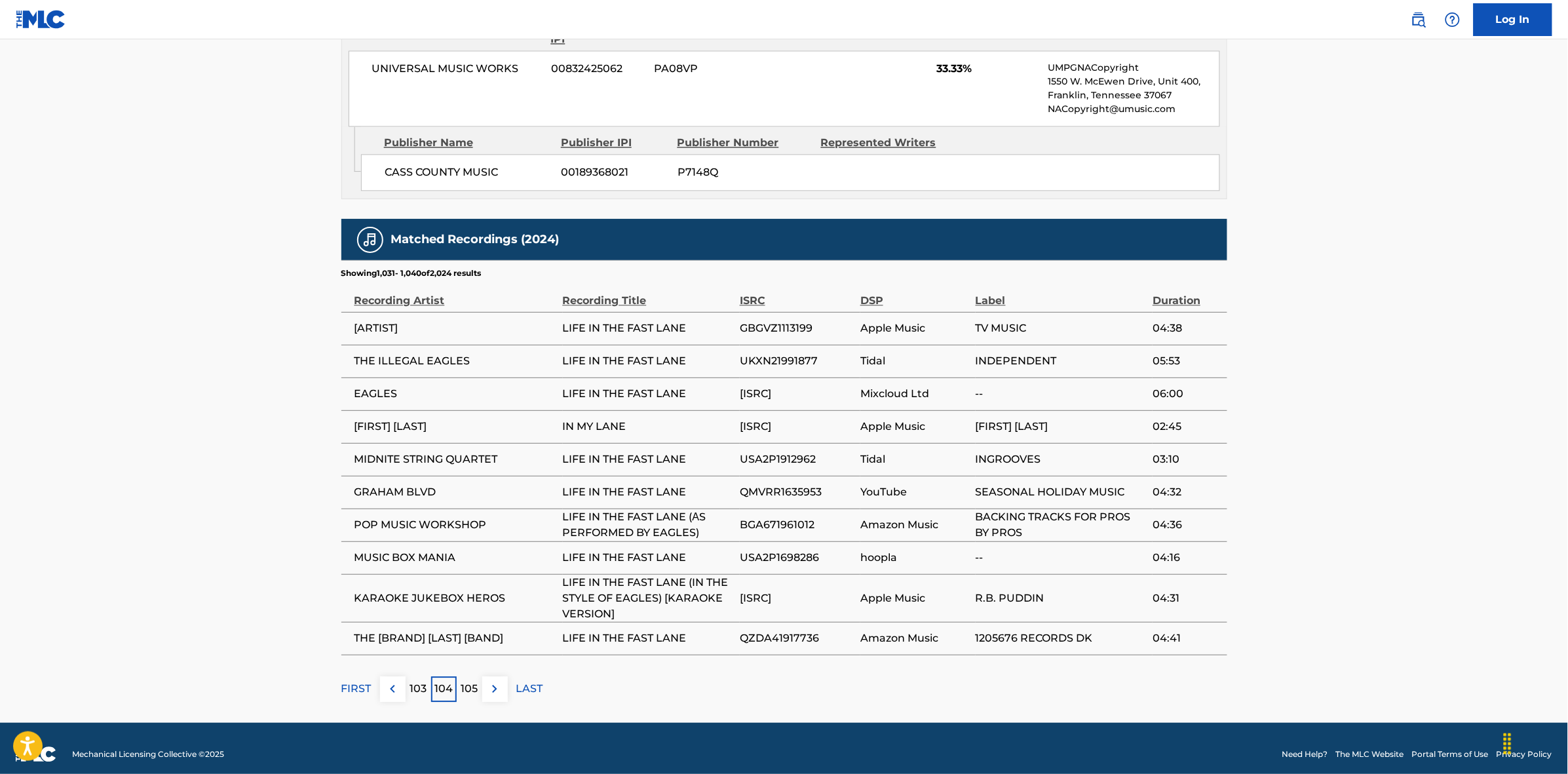 click on "105" at bounding box center (469, 689) 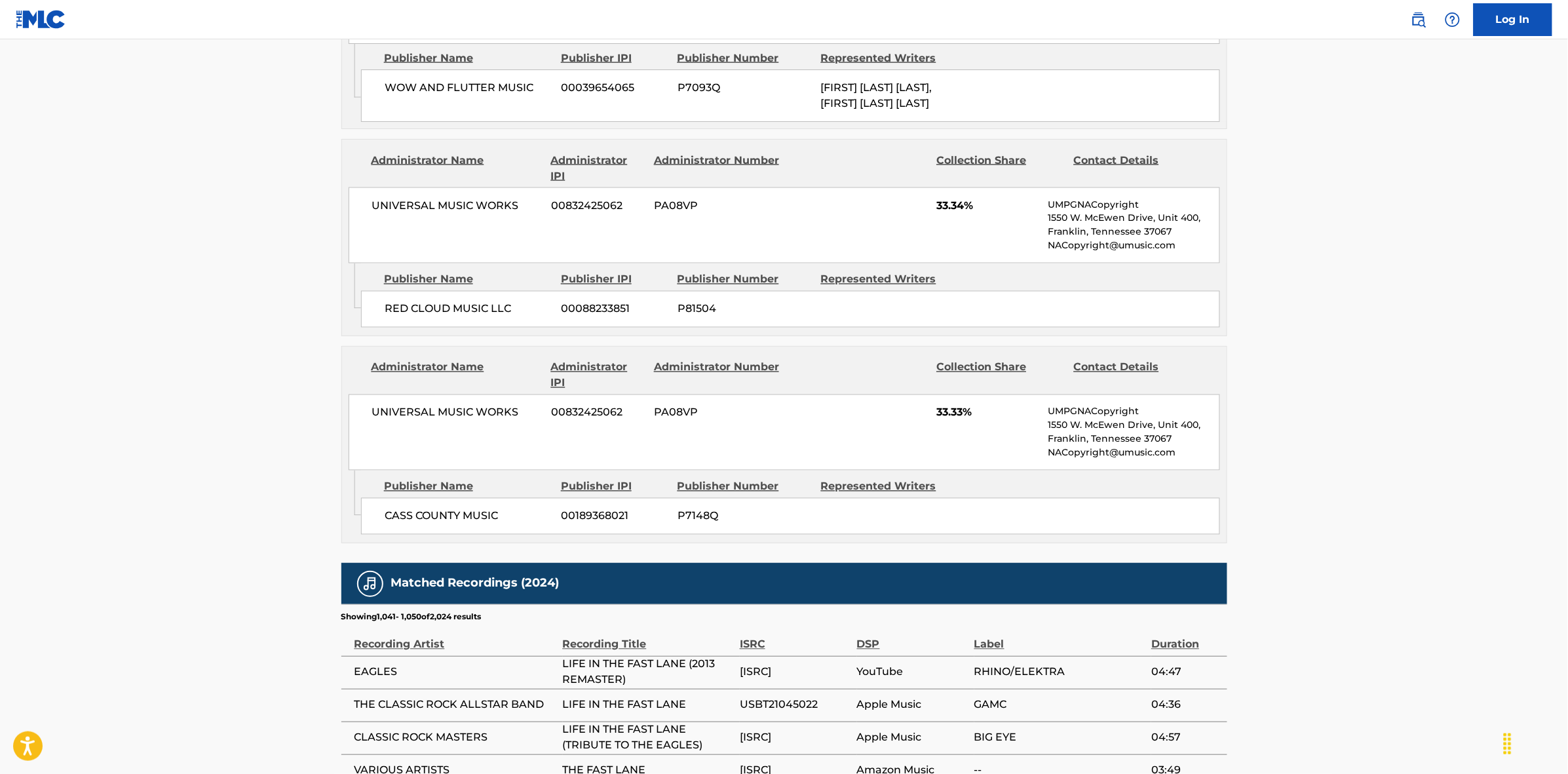 scroll, scrollTop: 1177, scrollLeft: 0, axis: vertical 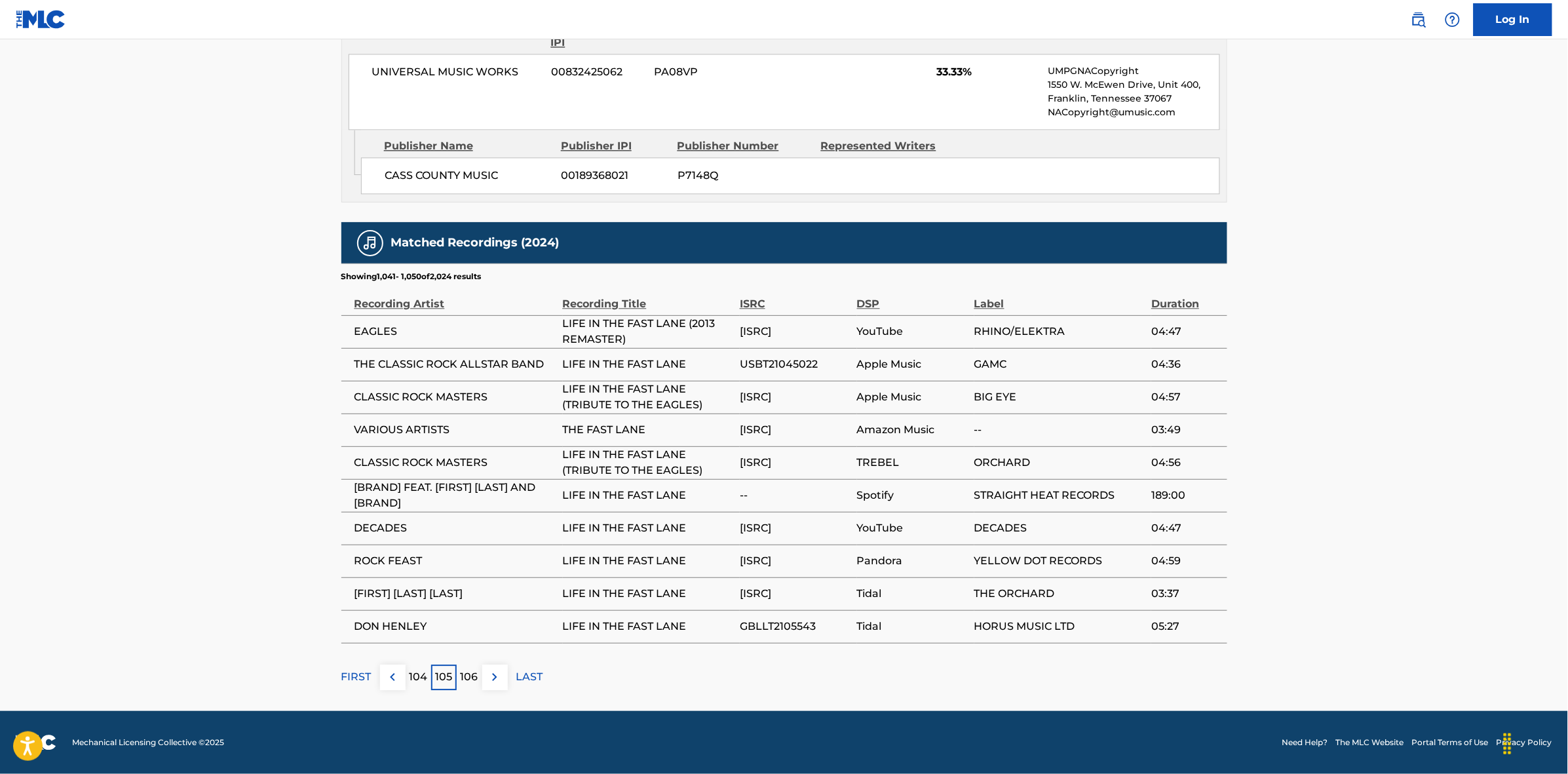 click on "106" at bounding box center (469, 677) 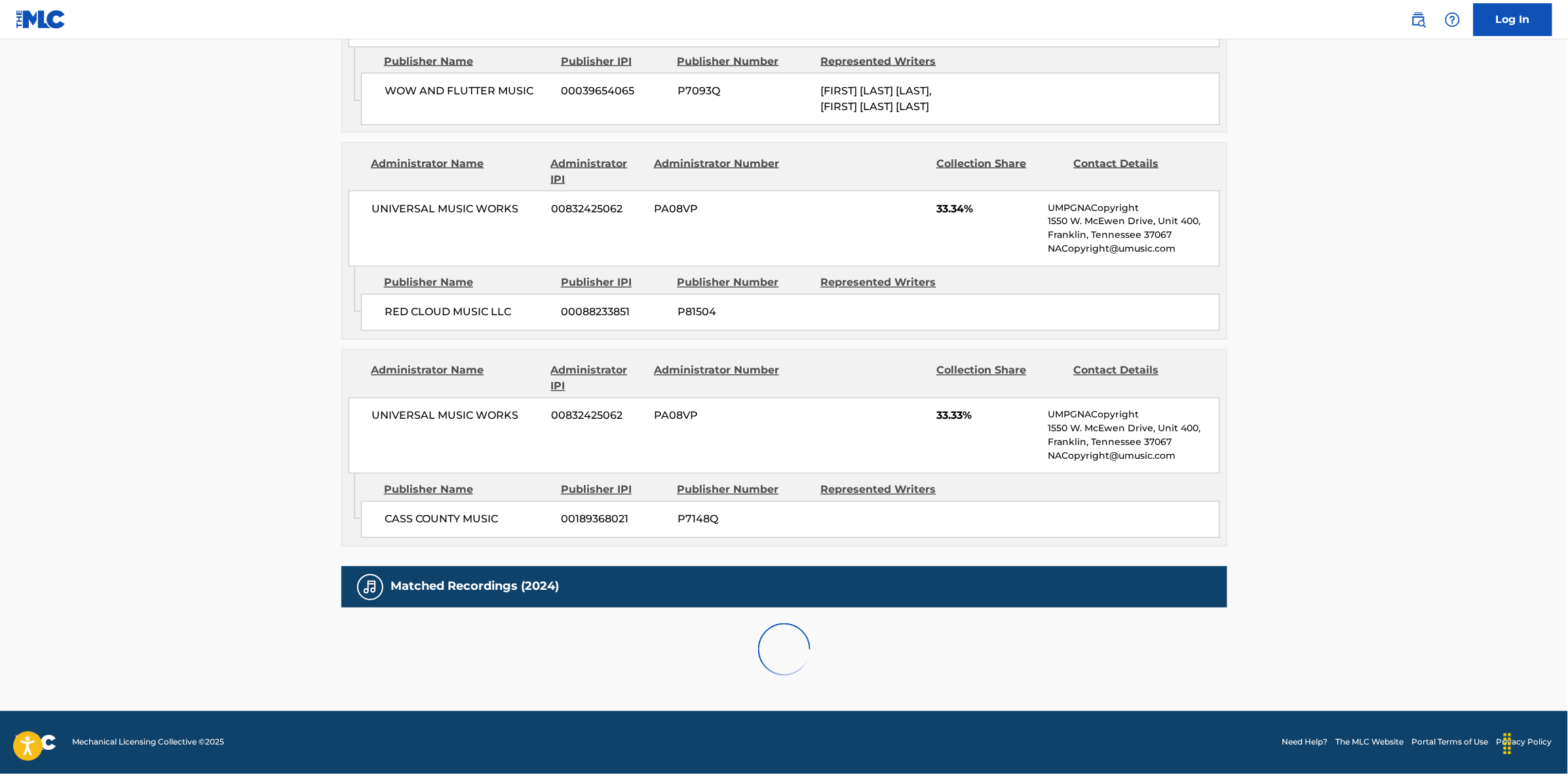 scroll, scrollTop: 1177, scrollLeft: 0, axis: vertical 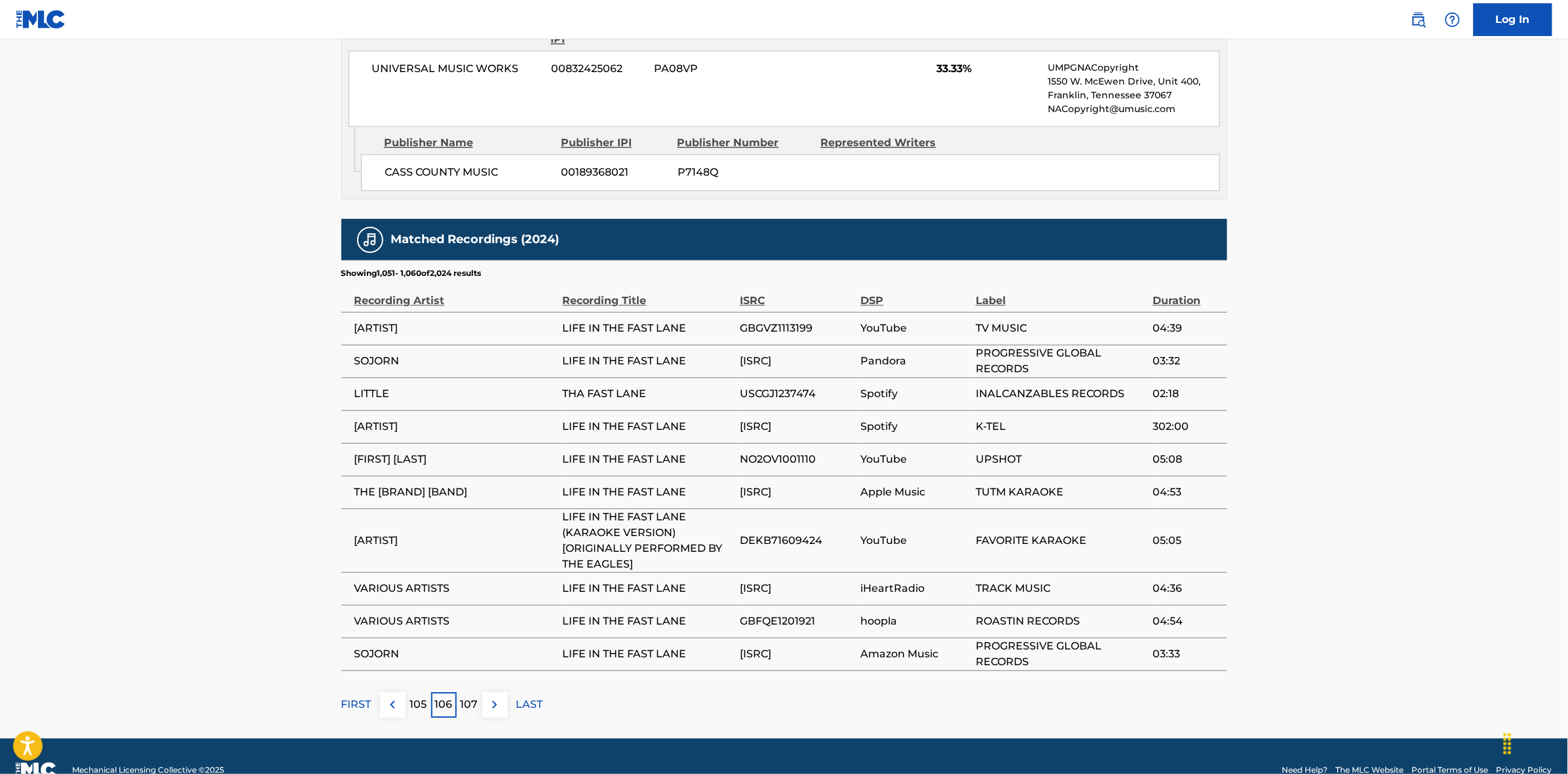 click at bounding box center [495, 705] 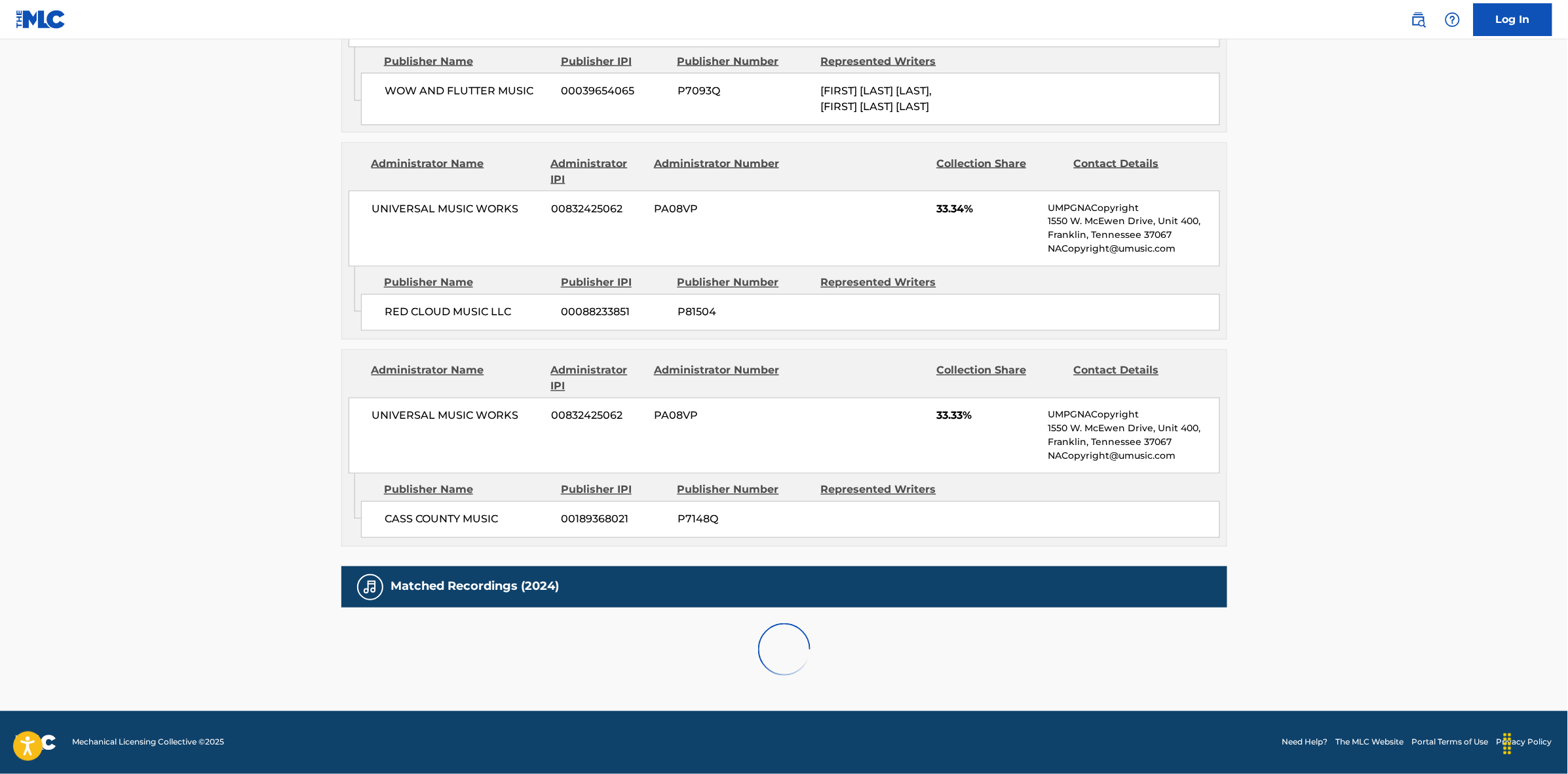scroll, scrollTop: 1177, scrollLeft: 0, axis: vertical 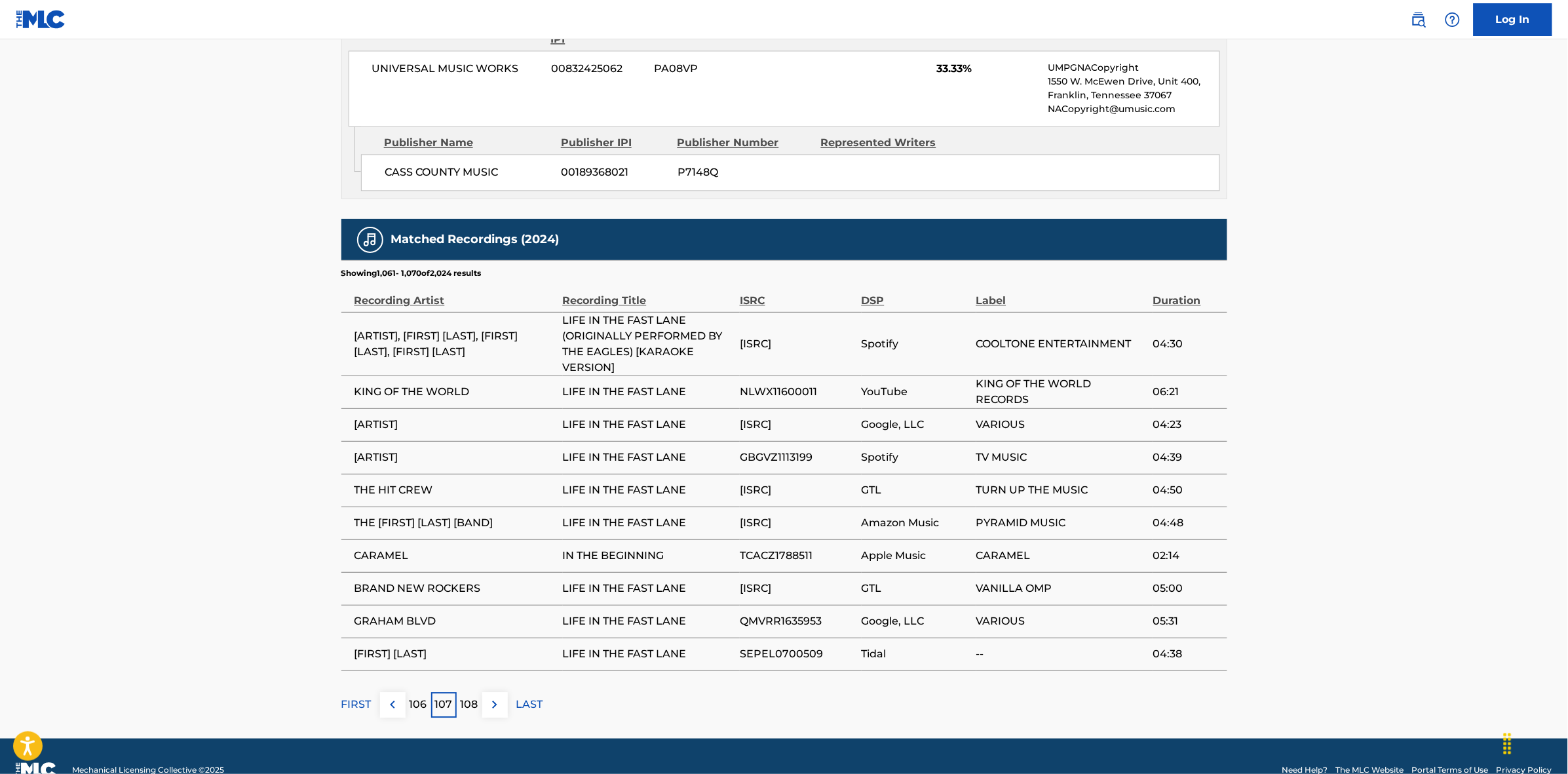 click at bounding box center (495, 705) 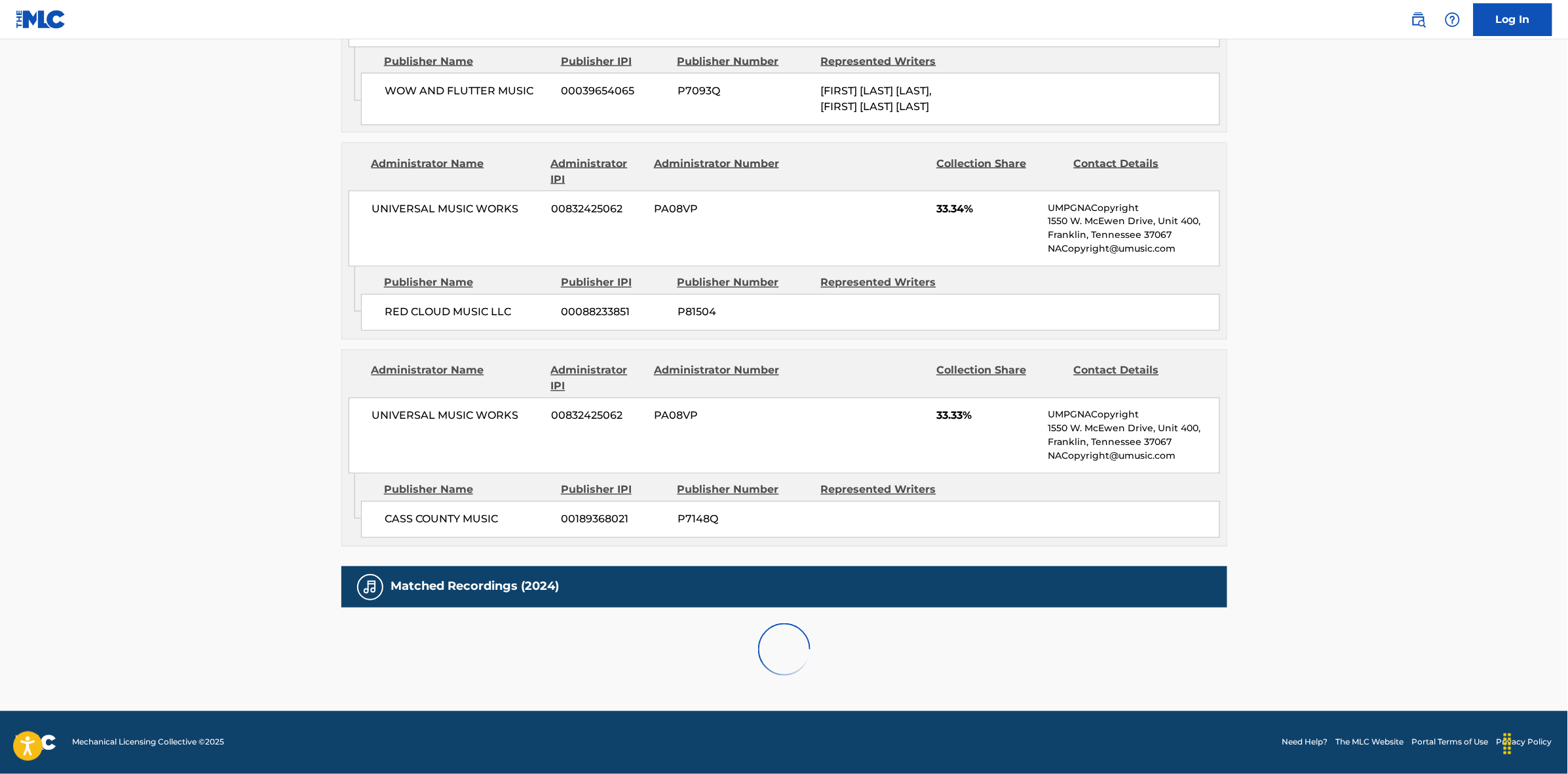 scroll, scrollTop: 1177, scrollLeft: 0, axis: vertical 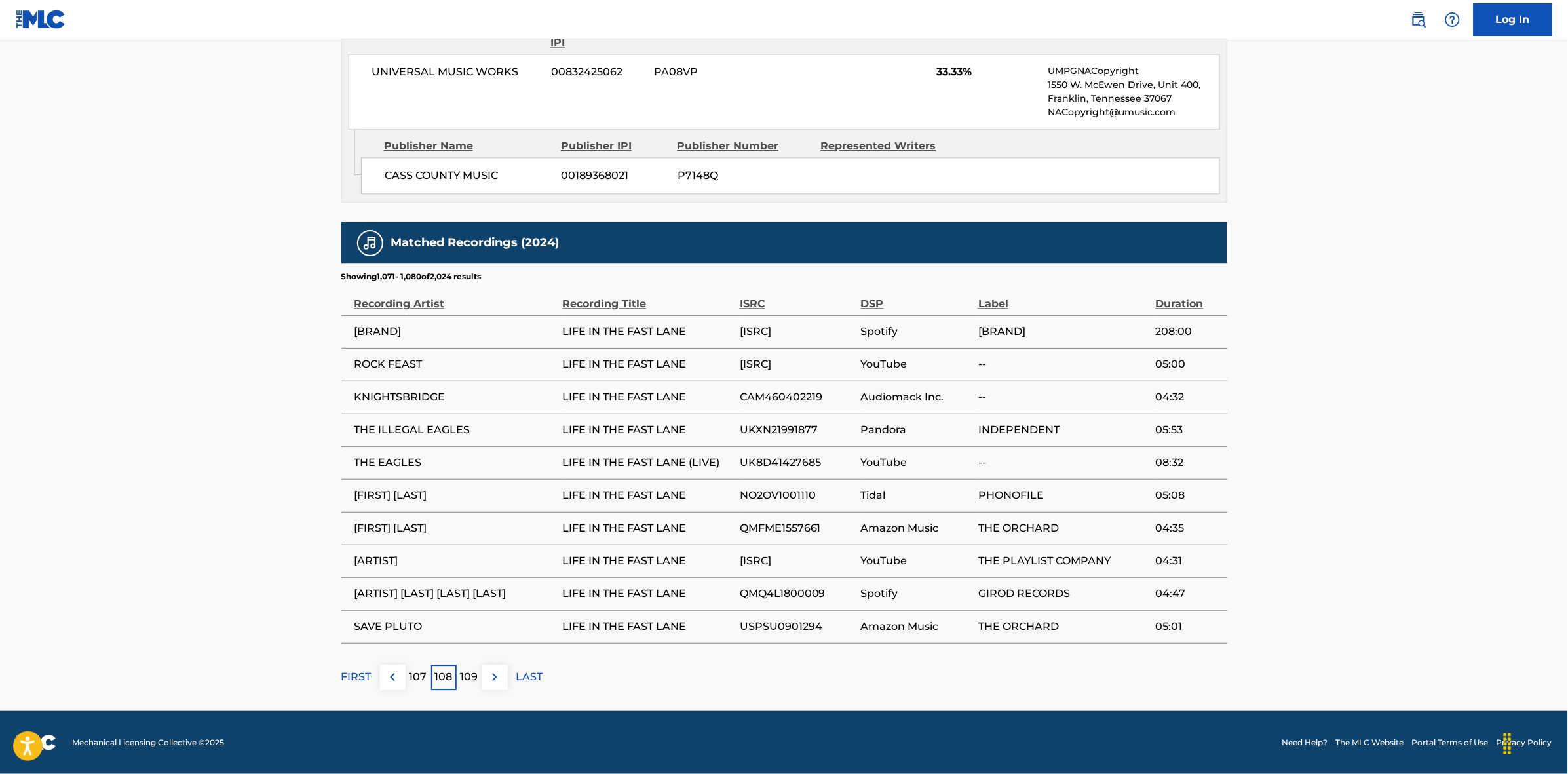 click at bounding box center [495, 677] 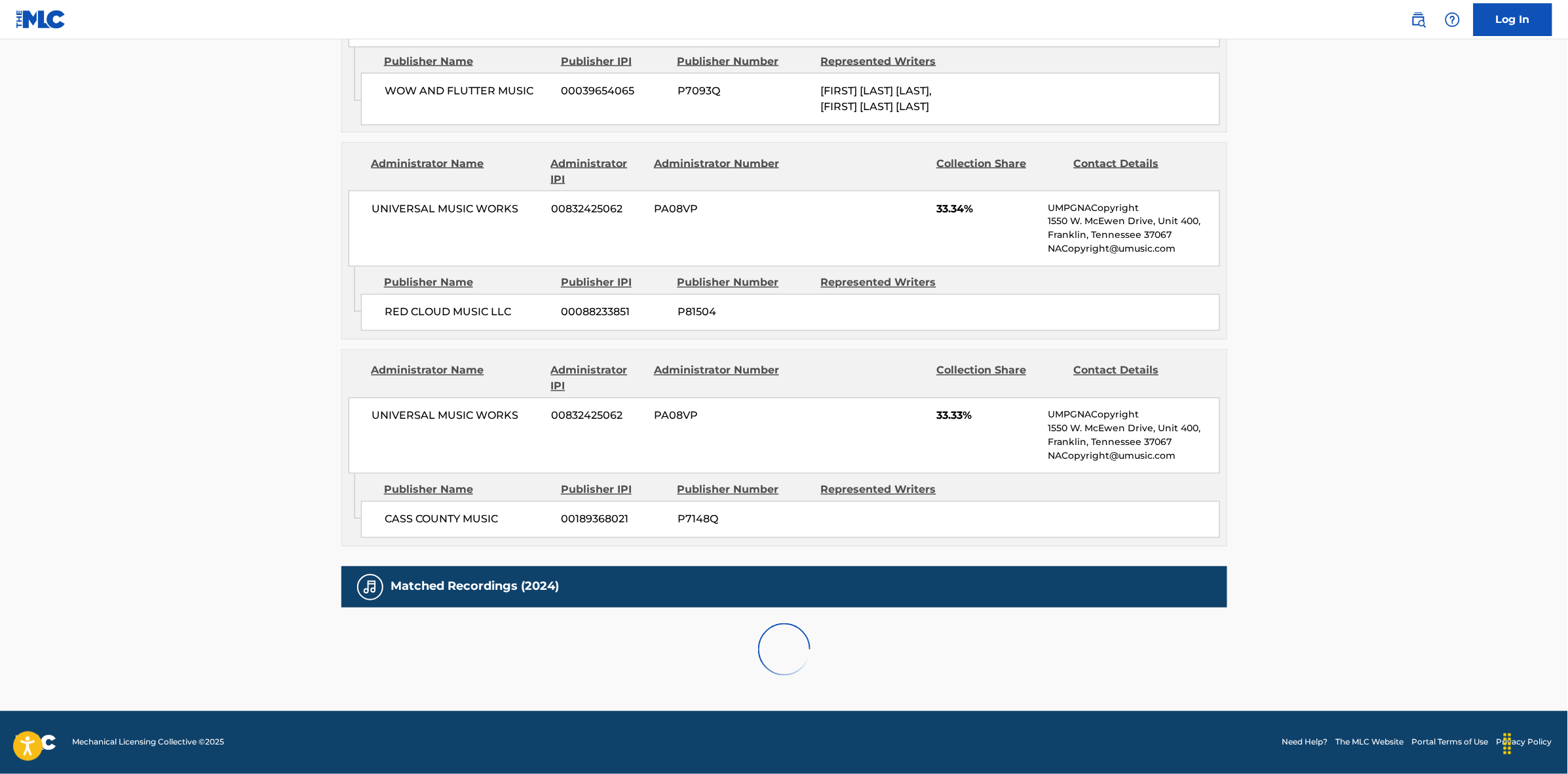 scroll, scrollTop: 1177, scrollLeft: 0, axis: vertical 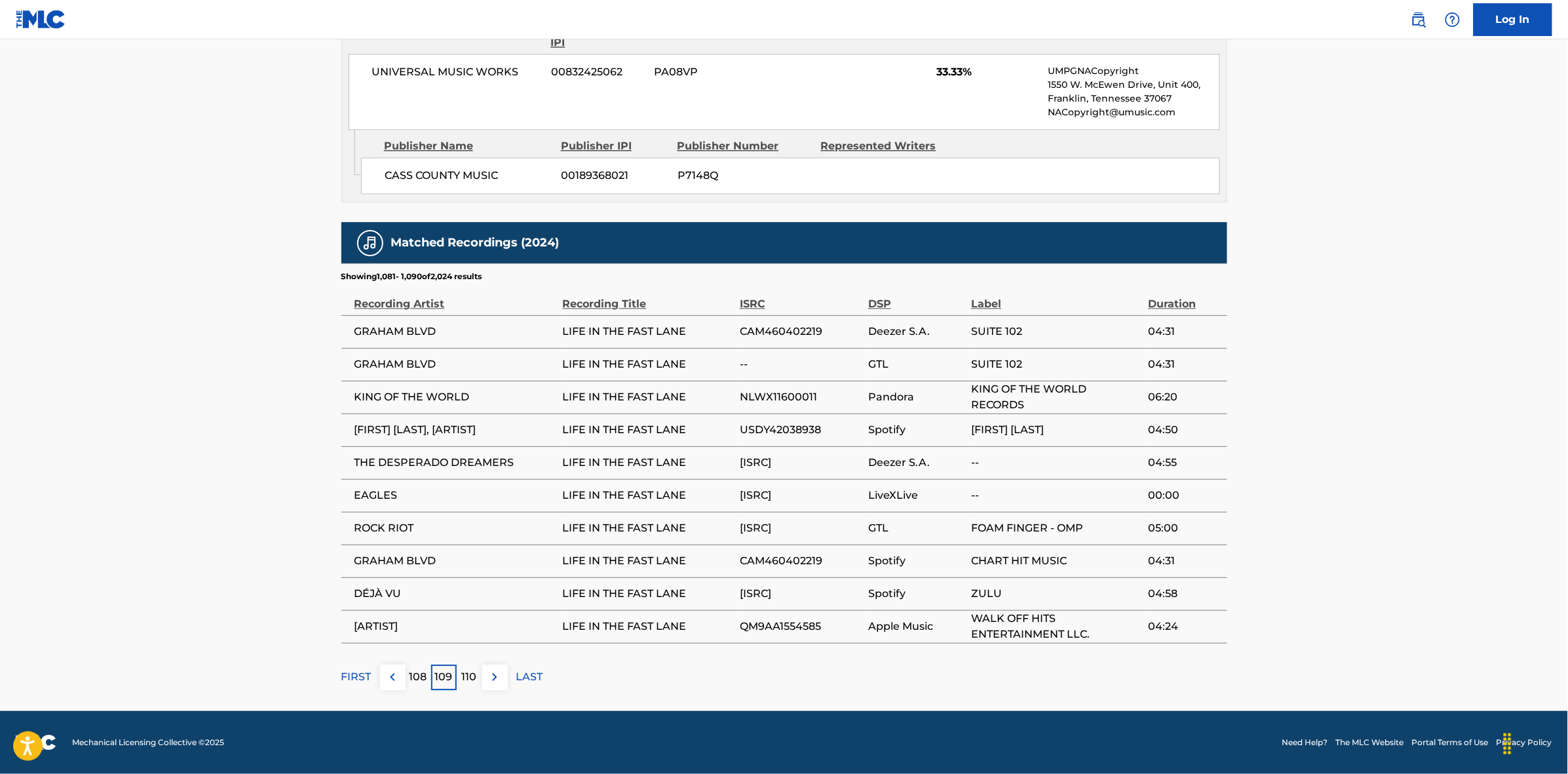 click at bounding box center [495, 677] 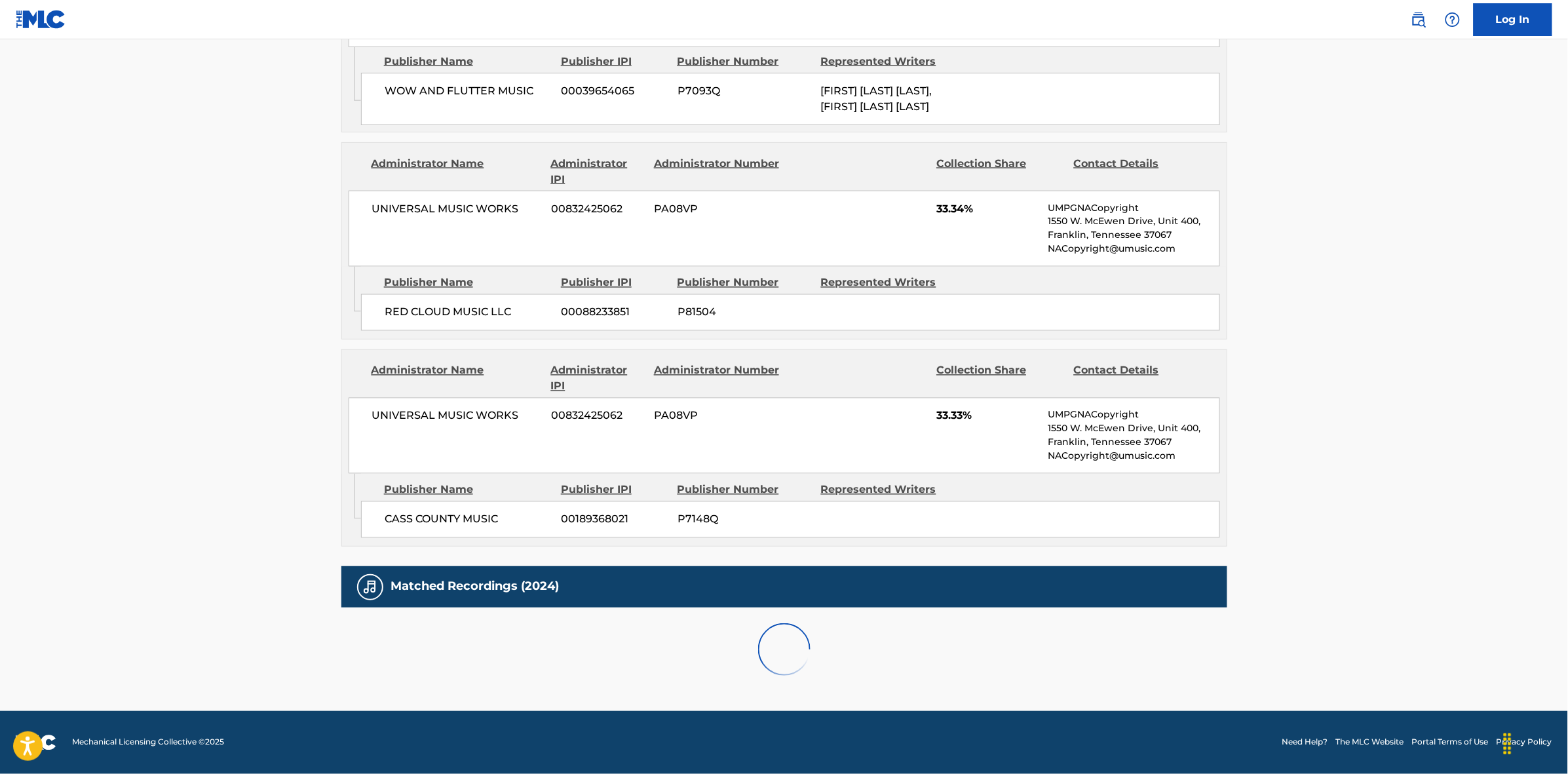 scroll, scrollTop: 1177, scrollLeft: 0, axis: vertical 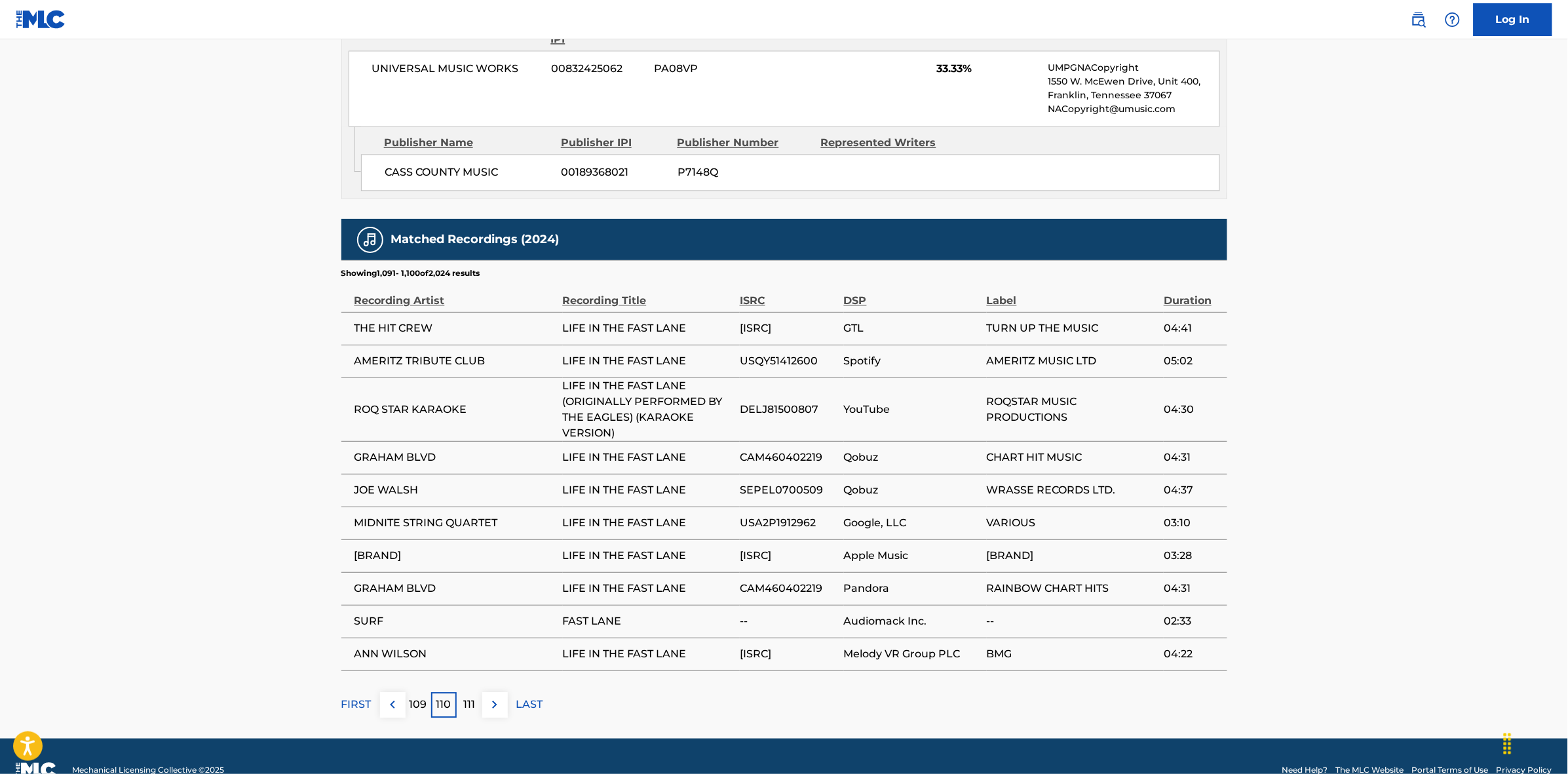 click at bounding box center [495, 705] 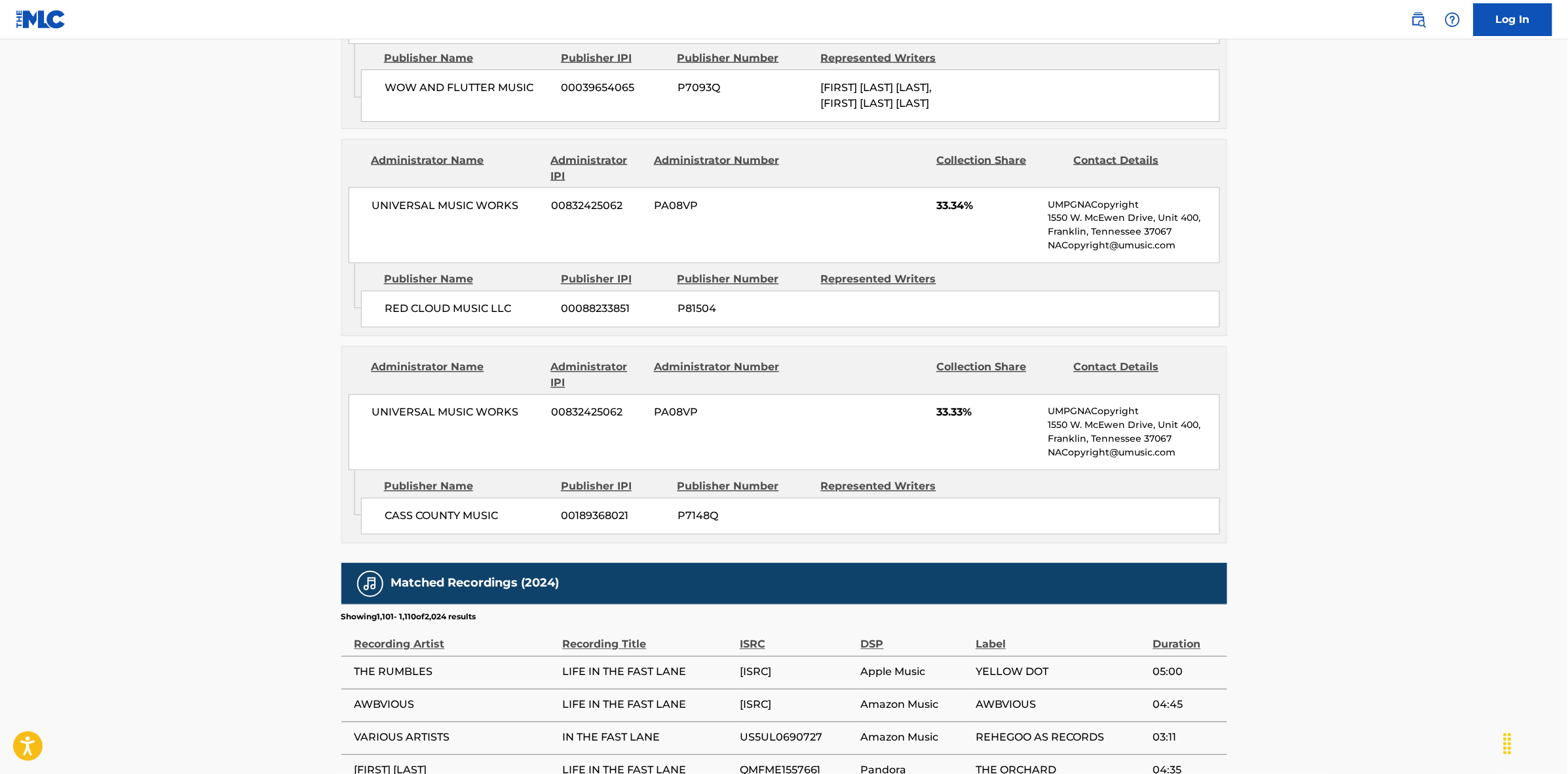 scroll, scrollTop: 1177, scrollLeft: 0, axis: vertical 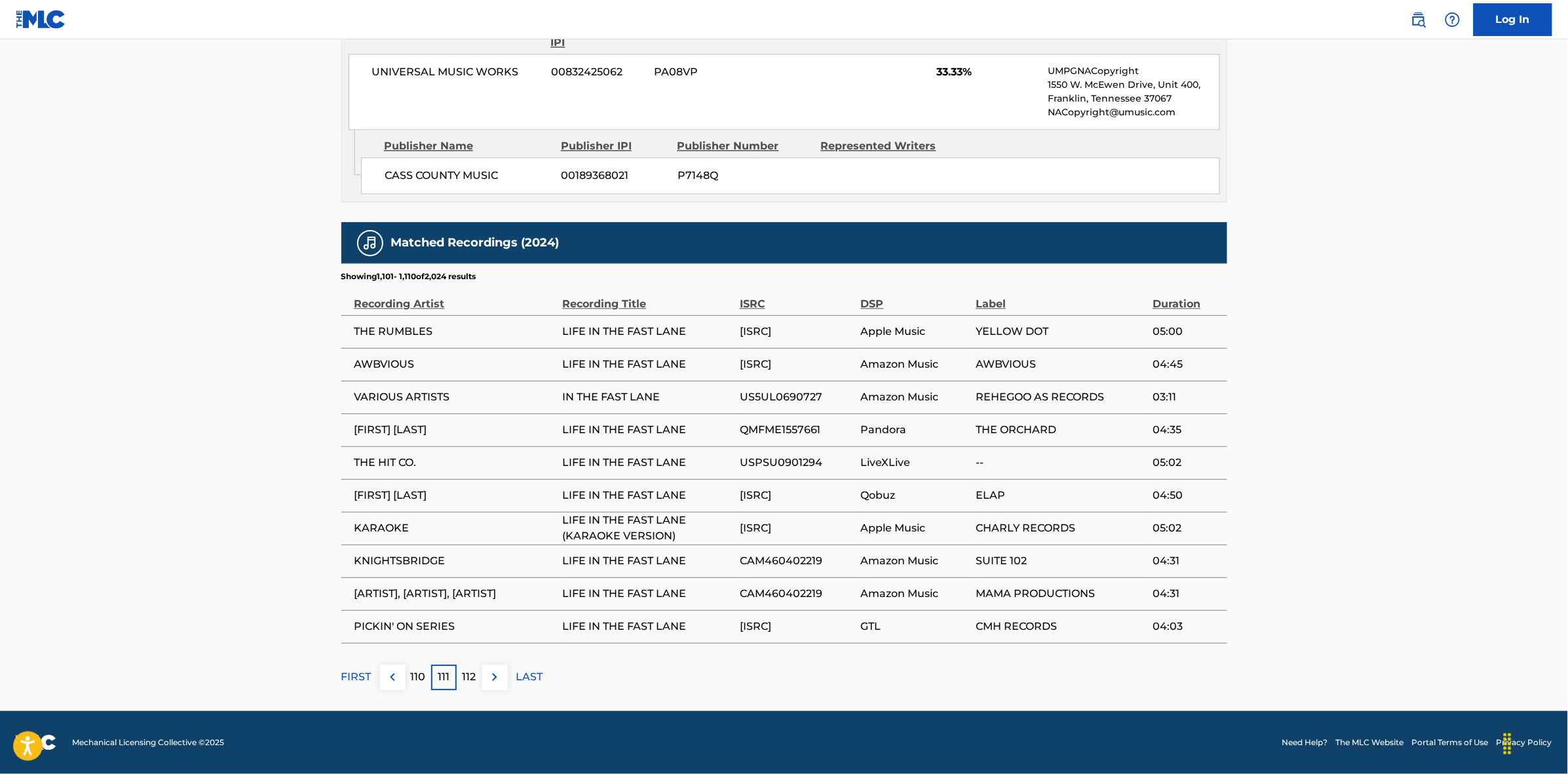 click at bounding box center [495, 677] 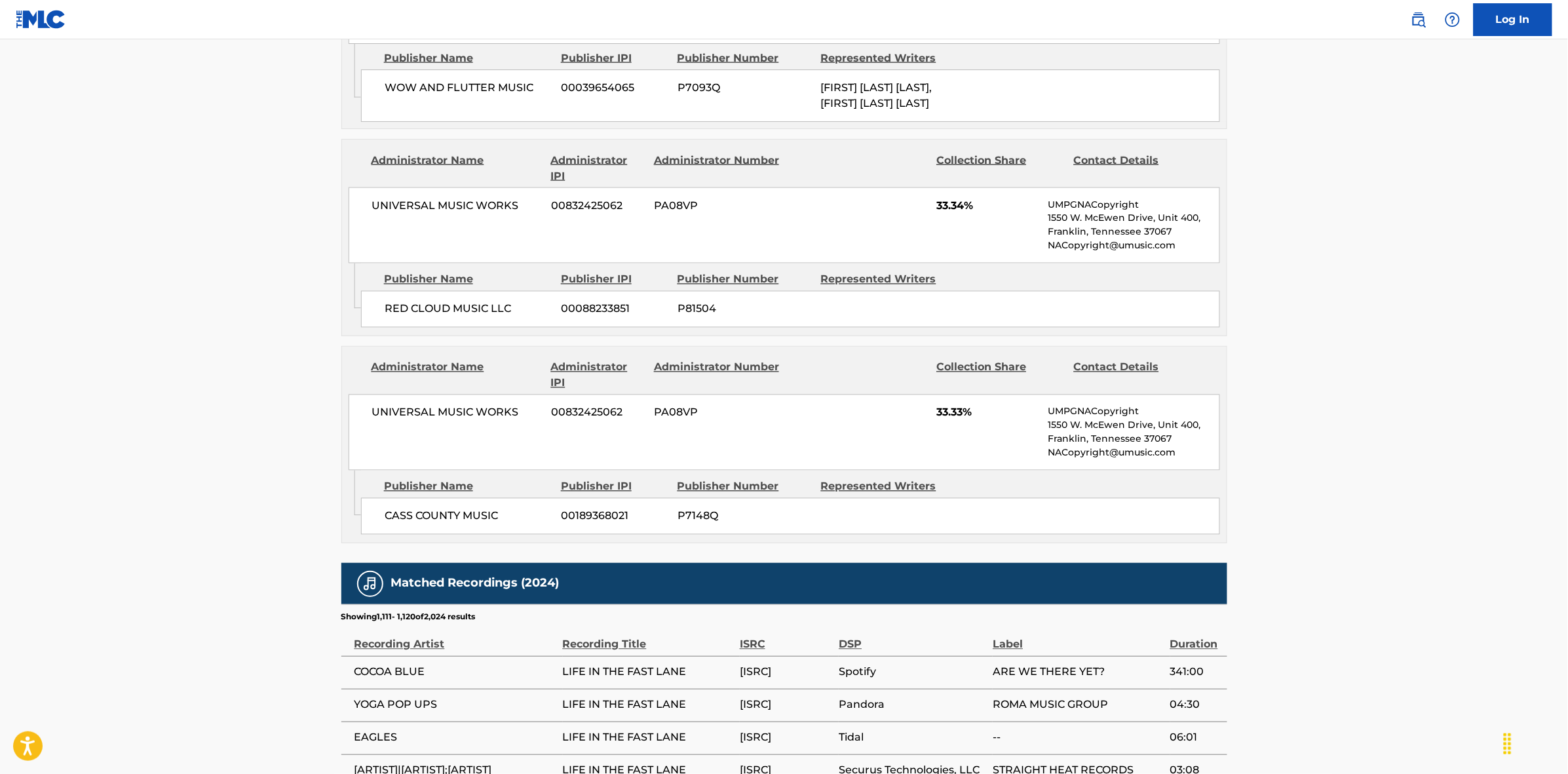 scroll, scrollTop: 1177, scrollLeft: 0, axis: vertical 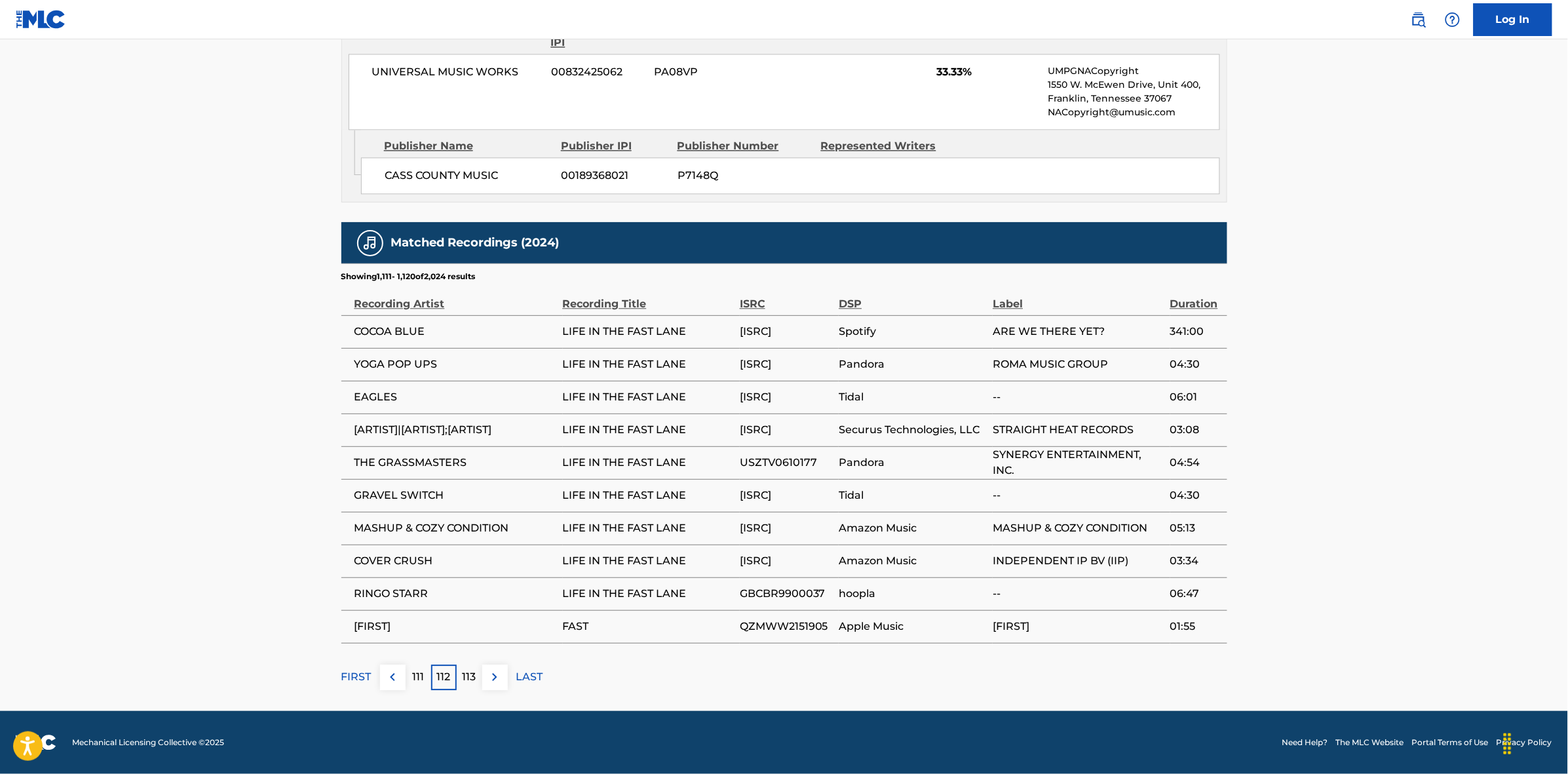 click at bounding box center [495, 677] 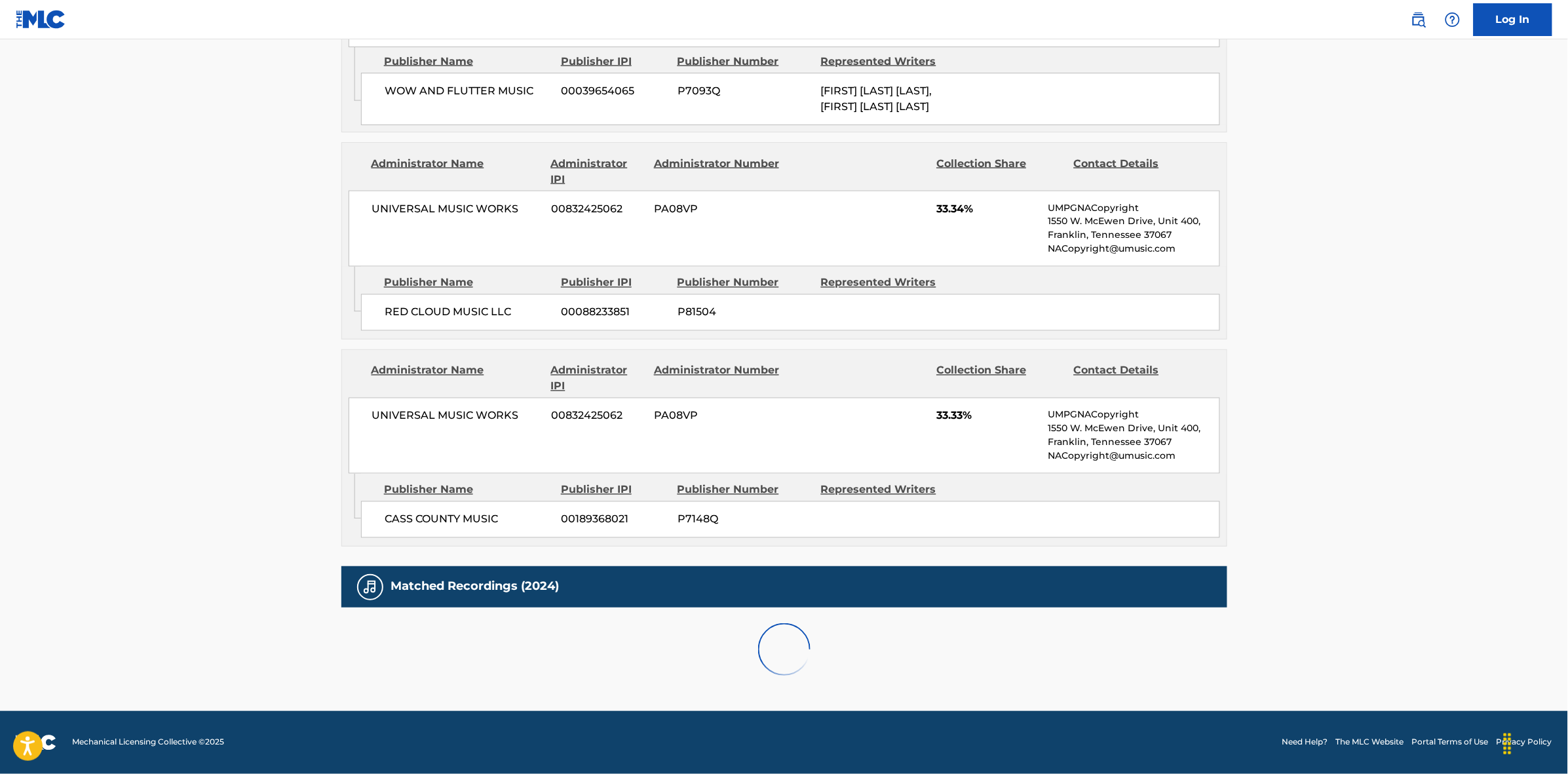 scroll, scrollTop: 1177, scrollLeft: 0, axis: vertical 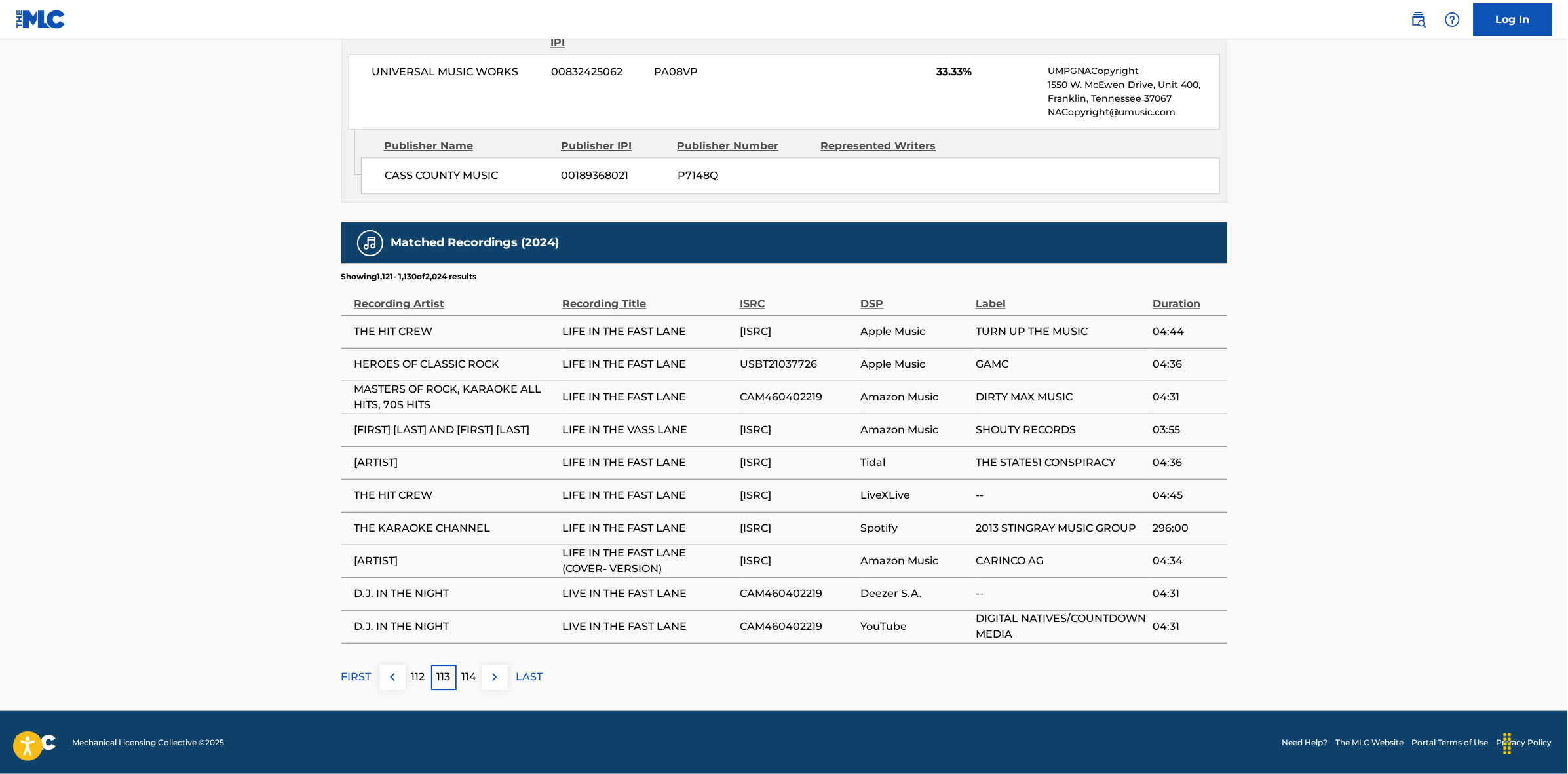 click at bounding box center [495, 677] 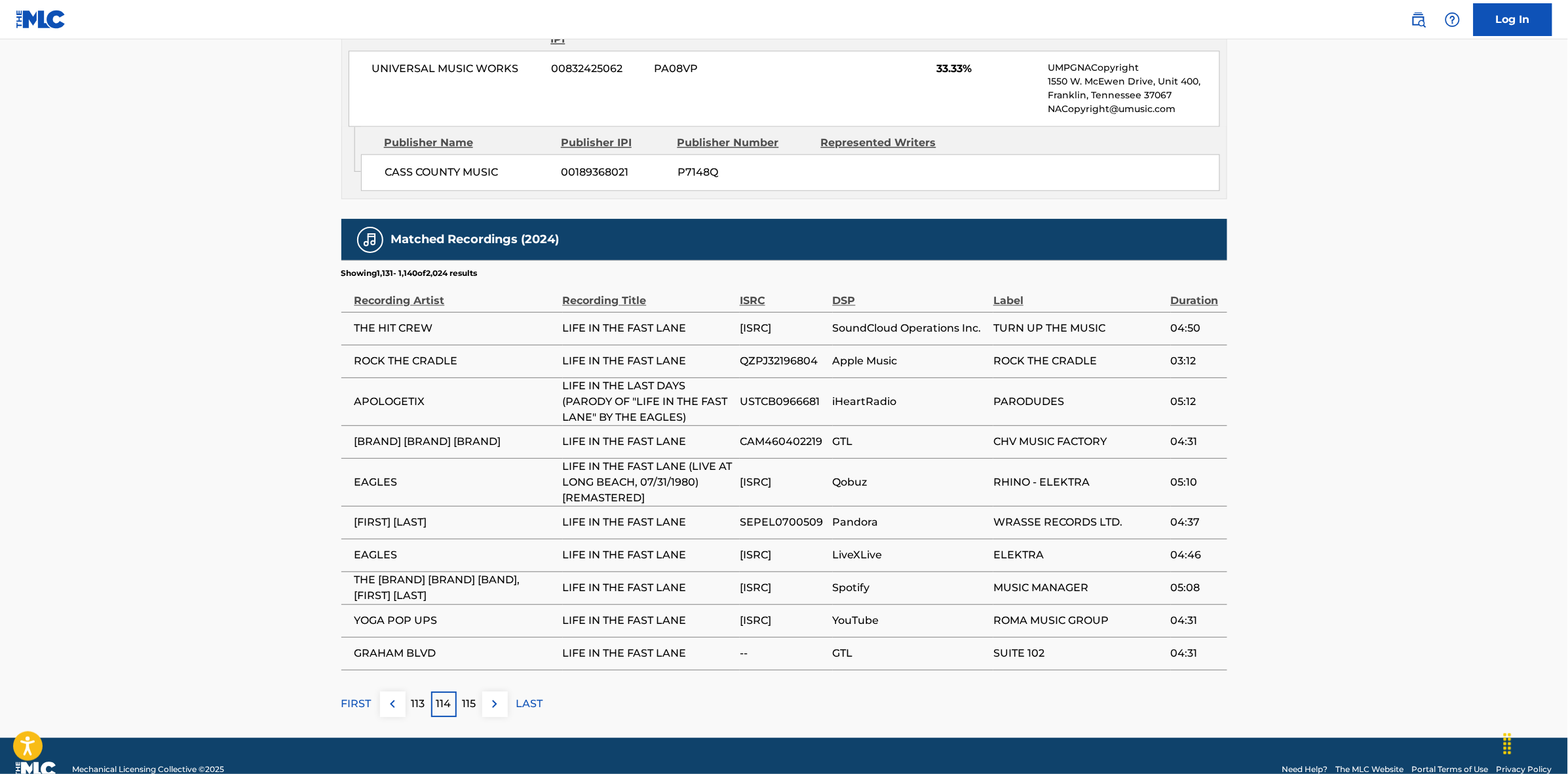 click at bounding box center [495, 704] 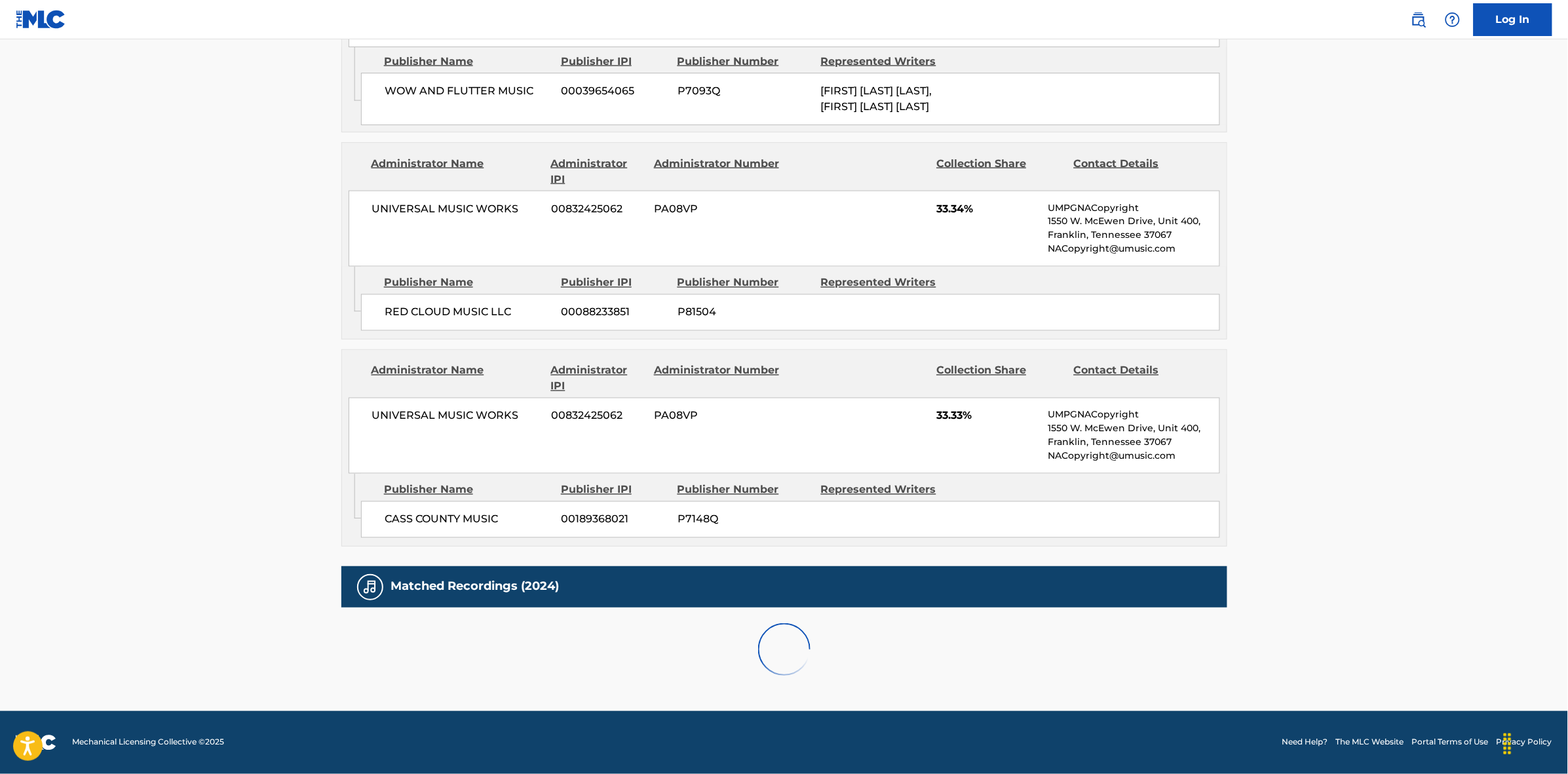 scroll, scrollTop: 1177, scrollLeft: 0, axis: vertical 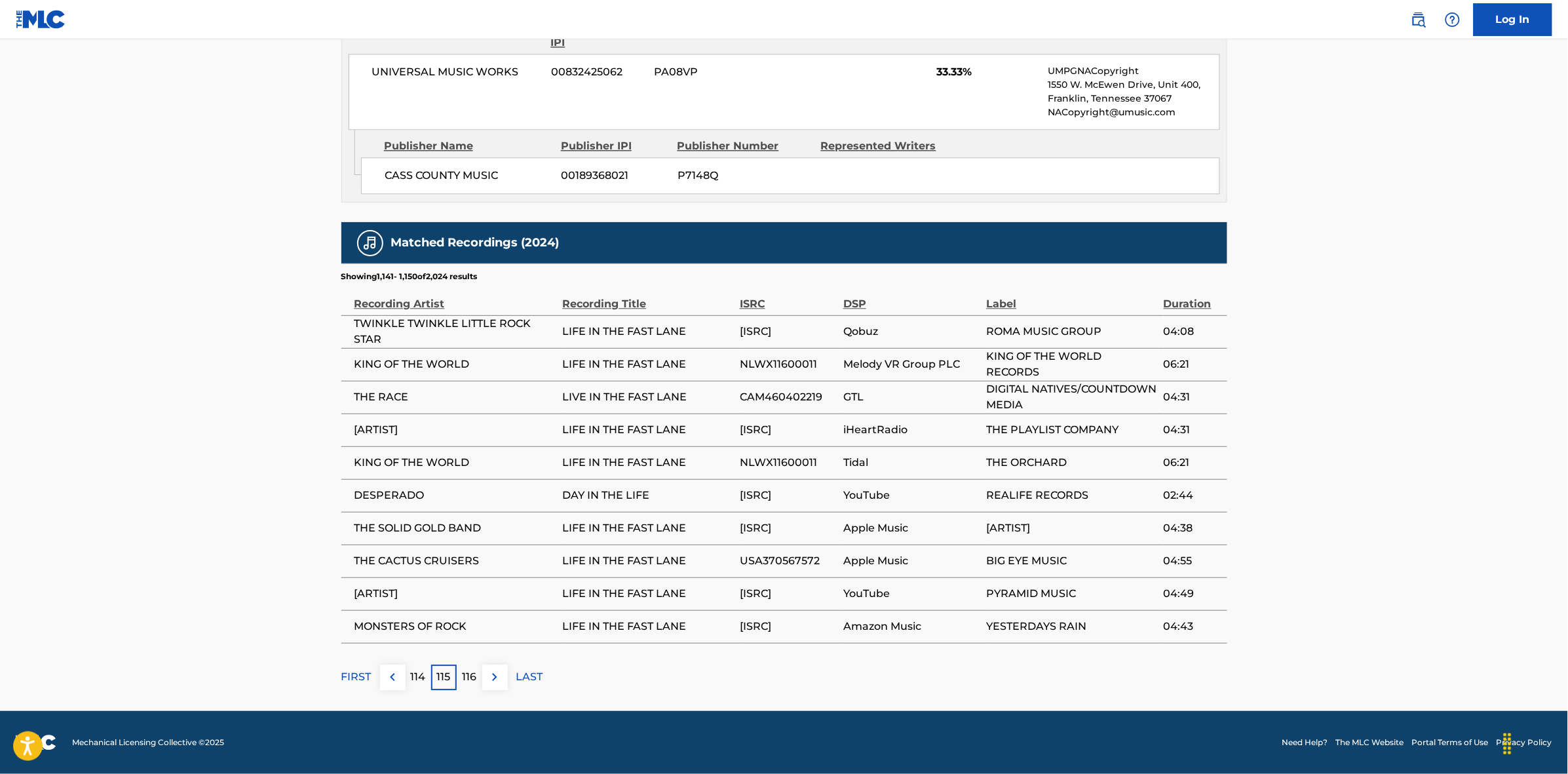 click at bounding box center (495, 677) 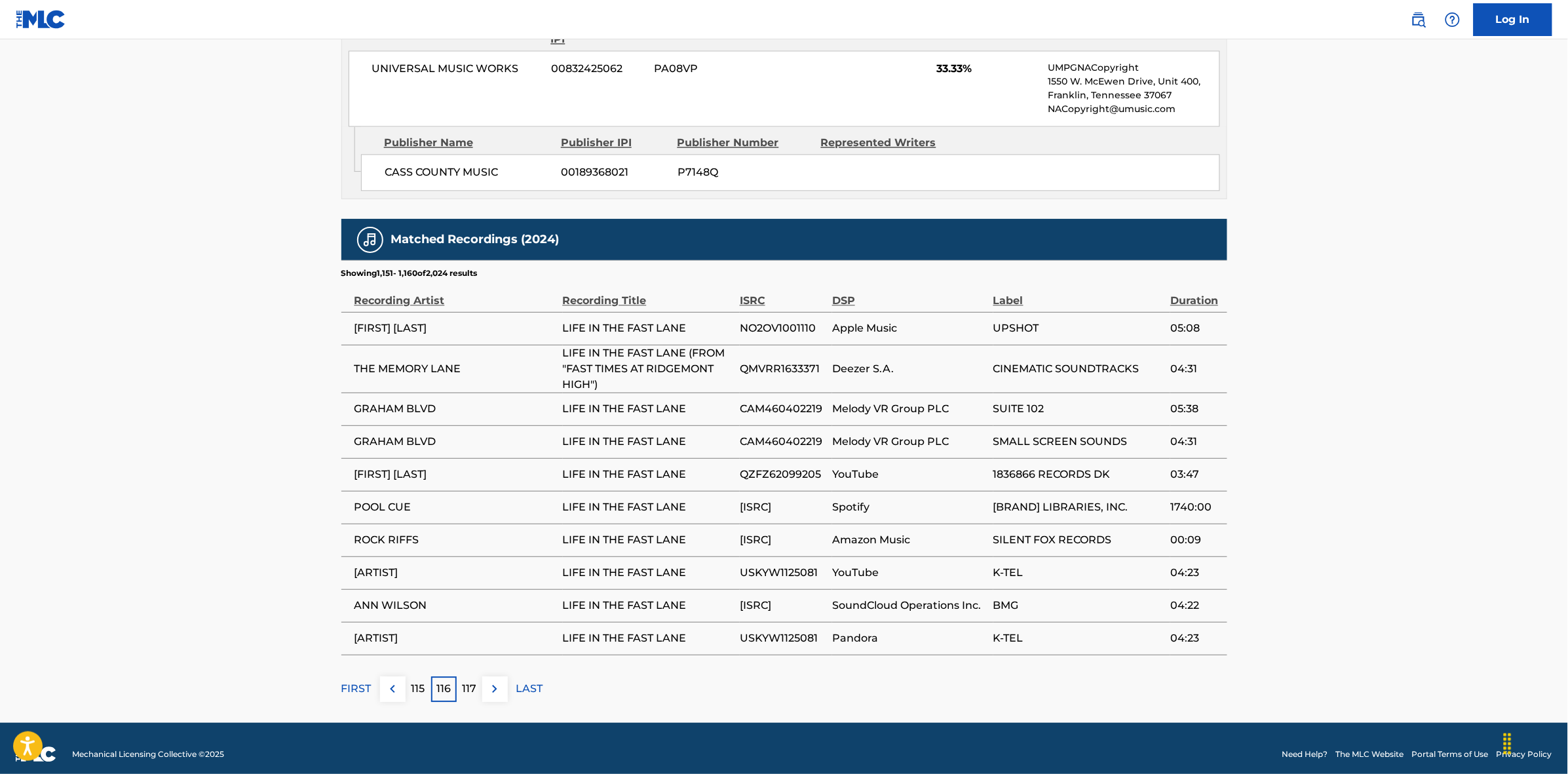 click at bounding box center [495, 689] 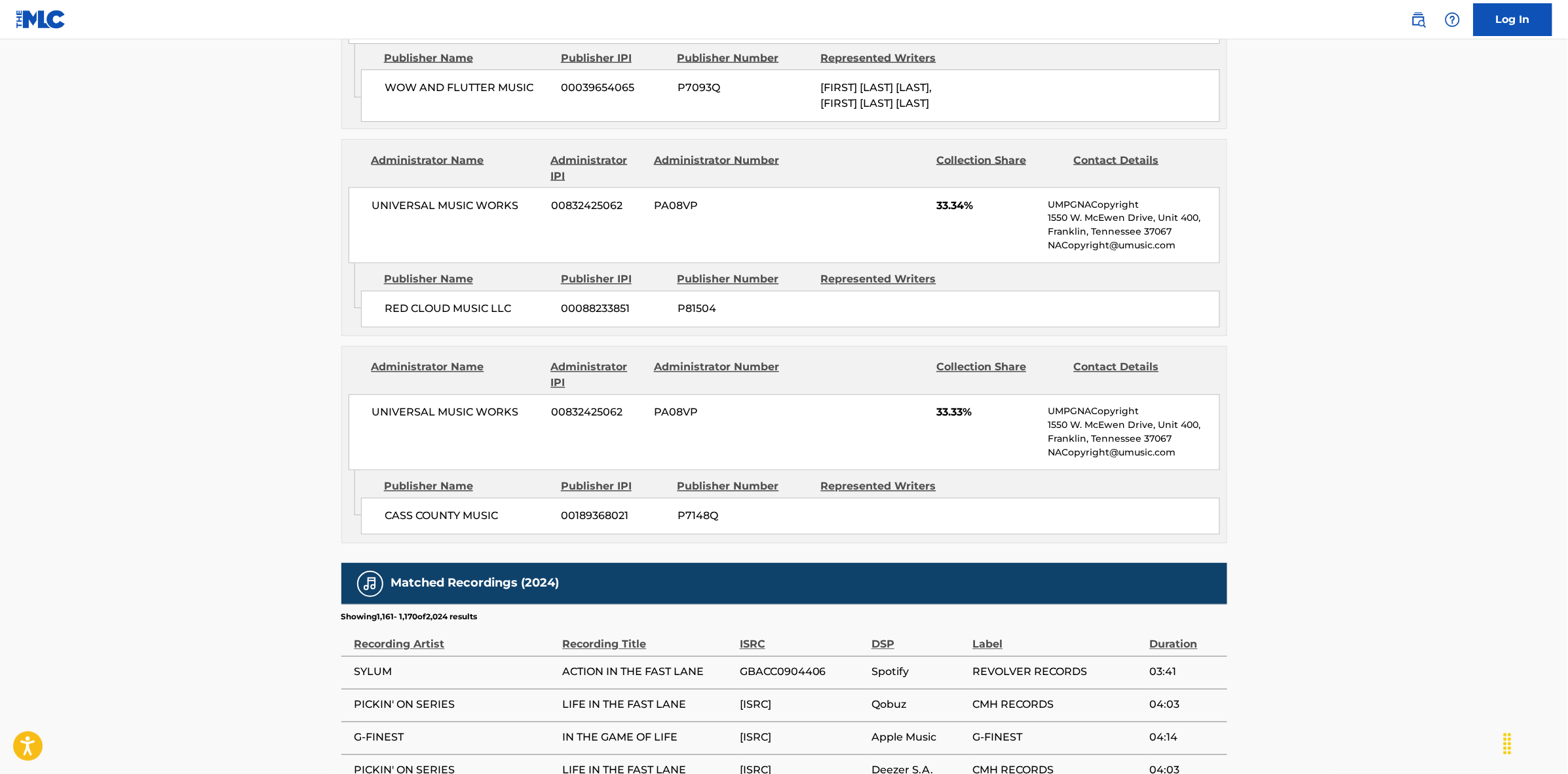 scroll, scrollTop: 1177, scrollLeft: 0, axis: vertical 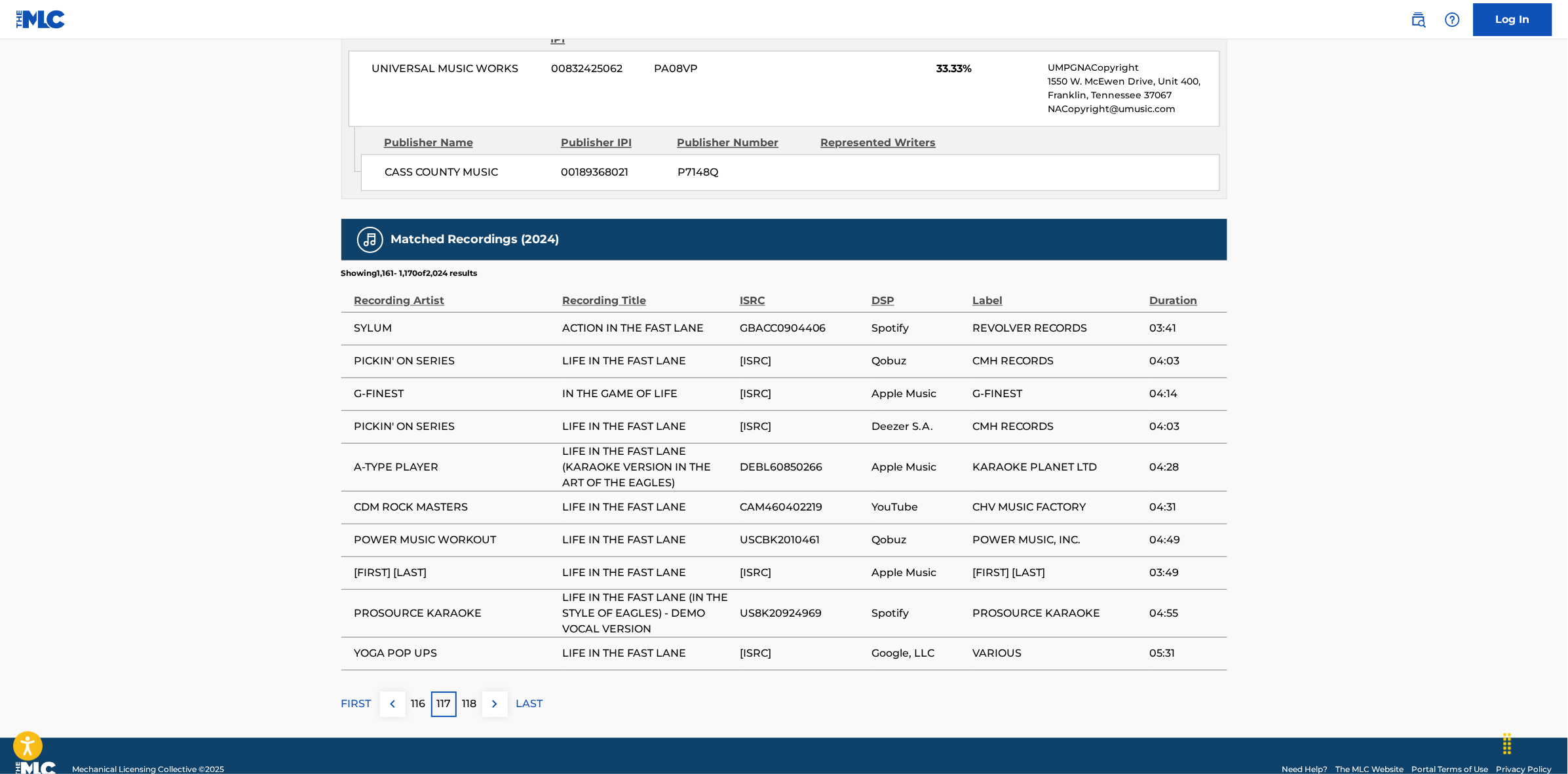 click at bounding box center [495, 704] 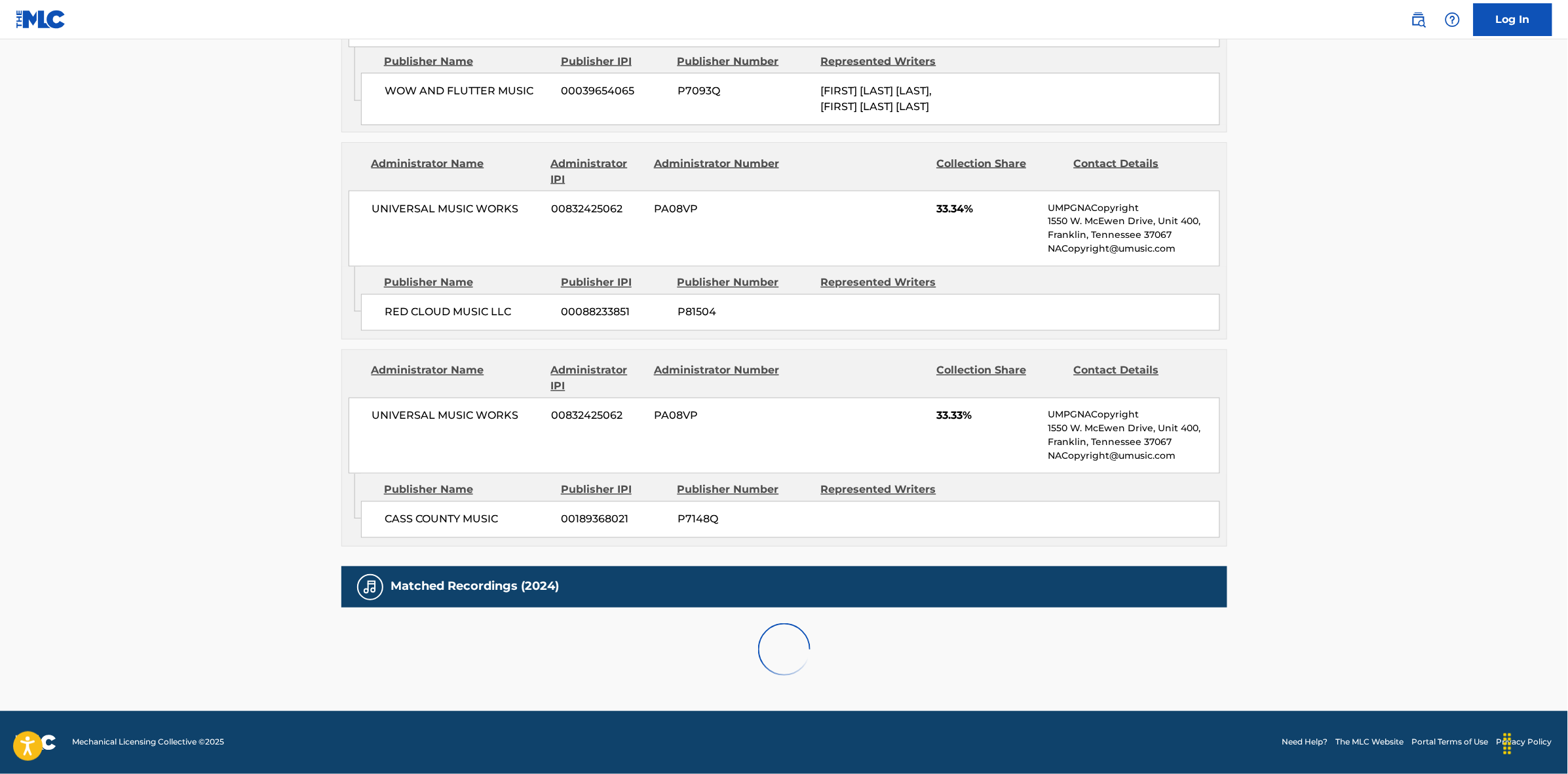 scroll, scrollTop: 1177, scrollLeft: 0, axis: vertical 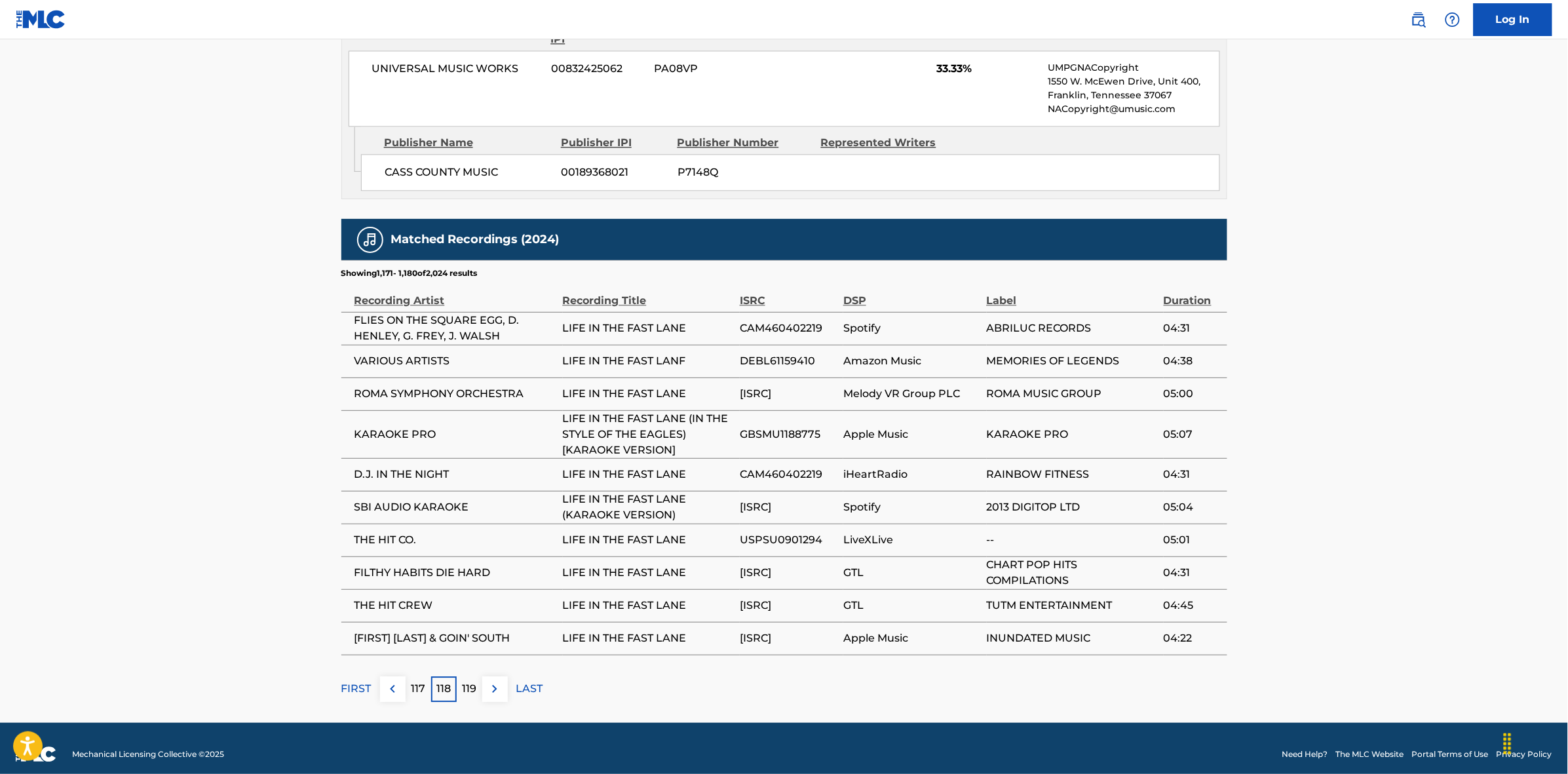 click at bounding box center (495, 689) 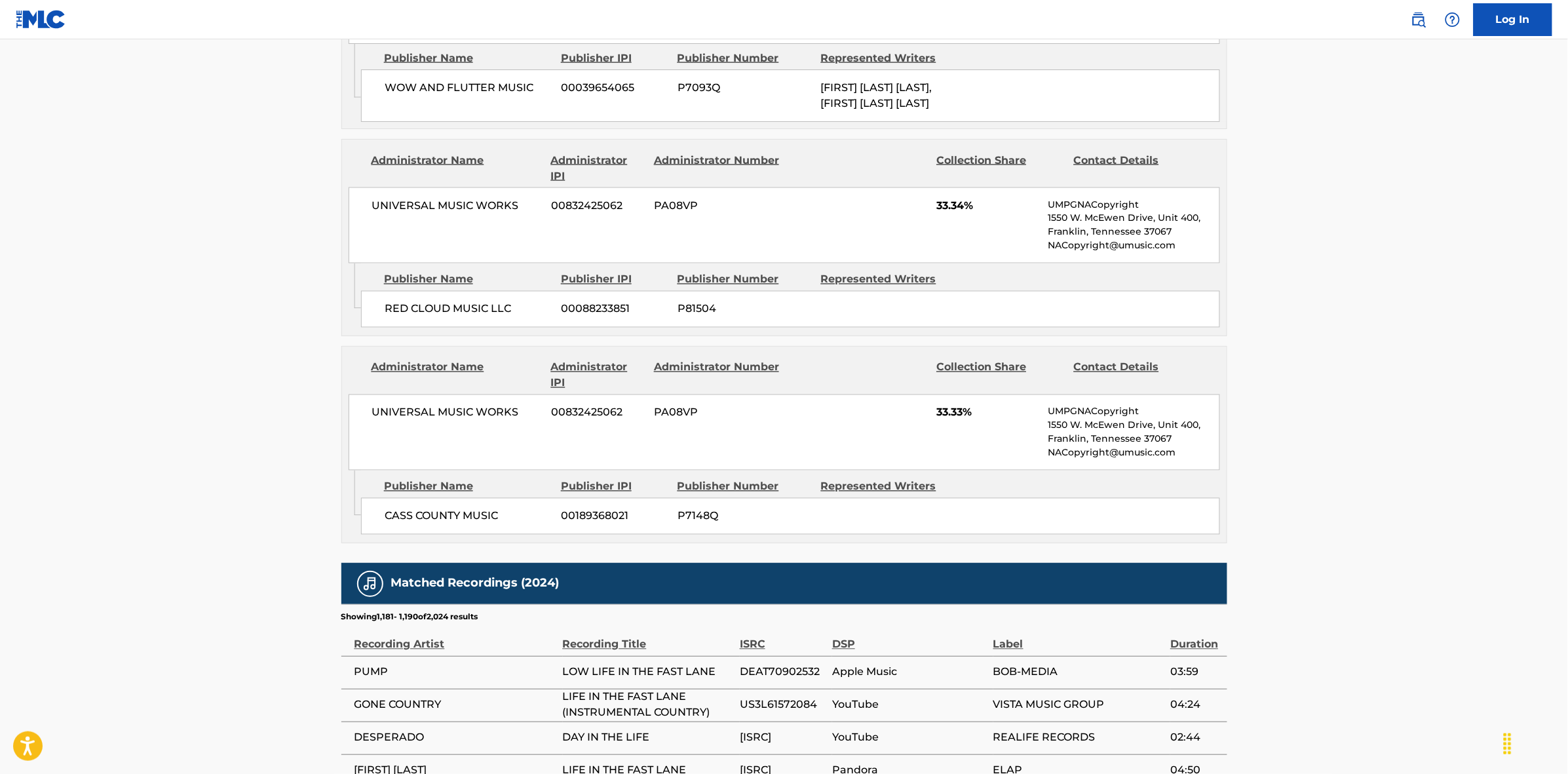 scroll, scrollTop: 1177, scrollLeft: 0, axis: vertical 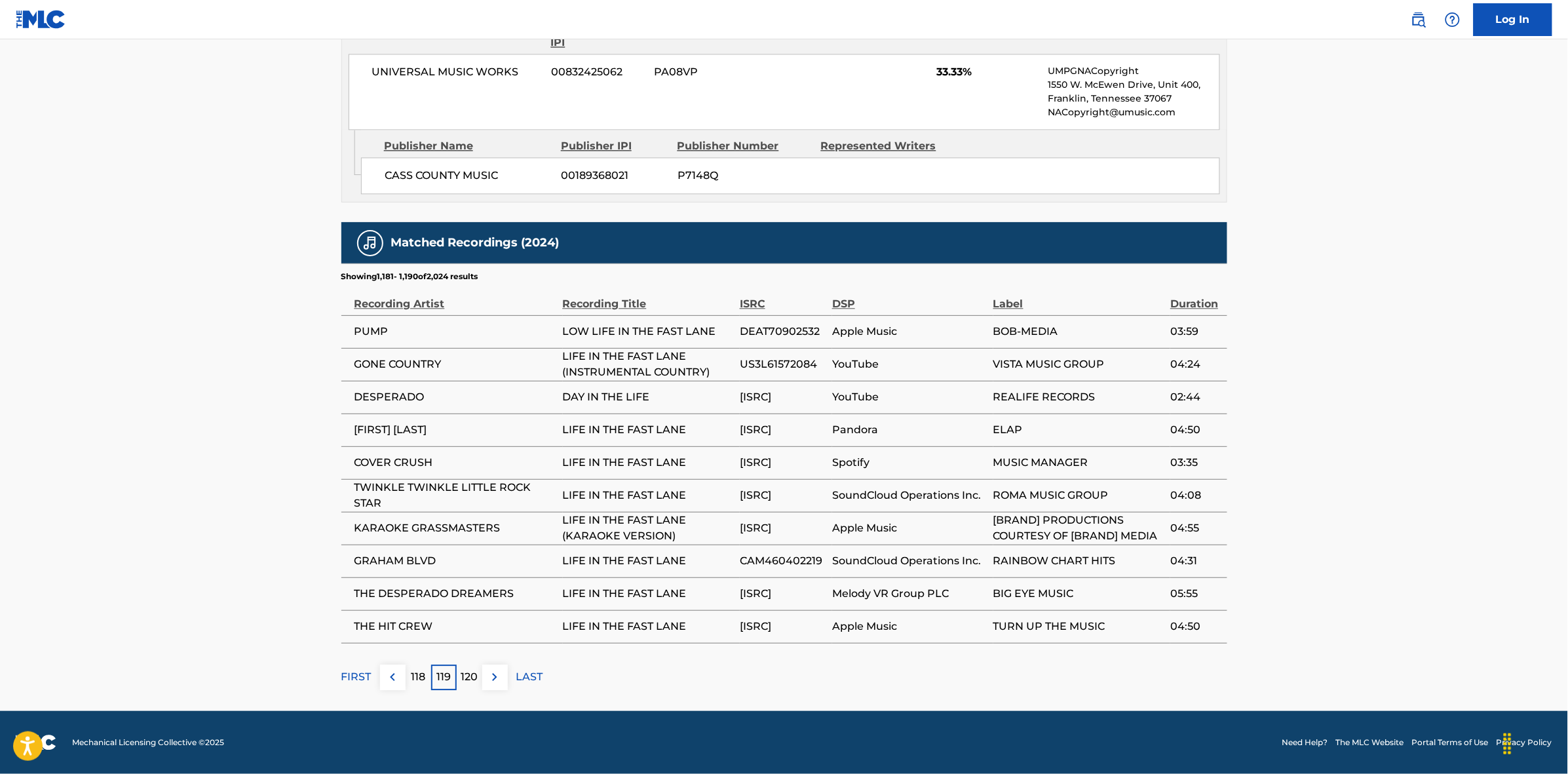 click at bounding box center [495, 677] 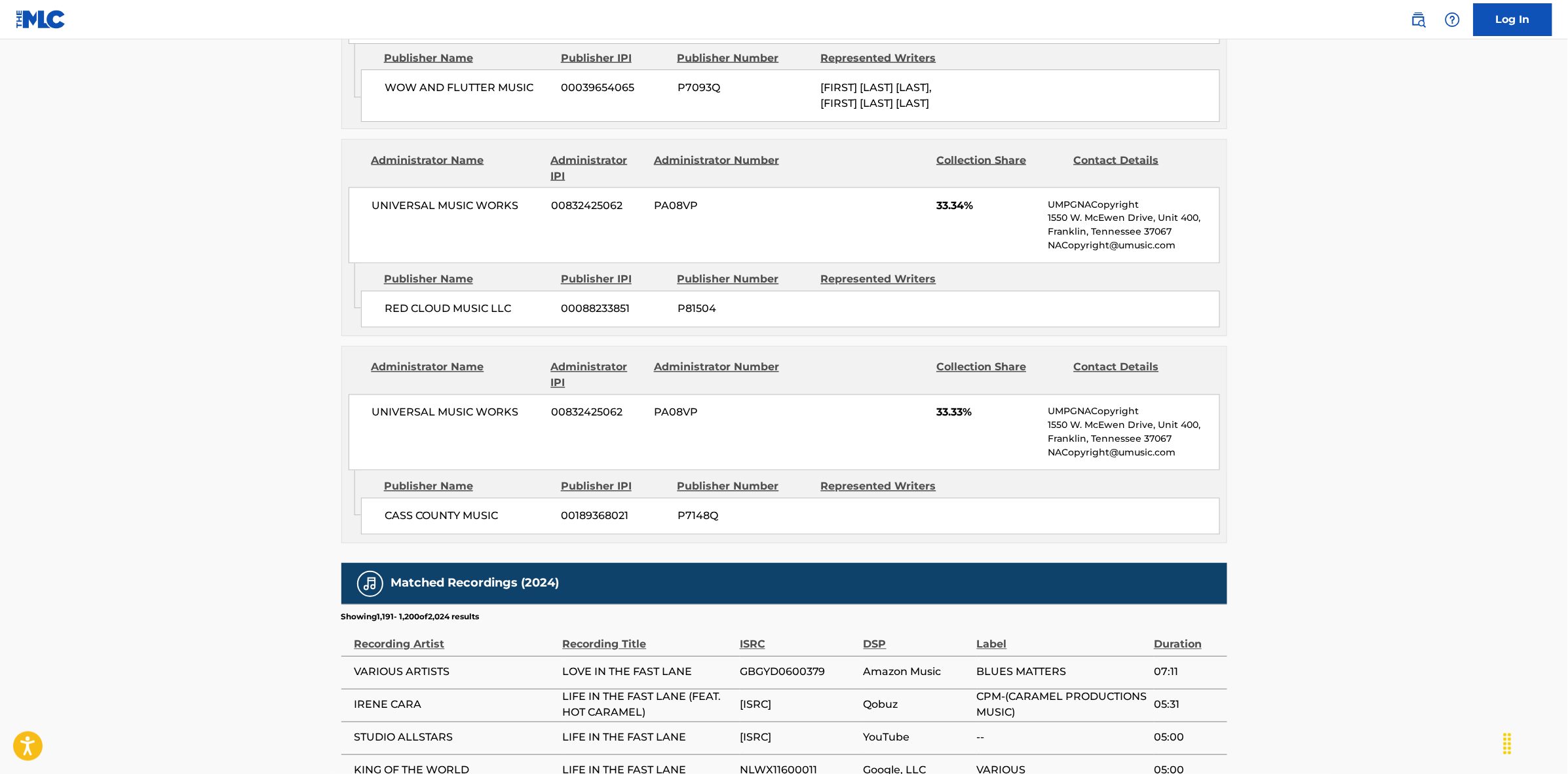 scroll, scrollTop: 1177, scrollLeft: 0, axis: vertical 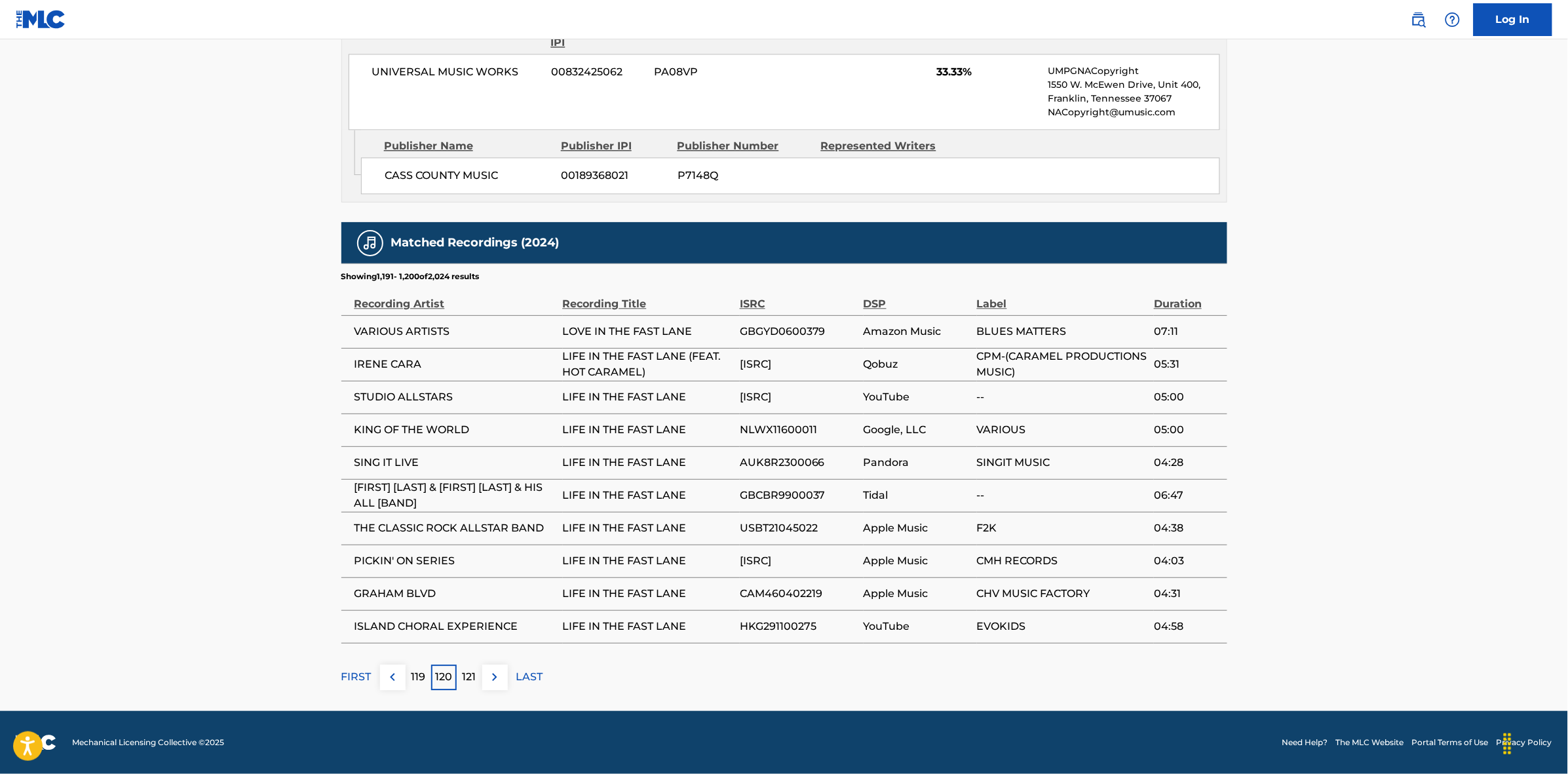 click at bounding box center (495, 677) 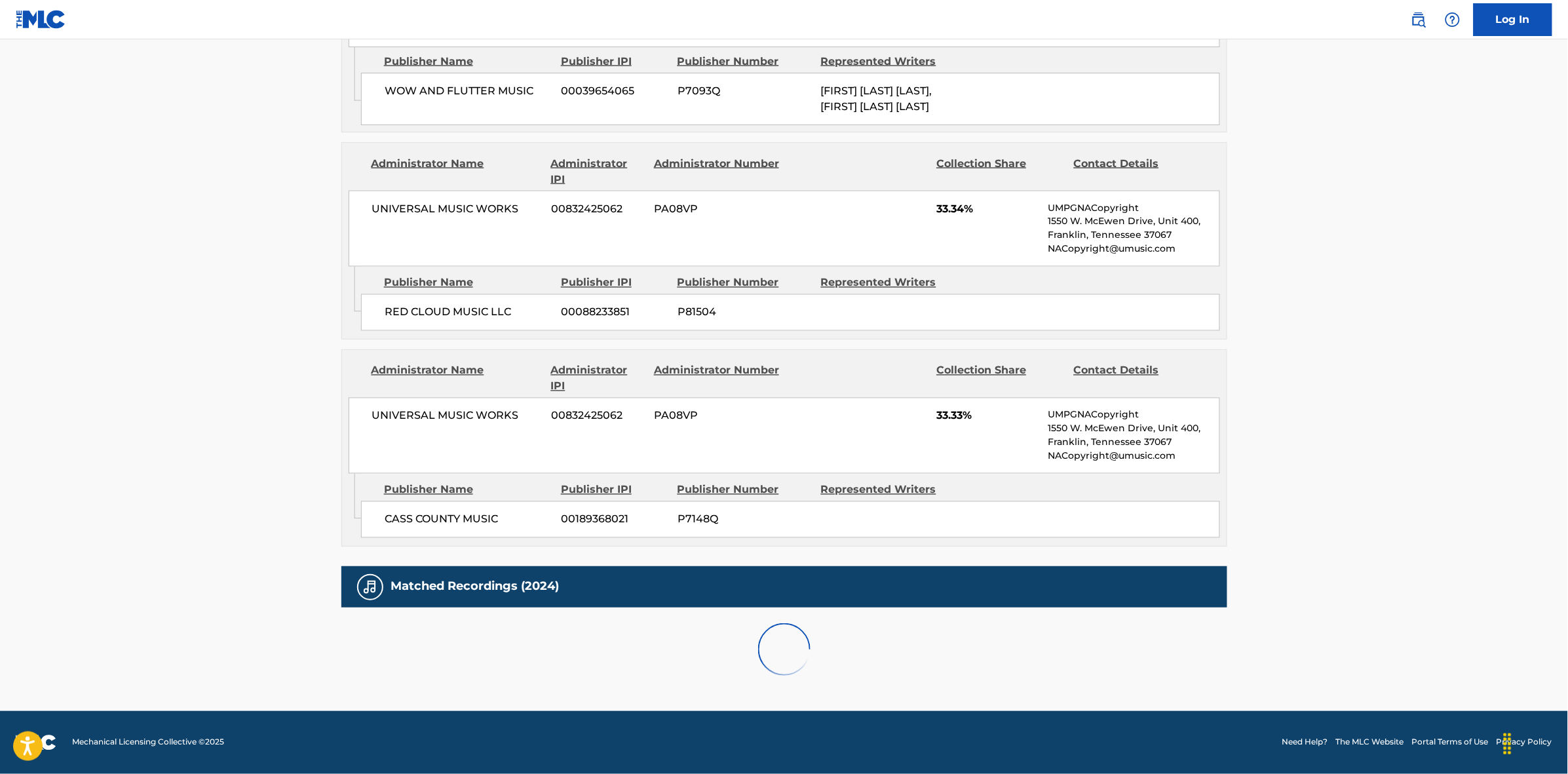 scroll, scrollTop: 1177, scrollLeft: 0, axis: vertical 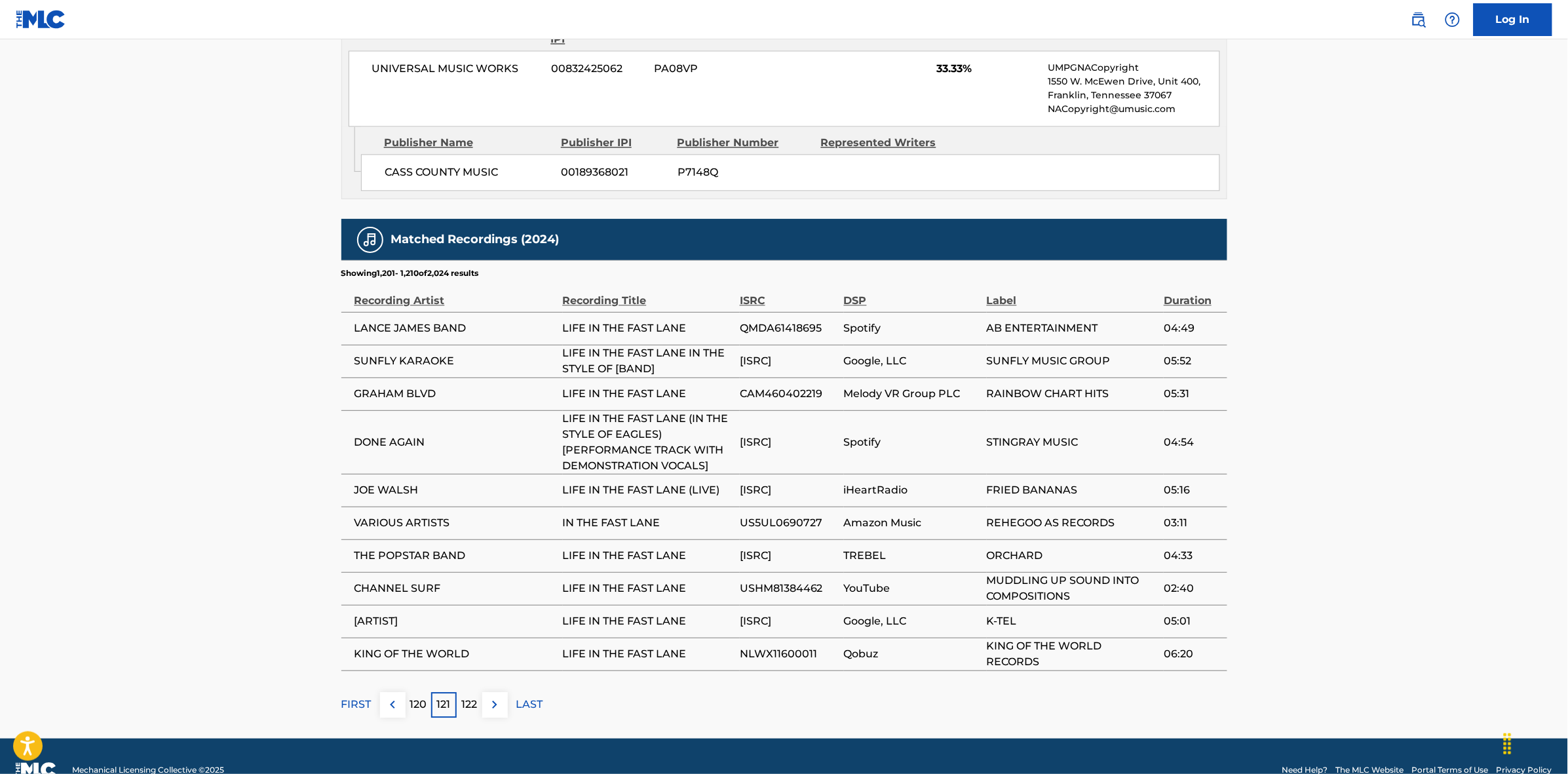click at bounding box center [495, 705] 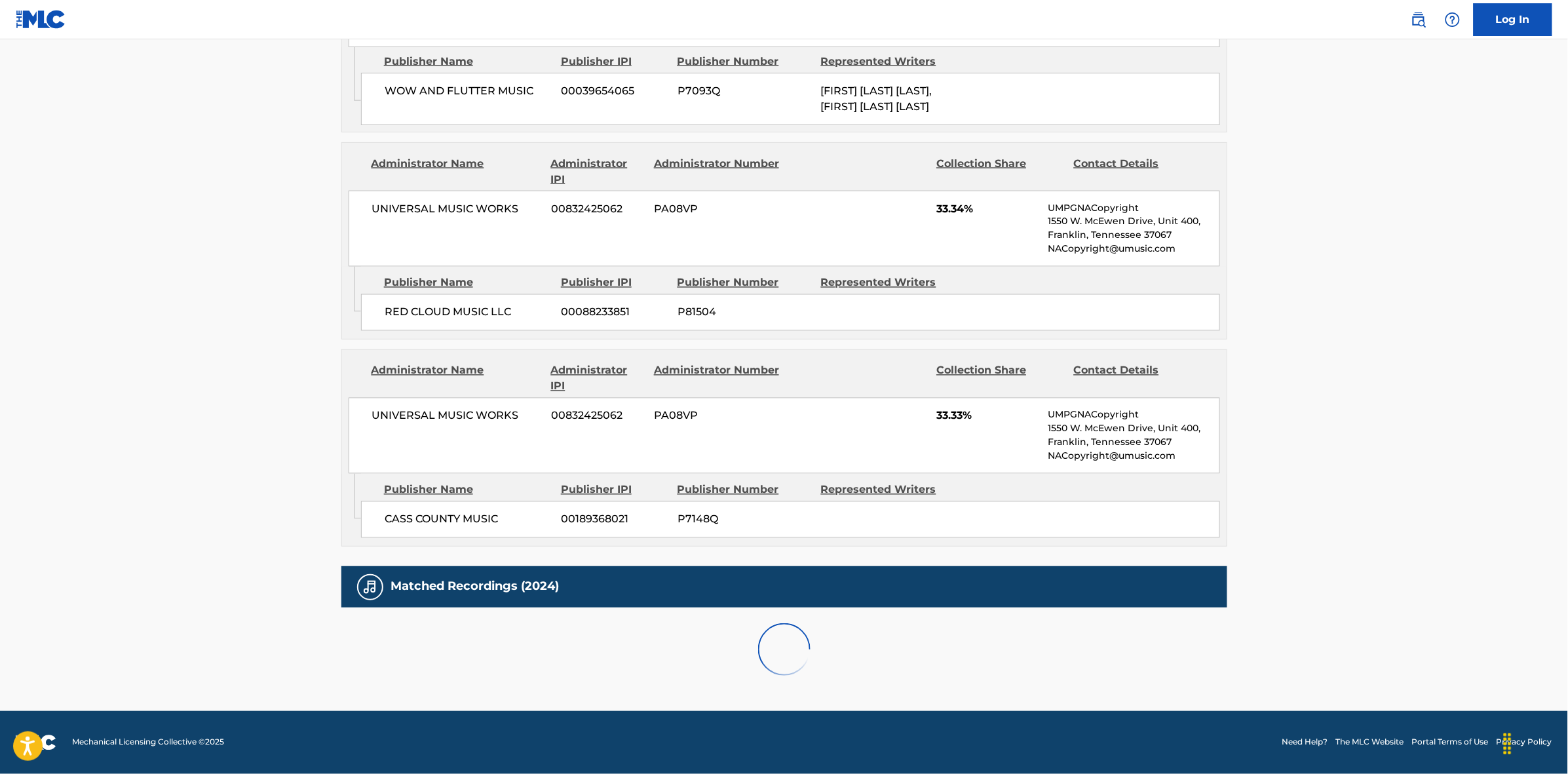 scroll, scrollTop: 1177, scrollLeft: 0, axis: vertical 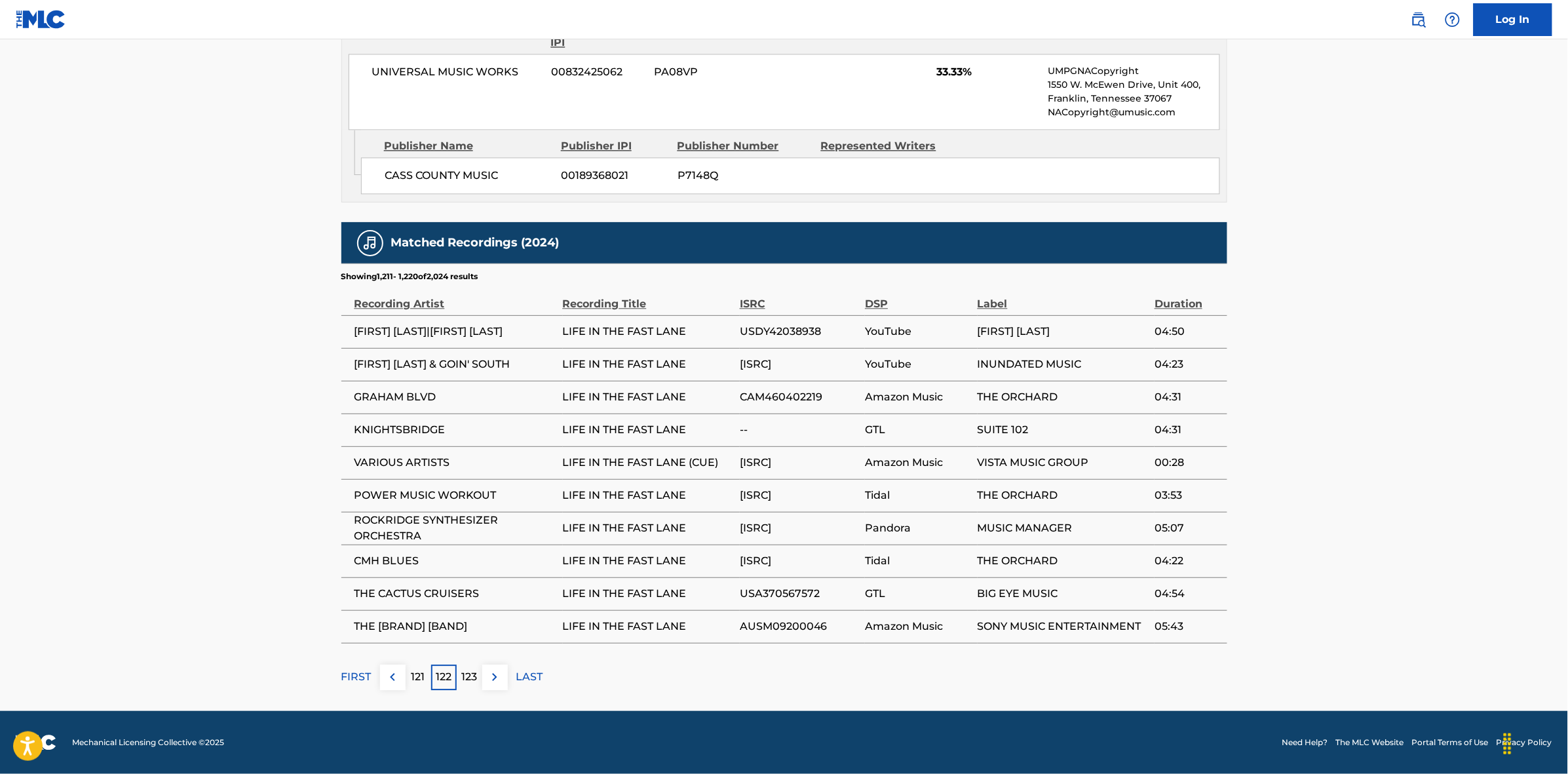 click at bounding box center (495, 677) 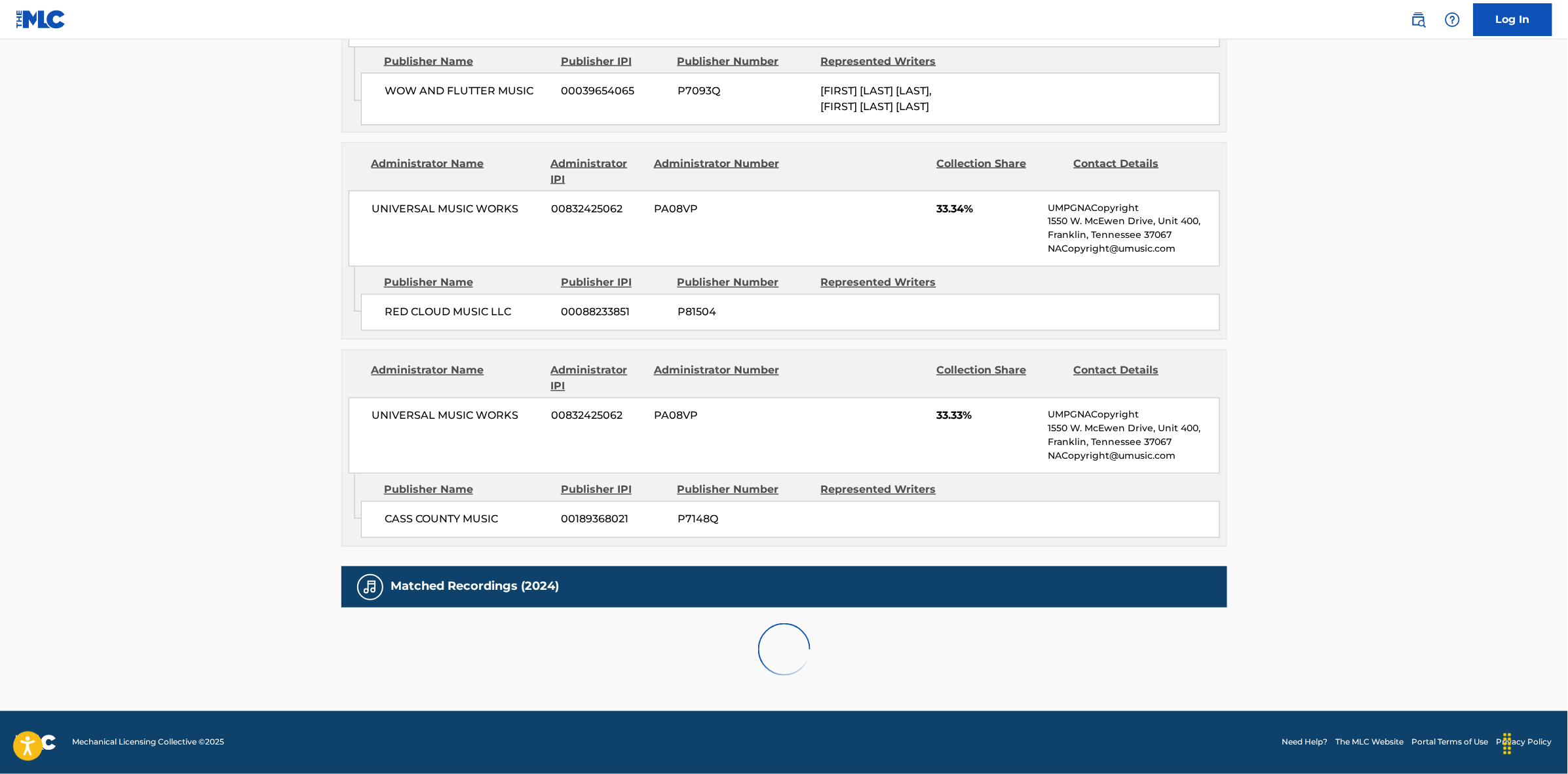 scroll, scrollTop: 1177, scrollLeft: 0, axis: vertical 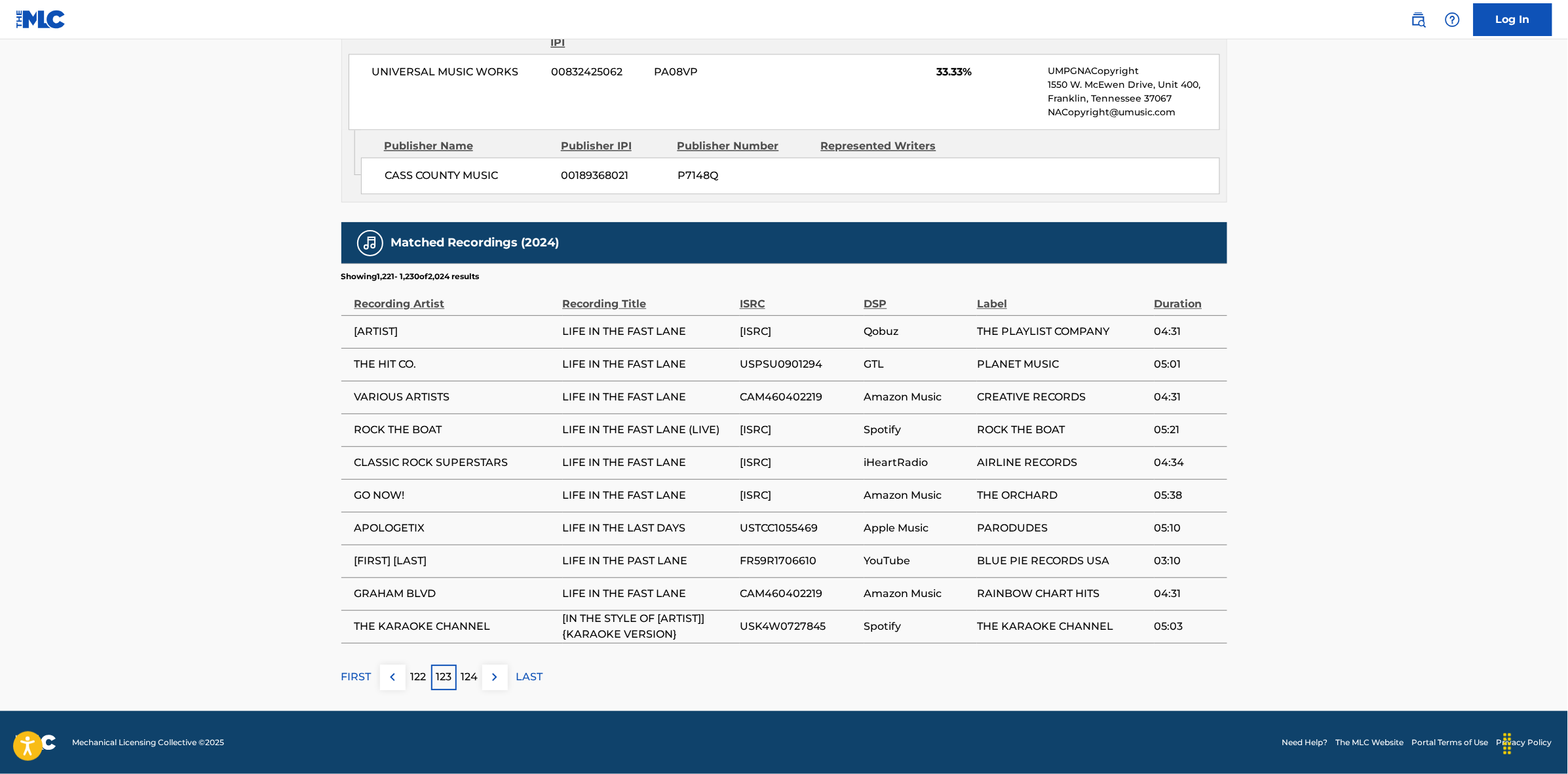 click at bounding box center [495, 677] 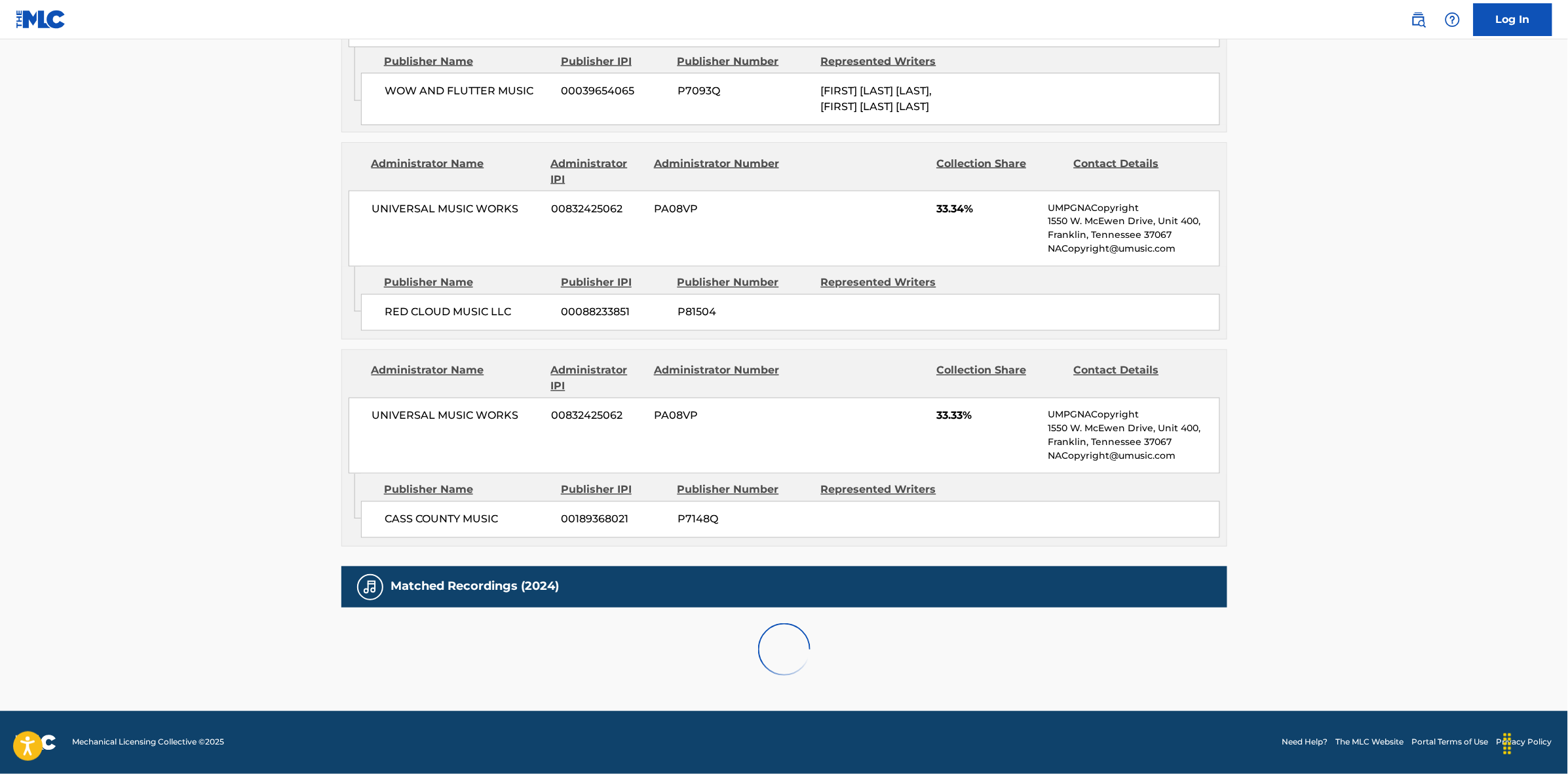 scroll, scrollTop: 1177, scrollLeft: 0, axis: vertical 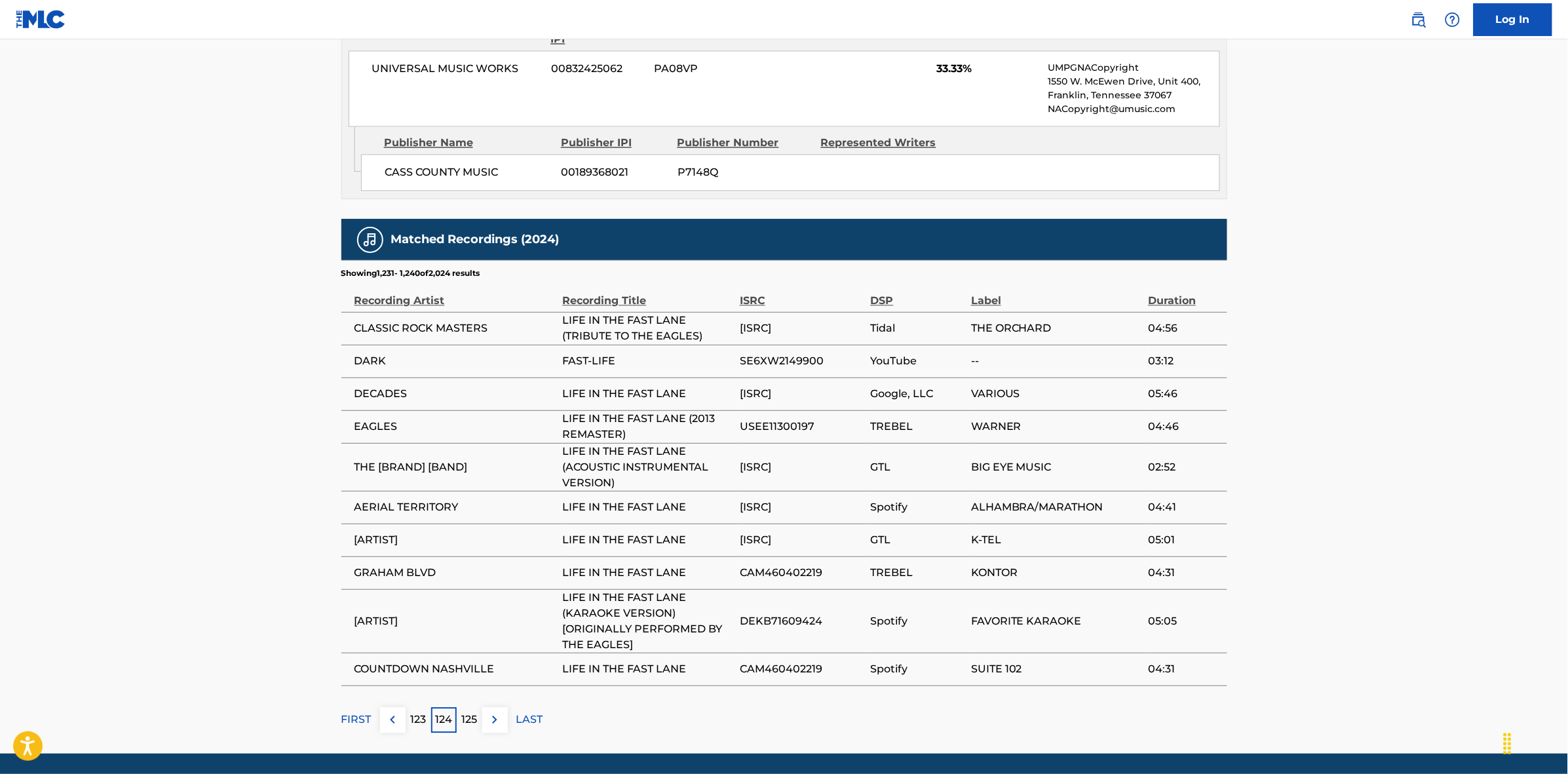 click on "125" at bounding box center [469, 720] 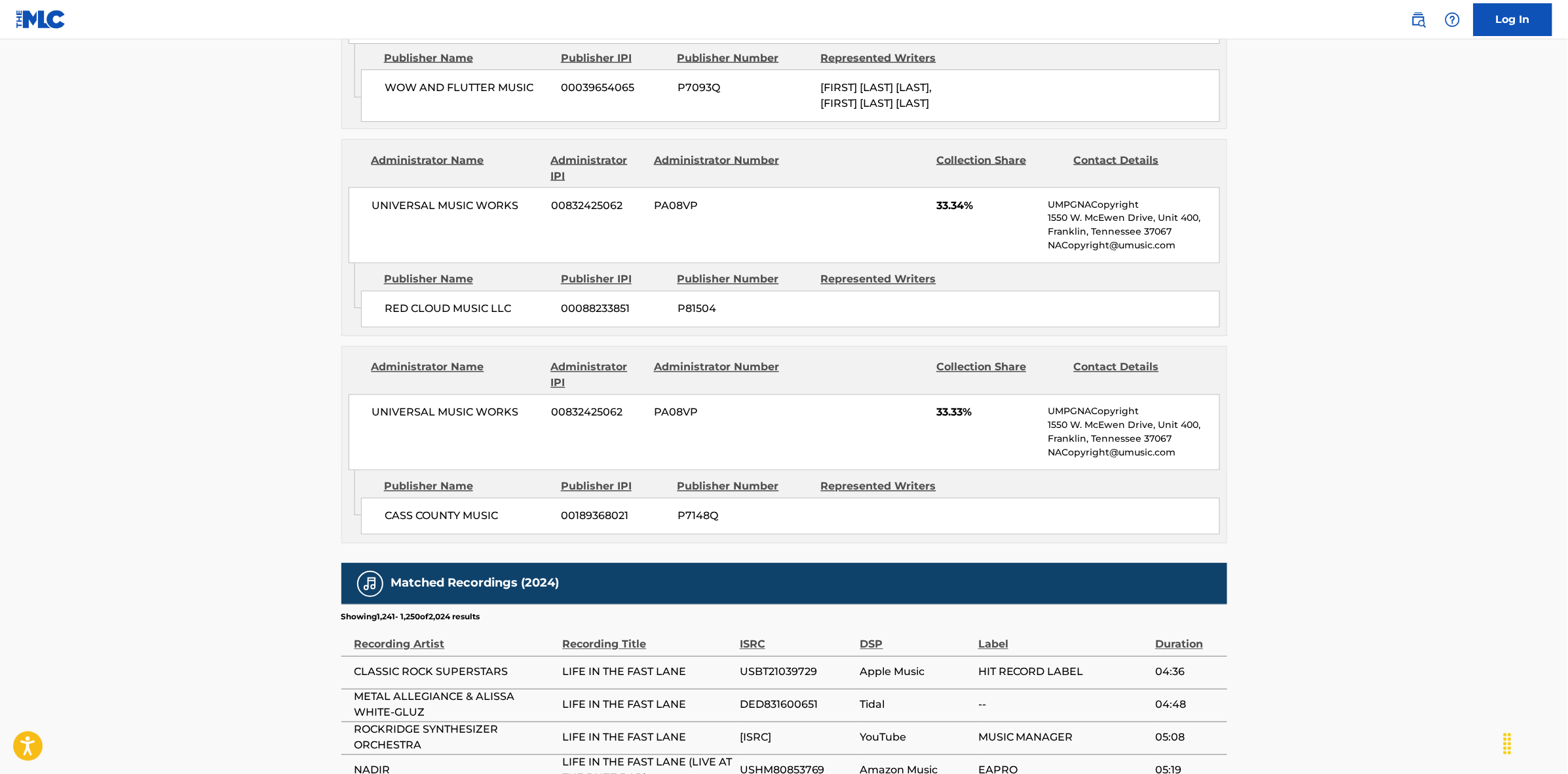 scroll, scrollTop: 1177, scrollLeft: 0, axis: vertical 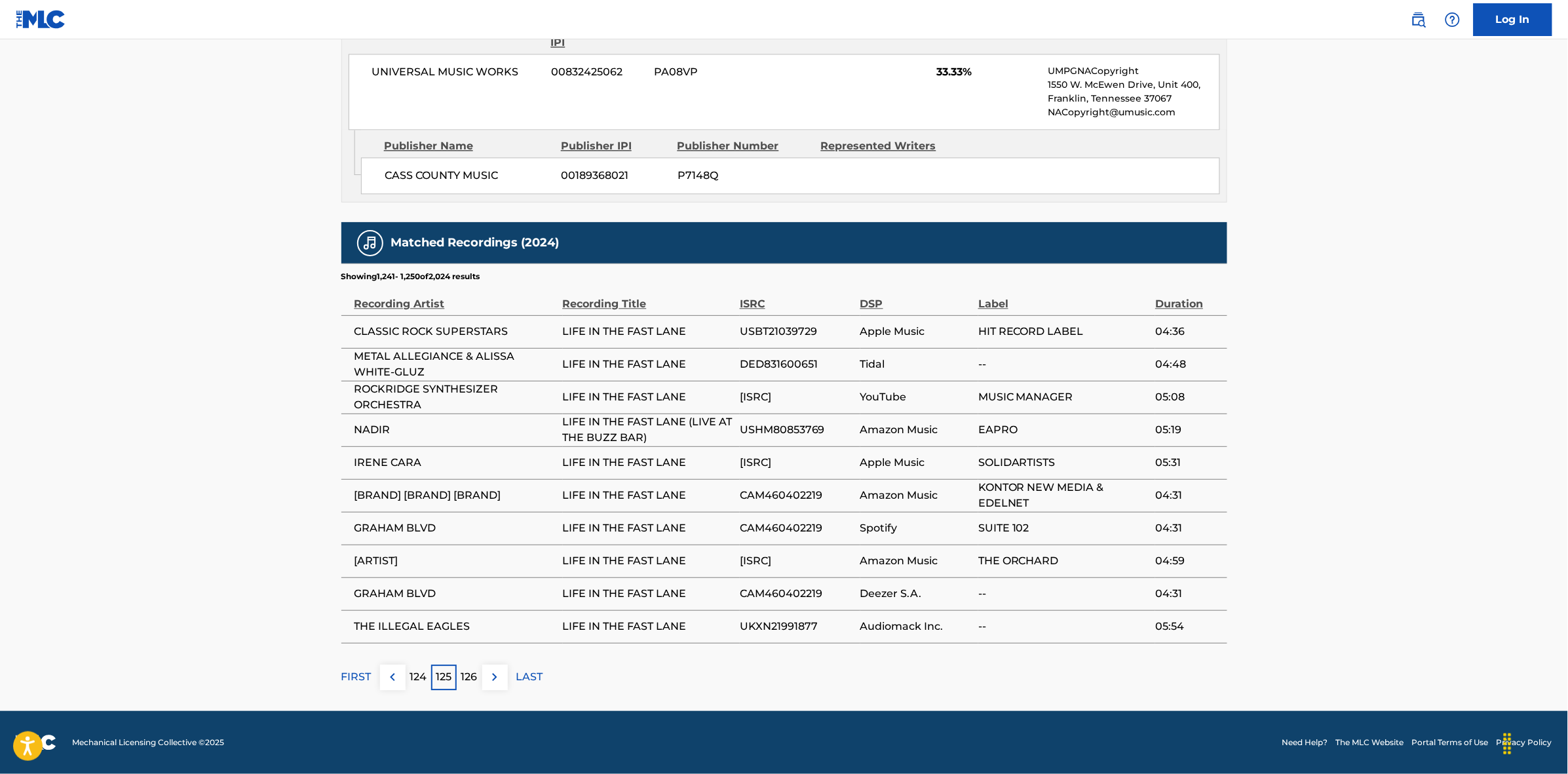 click on "126" at bounding box center (469, 677) 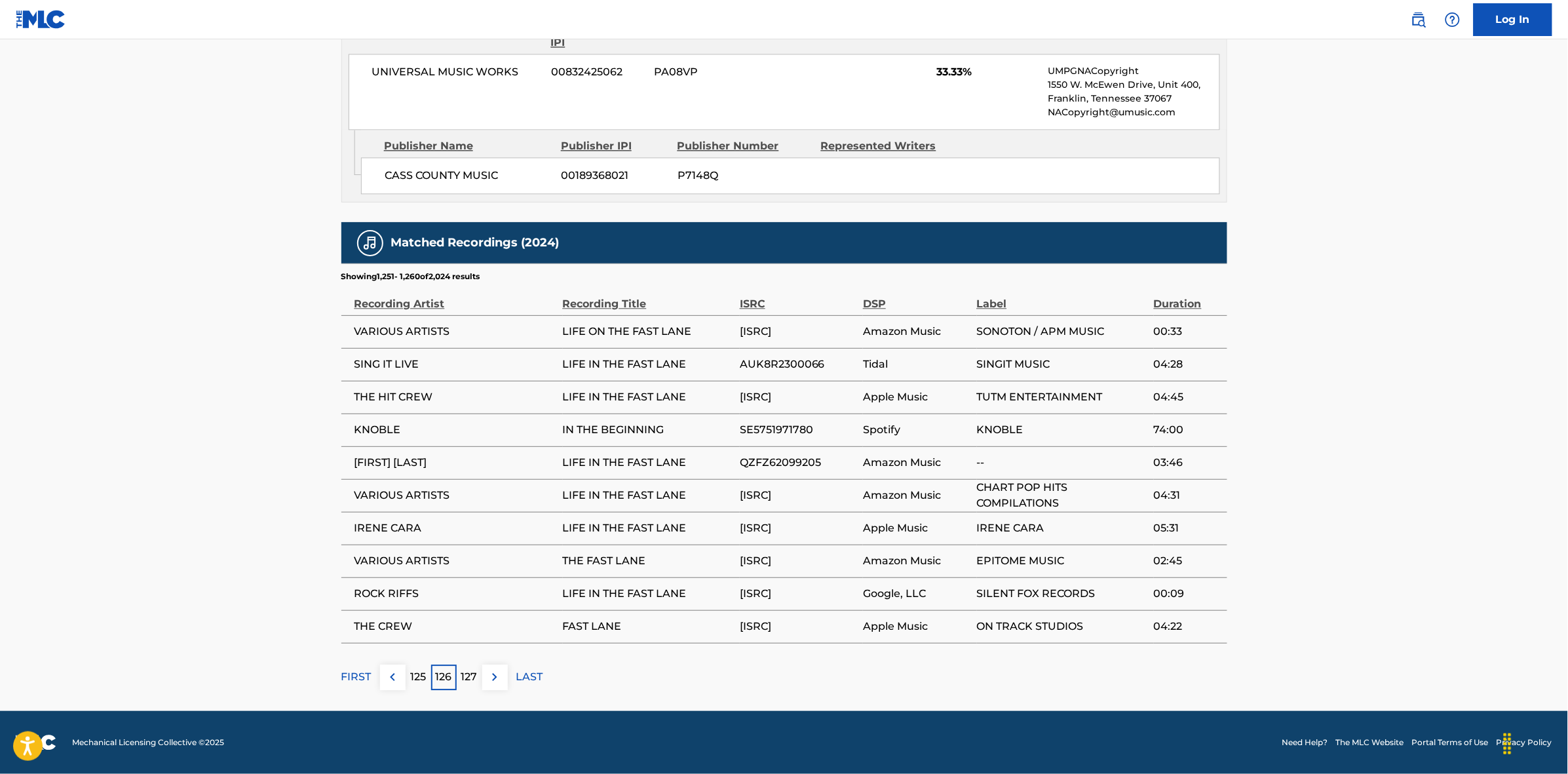 click on "127" at bounding box center [469, 677] 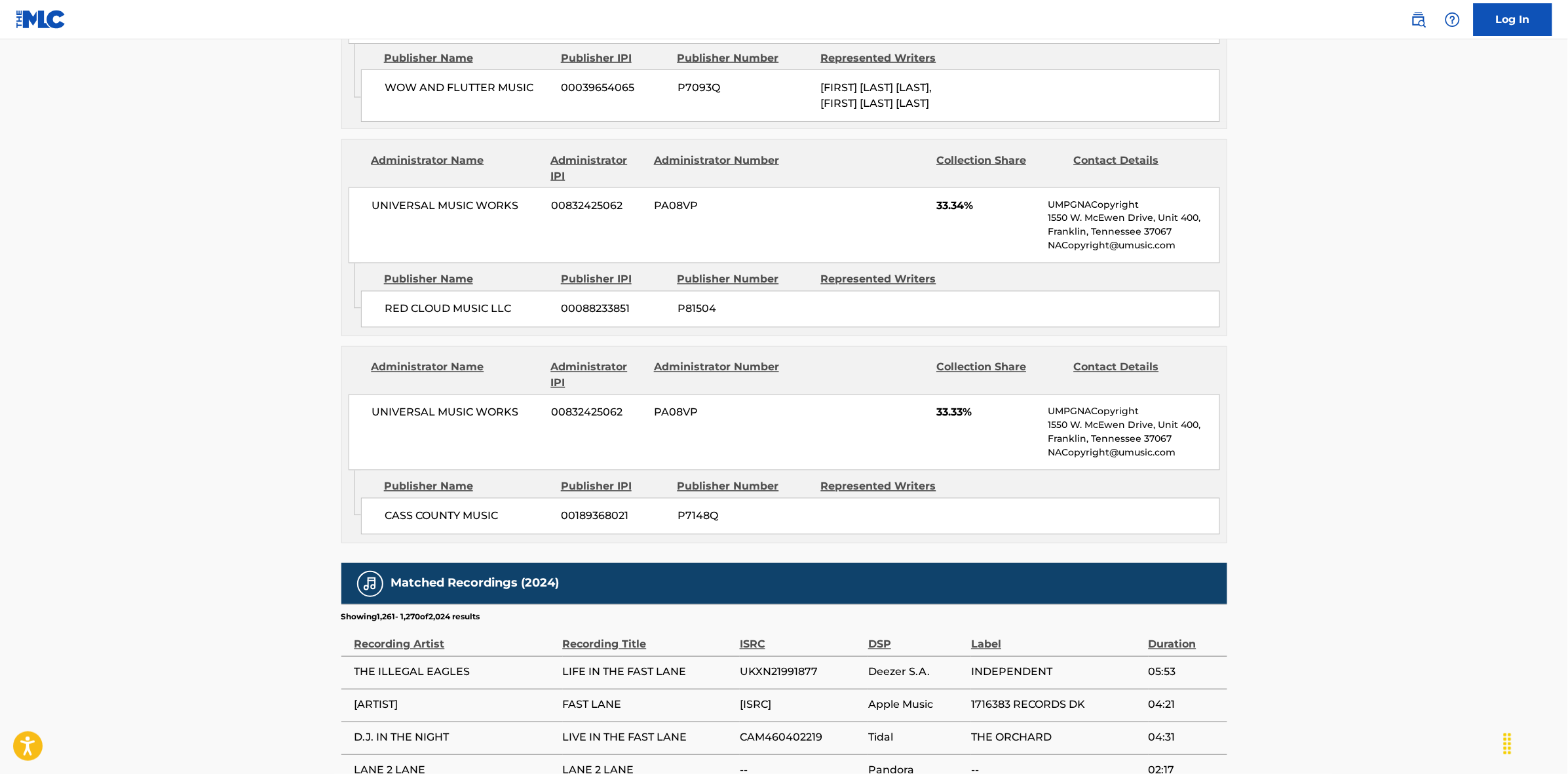 scroll, scrollTop: 1177, scrollLeft: 0, axis: vertical 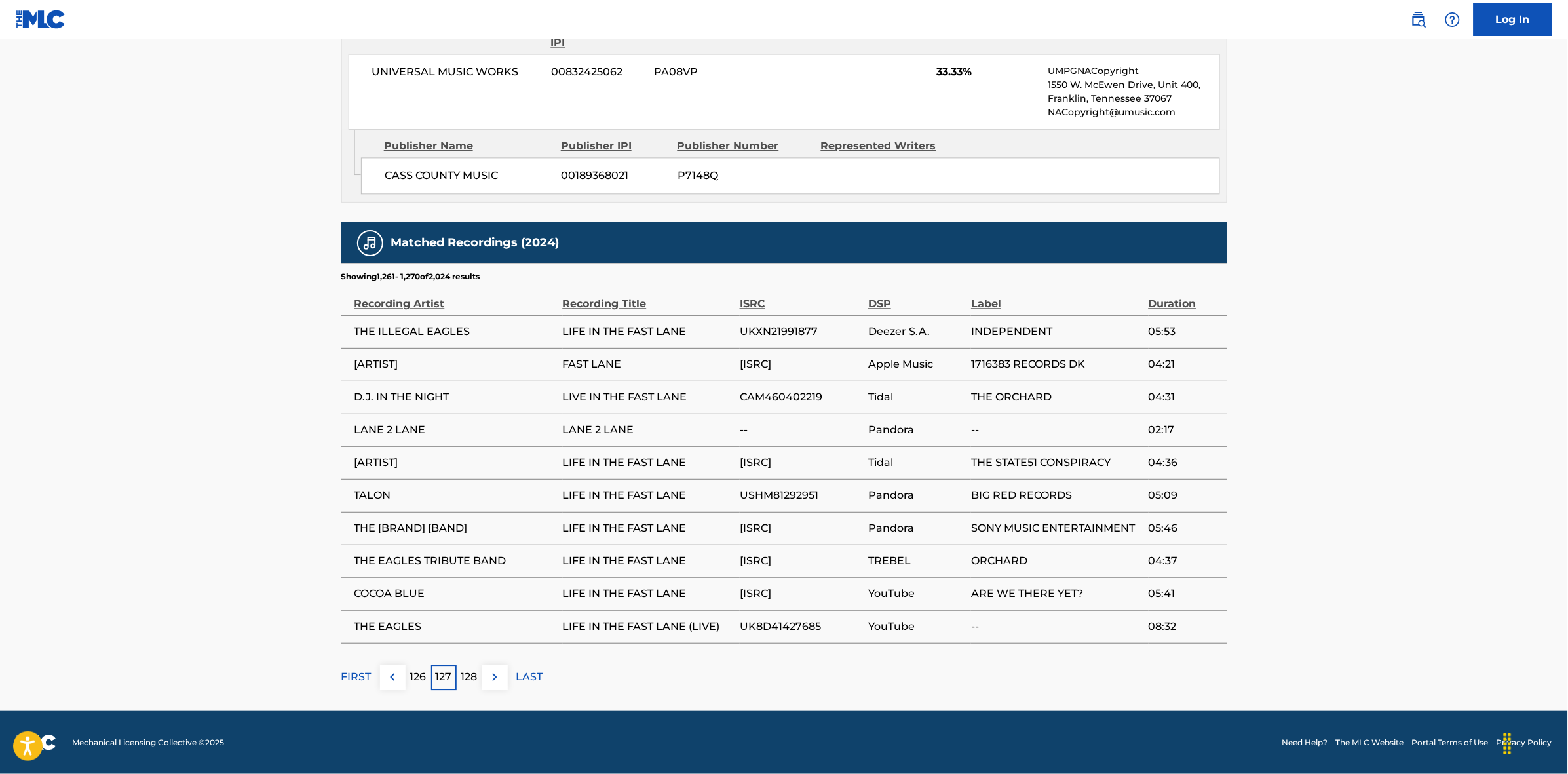 click on "128" at bounding box center [469, 677] 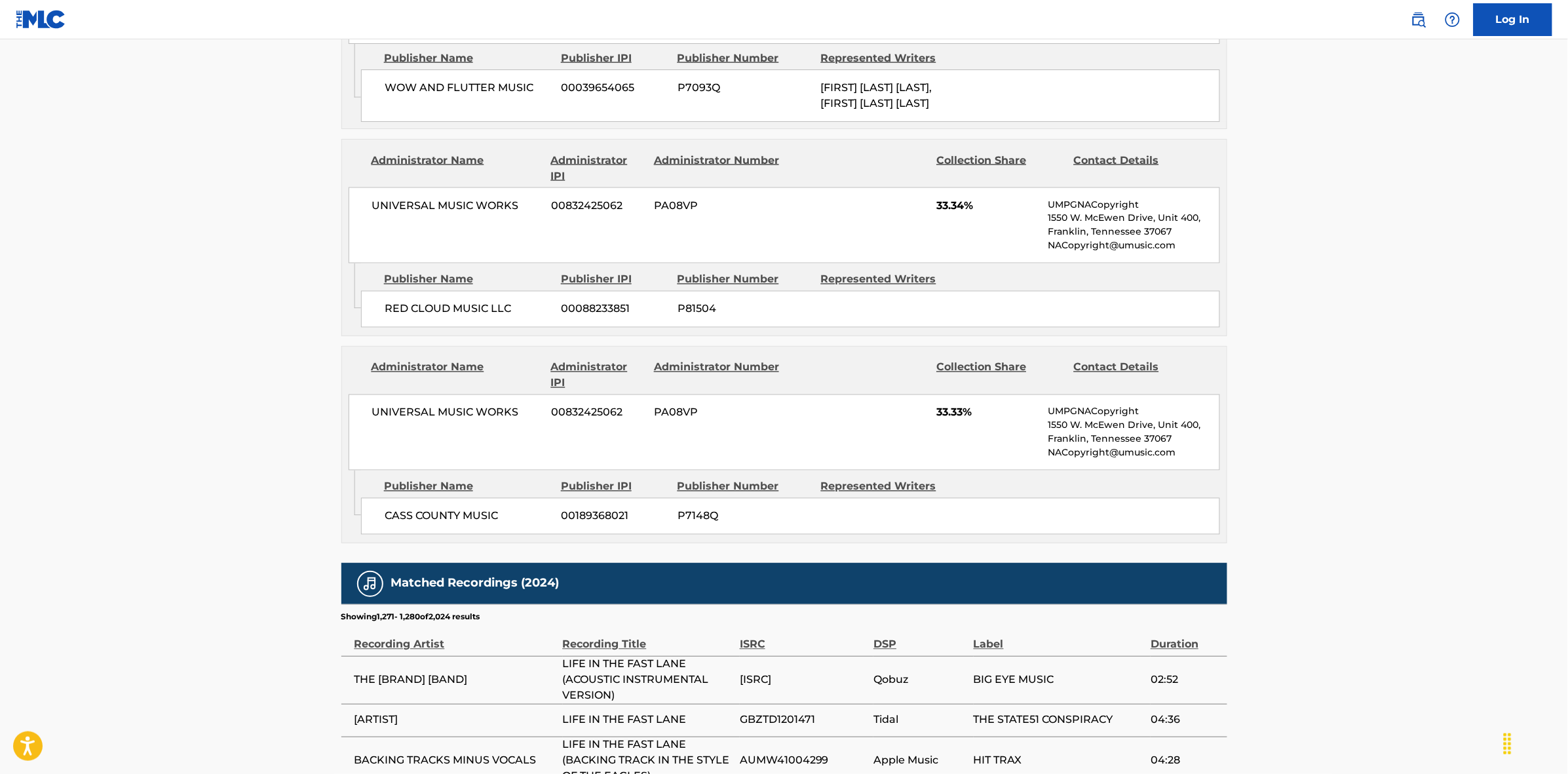 scroll, scrollTop: 1177, scrollLeft: 0, axis: vertical 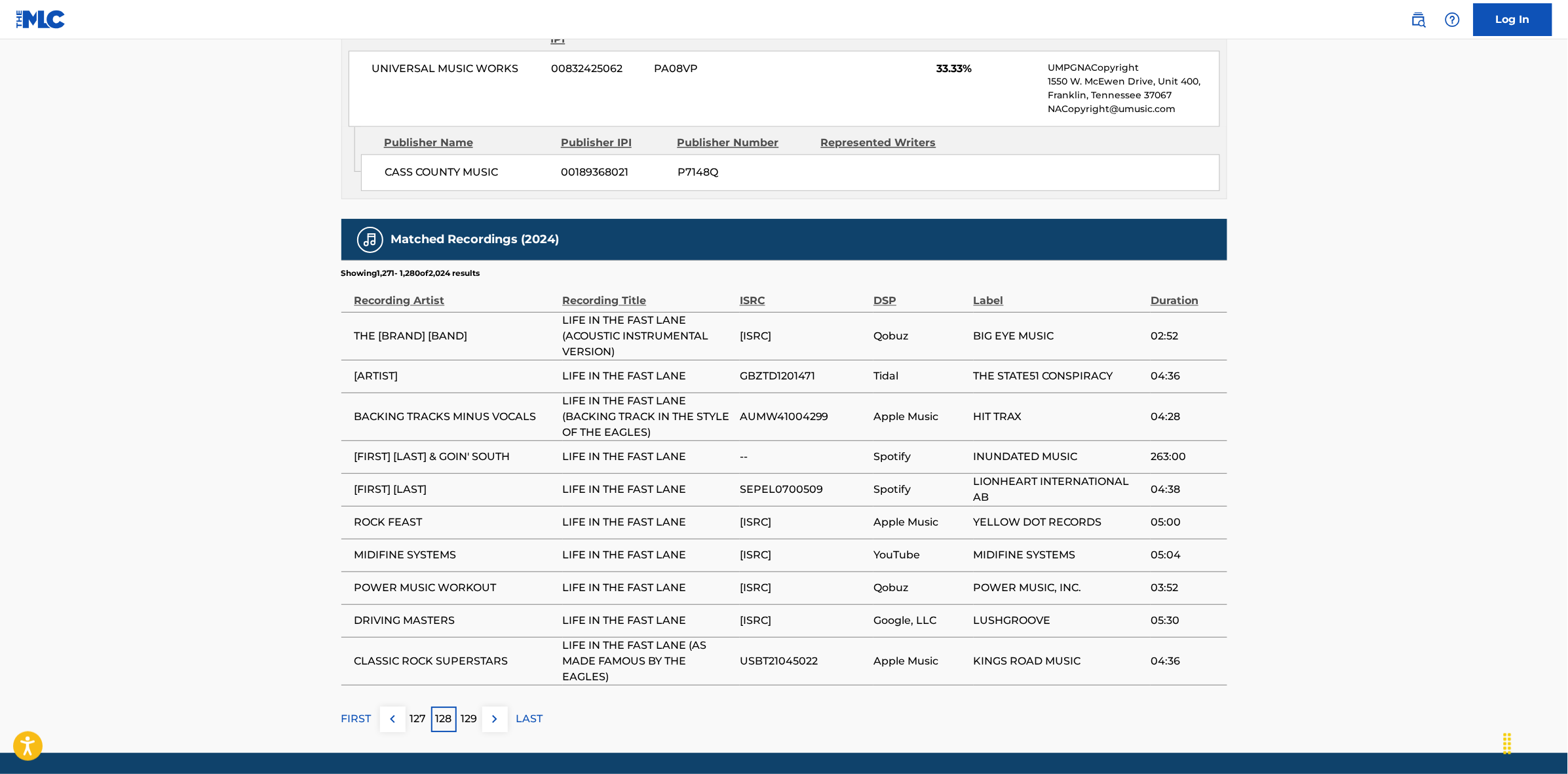 click at bounding box center (495, 719) 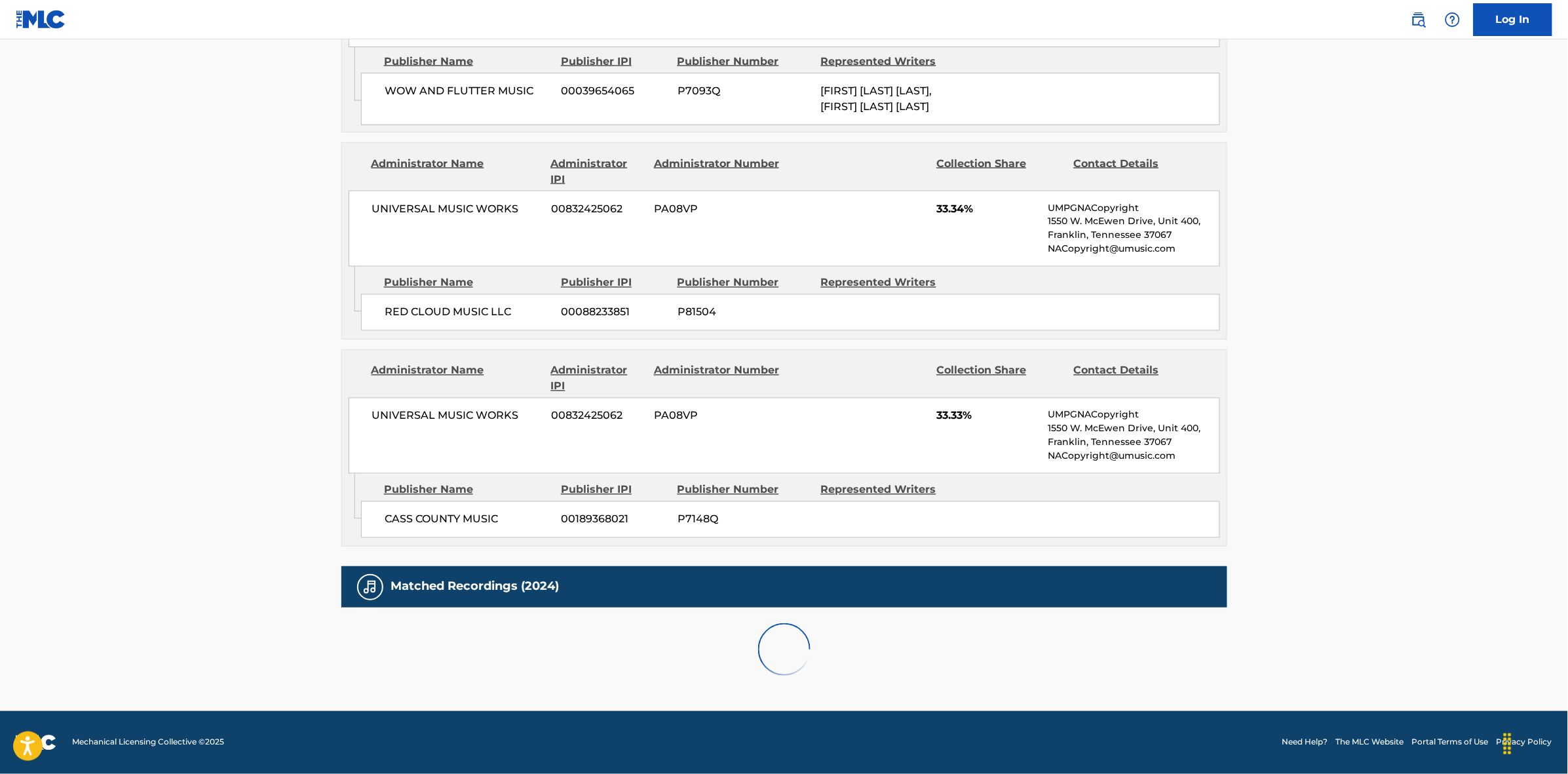 scroll, scrollTop: 1177, scrollLeft: 0, axis: vertical 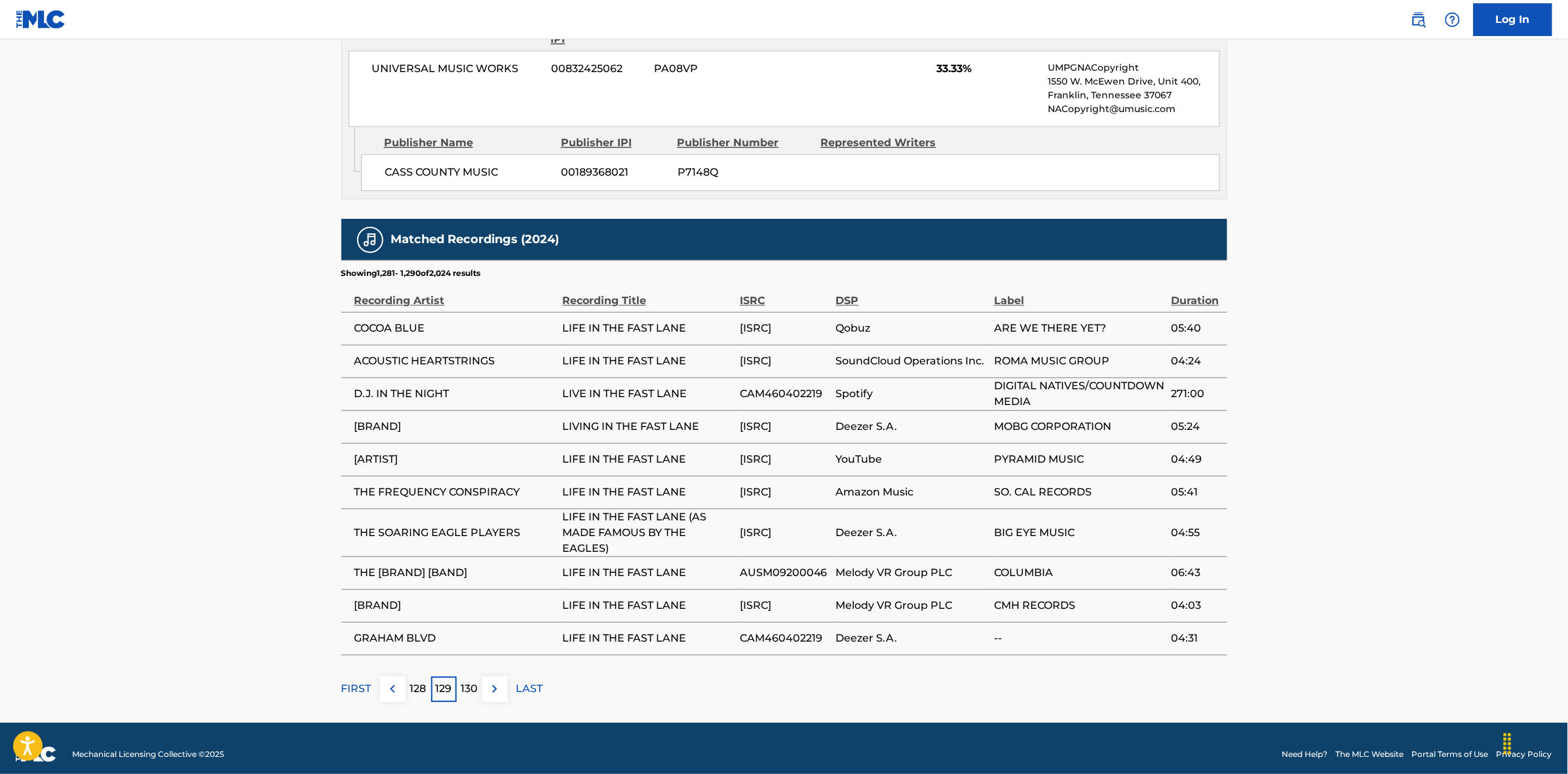 click on "130" at bounding box center [469, 689] 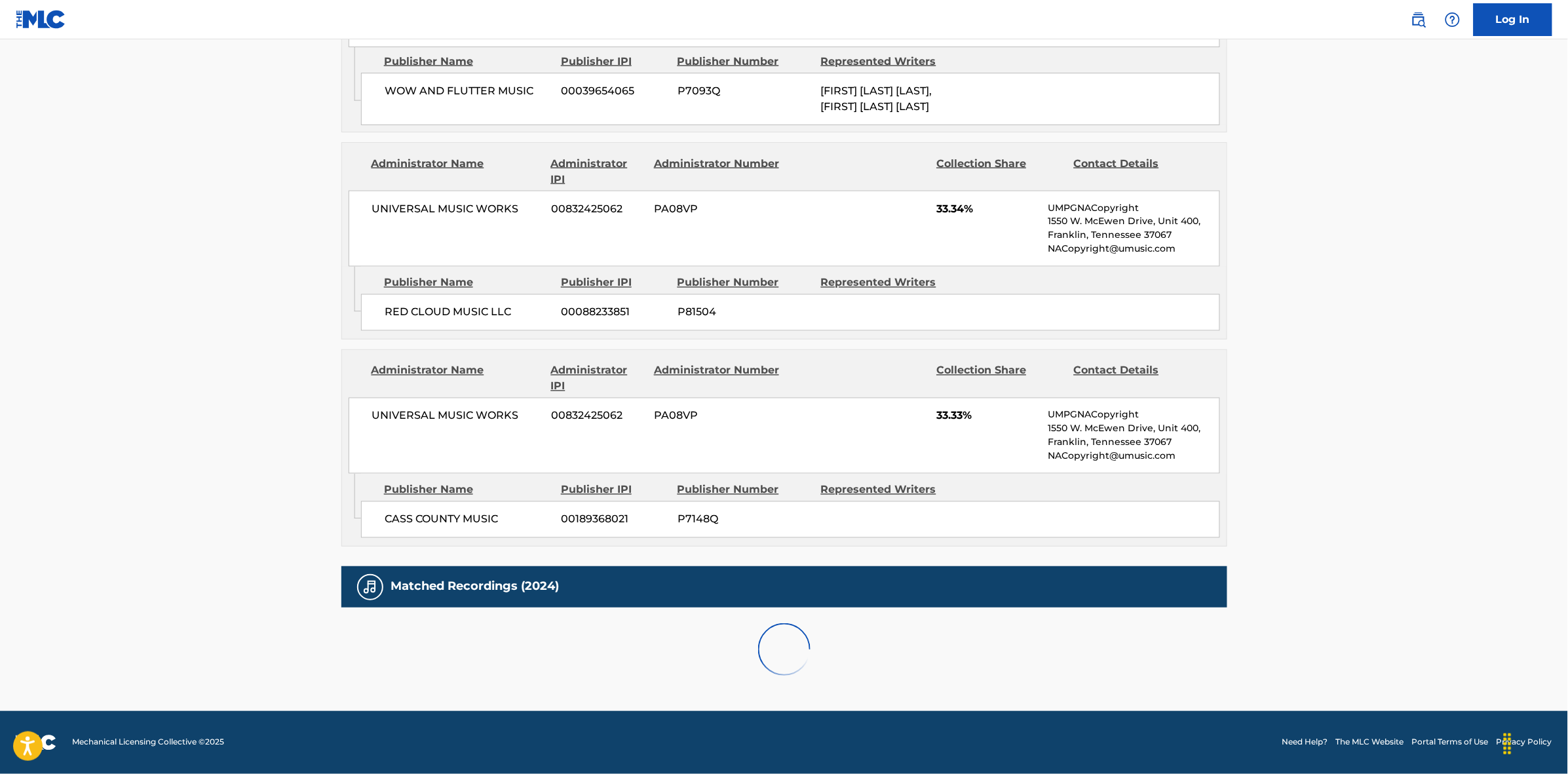 scroll, scrollTop: 1177, scrollLeft: 0, axis: vertical 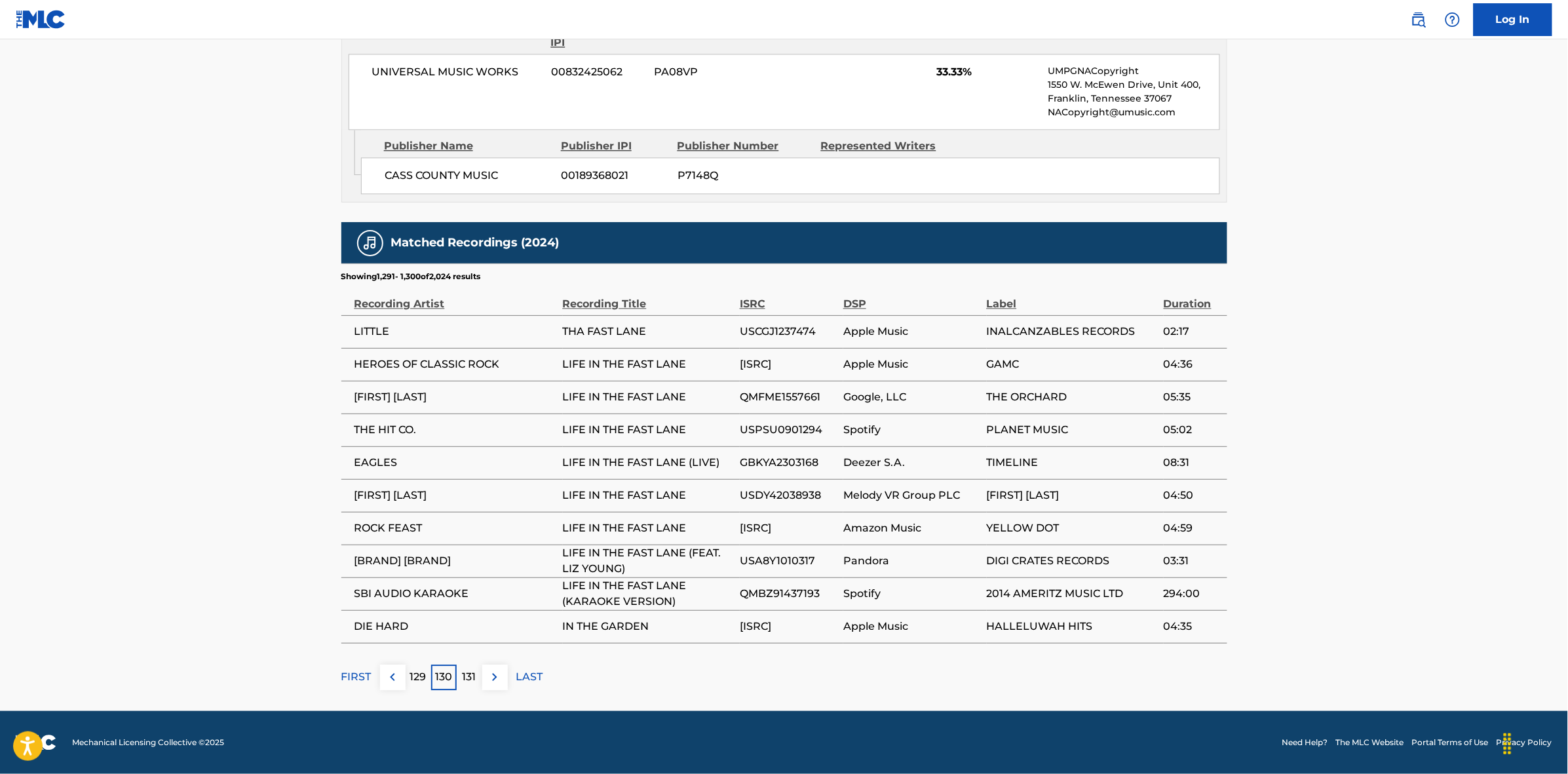 click at bounding box center [495, 677] 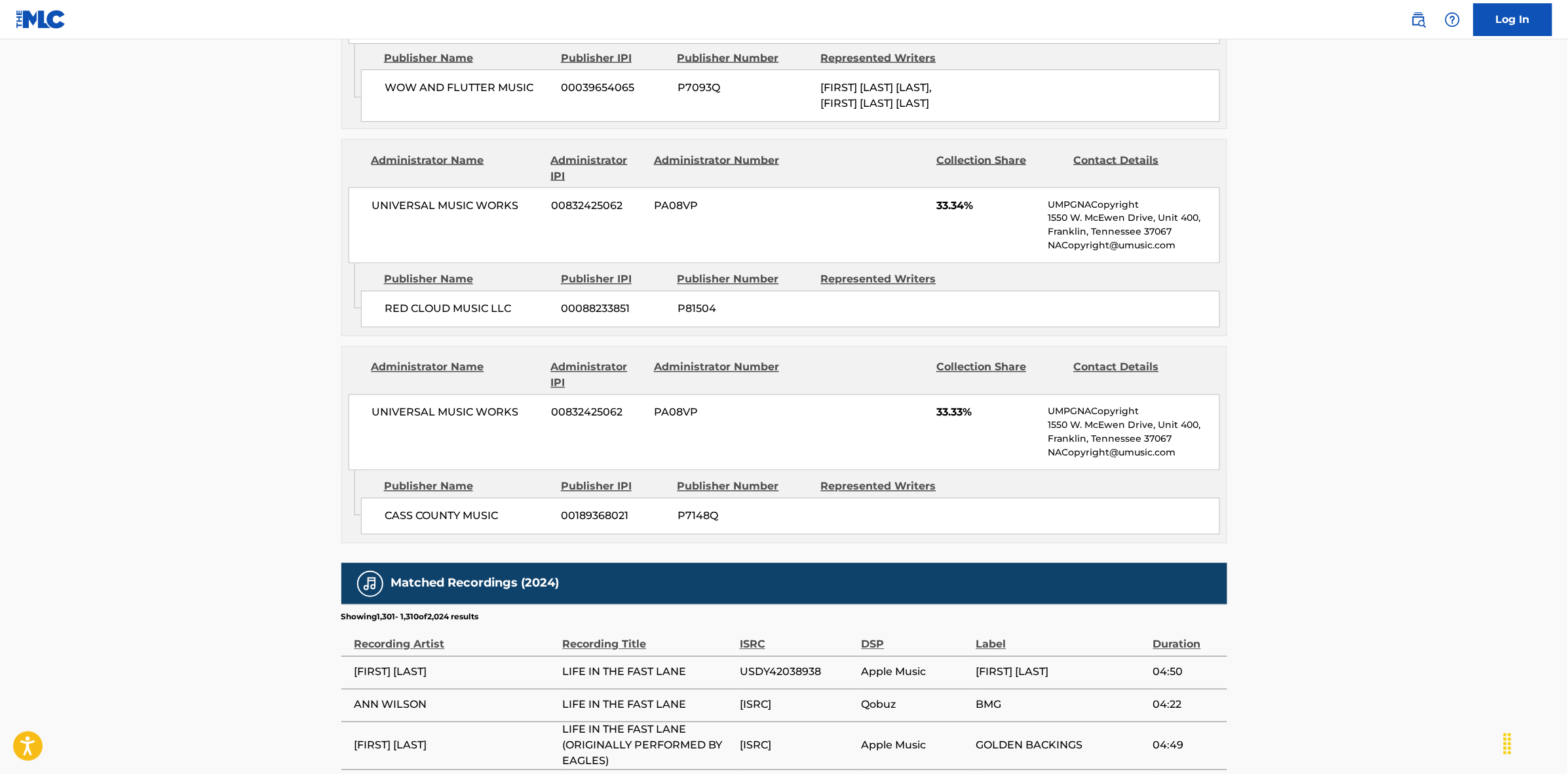 scroll, scrollTop: 1177, scrollLeft: 0, axis: vertical 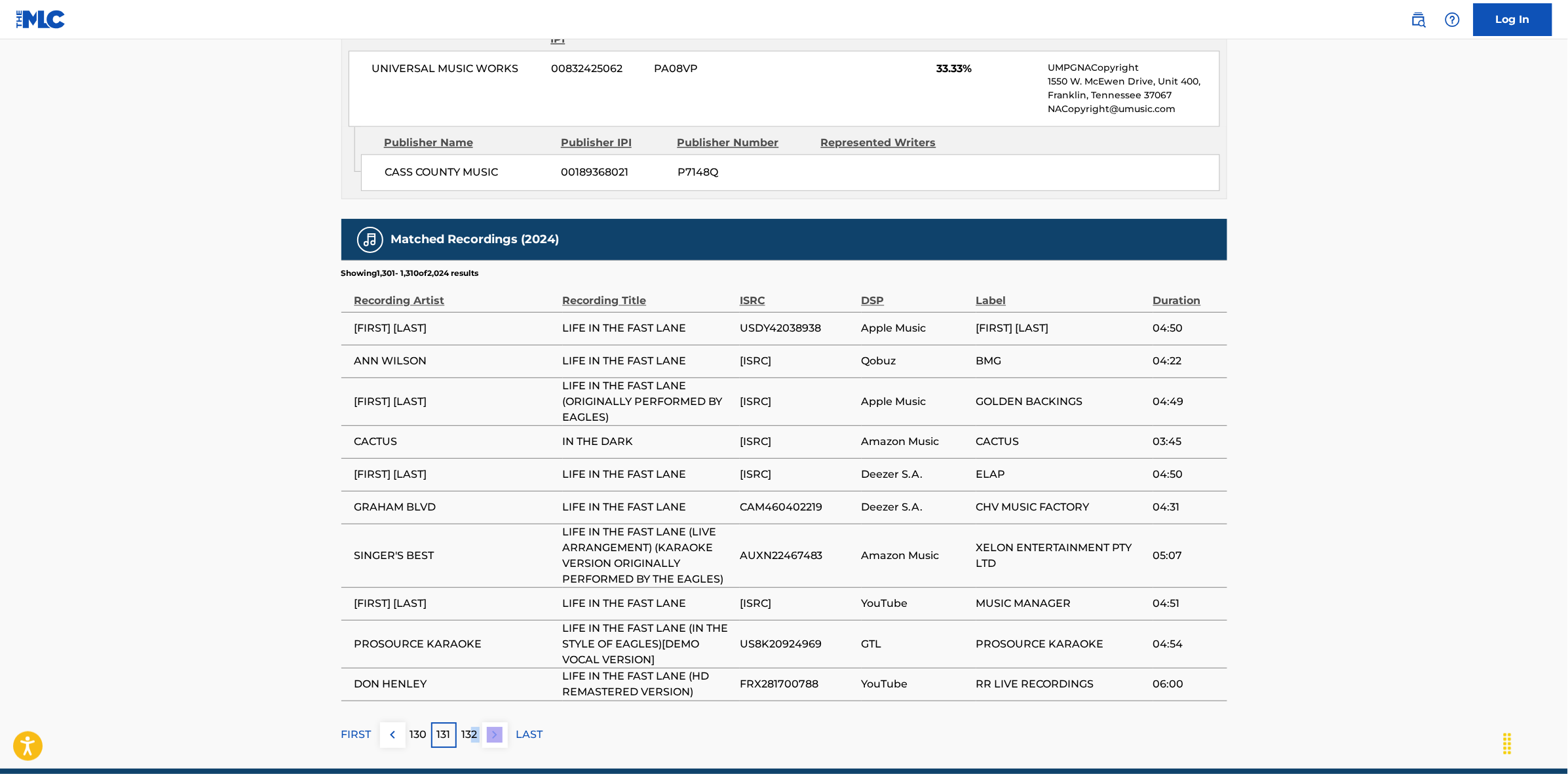 drag, startPoint x: 473, startPoint y: 742, endPoint x: 482, endPoint y: 742, distance: 9 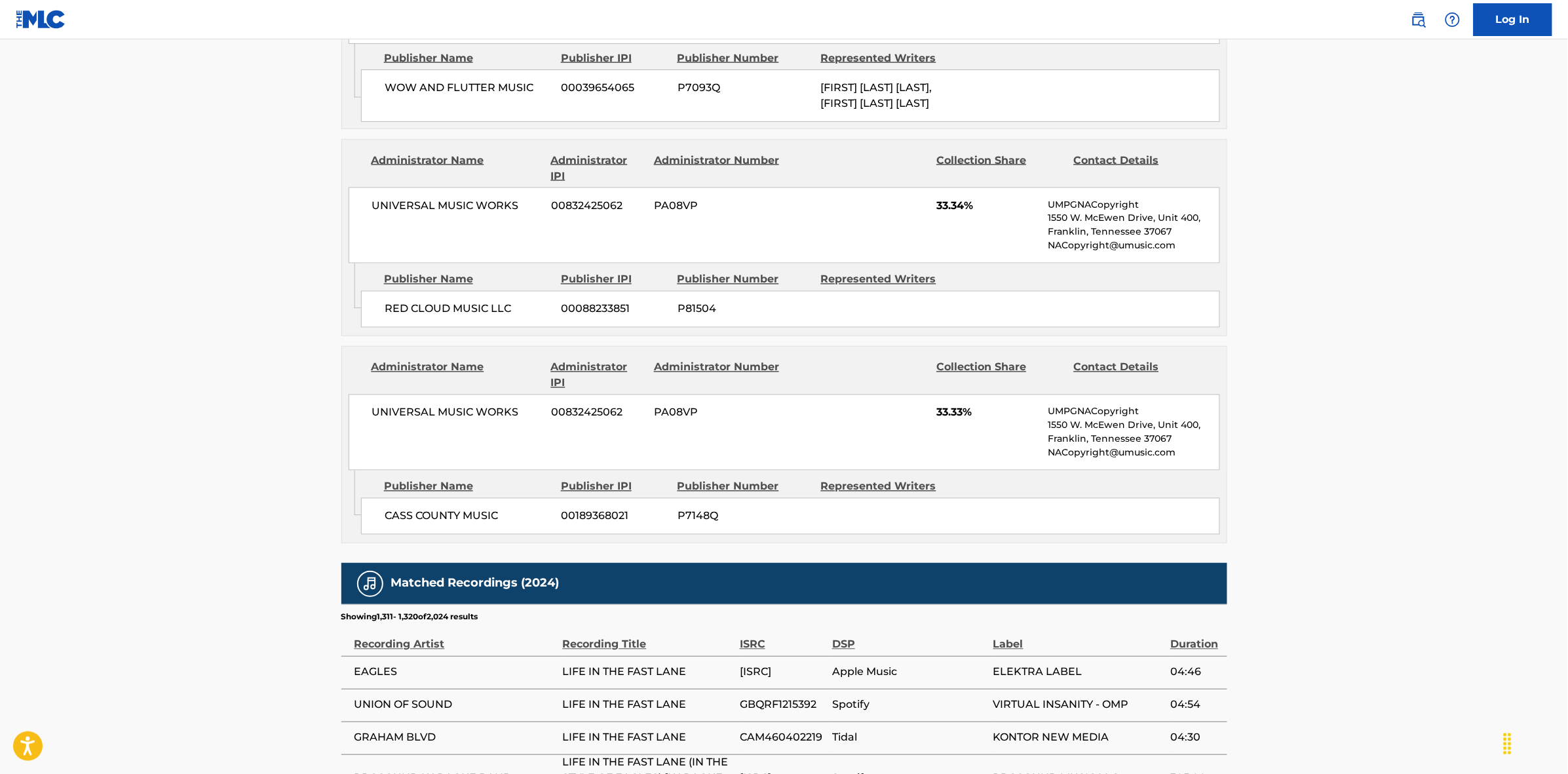 scroll, scrollTop: 1177, scrollLeft: 0, axis: vertical 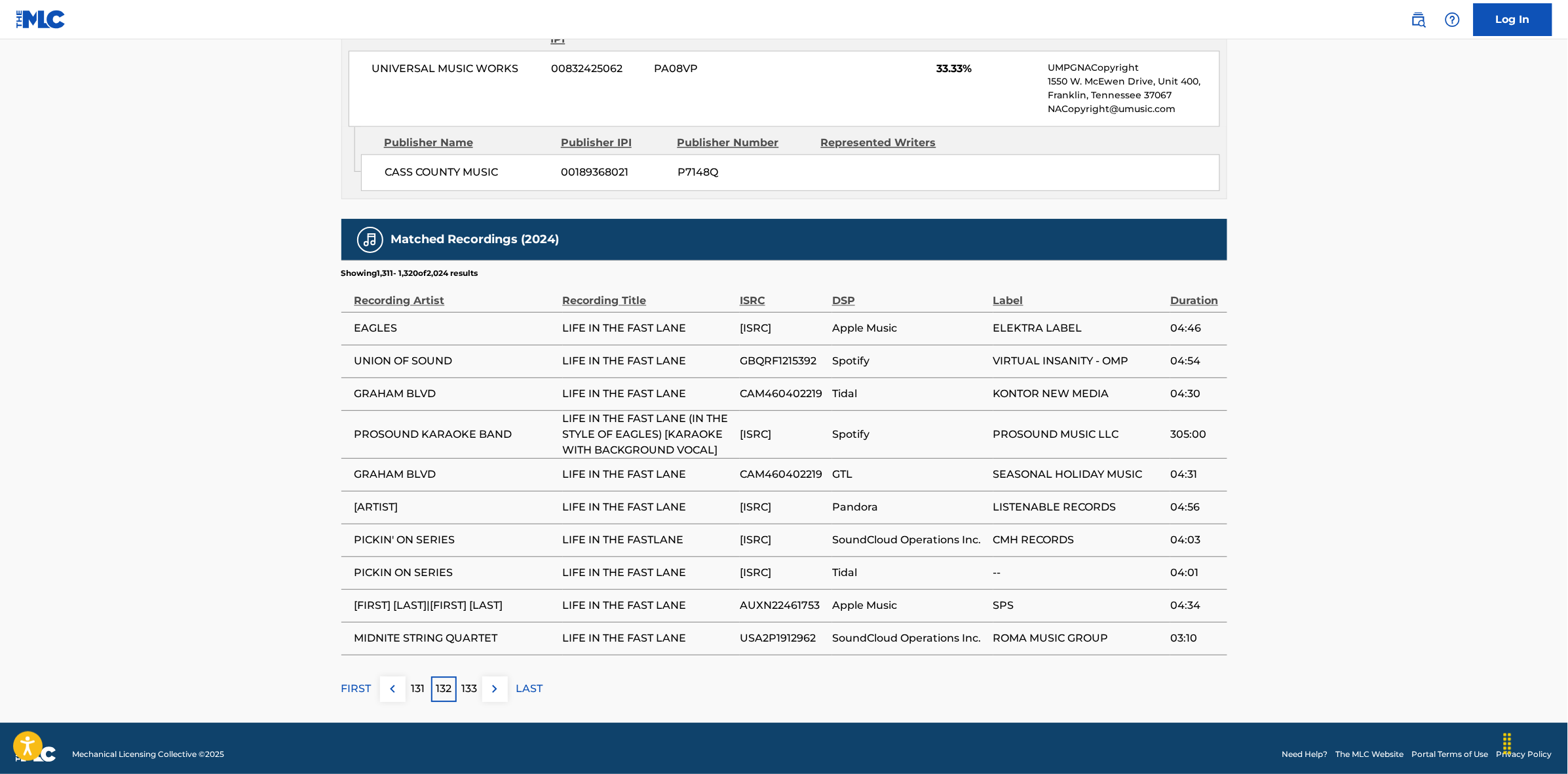 click at bounding box center (495, 689) 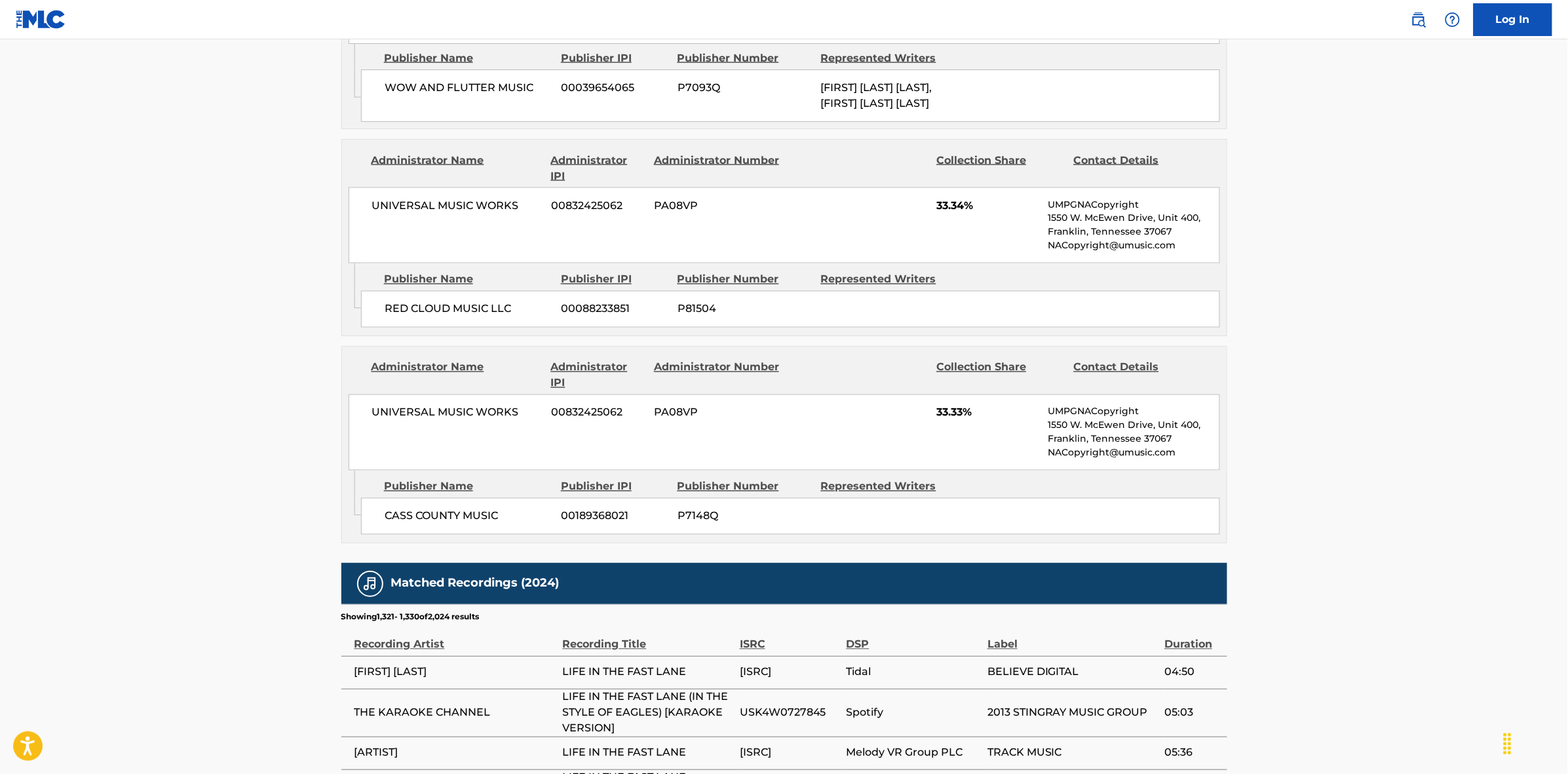 scroll, scrollTop: 1177, scrollLeft: 0, axis: vertical 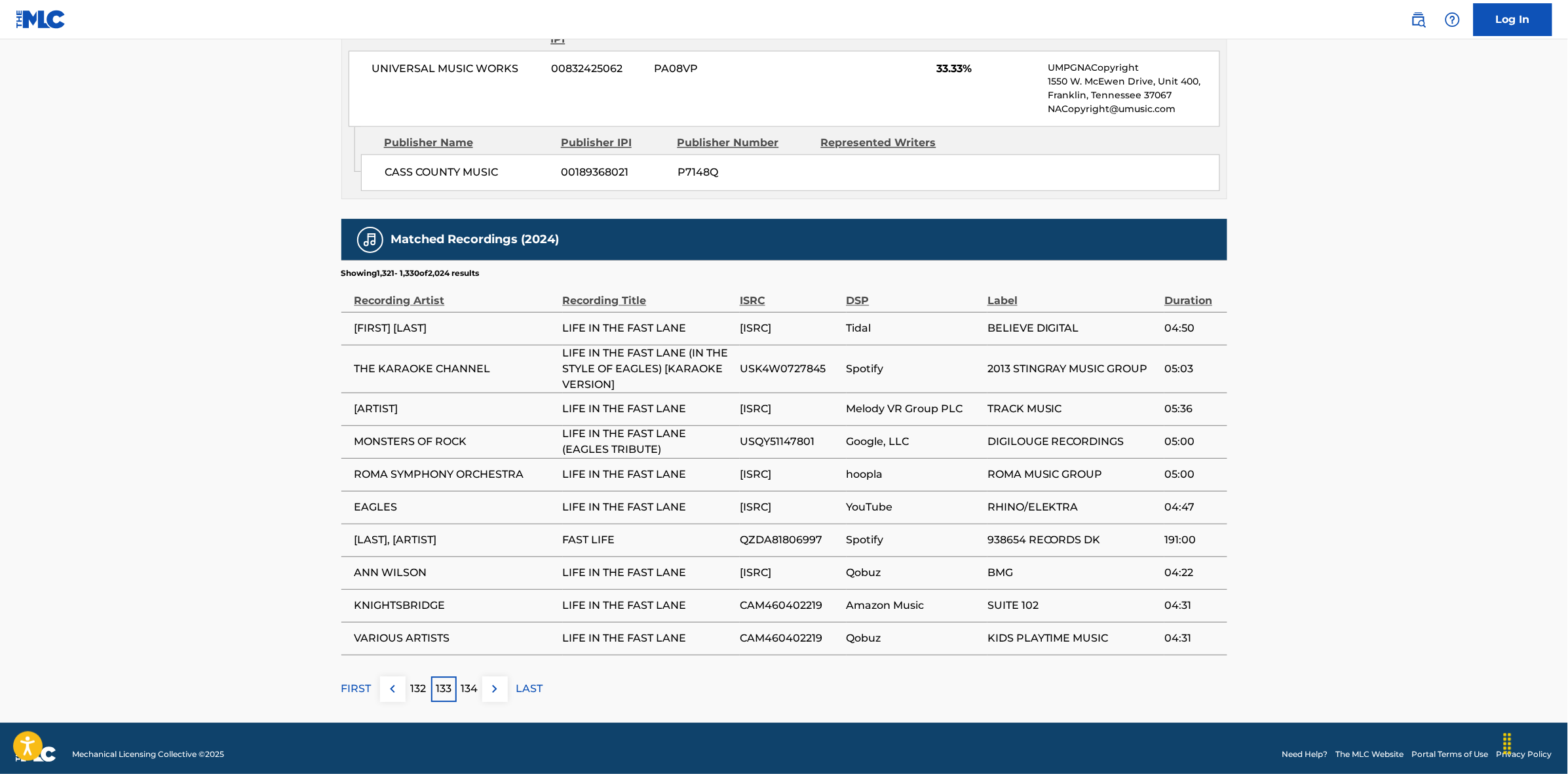 click at bounding box center (495, 689) 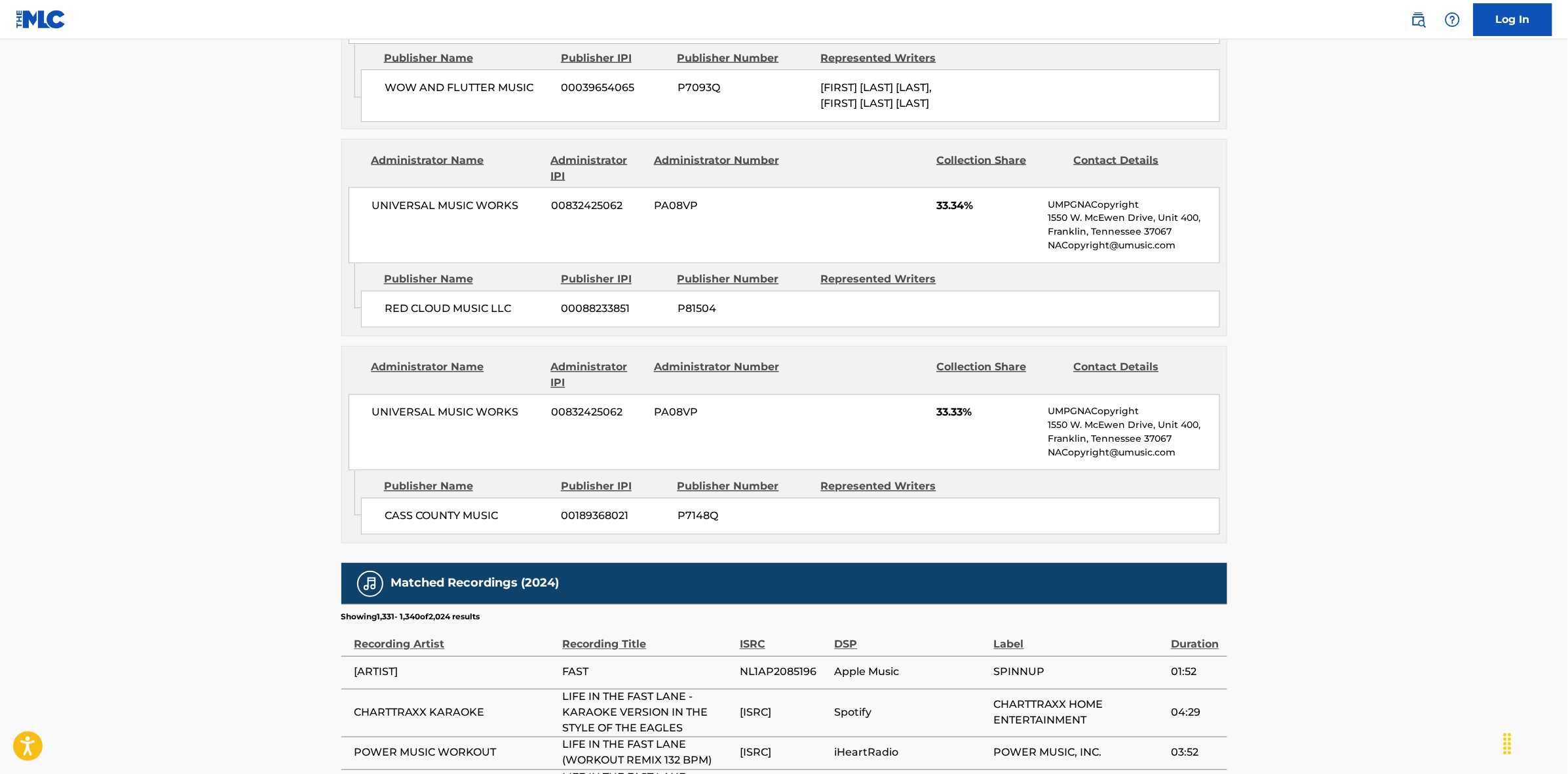 scroll, scrollTop: 1177, scrollLeft: 0, axis: vertical 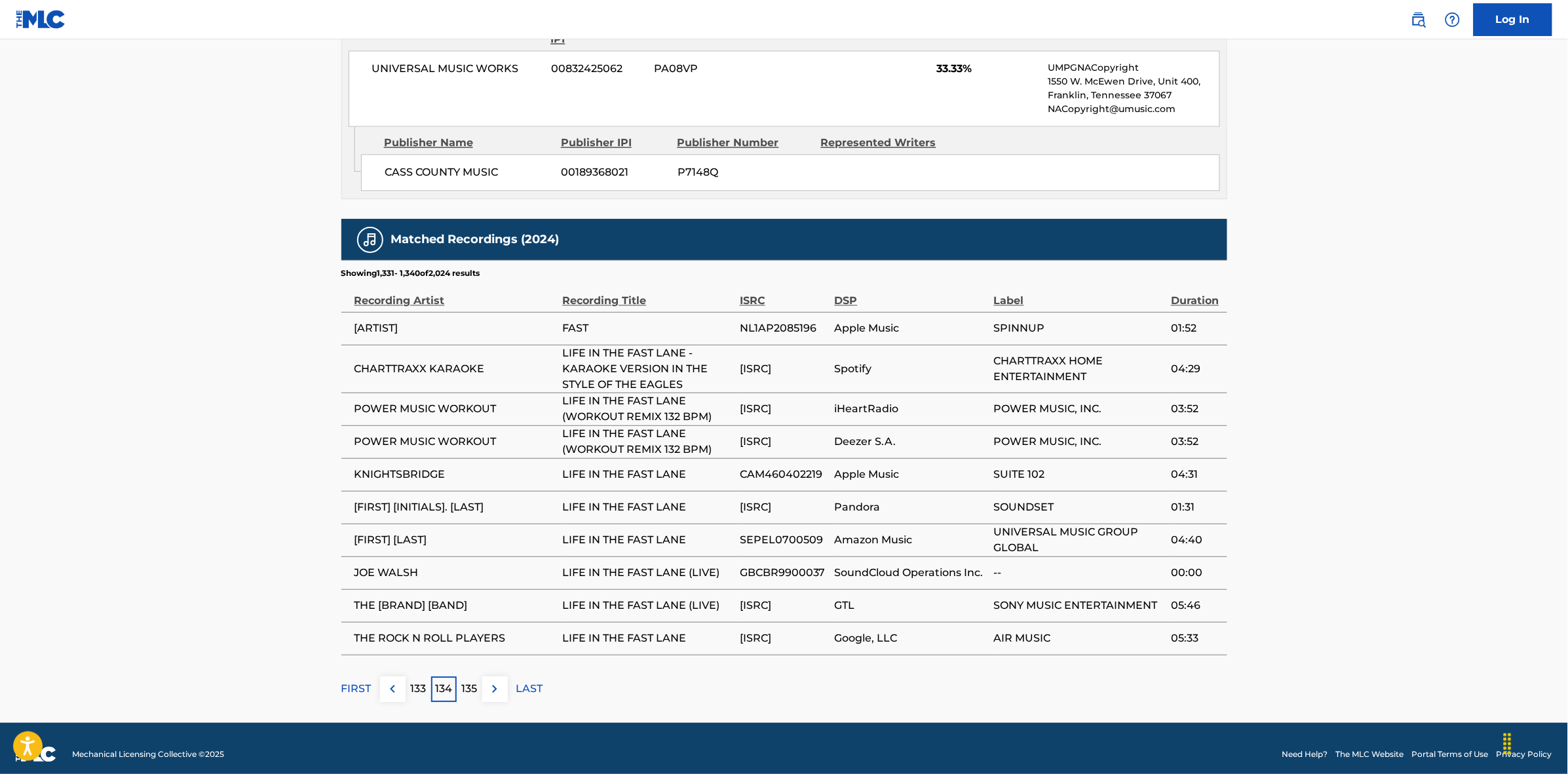 click at bounding box center (495, 689) 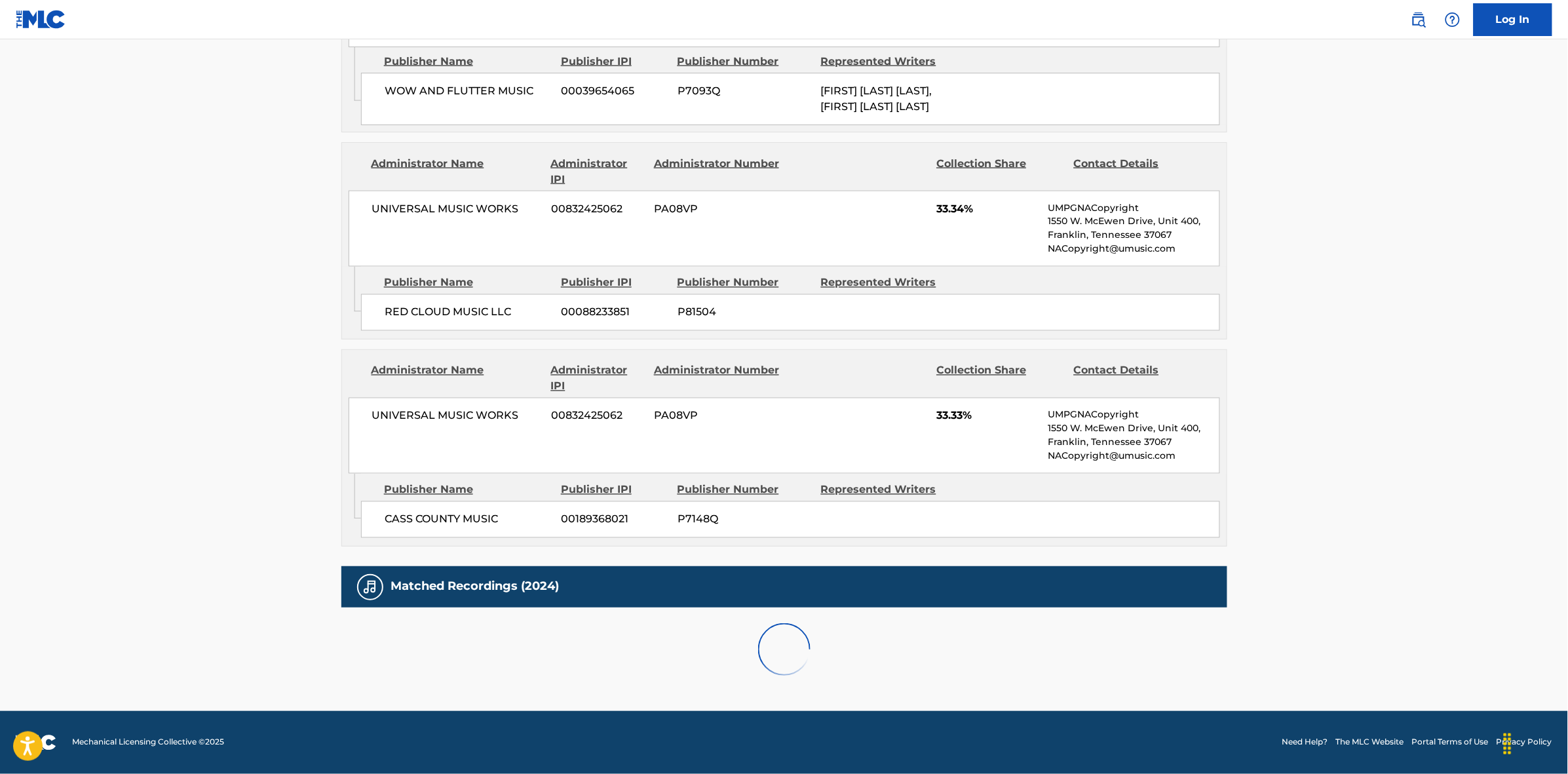 scroll, scrollTop: 1177, scrollLeft: 0, axis: vertical 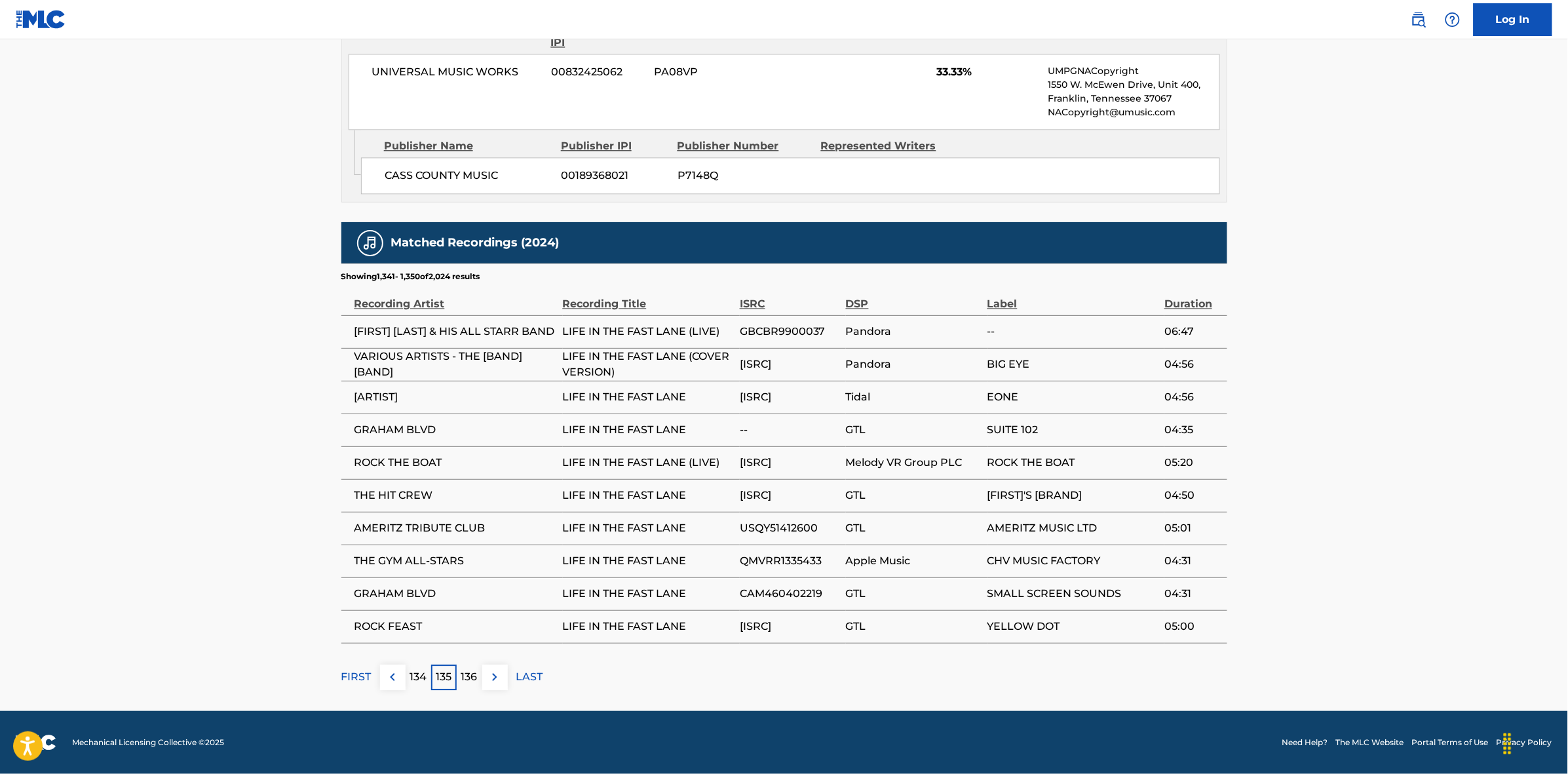 click at bounding box center (495, 677) 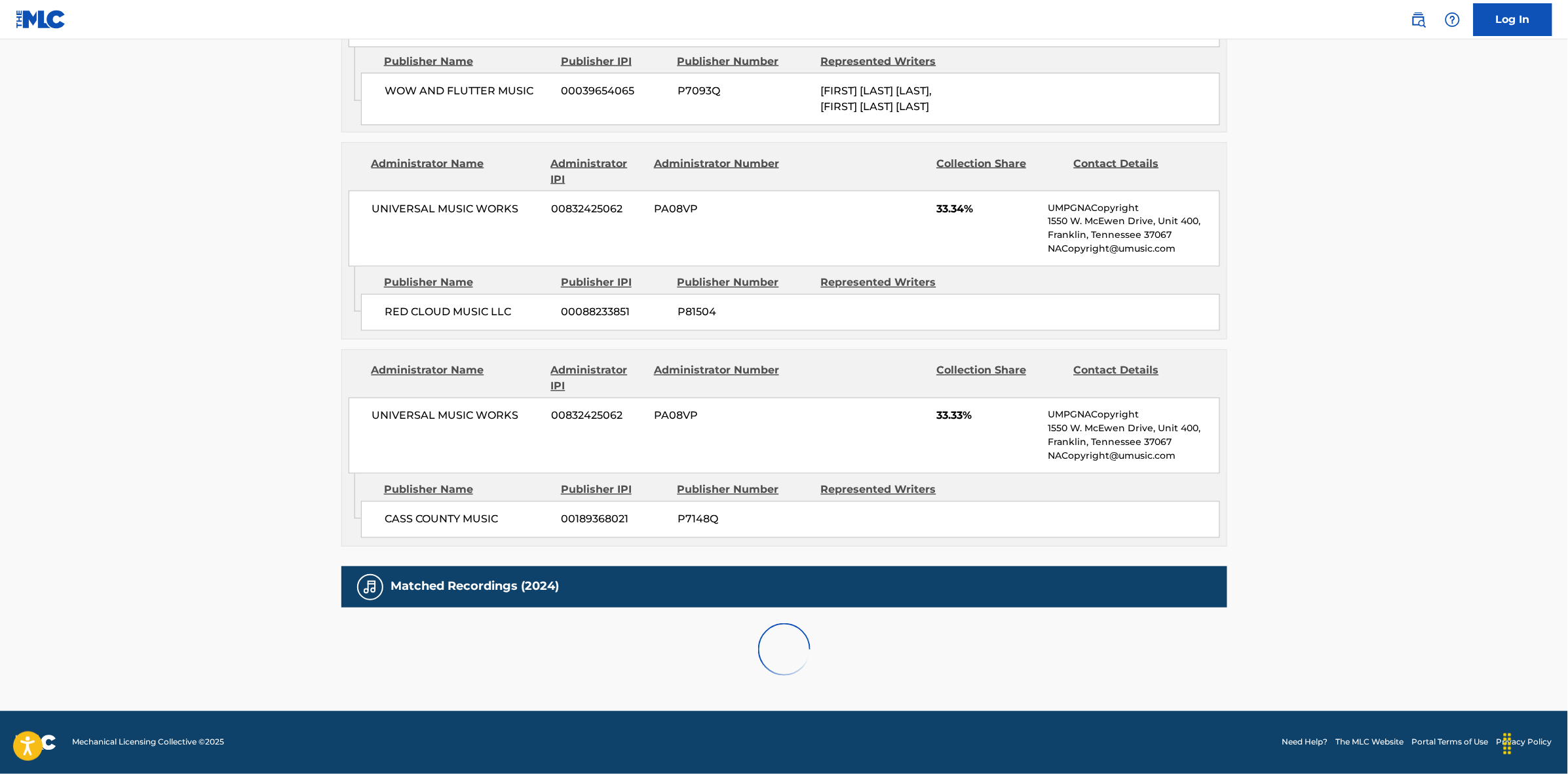 scroll, scrollTop: 1177, scrollLeft: 0, axis: vertical 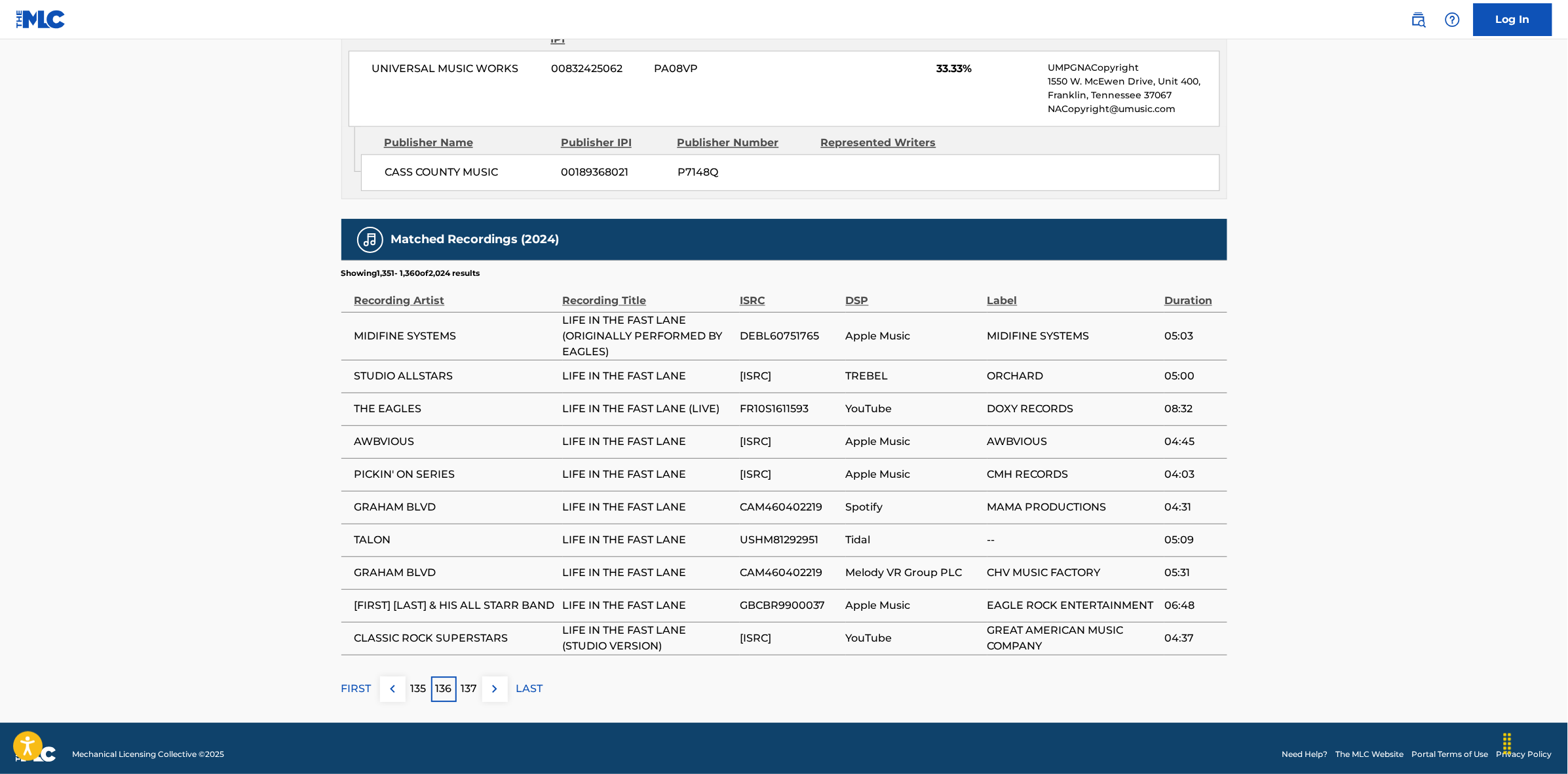click at bounding box center [495, 689] 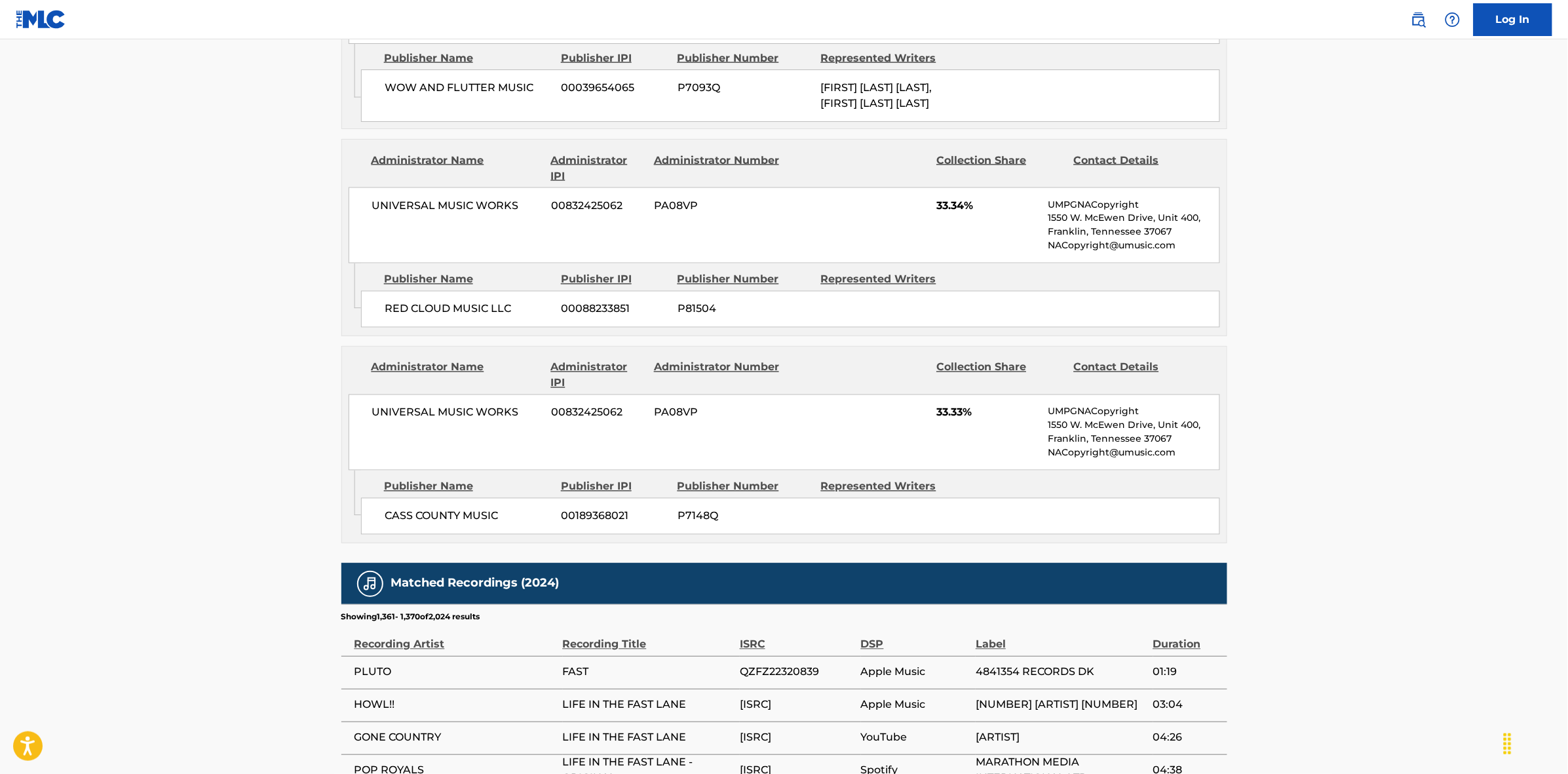 scroll, scrollTop: 1177, scrollLeft: 0, axis: vertical 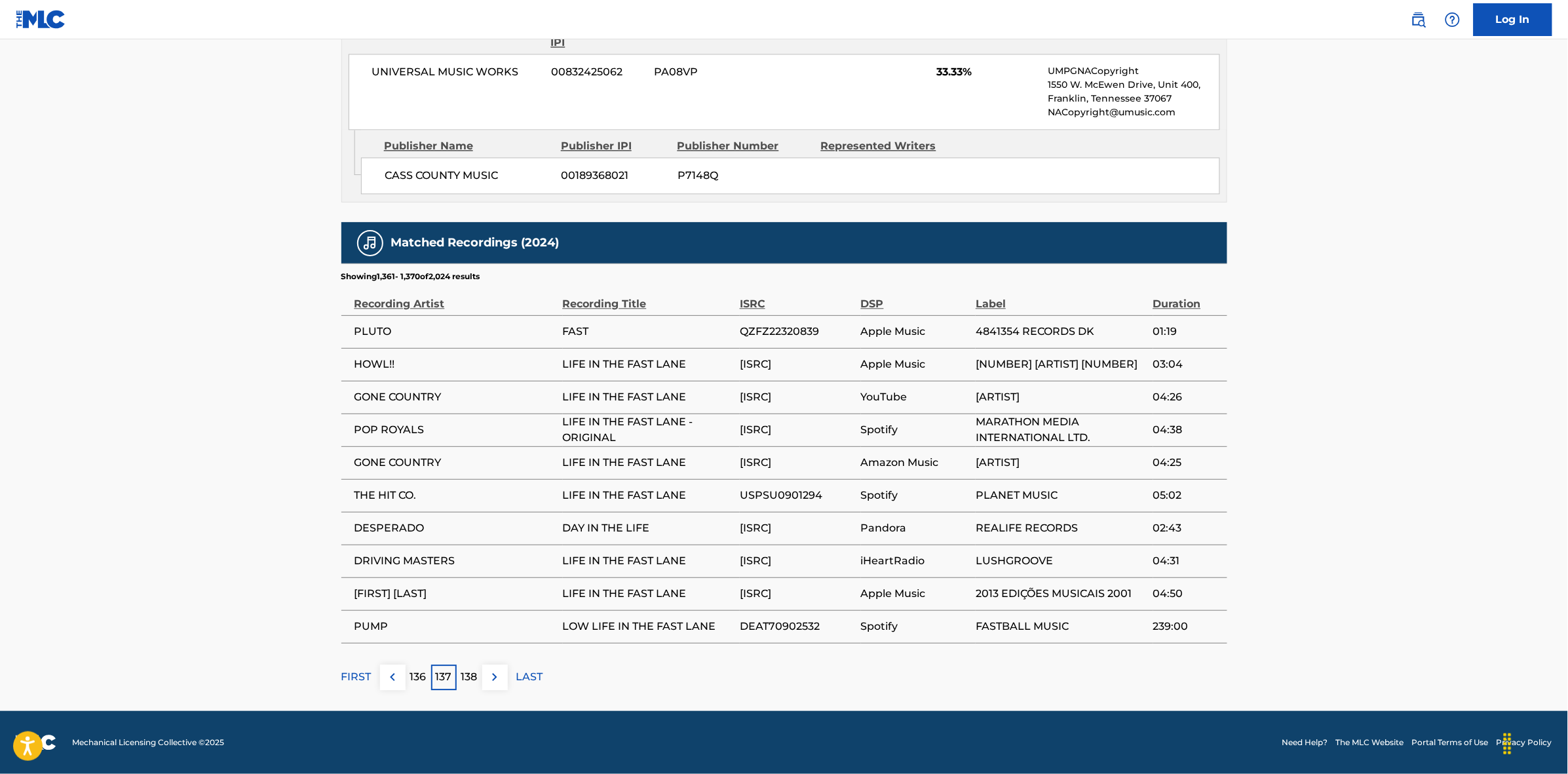 click at bounding box center (495, 677) 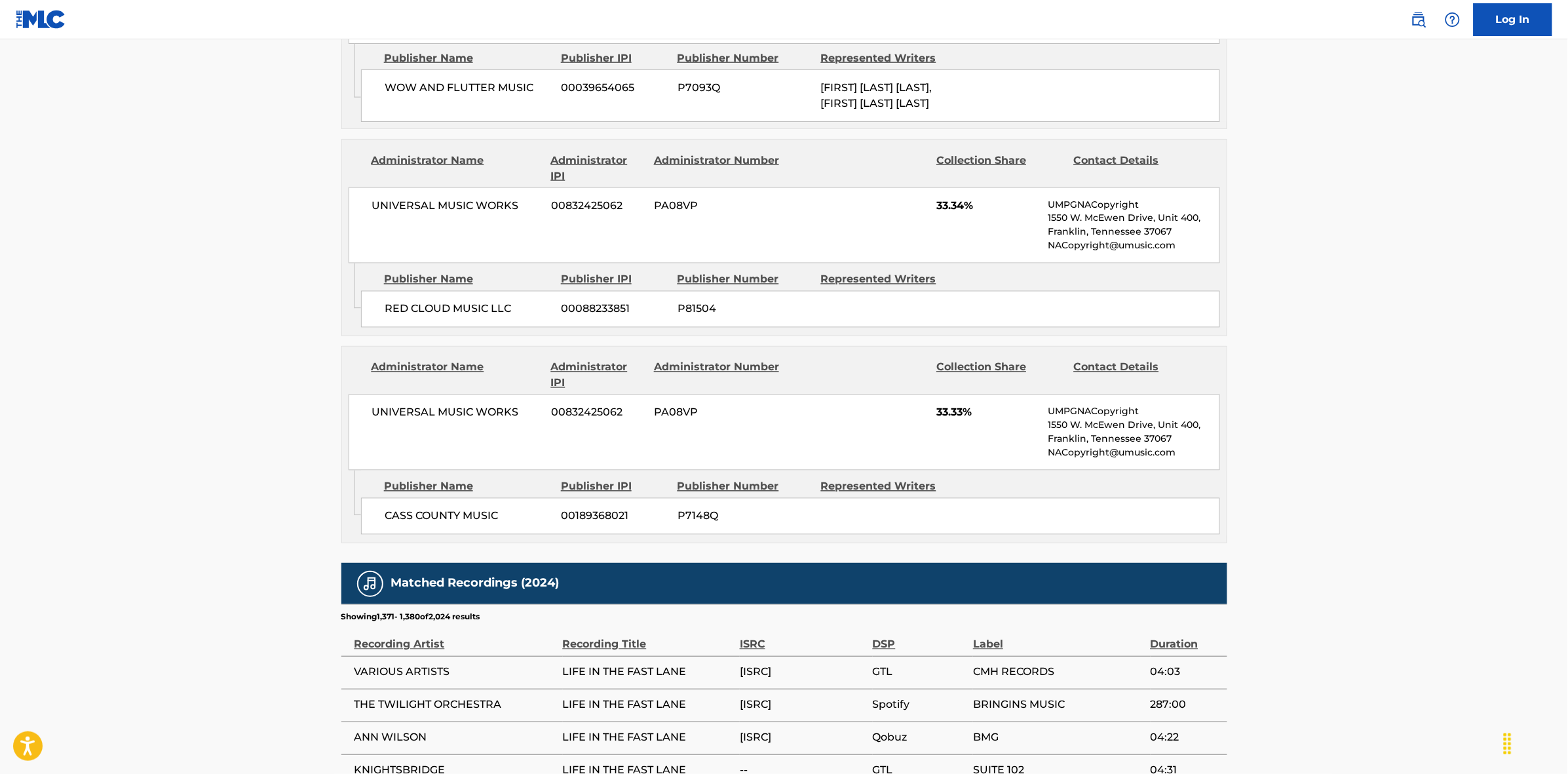 scroll, scrollTop: 1177, scrollLeft: 0, axis: vertical 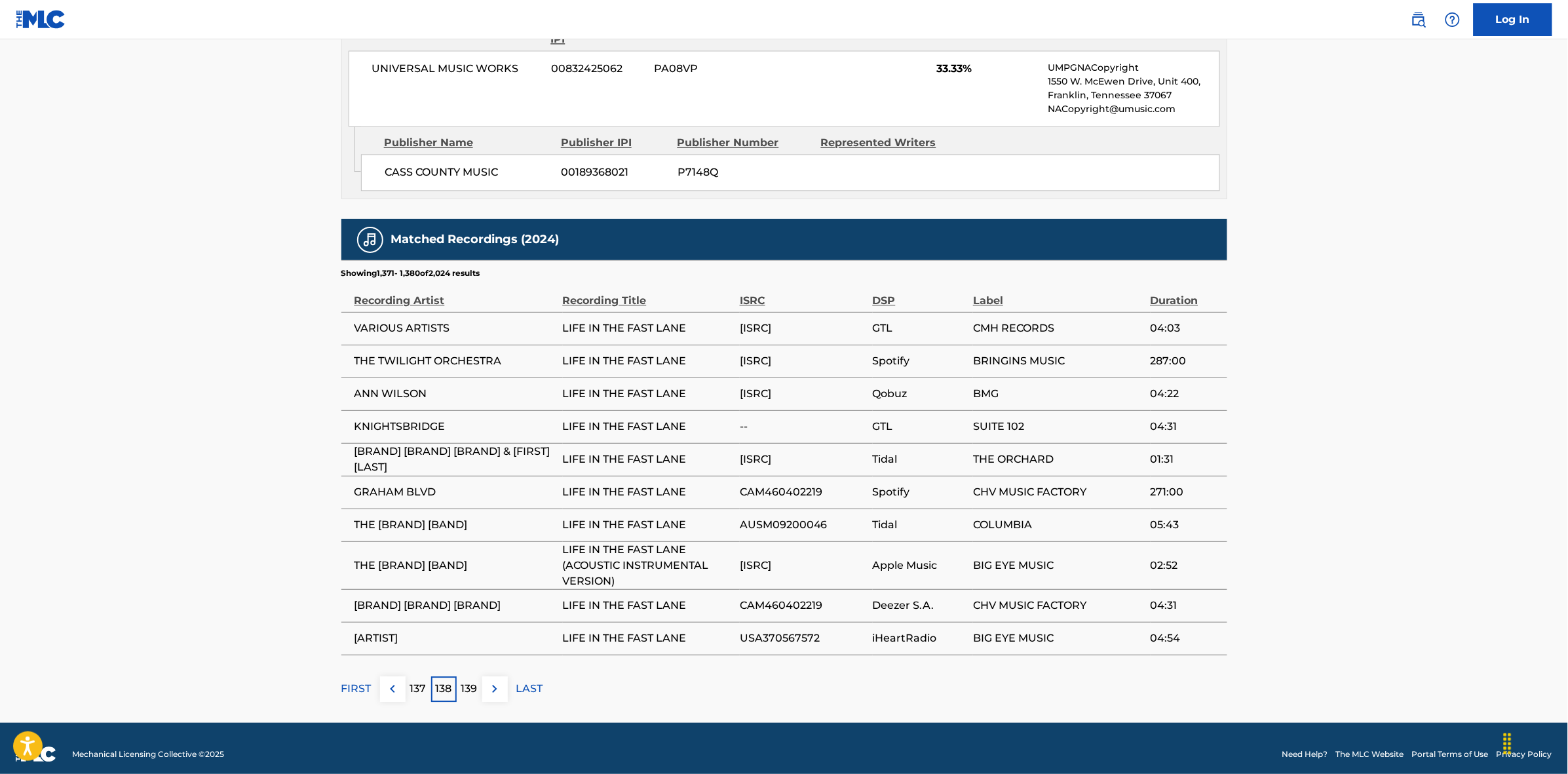 click at bounding box center (495, 689) 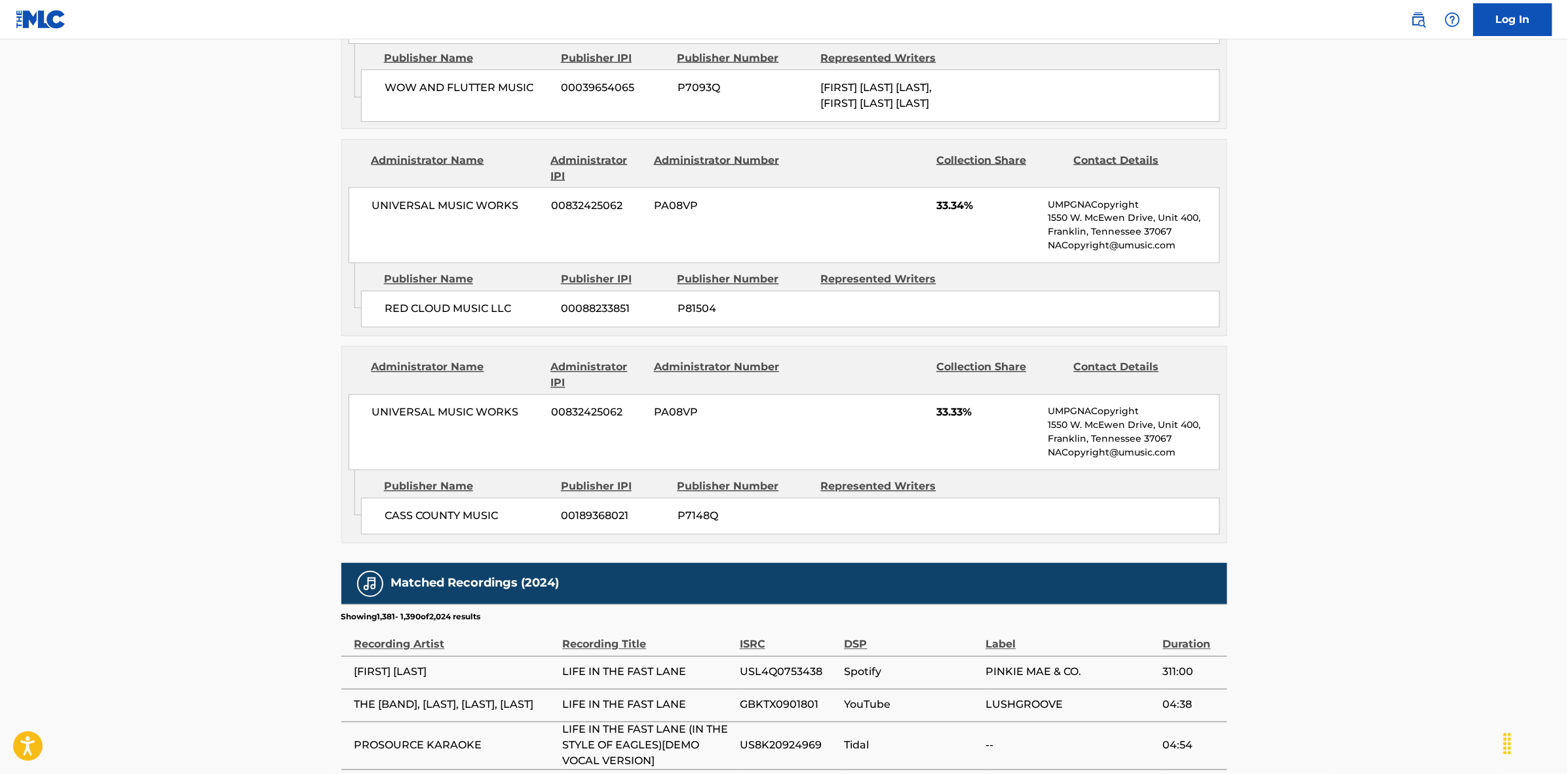 scroll, scrollTop: 1177, scrollLeft: 0, axis: vertical 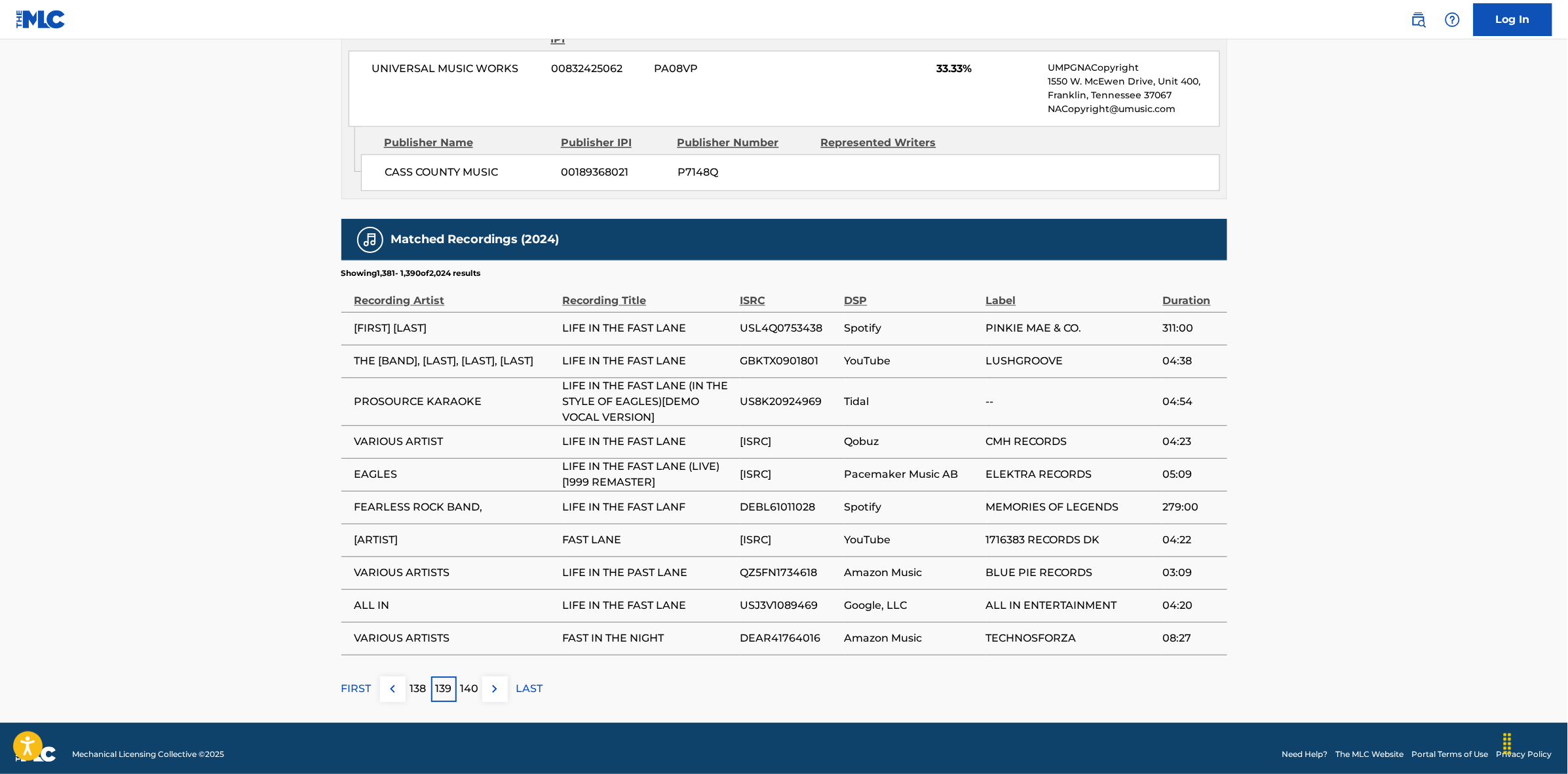 click at bounding box center [495, 689] 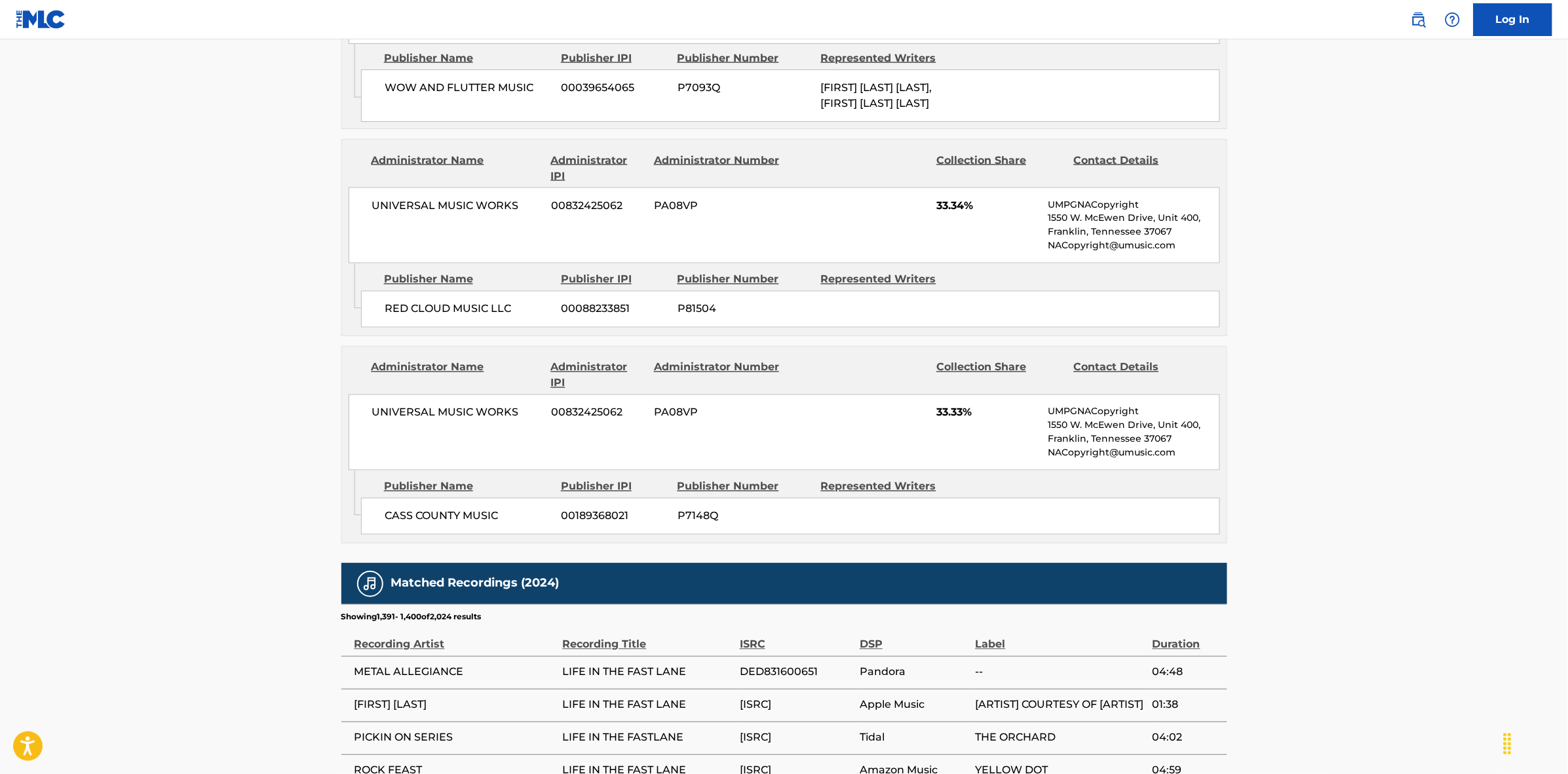 scroll, scrollTop: 1177, scrollLeft: 0, axis: vertical 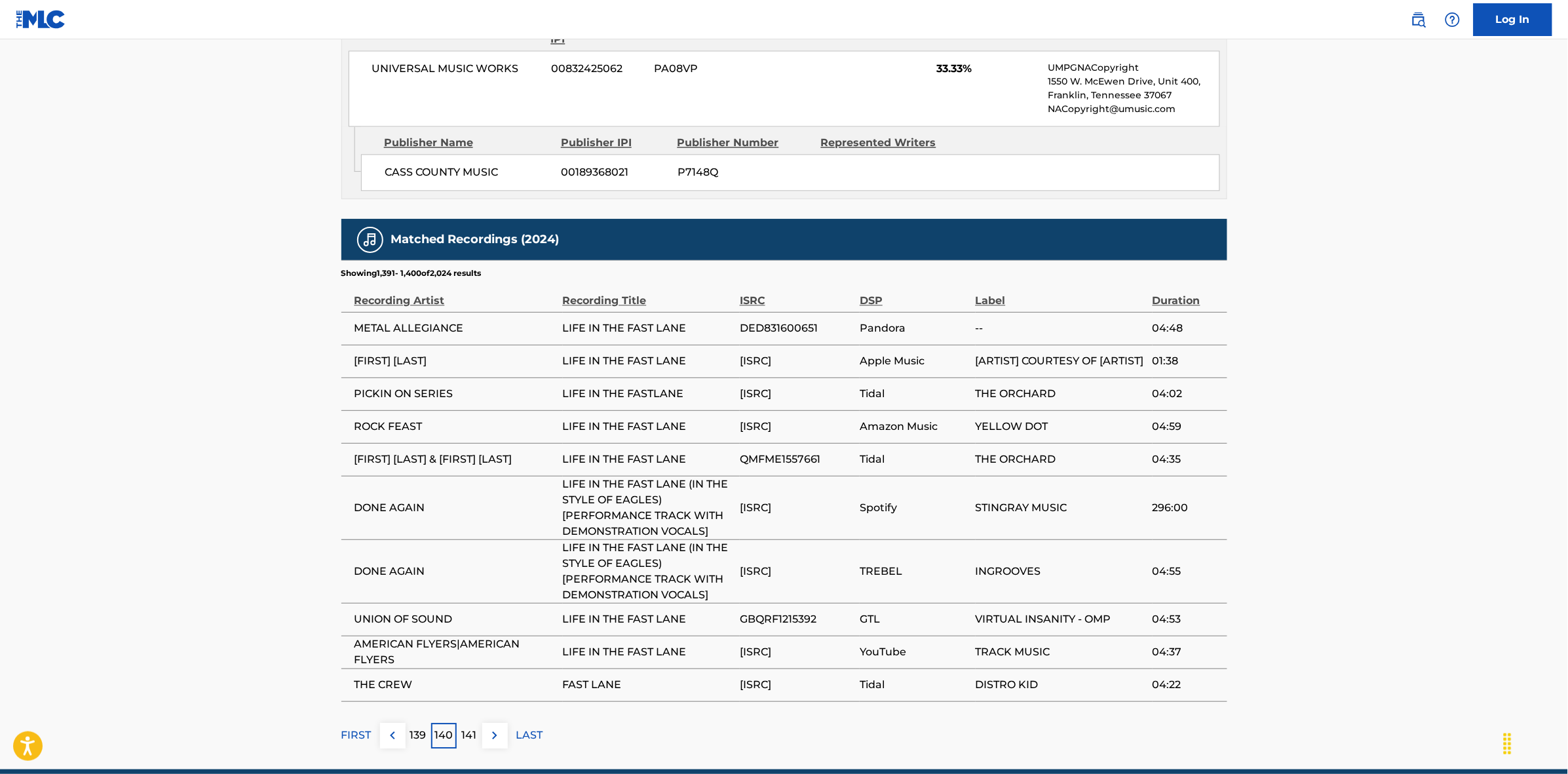 click at bounding box center (495, 735) 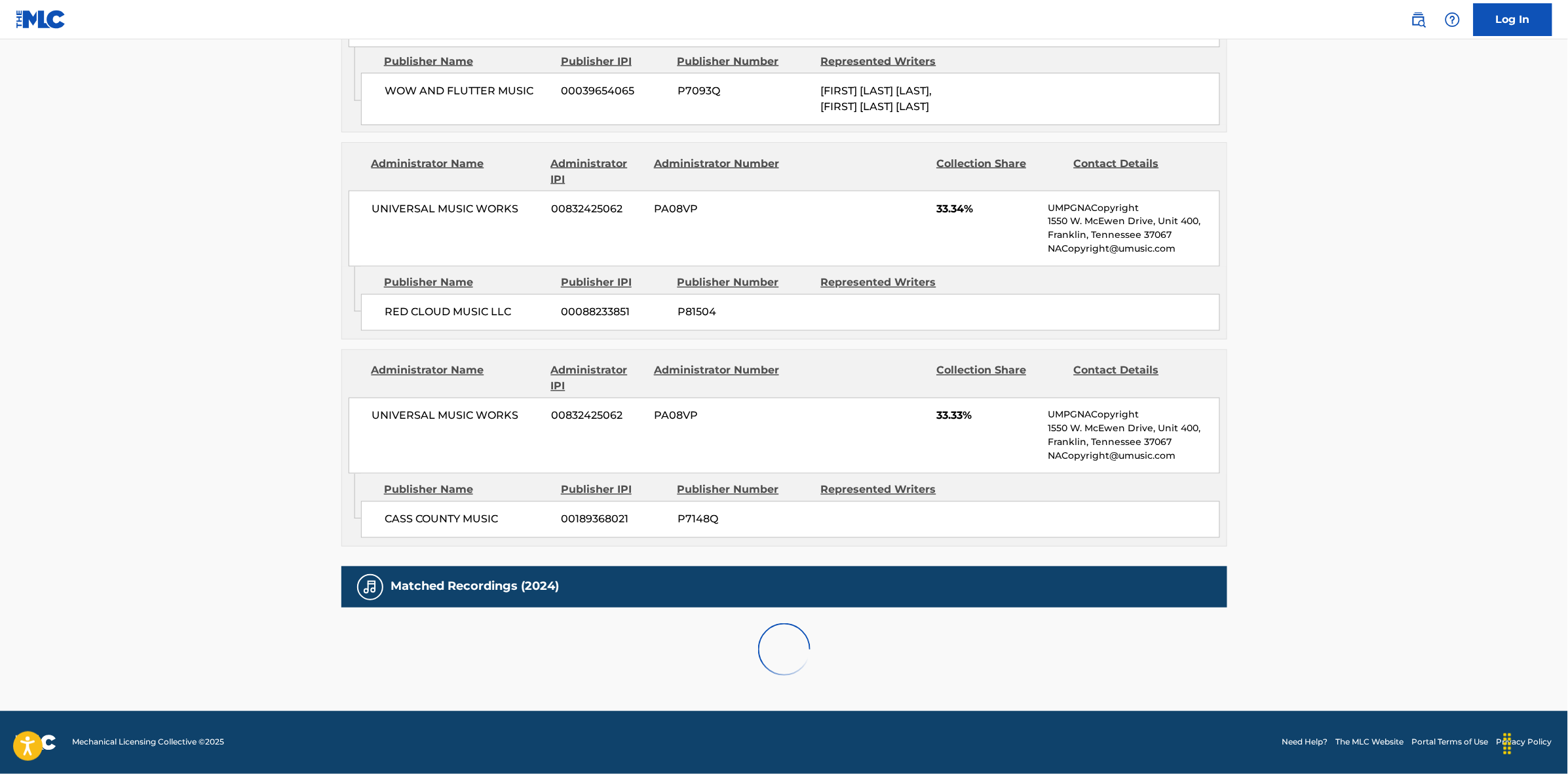 scroll, scrollTop: 1177, scrollLeft: 0, axis: vertical 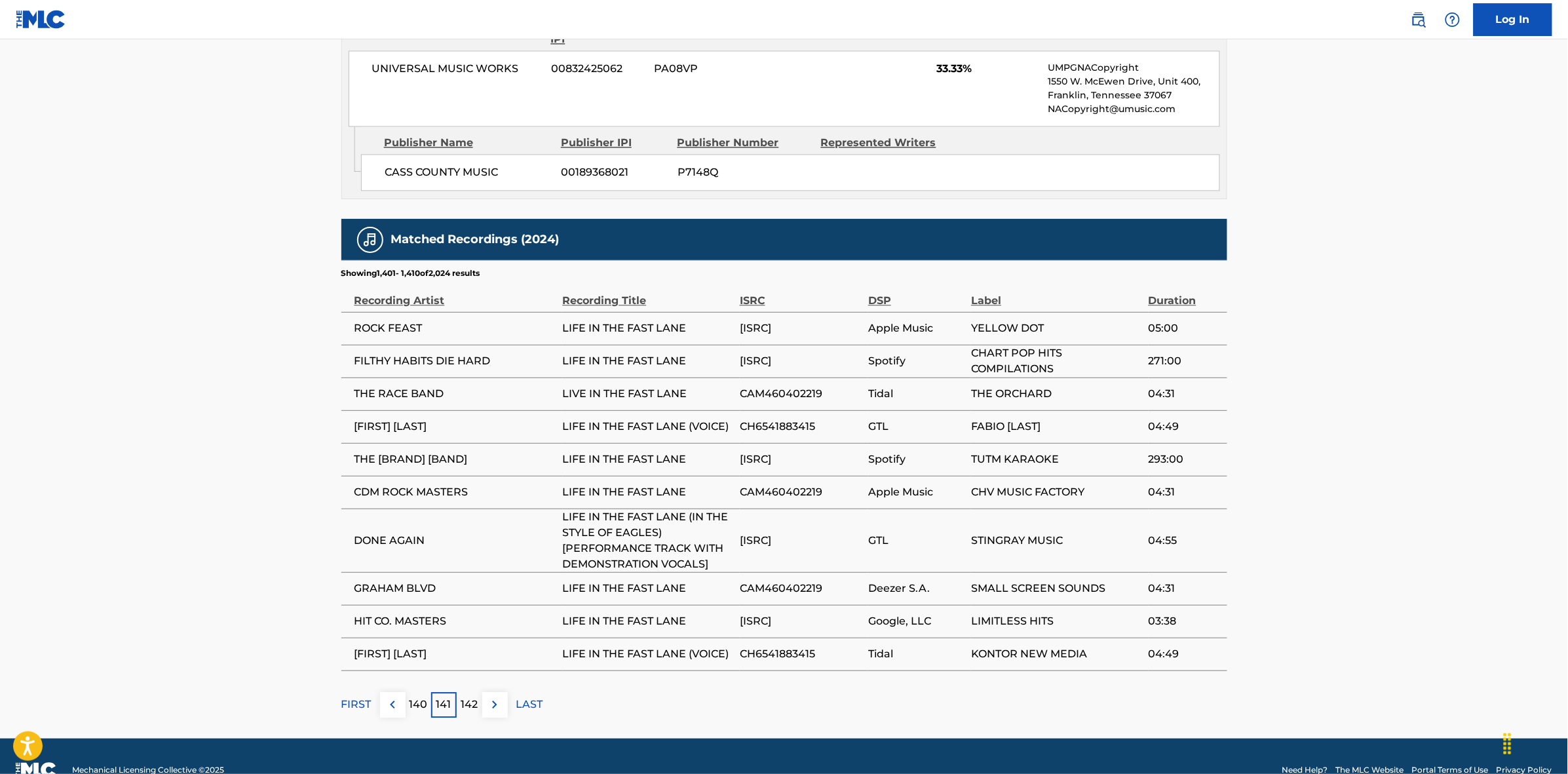 drag, startPoint x: 1196, startPoint y: 58, endPoint x: 486, endPoint y: 708, distance: 962.6006 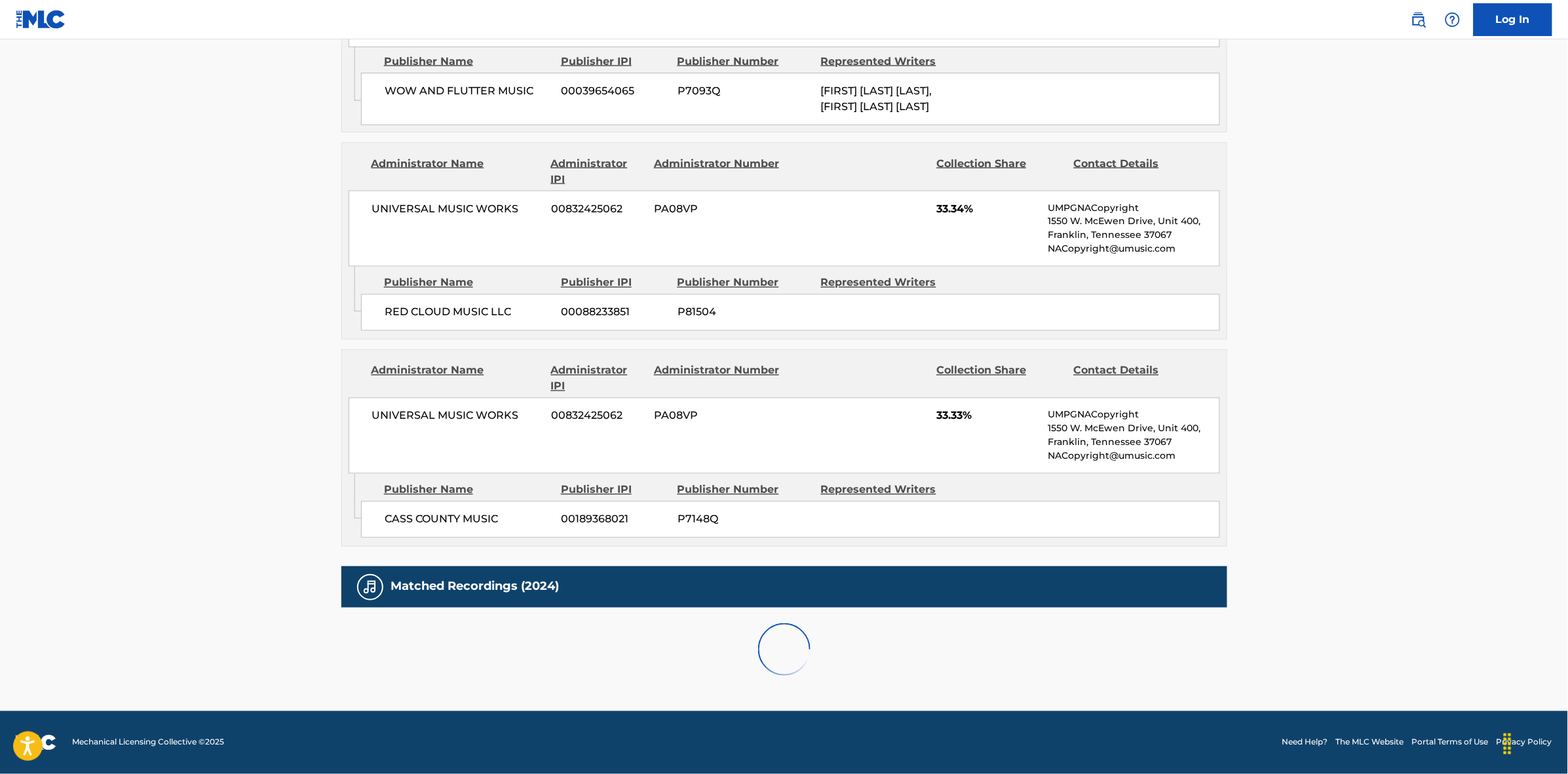 scroll, scrollTop: 1177, scrollLeft: 0, axis: vertical 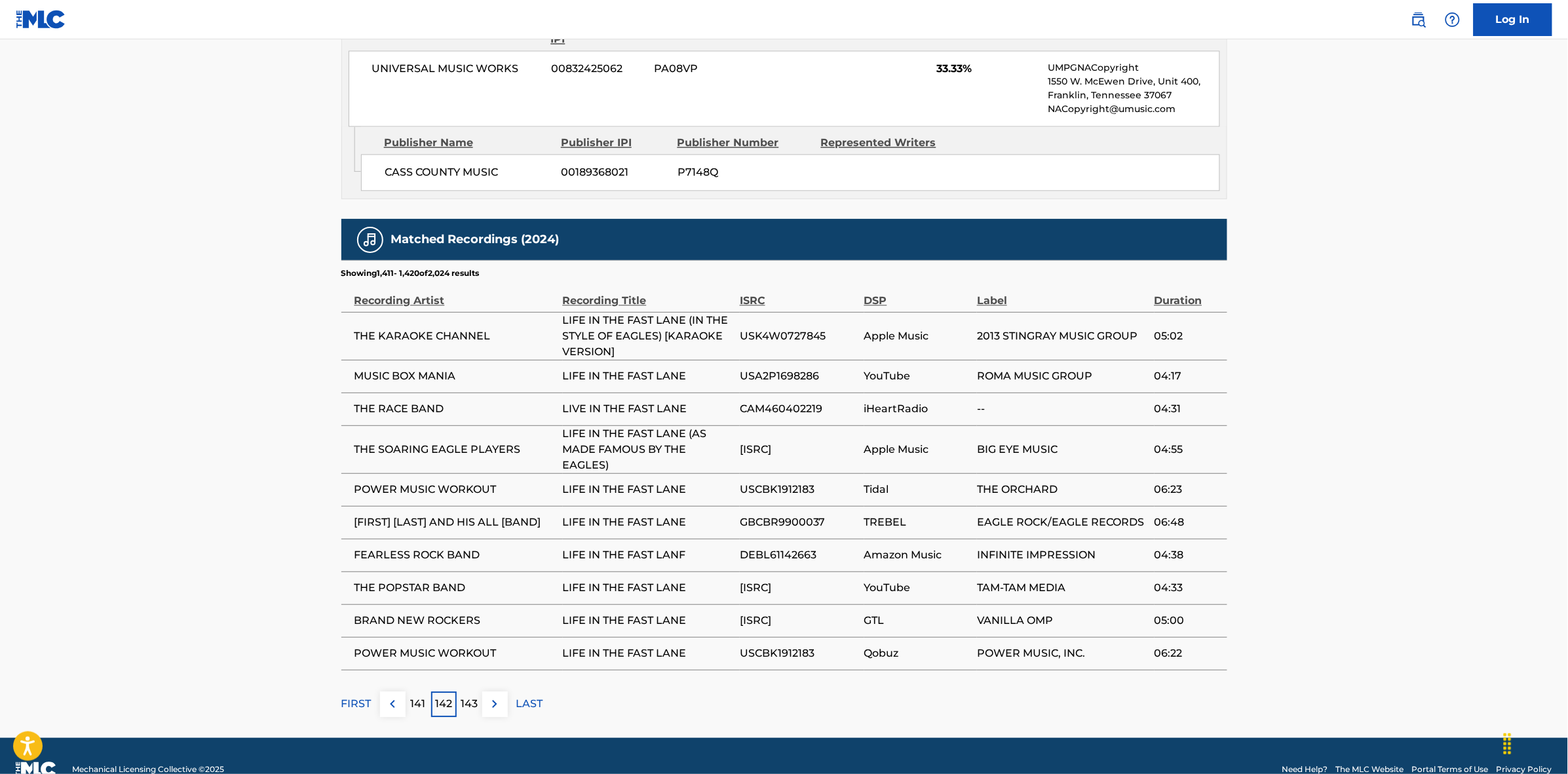 click at bounding box center (495, 704) 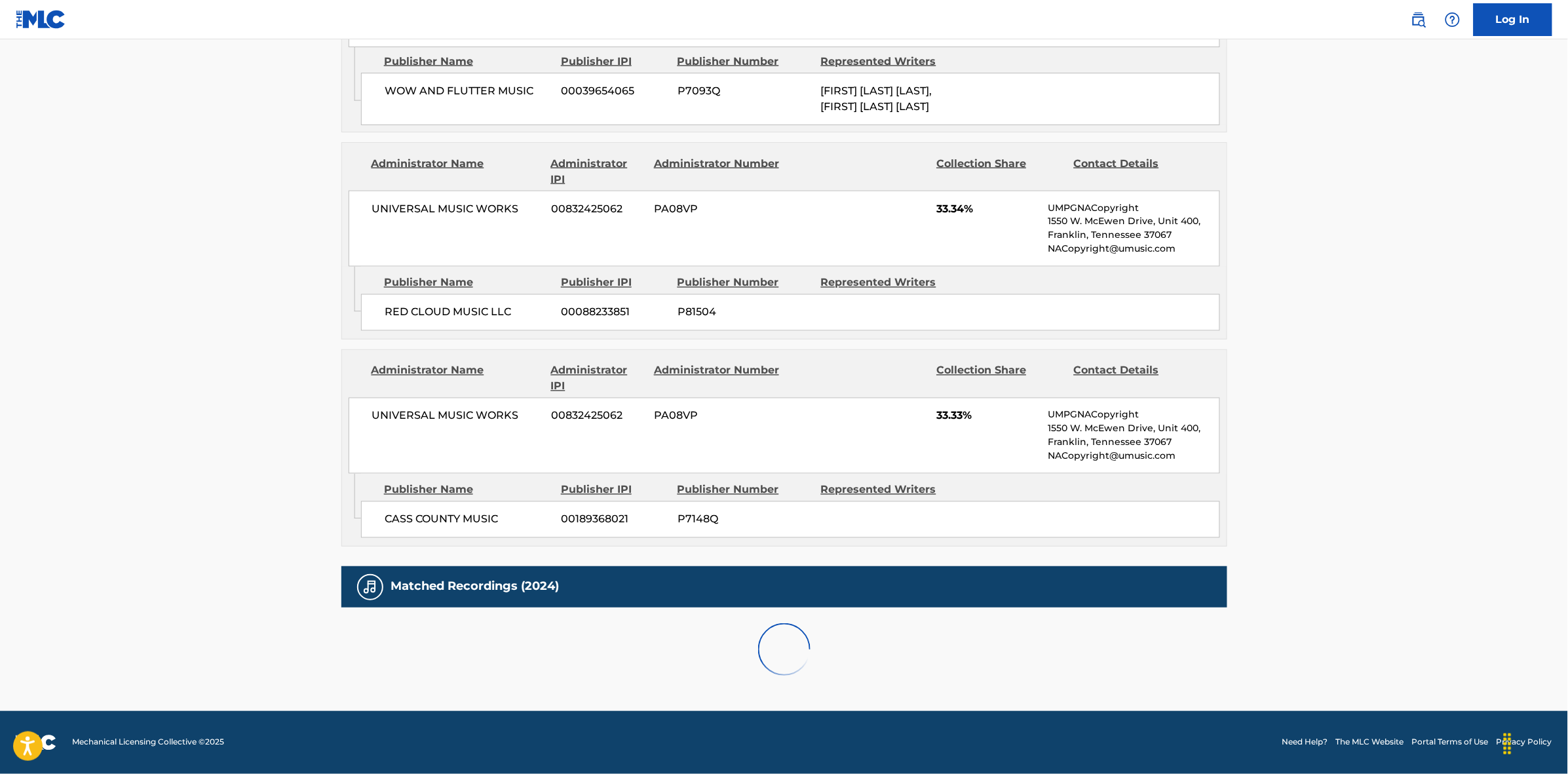 scroll, scrollTop: 1177, scrollLeft: 0, axis: vertical 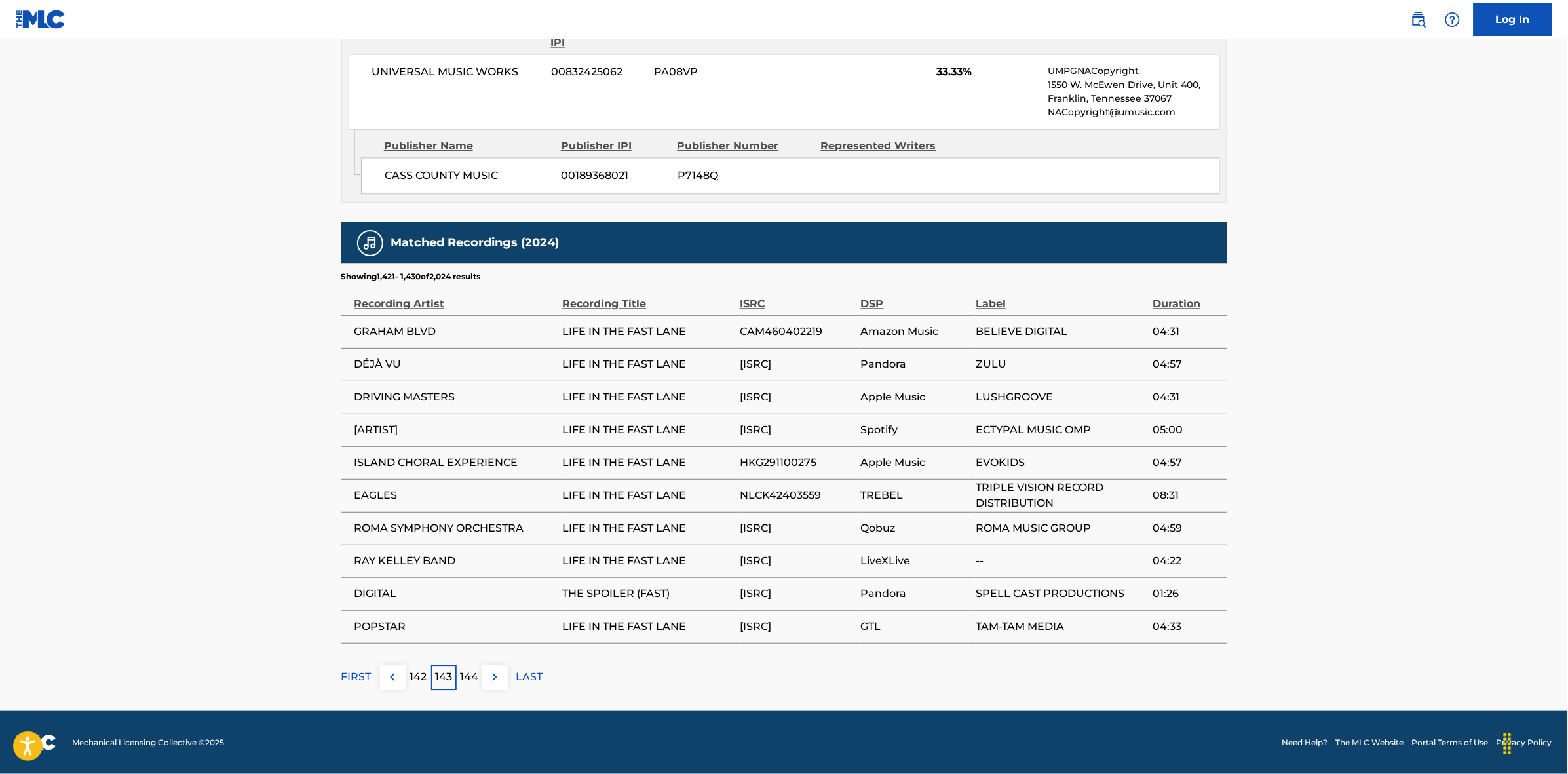 click at bounding box center [495, 677] 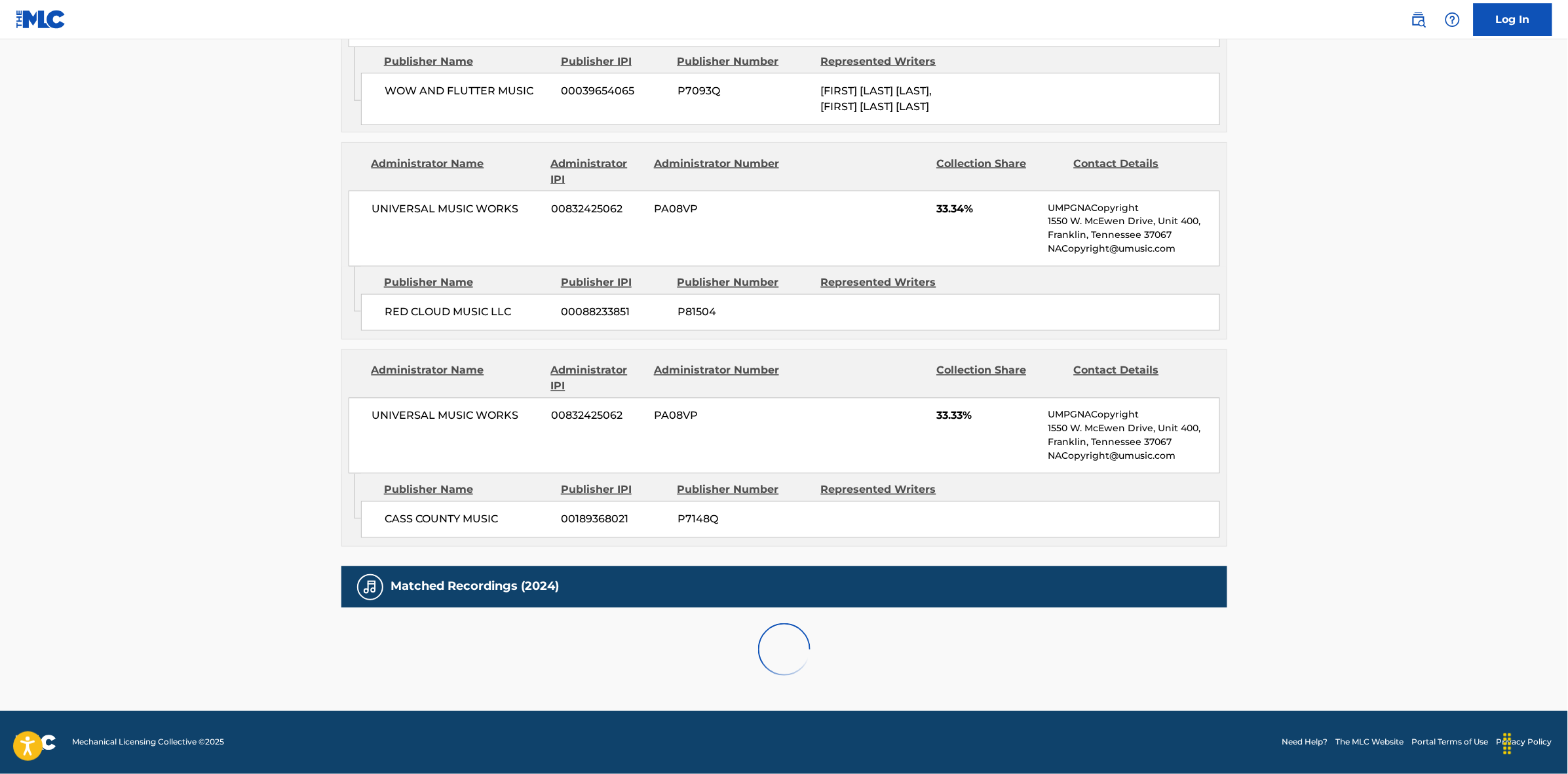 scroll, scrollTop: 1177, scrollLeft: 0, axis: vertical 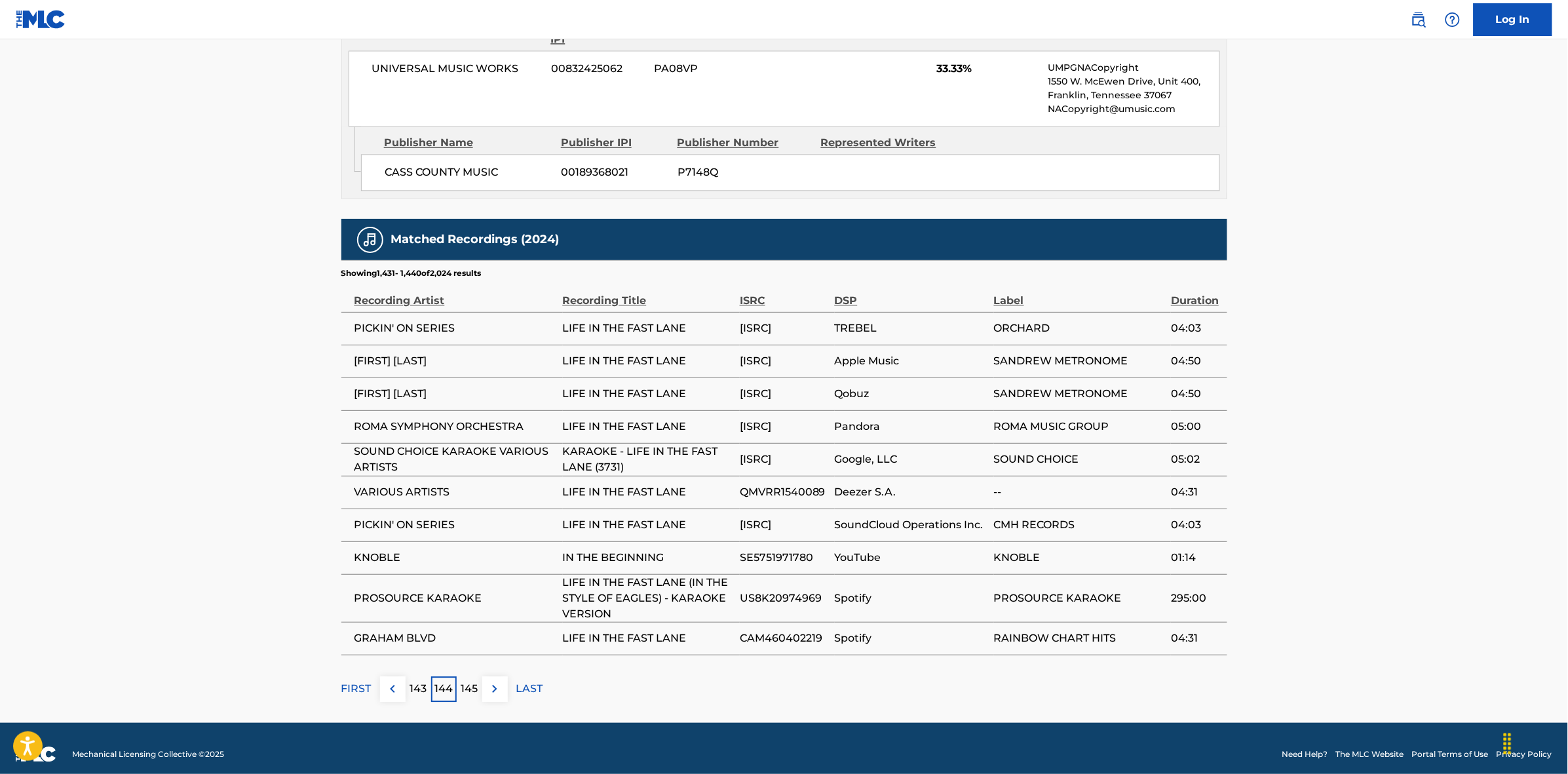 click at bounding box center (495, 689) 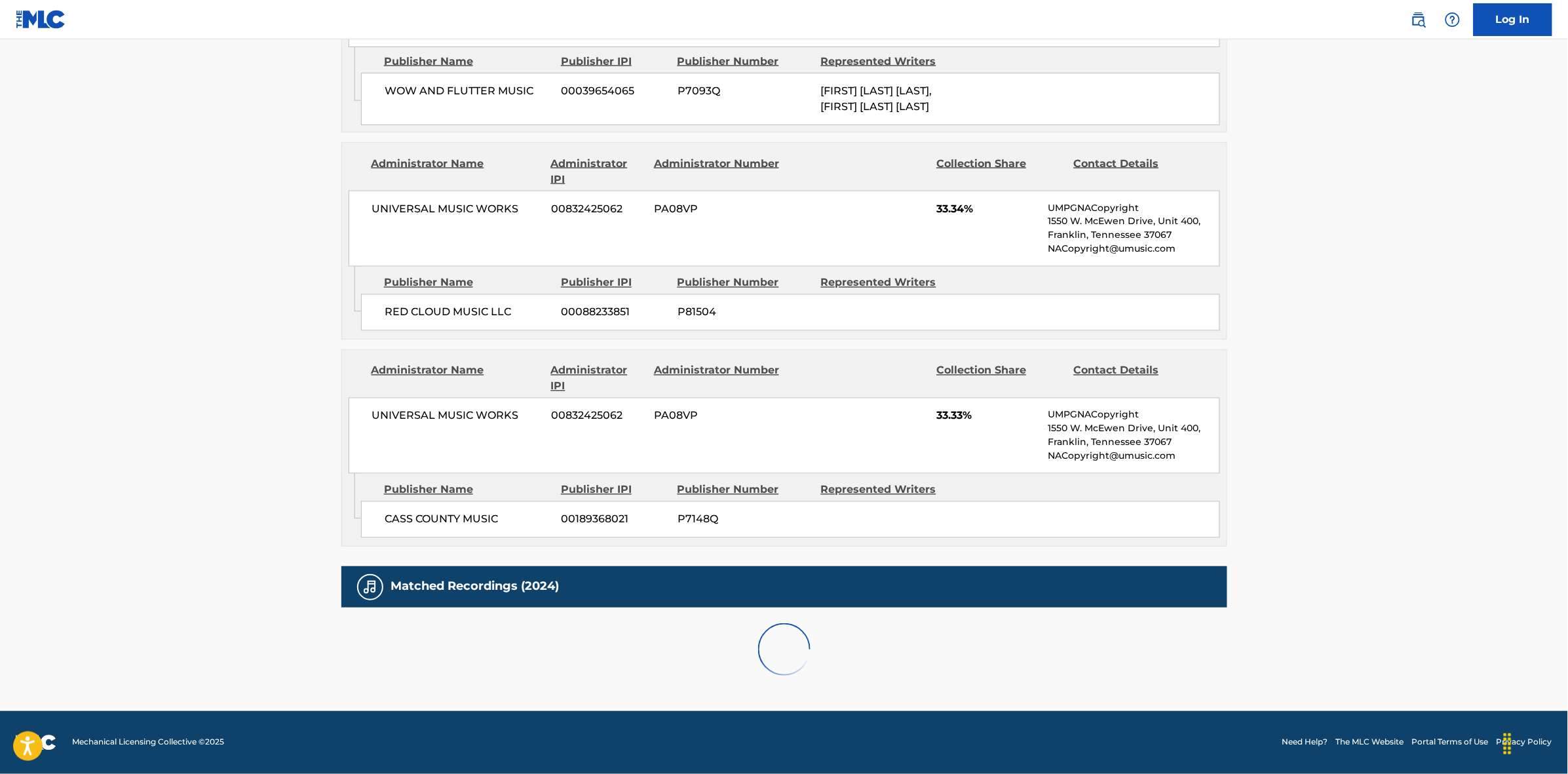 scroll, scrollTop: 1177, scrollLeft: 0, axis: vertical 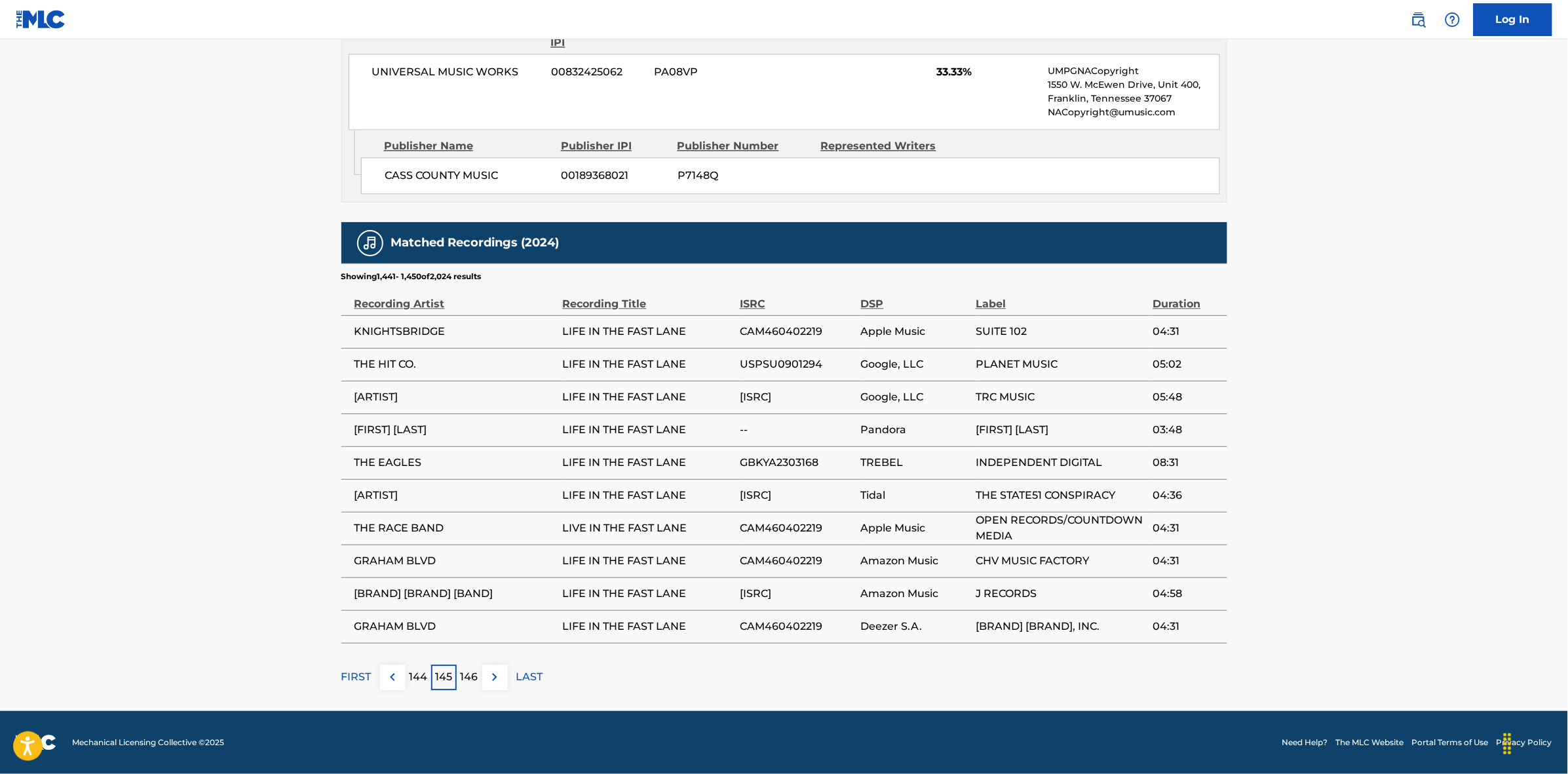 click at bounding box center [495, 677] 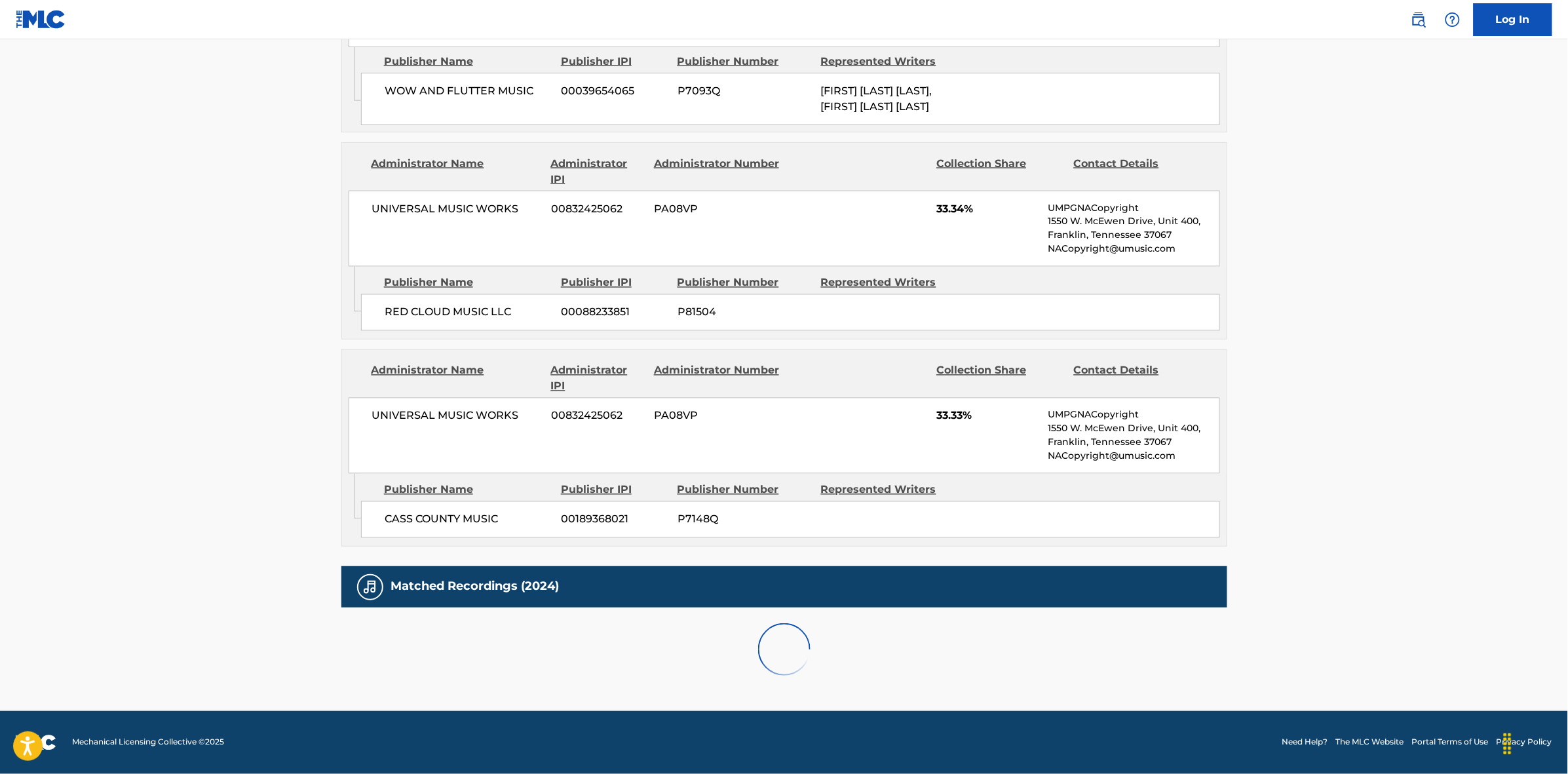 scroll, scrollTop: 1177, scrollLeft: 0, axis: vertical 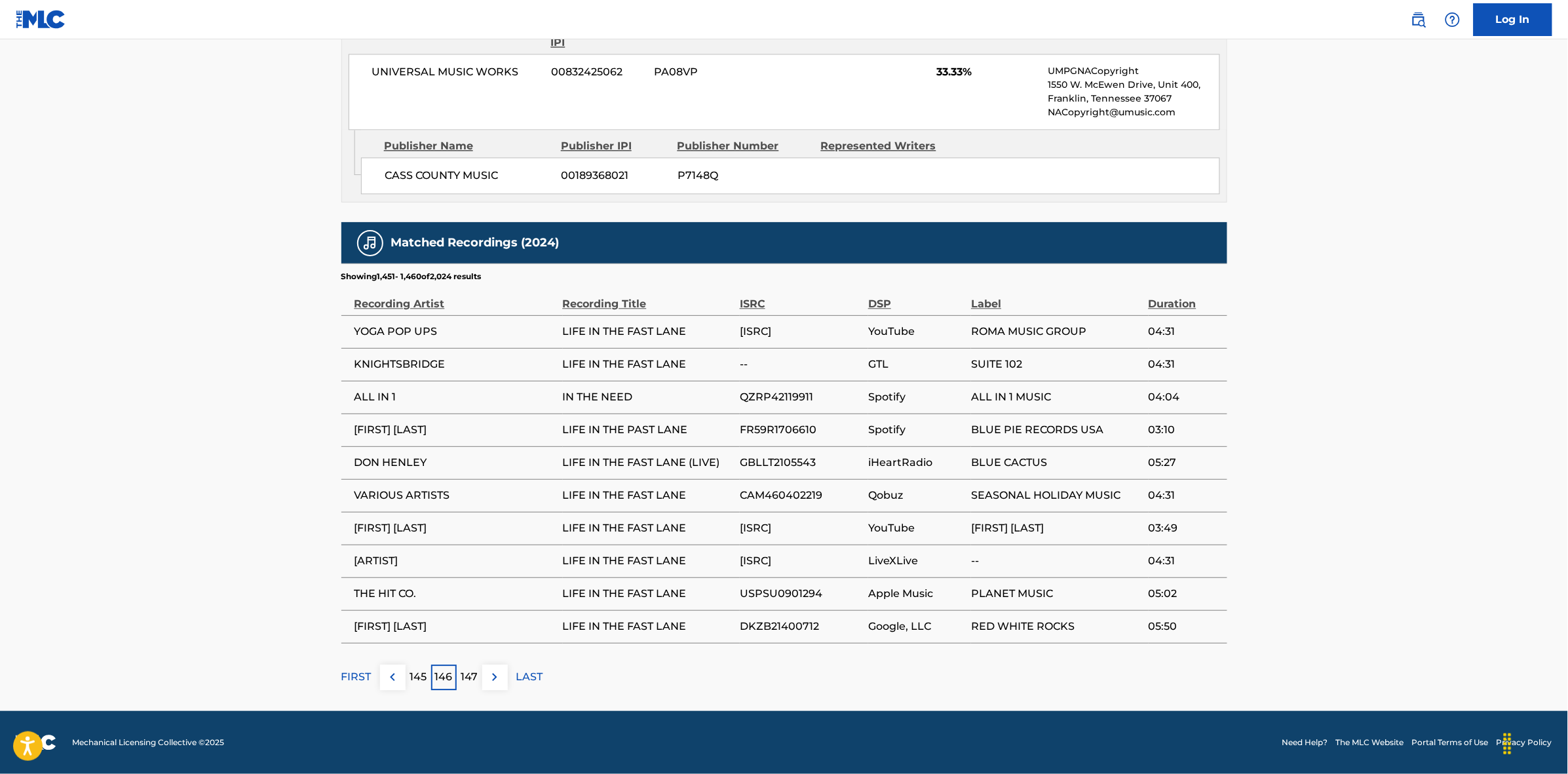 click at bounding box center (495, 677) 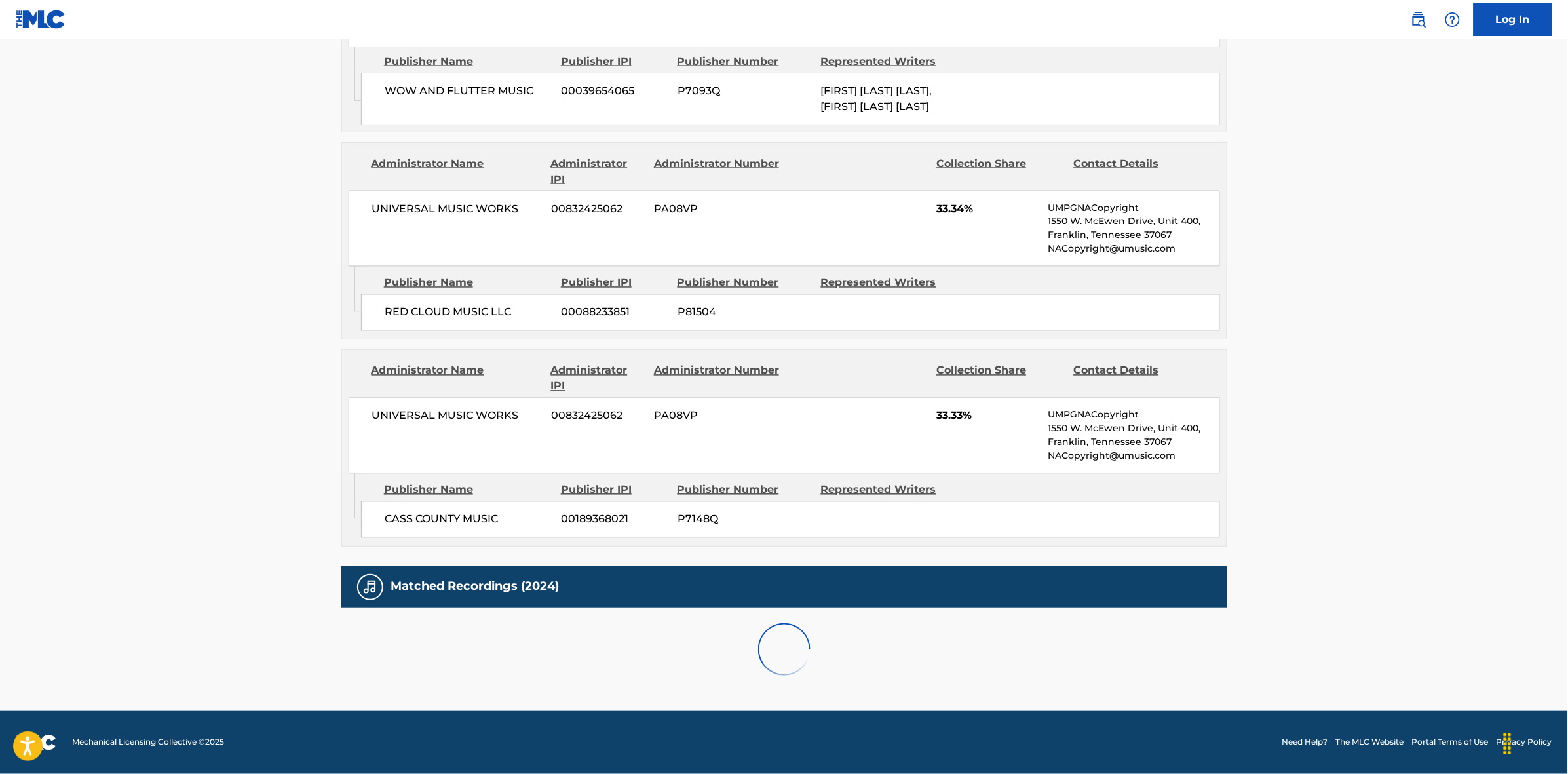 scroll, scrollTop: 1177, scrollLeft: 0, axis: vertical 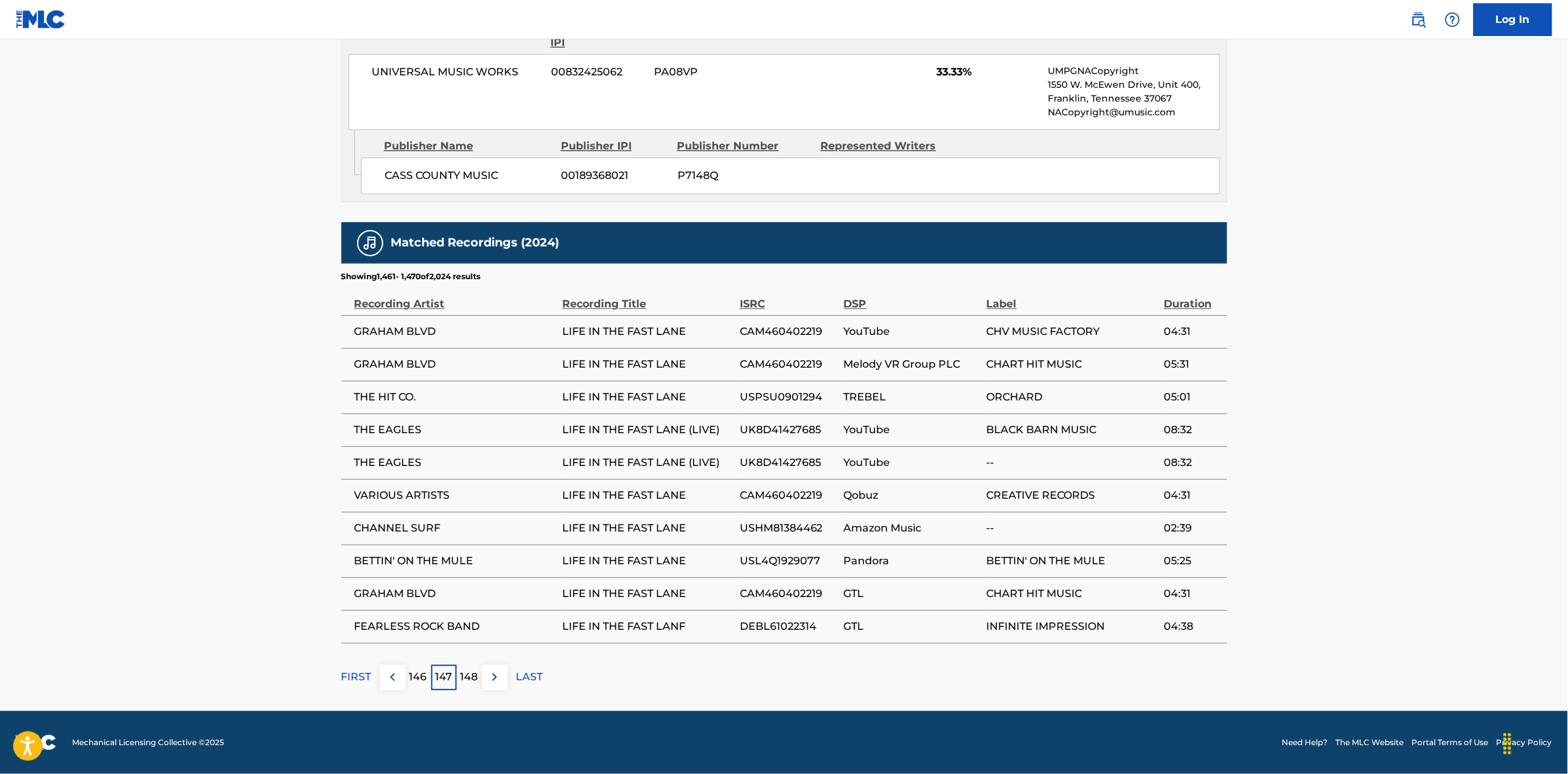 click at bounding box center (495, 677) 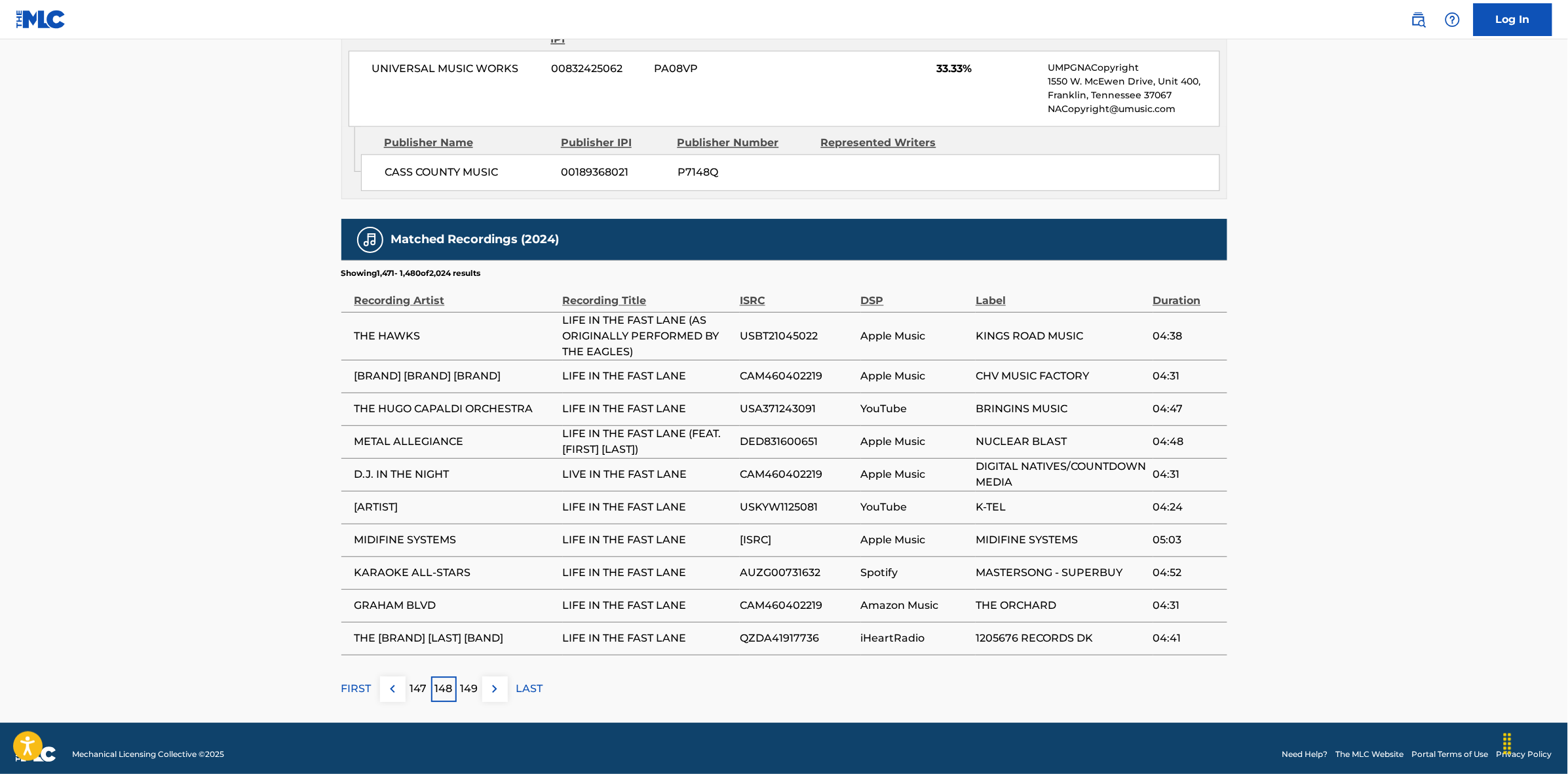 click at bounding box center [495, 689] 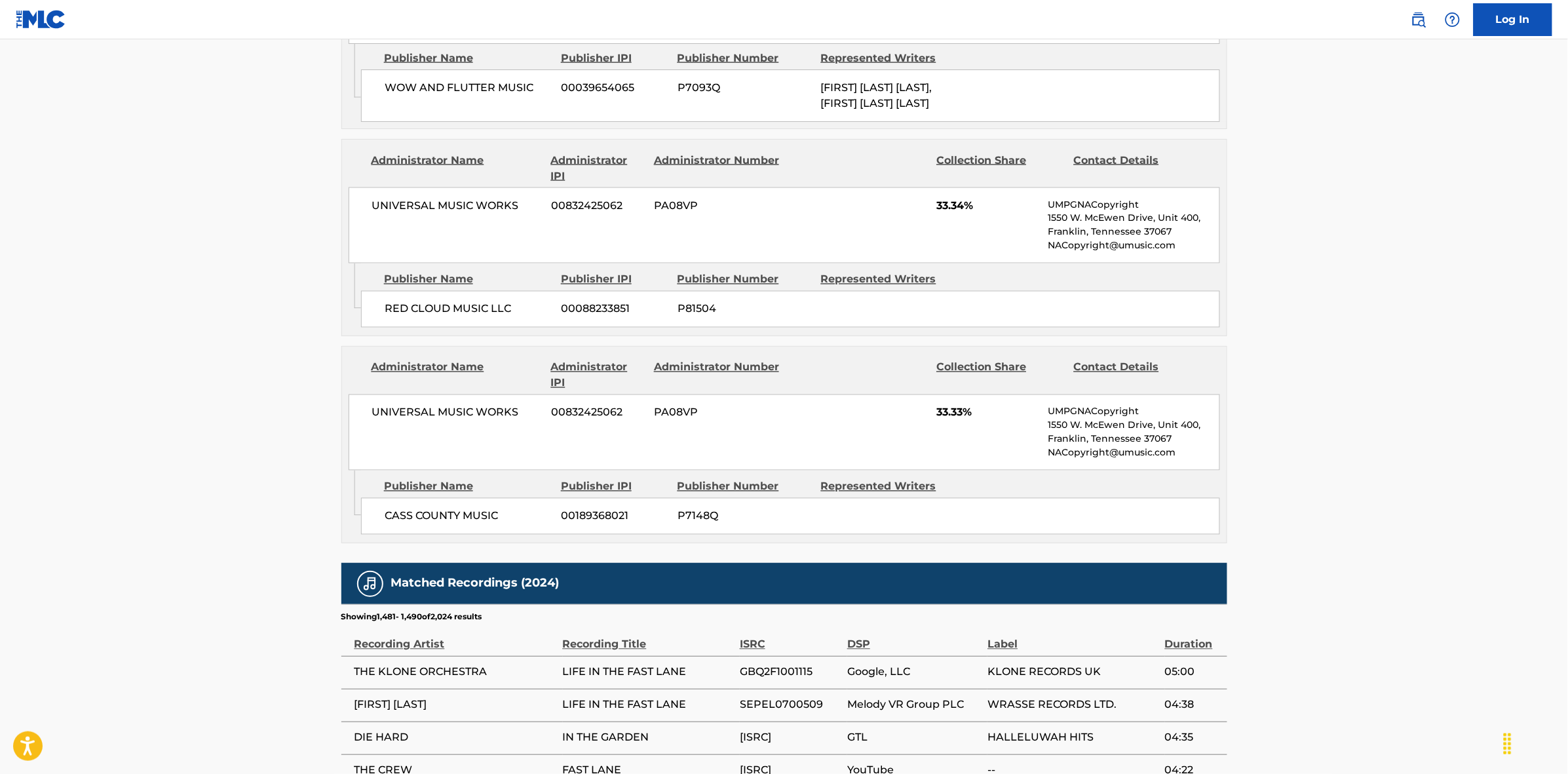 scroll, scrollTop: 1177, scrollLeft: 0, axis: vertical 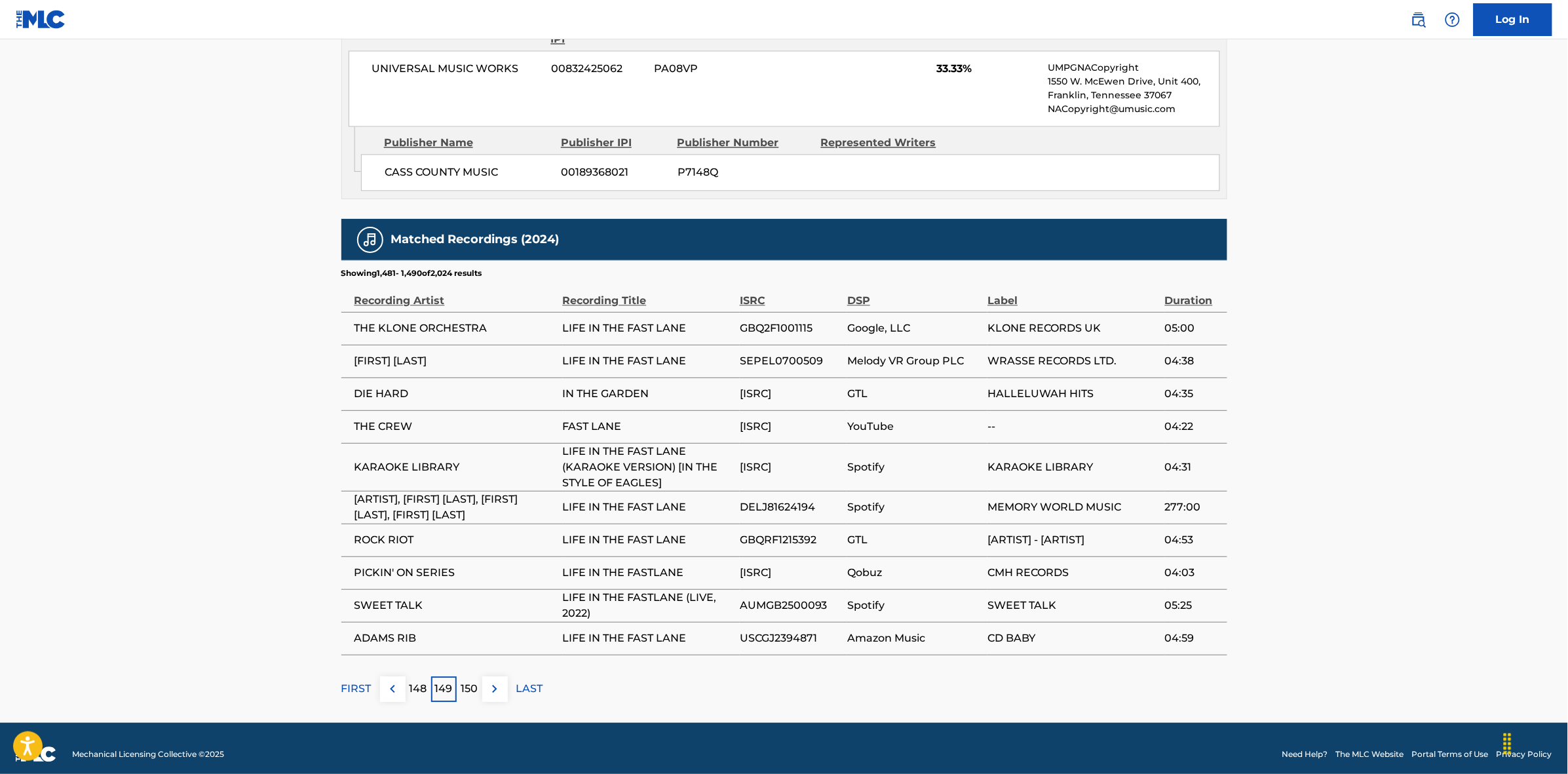 click at bounding box center [495, 689] 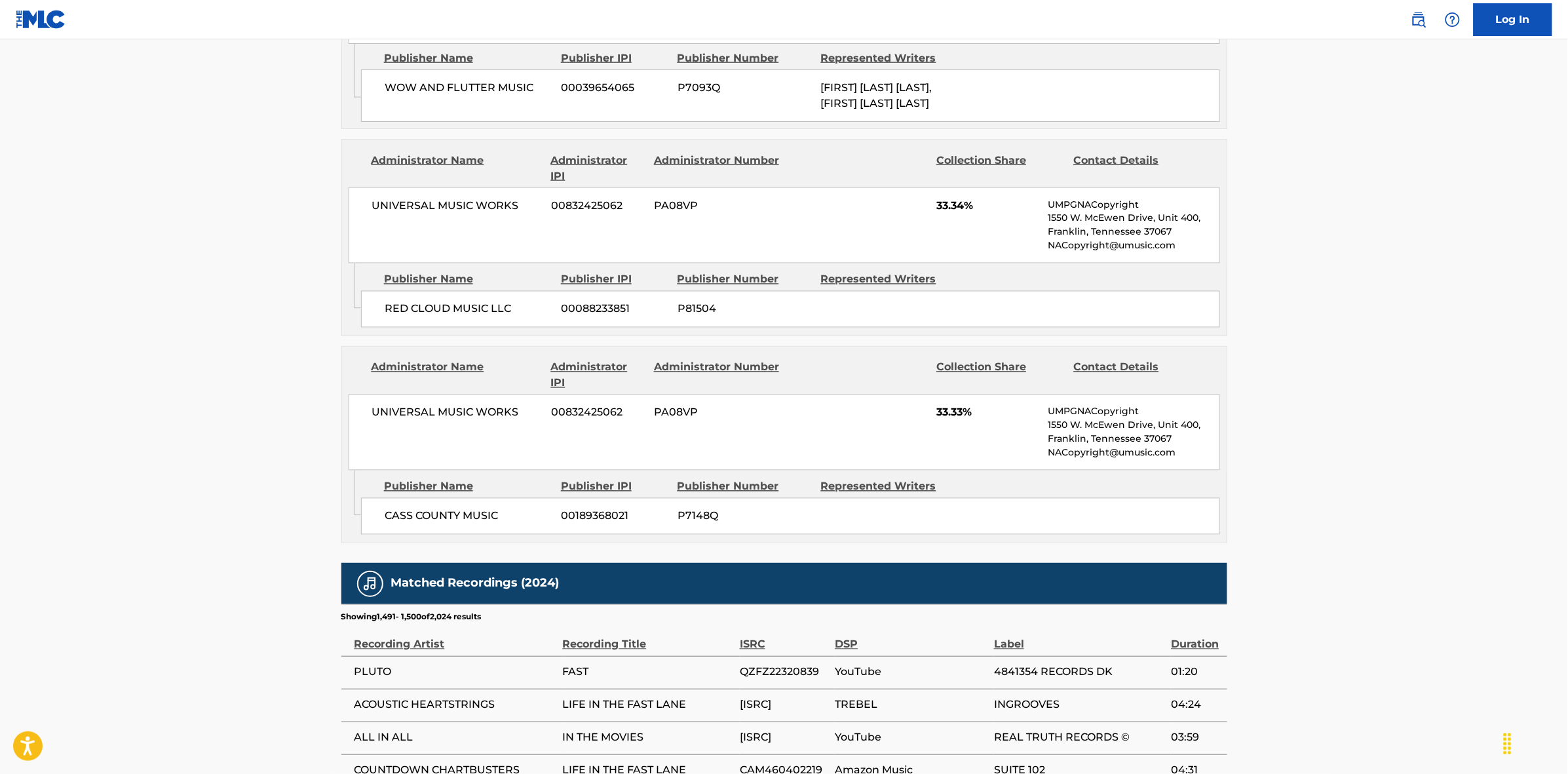 scroll, scrollTop: 1177, scrollLeft: 0, axis: vertical 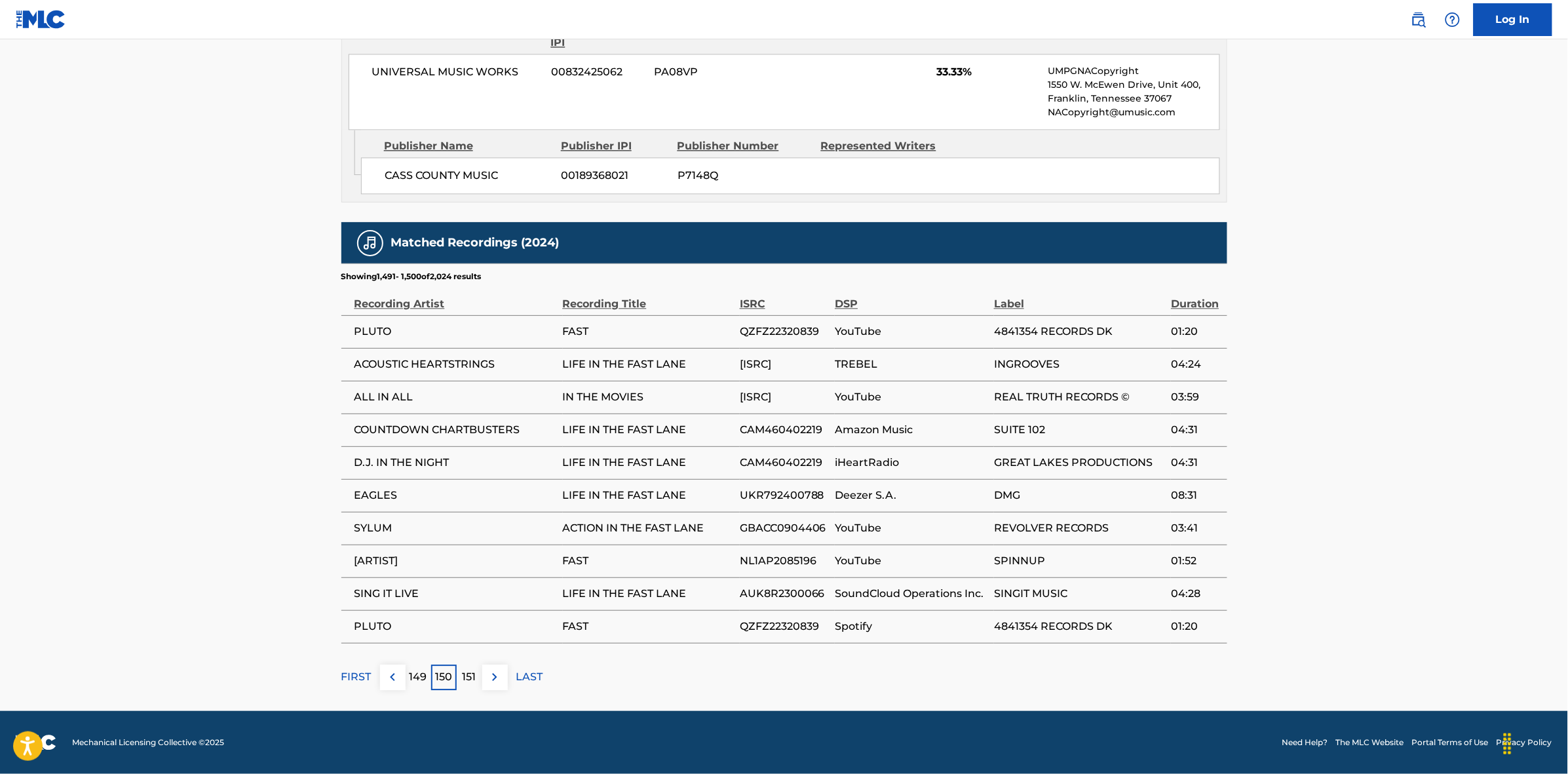 click at bounding box center [495, 677] 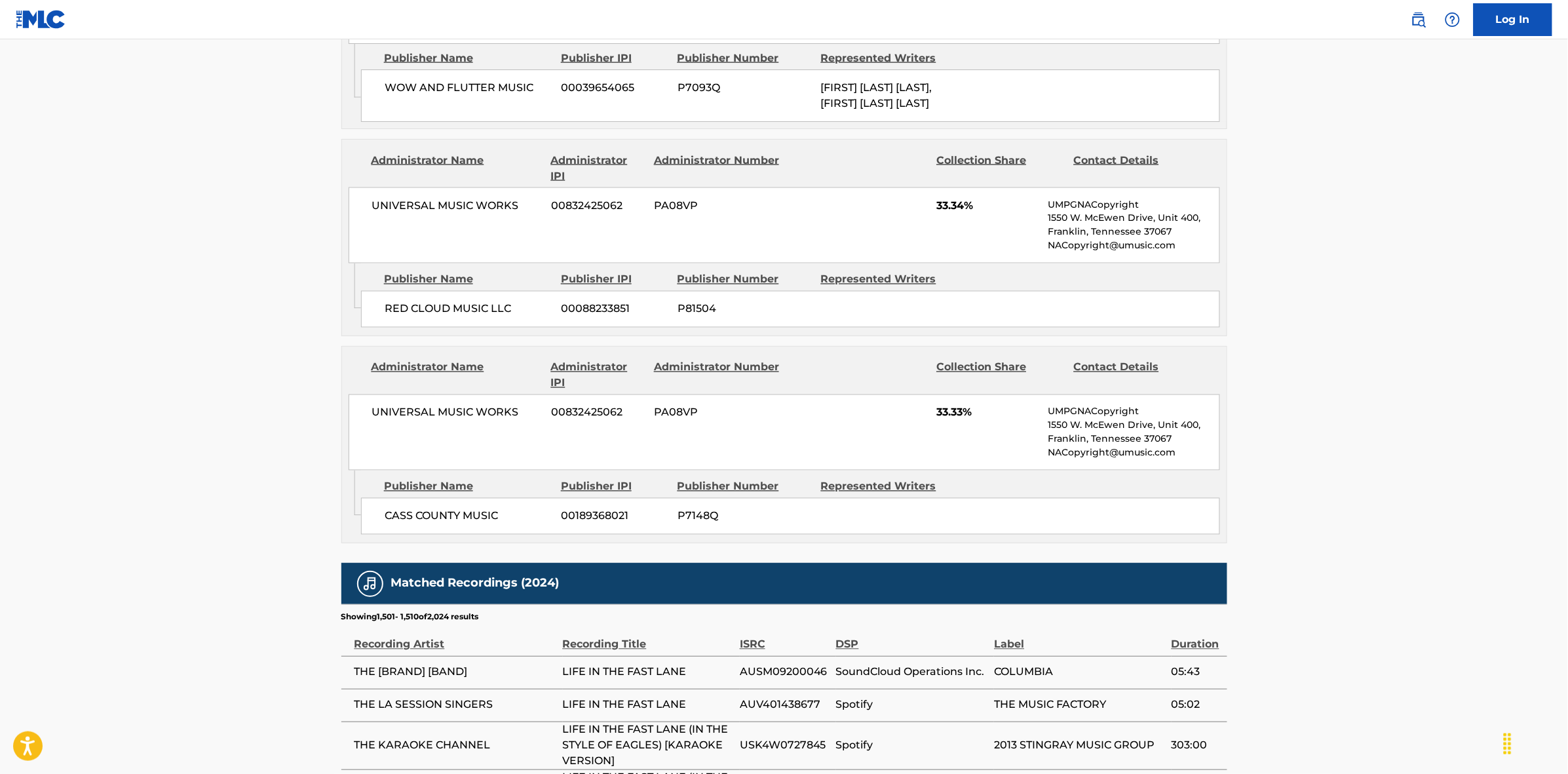 scroll, scrollTop: 1177, scrollLeft: 0, axis: vertical 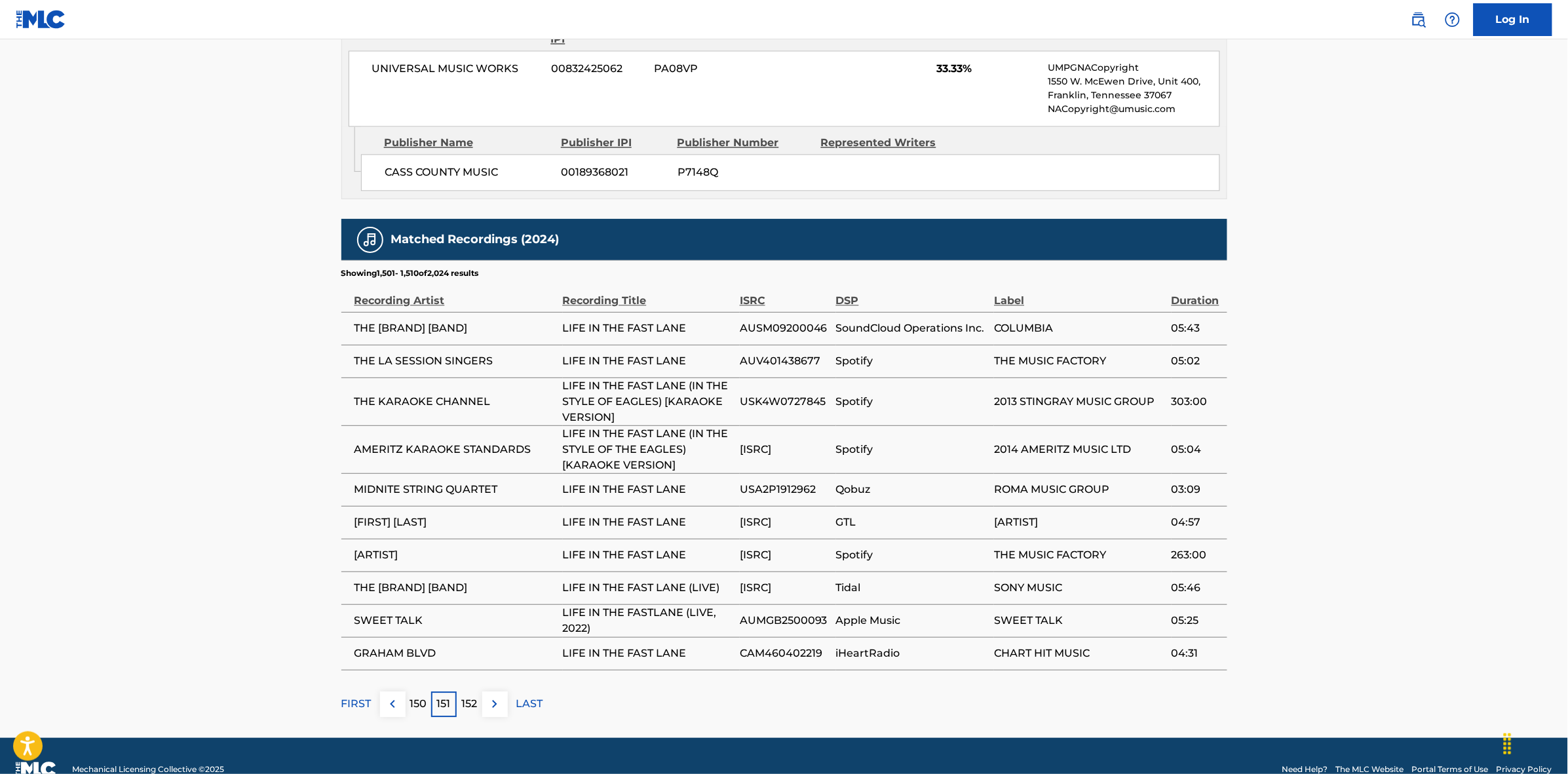 click at bounding box center [495, 704] 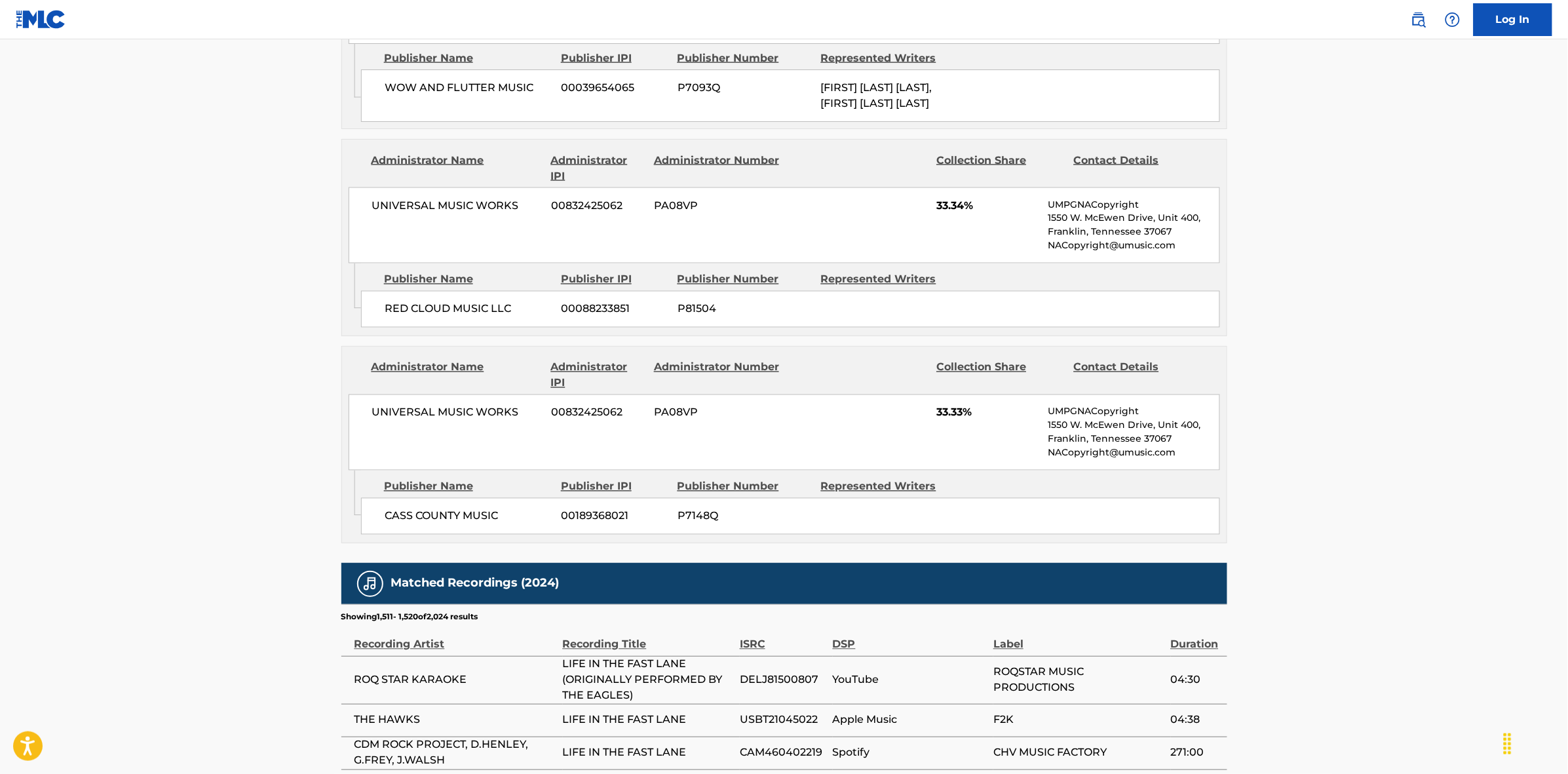scroll, scrollTop: 1177, scrollLeft: 0, axis: vertical 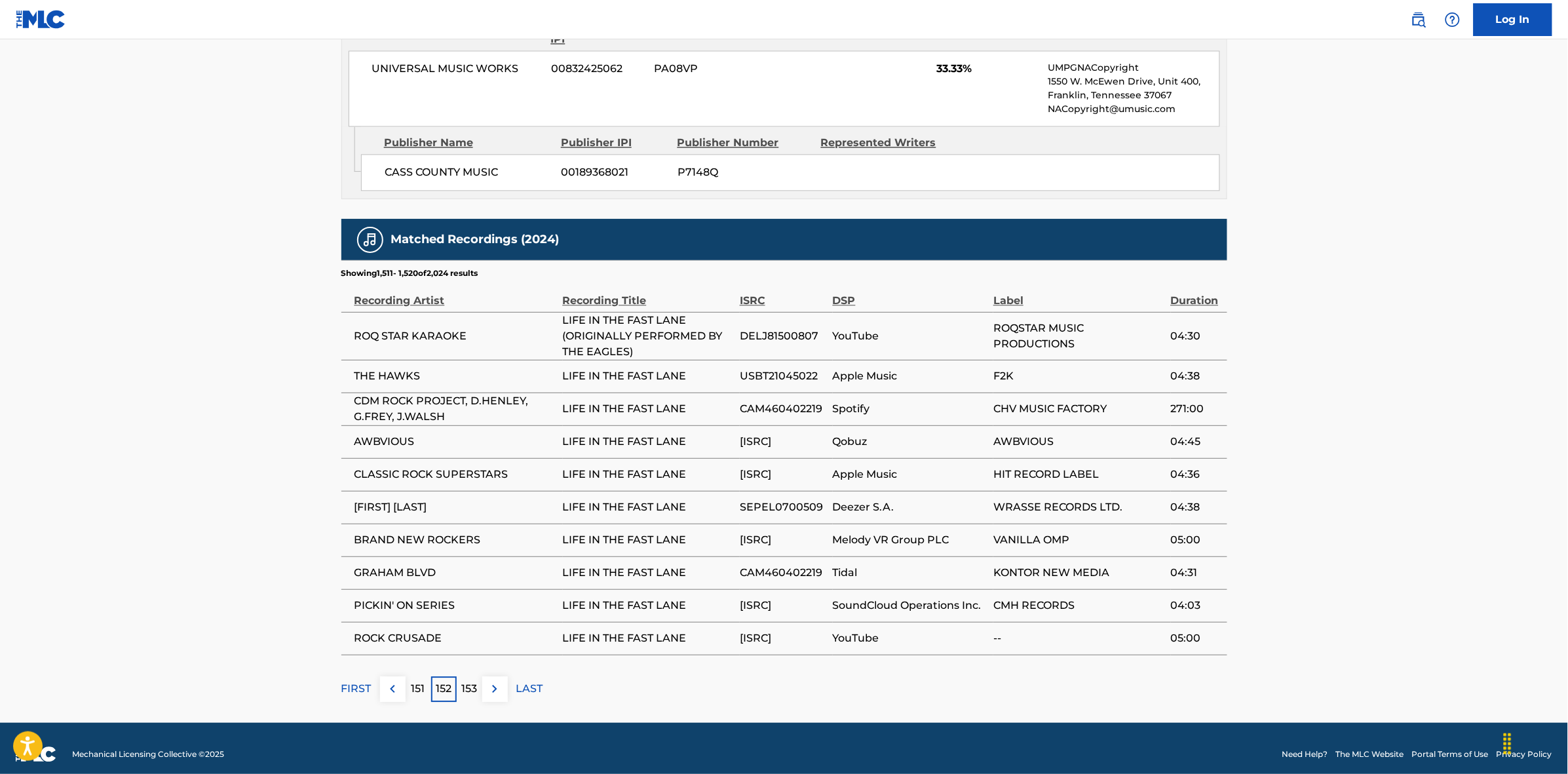 click at bounding box center [495, 689] 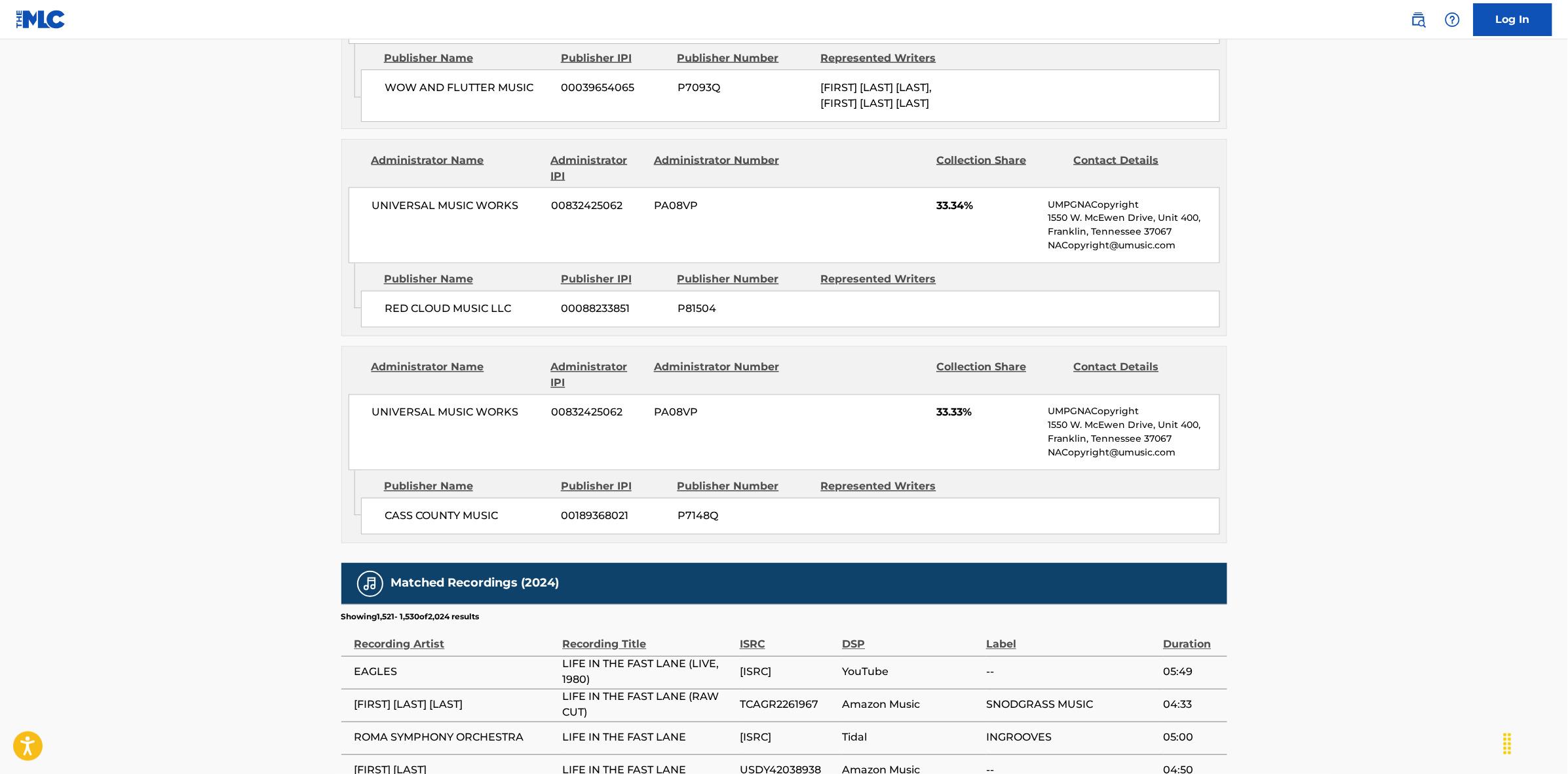 scroll, scrollTop: 1177, scrollLeft: 0, axis: vertical 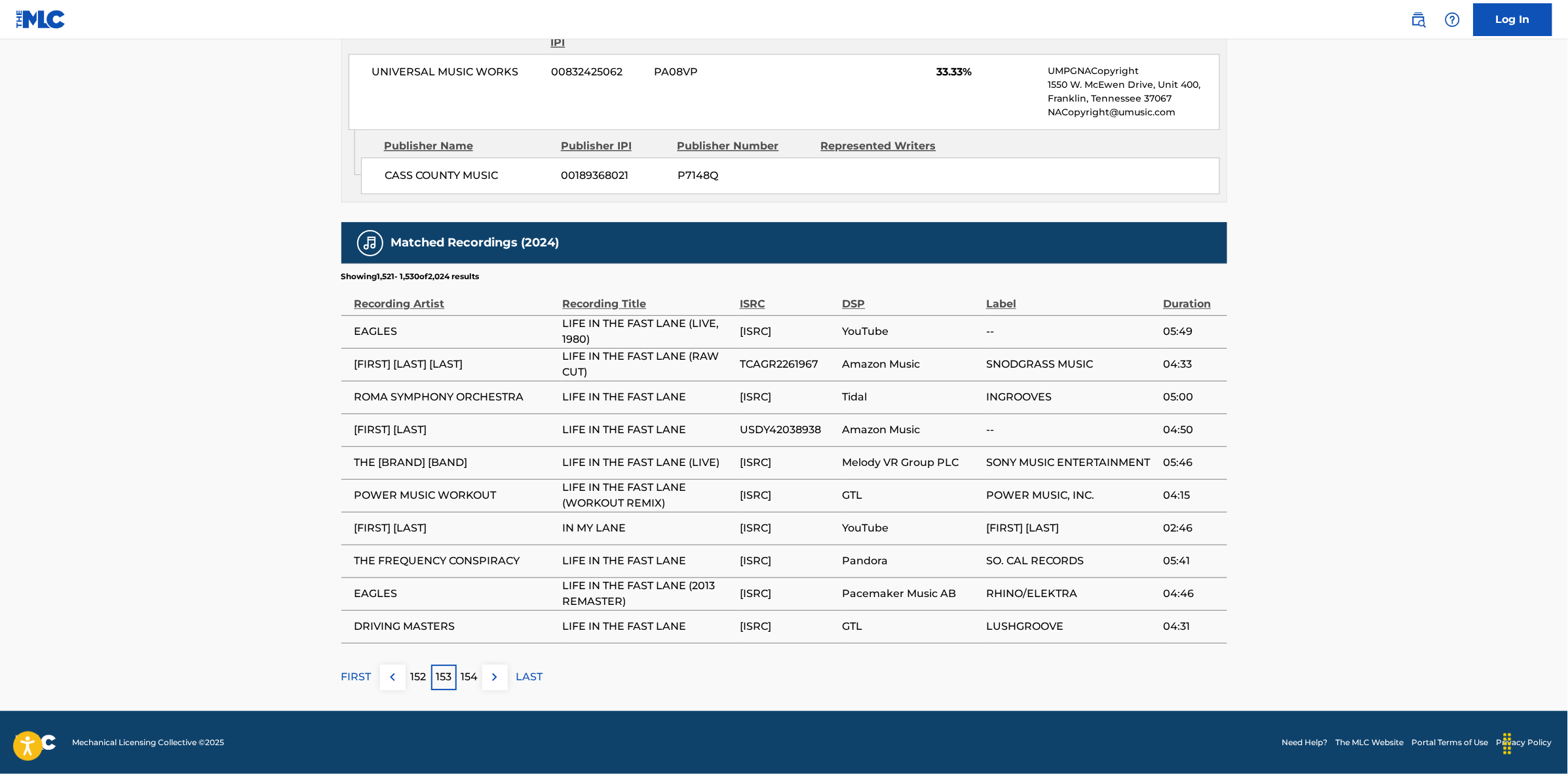 click at bounding box center [495, 677] 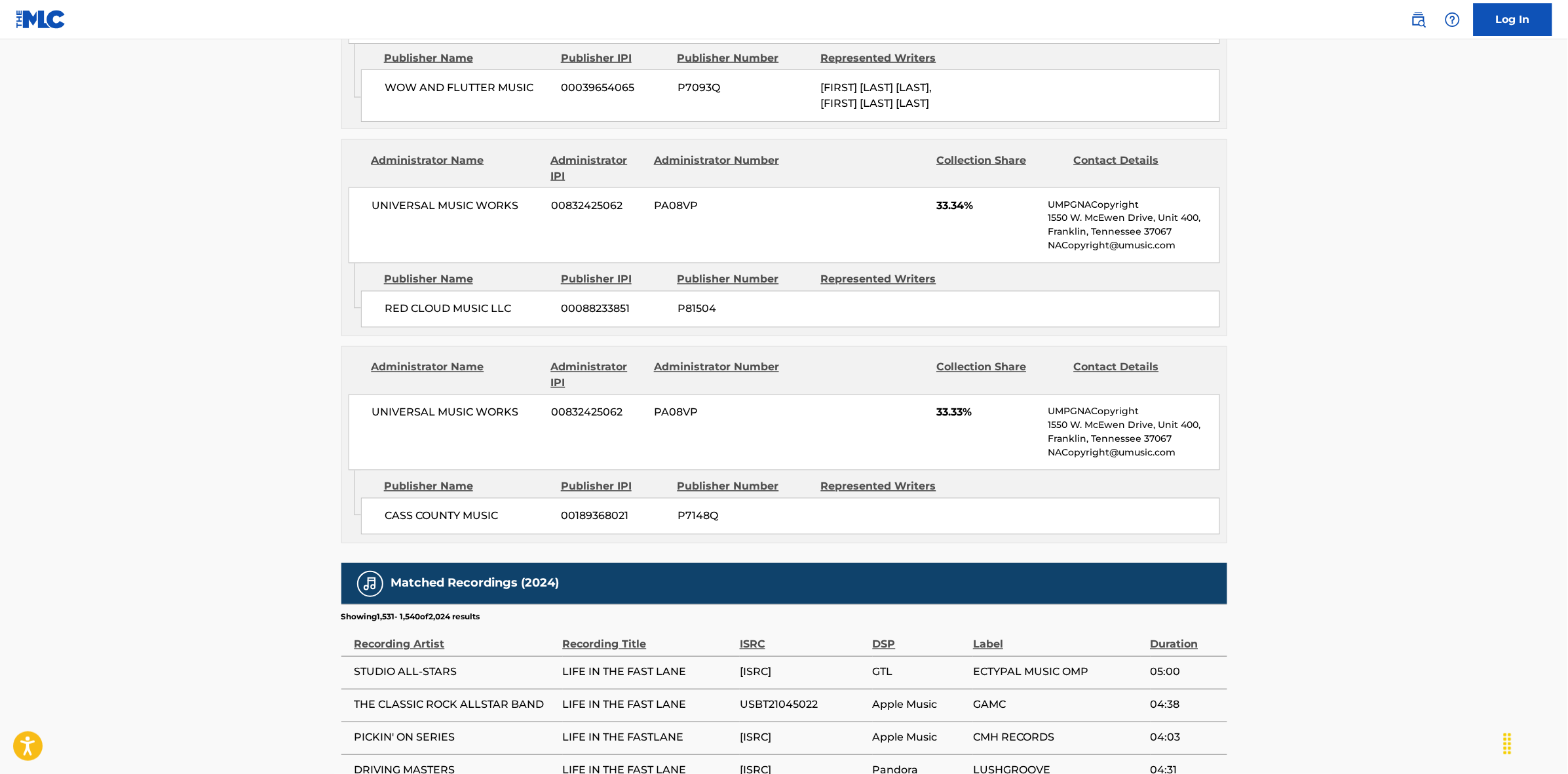 scroll, scrollTop: 1177, scrollLeft: 0, axis: vertical 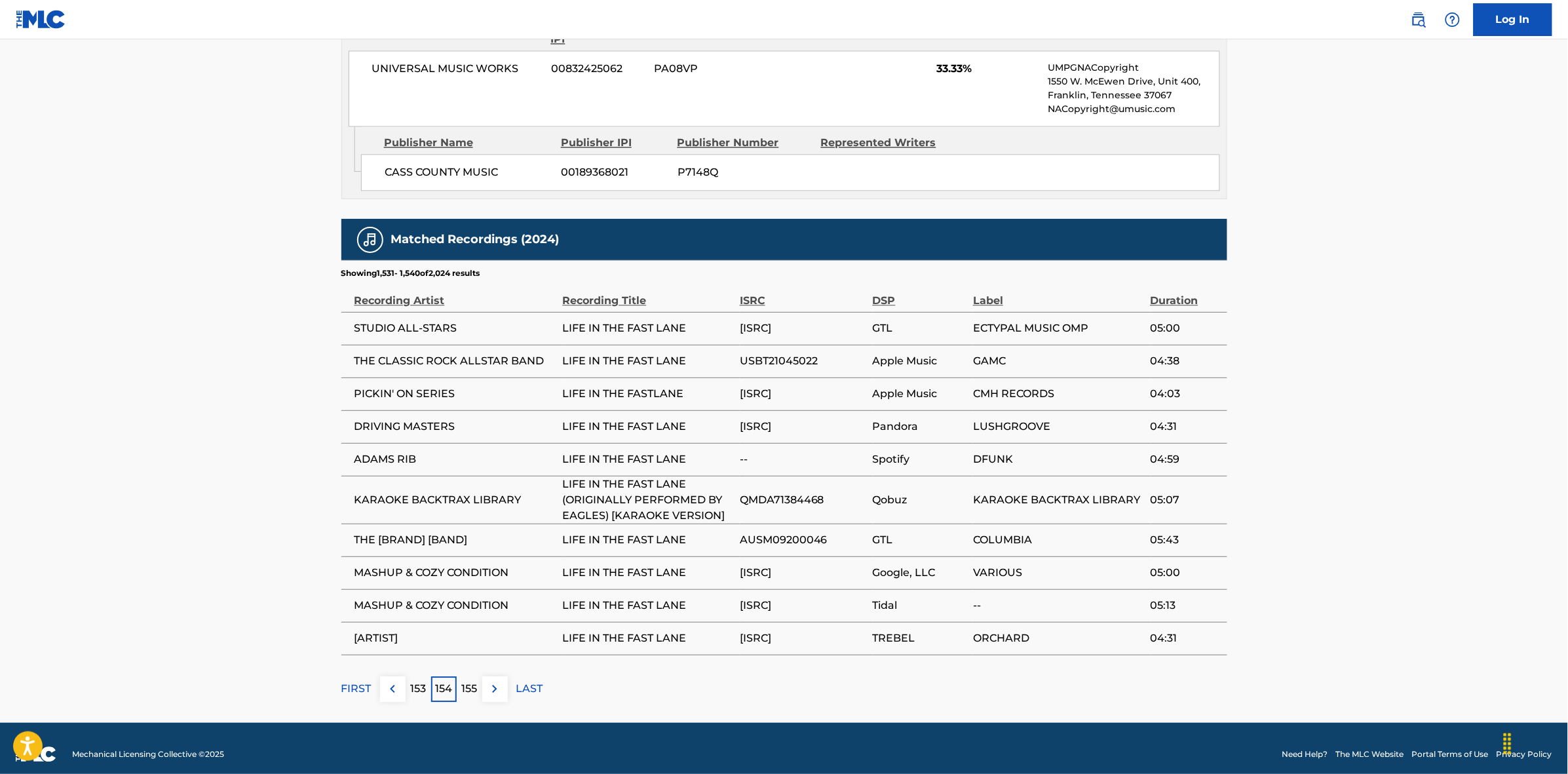 click at bounding box center [495, 689] 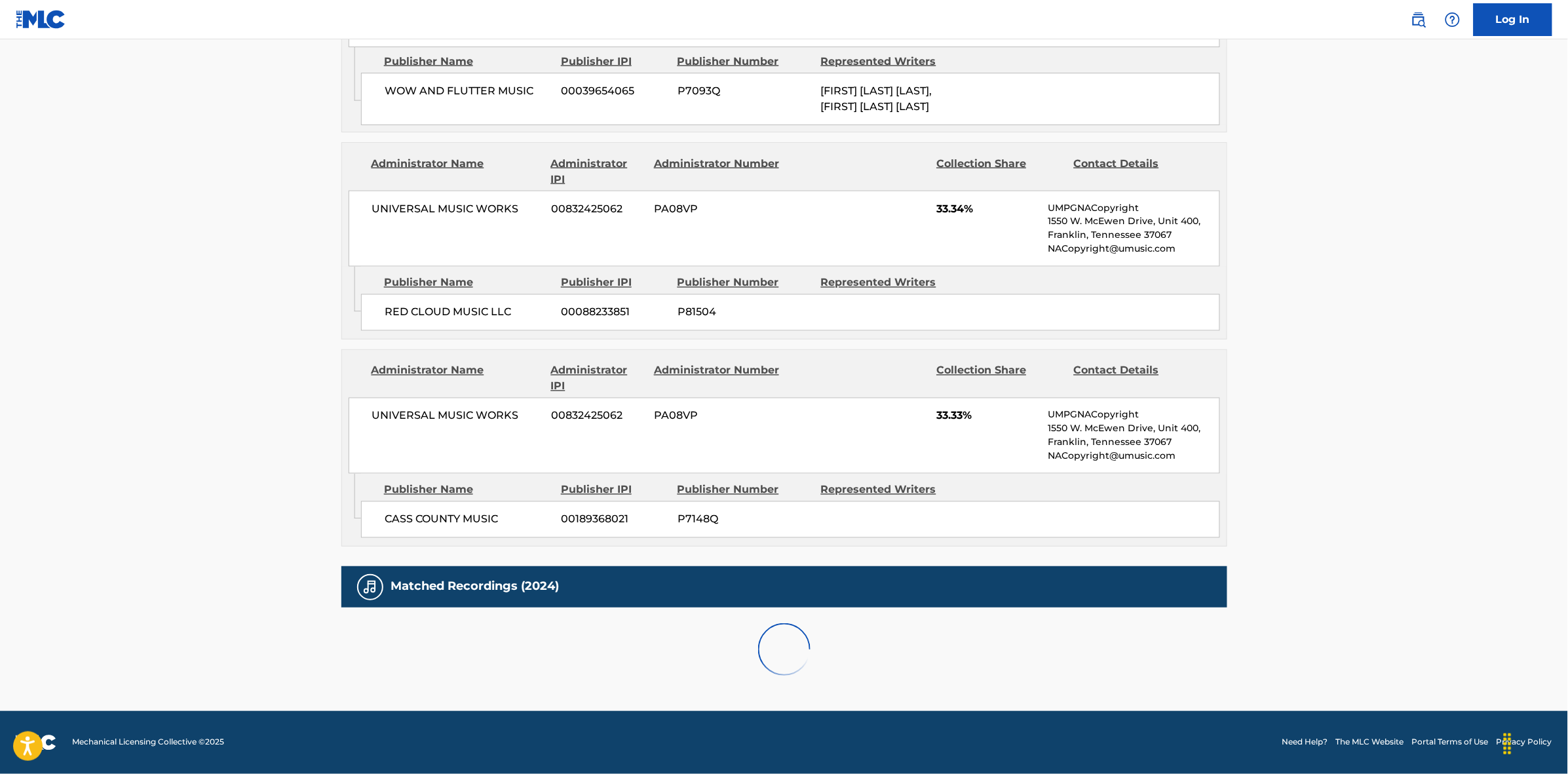 scroll, scrollTop: 1177, scrollLeft: 0, axis: vertical 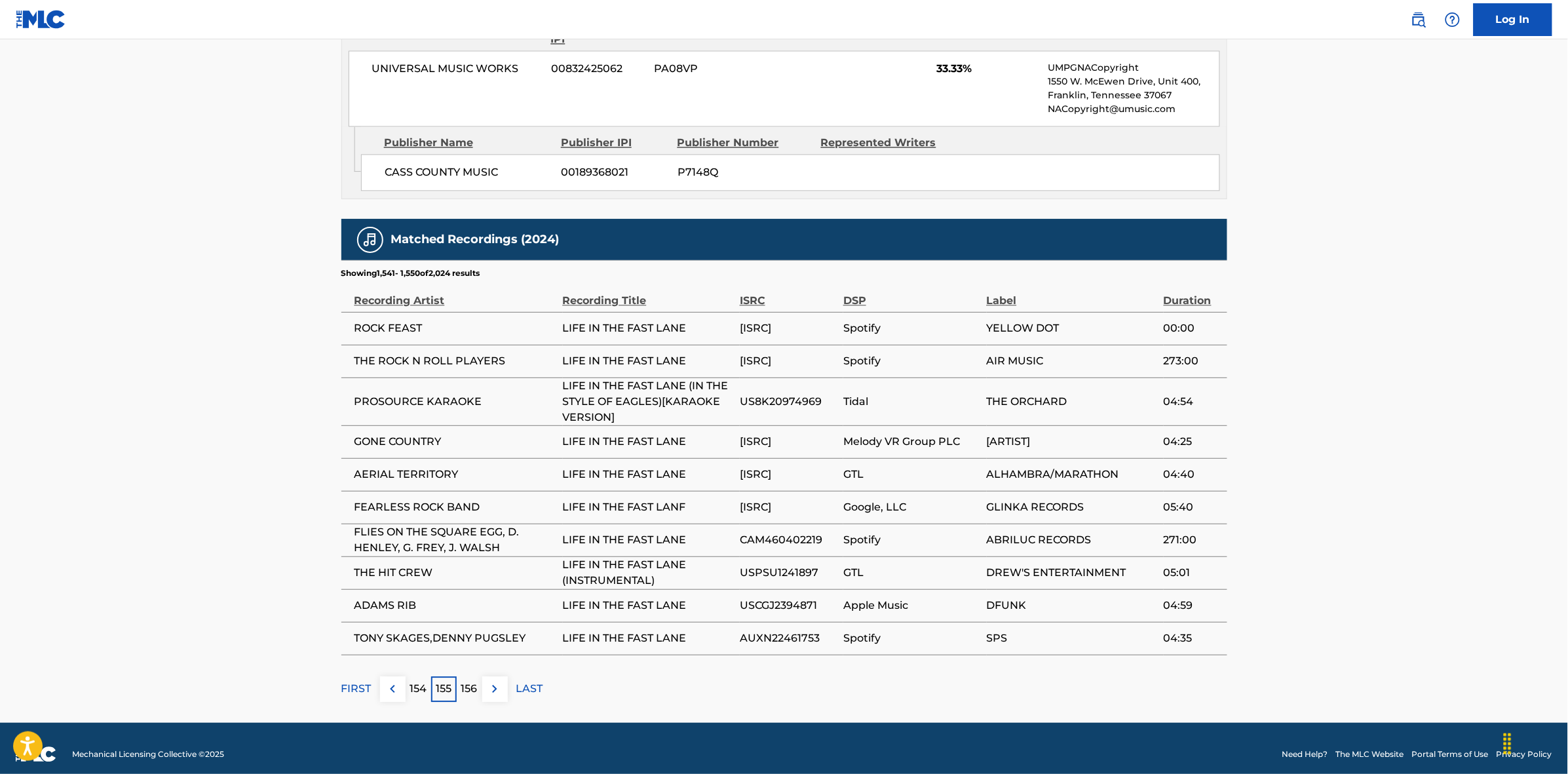 click at bounding box center [495, 689] 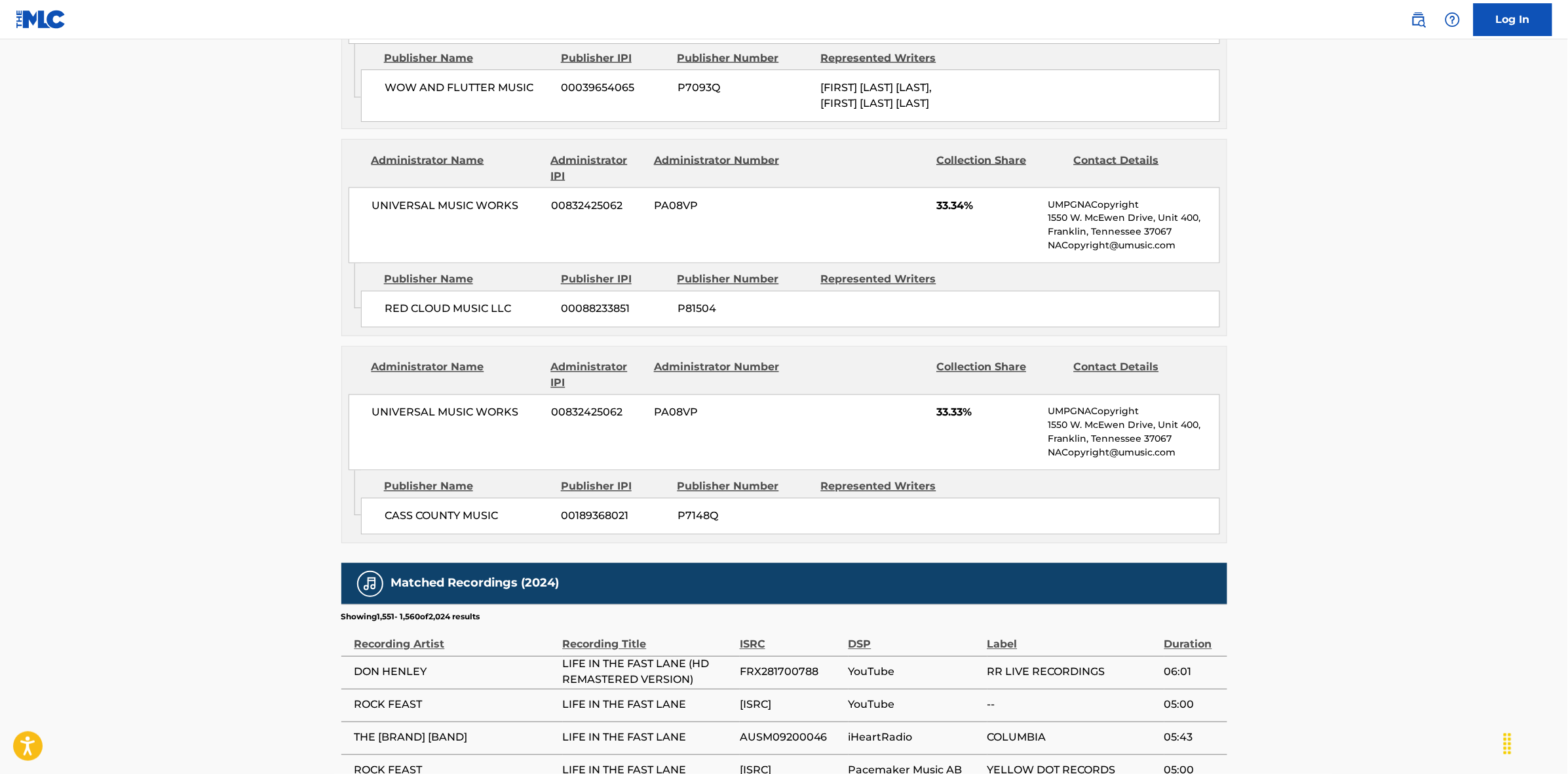 scroll, scrollTop: 1177, scrollLeft: 0, axis: vertical 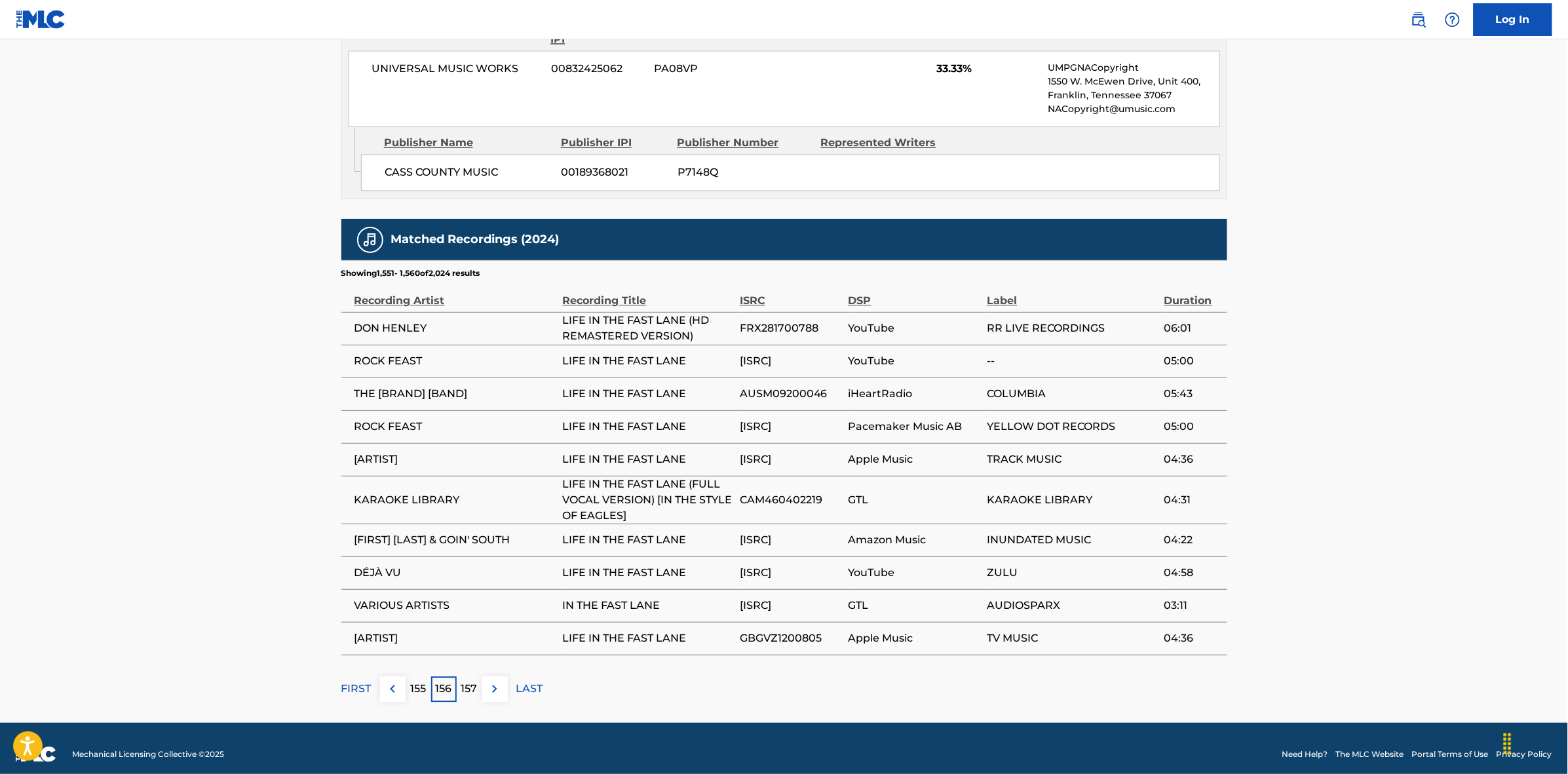 click at bounding box center (495, 689) 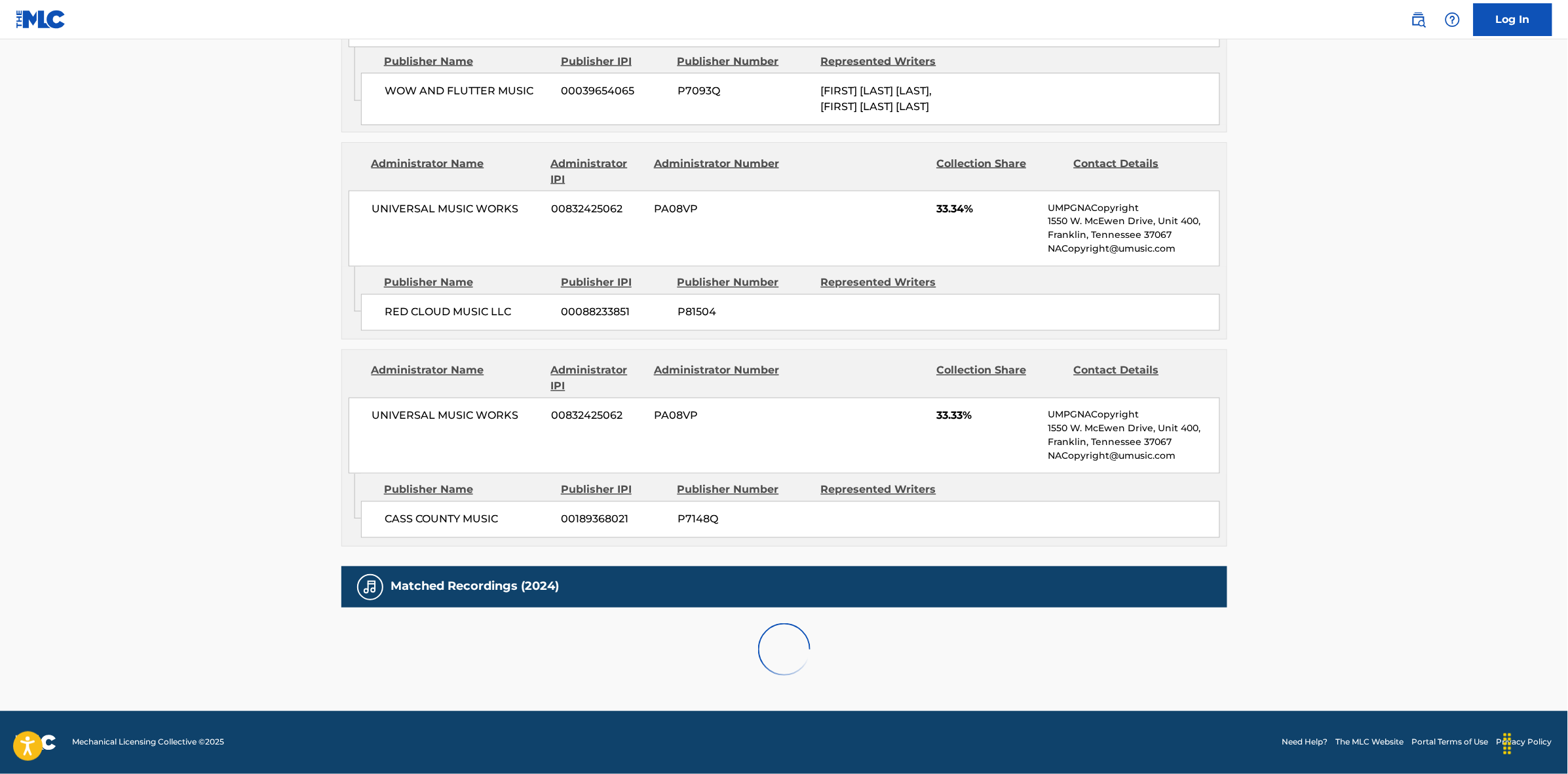 scroll, scrollTop: 1177, scrollLeft: 0, axis: vertical 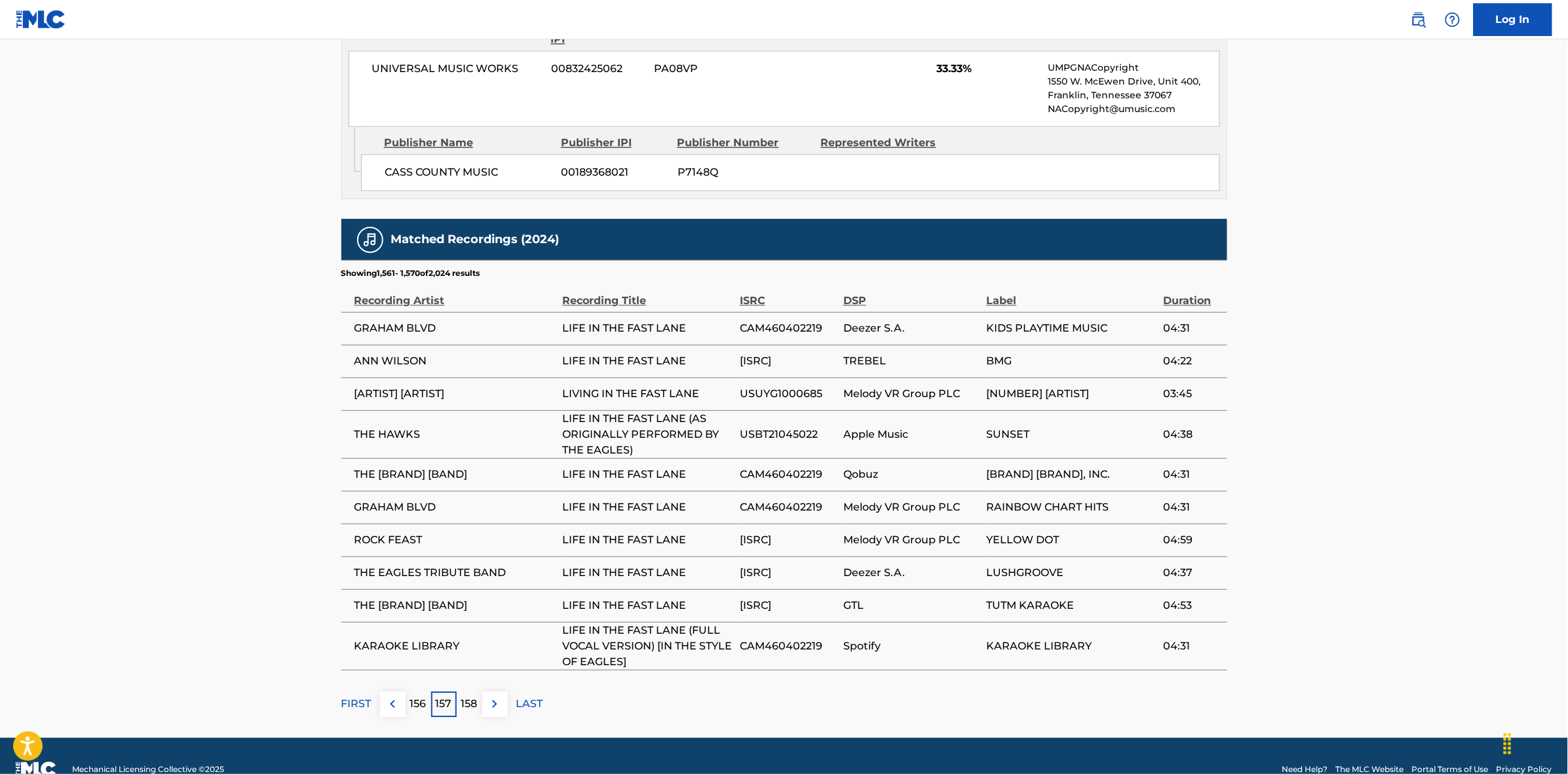 click at bounding box center (495, 704) 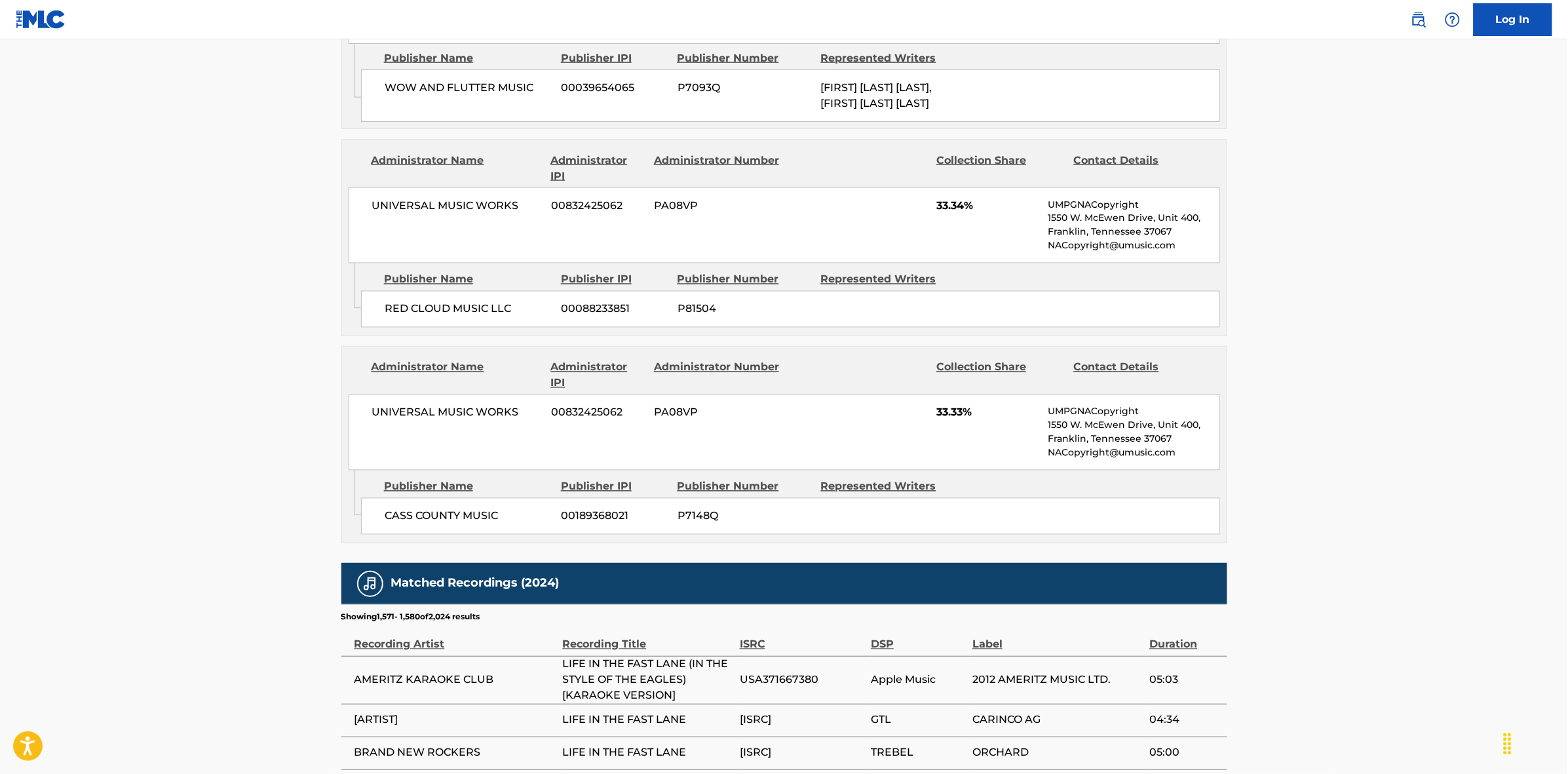 scroll, scrollTop: 1177, scrollLeft: 0, axis: vertical 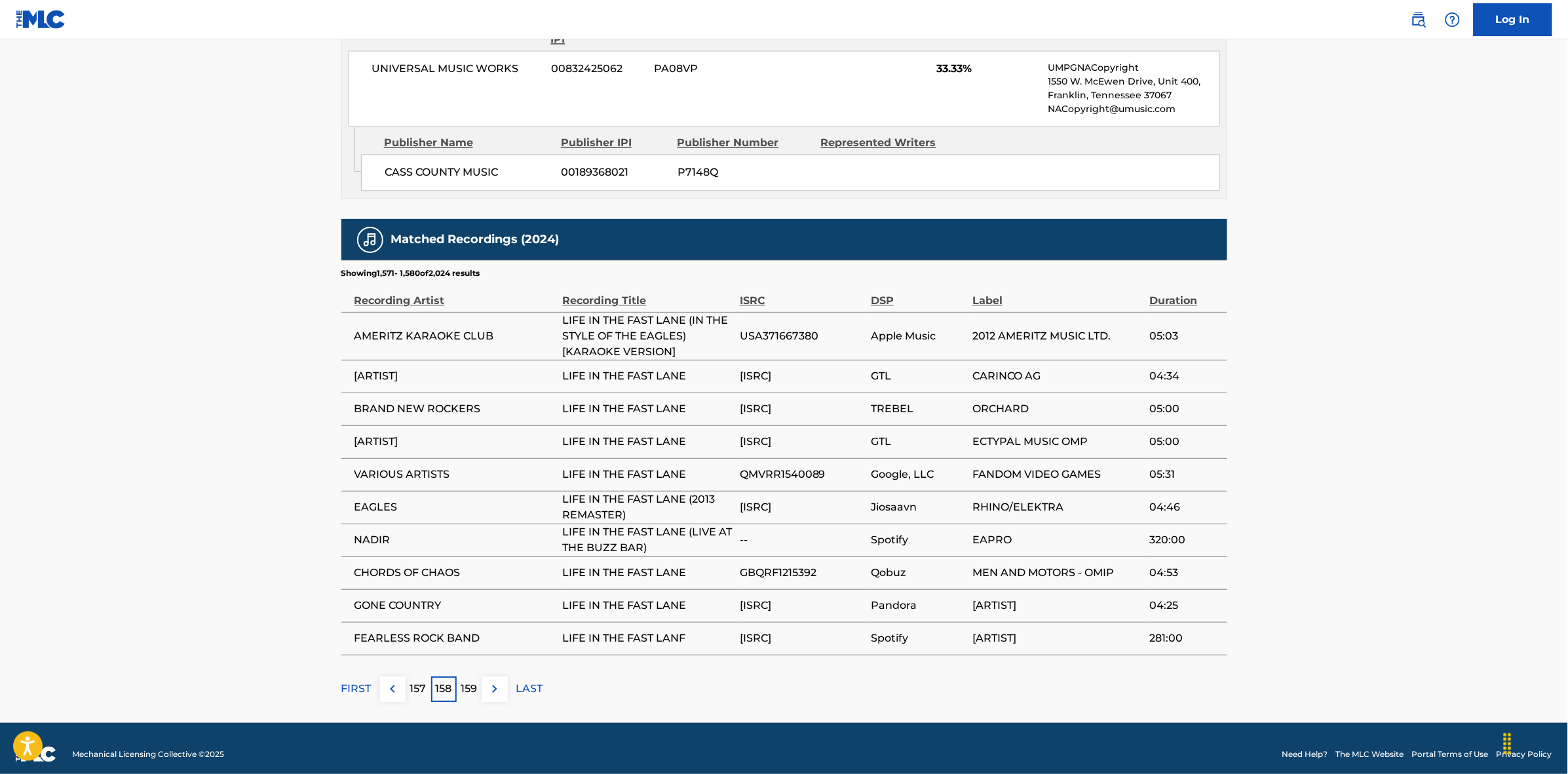 click at bounding box center (495, 689) 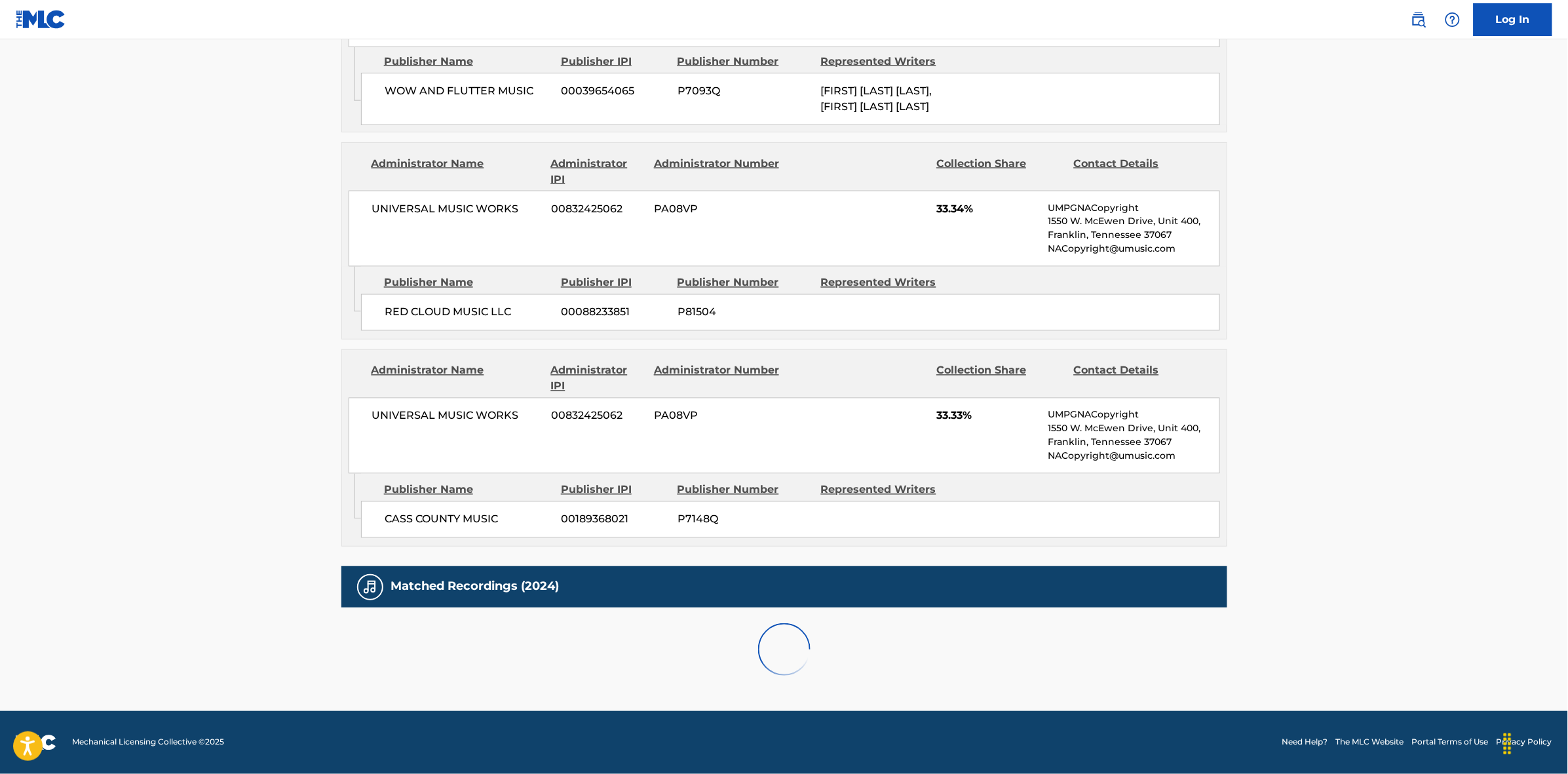 scroll, scrollTop: 1177, scrollLeft: 0, axis: vertical 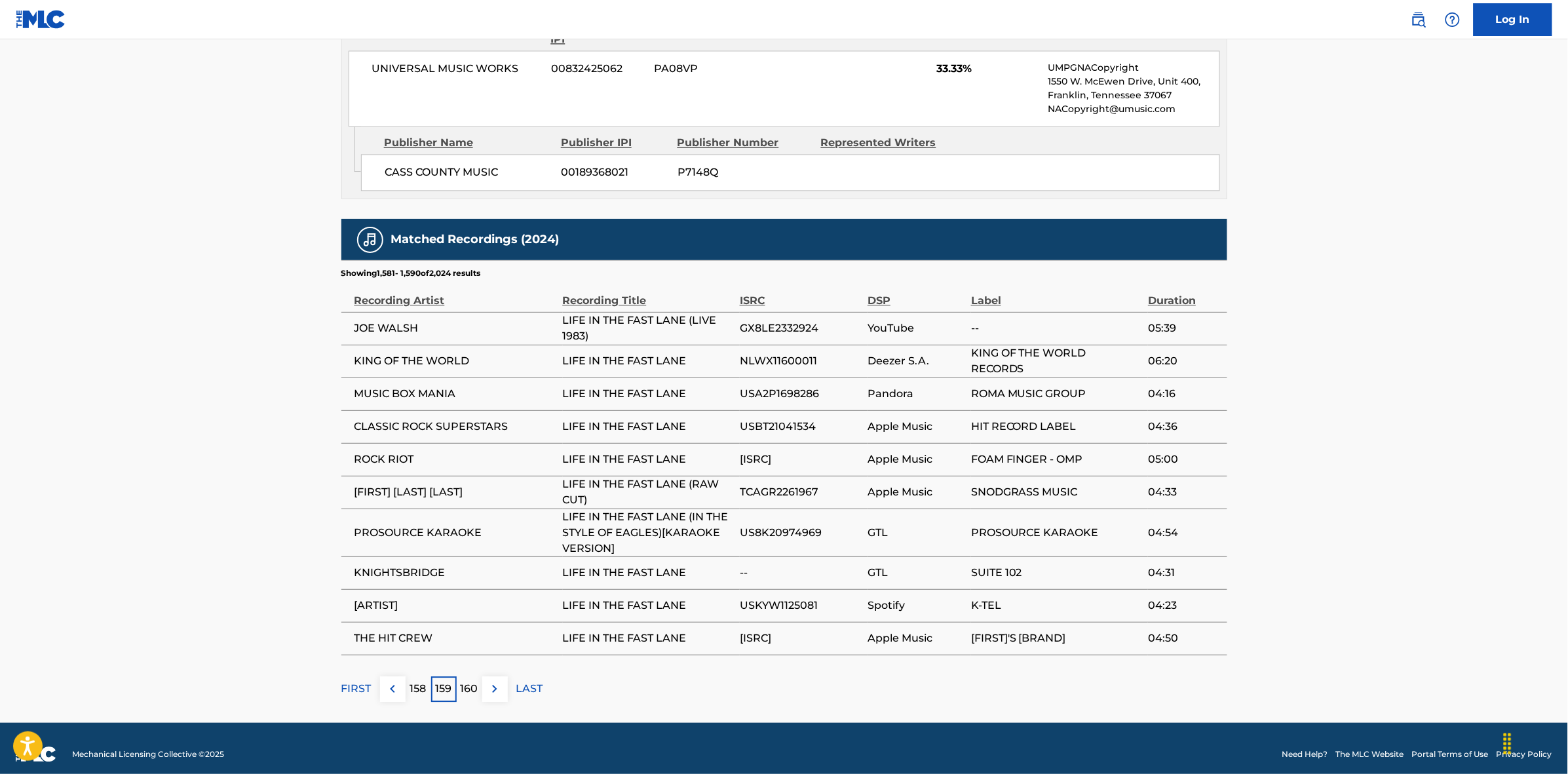 click at bounding box center [495, 689] 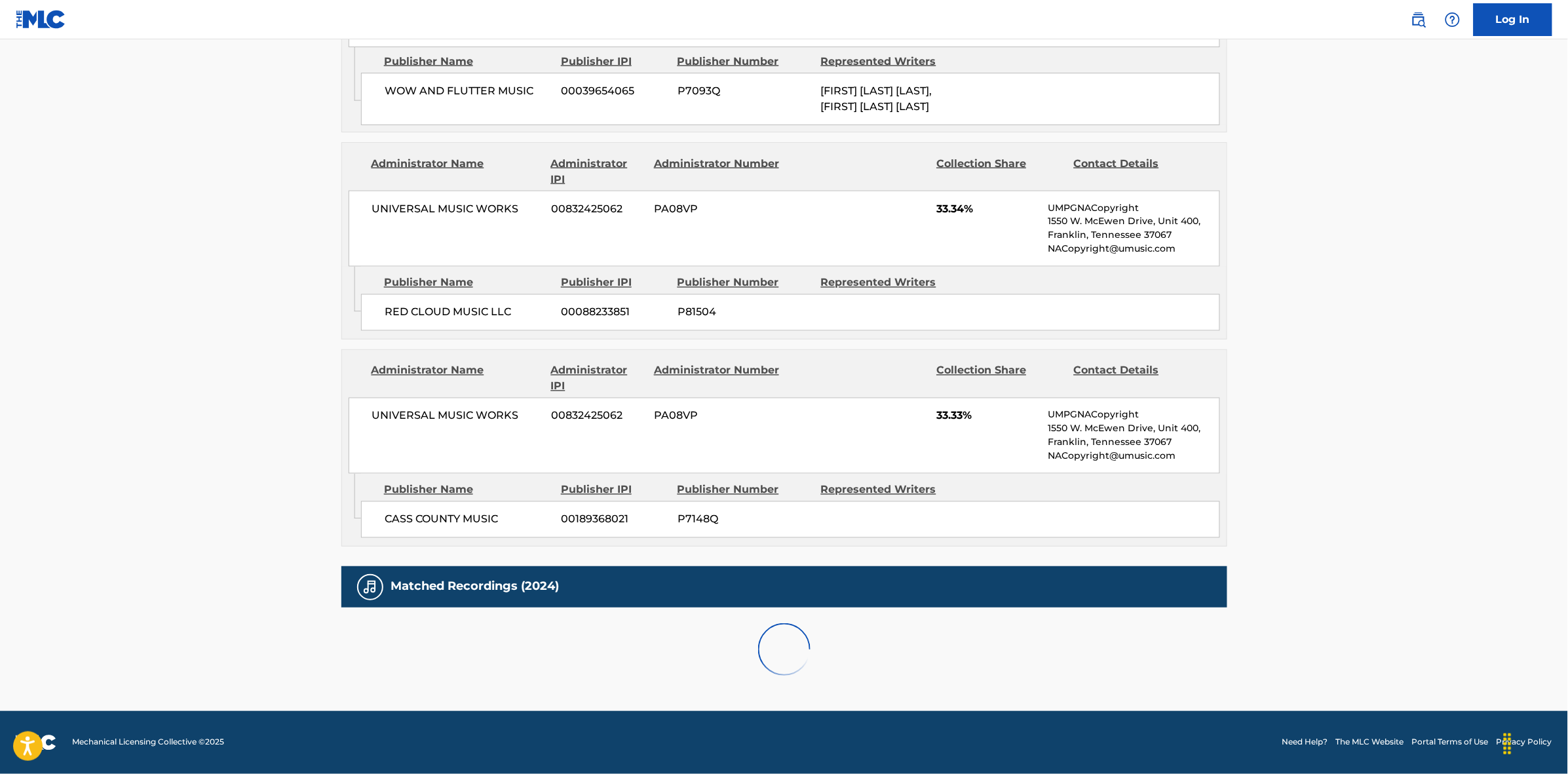 scroll, scrollTop: 1177, scrollLeft: 0, axis: vertical 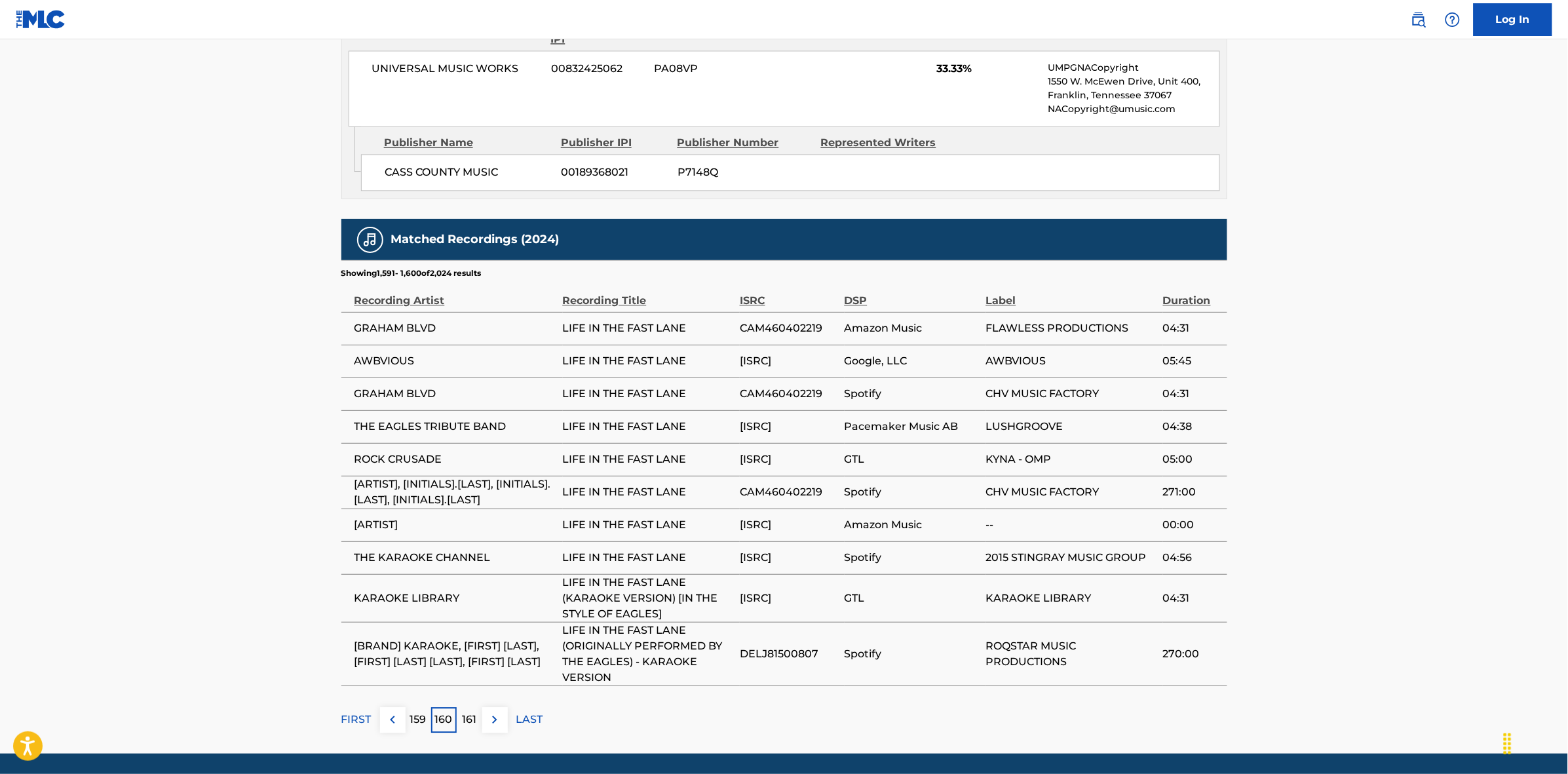 click at bounding box center [495, 720] 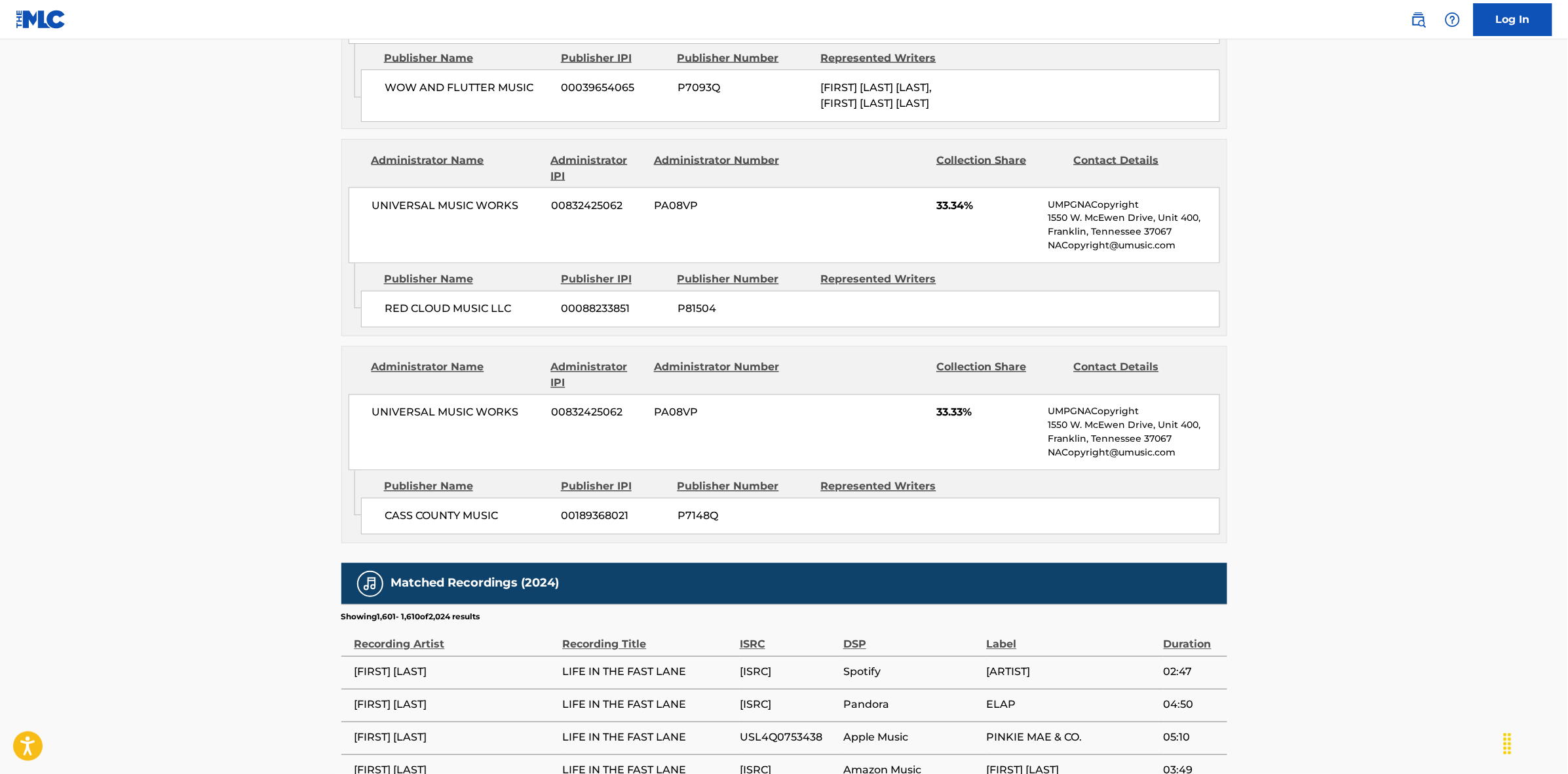 scroll, scrollTop: 1177, scrollLeft: 0, axis: vertical 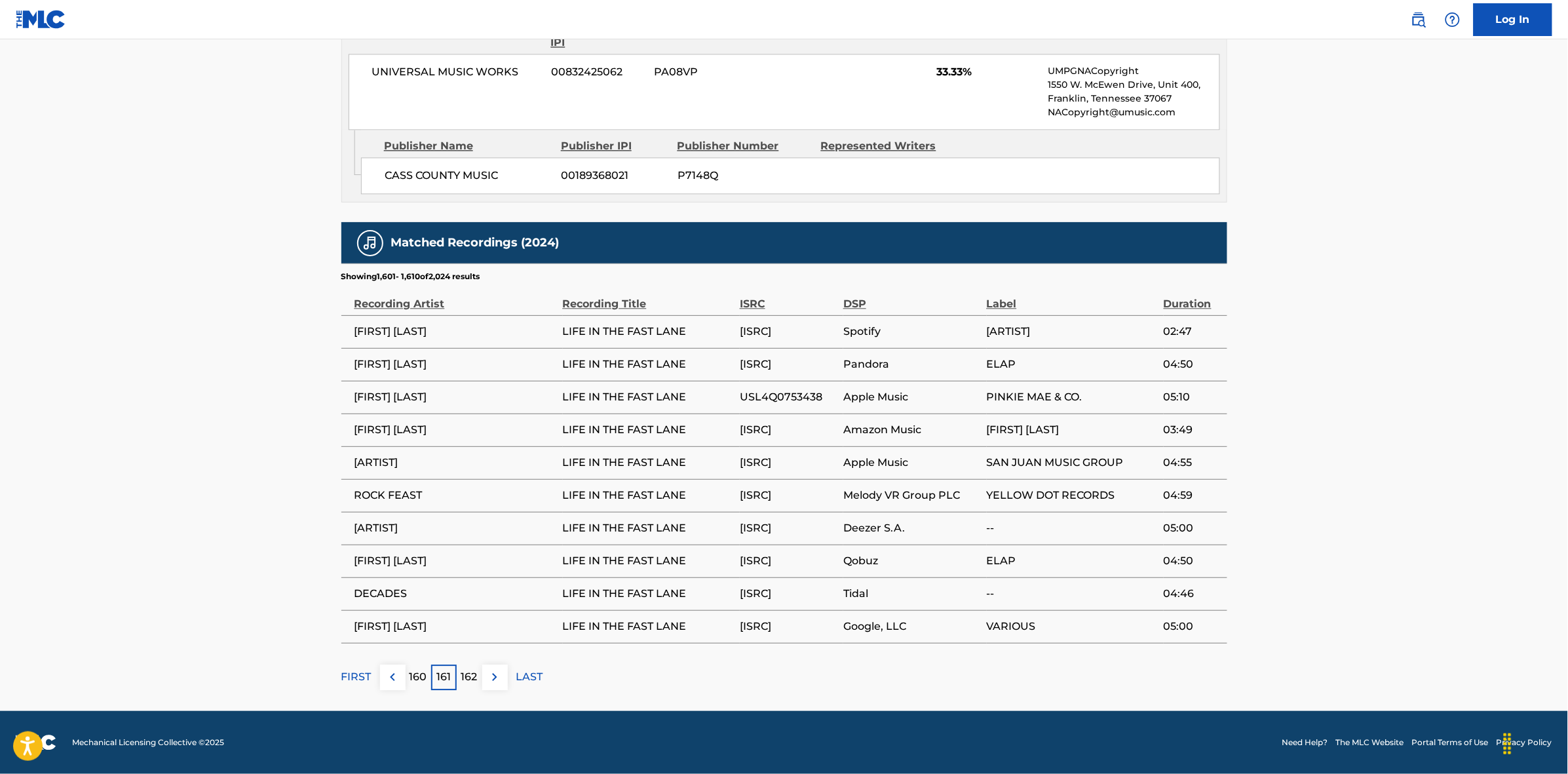 click at bounding box center [495, 677] 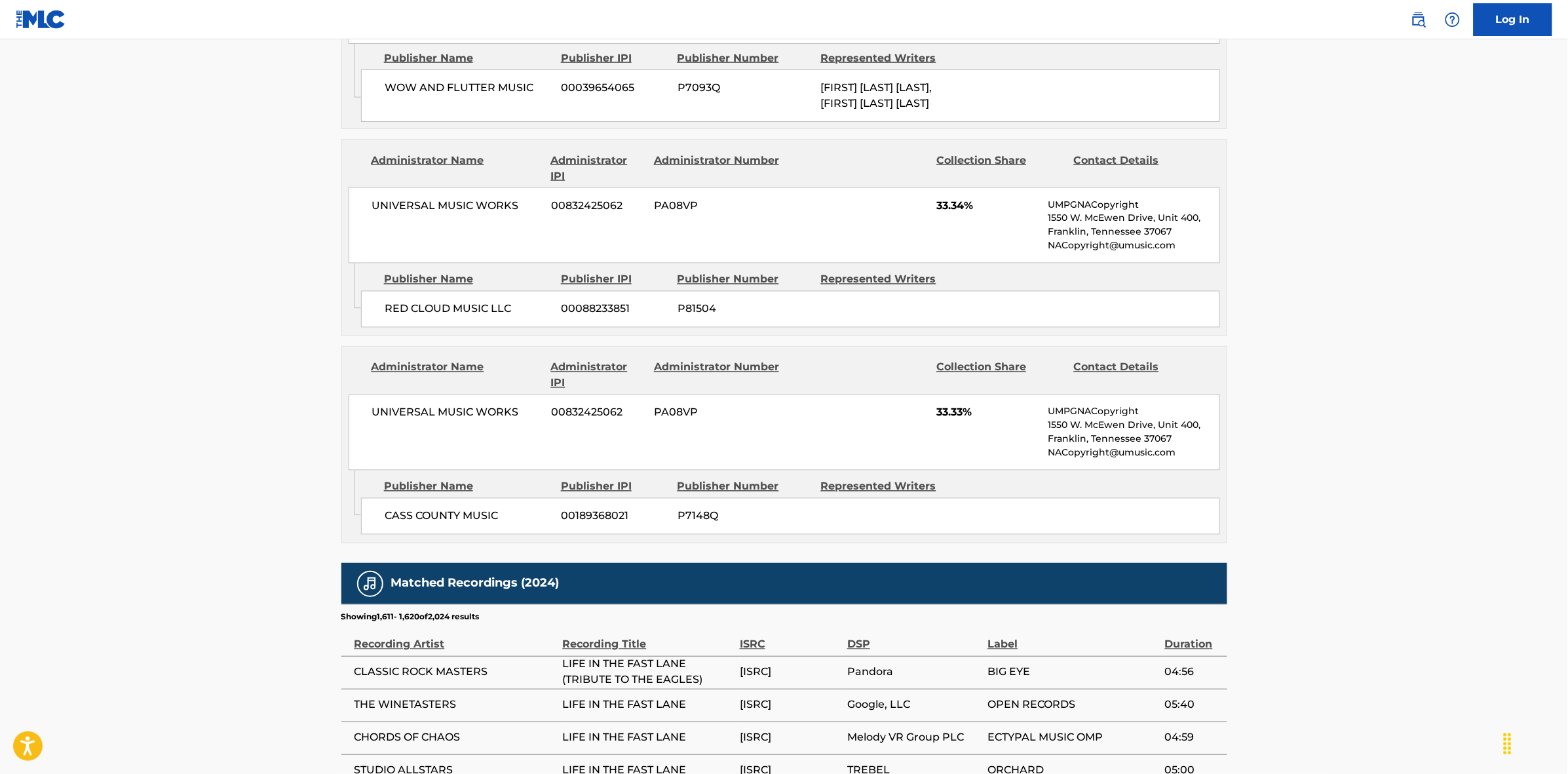scroll, scrollTop: 1177, scrollLeft: 0, axis: vertical 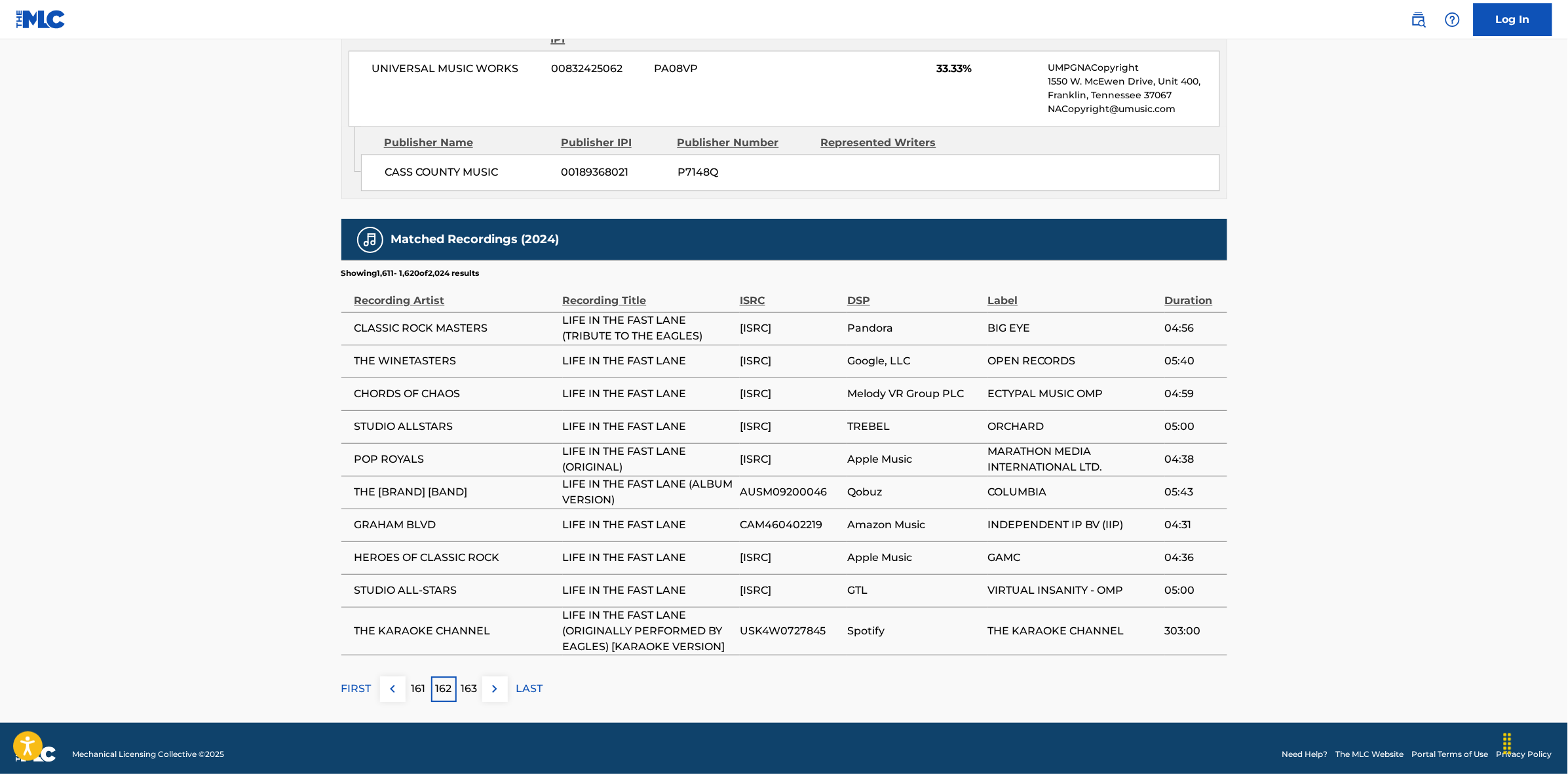 click at bounding box center (495, 689) 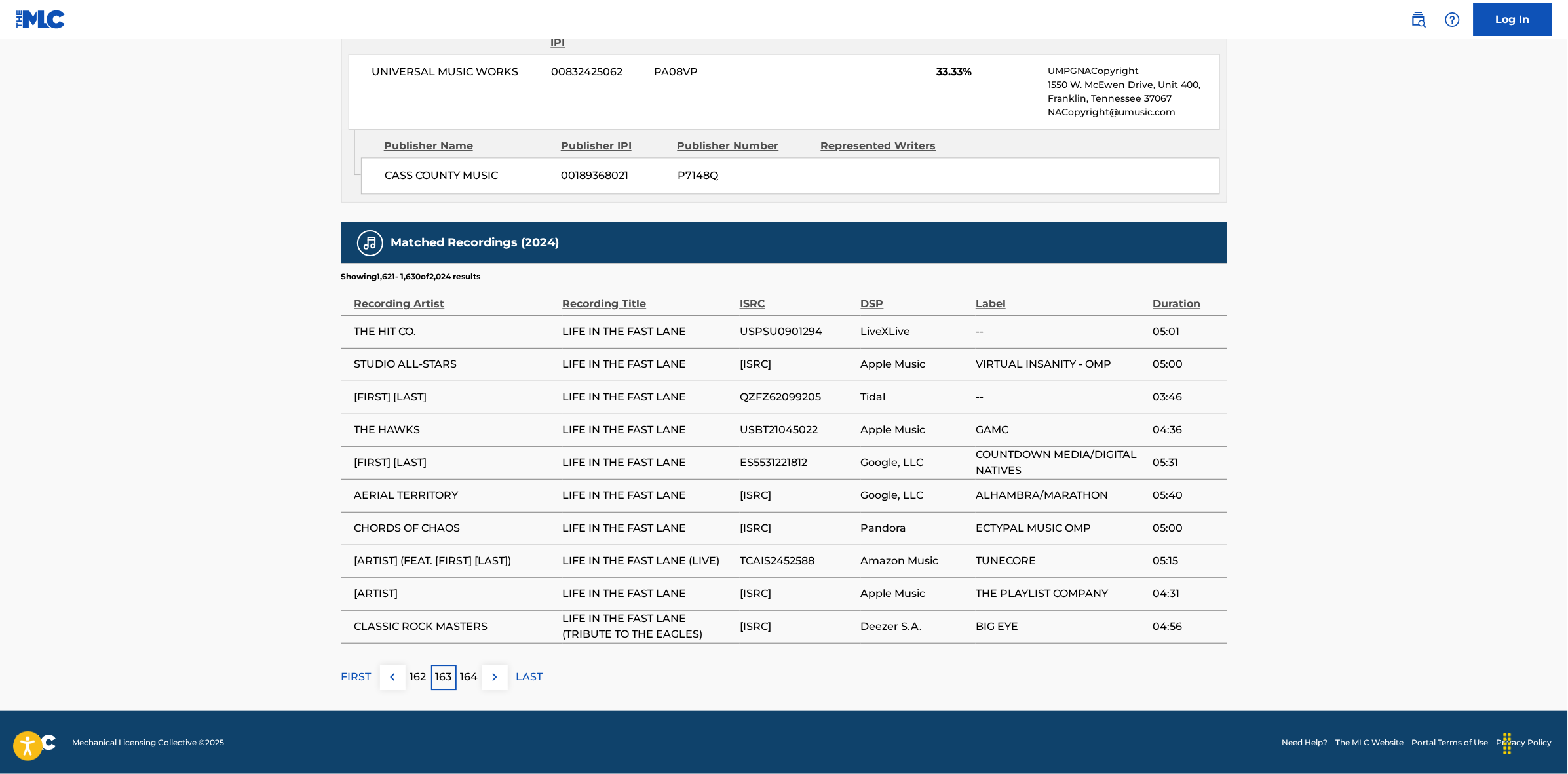 click at bounding box center [495, 677] 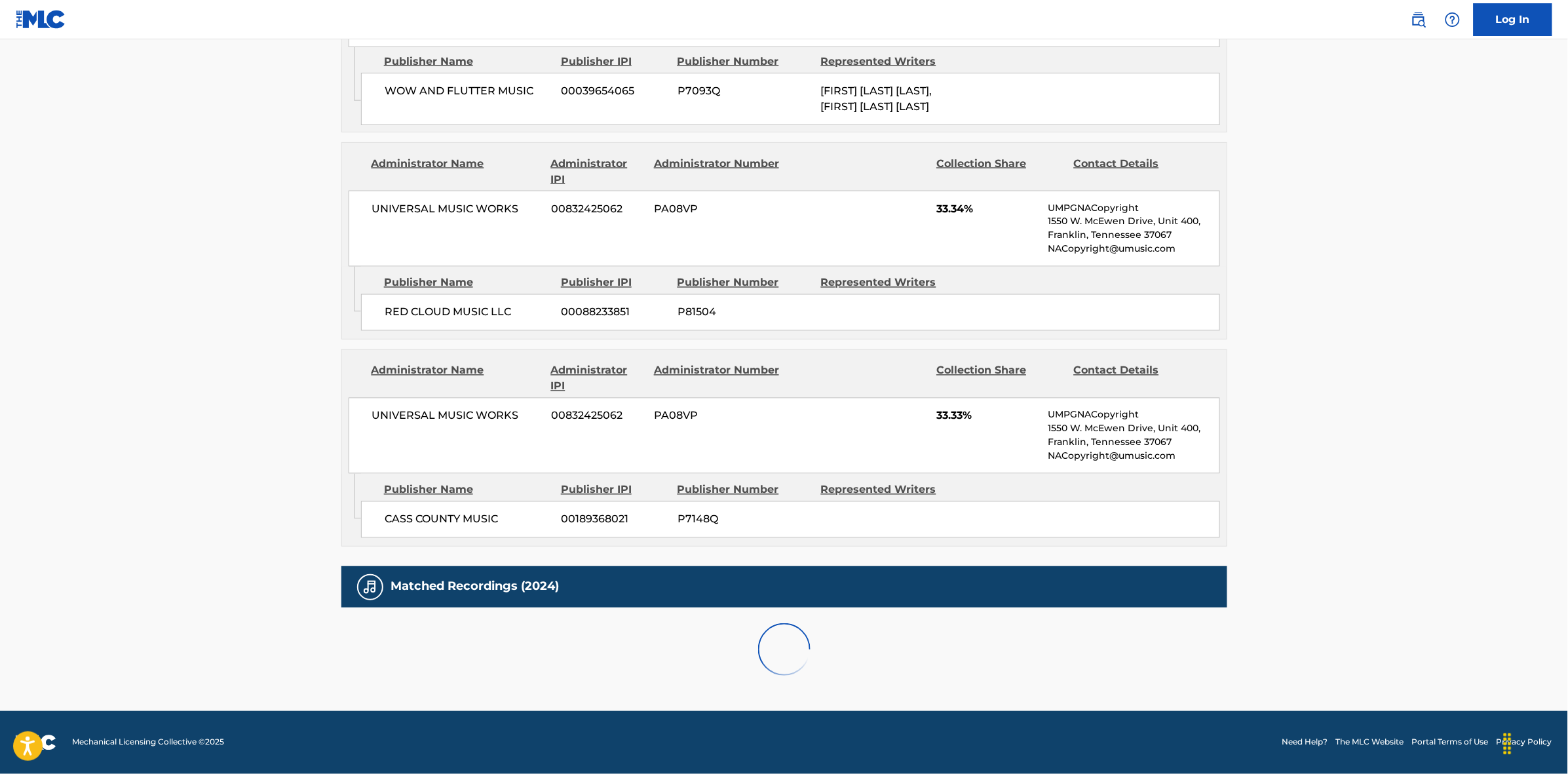scroll, scrollTop: 1177, scrollLeft: 0, axis: vertical 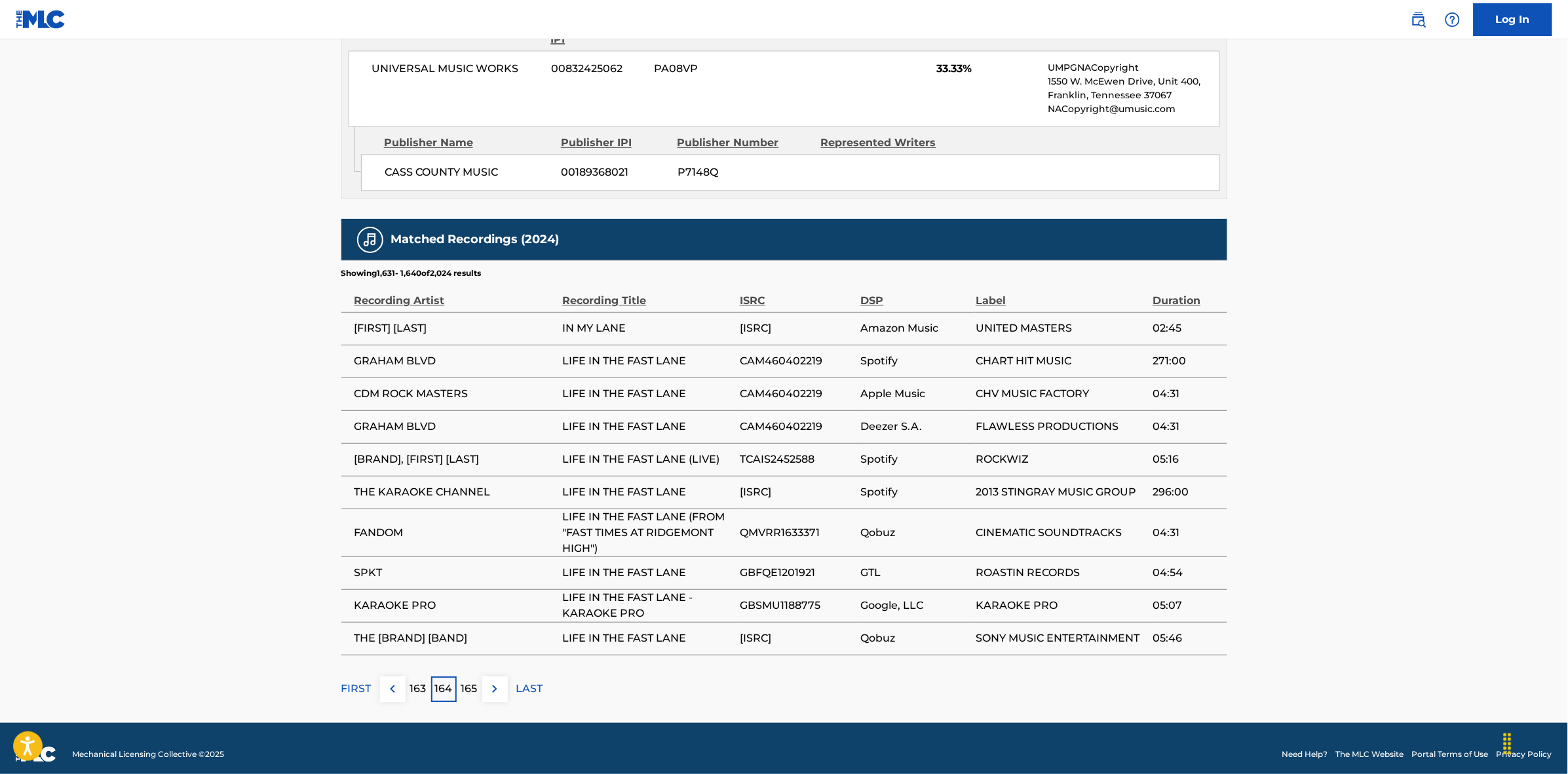 click at bounding box center (495, 689) 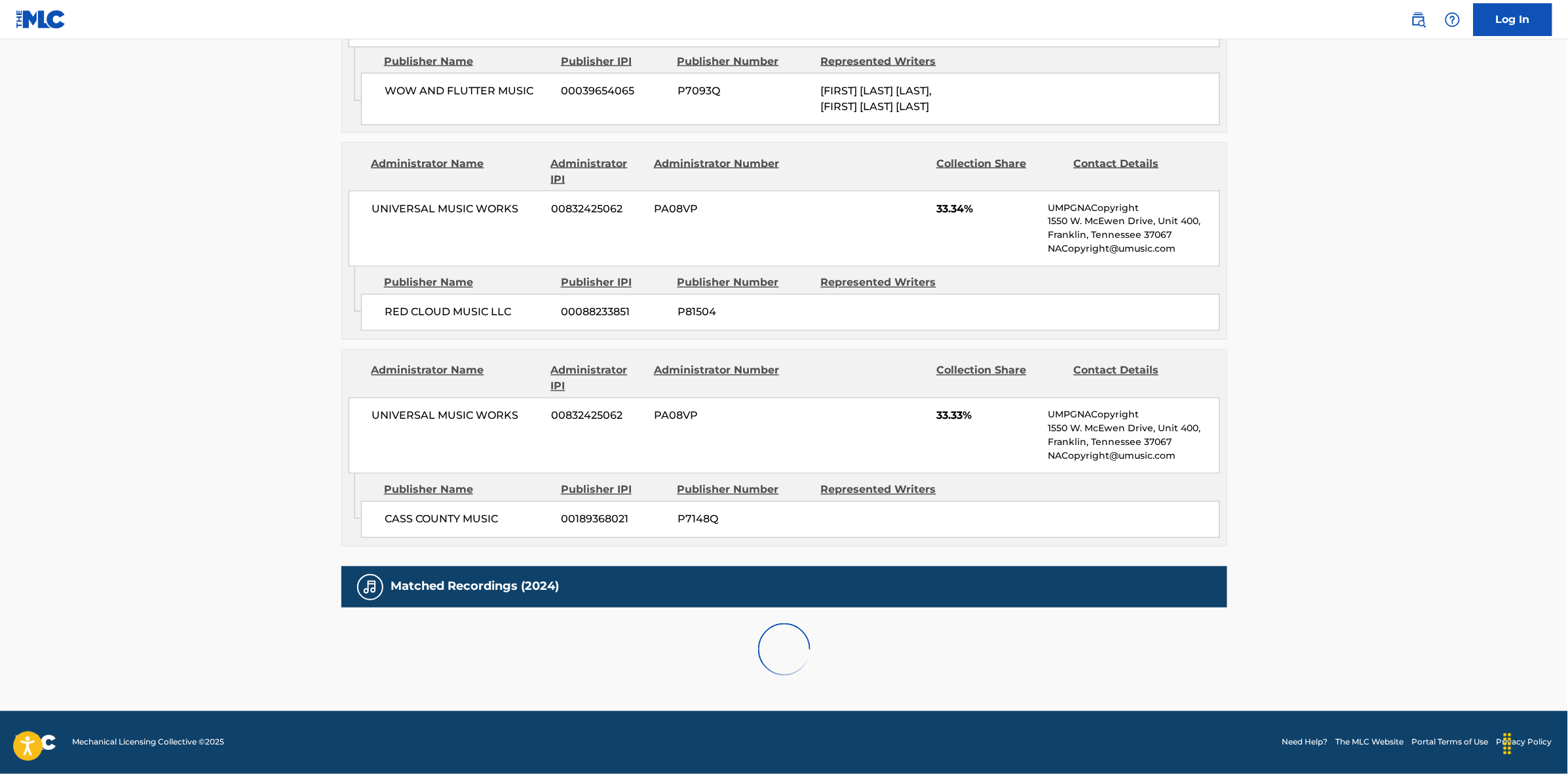 scroll, scrollTop: 1177, scrollLeft: 0, axis: vertical 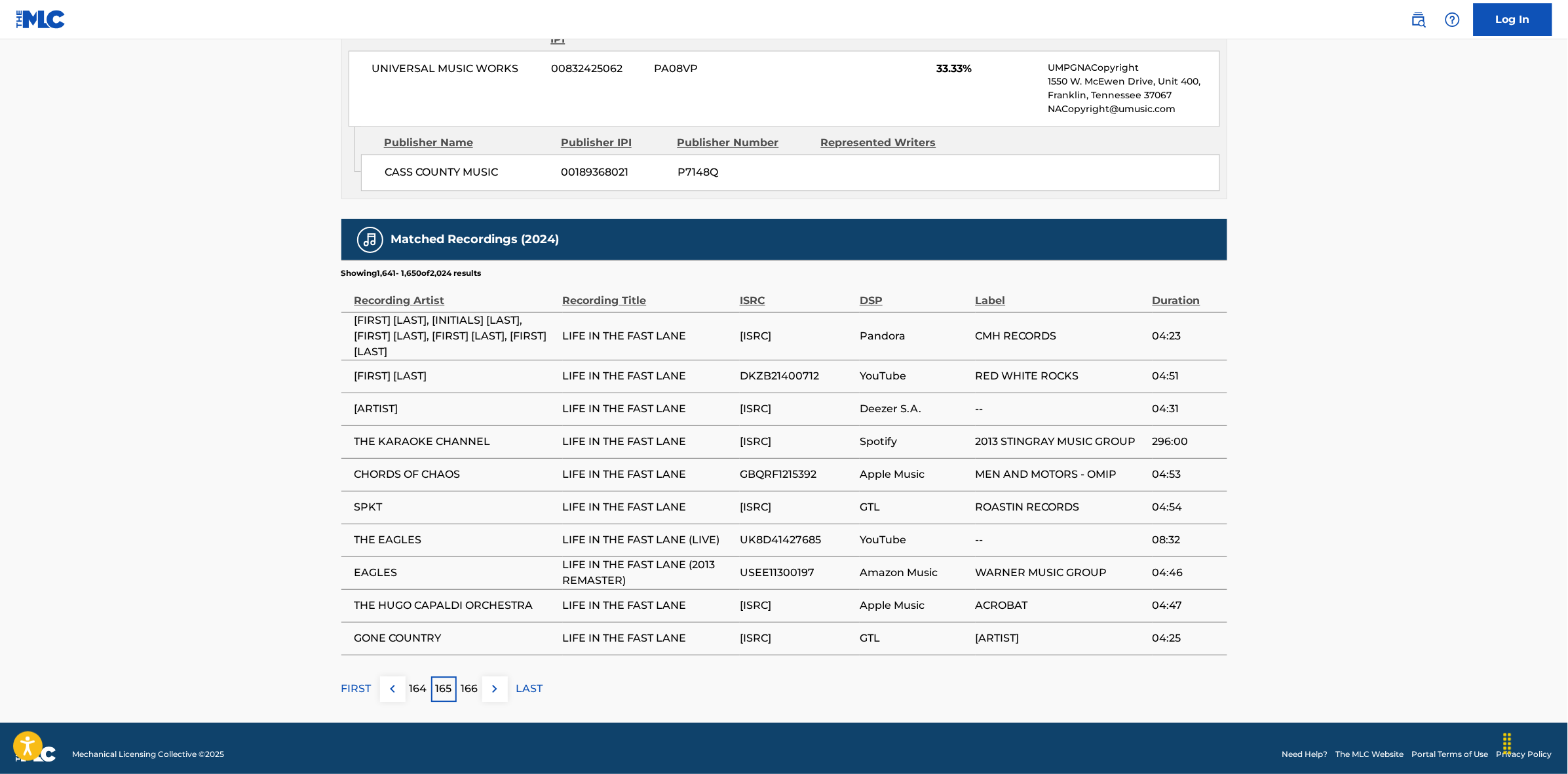 click at bounding box center (495, 689) 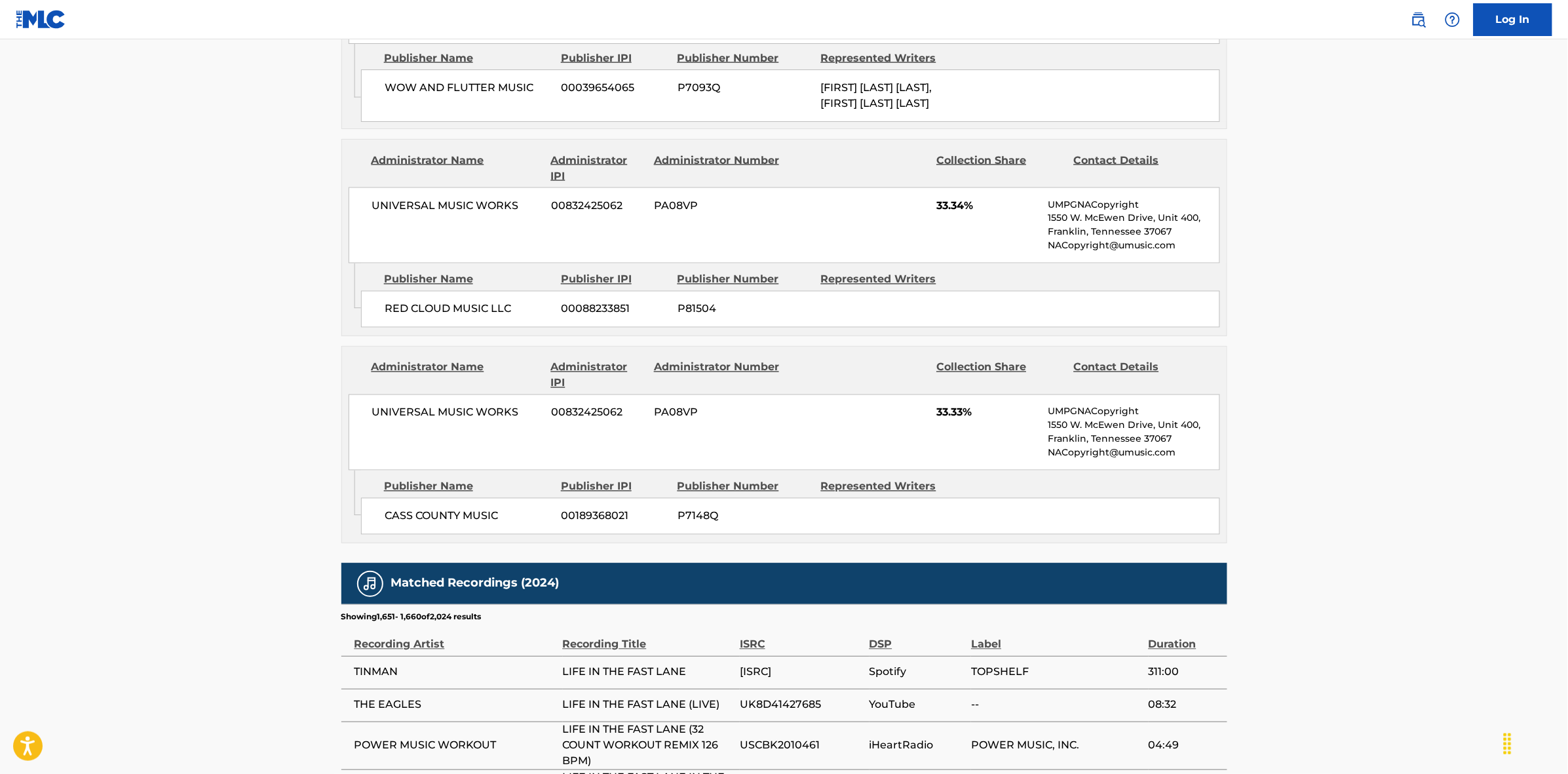 scroll, scrollTop: 1177, scrollLeft: 0, axis: vertical 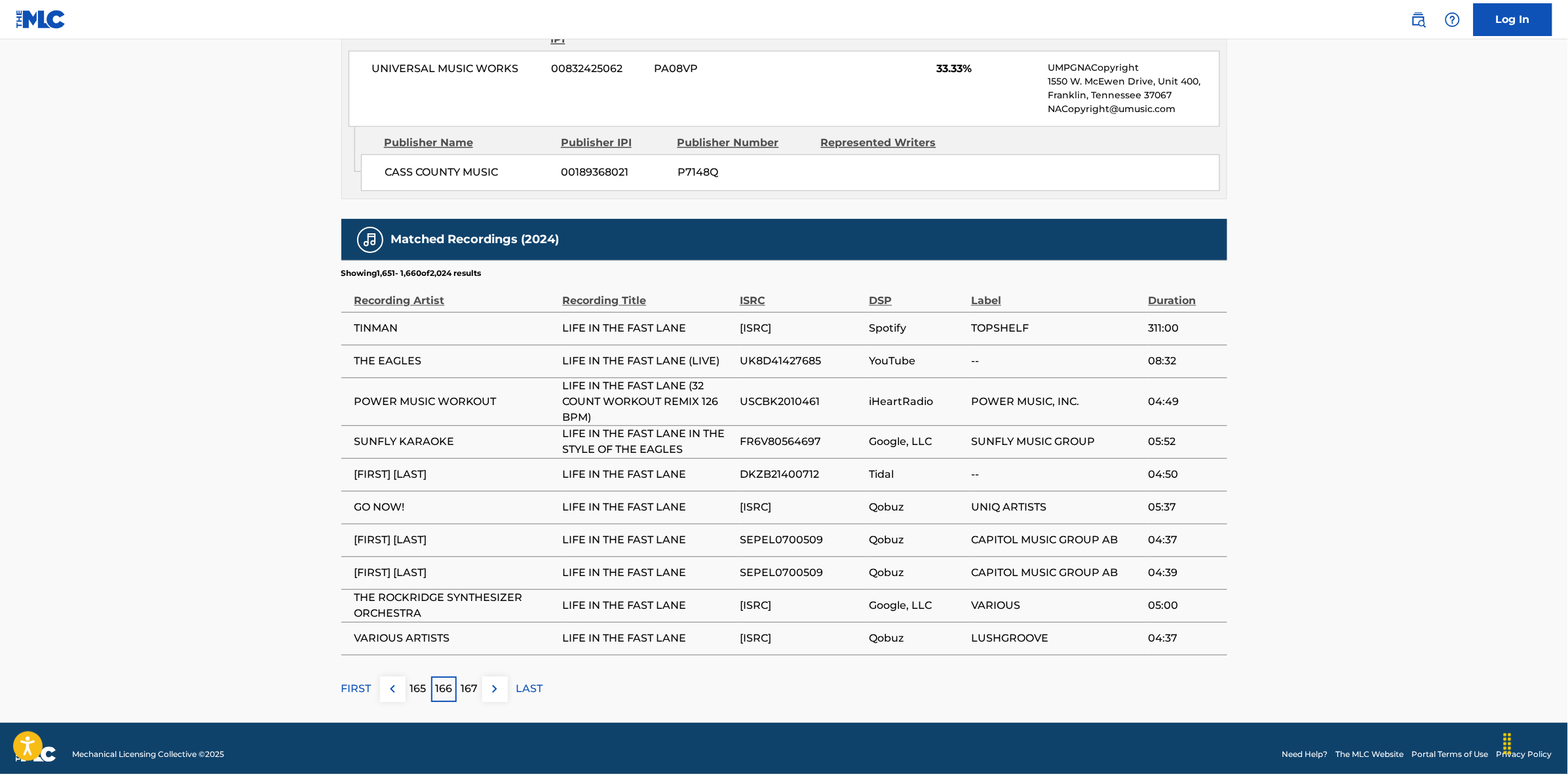 click at bounding box center (495, 689) 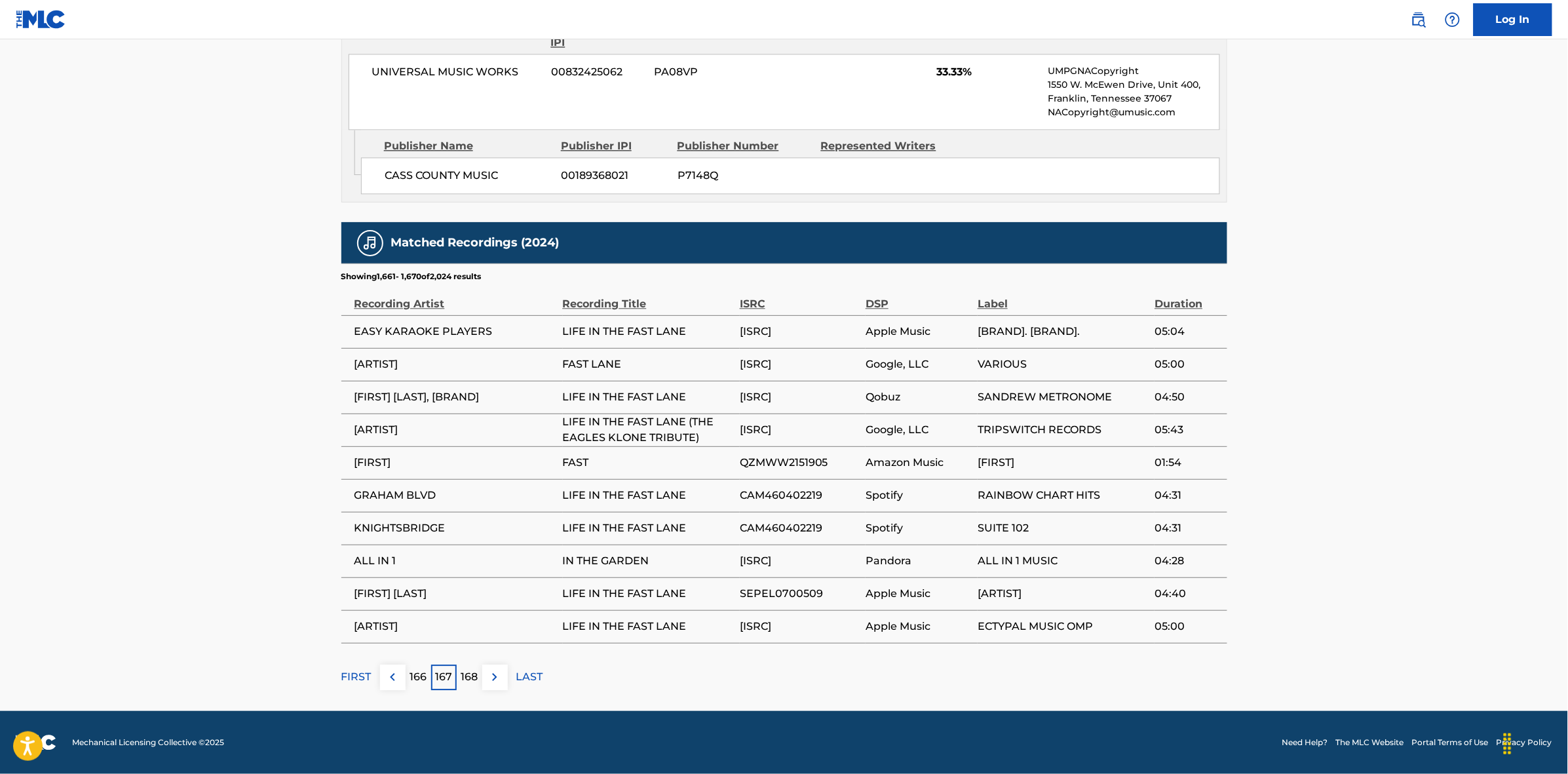 click at bounding box center [495, 677] 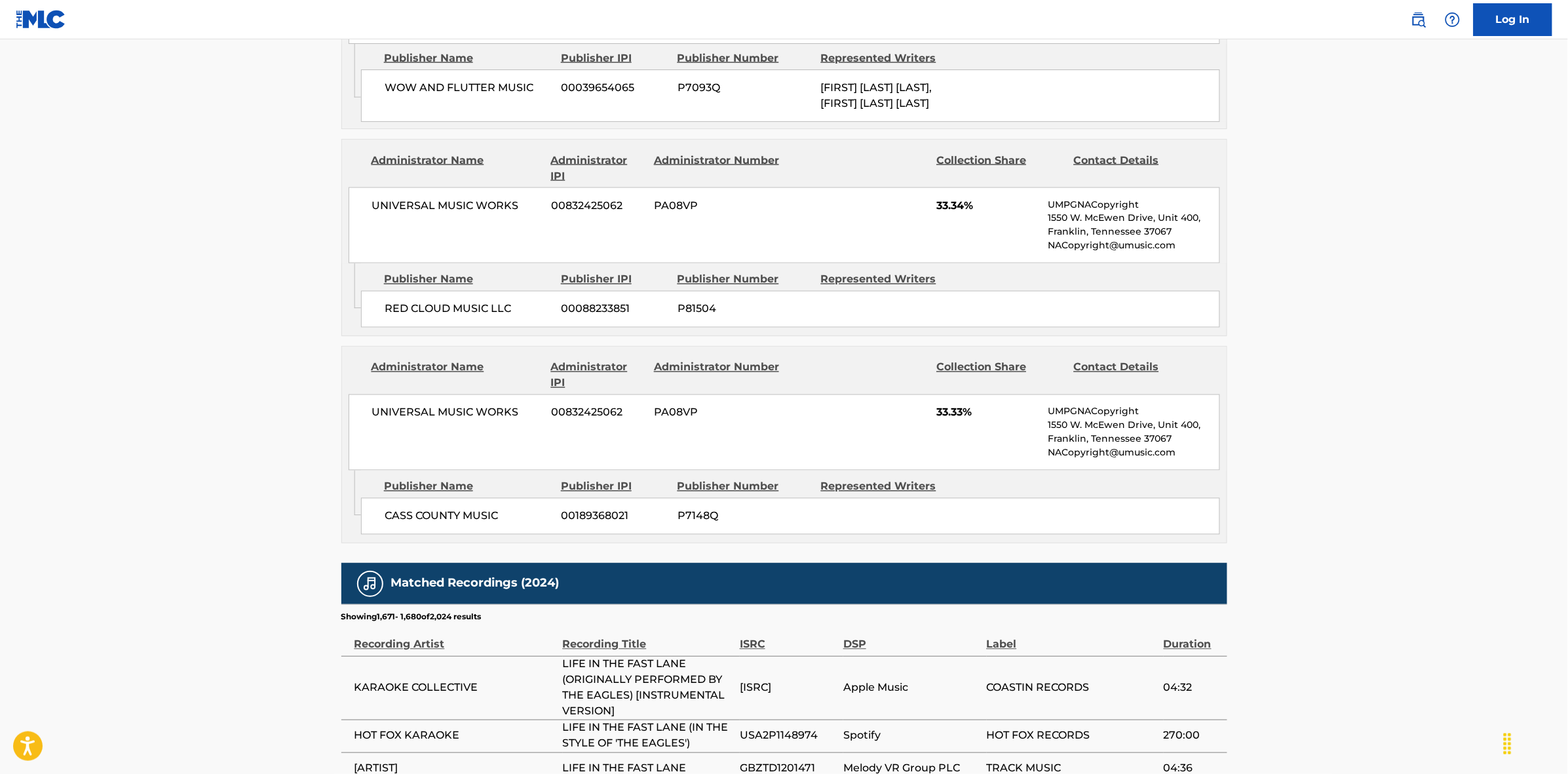 scroll, scrollTop: 1177, scrollLeft: 0, axis: vertical 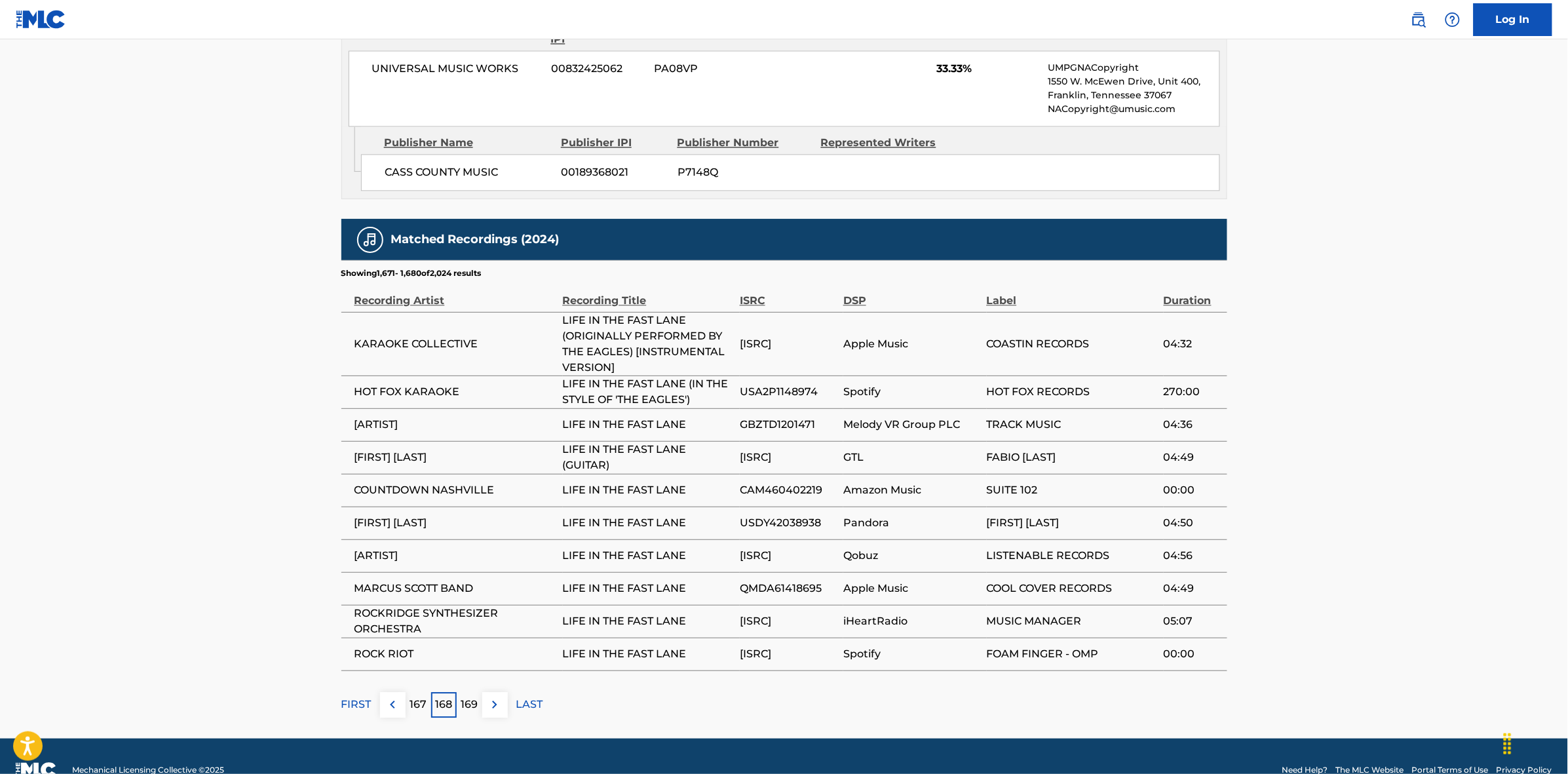 click at bounding box center (495, 705) 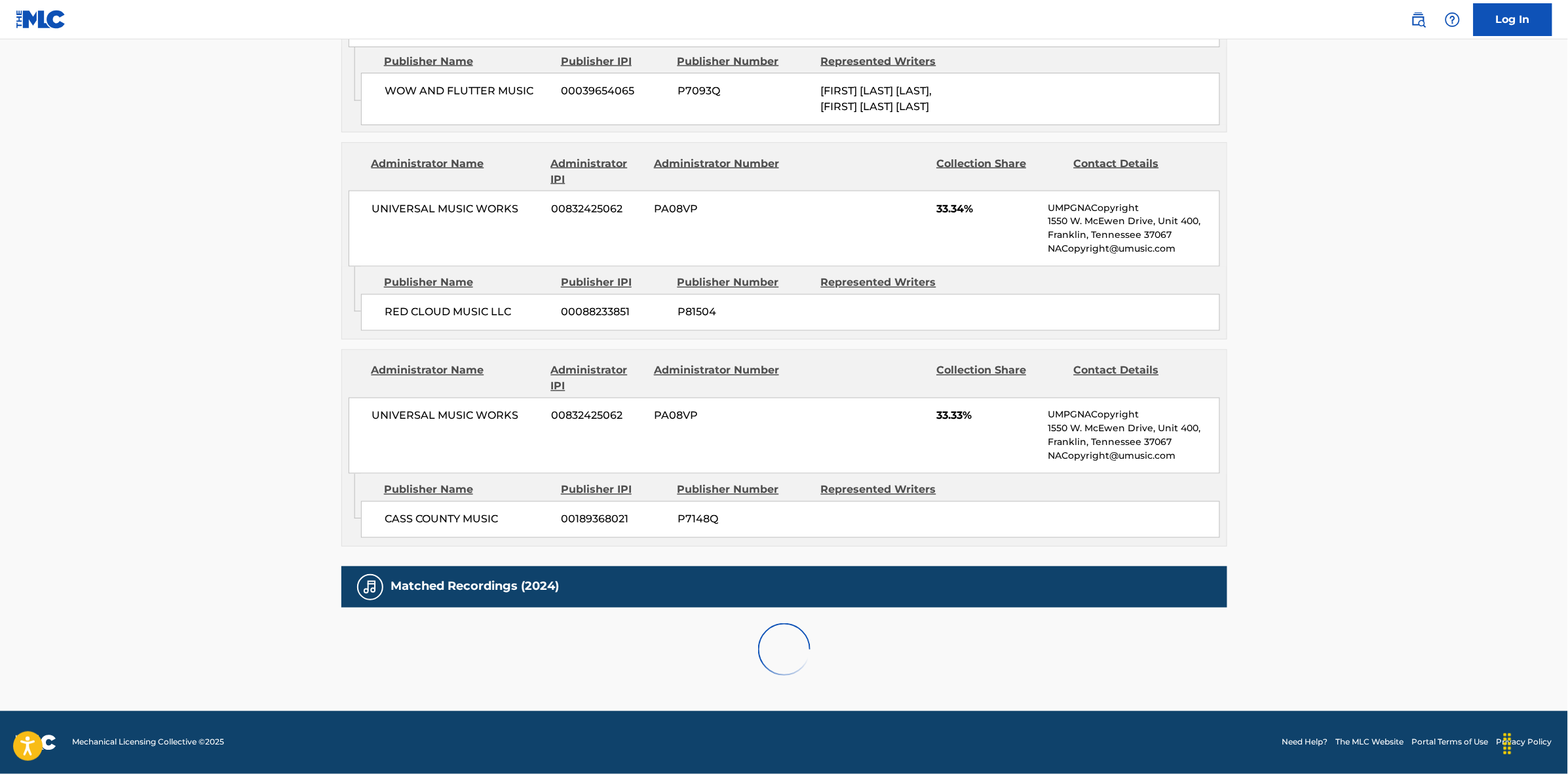 scroll, scrollTop: 1177, scrollLeft: 0, axis: vertical 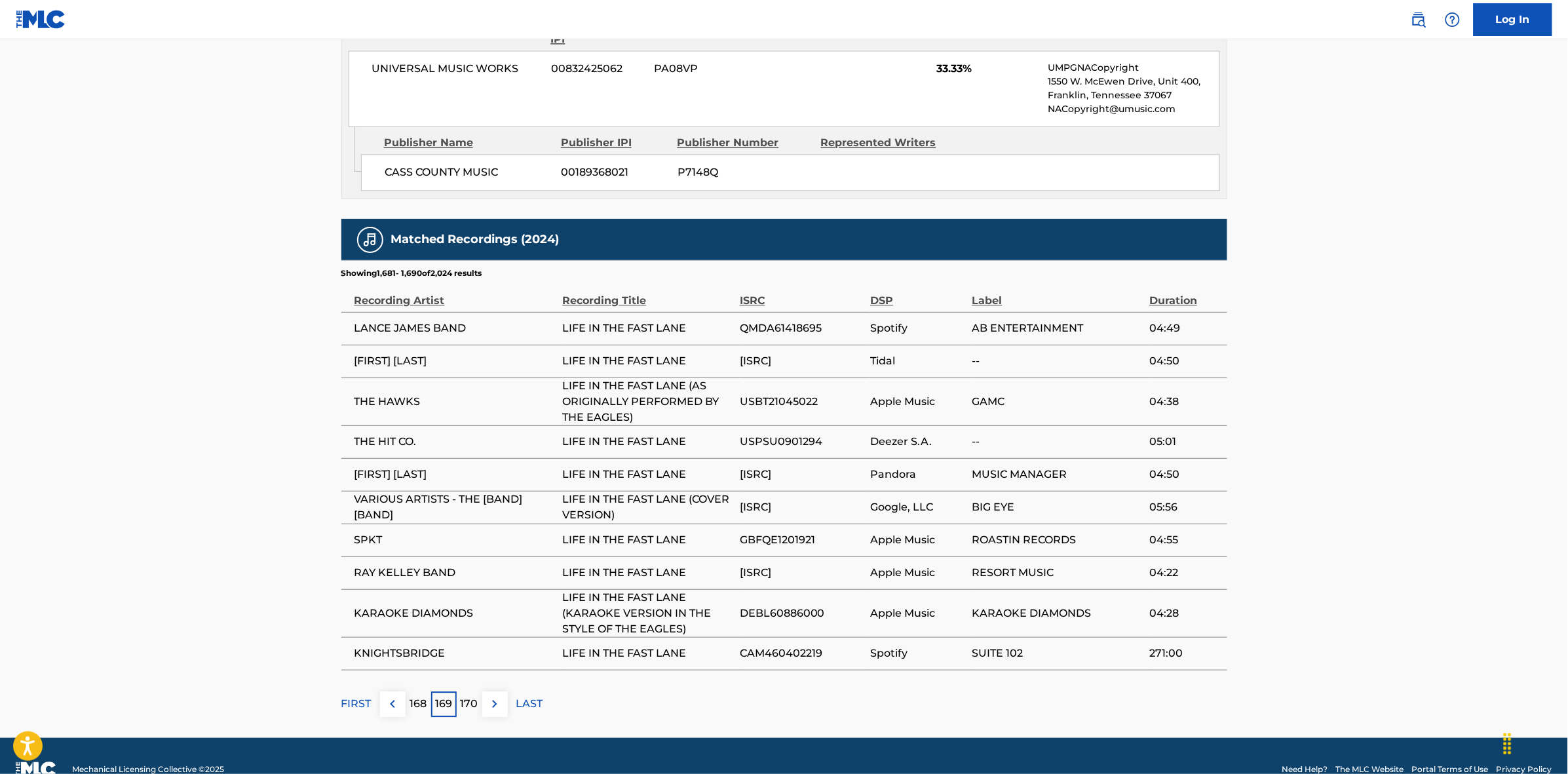 click at bounding box center (495, 704) 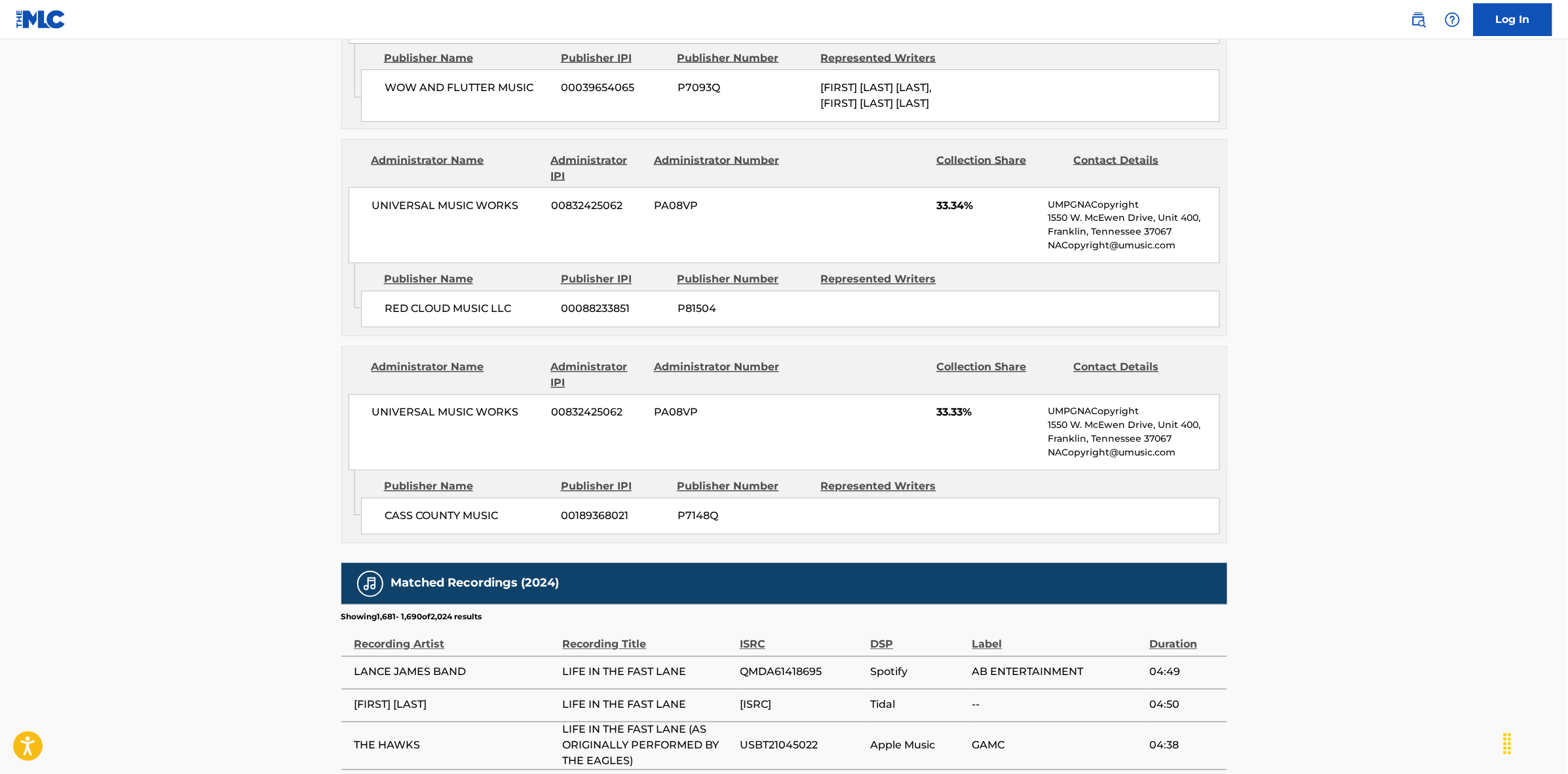 scroll, scrollTop: 1177, scrollLeft: 0, axis: vertical 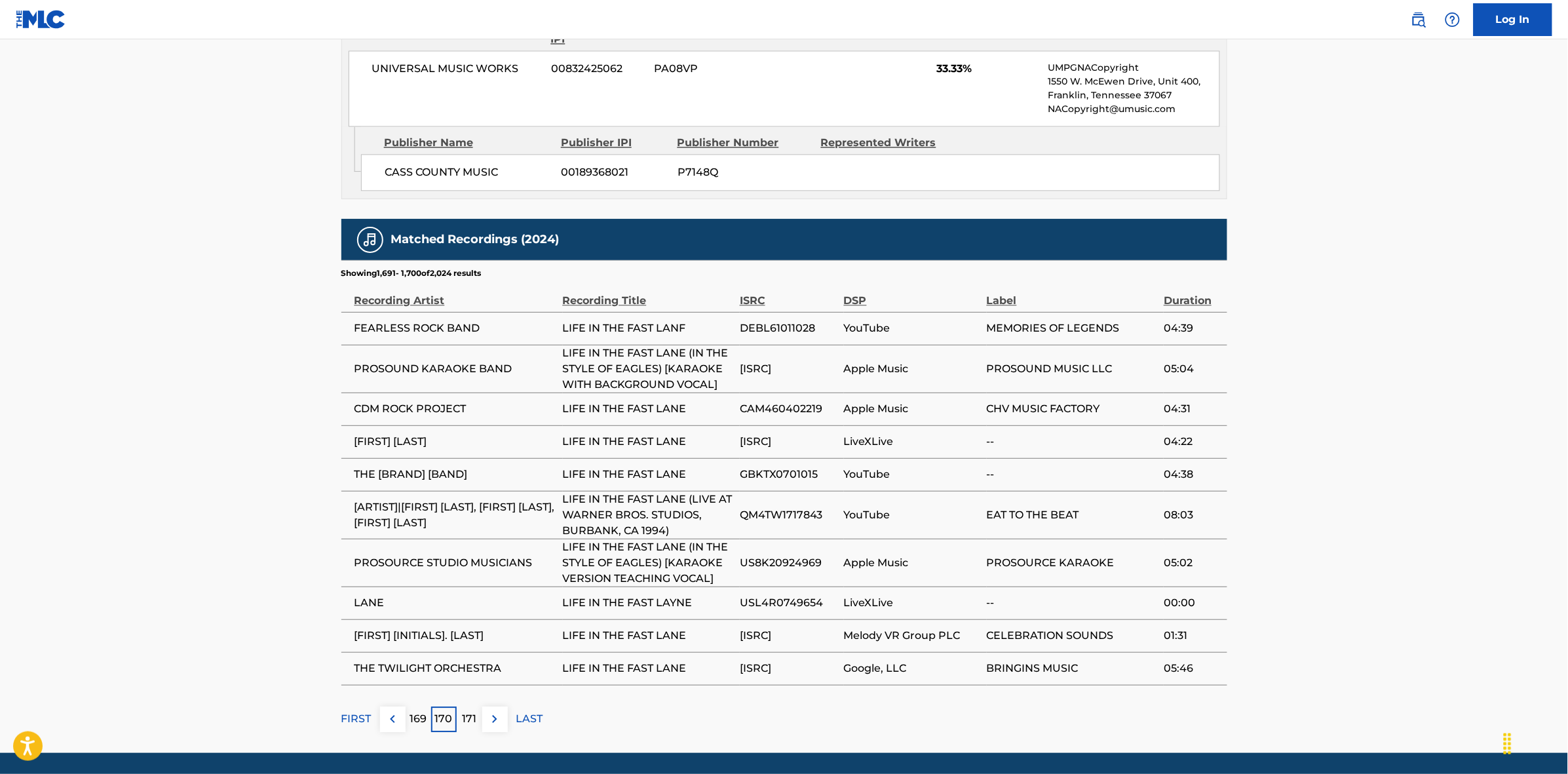 click at bounding box center [495, 719] 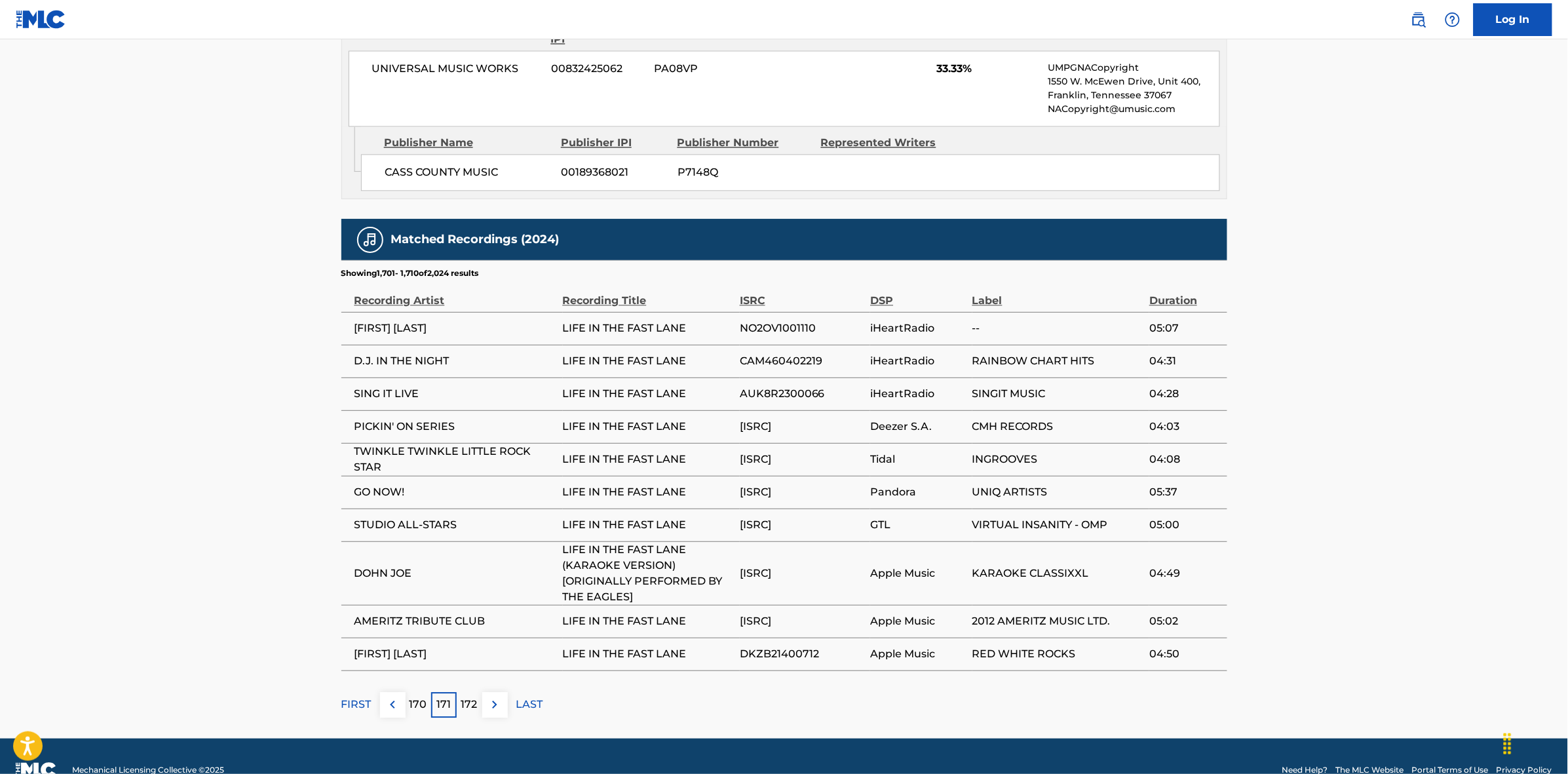 click at bounding box center [495, 705] 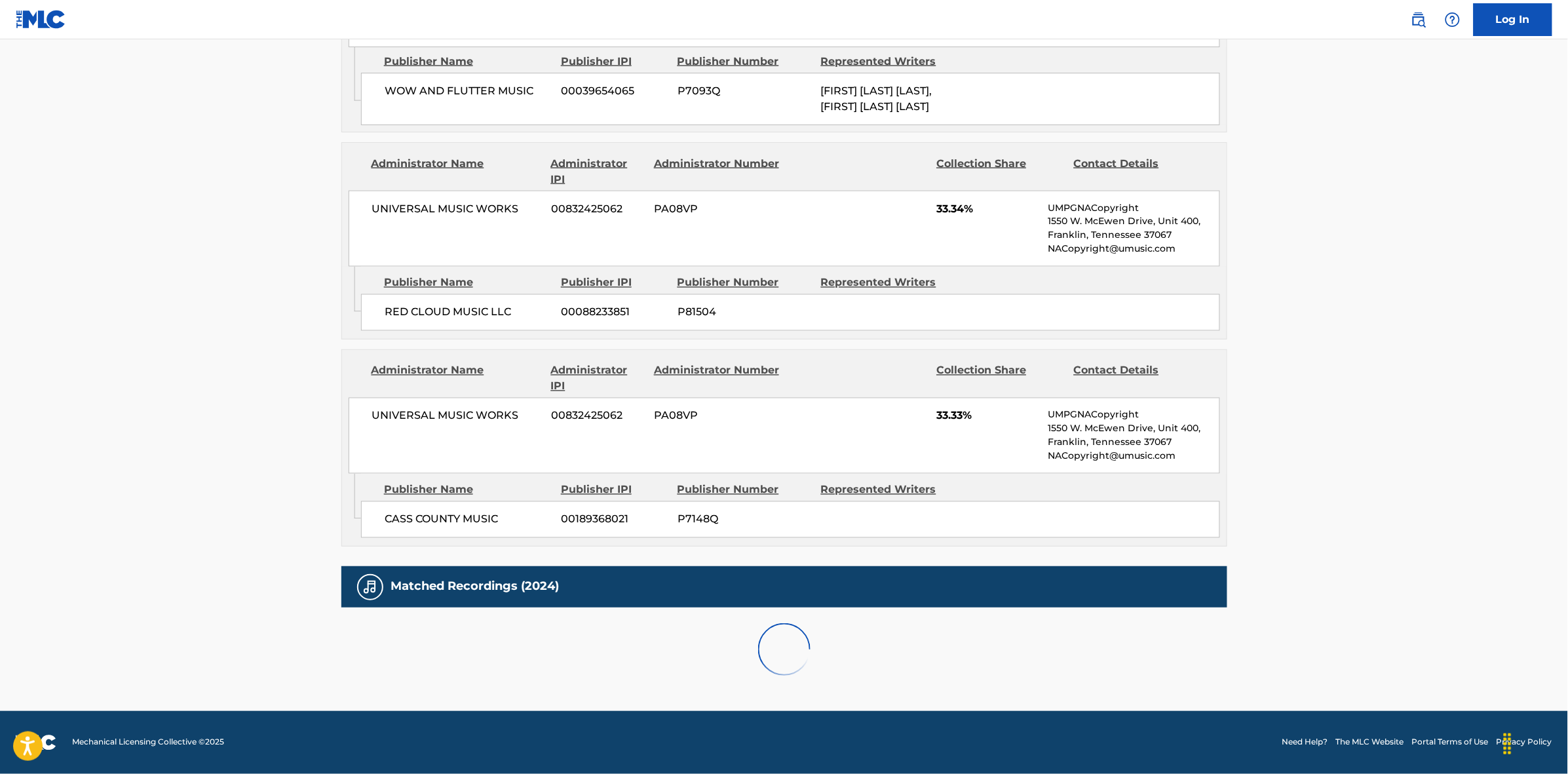 scroll, scrollTop: 1177, scrollLeft: 0, axis: vertical 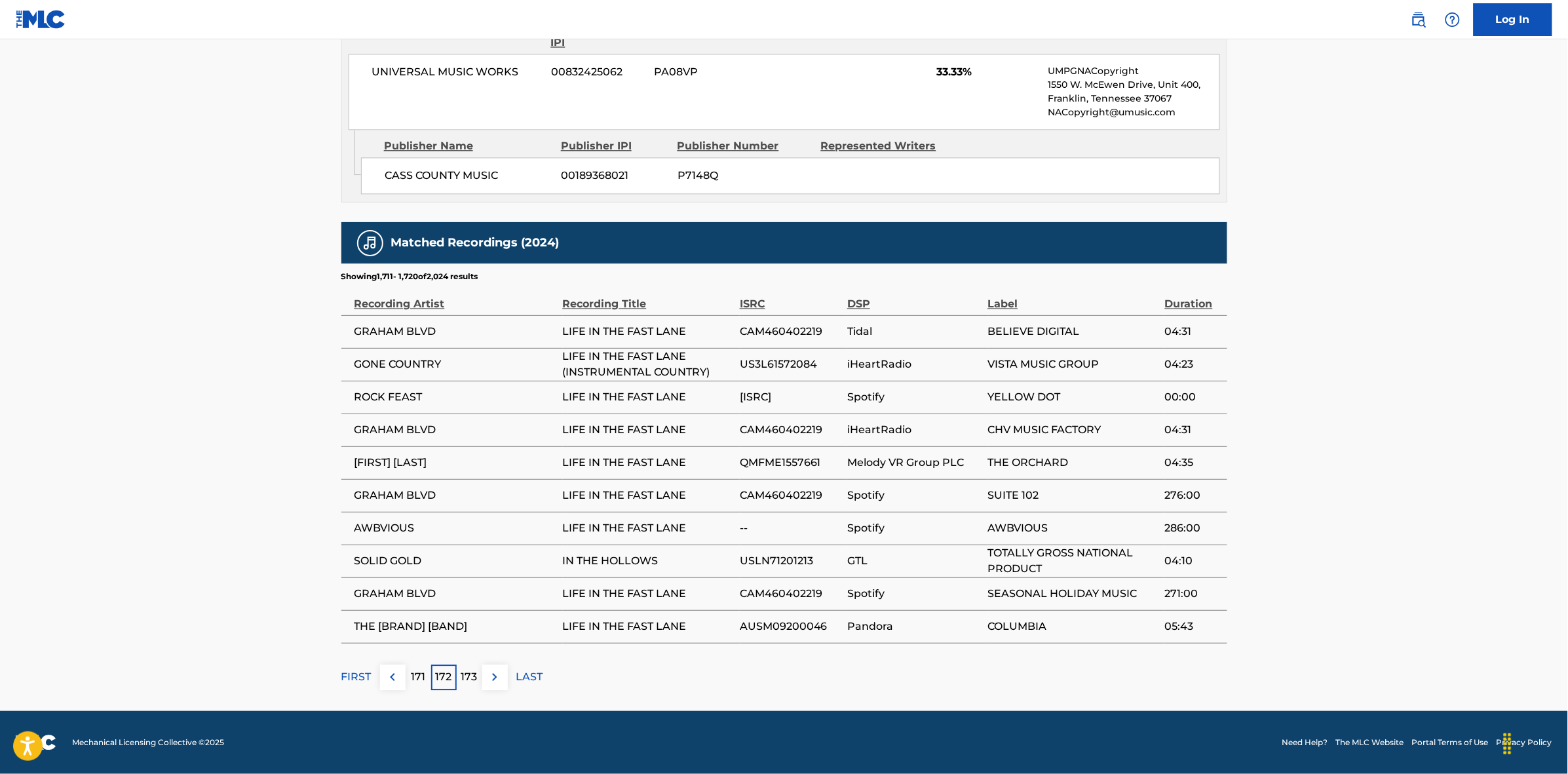 click at bounding box center (495, 677) 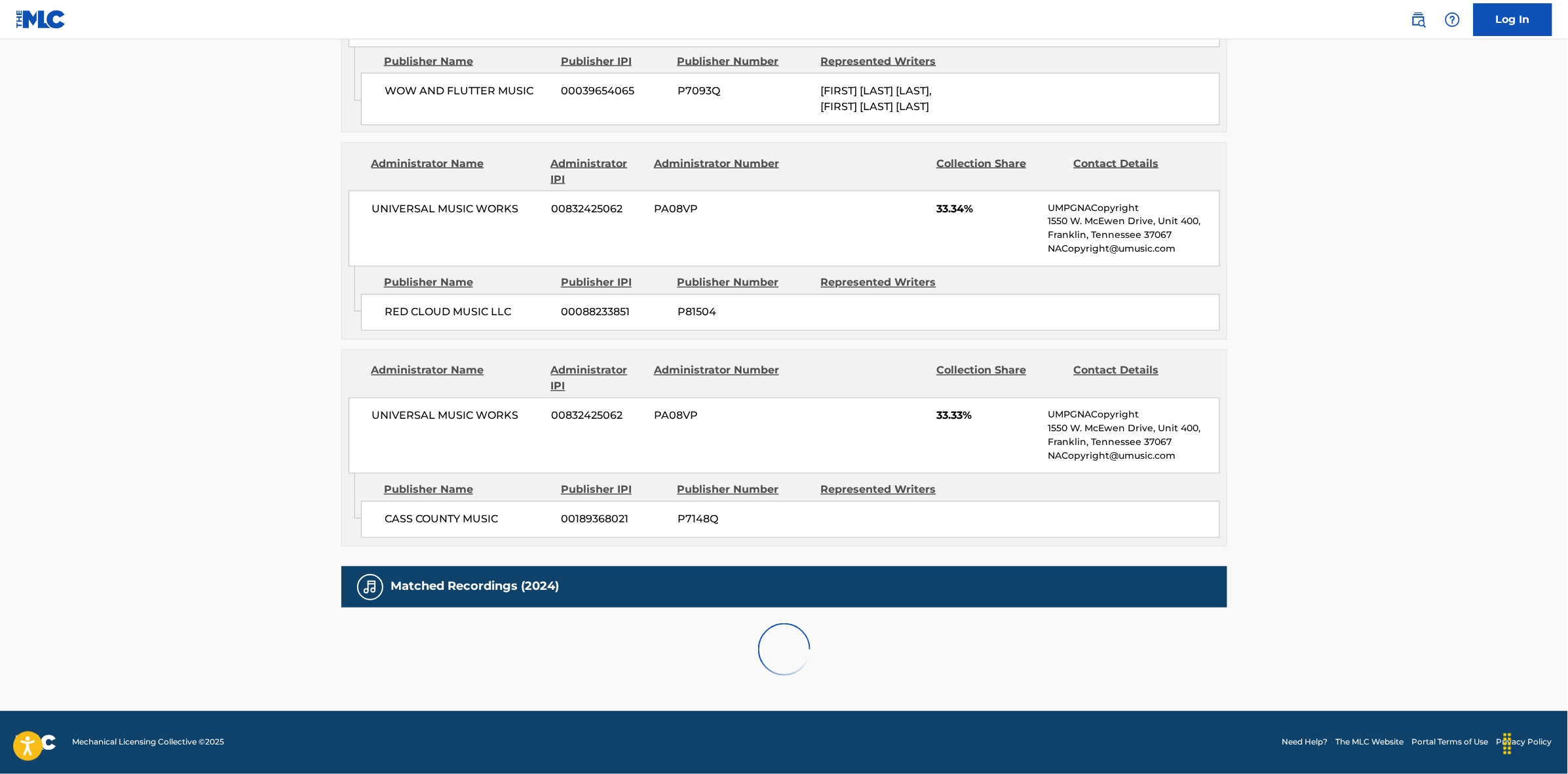 scroll, scrollTop: 1177, scrollLeft: 0, axis: vertical 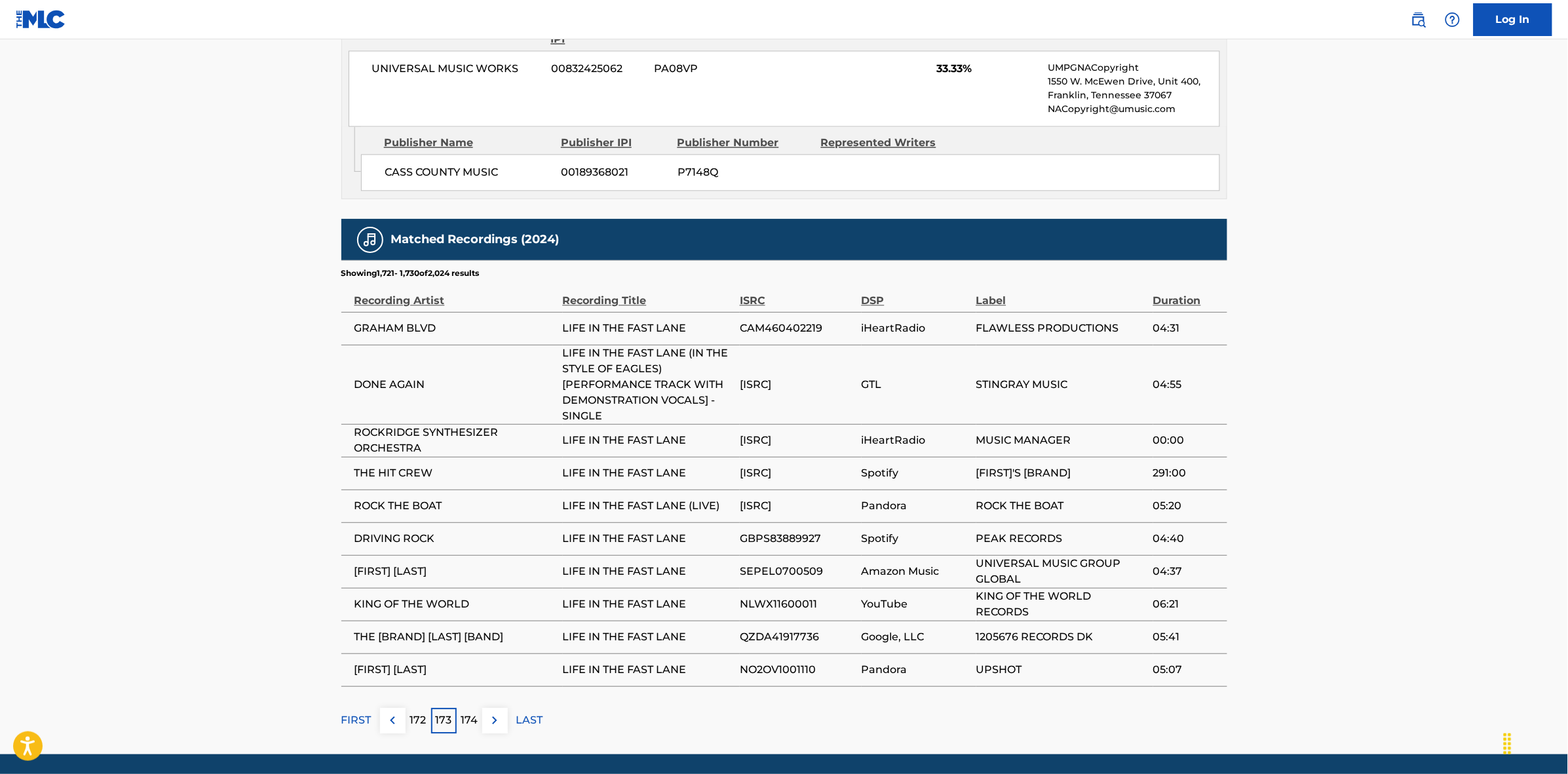 click at bounding box center [495, 720] 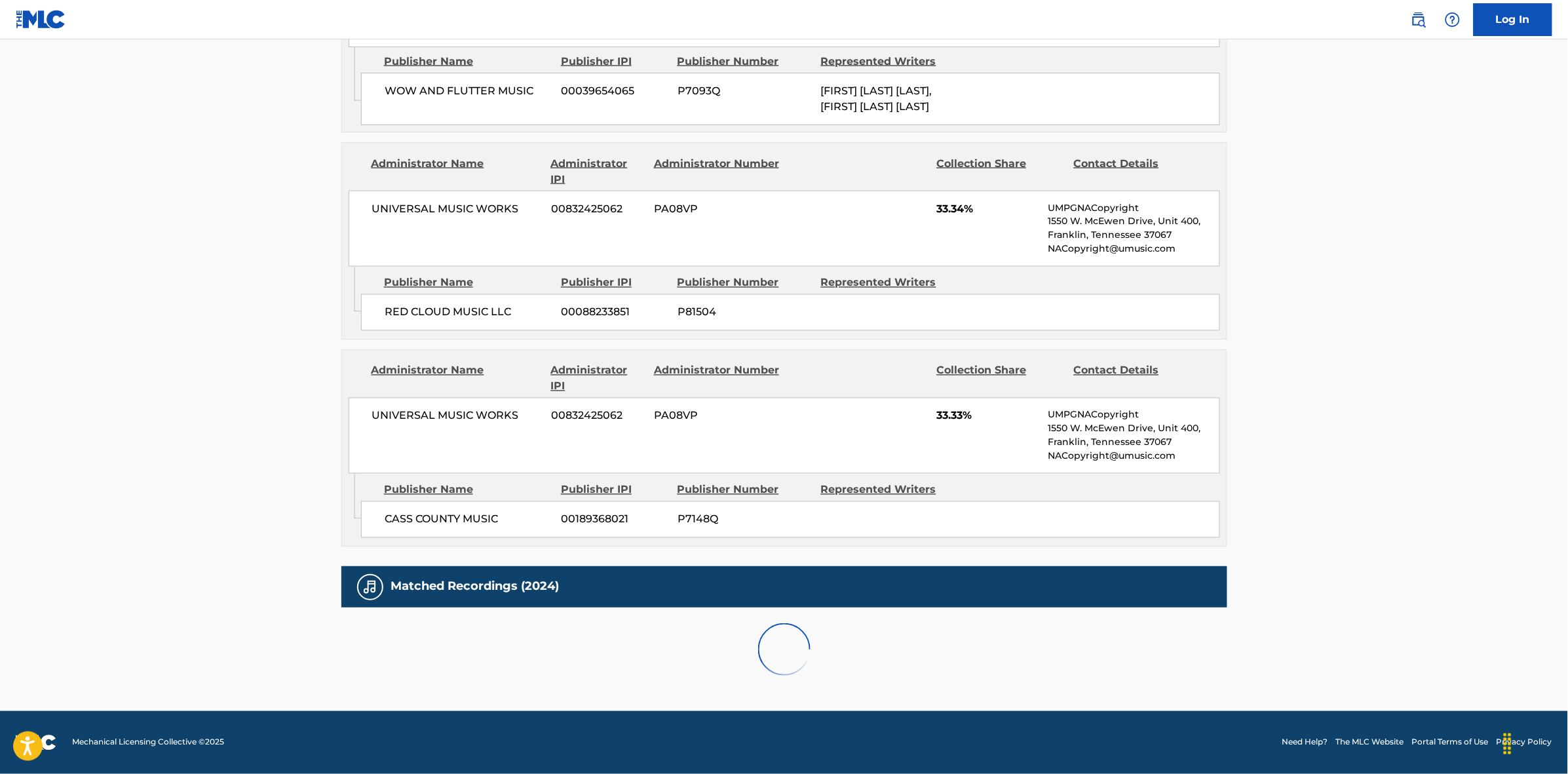 scroll, scrollTop: 1177, scrollLeft: 0, axis: vertical 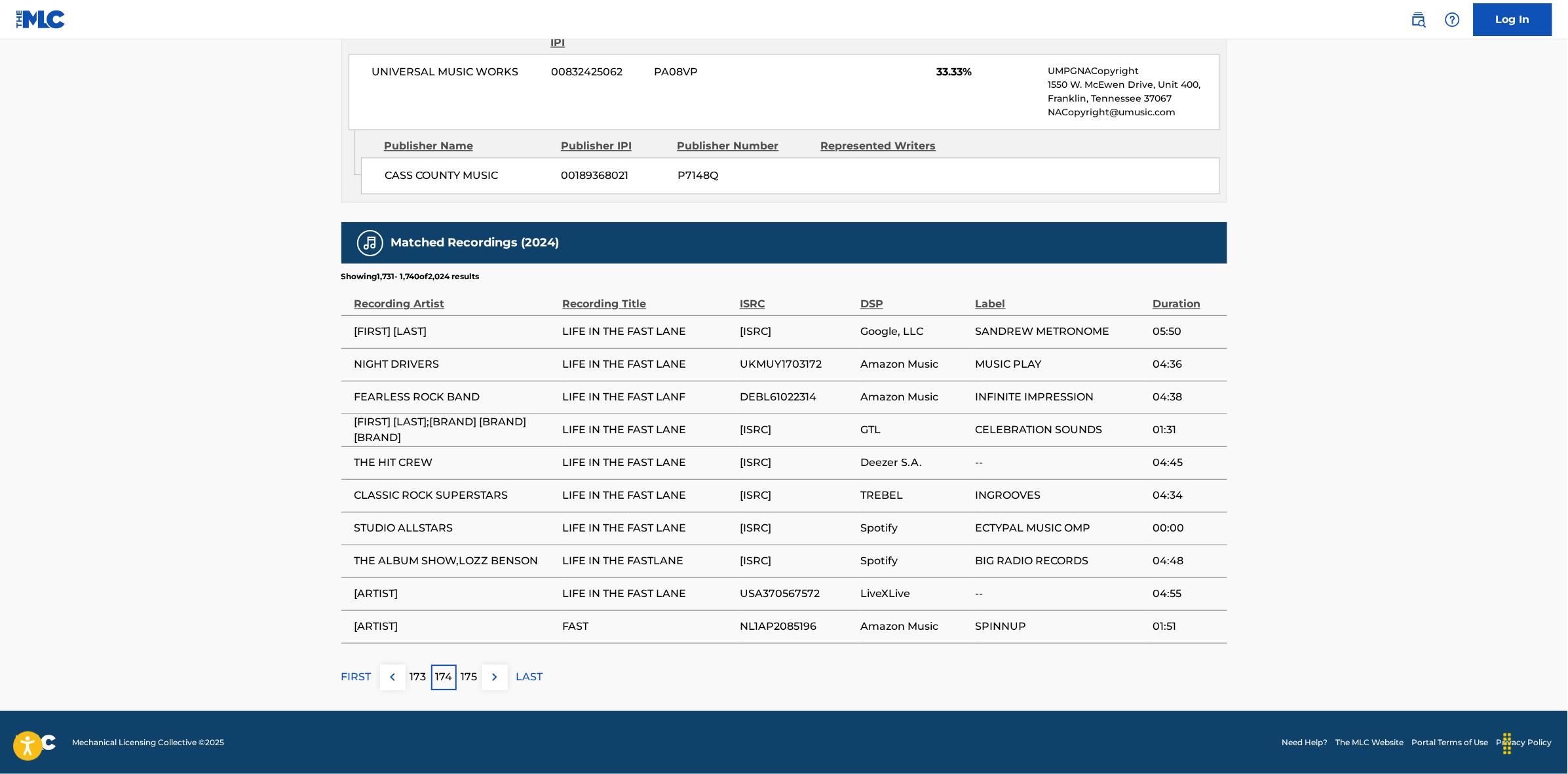 click at bounding box center (495, 677) 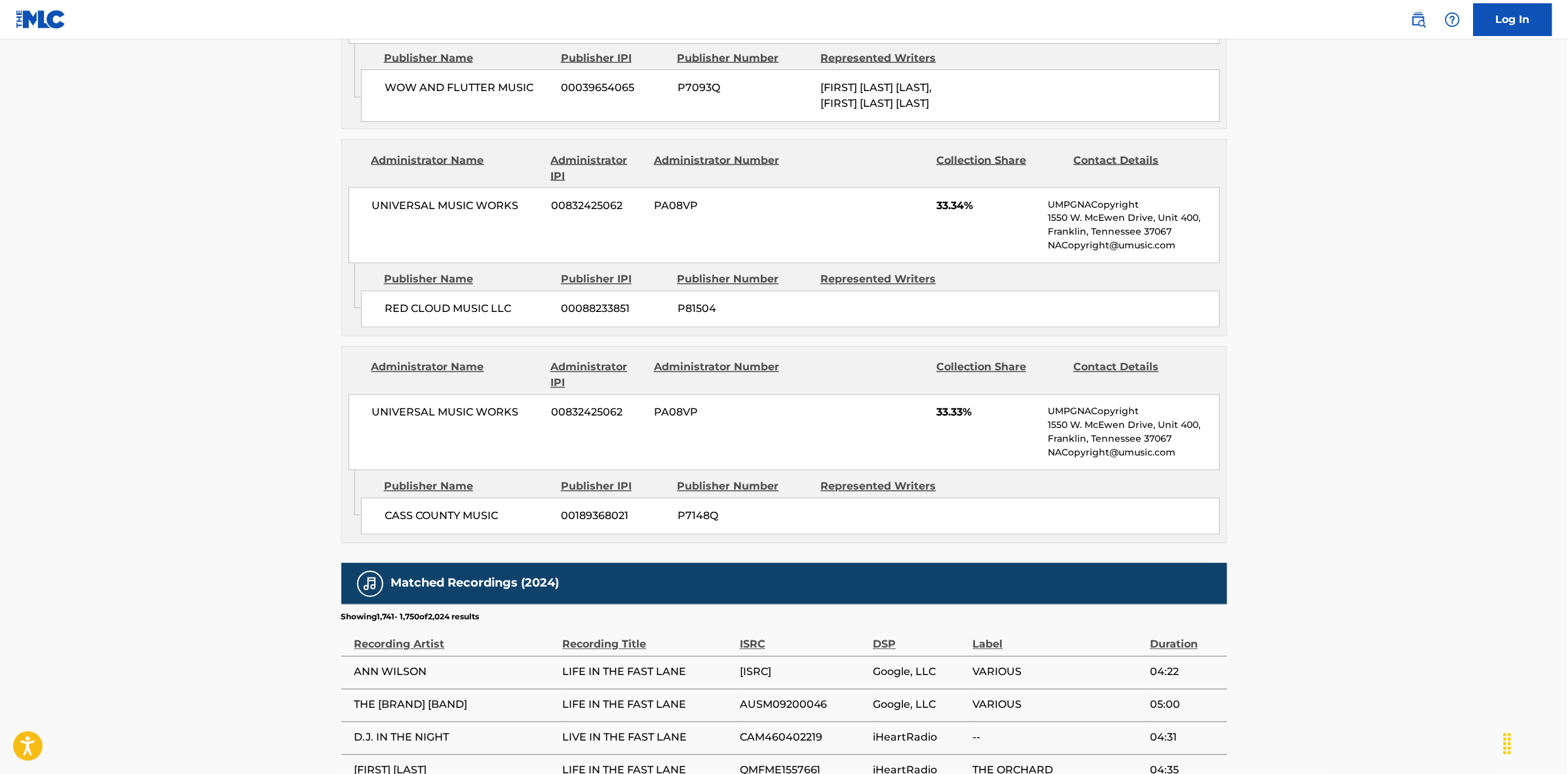 scroll, scrollTop: 1177, scrollLeft: 0, axis: vertical 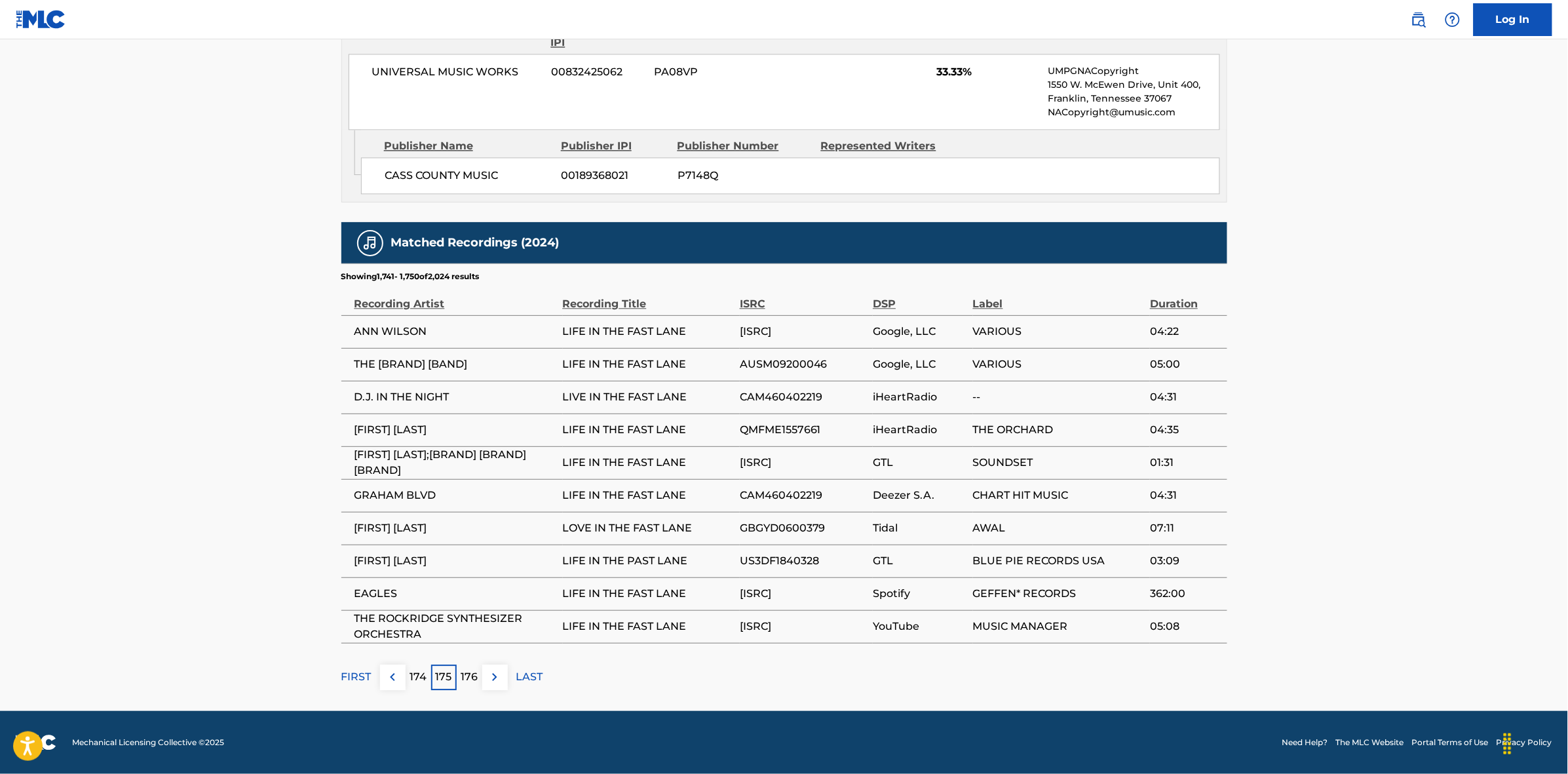 click at bounding box center (495, 677) 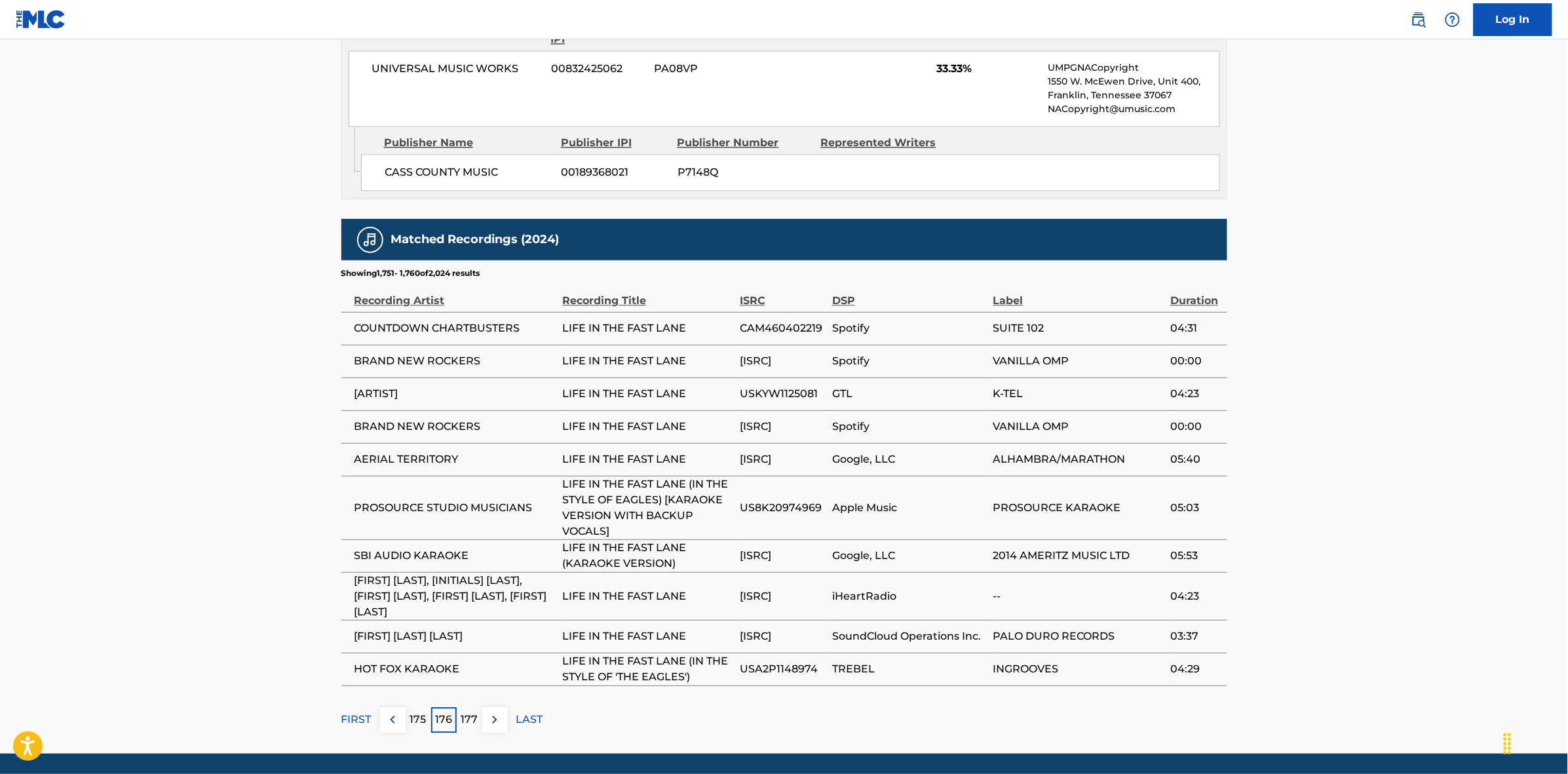 click at bounding box center (495, 720) 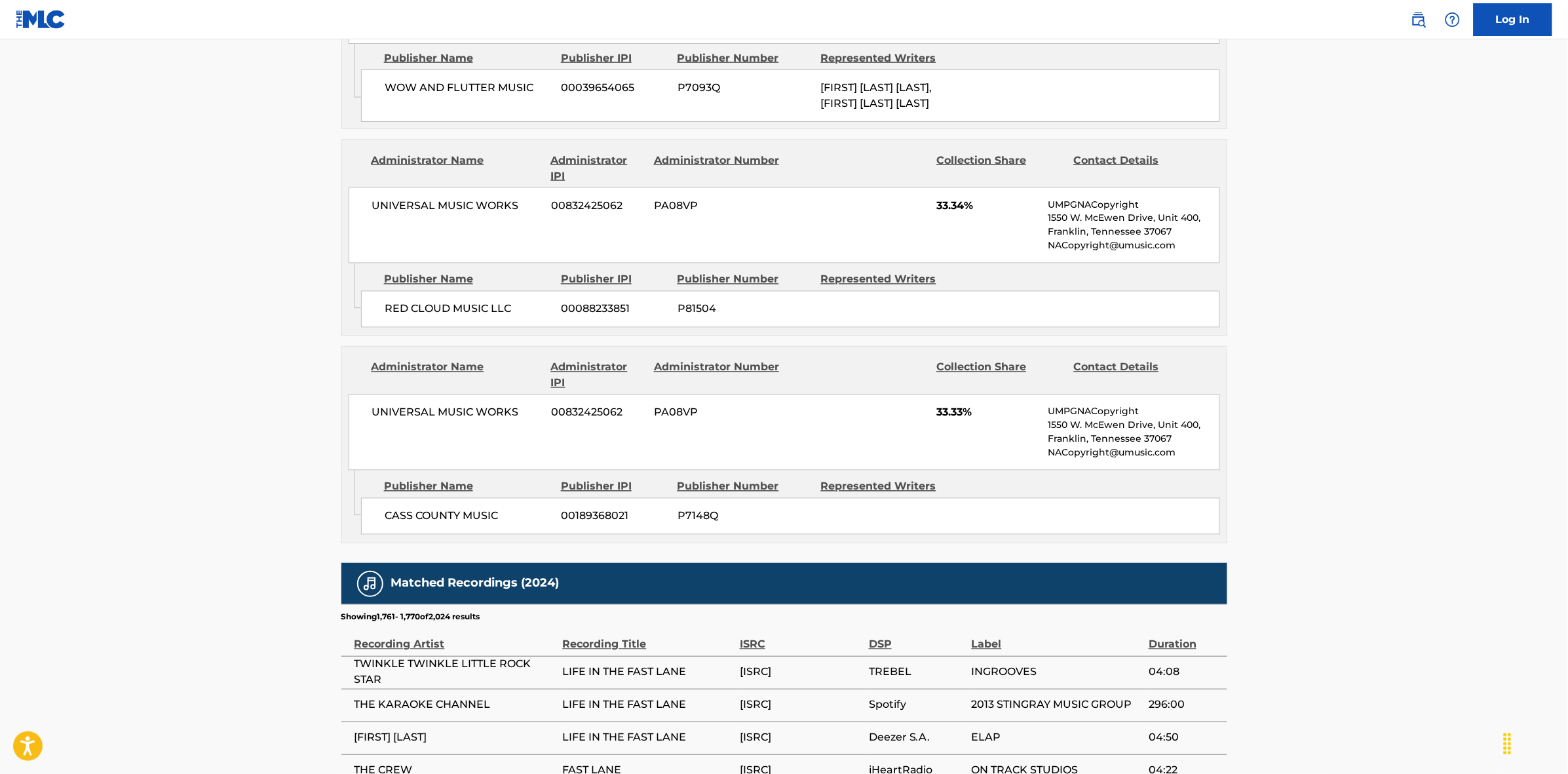scroll, scrollTop: 1177, scrollLeft: 0, axis: vertical 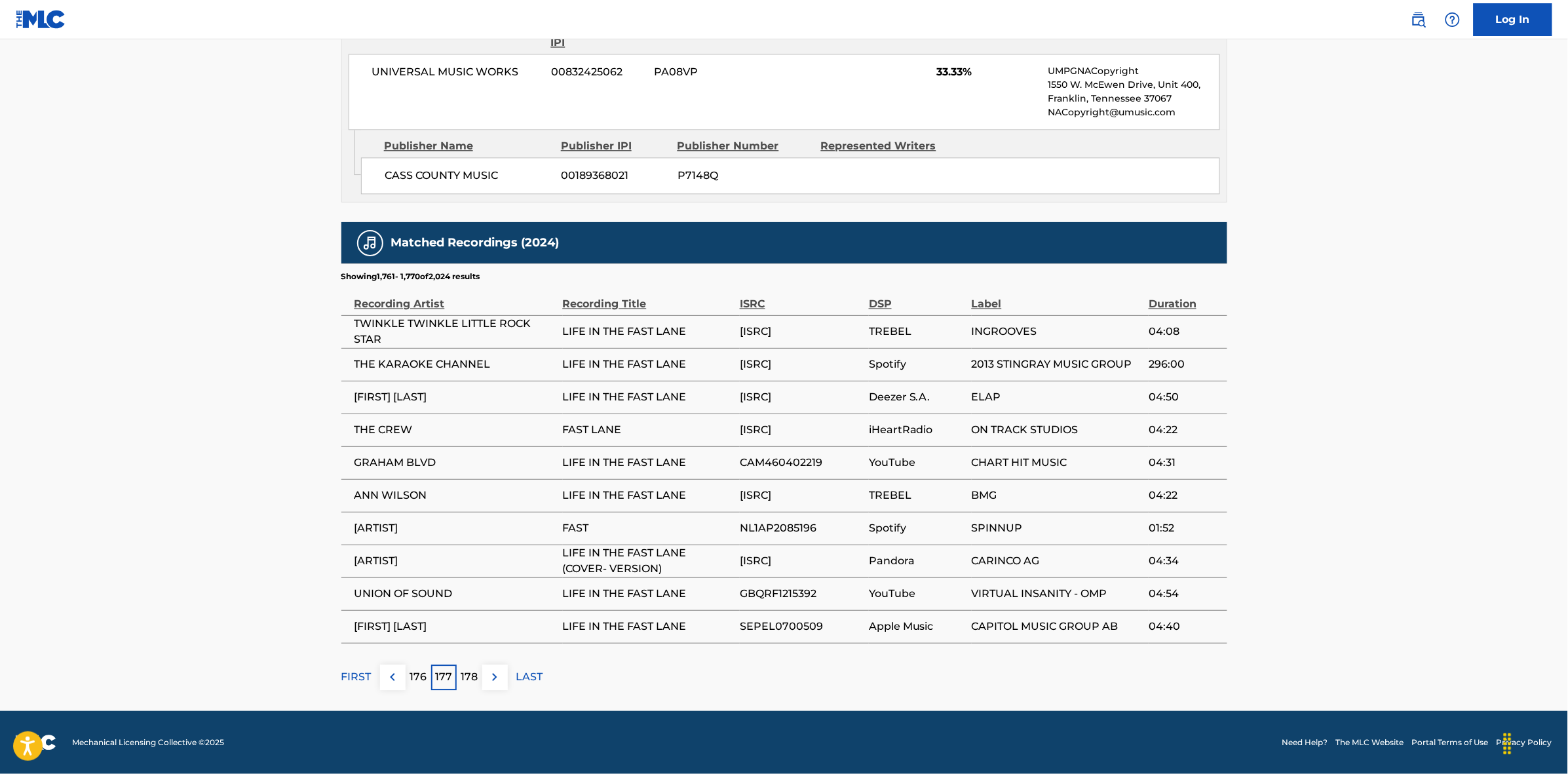 click at bounding box center [495, 677] 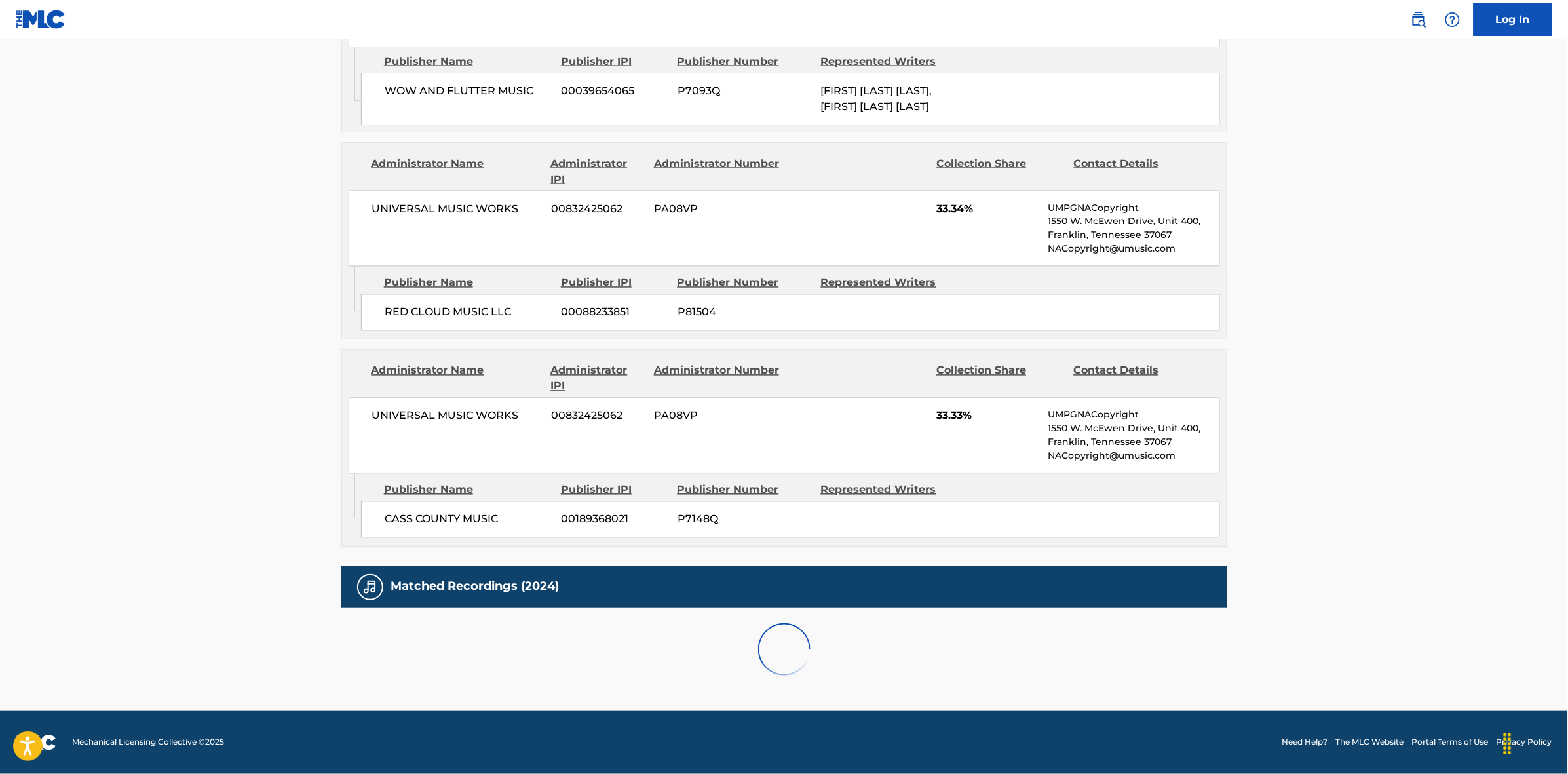 scroll, scrollTop: 1177, scrollLeft: 0, axis: vertical 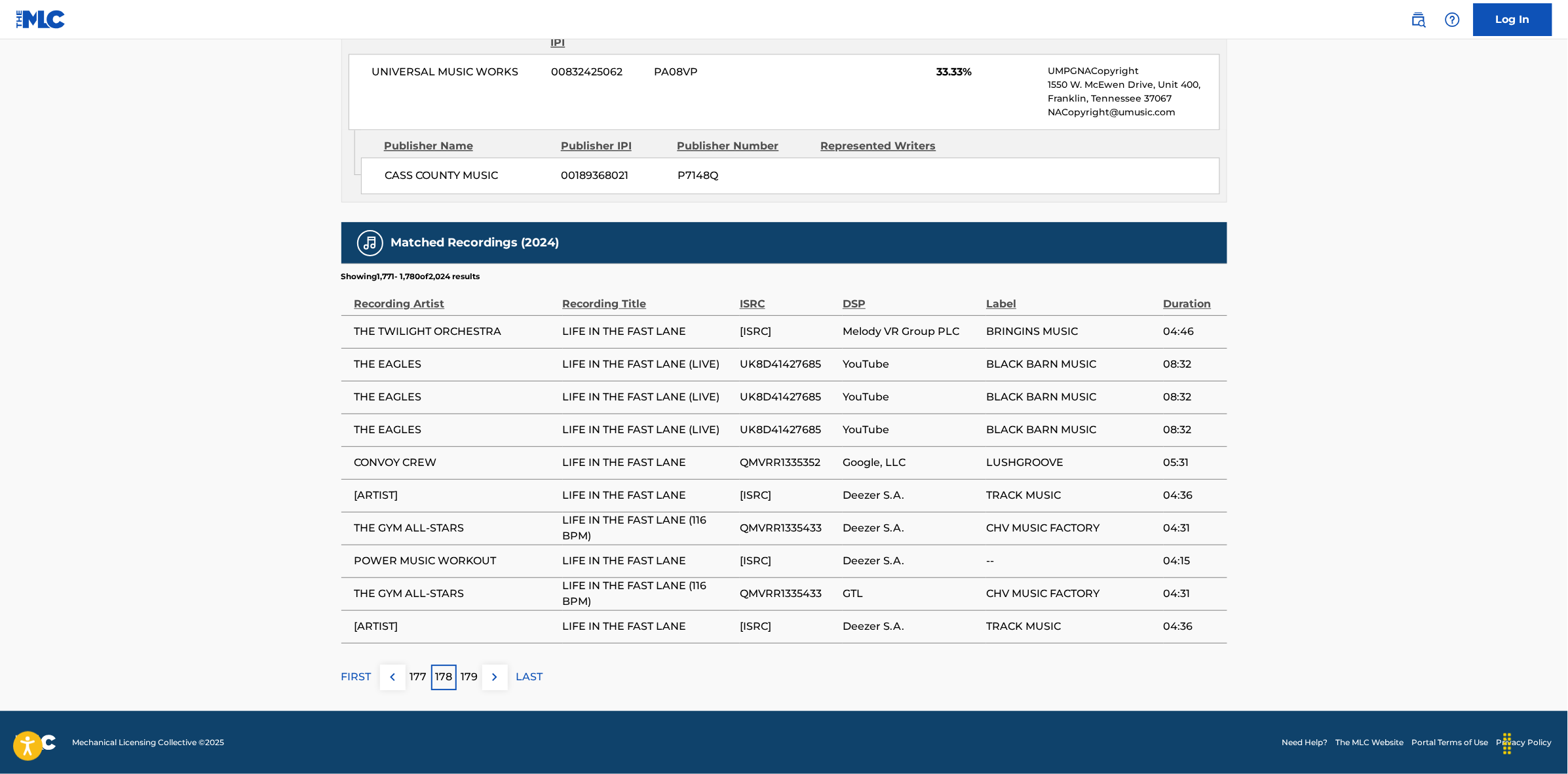 click at bounding box center [495, 677] 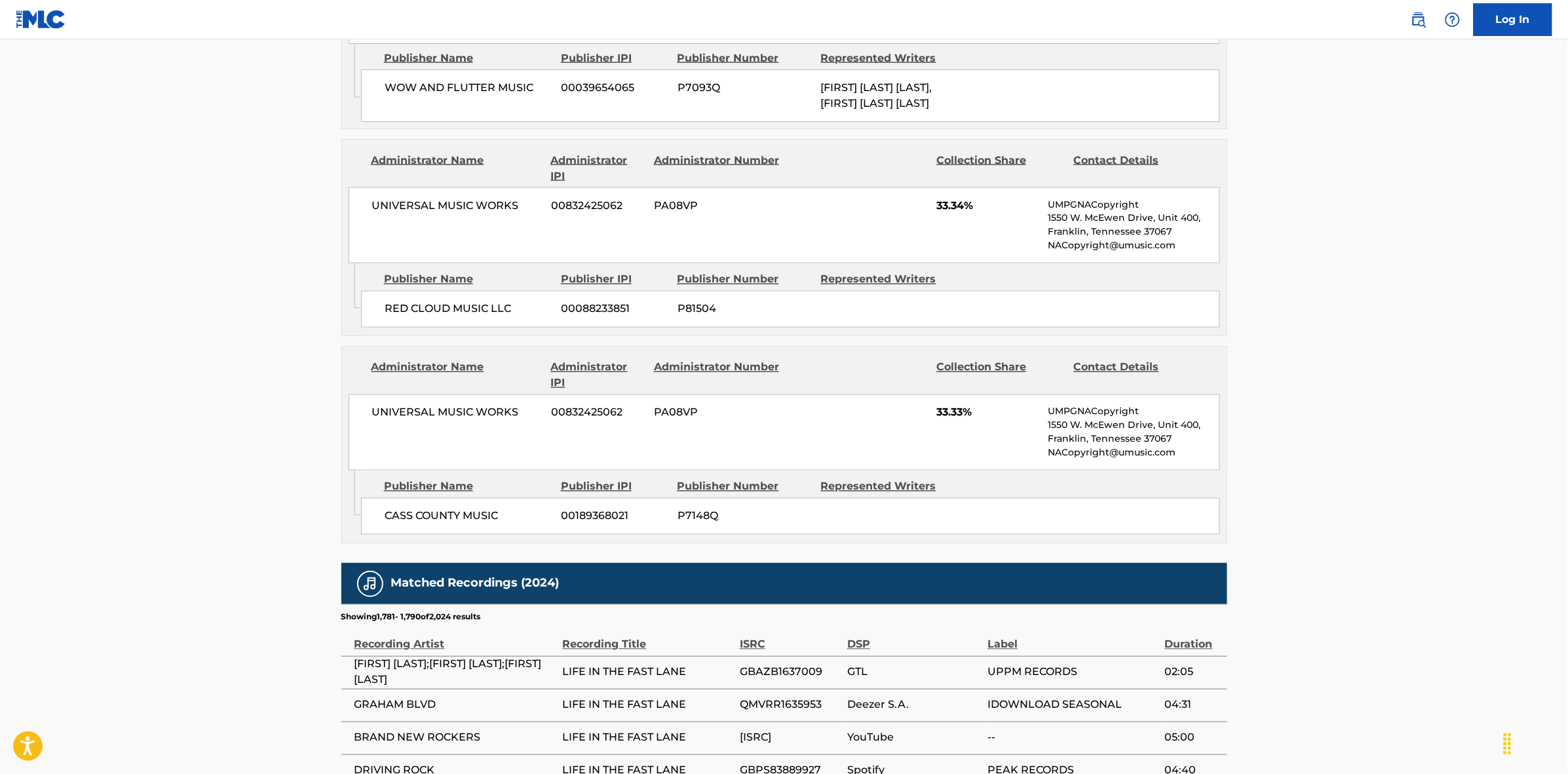 scroll, scrollTop: 1177, scrollLeft: 0, axis: vertical 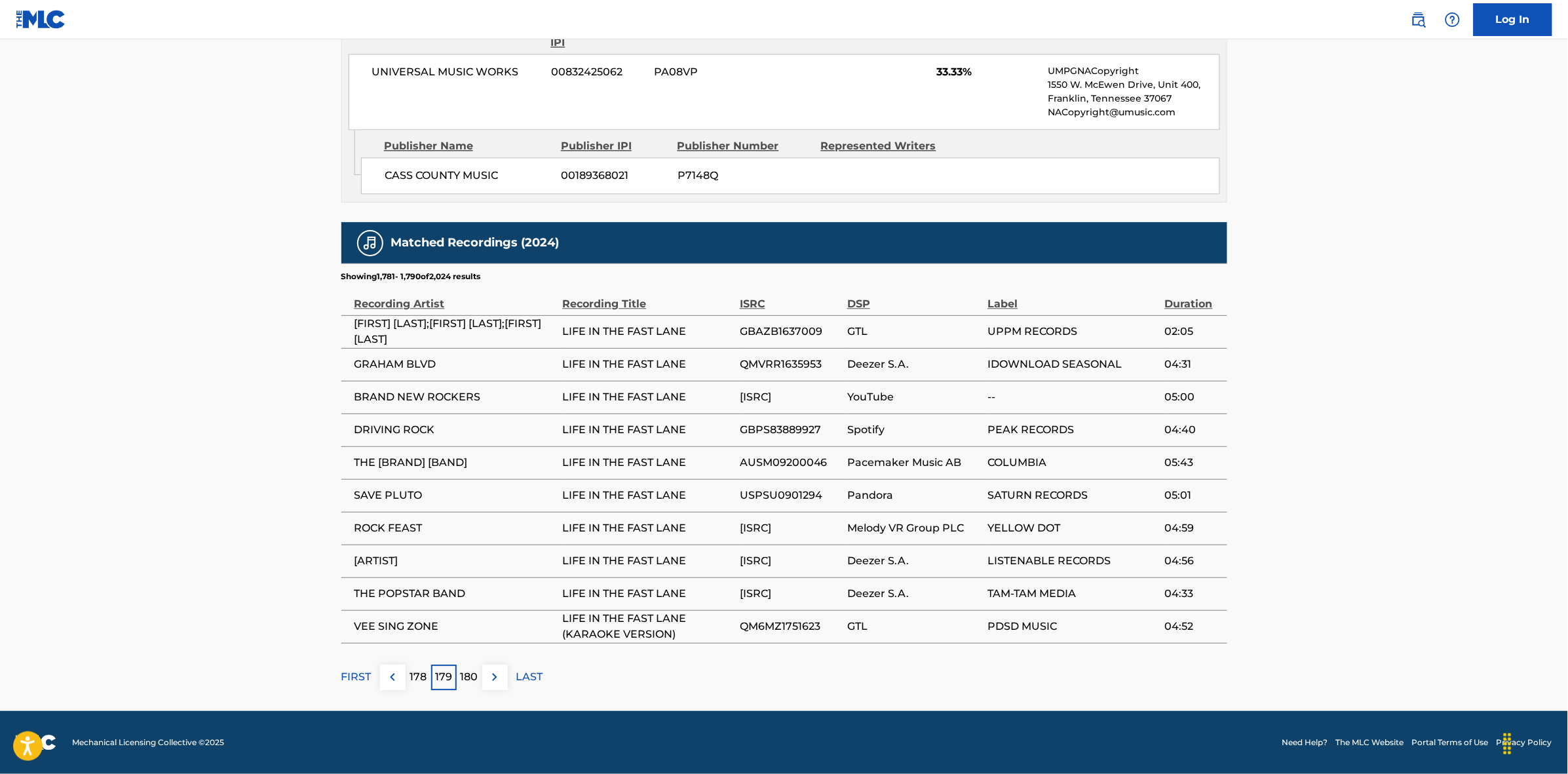 click at bounding box center (495, 677) 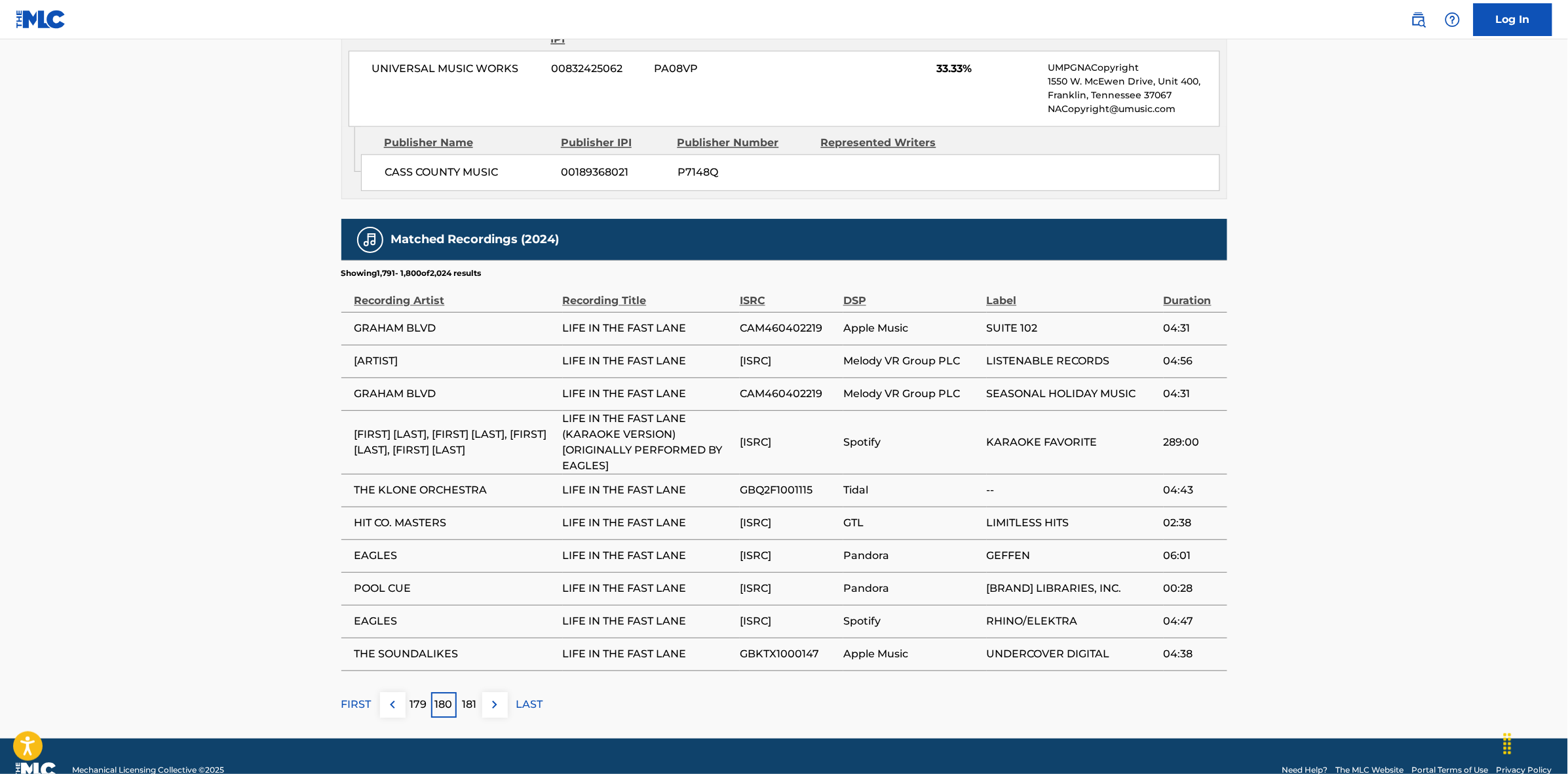scroll, scrollTop: 1208, scrollLeft: 0, axis: vertical 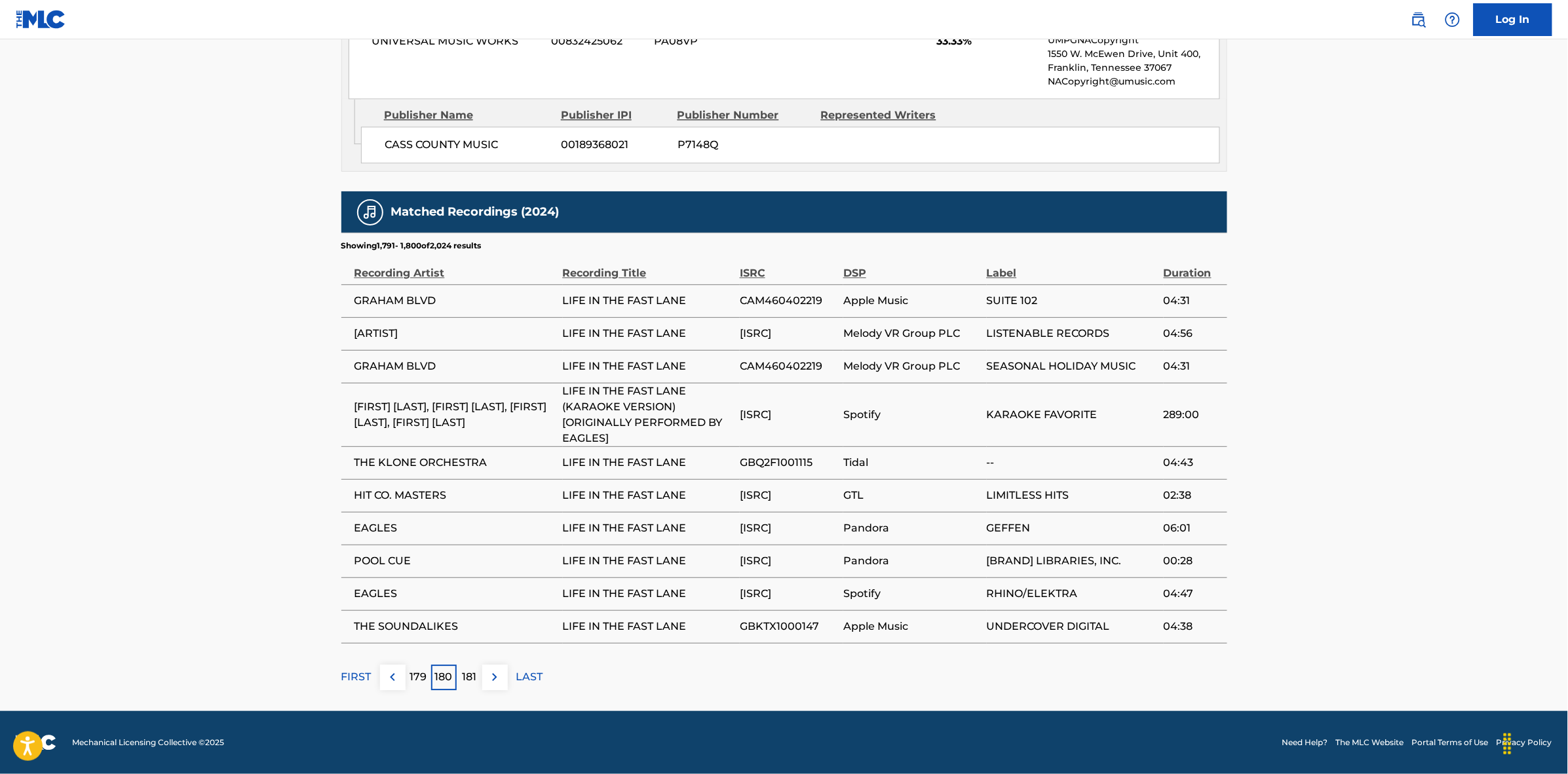 click at bounding box center [495, 677] 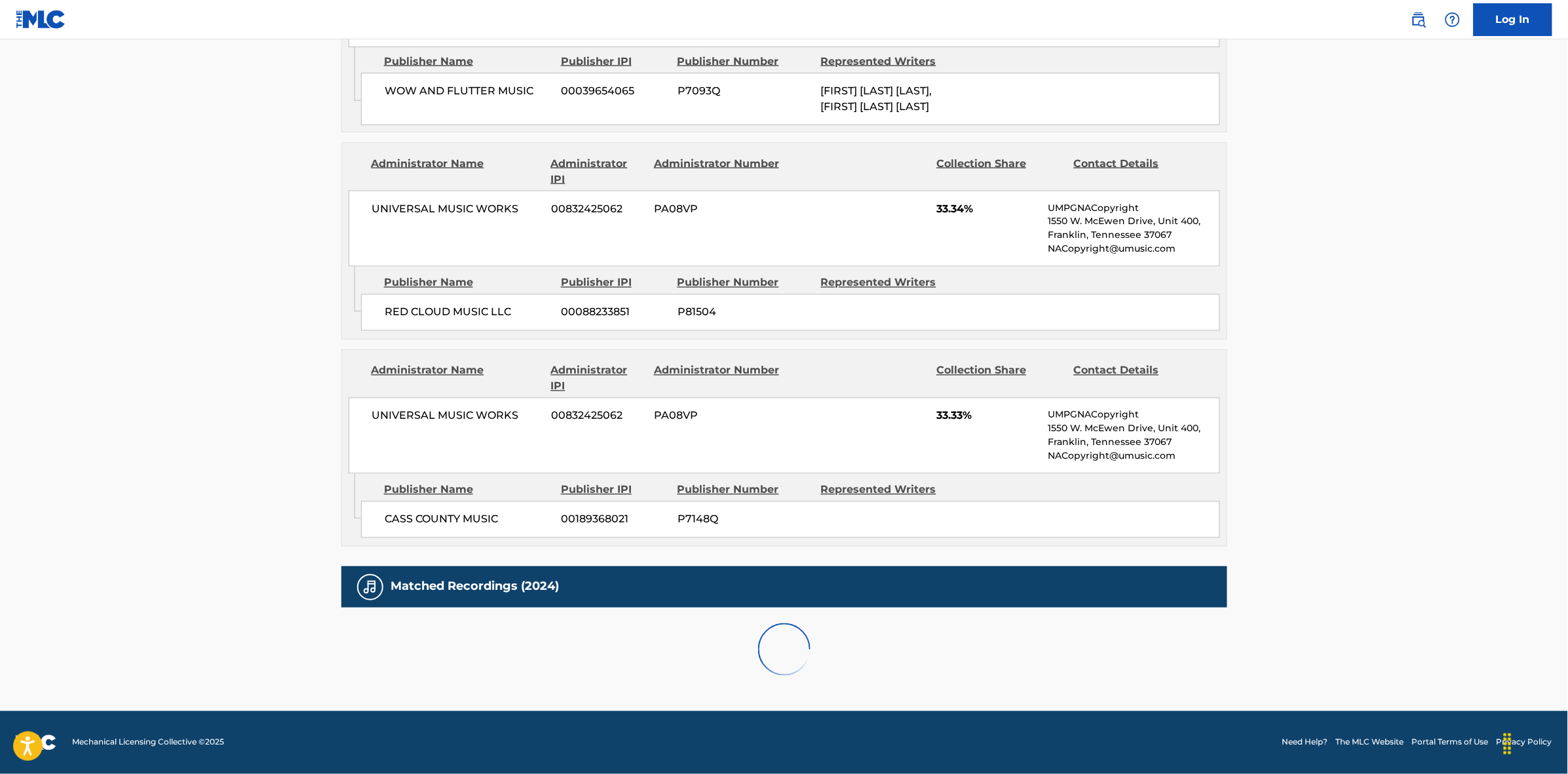 scroll, scrollTop: 1208, scrollLeft: 0, axis: vertical 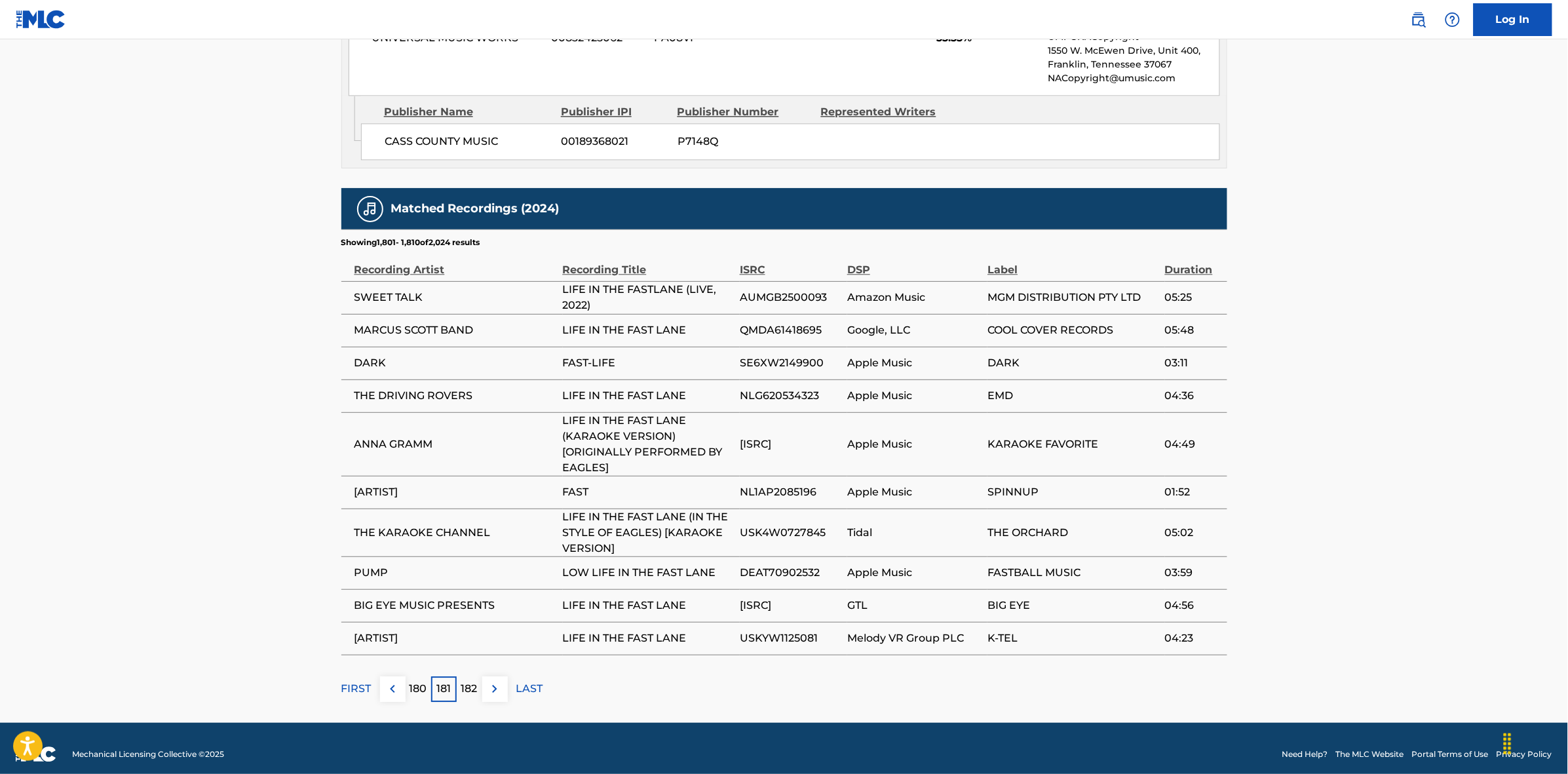 click at bounding box center (495, 689) 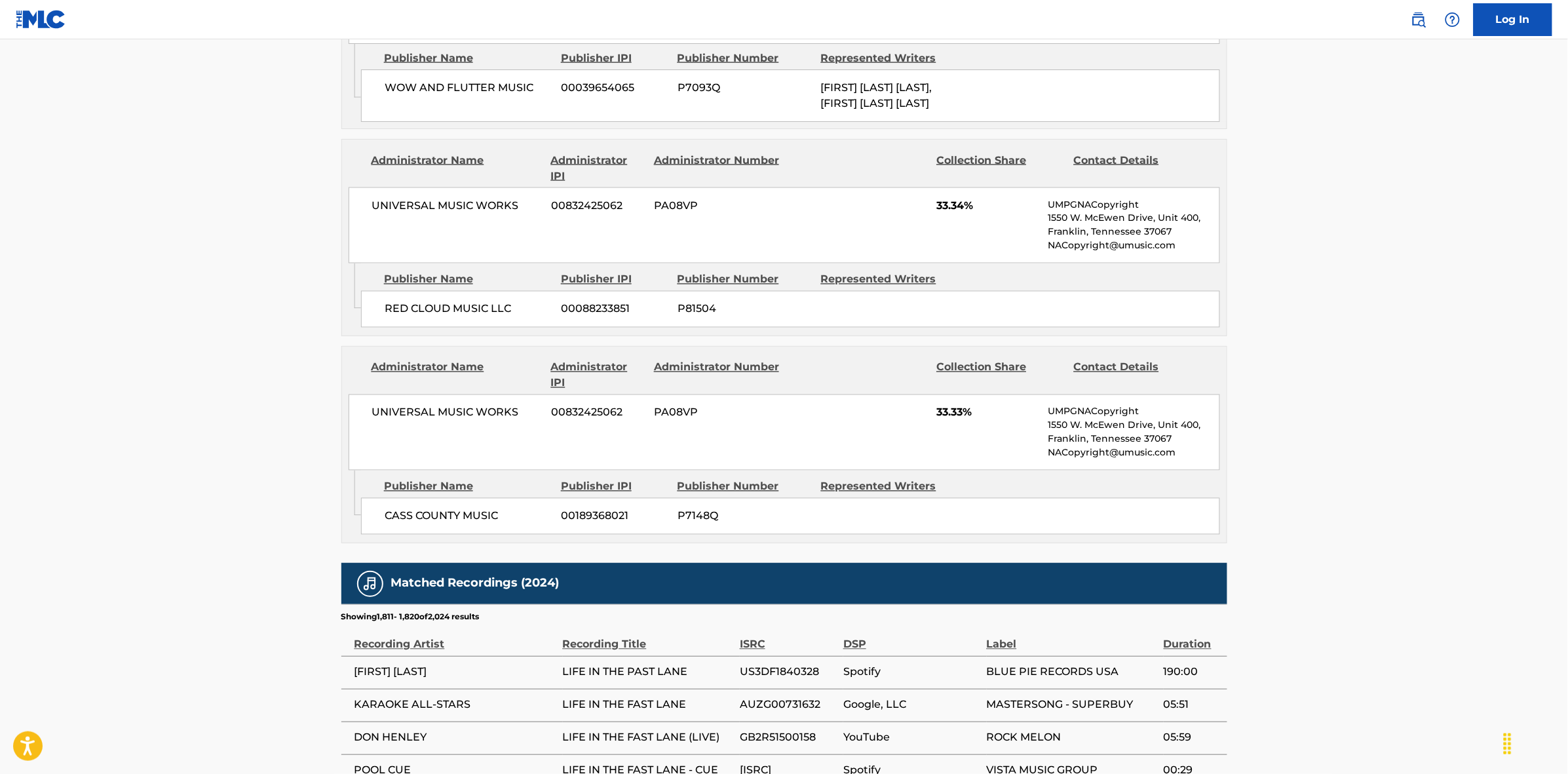 scroll, scrollTop: 1193, scrollLeft: 0, axis: vertical 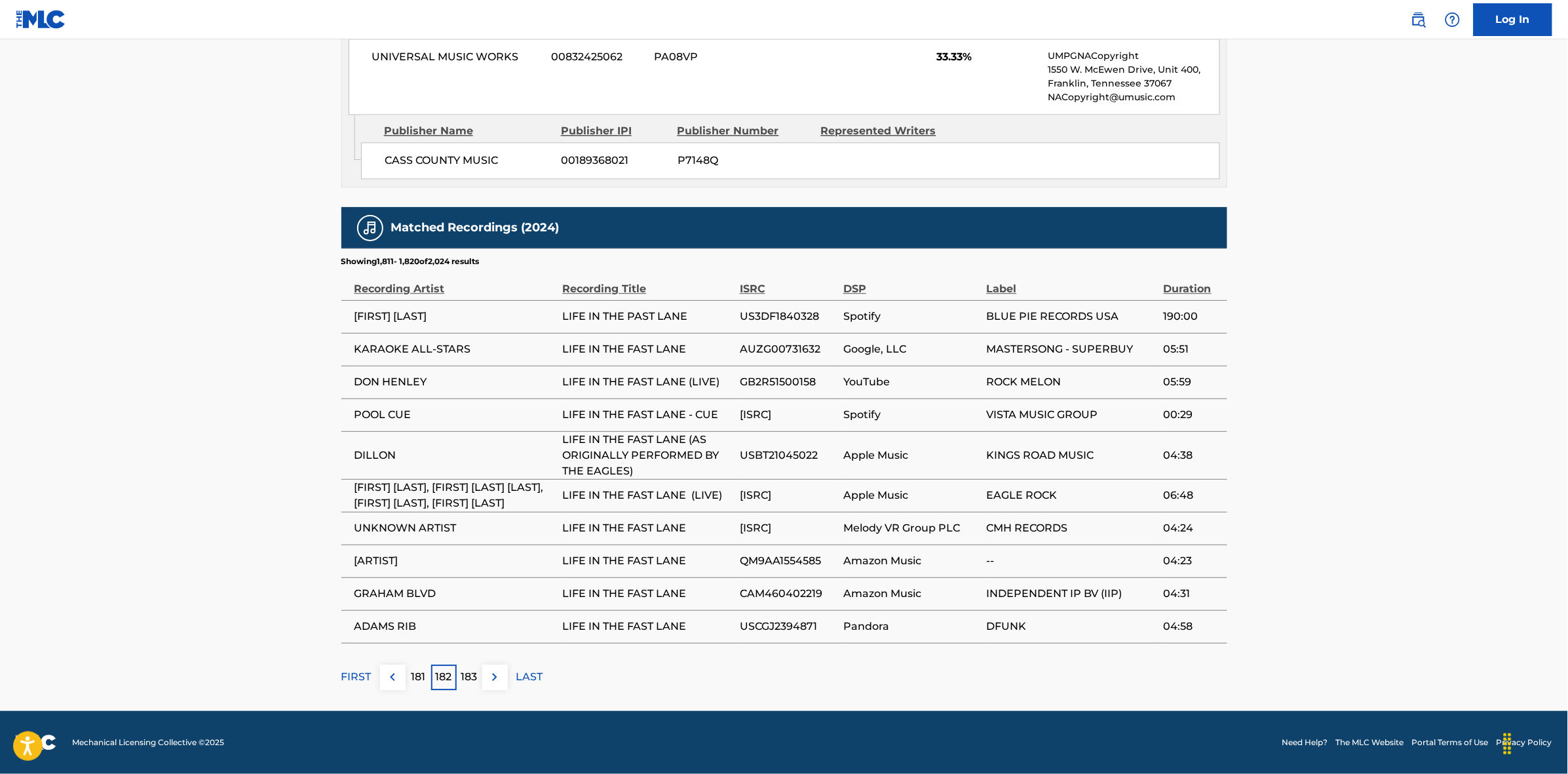 click at bounding box center [495, 677] 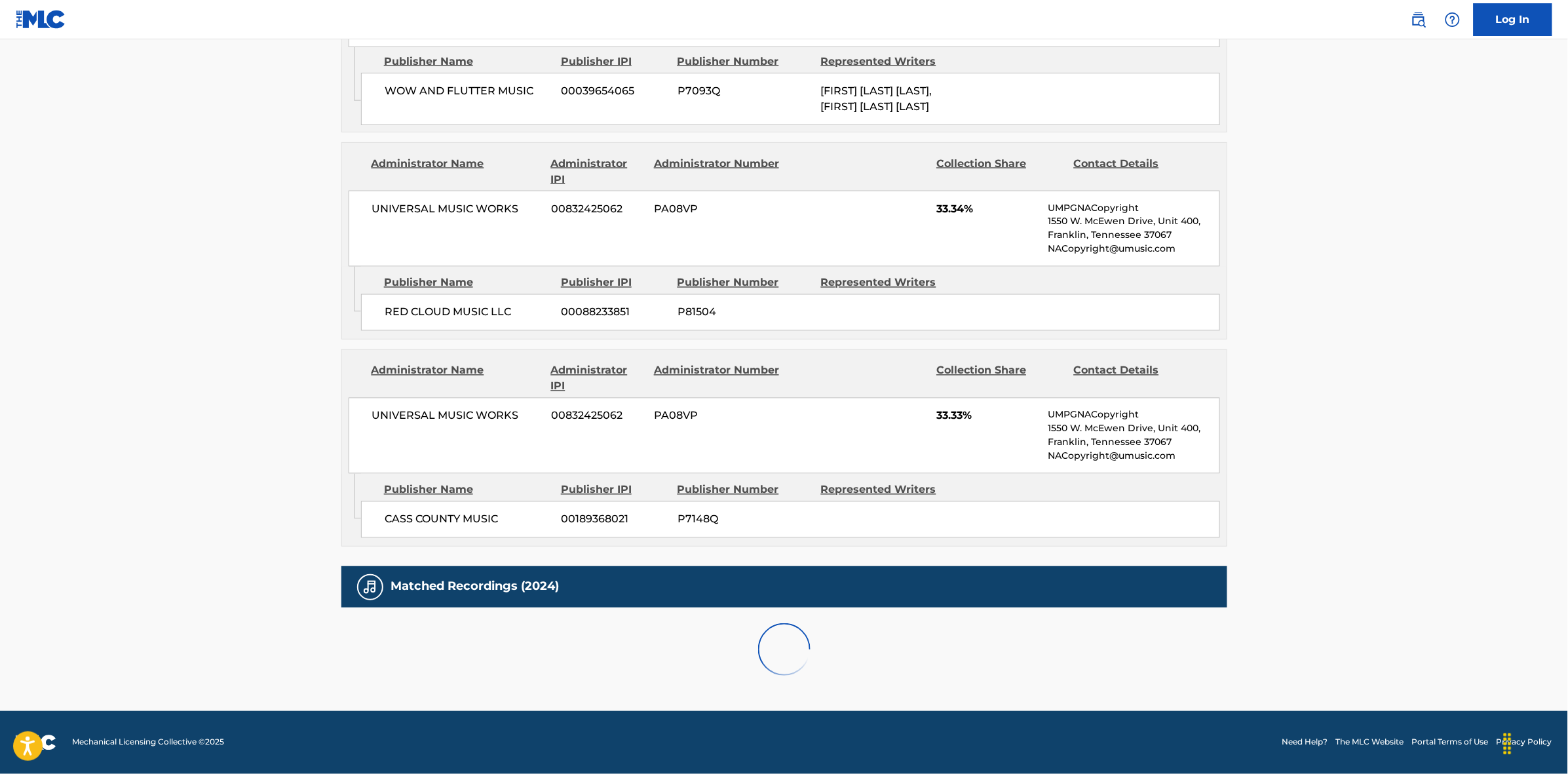 scroll, scrollTop: 1177, scrollLeft: 0, axis: vertical 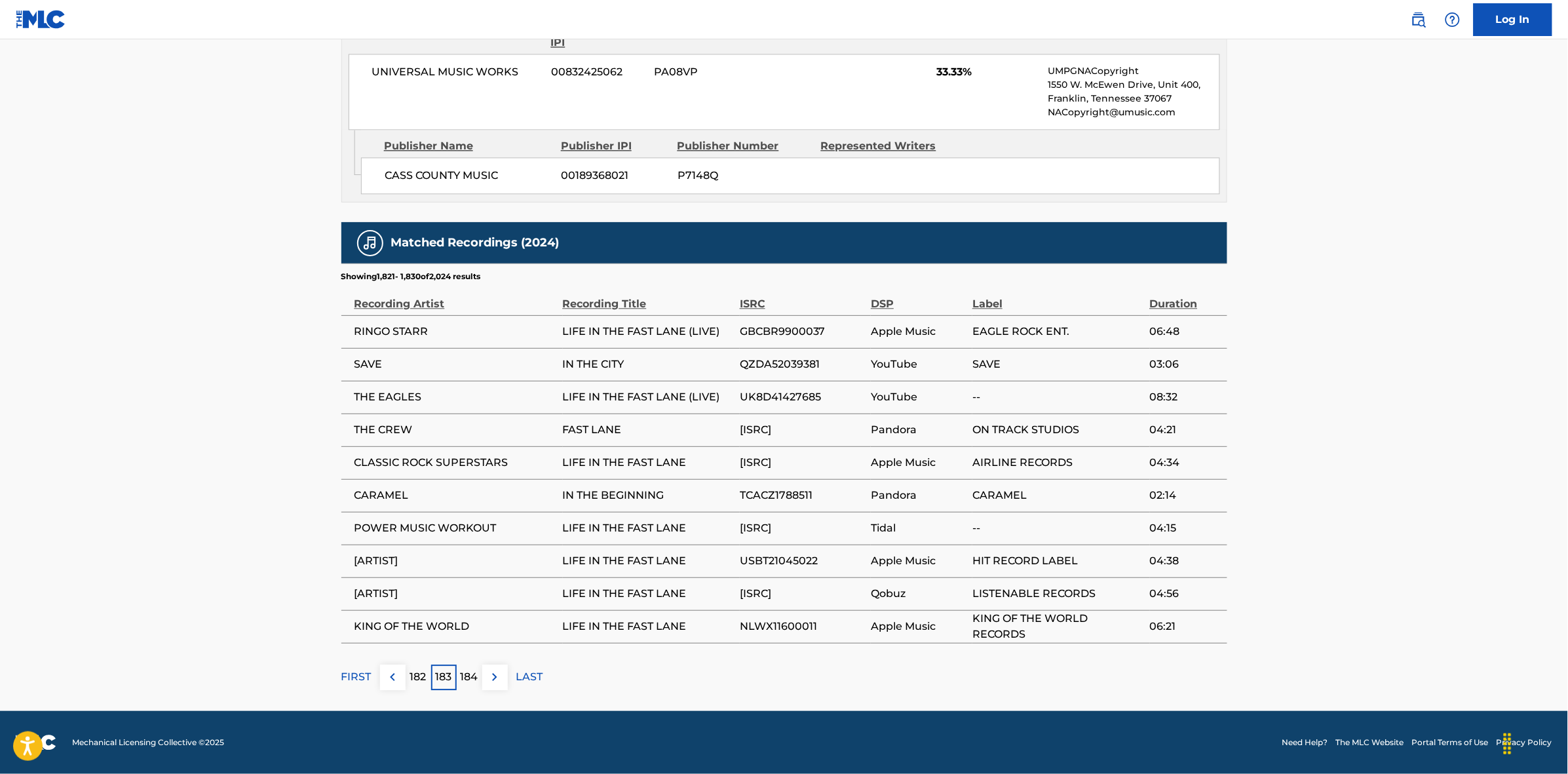 click at bounding box center [495, 677] 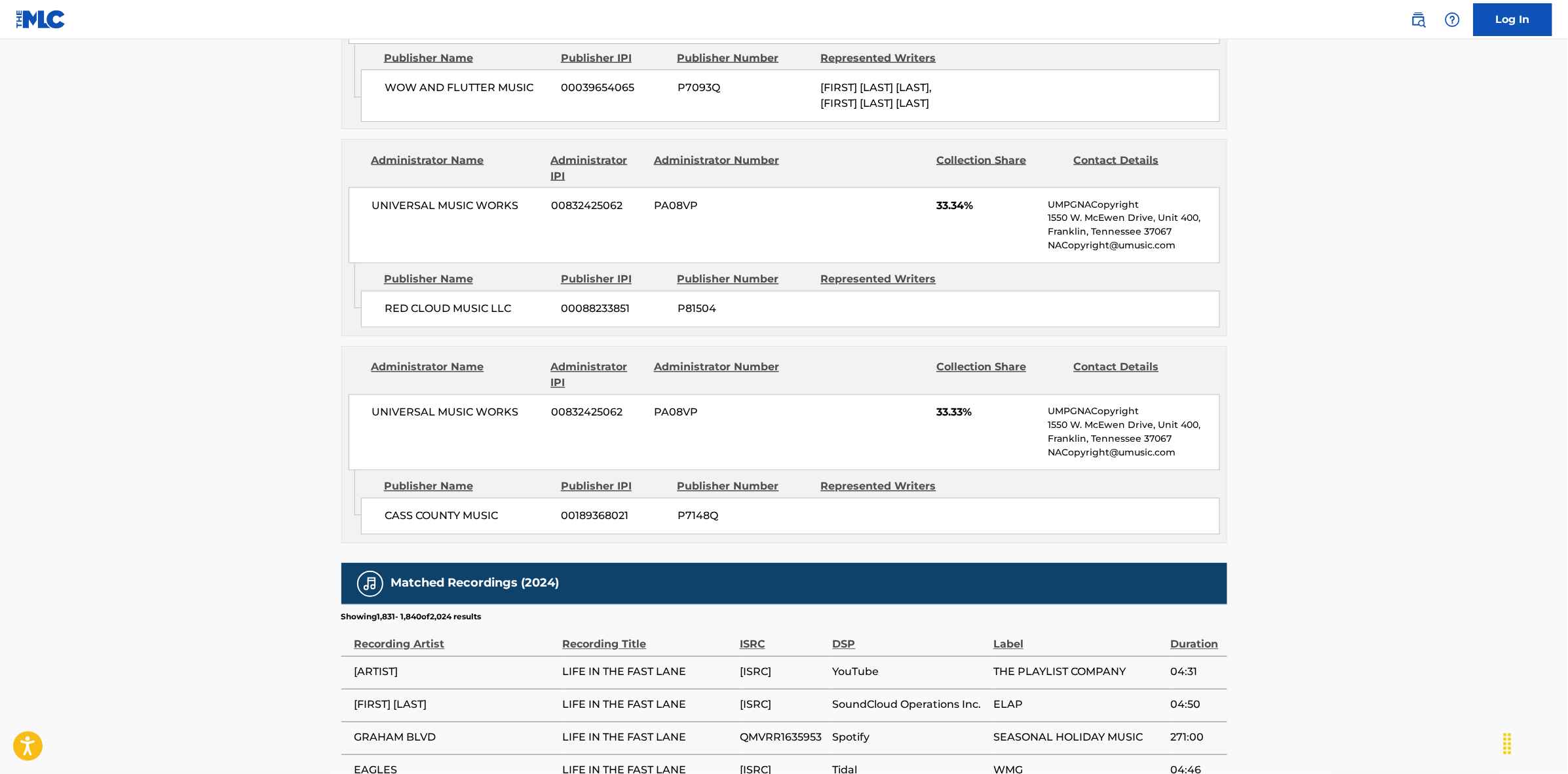 scroll, scrollTop: 1177, scrollLeft: 0, axis: vertical 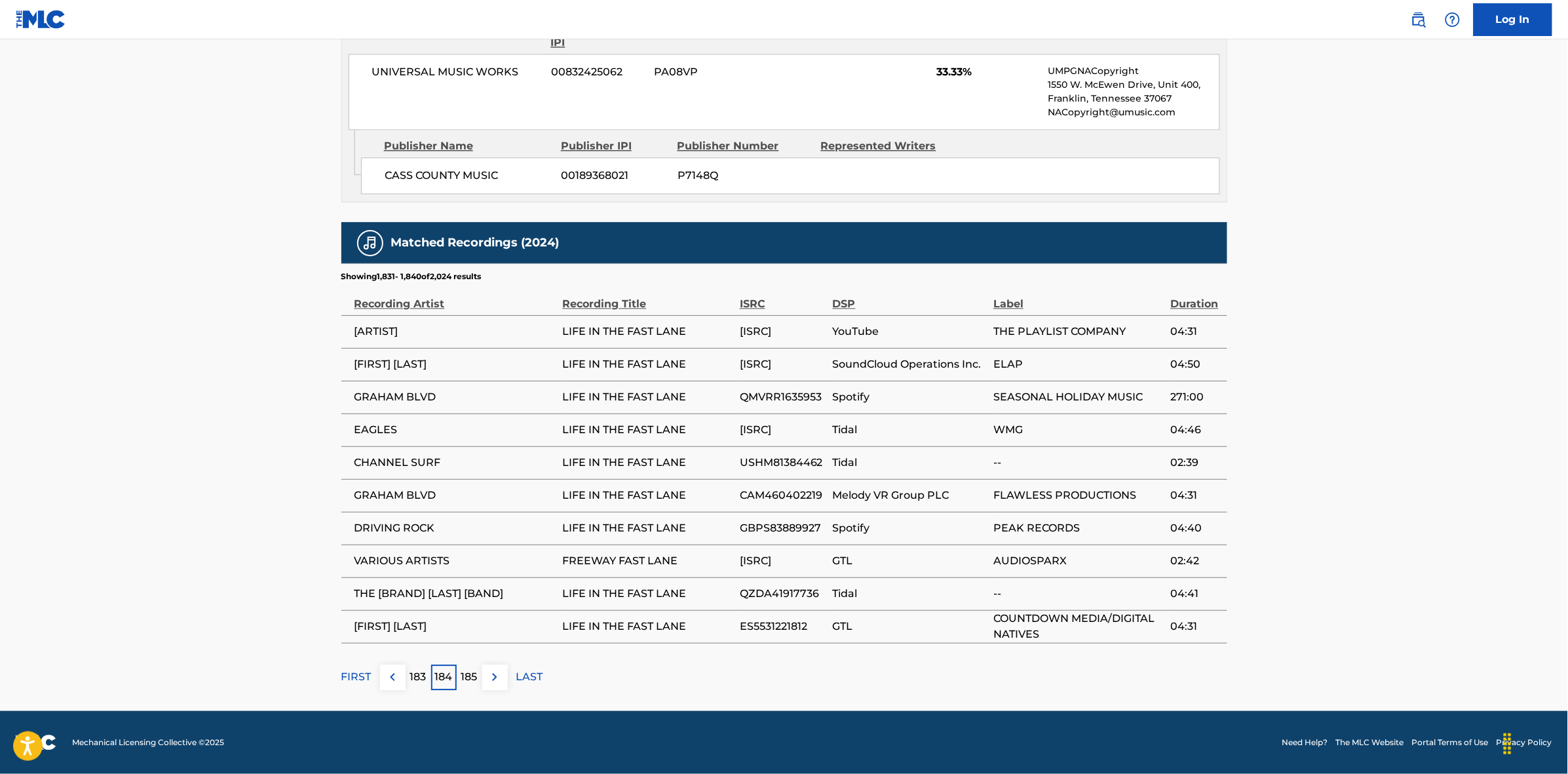 click at bounding box center [495, 677] 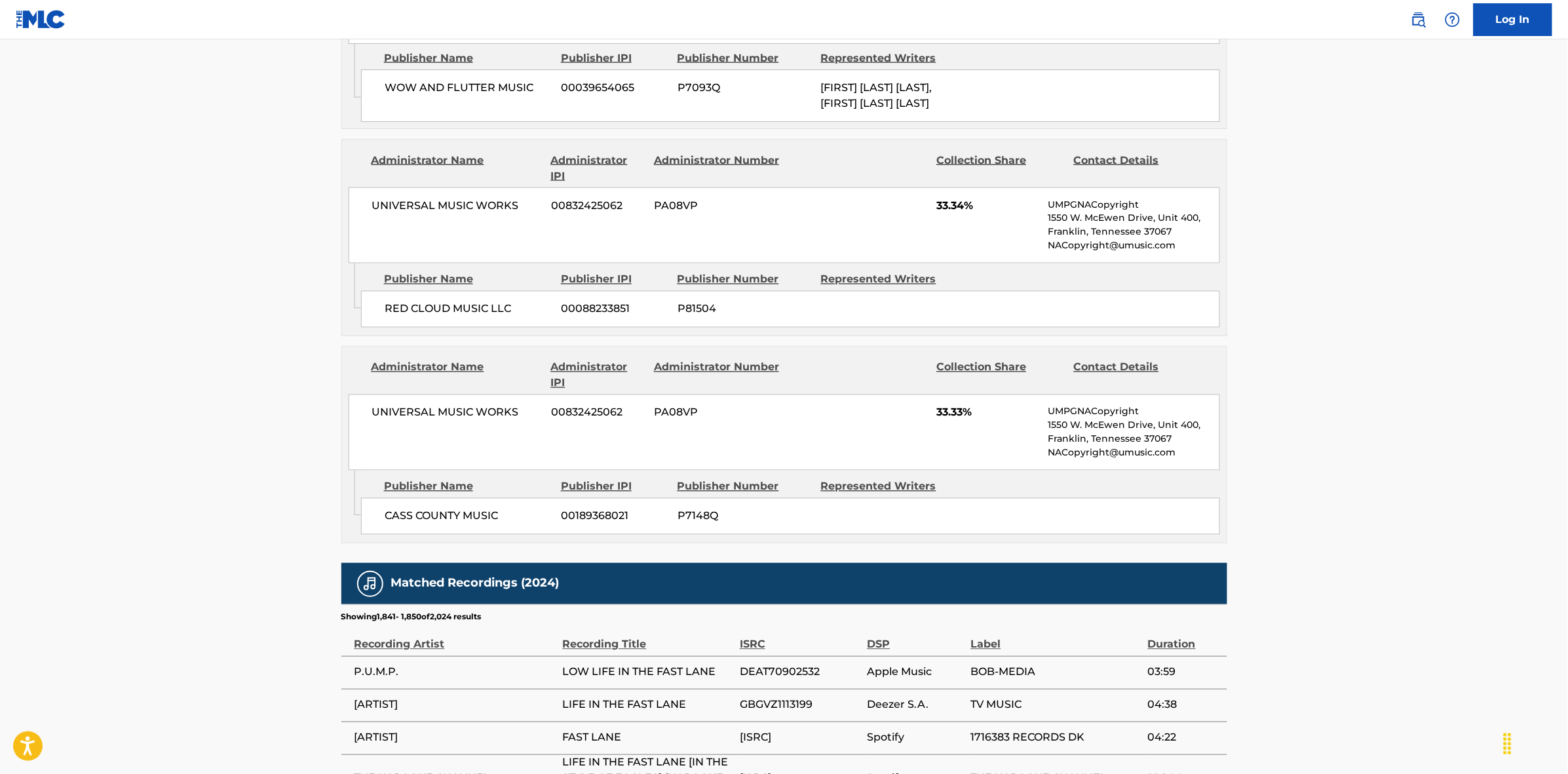 scroll, scrollTop: 1177, scrollLeft: 0, axis: vertical 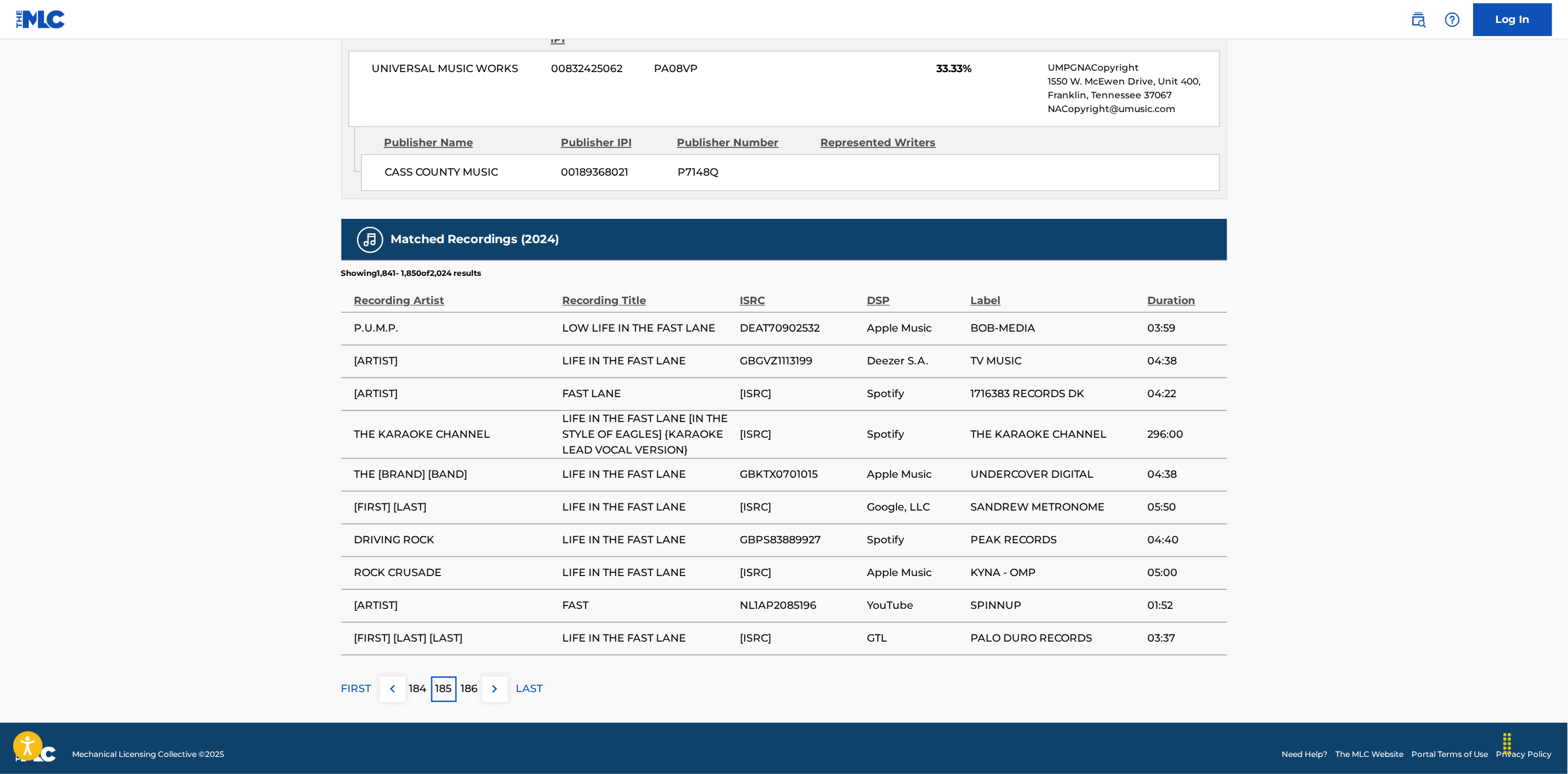 click at bounding box center [495, 689] 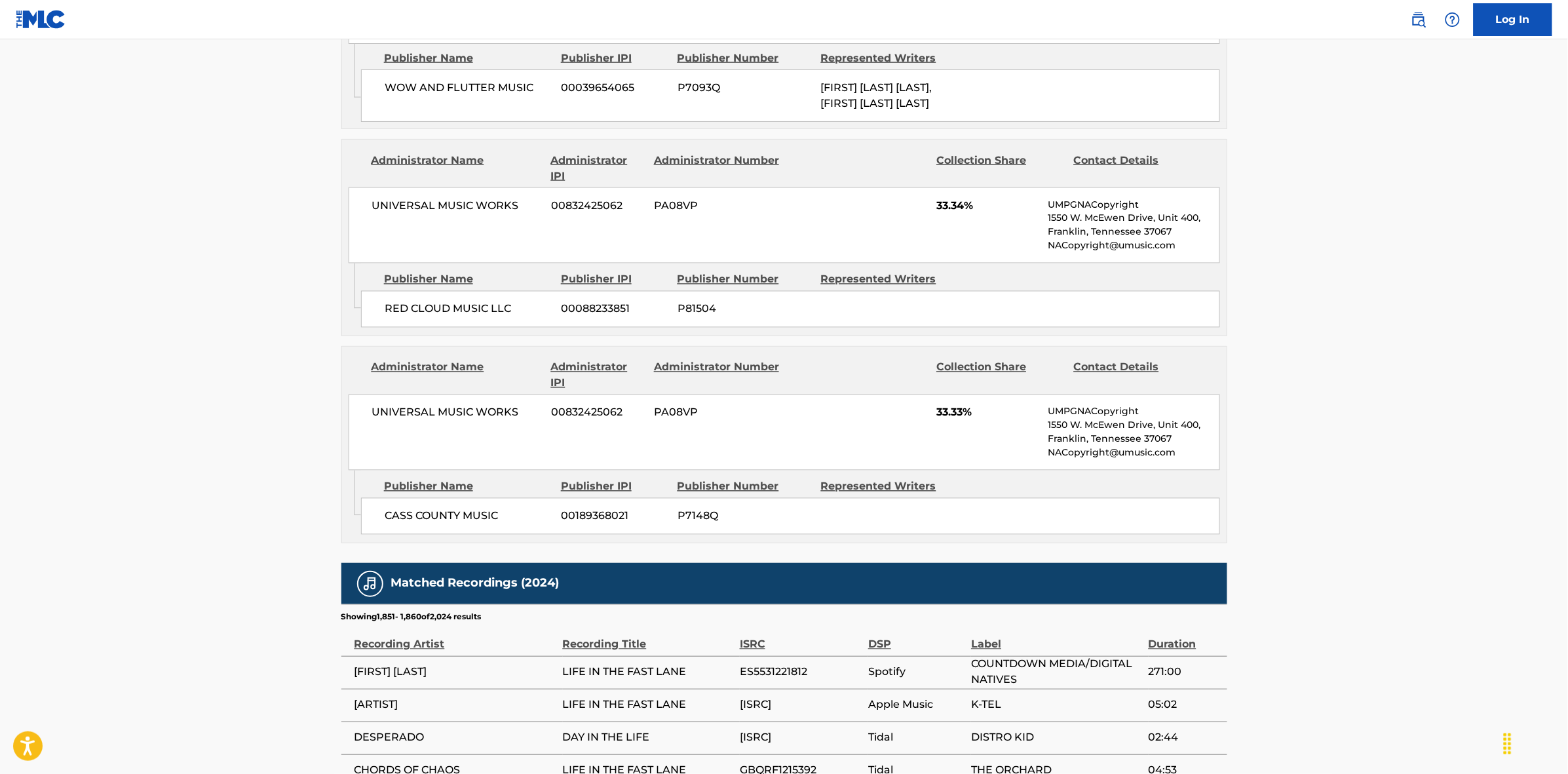 scroll, scrollTop: 1177, scrollLeft: 0, axis: vertical 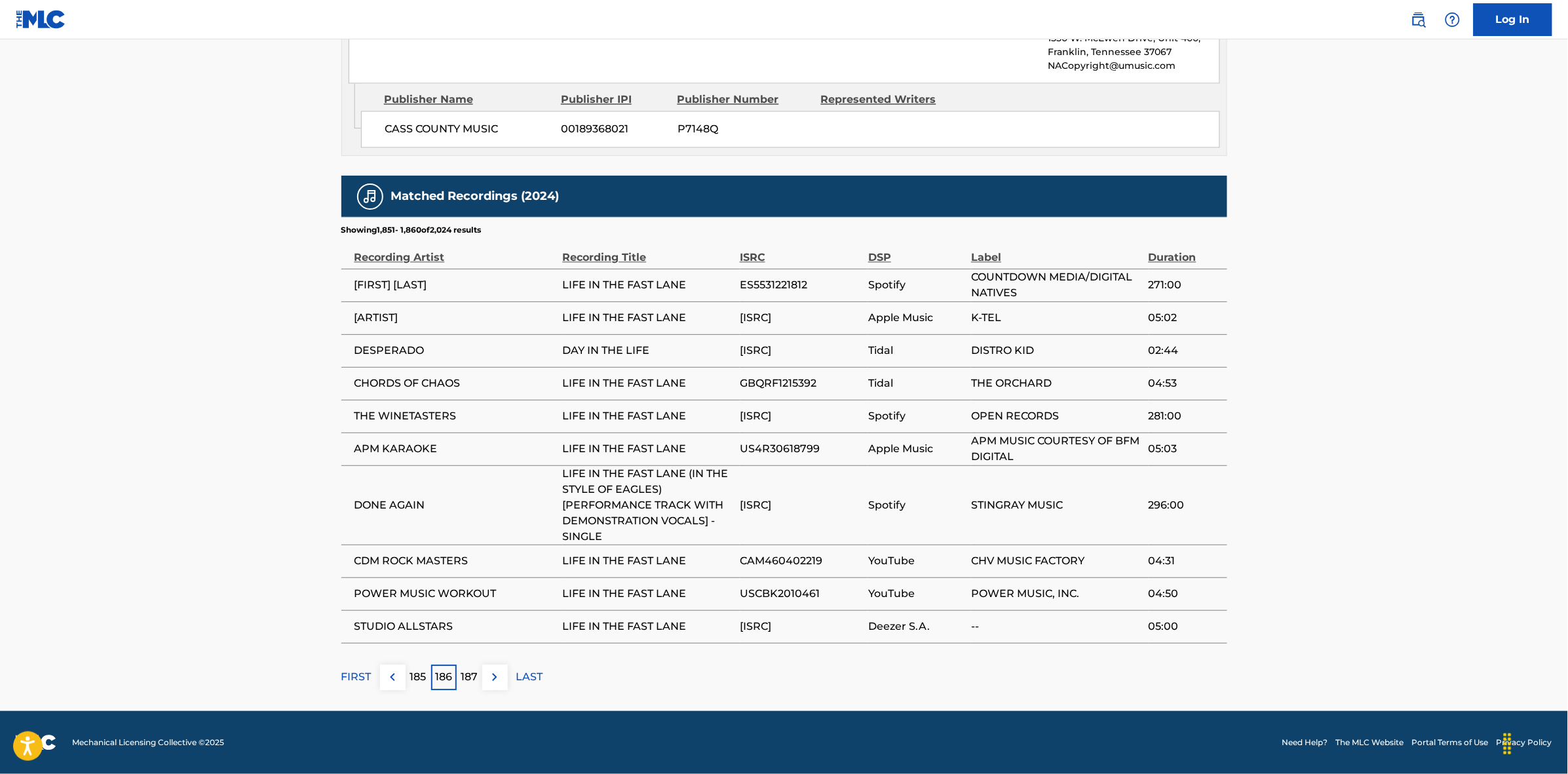 click on "187" at bounding box center (469, 677) 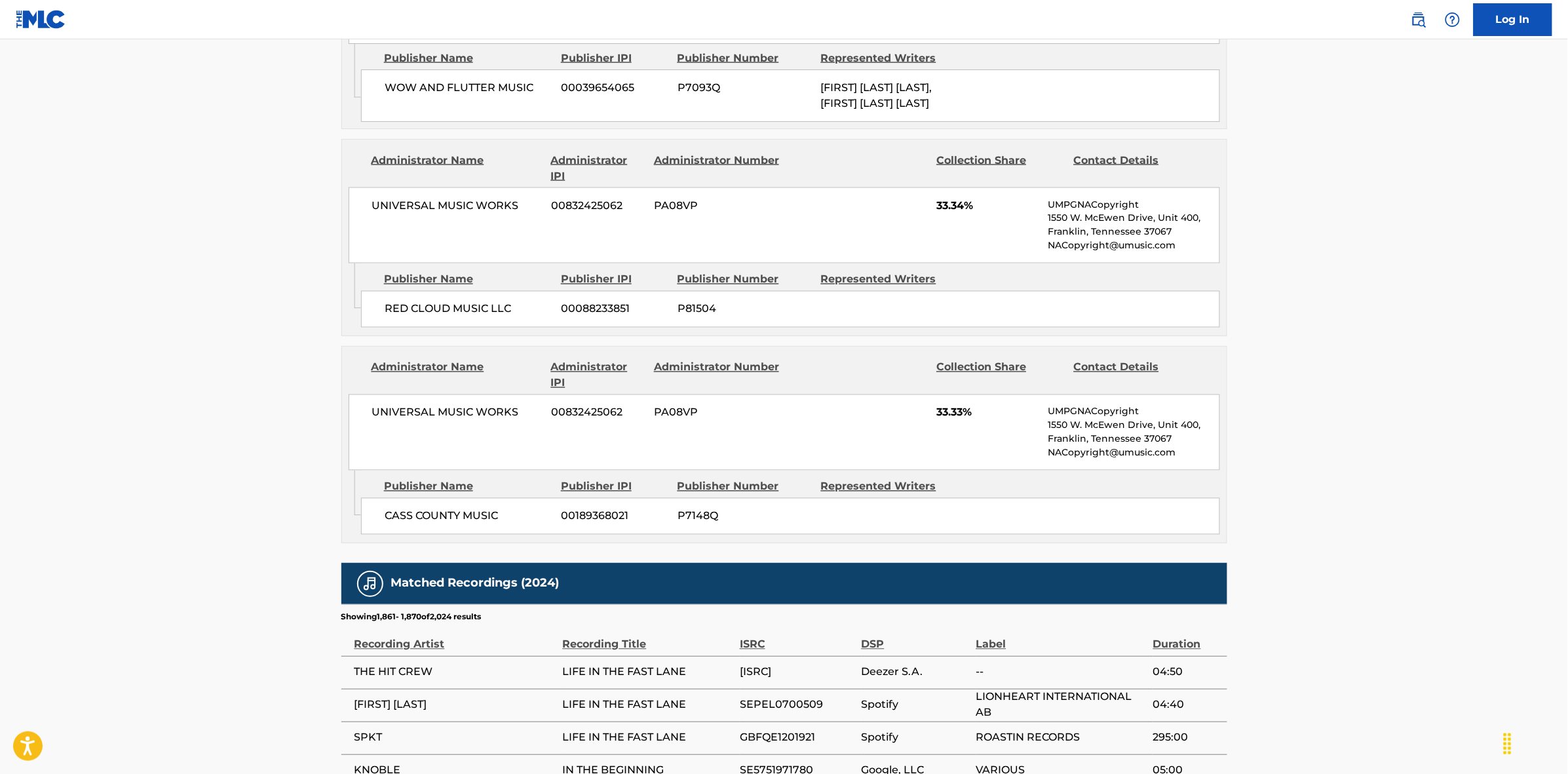 scroll, scrollTop: 1177, scrollLeft: 0, axis: vertical 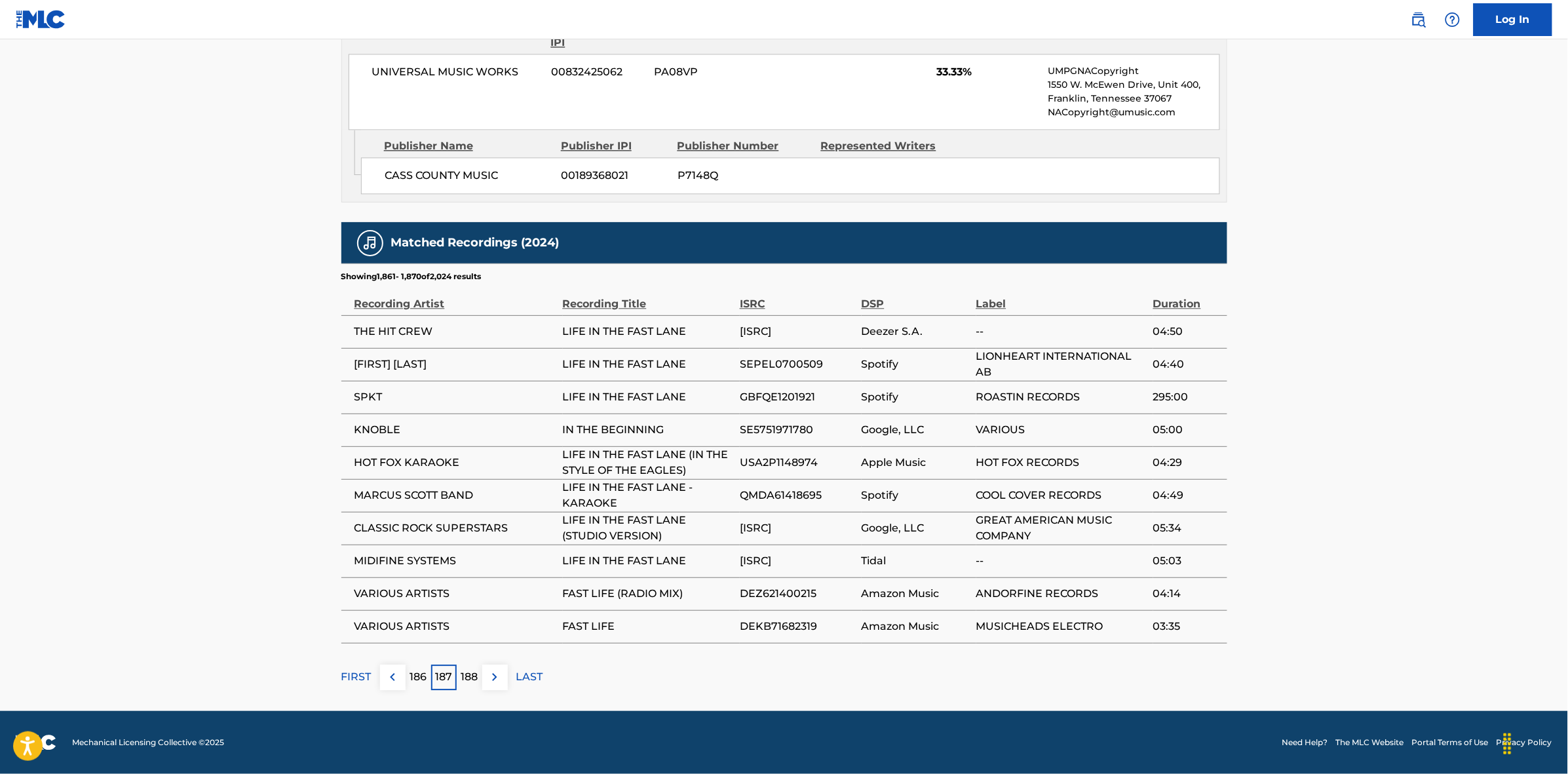 click at bounding box center [495, 677] 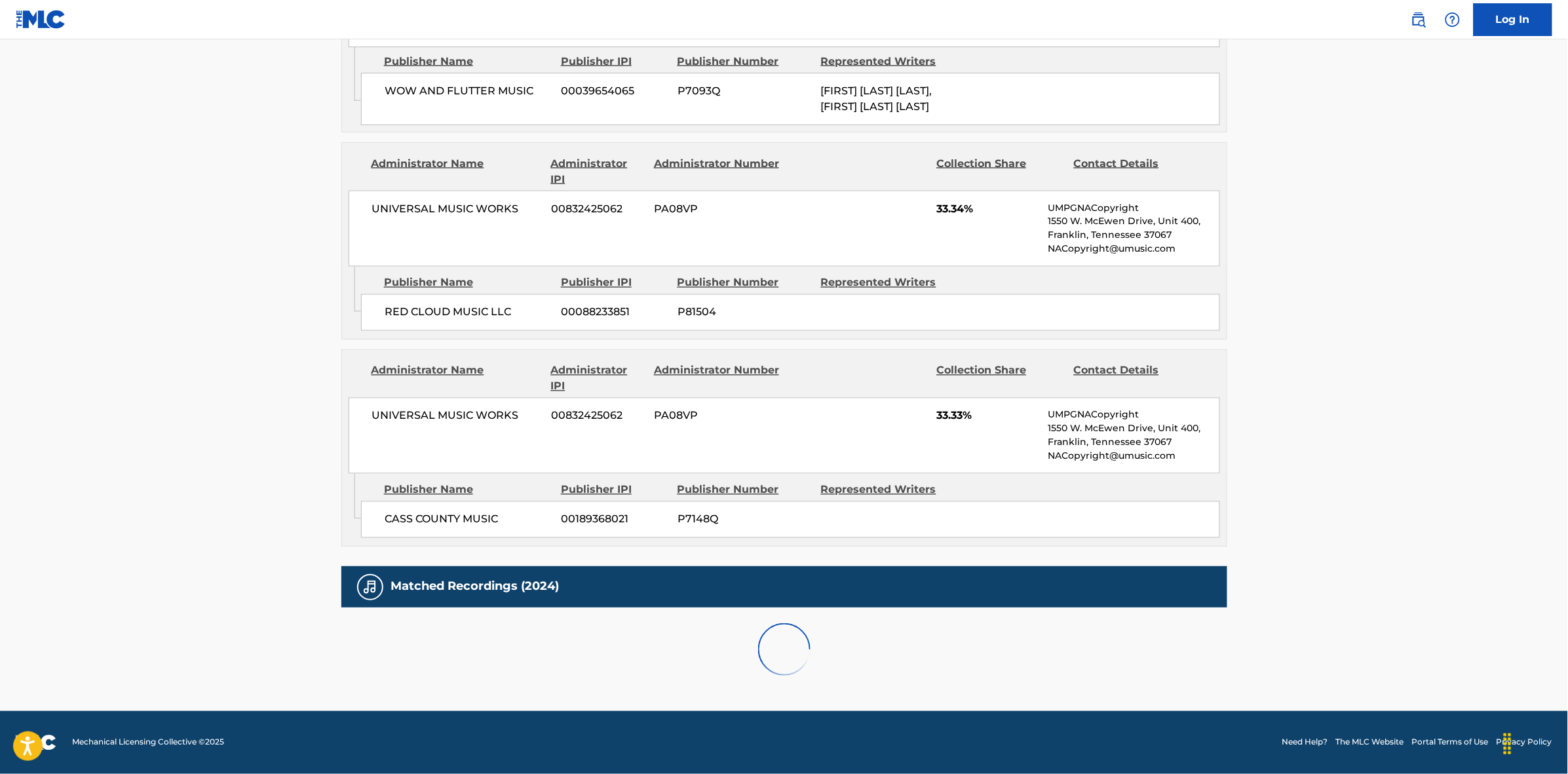 scroll, scrollTop: 1177, scrollLeft: 0, axis: vertical 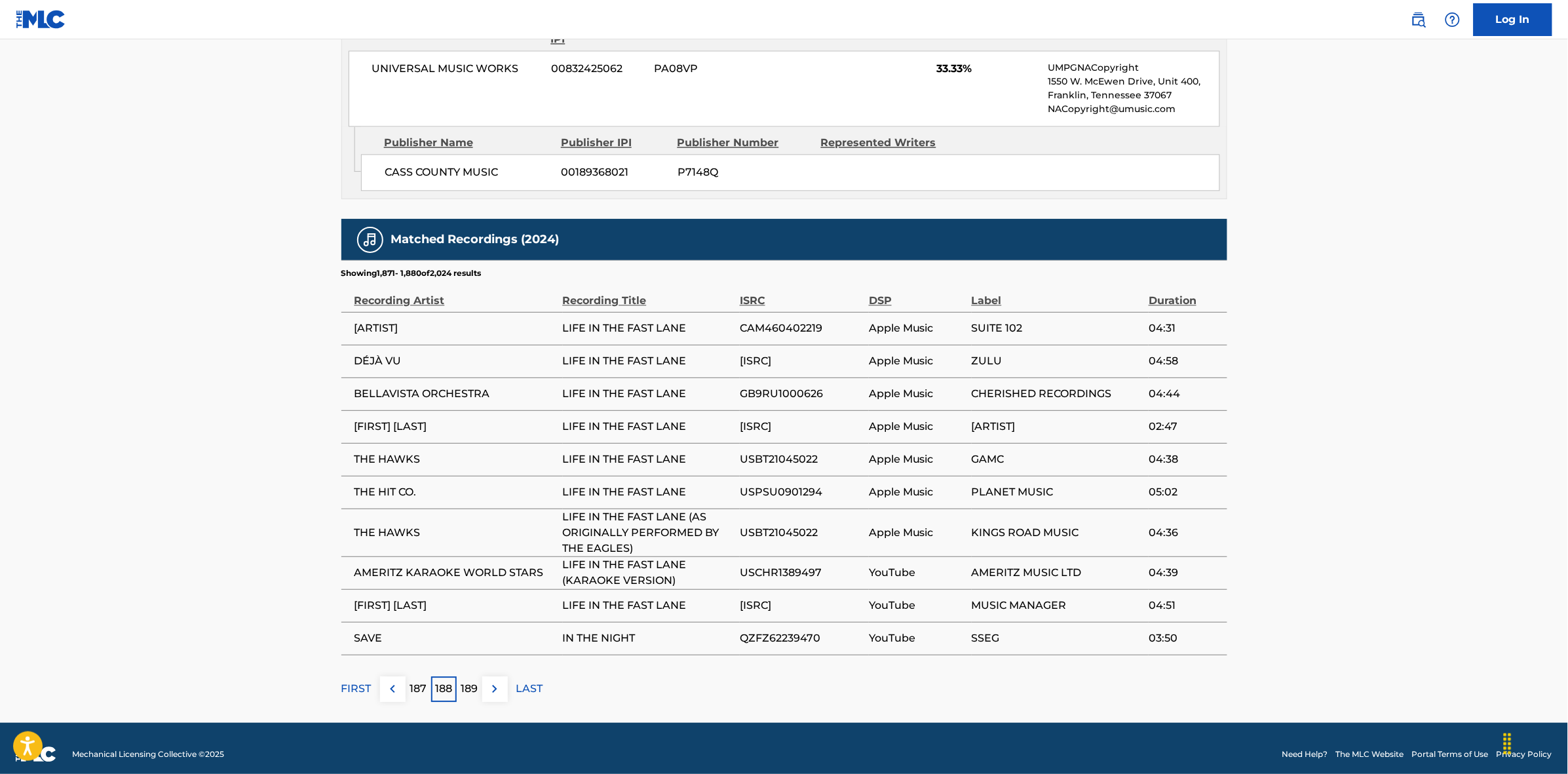 click on "189" at bounding box center [469, 689] 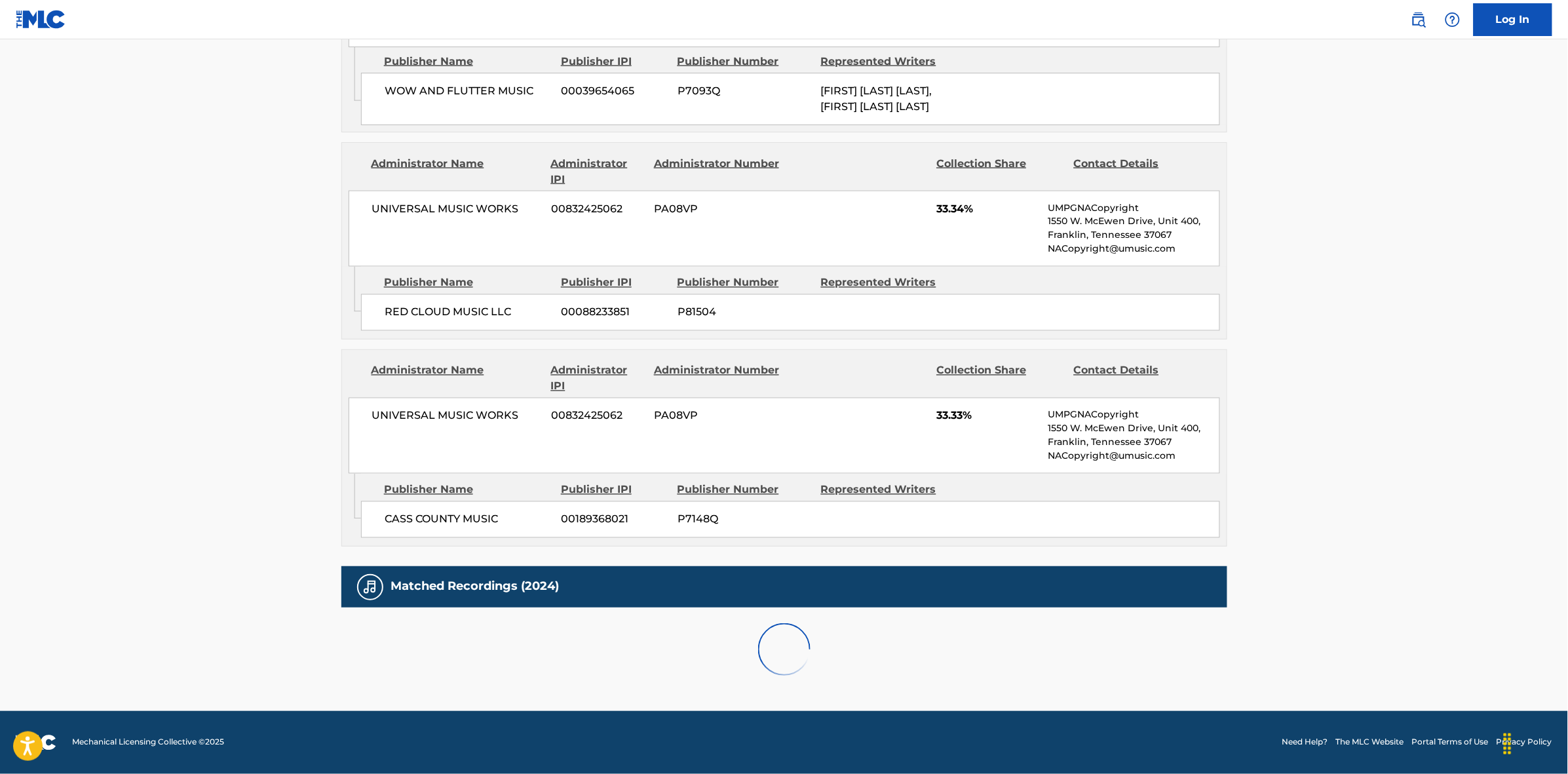 scroll, scrollTop: 1177, scrollLeft: 0, axis: vertical 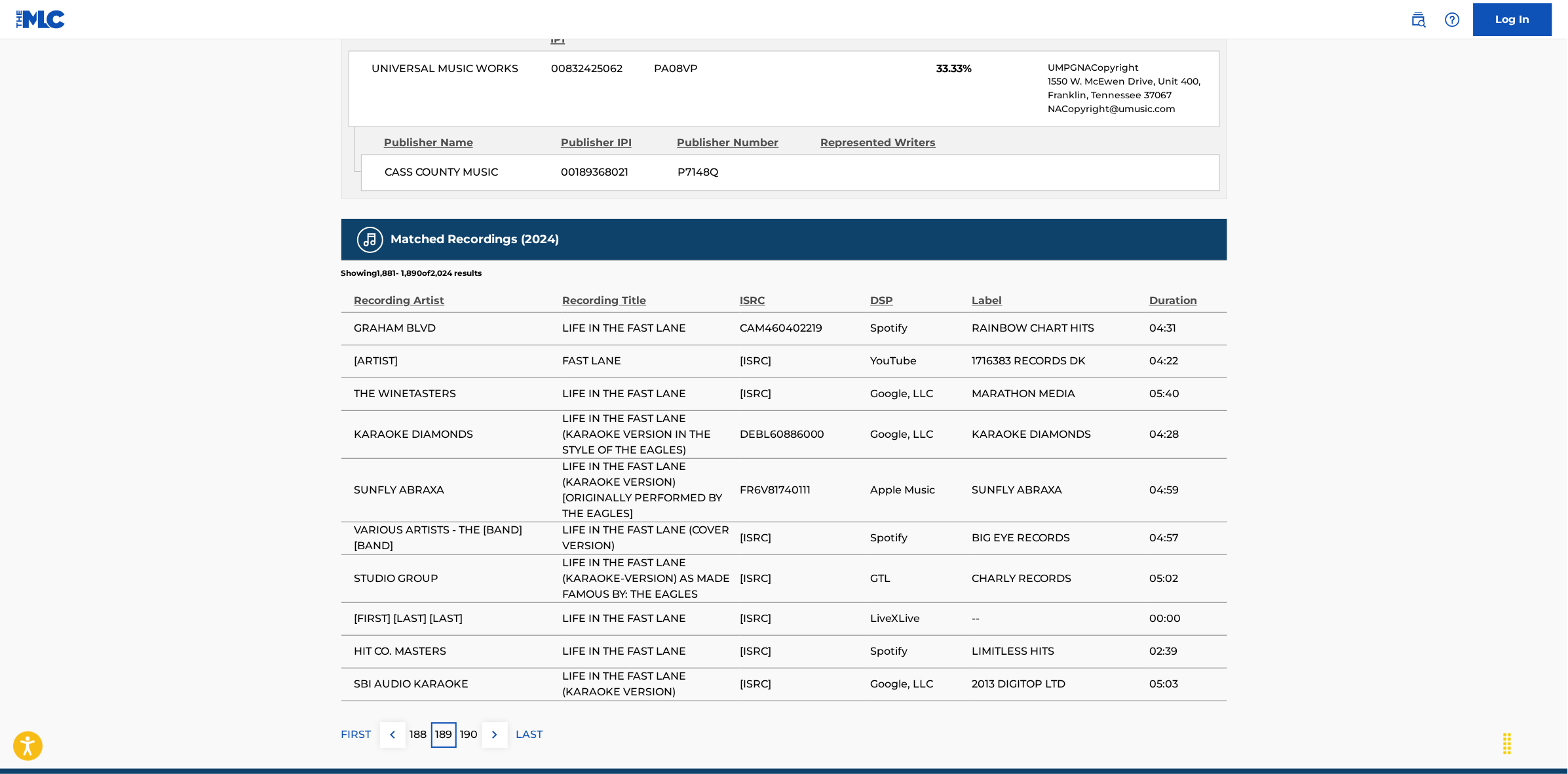 click at bounding box center (495, 735) 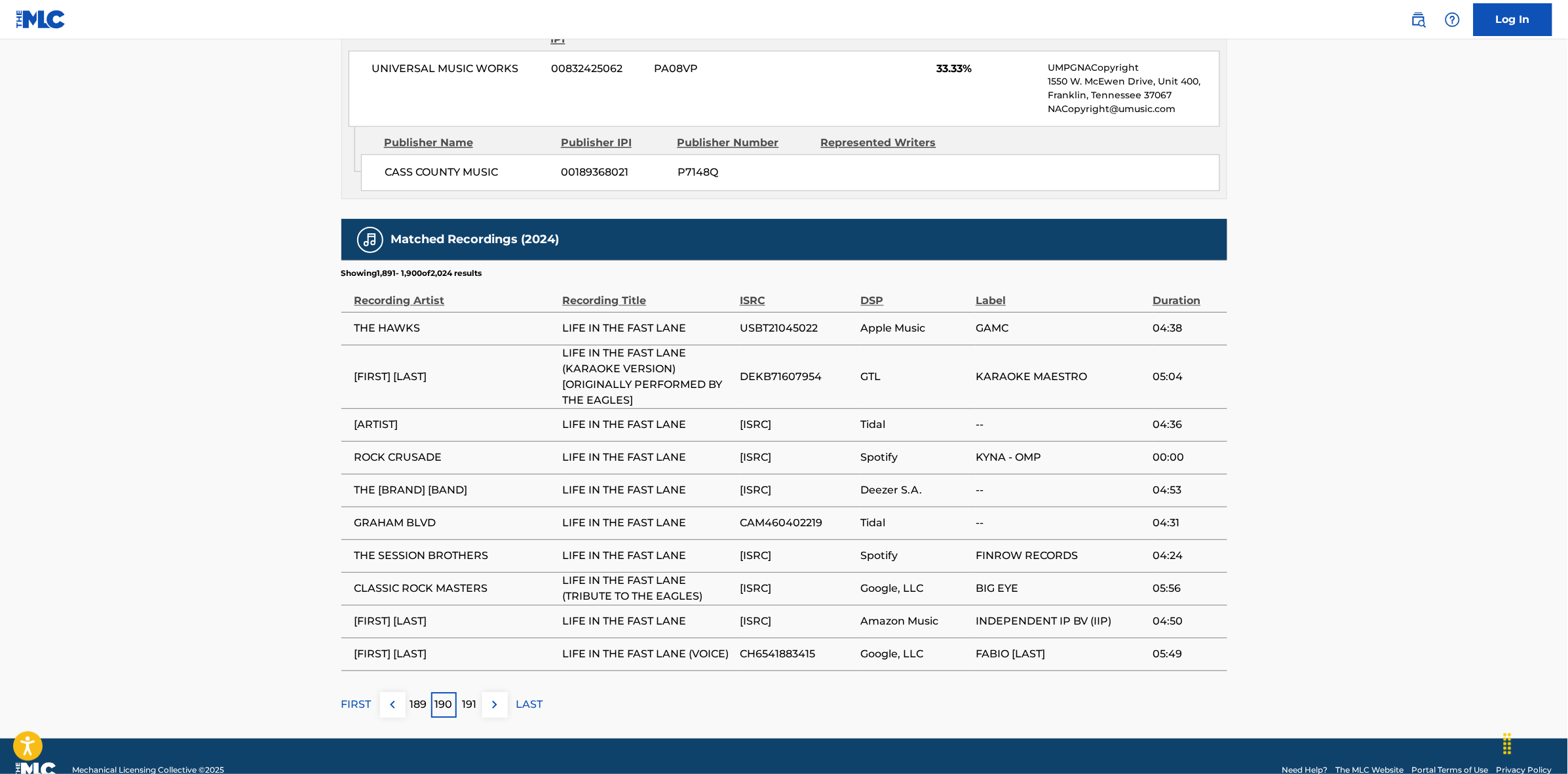 click at bounding box center [495, 705] 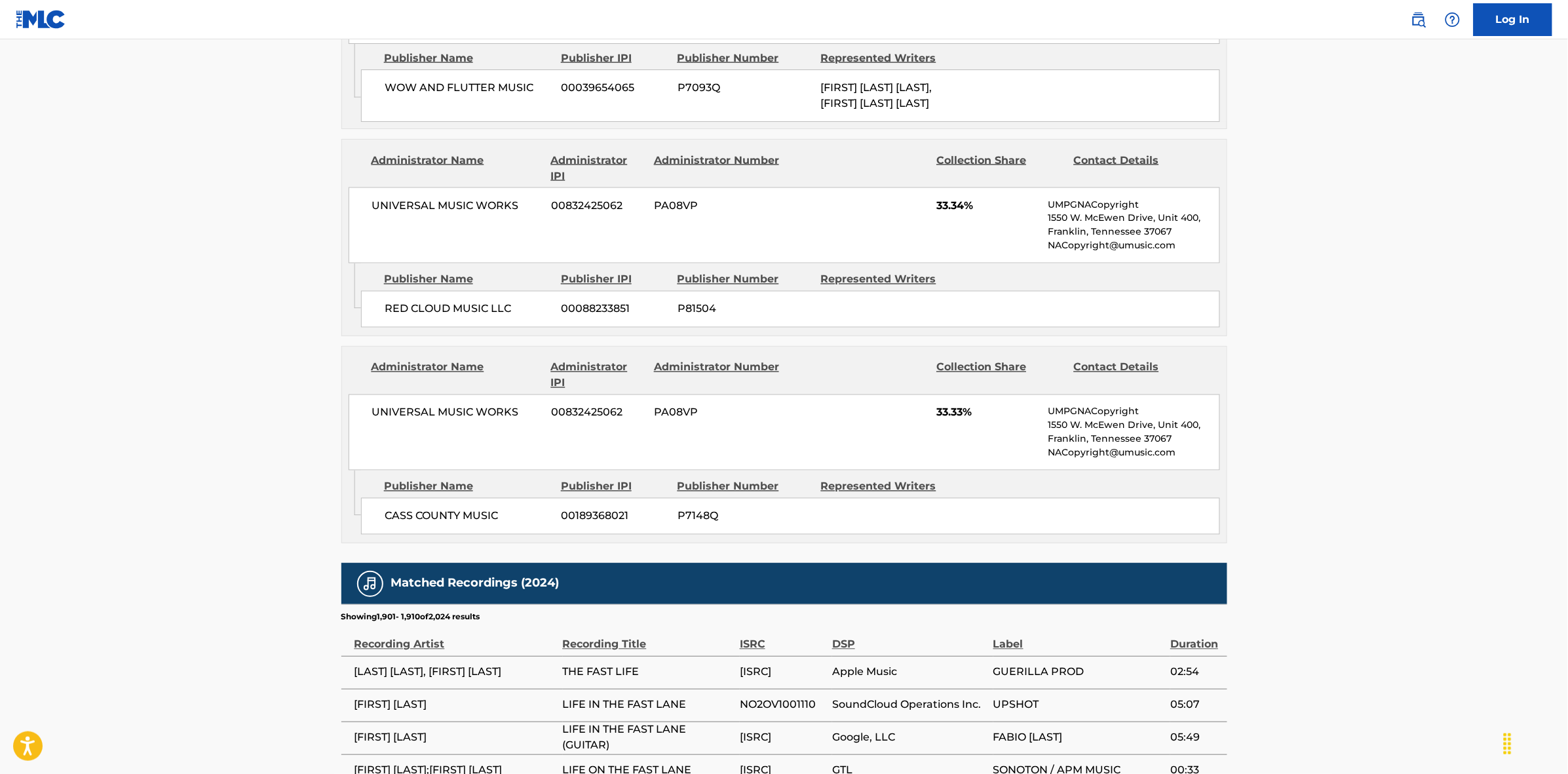 scroll, scrollTop: 1177, scrollLeft: 0, axis: vertical 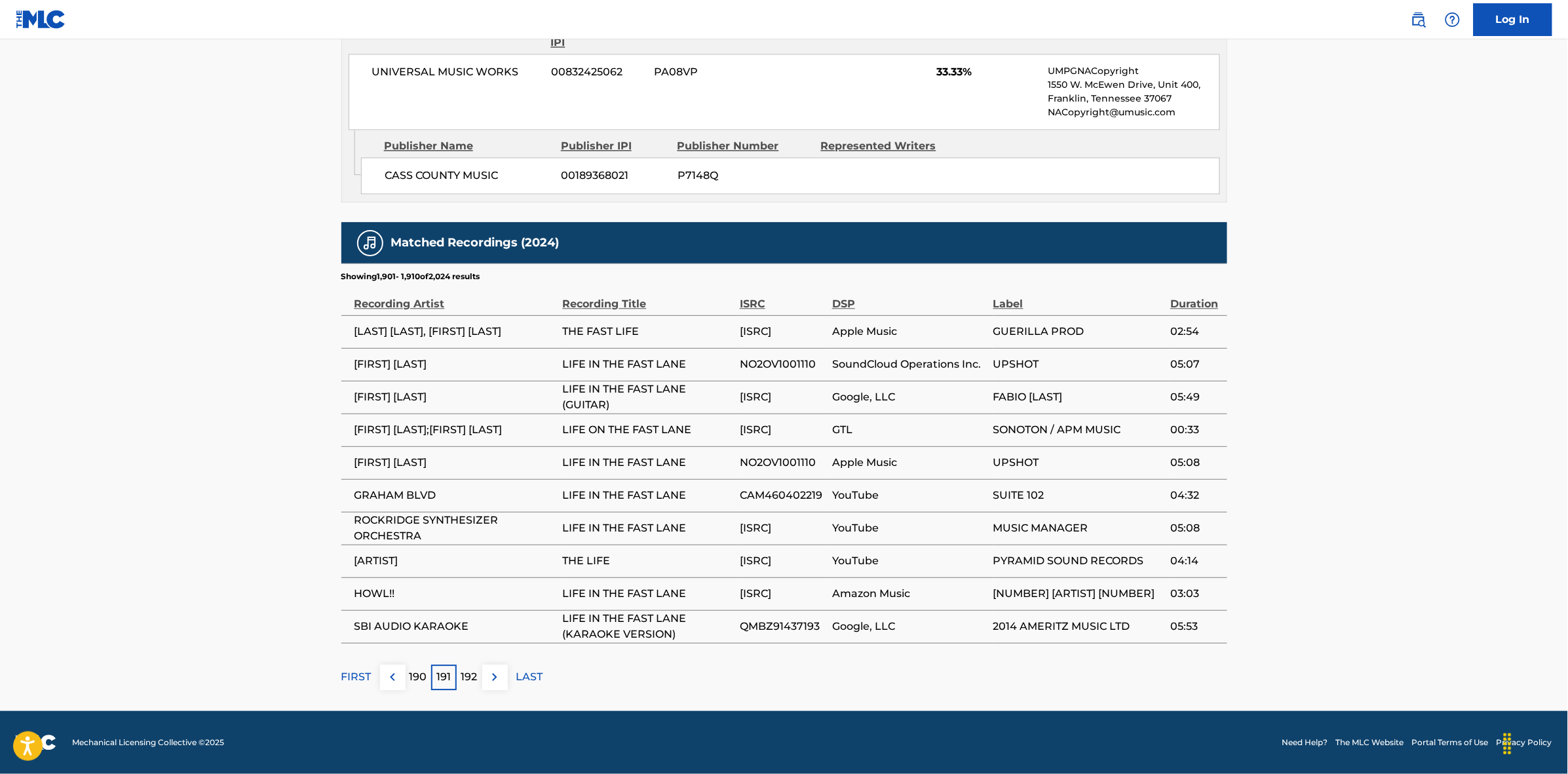 click at bounding box center [495, 677] 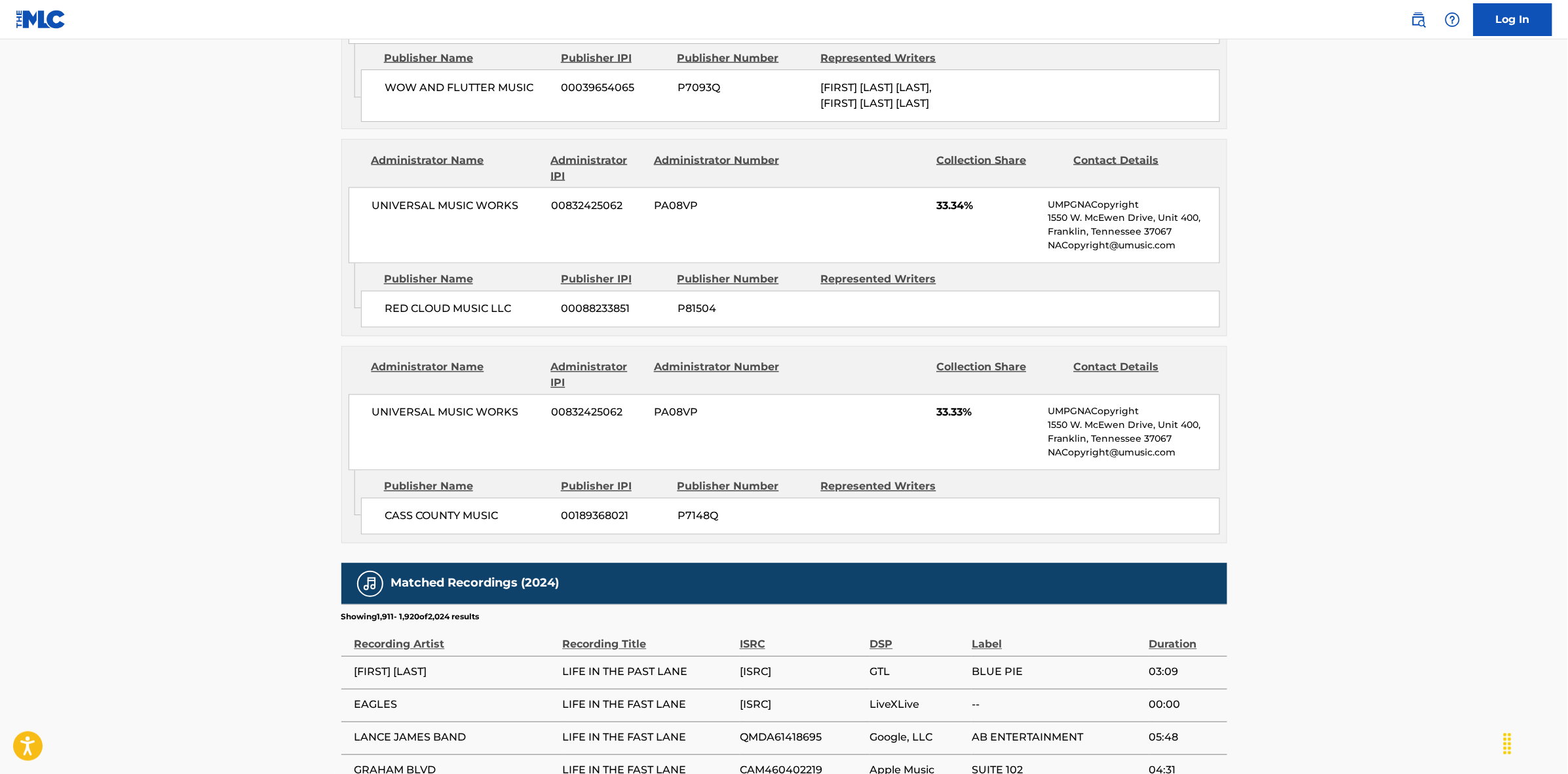 scroll, scrollTop: 1177, scrollLeft: 0, axis: vertical 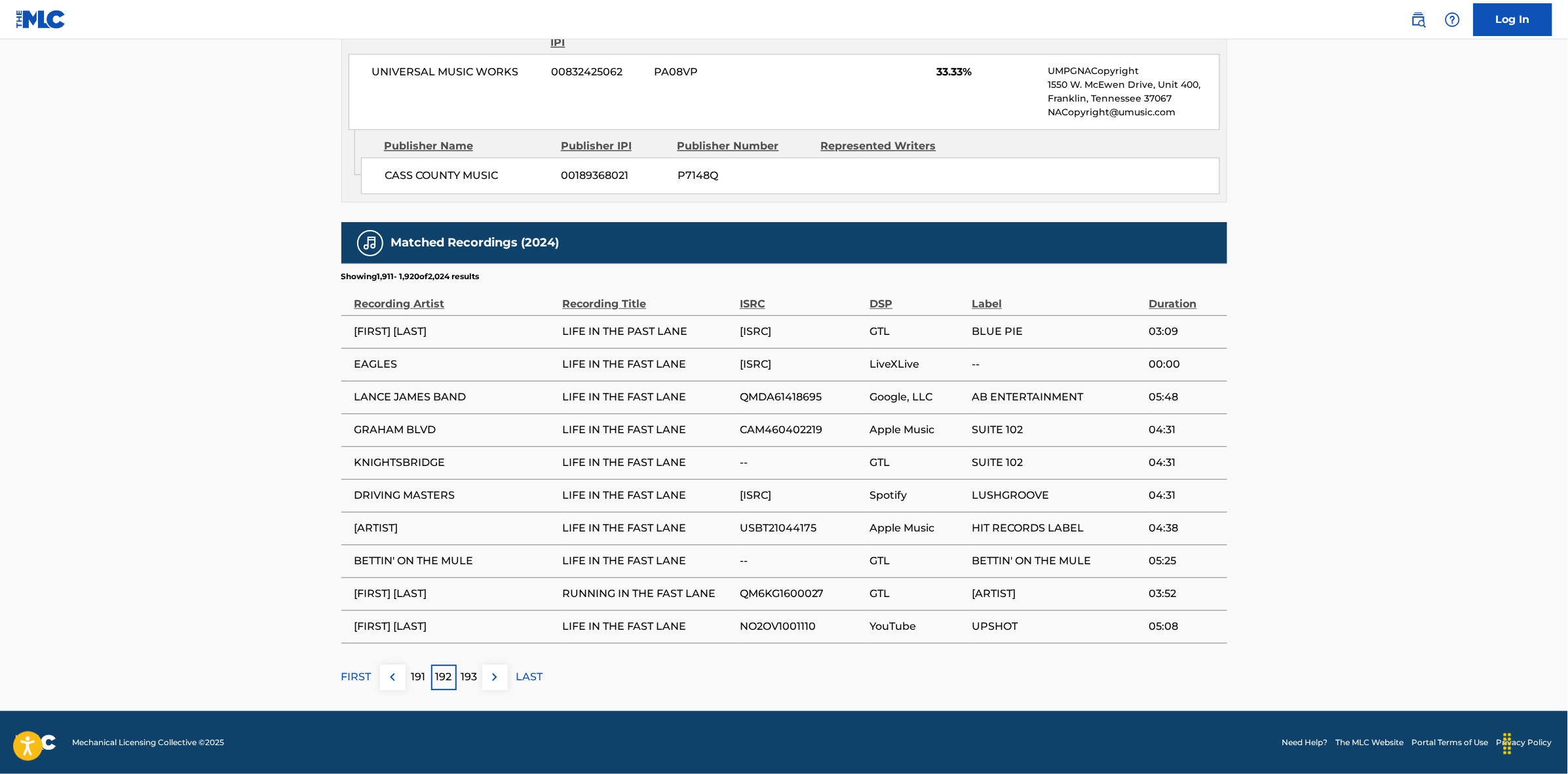 click at bounding box center (495, 677) 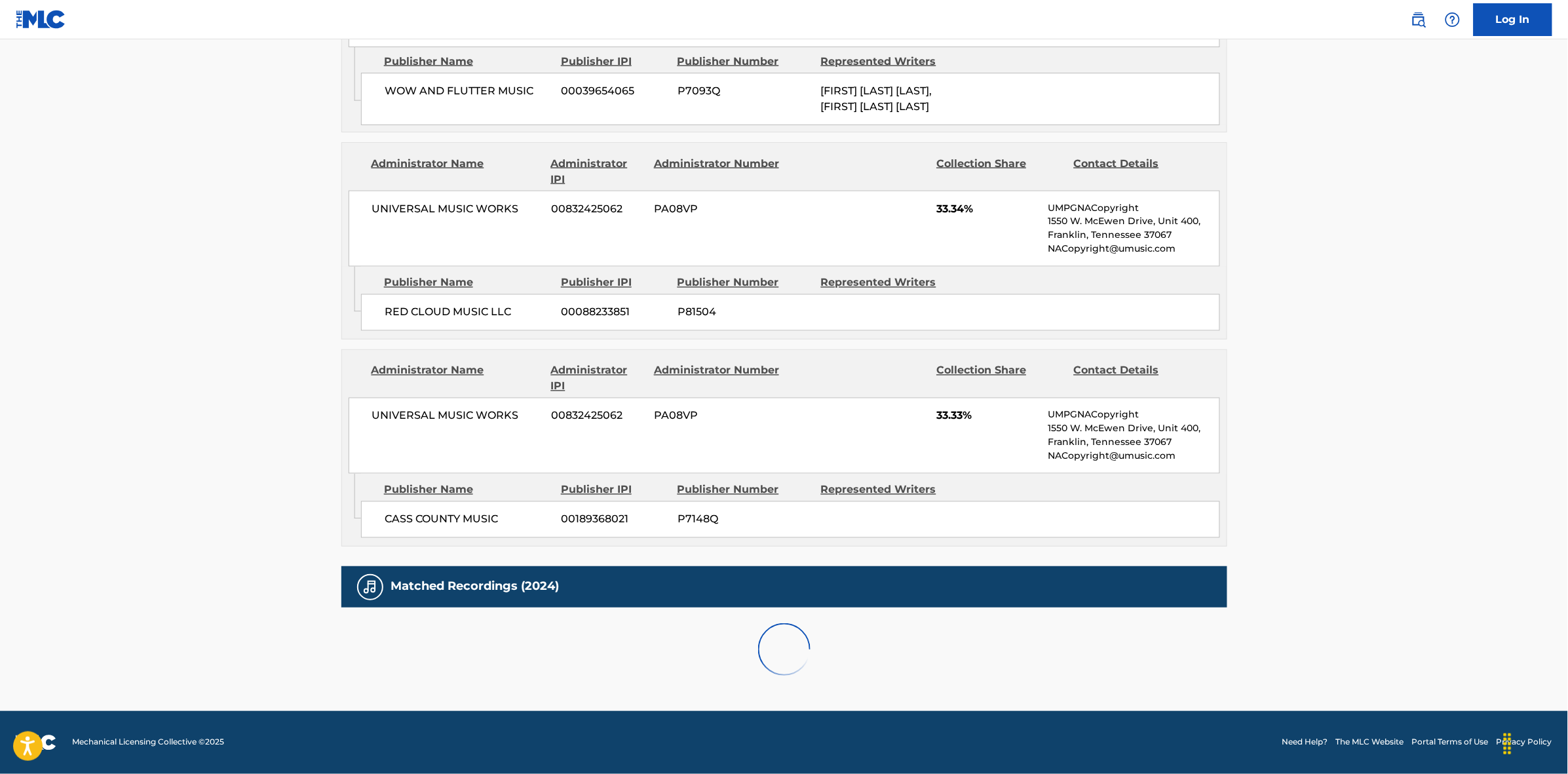 scroll, scrollTop: 1177, scrollLeft: 0, axis: vertical 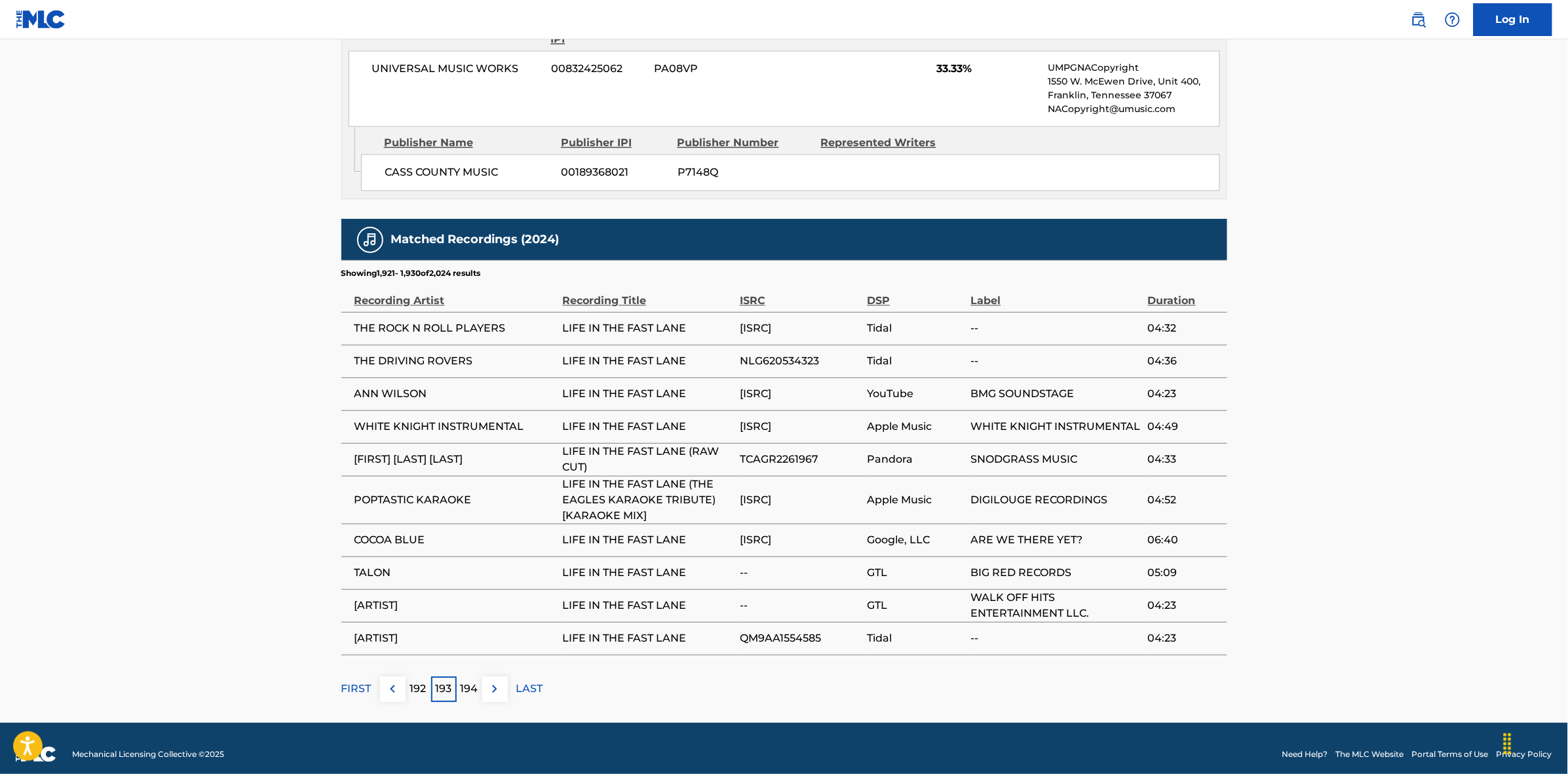 click at bounding box center [495, 689] 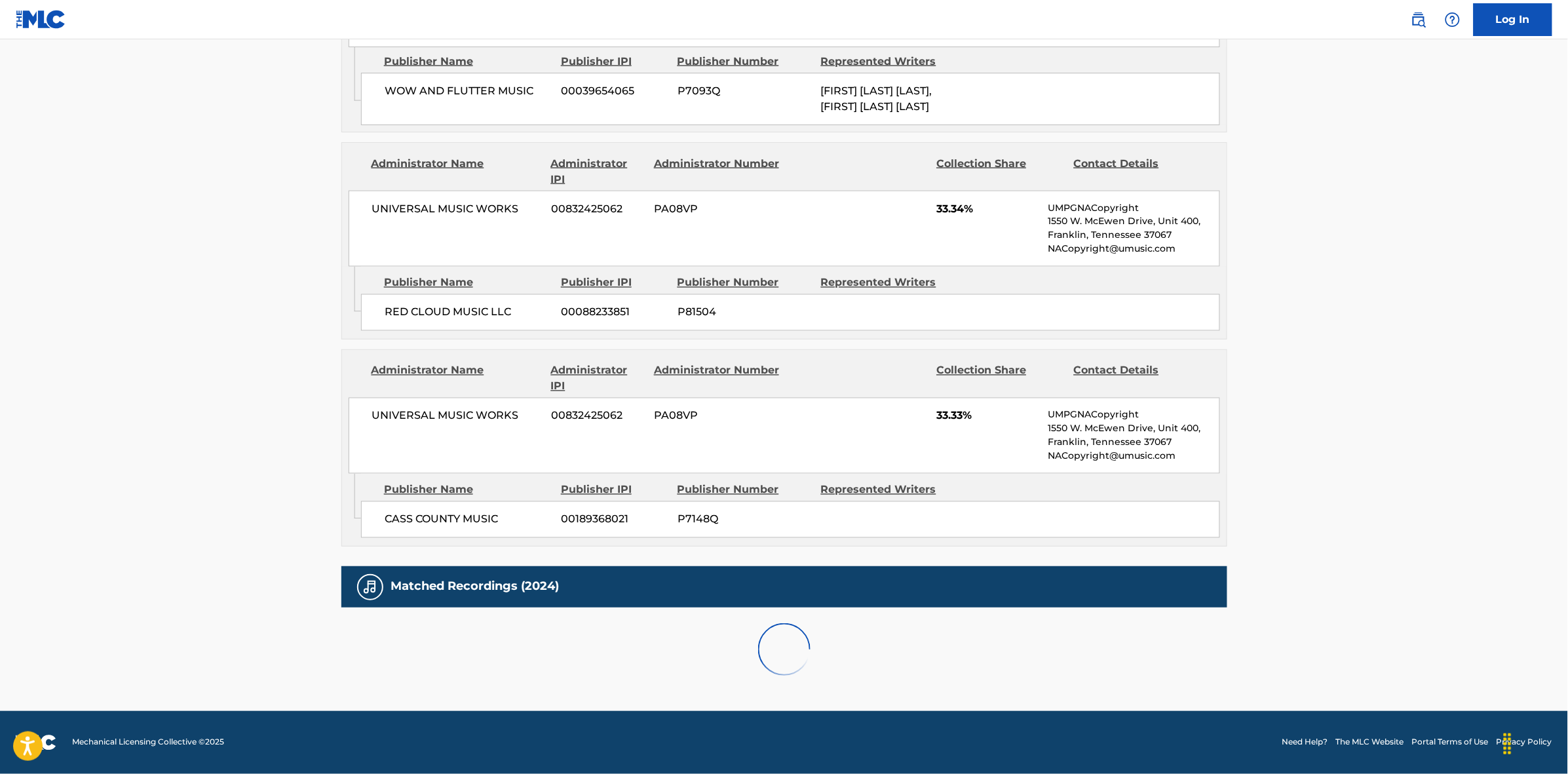 scroll, scrollTop: 1177, scrollLeft: 0, axis: vertical 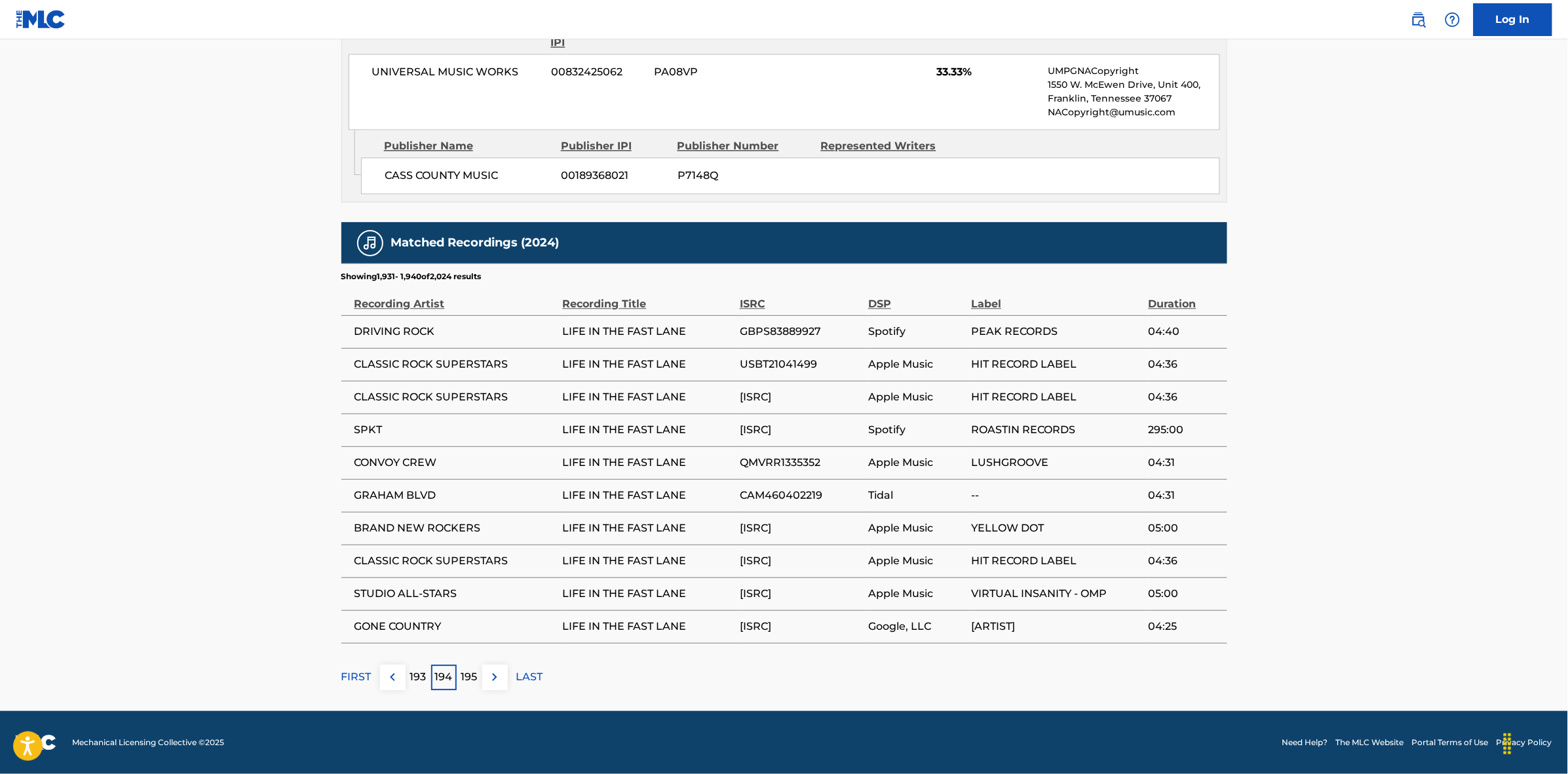 click at bounding box center (495, 677) 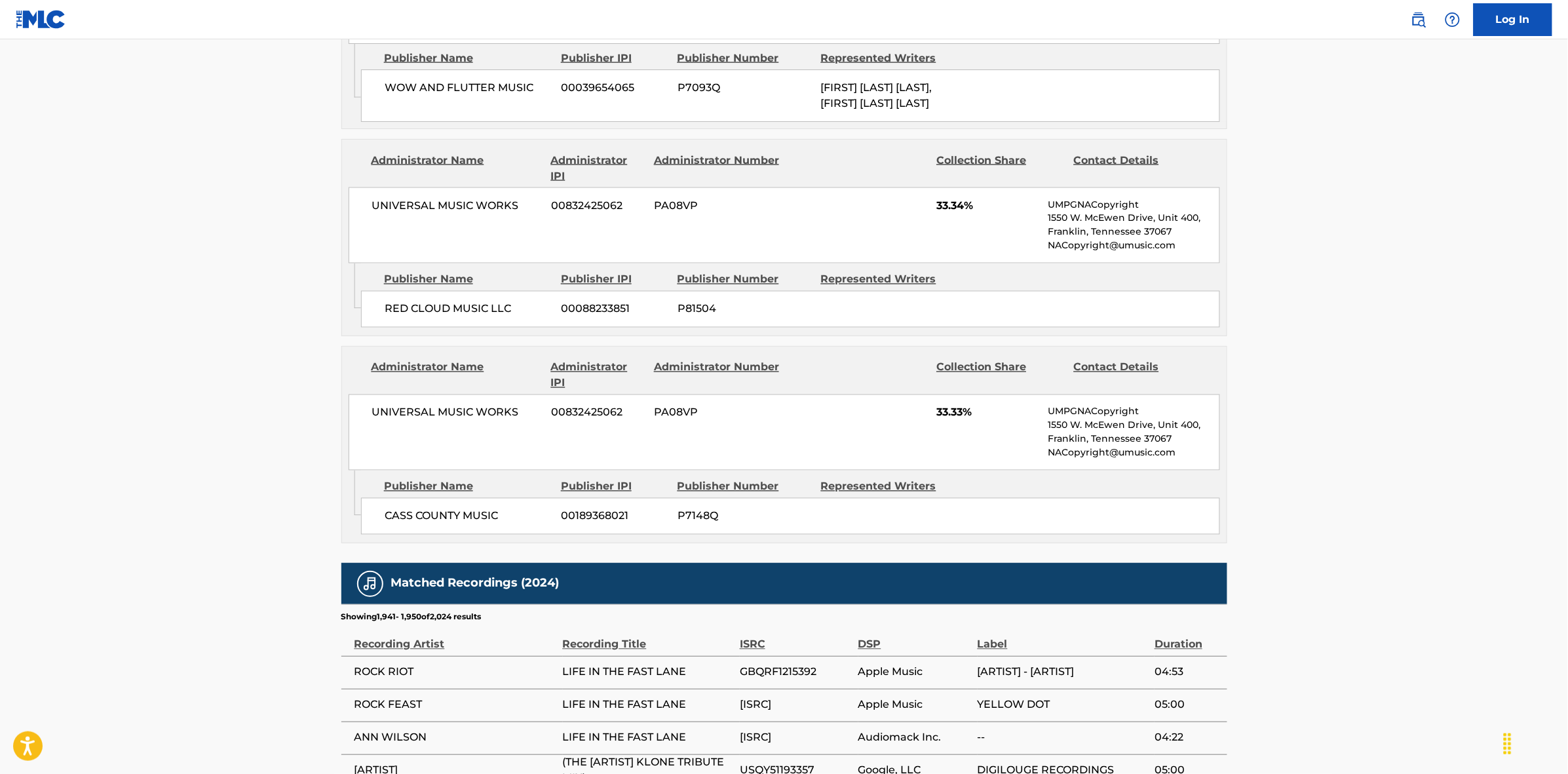 scroll, scrollTop: 1177, scrollLeft: 0, axis: vertical 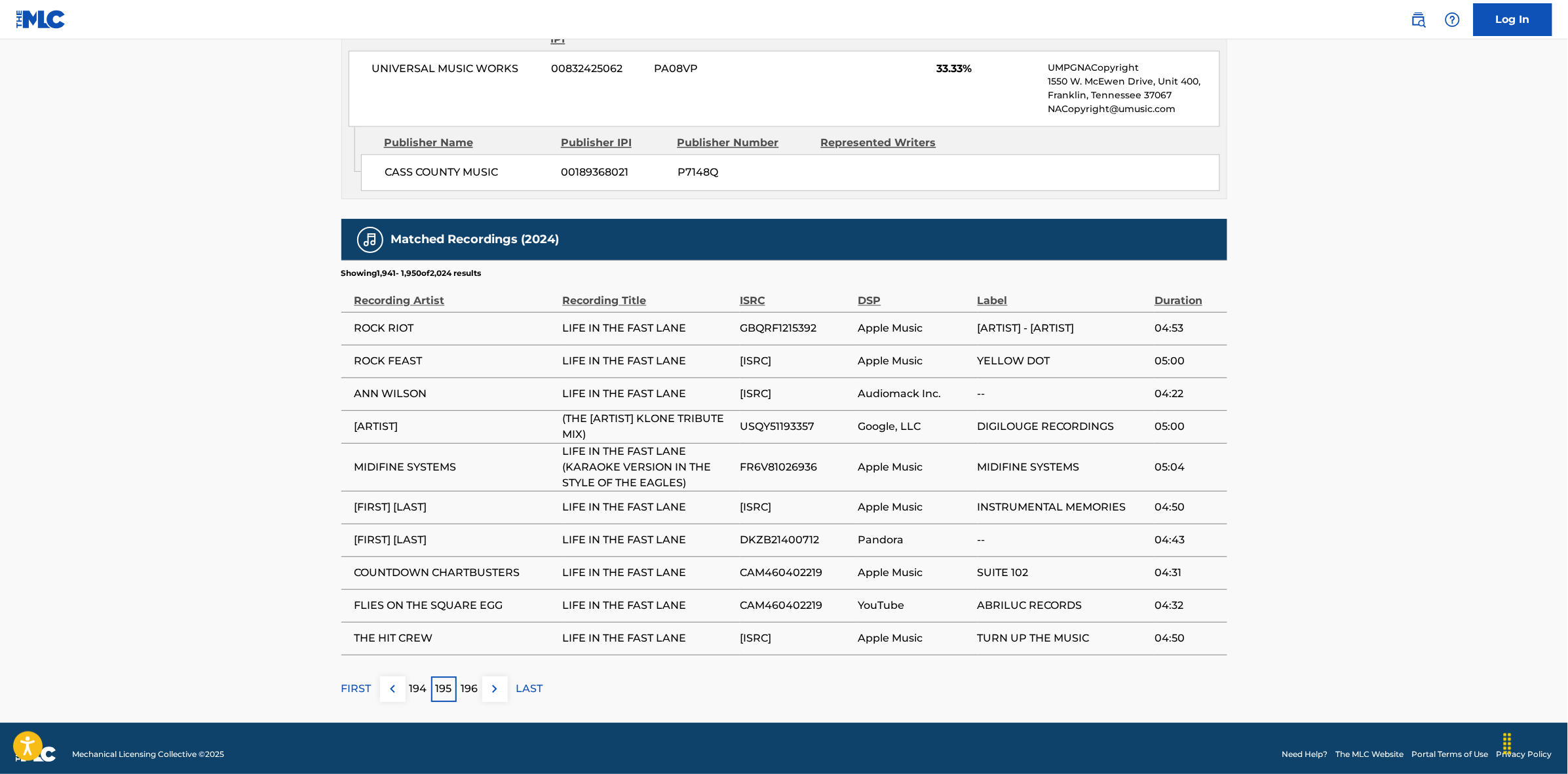 click at bounding box center [495, 689] 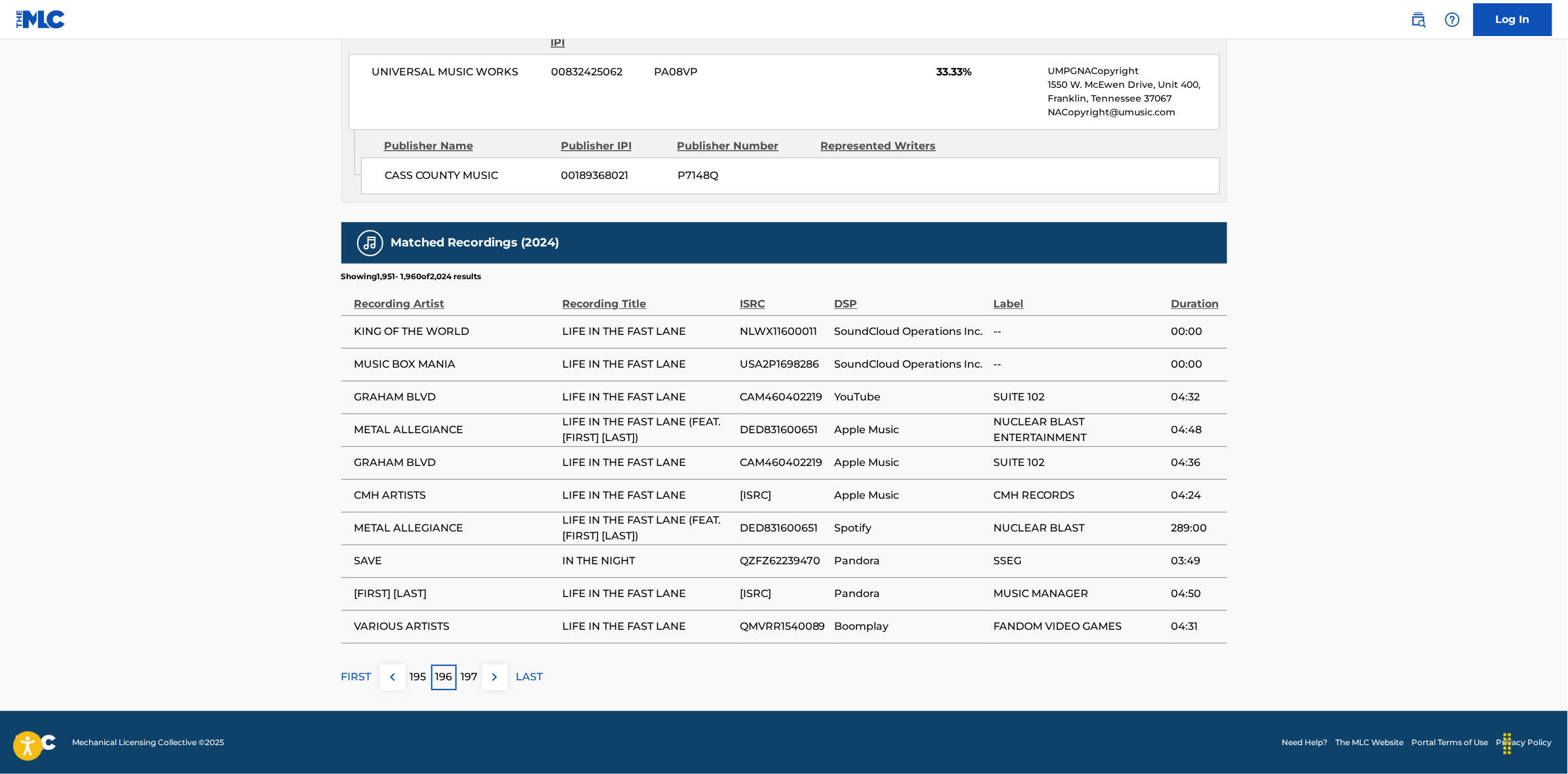 click at bounding box center [495, 677] 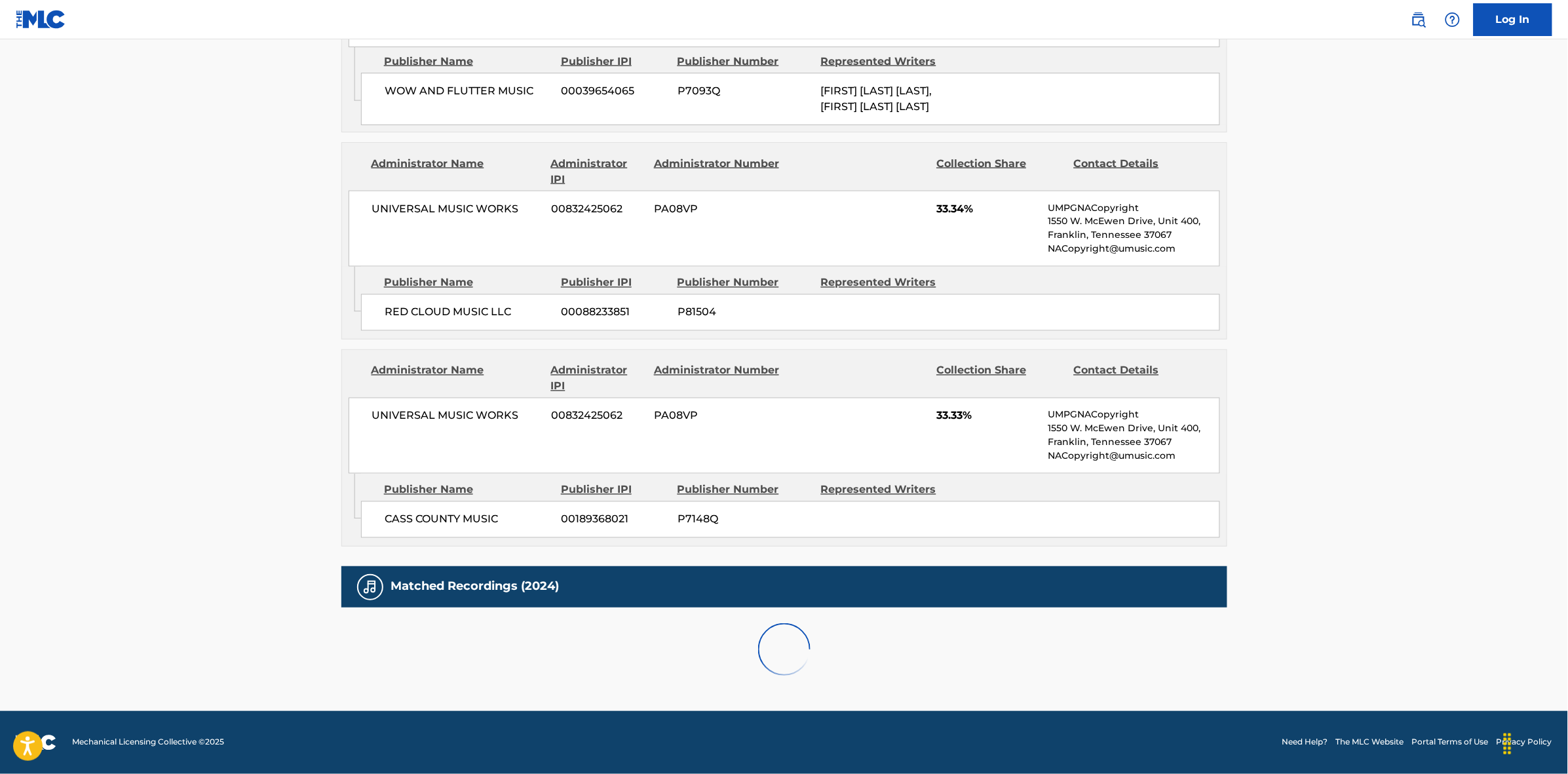 scroll, scrollTop: 1177, scrollLeft: 0, axis: vertical 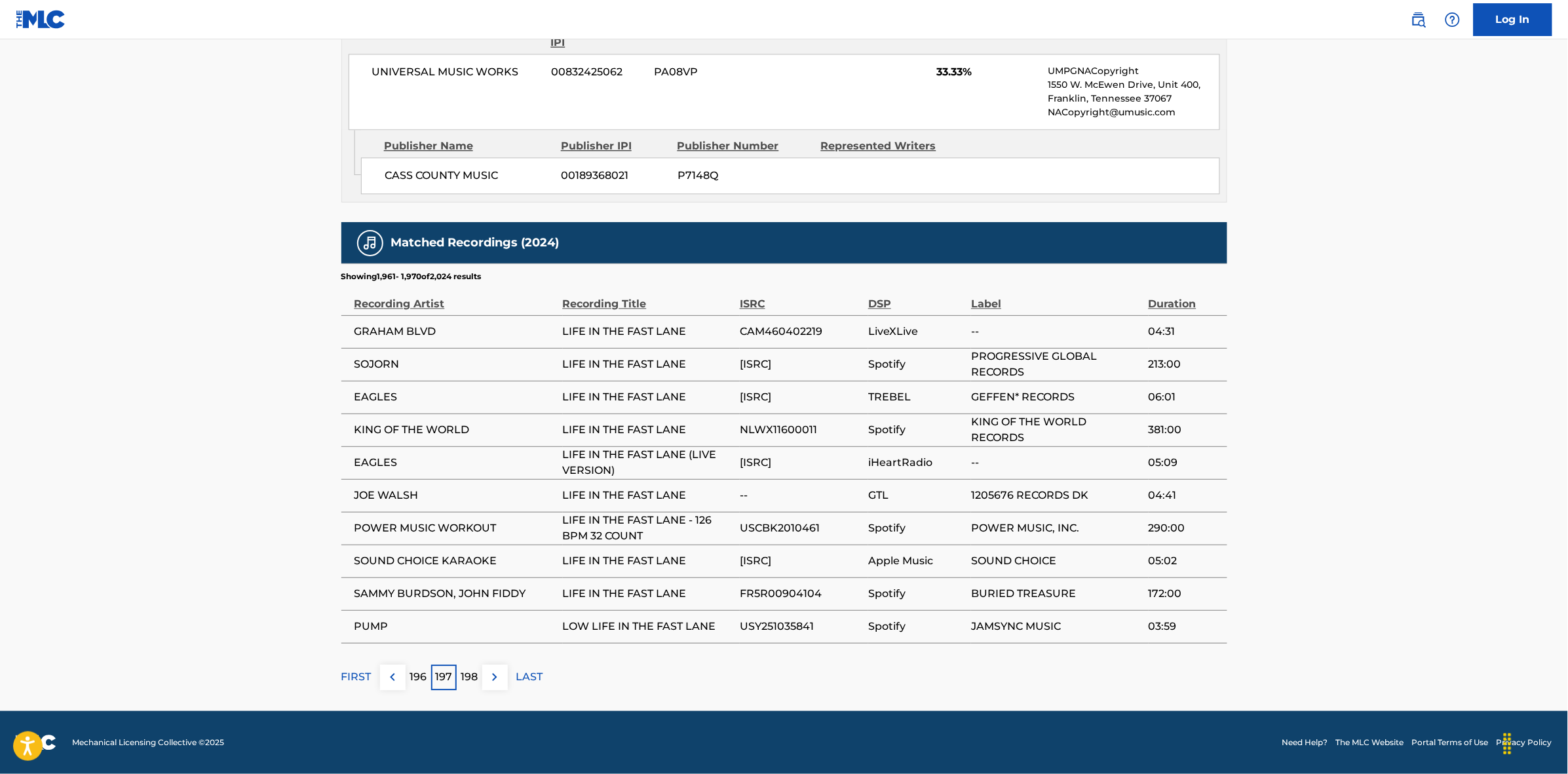 click at bounding box center [495, 677] 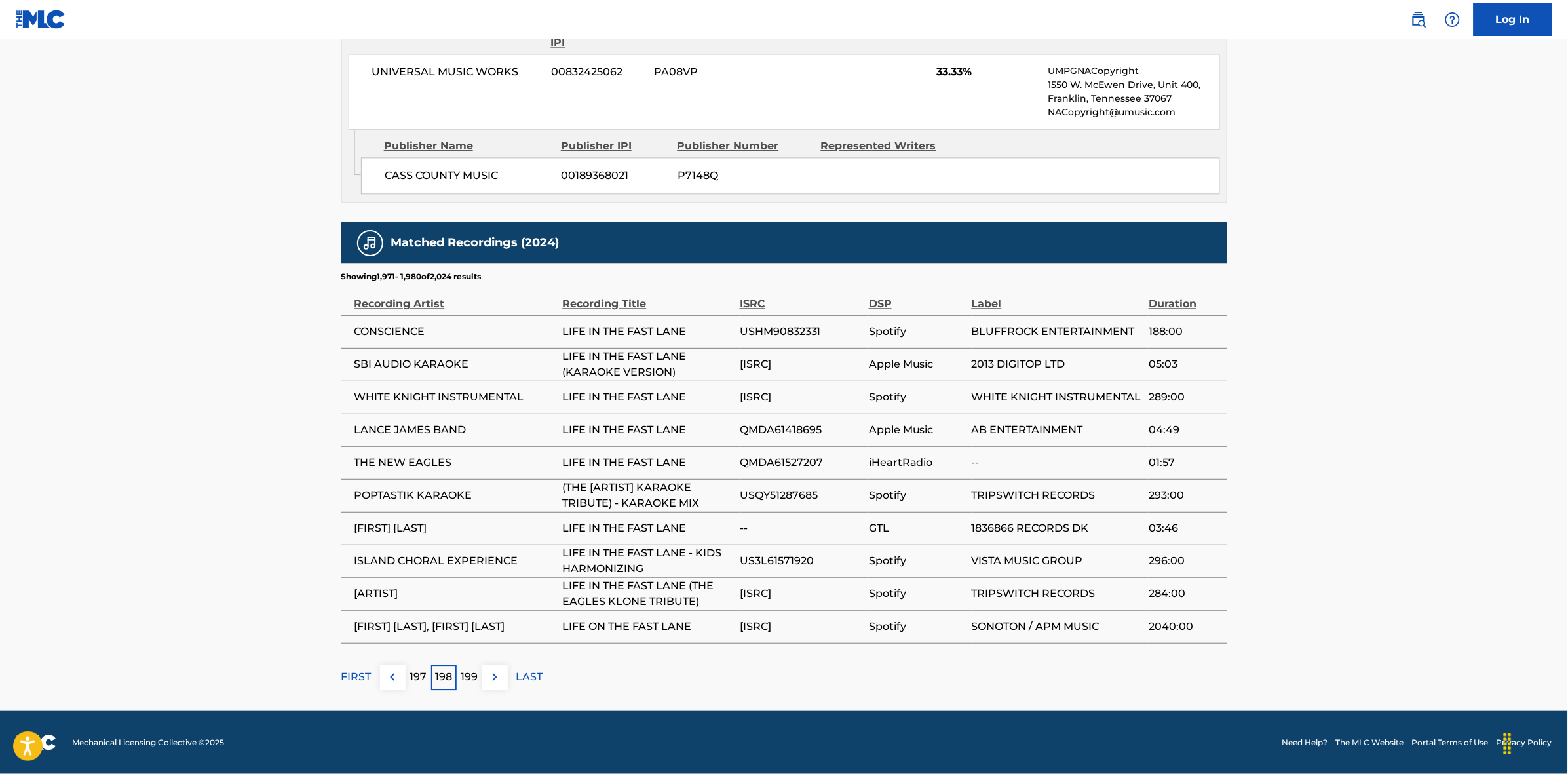 click at bounding box center (495, 677) 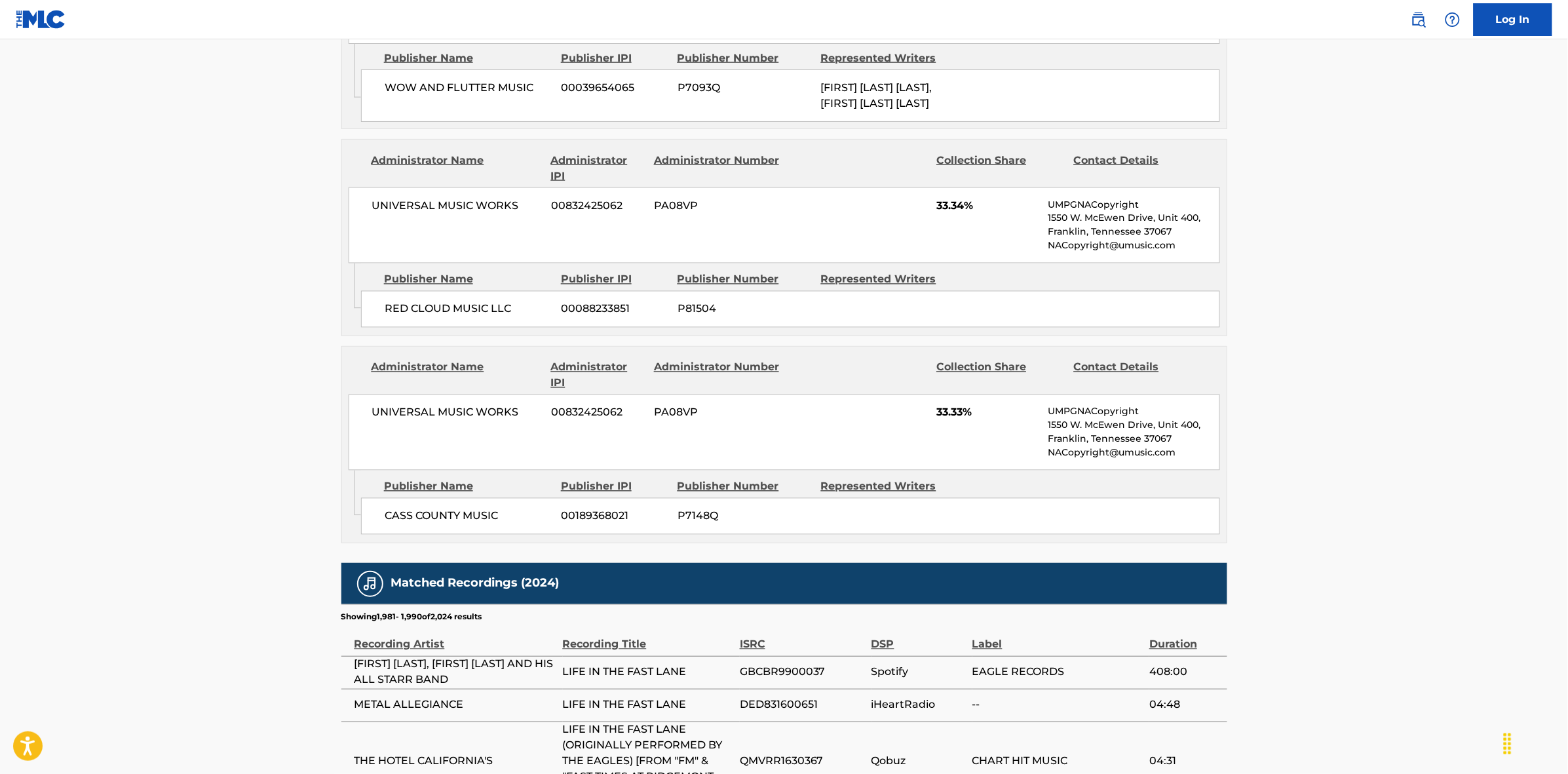 scroll, scrollTop: 1177, scrollLeft: 0, axis: vertical 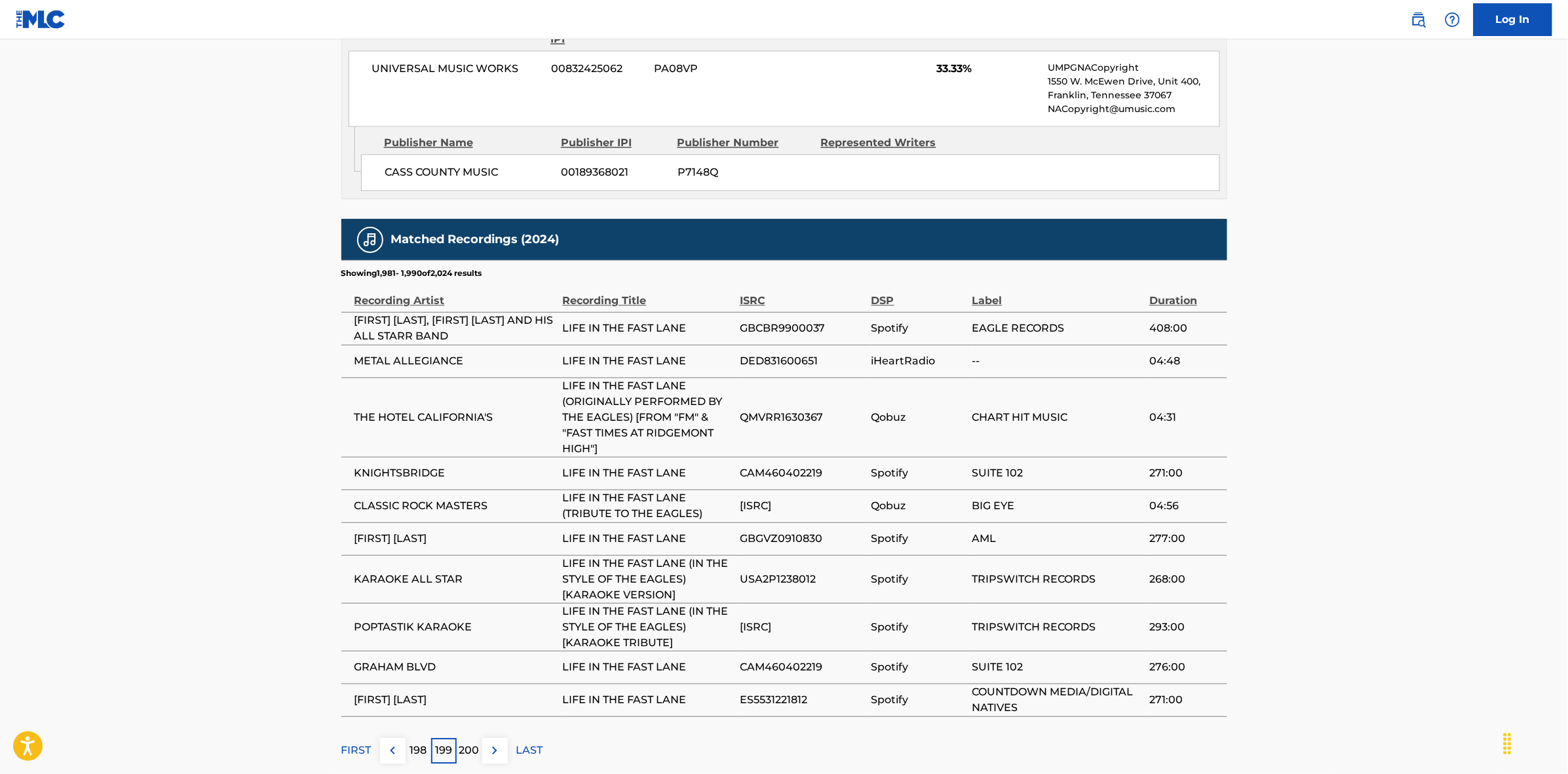 click at bounding box center [495, 750] 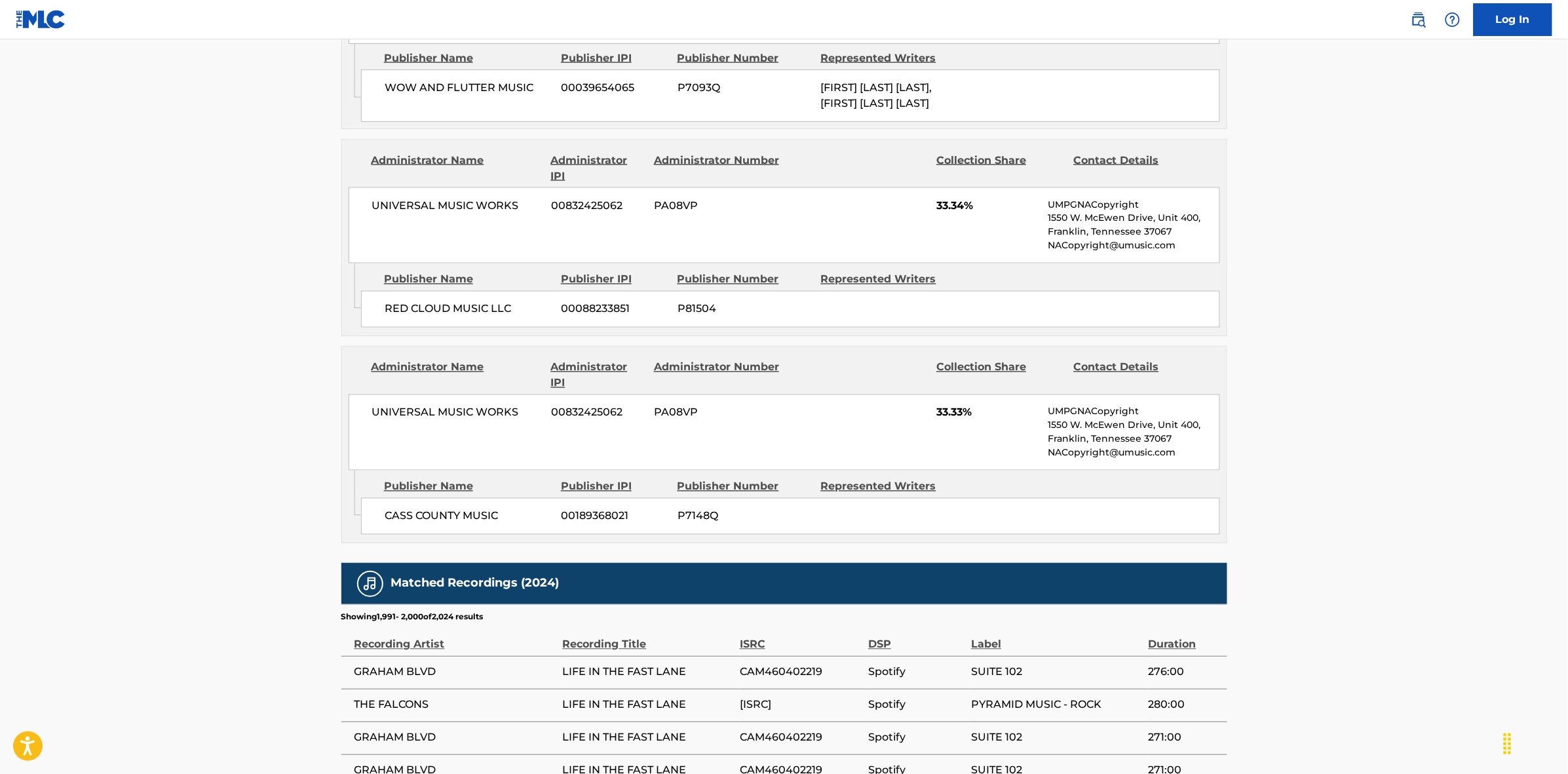 scroll, scrollTop: 1177, scrollLeft: 0, axis: vertical 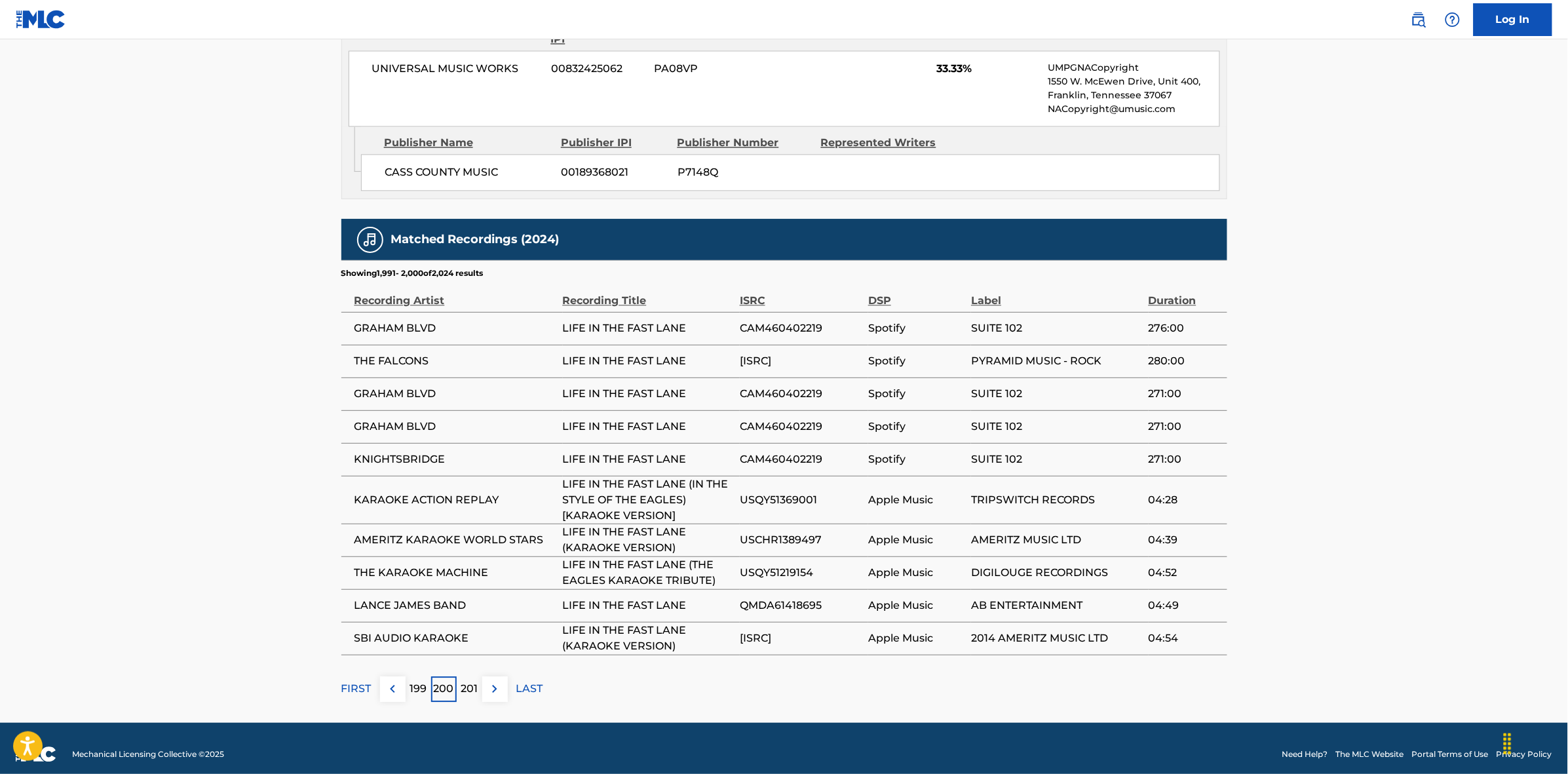 click at bounding box center (495, 689) 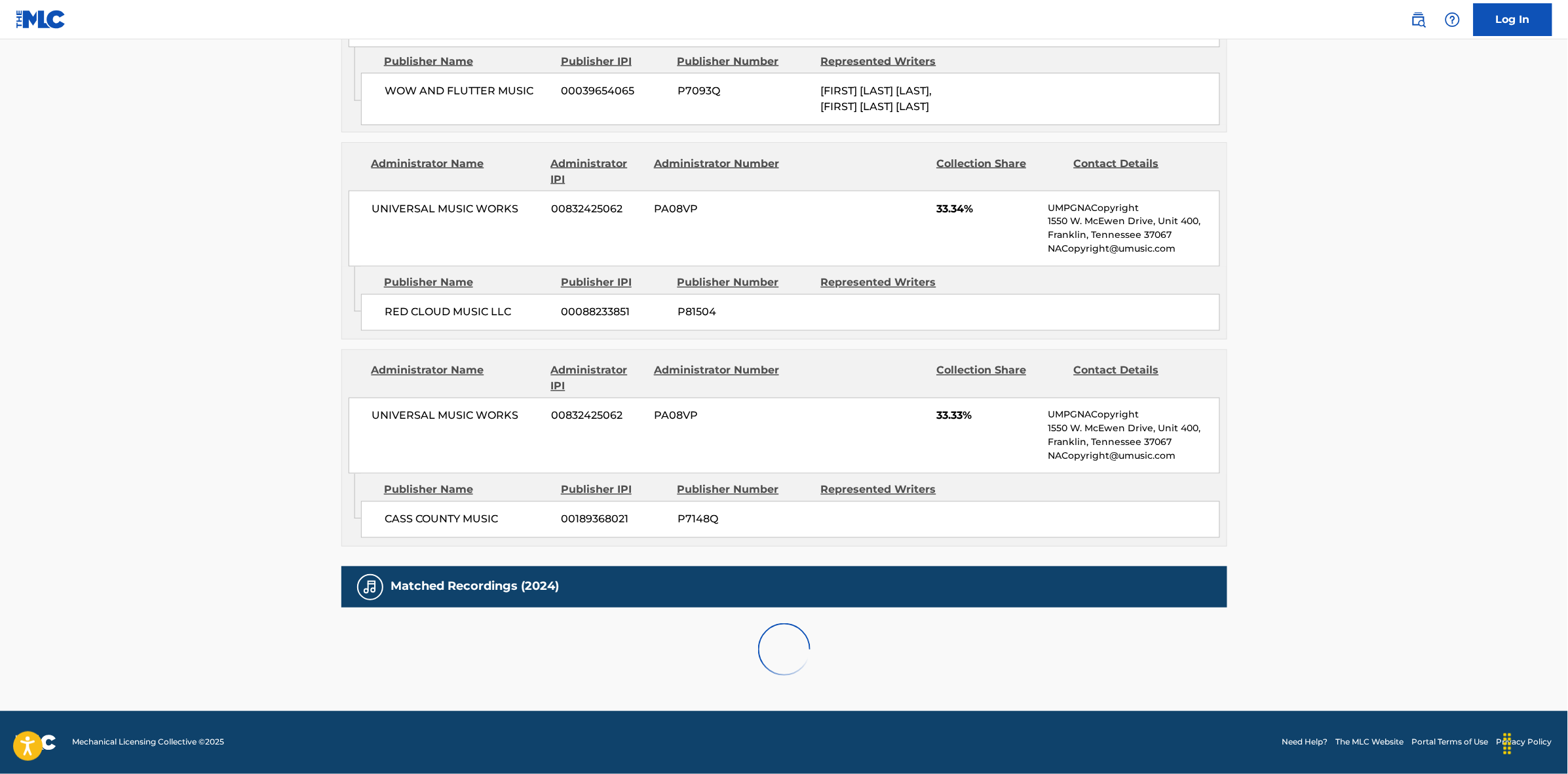 scroll, scrollTop: 1177, scrollLeft: 0, axis: vertical 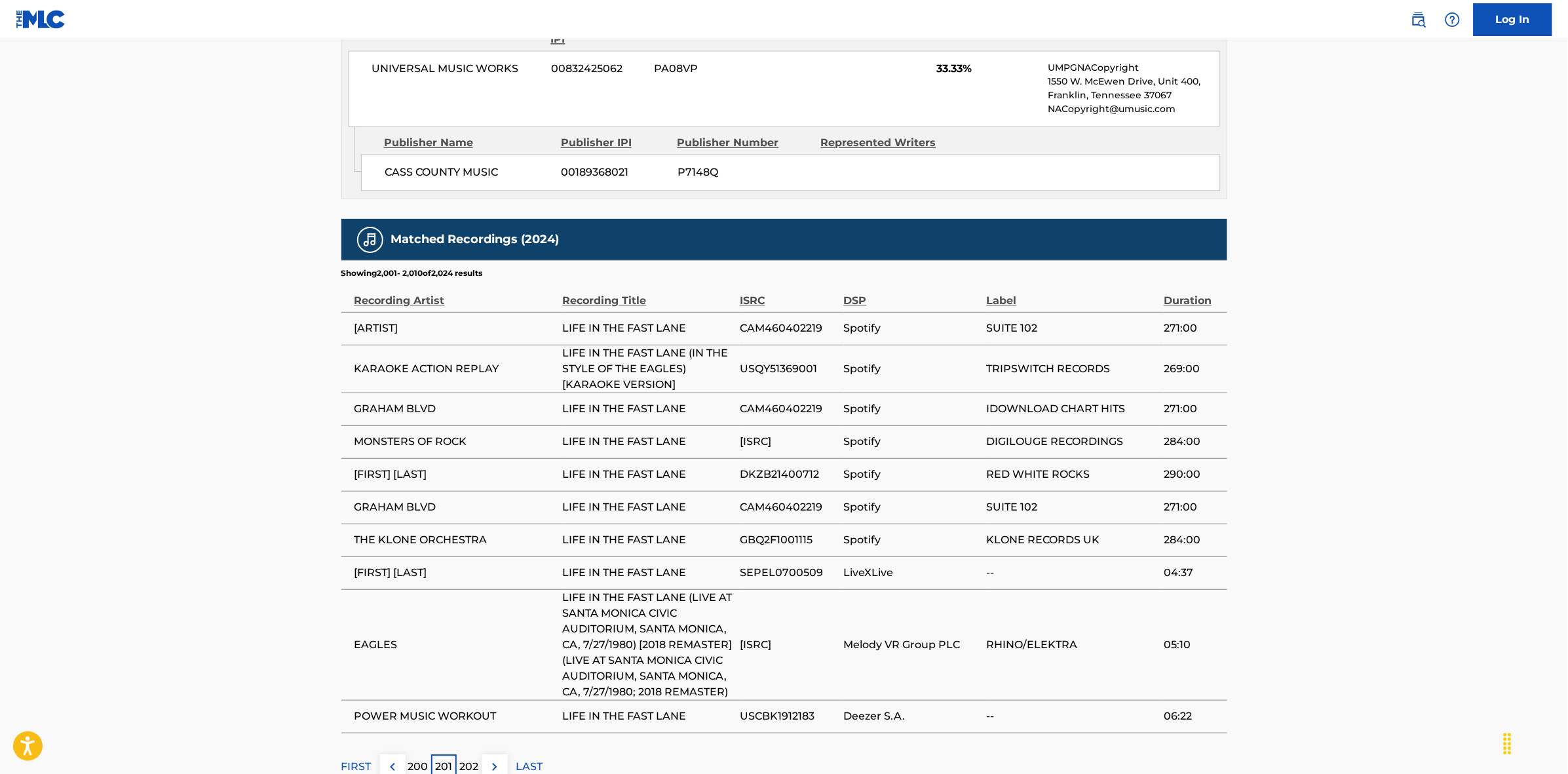 click at bounding box center [495, 767] 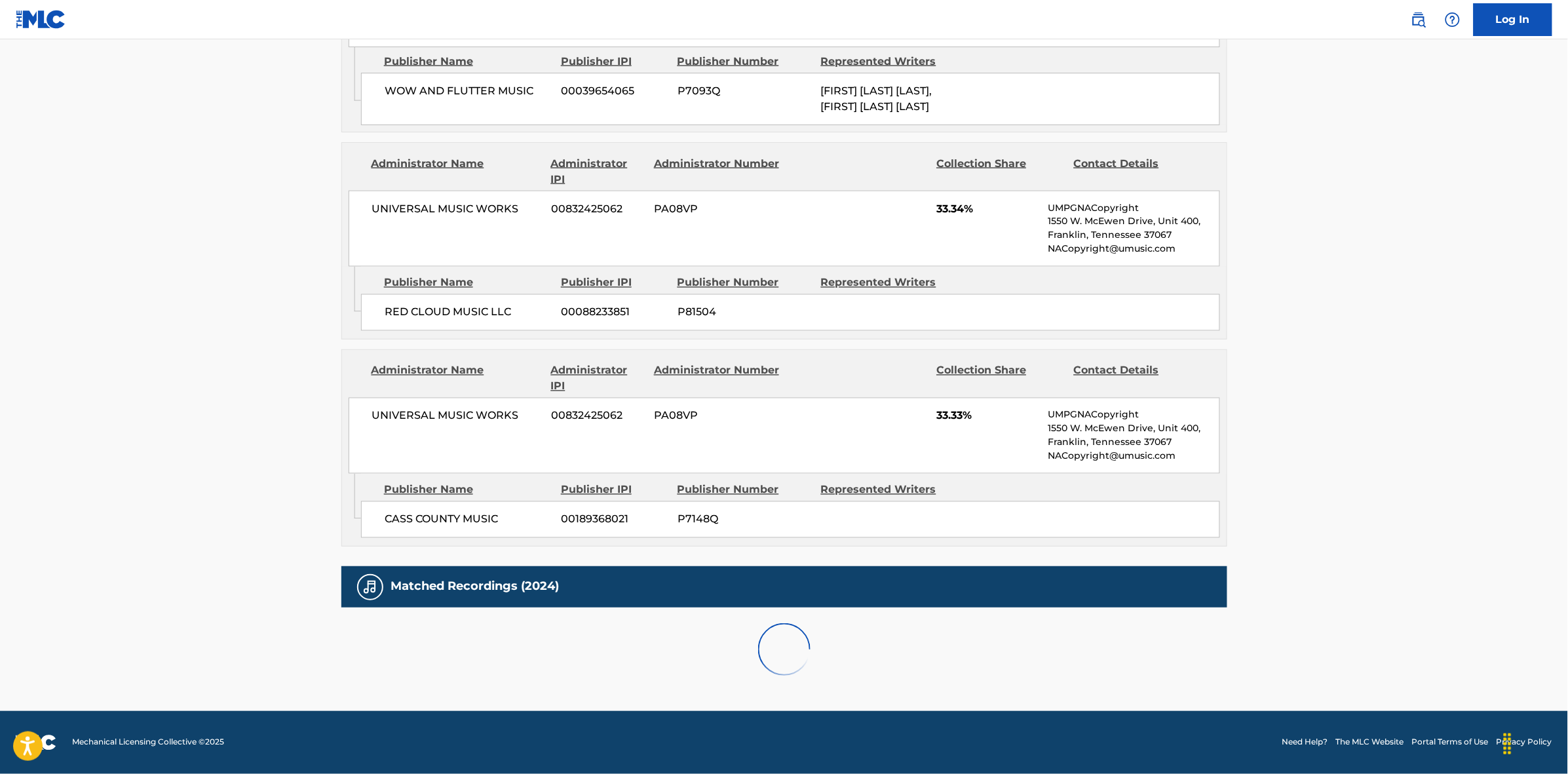 scroll, scrollTop: 1177, scrollLeft: 0, axis: vertical 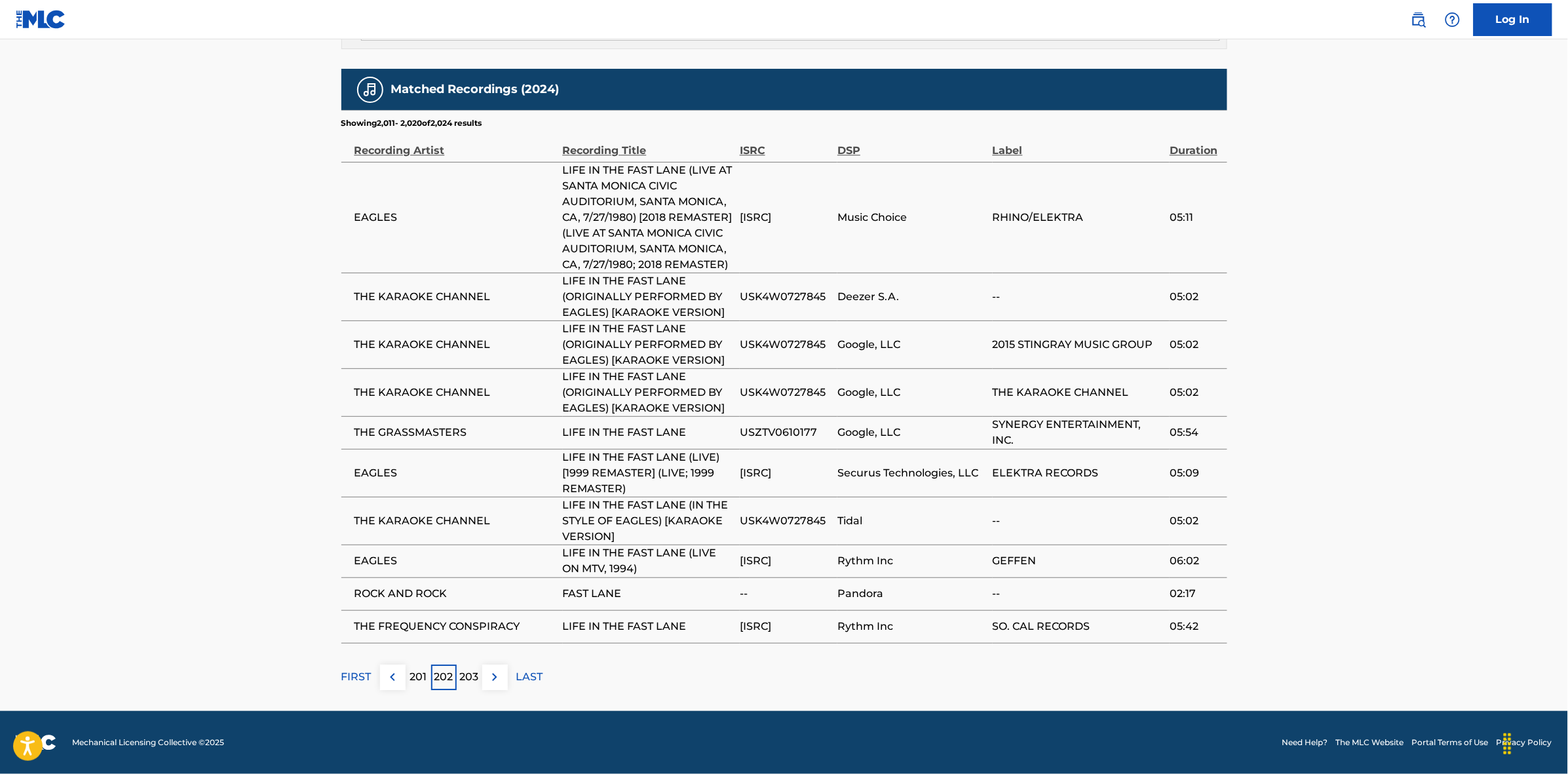 click on "203" at bounding box center [469, 677] 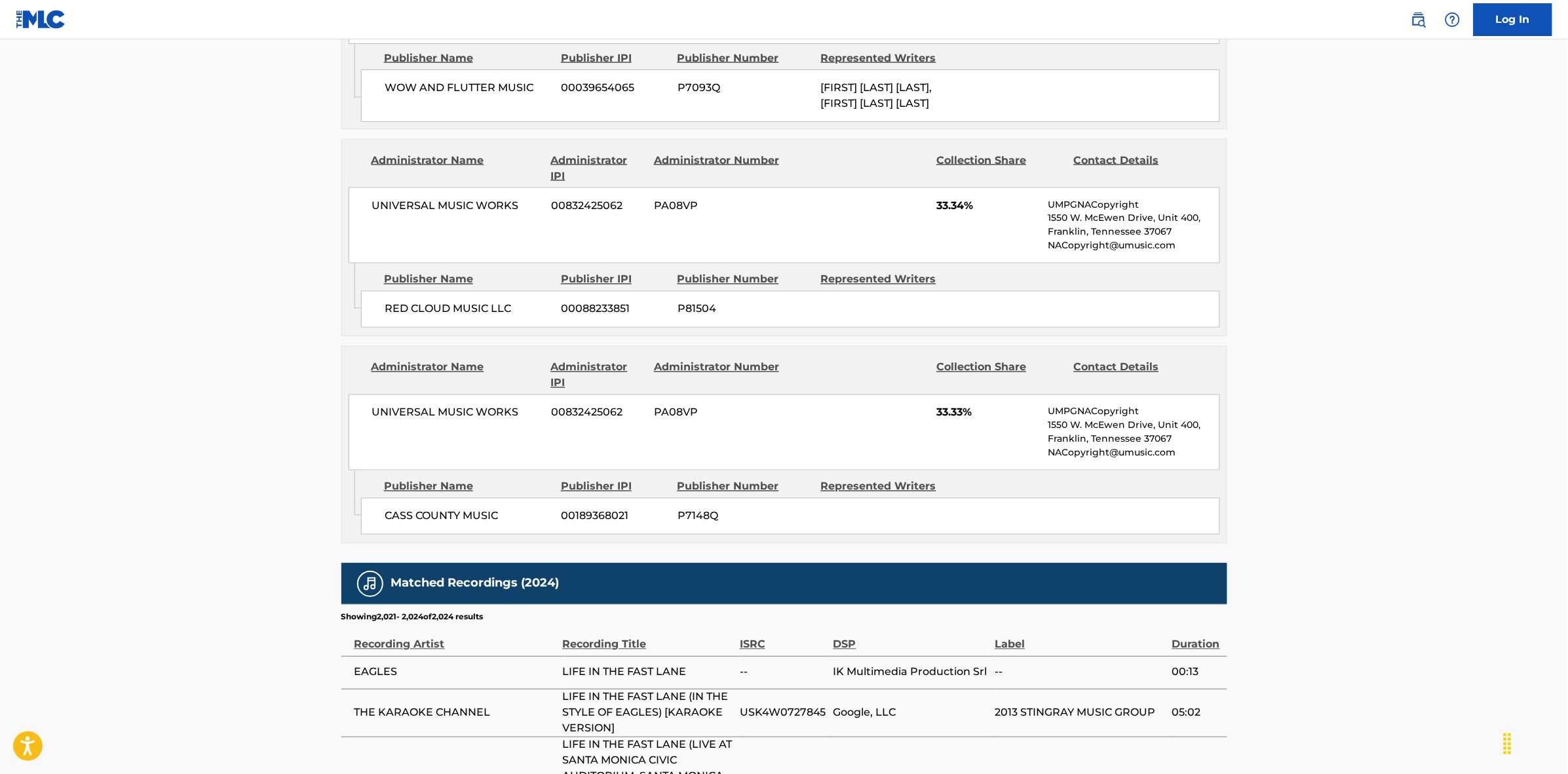 scroll, scrollTop: 1074, scrollLeft: 0, axis: vertical 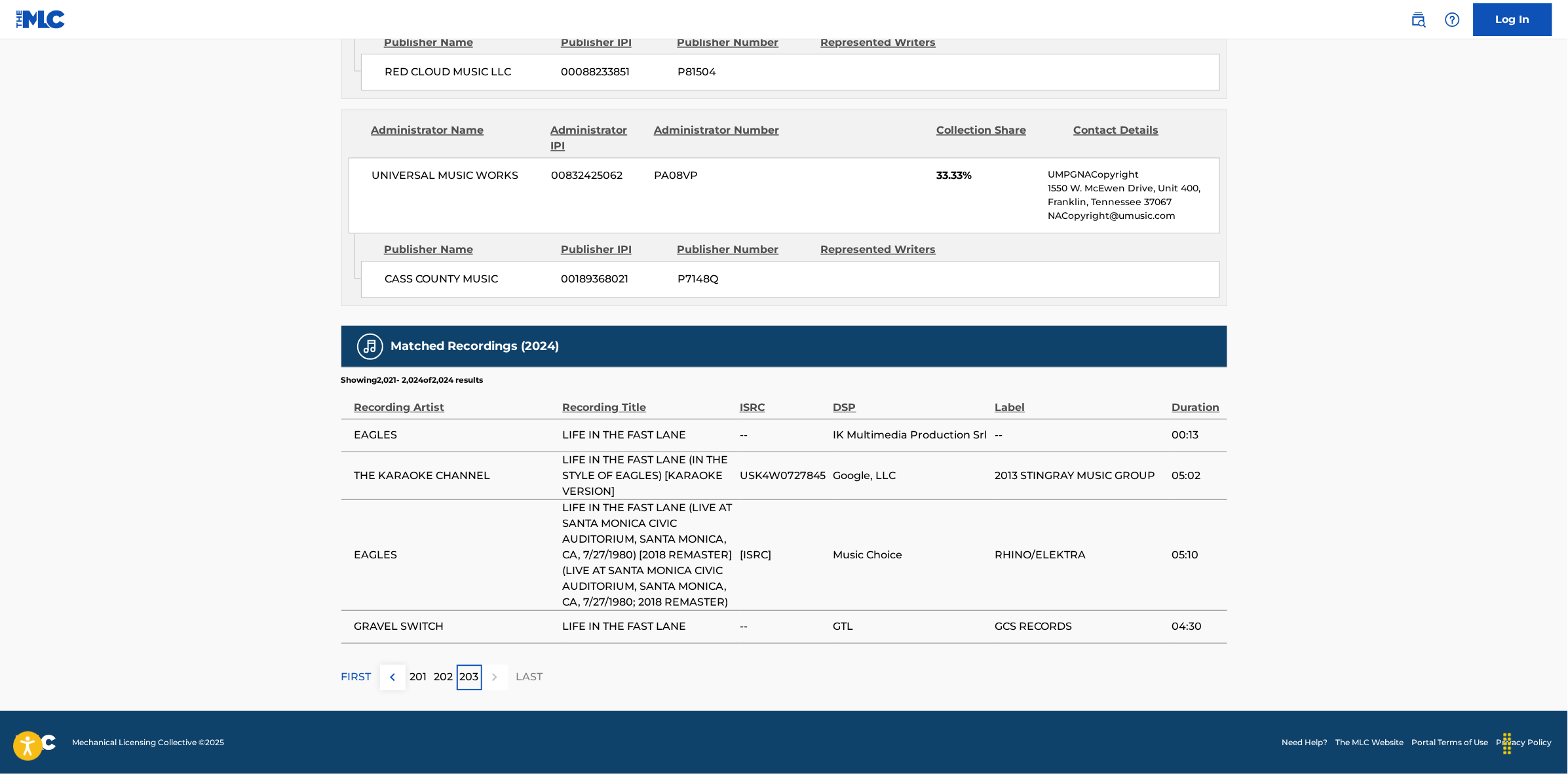 click on "FIRST" at bounding box center (356, 677) 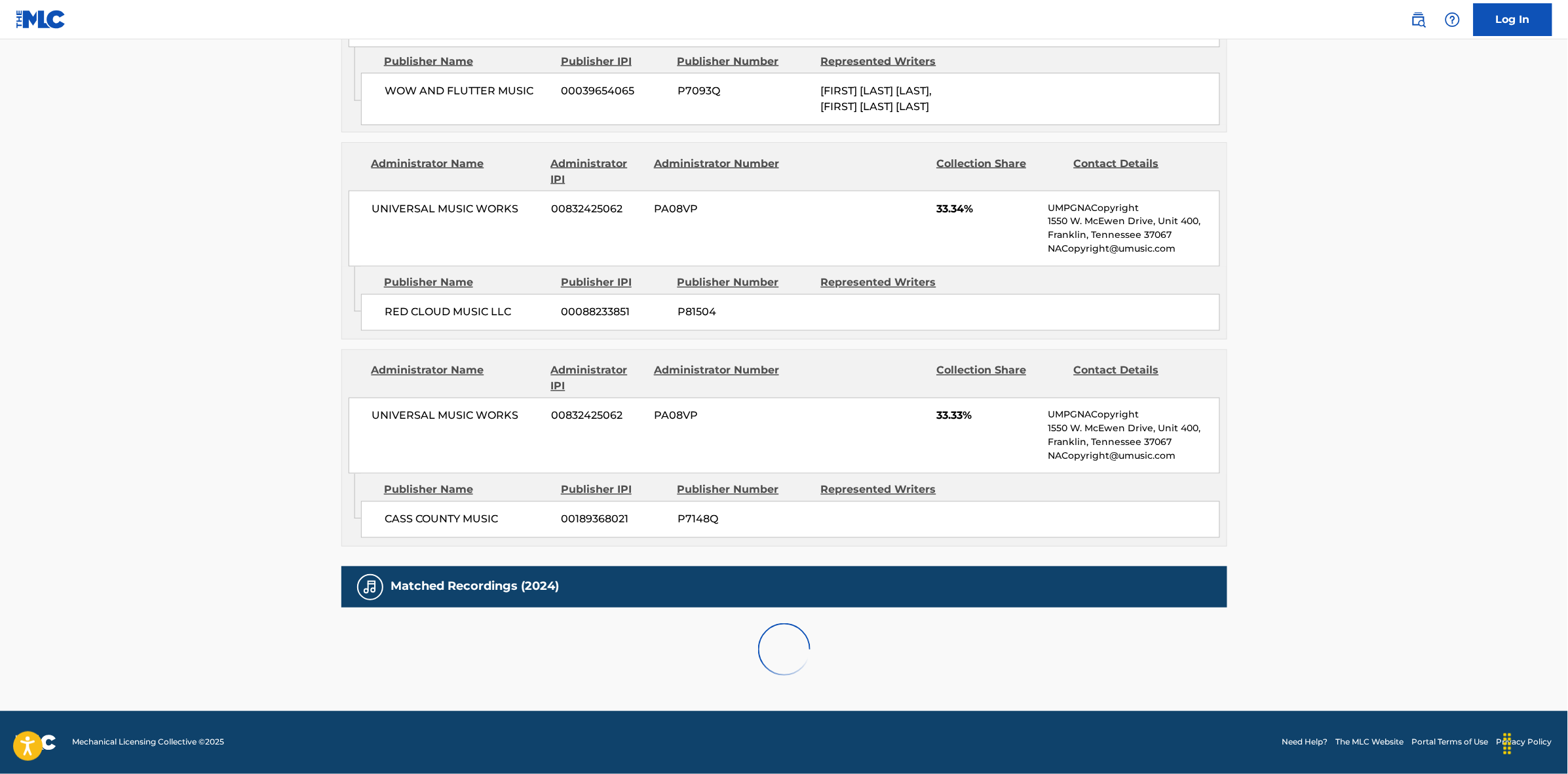 scroll, scrollTop: 1177, scrollLeft: 0, axis: vertical 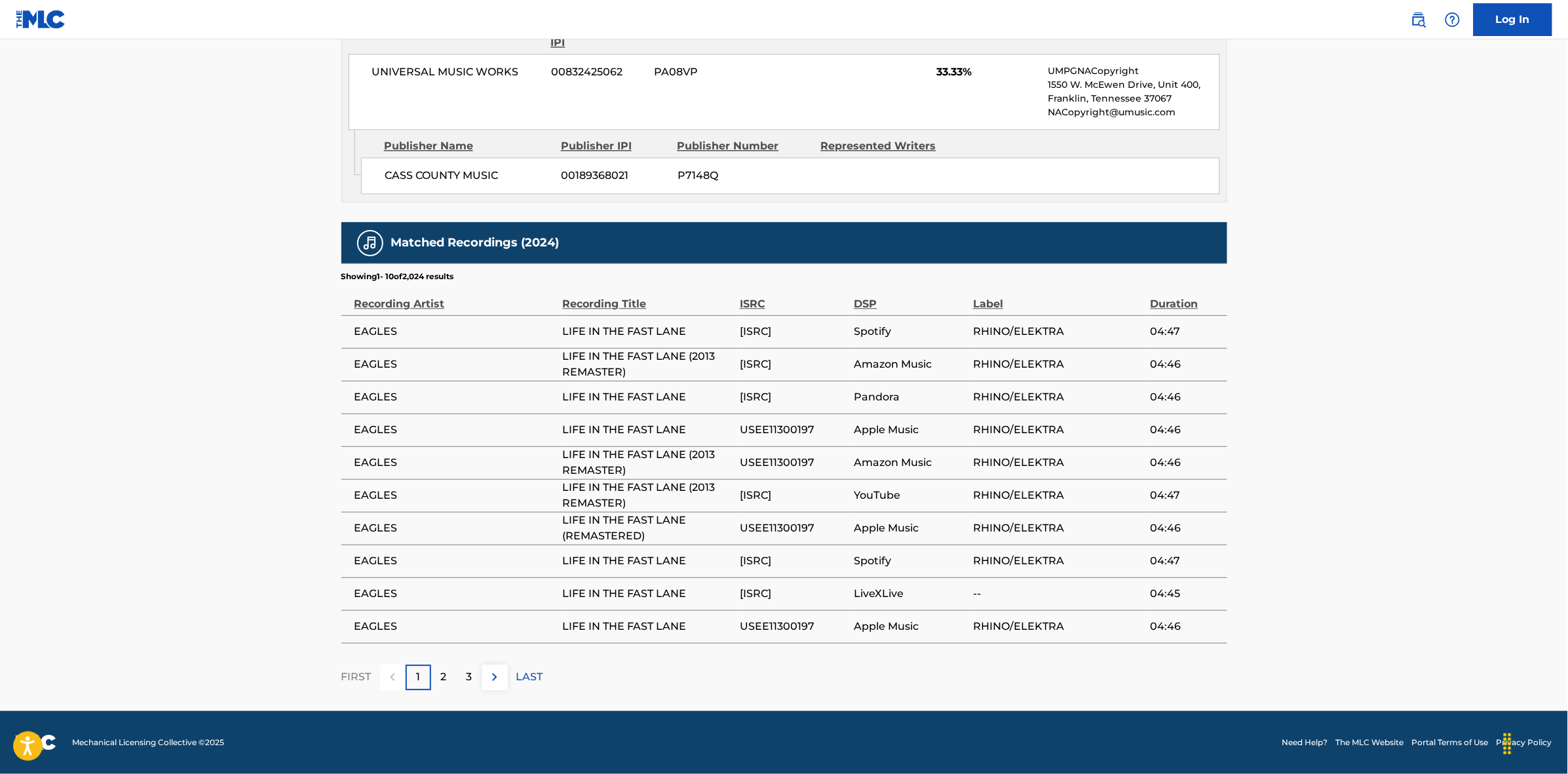 click on "2" at bounding box center (444, 677) 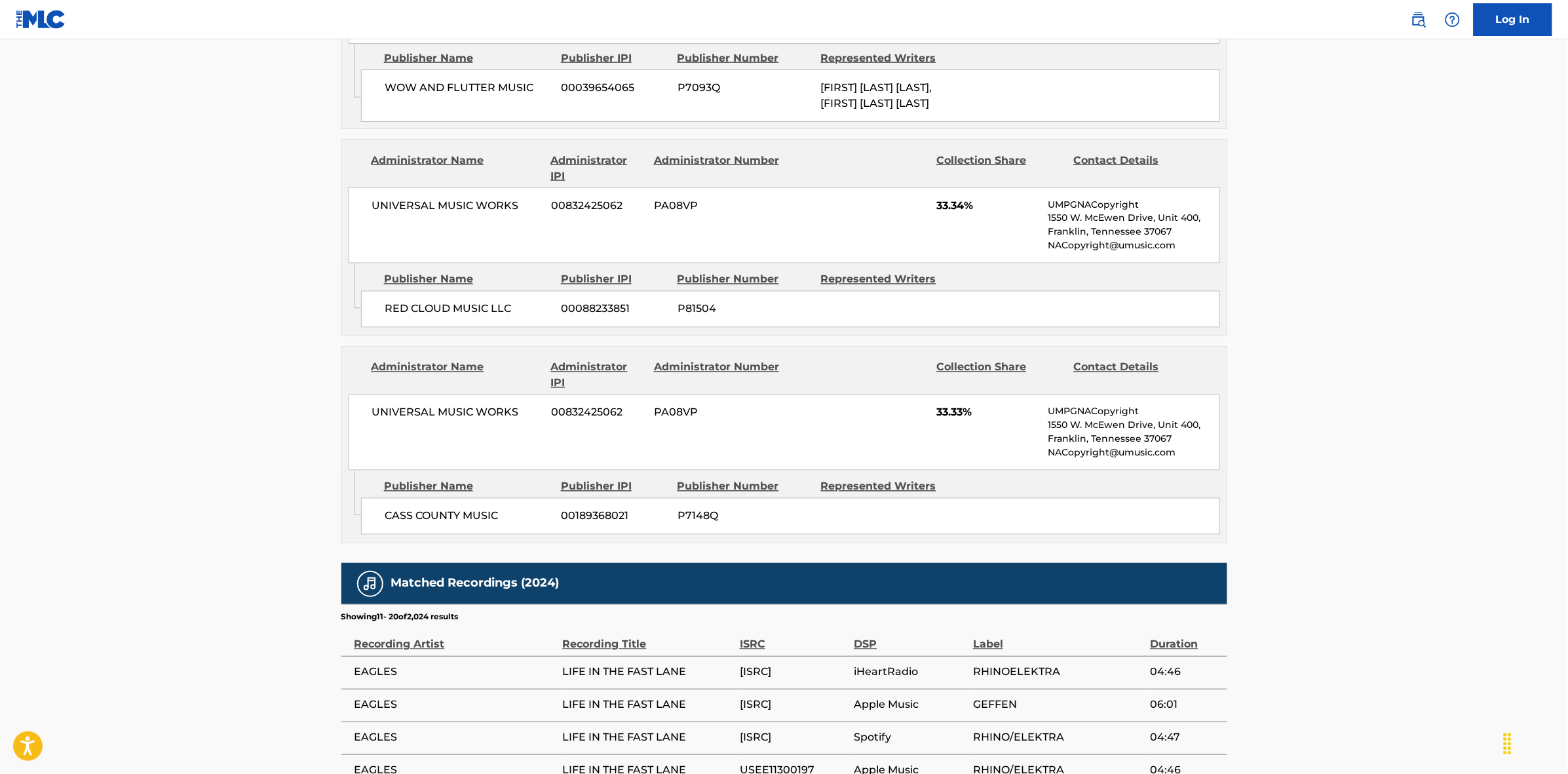 scroll, scrollTop: 1208, scrollLeft: 0, axis: vertical 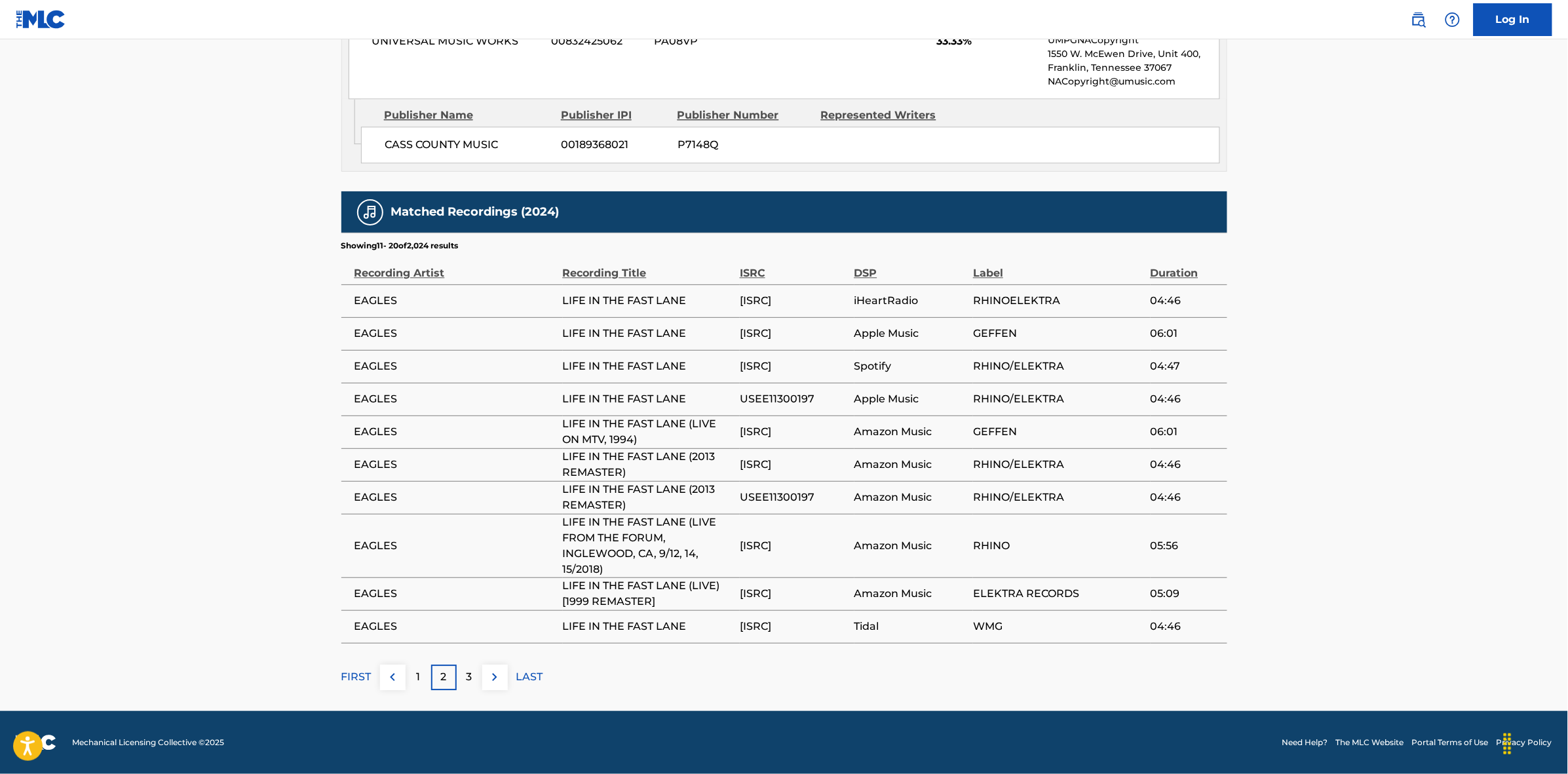 click at bounding box center [495, 677] 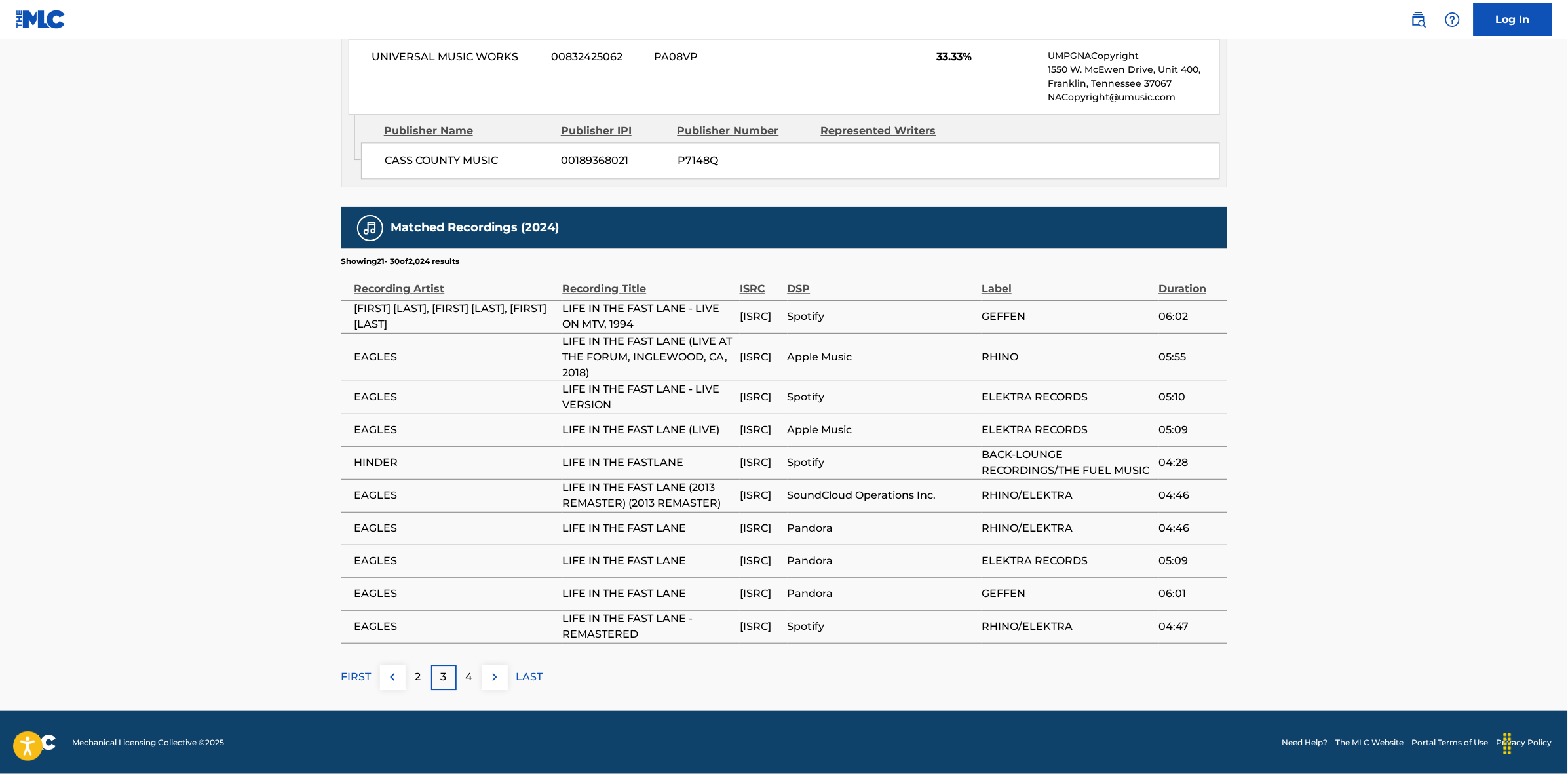 click at bounding box center [495, 677] 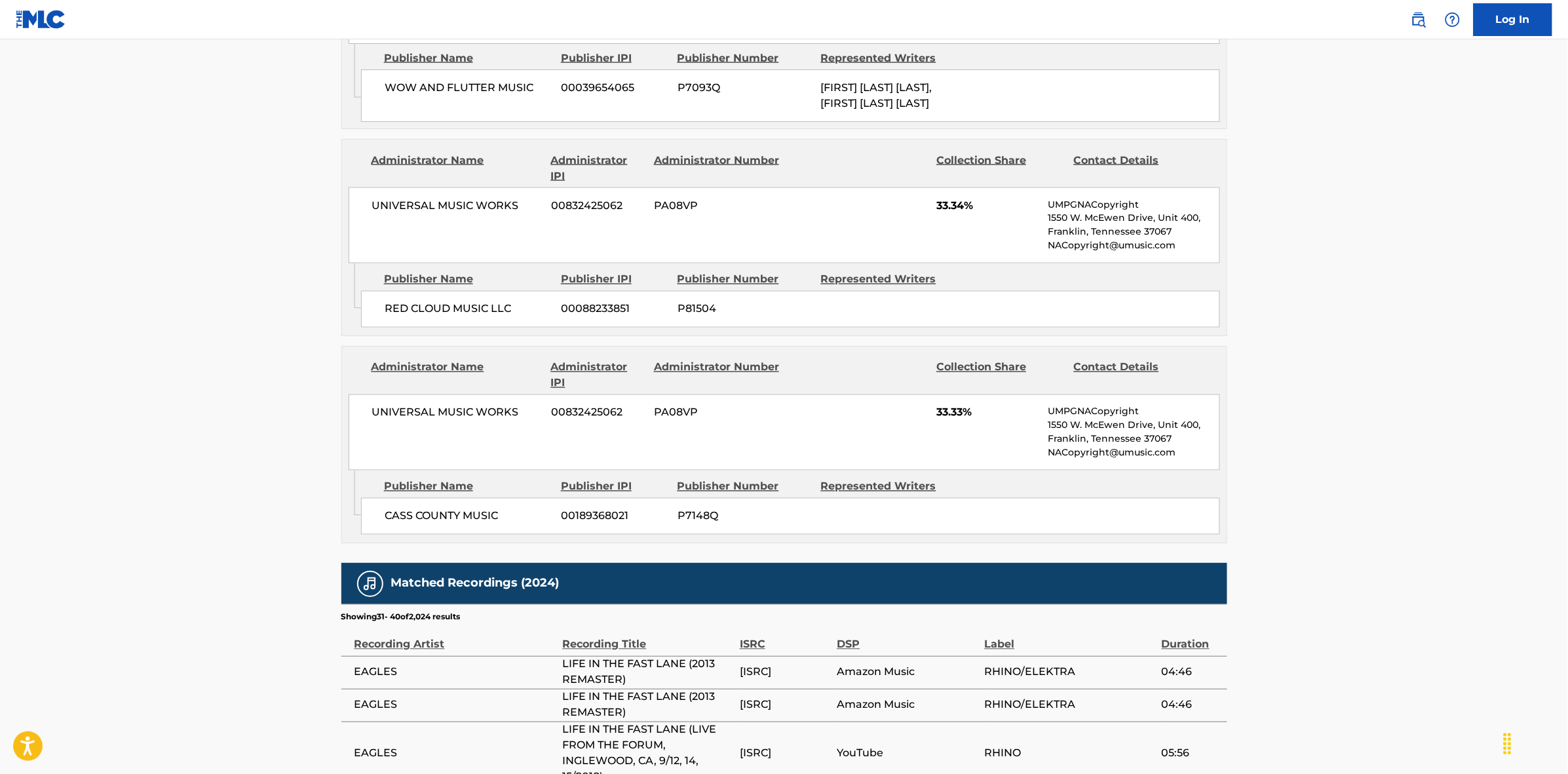 scroll, scrollTop: 1193, scrollLeft: 0, axis: vertical 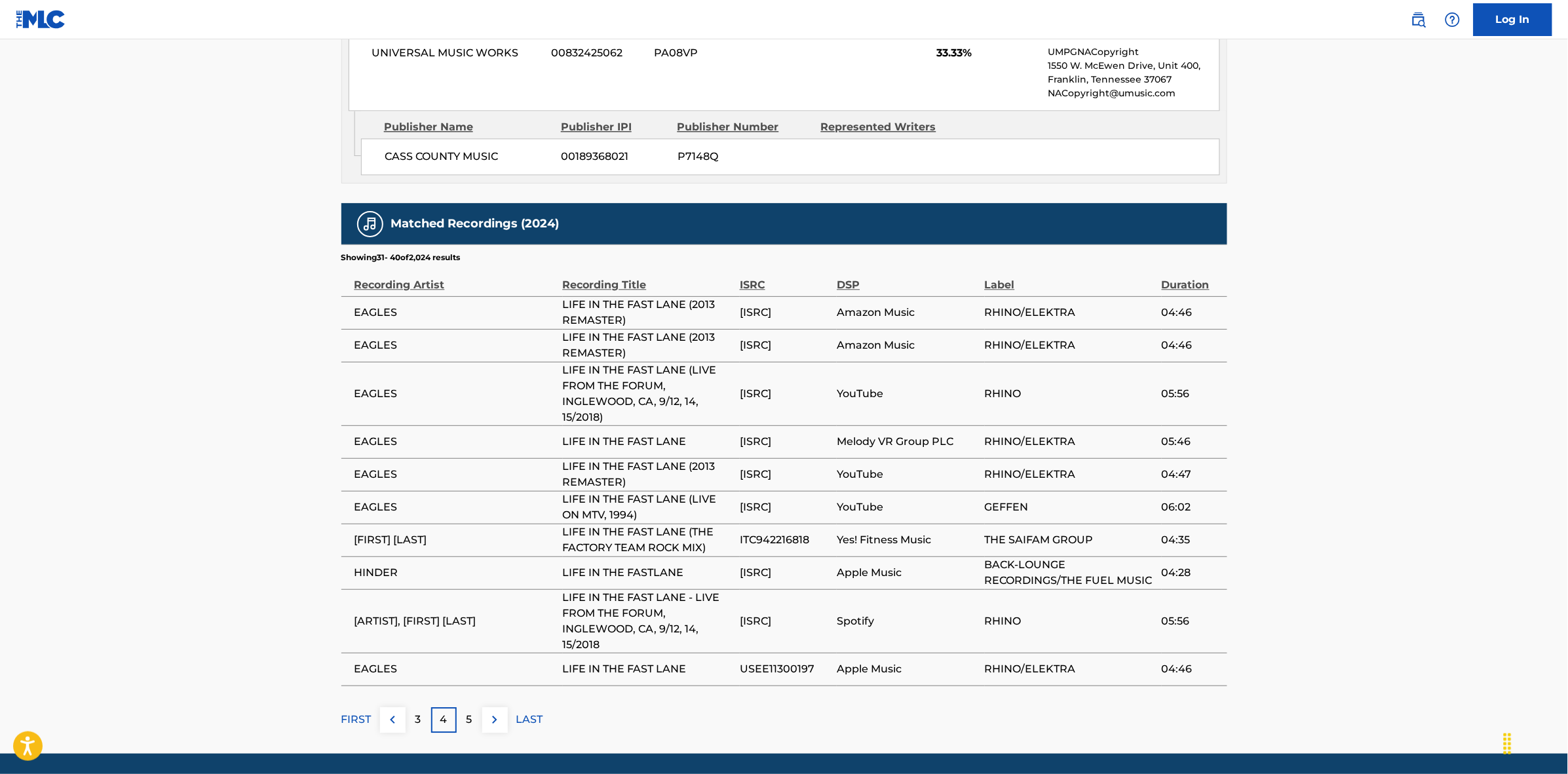 click on "5" at bounding box center (469, 720) 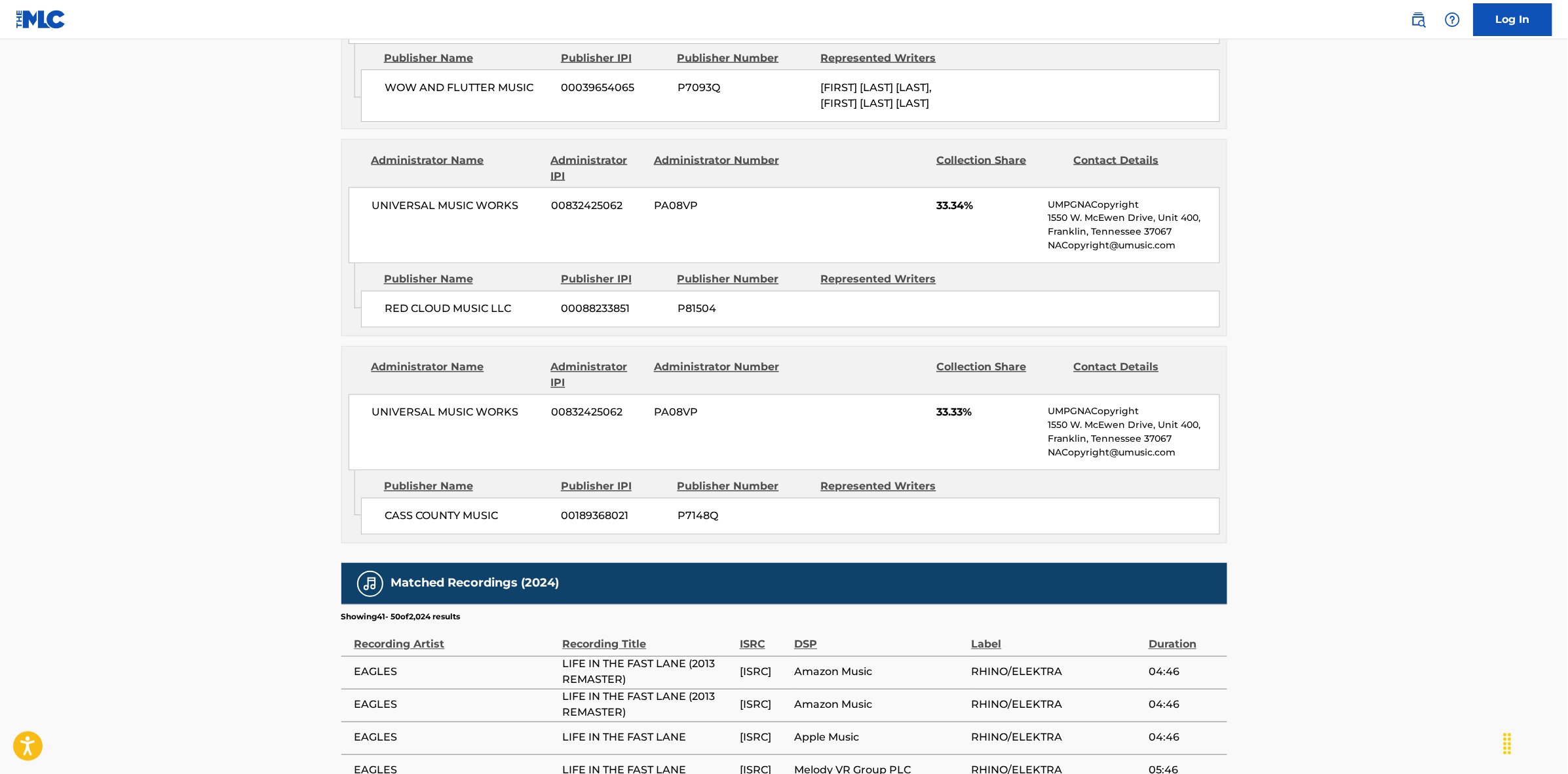scroll, scrollTop: 1177, scrollLeft: 0, axis: vertical 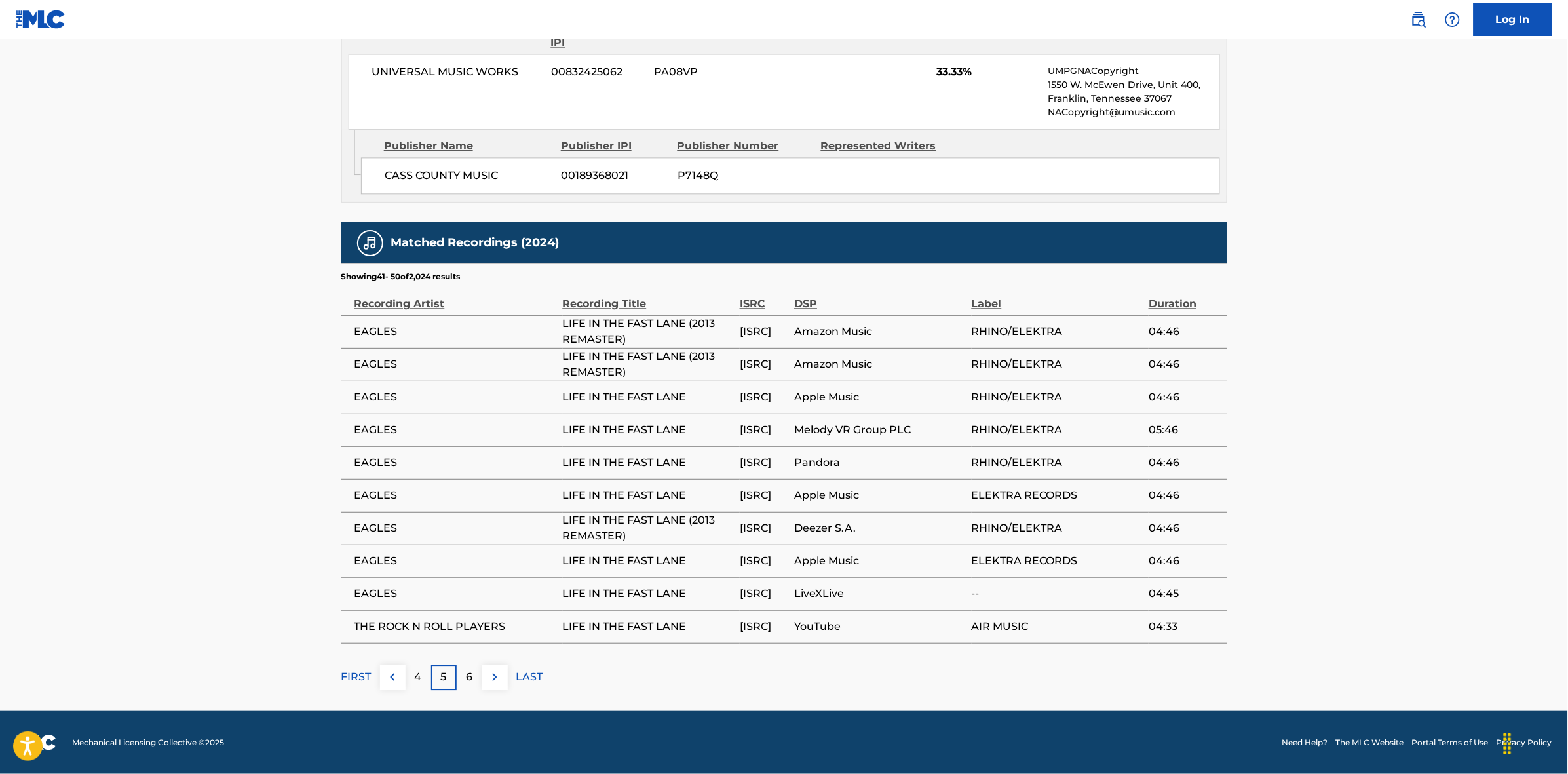 click at bounding box center [495, 677] 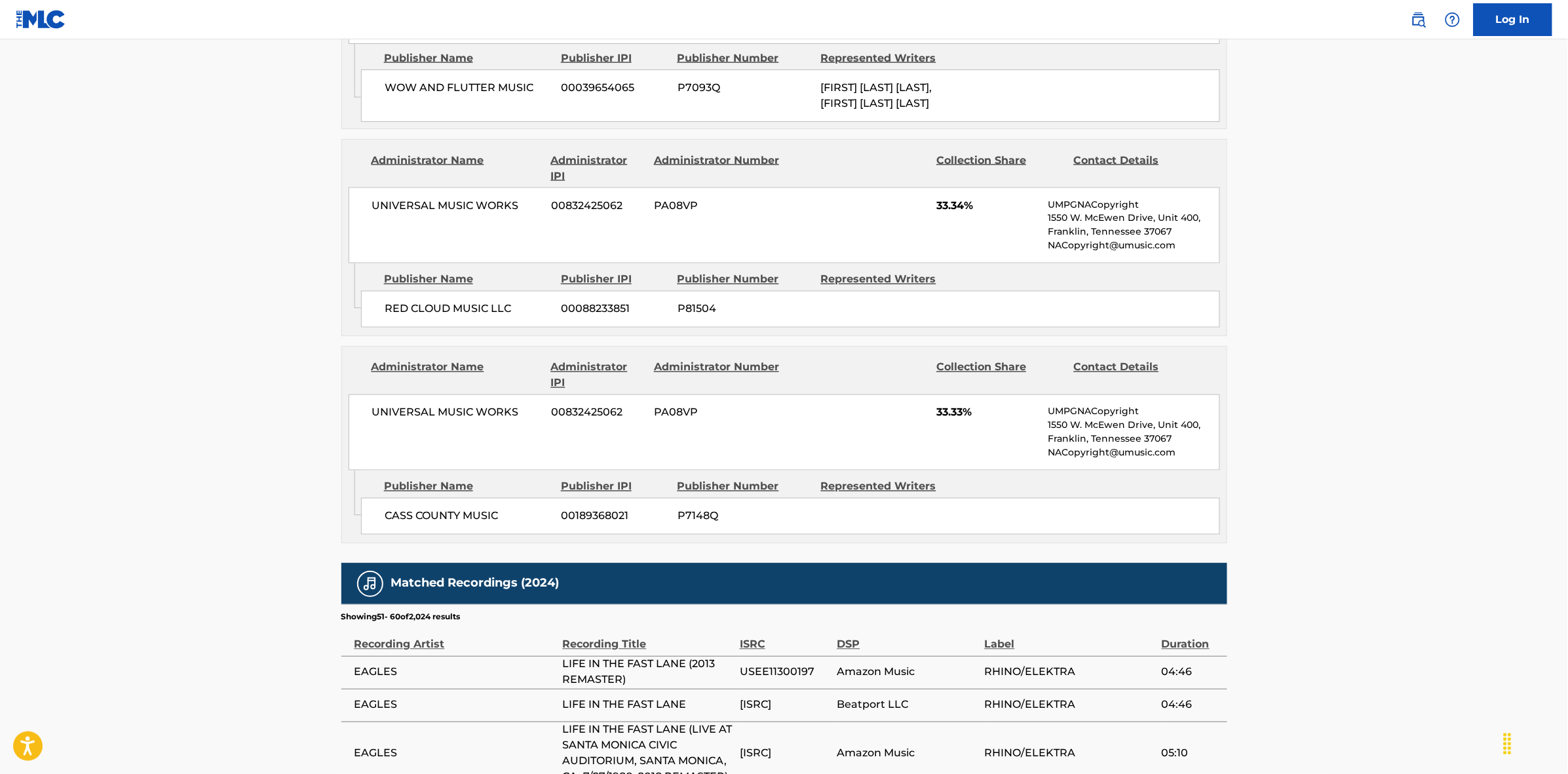 scroll, scrollTop: 1177, scrollLeft: 0, axis: vertical 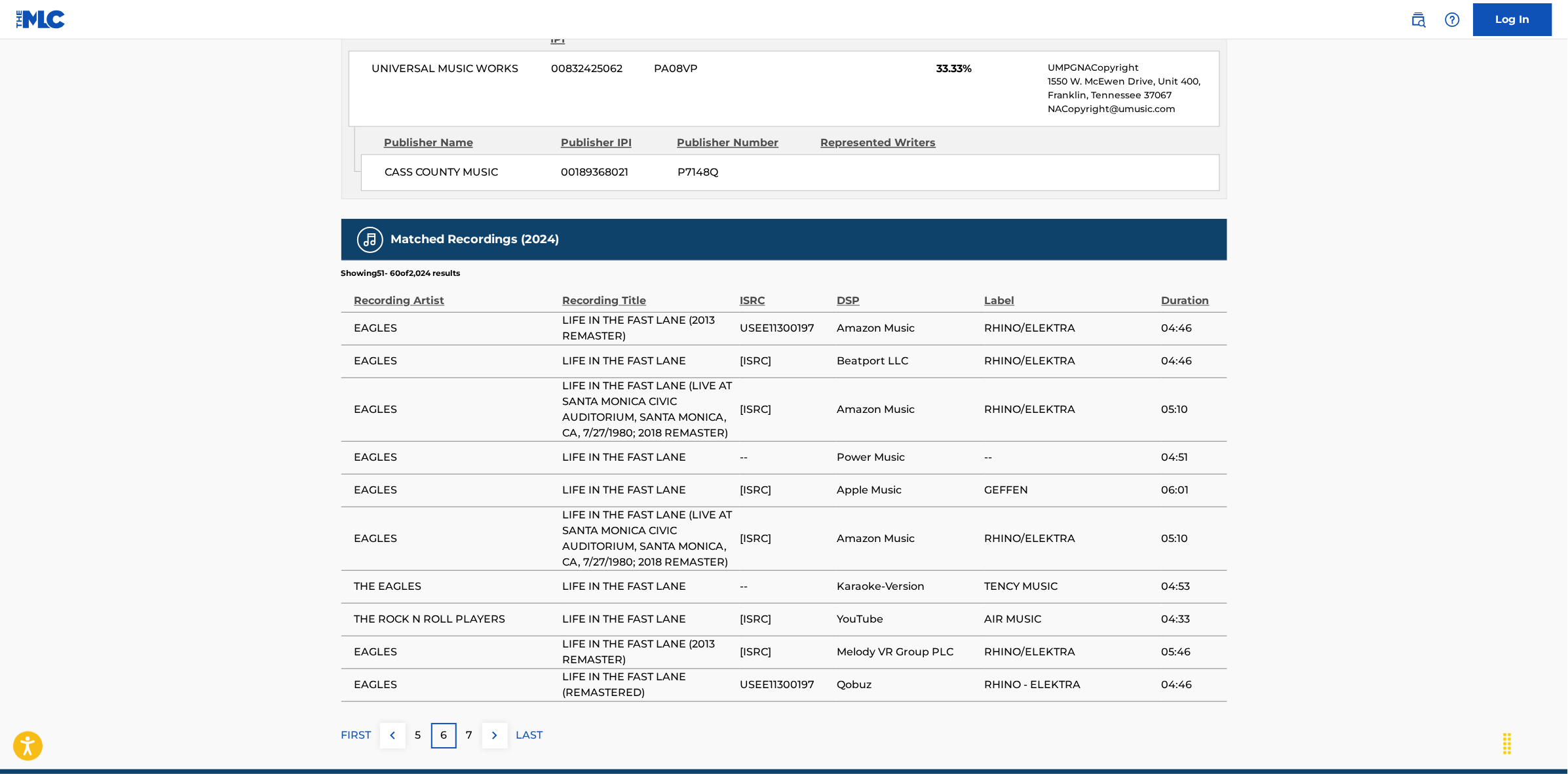click at bounding box center [495, 735] 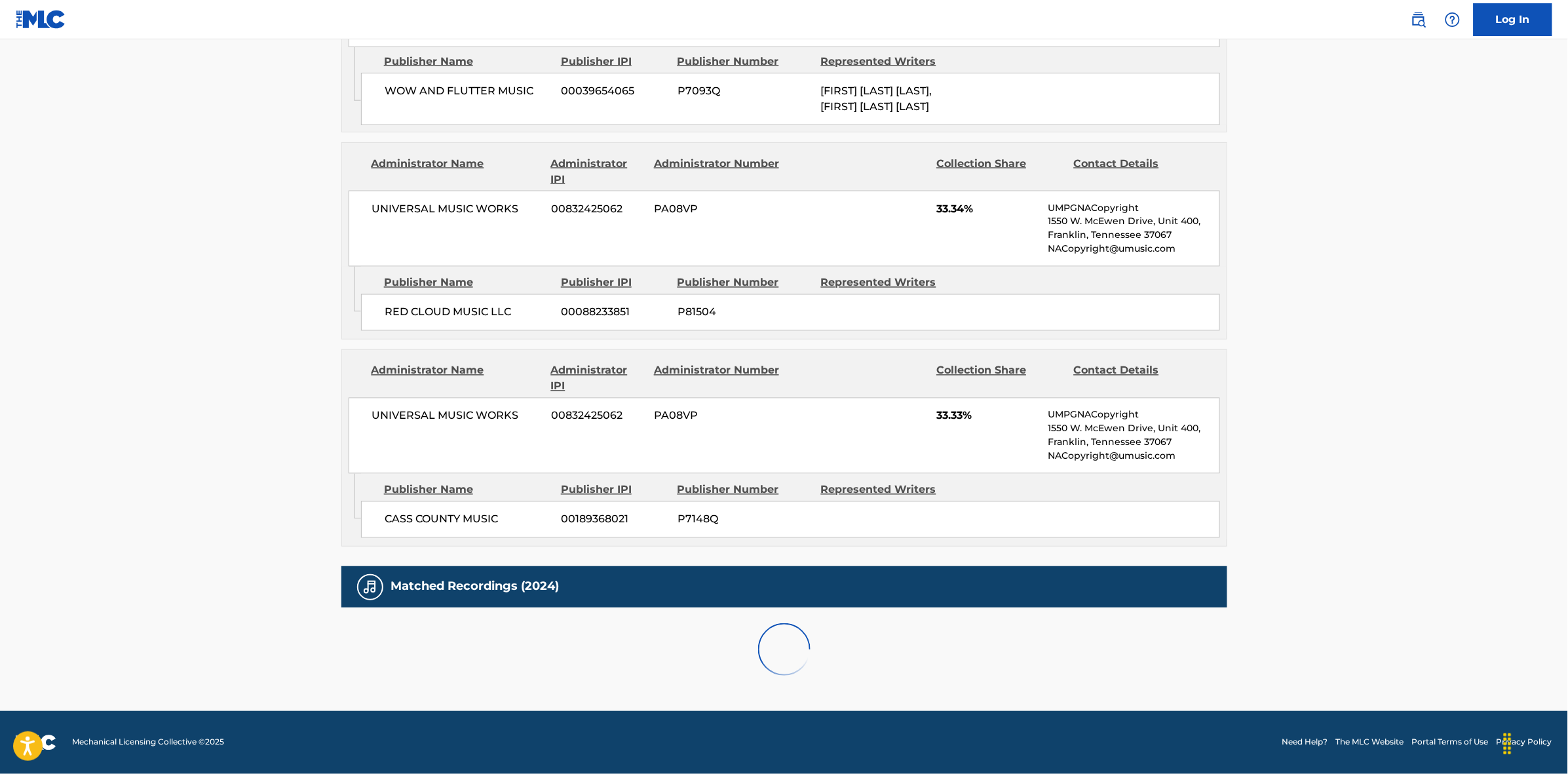 scroll, scrollTop: 1177, scrollLeft: 0, axis: vertical 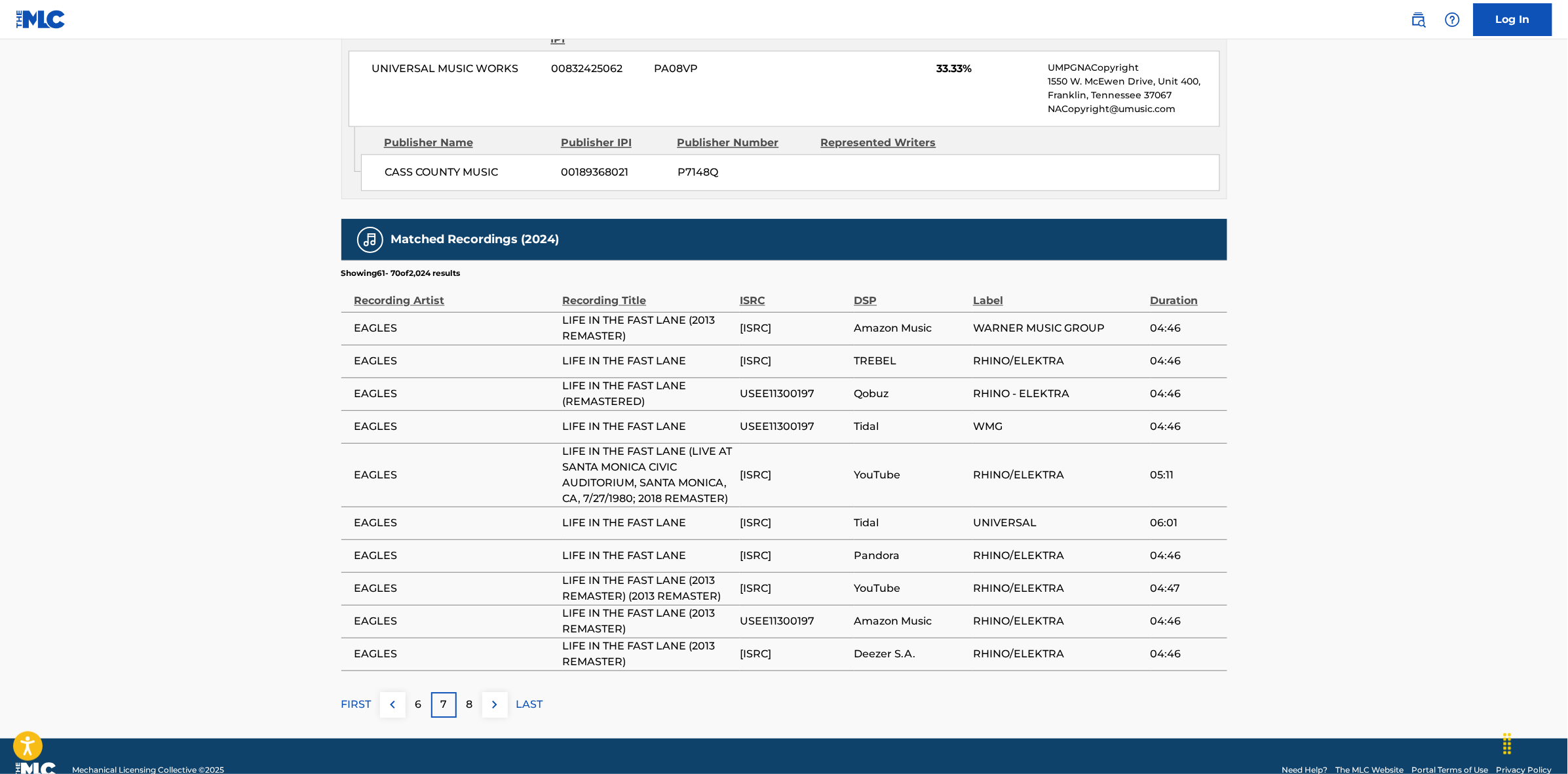 click at bounding box center [495, 705] 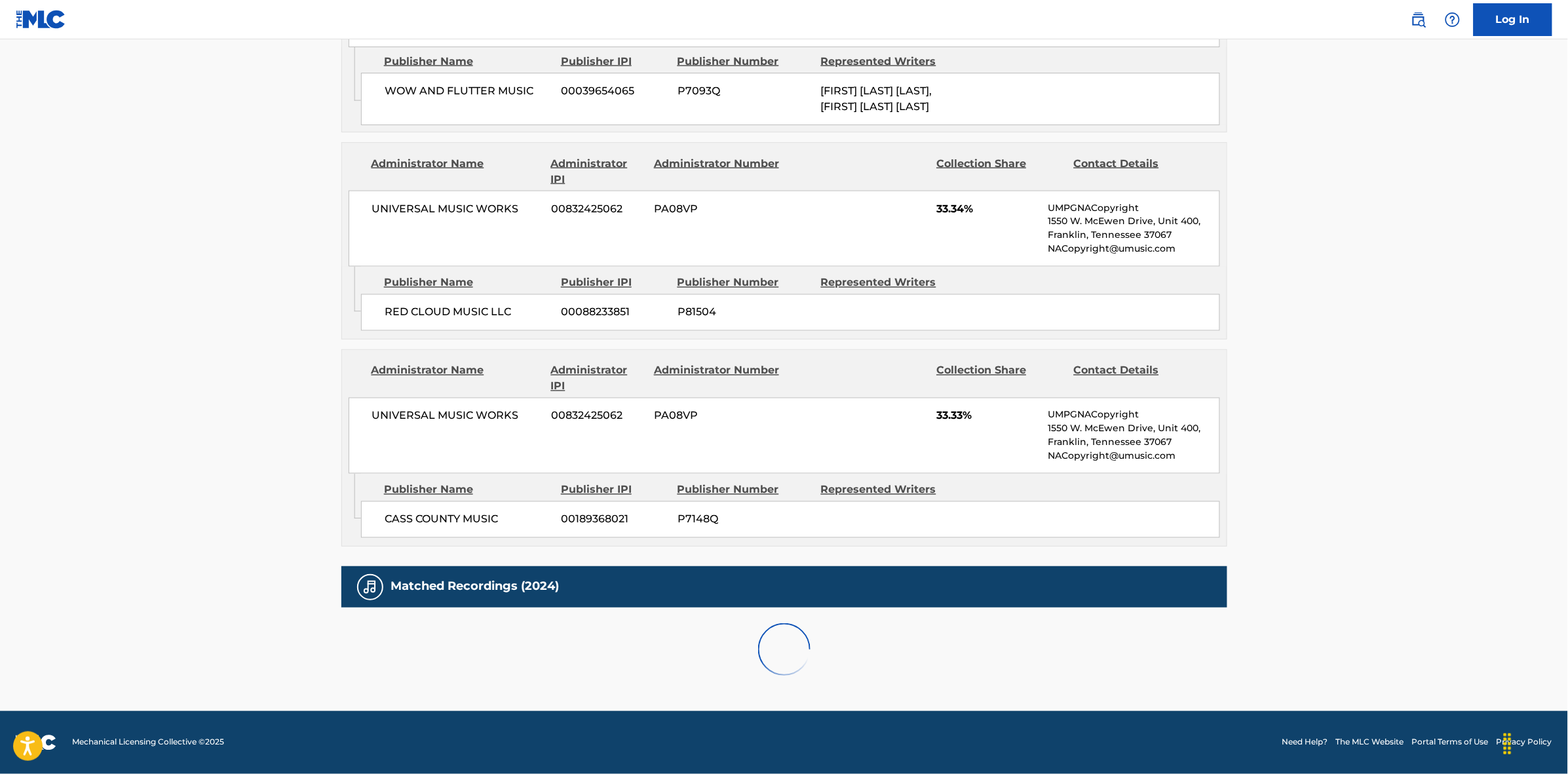 scroll, scrollTop: 1177, scrollLeft: 0, axis: vertical 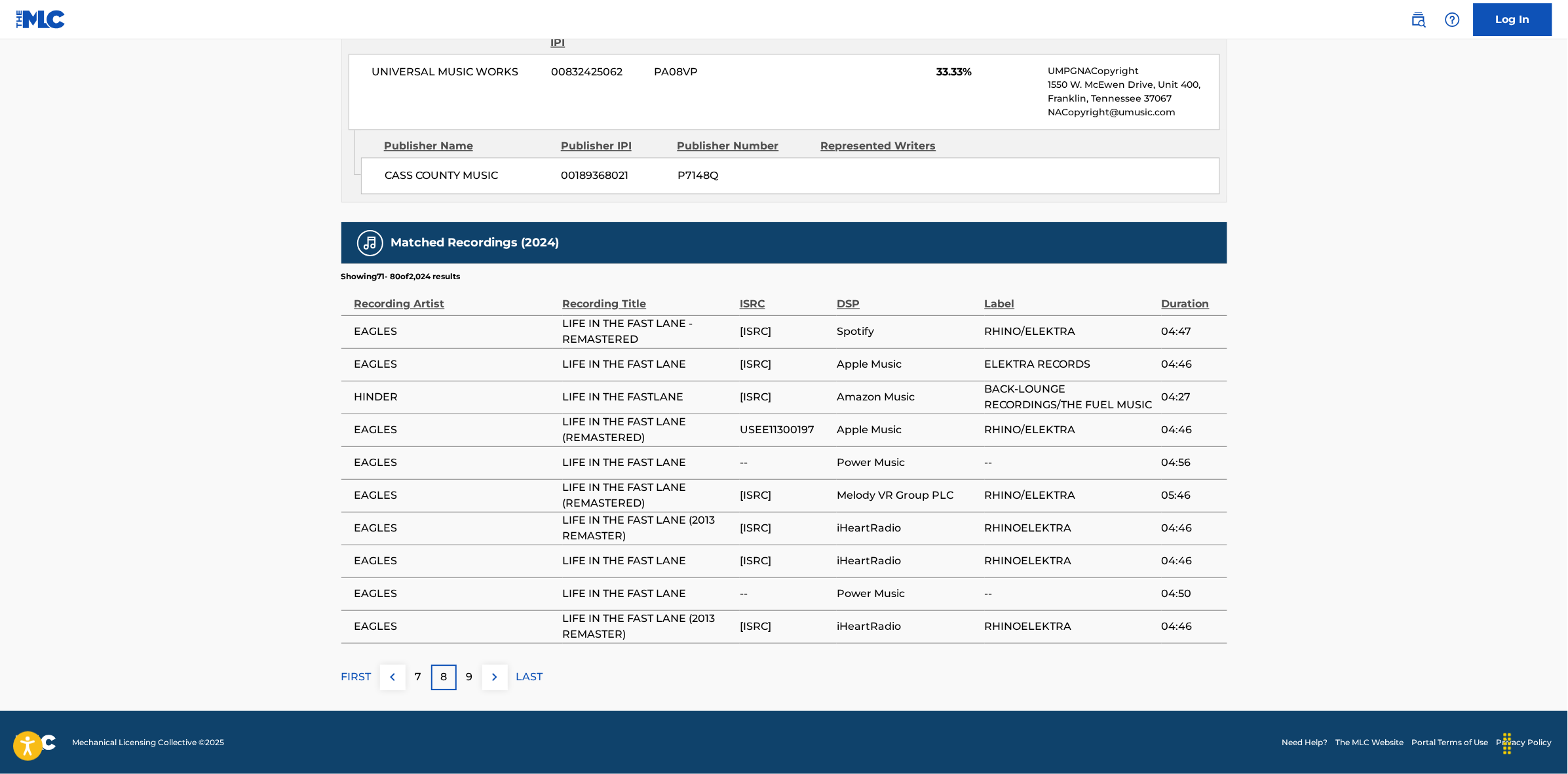 click at bounding box center (495, 677) 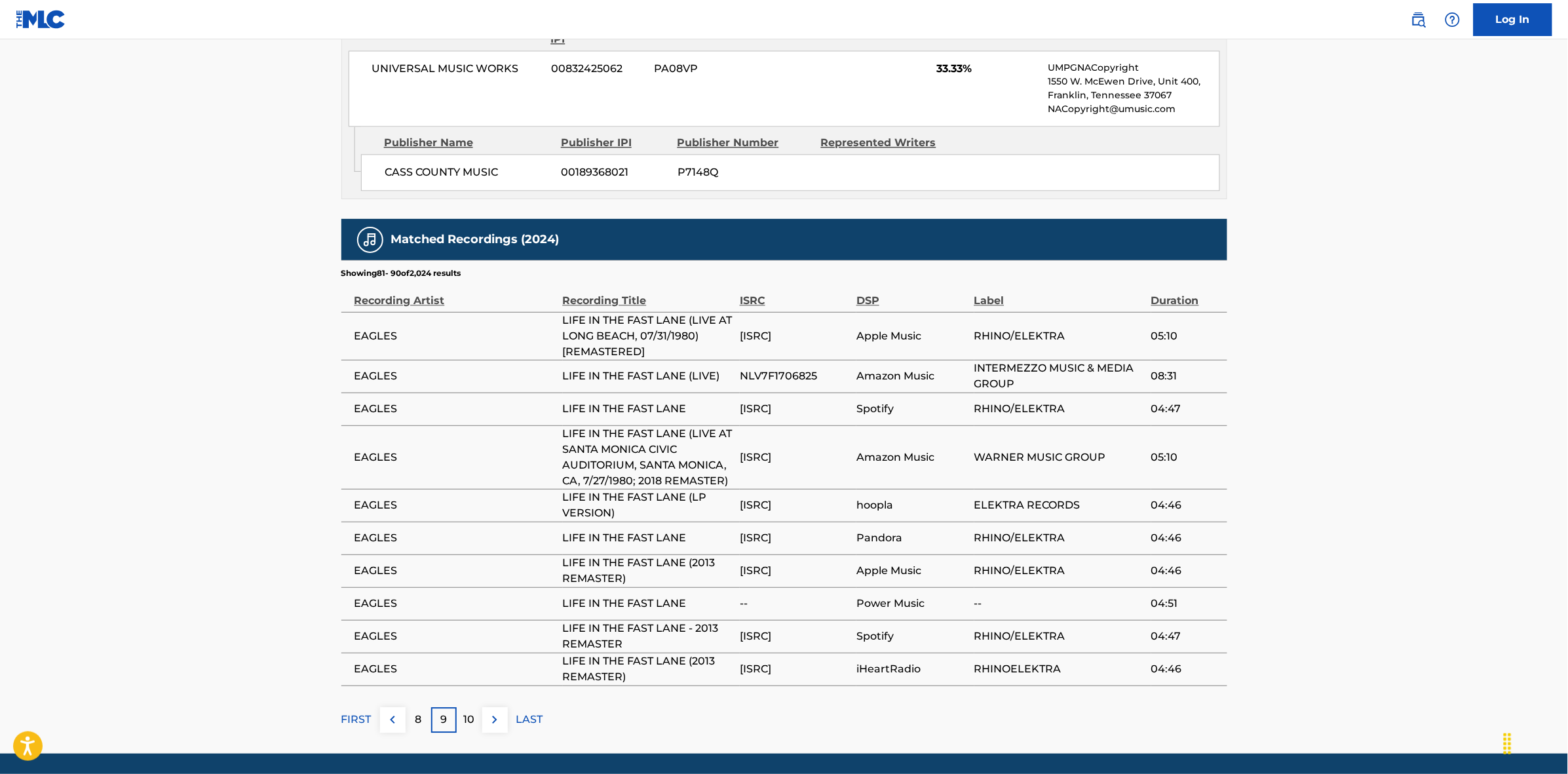 click at bounding box center [495, 720] 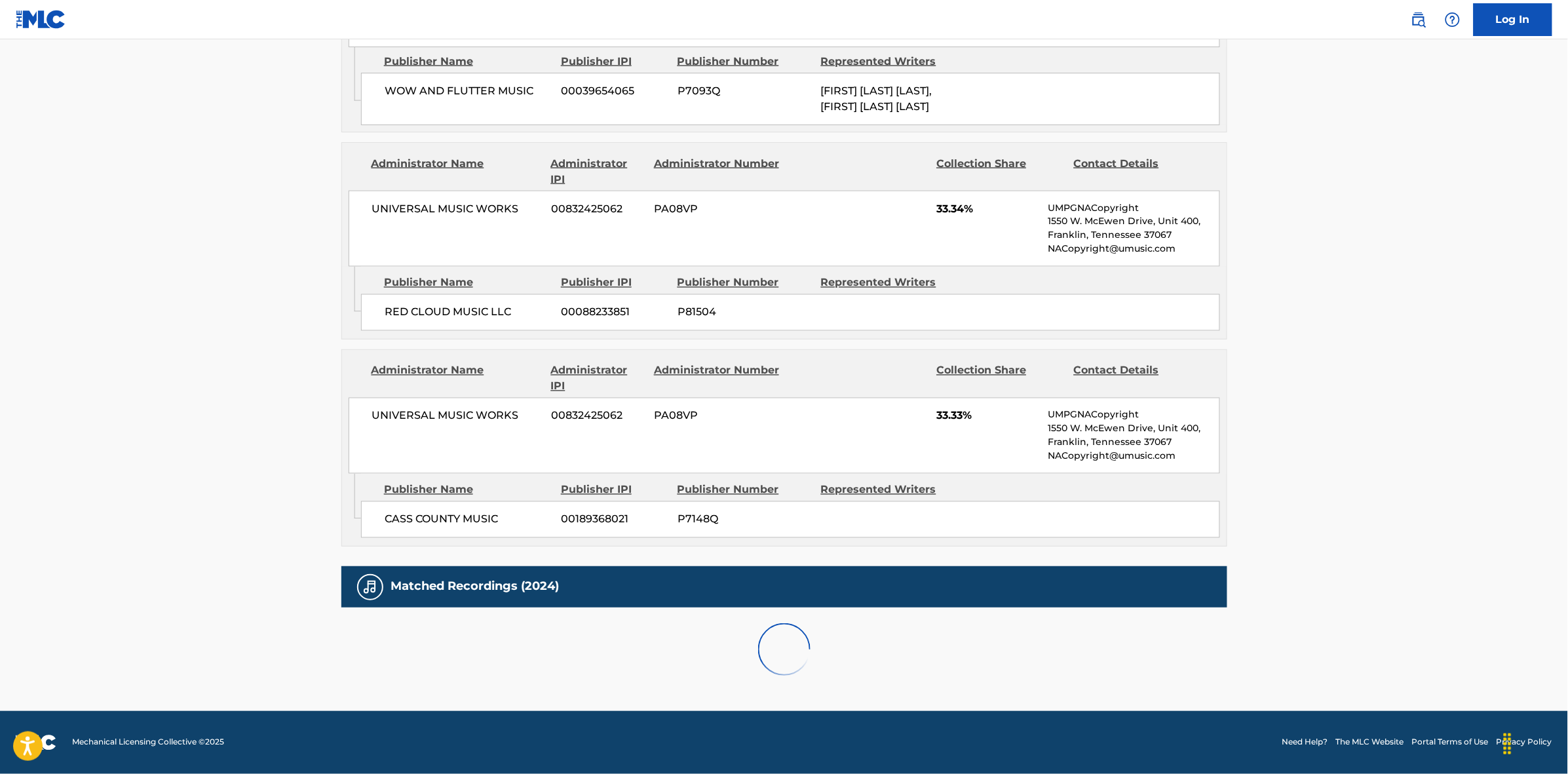 scroll, scrollTop: 1177, scrollLeft: 0, axis: vertical 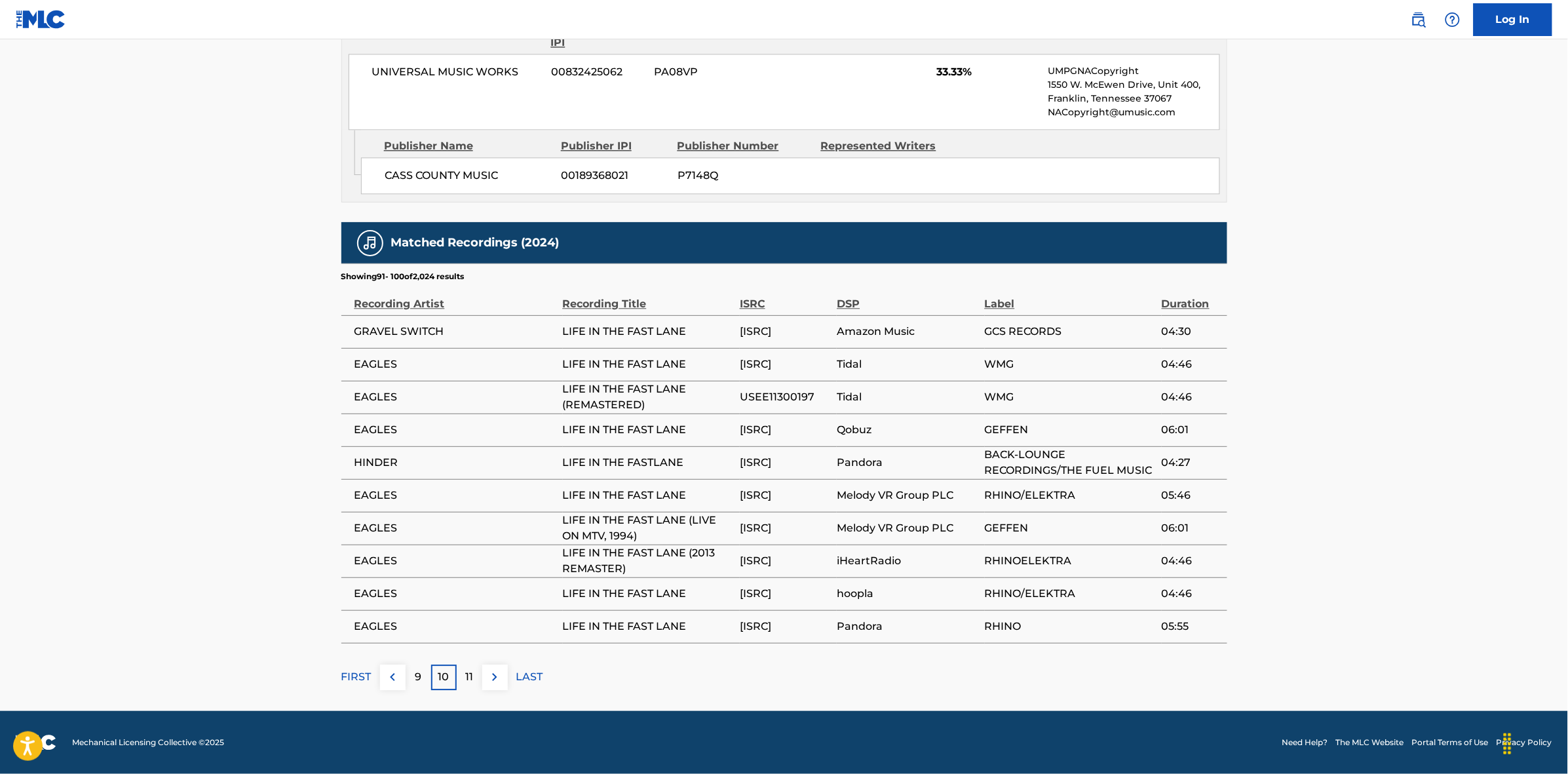 click at bounding box center (495, 677) 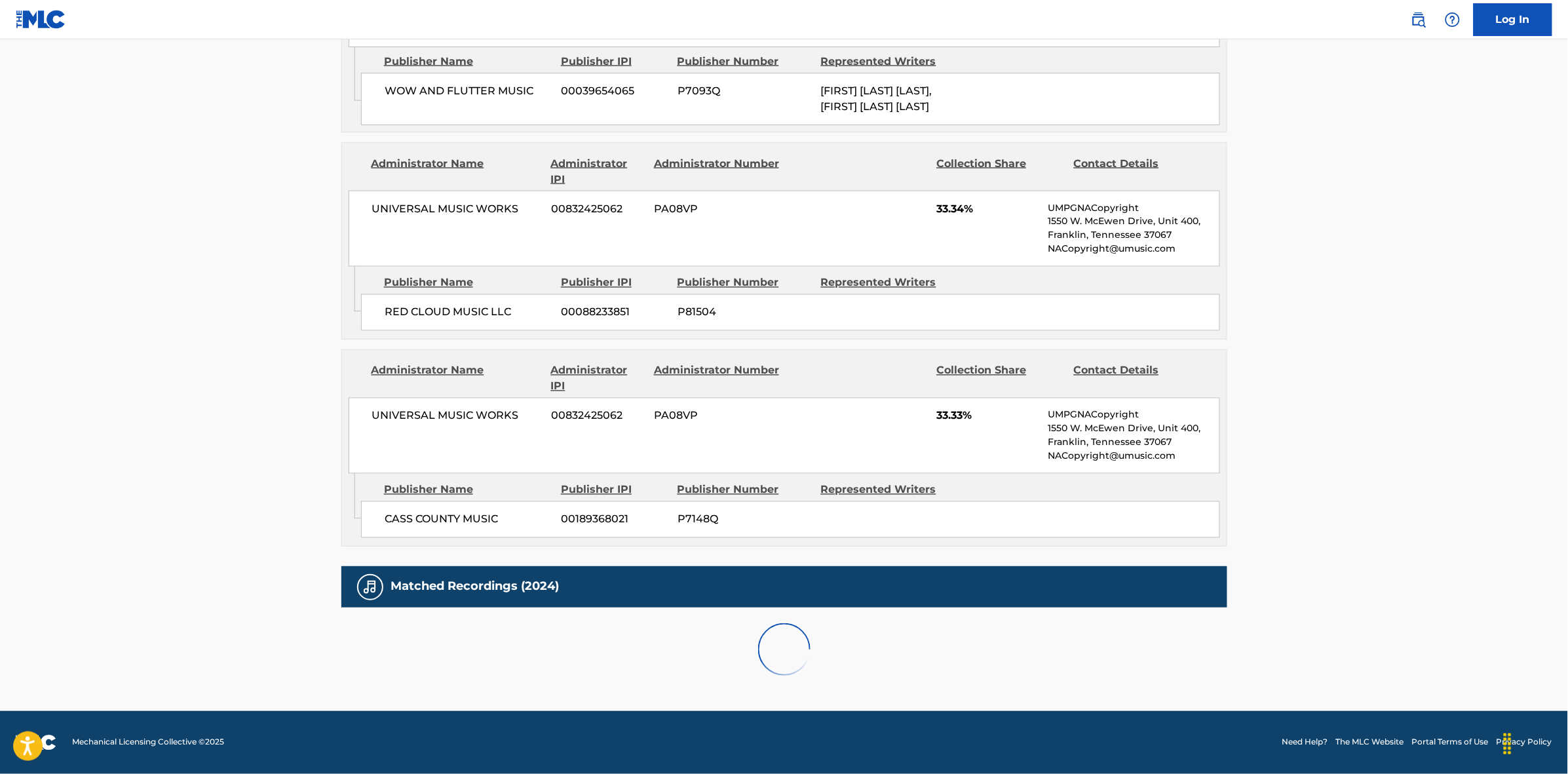 scroll, scrollTop: 1177, scrollLeft: 0, axis: vertical 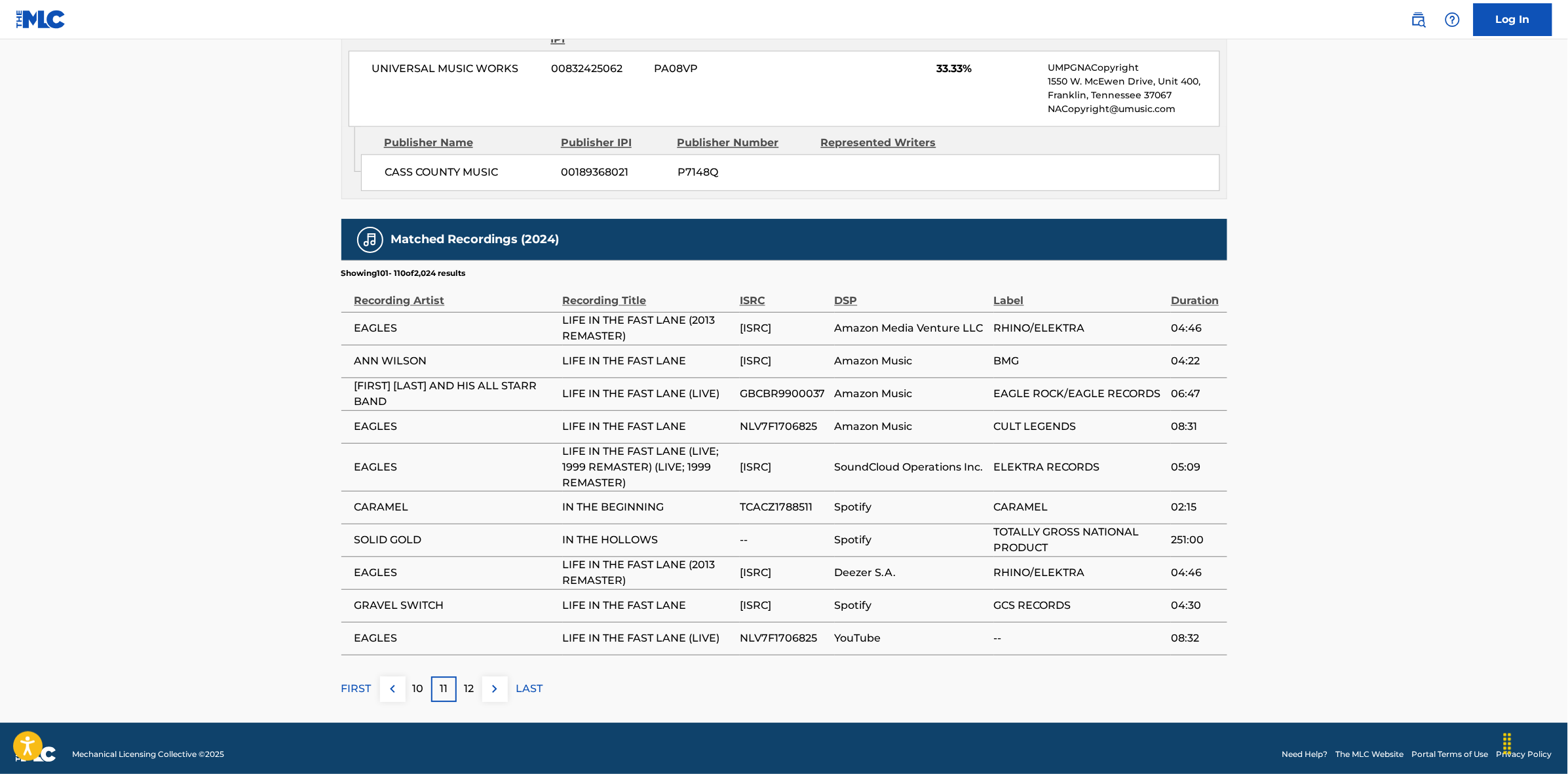 click at bounding box center [495, 689] 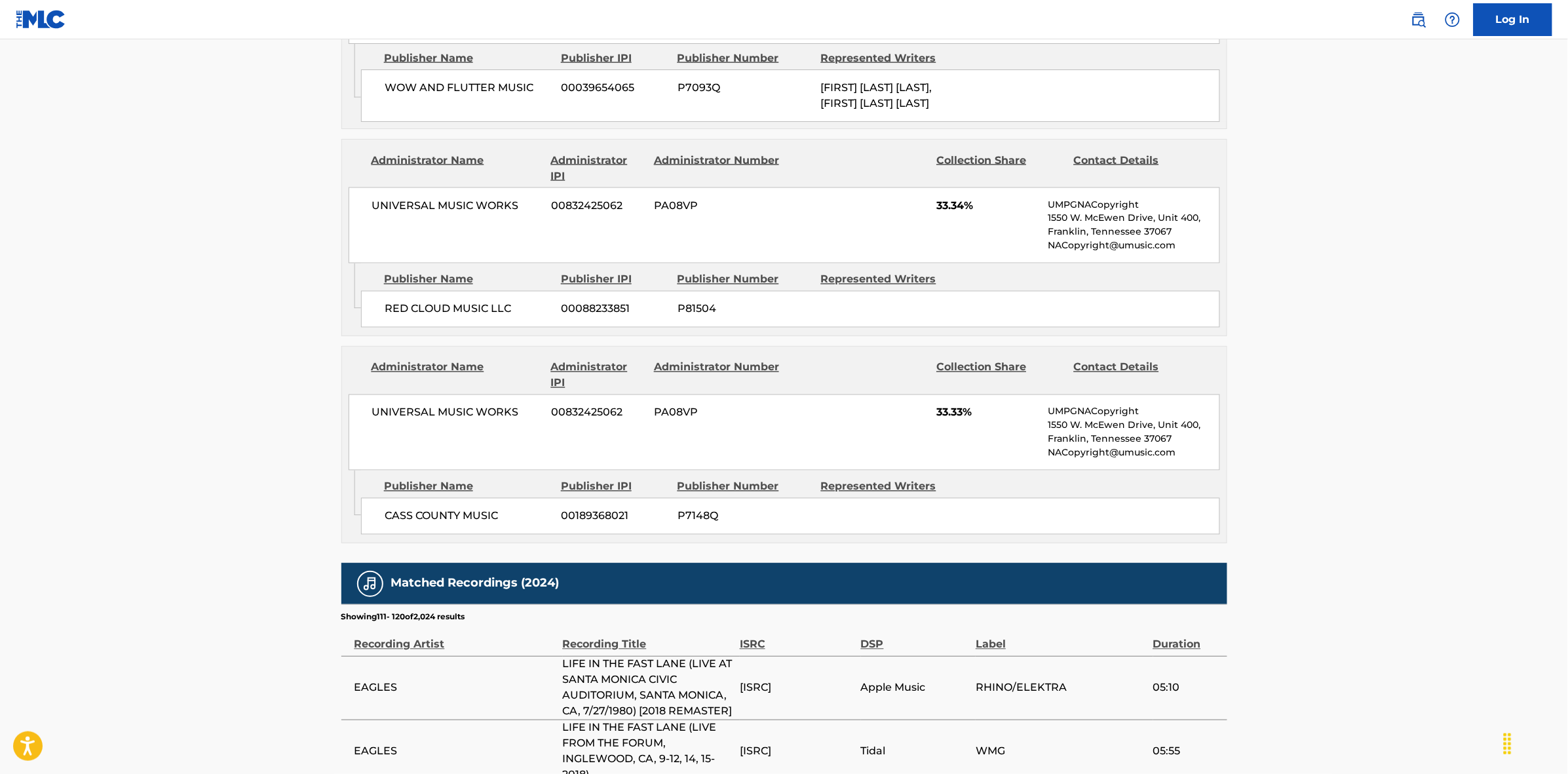 scroll, scrollTop: 1177, scrollLeft: 0, axis: vertical 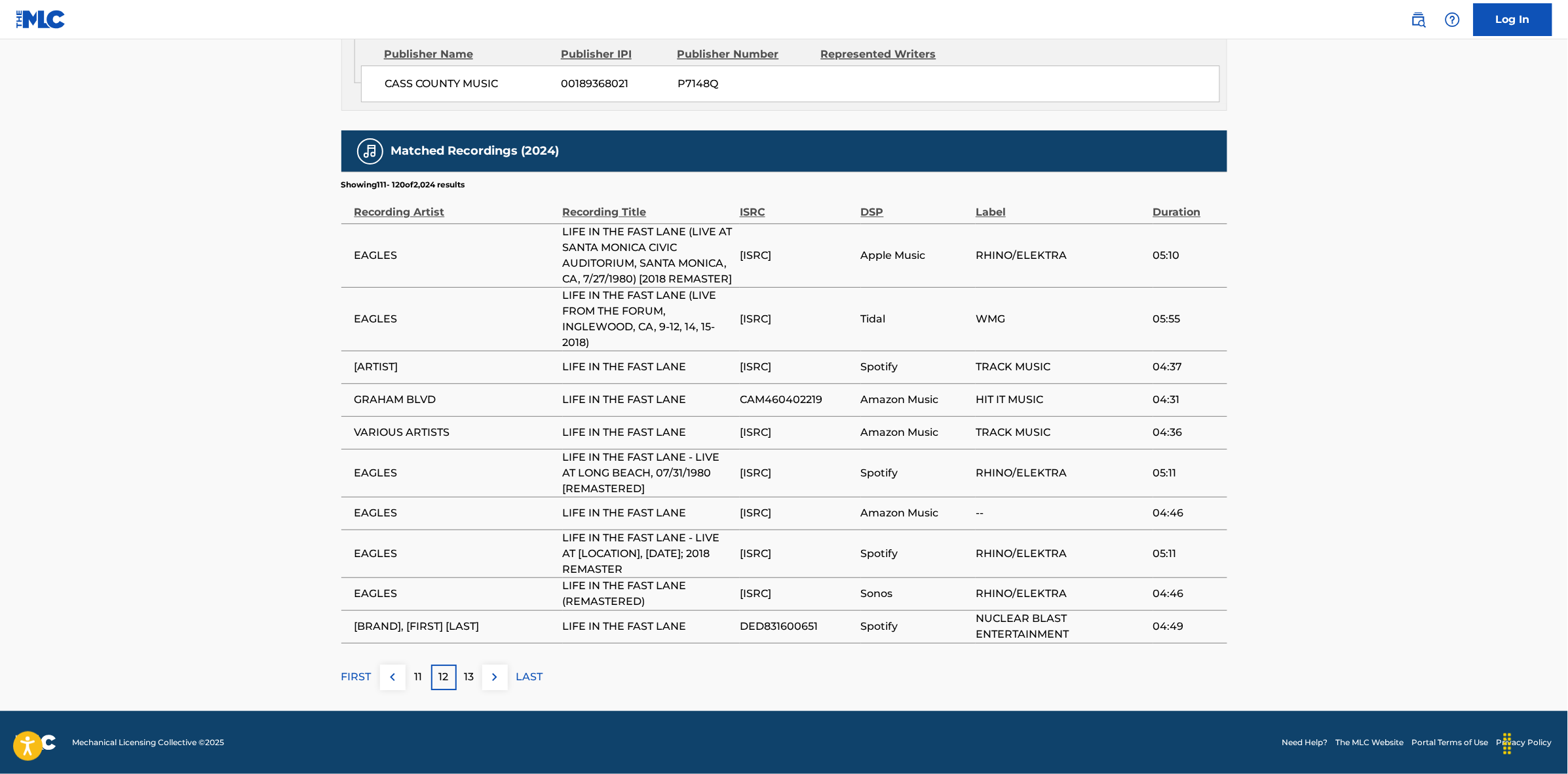 click at bounding box center [495, 677] 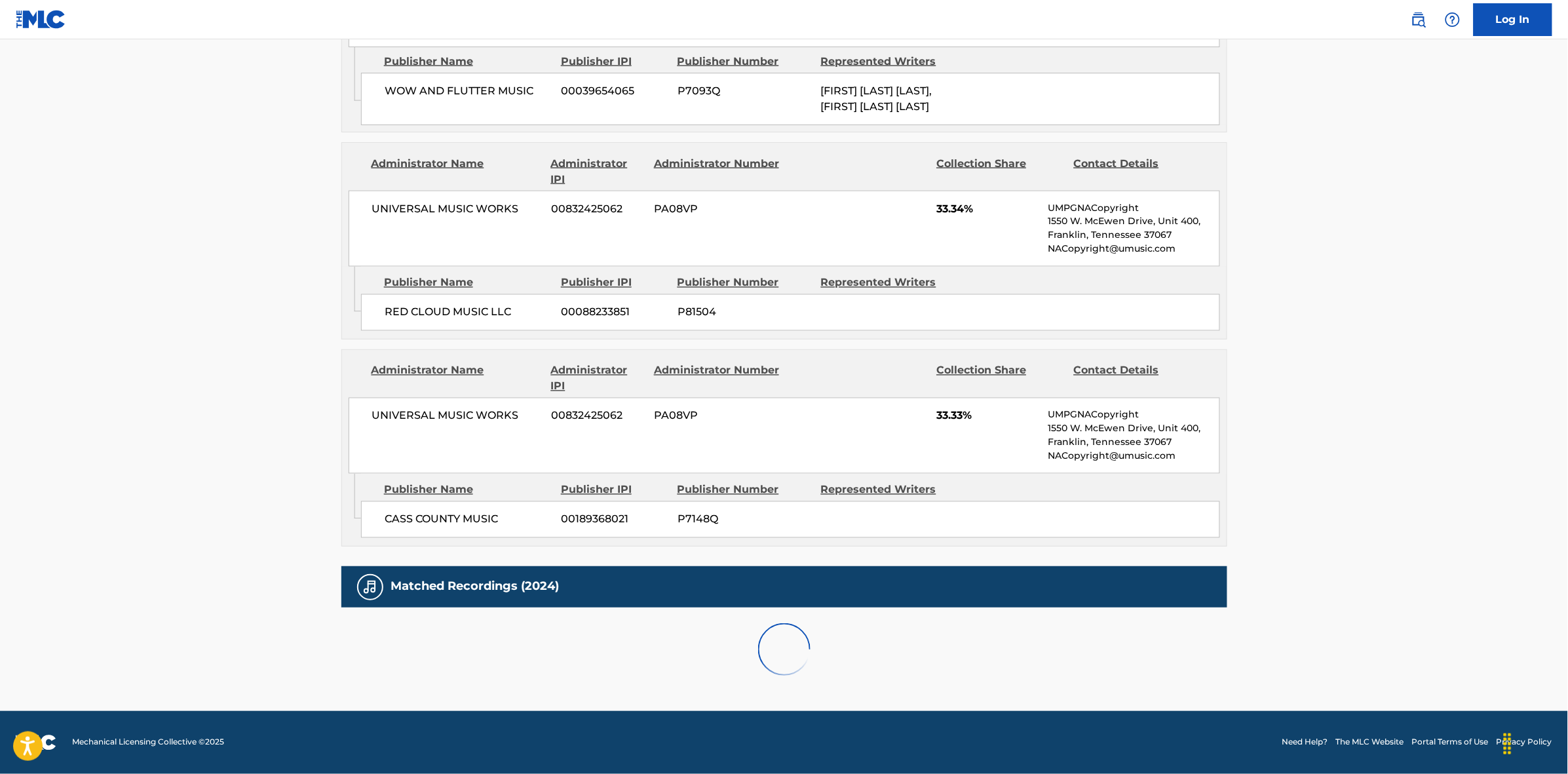 scroll, scrollTop: 1177, scrollLeft: 0, axis: vertical 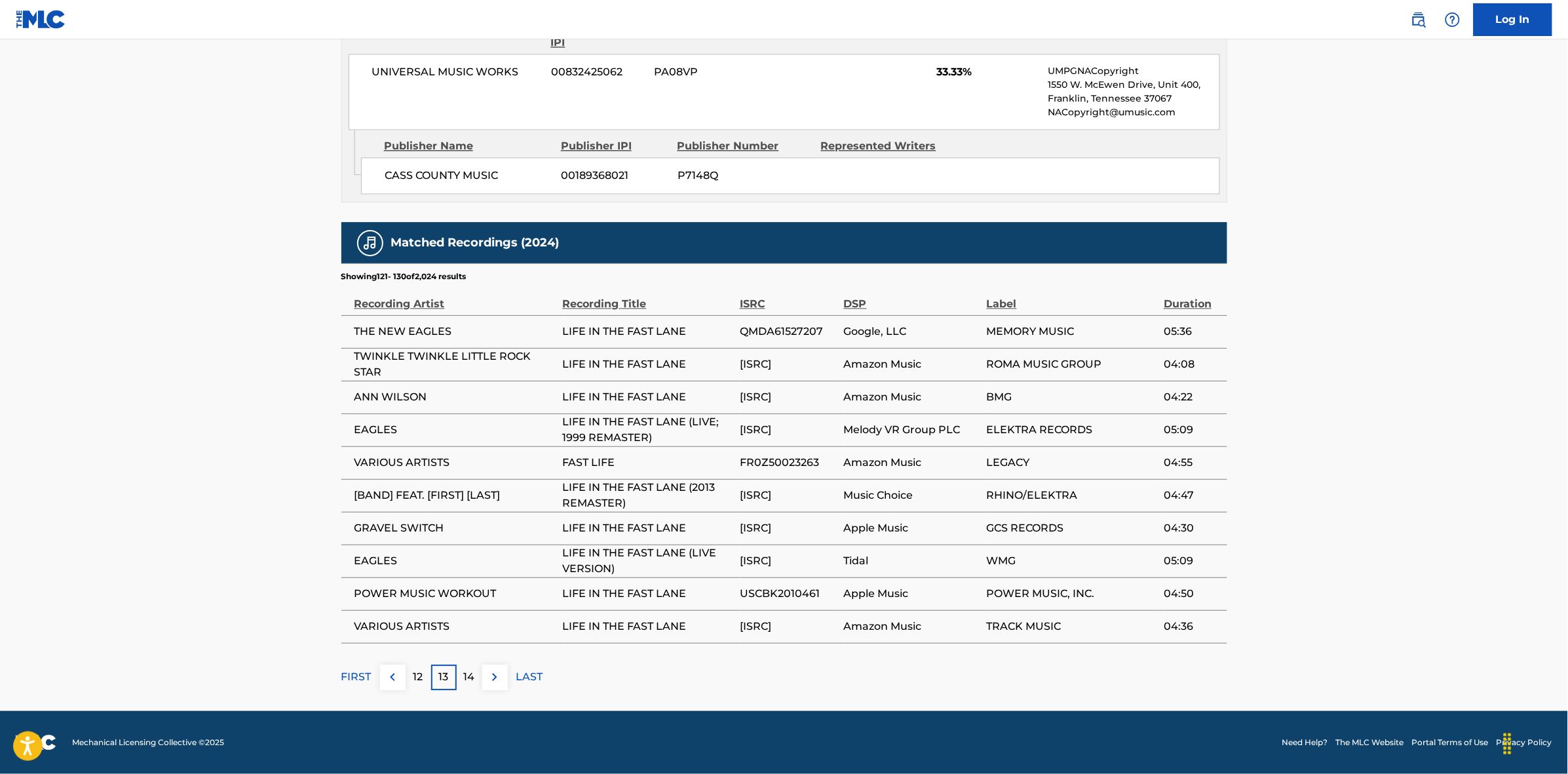 click at bounding box center (495, 677) 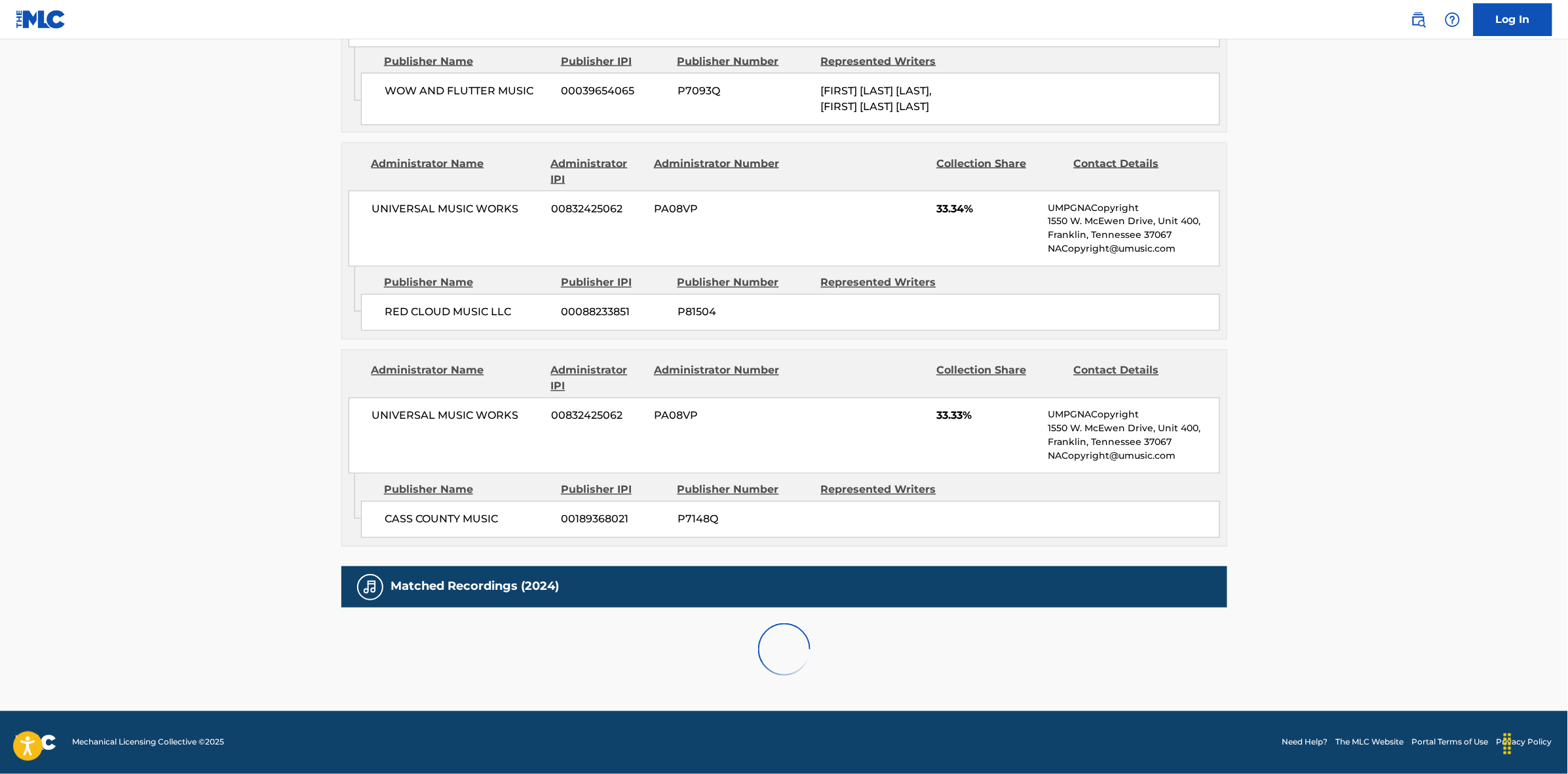 scroll, scrollTop: 1177, scrollLeft: 0, axis: vertical 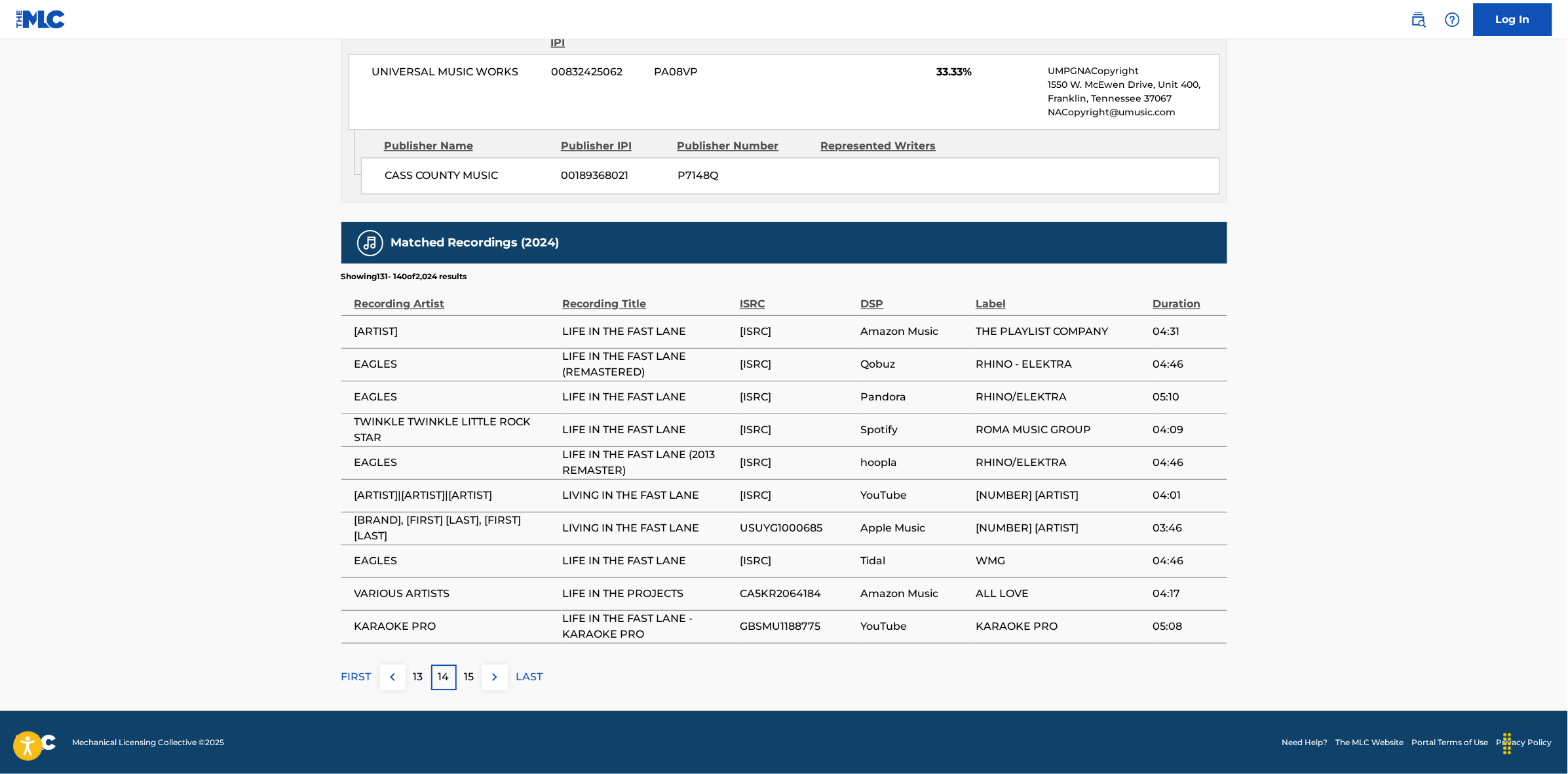 click at bounding box center [495, 677] 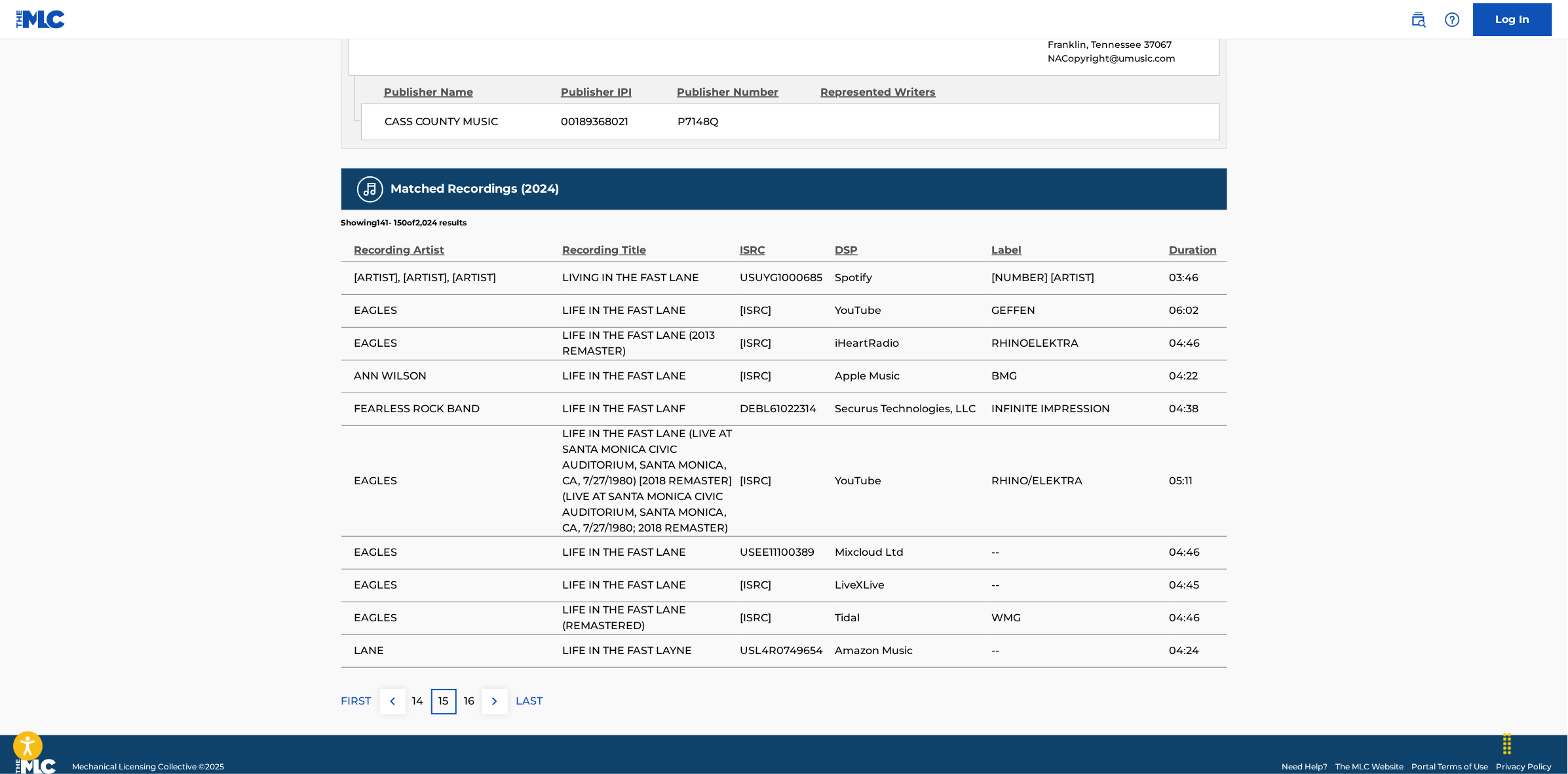 scroll, scrollTop: 1255, scrollLeft: 0, axis: vertical 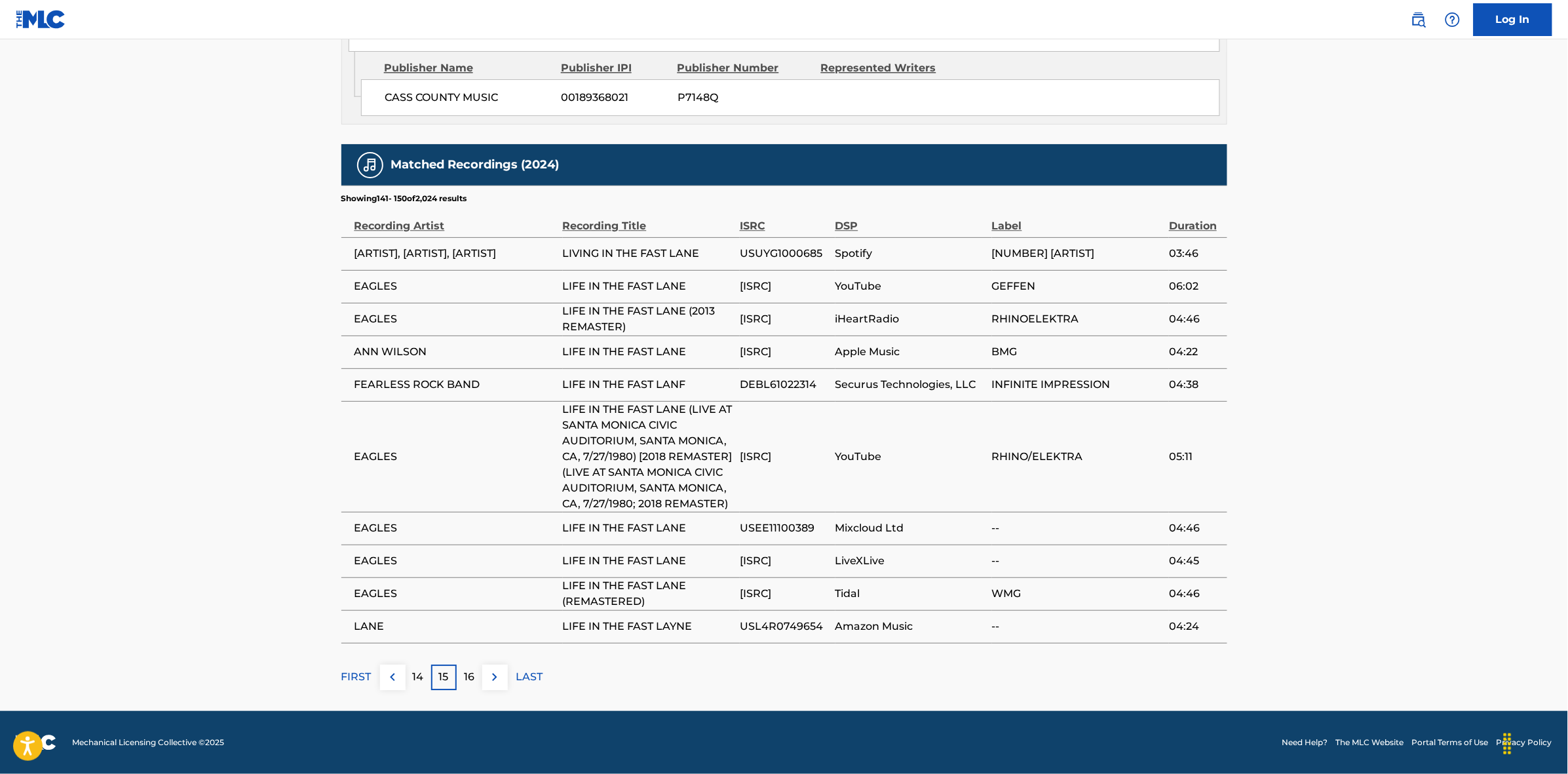 click on "16" at bounding box center (469, 677) 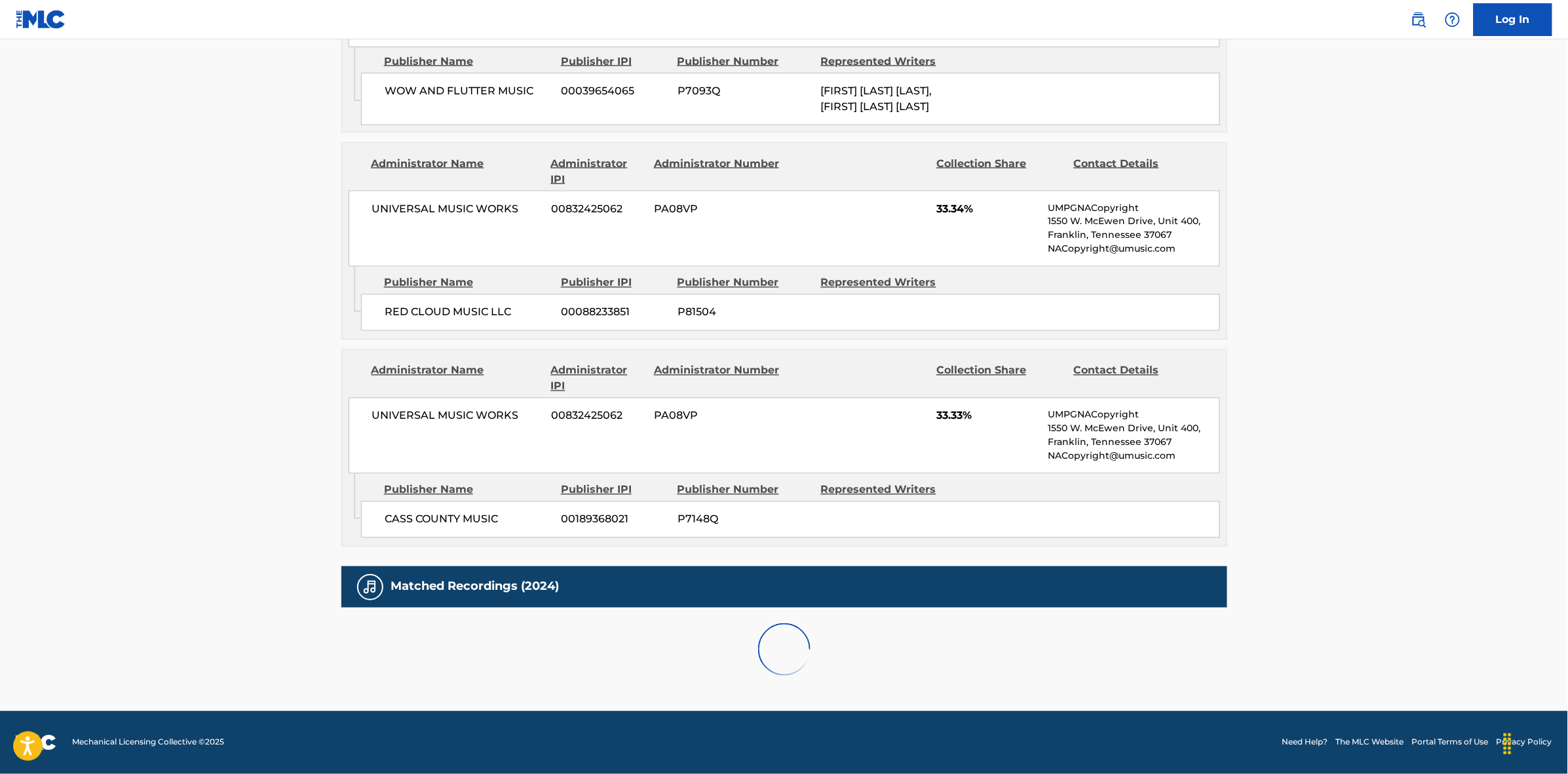 scroll, scrollTop: 1193, scrollLeft: 0, axis: vertical 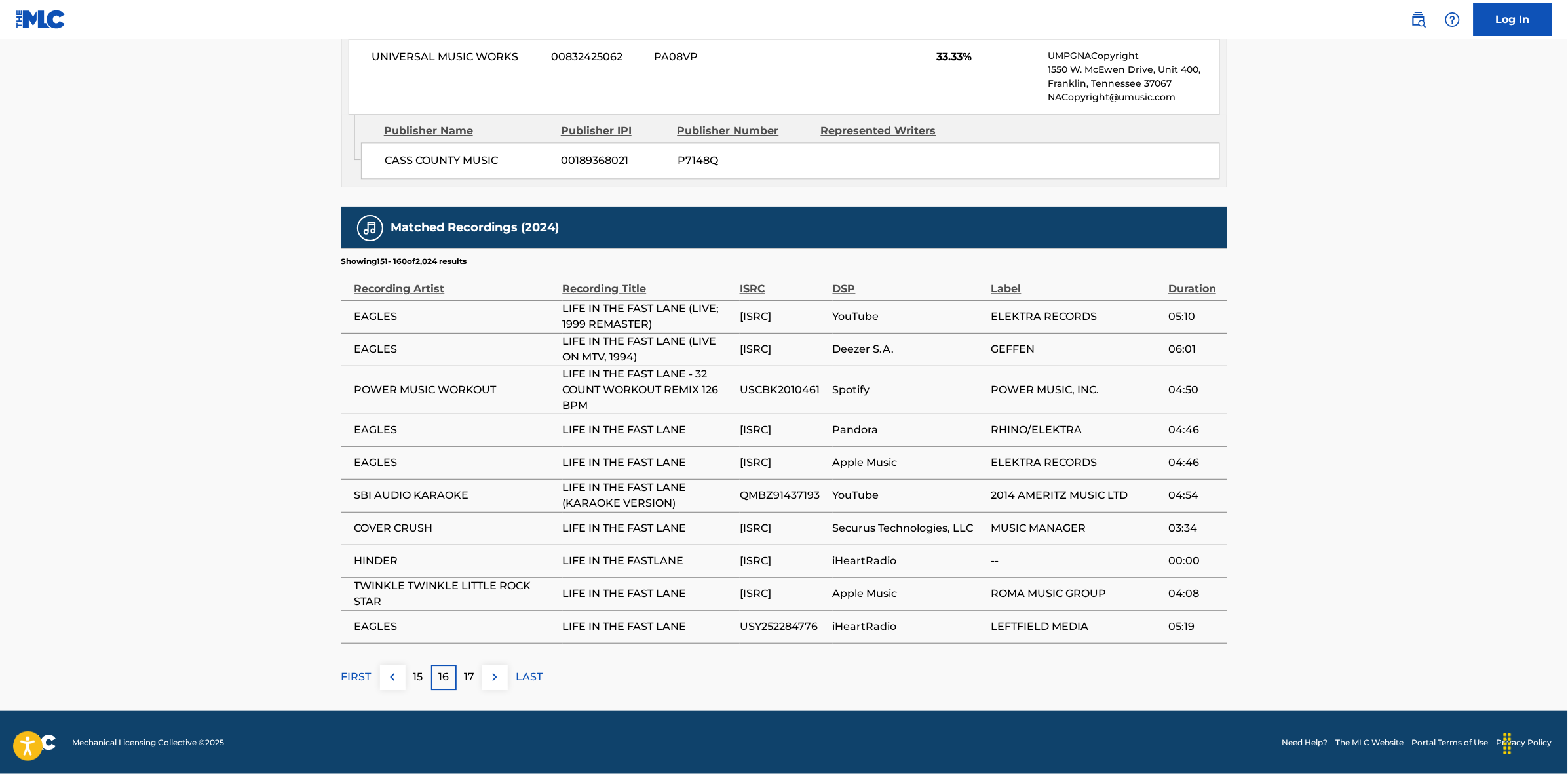 click at bounding box center (495, 677) 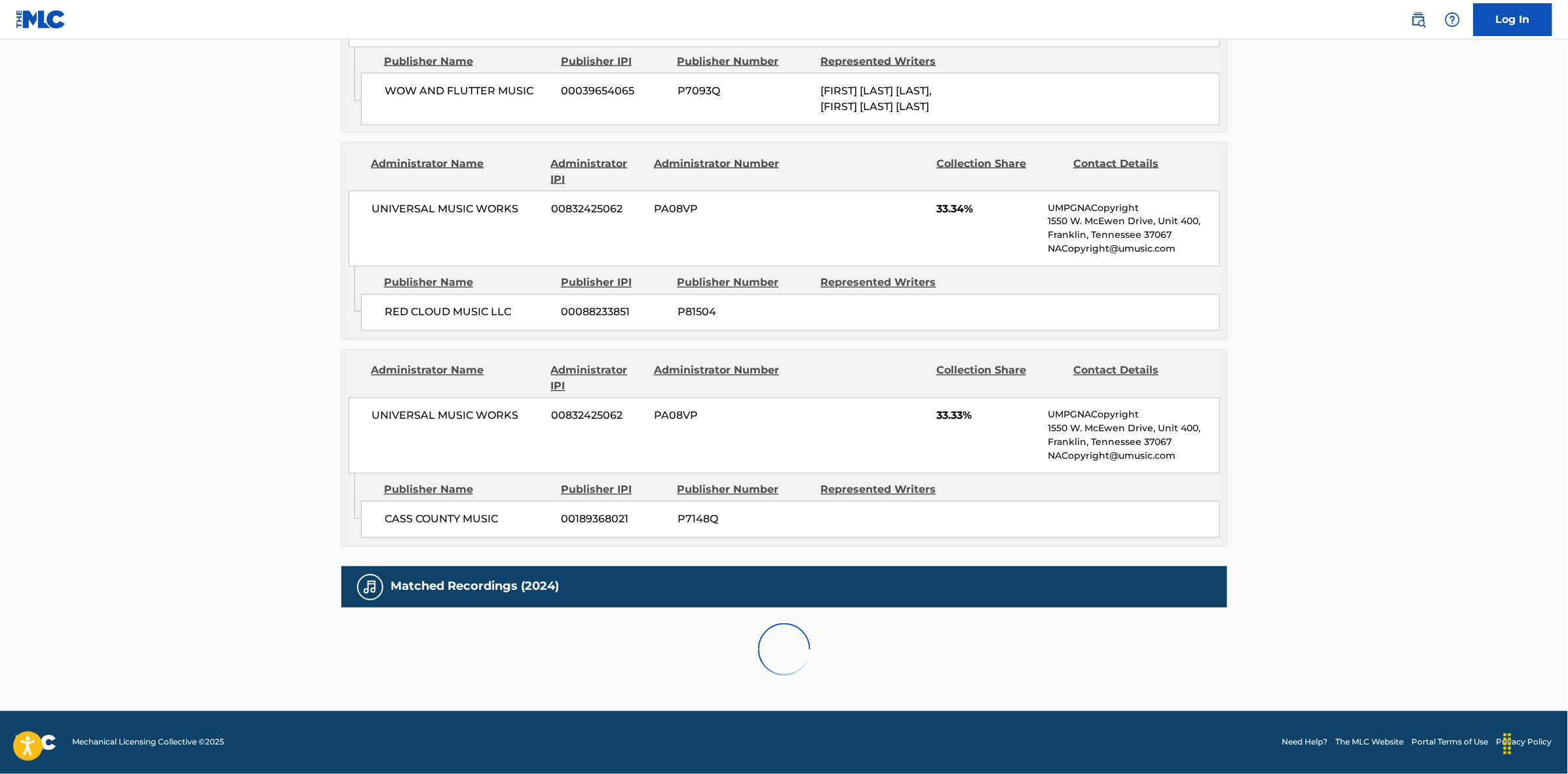 scroll, scrollTop: 1177, scrollLeft: 0, axis: vertical 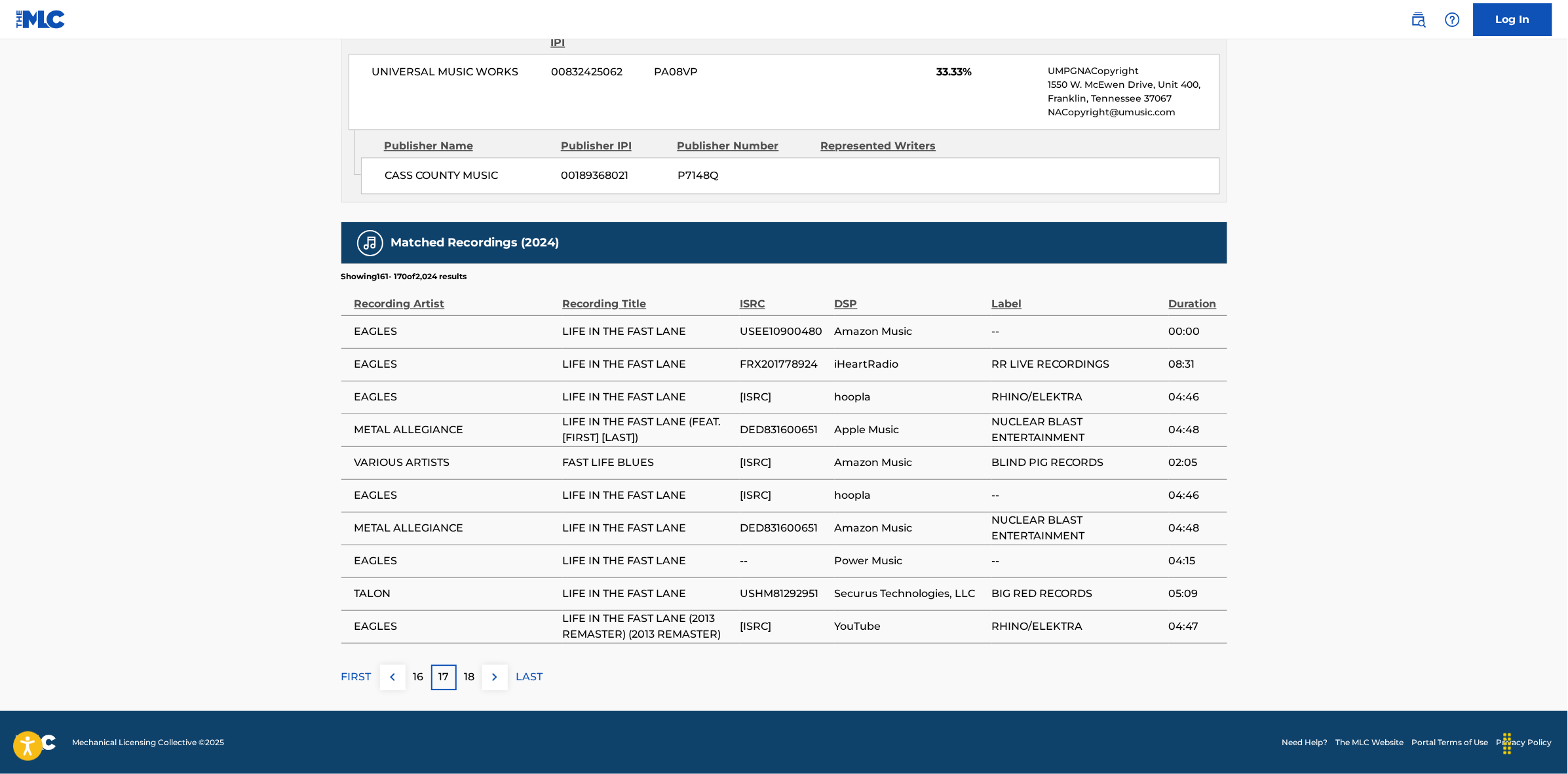 click at bounding box center [495, 677] 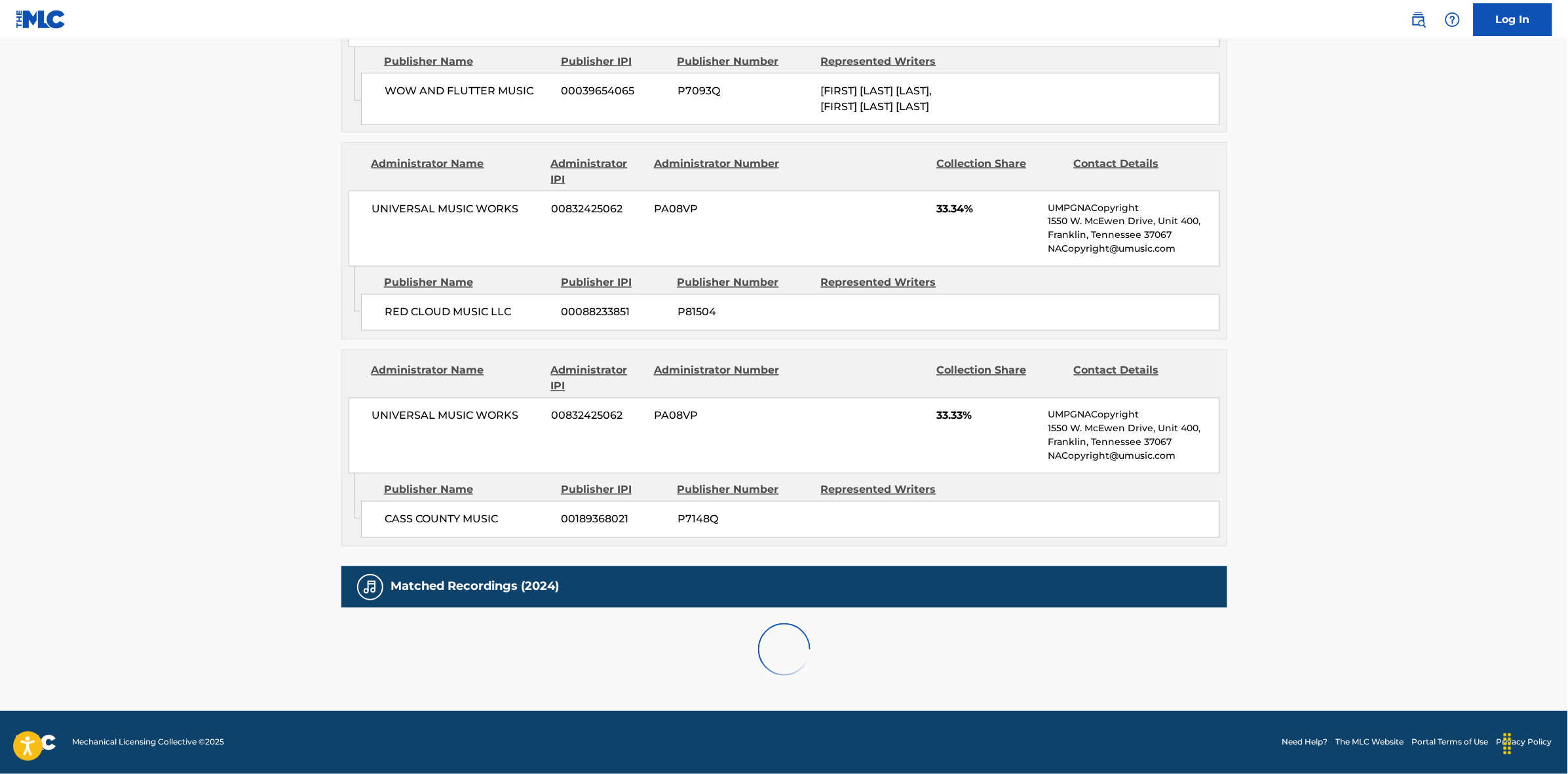 scroll, scrollTop: 1177, scrollLeft: 0, axis: vertical 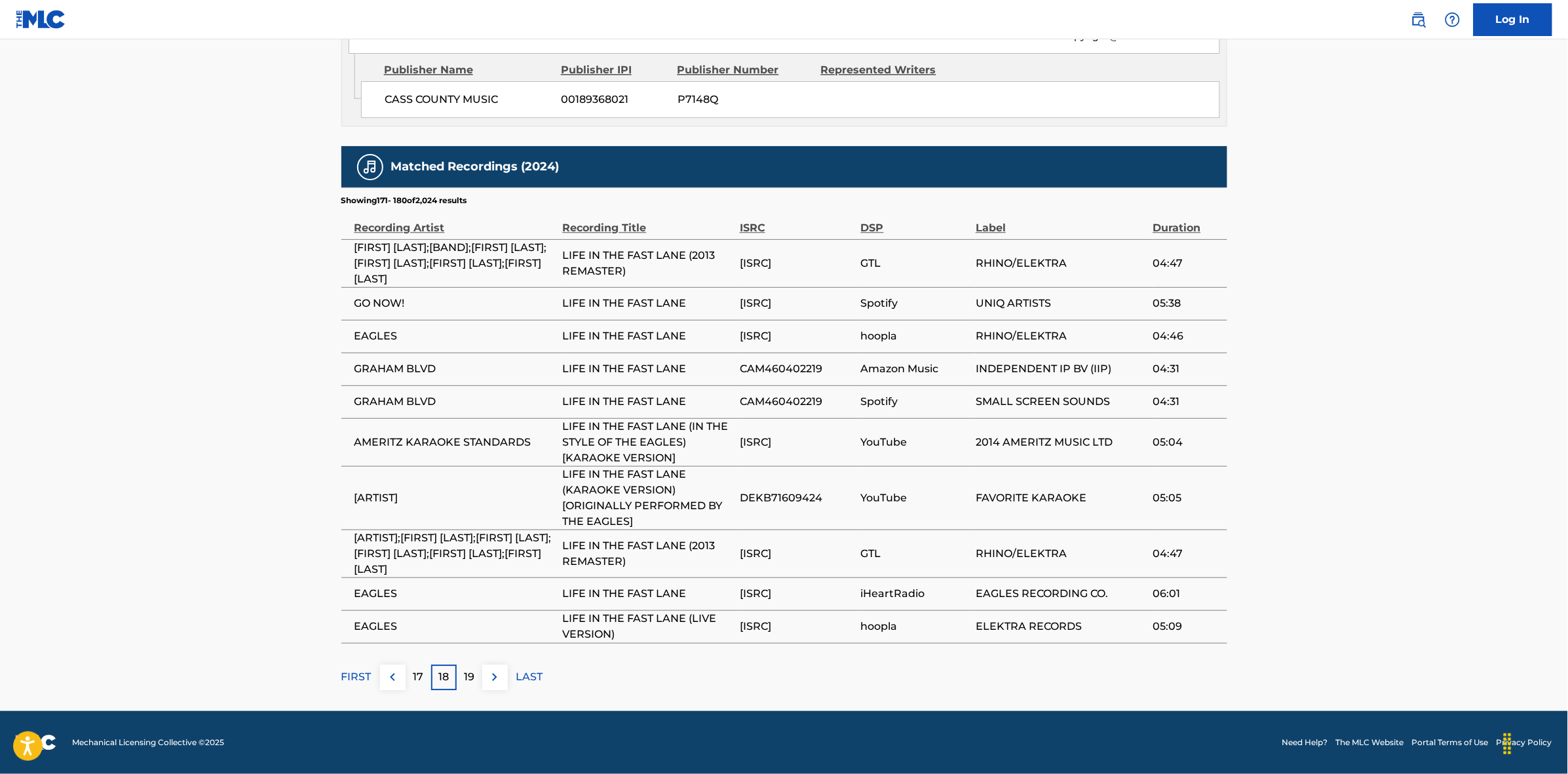 click at bounding box center [495, 677] 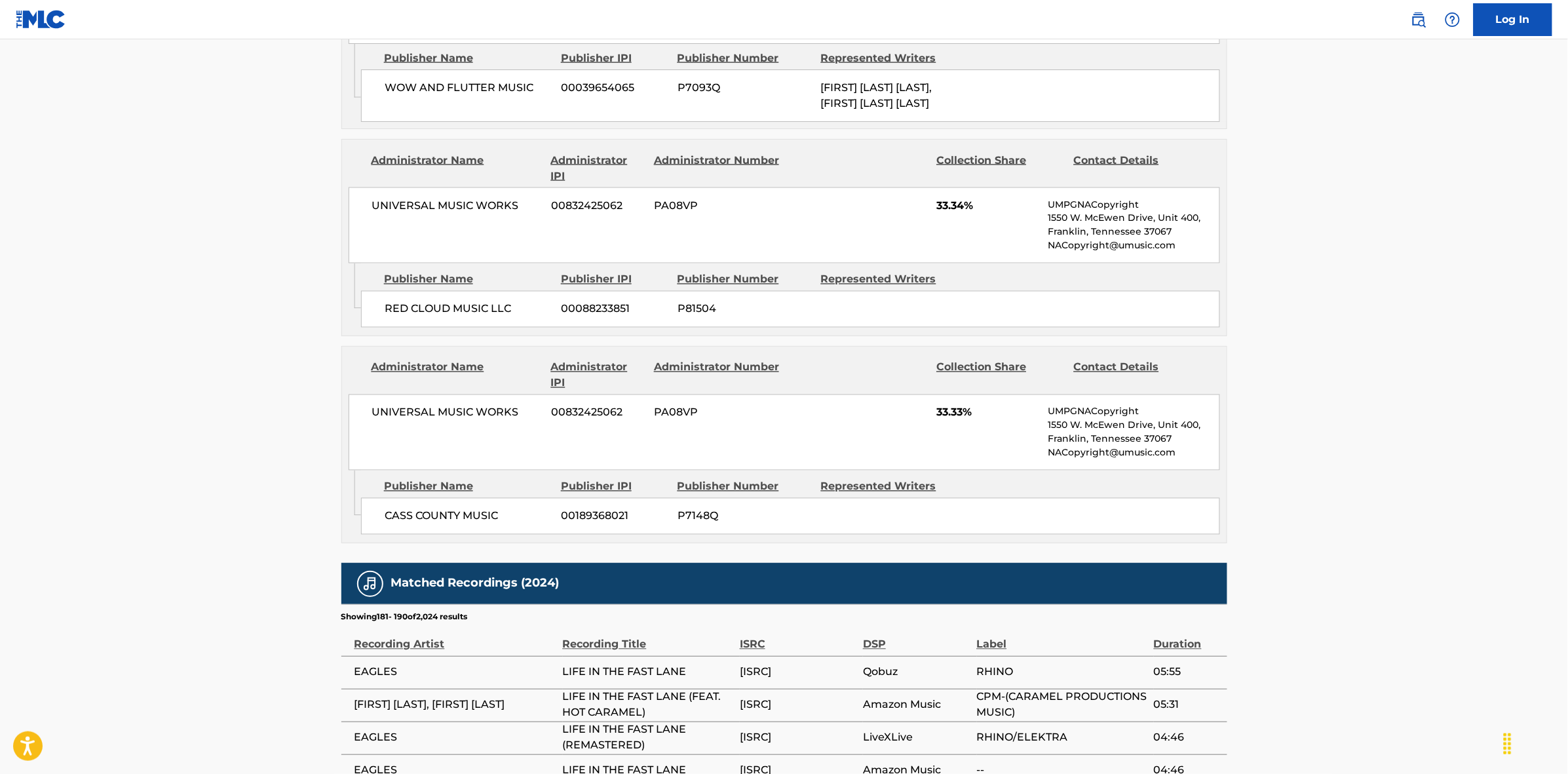 scroll, scrollTop: 1177, scrollLeft: 0, axis: vertical 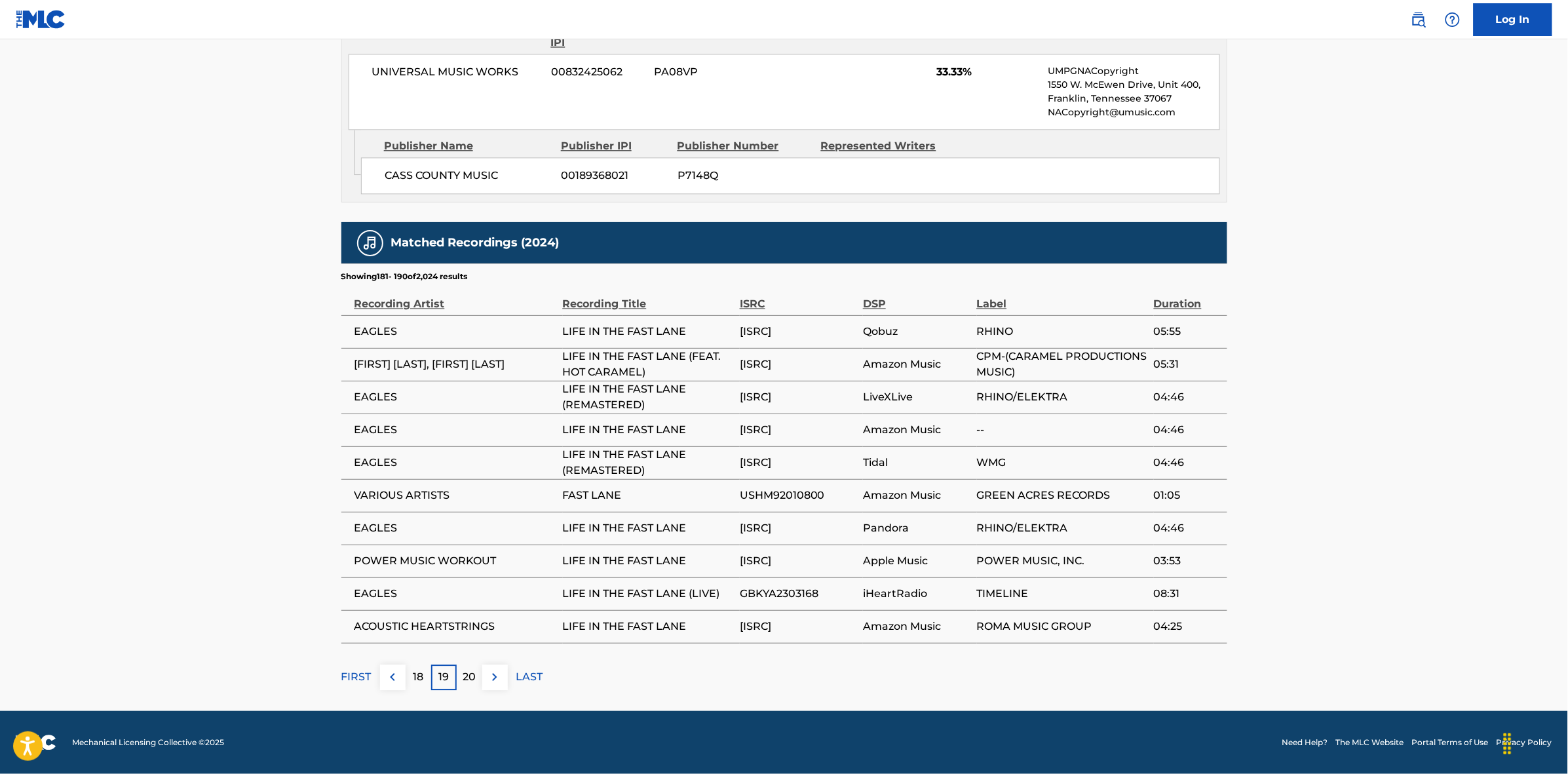 click at bounding box center (495, 677) 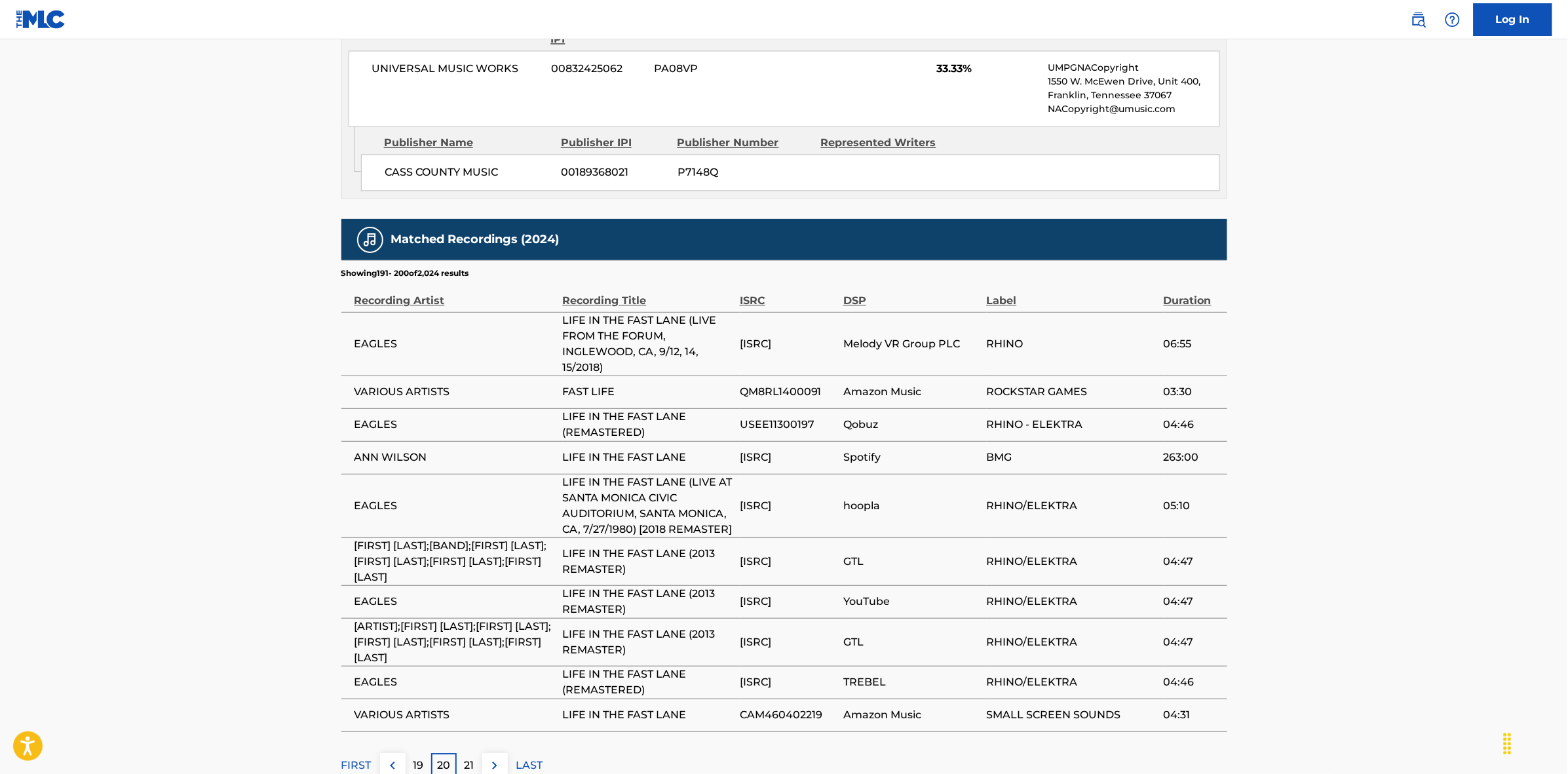click on "21" at bounding box center [469, 765] 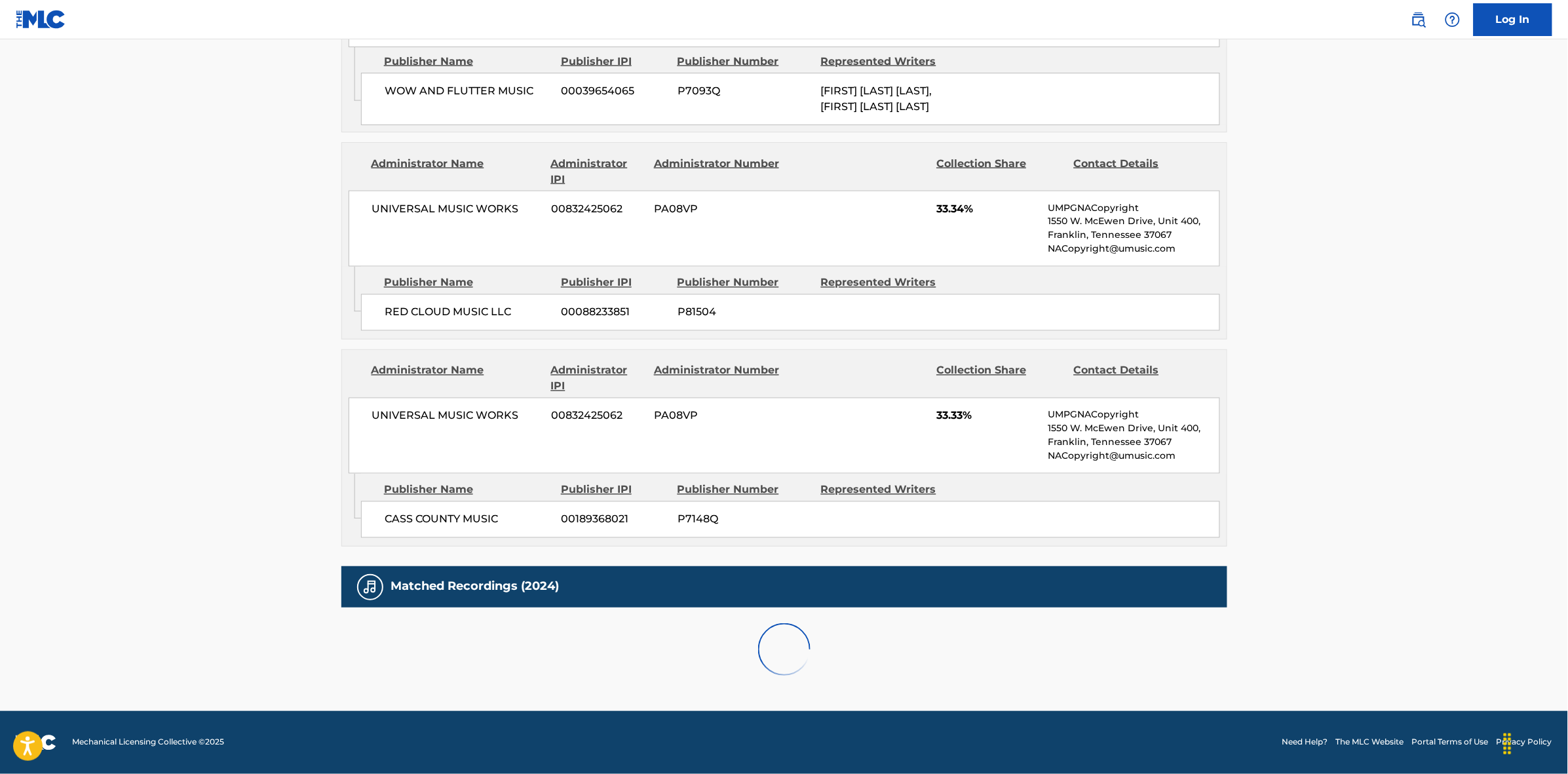 scroll, scrollTop: 1177, scrollLeft: 0, axis: vertical 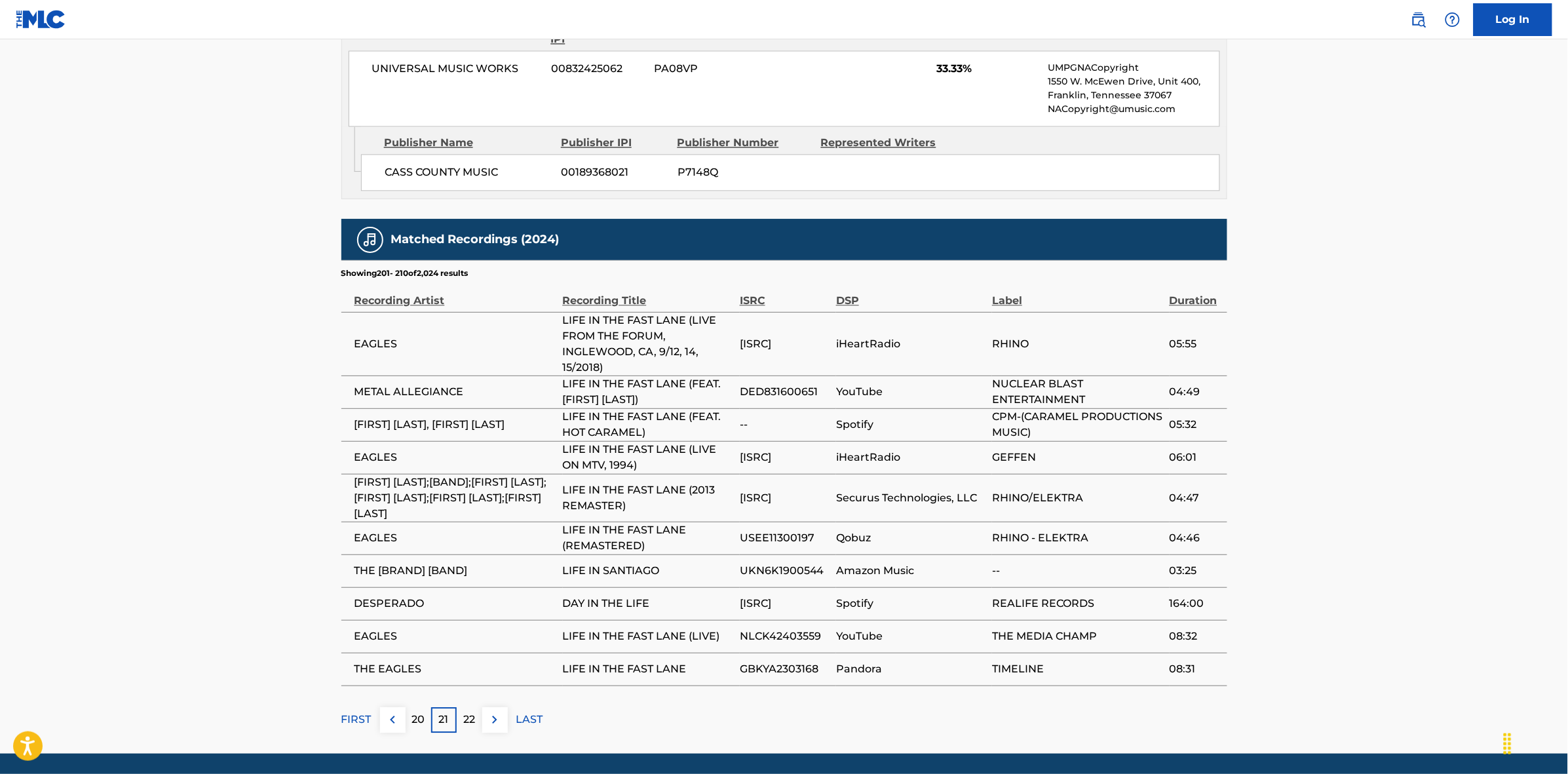 click at bounding box center (495, 720) 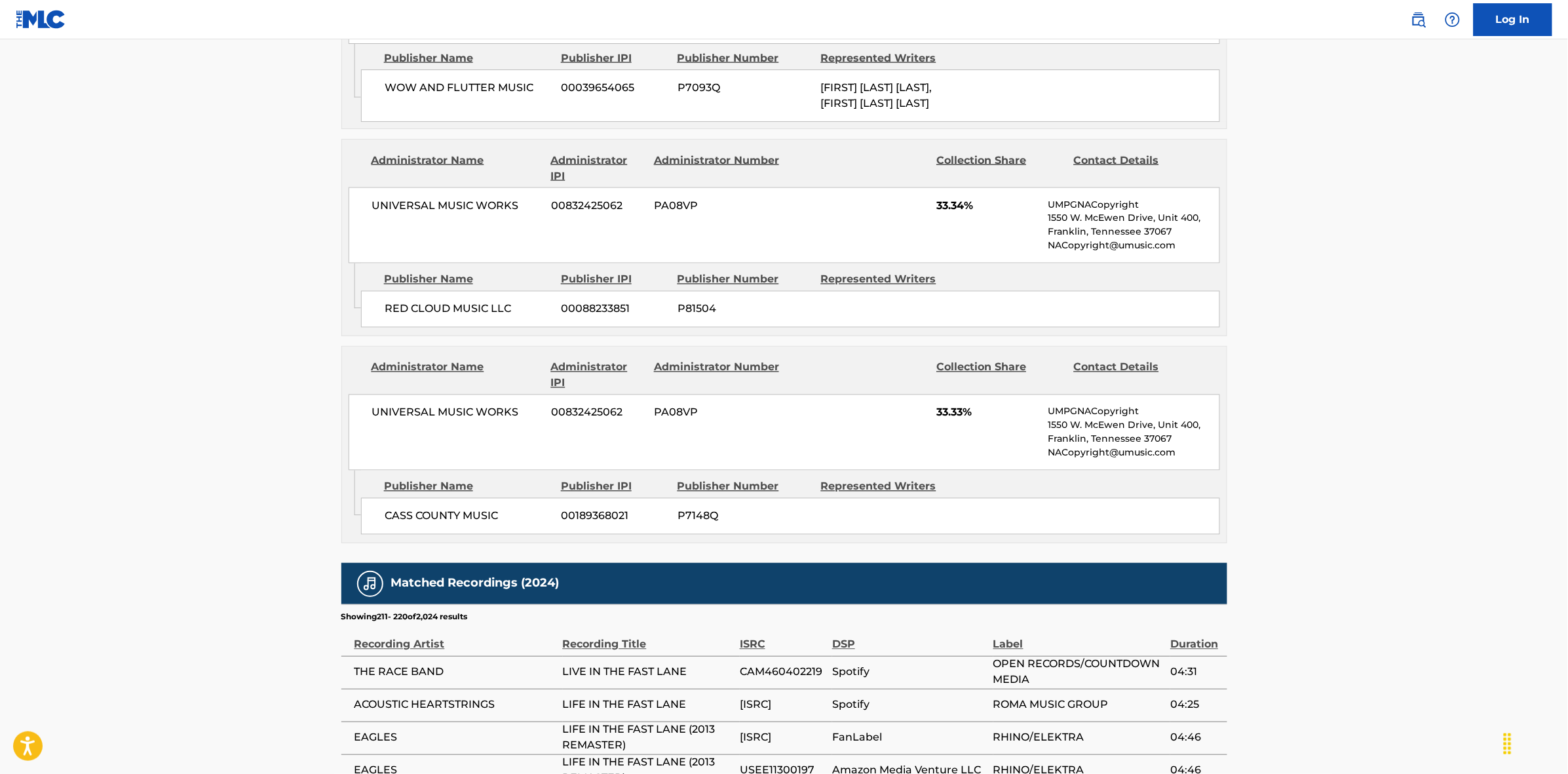 scroll, scrollTop: 1177, scrollLeft: 0, axis: vertical 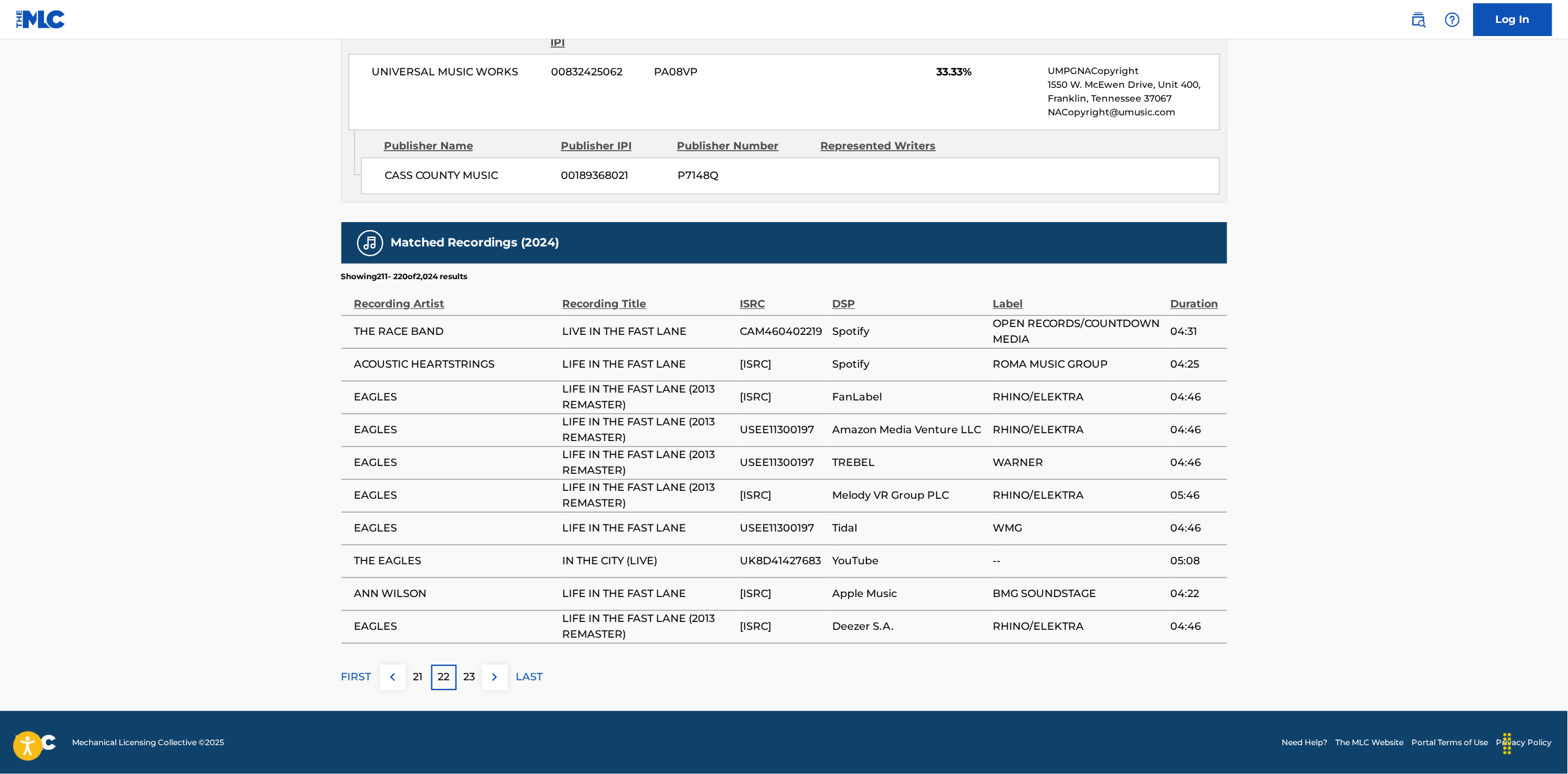 click on "23" at bounding box center [469, 677] 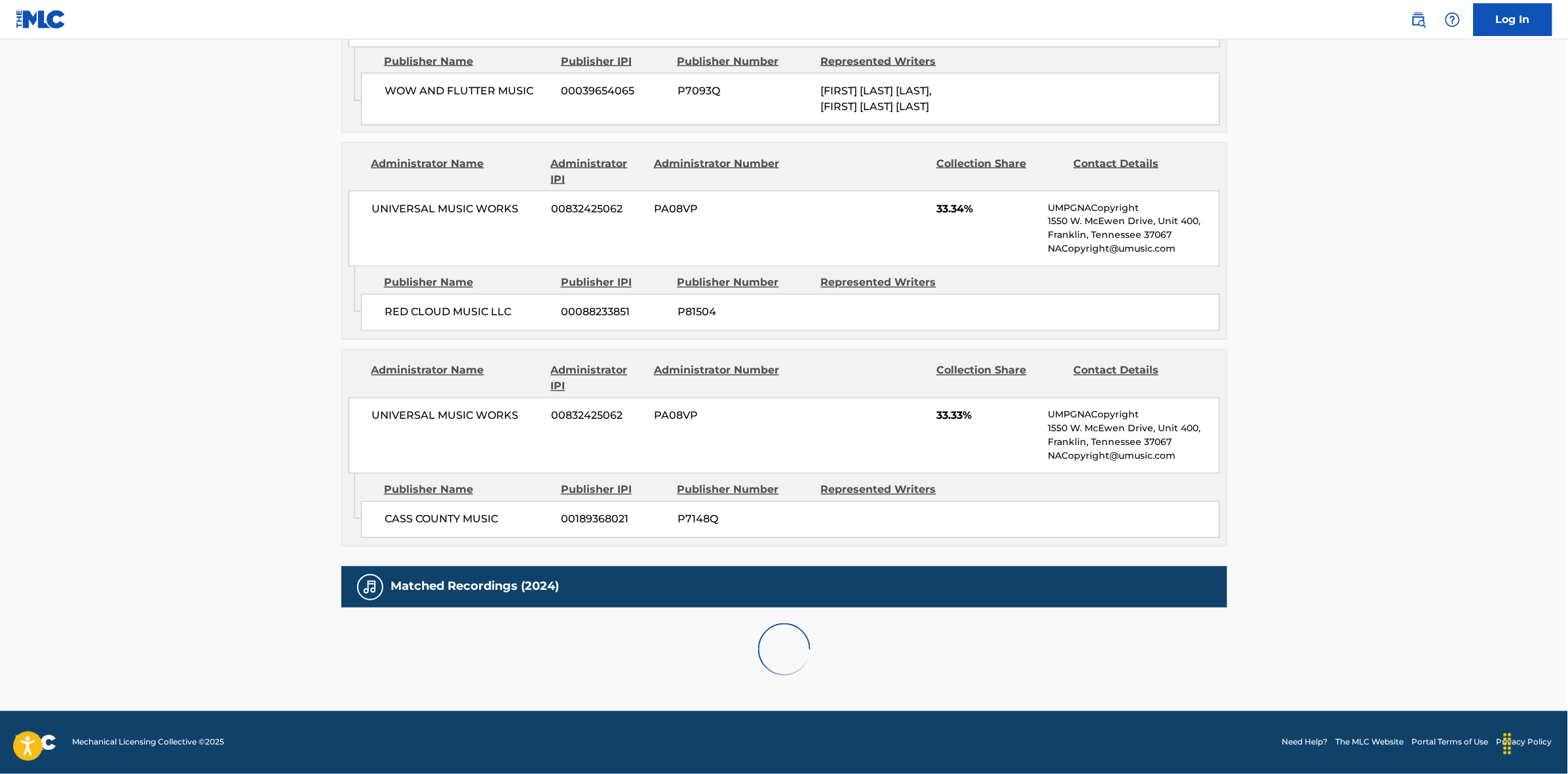scroll, scrollTop: 1177, scrollLeft: 0, axis: vertical 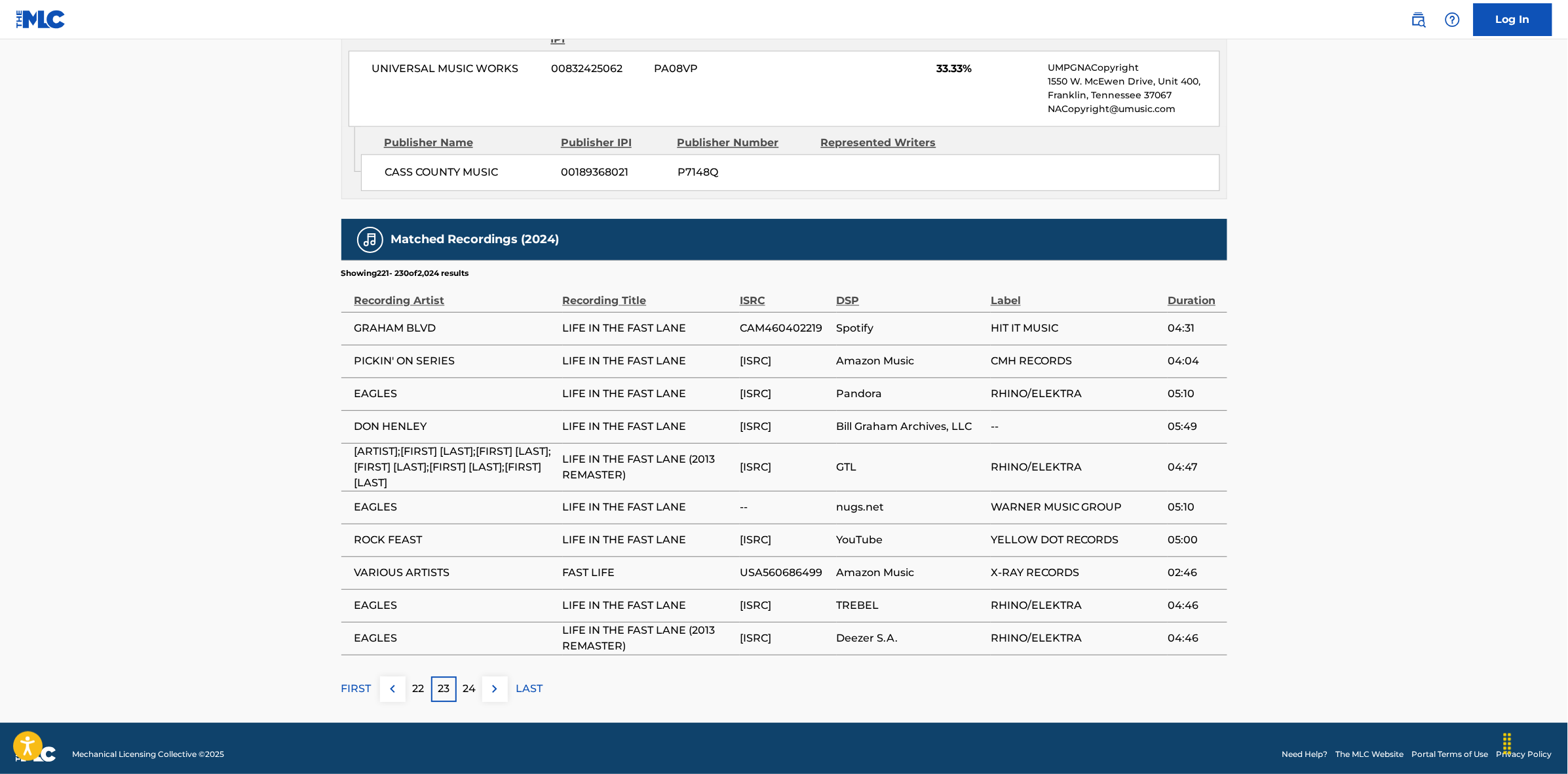 click at bounding box center [495, 689] 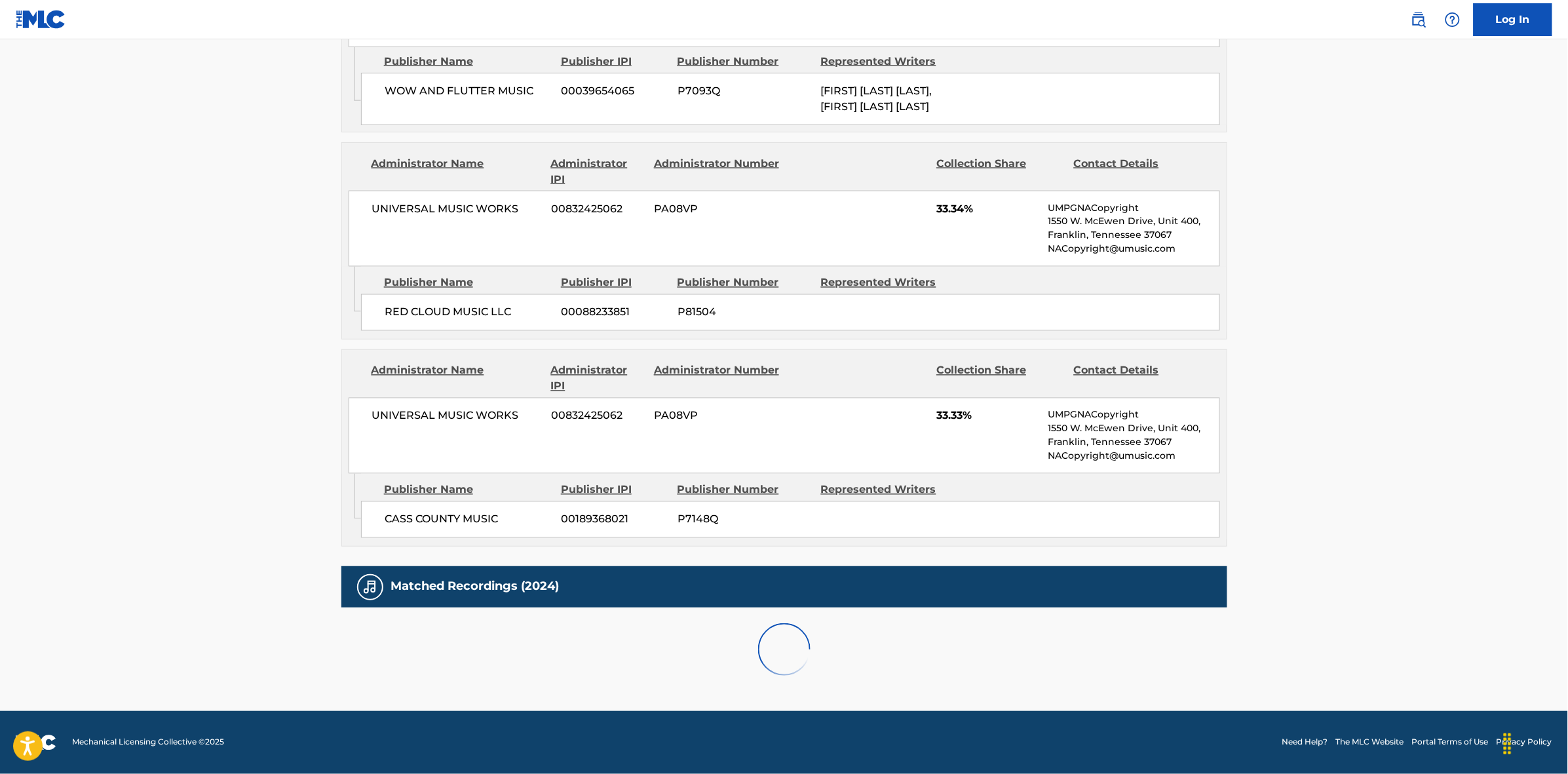 scroll, scrollTop: 1177, scrollLeft: 0, axis: vertical 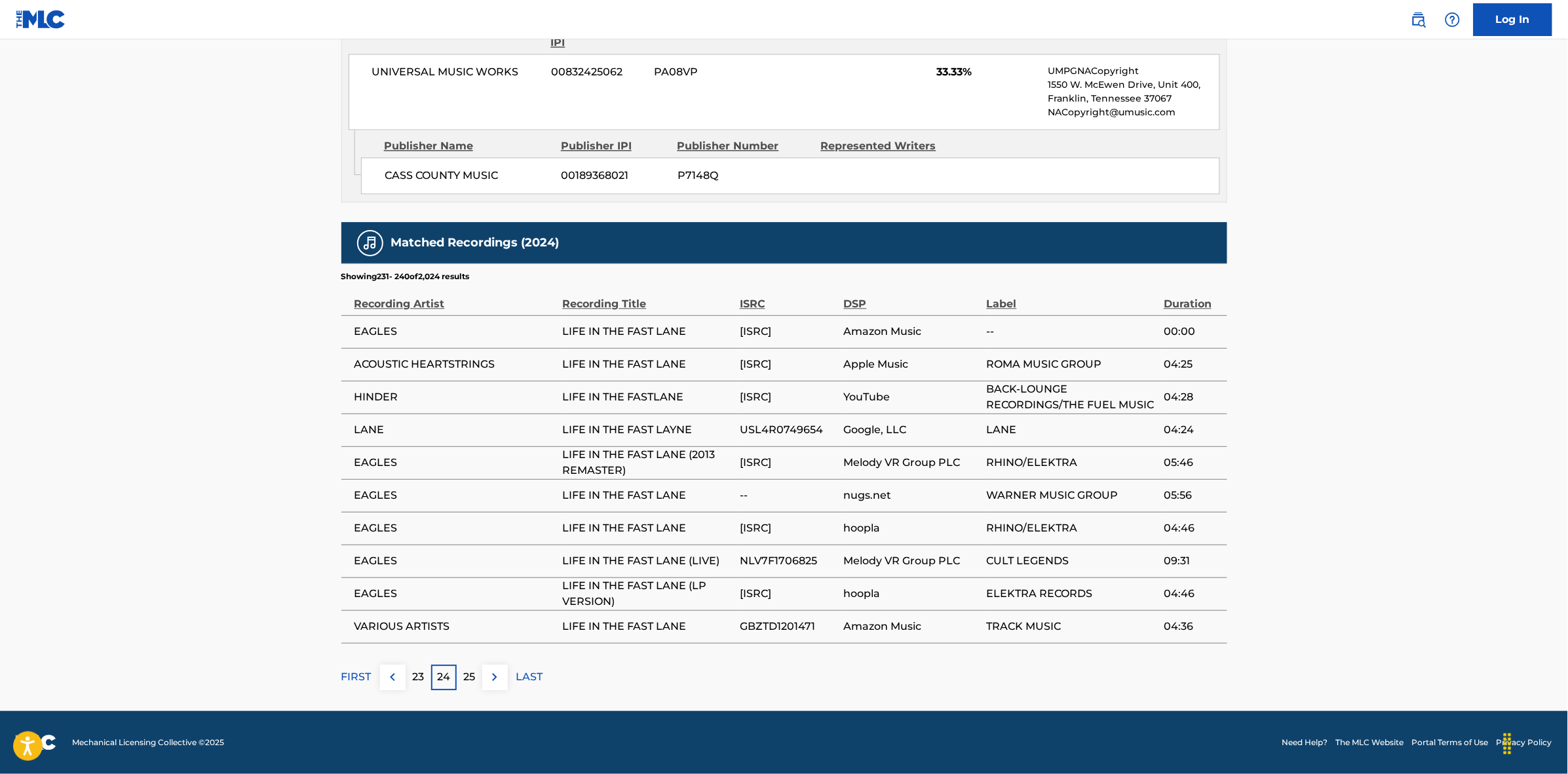click at bounding box center [495, 677] 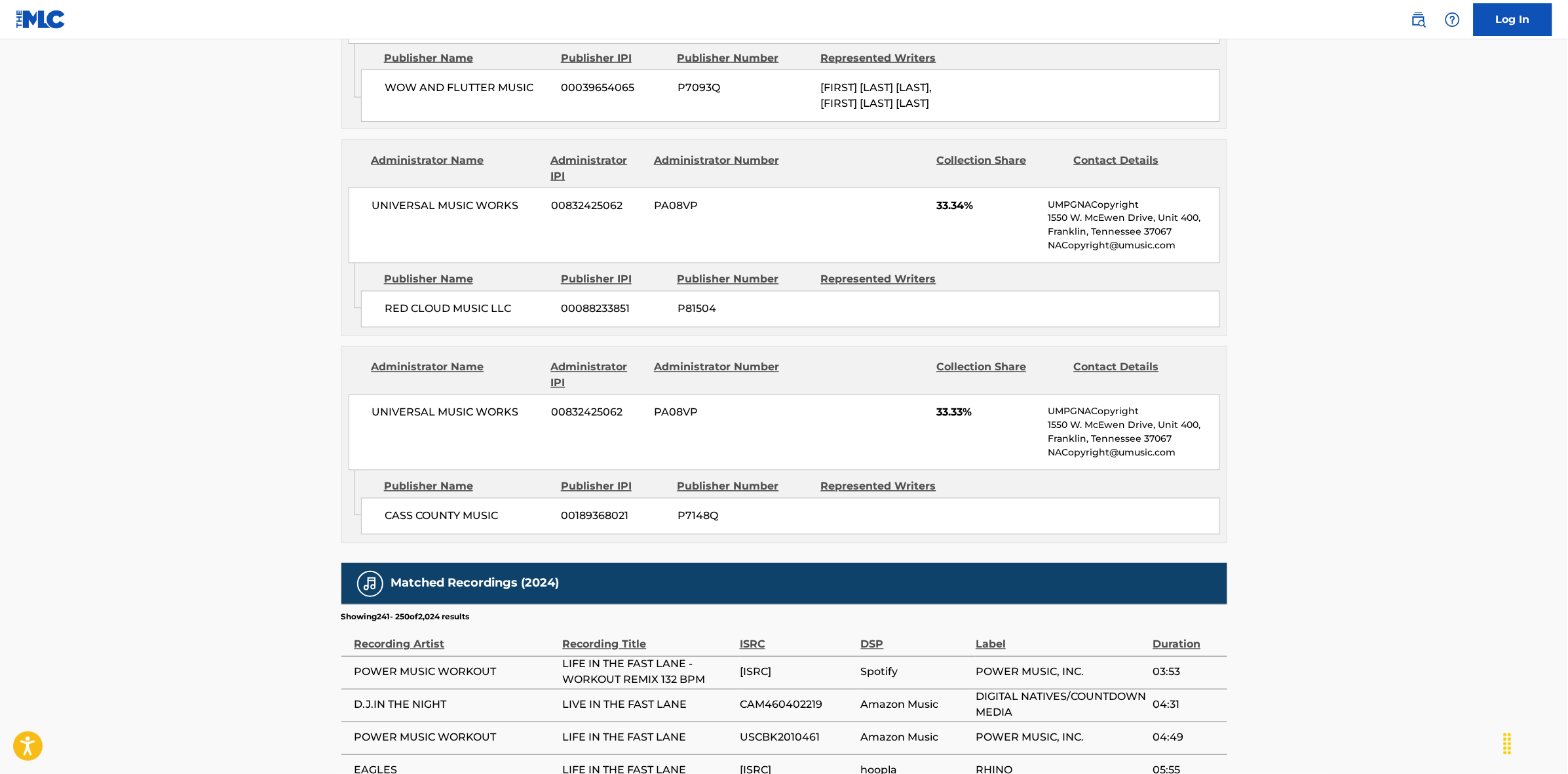 scroll, scrollTop: 1177, scrollLeft: 0, axis: vertical 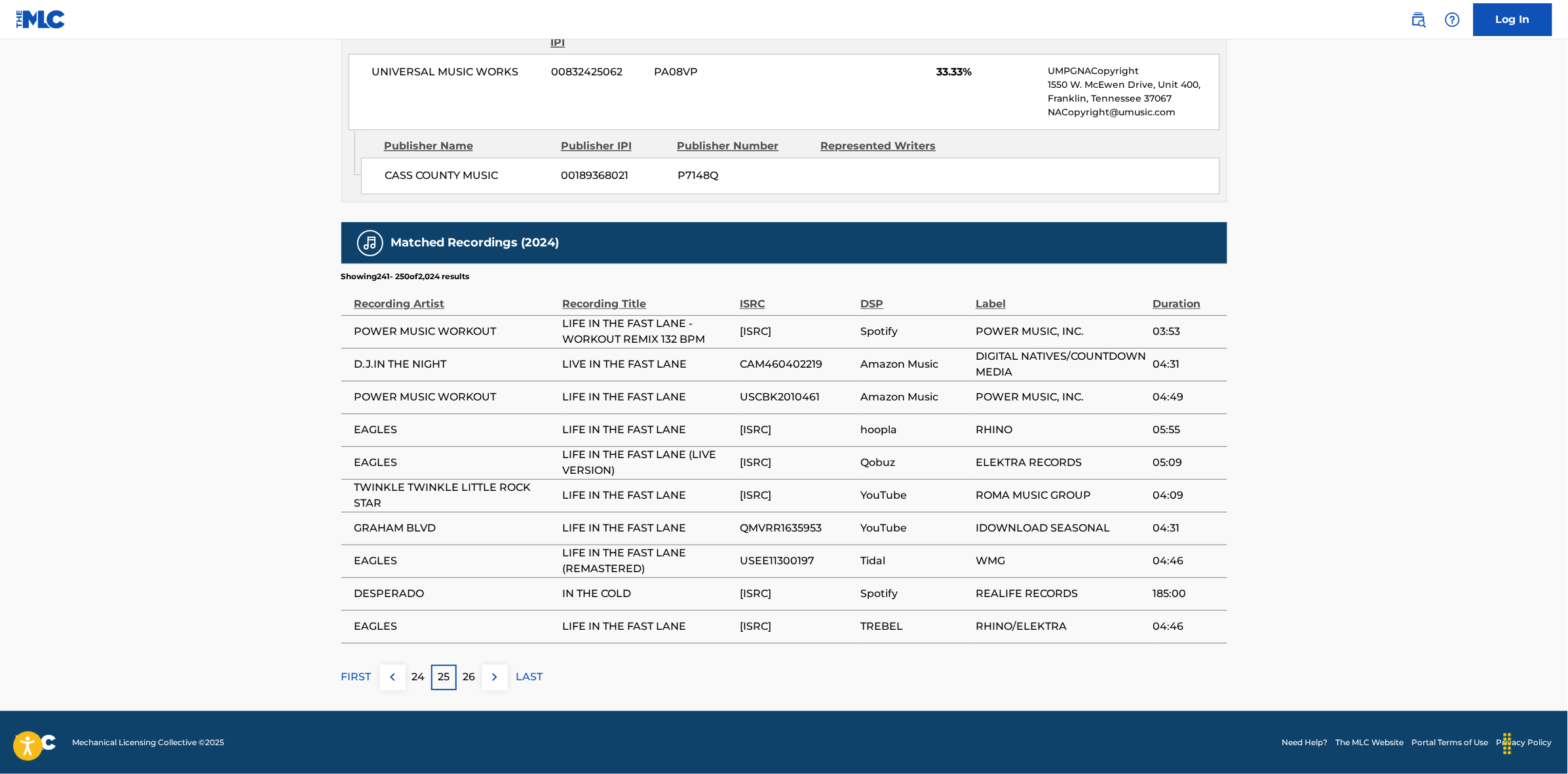 click at bounding box center [495, 677] 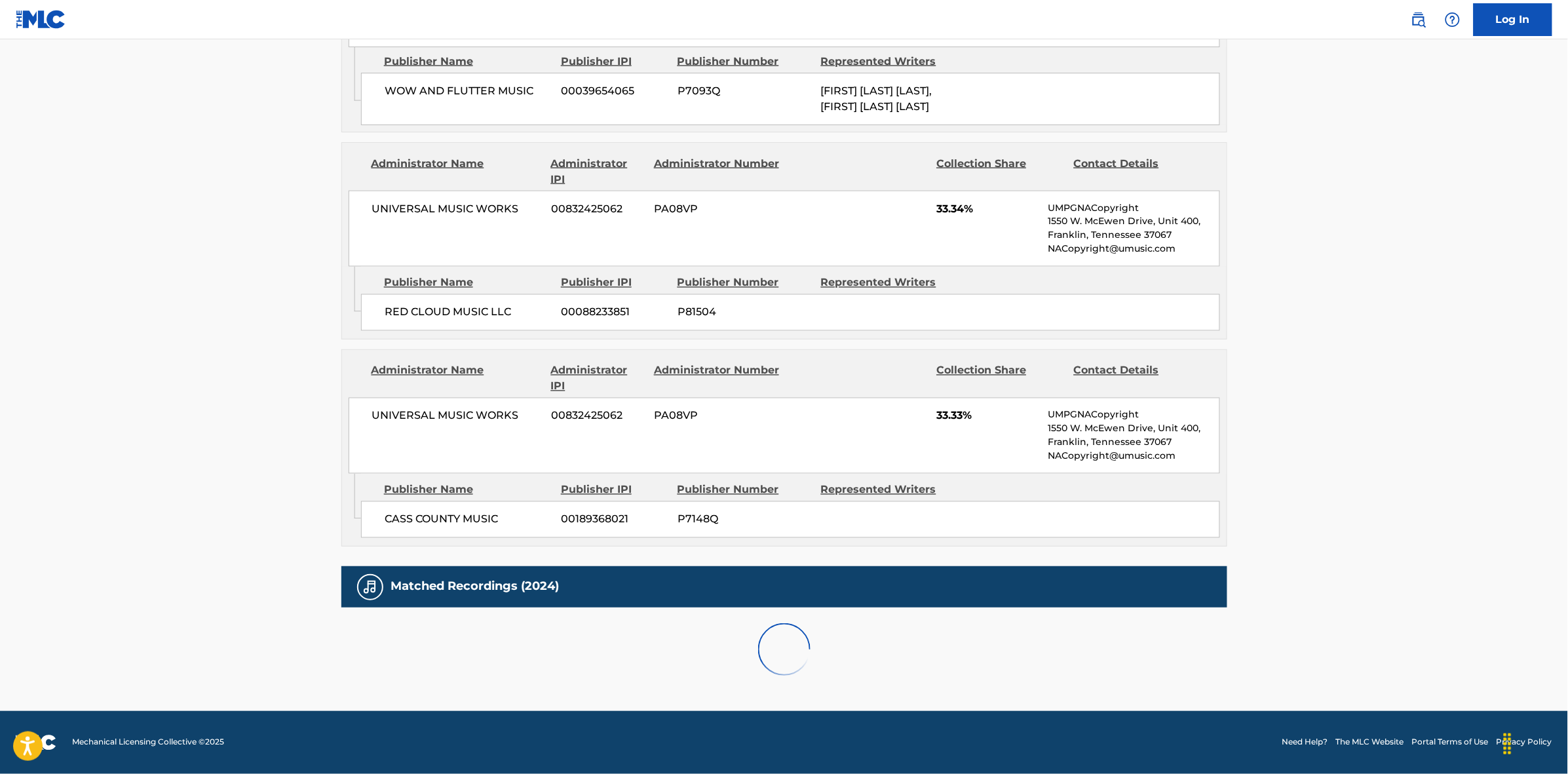 scroll, scrollTop: 1177, scrollLeft: 0, axis: vertical 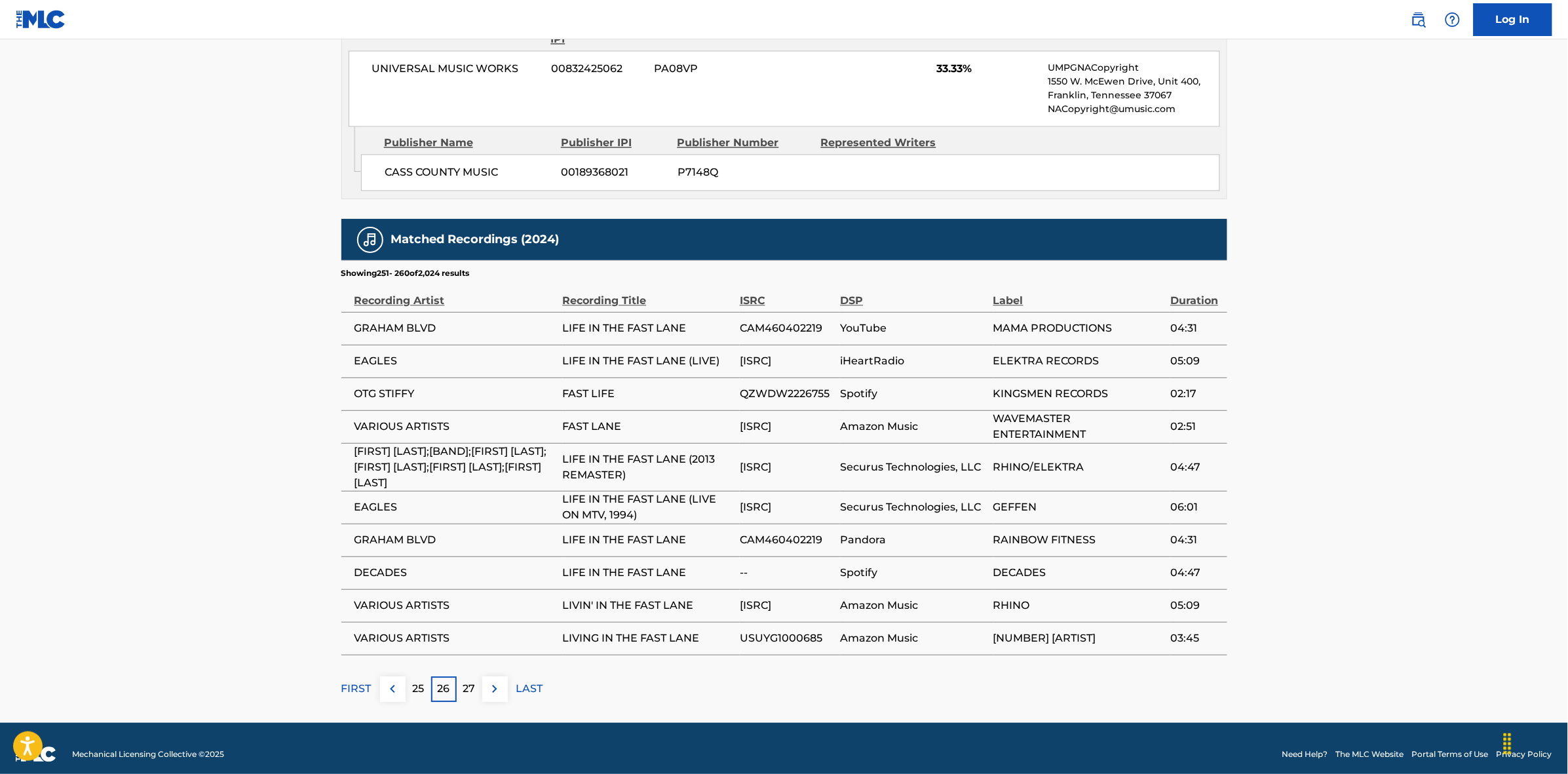 click at bounding box center (495, 689) 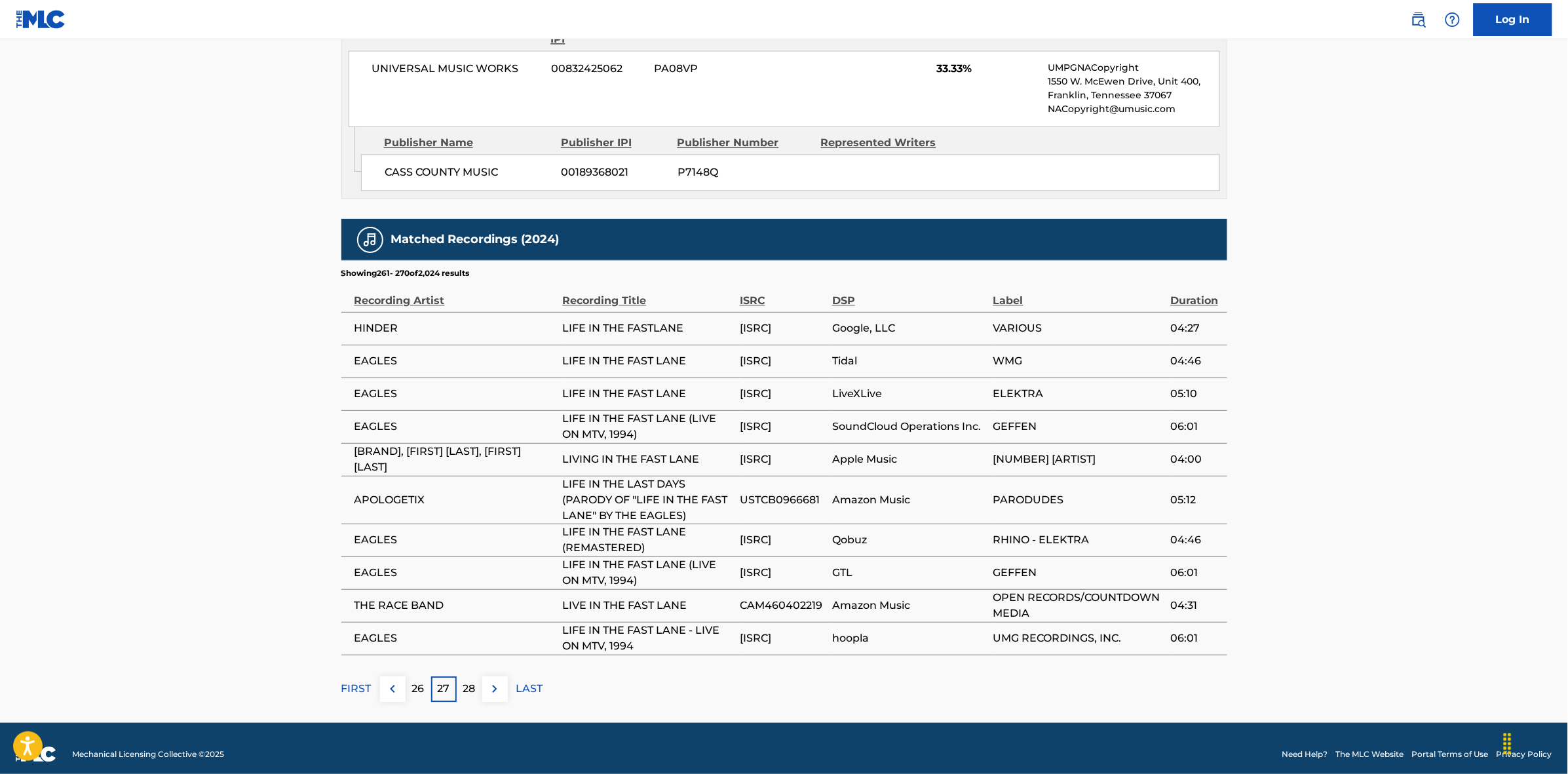 click on "28" at bounding box center [469, 689] 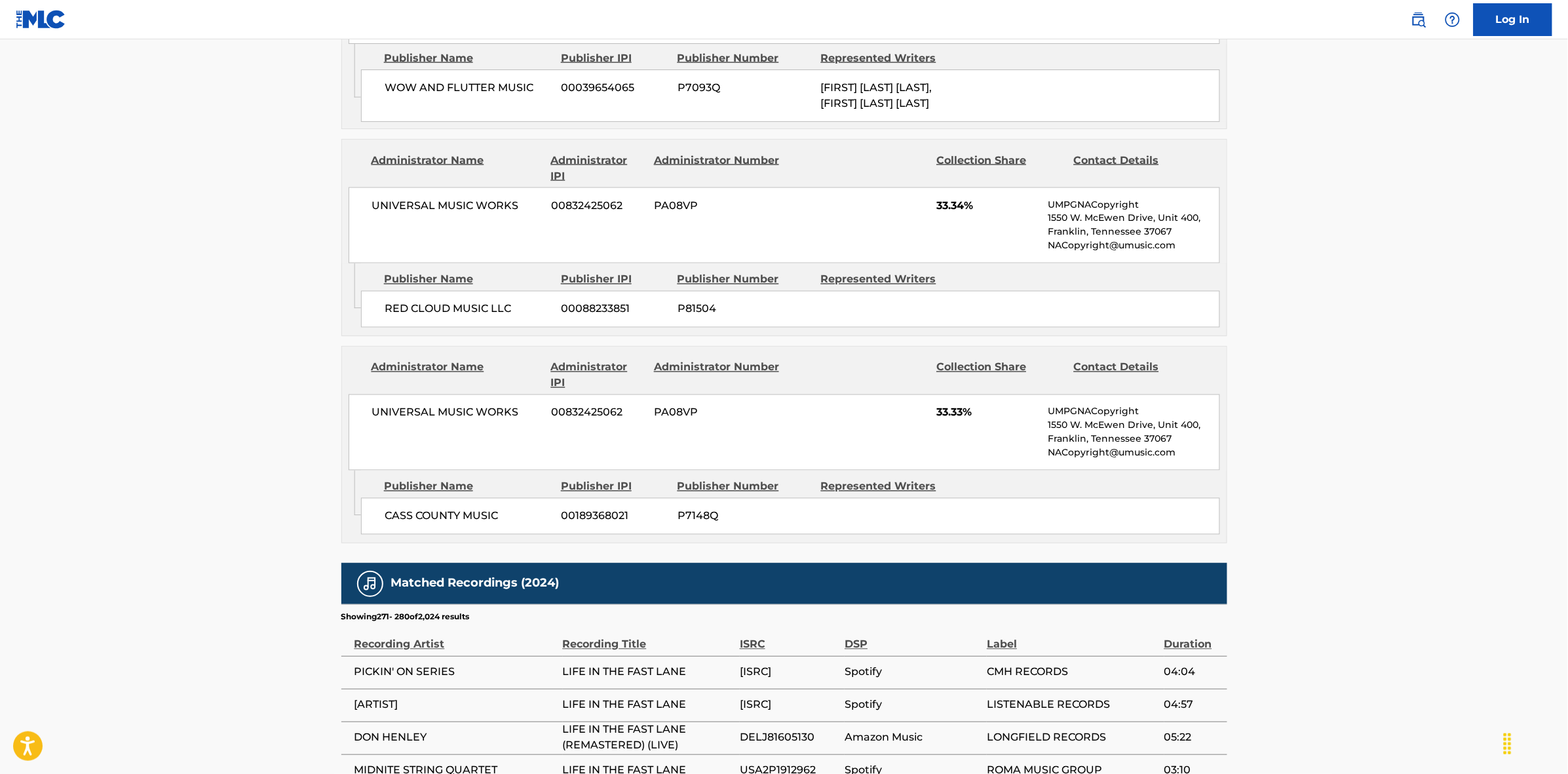 scroll, scrollTop: 1177, scrollLeft: 0, axis: vertical 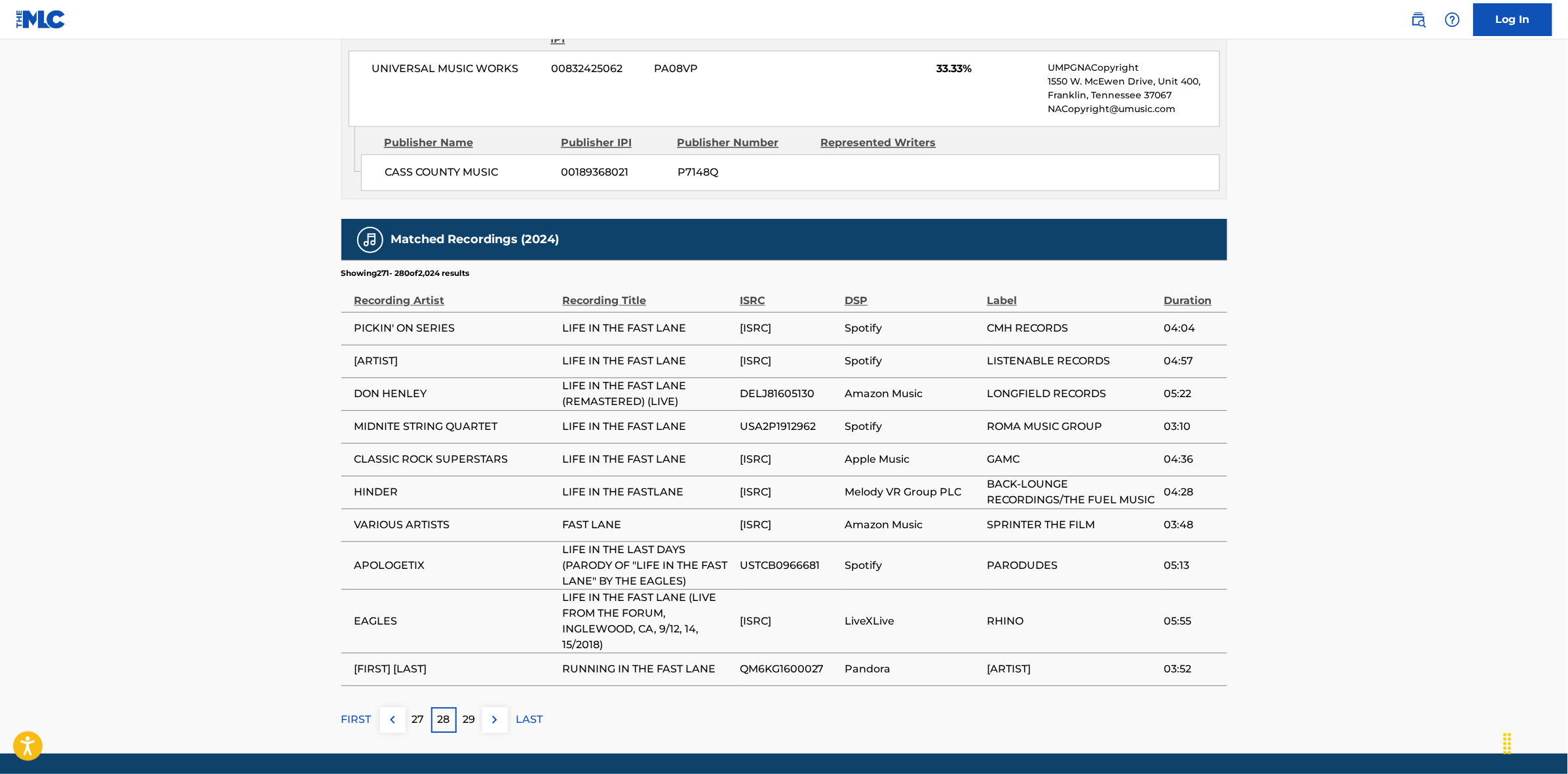 click on "29" at bounding box center (469, 720) 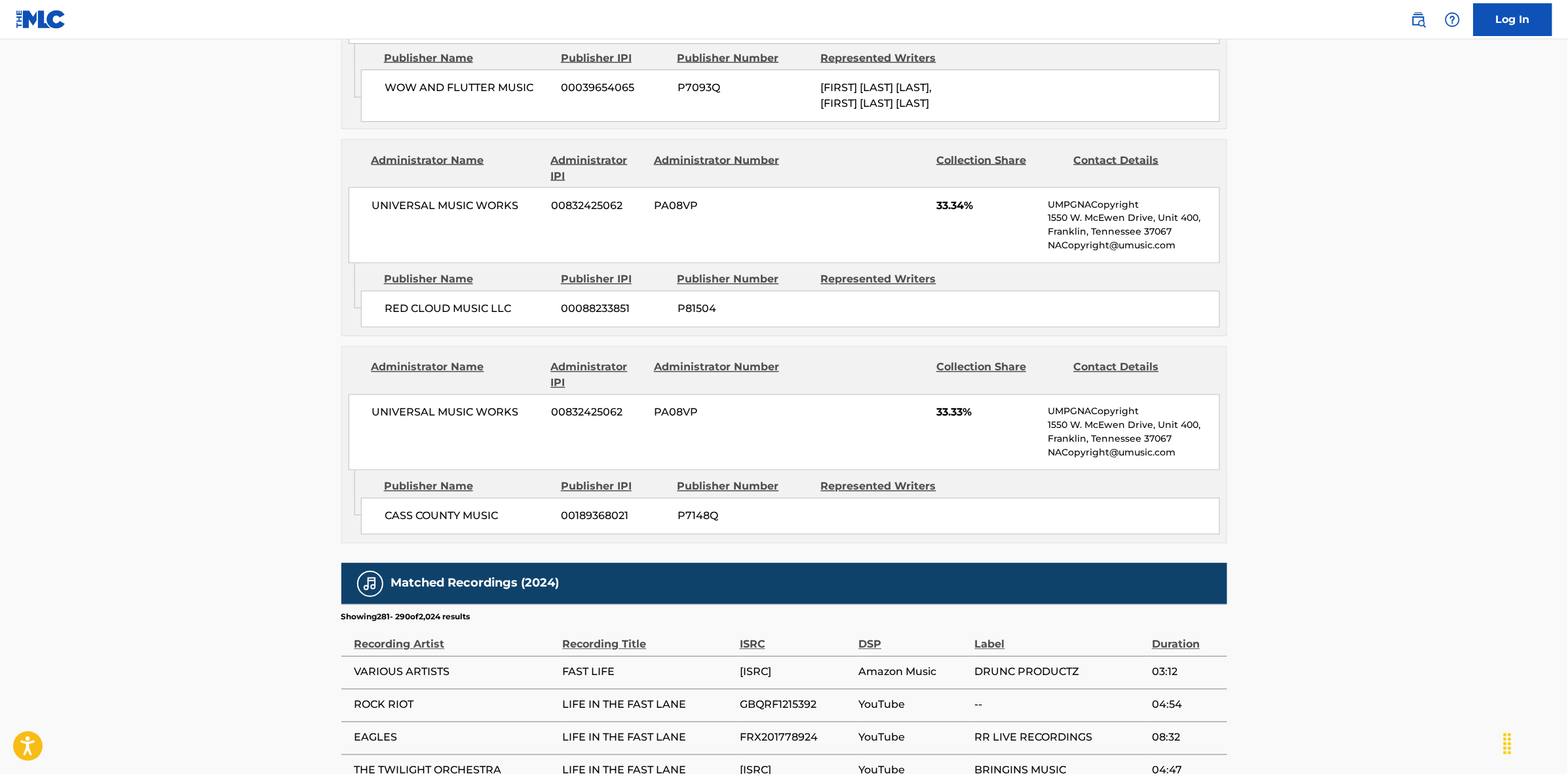 scroll, scrollTop: 1177, scrollLeft: 0, axis: vertical 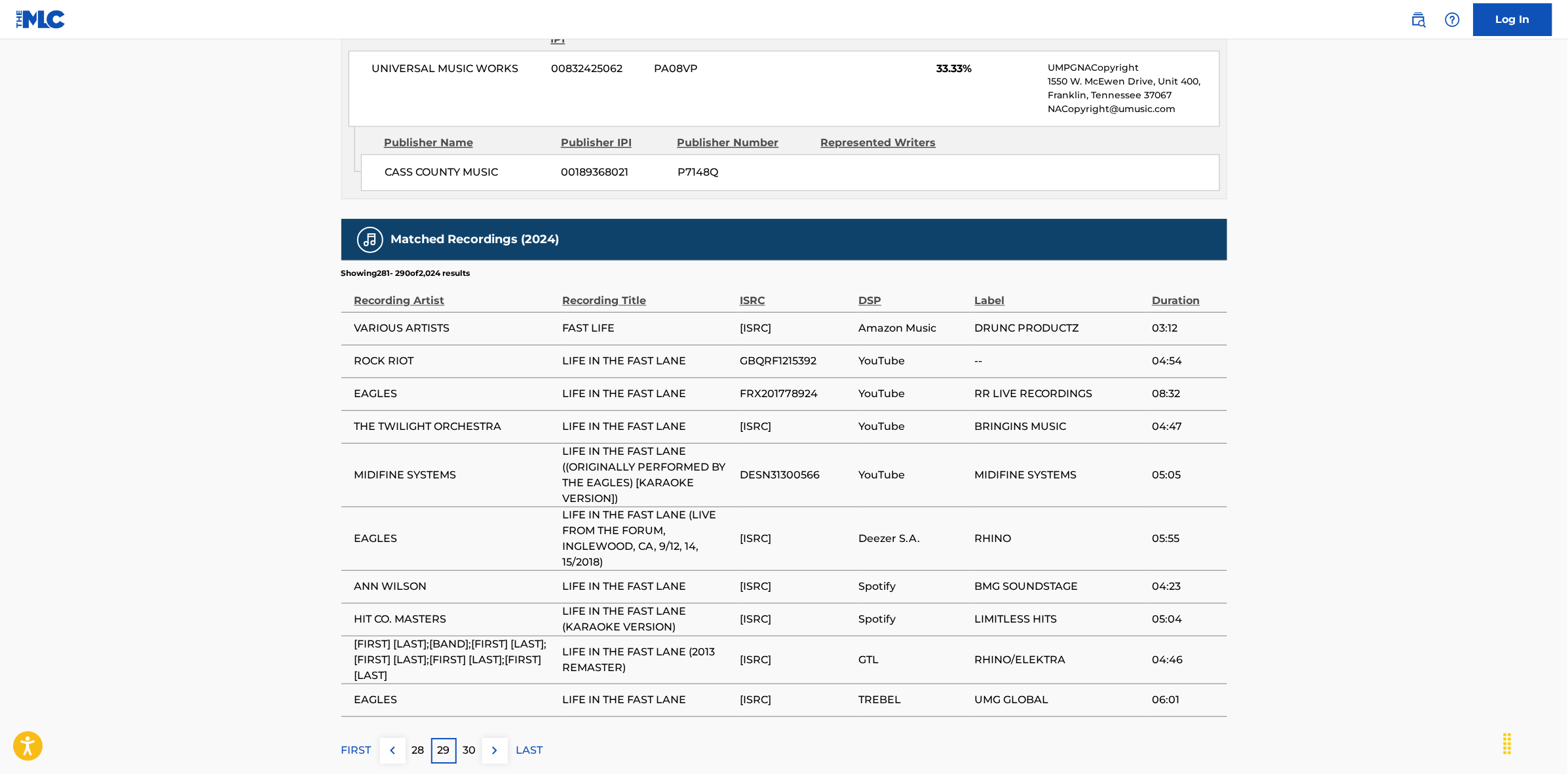 click on "30" at bounding box center (469, 750) 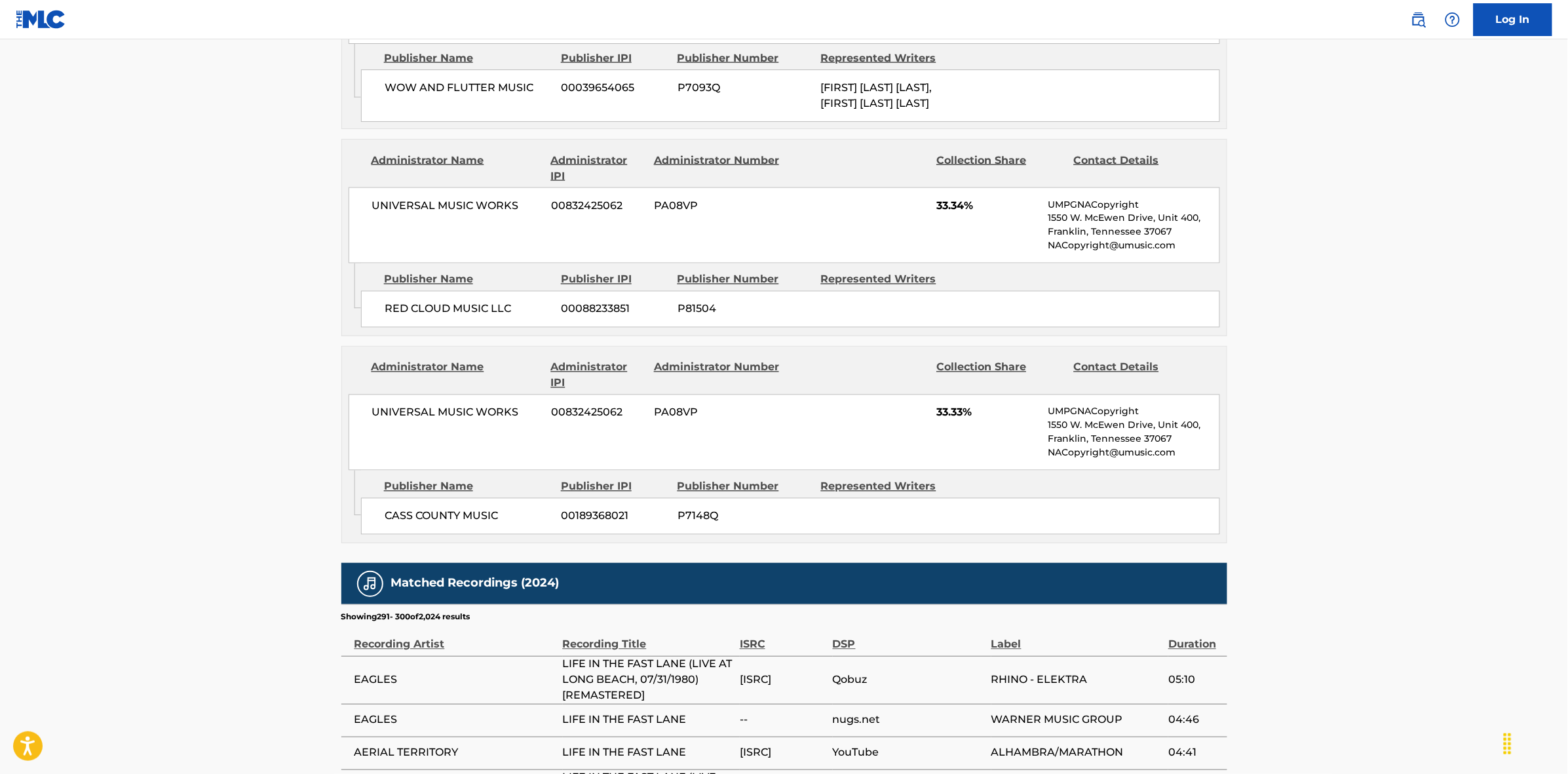 scroll, scrollTop: 1177, scrollLeft: 0, axis: vertical 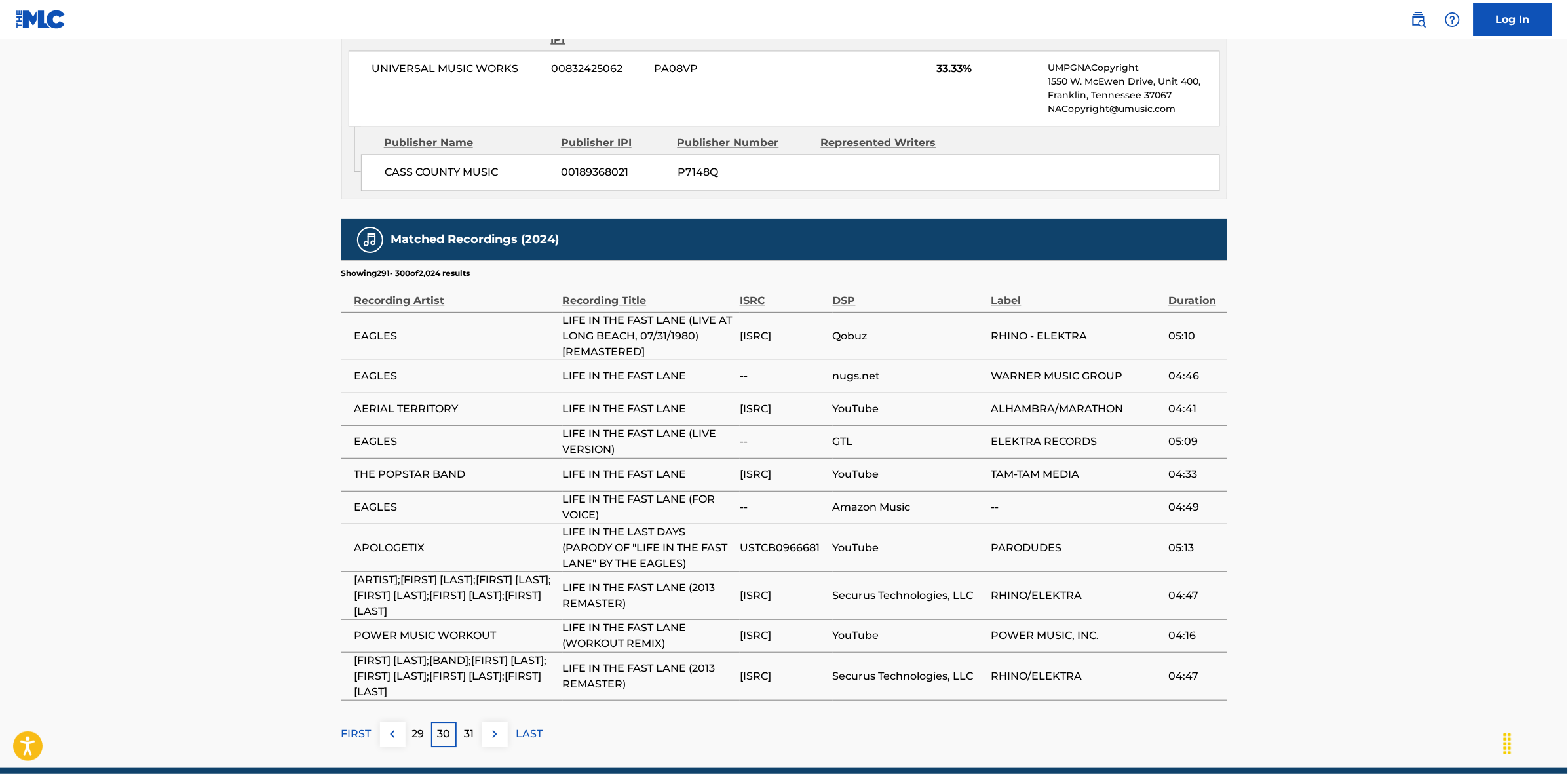 click at bounding box center (495, 734) 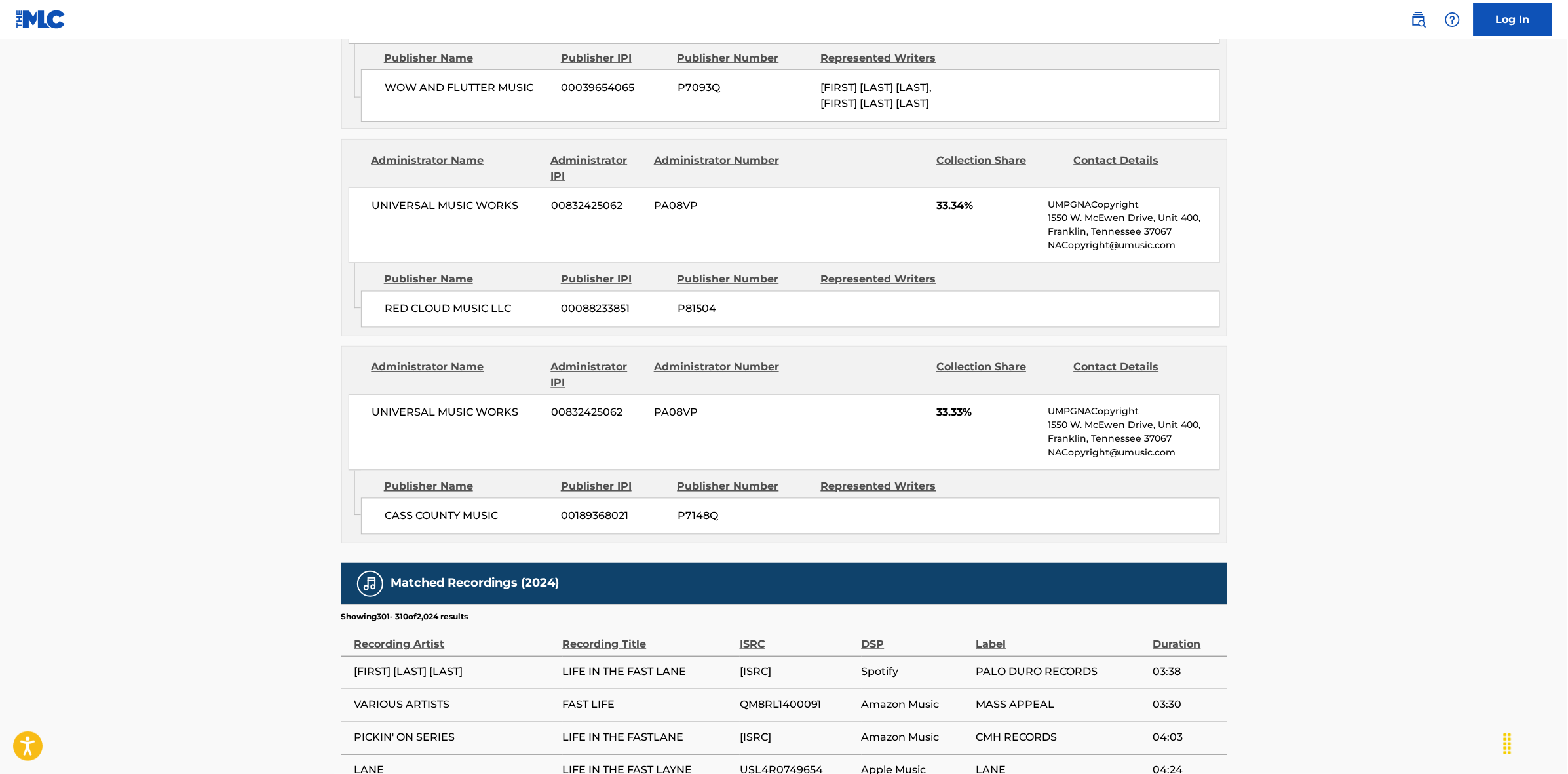 scroll, scrollTop: 1177, scrollLeft: 0, axis: vertical 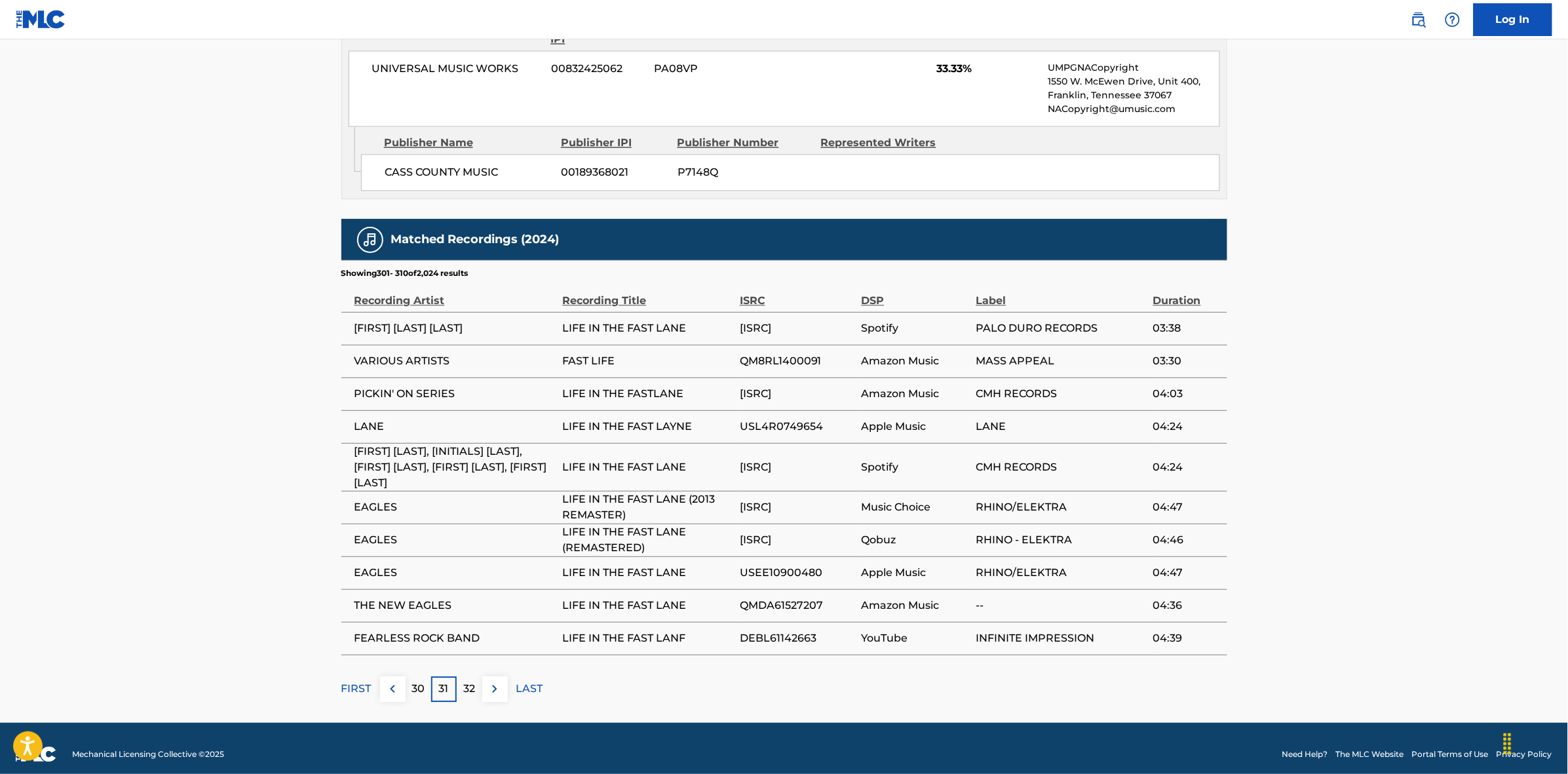 click at bounding box center [495, 689] 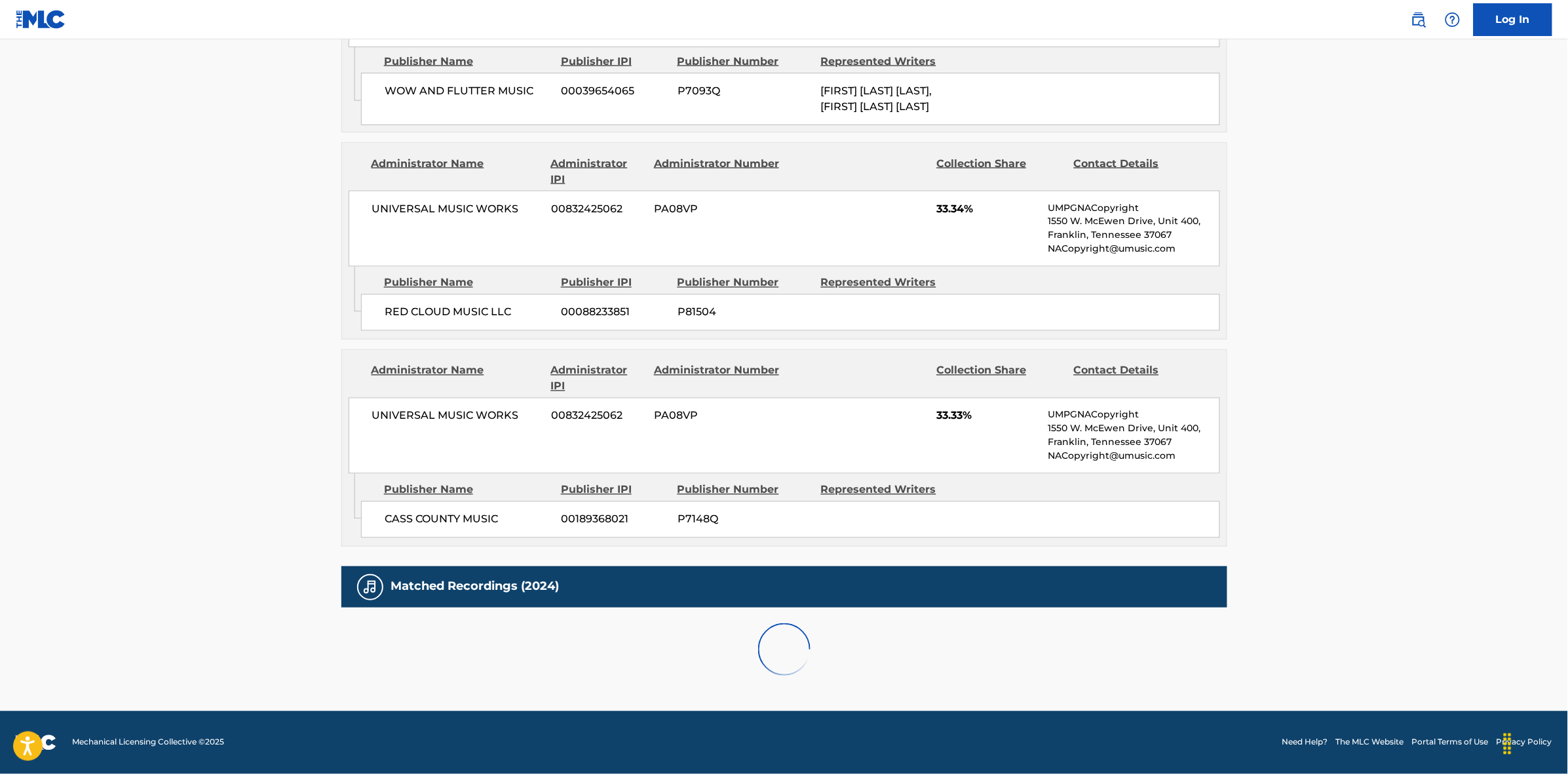 scroll, scrollTop: 1177, scrollLeft: 0, axis: vertical 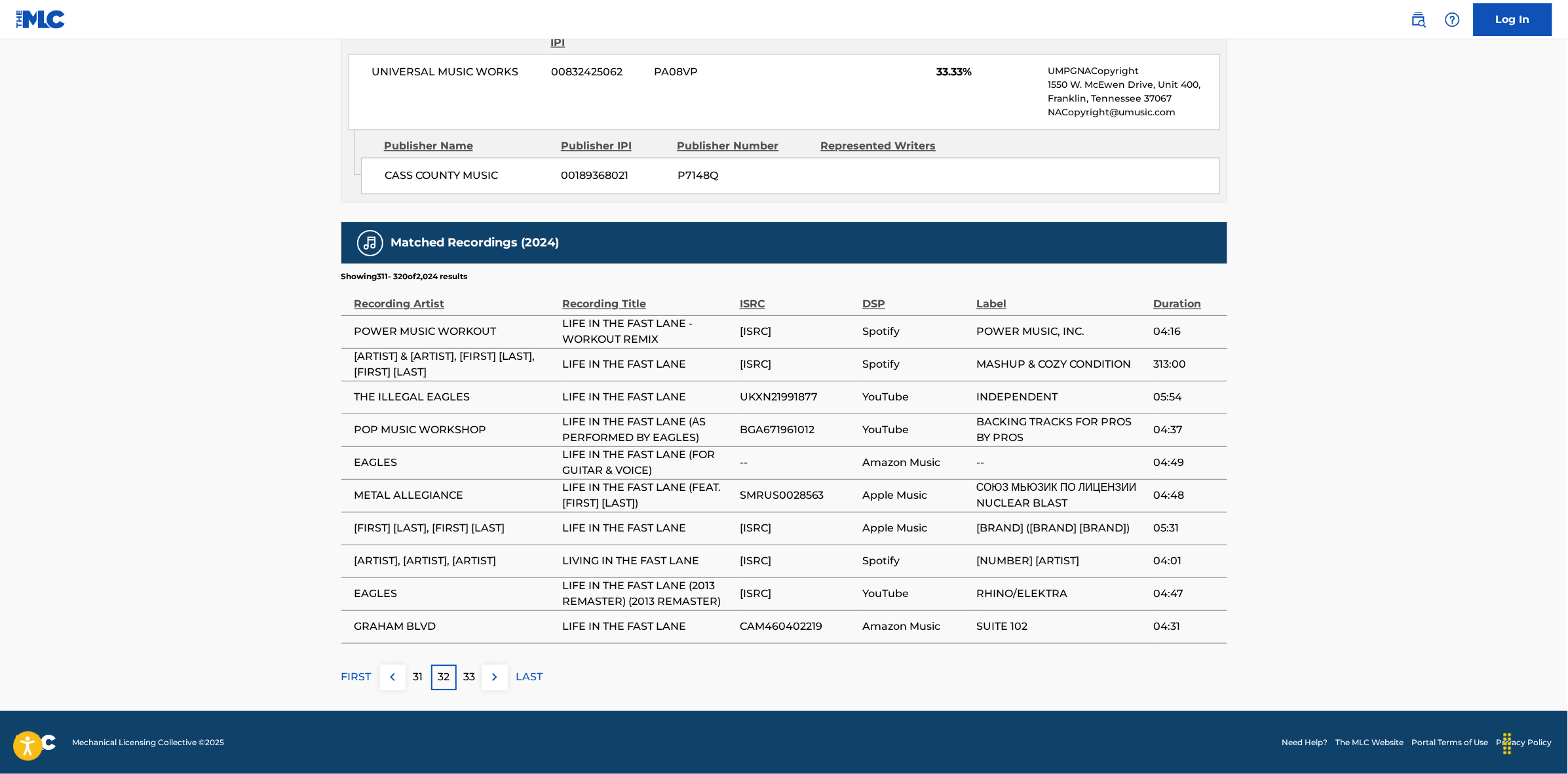 click at bounding box center [495, 677] 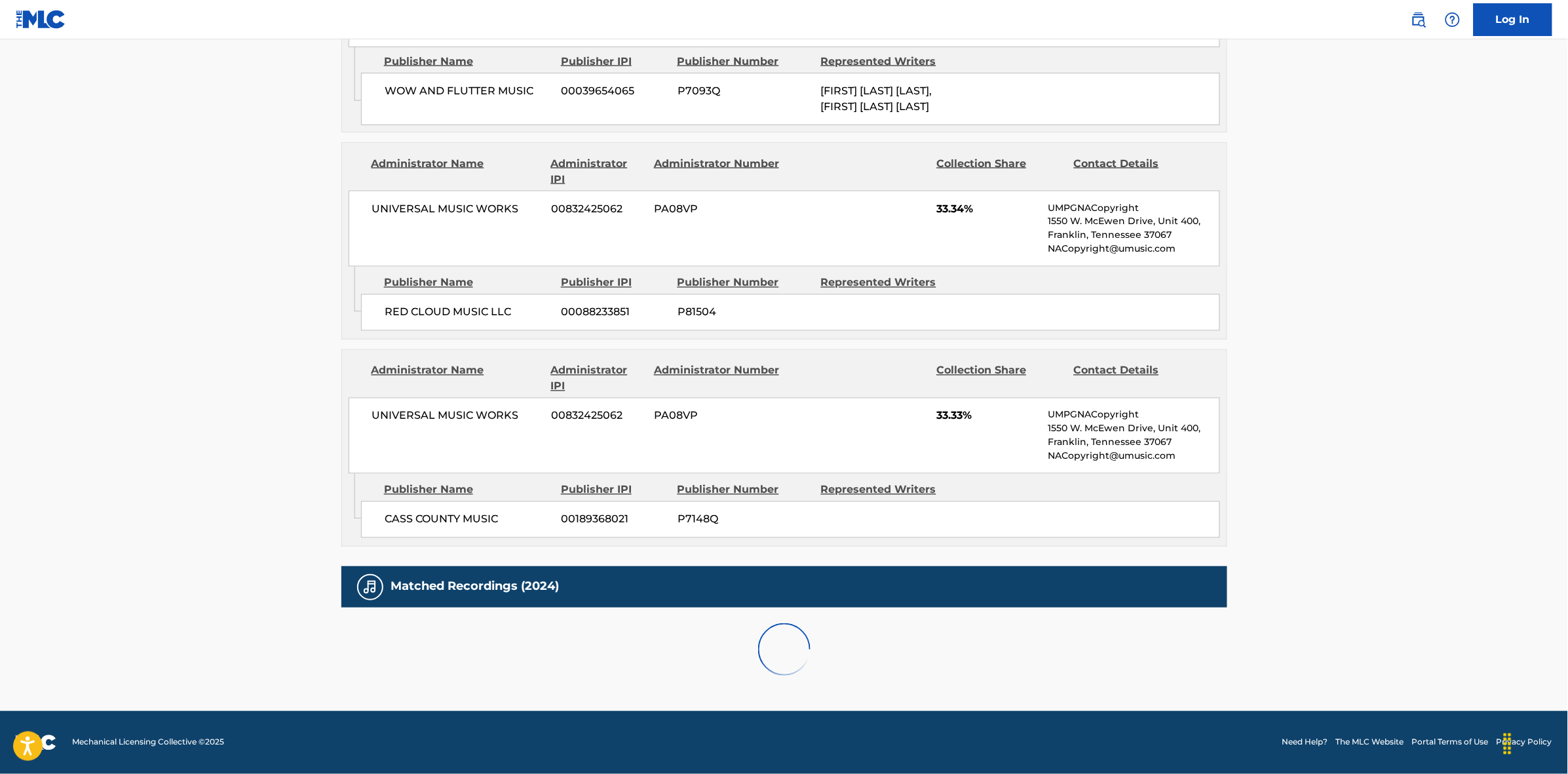 scroll, scrollTop: 1177, scrollLeft: 0, axis: vertical 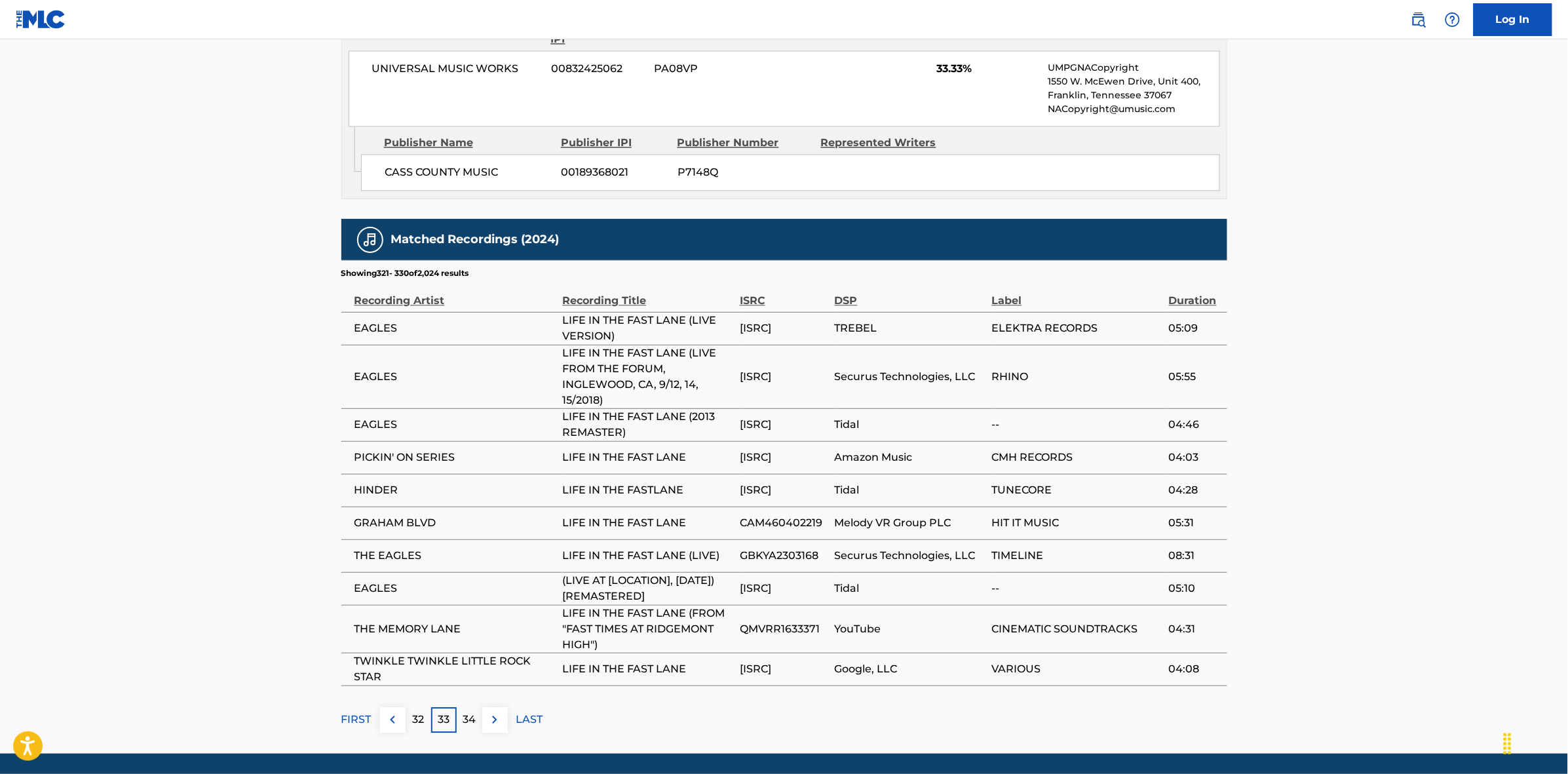 click at bounding box center [495, 720] 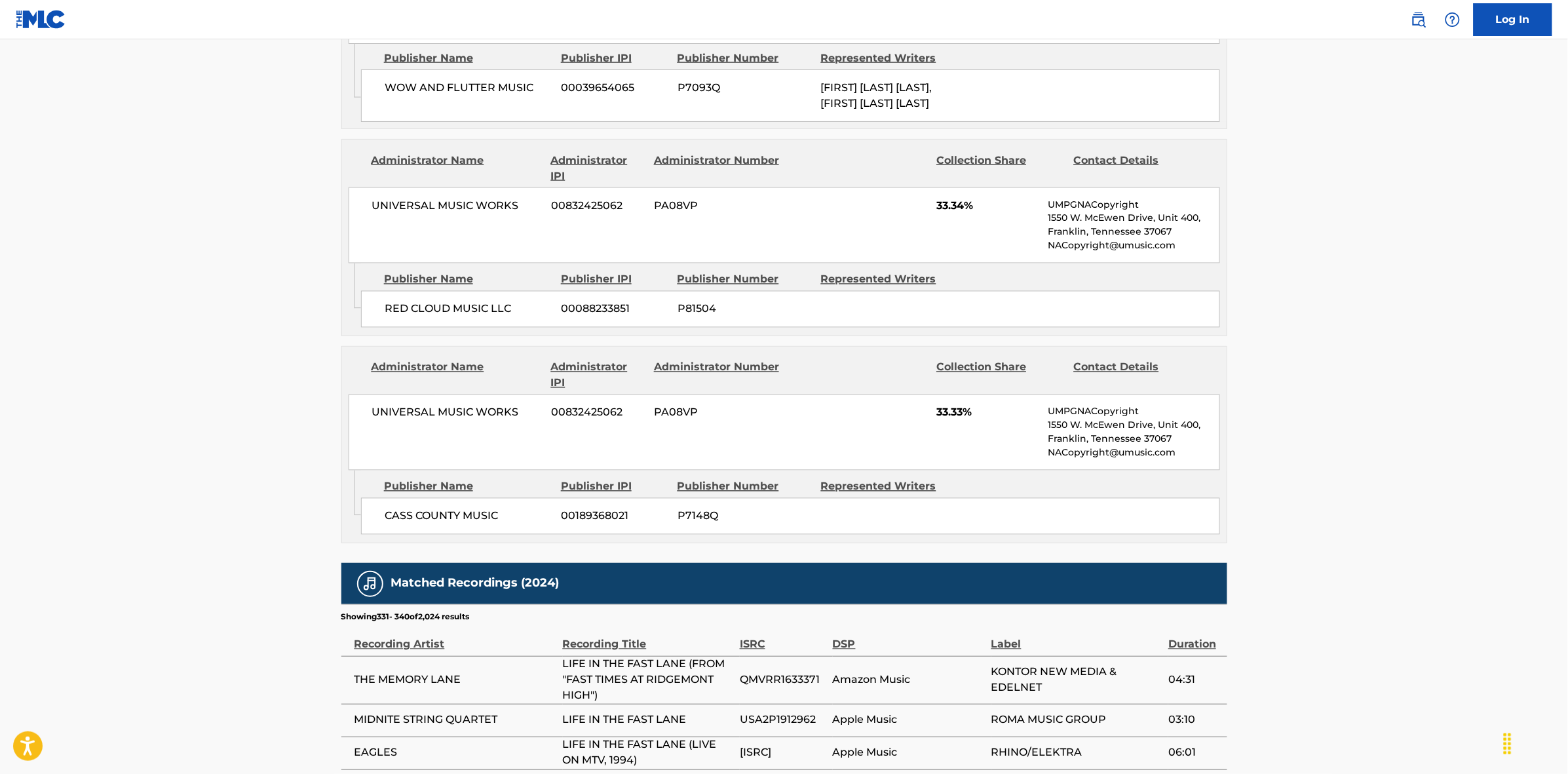 scroll, scrollTop: 1177, scrollLeft: 0, axis: vertical 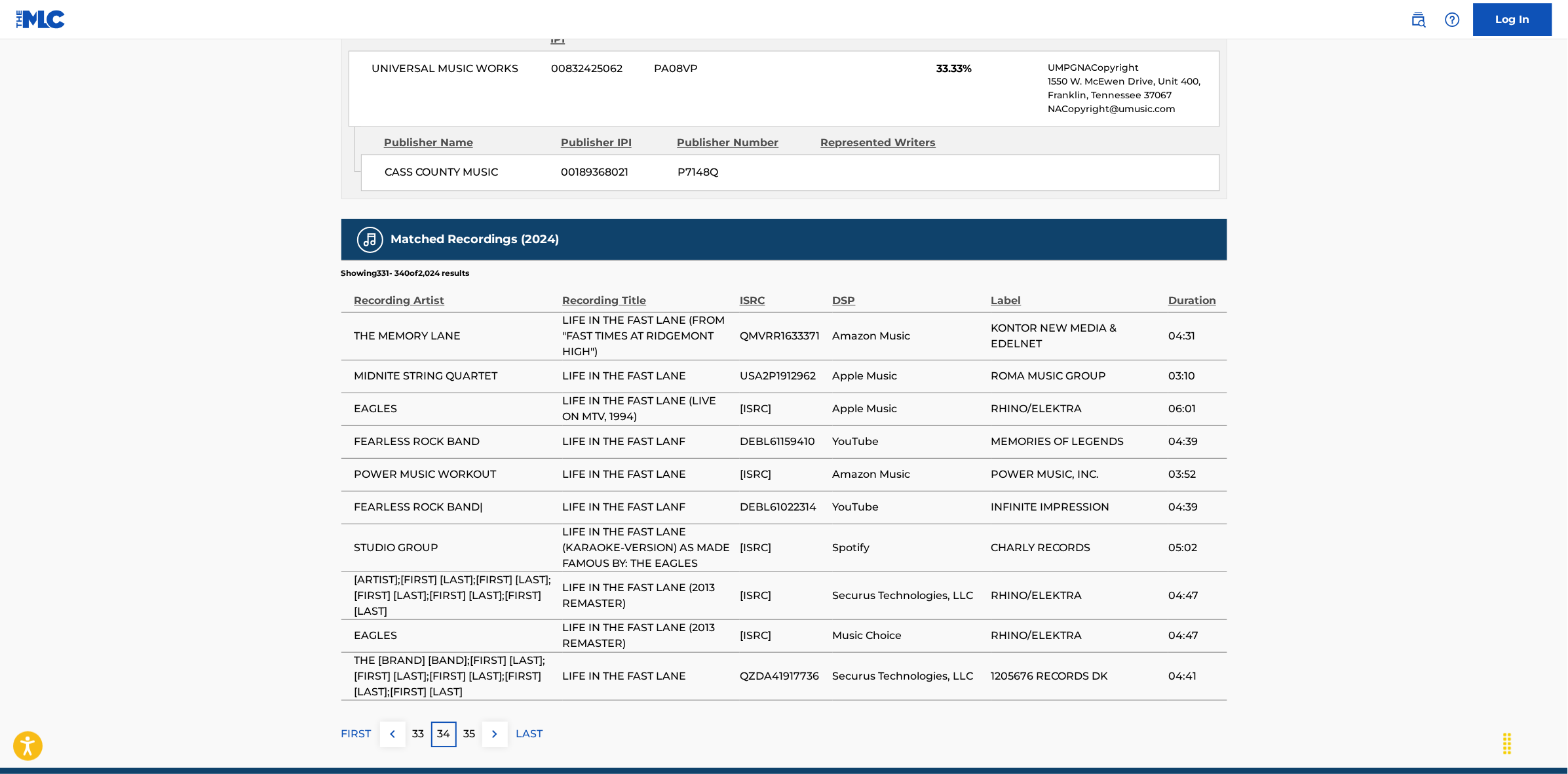 click at bounding box center (495, 734) 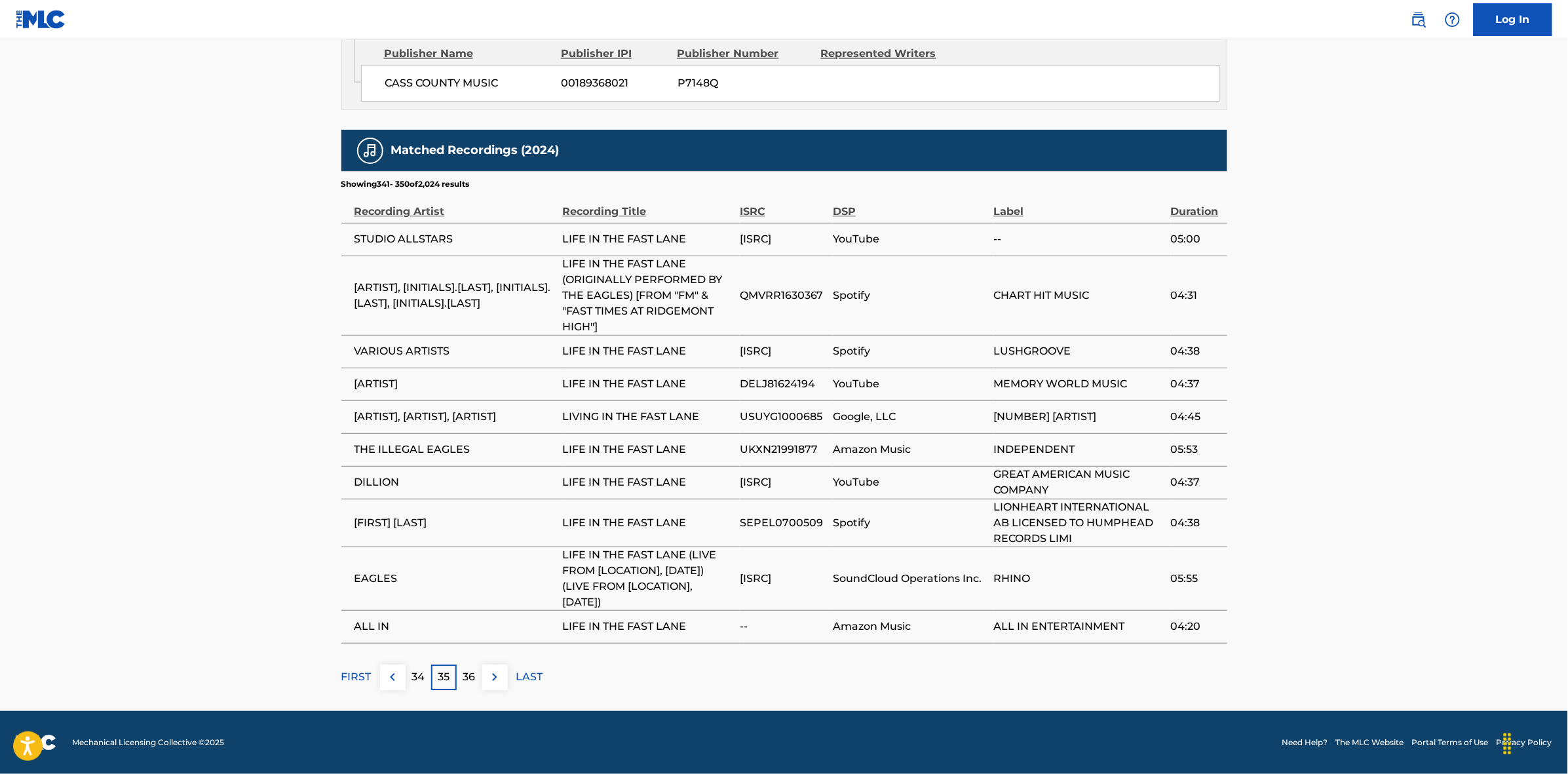 scroll, scrollTop: 1302, scrollLeft: 0, axis: vertical 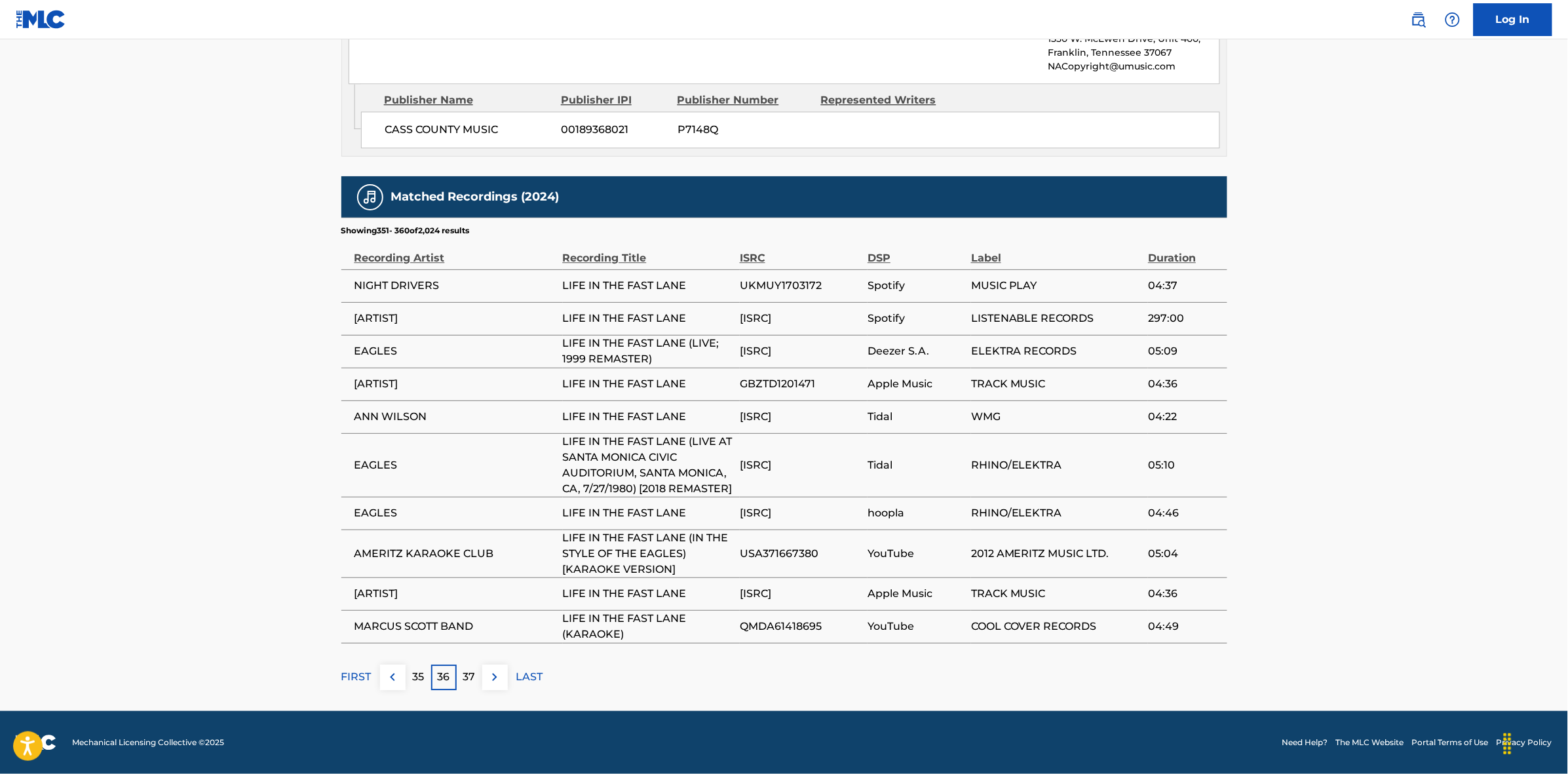 click on "37" at bounding box center (469, 677) 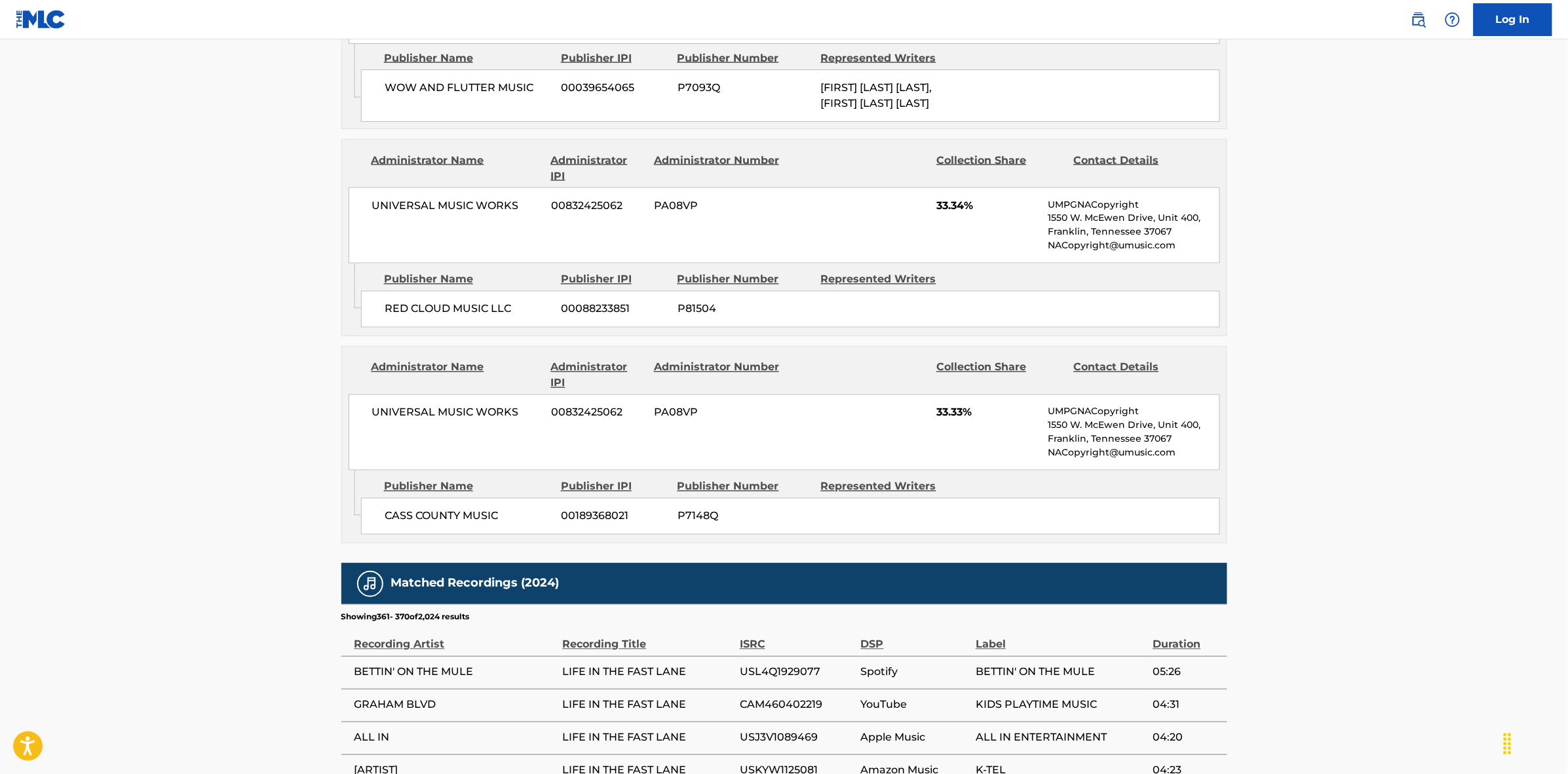 scroll, scrollTop: 1177, scrollLeft: 0, axis: vertical 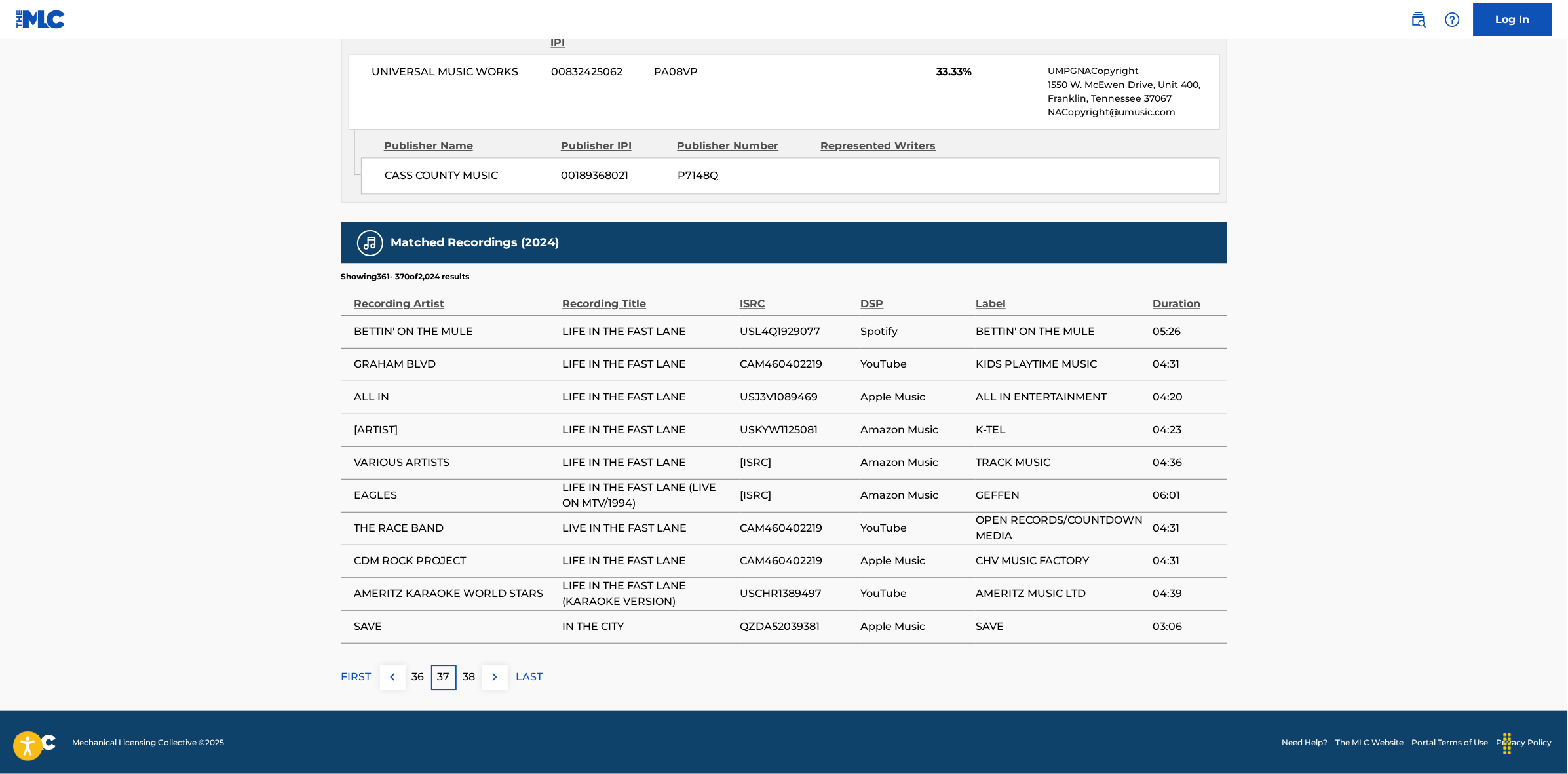 click on "38" at bounding box center [469, 677] 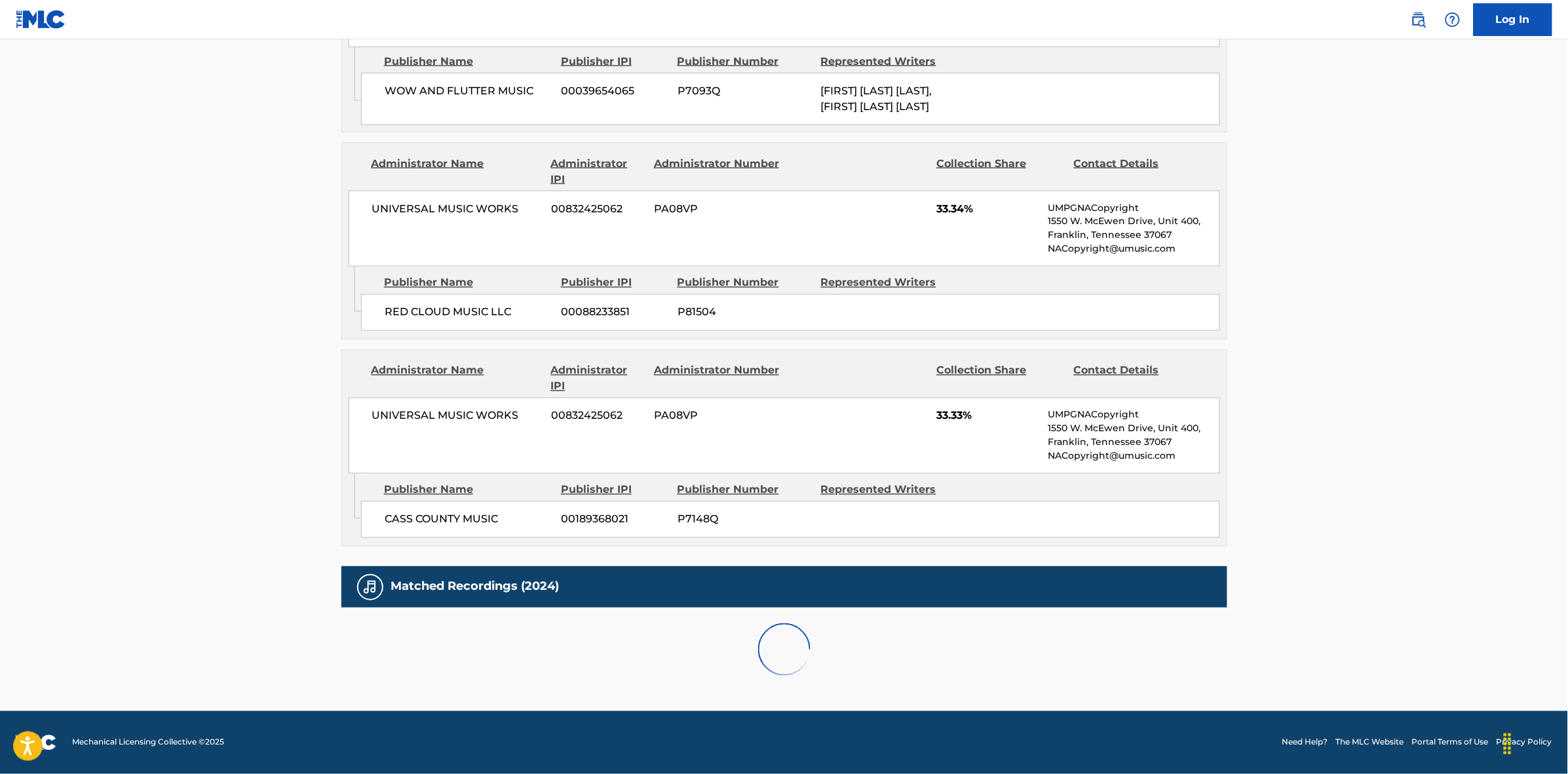 scroll, scrollTop: 1193, scrollLeft: 0, axis: vertical 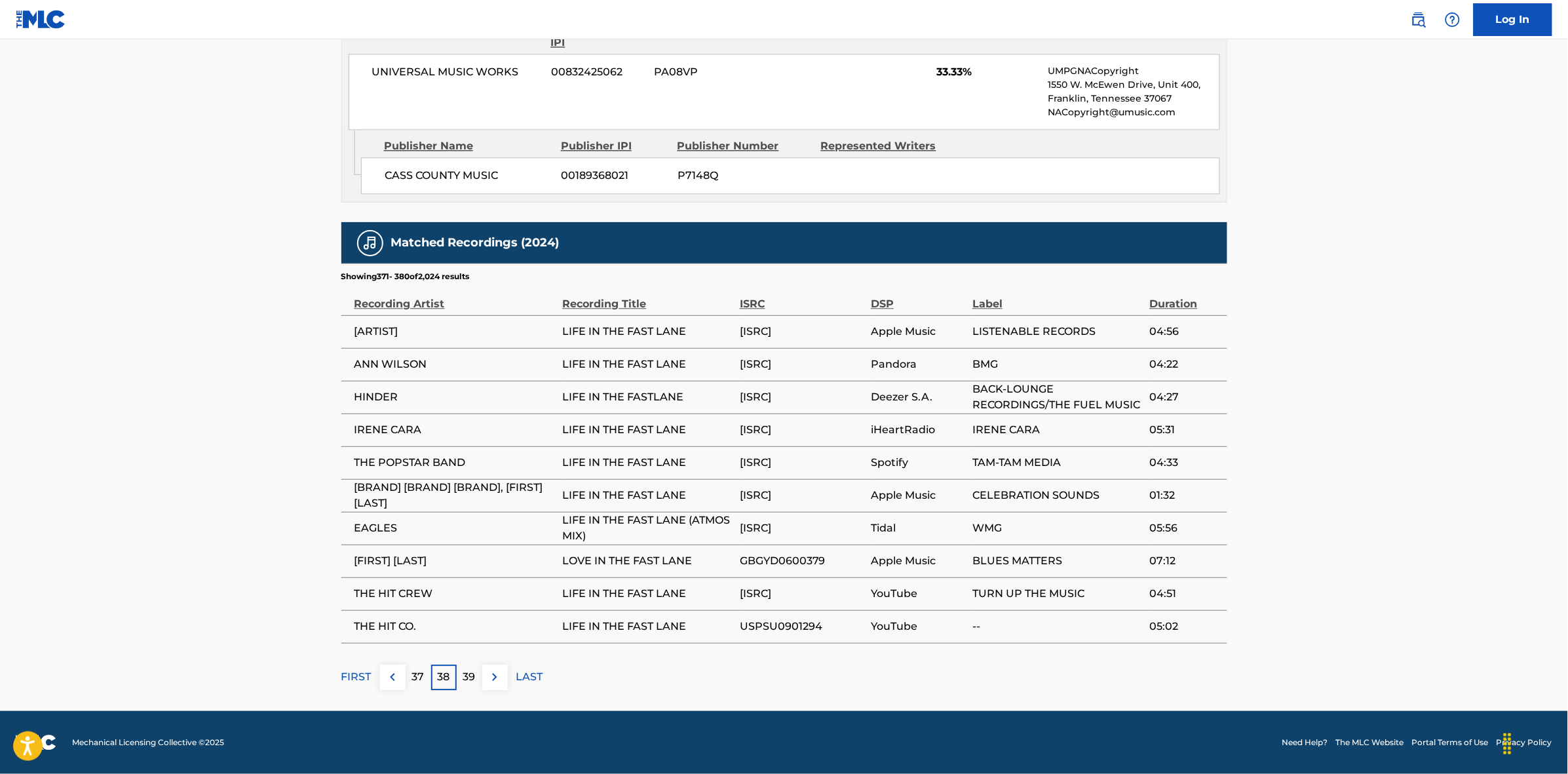 click at bounding box center (495, 677) 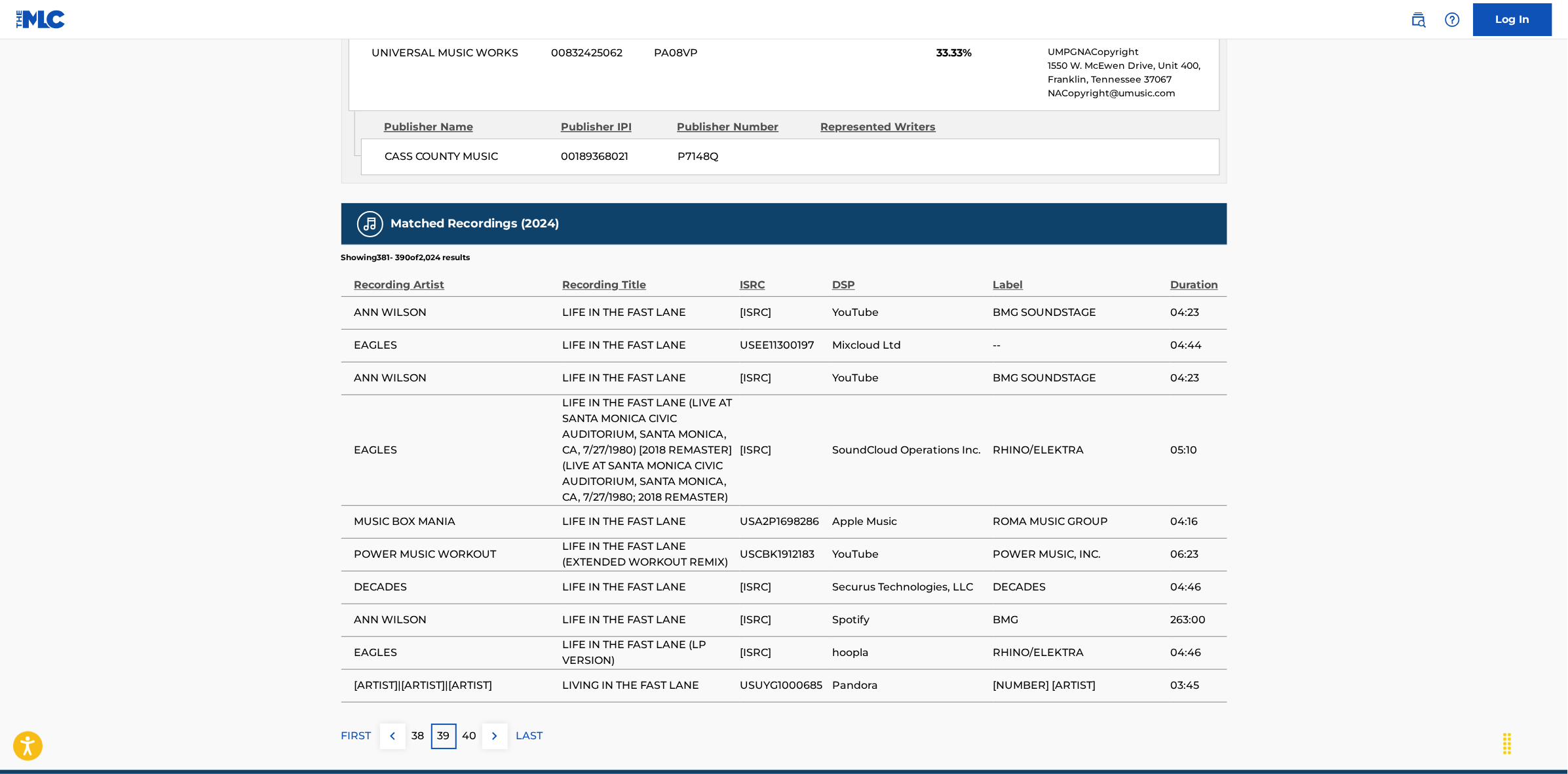 click at bounding box center [495, 736] 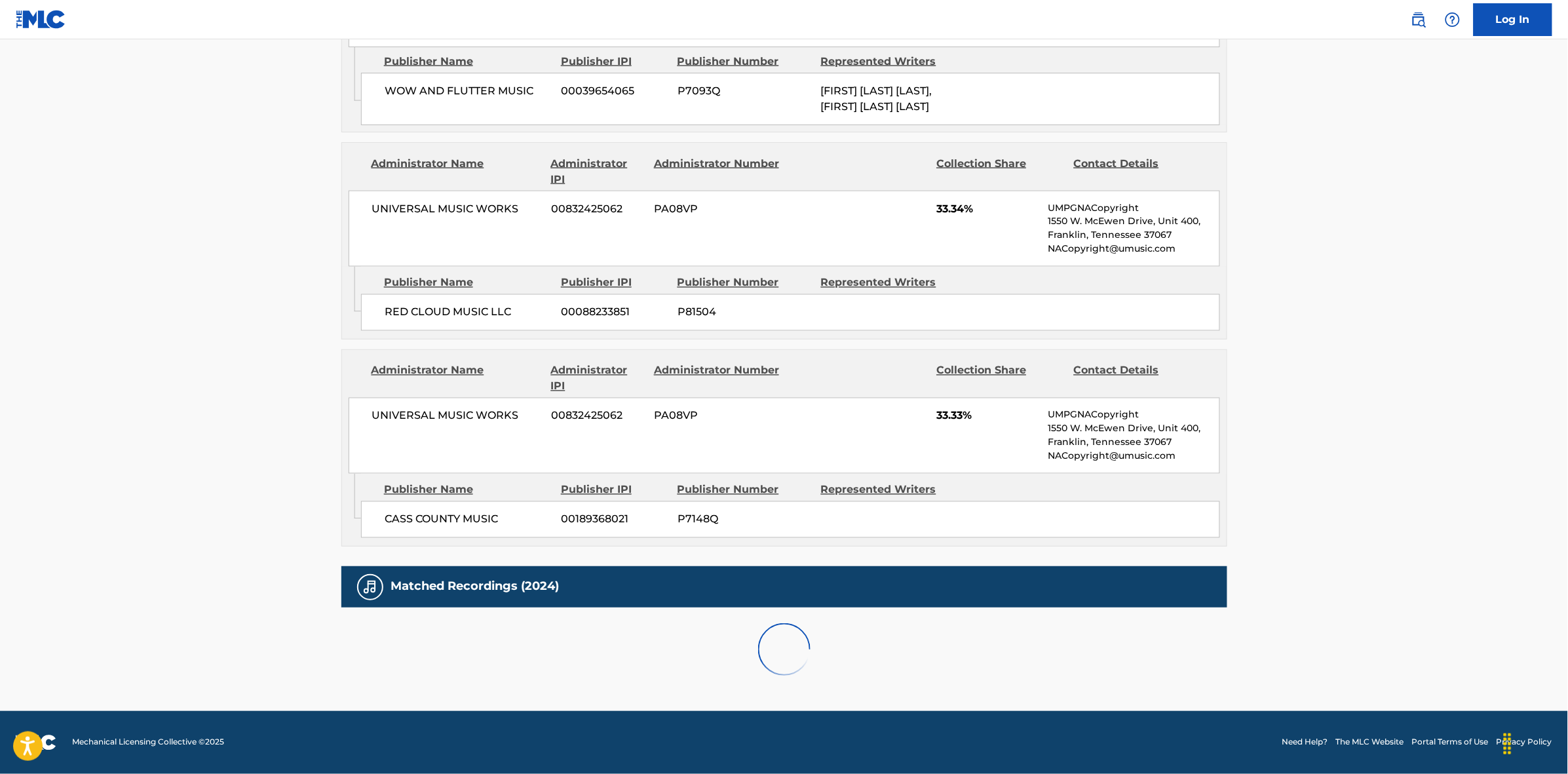 scroll, scrollTop: 1177, scrollLeft: 0, axis: vertical 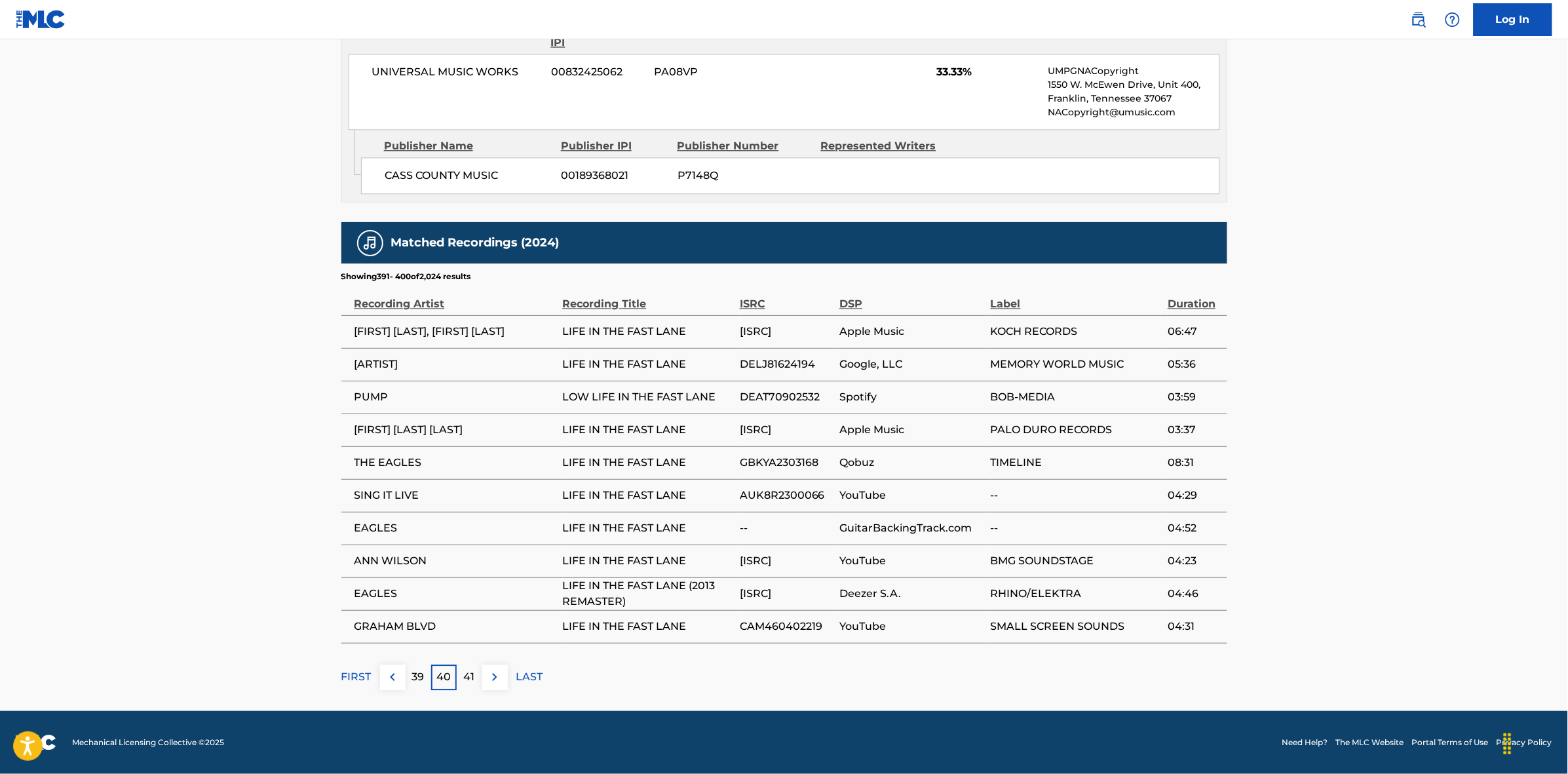 click at bounding box center [495, 677] 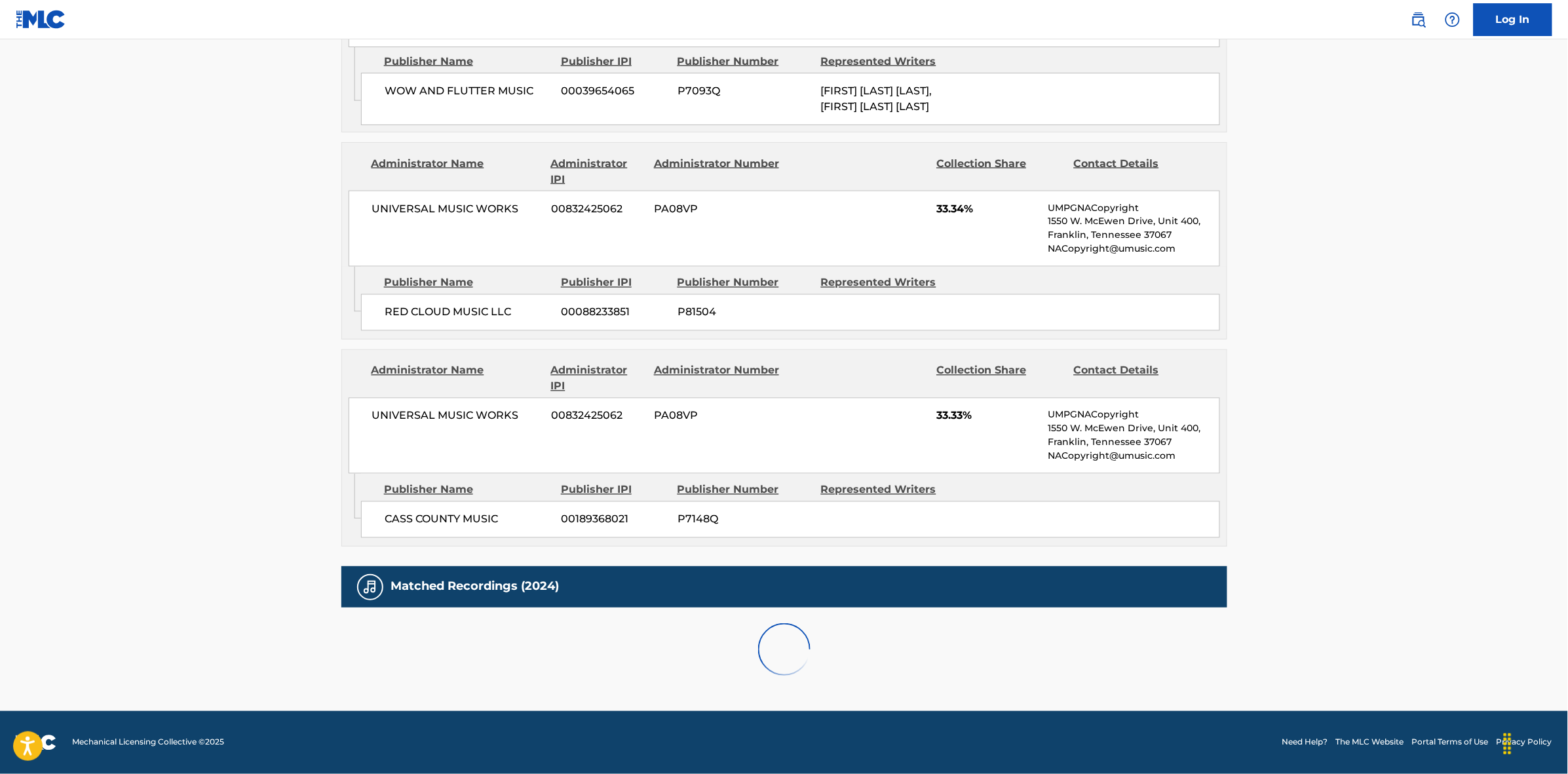 scroll, scrollTop: 1177, scrollLeft: 0, axis: vertical 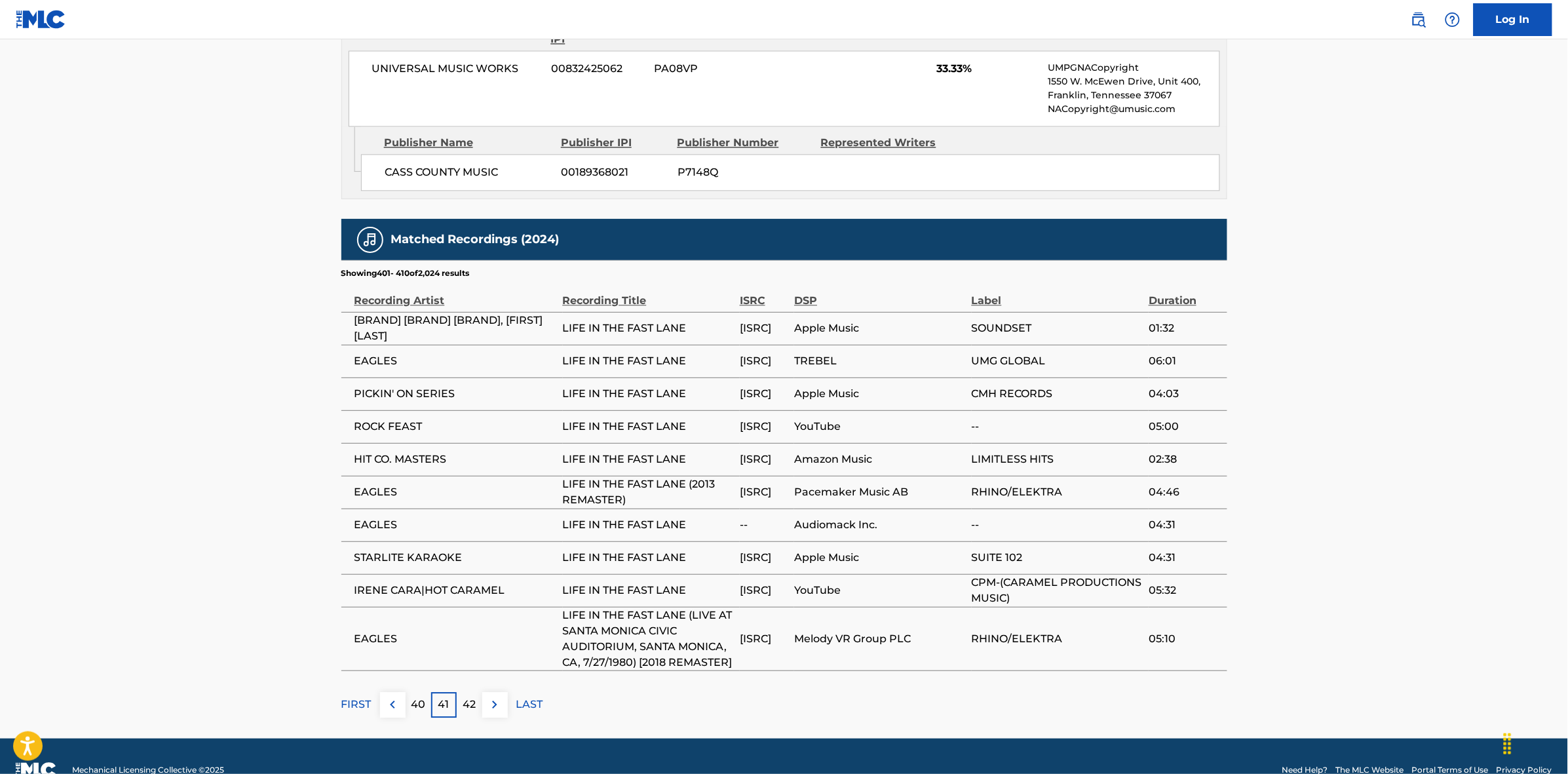 click at bounding box center [495, 705] 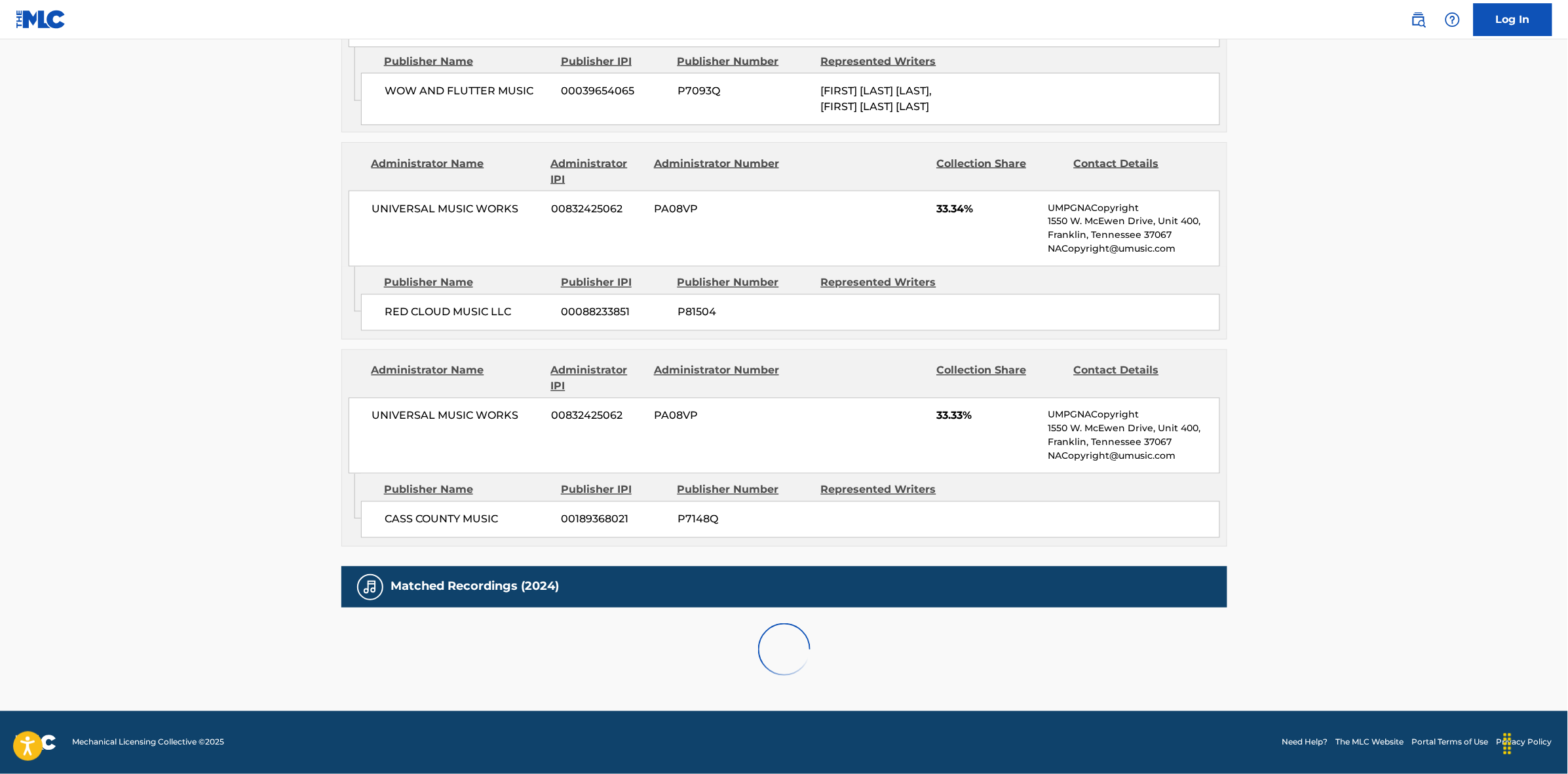 scroll, scrollTop: 1177, scrollLeft: 0, axis: vertical 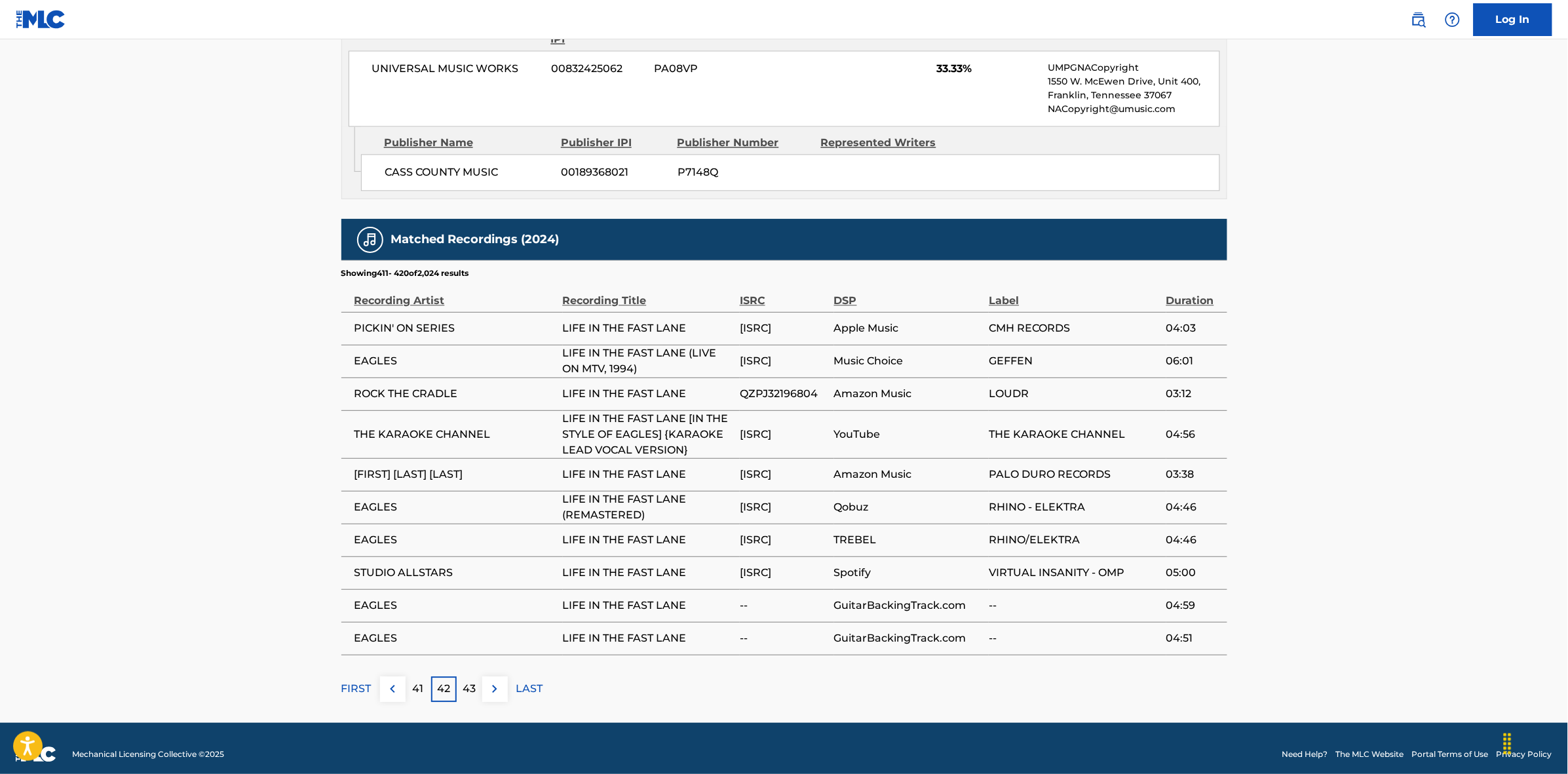 click at bounding box center [495, 689] 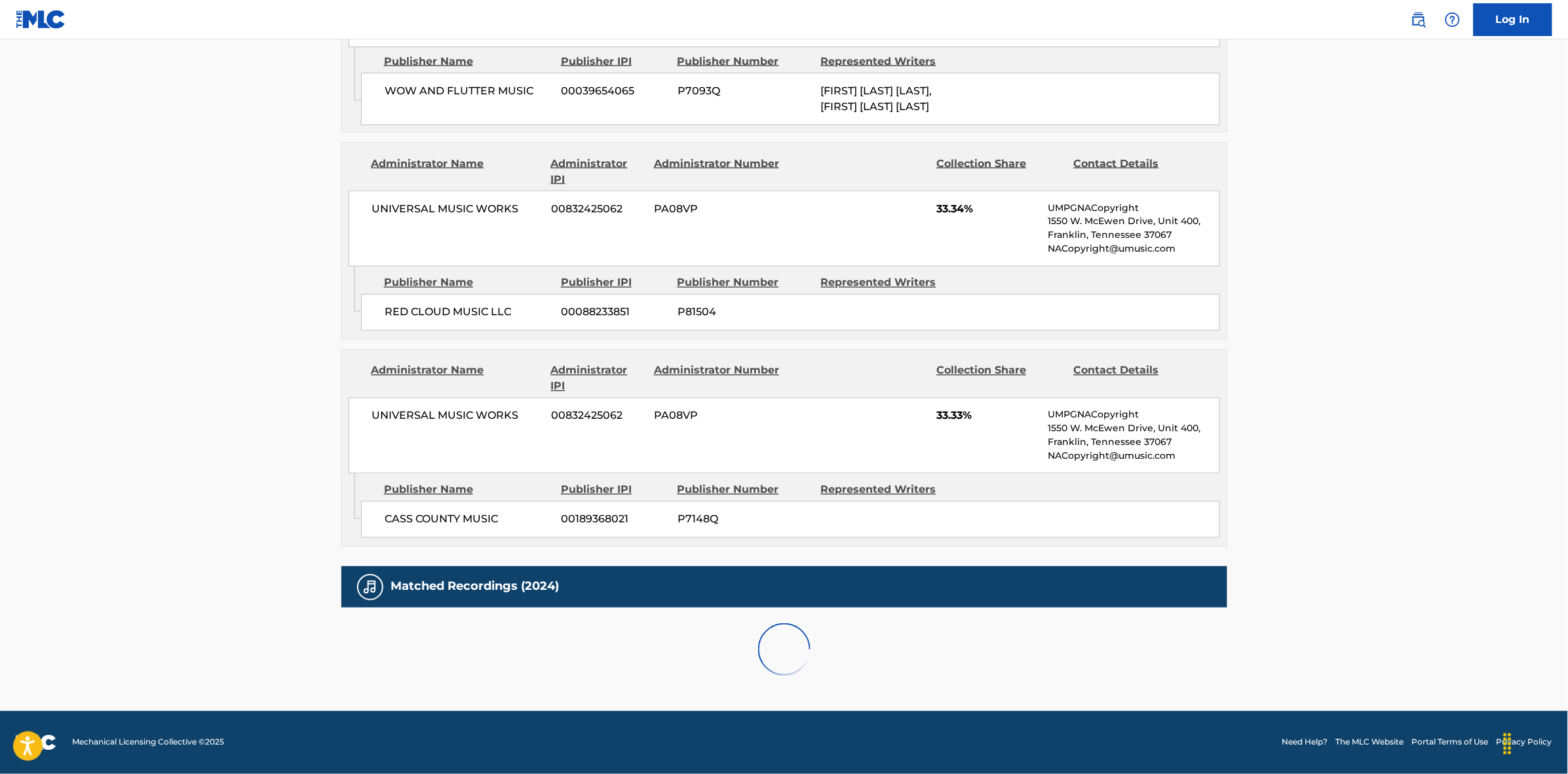 scroll, scrollTop: 1177, scrollLeft: 0, axis: vertical 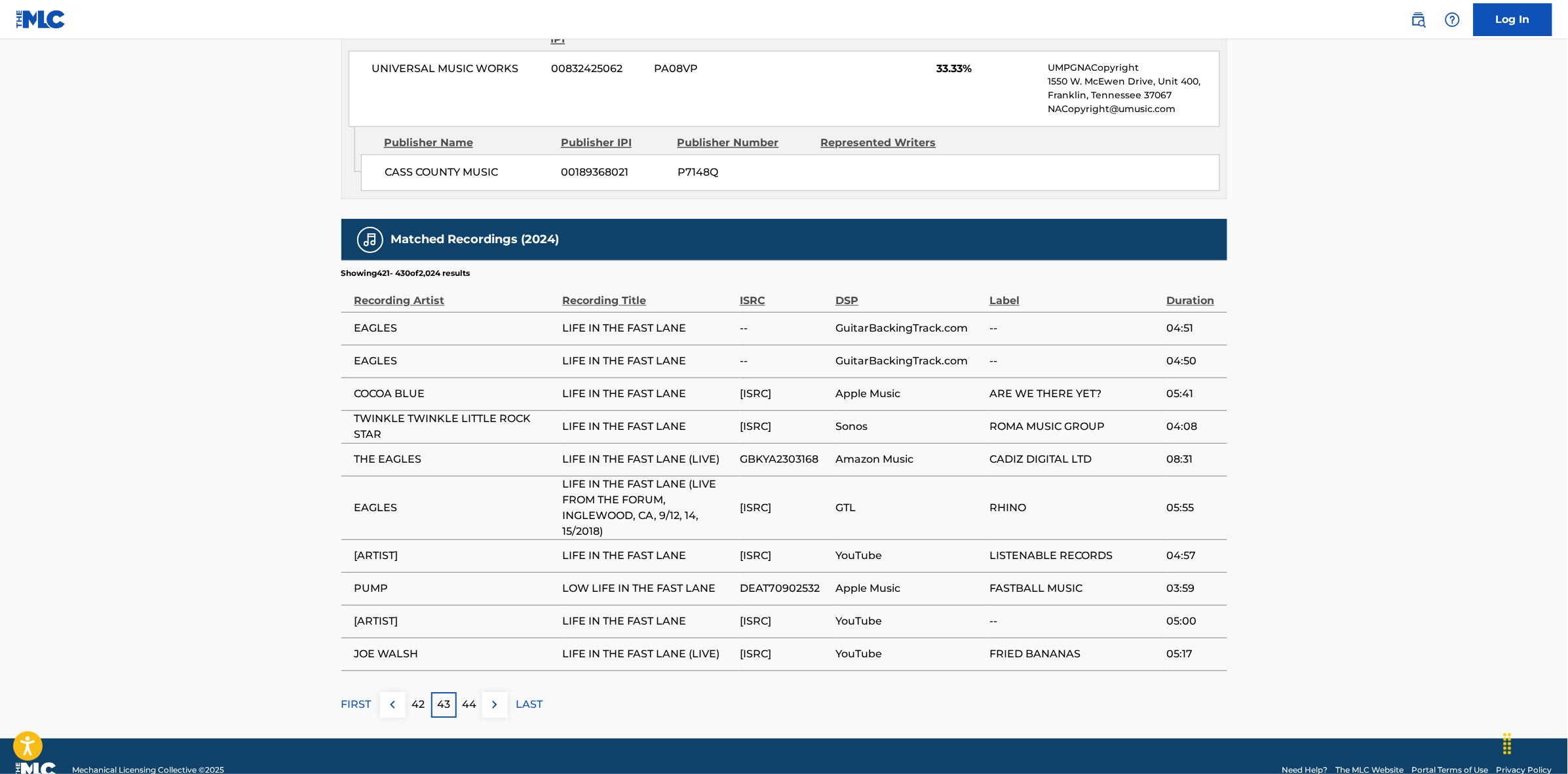 click at bounding box center (495, 705) 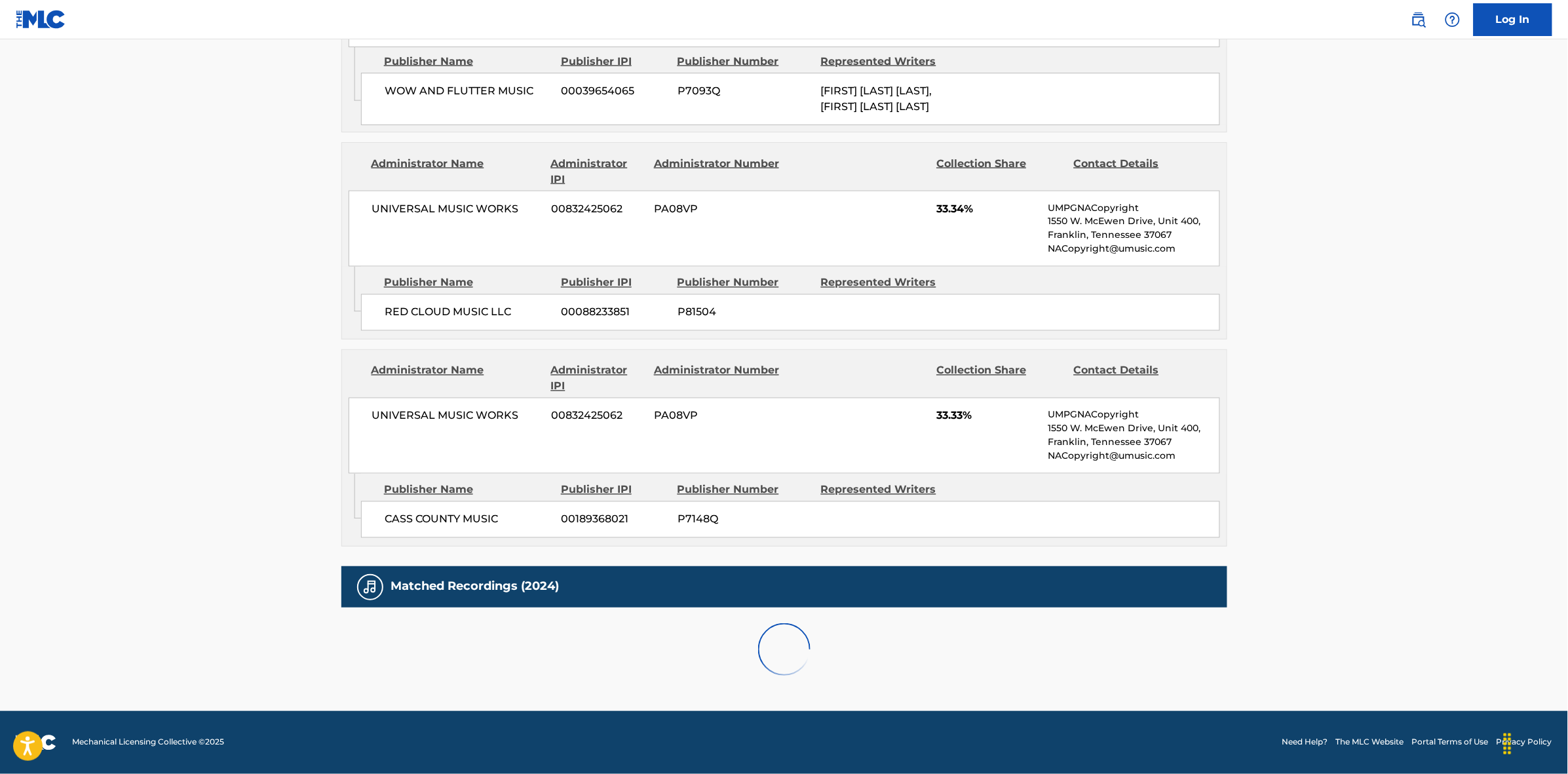 scroll, scrollTop: 1177, scrollLeft: 0, axis: vertical 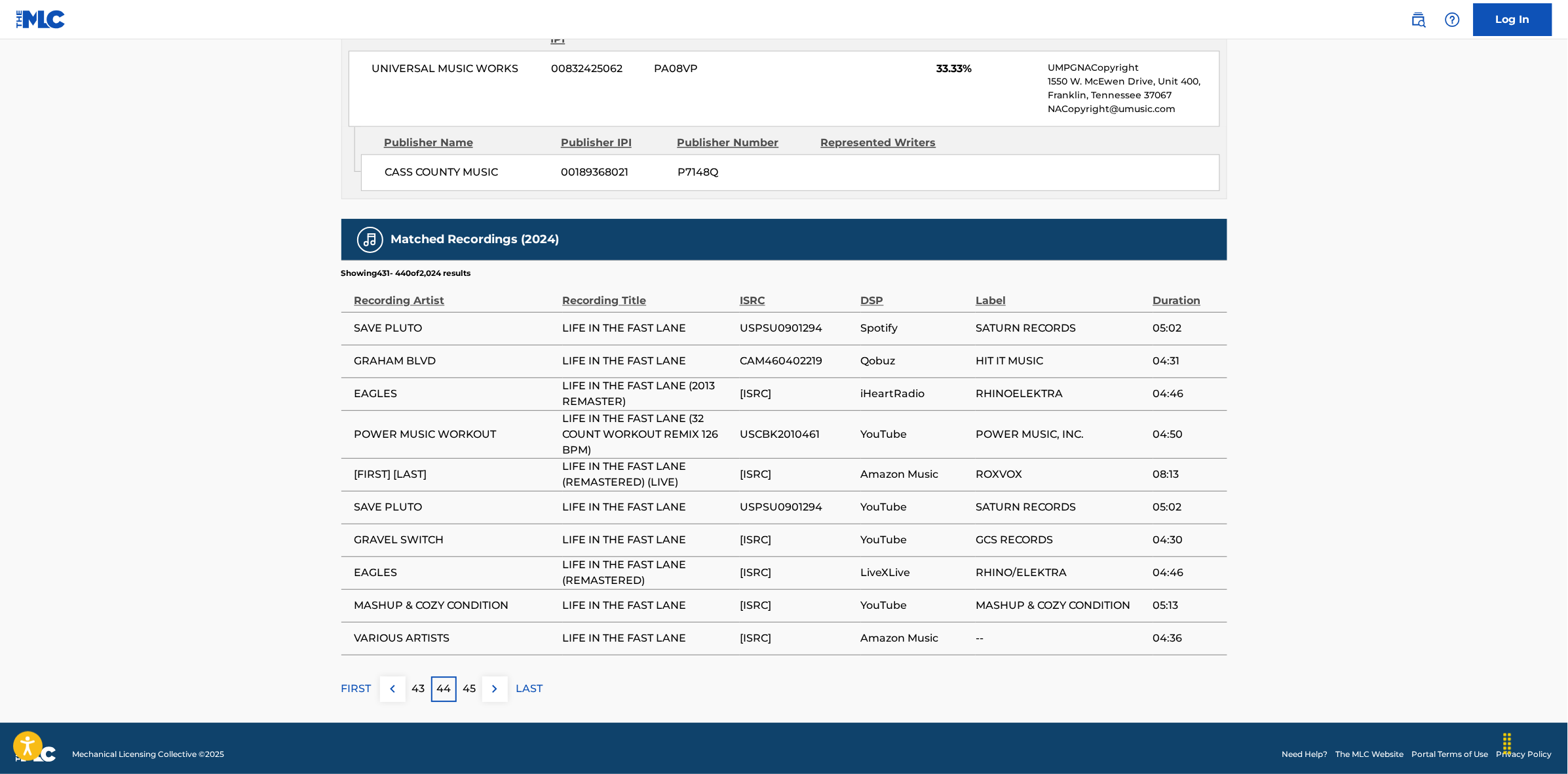 click at bounding box center [495, 689] 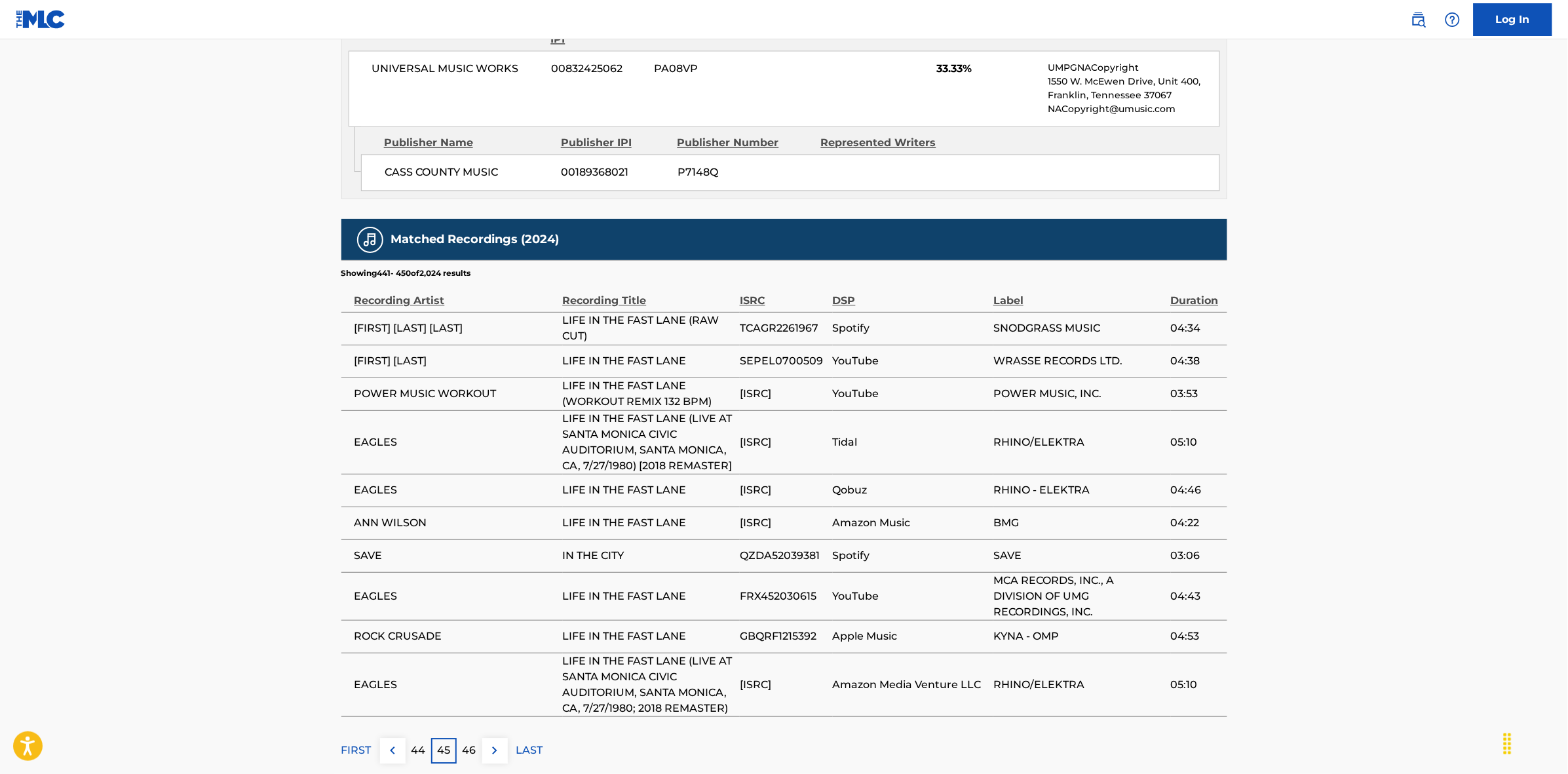 click at bounding box center (495, 750) 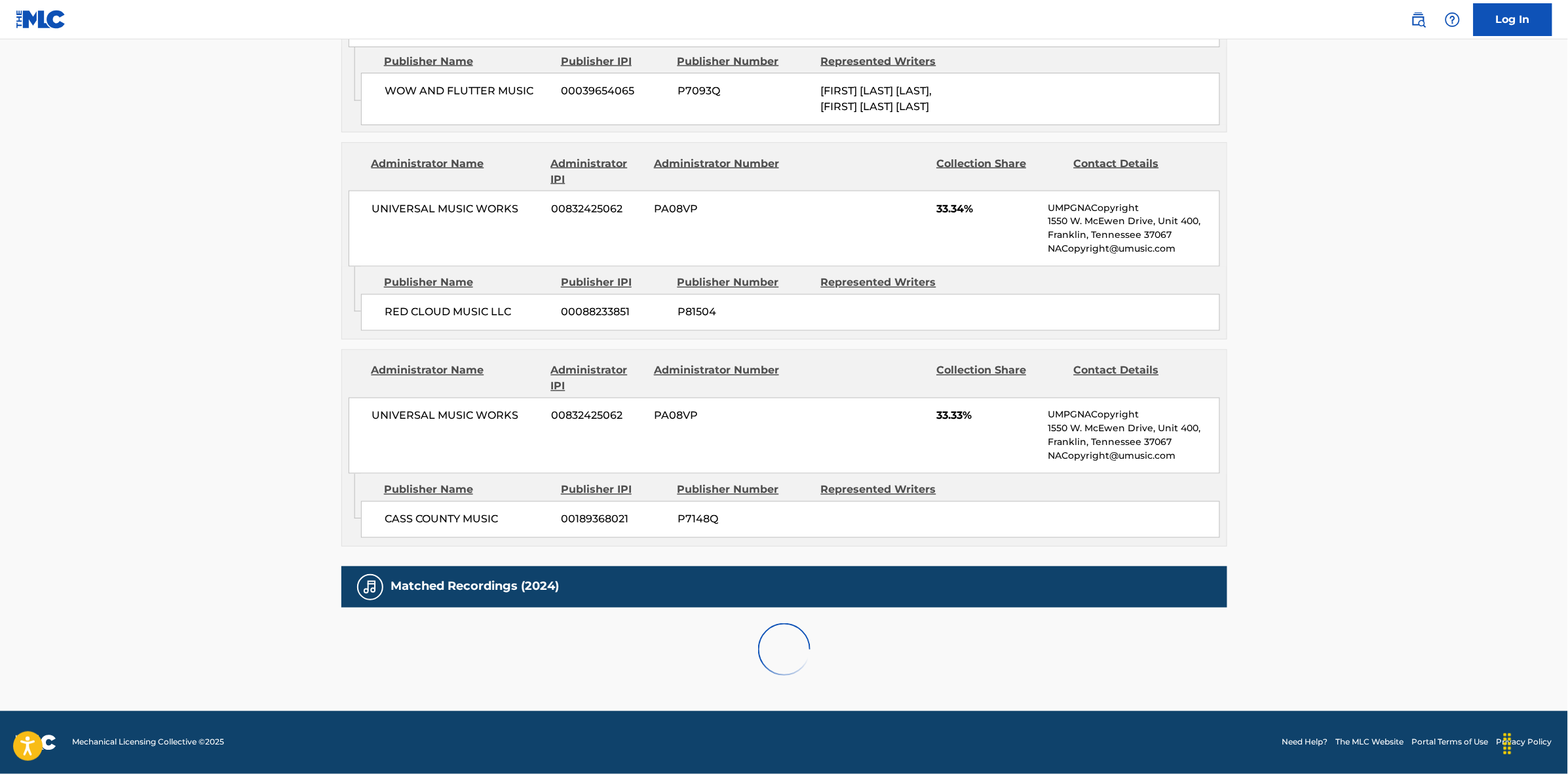 scroll, scrollTop: 1177, scrollLeft: 0, axis: vertical 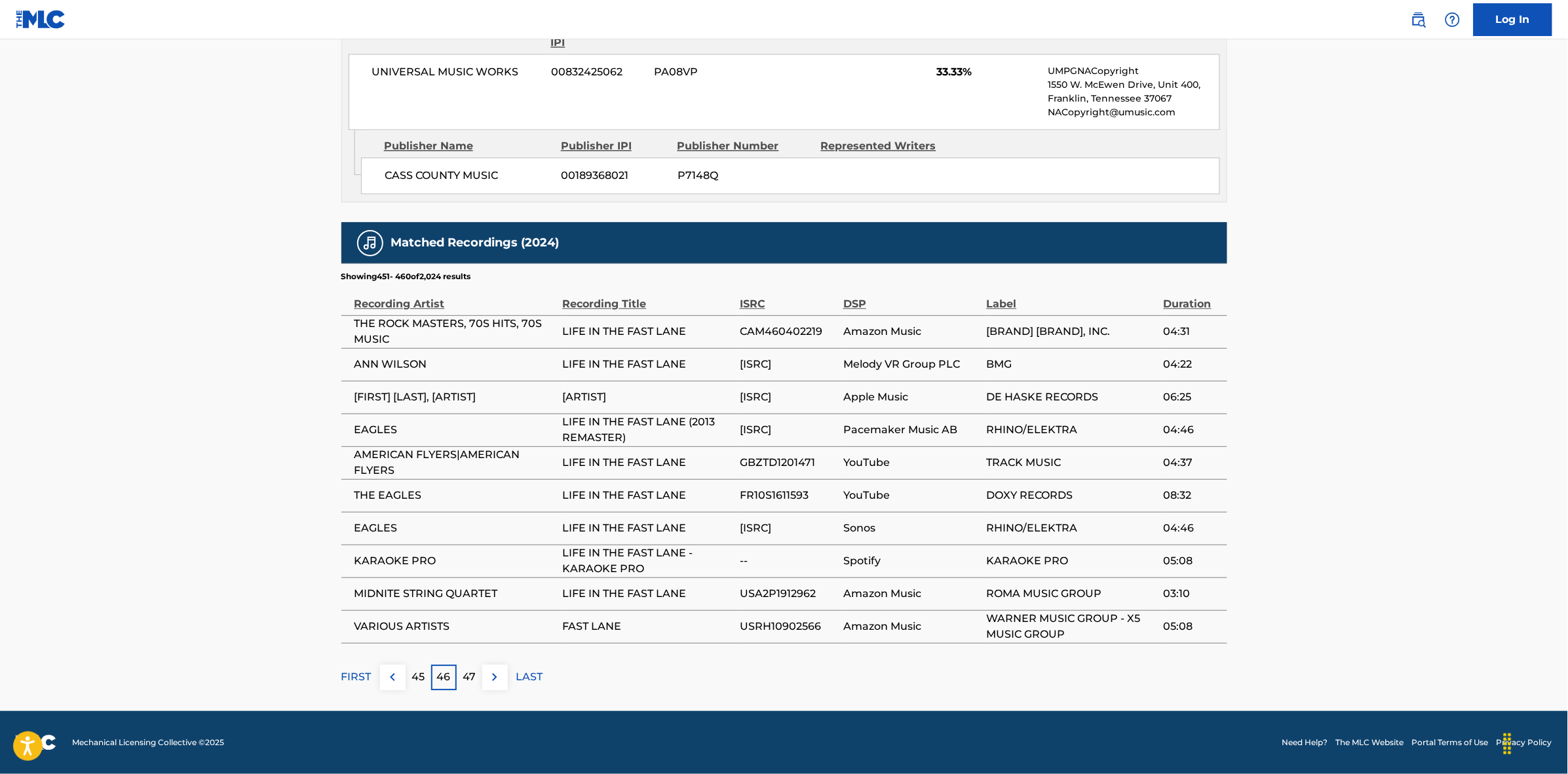 click at bounding box center [495, 677] 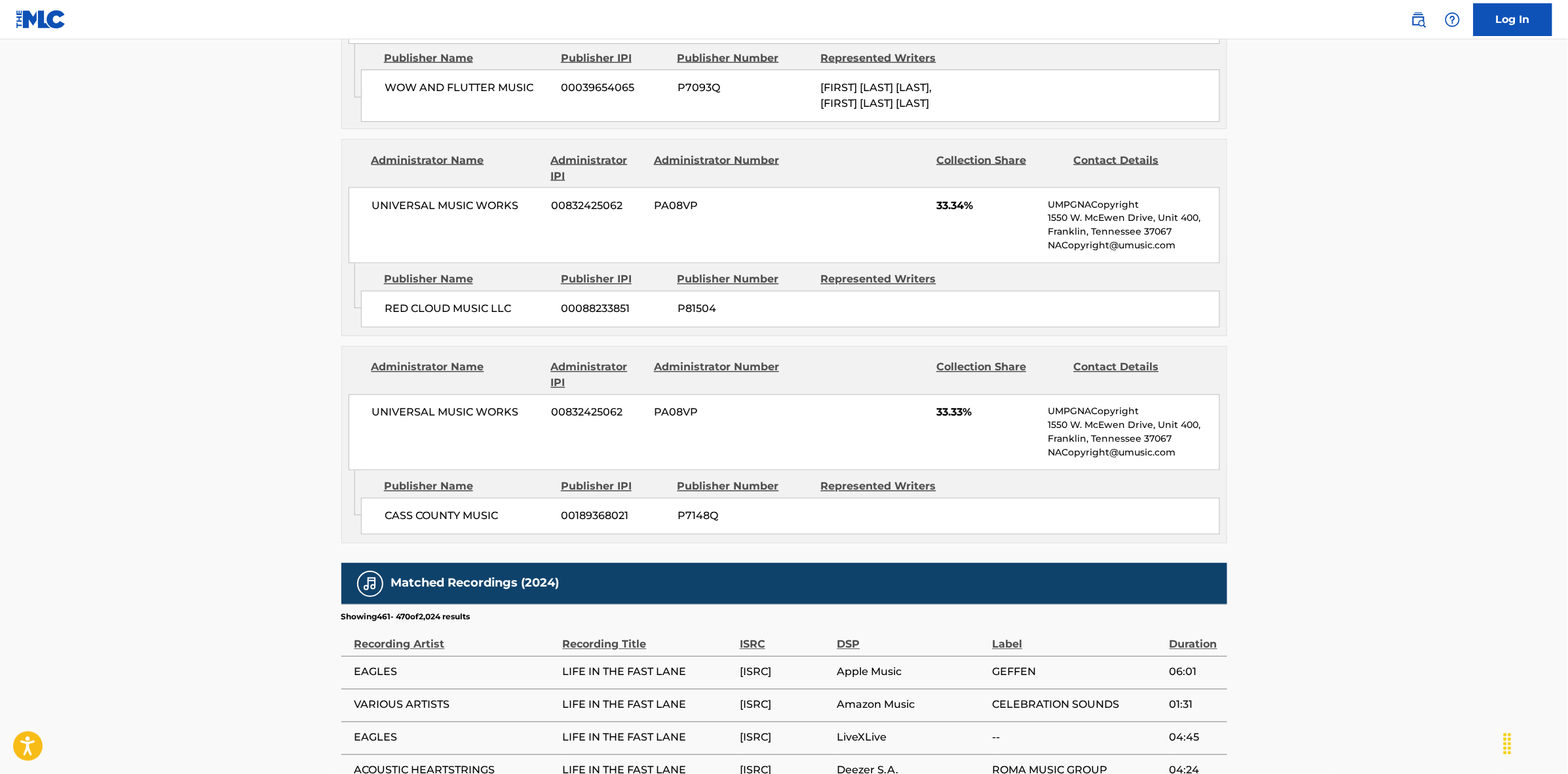 scroll, scrollTop: 1177, scrollLeft: 0, axis: vertical 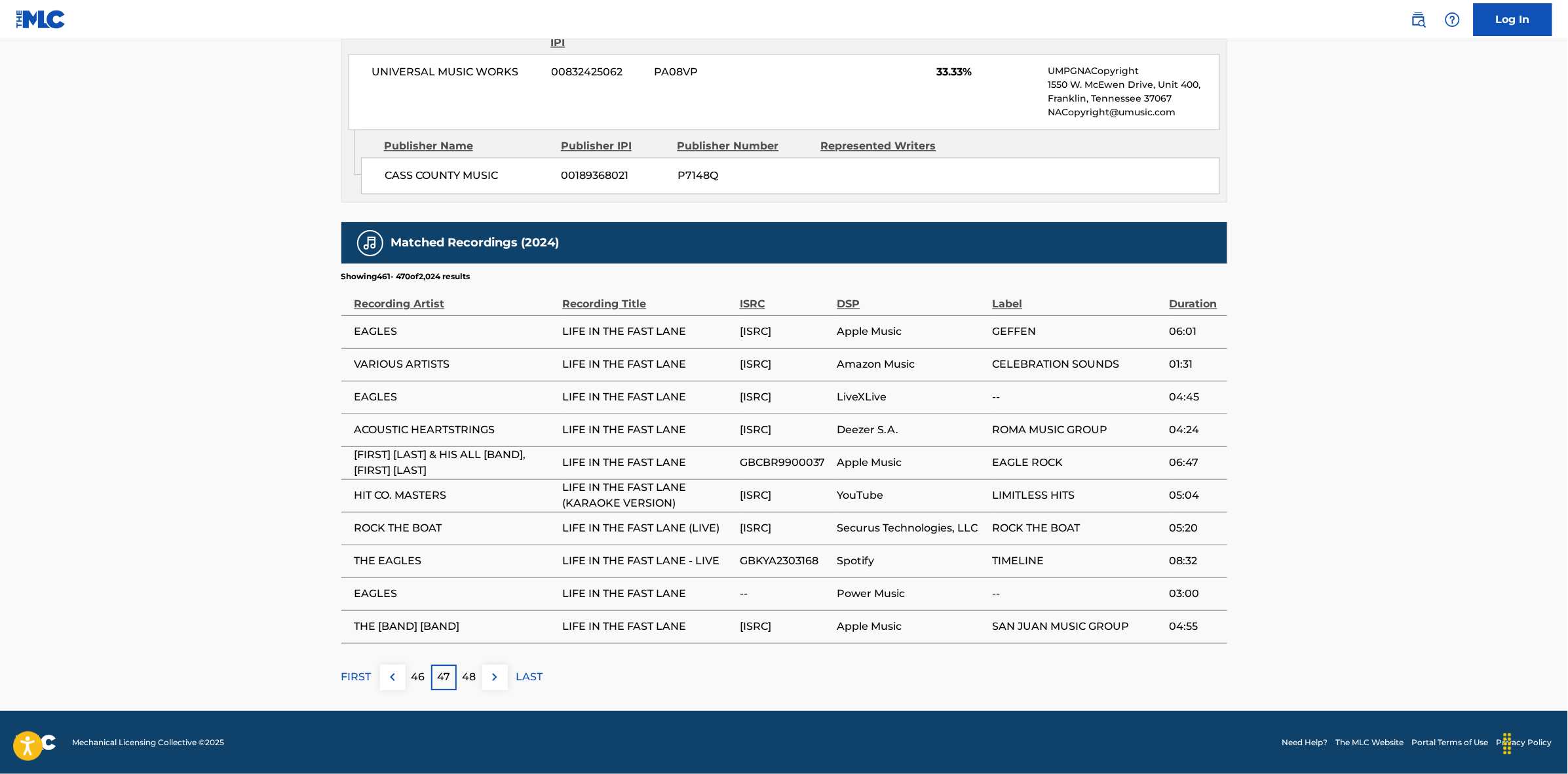 click at bounding box center (495, 677) 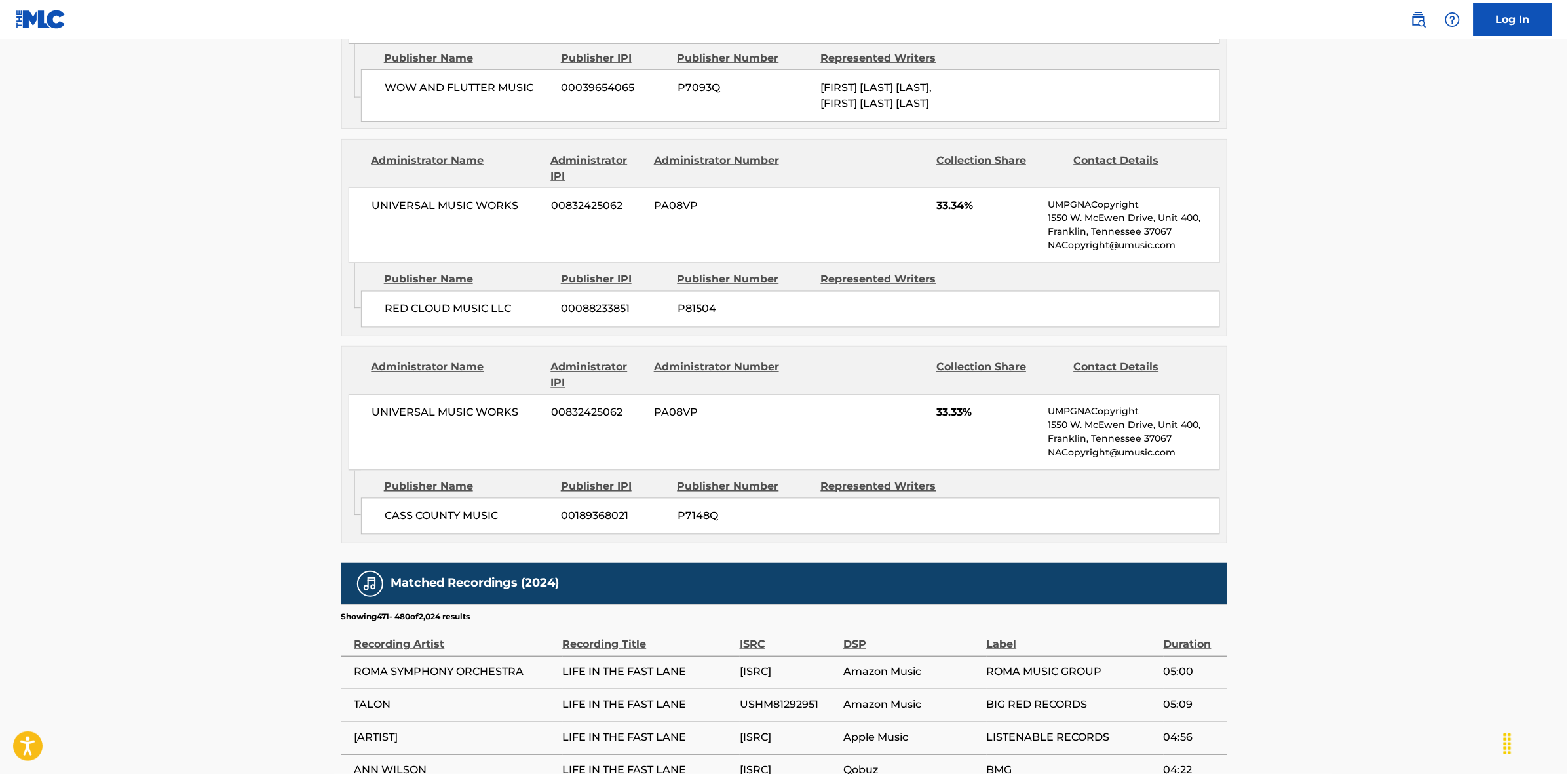 scroll, scrollTop: 1177, scrollLeft: 0, axis: vertical 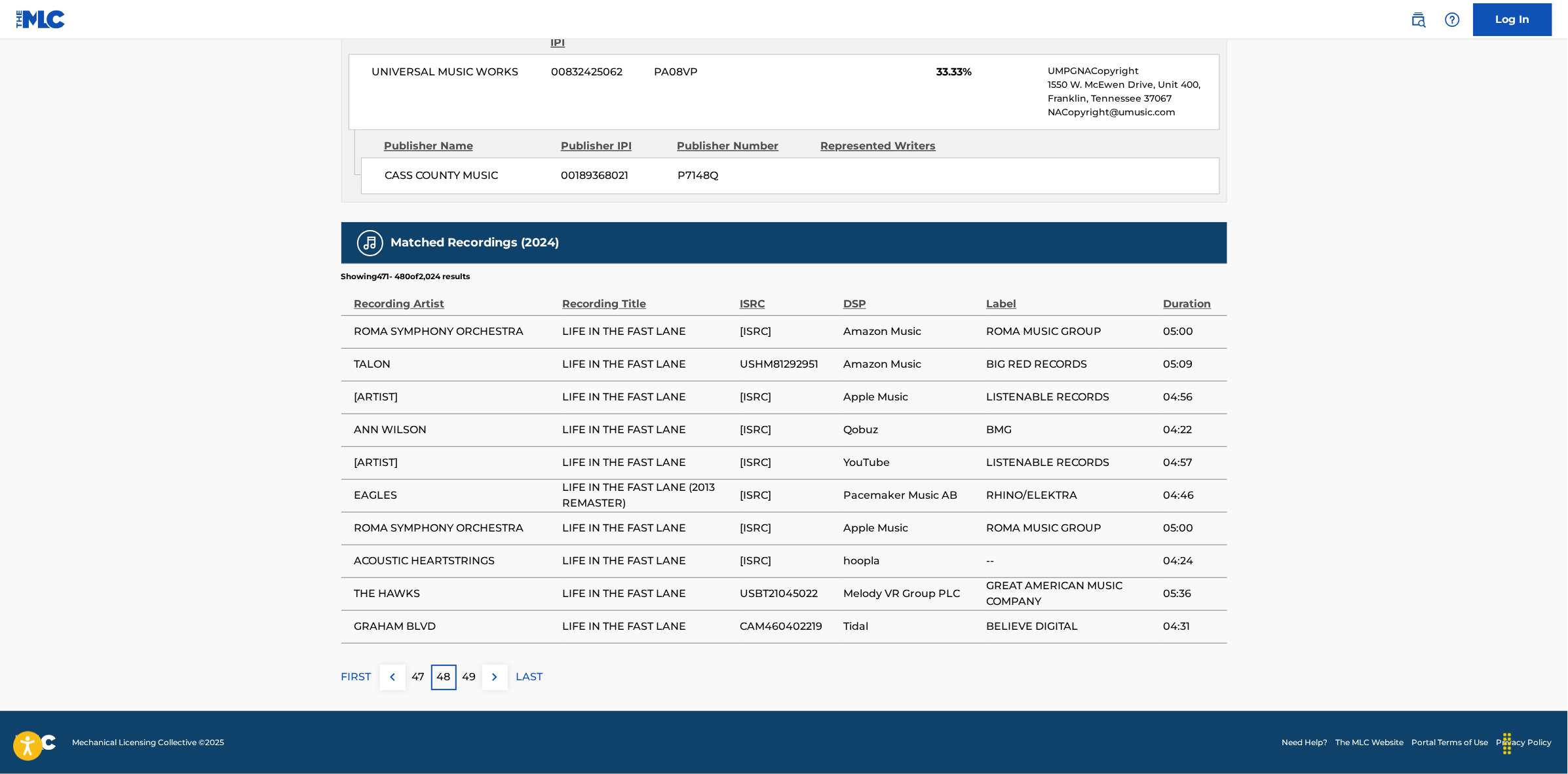 click at bounding box center (495, 677) 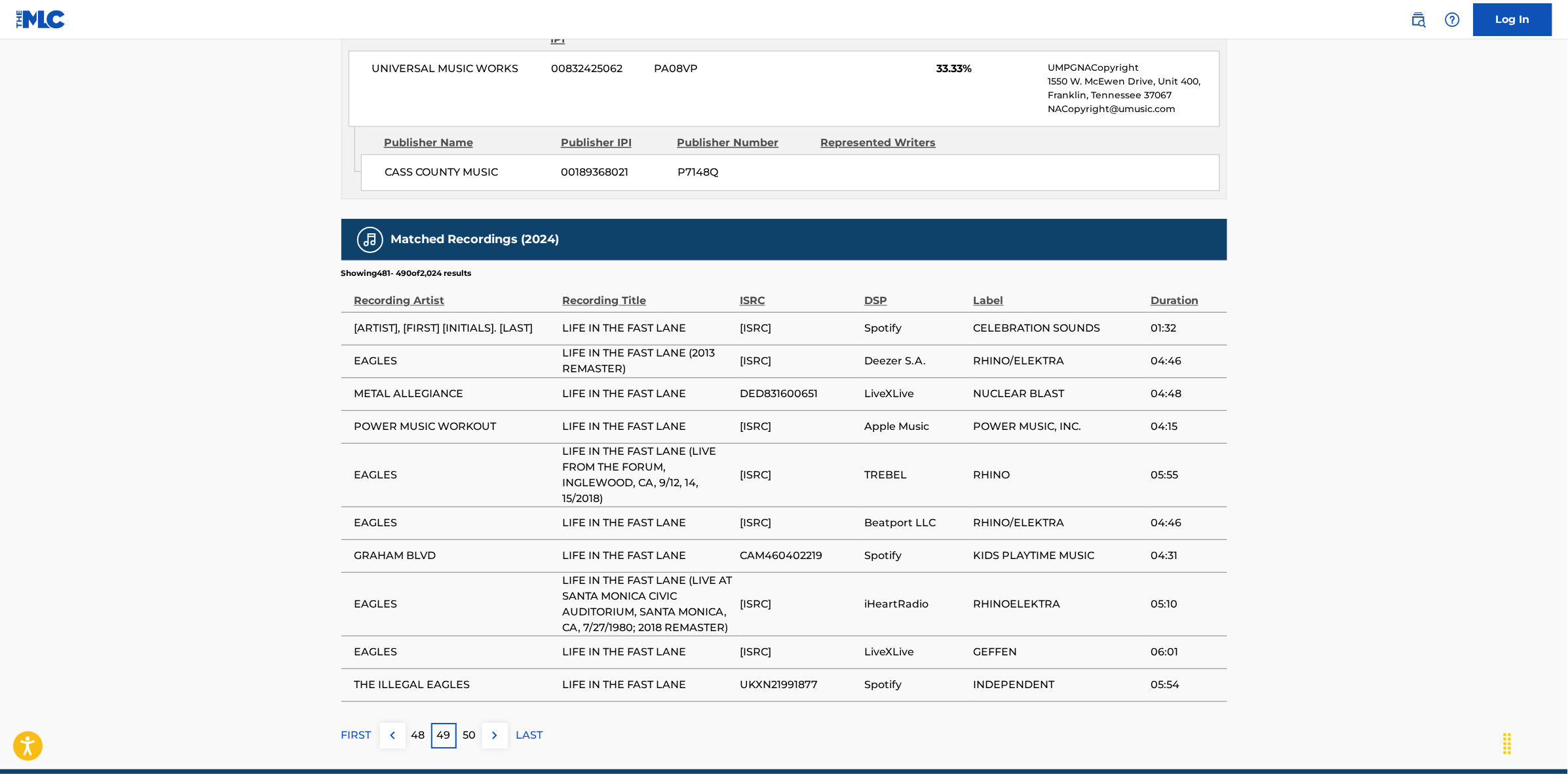 scroll, scrollTop: 1254, scrollLeft: 0, axis: vertical 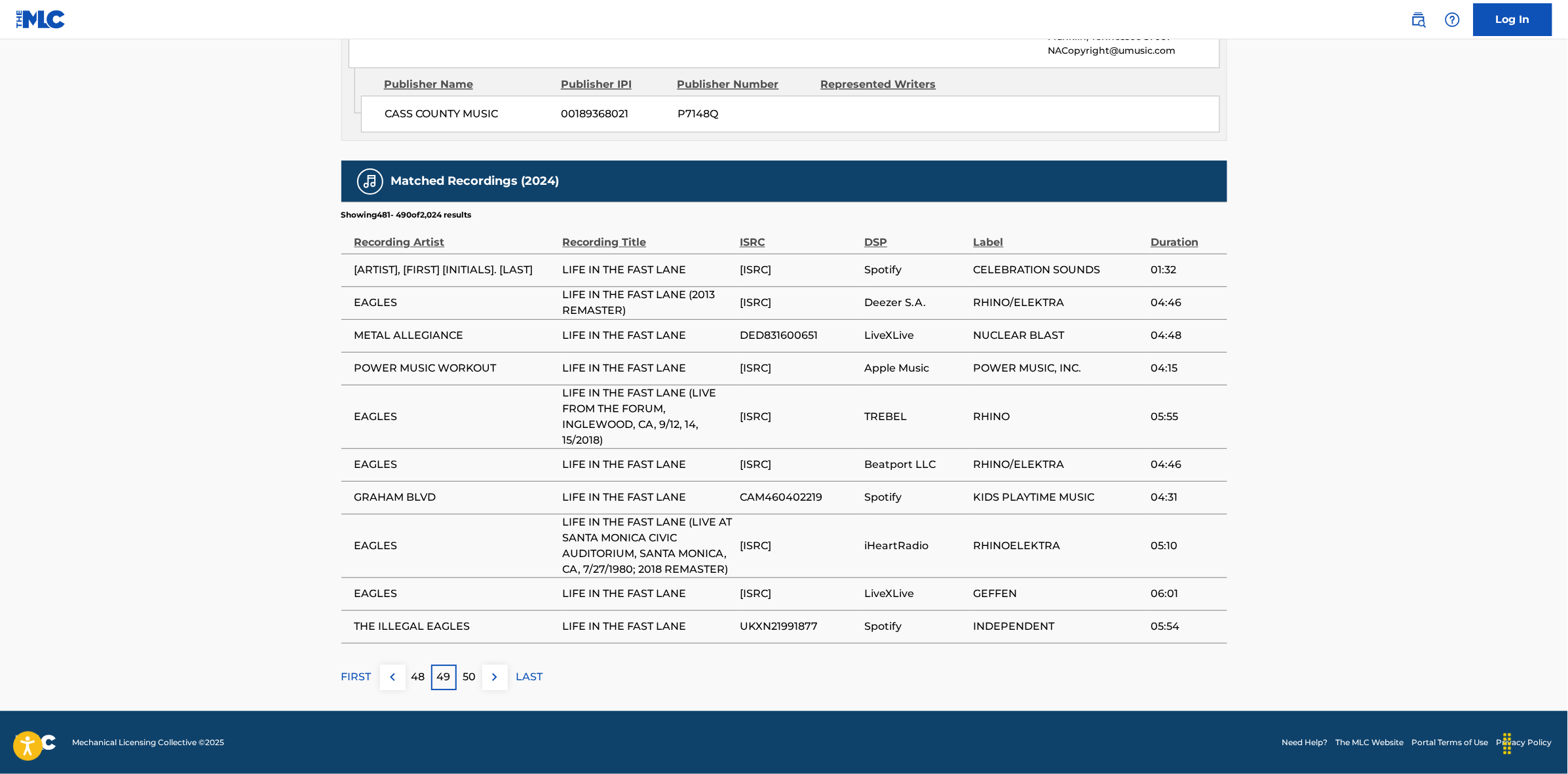 click at bounding box center (495, 677) 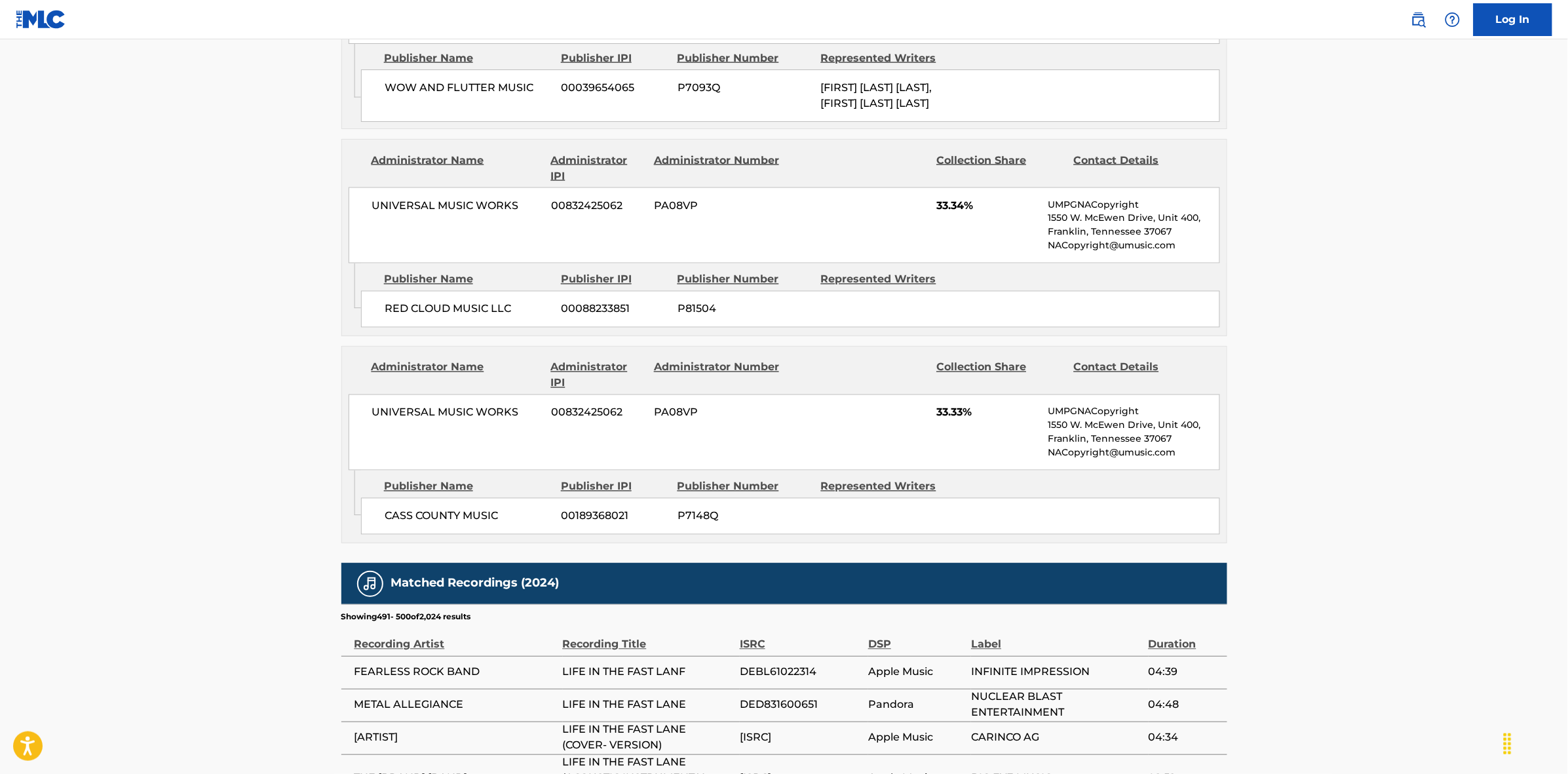 scroll, scrollTop: 1207, scrollLeft: 0, axis: vertical 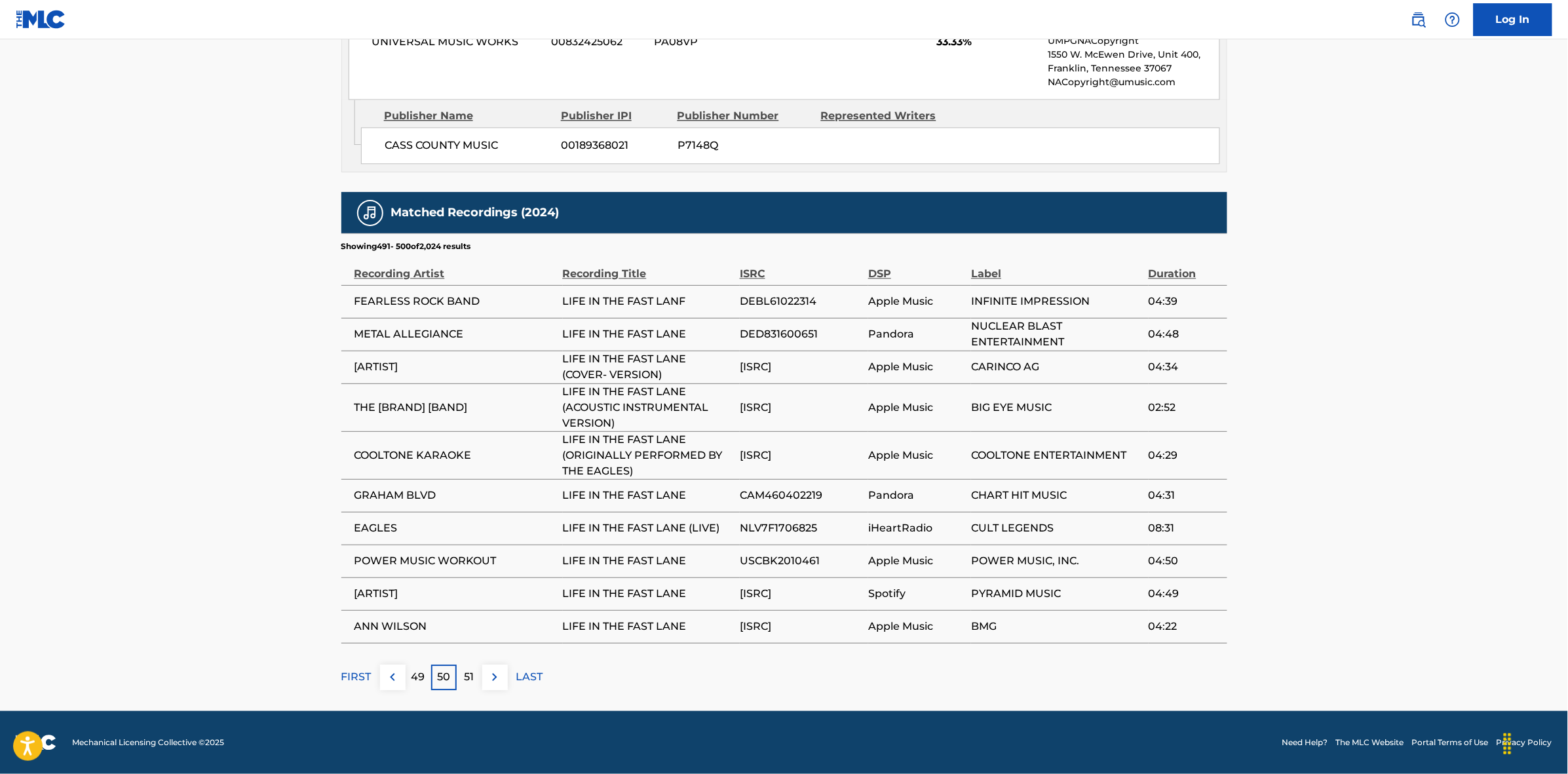 click at bounding box center (495, 677) 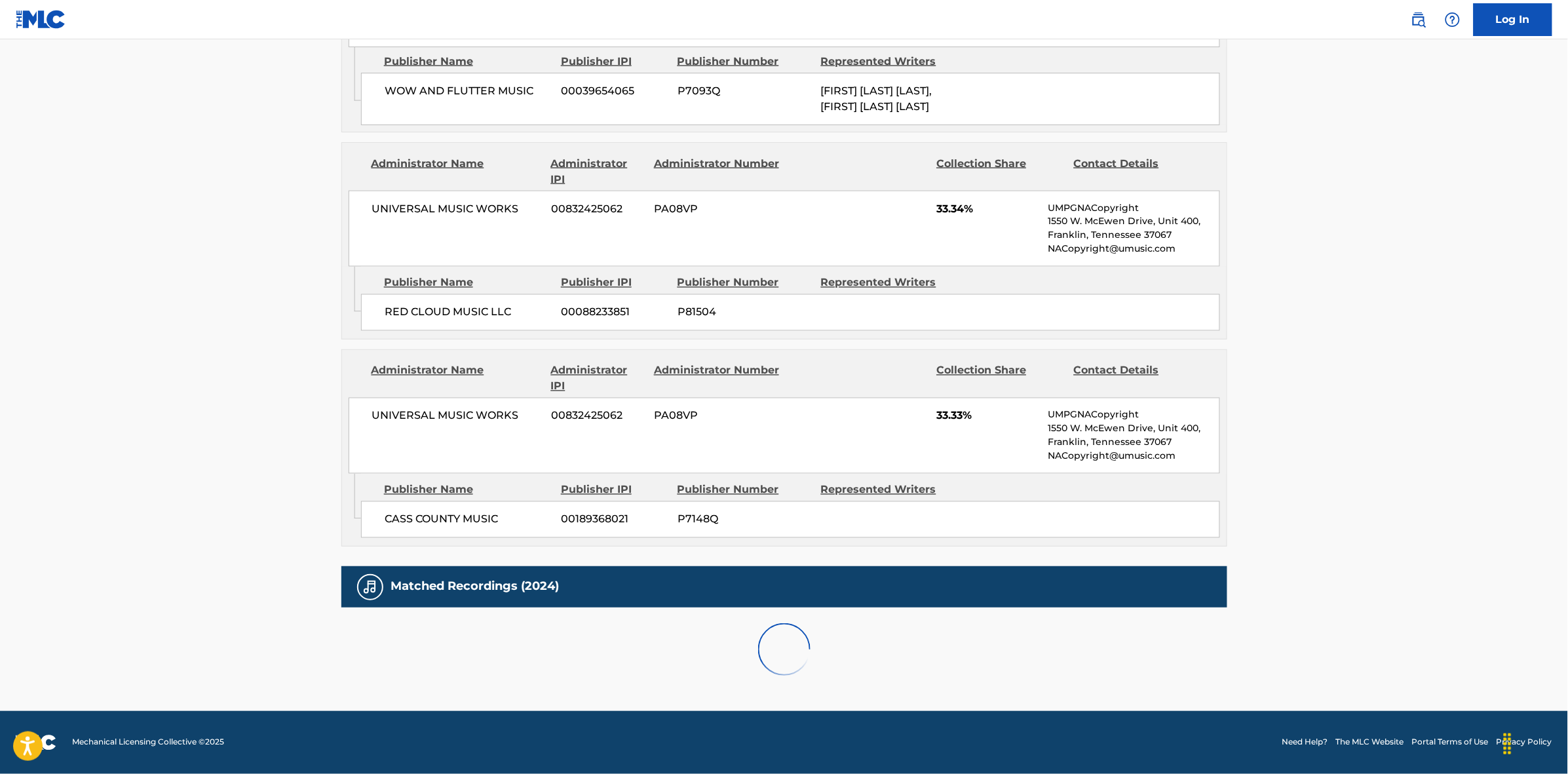 scroll, scrollTop: 1193, scrollLeft: 0, axis: vertical 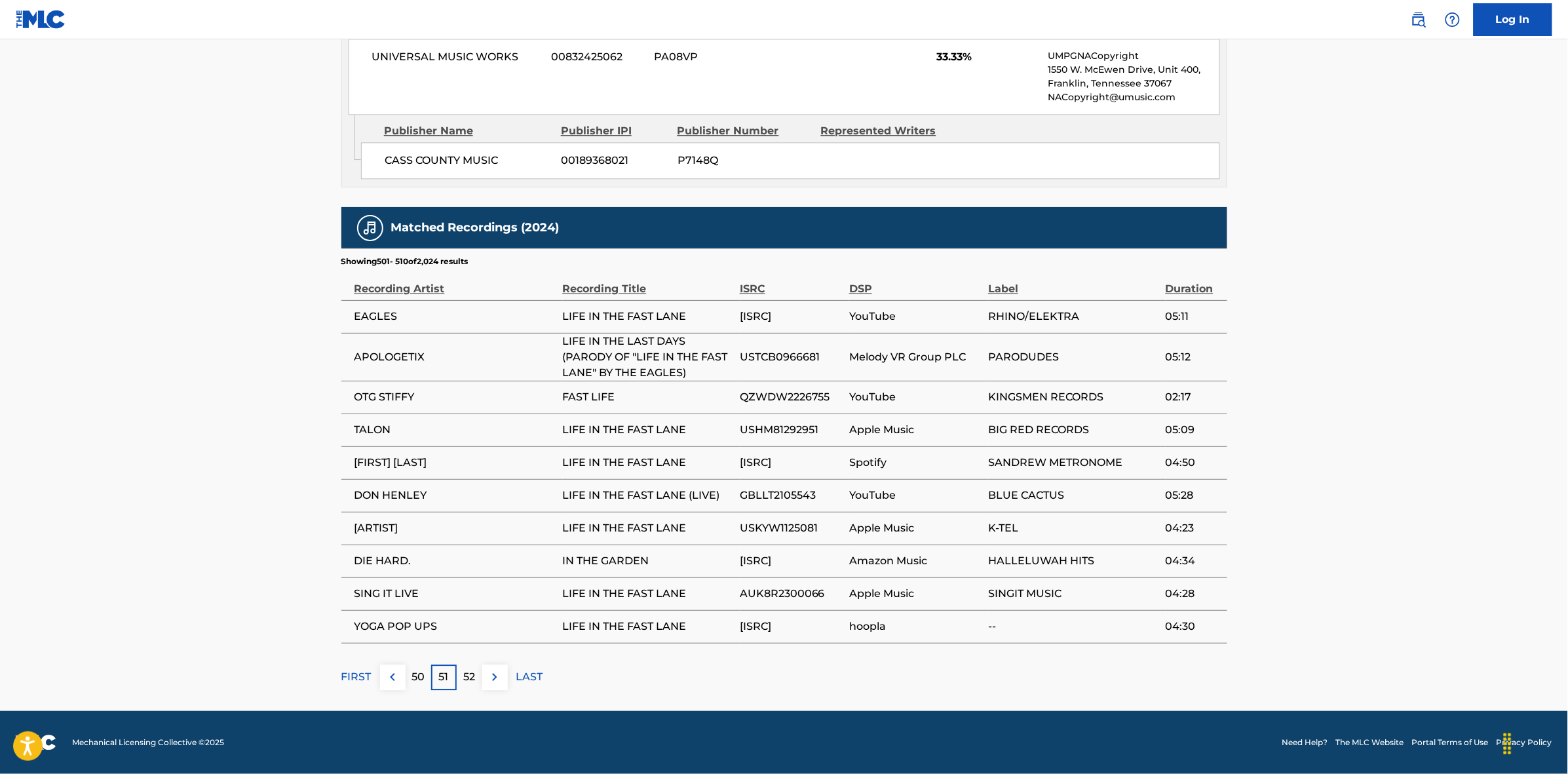 click on "52" at bounding box center (469, 677) 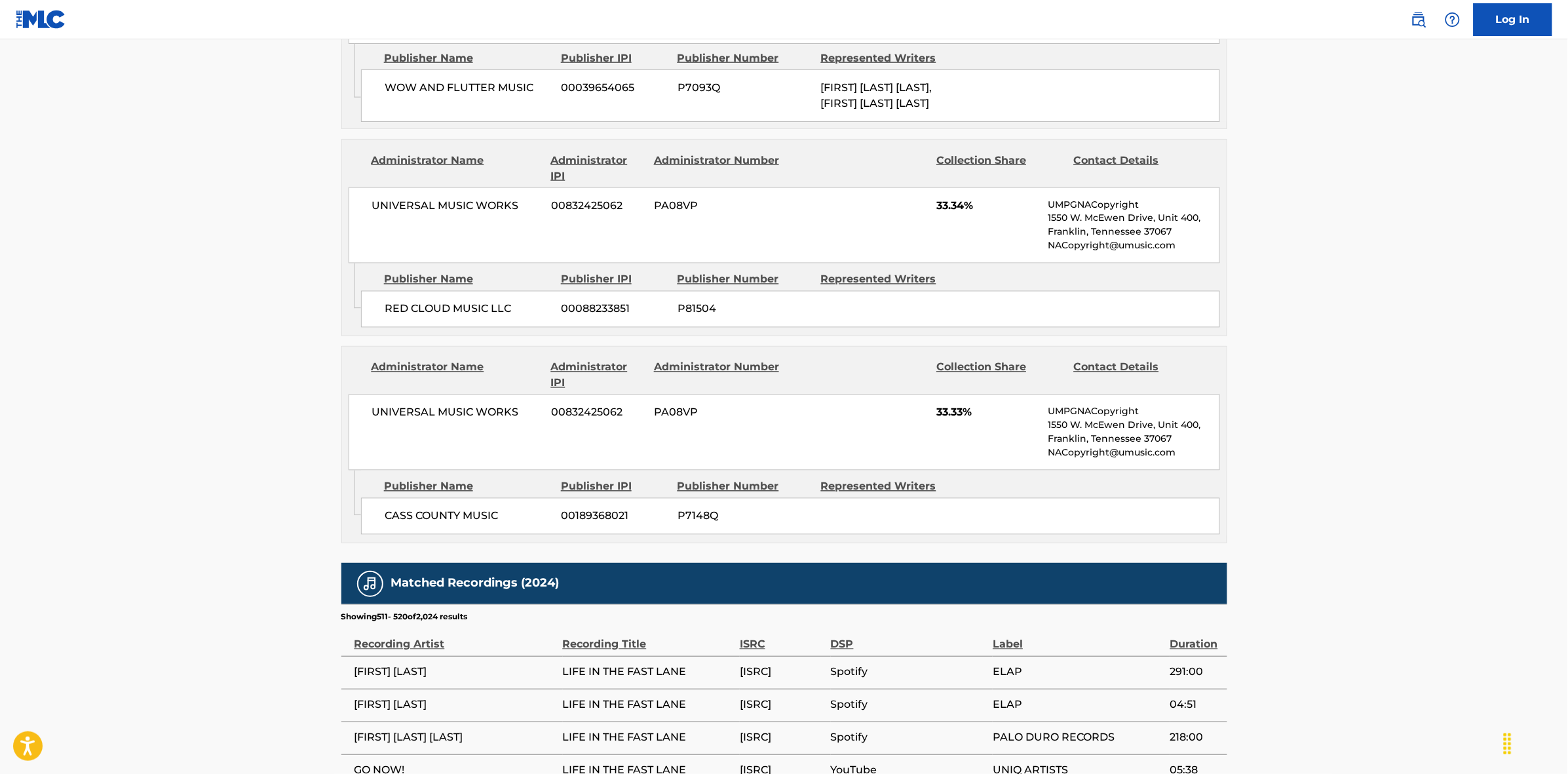 scroll, scrollTop: 1177, scrollLeft: 0, axis: vertical 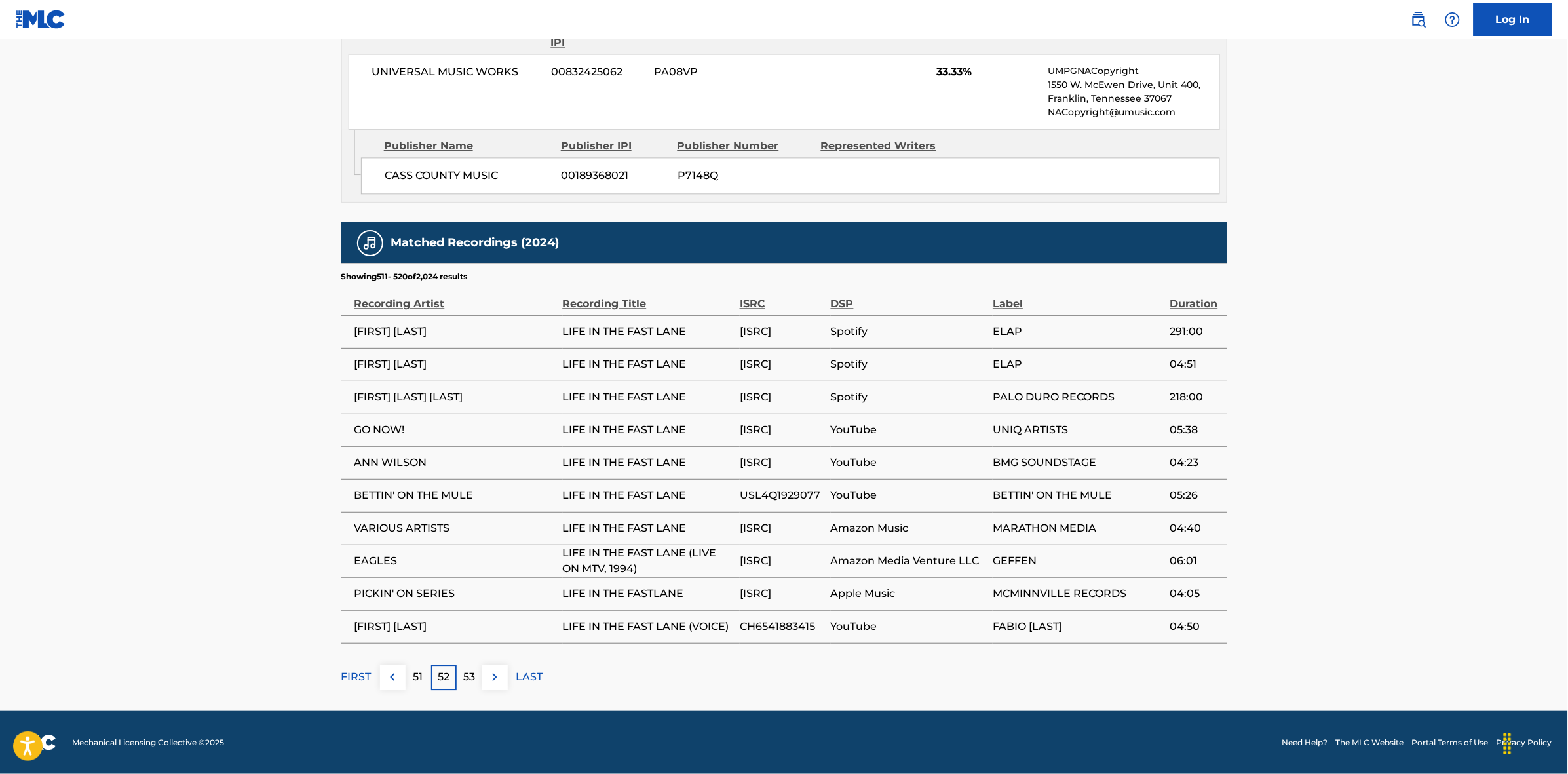 click at bounding box center [495, 677] 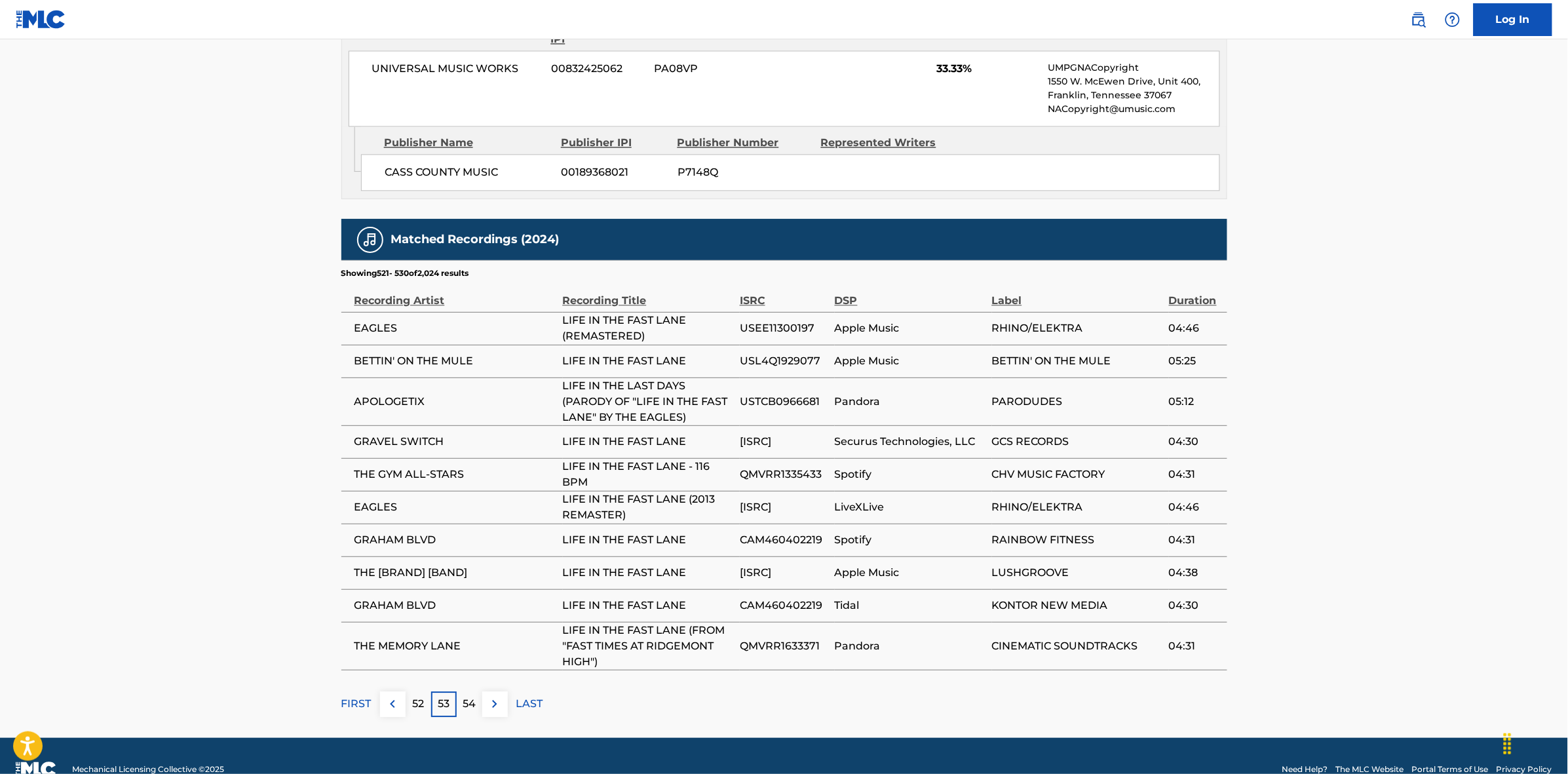 click at bounding box center (495, 704) 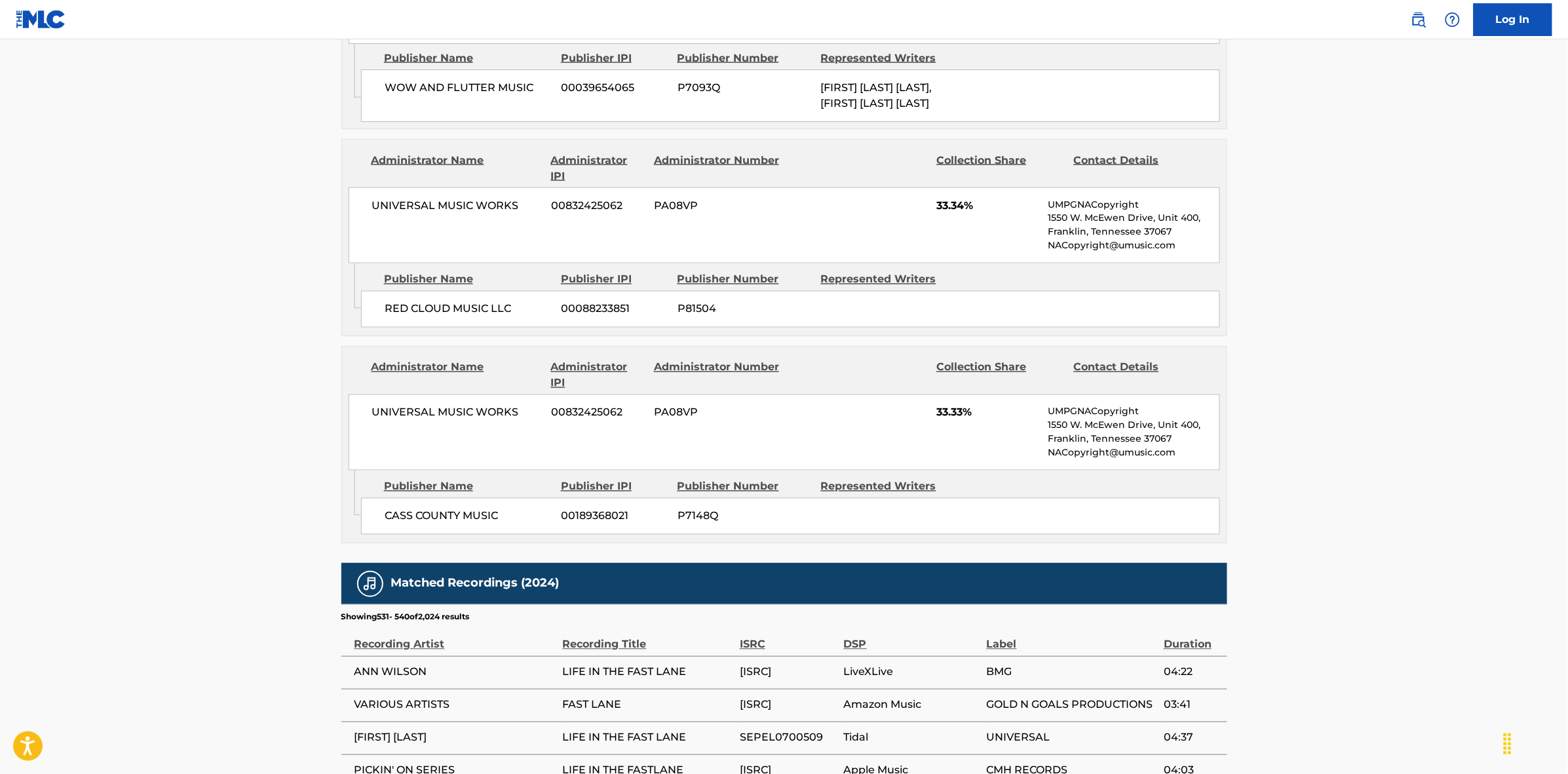 scroll, scrollTop: 1177, scrollLeft: 0, axis: vertical 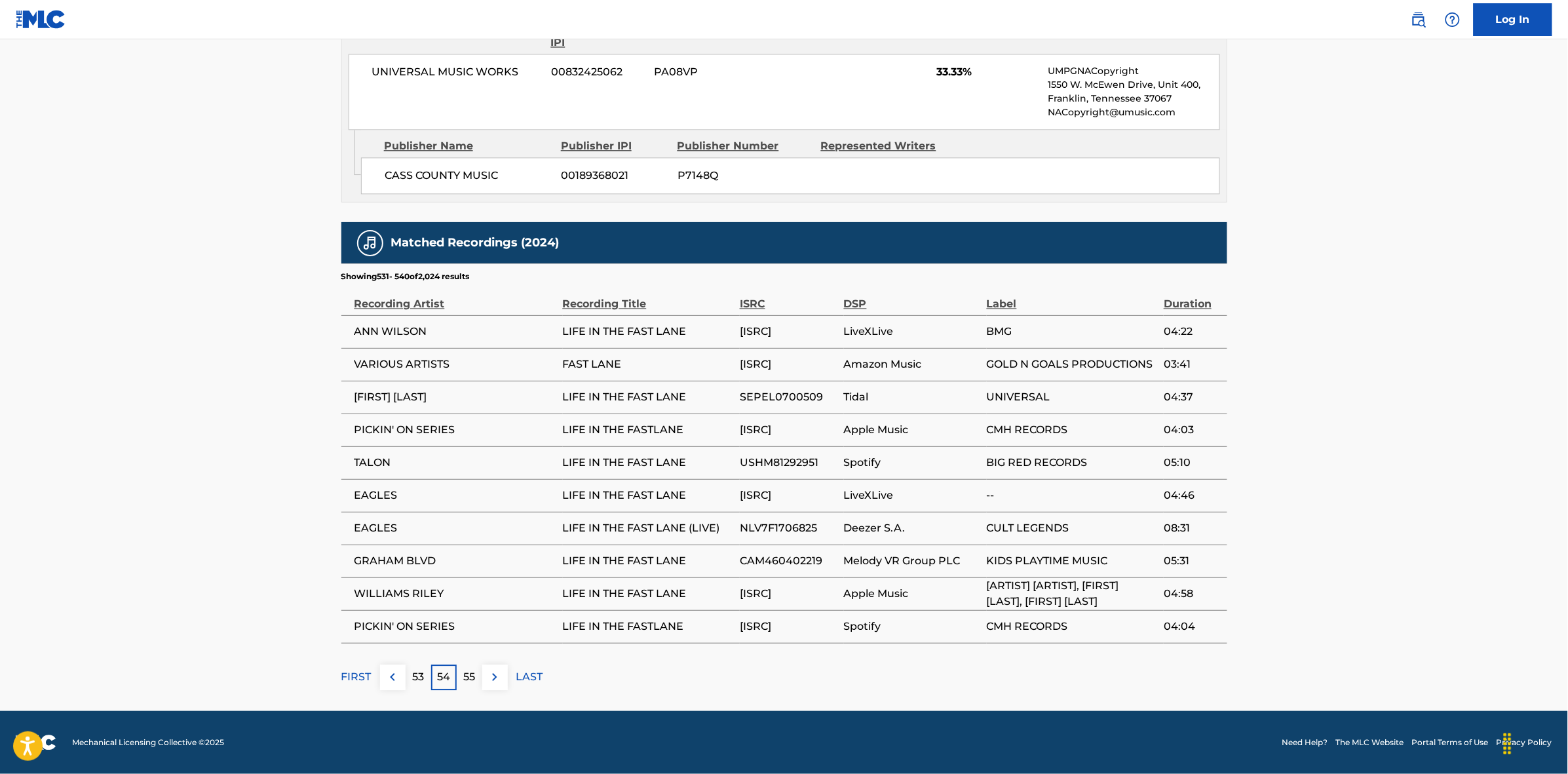 click at bounding box center (495, 677) 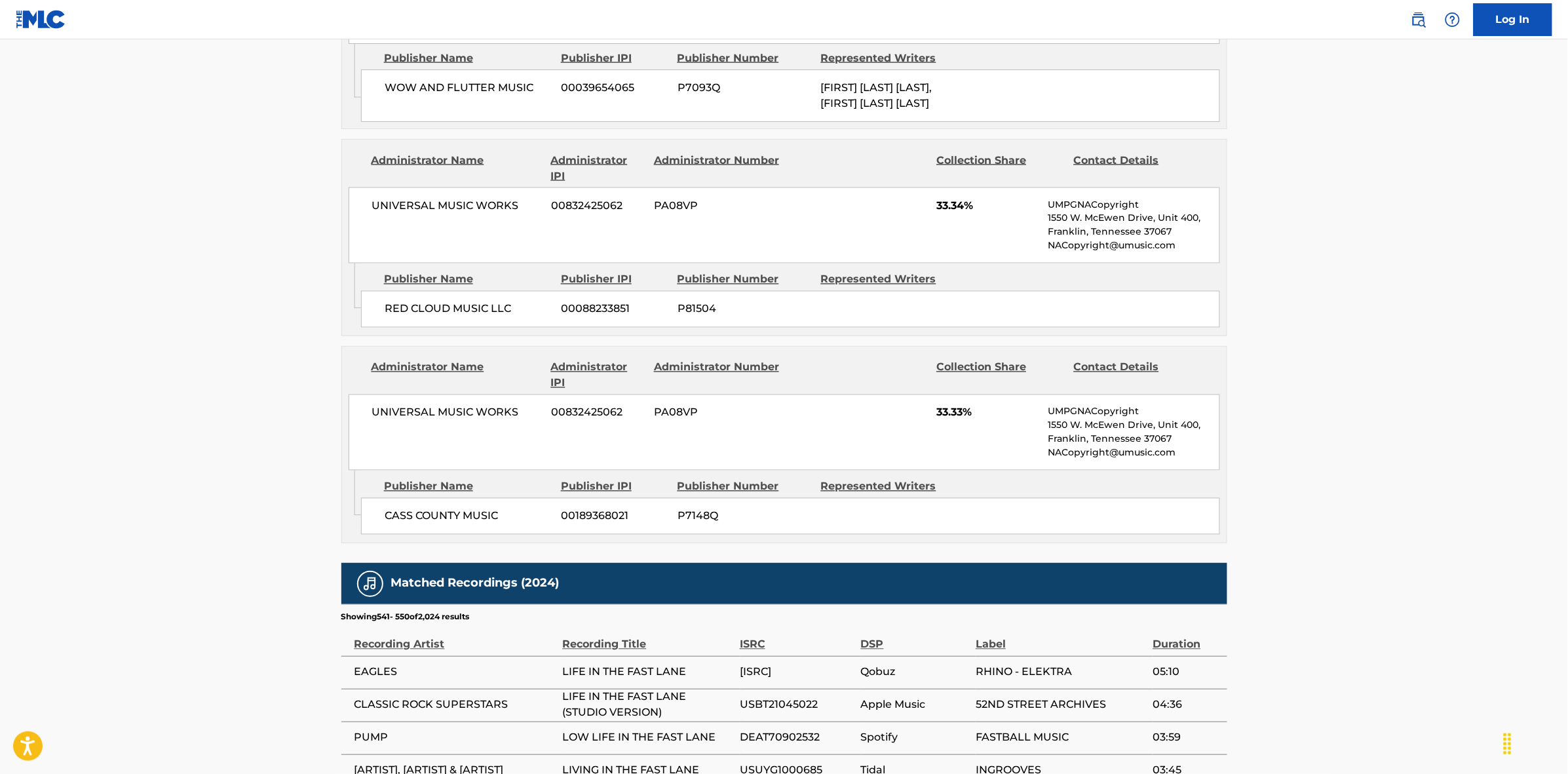 scroll, scrollTop: 1177, scrollLeft: 0, axis: vertical 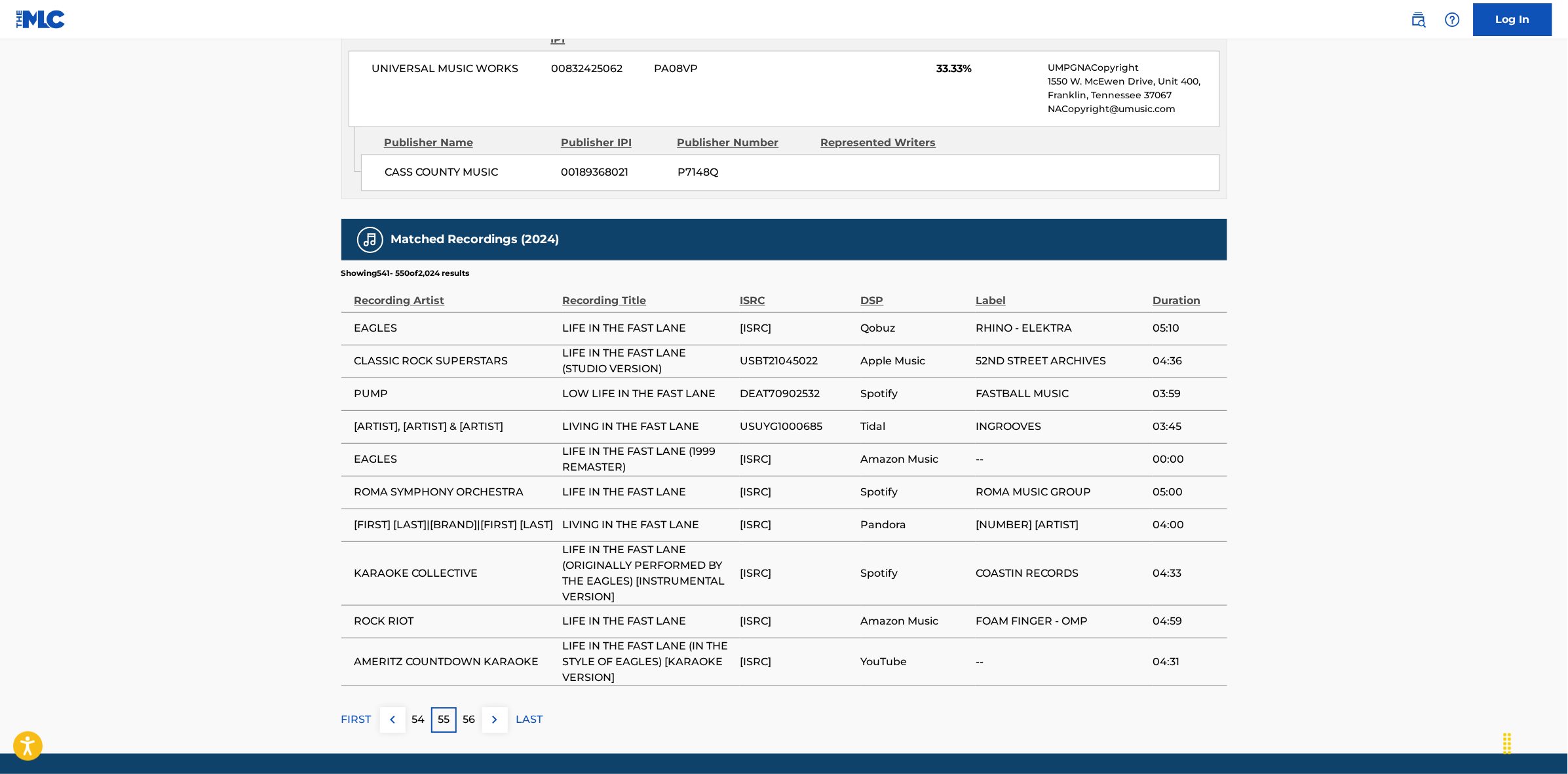 click on "56" at bounding box center (469, 720) 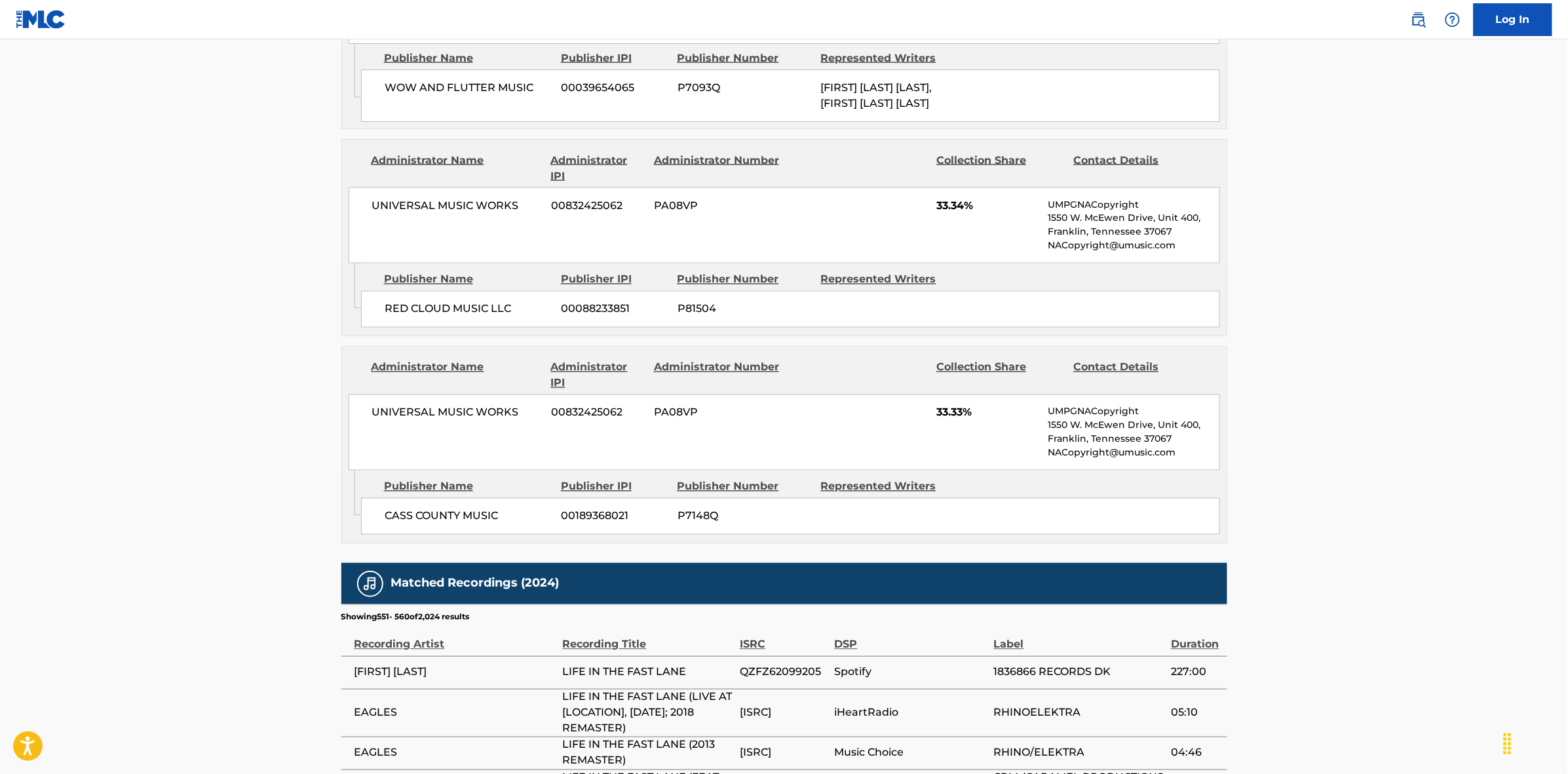 scroll, scrollTop: 1177, scrollLeft: 0, axis: vertical 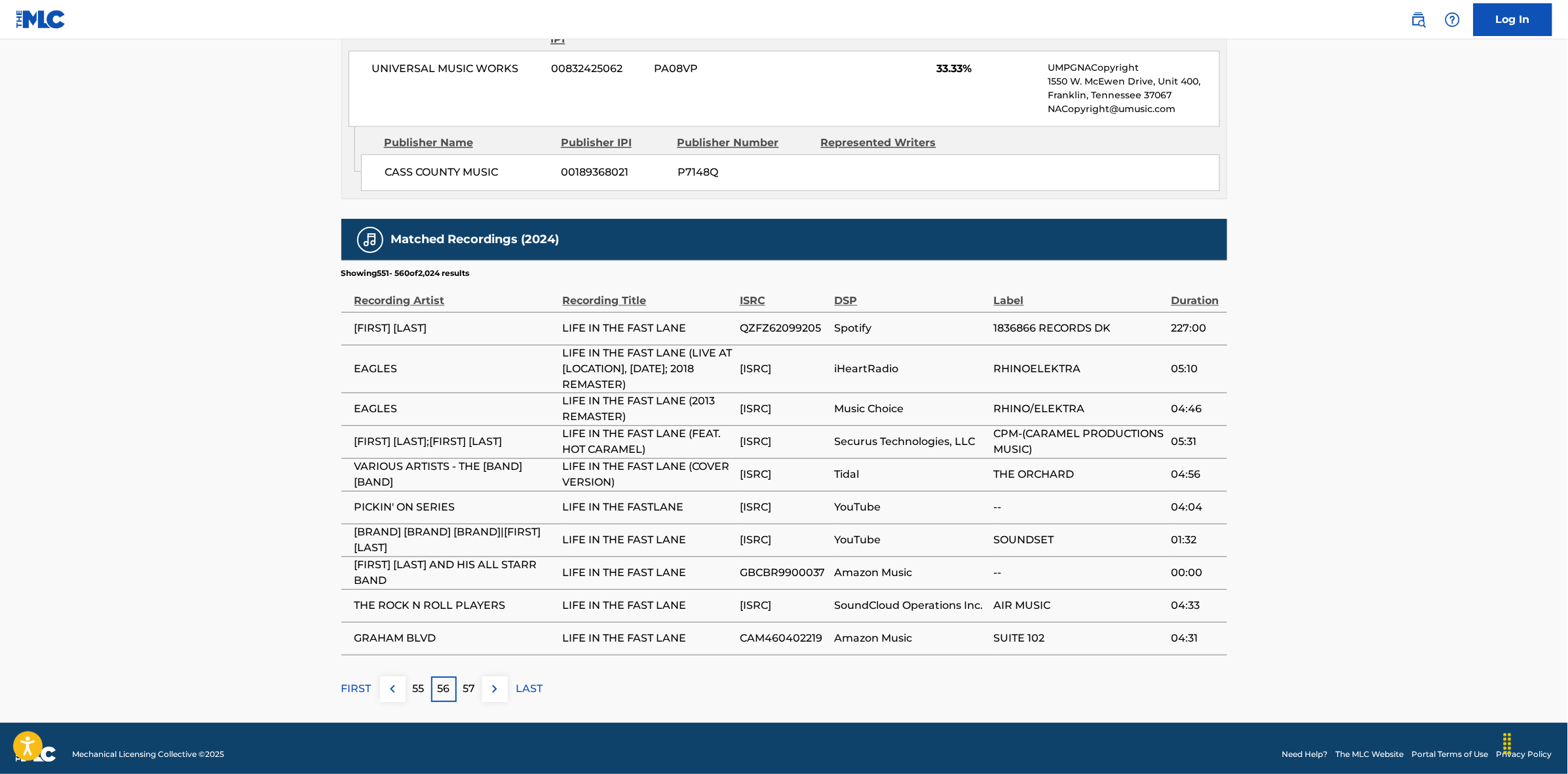 click on "57" at bounding box center [469, 689] 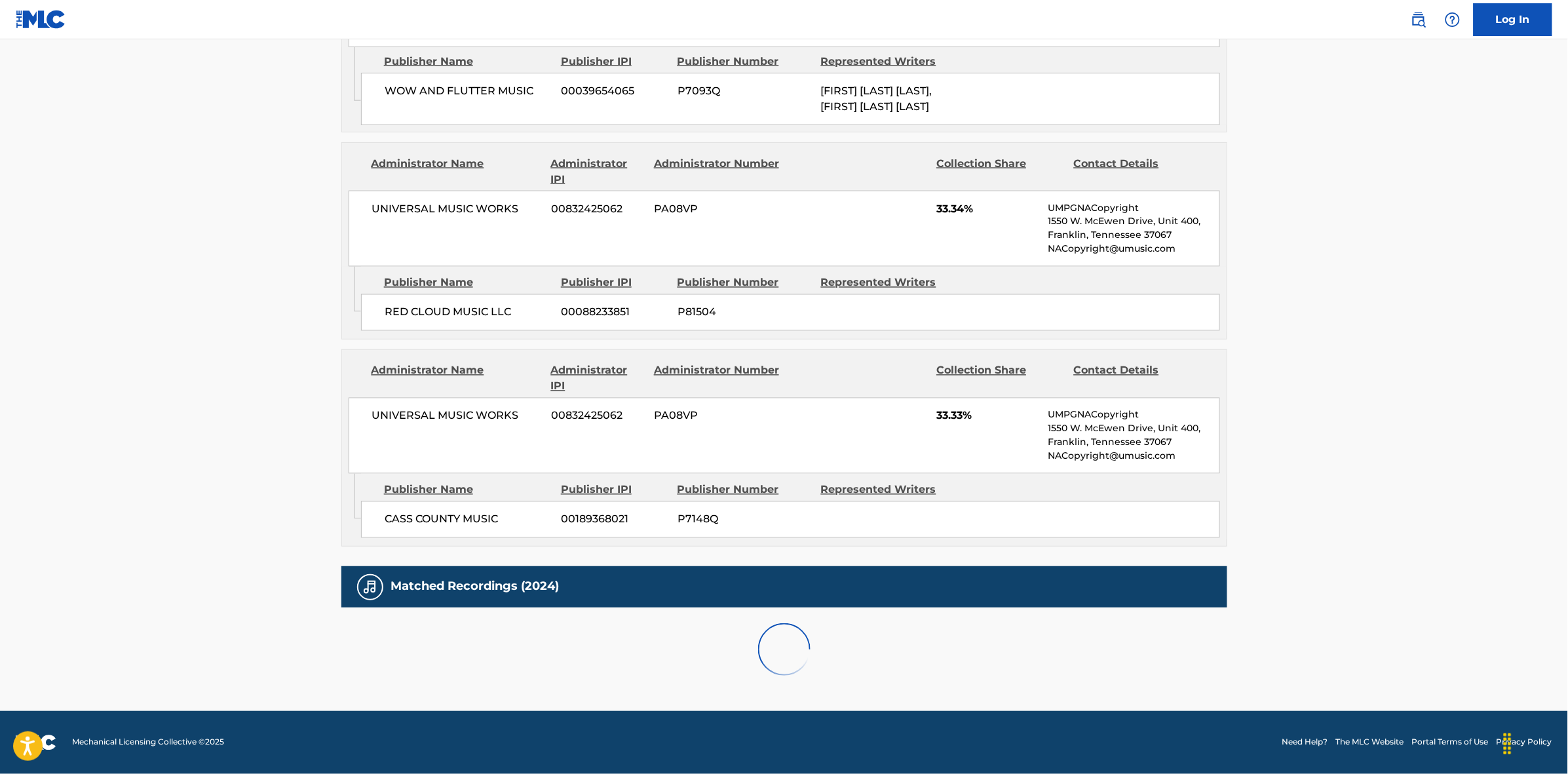 scroll, scrollTop: 1177, scrollLeft: 0, axis: vertical 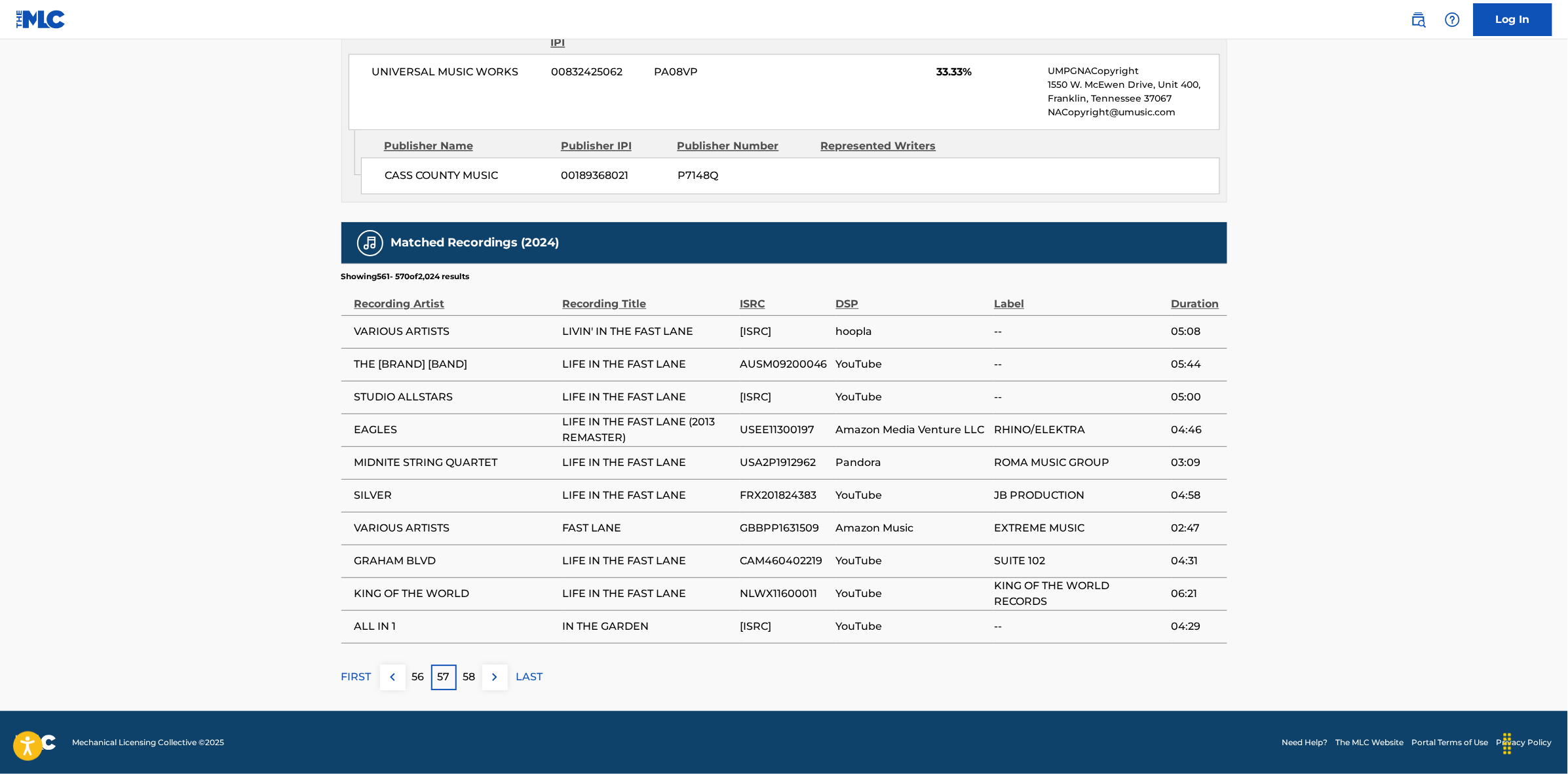 click at bounding box center (495, 677) 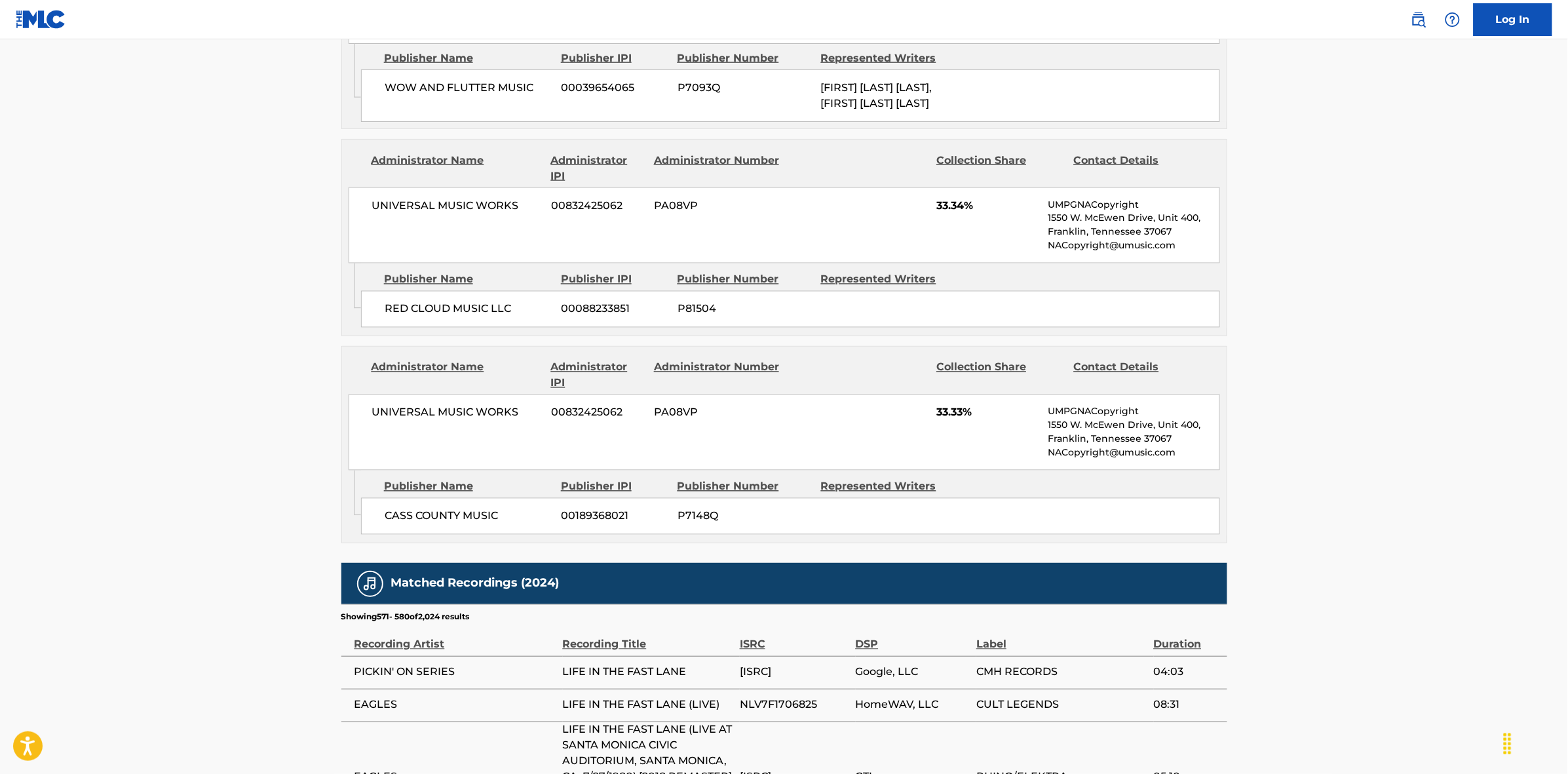 scroll, scrollTop: 1177, scrollLeft: 0, axis: vertical 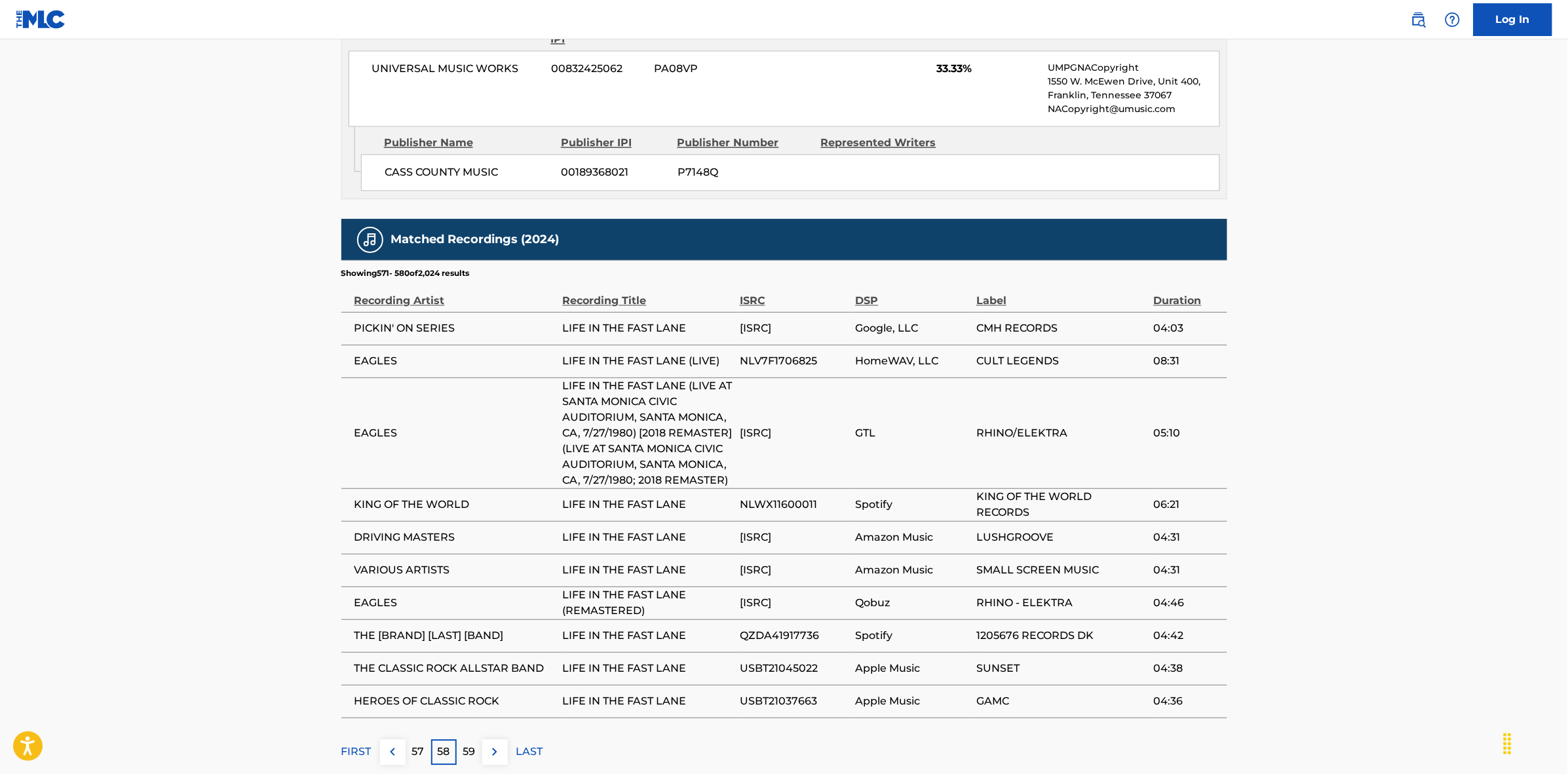 click at bounding box center (495, 752) 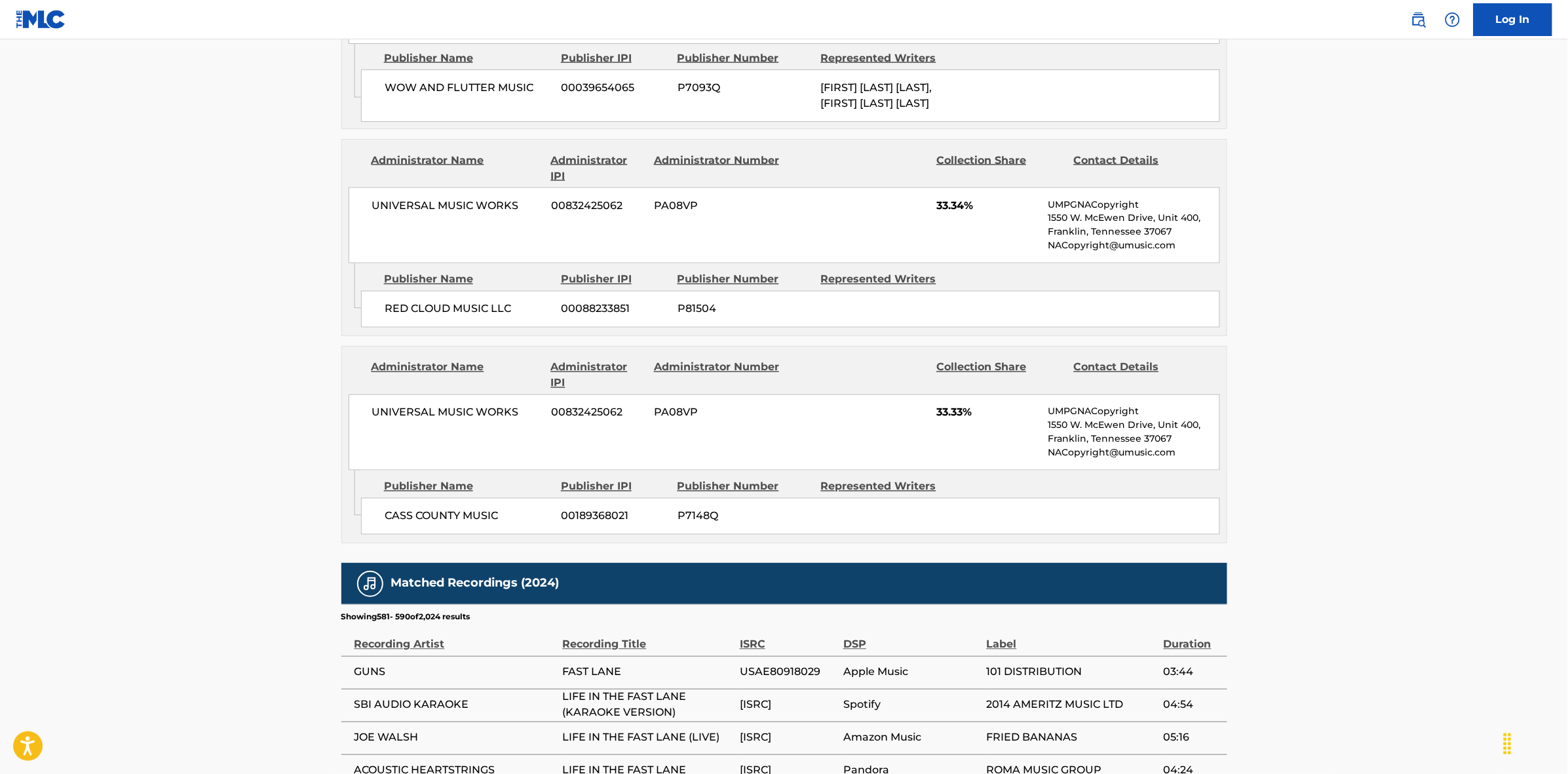 scroll, scrollTop: 1177, scrollLeft: 0, axis: vertical 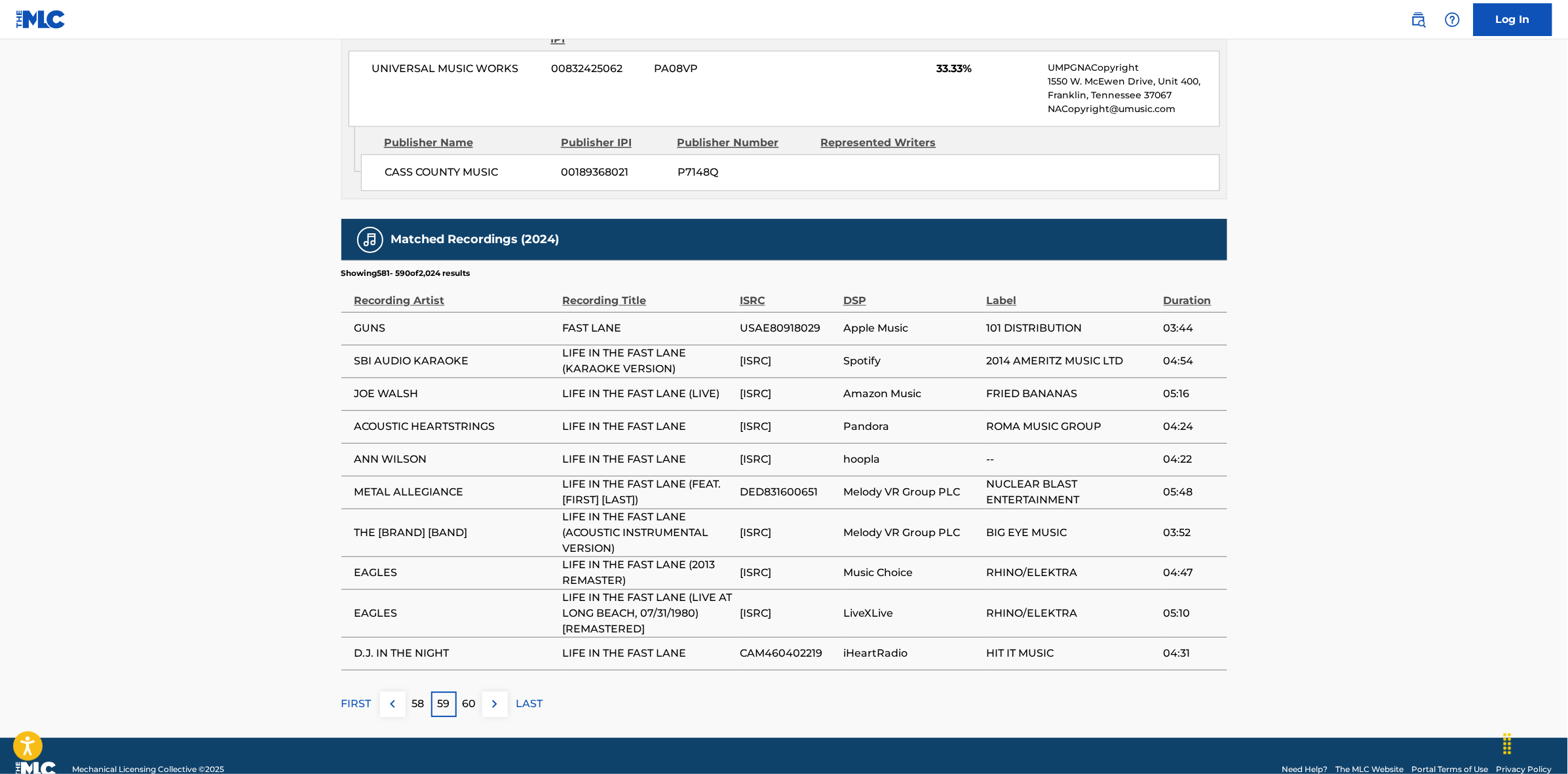 drag, startPoint x: 493, startPoint y: 708, endPoint x: 499, endPoint y: 692, distance: 17.088007 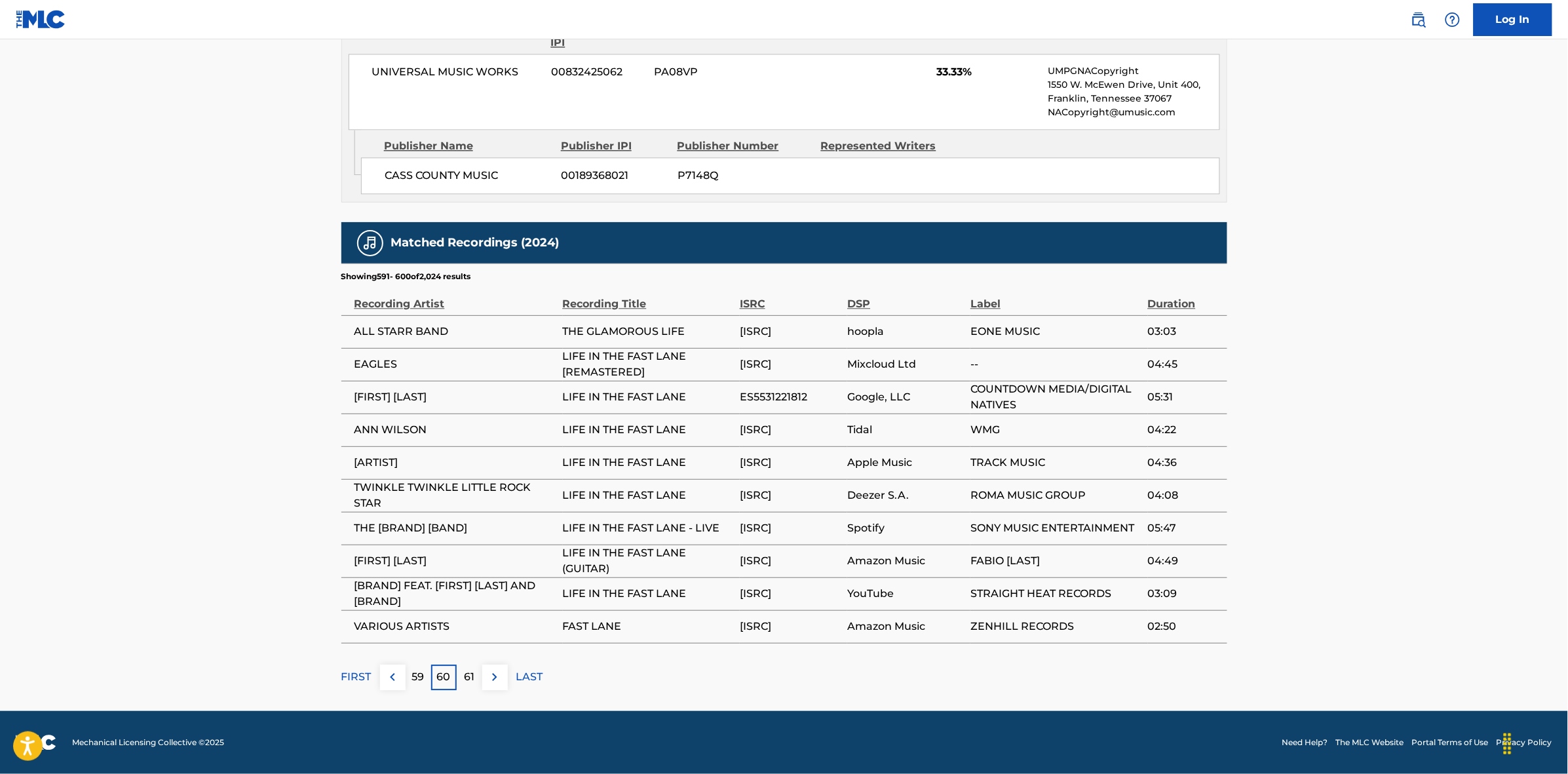 click at bounding box center [495, 677] 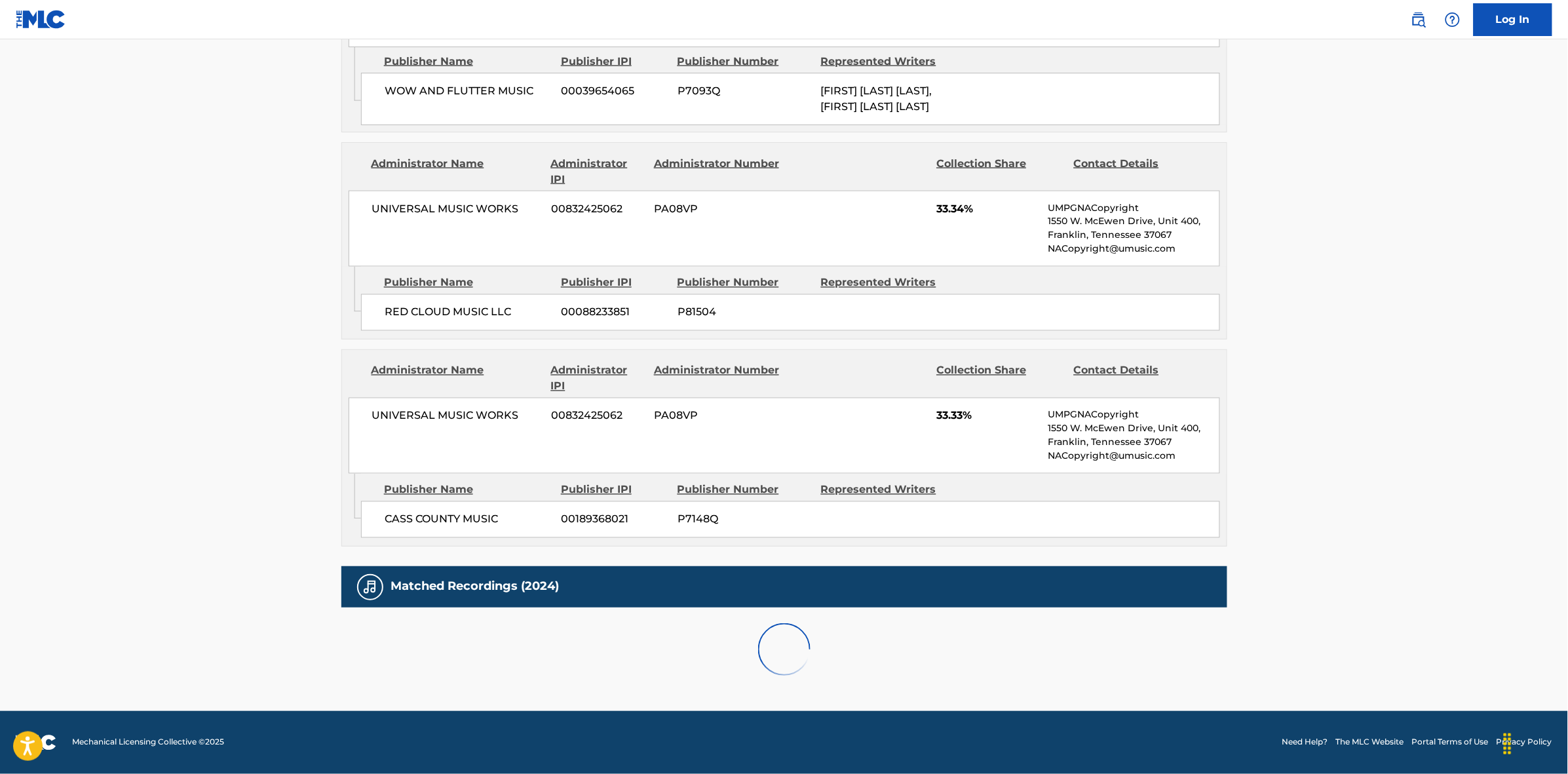 scroll, scrollTop: 1177, scrollLeft: 0, axis: vertical 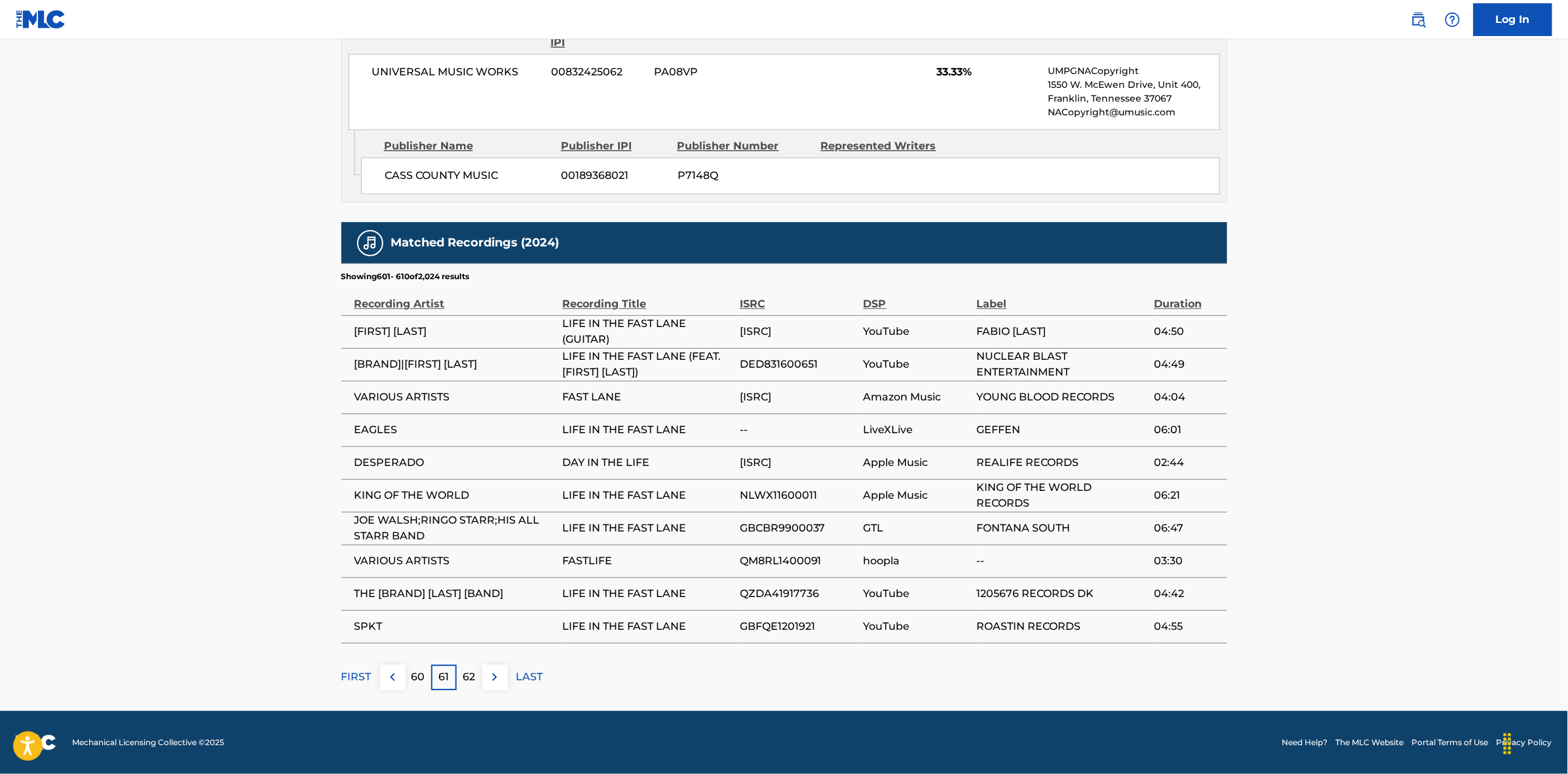 click at bounding box center (495, 677) 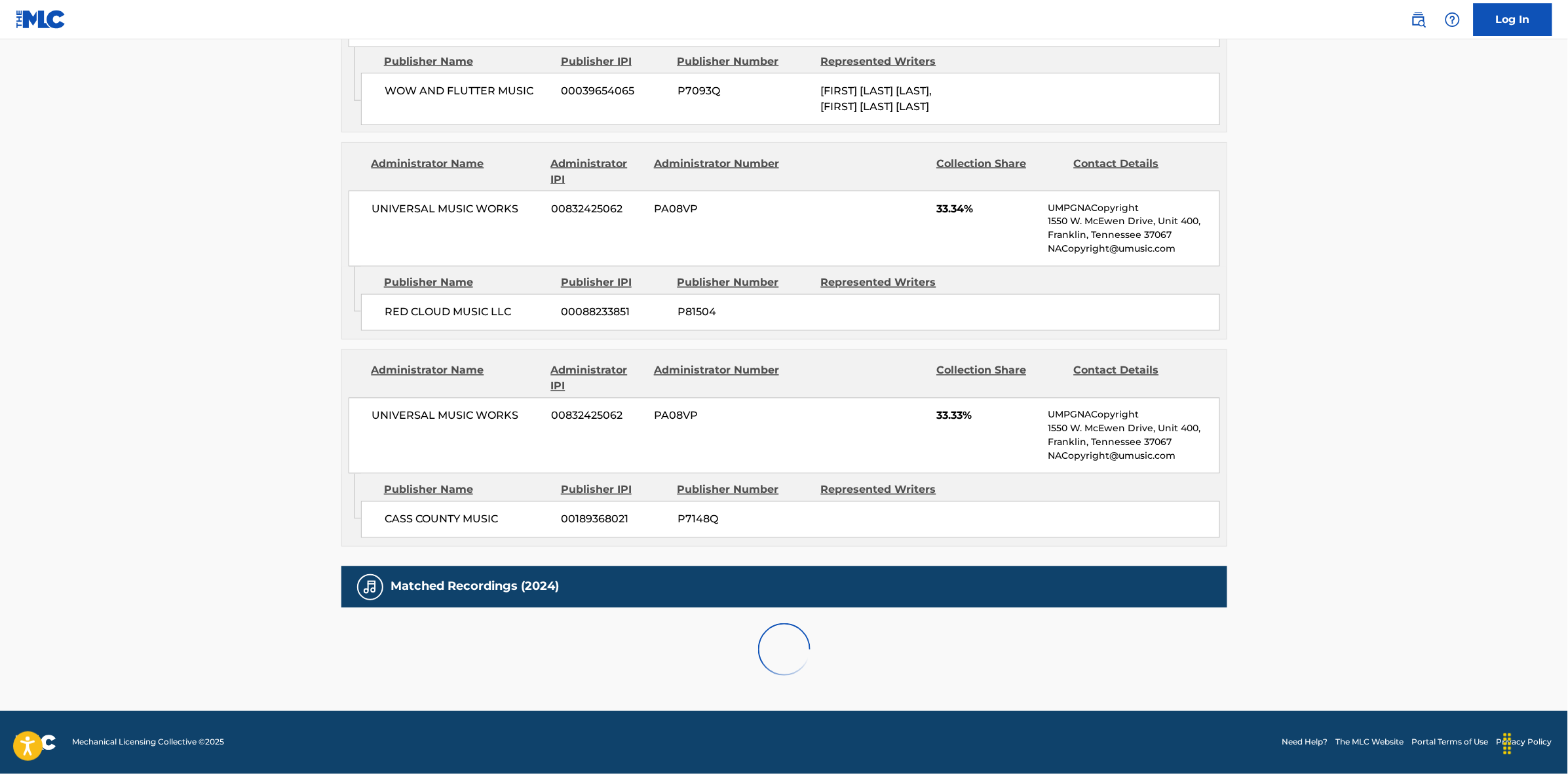 scroll, scrollTop: 1177, scrollLeft: 0, axis: vertical 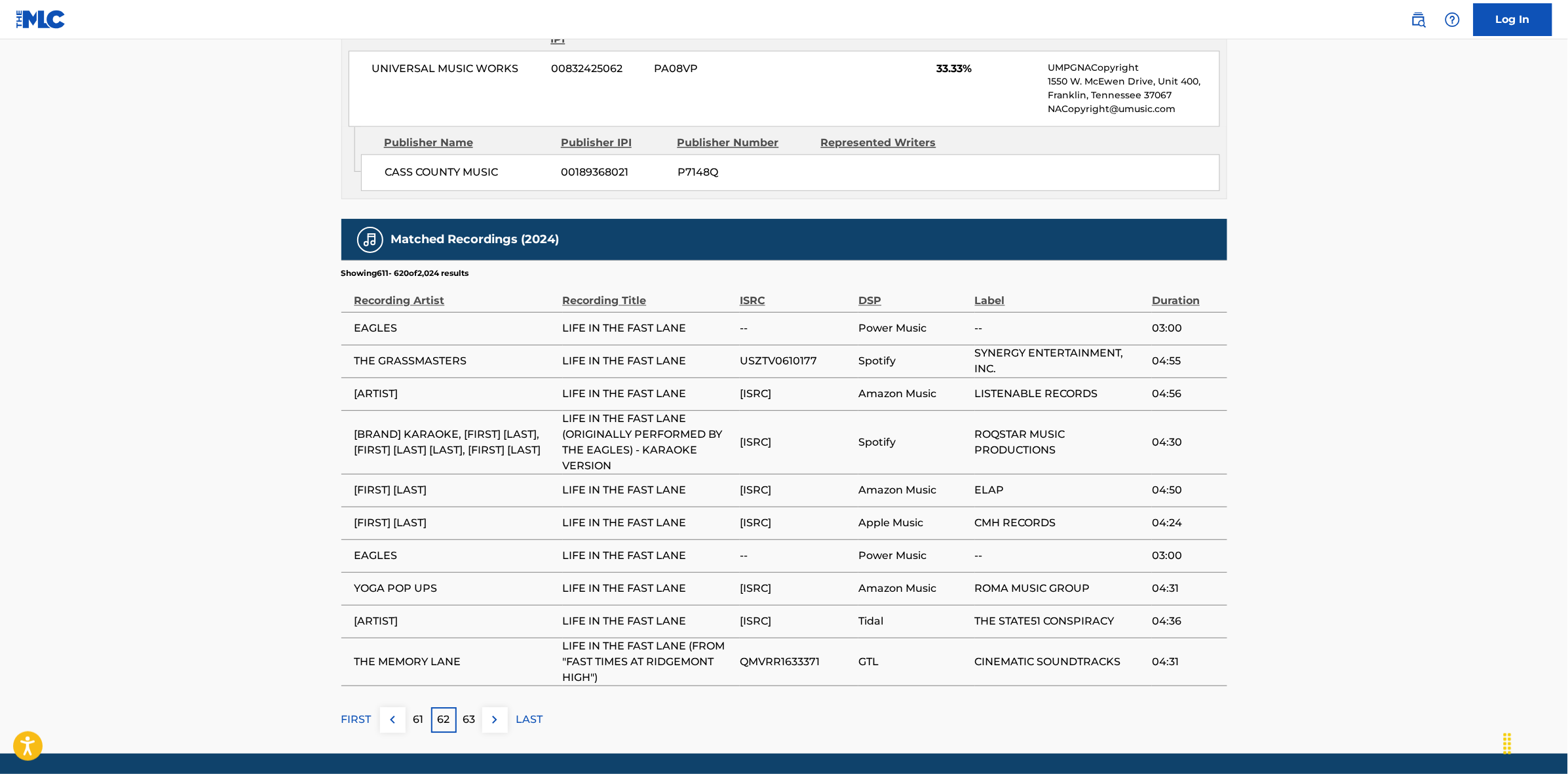 click at bounding box center [495, 720] 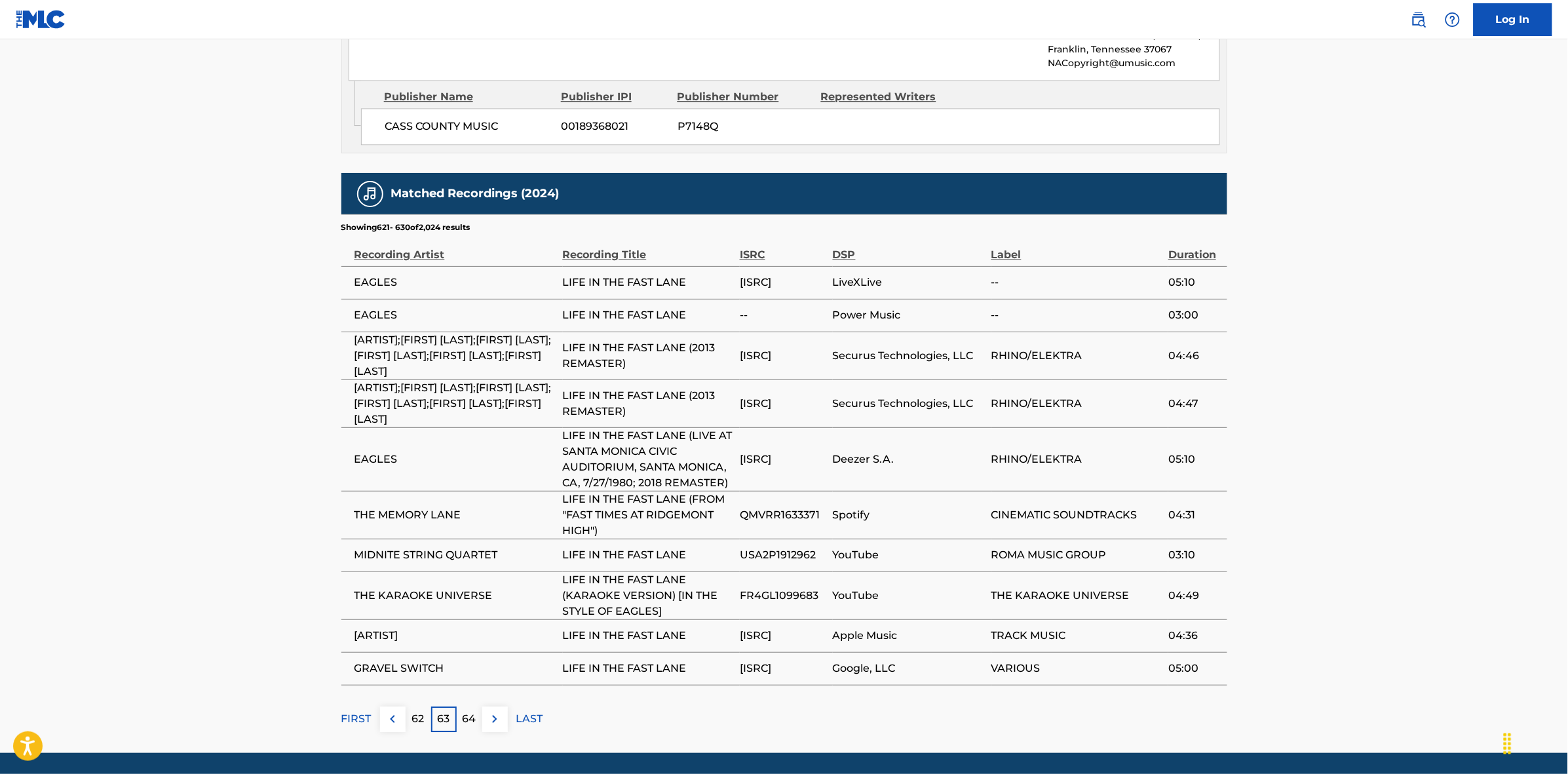 scroll, scrollTop: 1269, scrollLeft: 0, axis: vertical 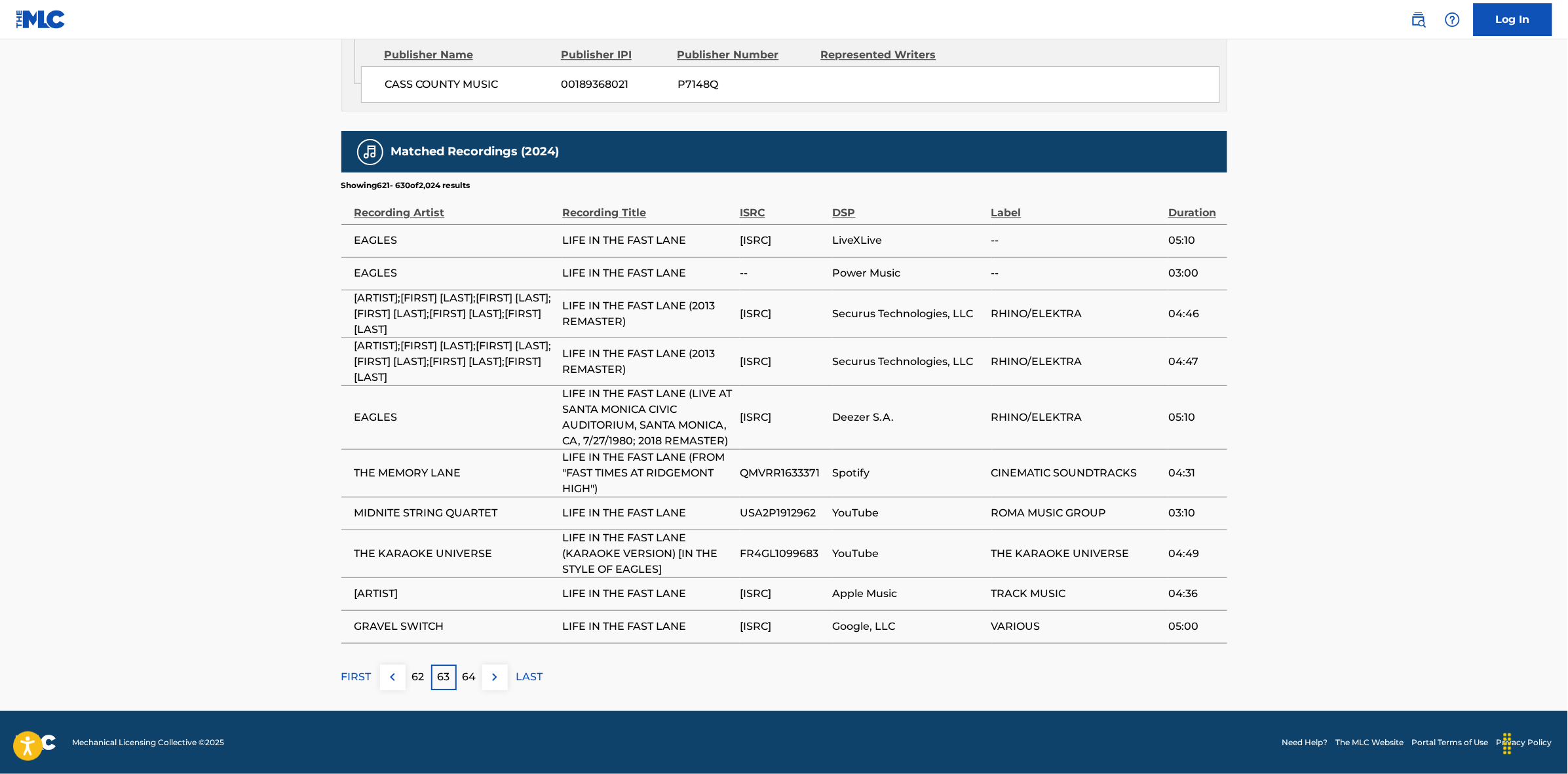 click on "64" at bounding box center [469, 677] 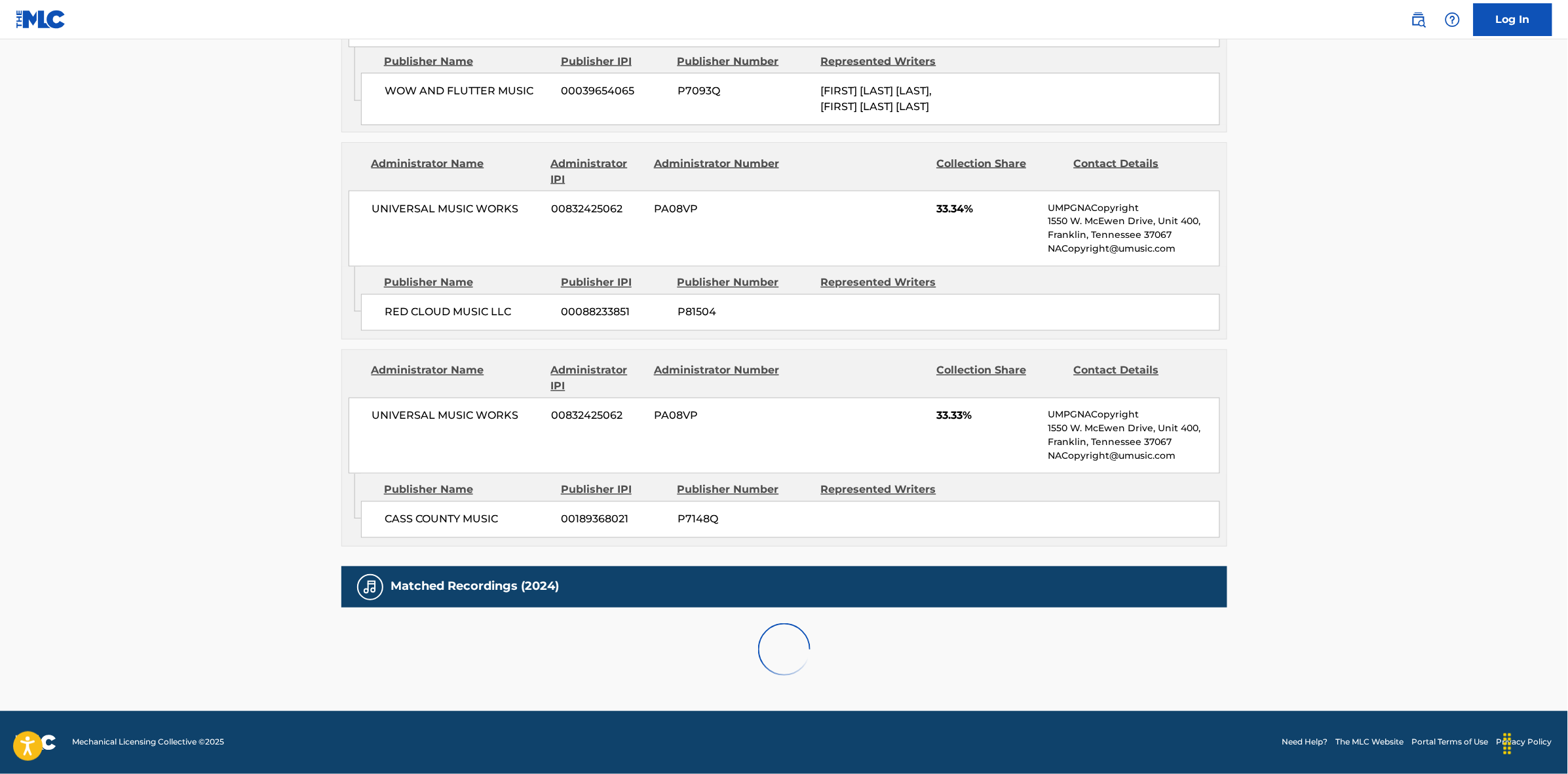 scroll, scrollTop: 1177, scrollLeft: 0, axis: vertical 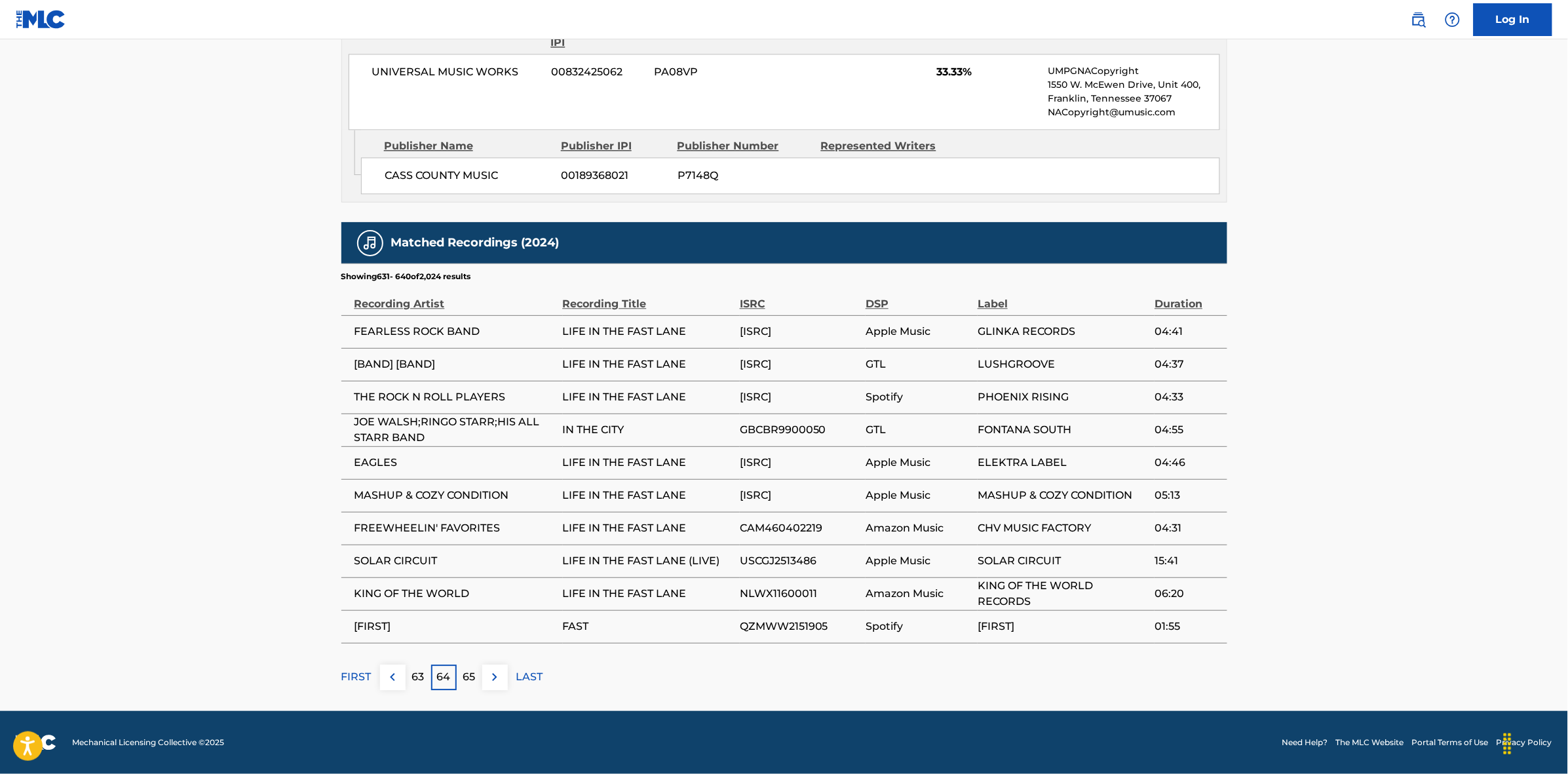 click on "65" at bounding box center [469, 677] 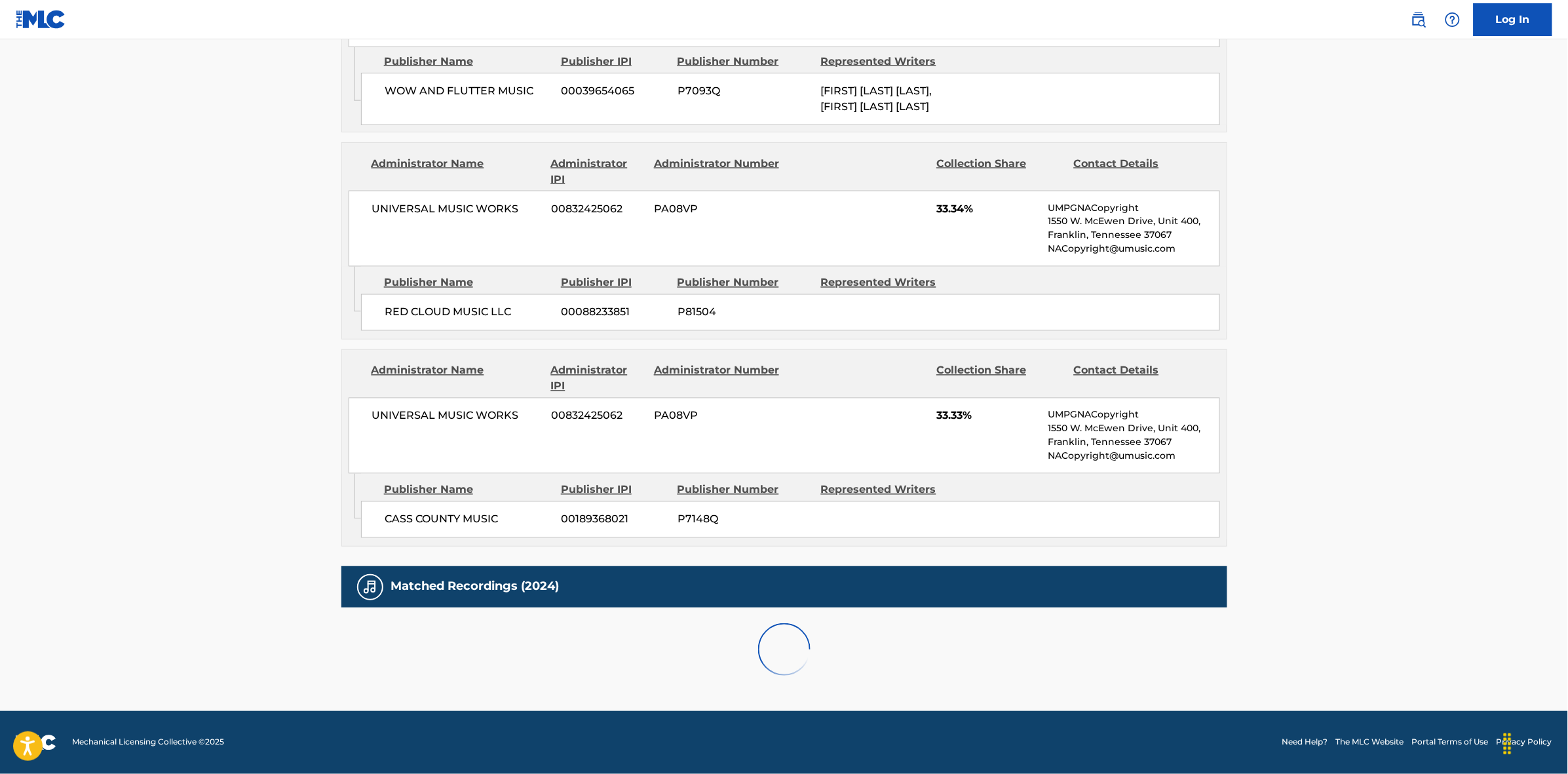 scroll, scrollTop: 1177, scrollLeft: 0, axis: vertical 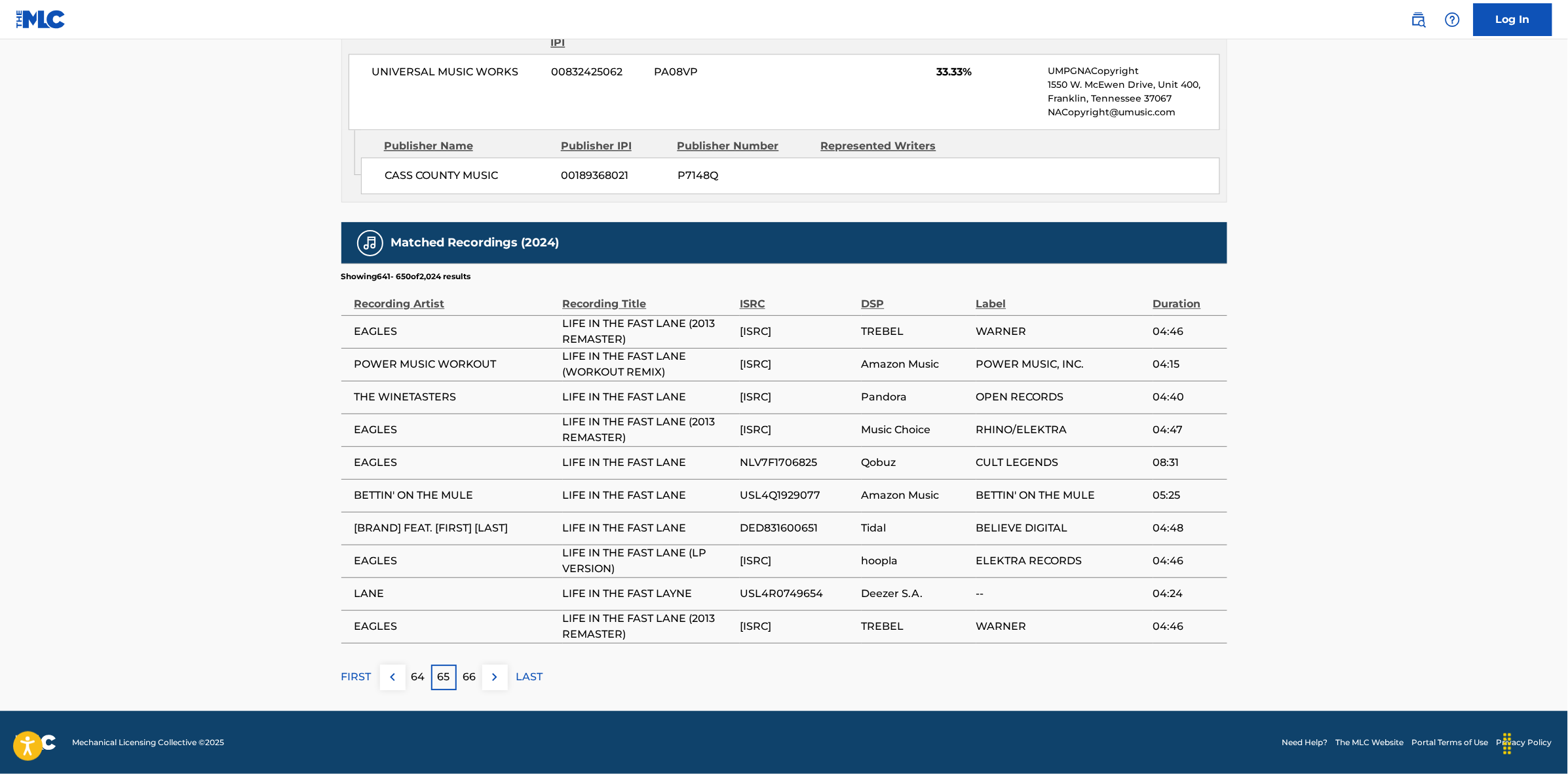click at bounding box center [495, 677] 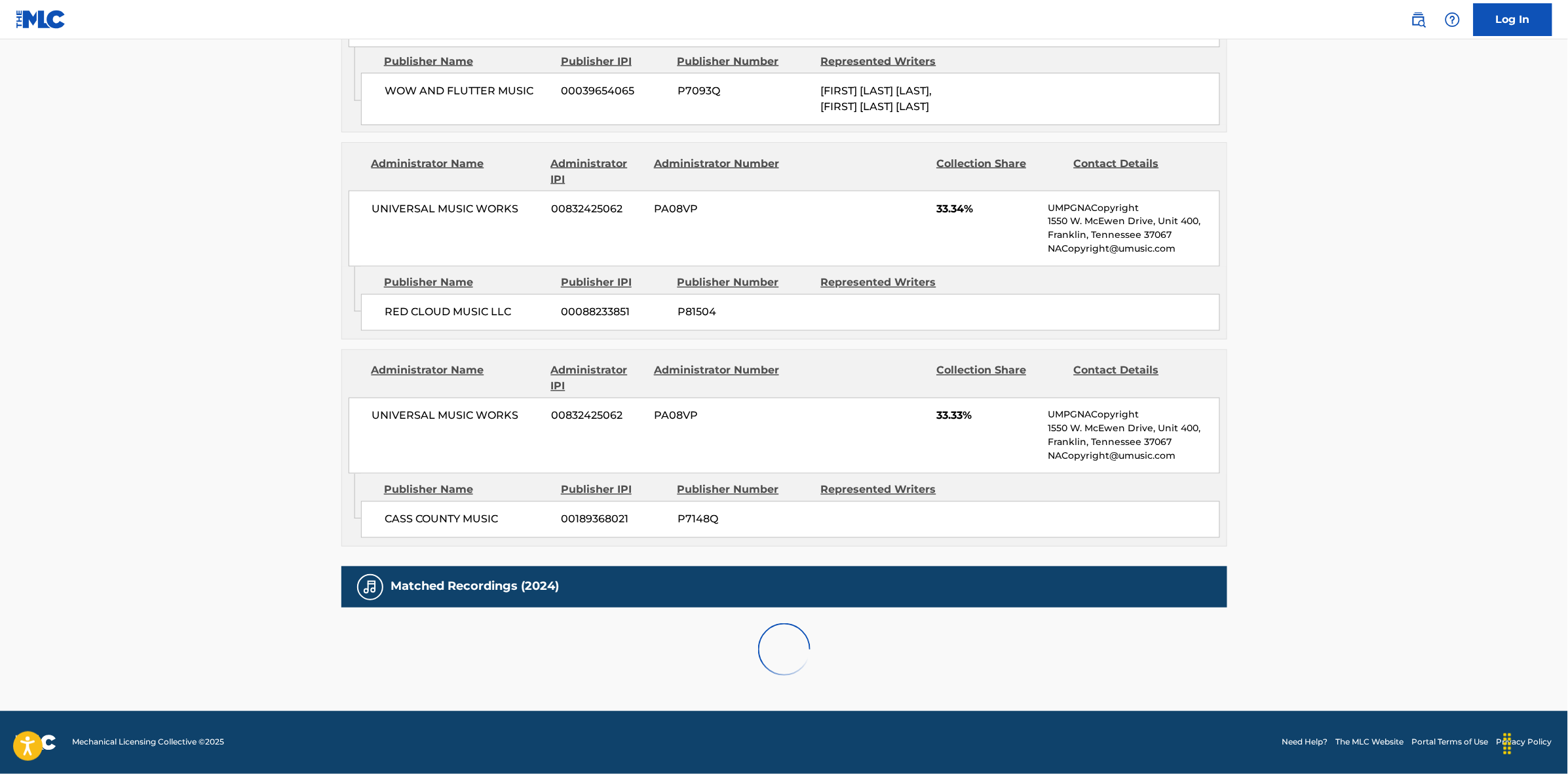 scroll, scrollTop: 1177, scrollLeft: 0, axis: vertical 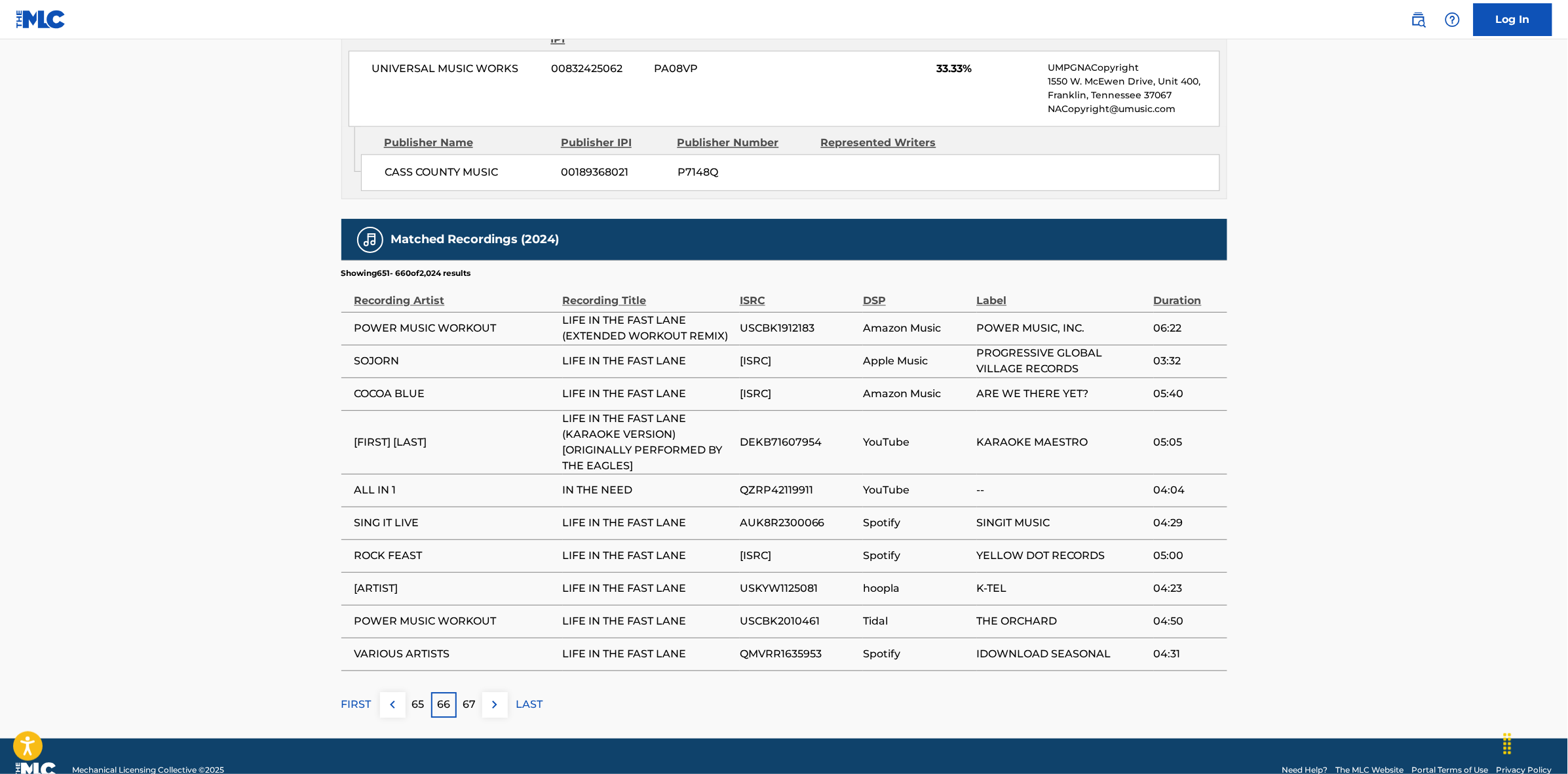click at bounding box center (495, 705) 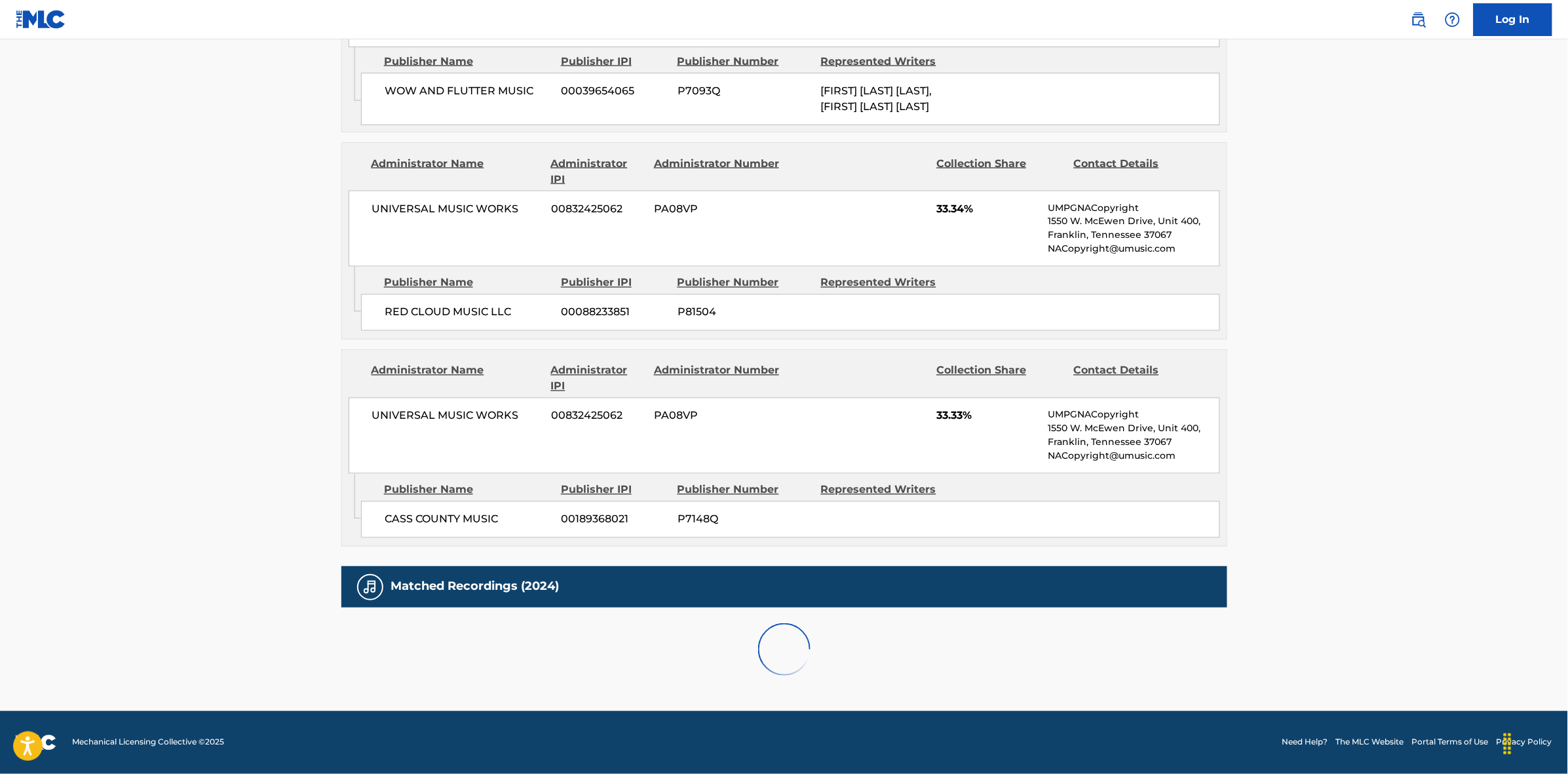 scroll, scrollTop: 1177, scrollLeft: 0, axis: vertical 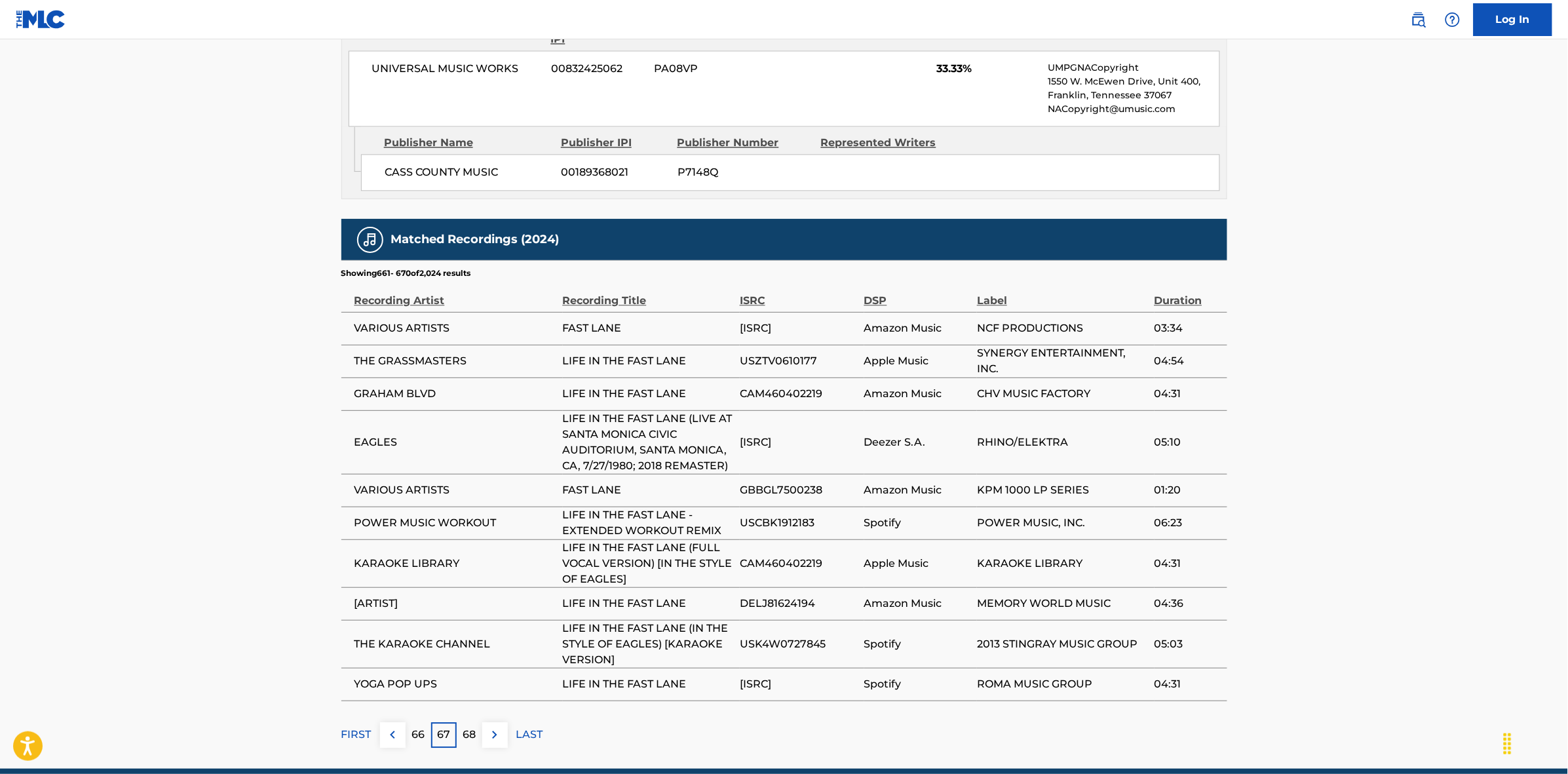 click at bounding box center [495, 735] 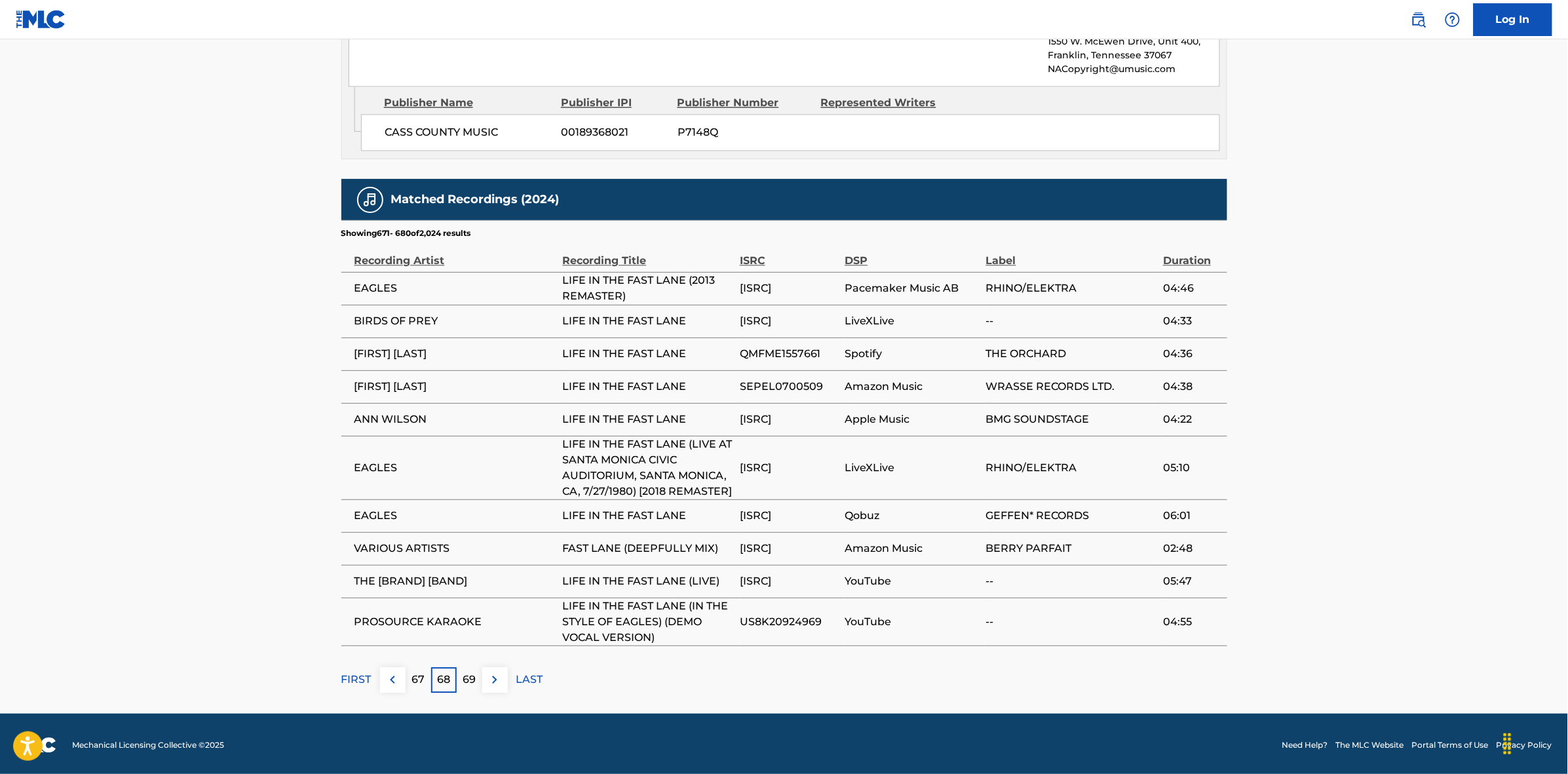 scroll, scrollTop: 1223, scrollLeft: 0, axis: vertical 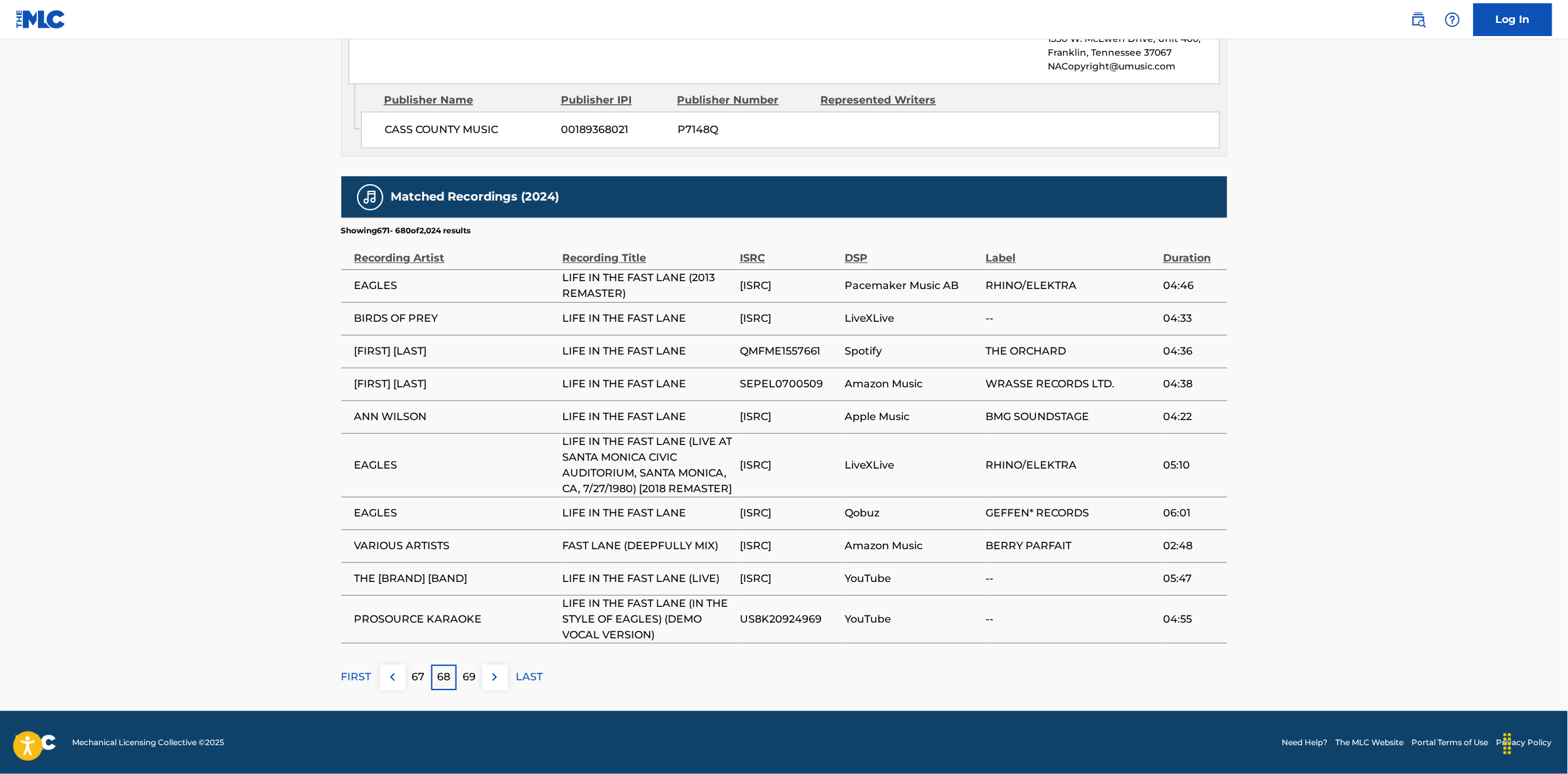 click on "69" at bounding box center [469, 677] 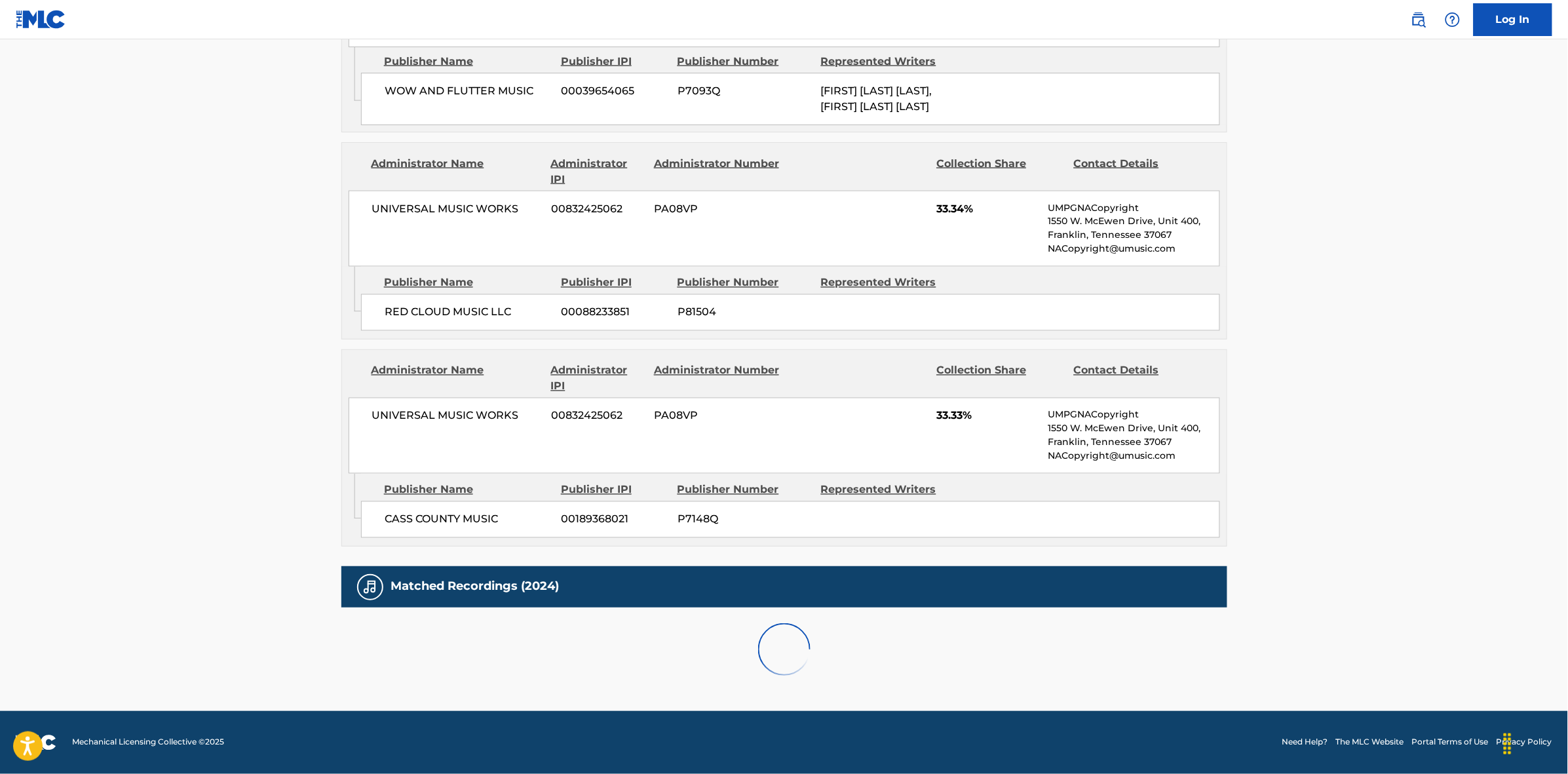 scroll, scrollTop: 1177, scrollLeft: 0, axis: vertical 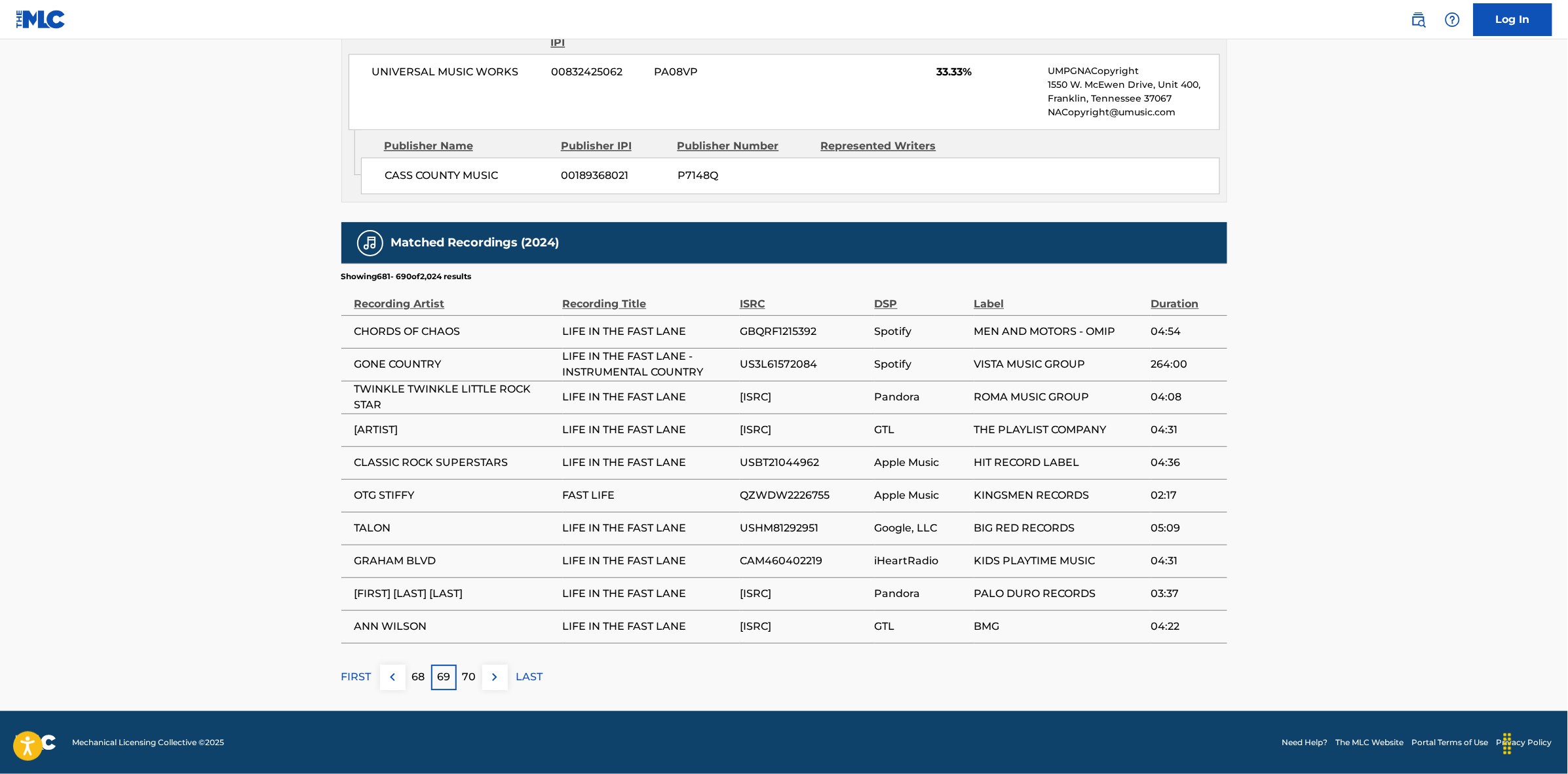 click on "70" at bounding box center (469, 677) 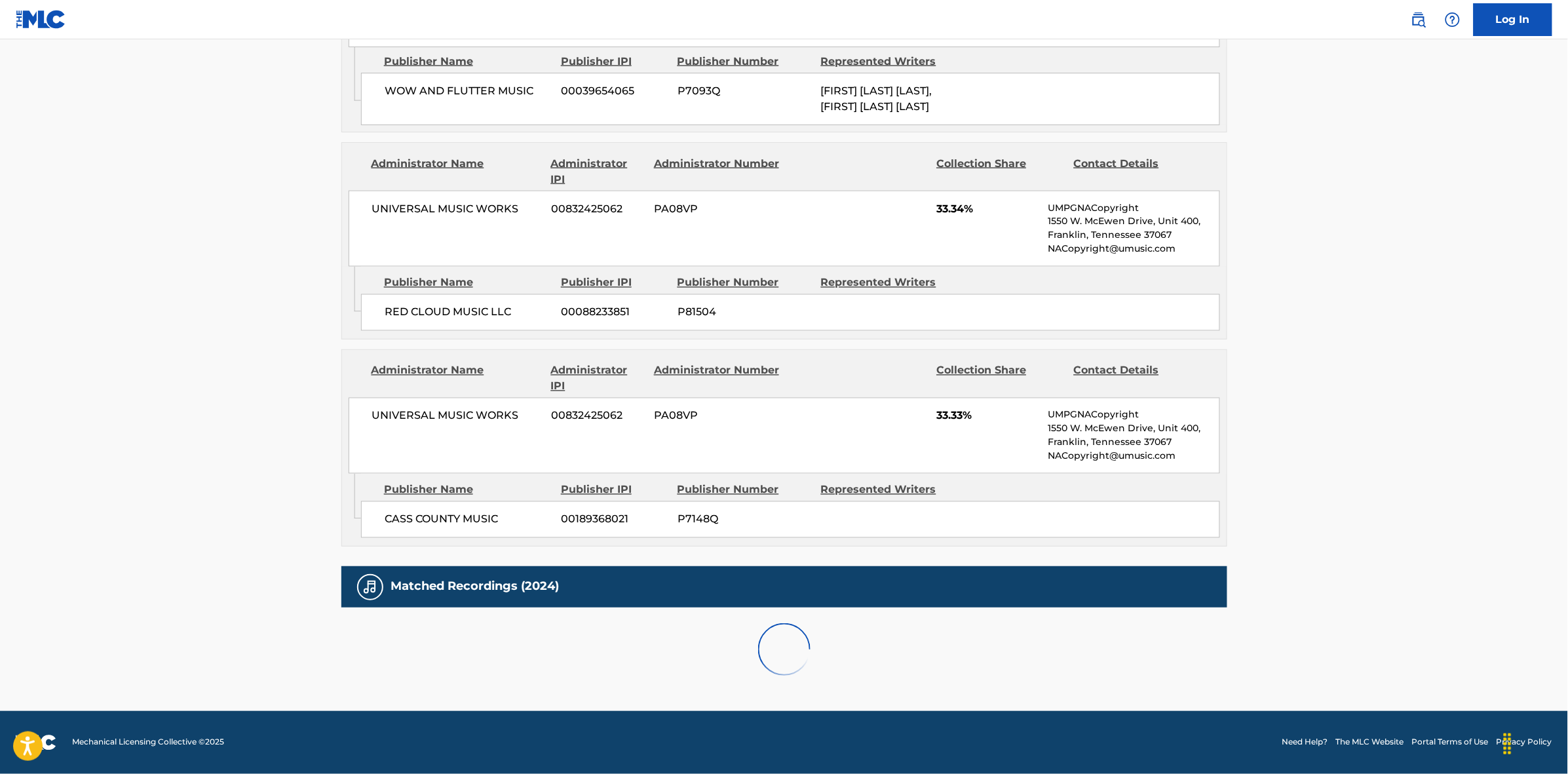 scroll, scrollTop: 1177, scrollLeft: 0, axis: vertical 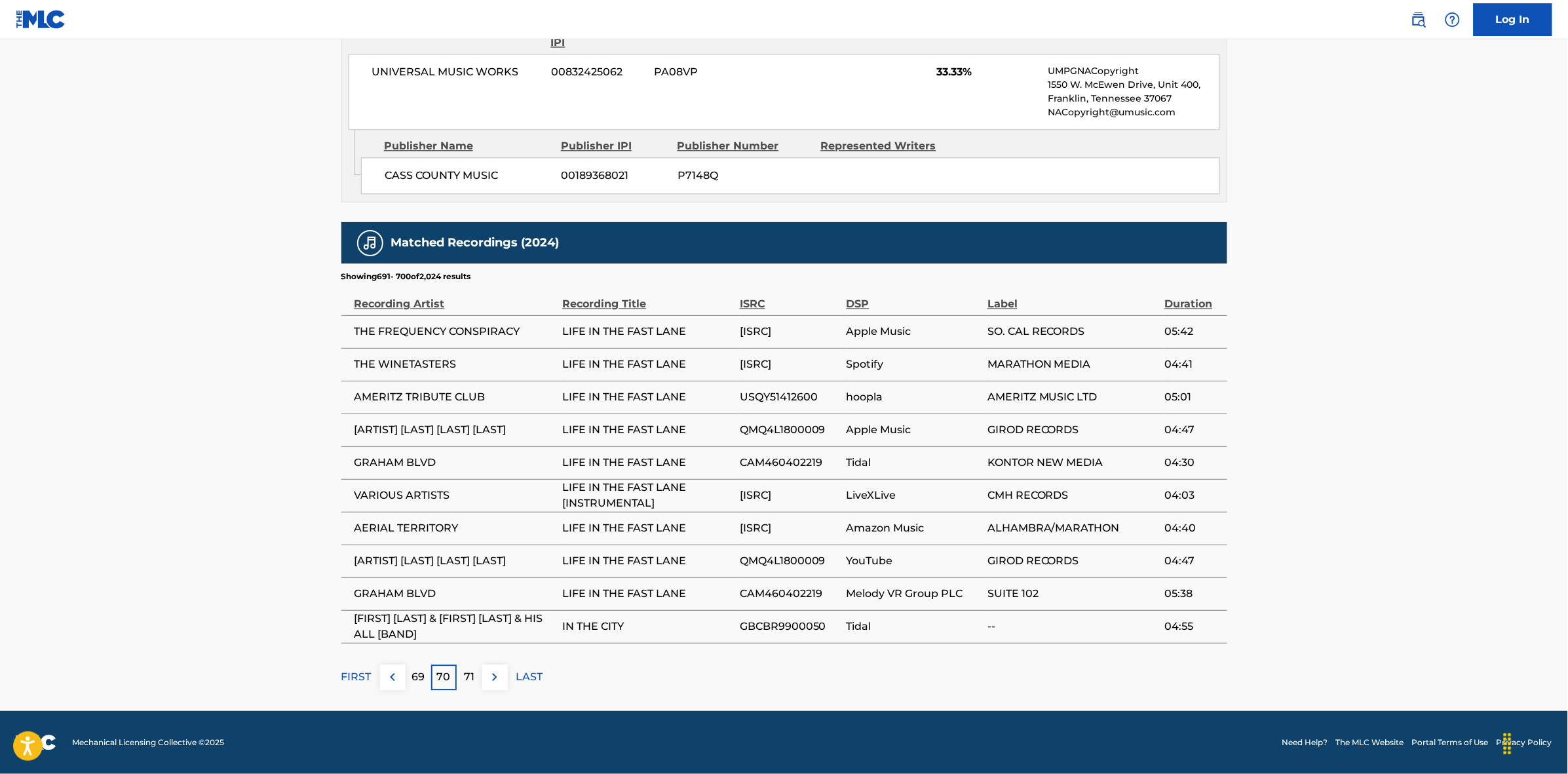 click at bounding box center (495, 677) 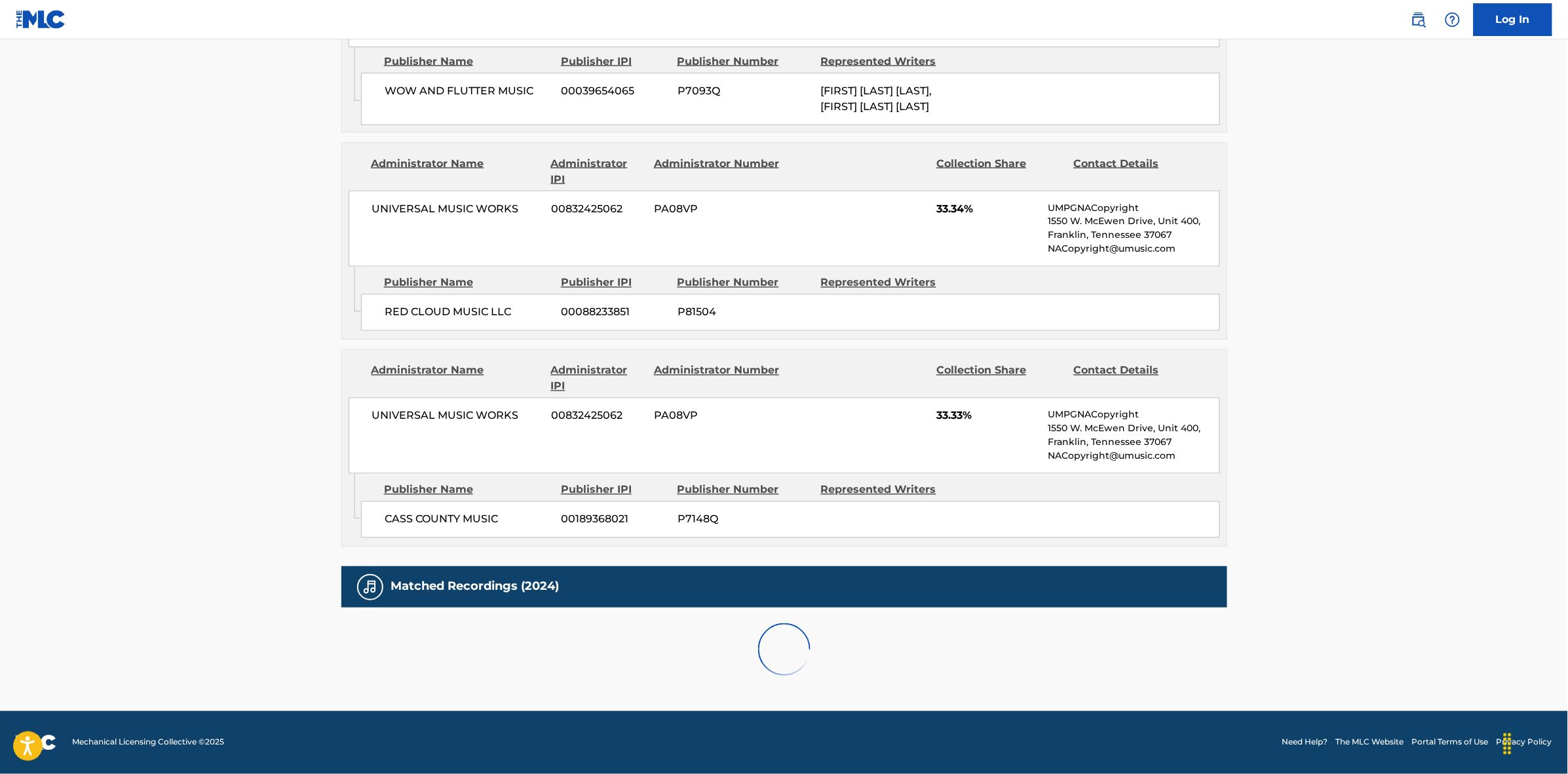 scroll, scrollTop: 1177, scrollLeft: 0, axis: vertical 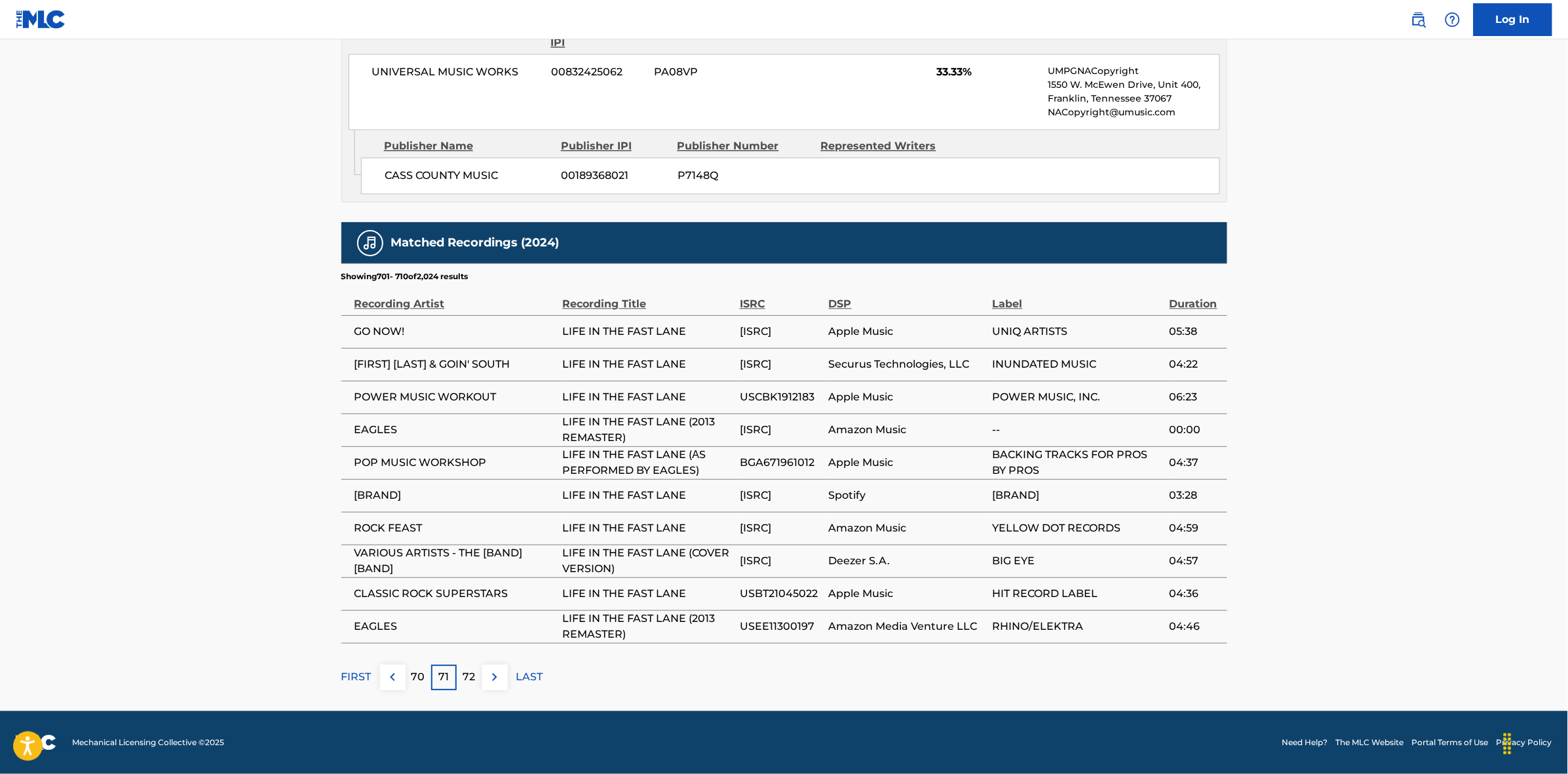 click at bounding box center [495, 677] 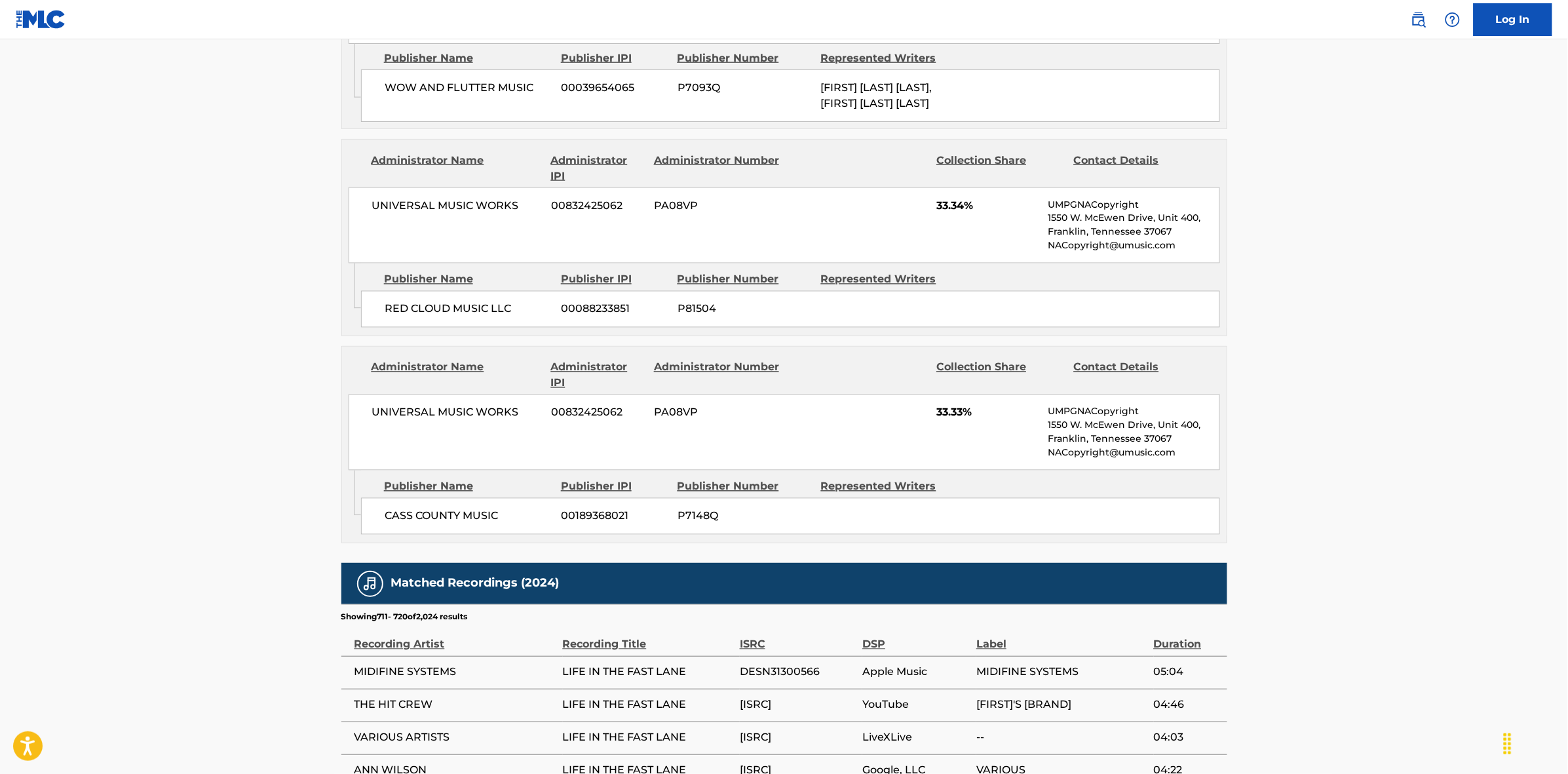 scroll, scrollTop: 1177, scrollLeft: 0, axis: vertical 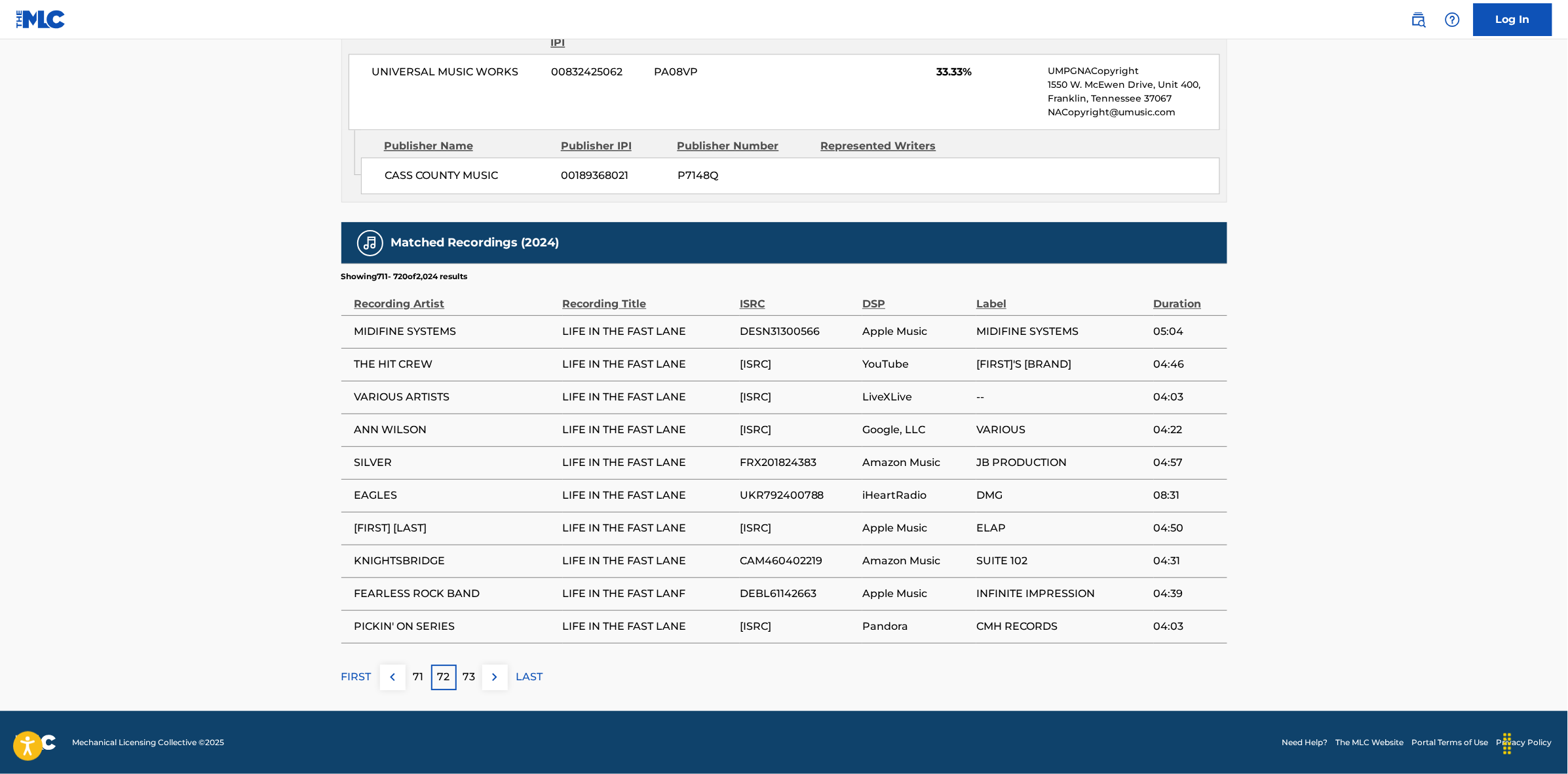 click at bounding box center [495, 677] 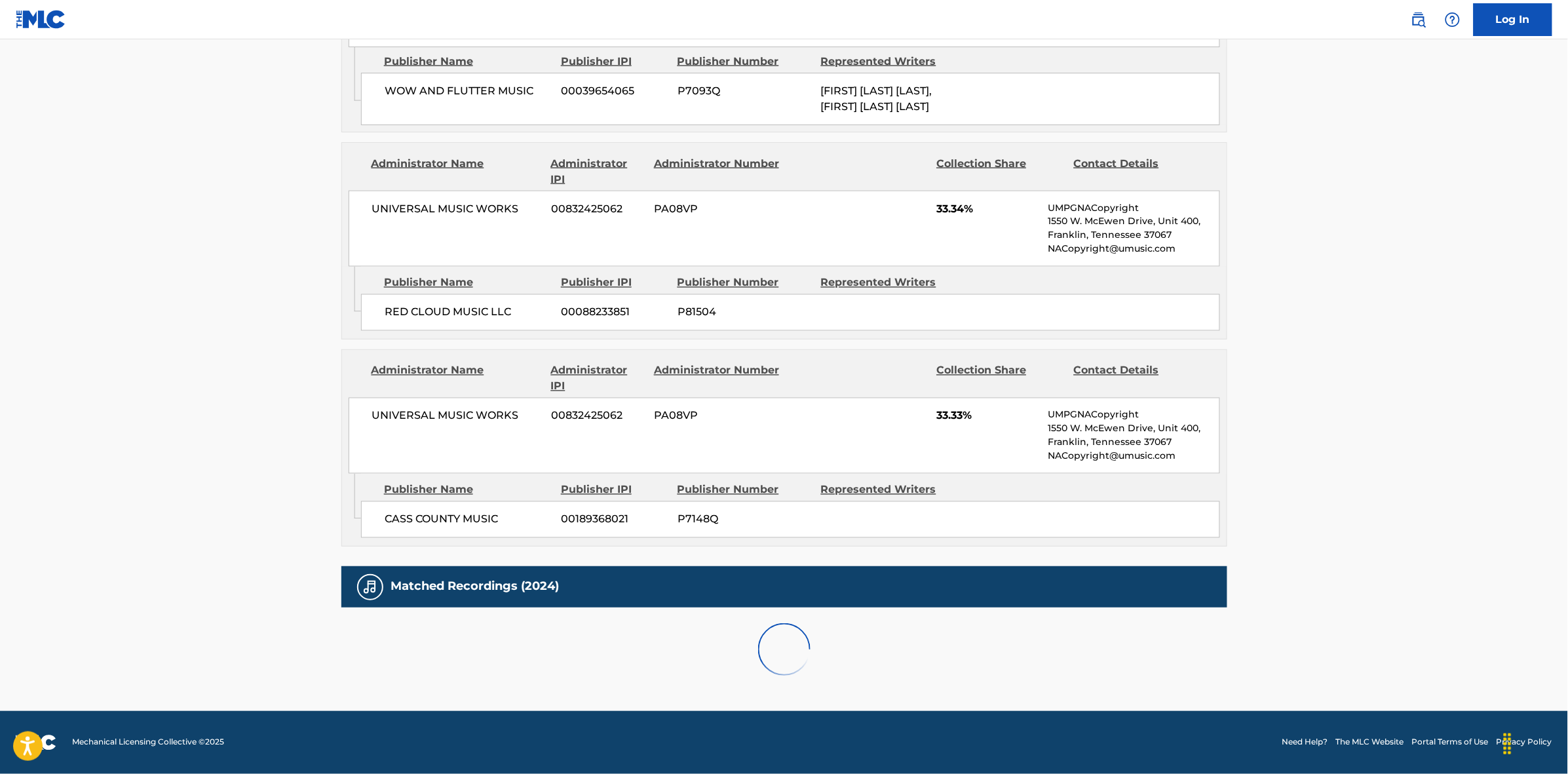 scroll, scrollTop: 1177, scrollLeft: 0, axis: vertical 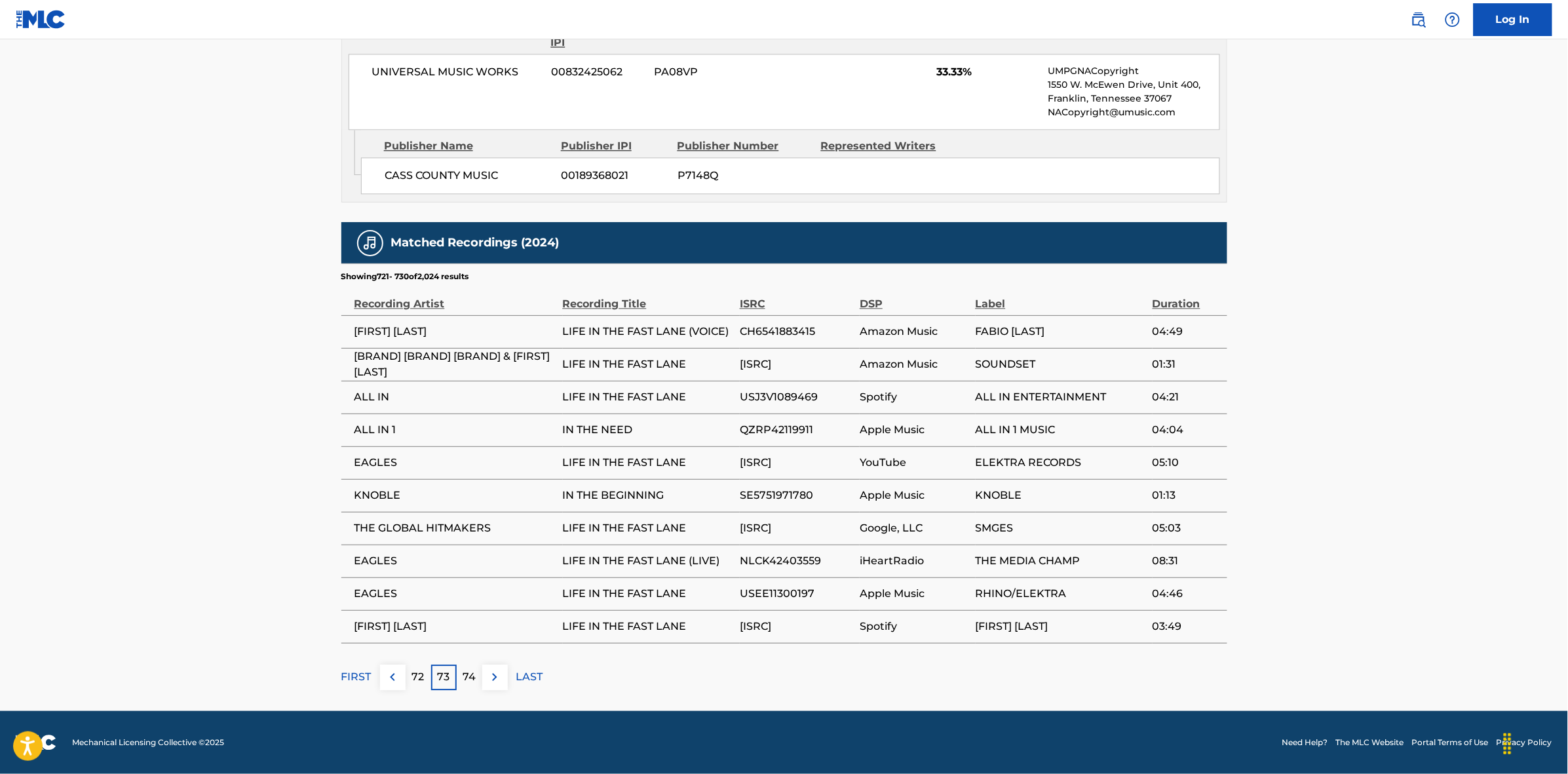 click at bounding box center (495, 677) 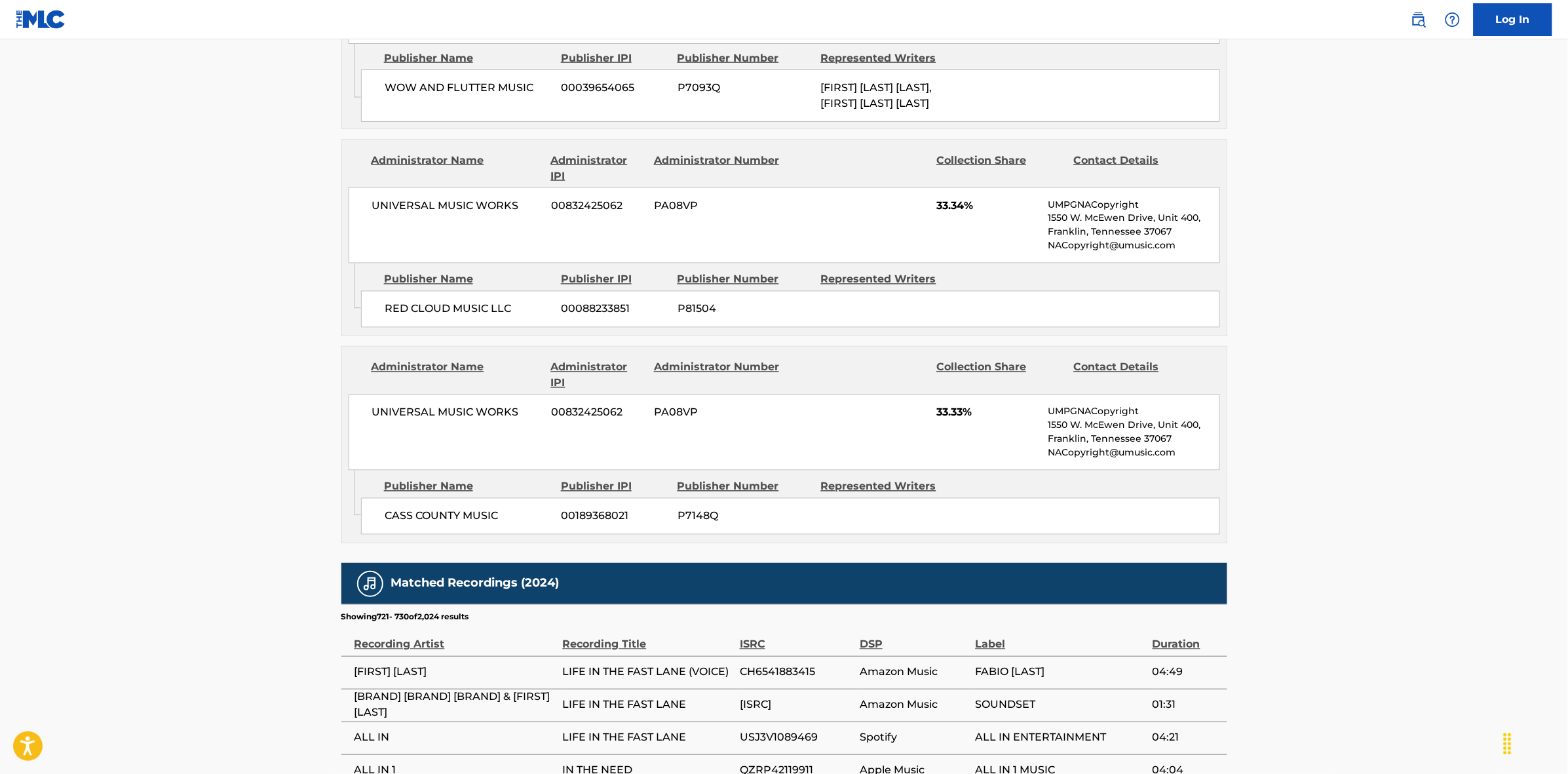 scroll, scrollTop: 1177, scrollLeft: 0, axis: vertical 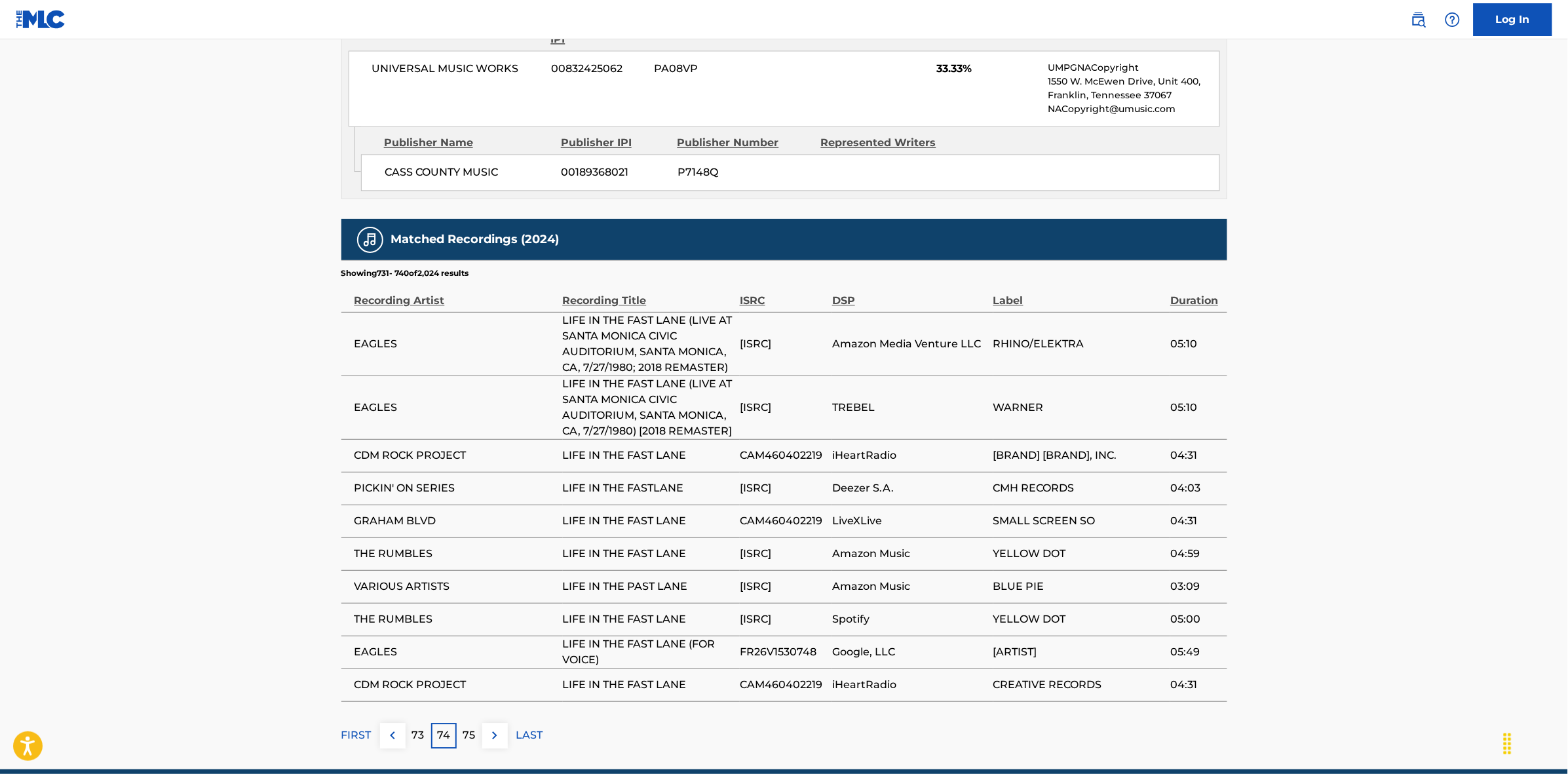 click at bounding box center (495, 735) 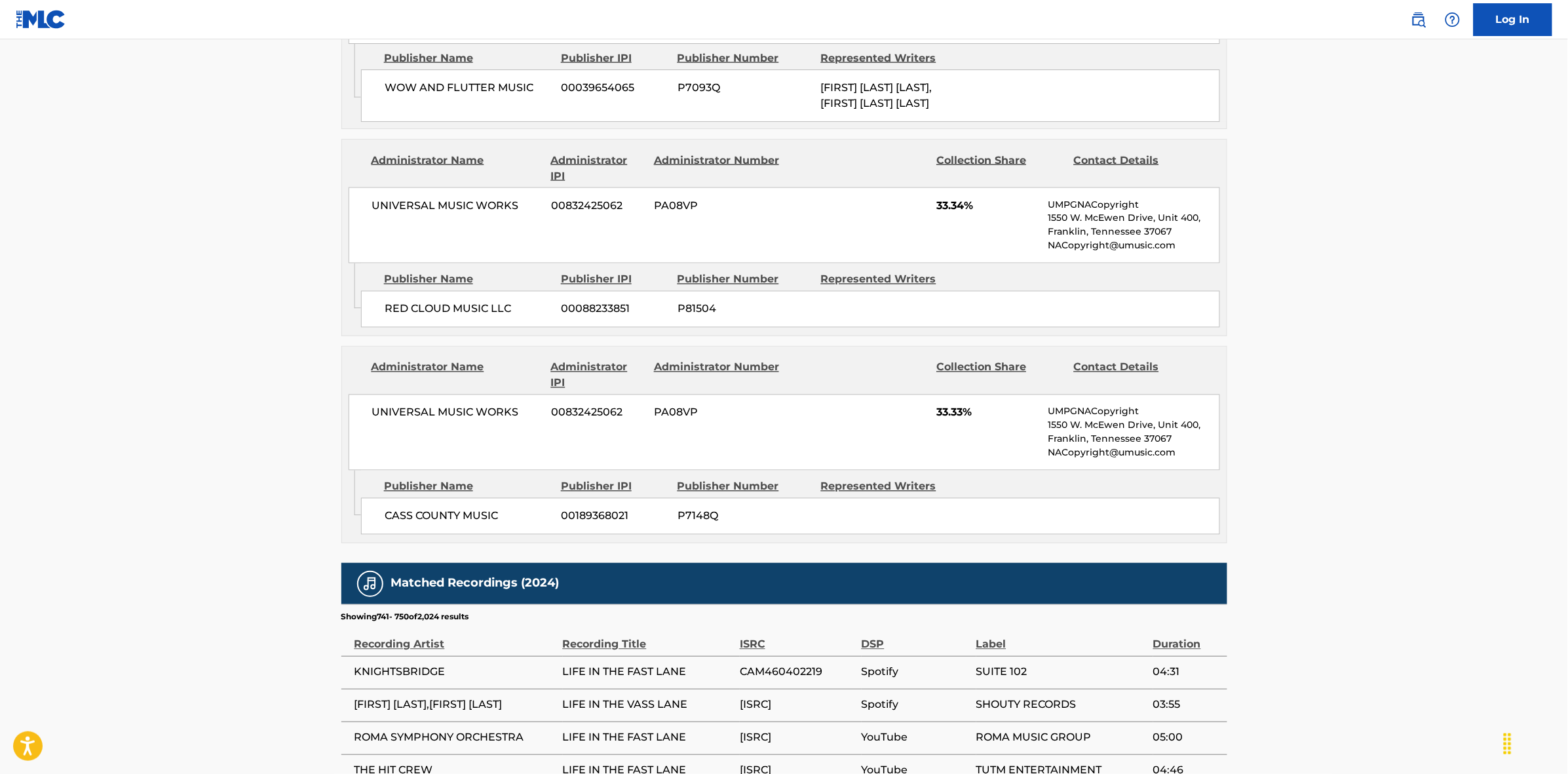 scroll, scrollTop: 1177, scrollLeft: 0, axis: vertical 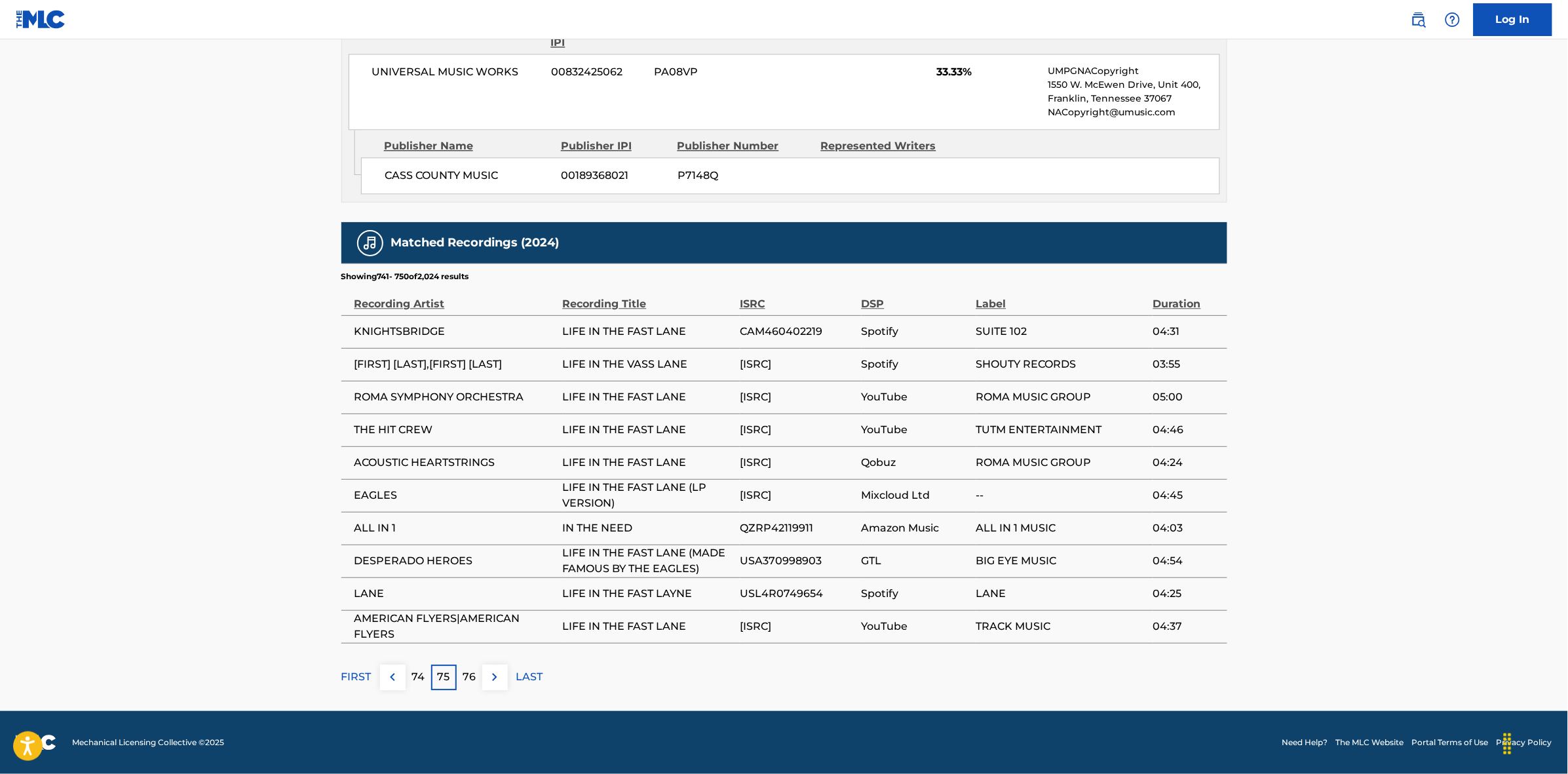 click at bounding box center [495, 677] 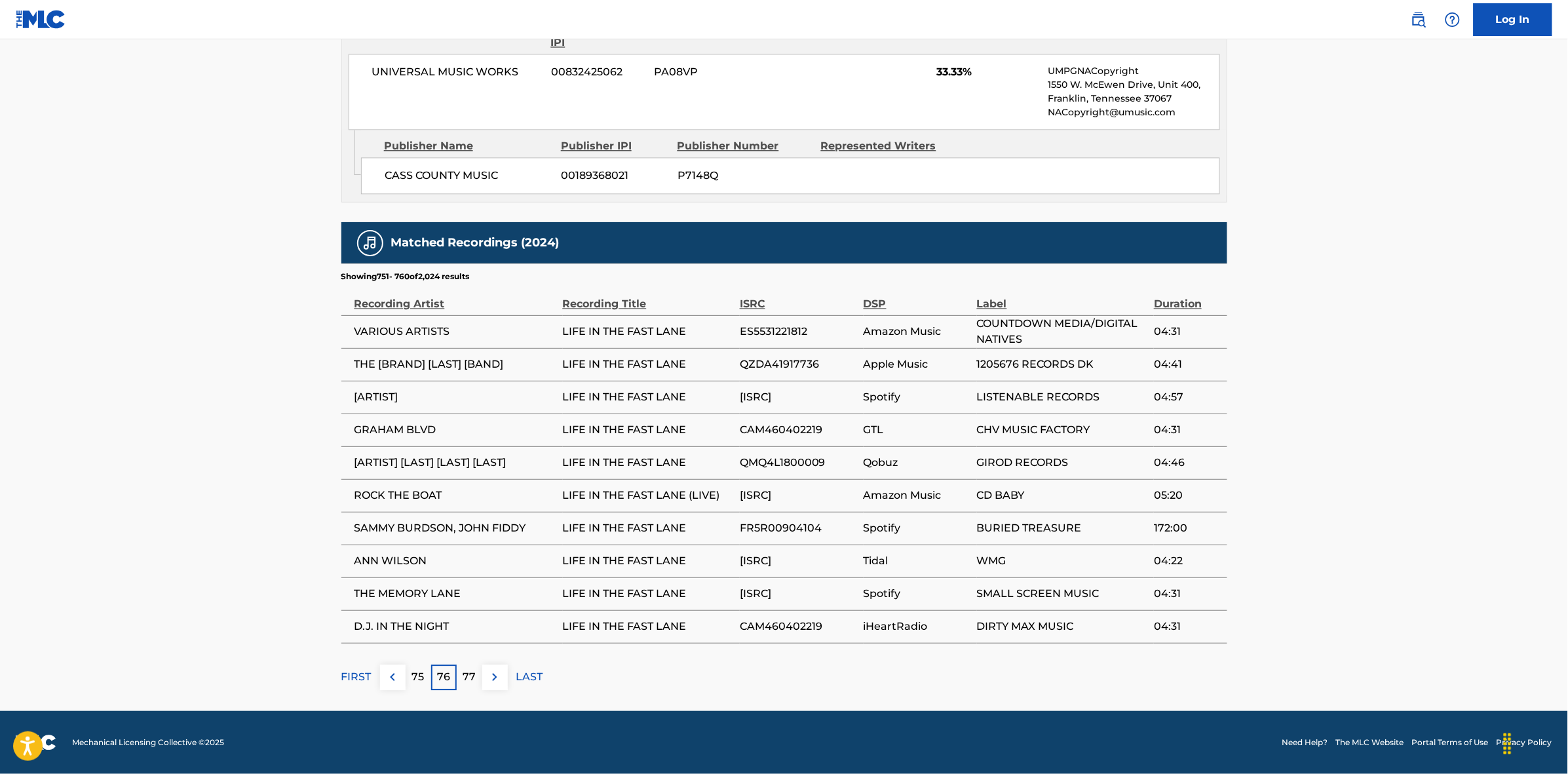 click at bounding box center [495, 677] 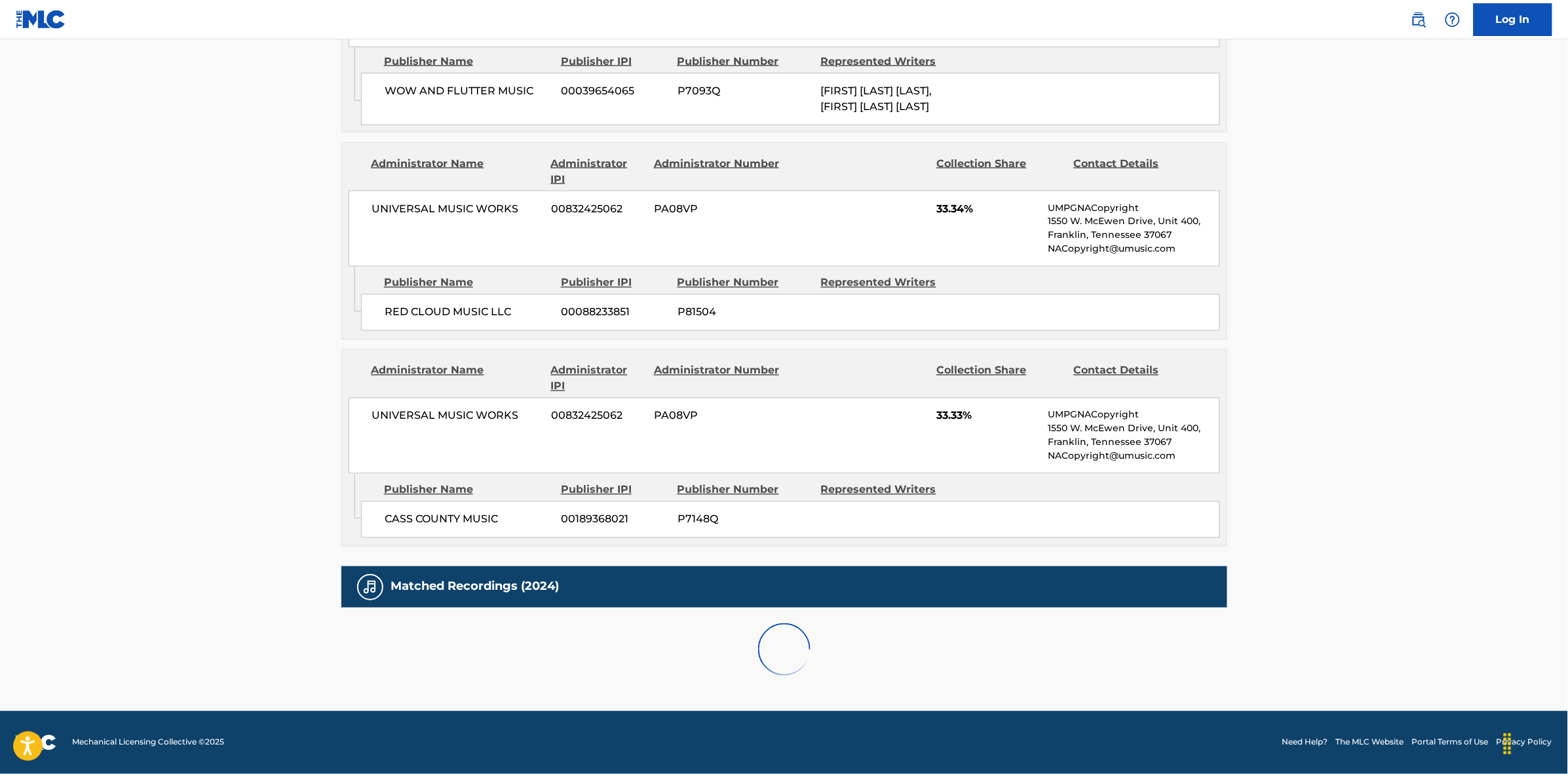 scroll, scrollTop: 1177, scrollLeft: 0, axis: vertical 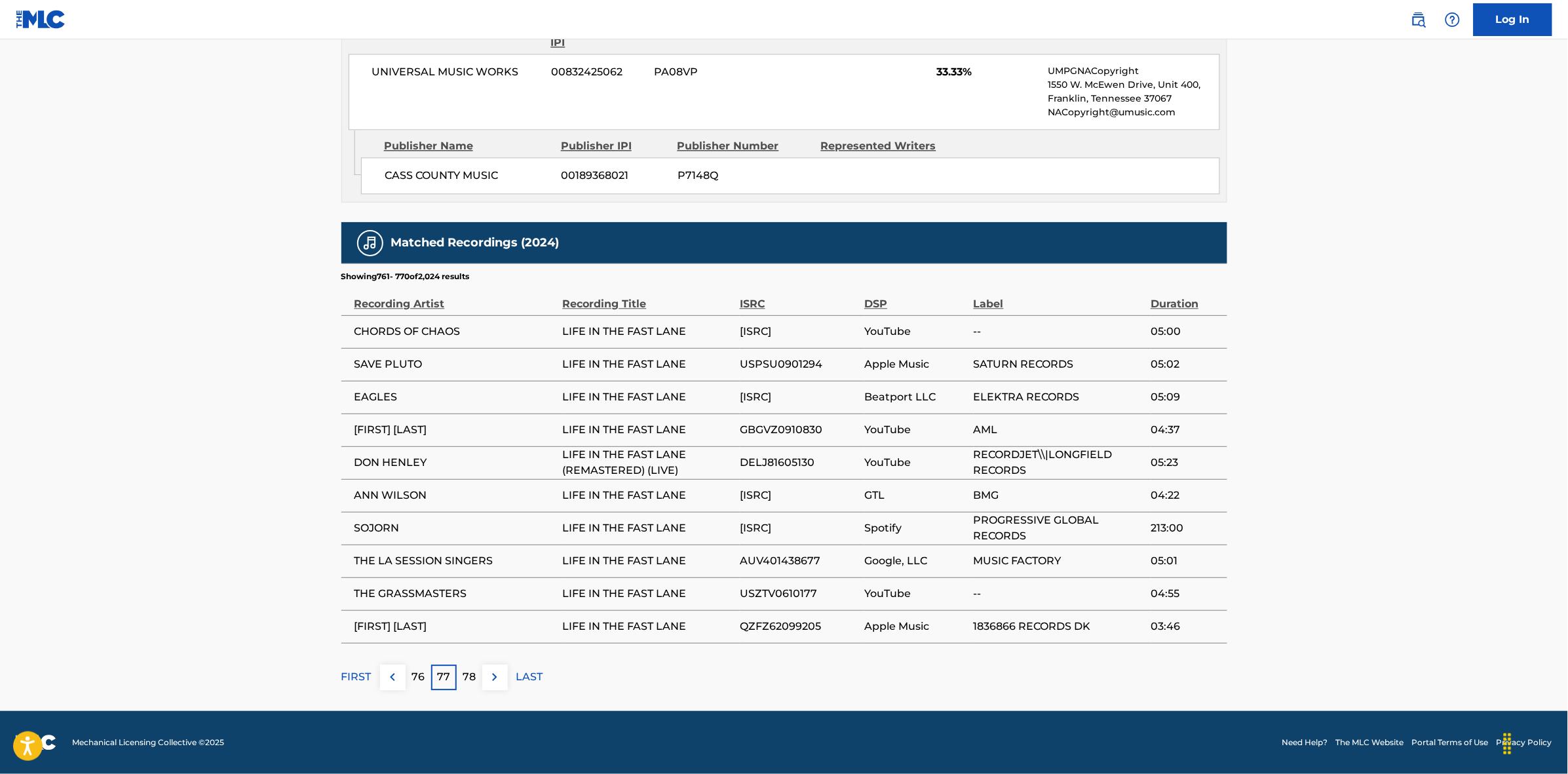 click at bounding box center (495, 677) 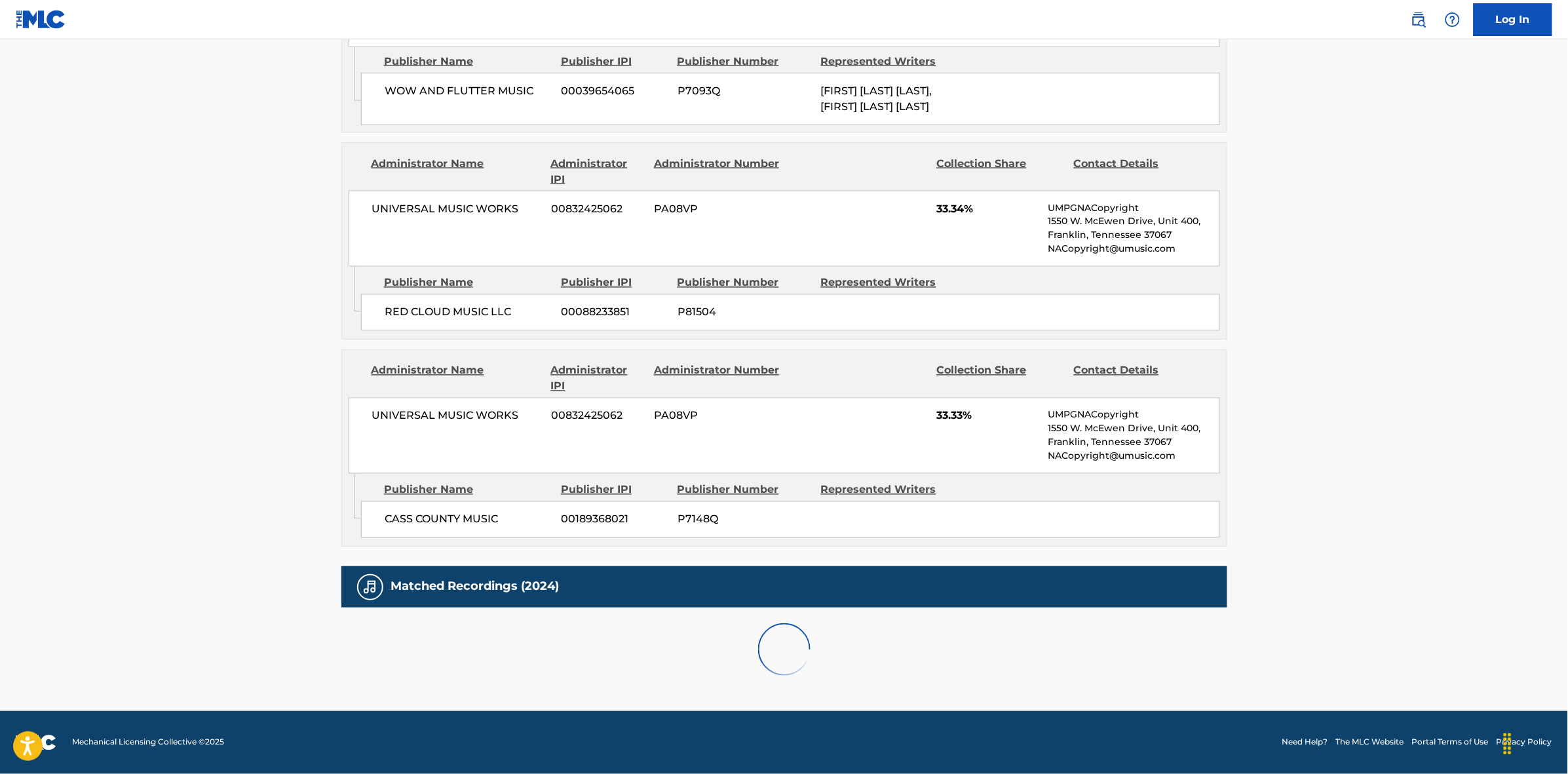 scroll, scrollTop: 1177, scrollLeft: 0, axis: vertical 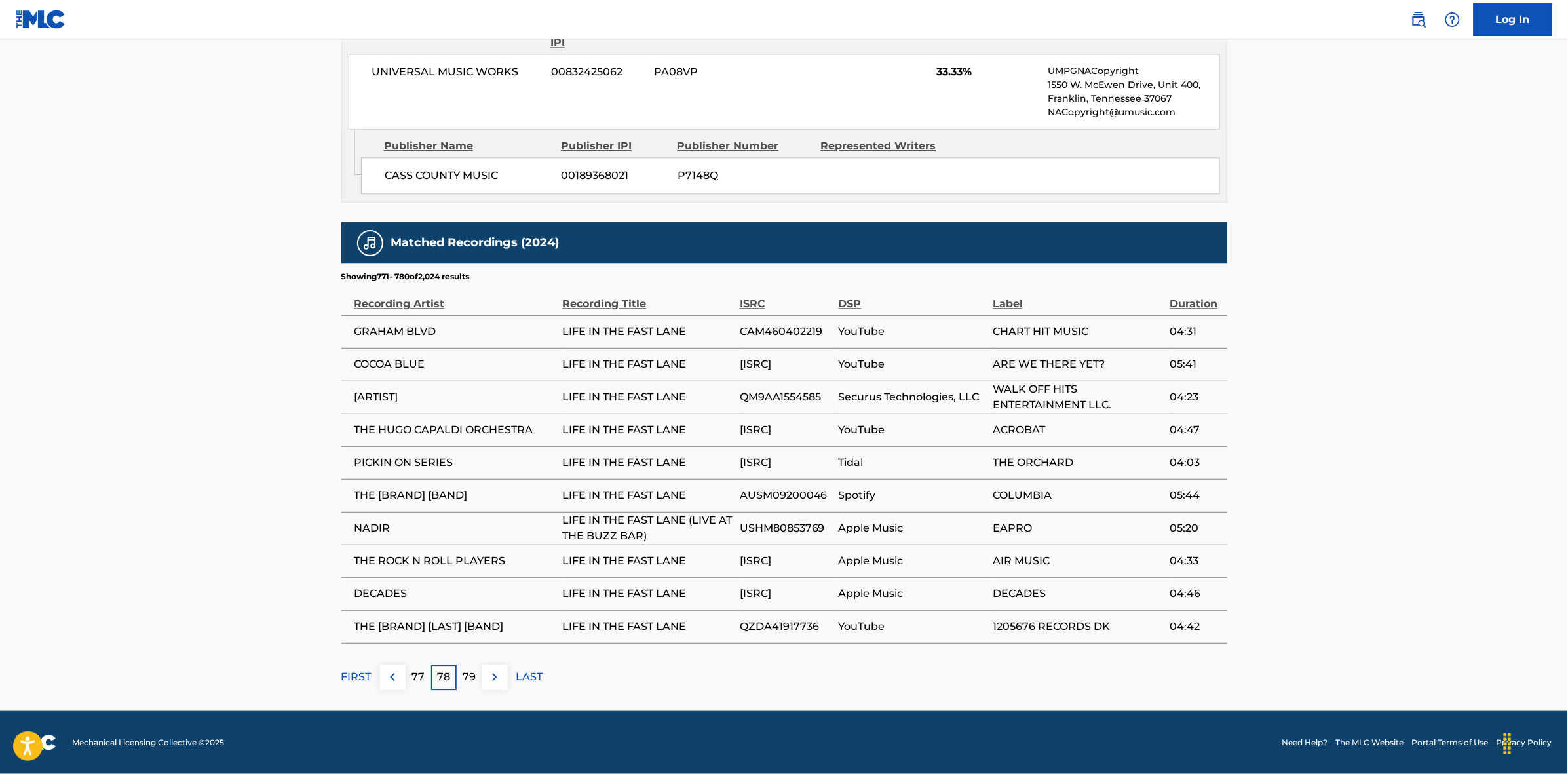click at bounding box center (495, 677) 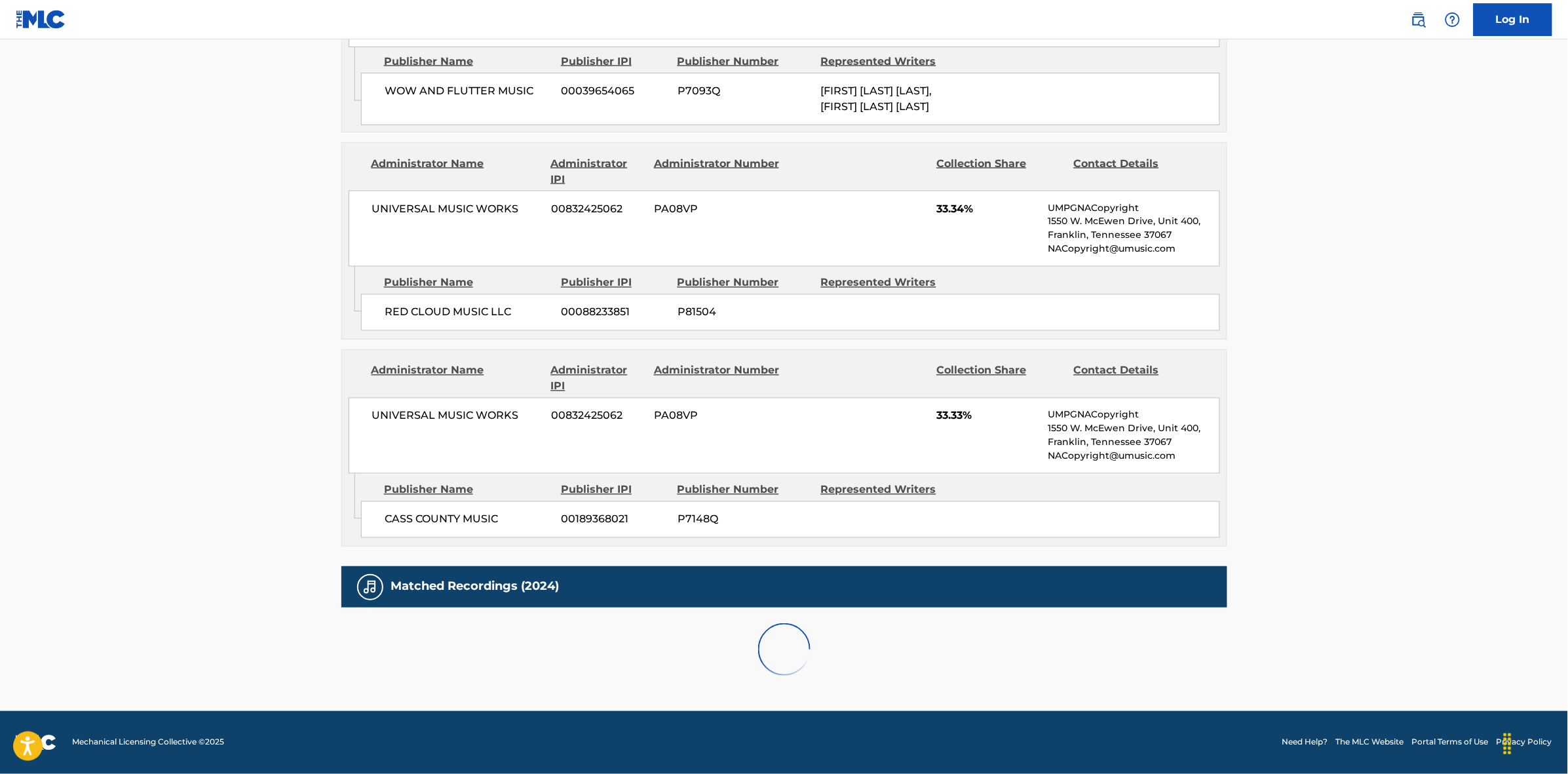 scroll, scrollTop: 1177, scrollLeft: 0, axis: vertical 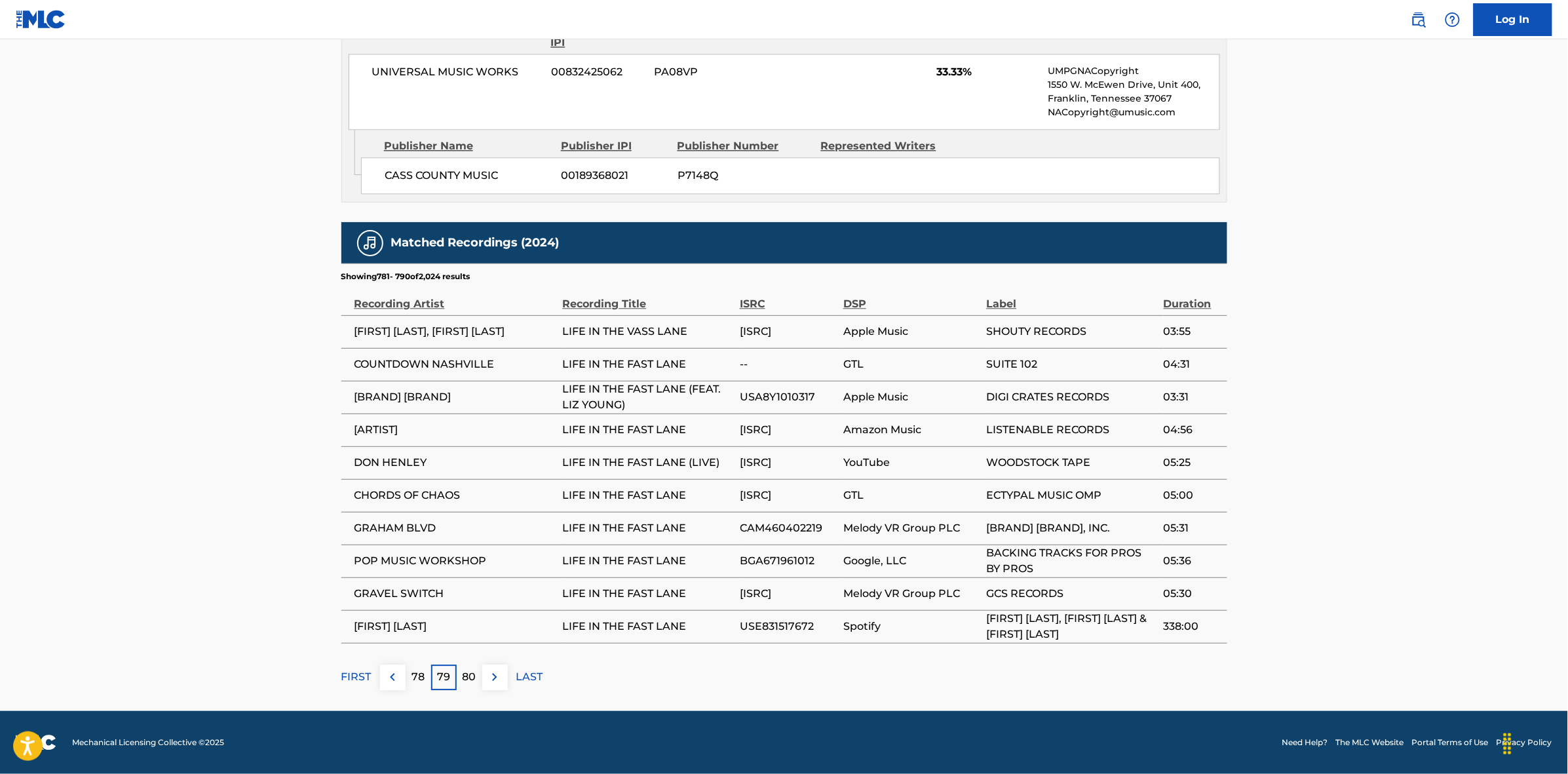 click at bounding box center [495, 677] 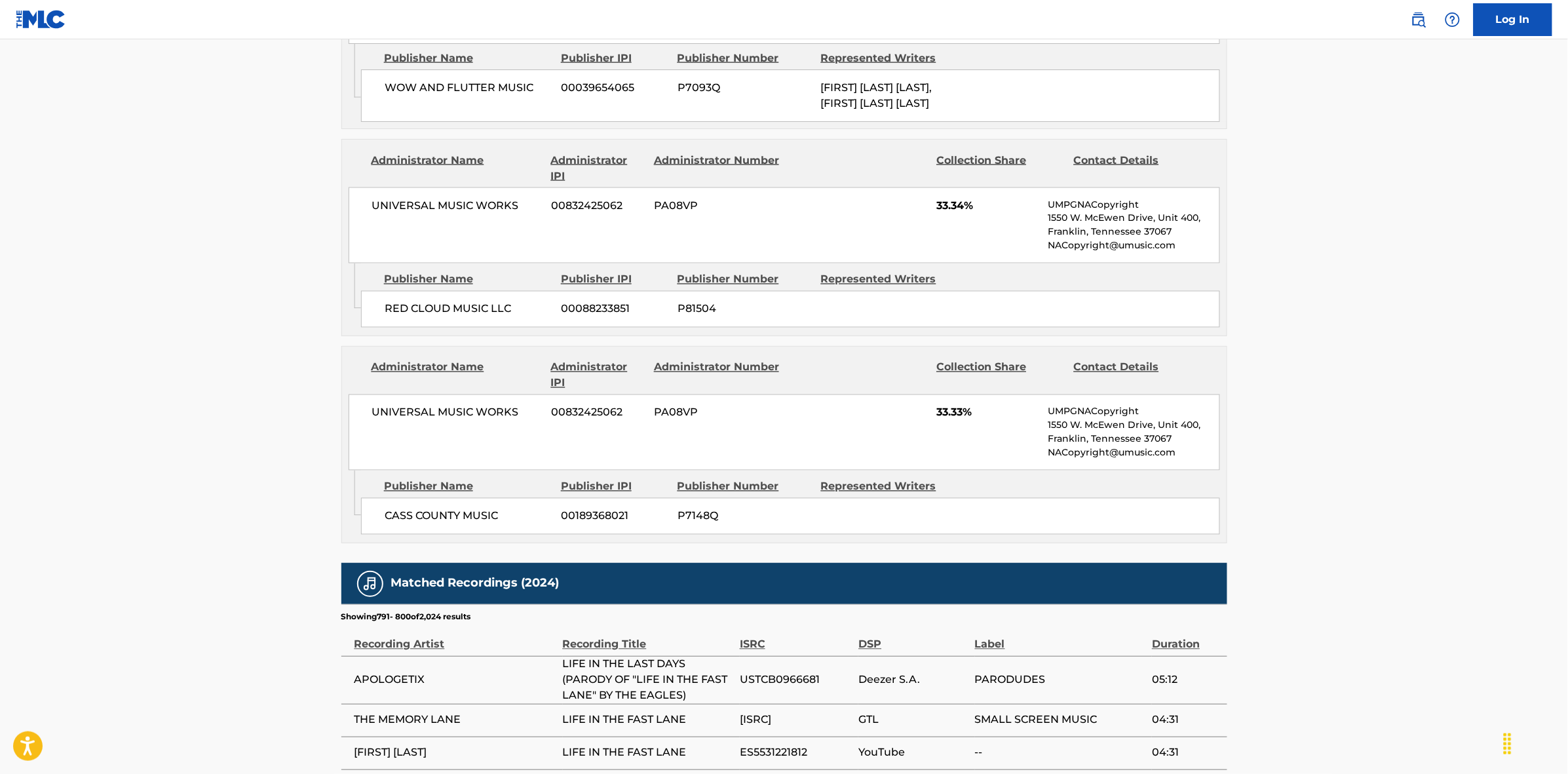 scroll, scrollTop: 1177, scrollLeft: 0, axis: vertical 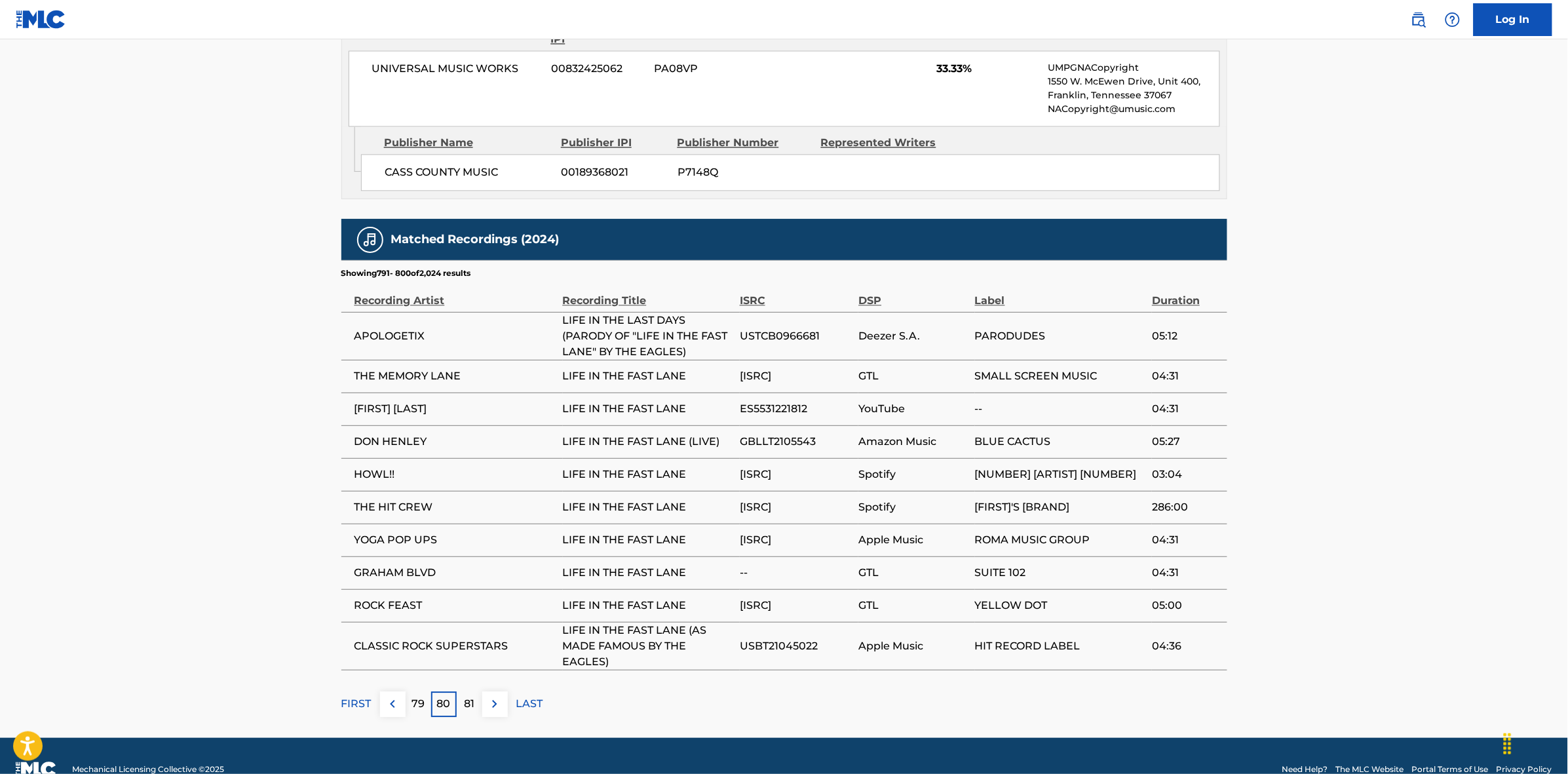 click at bounding box center (495, 704) 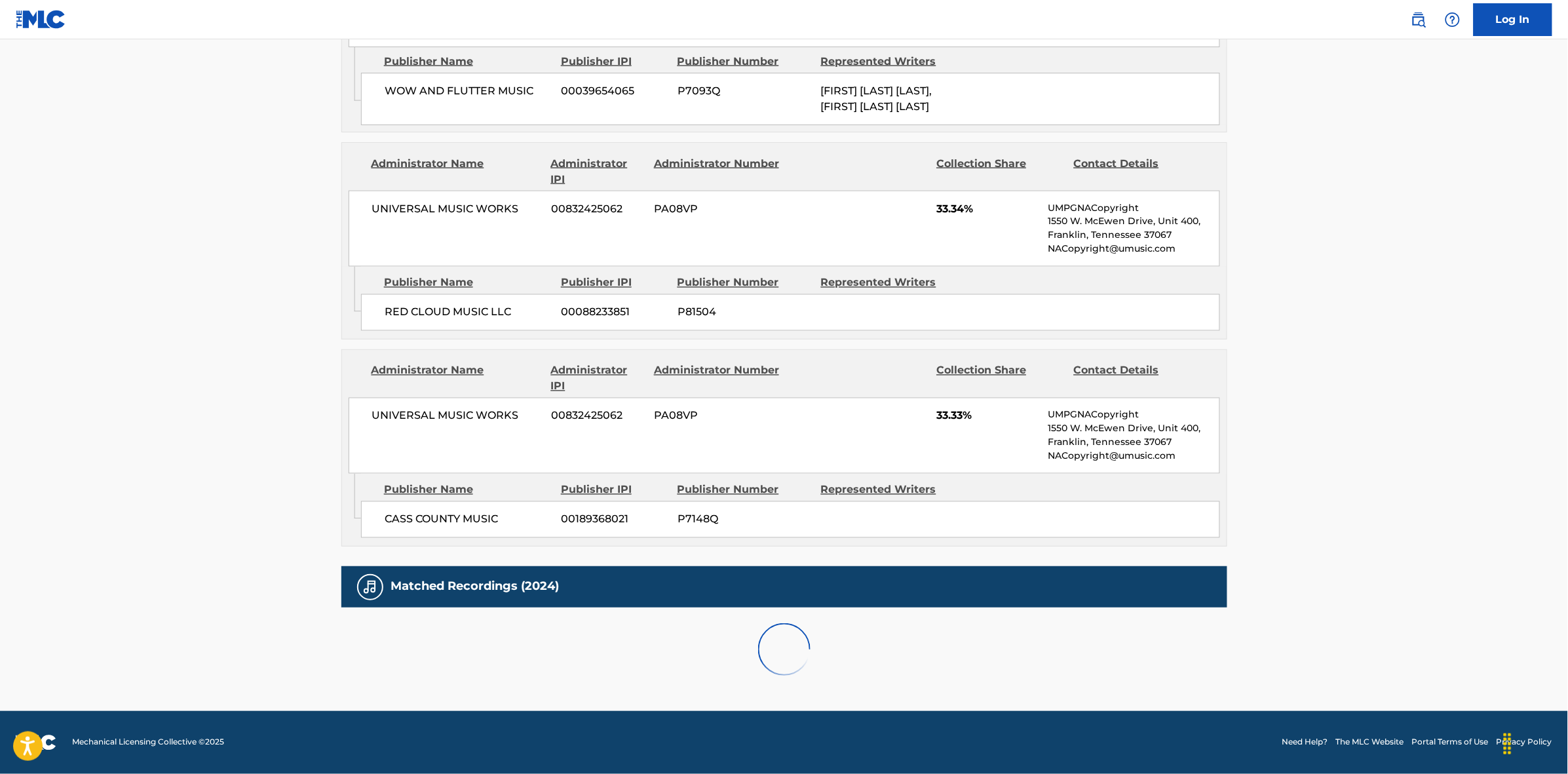 scroll, scrollTop: 1177, scrollLeft: 0, axis: vertical 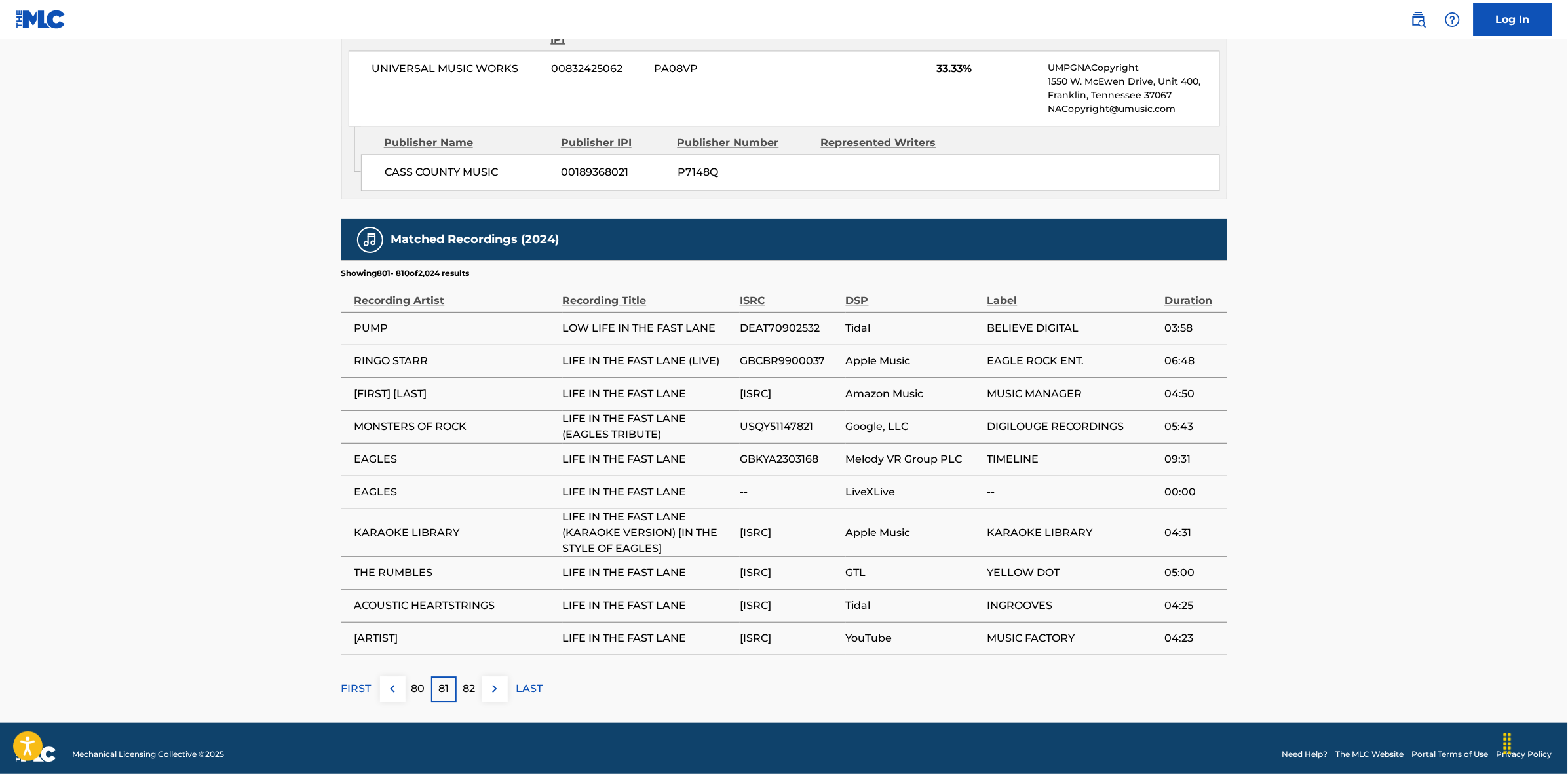 click at bounding box center [495, 689] 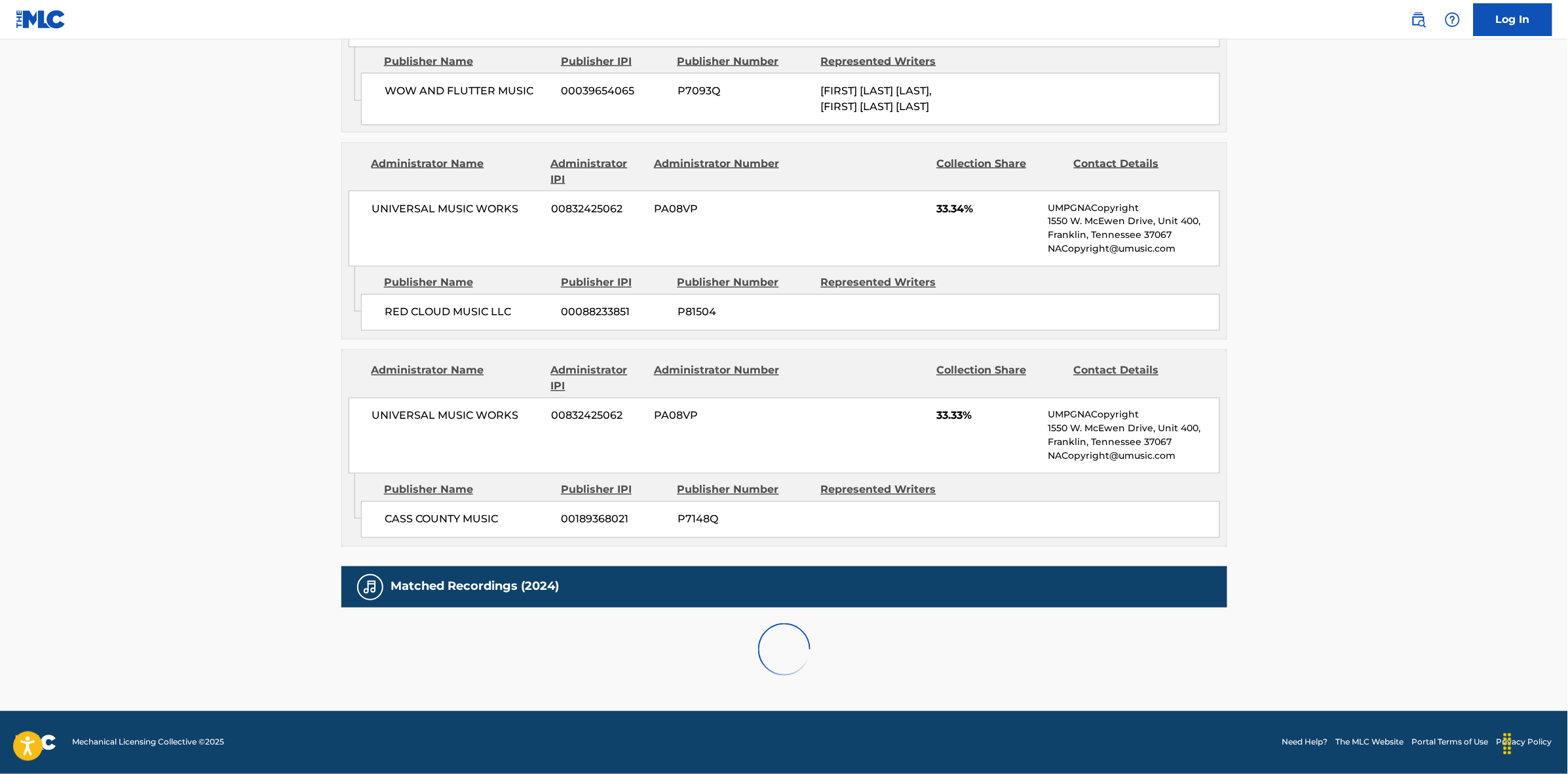 scroll, scrollTop: 1177, scrollLeft: 0, axis: vertical 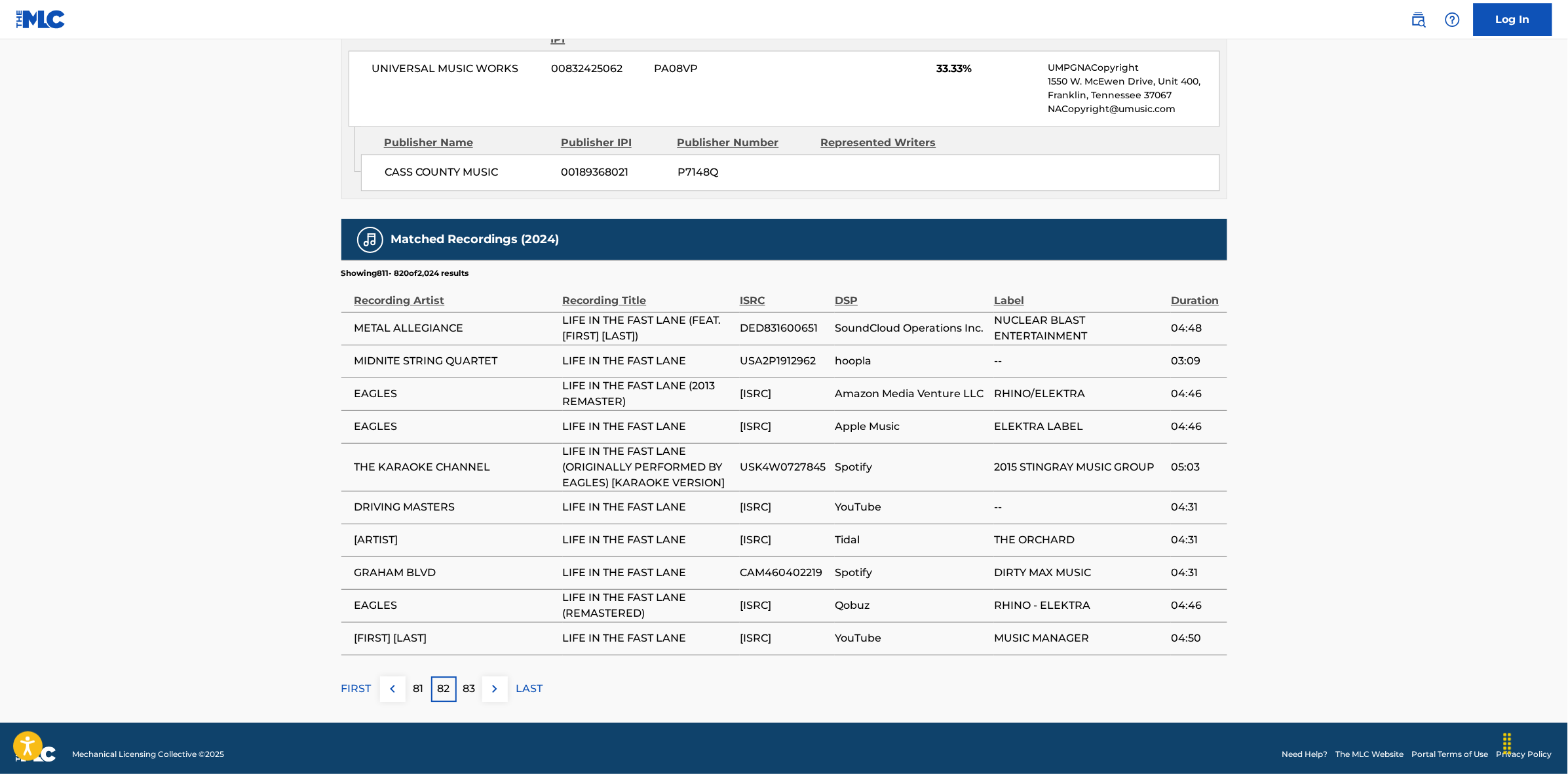 click at bounding box center [495, 689] 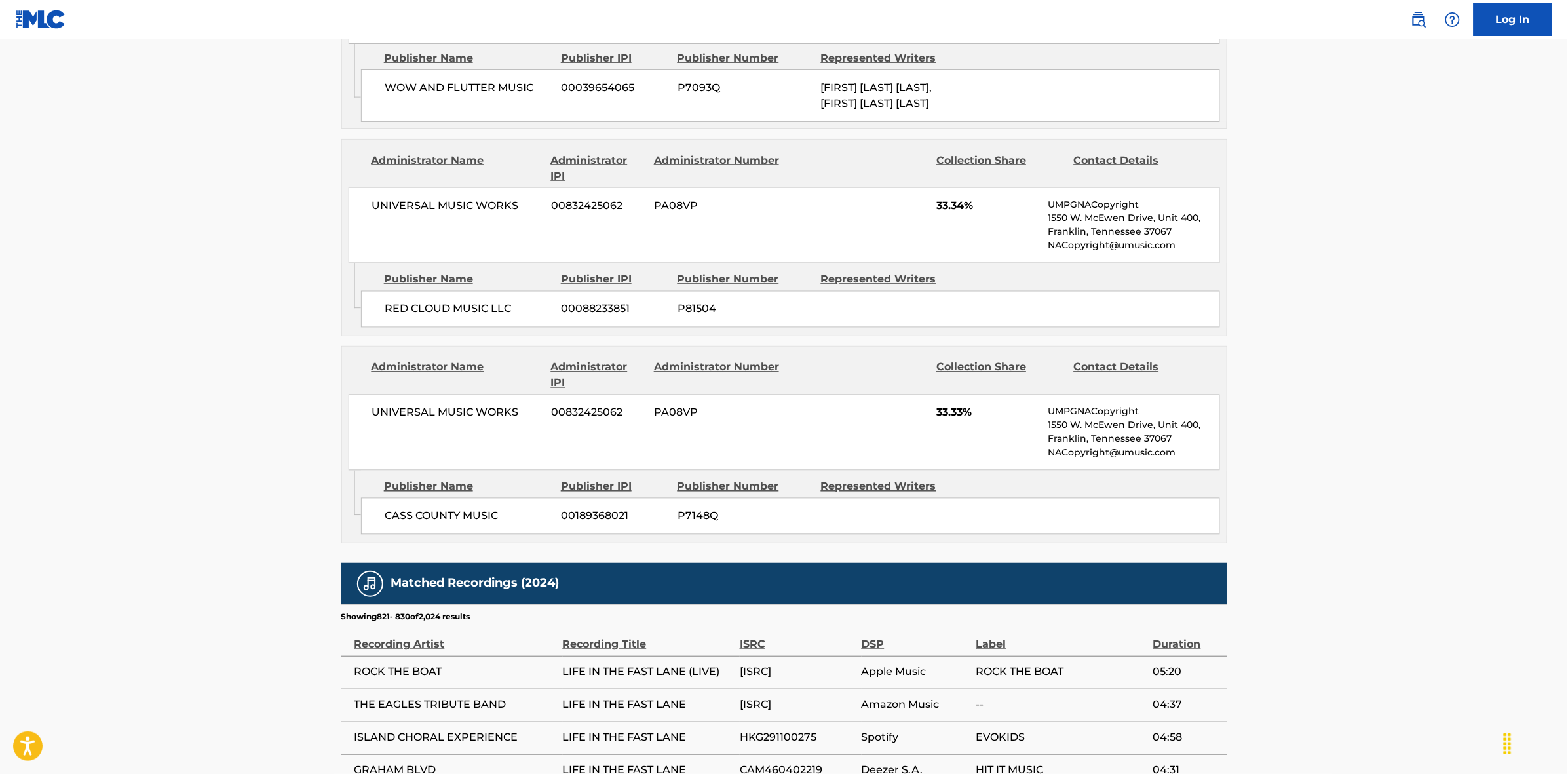 scroll, scrollTop: 1177, scrollLeft: 0, axis: vertical 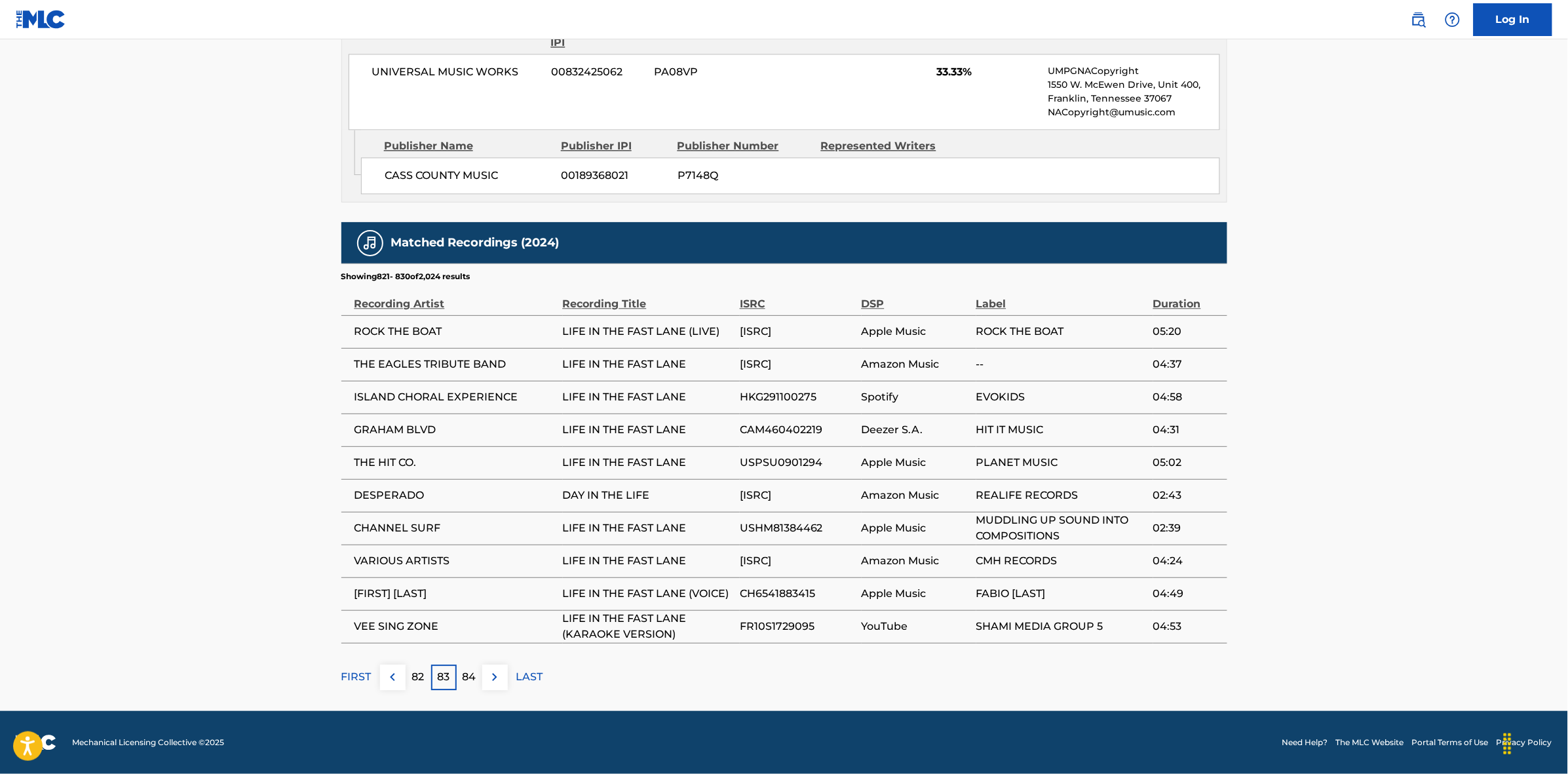 click at bounding box center (495, 677) 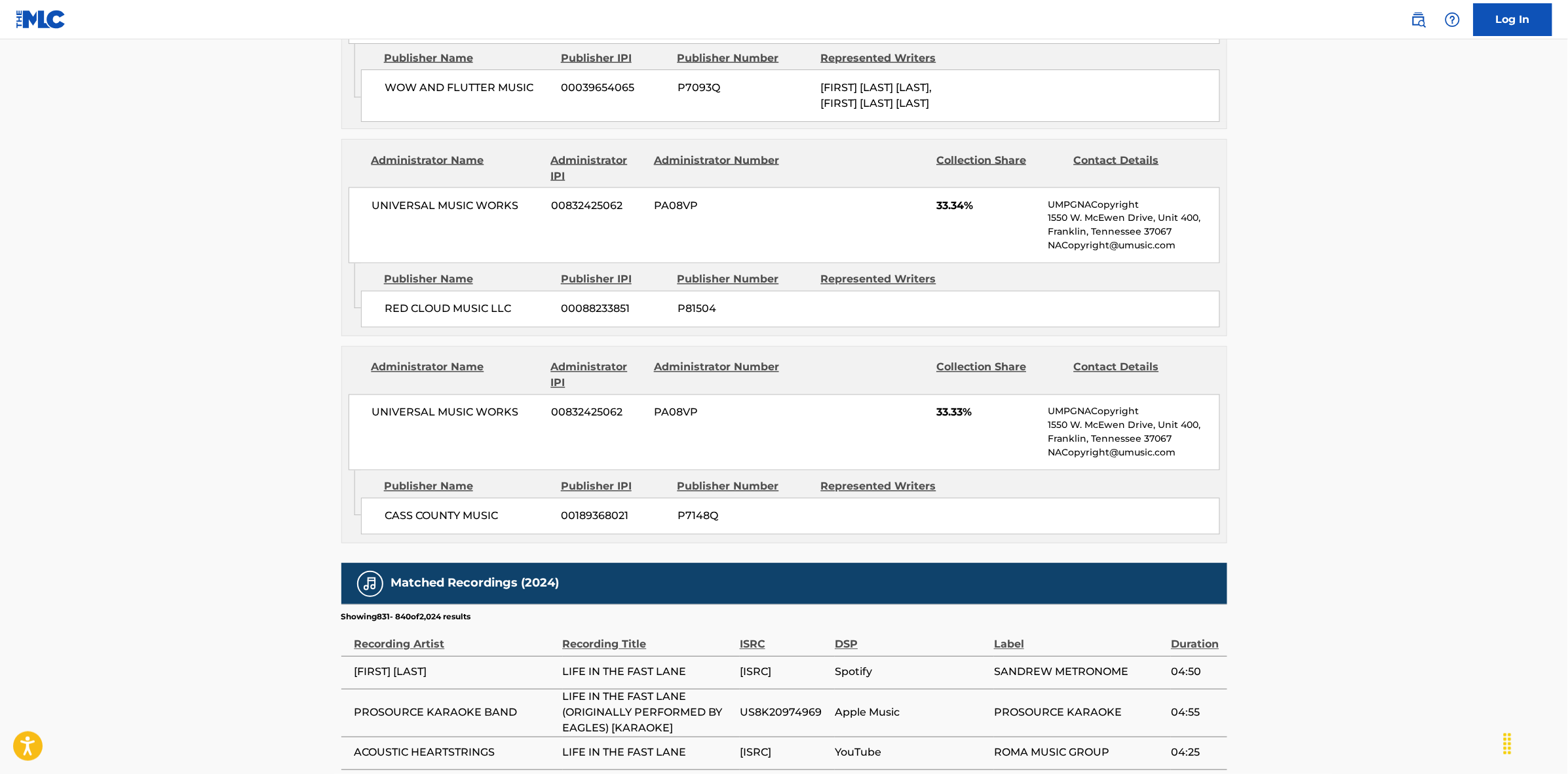 scroll, scrollTop: 1177, scrollLeft: 0, axis: vertical 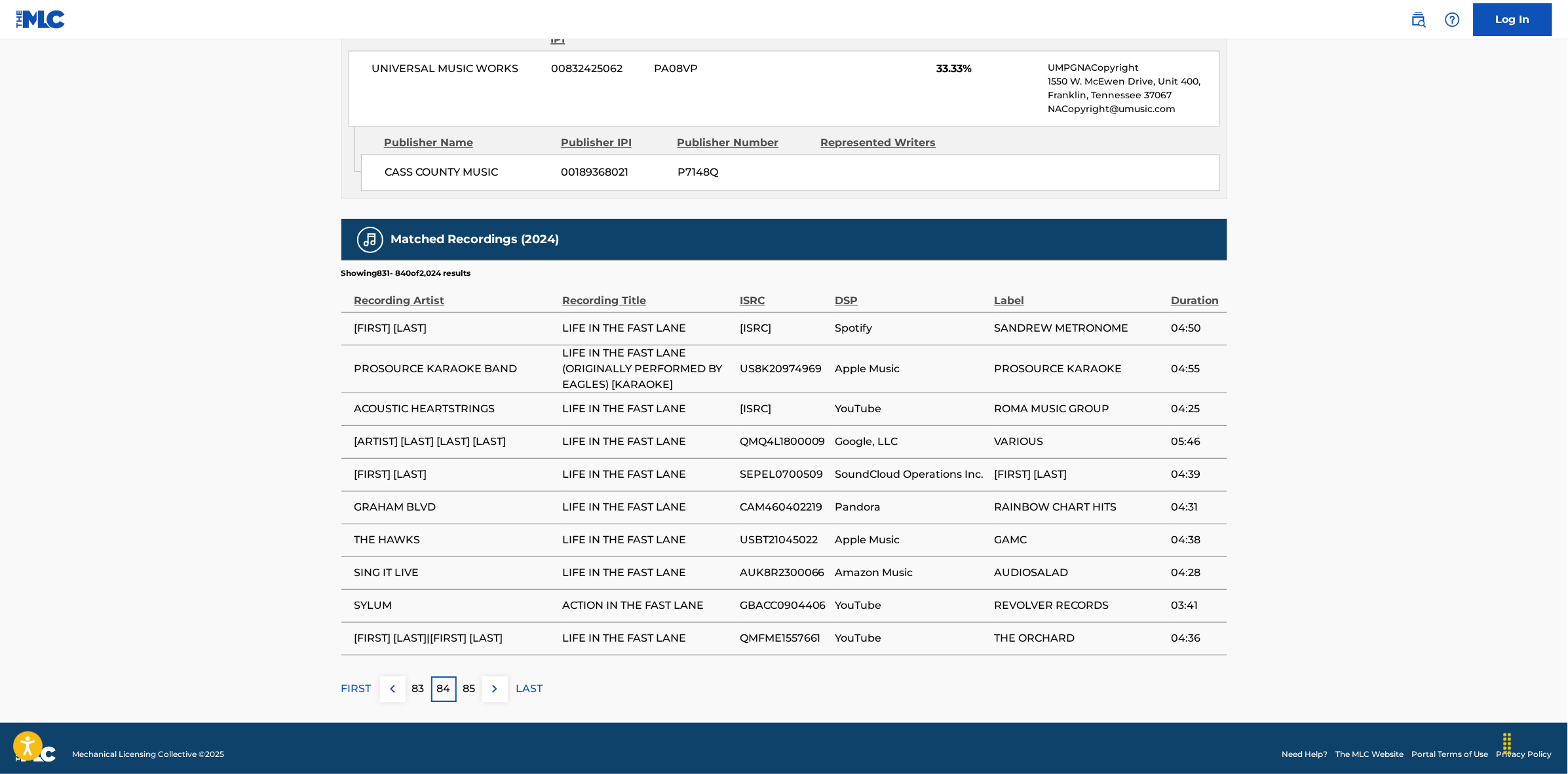 click at bounding box center (495, 689) 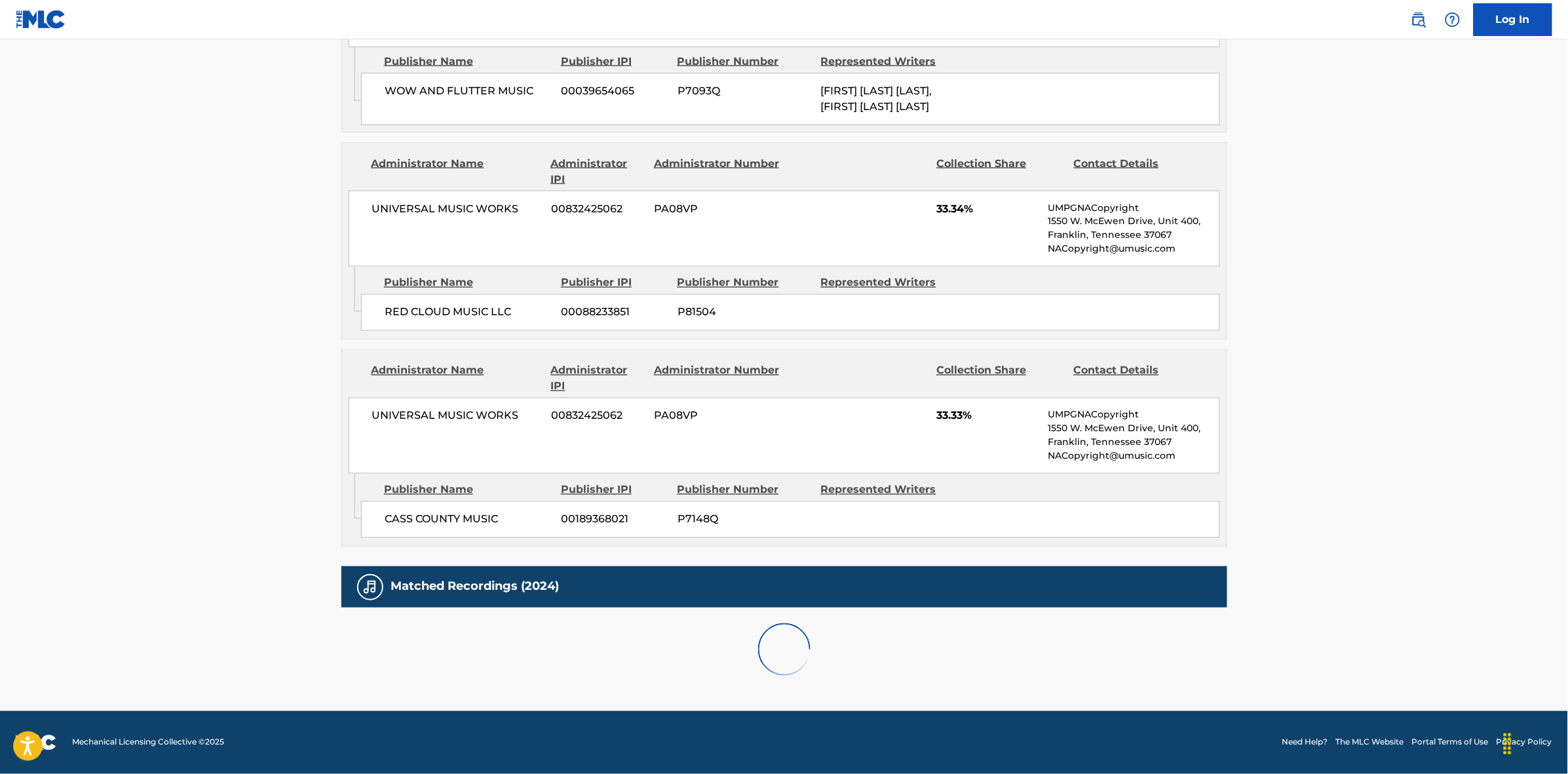 scroll, scrollTop: 1177, scrollLeft: 0, axis: vertical 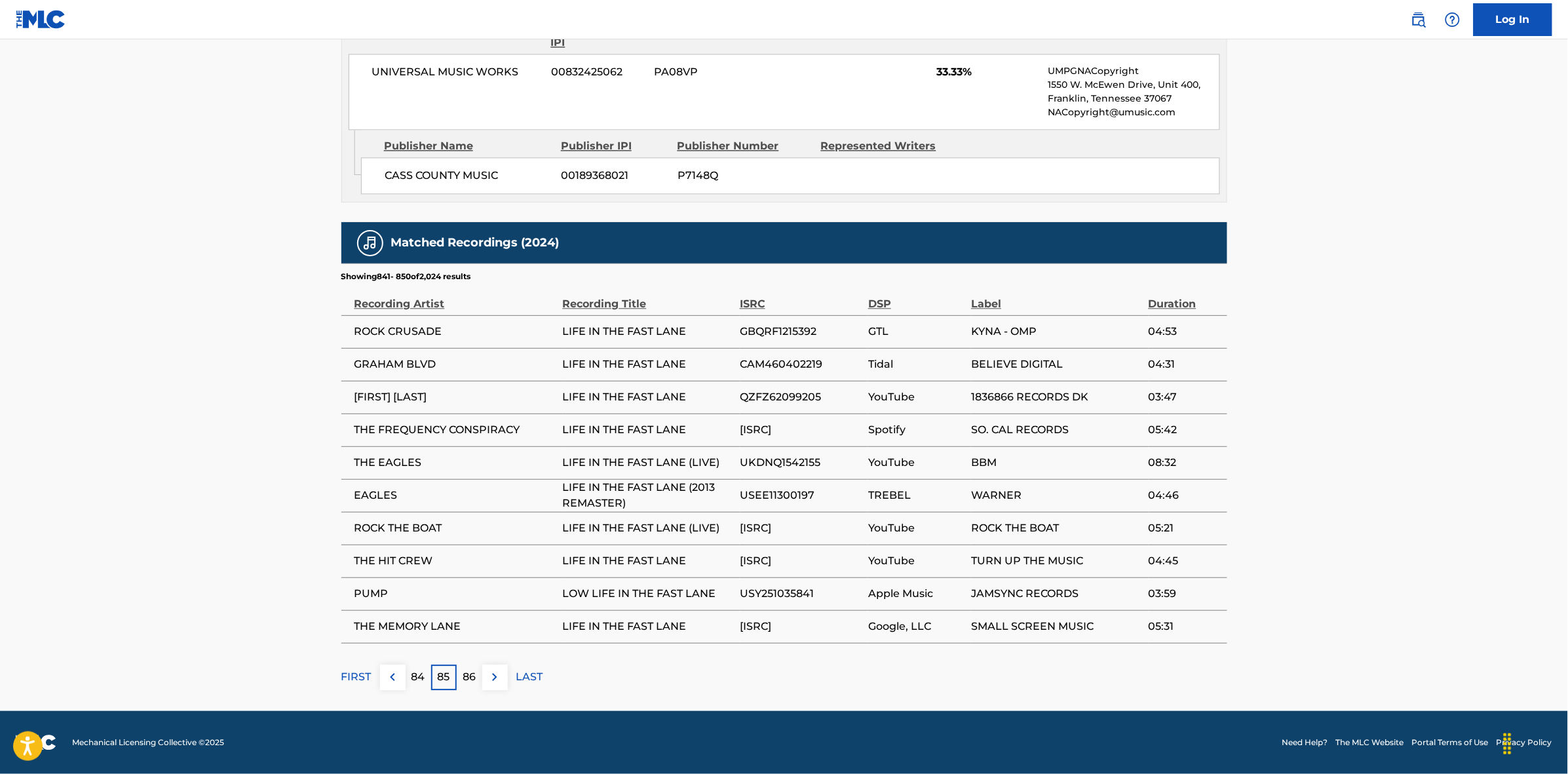 click at bounding box center [495, 677] 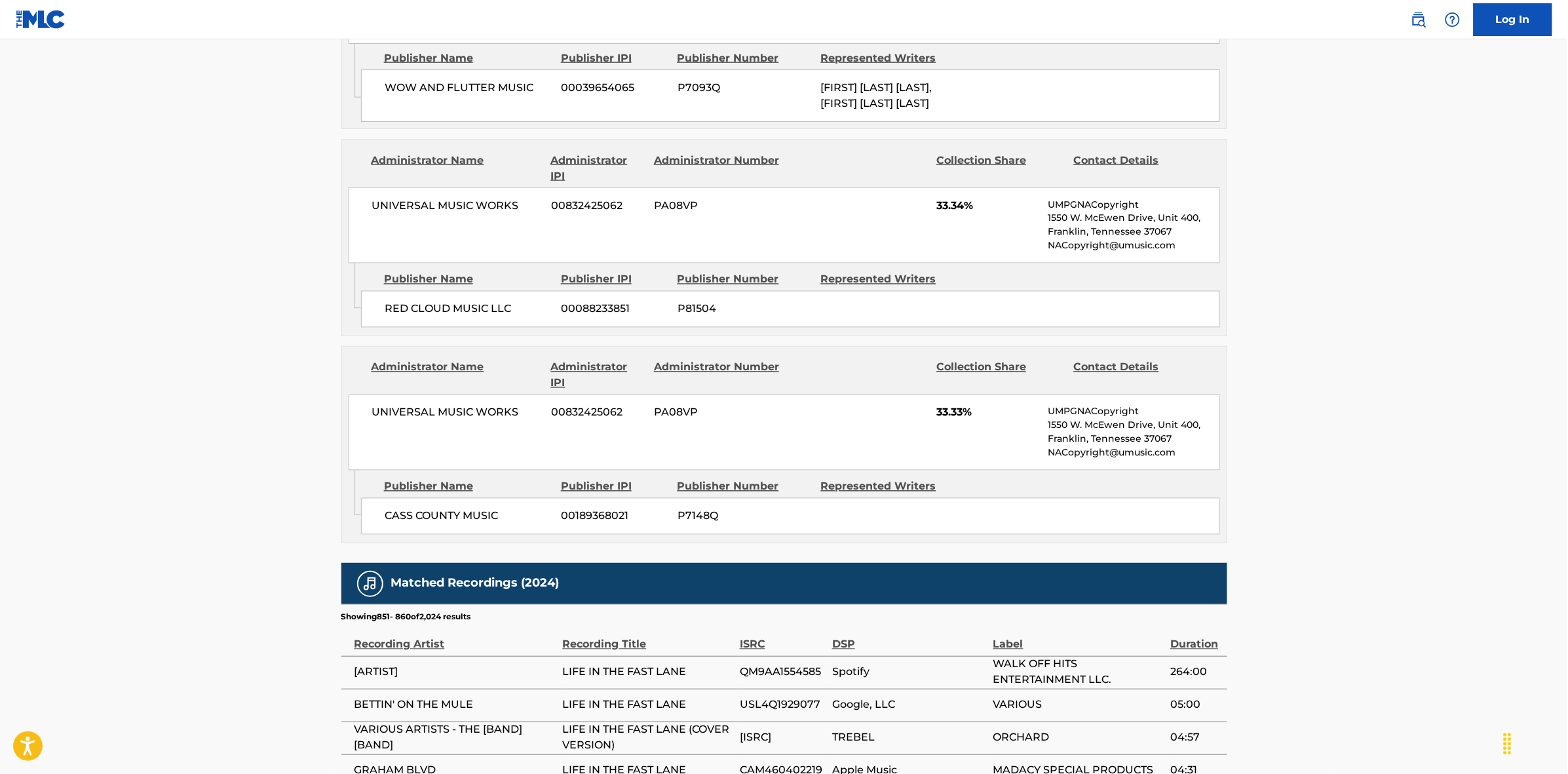 scroll, scrollTop: 1177, scrollLeft: 0, axis: vertical 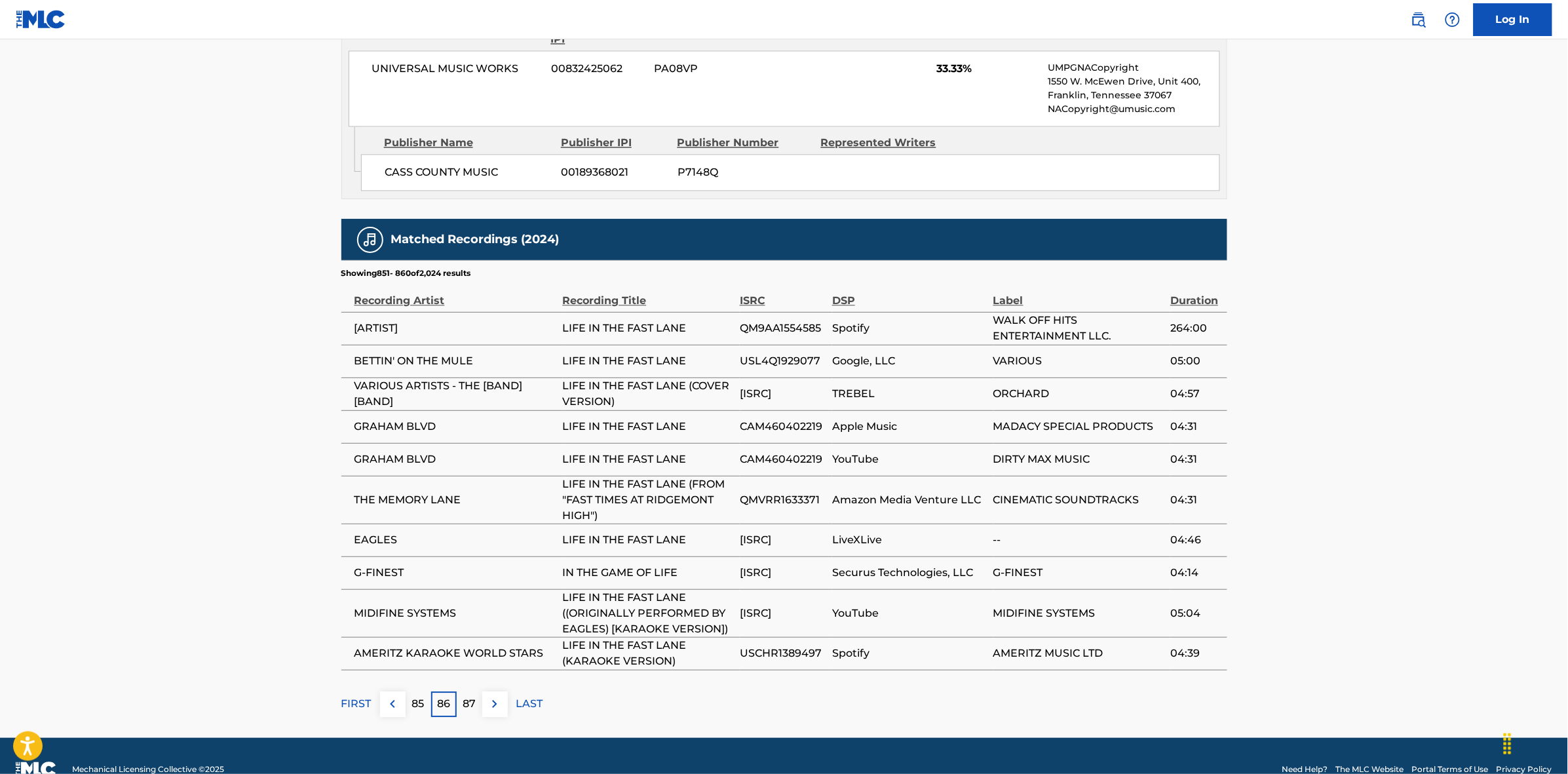 click at bounding box center [495, 704] 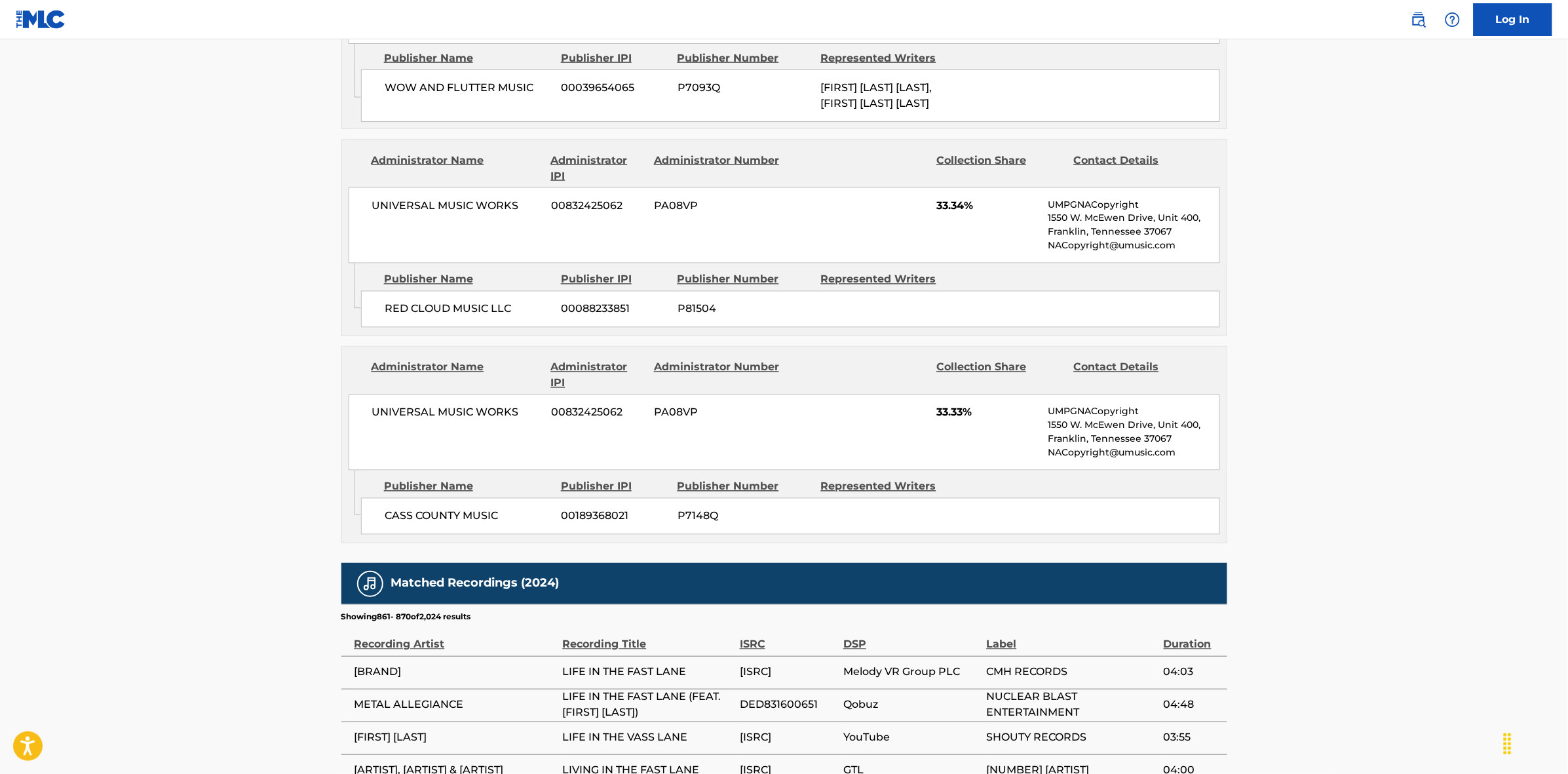 scroll, scrollTop: 1177, scrollLeft: 0, axis: vertical 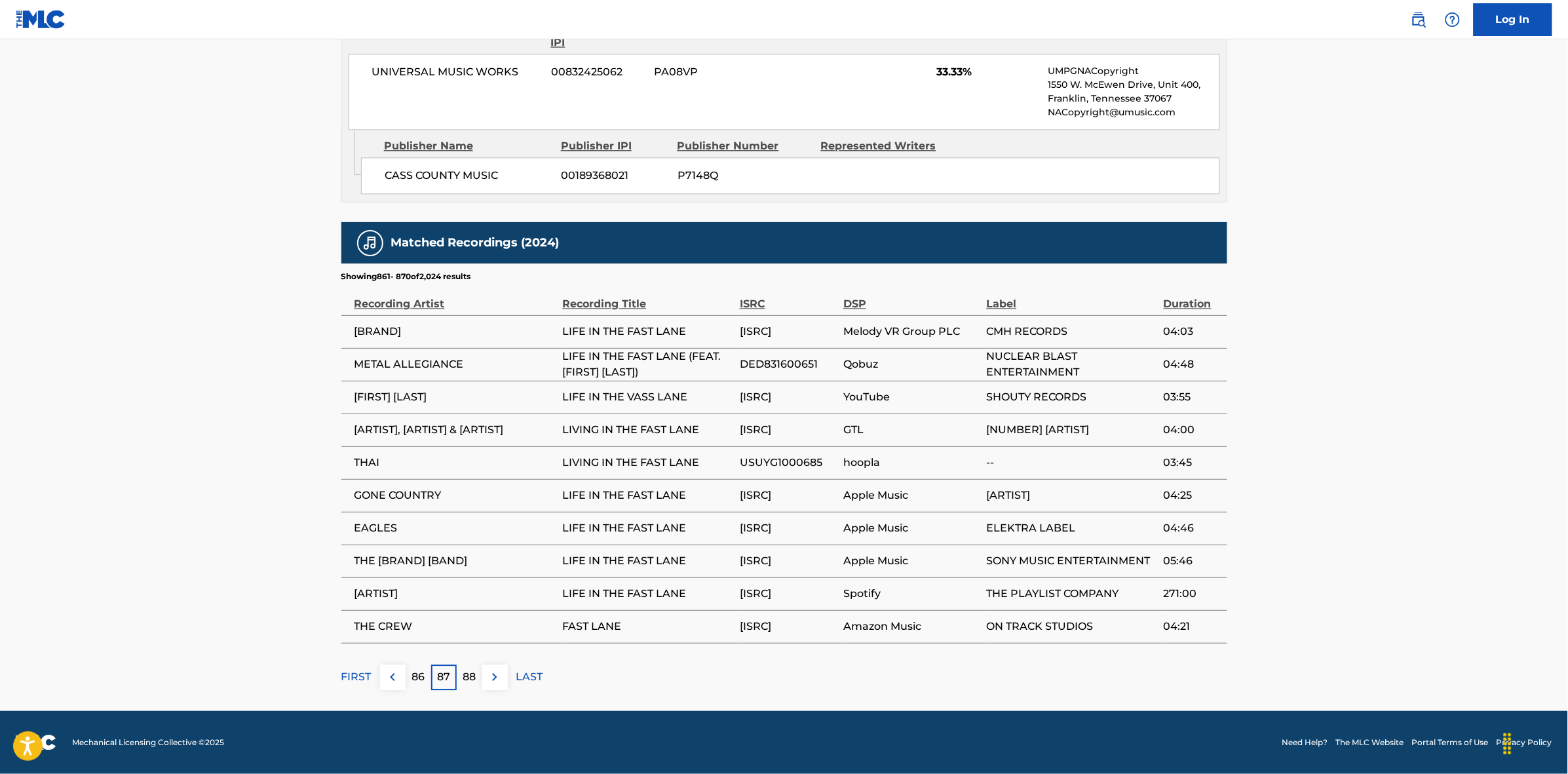 click at bounding box center [495, 677] 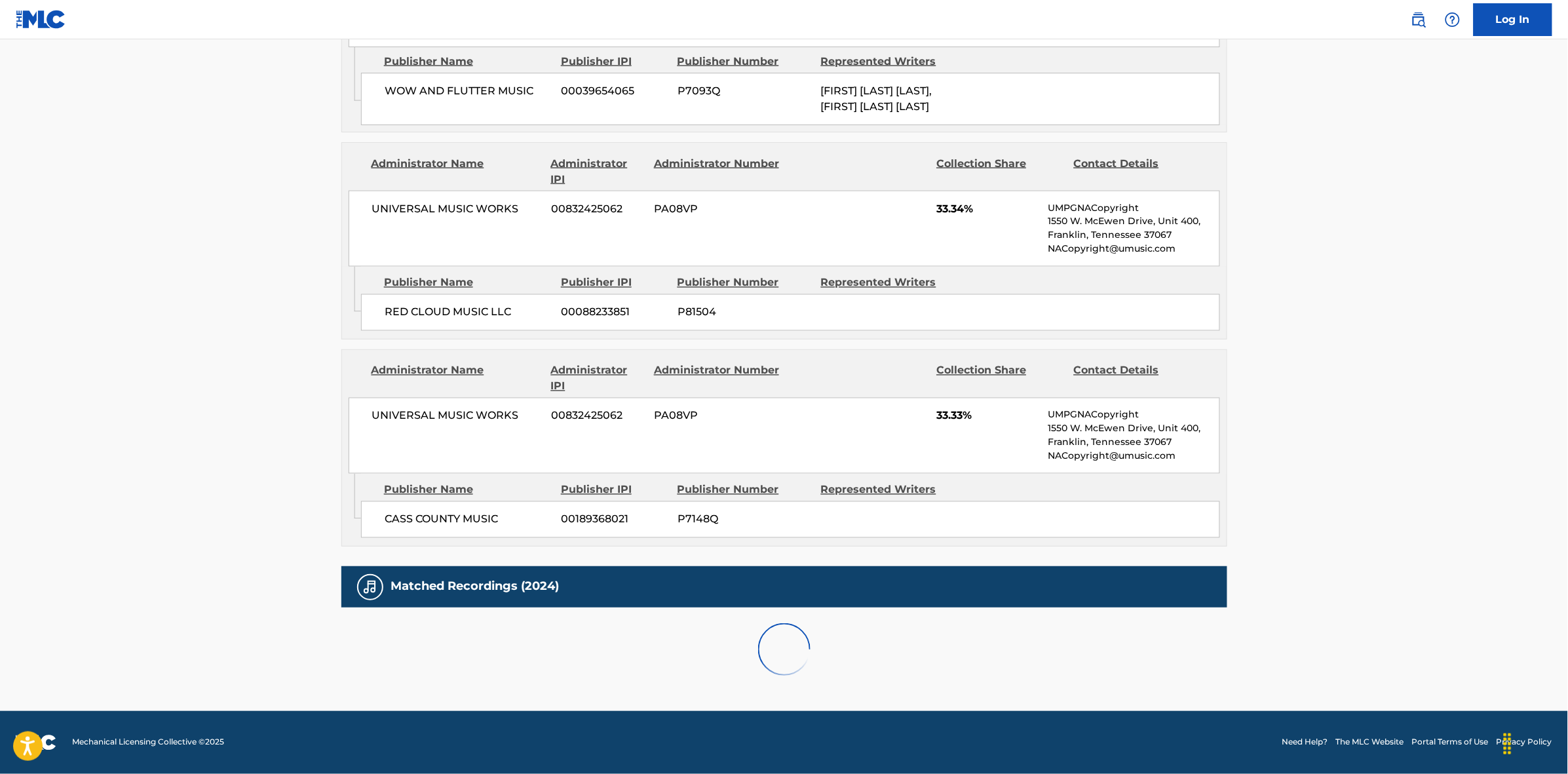 scroll, scrollTop: 1177, scrollLeft: 0, axis: vertical 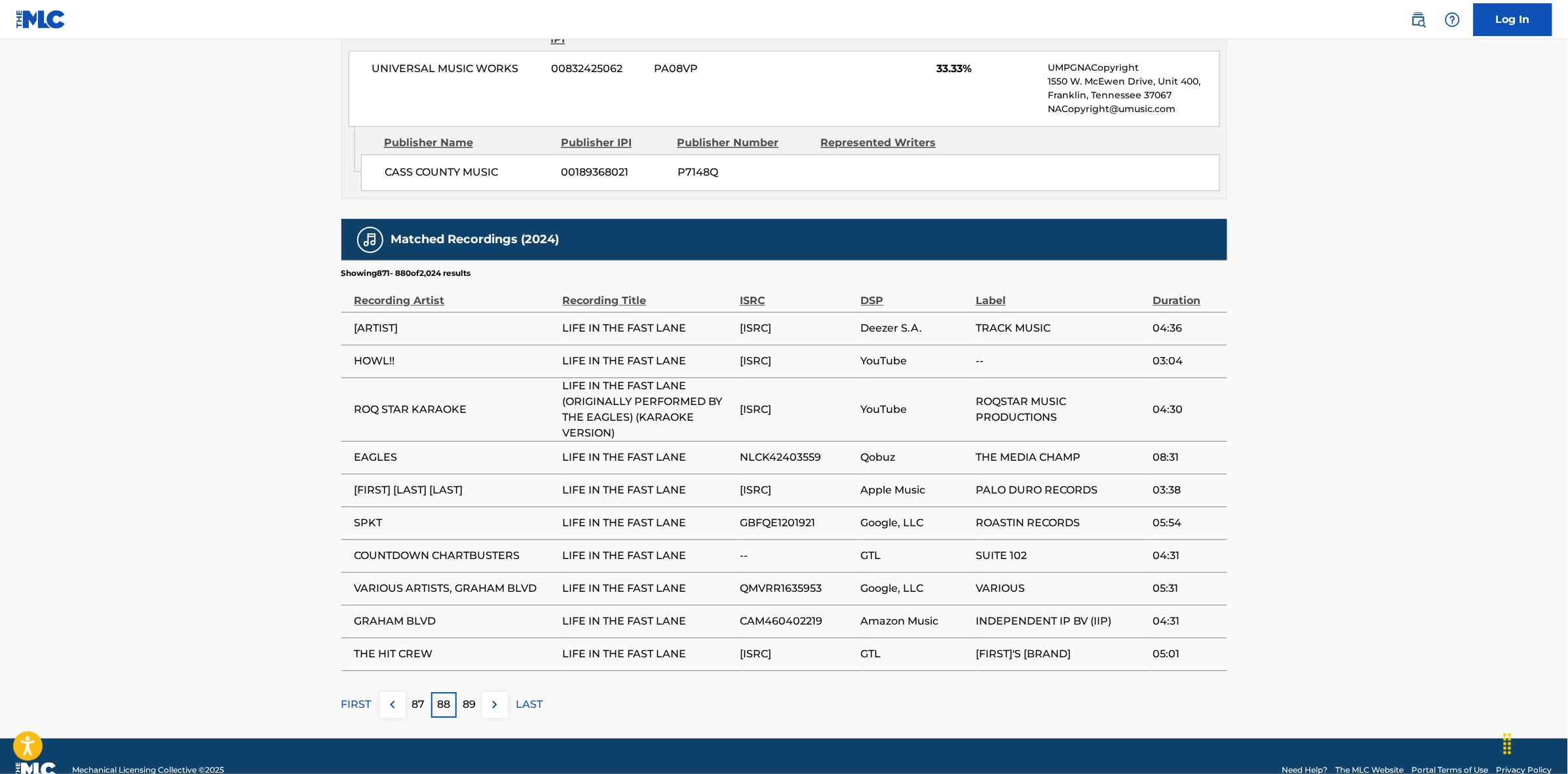click at bounding box center [495, 705] 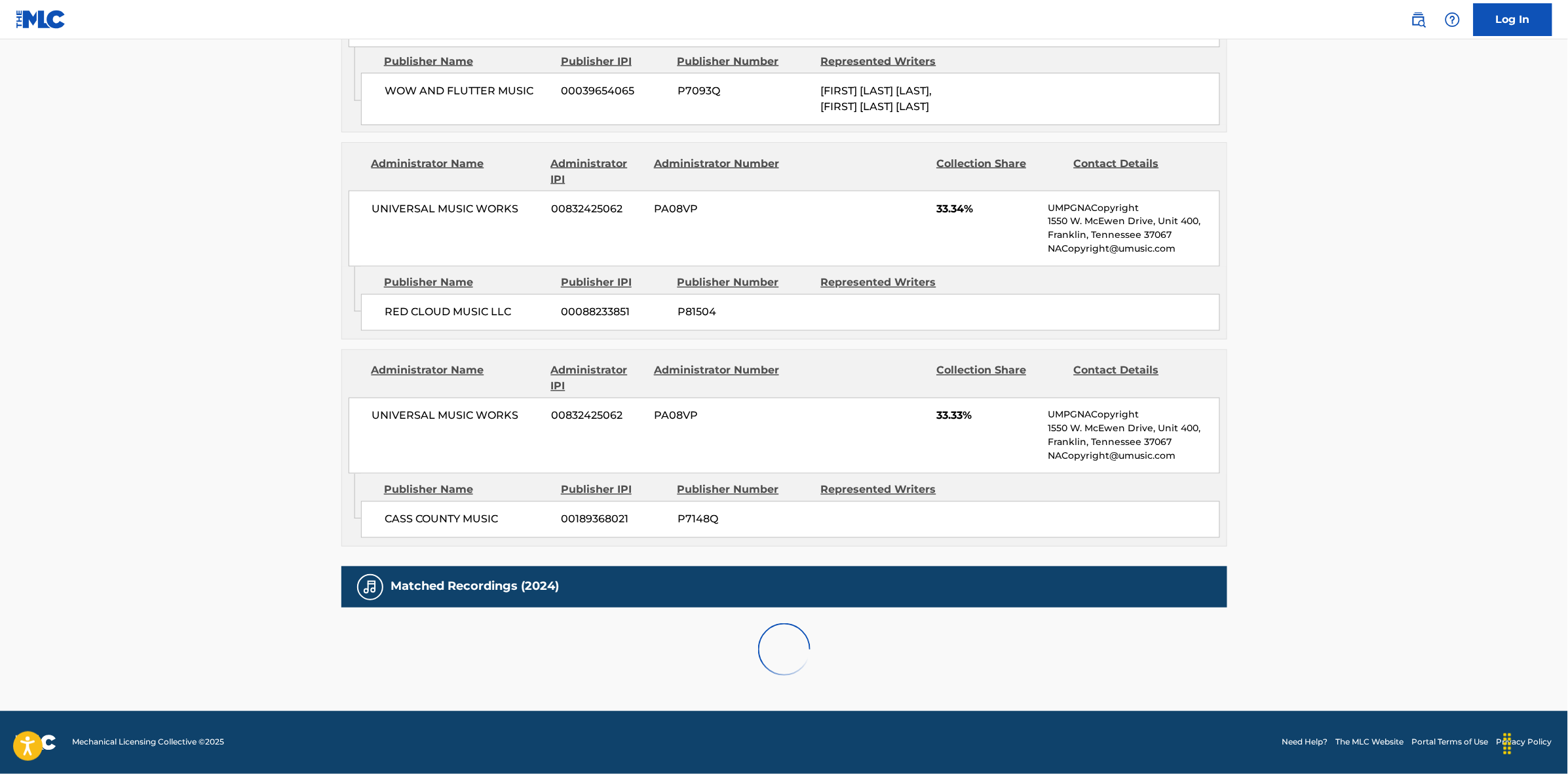scroll, scrollTop: 1177, scrollLeft: 0, axis: vertical 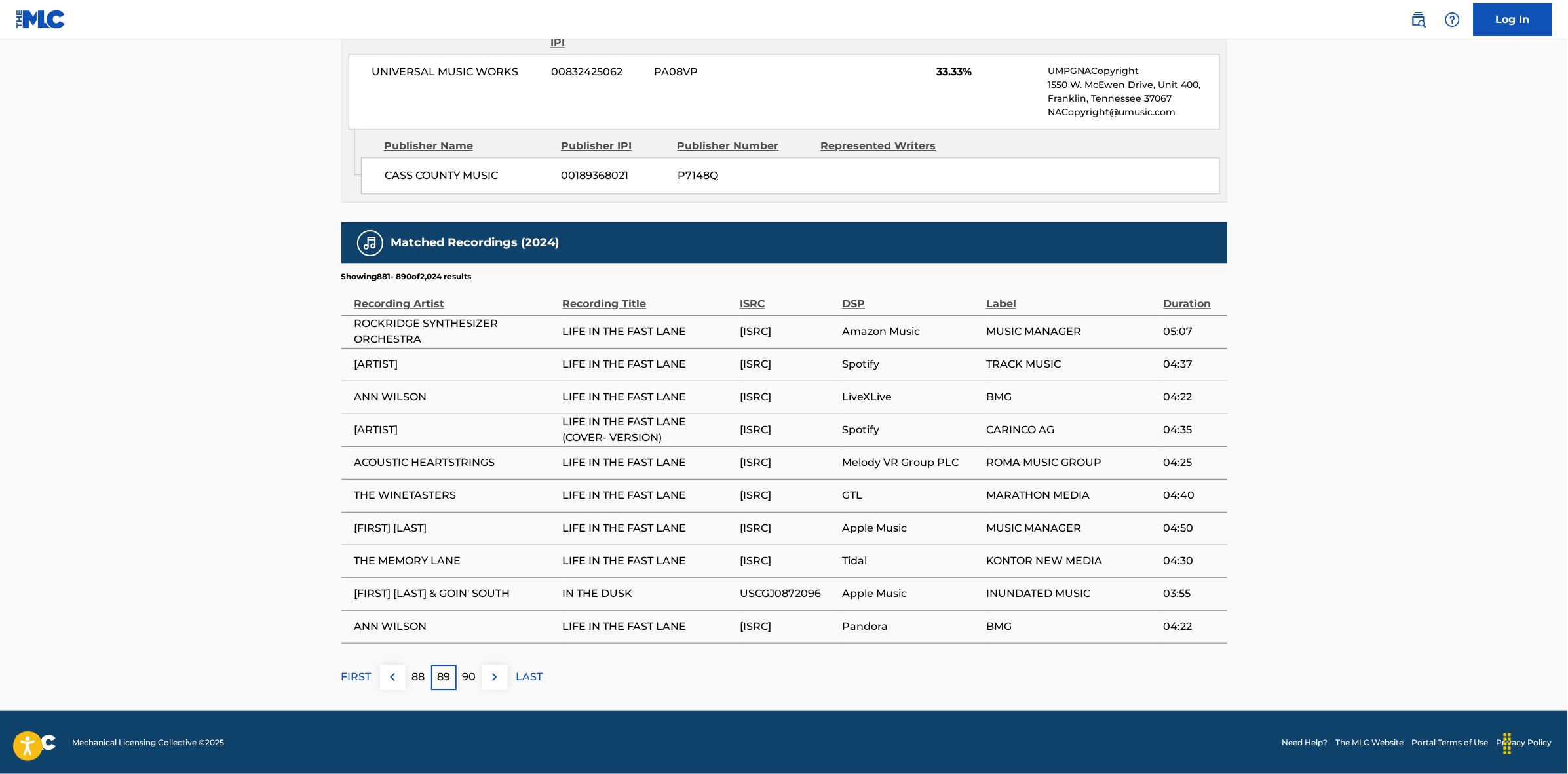 click at bounding box center (495, 677) 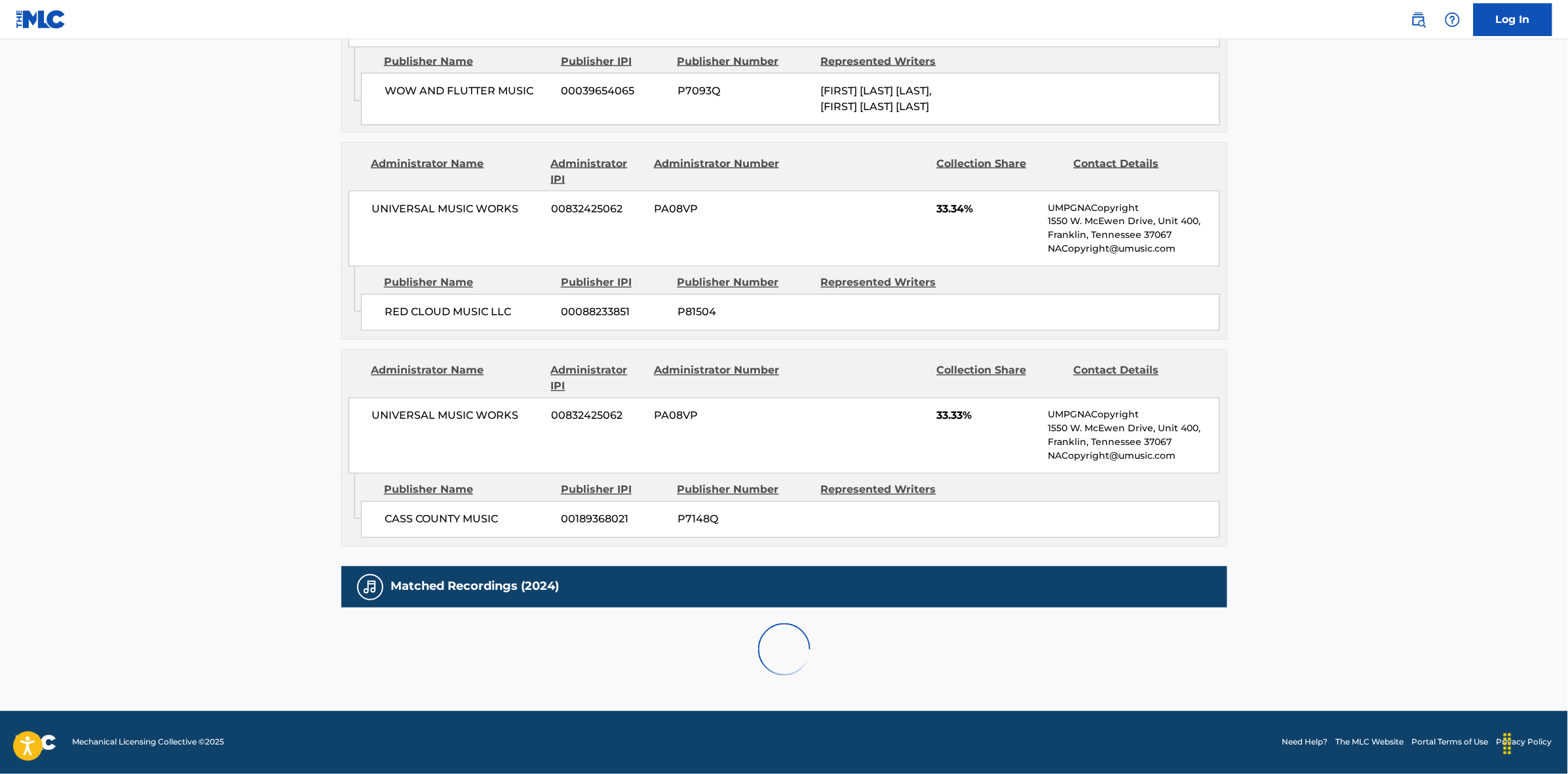scroll, scrollTop: 1177, scrollLeft: 0, axis: vertical 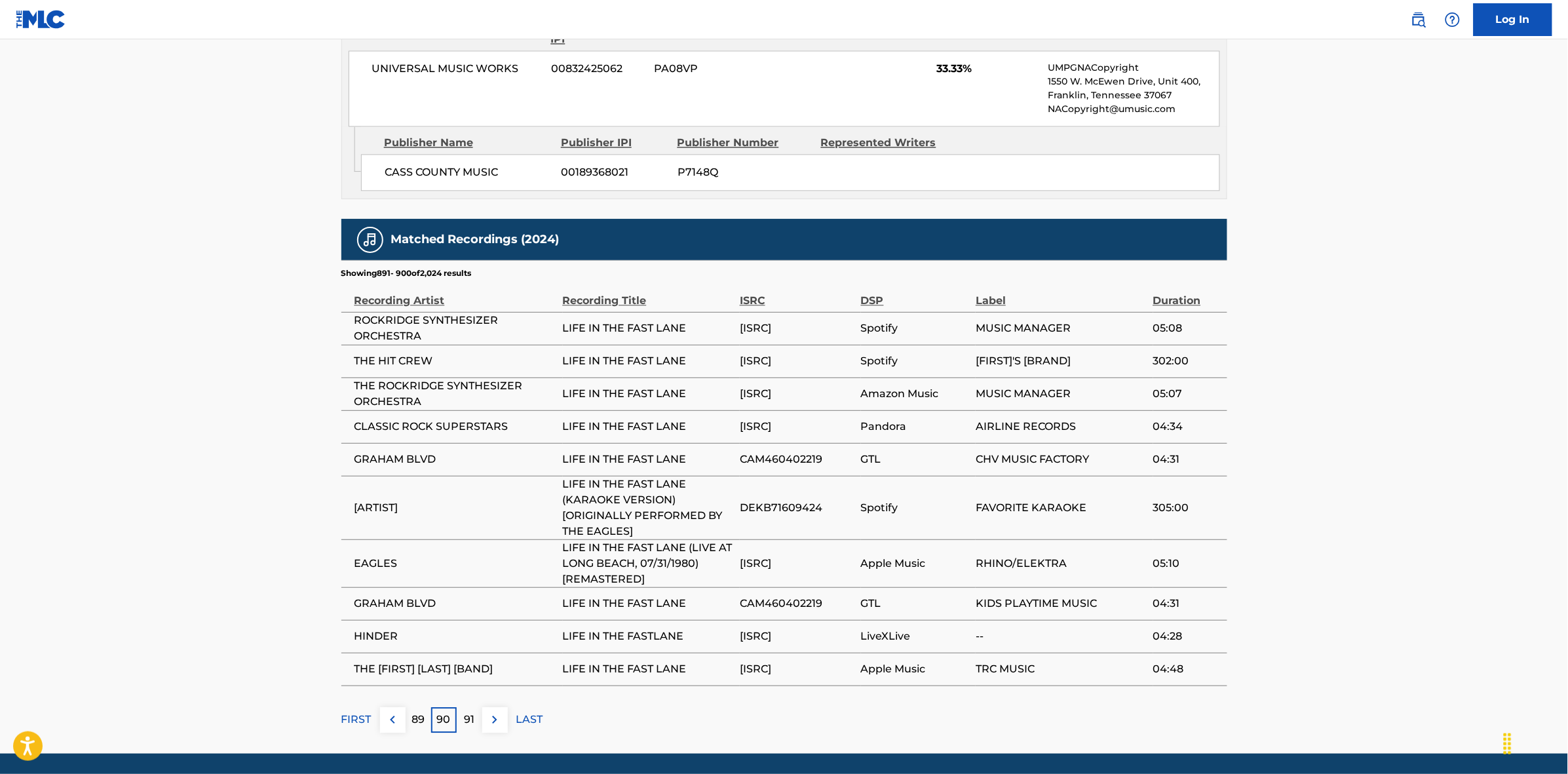 click at bounding box center (495, 720) 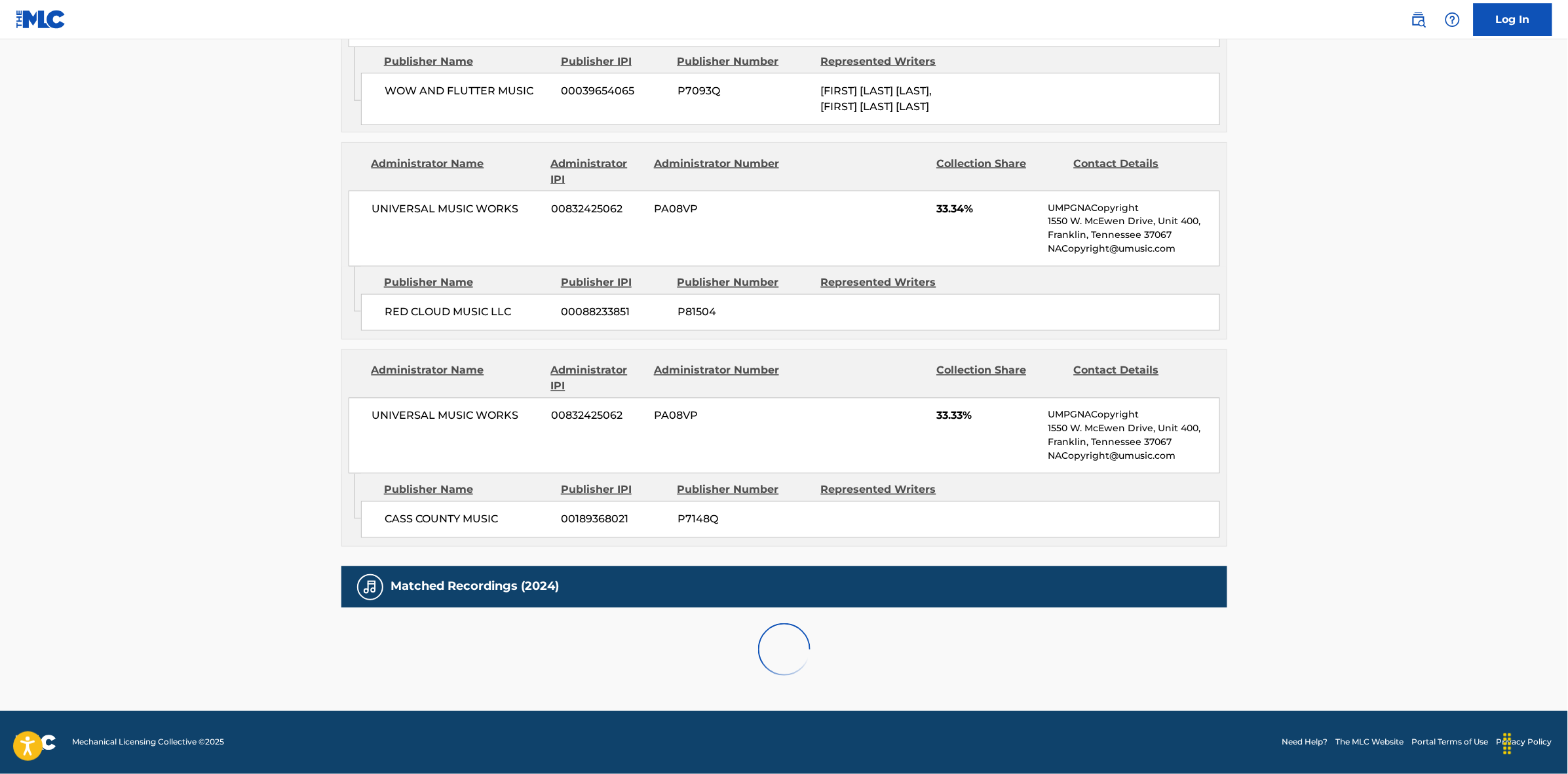 scroll, scrollTop: 1177, scrollLeft: 0, axis: vertical 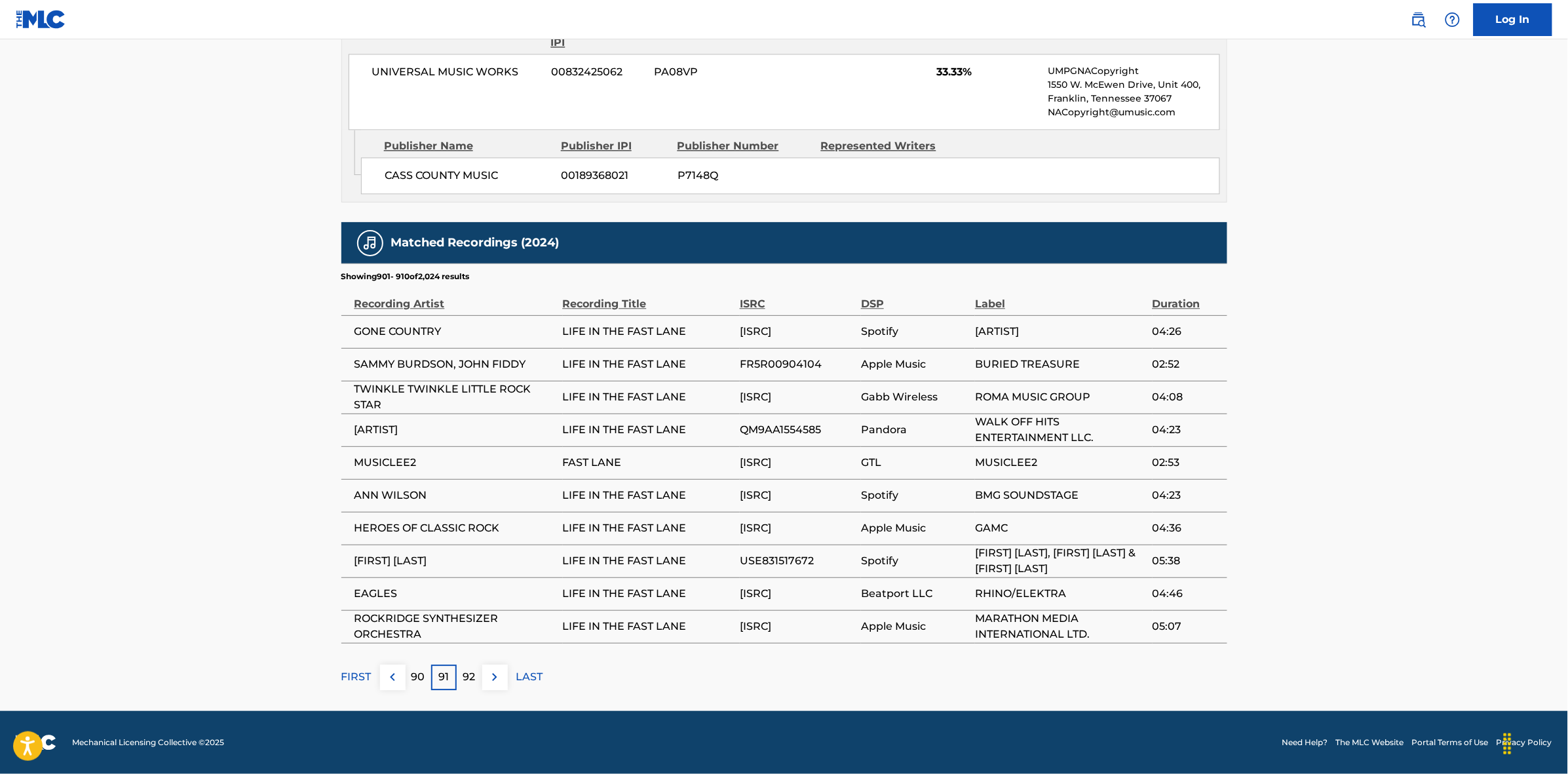 click at bounding box center (495, 677) 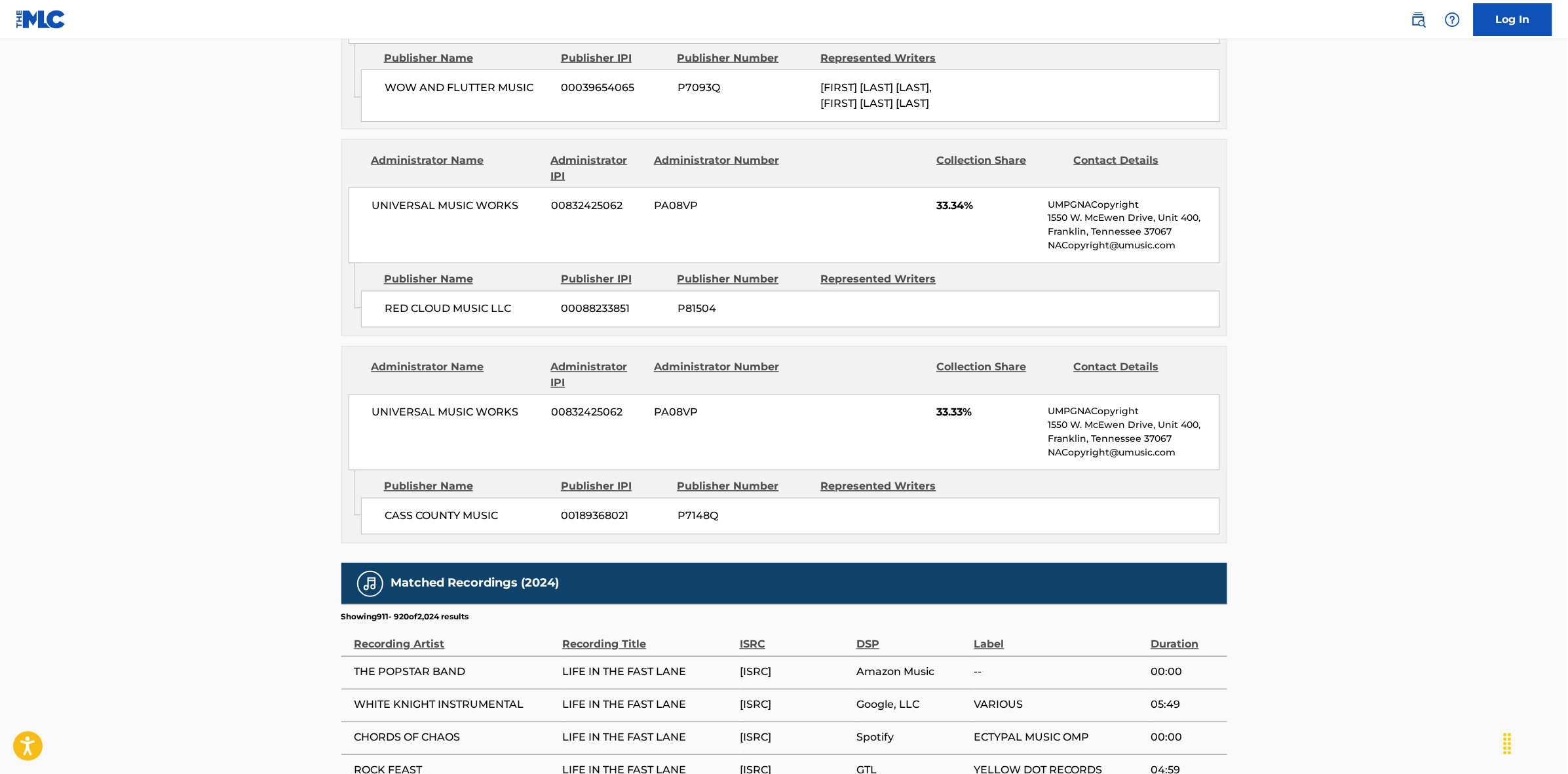 scroll, scrollTop: 1177, scrollLeft: 0, axis: vertical 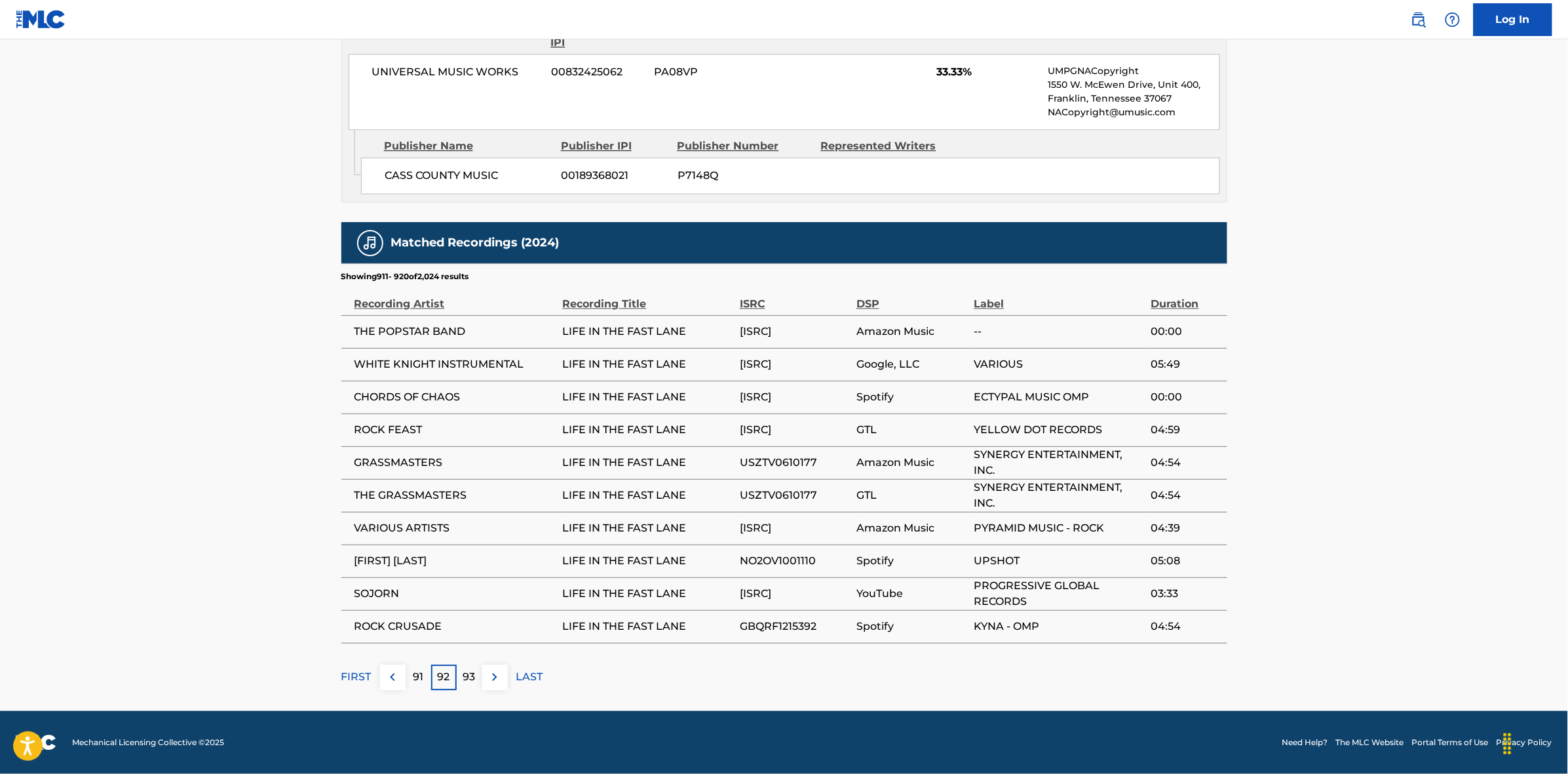 click at bounding box center [495, 677] 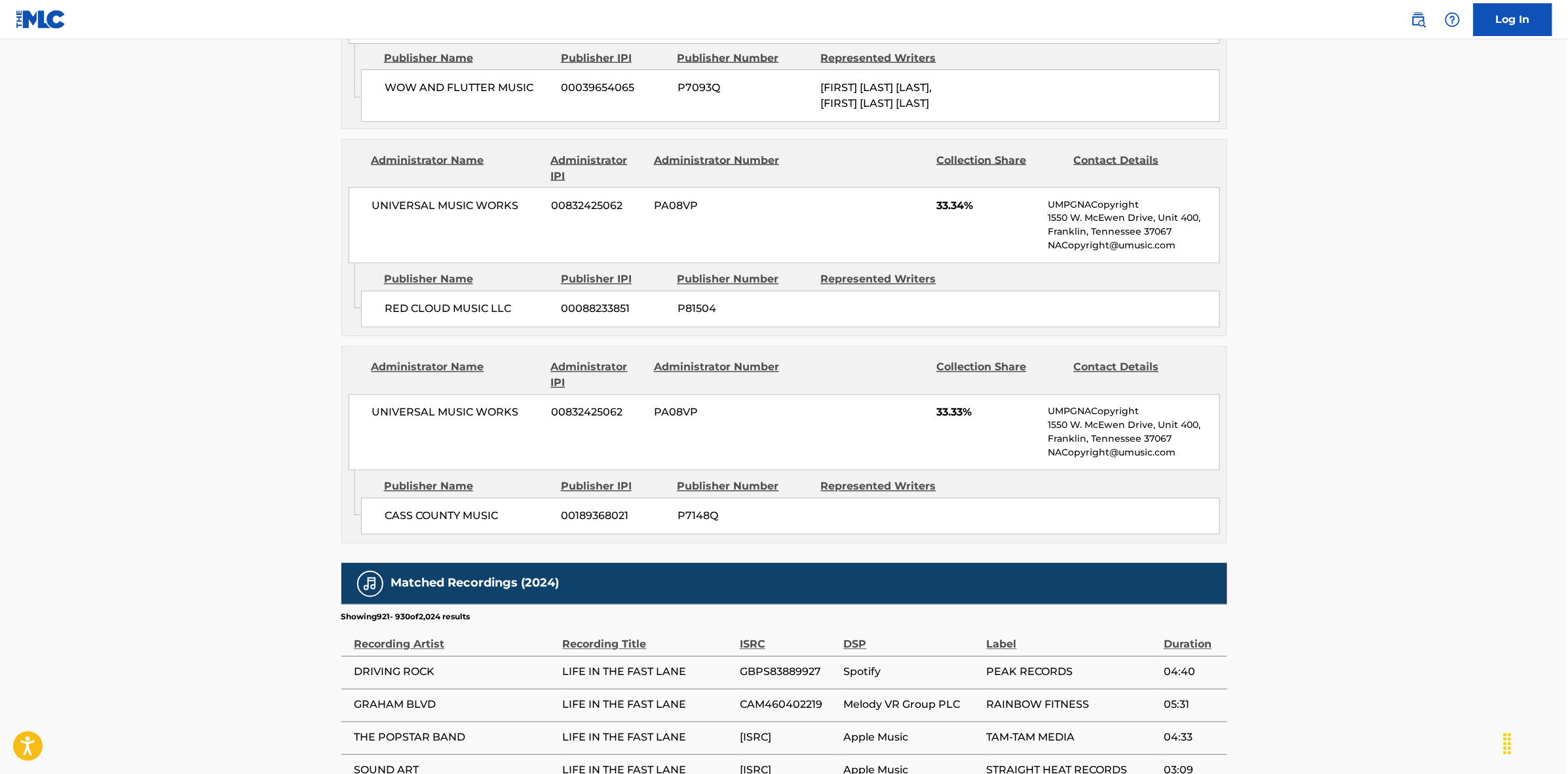 scroll, scrollTop: 1177, scrollLeft: 0, axis: vertical 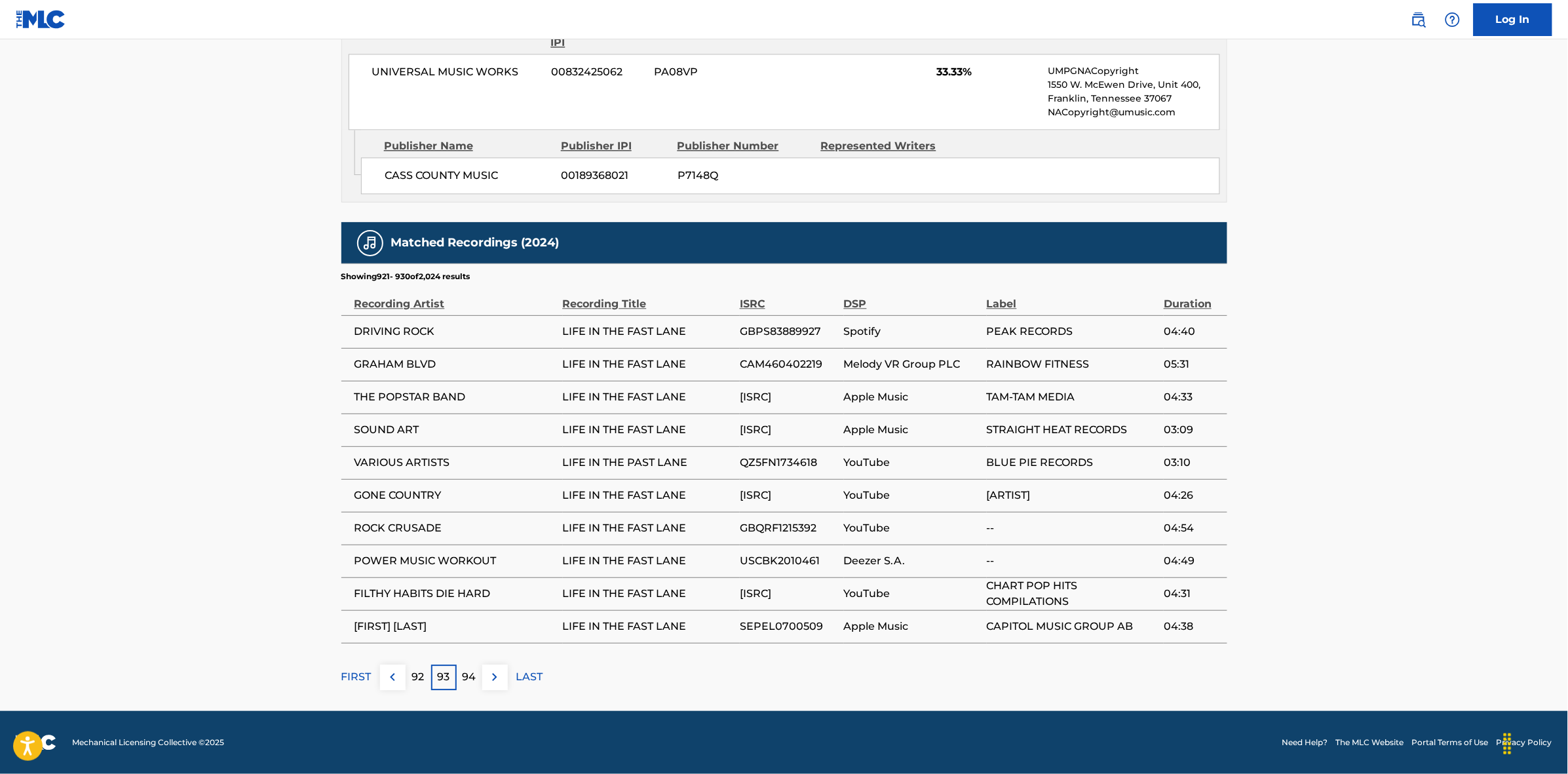 click on "94" at bounding box center (469, 677) 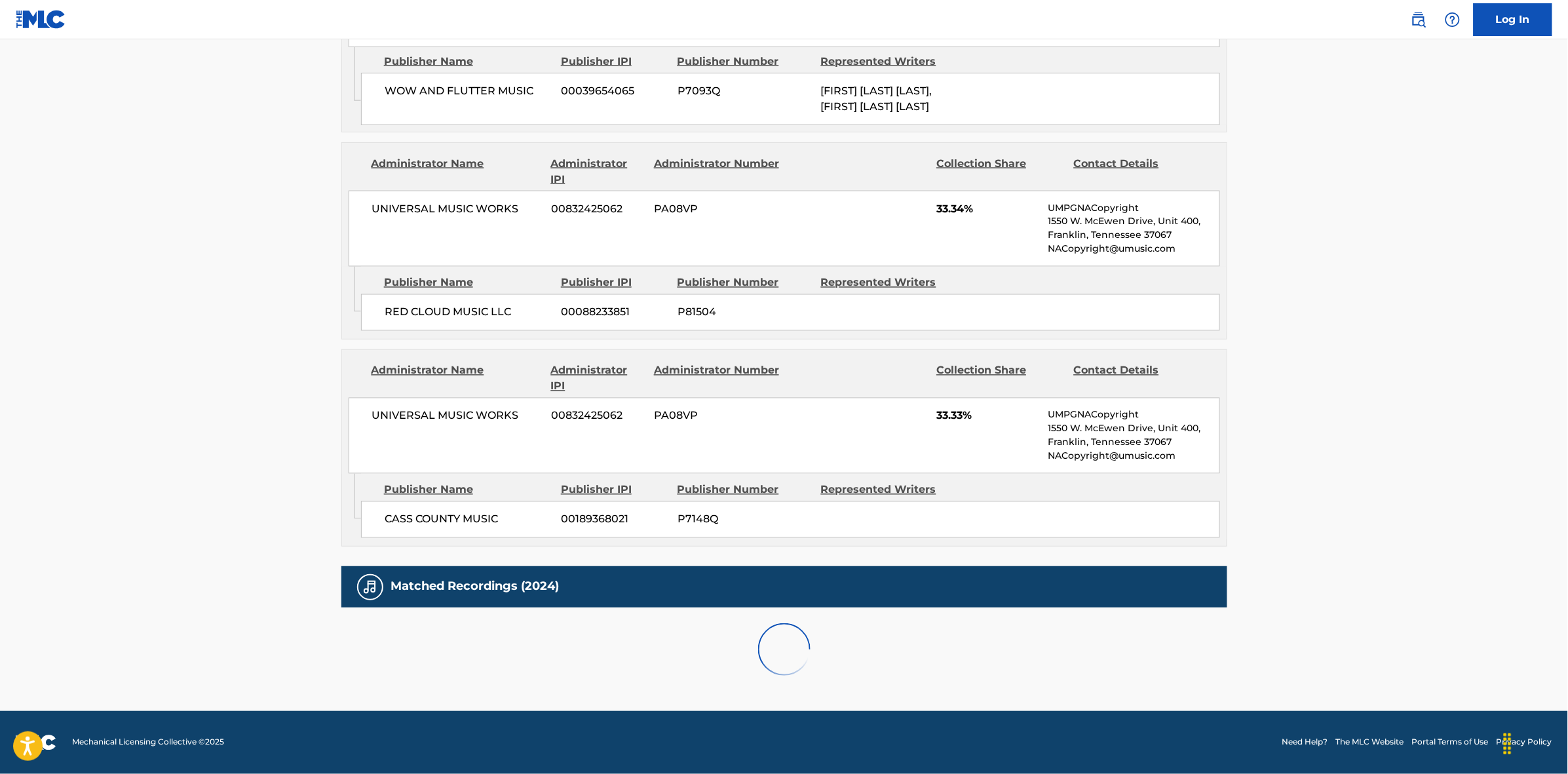 scroll, scrollTop: 1177, scrollLeft: 0, axis: vertical 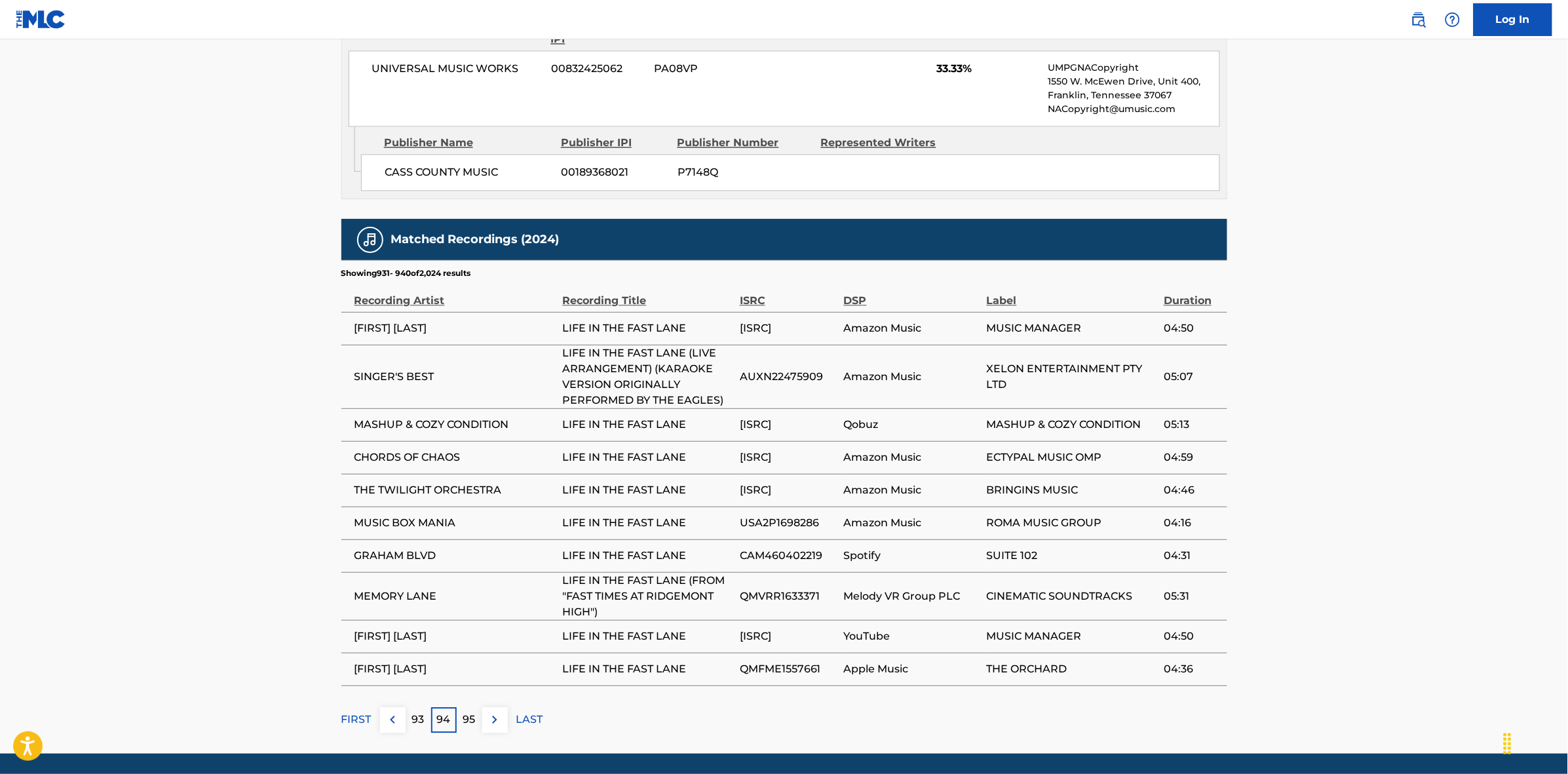click at bounding box center [495, 720] 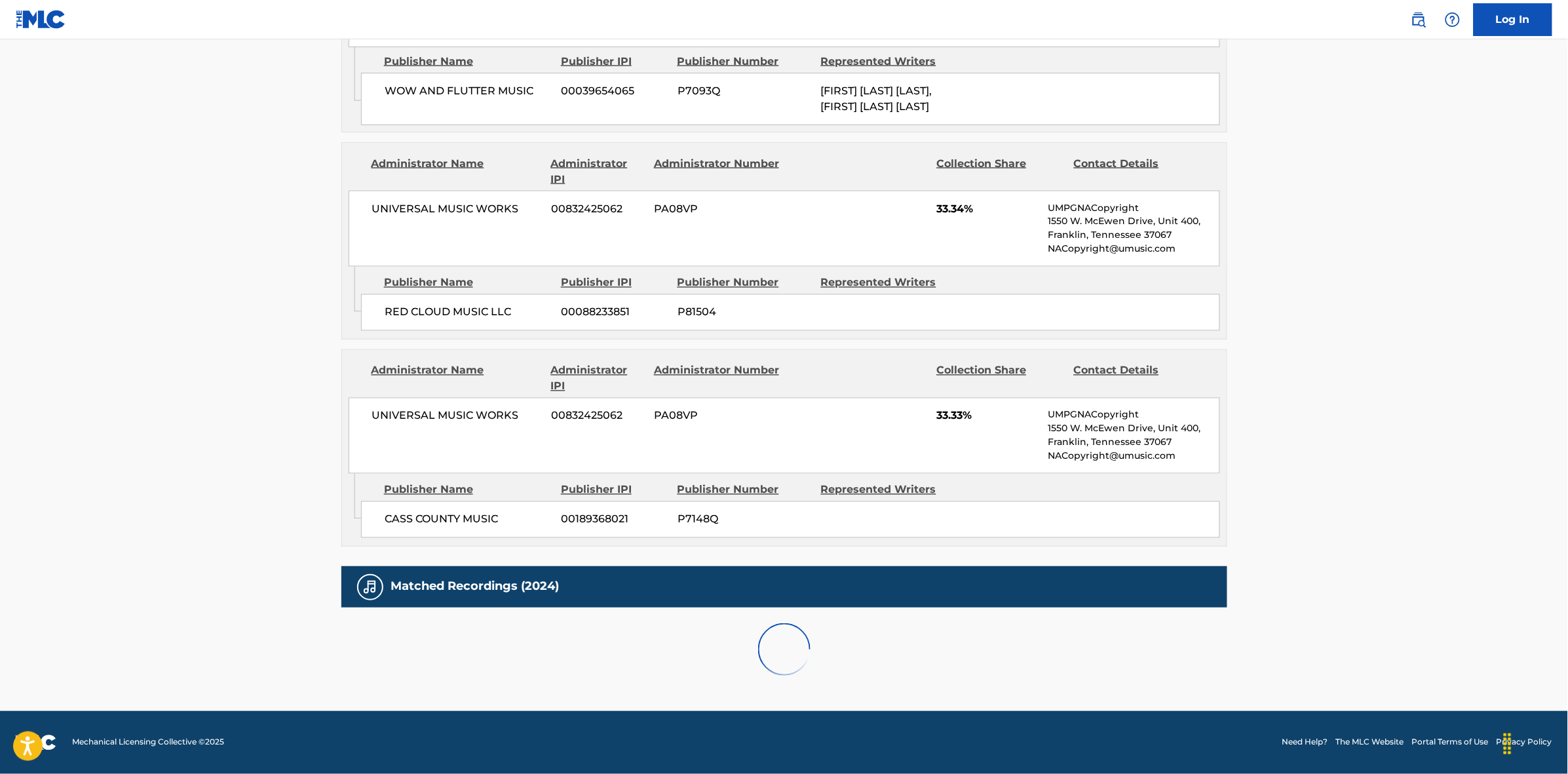 scroll, scrollTop: 1177, scrollLeft: 0, axis: vertical 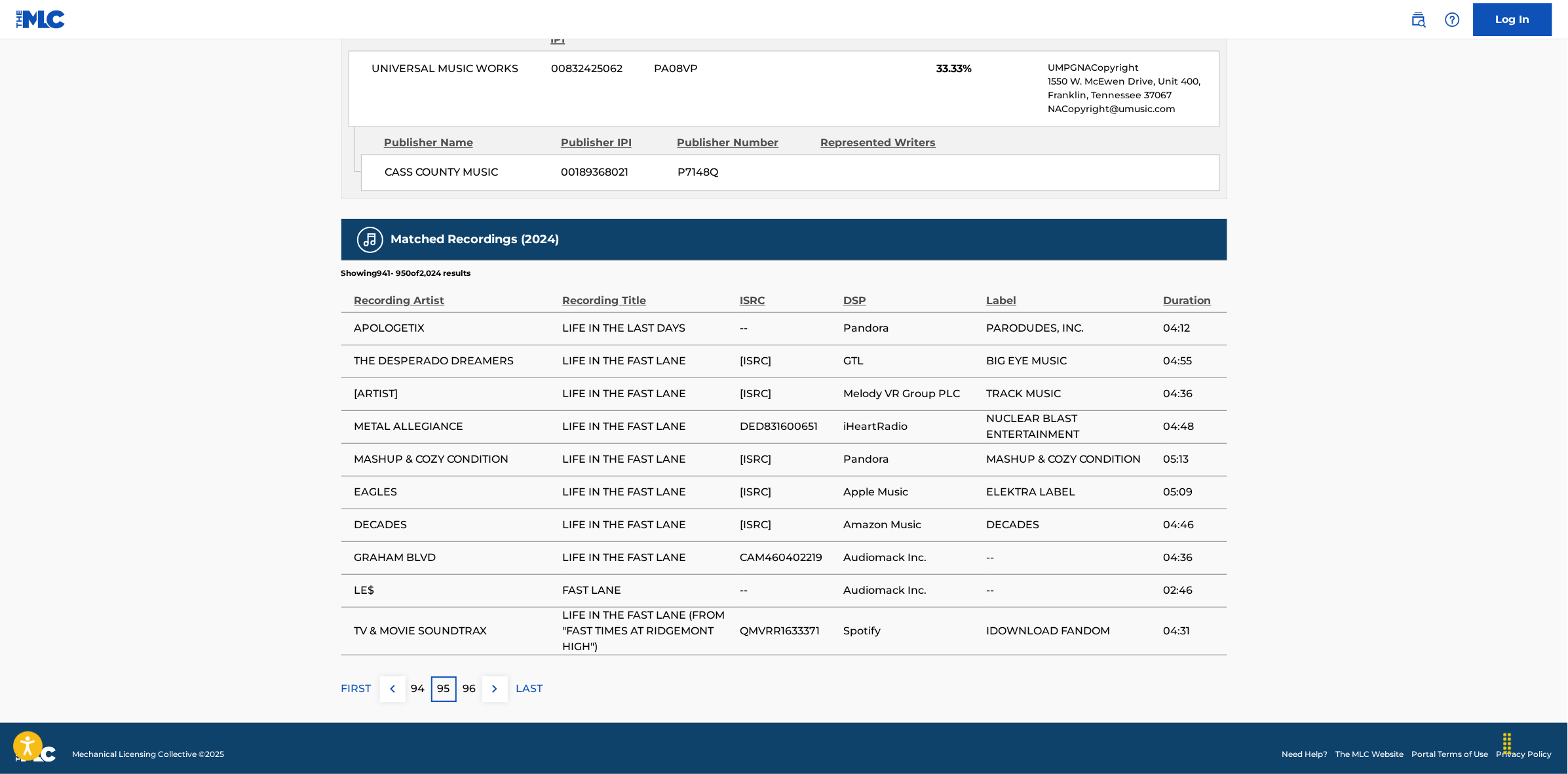 click at bounding box center (495, 689) 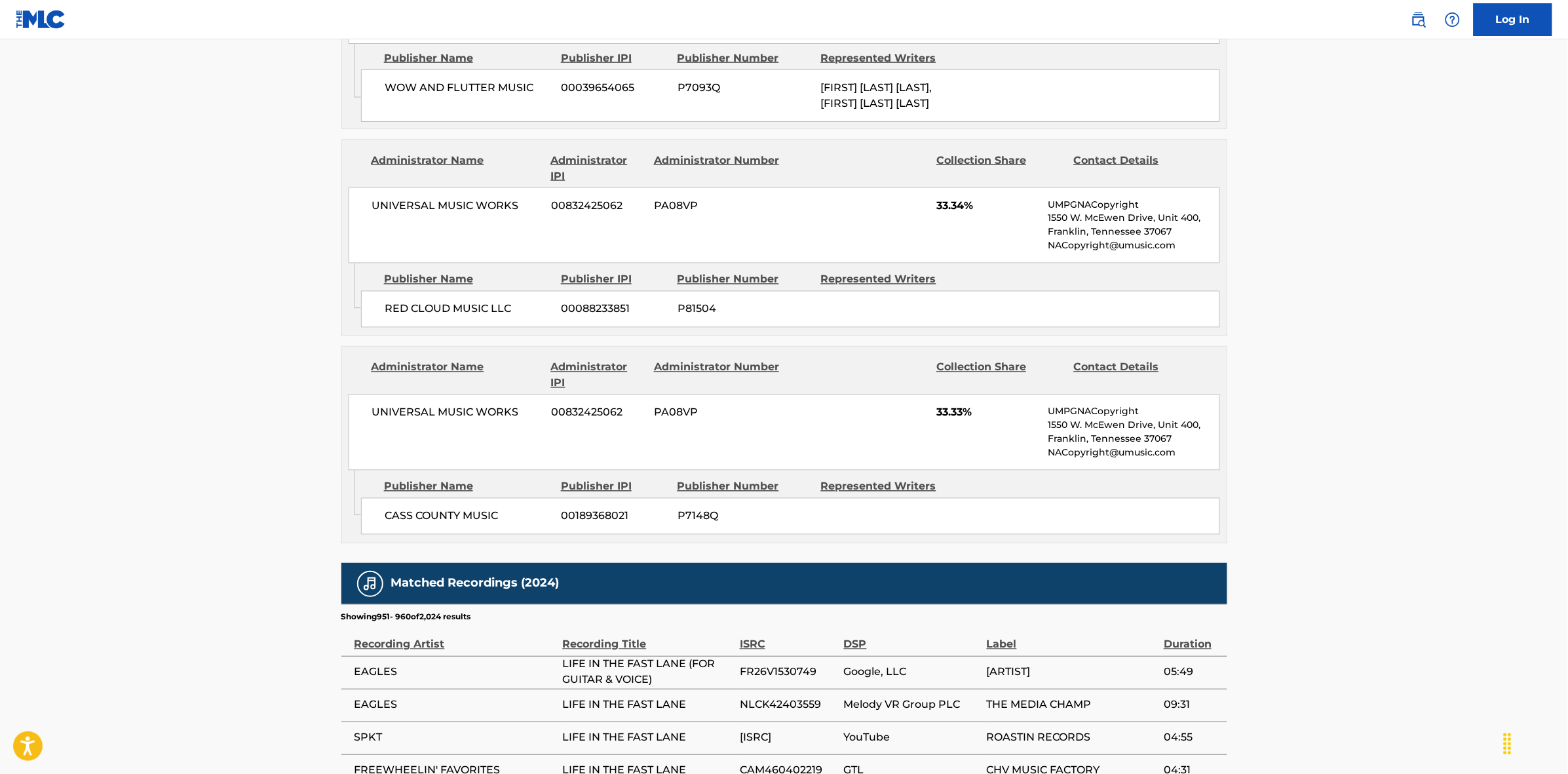 scroll, scrollTop: 1177, scrollLeft: 0, axis: vertical 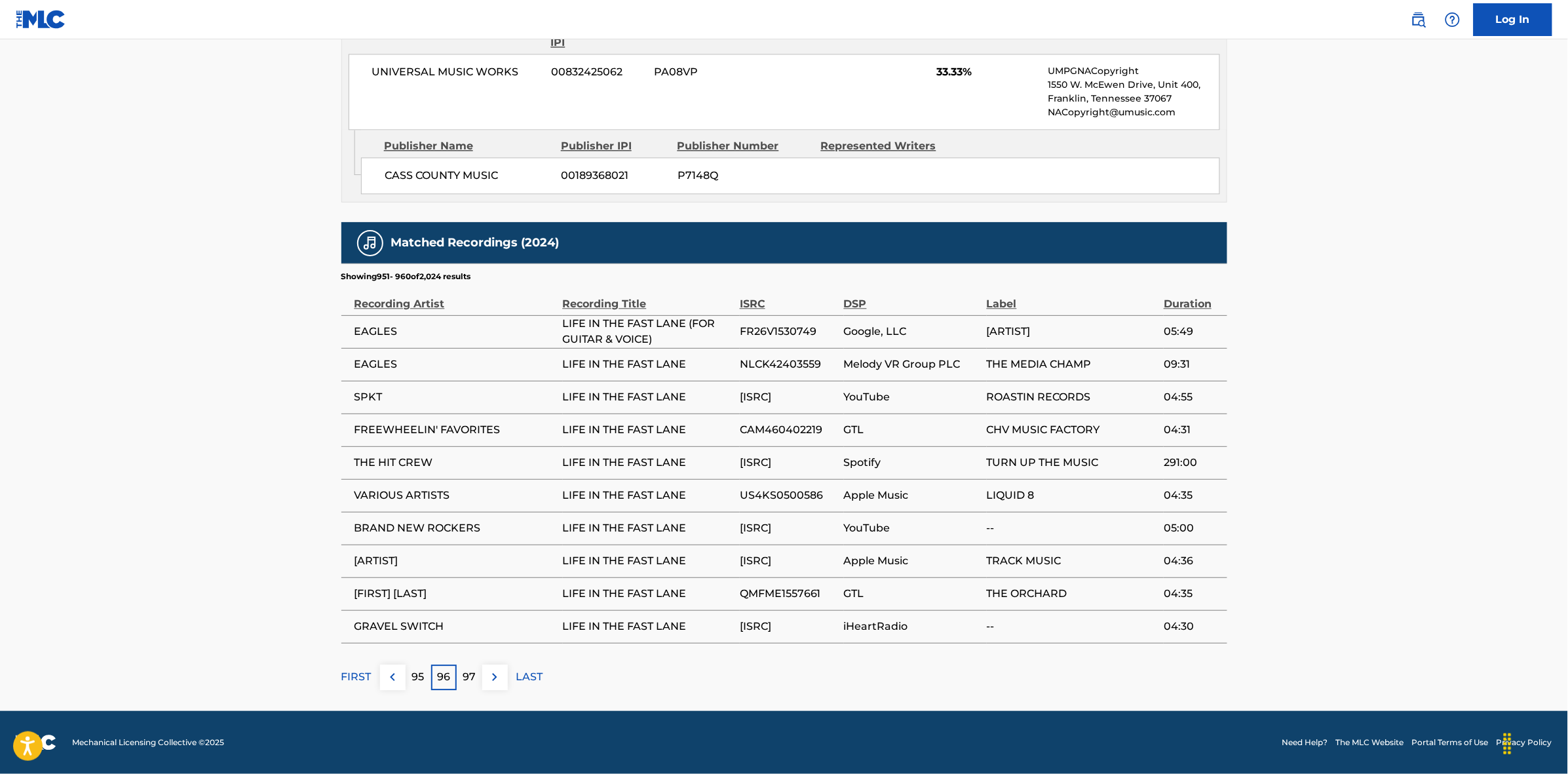 click at bounding box center [495, 677] 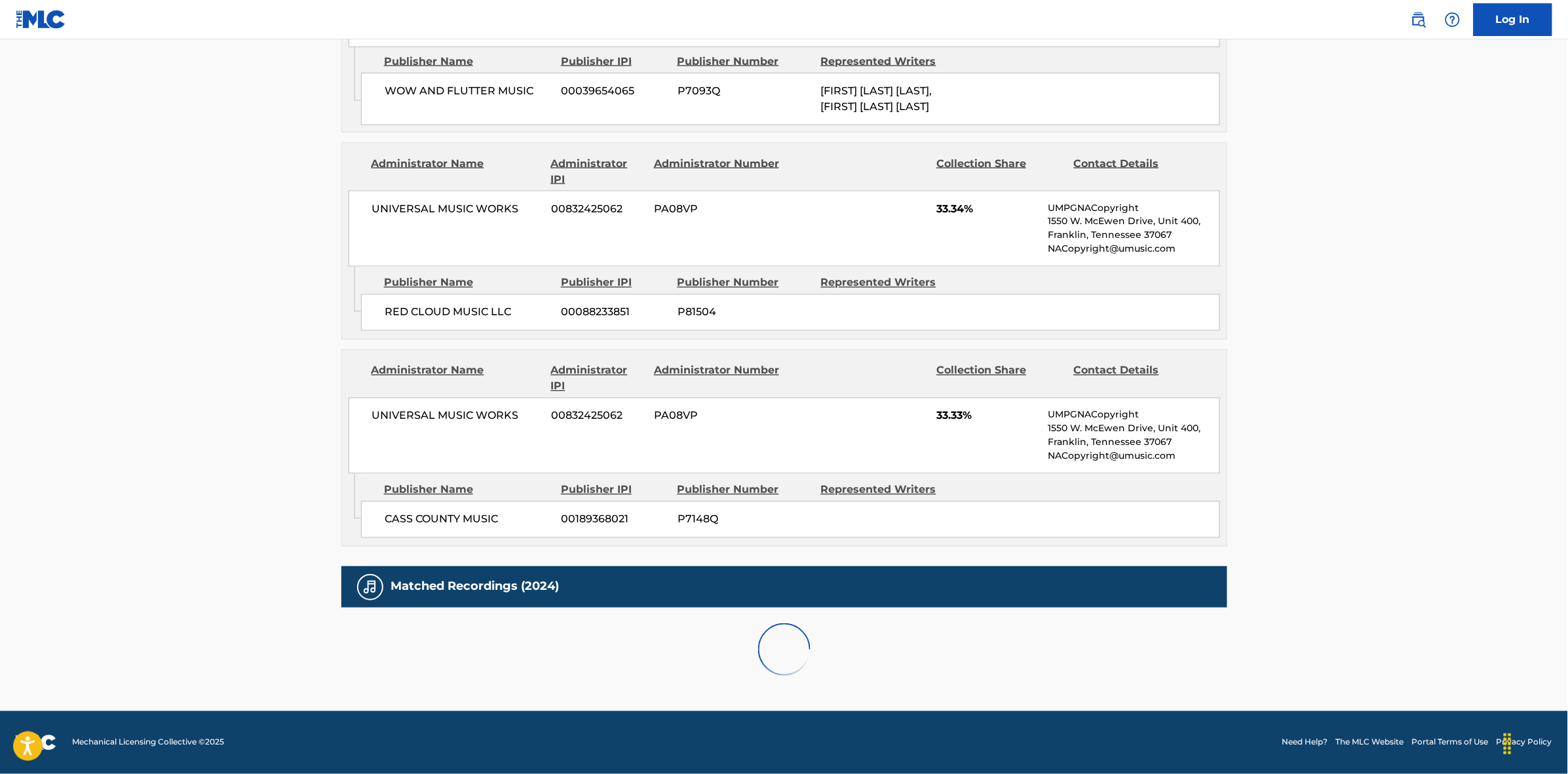 scroll, scrollTop: 1177, scrollLeft: 0, axis: vertical 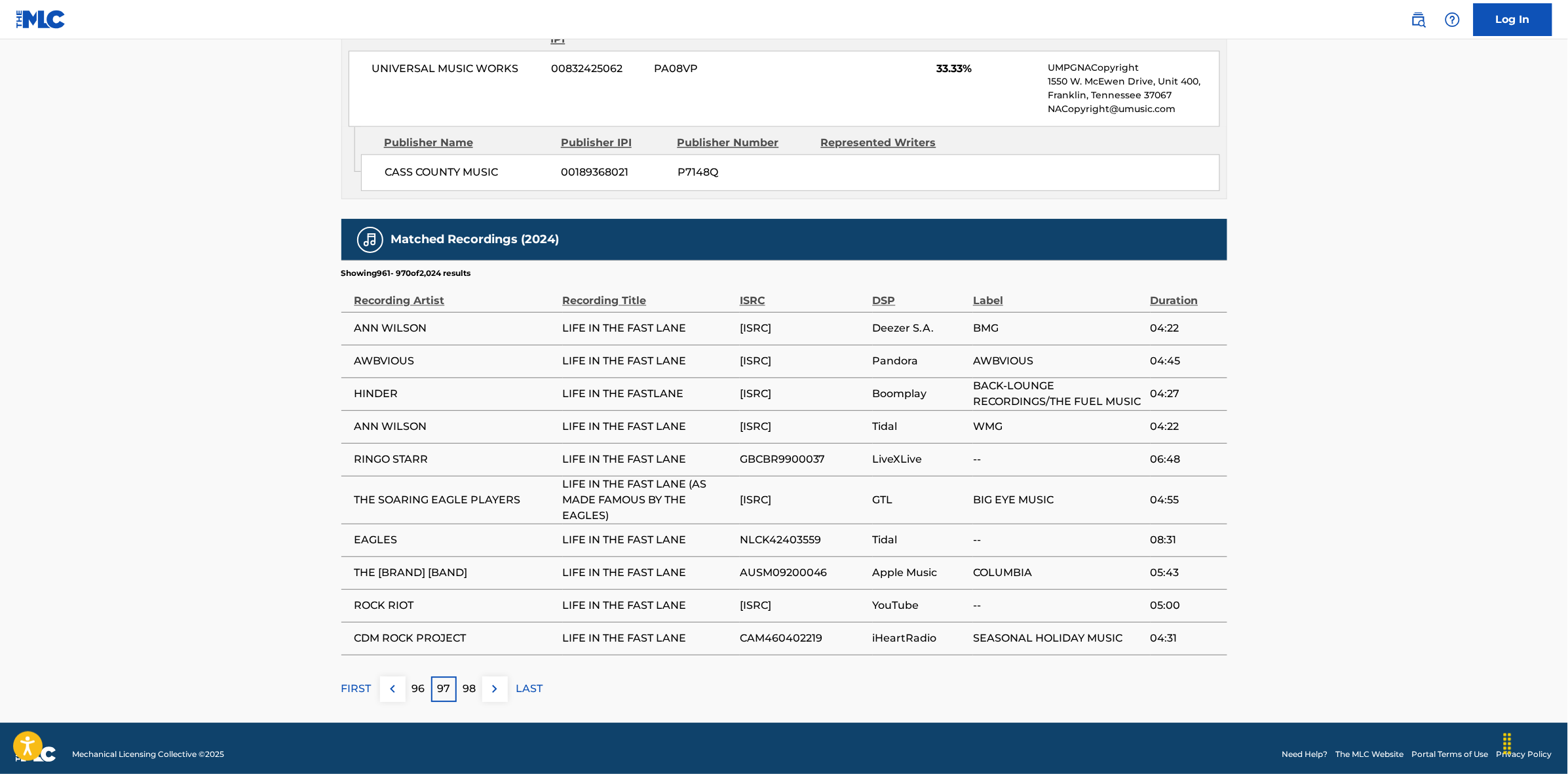 click at bounding box center [495, 689] 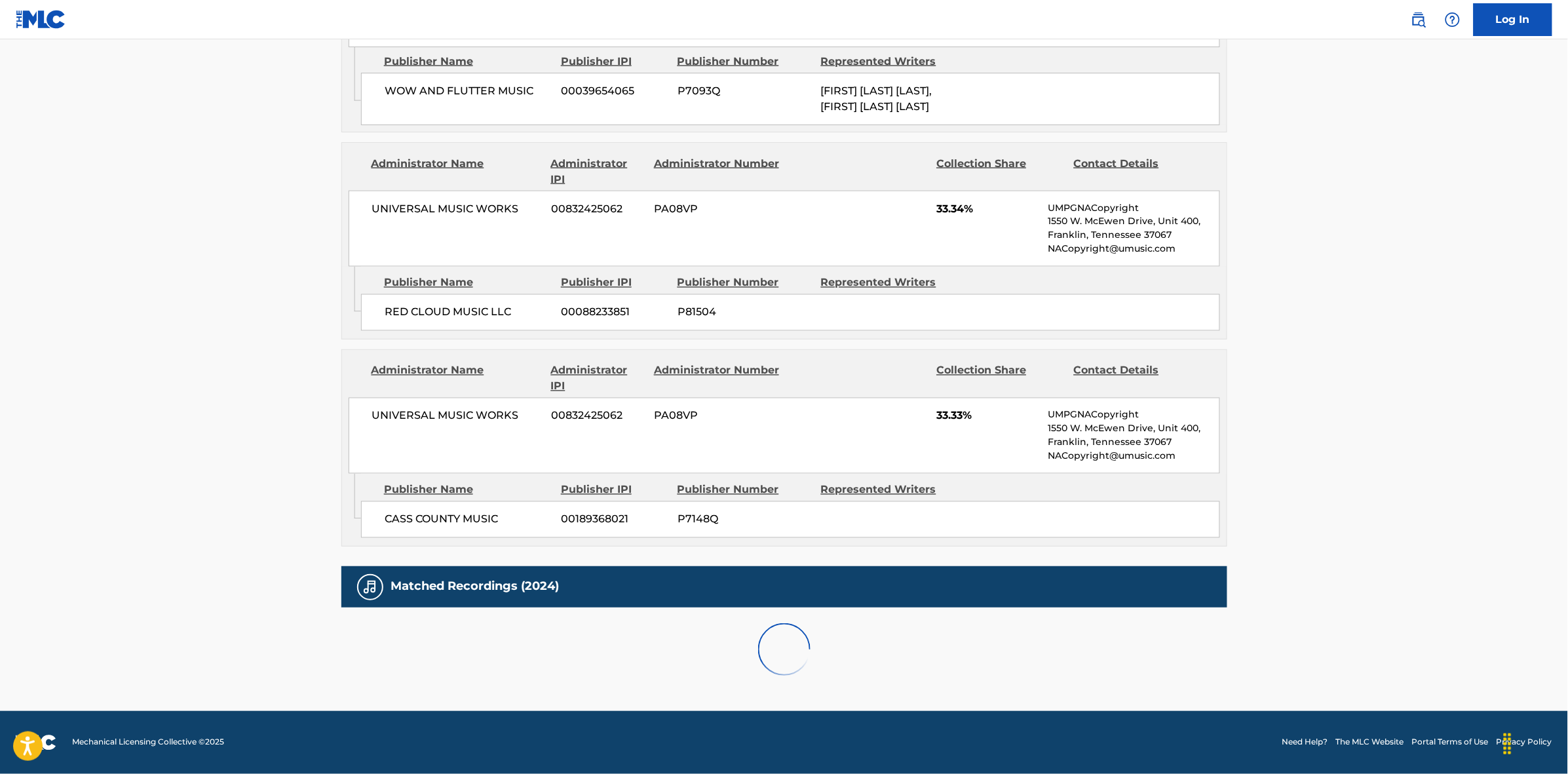 scroll, scrollTop: 1177, scrollLeft: 0, axis: vertical 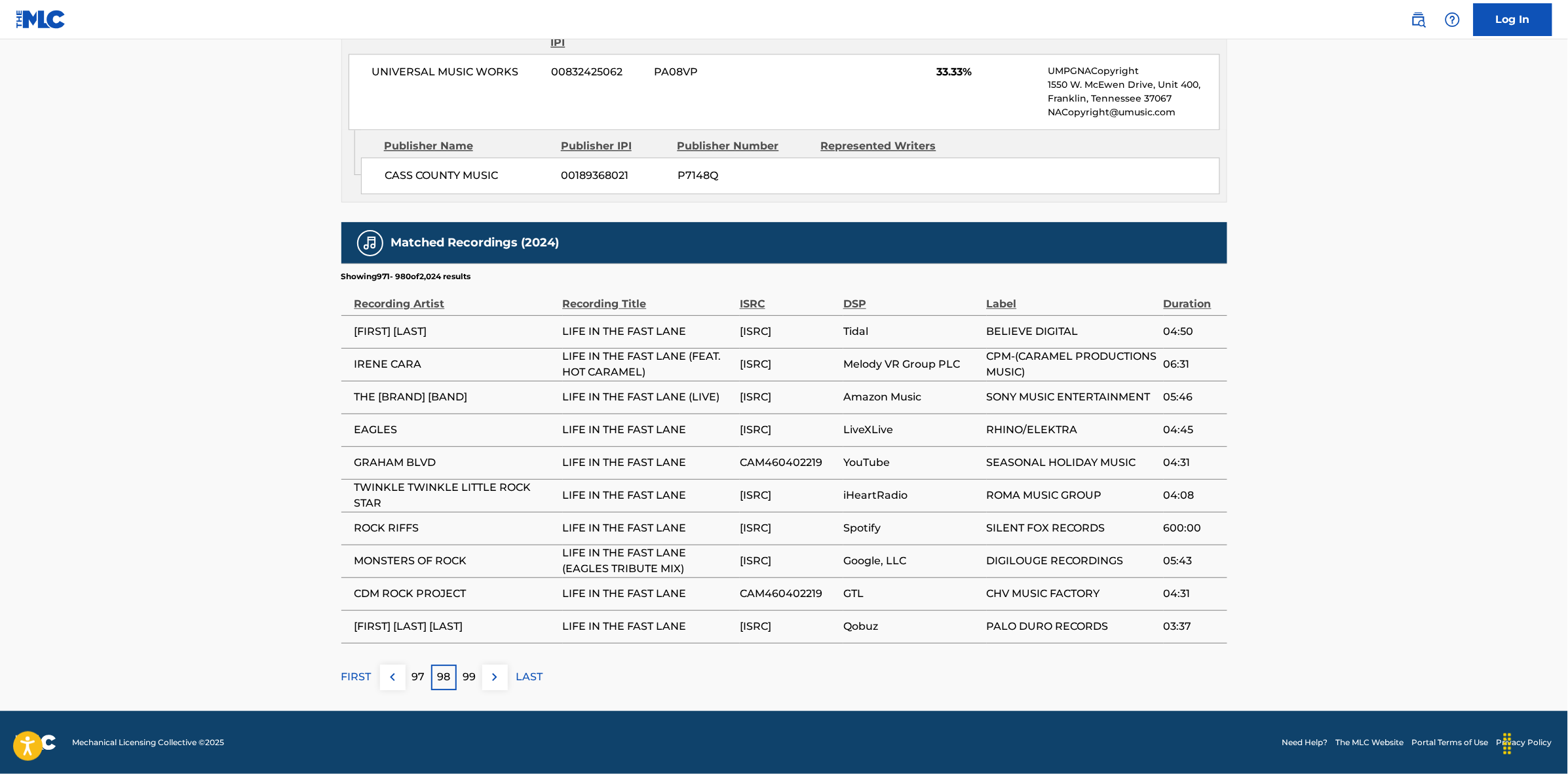 click at bounding box center [495, 677] 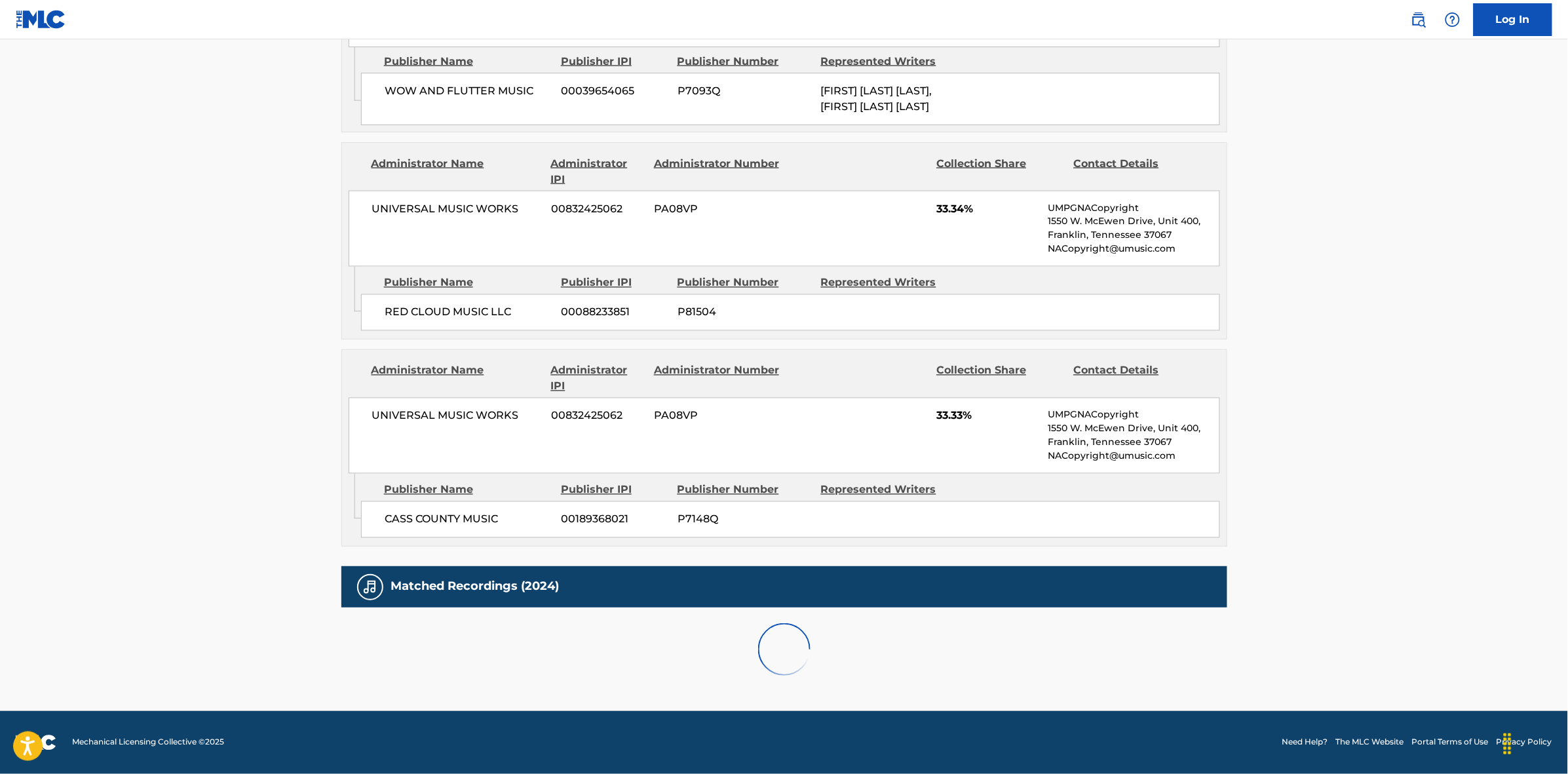 scroll, scrollTop: 1177, scrollLeft: 0, axis: vertical 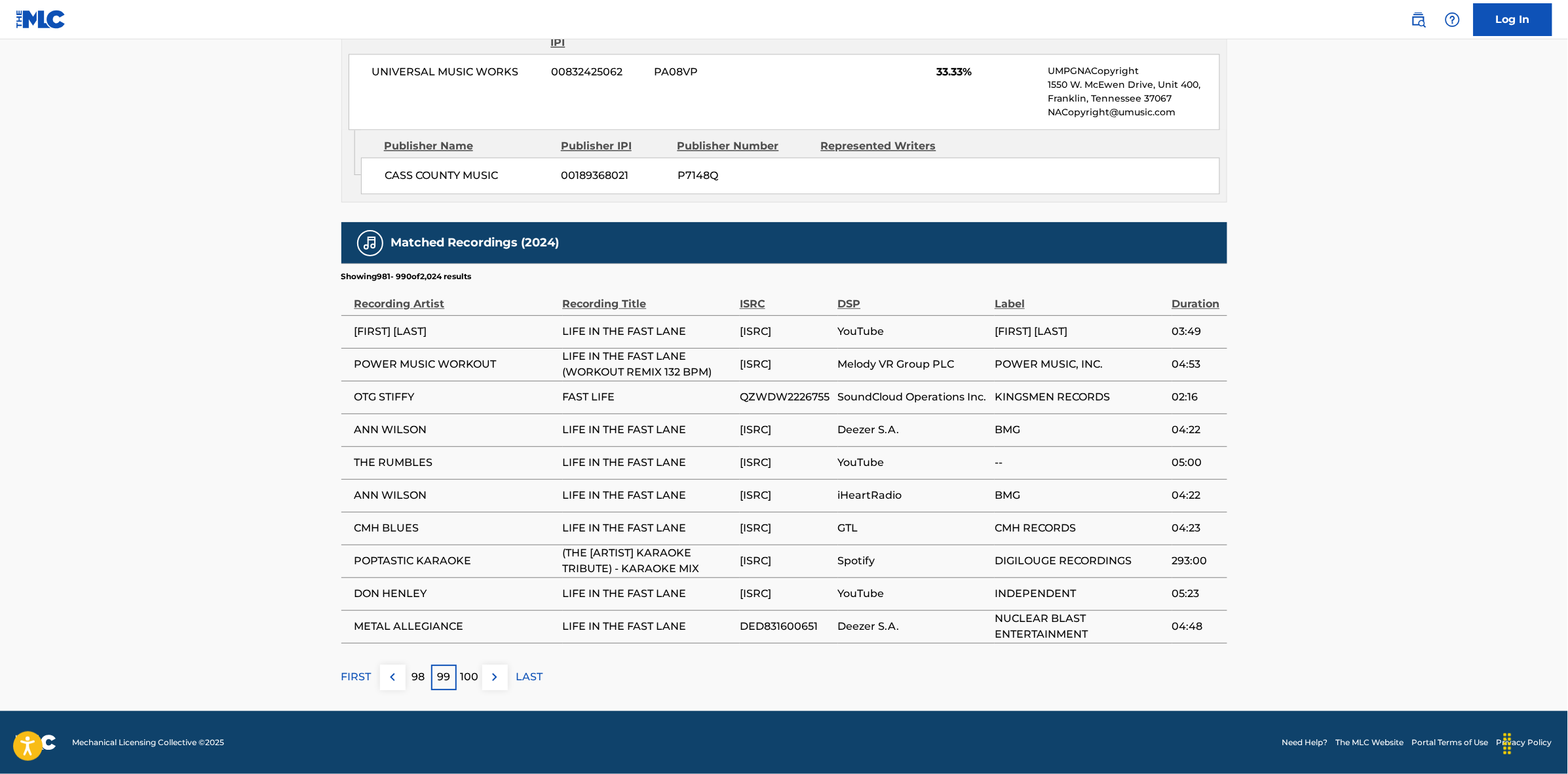 click at bounding box center (495, 677) 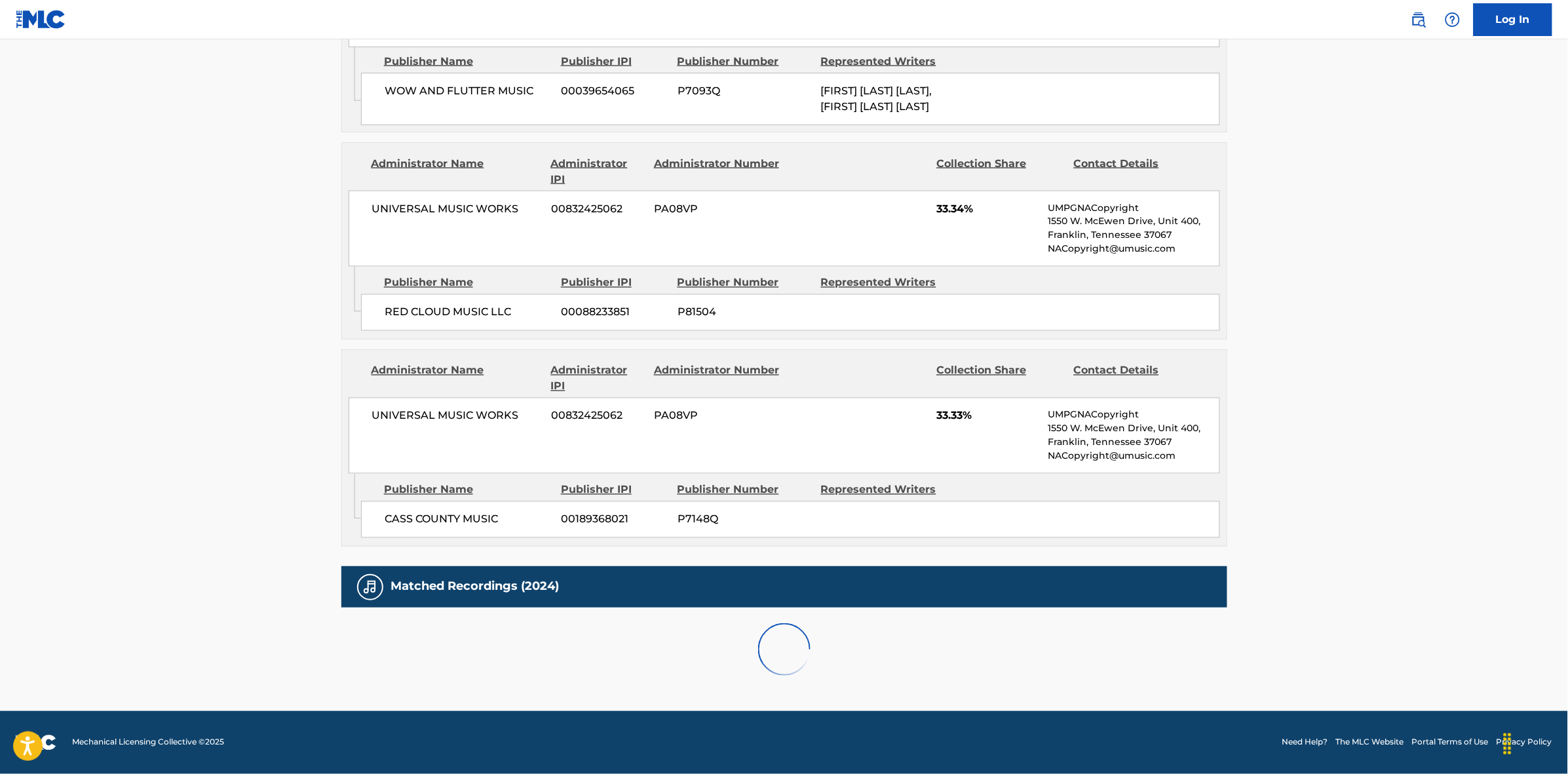 scroll, scrollTop: 1177, scrollLeft: 0, axis: vertical 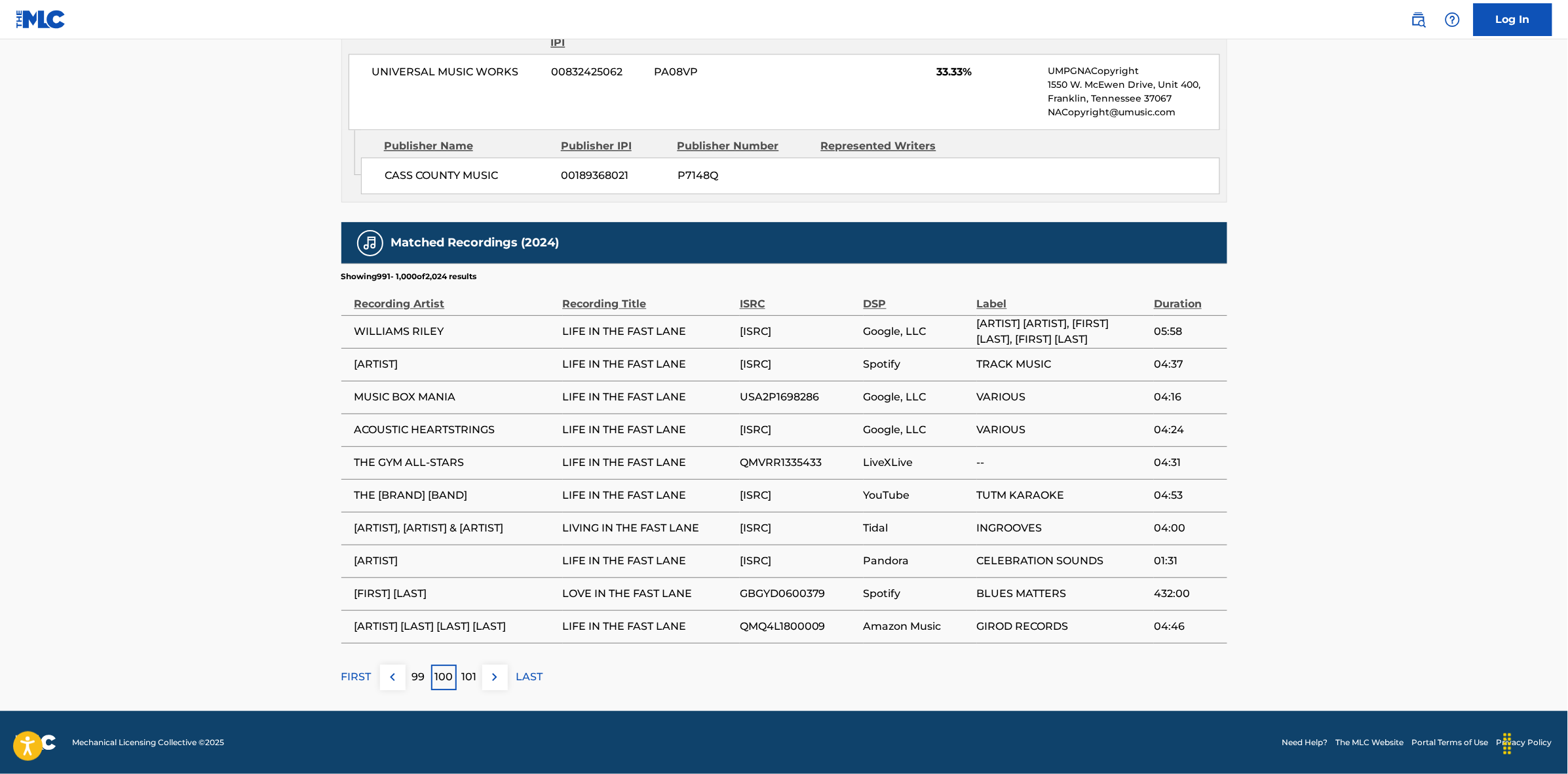 click at bounding box center (495, 677) 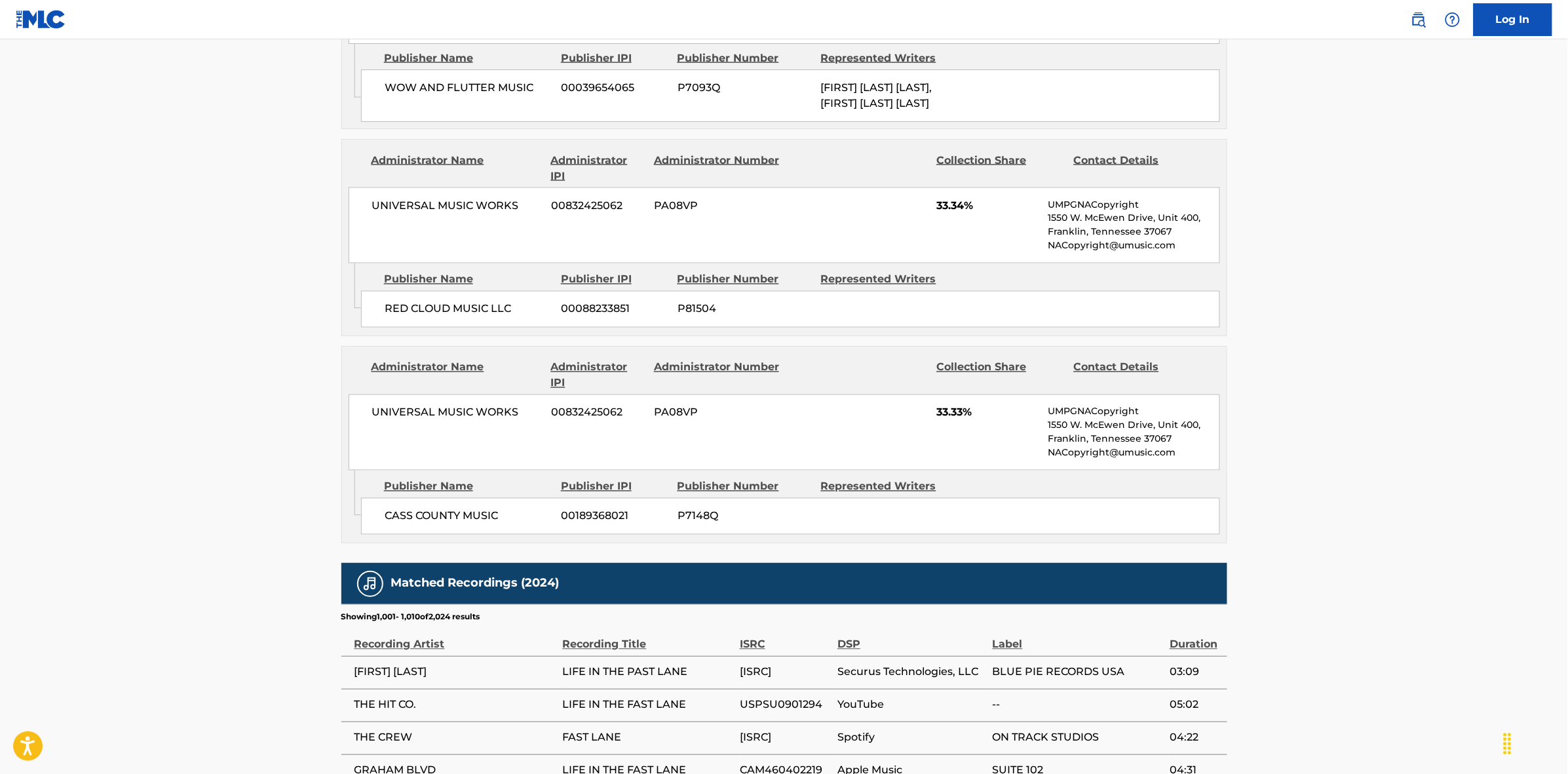 scroll, scrollTop: 1177, scrollLeft: 0, axis: vertical 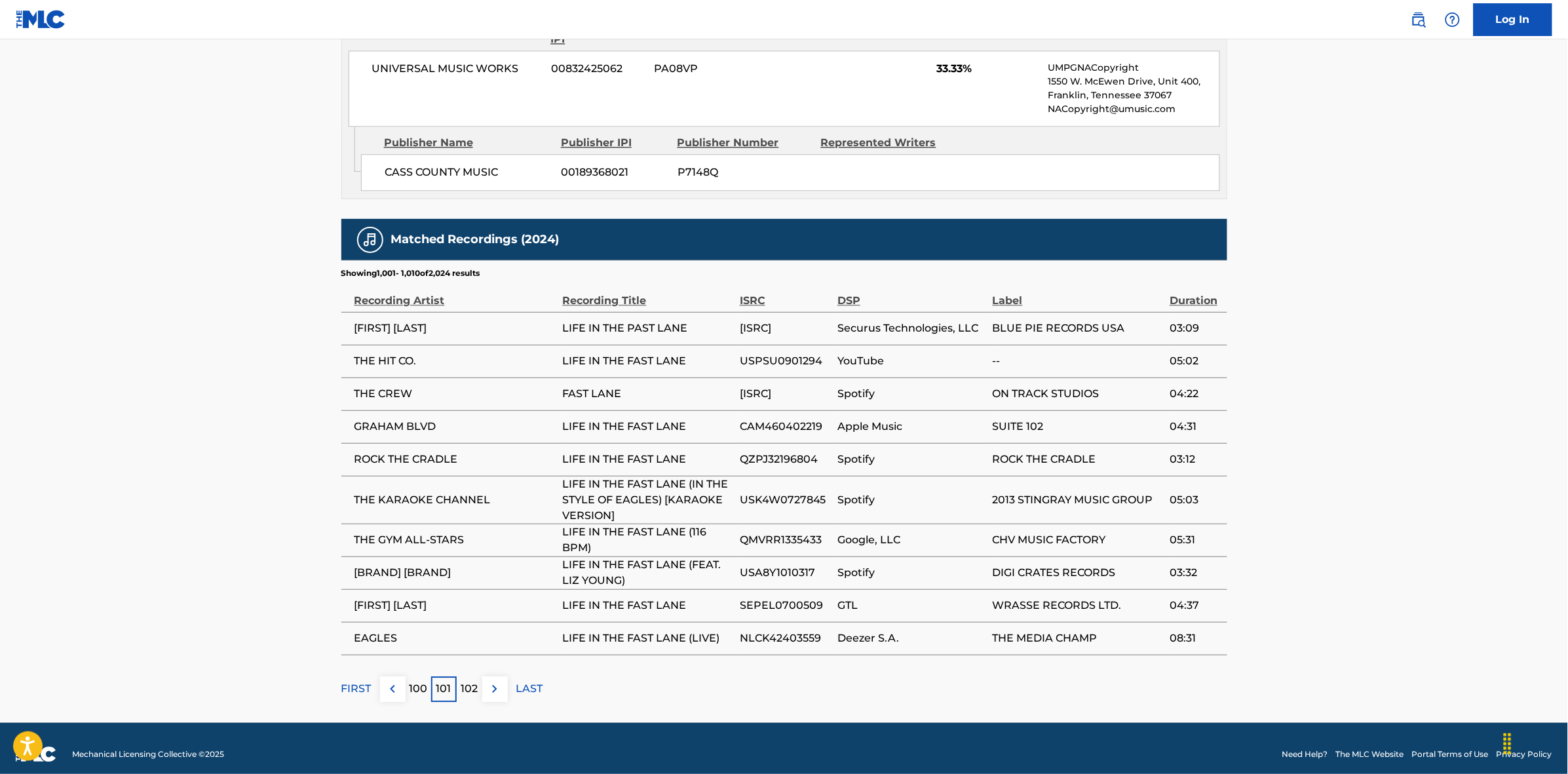 click at bounding box center (495, 689) 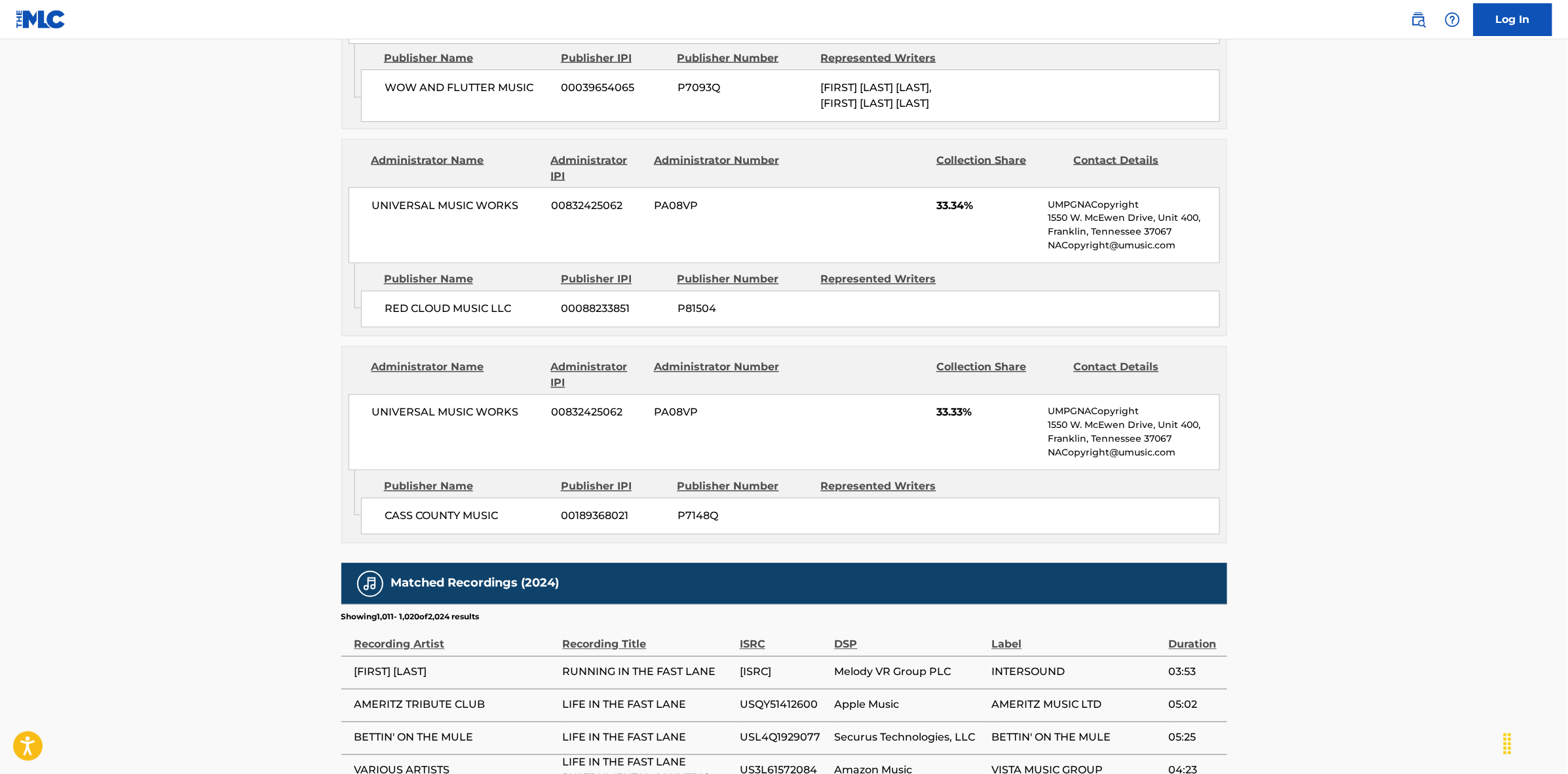 scroll, scrollTop: 1177, scrollLeft: 0, axis: vertical 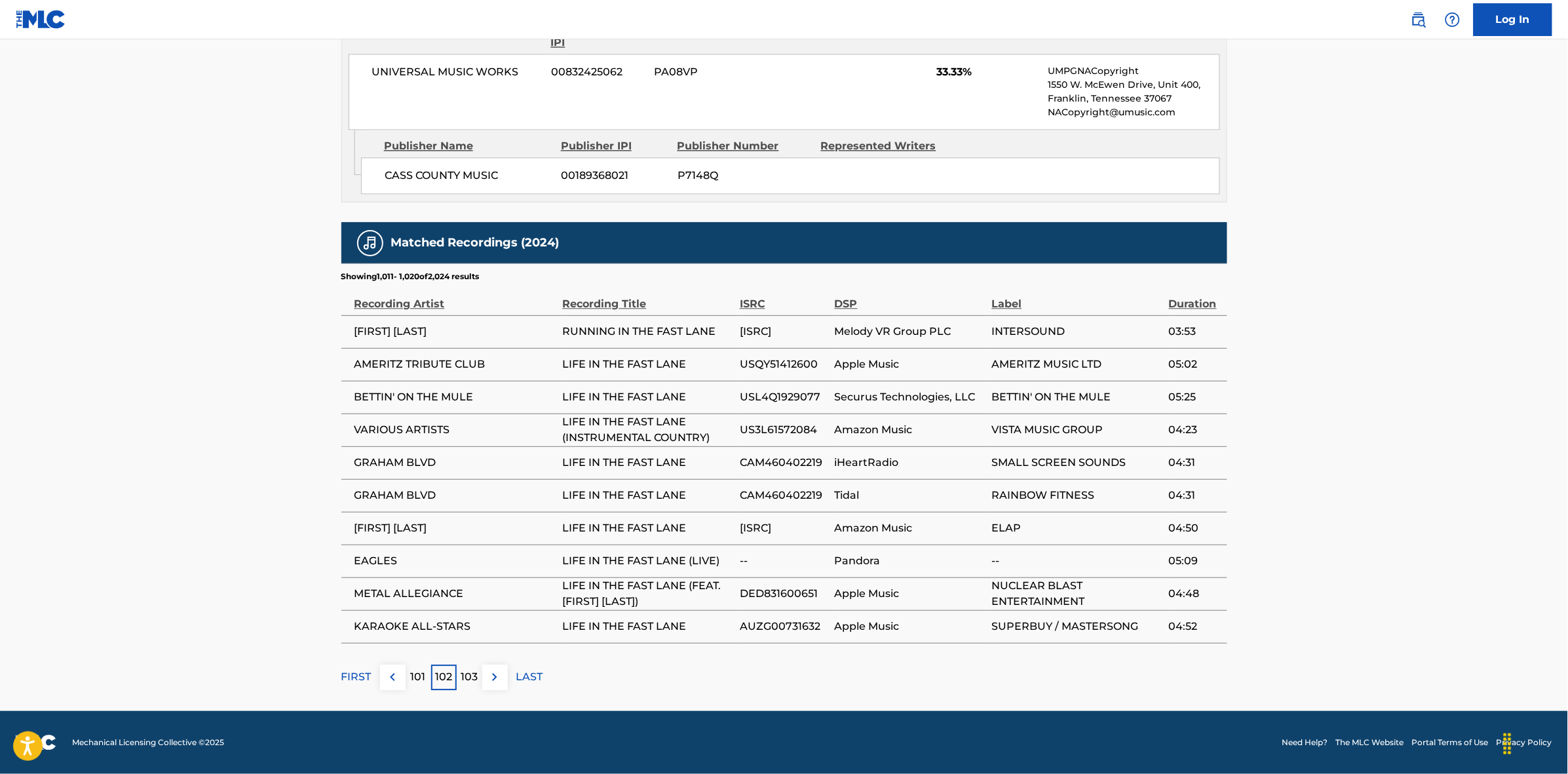 click at bounding box center [495, 677] 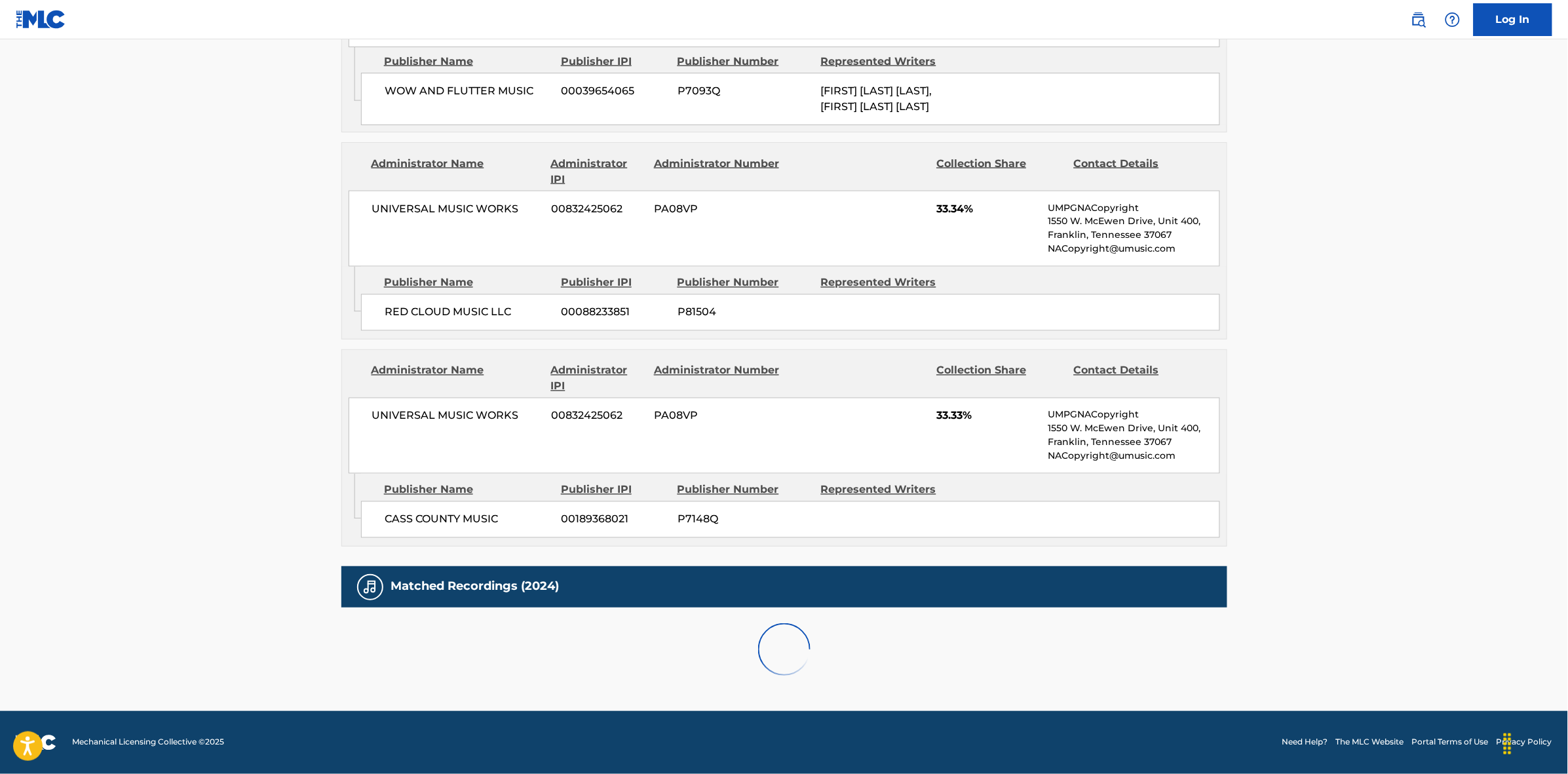 scroll, scrollTop: 1177, scrollLeft: 0, axis: vertical 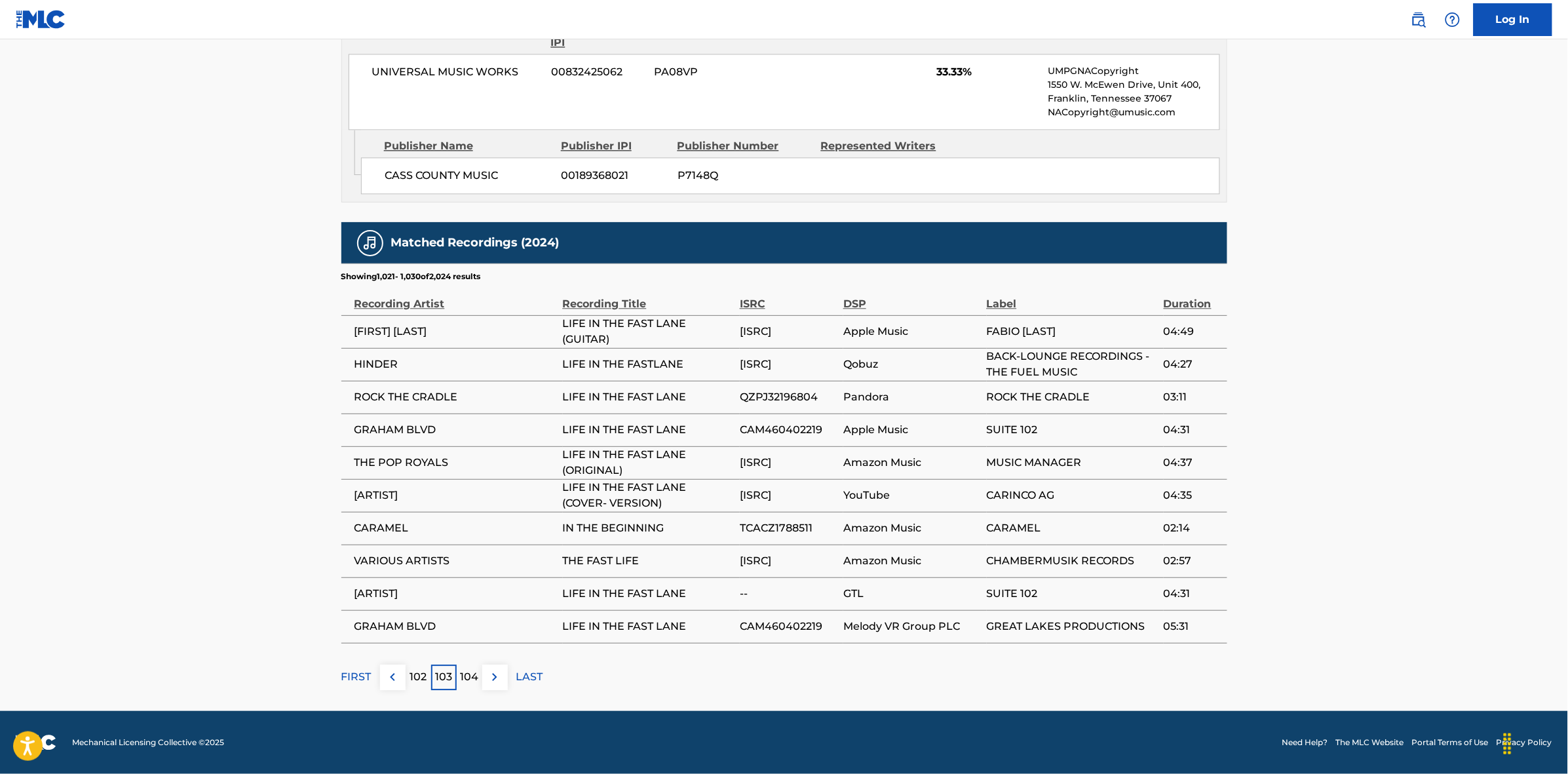 click at bounding box center (495, 677) 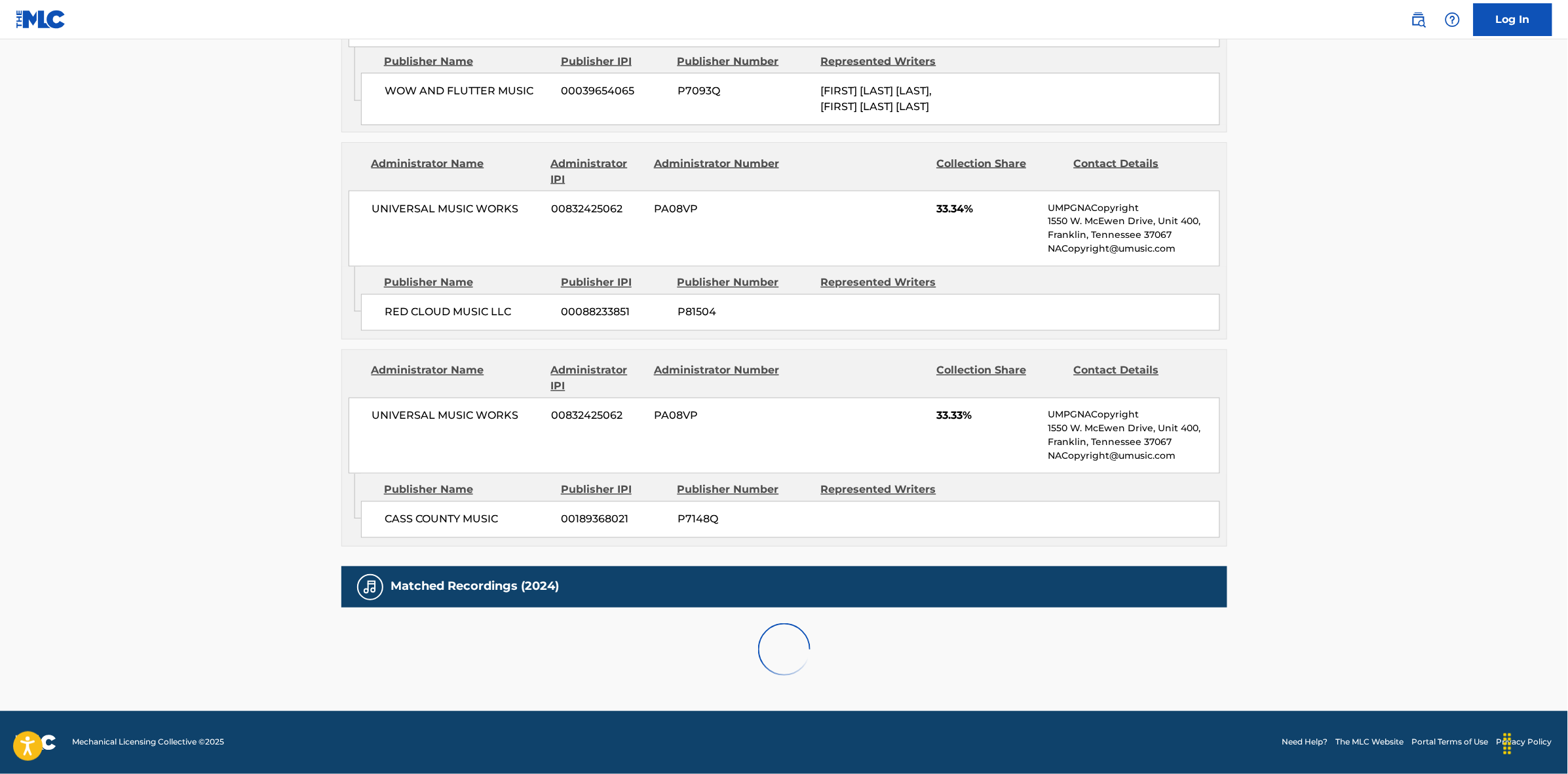 scroll, scrollTop: 1177, scrollLeft: 0, axis: vertical 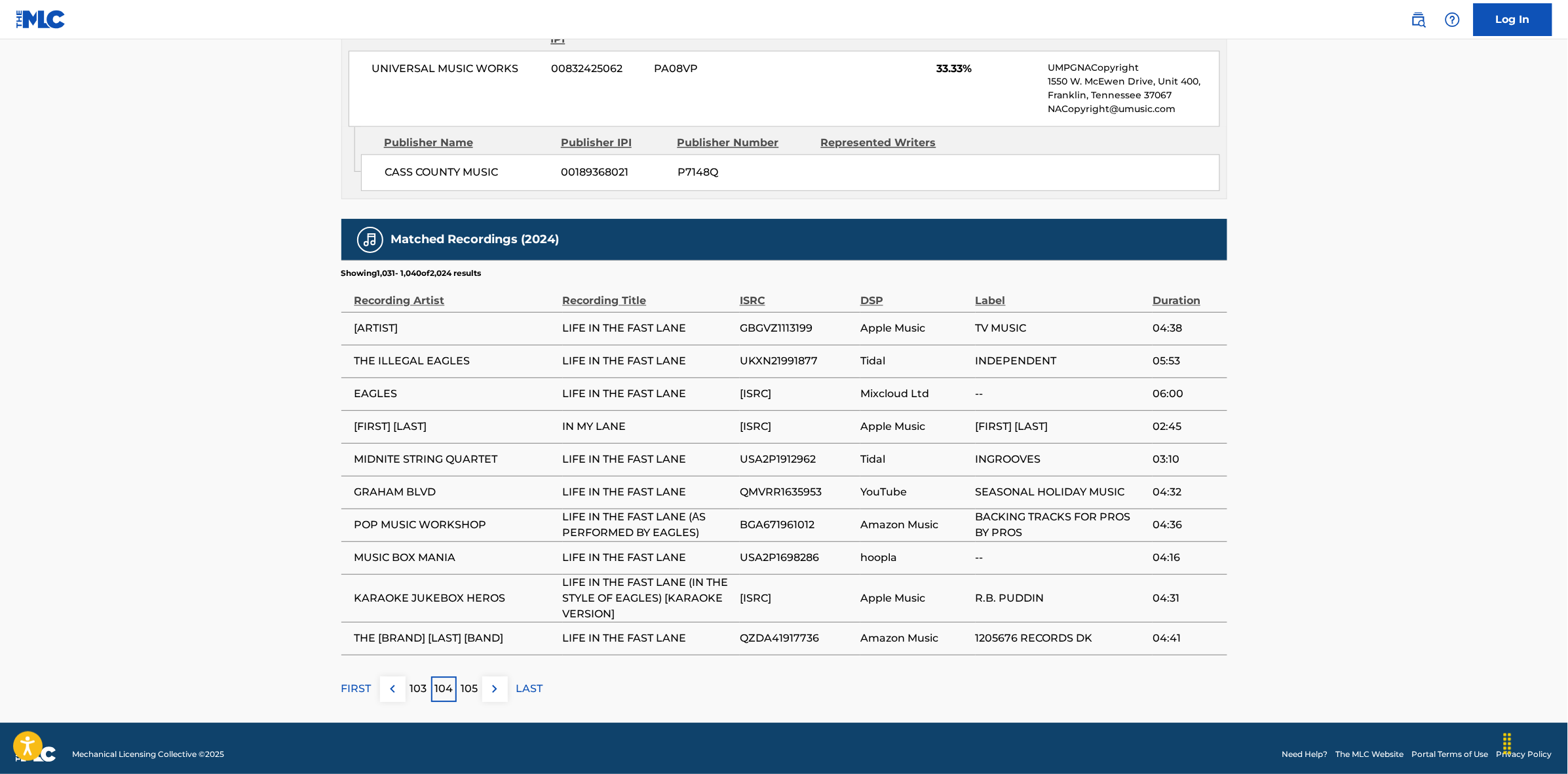click at bounding box center [495, 689] 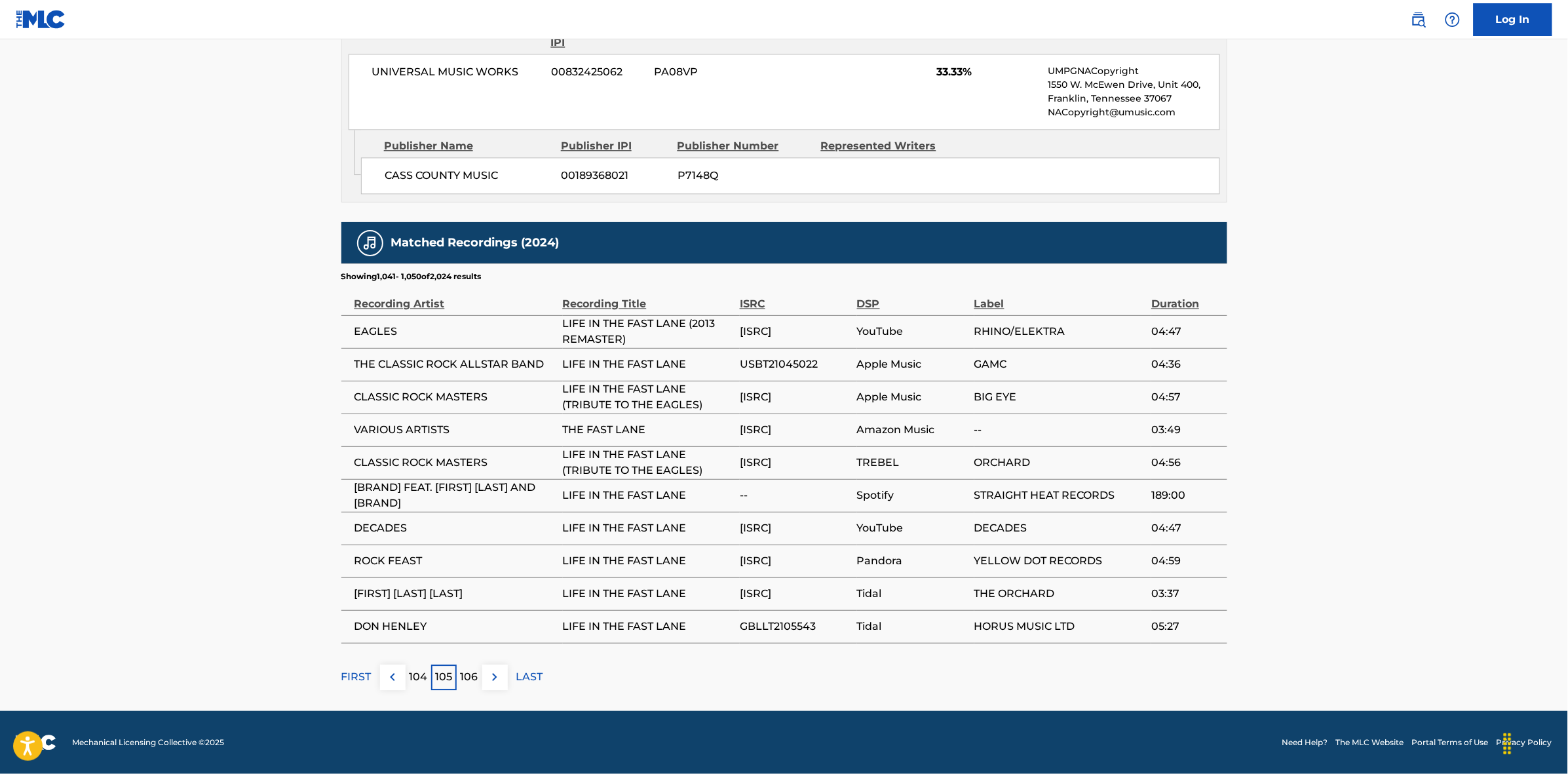 click at bounding box center (495, 677) 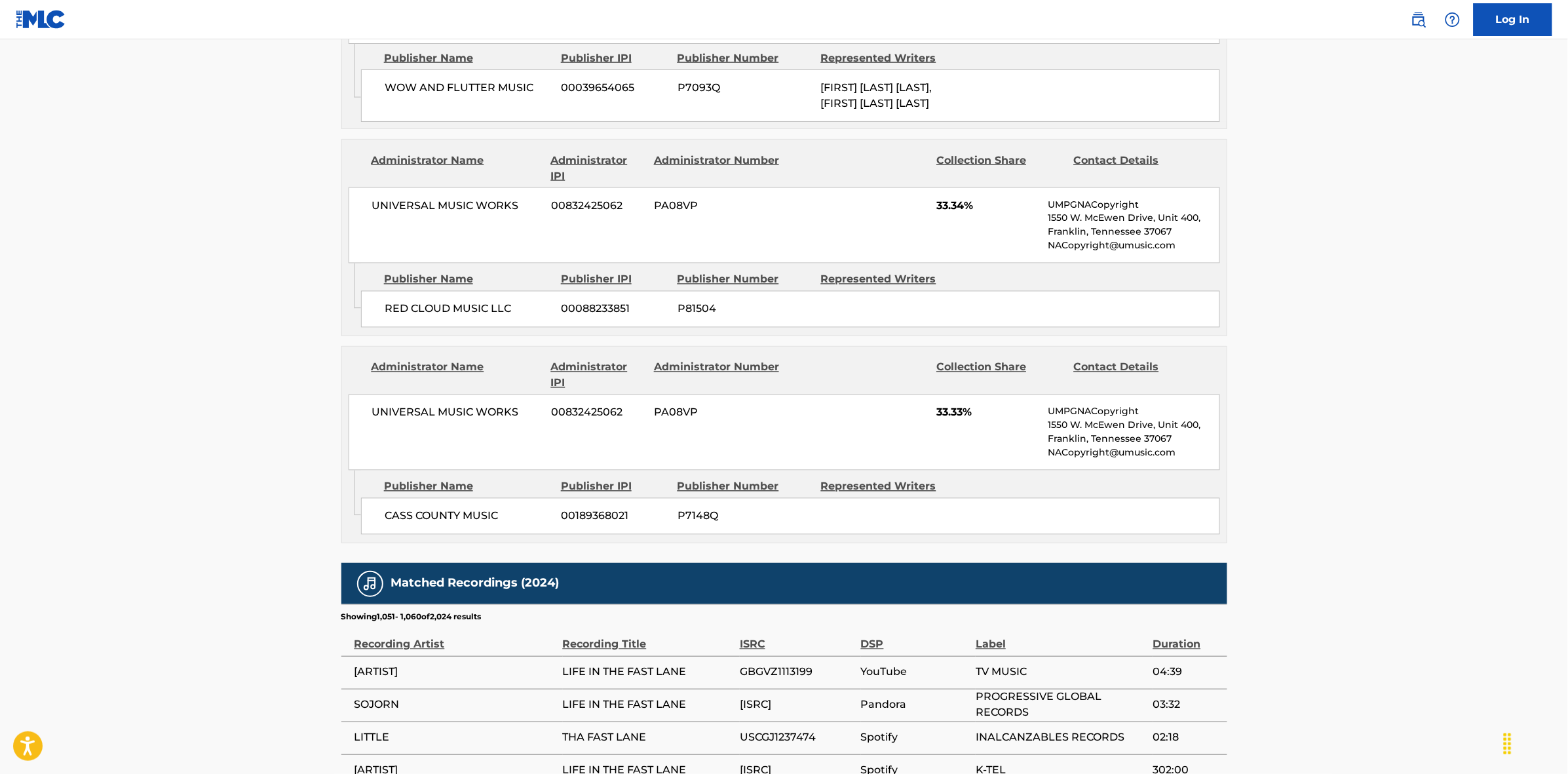 scroll, scrollTop: 1177, scrollLeft: 0, axis: vertical 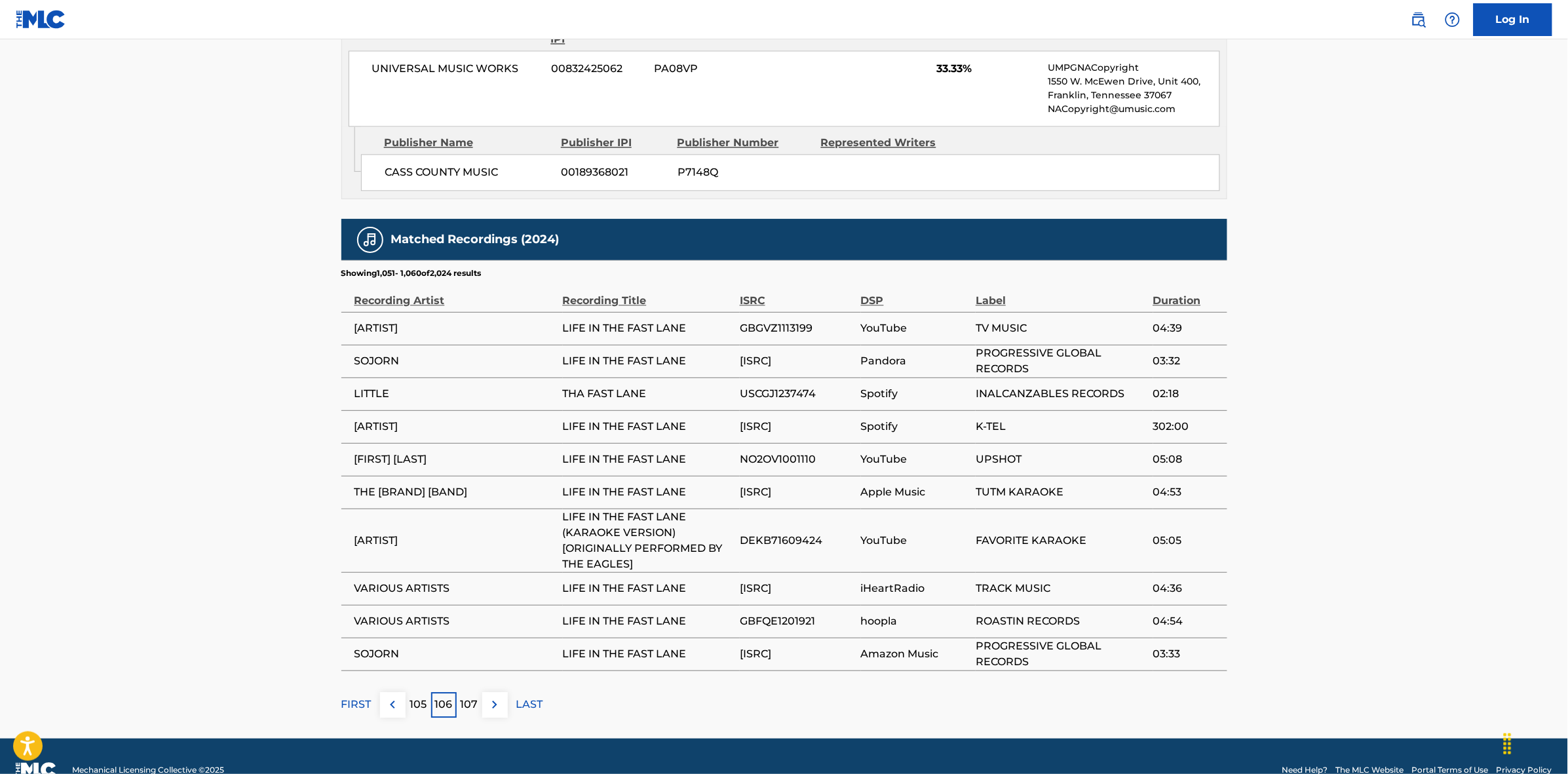 click at bounding box center (495, 705) 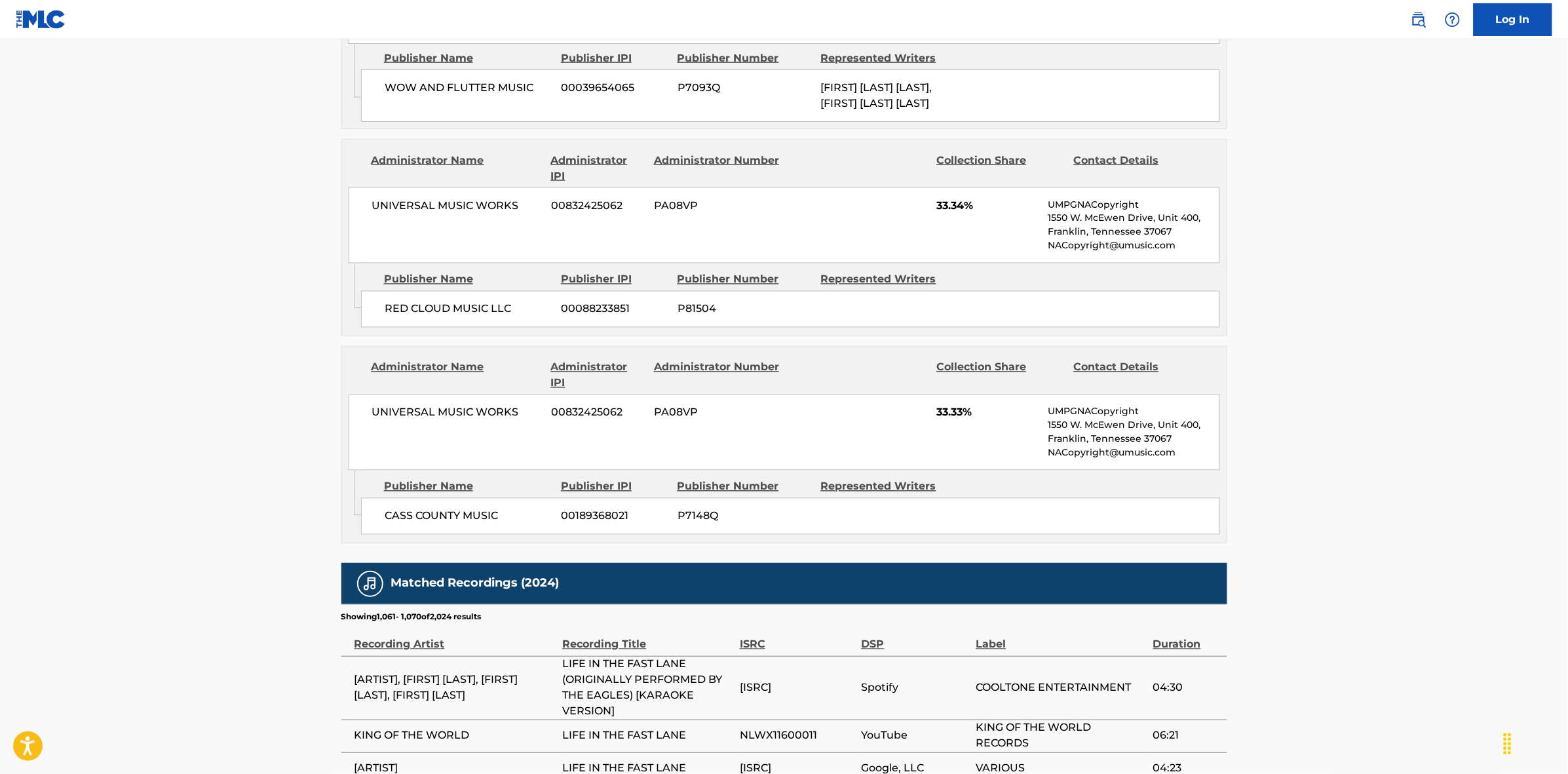 scroll, scrollTop: 1177, scrollLeft: 0, axis: vertical 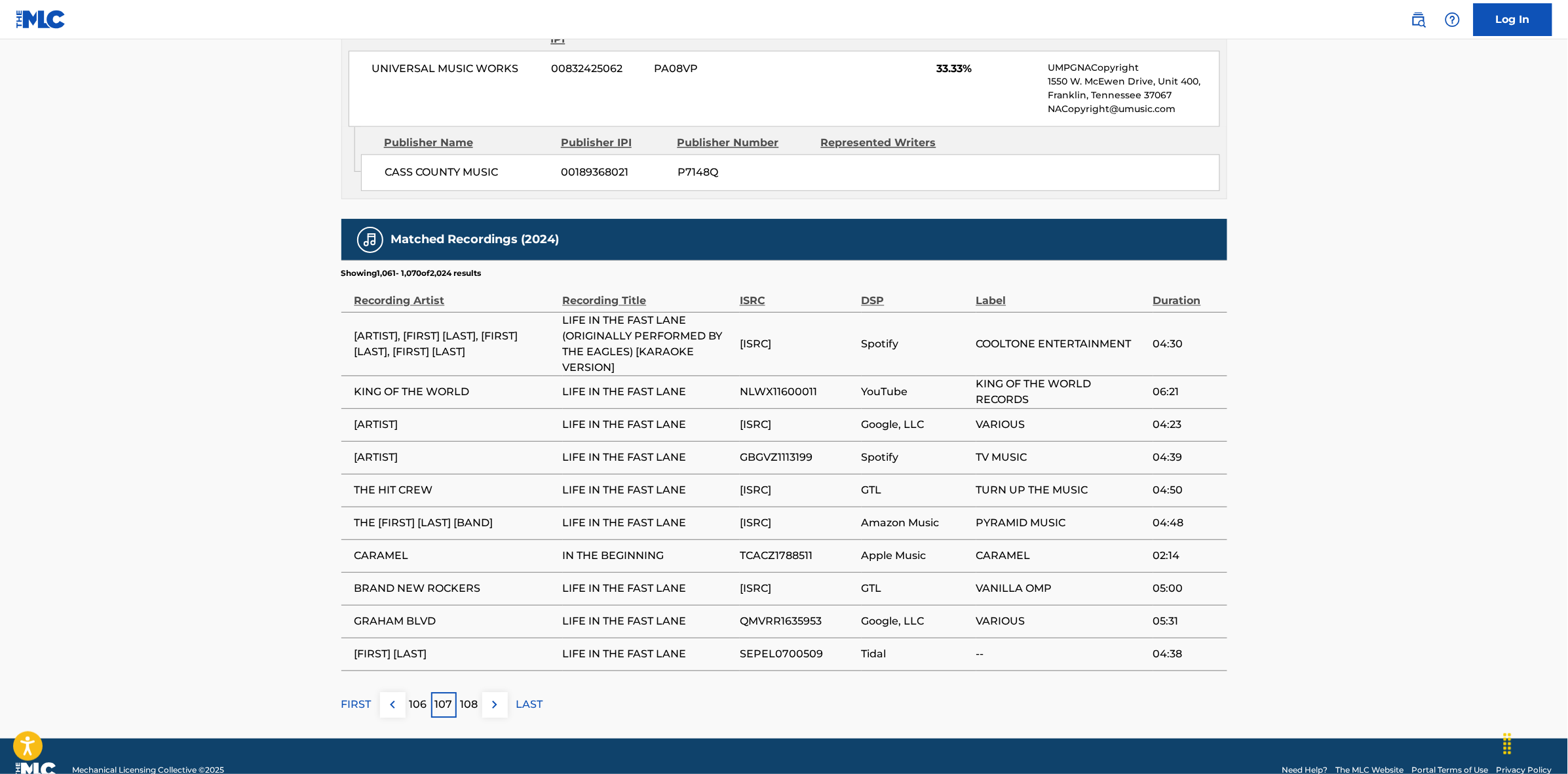 click on "Member Work Identifier -- MLC Song Code L35450 ISWC T0701000716 Duration --:-- Language English Alternative Titles Alternative Title Alternative Title Type Language LA VIDA EN CARRIL RAPIDO Generic Alternative Title -- VIVIENDO AL MAXIMO Generic Alternative Title -- Writers   (3) Writer Name Writer IPI Writer Role [FIRST] [LAST] [IPI] Composer/Author [FIRST] [LAST] [IPI] Composer/Author [FIRST] [LAST] [IPI] Composer/Author Publishers   (3) Total shares:  100.01 % Administrator Name Administrator IPI Administrator Number Collection Share Contact Details [ARTIST] [IPI] [NUMBER] [PERCENTAGE]% Reservoir MLC Inquiries MLC@reservoir-media.com Admin Original Publisher Connecting Line Publisher Name Publisher IPI Publisher Number Represented Writers [ARTIST] [IPI] [NUMBER] [ARTIST], [FIRST] [LAST], [FIRST] [LAST]" at bounding box center (784, -200) 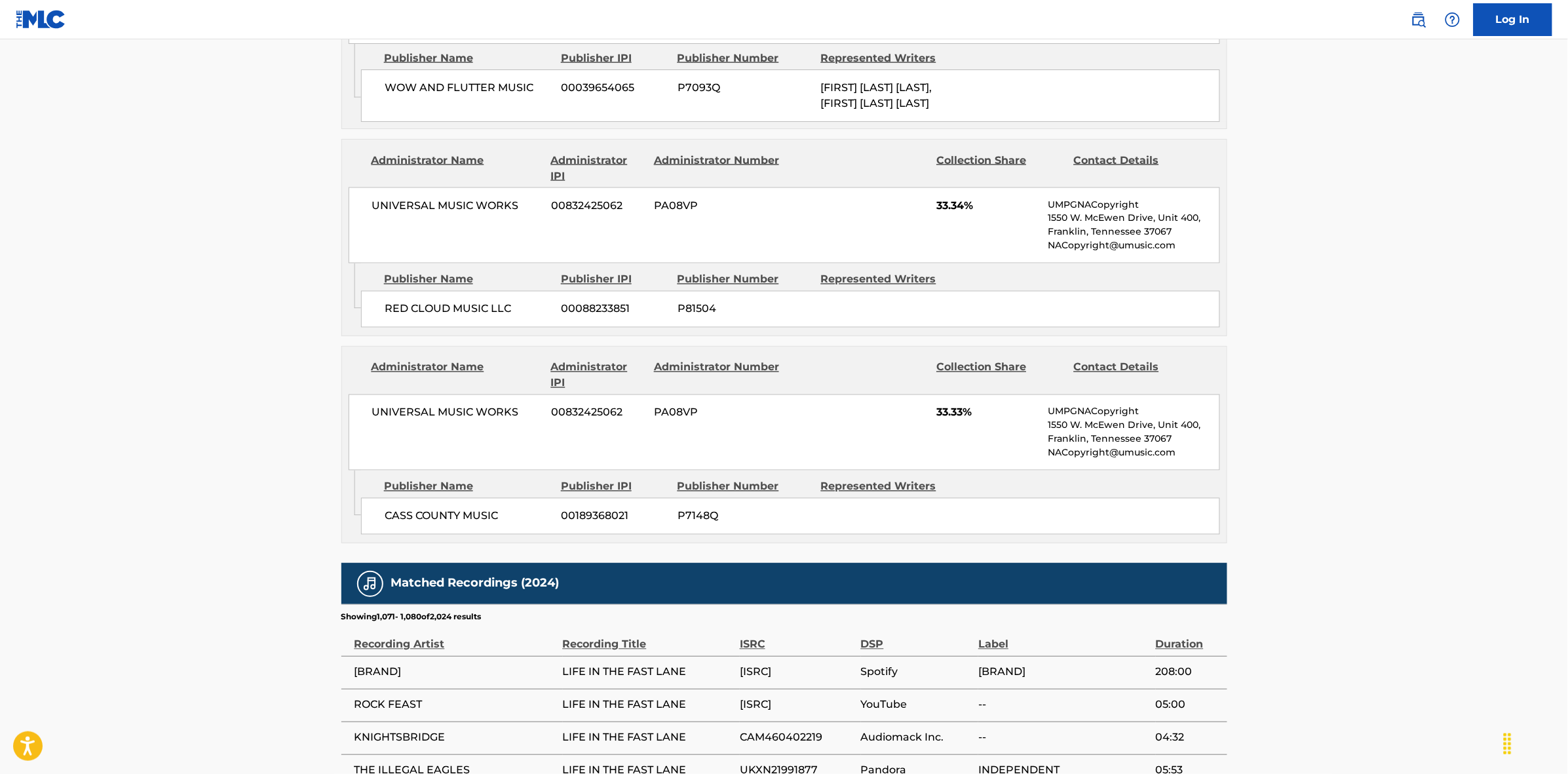 scroll, scrollTop: 1177, scrollLeft: 0, axis: vertical 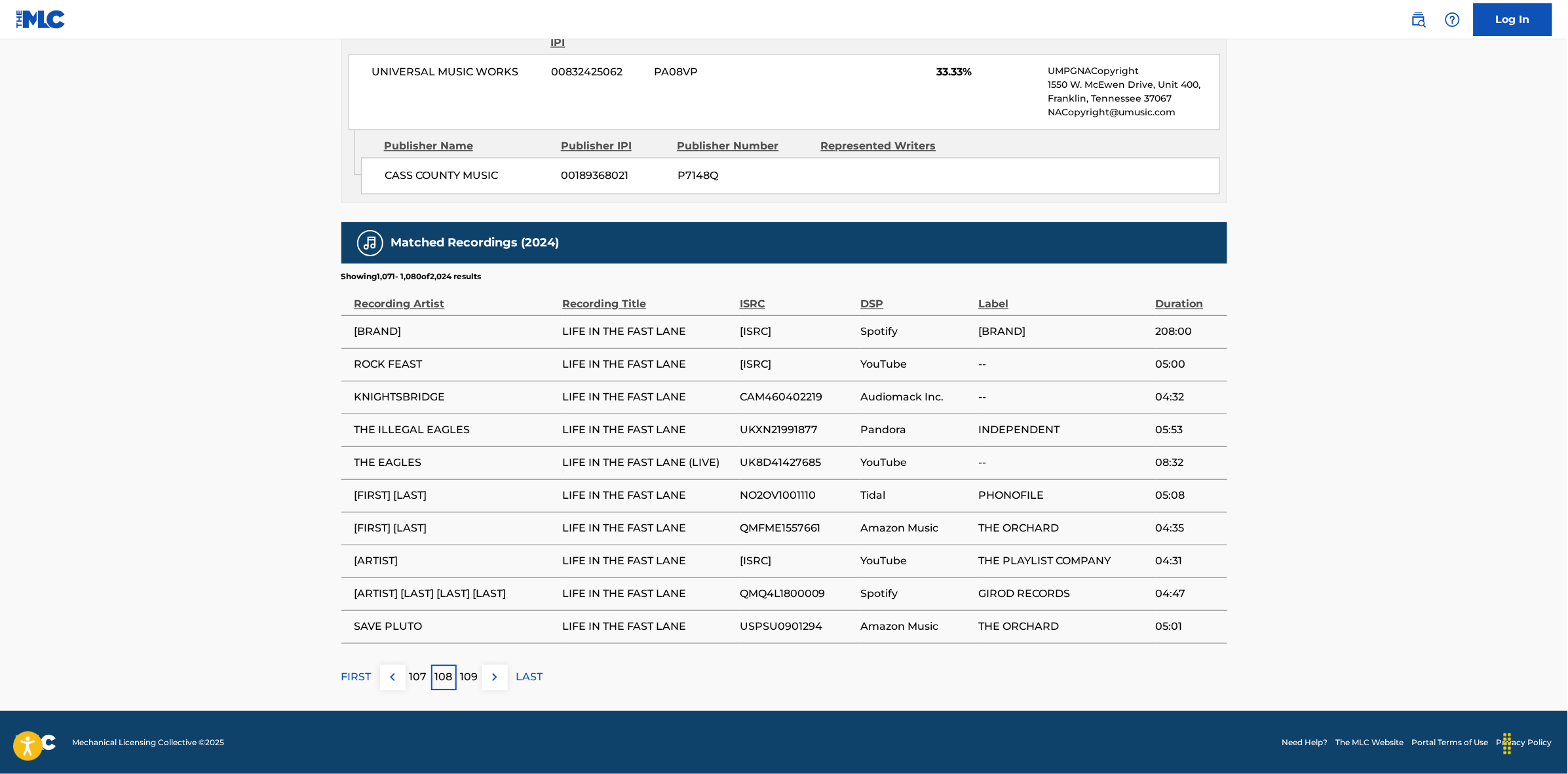 click at bounding box center (495, 677) 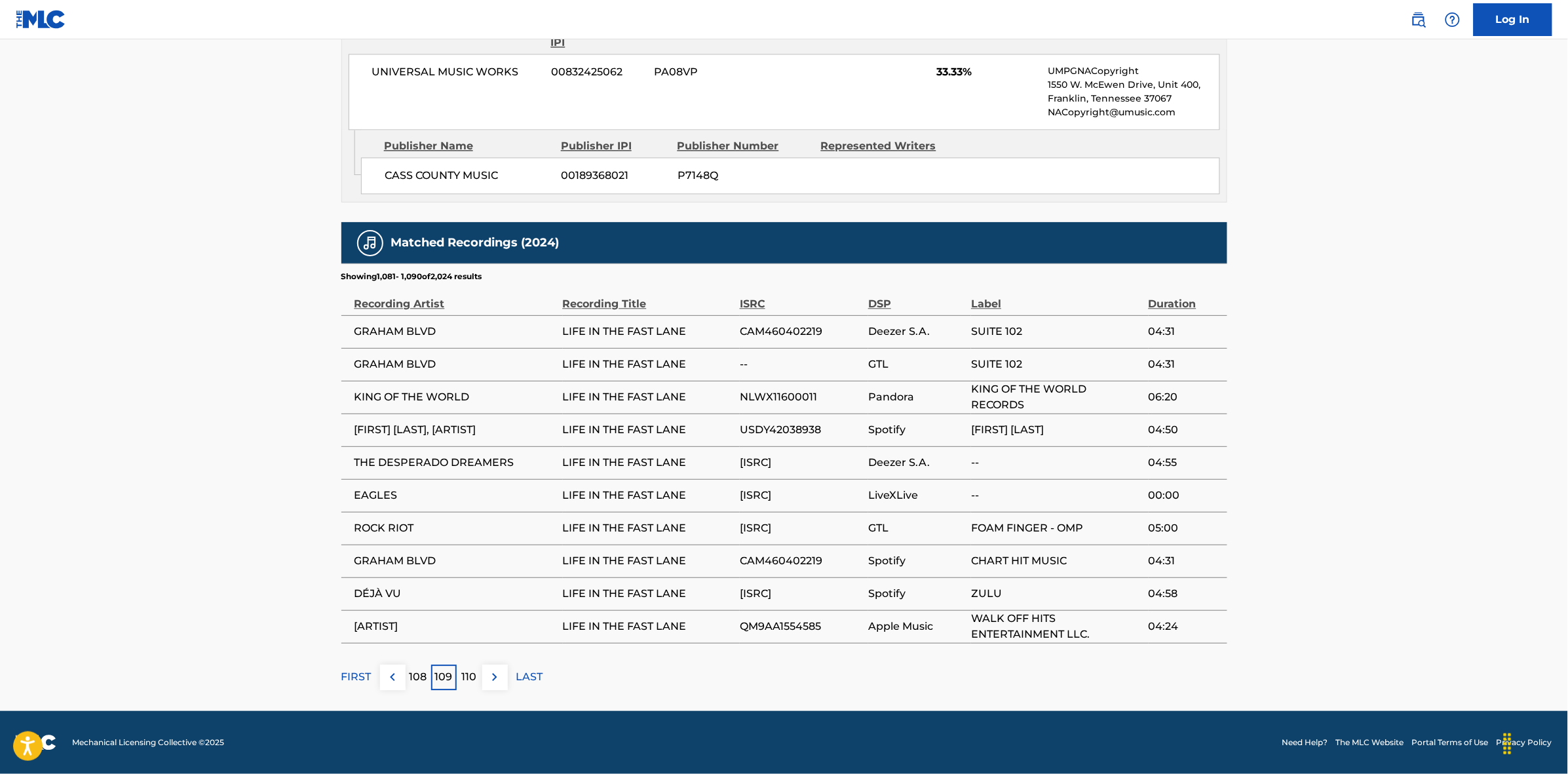 click at bounding box center (495, 677) 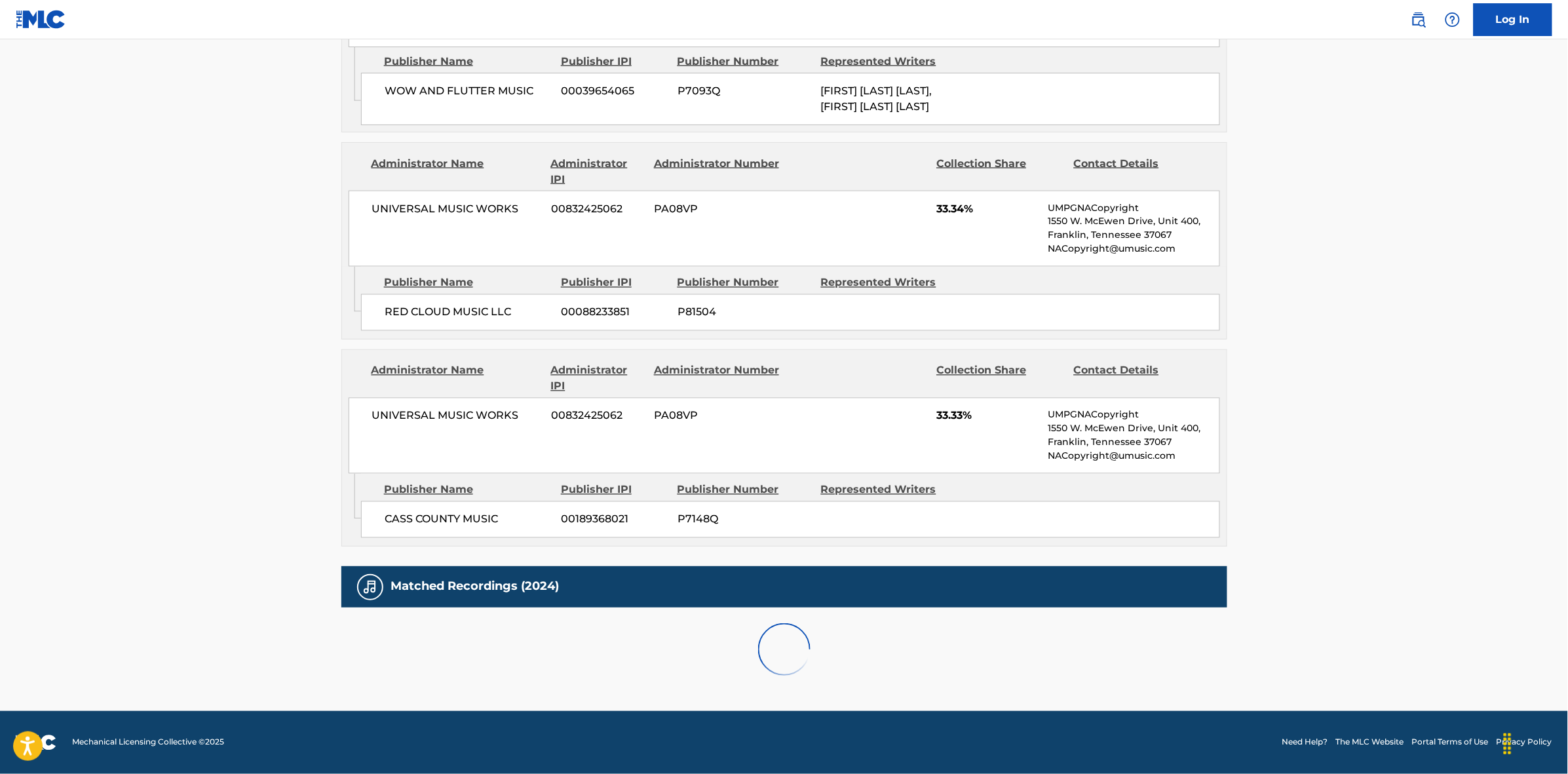 scroll, scrollTop: 1177, scrollLeft: 0, axis: vertical 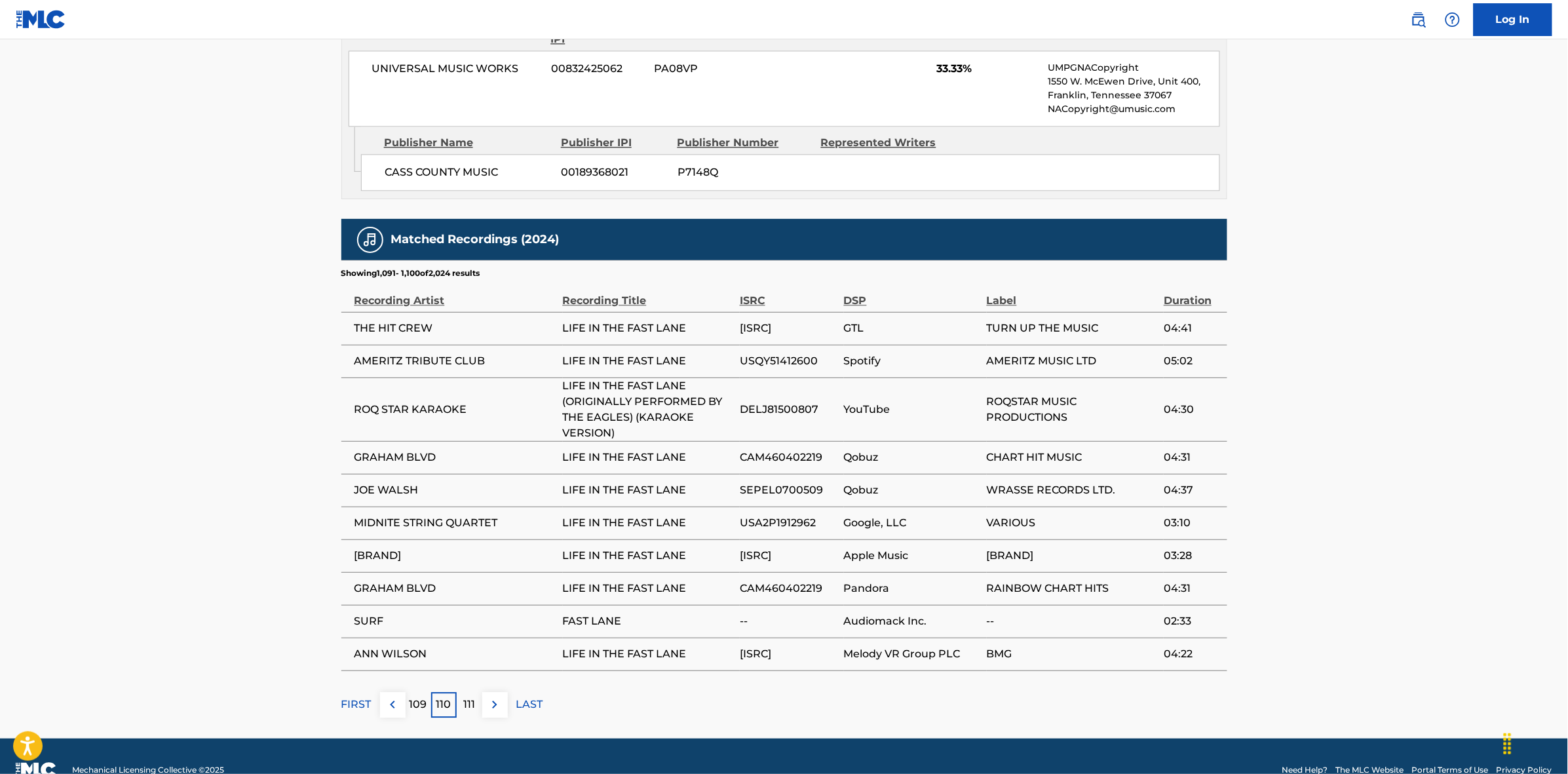 click at bounding box center (495, 705) 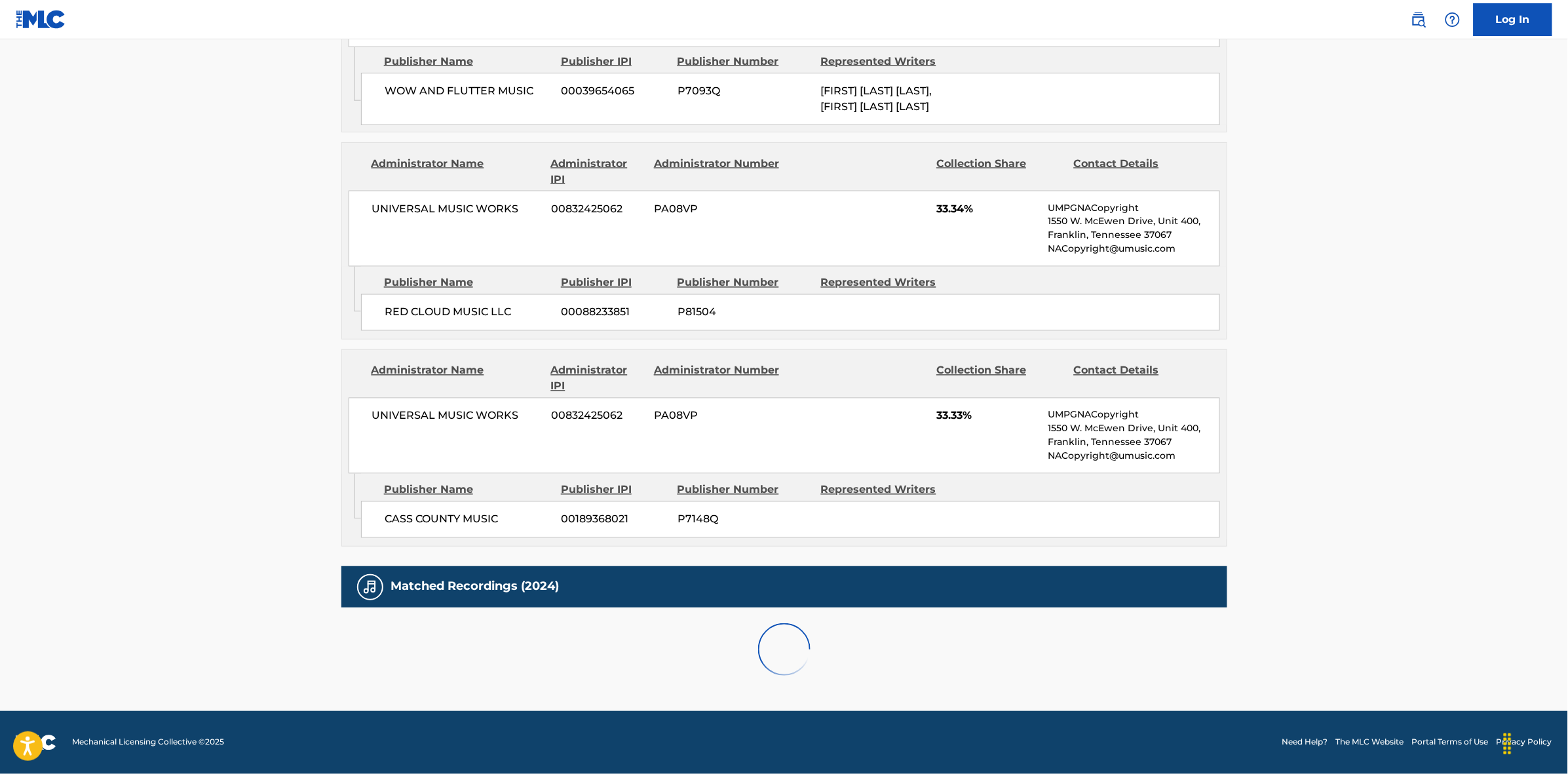 scroll, scrollTop: 1177, scrollLeft: 0, axis: vertical 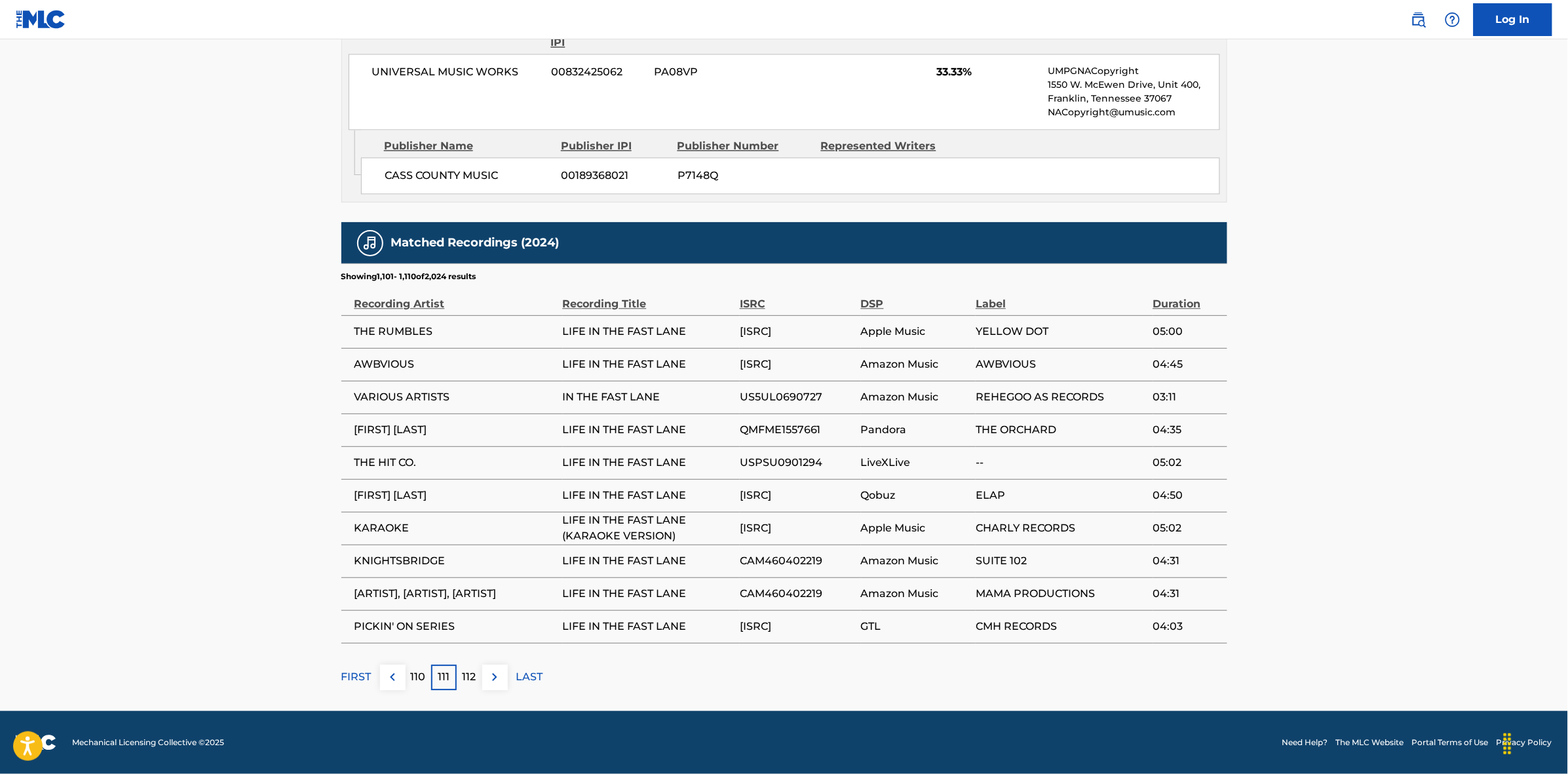 click at bounding box center (495, 677) 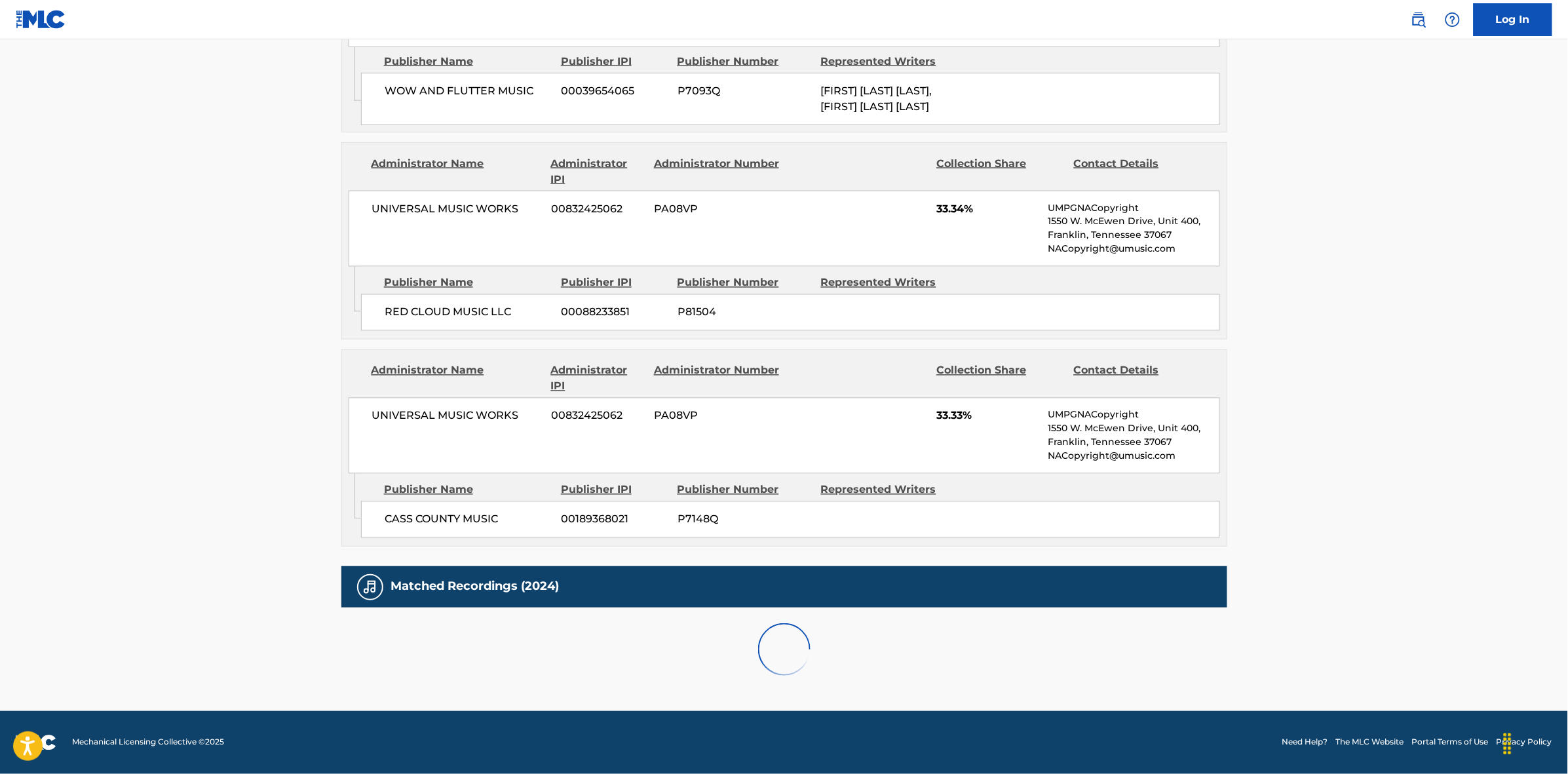 scroll, scrollTop: 1177, scrollLeft: 0, axis: vertical 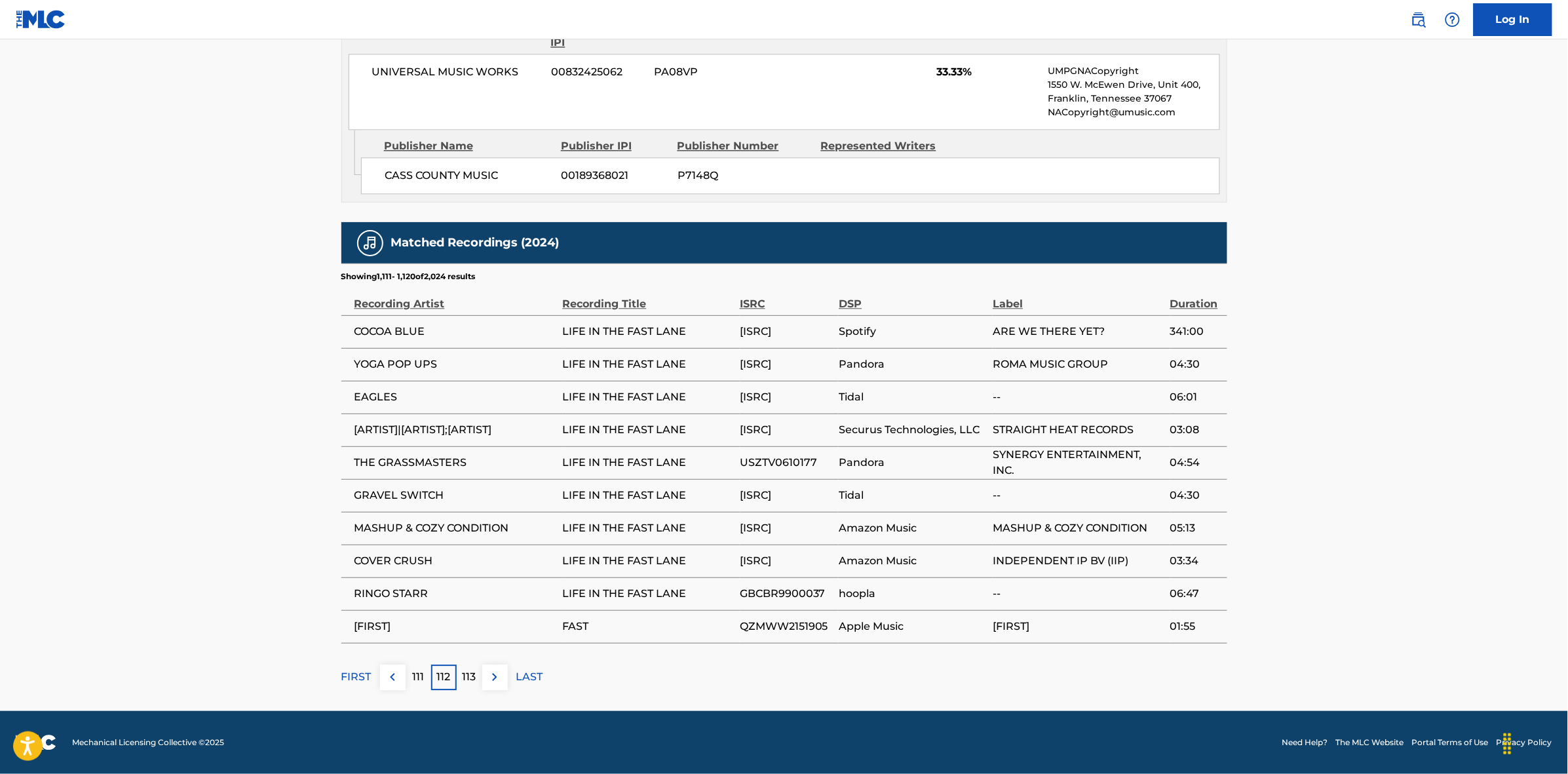 click at bounding box center [495, 677] 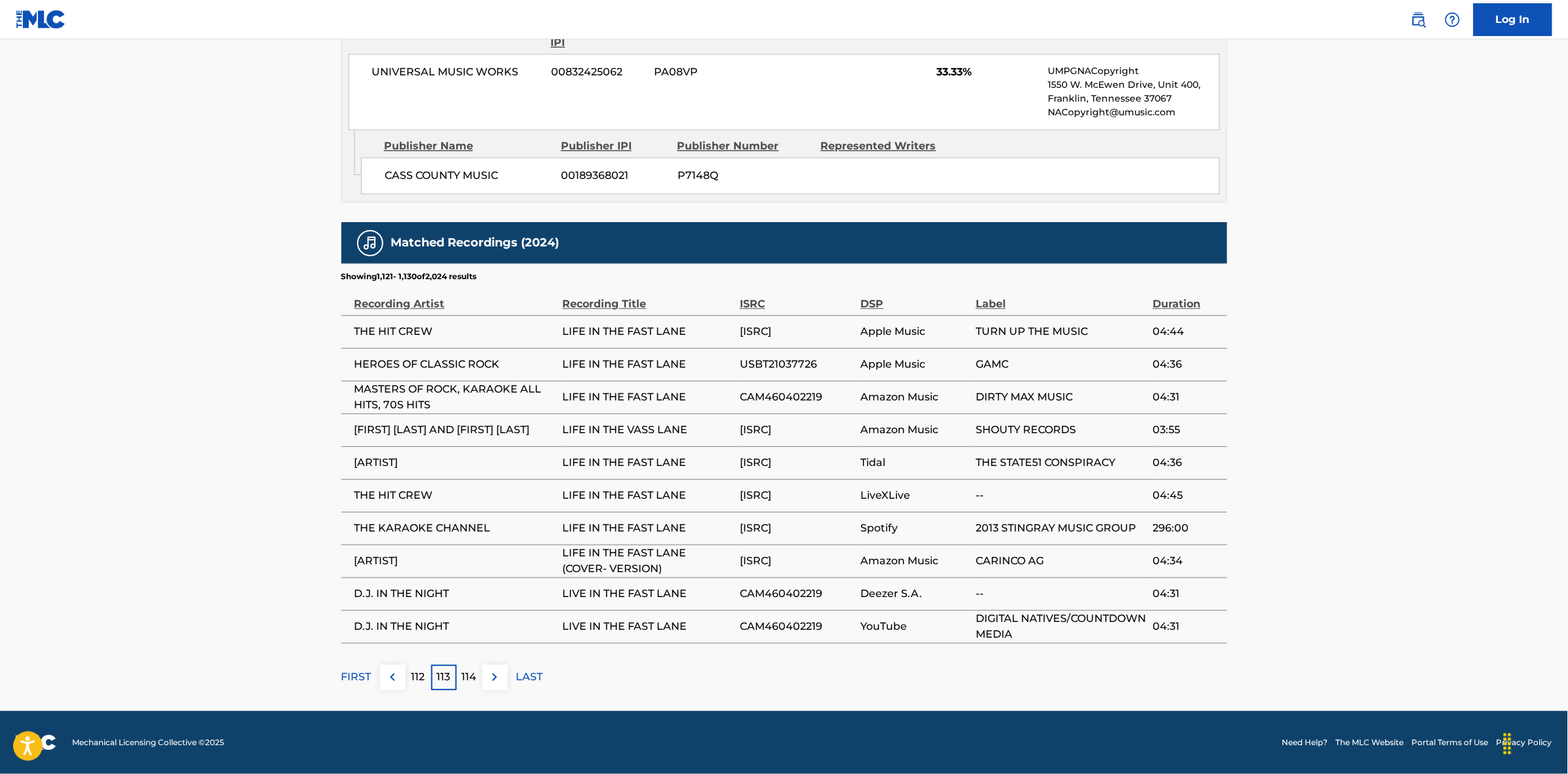 click at bounding box center (495, 677) 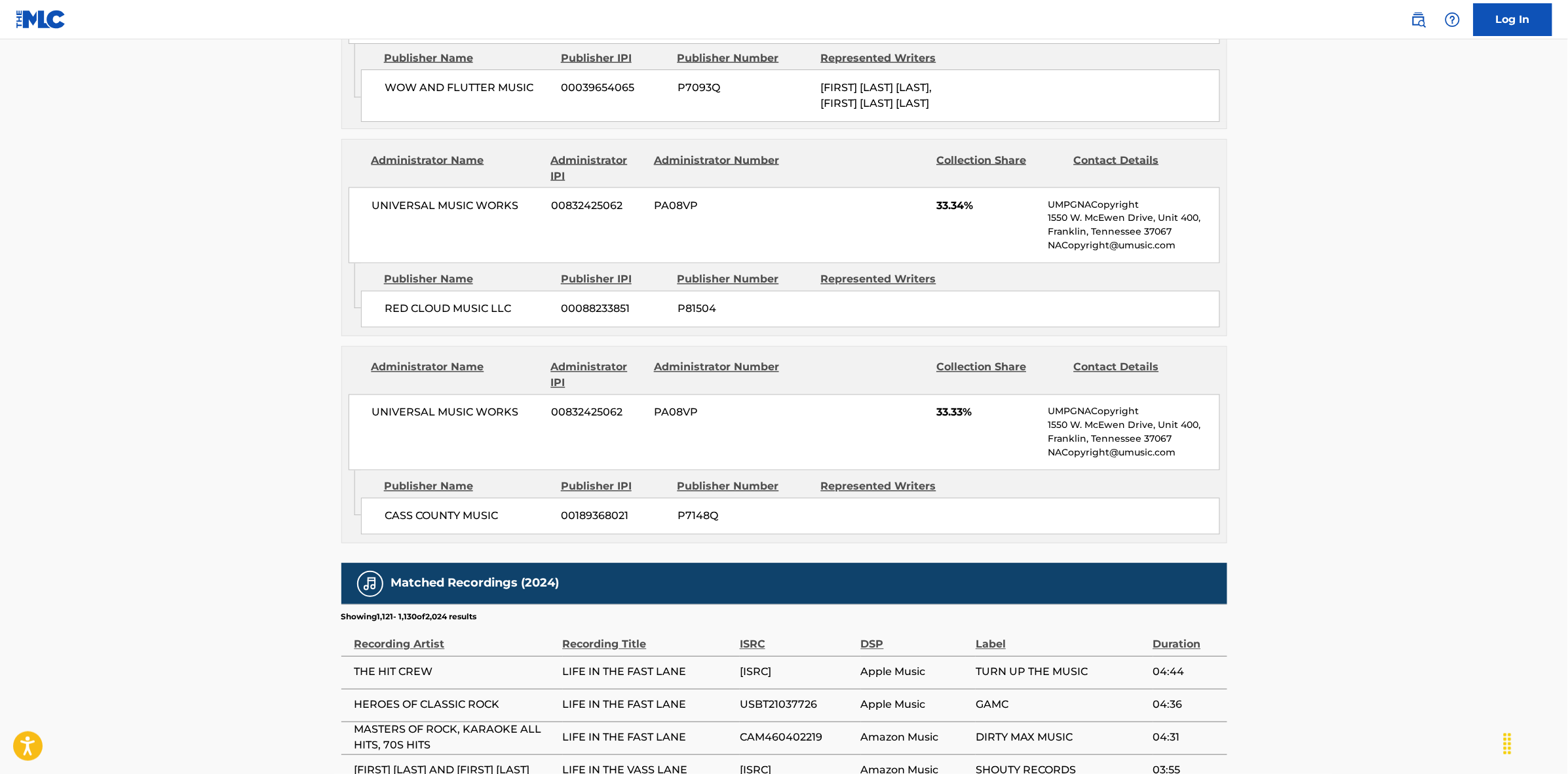 scroll, scrollTop: 1177, scrollLeft: 0, axis: vertical 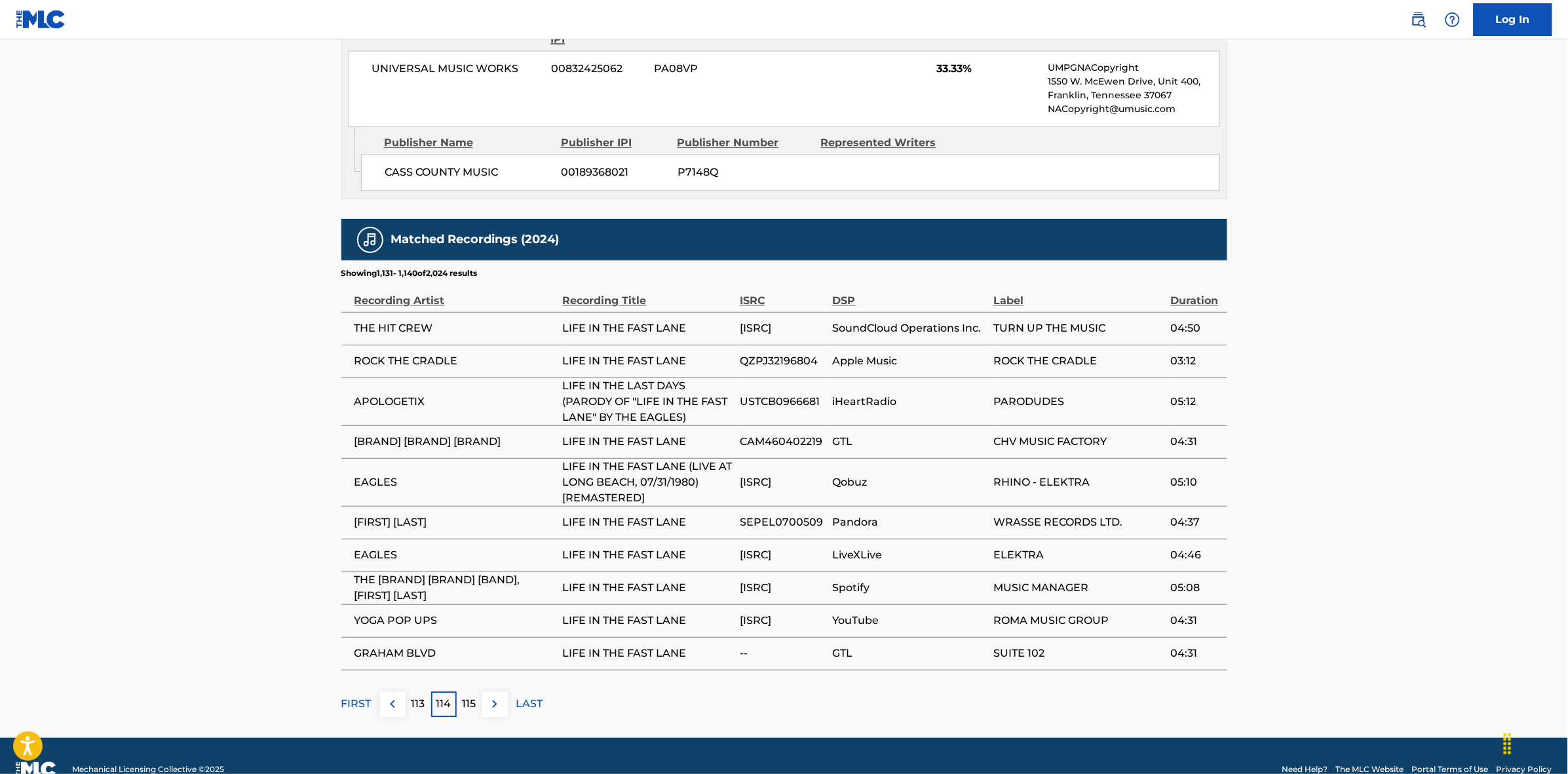 click at bounding box center [495, 704] 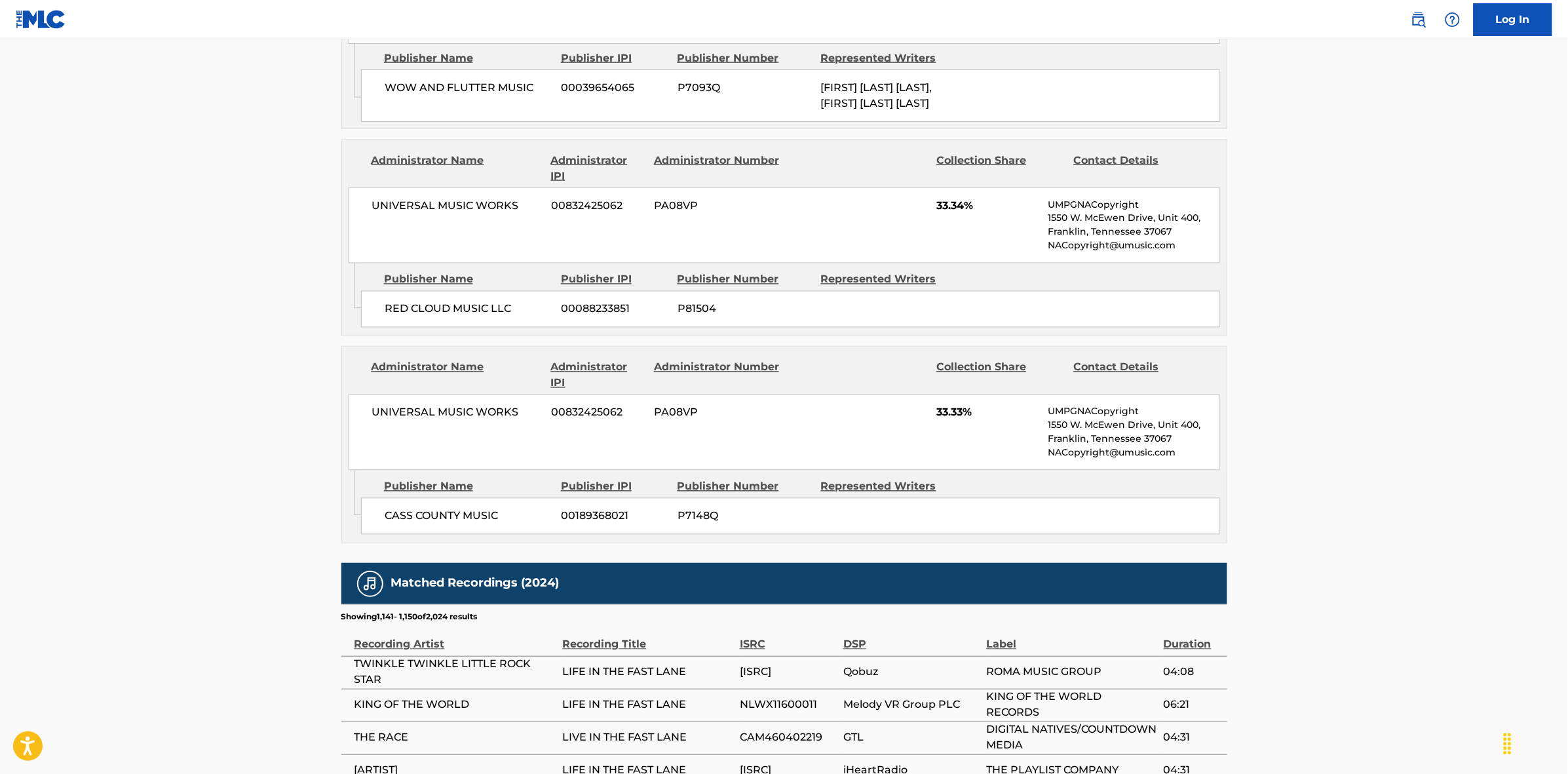 scroll, scrollTop: 1177, scrollLeft: 0, axis: vertical 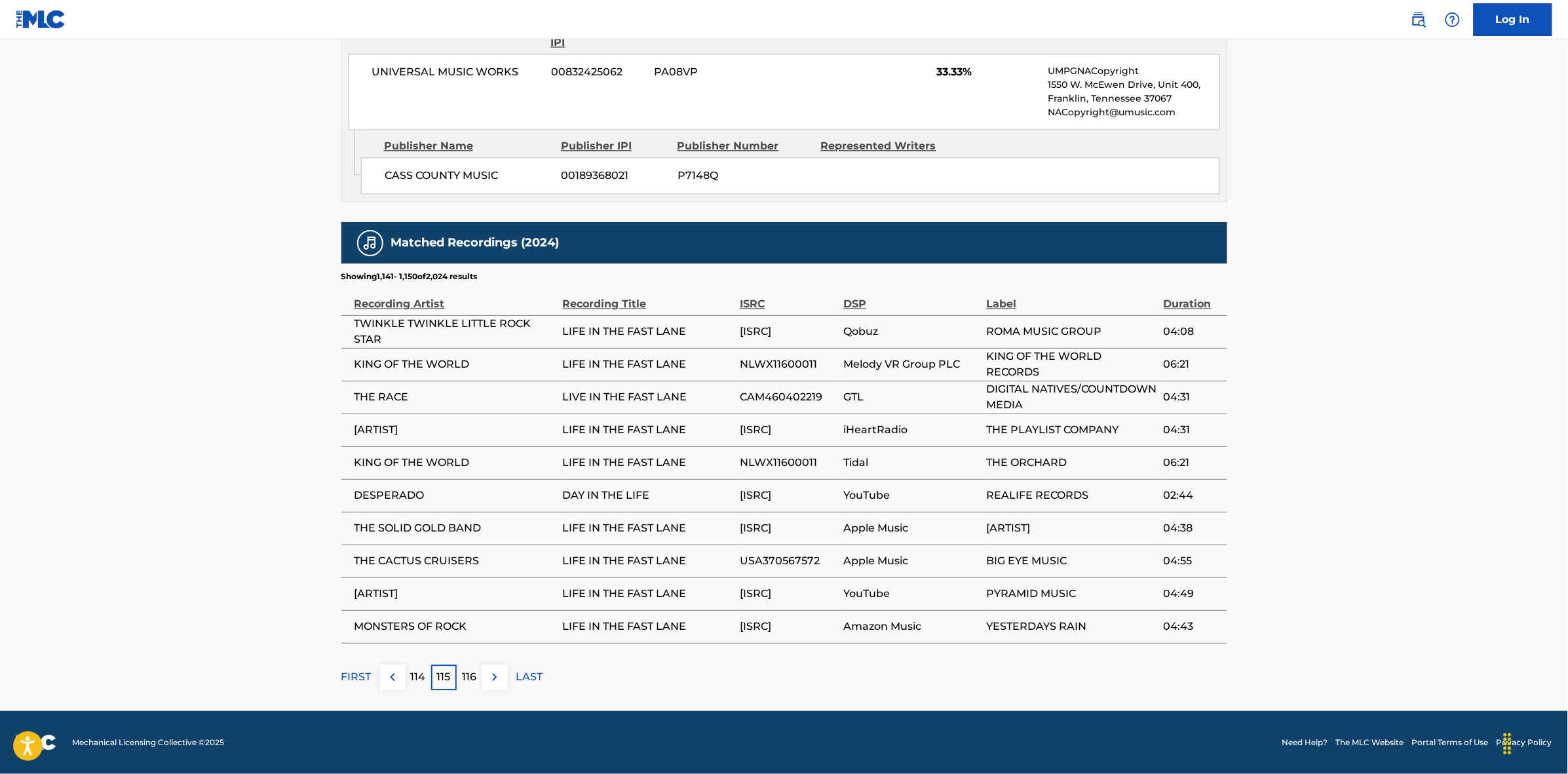 click at bounding box center [495, 677] 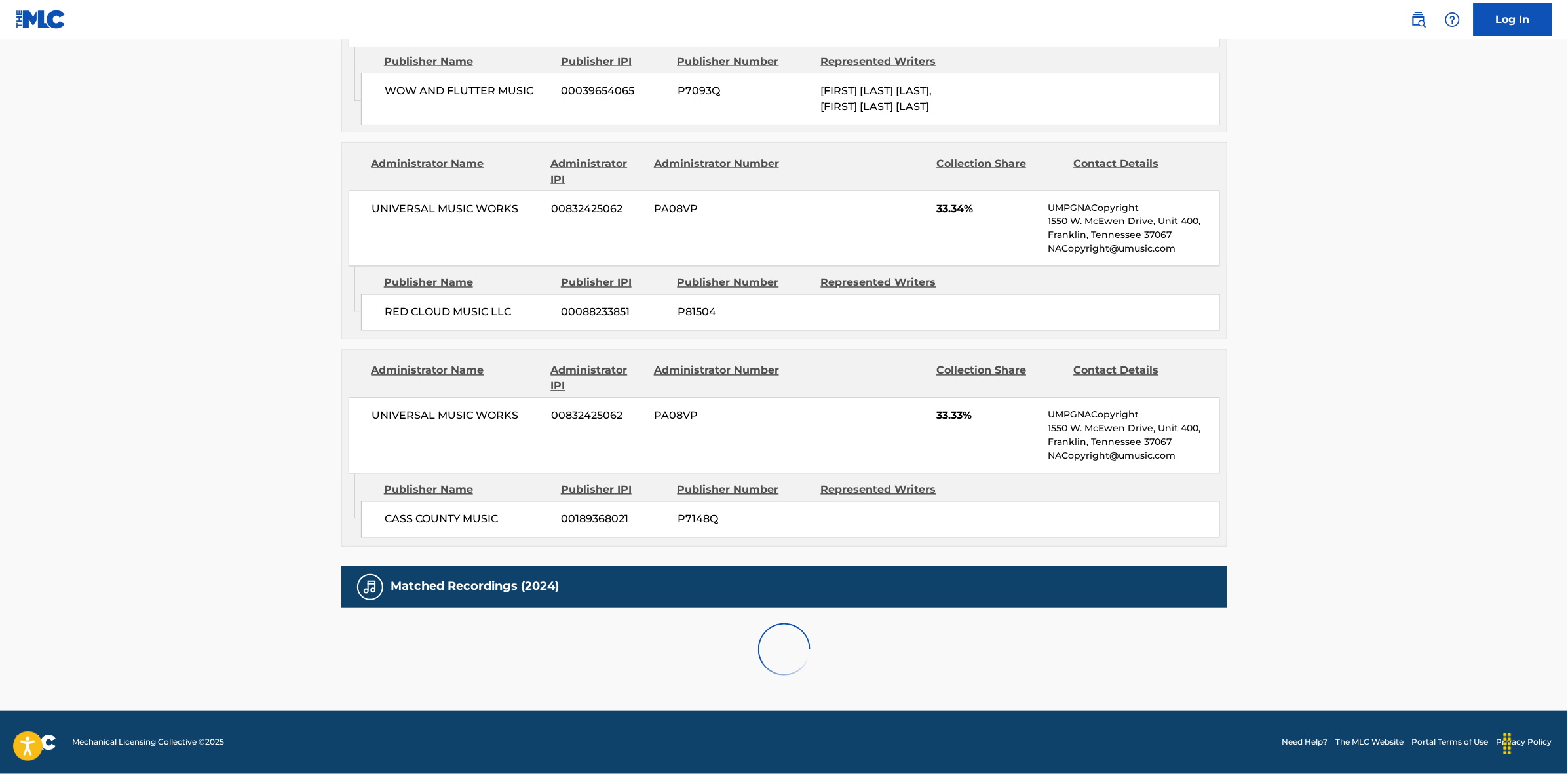 scroll, scrollTop: 1177, scrollLeft: 0, axis: vertical 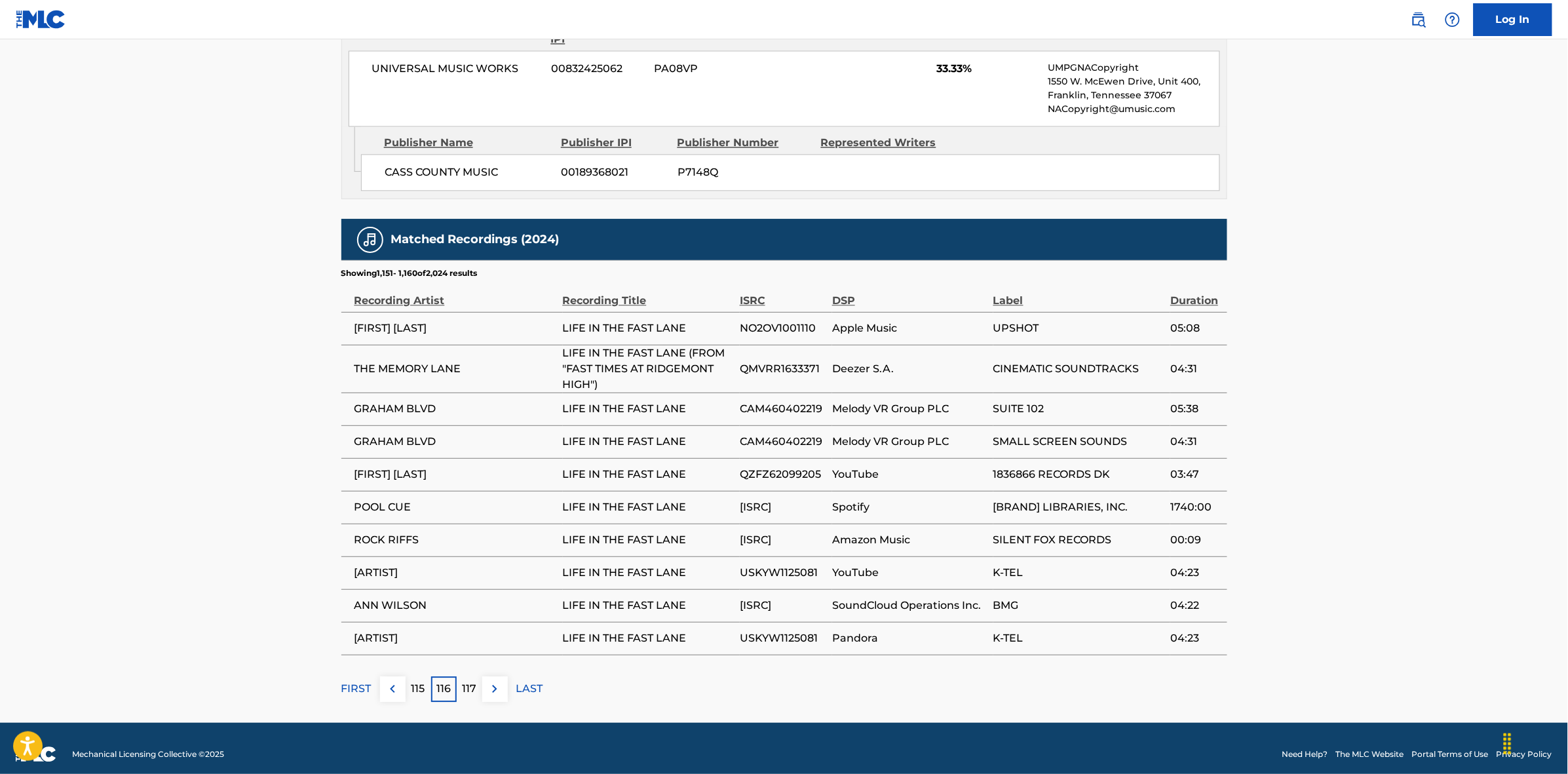 click at bounding box center (495, 689) 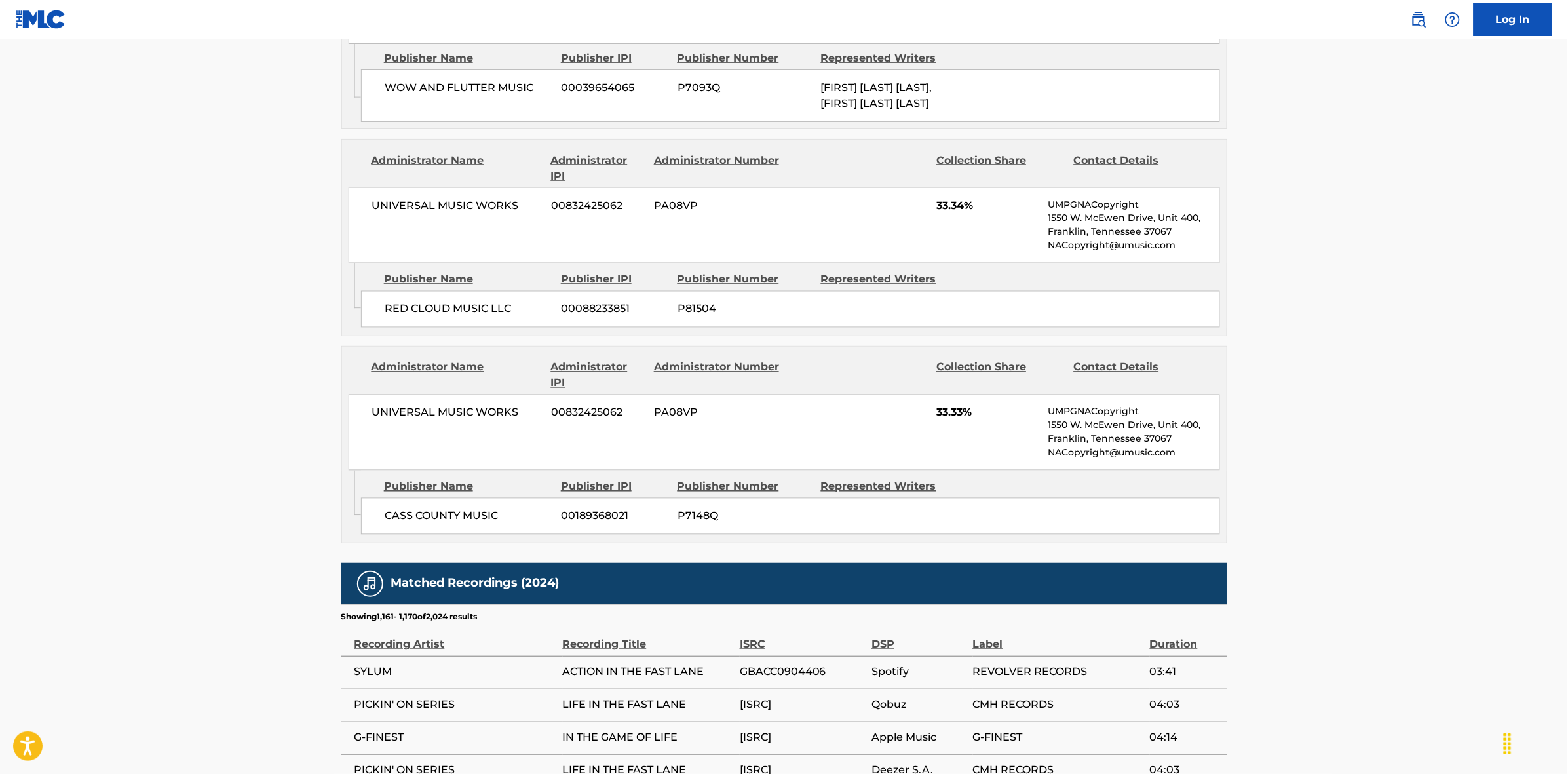 scroll, scrollTop: 1177, scrollLeft: 0, axis: vertical 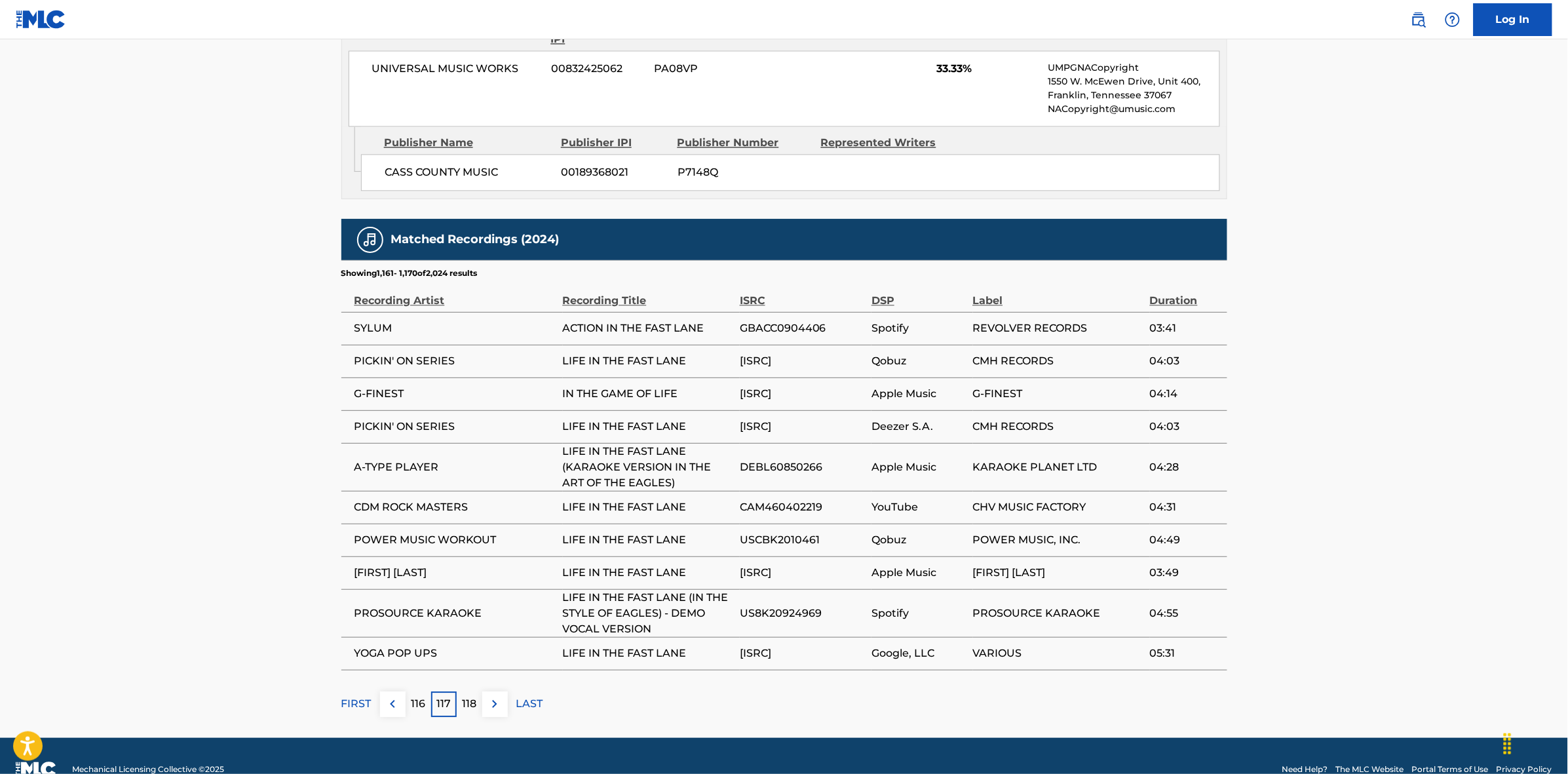 click at bounding box center (495, 704) 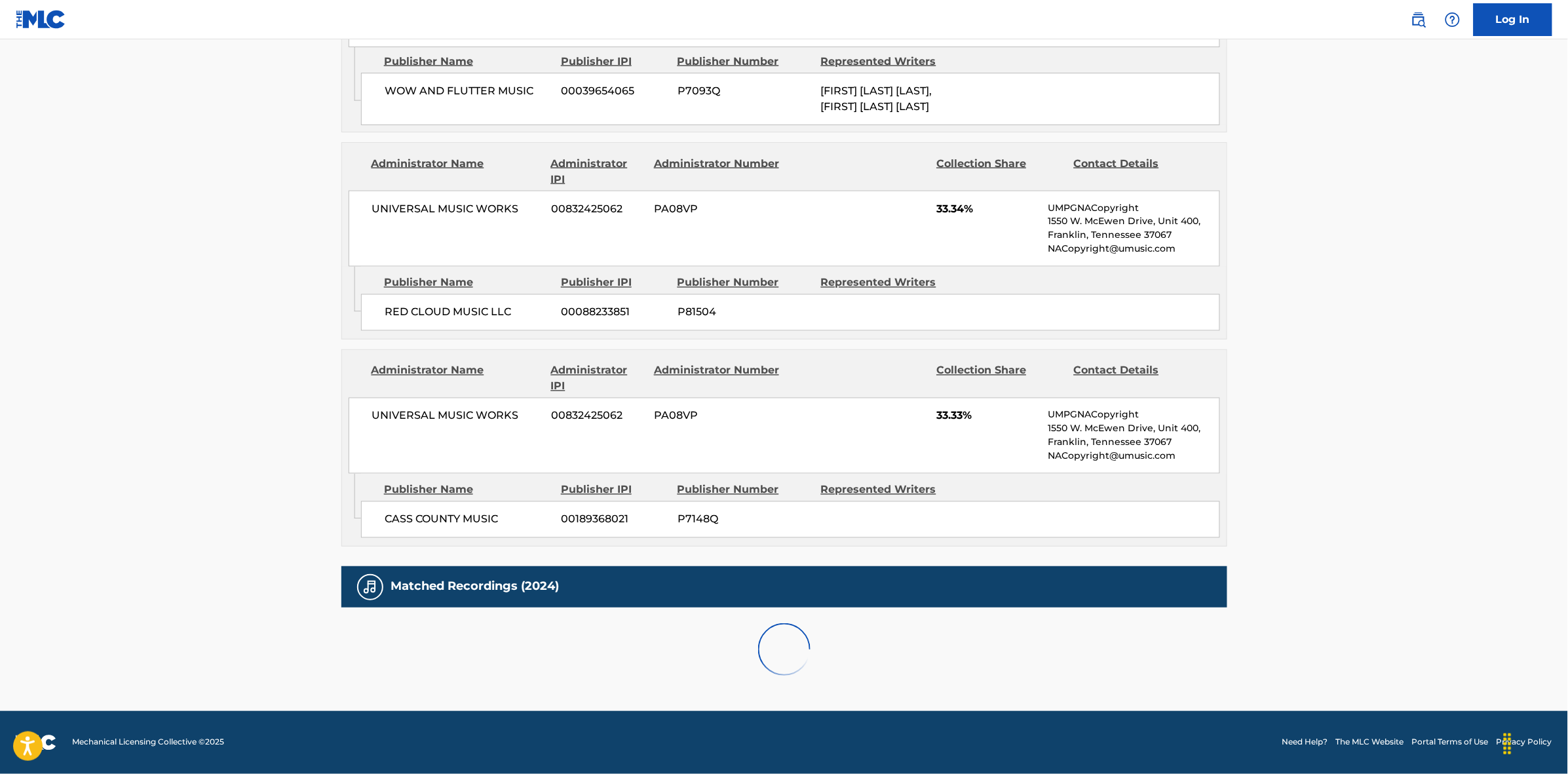 scroll, scrollTop: 1177, scrollLeft: 0, axis: vertical 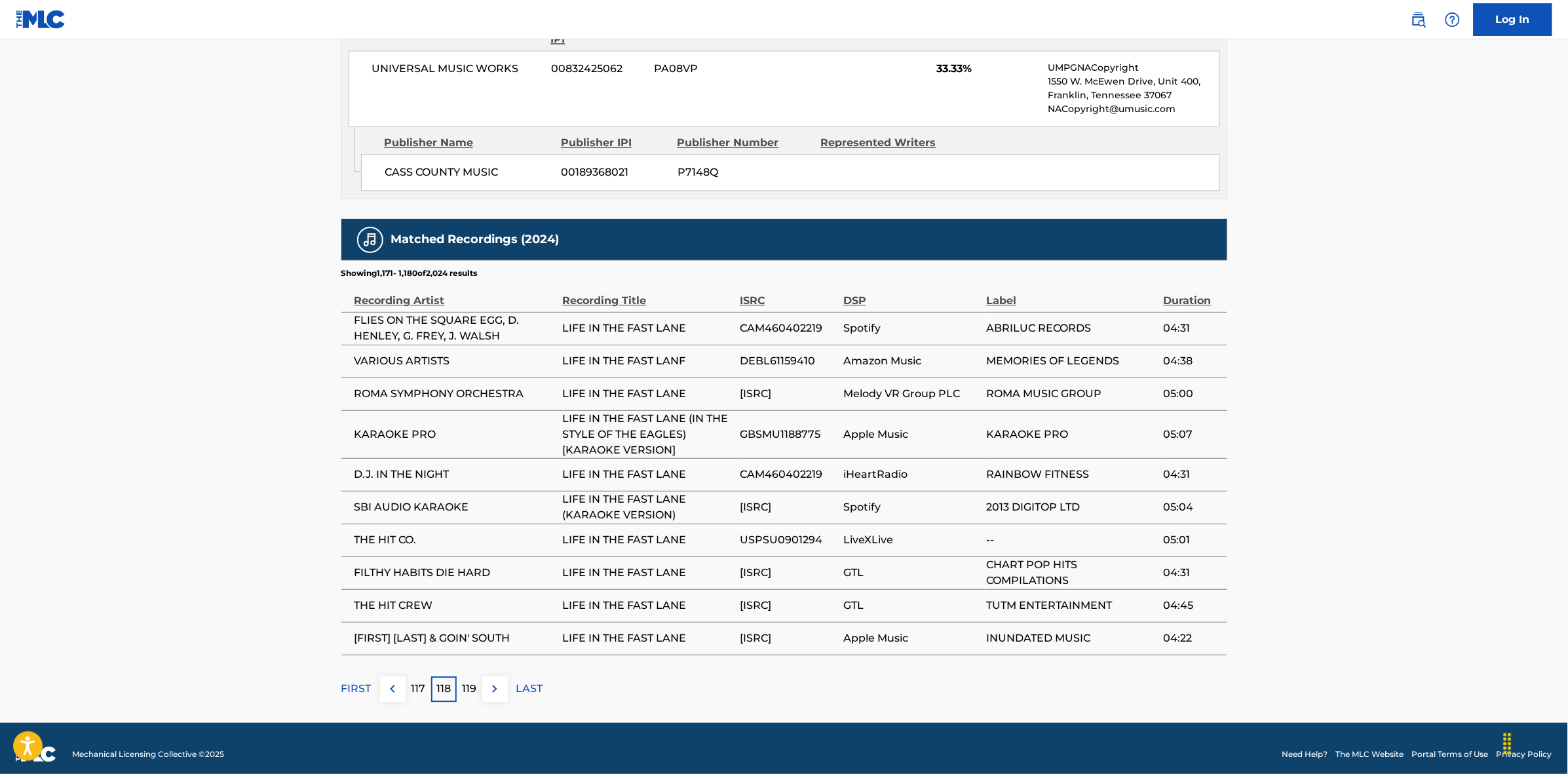 click at bounding box center [495, 689] 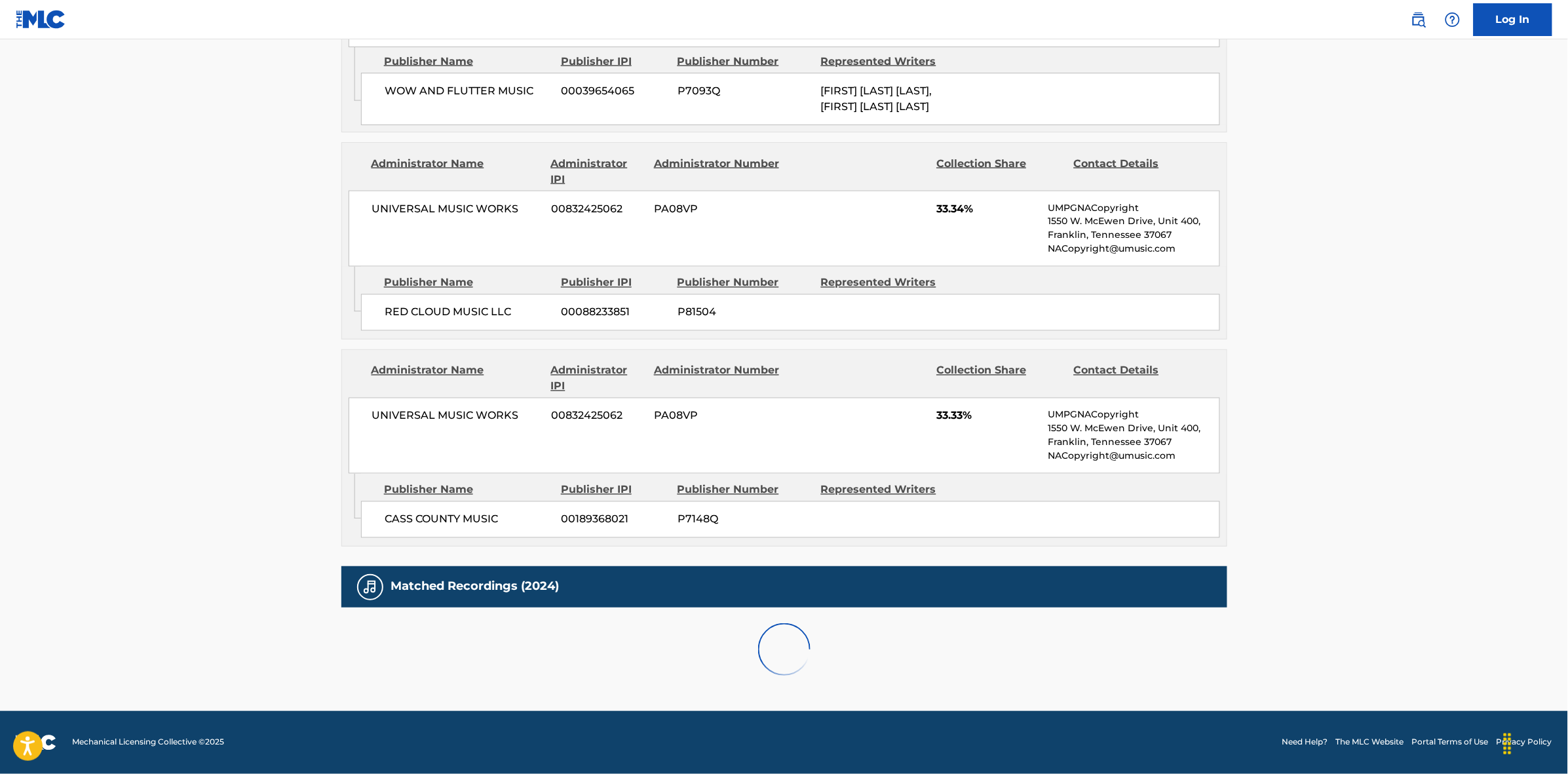 scroll, scrollTop: 1177, scrollLeft: 0, axis: vertical 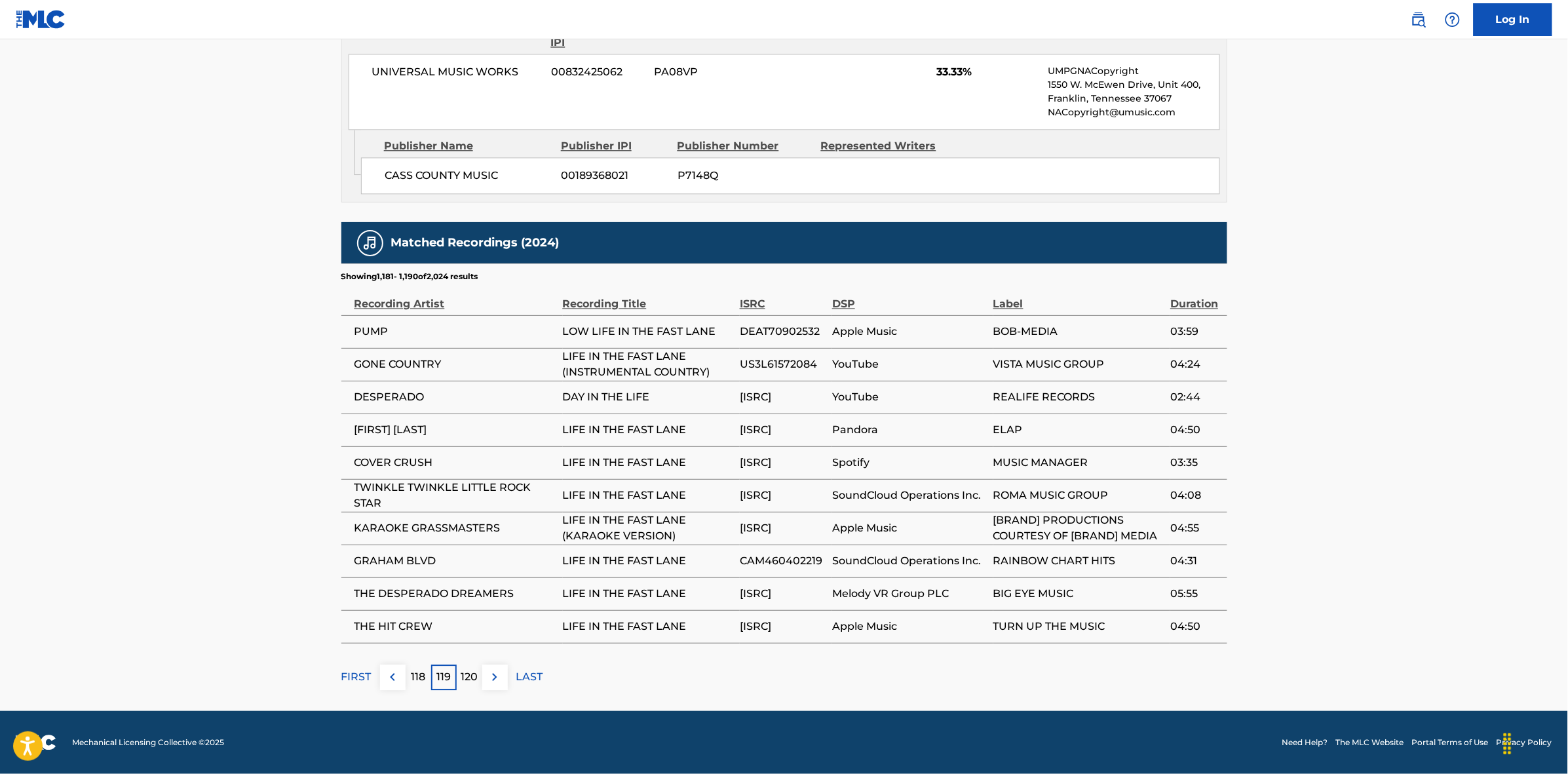 click at bounding box center [495, 677] 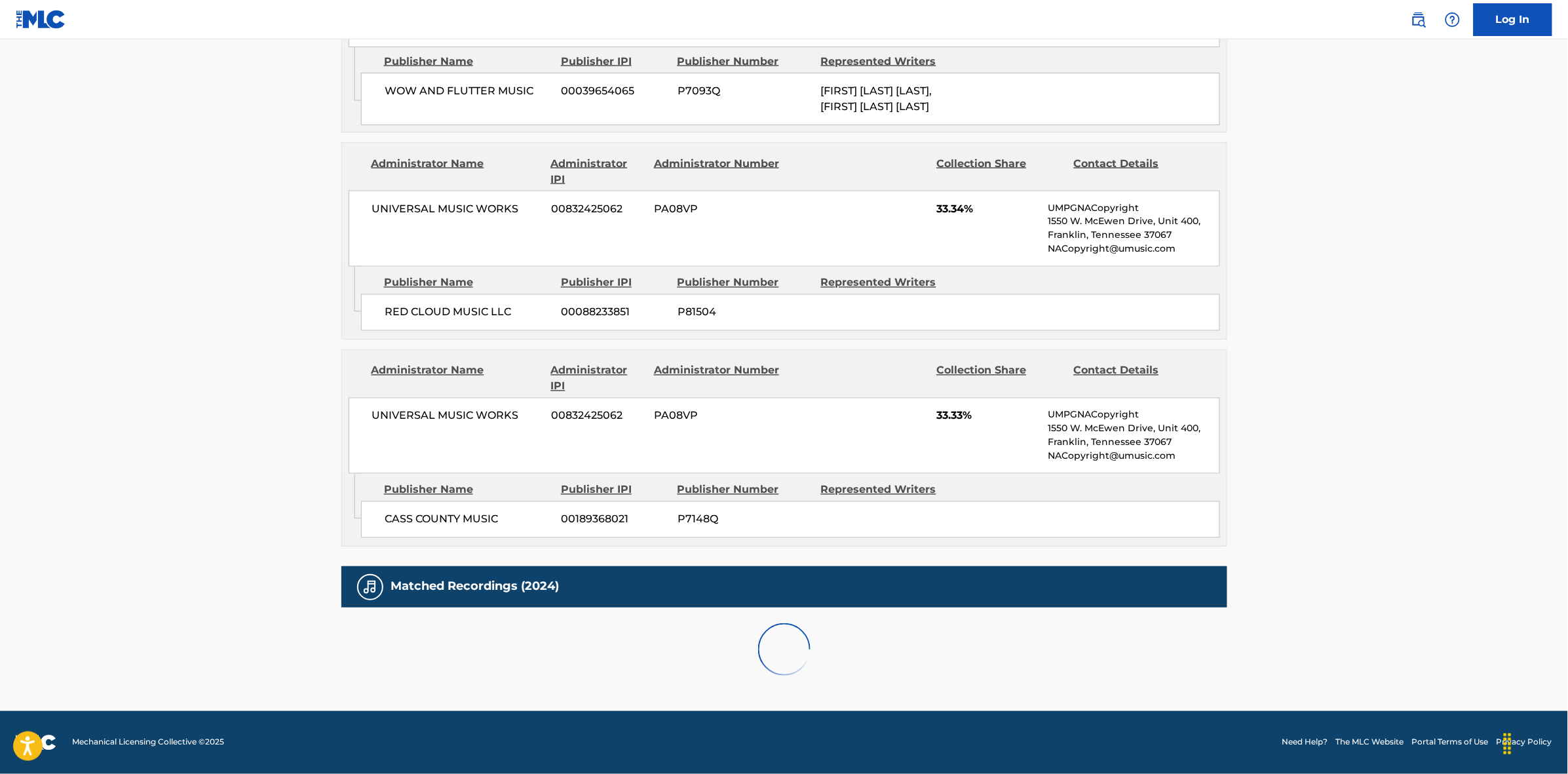 scroll, scrollTop: 1177, scrollLeft: 0, axis: vertical 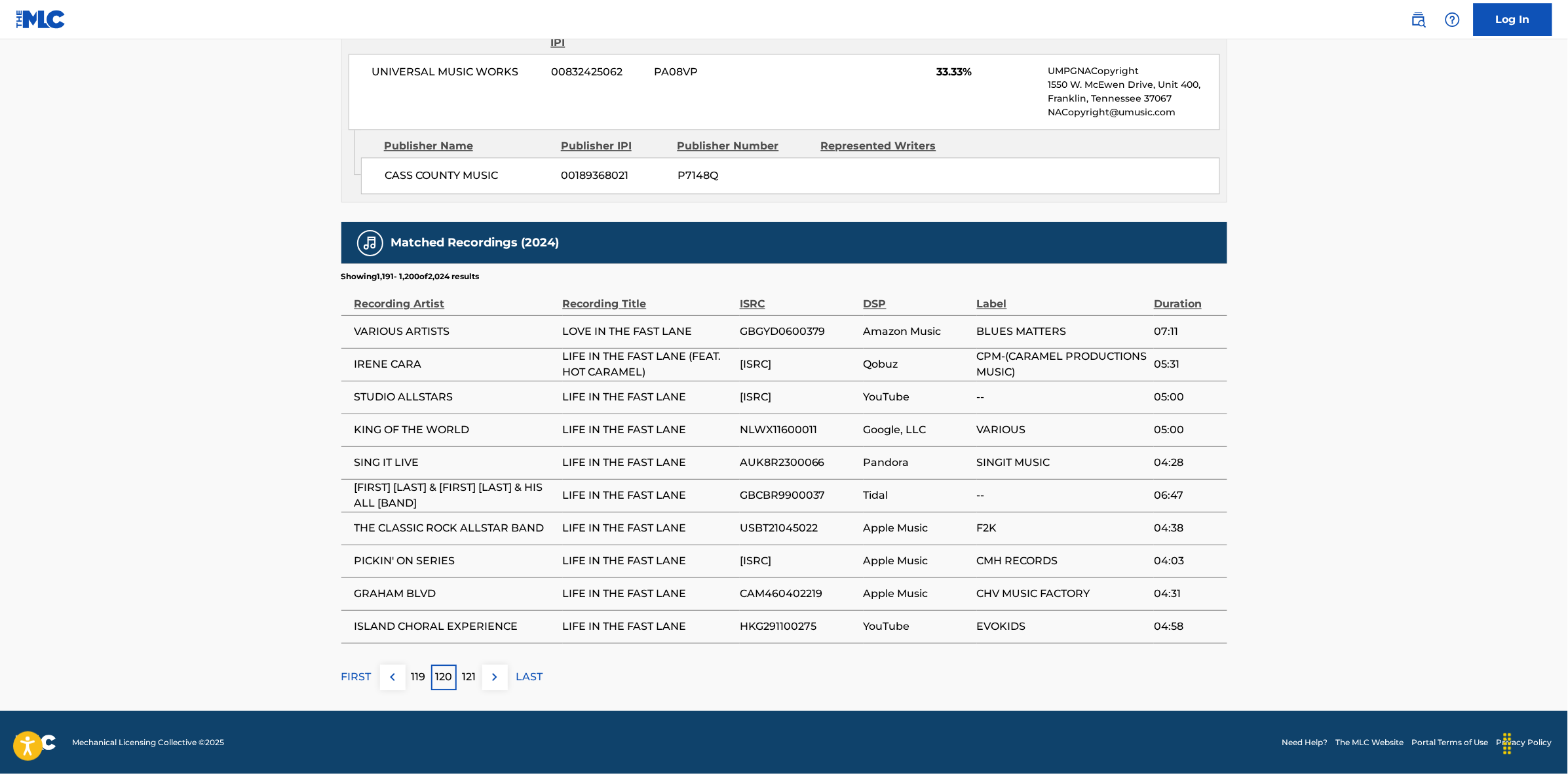 click at bounding box center [495, 677] 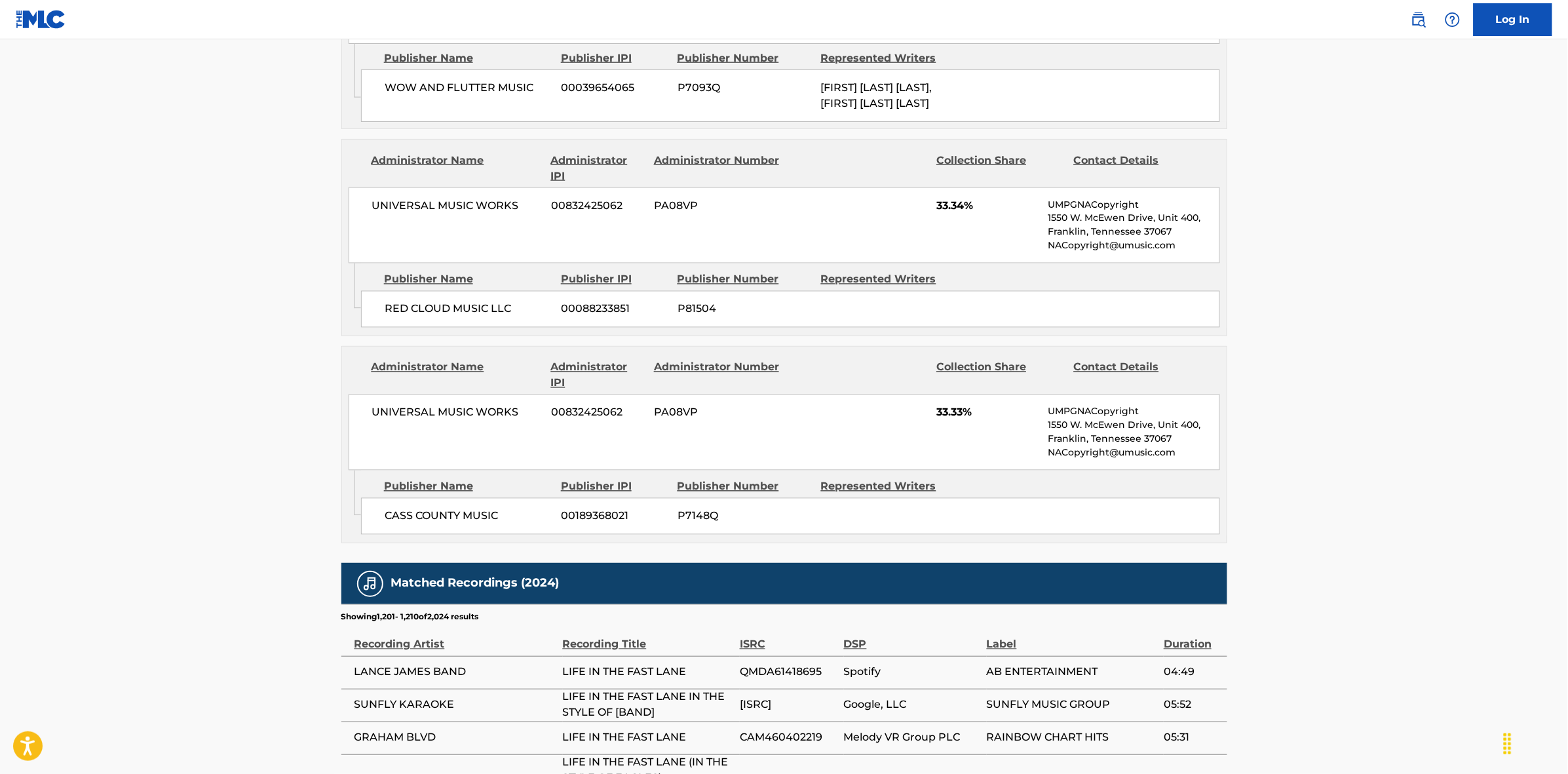 scroll, scrollTop: 1177, scrollLeft: 0, axis: vertical 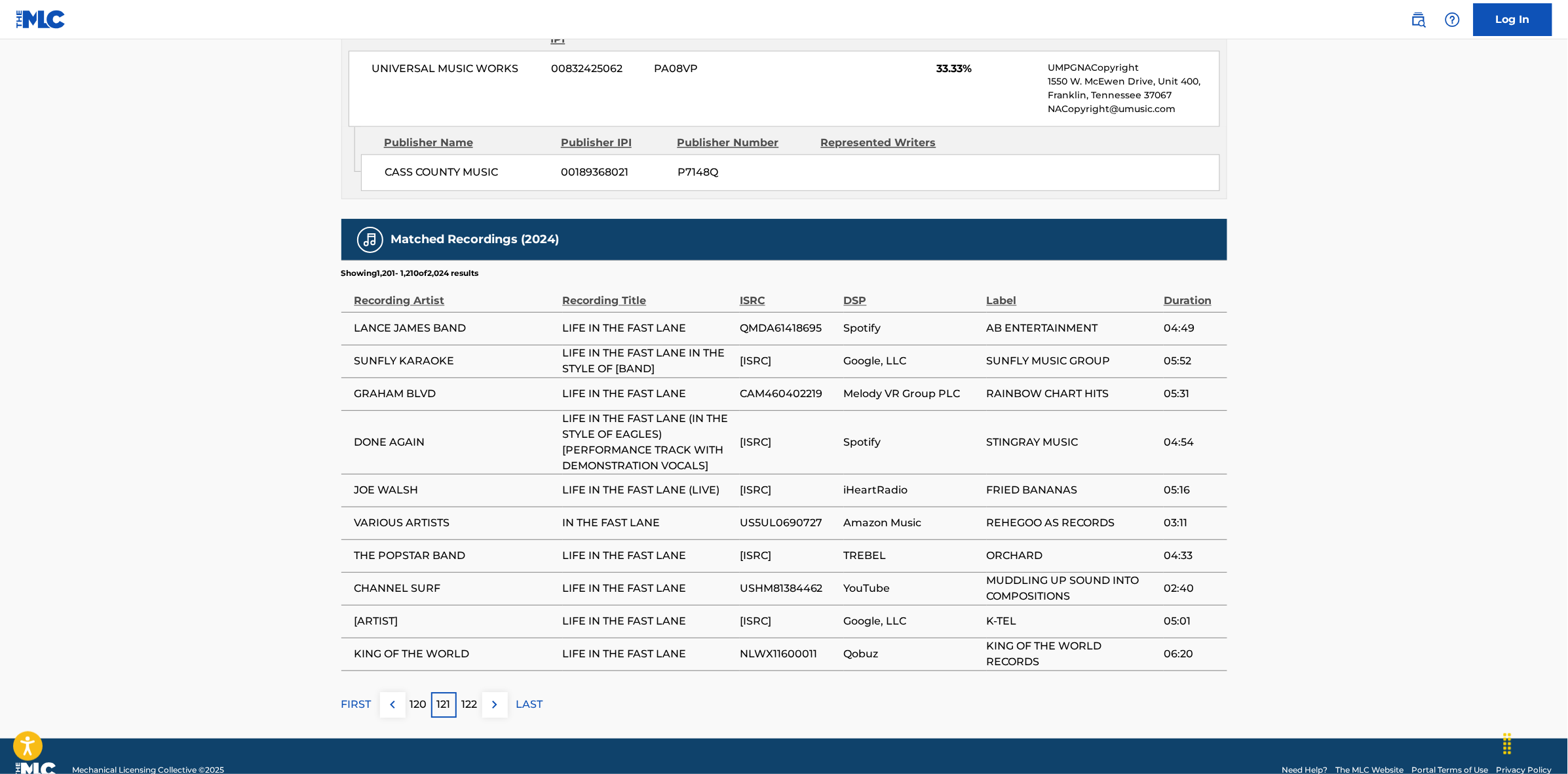click at bounding box center (495, 705) 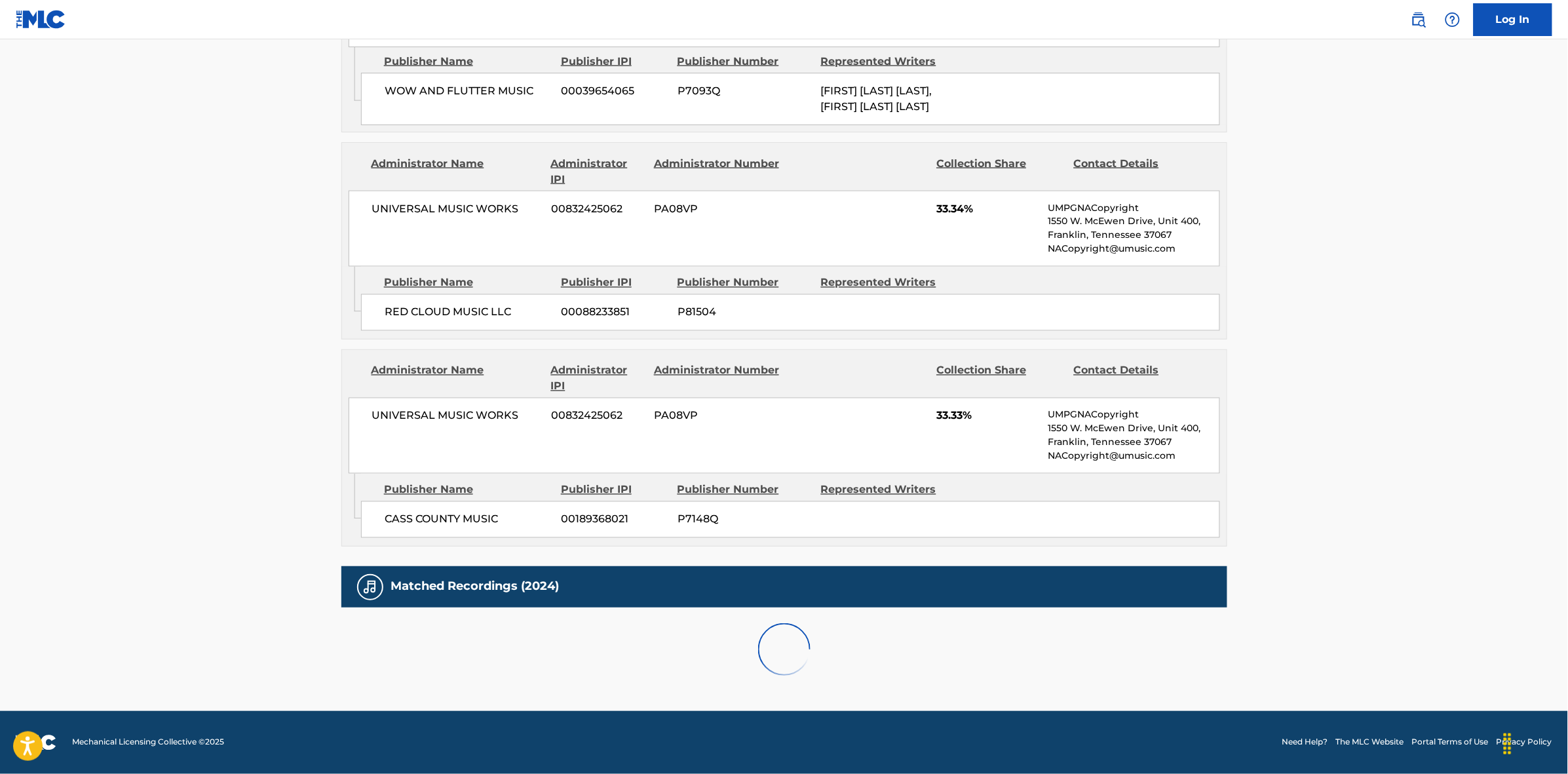 scroll, scrollTop: 1177, scrollLeft: 0, axis: vertical 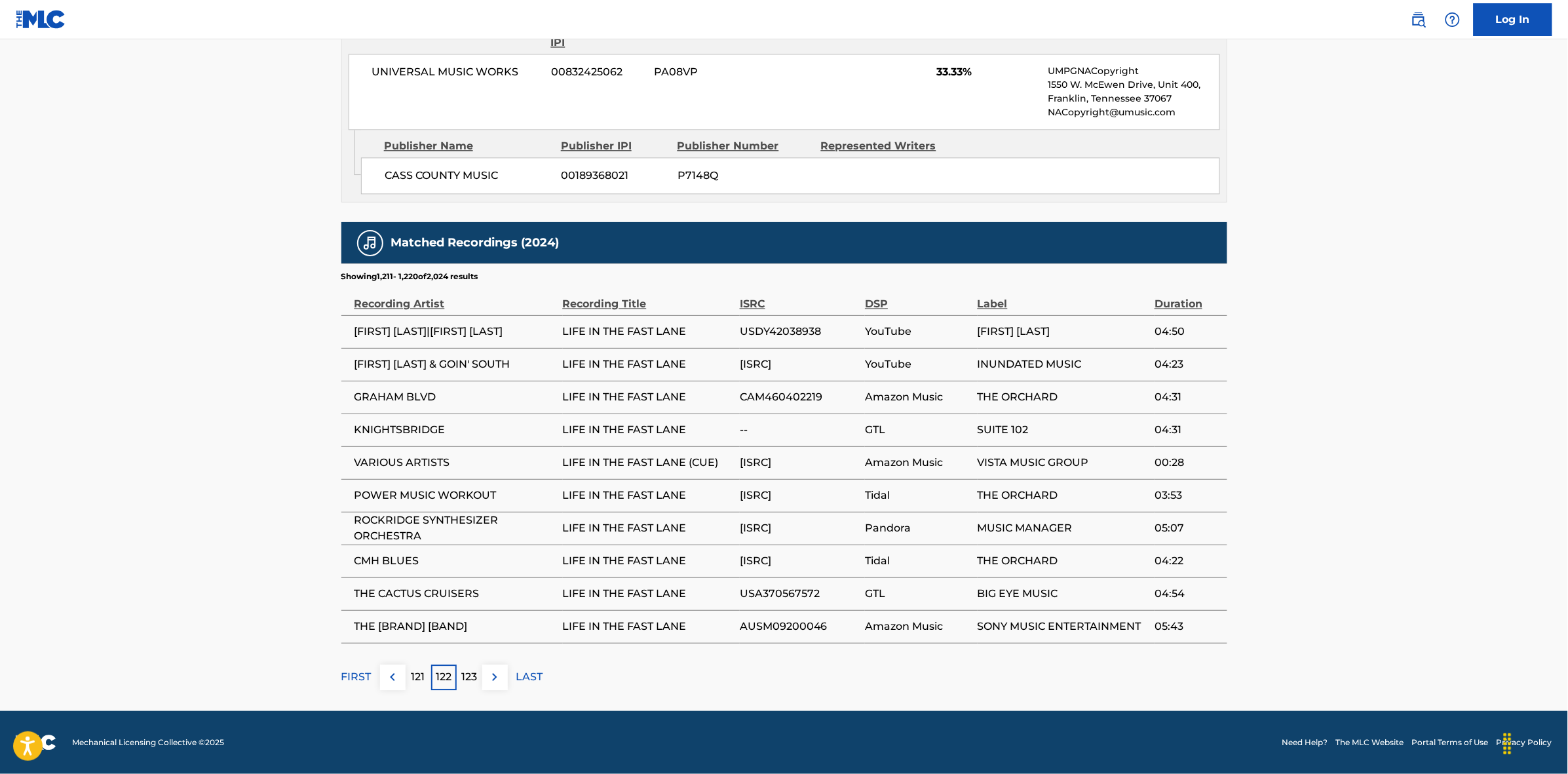 click at bounding box center (495, 677) 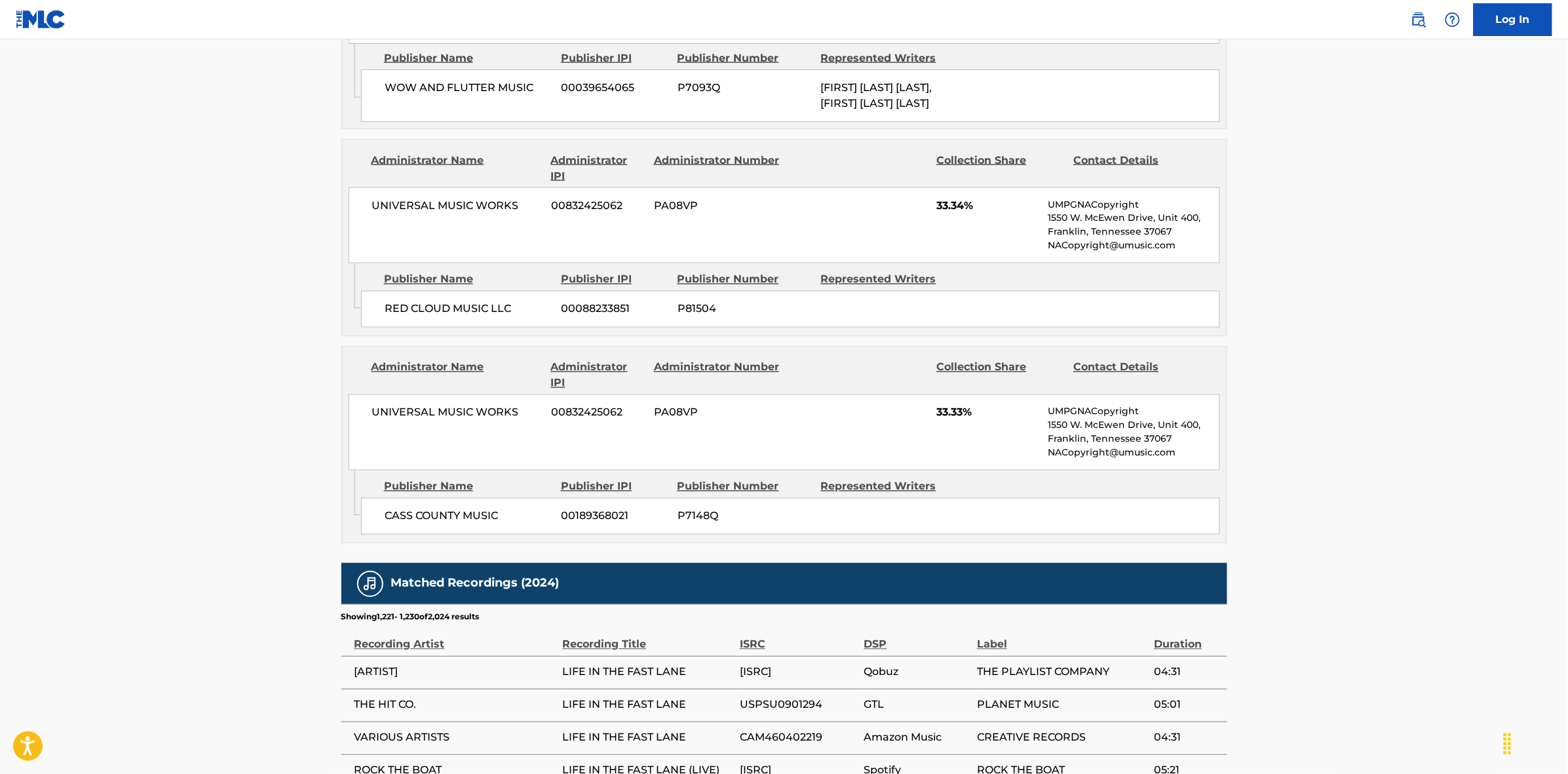 scroll, scrollTop: 1177, scrollLeft: 0, axis: vertical 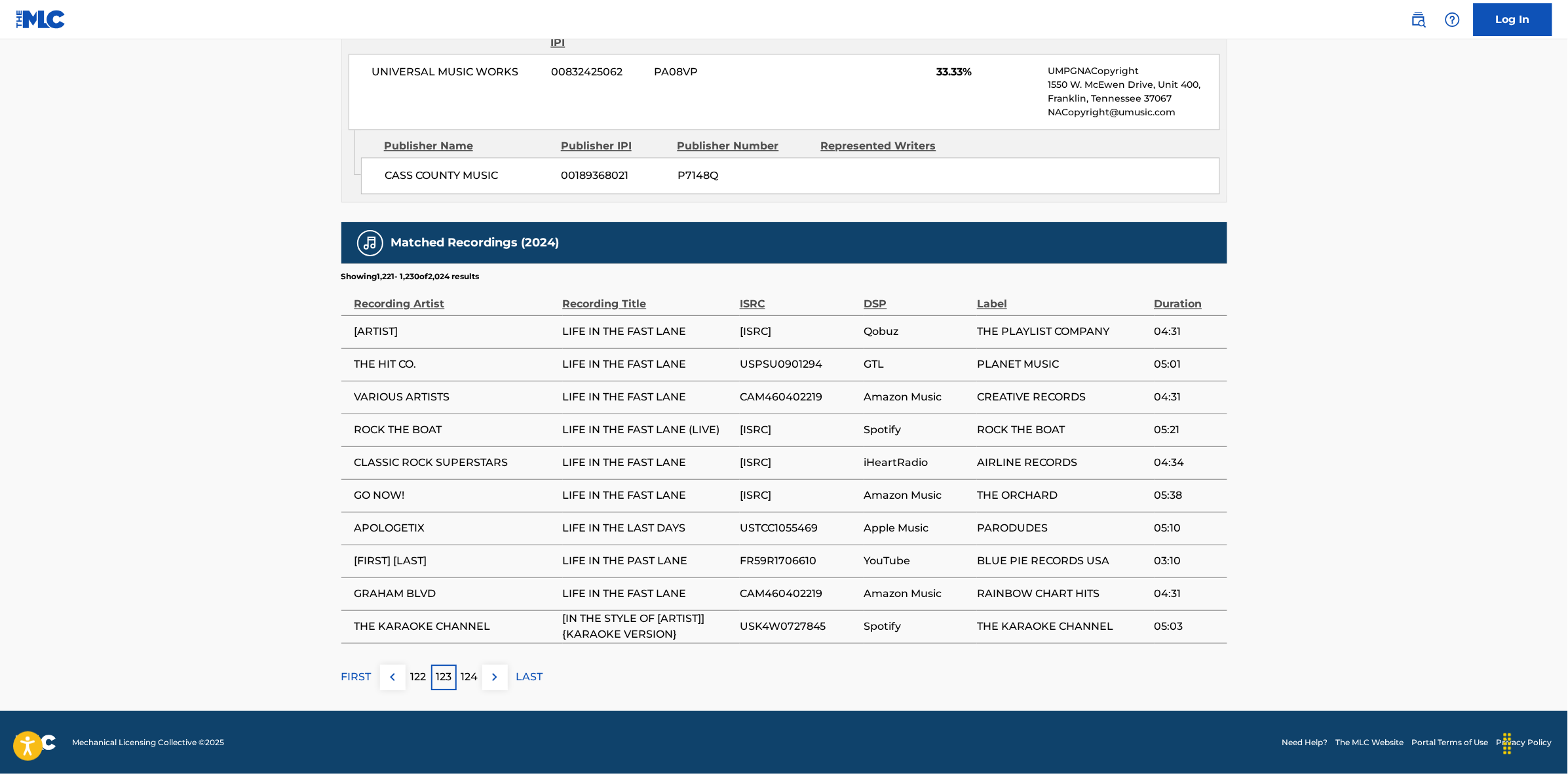 click at bounding box center (495, 677) 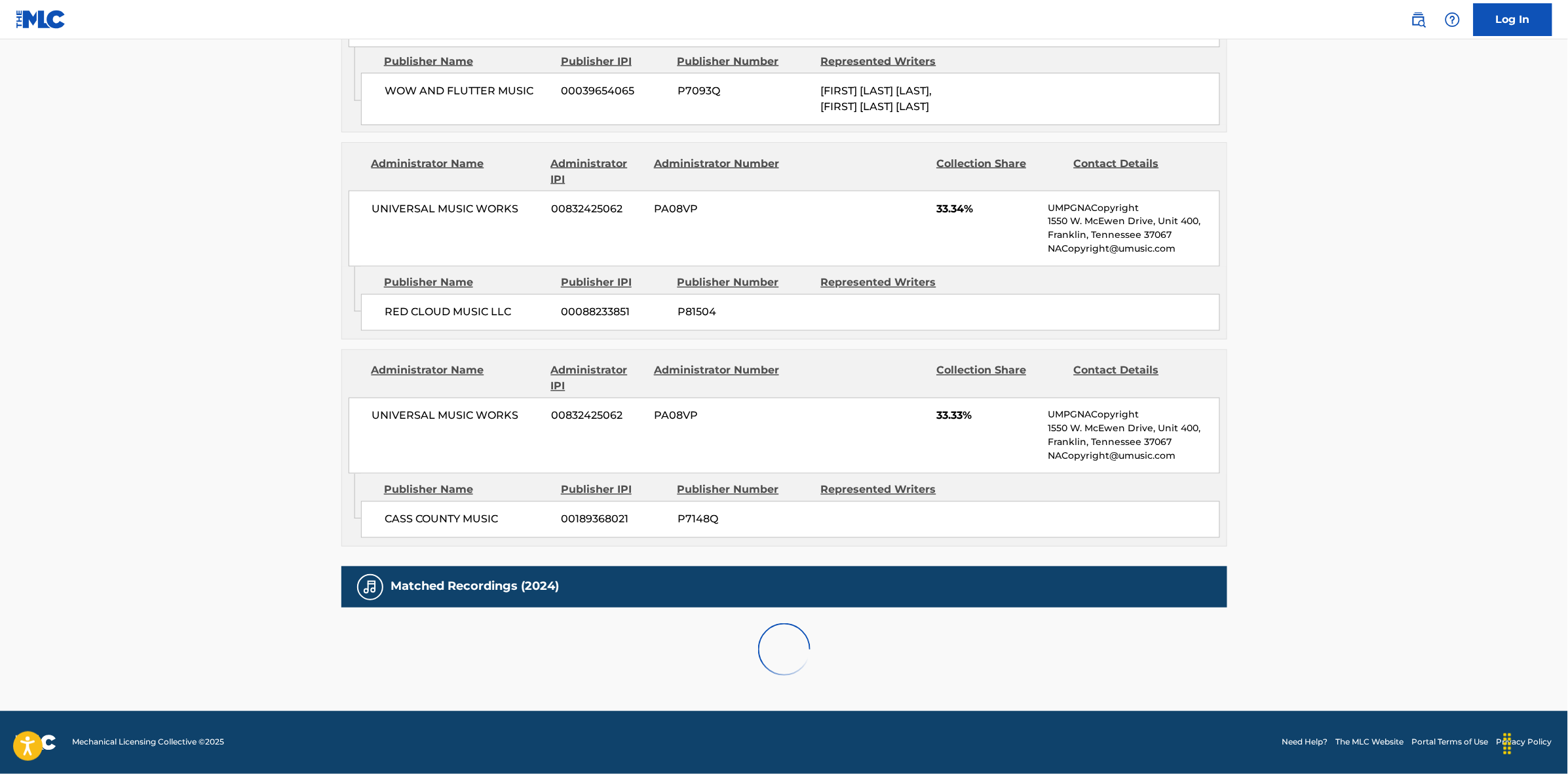 scroll, scrollTop: 1177, scrollLeft: 0, axis: vertical 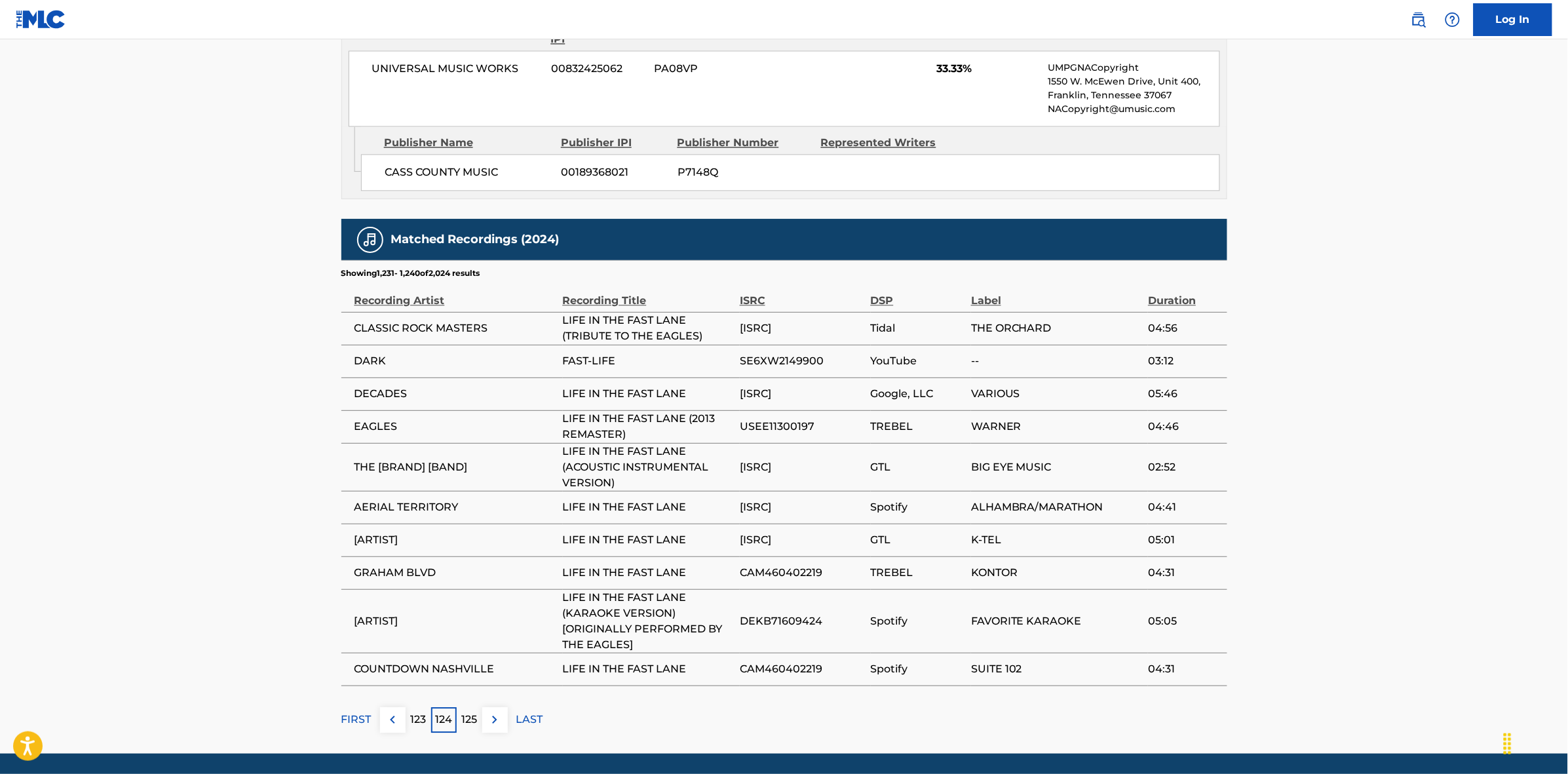 click at bounding box center [495, 720] 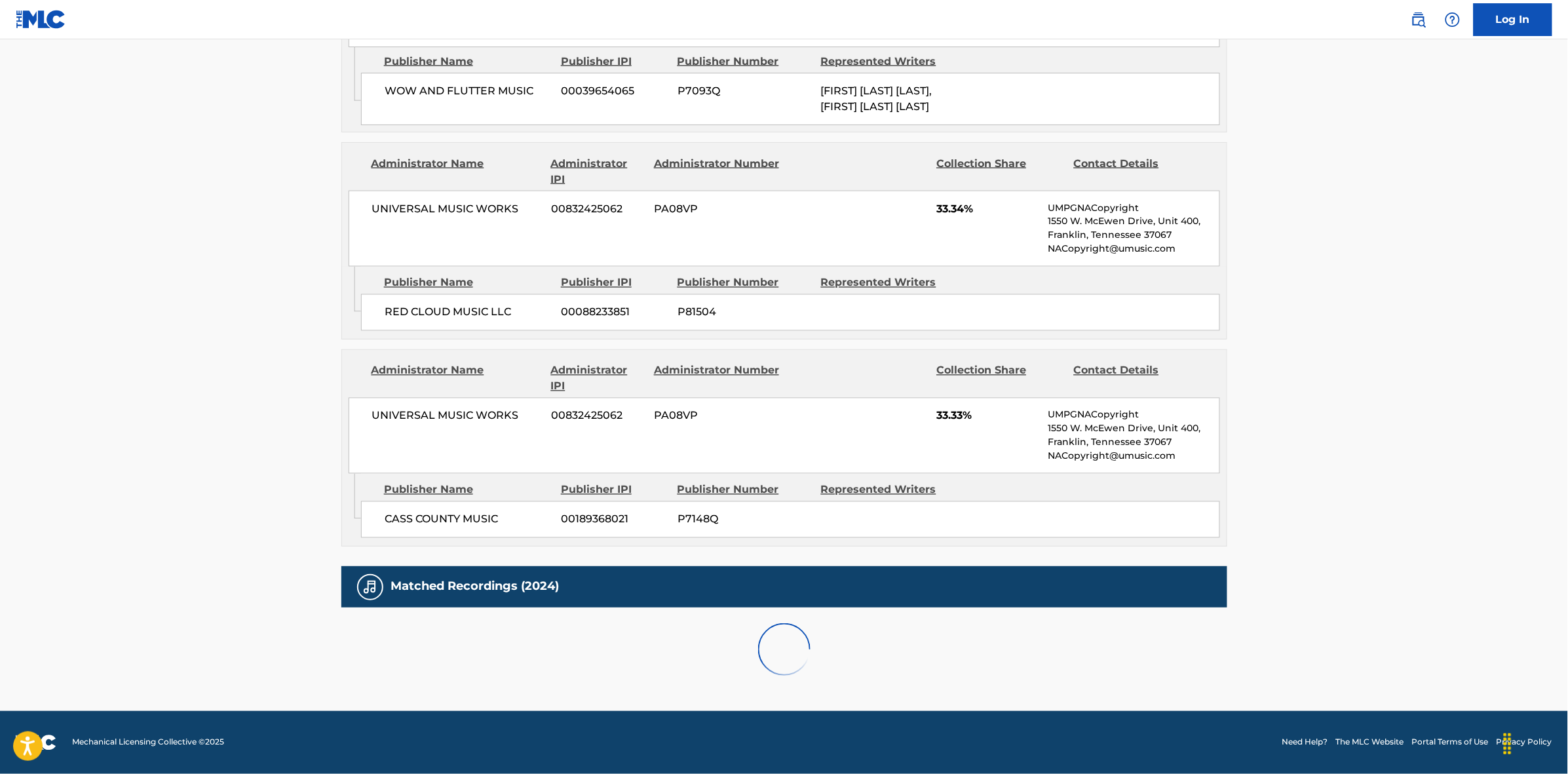 scroll, scrollTop: 1177, scrollLeft: 0, axis: vertical 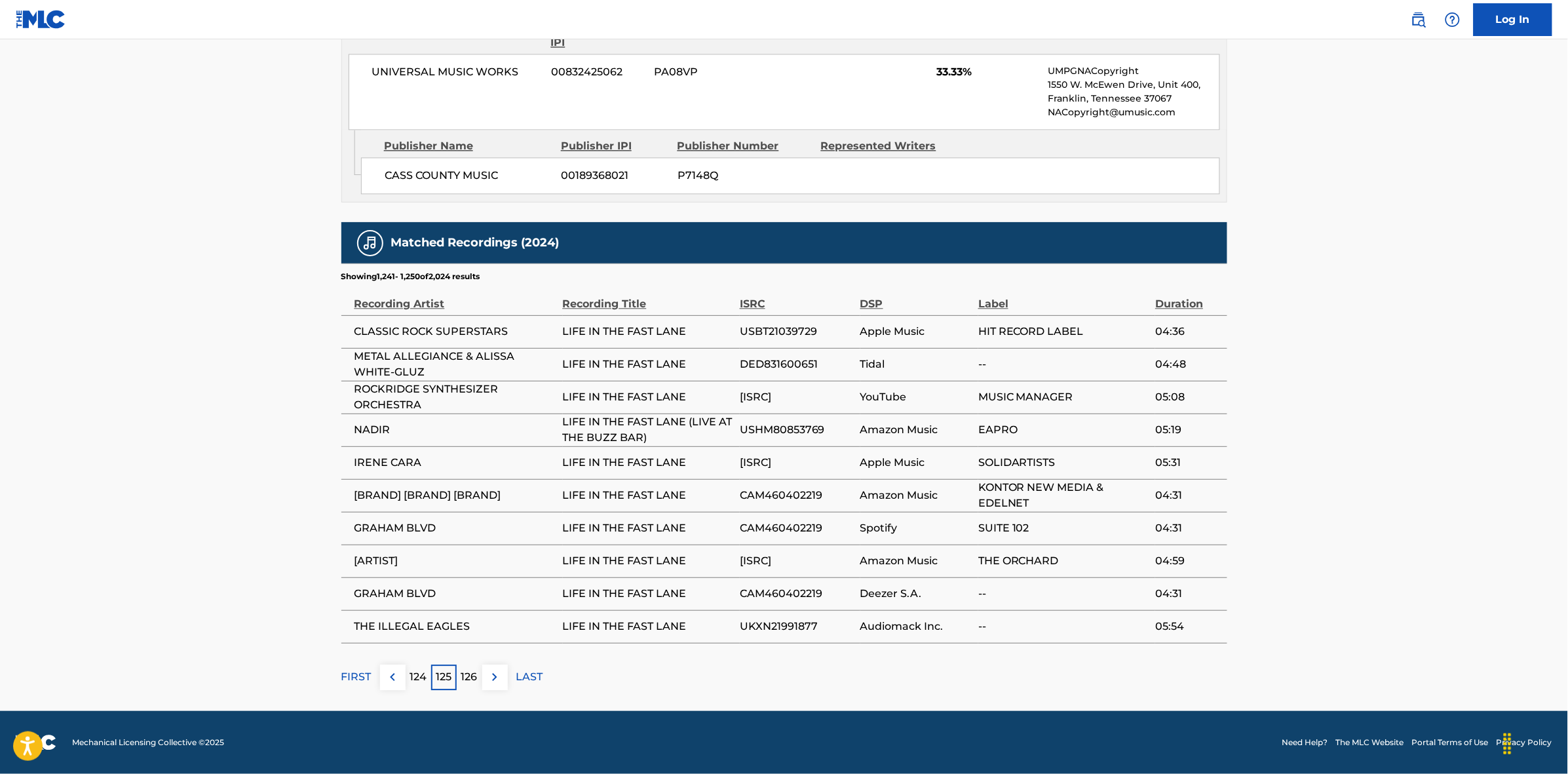 click at bounding box center (495, 677) 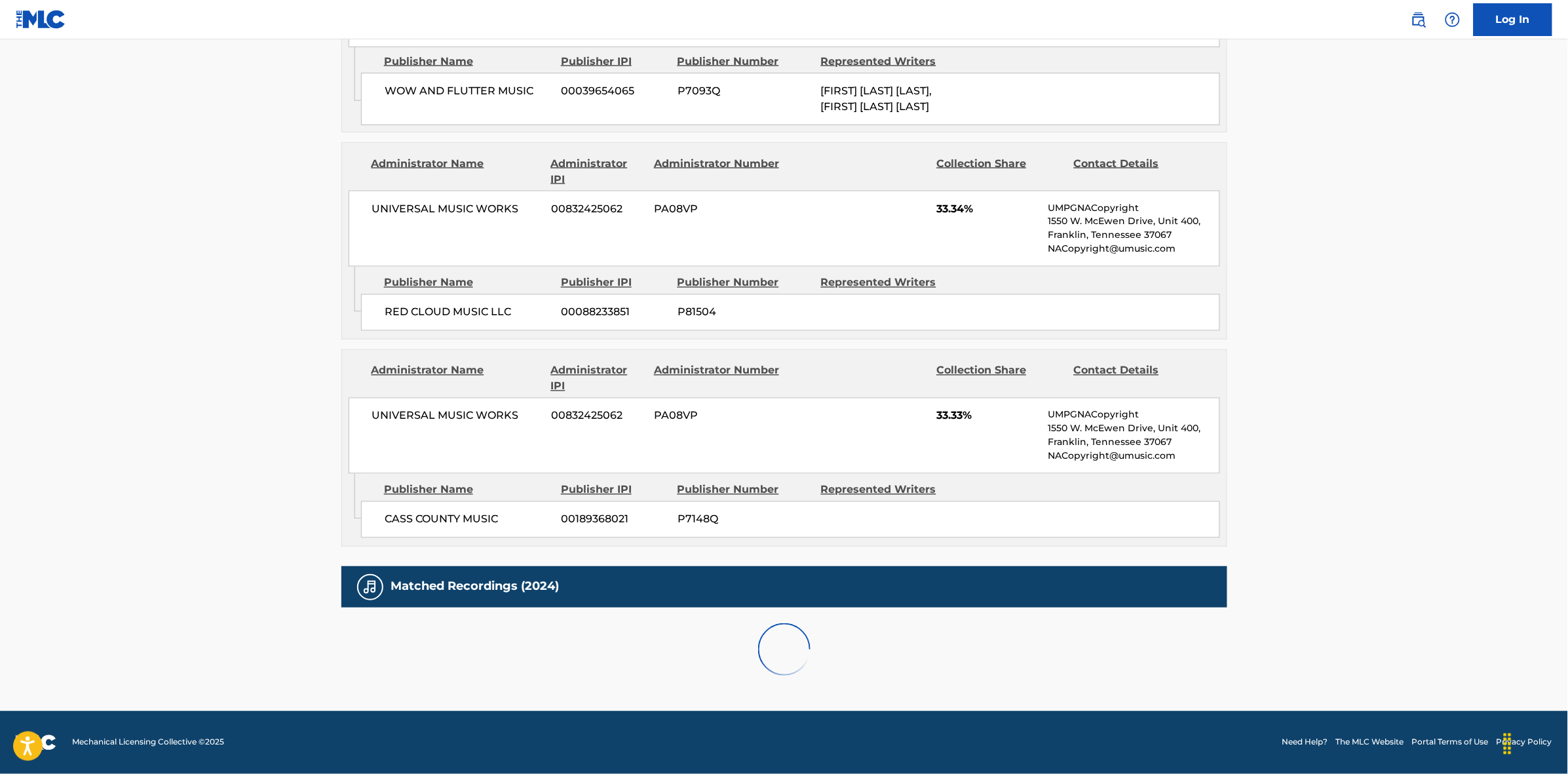 scroll, scrollTop: 1177, scrollLeft: 0, axis: vertical 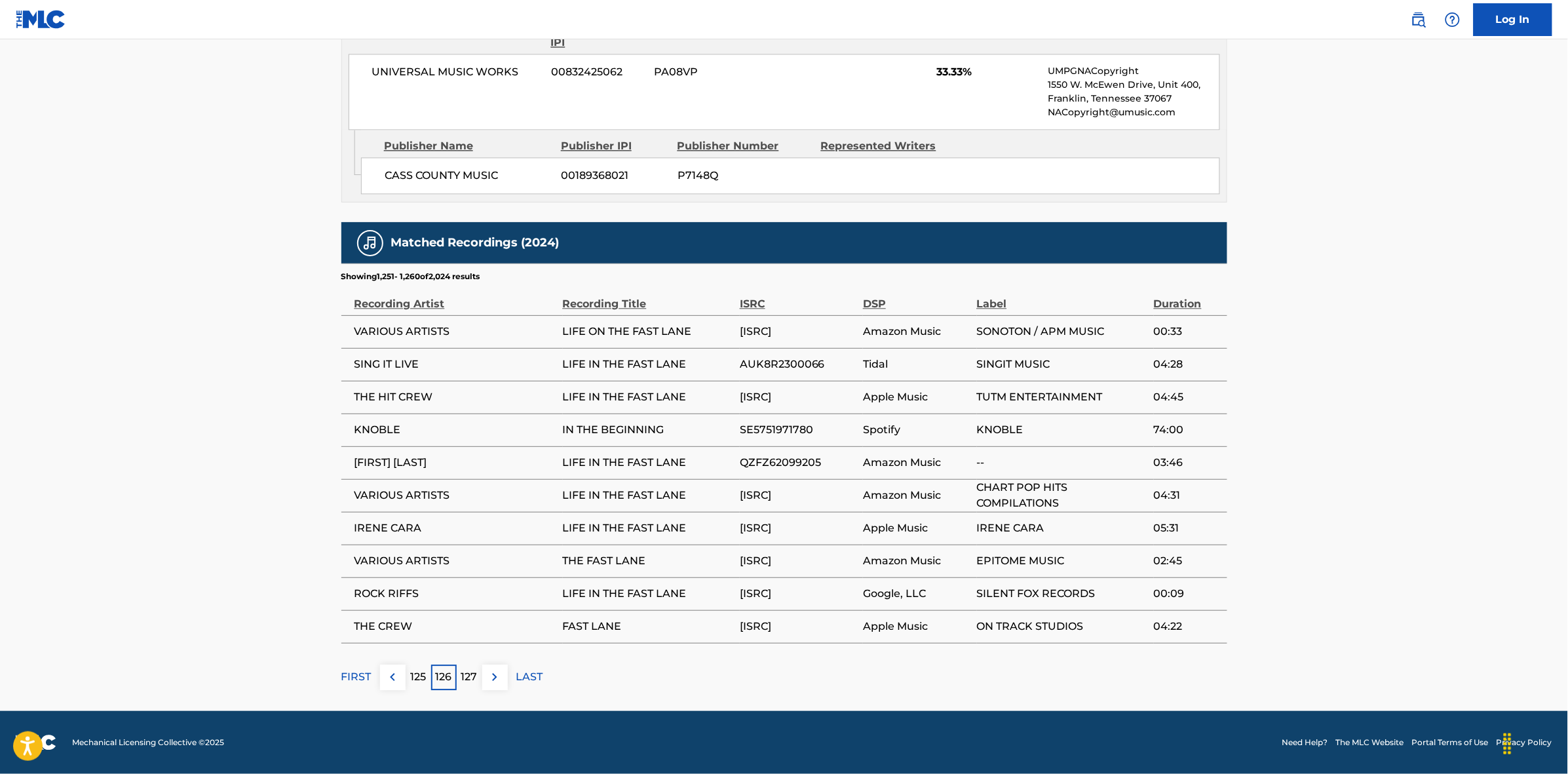 click at bounding box center [495, 677] 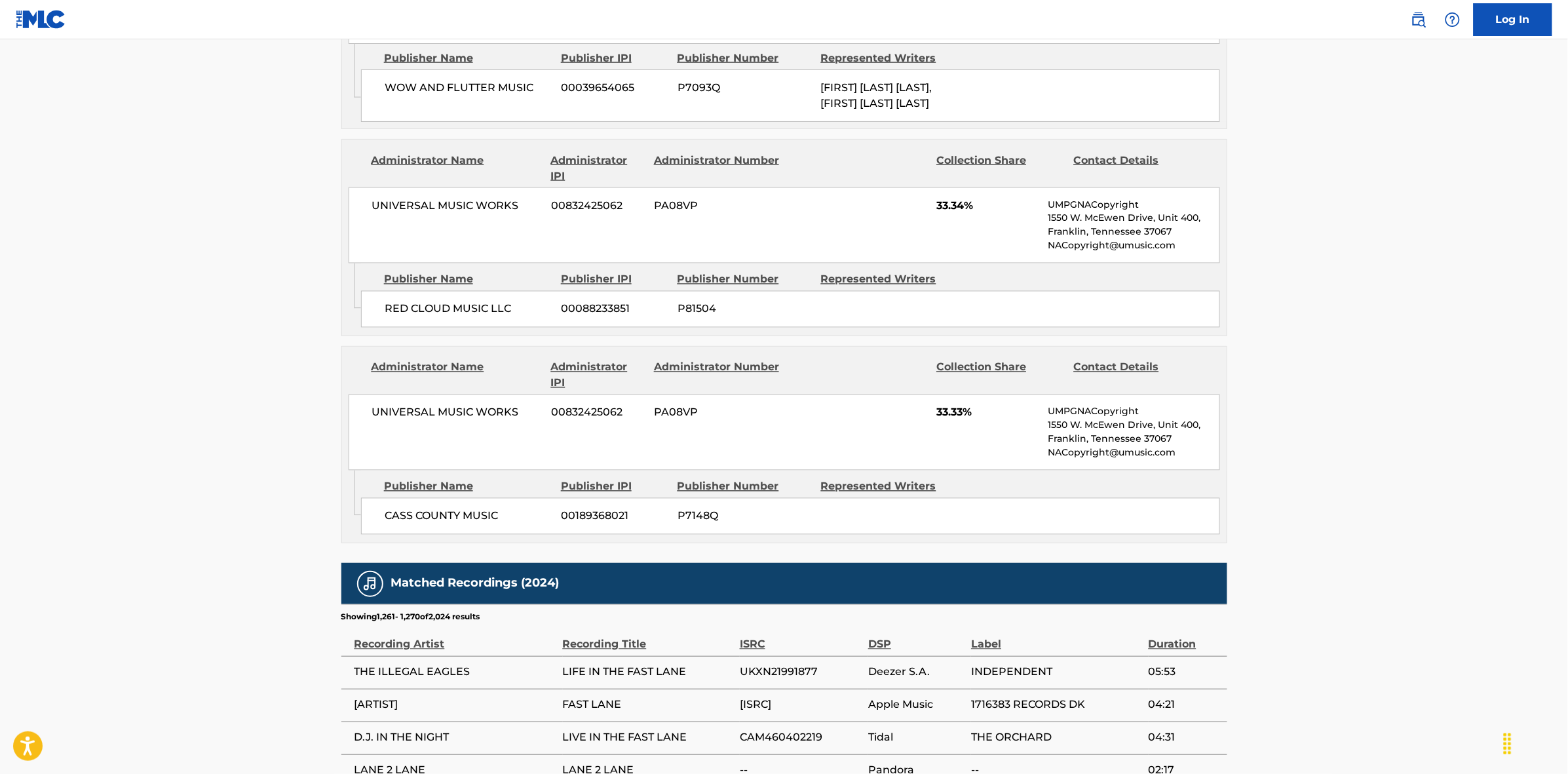 scroll, scrollTop: 1177, scrollLeft: 0, axis: vertical 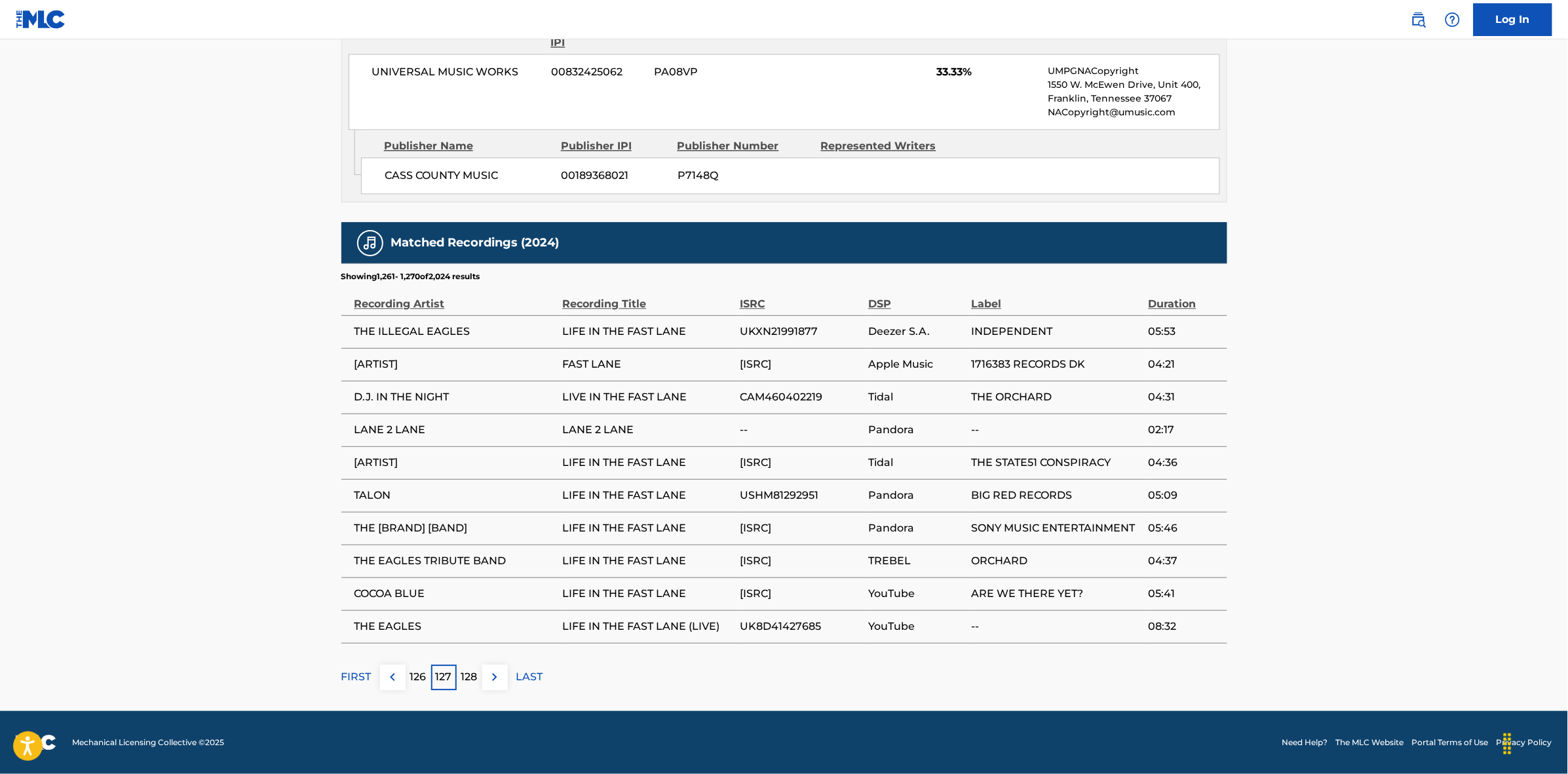 click on "128" at bounding box center [469, 677] 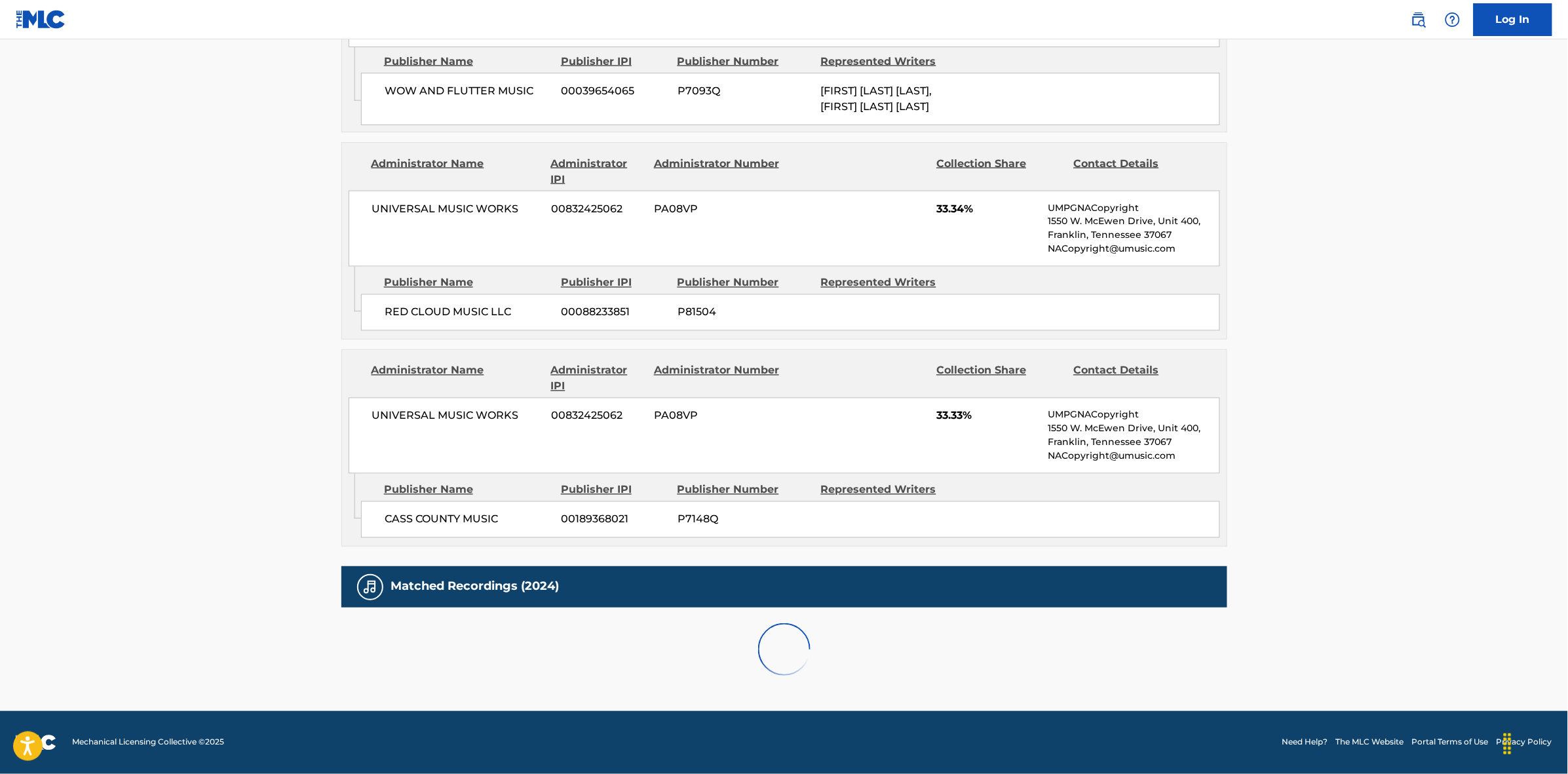 scroll, scrollTop: 1177, scrollLeft: 0, axis: vertical 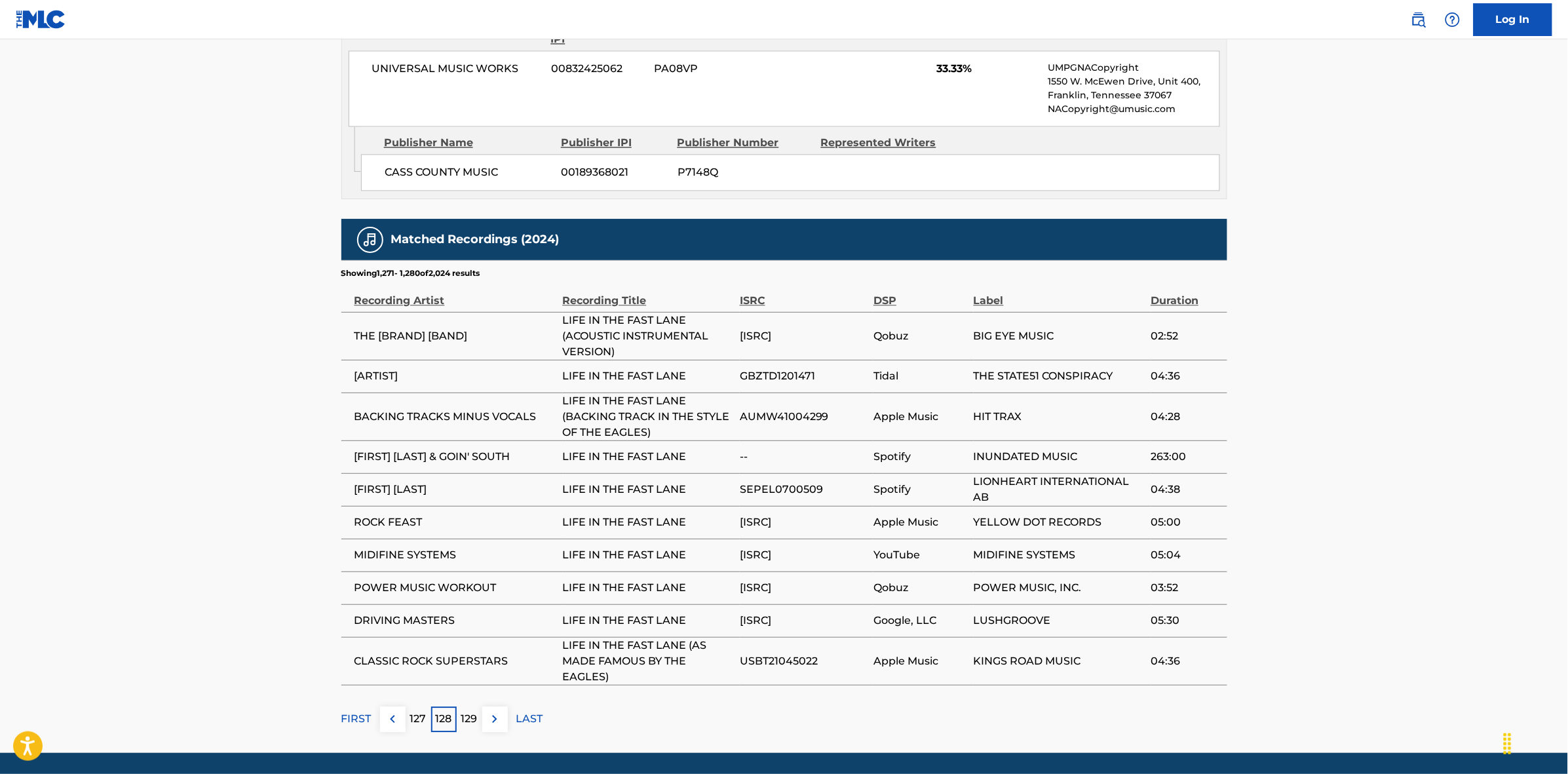 click at bounding box center (495, 719) 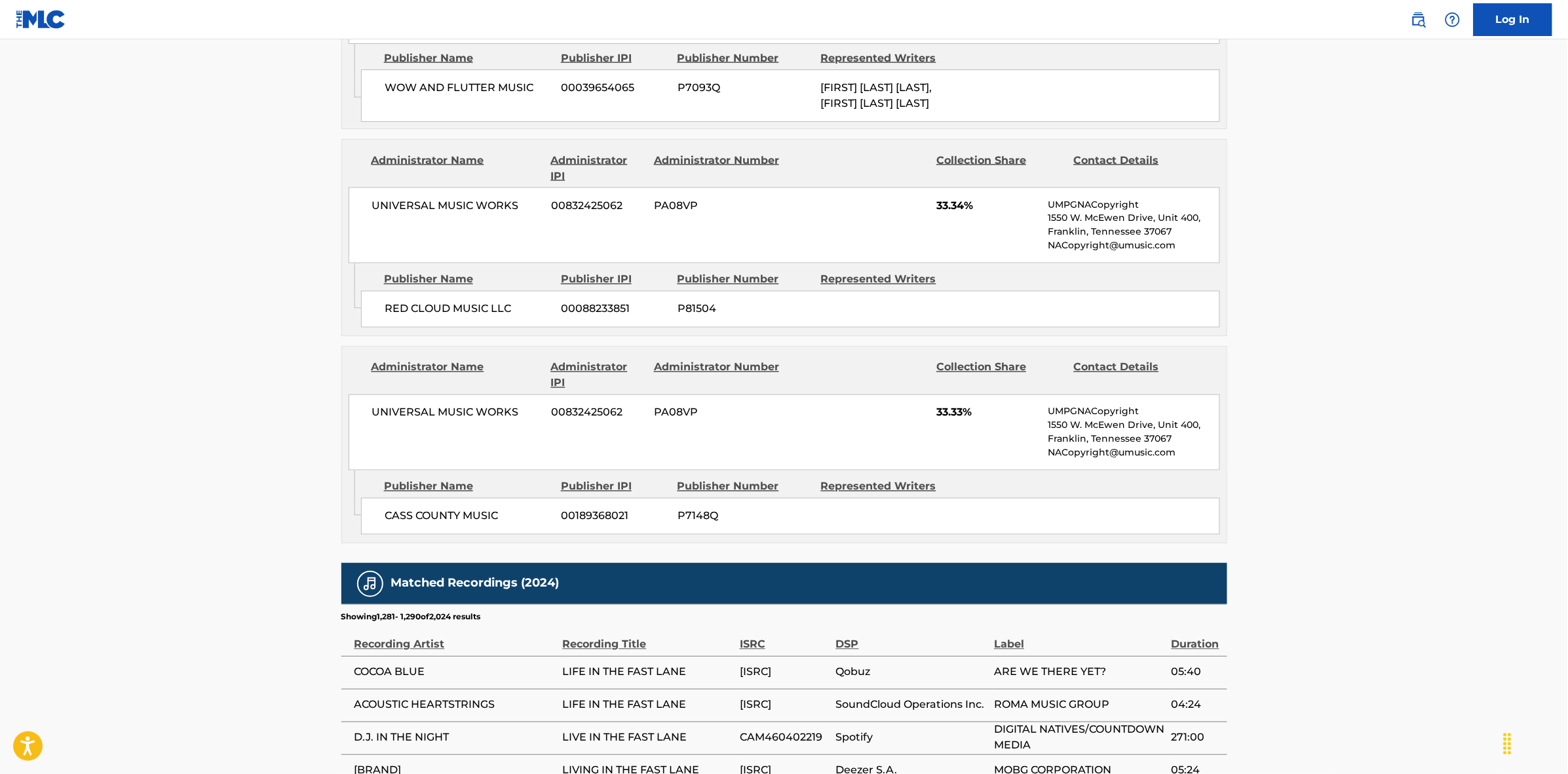 scroll, scrollTop: 1177, scrollLeft: 0, axis: vertical 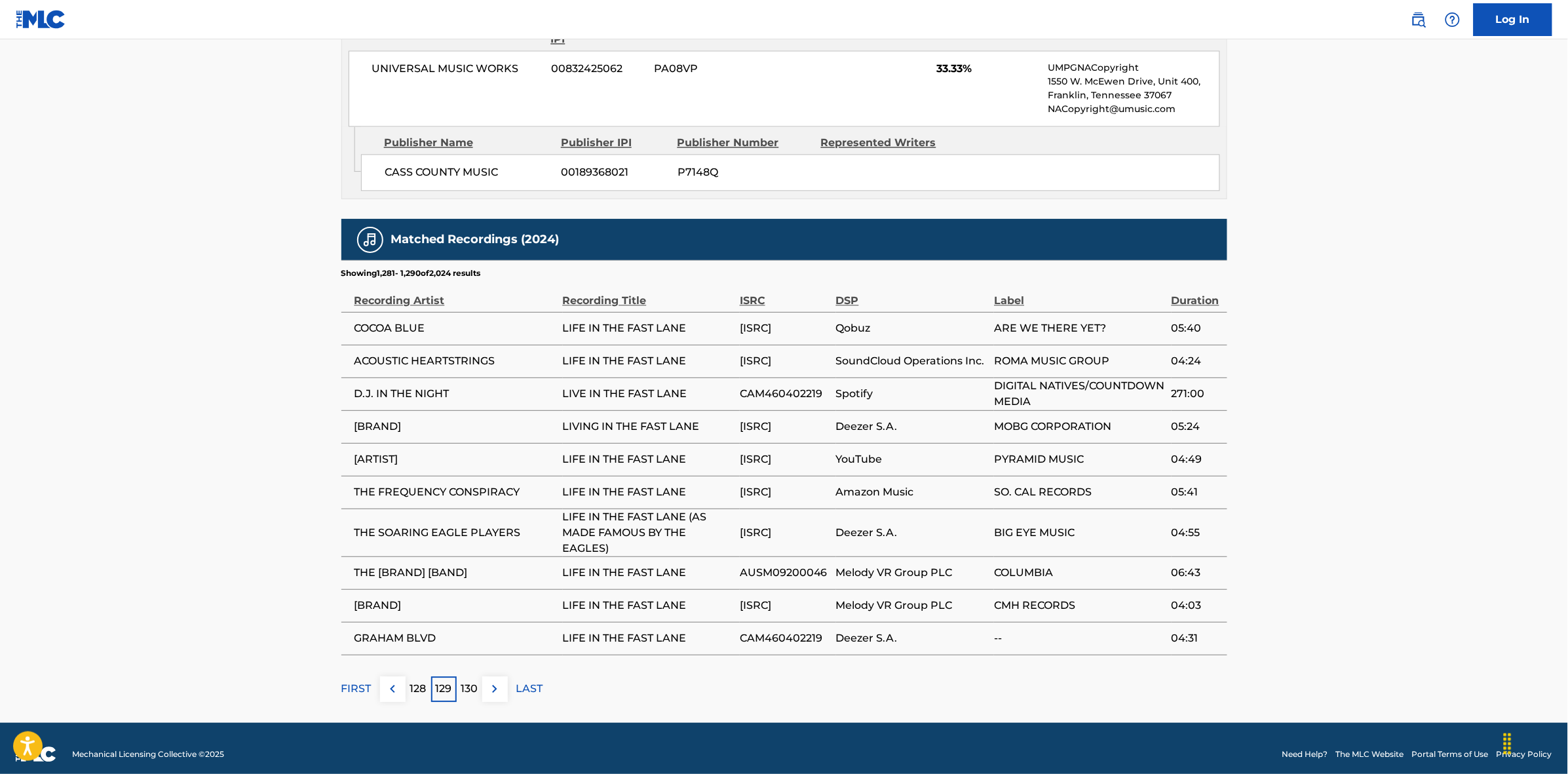 click at bounding box center (495, 689) 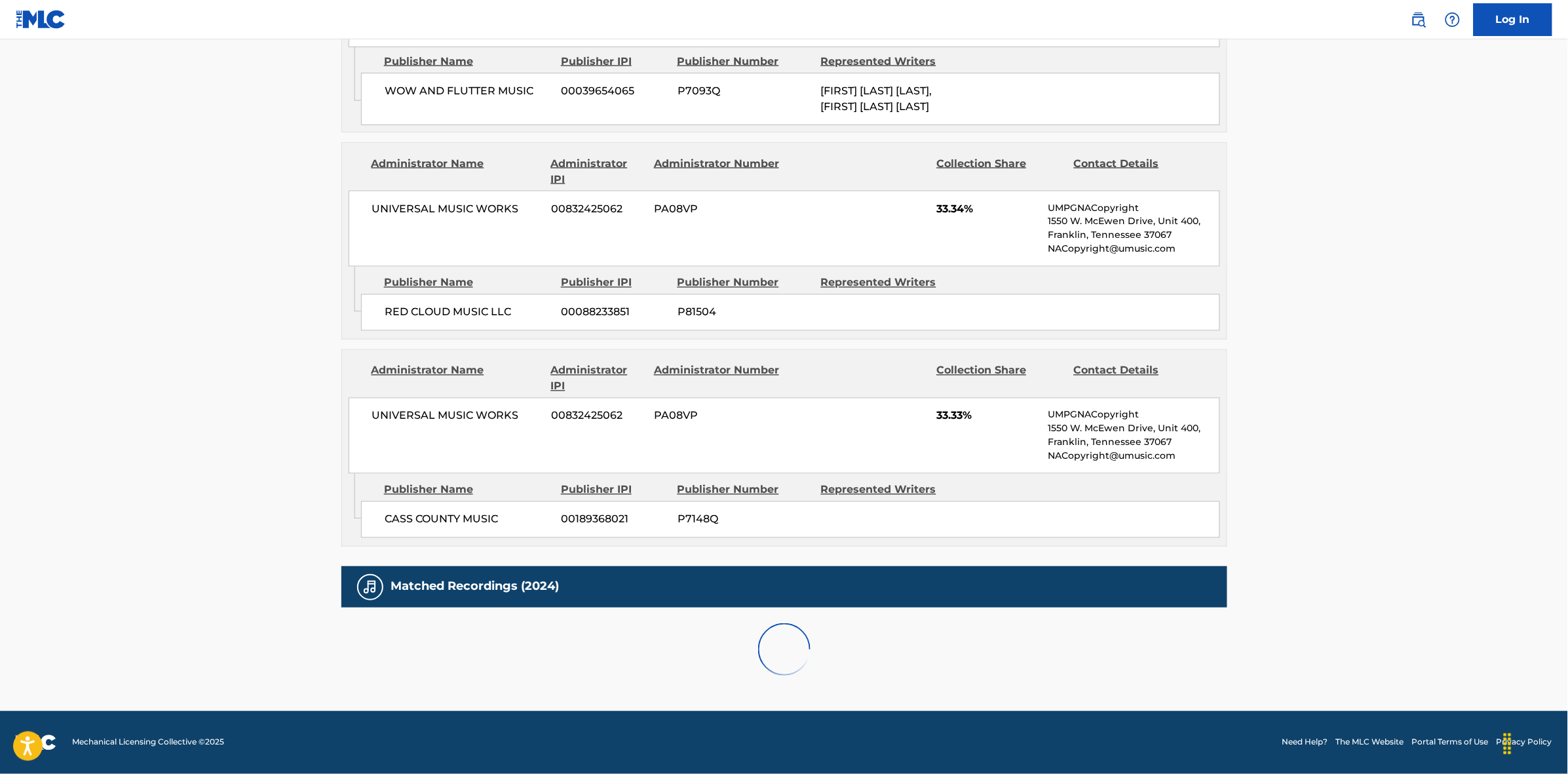 scroll, scrollTop: 1177, scrollLeft: 0, axis: vertical 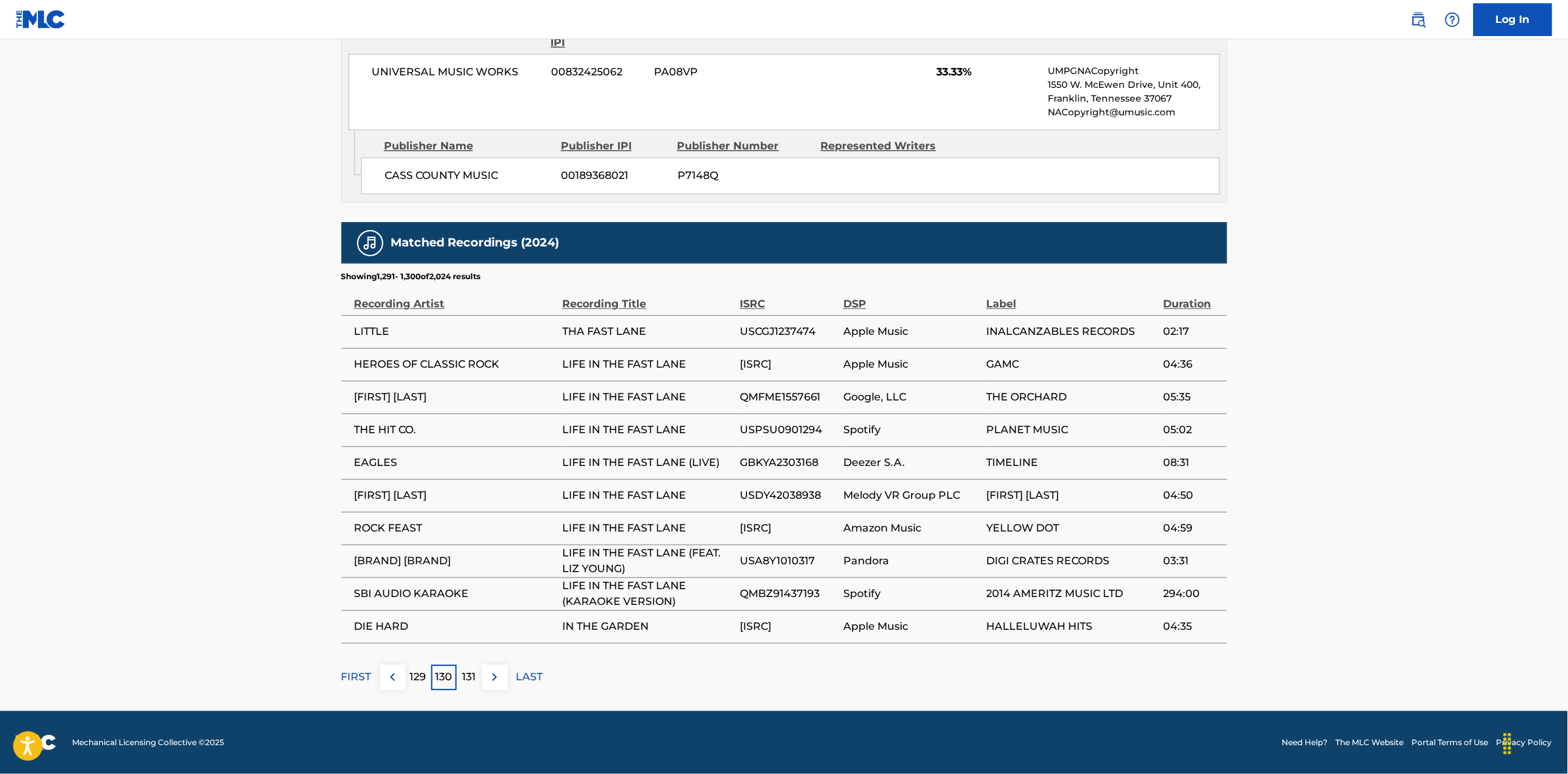 click at bounding box center [495, 677] 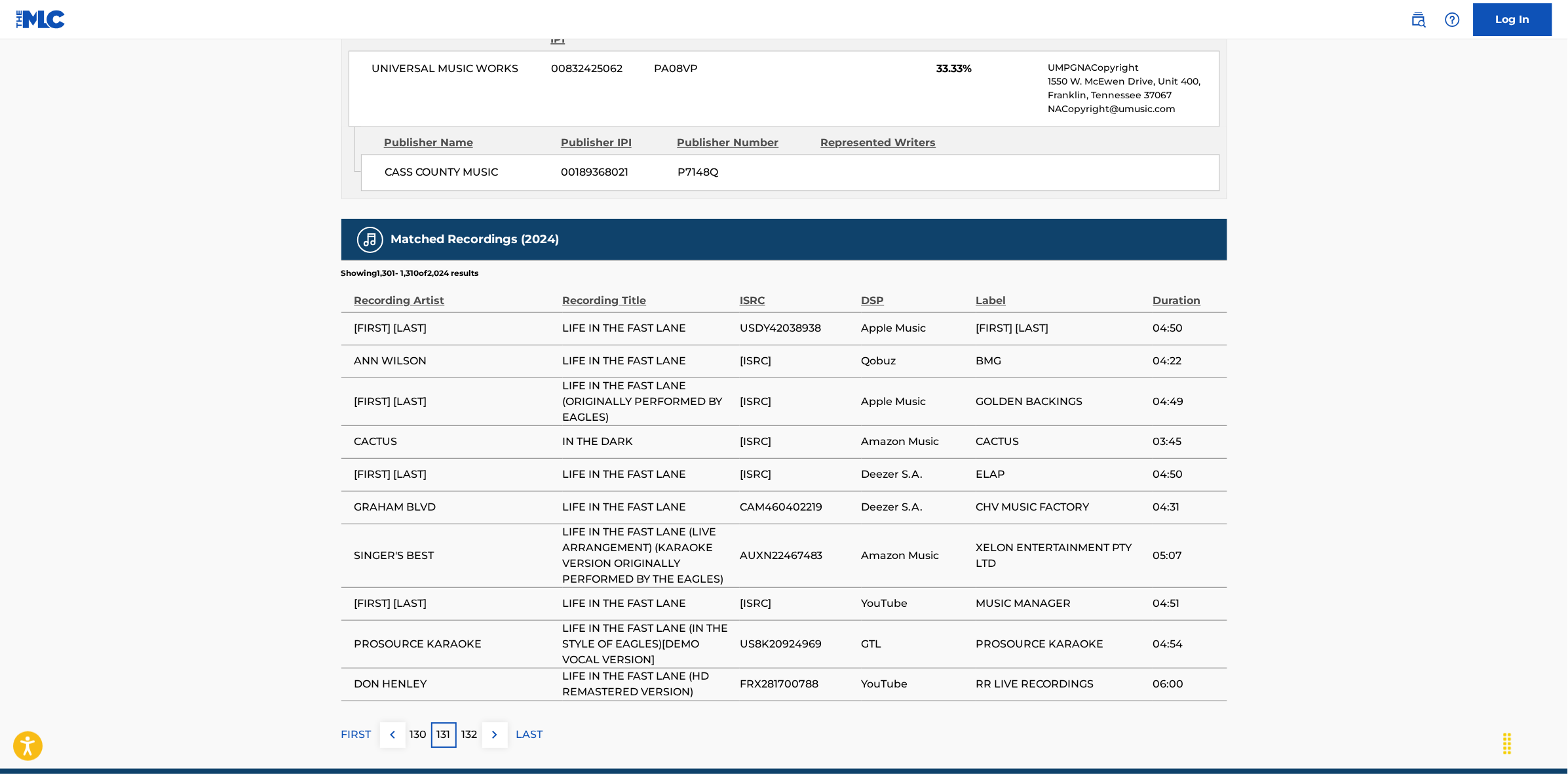 click at bounding box center [495, 735] 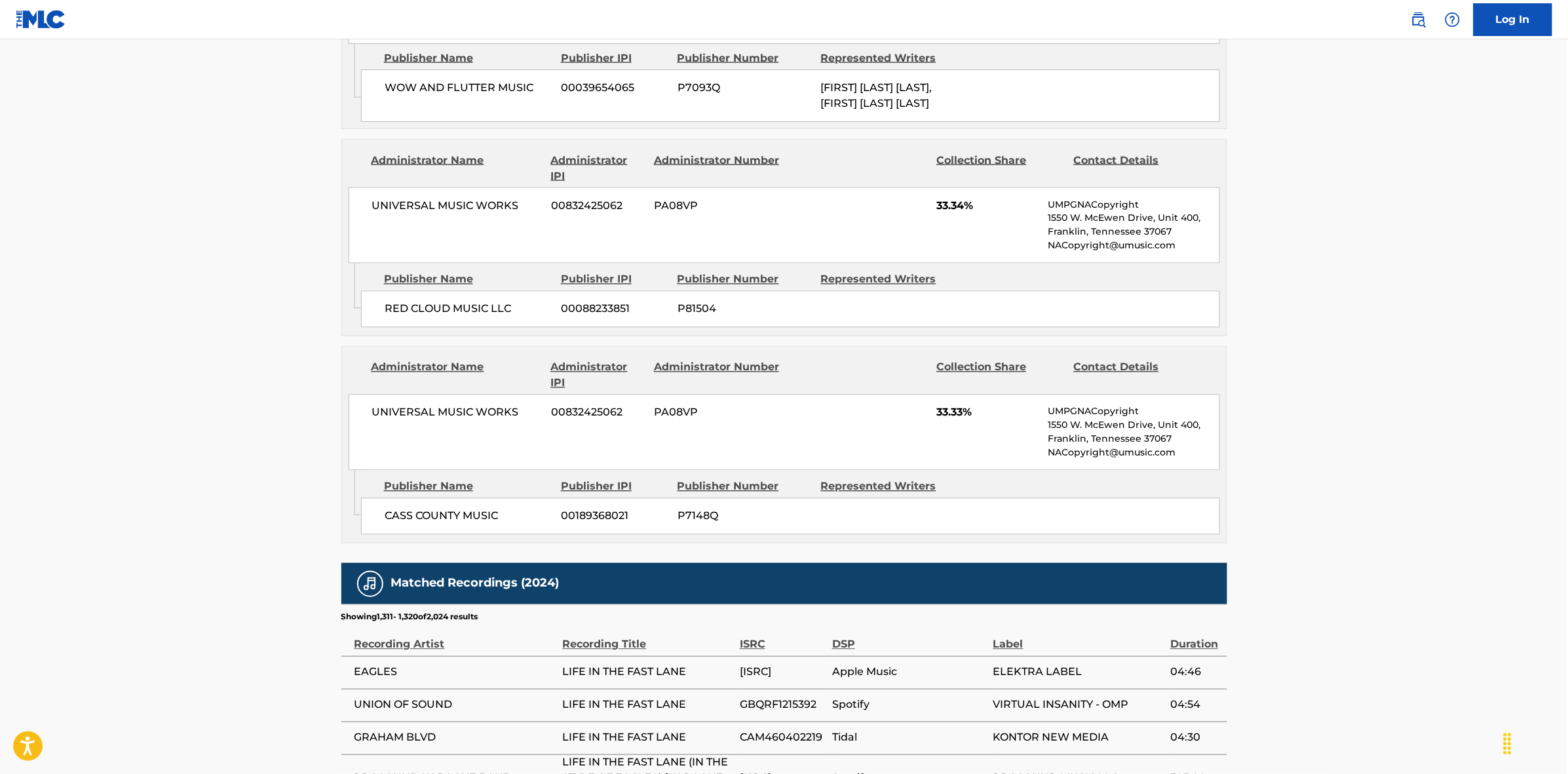 scroll, scrollTop: 1177, scrollLeft: 0, axis: vertical 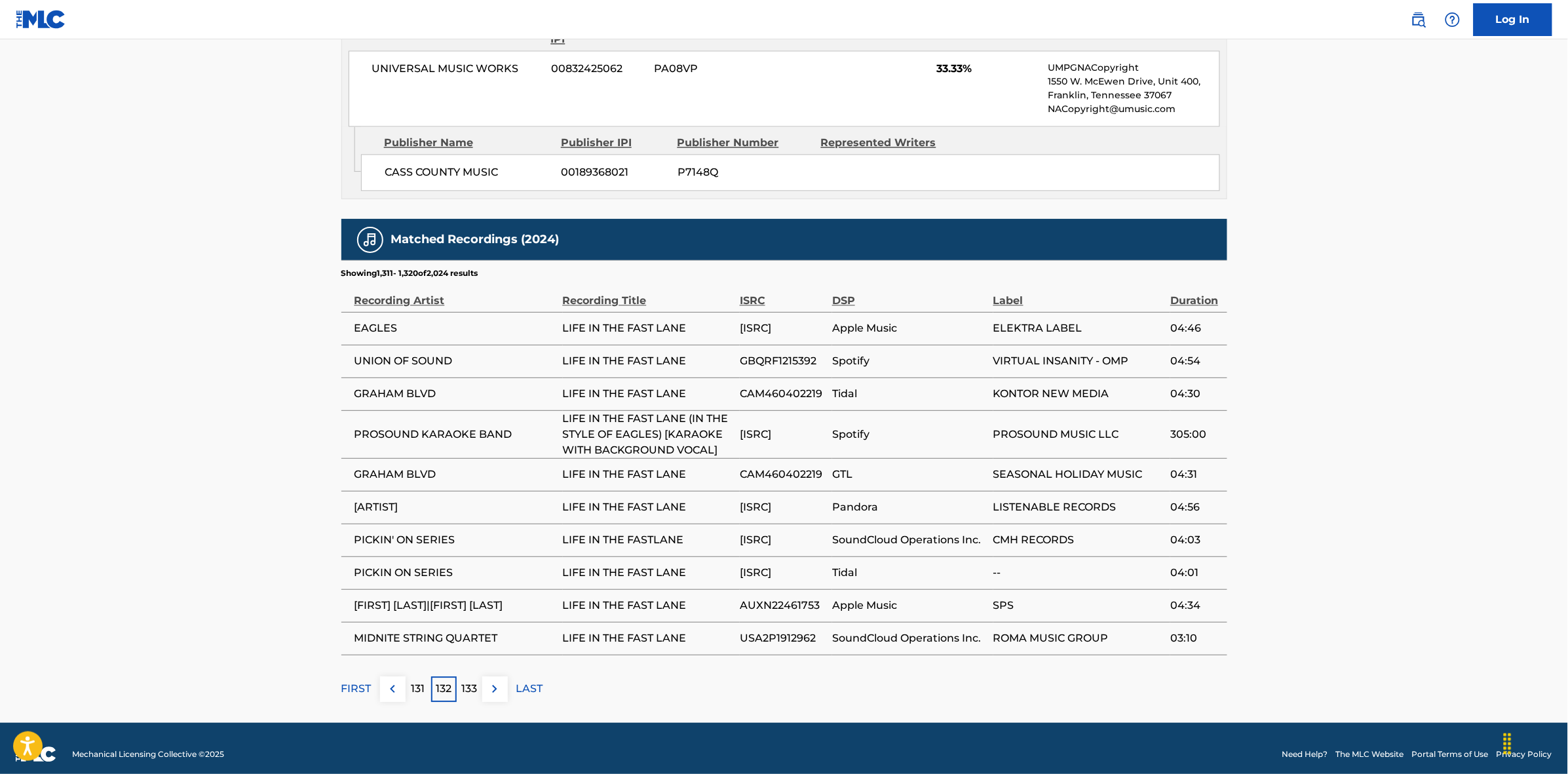 click at bounding box center (495, 689) 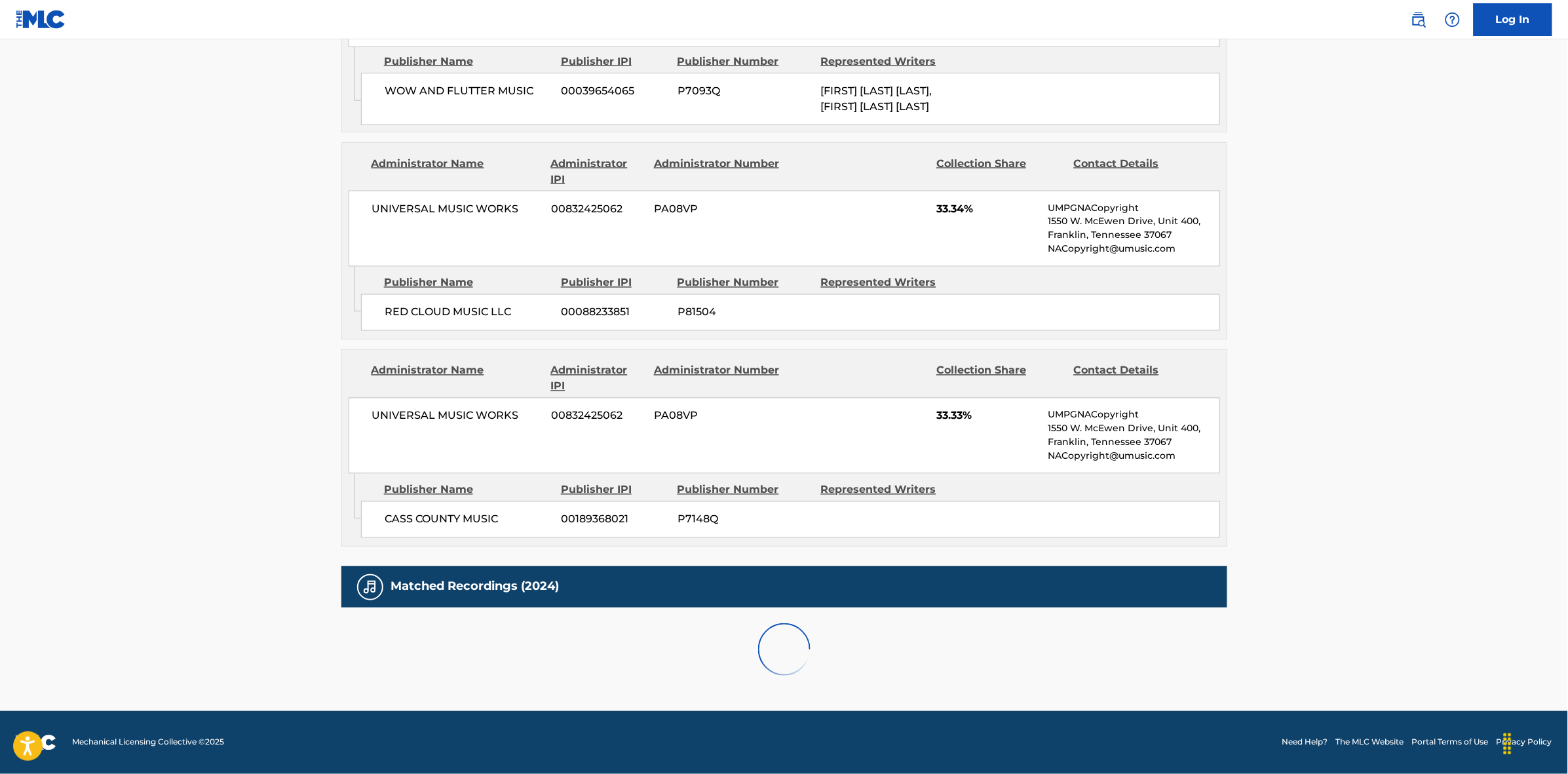 scroll, scrollTop: 1177, scrollLeft: 0, axis: vertical 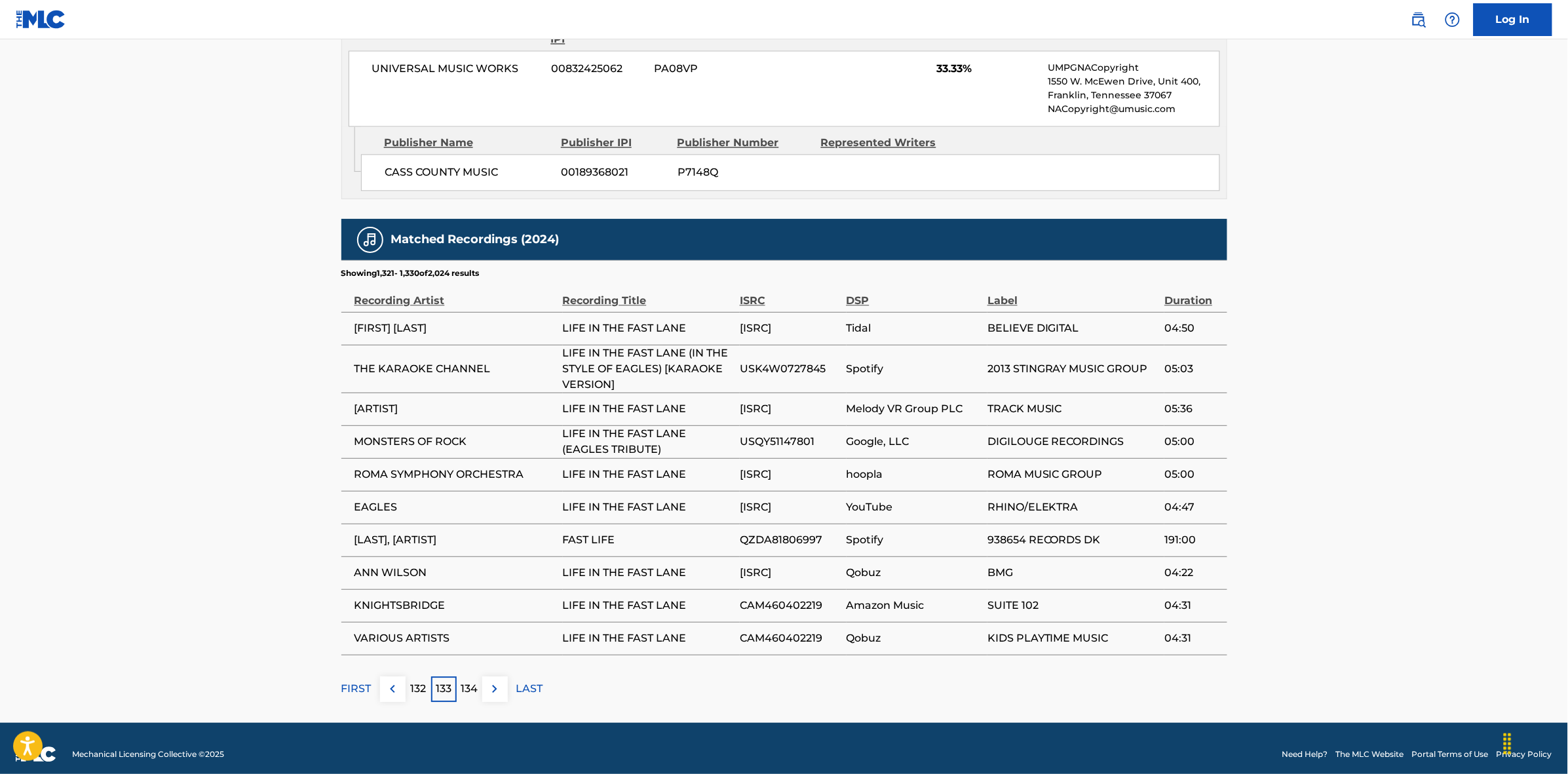 click at bounding box center (495, 689) 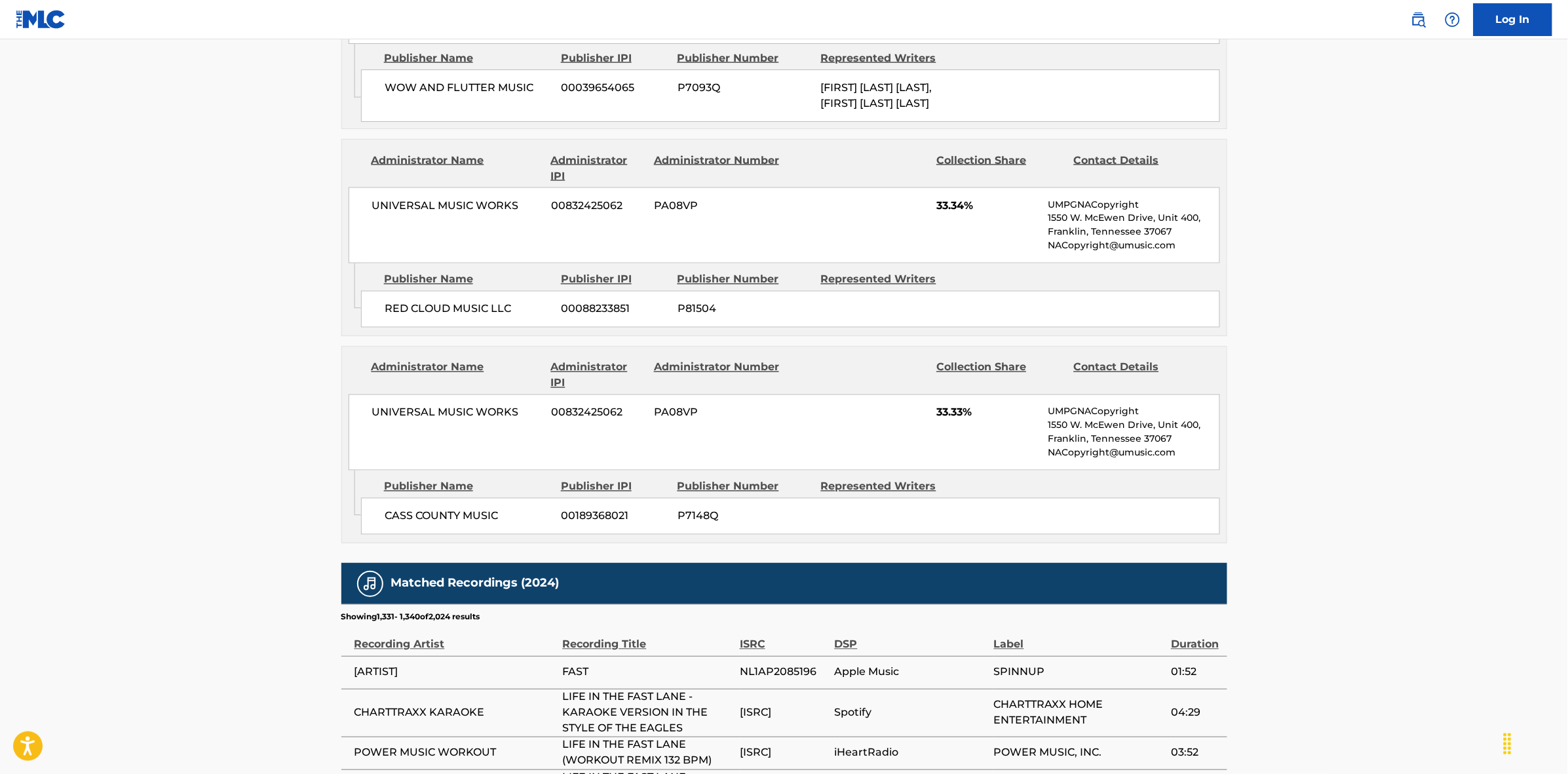 scroll, scrollTop: 1177, scrollLeft: 0, axis: vertical 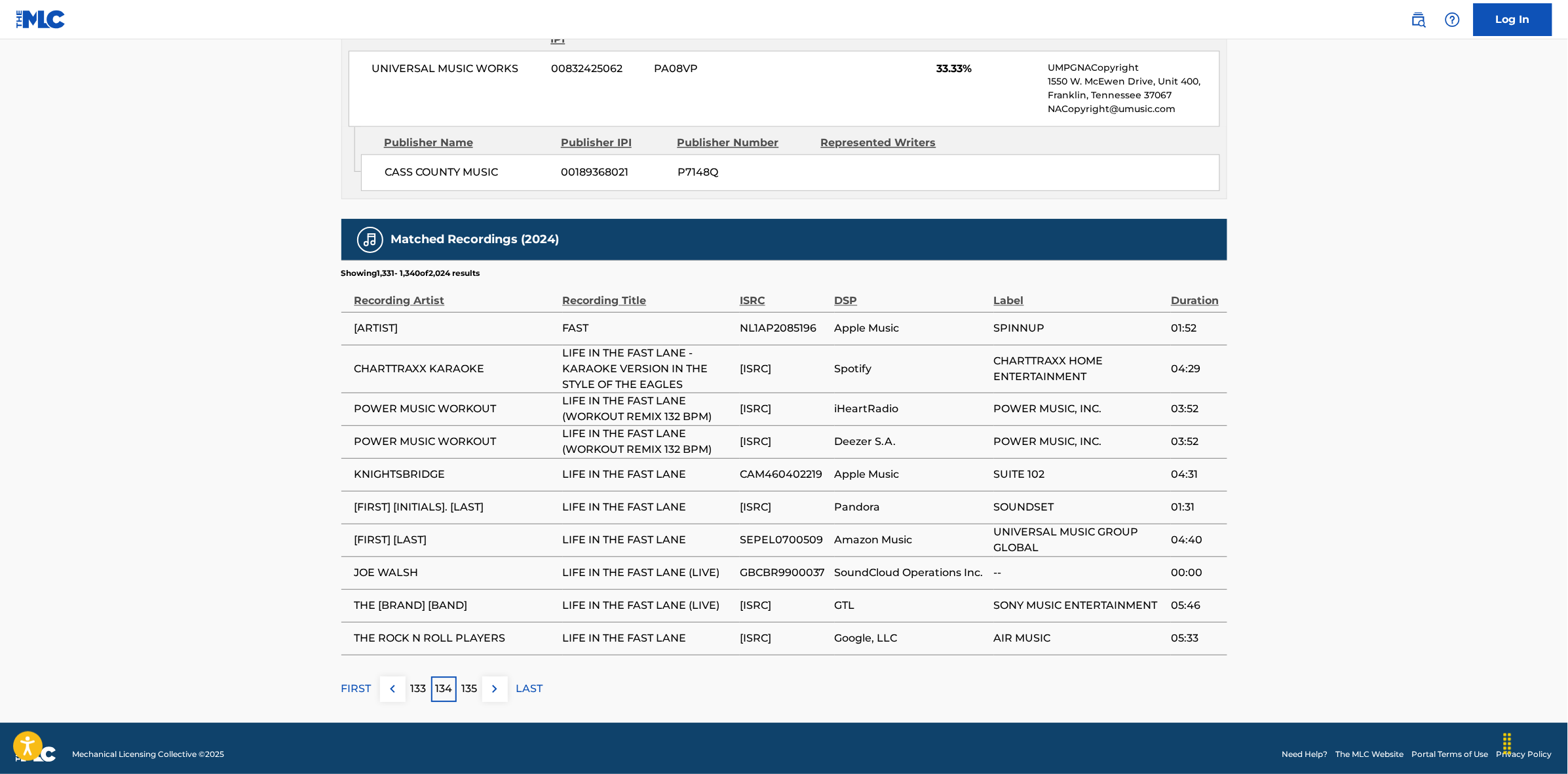 click on "Matched Recordings   (2024) Showing  1,331  -   1,340  of  2,024   results   Recording Artist Recording Title ISRC DSP Label Duration [BRAND] FAST [ISRC] Apple Music SPINNUP 01:52 CHARTTRAXX KARAOKE LIFE IN THE FAST LANE - KARAOKE VERSION IN THE STYLE OF THE [BAND] [ISRC] Spotify CHARTTRAXX HOME ENTERTAINMENT 04:29 POWER MUSIC WORKOUT LIFE IN THE FAST LANE (WORKOUT REMIX 132 BPM) [ISRC] iHeartRadio POWER MUSIC, INC. 03:52 POWER MUSIC WORKOUT LIFE IN THE FAST LANE (WORKOUT REMIX 132 BPM) [ISRC] Deezer S.A. POWER MUSIC, INC. 03:52 [BRAND] LIFE IN THE FAST LANE [ISRC] Apple Music SUITE 102 04:31 [FIRST] [LAST] LIFE IN THE FAST LANE [ISRC] Pandora SOUNDSET 01:31 [FIRST] [LAST] LIFE IN THE FAST LANE [ISRC] Amazon Music UNIVERSAL MUSIC GROUP GLOBAL 04:40 [FIRST] [LAST] LIFE IN THE FAST LANE (LIVE) [ISRC] SoundCloud Operations Inc. -- 00:00 THE [BRAND] [BAND] LIFE IN THE FAST LANE (LIVE) [ISRC] GTL  SONY MUSIC ENTERTAINMENT 05:46 THE ROCK N ROLL PLAYERS [ISRC]" at bounding box center (784, 460) 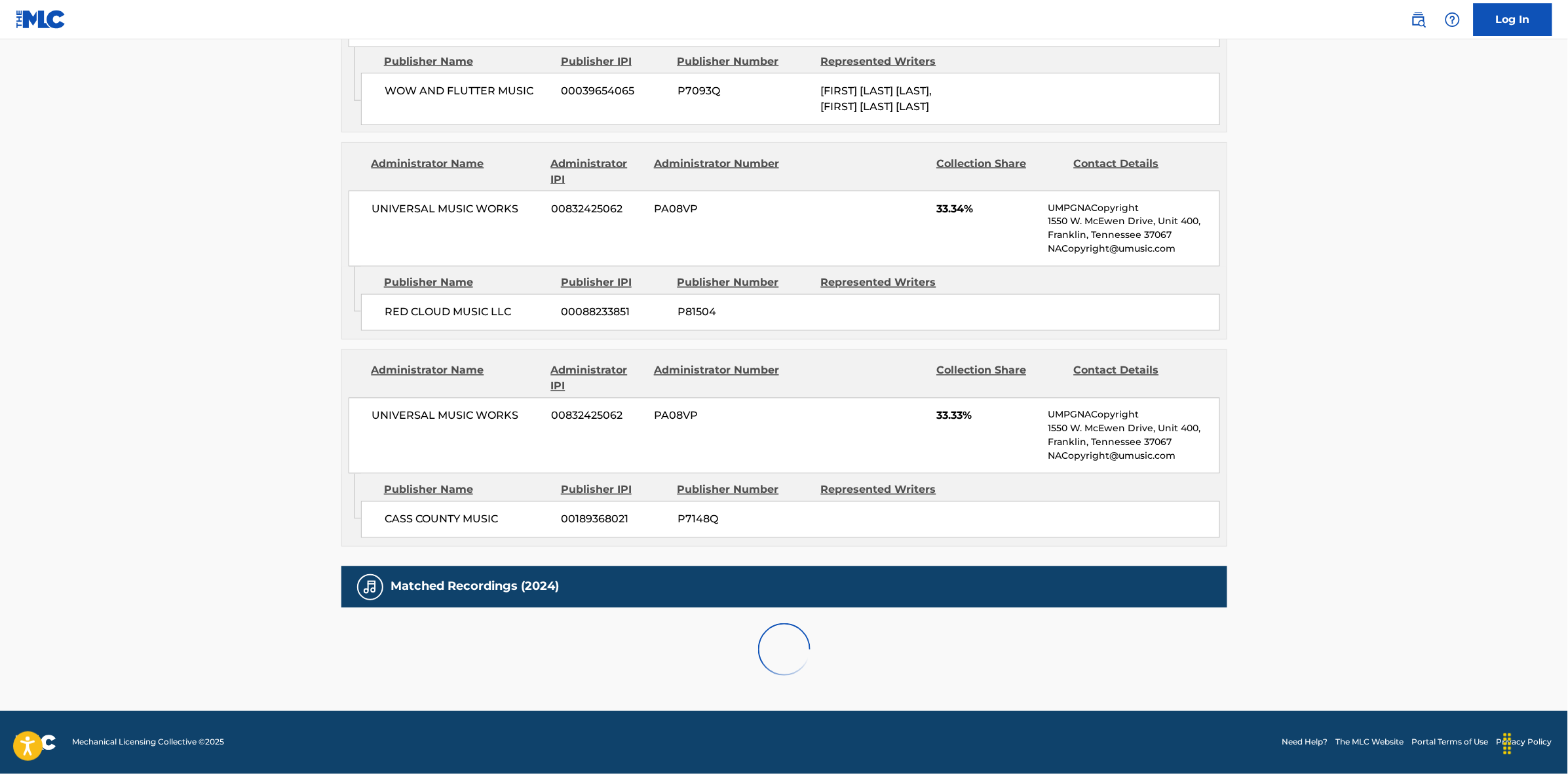 scroll, scrollTop: 1177, scrollLeft: 0, axis: vertical 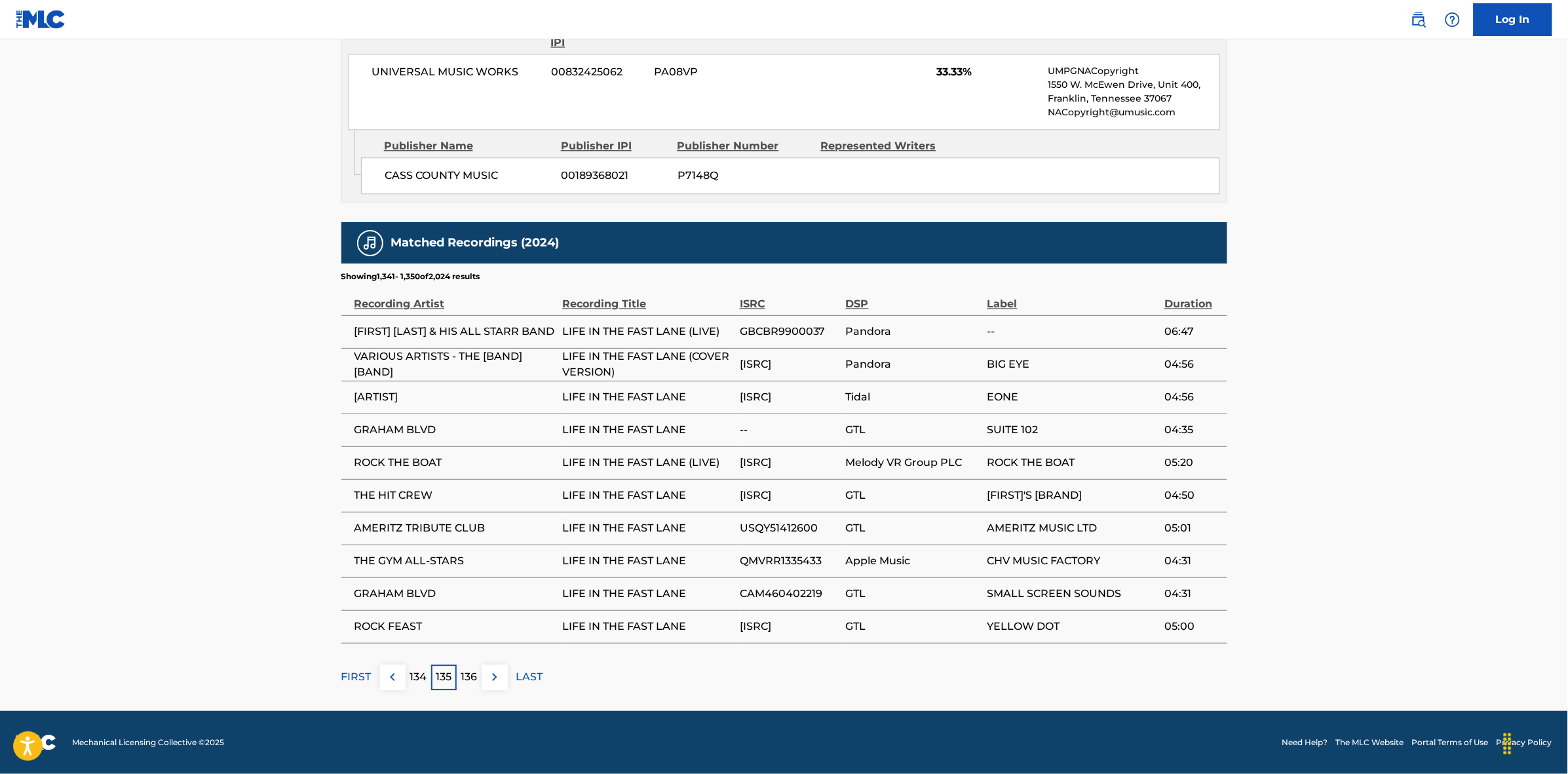 click at bounding box center (495, 677) 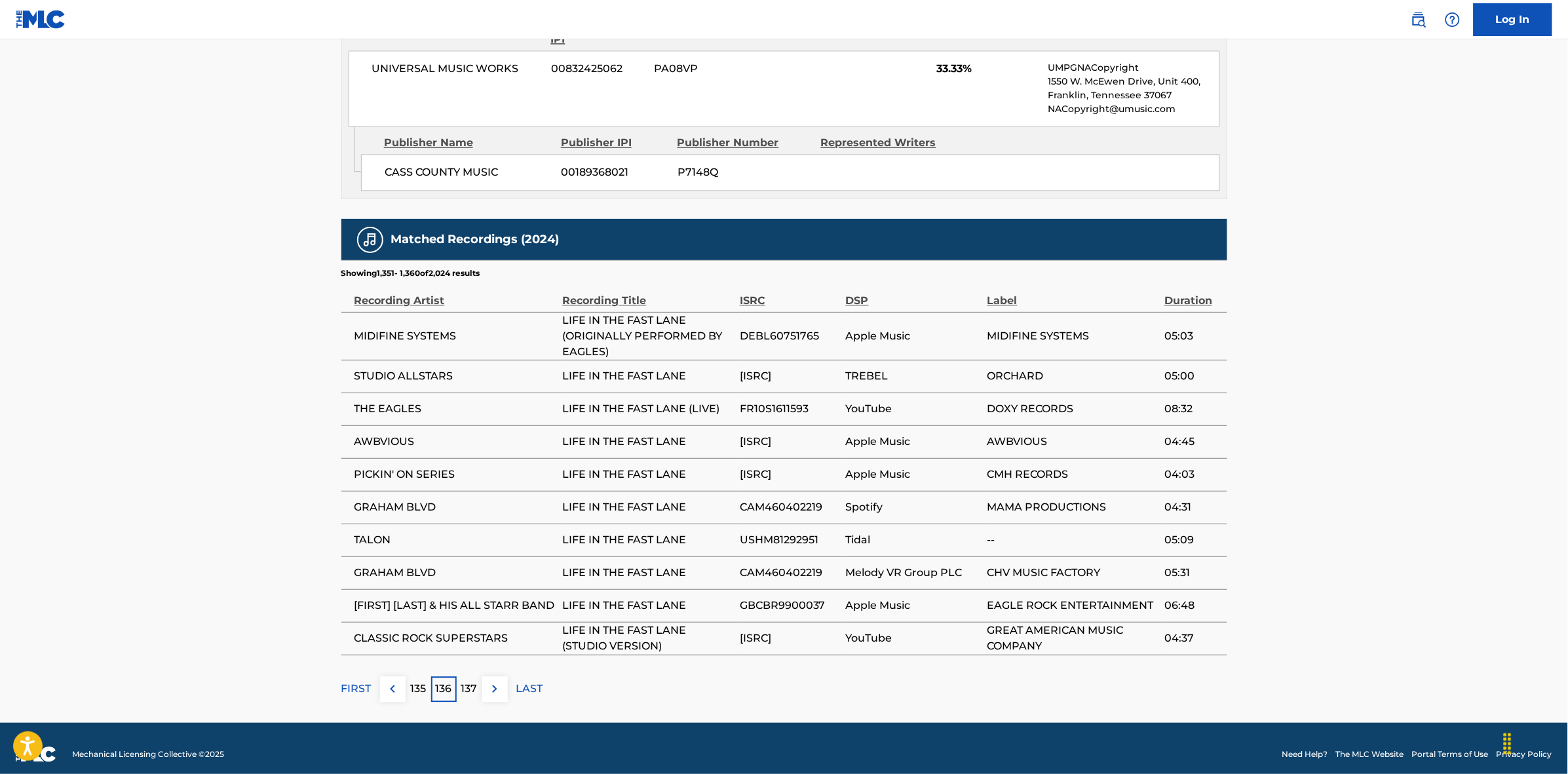 click at bounding box center [495, 689] 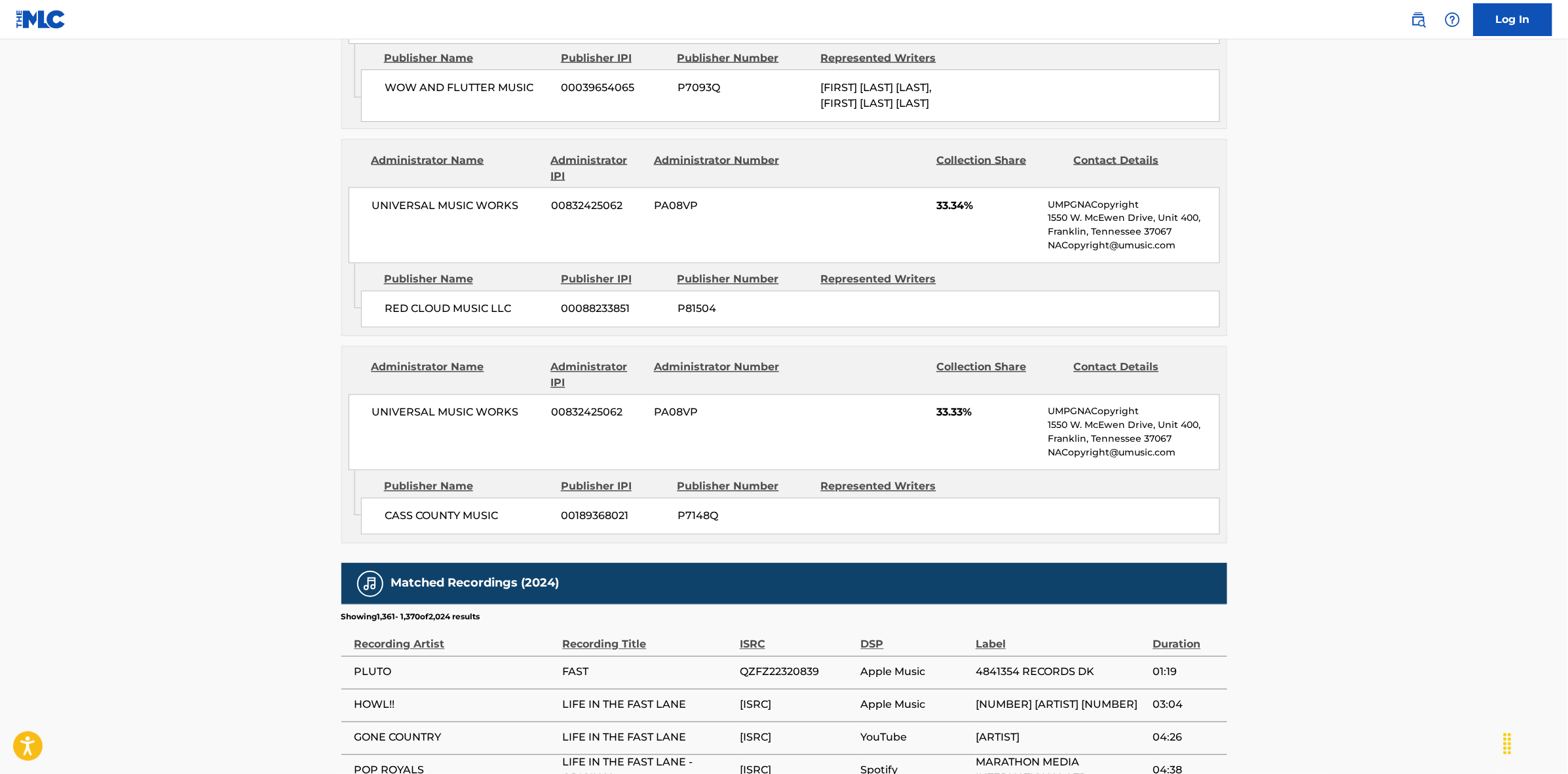 scroll, scrollTop: 1177, scrollLeft: 0, axis: vertical 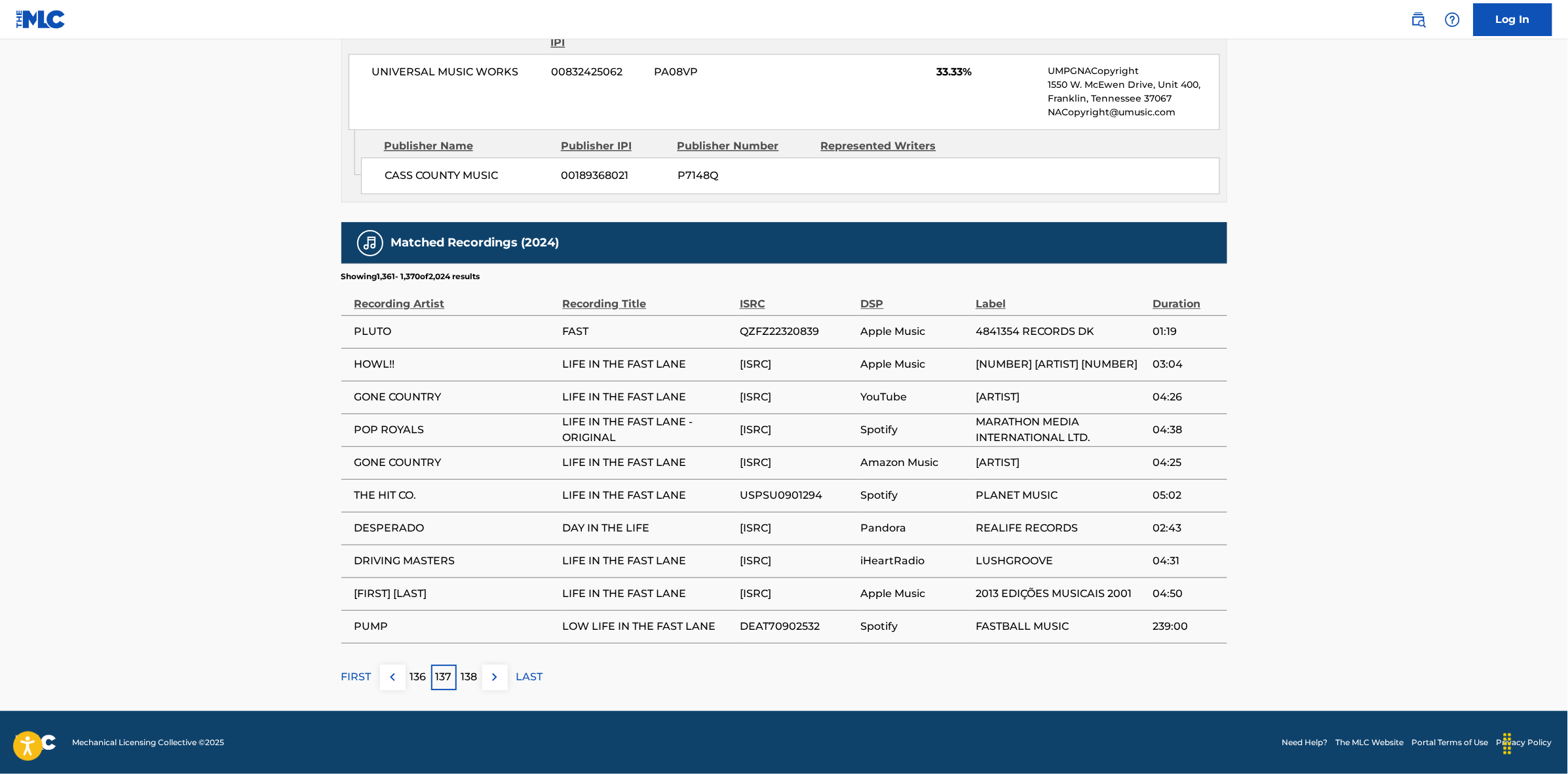 click at bounding box center [495, 677] 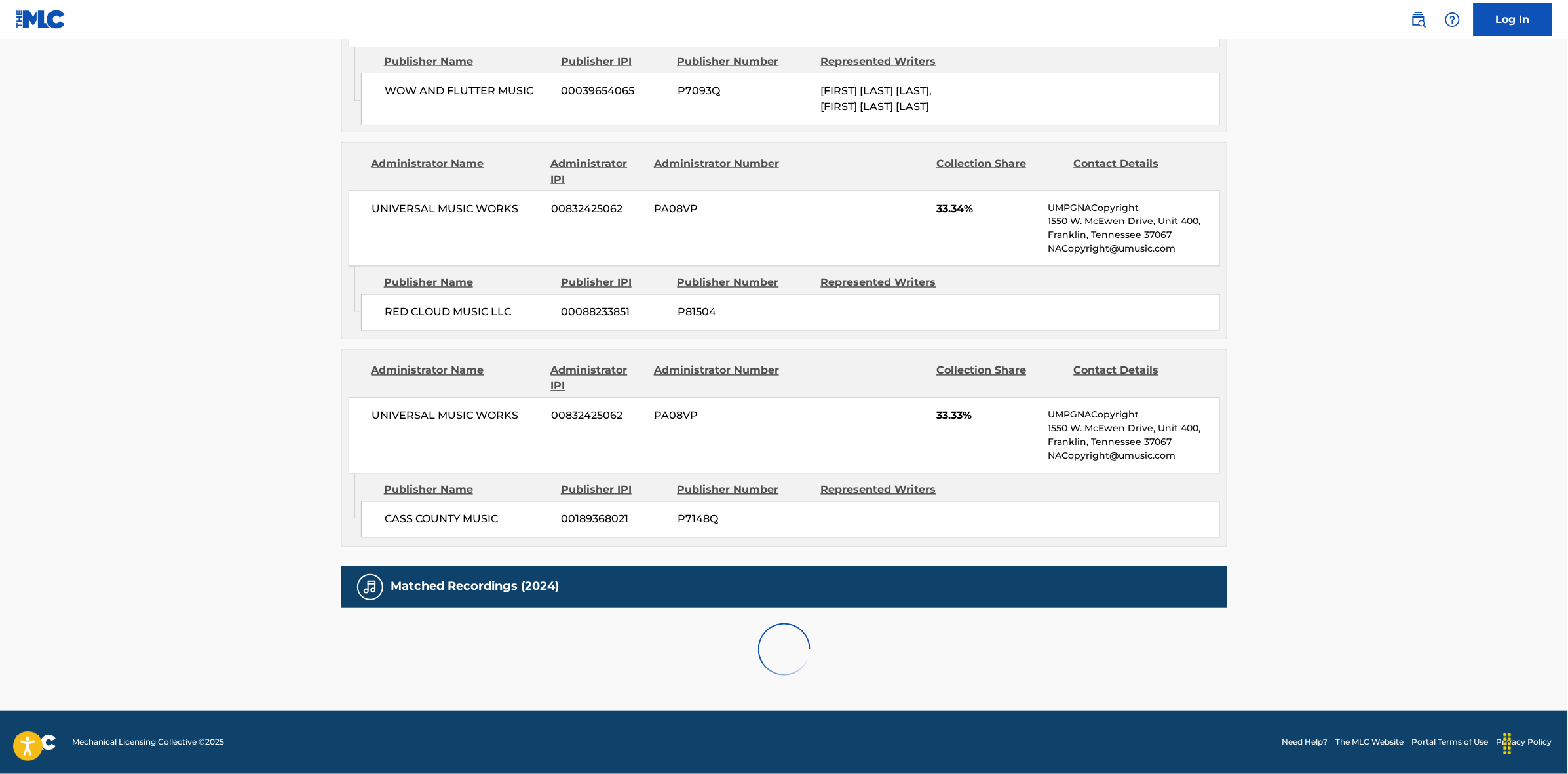 scroll, scrollTop: 1177, scrollLeft: 0, axis: vertical 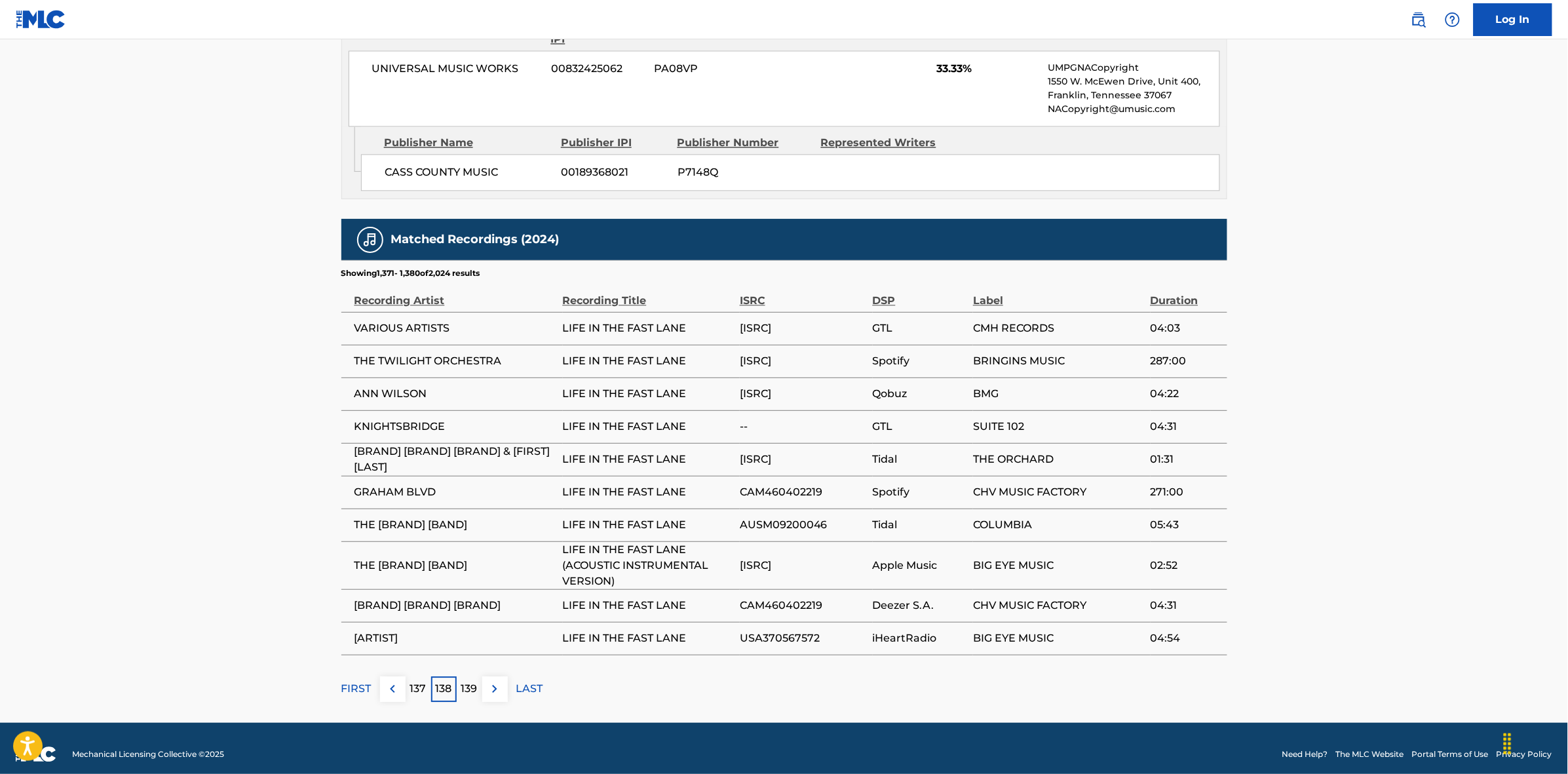 click at bounding box center (495, 689) 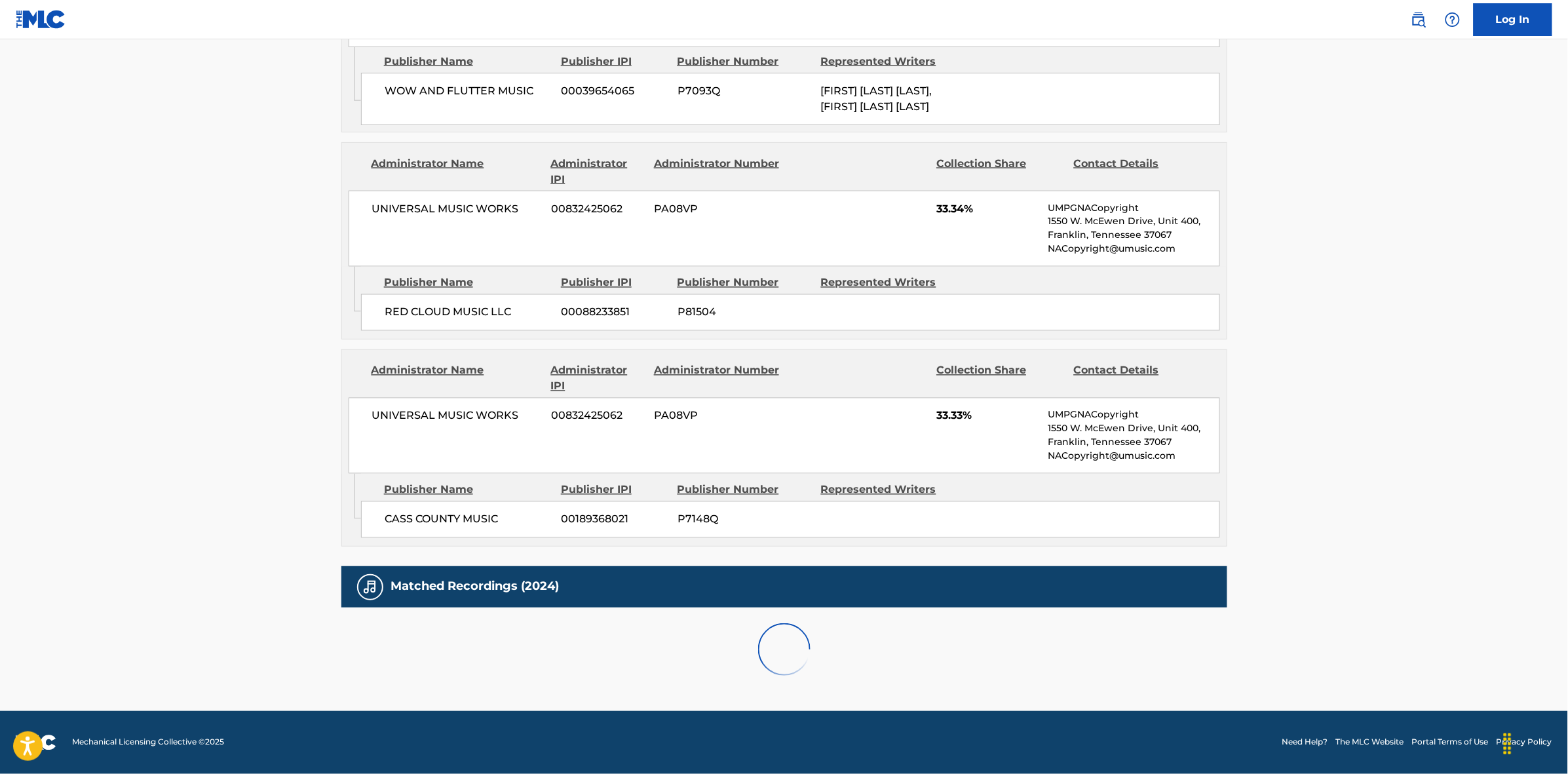 scroll, scrollTop: 1177, scrollLeft: 0, axis: vertical 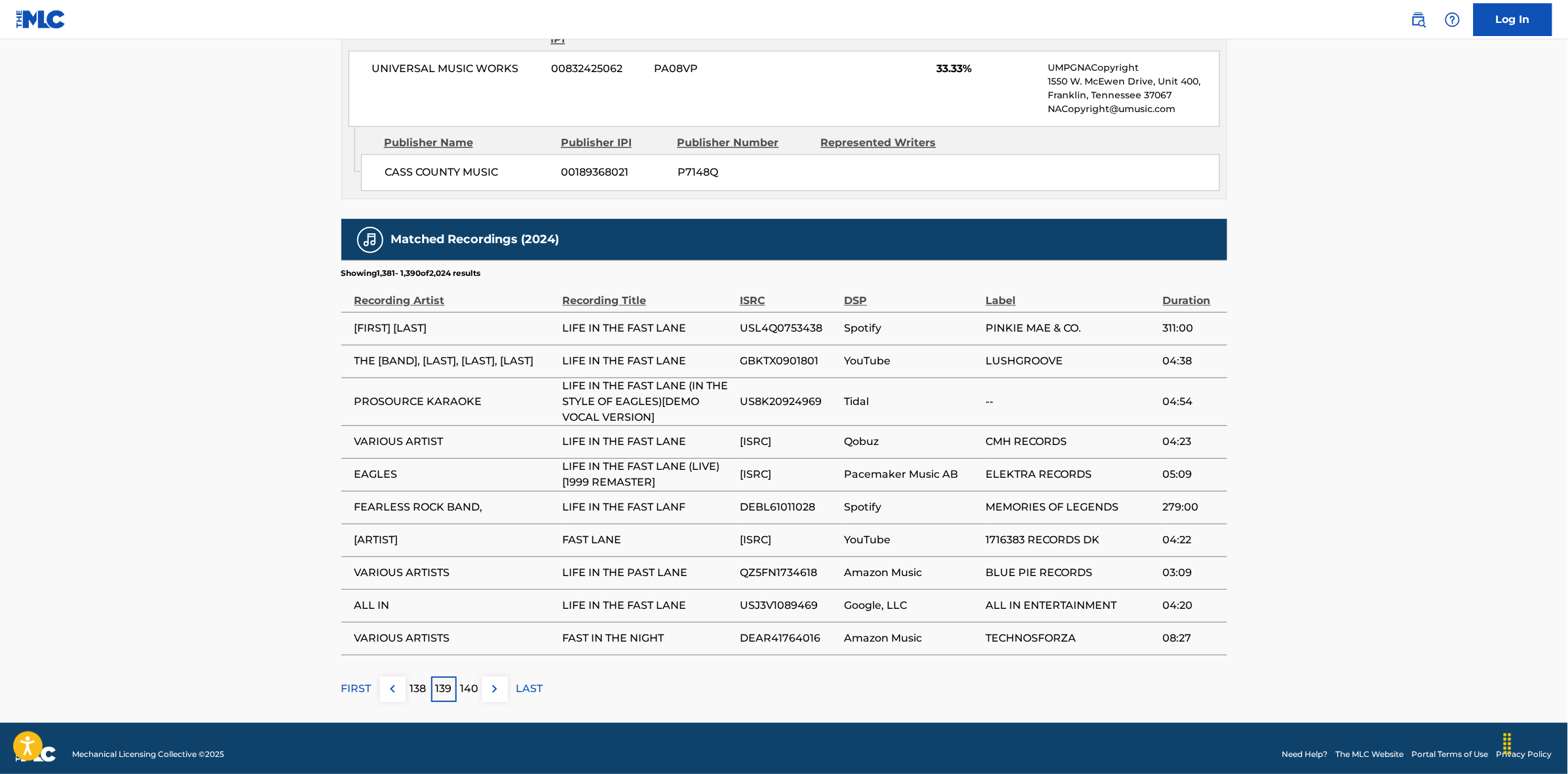 click at bounding box center [495, 689] 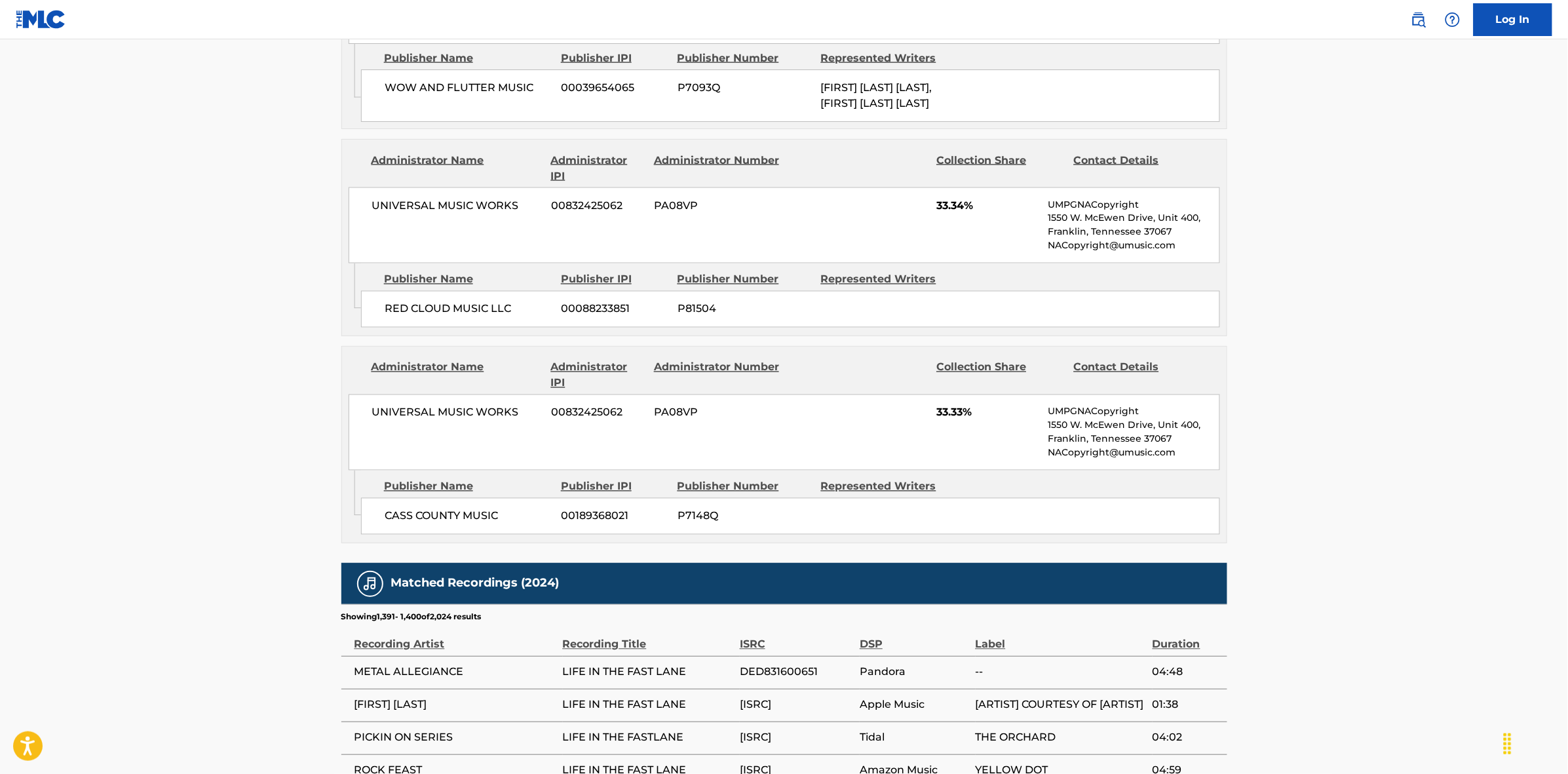 scroll, scrollTop: 1177, scrollLeft: 0, axis: vertical 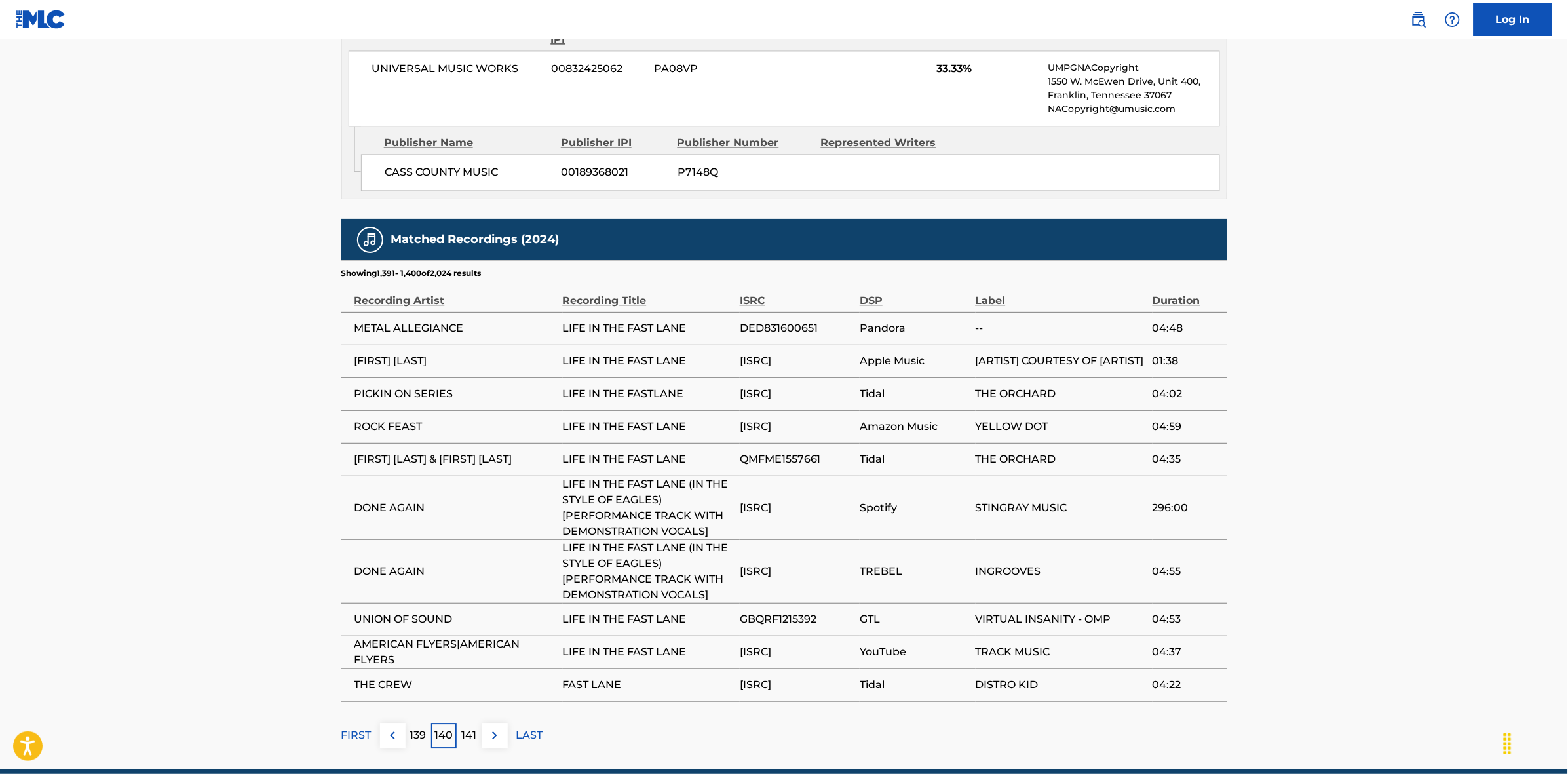 click at bounding box center [495, 735] 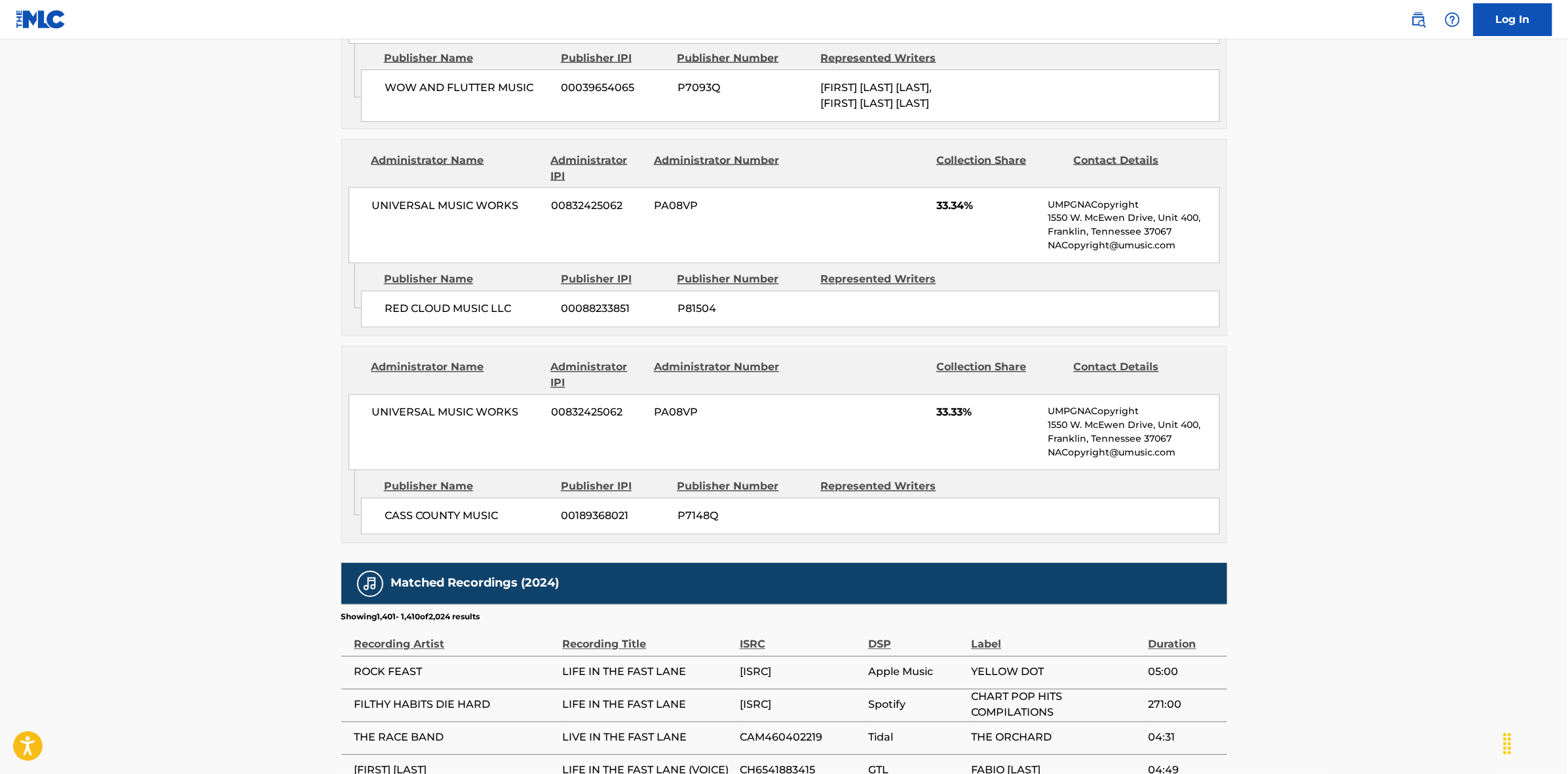 scroll, scrollTop: 1177, scrollLeft: 0, axis: vertical 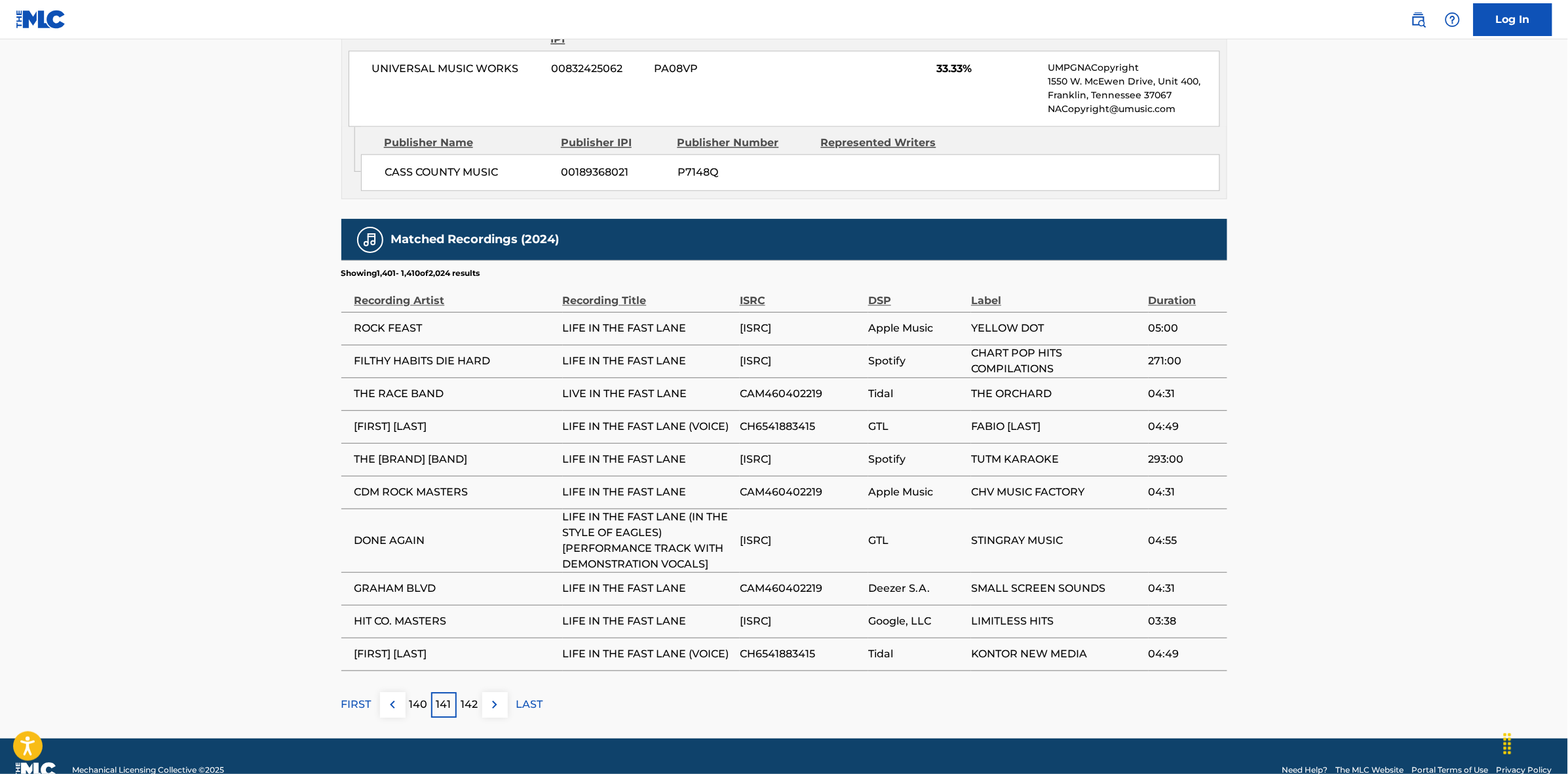 click at bounding box center [495, 705] 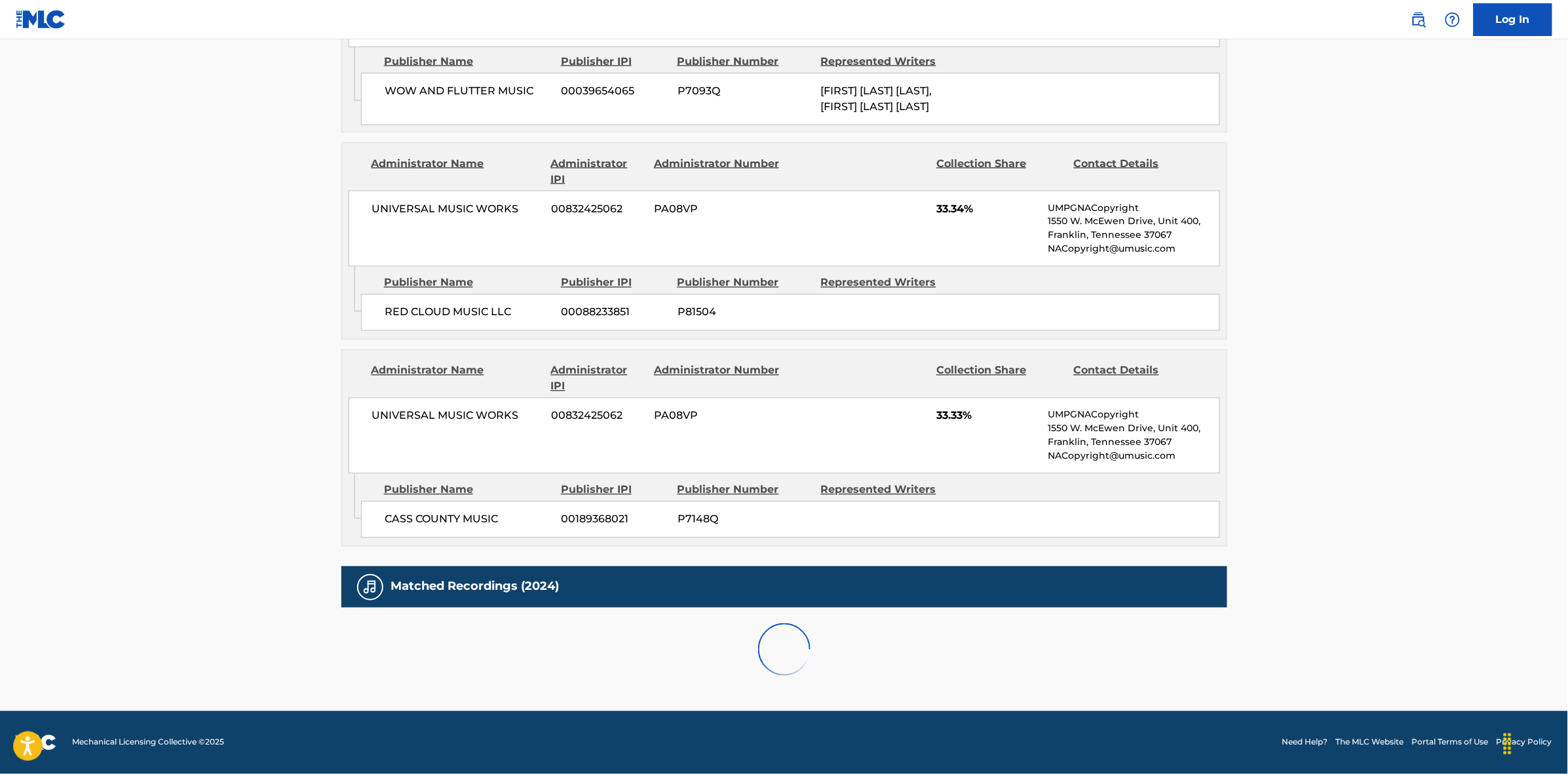 scroll, scrollTop: 1177, scrollLeft: 0, axis: vertical 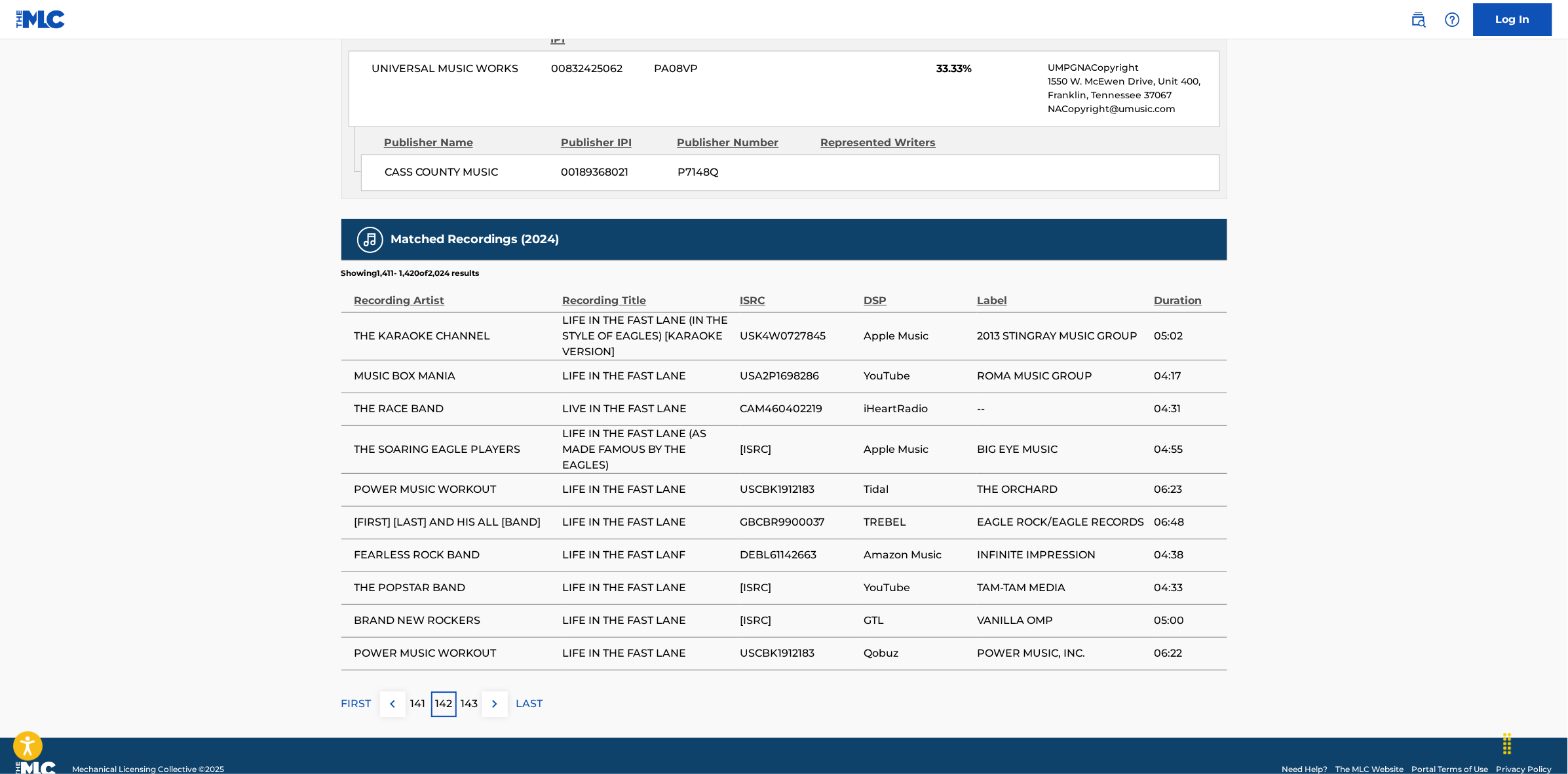click at bounding box center [495, 704] 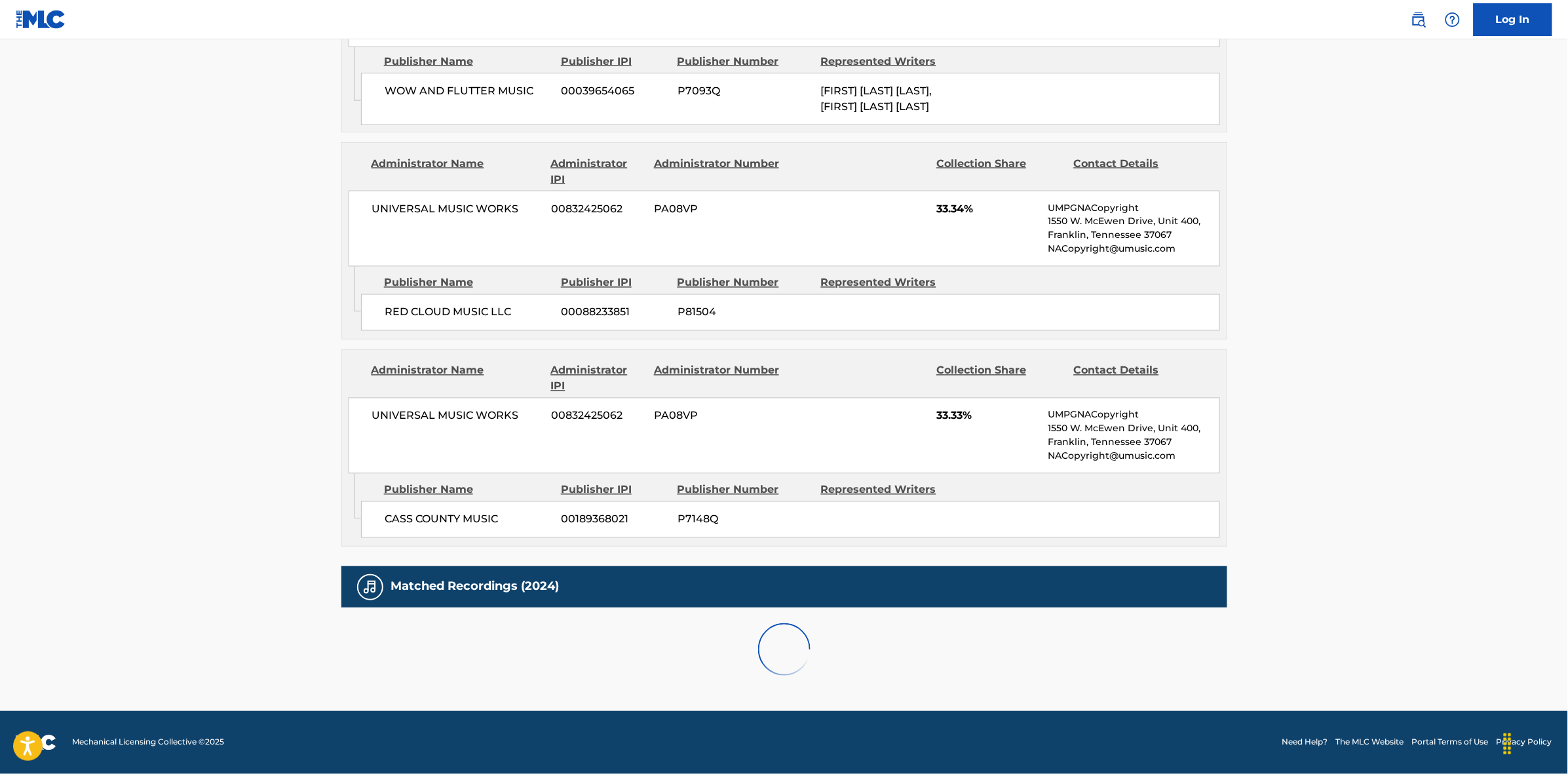 scroll, scrollTop: 1177, scrollLeft: 0, axis: vertical 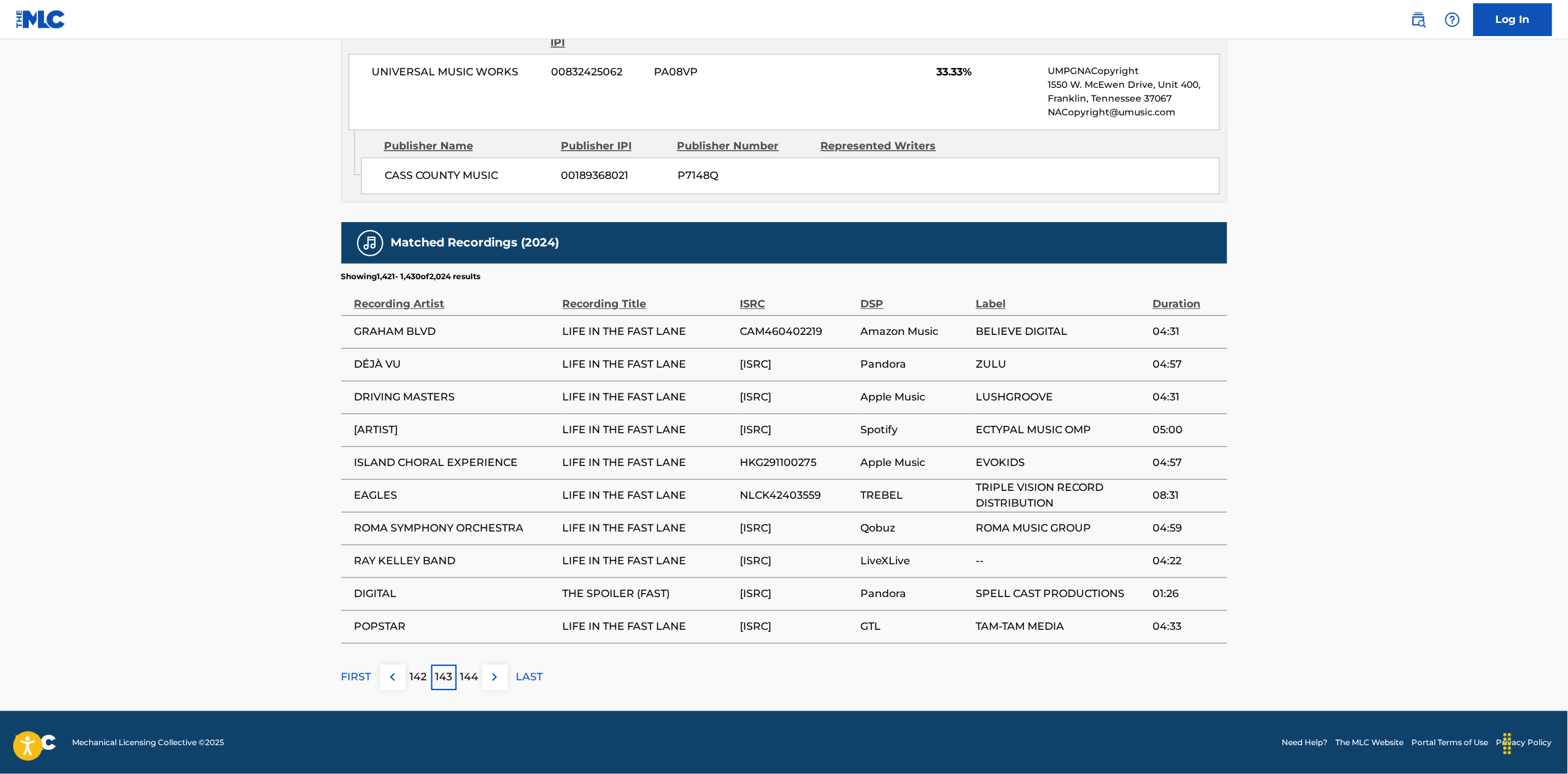 click at bounding box center [495, 677] 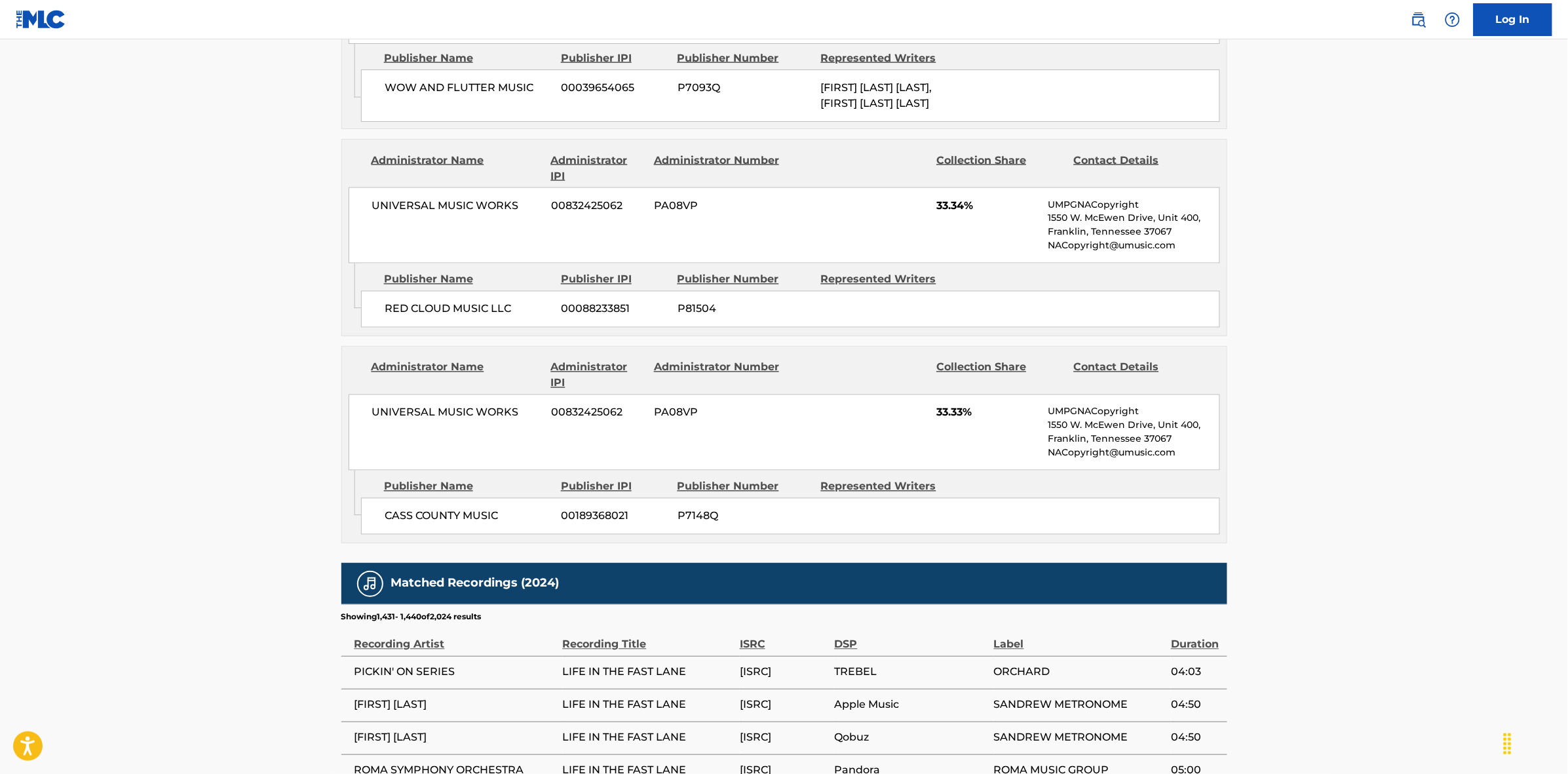 scroll, scrollTop: 1177, scrollLeft: 0, axis: vertical 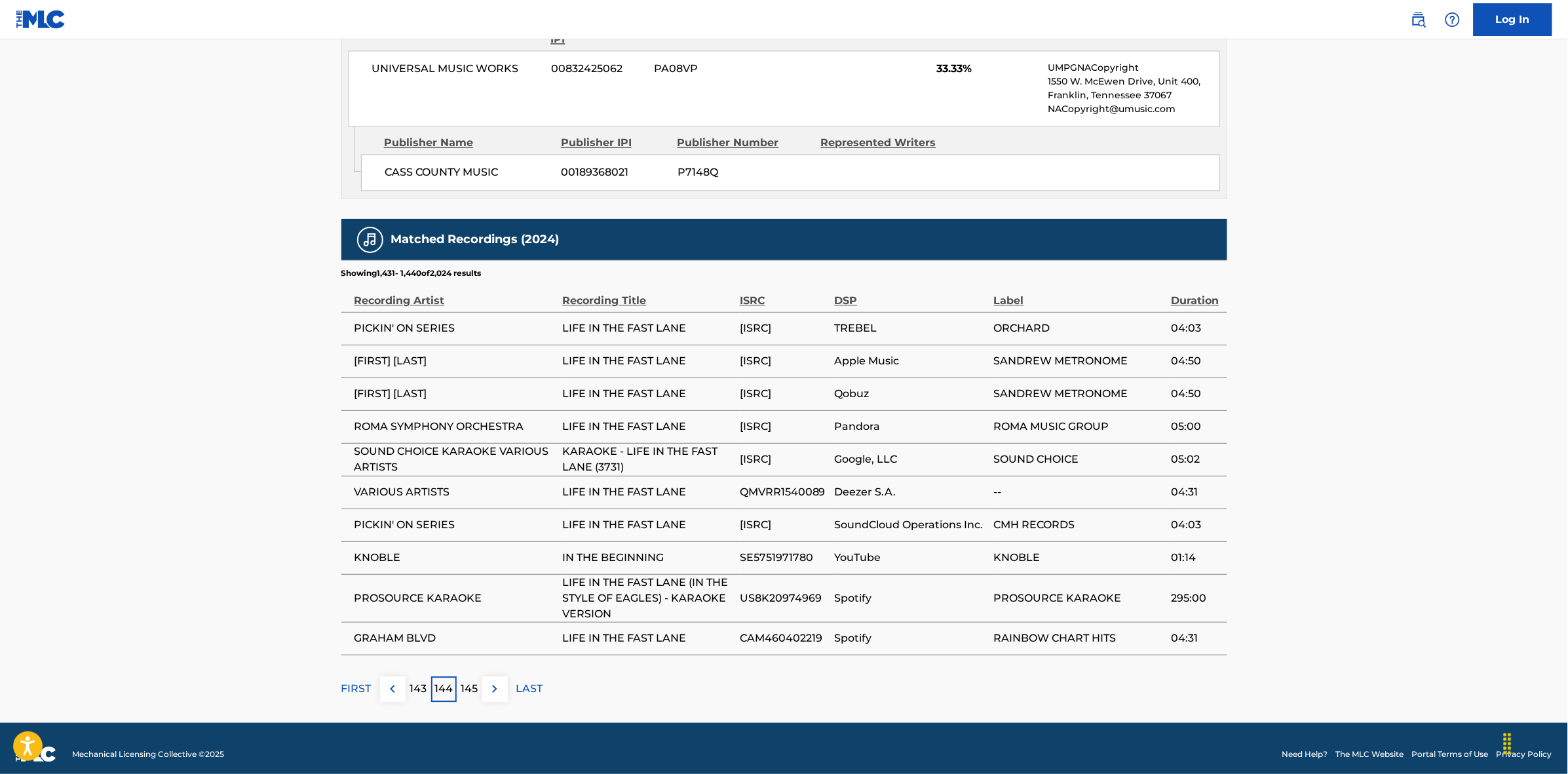 click at bounding box center (495, 689) 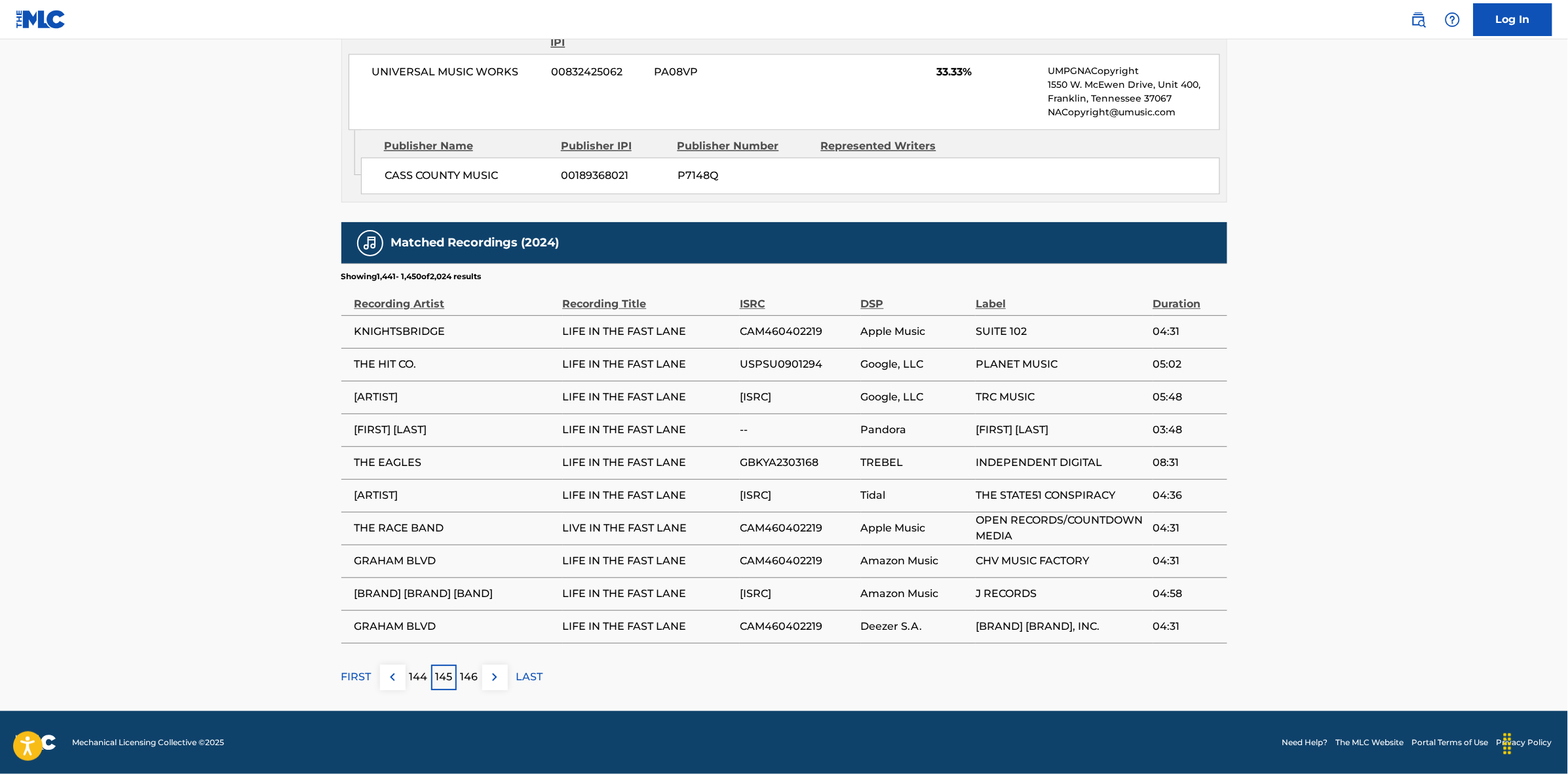 click at bounding box center (495, 677) 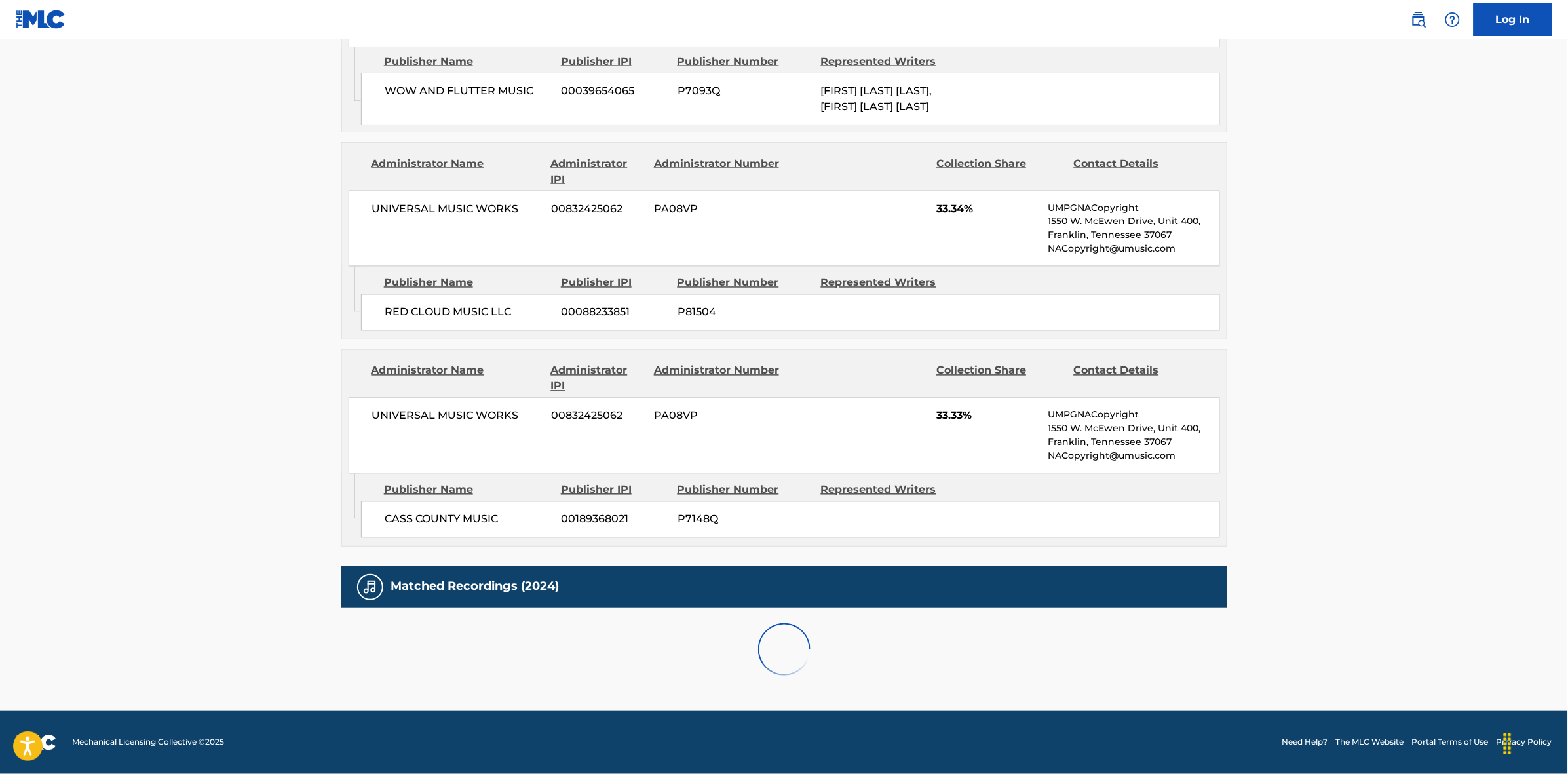 scroll, scrollTop: 1177, scrollLeft: 0, axis: vertical 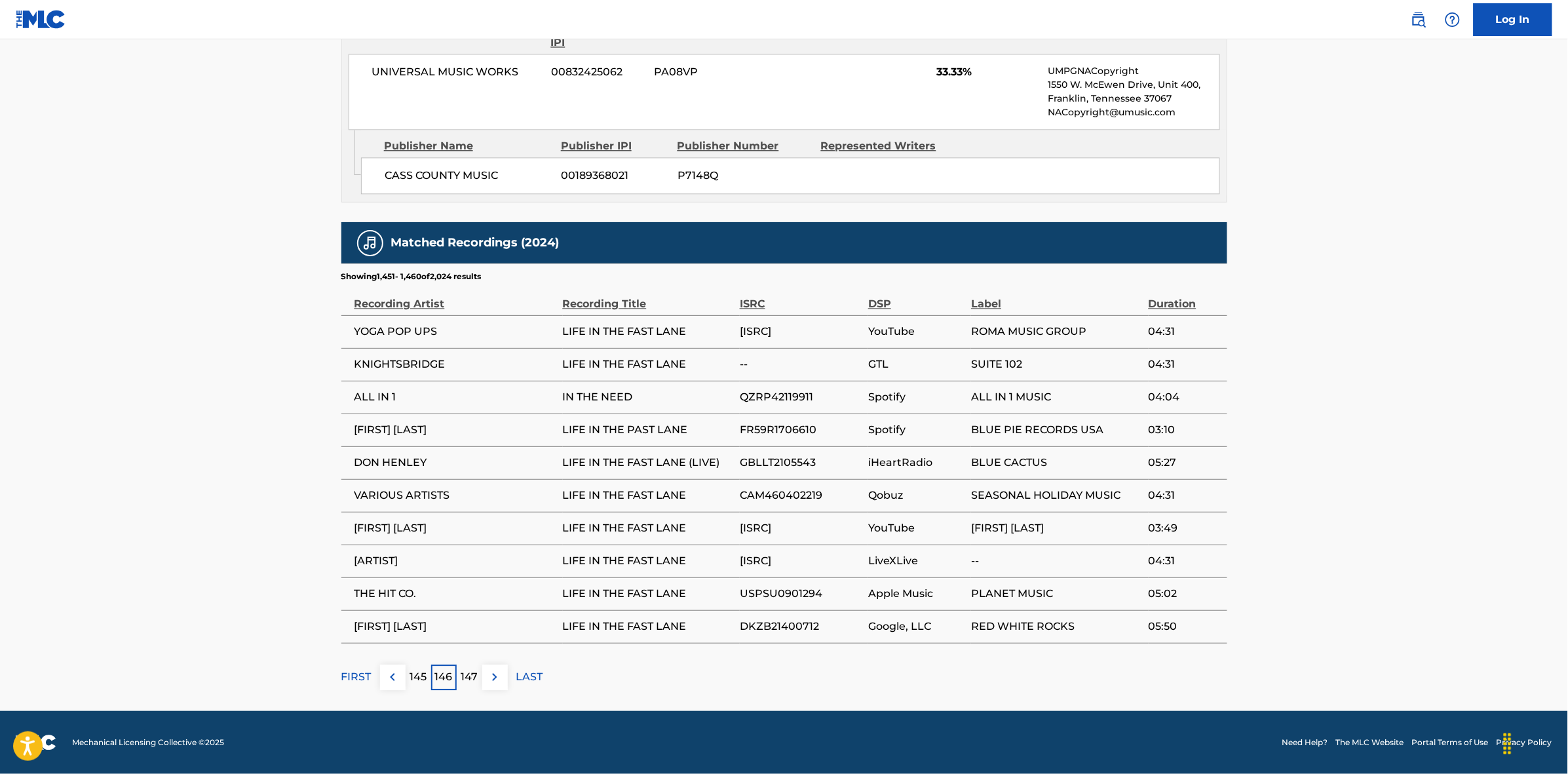 click at bounding box center (495, 677) 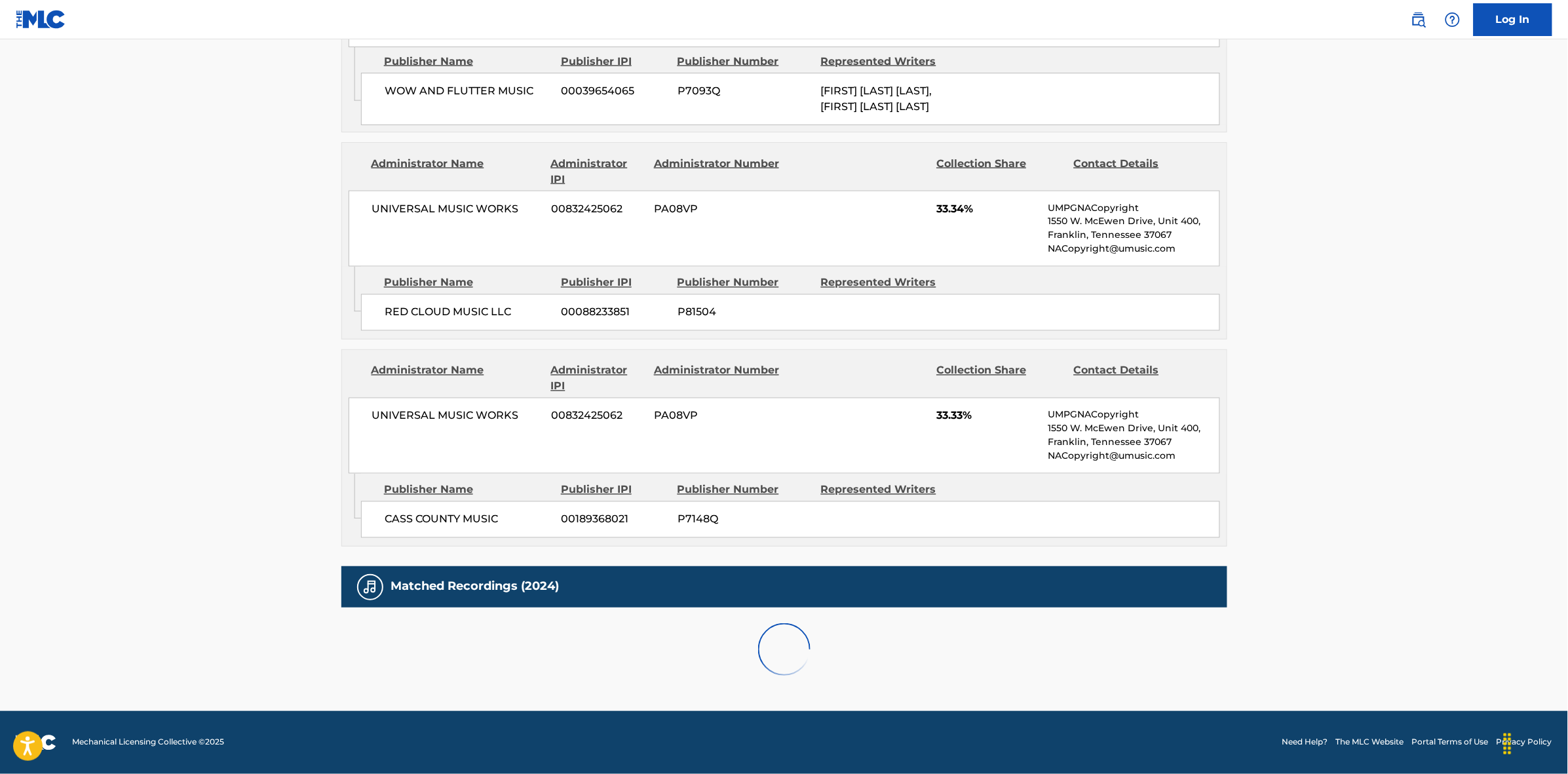 scroll, scrollTop: 1177, scrollLeft: 0, axis: vertical 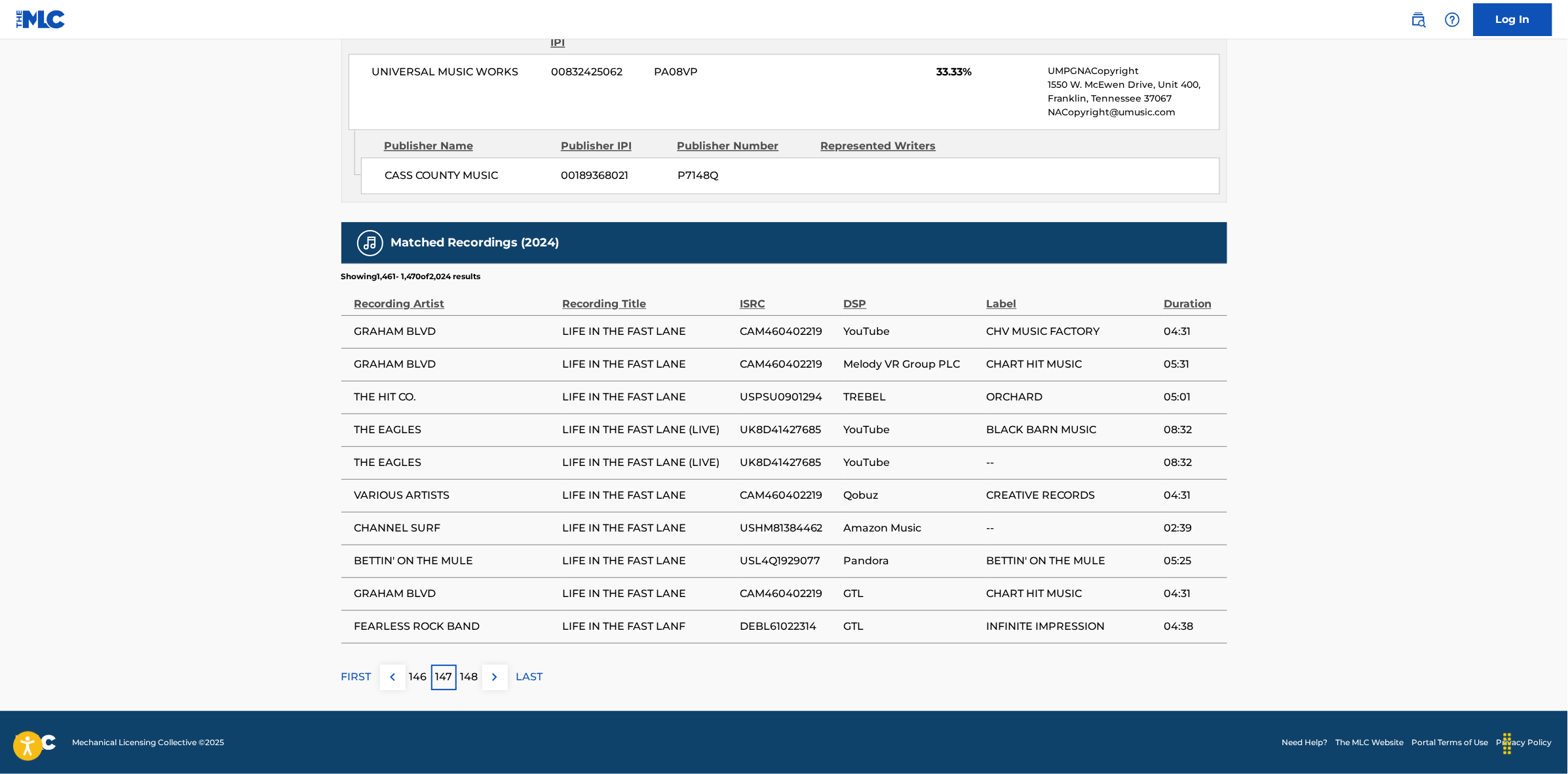 click at bounding box center (495, 677) 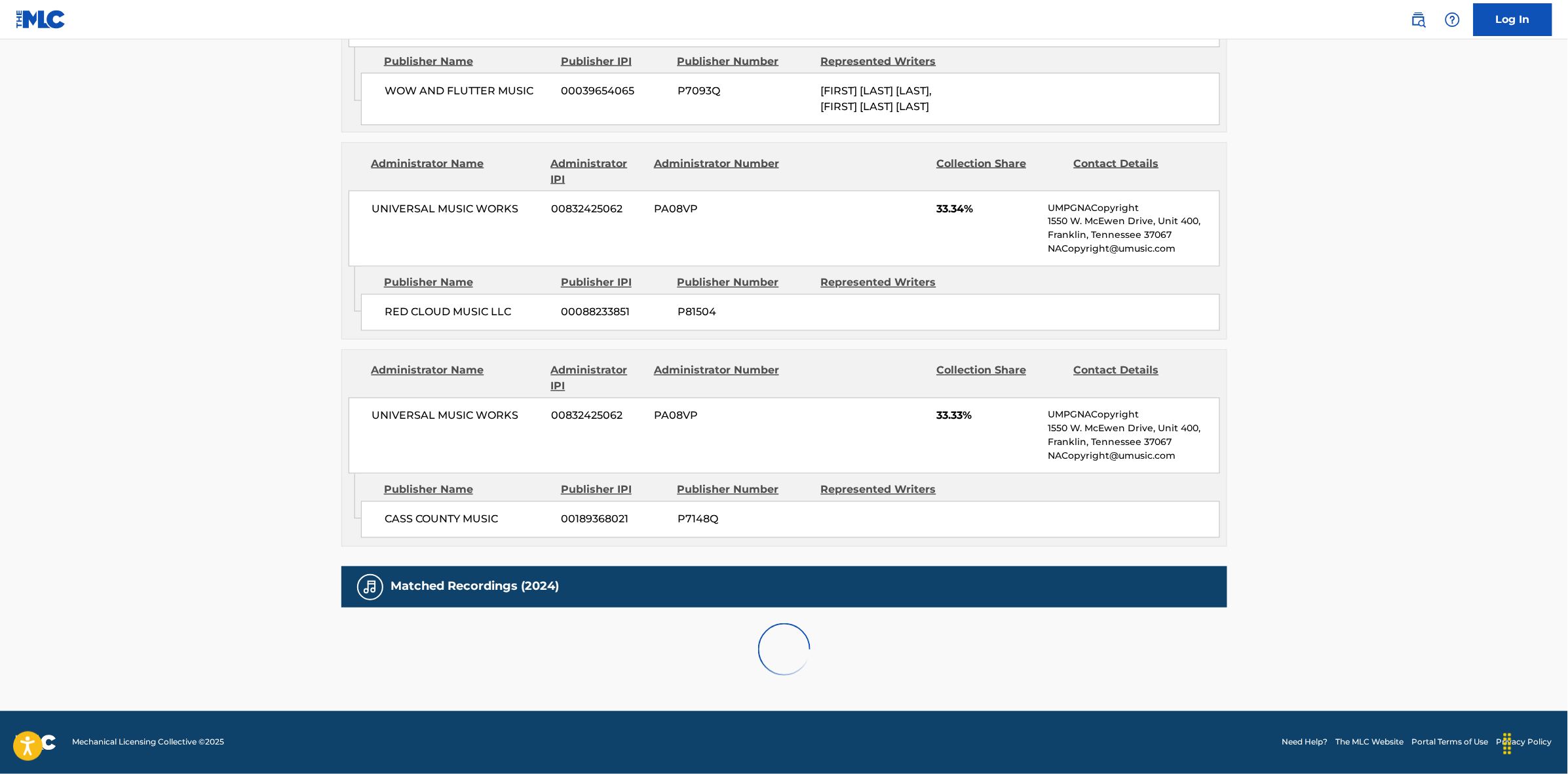 scroll, scrollTop: 1177, scrollLeft: 0, axis: vertical 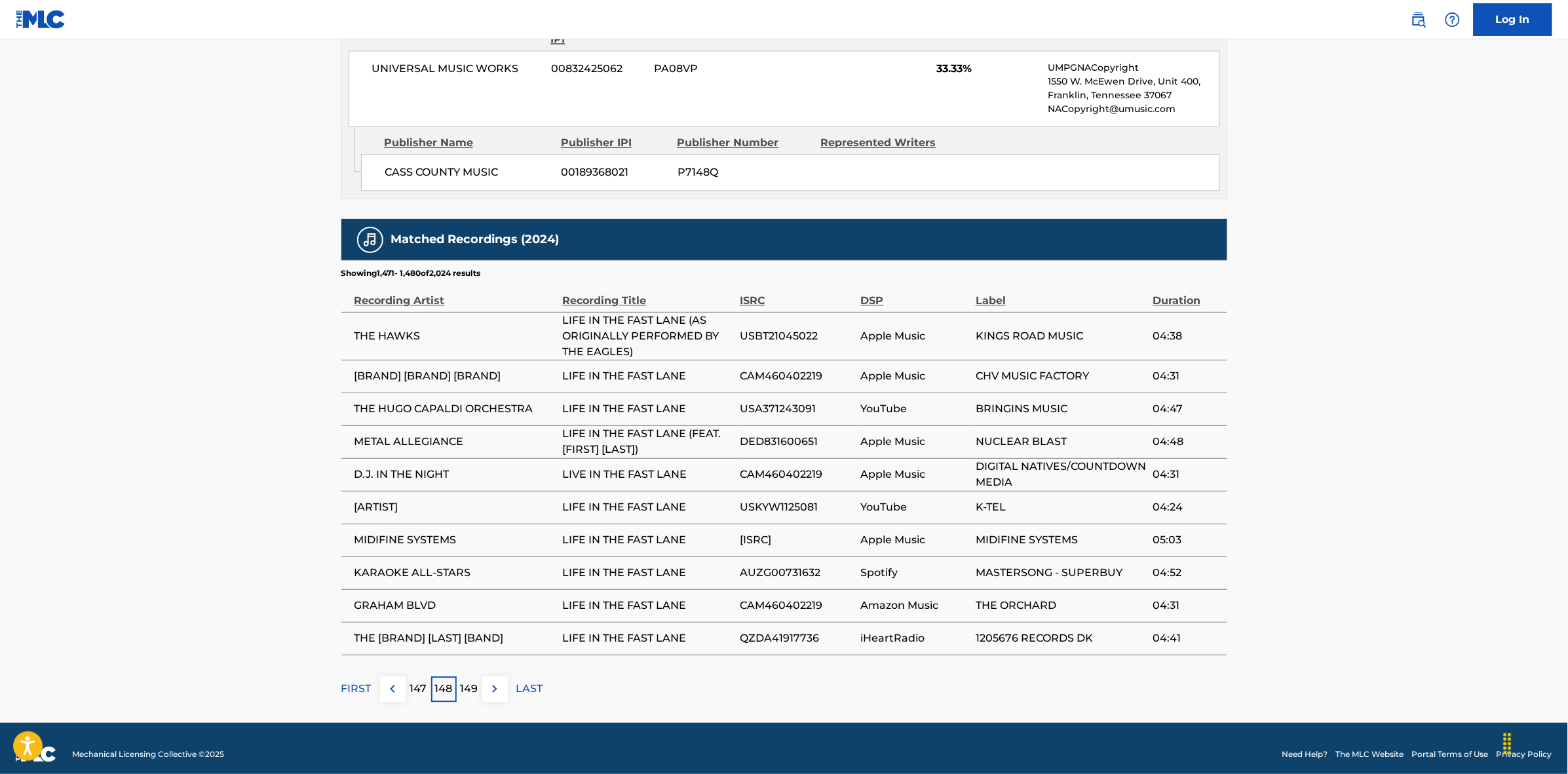 click at bounding box center [495, 689] 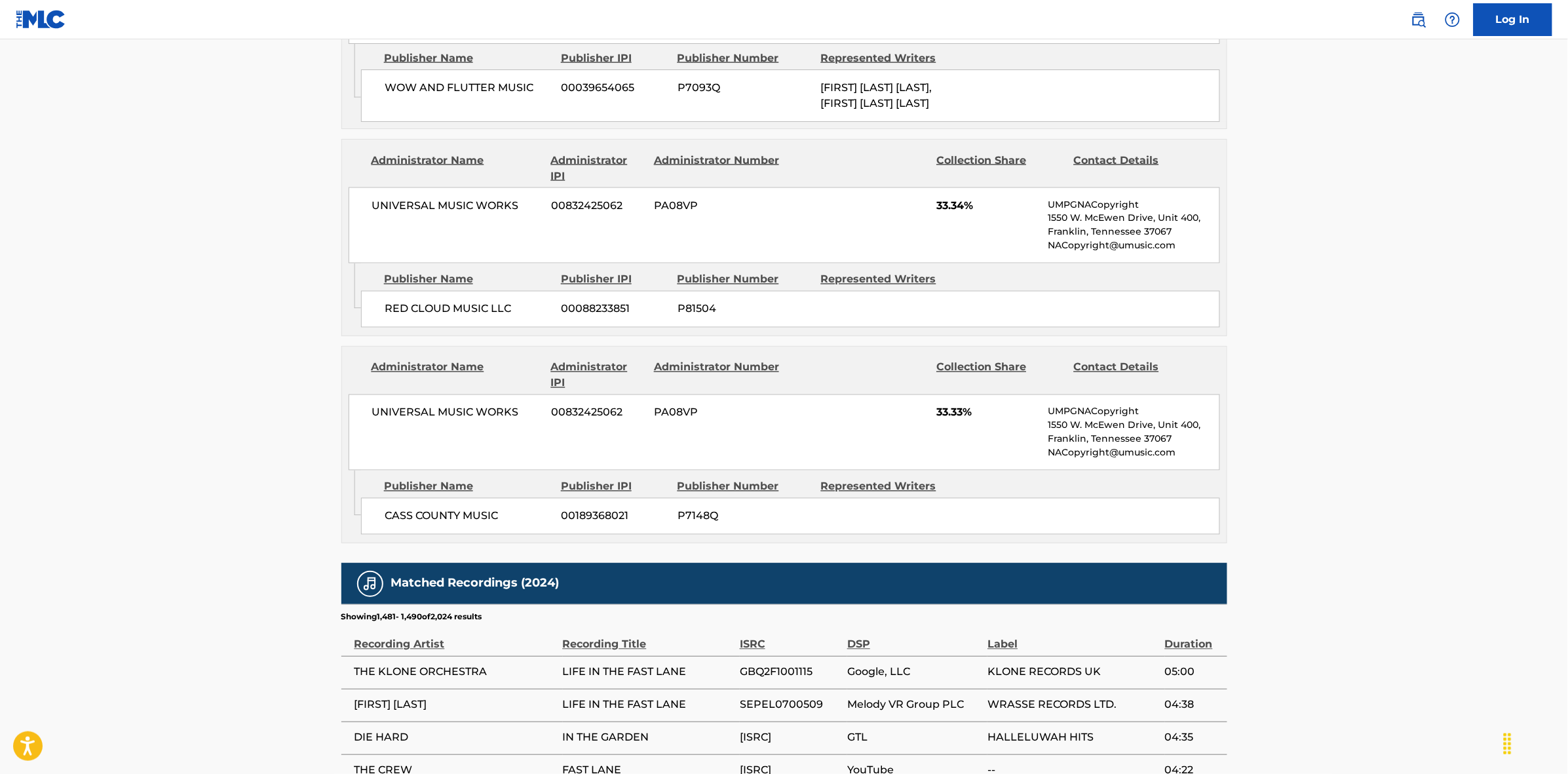scroll, scrollTop: 1177, scrollLeft: 0, axis: vertical 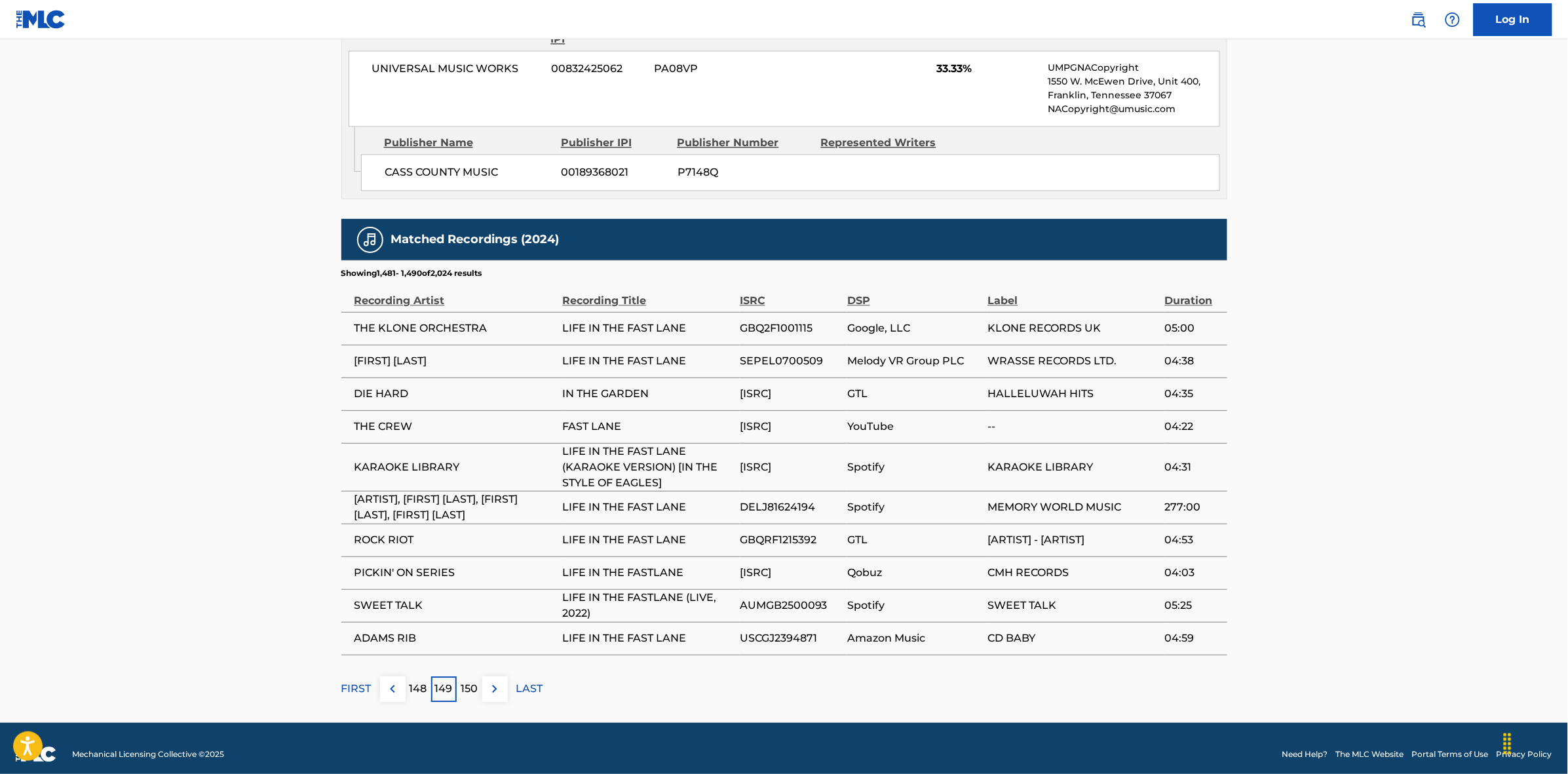 click at bounding box center (495, 689) 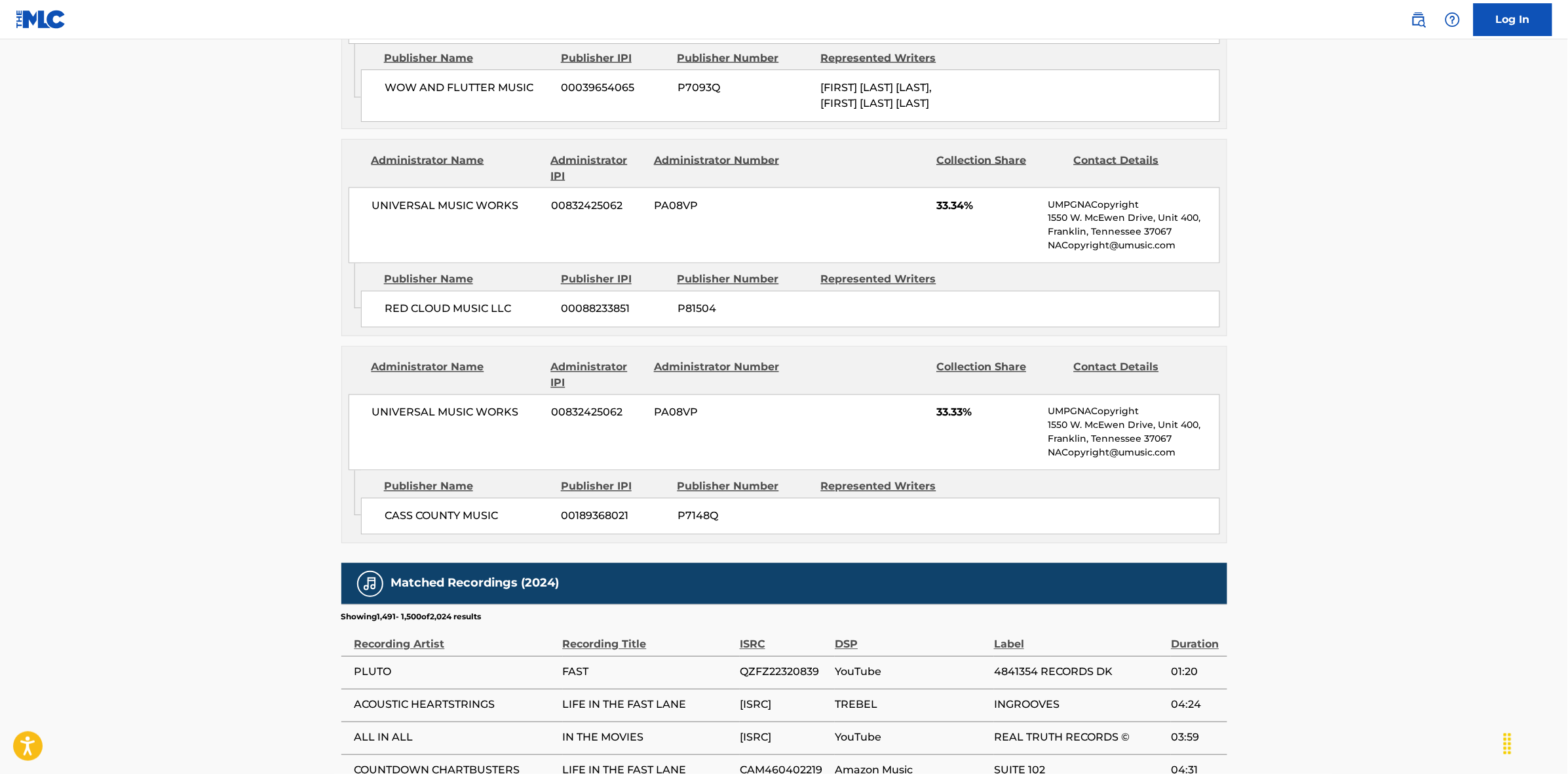 scroll, scrollTop: 1177, scrollLeft: 0, axis: vertical 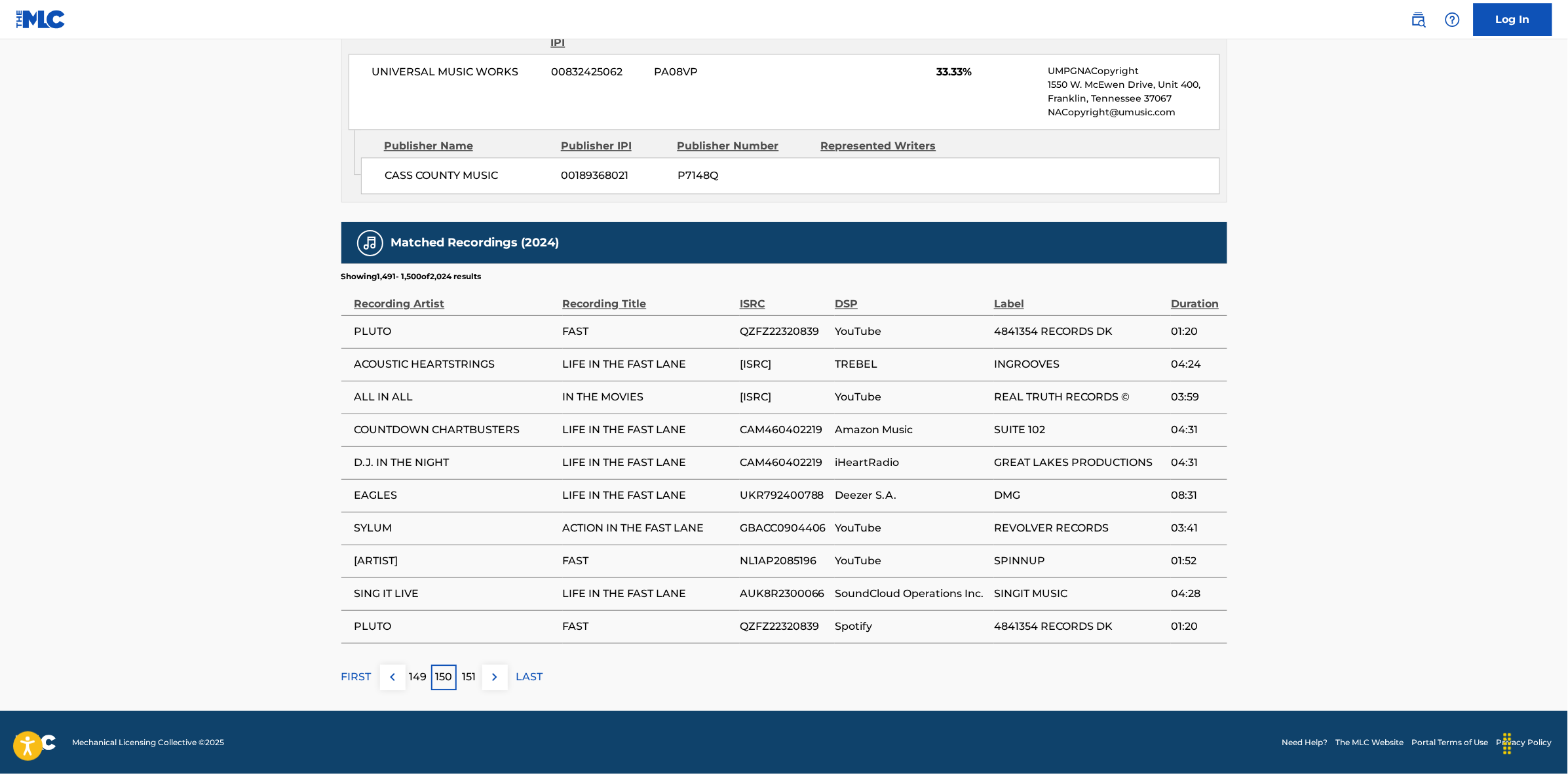 click at bounding box center [495, 677] 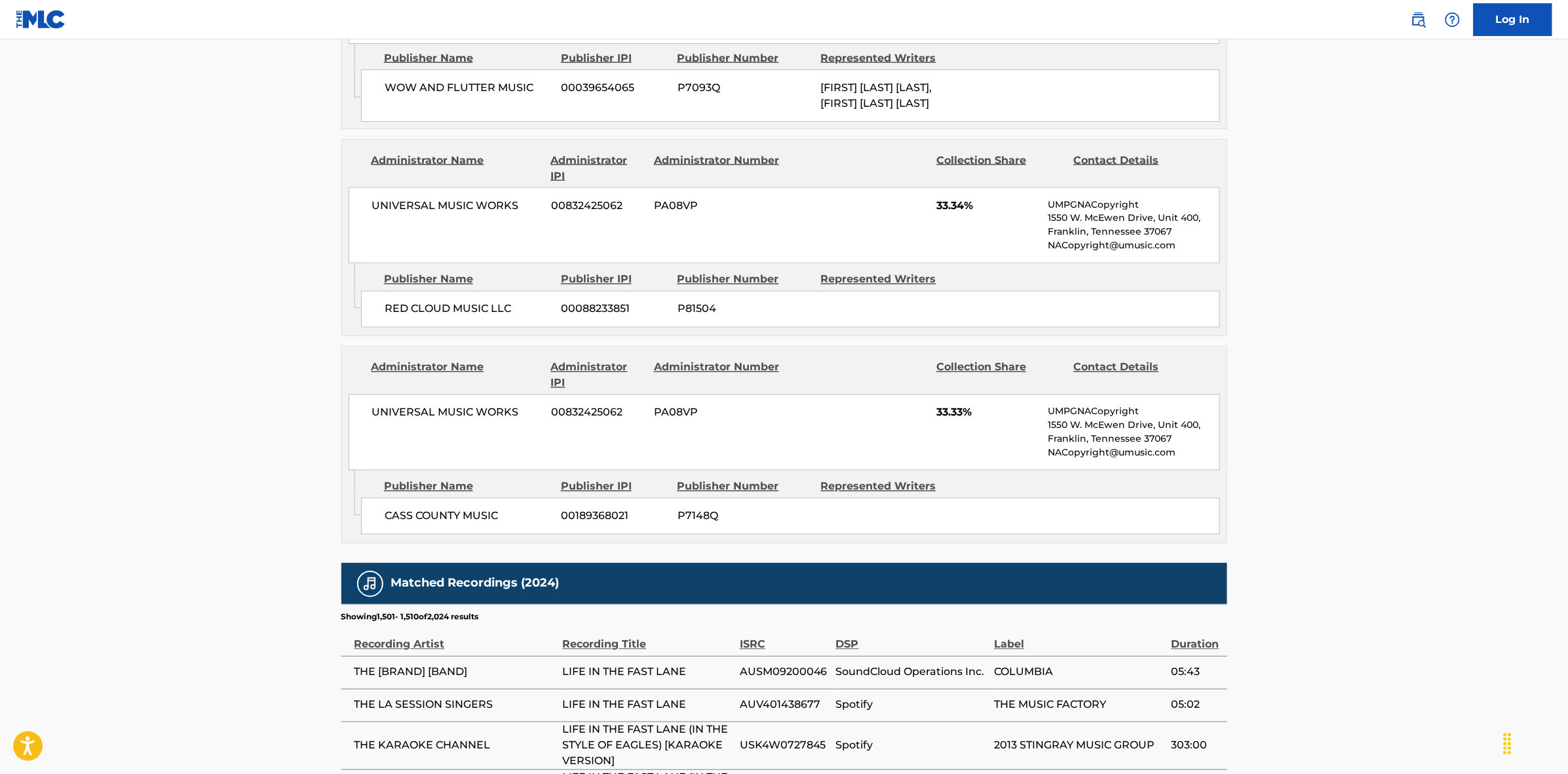 scroll, scrollTop: 1177, scrollLeft: 0, axis: vertical 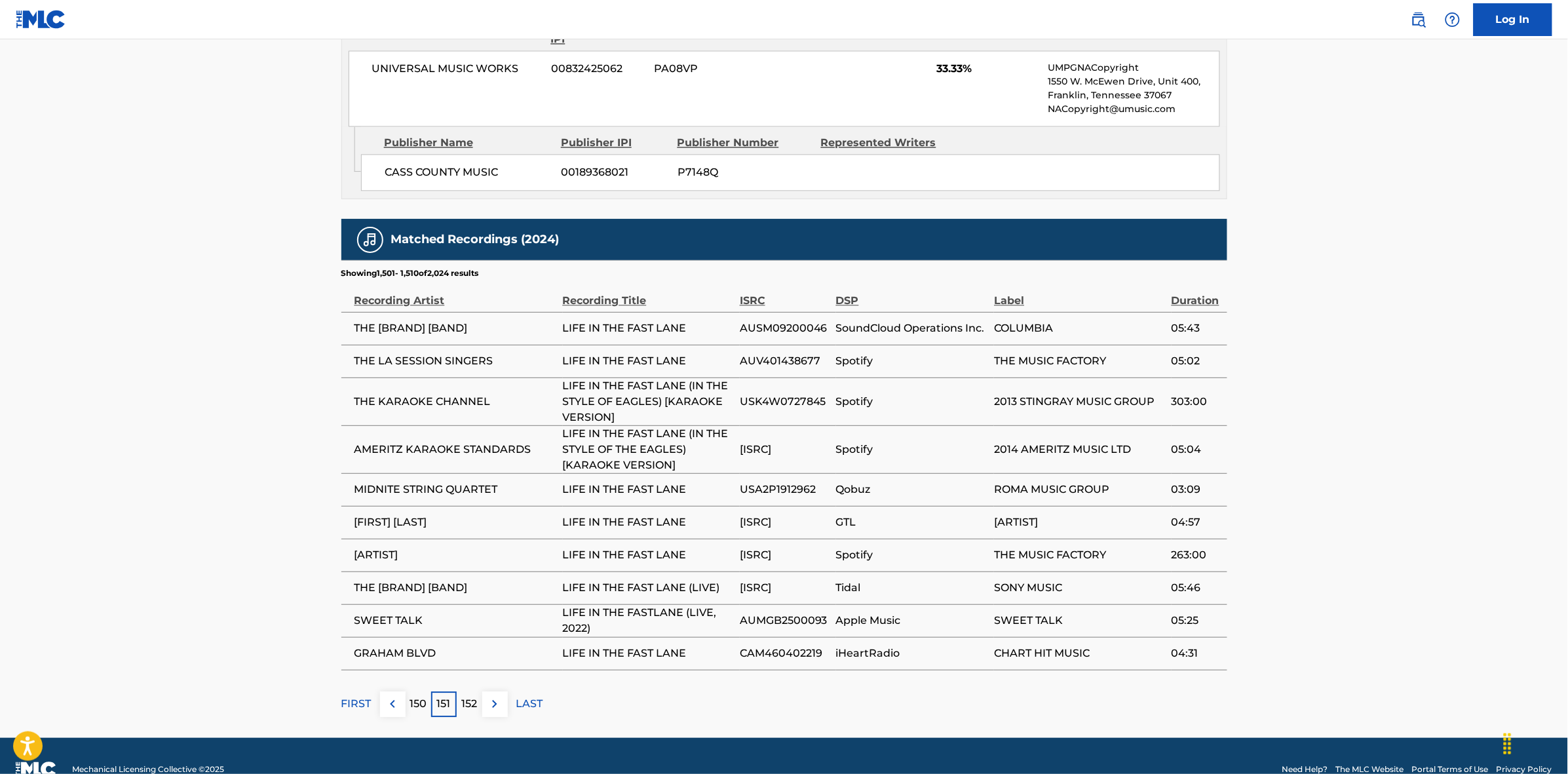 click at bounding box center [495, 704] 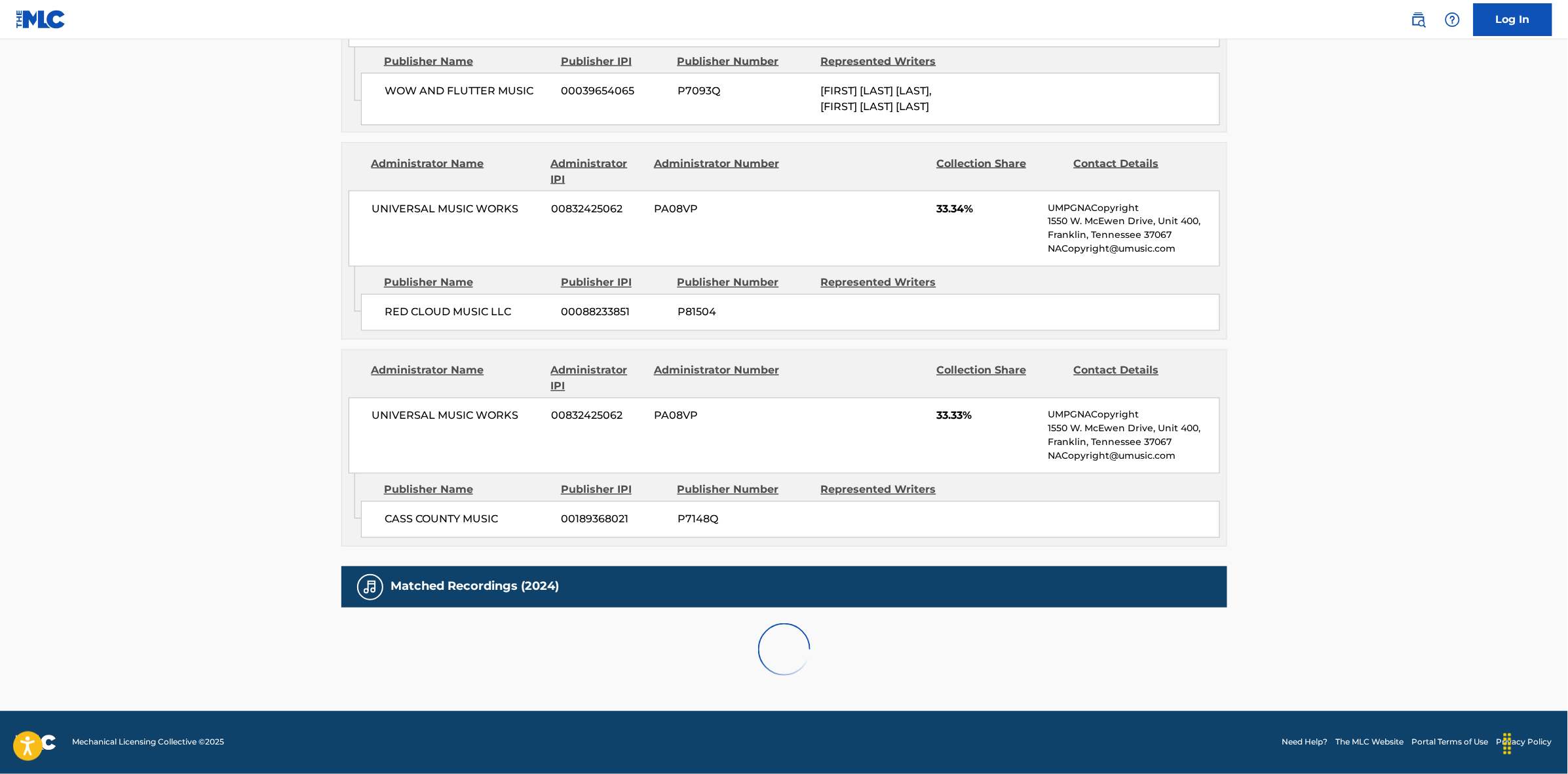 scroll, scrollTop: 1177, scrollLeft: 0, axis: vertical 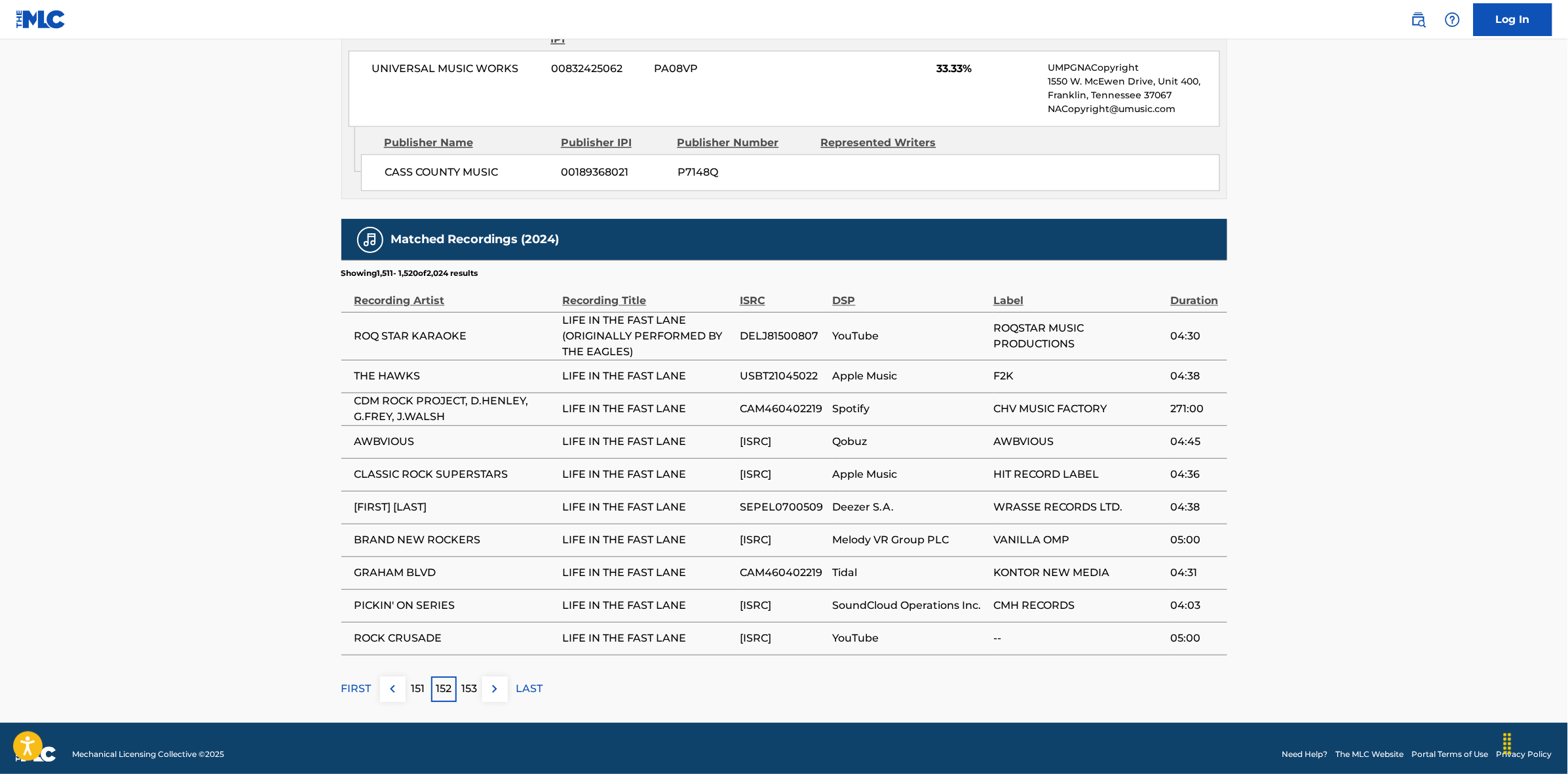 click at bounding box center [495, 689] 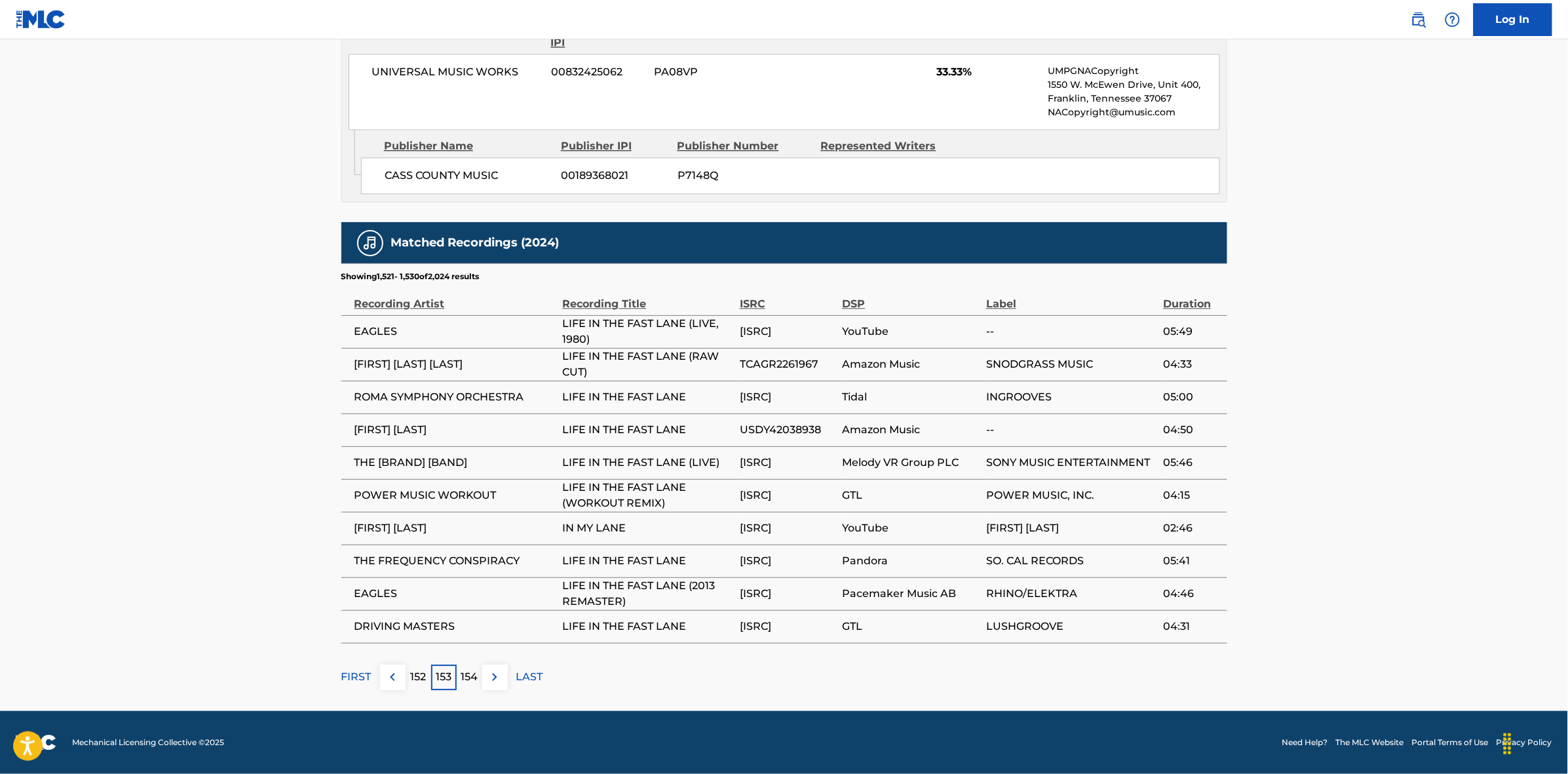 click at bounding box center (495, 677) 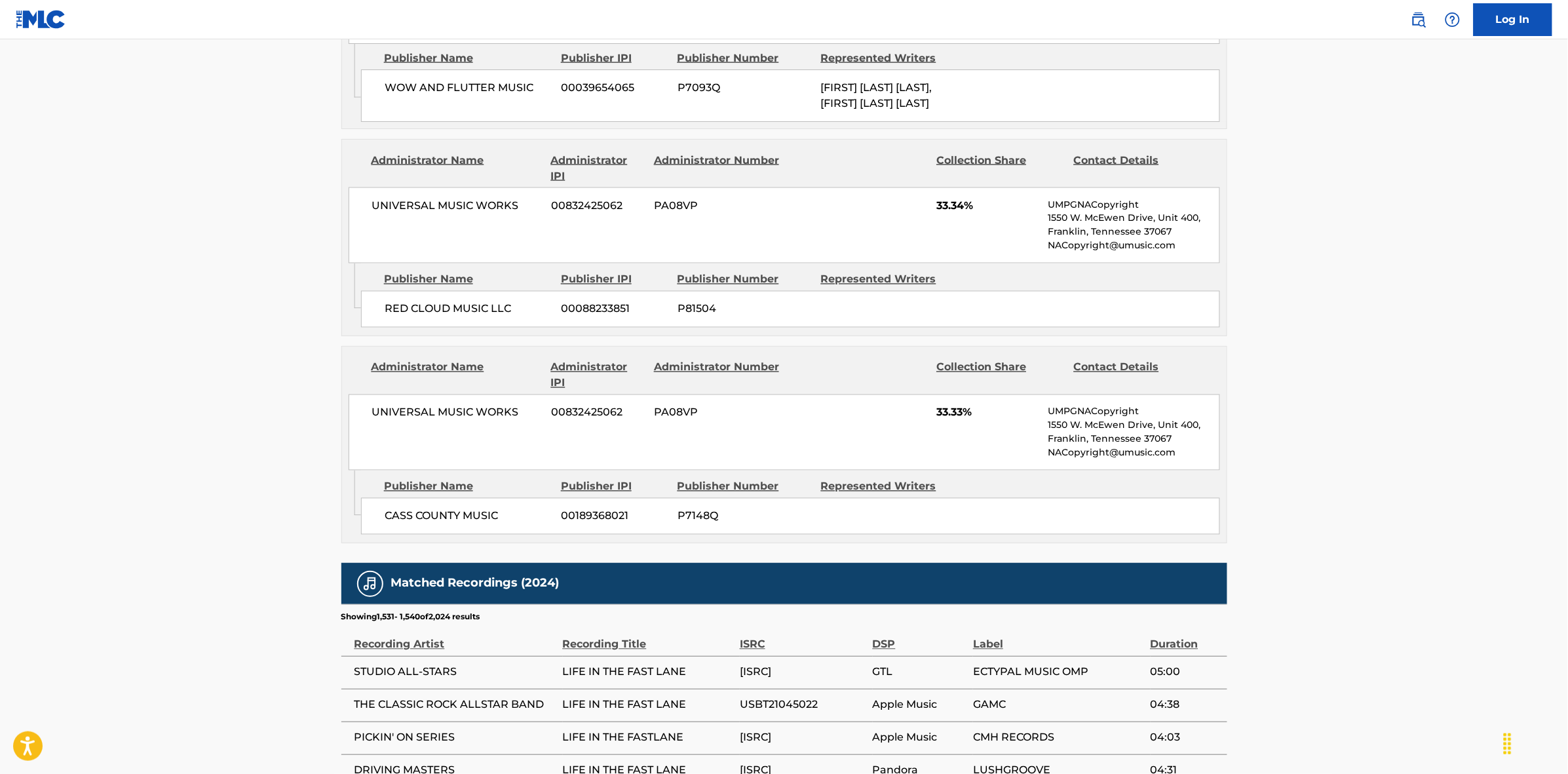scroll, scrollTop: 1177, scrollLeft: 0, axis: vertical 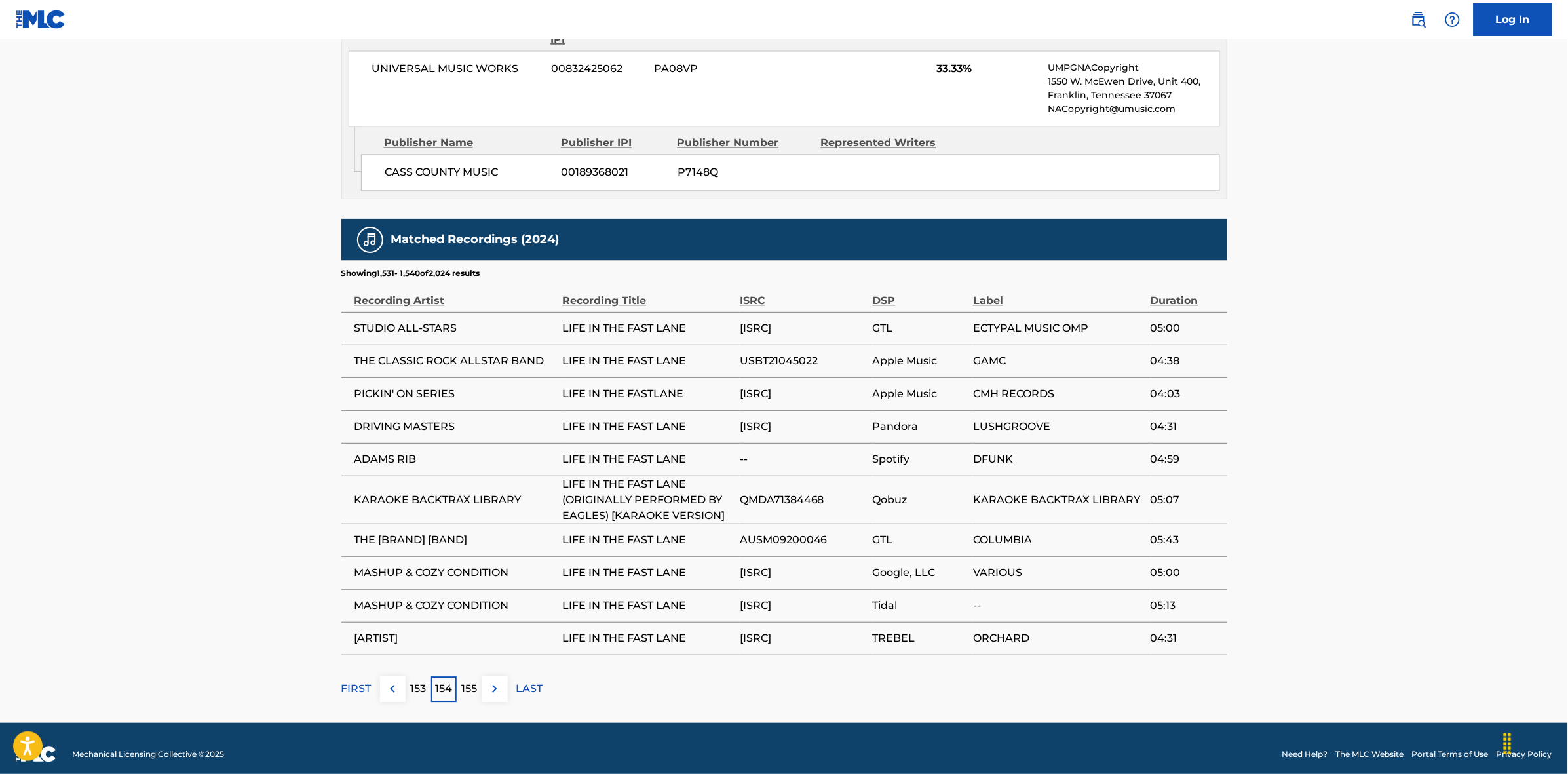 click at bounding box center [495, 689] 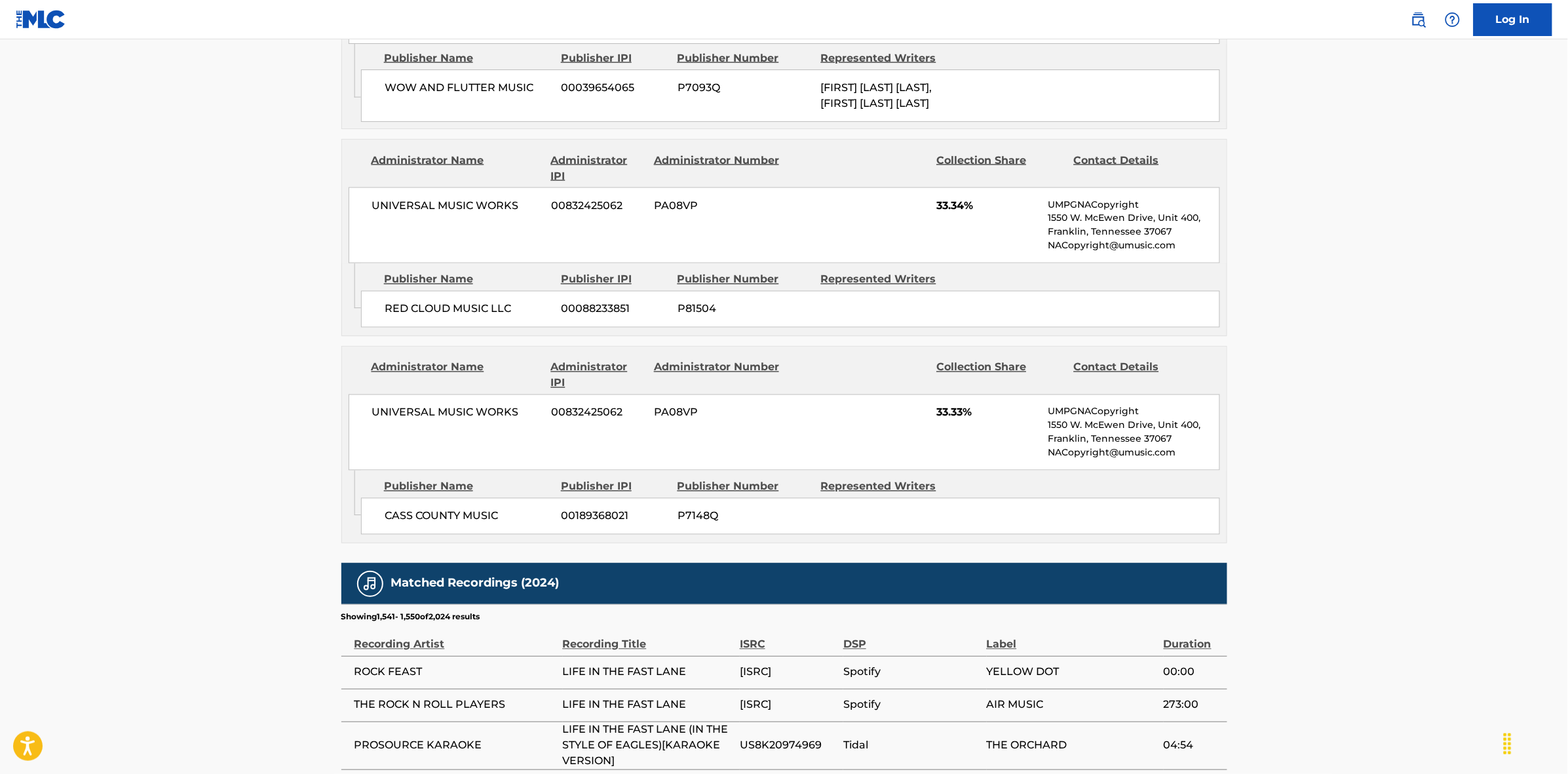 scroll, scrollTop: 1177, scrollLeft: 0, axis: vertical 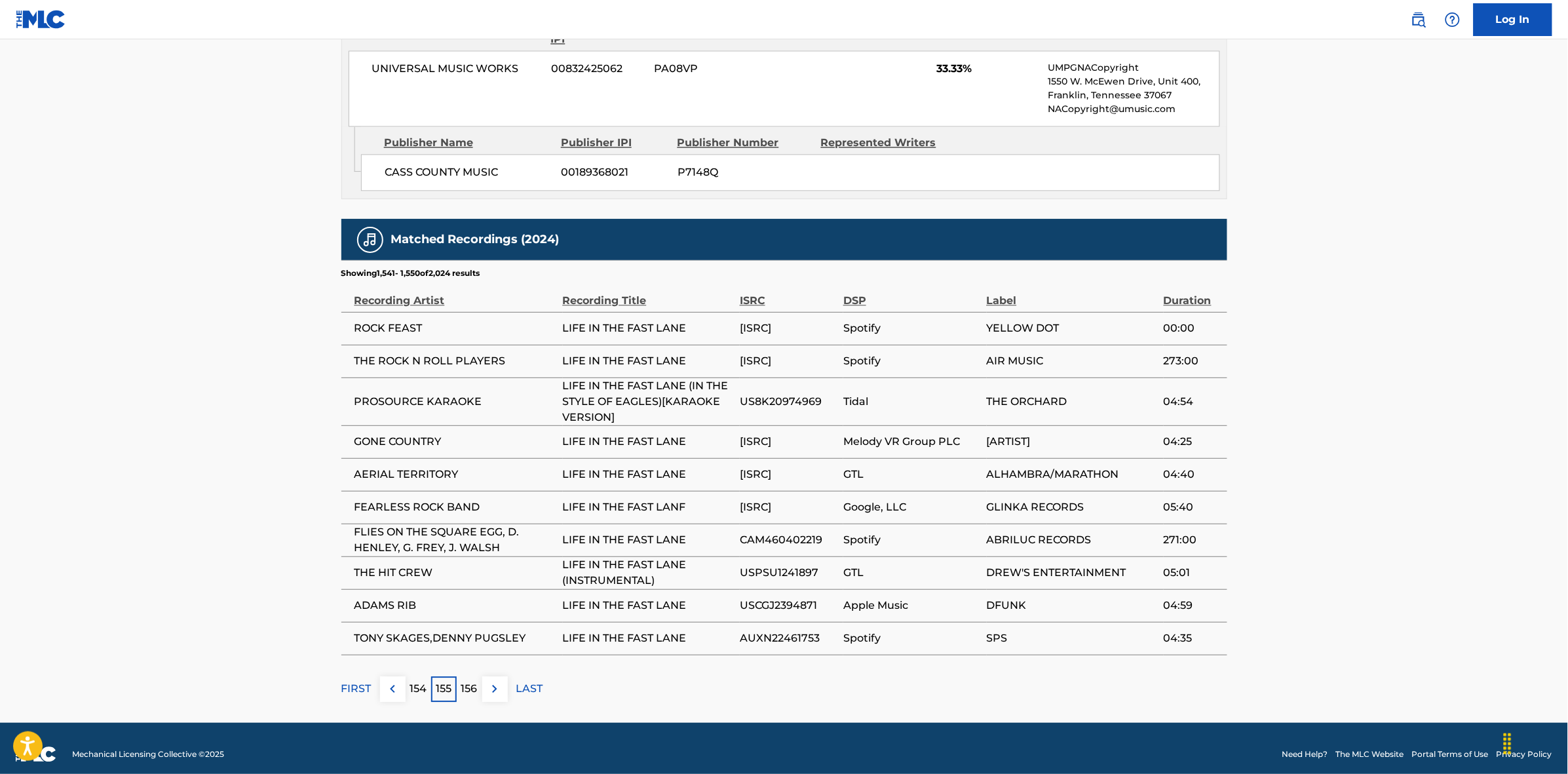click at bounding box center (495, 689) 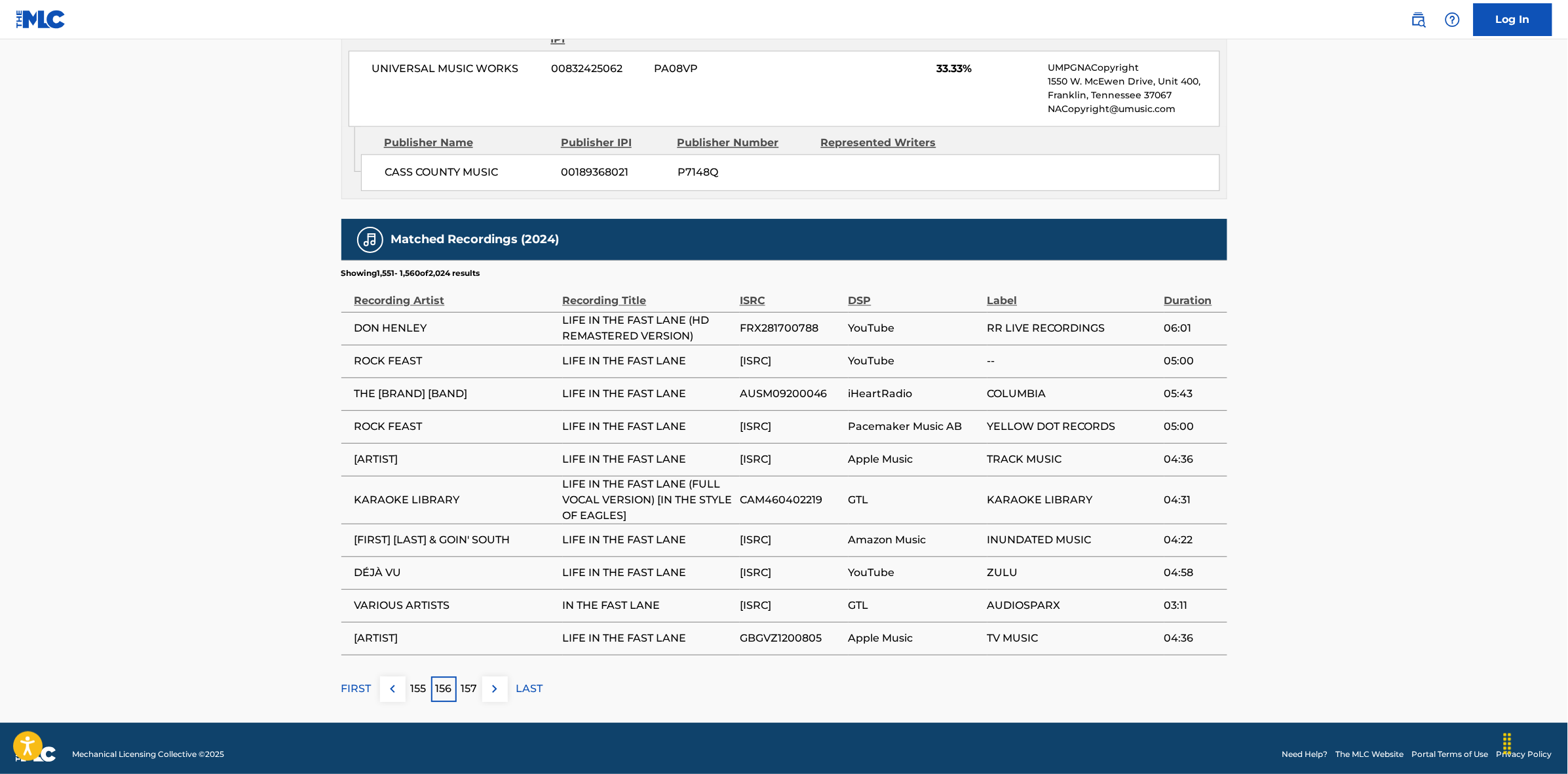 click at bounding box center [495, 689] 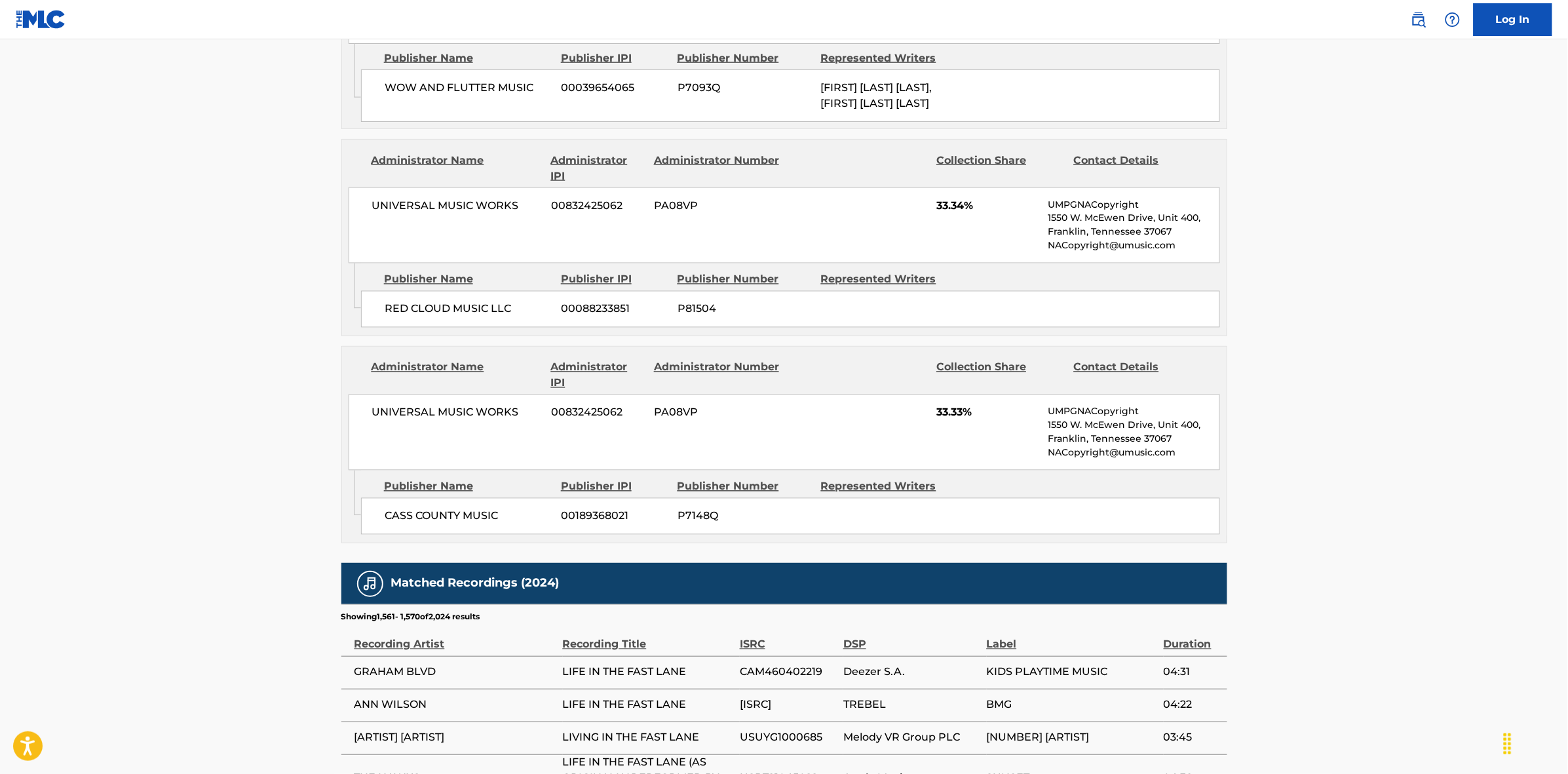 scroll, scrollTop: 1177, scrollLeft: 0, axis: vertical 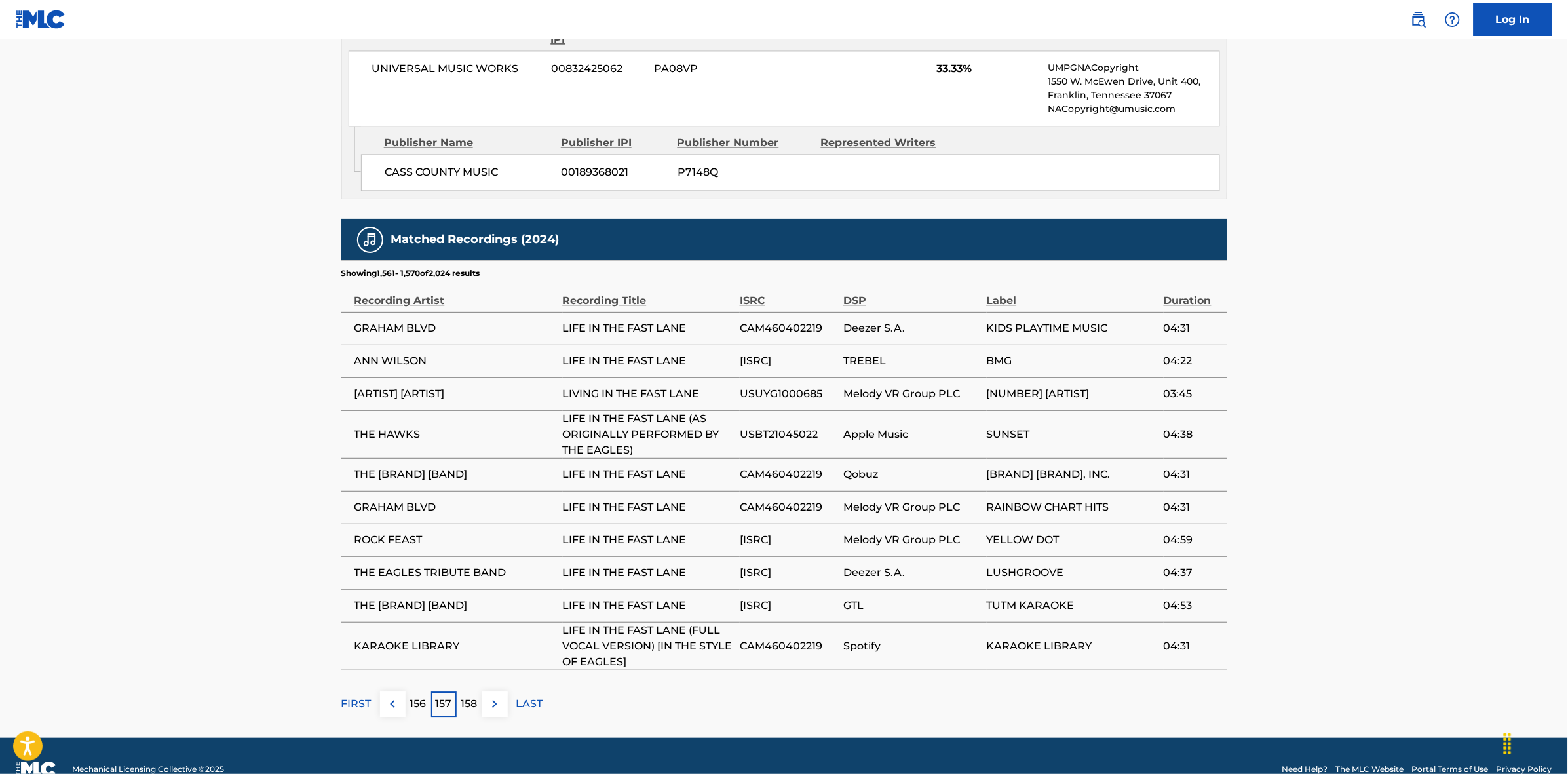 click at bounding box center (495, 704) 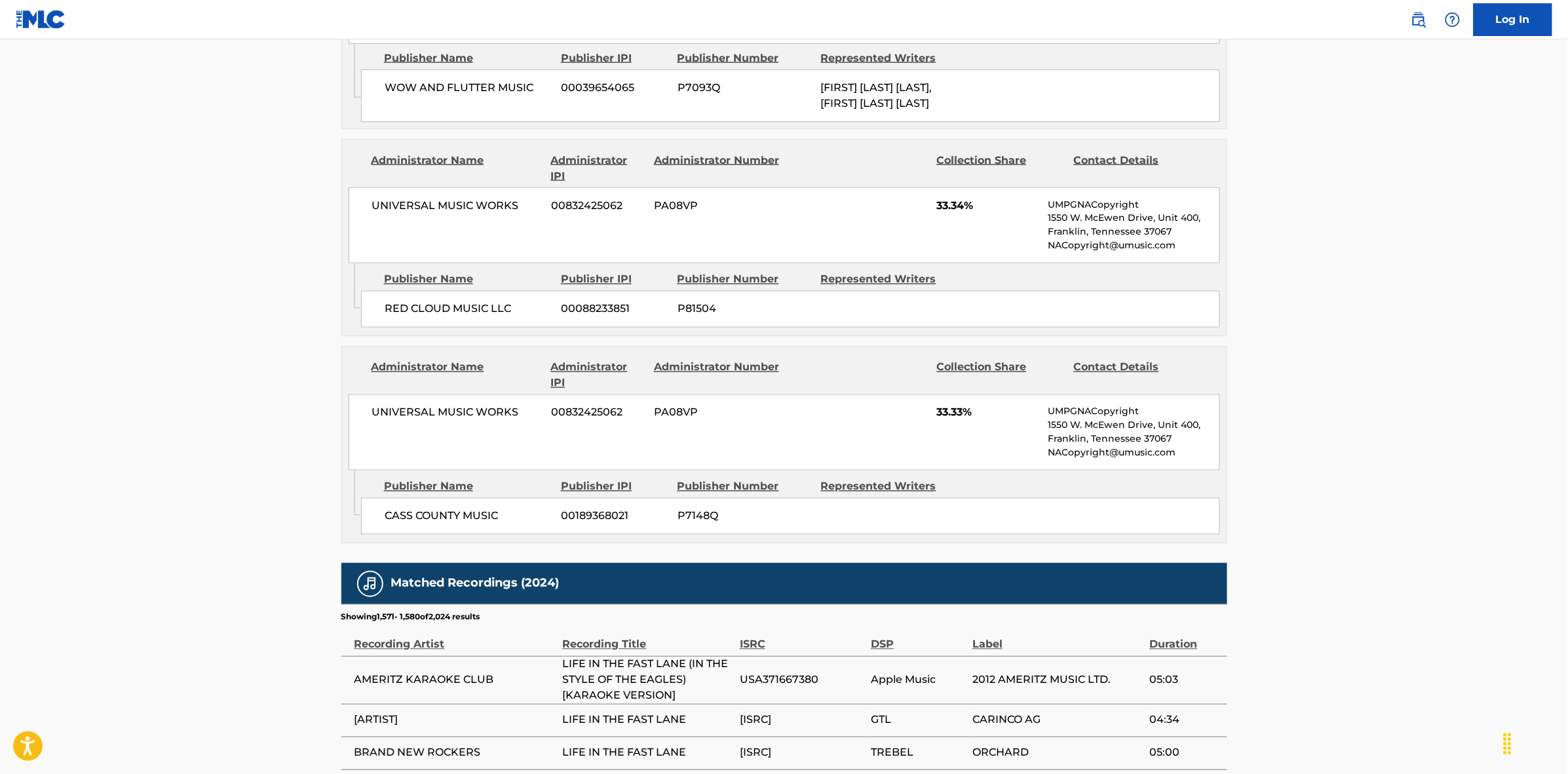 scroll, scrollTop: 1177, scrollLeft: 0, axis: vertical 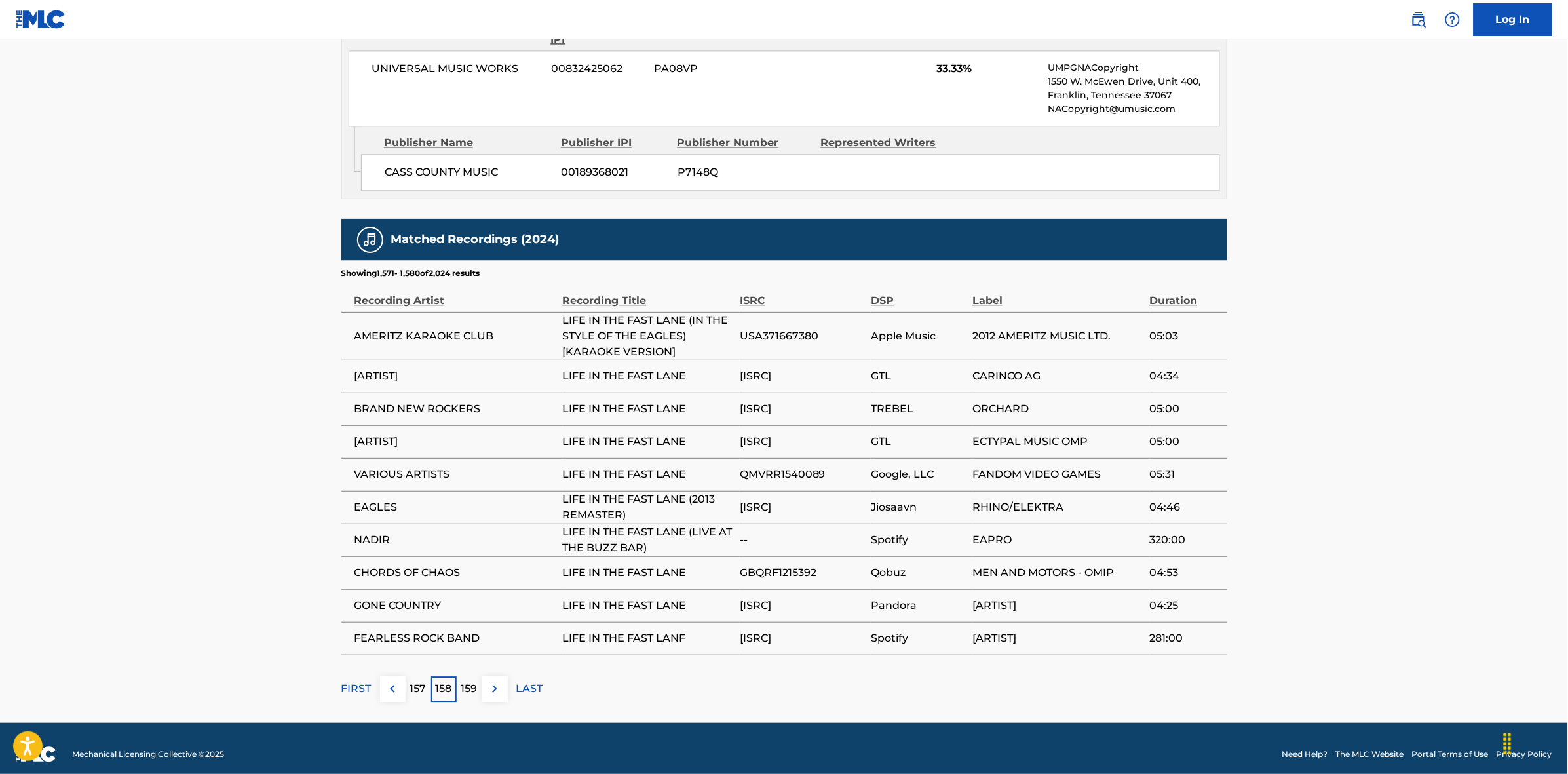 click at bounding box center [495, 689] 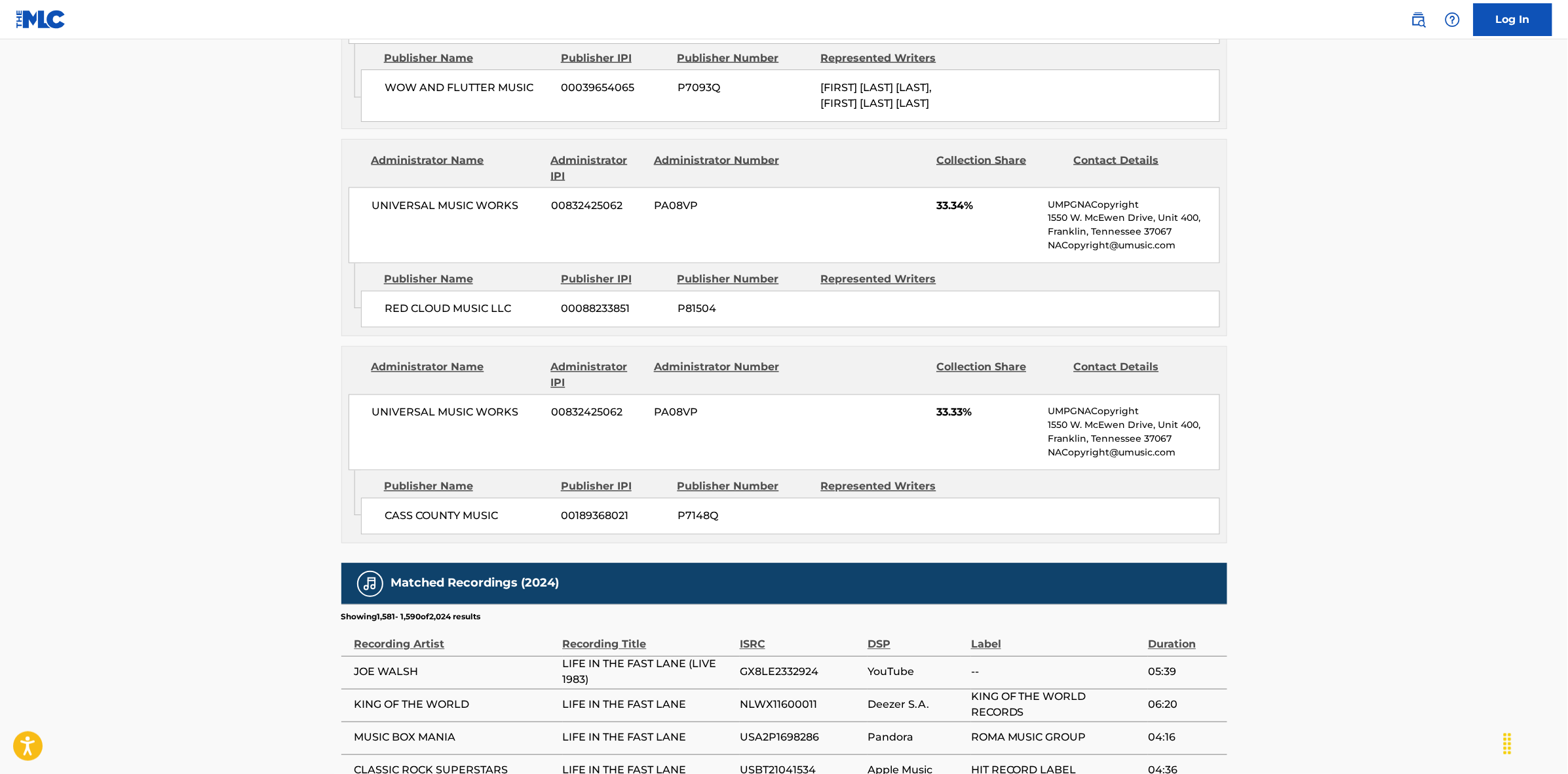 scroll, scrollTop: 1177, scrollLeft: 0, axis: vertical 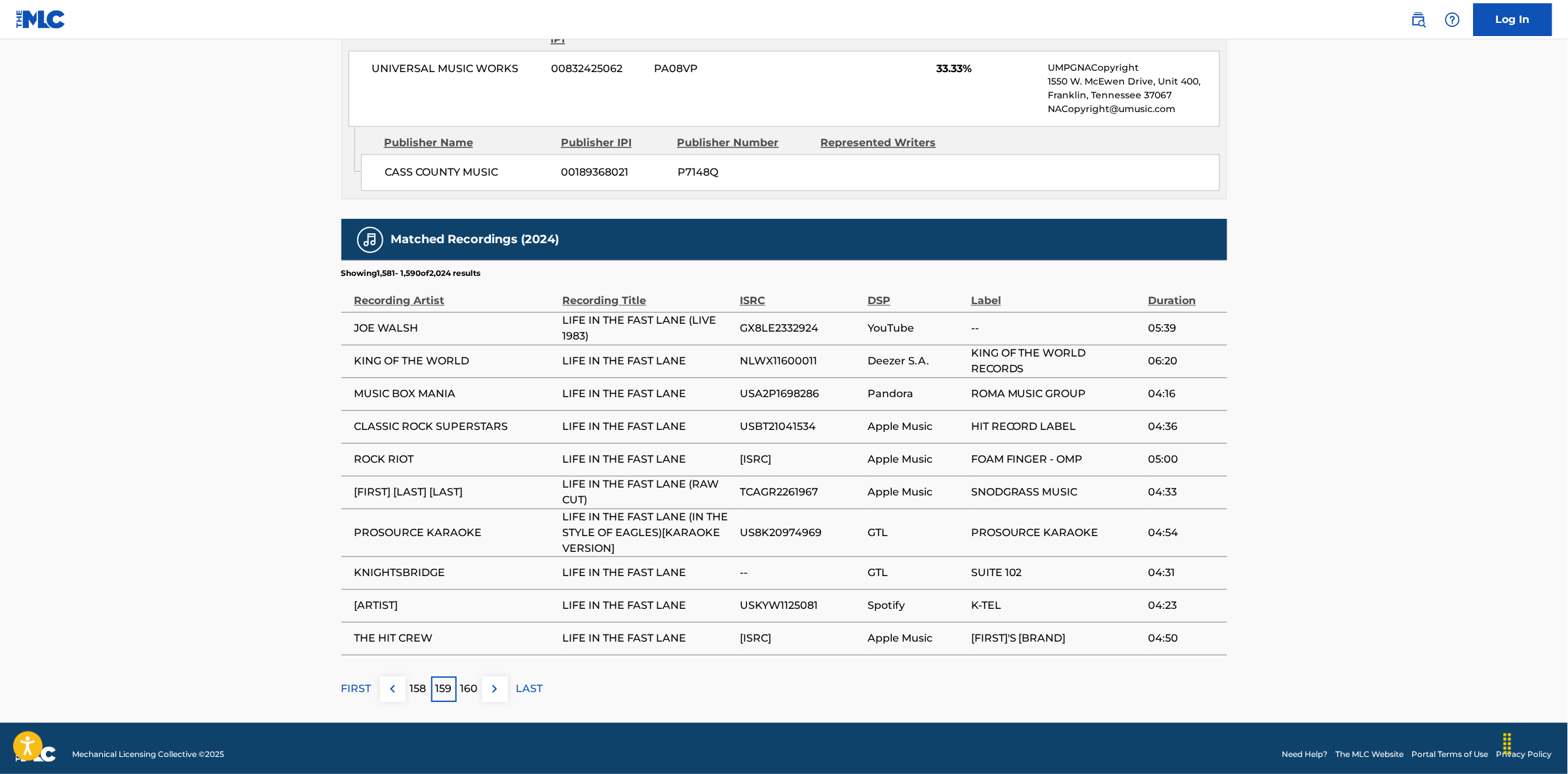 click at bounding box center [495, 689] 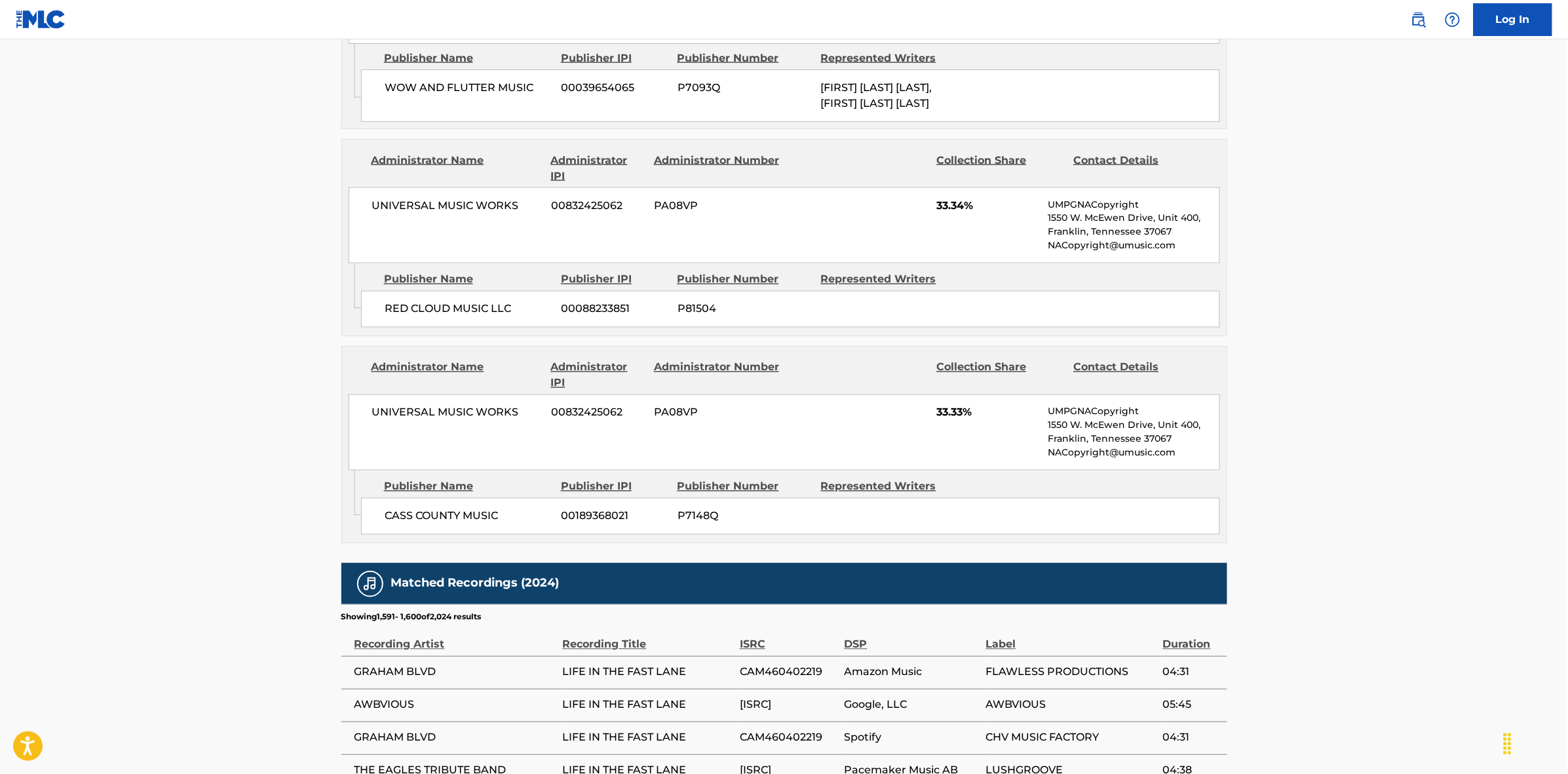 scroll, scrollTop: 1177, scrollLeft: 0, axis: vertical 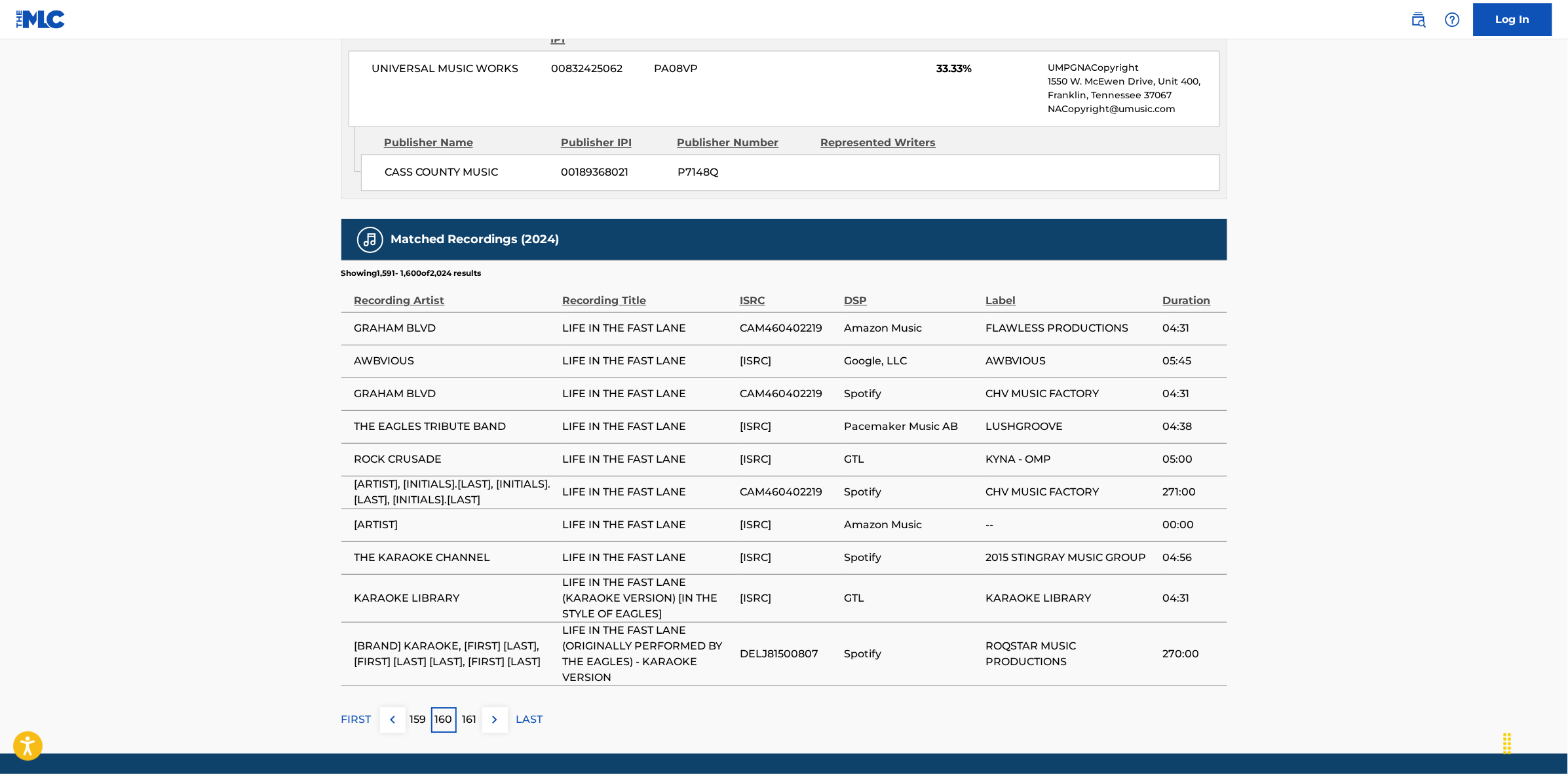 click at bounding box center [495, 720] 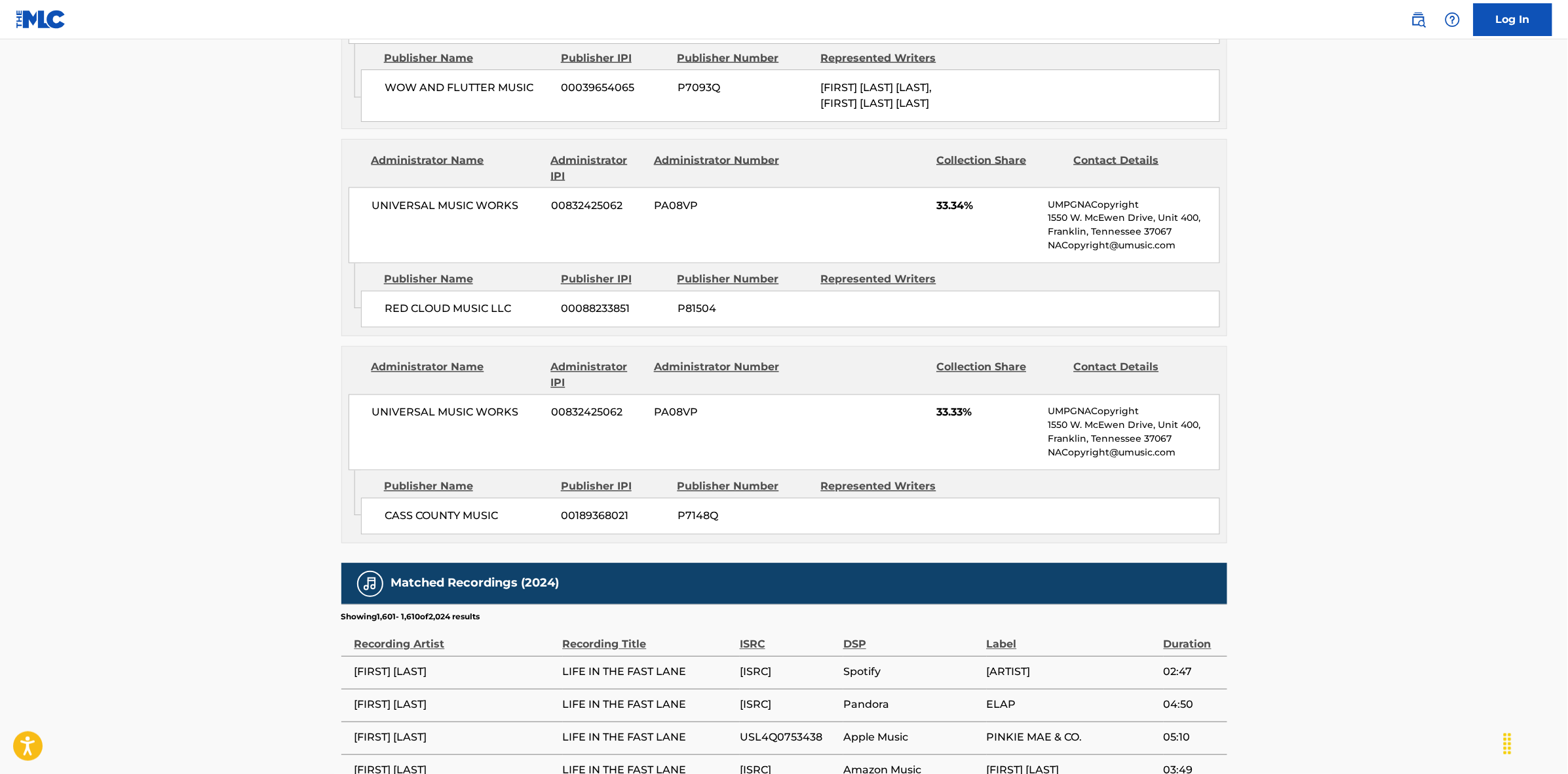 scroll, scrollTop: 1177, scrollLeft: 0, axis: vertical 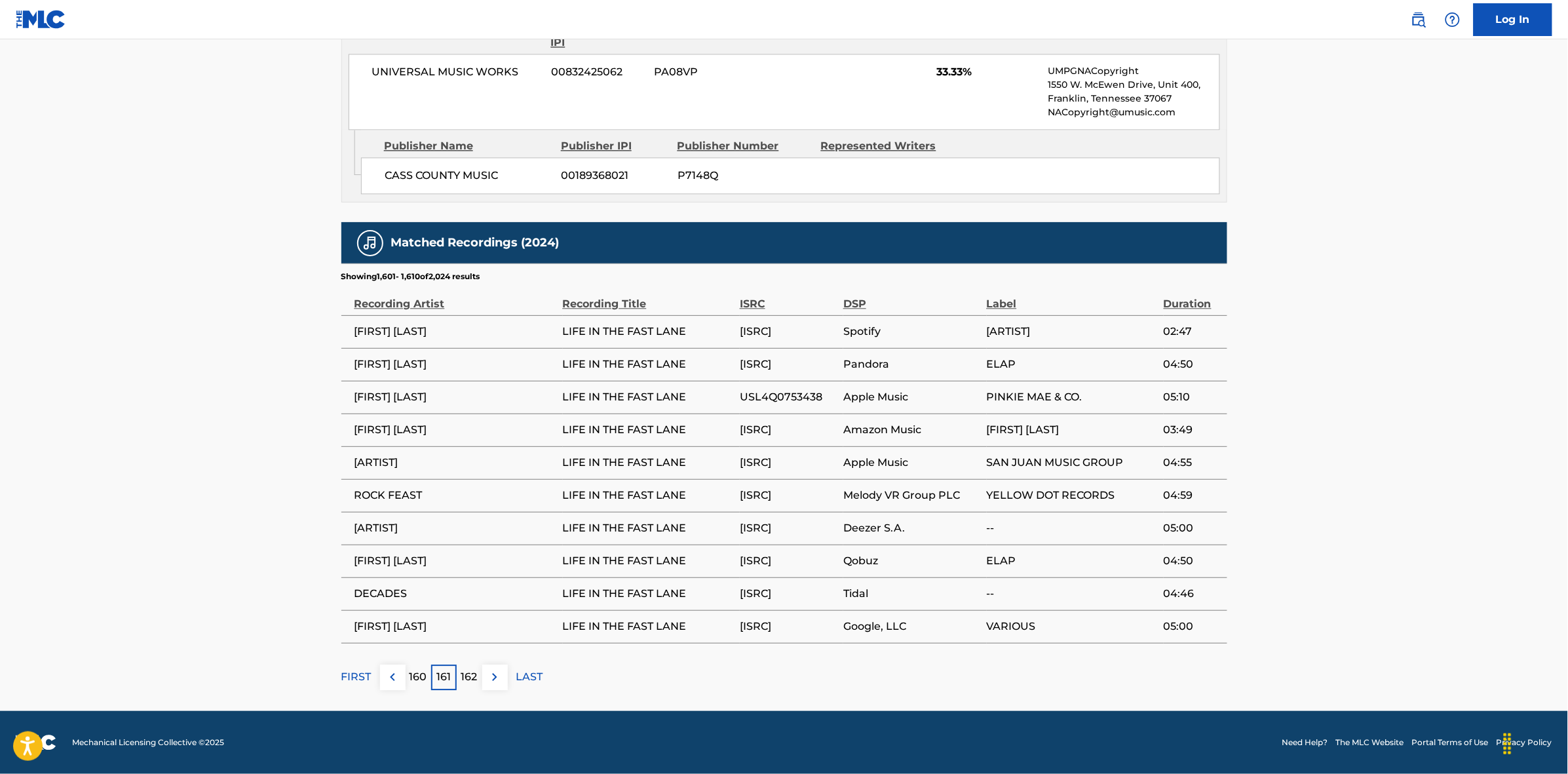 click at bounding box center [495, 677] 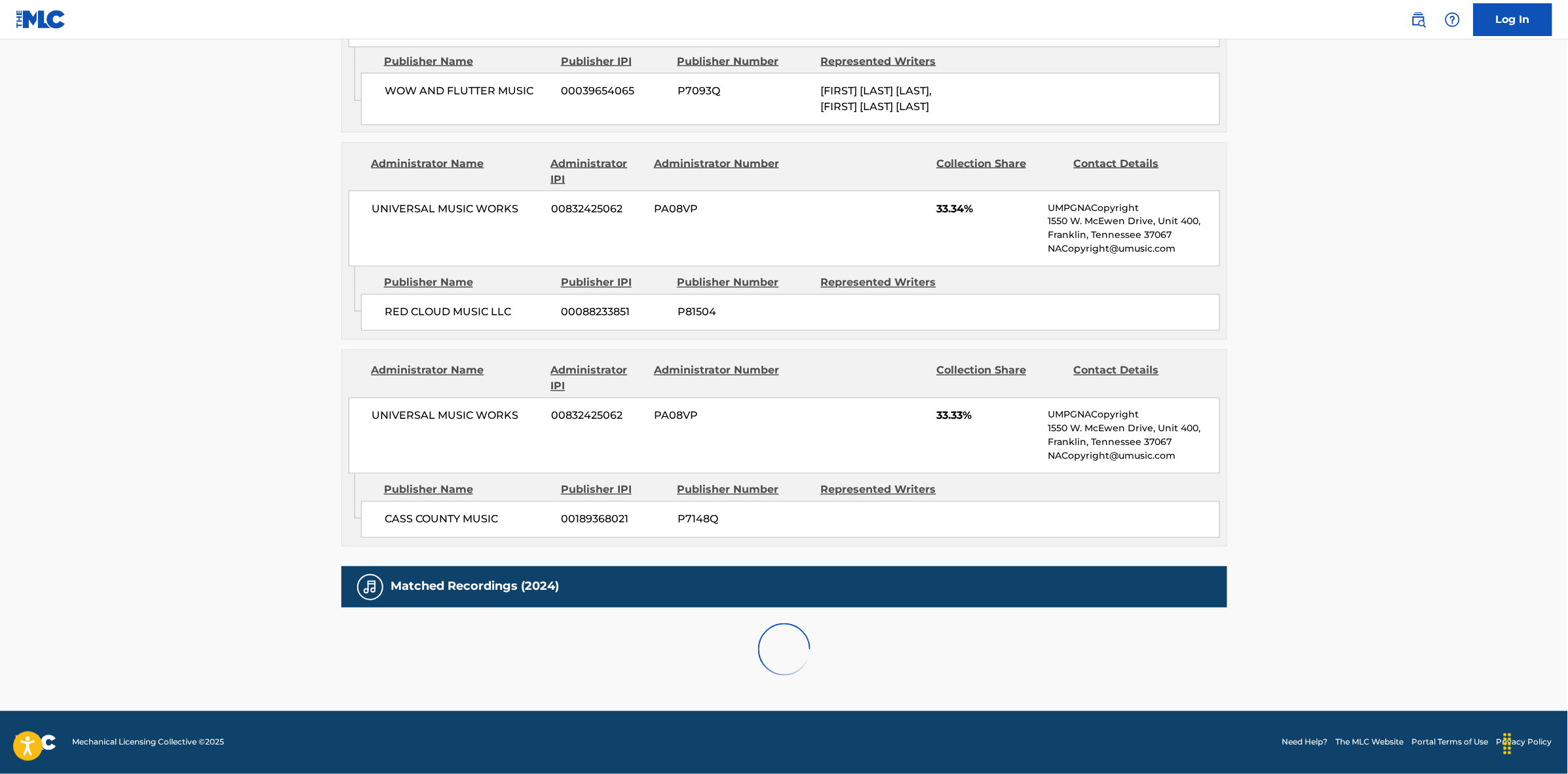 scroll, scrollTop: 1177, scrollLeft: 0, axis: vertical 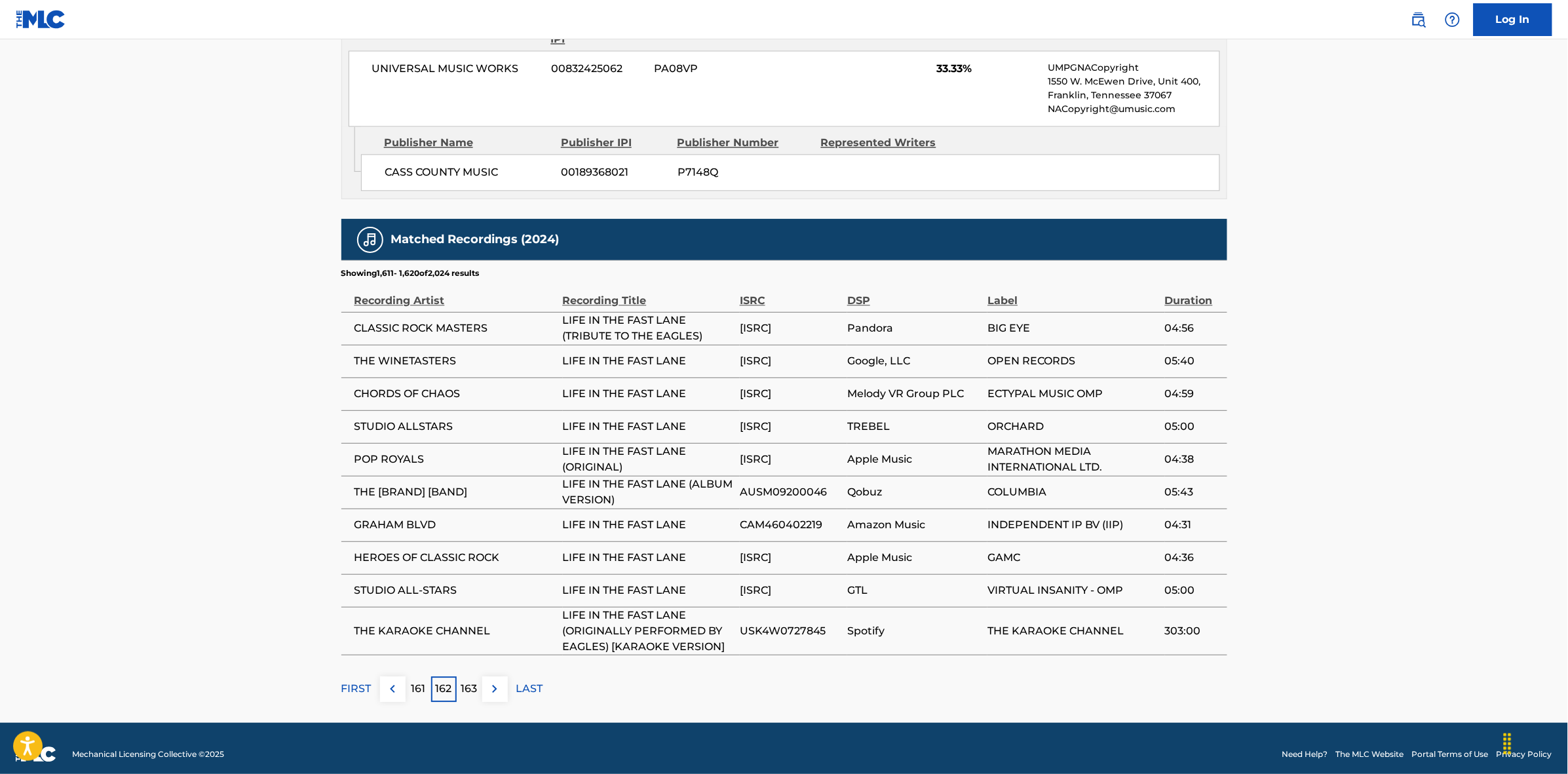 click at bounding box center [495, 689] 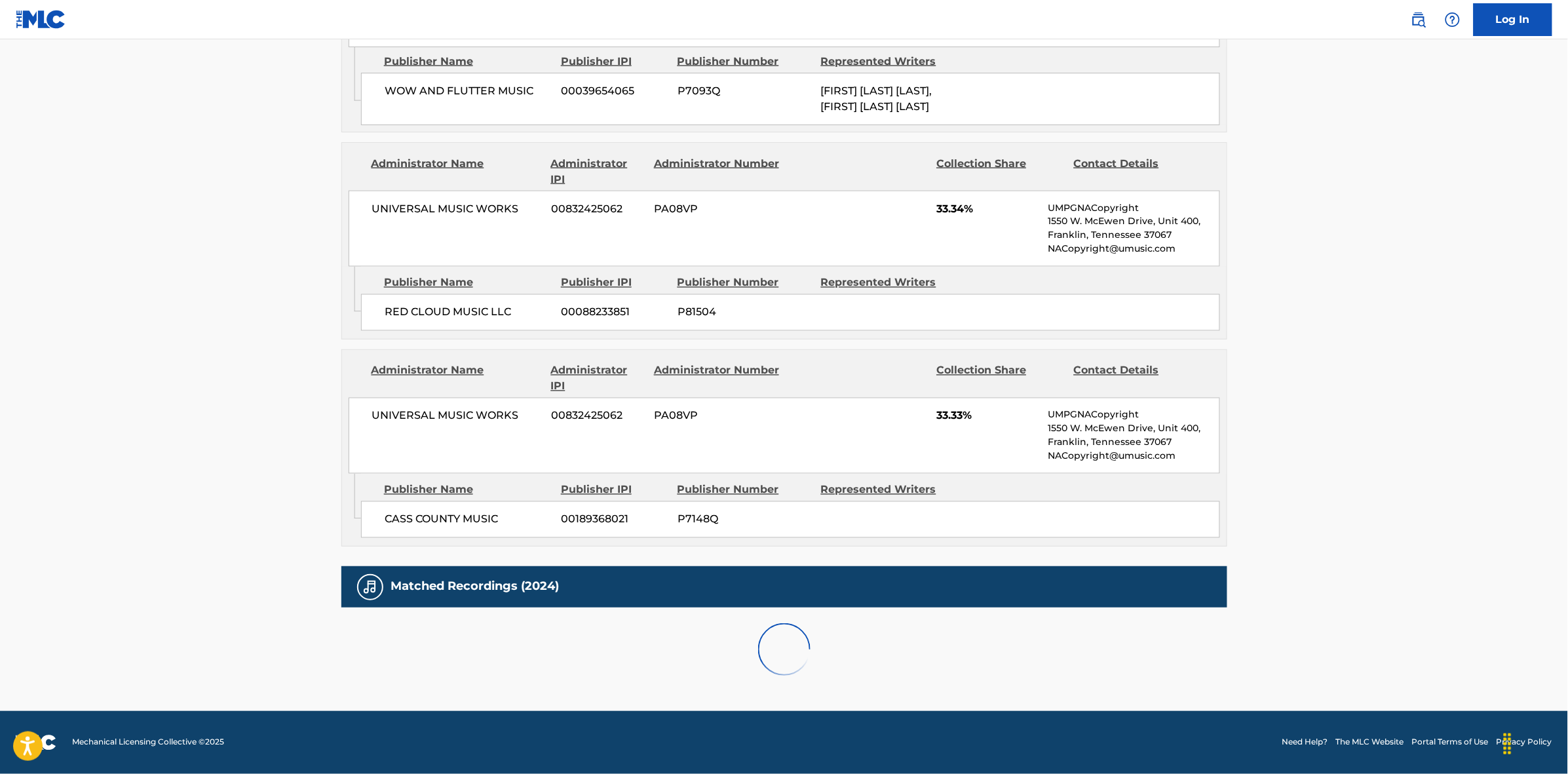 scroll, scrollTop: 1177, scrollLeft: 0, axis: vertical 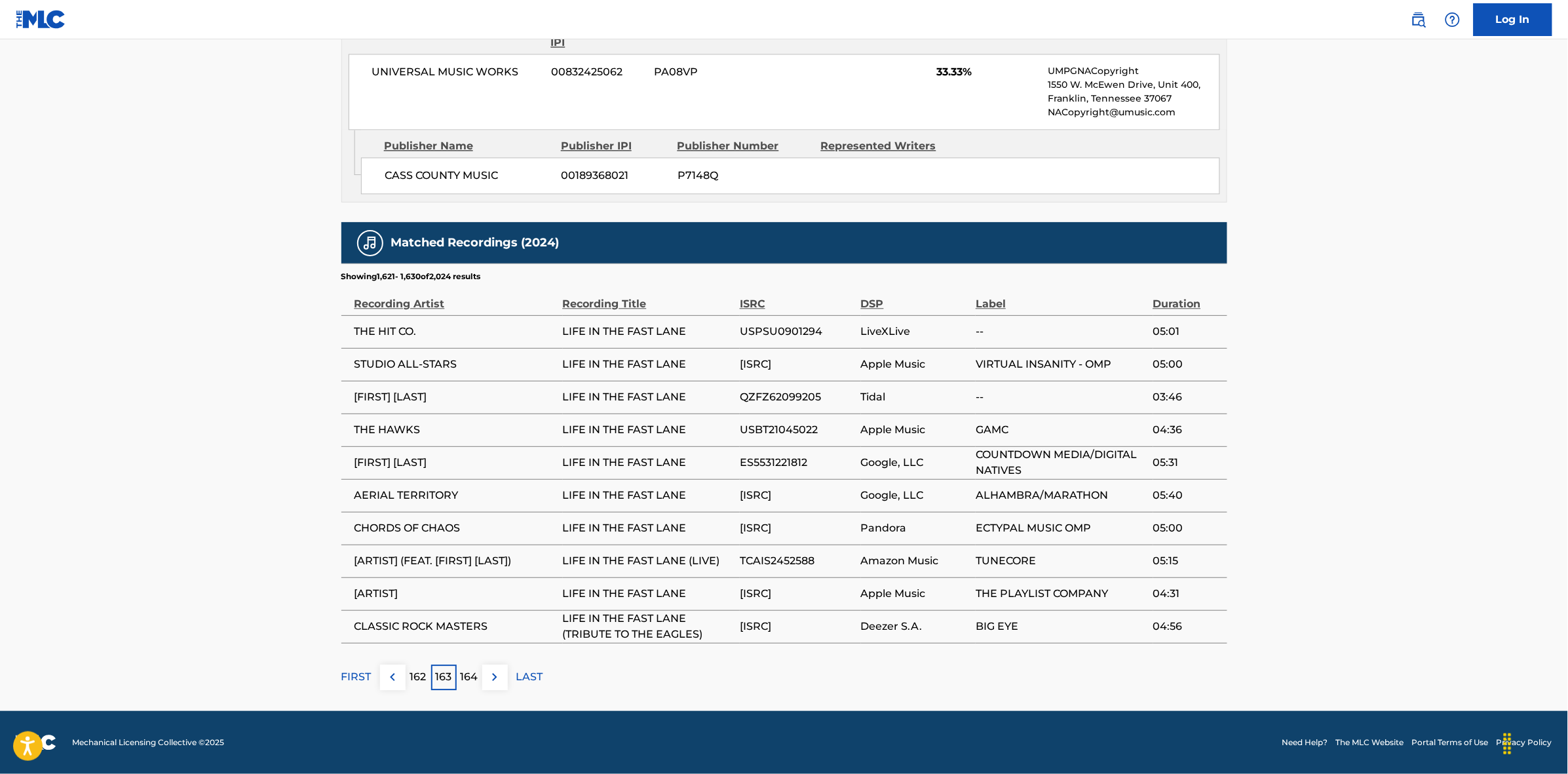 click at bounding box center [495, 677] 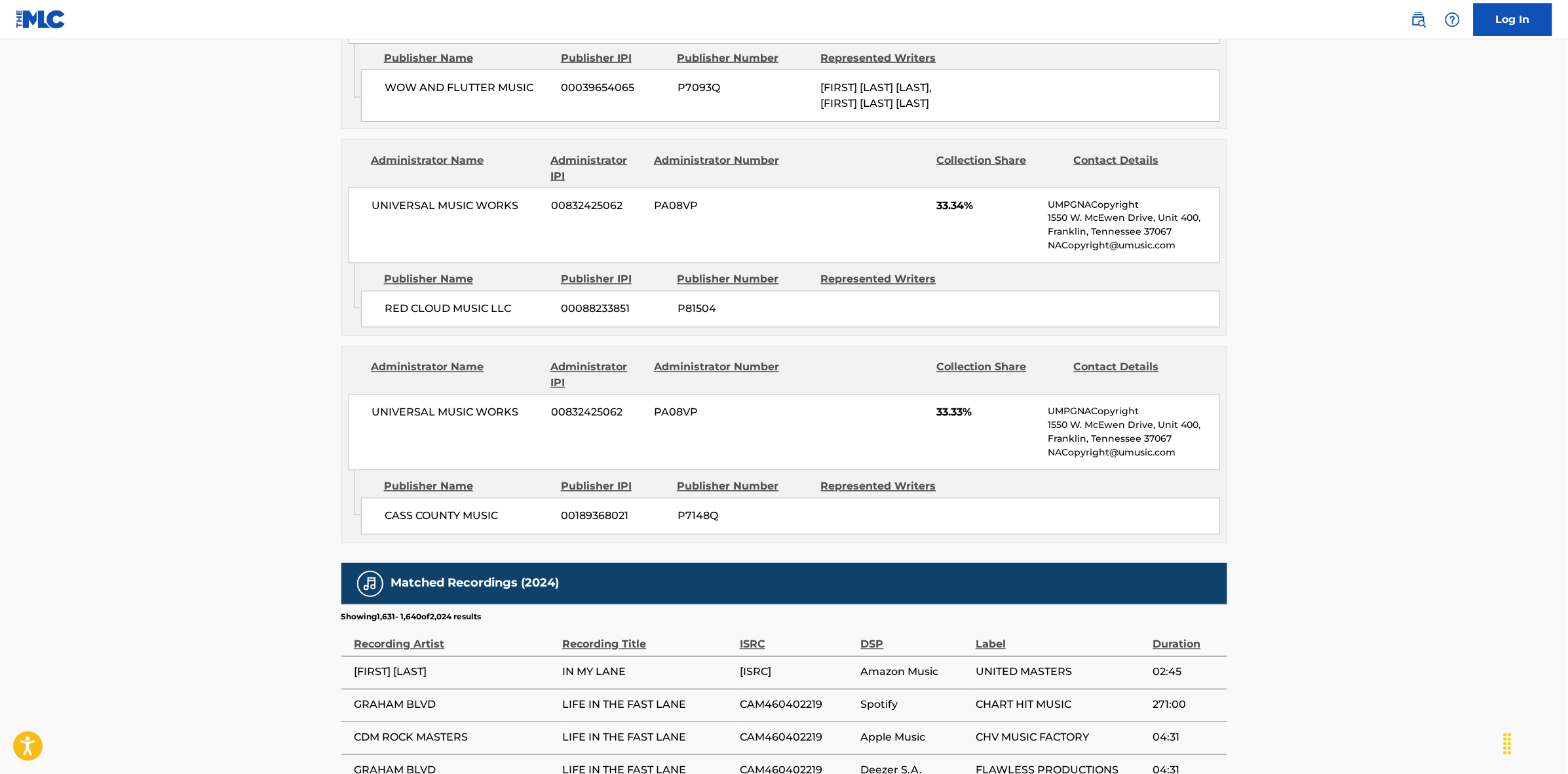scroll, scrollTop: 1177, scrollLeft: 0, axis: vertical 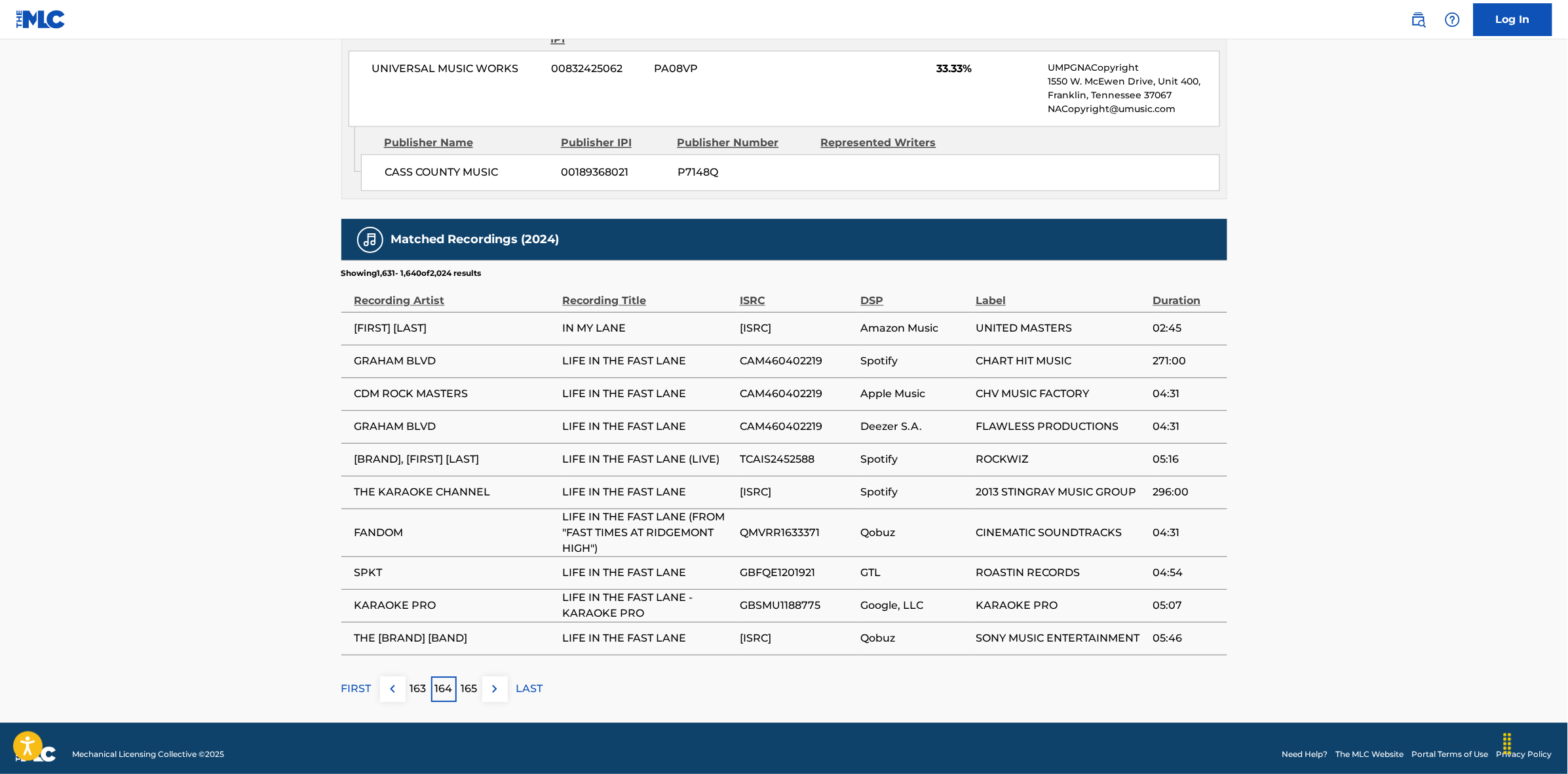 click on "165" at bounding box center (469, 689) 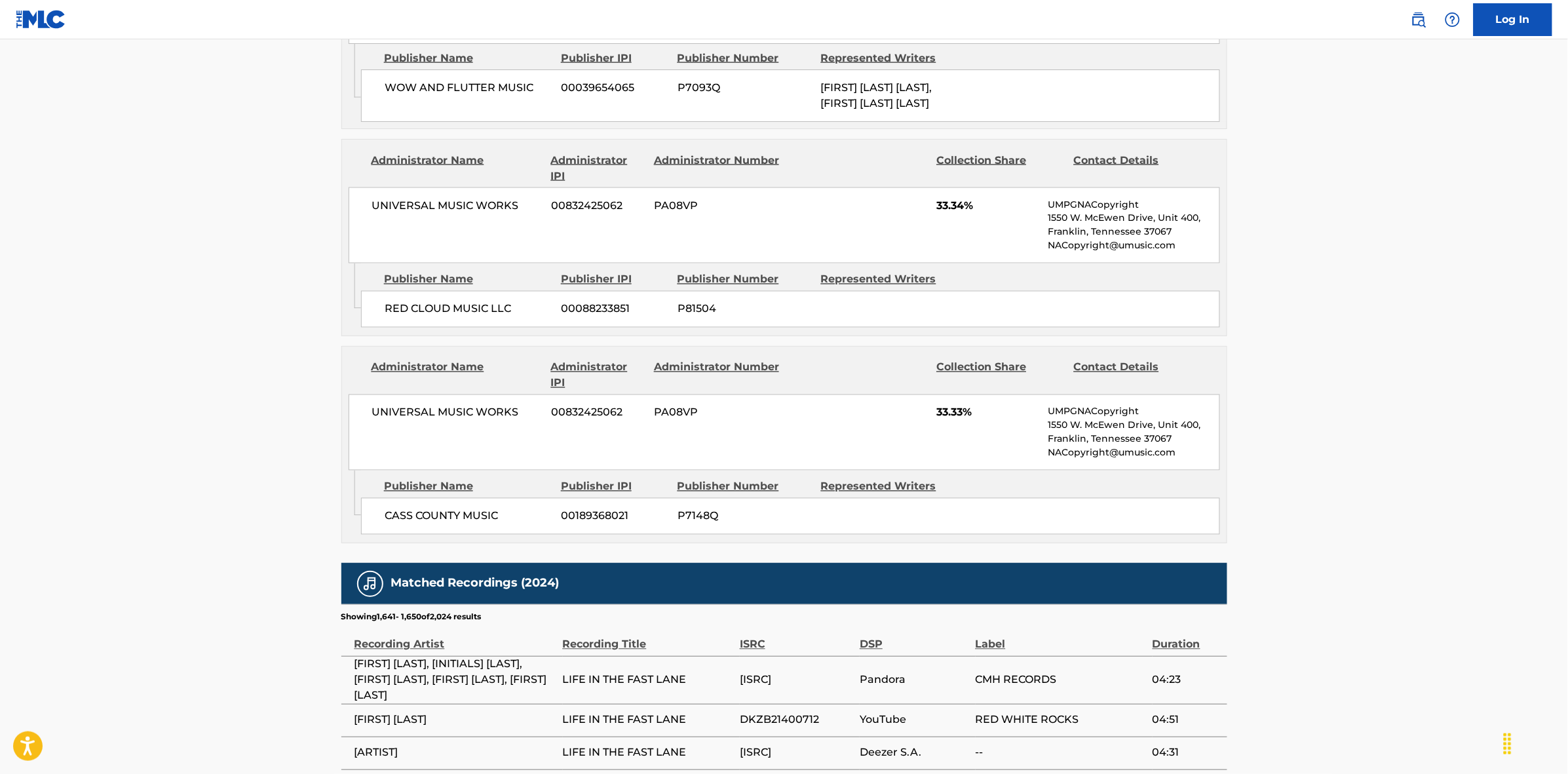 scroll, scrollTop: 1177, scrollLeft: 0, axis: vertical 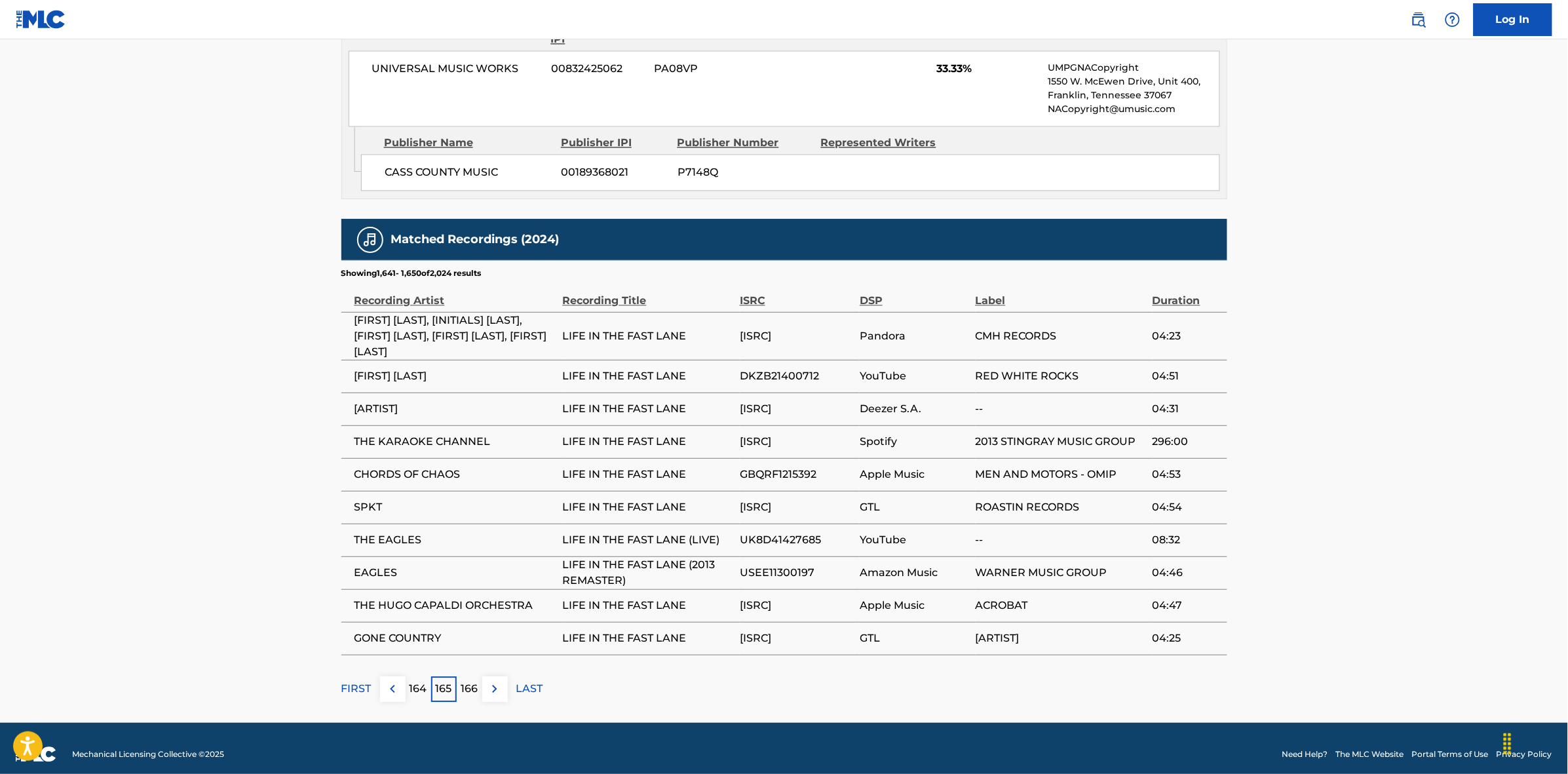 click on "166" at bounding box center [469, 689] 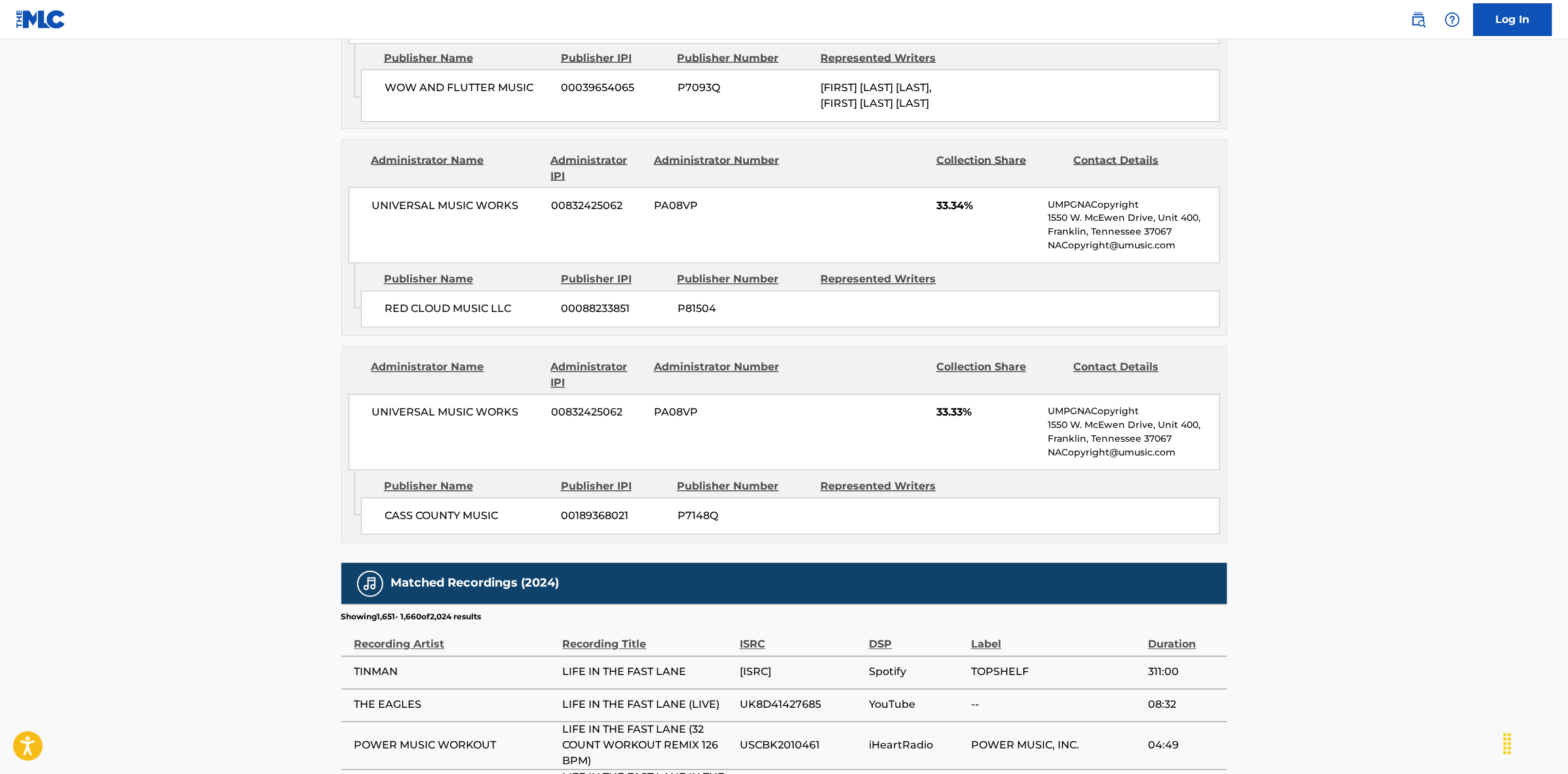 scroll, scrollTop: 1177, scrollLeft: 0, axis: vertical 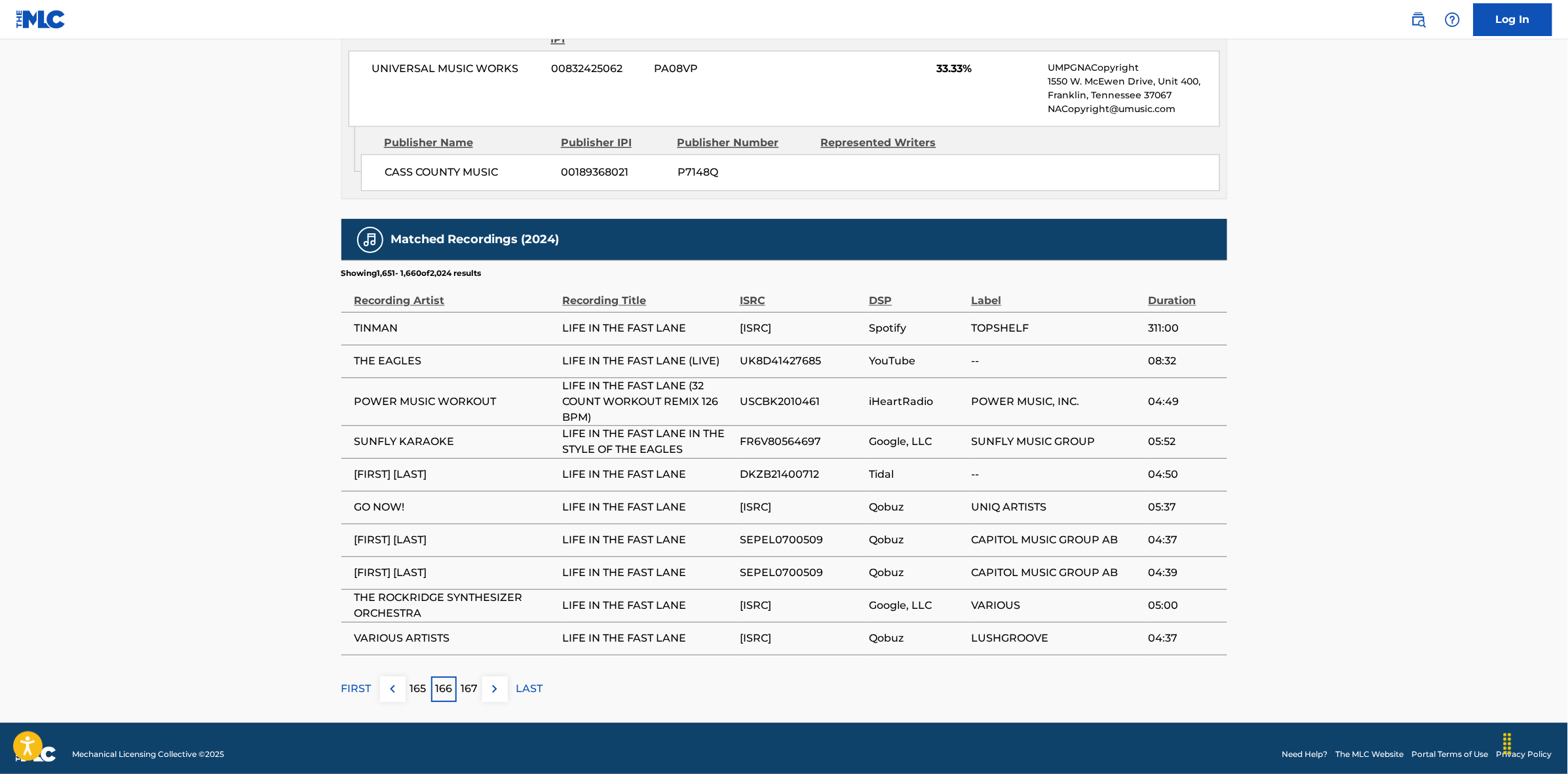 click at bounding box center (495, 689) 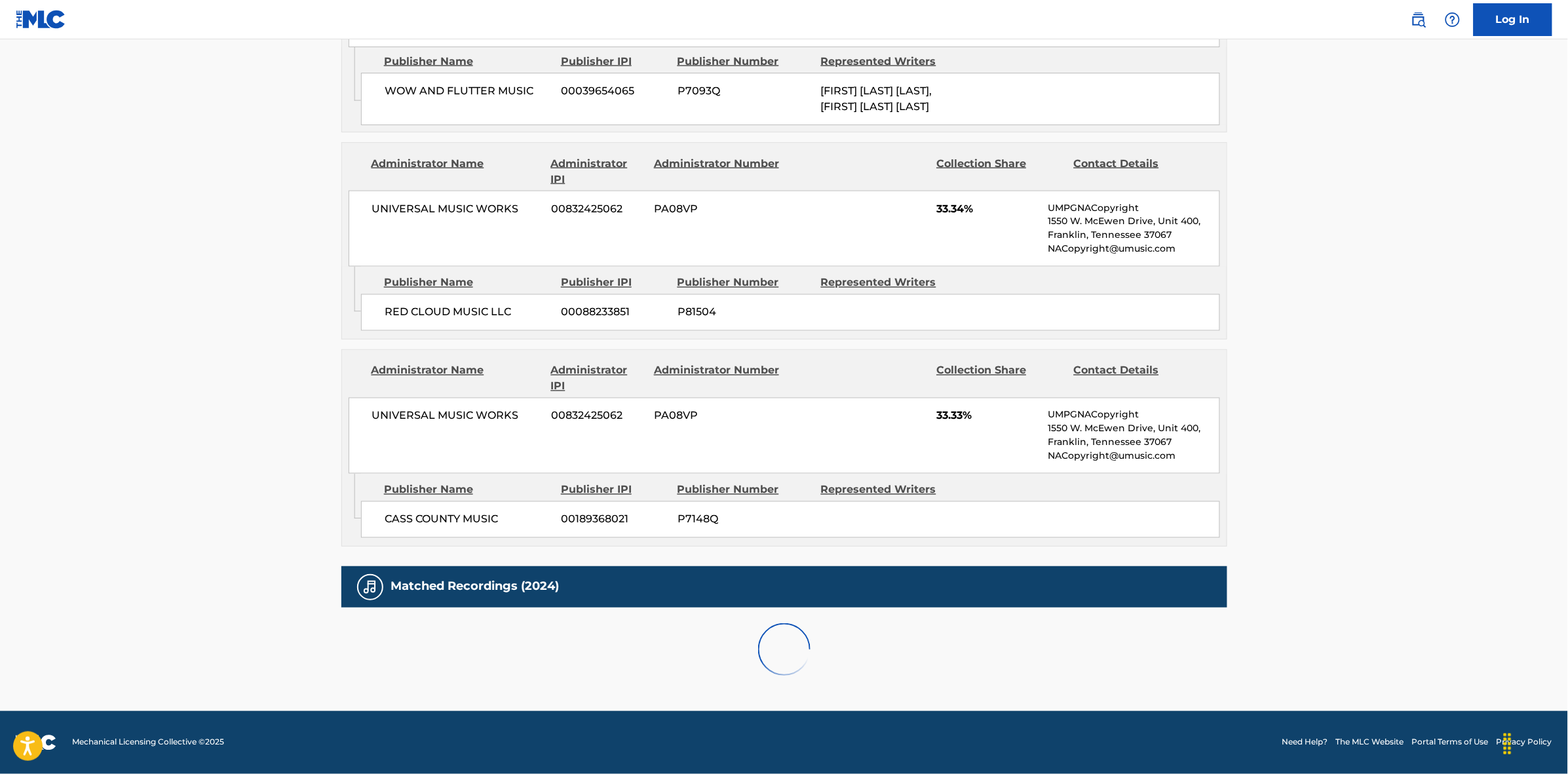 scroll, scrollTop: 1177, scrollLeft: 0, axis: vertical 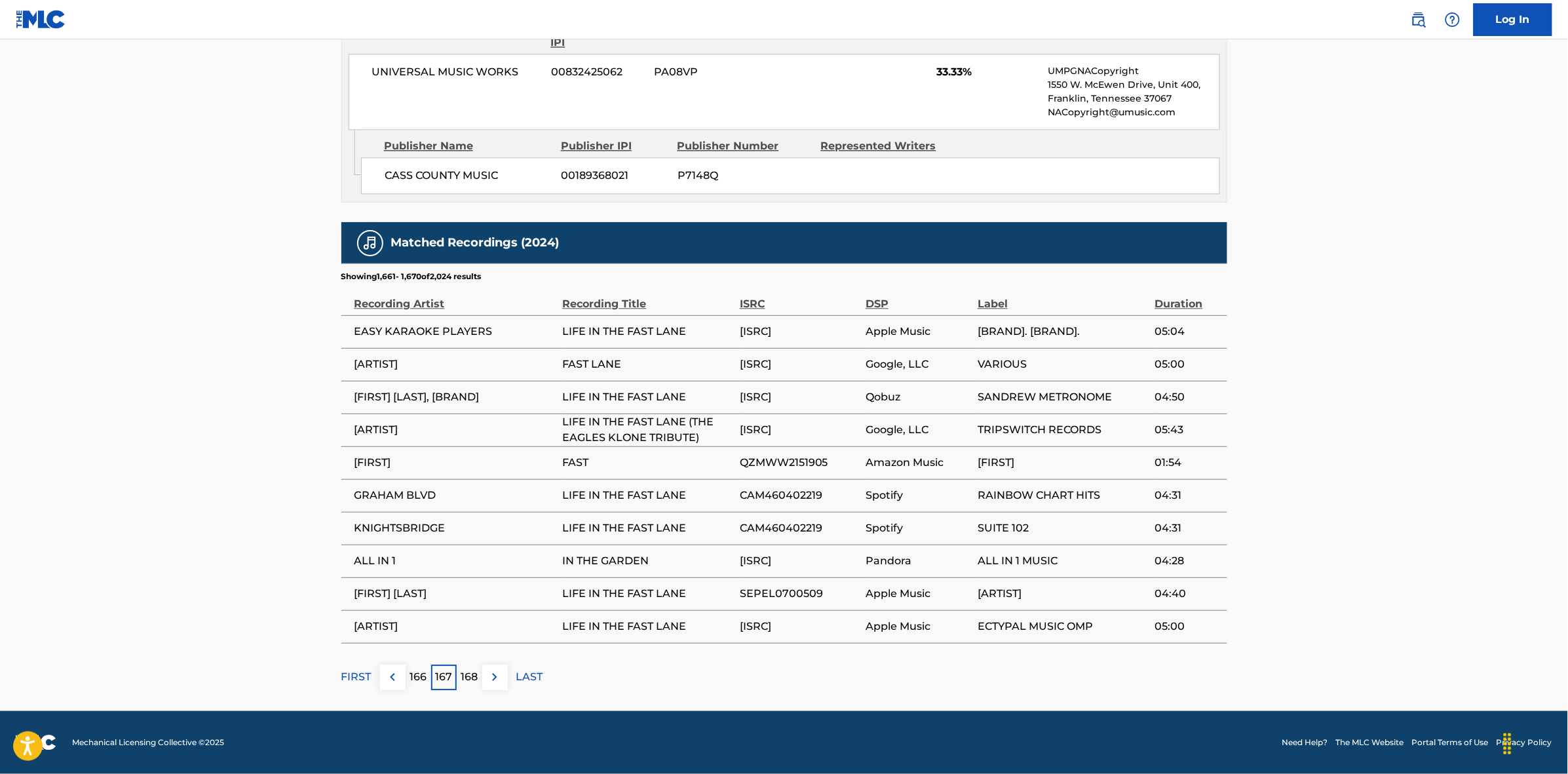 click at bounding box center (495, 677) 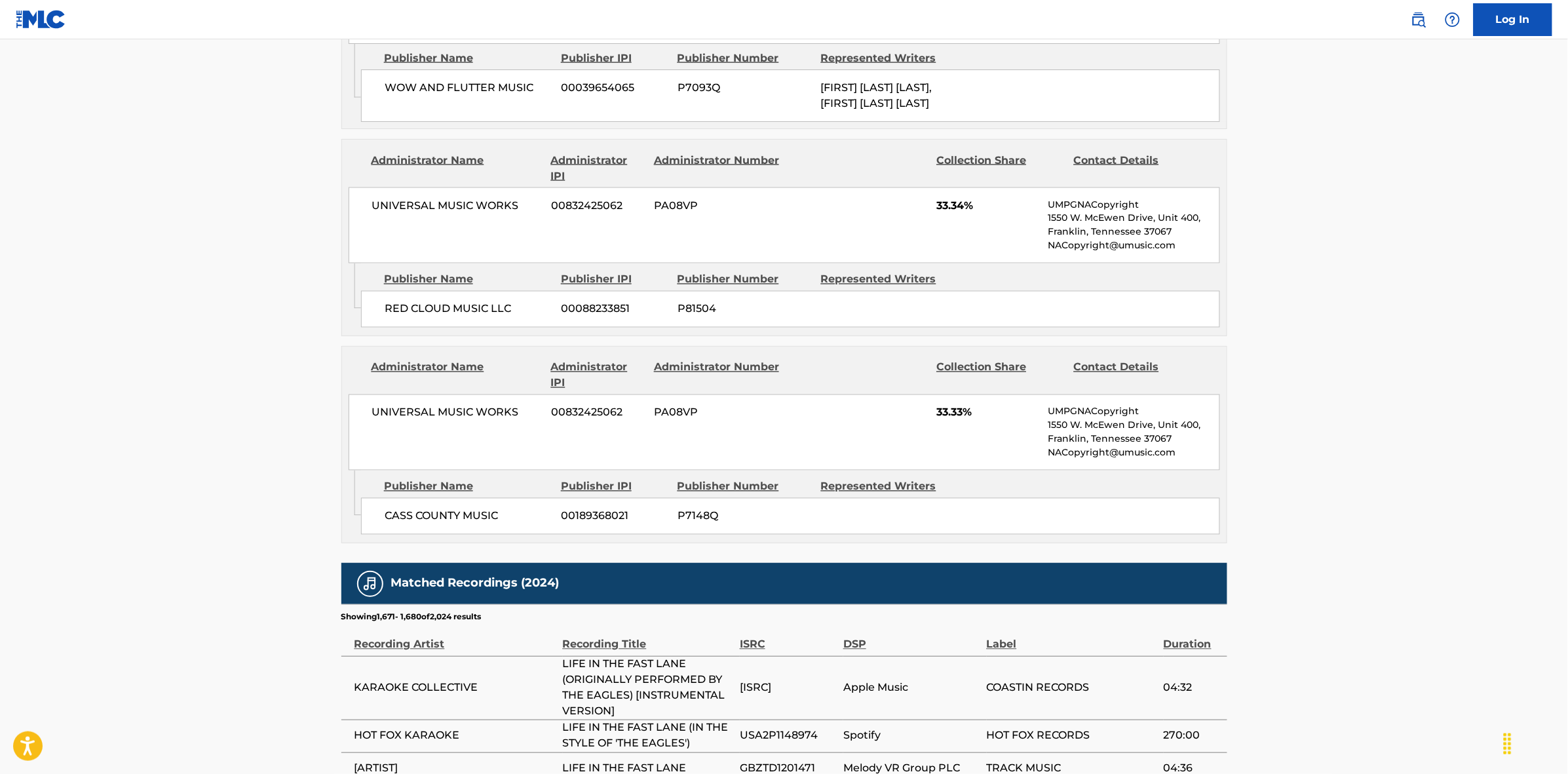 scroll, scrollTop: 1177, scrollLeft: 0, axis: vertical 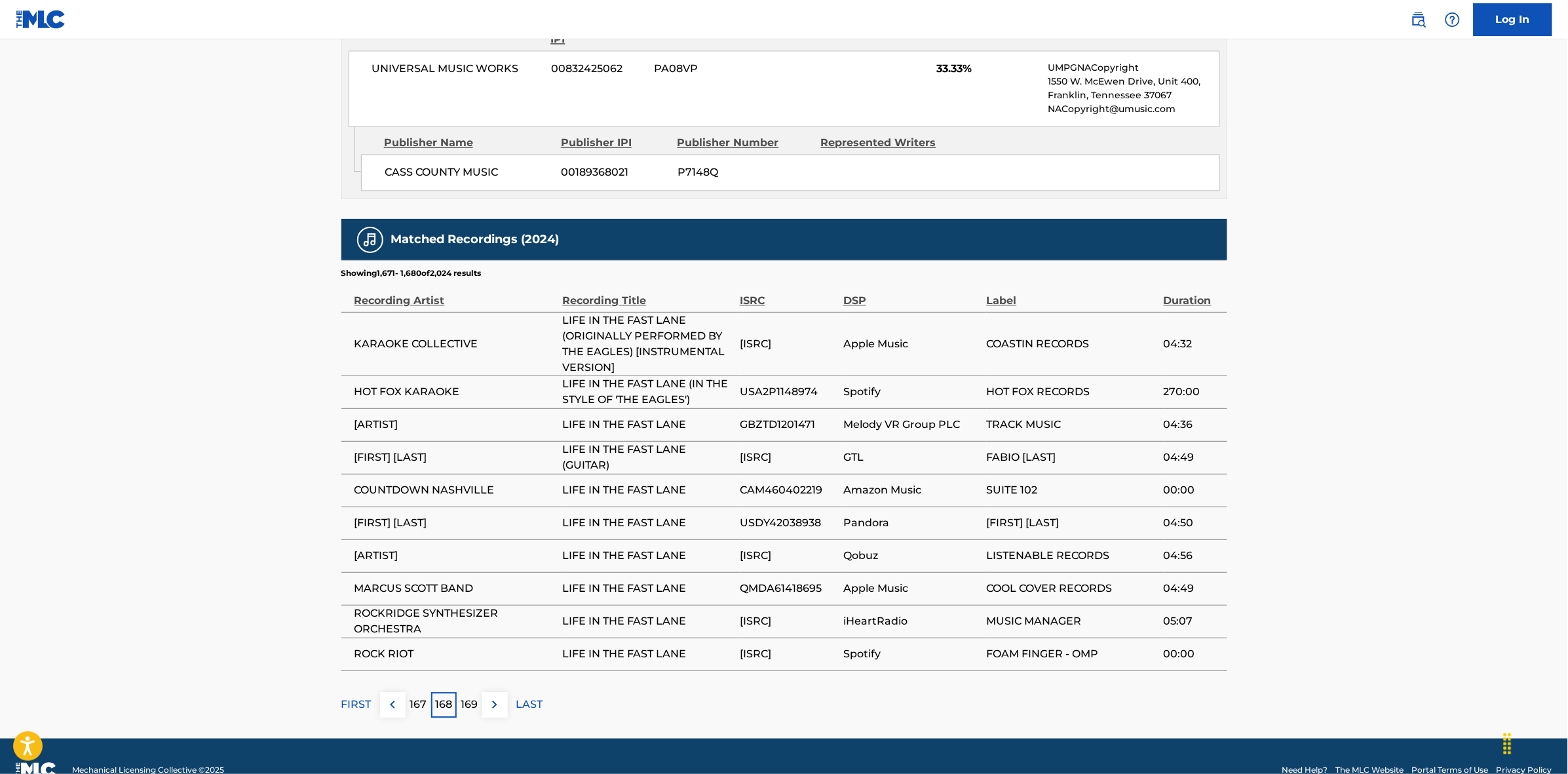 click at bounding box center [495, 705] 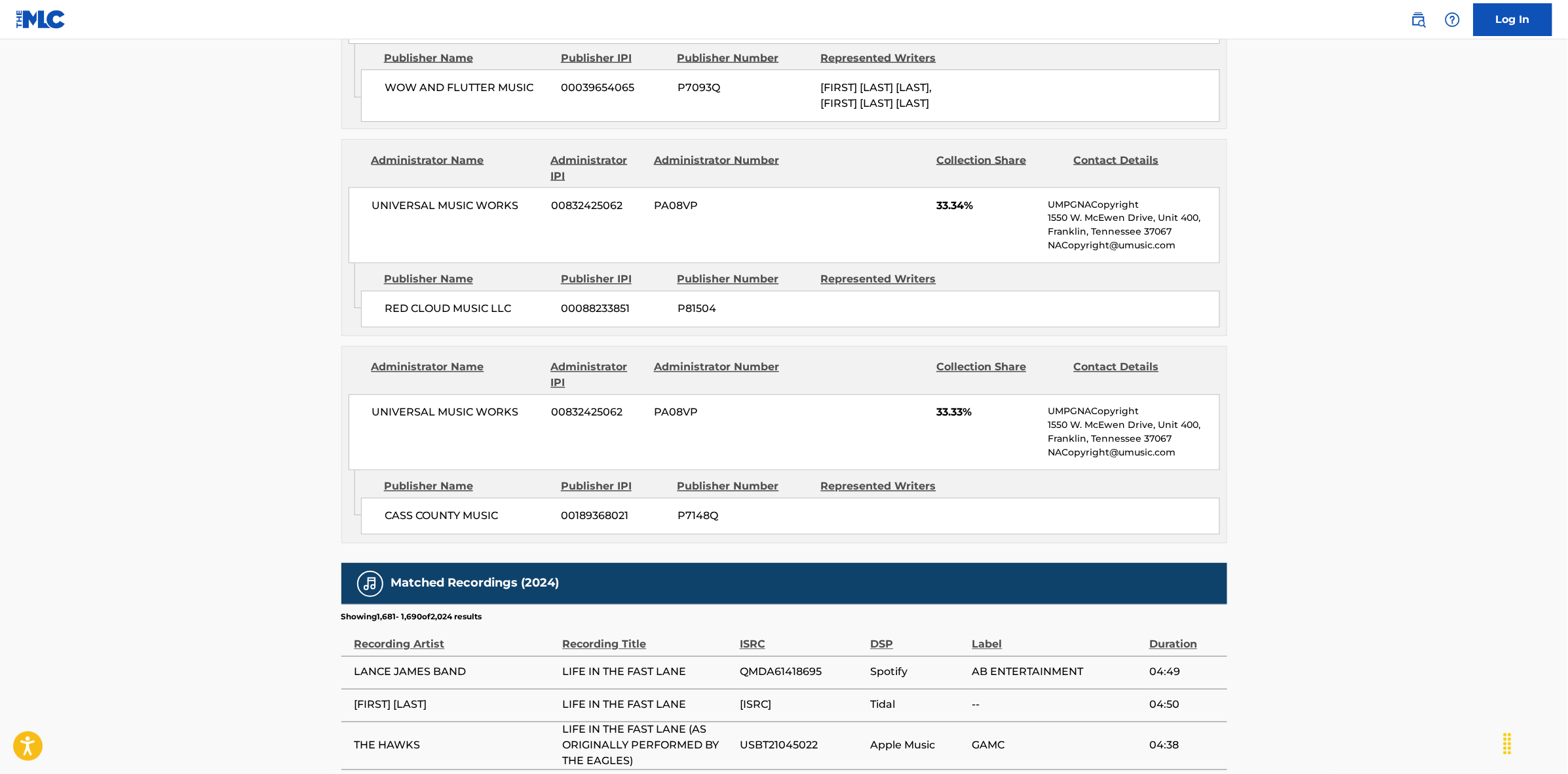 scroll, scrollTop: 1177, scrollLeft: 0, axis: vertical 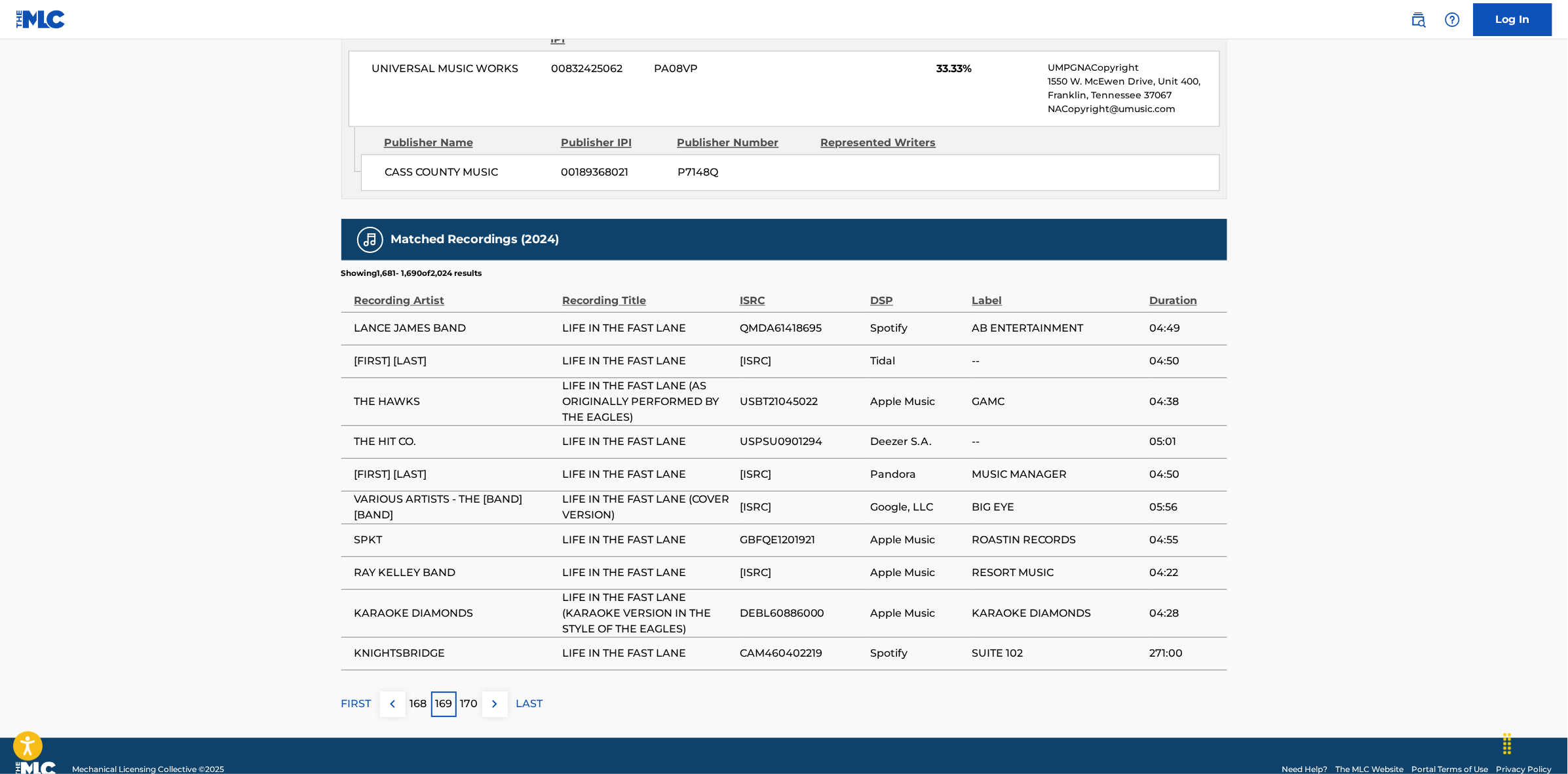 click at bounding box center (495, 704) 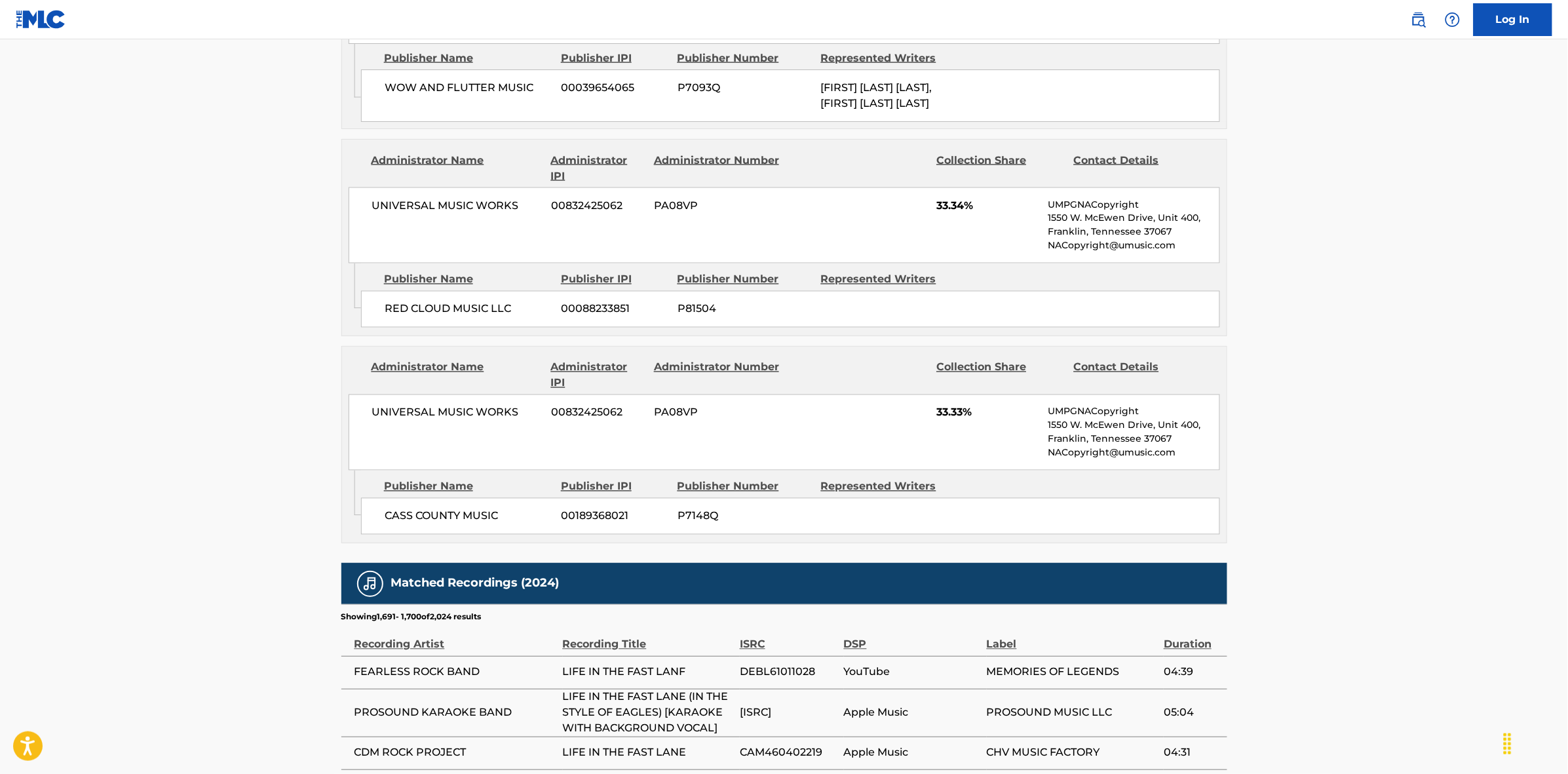 scroll, scrollTop: 1177, scrollLeft: 0, axis: vertical 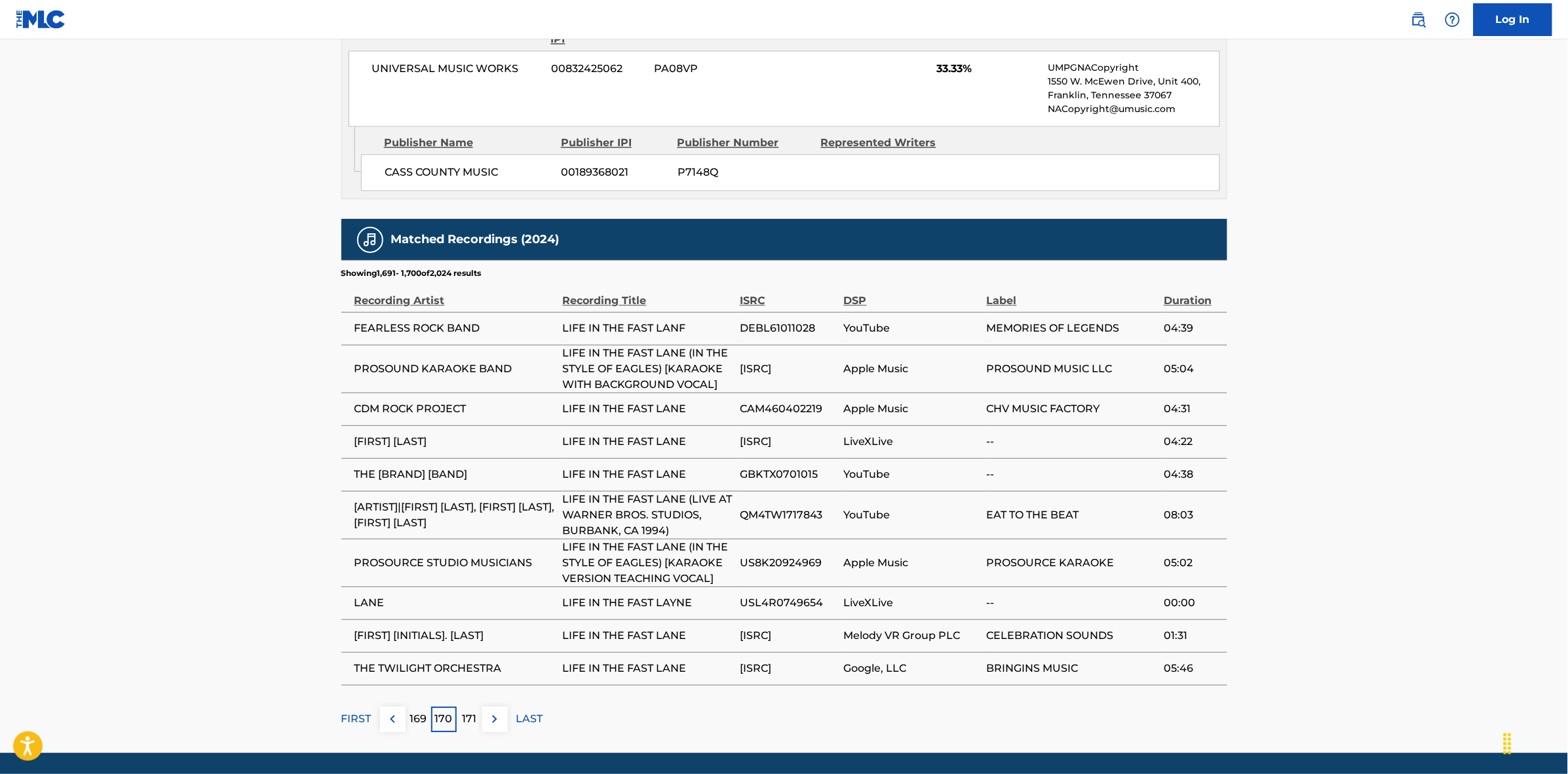click at bounding box center [495, 719] 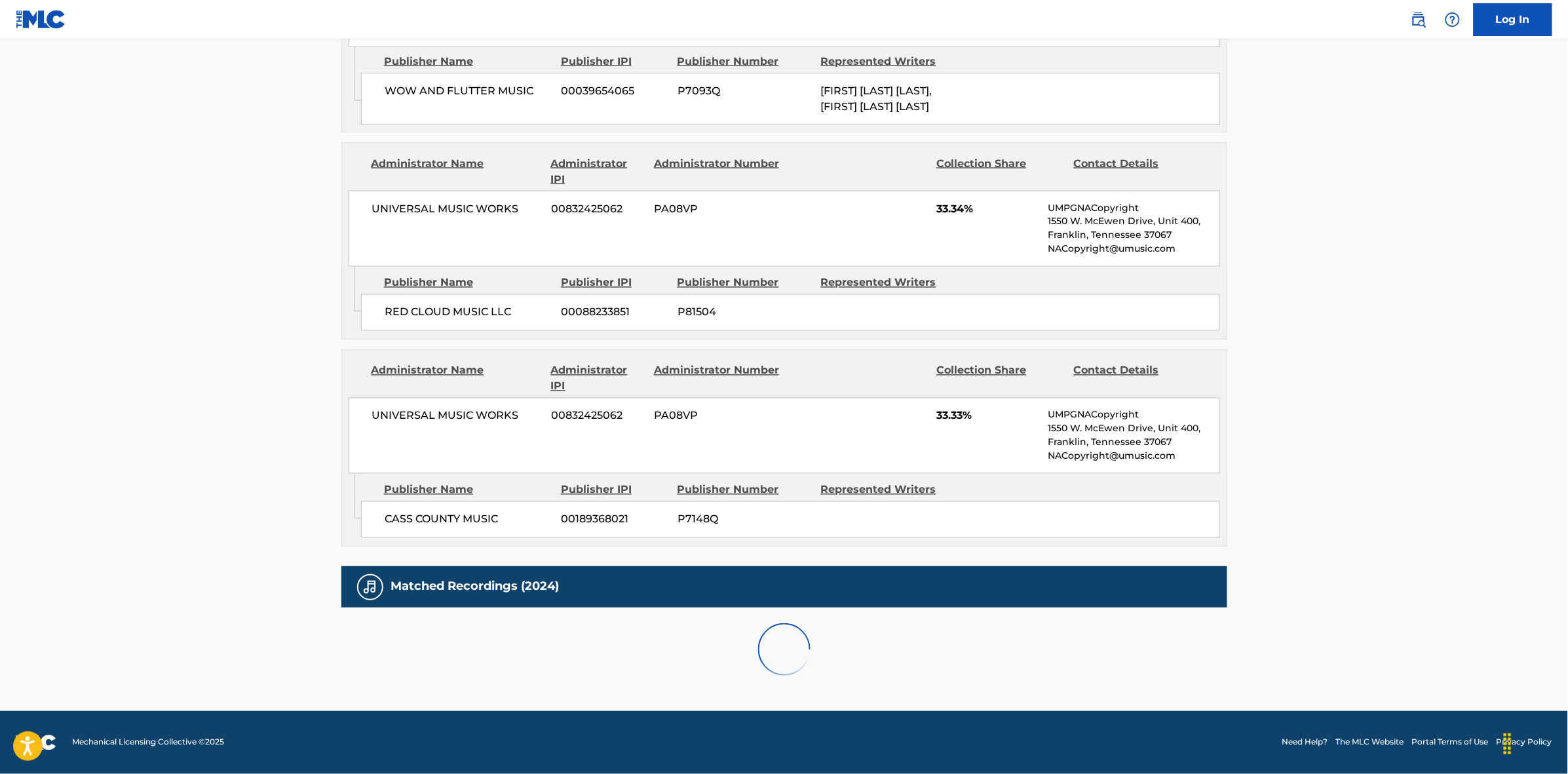 scroll, scrollTop: 1177, scrollLeft: 0, axis: vertical 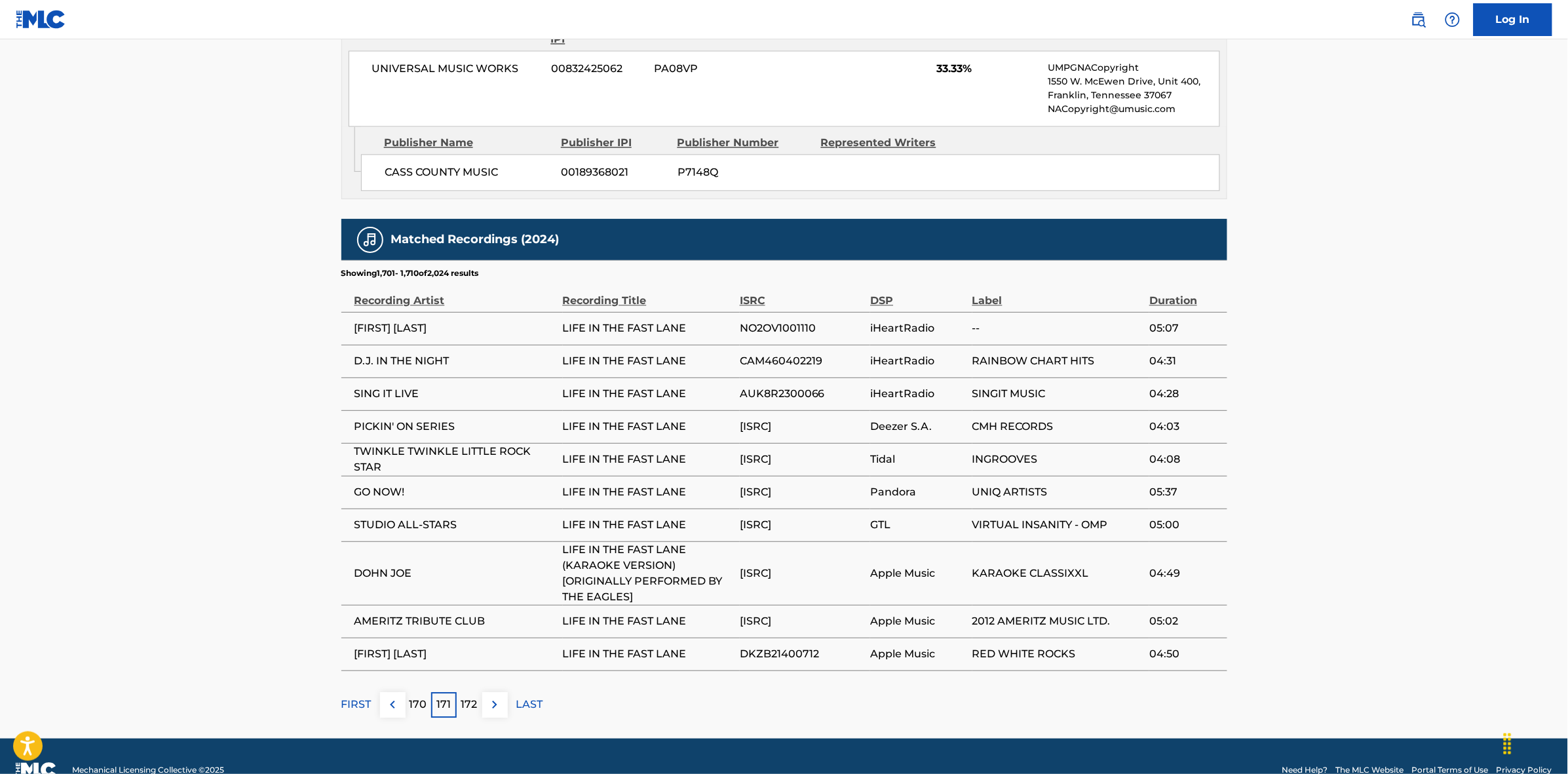 click at bounding box center [495, 705] 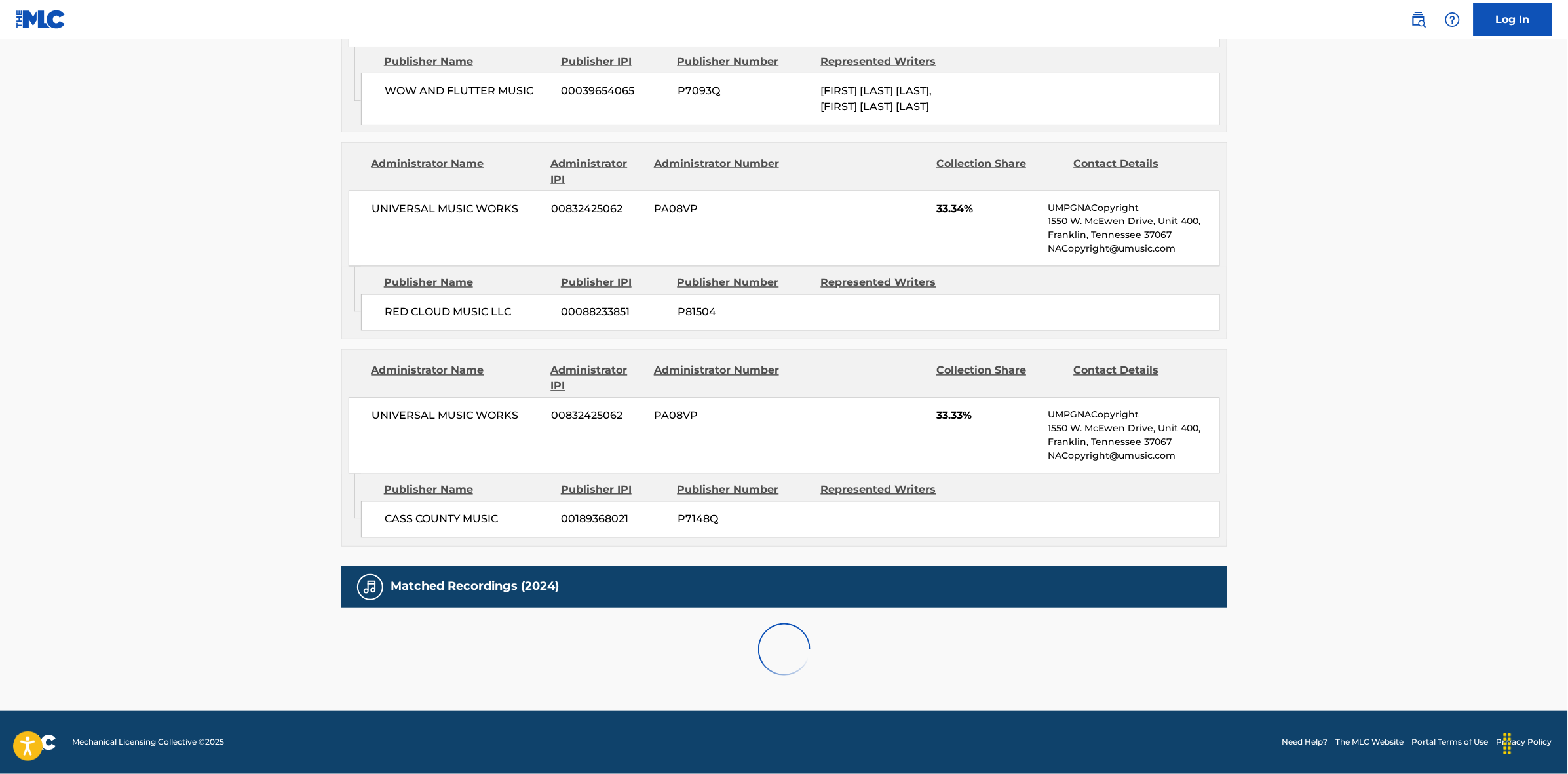 scroll, scrollTop: 1177, scrollLeft: 0, axis: vertical 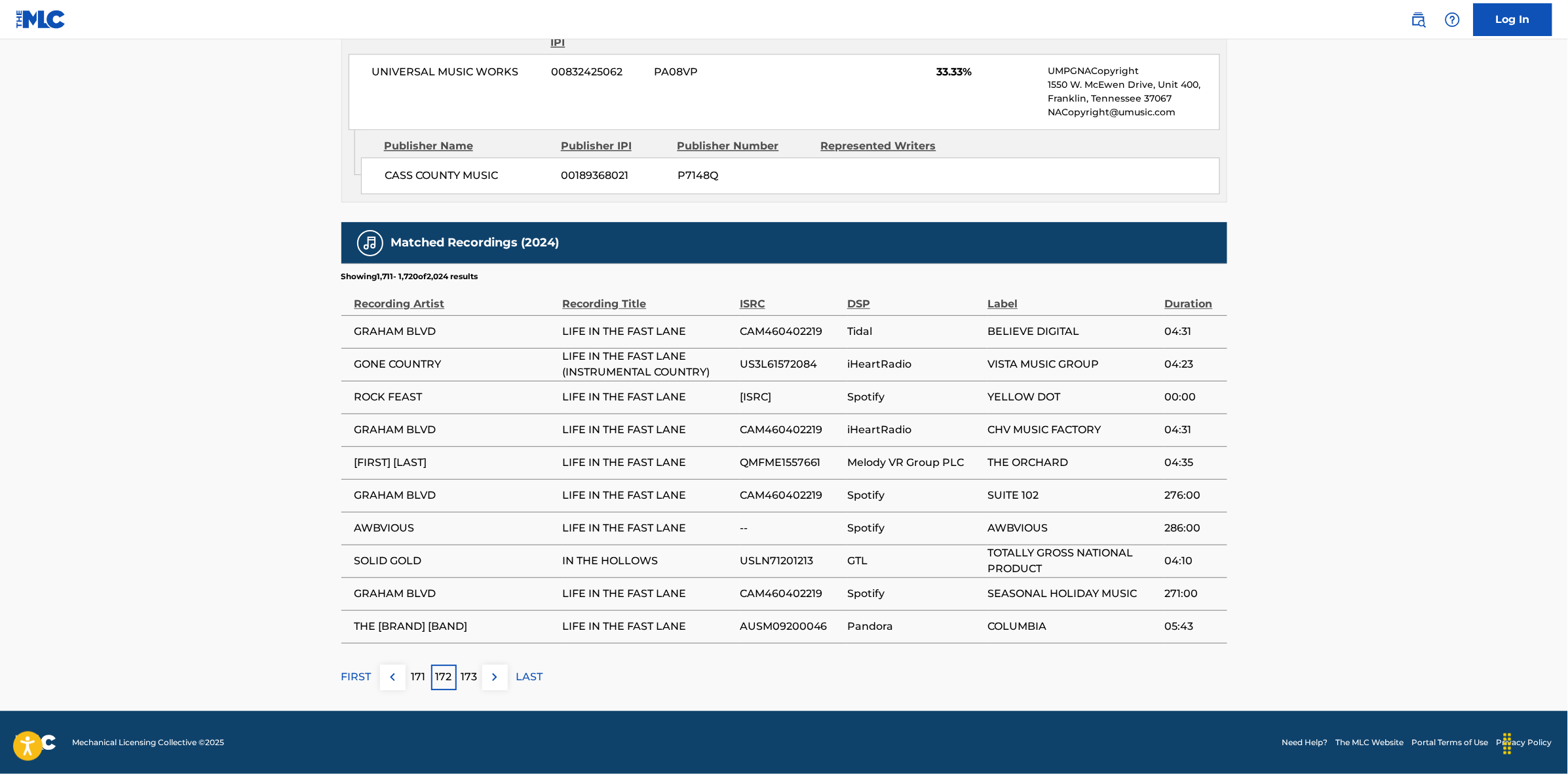 click at bounding box center (495, 677) 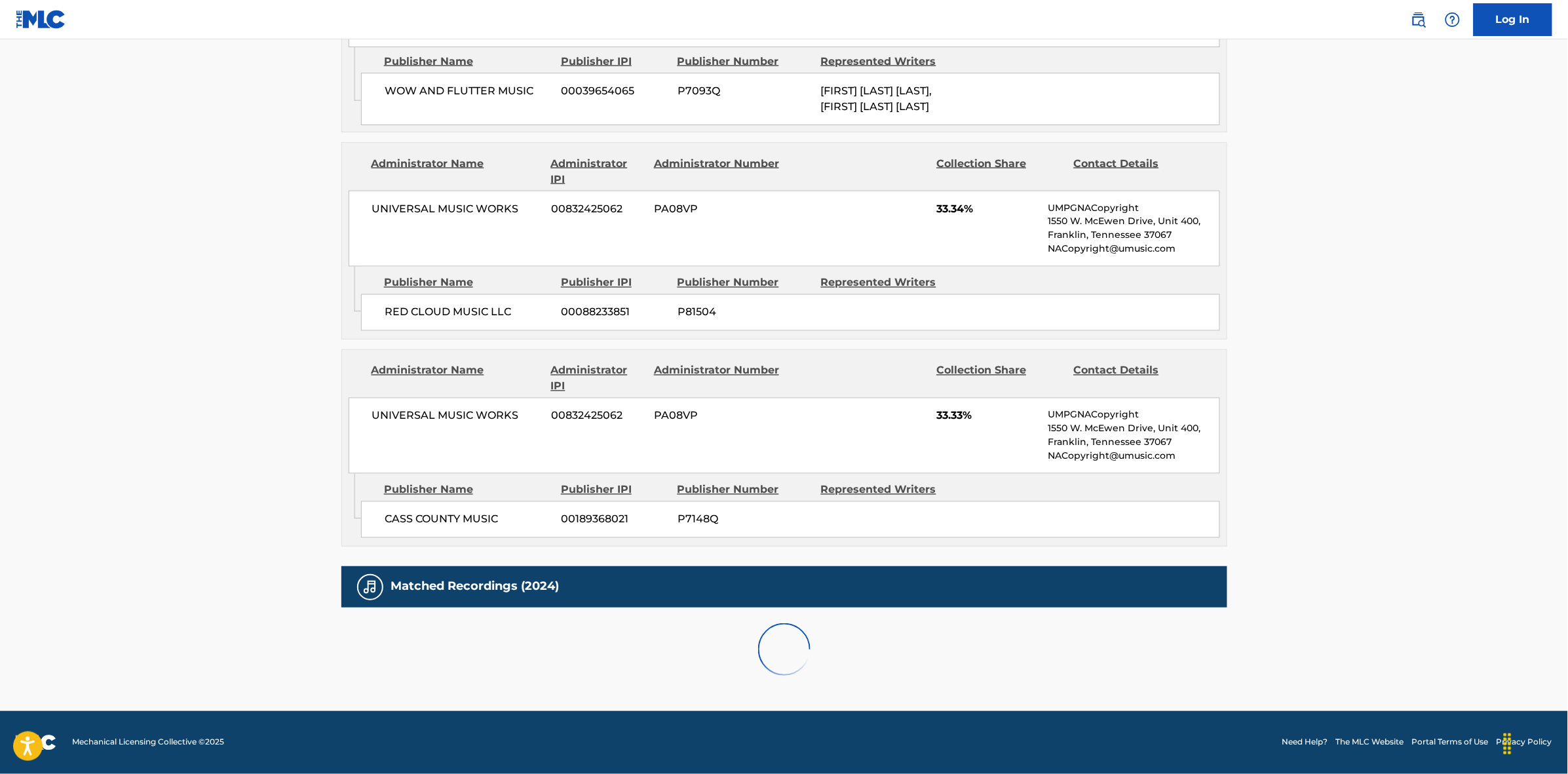 scroll, scrollTop: 1177, scrollLeft: 0, axis: vertical 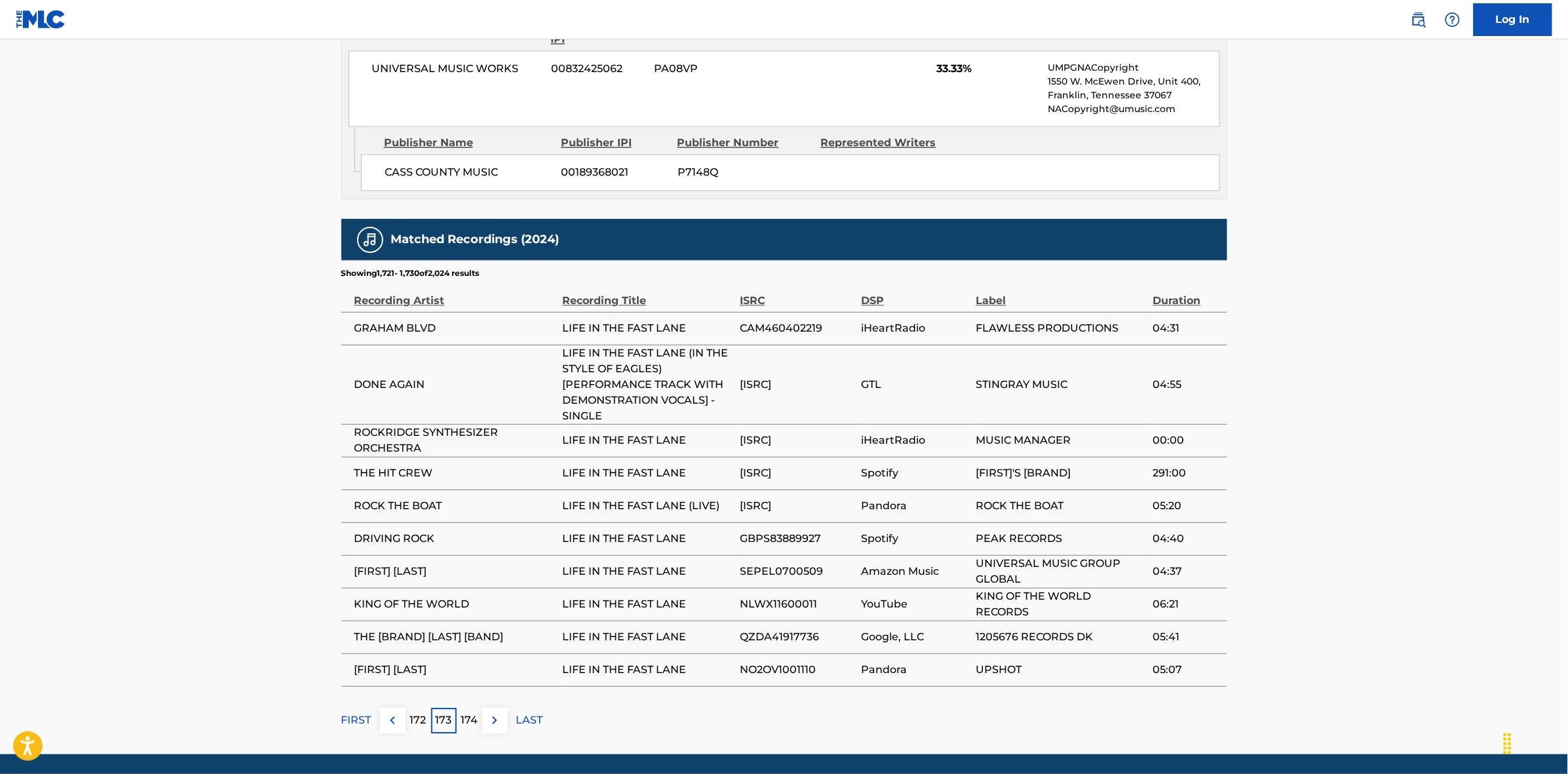 click at bounding box center [495, 720] 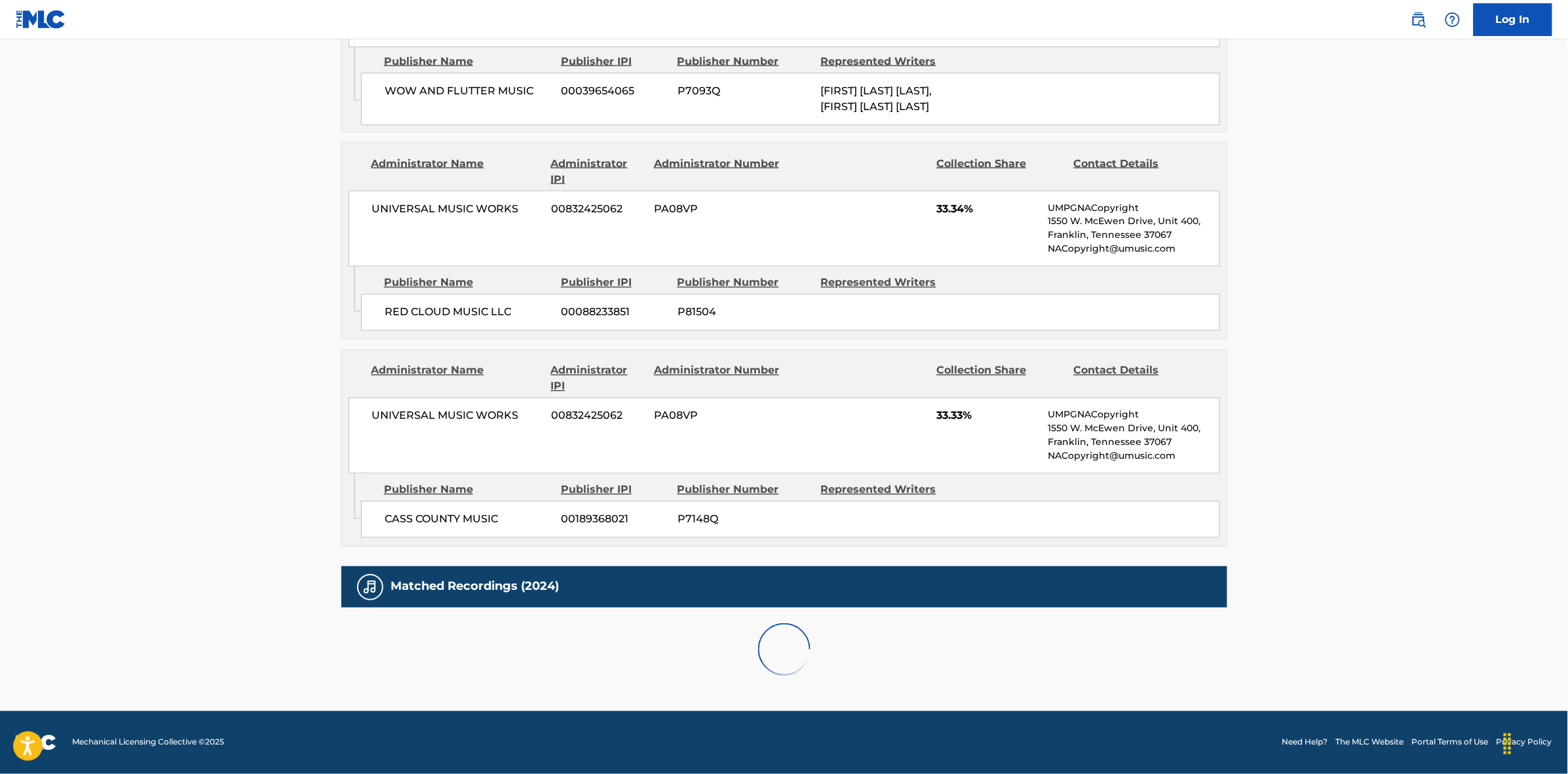 scroll, scrollTop: 1177, scrollLeft: 0, axis: vertical 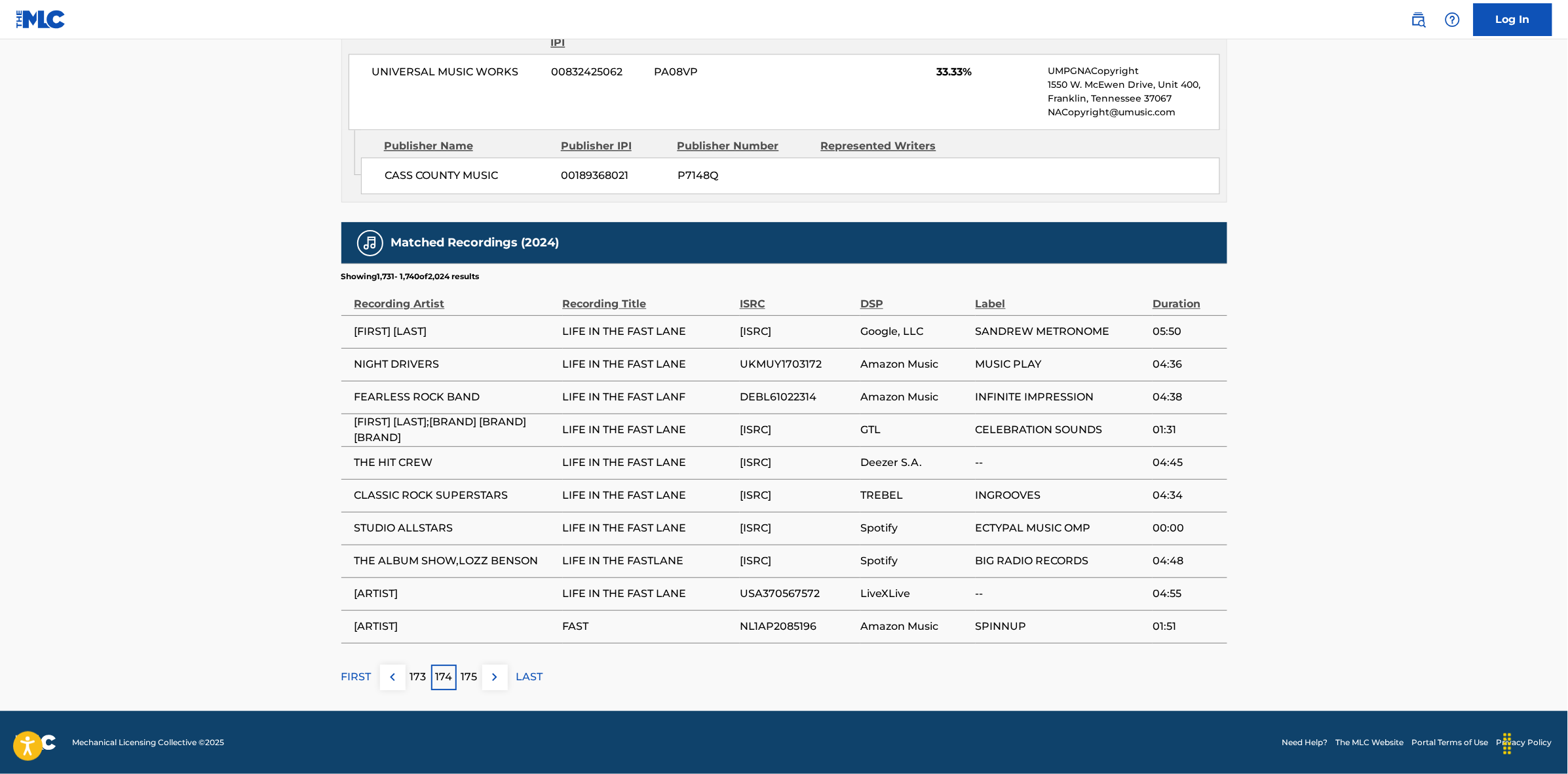 click at bounding box center (495, 677) 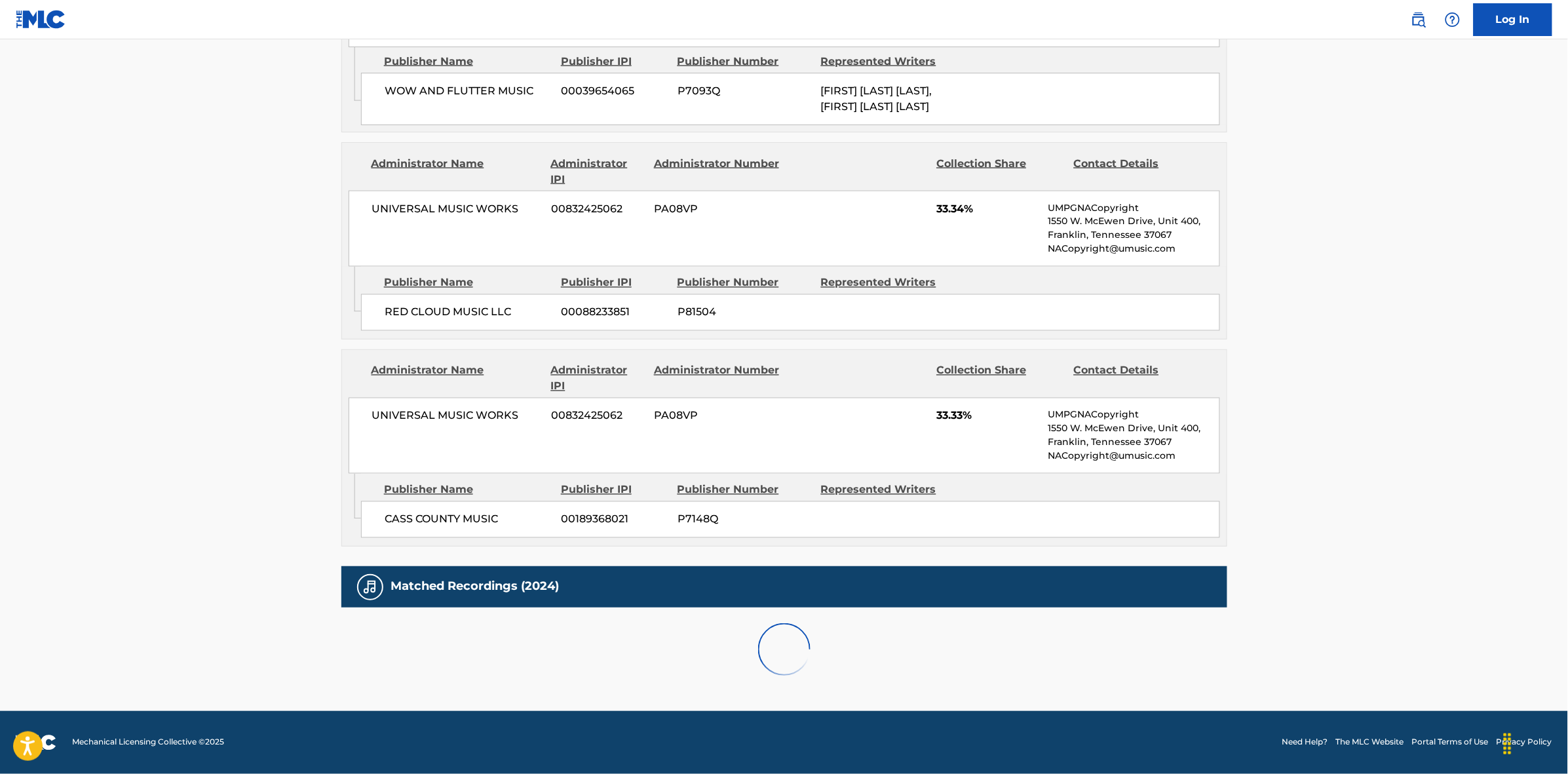 scroll, scrollTop: 1177, scrollLeft: 0, axis: vertical 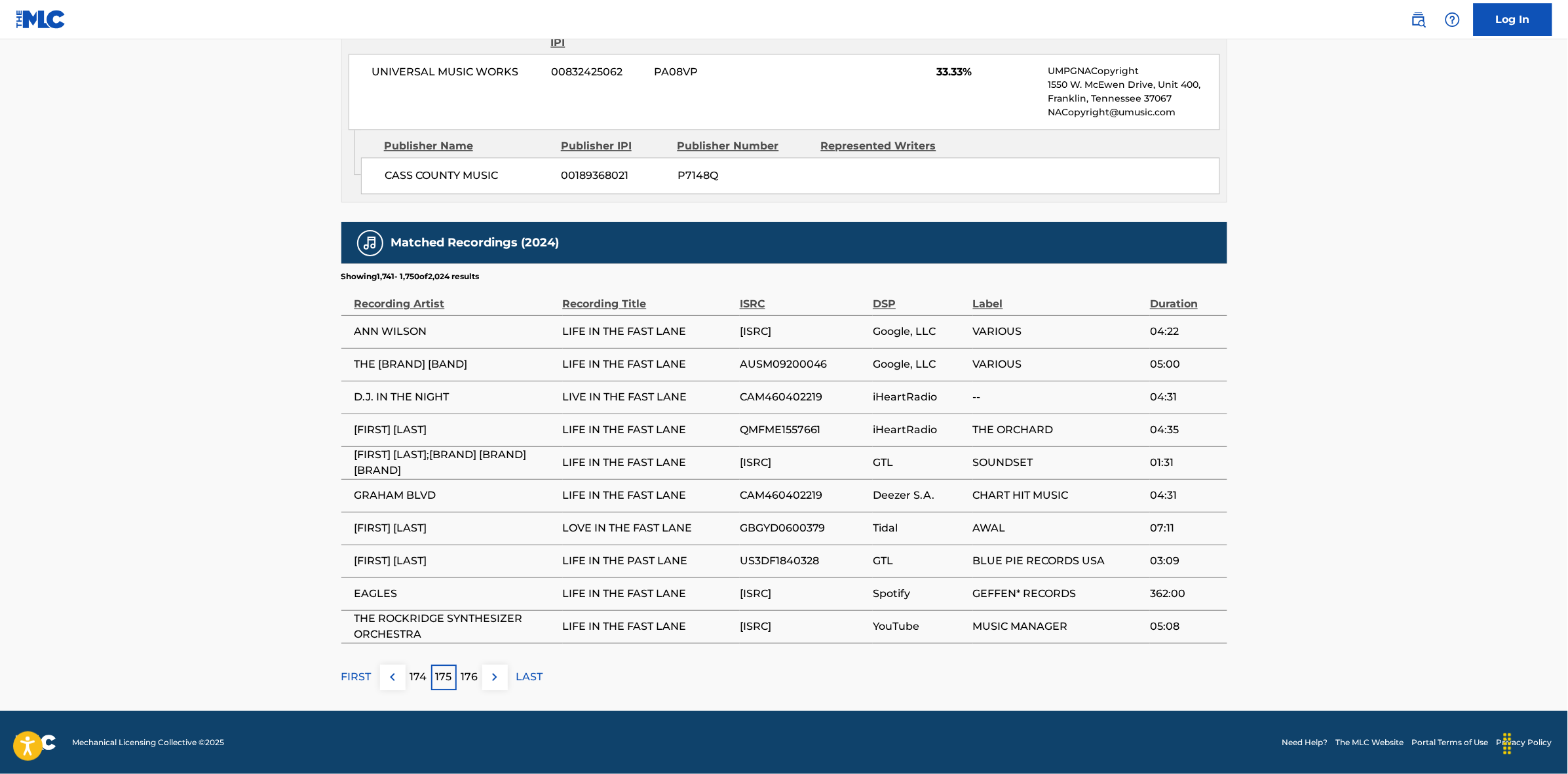 click at bounding box center [495, 677] 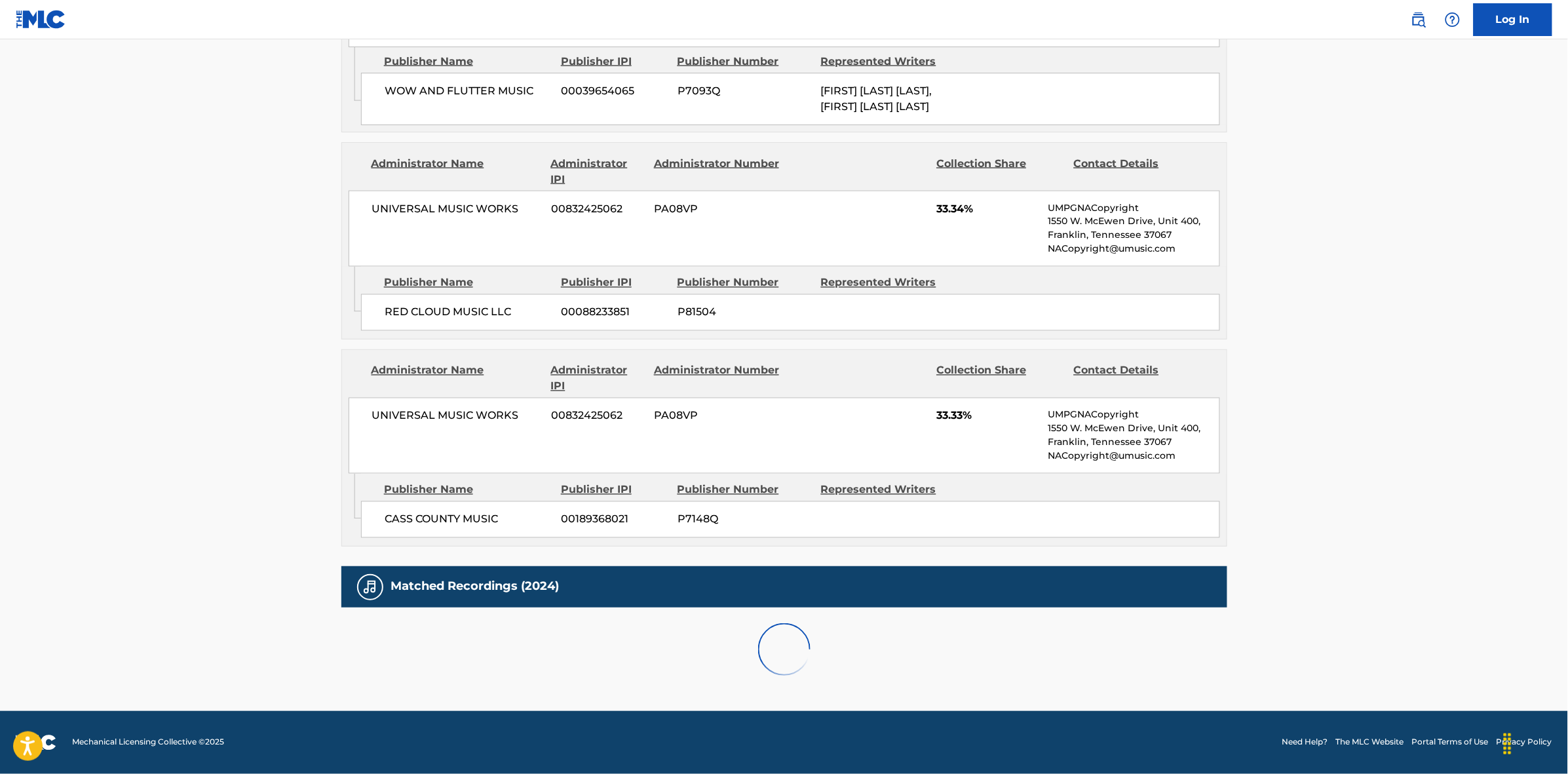 scroll, scrollTop: 1177, scrollLeft: 0, axis: vertical 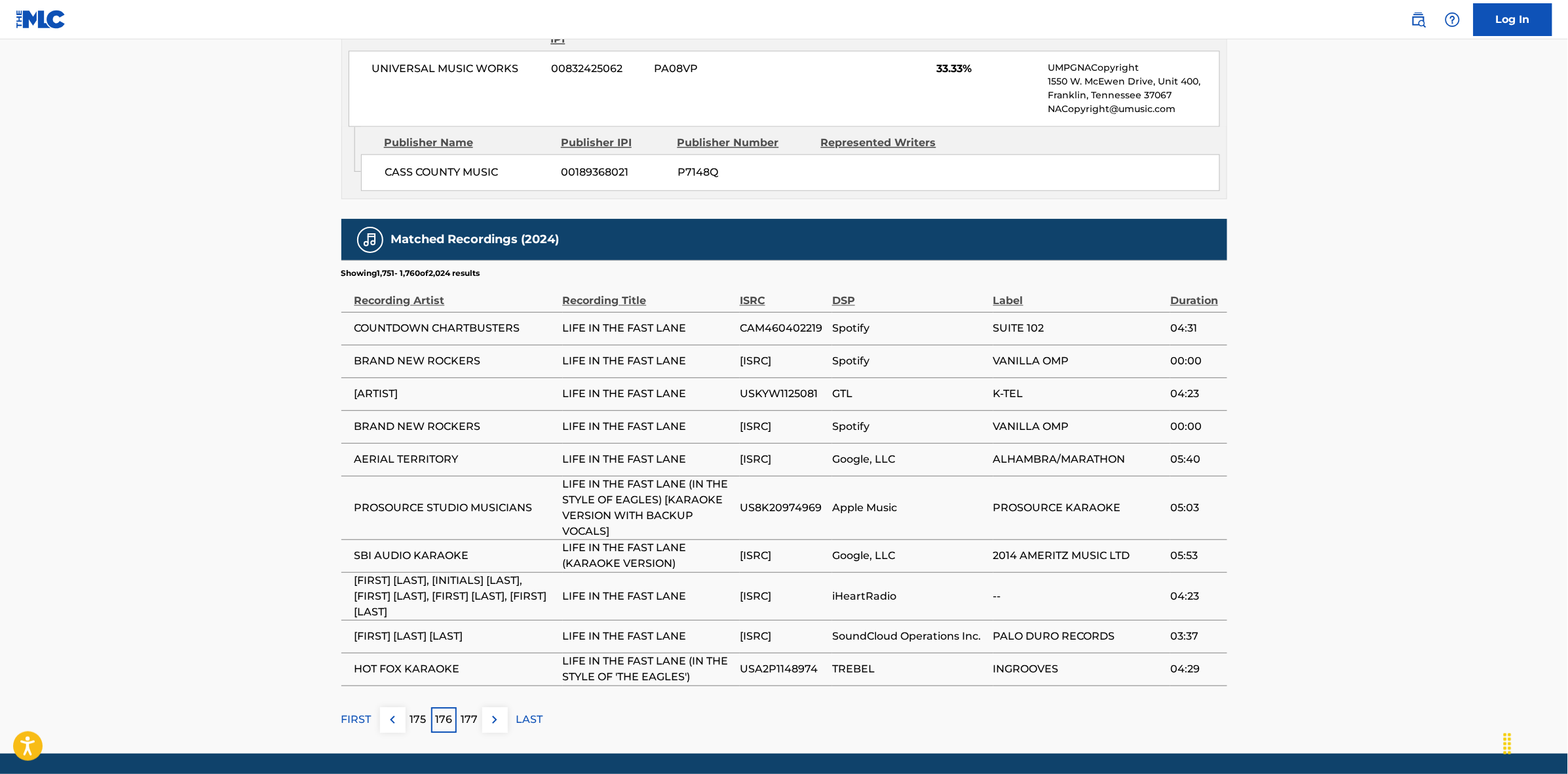 click at bounding box center [495, 720] 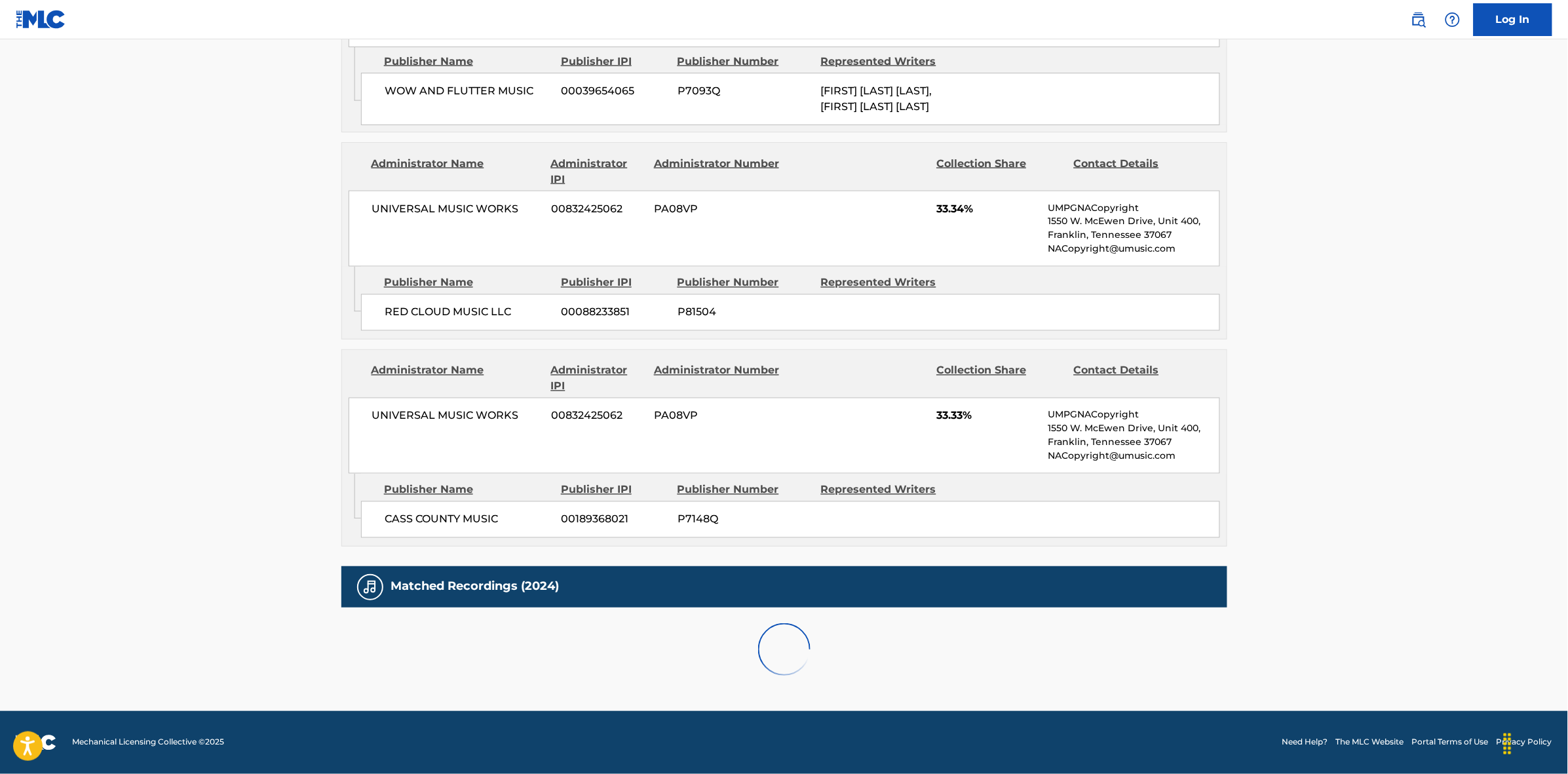 scroll, scrollTop: 1177, scrollLeft: 0, axis: vertical 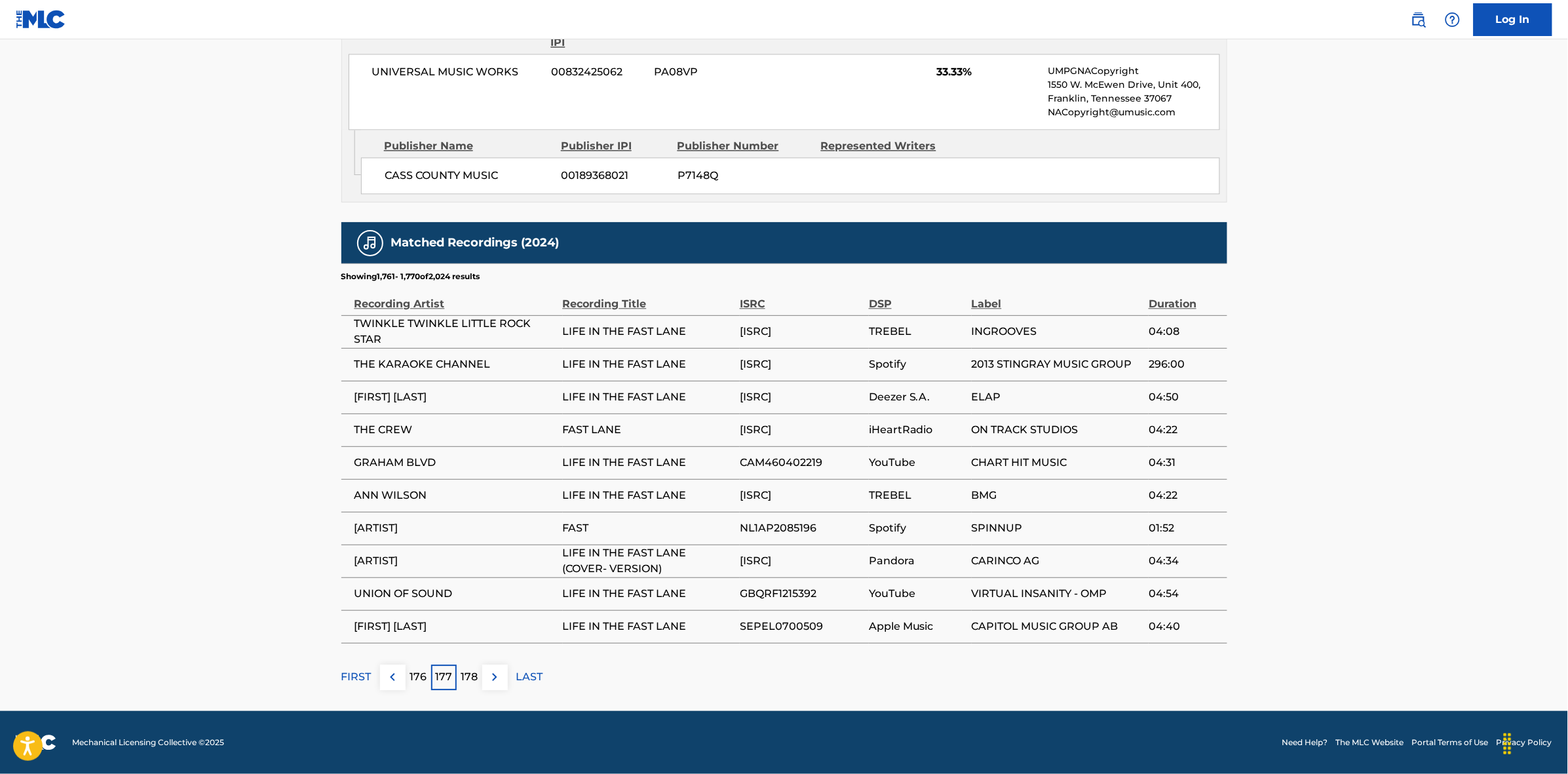 click at bounding box center [495, 677] 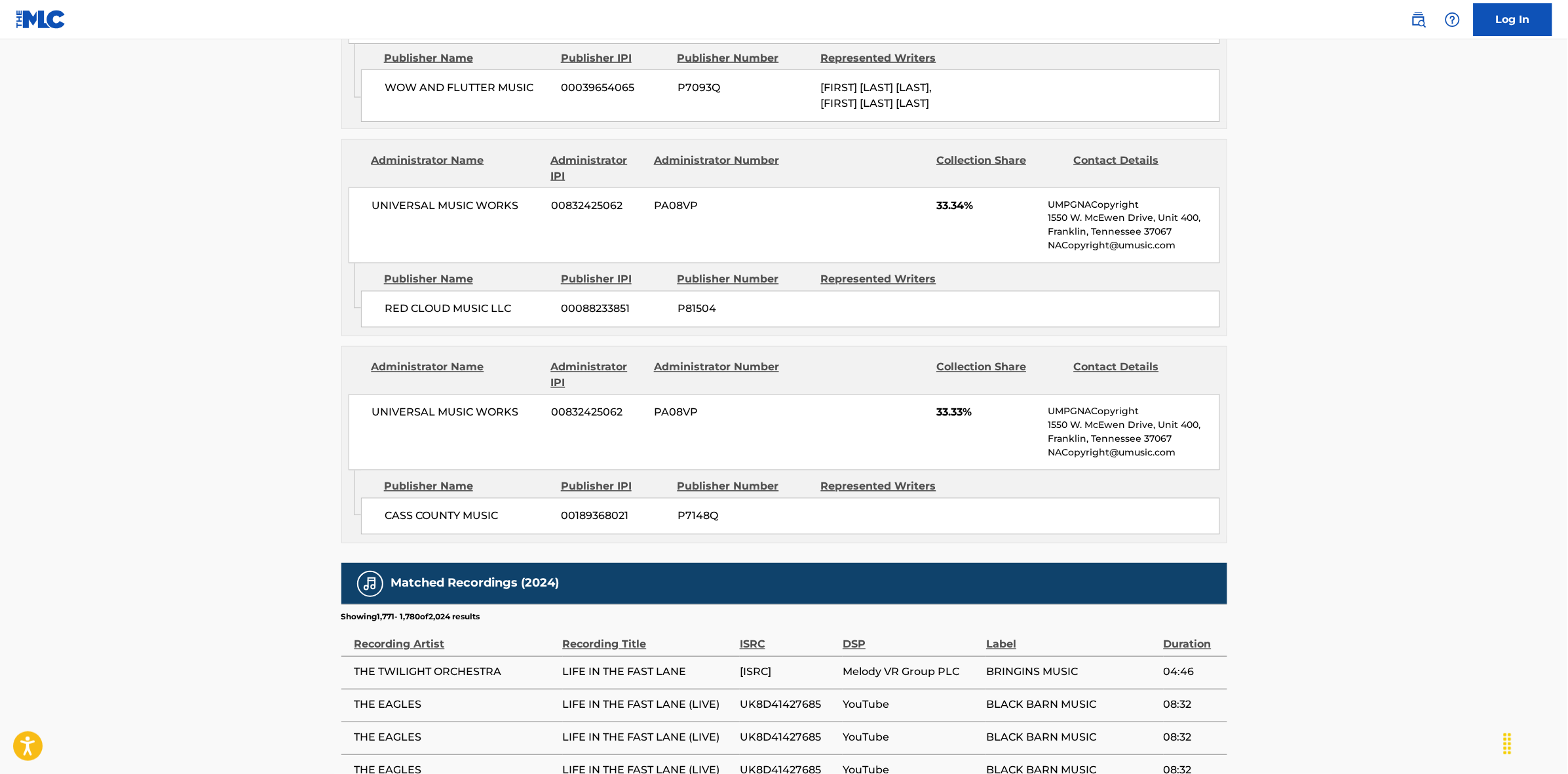 scroll, scrollTop: 1177, scrollLeft: 0, axis: vertical 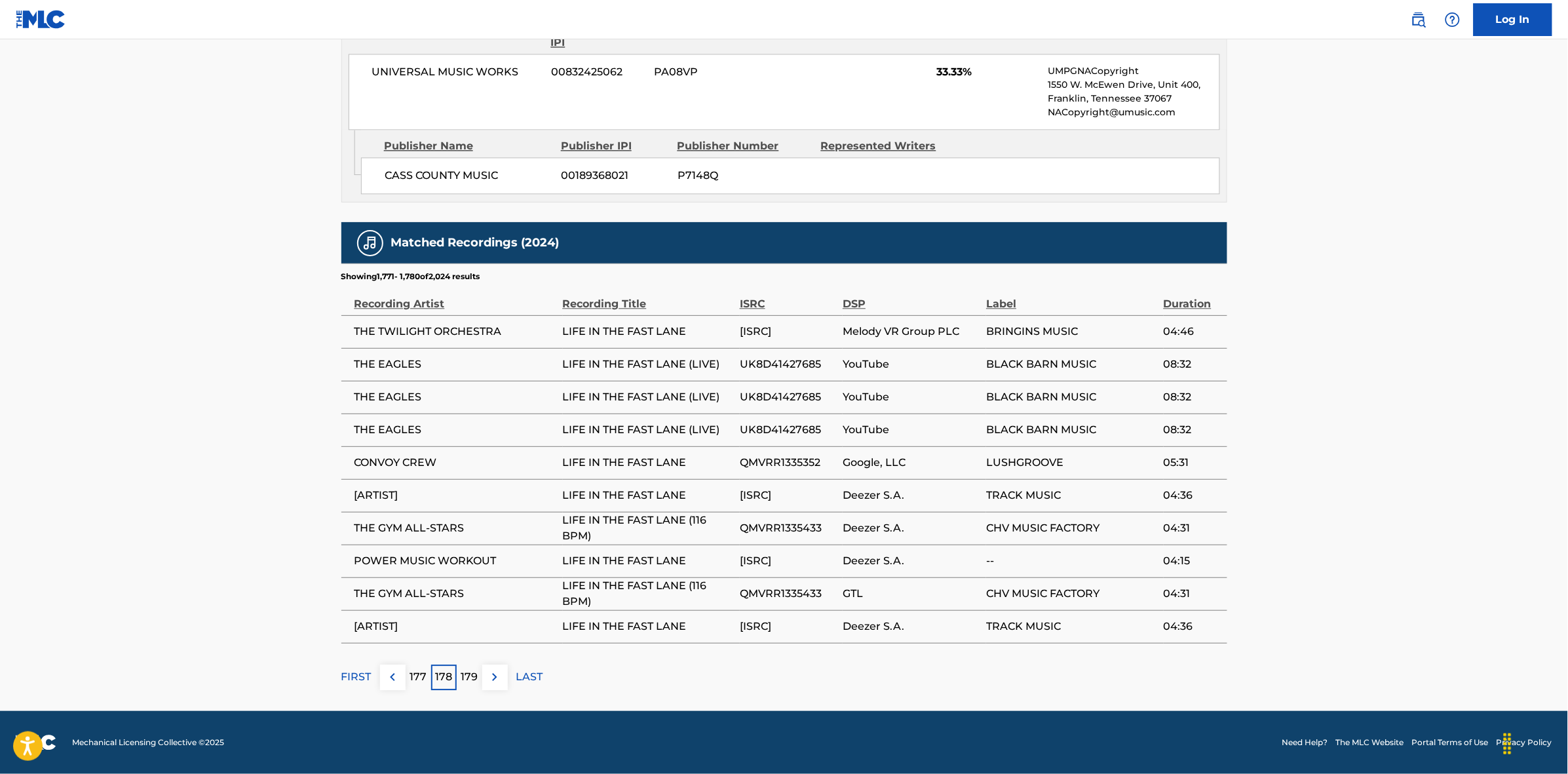 click at bounding box center (495, 677) 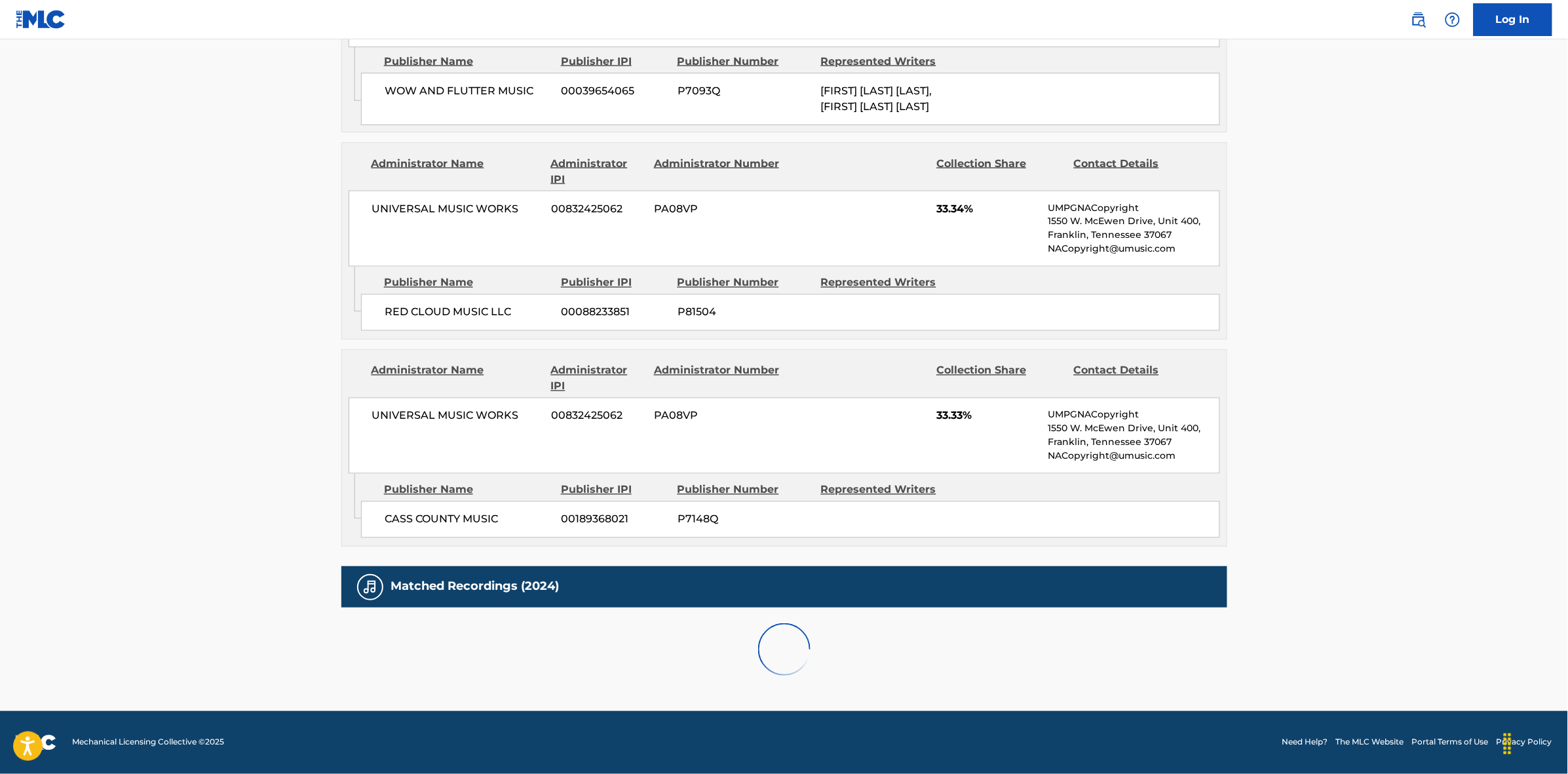 scroll, scrollTop: 1177, scrollLeft: 0, axis: vertical 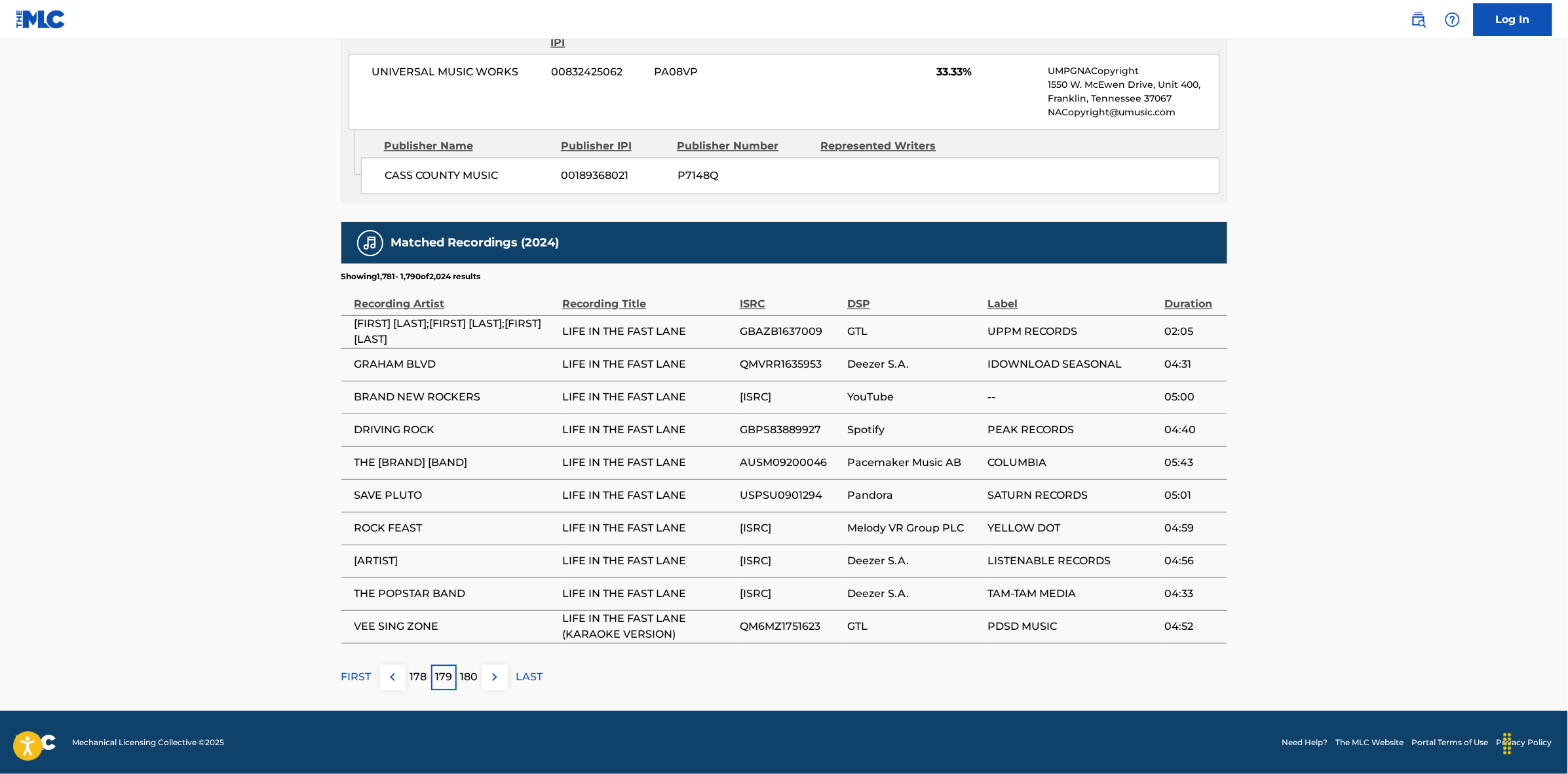 click at bounding box center [495, 677] 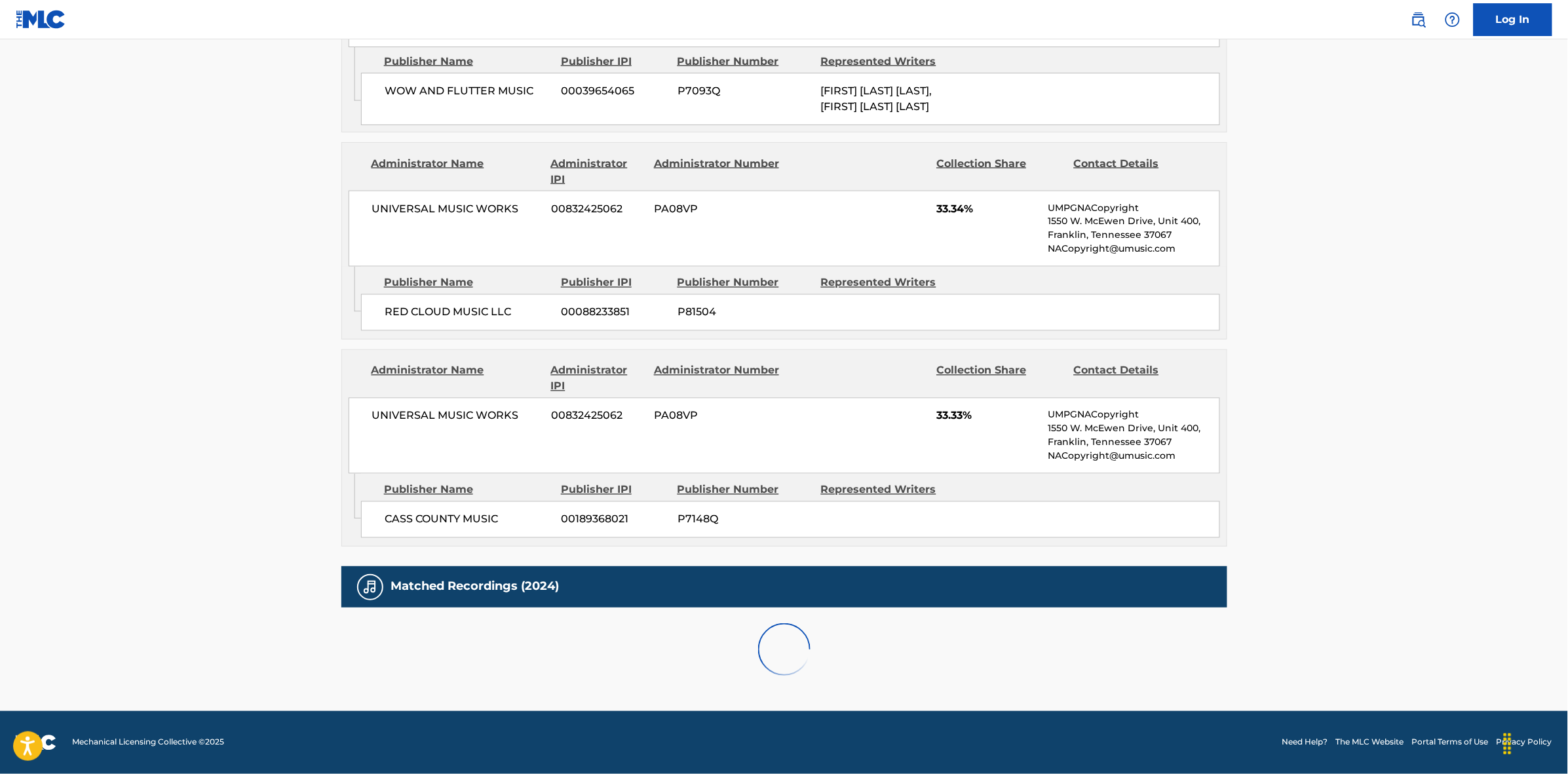 scroll, scrollTop: 1177, scrollLeft: 0, axis: vertical 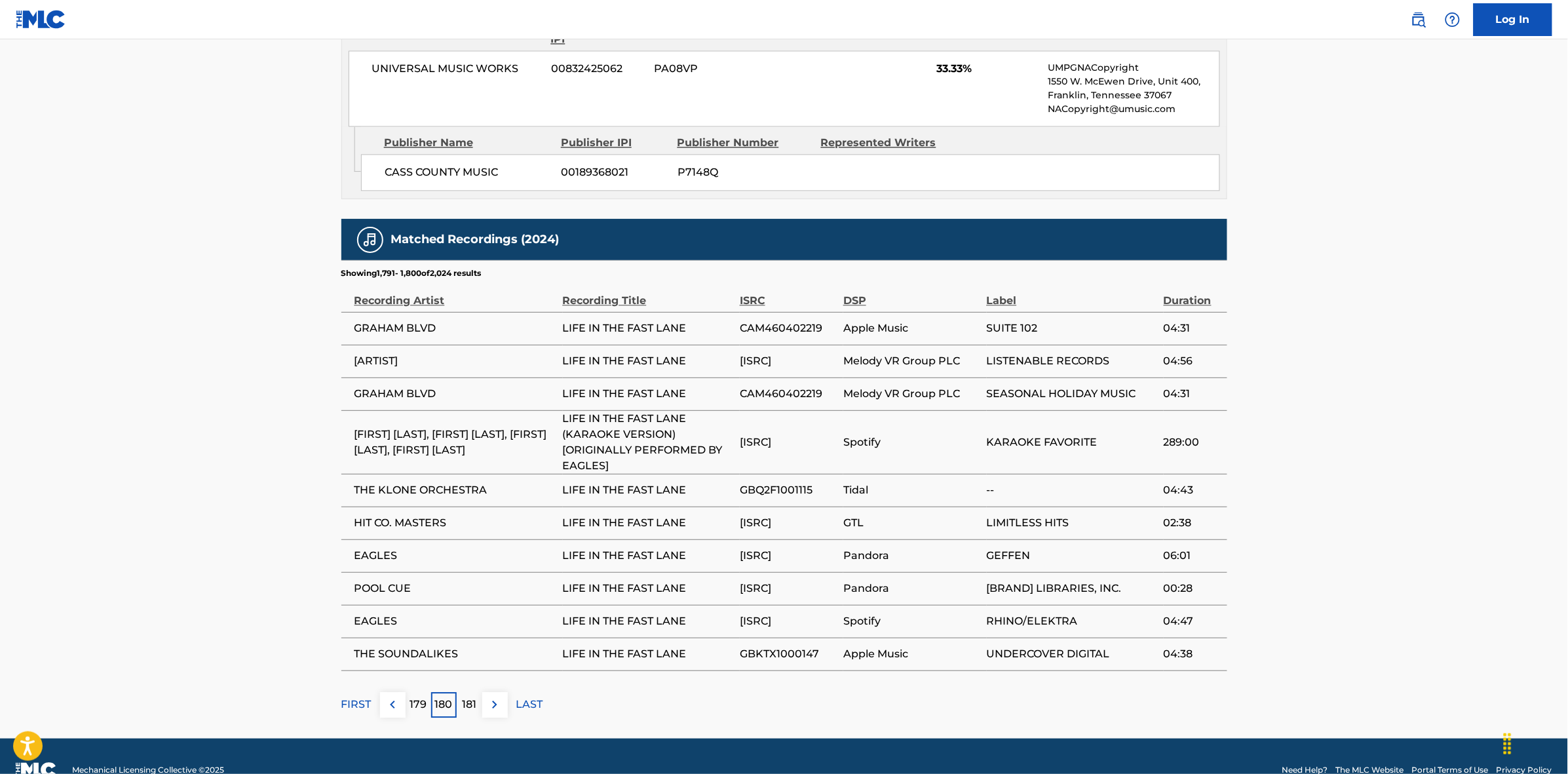click at bounding box center [495, 705] 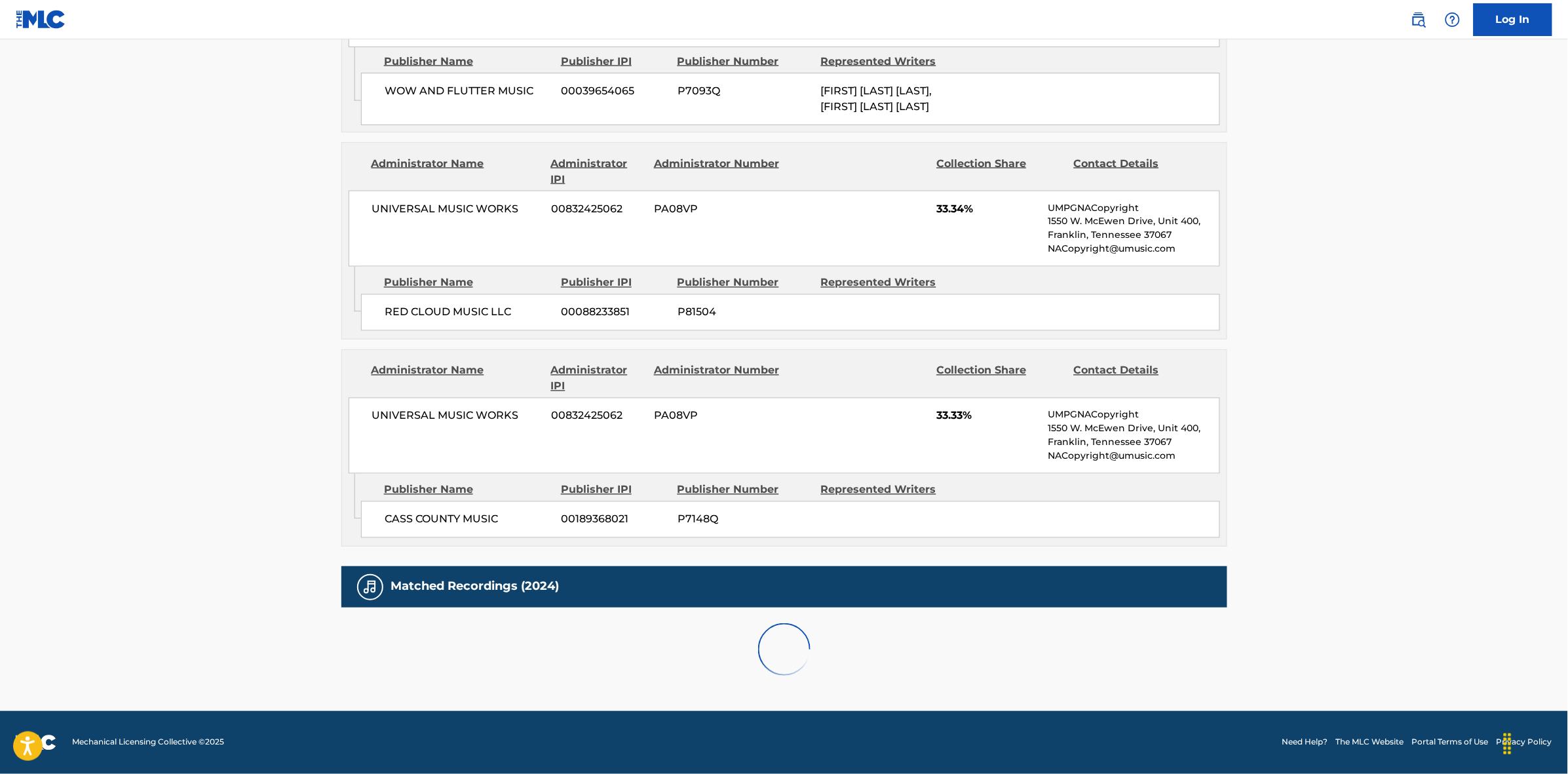 scroll, scrollTop: 1177, scrollLeft: 0, axis: vertical 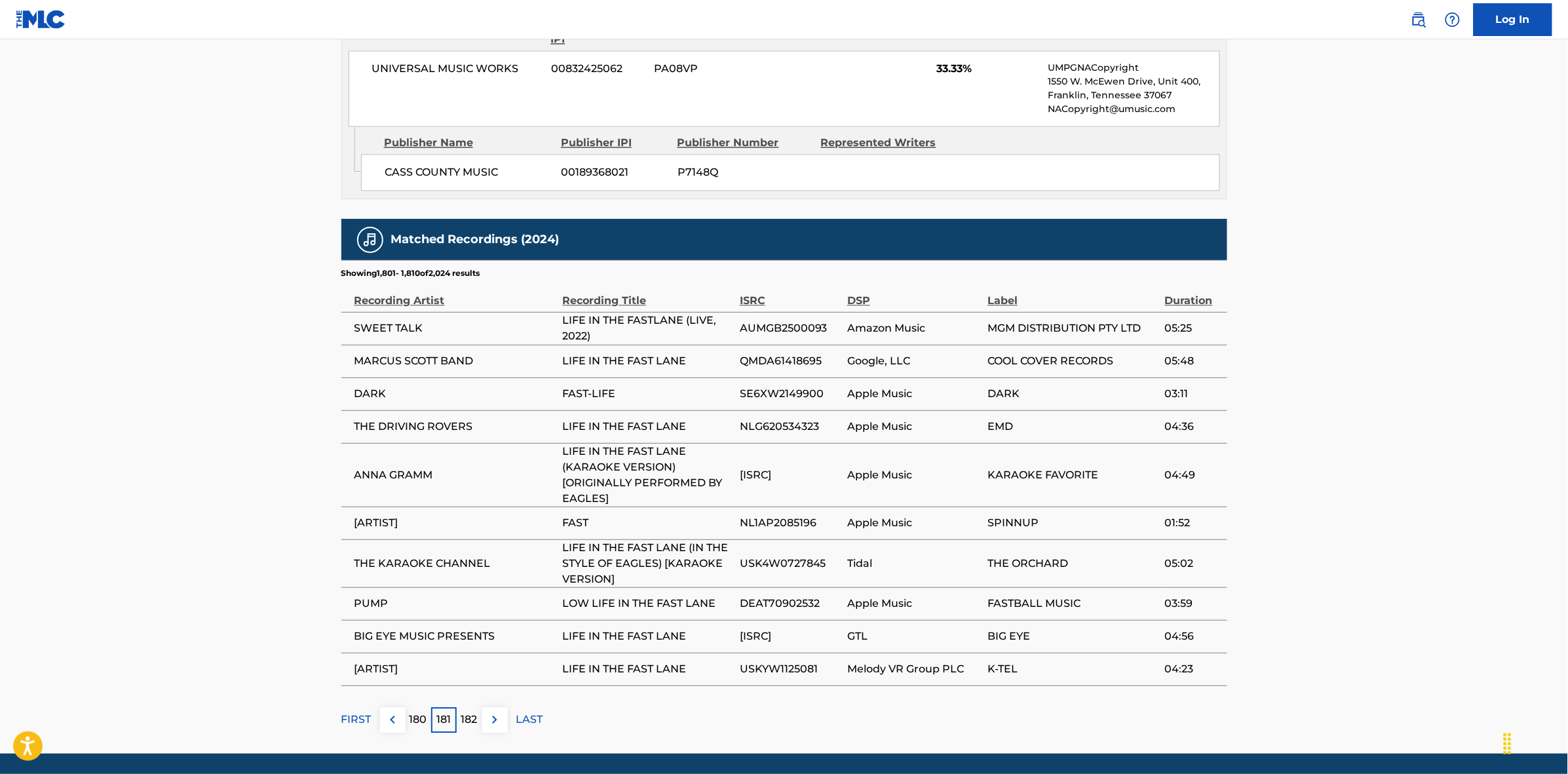 click at bounding box center (495, 720) 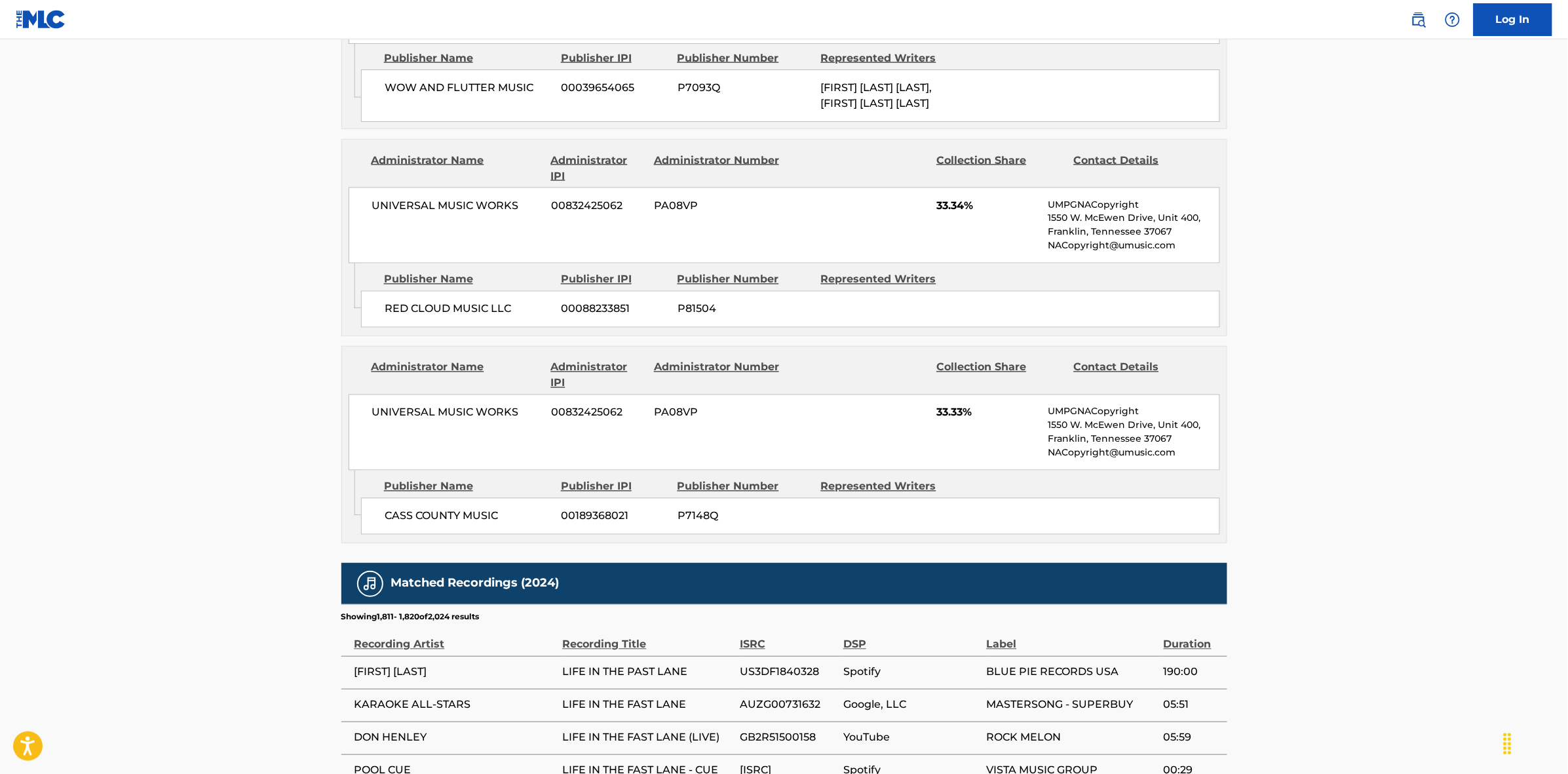 scroll, scrollTop: 1177, scrollLeft: 0, axis: vertical 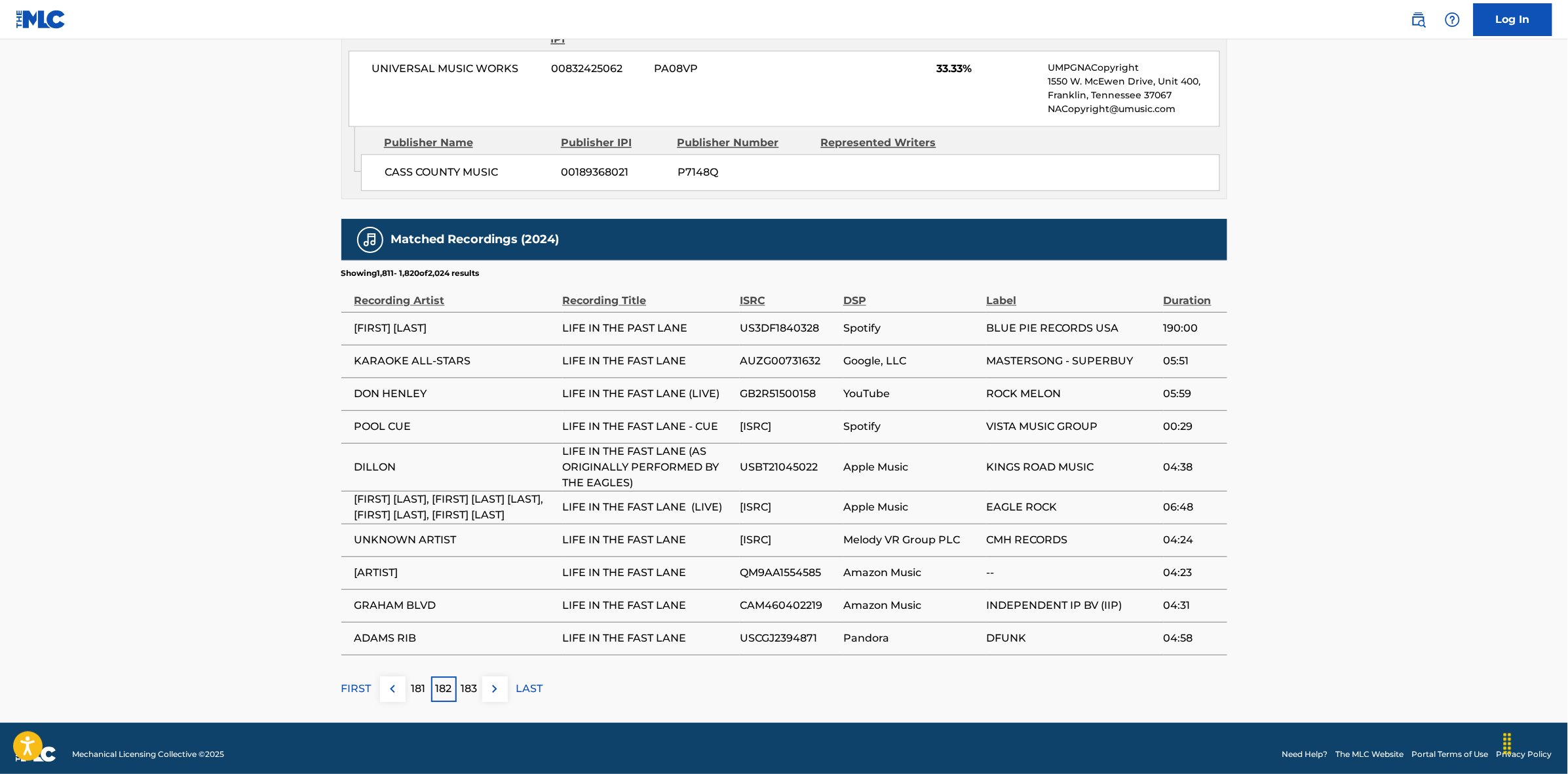 click at bounding box center (495, 689) 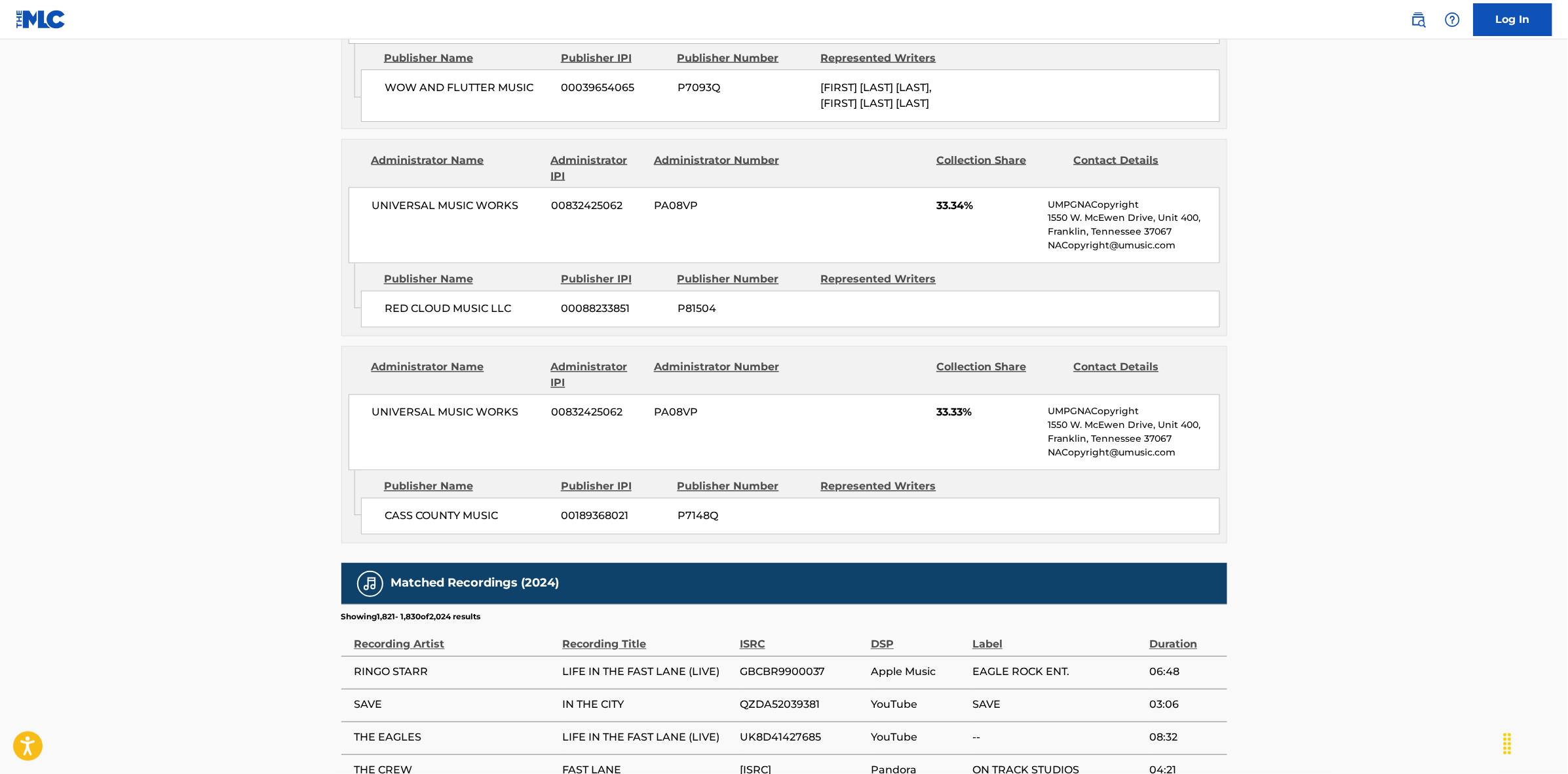 scroll, scrollTop: 1177, scrollLeft: 0, axis: vertical 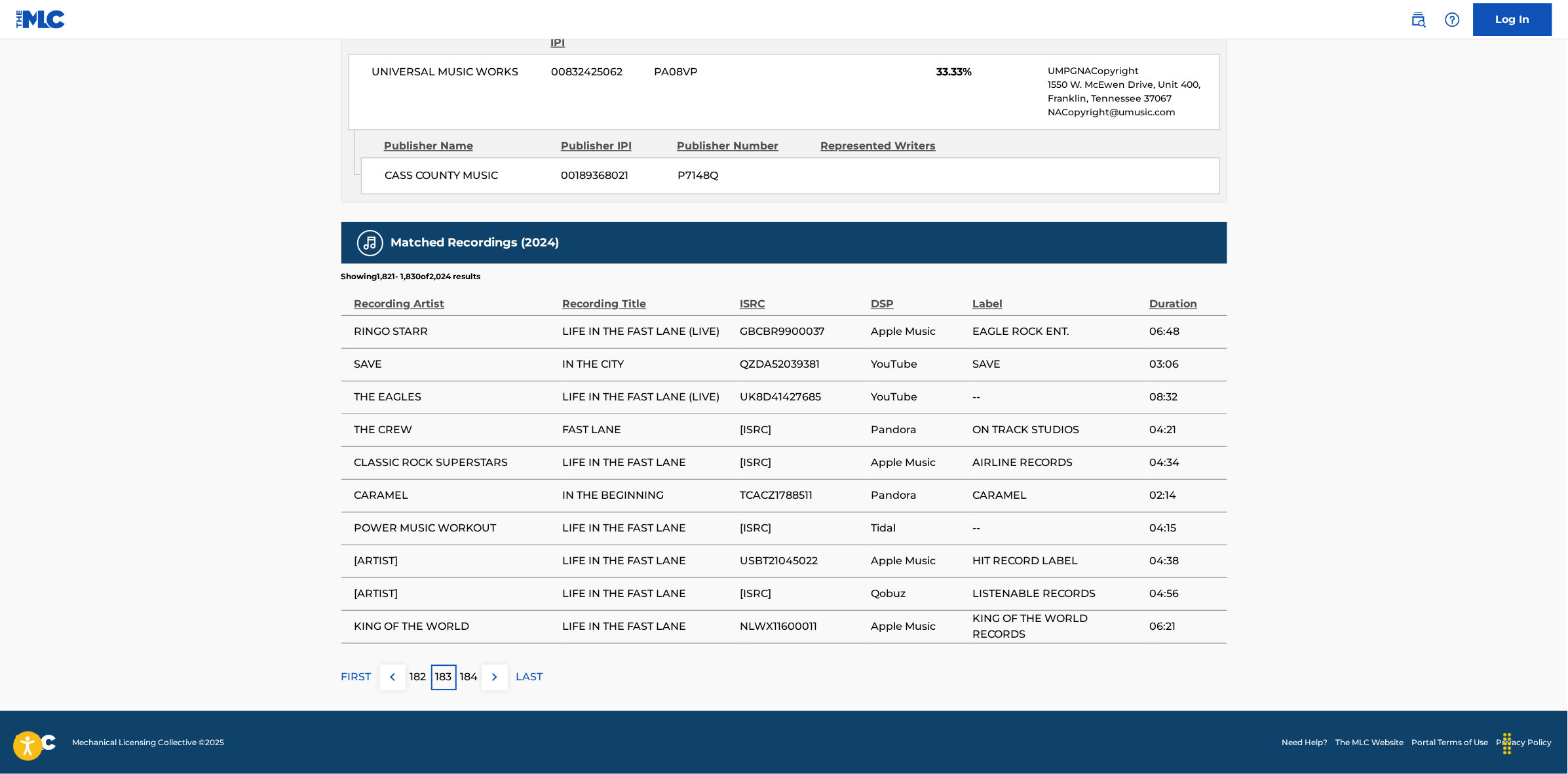 click at bounding box center [495, 677] 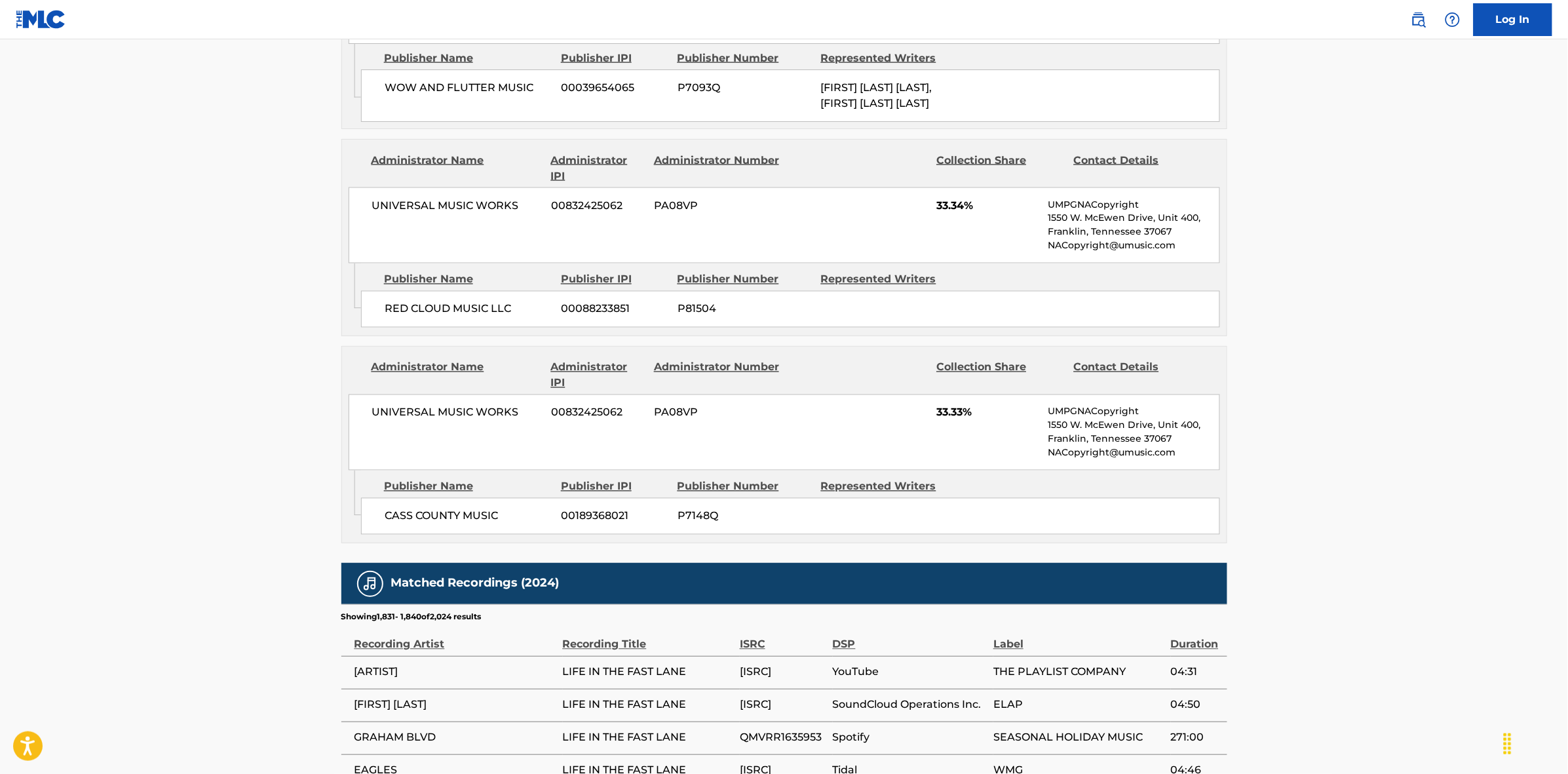scroll 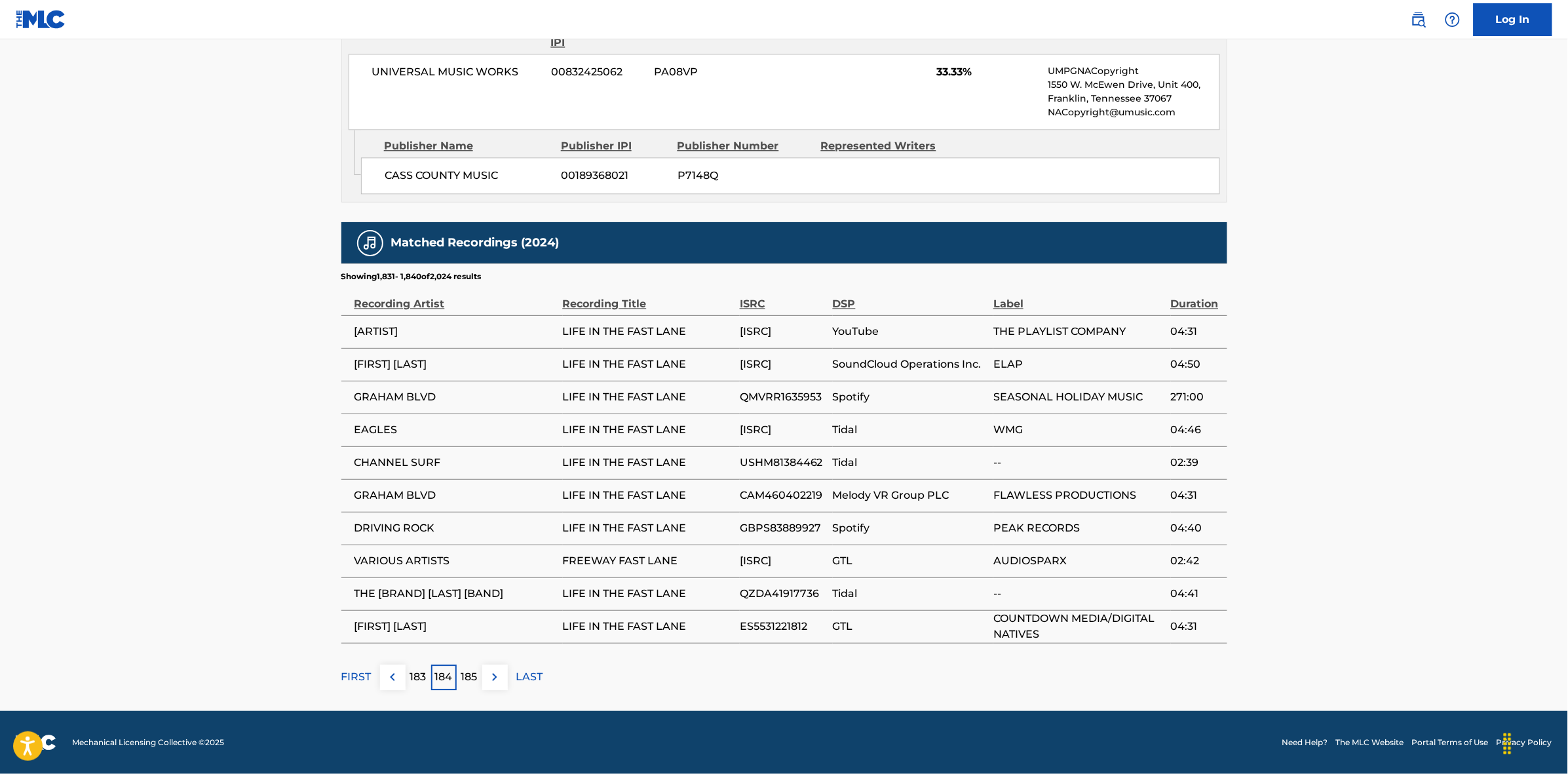 click at bounding box center [495, 677] 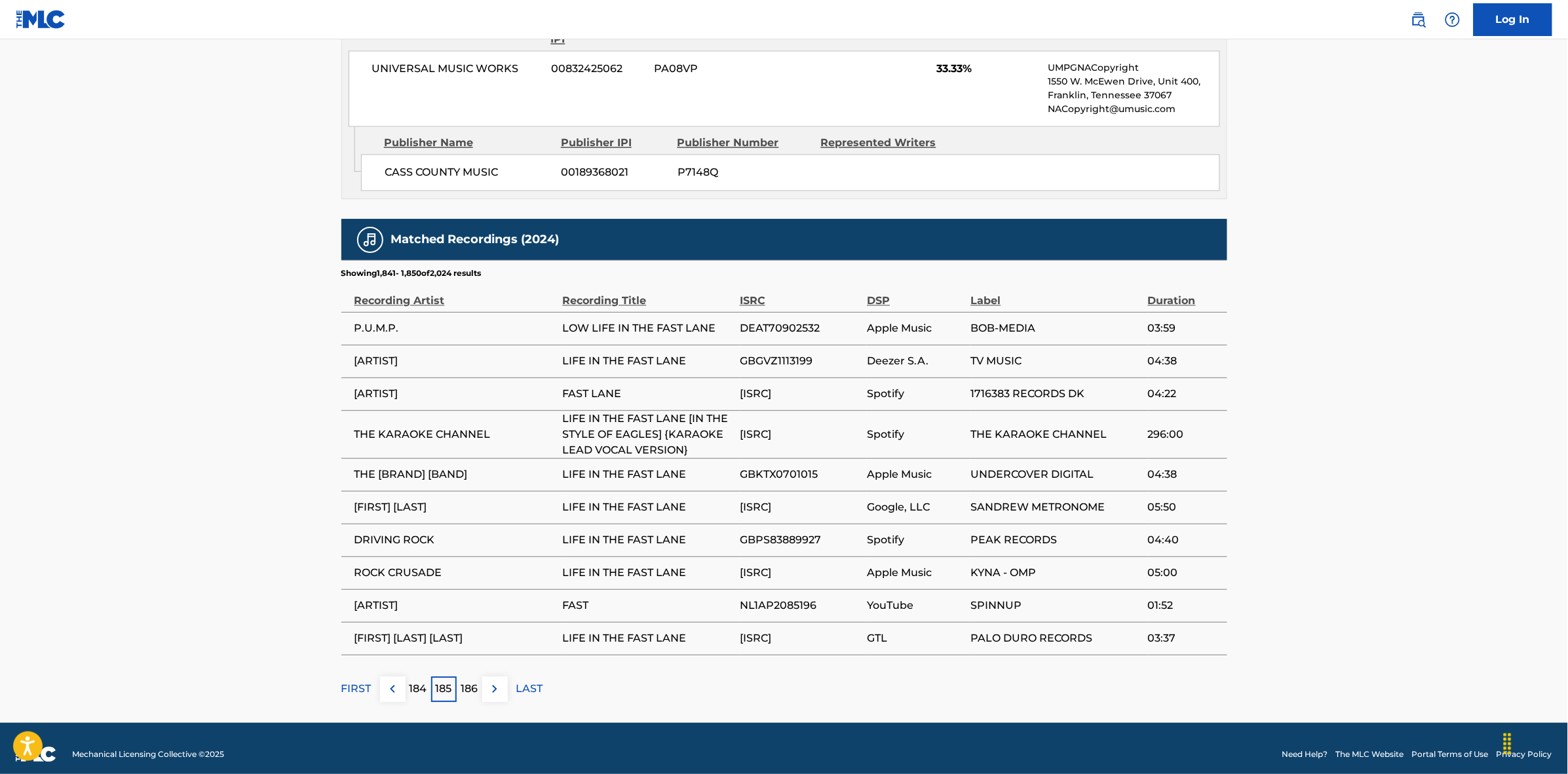 click at bounding box center (495, 689) 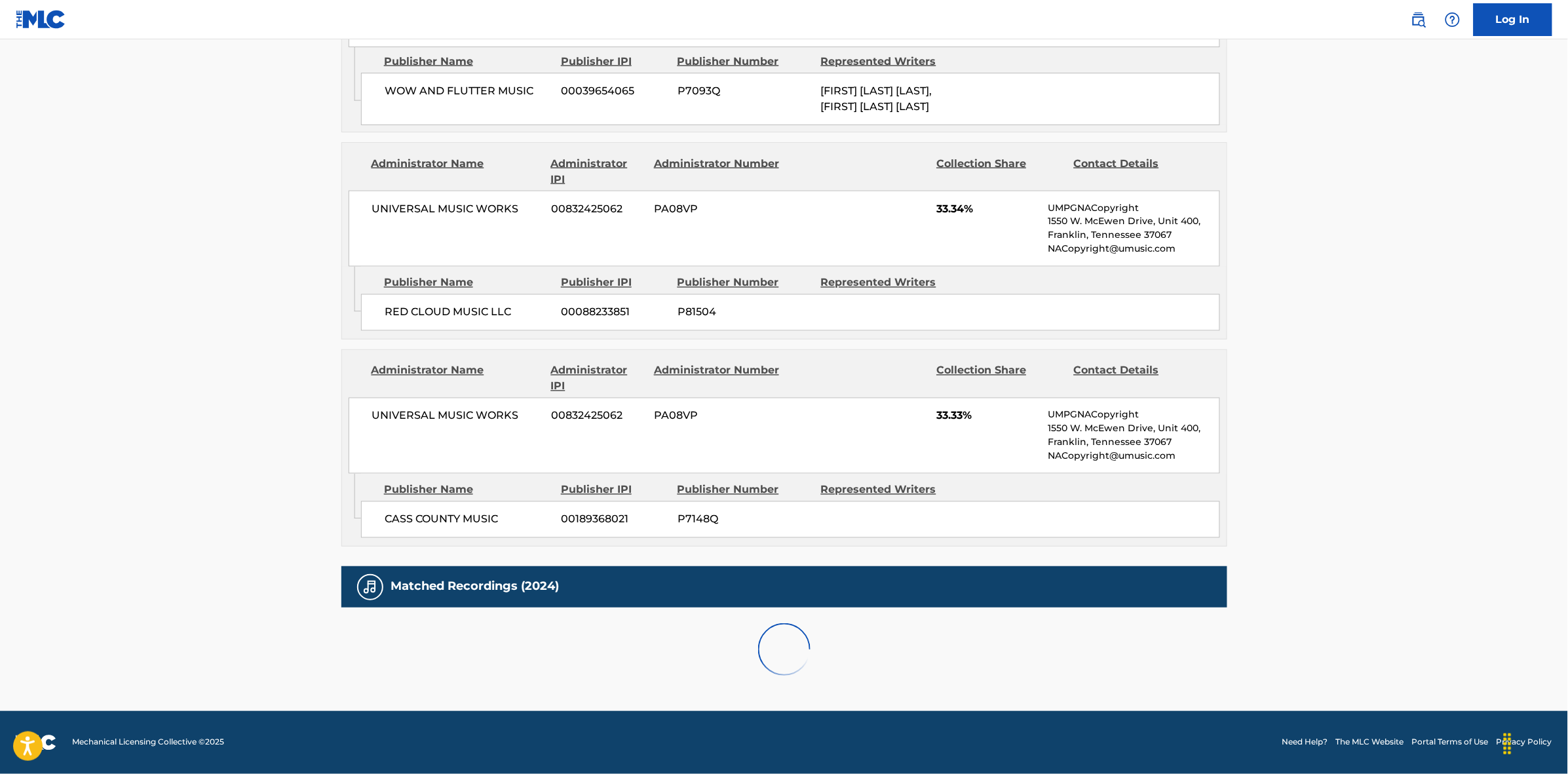 scroll, scrollTop: 1177, scrollLeft: 0, axis: vertical 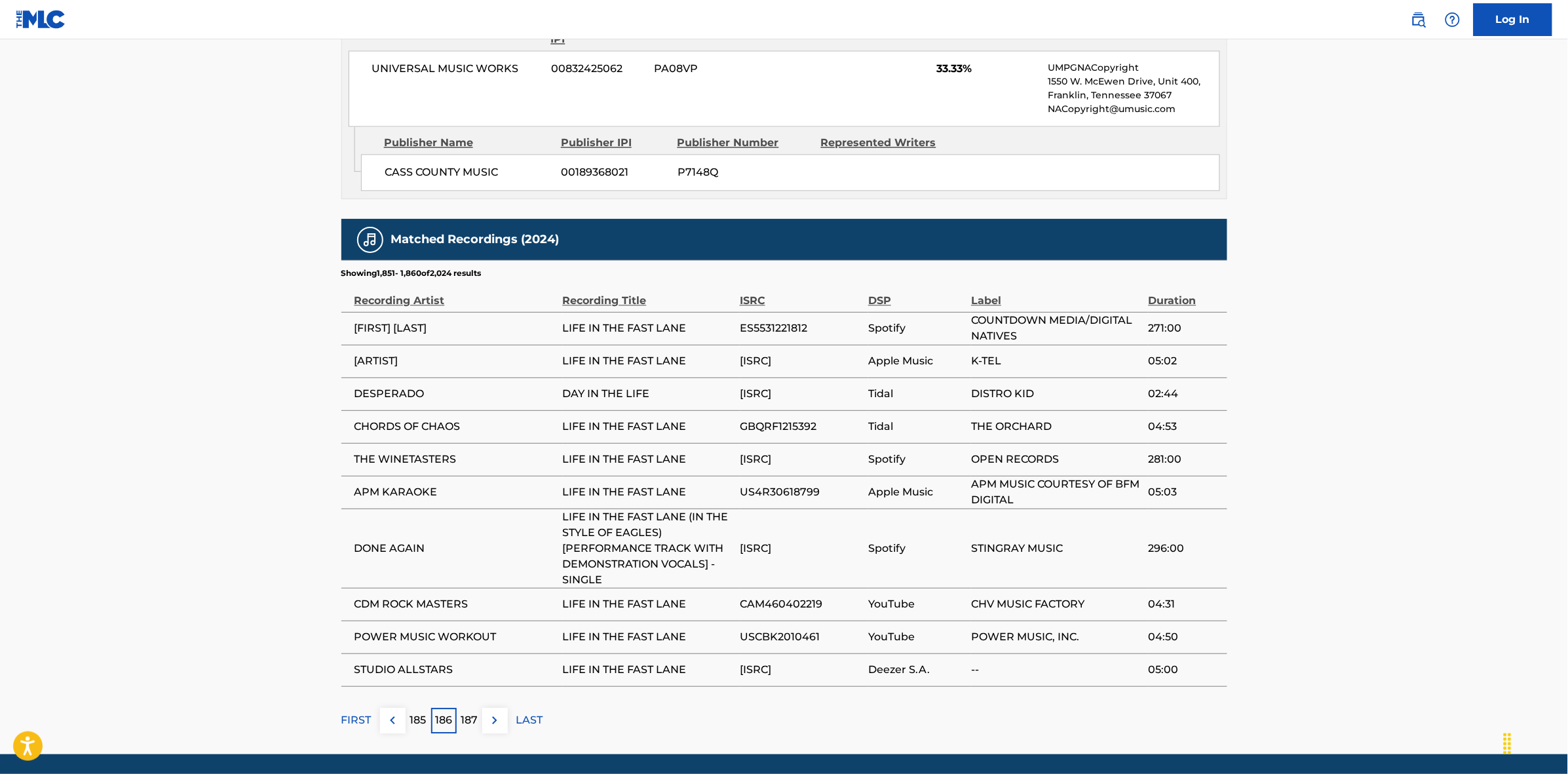 click at bounding box center [495, 720] 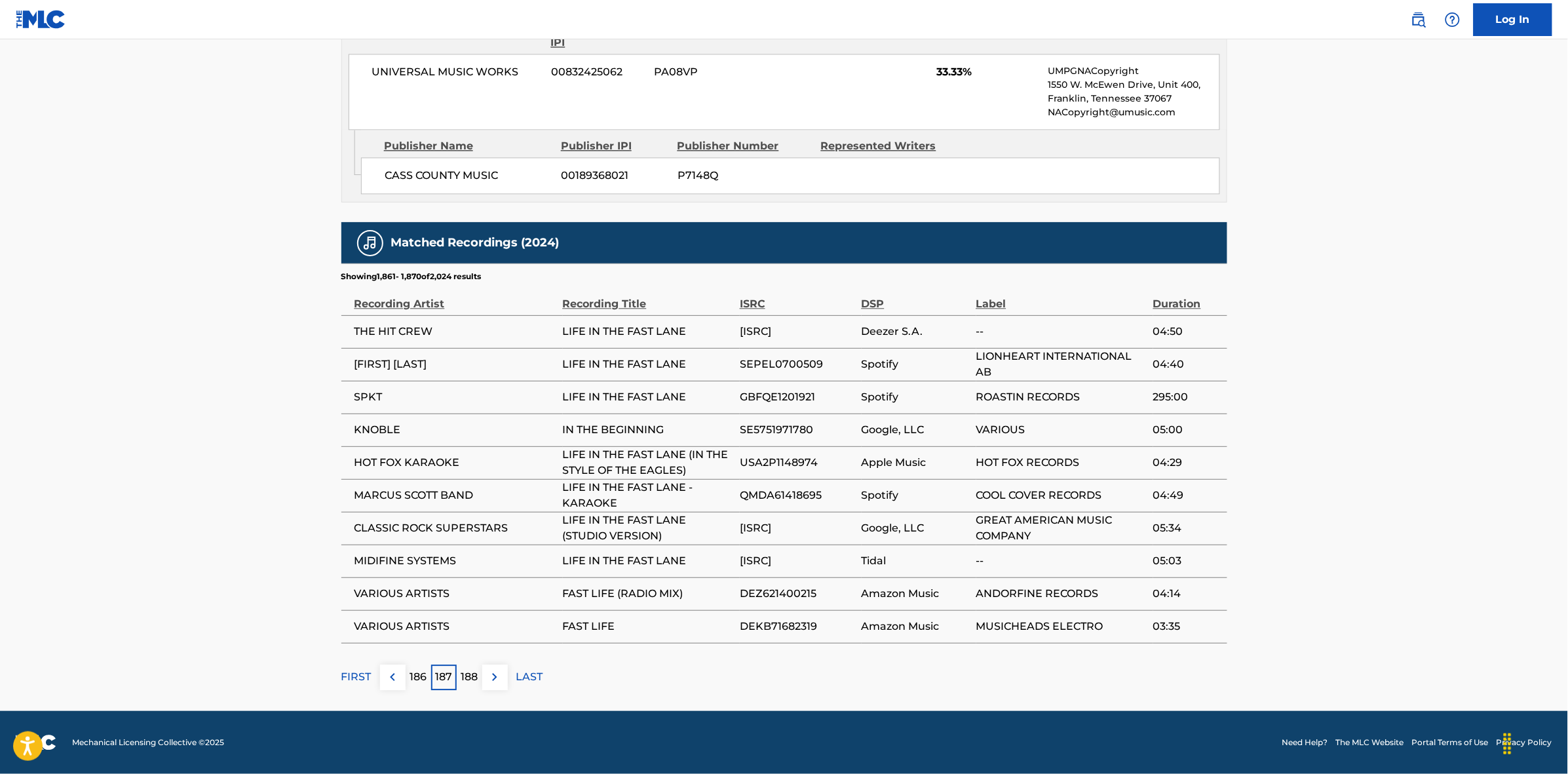 click at bounding box center (495, 677) 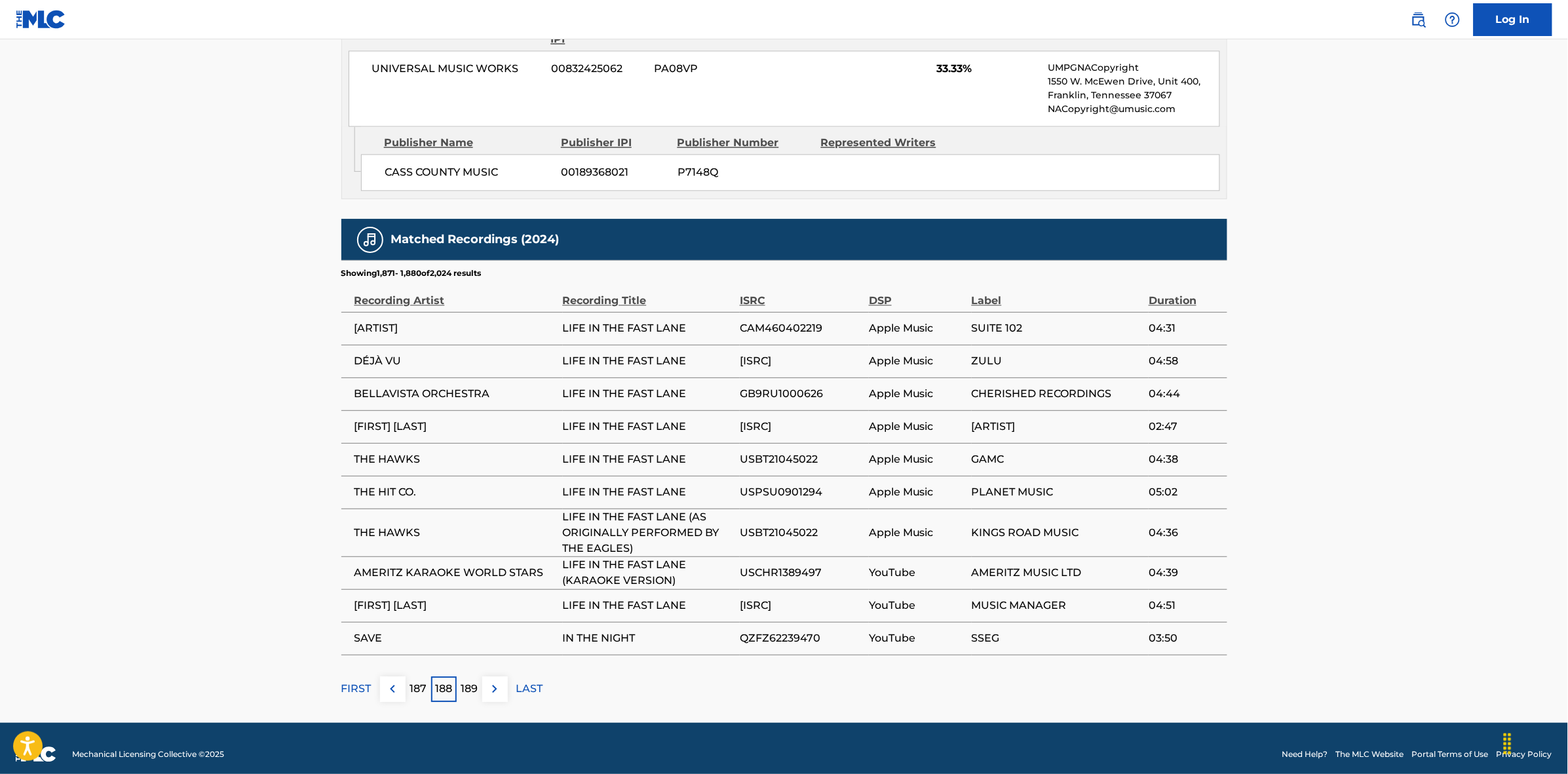 click on "189" at bounding box center [469, 689] 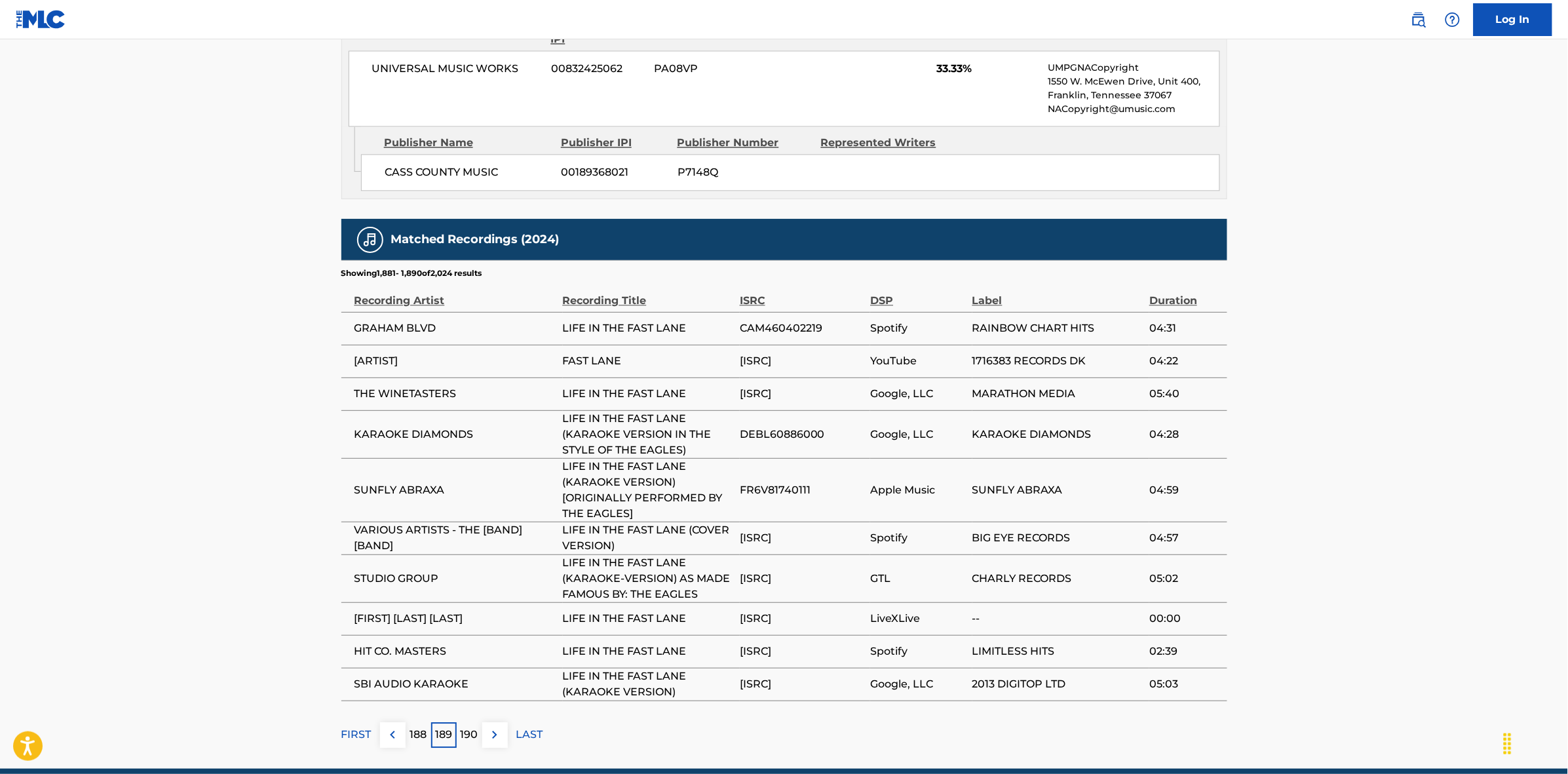 click on "190" at bounding box center (469, 735) 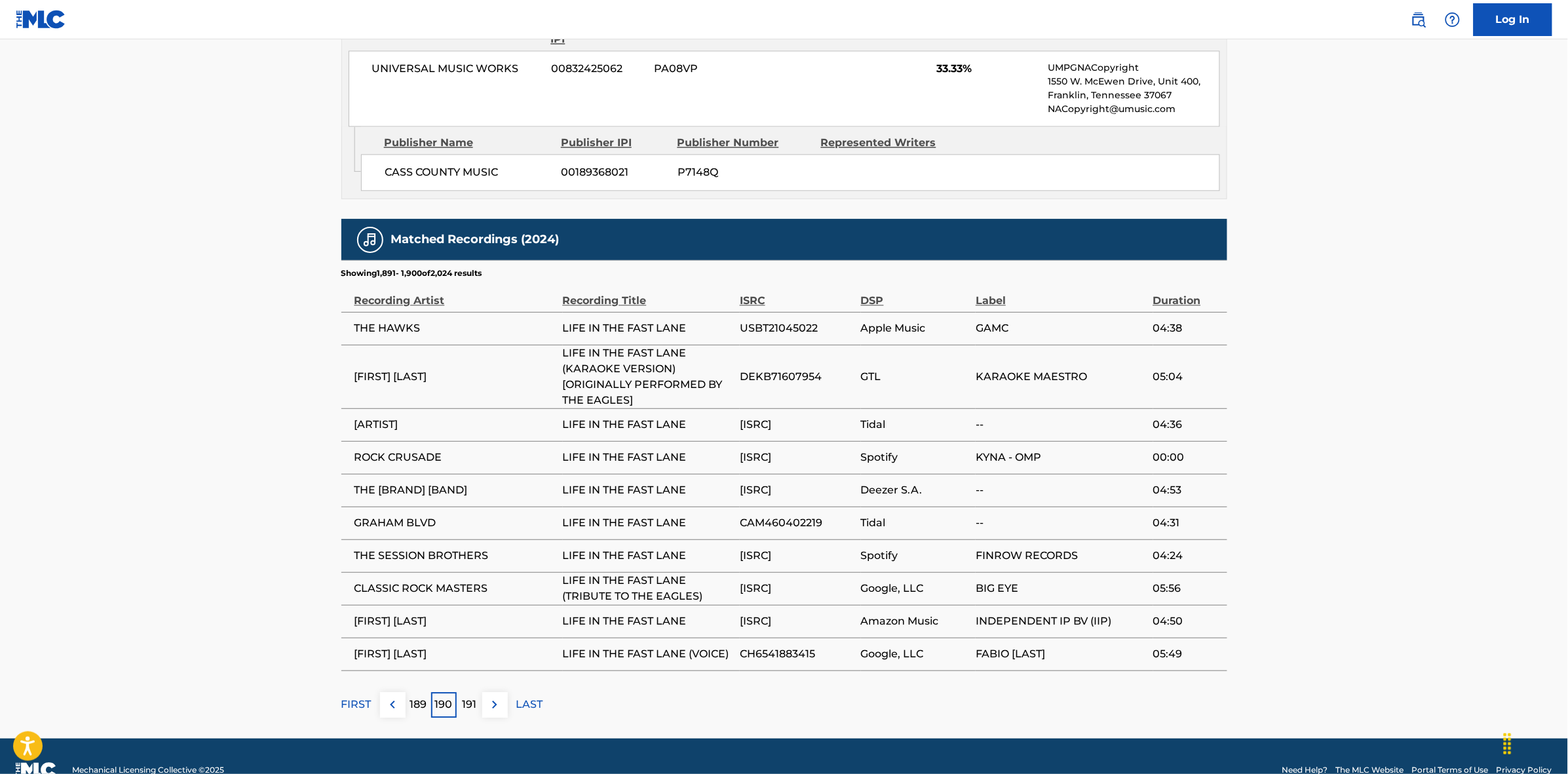 click at bounding box center [495, 705] 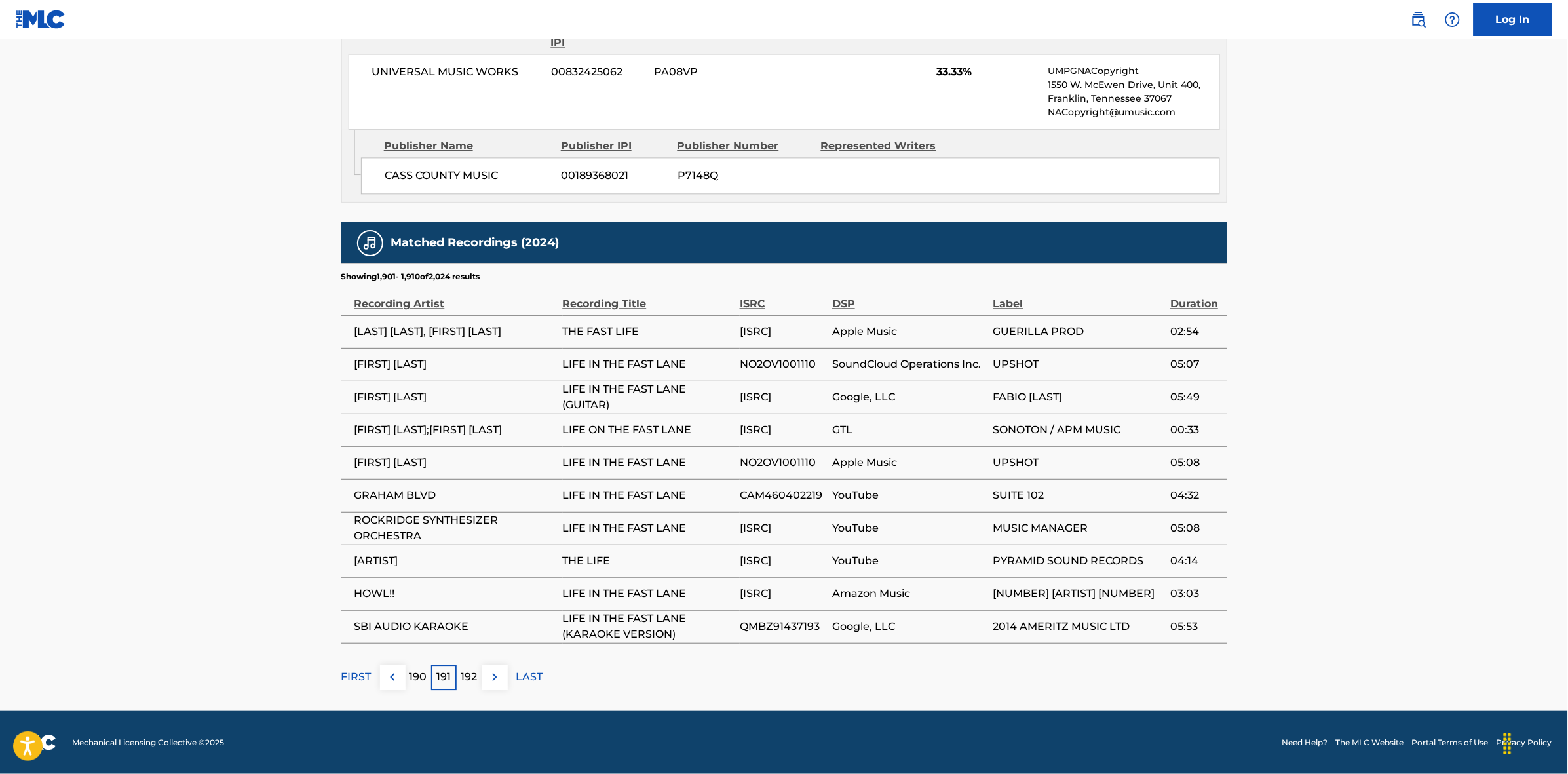 click at bounding box center (495, 677) 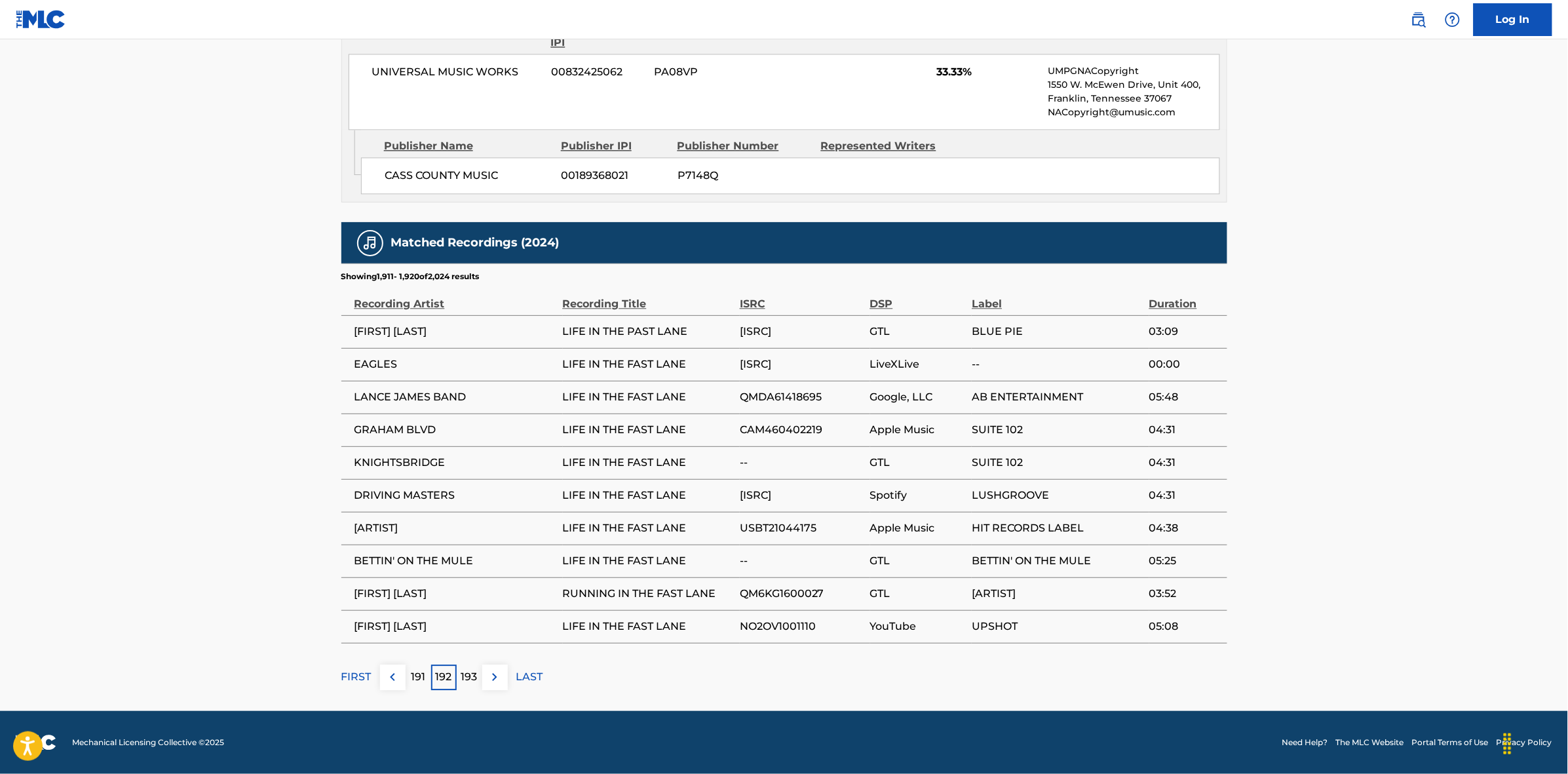 click at bounding box center (495, 677) 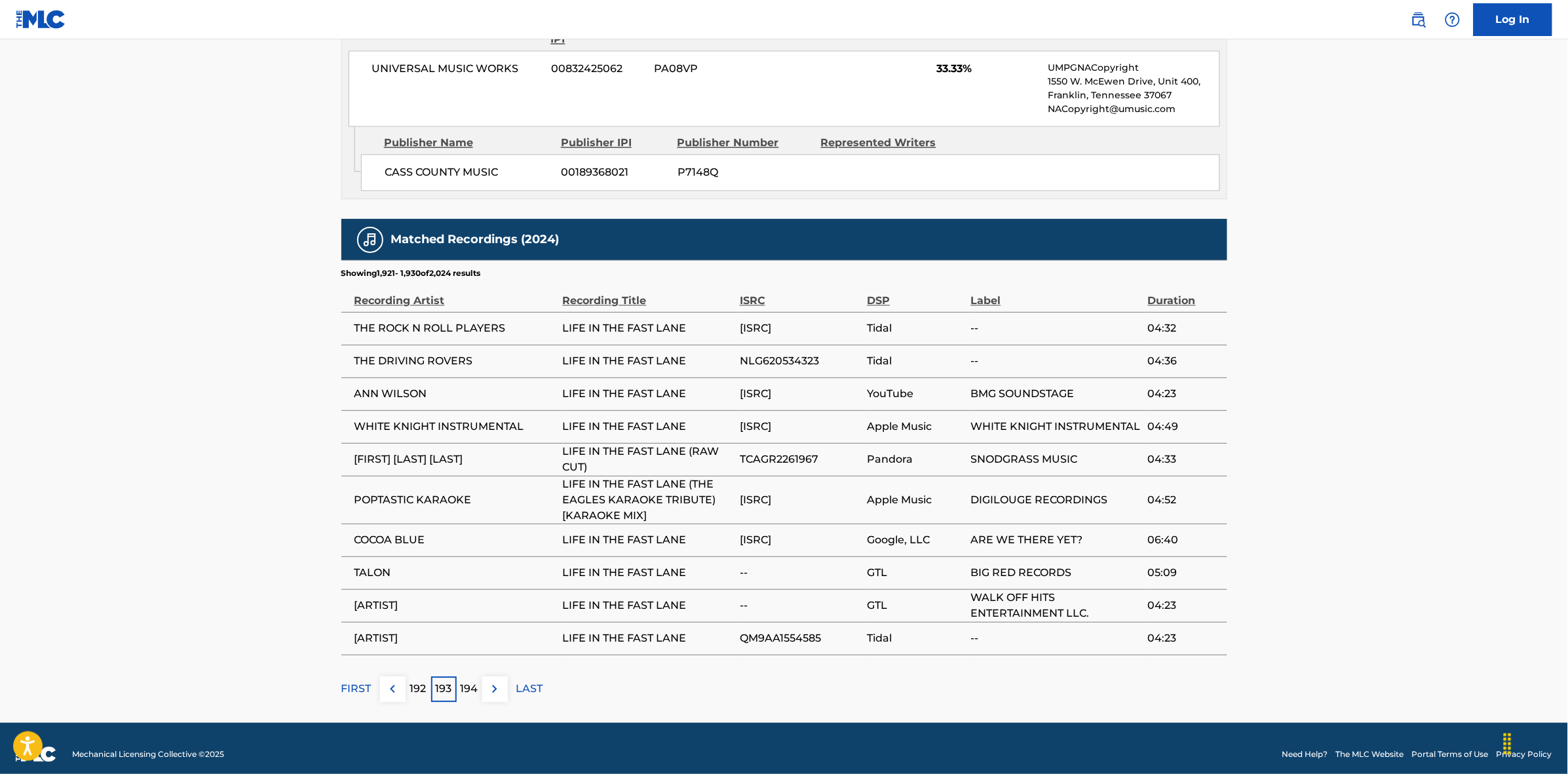 click at bounding box center (495, 689) 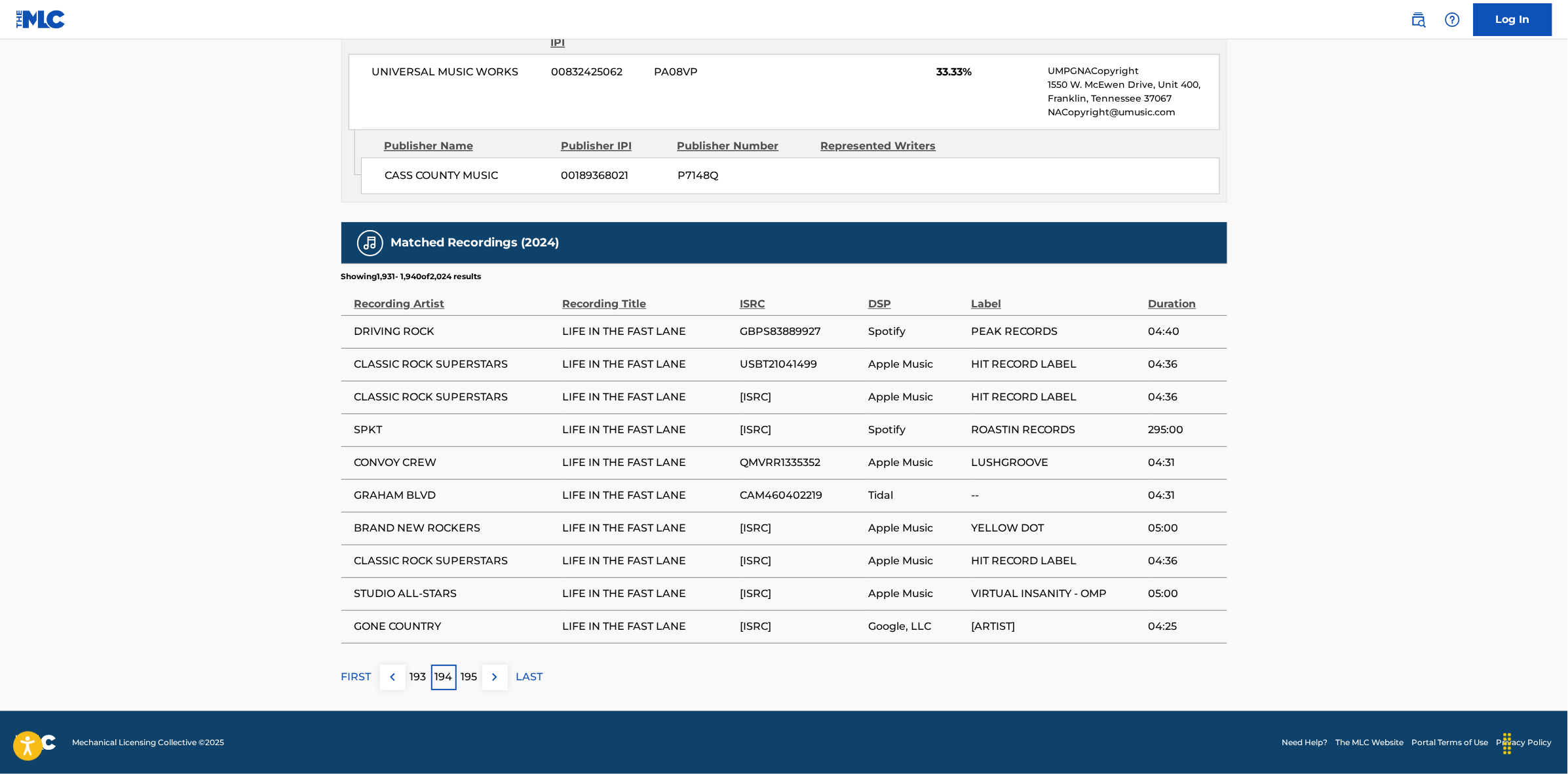 click at bounding box center (495, 677) 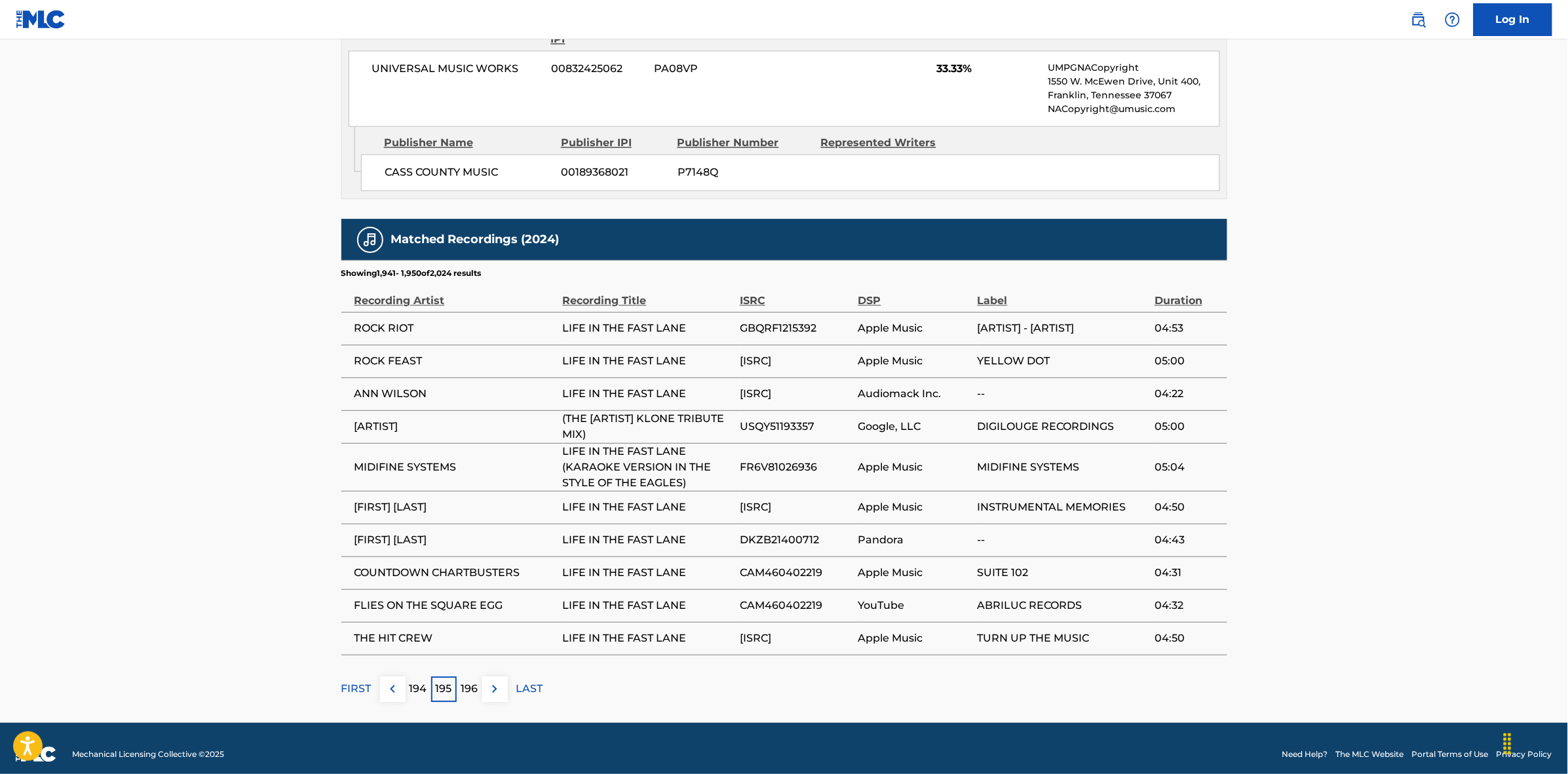 click at bounding box center (495, 689) 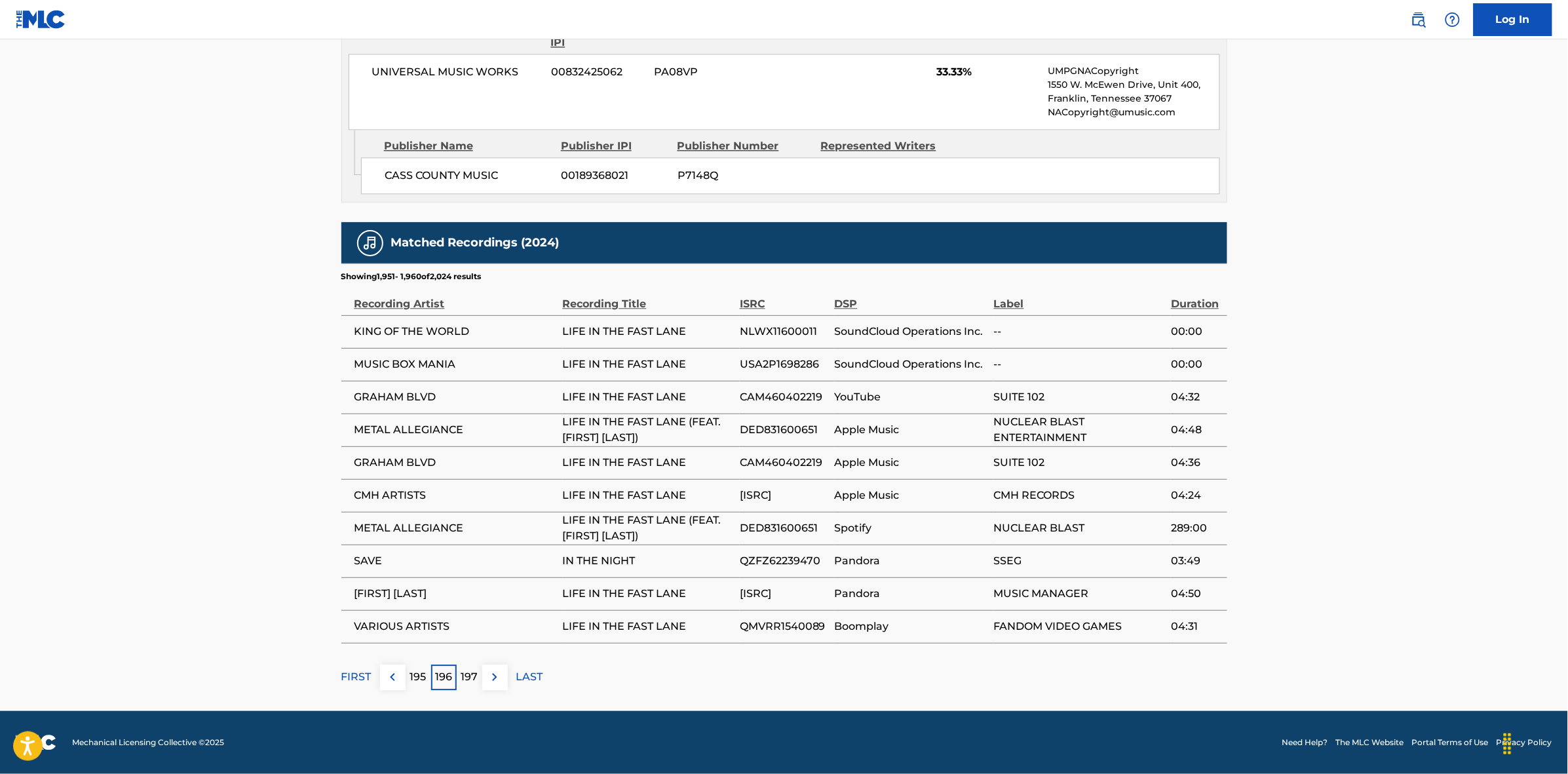 click at bounding box center (495, 677) 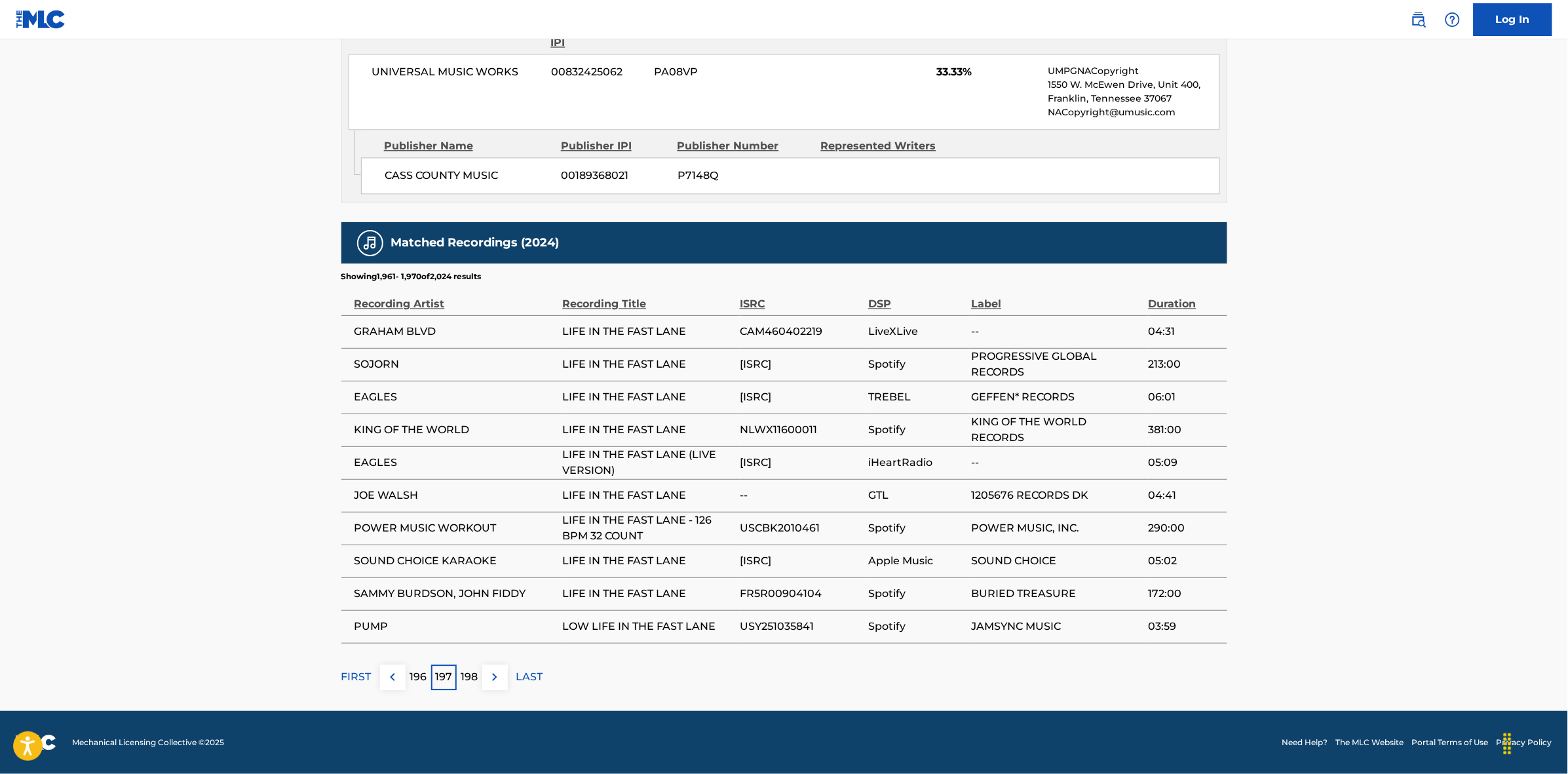 click at bounding box center [495, 677] 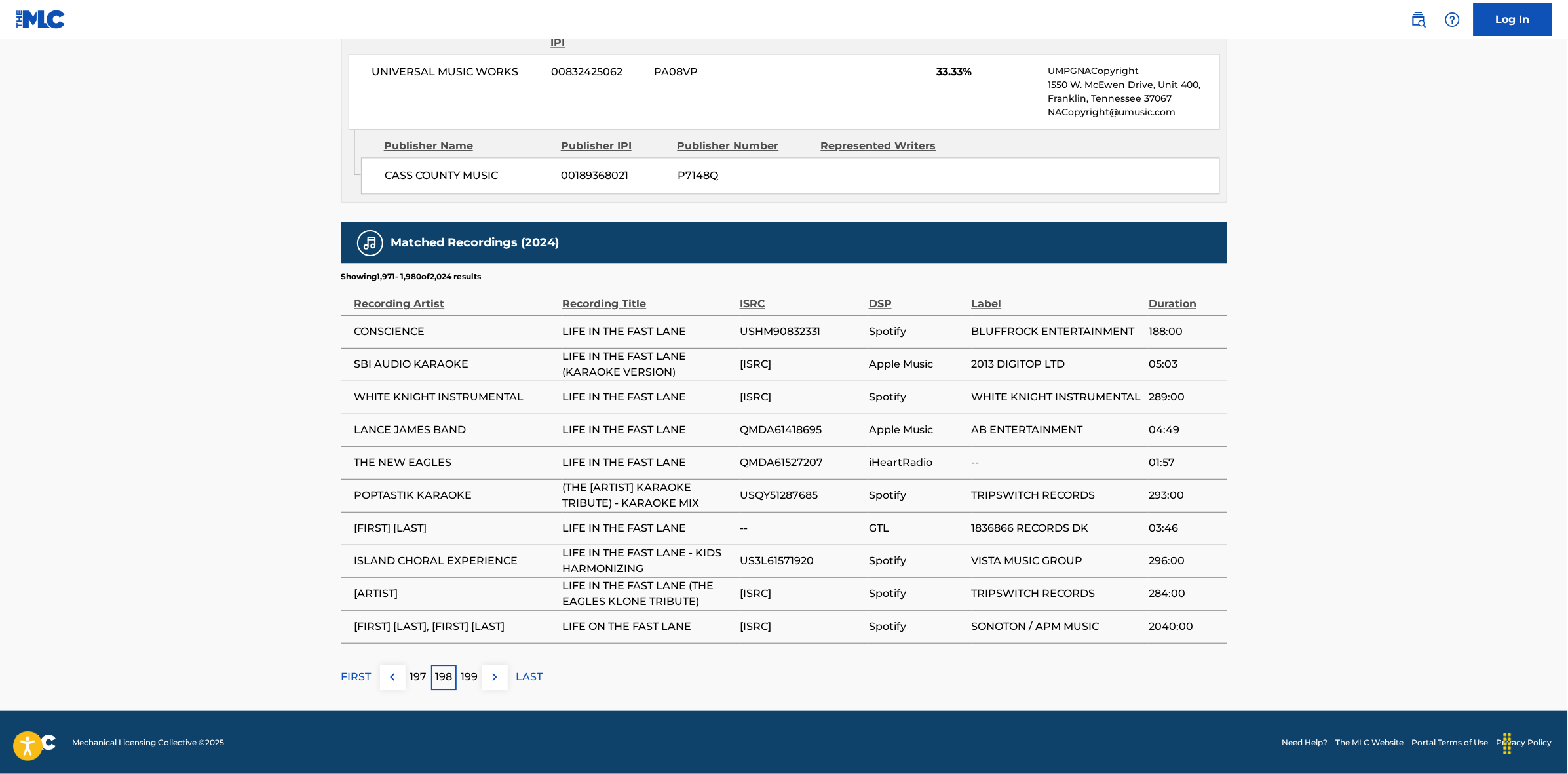 click at bounding box center (495, 677) 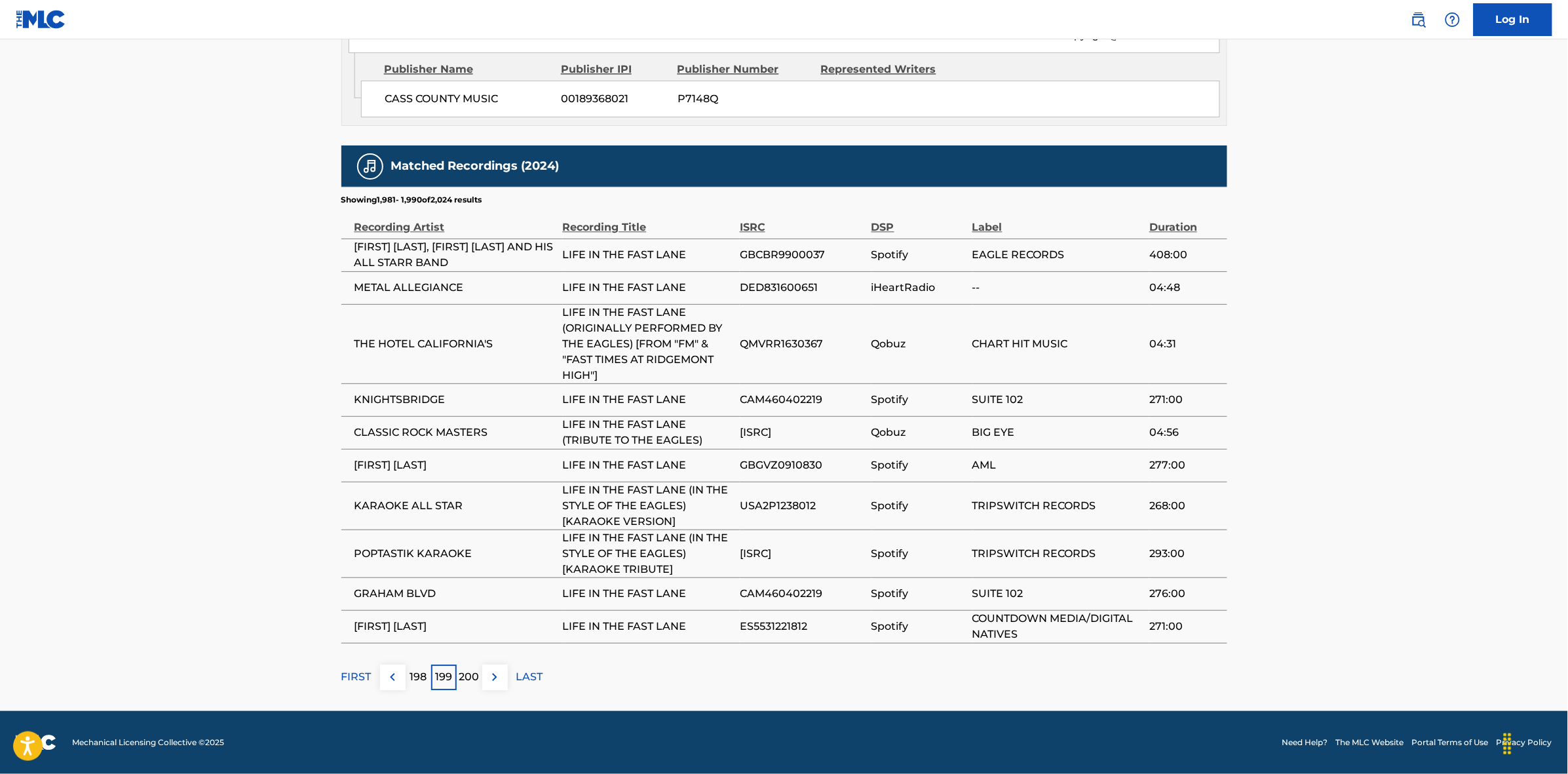 click on "200" at bounding box center (469, 677) 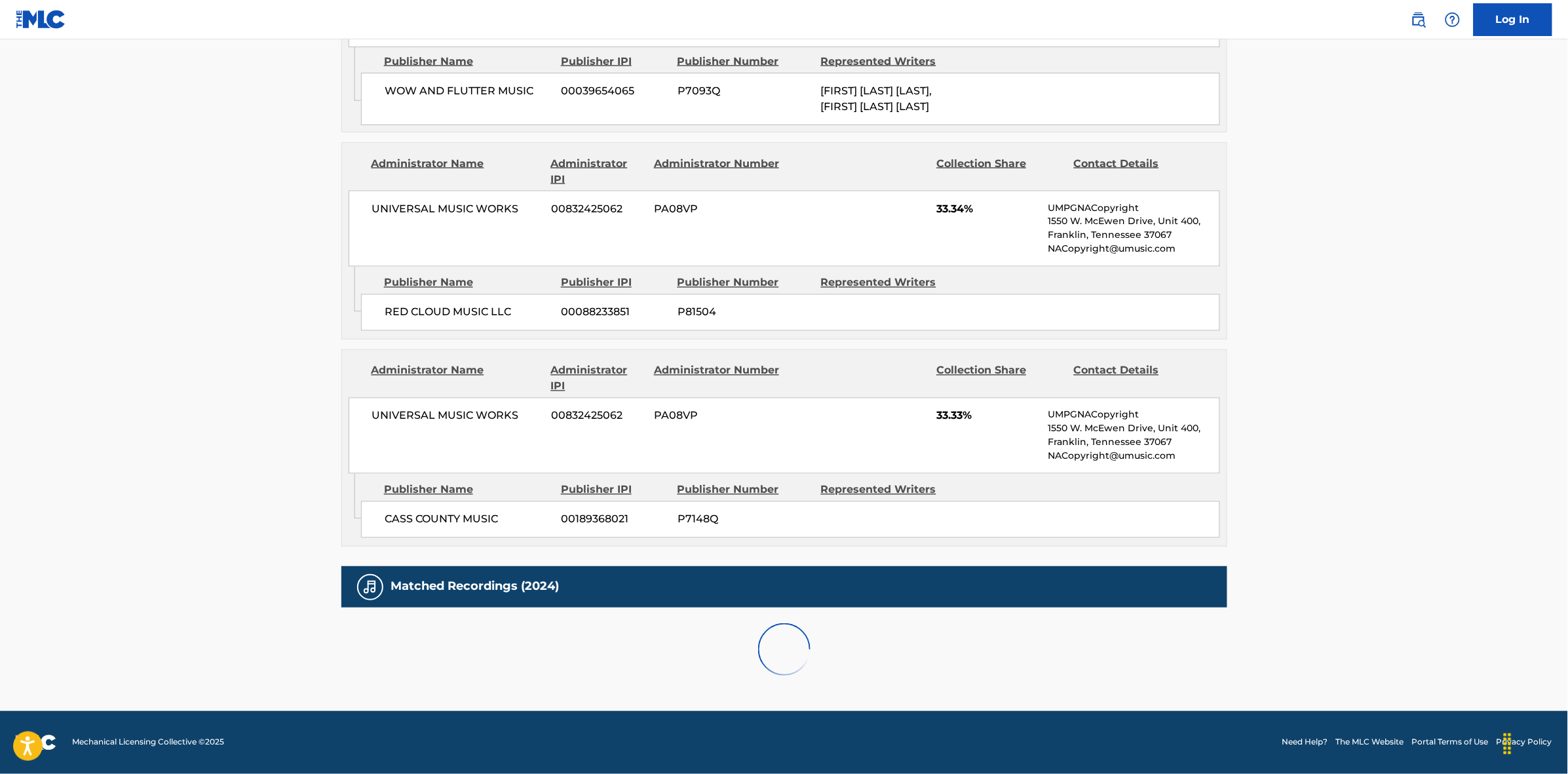 scroll, scrollTop: 1193, scrollLeft: 0, axis: vertical 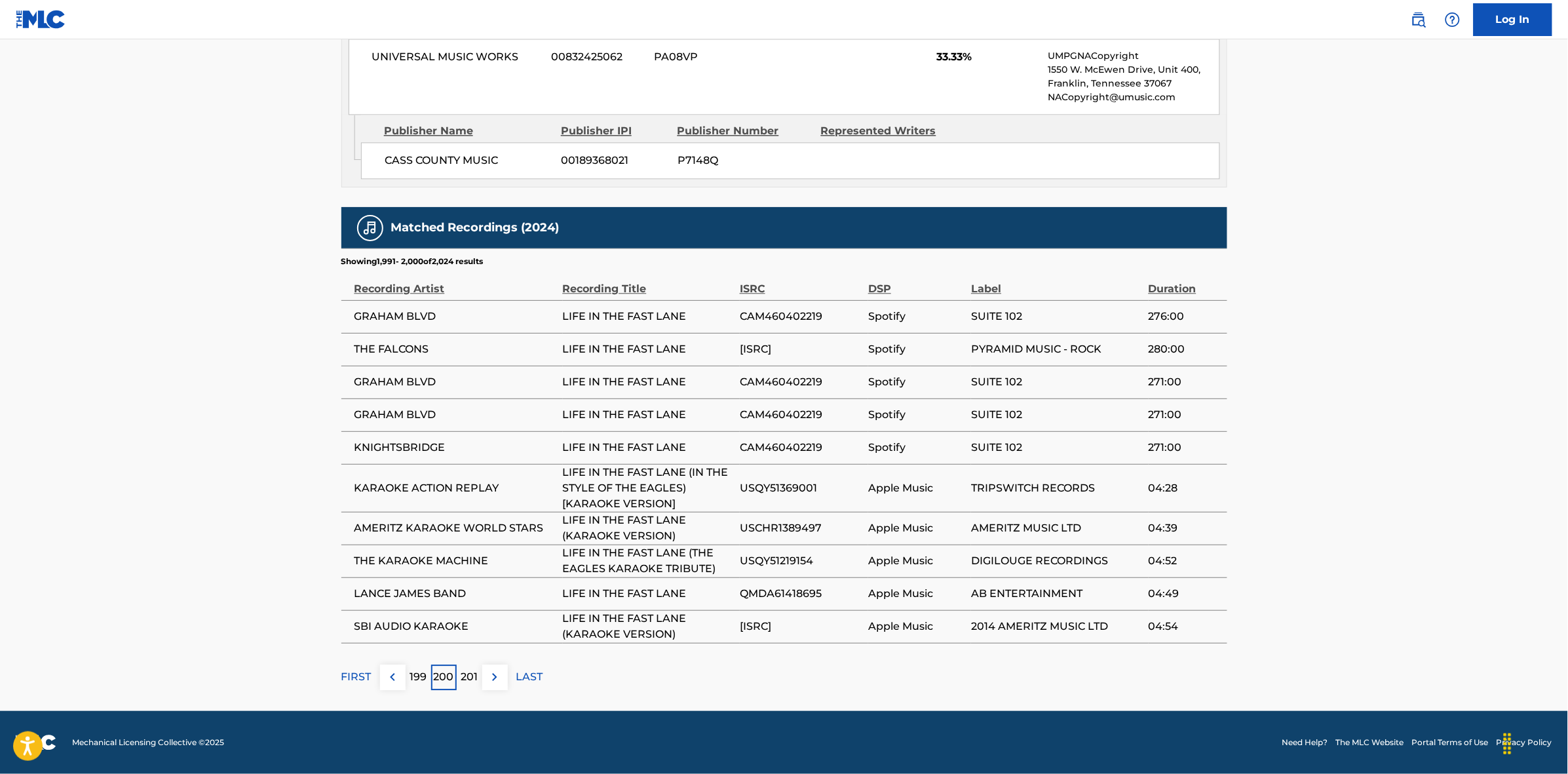 click on "201" at bounding box center [469, 677] 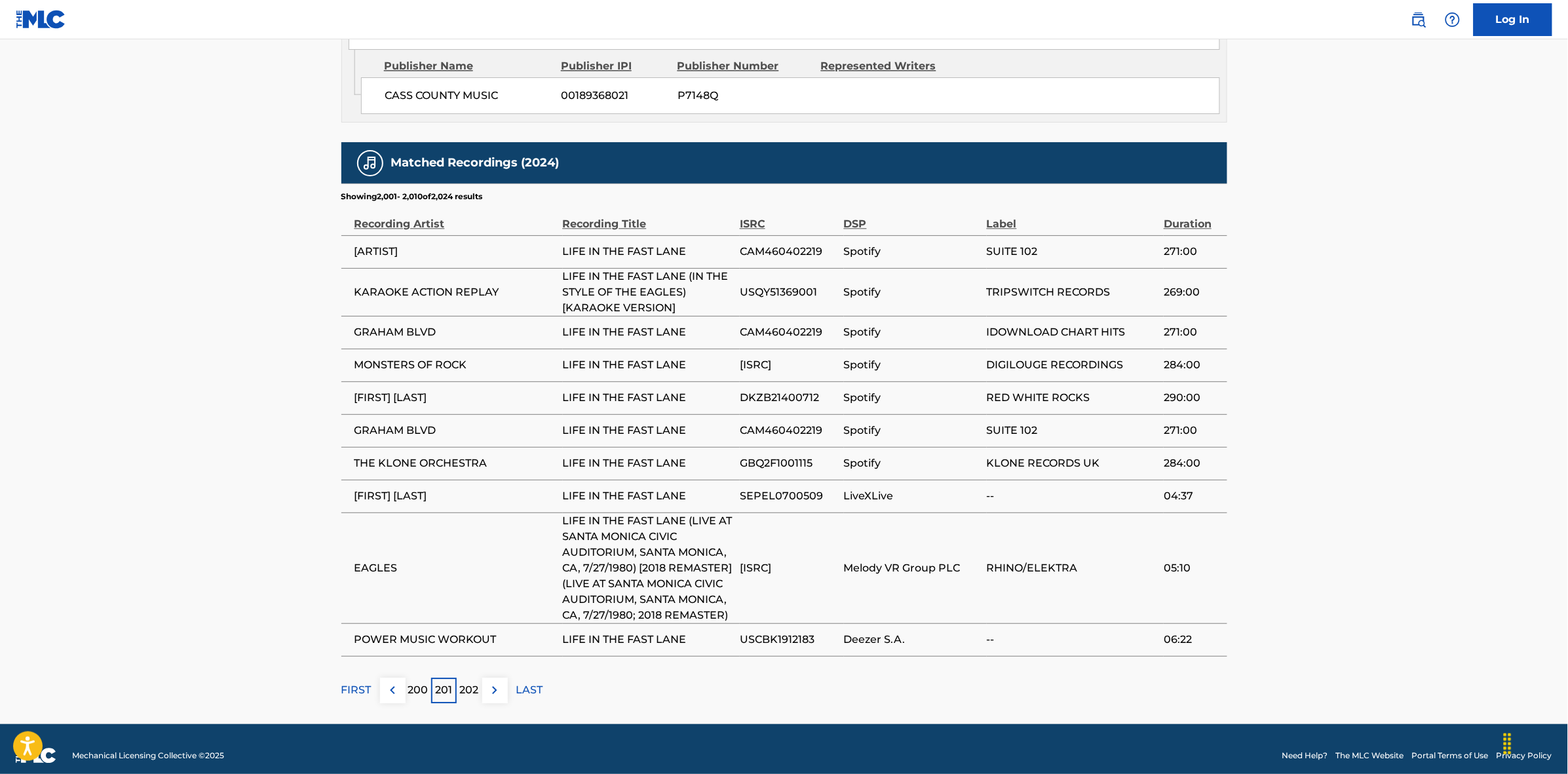 click at bounding box center [495, 690] 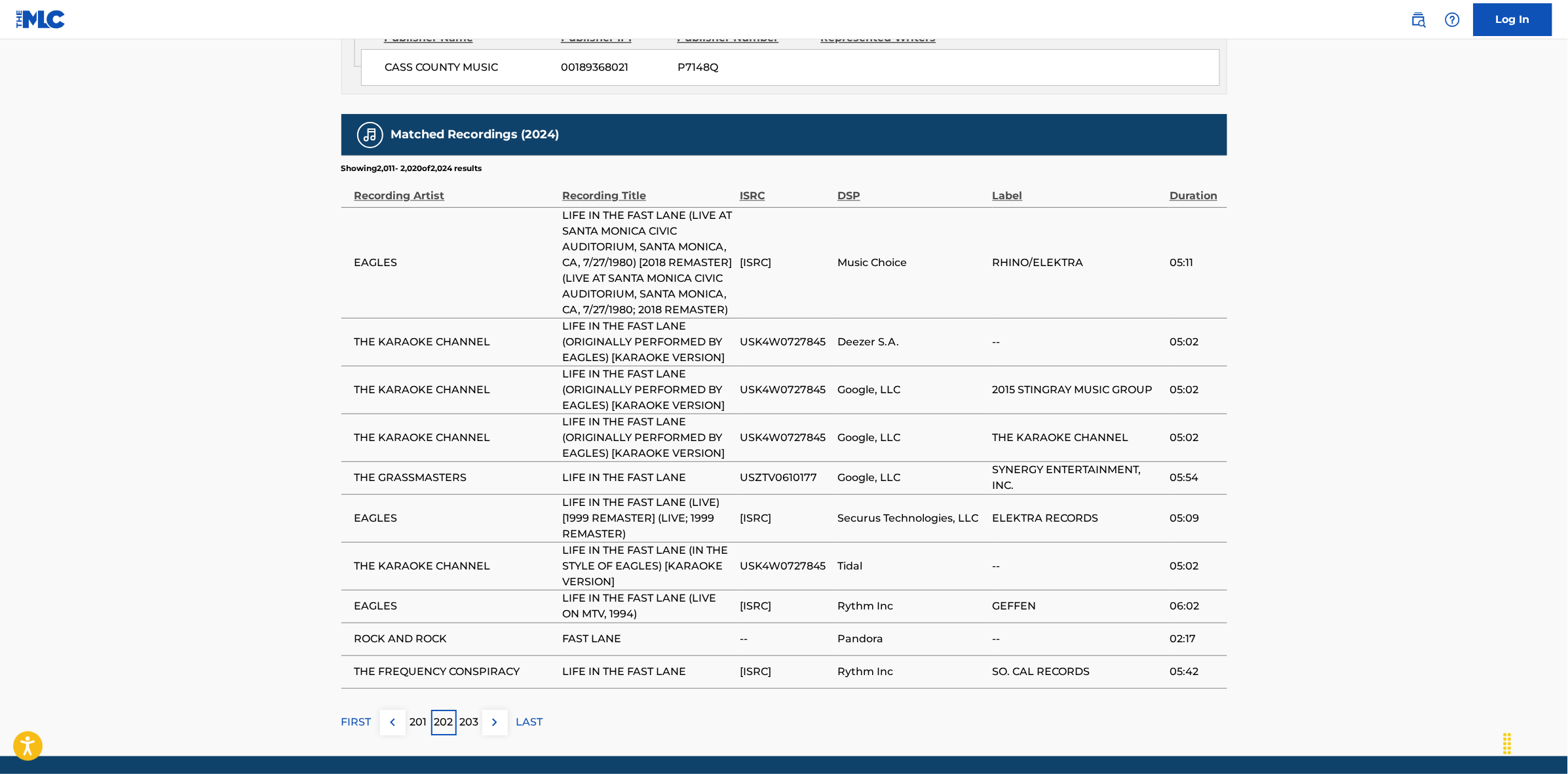 scroll, scrollTop: 1331, scrollLeft: 0, axis: vertical 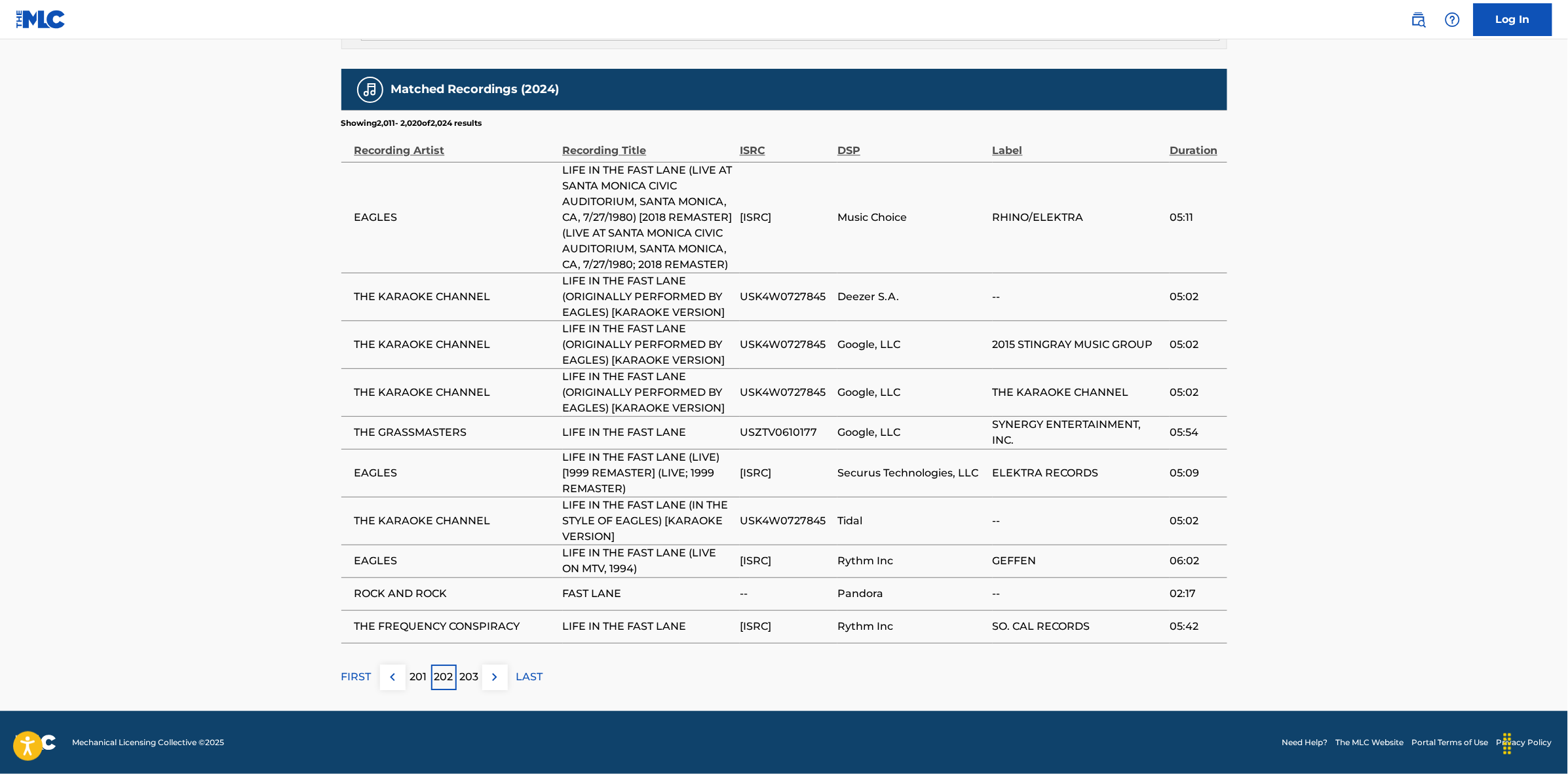 click at bounding box center [495, 677] 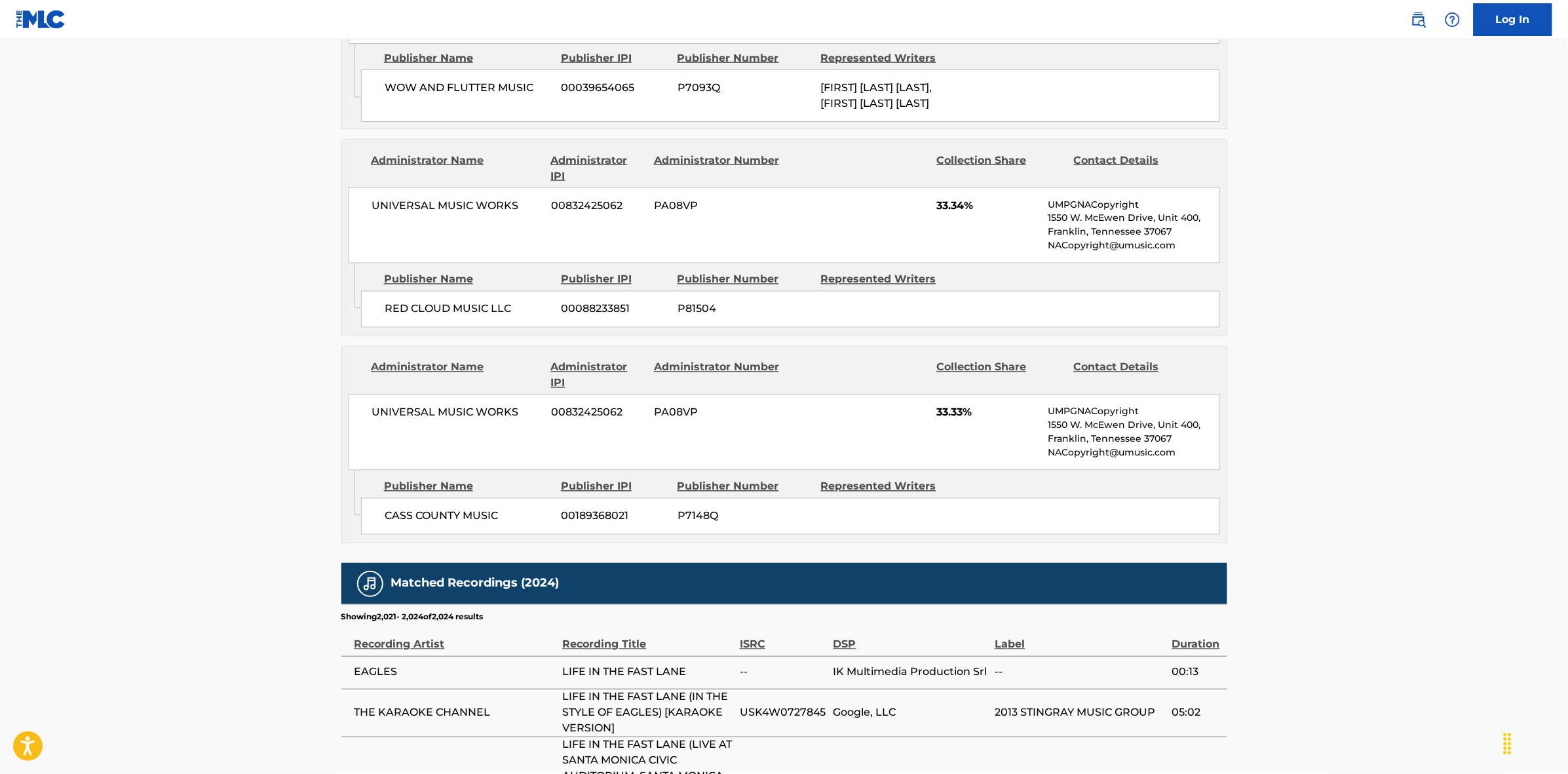 scroll, scrollTop: 1074, scrollLeft: 0, axis: vertical 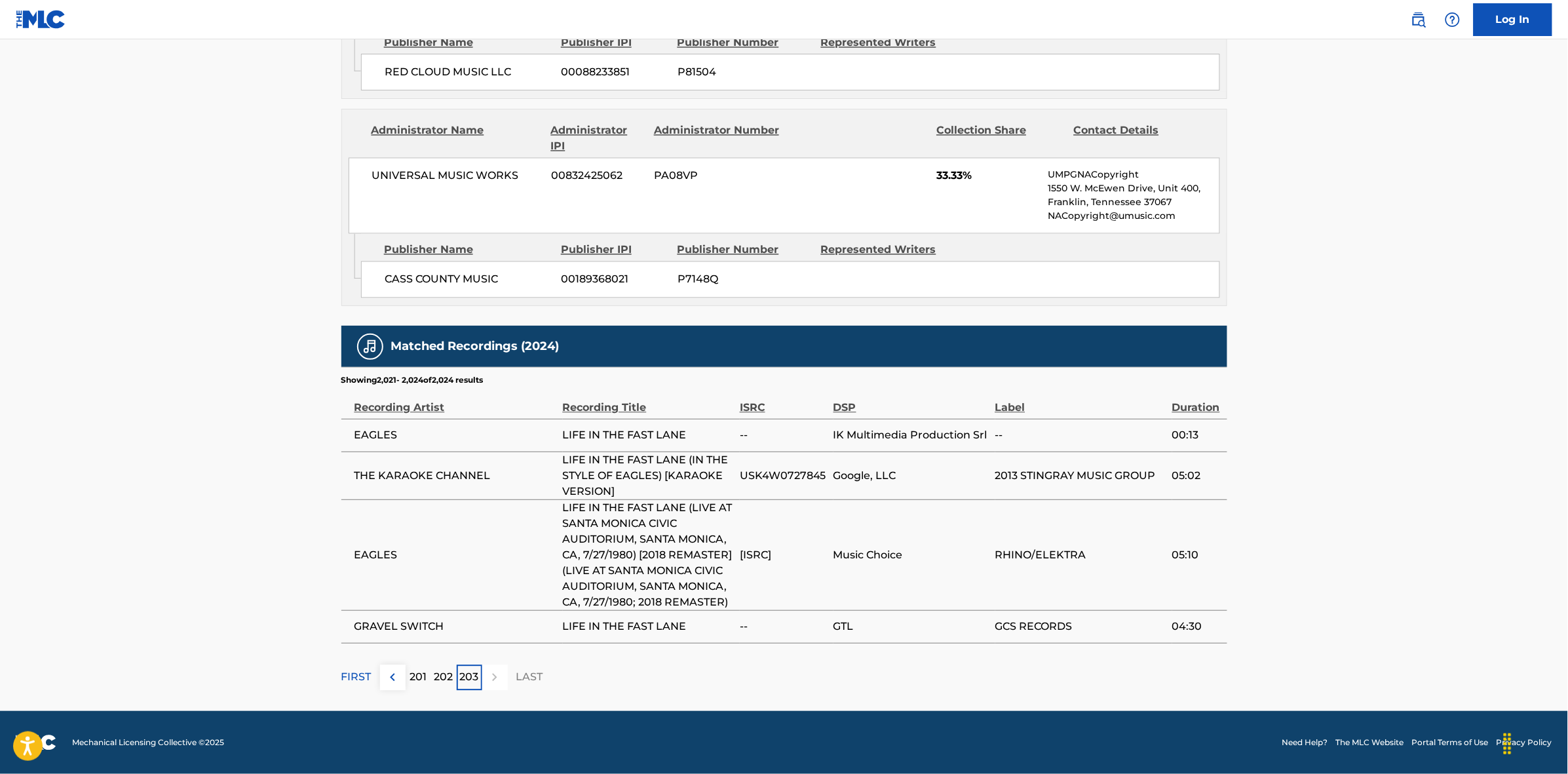 click on "FIRST" at bounding box center (356, 677) 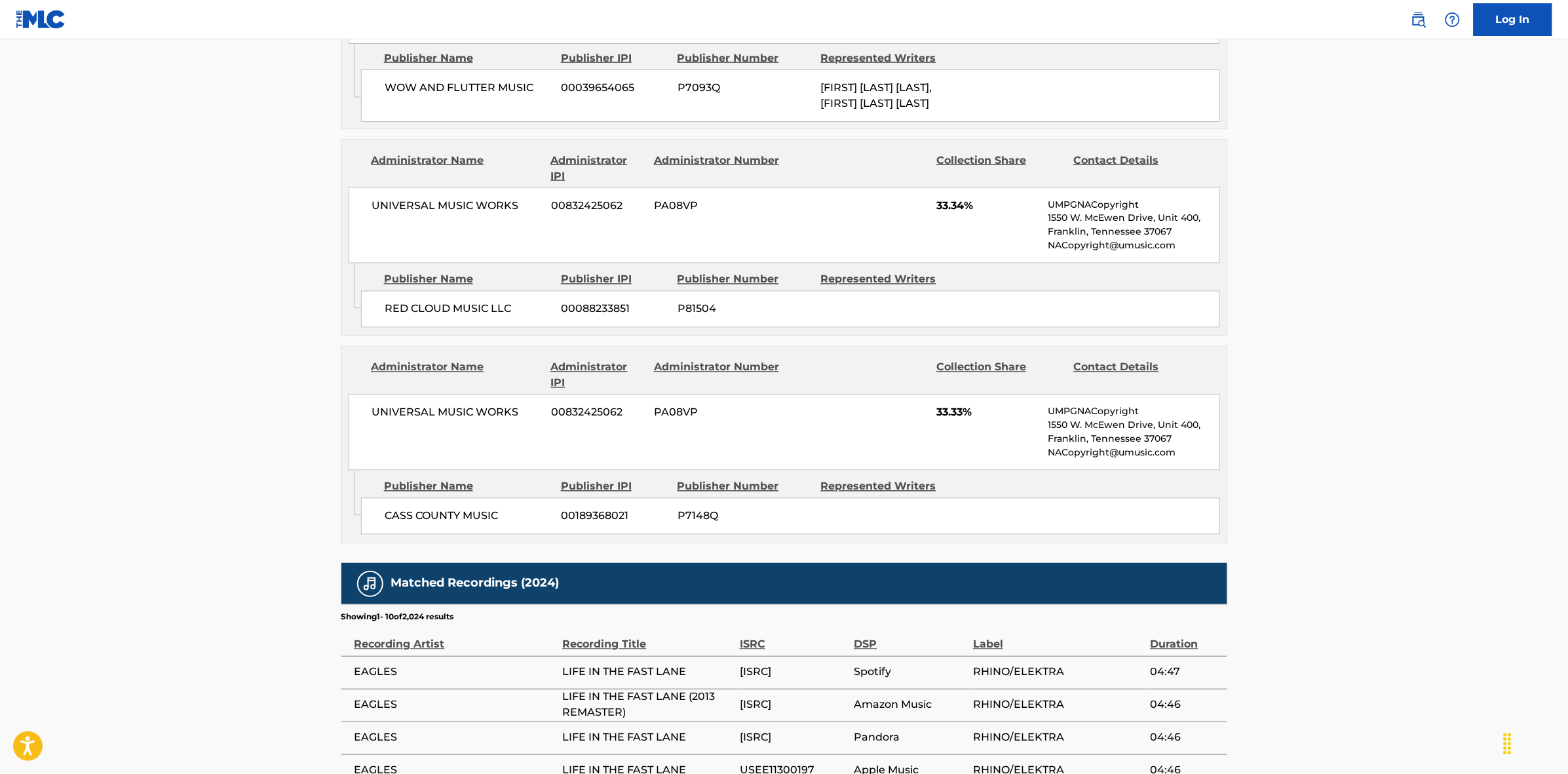 scroll, scrollTop: 1177, scrollLeft: 0, axis: vertical 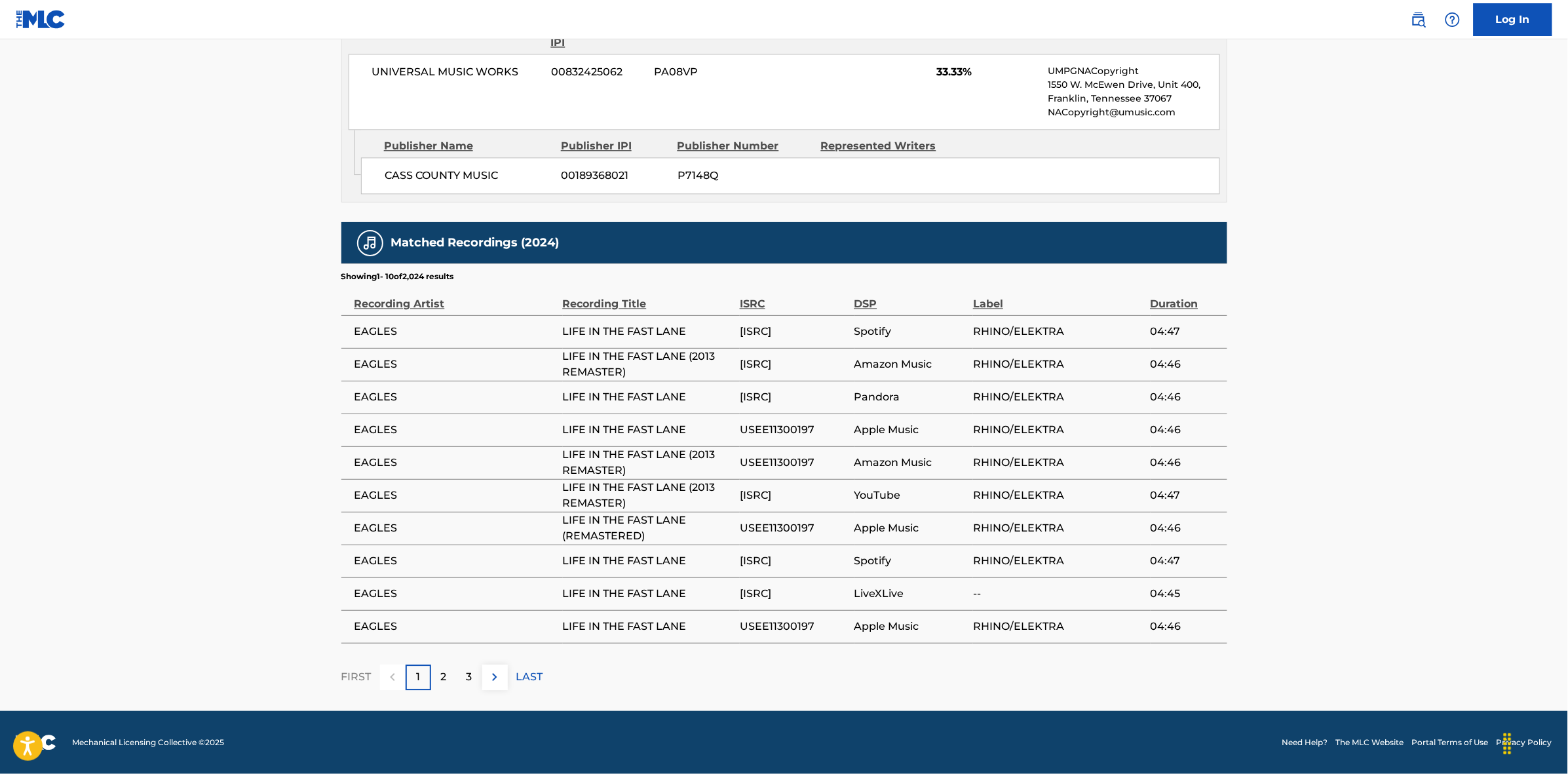 click on "2" at bounding box center (444, 677) 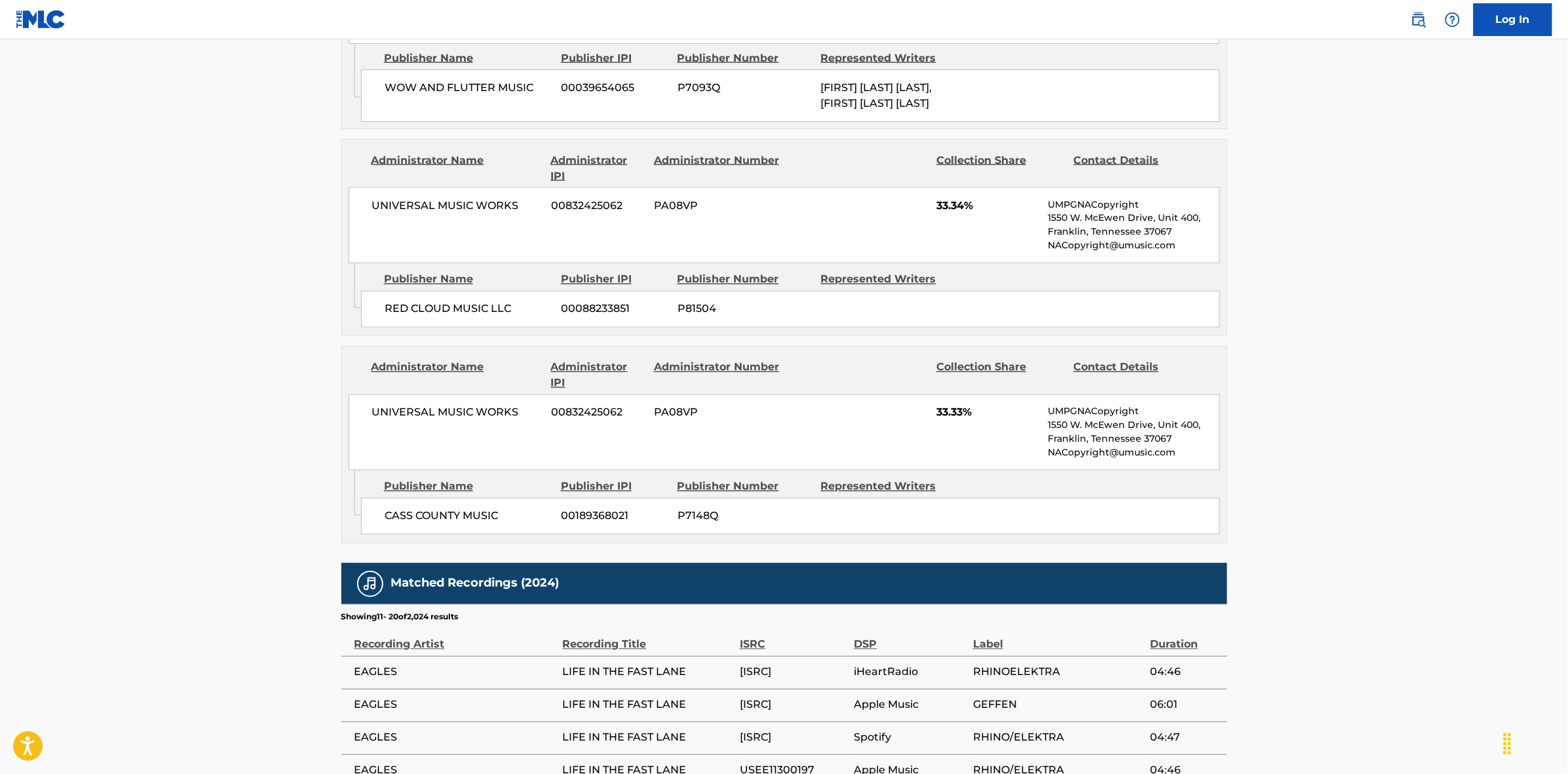 scroll, scrollTop: 1208, scrollLeft: 0, axis: vertical 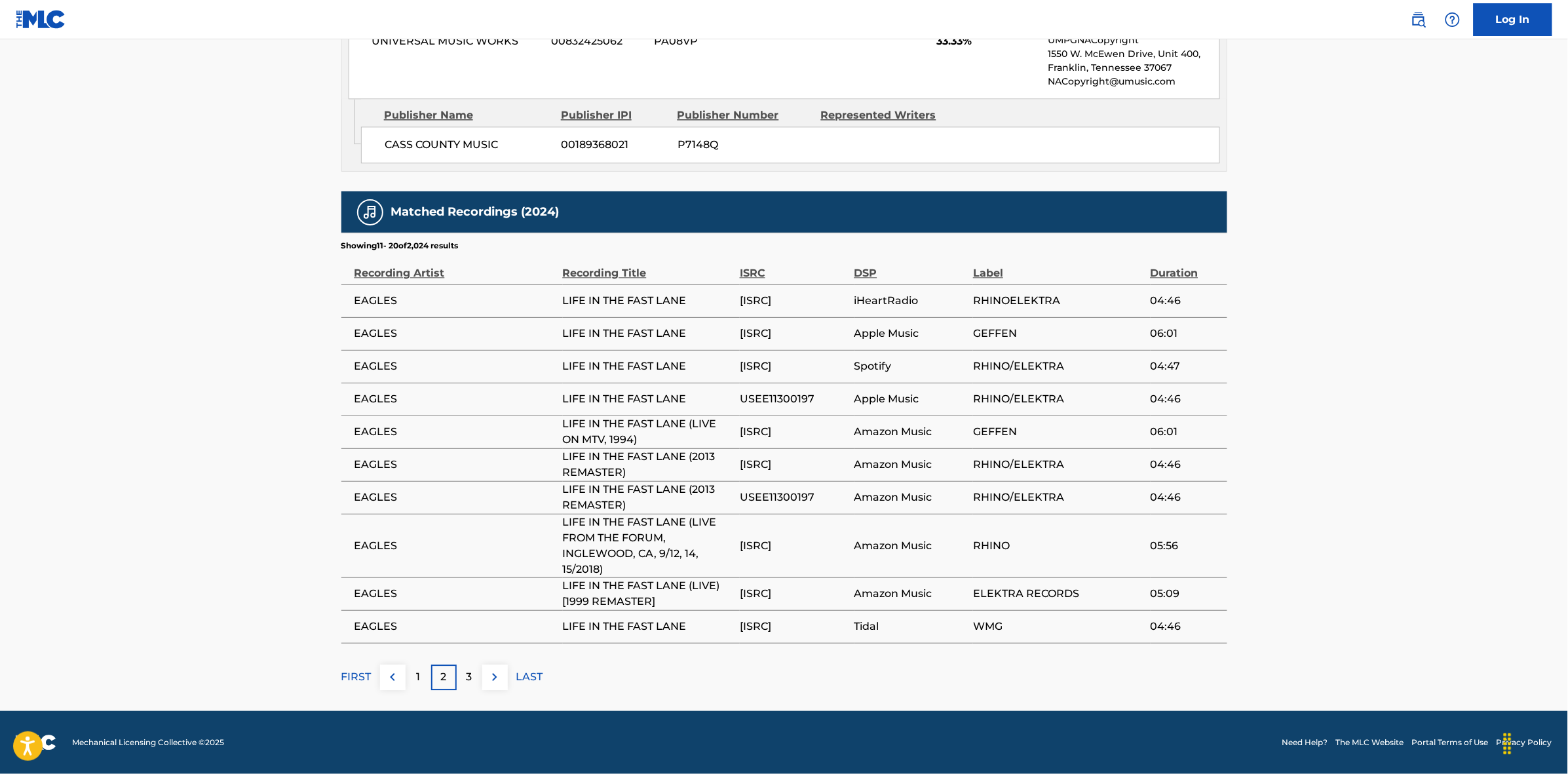 click on "3" at bounding box center (469, 677) 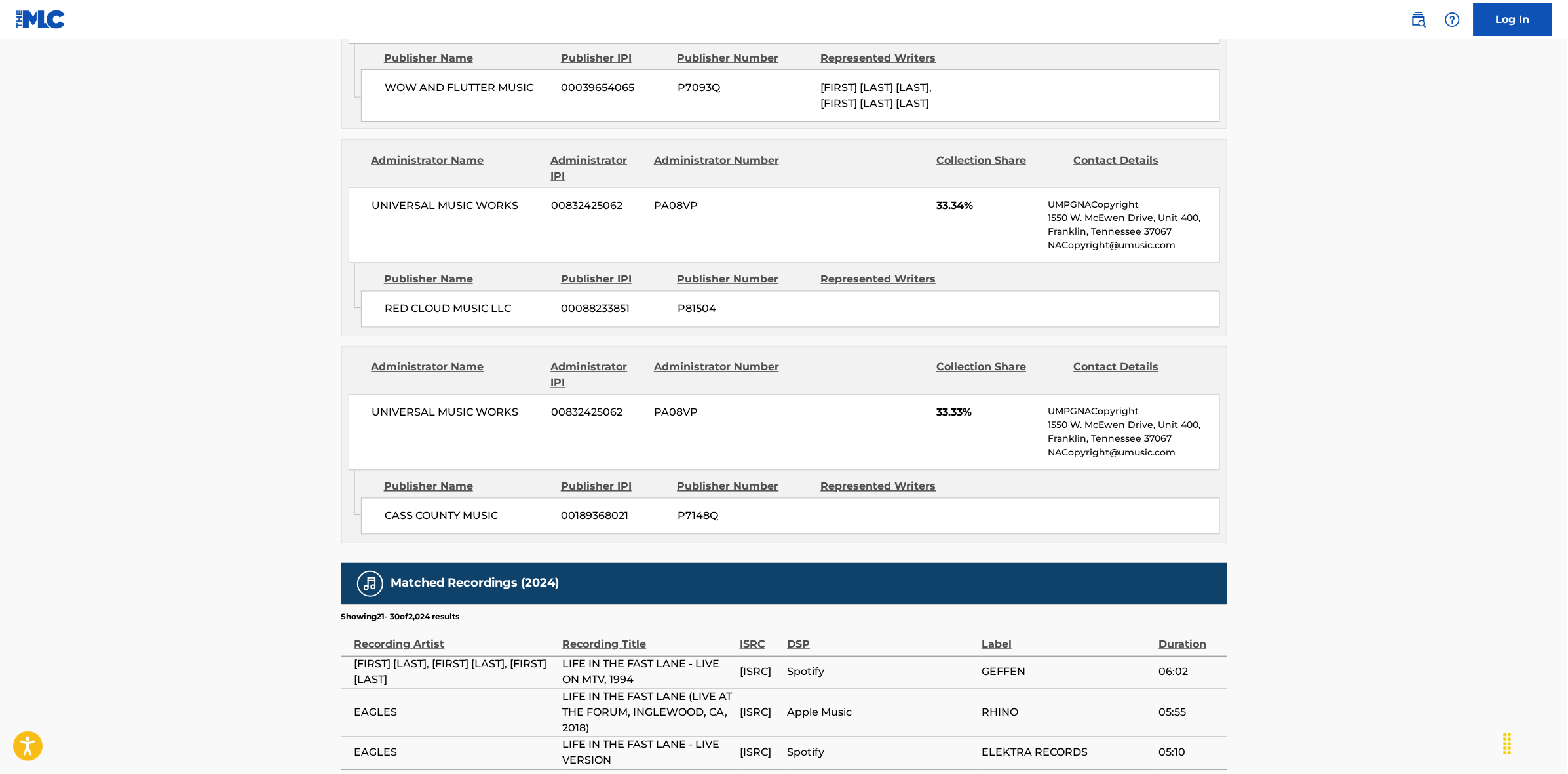scroll, scrollTop: 1193, scrollLeft: 0, axis: vertical 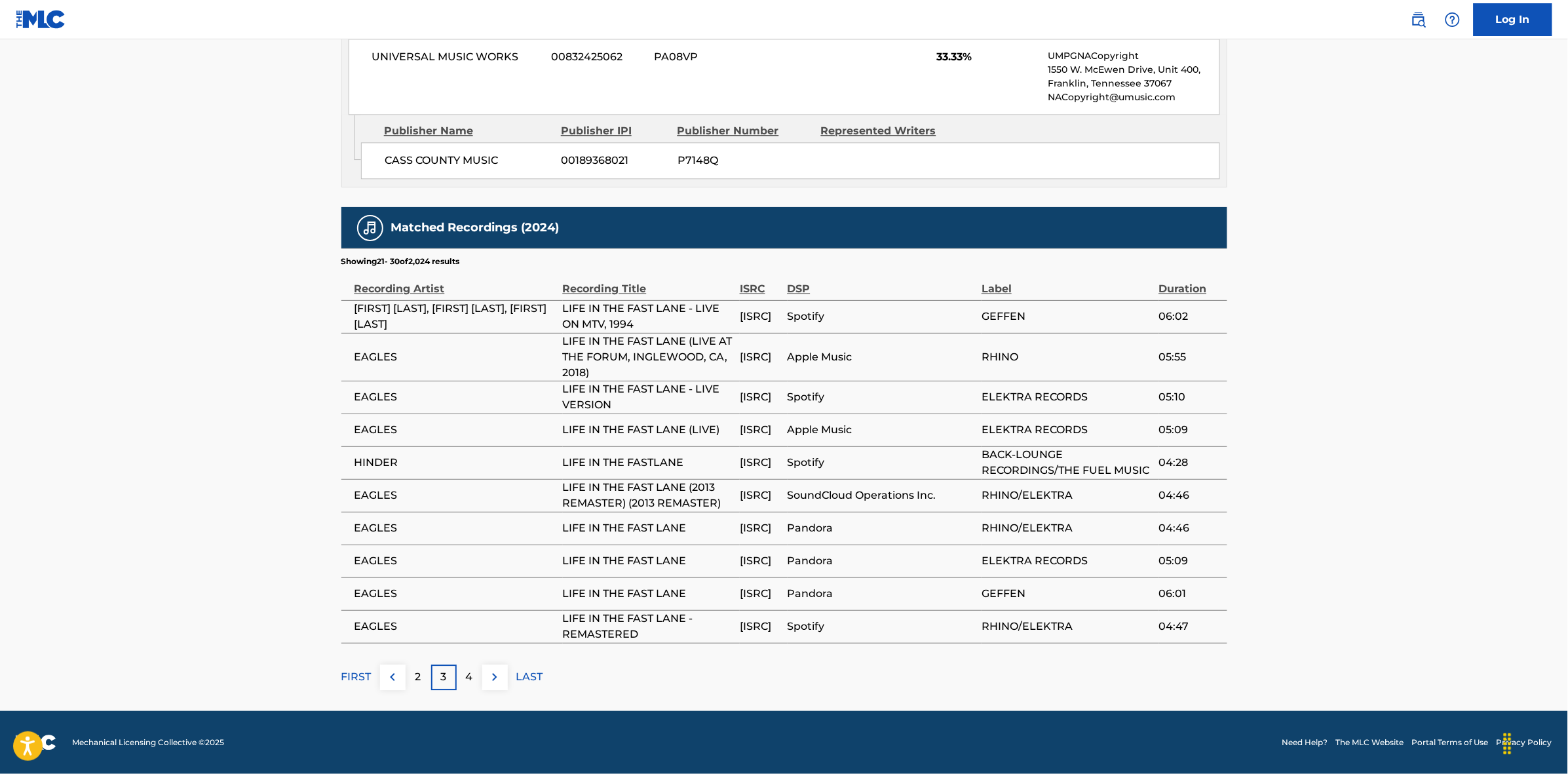 click on "3" at bounding box center [444, 677] 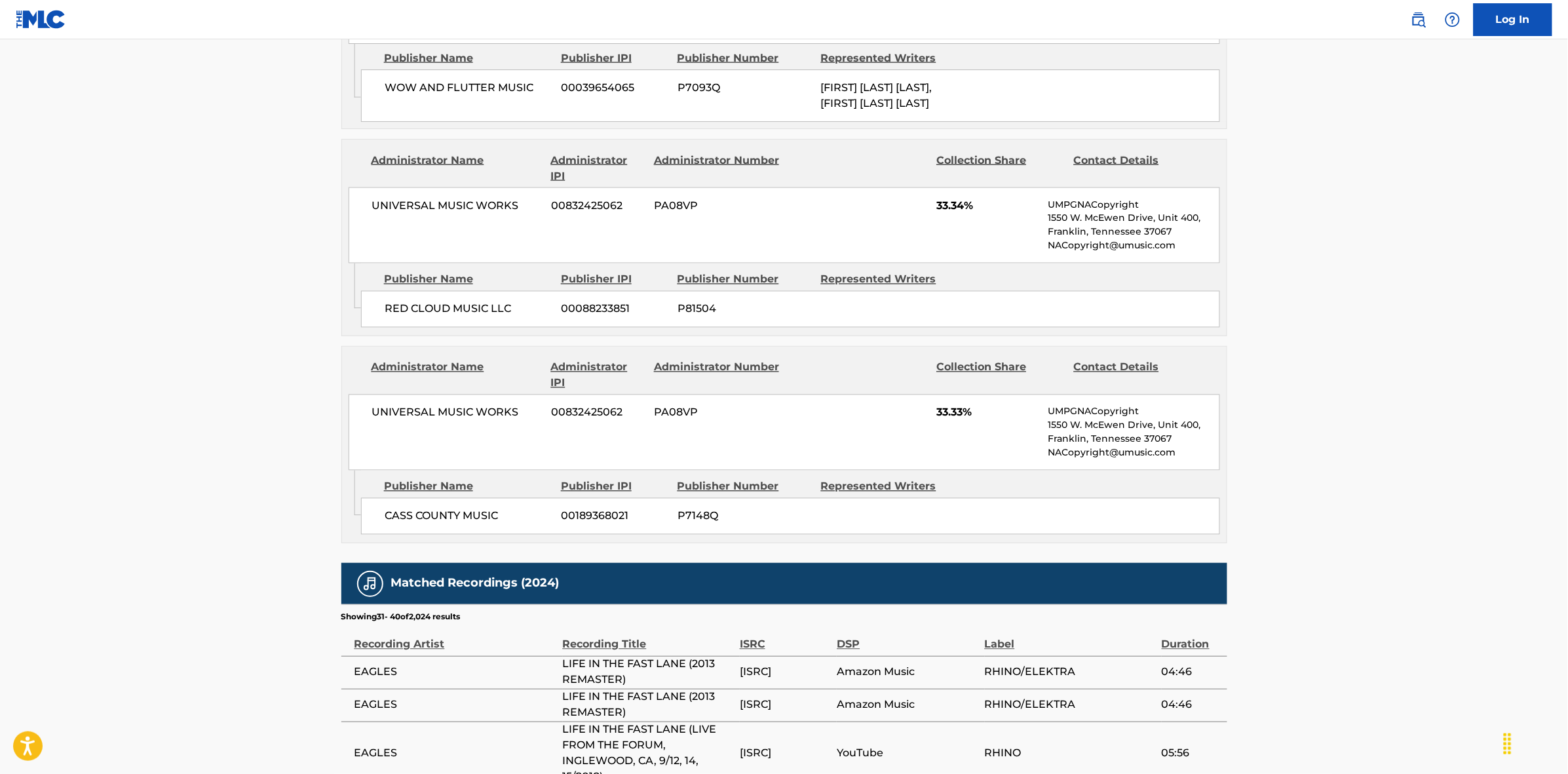 scroll, scrollTop: 1239, scrollLeft: 0, axis: vertical 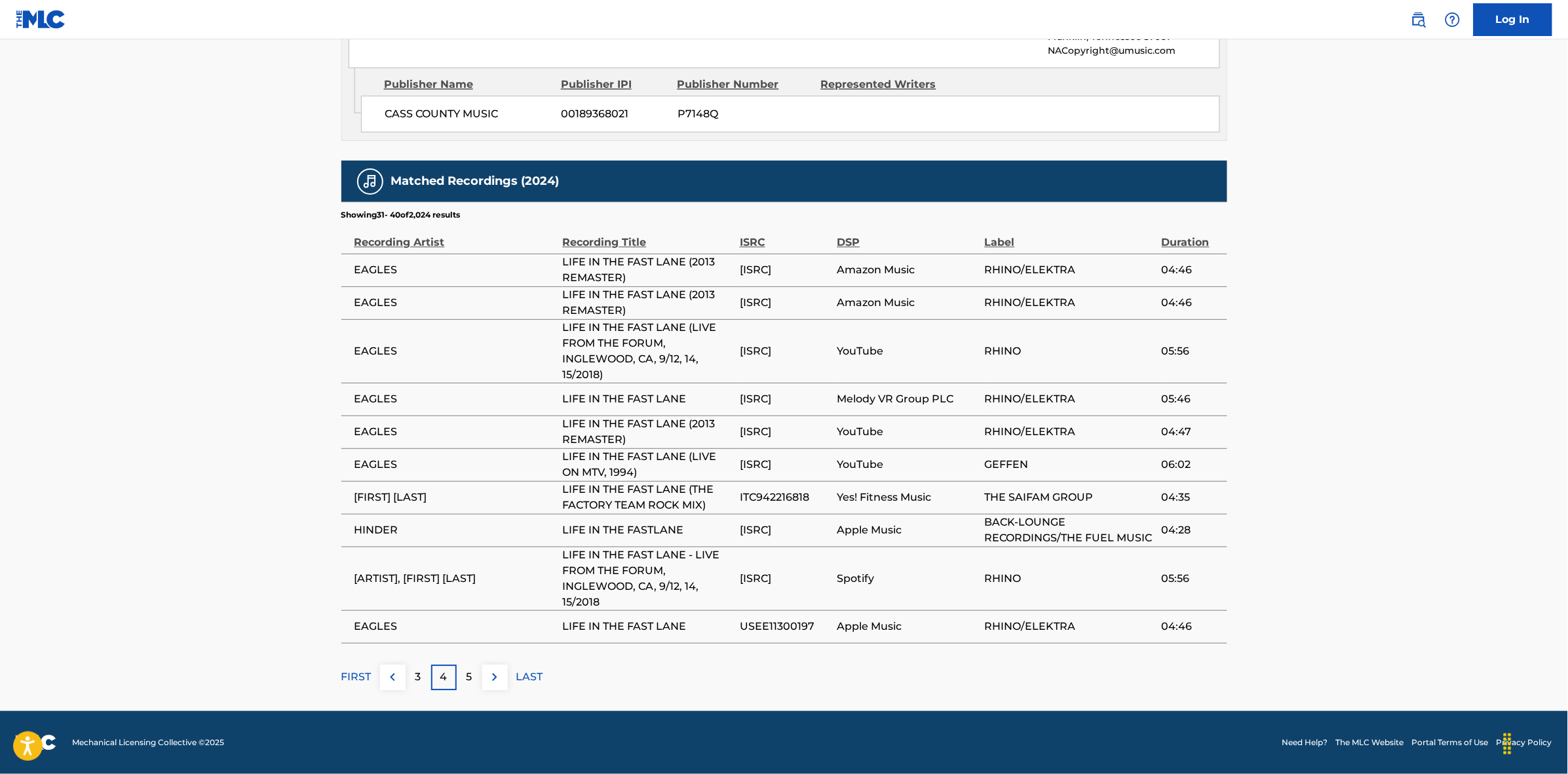 click on "5" at bounding box center [469, 677] 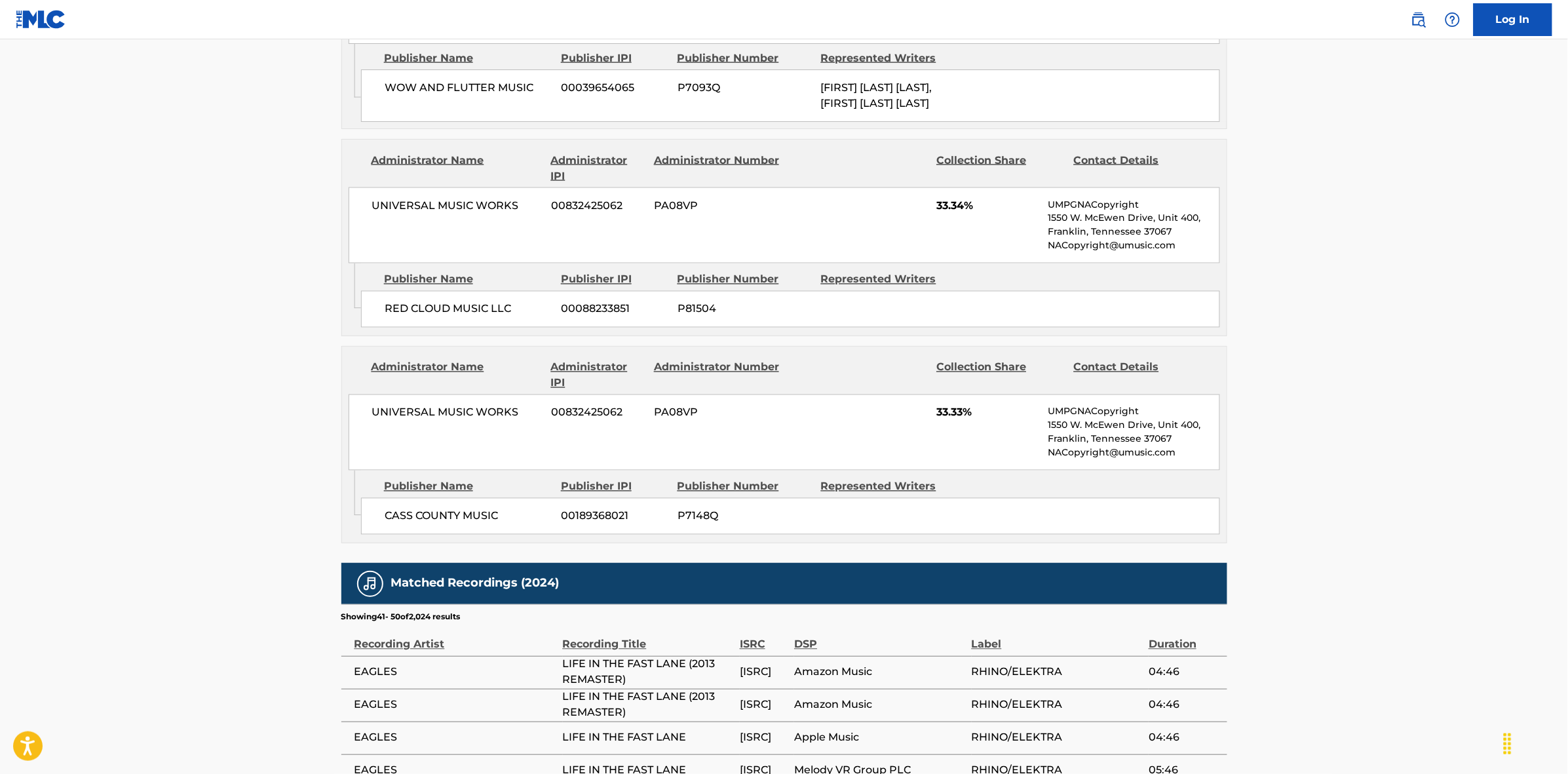 scroll, scrollTop: 1177, scrollLeft: 0, axis: vertical 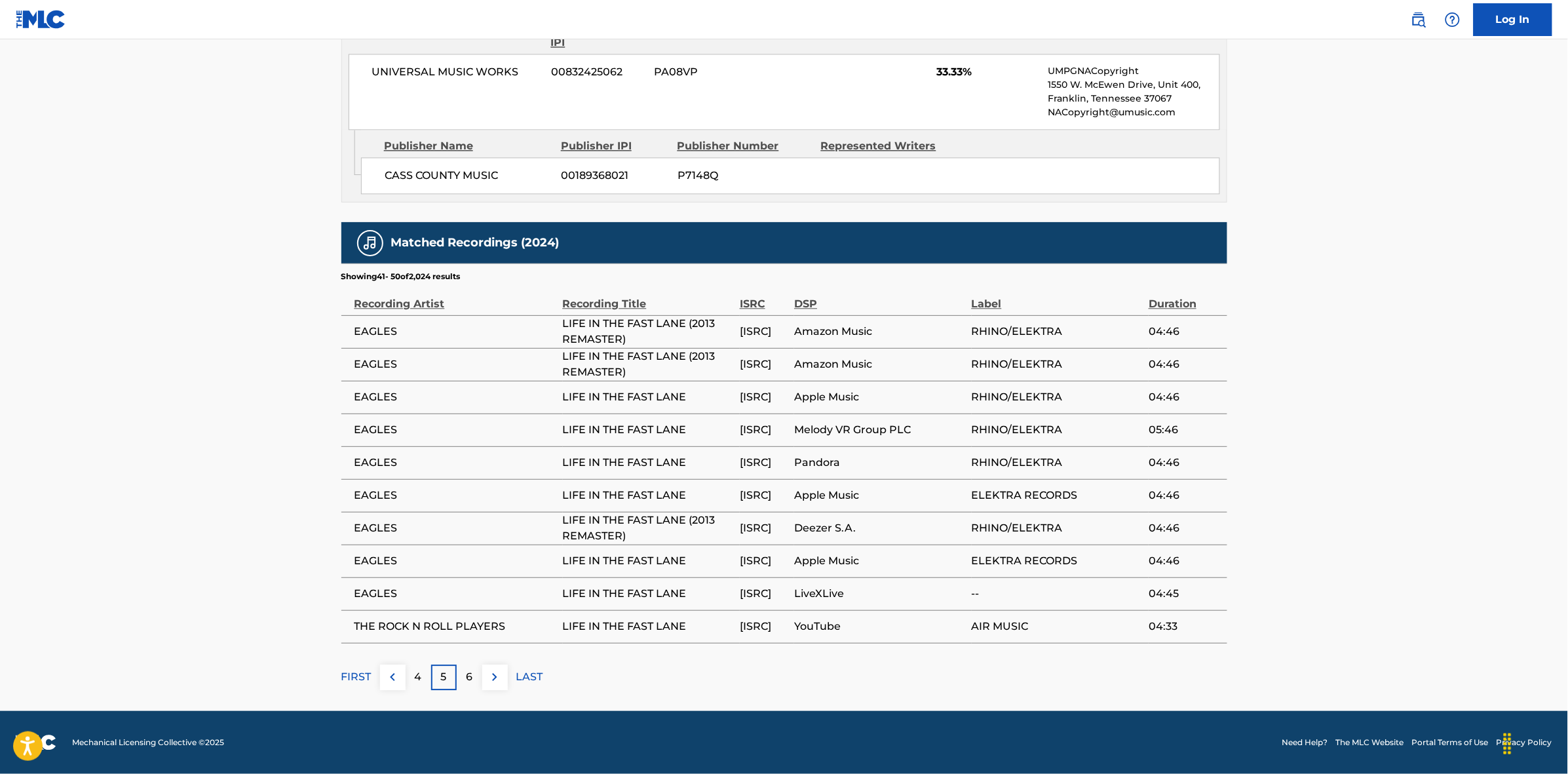 click at bounding box center [495, 677] 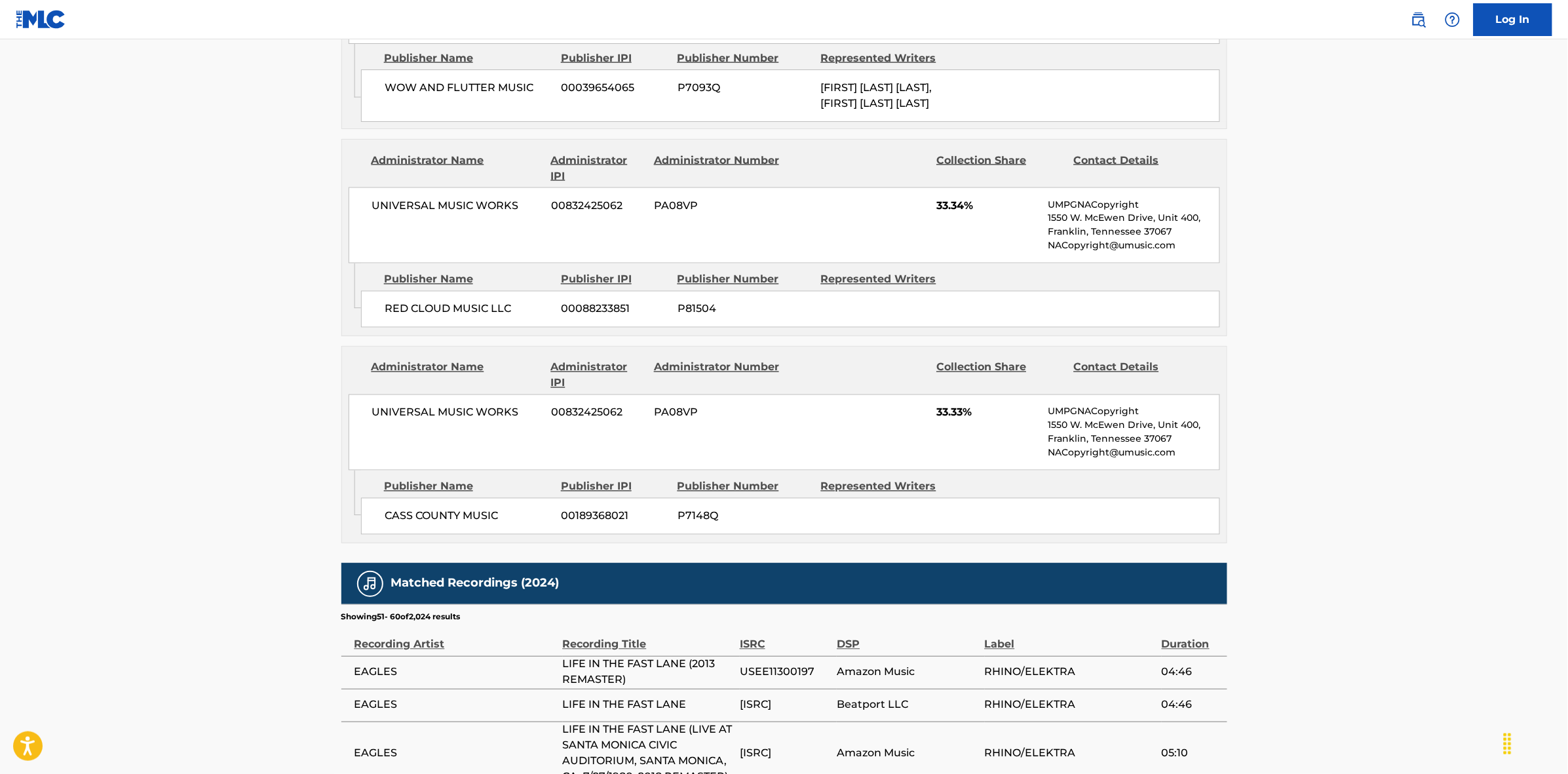 scroll, scrollTop: 1177, scrollLeft: 0, axis: vertical 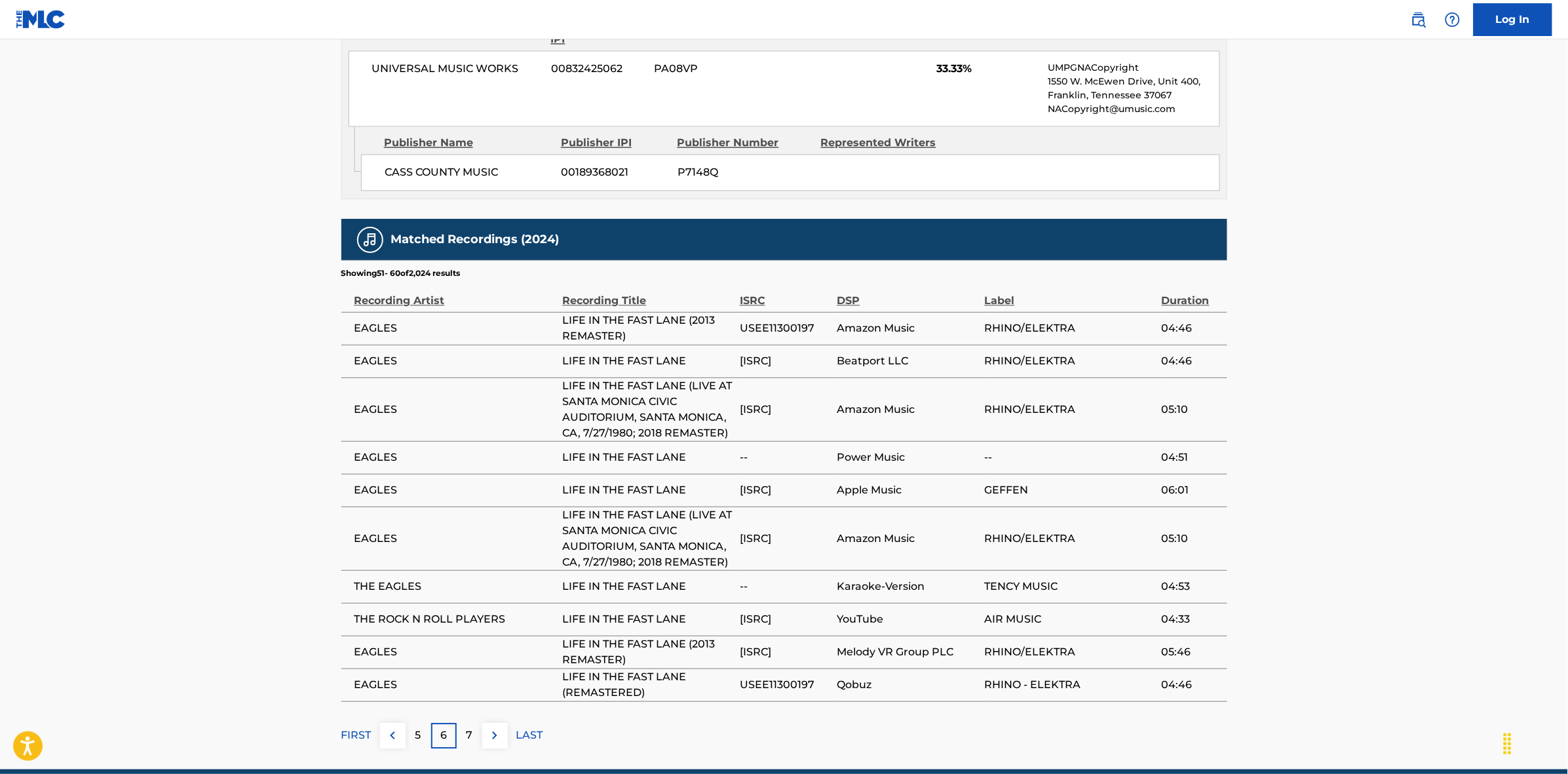 click at bounding box center (495, 735) 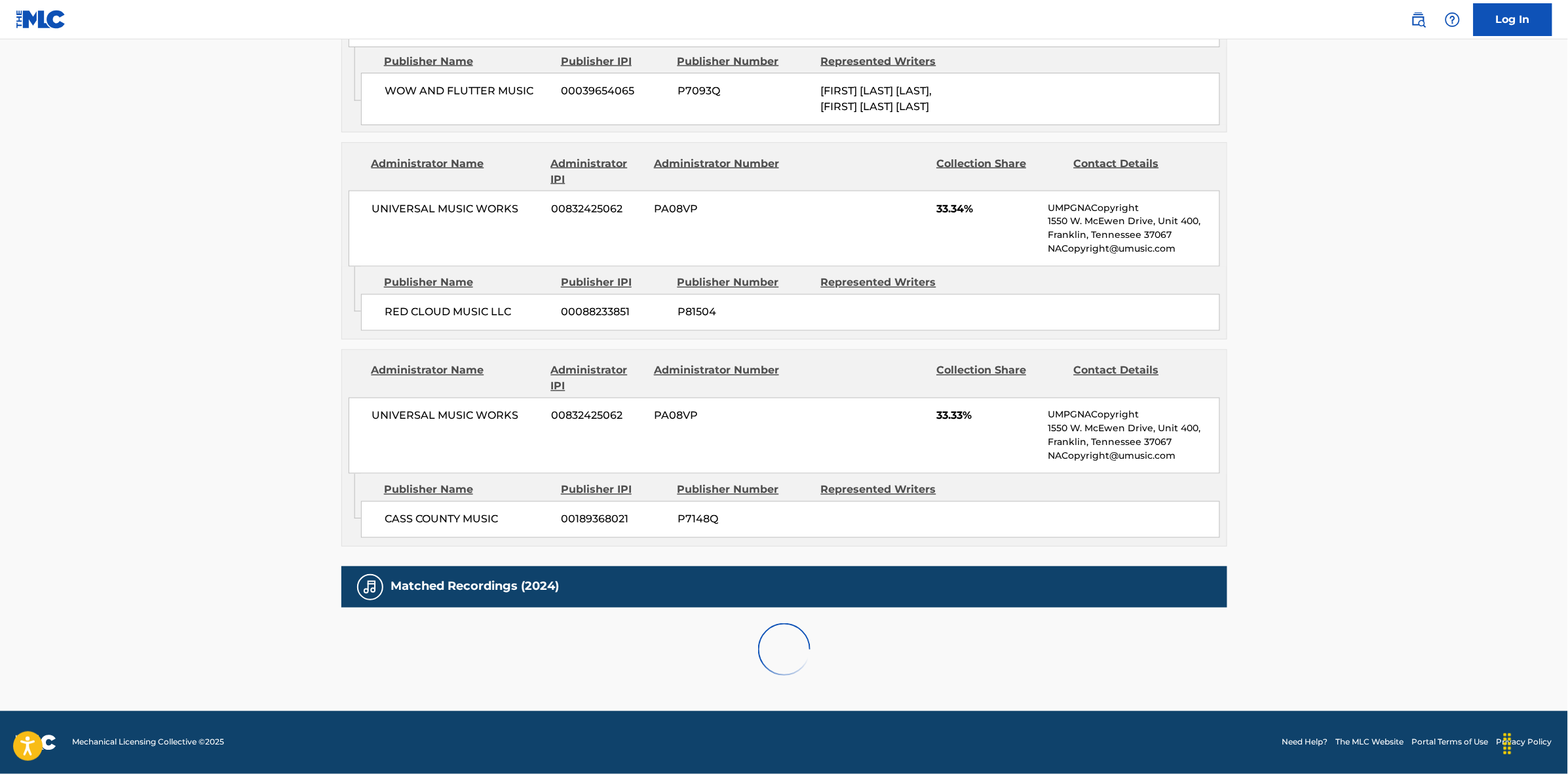 scroll, scrollTop: 1177, scrollLeft: 0, axis: vertical 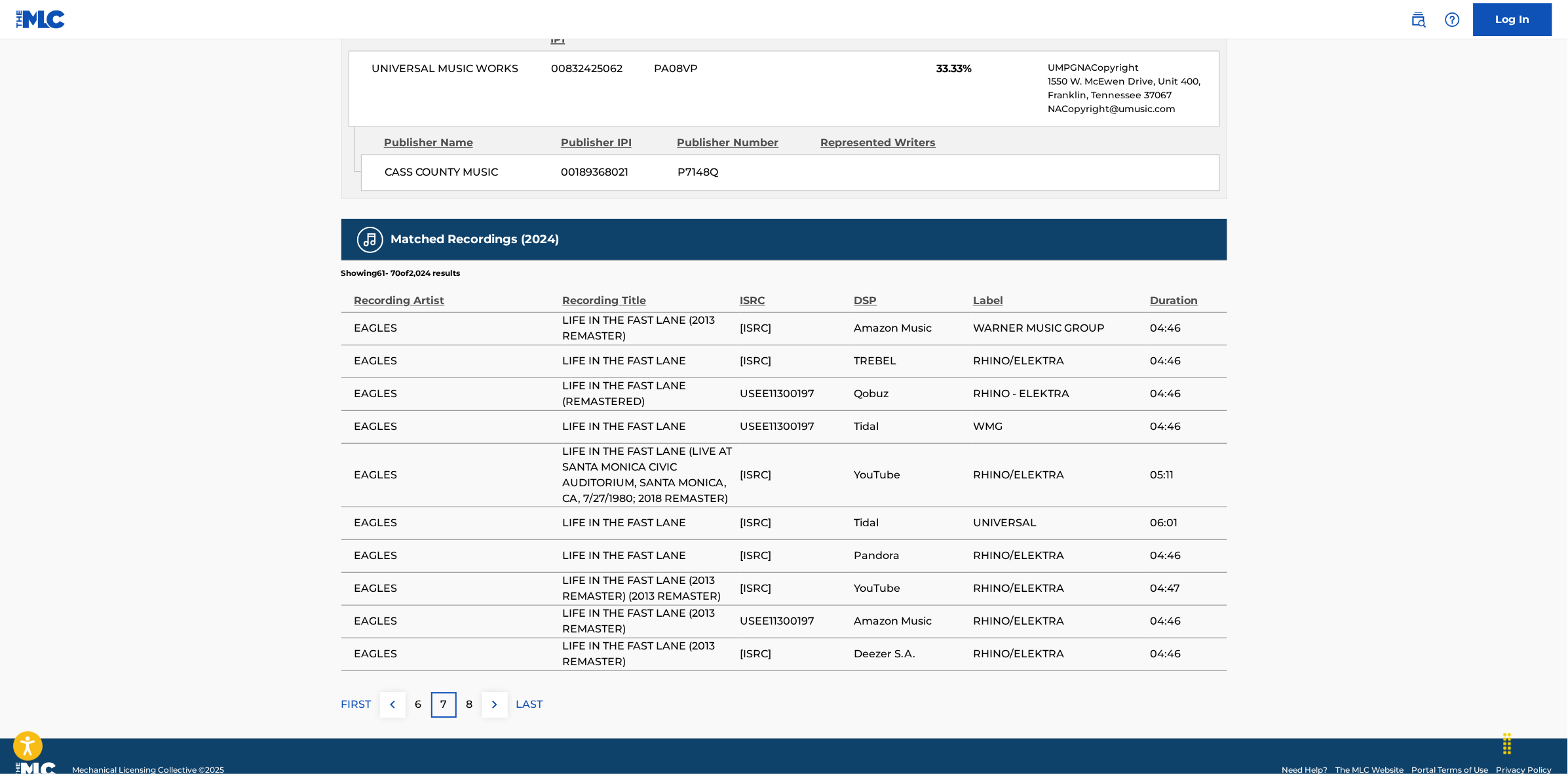 click at bounding box center (495, 705) 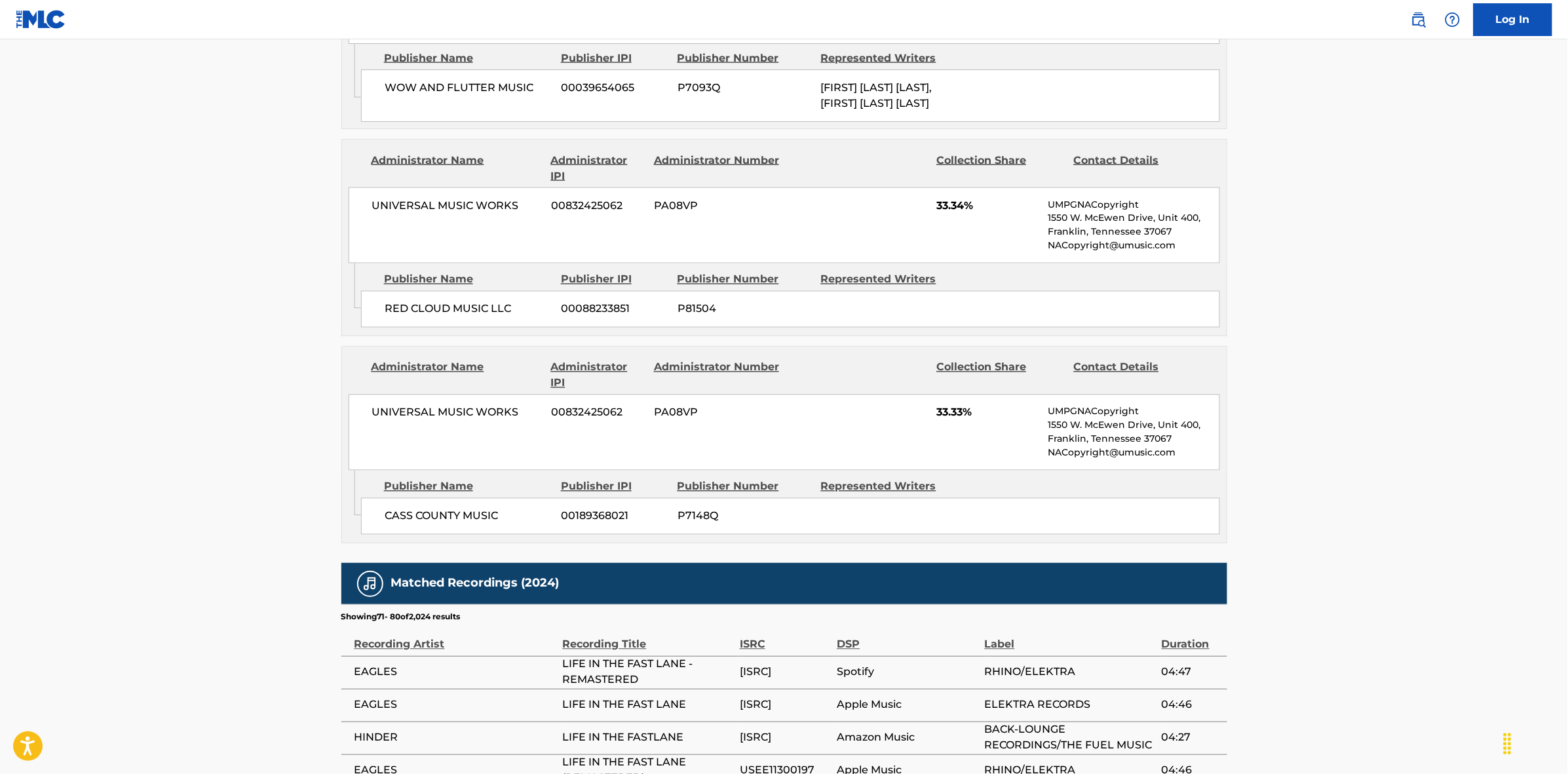 scroll, scrollTop: 1177, scrollLeft: 0, axis: vertical 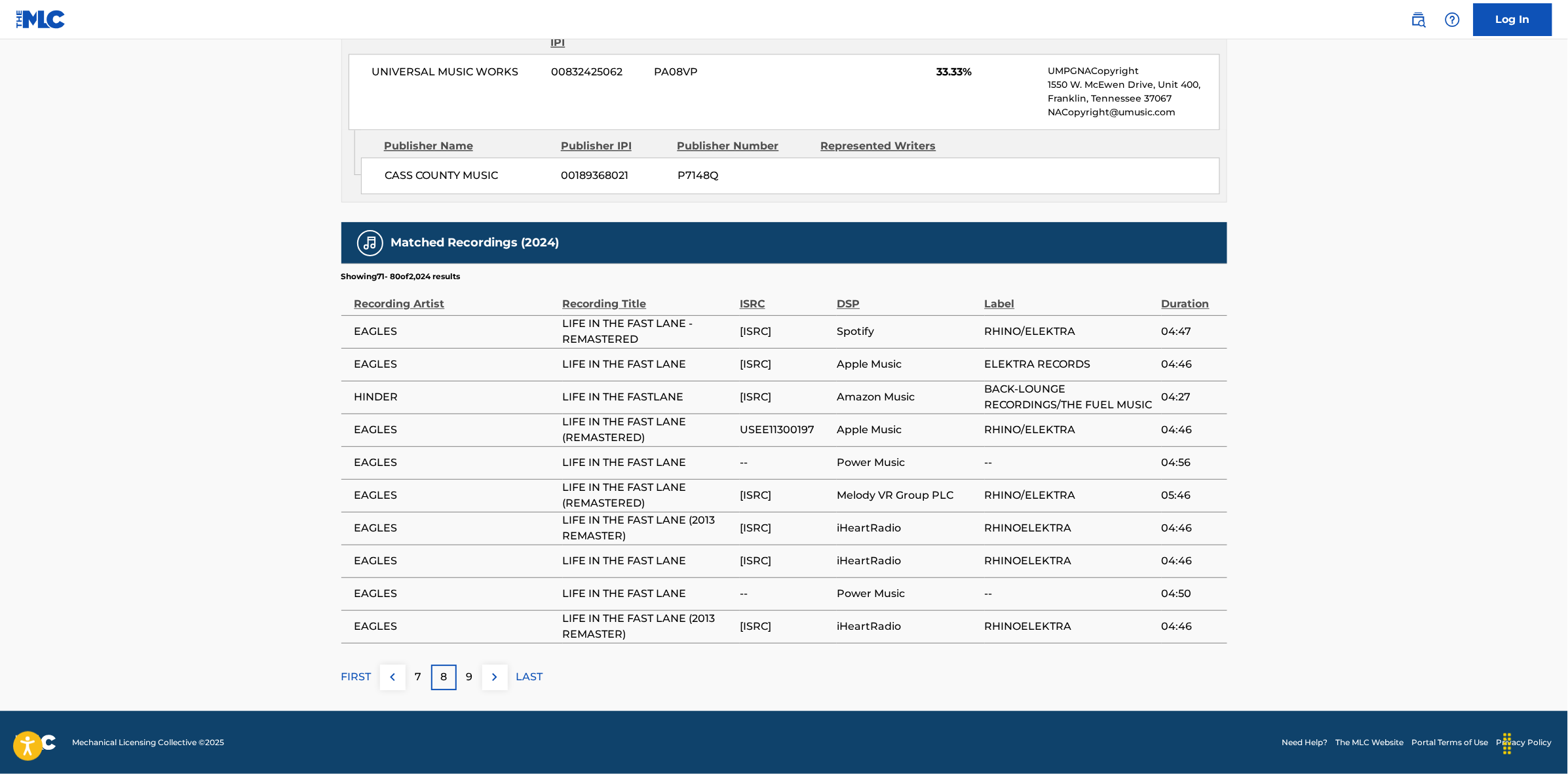 click at bounding box center (495, 677) 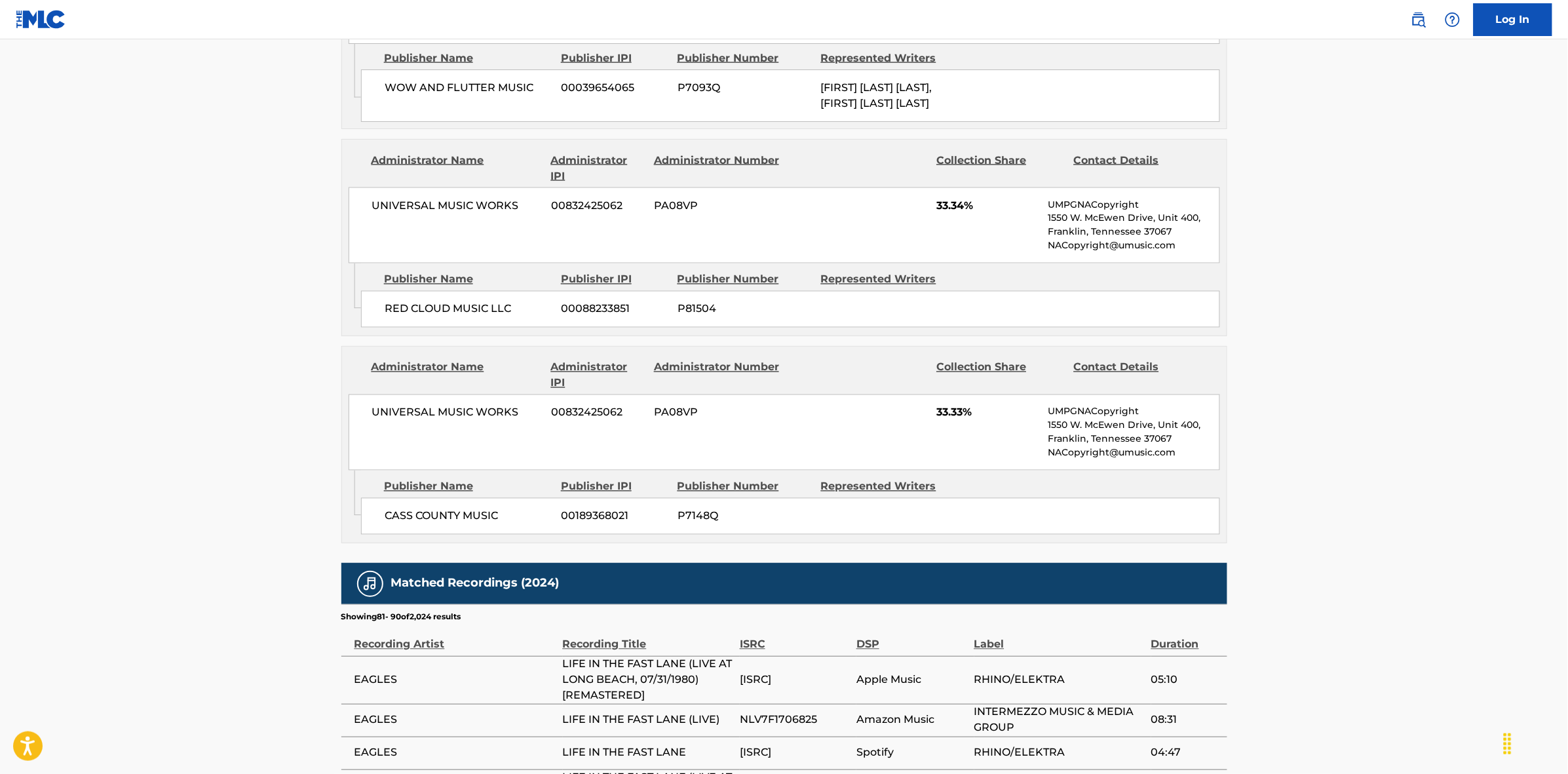 scroll, scrollTop: 1177, scrollLeft: 0, axis: vertical 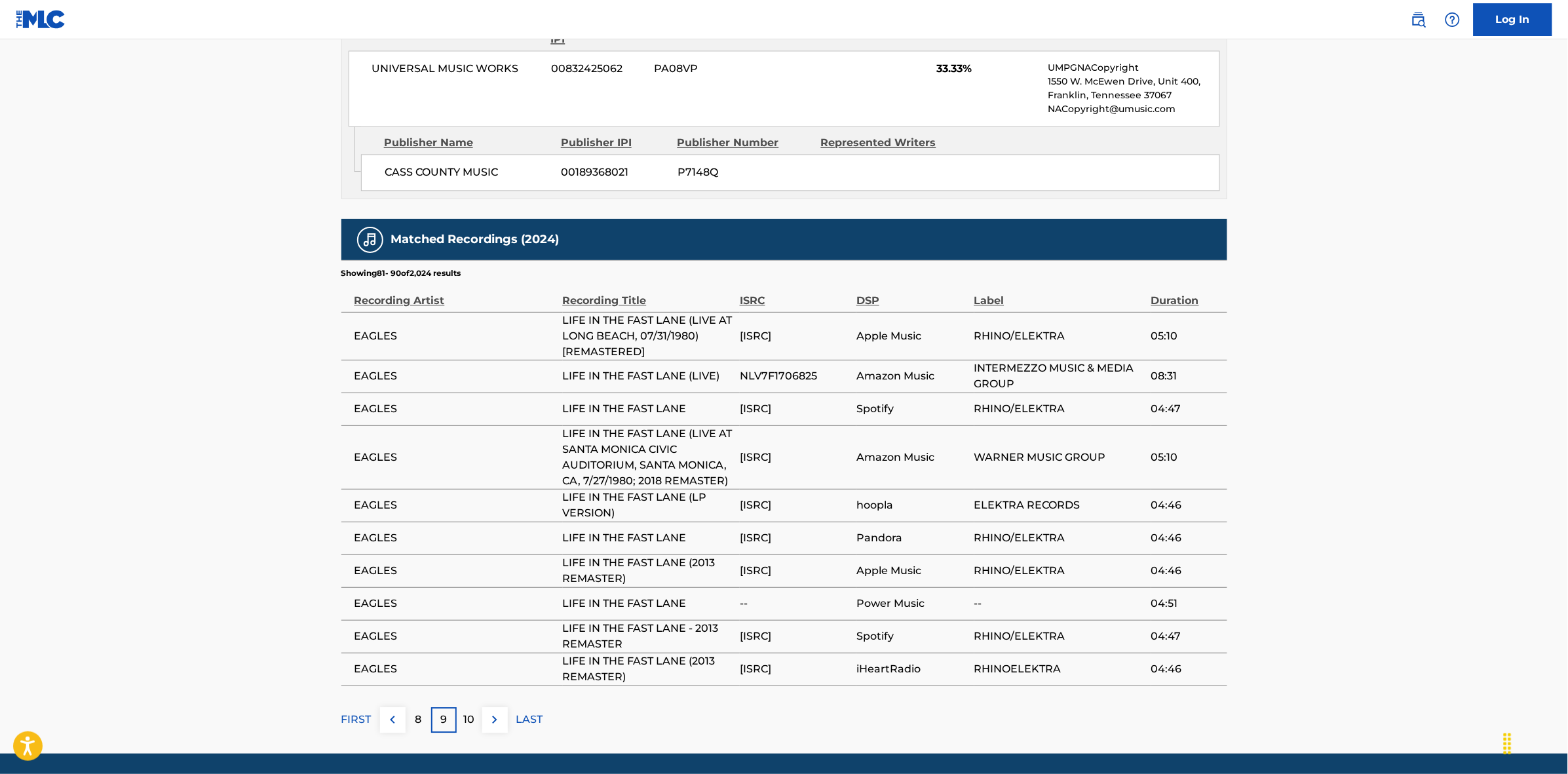 click at bounding box center (495, 720) 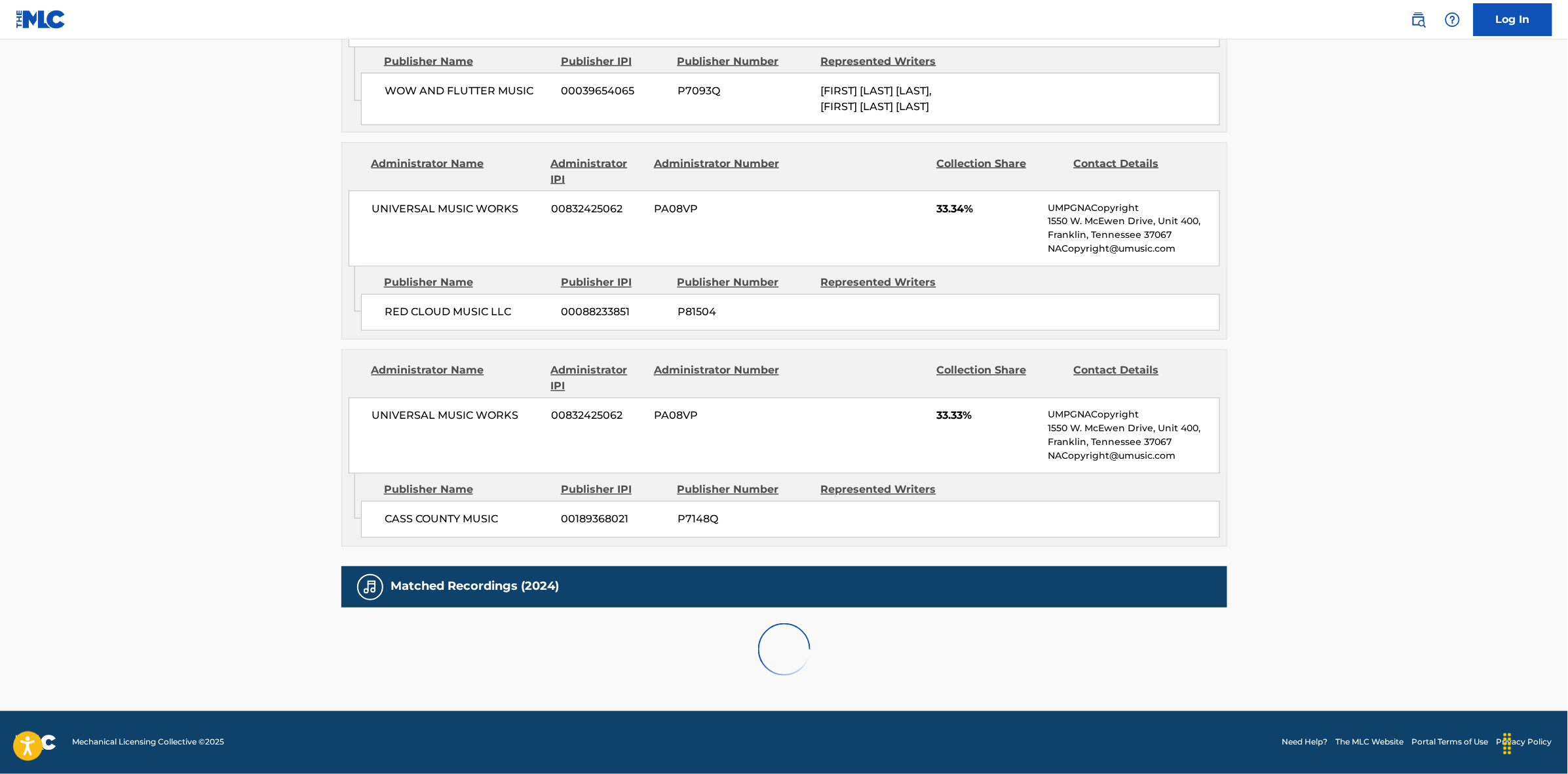 scroll, scrollTop: 1177, scrollLeft: 0, axis: vertical 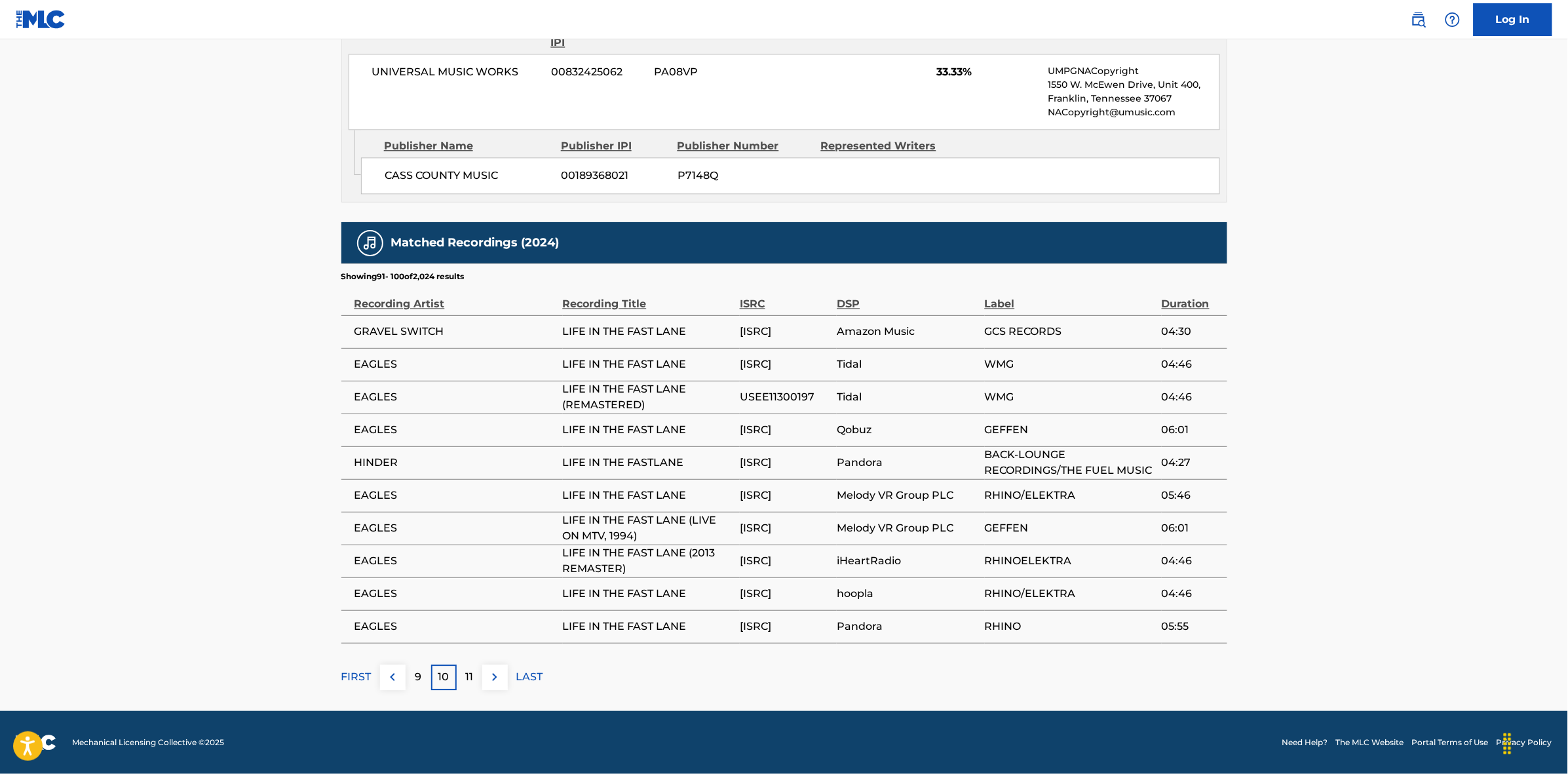 click at bounding box center (495, 677) 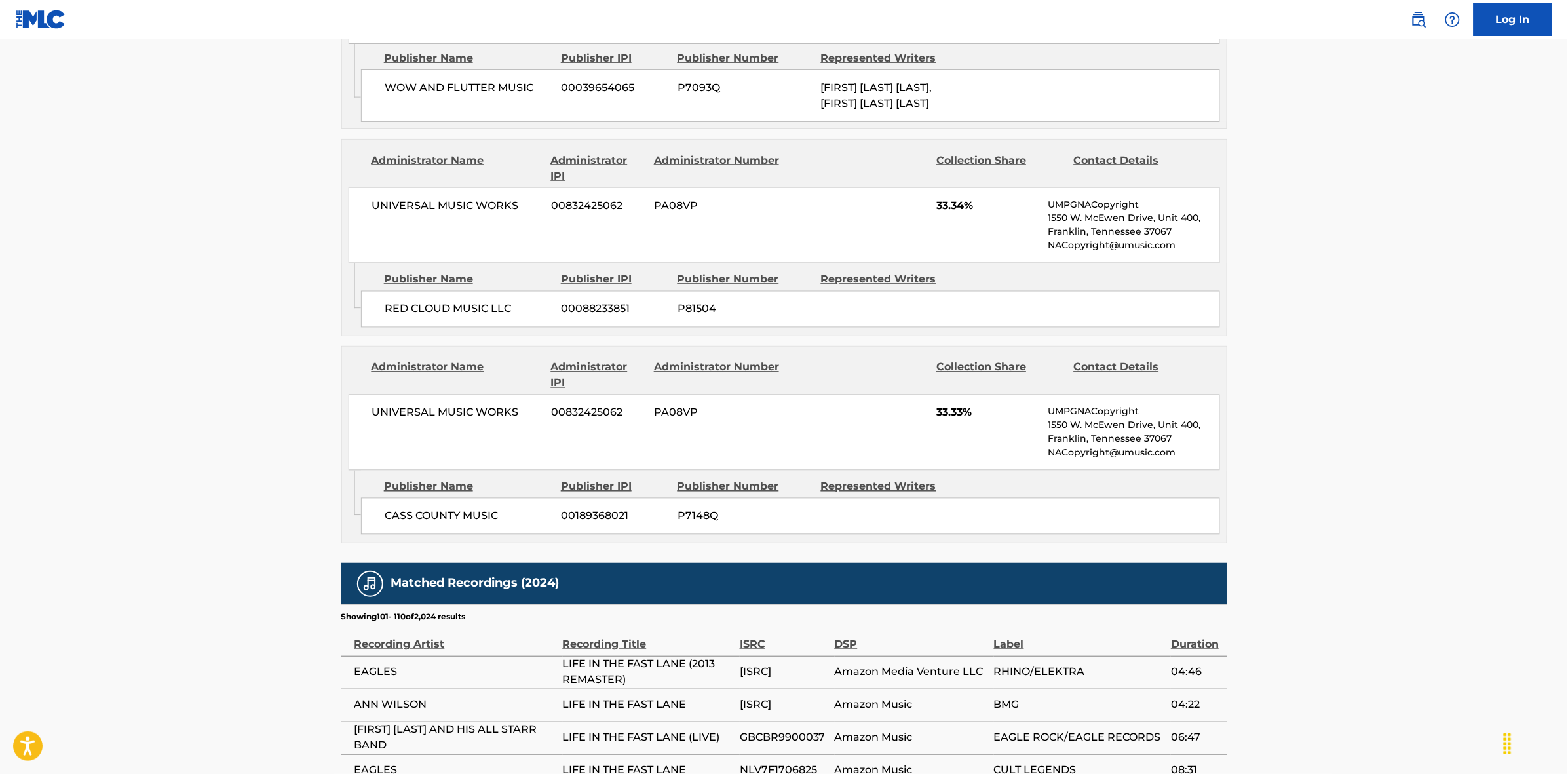scroll, scrollTop: 1177, scrollLeft: 0, axis: vertical 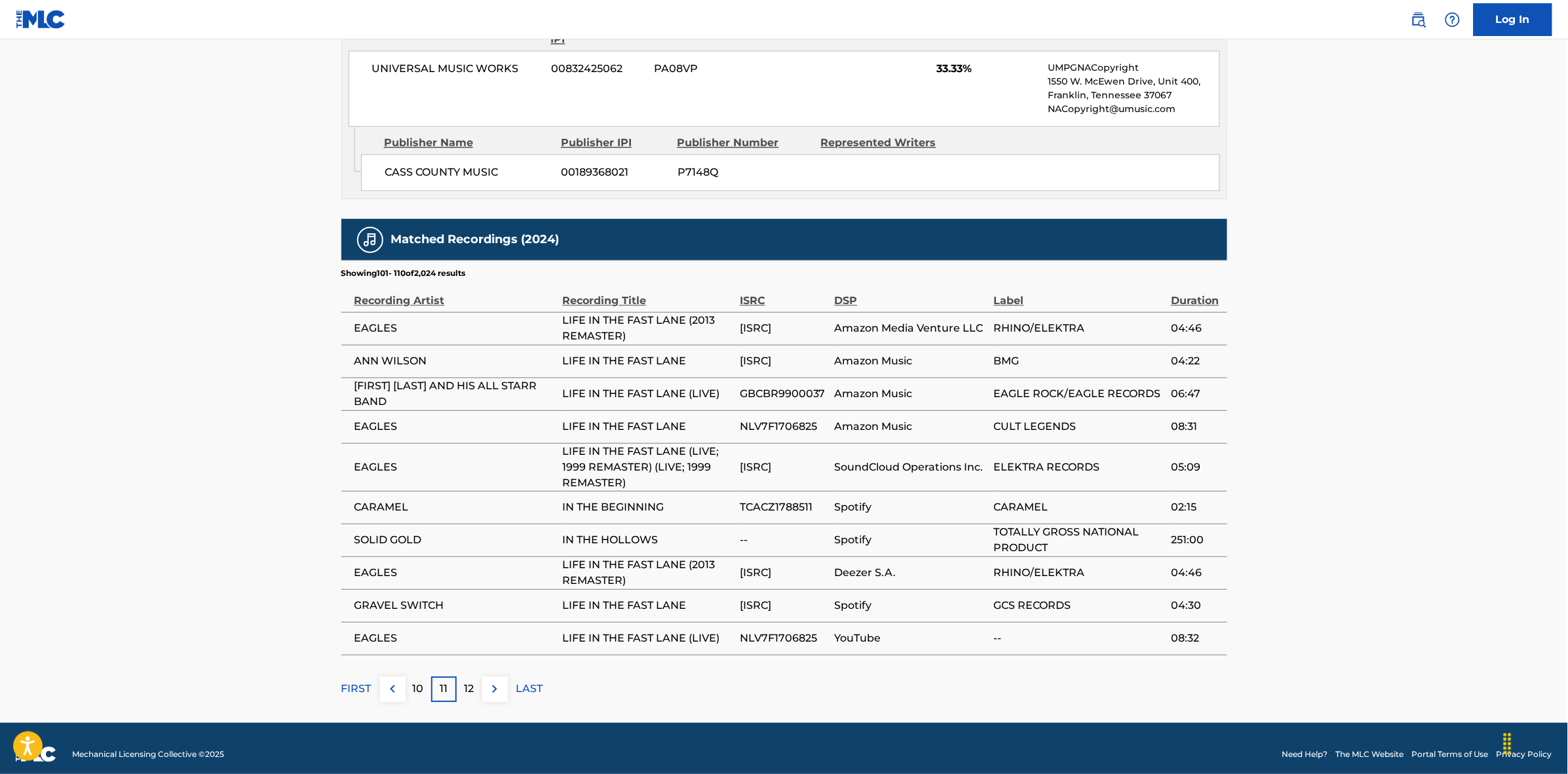 click at bounding box center (495, 689) 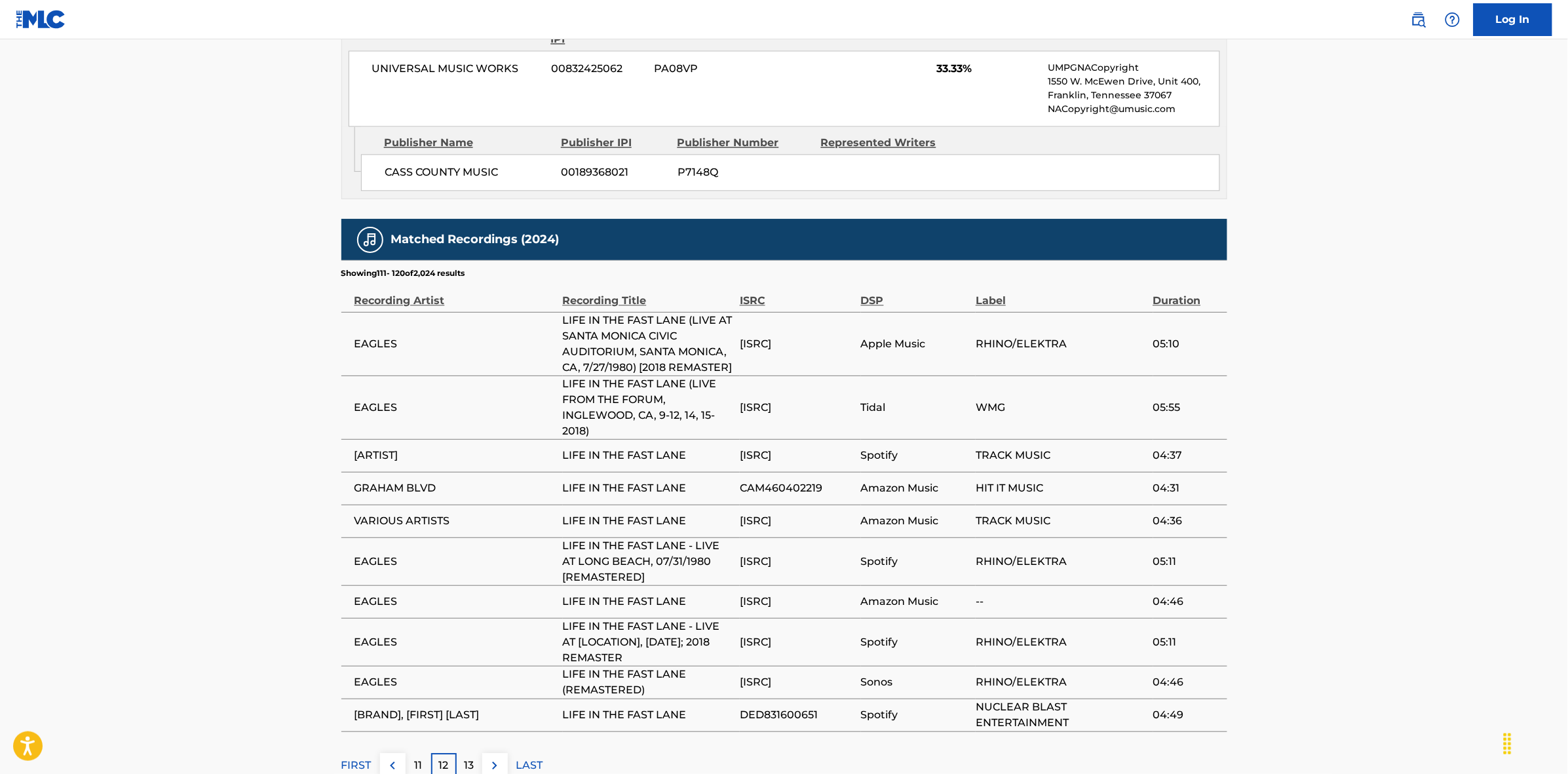 scroll, scrollTop: 1285, scrollLeft: 0, axis: vertical 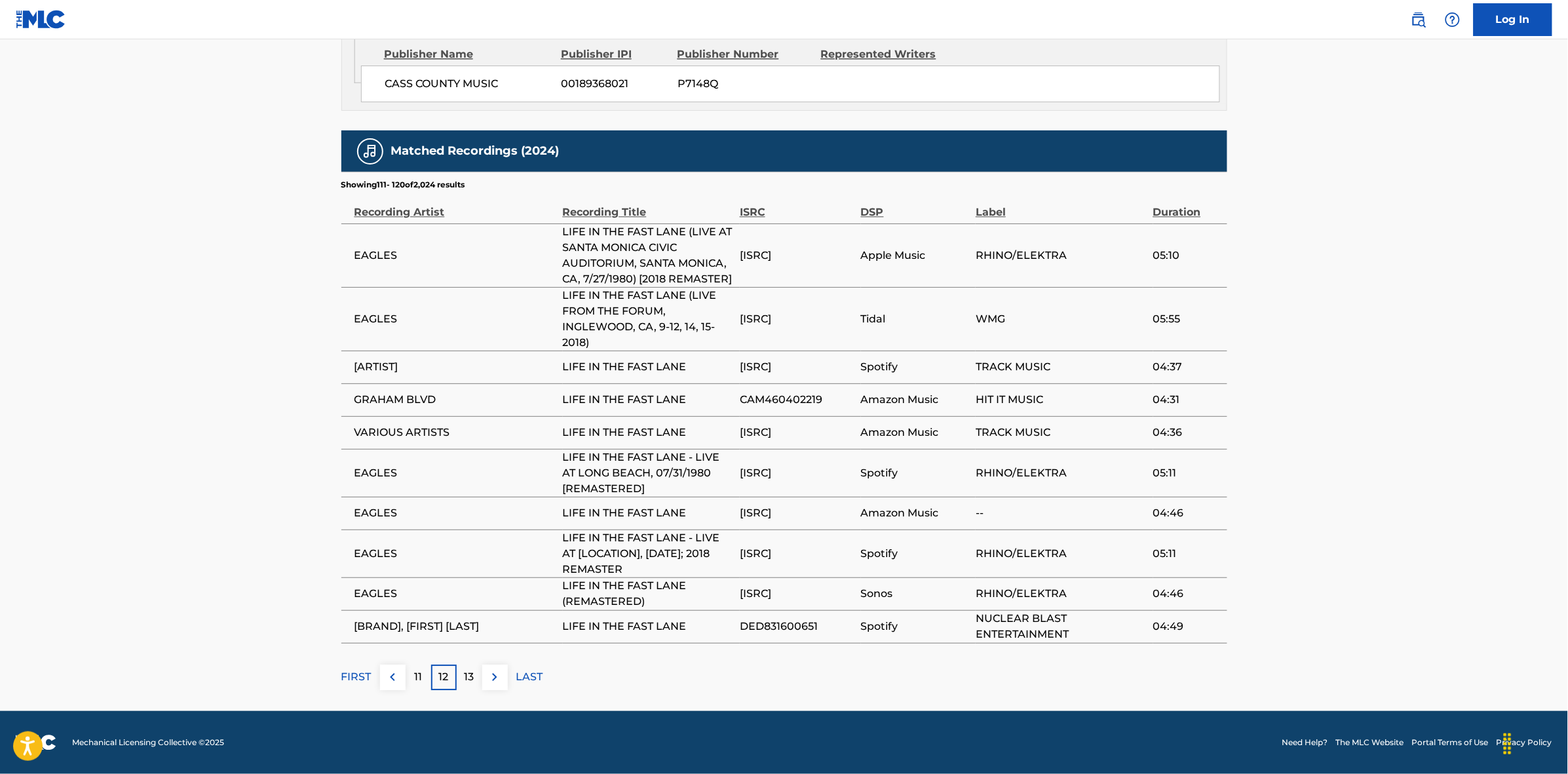 click on "13" at bounding box center [469, 677] 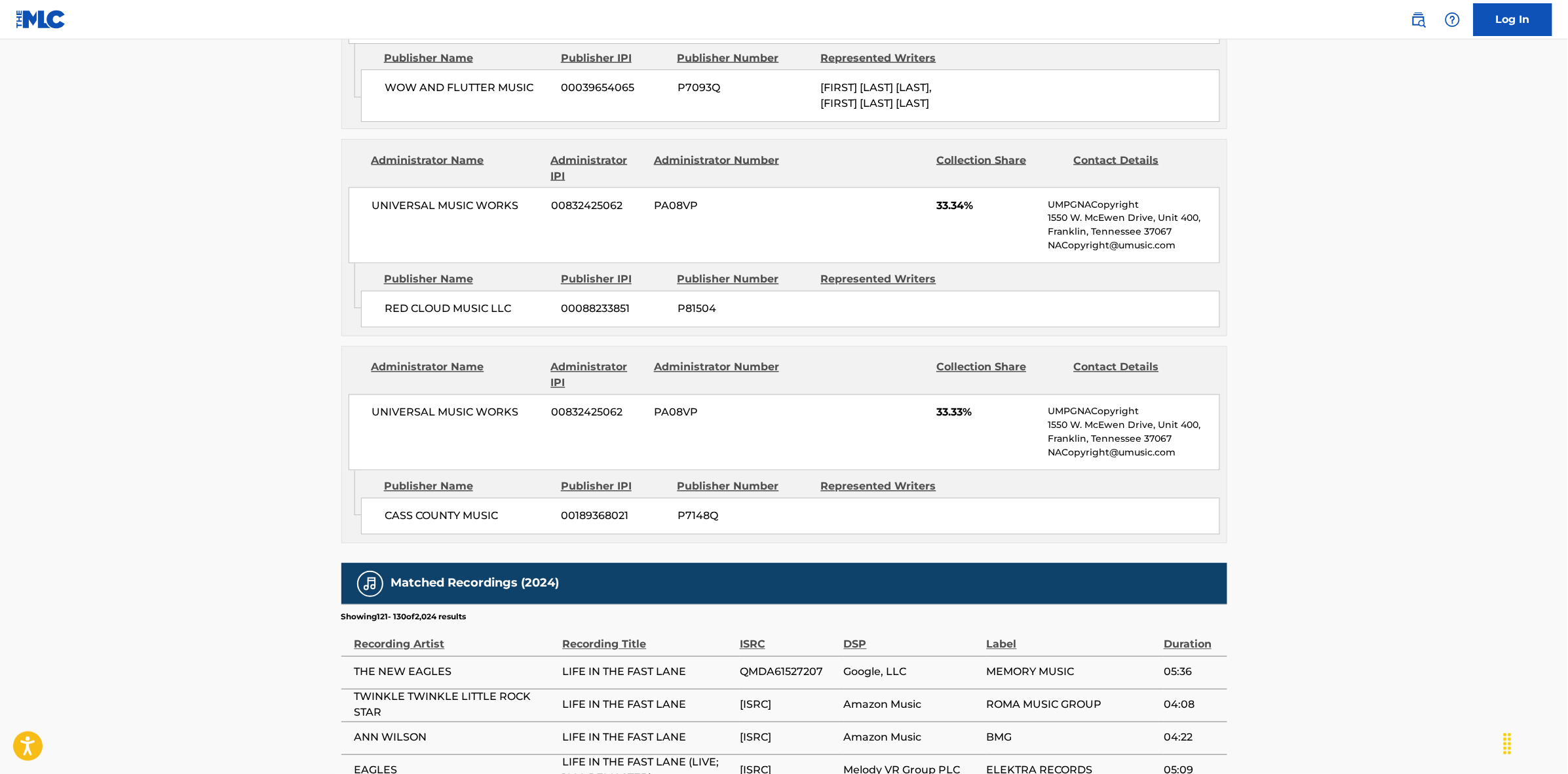 scroll, scrollTop: 1177, scrollLeft: 0, axis: vertical 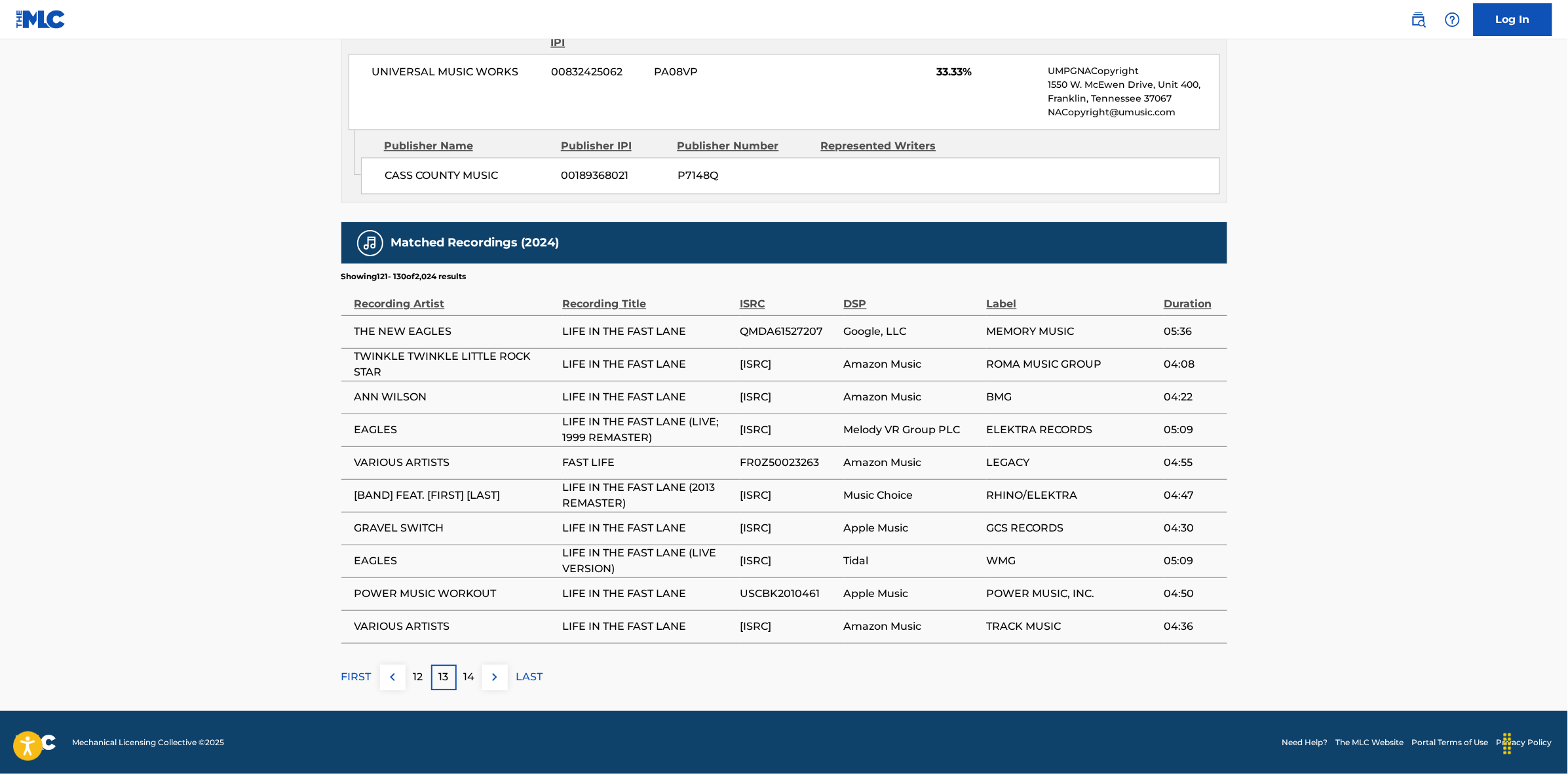click on "14" at bounding box center [469, 677] 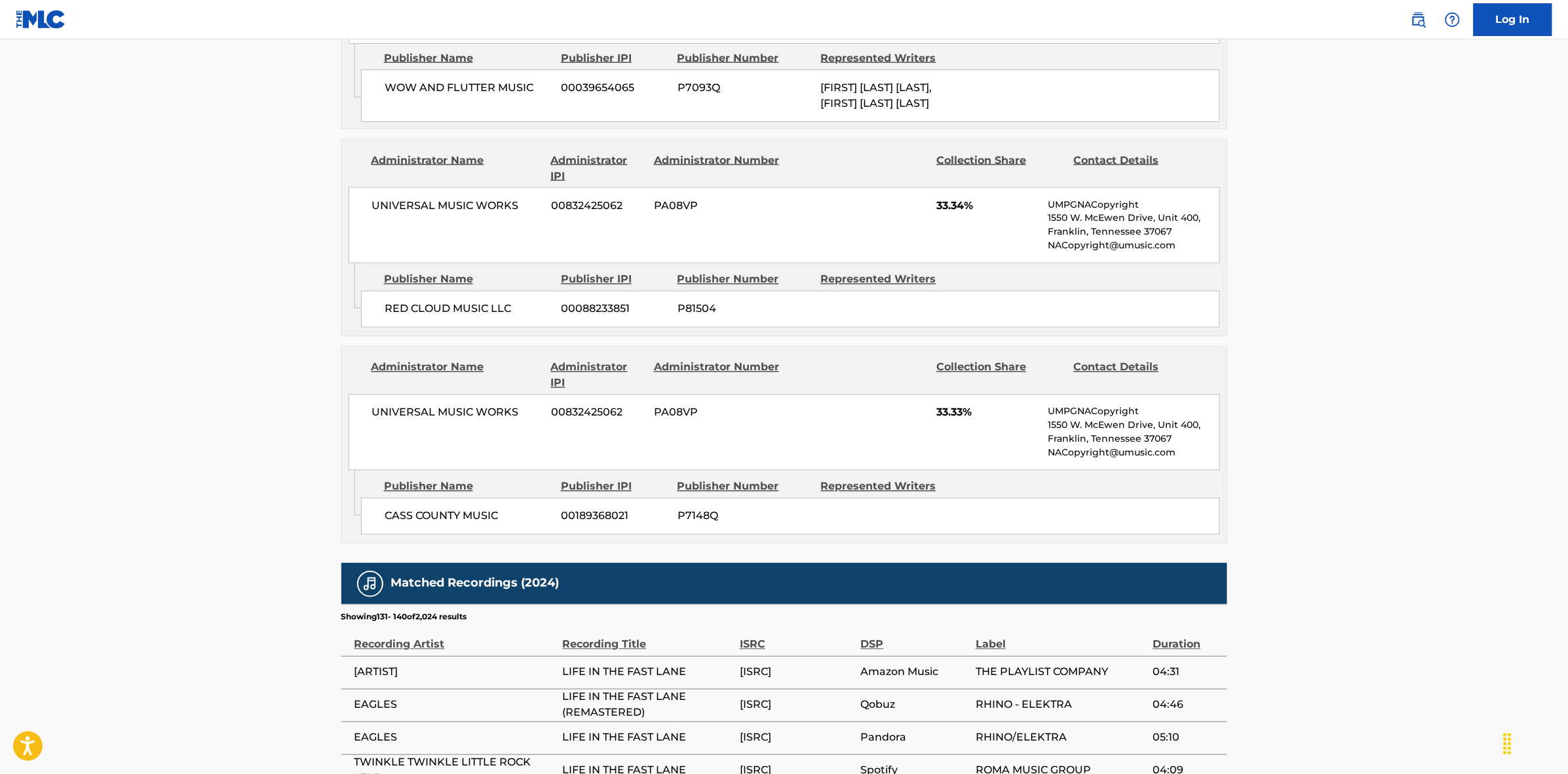scroll, scrollTop: 1177, scrollLeft: 0, axis: vertical 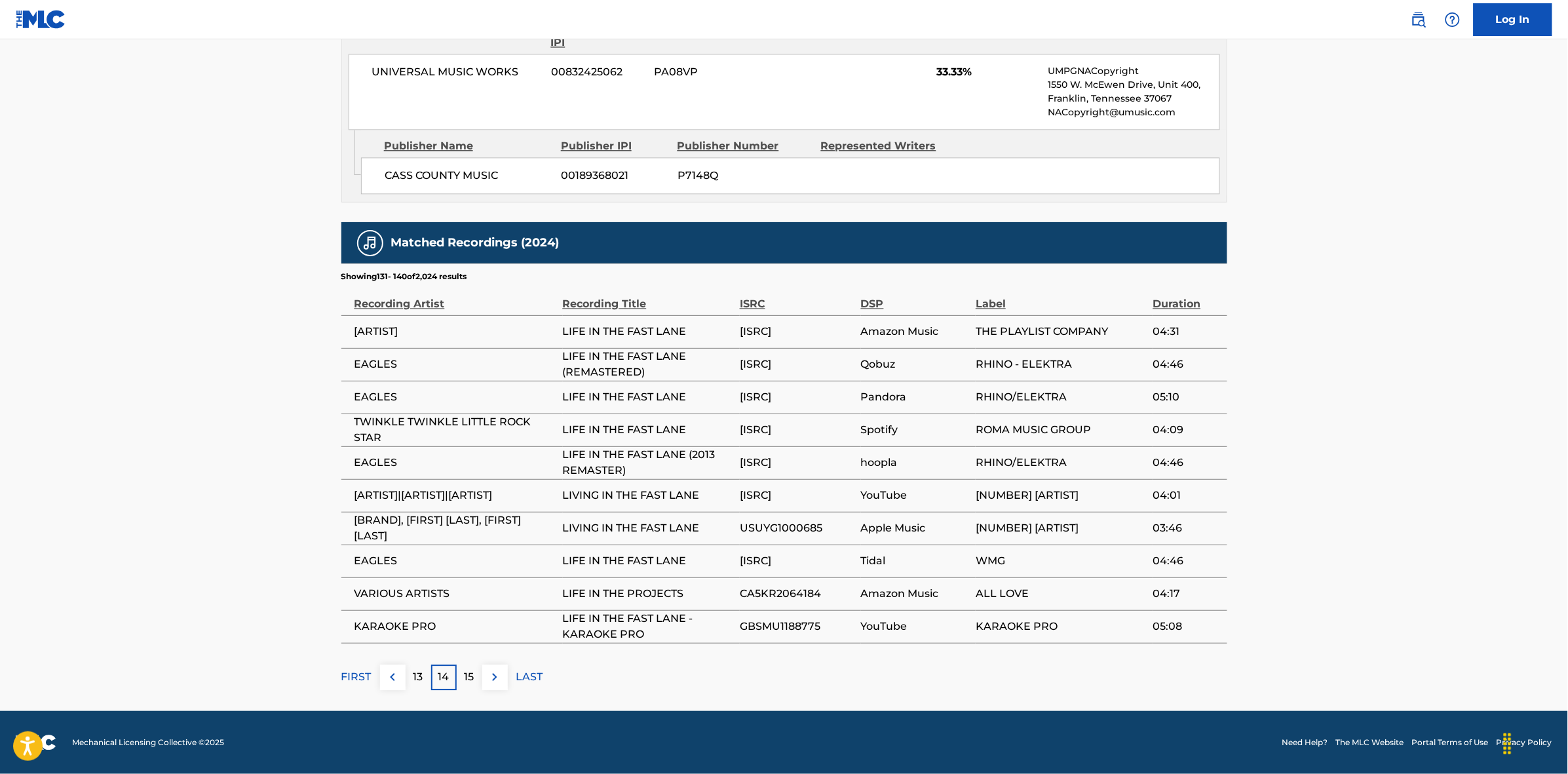 click on "15" at bounding box center [469, 677] 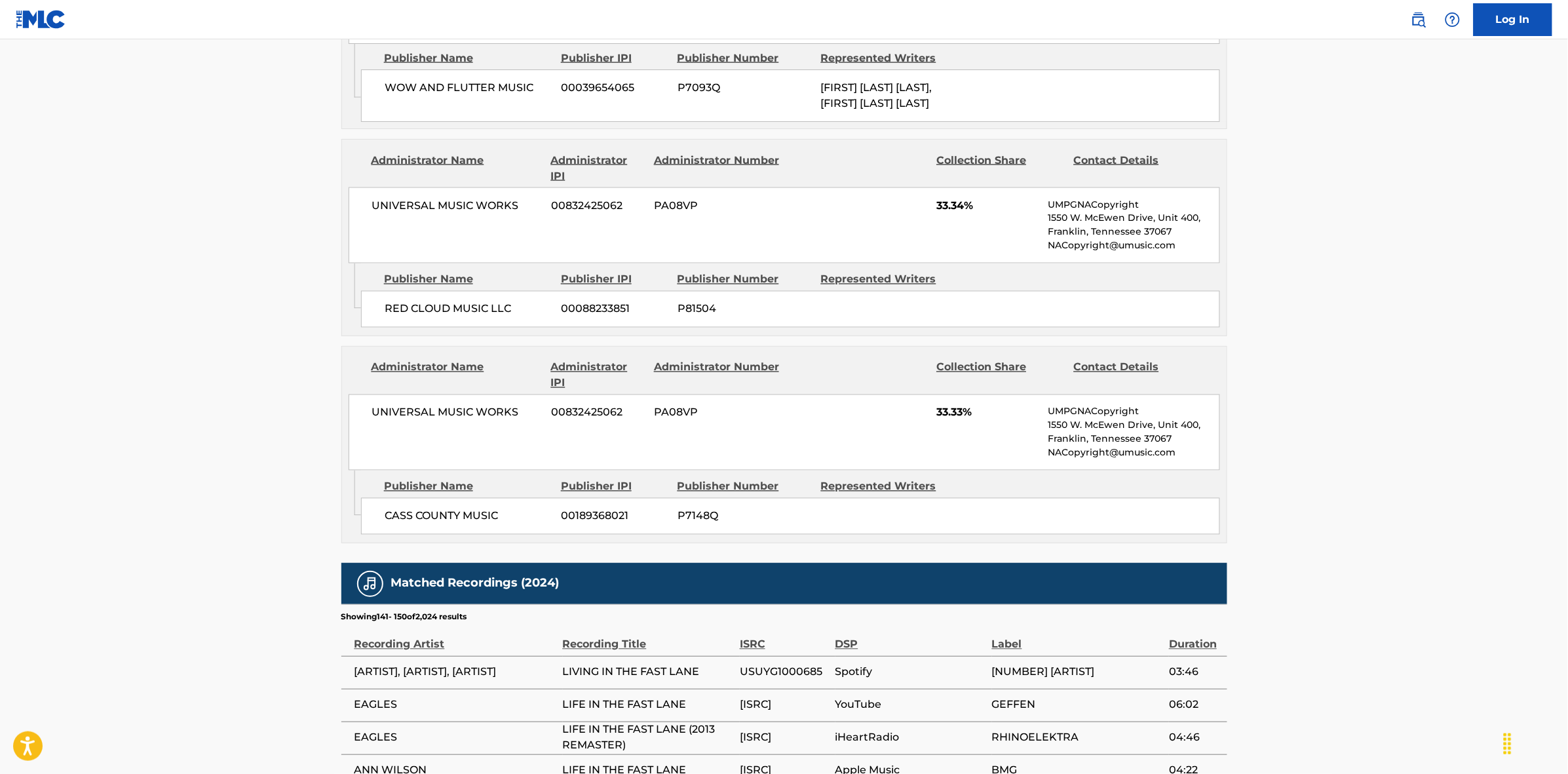scroll, scrollTop: 1255, scrollLeft: 0, axis: vertical 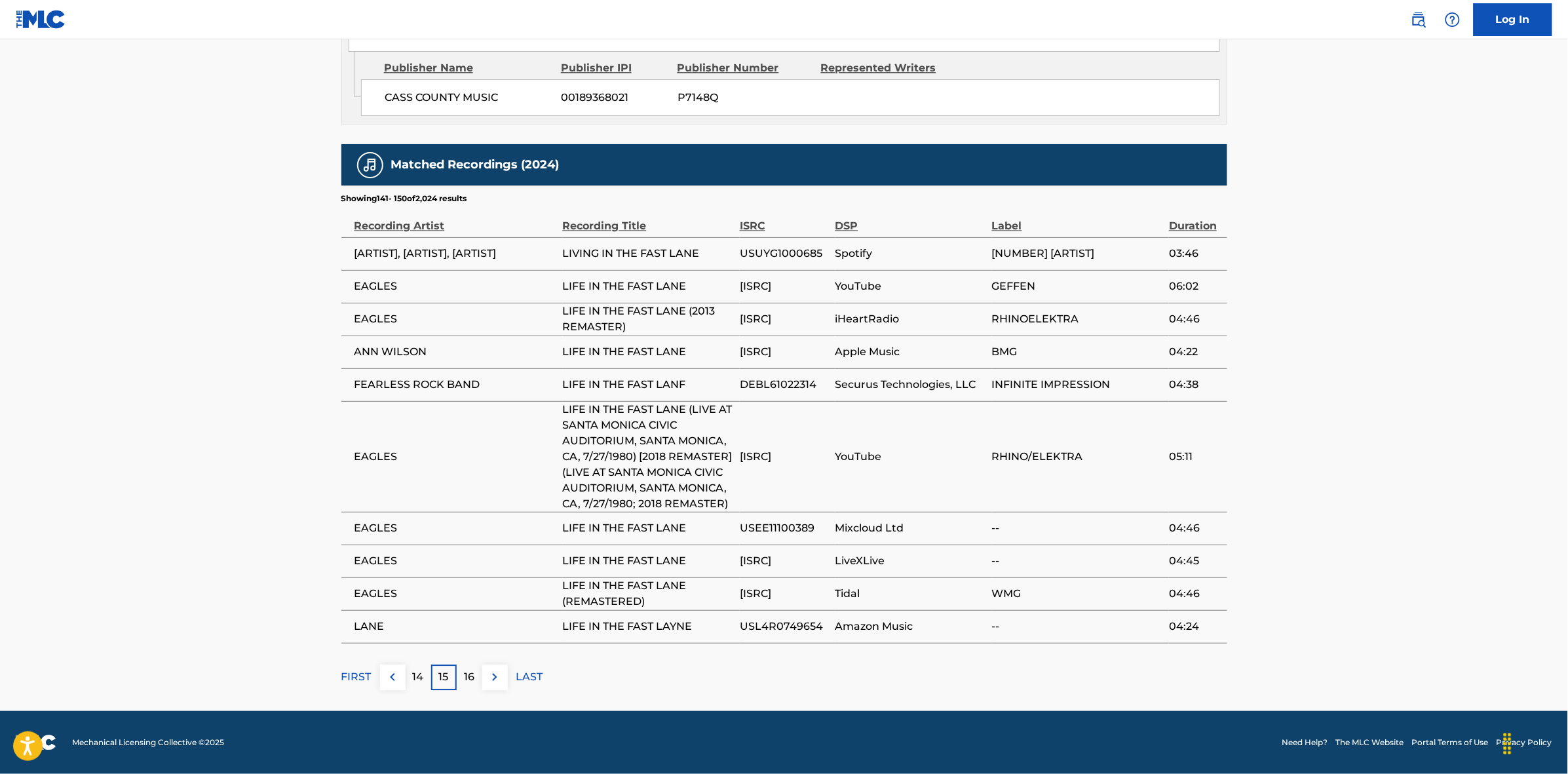 click at bounding box center (495, 677) 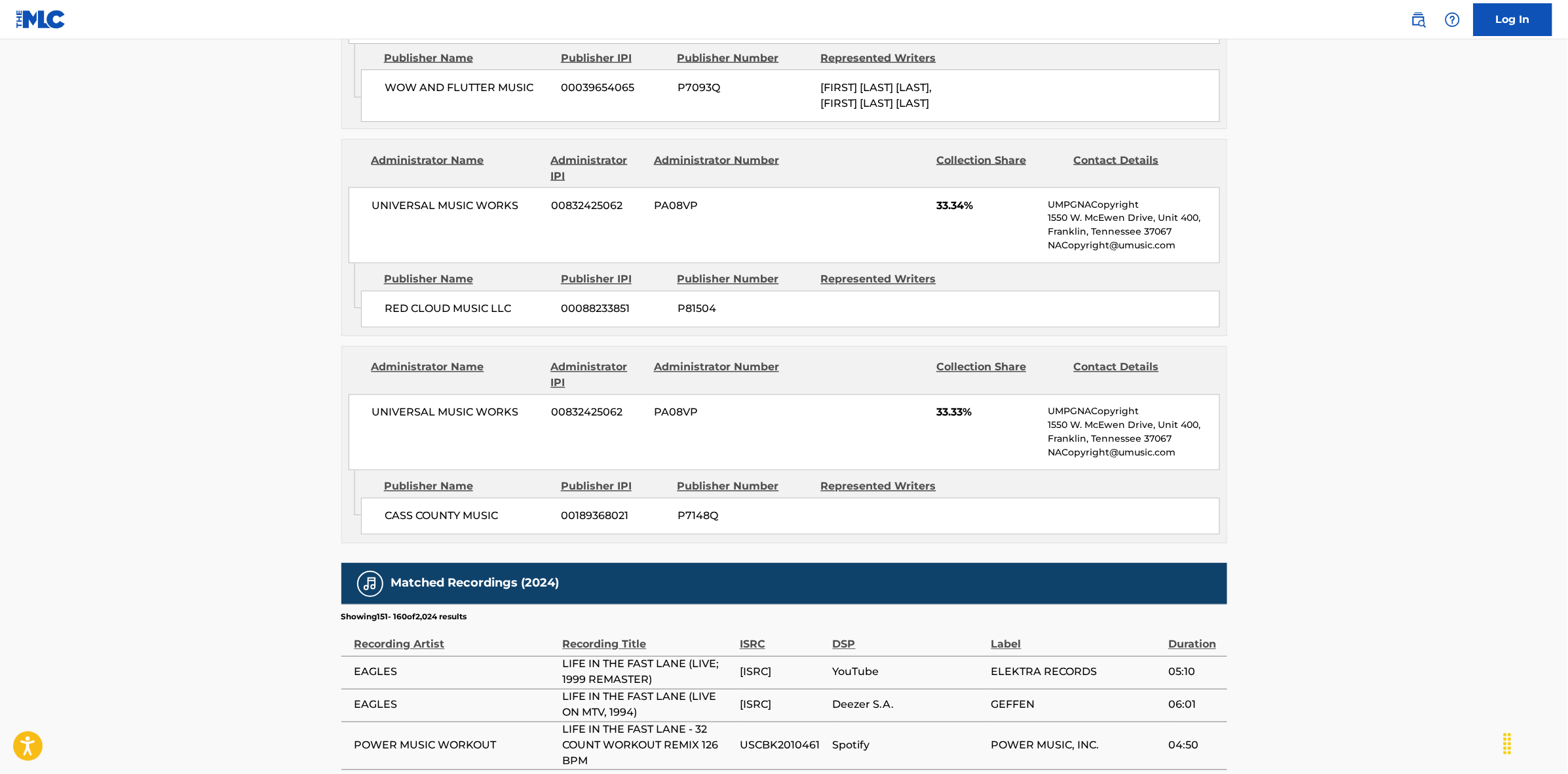scroll, scrollTop: 1193, scrollLeft: 0, axis: vertical 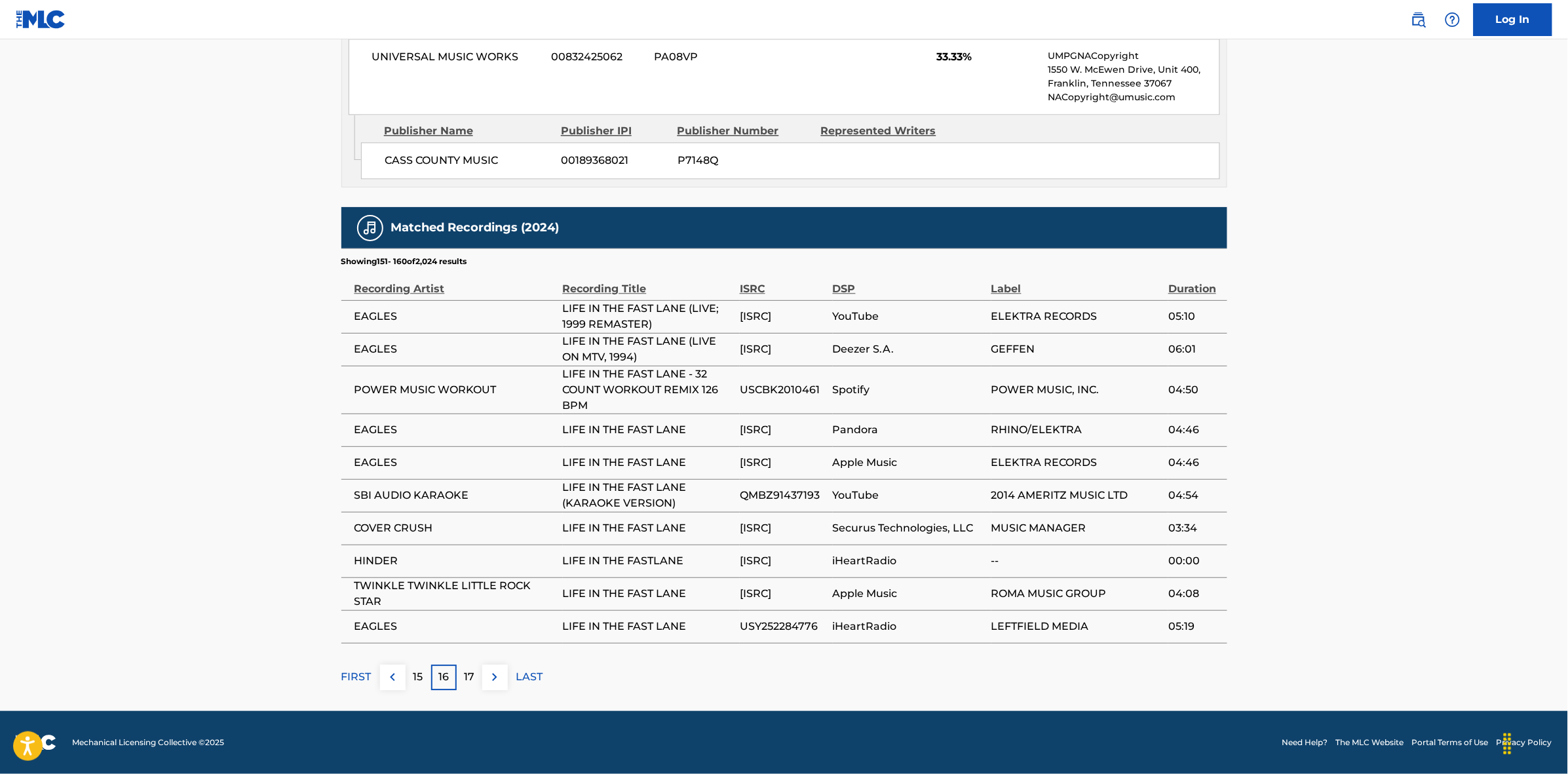 click at bounding box center (495, 677) 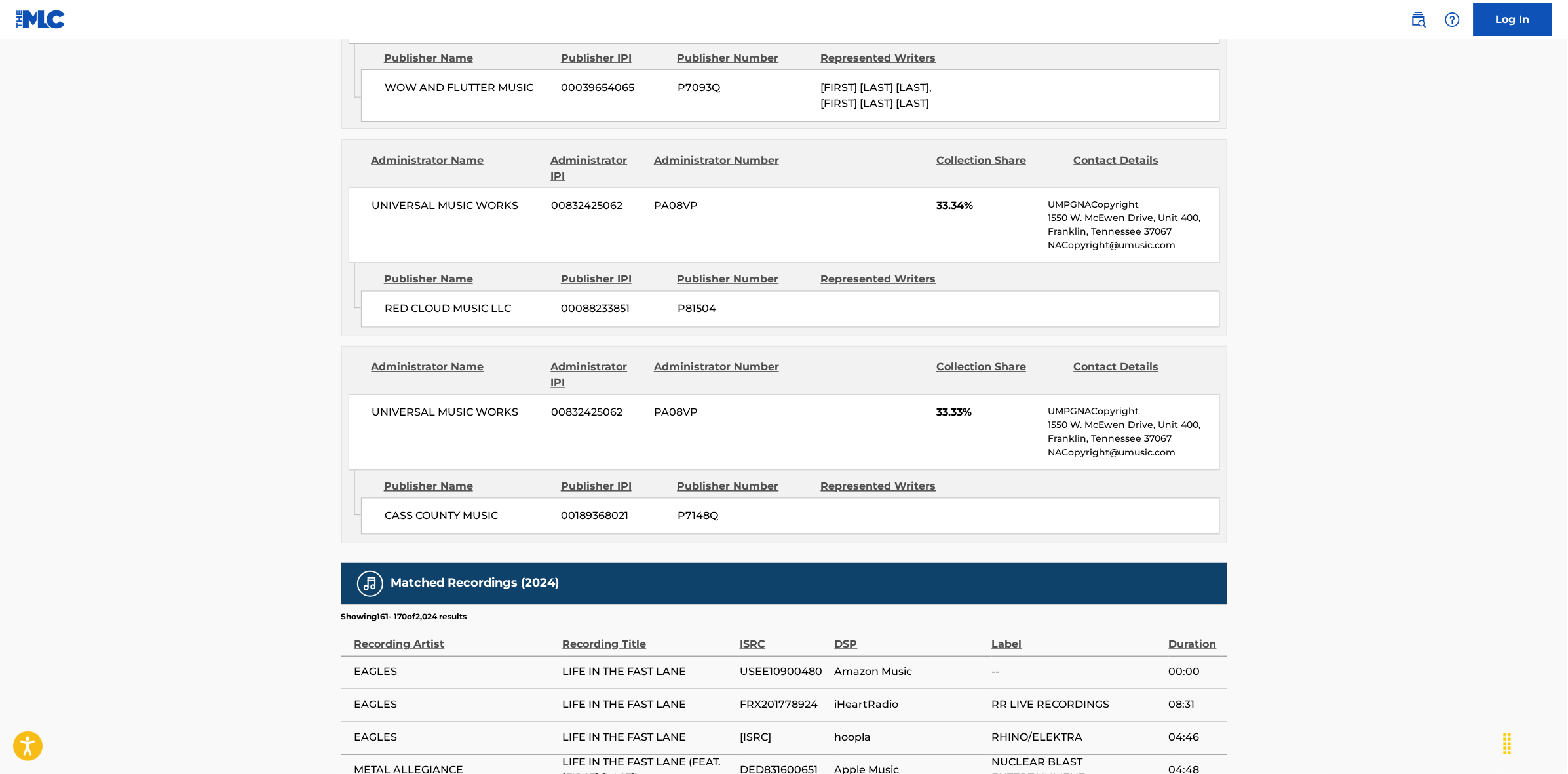 scroll, scrollTop: 1177, scrollLeft: 0, axis: vertical 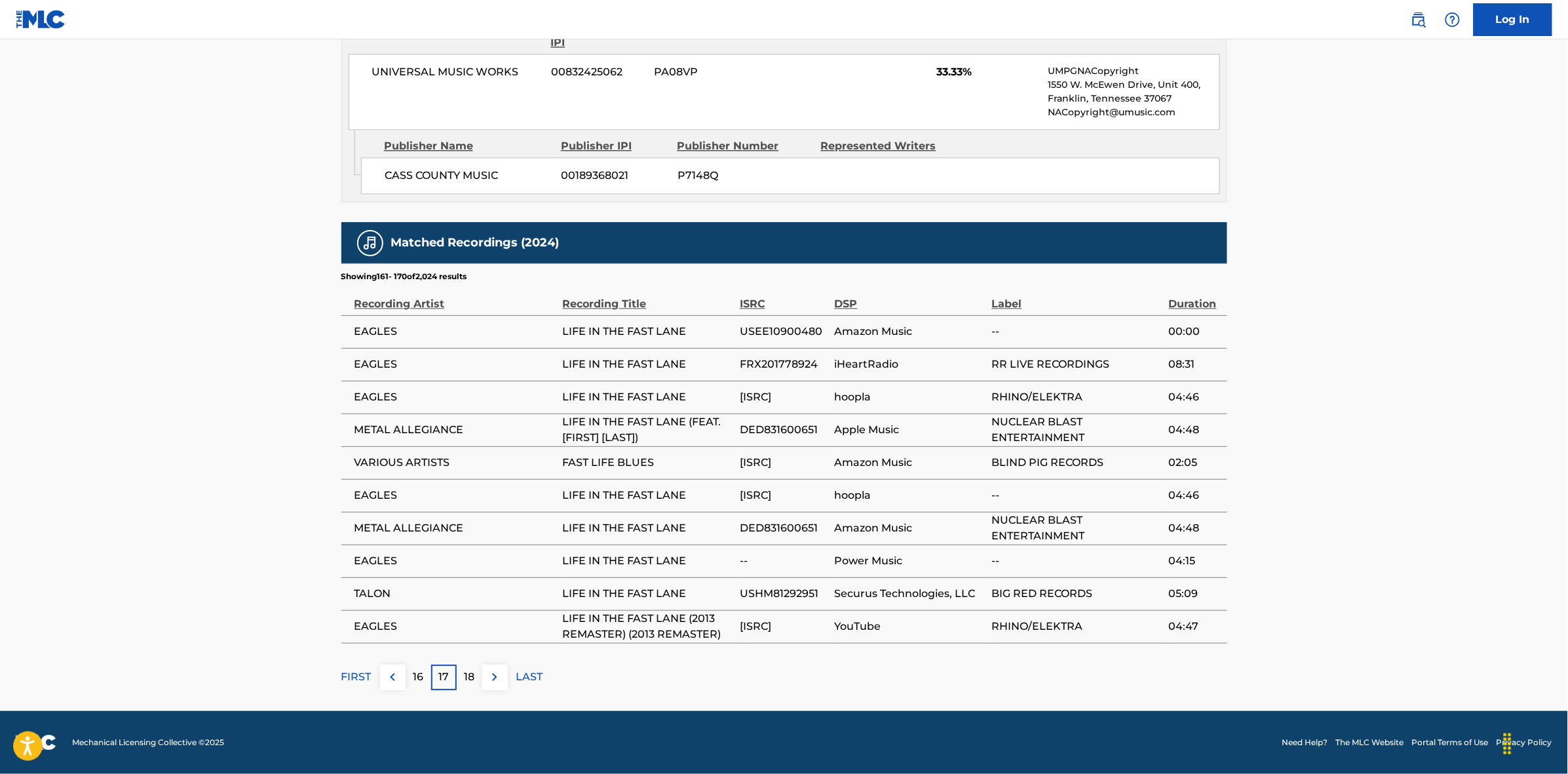 click at bounding box center [495, 677] 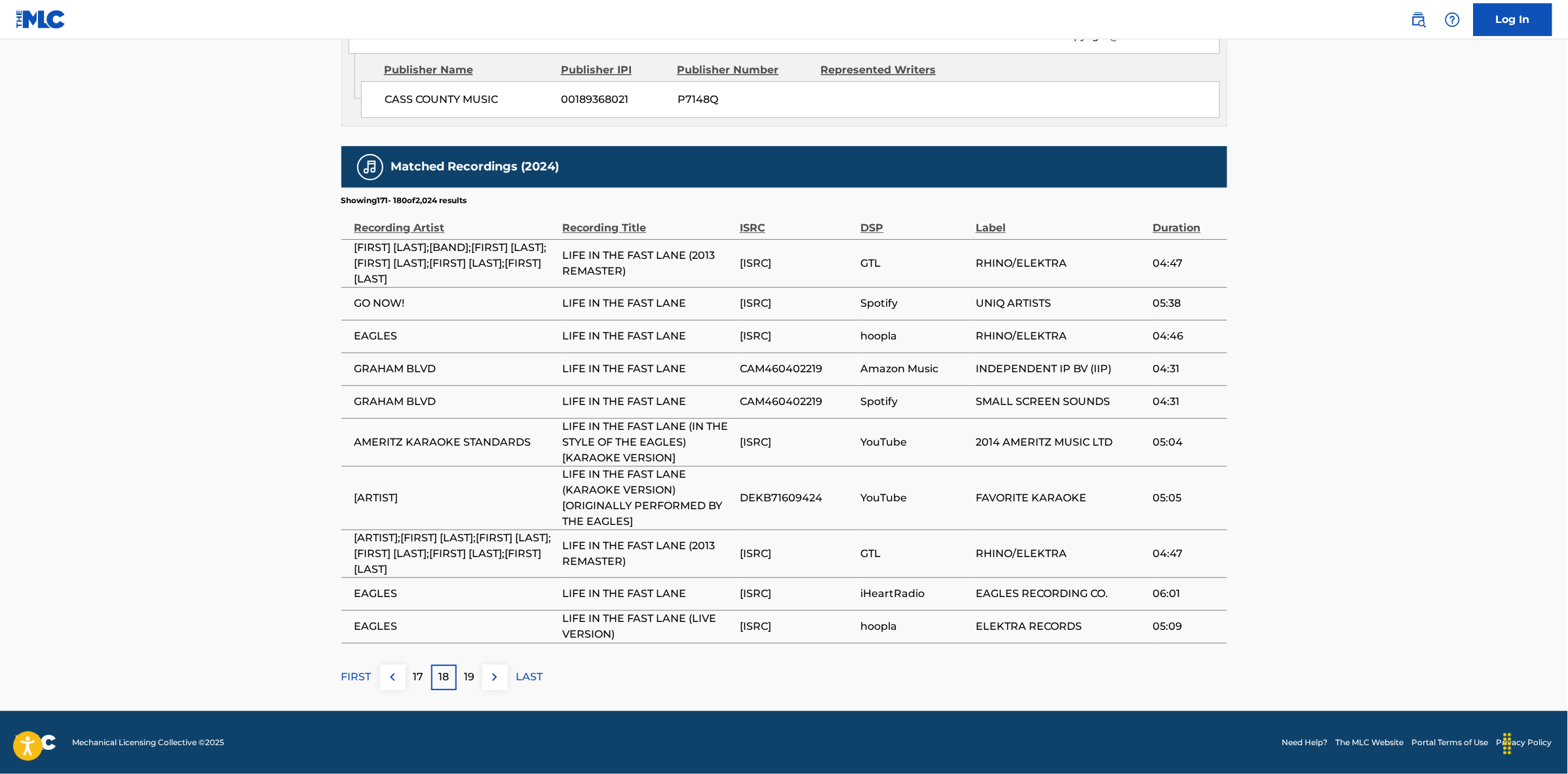 scroll, scrollTop: 1254, scrollLeft: 0, axis: vertical 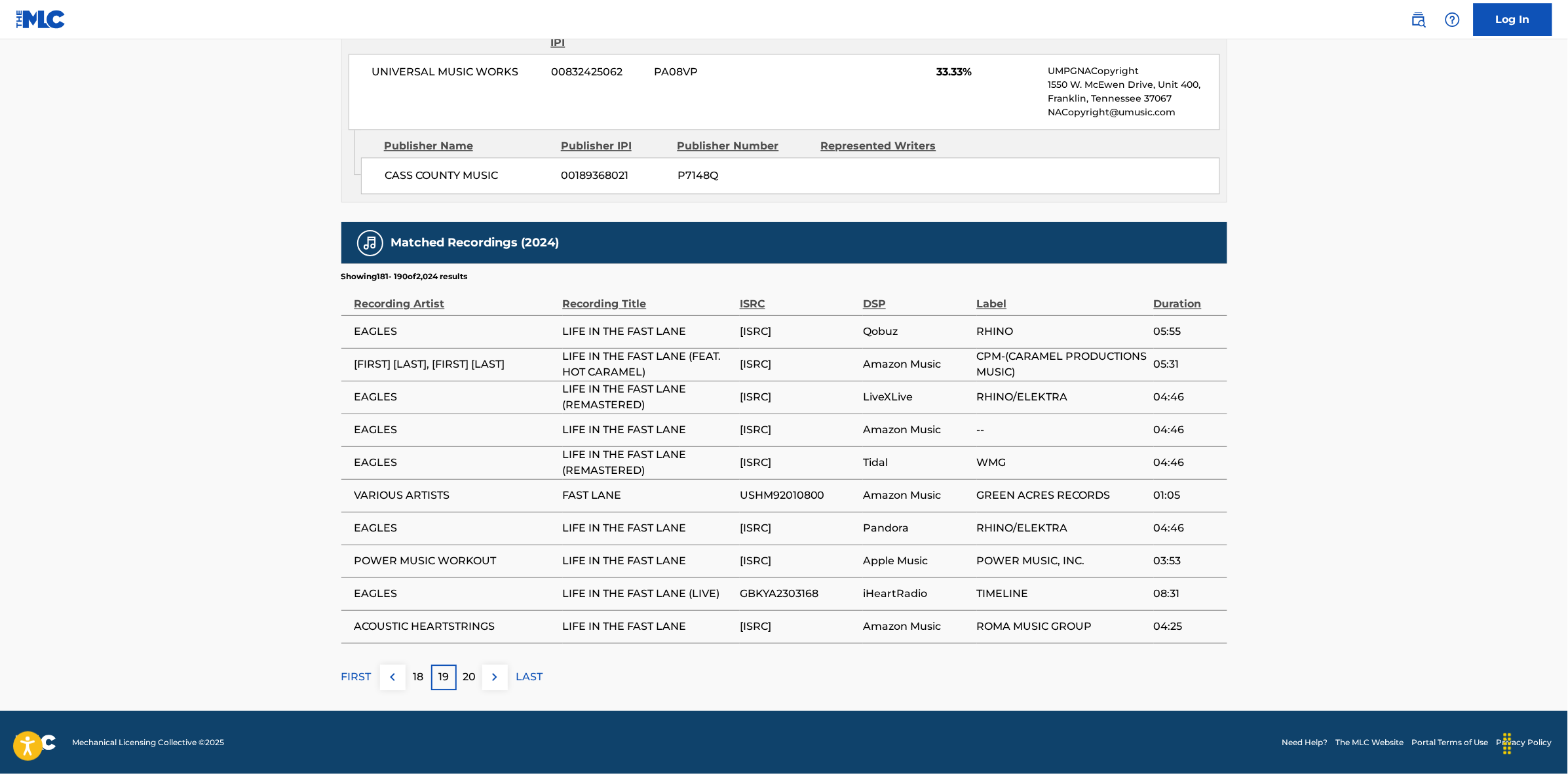 click on "20" at bounding box center (469, 677) 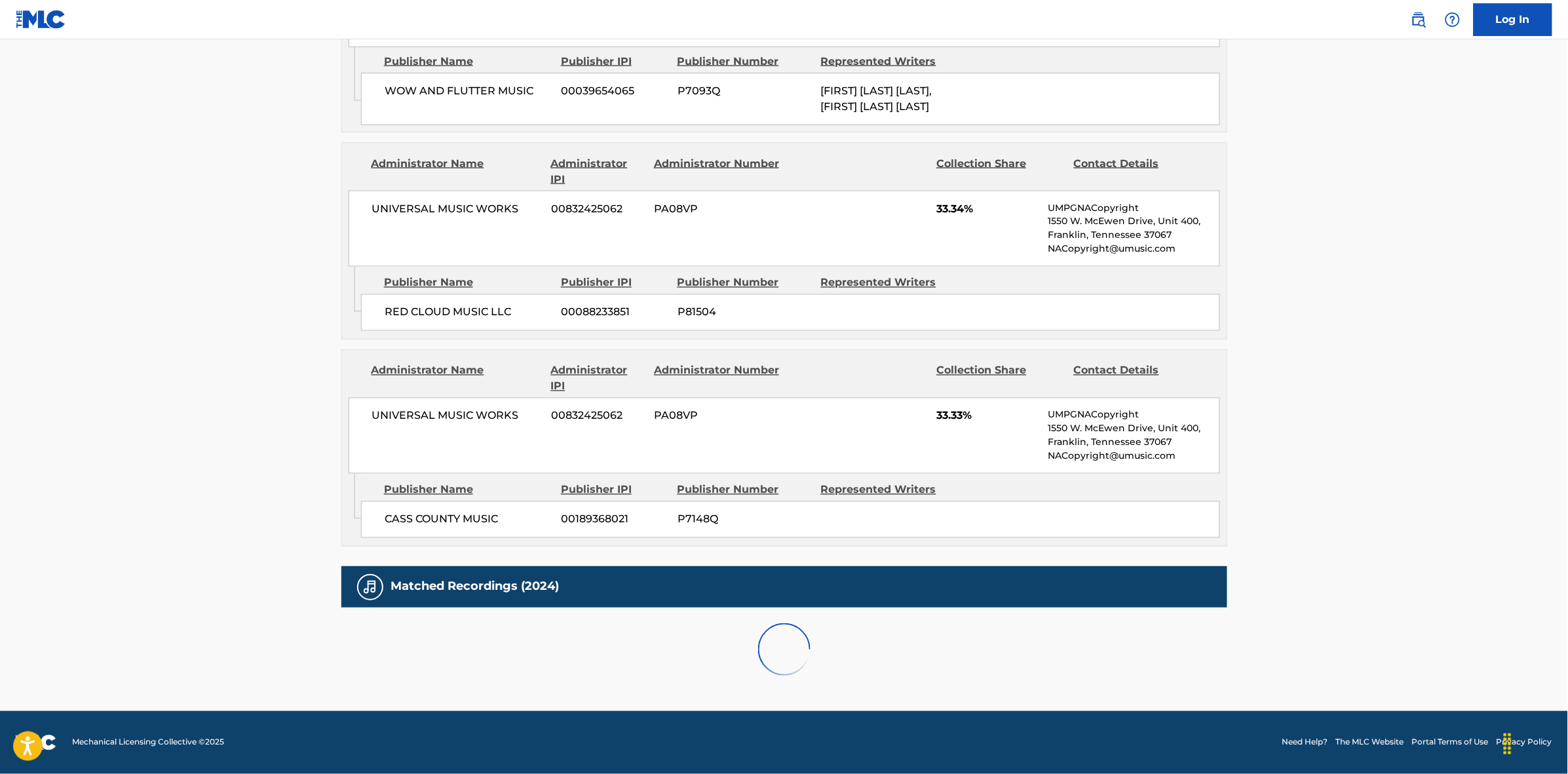 scroll, scrollTop: 1254, scrollLeft: 0, axis: vertical 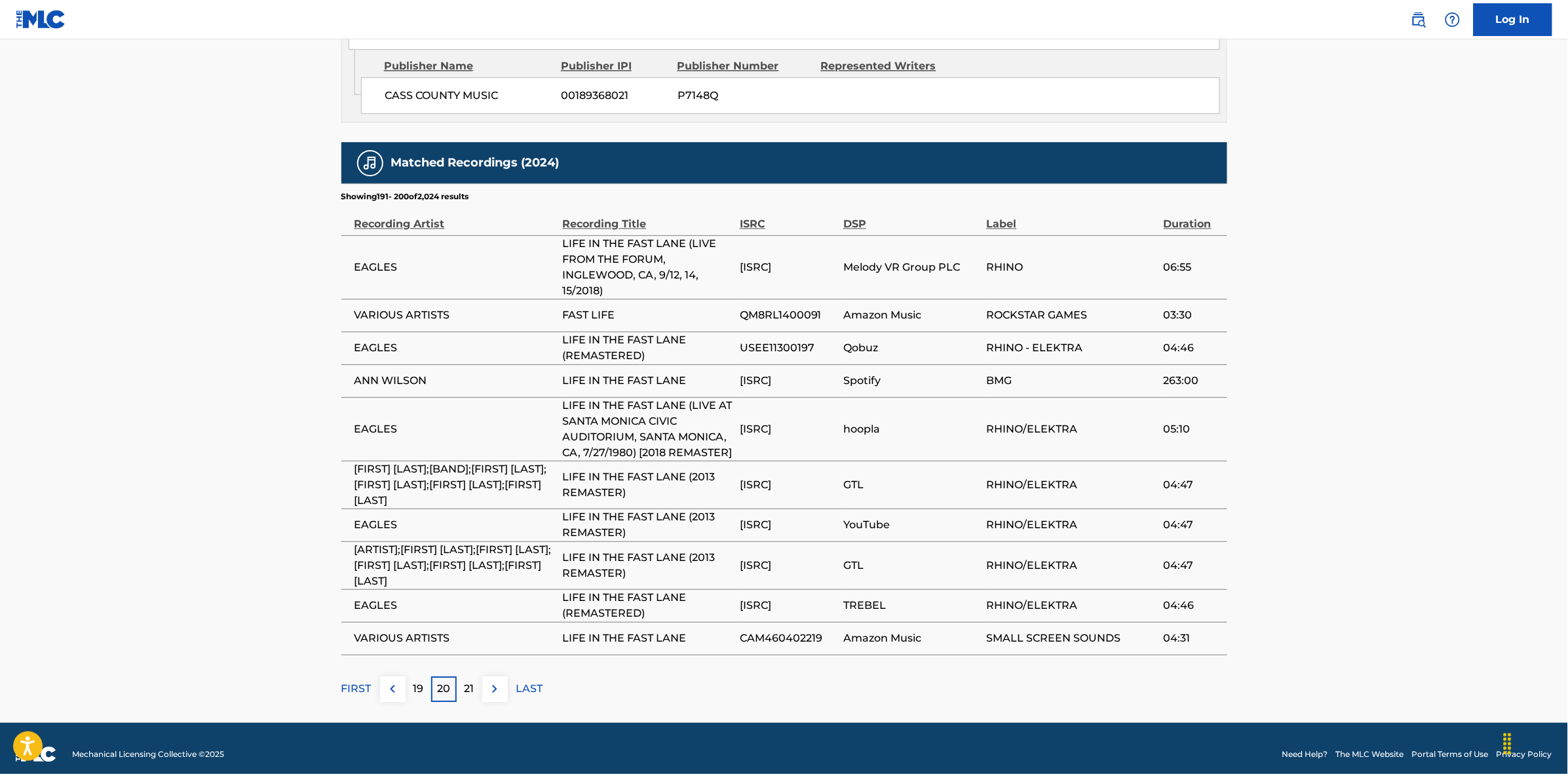 click on "21" at bounding box center (469, 689) 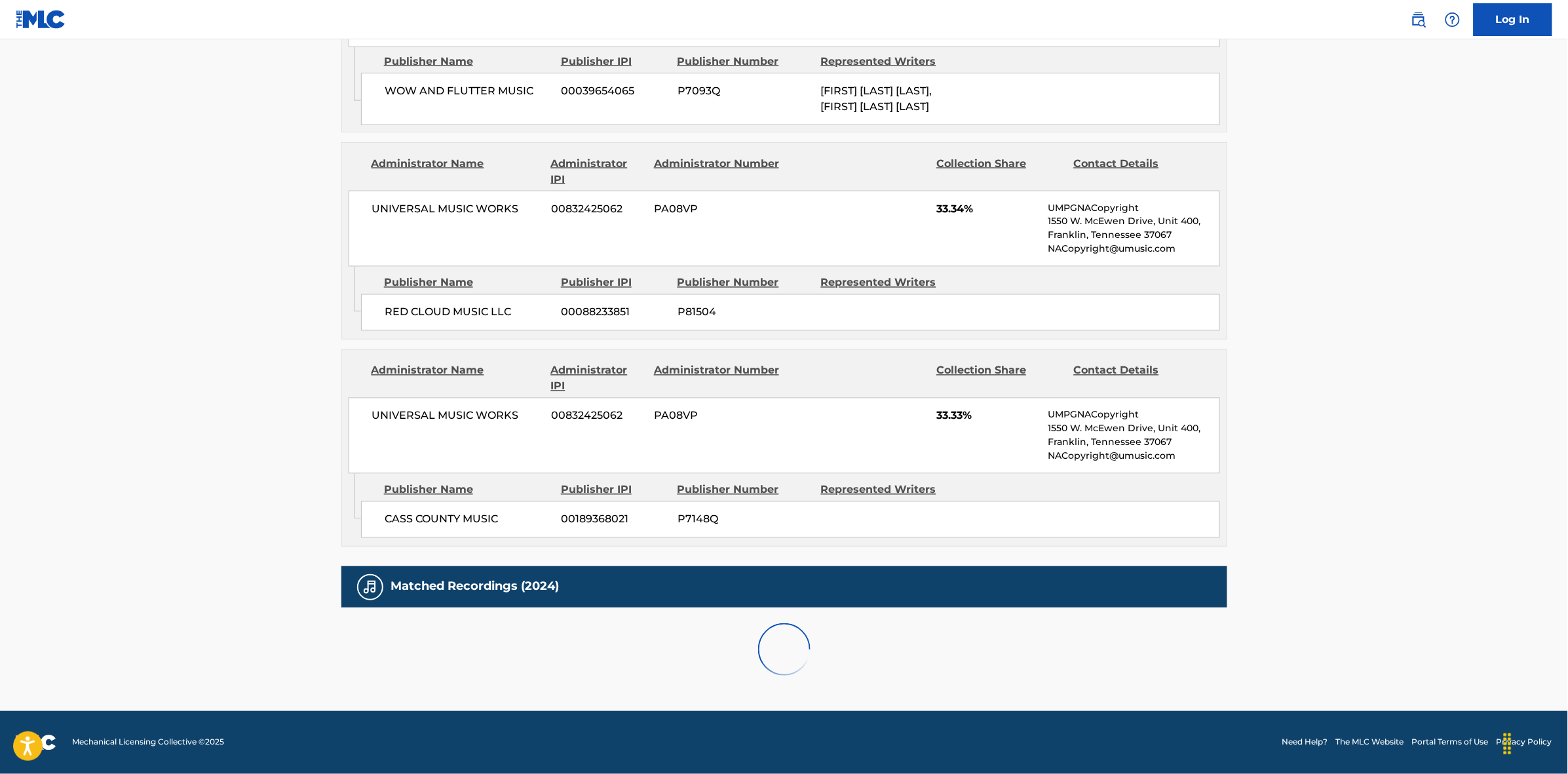 scroll, scrollTop: 1223, scrollLeft: 0, axis: vertical 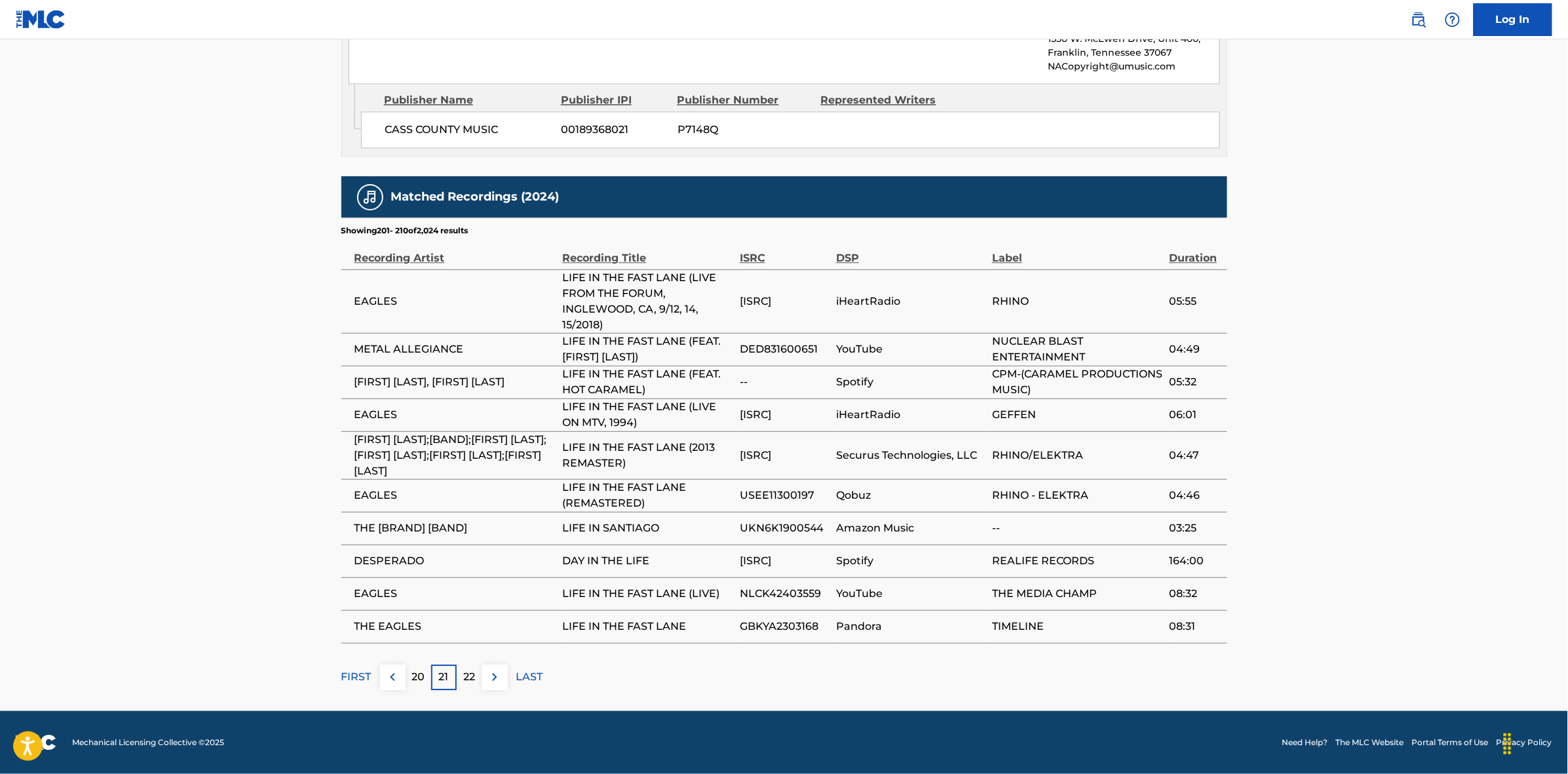 click at bounding box center (495, 677) 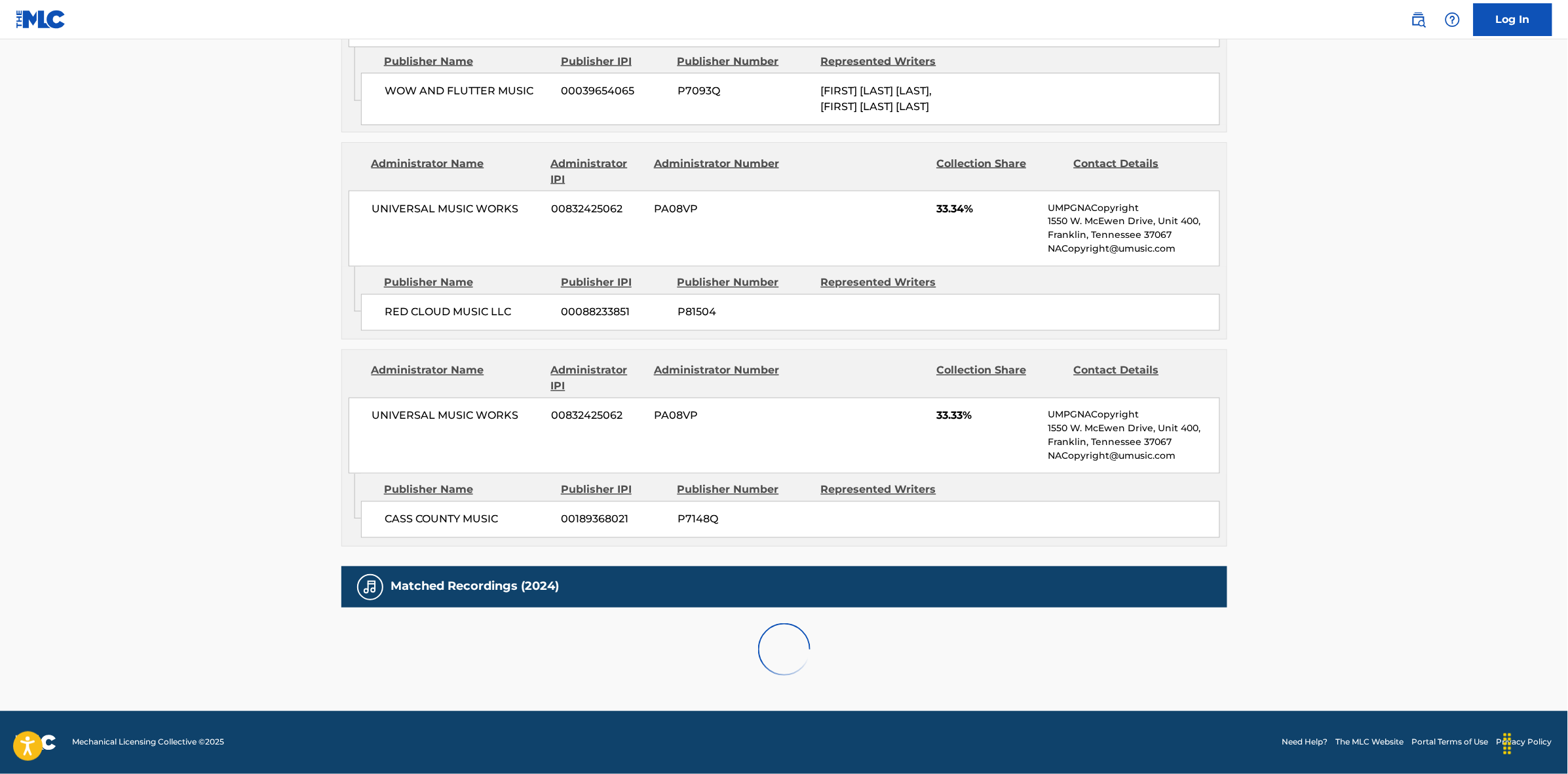 scroll, scrollTop: 1177, scrollLeft: 0, axis: vertical 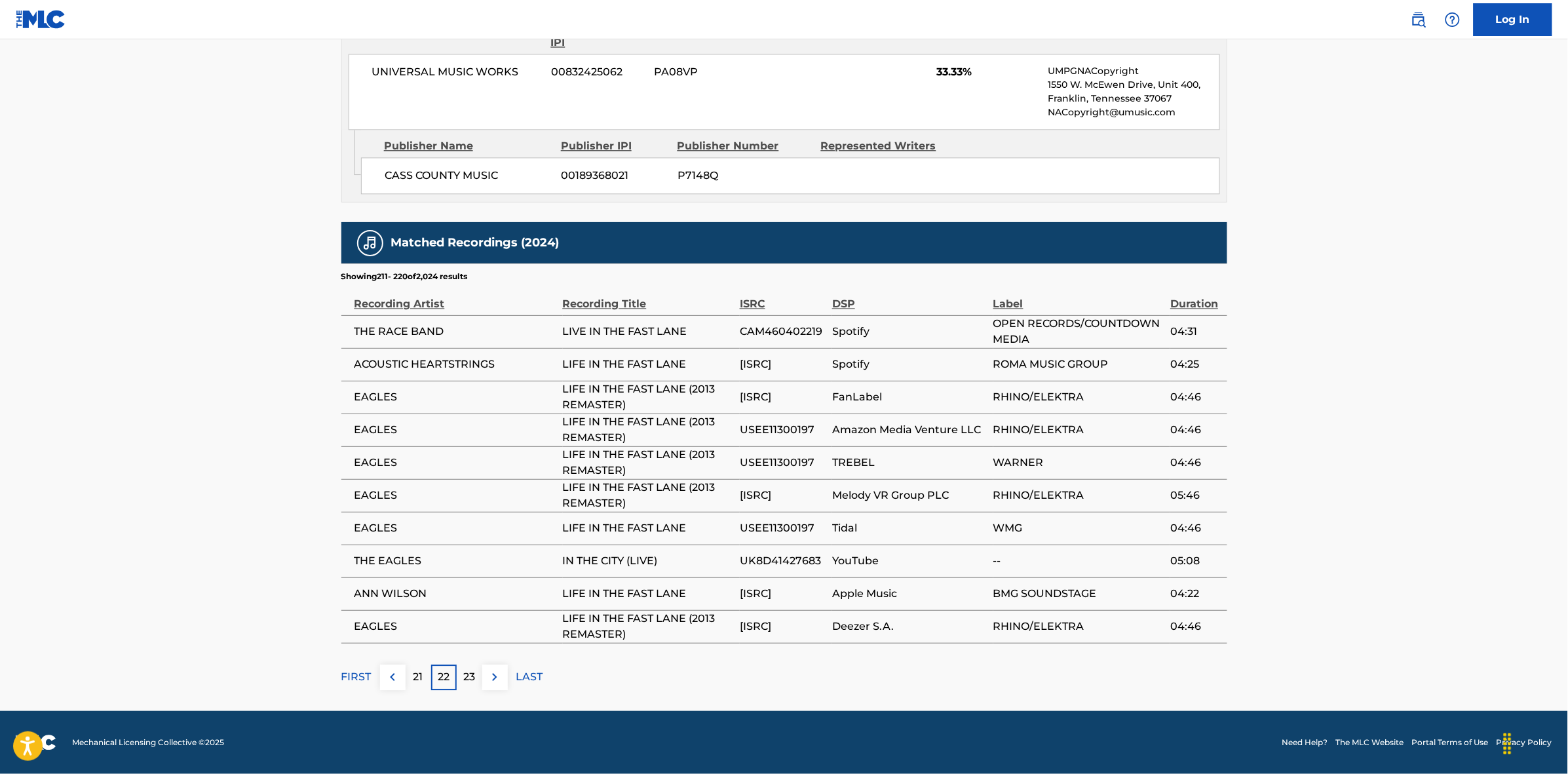 click at bounding box center [495, 677] 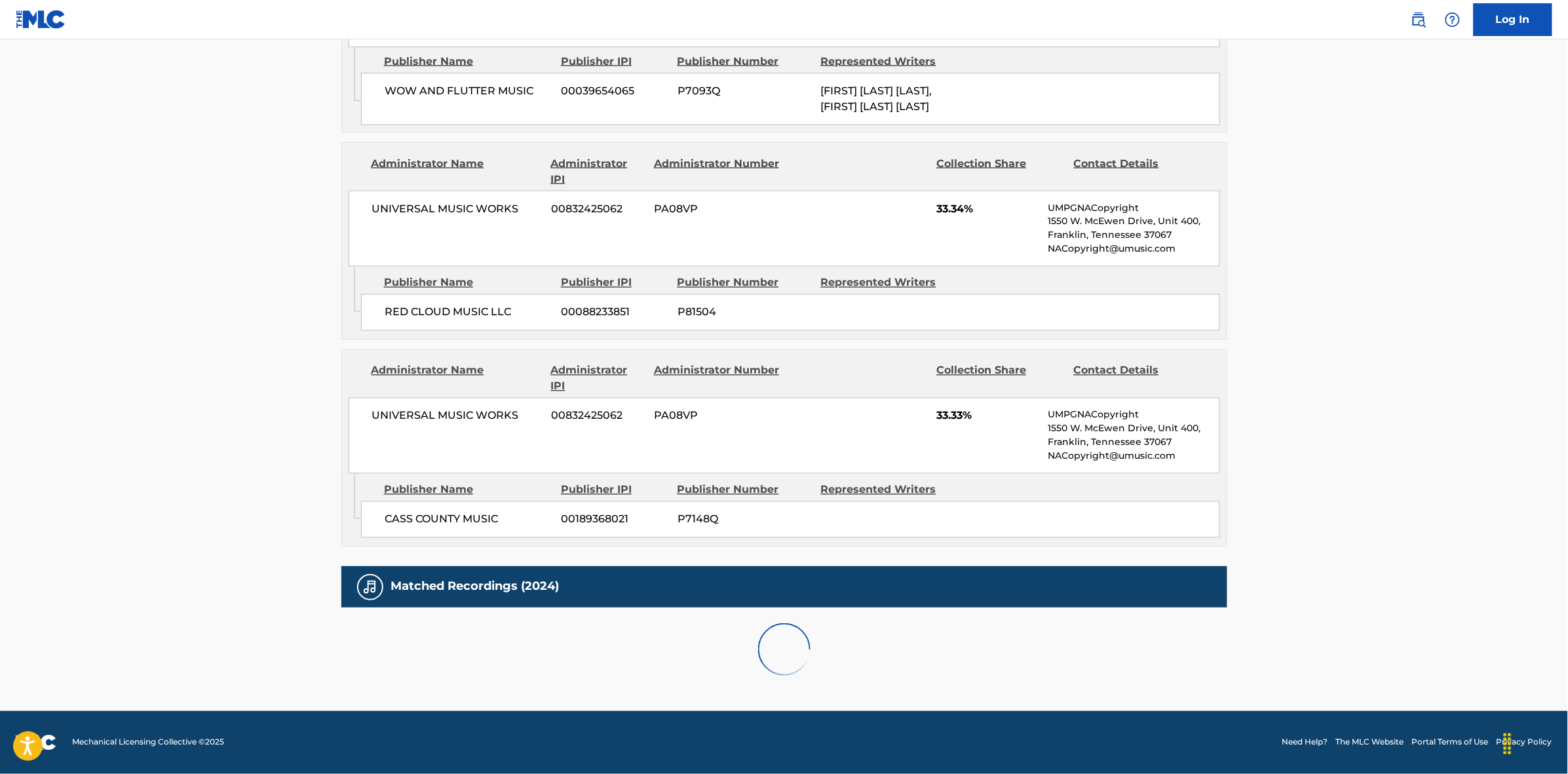 scroll, scrollTop: 1177, scrollLeft: 0, axis: vertical 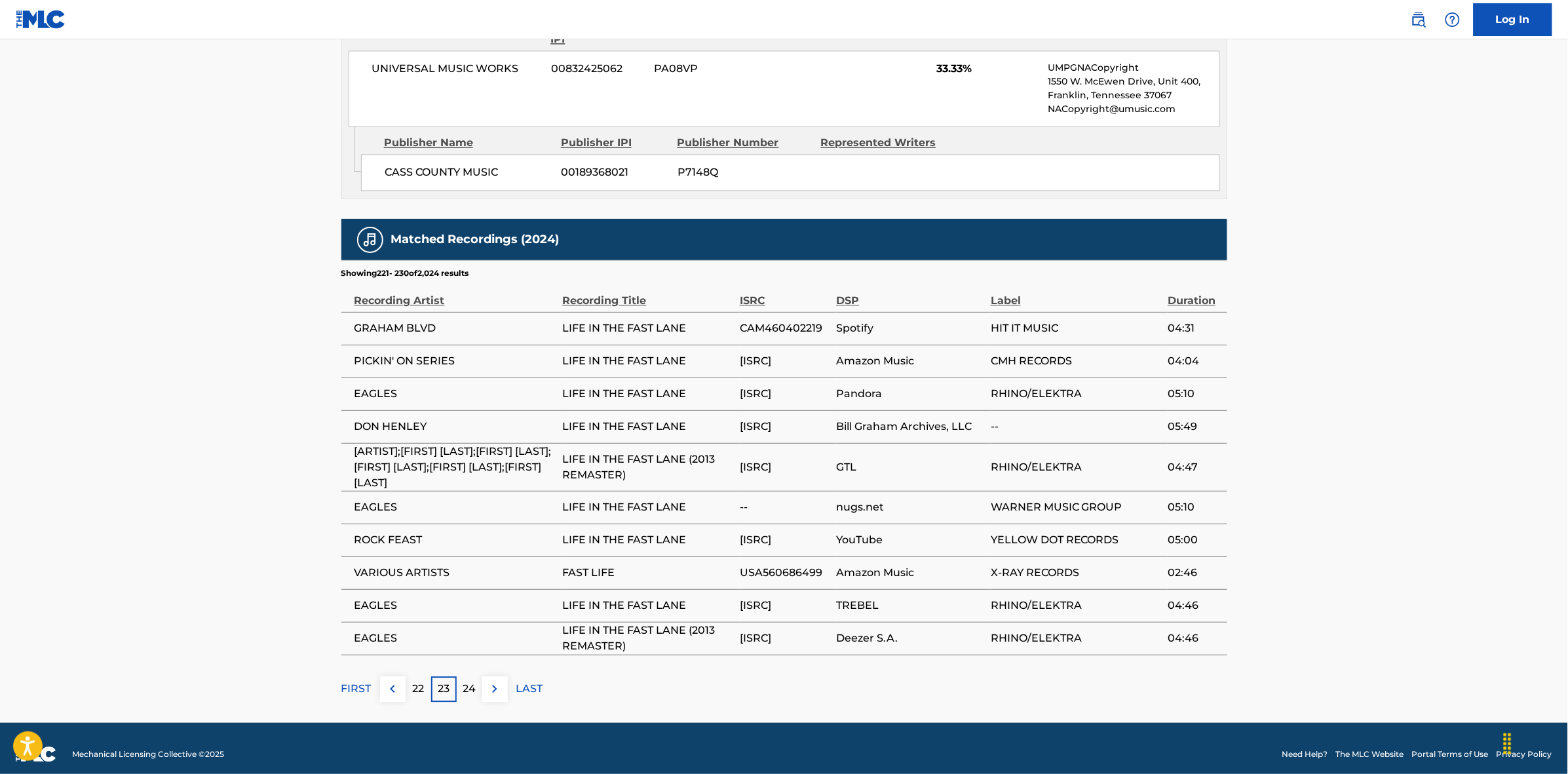 click on "24" at bounding box center (469, 689) 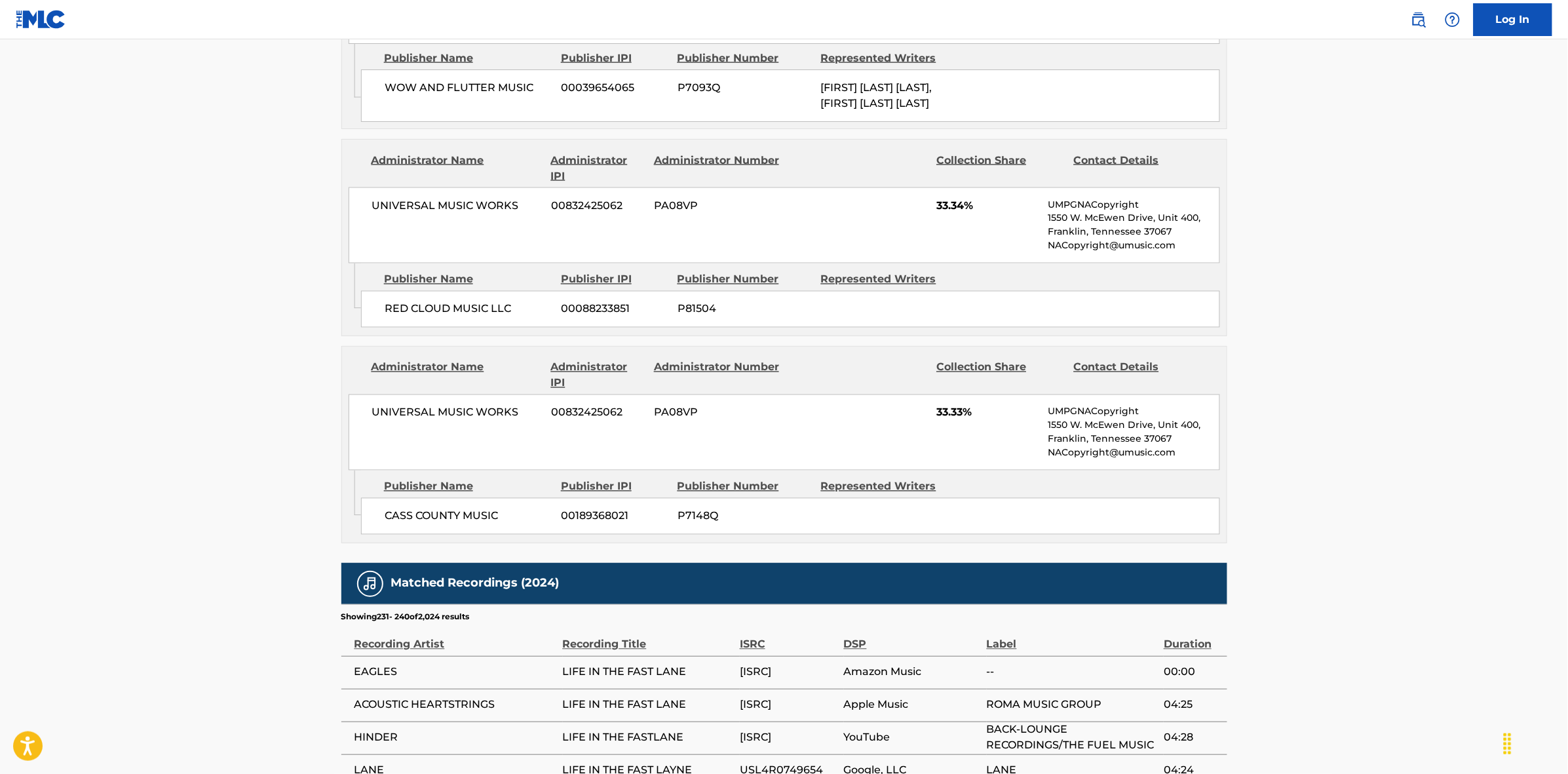 scroll, scrollTop: 1177, scrollLeft: 0, axis: vertical 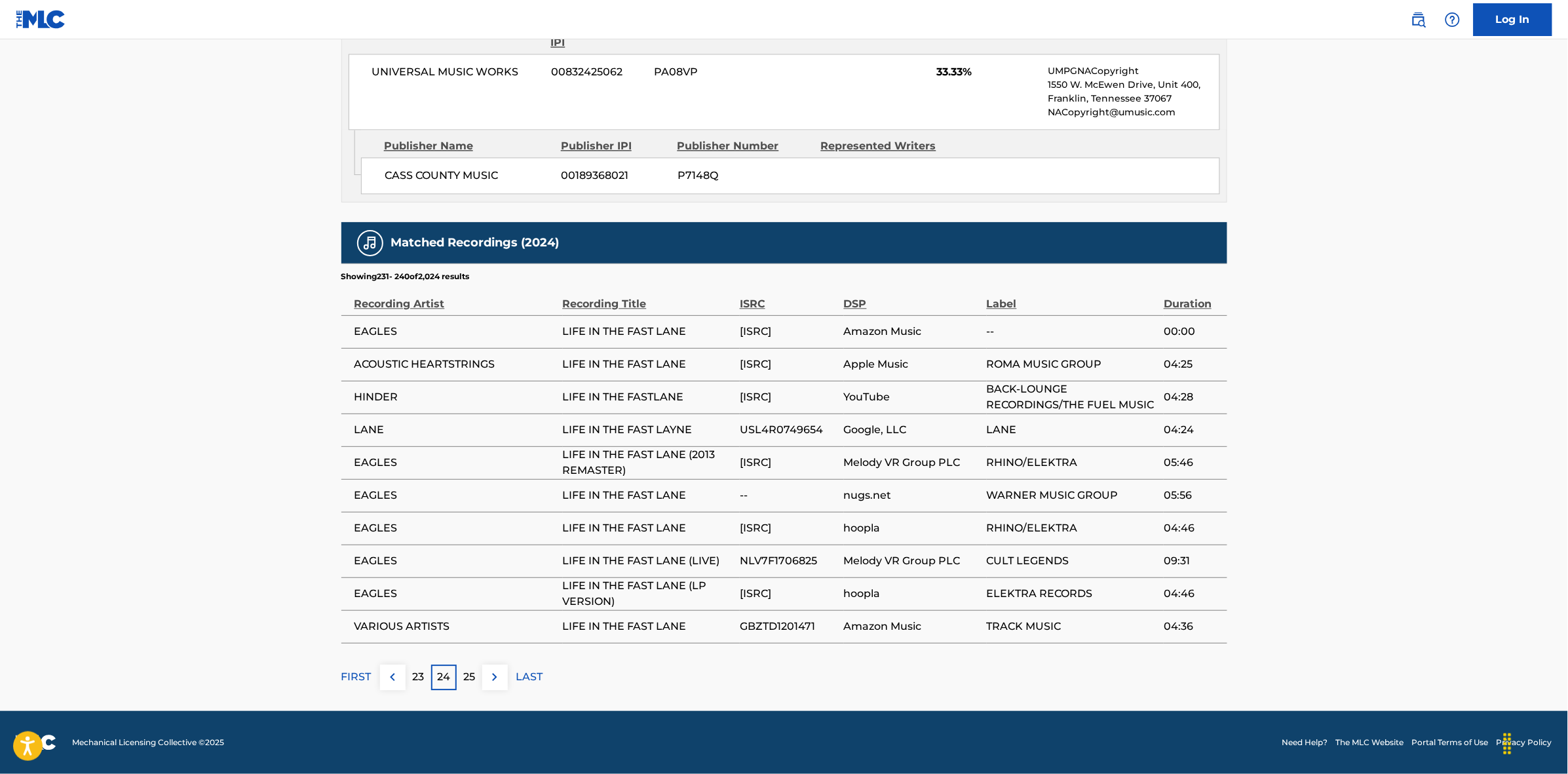click on "25" at bounding box center [469, 677] 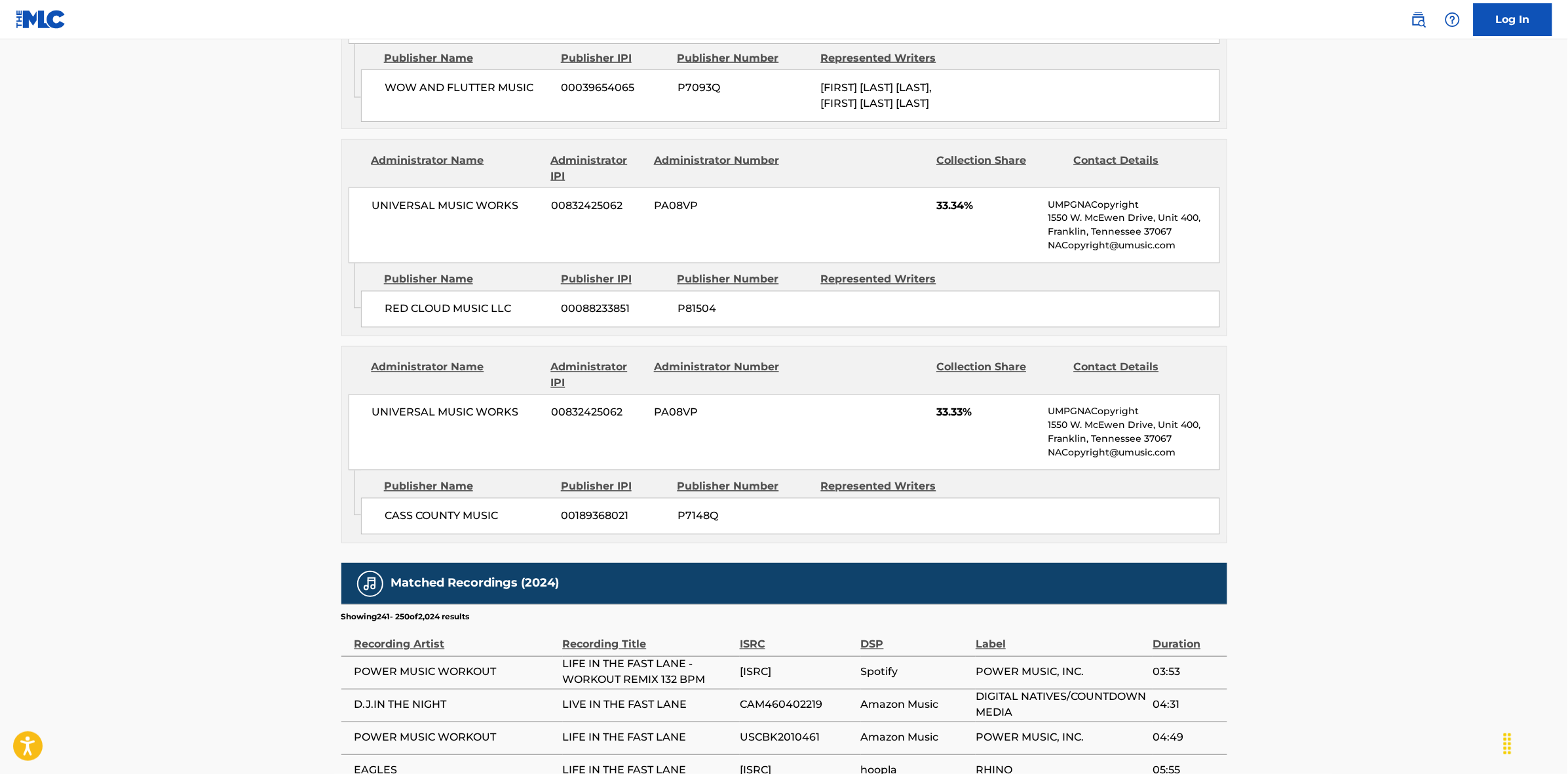 scroll, scrollTop: 1177, scrollLeft: 0, axis: vertical 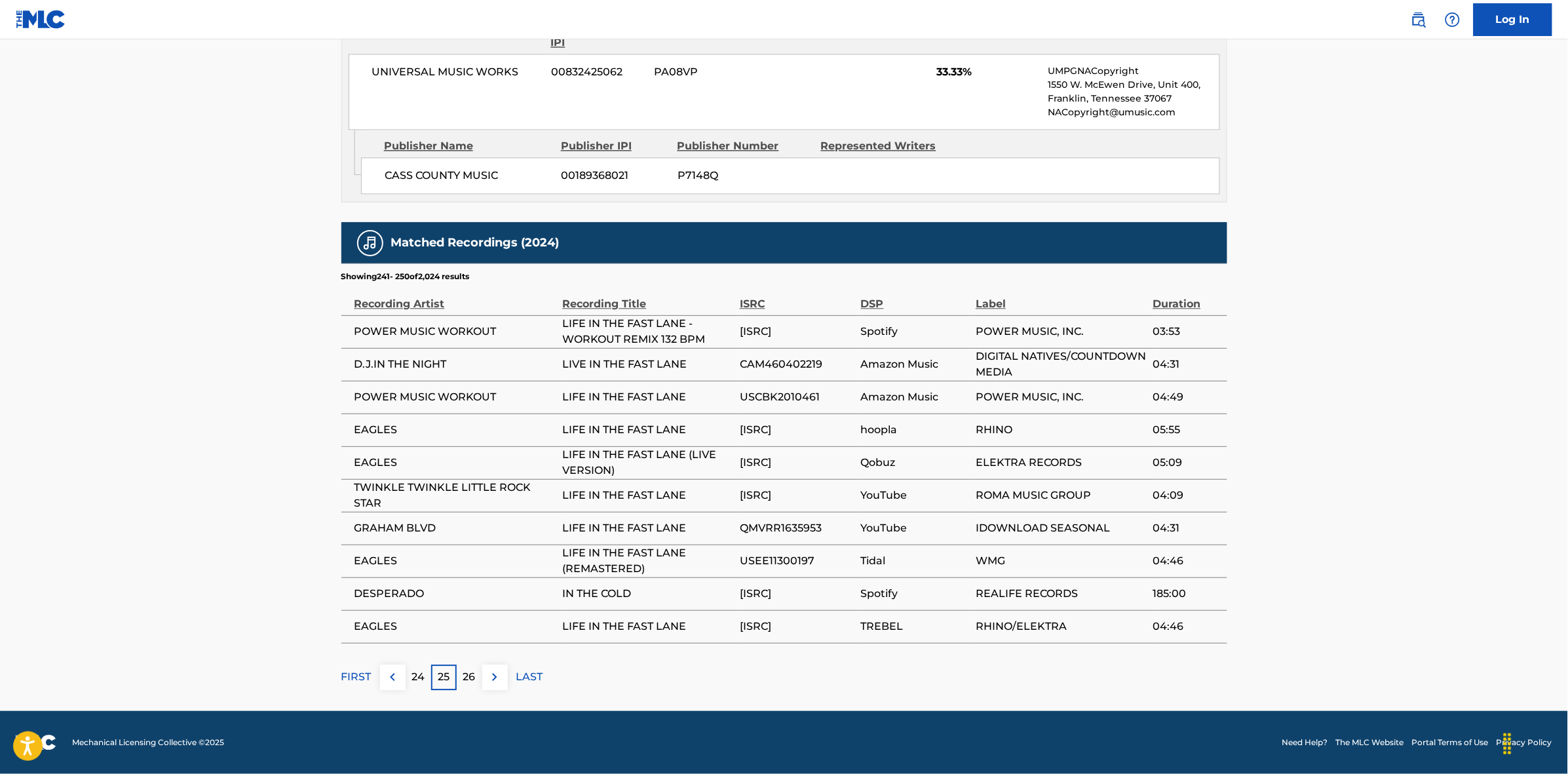 click at bounding box center (495, 677) 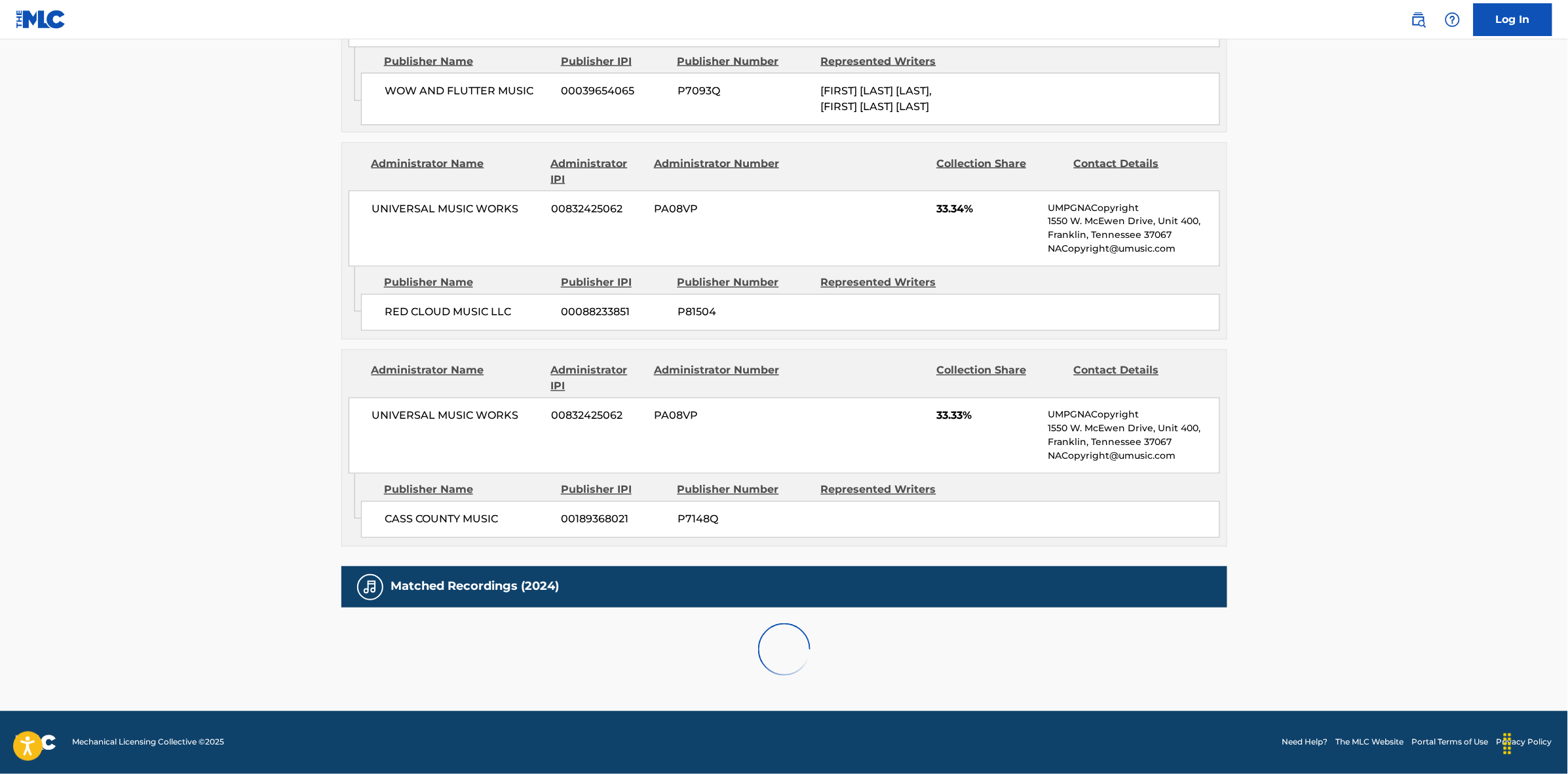 scroll, scrollTop: 1177, scrollLeft: 0, axis: vertical 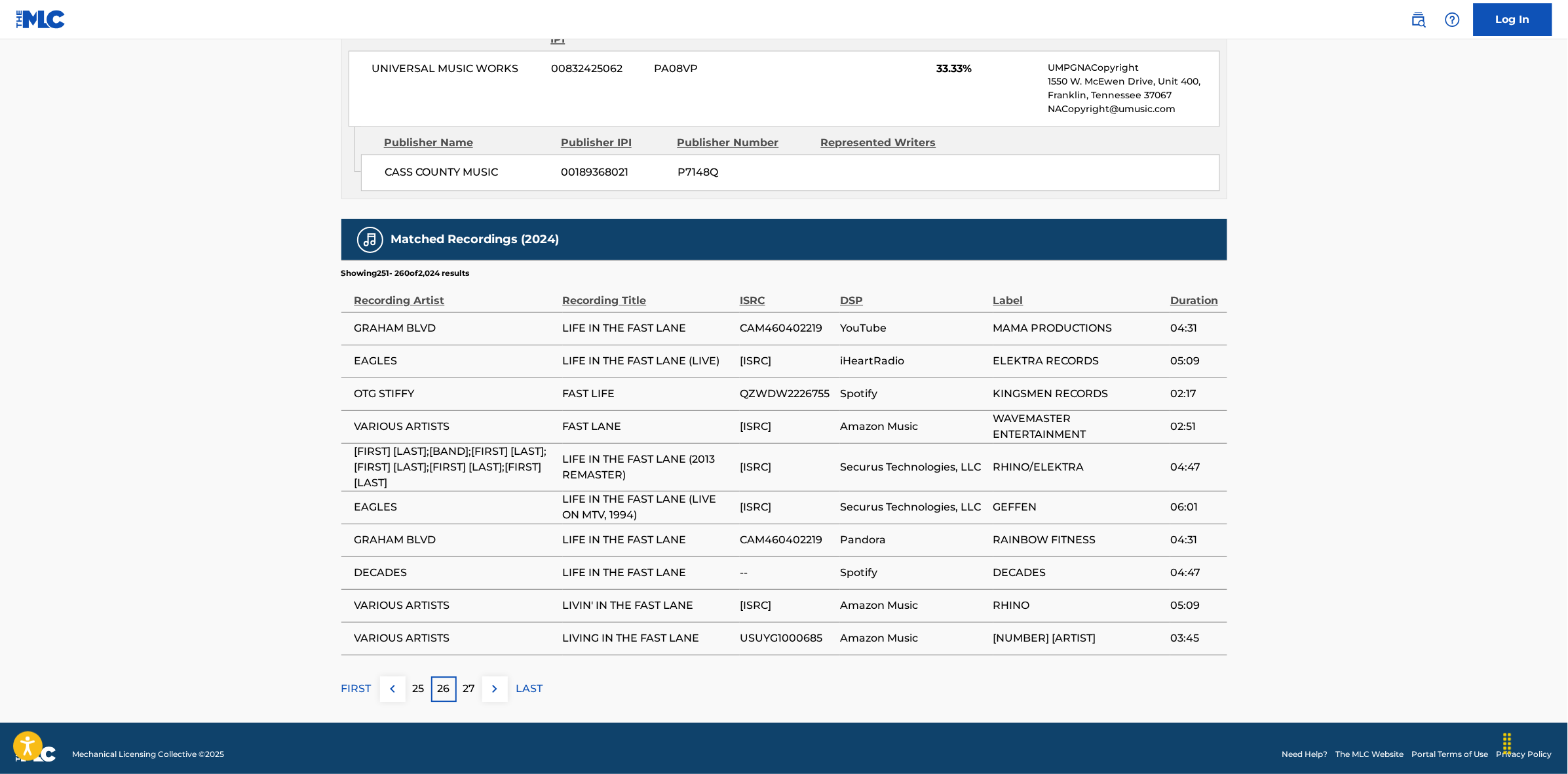 click at bounding box center (495, 689) 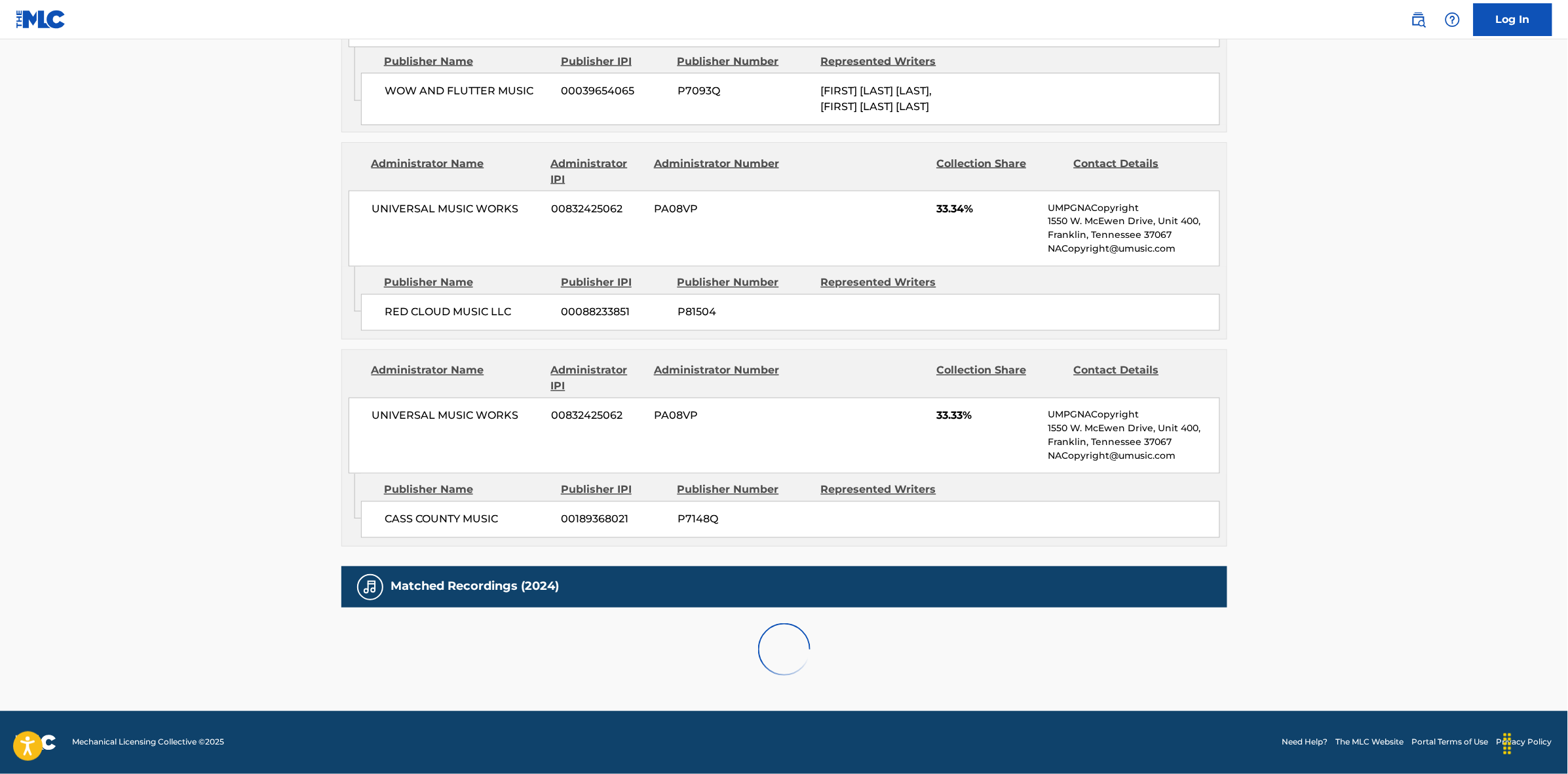 scroll, scrollTop: 1177, scrollLeft: 0, axis: vertical 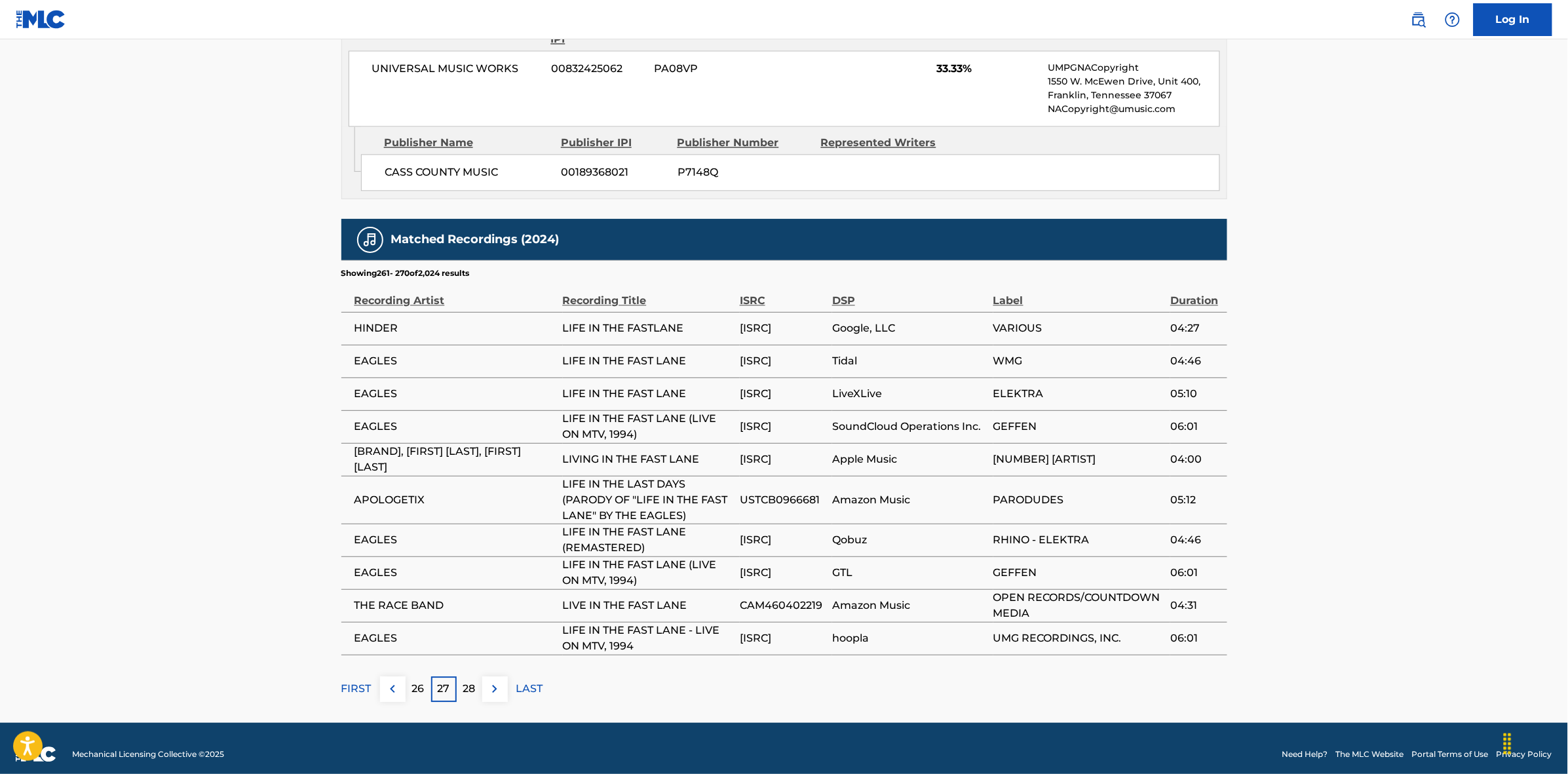 click at bounding box center [495, 689] 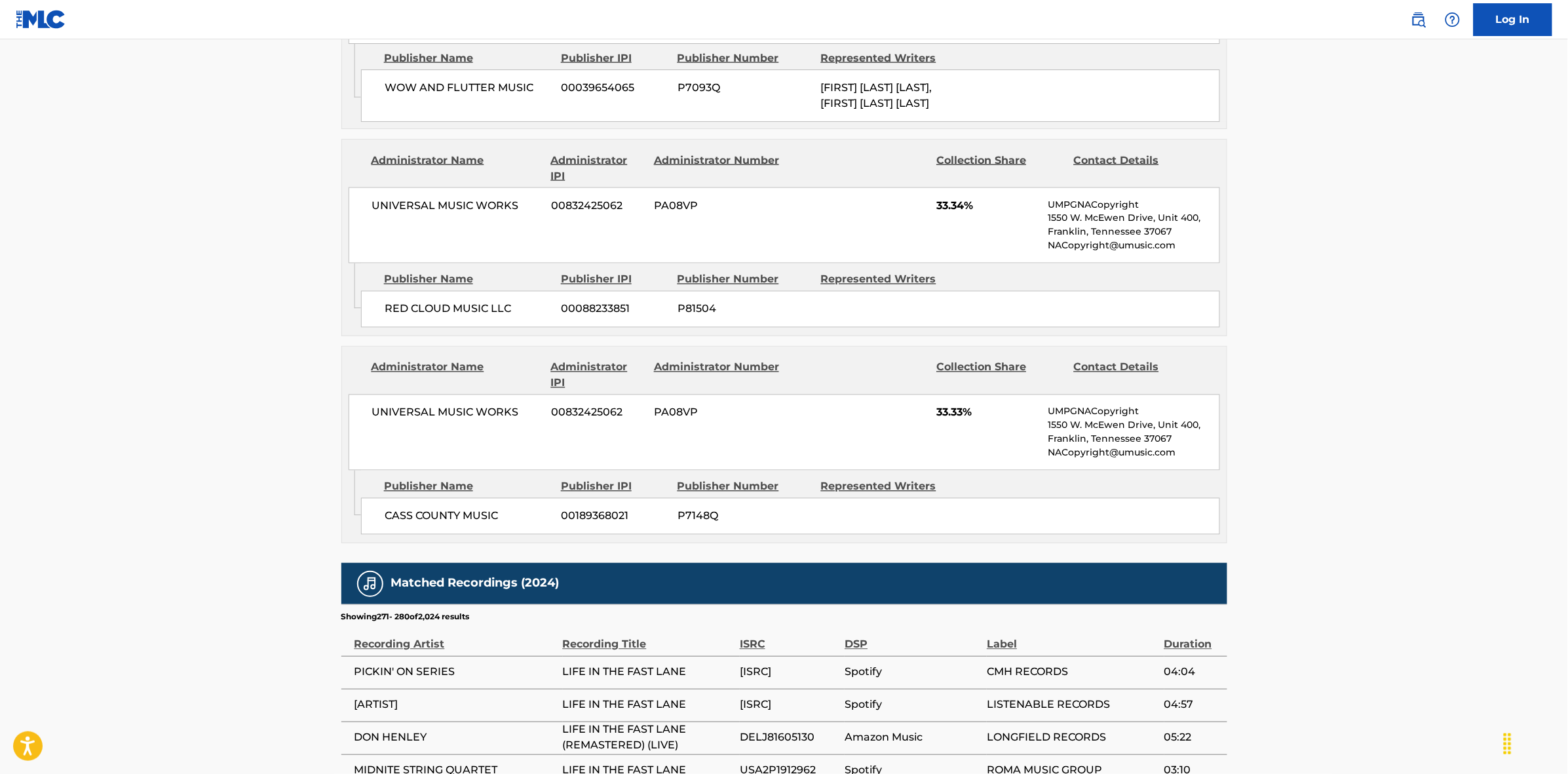 scroll, scrollTop: 1177, scrollLeft: 0, axis: vertical 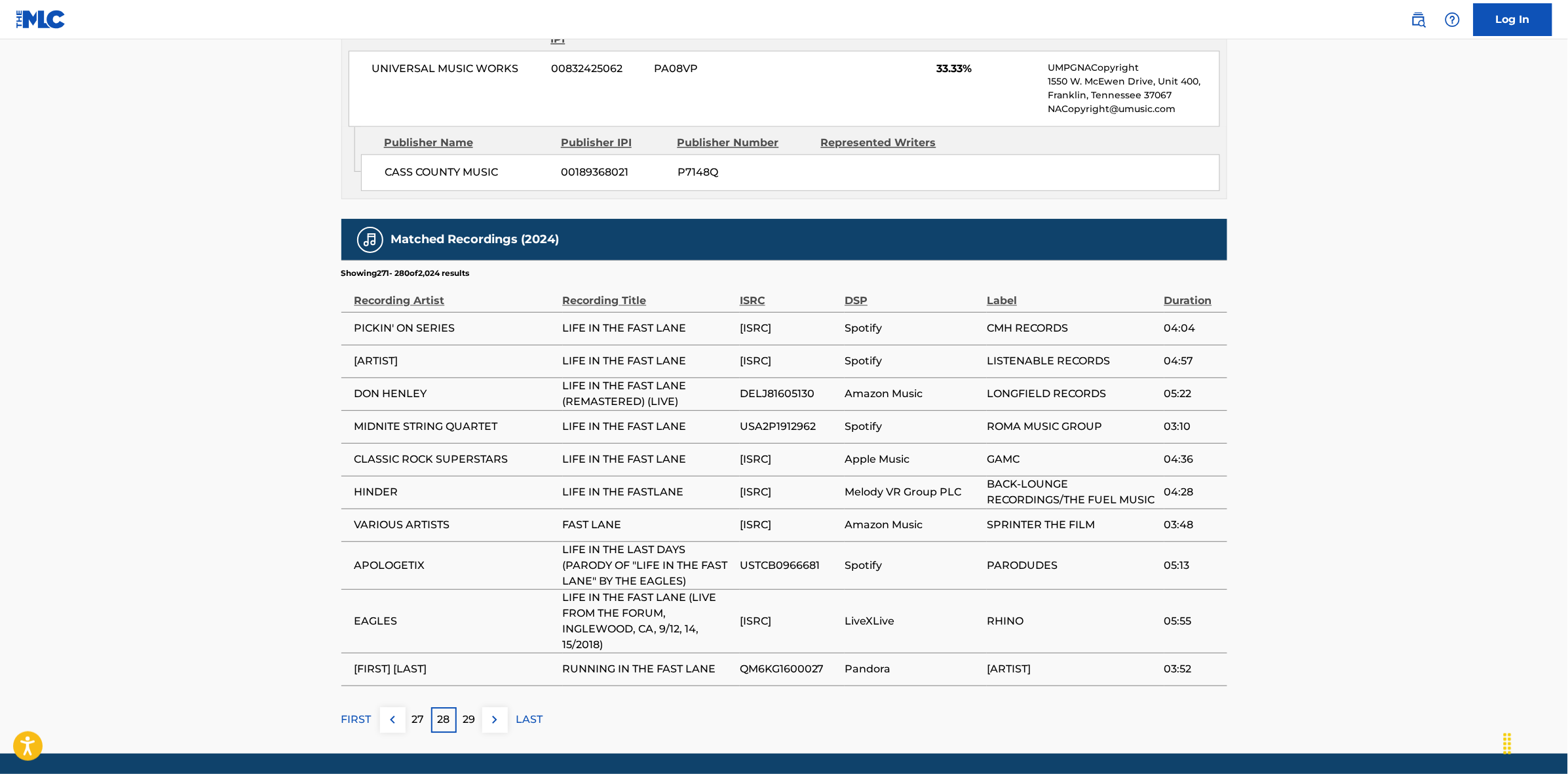 click at bounding box center (495, 720) 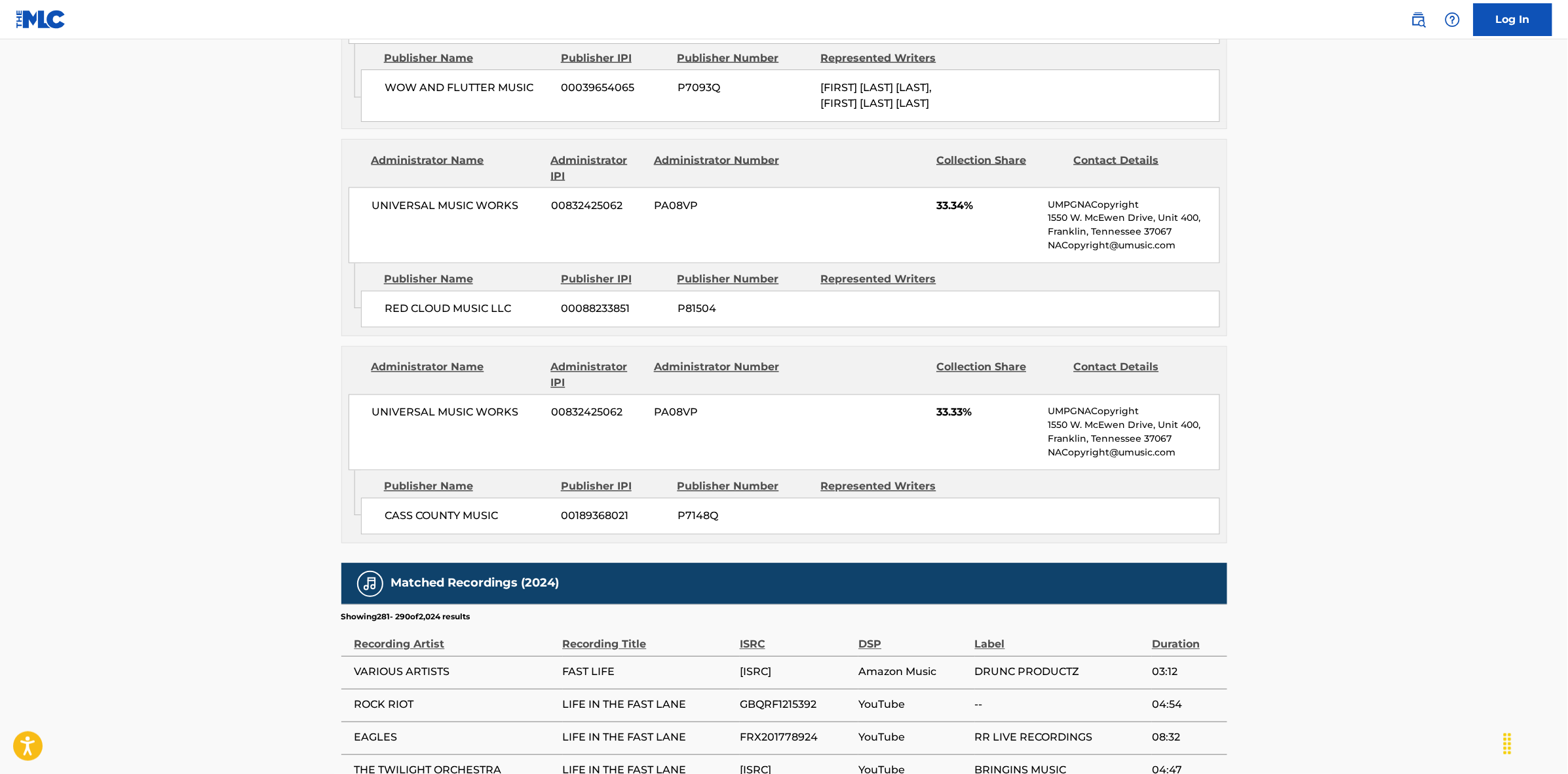 scroll, scrollTop: 1177, scrollLeft: 0, axis: vertical 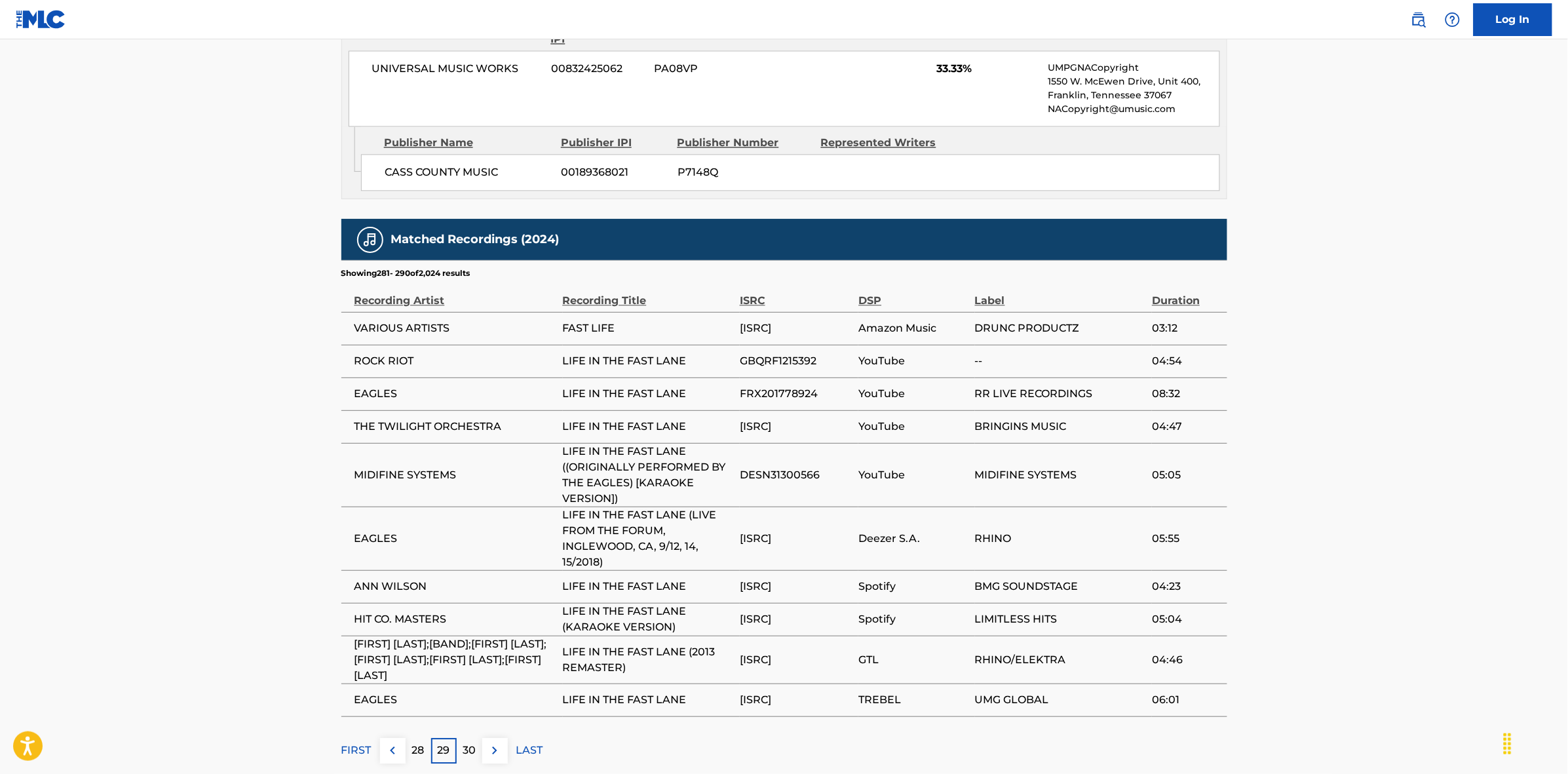 click at bounding box center [495, 750] 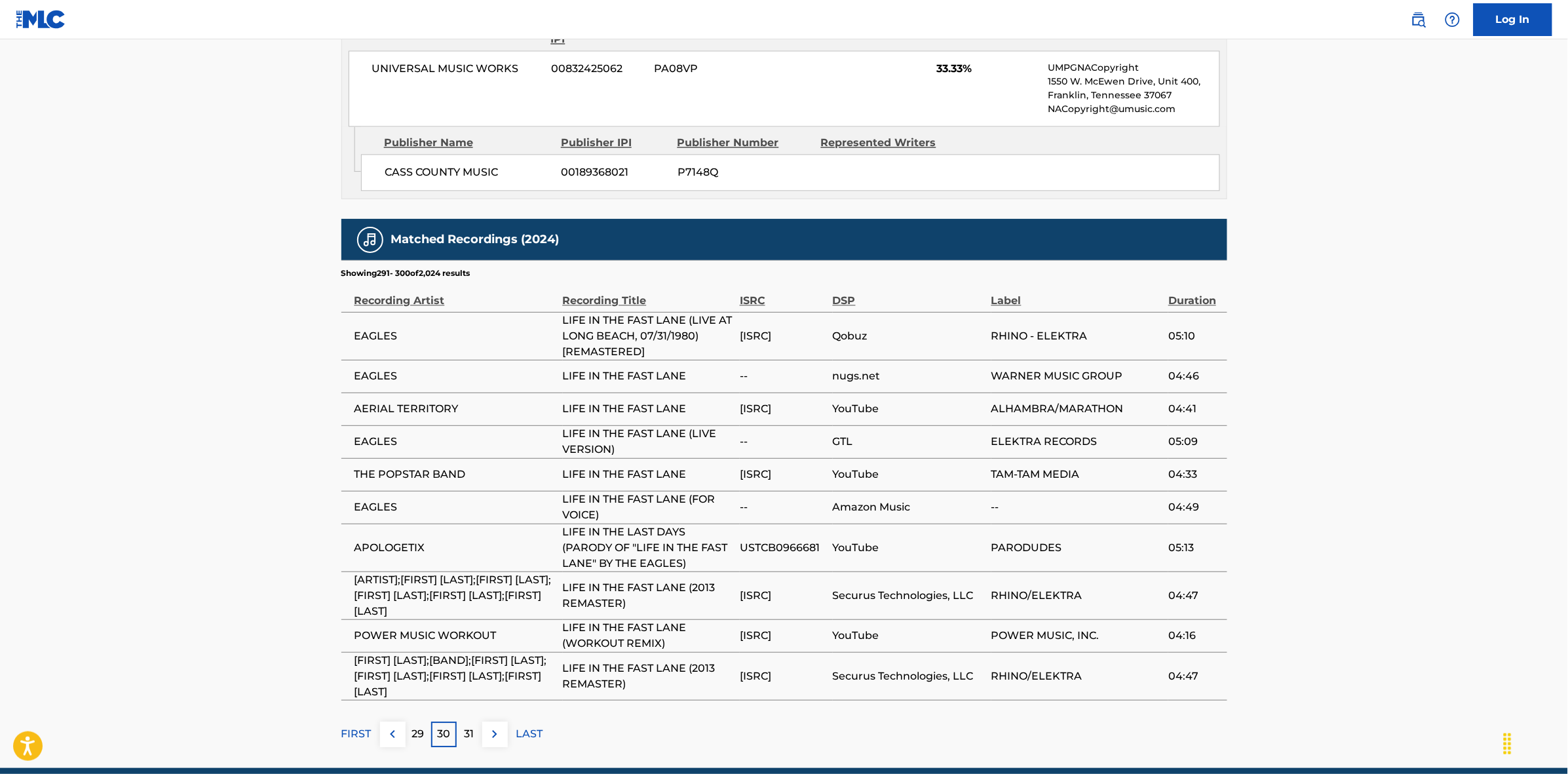 click at bounding box center [495, 734] 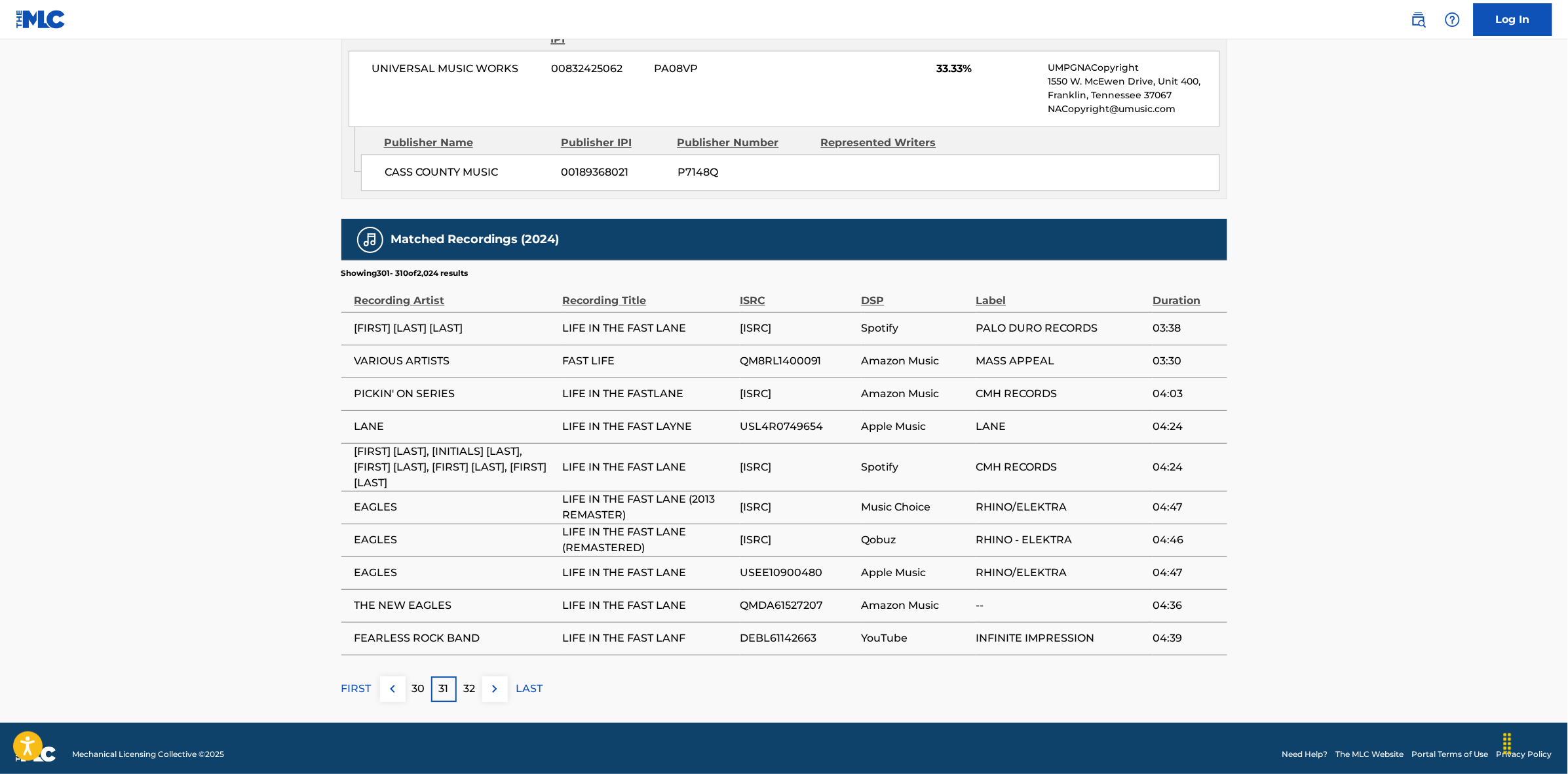 click at bounding box center [495, 689] 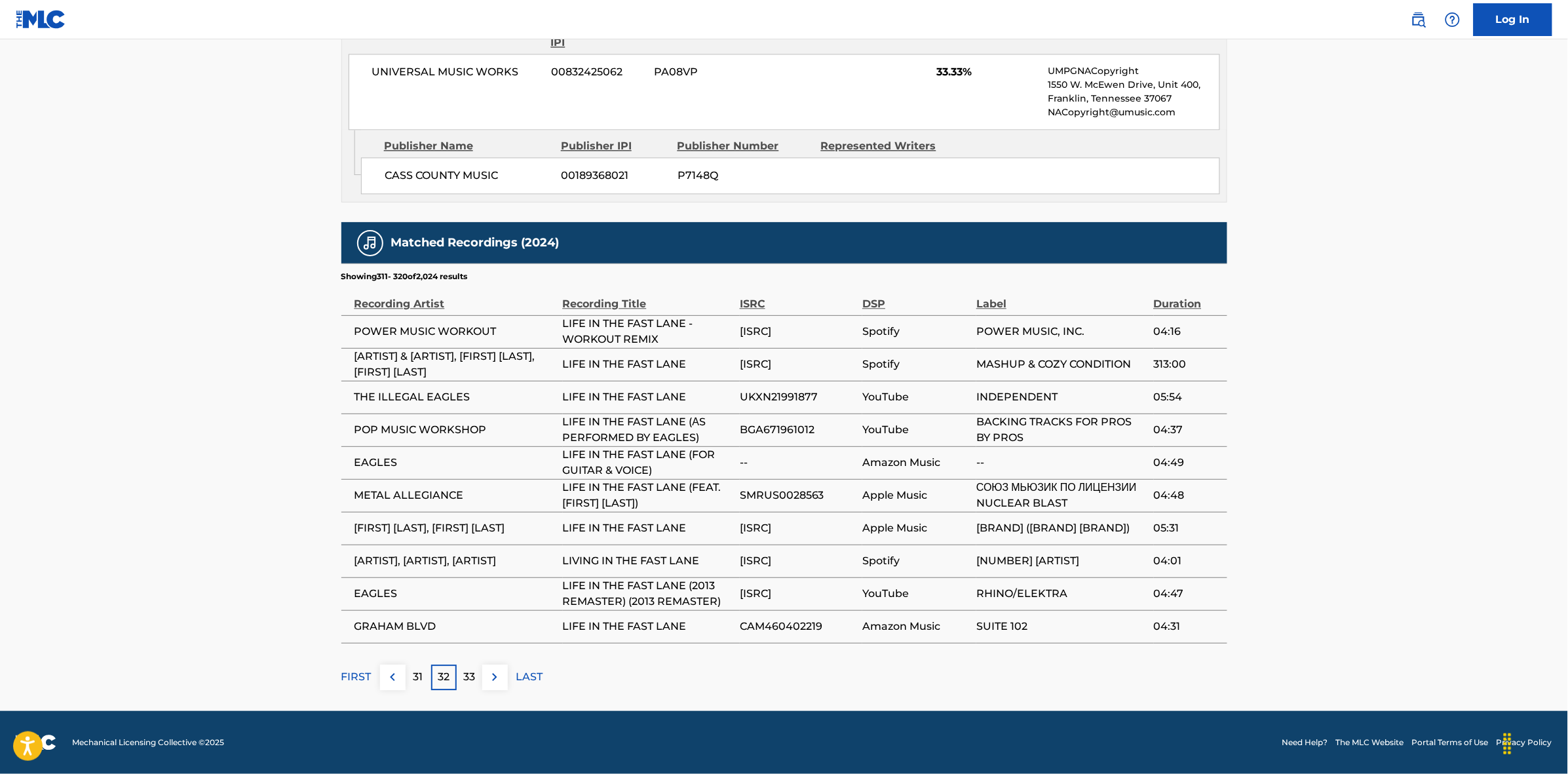 click at bounding box center [495, 677] 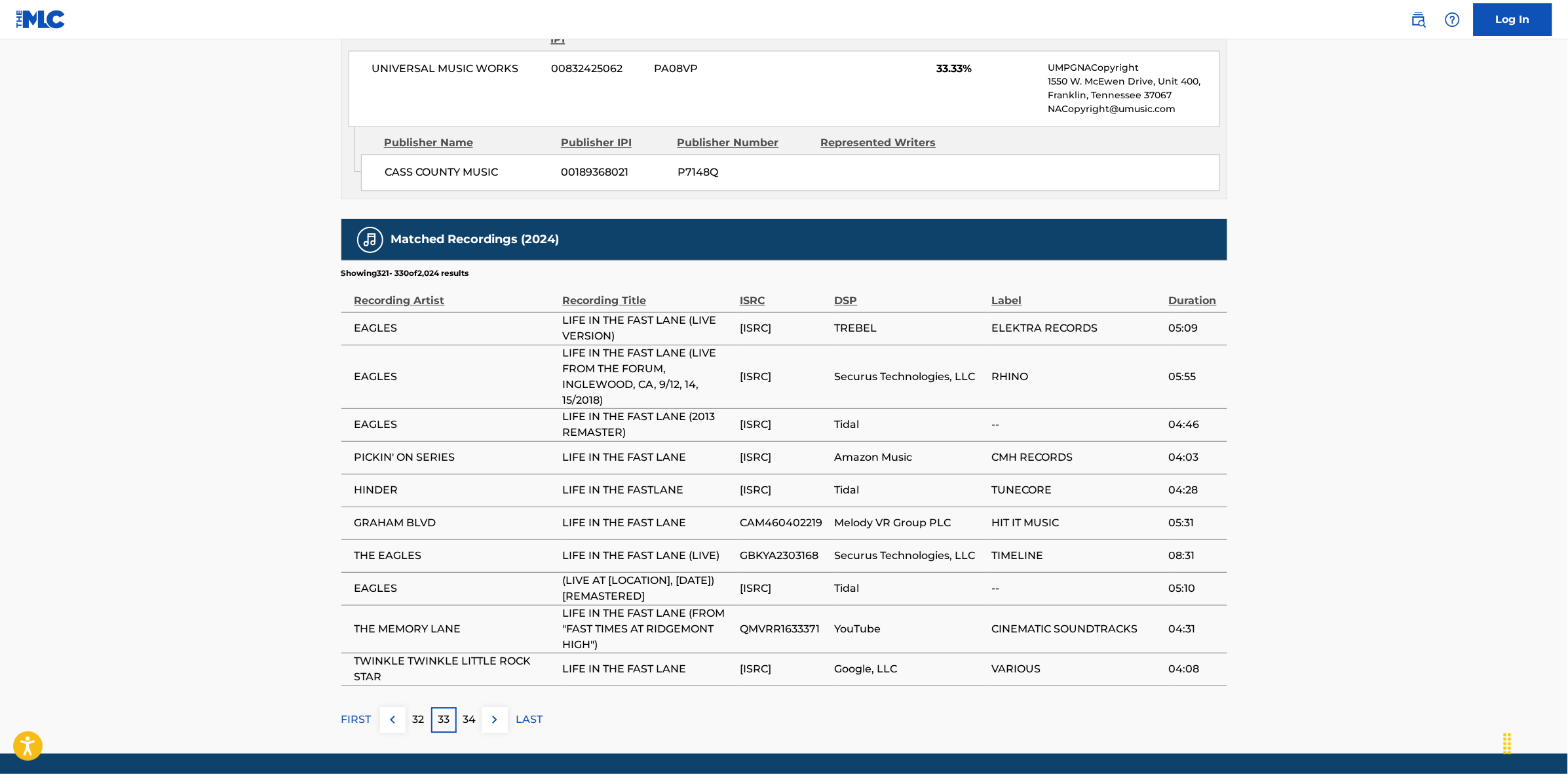 click at bounding box center (495, 720) 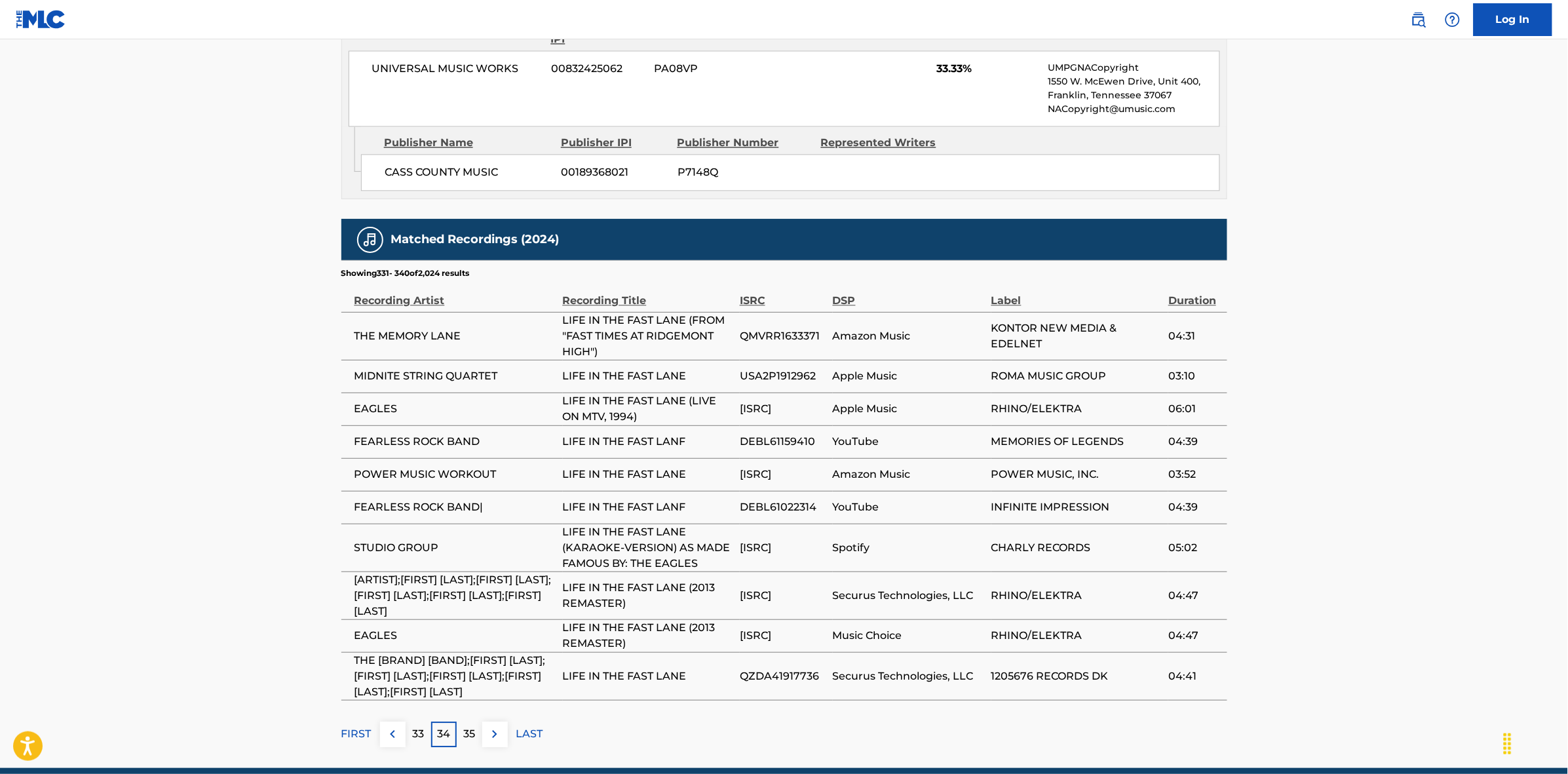 click at bounding box center (495, 734) 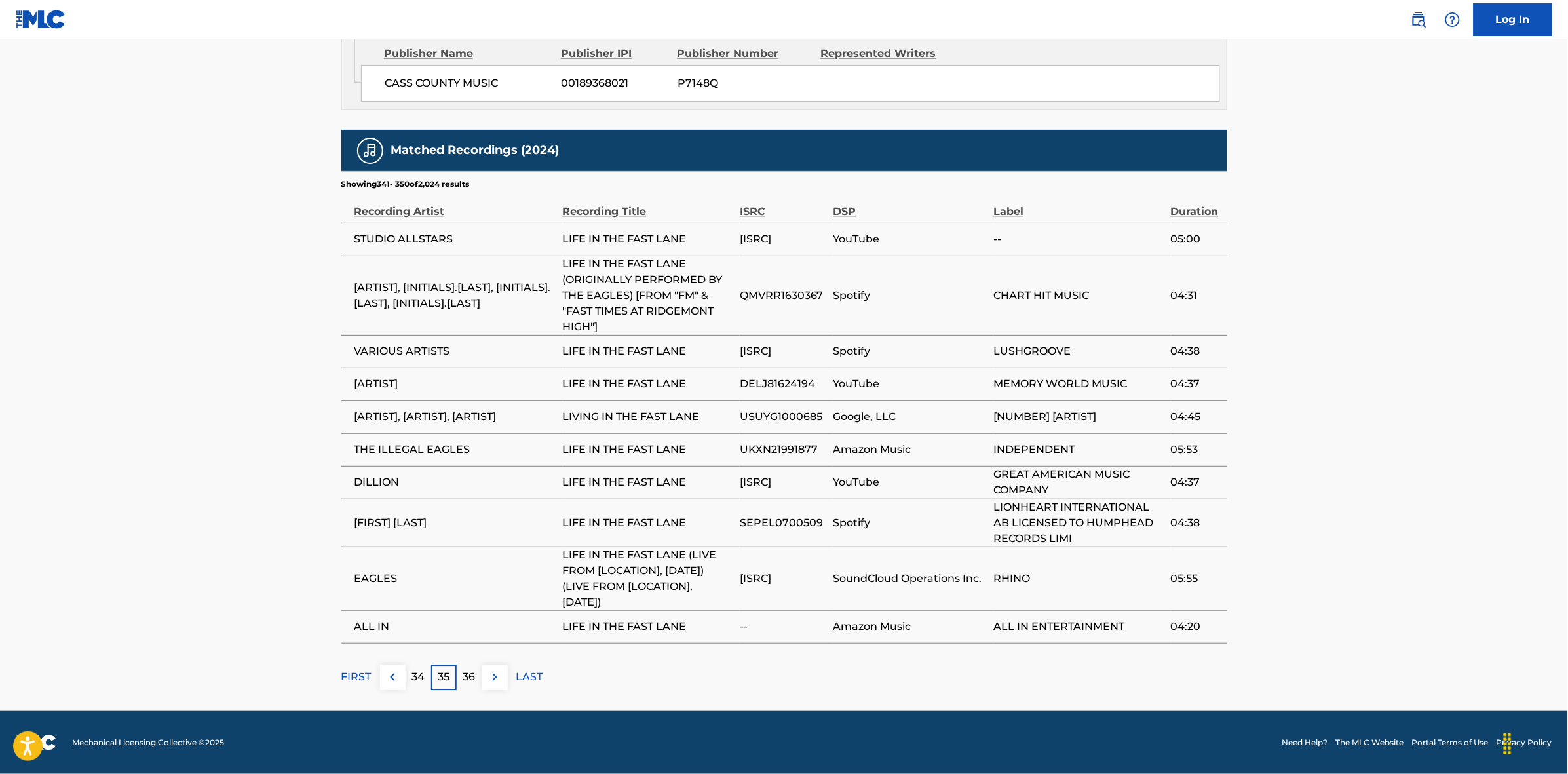click at bounding box center (495, 677) 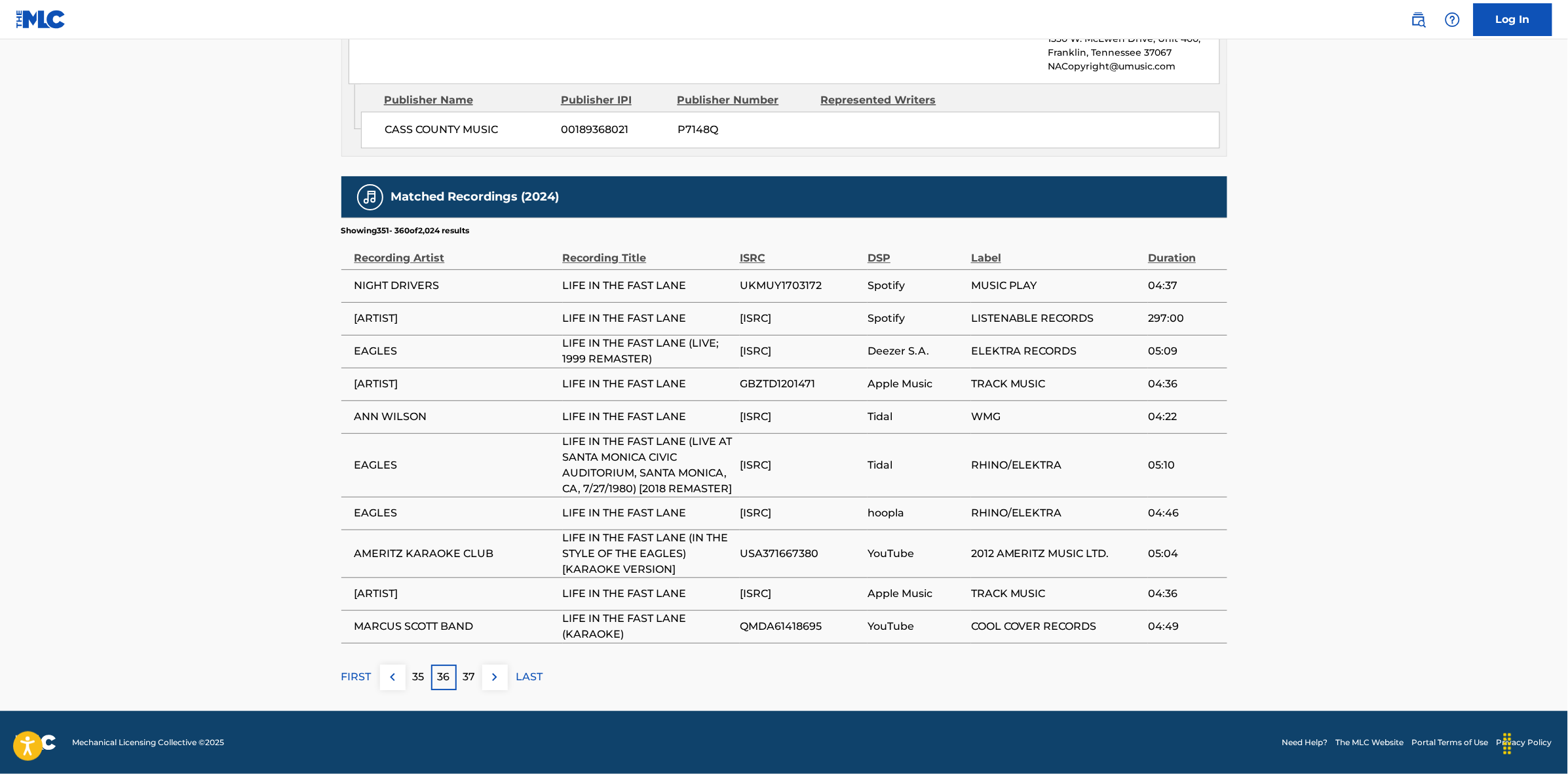 click on "37" at bounding box center [469, 677] 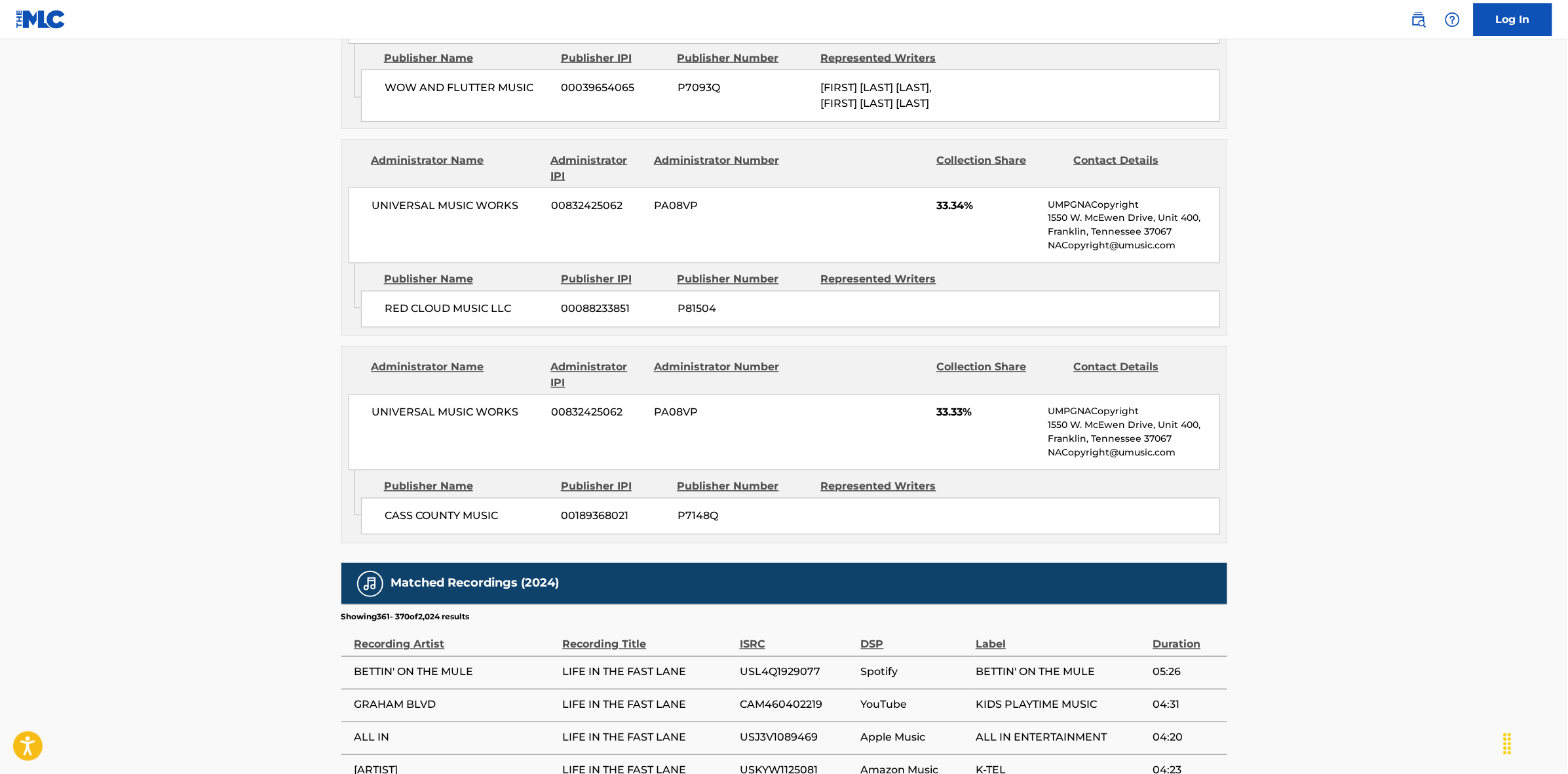 scroll, scrollTop: 1177, scrollLeft: 0, axis: vertical 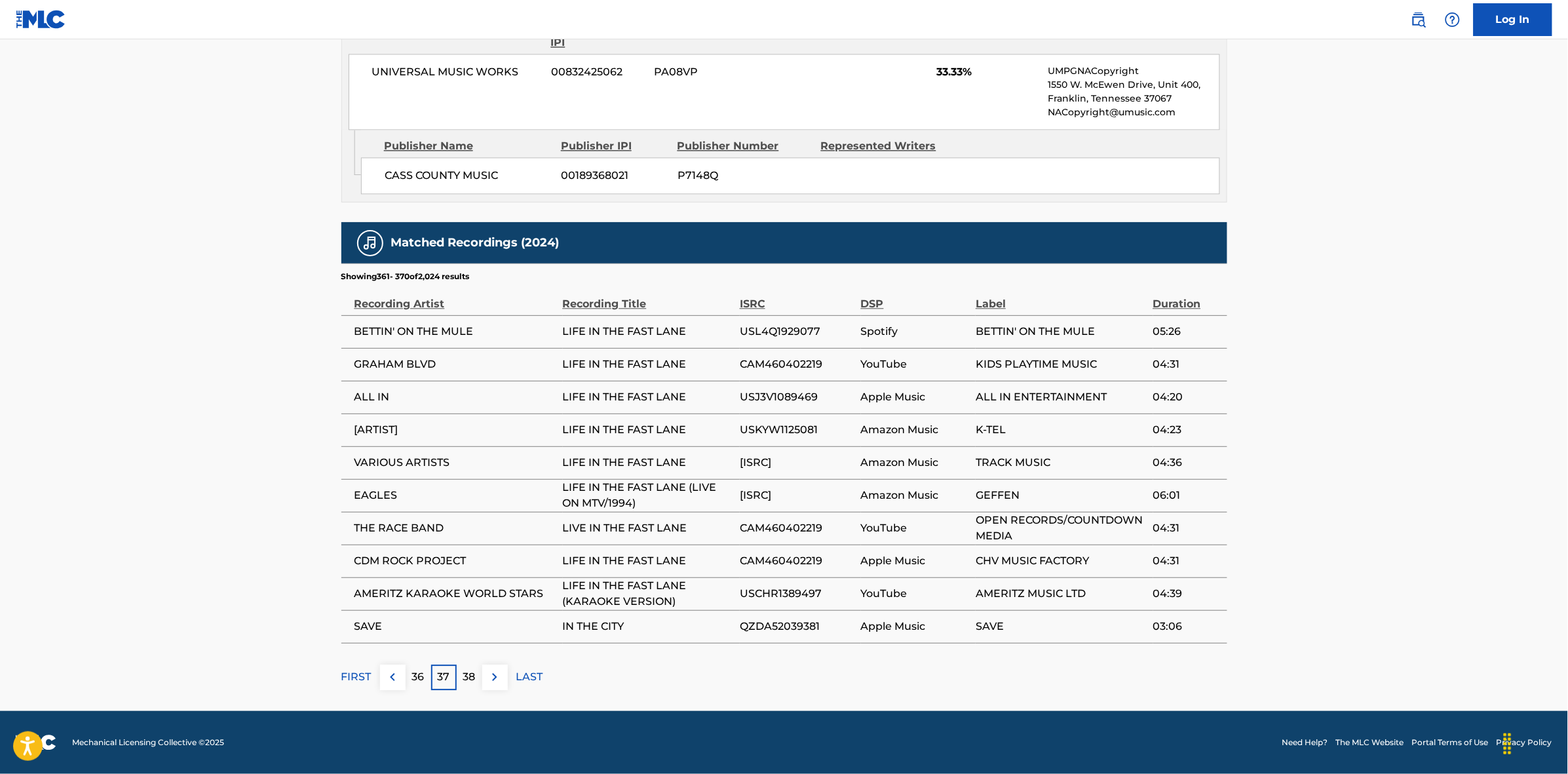 click at bounding box center (495, 677) 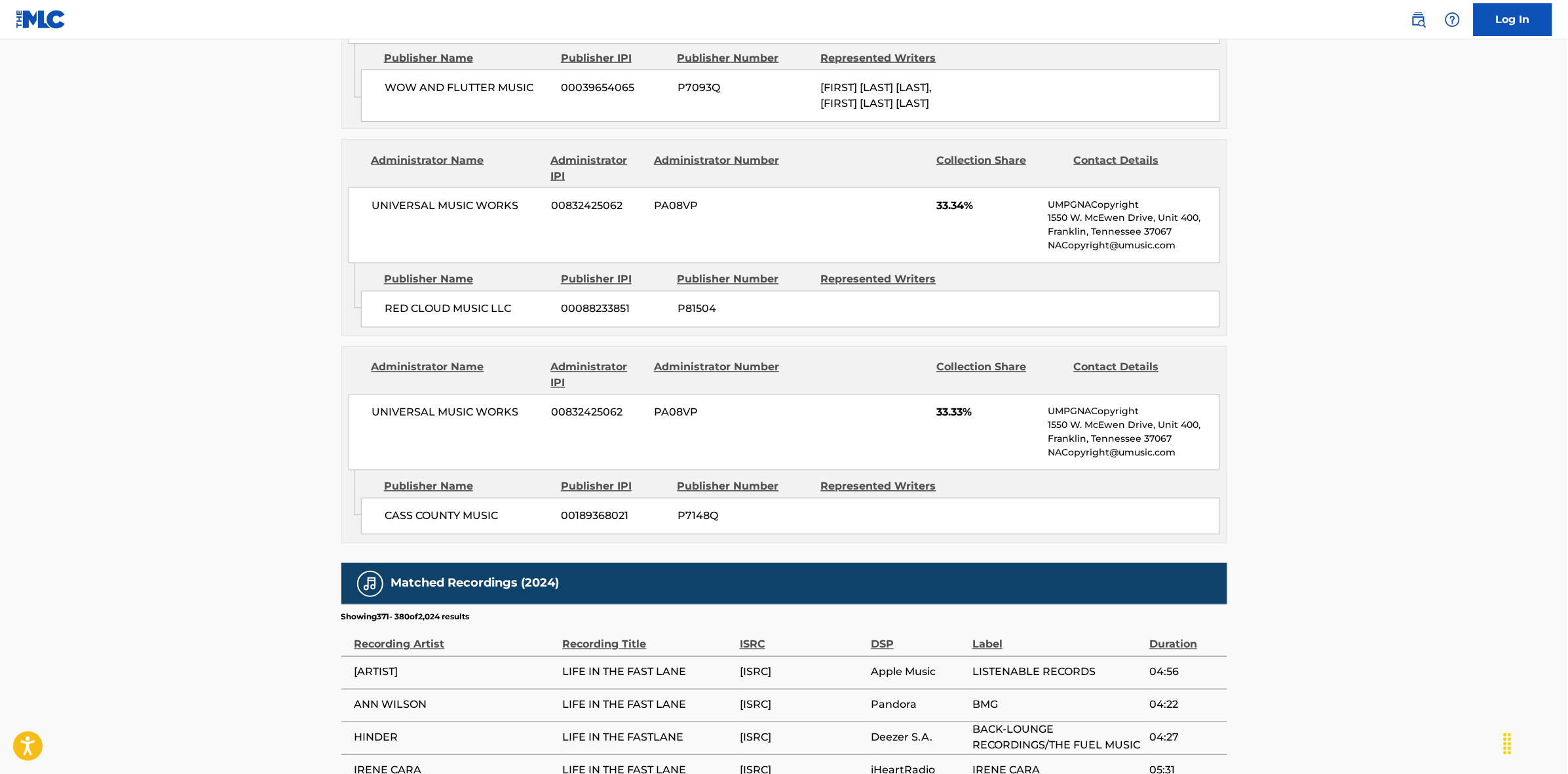scroll, scrollTop: 1177, scrollLeft: 0, axis: vertical 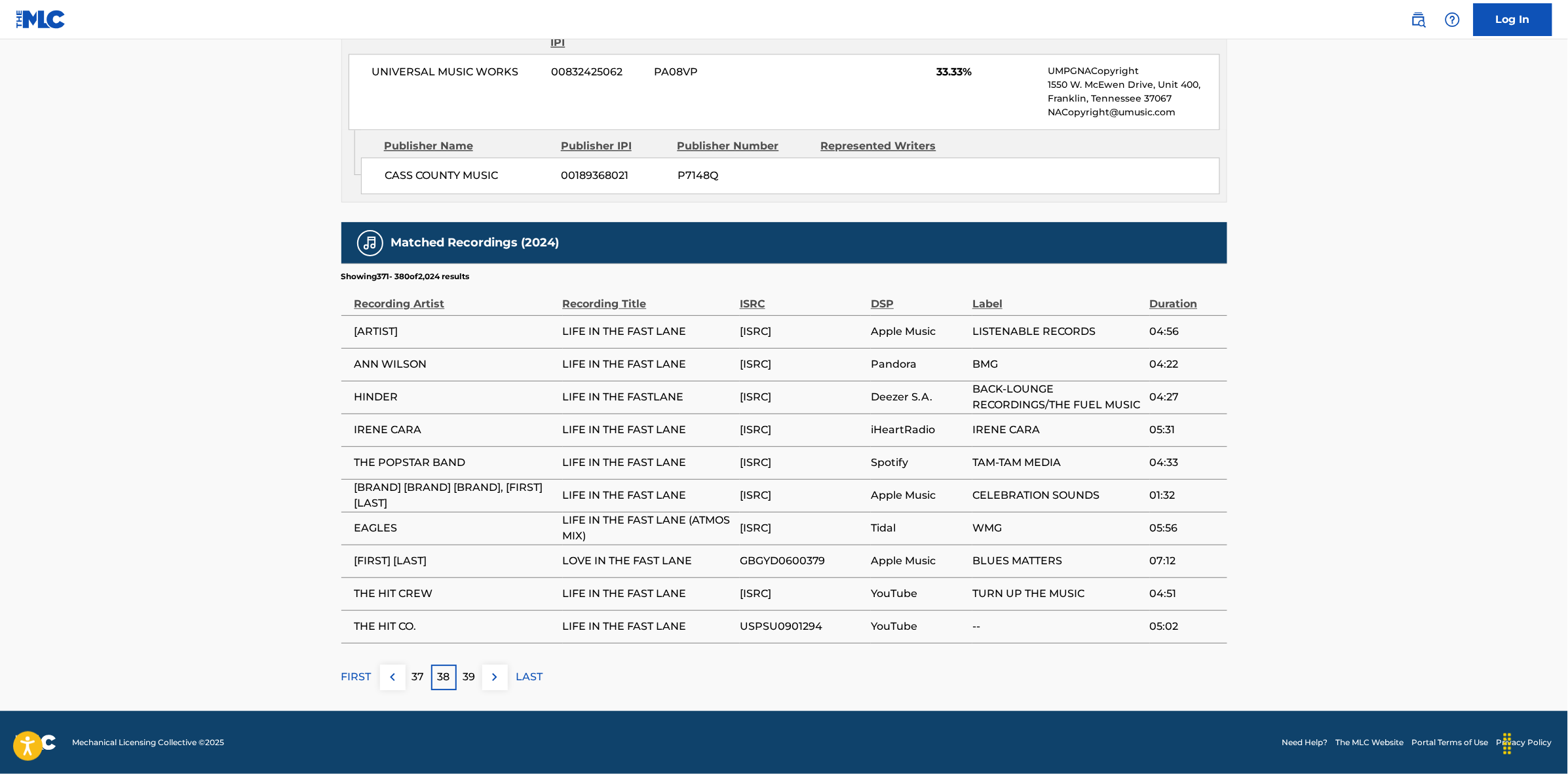 click at bounding box center [495, 677] 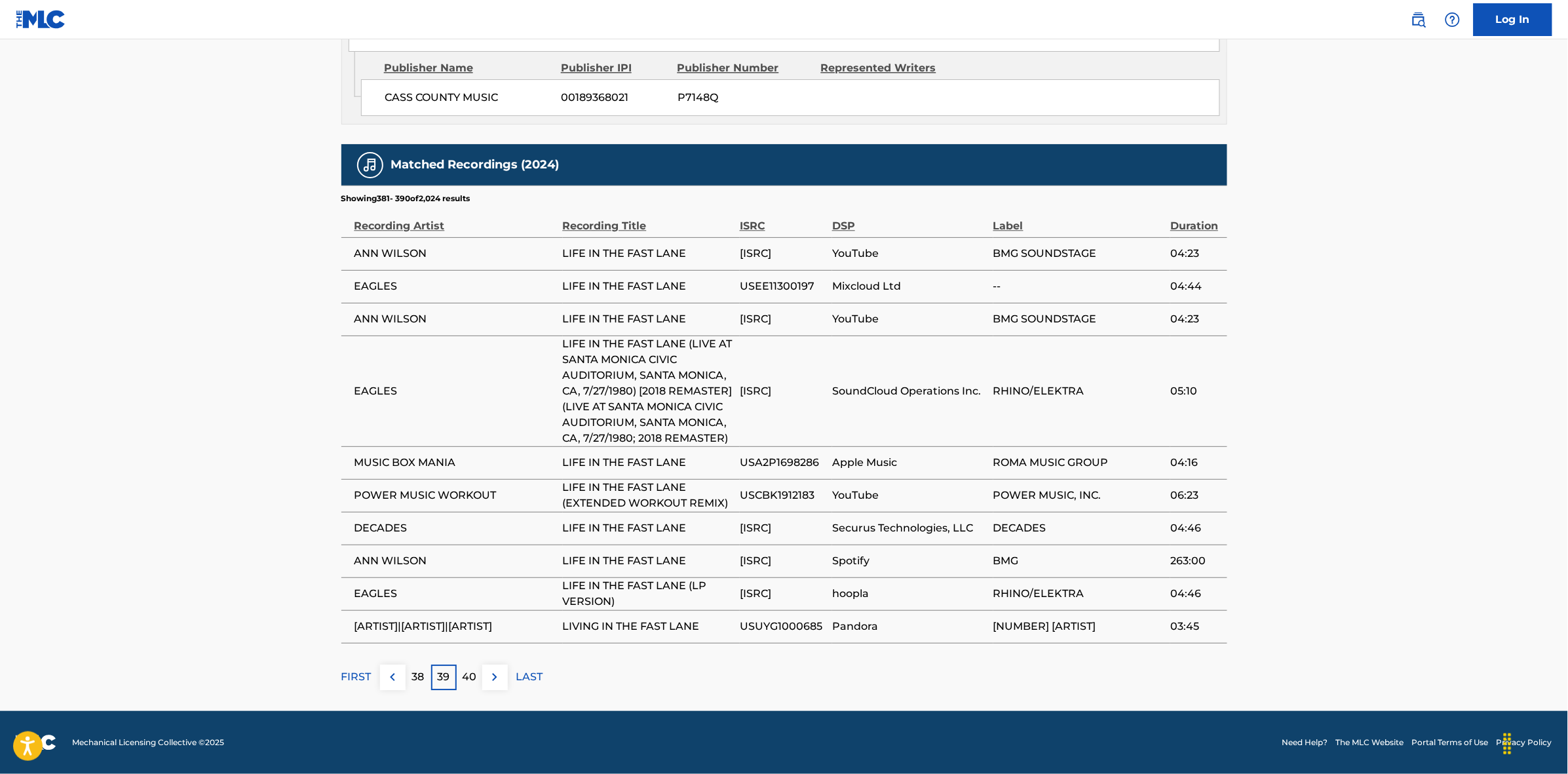 click at bounding box center [495, 677] 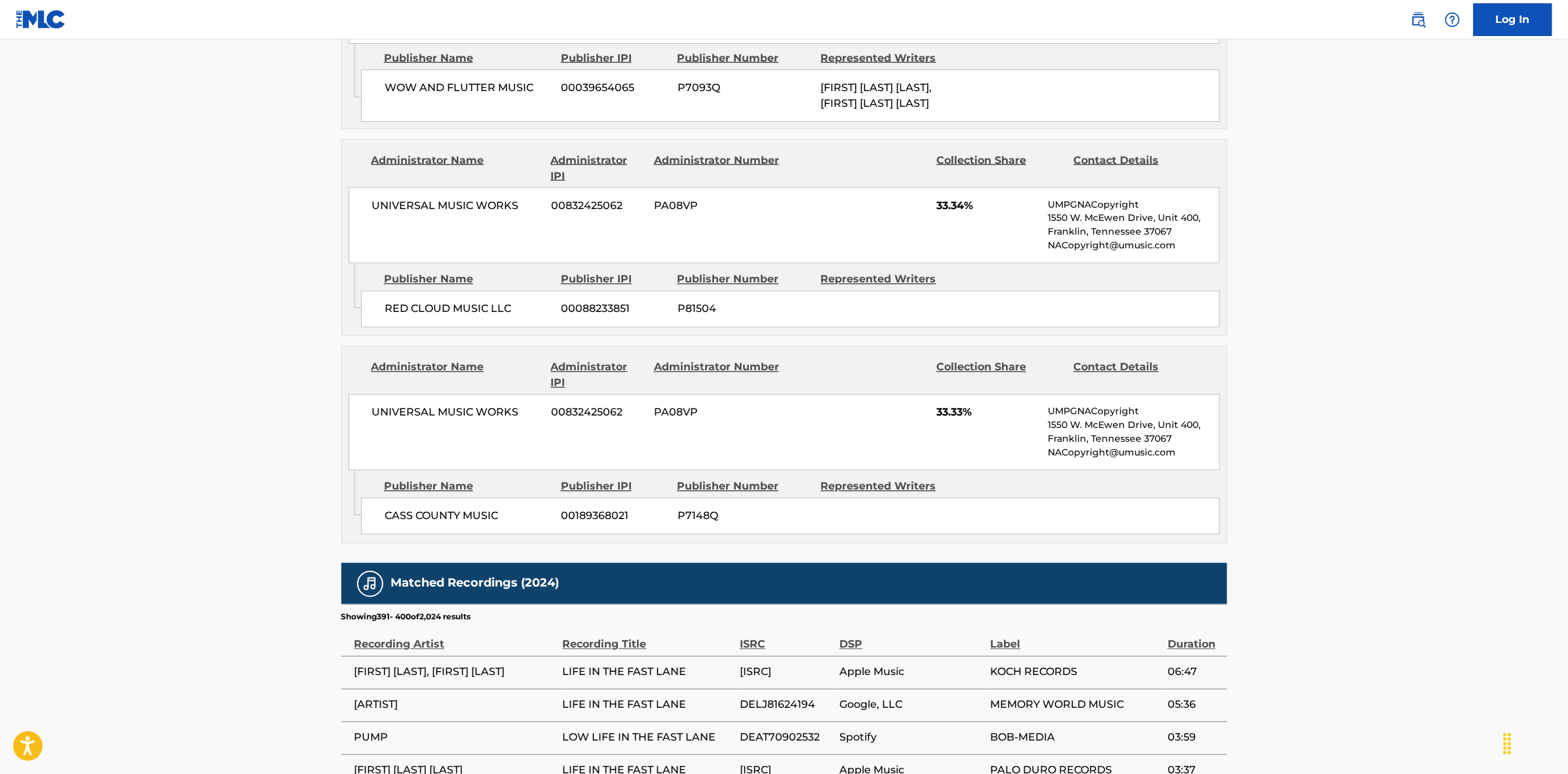 scroll, scrollTop: 1177, scrollLeft: 0, axis: vertical 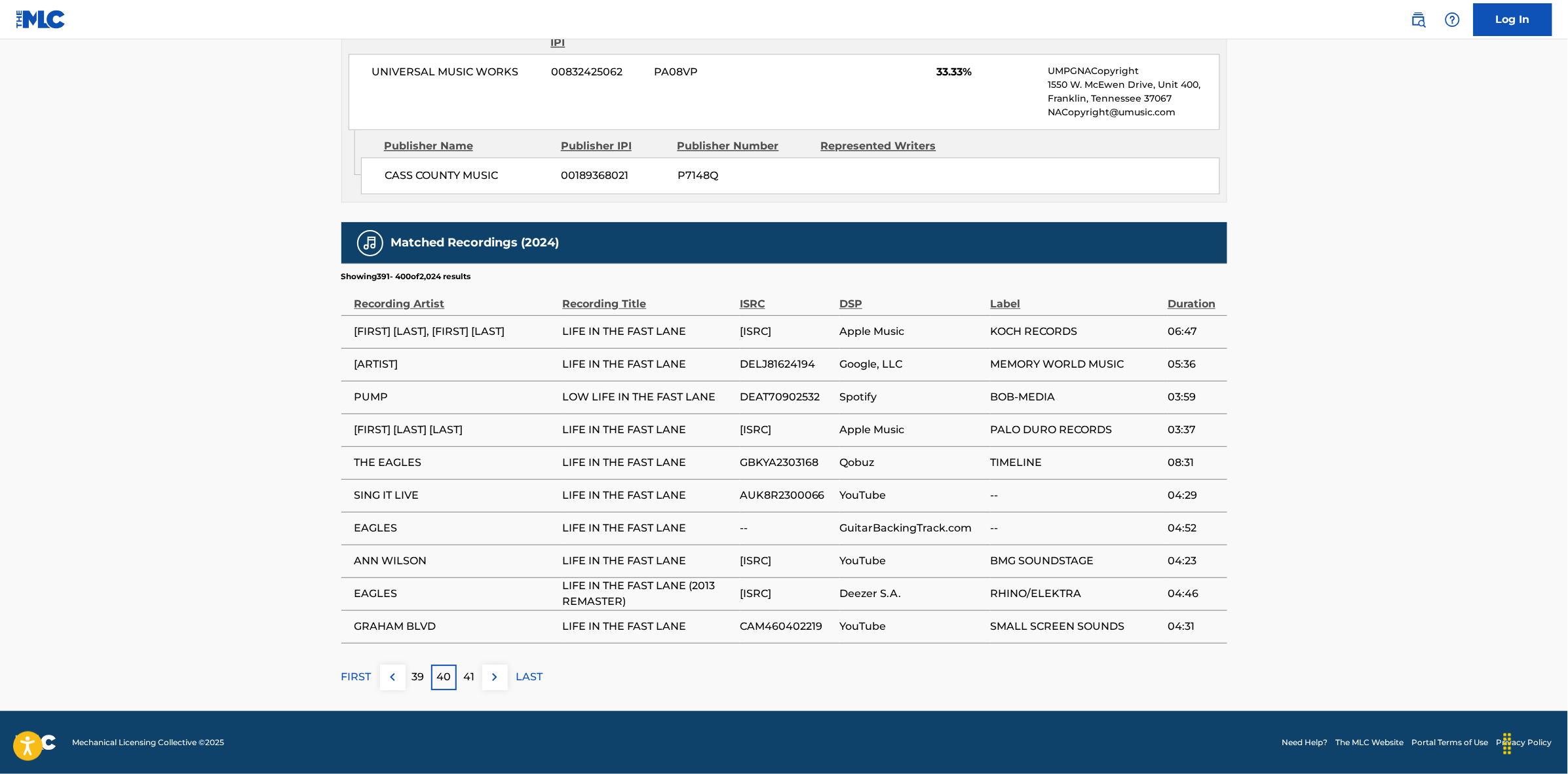 click at bounding box center [495, 677] 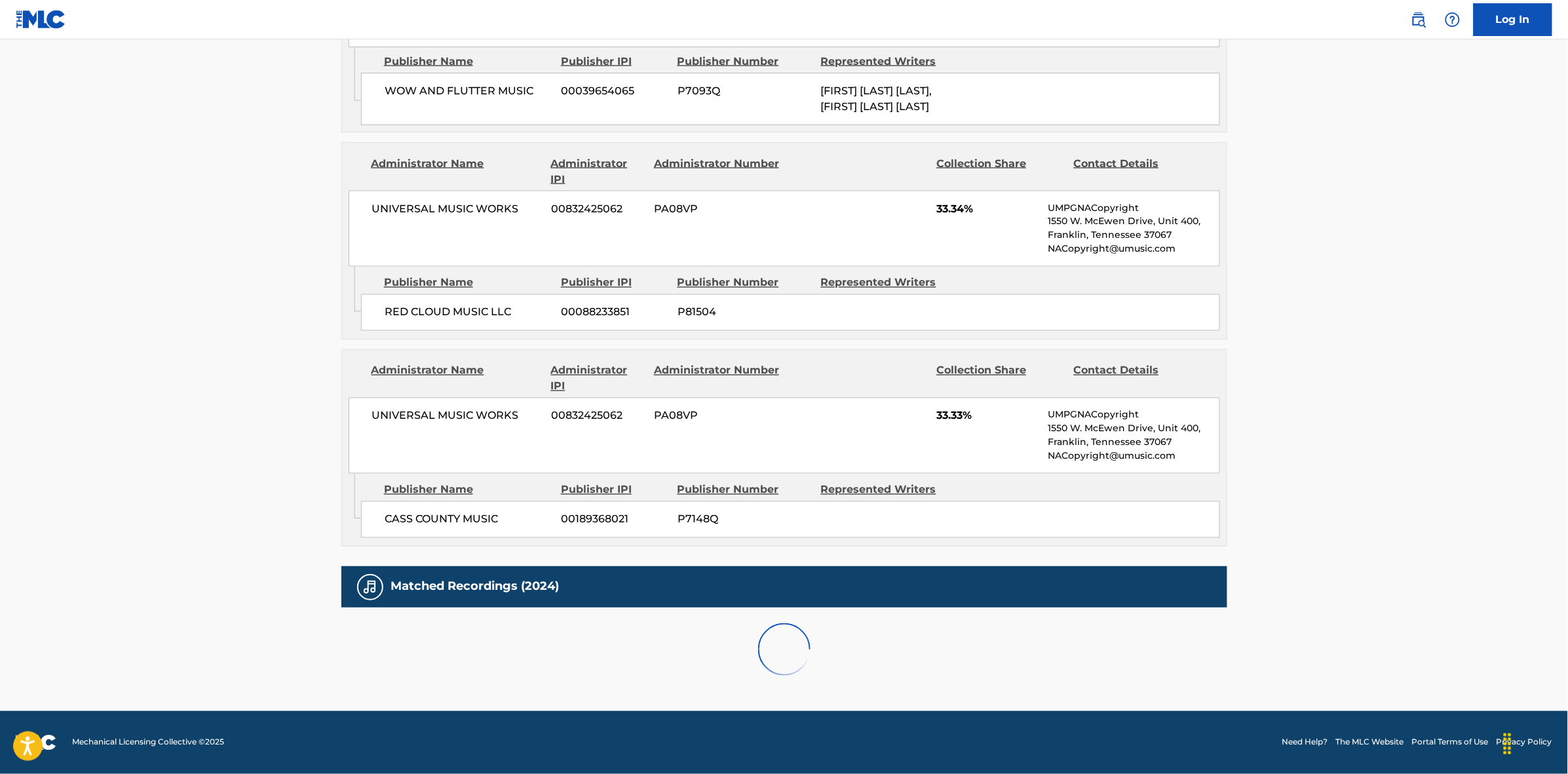 scroll, scrollTop: 1177, scrollLeft: 0, axis: vertical 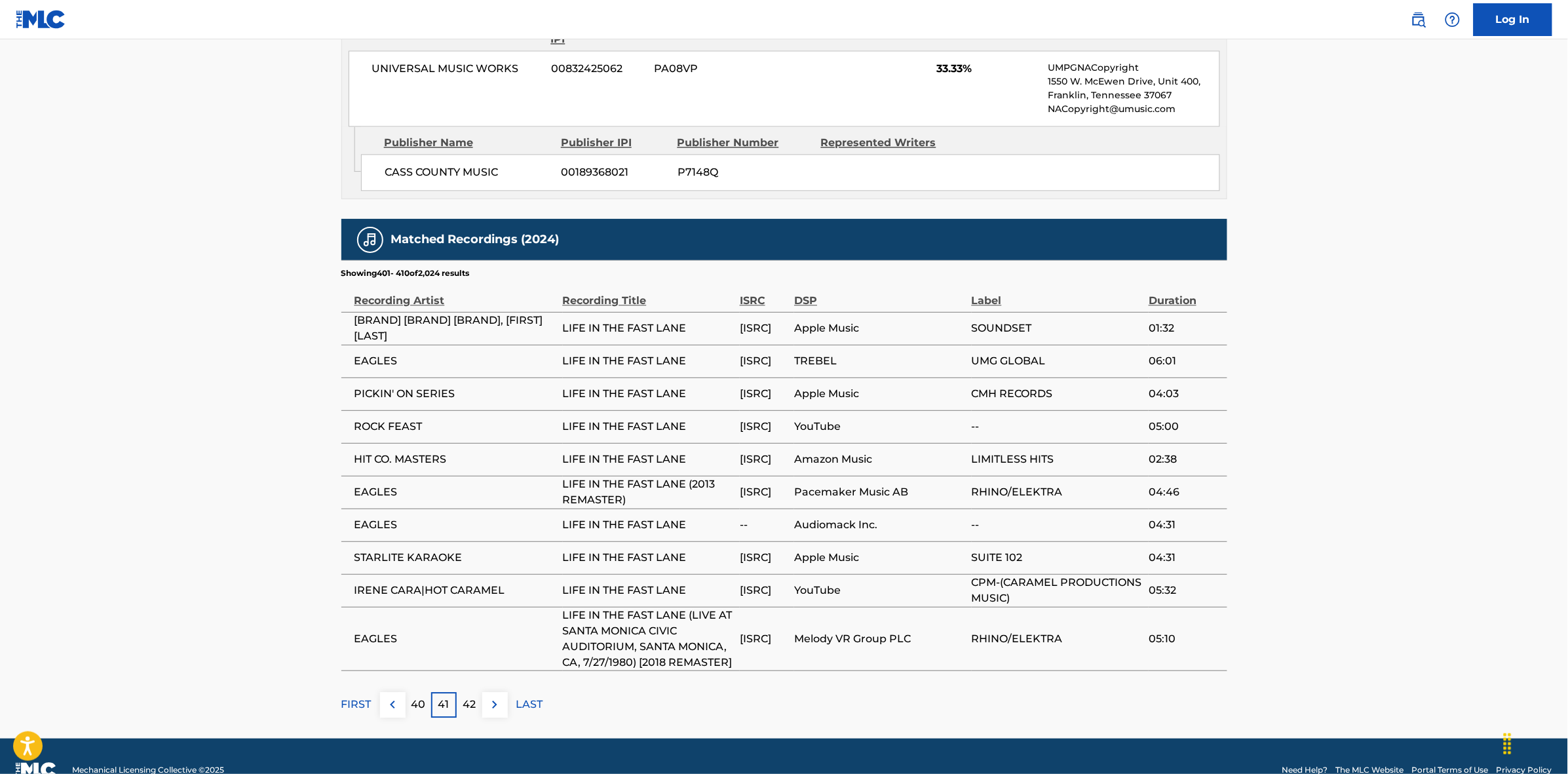click at bounding box center (495, 705) 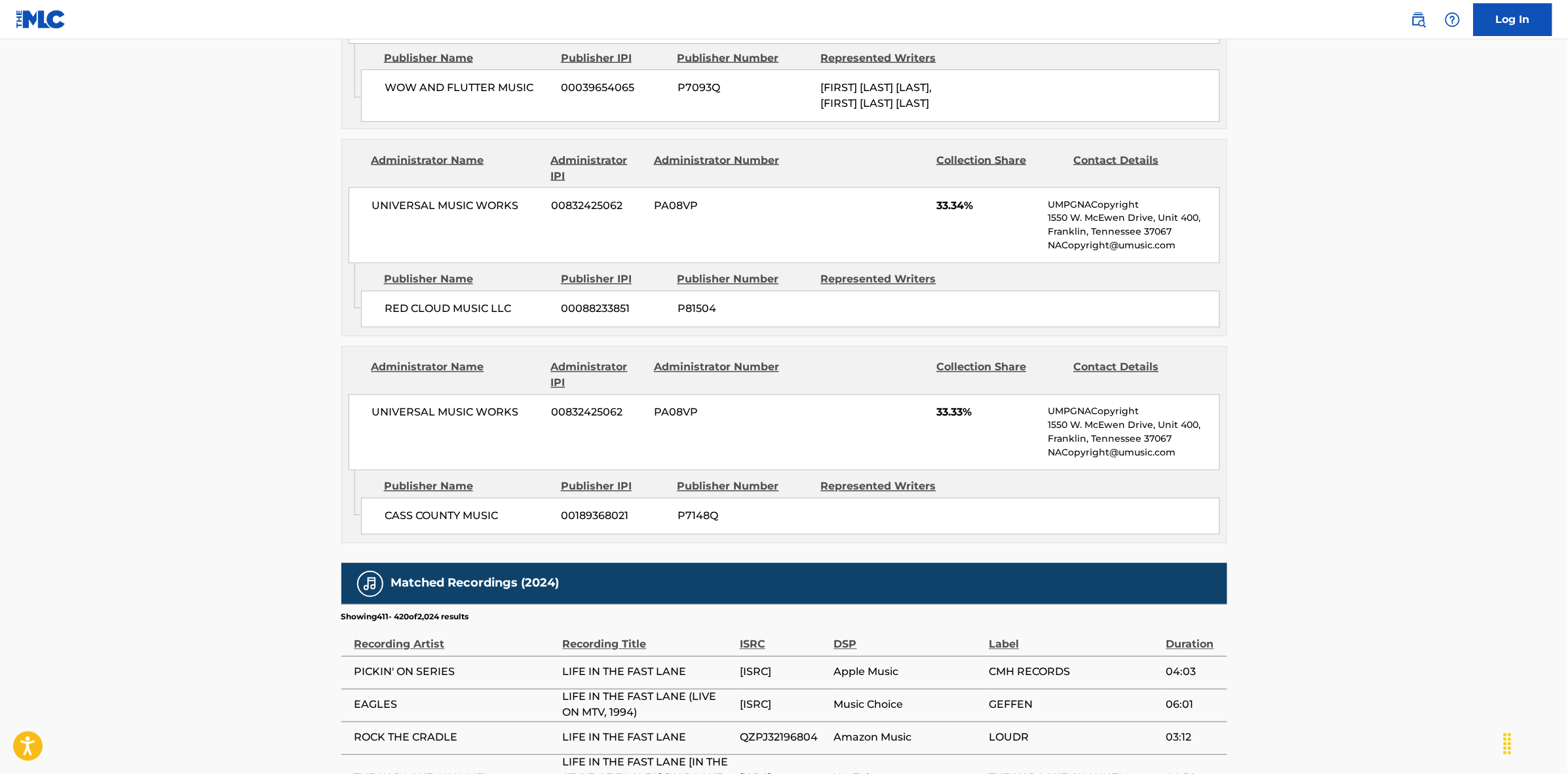 scroll, scrollTop: 1177, scrollLeft: 0, axis: vertical 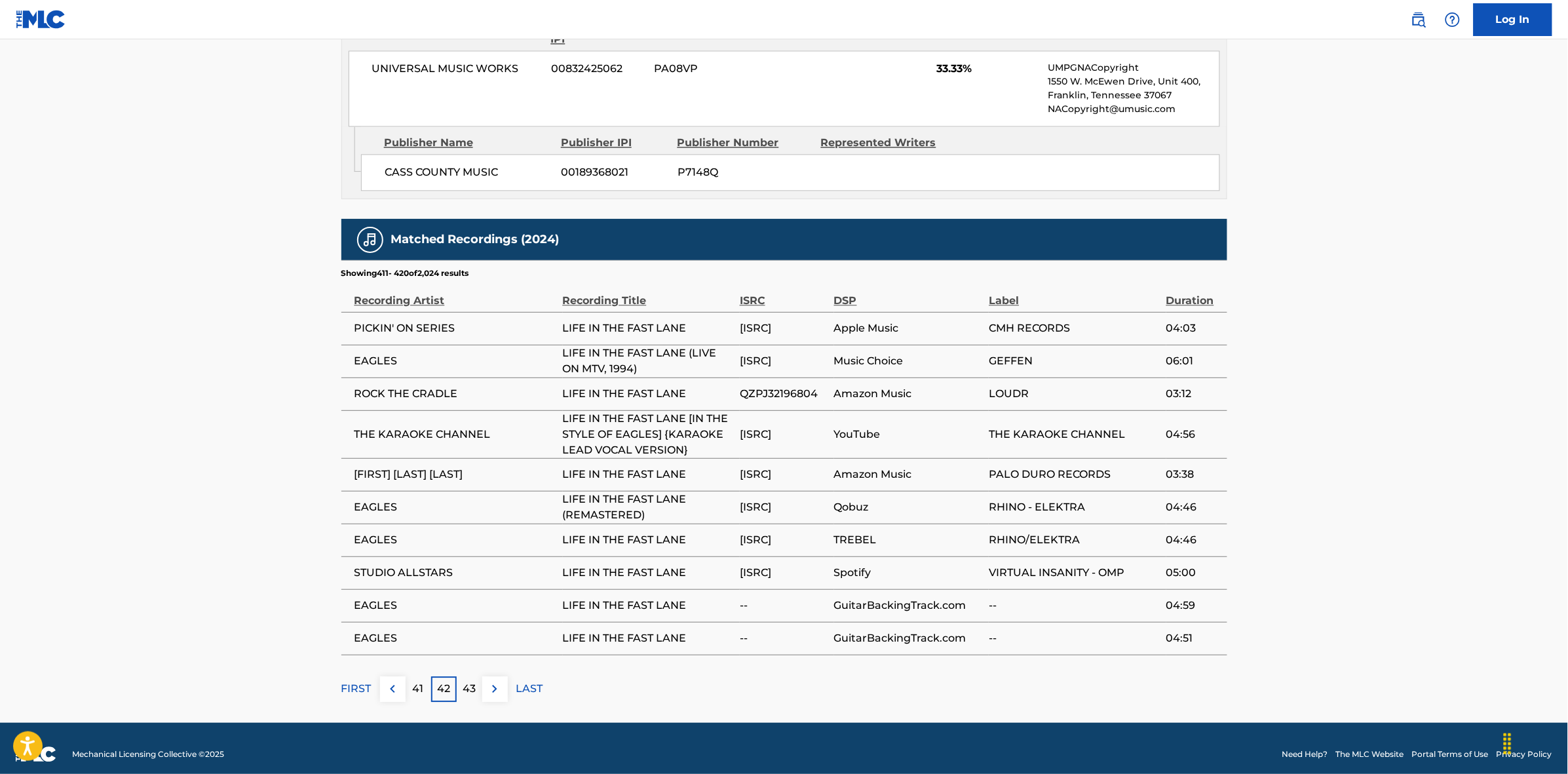 click at bounding box center (495, 689) 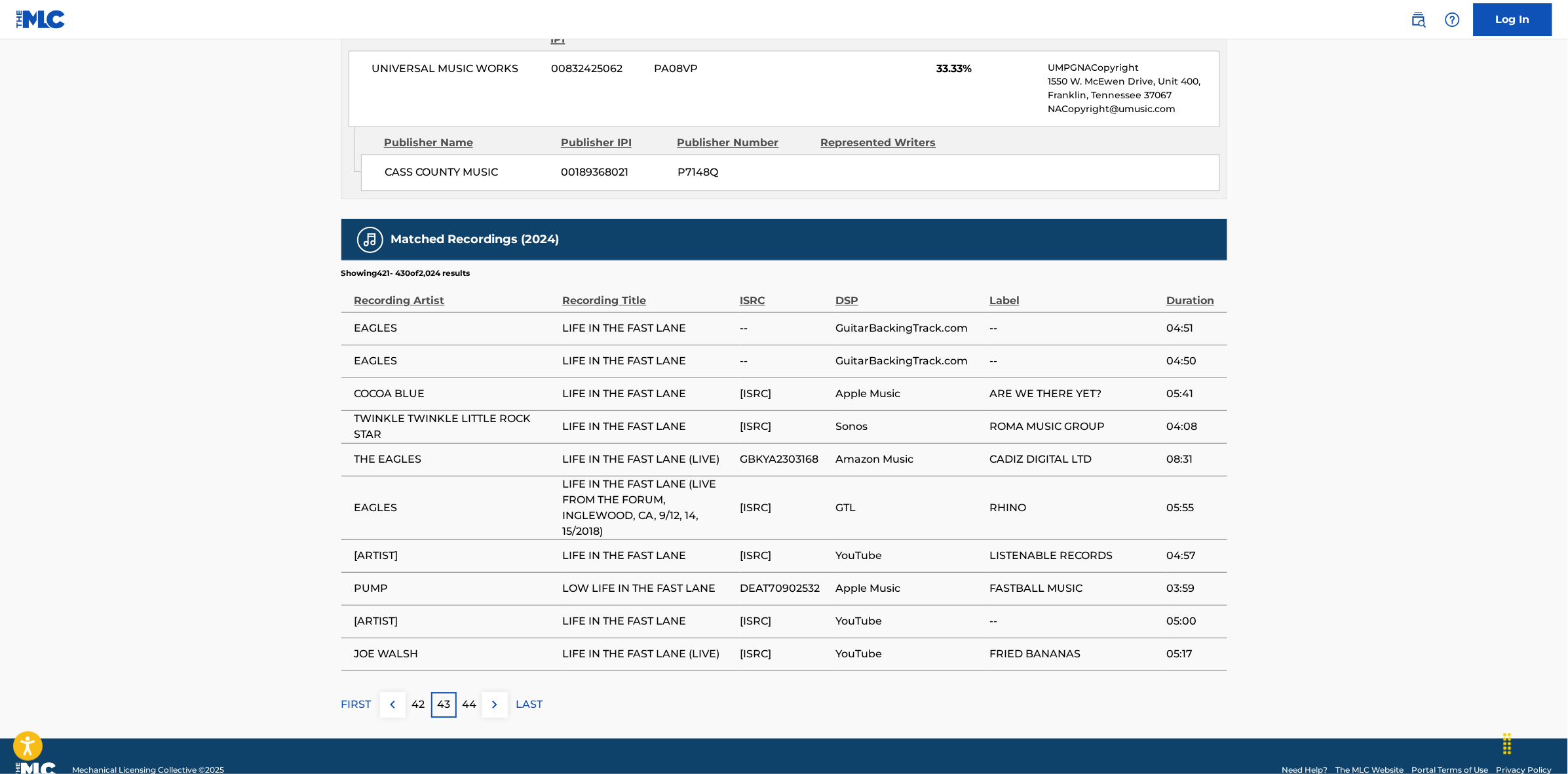 click at bounding box center [495, 705] 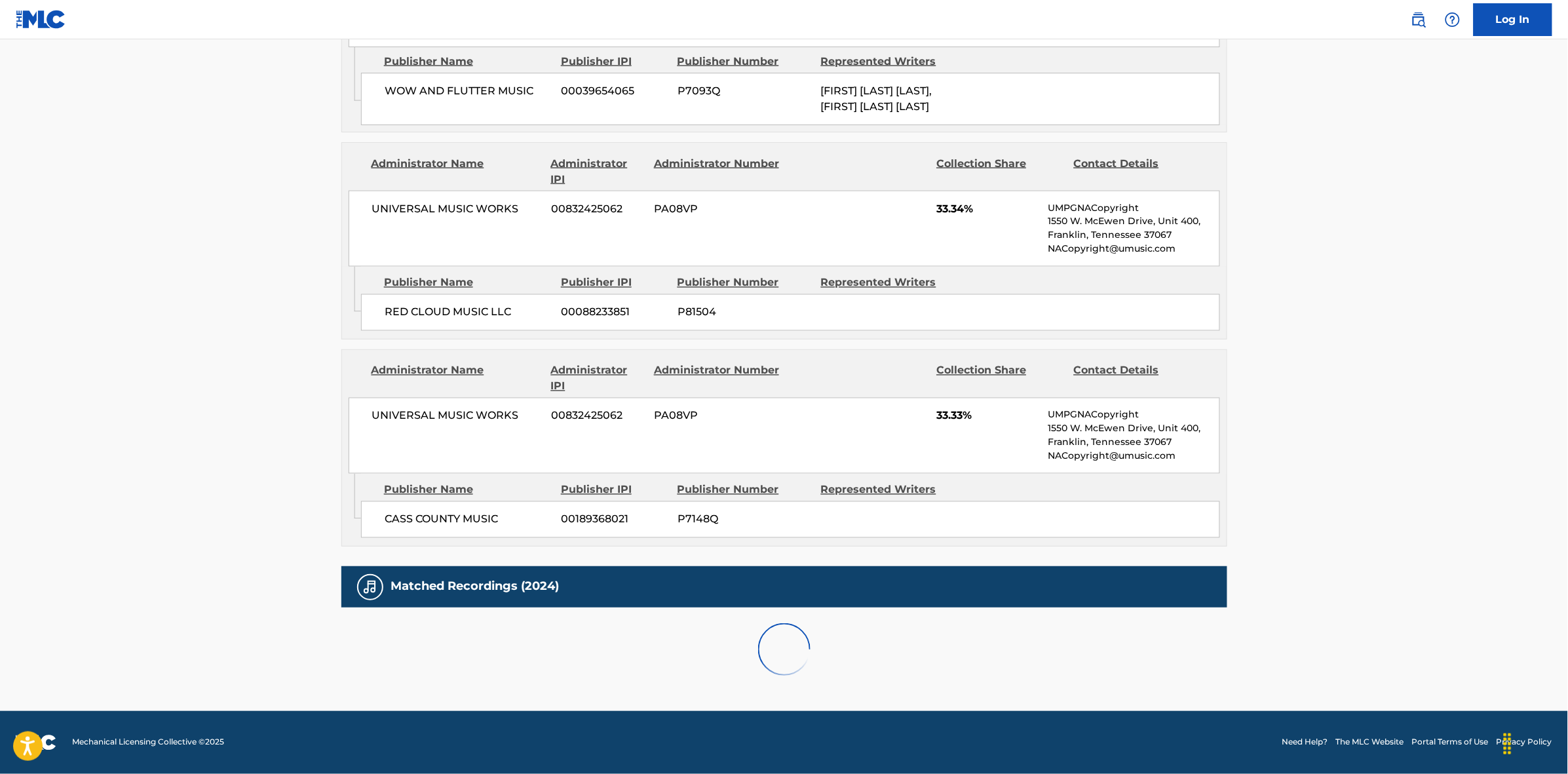 scroll, scrollTop: 1177, scrollLeft: 0, axis: vertical 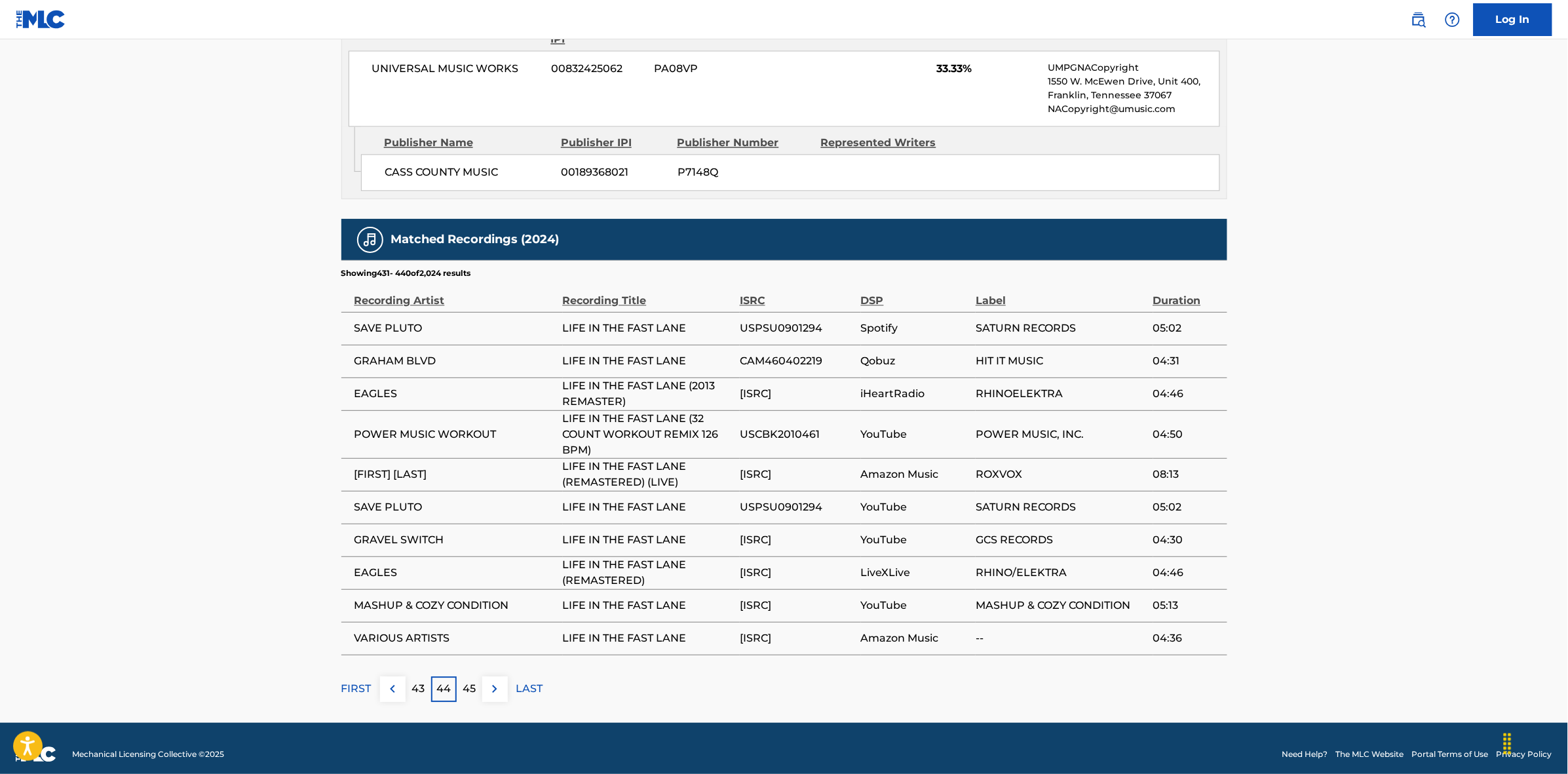 click at bounding box center (495, 689) 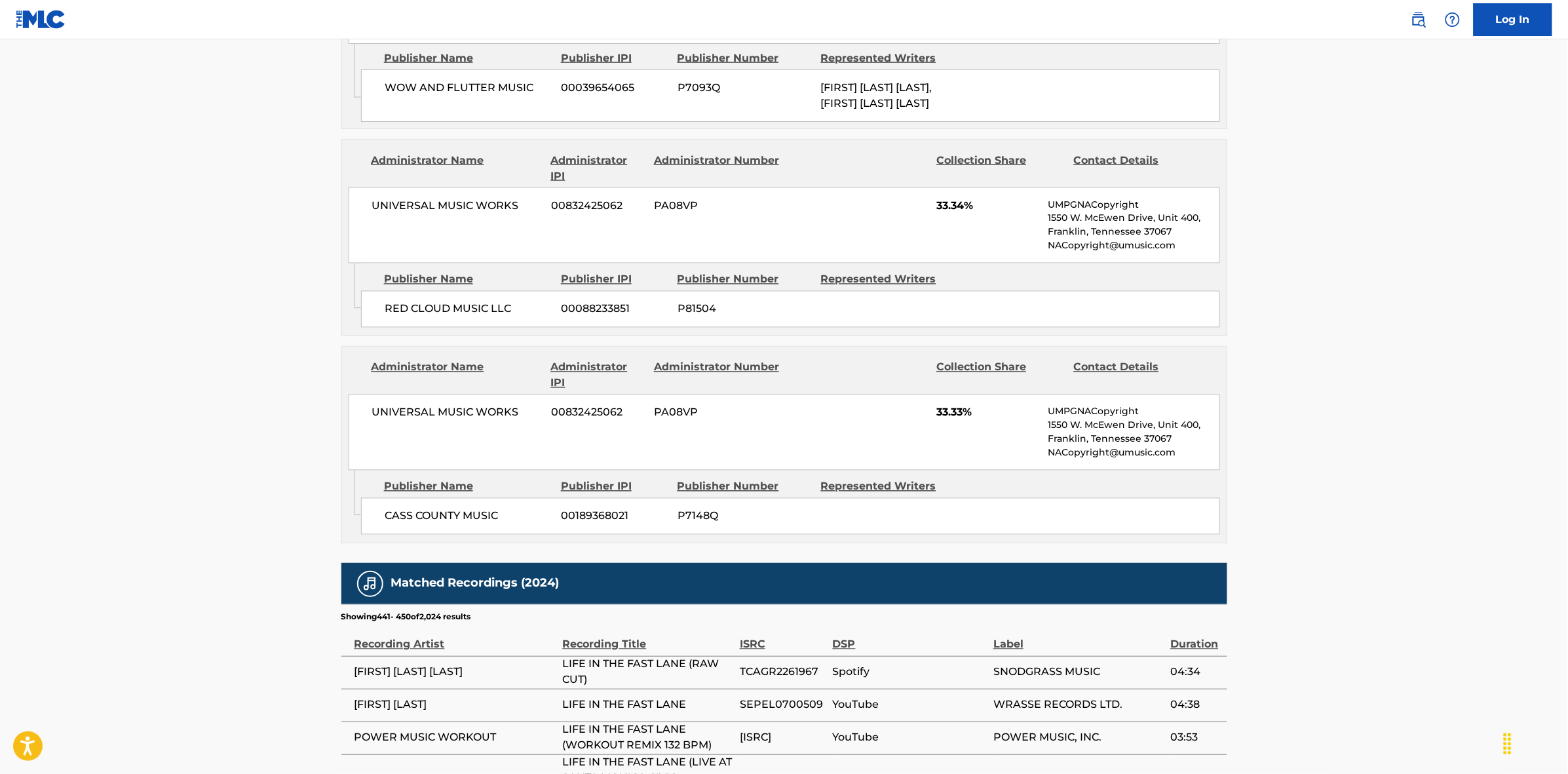 scroll, scrollTop: 1177, scrollLeft: 0, axis: vertical 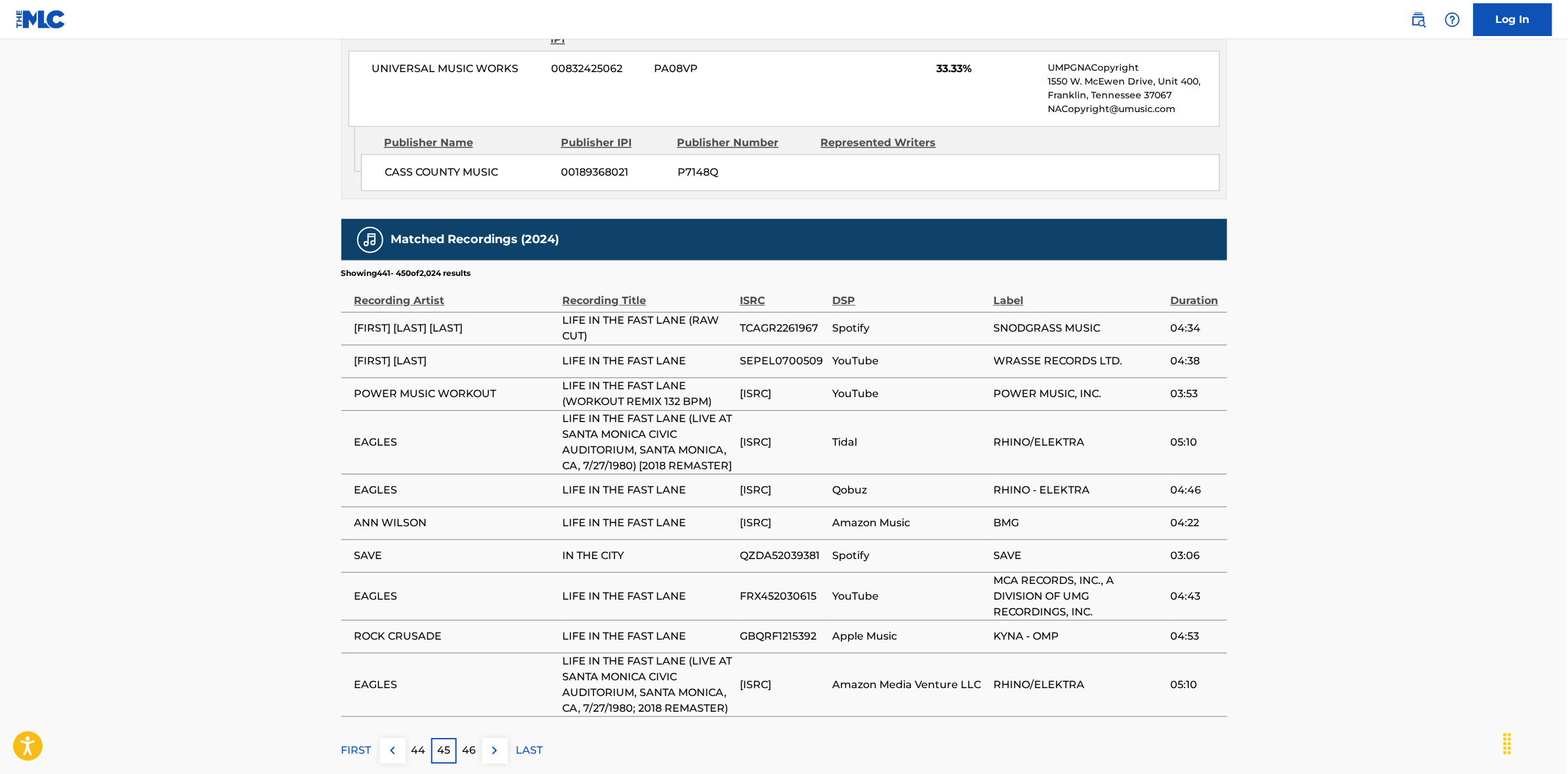 click at bounding box center [495, 750] 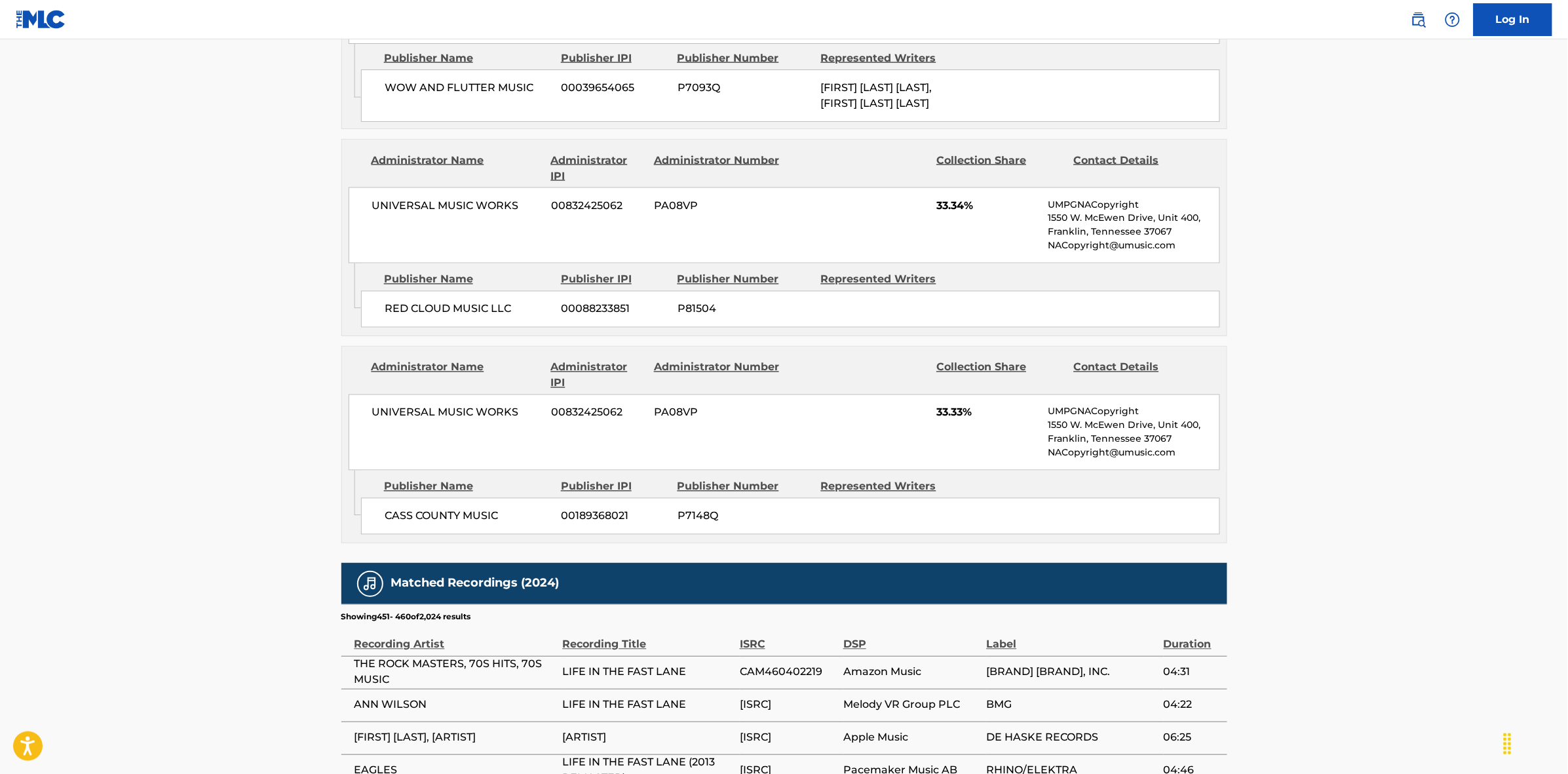 scroll, scrollTop: 1177, scrollLeft: 0, axis: vertical 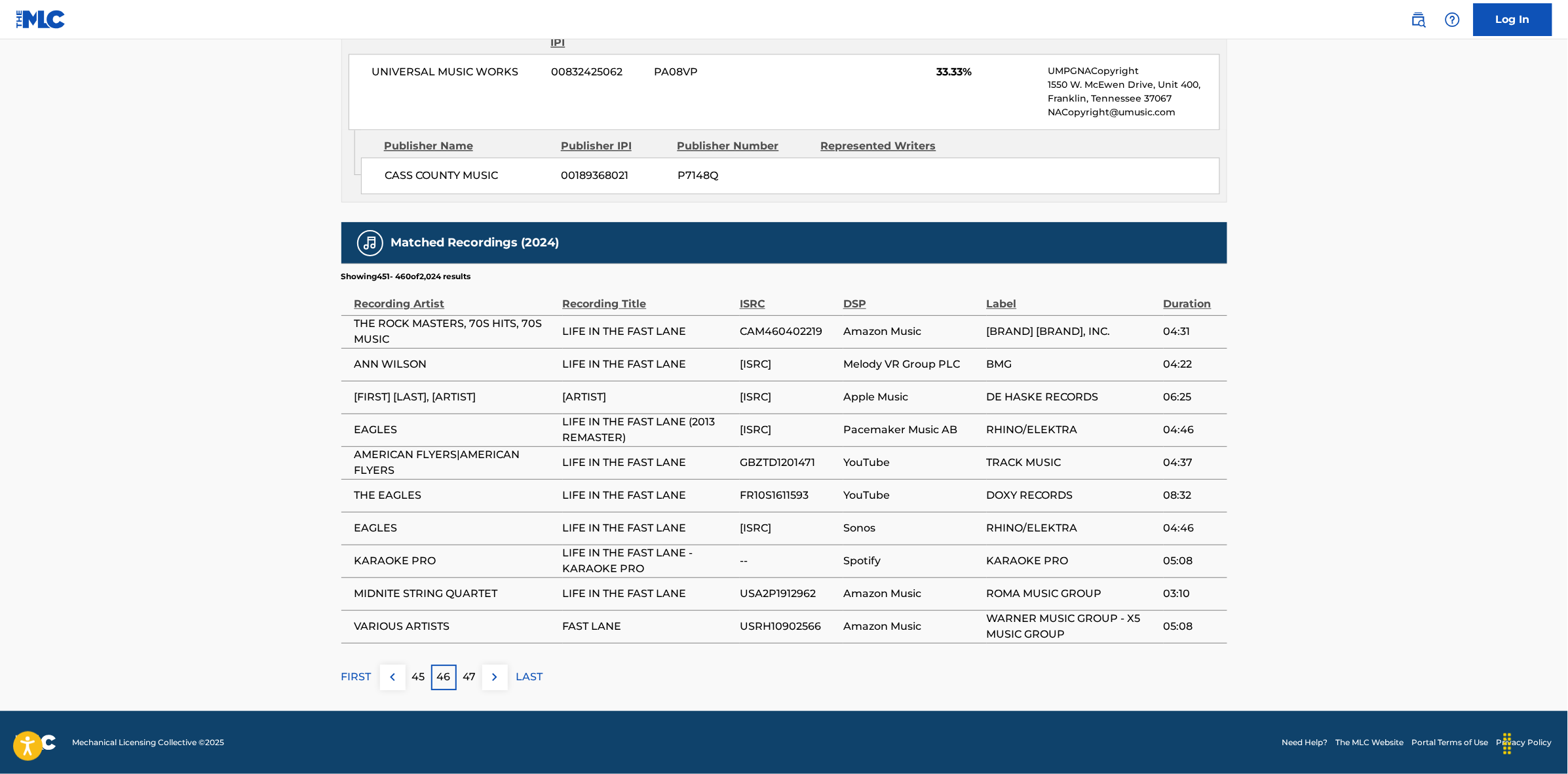 click at bounding box center [495, 677] 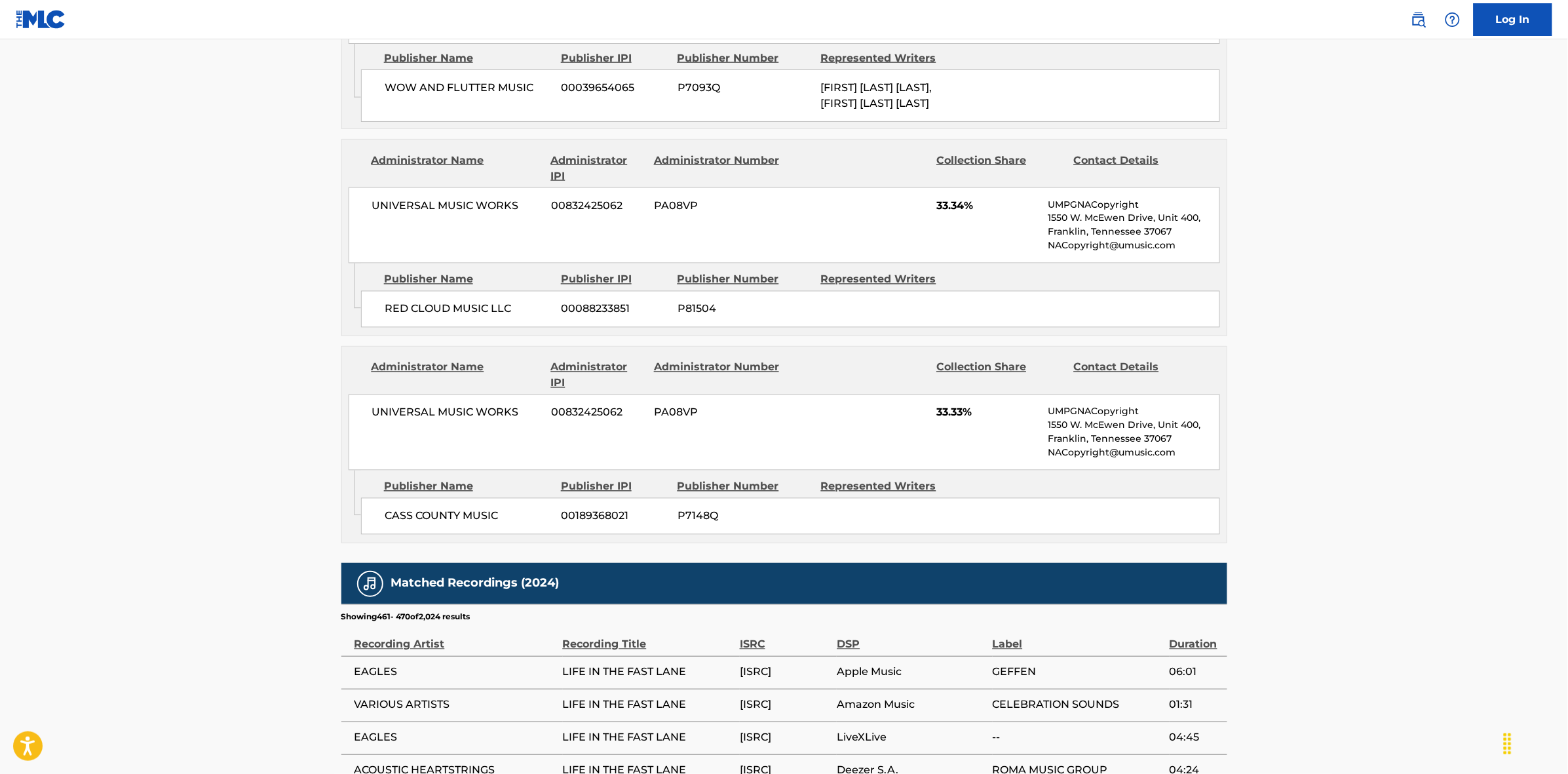 scroll, scrollTop: 1177, scrollLeft: 0, axis: vertical 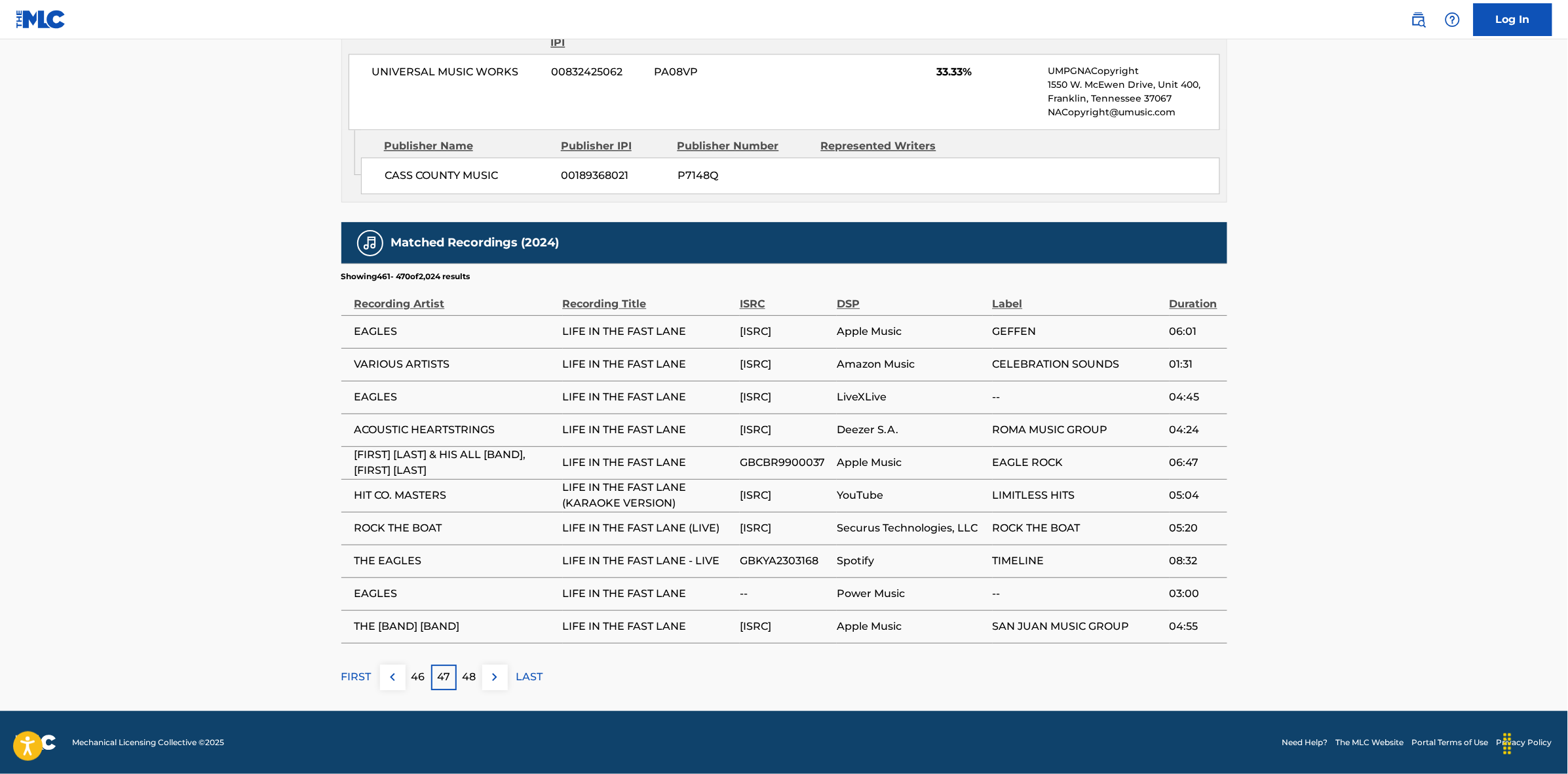 click at bounding box center (495, 677) 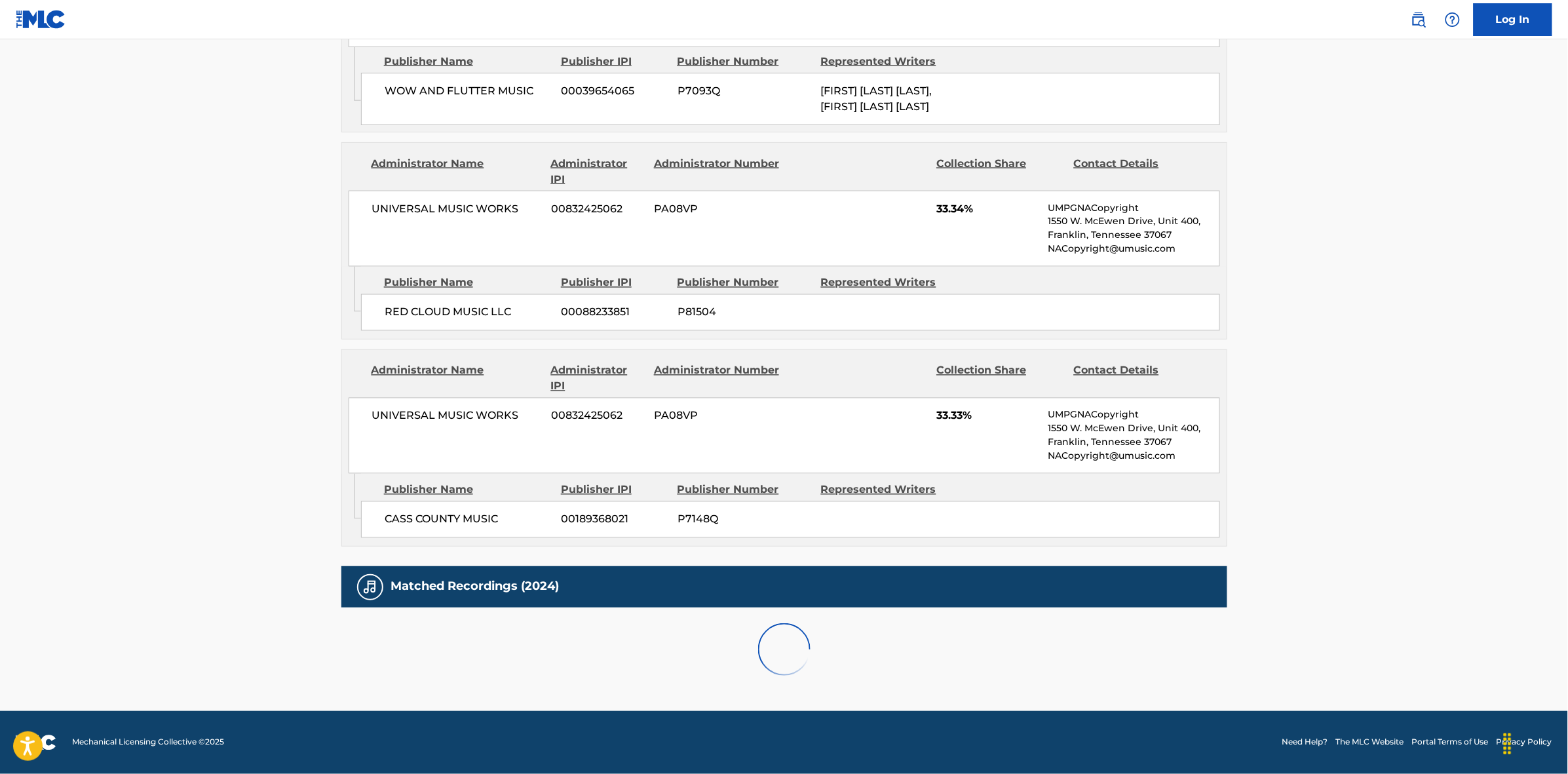 scroll, scrollTop: 1177, scrollLeft: 0, axis: vertical 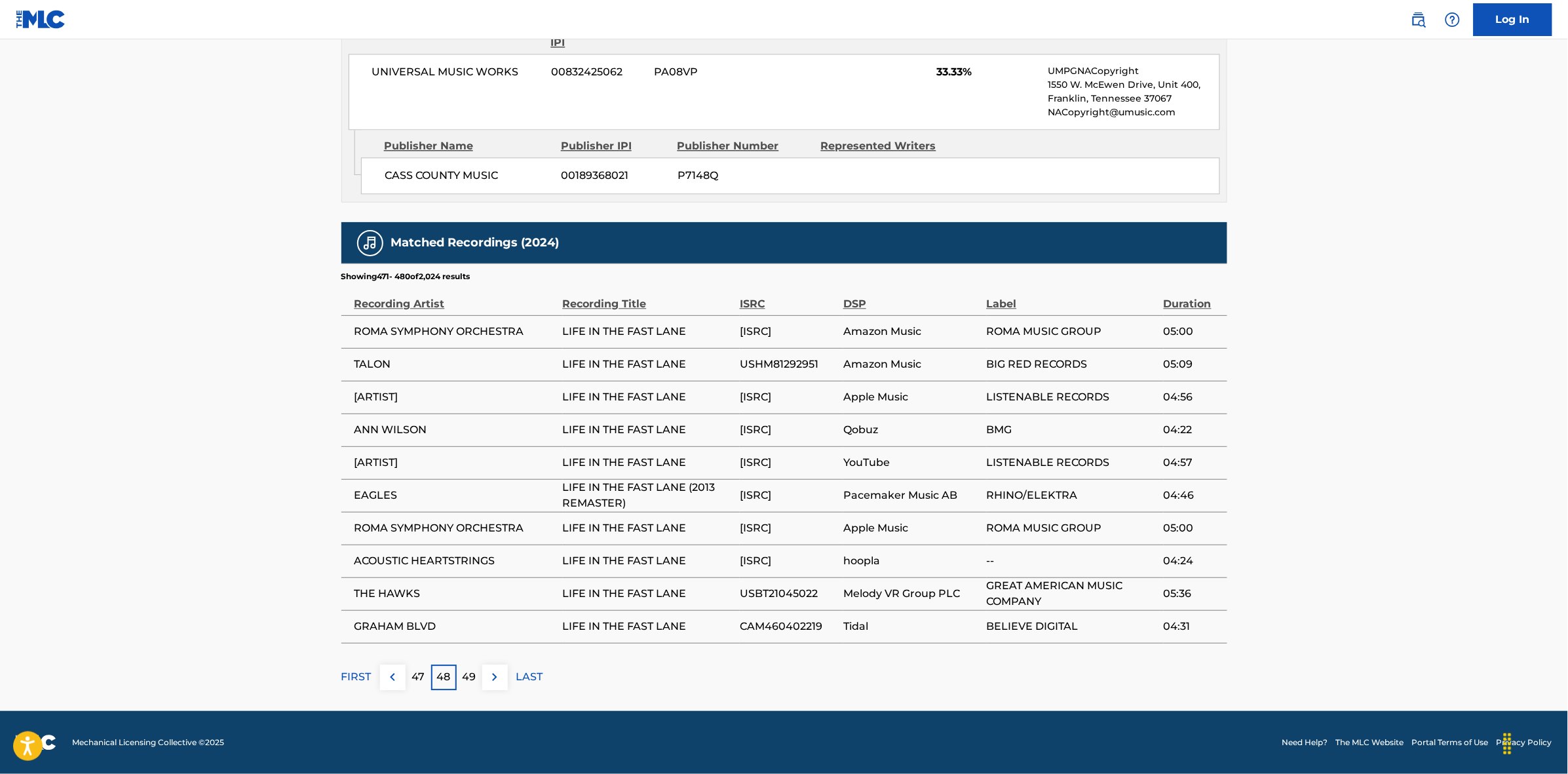 click at bounding box center [495, 677] 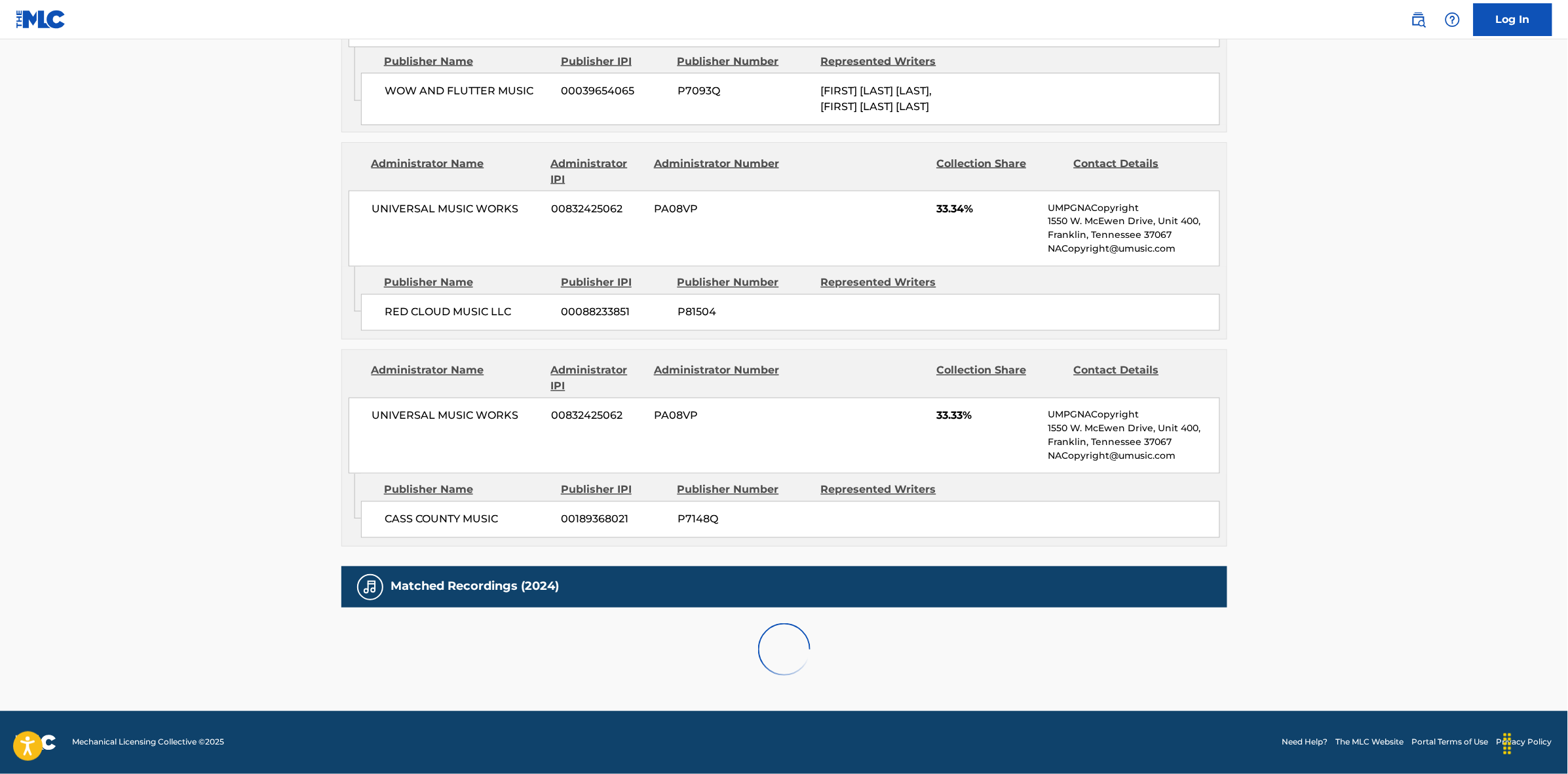 scroll, scrollTop: 1177, scrollLeft: 0, axis: vertical 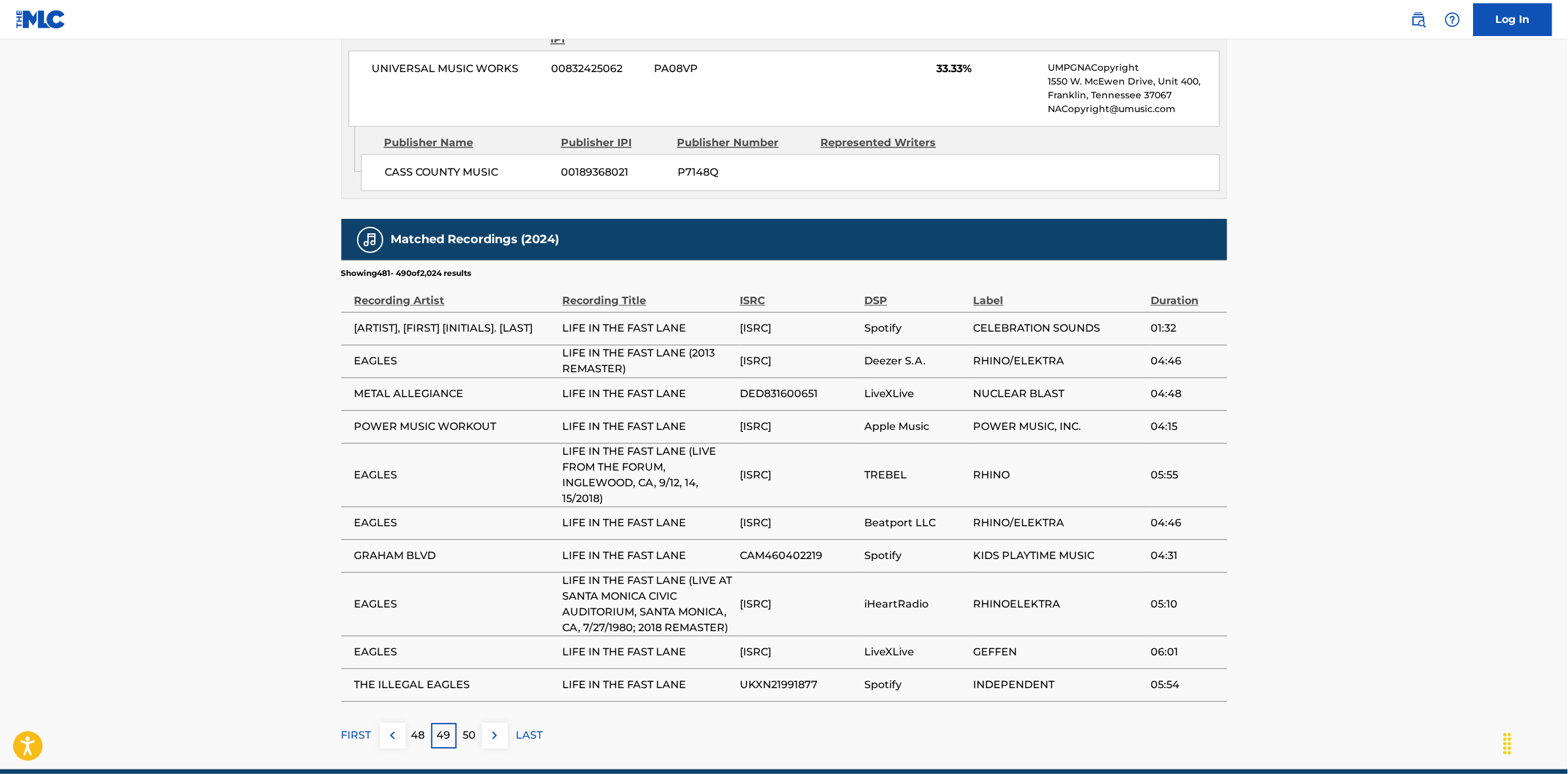 drag, startPoint x: 469, startPoint y: 749, endPoint x: 472, endPoint y: 734, distance: 15.297059 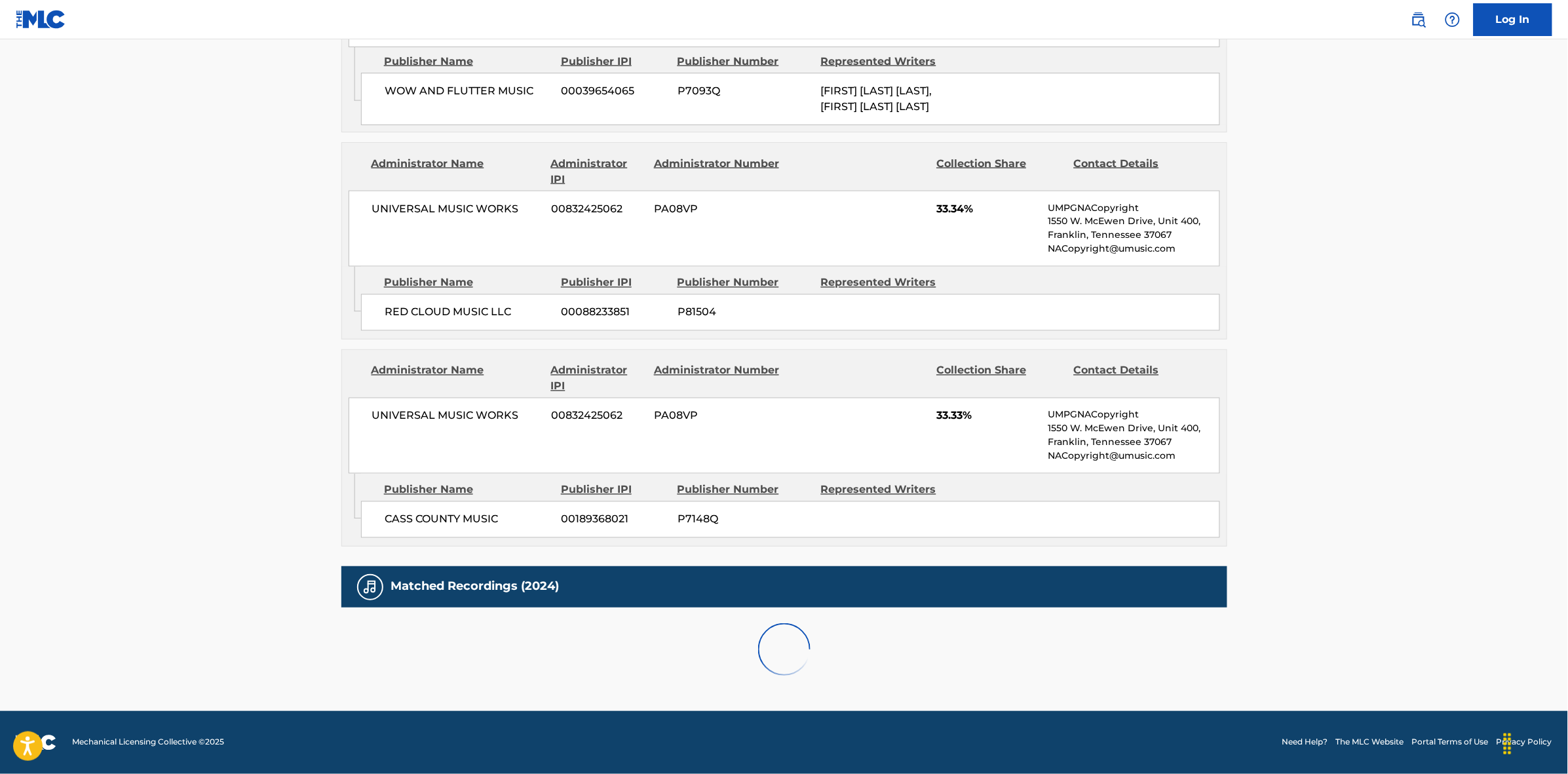 scroll, scrollTop: 1177, scrollLeft: 0, axis: vertical 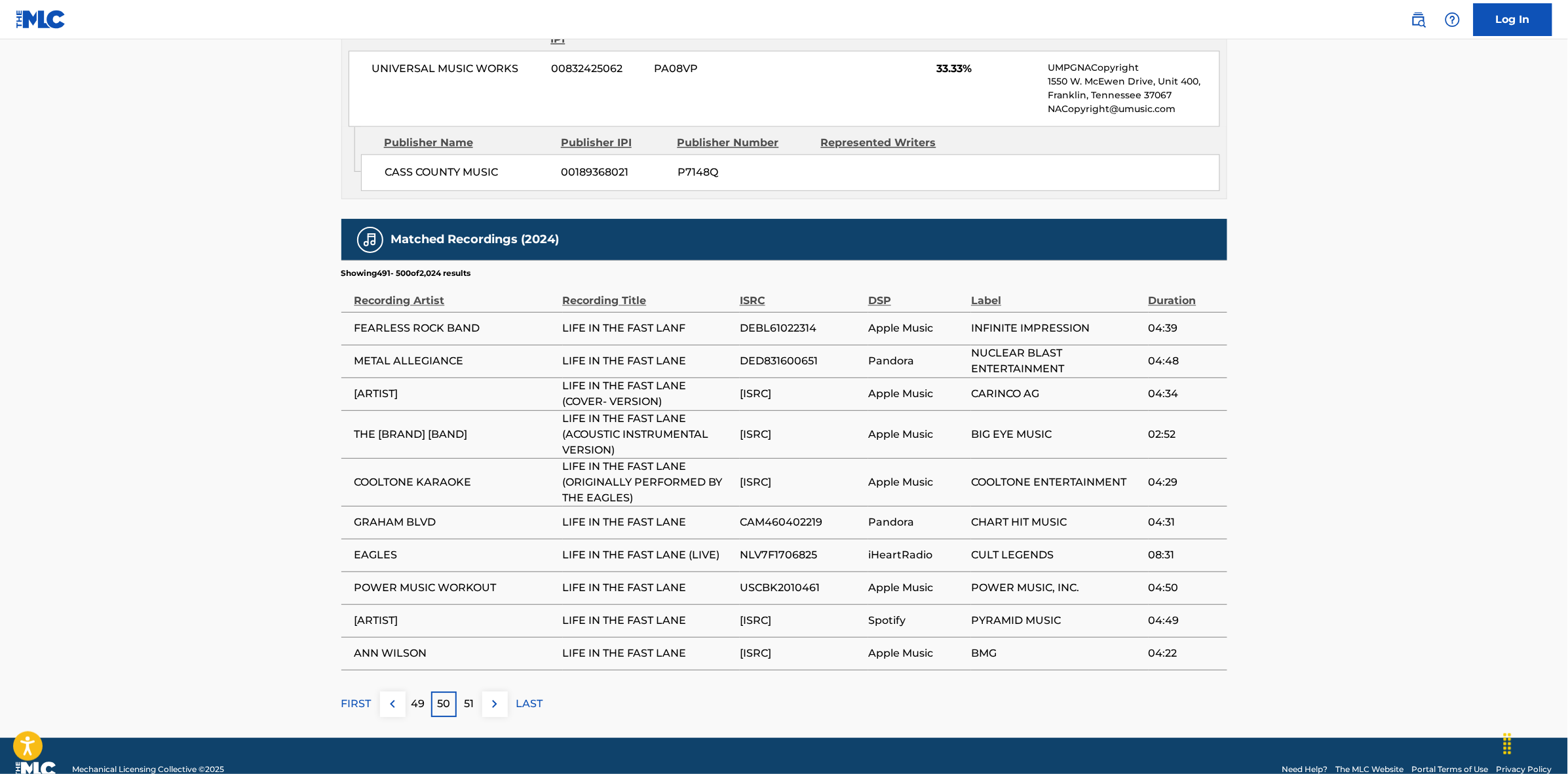 click at bounding box center [495, 704] 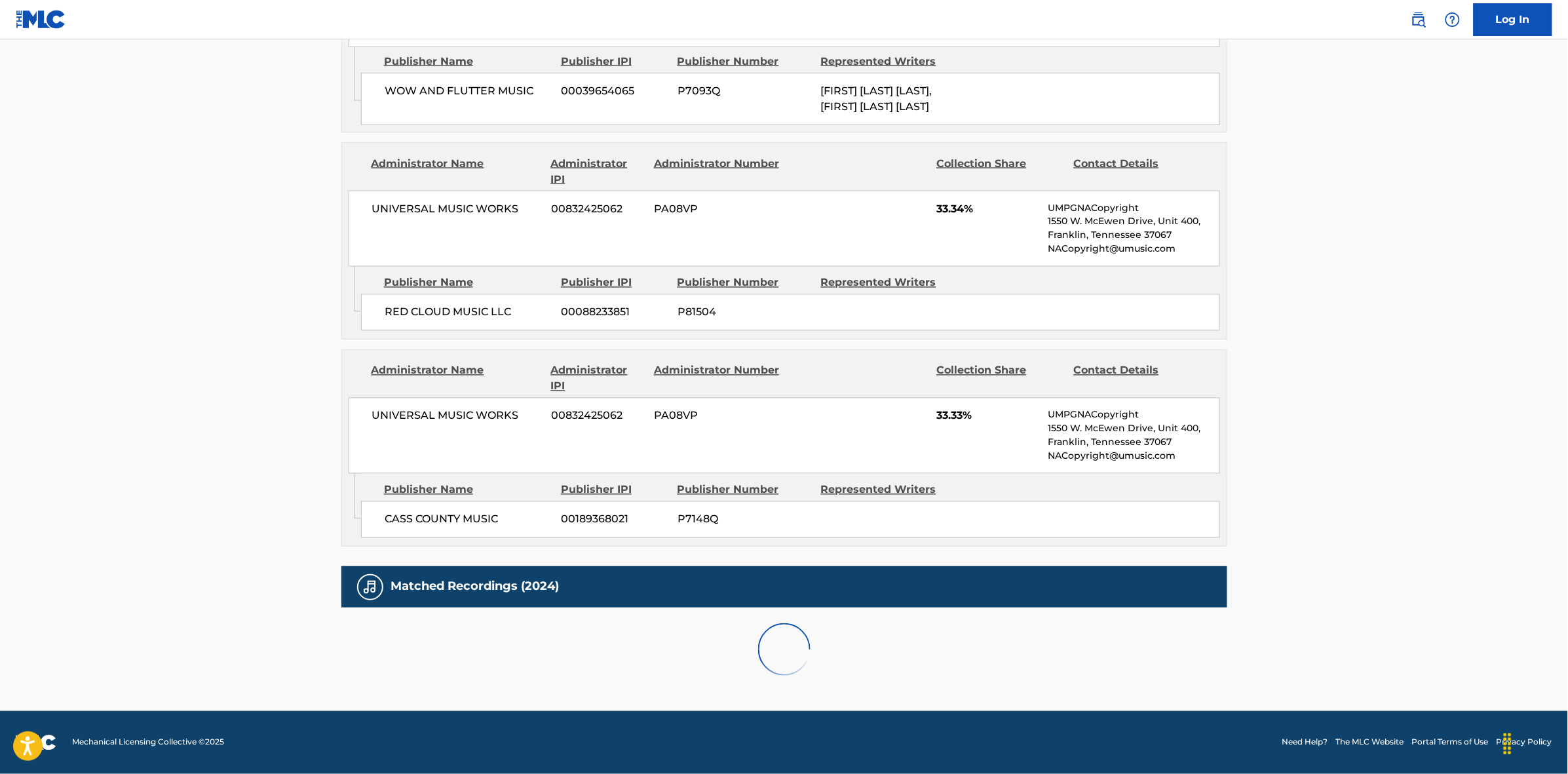 scroll, scrollTop: 1177, scrollLeft: 0, axis: vertical 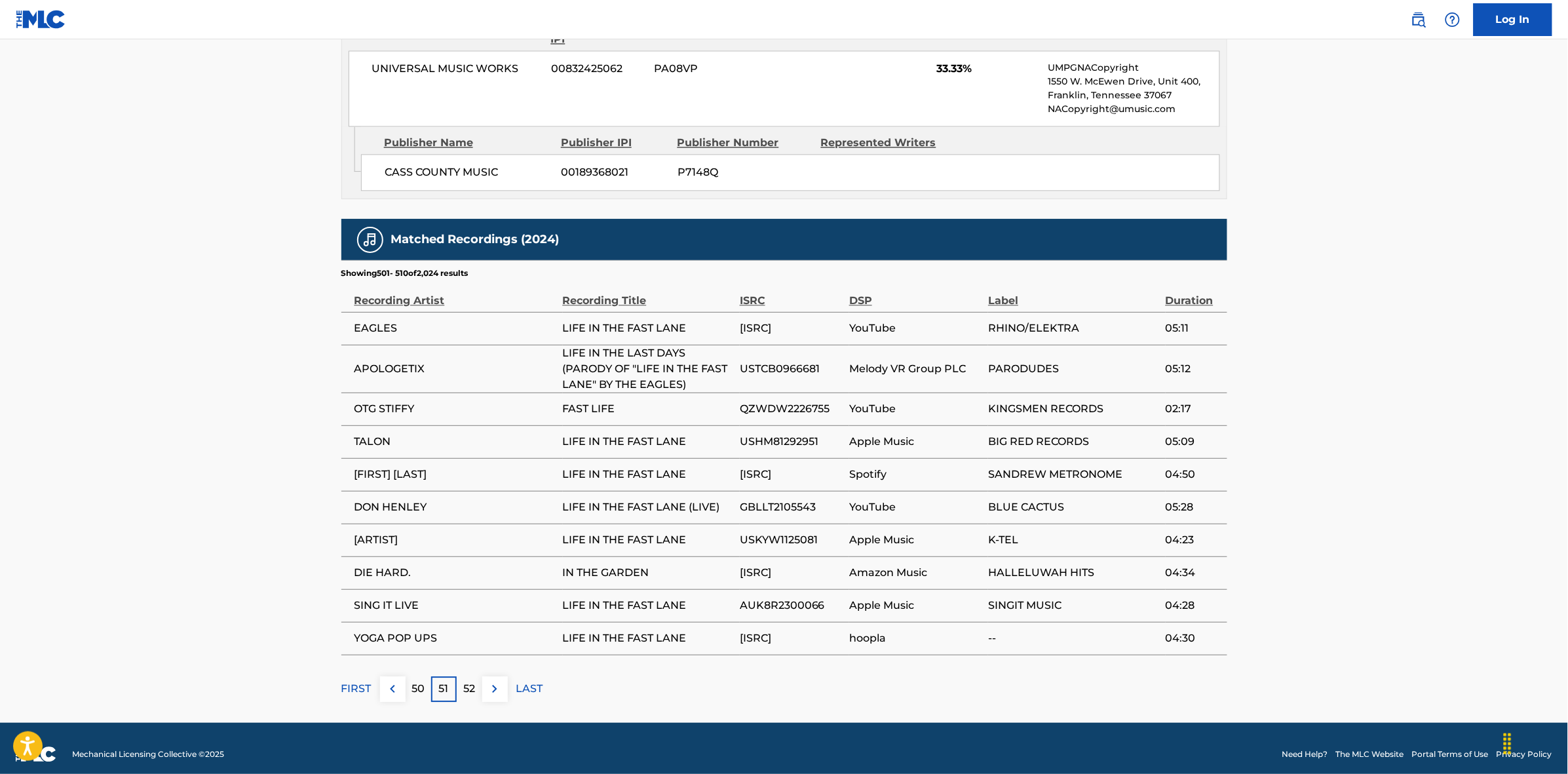 click at bounding box center [495, 689] 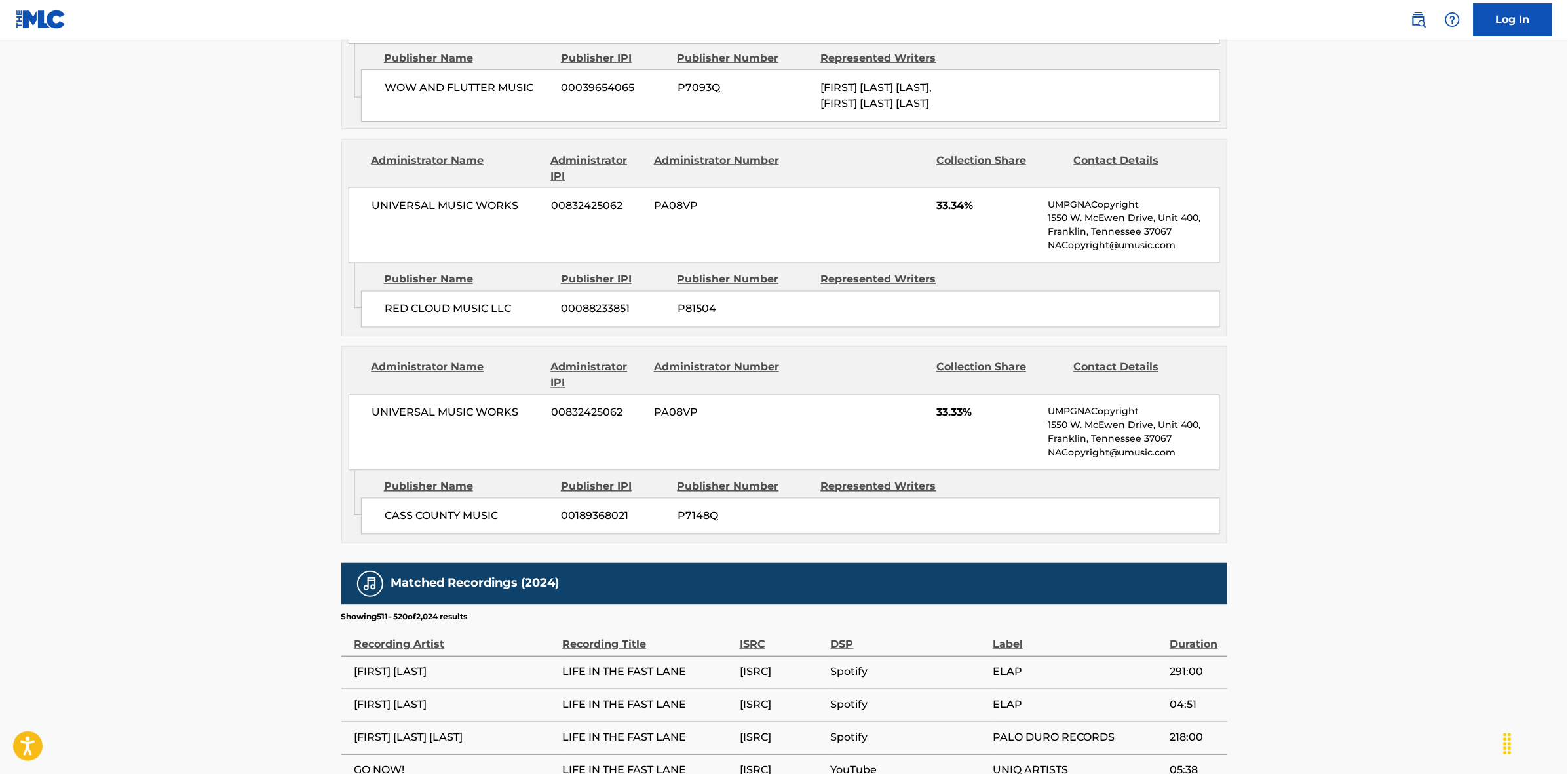 scroll, scrollTop: 1177, scrollLeft: 0, axis: vertical 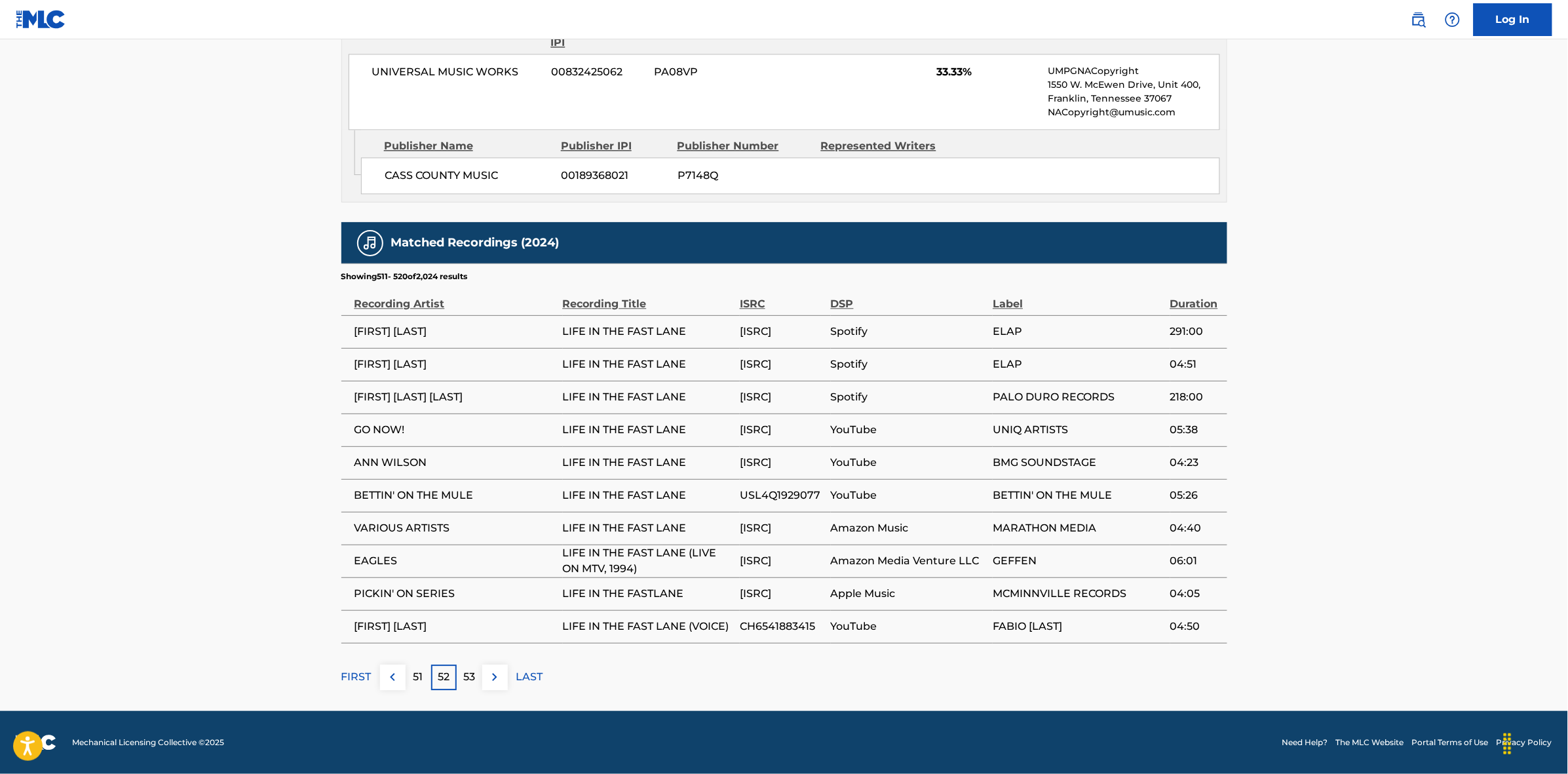 click at bounding box center [495, 677] 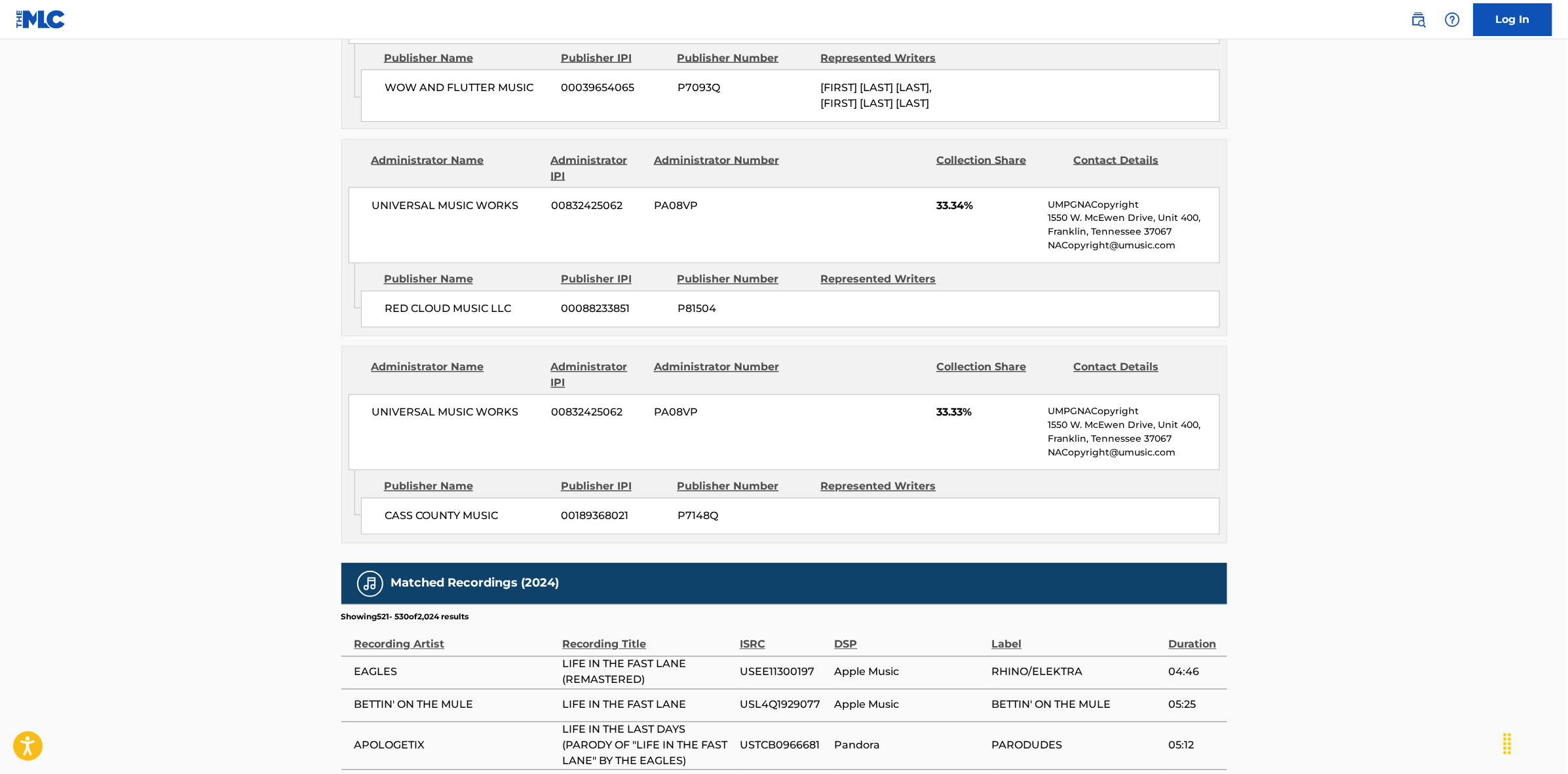 scroll, scrollTop: 1177, scrollLeft: 0, axis: vertical 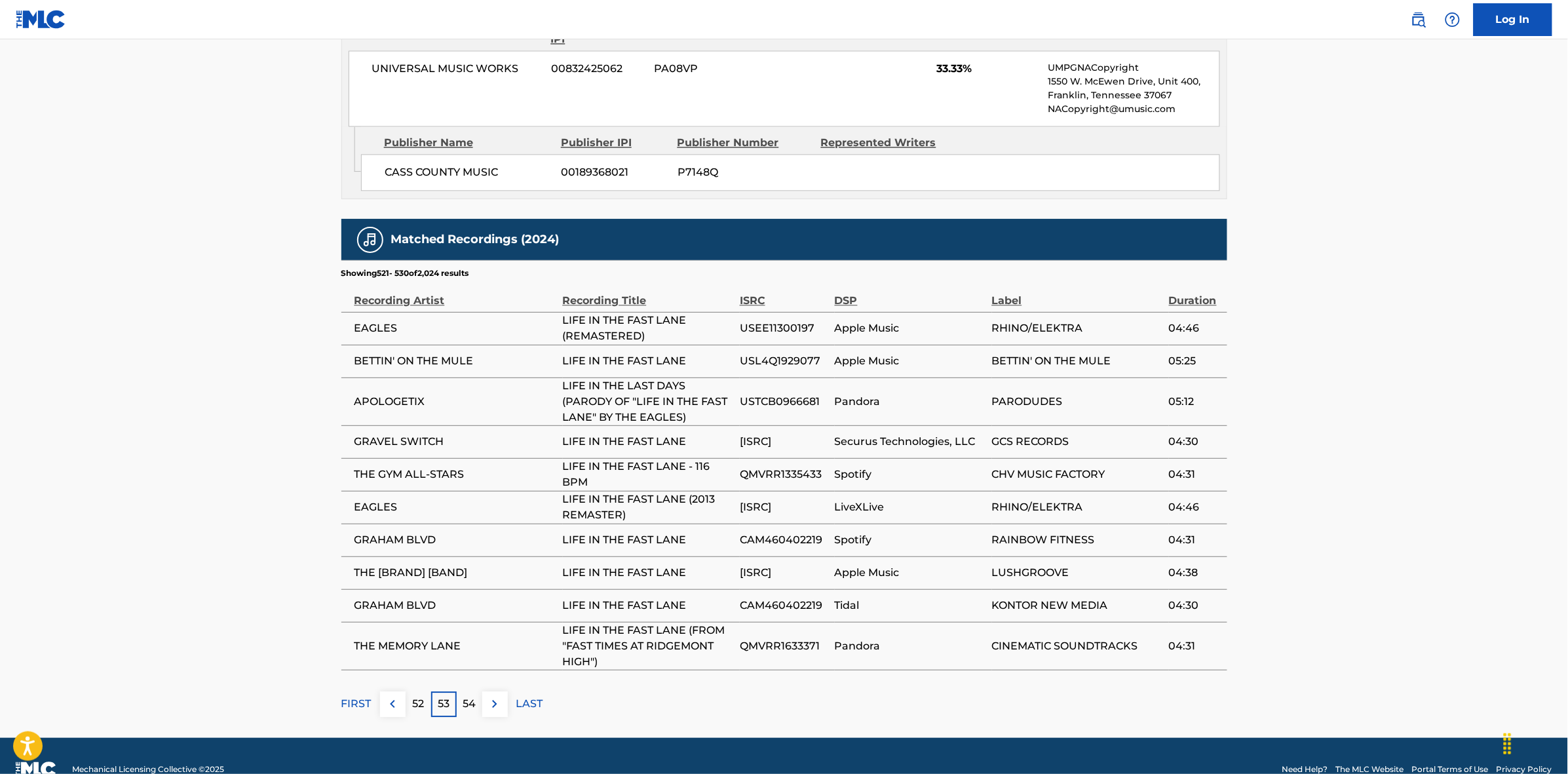 click at bounding box center [495, 704] 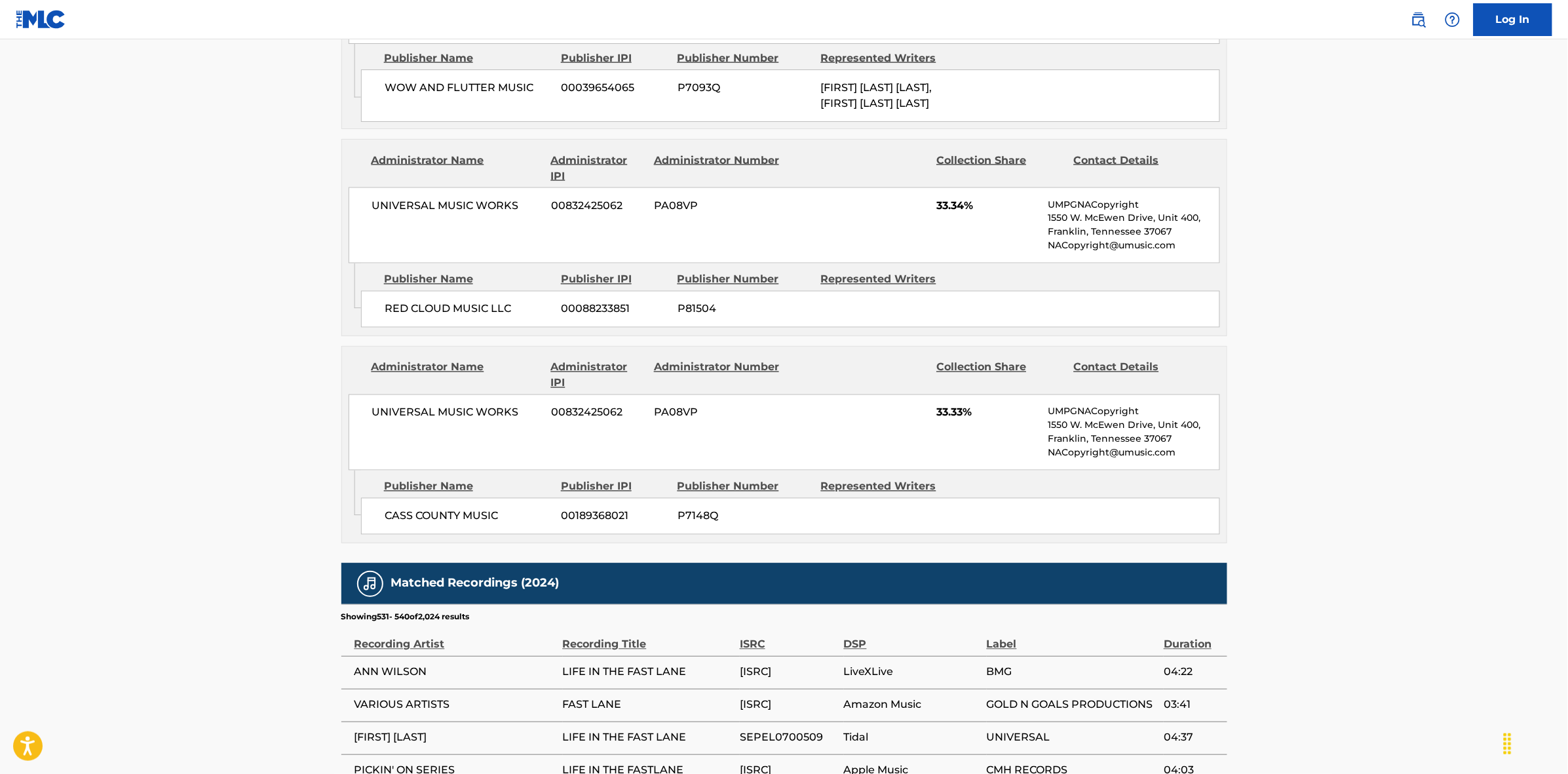 scroll, scrollTop: 1177, scrollLeft: 0, axis: vertical 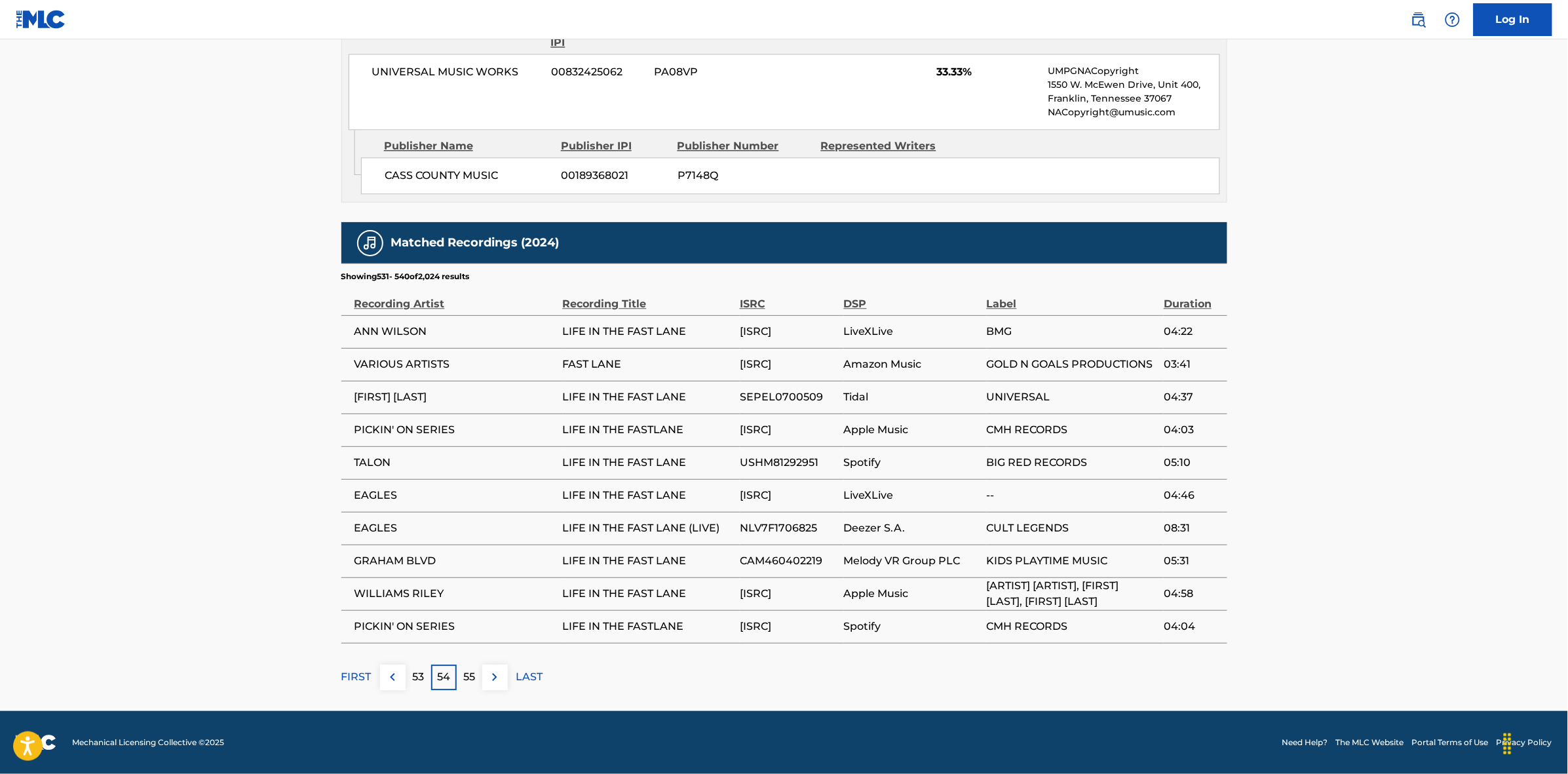 click at bounding box center [495, 677] 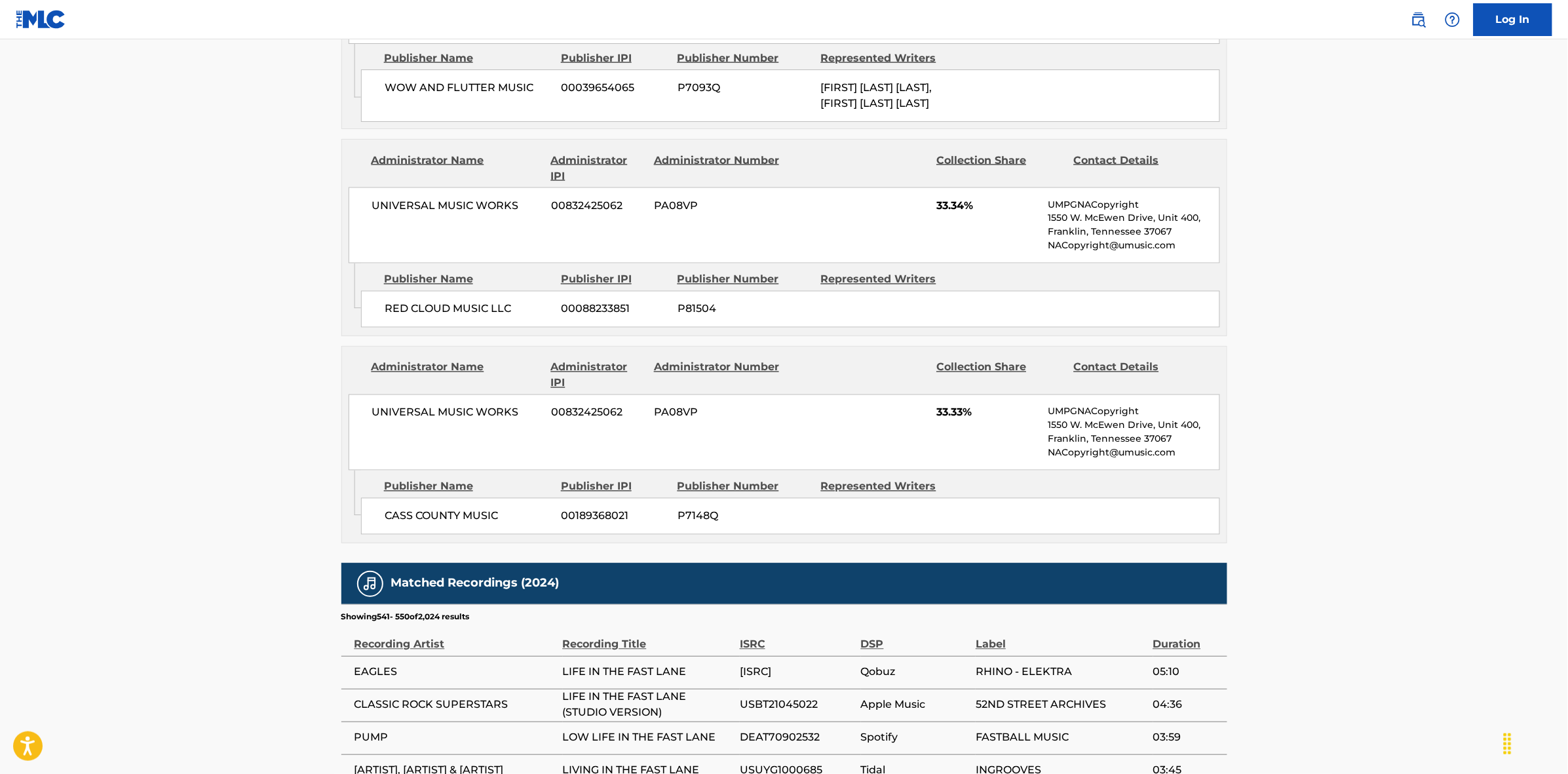 scroll, scrollTop: 1177, scrollLeft: 0, axis: vertical 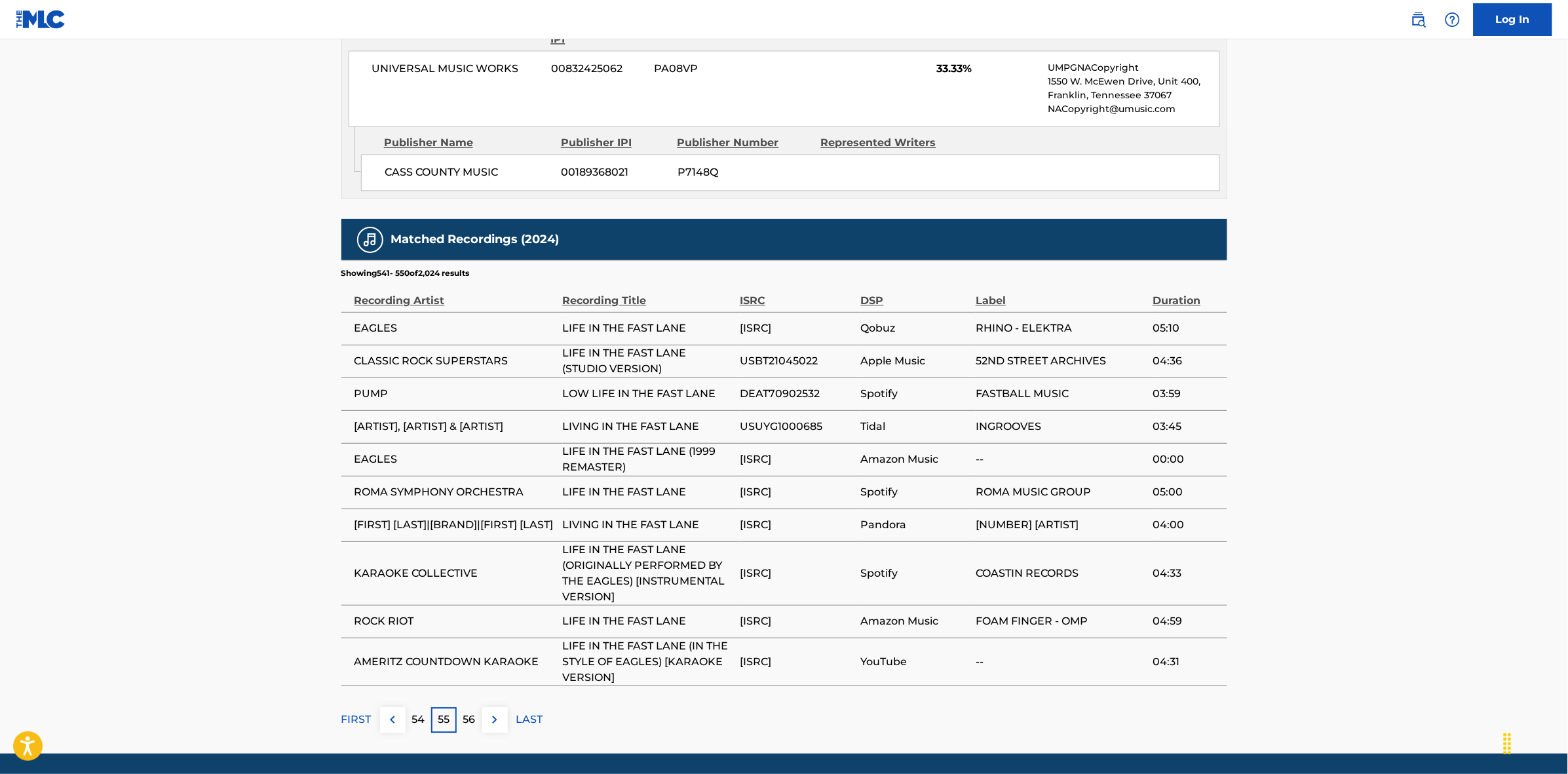 click at bounding box center [495, 720] 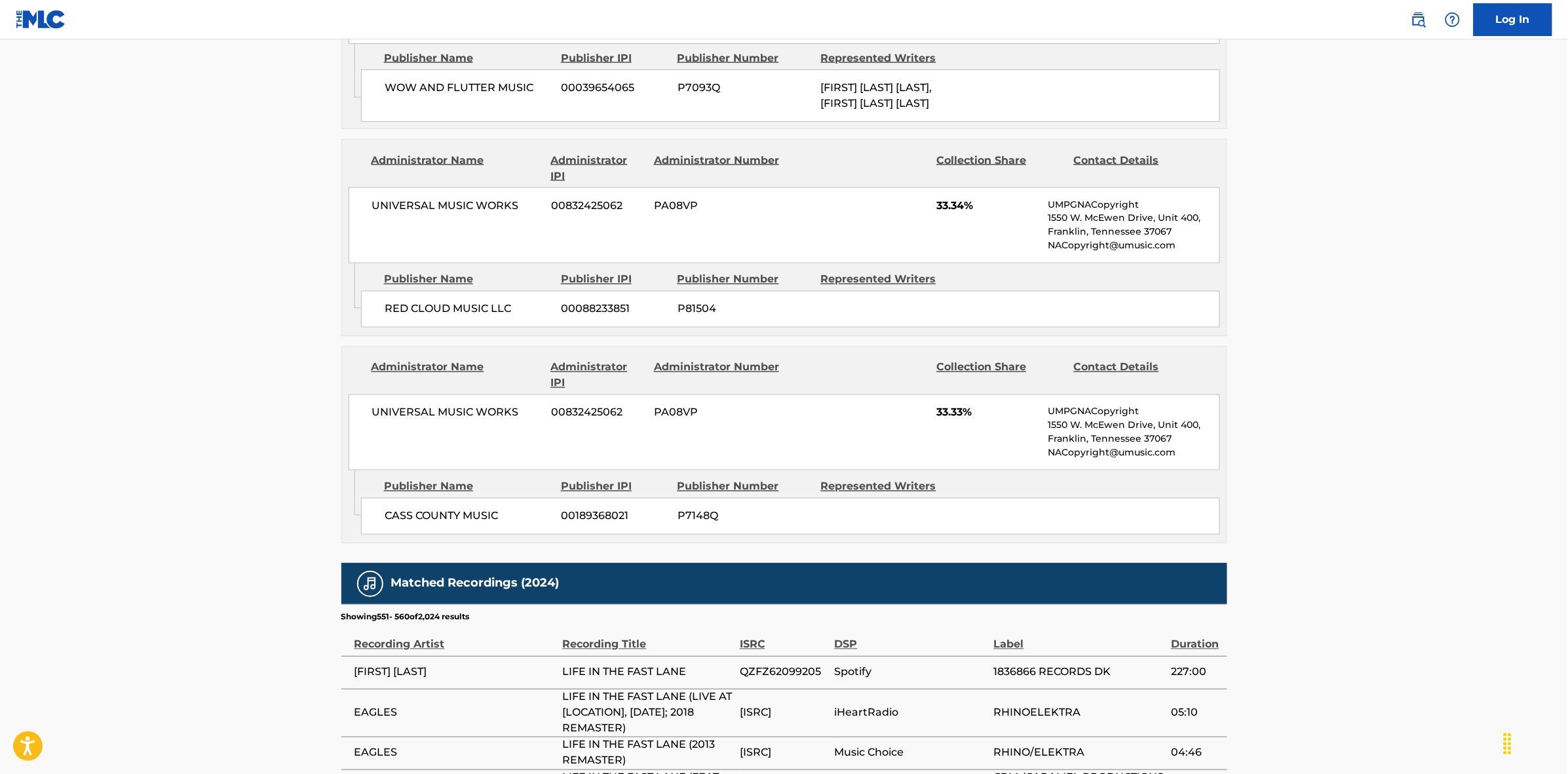scroll, scrollTop: 1177, scrollLeft: 0, axis: vertical 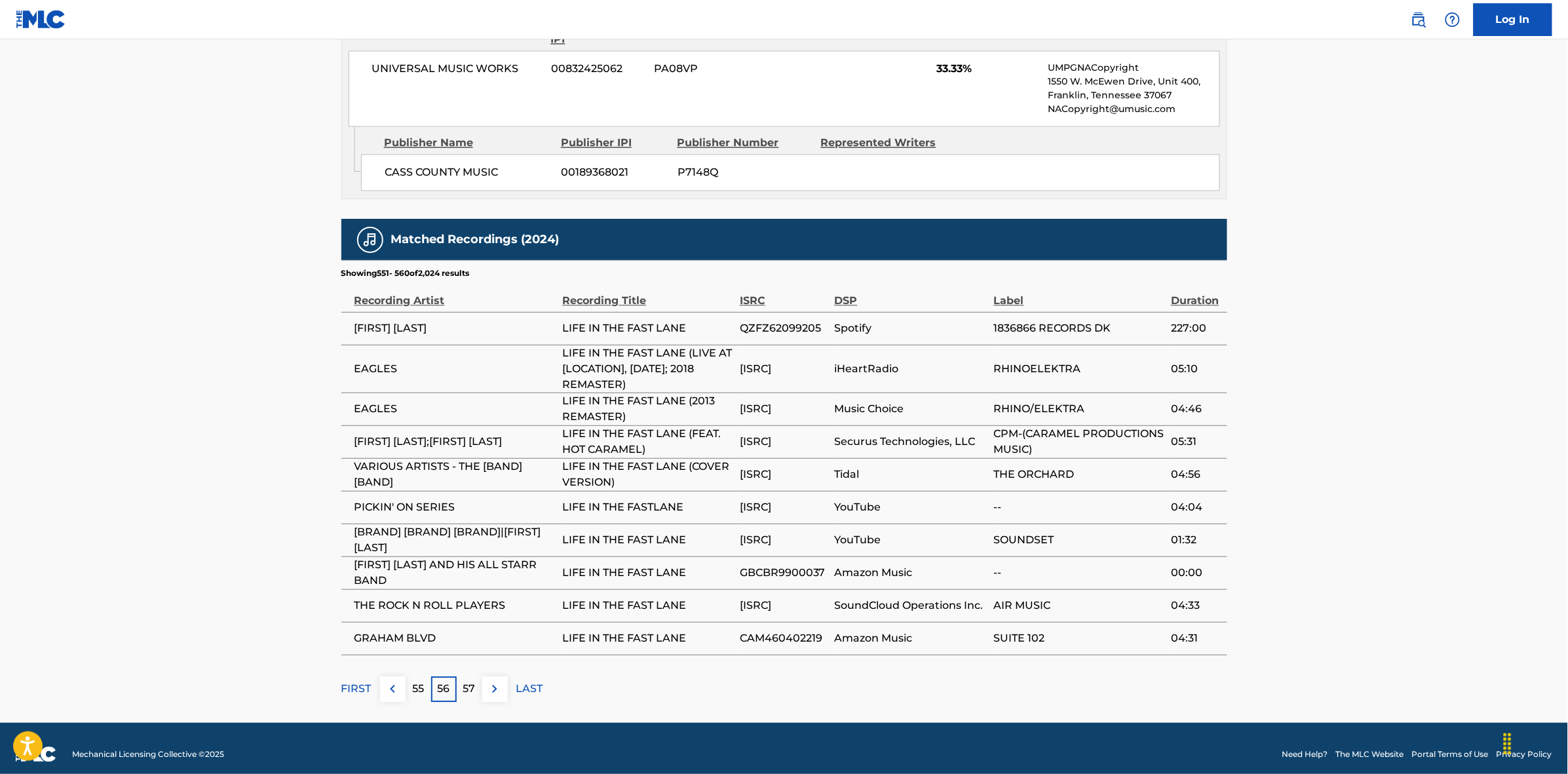 click at bounding box center [495, 689] 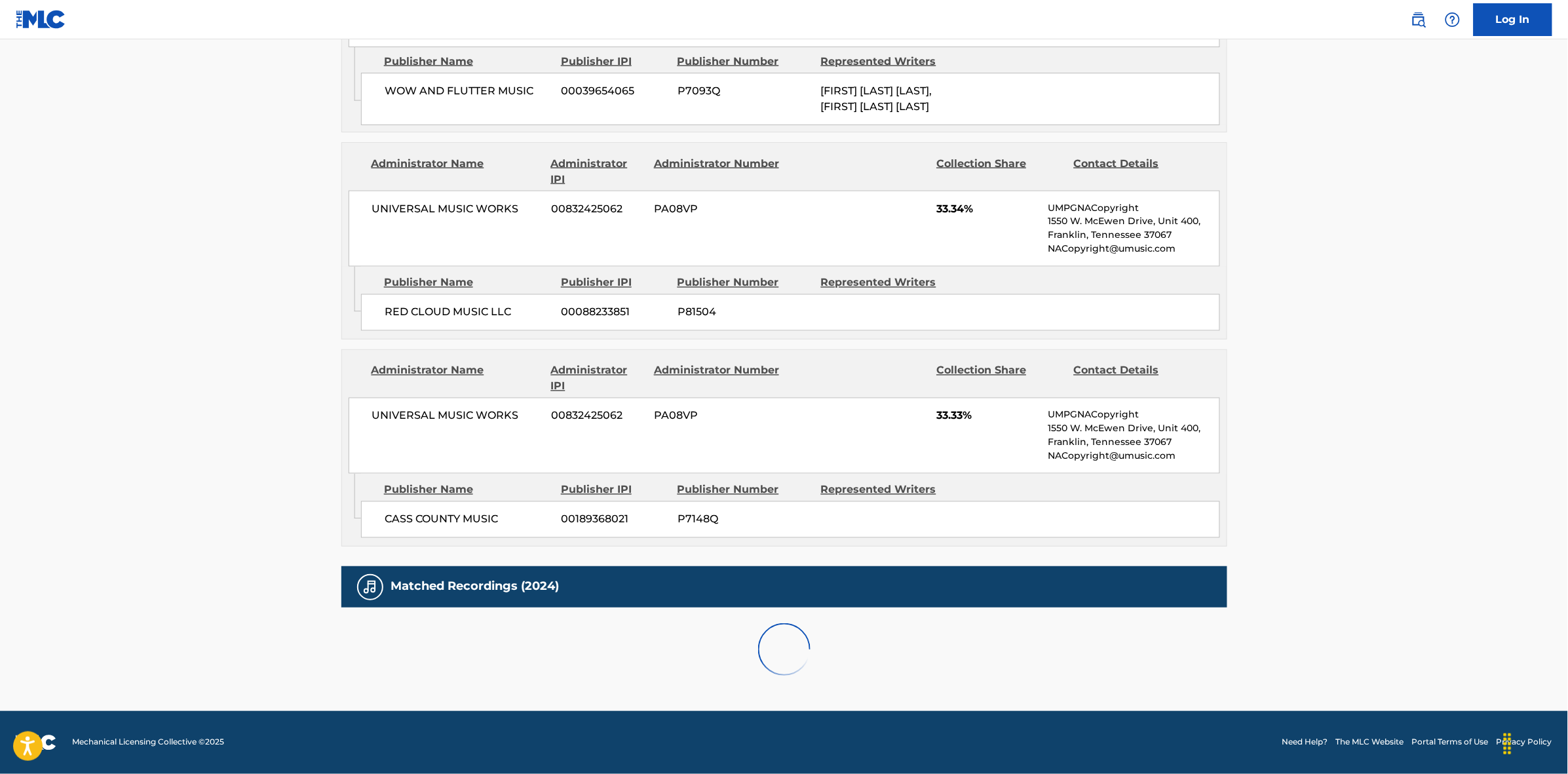 scroll, scrollTop: 1177, scrollLeft: 0, axis: vertical 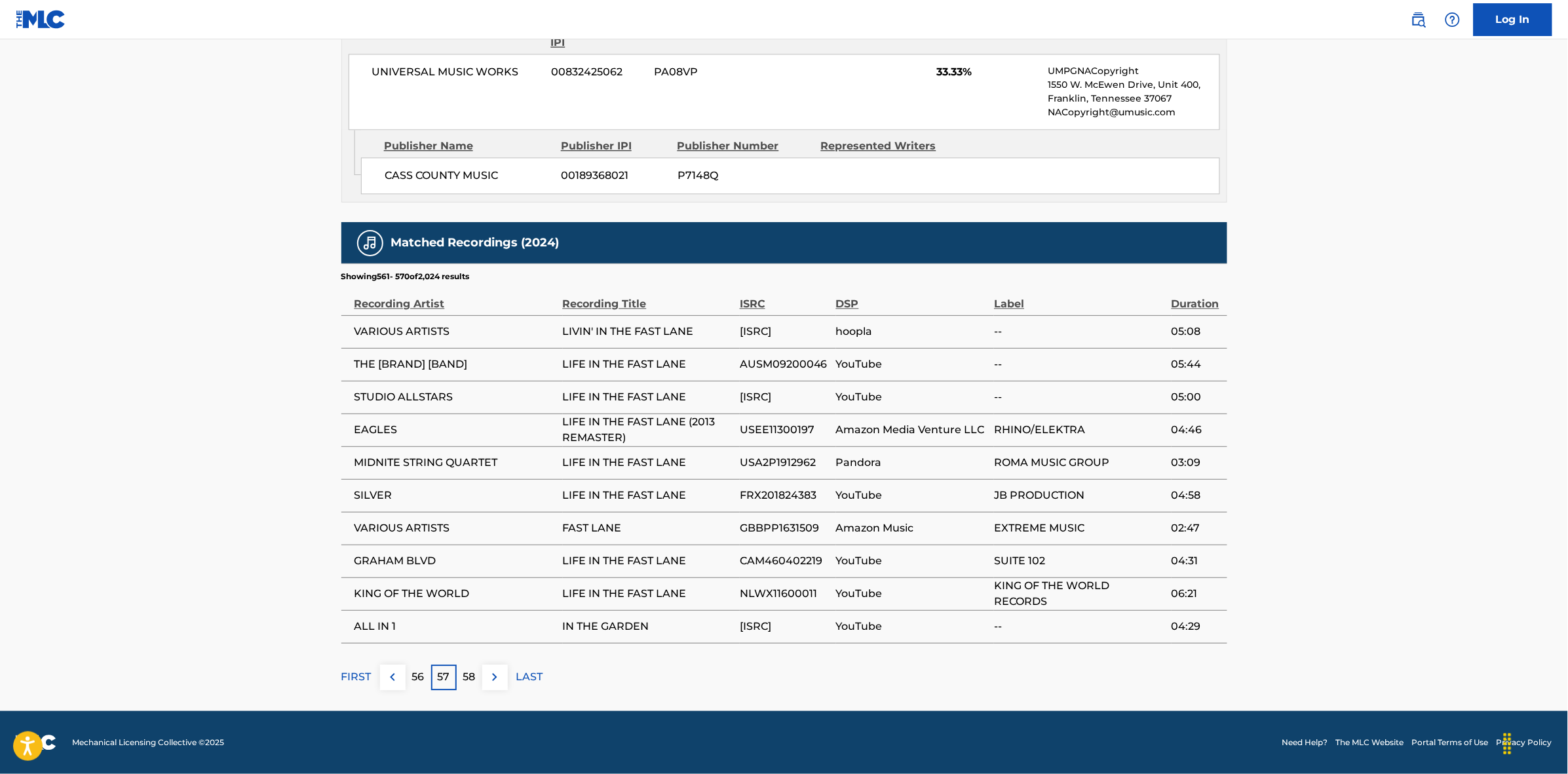 click at bounding box center (495, 677) 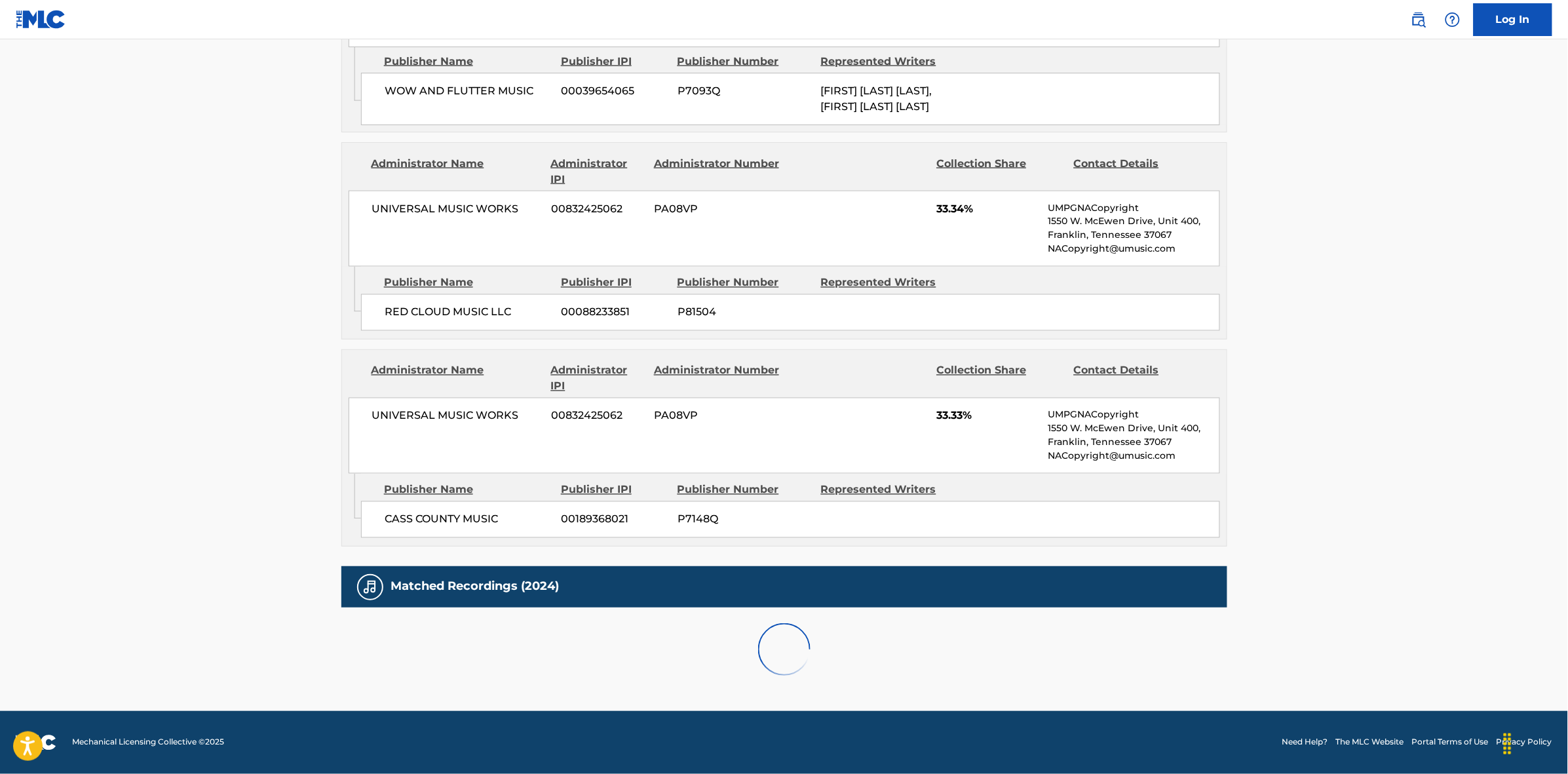 scroll, scrollTop: 1177, scrollLeft: 0, axis: vertical 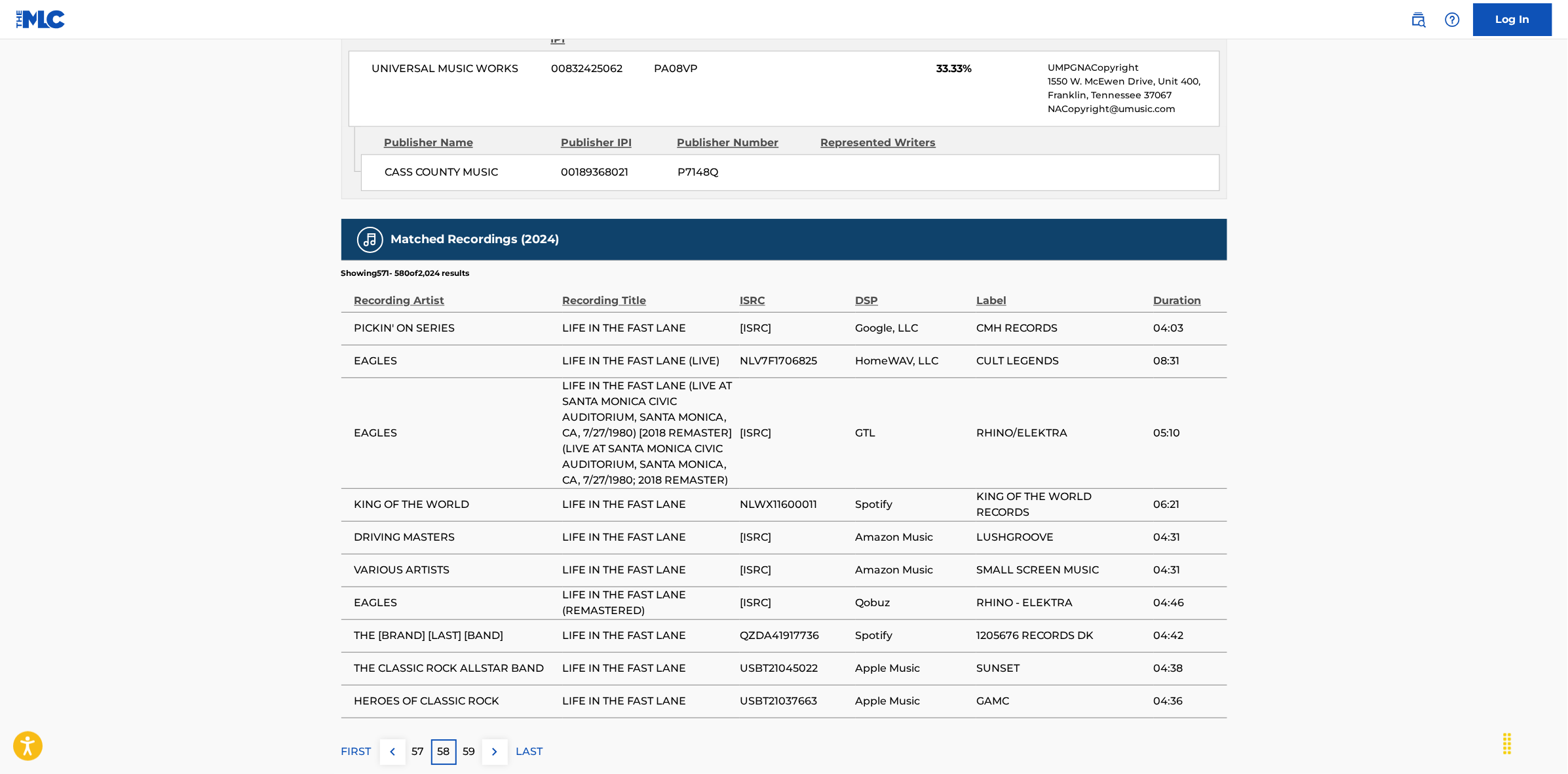 click at bounding box center [495, 752] 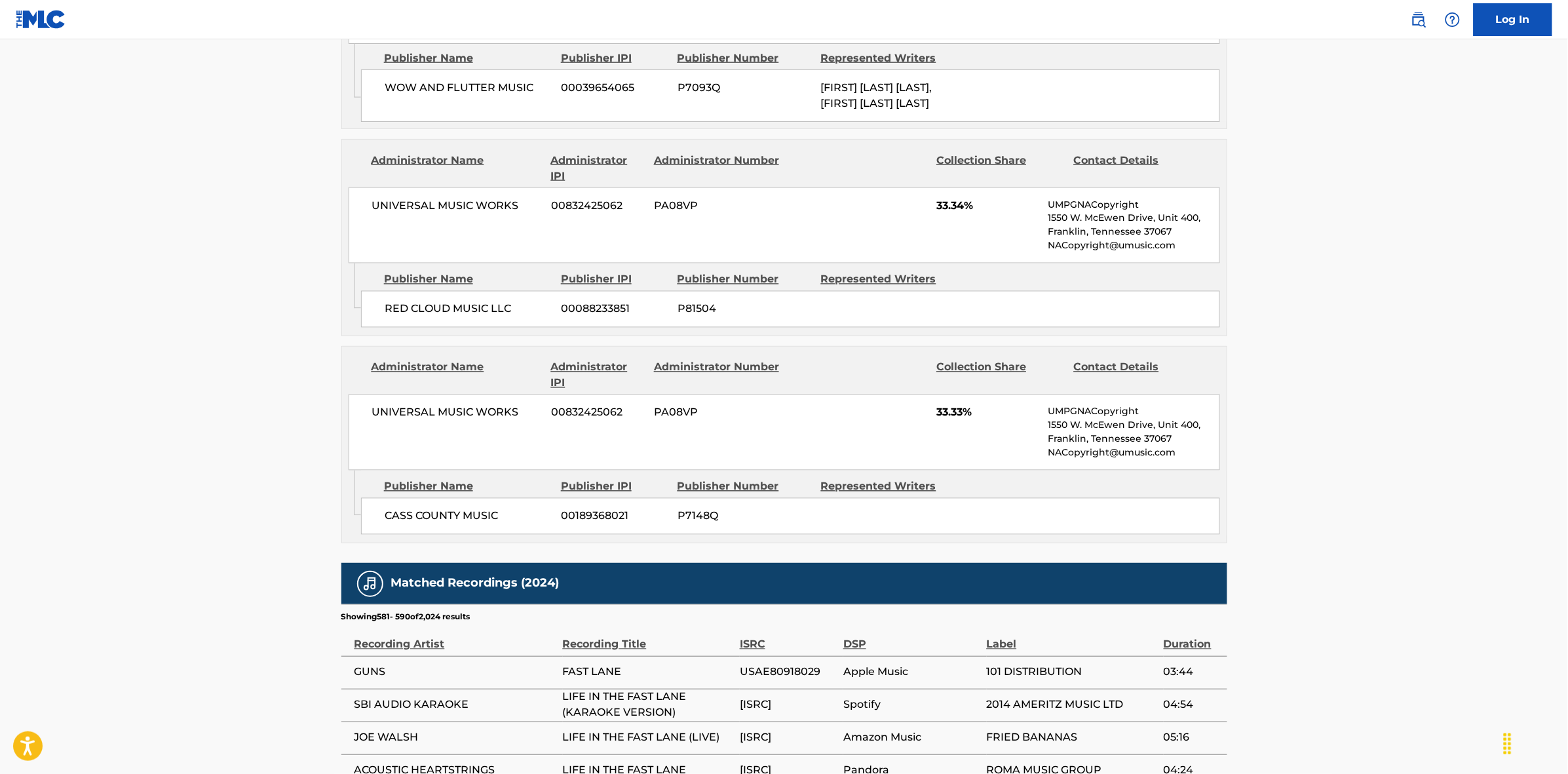scroll, scrollTop: 1177, scrollLeft: 0, axis: vertical 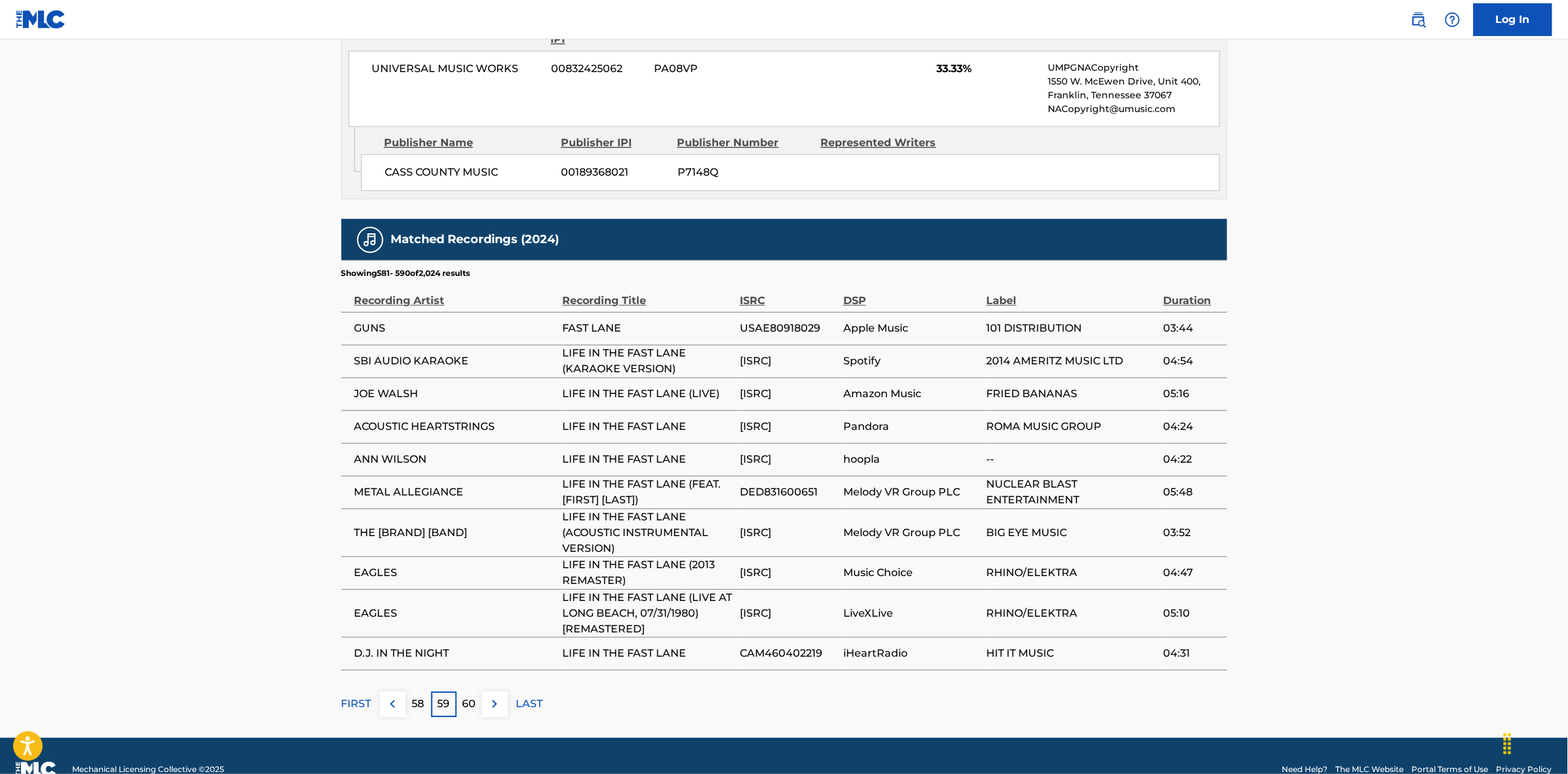click at bounding box center (495, 704) 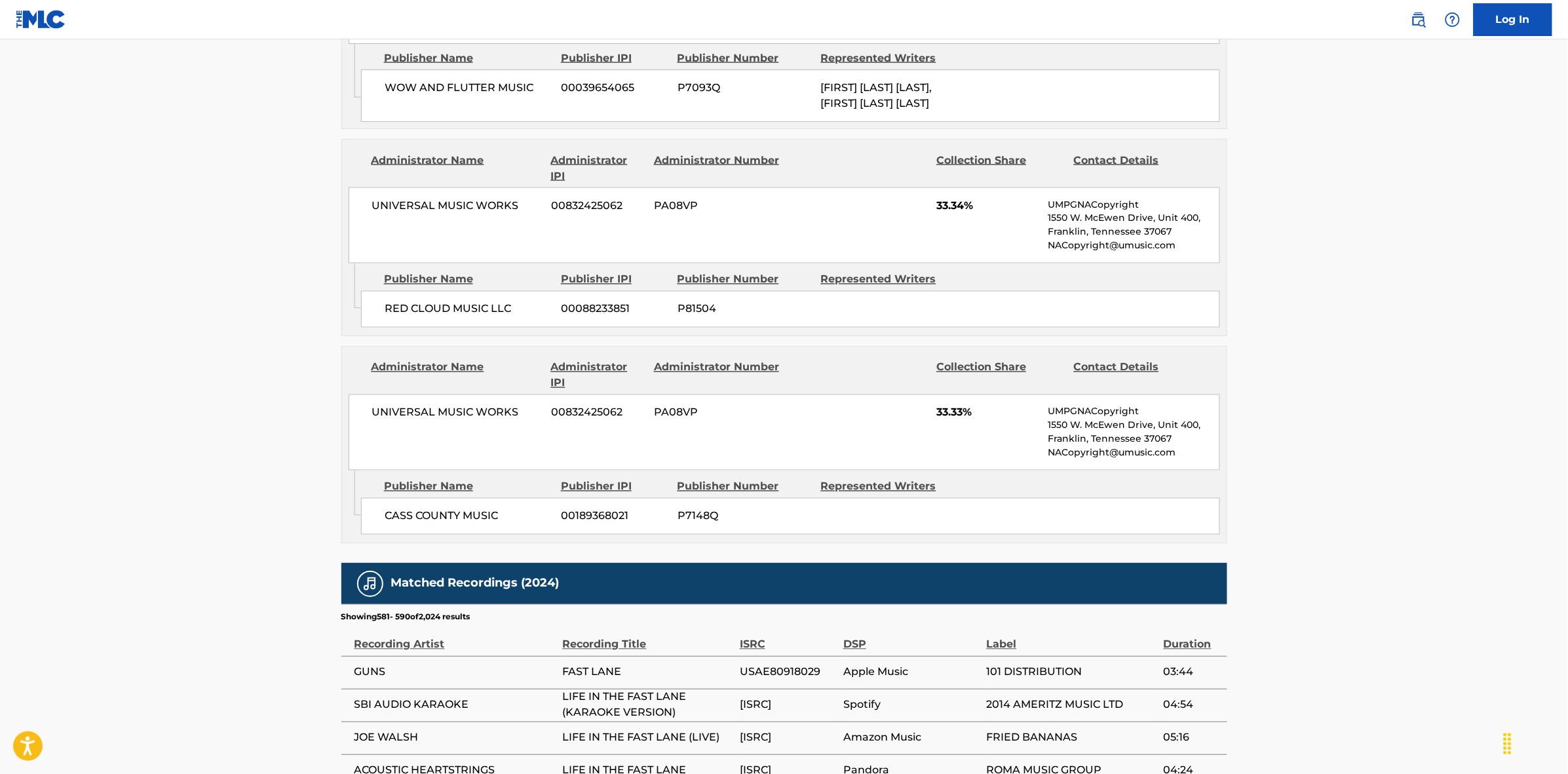 scroll, scrollTop: 1177, scrollLeft: 0, axis: vertical 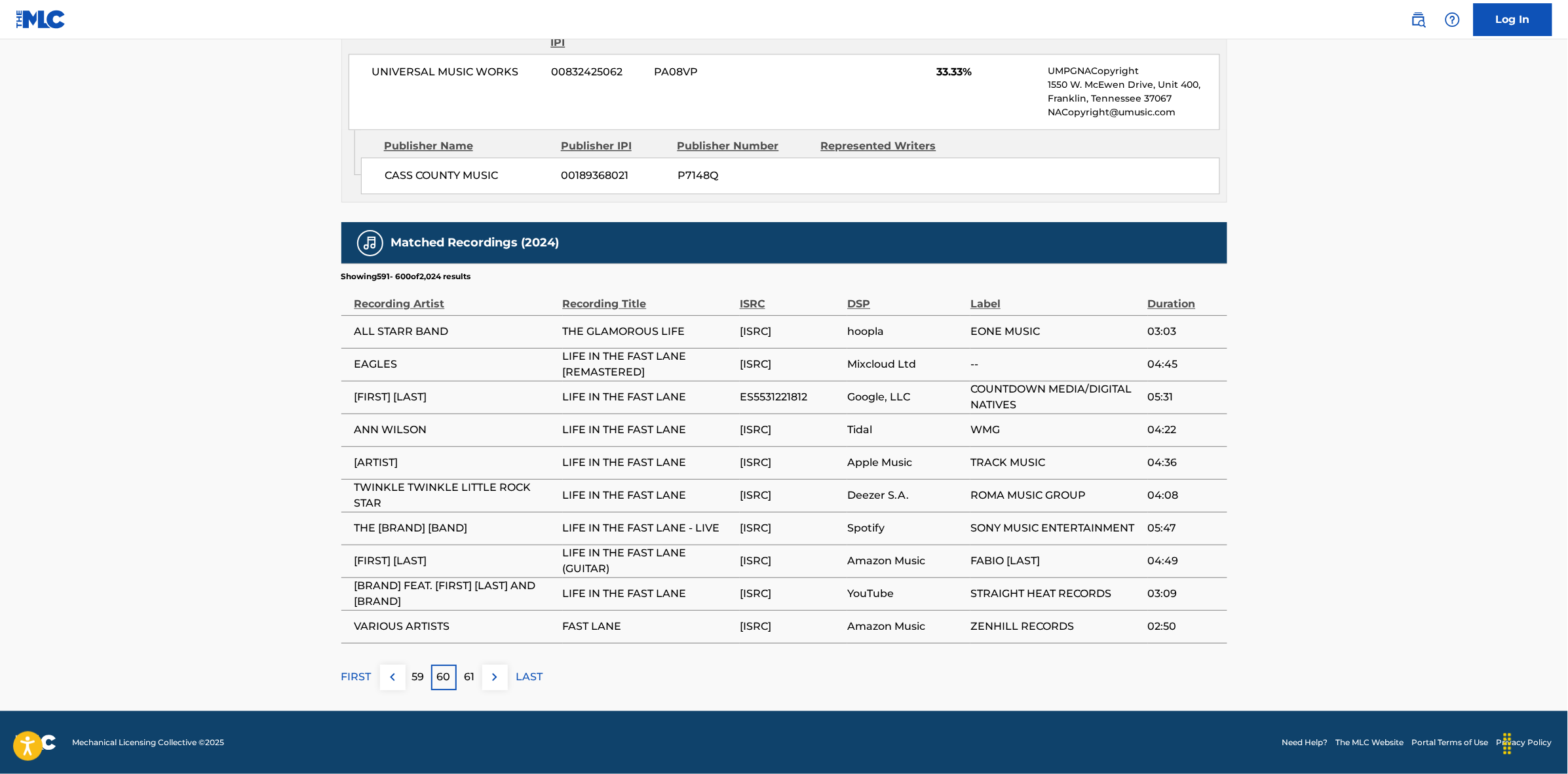 click at bounding box center (495, 677) 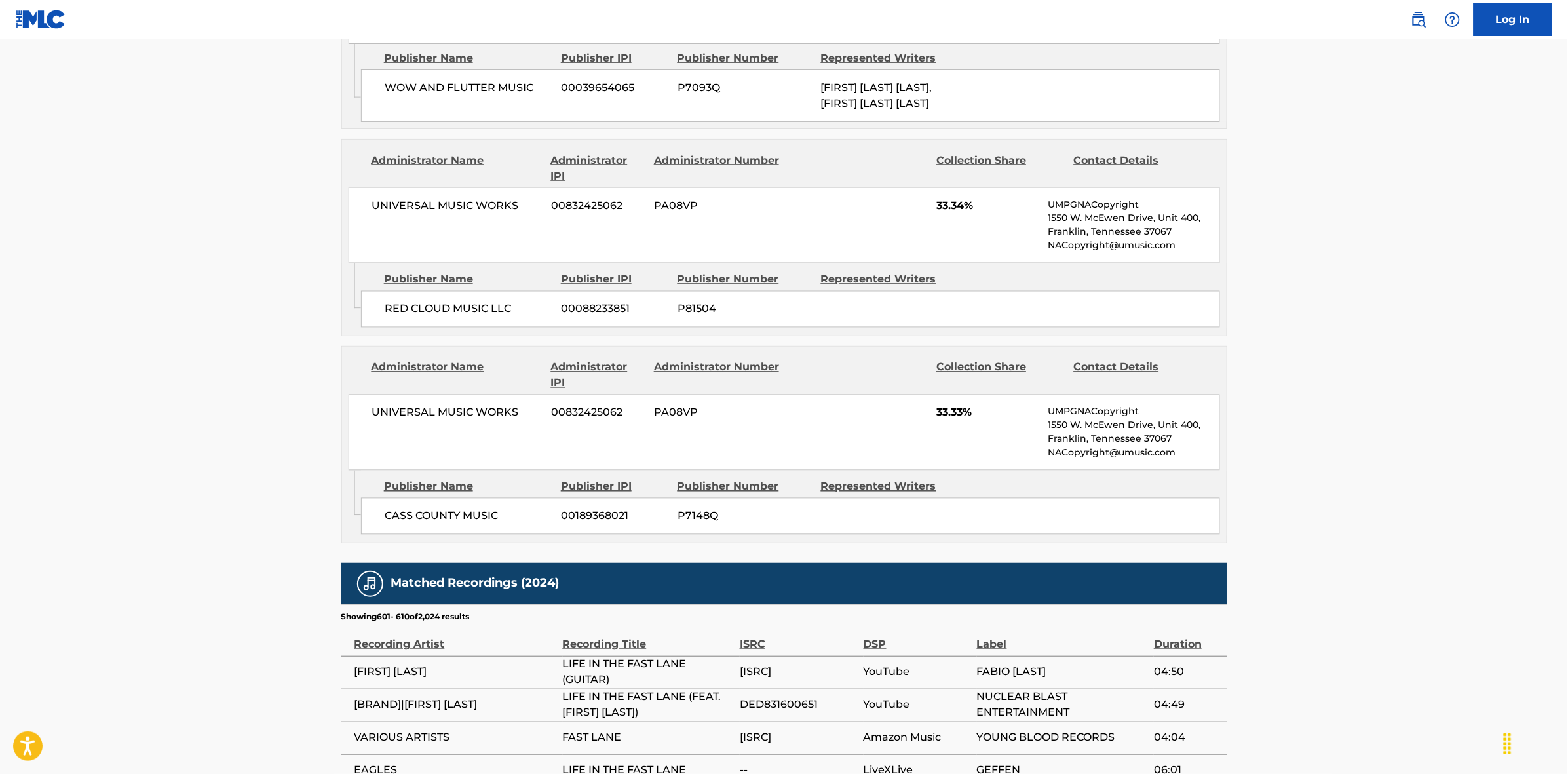 scroll, scrollTop: 1177, scrollLeft: 0, axis: vertical 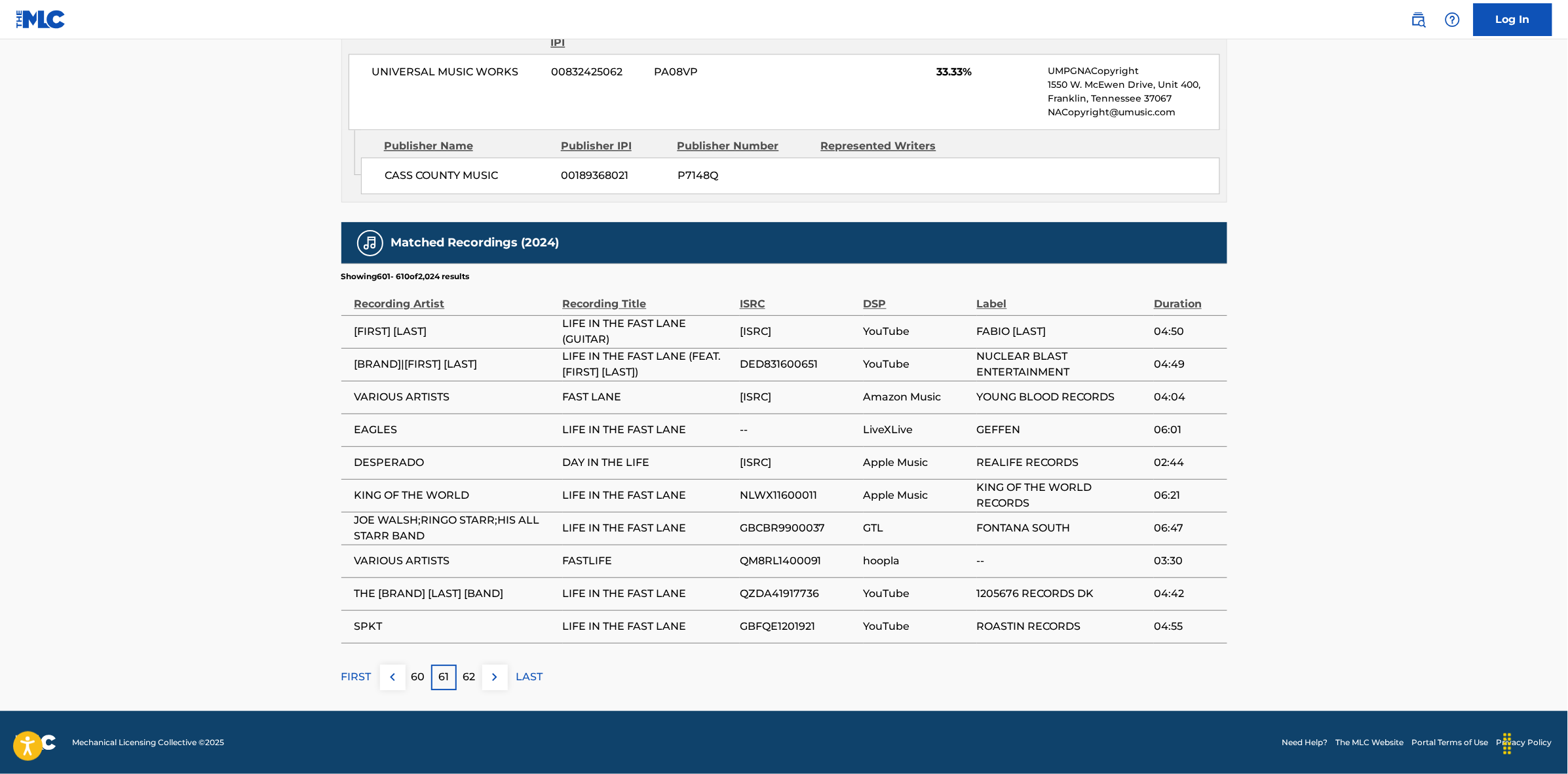 click at bounding box center [495, 677] 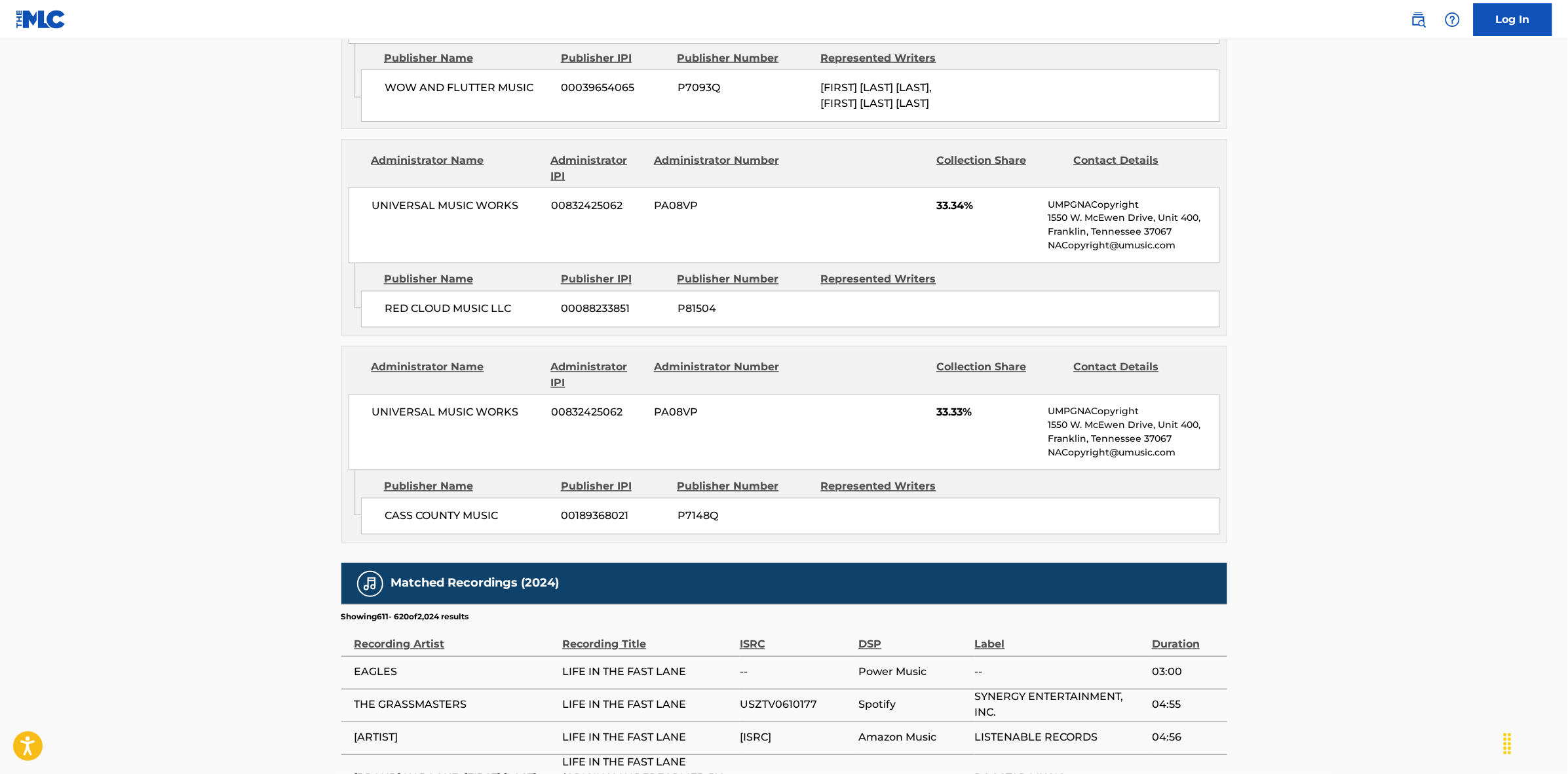scroll, scrollTop: 1177, scrollLeft: 0, axis: vertical 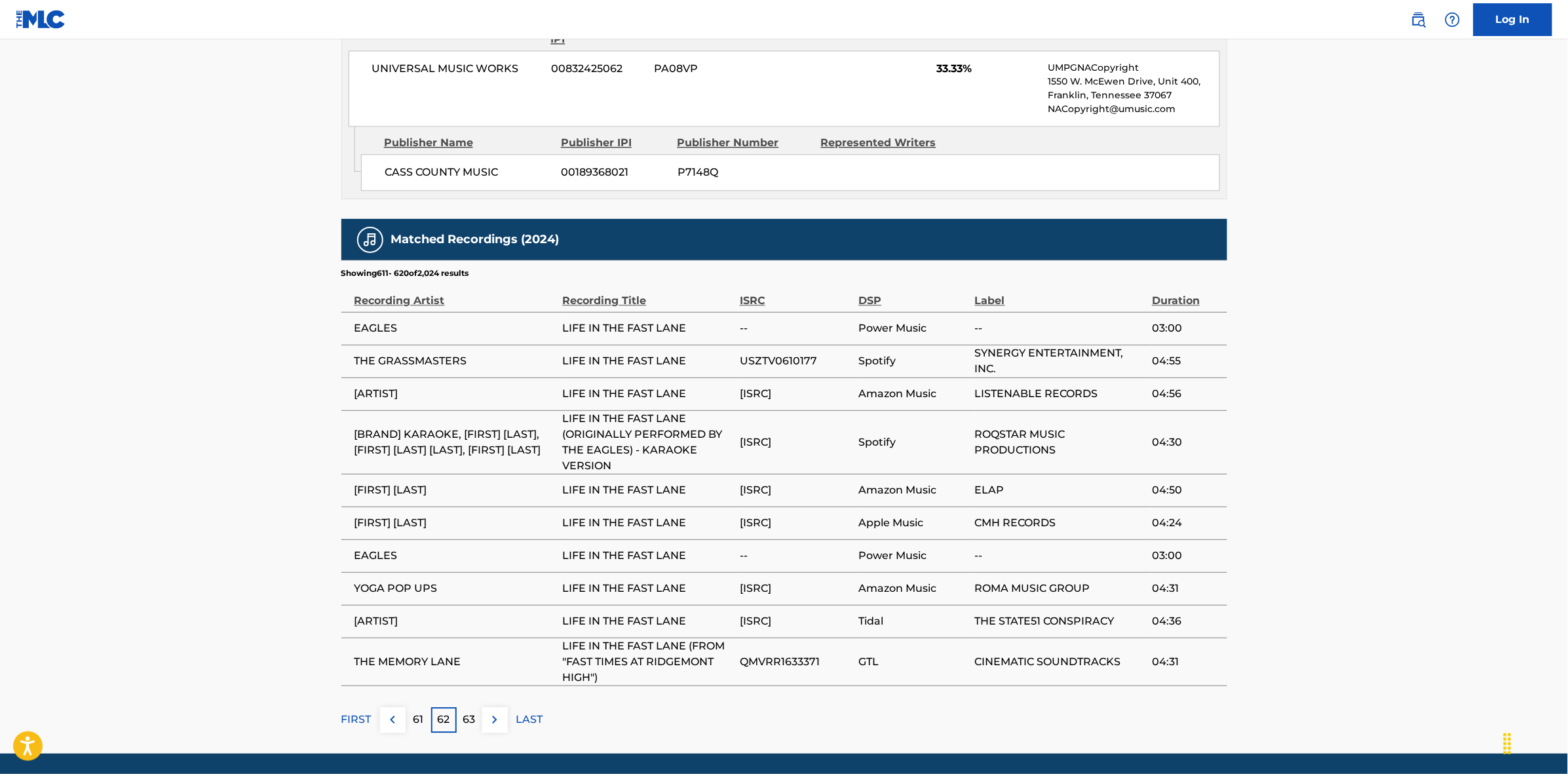 click at bounding box center [495, 720] 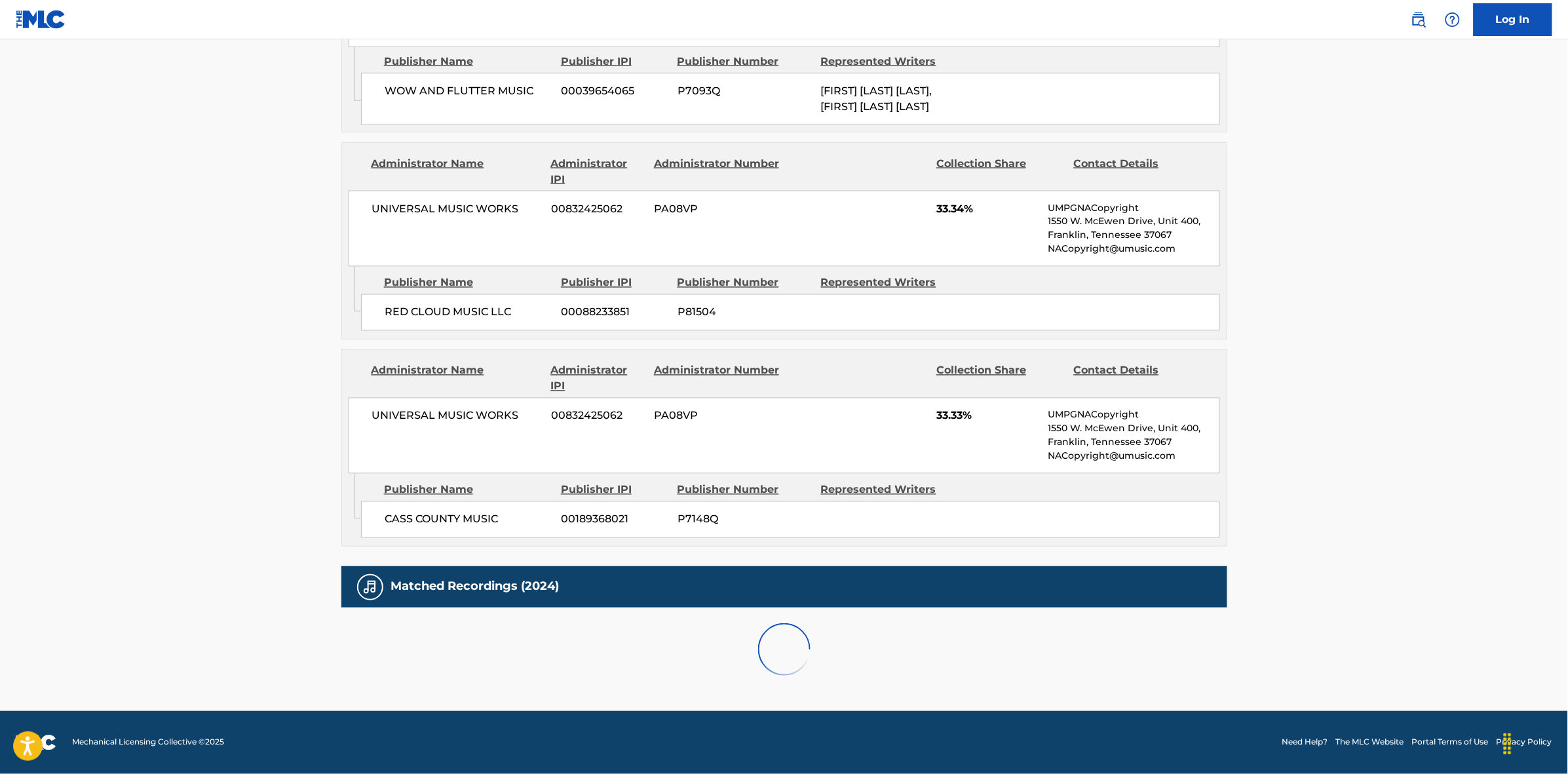 scroll, scrollTop: 1177, scrollLeft: 0, axis: vertical 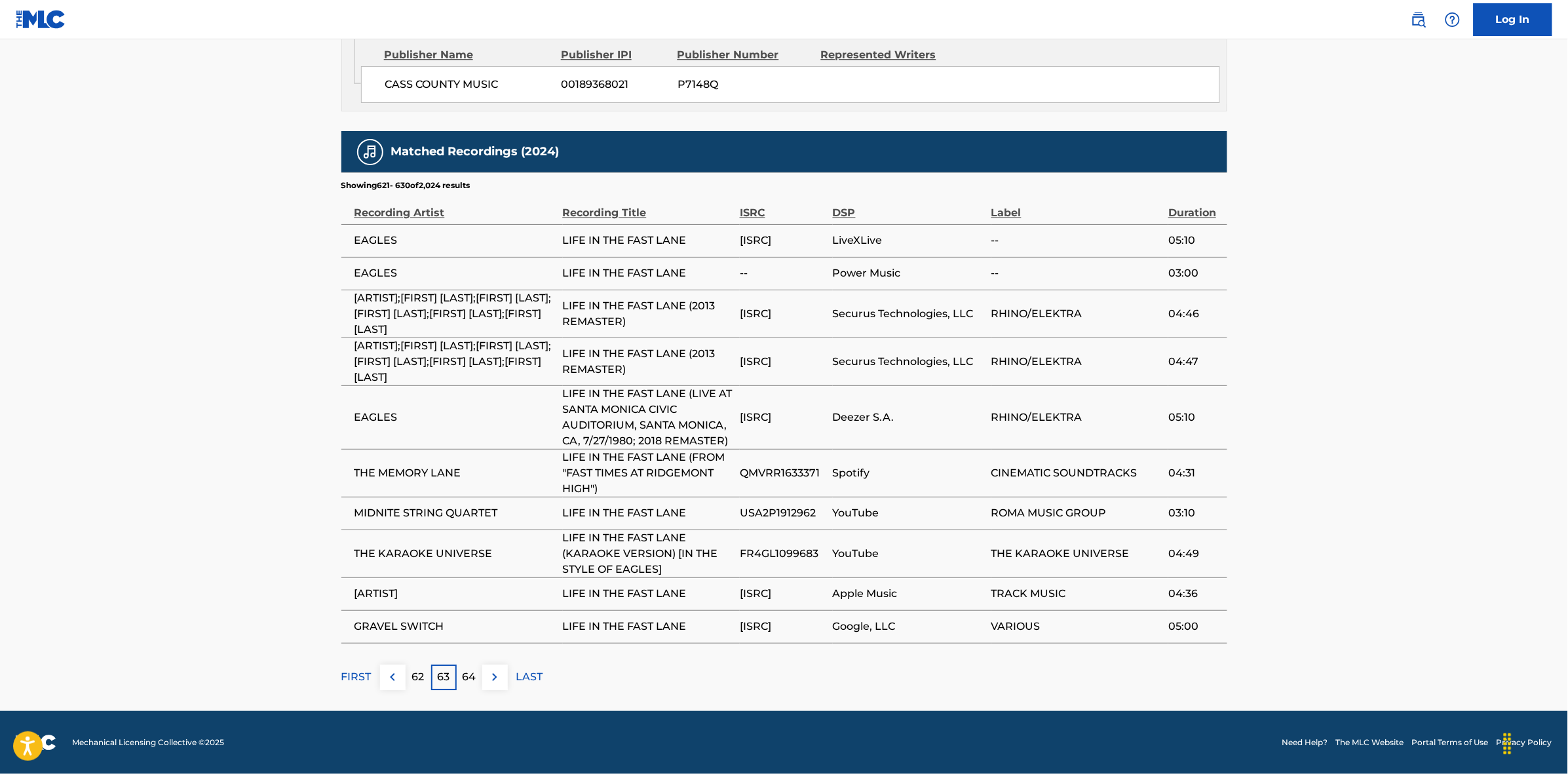 click at bounding box center (495, 677) 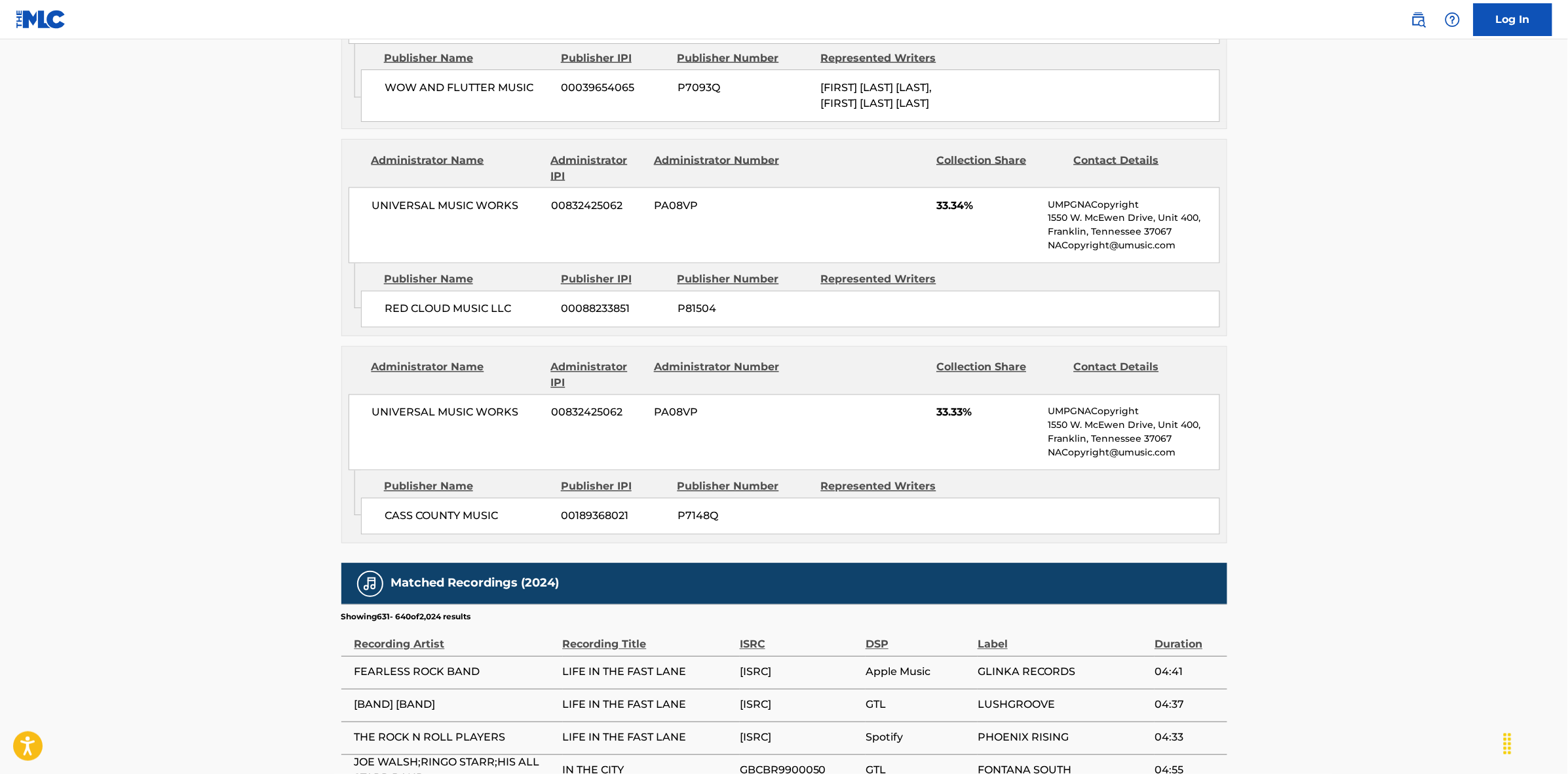 scroll, scrollTop: 1177, scrollLeft: 0, axis: vertical 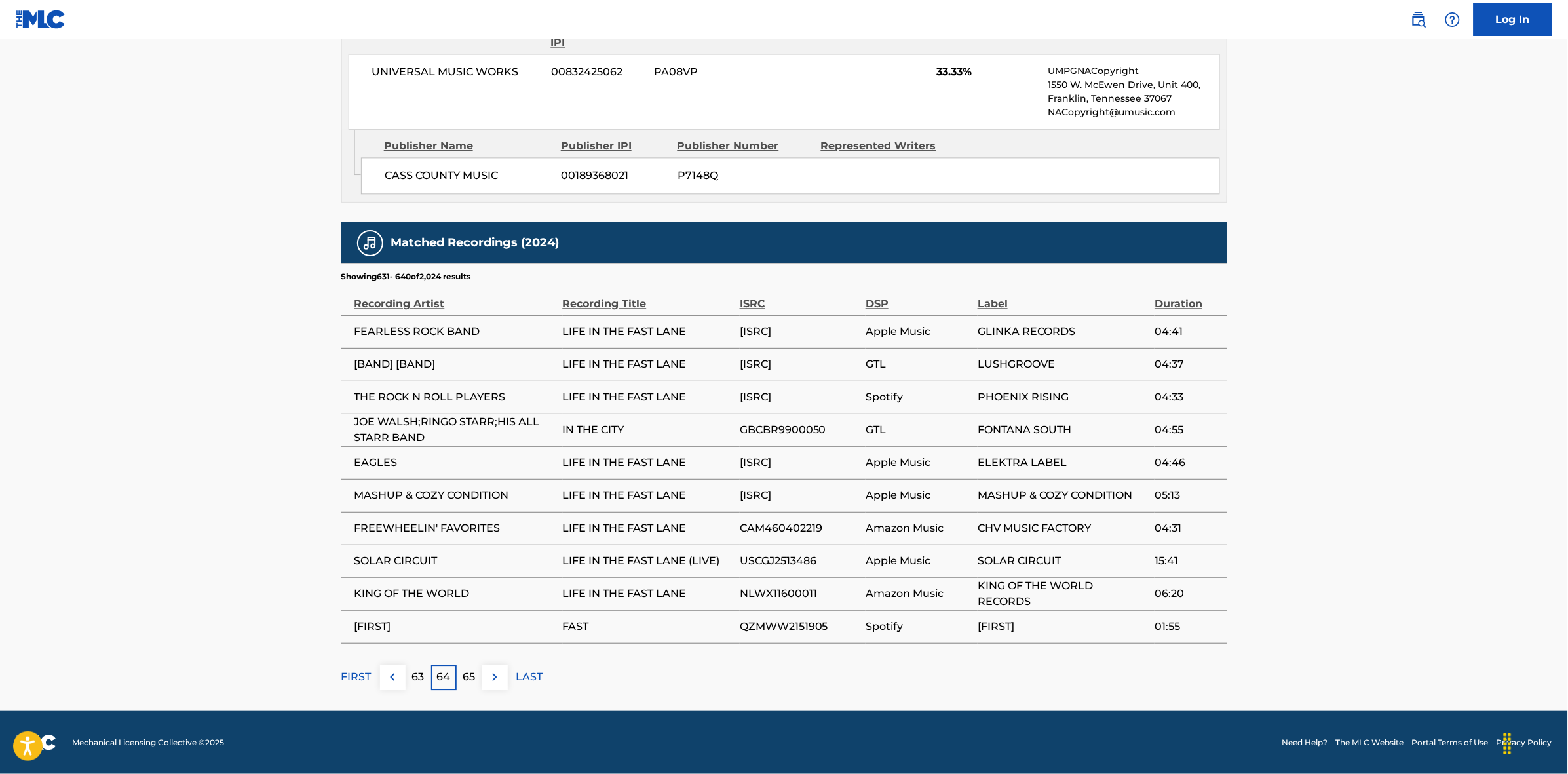 click at bounding box center [495, 677] 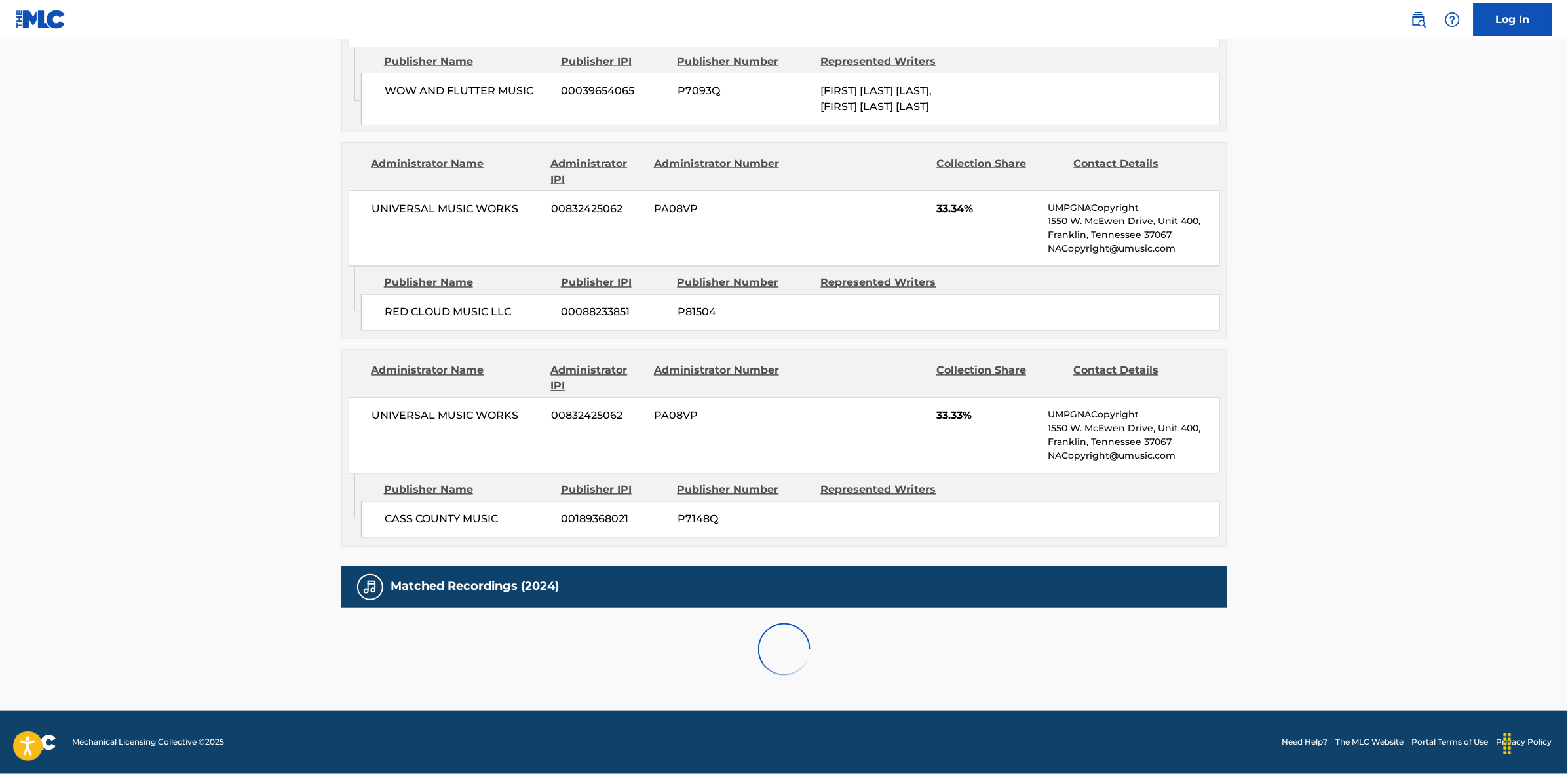scroll, scrollTop: 1177, scrollLeft: 0, axis: vertical 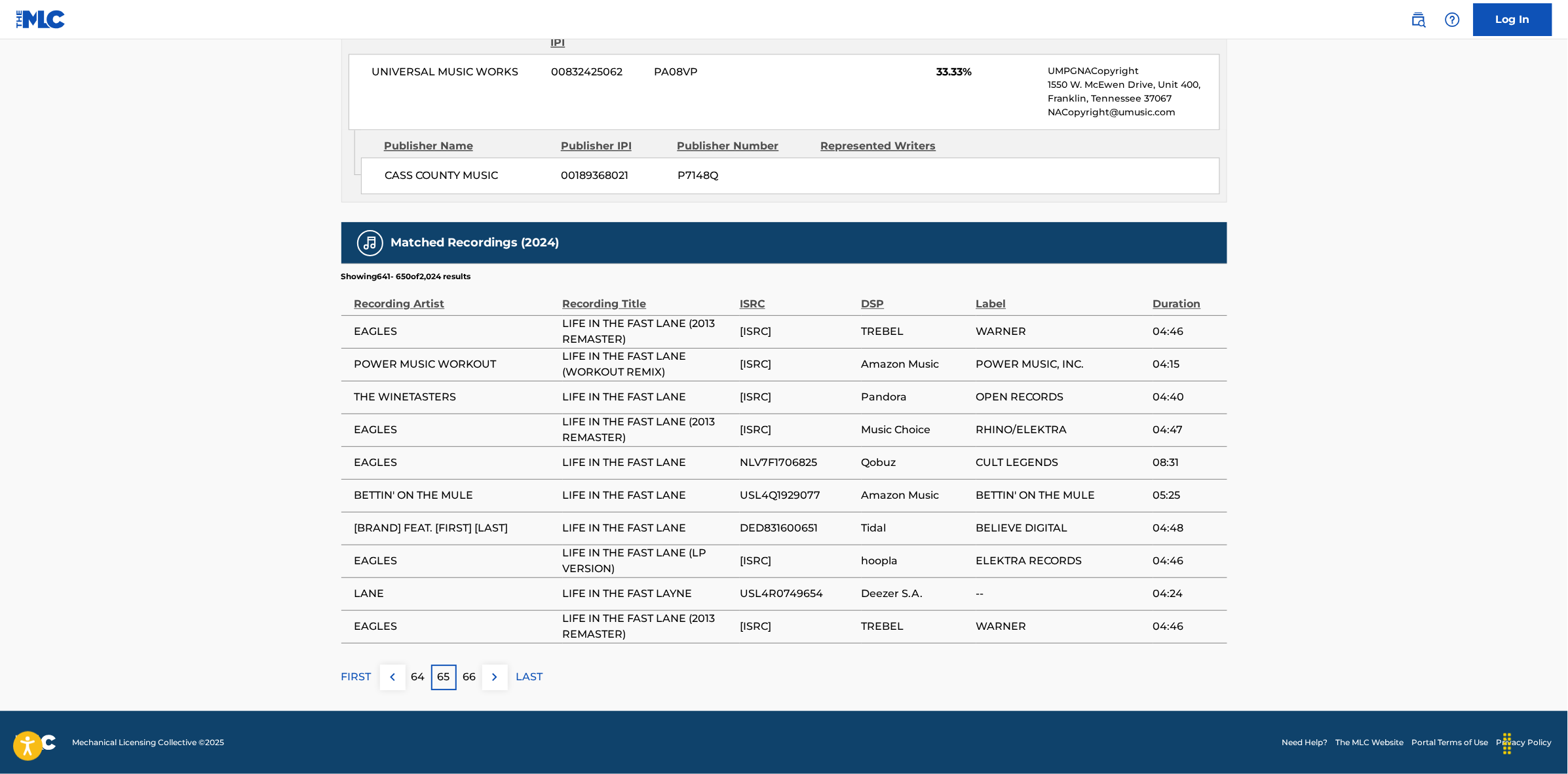 click at bounding box center (495, 677) 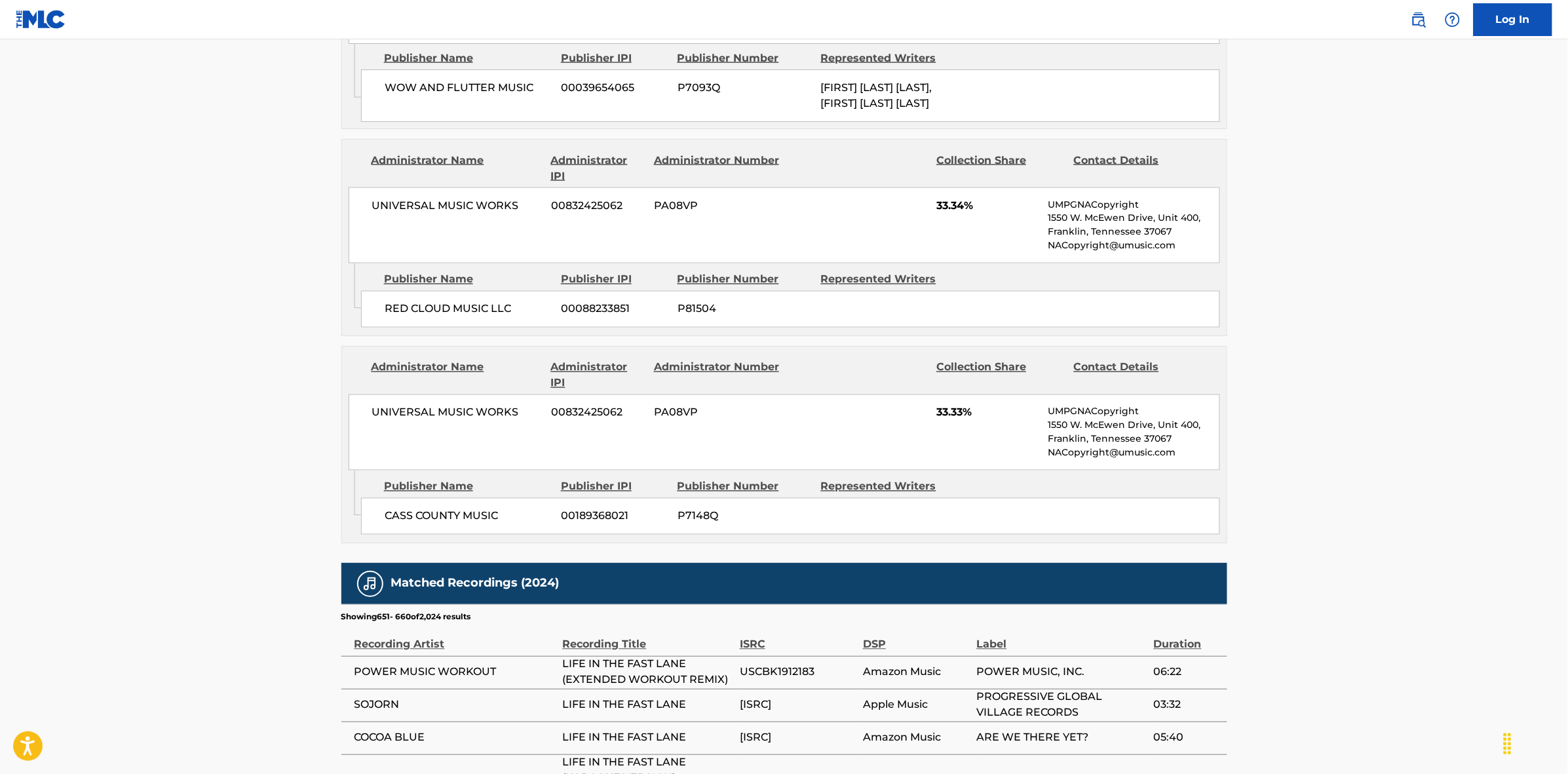 scroll, scrollTop: 1177, scrollLeft: 0, axis: vertical 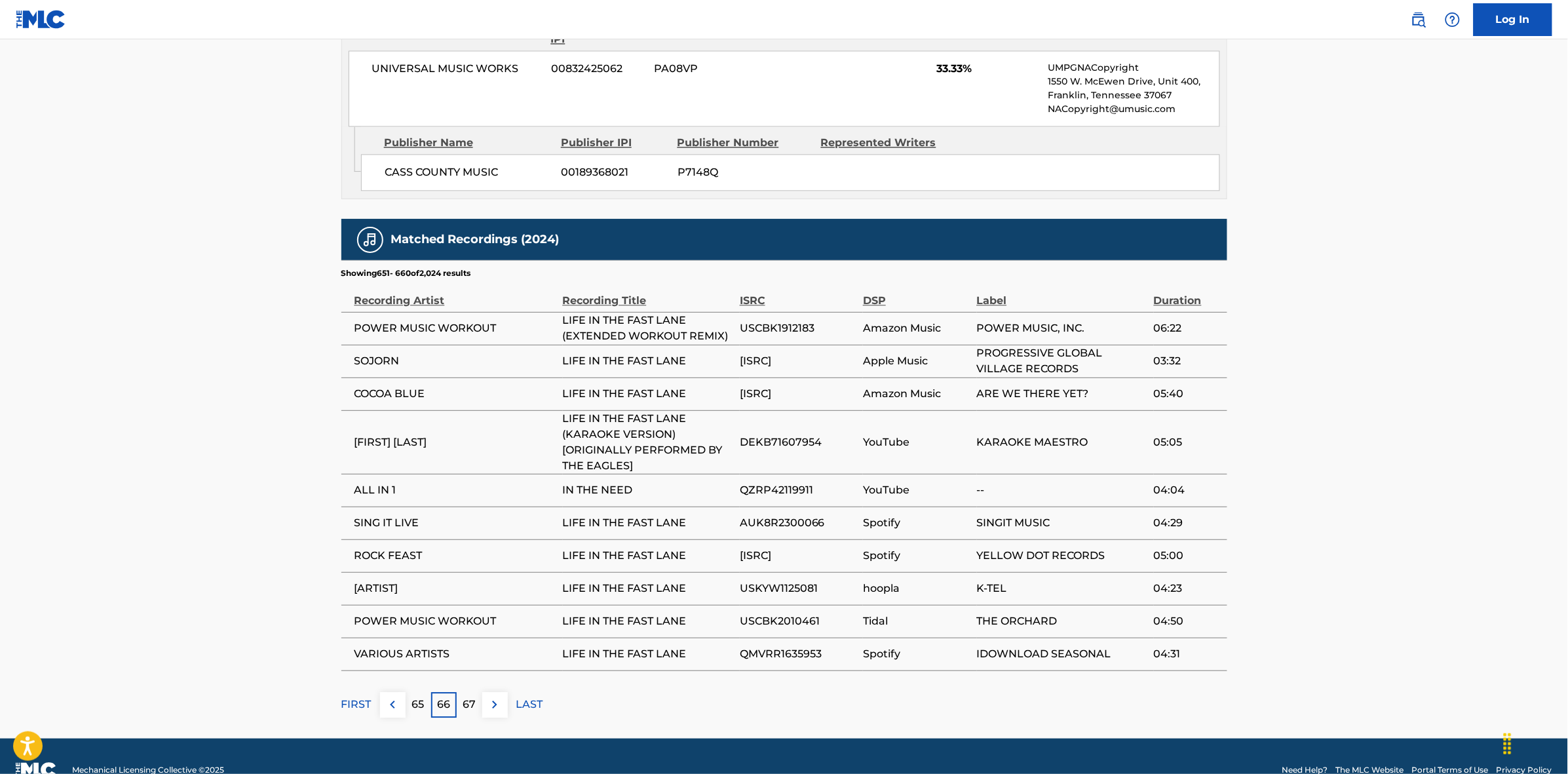 click at bounding box center (495, 705) 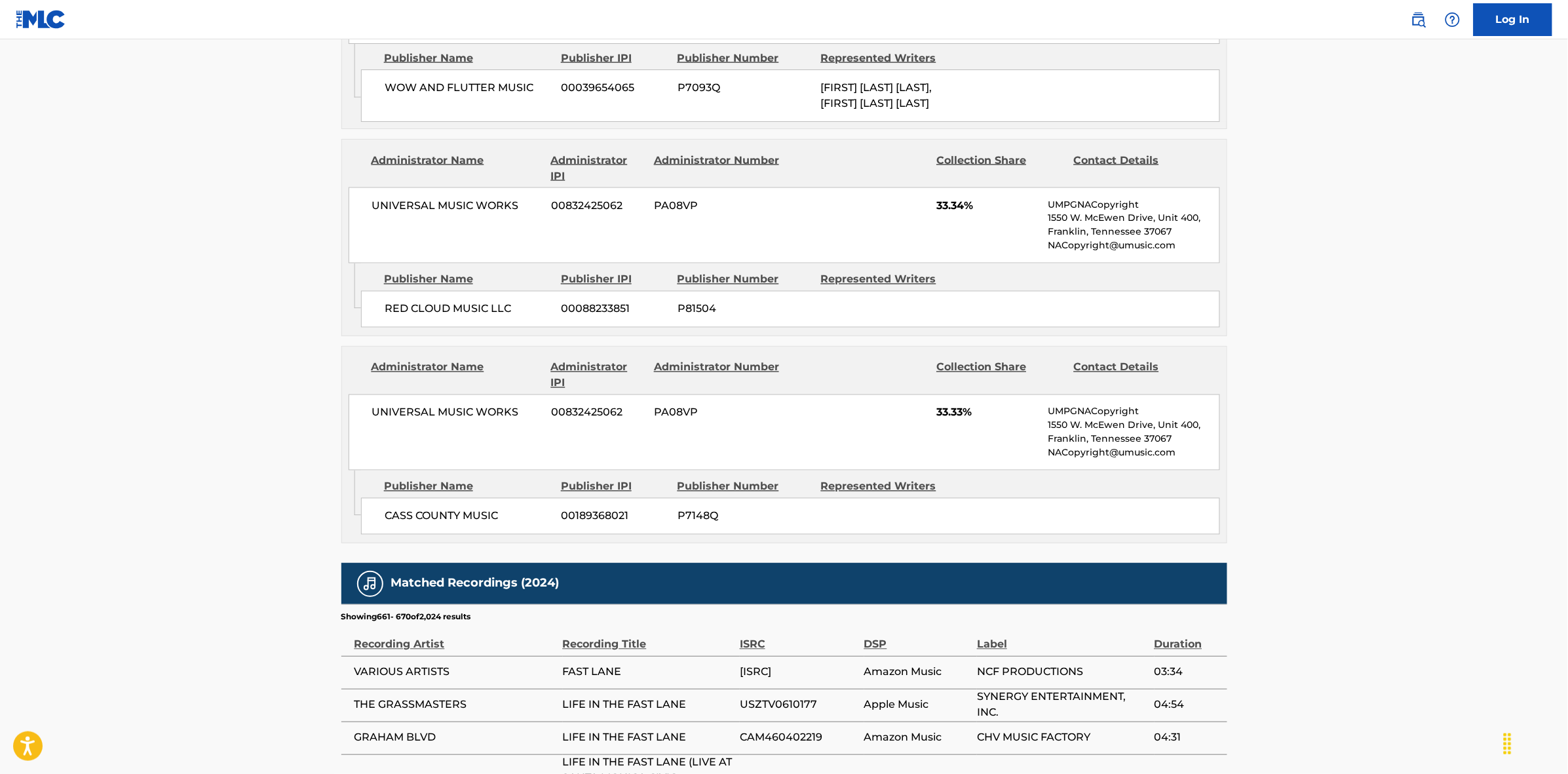scroll, scrollTop: 1177, scrollLeft: 0, axis: vertical 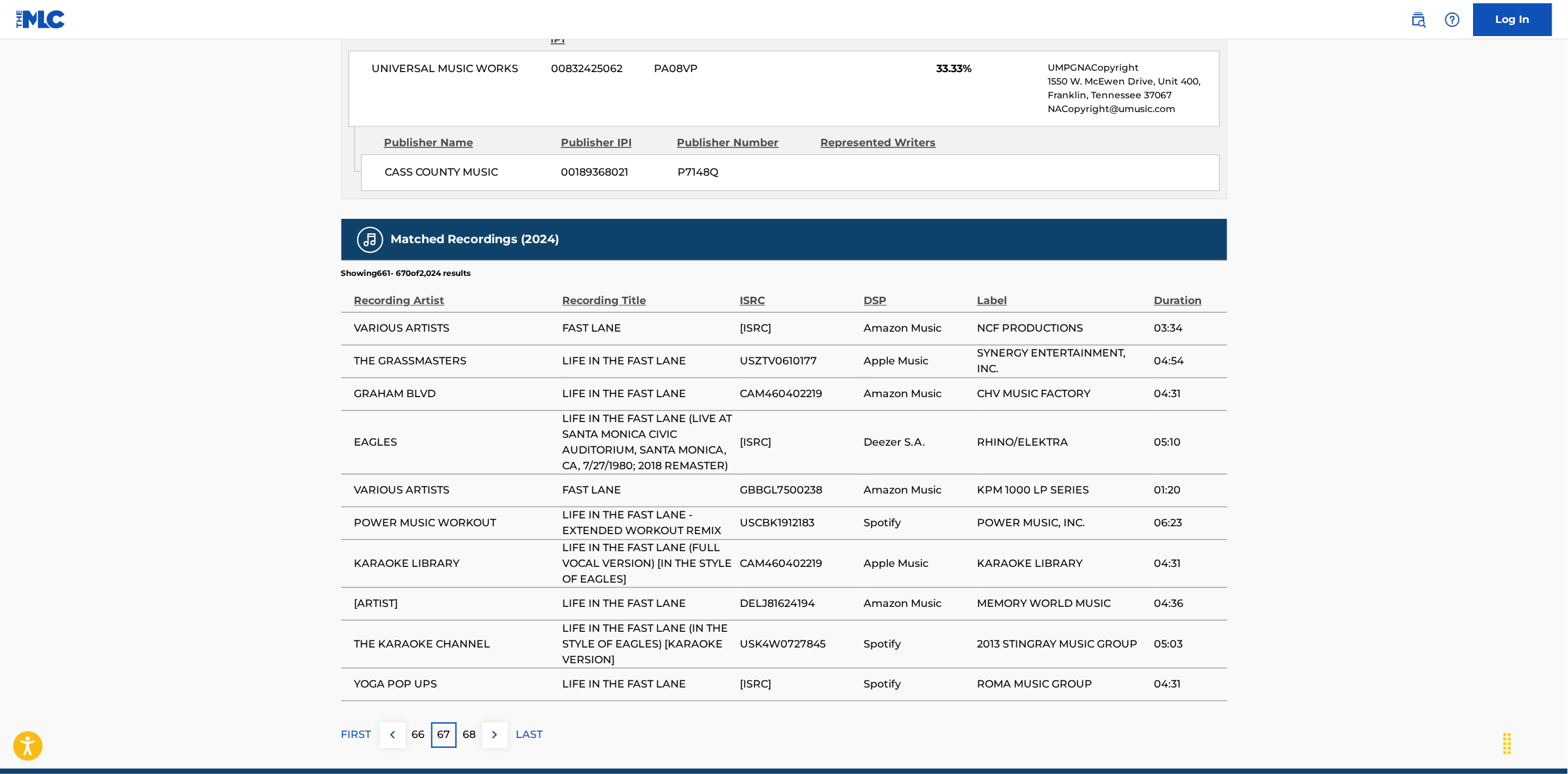 click at bounding box center [495, 735] 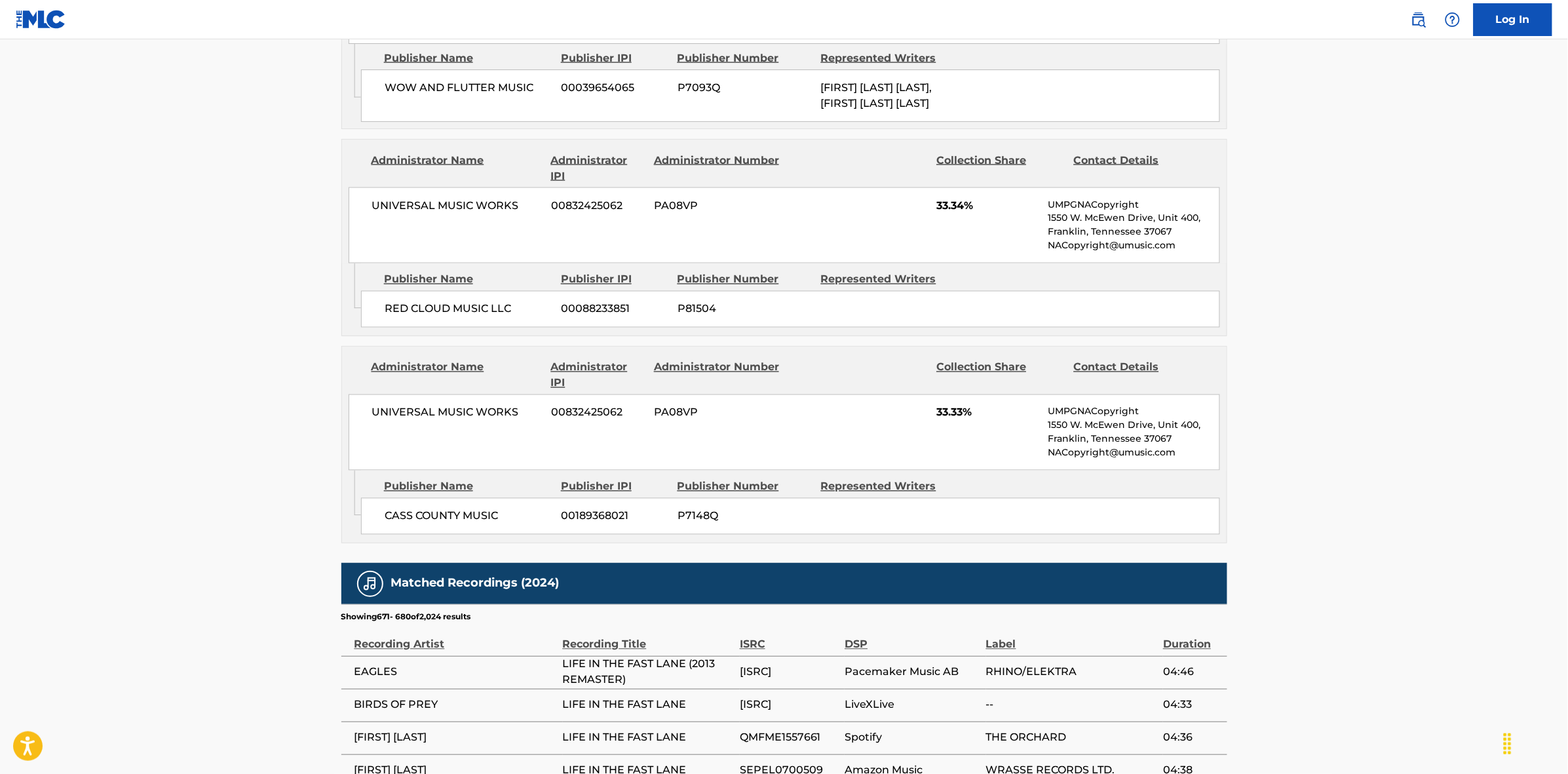 scroll, scrollTop: 1177, scrollLeft: 0, axis: vertical 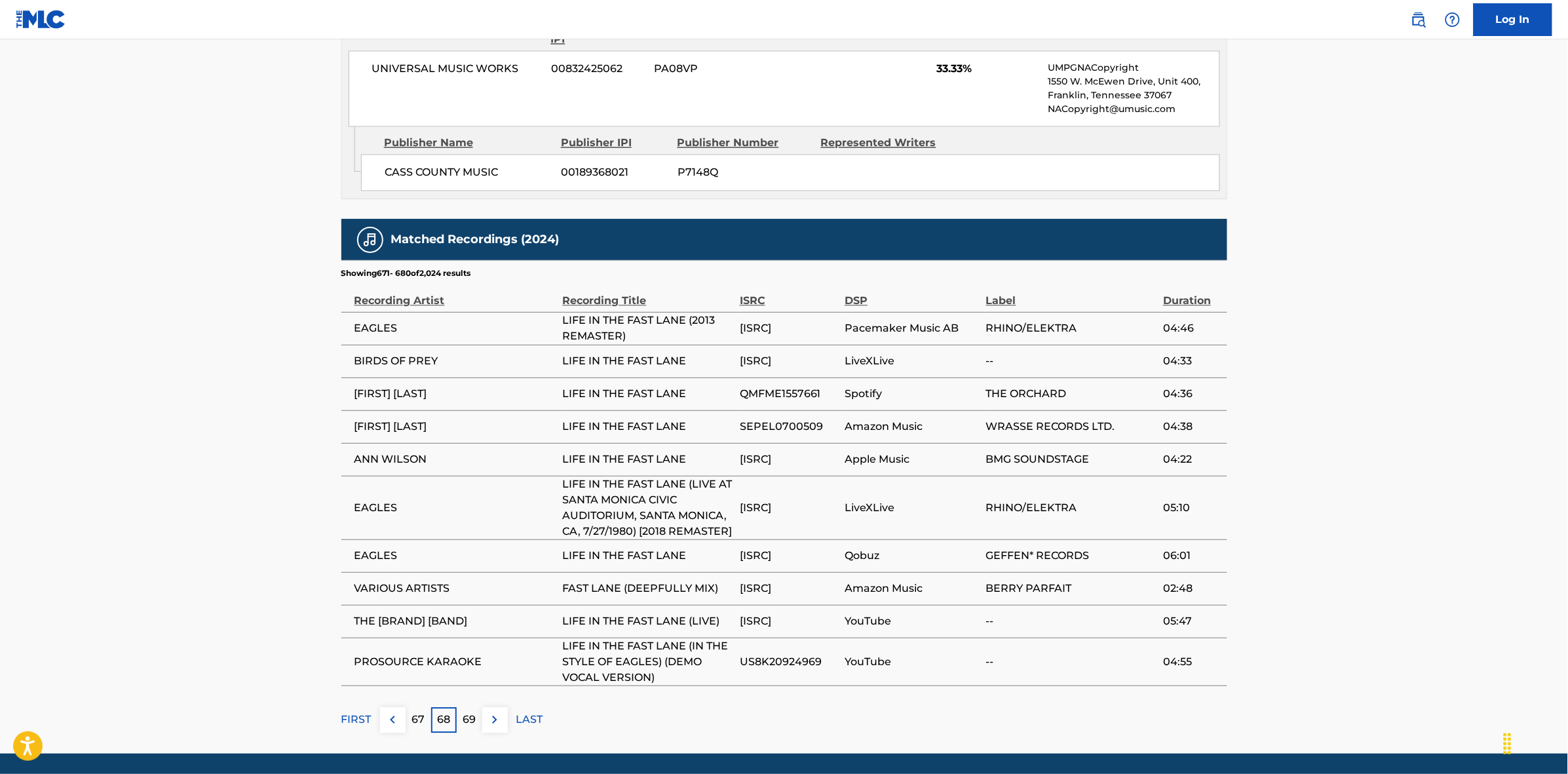 click at bounding box center [495, 720] 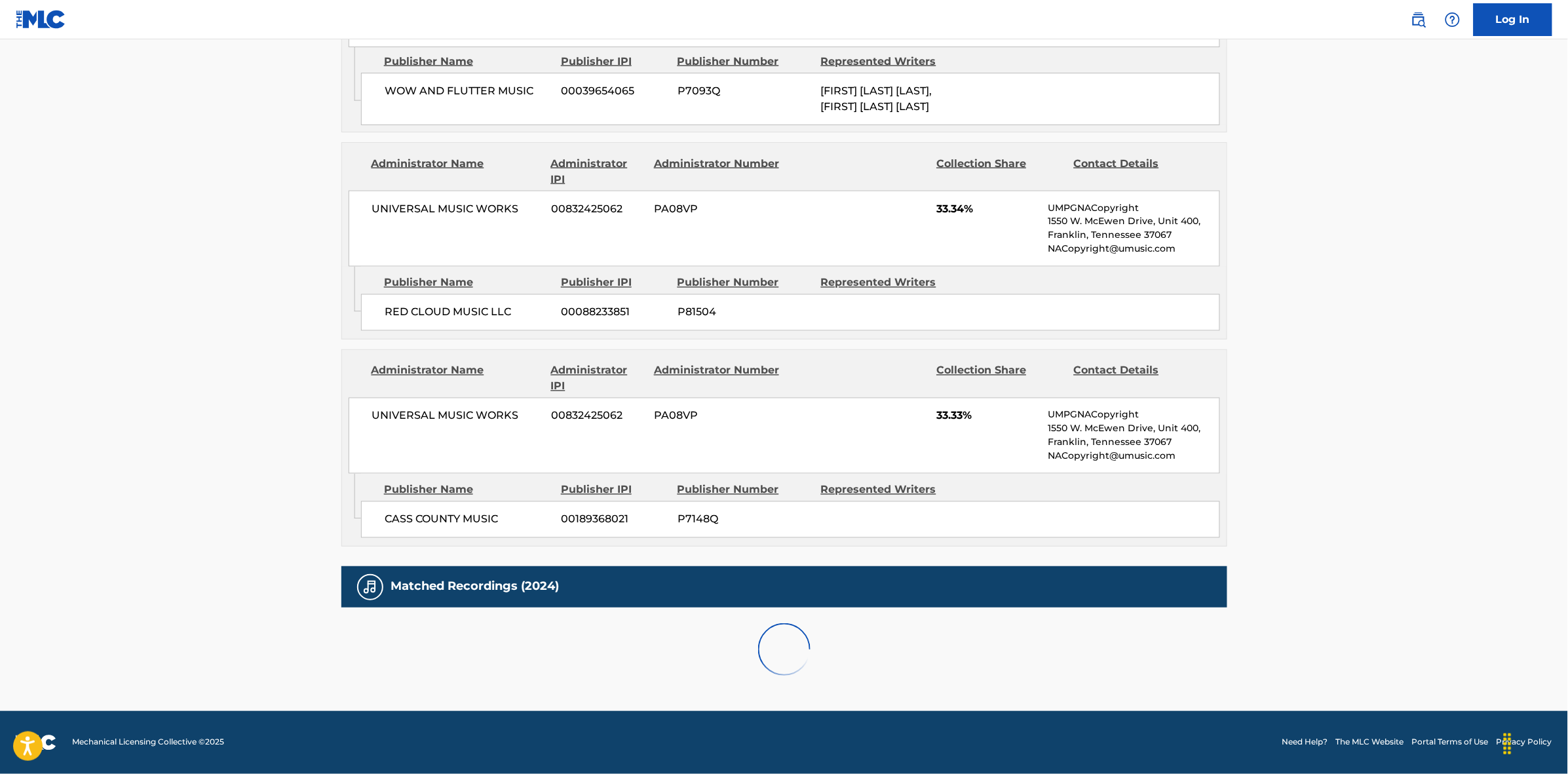 scroll, scrollTop: 1177, scrollLeft: 0, axis: vertical 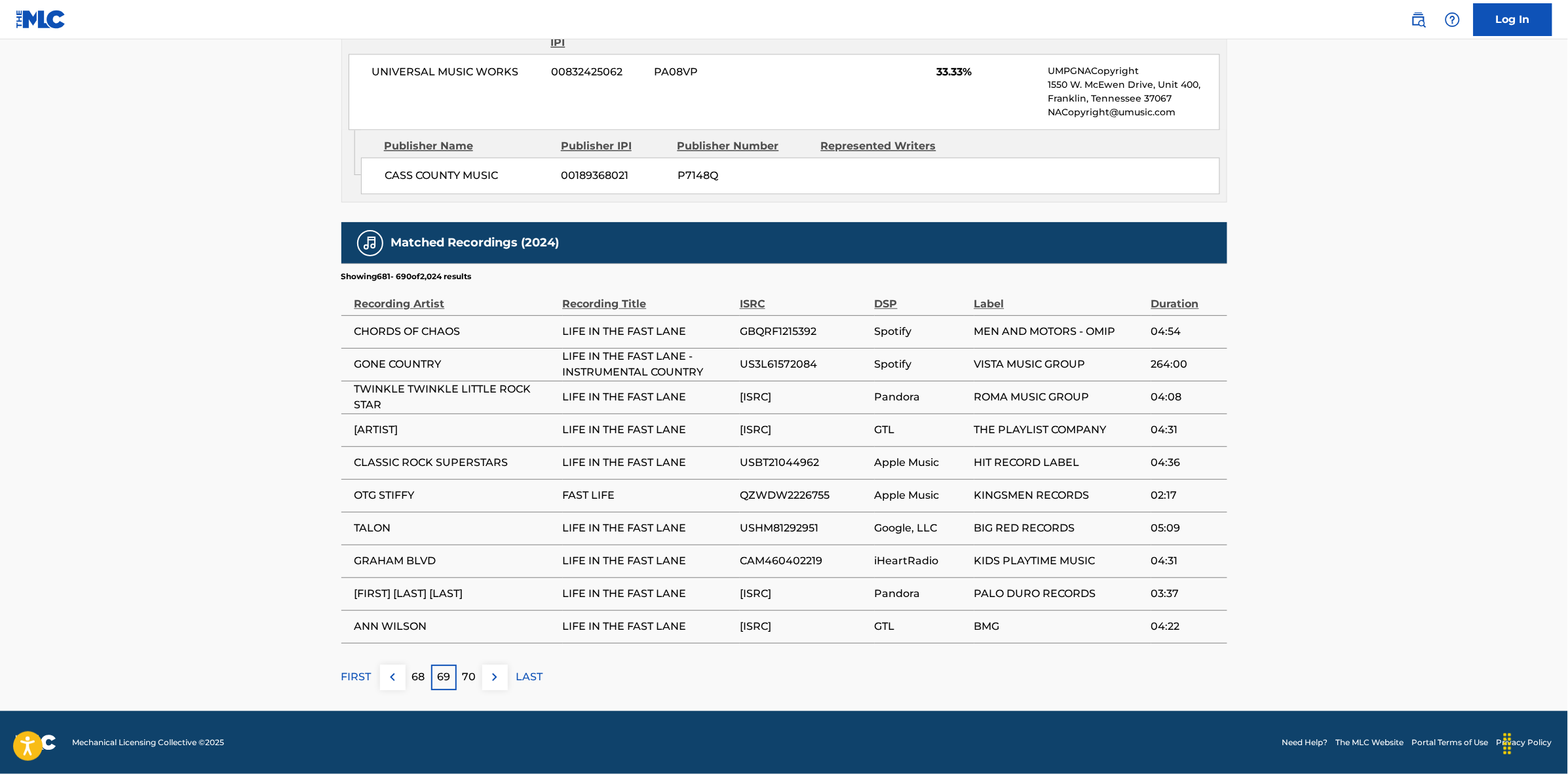click at bounding box center [495, 677] 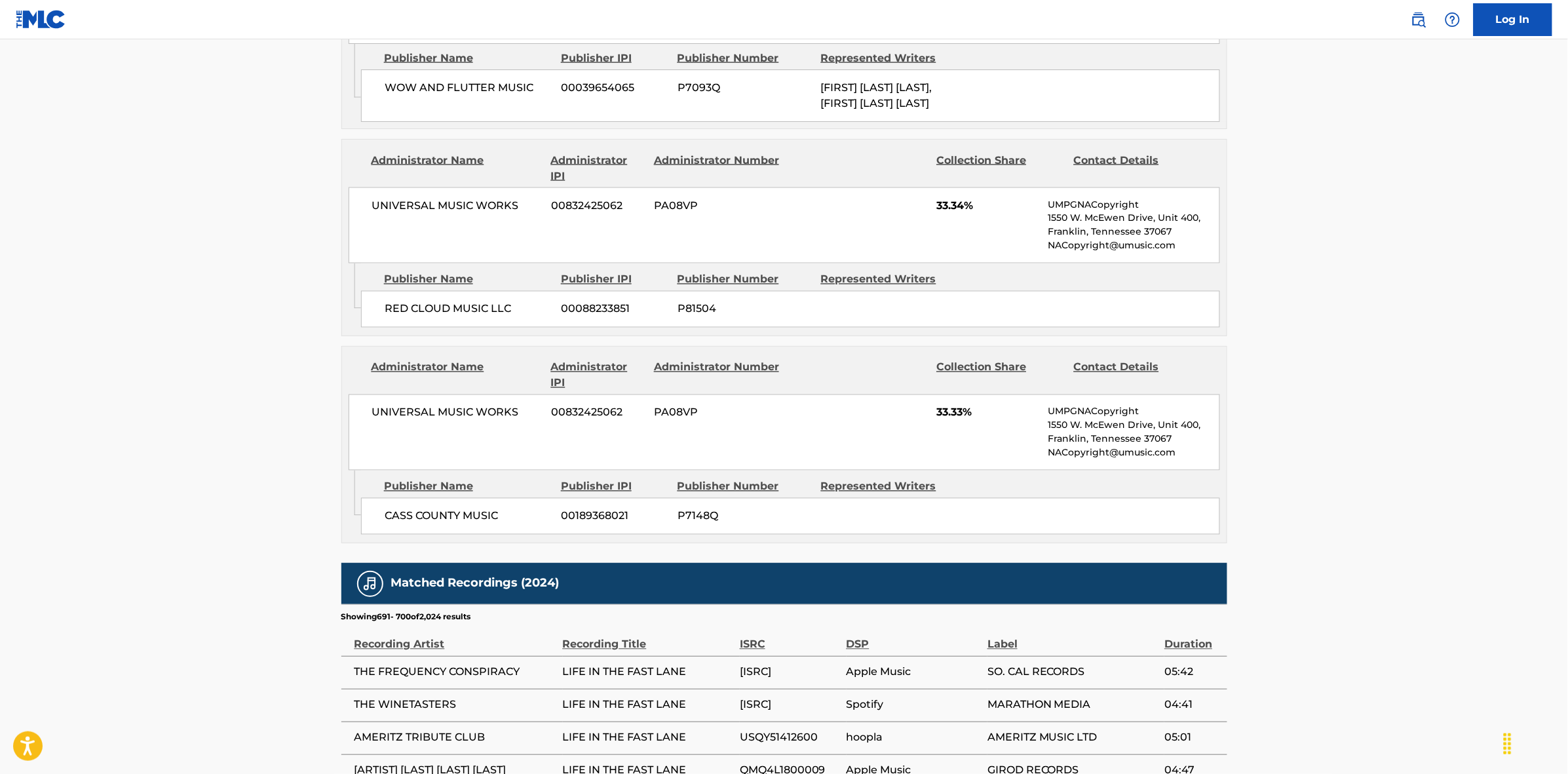 scroll, scrollTop: 1177, scrollLeft: 0, axis: vertical 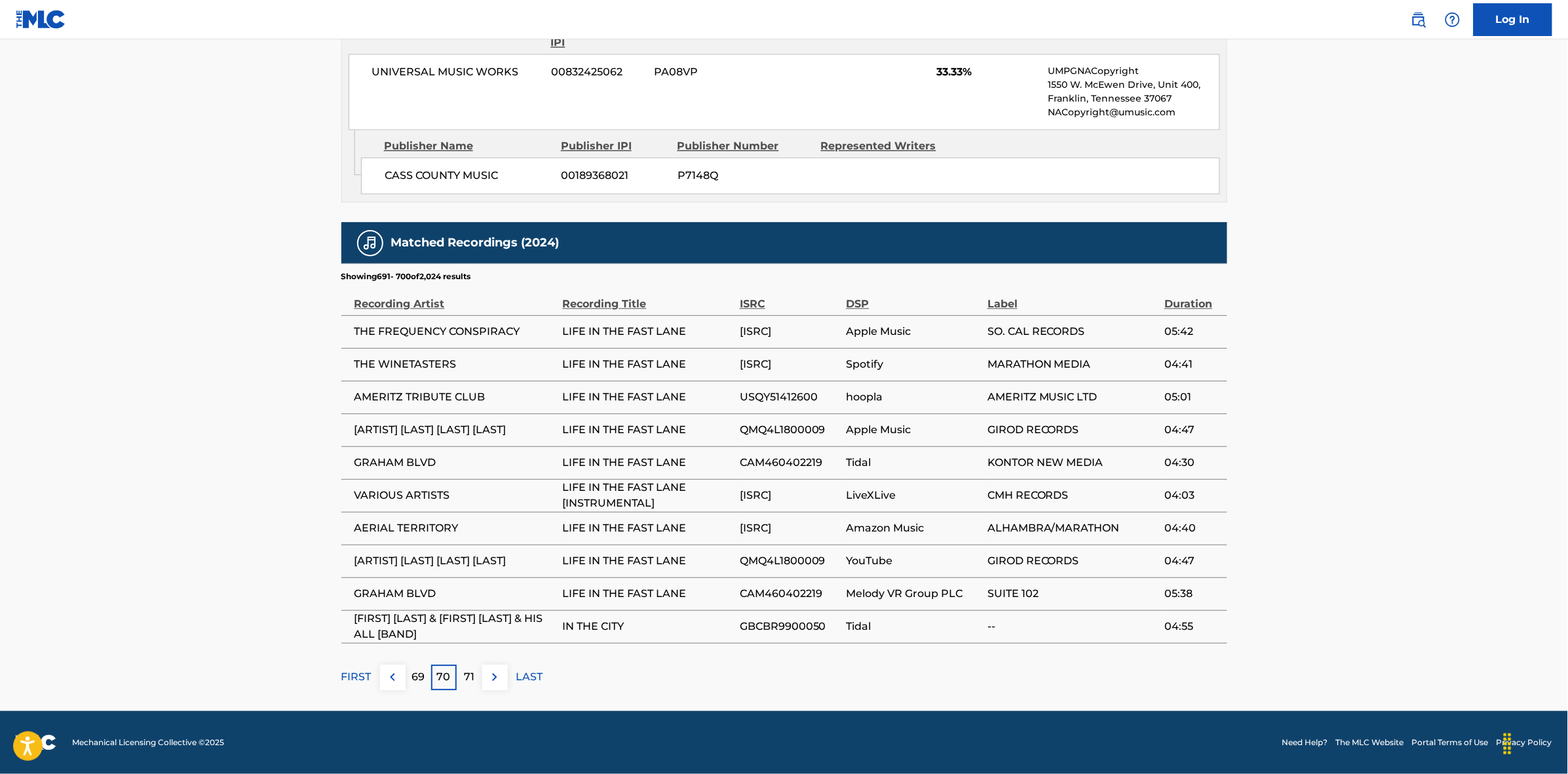click at bounding box center (495, 677) 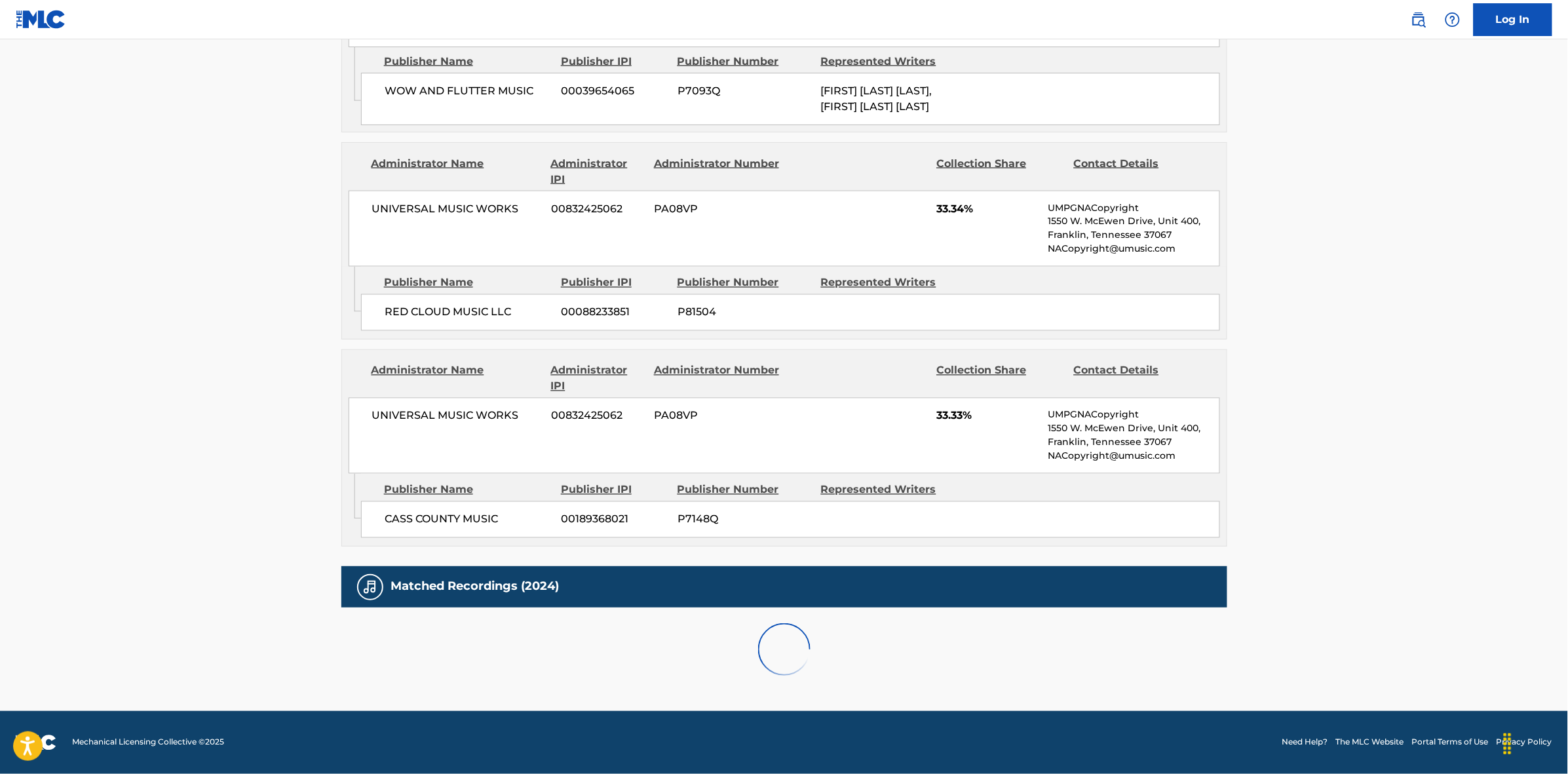 scroll, scrollTop: 1177, scrollLeft: 0, axis: vertical 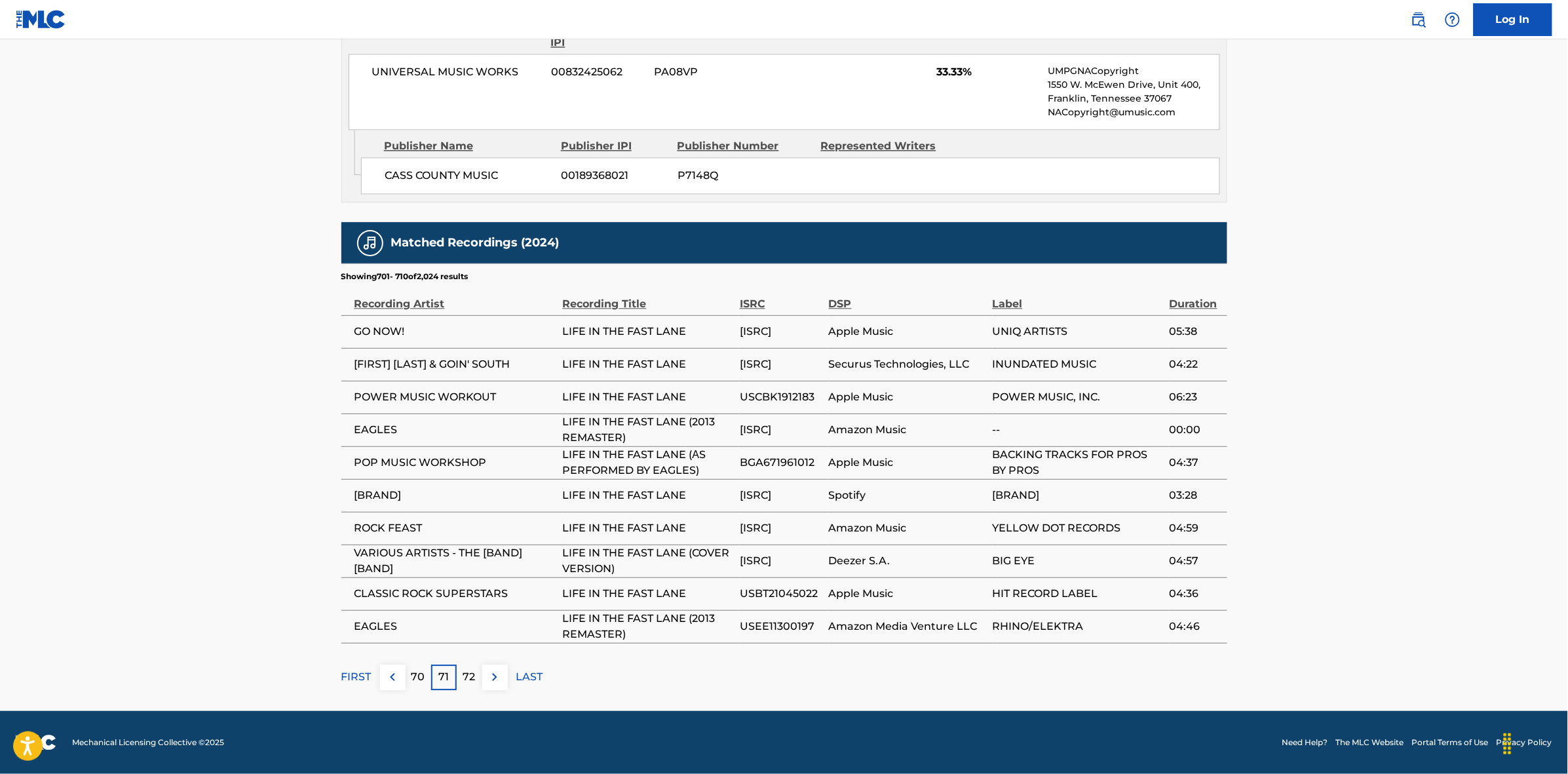 click at bounding box center (495, 677) 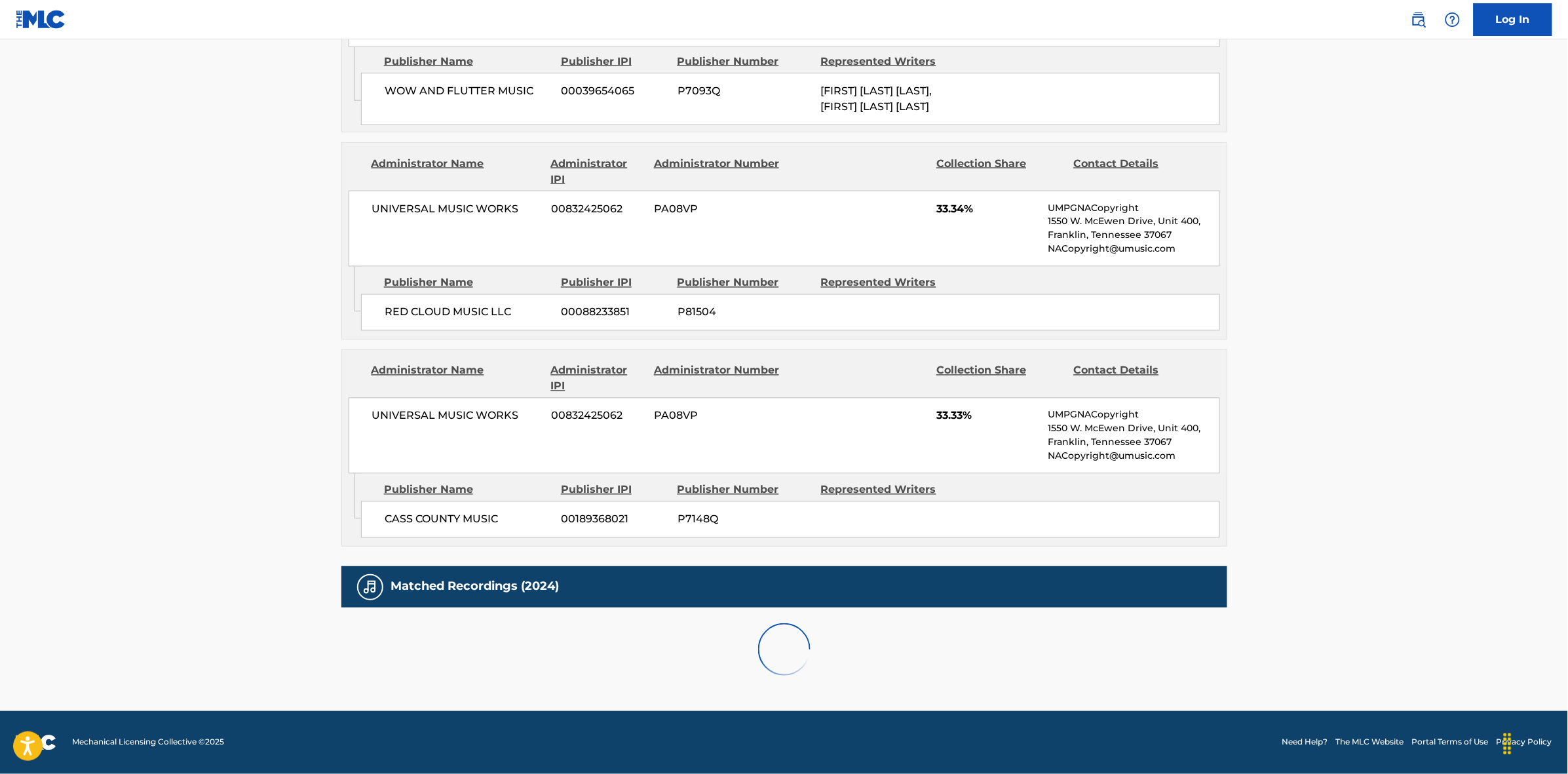 scroll, scrollTop: 1177, scrollLeft: 0, axis: vertical 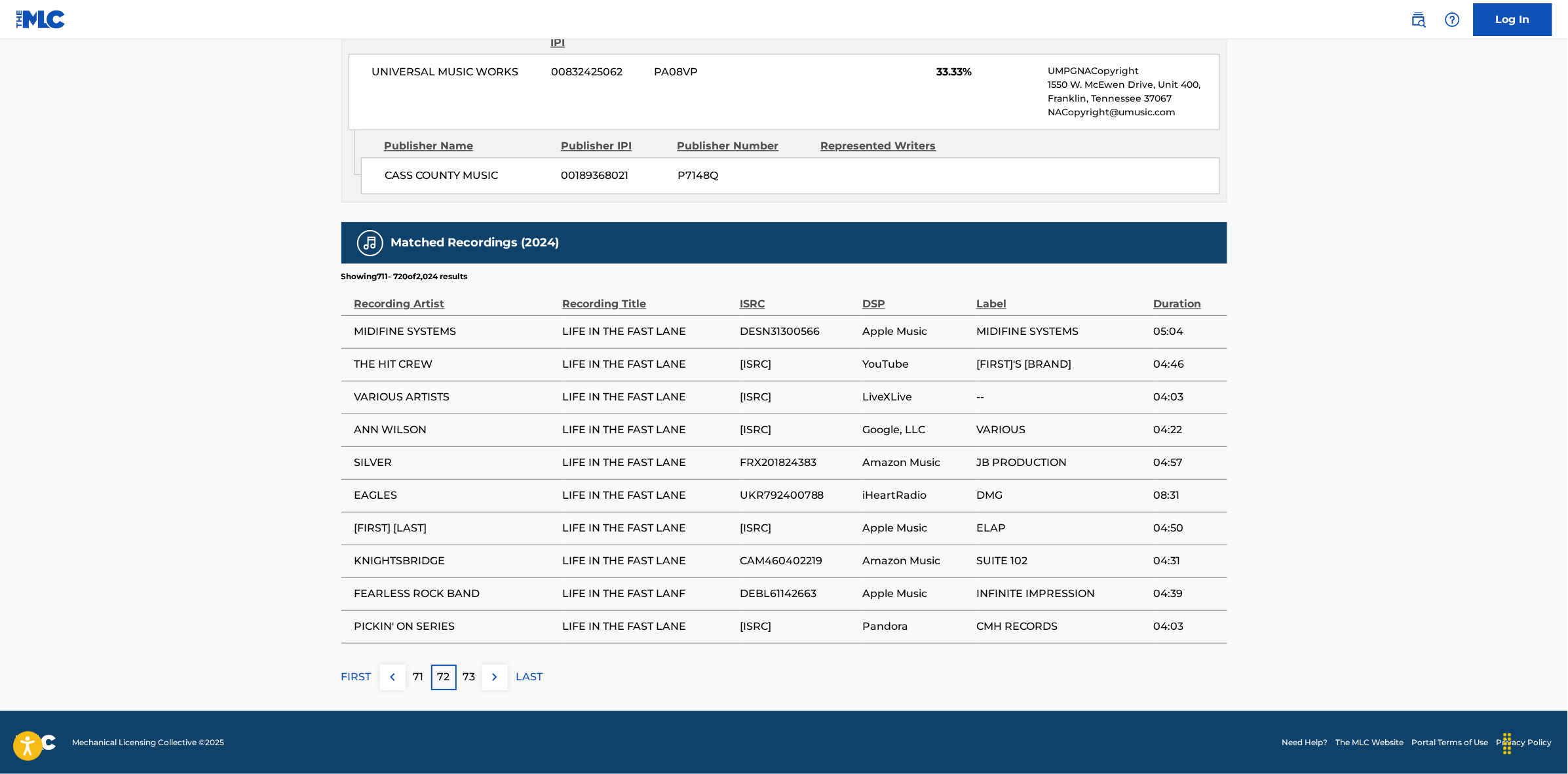 click at bounding box center (495, 677) 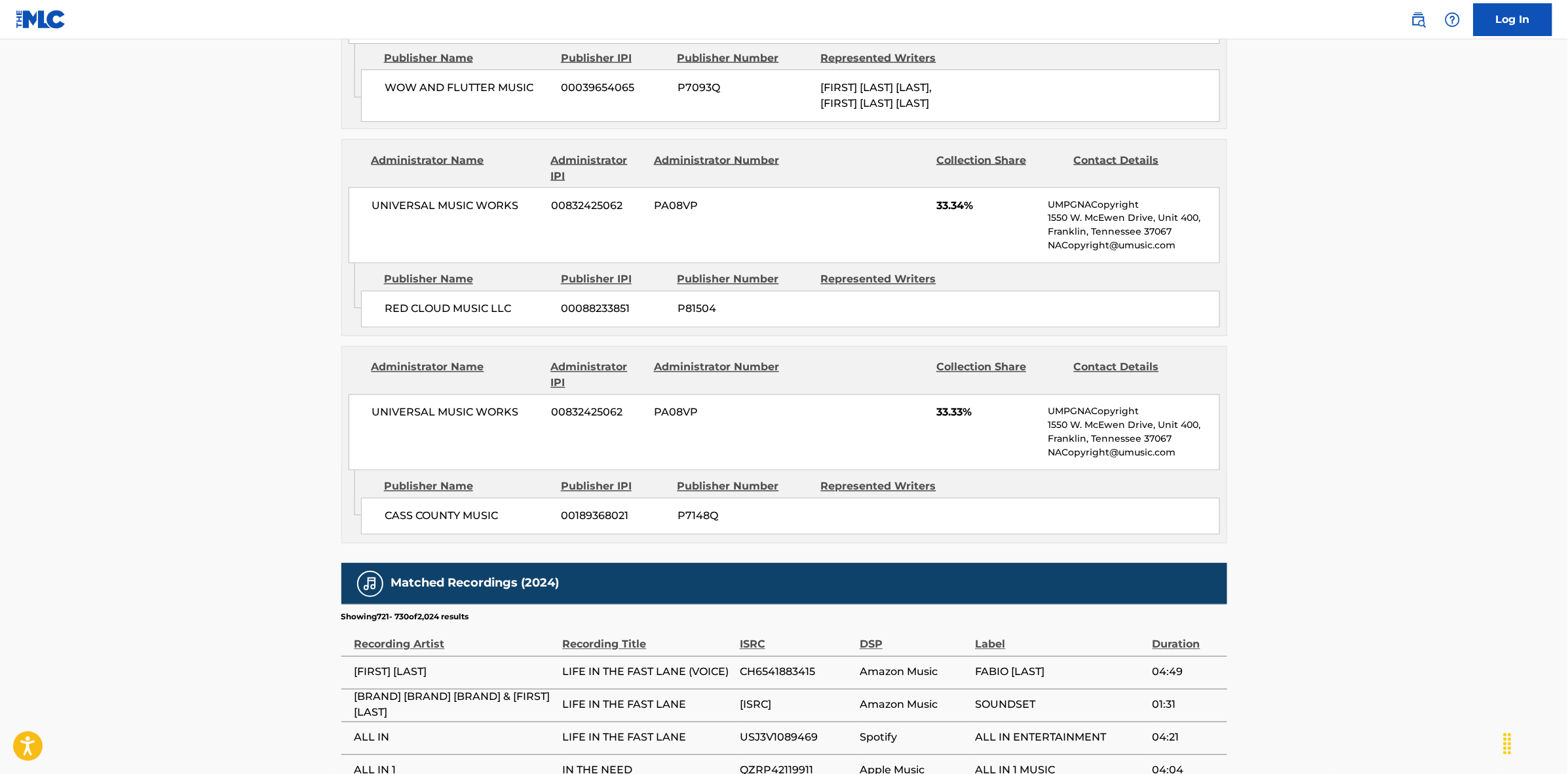 scroll, scrollTop: 1177, scrollLeft: 0, axis: vertical 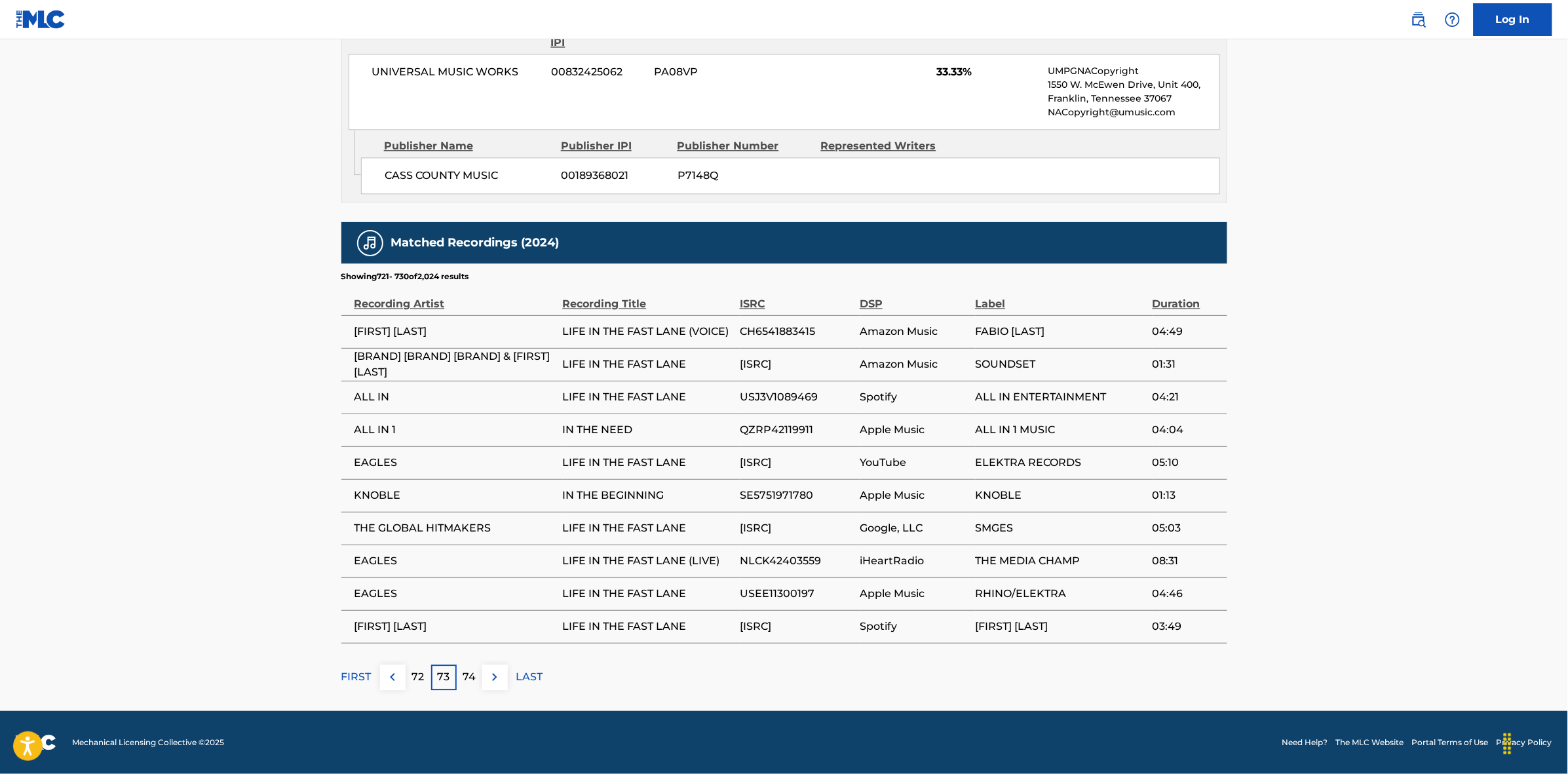 click at bounding box center [495, 677] 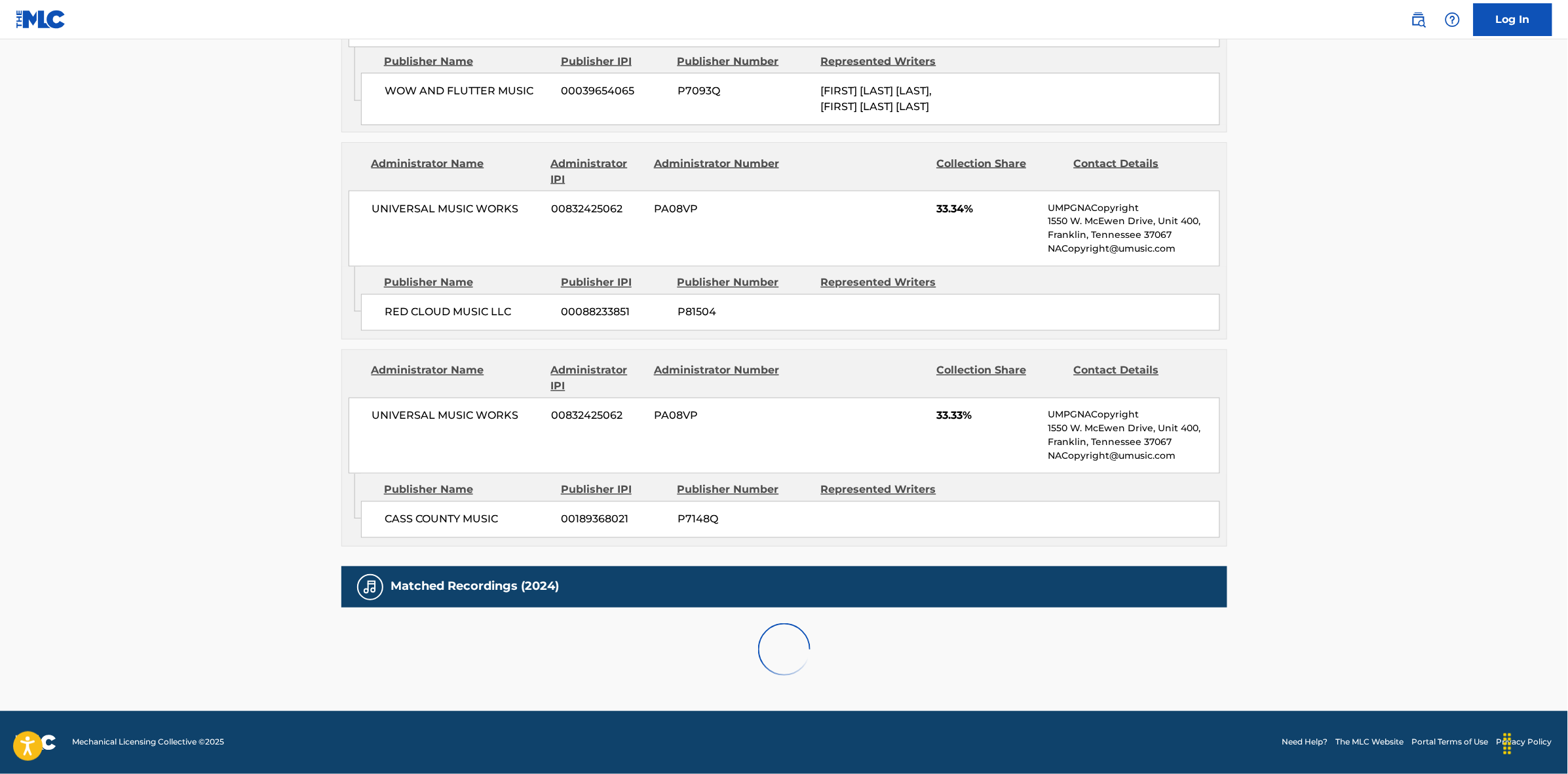 scroll, scrollTop: 1177, scrollLeft: 0, axis: vertical 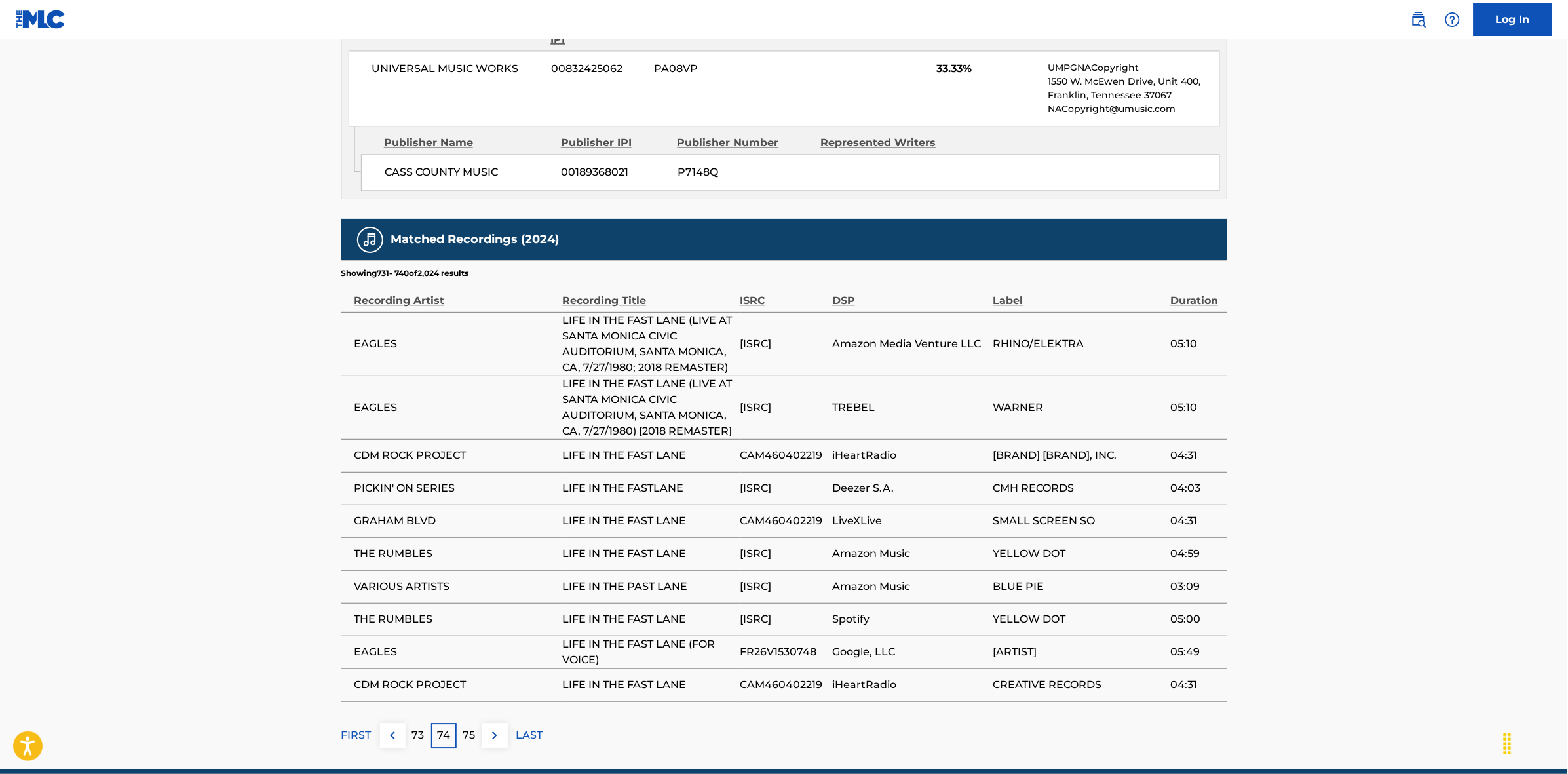 click at bounding box center [495, 735] 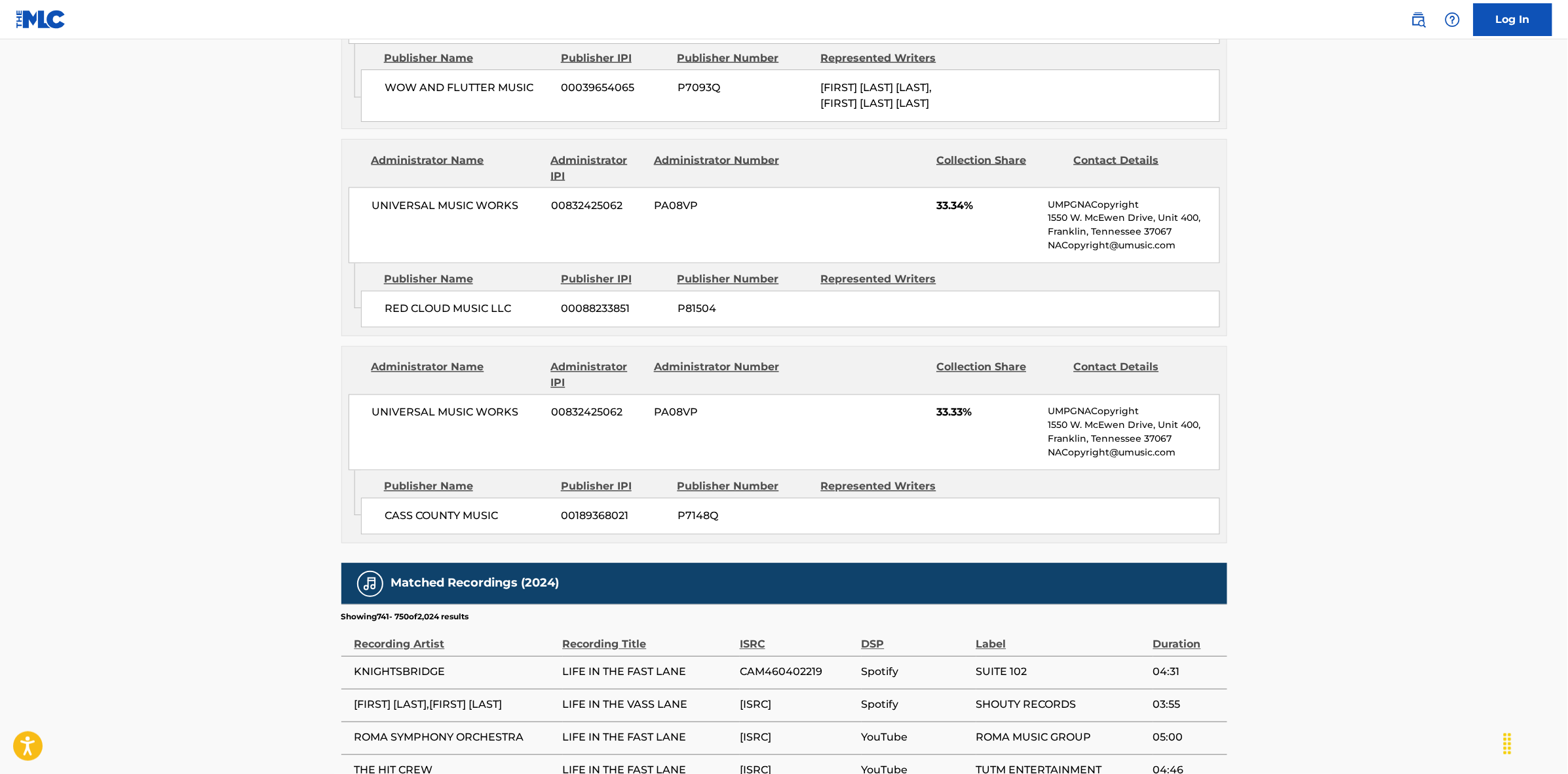 scroll, scrollTop: 1177, scrollLeft: 0, axis: vertical 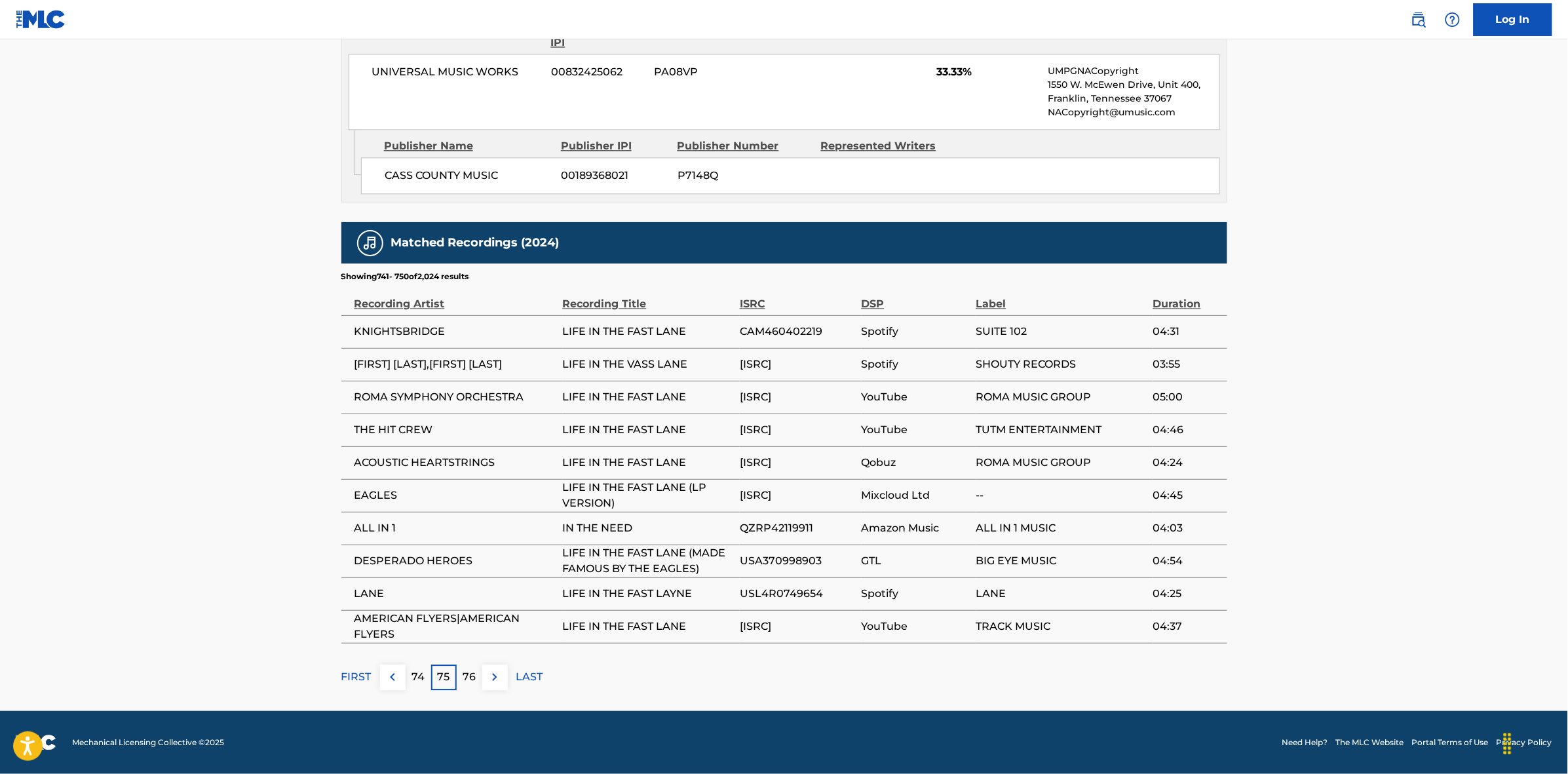 click at bounding box center (495, 677) 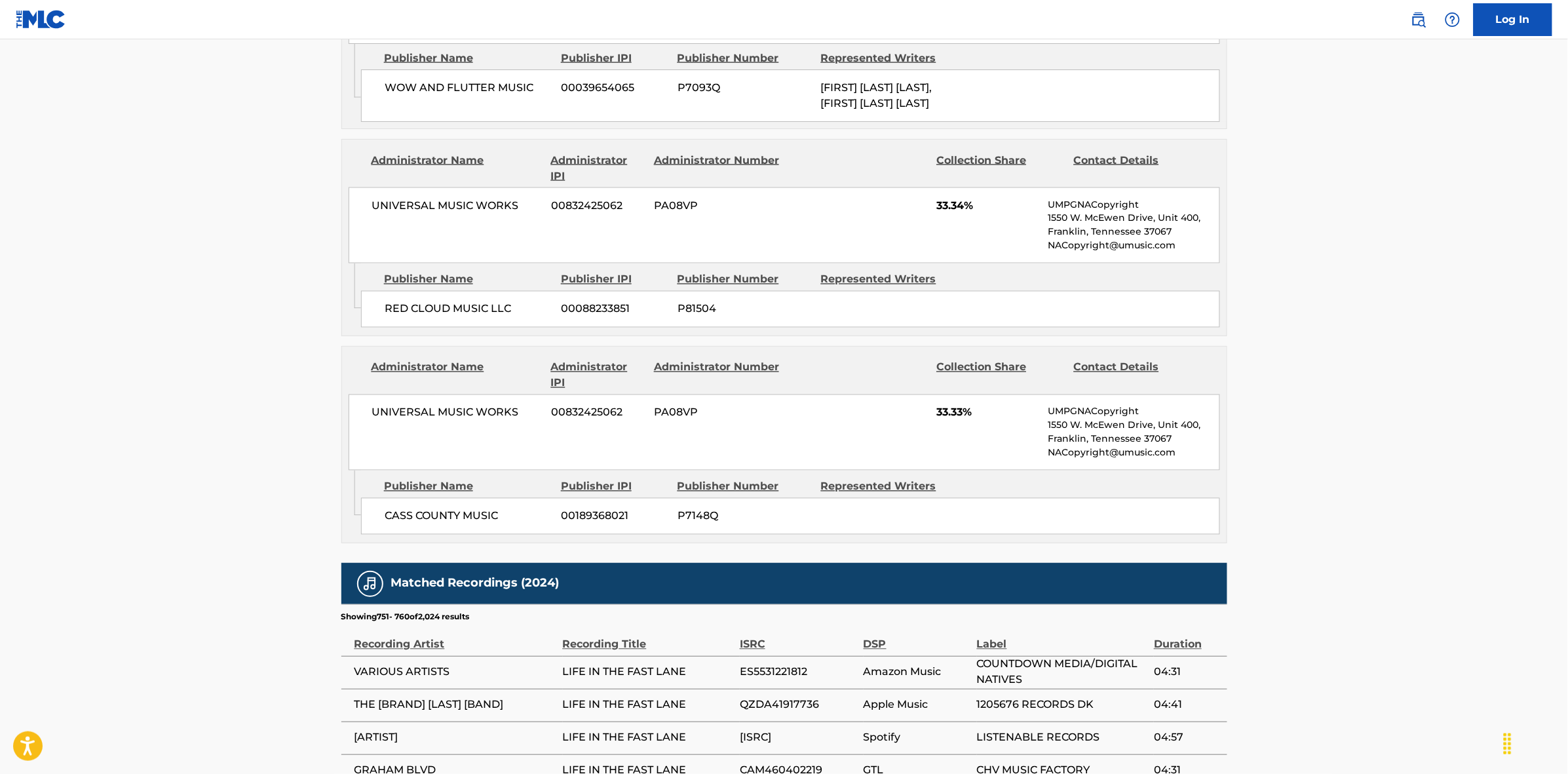scroll, scrollTop: 1177, scrollLeft: 0, axis: vertical 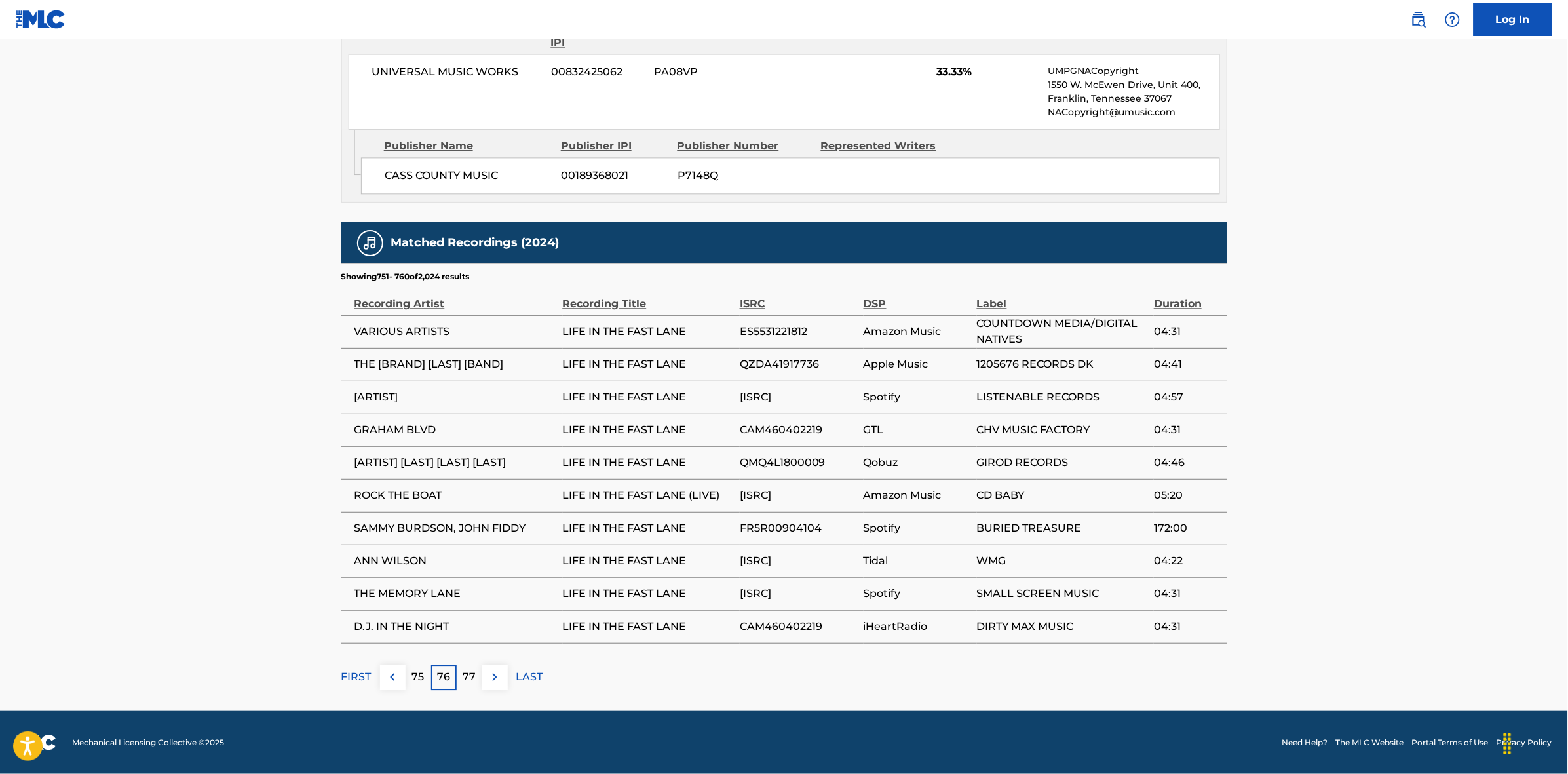 click at bounding box center (495, 677) 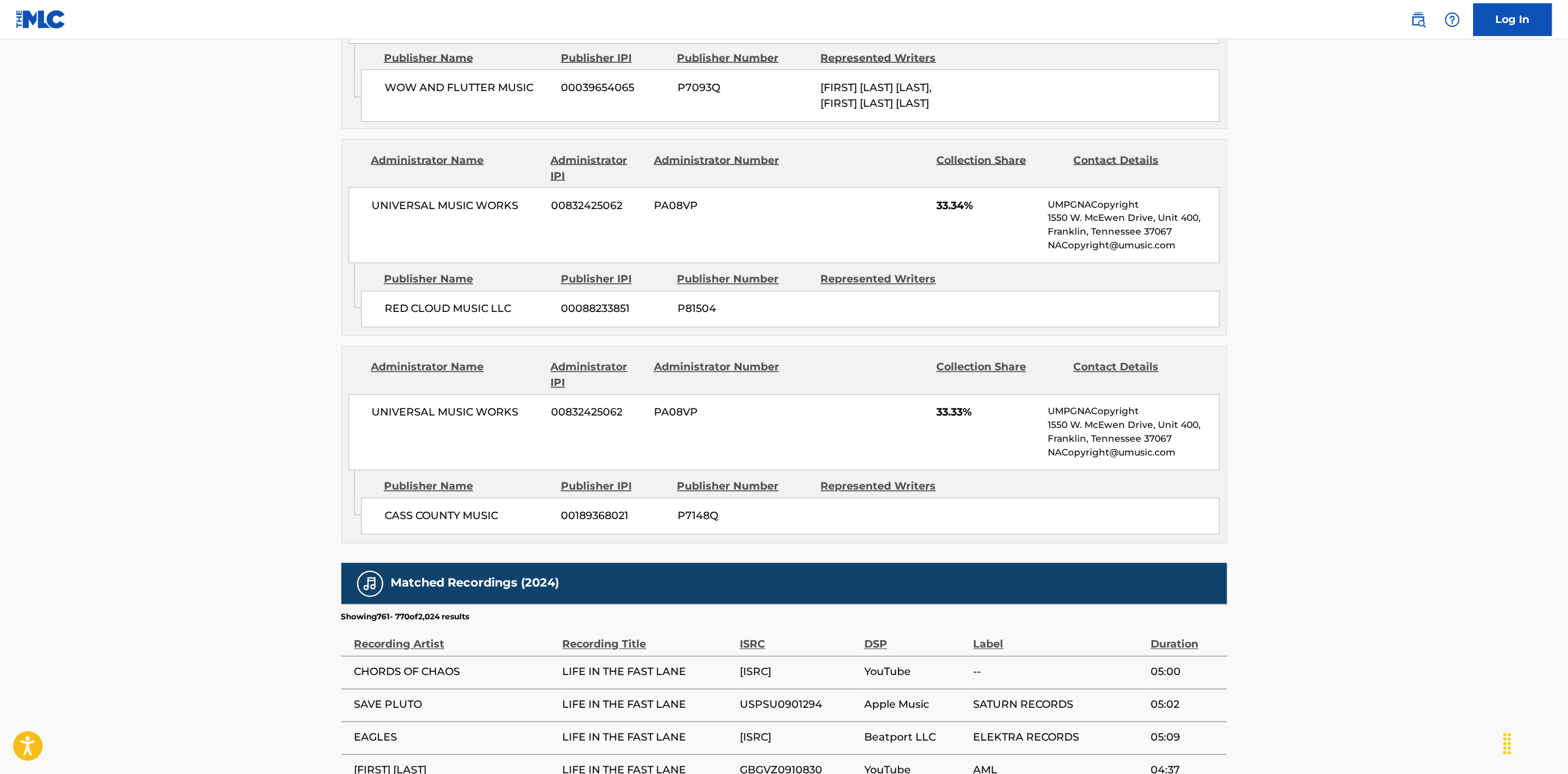 scroll, scrollTop: 1177, scrollLeft: 0, axis: vertical 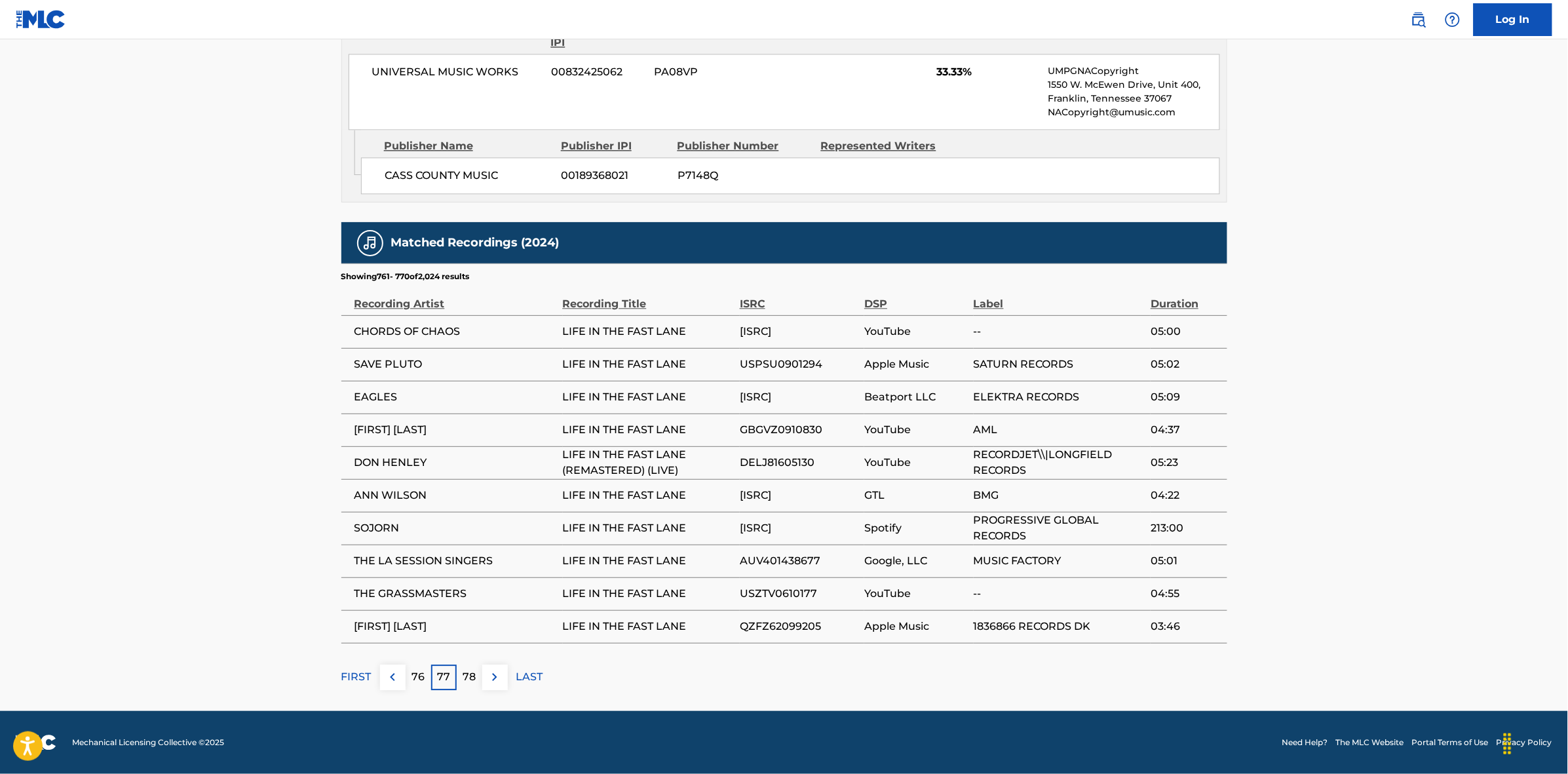 click at bounding box center (495, 677) 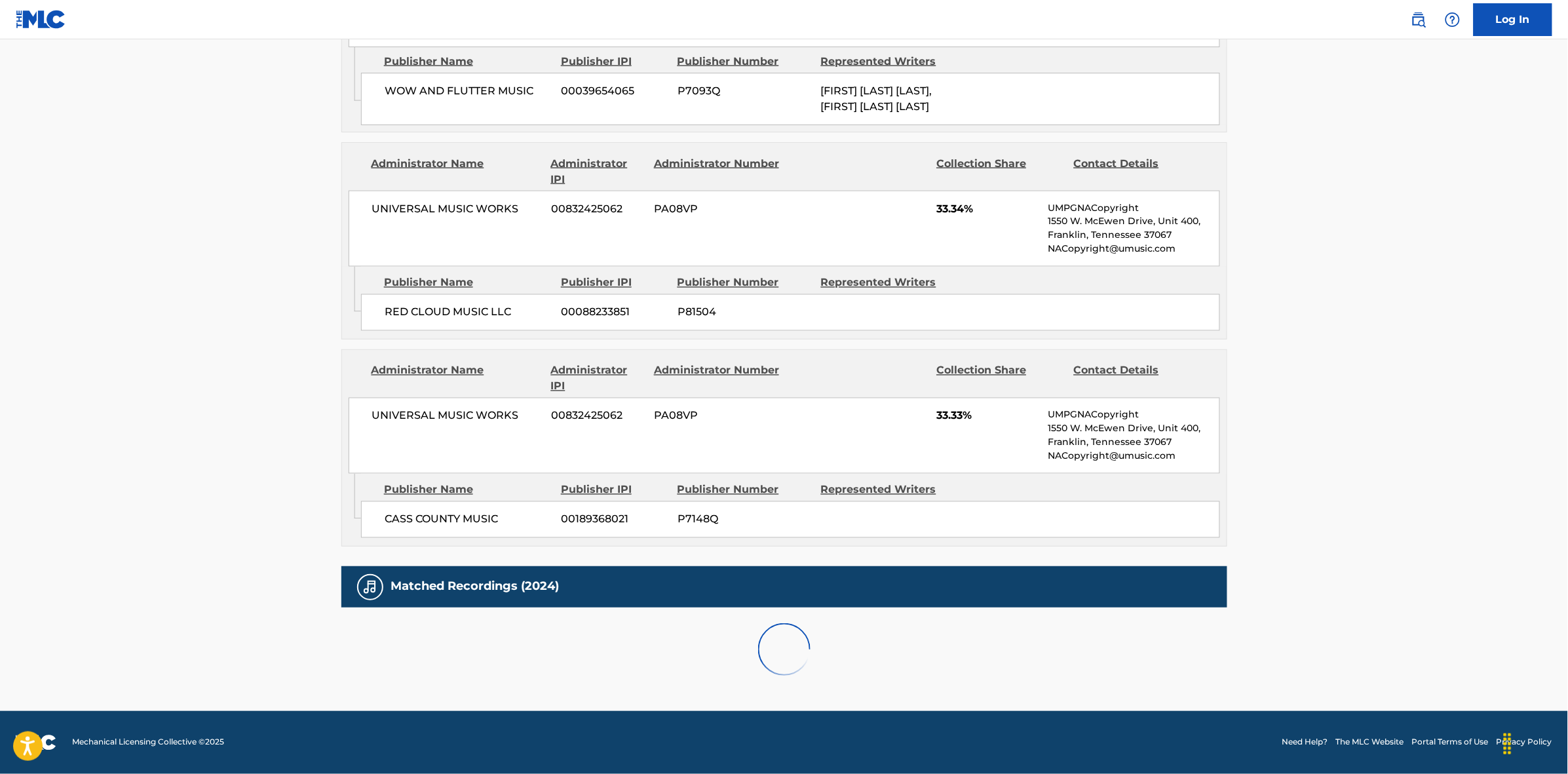 scroll, scrollTop: 1177, scrollLeft: 0, axis: vertical 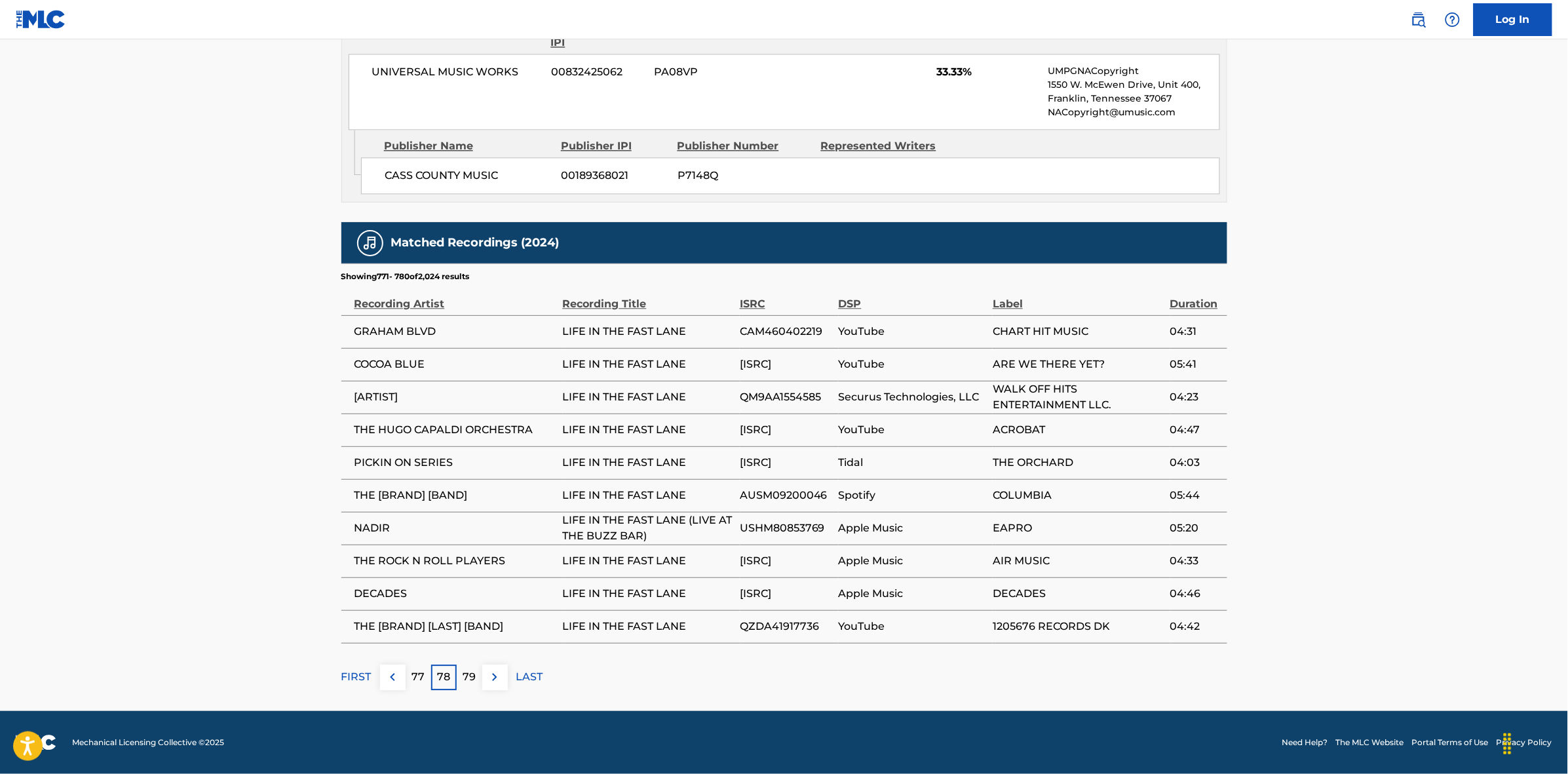 click at bounding box center [495, 677] 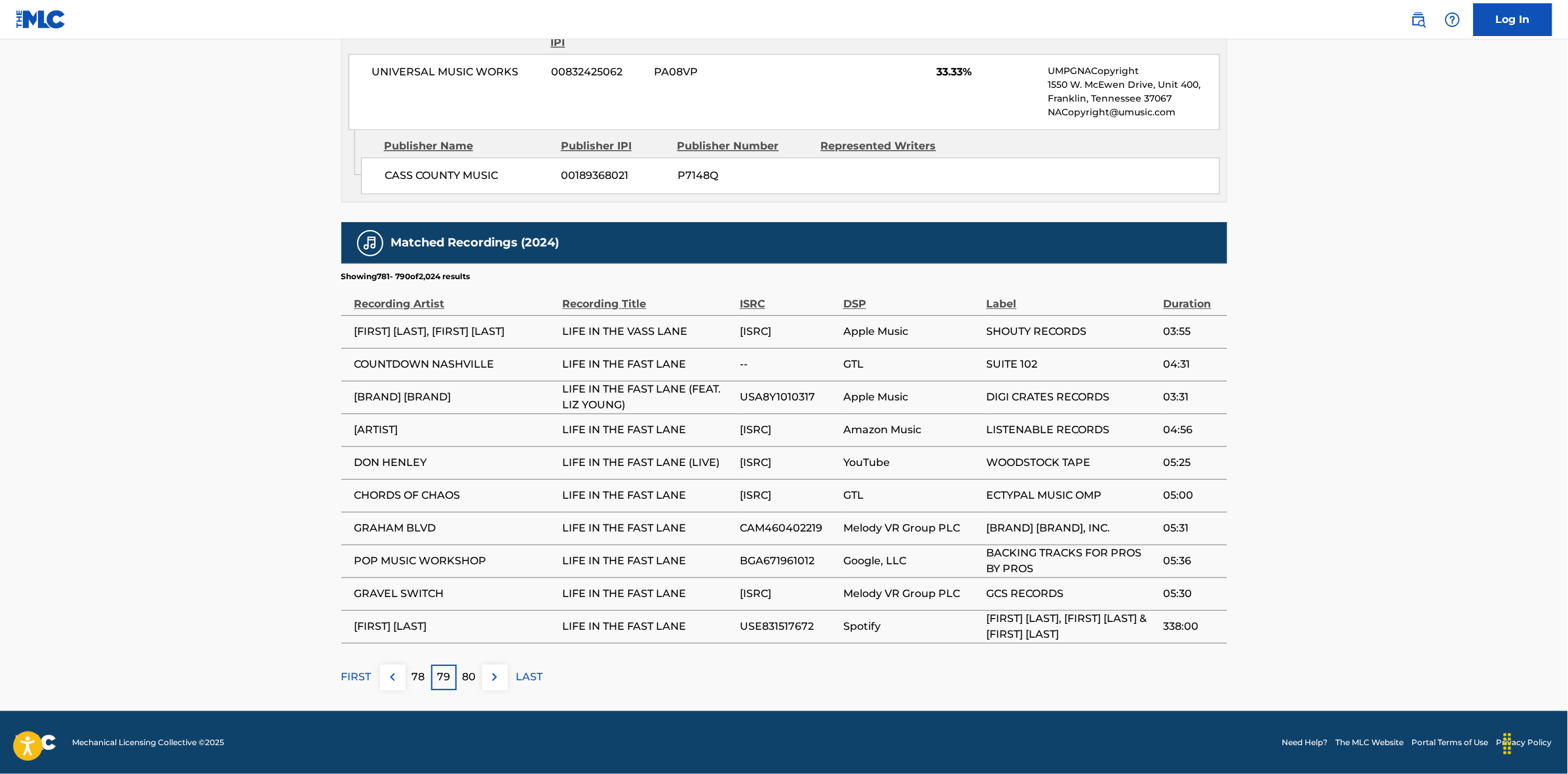 click at bounding box center [495, 677] 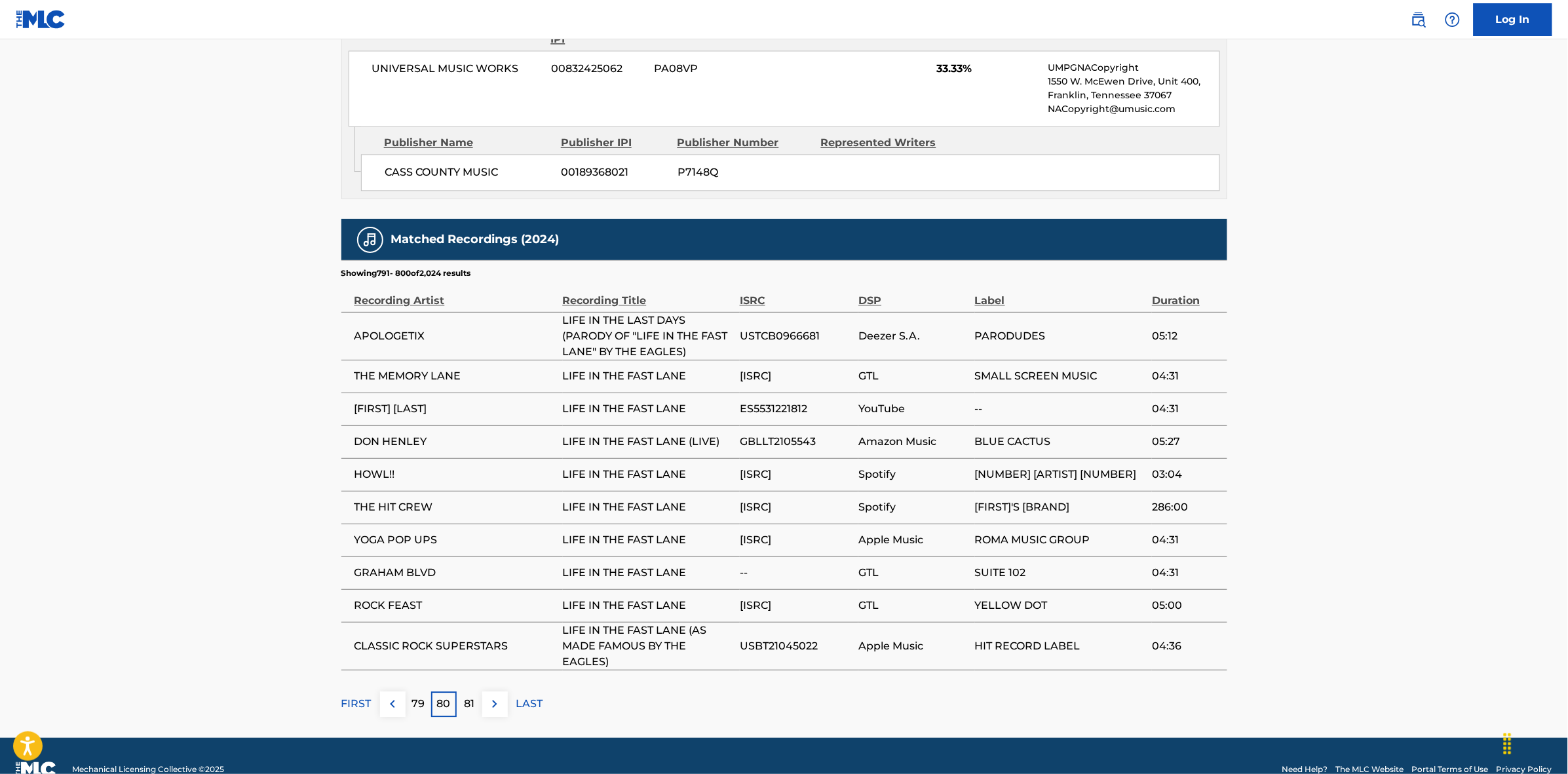 click at bounding box center [495, 704] 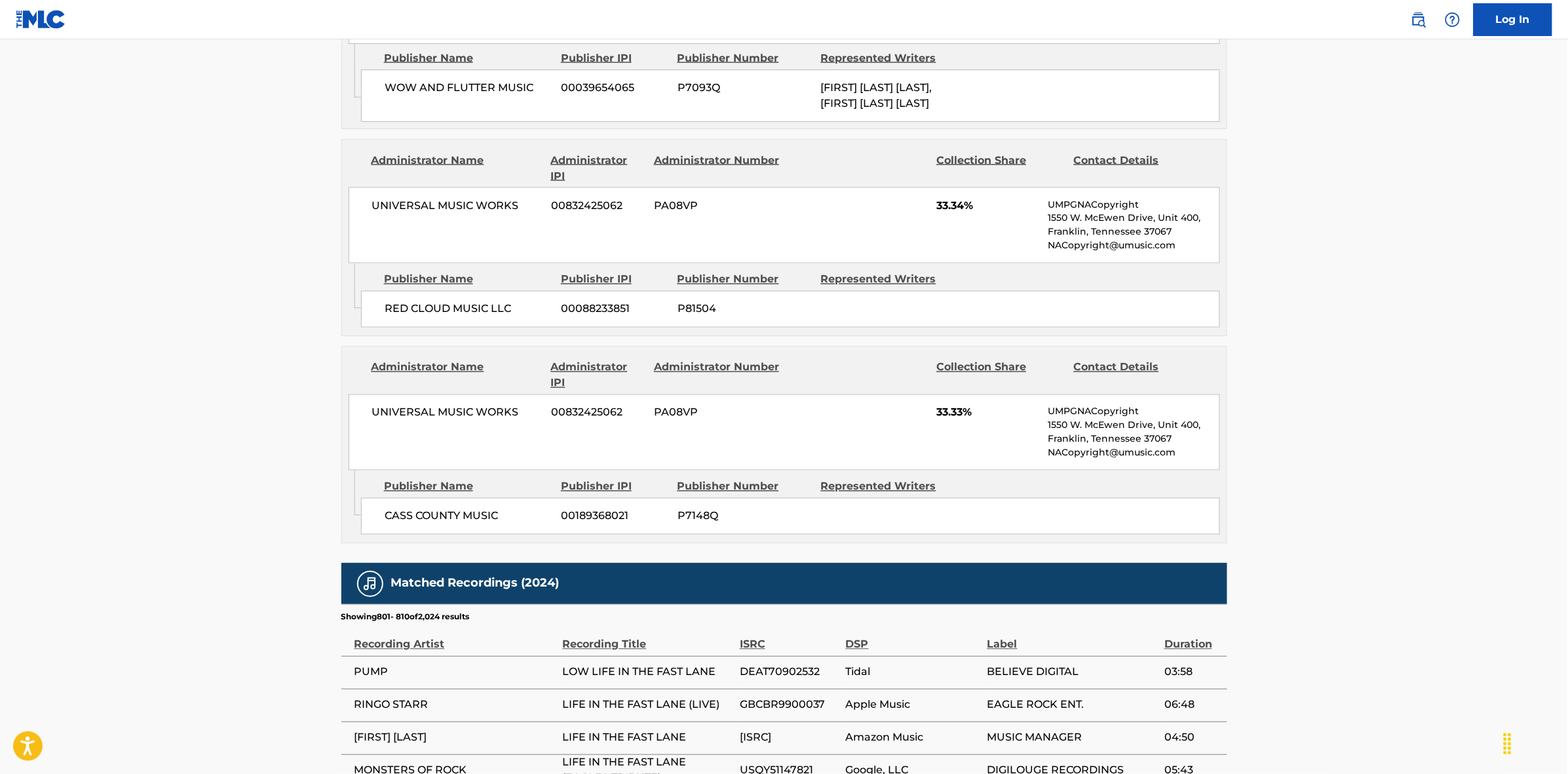 scroll, scrollTop: 1177, scrollLeft: 0, axis: vertical 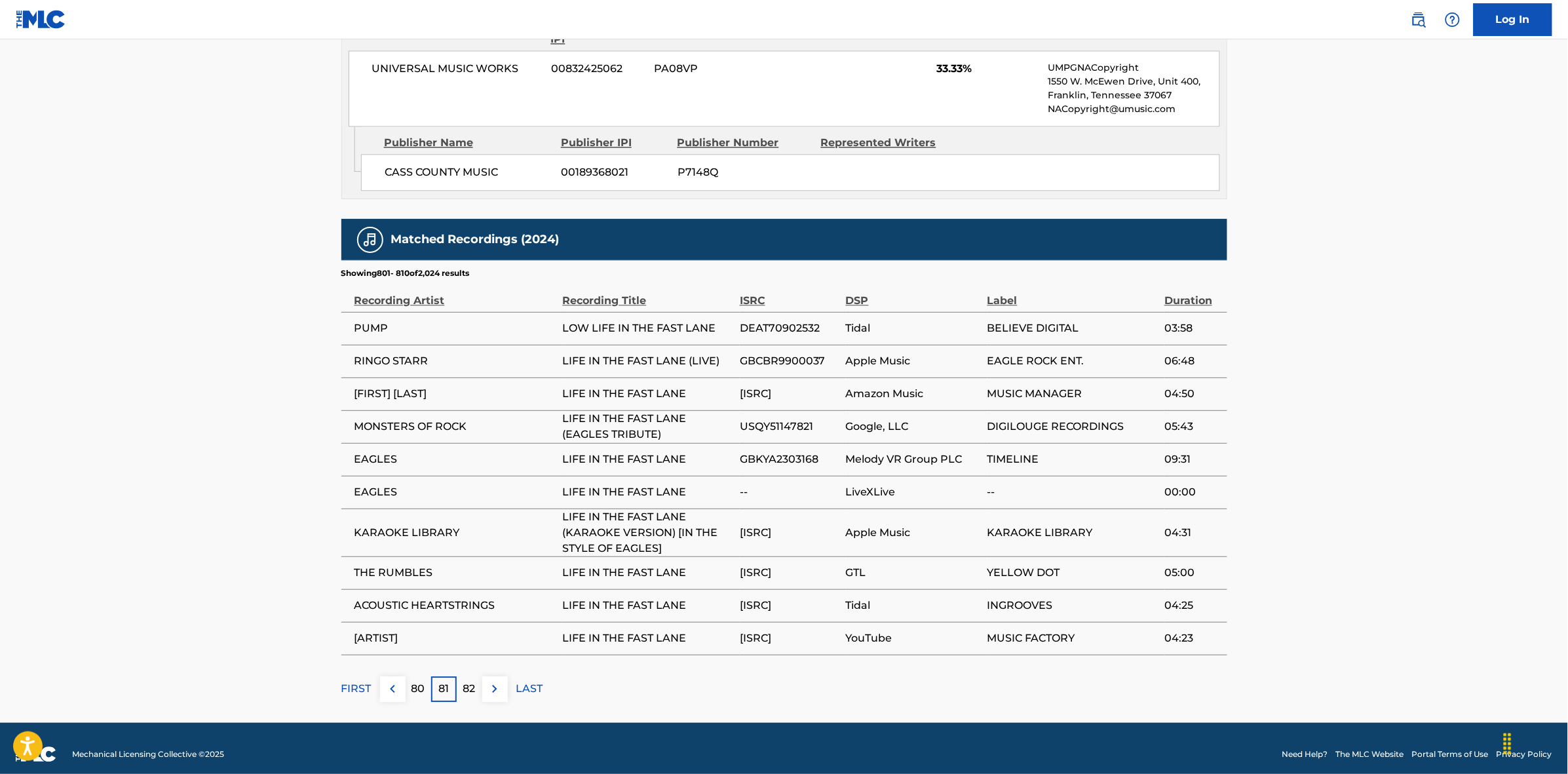 click on "FIRST 80 81 82 LAST" at bounding box center (784, 689) 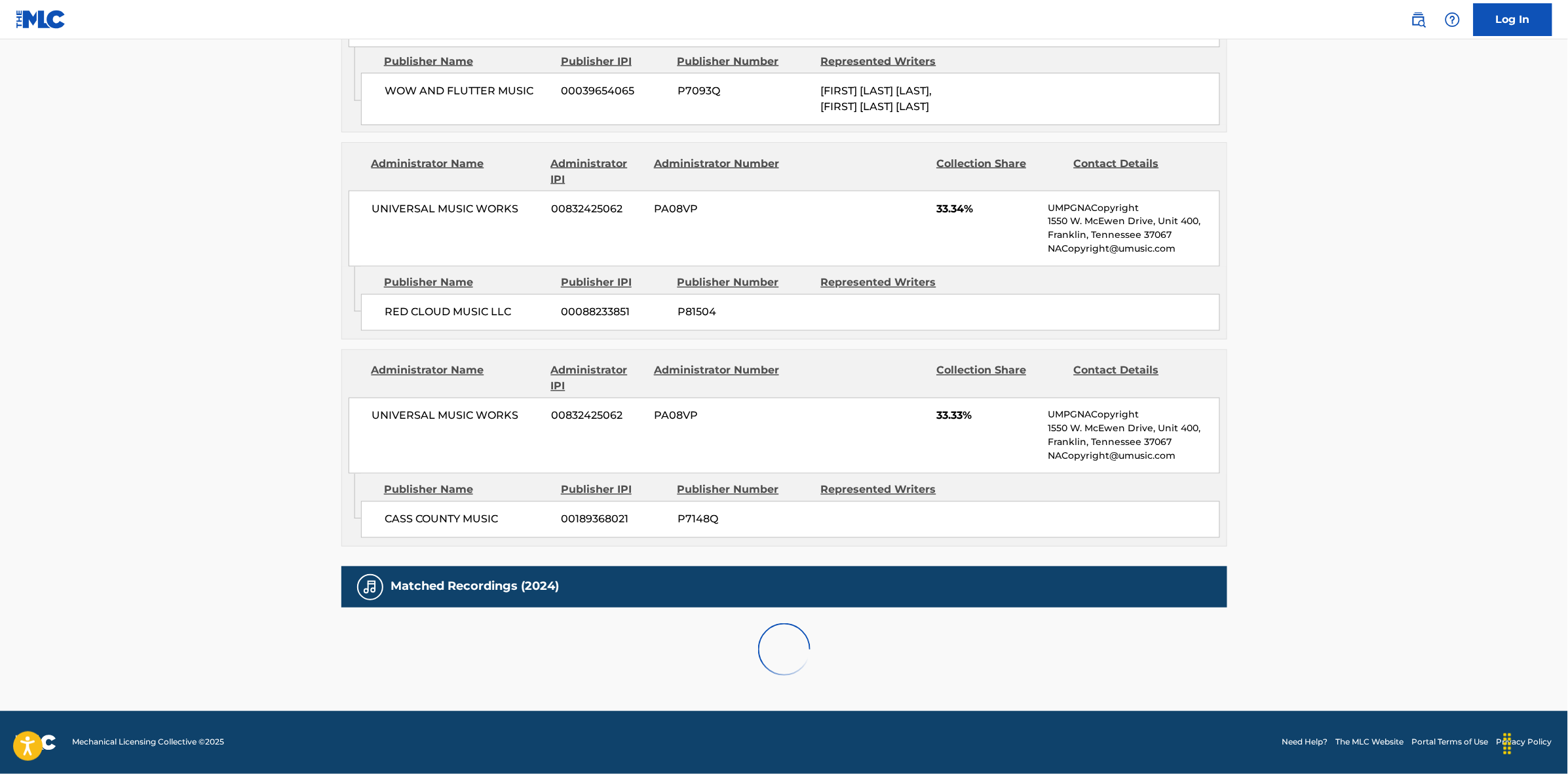 scroll, scrollTop: 1177, scrollLeft: 0, axis: vertical 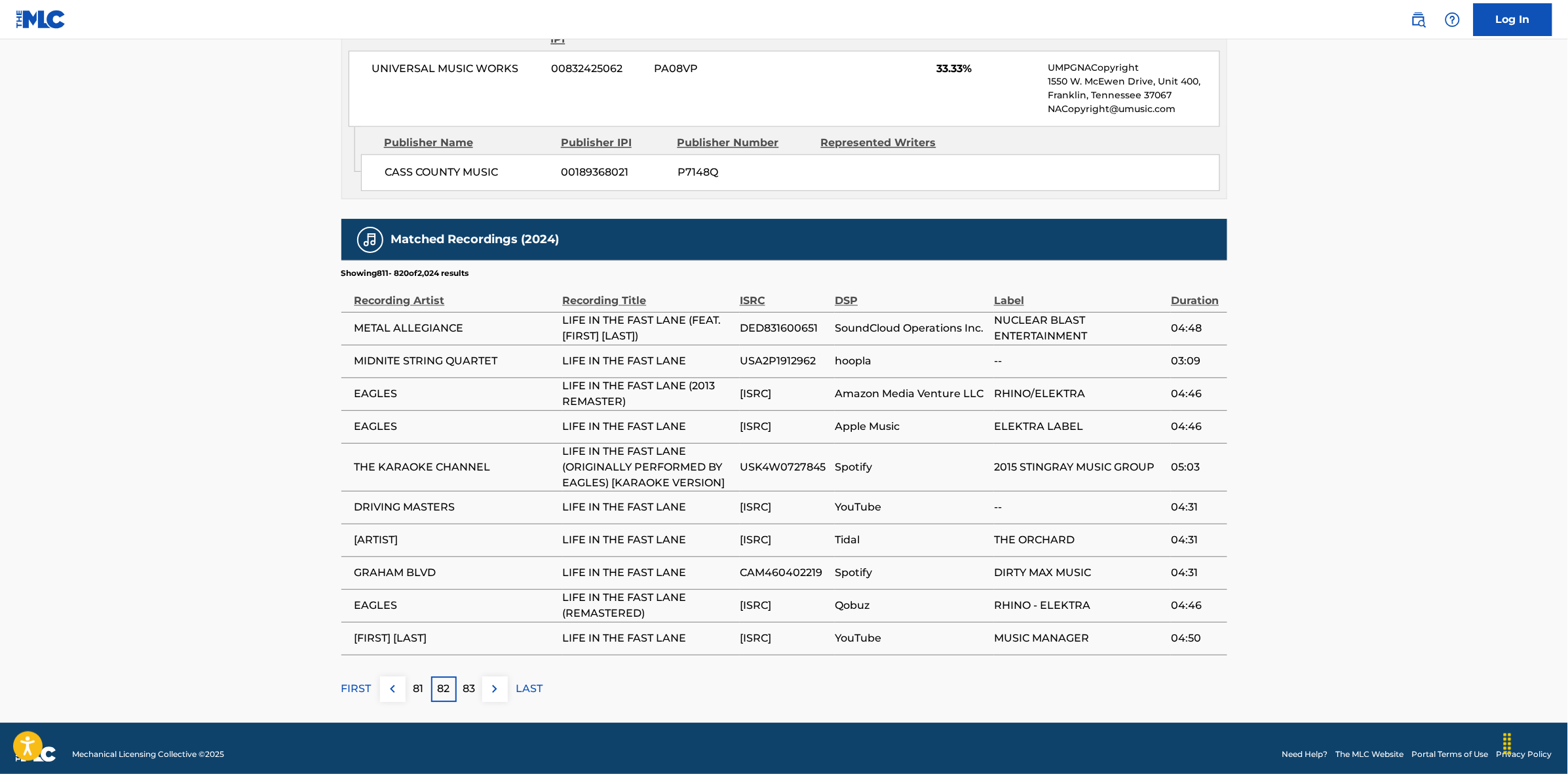 click on "83" at bounding box center [469, 689] 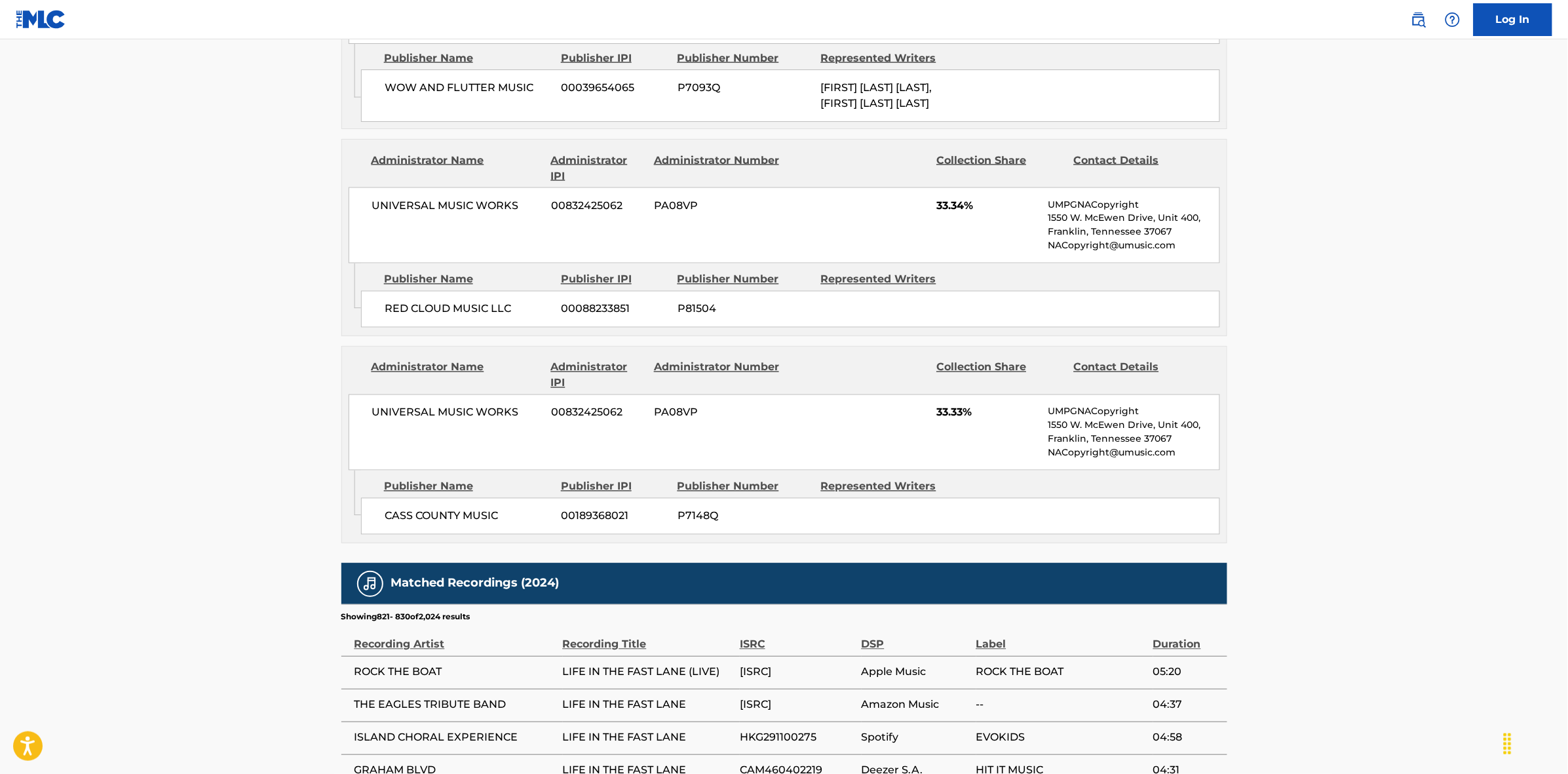 scroll, scrollTop: 1177, scrollLeft: 0, axis: vertical 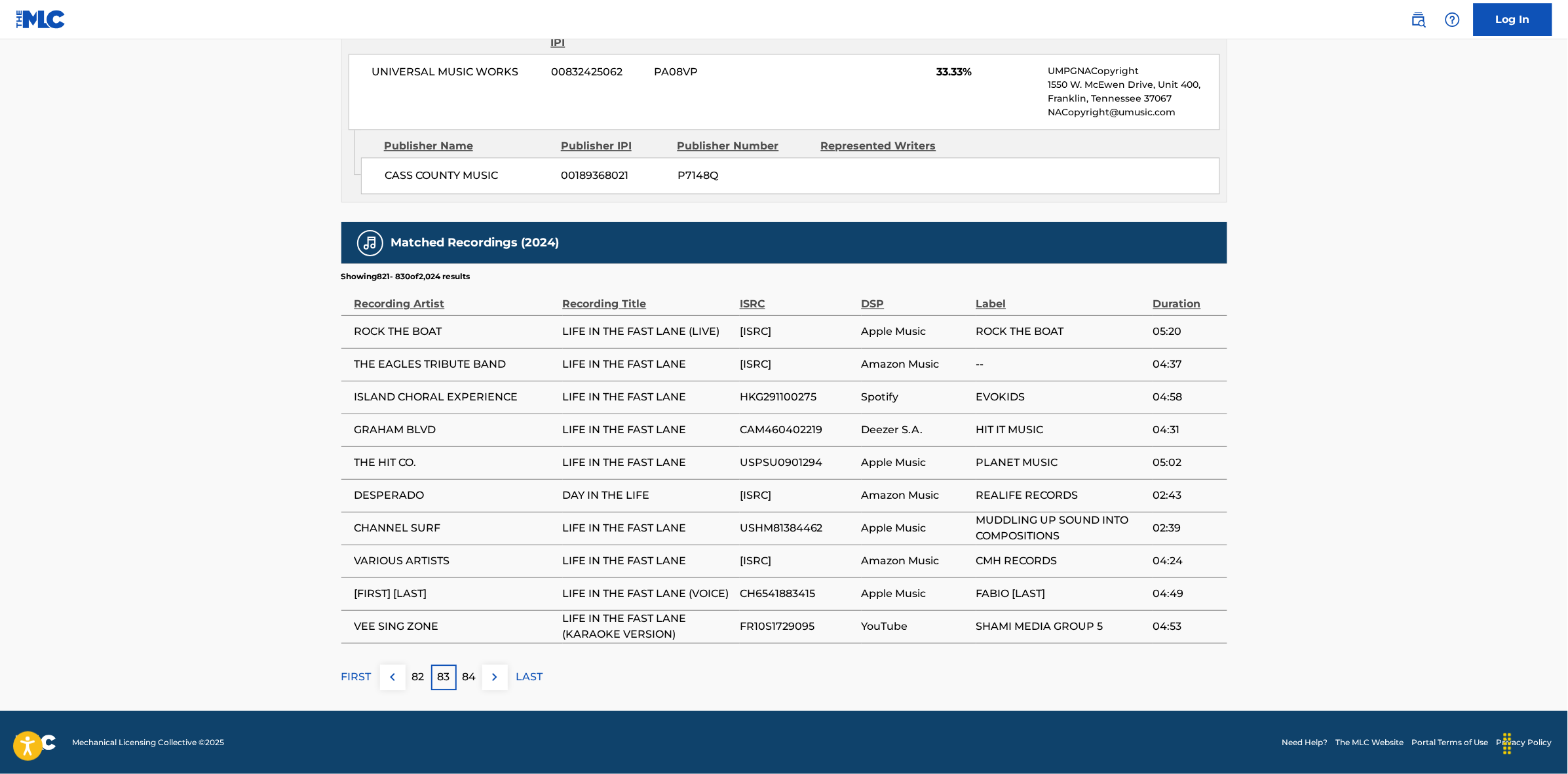 click on "84" at bounding box center (469, 677) 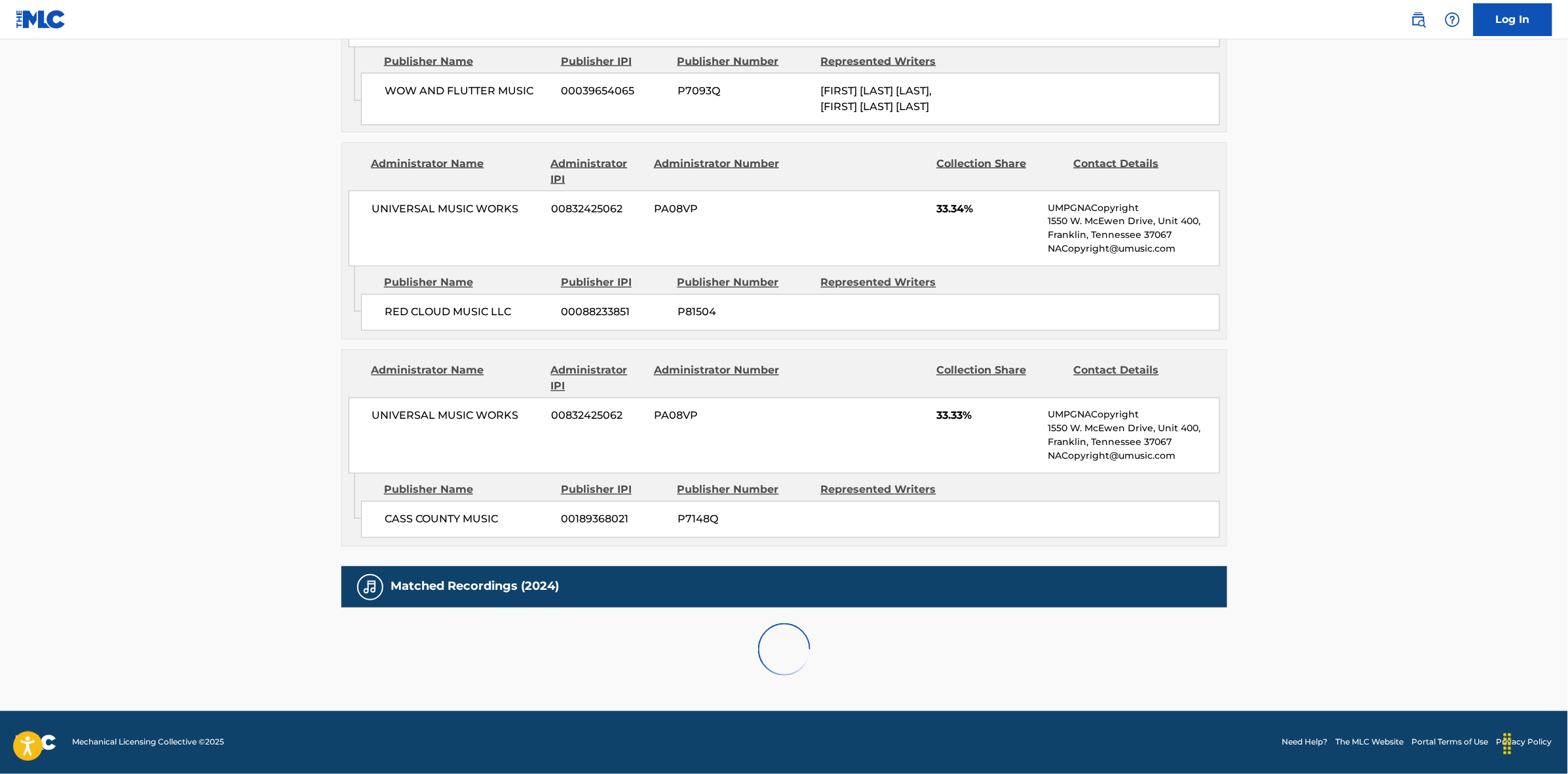 scroll, scrollTop: 1177, scrollLeft: 0, axis: vertical 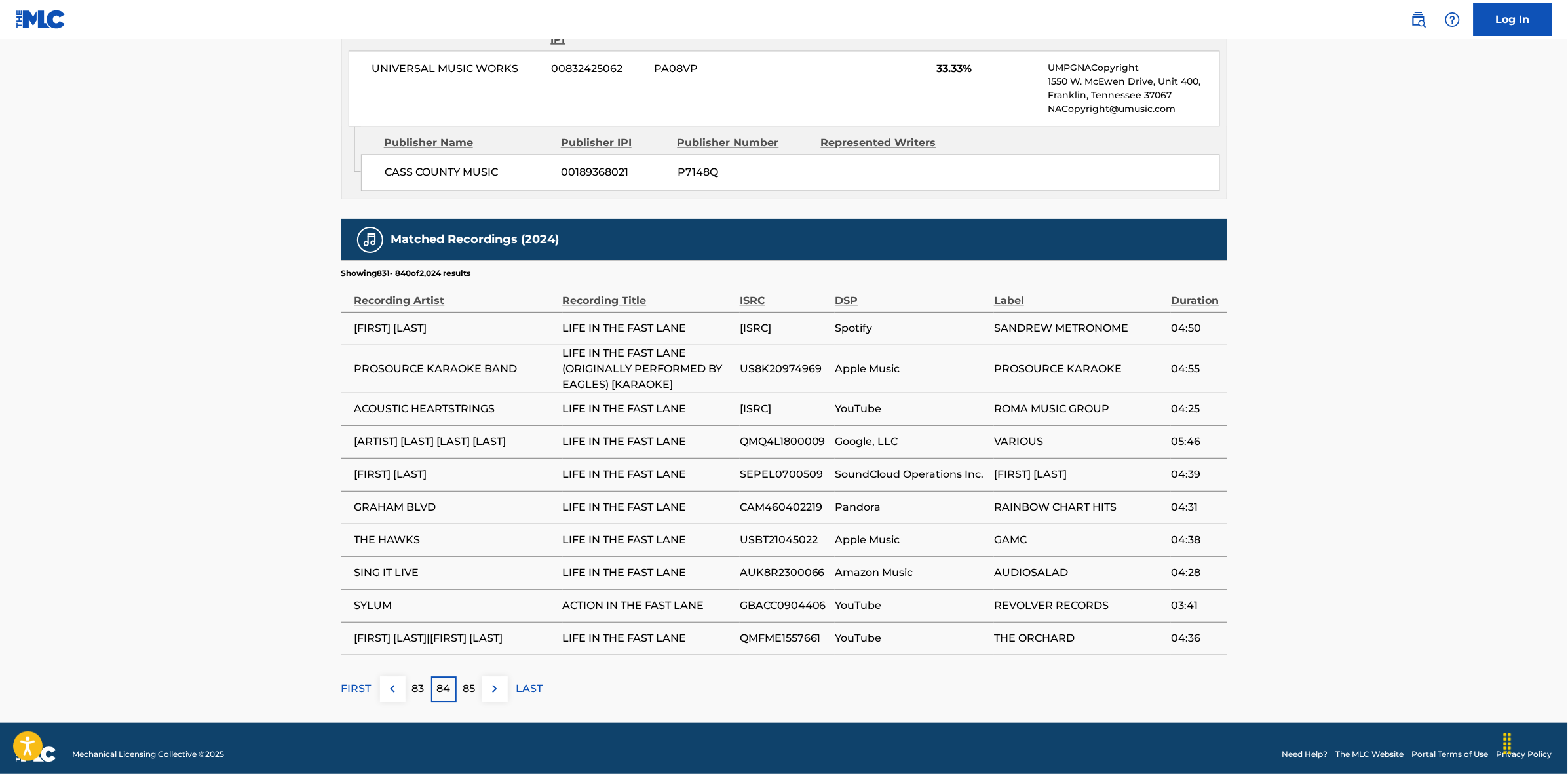 click at bounding box center [495, 689] 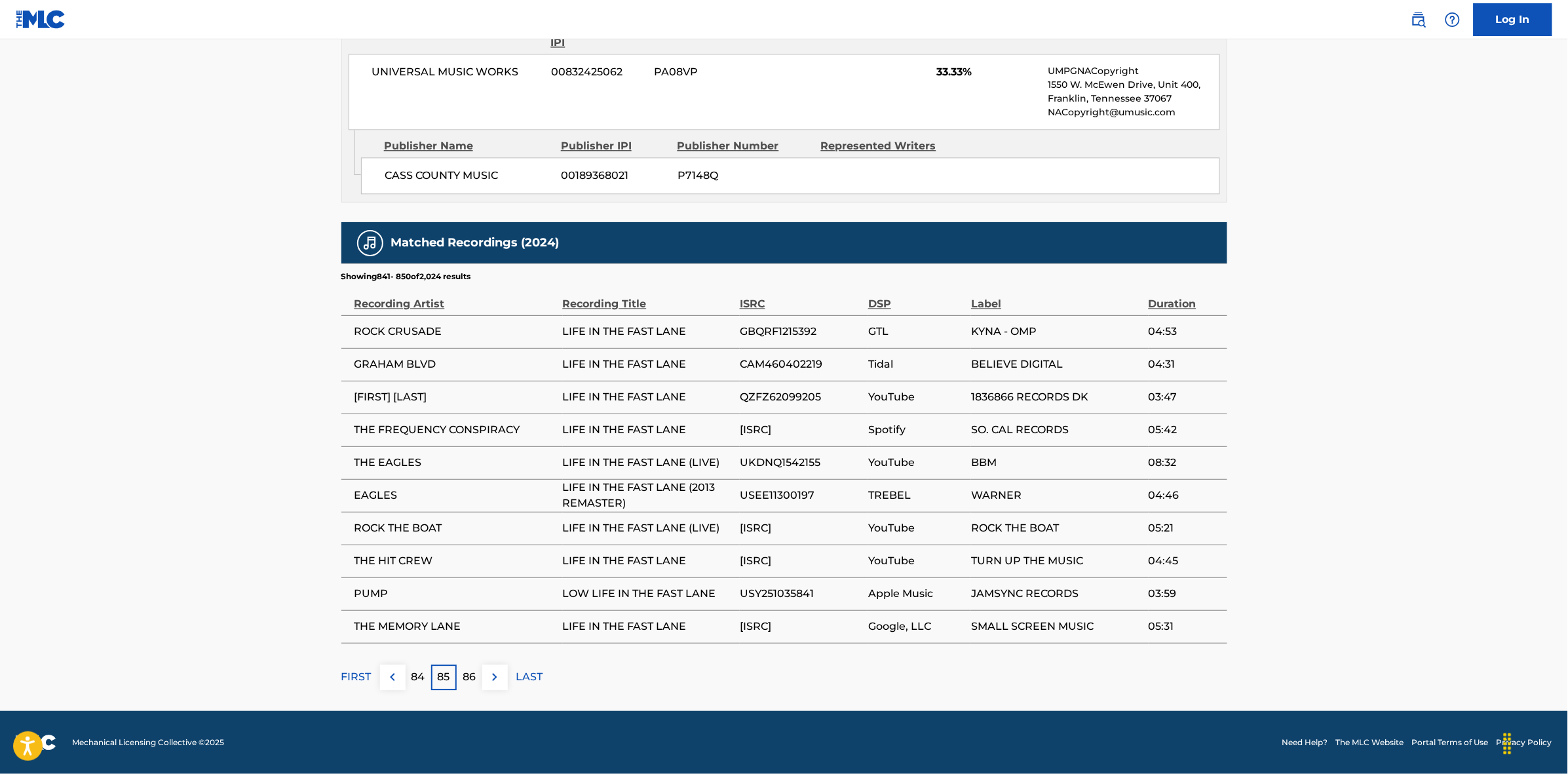 click on "86" at bounding box center [469, 677] 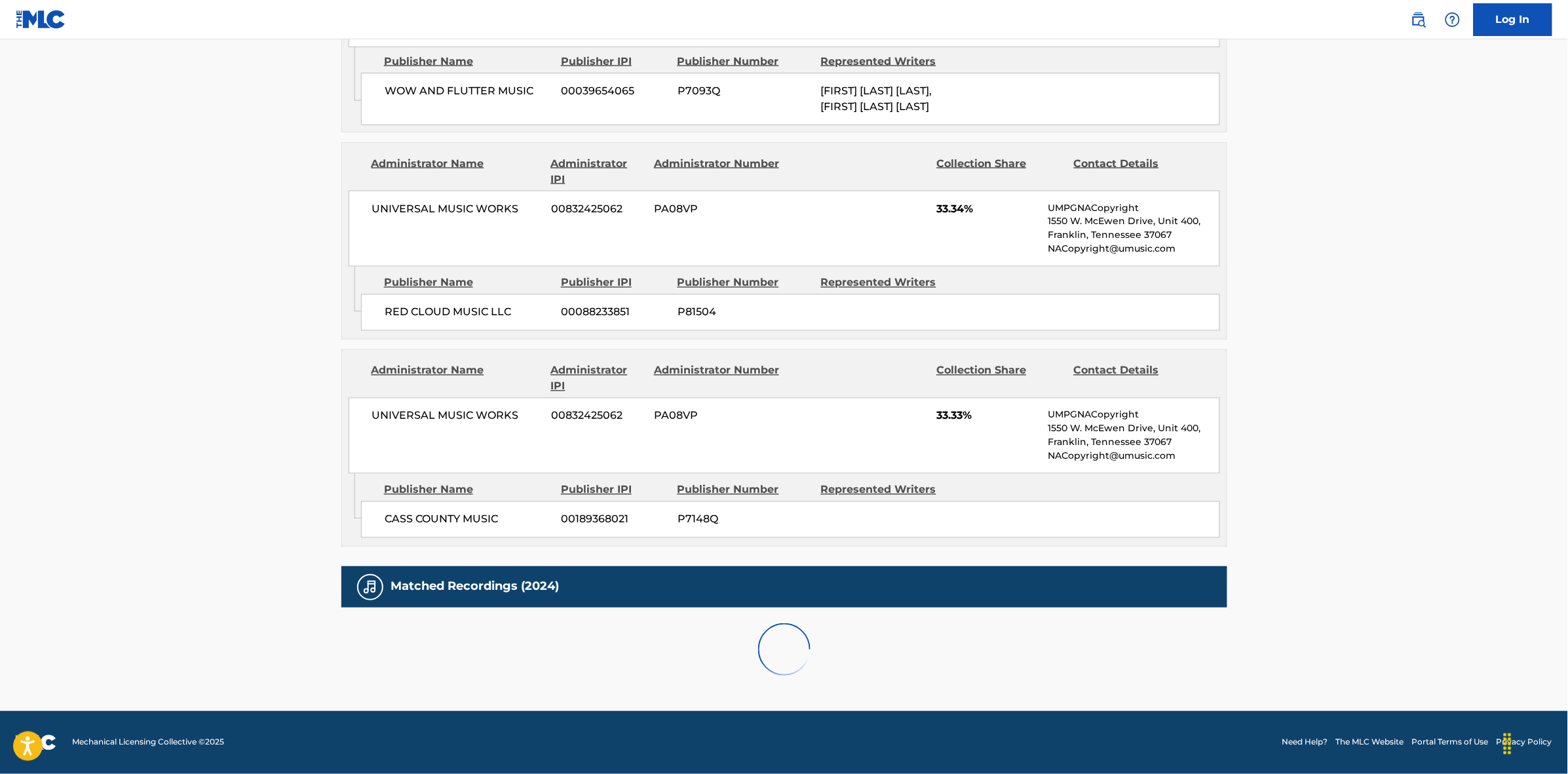 scroll, scrollTop: 1177, scrollLeft: 0, axis: vertical 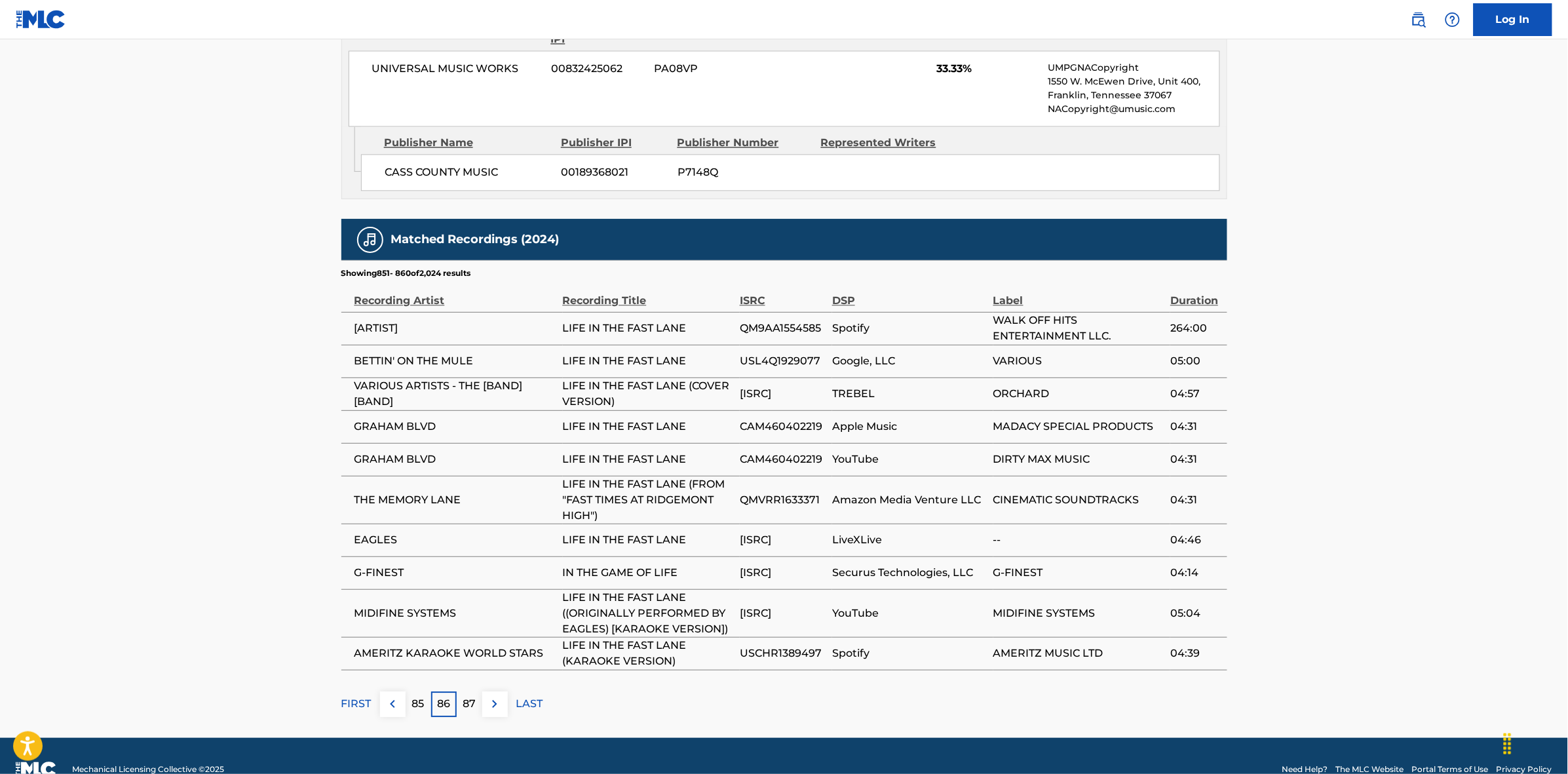 click at bounding box center (495, 704) 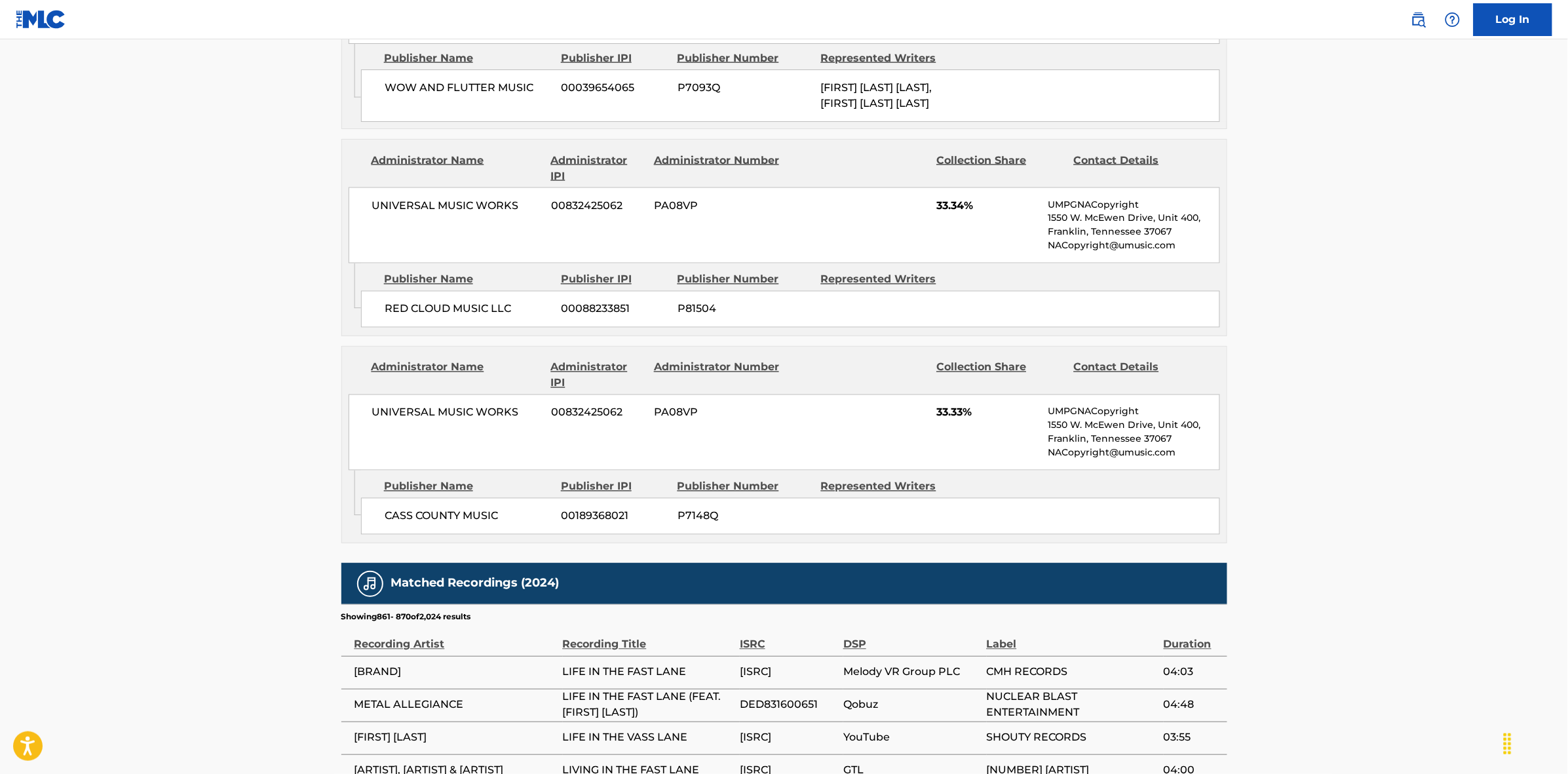 scroll, scrollTop: 1177, scrollLeft: 0, axis: vertical 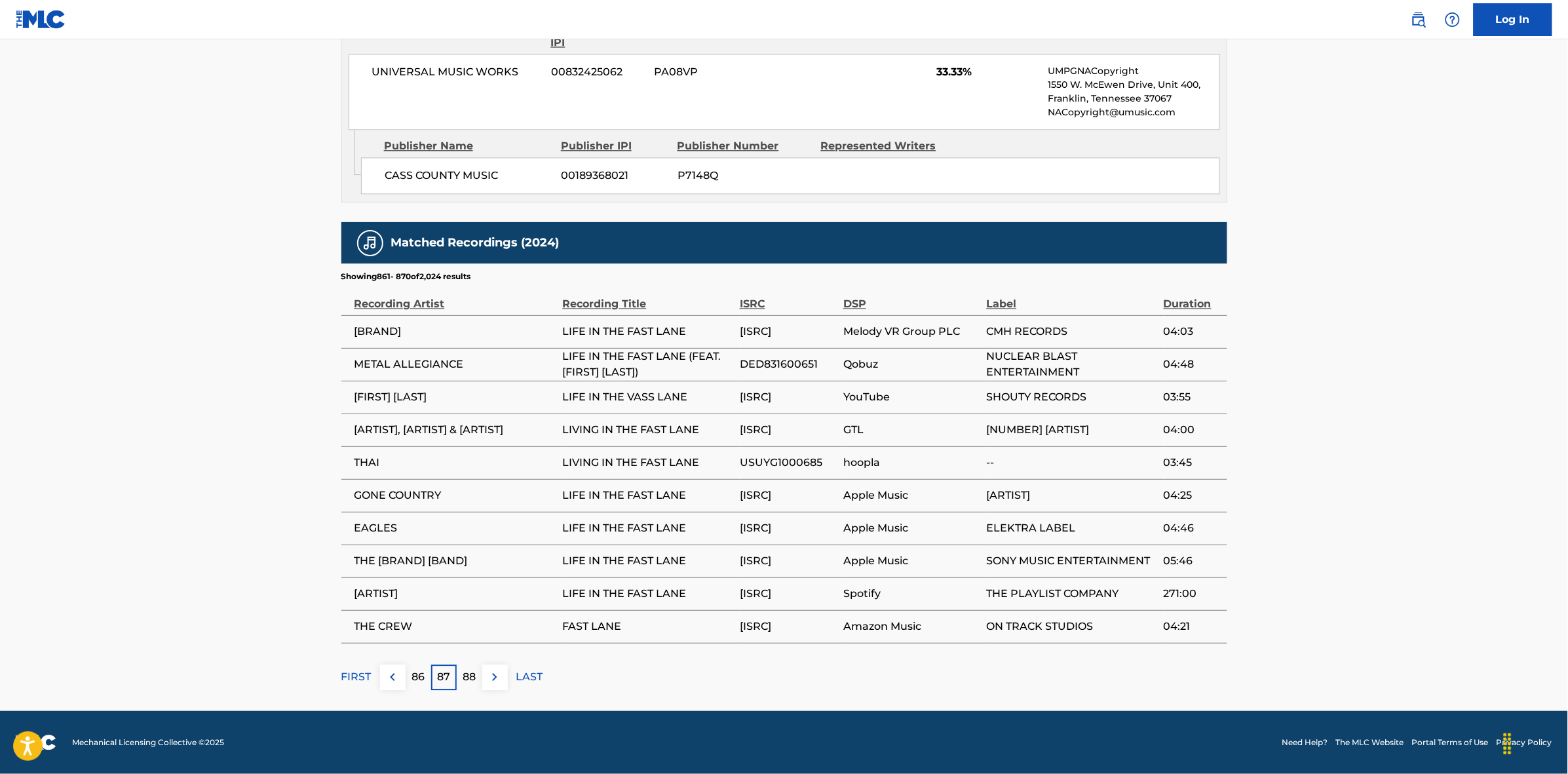 click at bounding box center (495, 677) 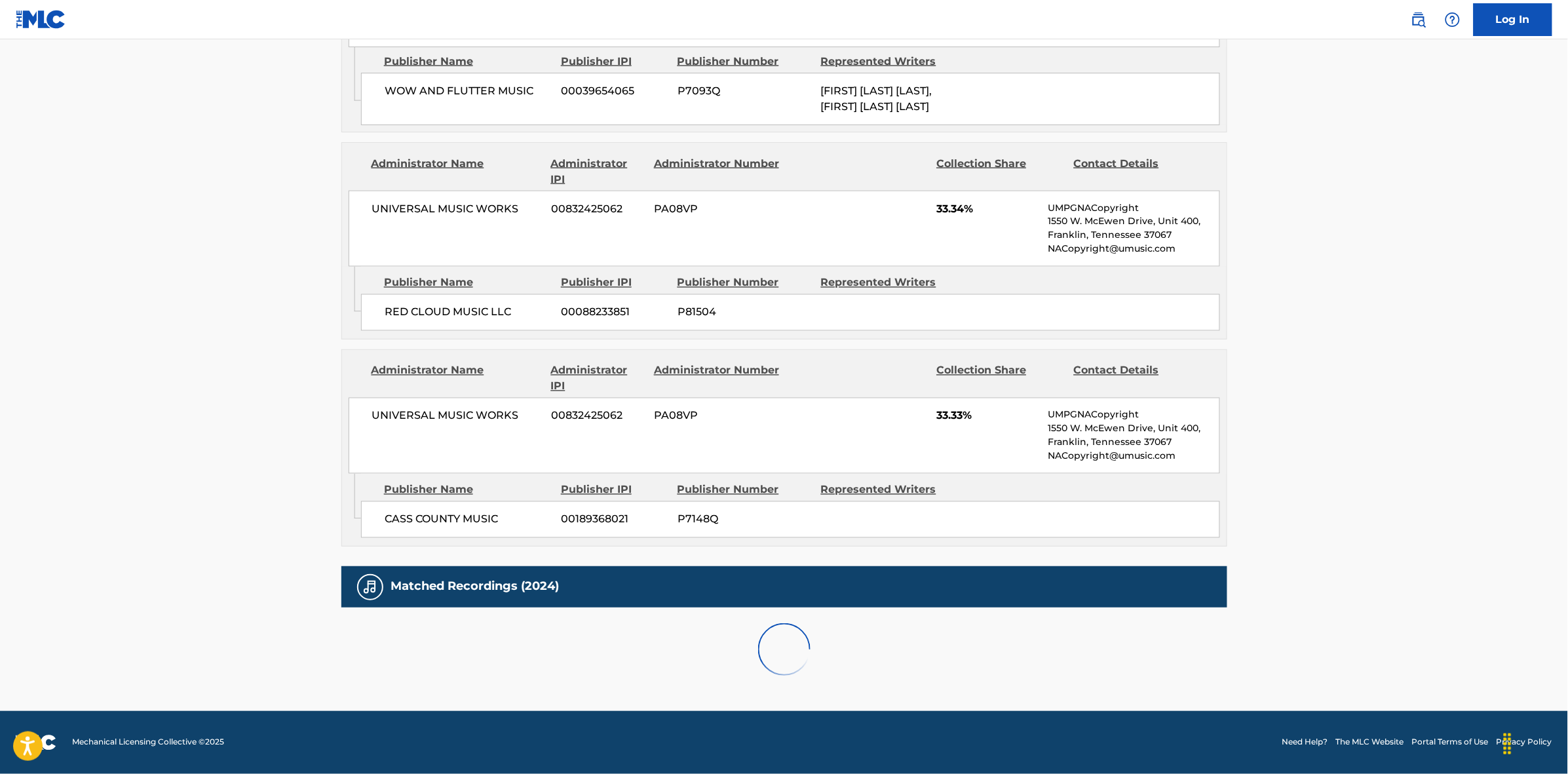 scroll, scrollTop: 1177, scrollLeft: 0, axis: vertical 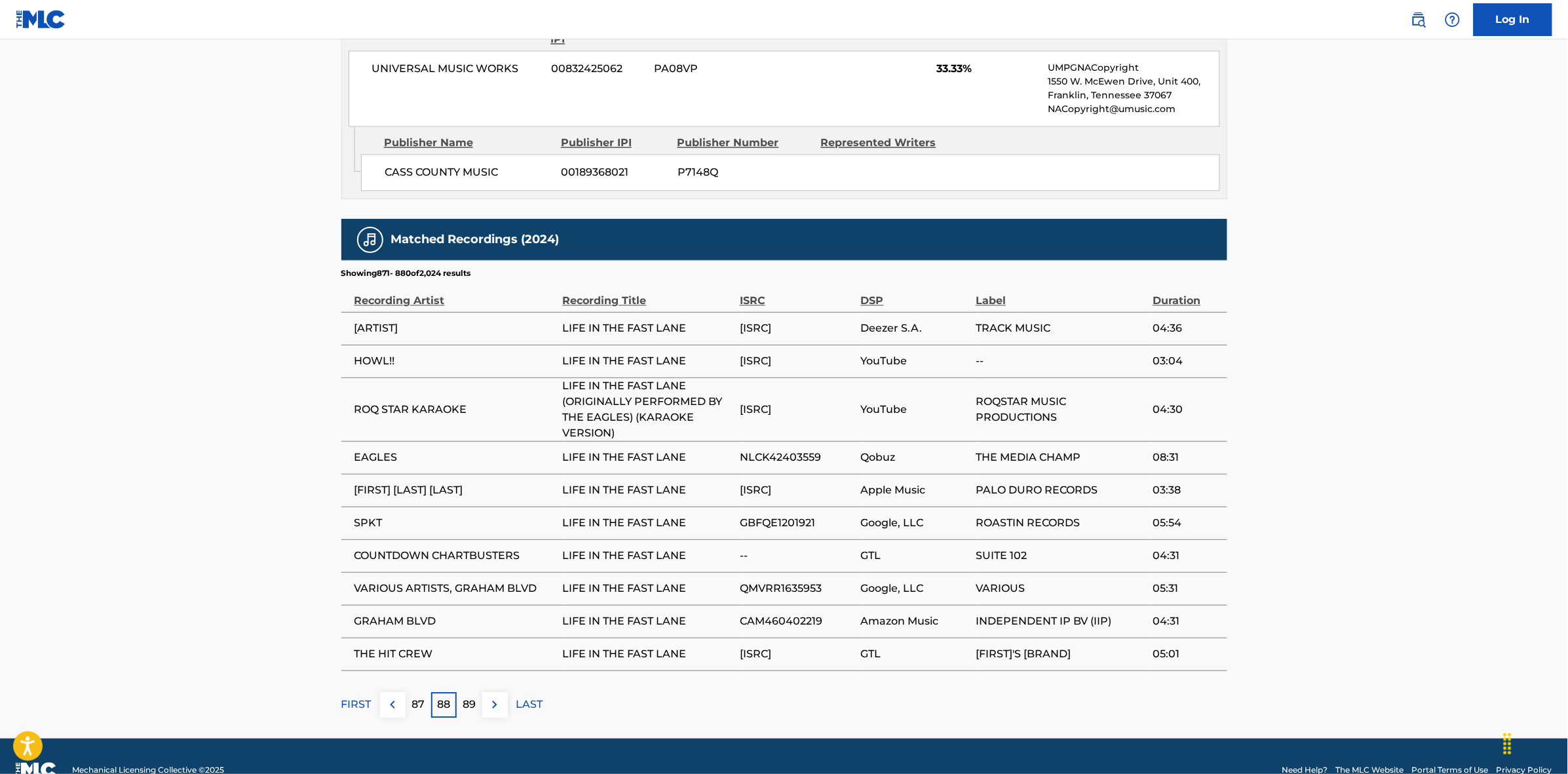 drag, startPoint x: 463, startPoint y: 706, endPoint x: 467, endPoint y: 700, distance: 7.2111 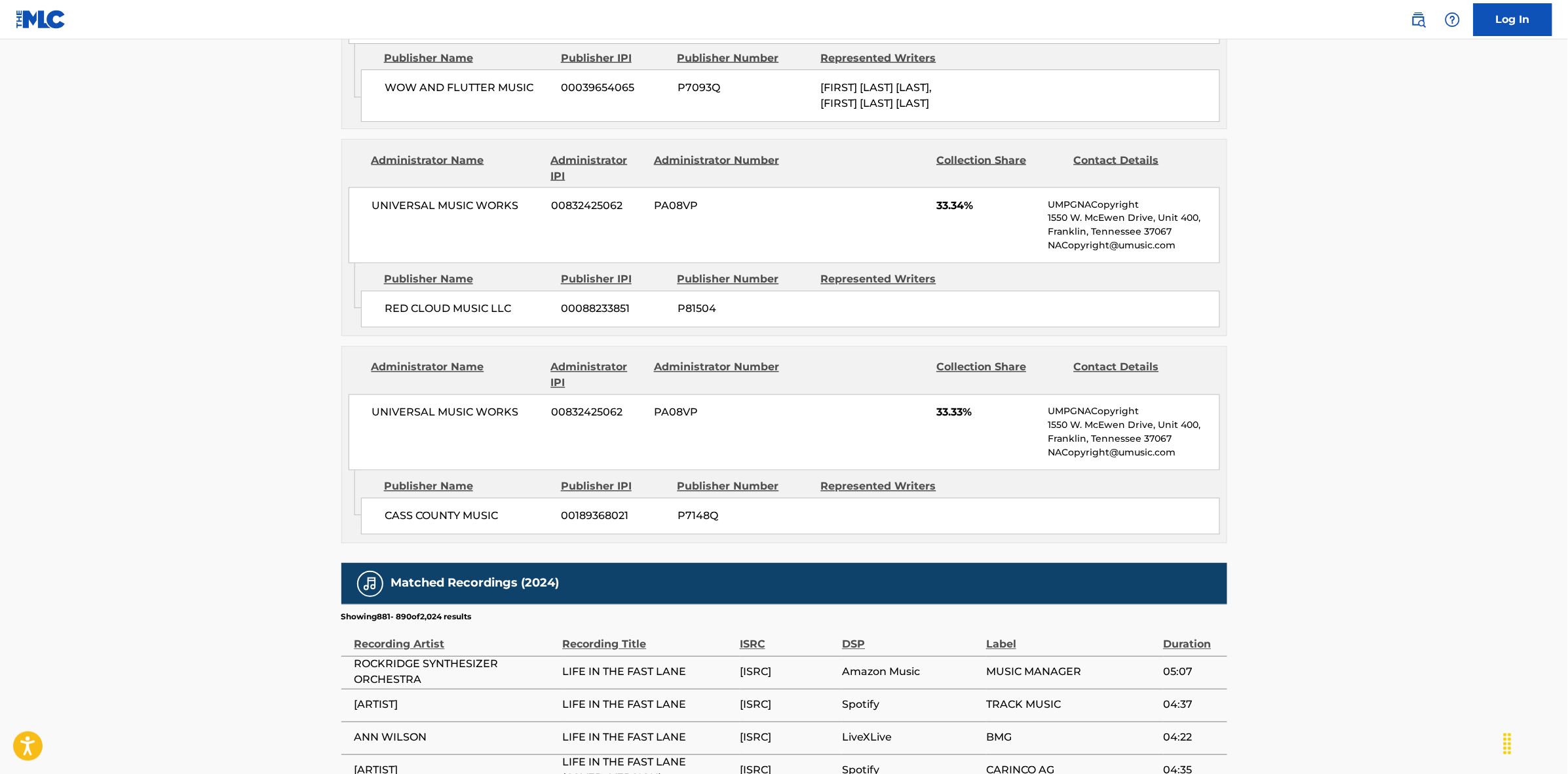 scroll, scrollTop: 1177, scrollLeft: 0, axis: vertical 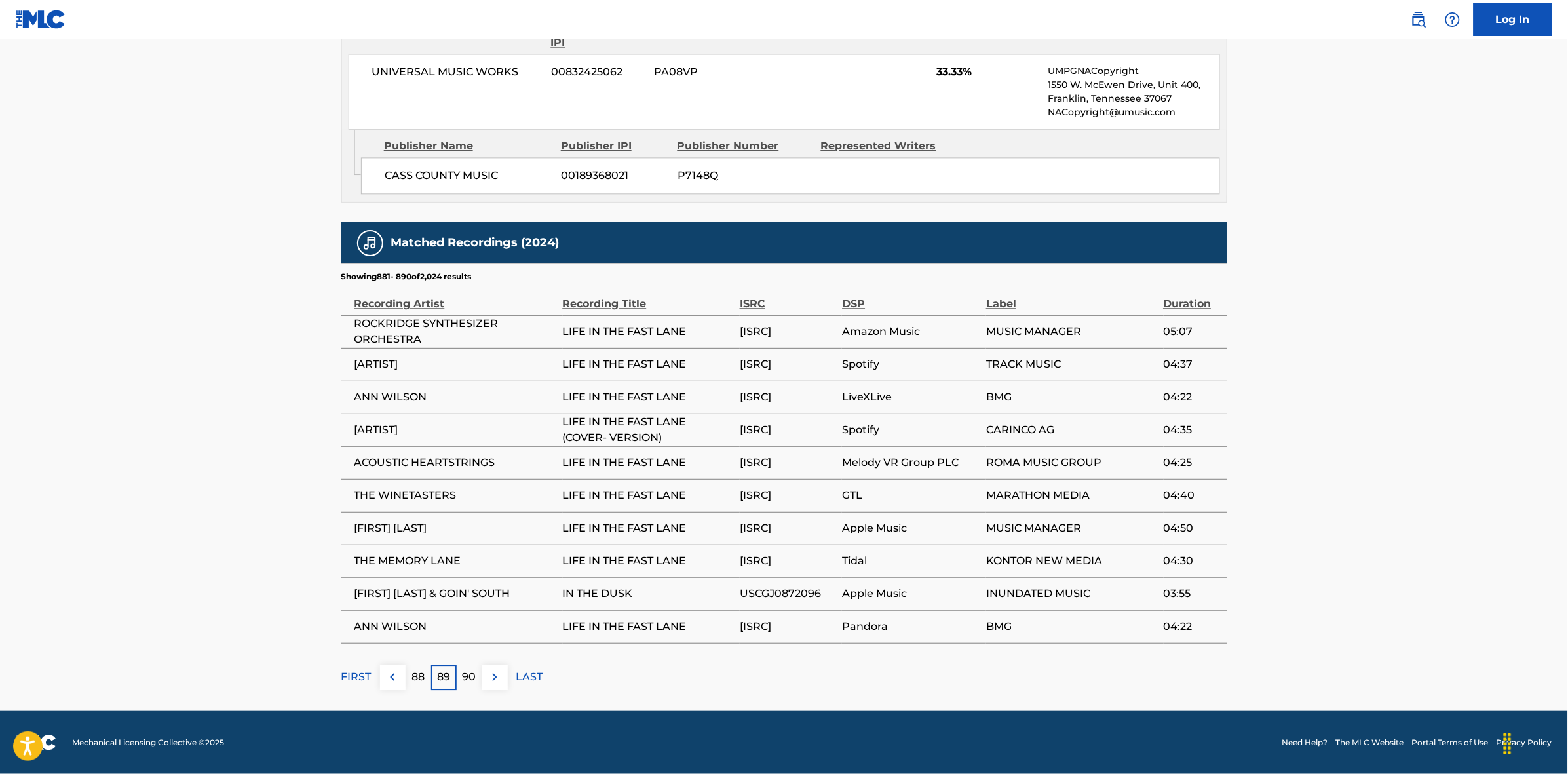 click at bounding box center (495, 677) 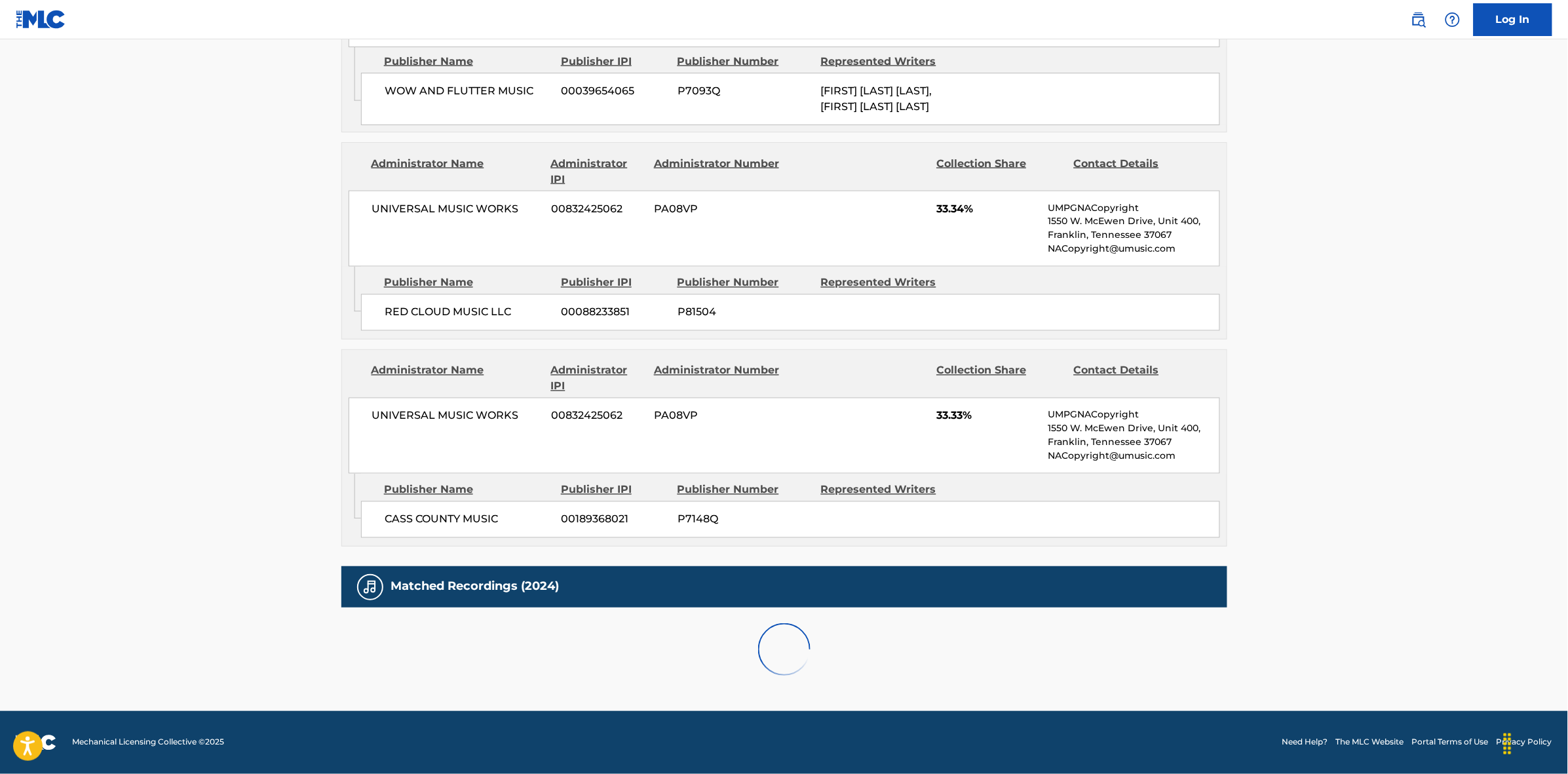 scroll, scrollTop: 1177, scrollLeft: 0, axis: vertical 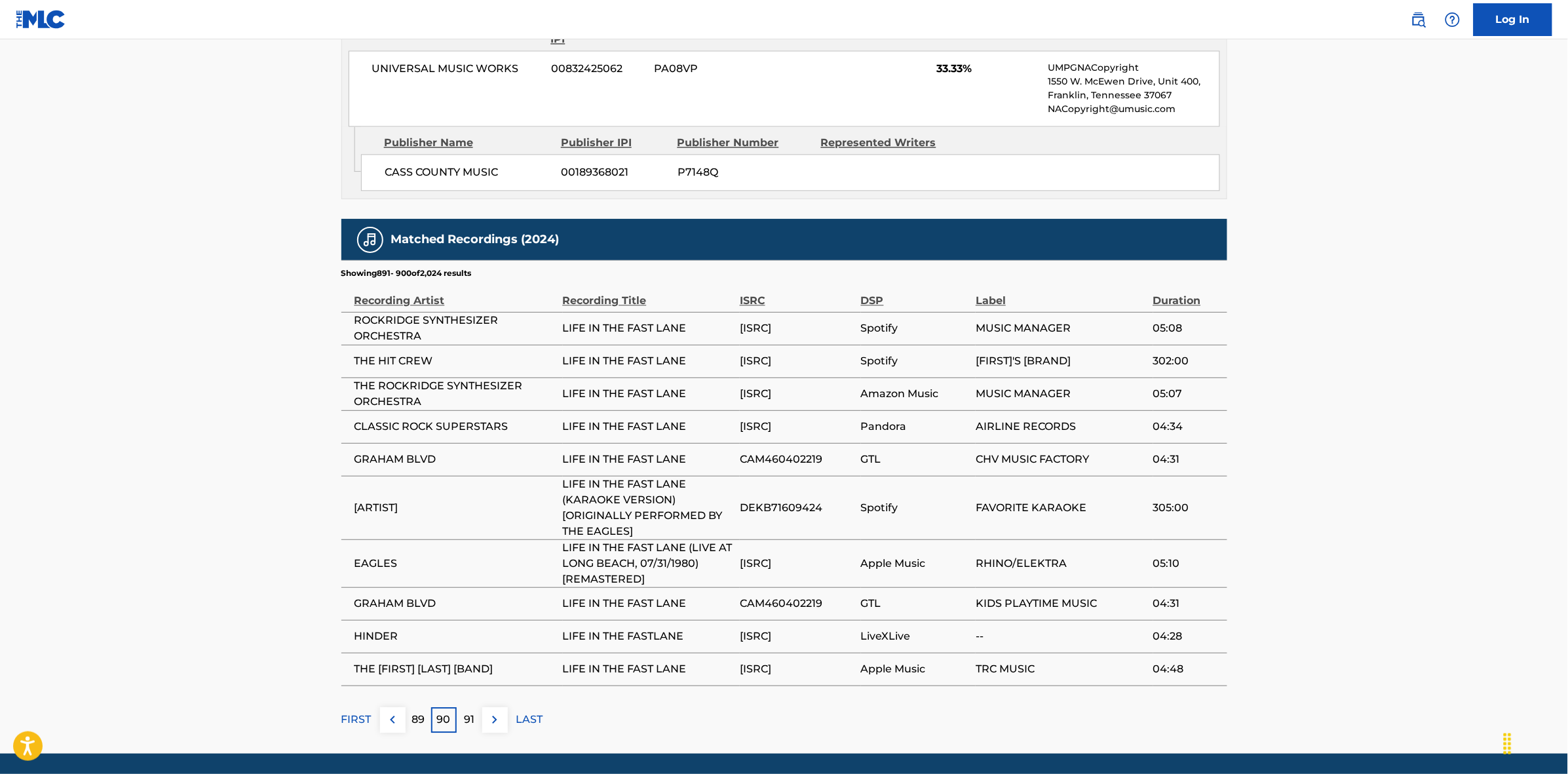 click at bounding box center (495, 720) 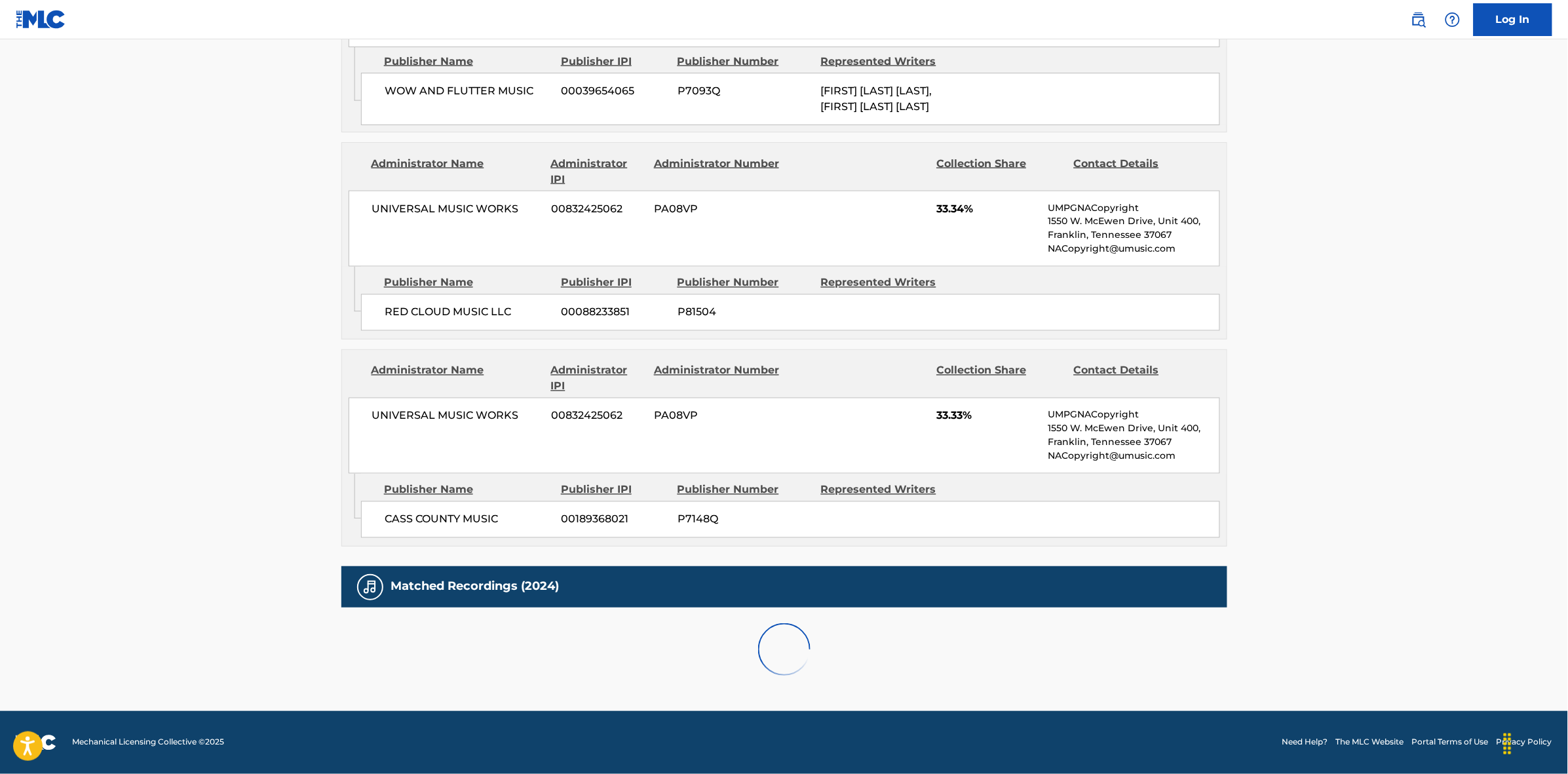 scroll, scrollTop: 1177, scrollLeft: 0, axis: vertical 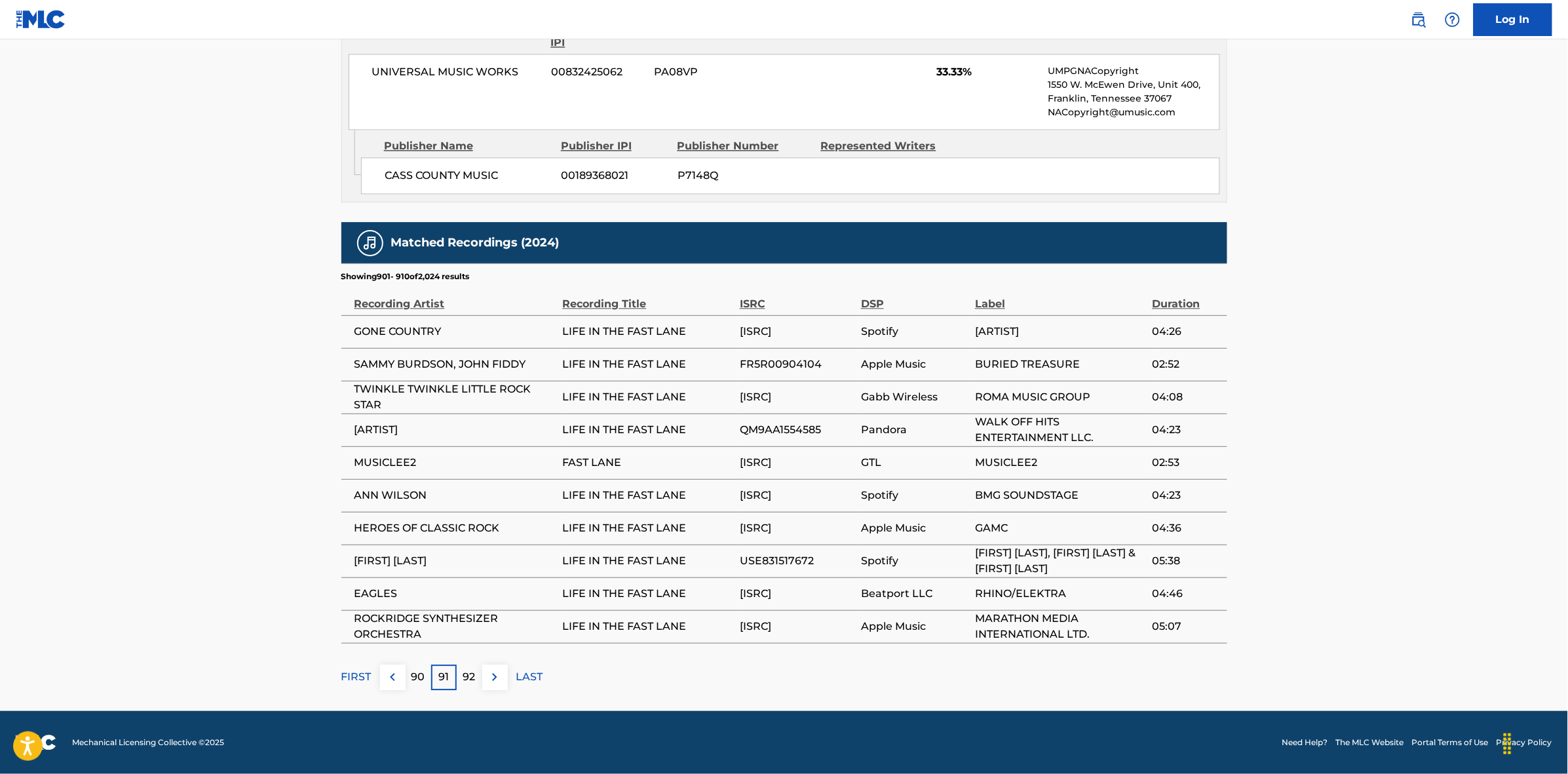 click at bounding box center [495, 677] 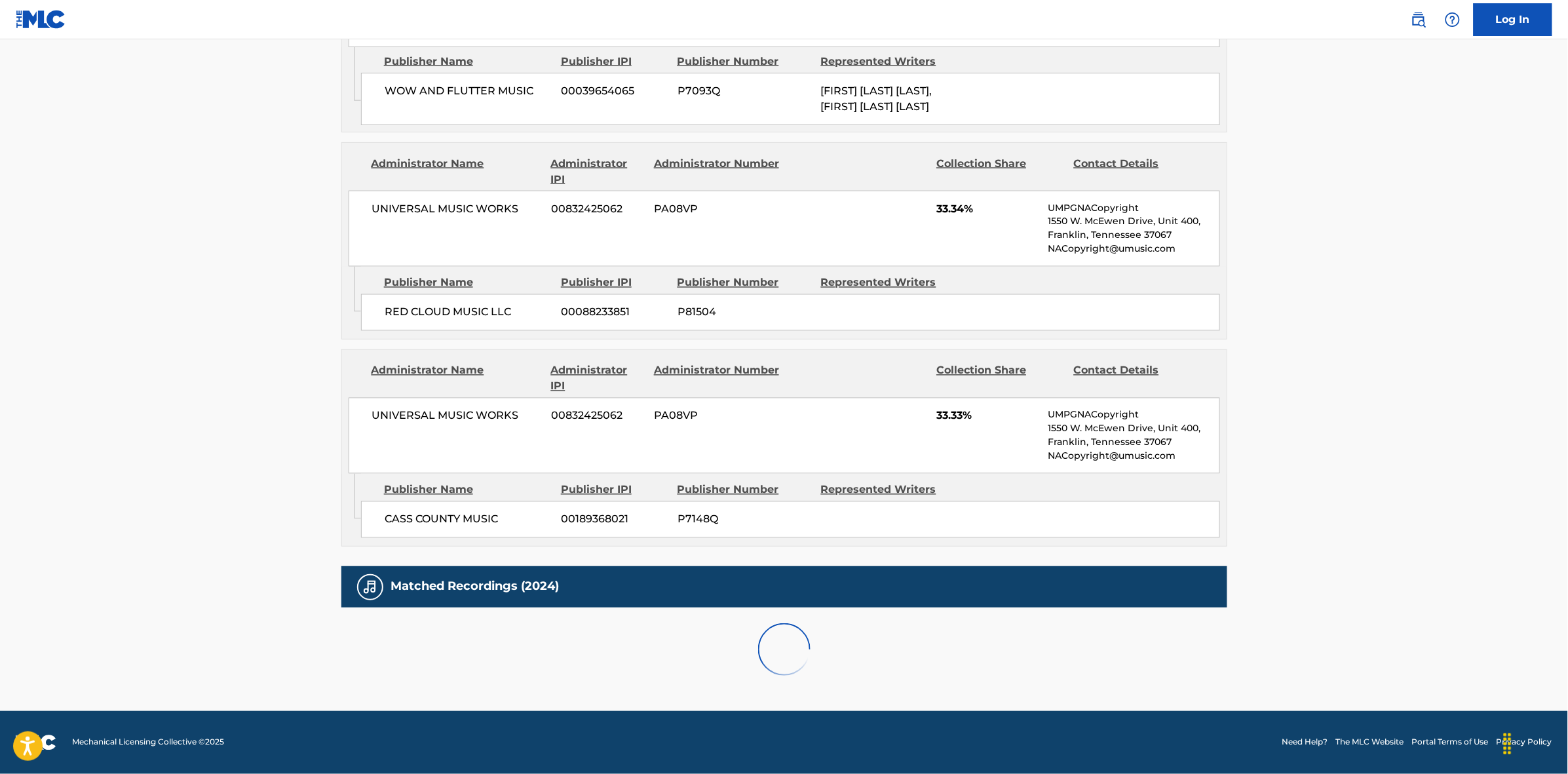 scroll, scrollTop: 1177, scrollLeft: 0, axis: vertical 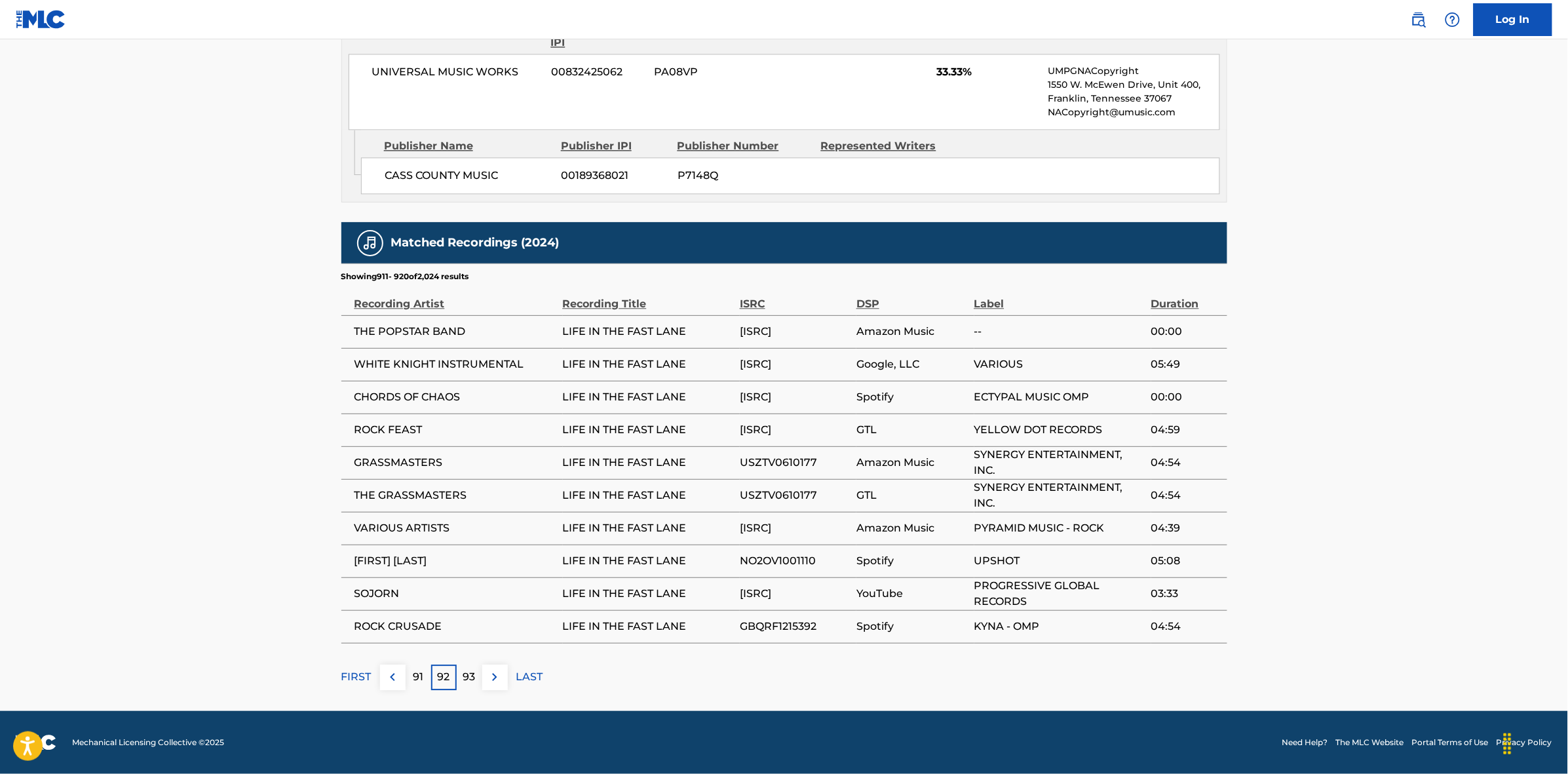 click at bounding box center [495, 677] 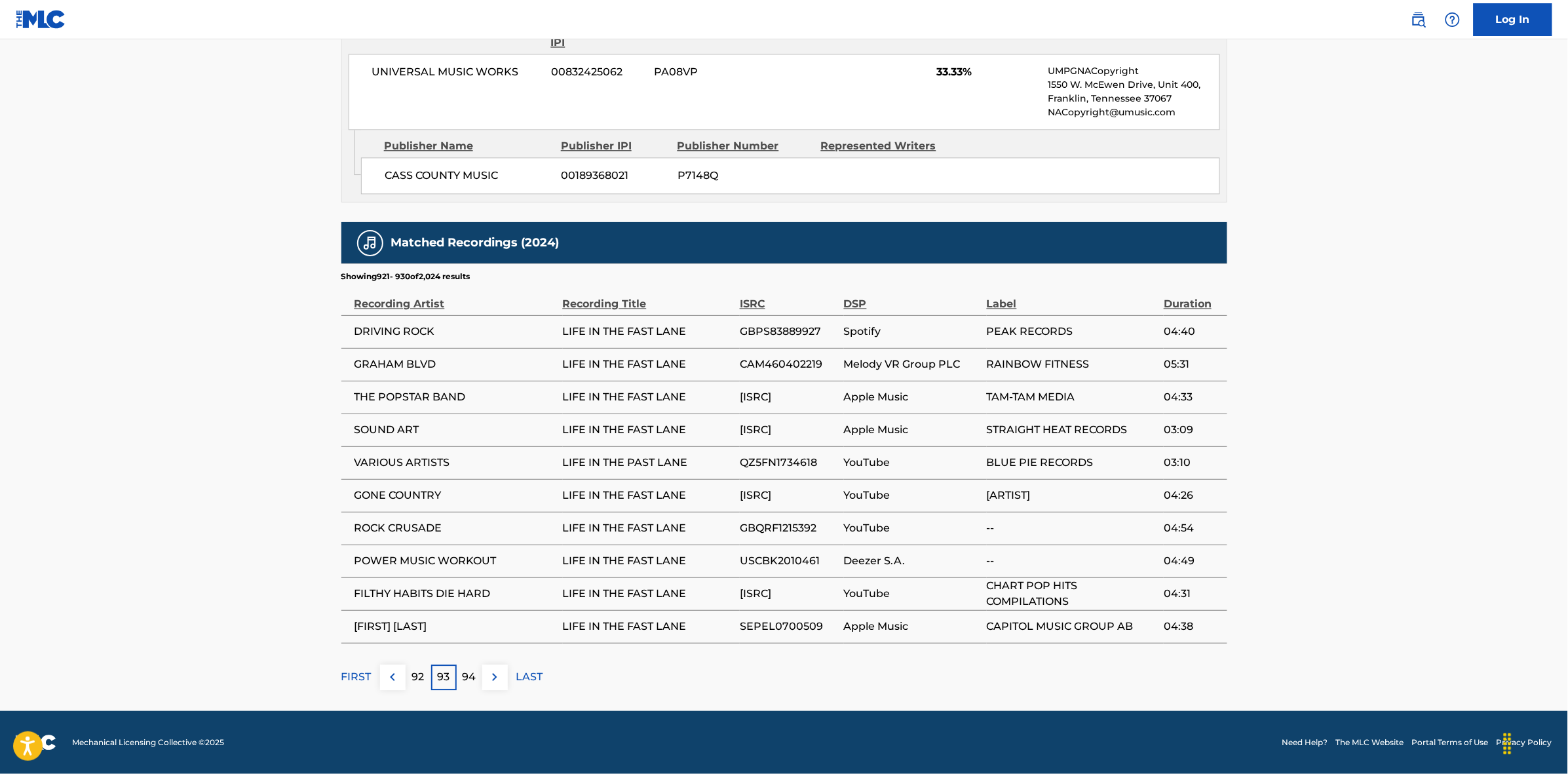click at bounding box center [495, 677] 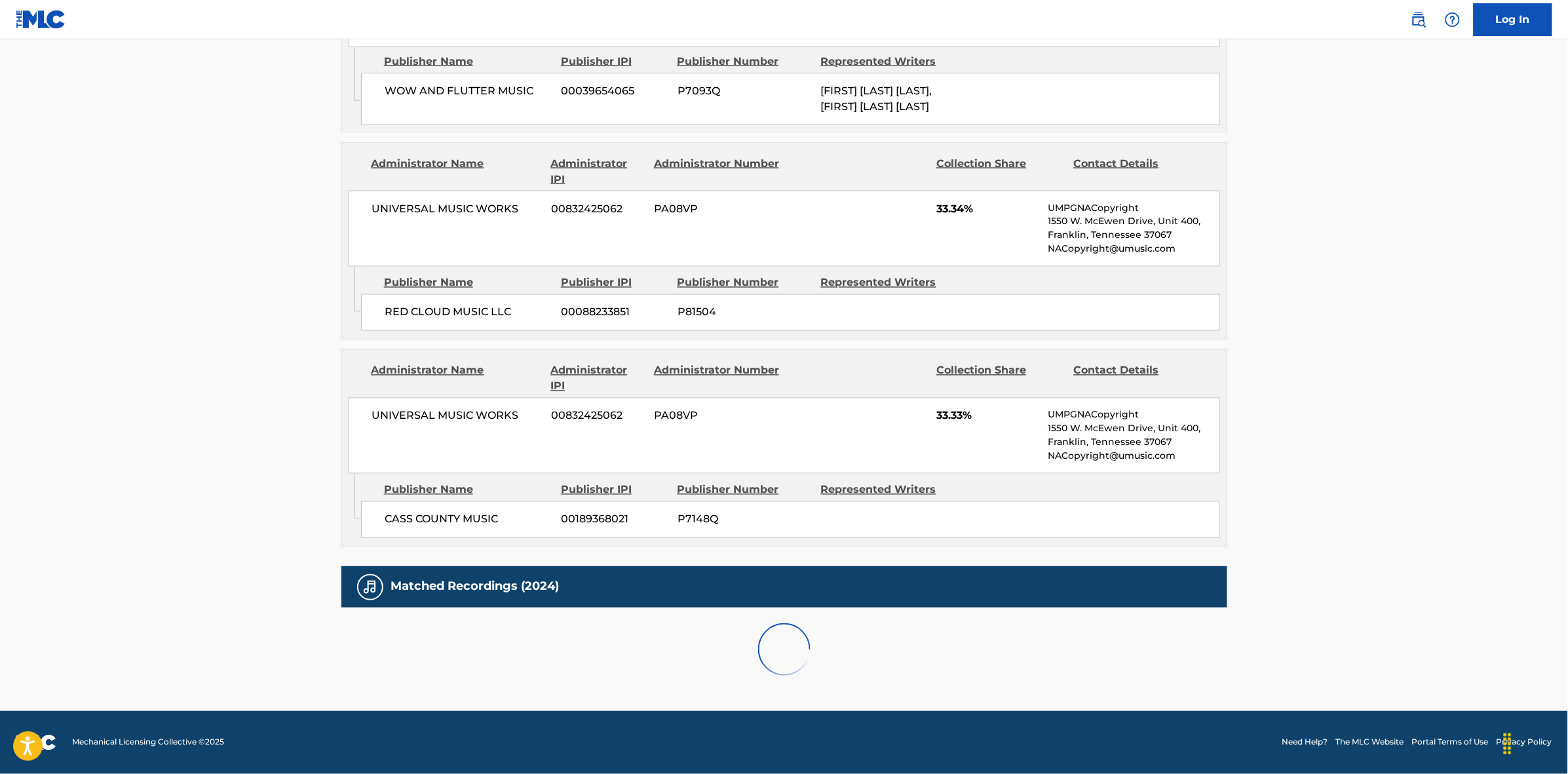 scroll, scrollTop: 1177, scrollLeft: 0, axis: vertical 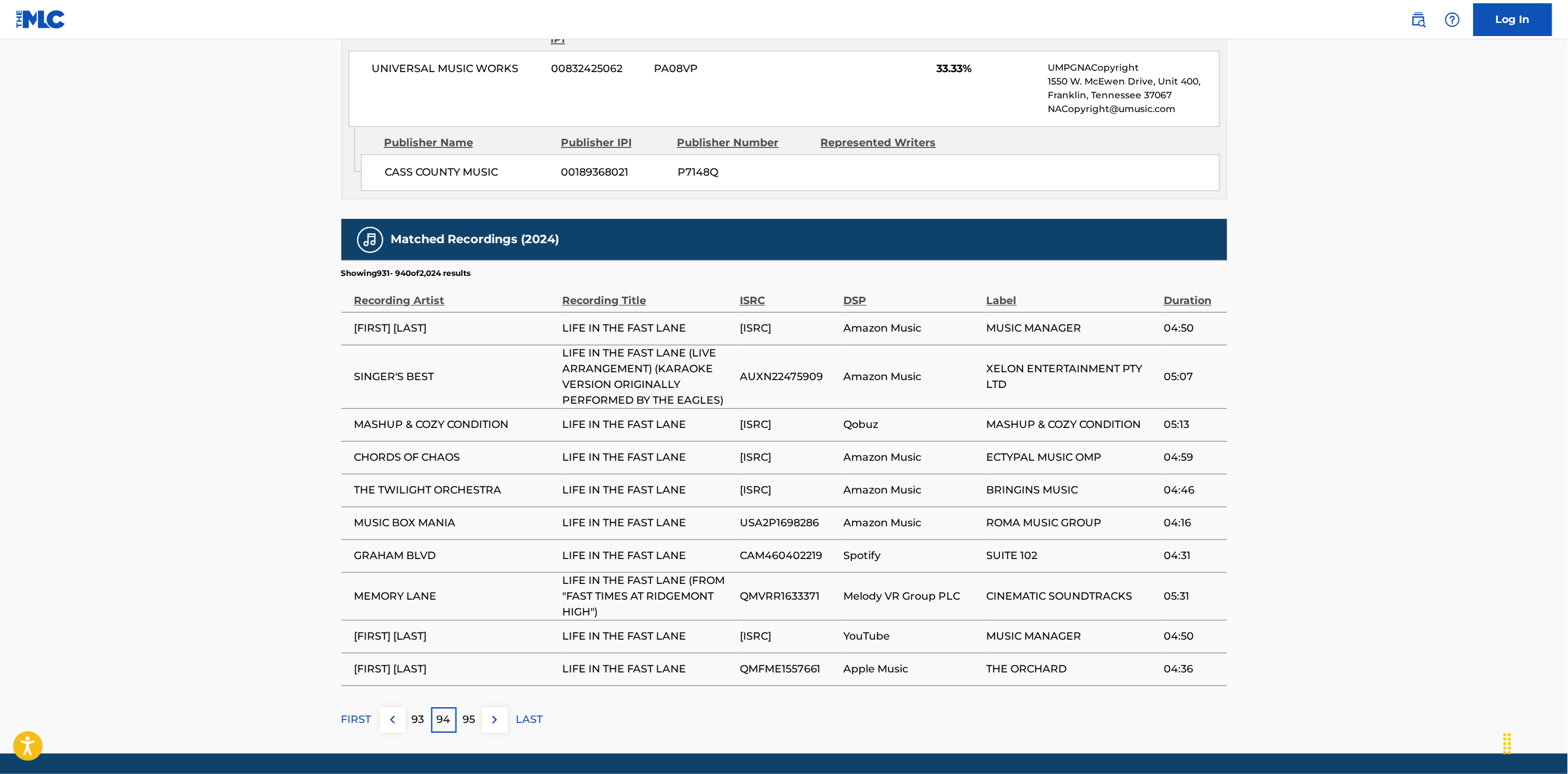 click at bounding box center (495, 720) 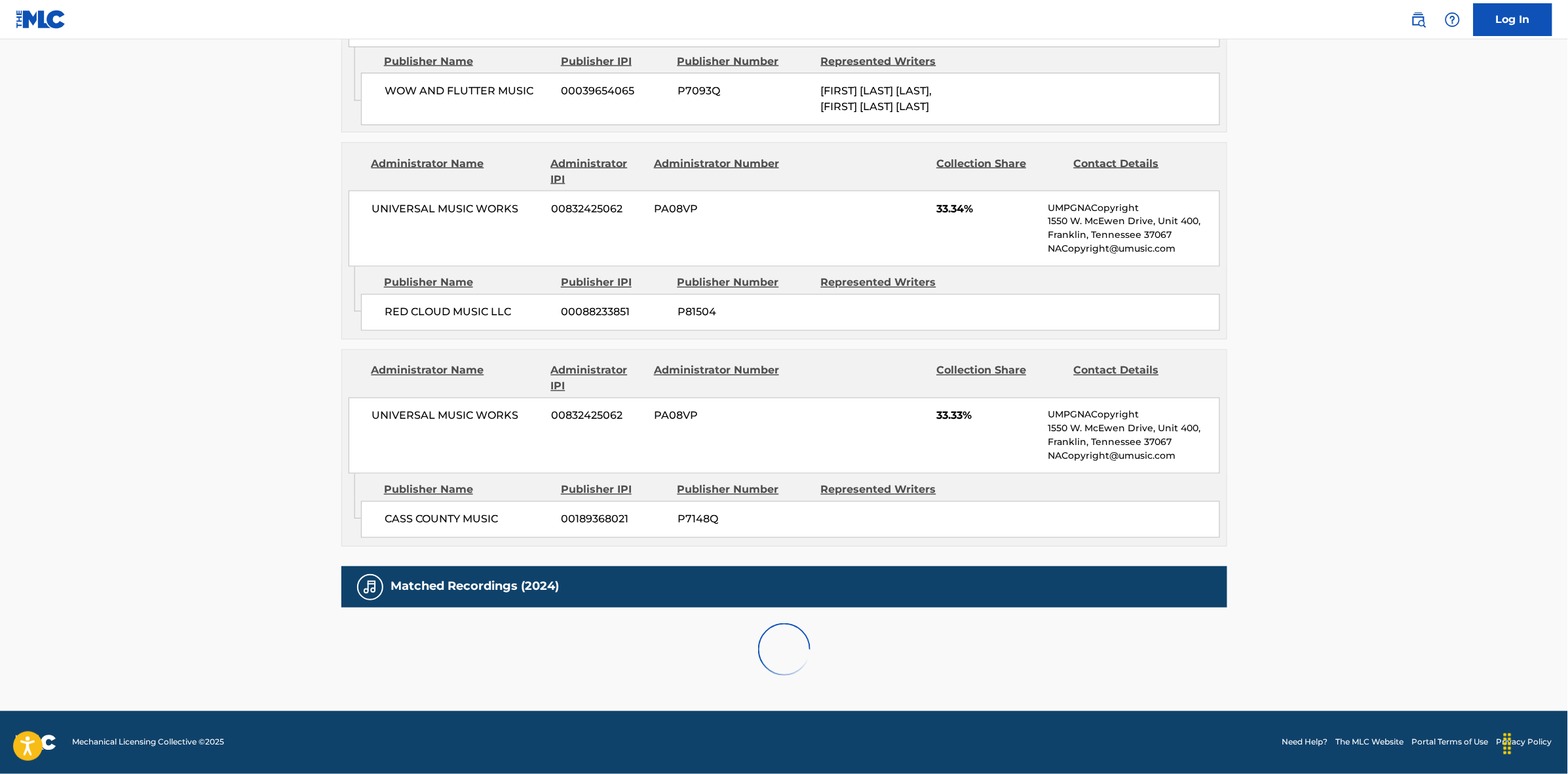scroll, scrollTop: 1177, scrollLeft: 0, axis: vertical 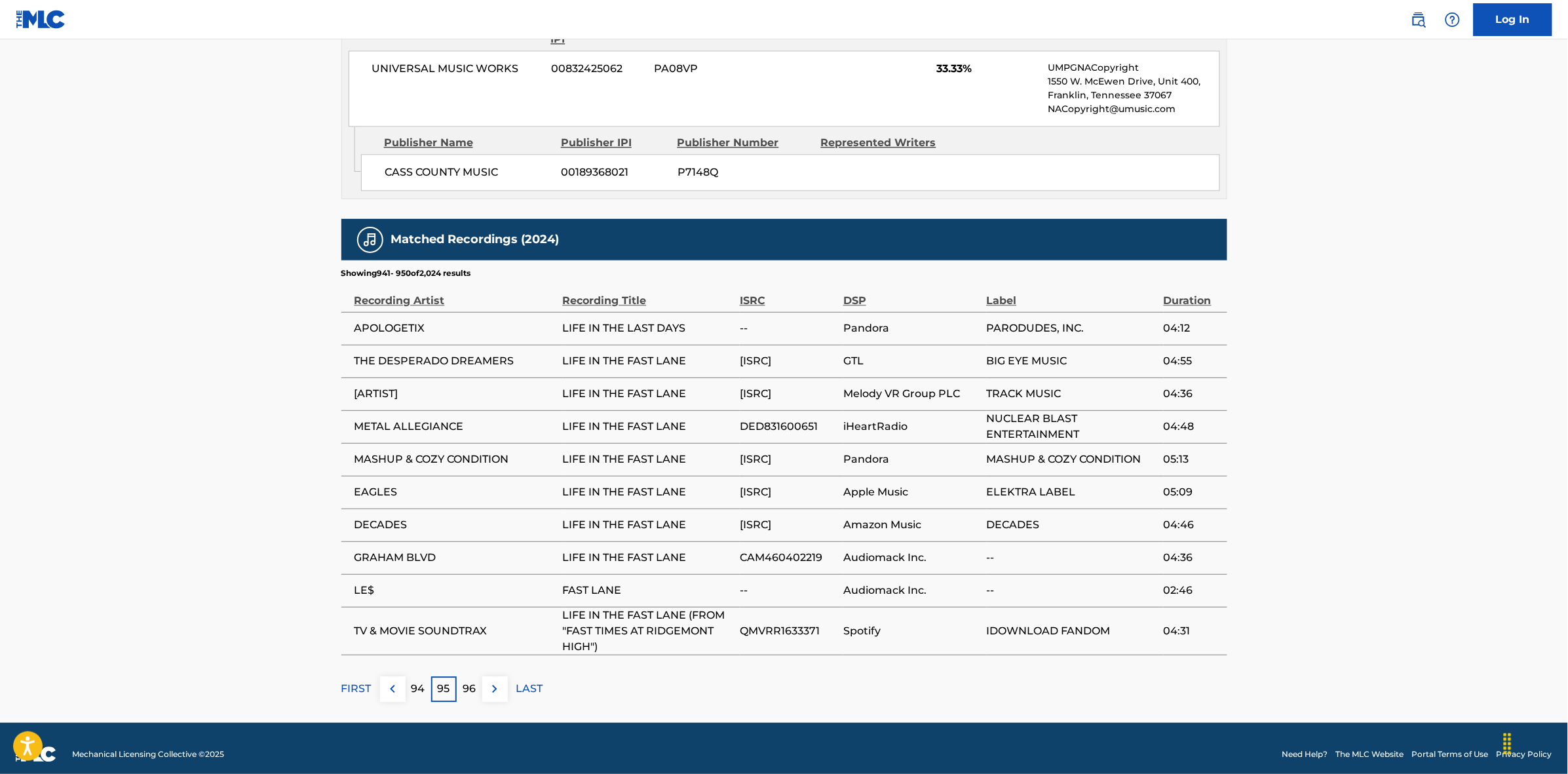 click at bounding box center [495, 689] 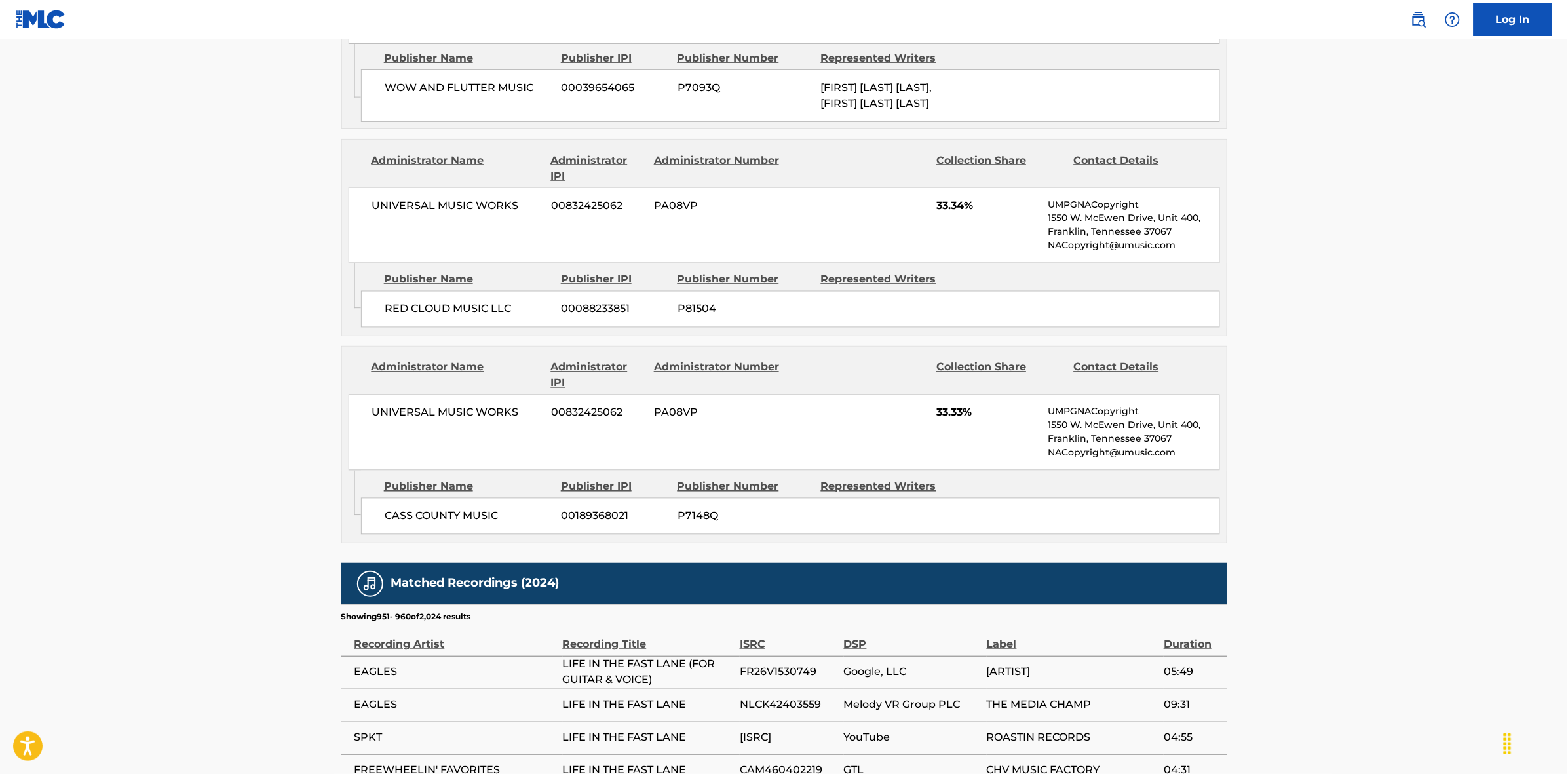 scroll, scrollTop: 1177, scrollLeft: 0, axis: vertical 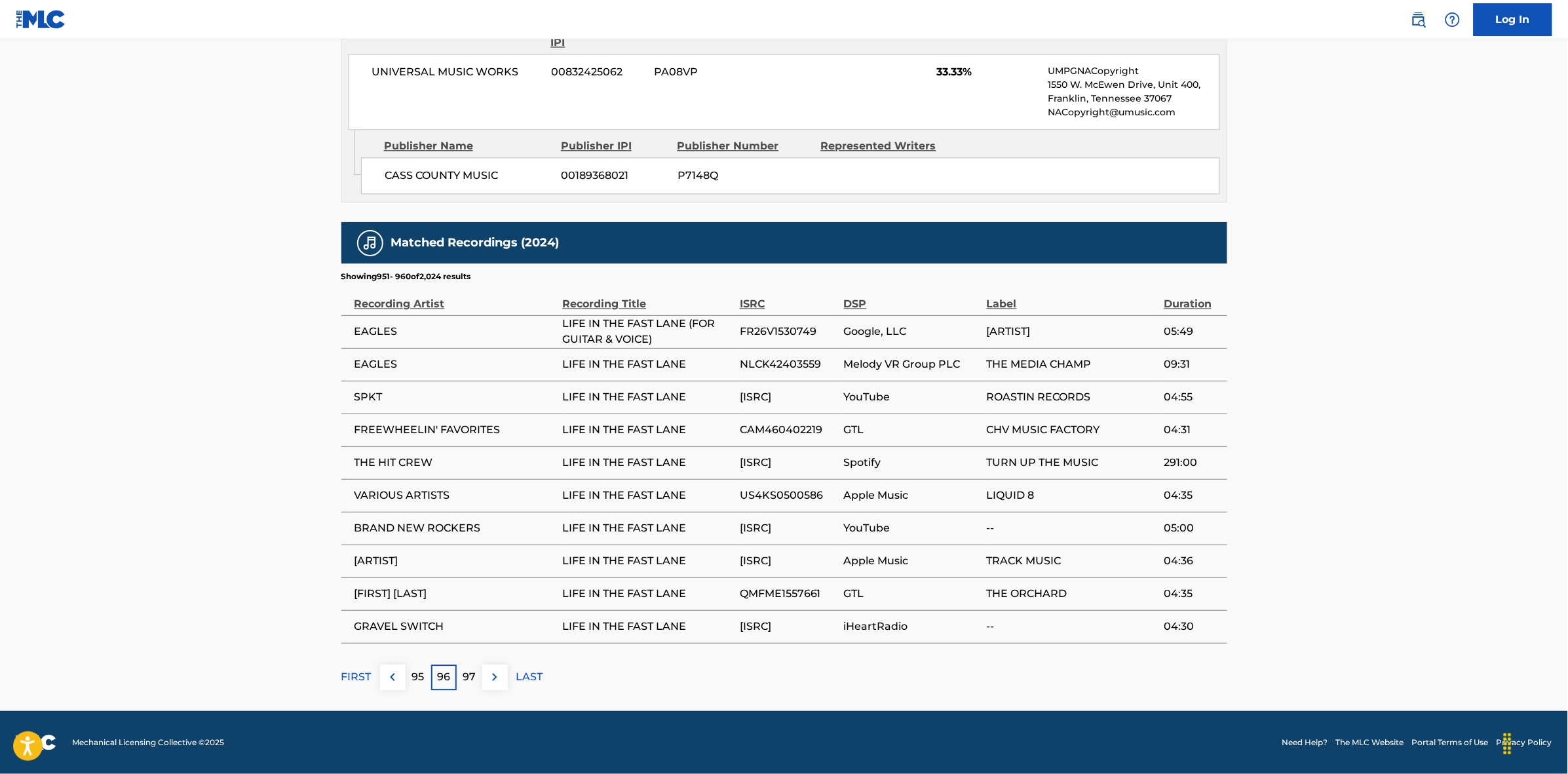 click at bounding box center (495, 677) 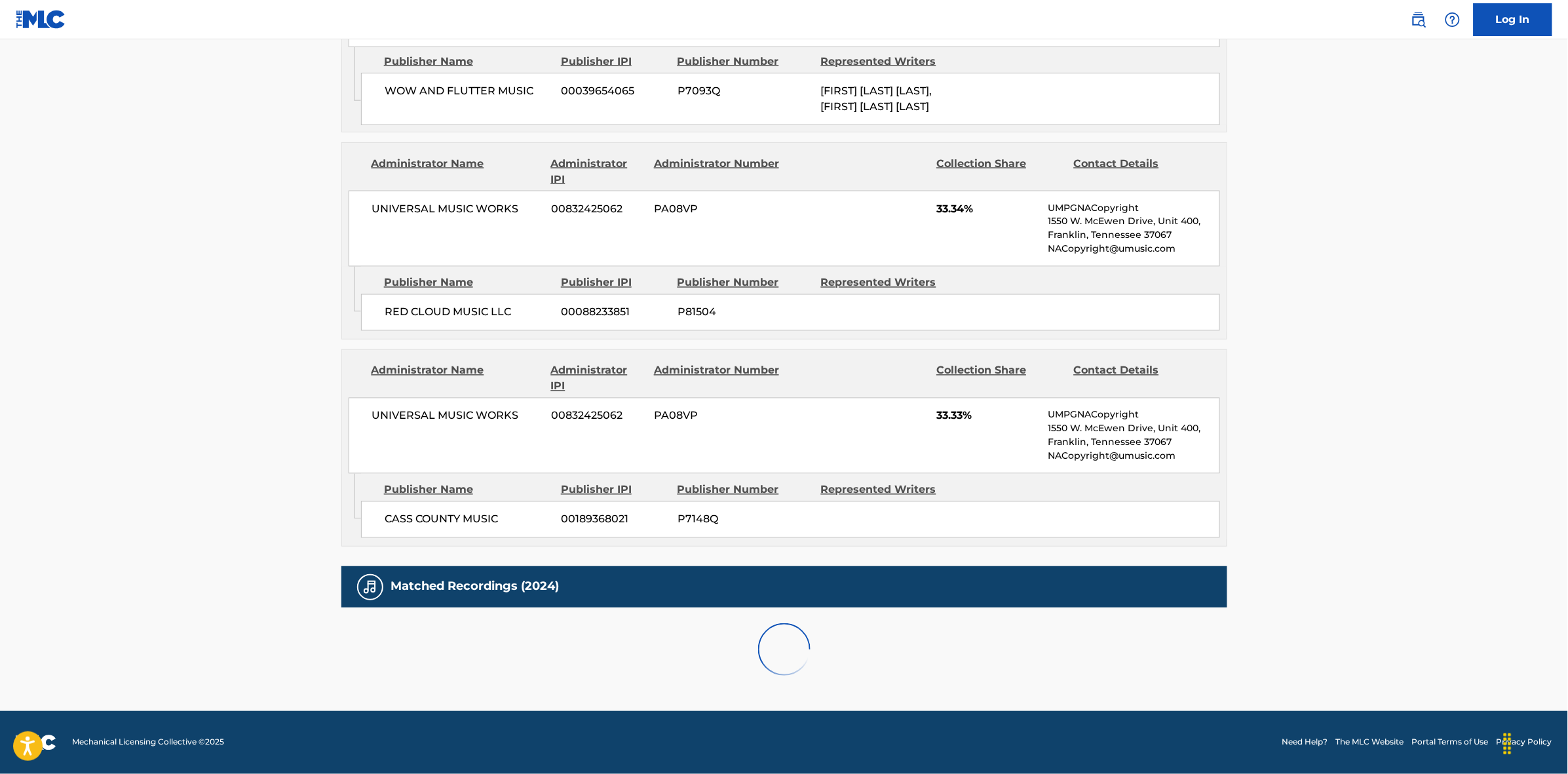 scroll, scrollTop: 1177, scrollLeft: 0, axis: vertical 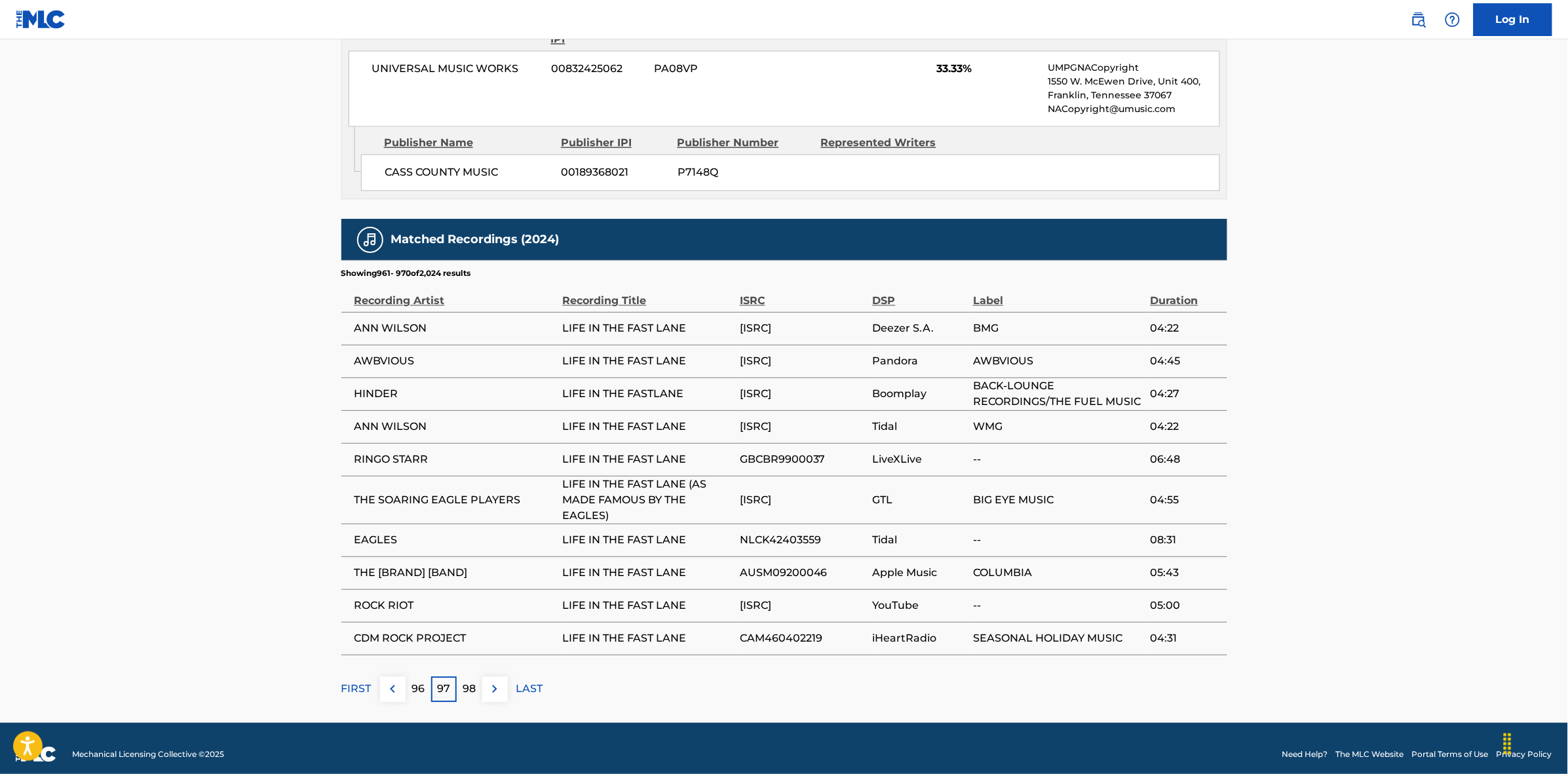 click at bounding box center [495, 689] 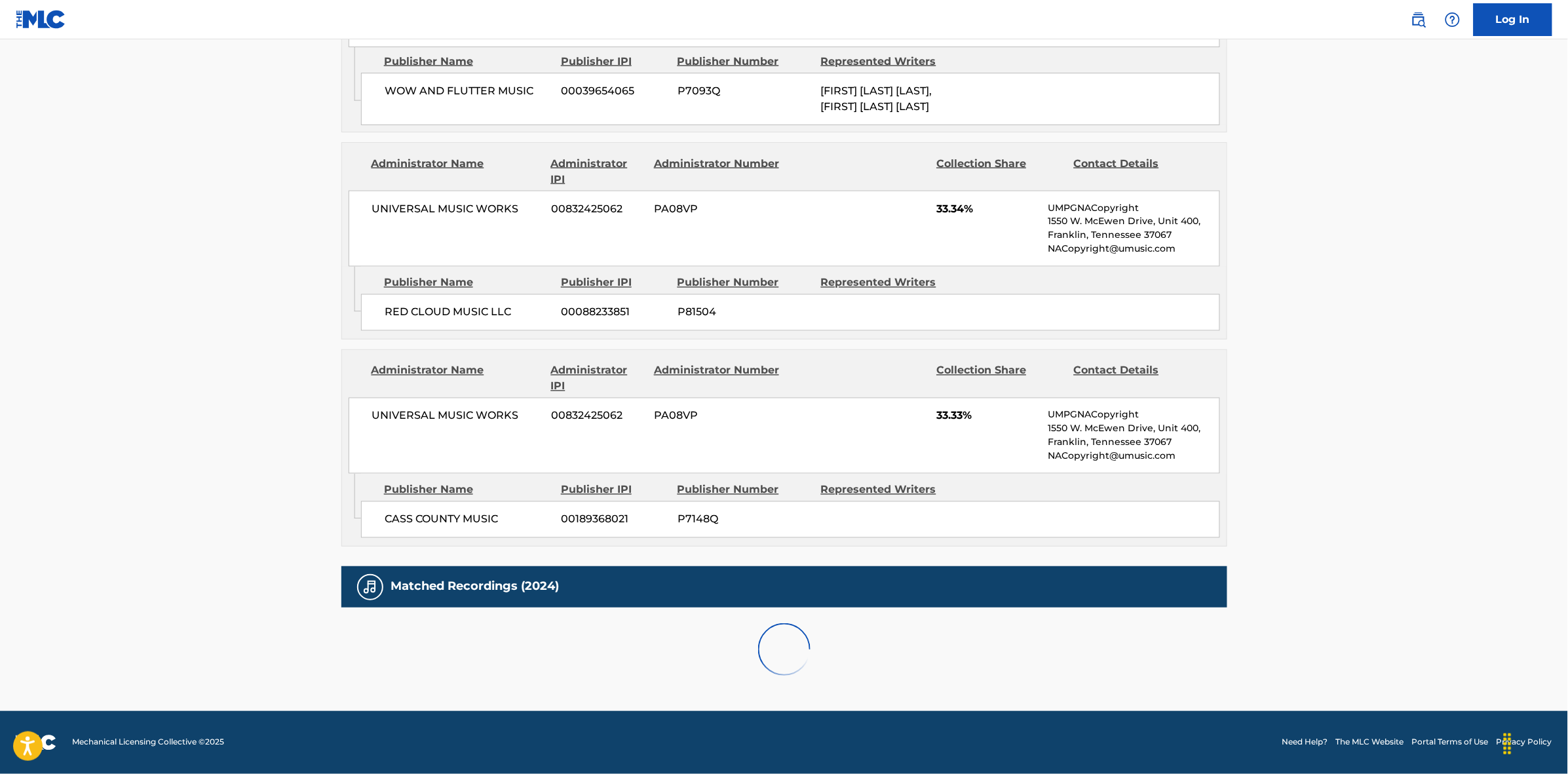 scroll, scrollTop: 1177, scrollLeft: 0, axis: vertical 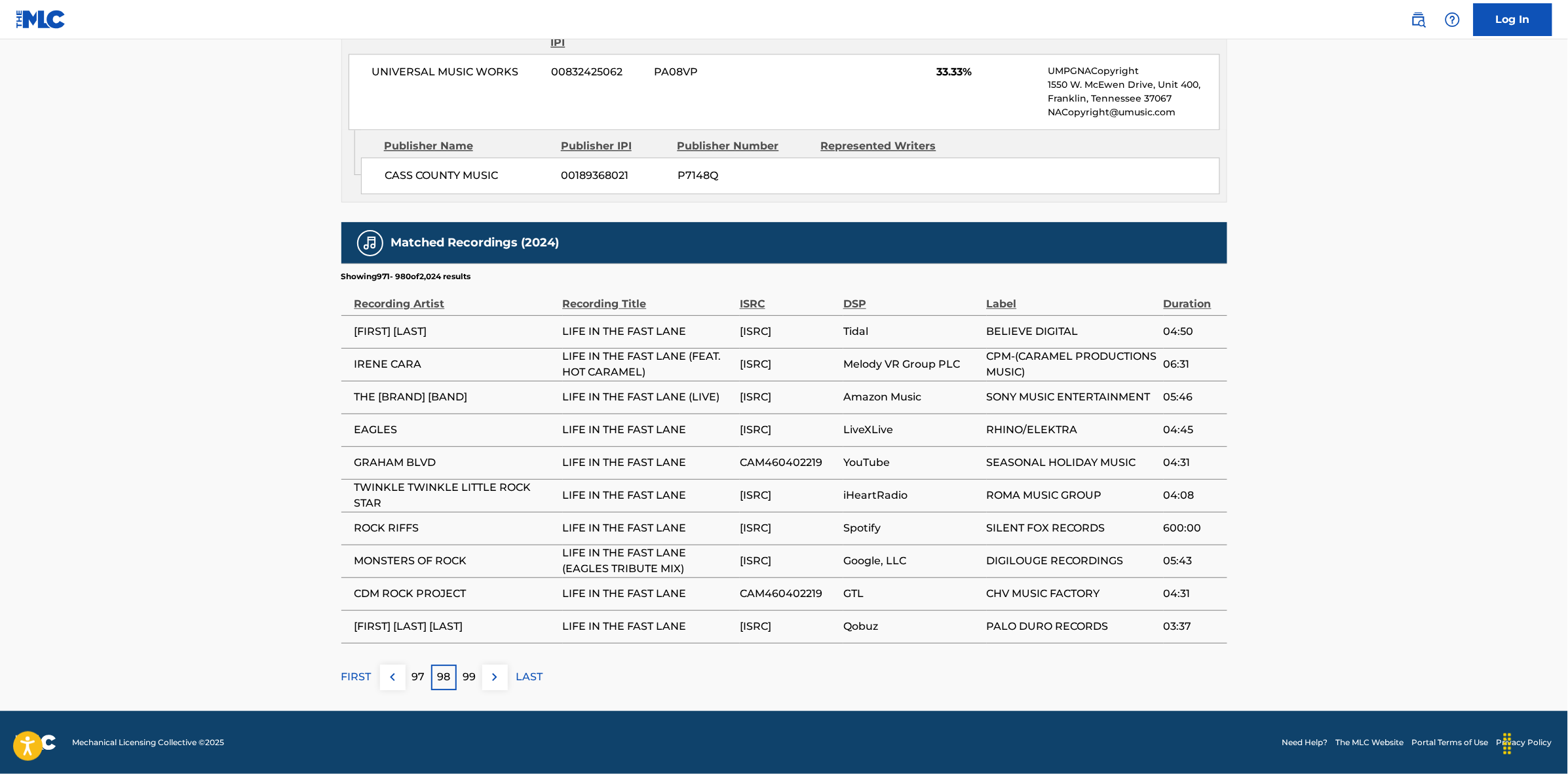 click at bounding box center (495, 677) 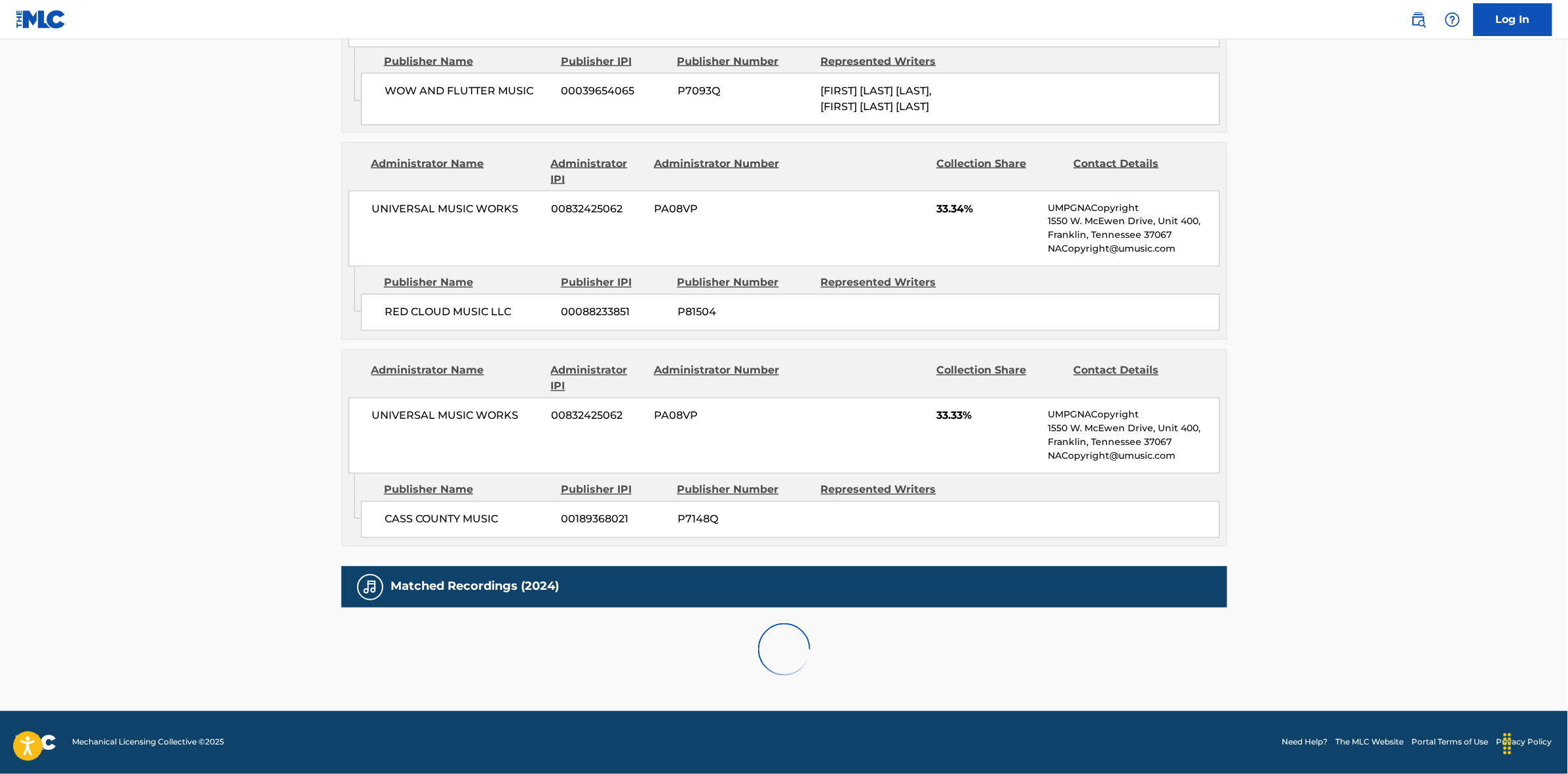 scroll, scrollTop: 1177, scrollLeft: 0, axis: vertical 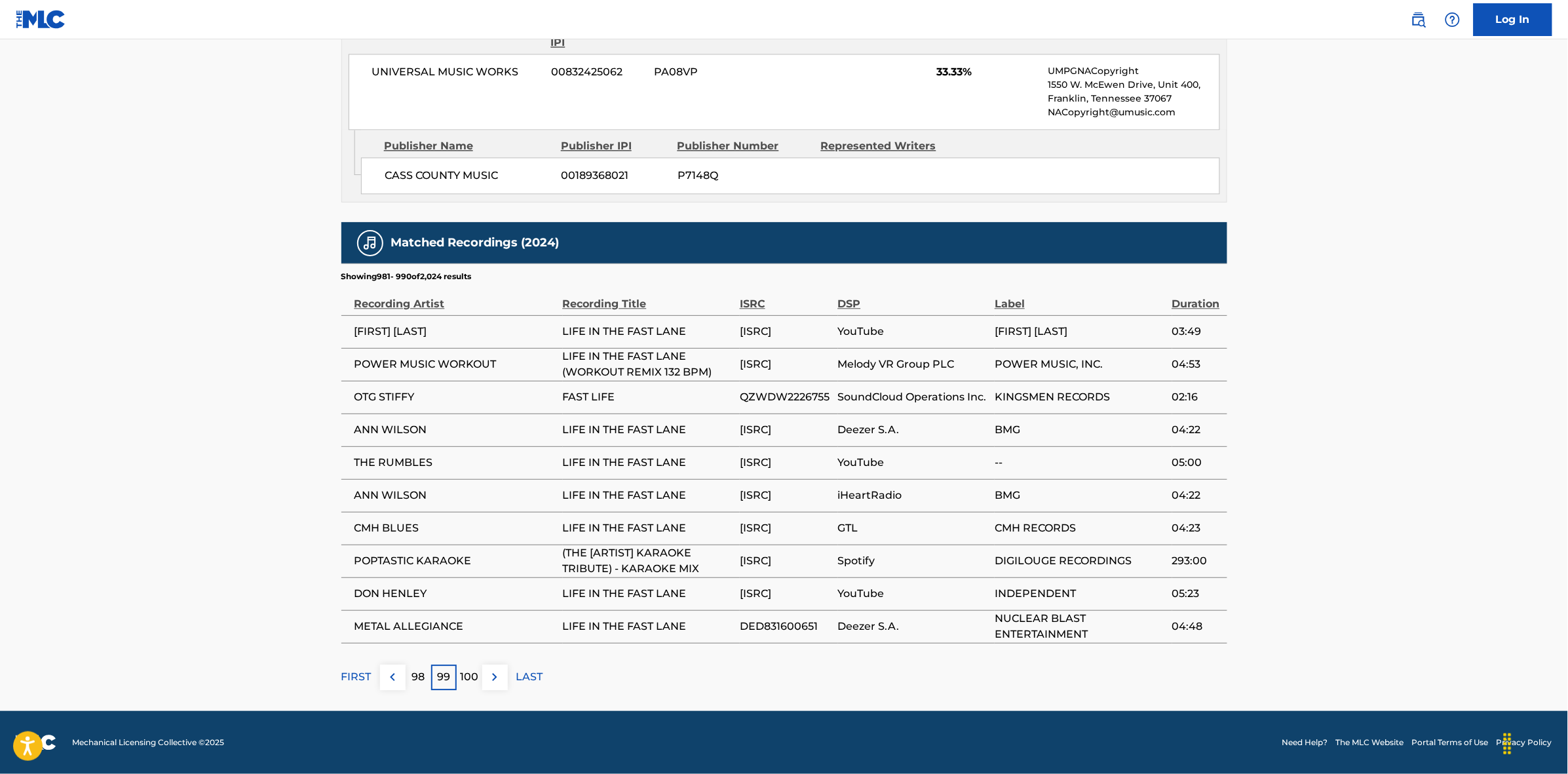 click at bounding box center (495, 677) 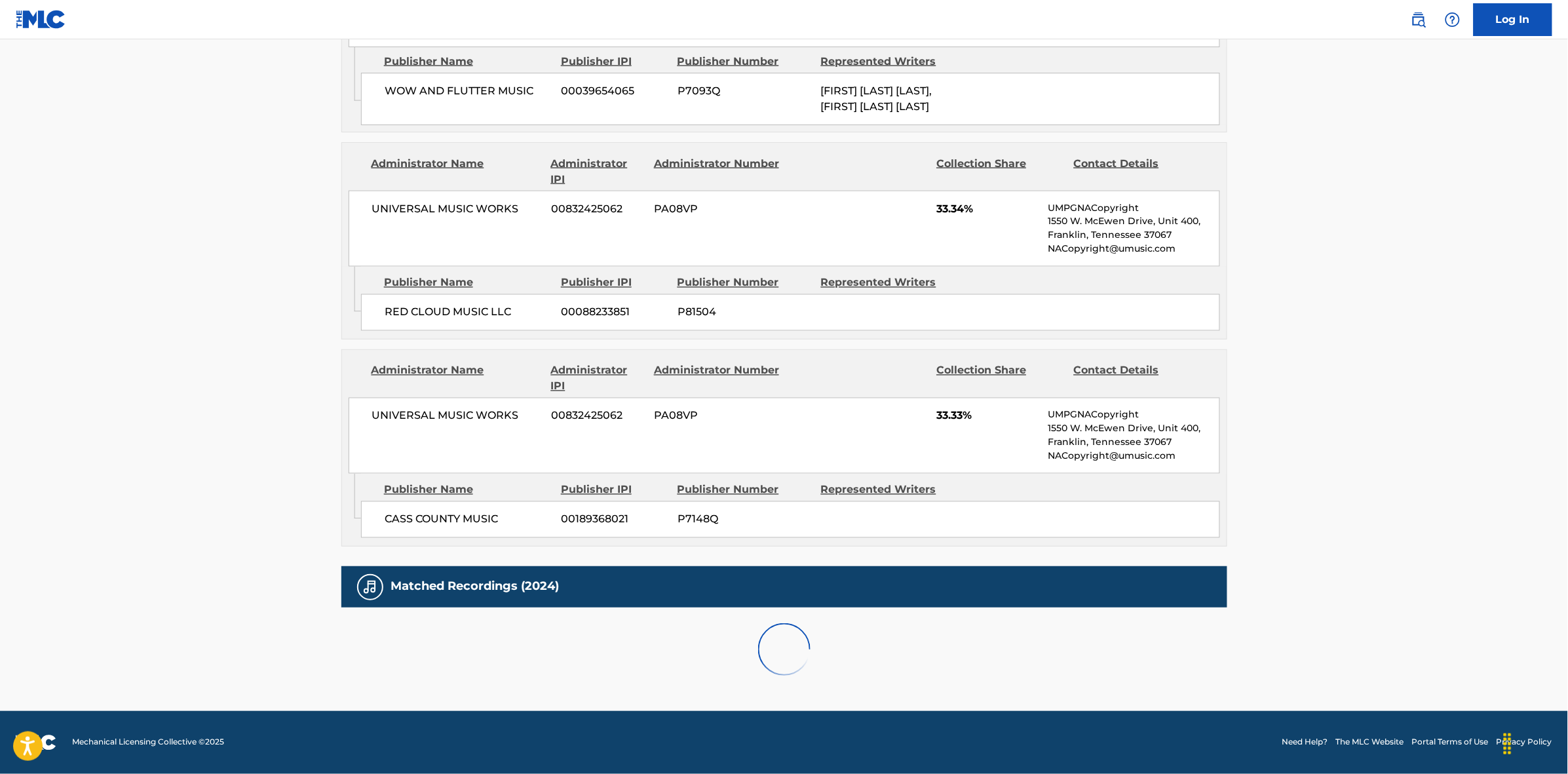 scroll, scrollTop: 1177, scrollLeft: 0, axis: vertical 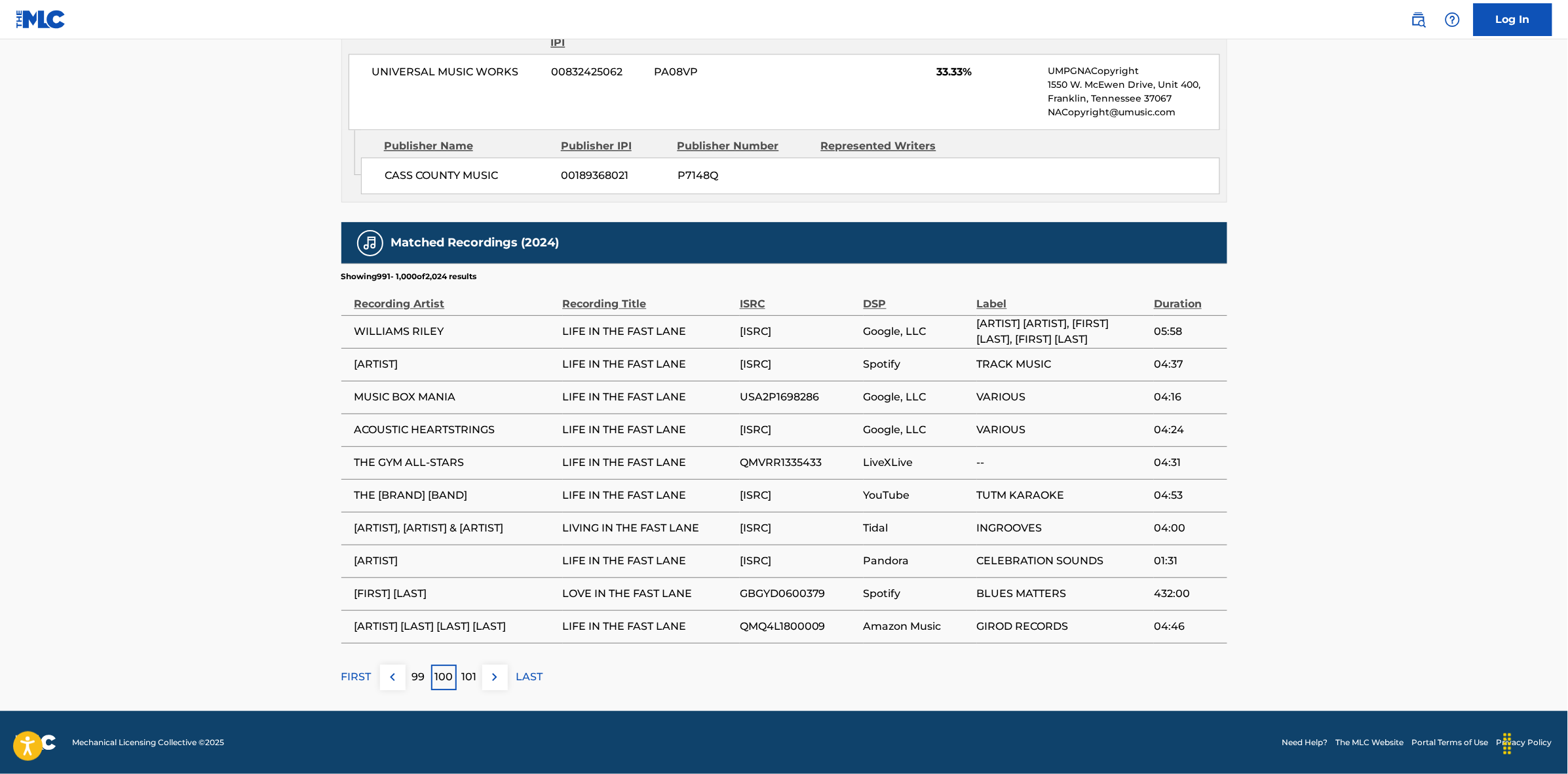 click at bounding box center [495, 677] 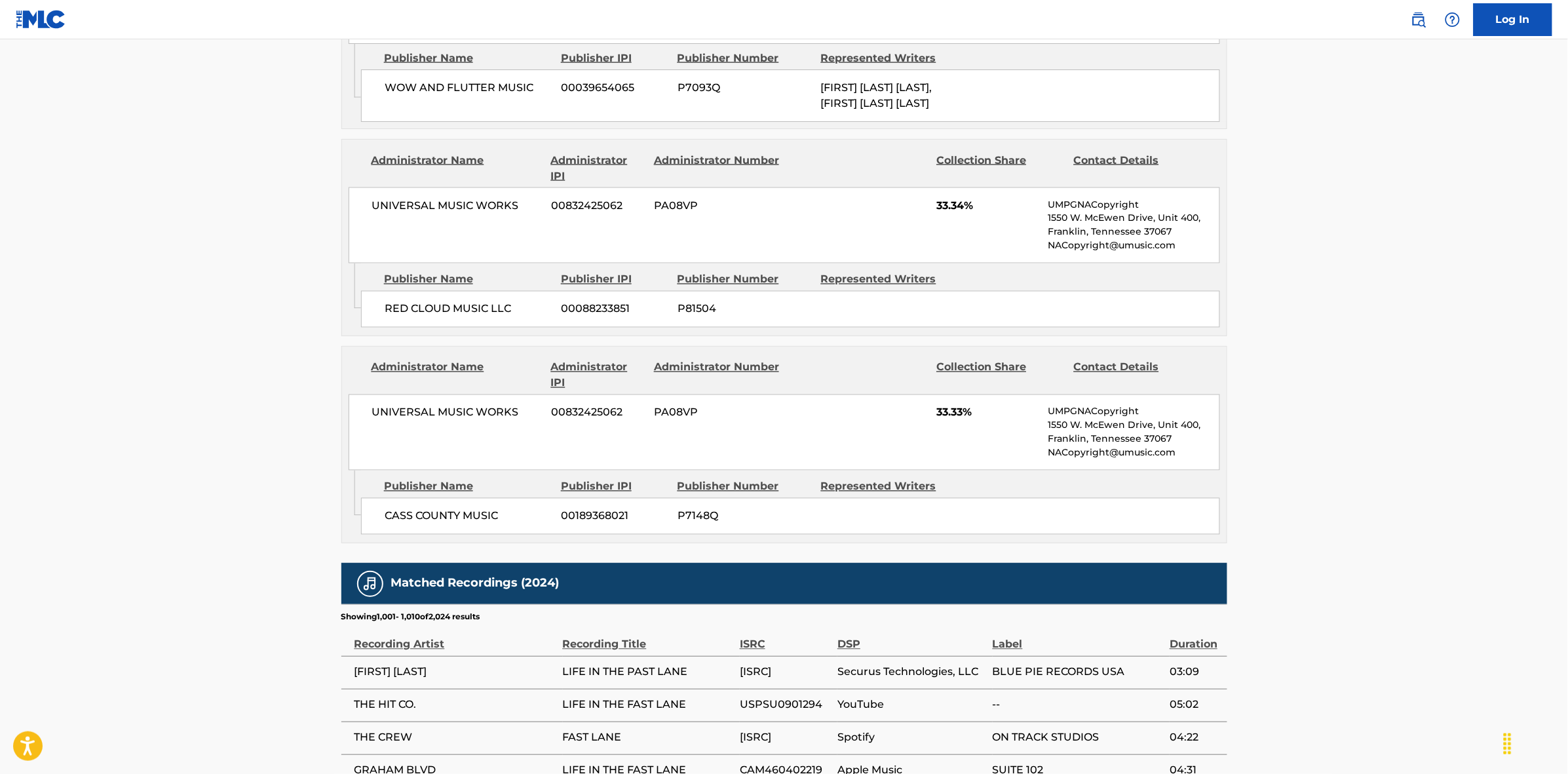 scroll, scrollTop: 1177, scrollLeft: 0, axis: vertical 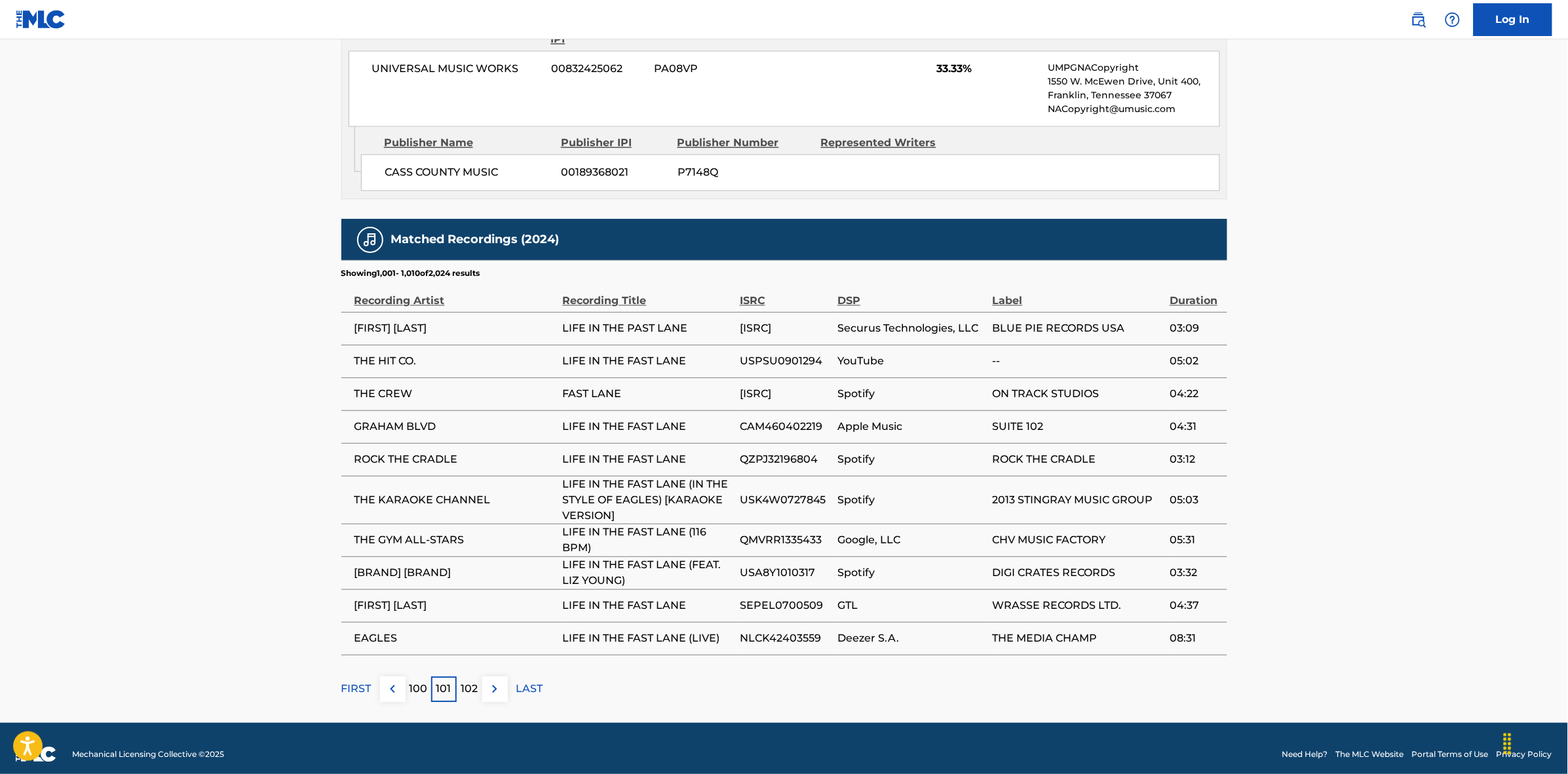click on "102" at bounding box center [469, 689] 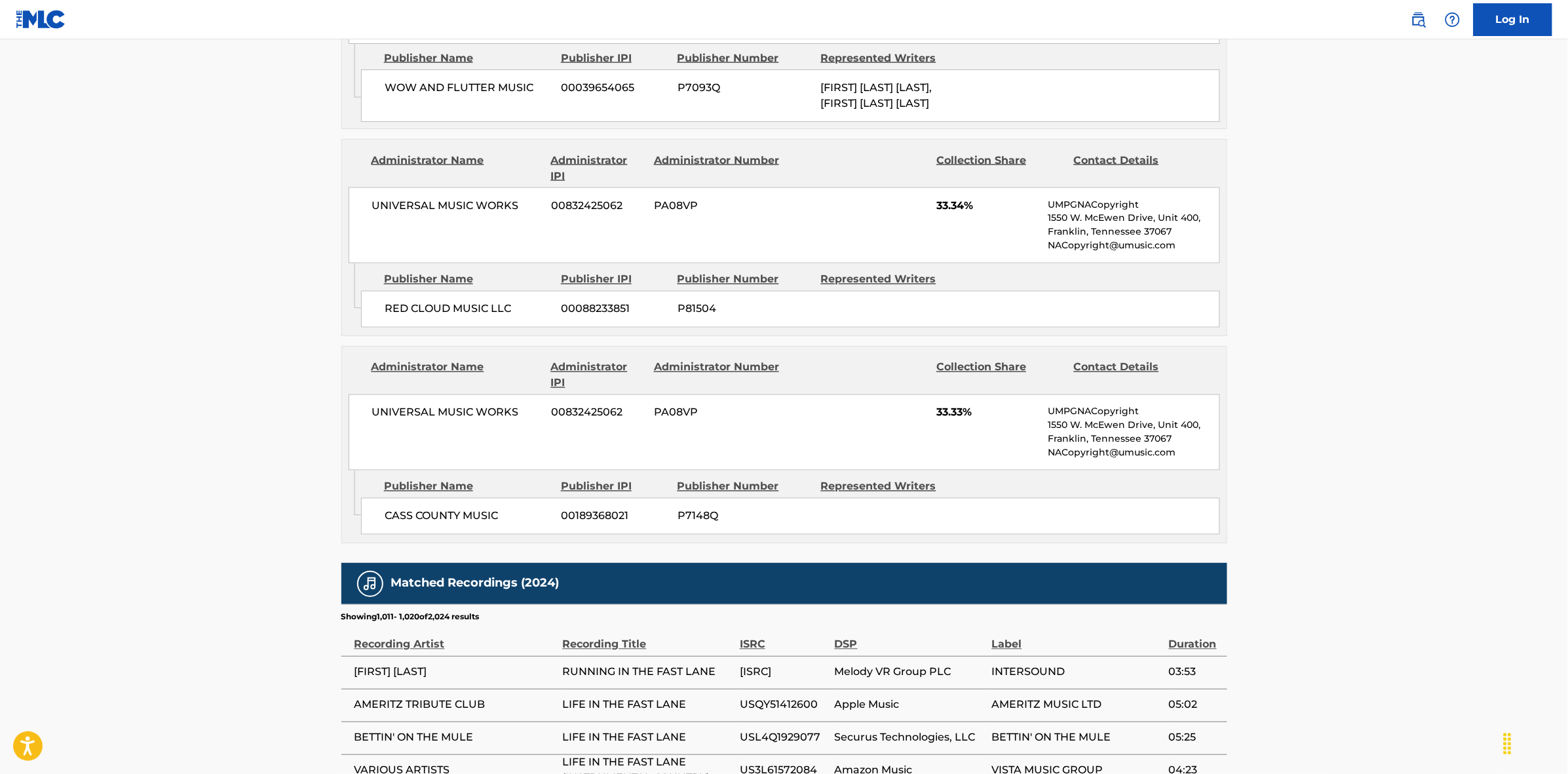 scroll, scrollTop: 1177, scrollLeft: 0, axis: vertical 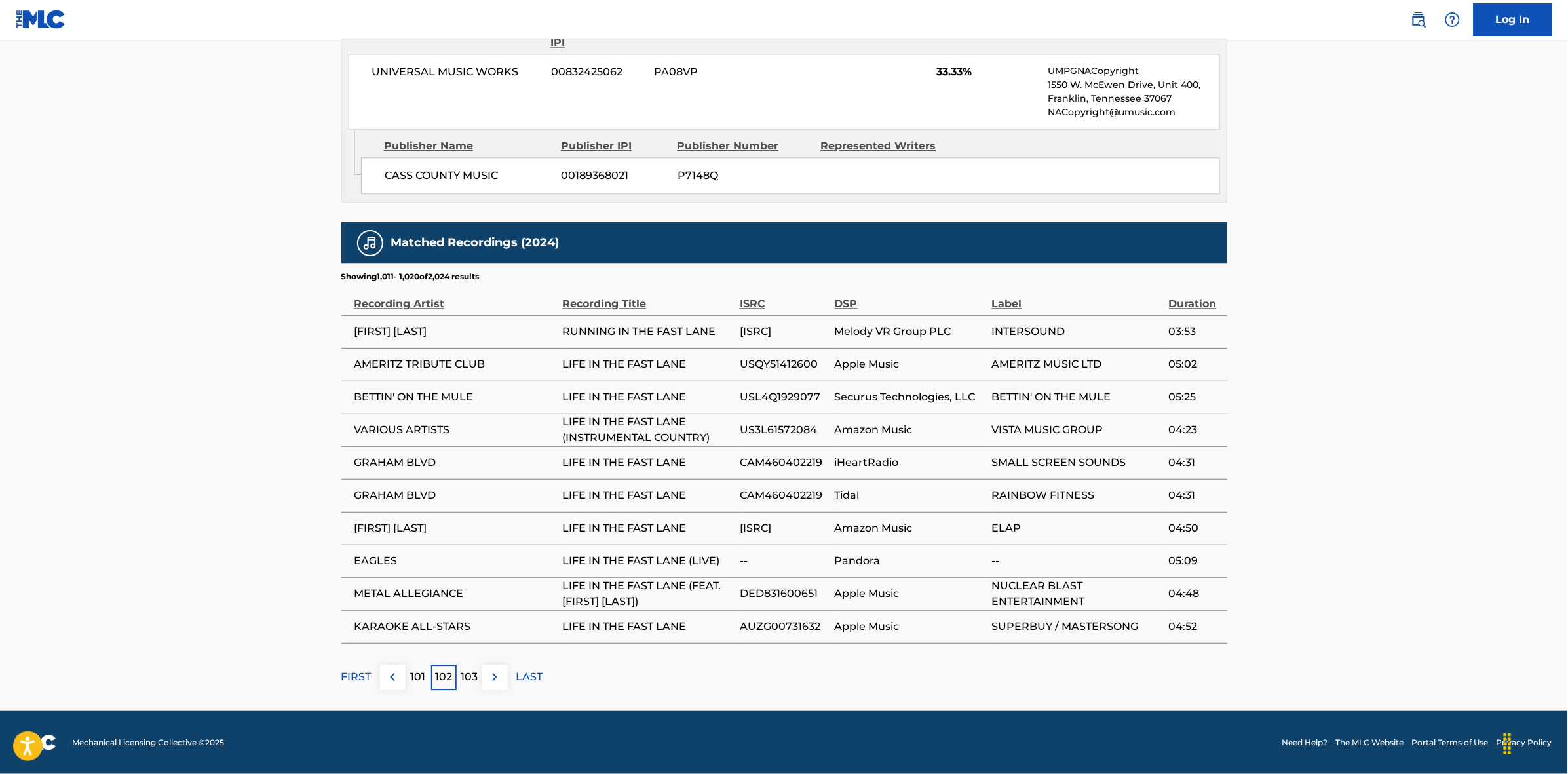 click on "103" at bounding box center [469, 677] 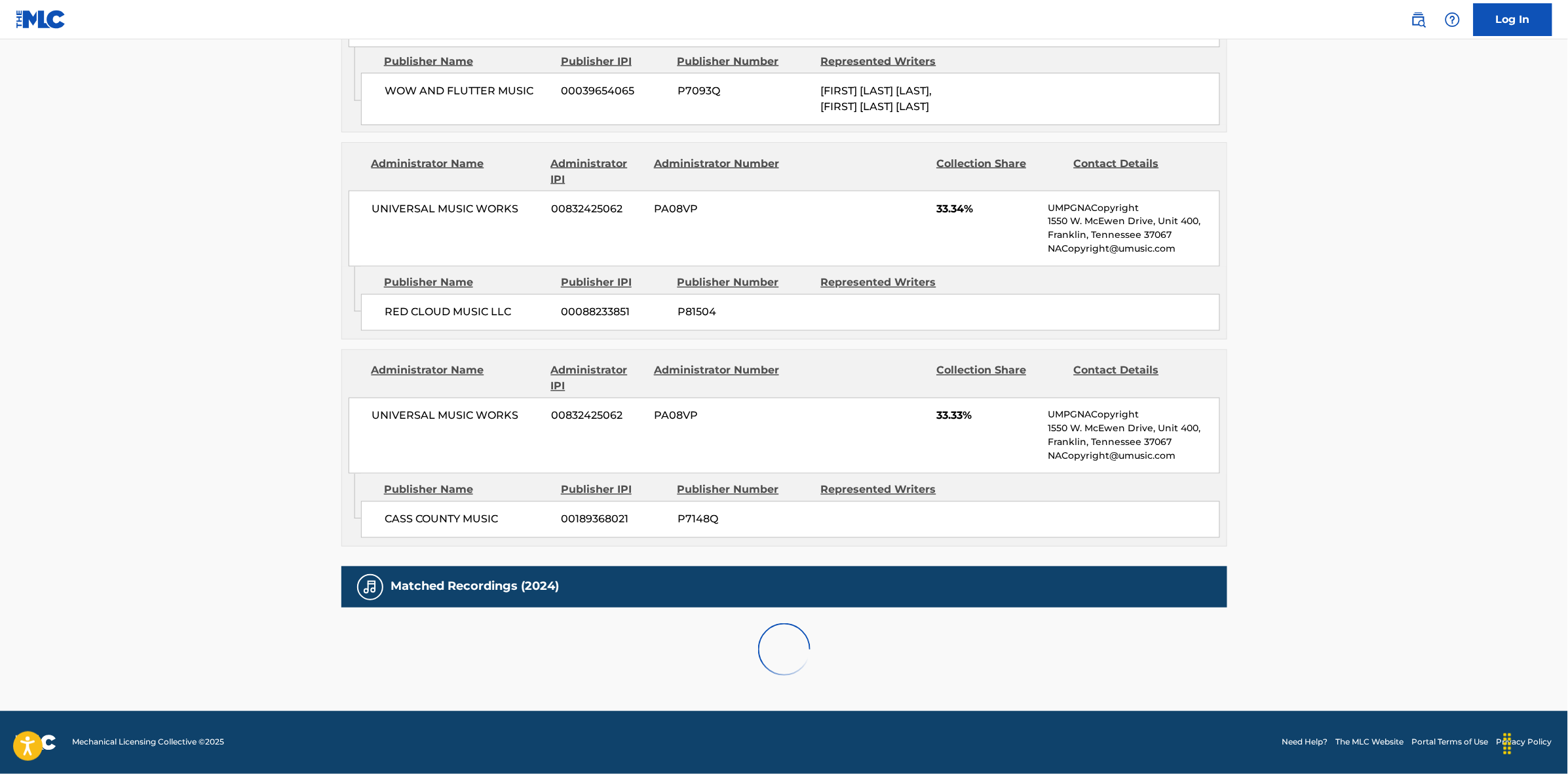 scroll, scrollTop: 1177, scrollLeft: 0, axis: vertical 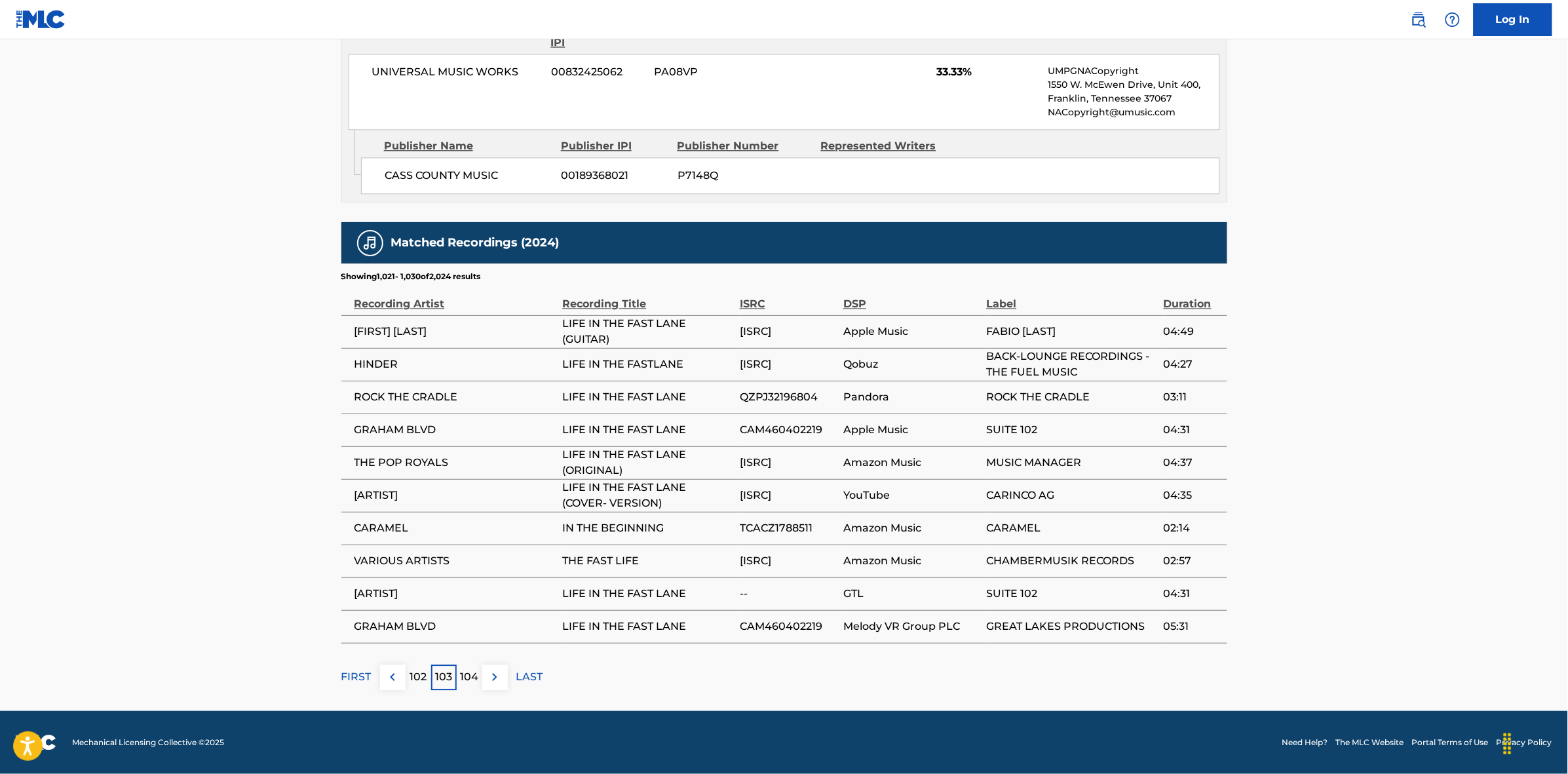 click at bounding box center (495, 677) 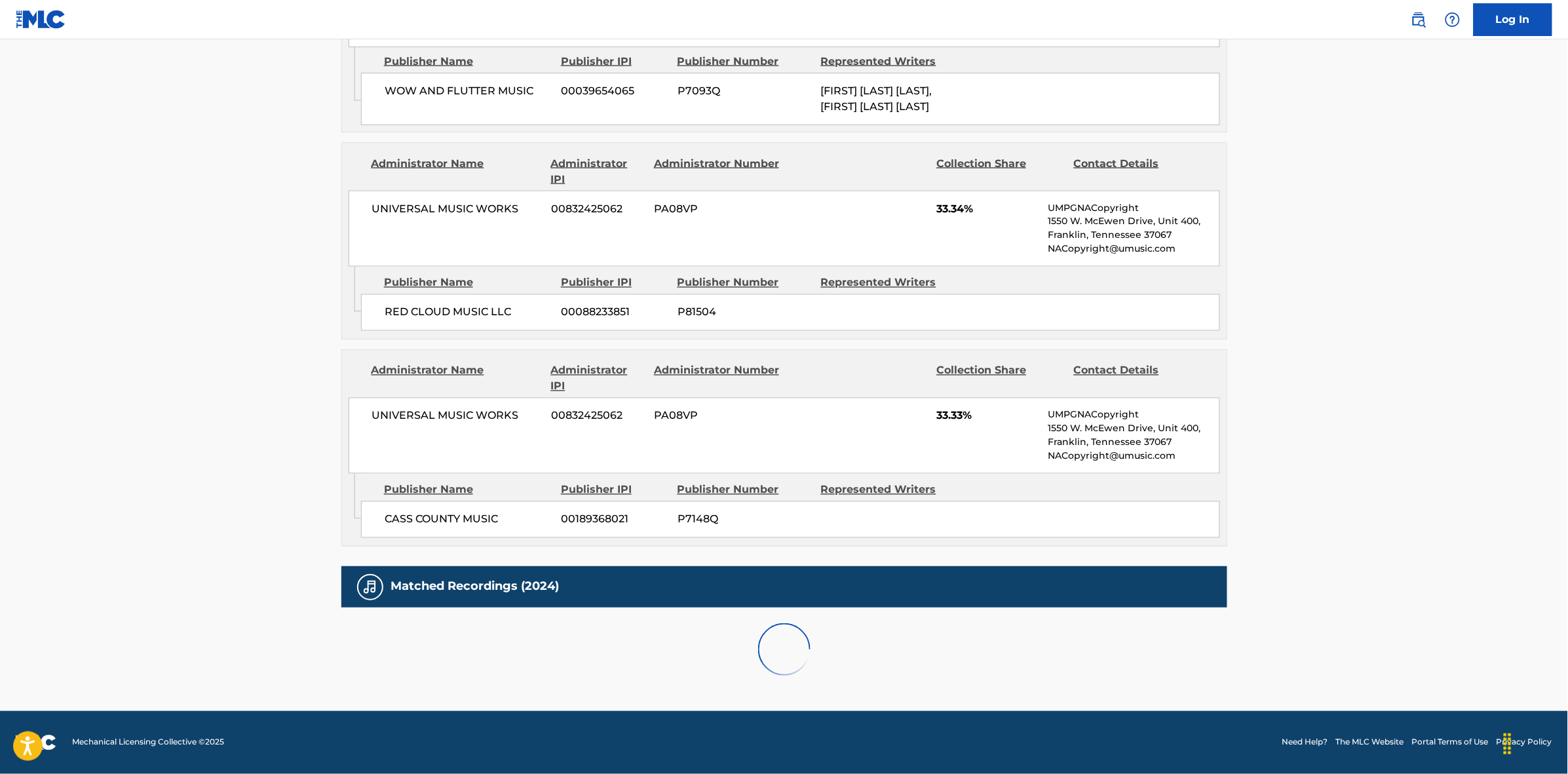 scroll, scrollTop: 1177, scrollLeft: 0, axis: vertical 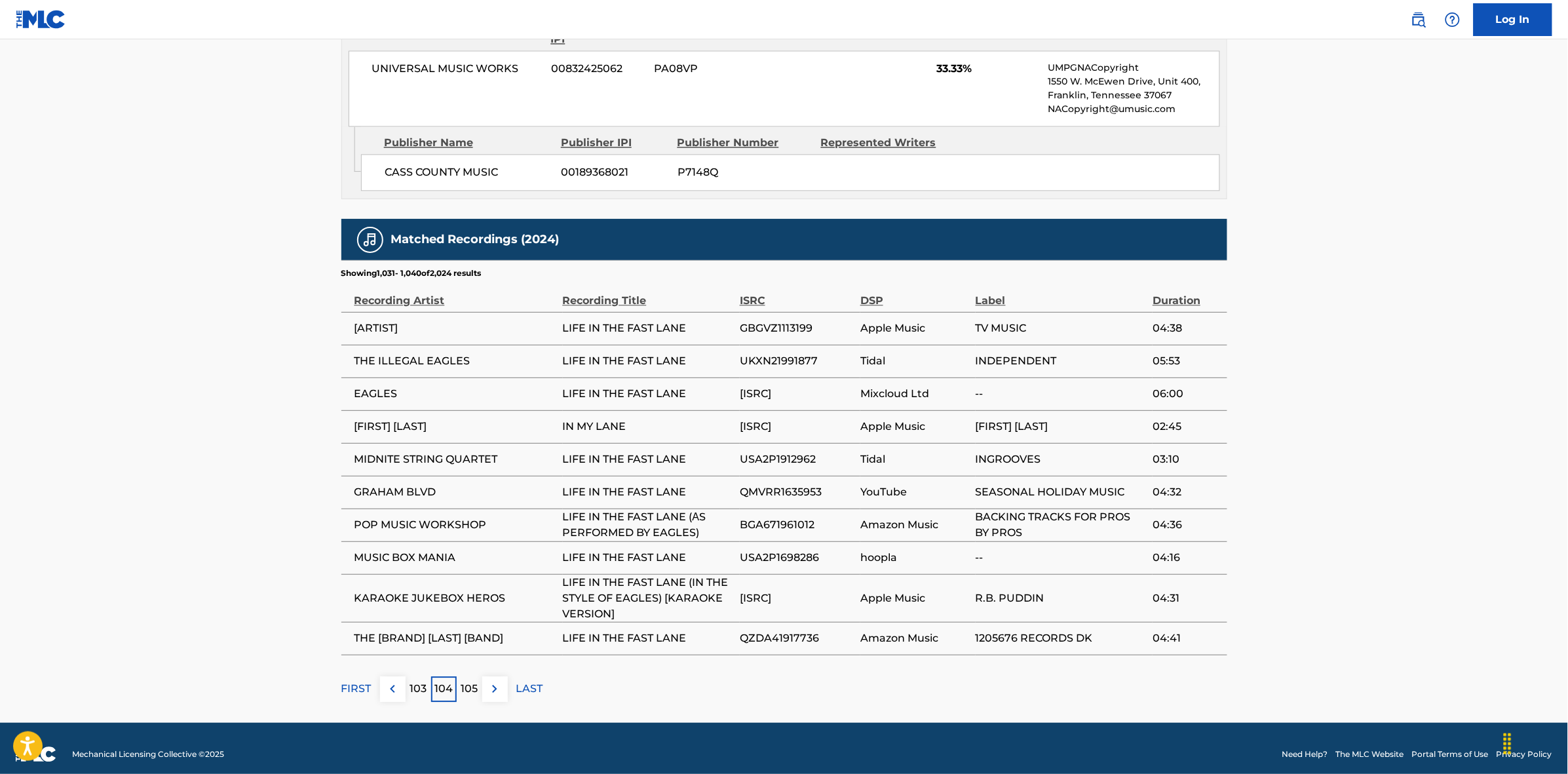 click at bounding box center (495, 689) 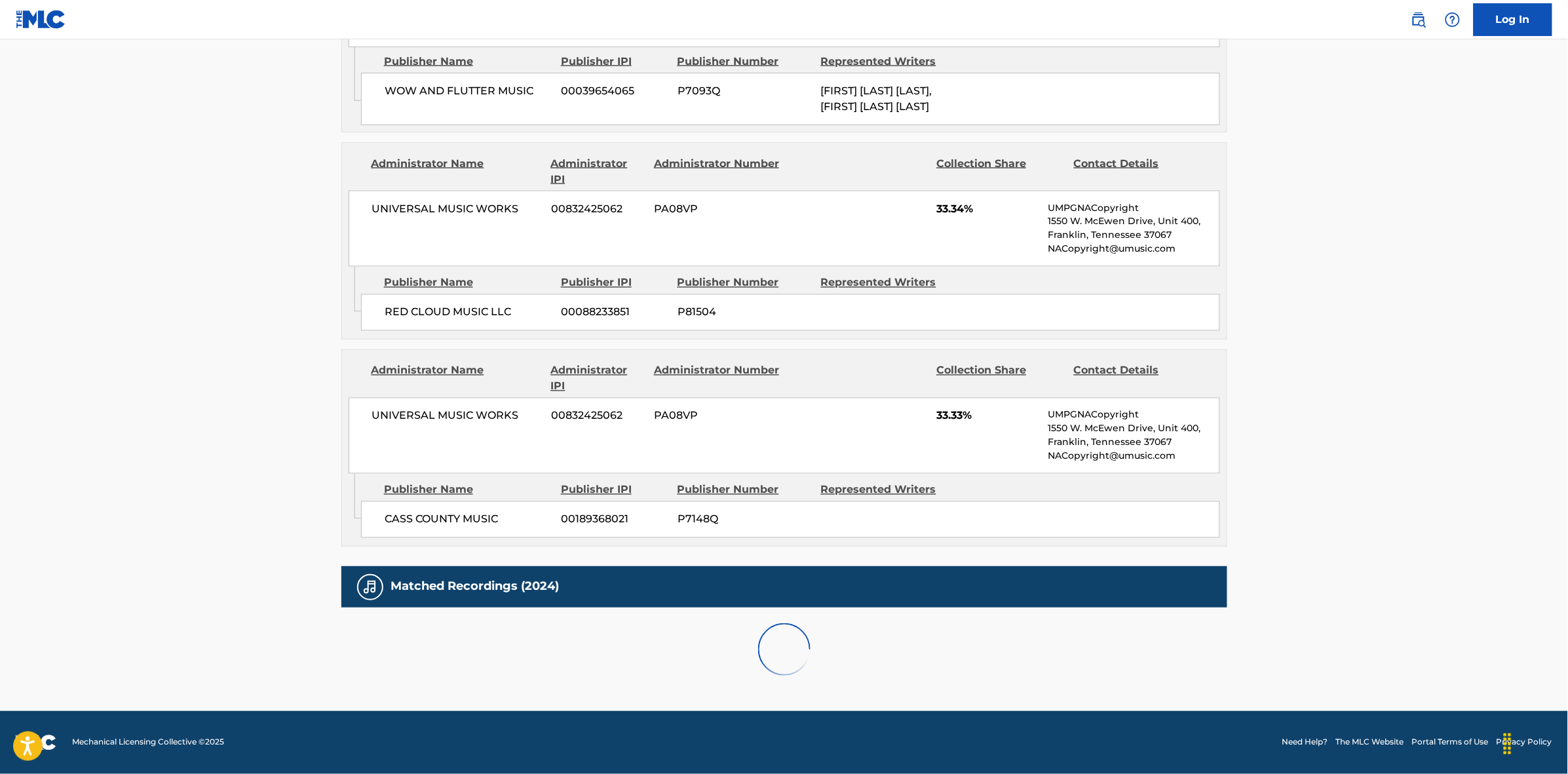 scroll, scrollTop: 1177, scrollLeft: 0, axis: vertical 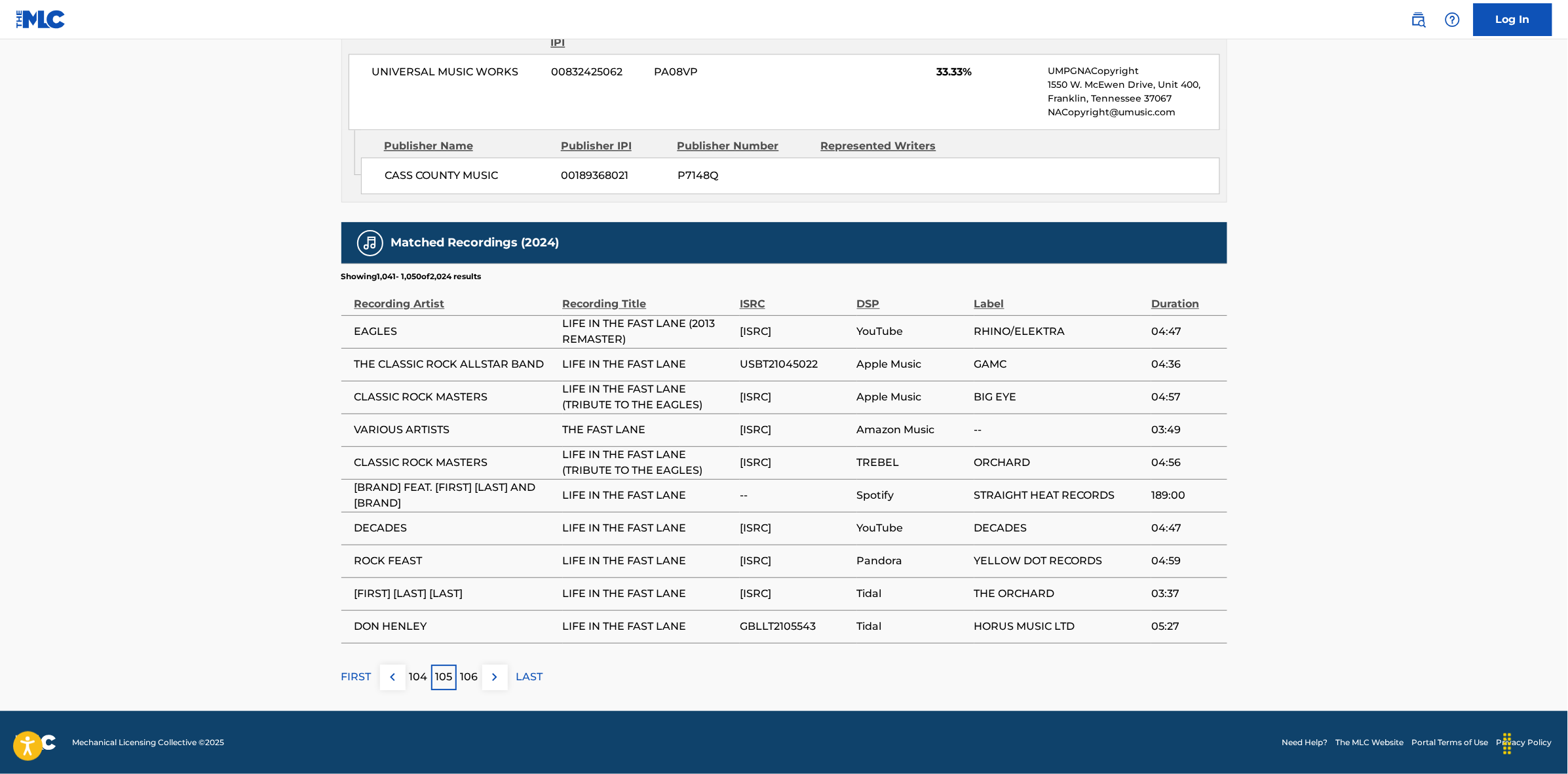 click at bounding box center (495, 677) 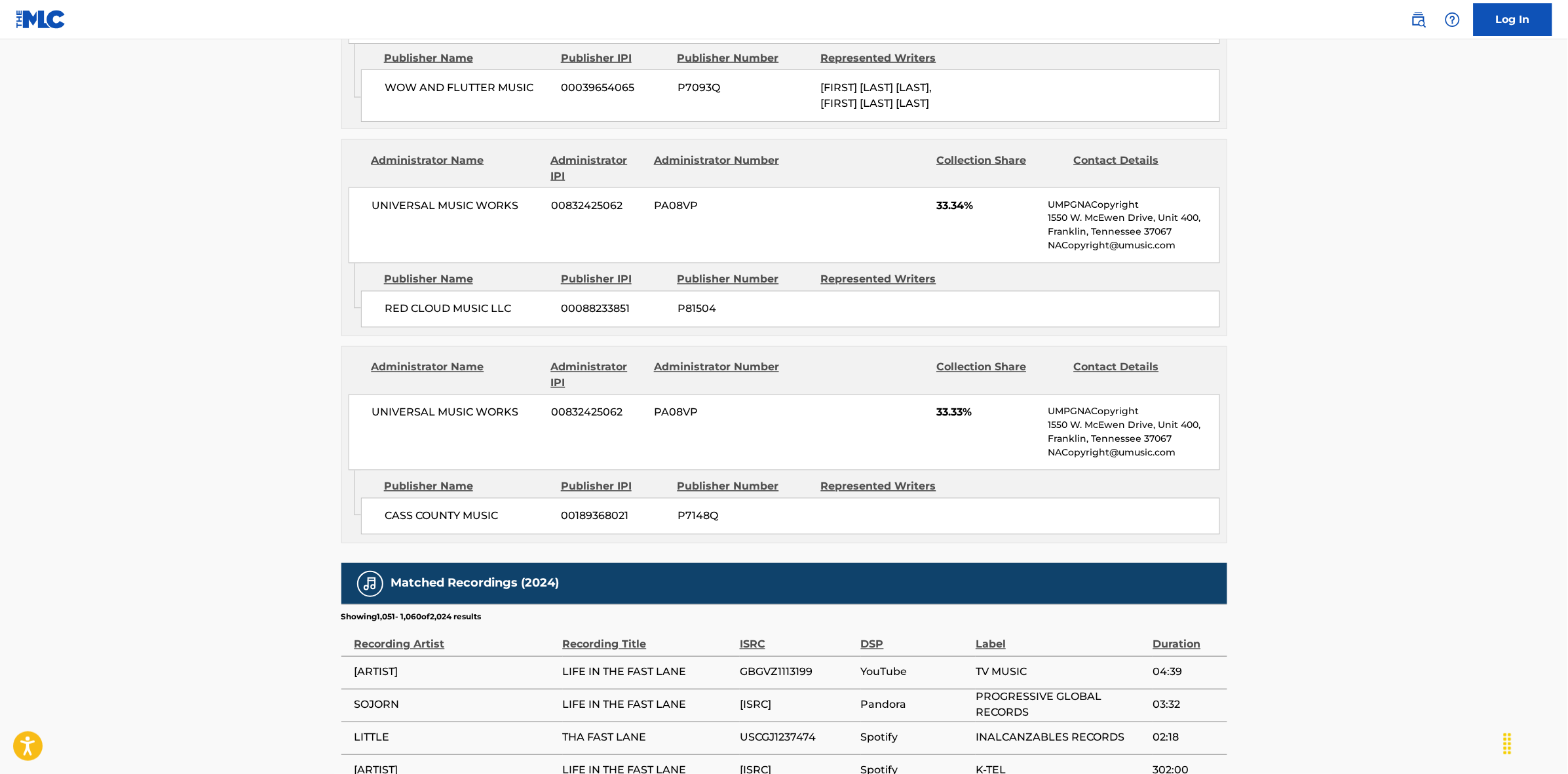 scroll, scrollTop: 1177, scrollLeft: 0, axis: vertical 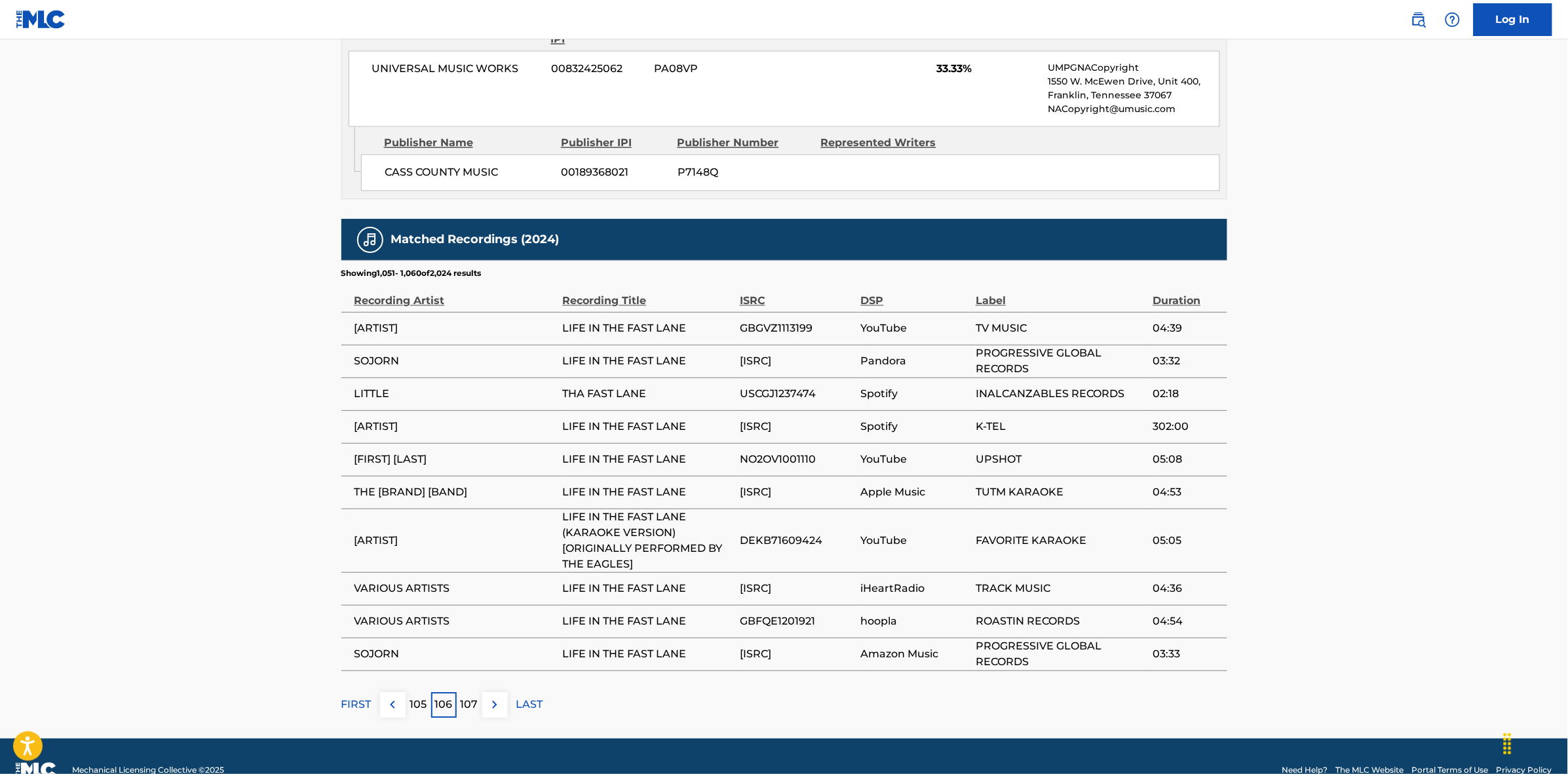 click at bounding box center (495, 705) 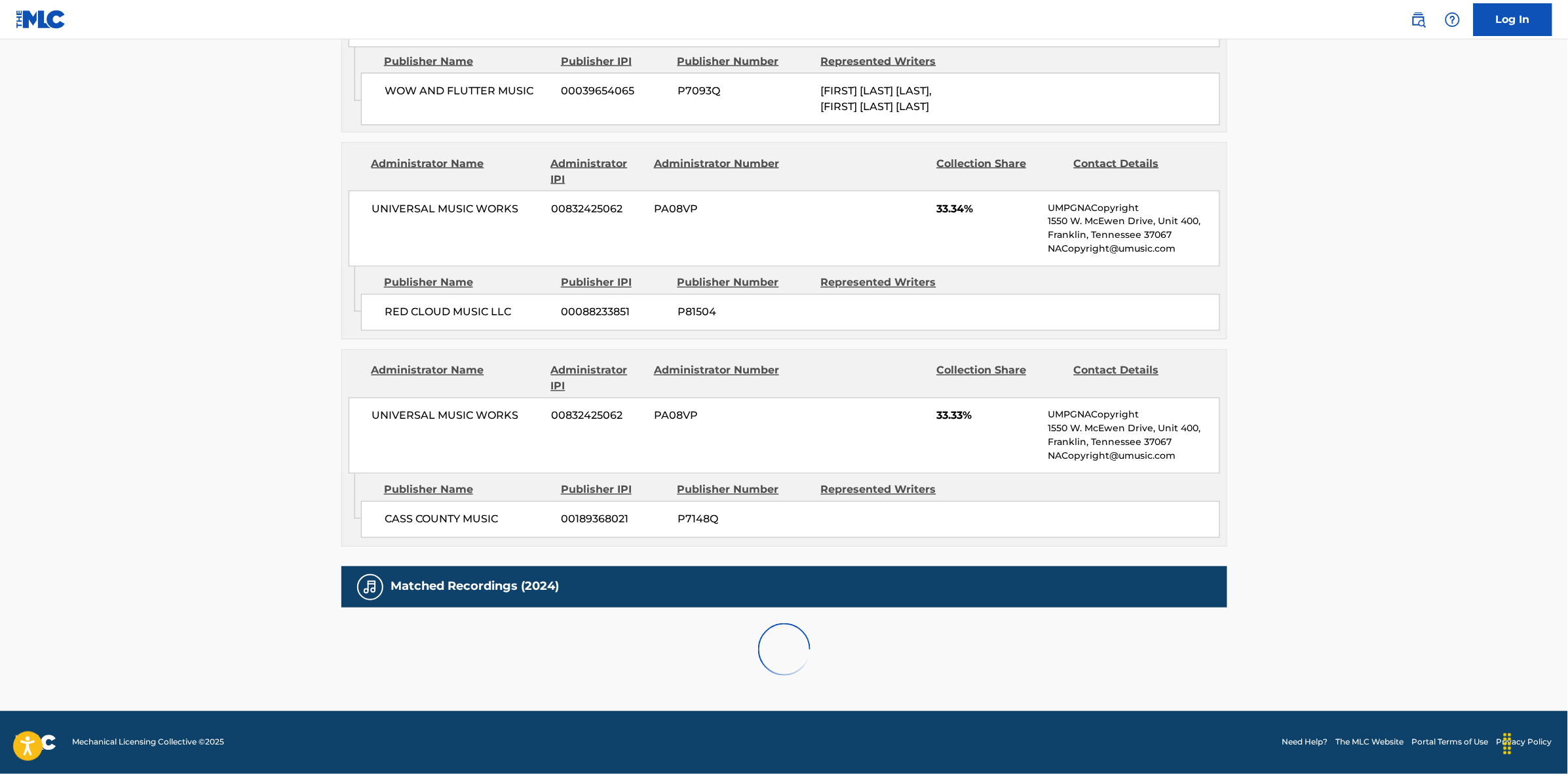 scroll, scrollTop: 1177, scrollLeft: 0, axis: vertical 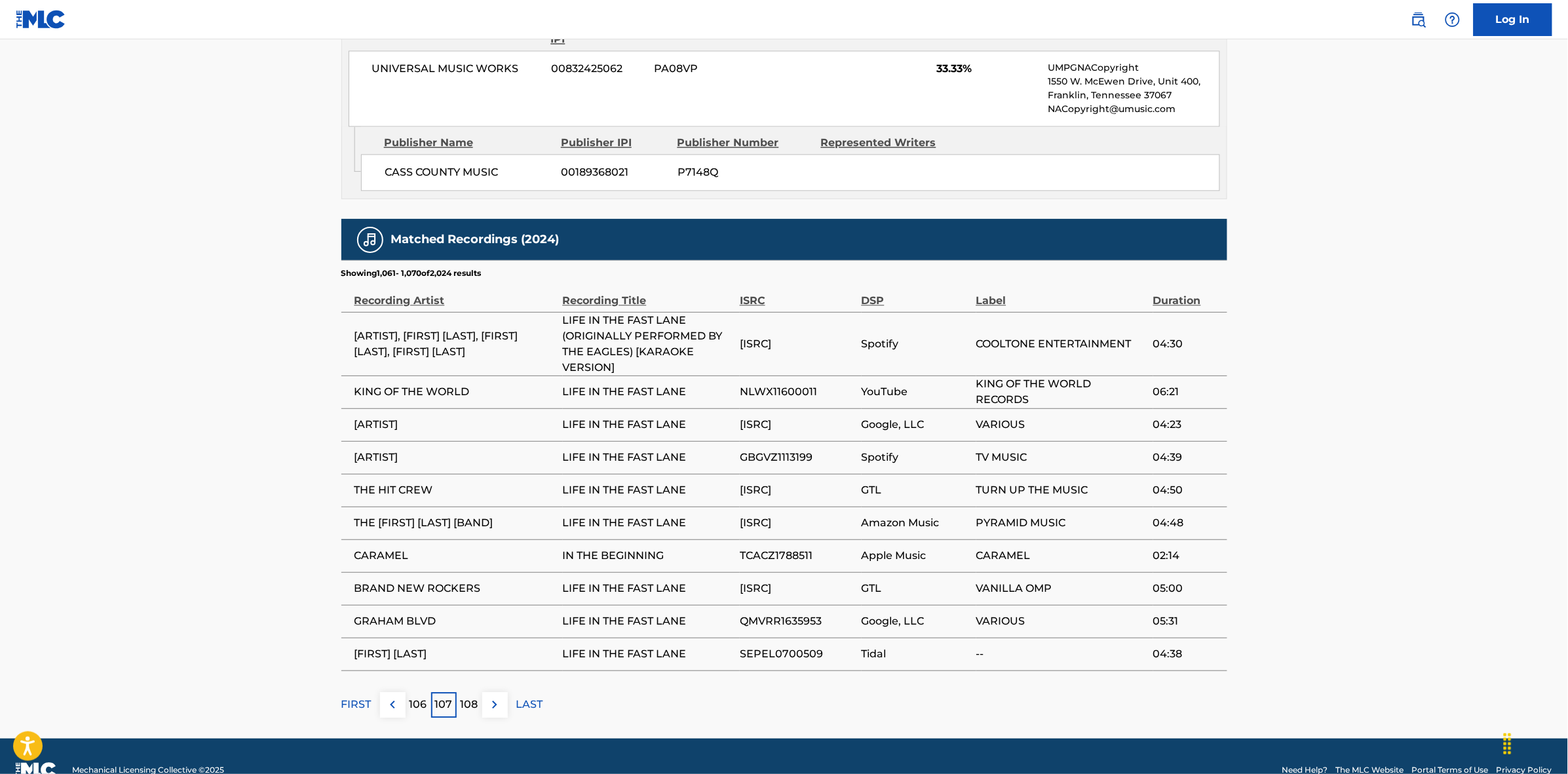 click at bounding box center (495, 705) 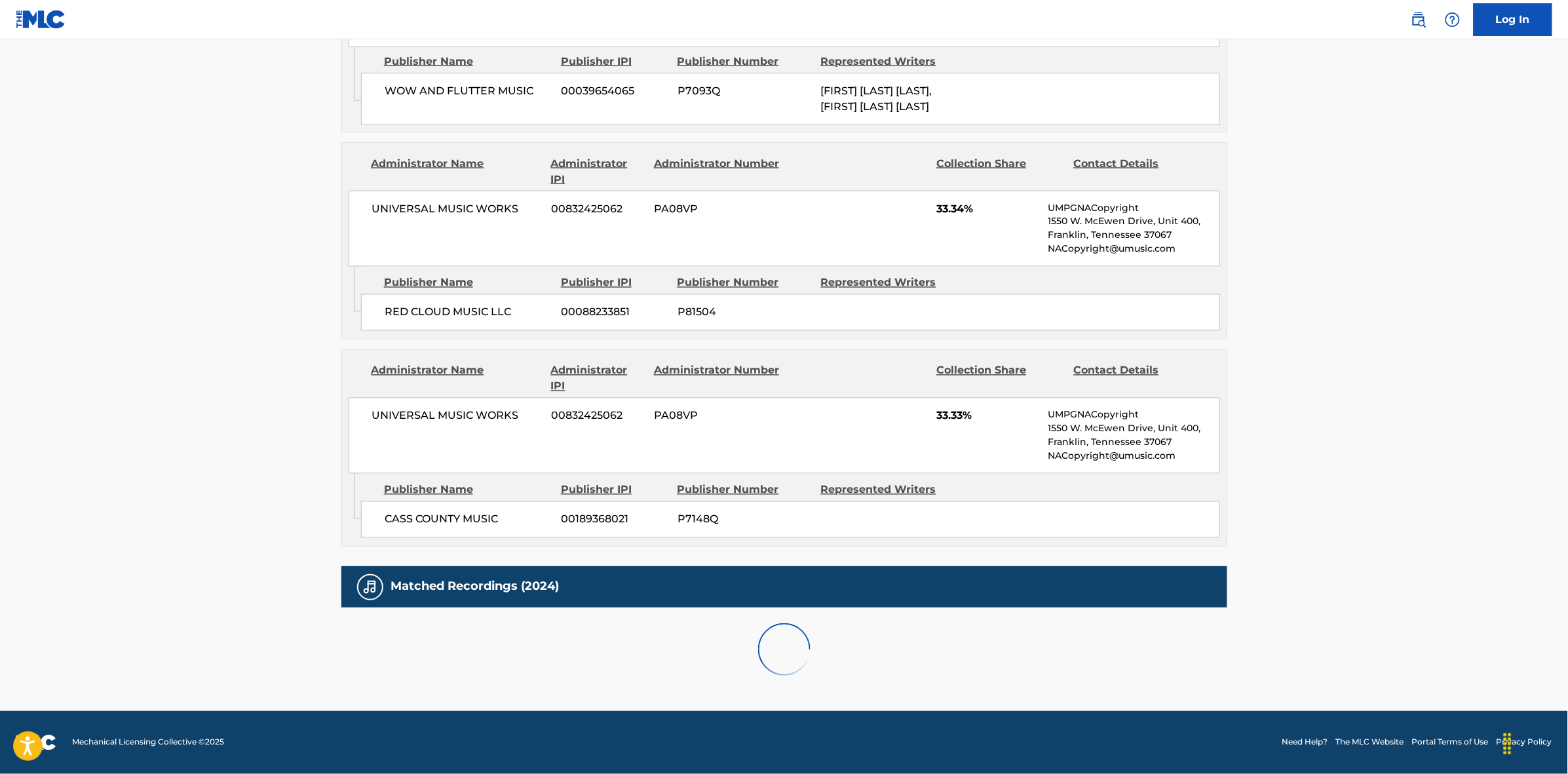 scroll, scrollTop: 1177, scrollLeft: 0, axis: vertical 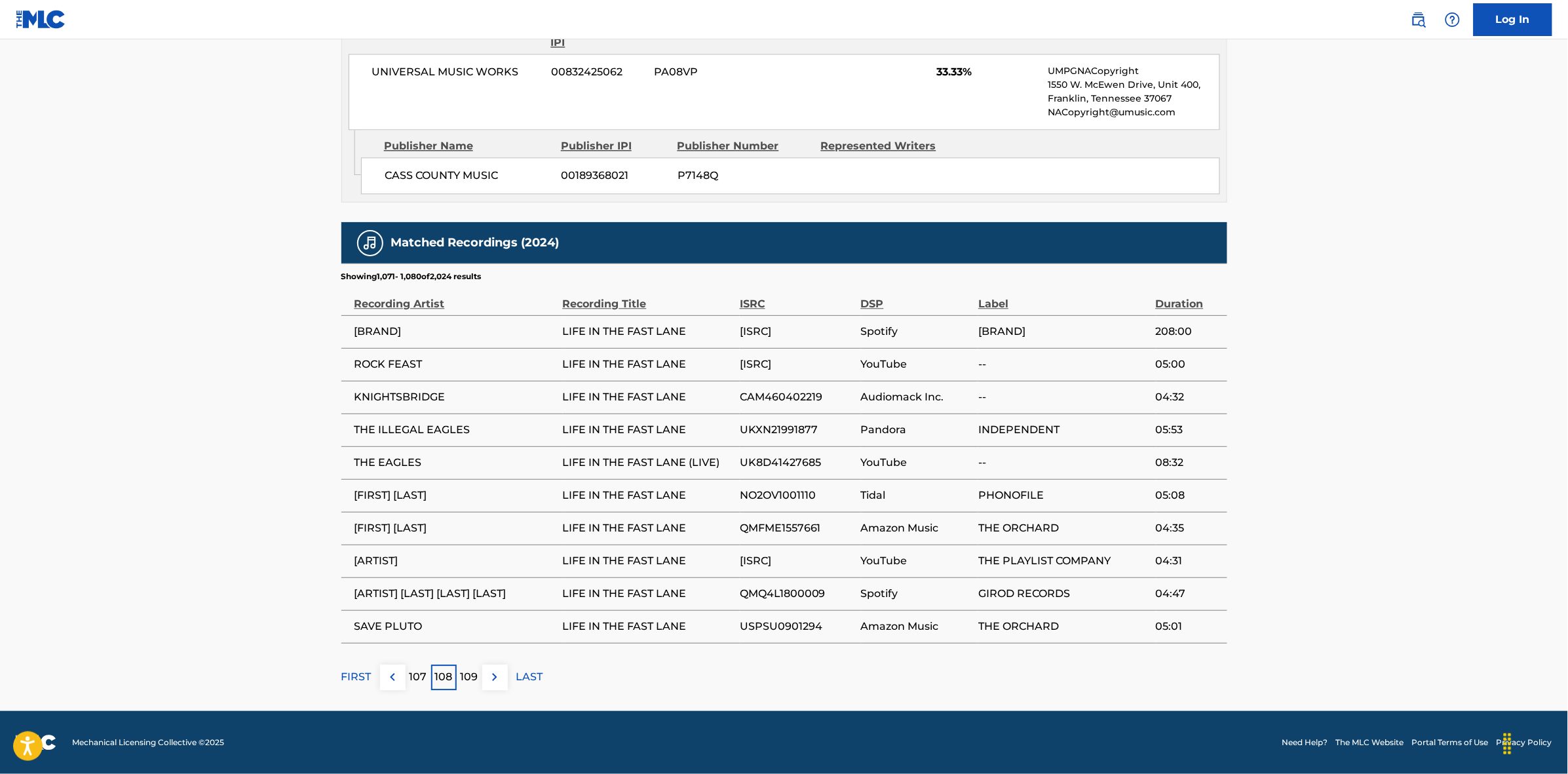 click at bounding box center [495, 677] 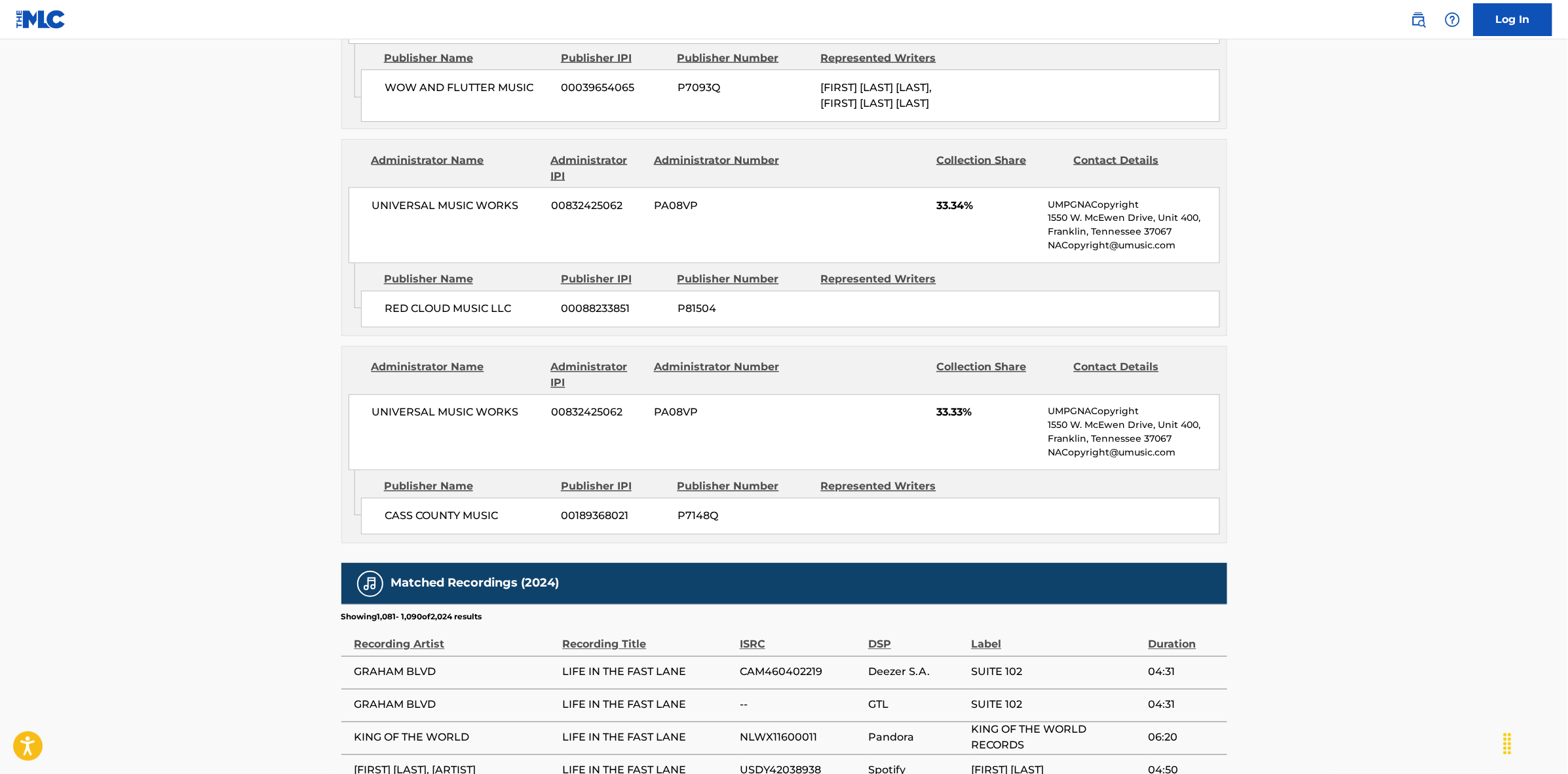 scroll, scrollTop: 1177, scrollLeft: 0, axis: vertical 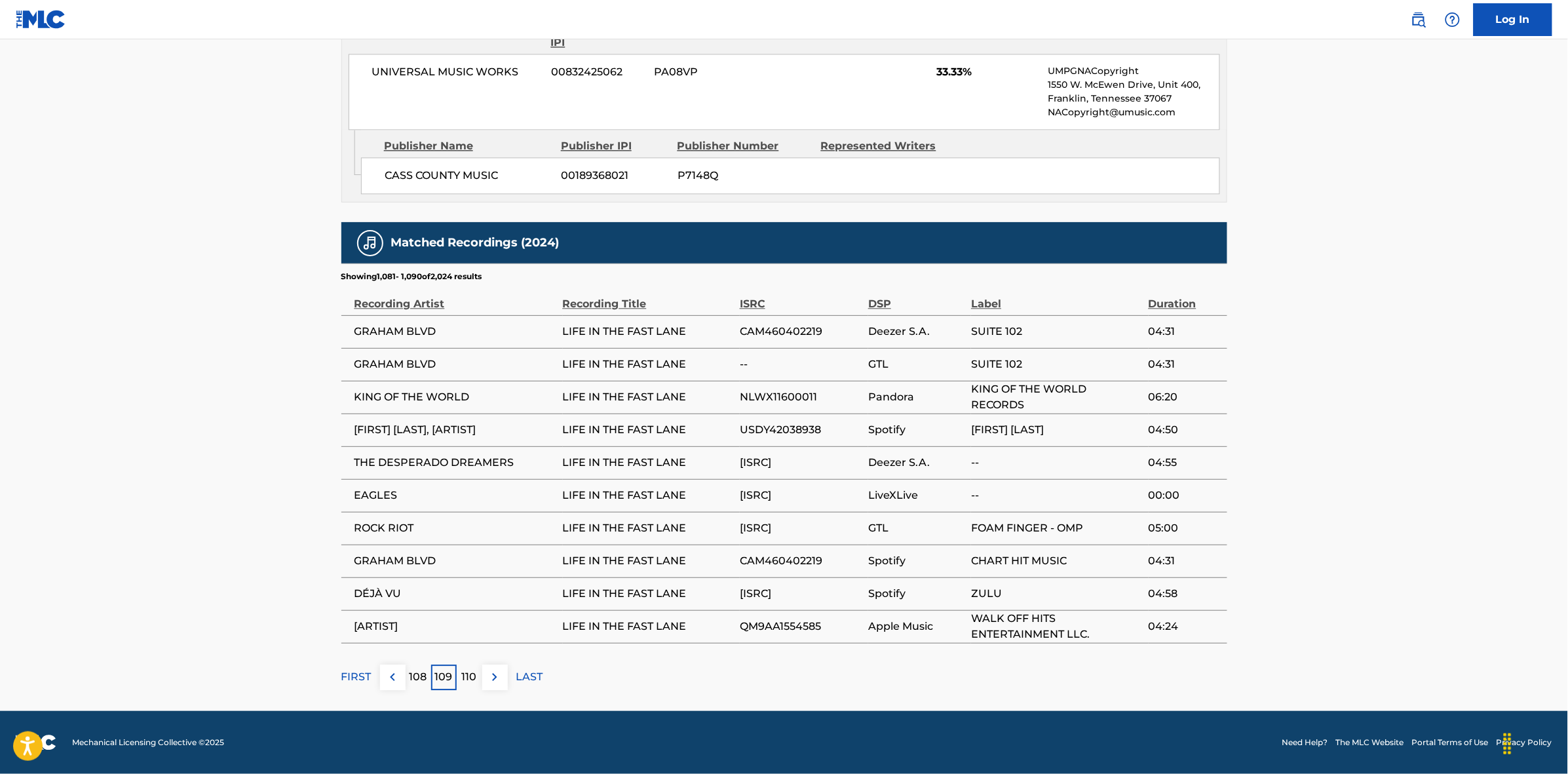 click at bounding box center [495, 677] 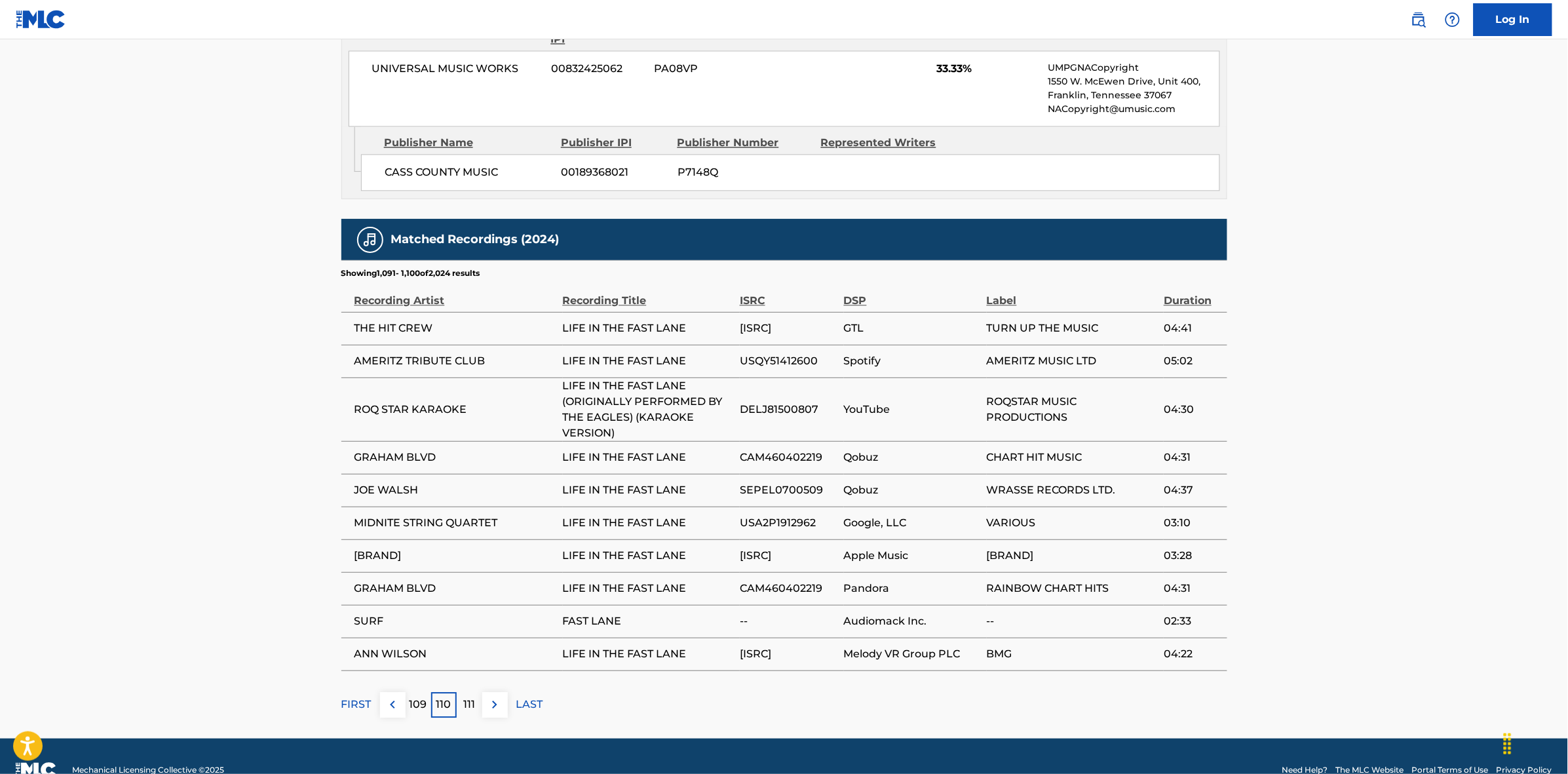 click on "111" at bounding box center [469, 705] 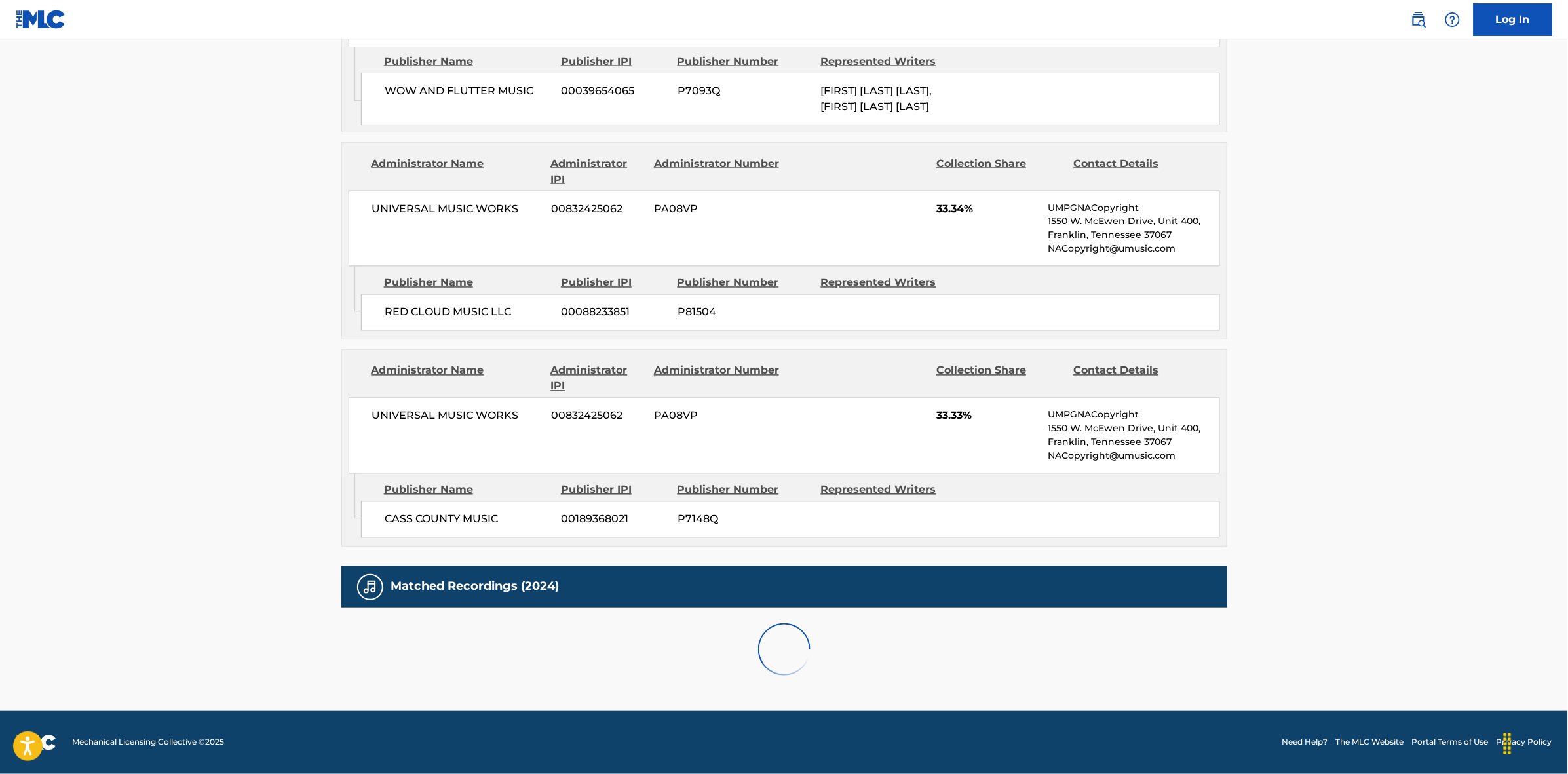 scroll, scrollTop: 1177, scrollLeft: 0, axis: vertical 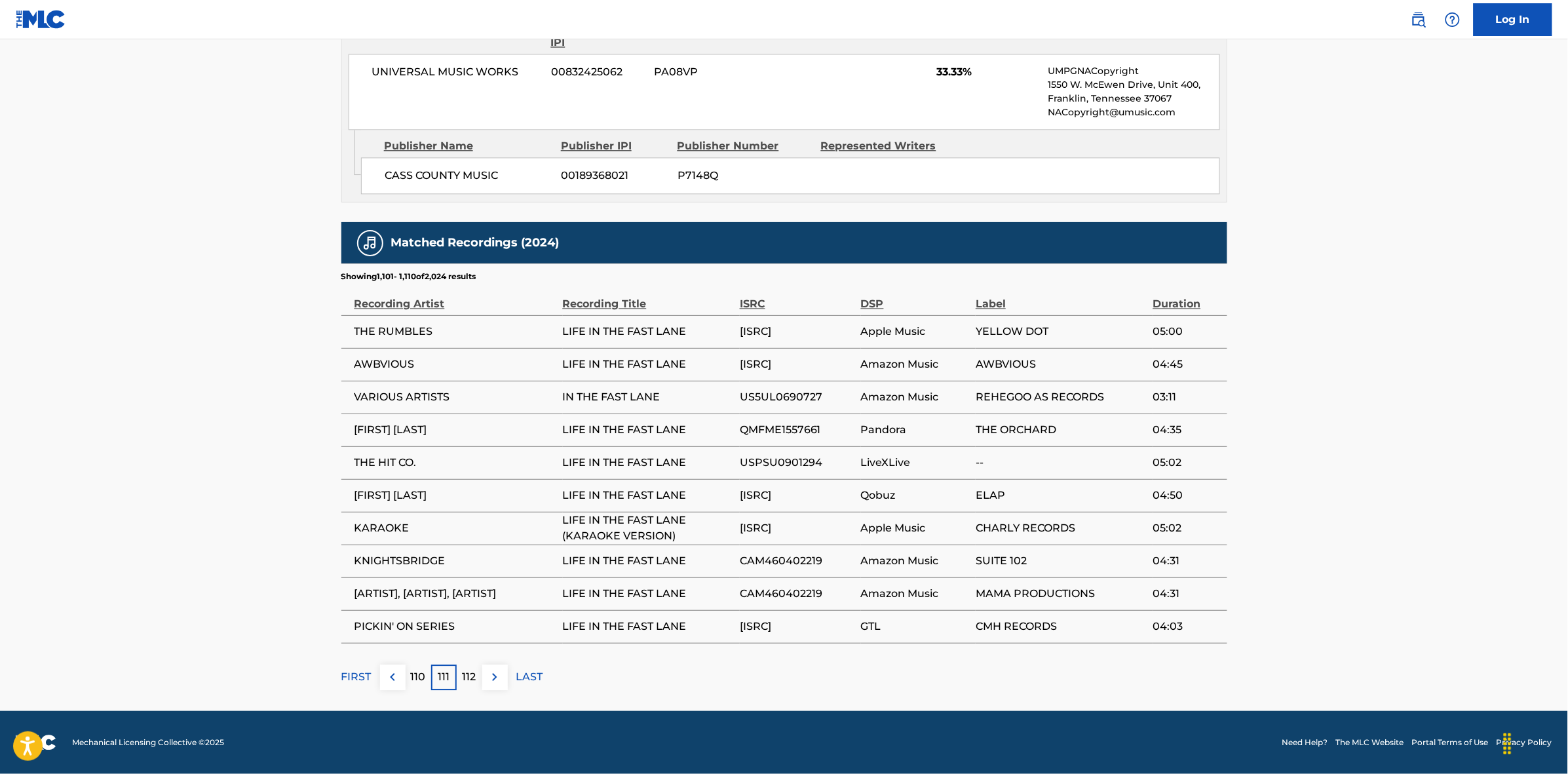 click at bounding box center [495, 677] 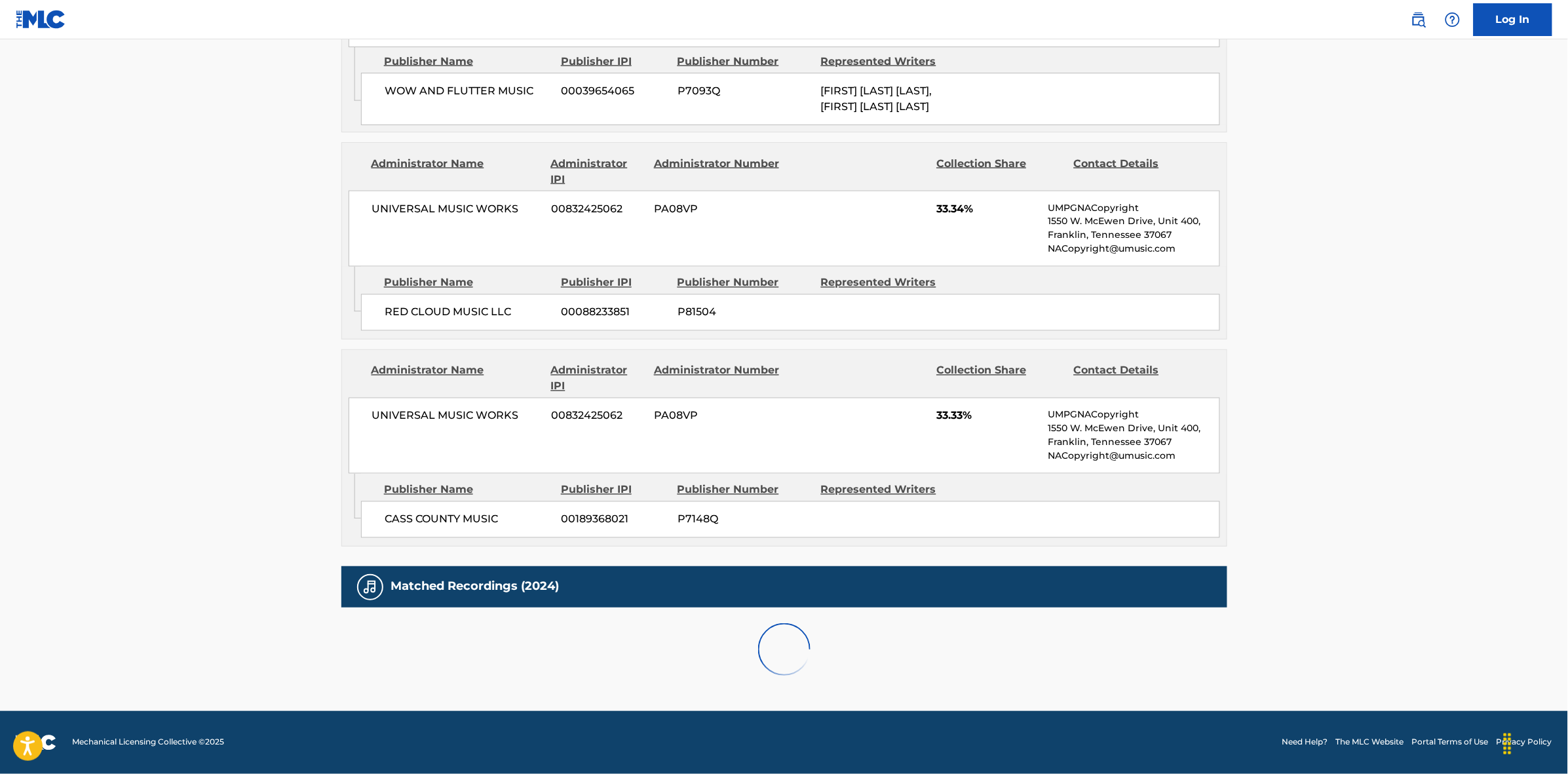 scroll, scrollTop: 1177, scrollLeft: 0, axis: vertical 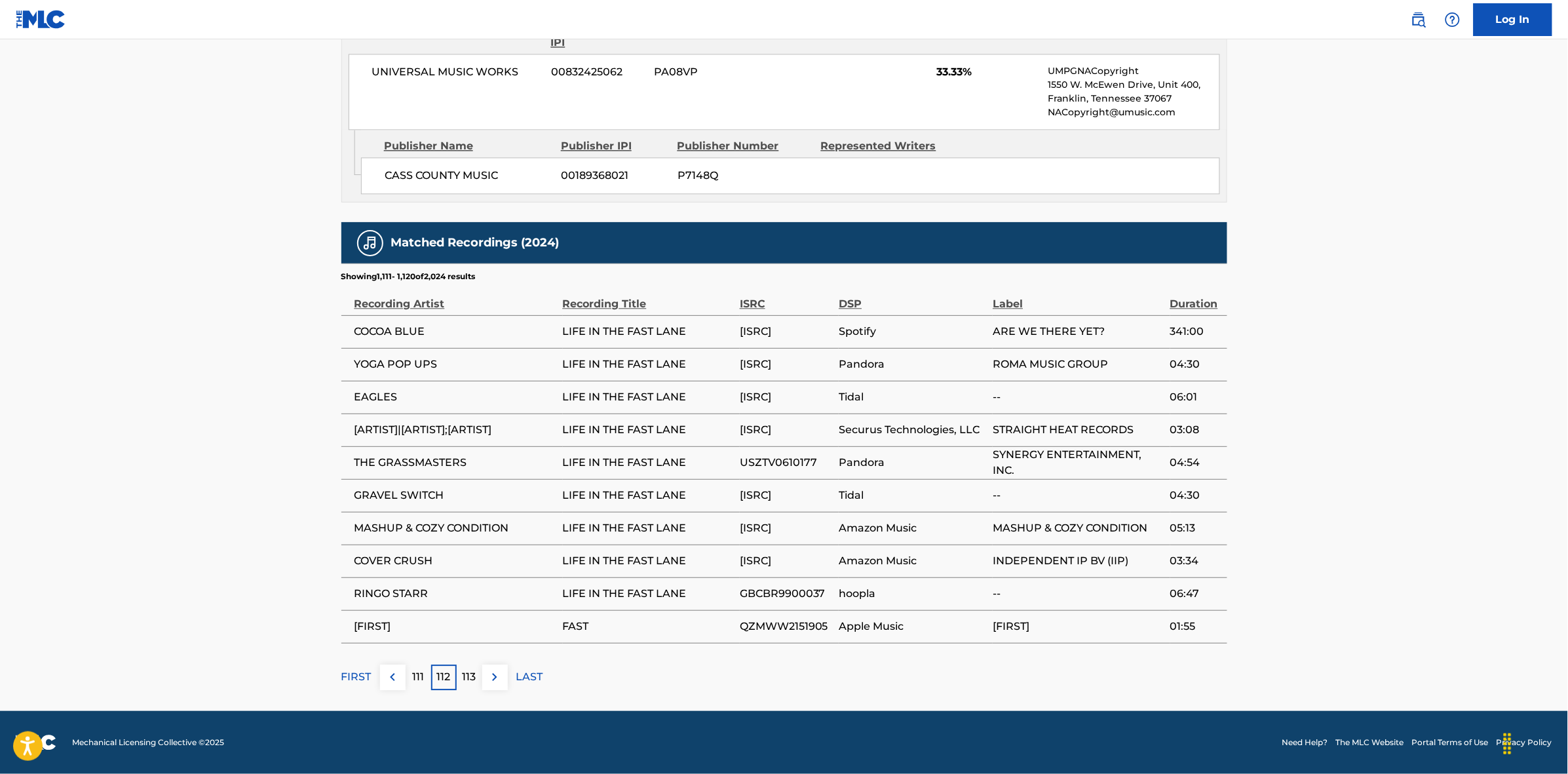 click at bounding box center (495, 677) 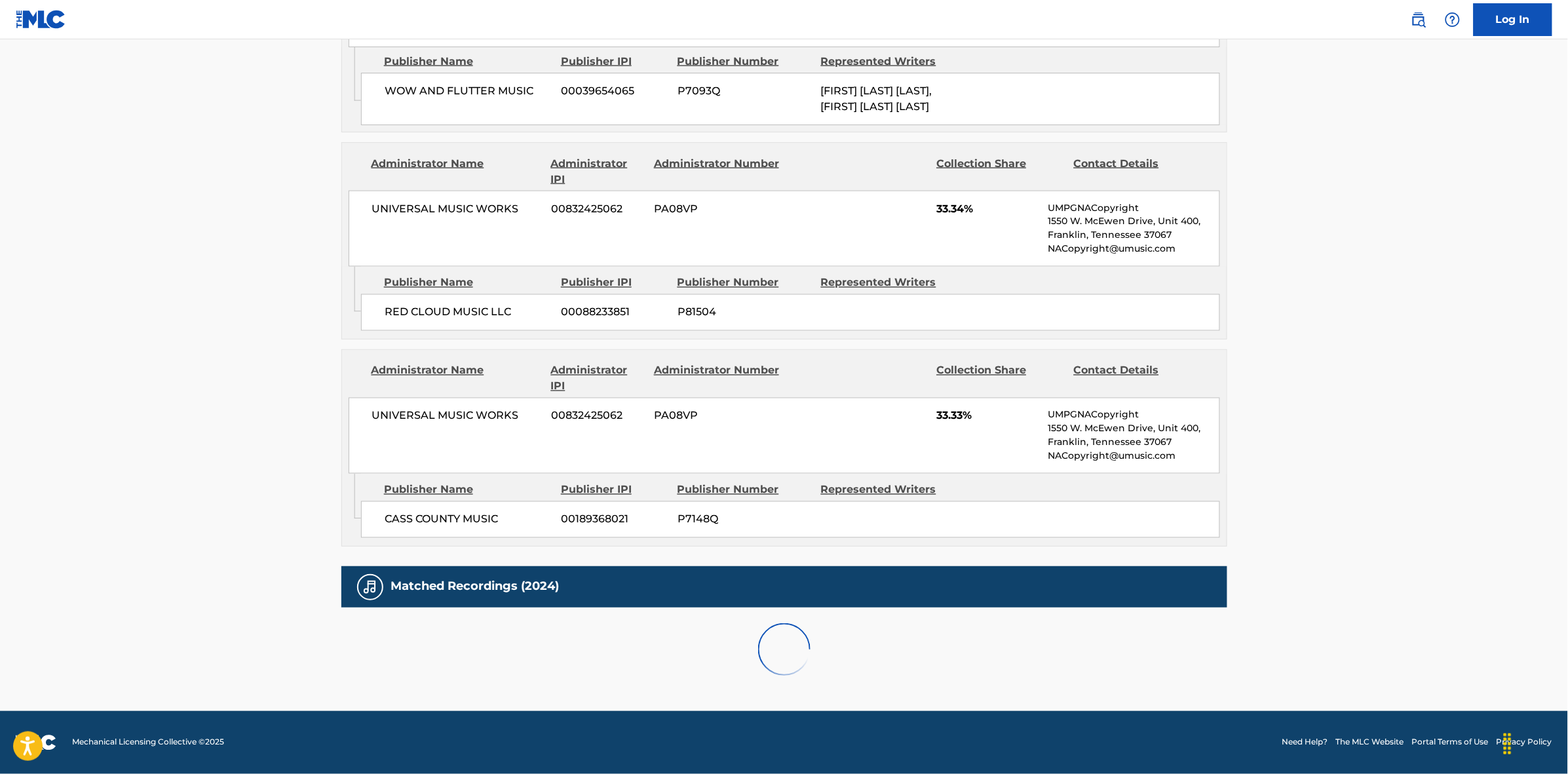scroll, scrollTop: 1177, scrollLeft: 0, axis: vertical 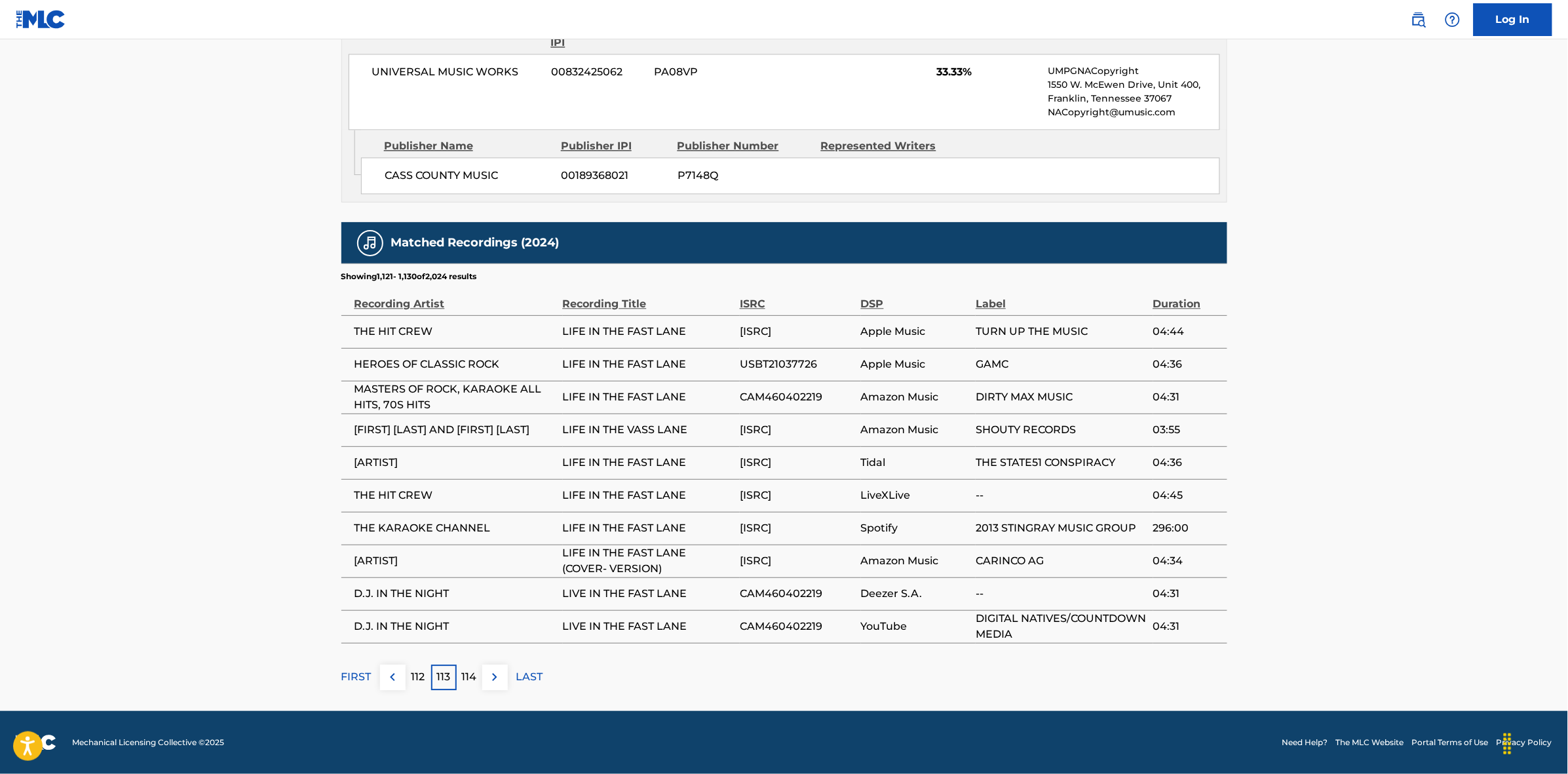 click at bounding box center [495, 677] 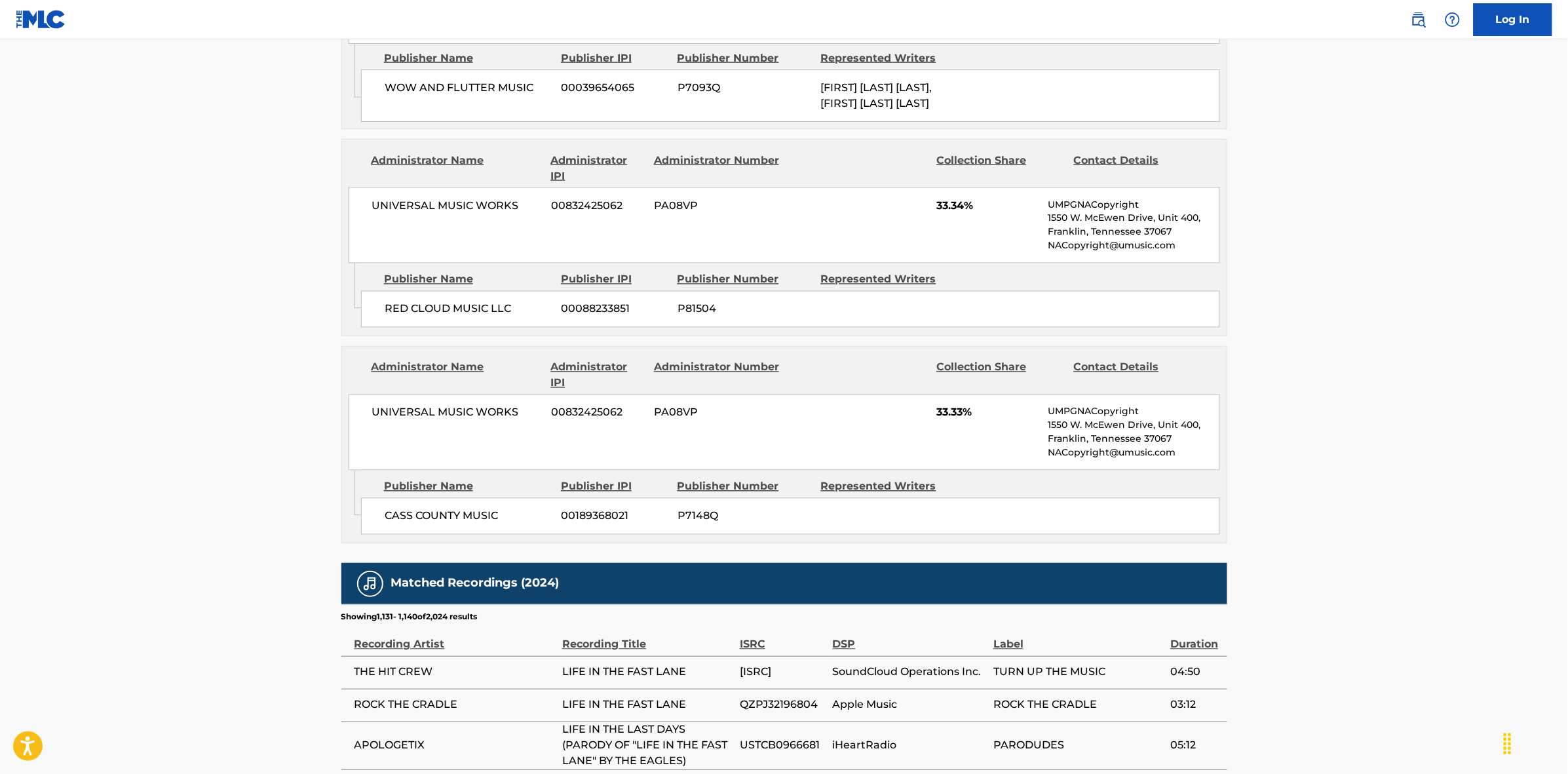 scroll, scrollTop: 1177, scrollLeft: 0, axis: vertical 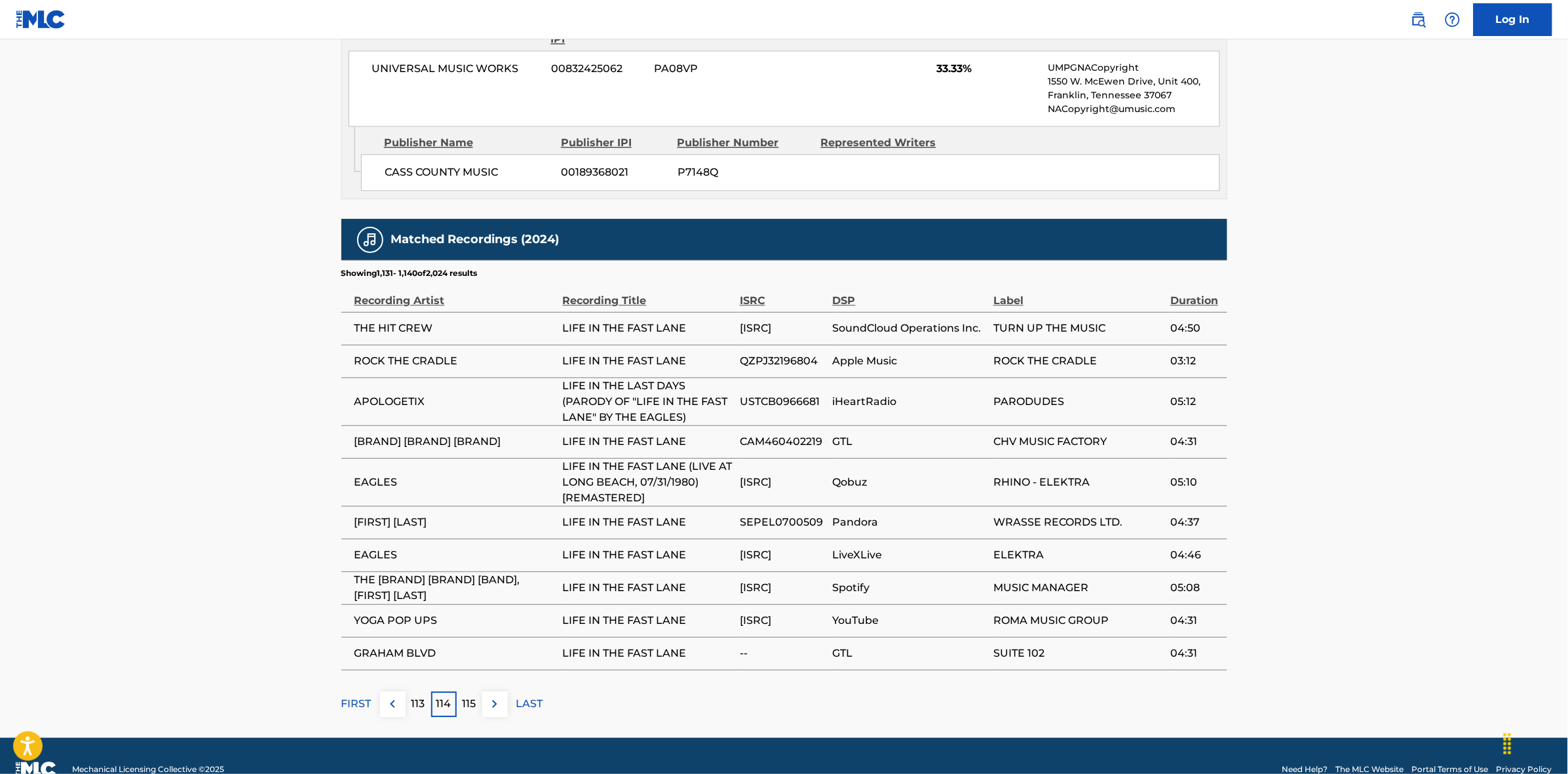click at bounding box center (495, 704) 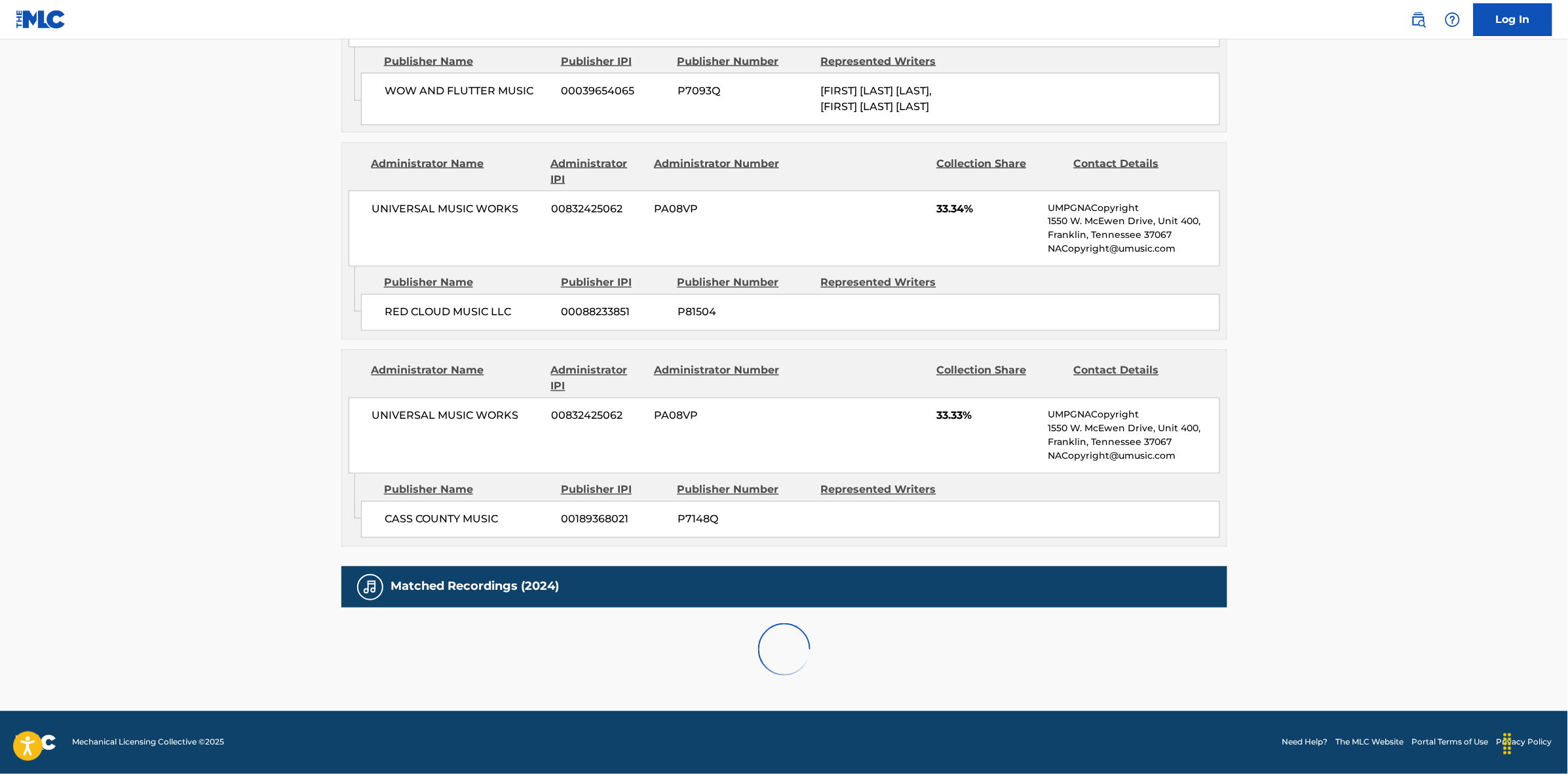 scroll, scrollTop: 1177, scrollLeft: 0, axis: vertical 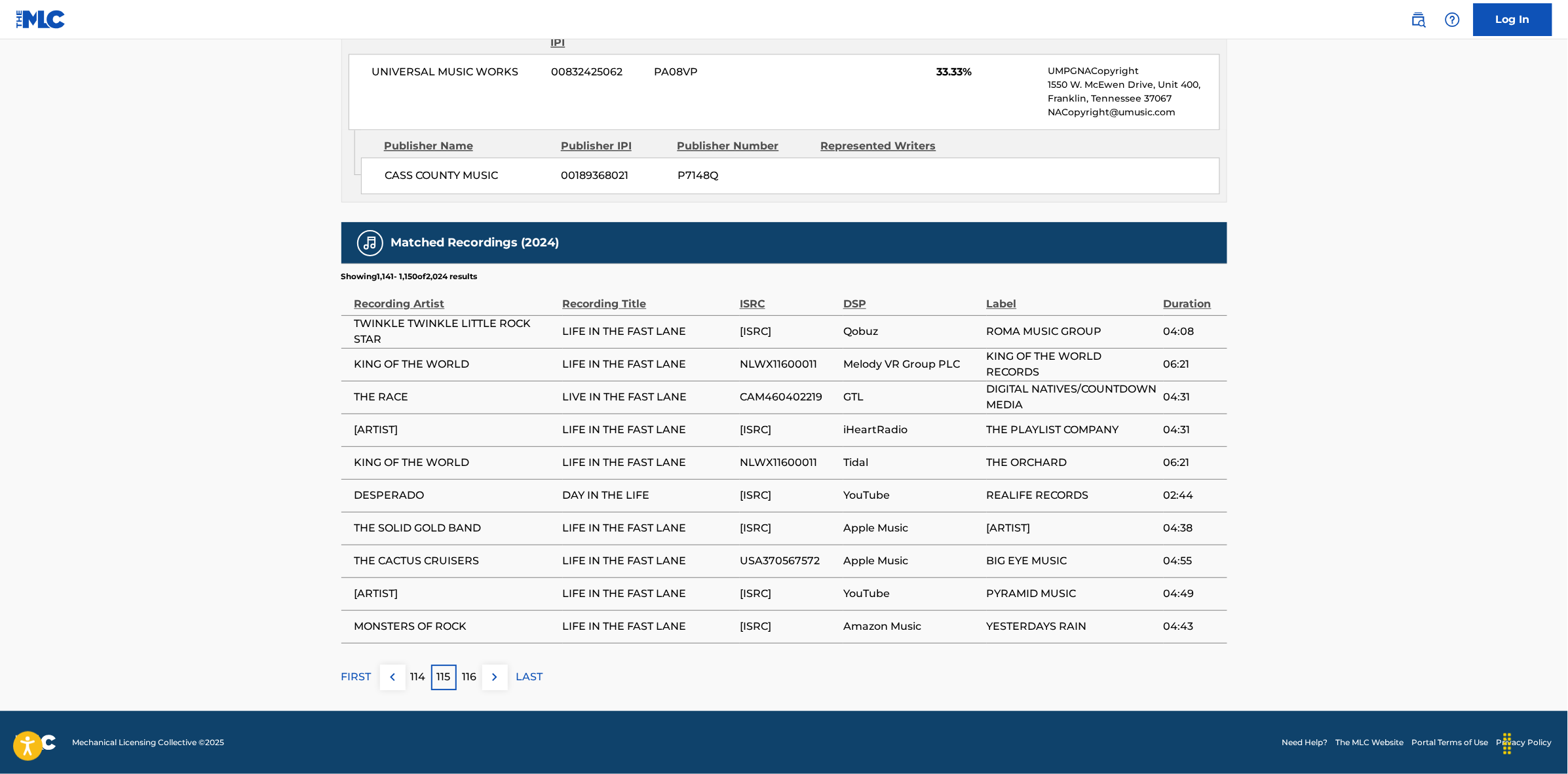 click at bounding box center (495, 677) 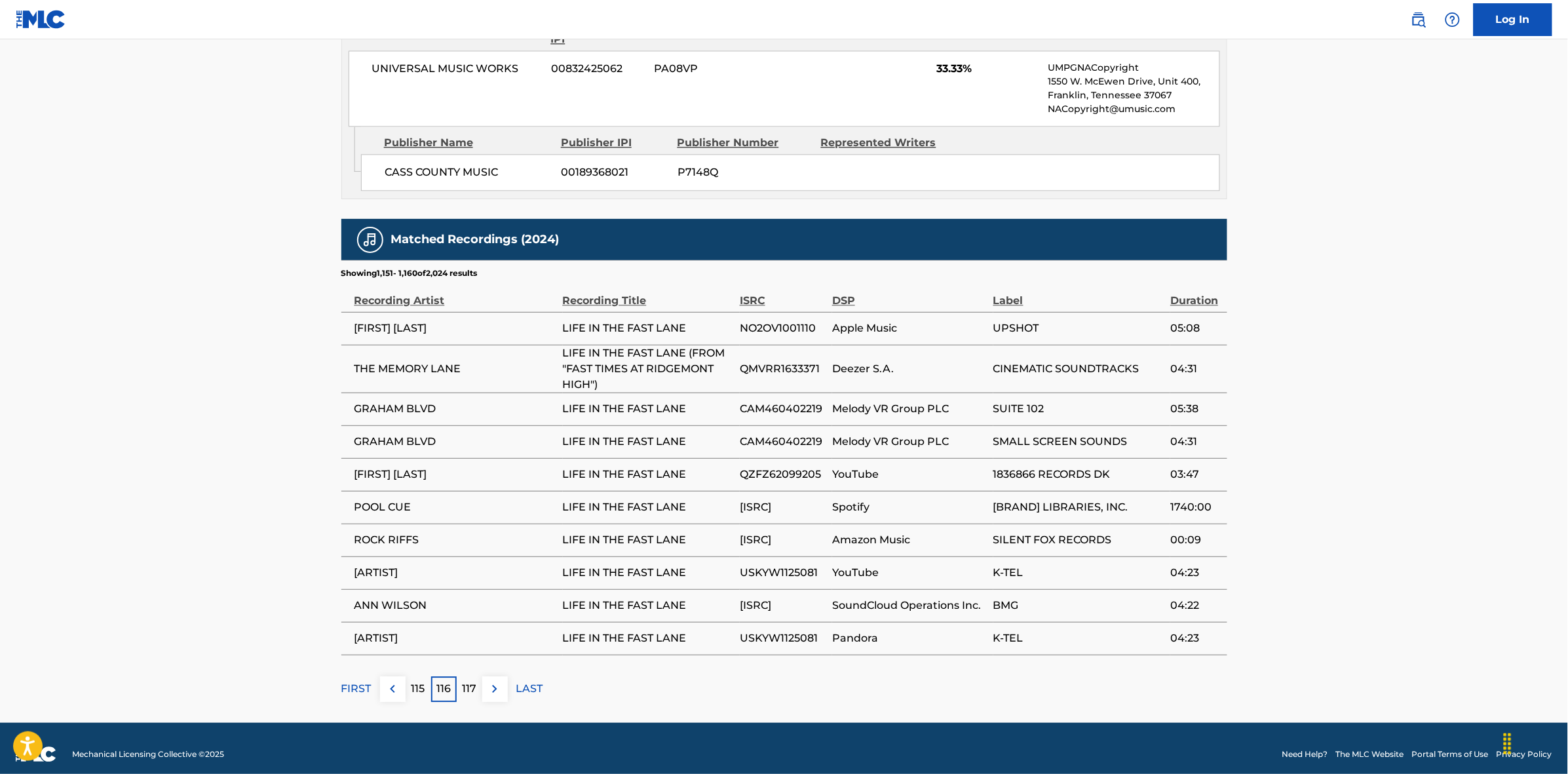 click at bounding box center [495, 689] 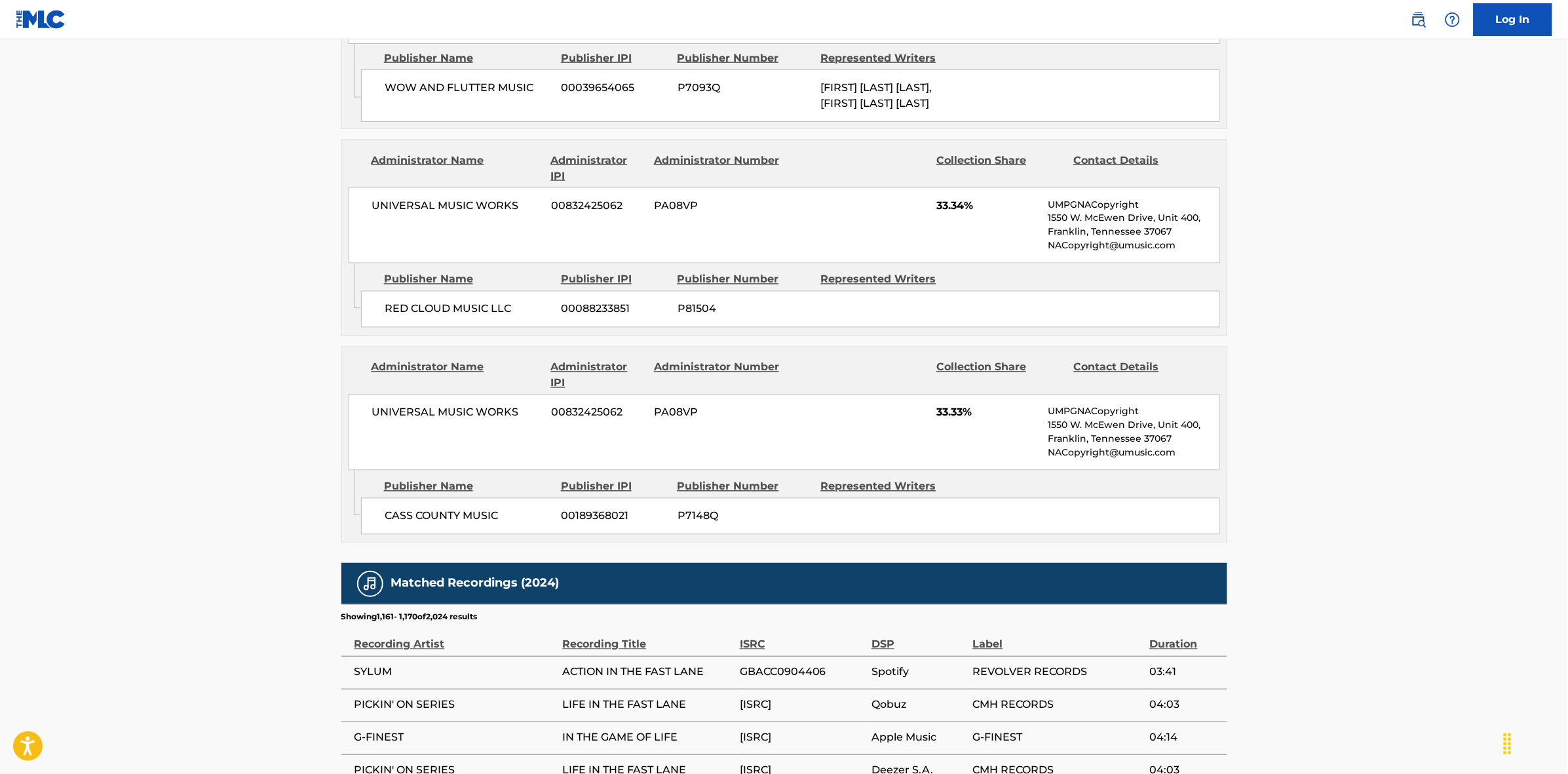 scroll, scrollTop: 1177, scrollLeft: 0, axis: vertical 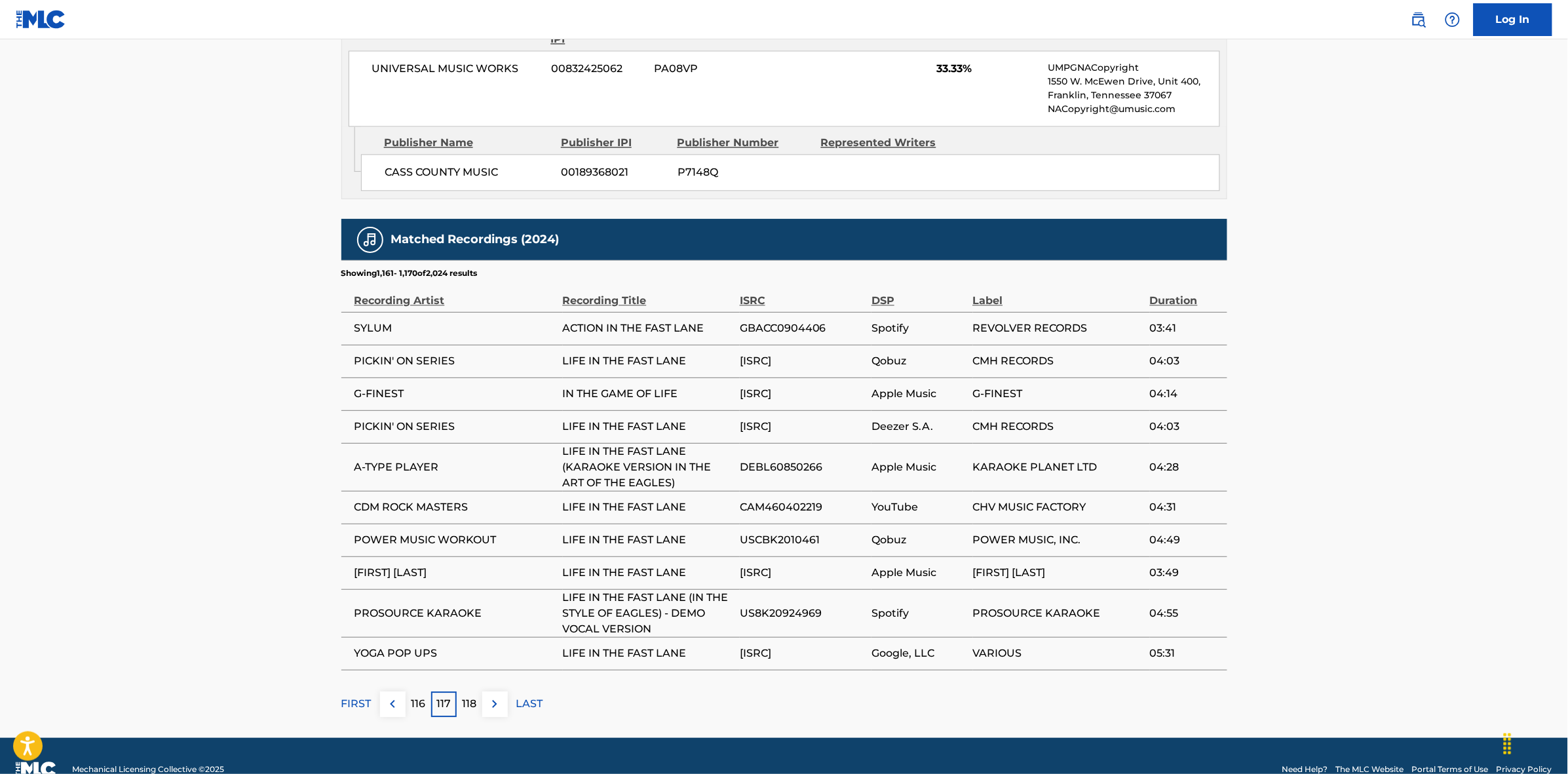 click at bounding box center [495, 704] 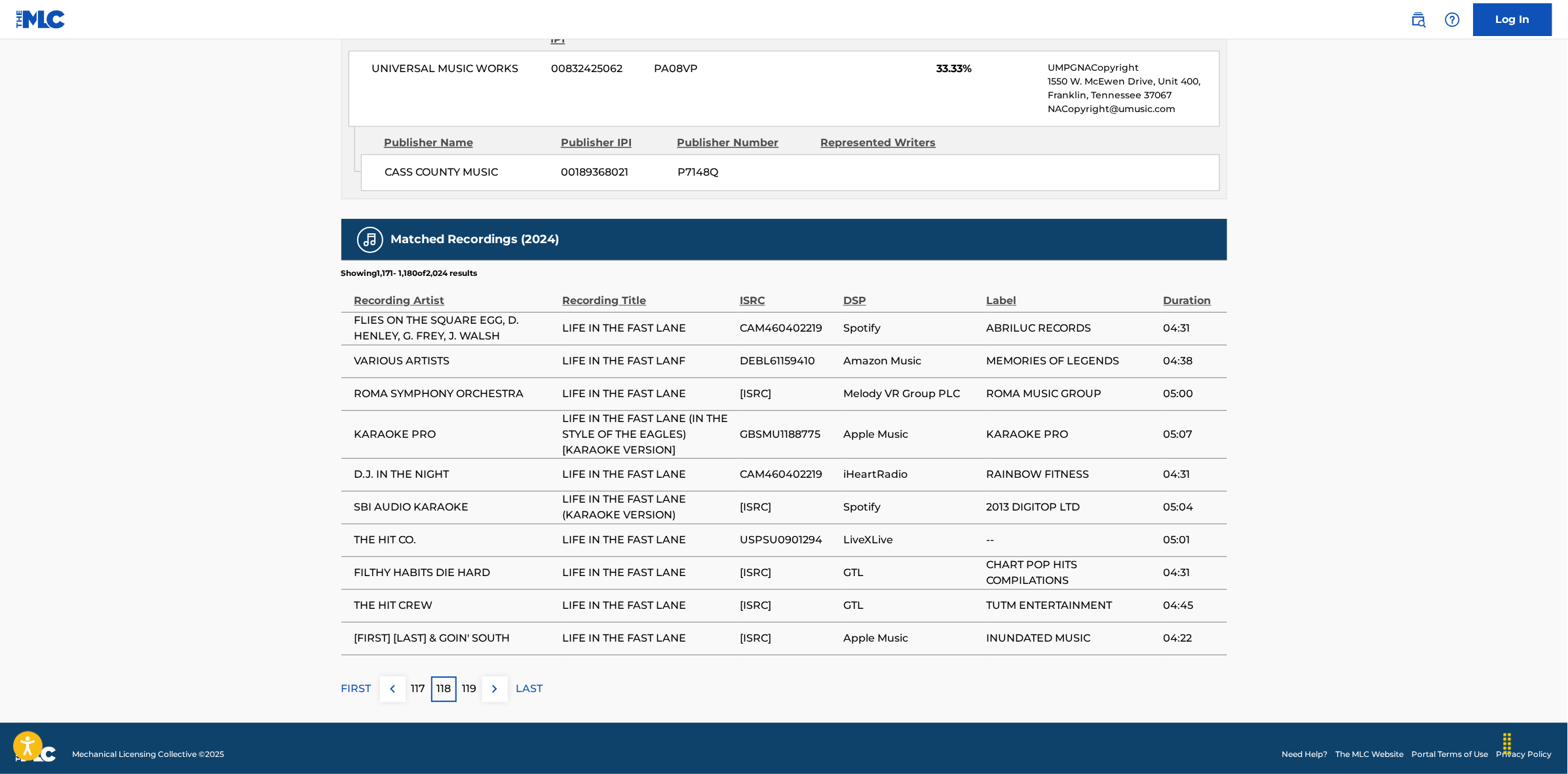 click at bounding box center (495, 689) 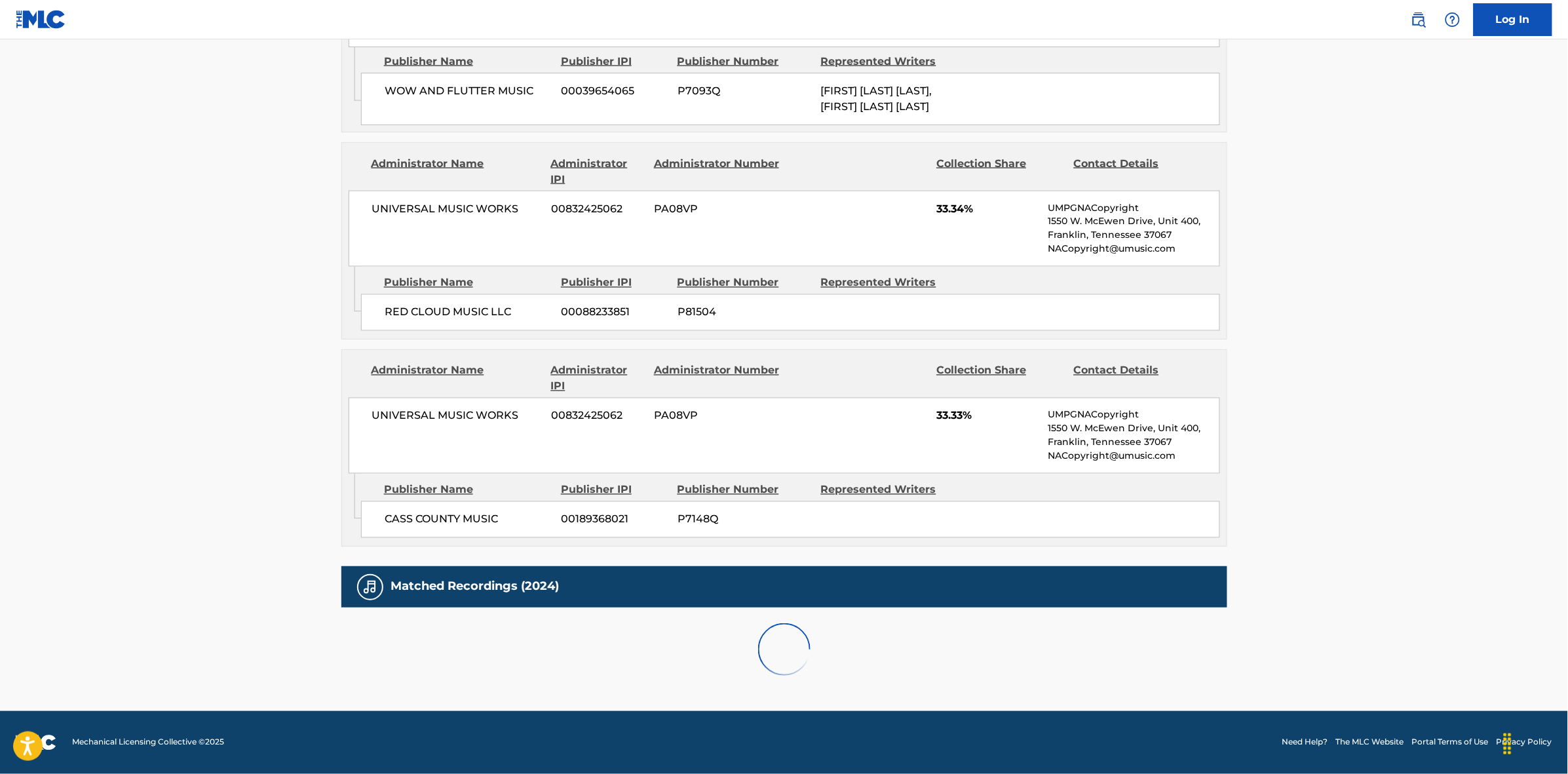 scroll, scrollTop: 1177, scrollLeft: 0, axis: vertical 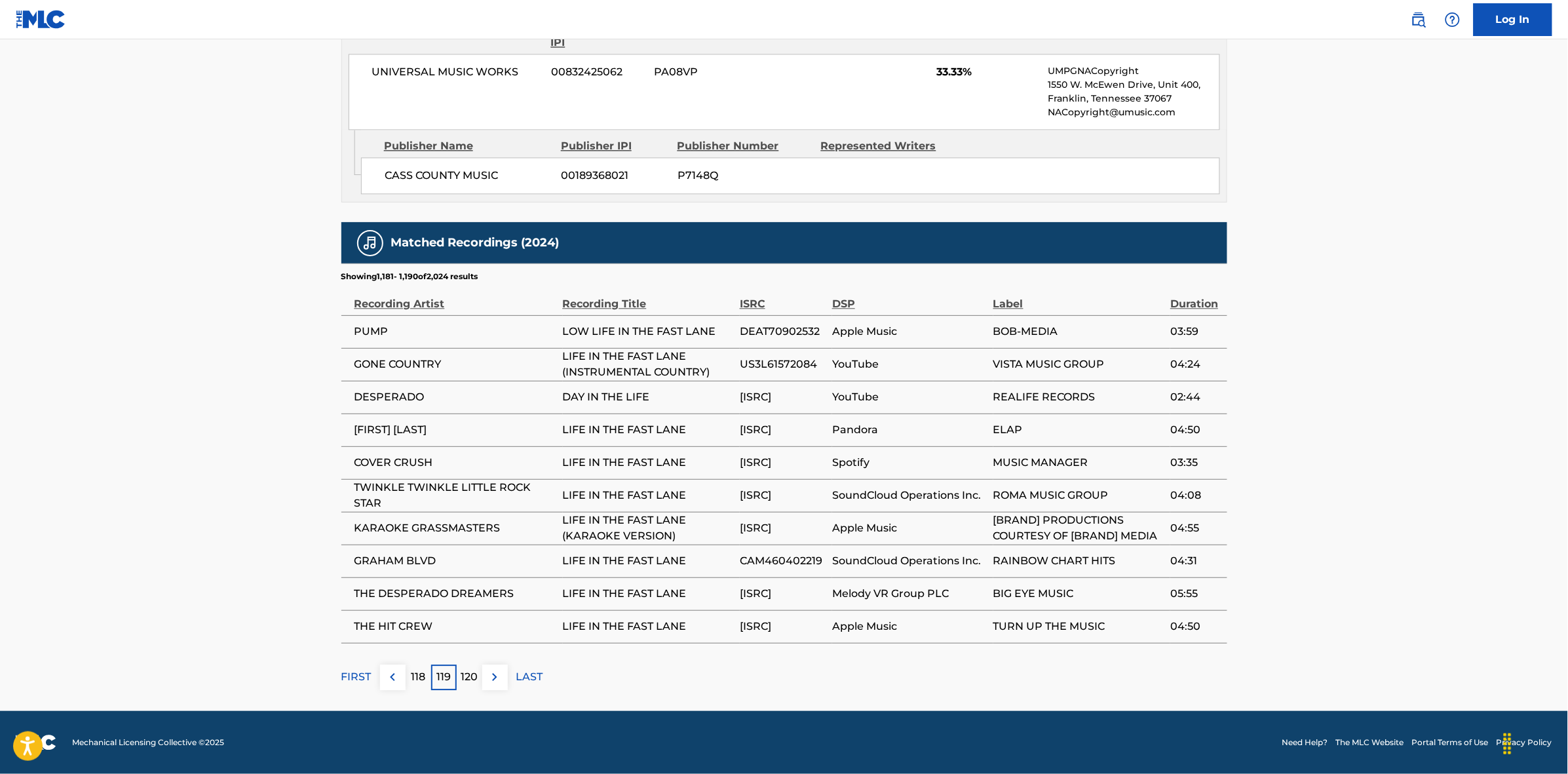 click at bounding box center [495, 677] 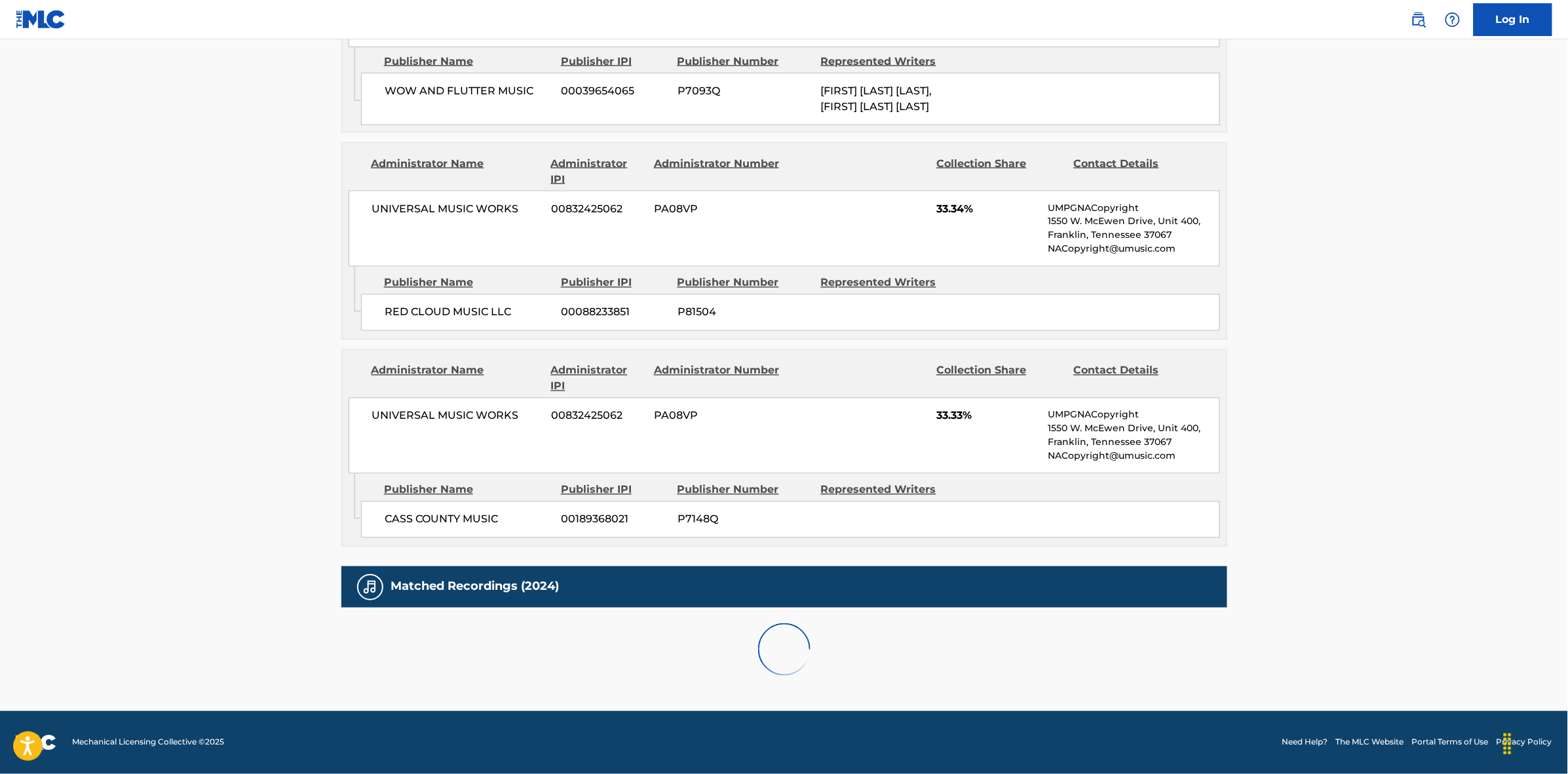 scroll, scrollTop: 1177, scrollLeft: 0, axis: vertical 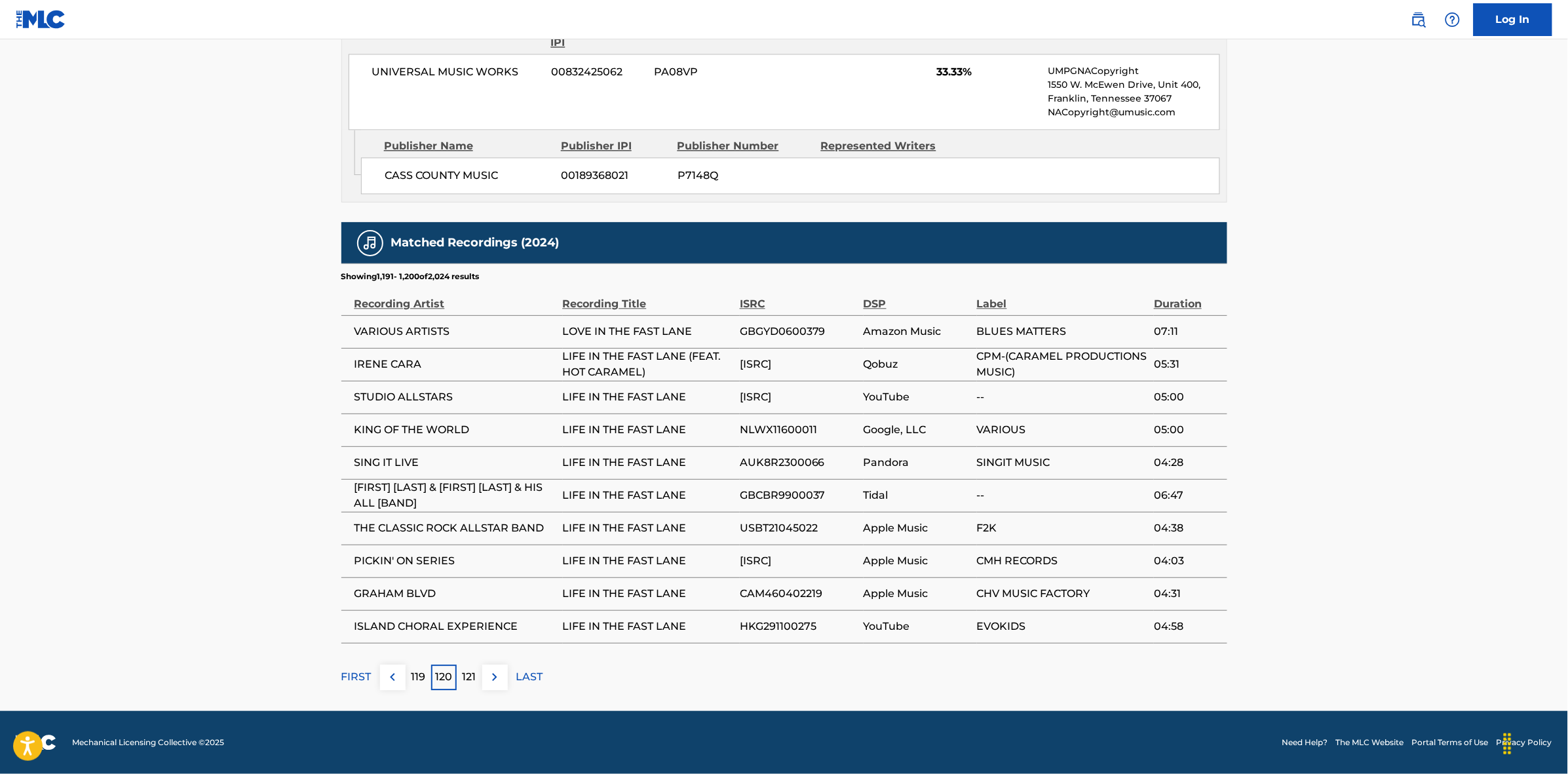 click at bounding box center (495, 677) 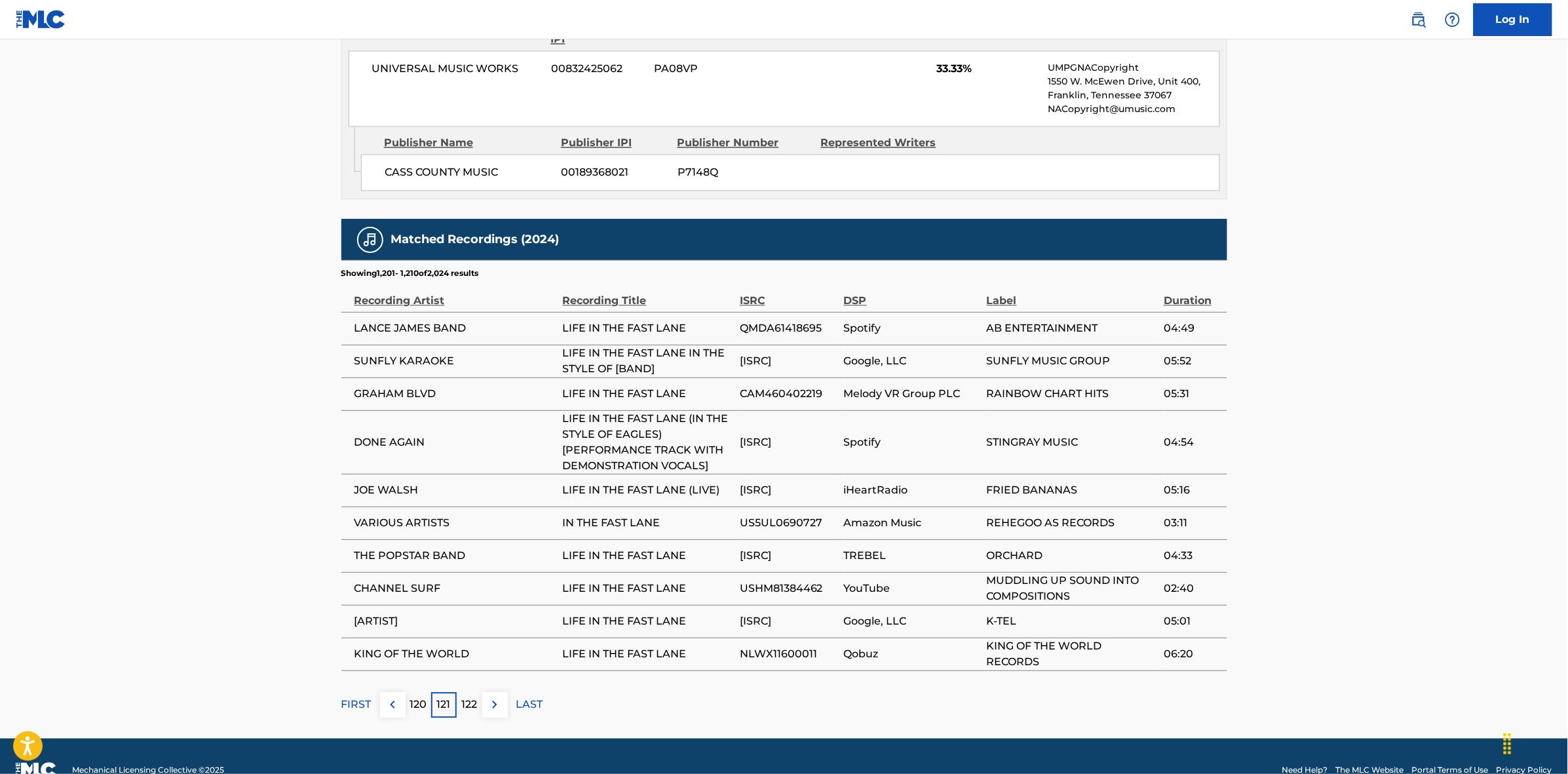click at bounding box center [495, 705] 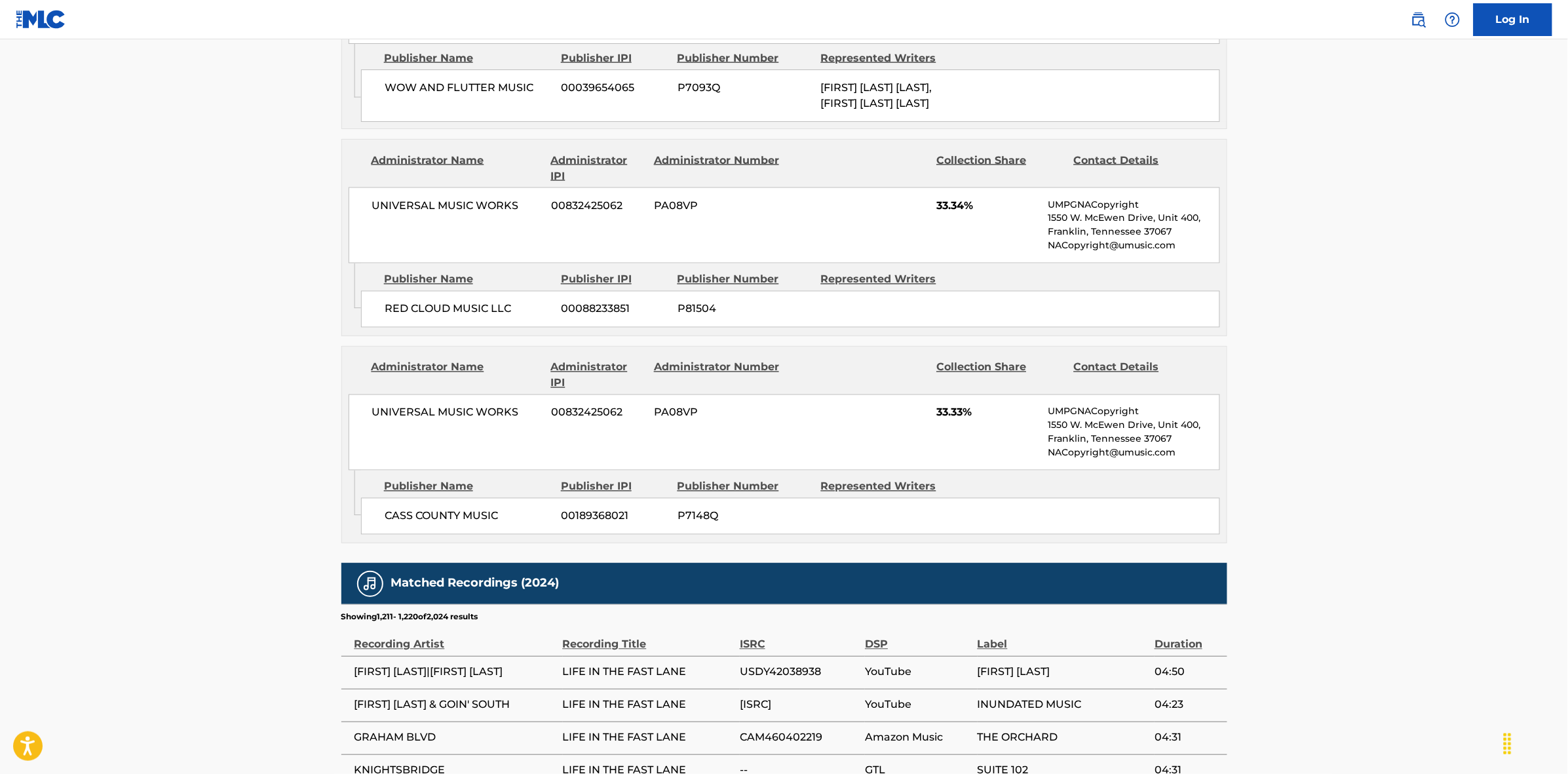 scroll, scrollTop: 1177, scrollLeft: 0, axis: vertical 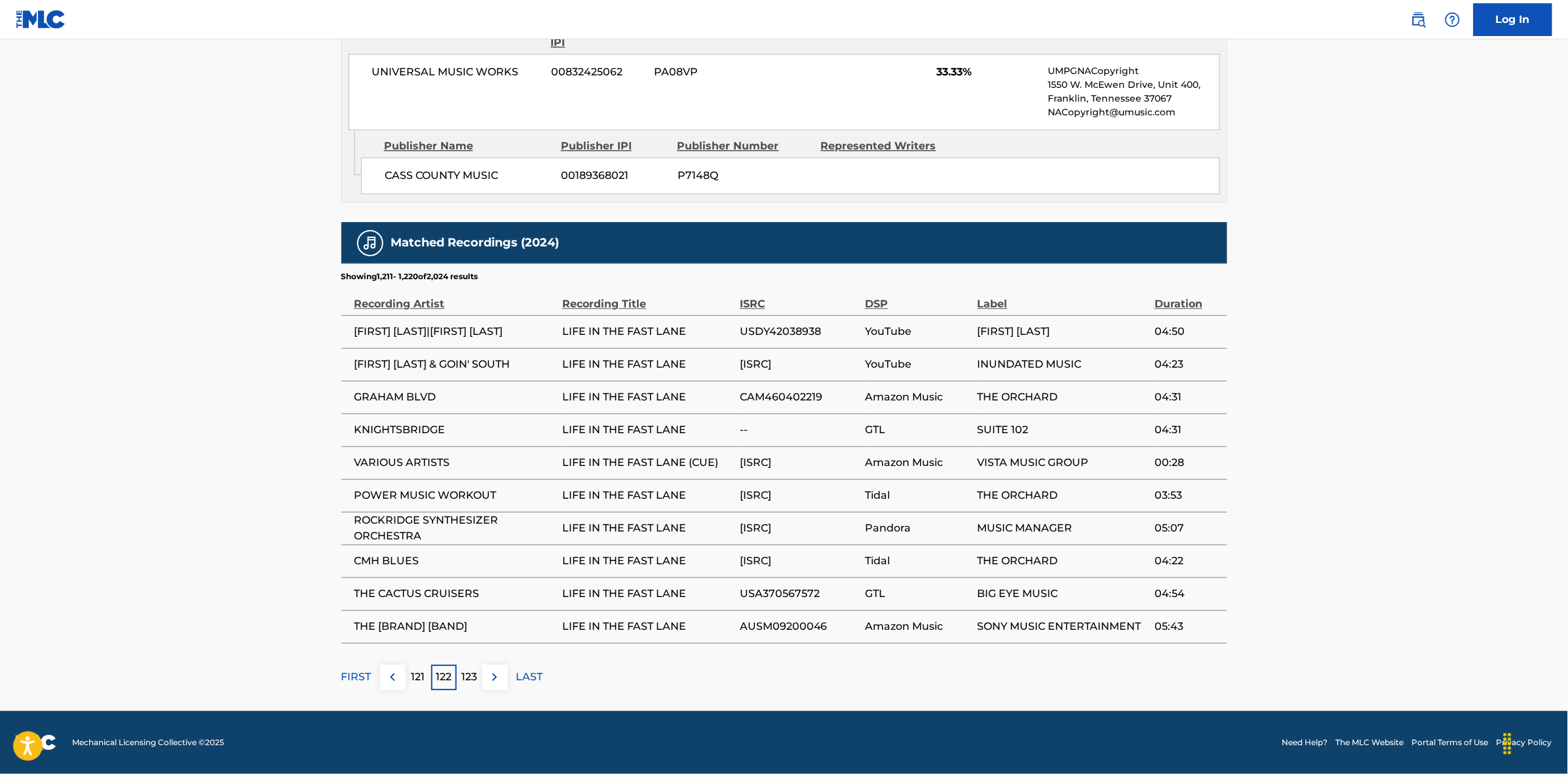 click at bounding box center [495, 677] 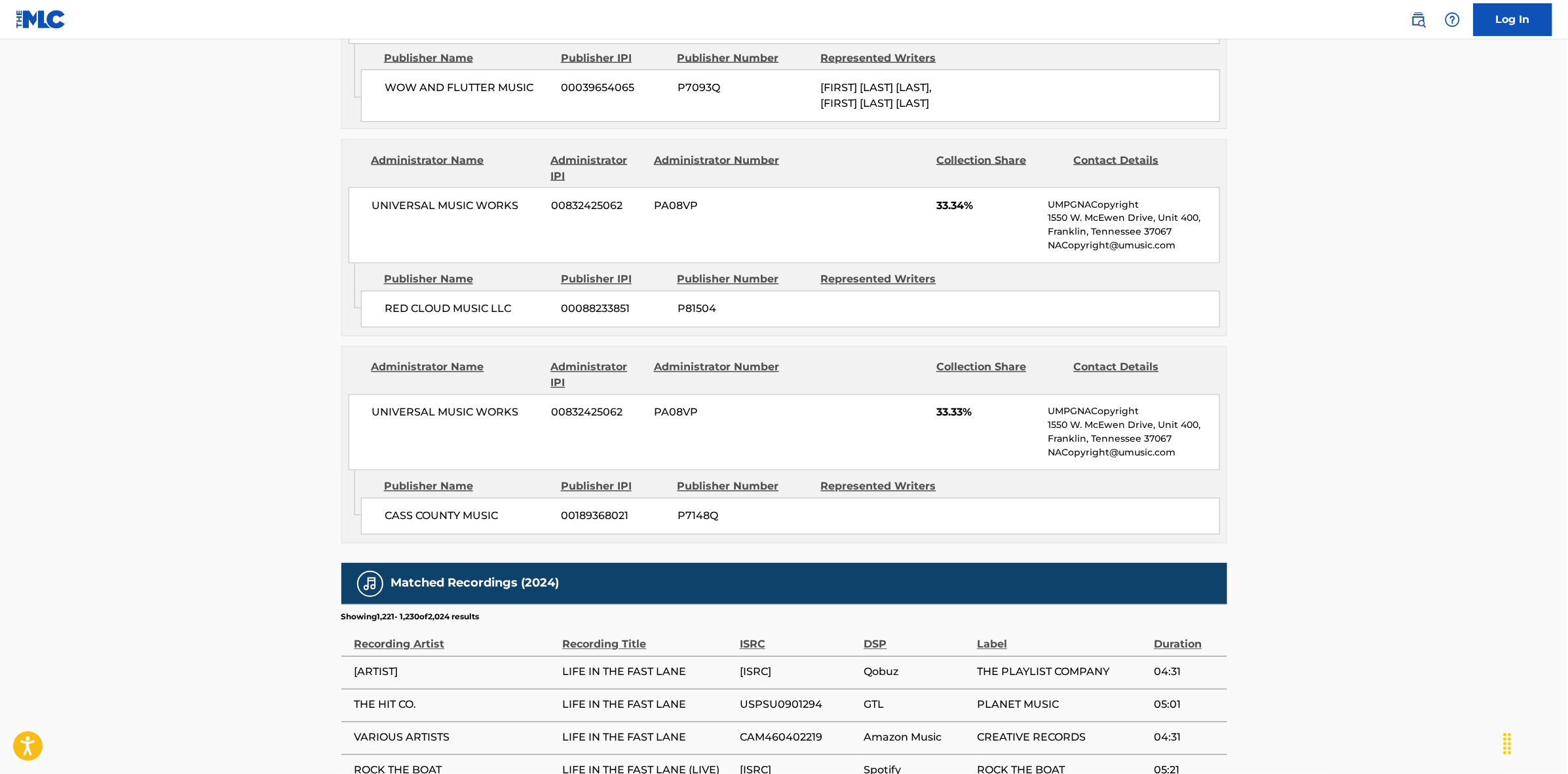 scroll, scrollTop: 1177, scrollLeft: 0, axis: vertical 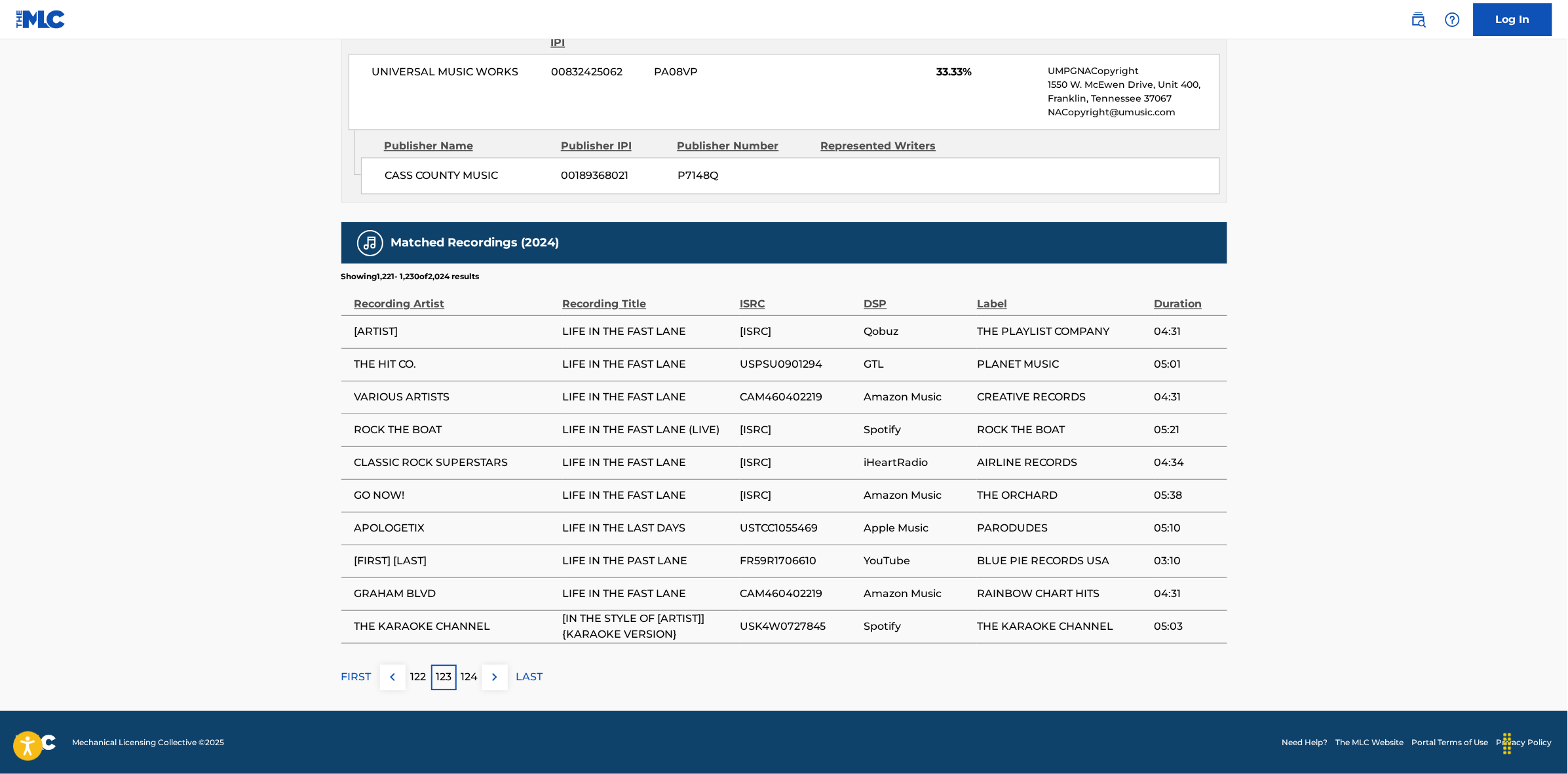 click at bounding box center [495, 677] 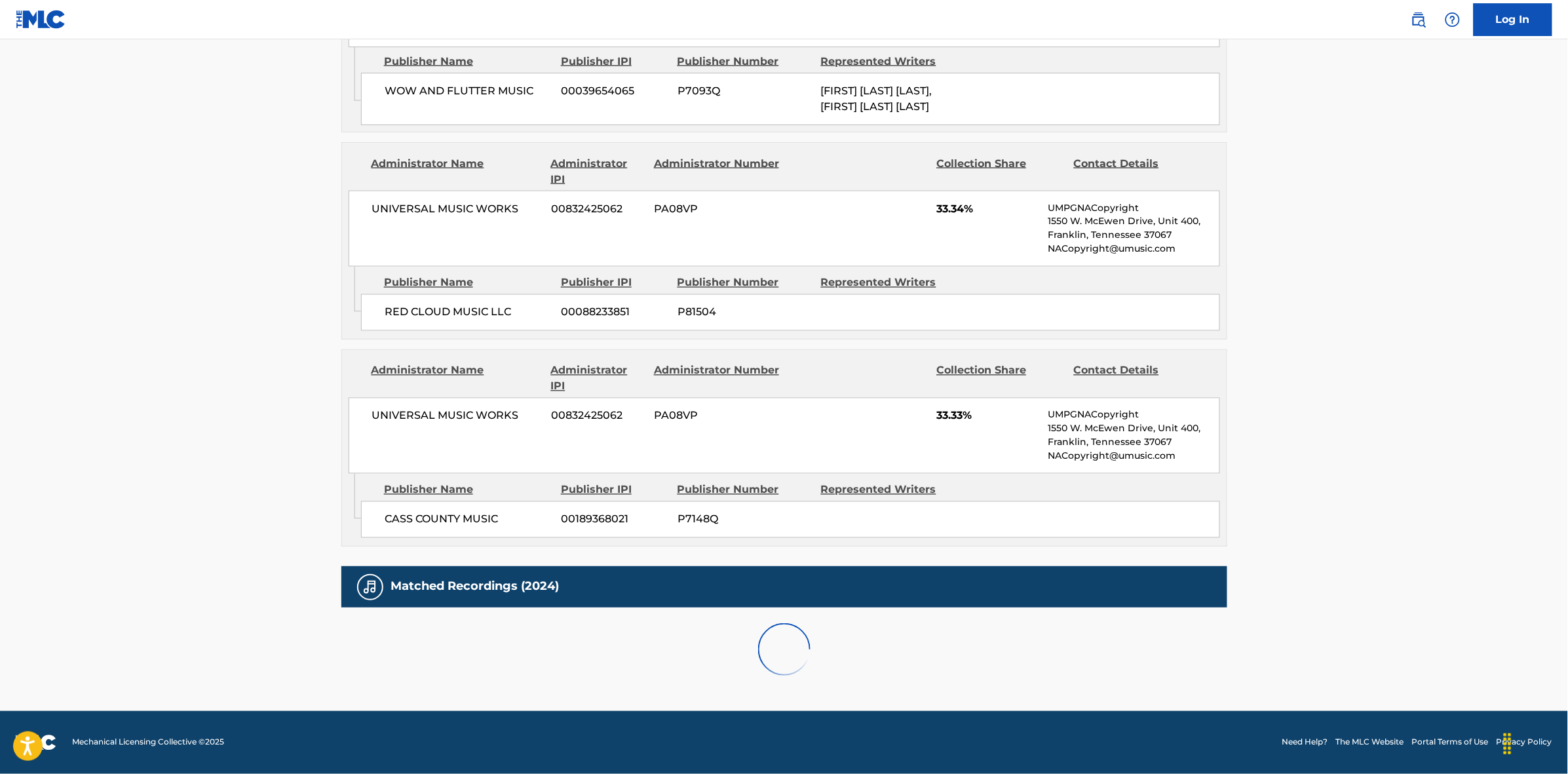 scroll, scrollTop: 1177, scrollLeft: 0, axis: vertical 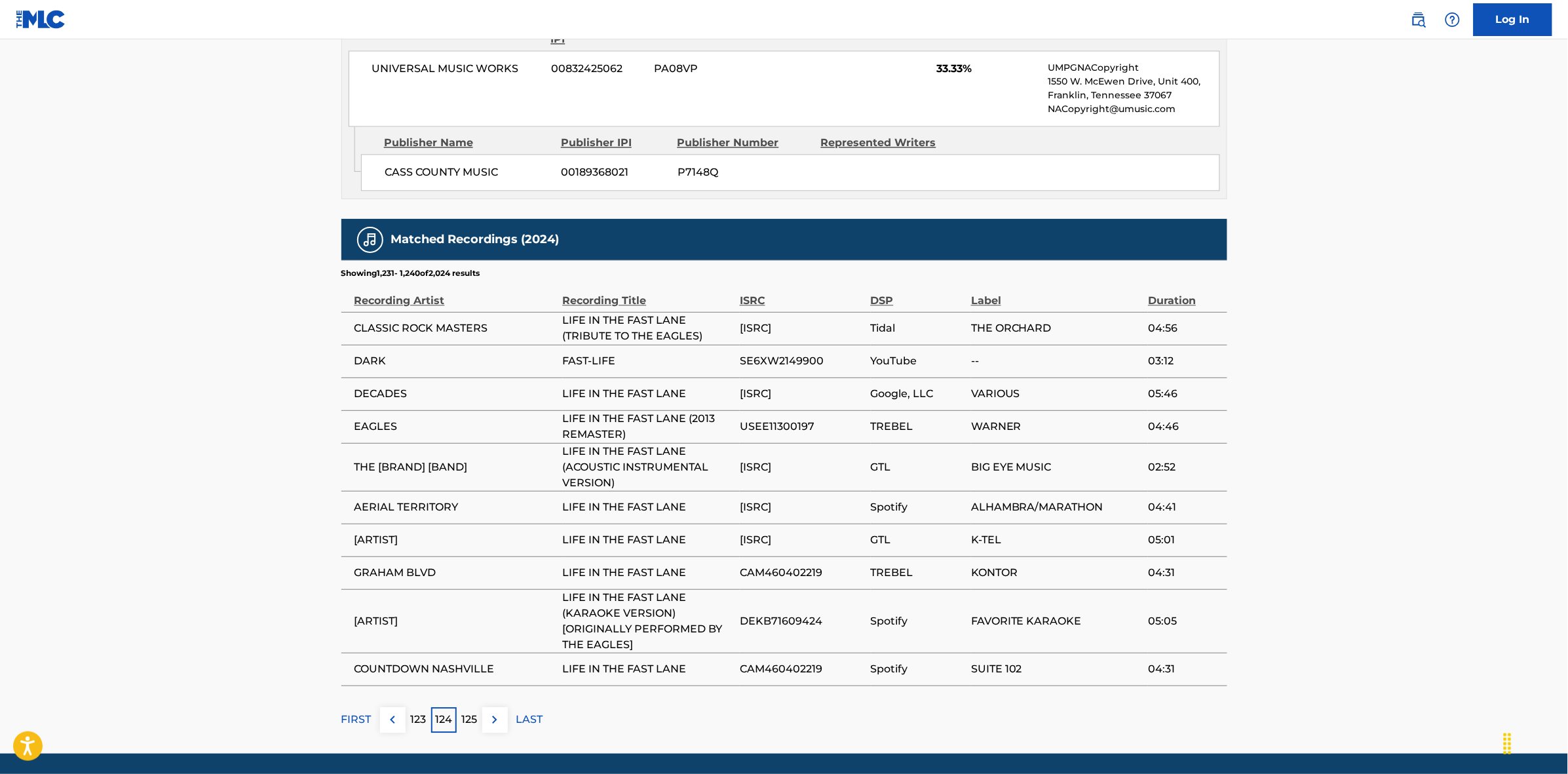 click on "125" at bounding box center (469, 720) 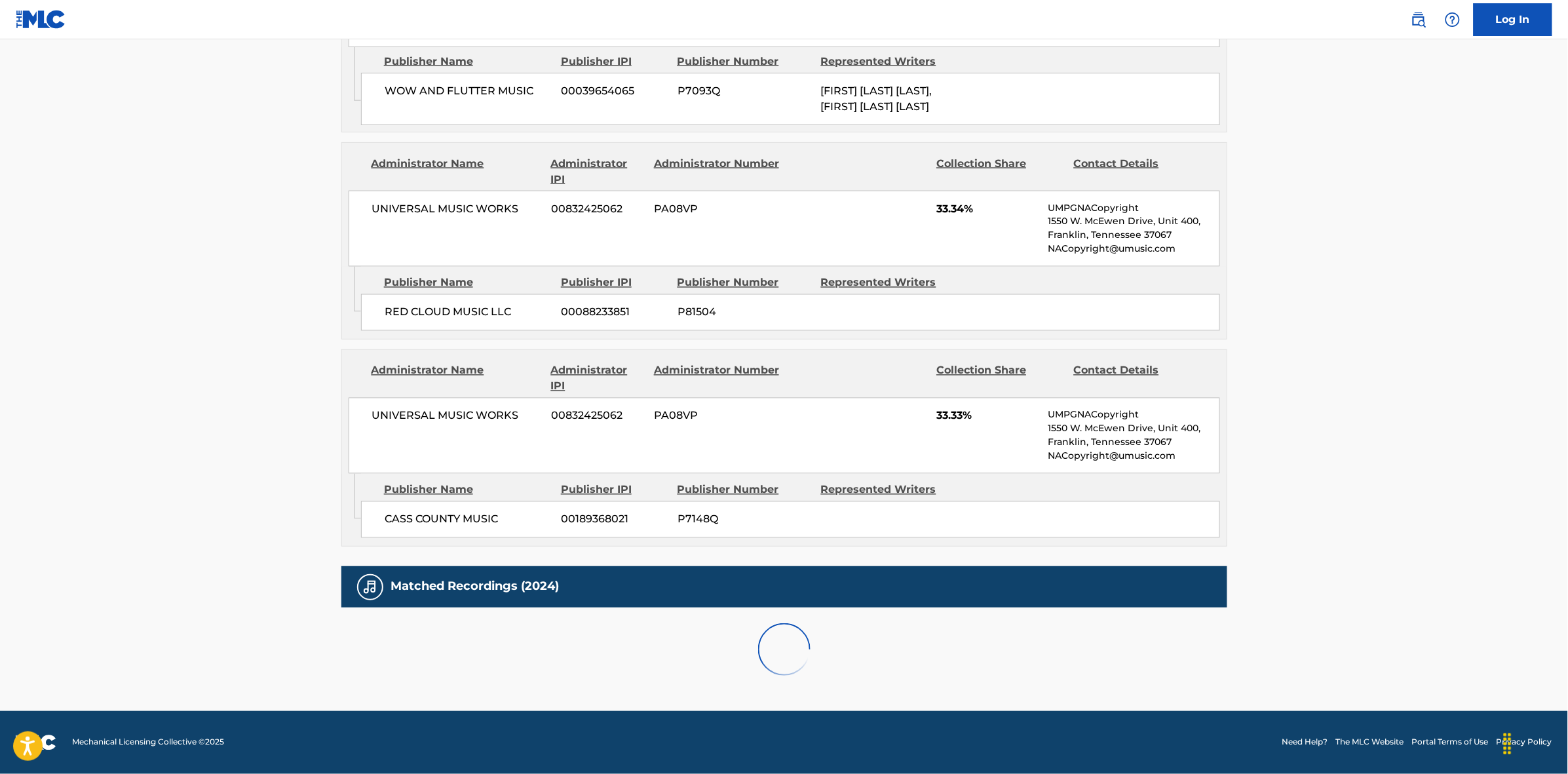 scroll, scrollTop: 1177, scrollLeft: 0, axis: vertical 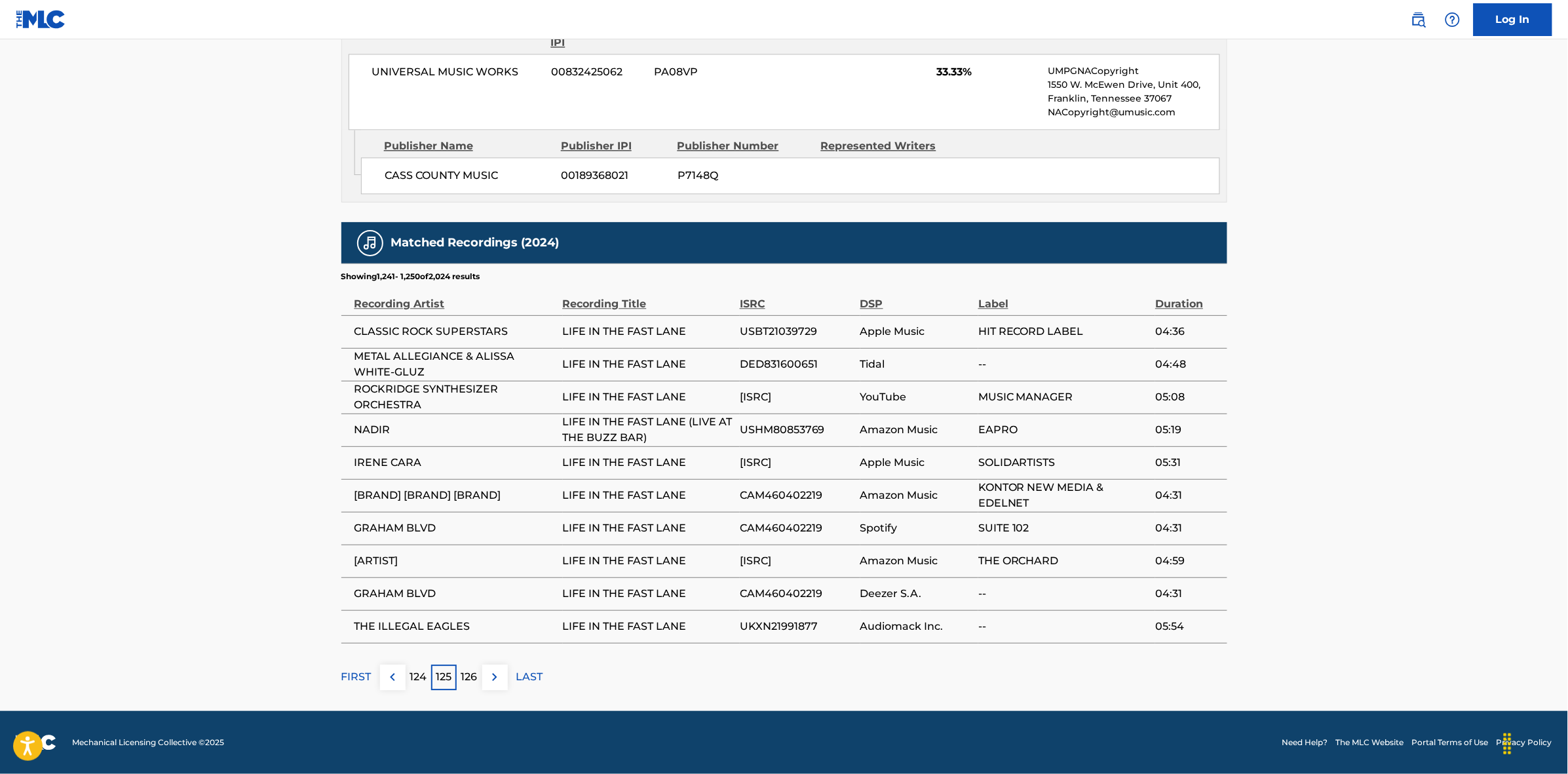 click on "126" at bounding box center [469, 677] 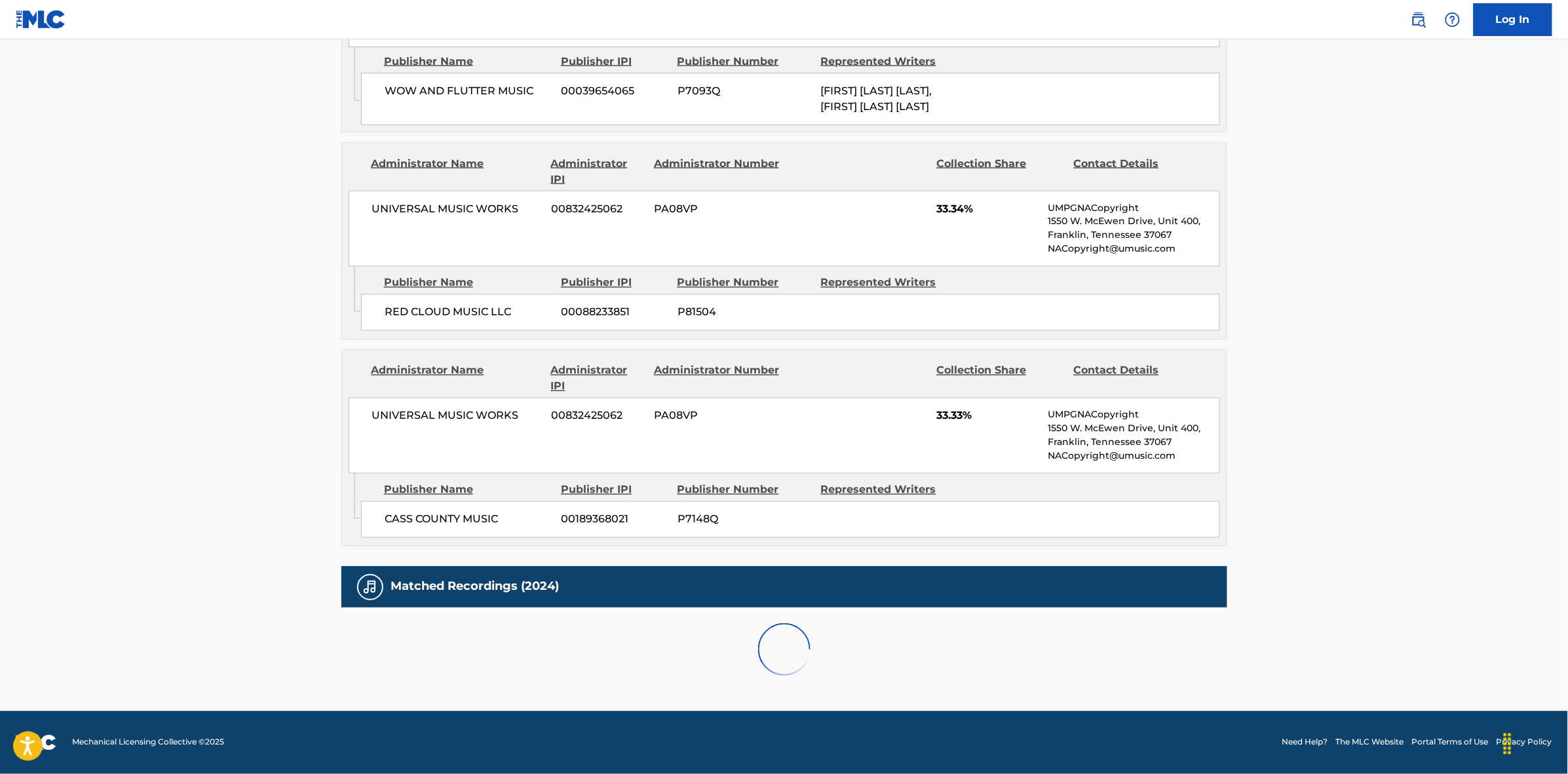 scroll, scrollTop: 1177, scrollLeft: 0, axis: vertical 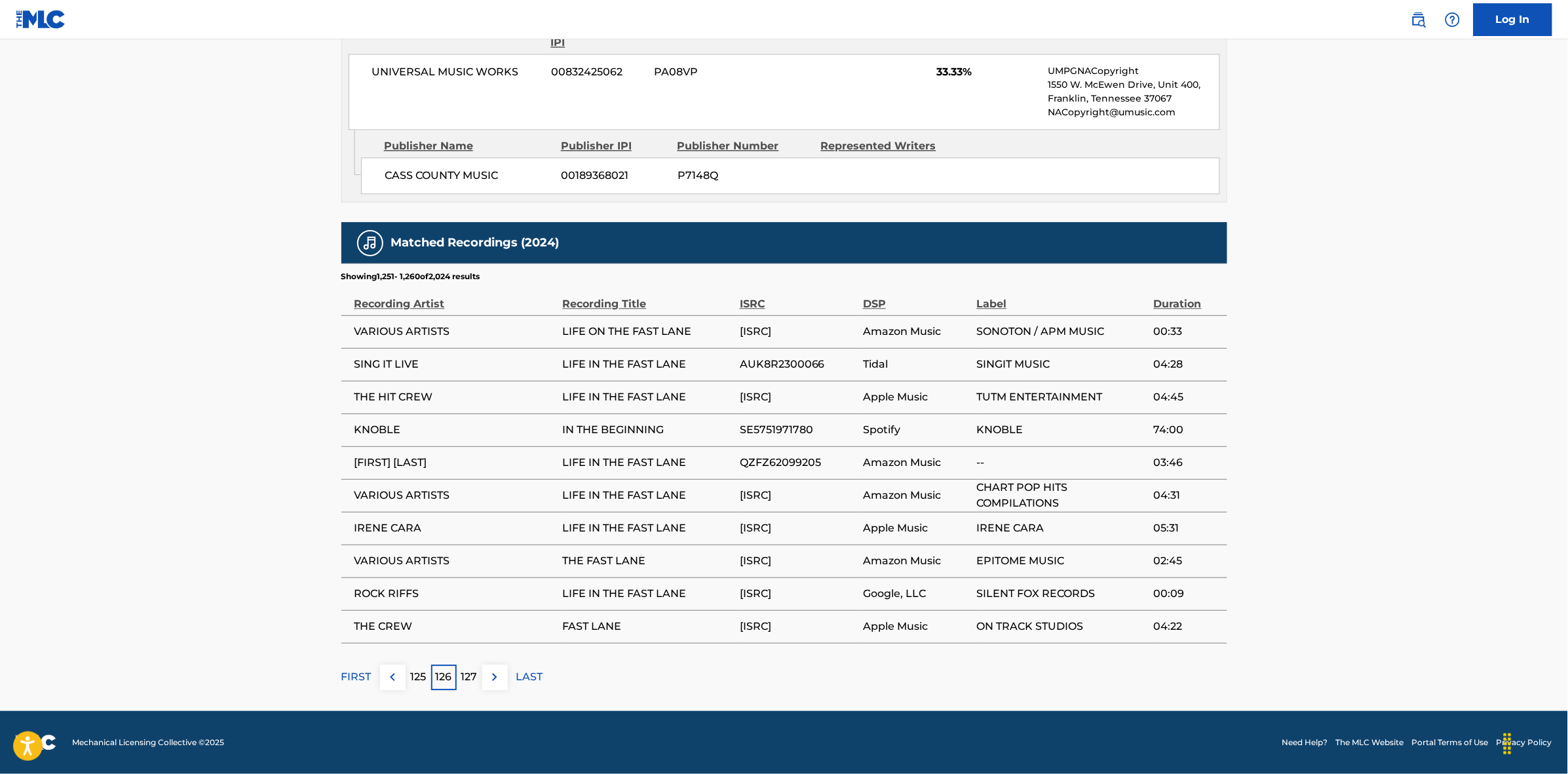 click on "127" at bounding box center (469, 677) 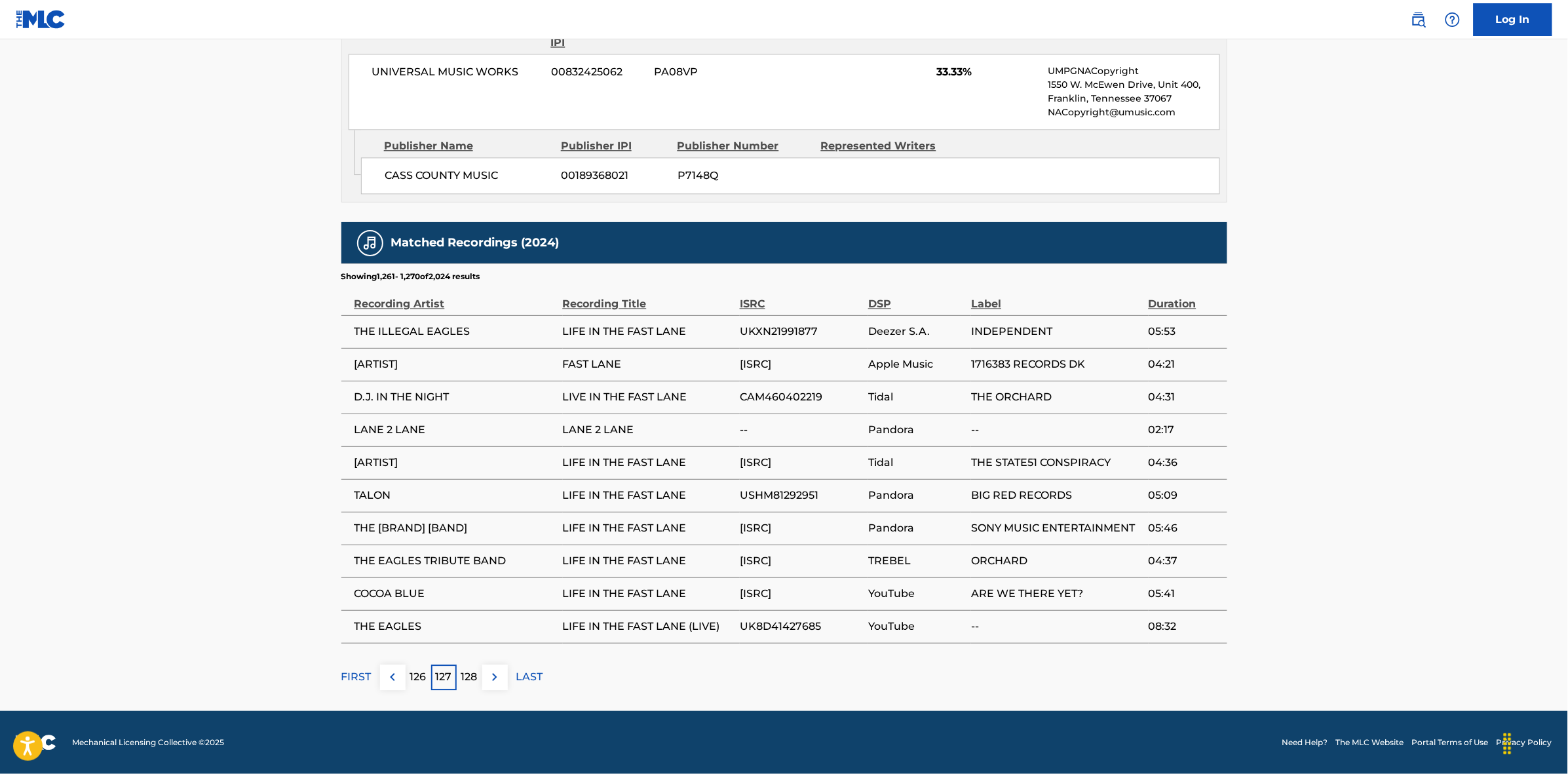 click on "128" at bounding box center [469, 677] 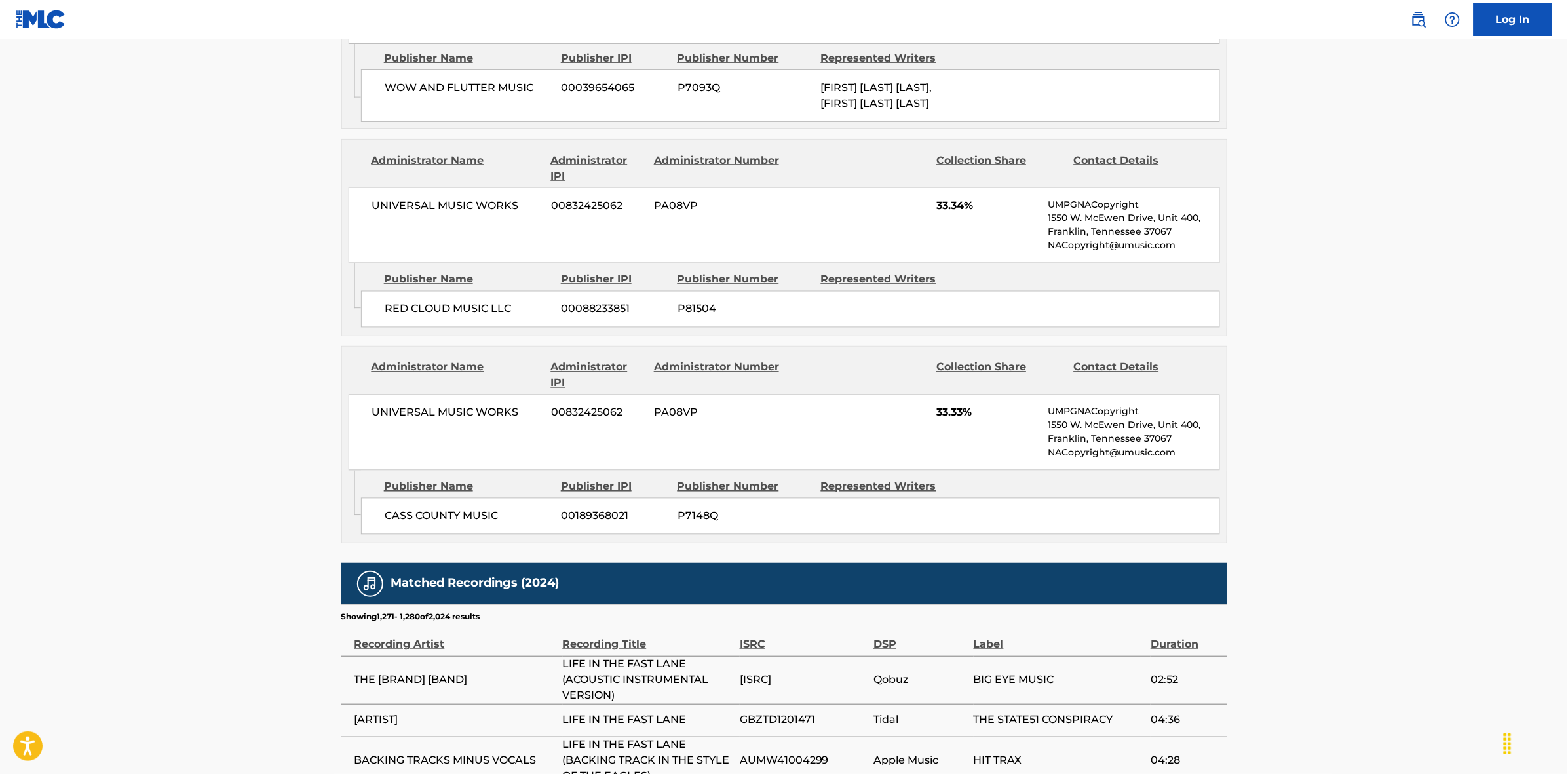 scroll, scrollTop: 1177, scrollLeft: 0, axis: vertical 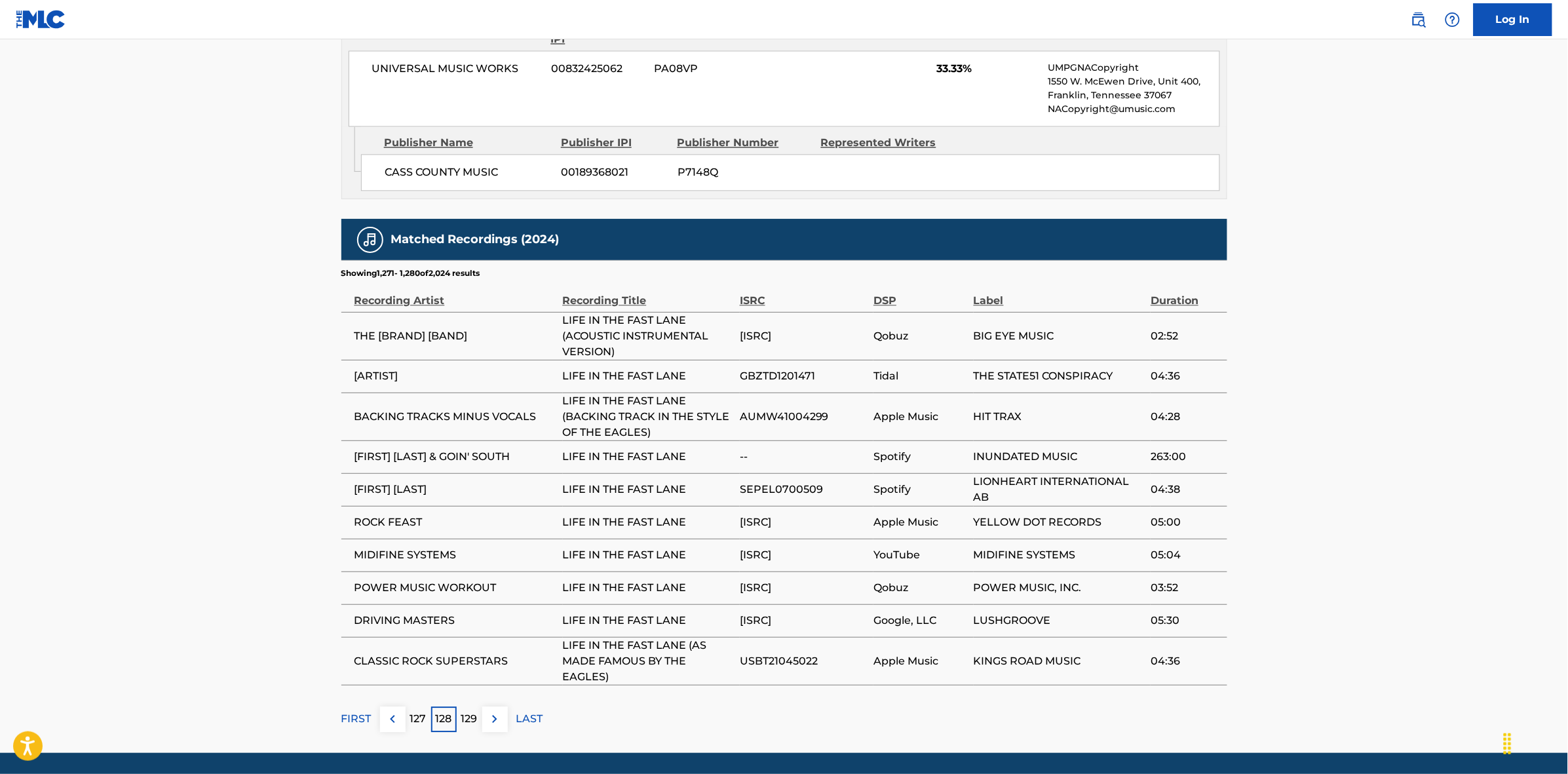 click on "129" at bounding box center (469, 719) 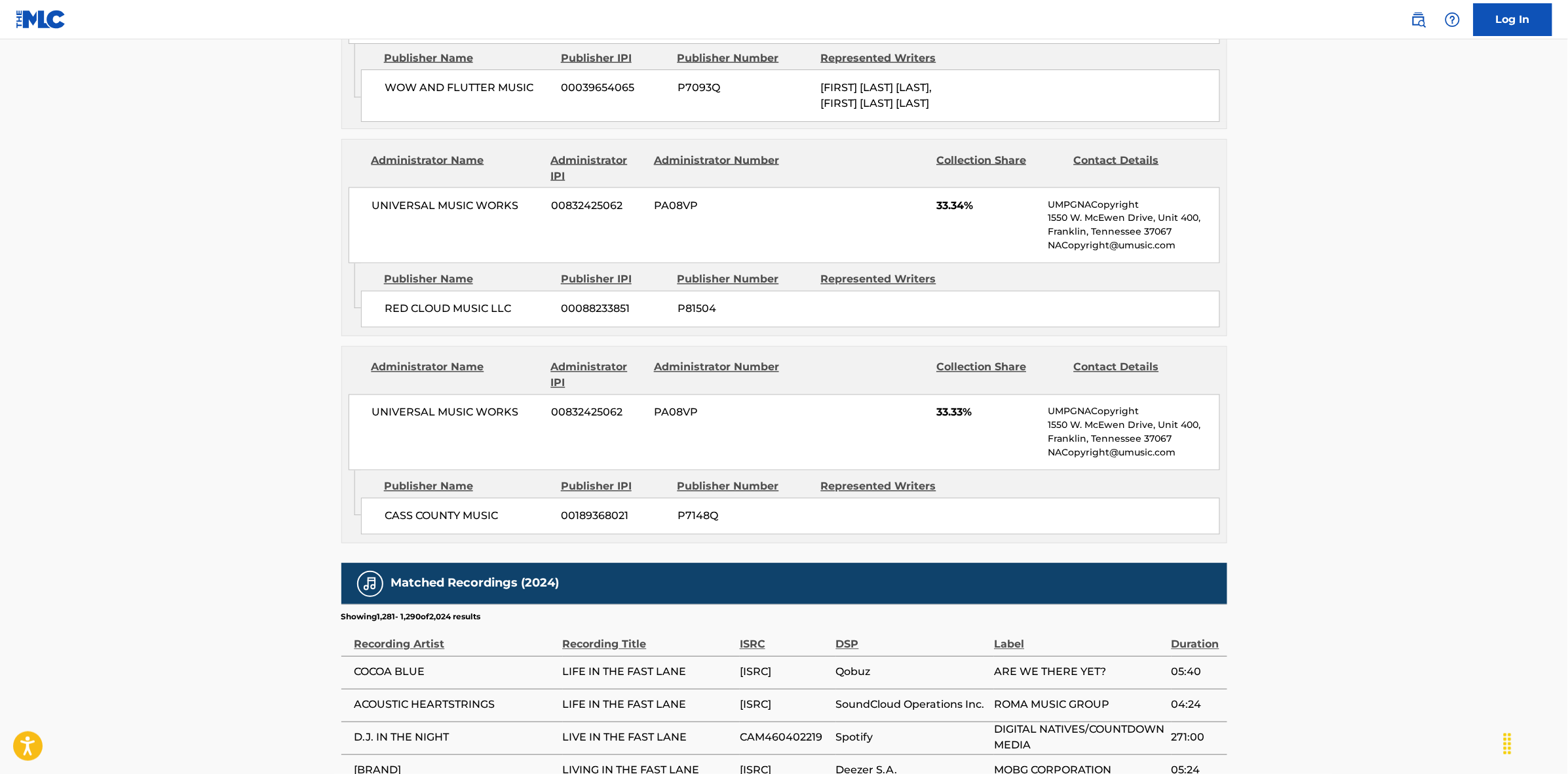 scroll, scrollTop: 1177, scrollLeft: 0, axis: vertical 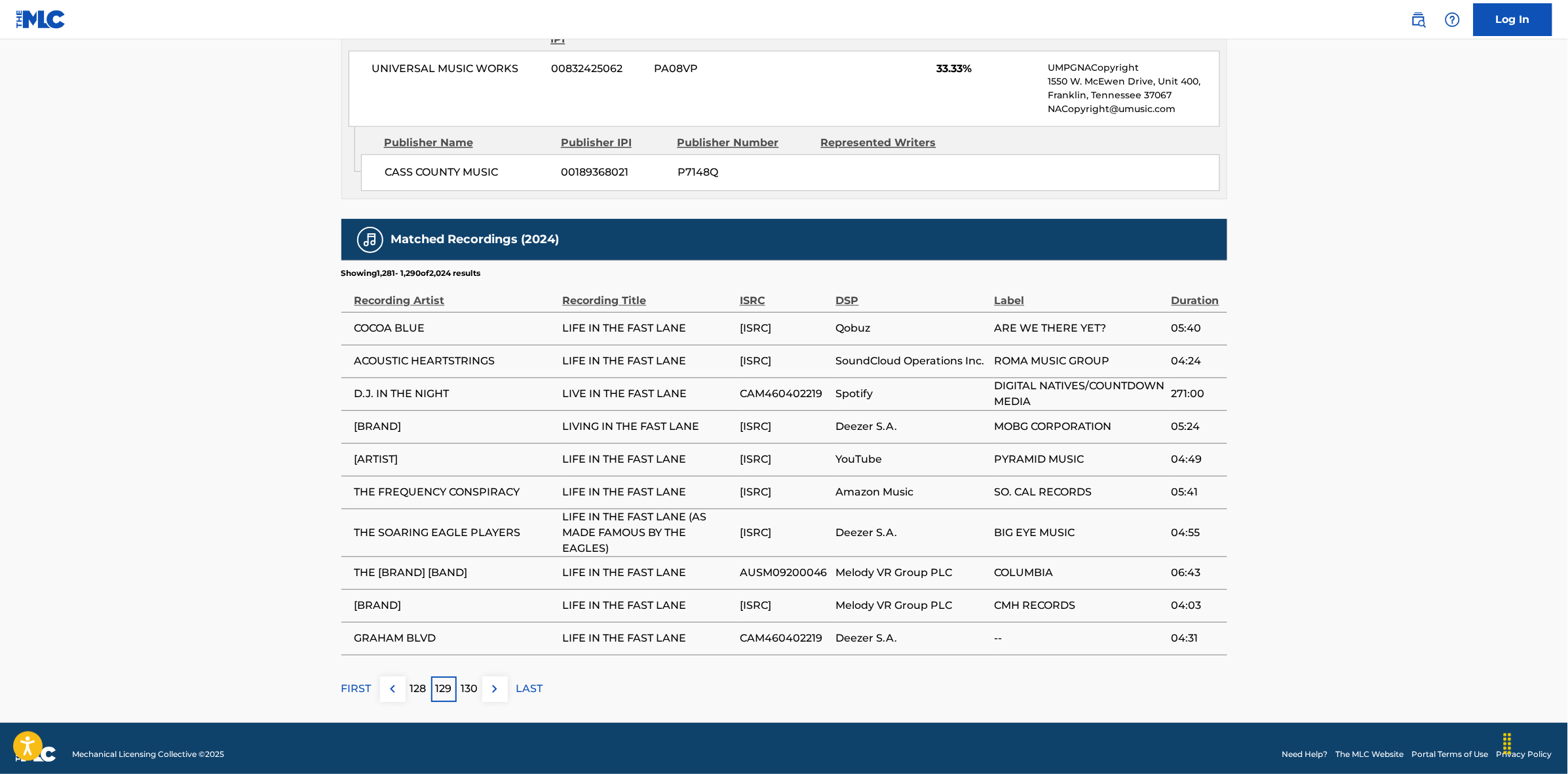 click on "130" at bounding box center [469, 689] 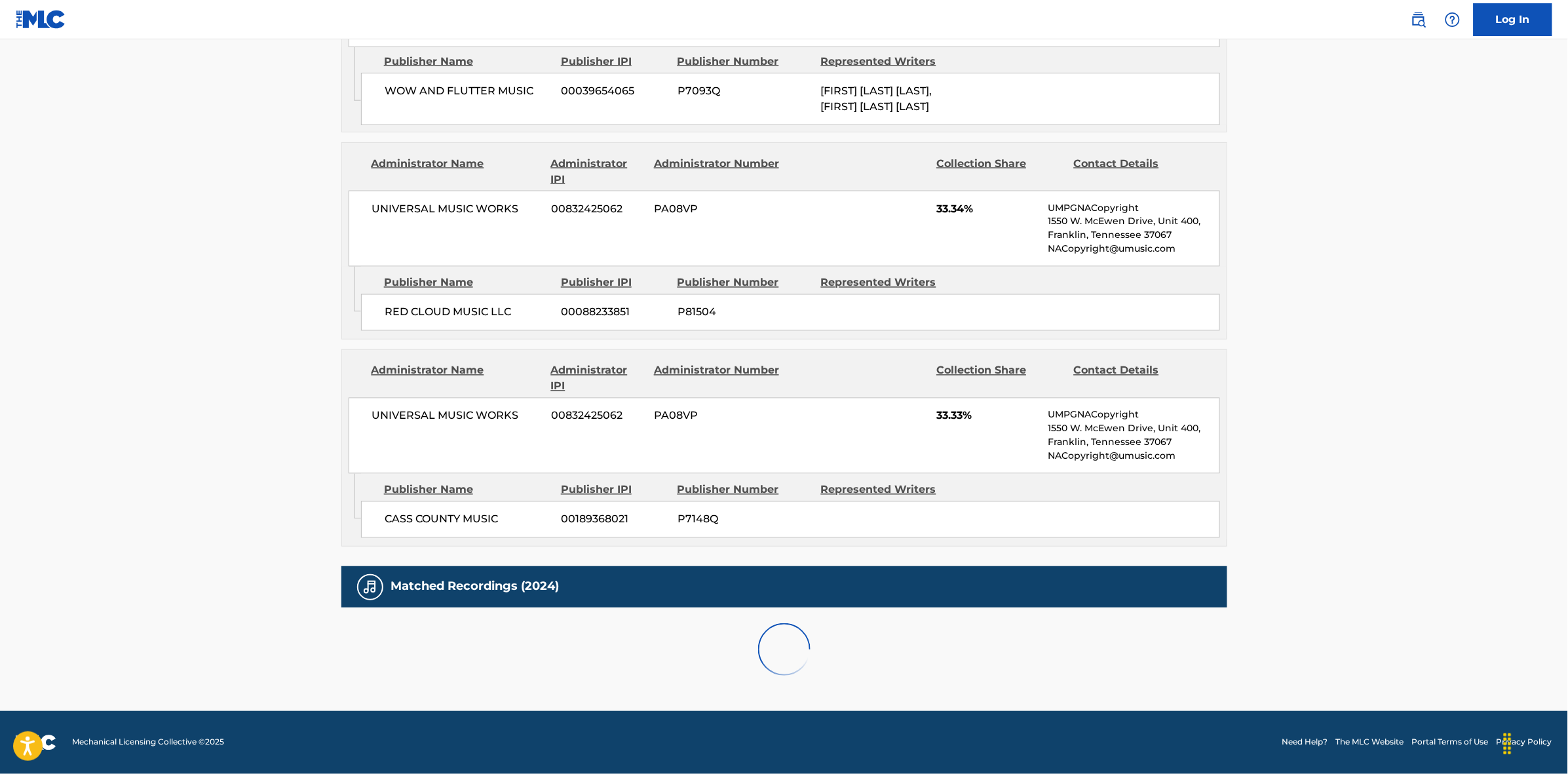 scroll, scrollTop: 1177, scrollLeft: 0, axis: vertical 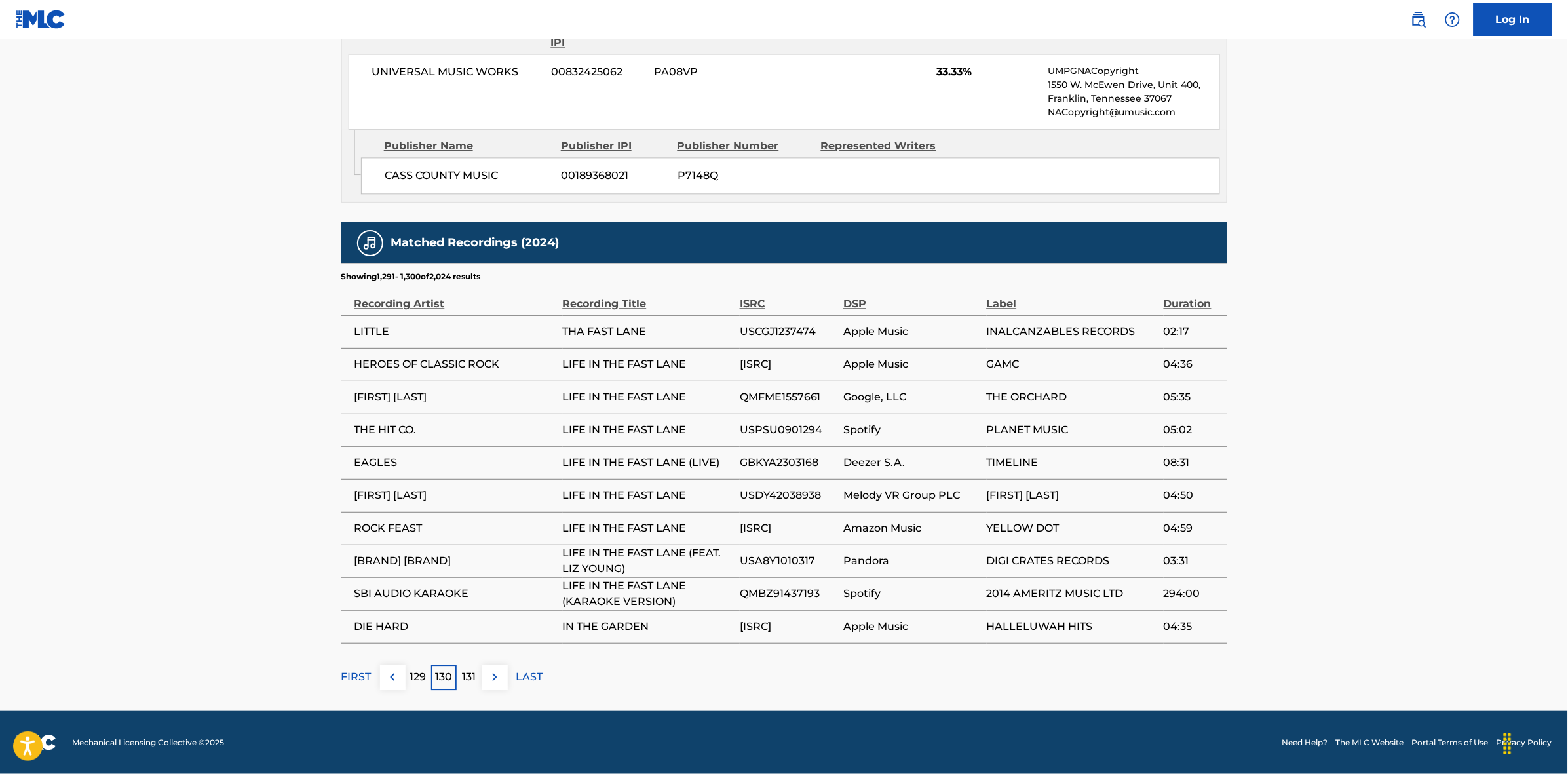 click on "131" at bounding box center [469, 677] 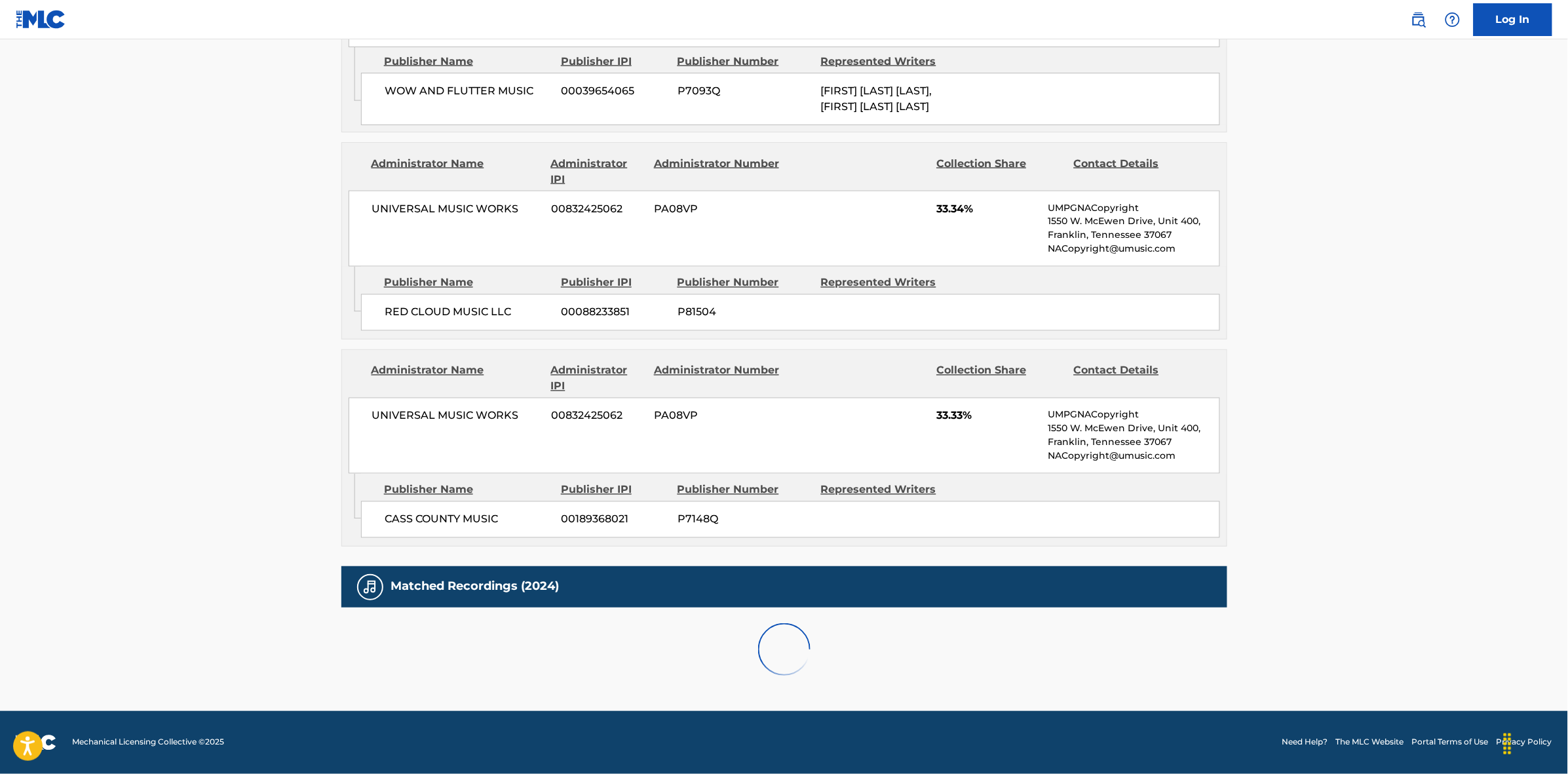 scroll, scrollTop: 1177, scrollLeft: 0, axis: vertical 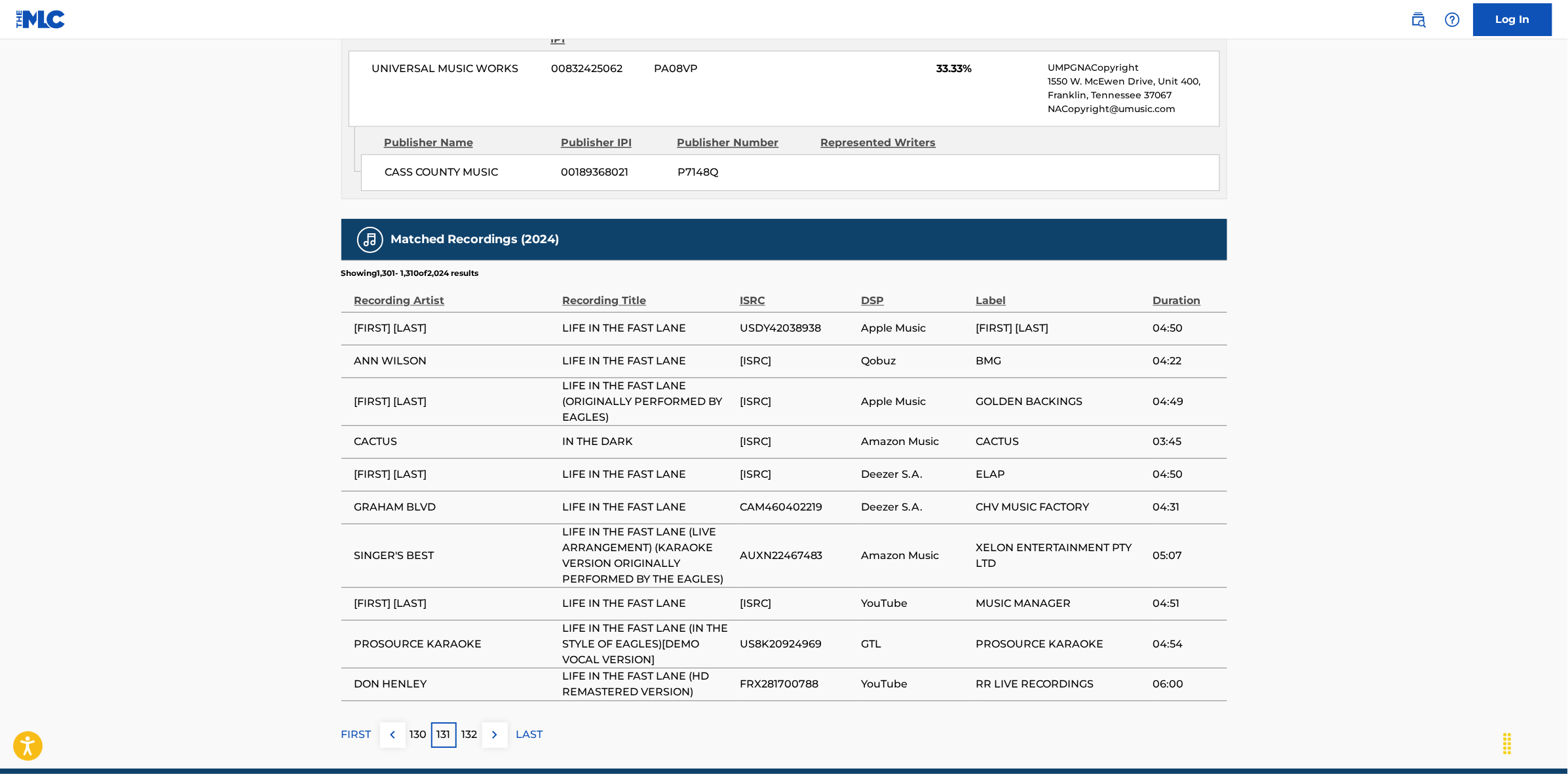click on "132" at bounding box center (469, 735) 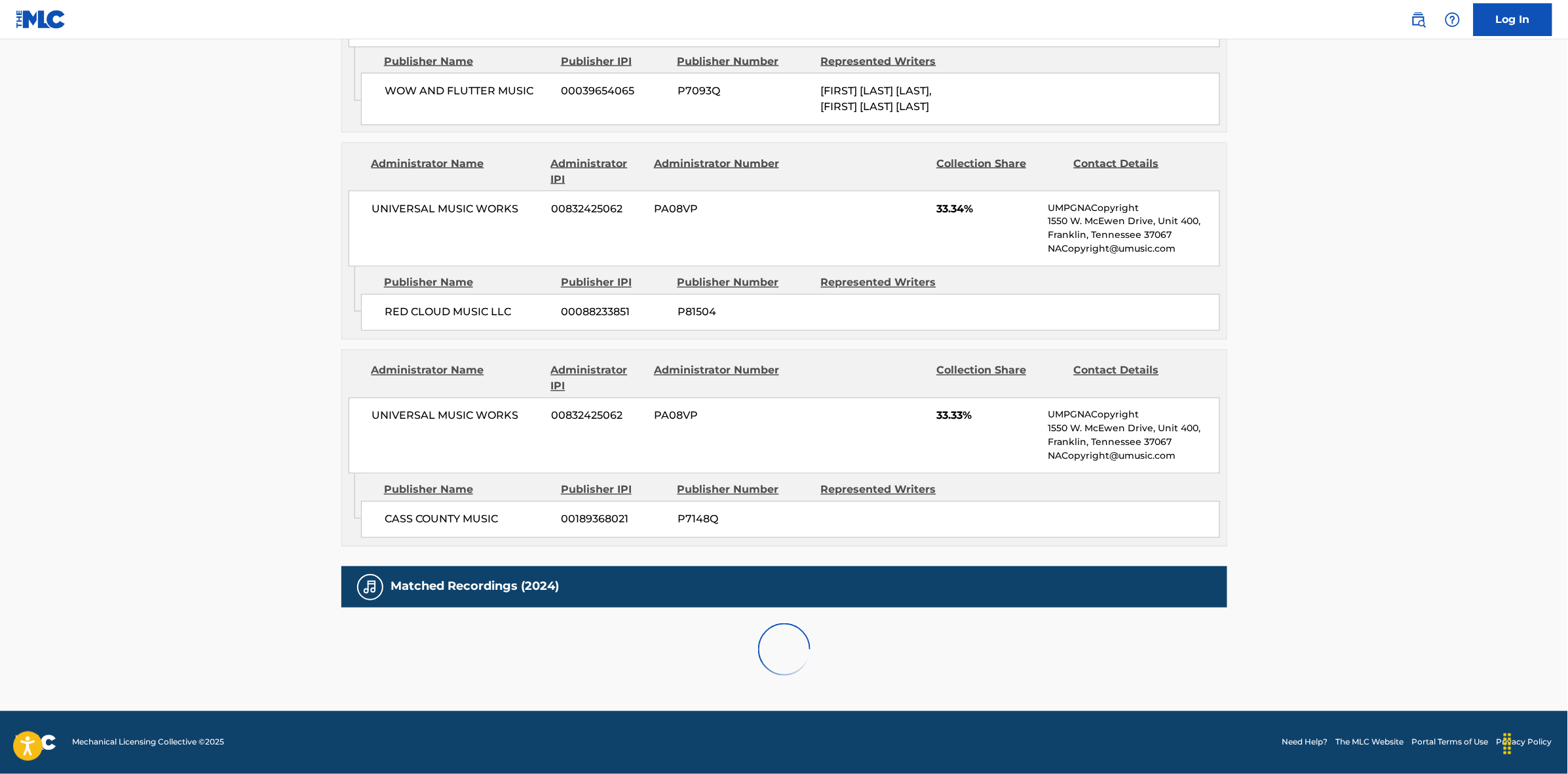 scroll, scrollTop: 1177, scrollLeft: 0, axis: vertical 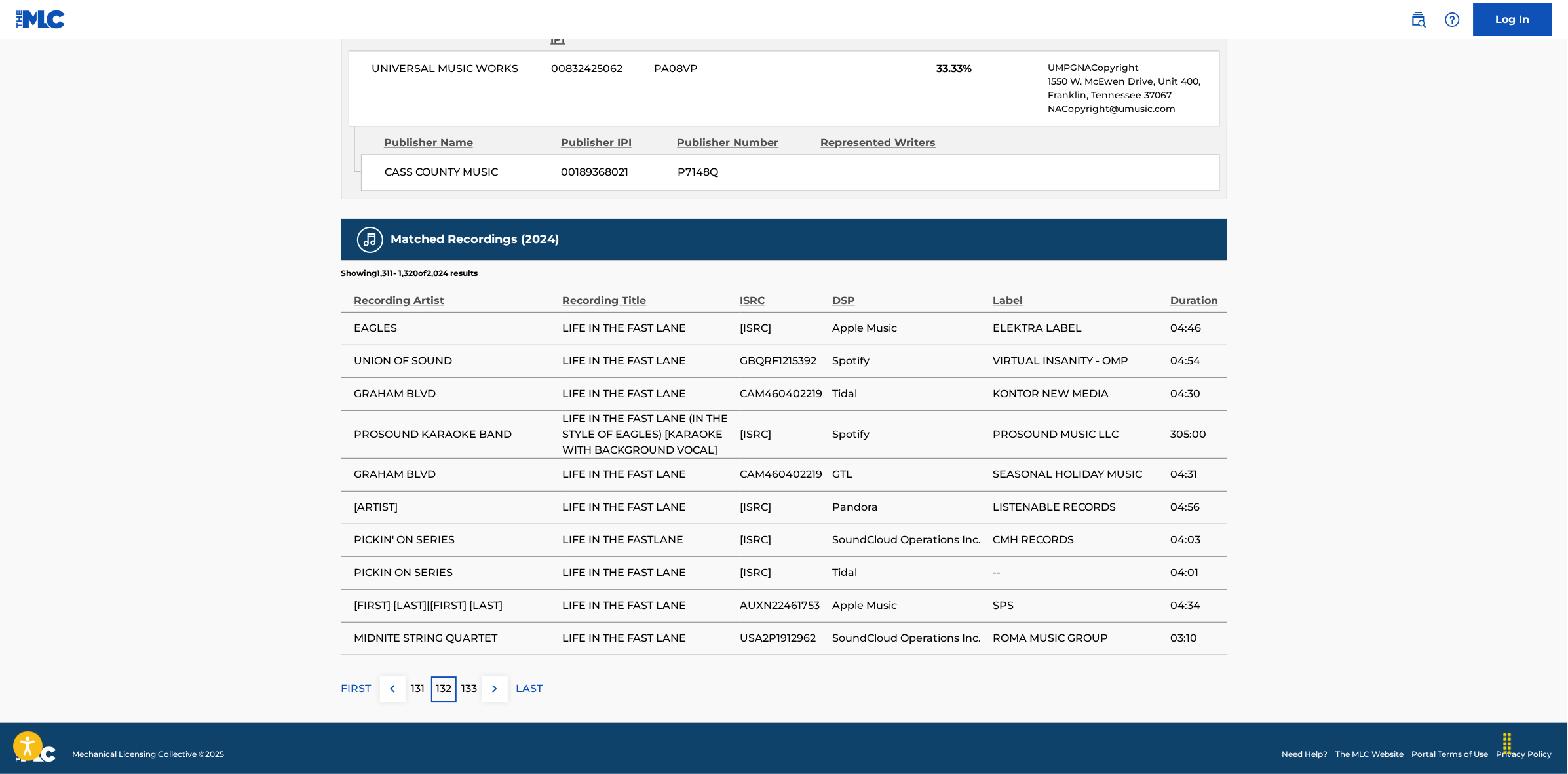 click on "133" at bounding box center (469, 689) 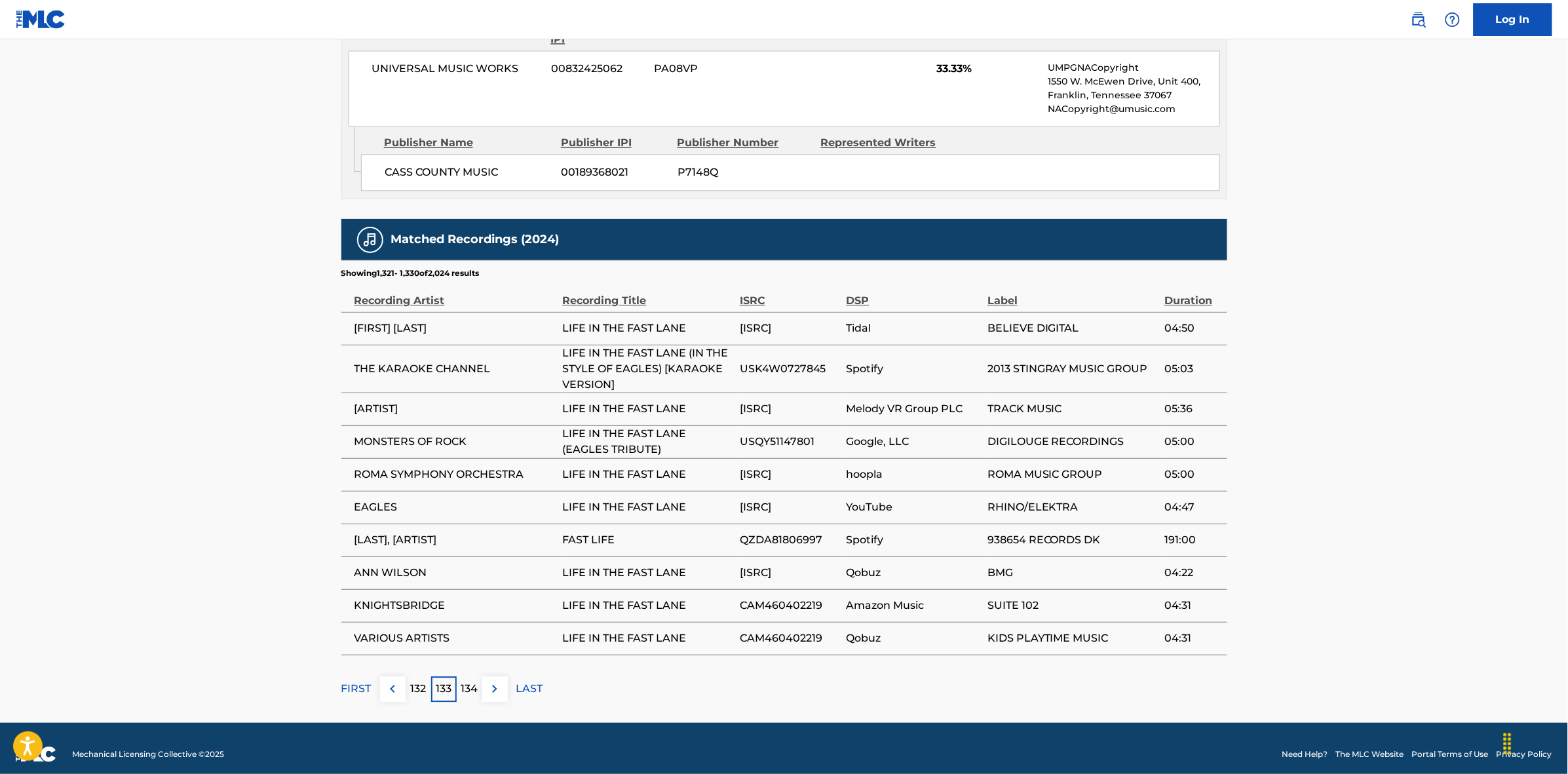click at bounding box center [495, 689] 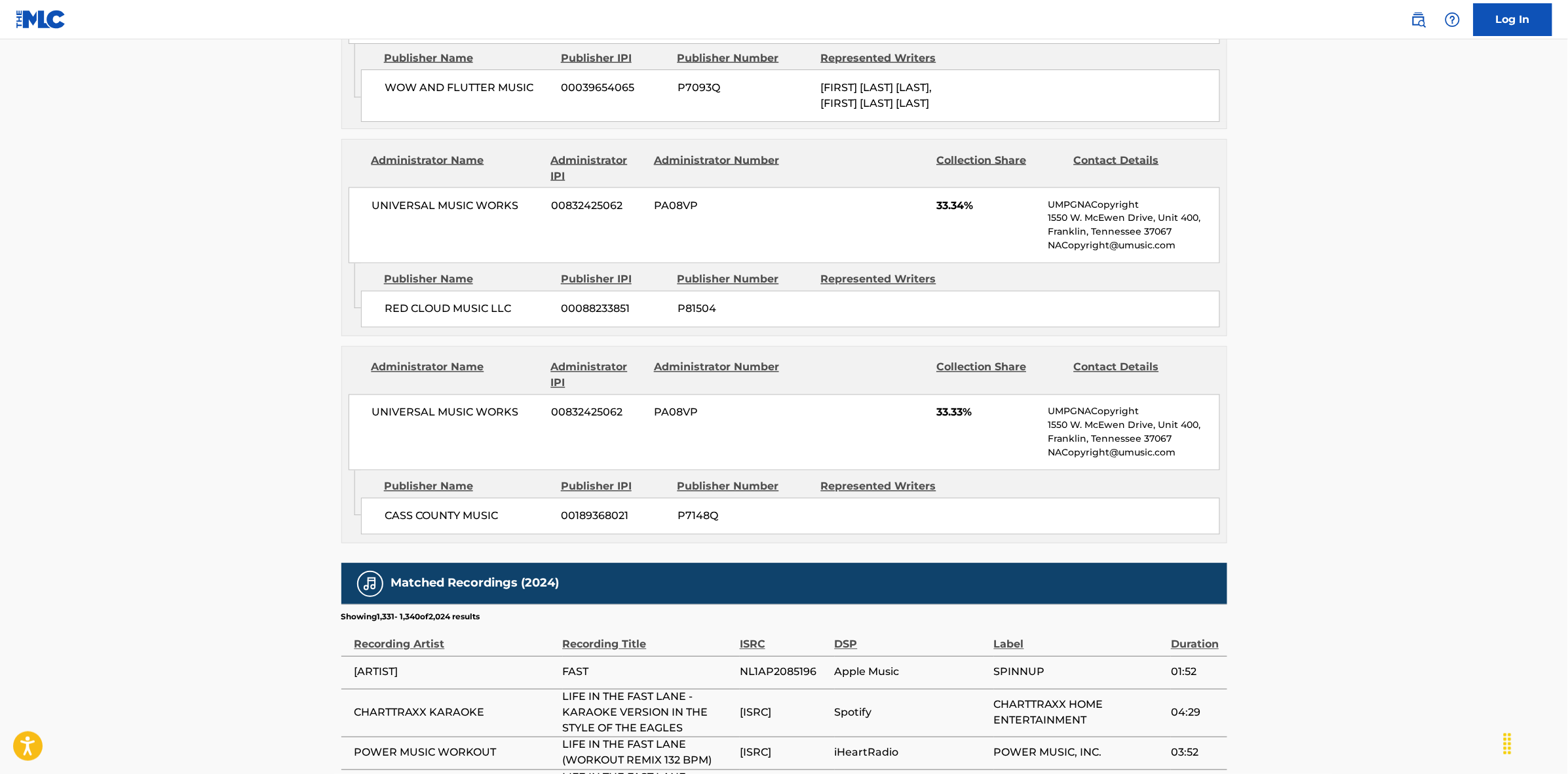 scroll, scrollTop: 1177, scrollLeft: 0, axis: vertical 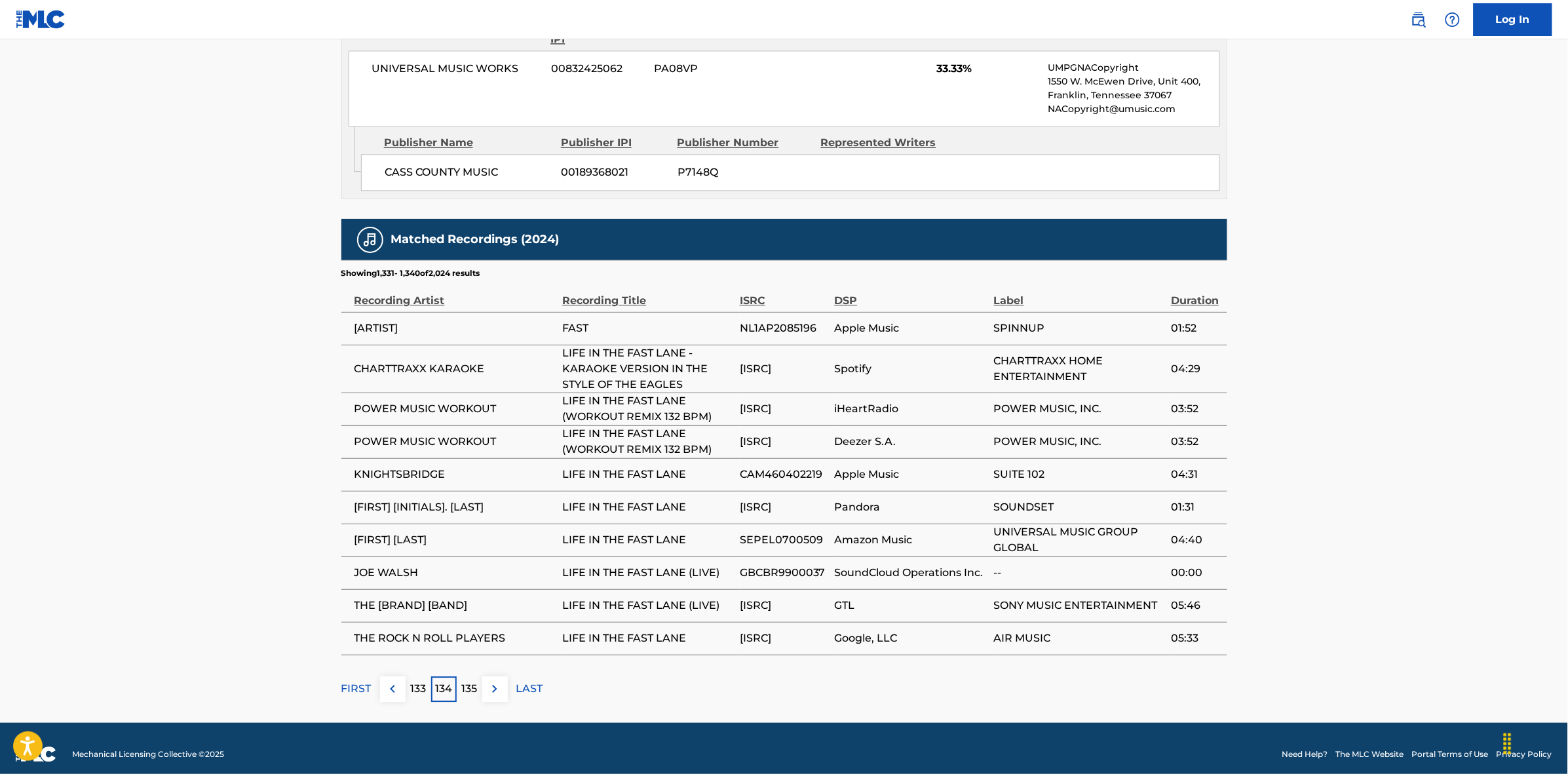 click at bounding box center (495, 689) 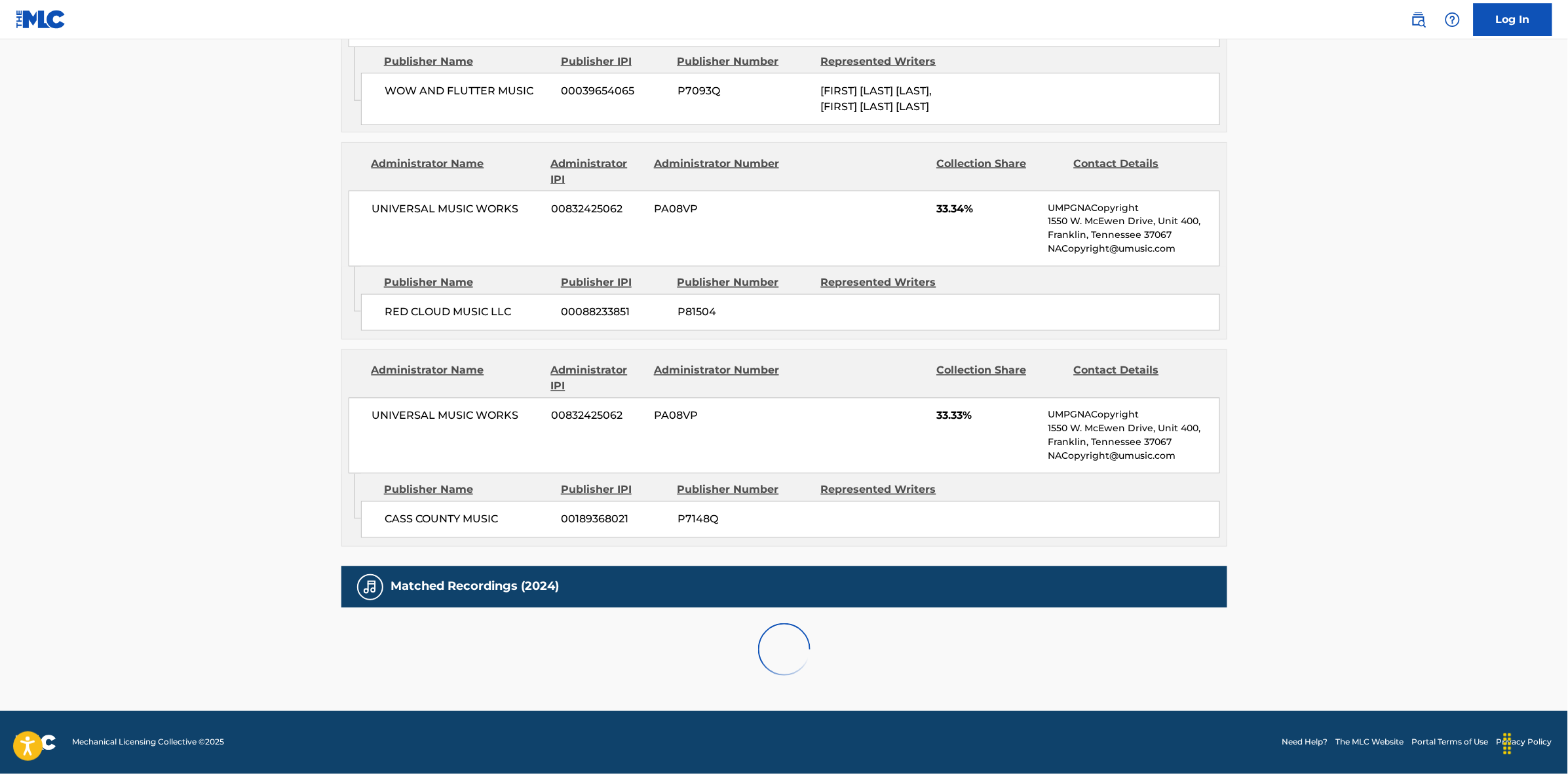 scroll, scrollTop: 1177, scrollLeft: 0, axis: vertical 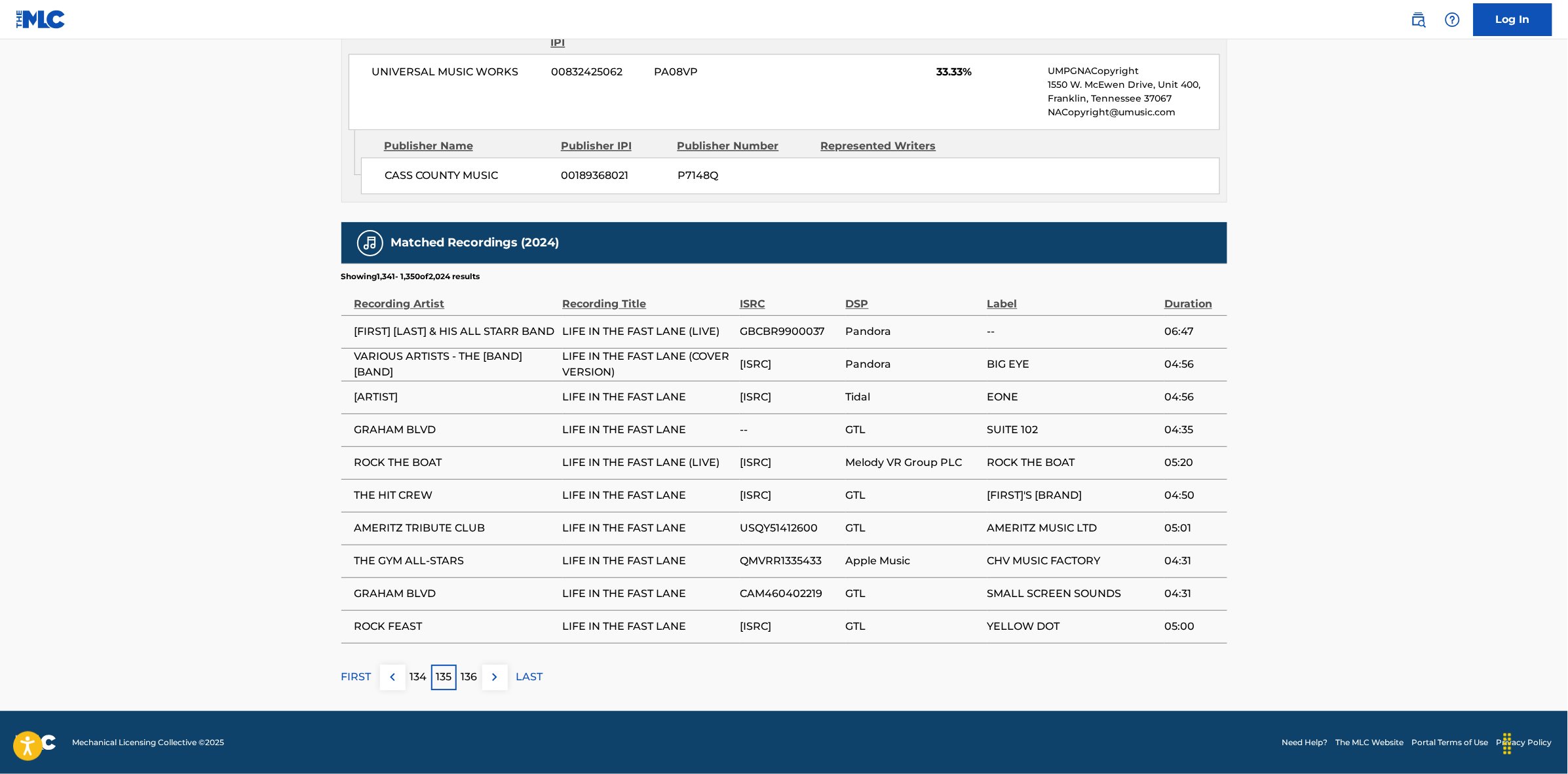 click at bounding box center (495, 677) 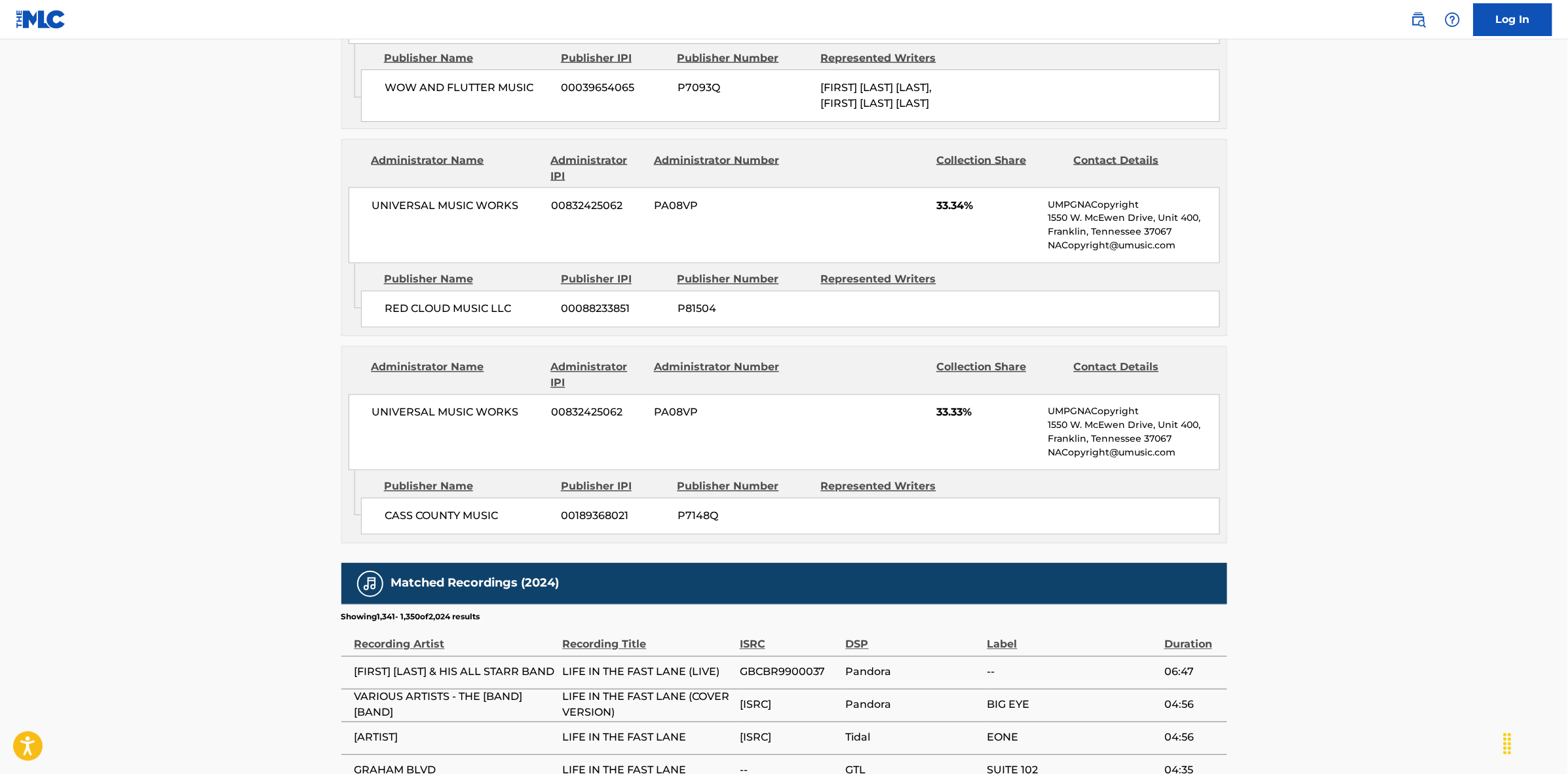 scroll, scrollTop: 1177, scrollLeft: 0, axis: vertical 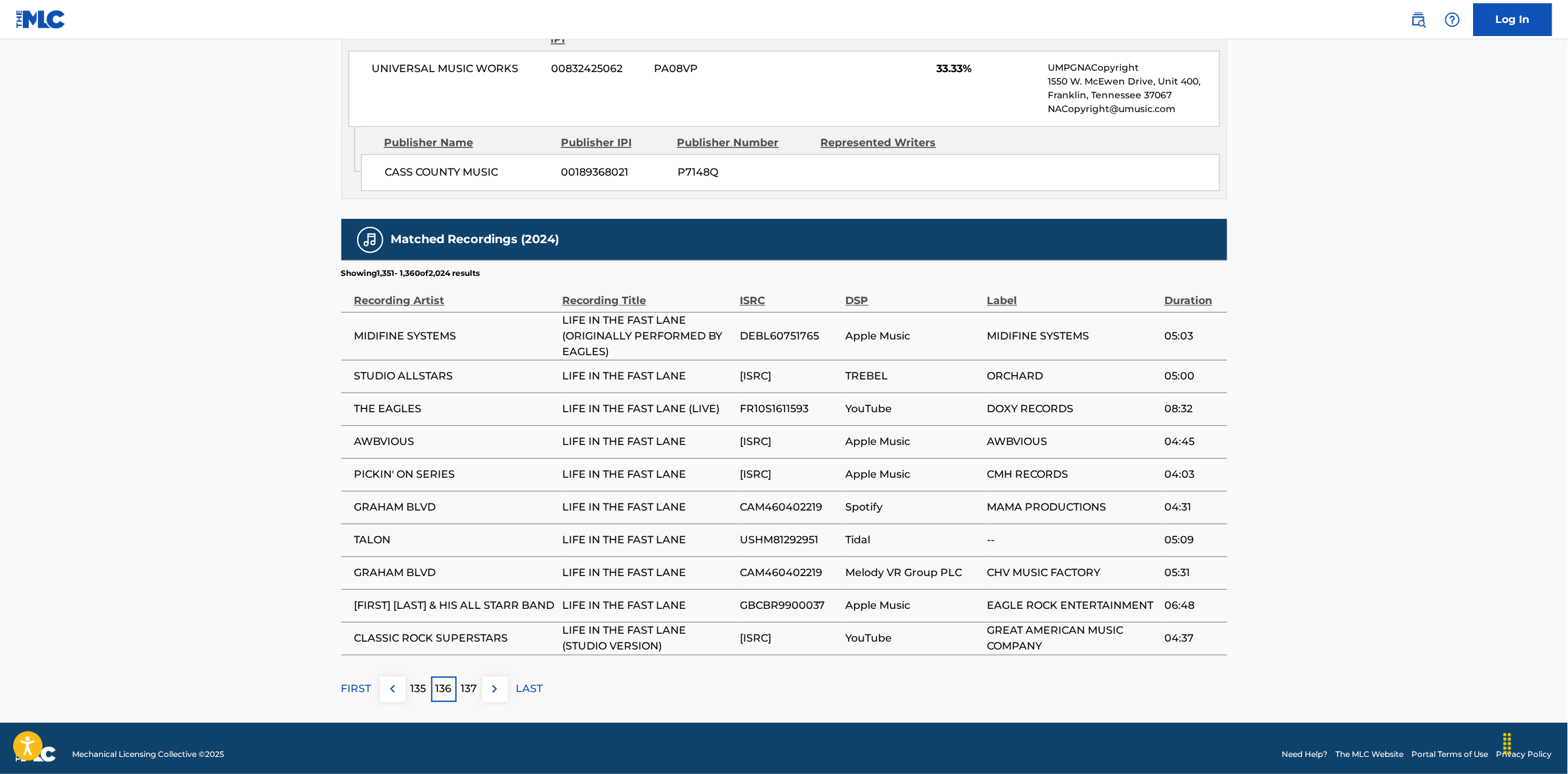 click at bounding box center (495, 689) 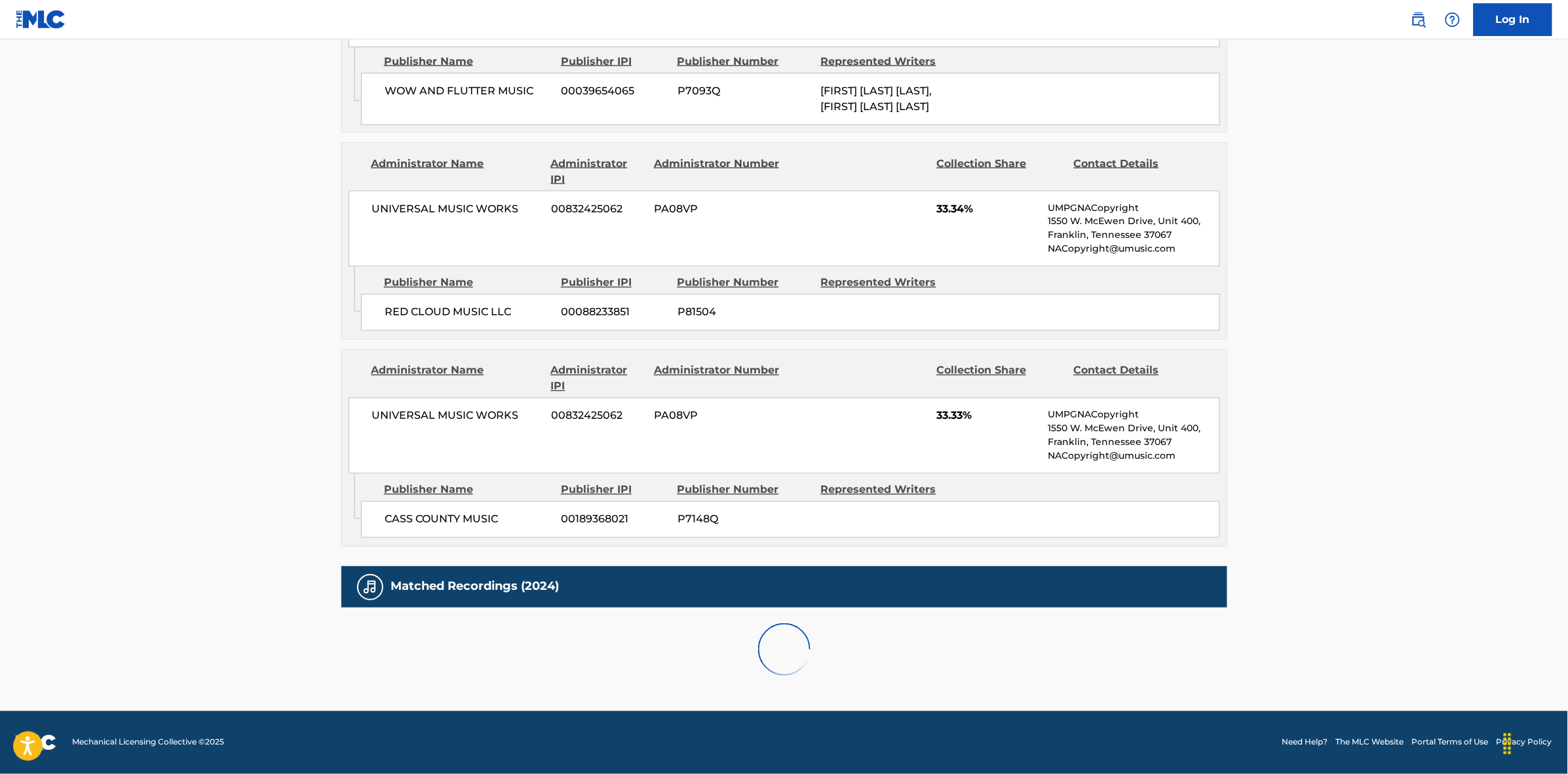 scroll, scrollTop: 1177, scrollLeft: 0, axis: vertical 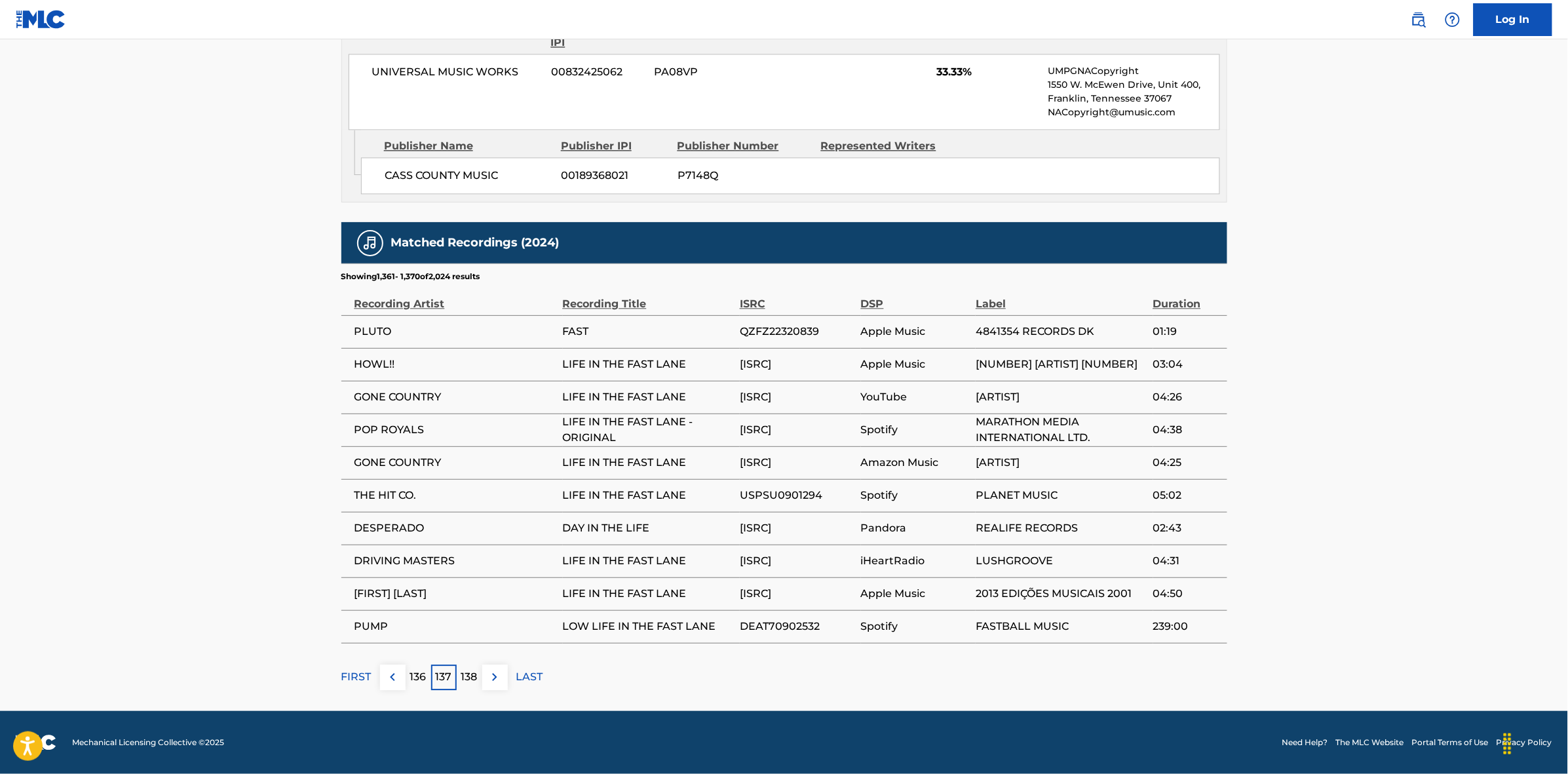 click at bounding box center [495, 677] 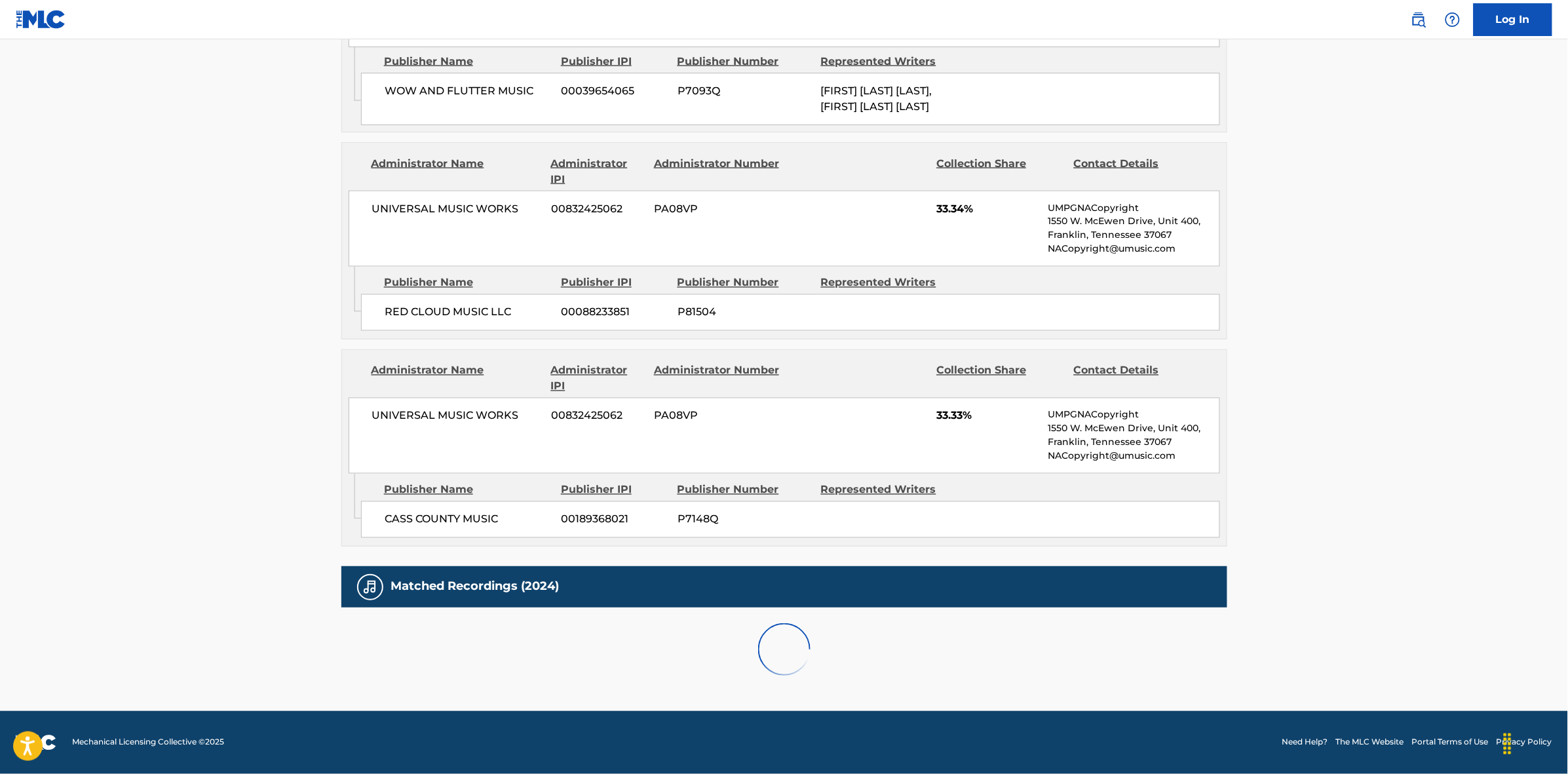 scroll, scrollTop: 1177, scrollLeft: 0, axis: vertical 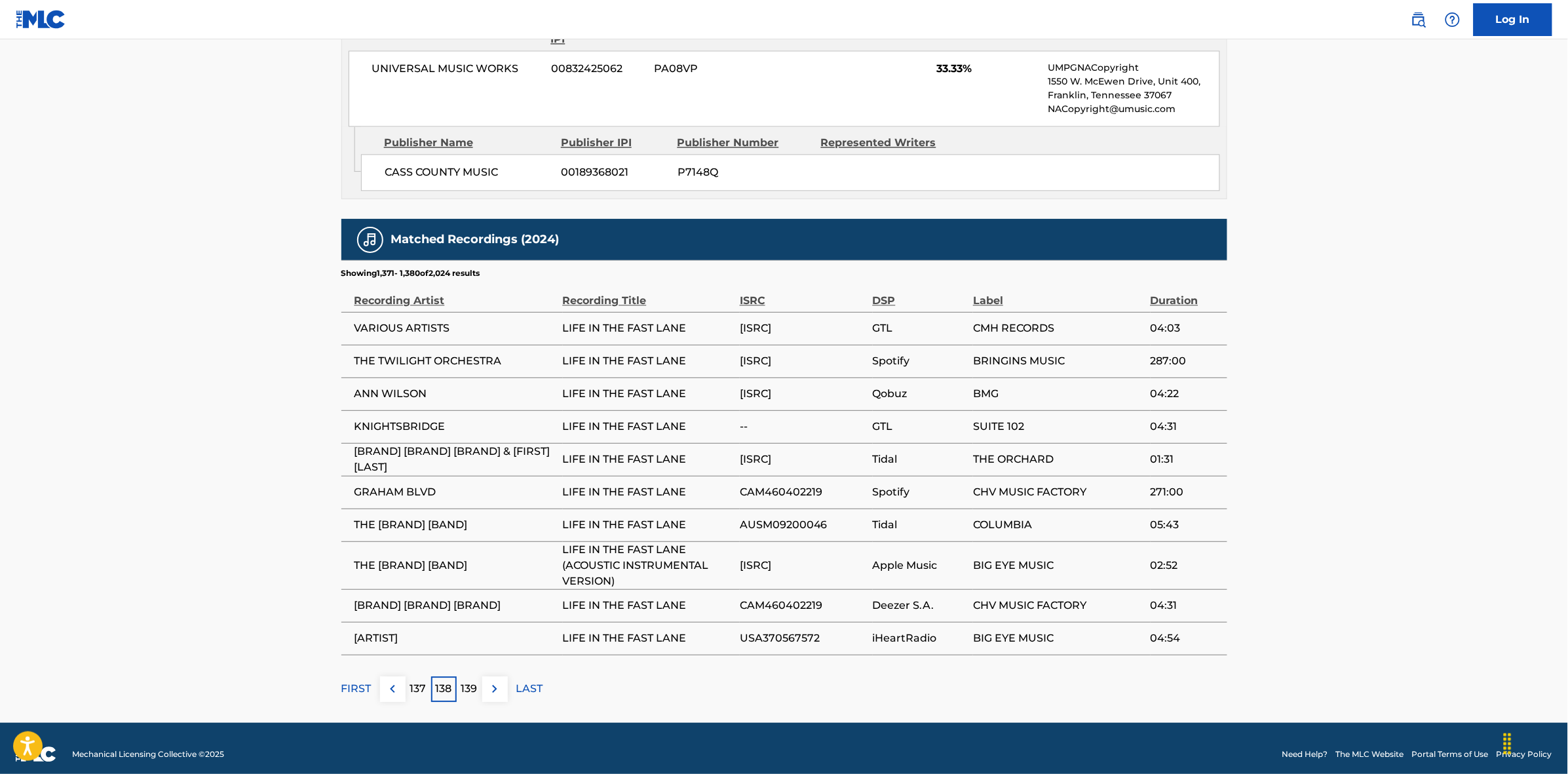 click at bounding box center (495, 689) 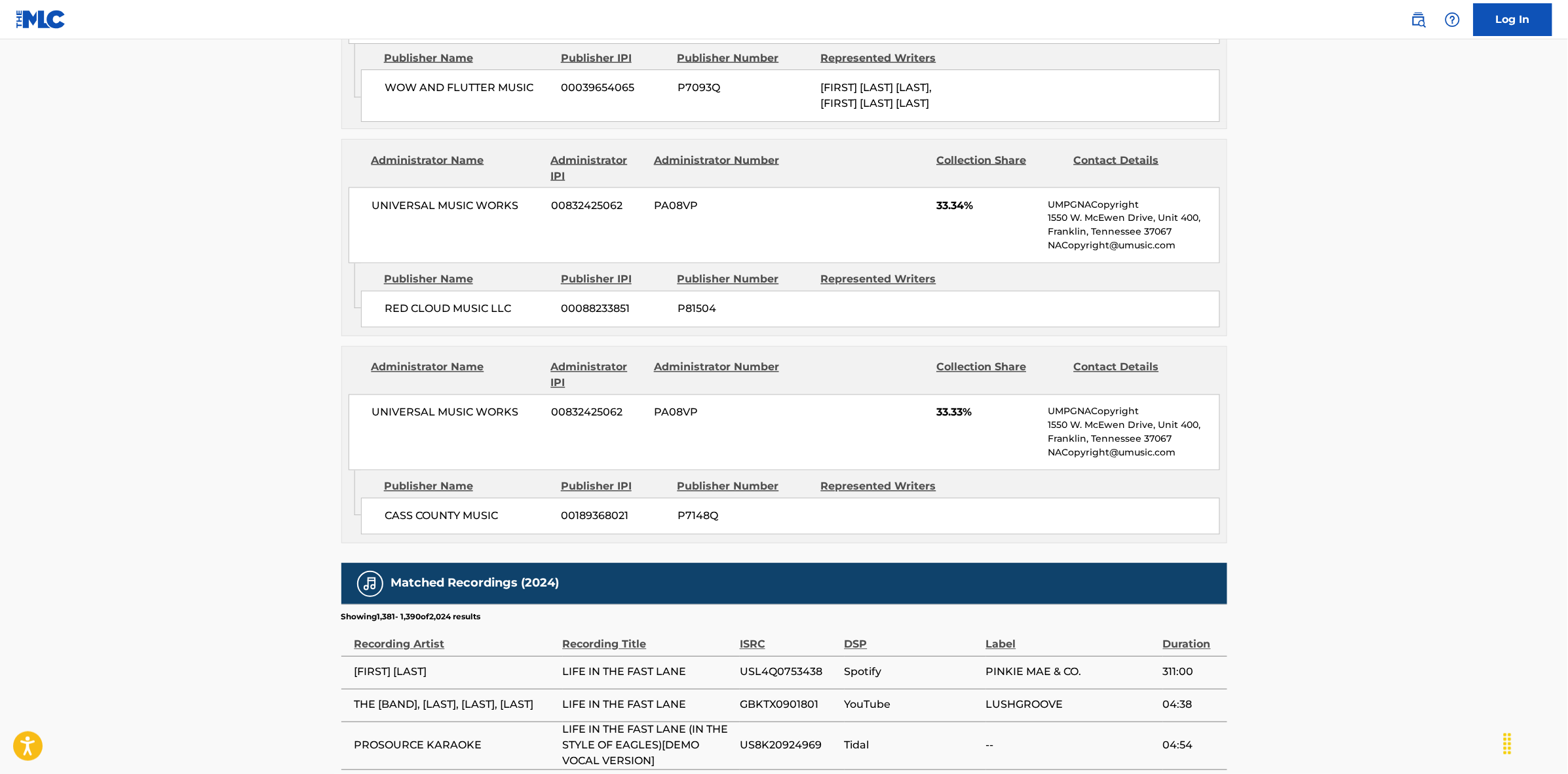 scroll, scrollTop: 1177, scrollLeft: 0, axis: vertical 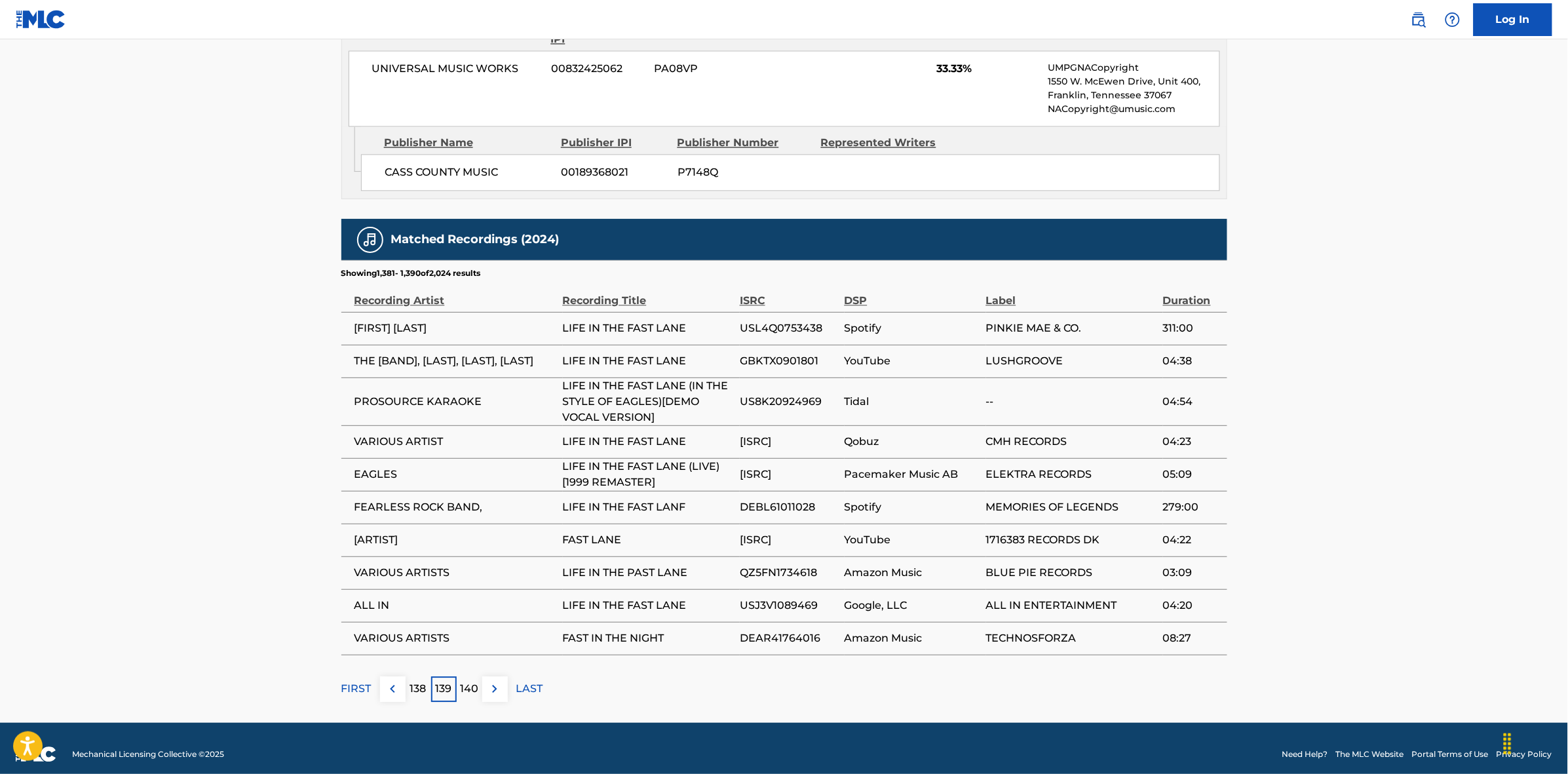 click at bounding box center (495, 689) 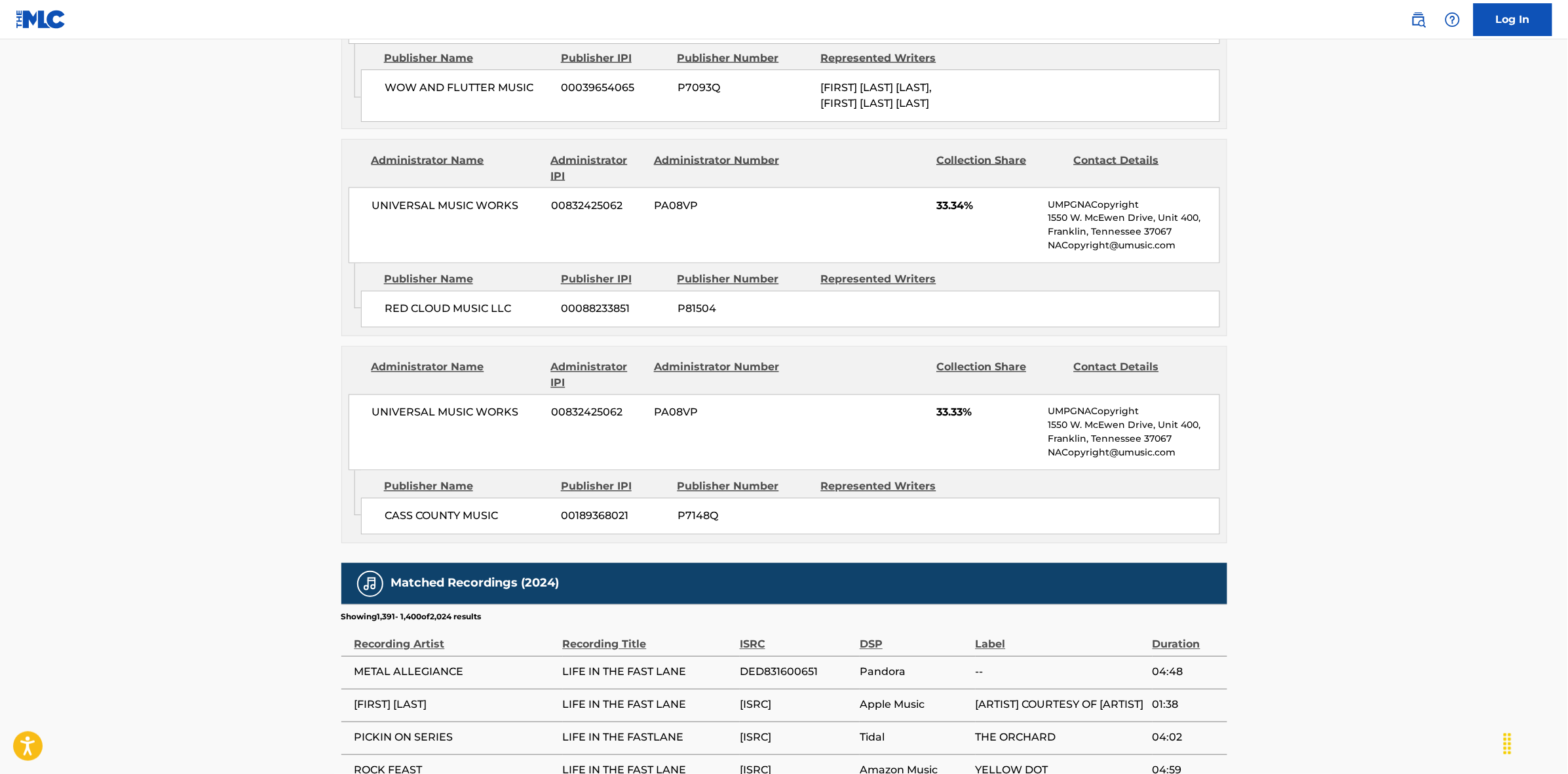 scroll, scrollTop: 1177, scrollLeft: 0, axis: vertical 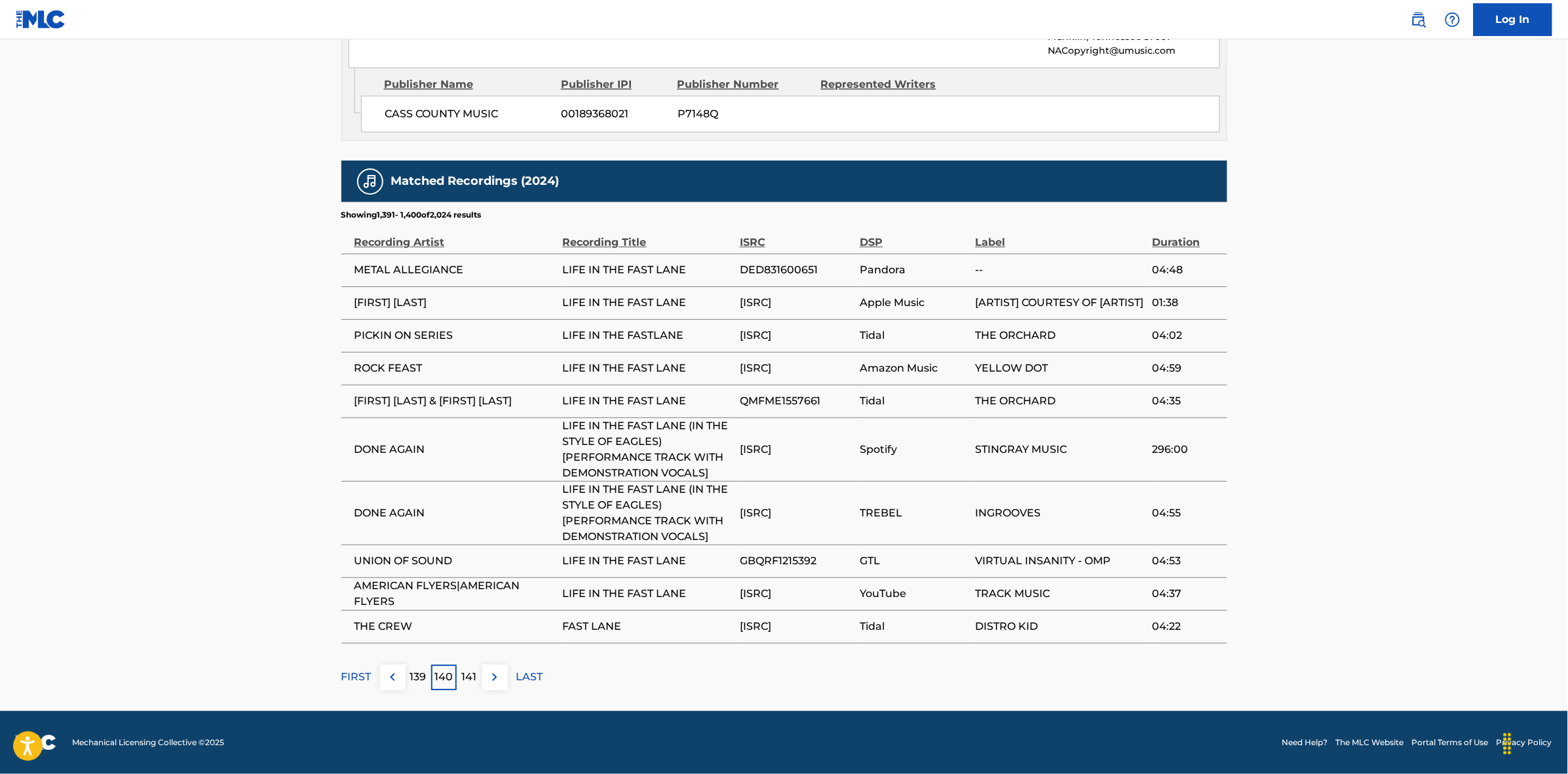 click at bounding box center (495, 677) 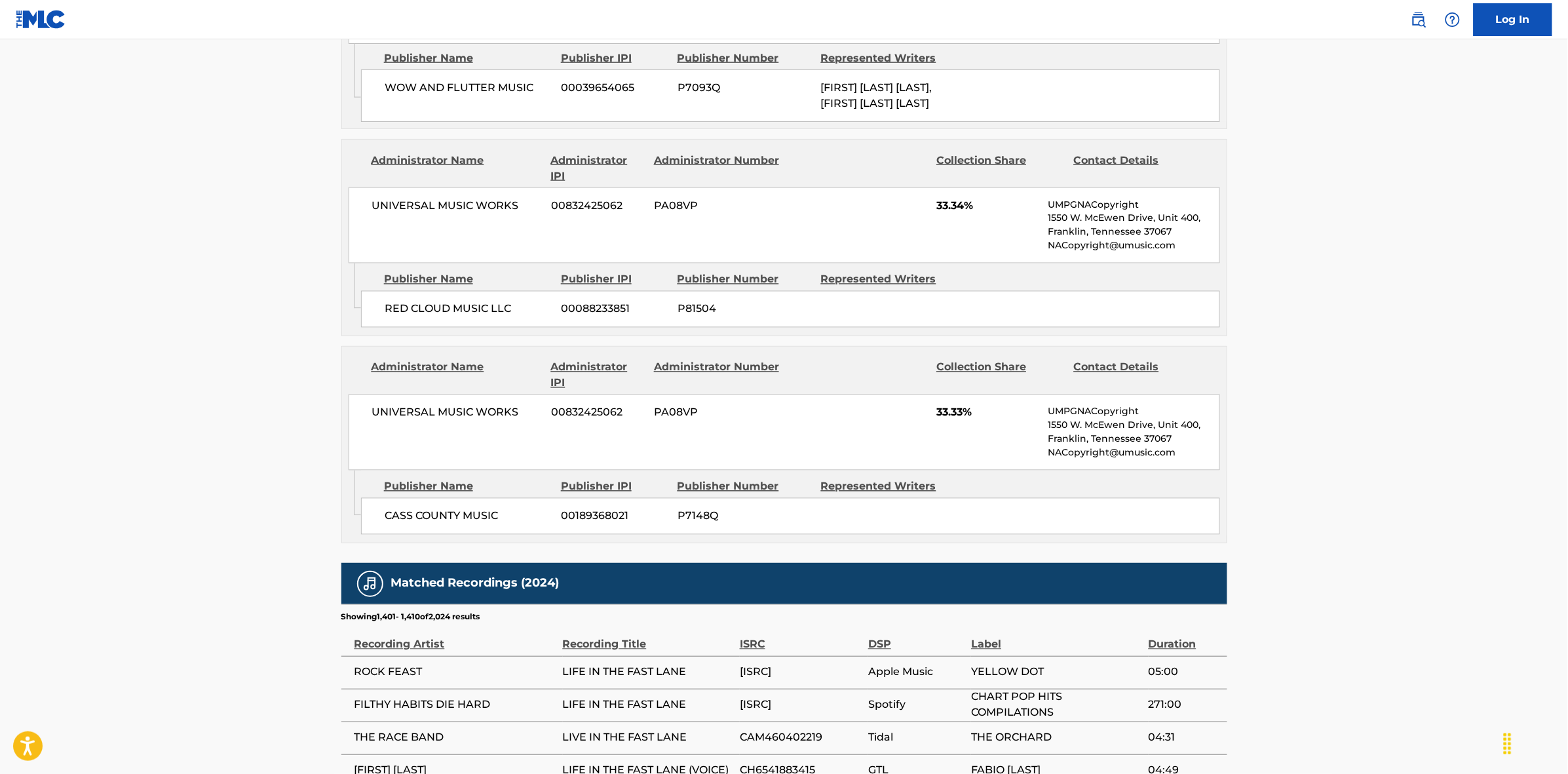 scroll, scrollTop: 1208, scrollLeft: 0, axis: vertical 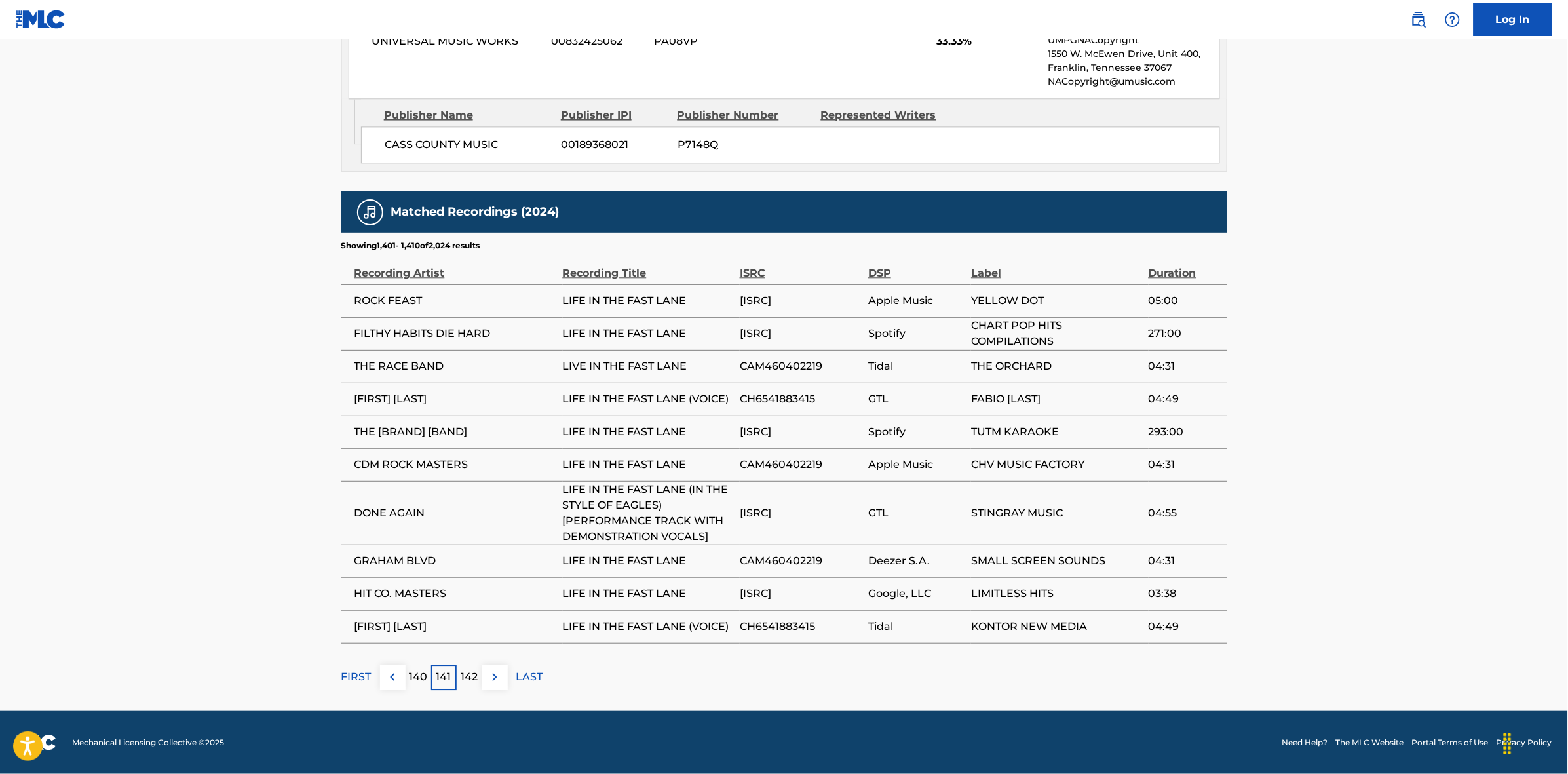 click at bounding box center (495, 677) 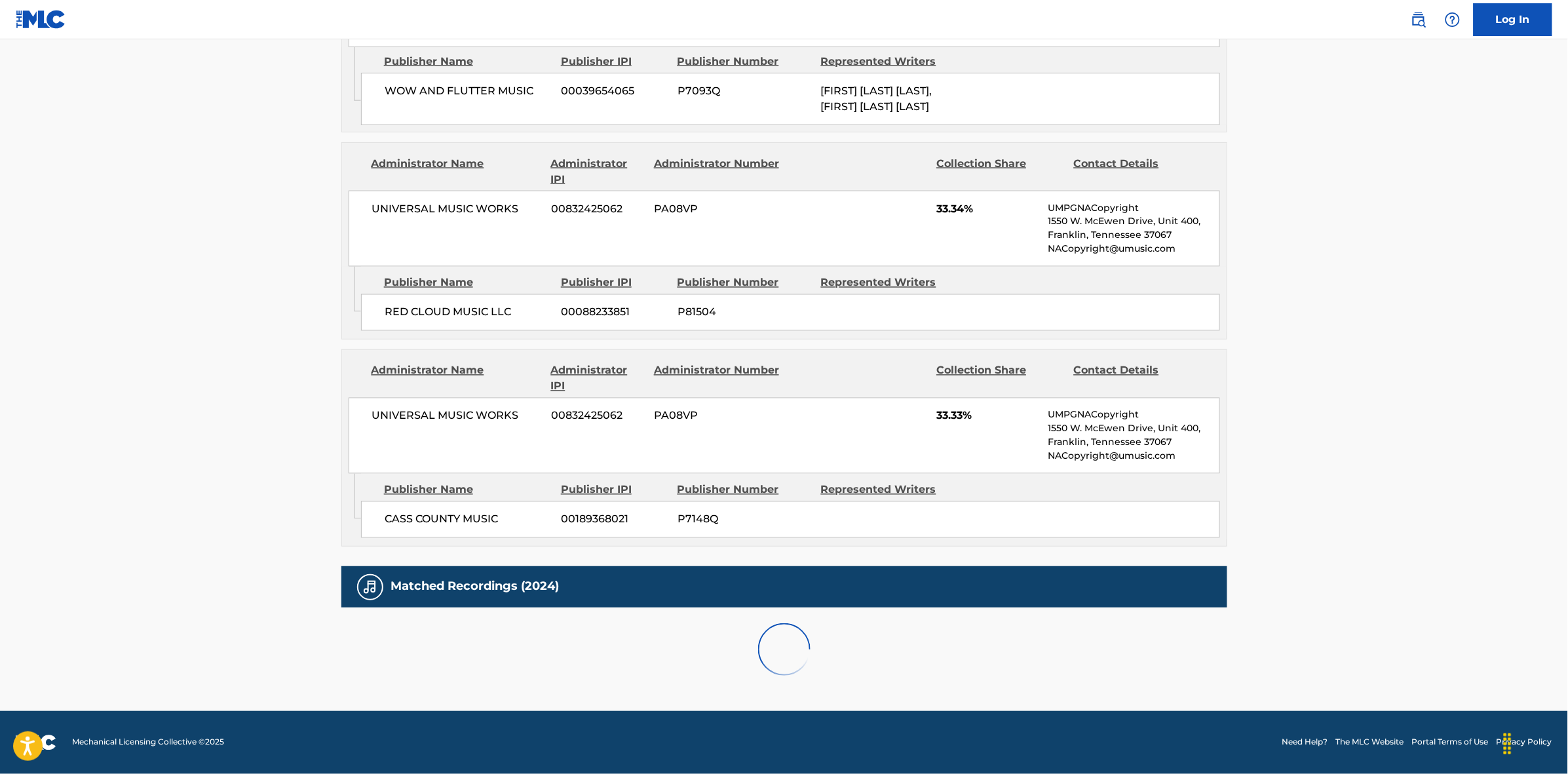scroll, scrollTop: 1207, scrollLeft: 0, axis: vertical 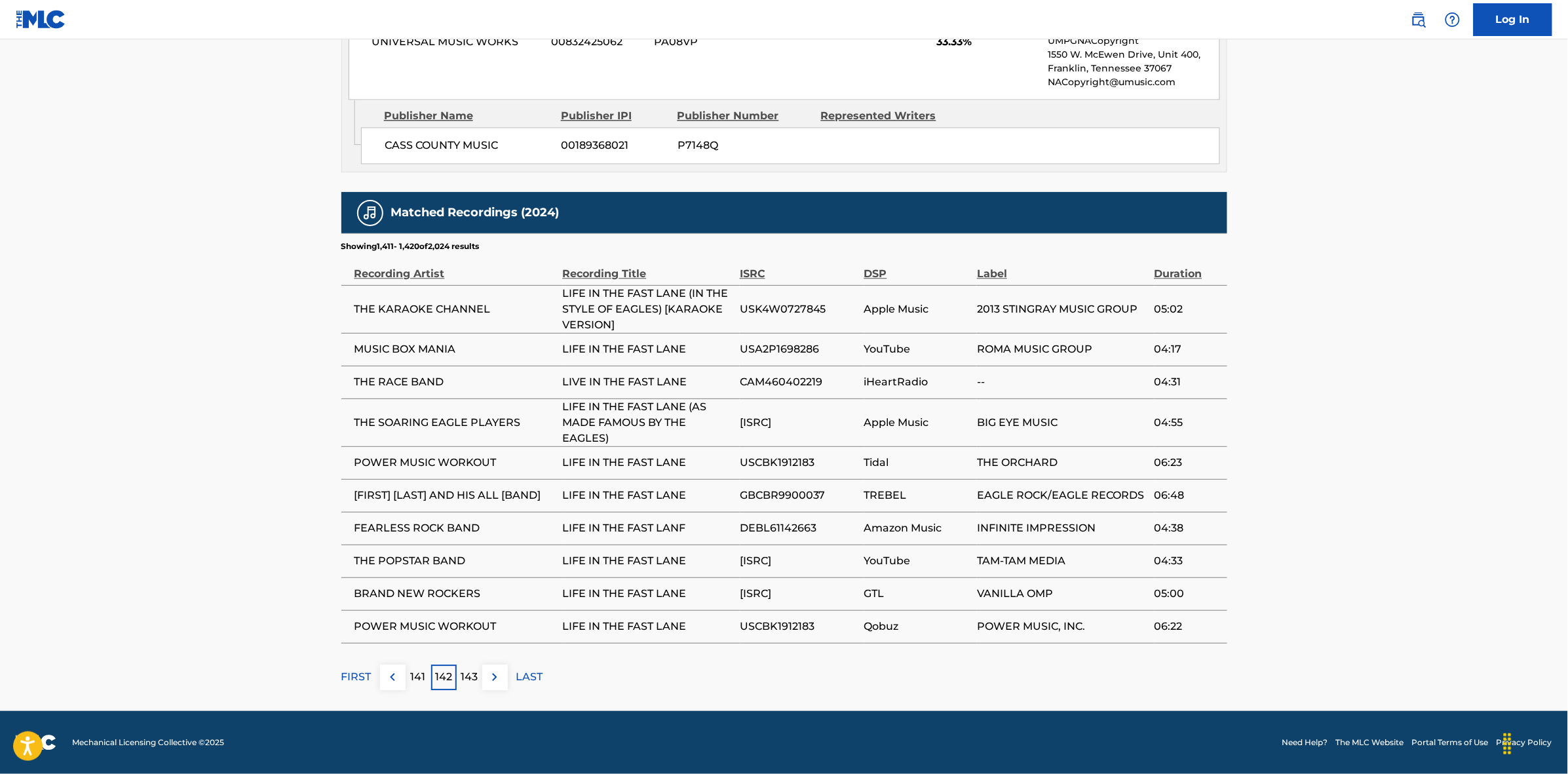 click at bounding box center (495, 677) 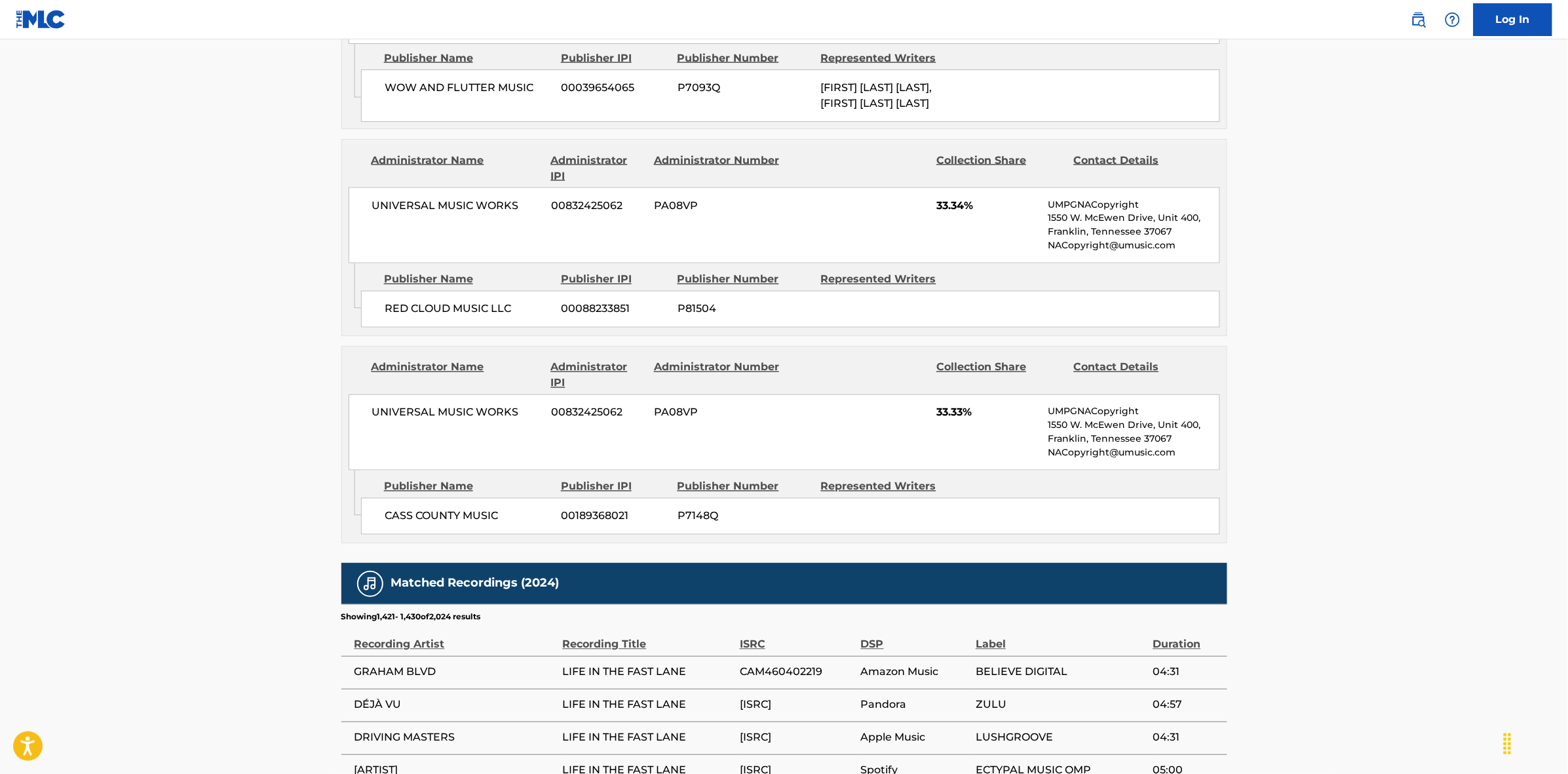 scroll, scrollTop: 1177, scrollLeft: 0, axis: vertical 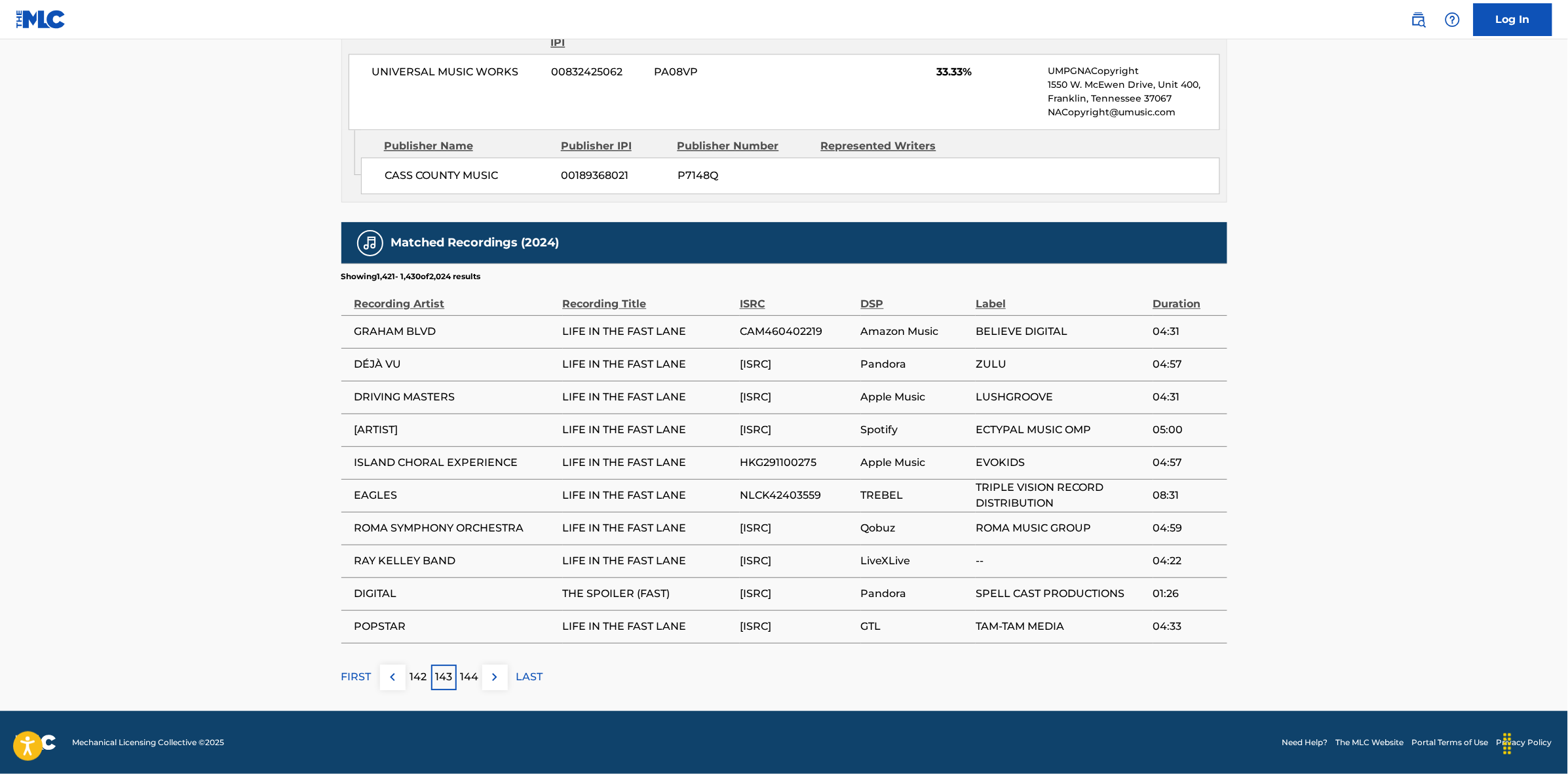 click on "144" at bounding box center (469, 677) 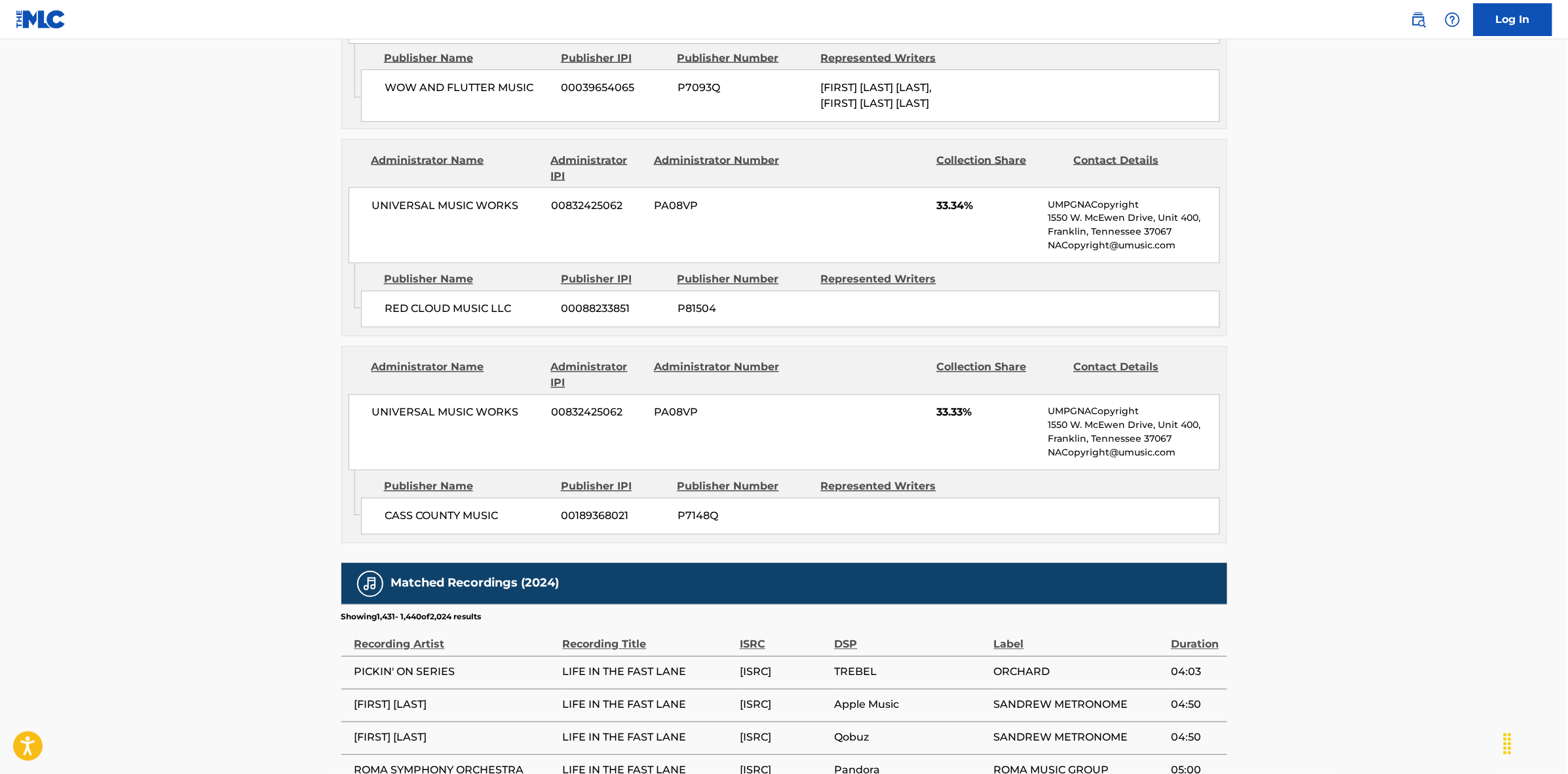 scroll, scrollTop: 1193, scrollLeft: 0, axis: vertical 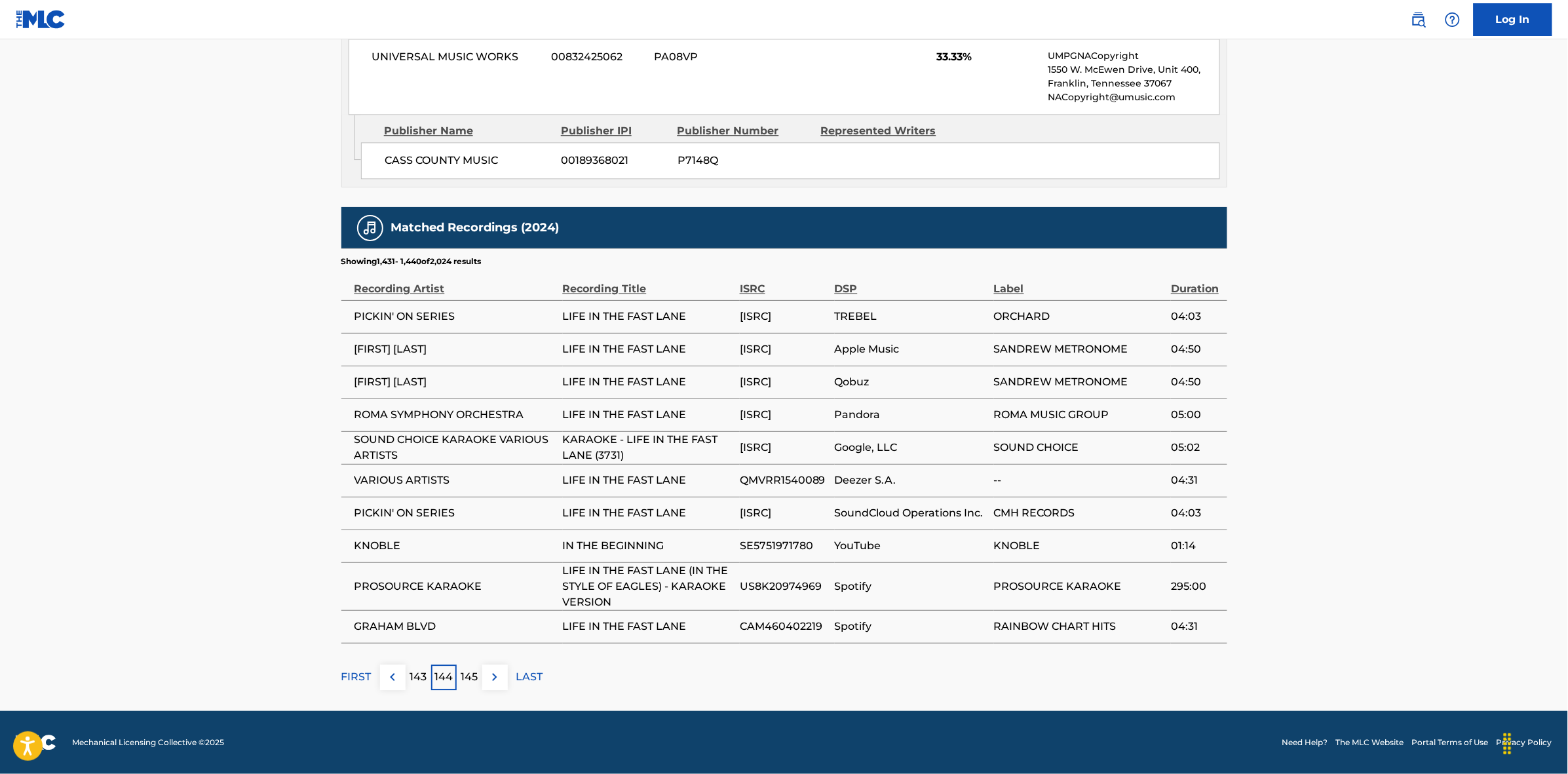 click on "145" at bounding box center (469, 677) 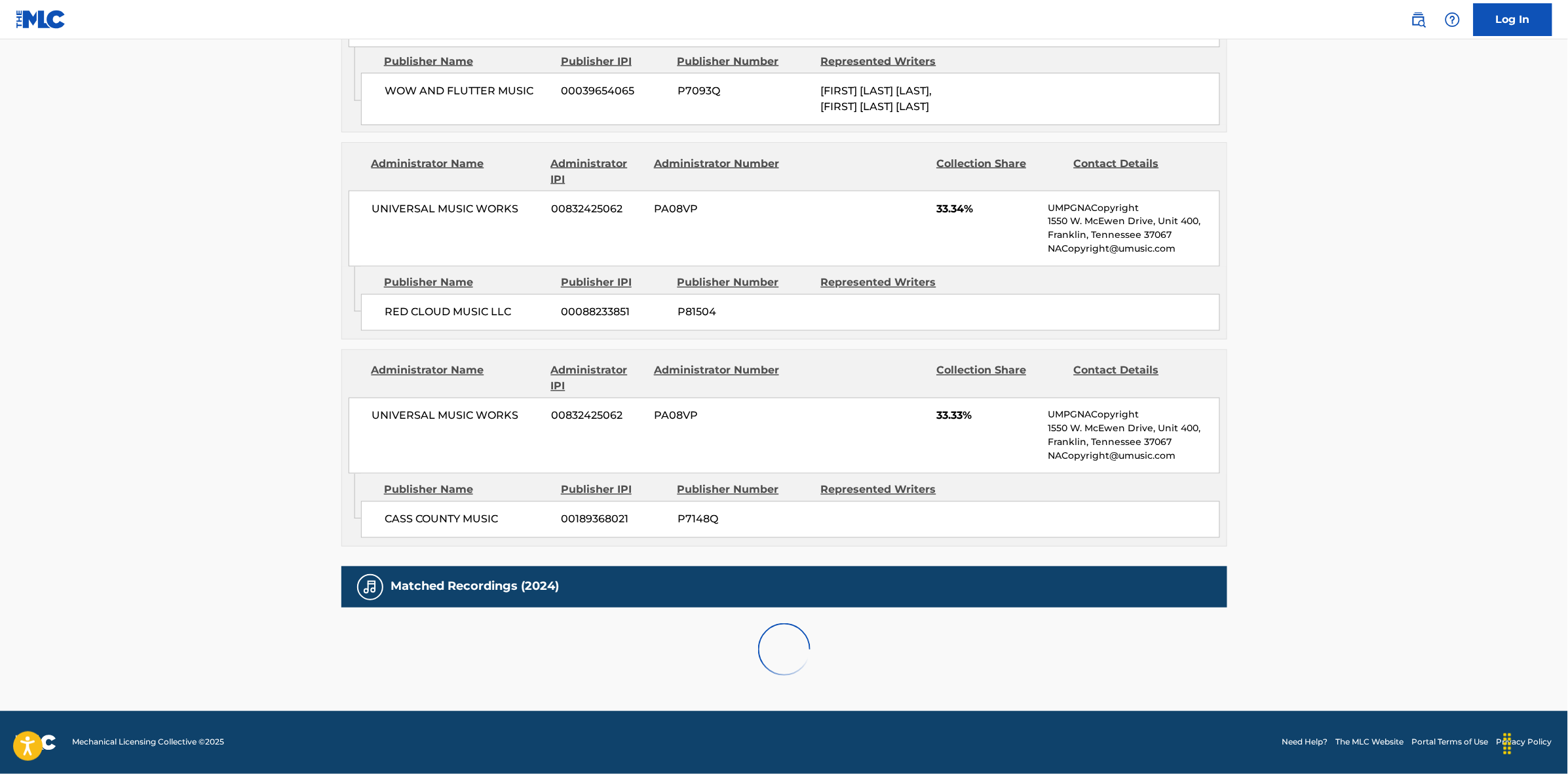 scroll, scrollTop: 1177, scrollLeft: 0, axis: vertical 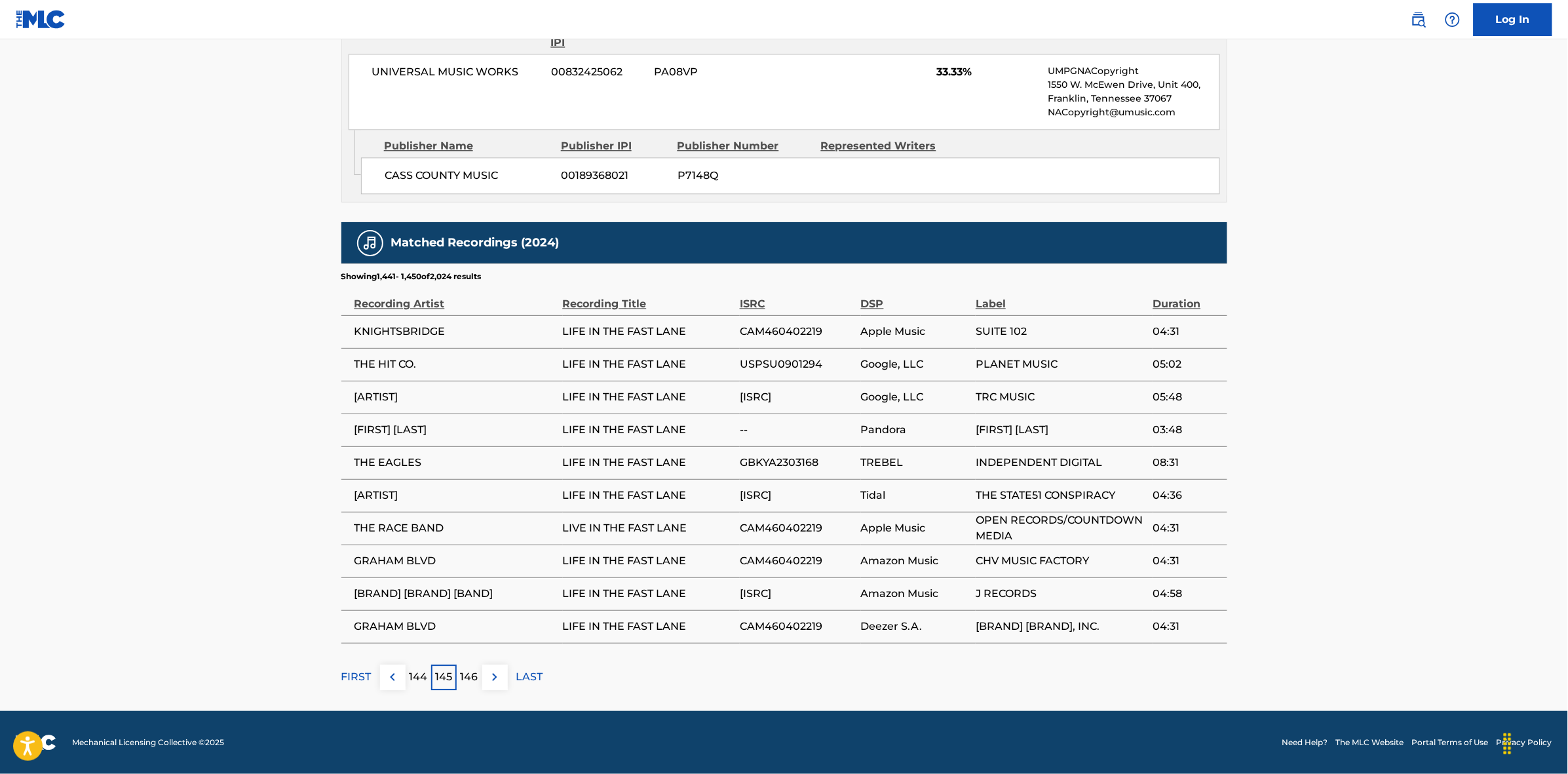 click on "146" at bounding box center (469, 677) 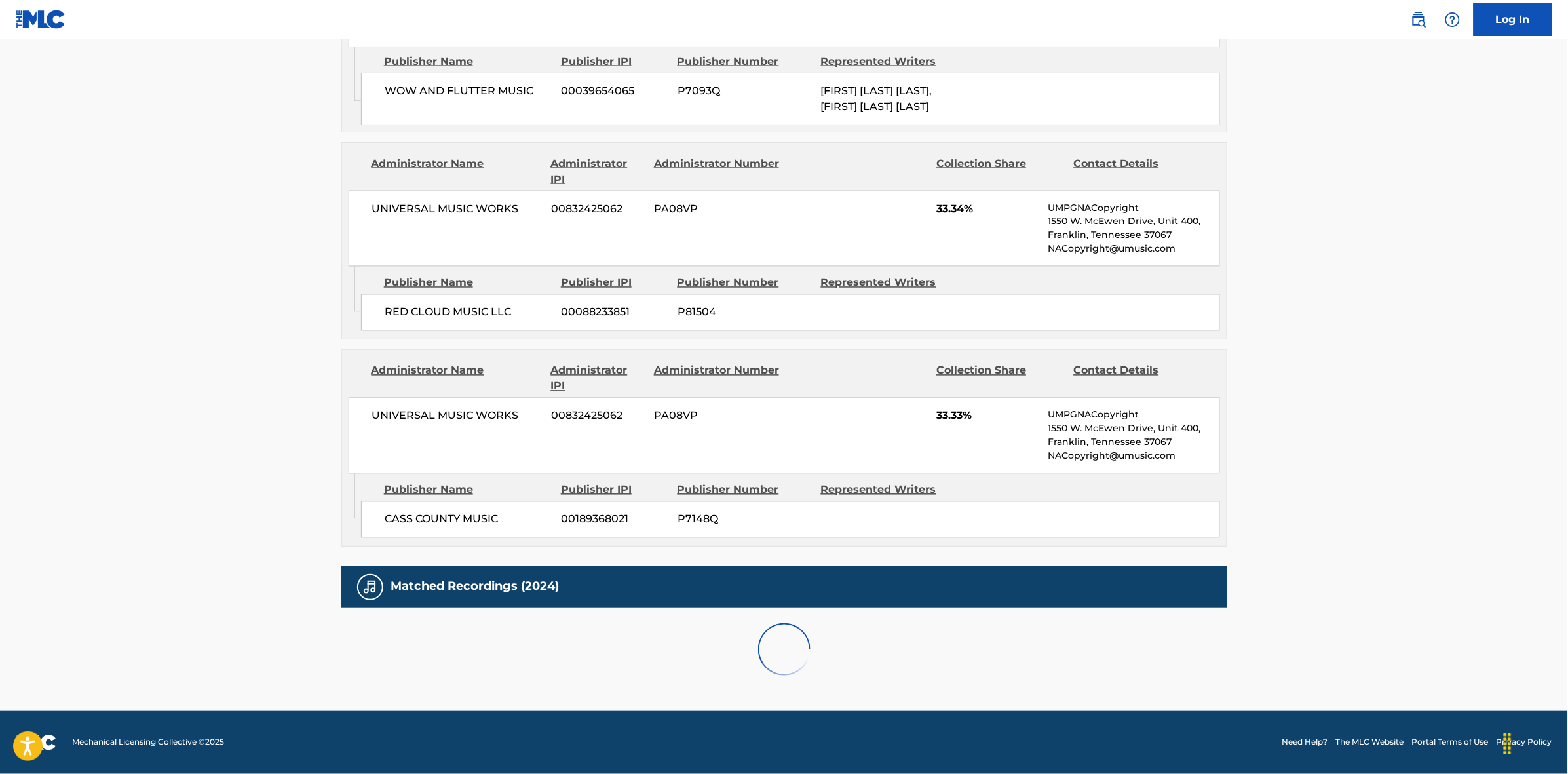 scroll, scrollTop: 1177, scrollLeft: 0, axis: vertical 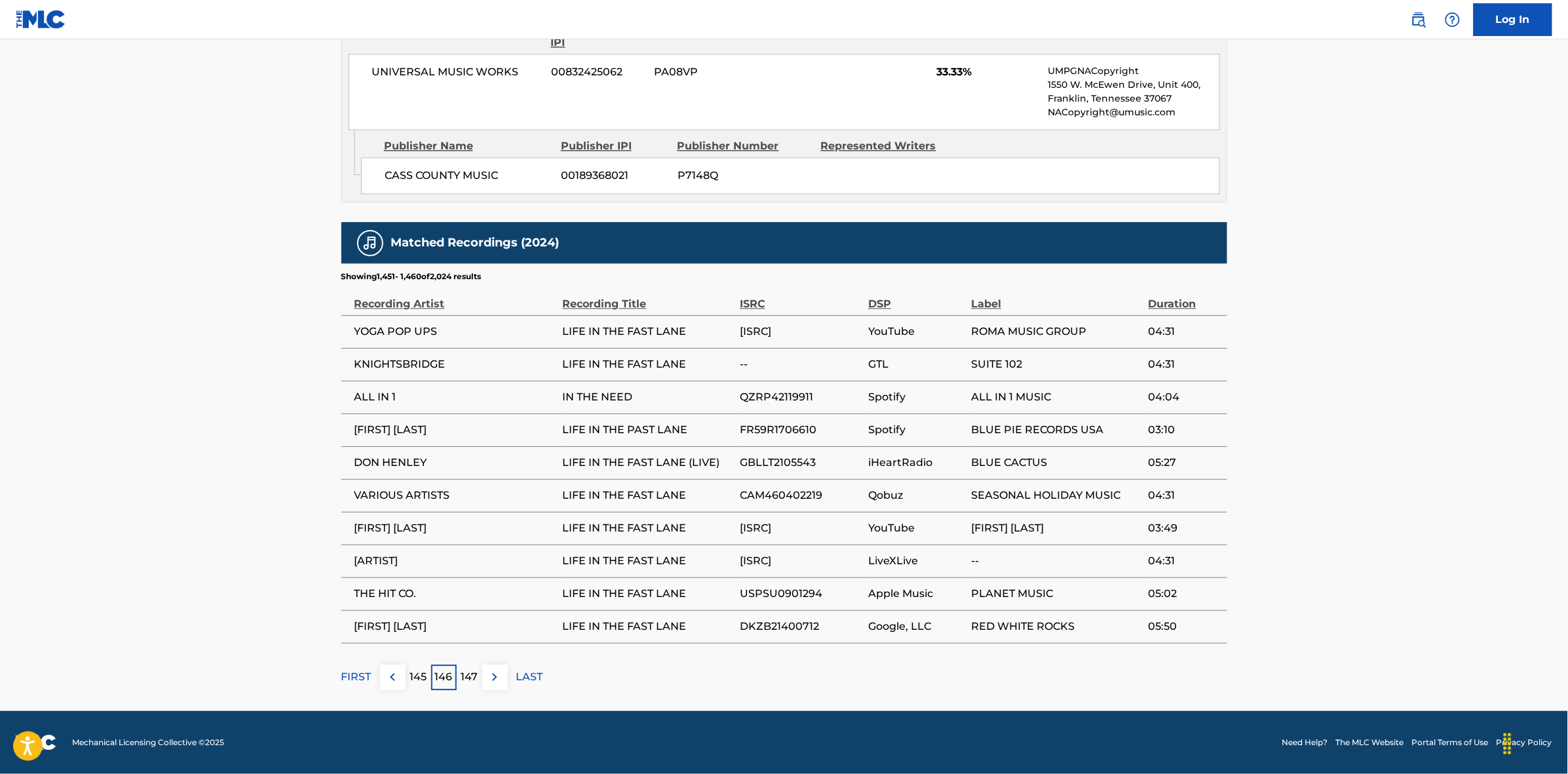 click on "147" at bounding box center (469, 677) 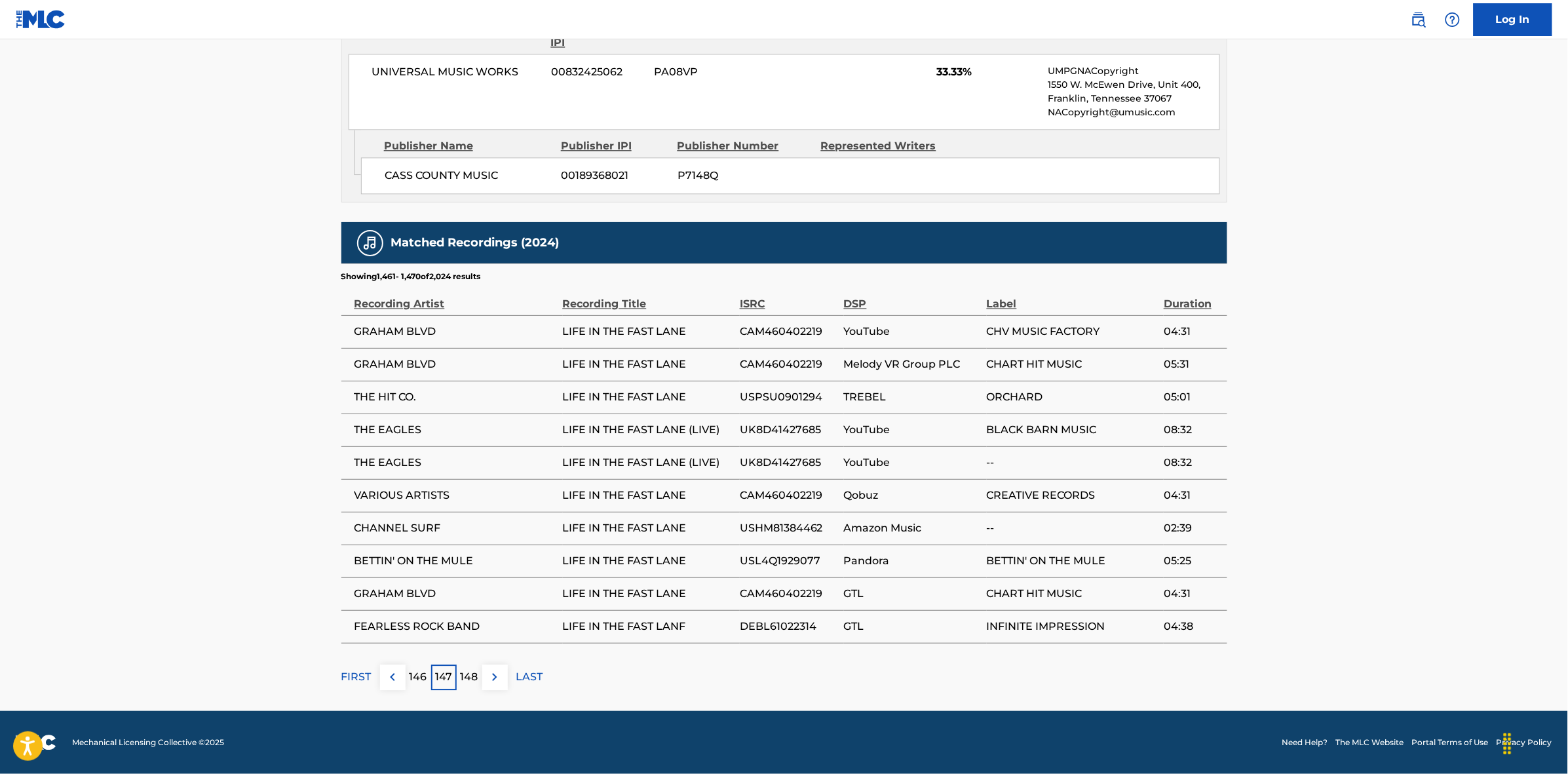 click at bounding box center (495, 677) 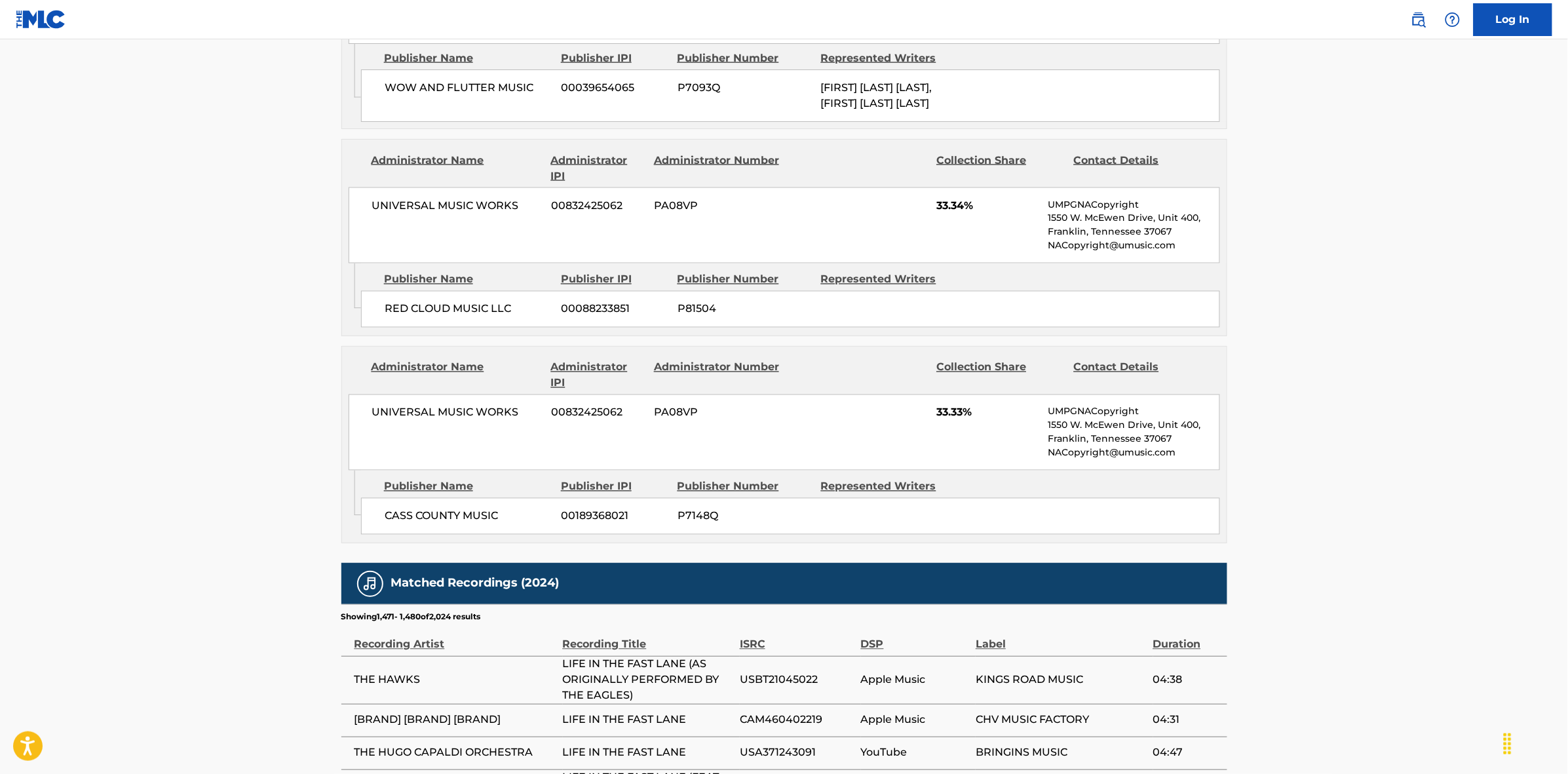 scroll, scrollTop: 1177, scrollLeft: 0, axis: vertical 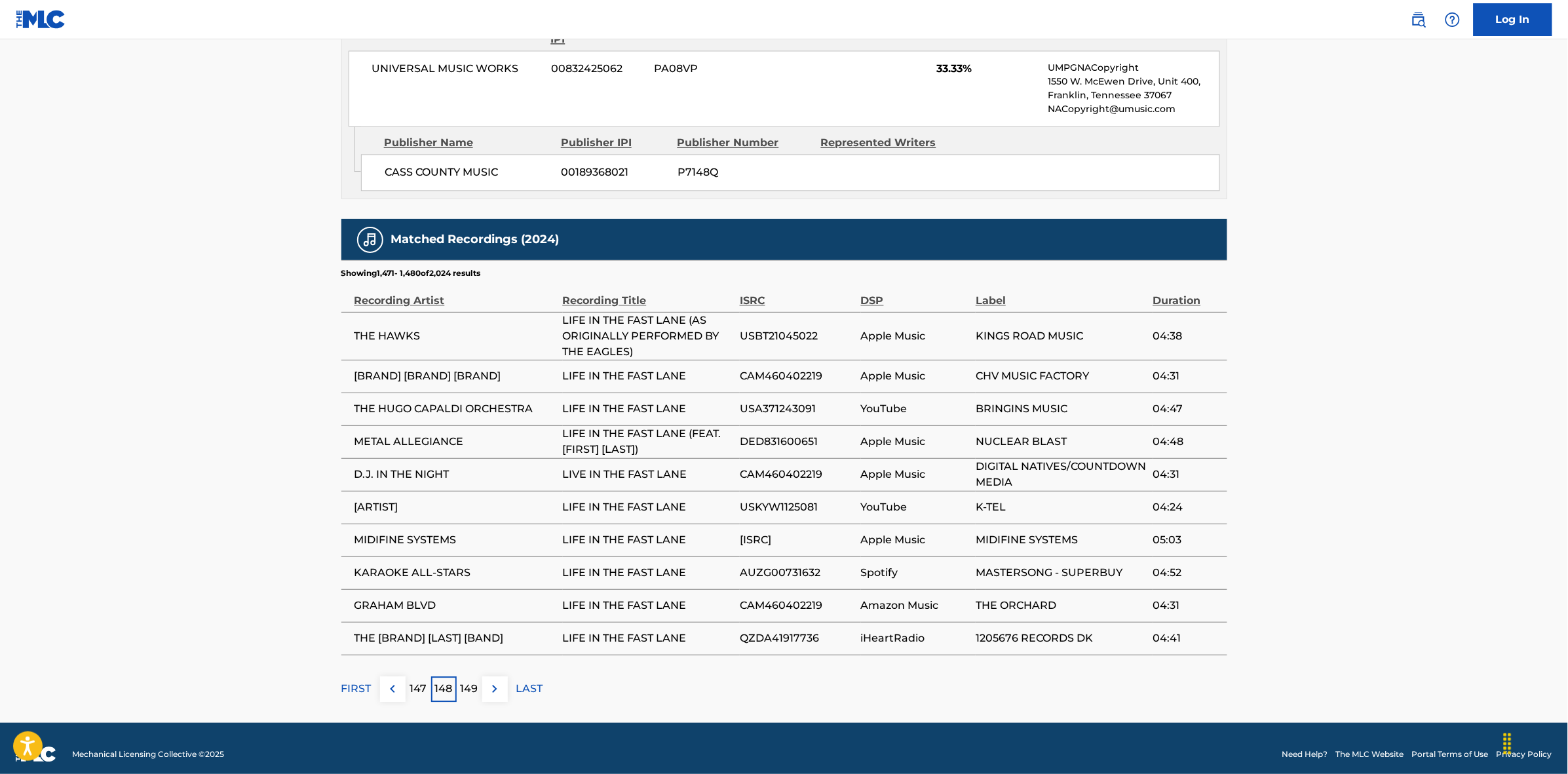 click on "149" at bounding box center [469, 689] 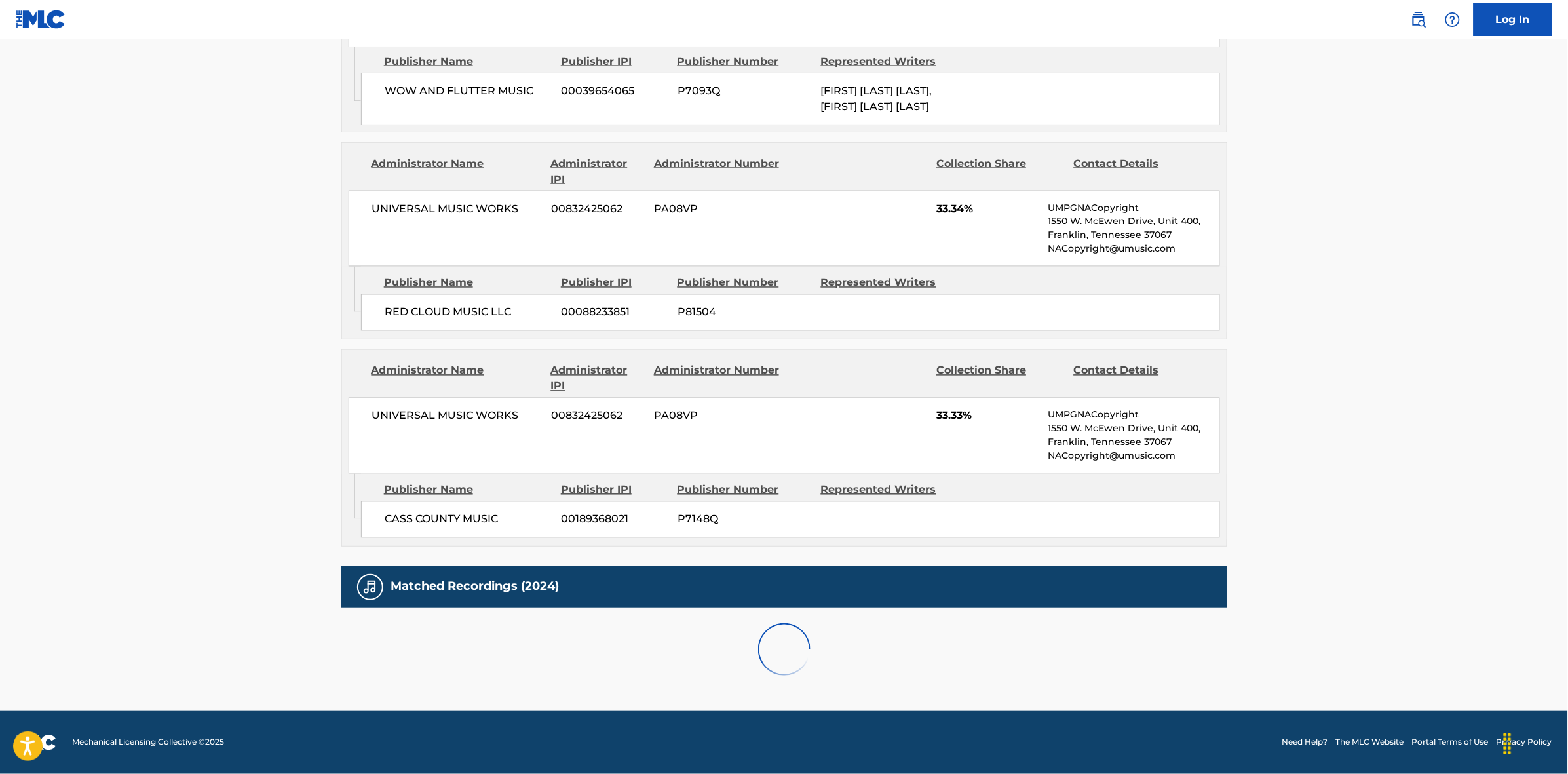 scroll, scrollTop: 1177, scrollLeft: 0, axis: vertical 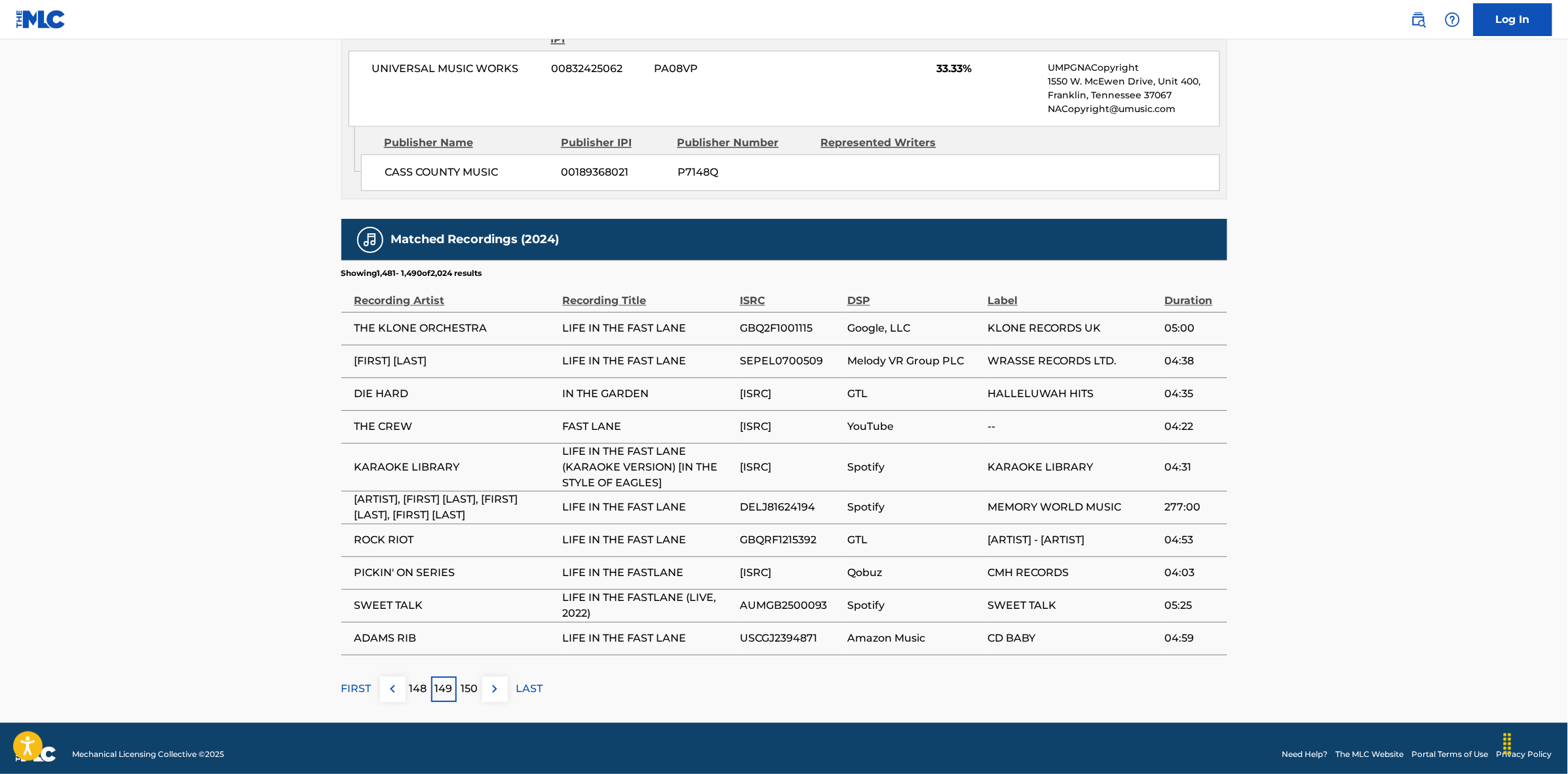 click at bounding box center (495, 689) 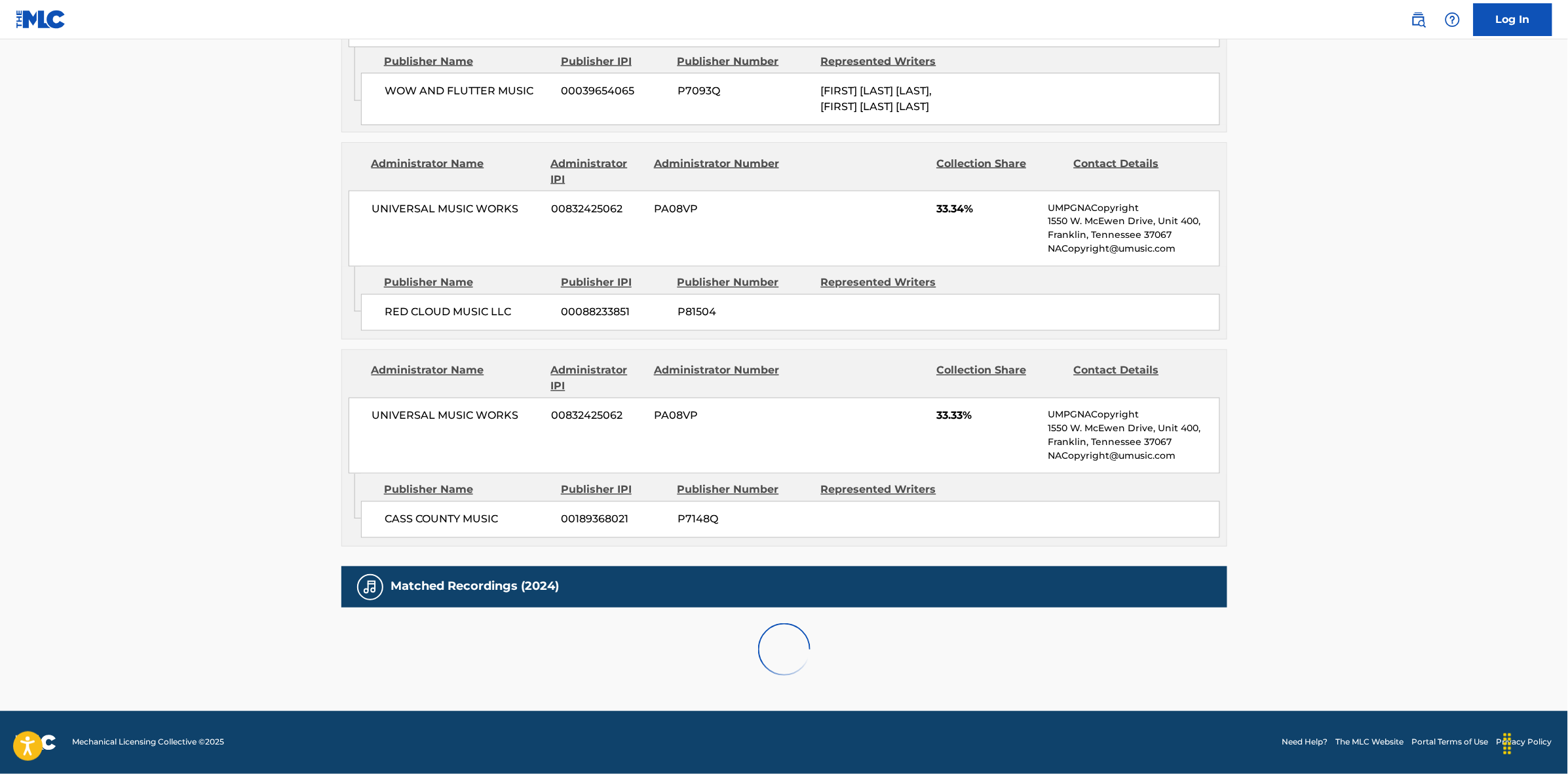 scroll, scrollTop: 1177, scrollLeft: 0, axis: vertical 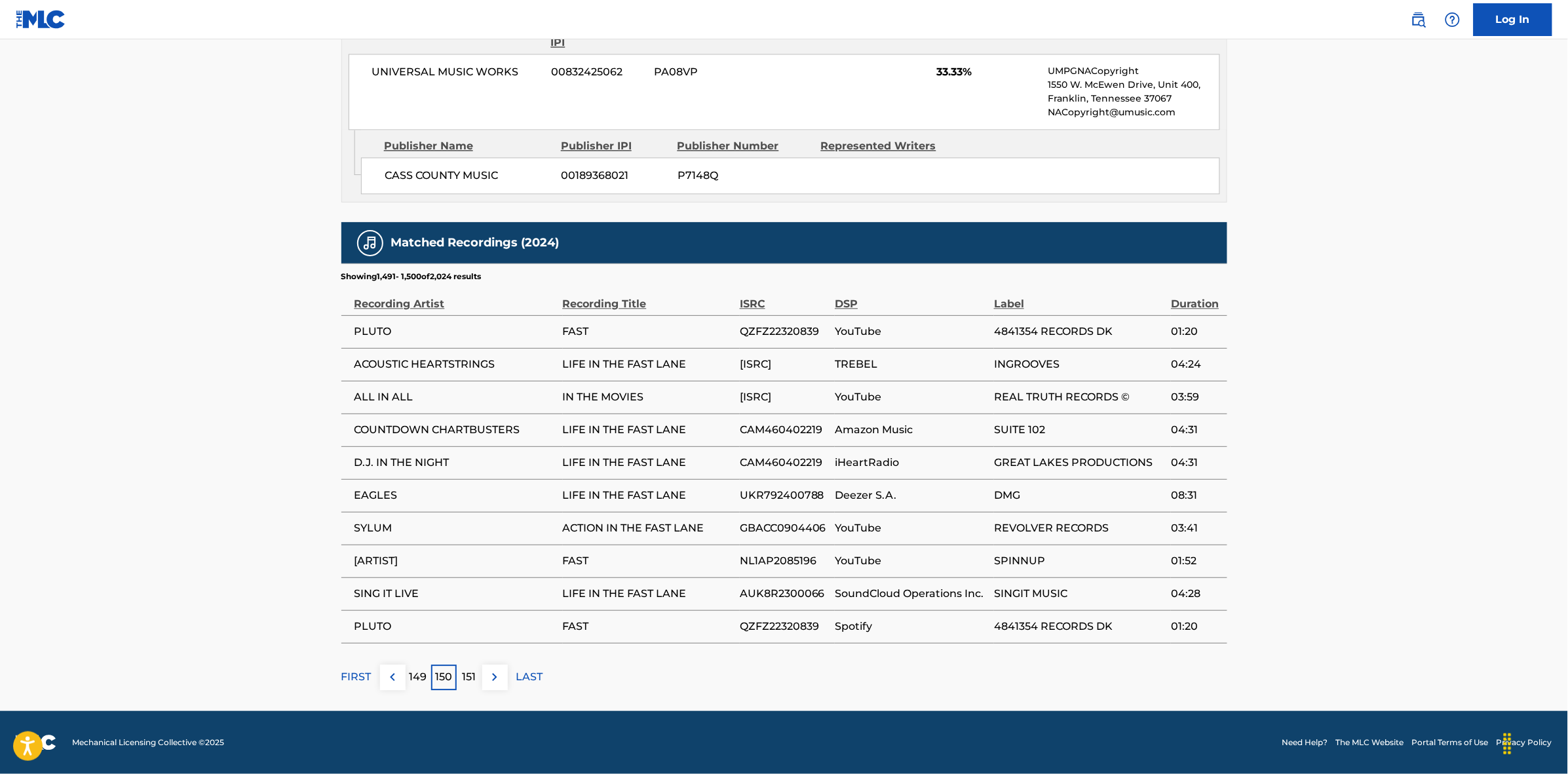 click at bounding box center [495, 677] 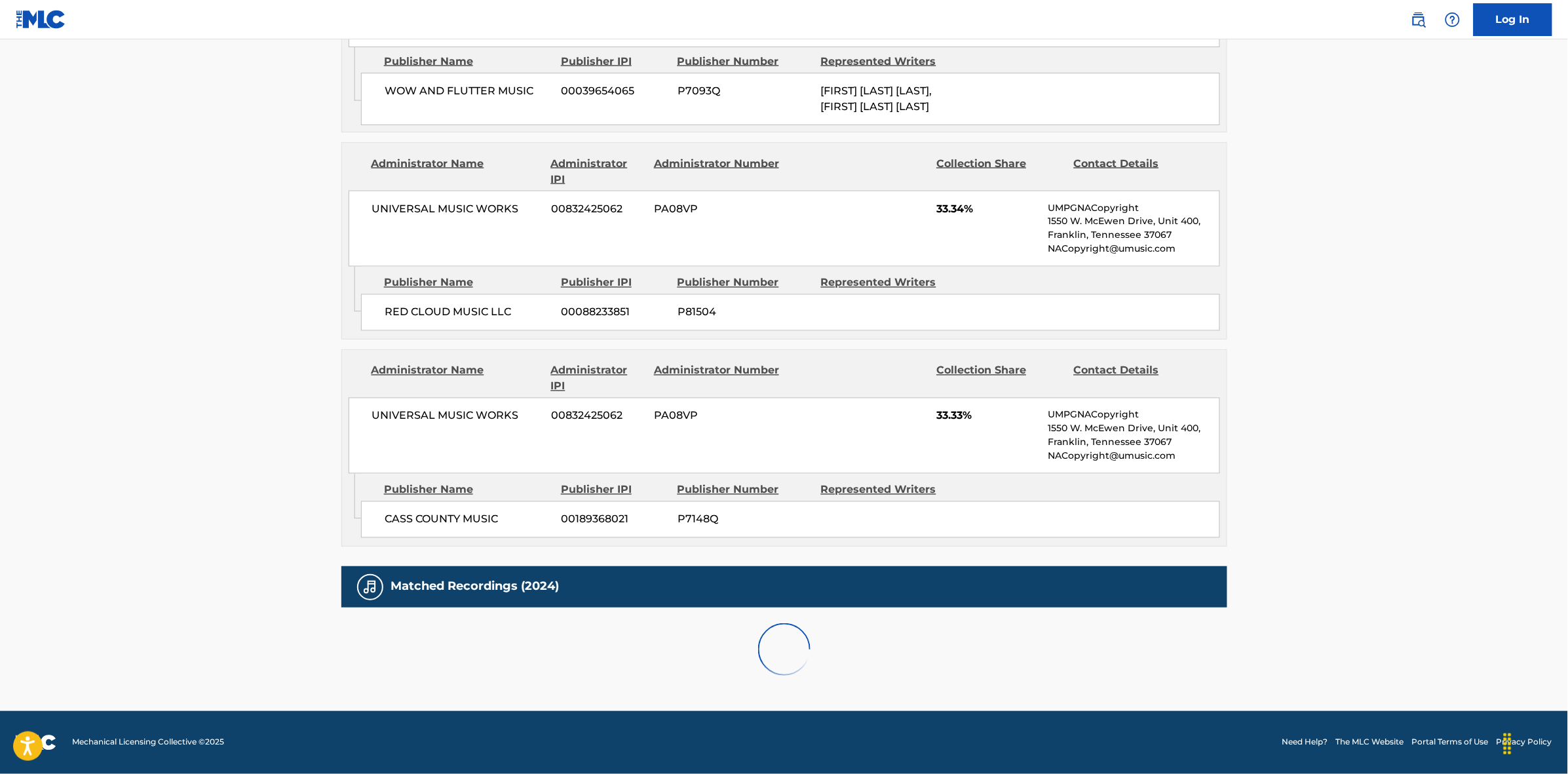 scroll, scrollTop: 1177, scrollLeft: 0, axis: vertical 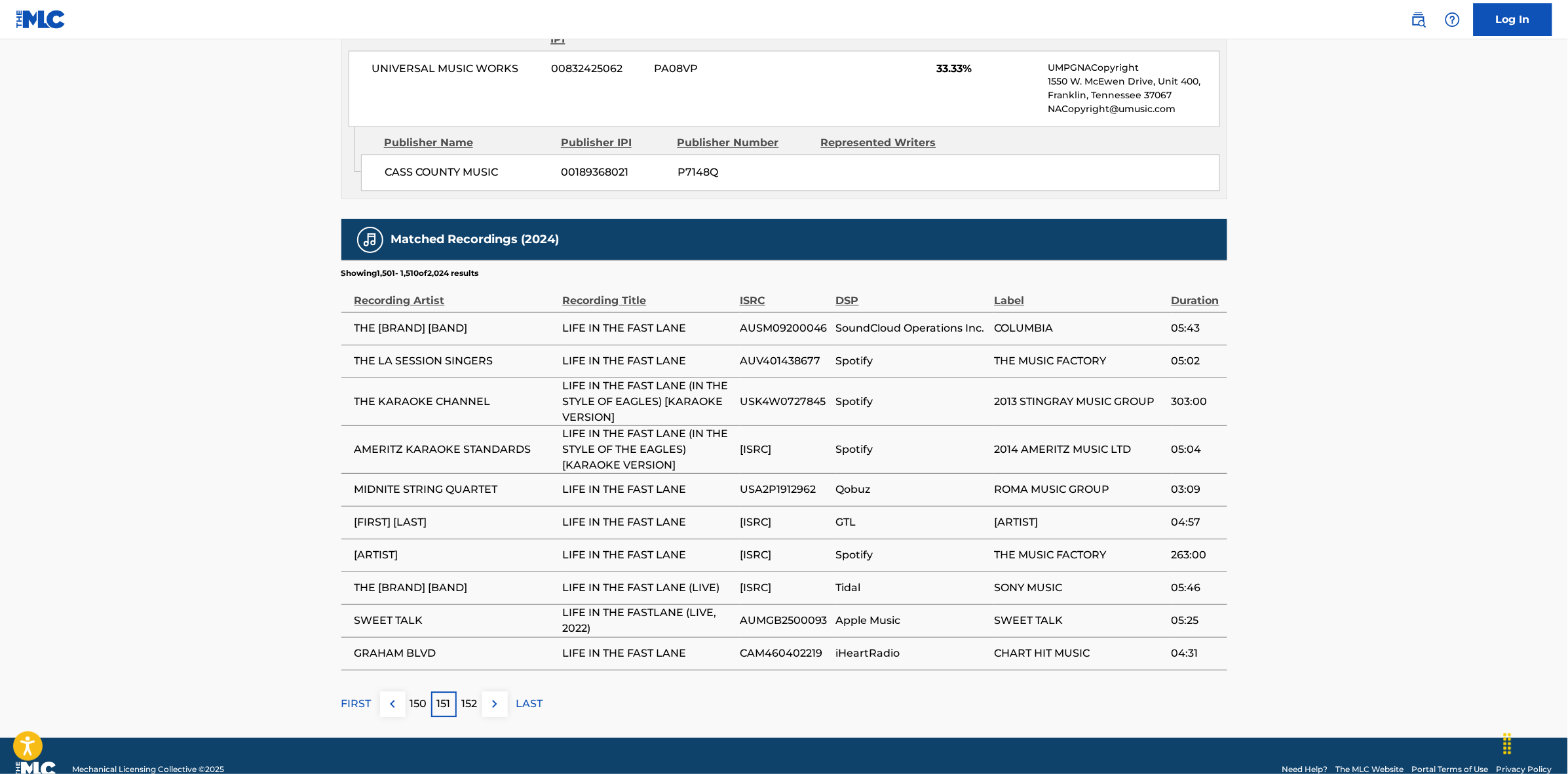 click at bounding box center (495, 704) 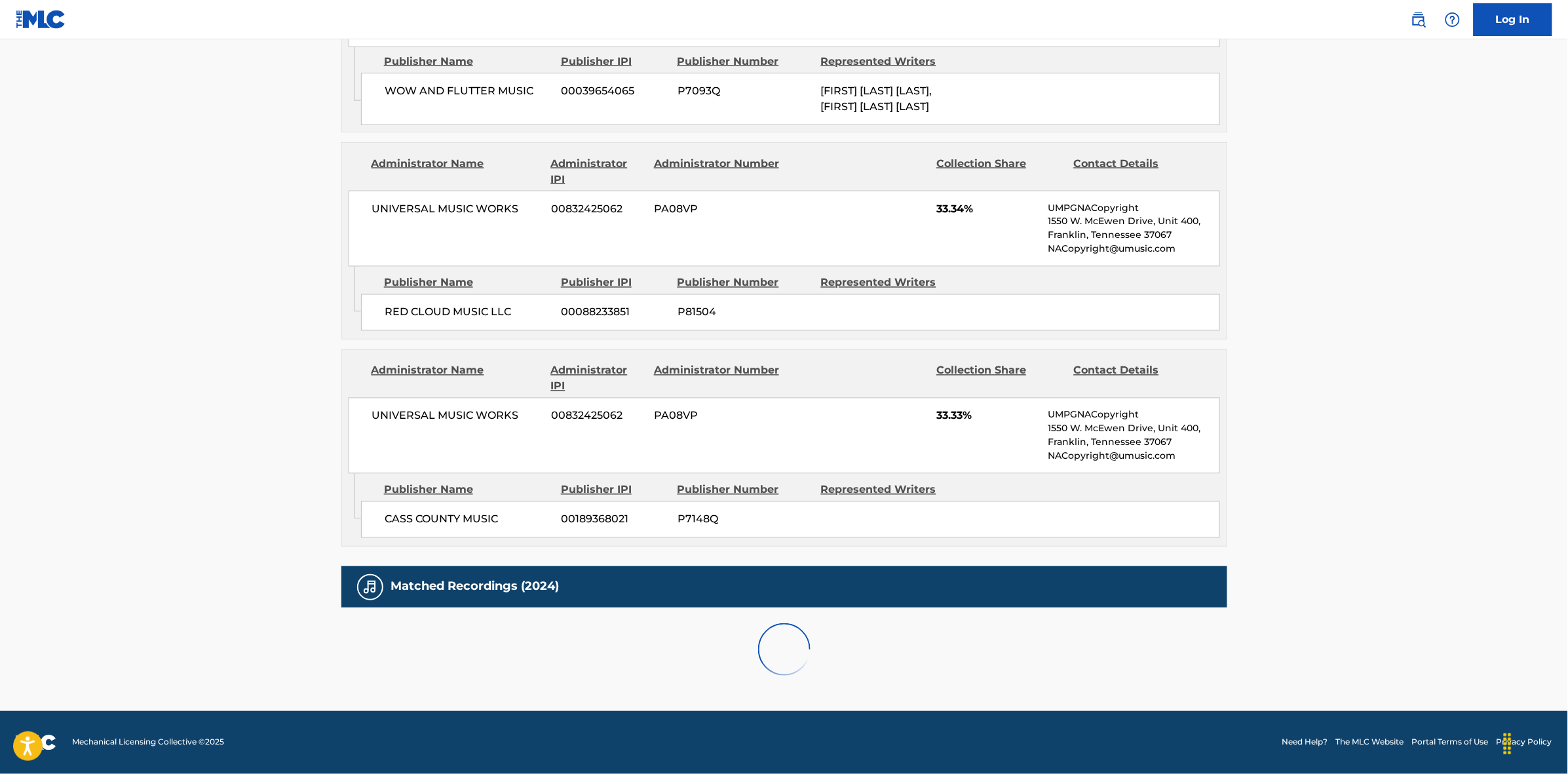 scroll, scrollTop: 1177, scrollLeft: 0, axis: vertical 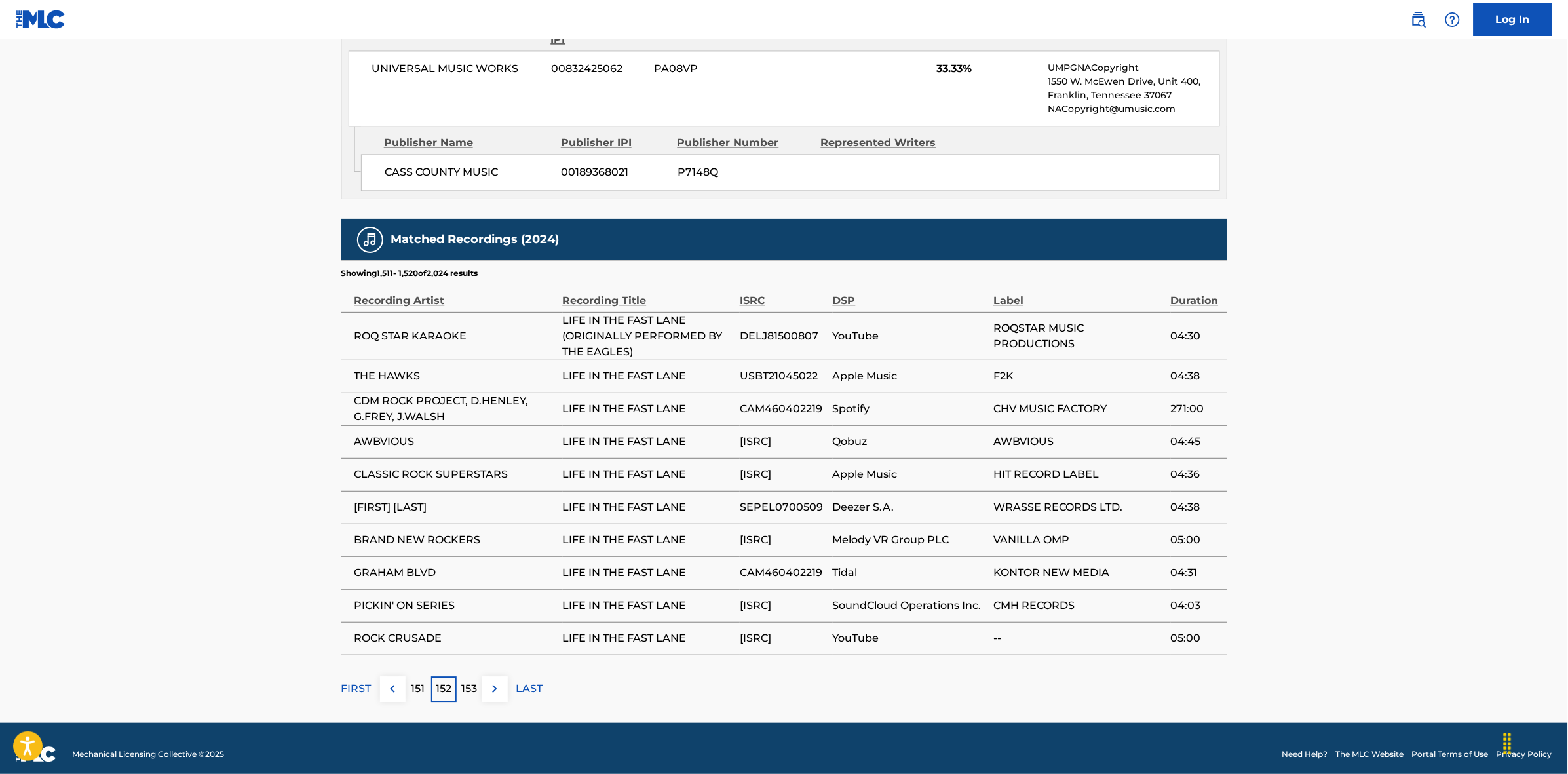 click at bounding box center (495, 689) 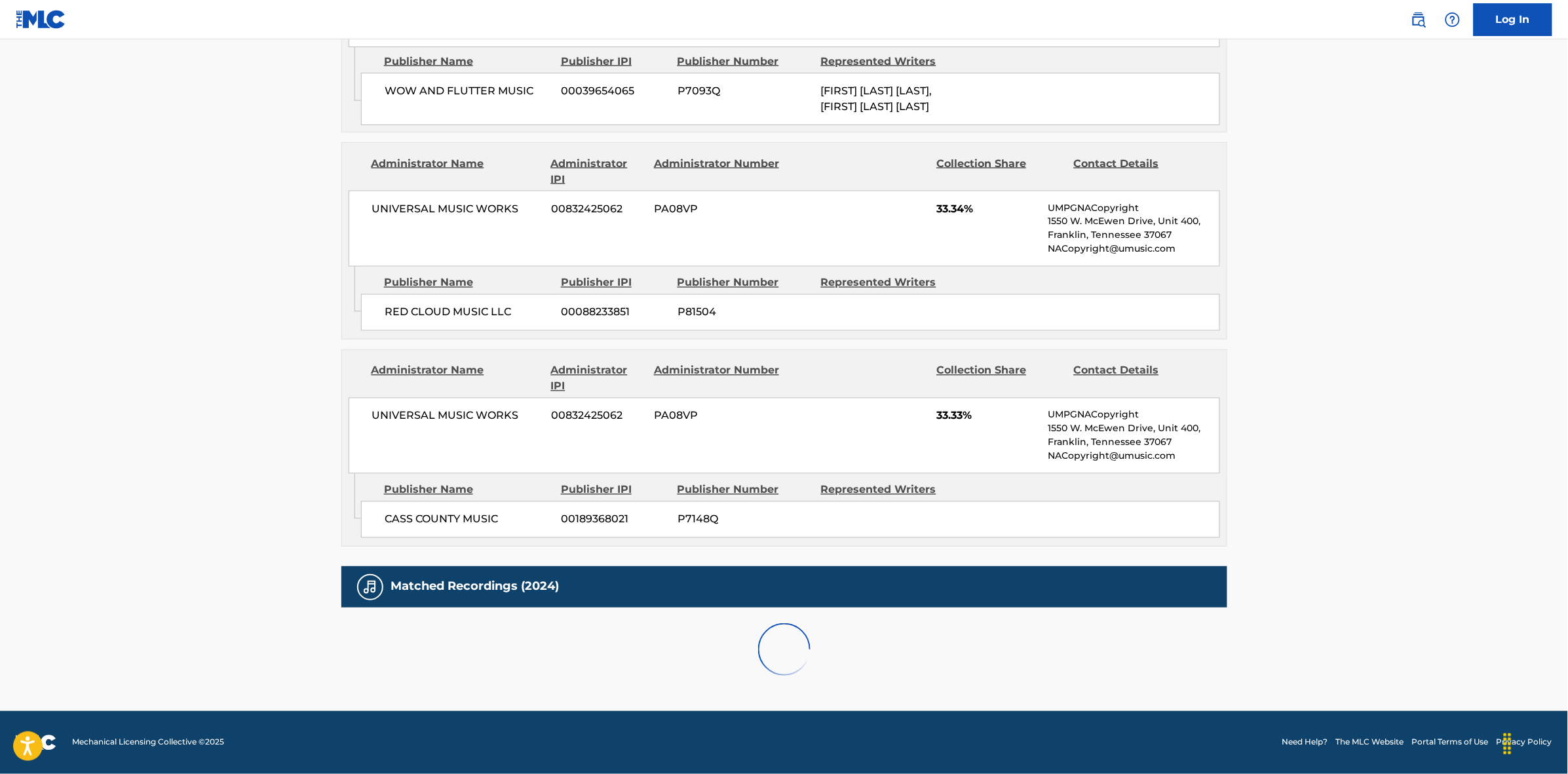scroll, scrollTop: 1177, scrollLeft: 0, axis: vertical 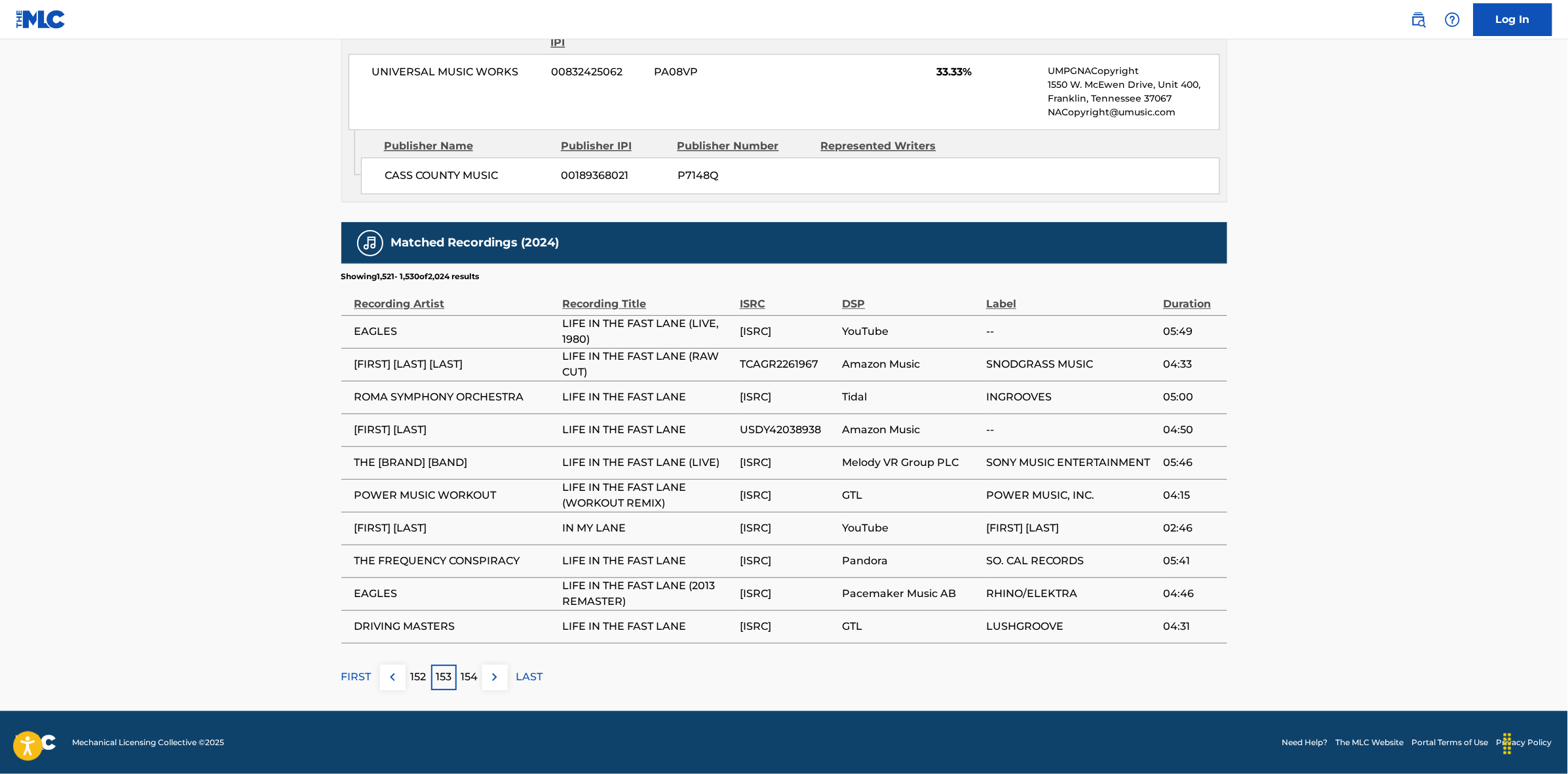 click at bounding box center (495, 677) 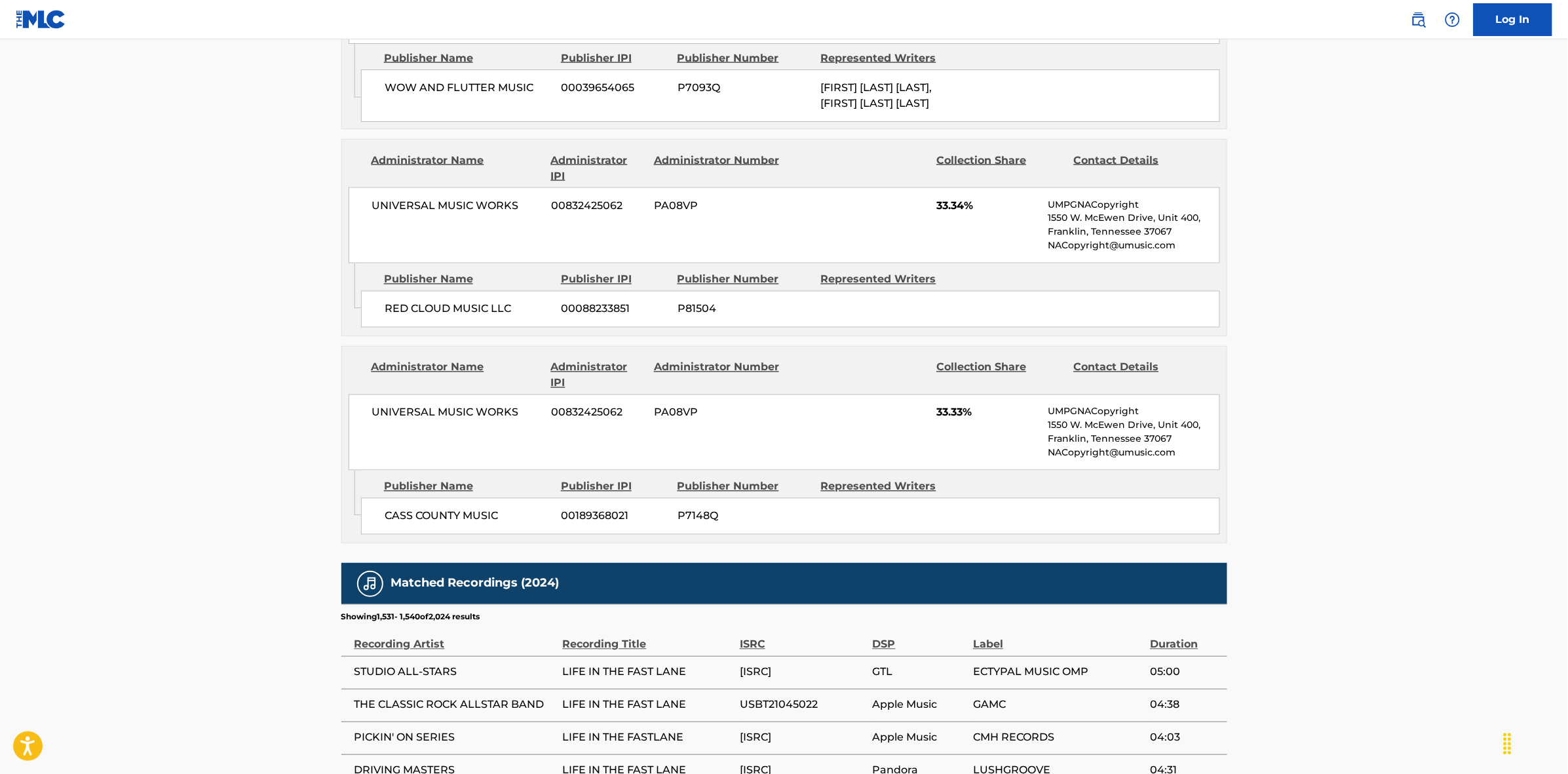 scroll, scrollTop: 1177, scrollLeft: 0, axis: vertical 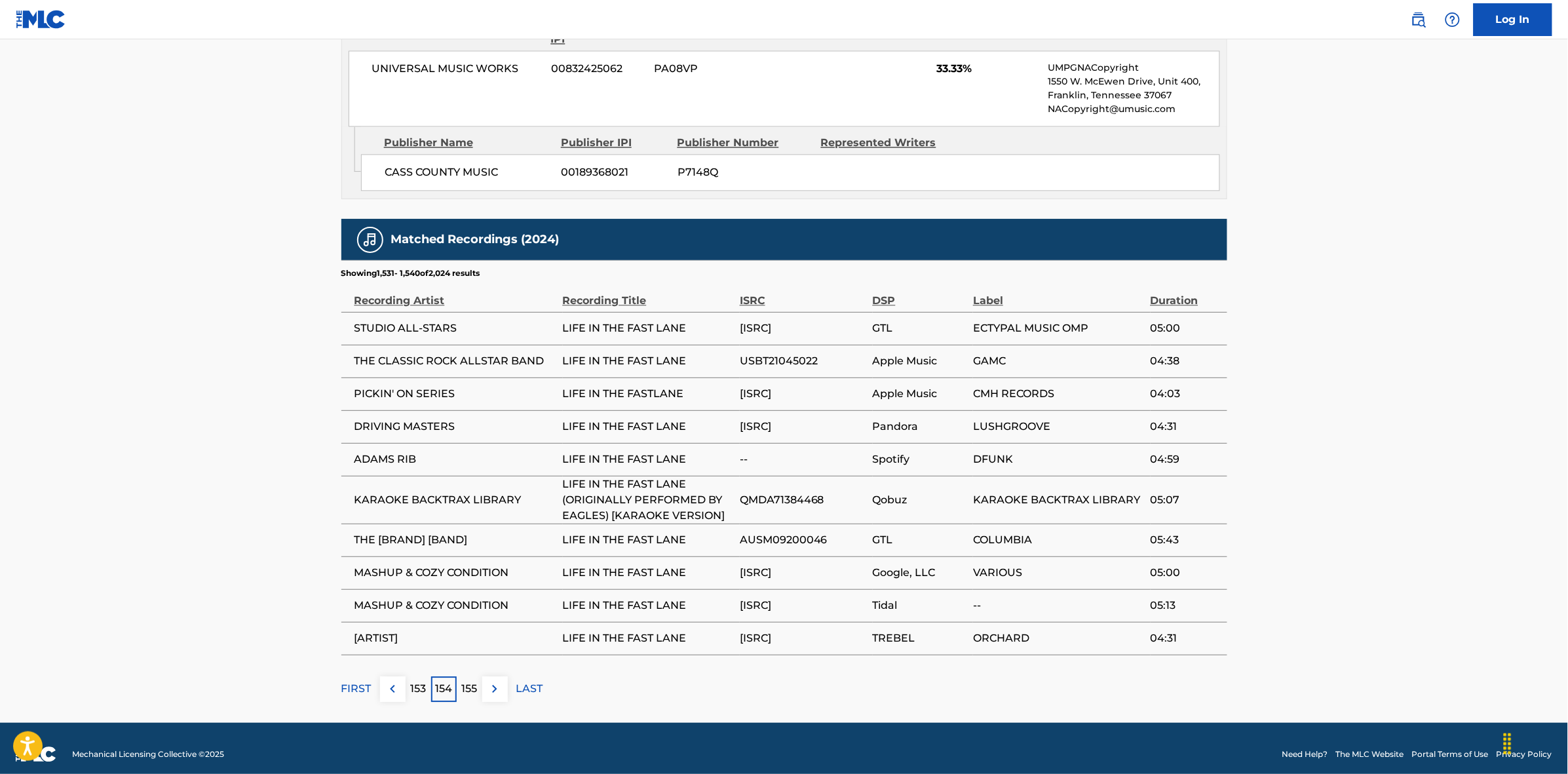 click at bounding box center (495, 689) 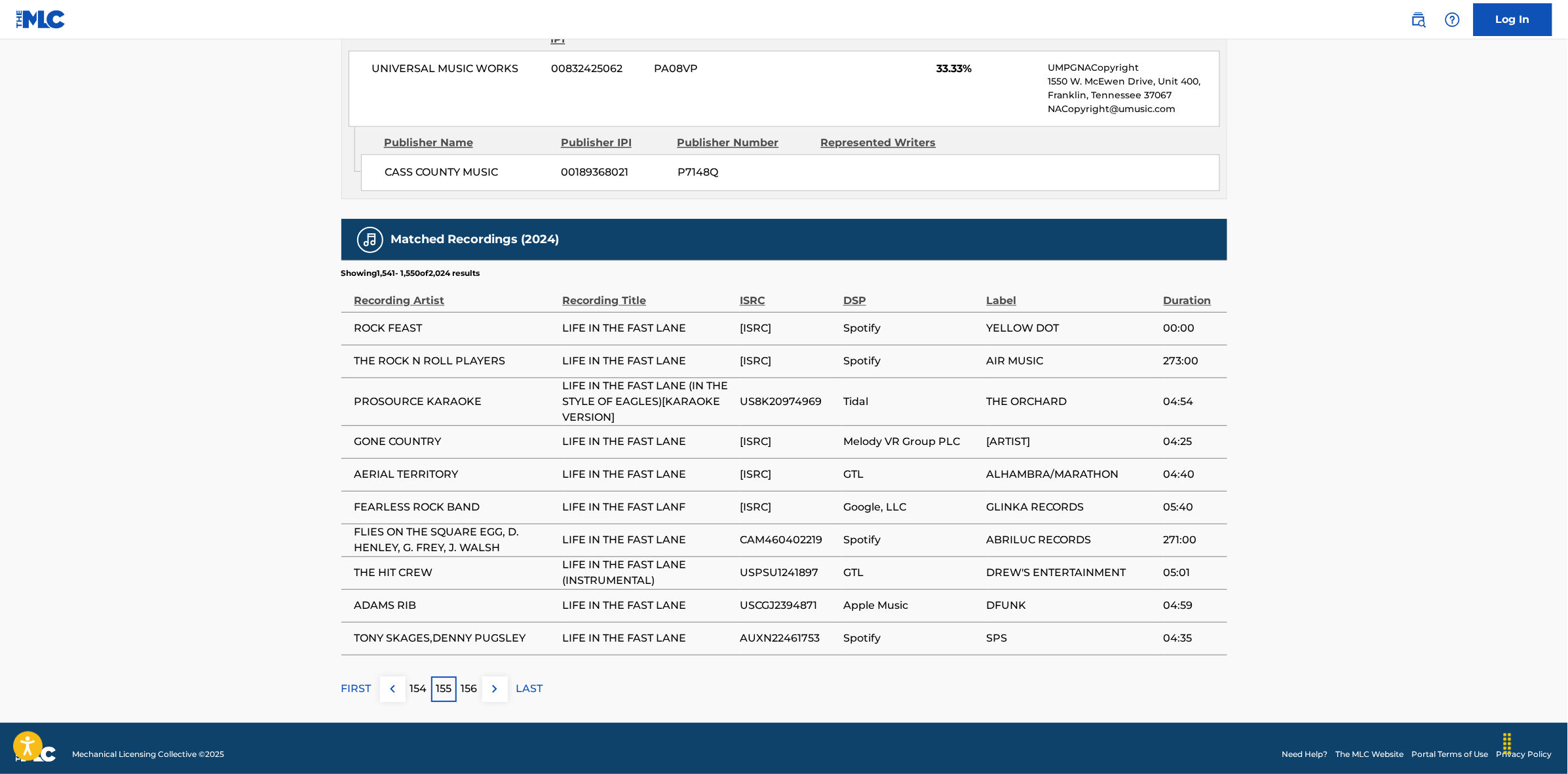 click at bounding box center (495, 689) 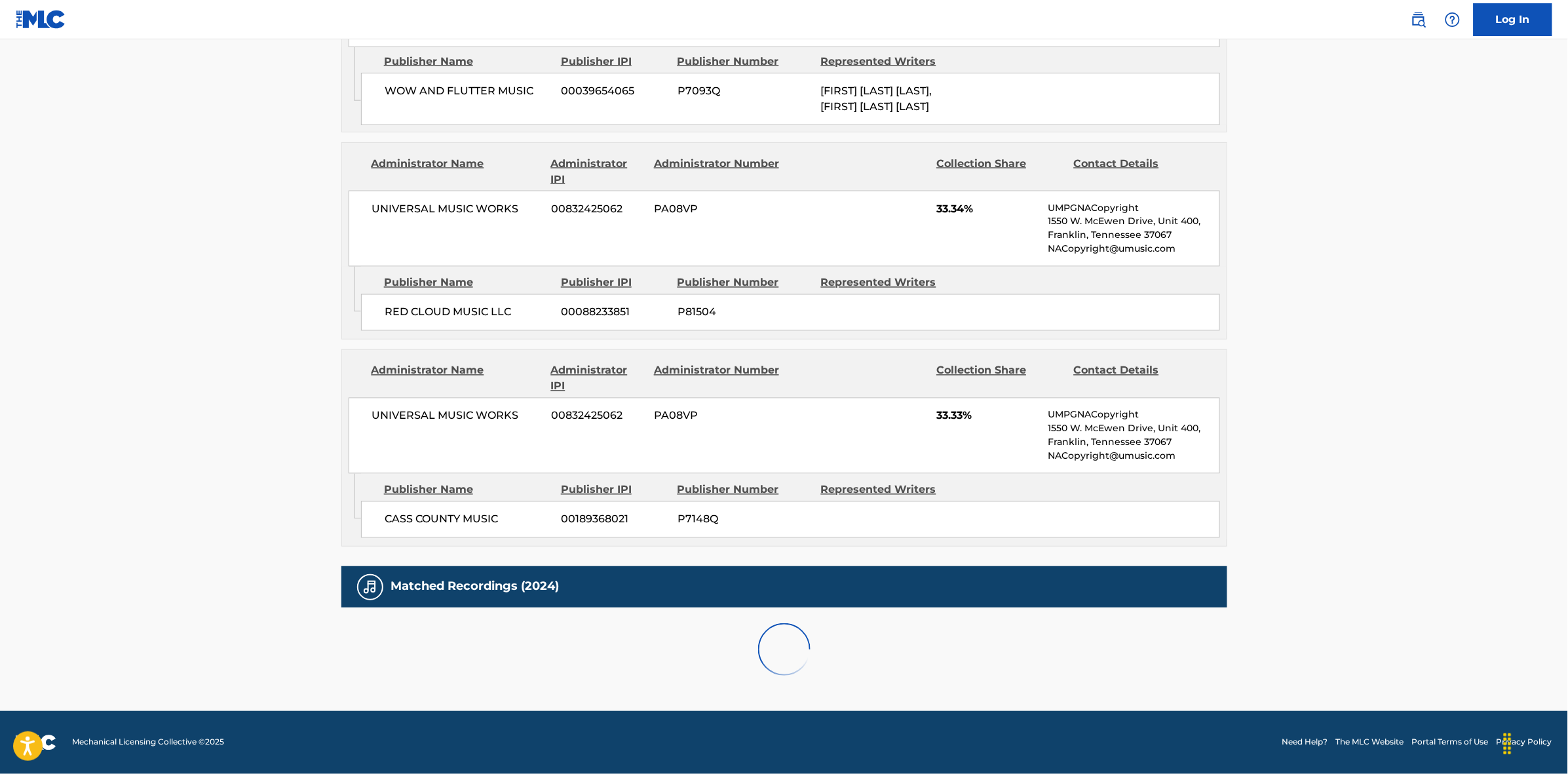 scroll, scrollTop: 1177, scrollLeft: 0, axis: vertical 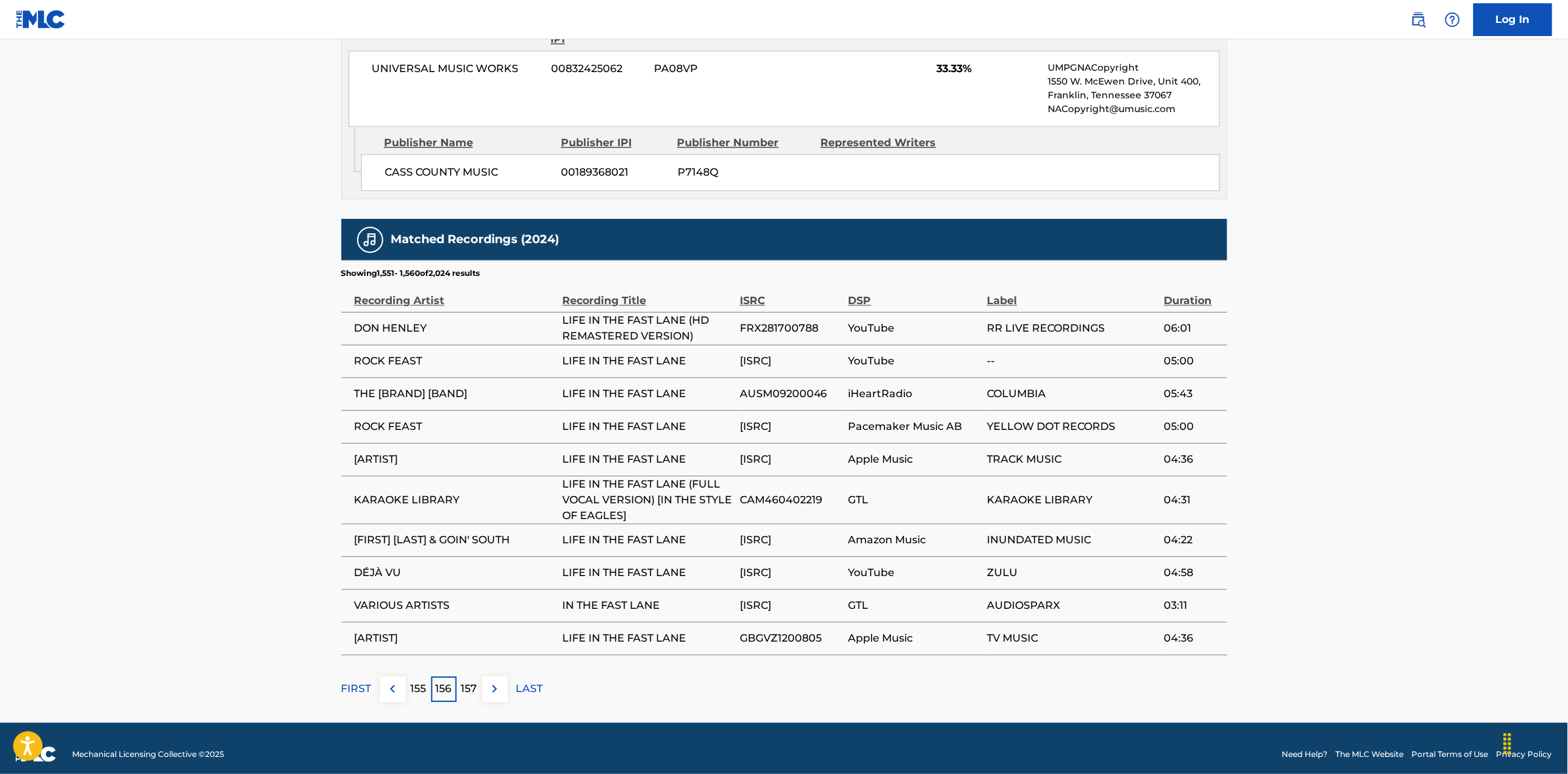 click at bounding box center [495, 689] 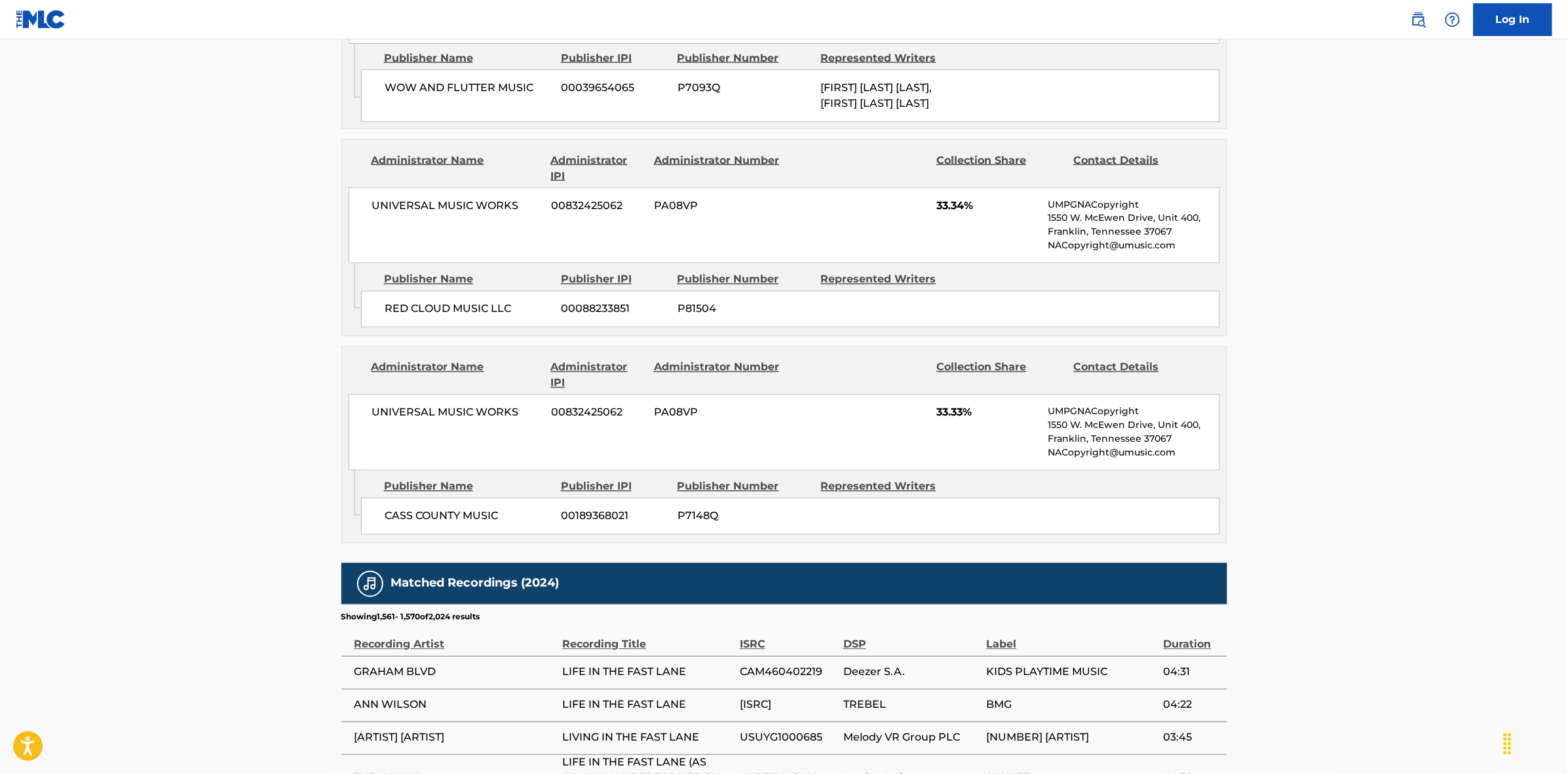 scroll, scrollTop: 1177, scrollLeft: 0, axis: vertical 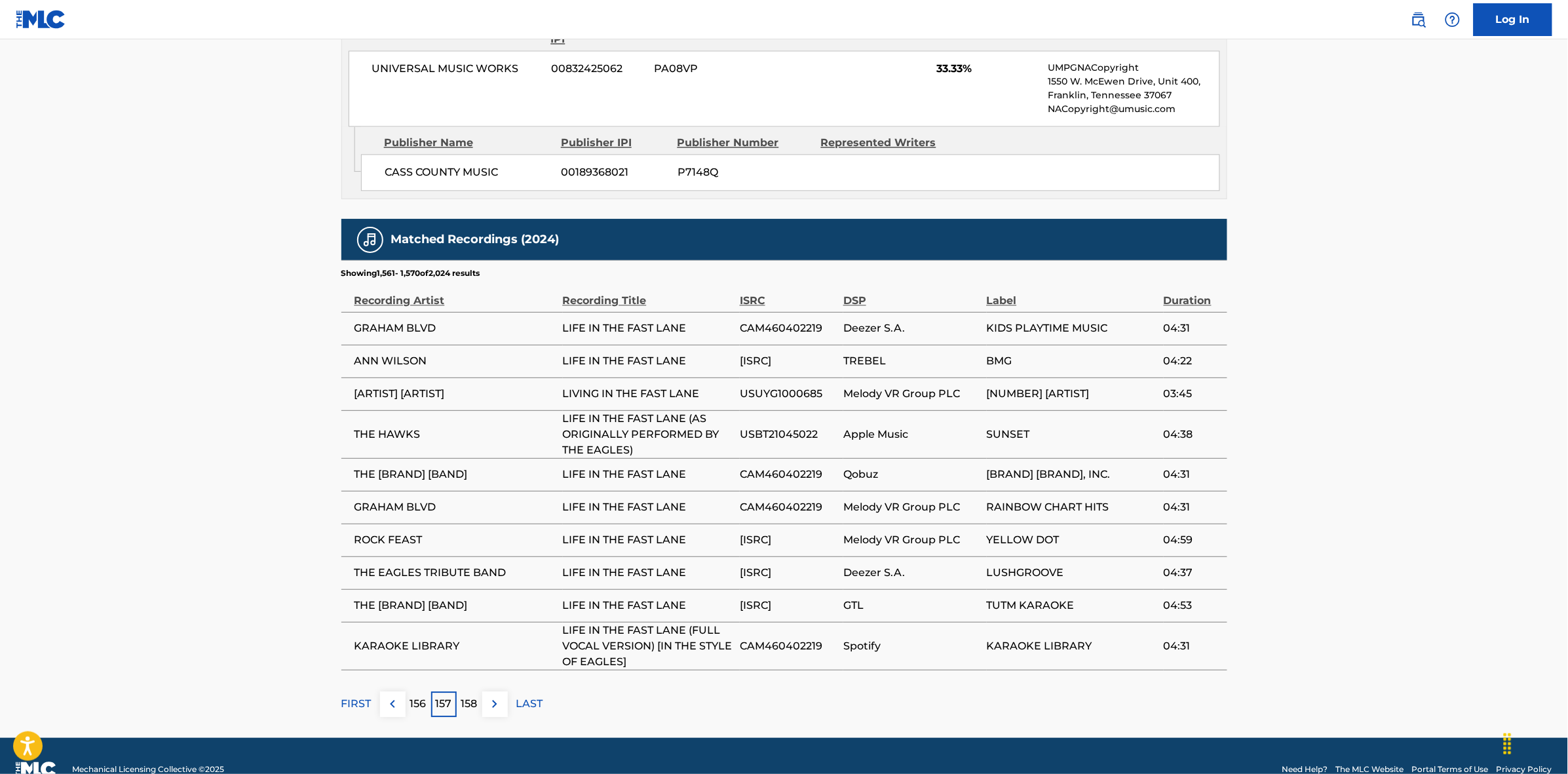 click at bounding box center [495, 704] 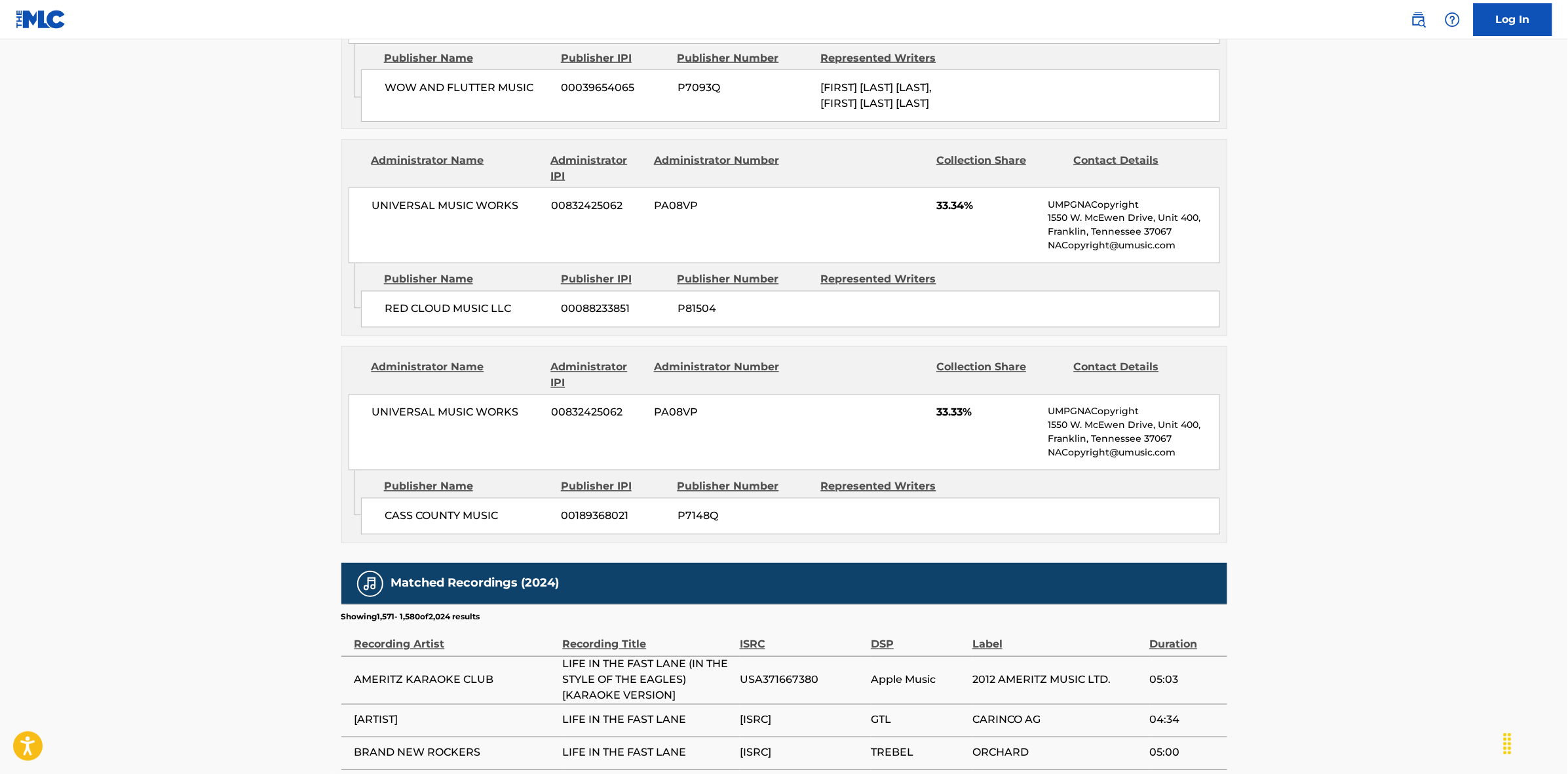 scroll, scrollTop: 1177, scrollLeft: 0, axis: vertical 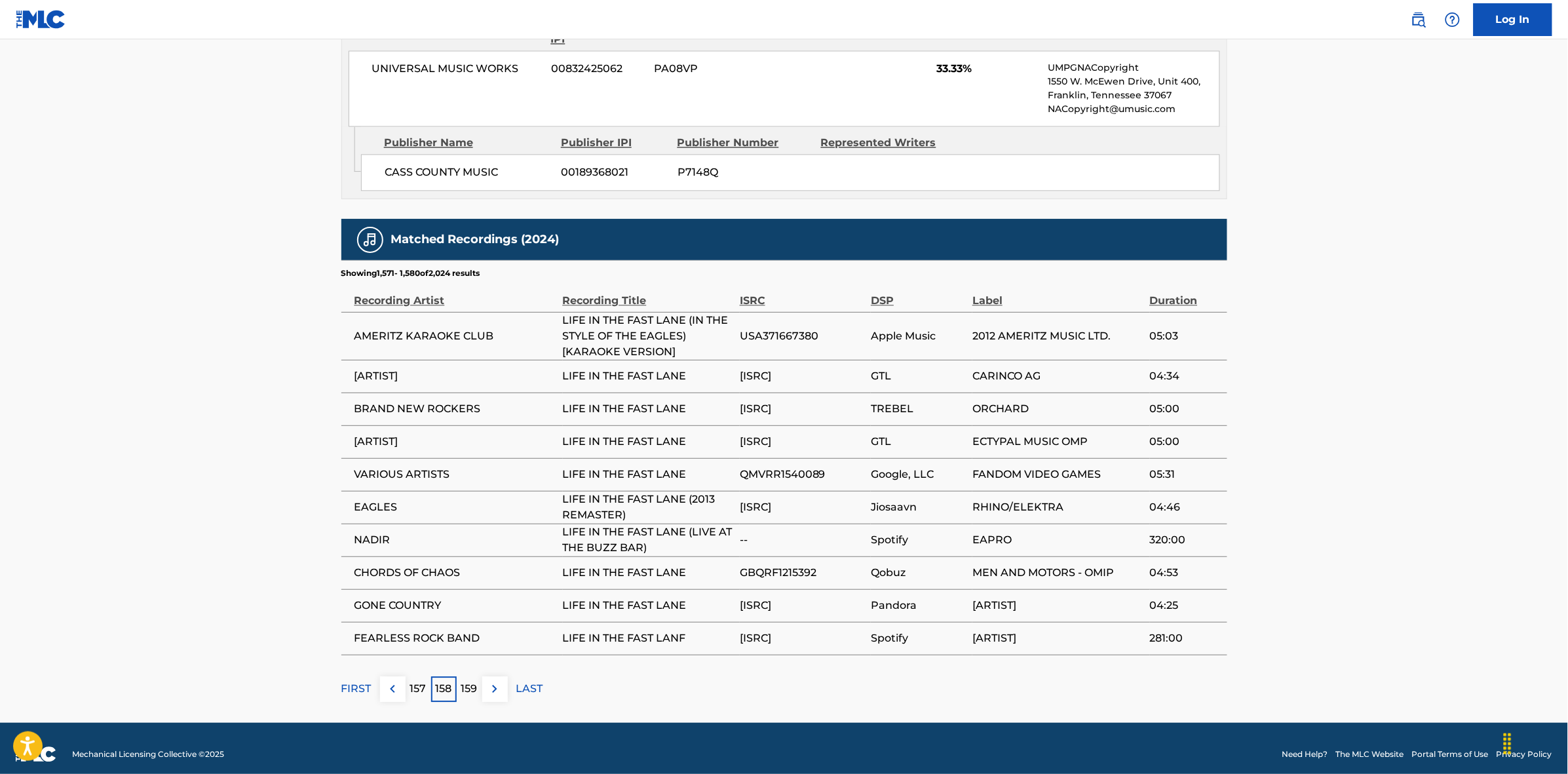 click on "159" at bounding box center [469, 689] 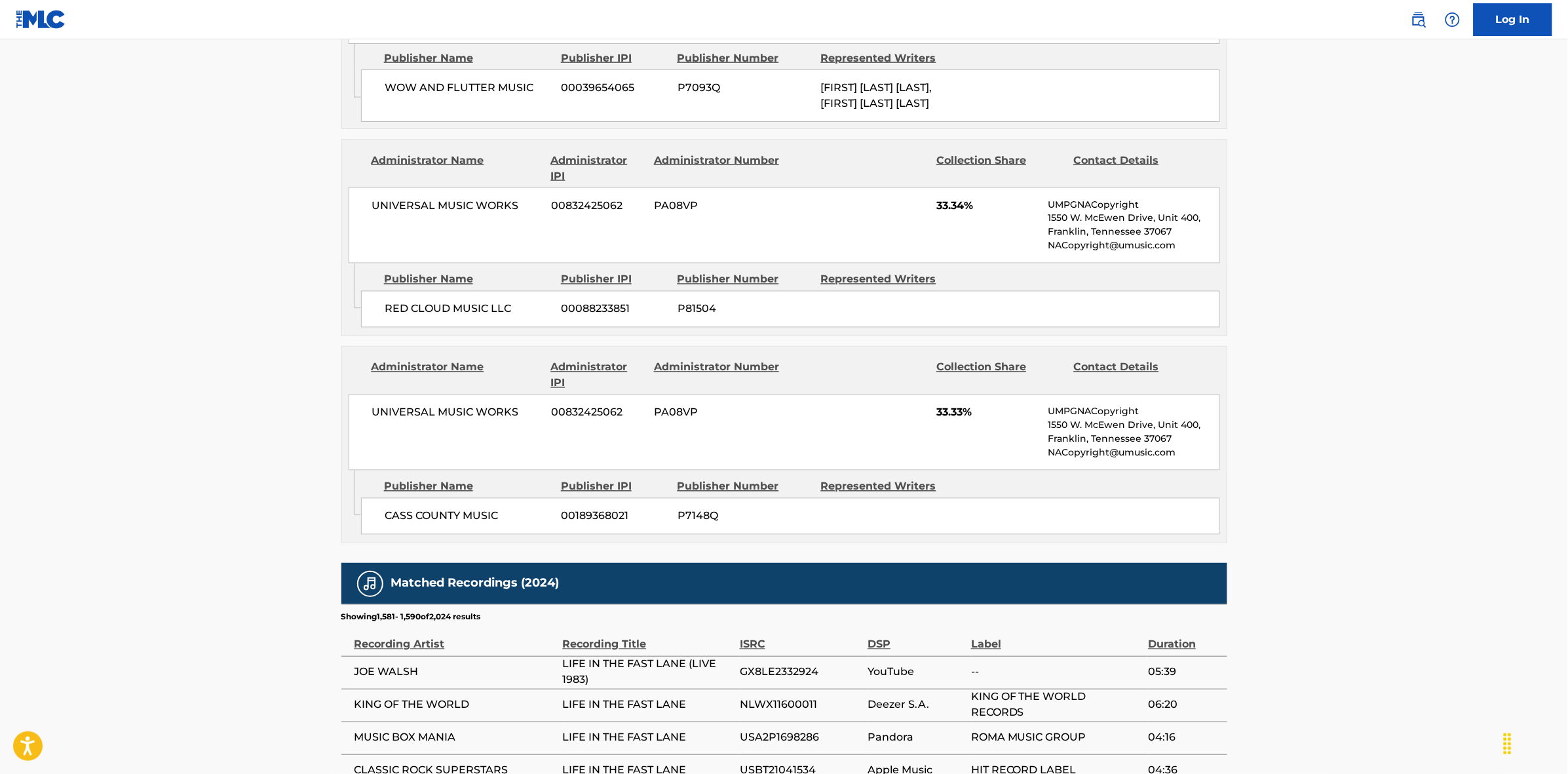 scroll, scrollTop: 1177, scrollLeft: 0, axis: vertical 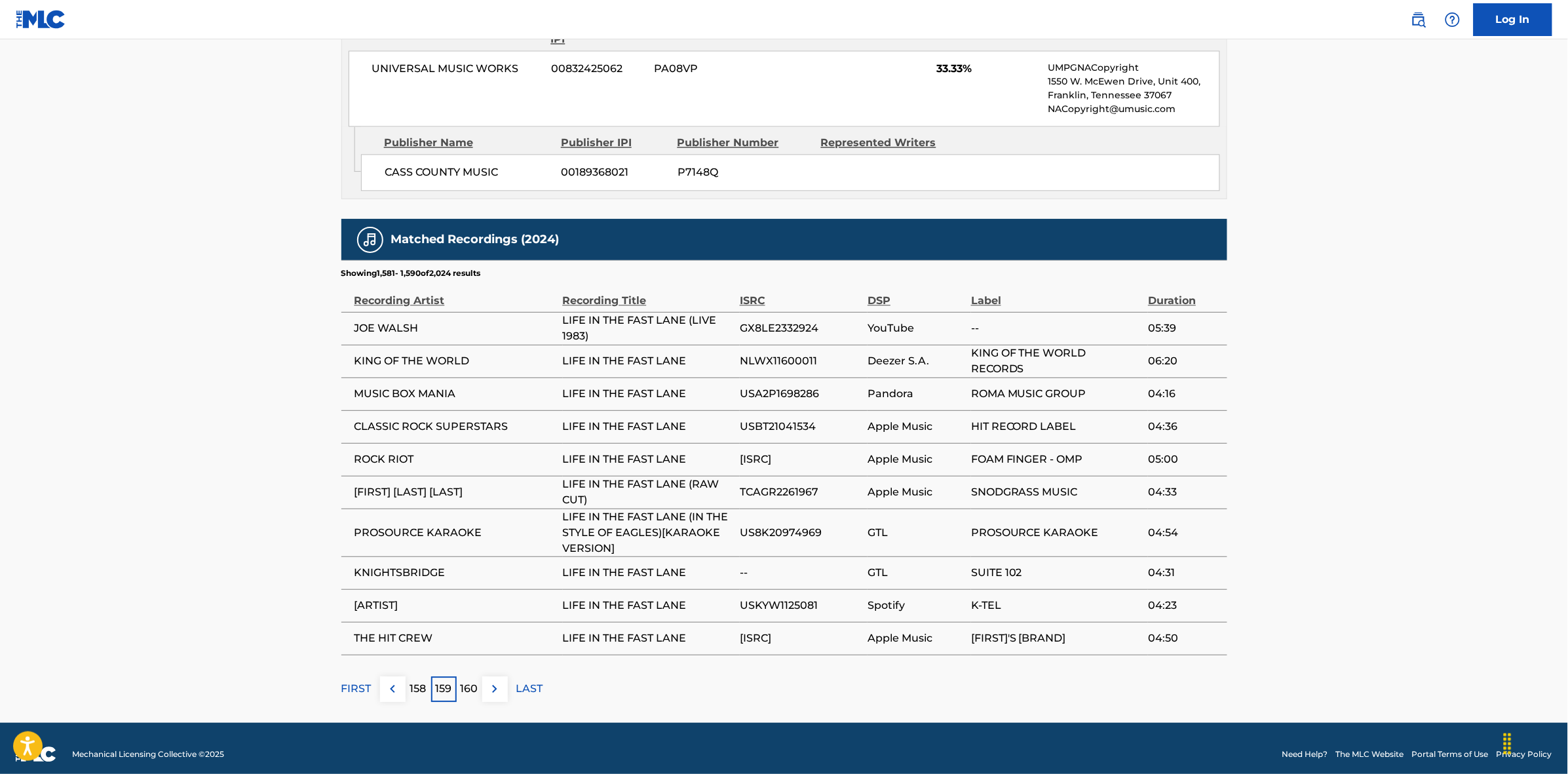 click at bounding box center (495, 689) 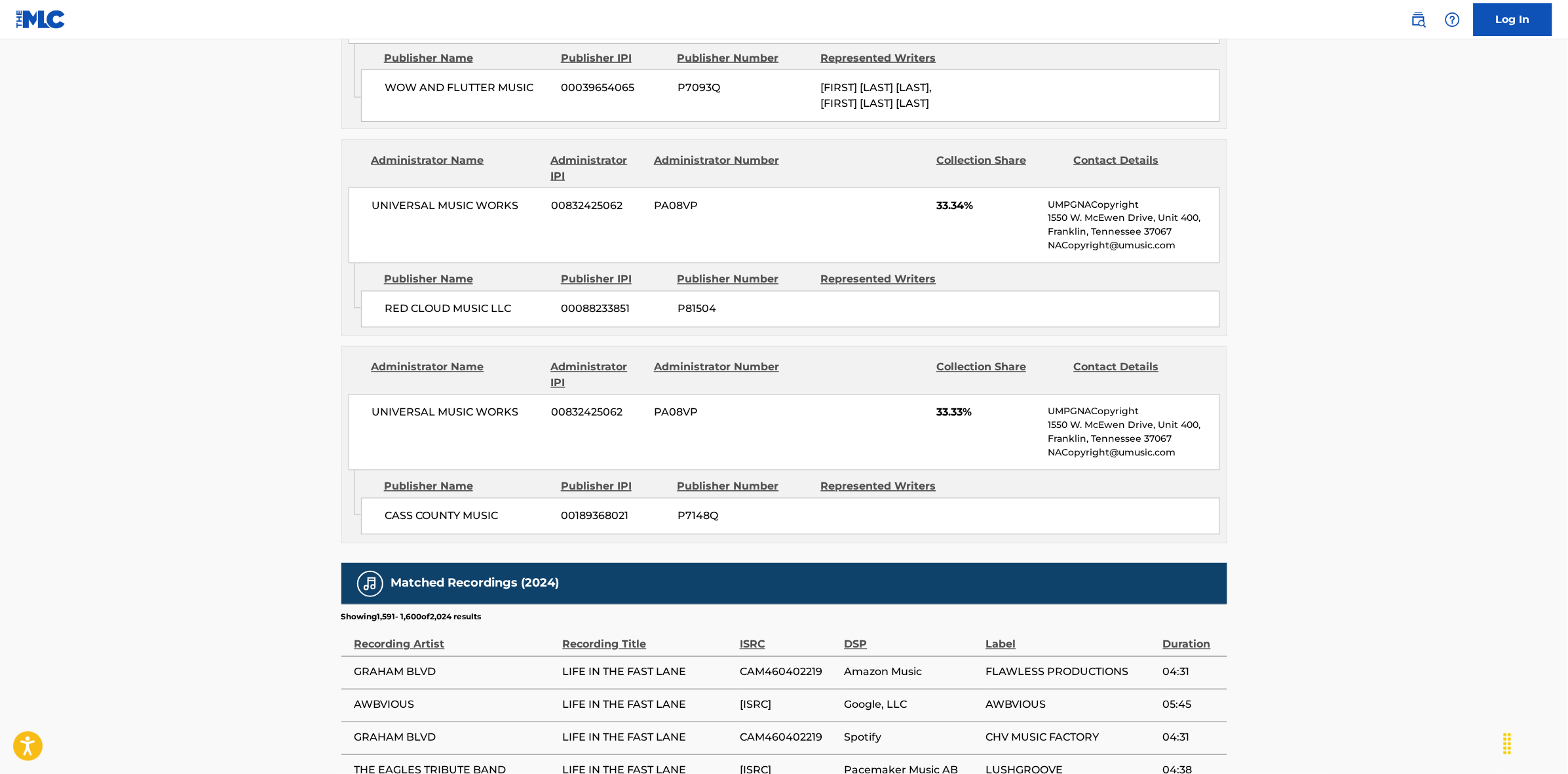 scroll, scrollTop: 1177, scrollLeft: 0, axis: vertical 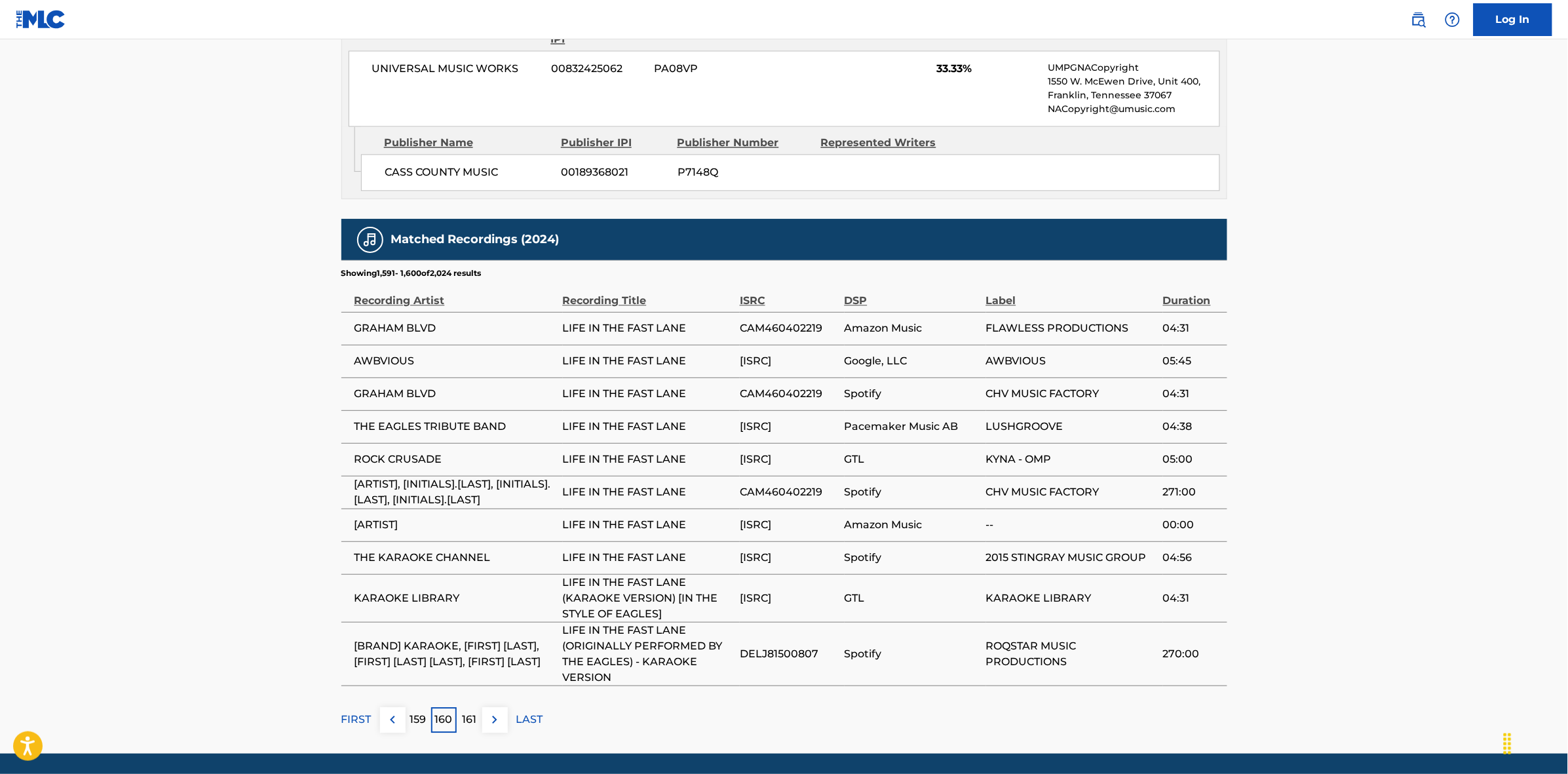 click at bounding box center (495, 720) 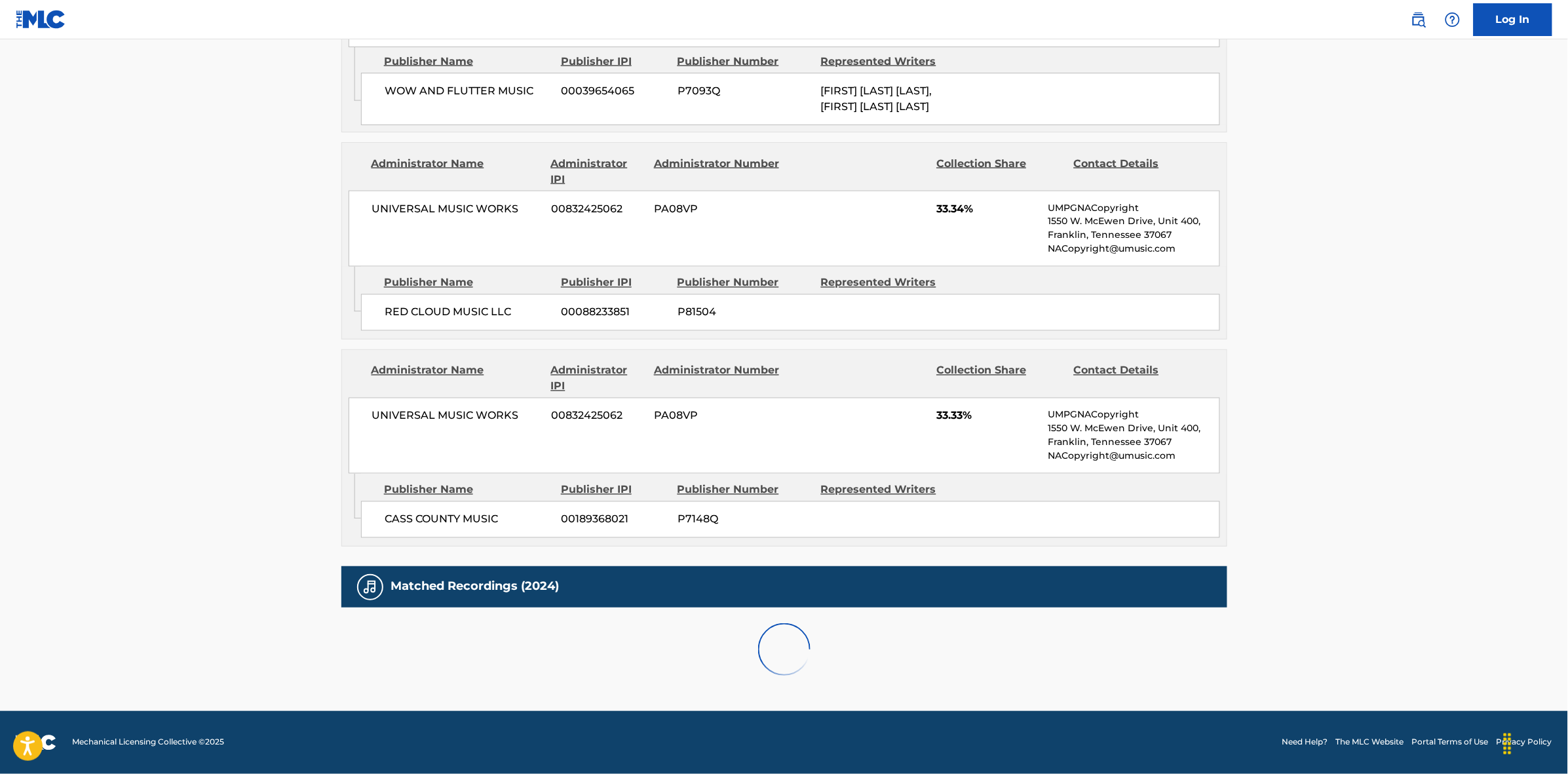 scroll, scrollTop: 1177, scrollLeft: 0, axis: vertical 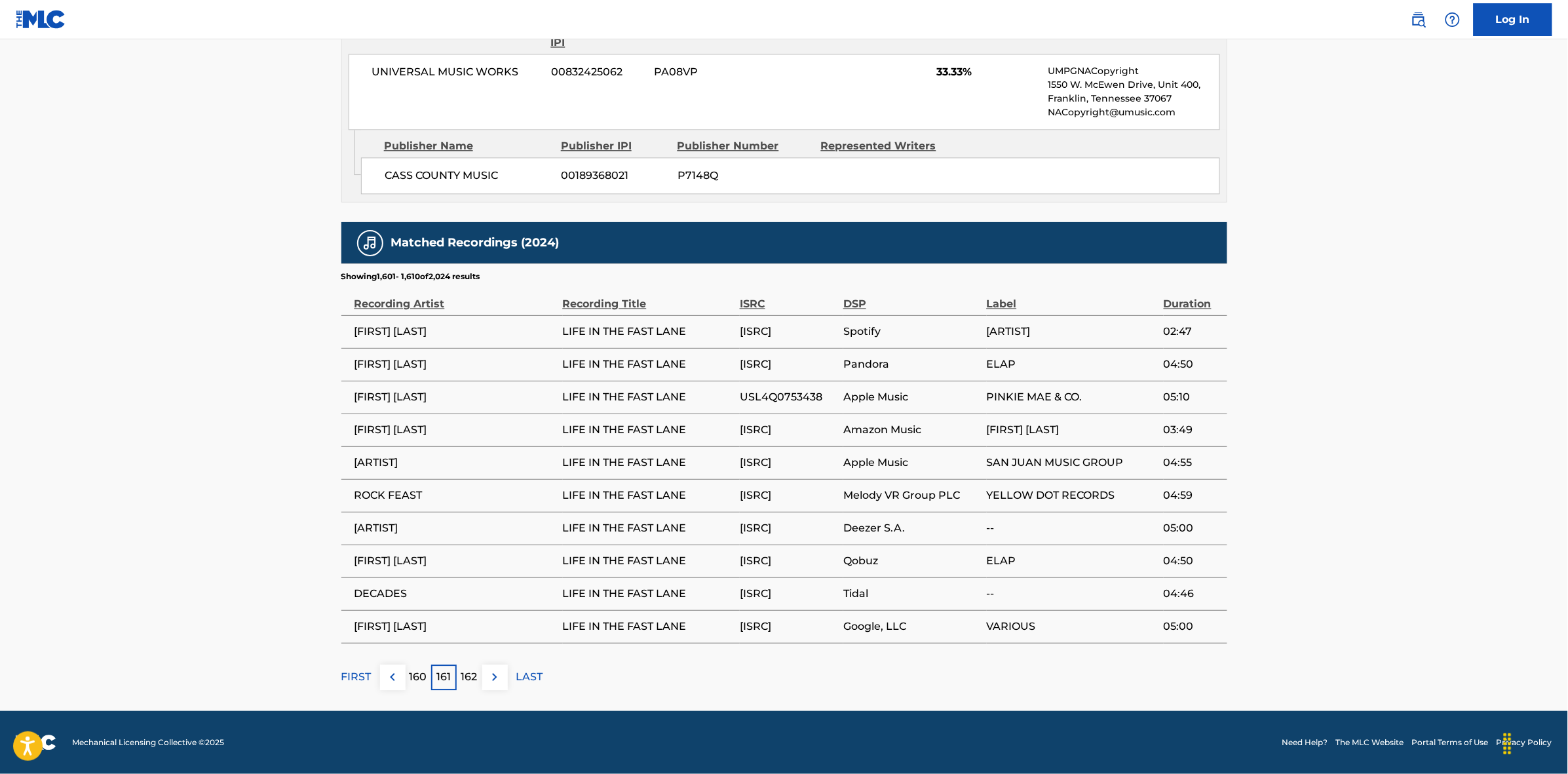 click at bounding box center (495, 677) 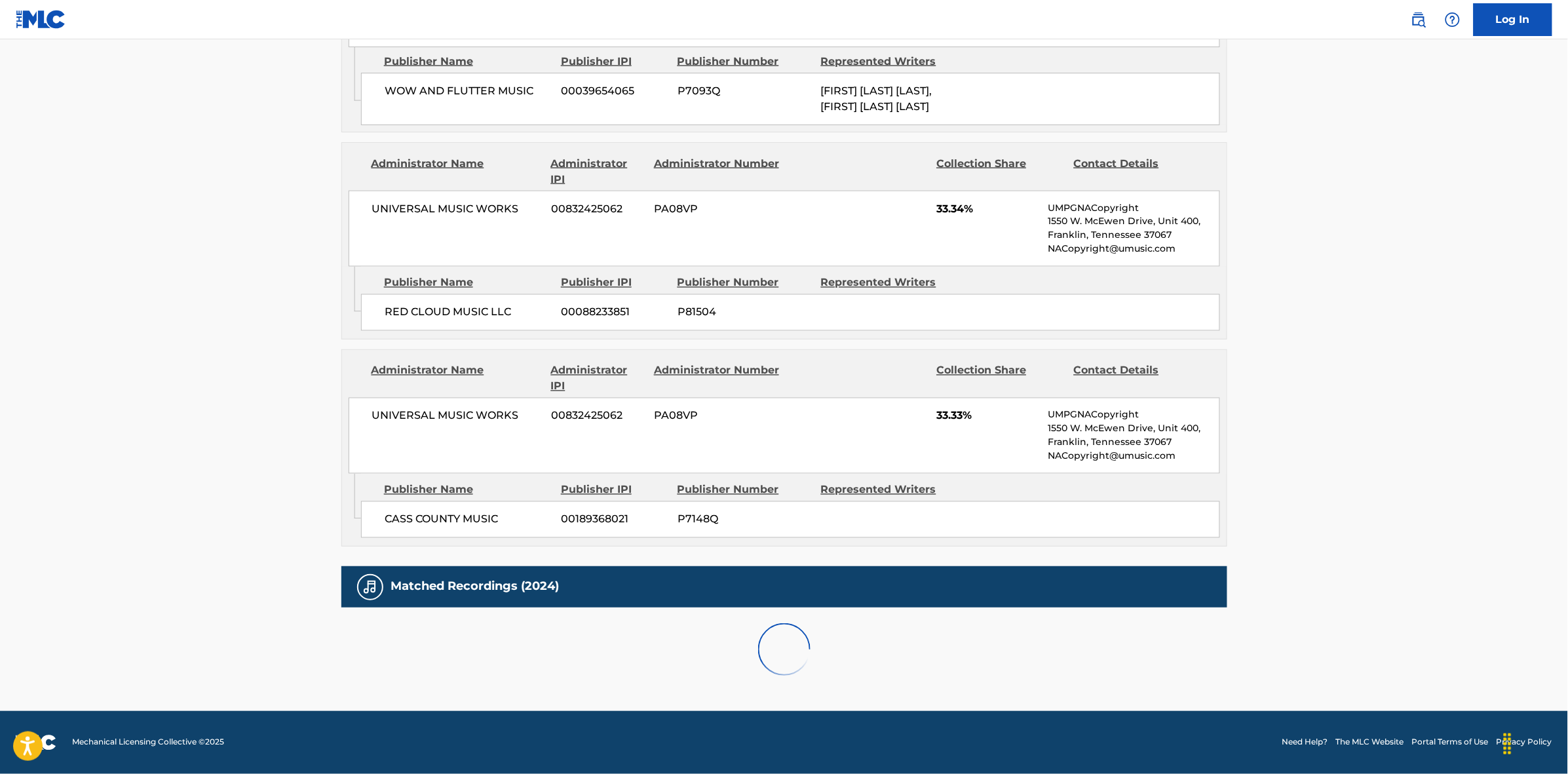scroll, scrollTop: 1177, scrollLeft: 0, axis: vertical 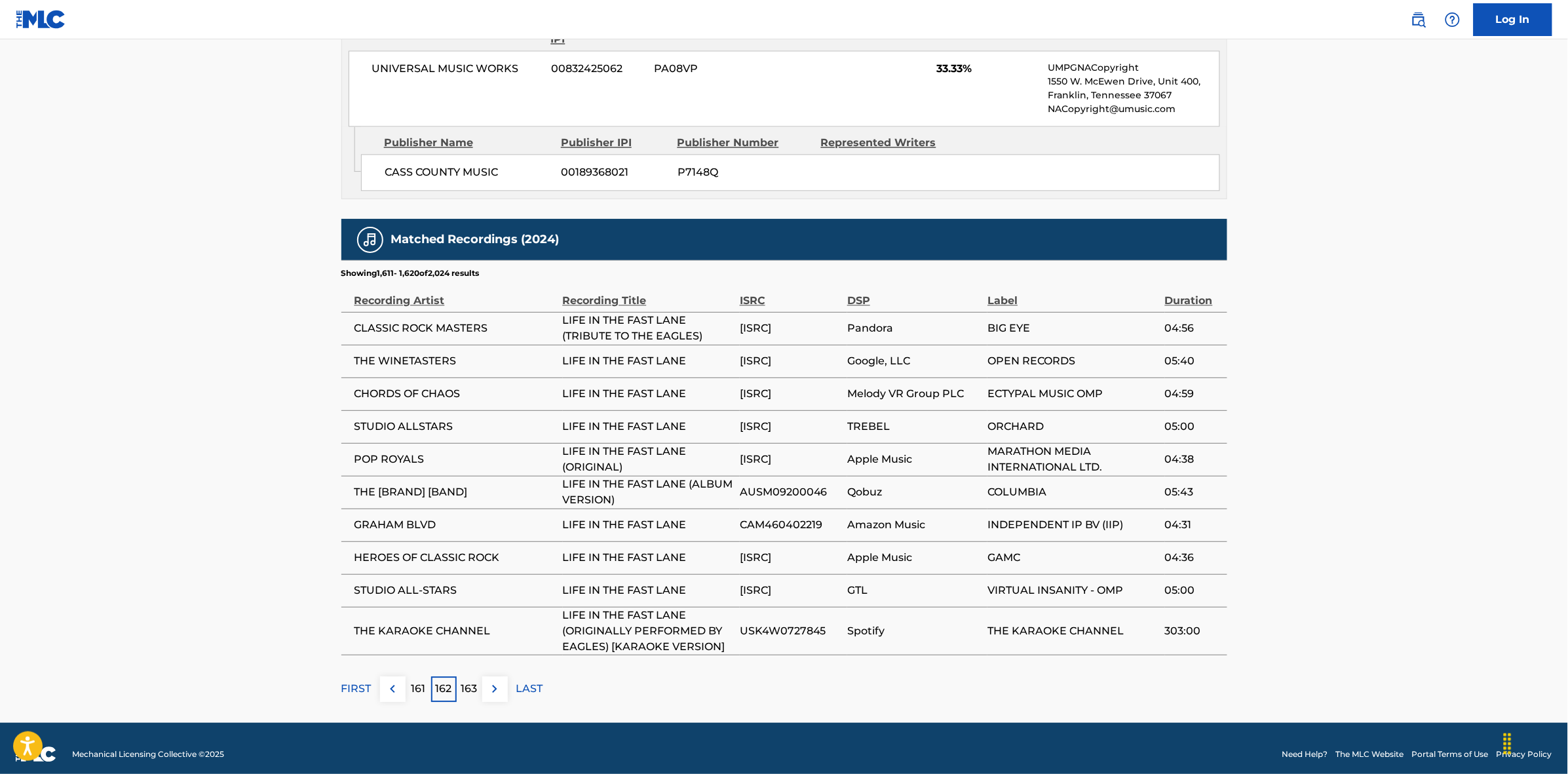 click on "Member Work Identifier -- MLC Song Code L35450 ISWC T0701000716 Duration --:-- Language English Alternative Titles Alternative Title Alternative Title Type Language LA VIDA EN CARRIL RAPIDO Generic Alternative Title -- VIVIENDO AL MAXIMO Generic Alternative Title -- Writers   (3) Writer Name Writer IPI Writer Role [FIRST] [LAST] [IPI] Composer/Author [FIRST] [LAST] [IPI] Composer/Author [FIRST] [LAST] [IPI] Composer/Author Publishers   (3) Total shares:  100.01 % Administrator Name Administrator IPI Administrator Number Collection Share Contact Details [ARTIST] [IPI] [NUMBER] [PERCENTAGE]% Reservoir MLC Inquiries MLC@reservoir-media.com Admin Original Publisher Connecting Line Publisher Name Publisher IPI Publisher Number Represented Writers [ARTIST] [IPI] [NUMBER] [ARTIST], [FIRST] [LAST], [FIRST] [LAST]" at bounding box center [784, -208] 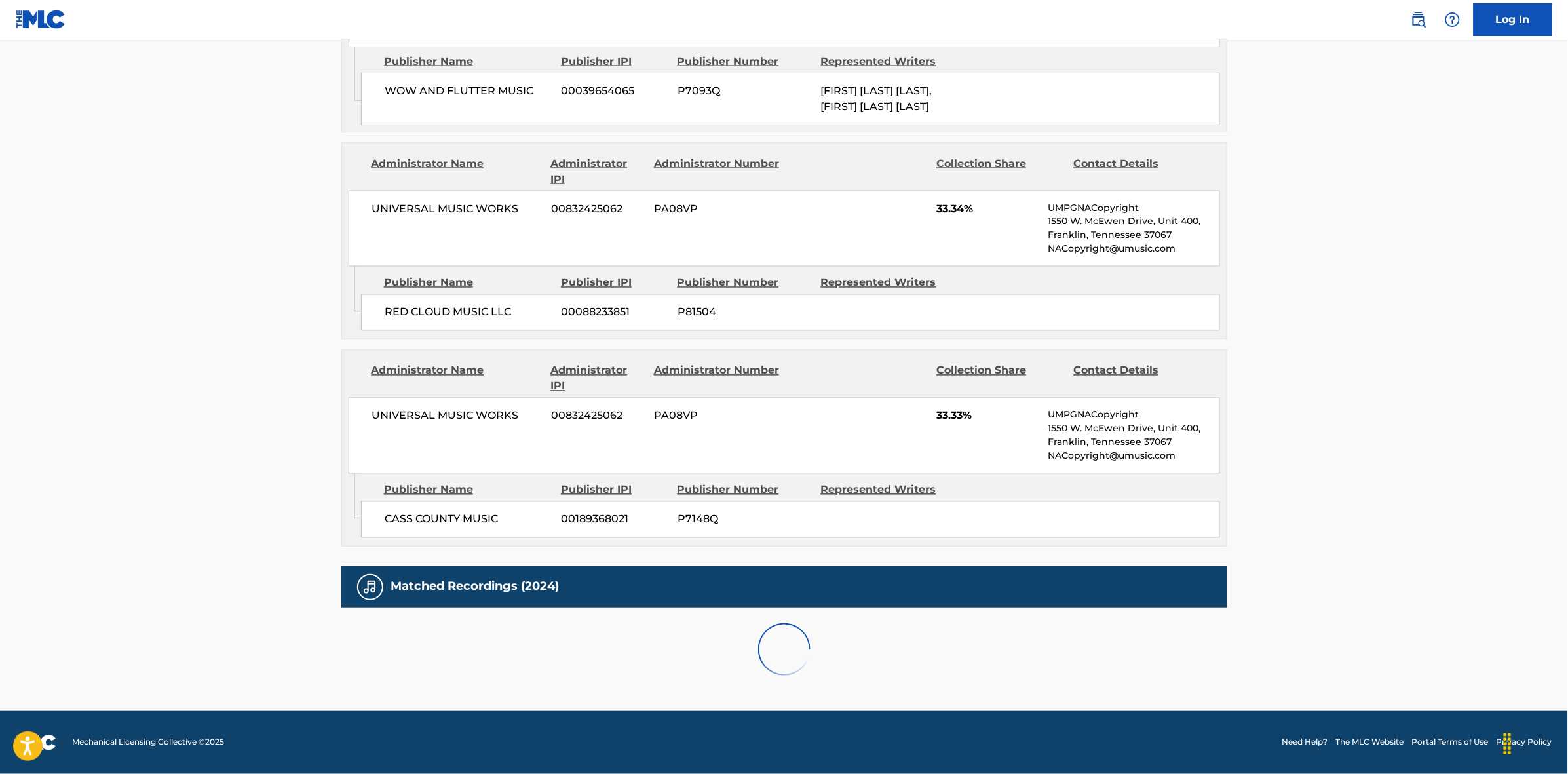 scroll, scrollTop: 1177, scrollLeft: 0, axis: vertical 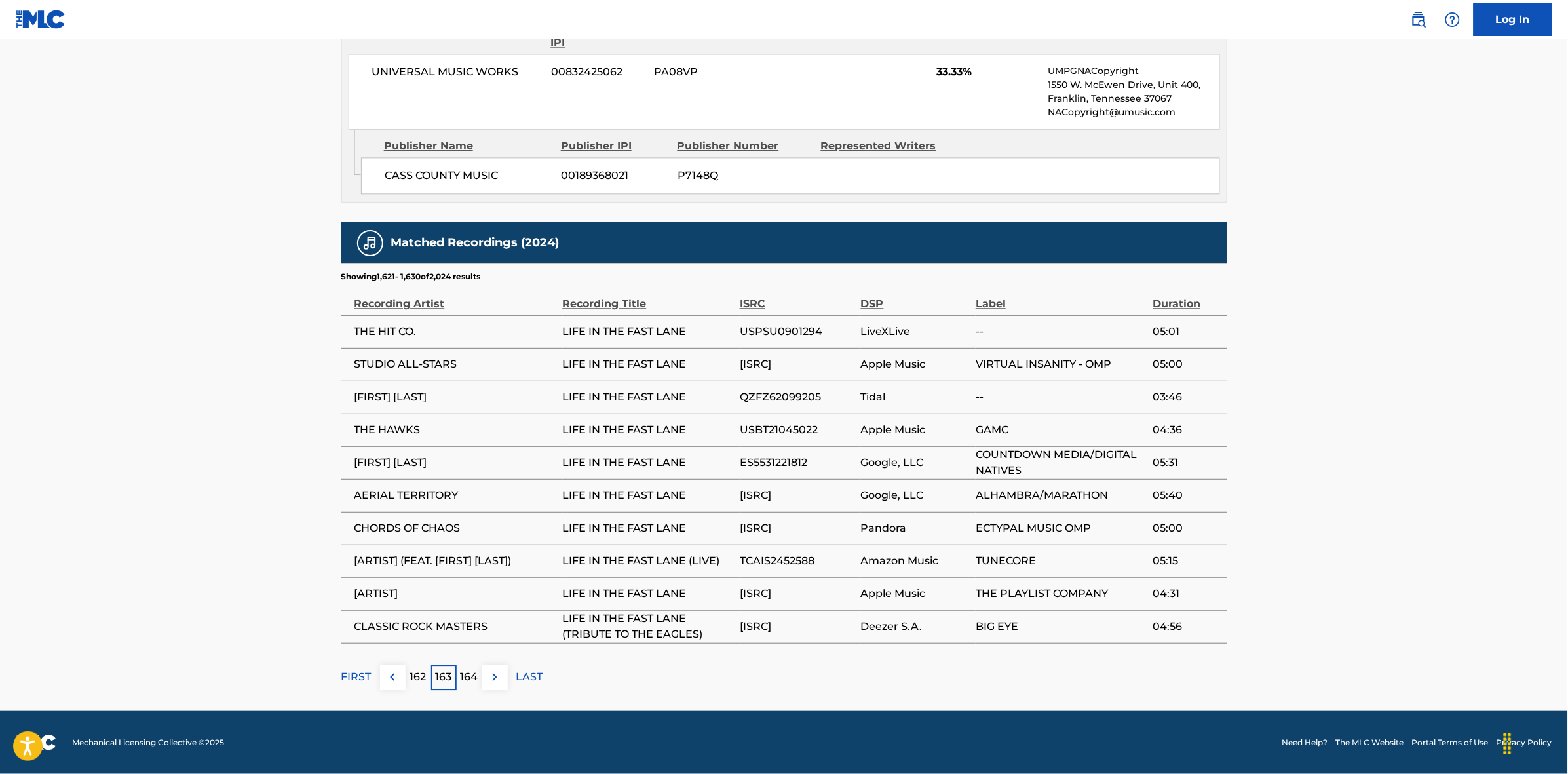 click at bounding box center [495, 677] 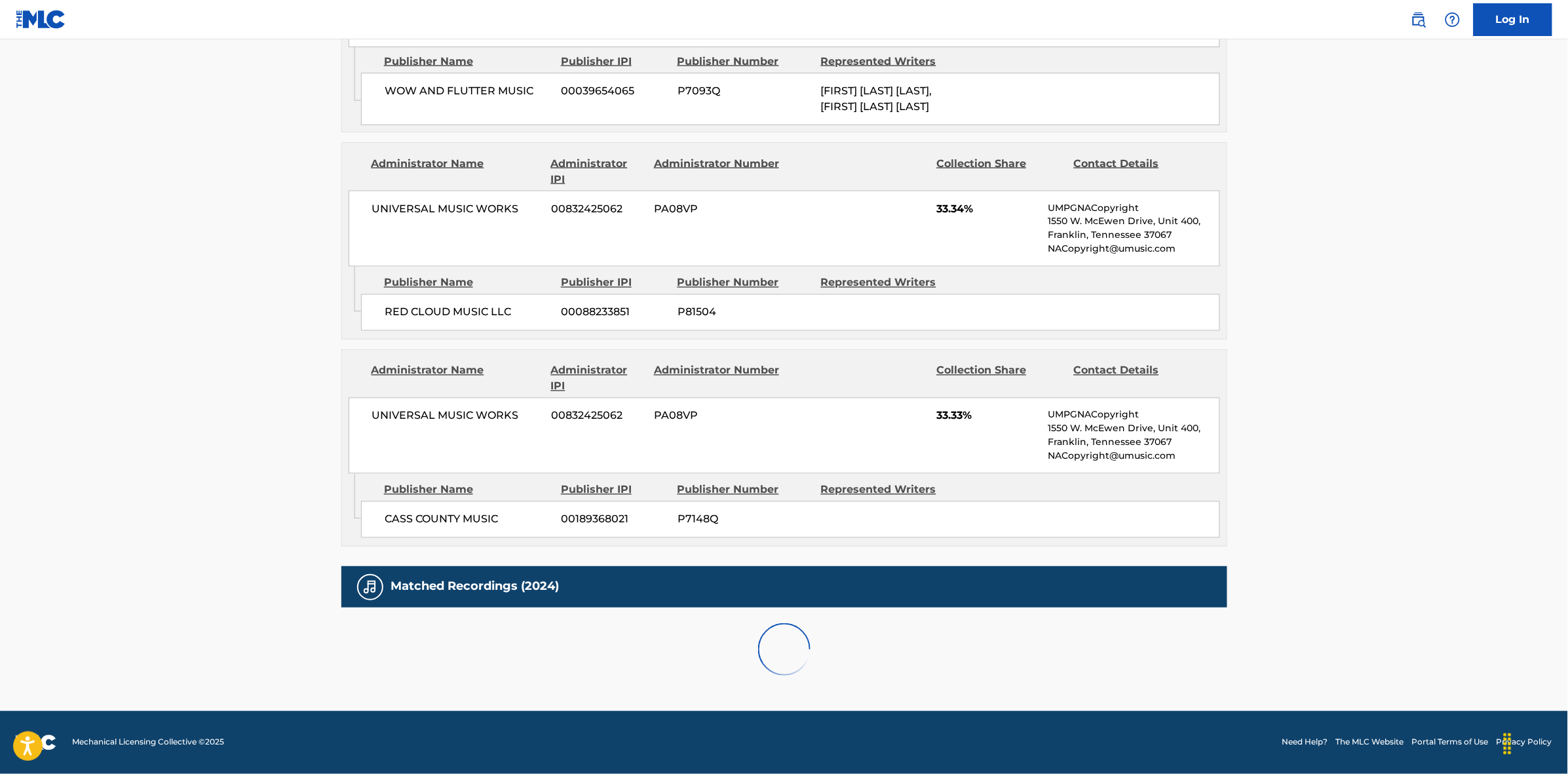 scroll, scrollTop: 1177, scrollLeft: 0, axis: vertical 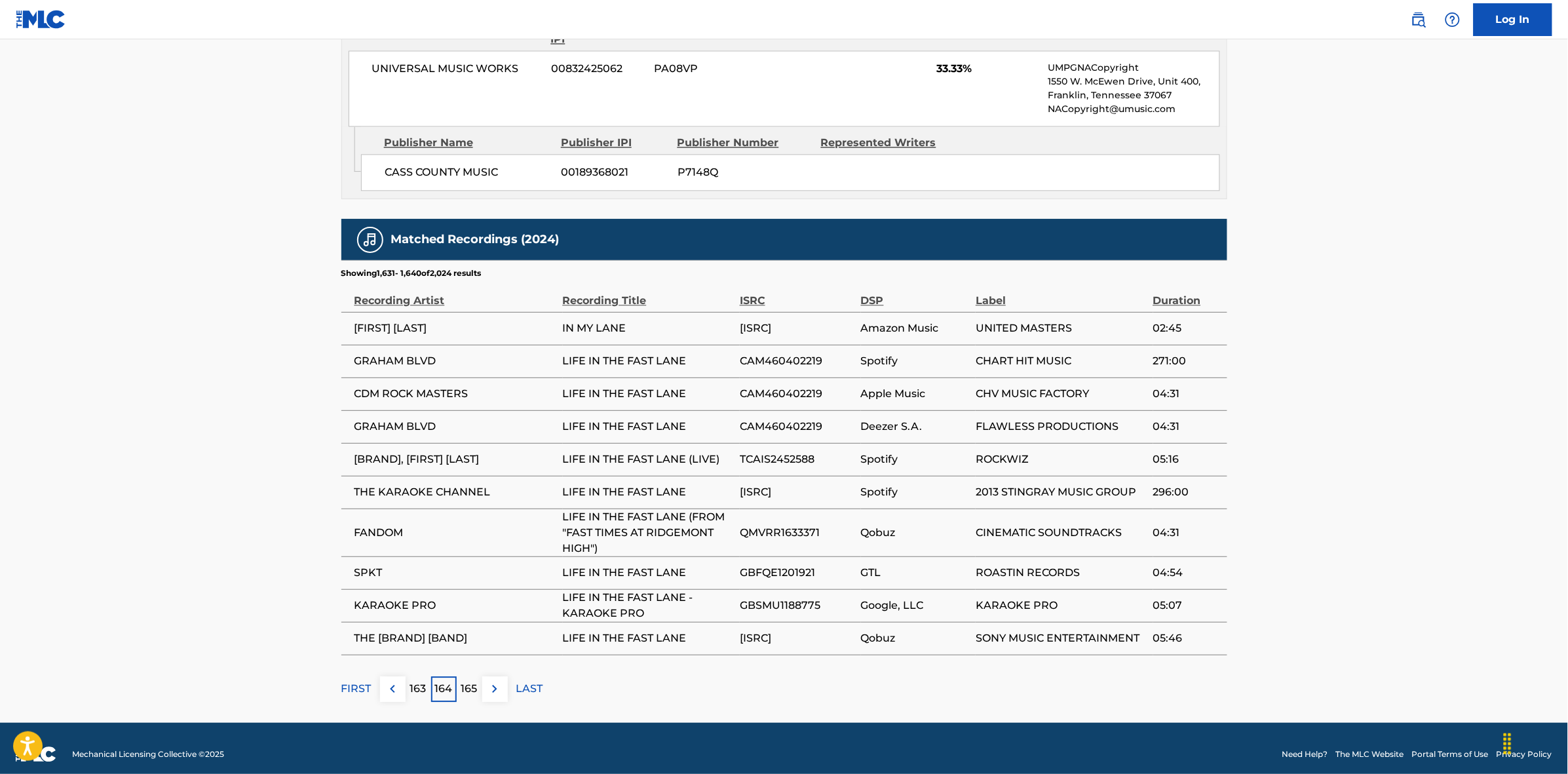 click at bounding box center [495, 689] 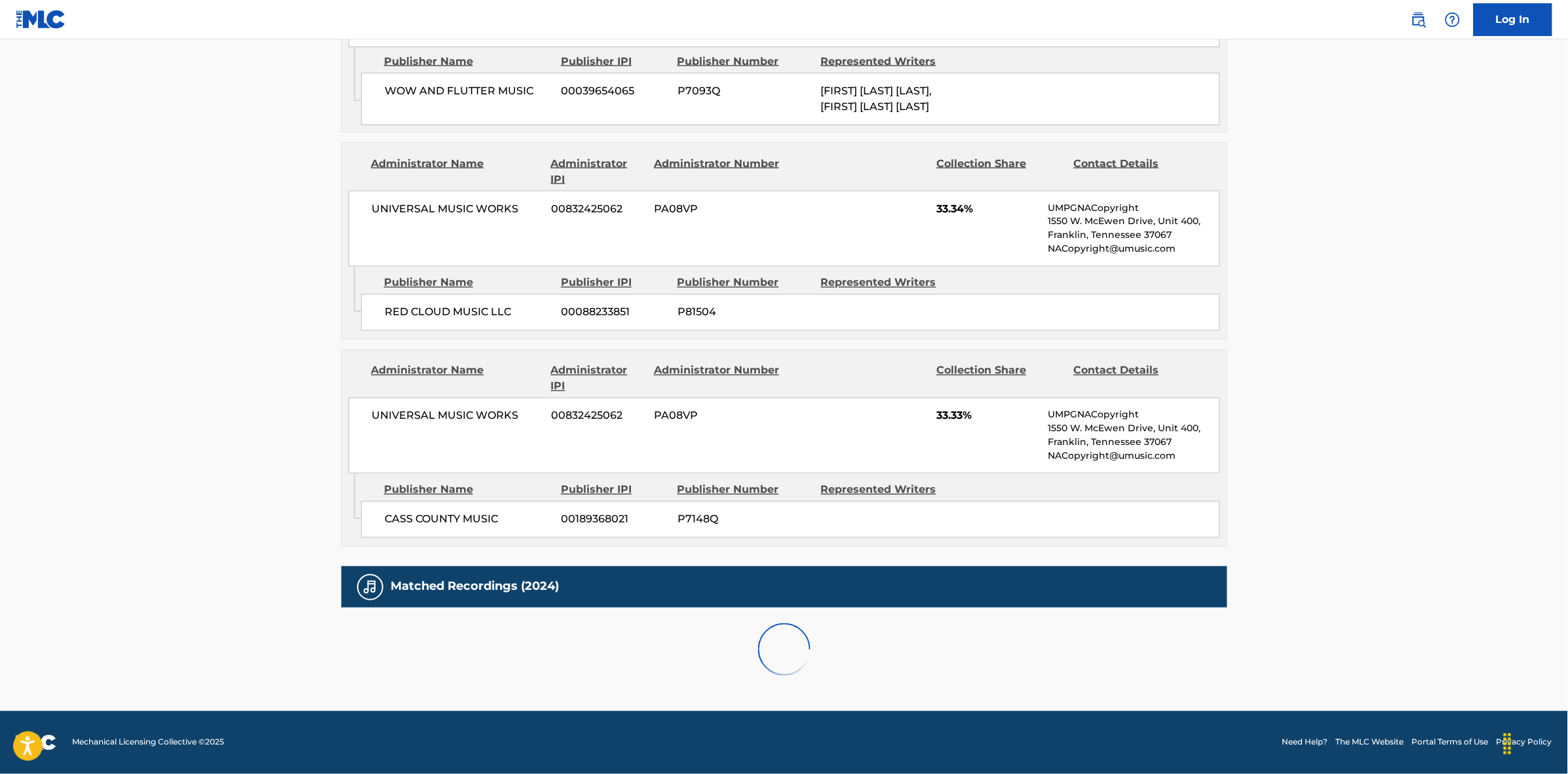 scroll, scrollTop: 1177, scrollLeft: 0, axis: vertical 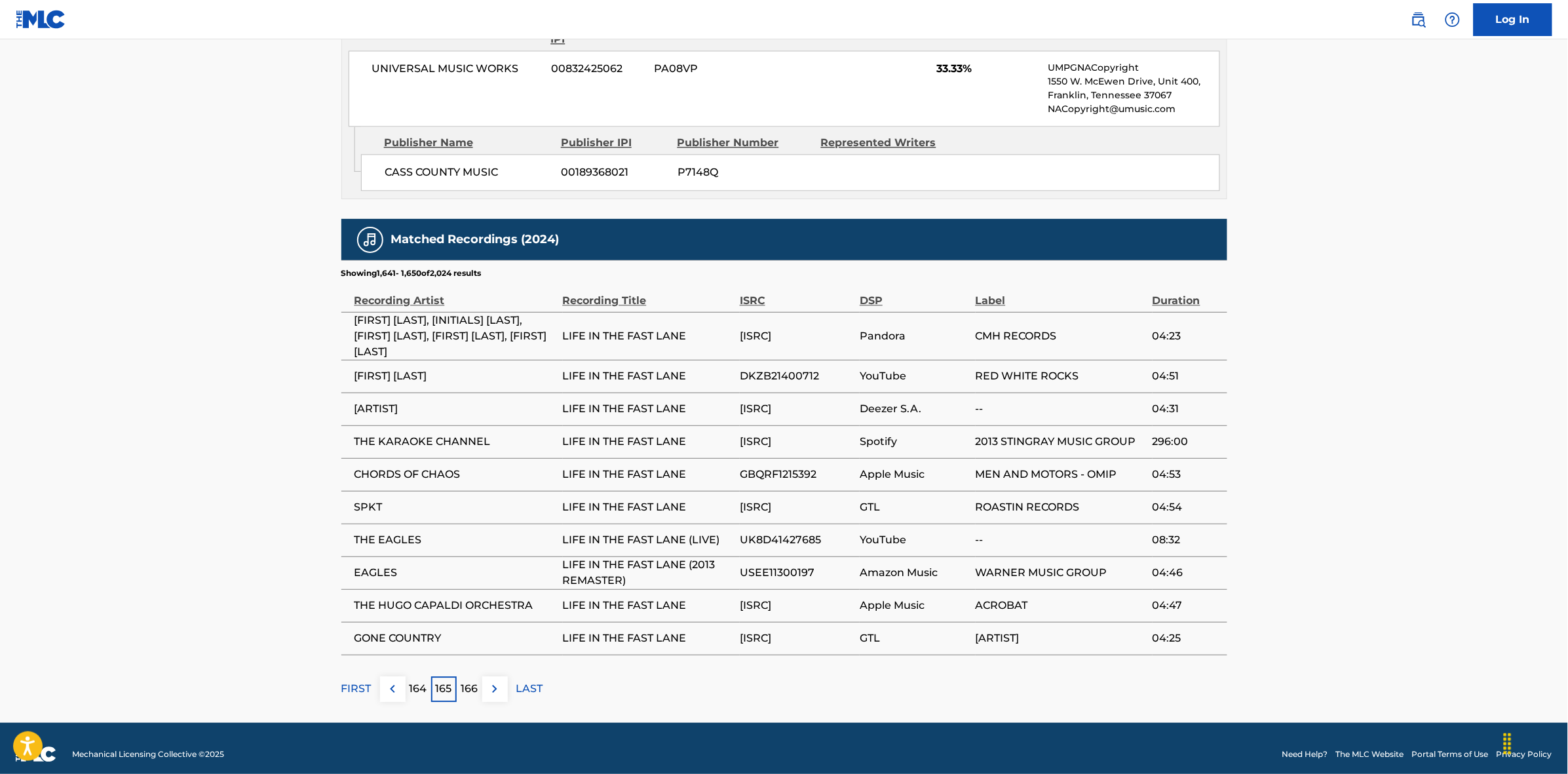 click at bounding box center (495, 689) 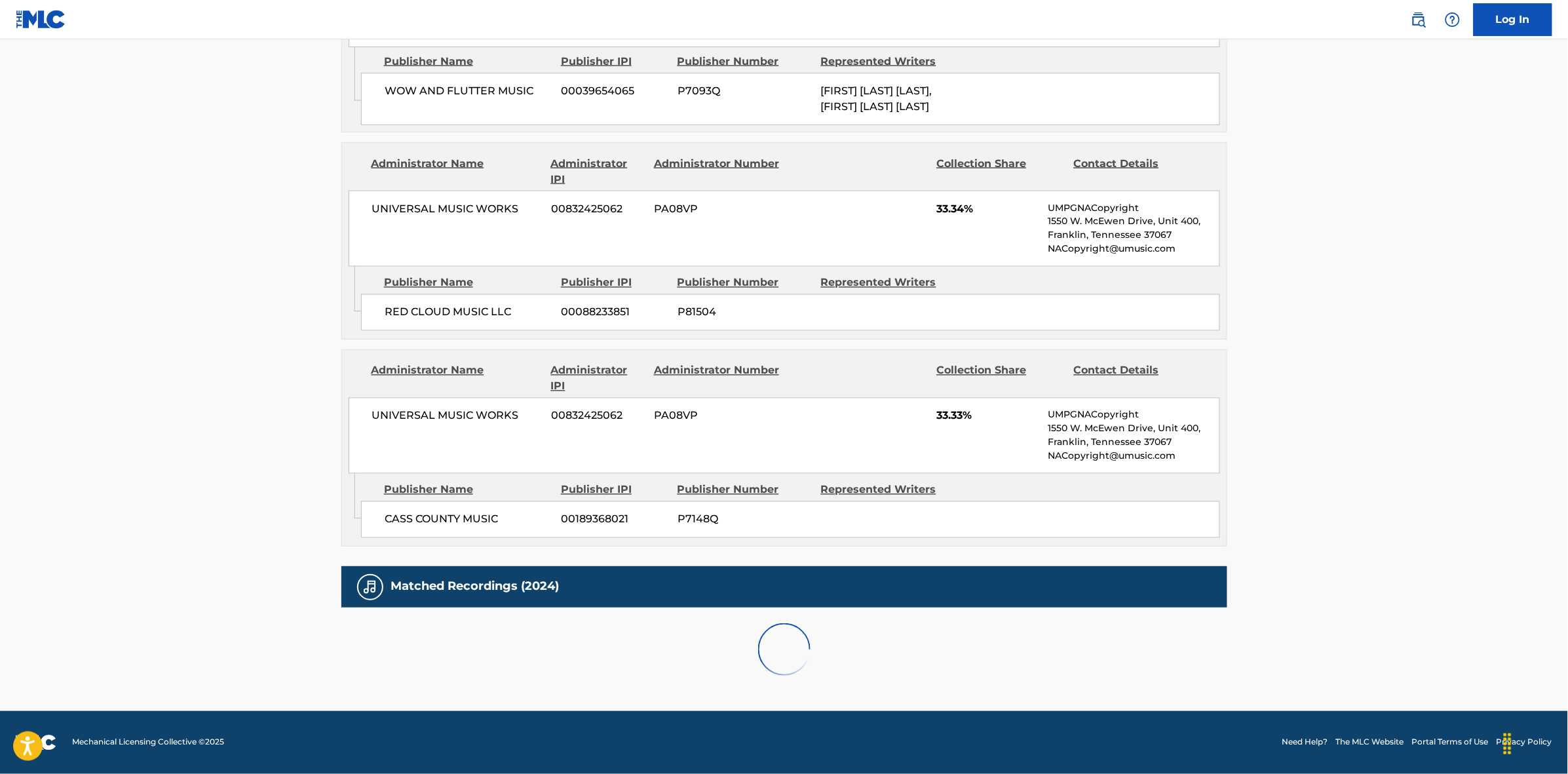 scroll, scrollTop: 1177, scrollLeft: 0, axis: vertical 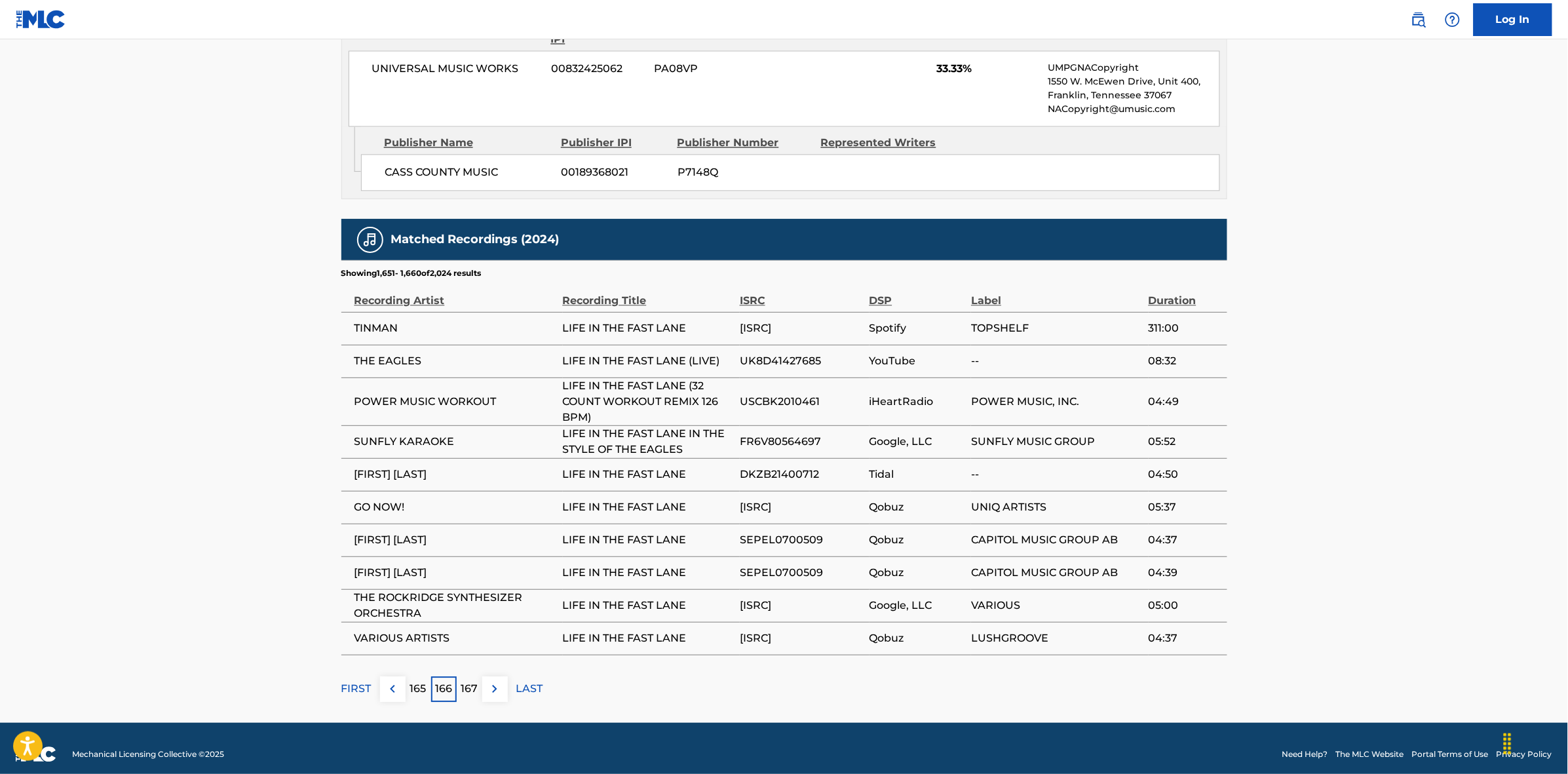 click at bounding box center (495, 689) 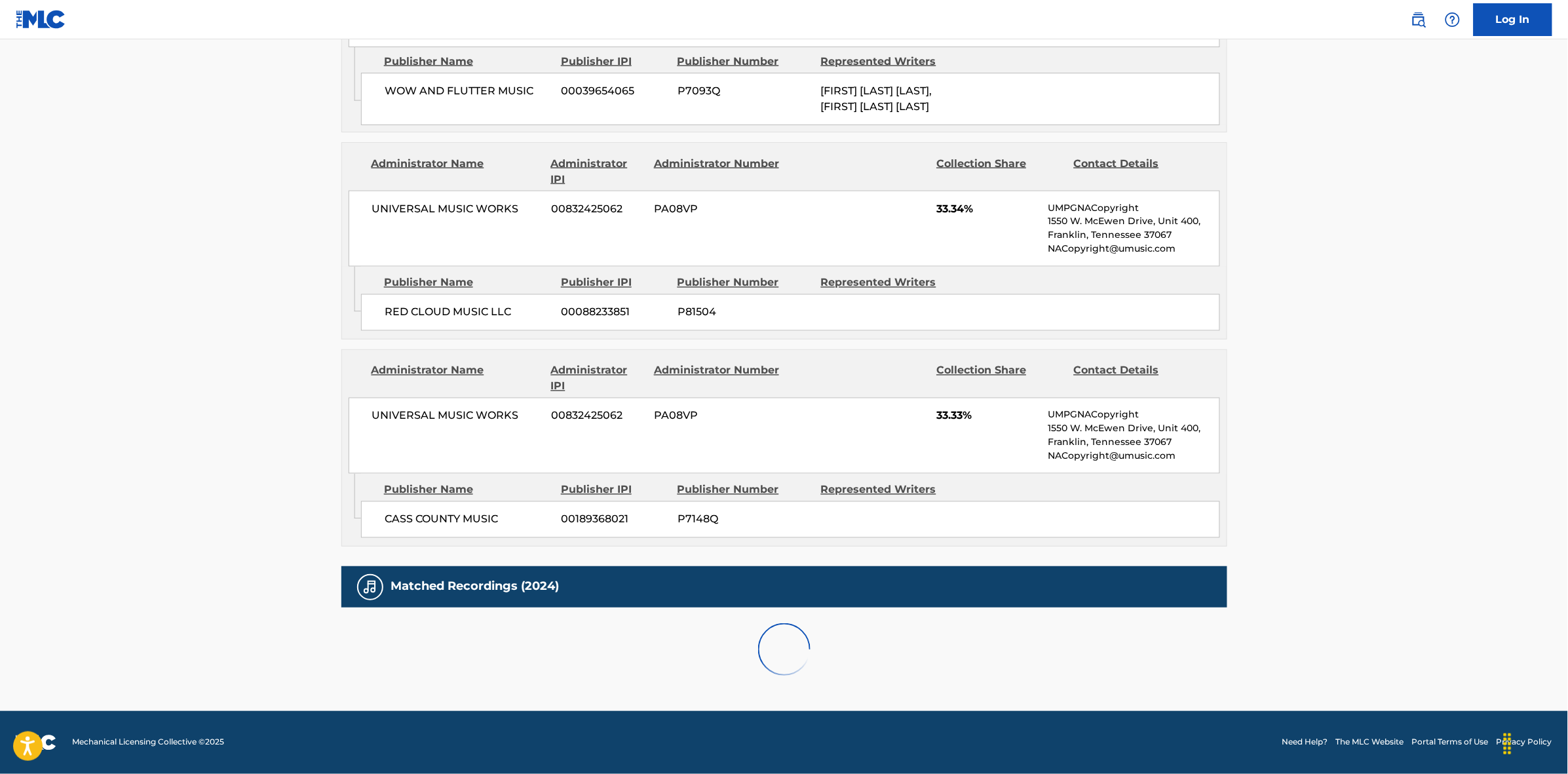 scroll, scrollTop: 1177, scrollLeft: 0, axis: vertical 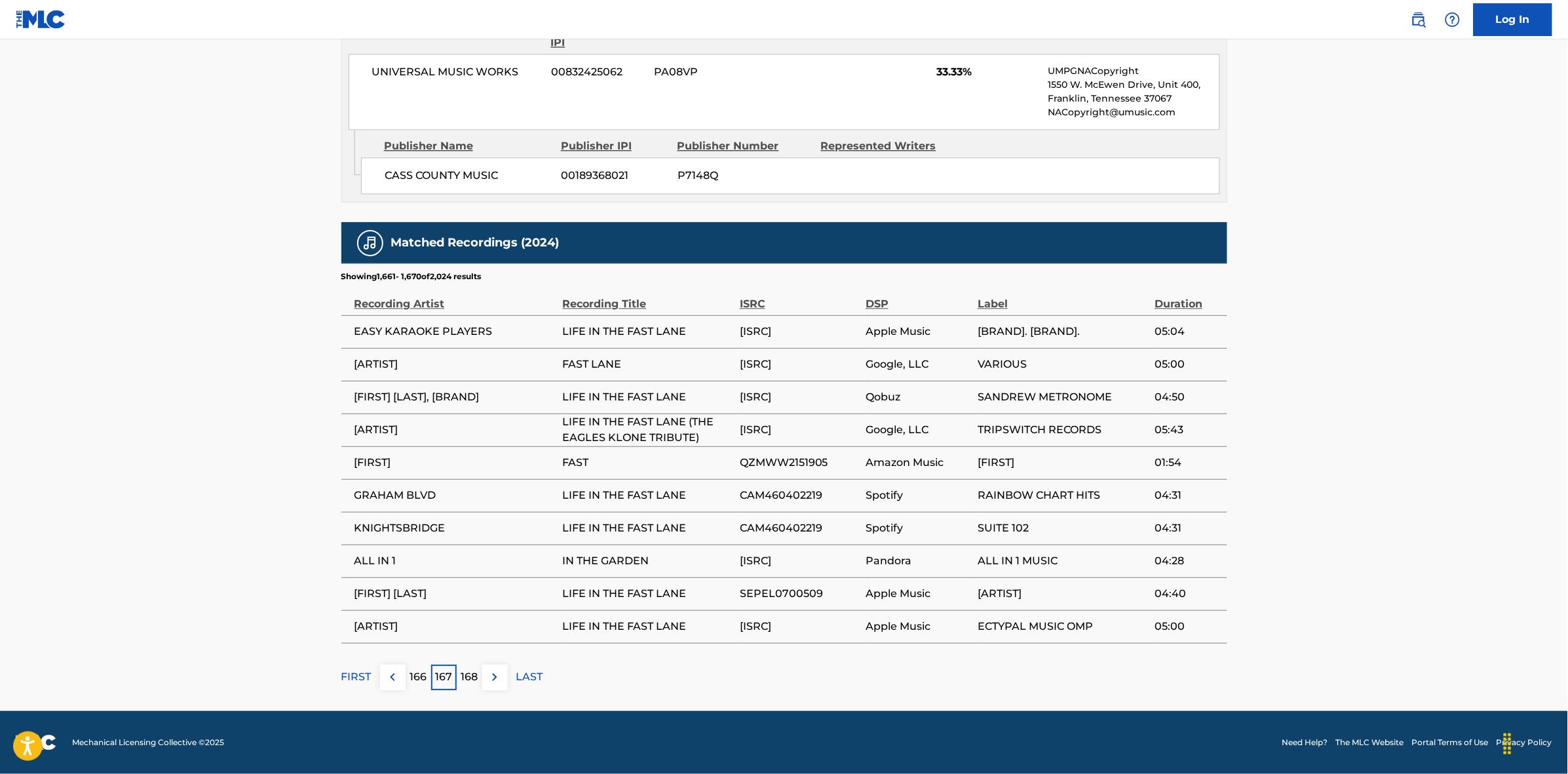 click at bounding box center [495, 677] 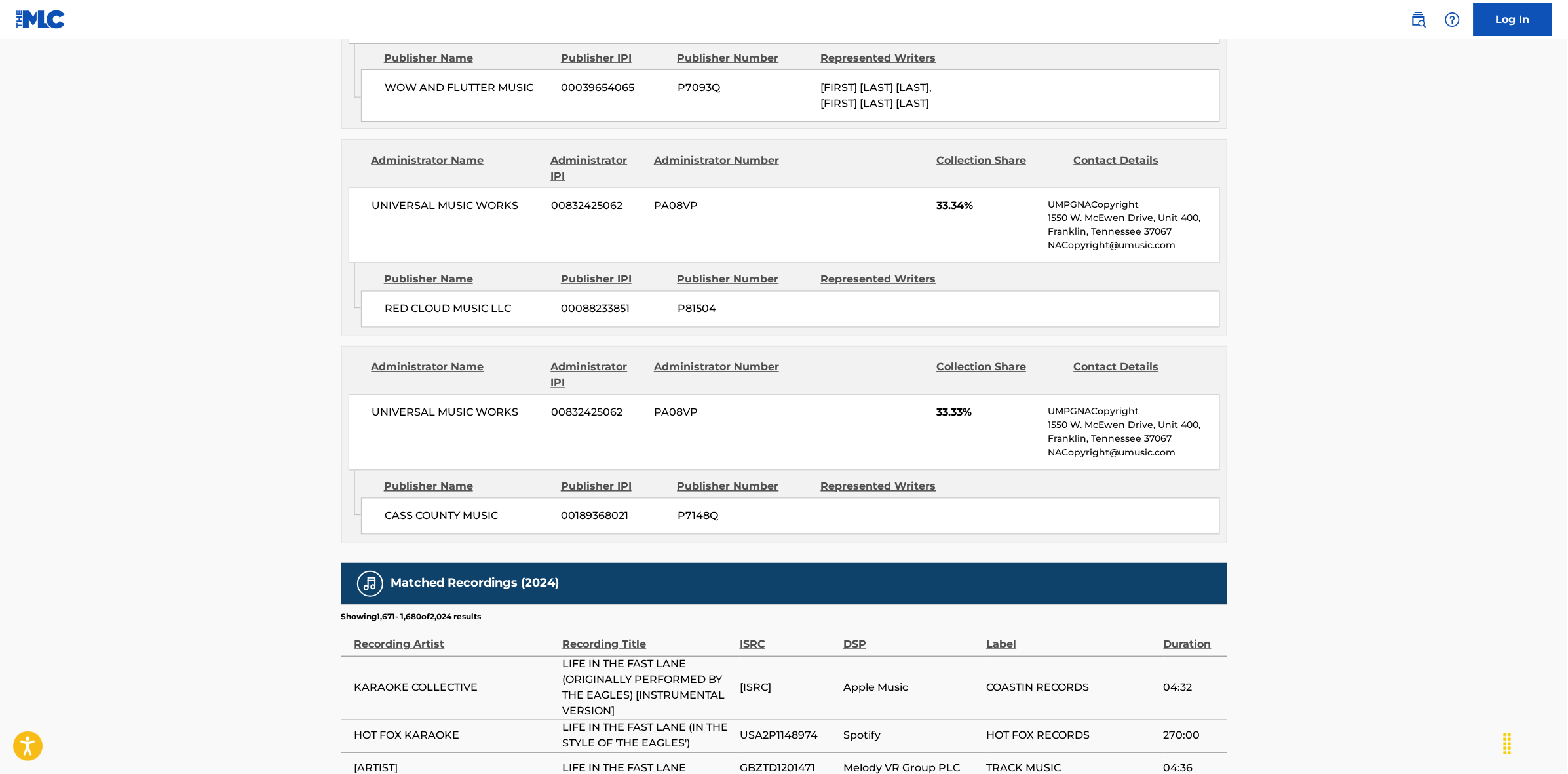 scroll, scrollTop: 1177, scrollLeft: 0, axis: vertical 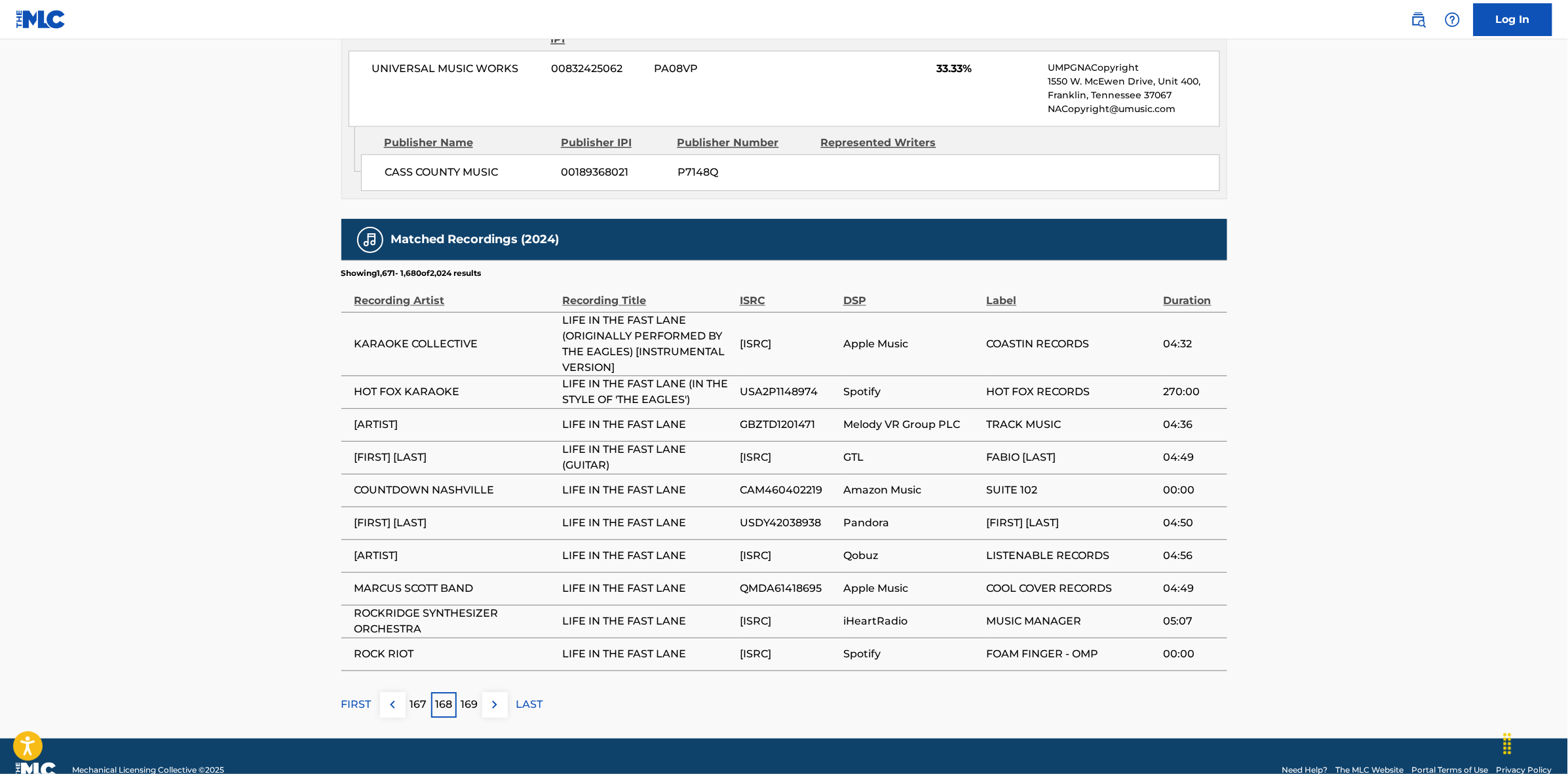 click at bounding box center (495, 705) 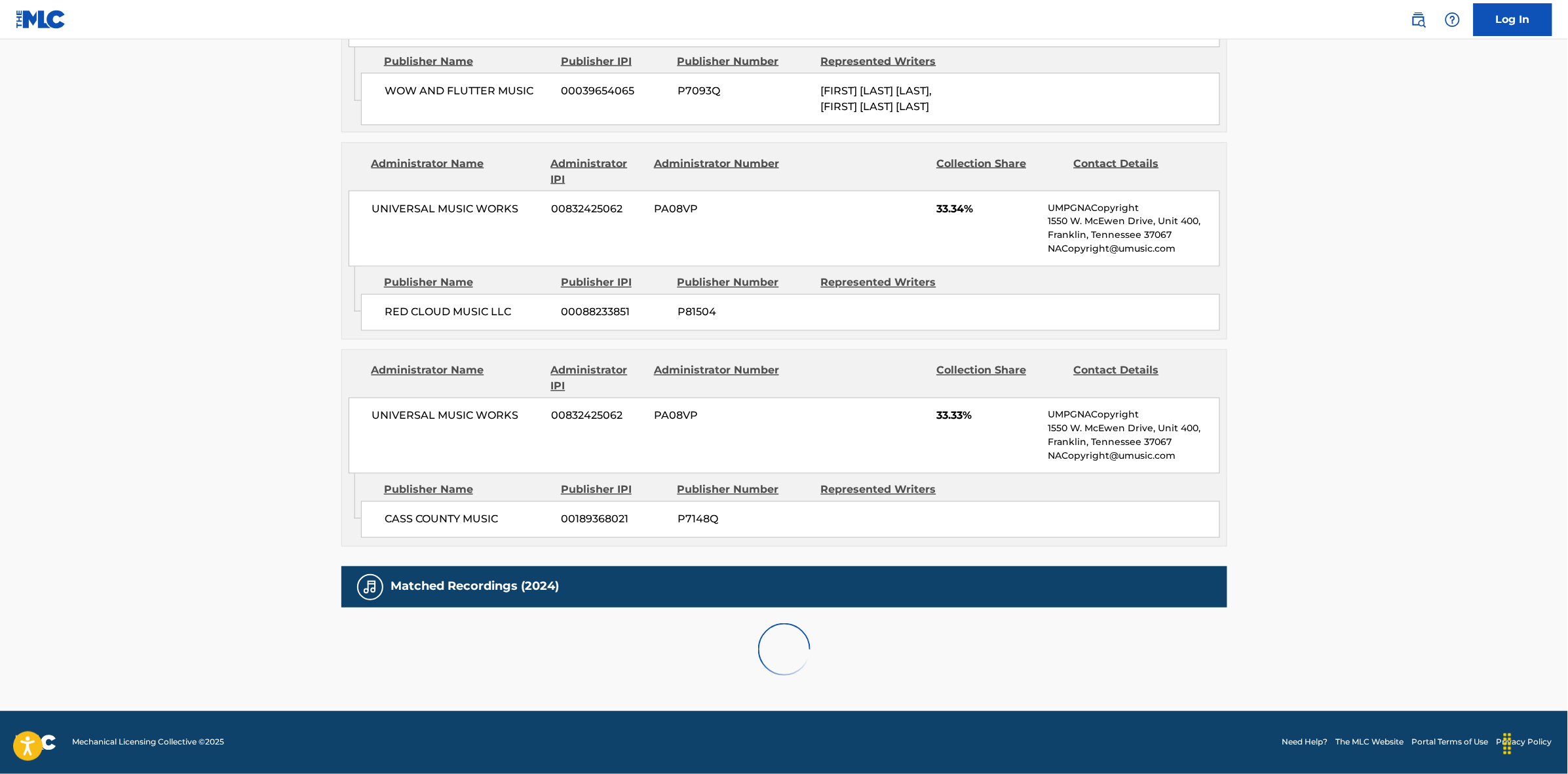 scroll, scrollTop: 1177, scrollLeft: 0, axis: vertical 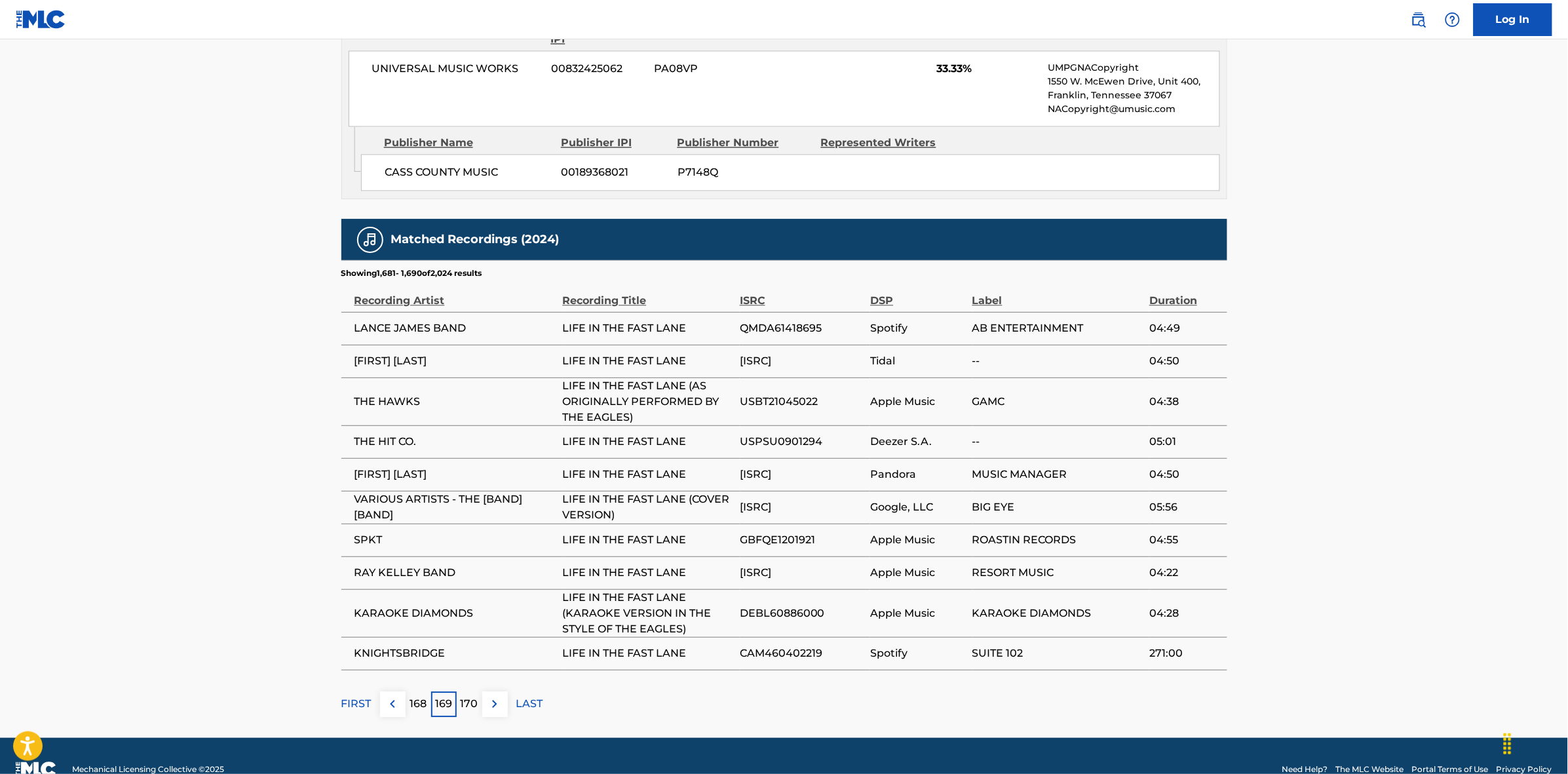 click at bounding box center (495, 704) 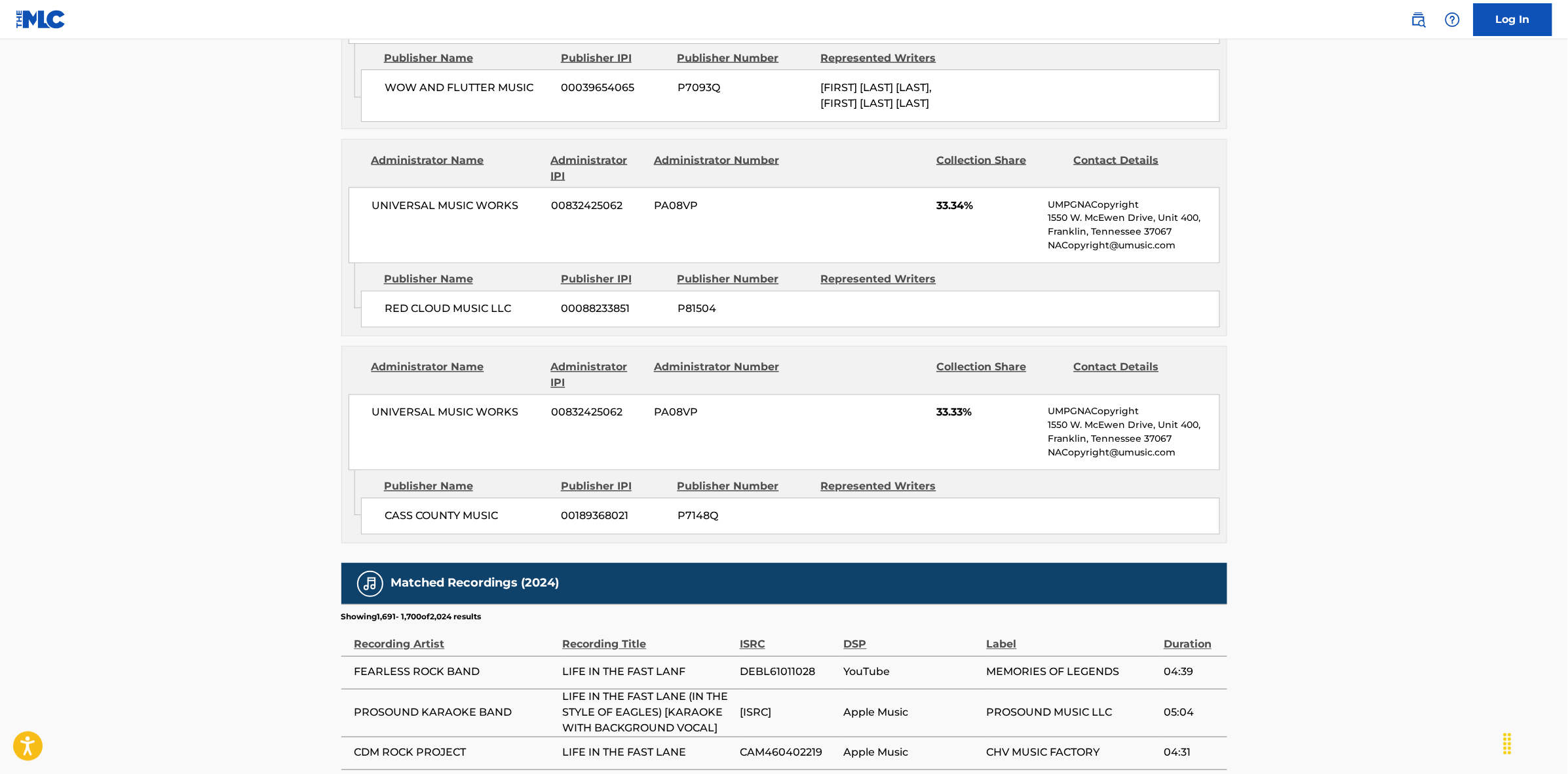 scroll, scrollTop: 1177, scrollLeft: 0, axis: vertical 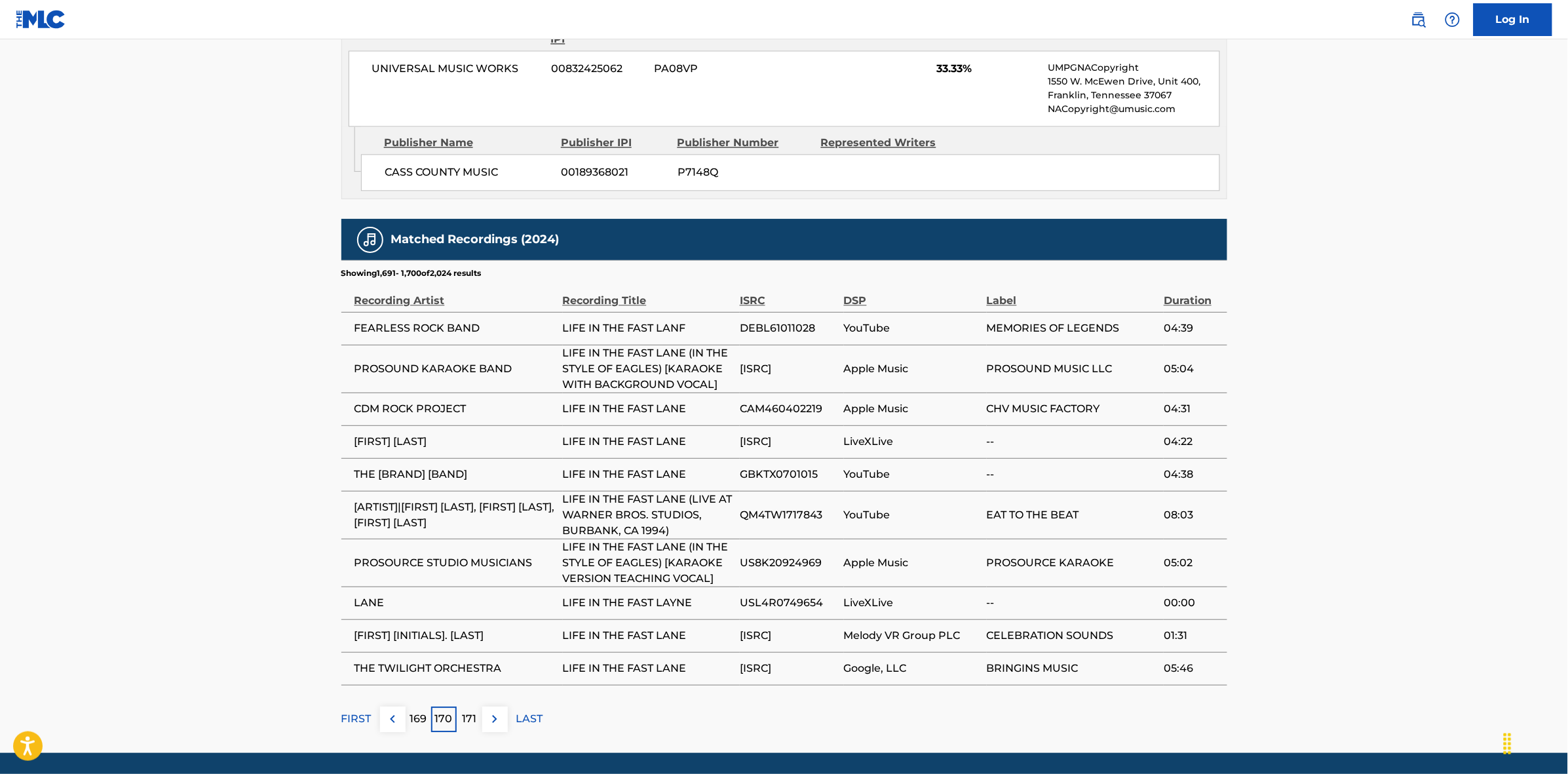 click at bounding box center (495, 719) 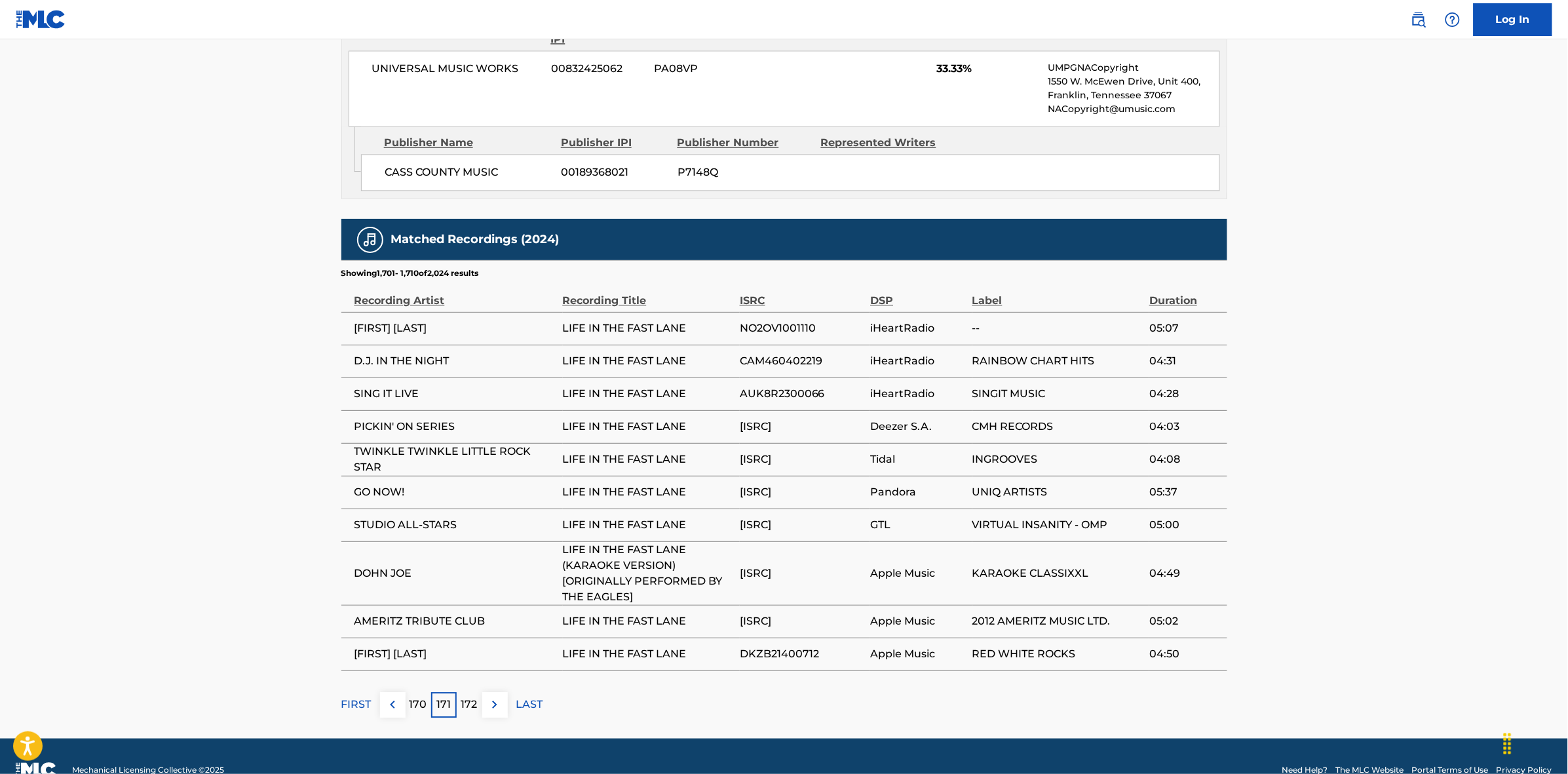 drag, startPoint x: 485, startPoint y: 705, endPoint x: 870, endPoint y: 267, distance: 583.15435 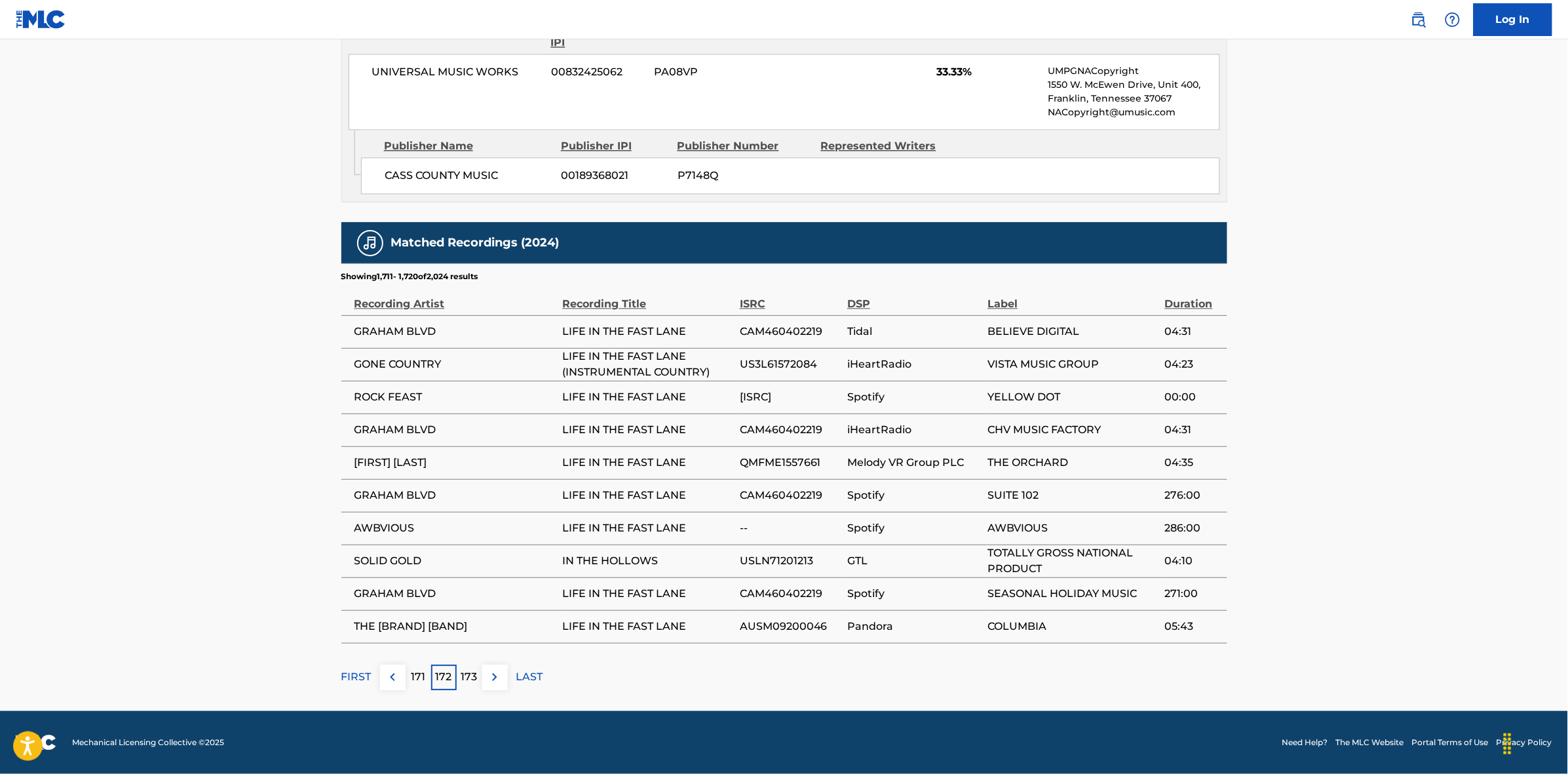 click at bounding box center [495, 677] 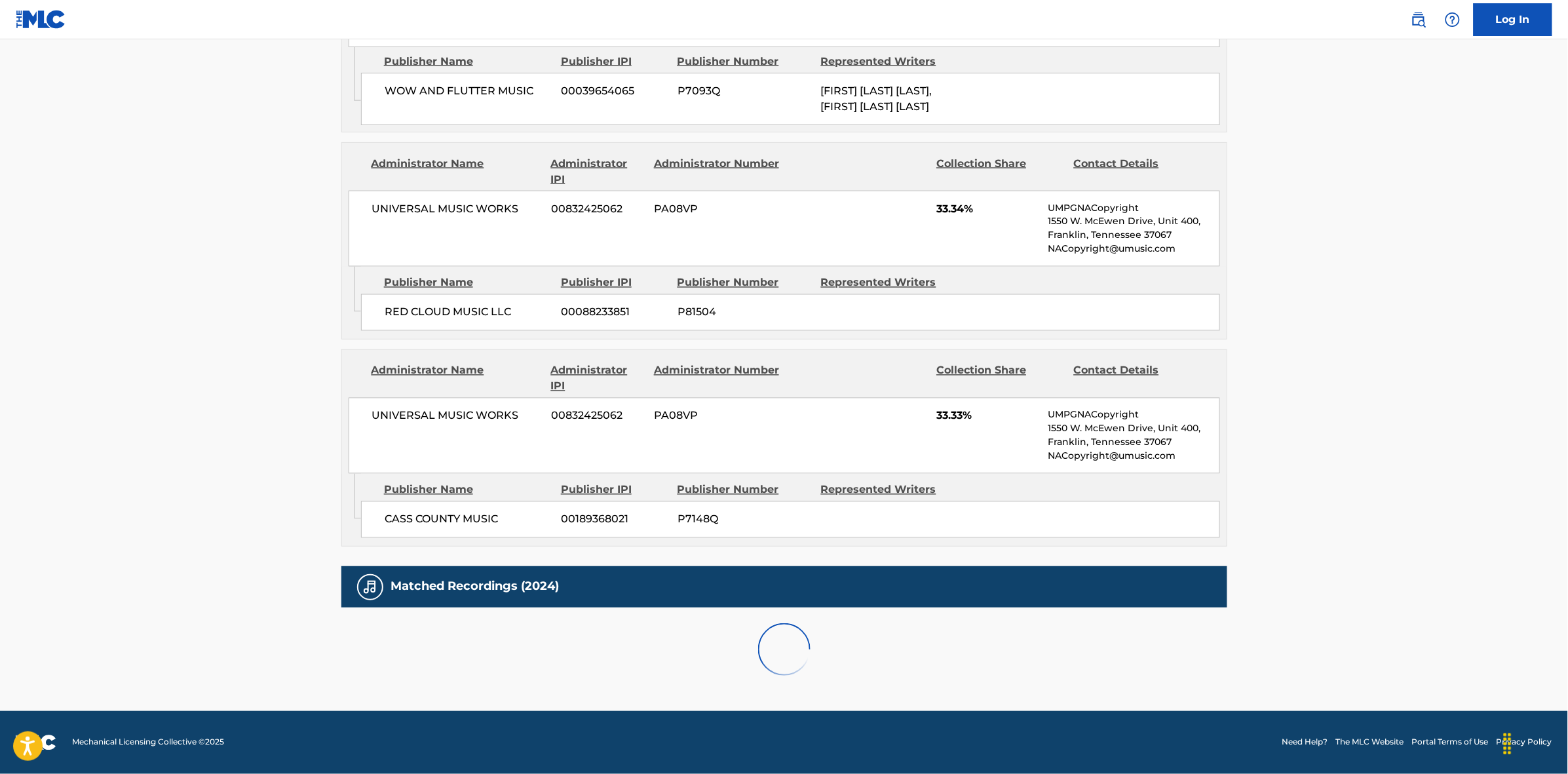 scroll, scrollTop: 1177, scrollLeft: 0, axis: vertical 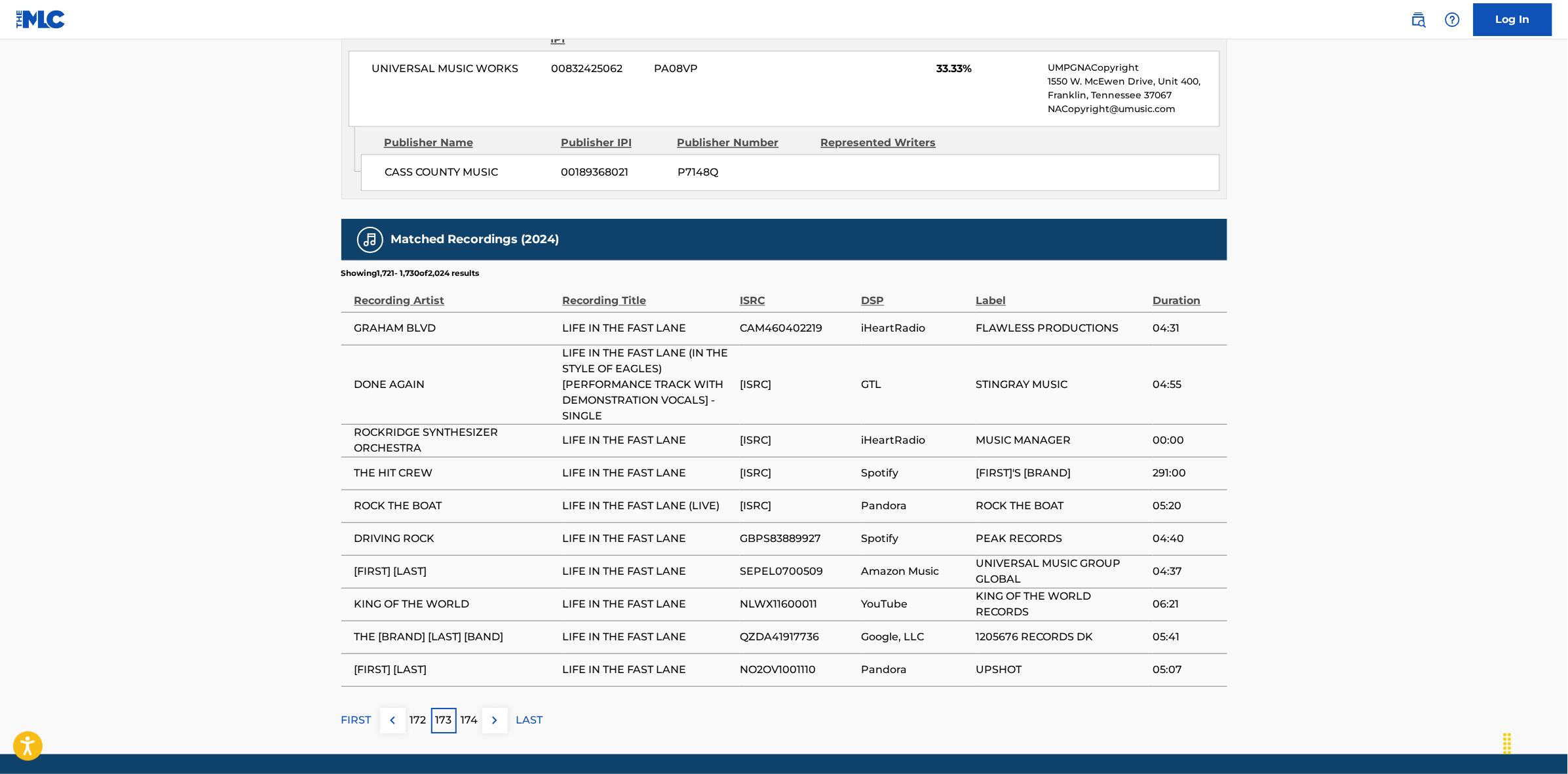click at bounding box center [495, 720] 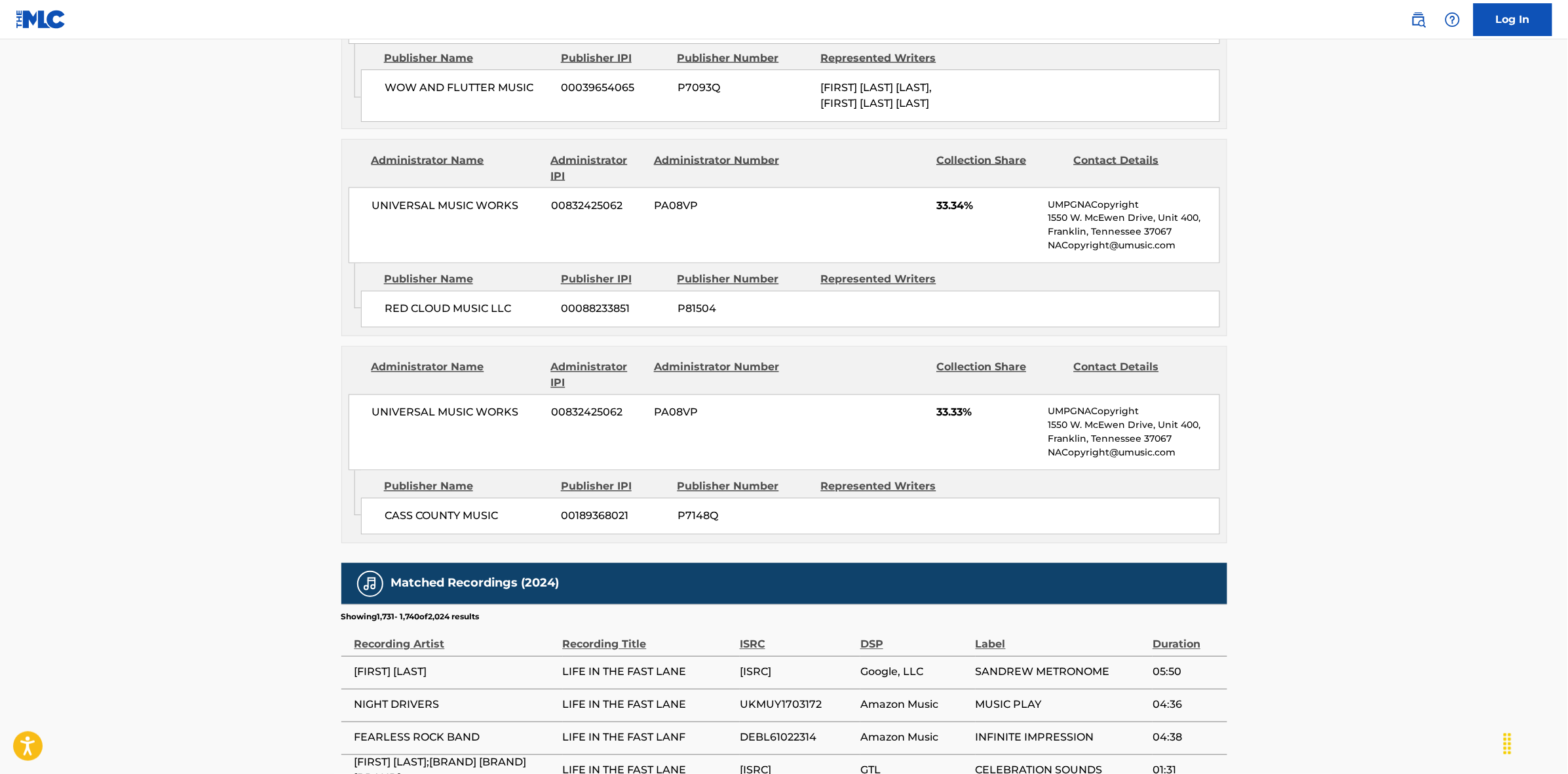 scroll, scrollTop: 1177, scrollLeft: 0, axis: vertical 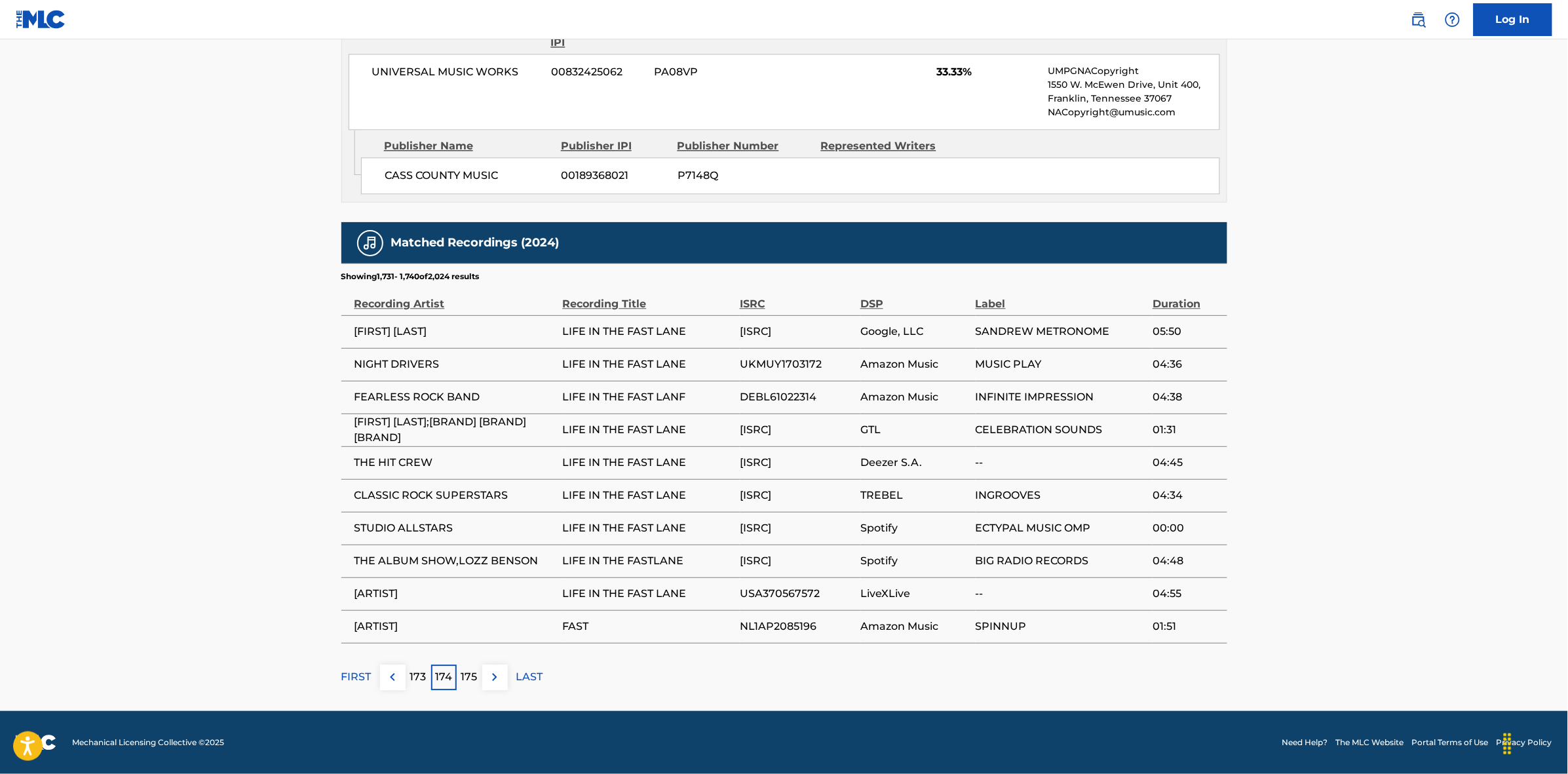 click at bounding box center [495, 677] 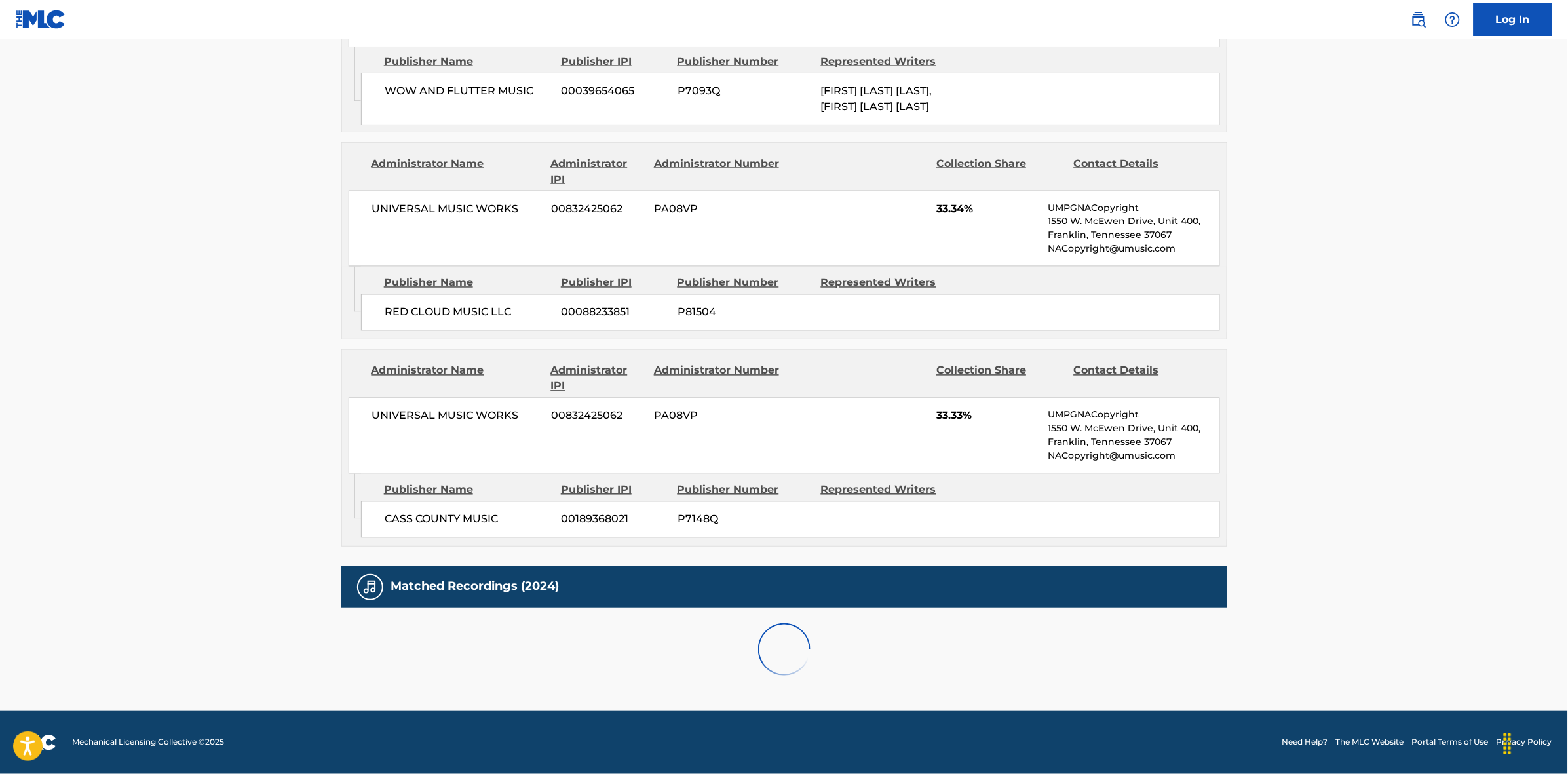 scroll, scrollTop: 1177, scrollLeft: 0, axis: vertical 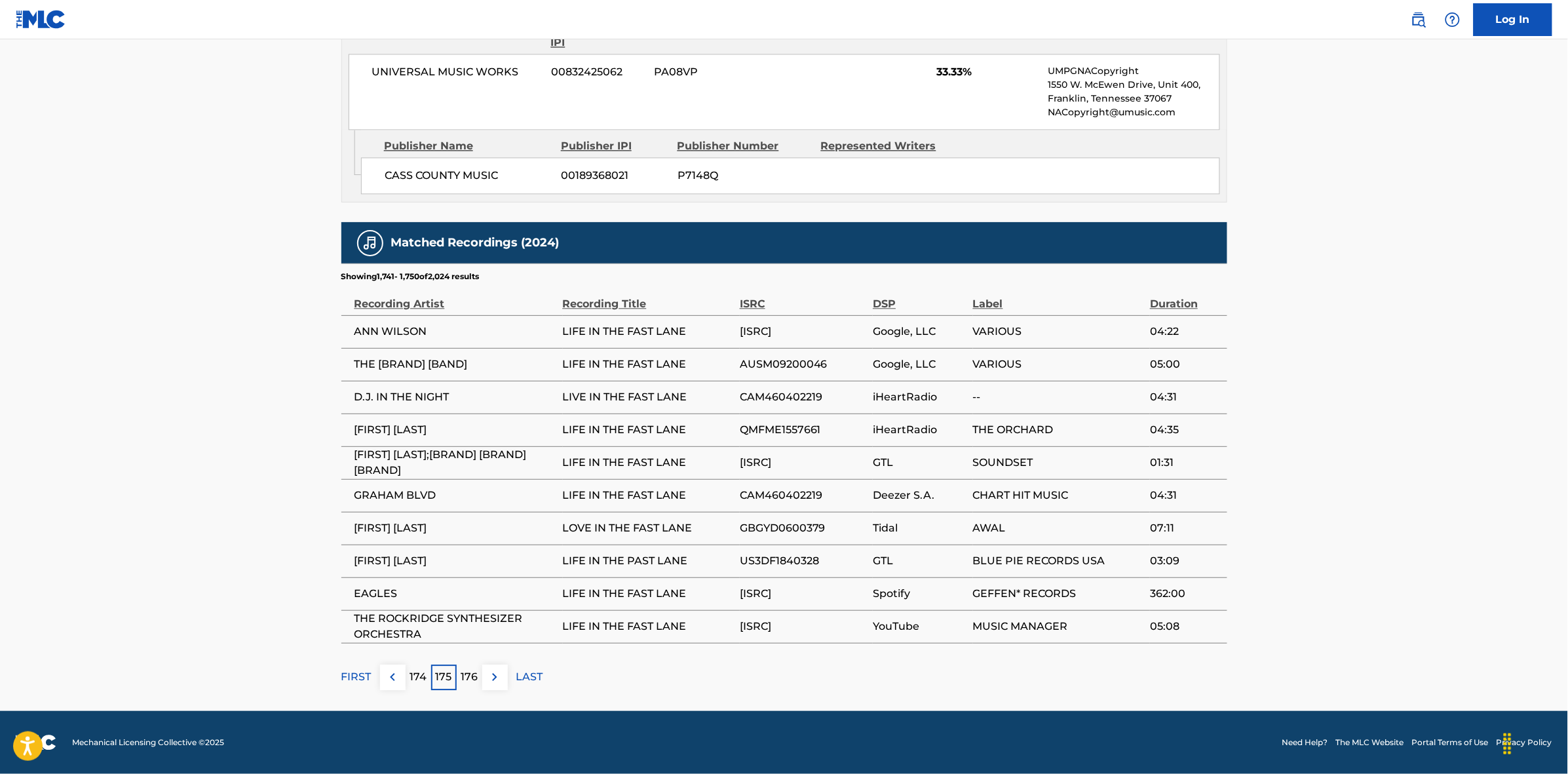click at bounding box center [495, 677] 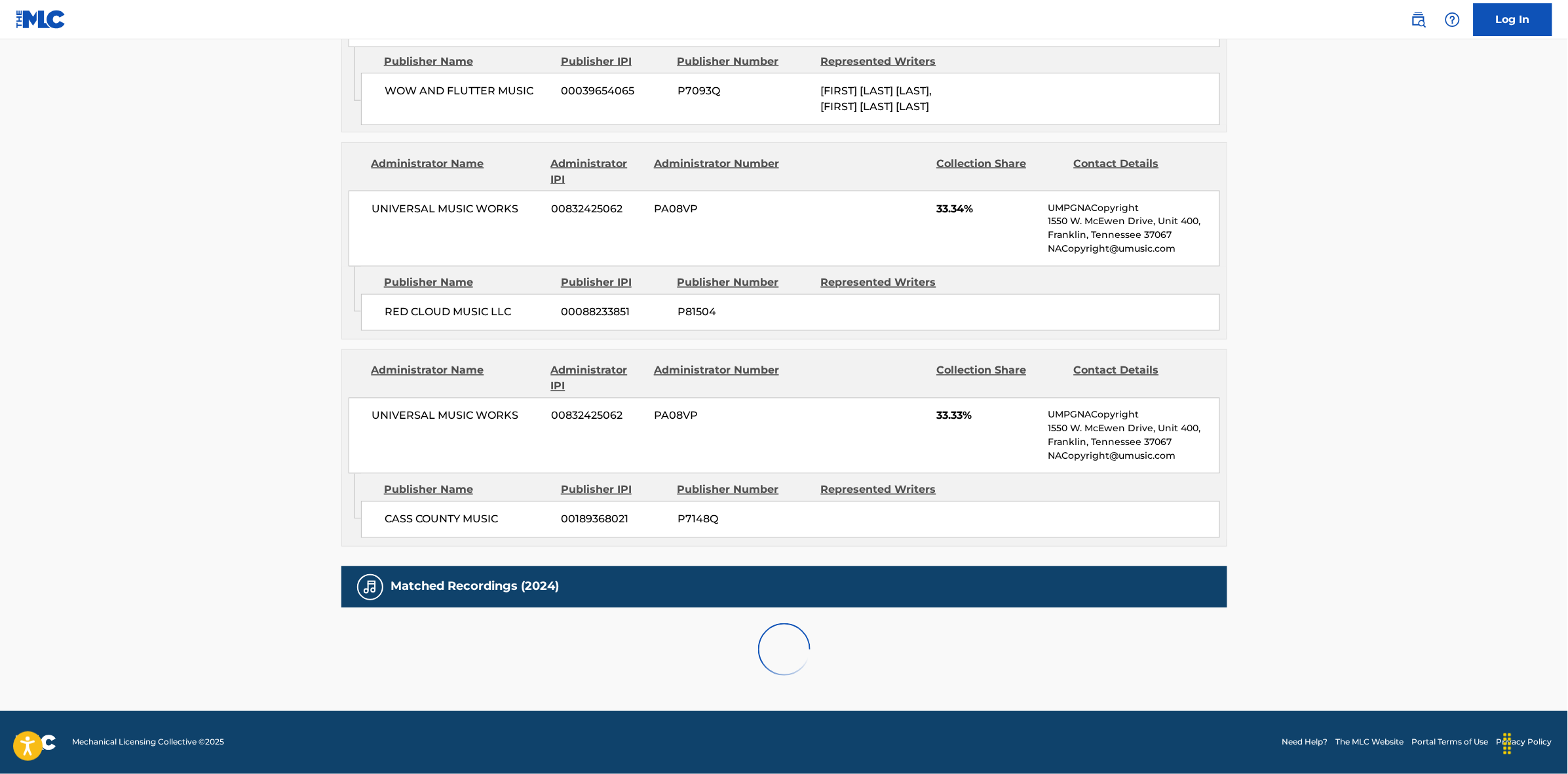 scroll, scrollTop: 1177, scrollLeft: 0, axis: vertical 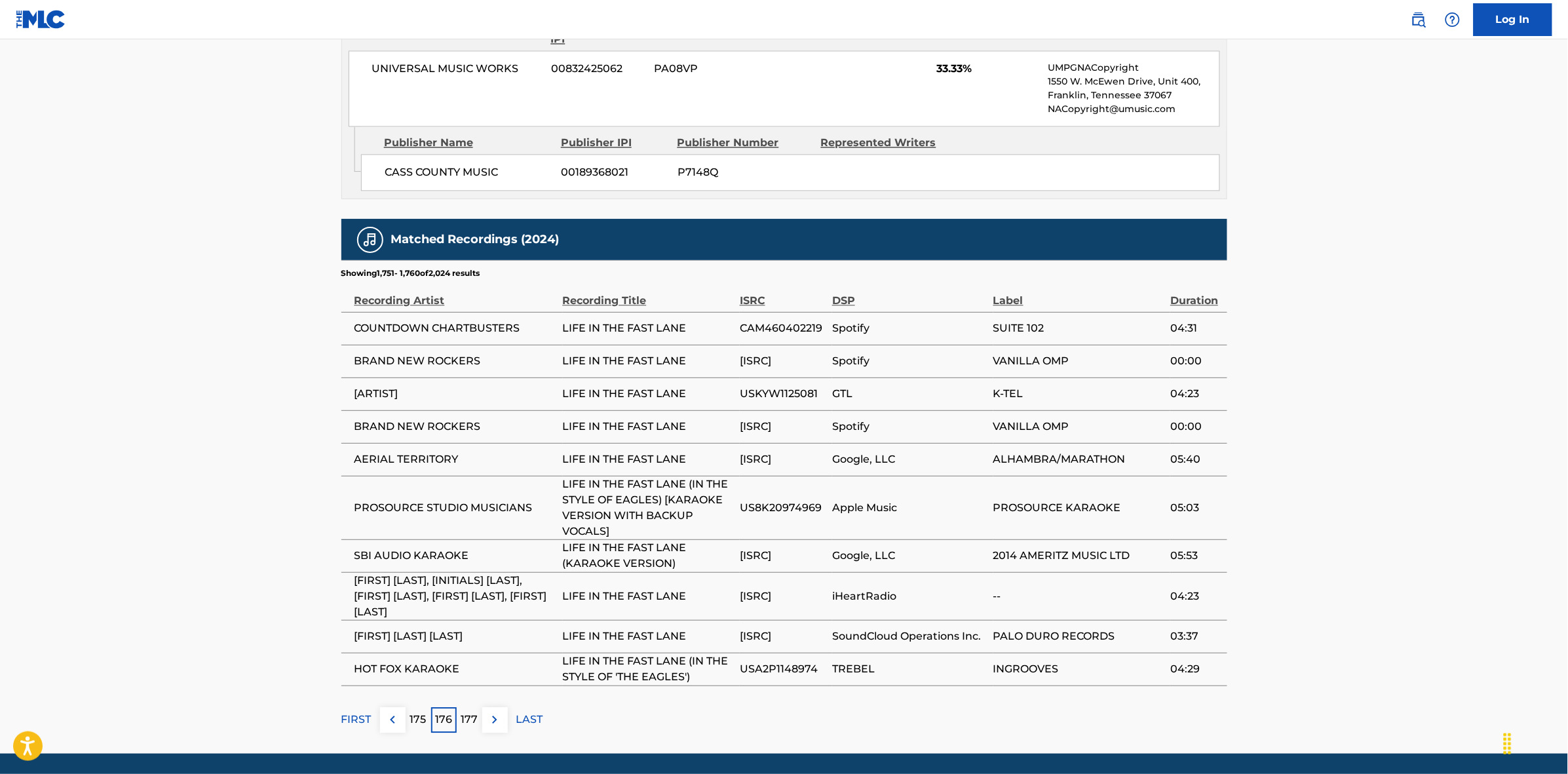 click at bounding box center [495, 720] 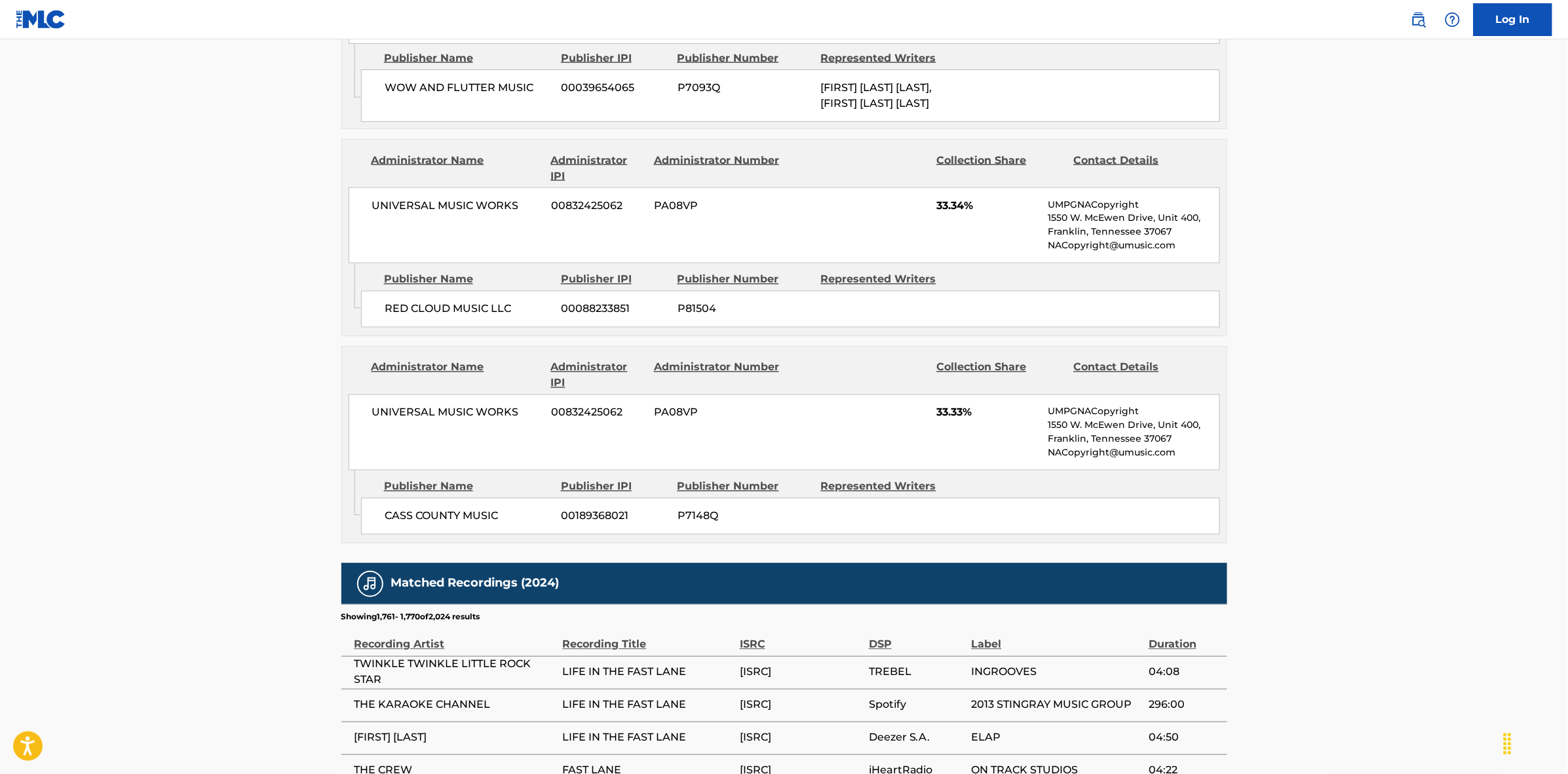 scroll, scrollTop: 1177, scrollLeft: 0, axis: vertical 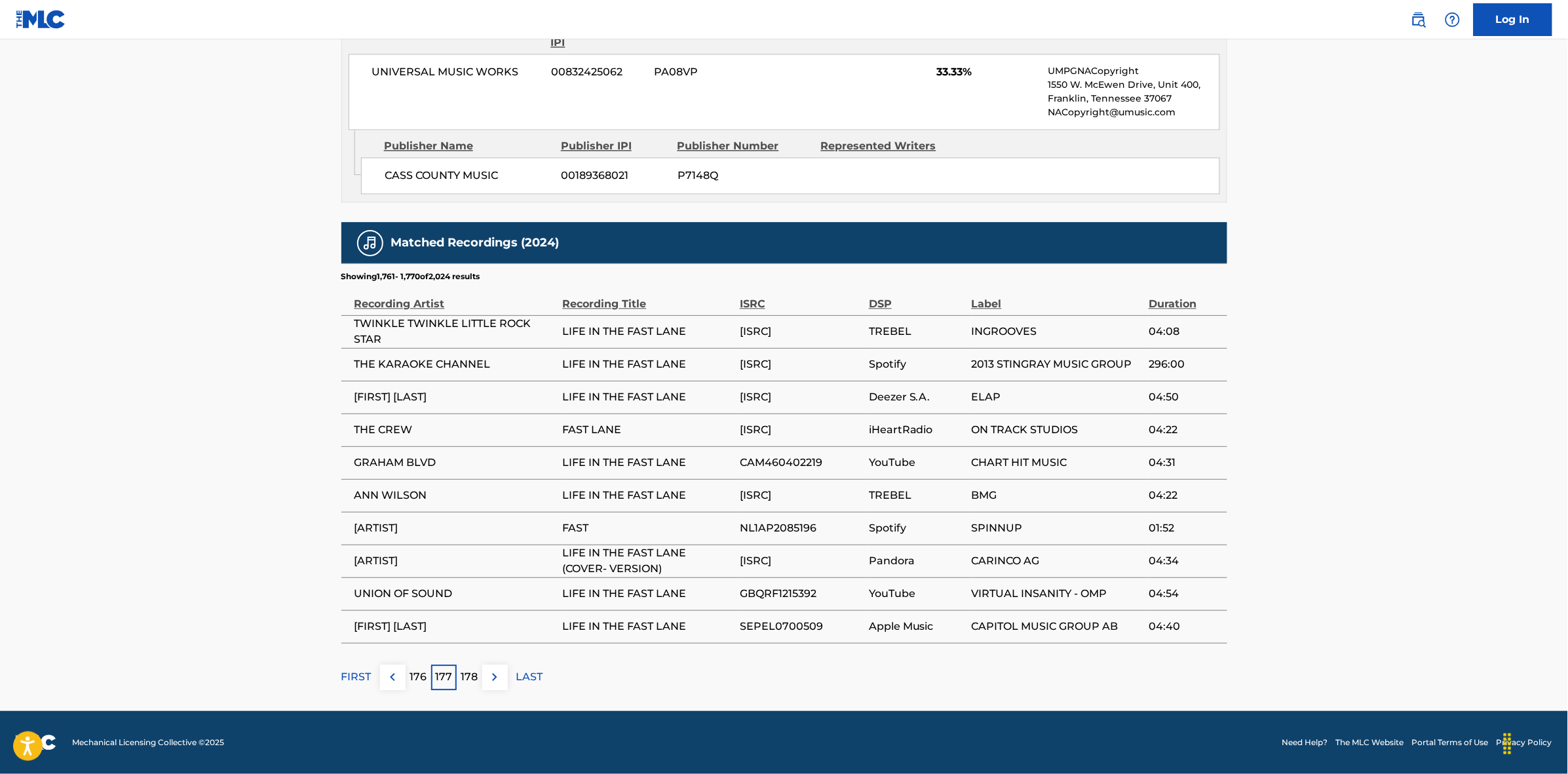 click at bounding box center [495, 677] 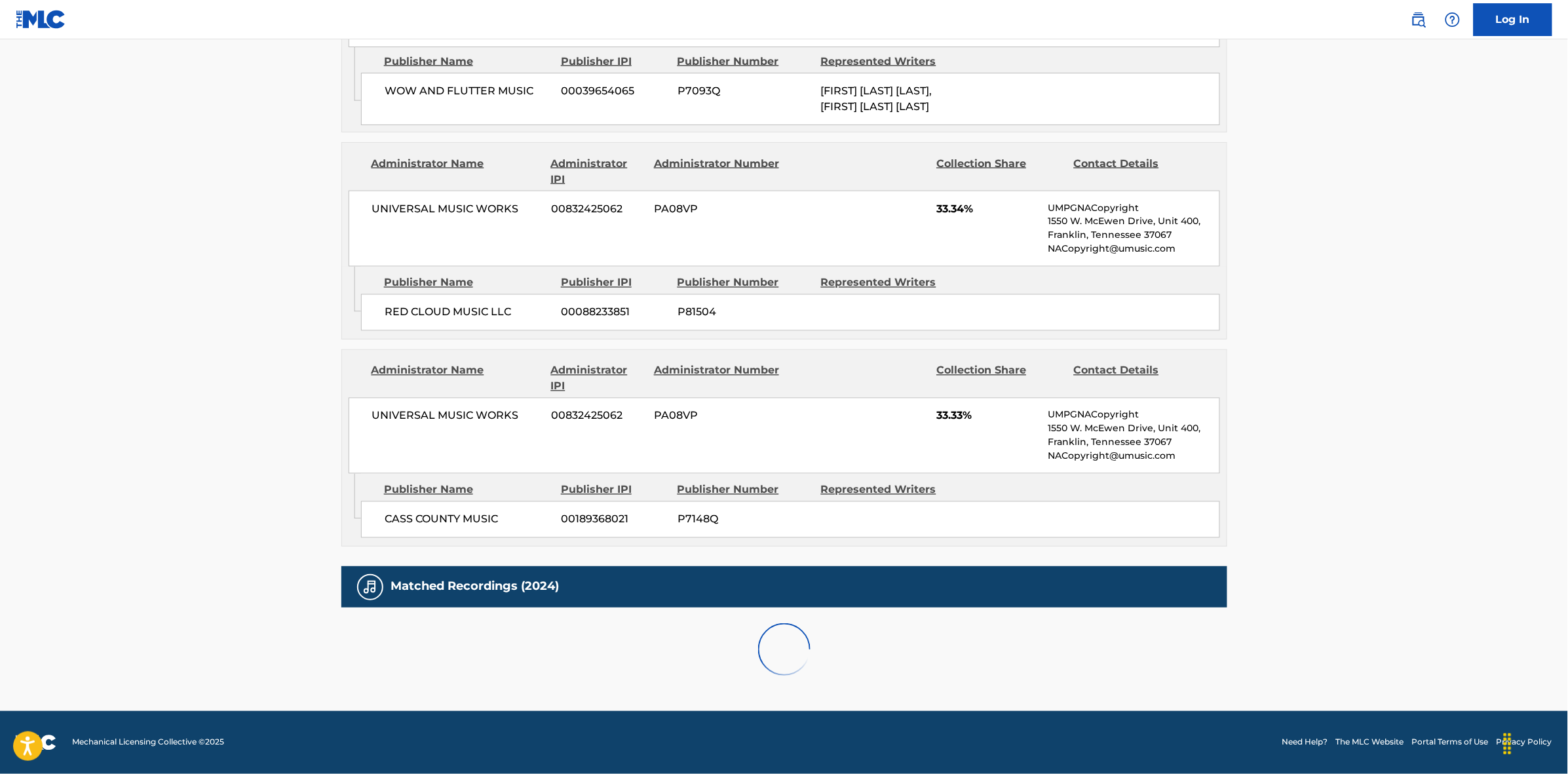 scroll, scrollTop: 1177, scrollLeft: 0, axis: vertical 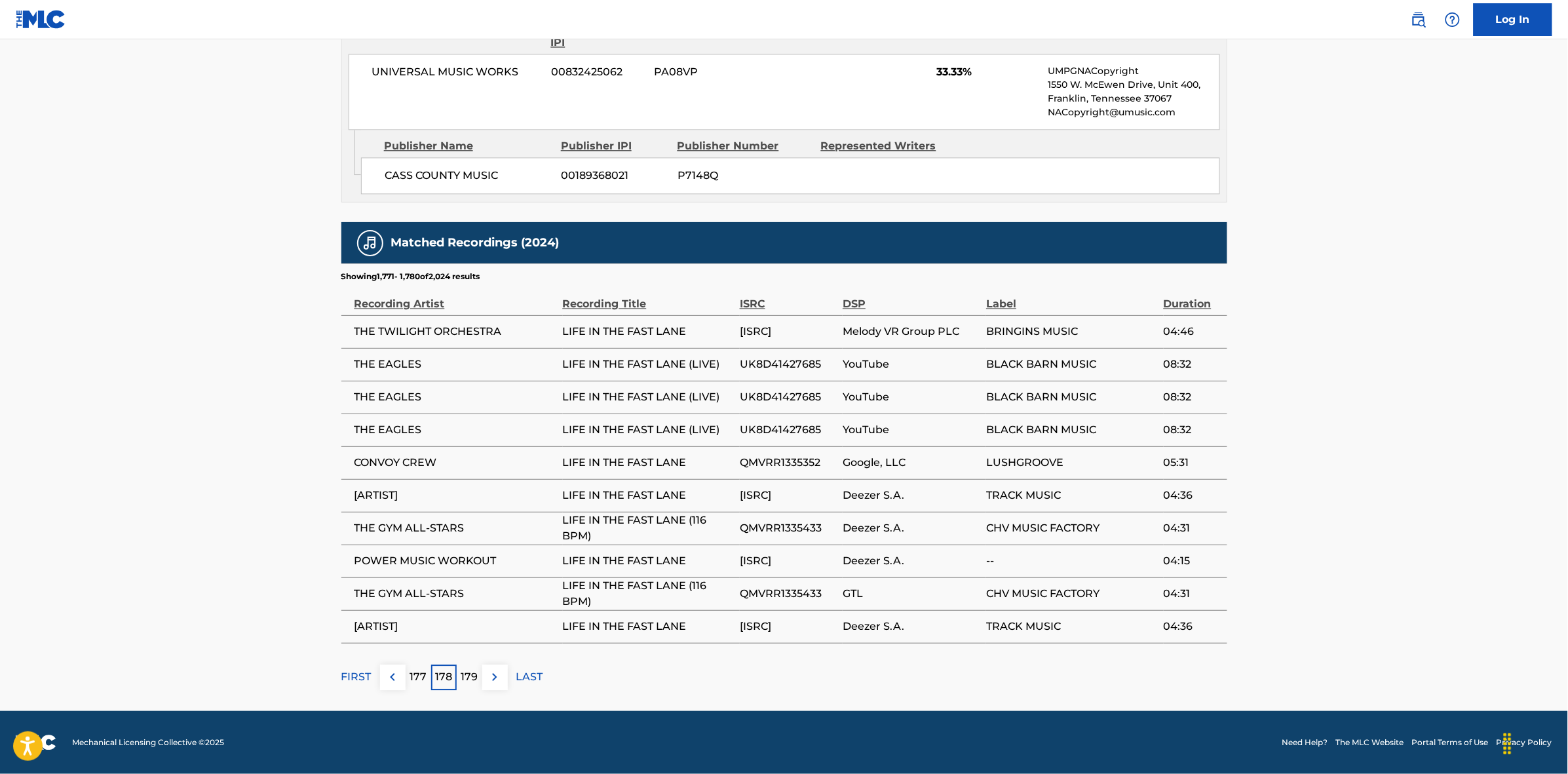 click at bounding box center (495, 677) 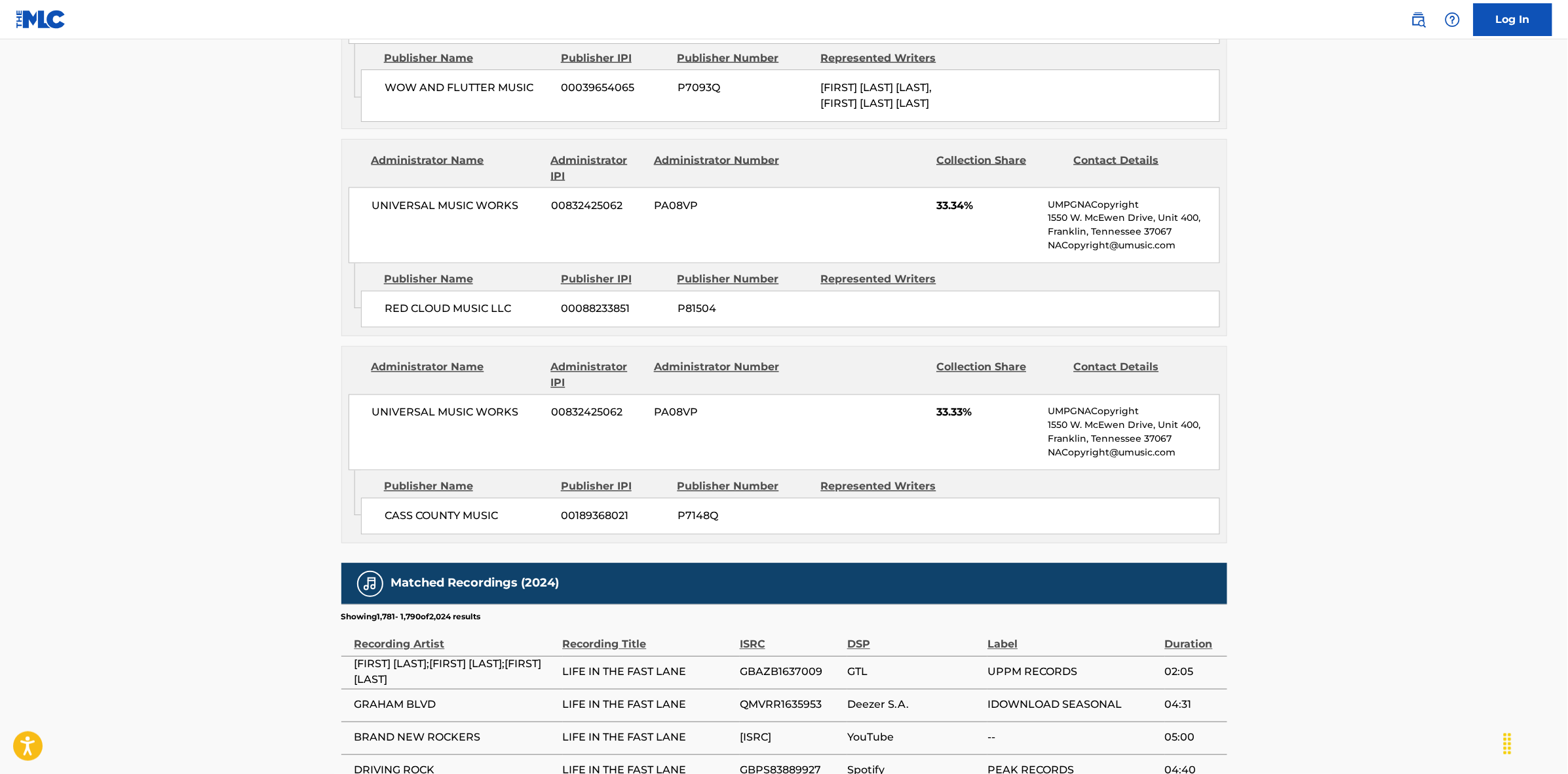 scroll, scrollTop: 1177, scrollLeft: 0, axis: vertical 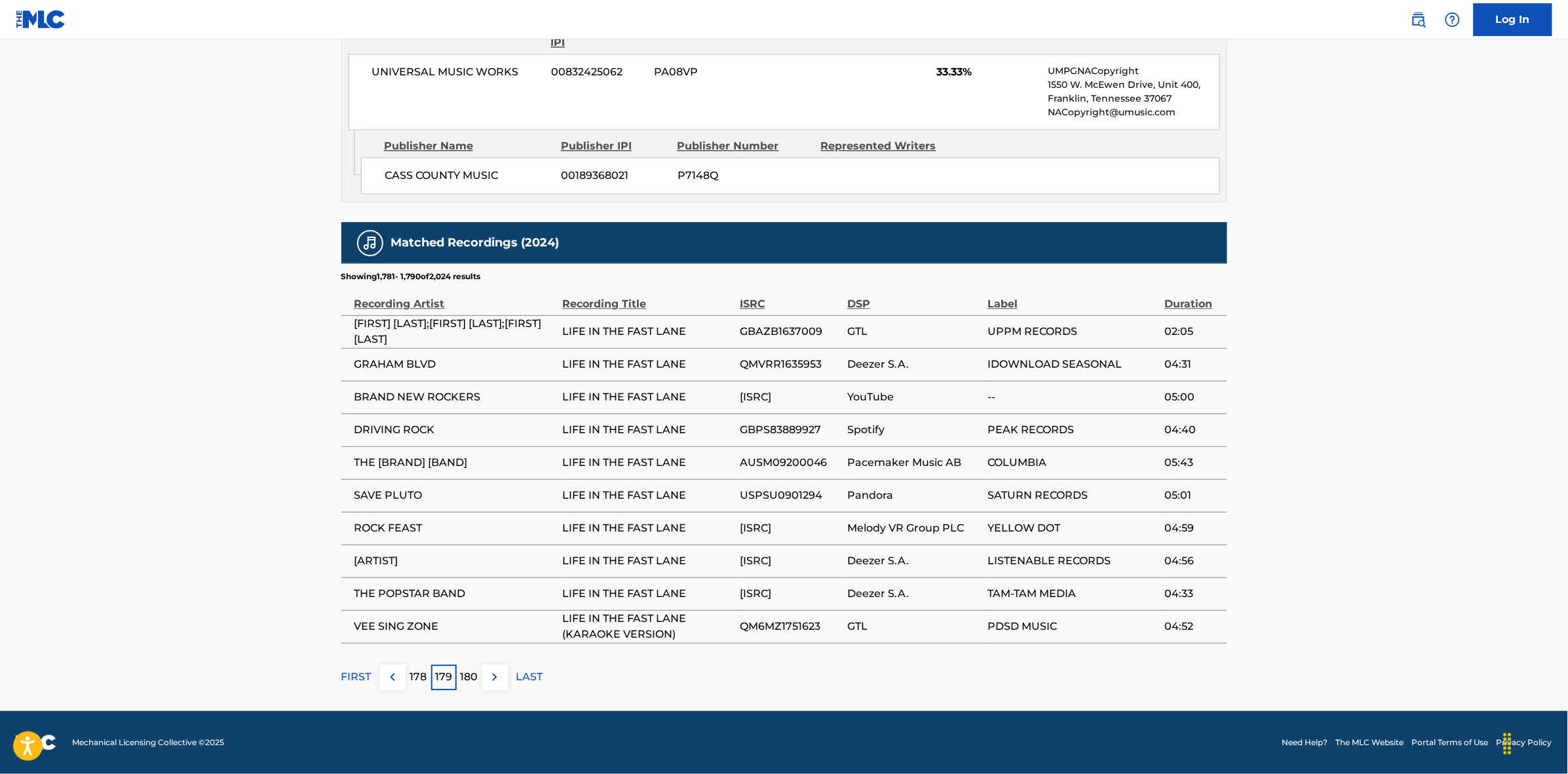 click at bounding box center [495, 677] 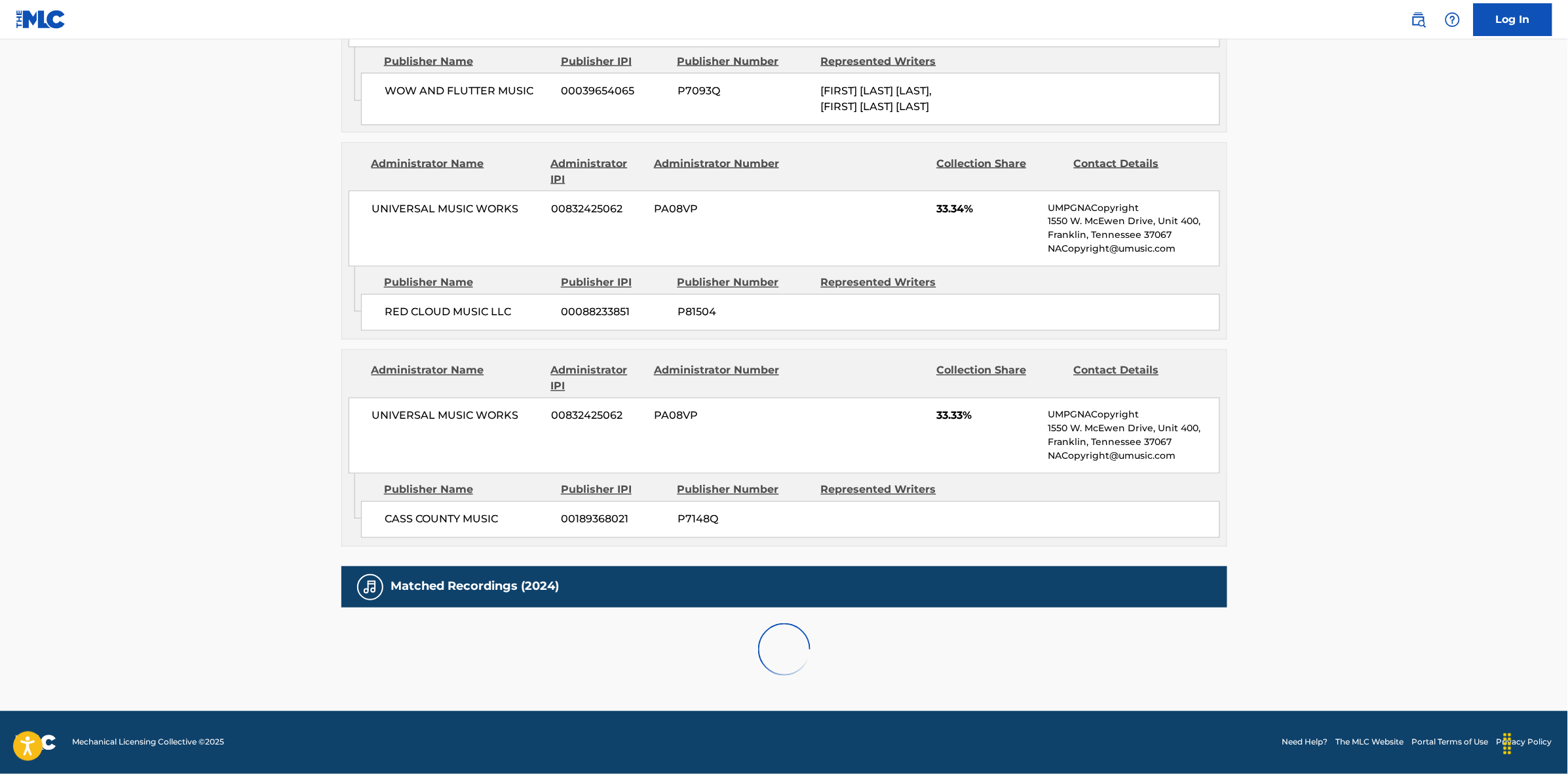 scroll, scrollTop: 1177, scrollLeft: 0, axis: vertical 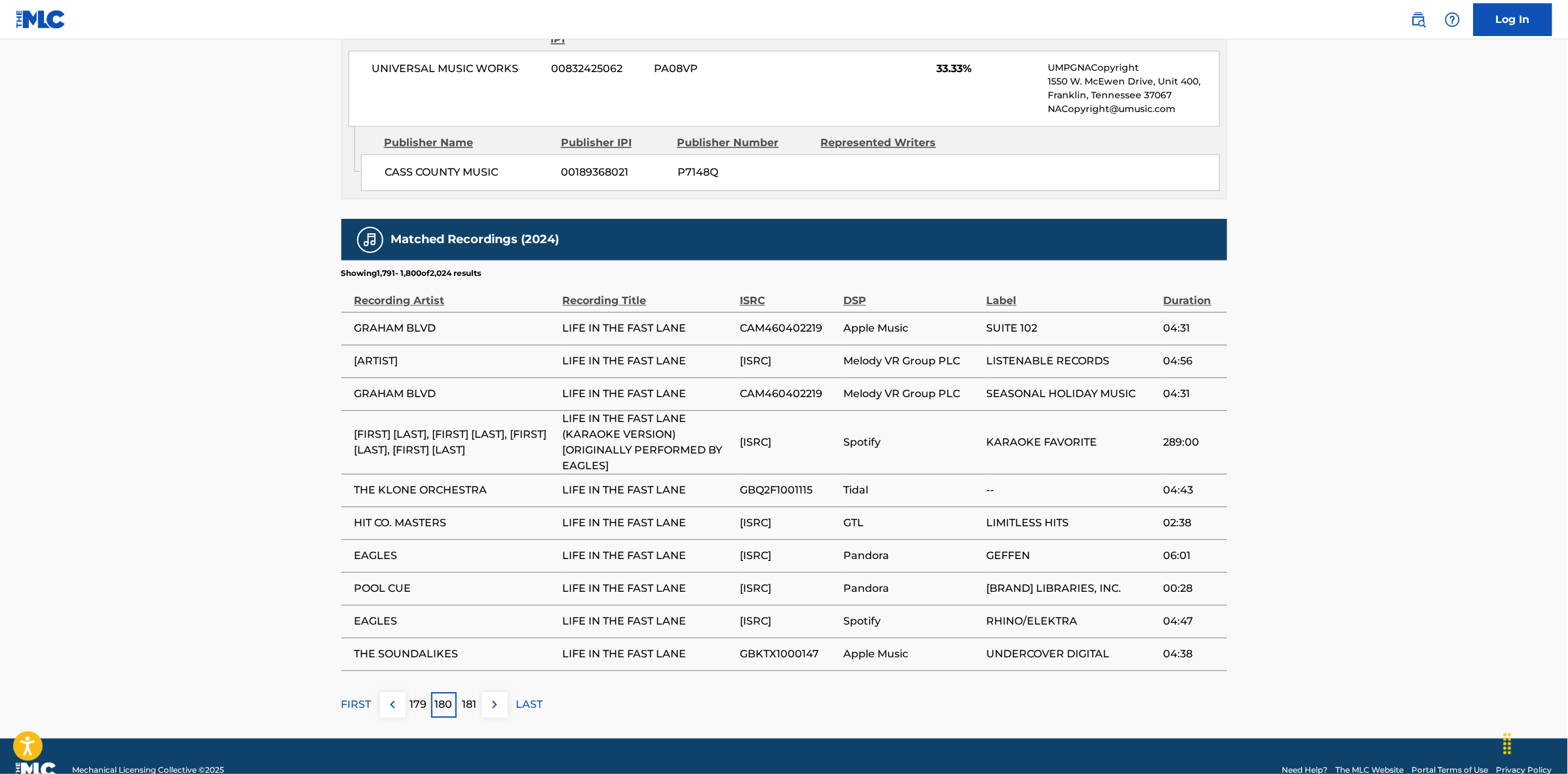 click at bounding box center [495, 705] 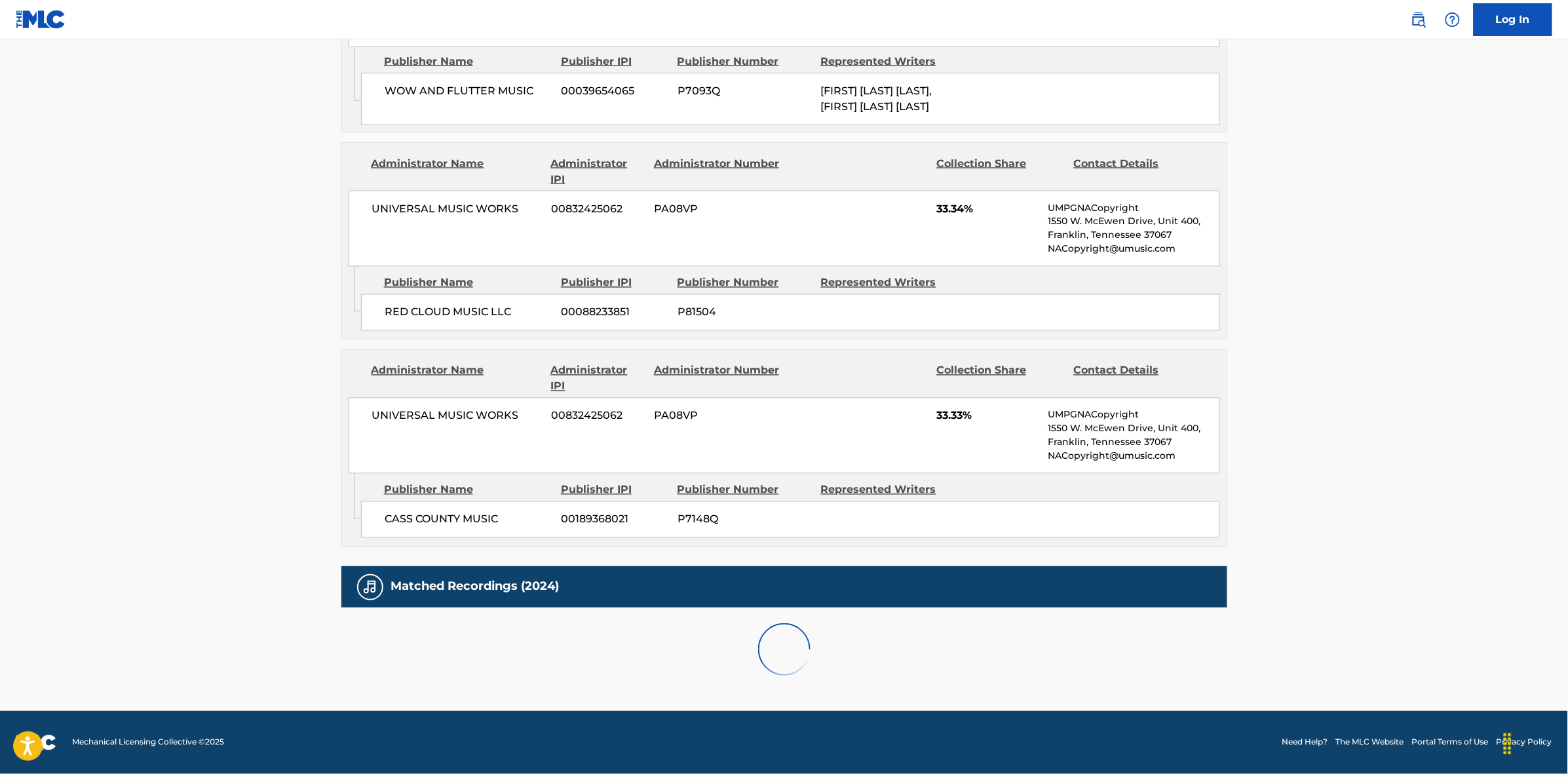 scroll, scrollTop: 1177, scrollLeft: 0, axis: vertical 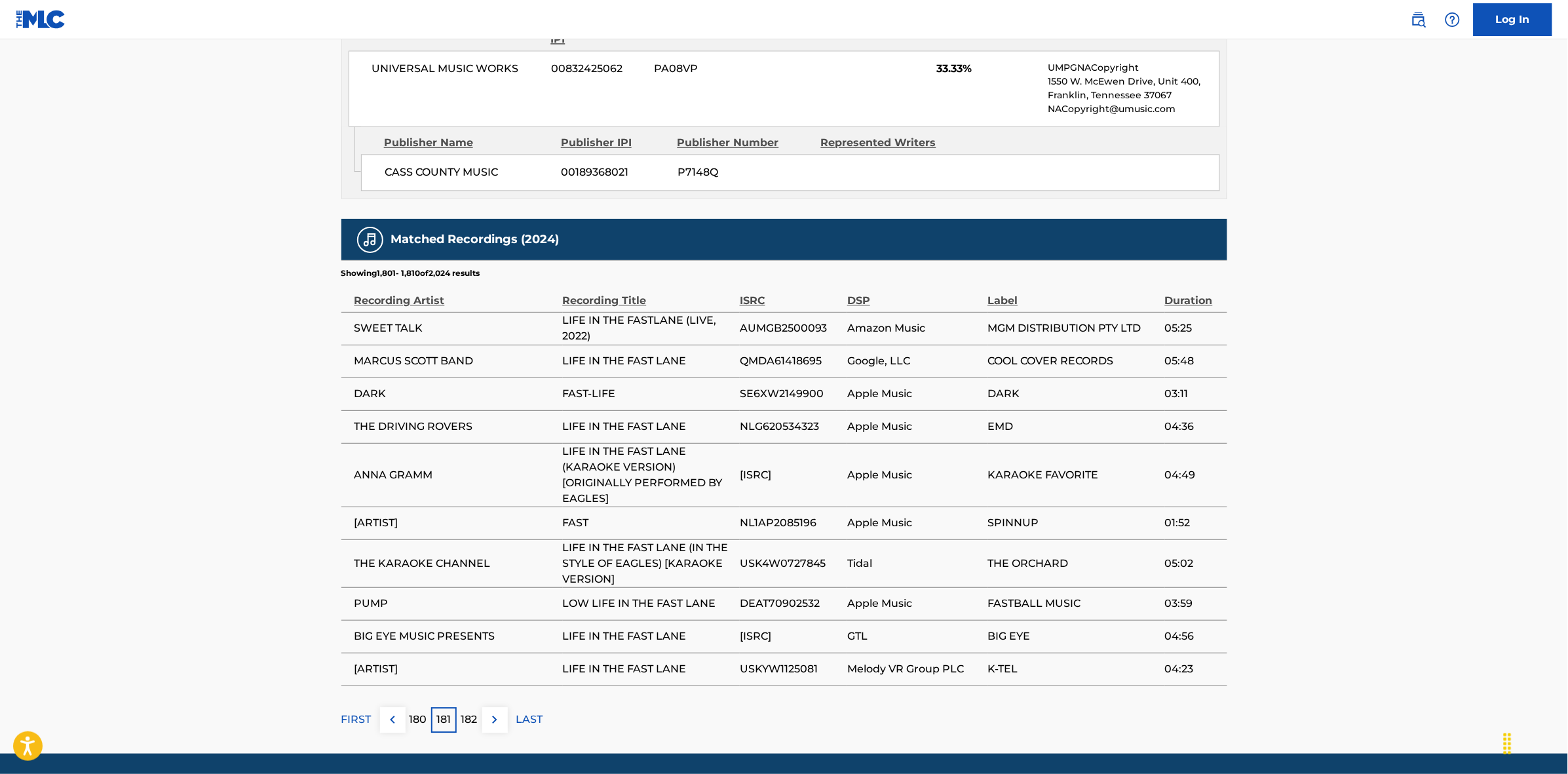 click at bounding box center (495, 720) 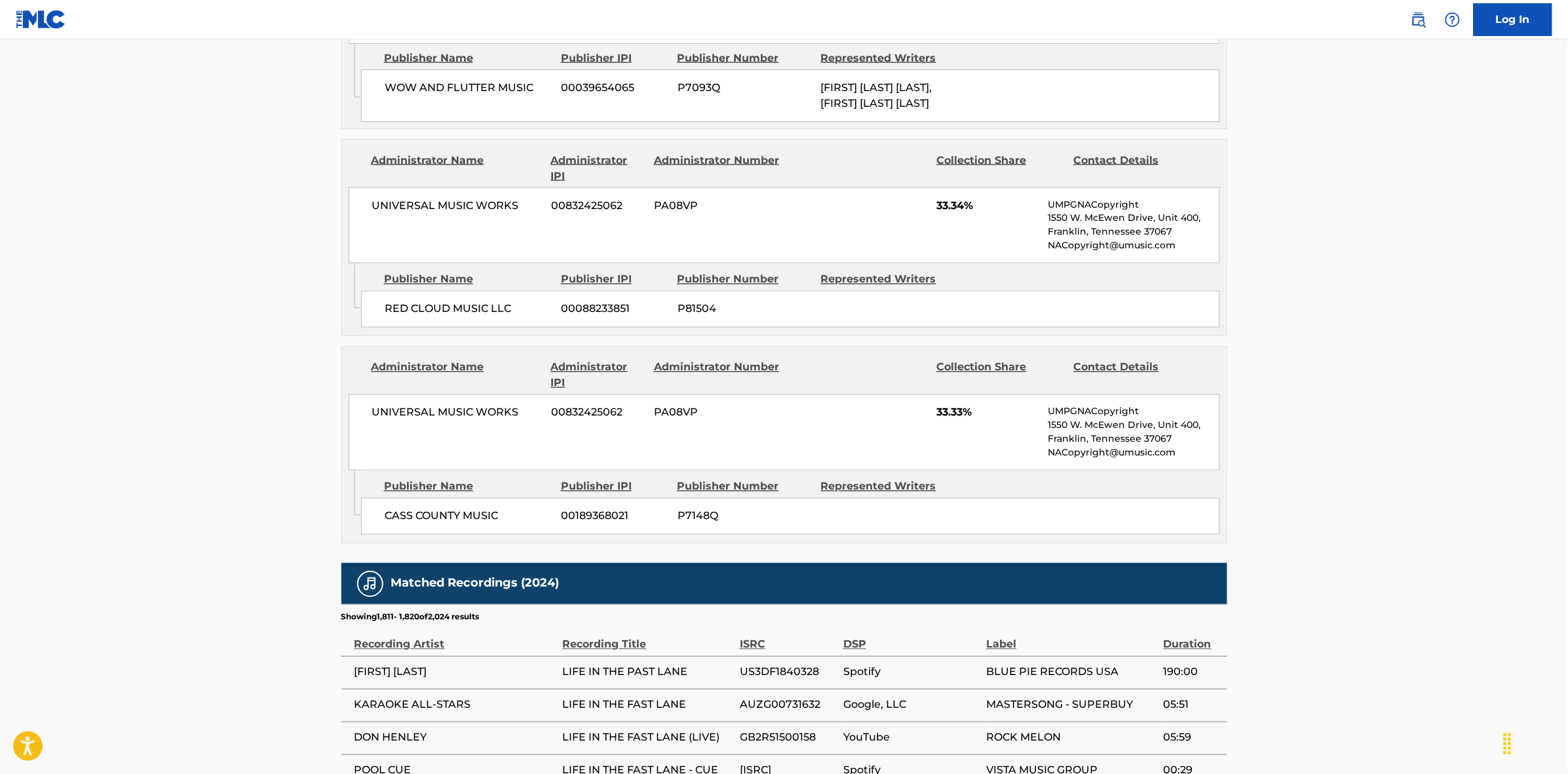 scroll, scrollTop: 1177, scrollLeft: 0, axis: vertical 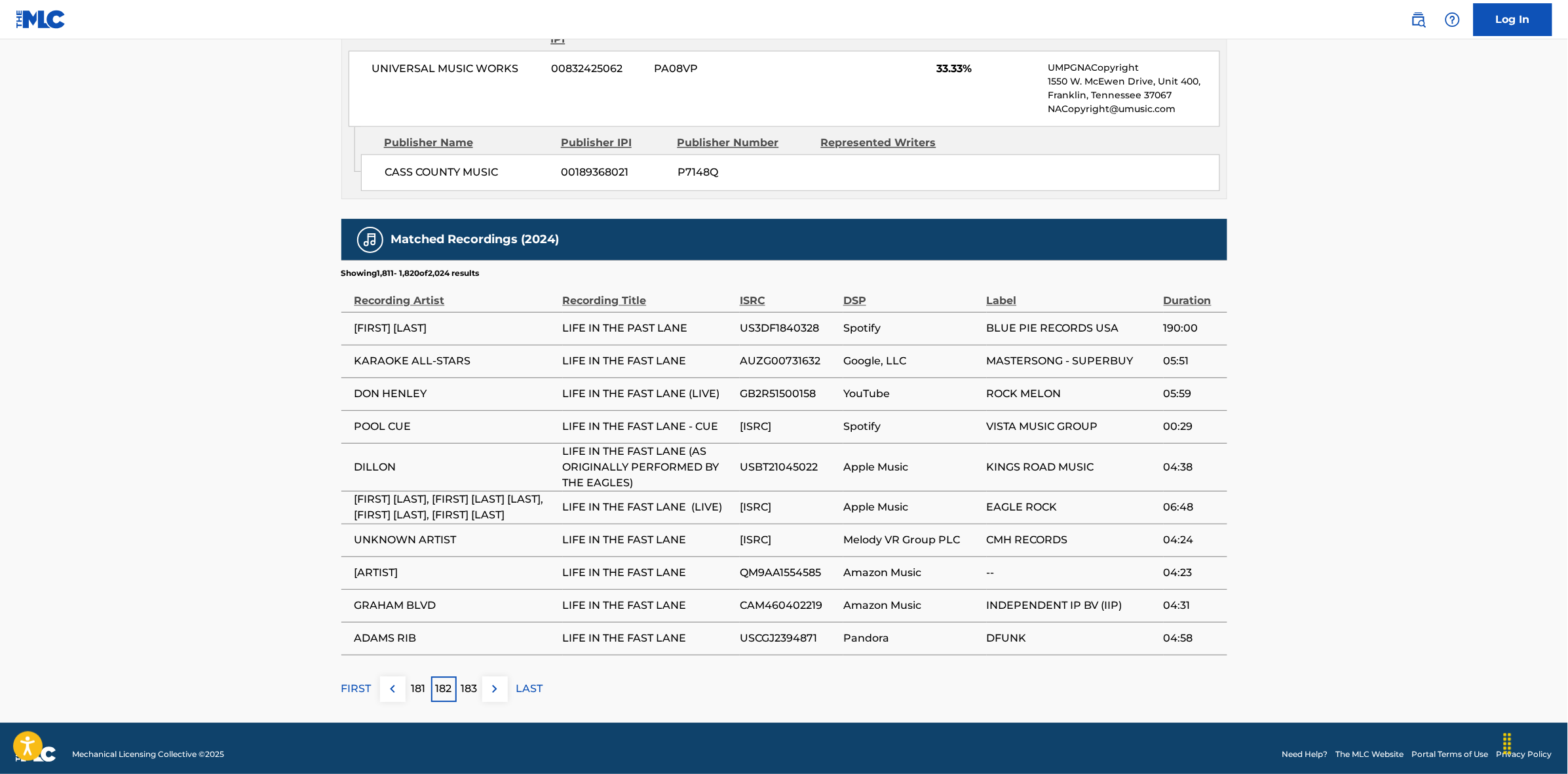 click at bounding box center [495, 689] 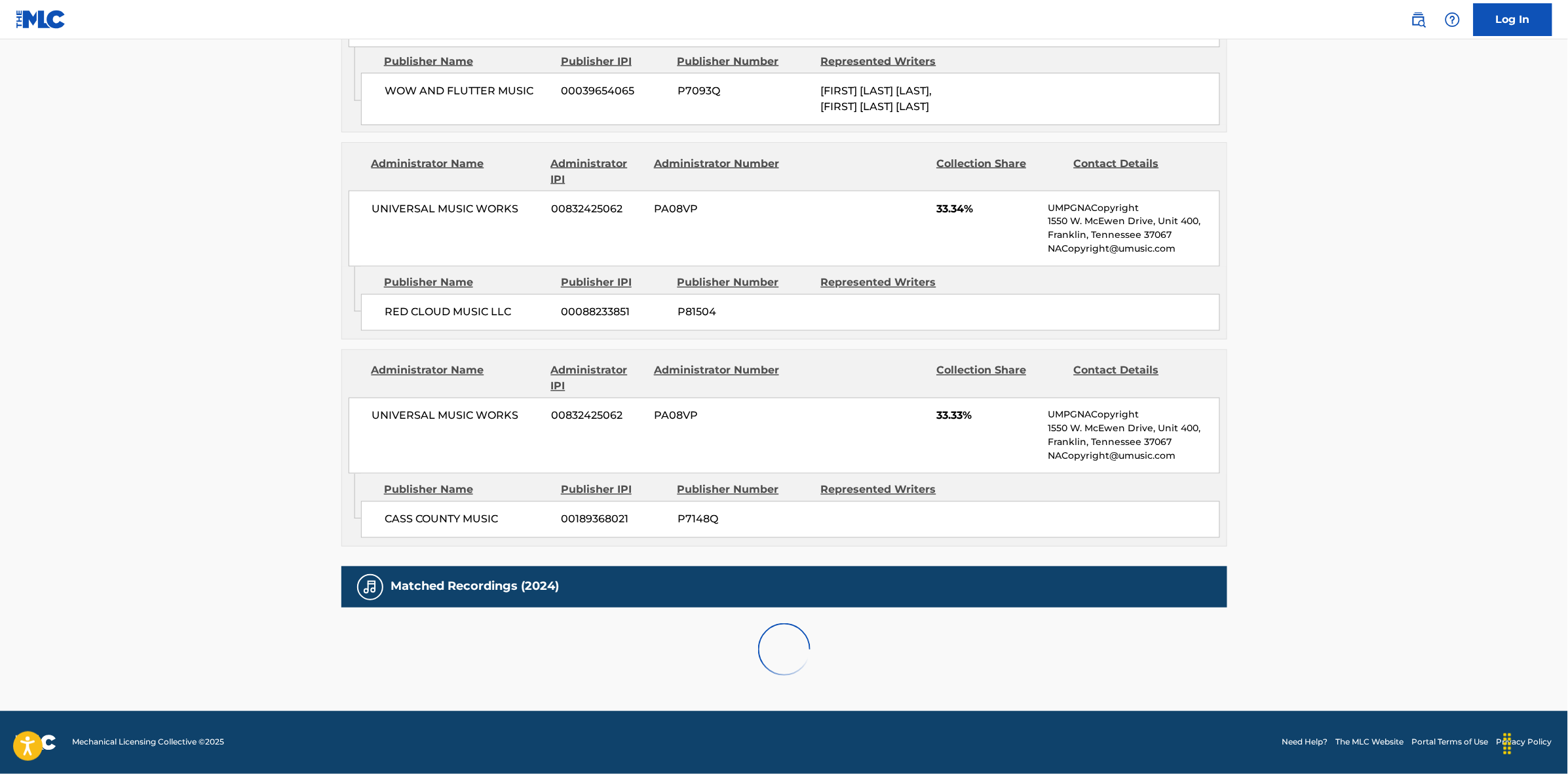 scroll, scrollTop: 1177, scrollLeft: 0, axis: vertical 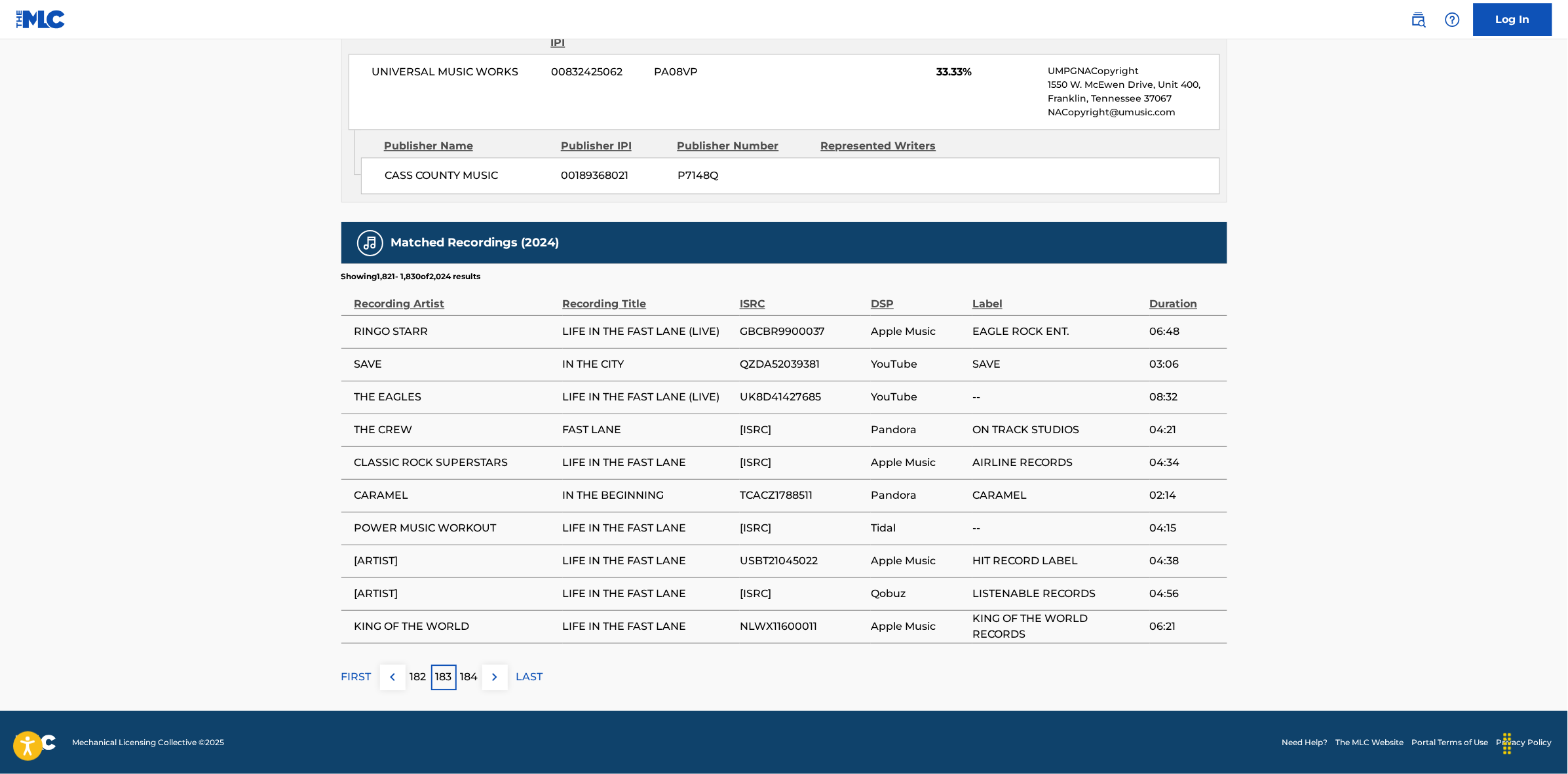 click at bounding box center (495, 677) 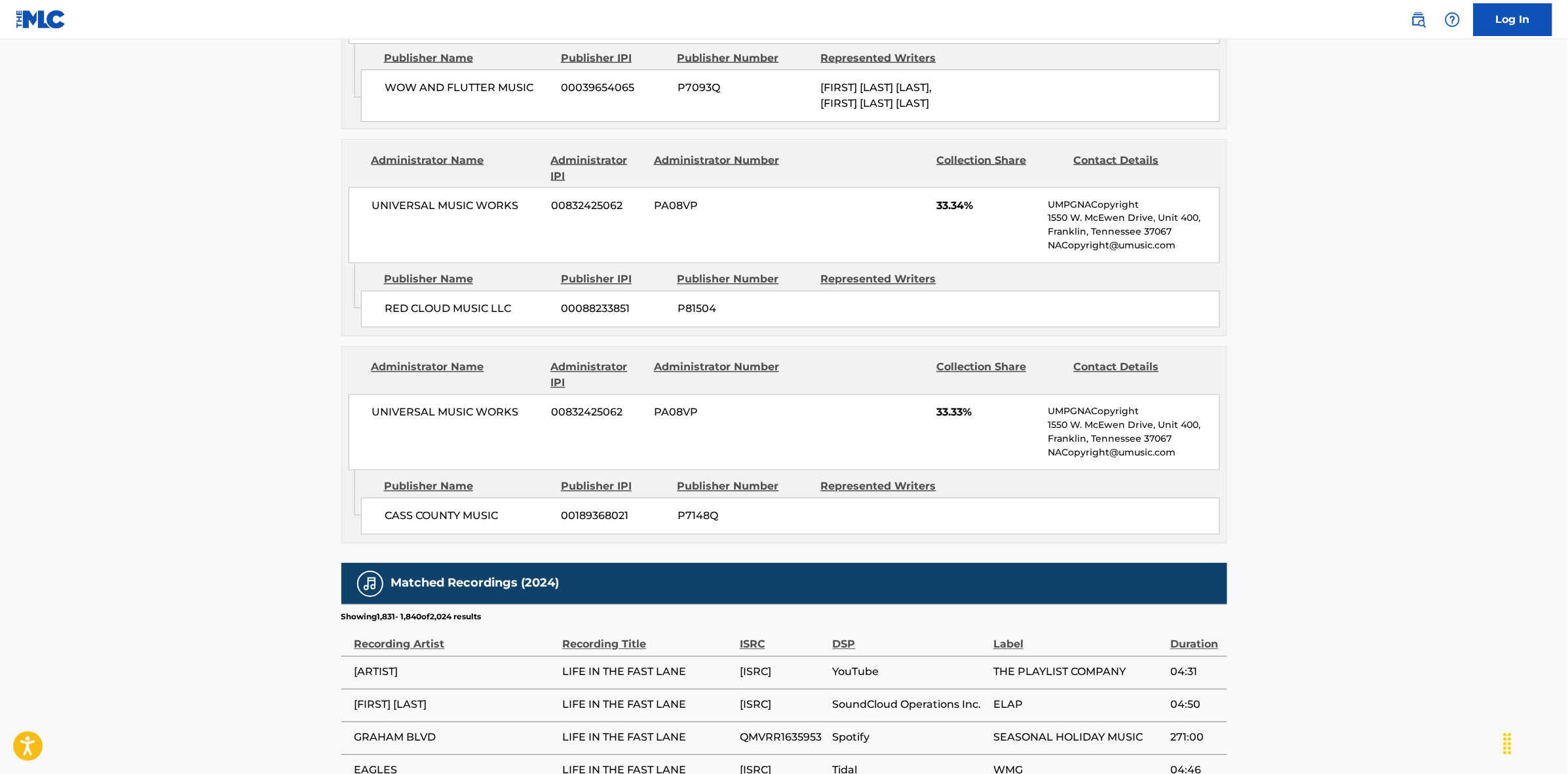 scroll, scrollTop: 1177, scrollLeft: 0, axis: vertical 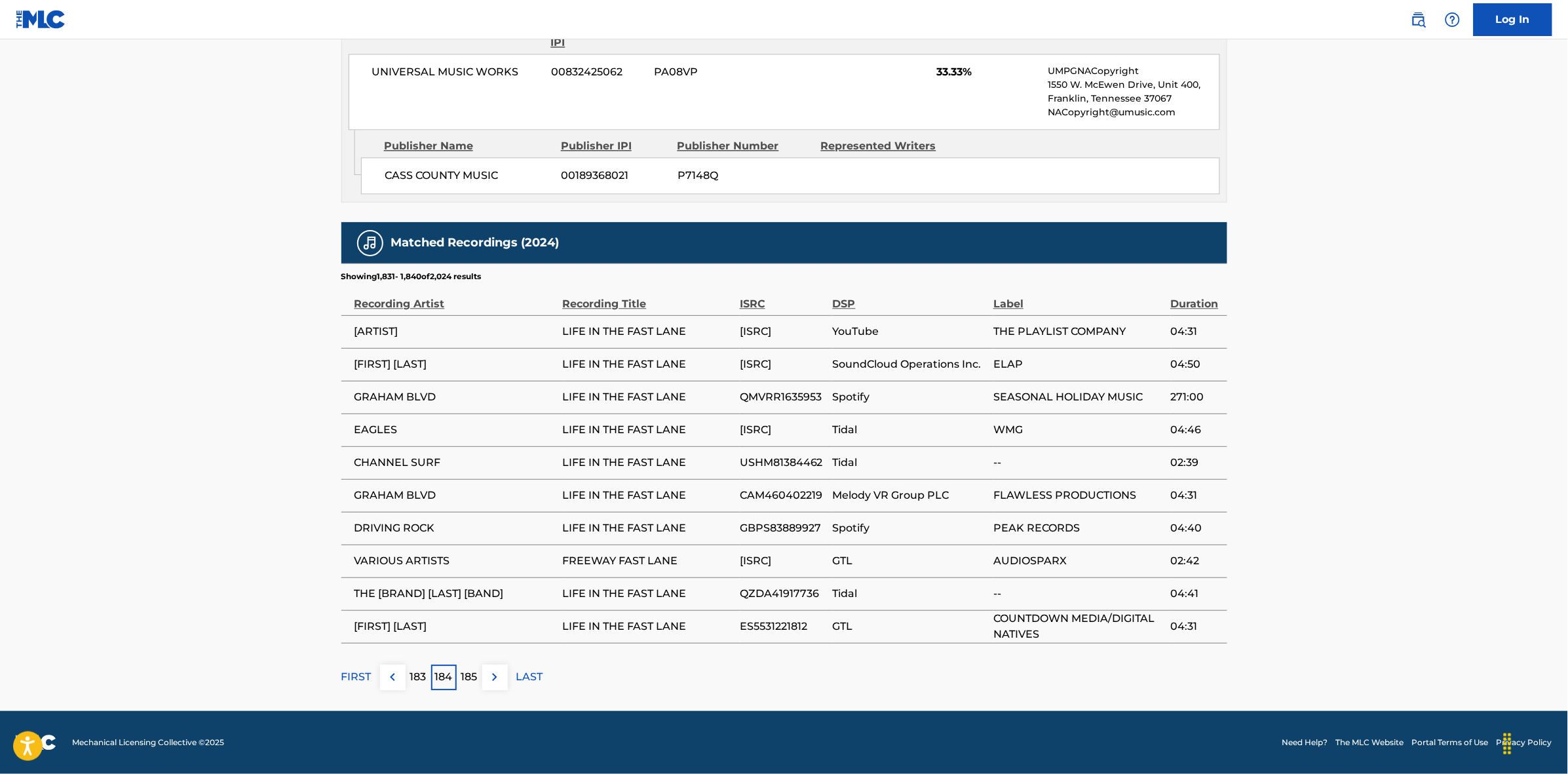 click at bounding box center [495, 677] 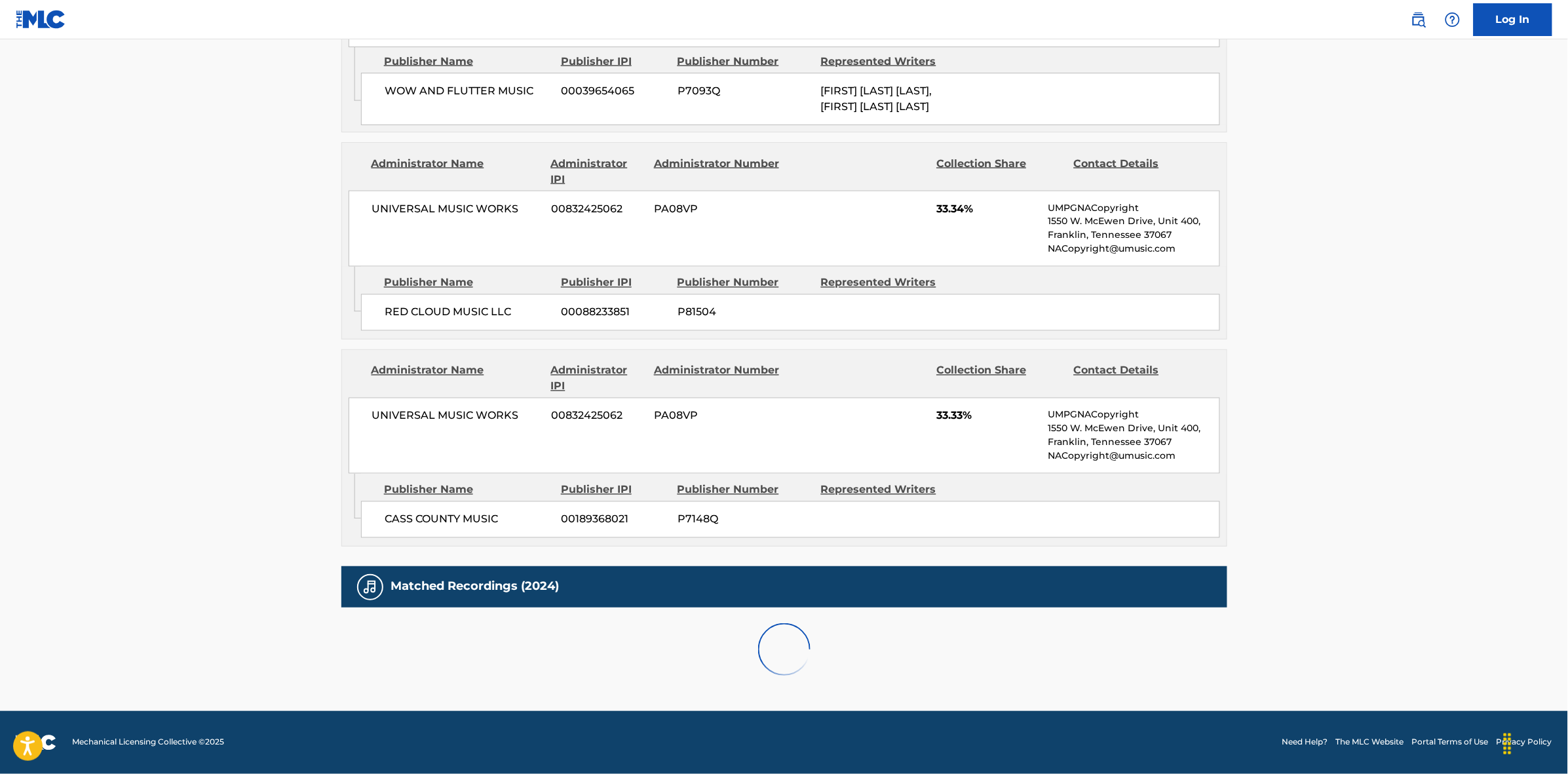 scroll, scrollTop: 1177, scrollLeft: 0, axis: vertical 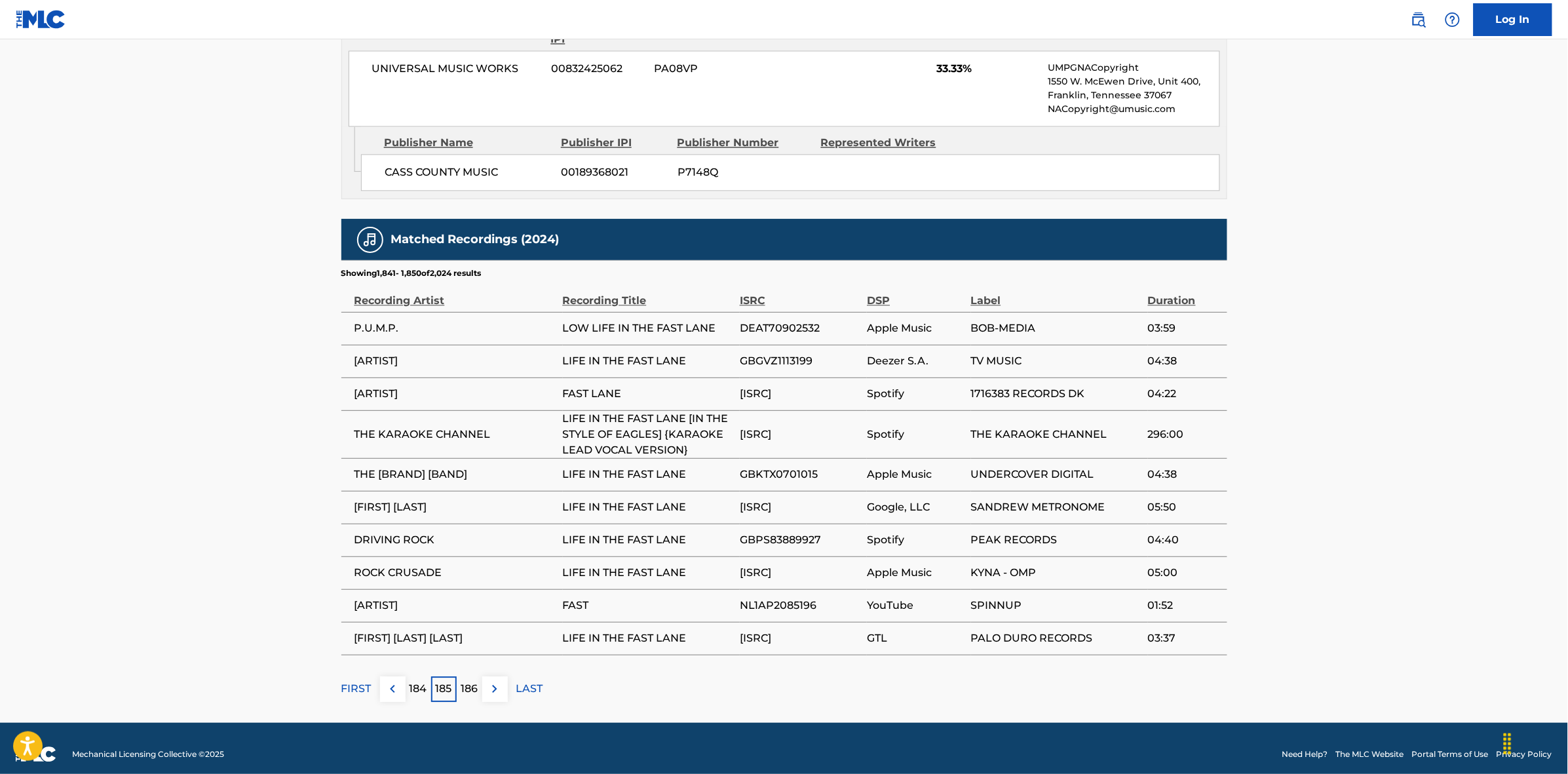 click at bounding box center [495, 689] 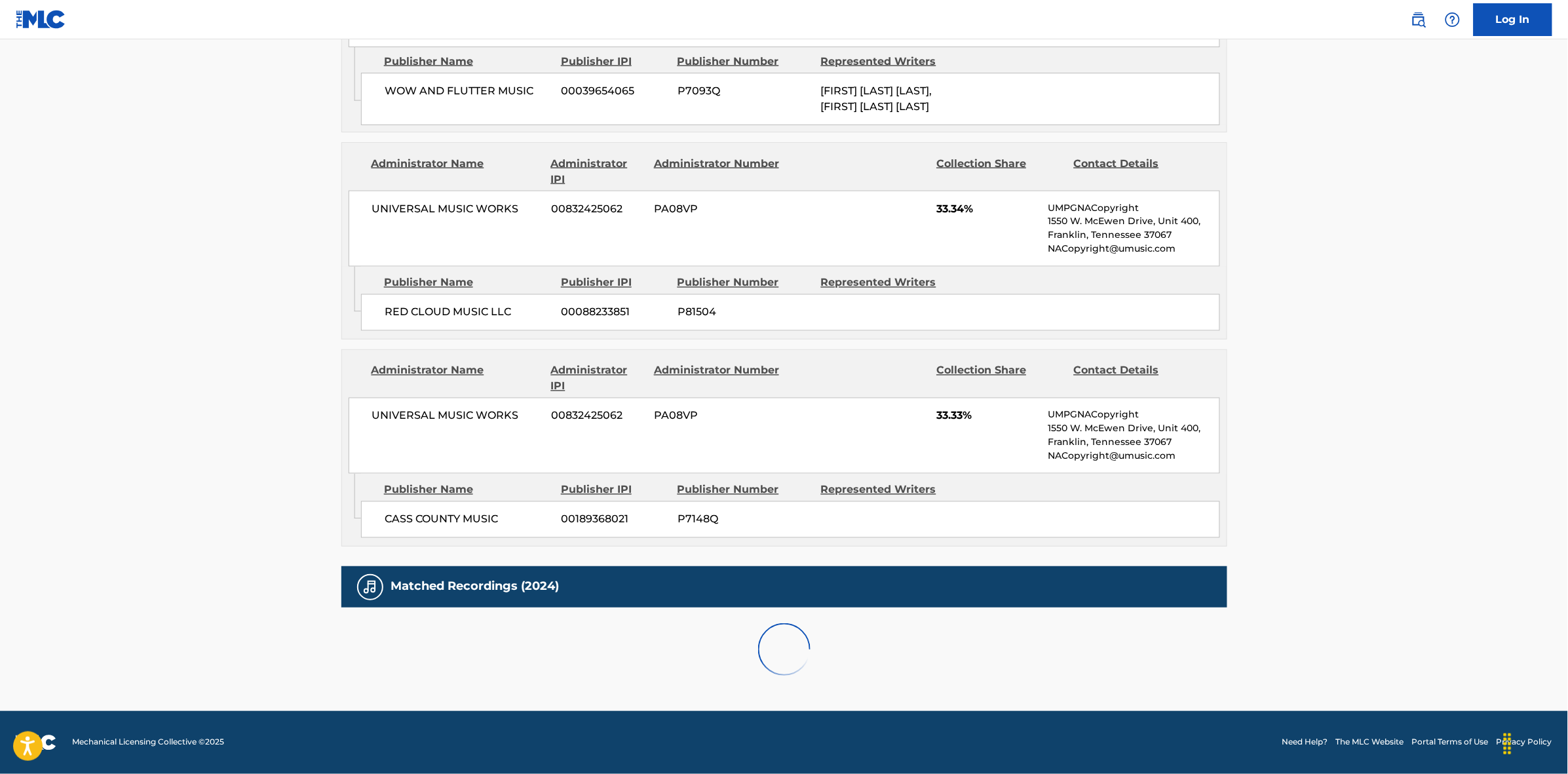 scroll, scrollTop: 1177, scrollLeft: 0, axis: vertical 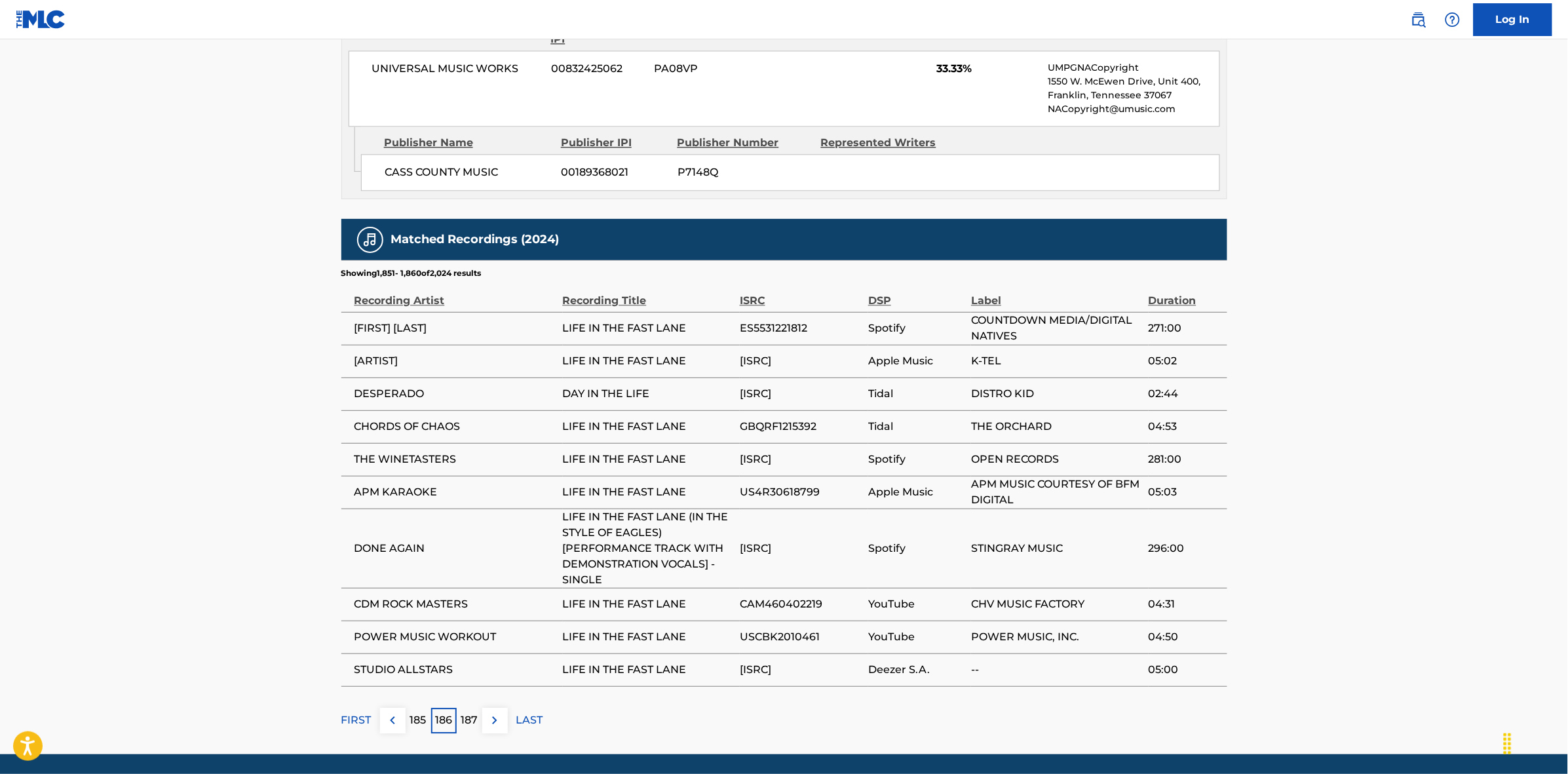 click at bounding box center [495, 720] 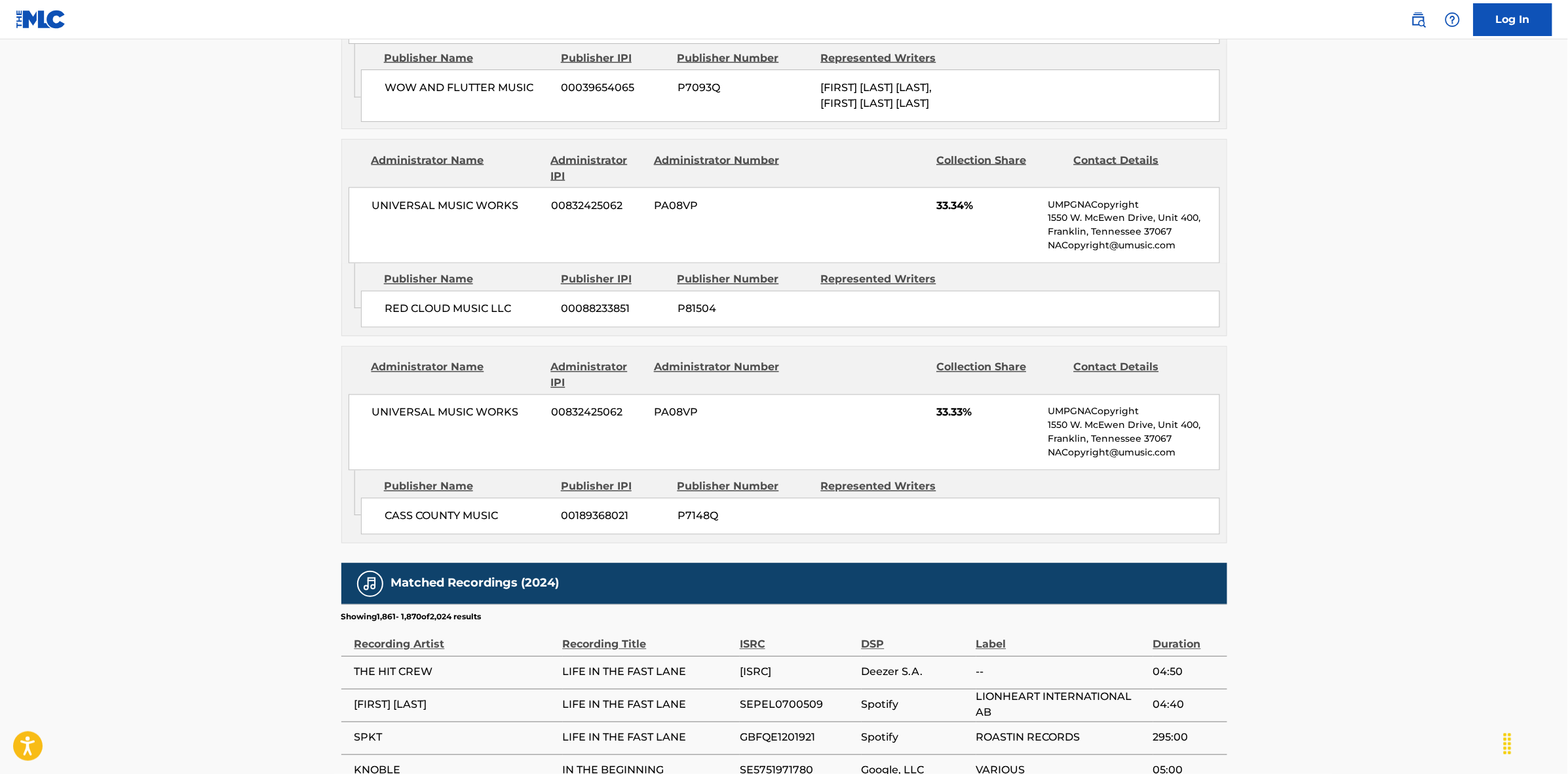 scroll, scrollTop: 1177, scrollLeft: 0, axis: vertical 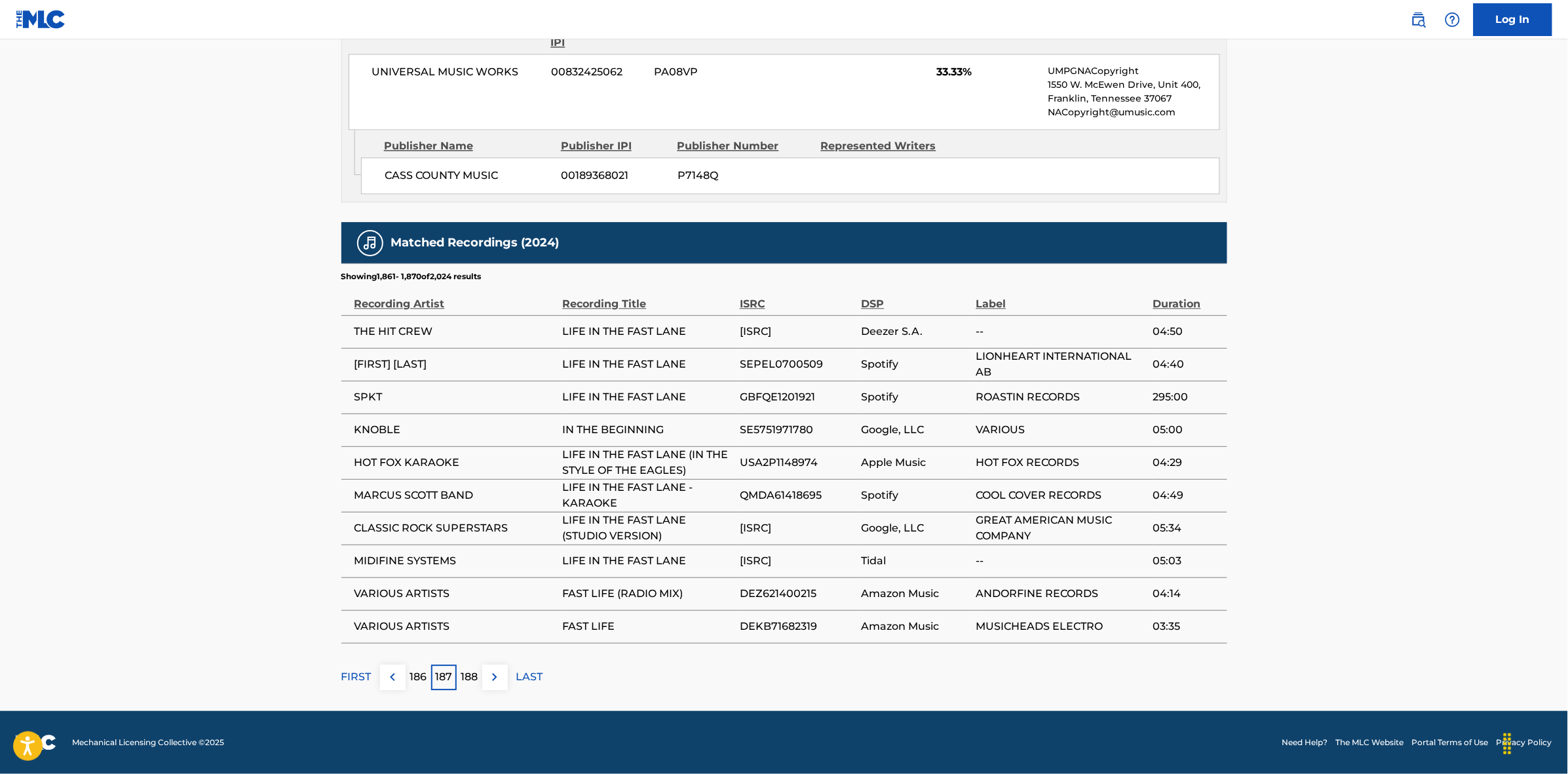 click at bounding box center [495, 677] 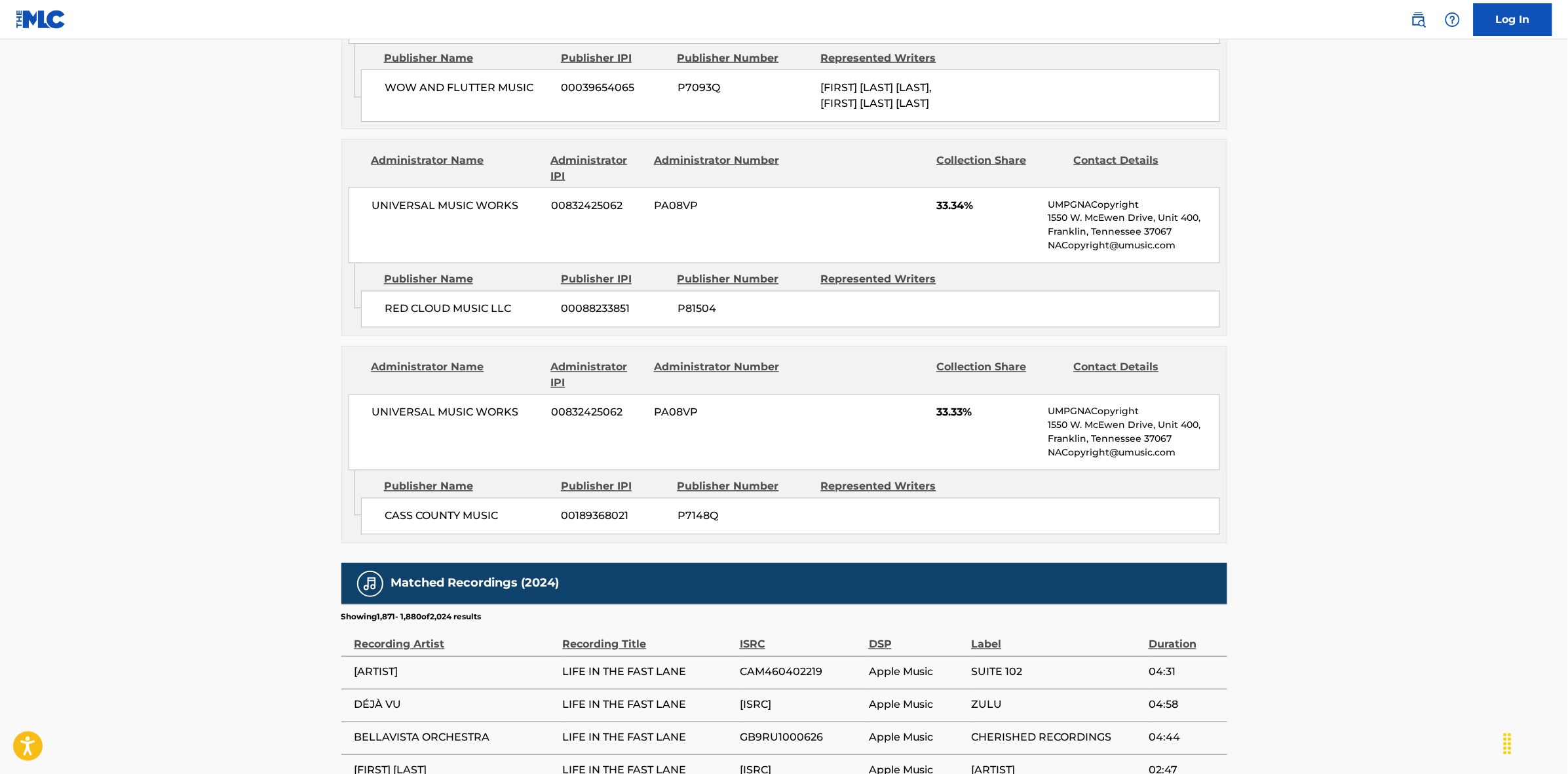 scroll, scrollTop: 1177, scrollLeft: 0, axis: vertical 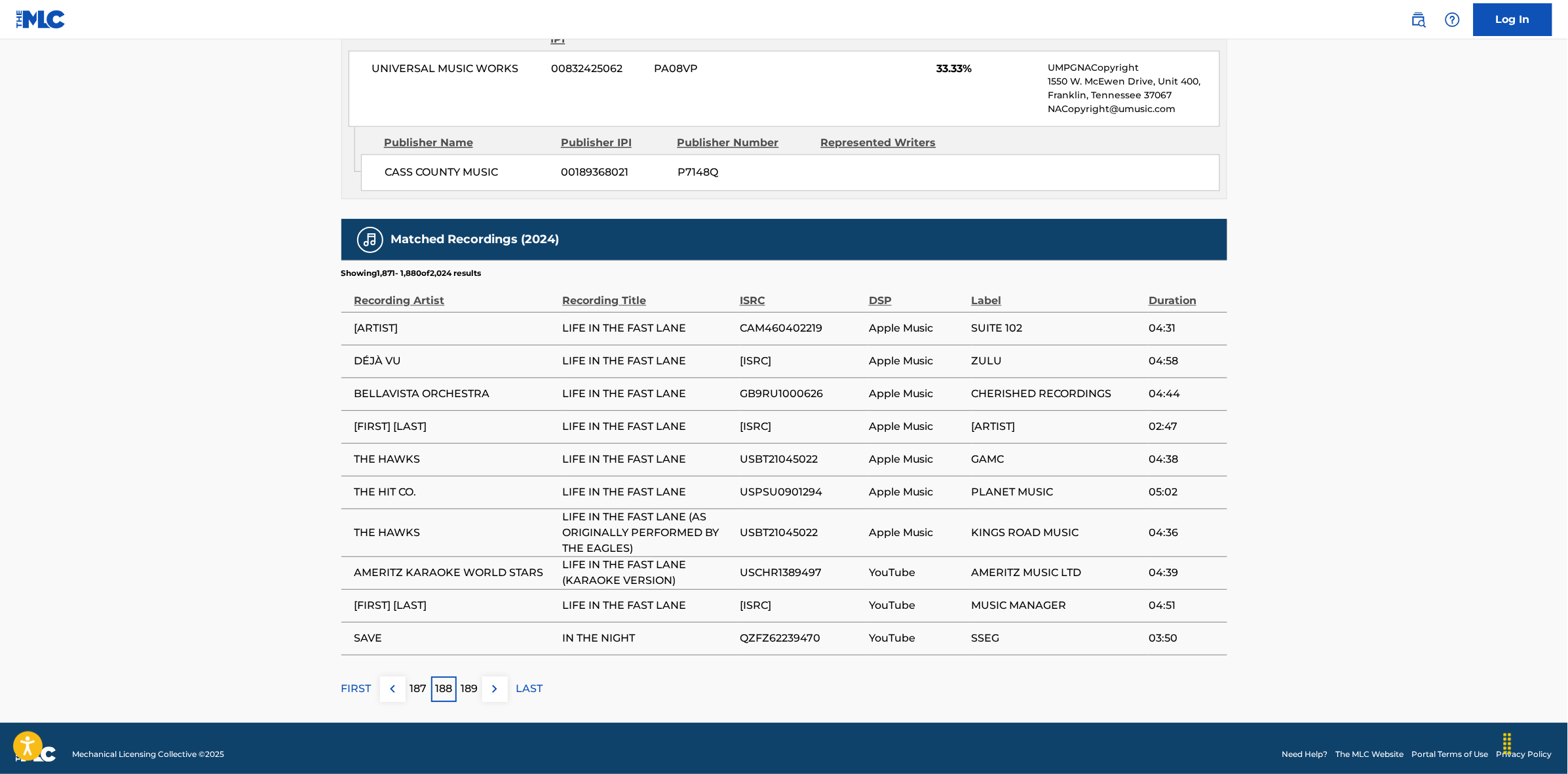 click at bounding box center (495, 689) 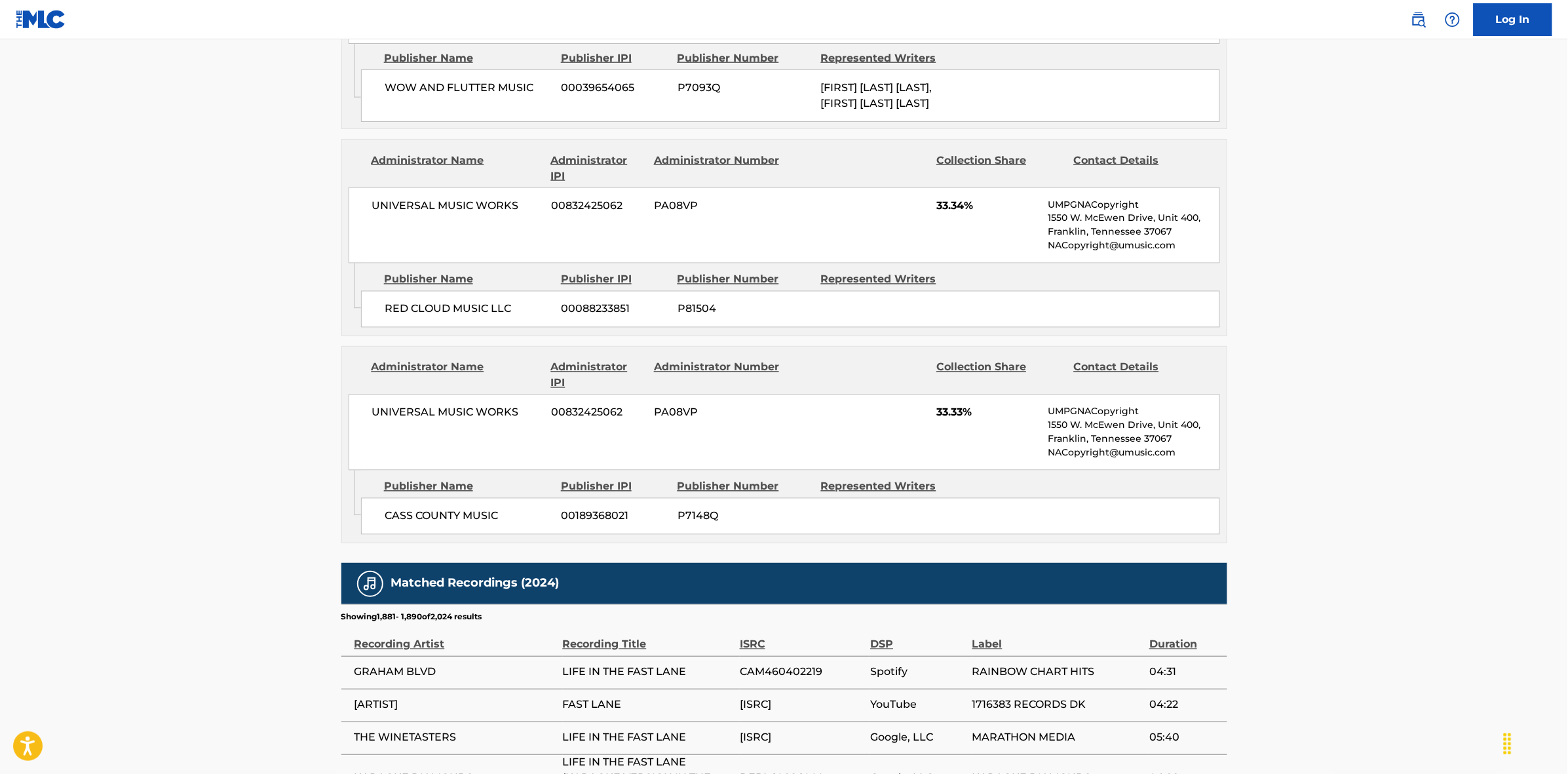 scroll, scrollTop: 1177, scrollLeft: 0, axis: vertical 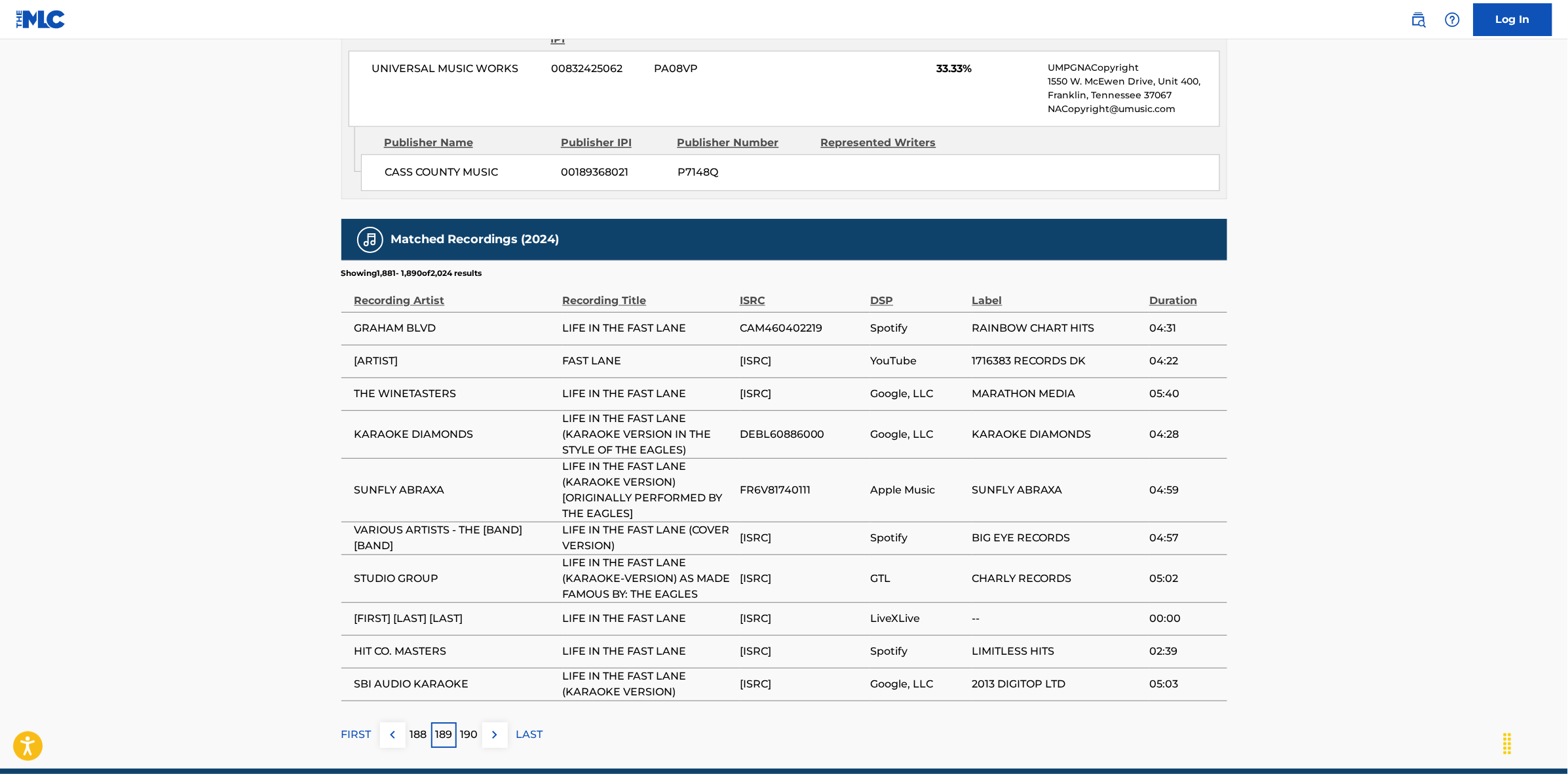 click at bounding box center (495, 735) 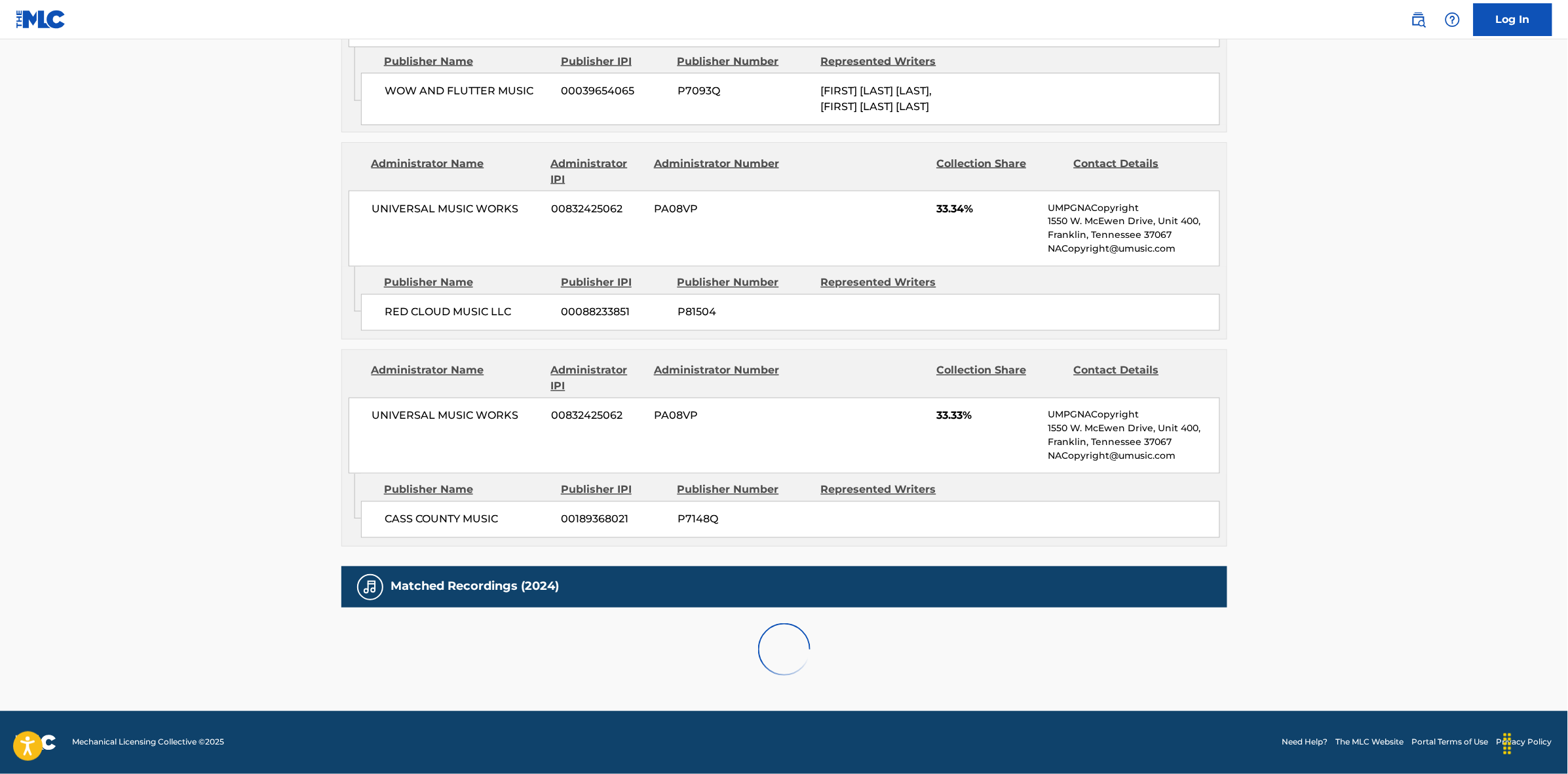 scroll, scrollTop: 1177, scrollLeft: 0, axis: vertical 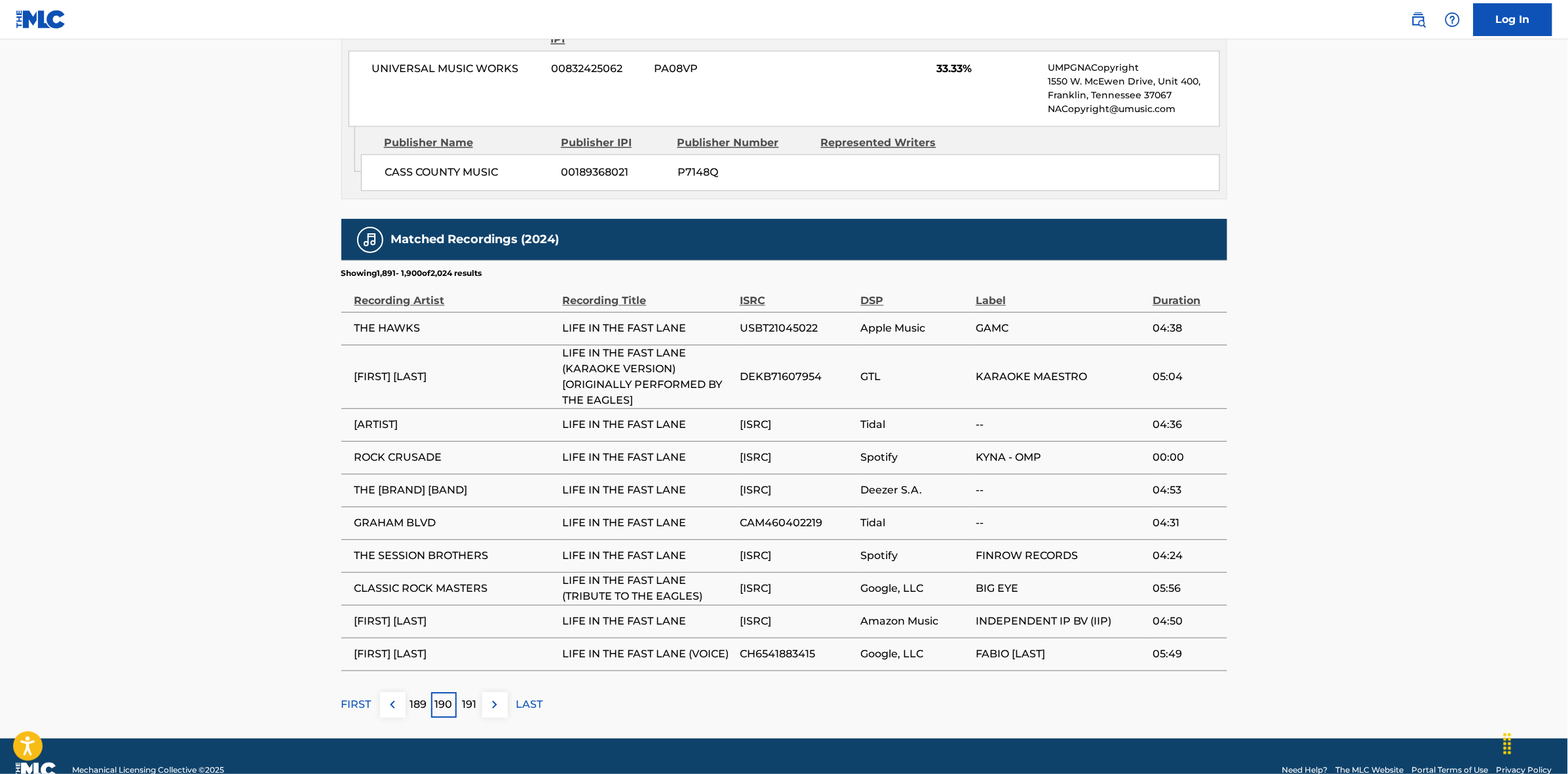 click at bounding box center (495, 705) 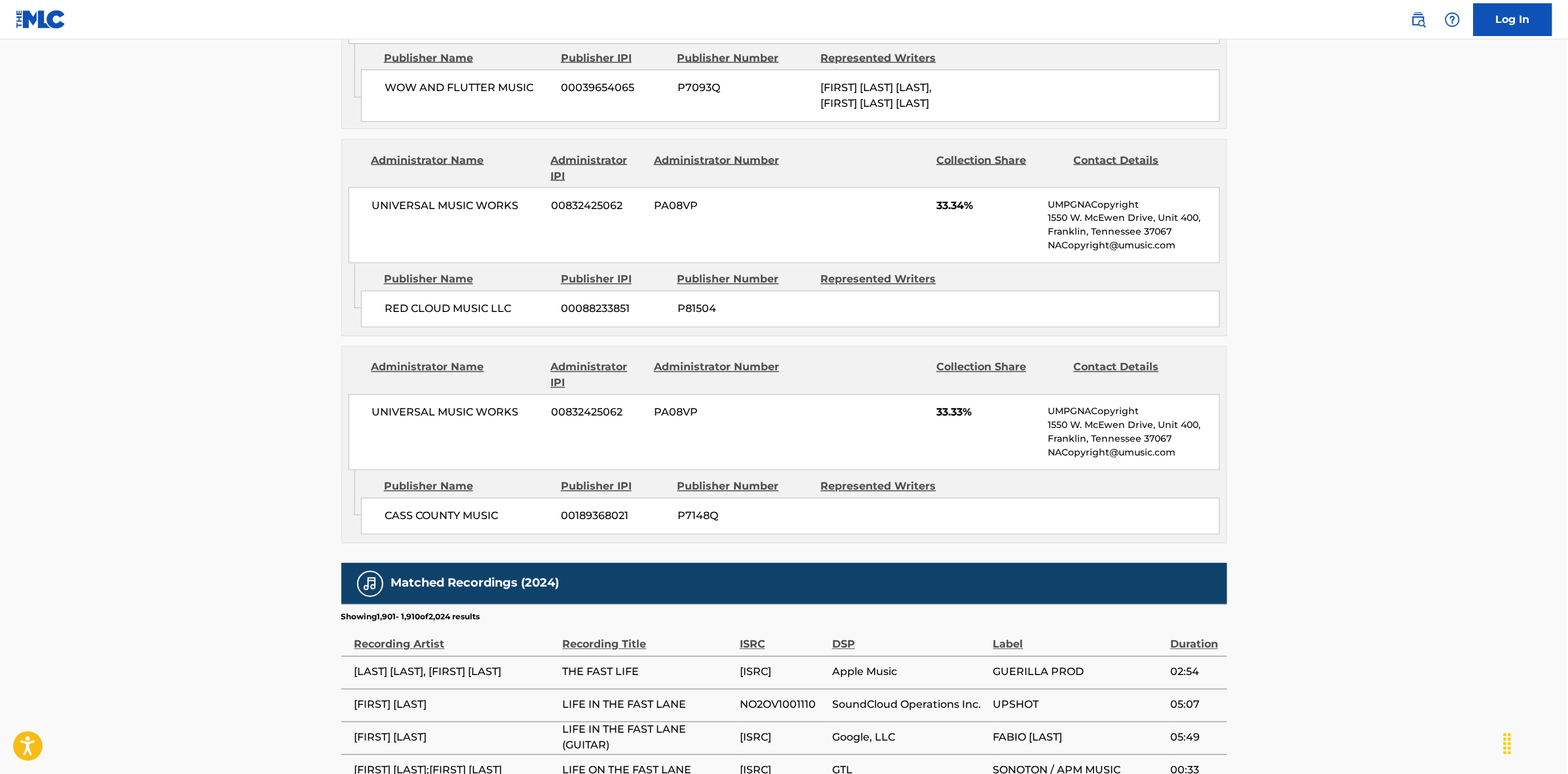 scroll, scrollTop: 1177, scrollLeft: 0, axis: vertical 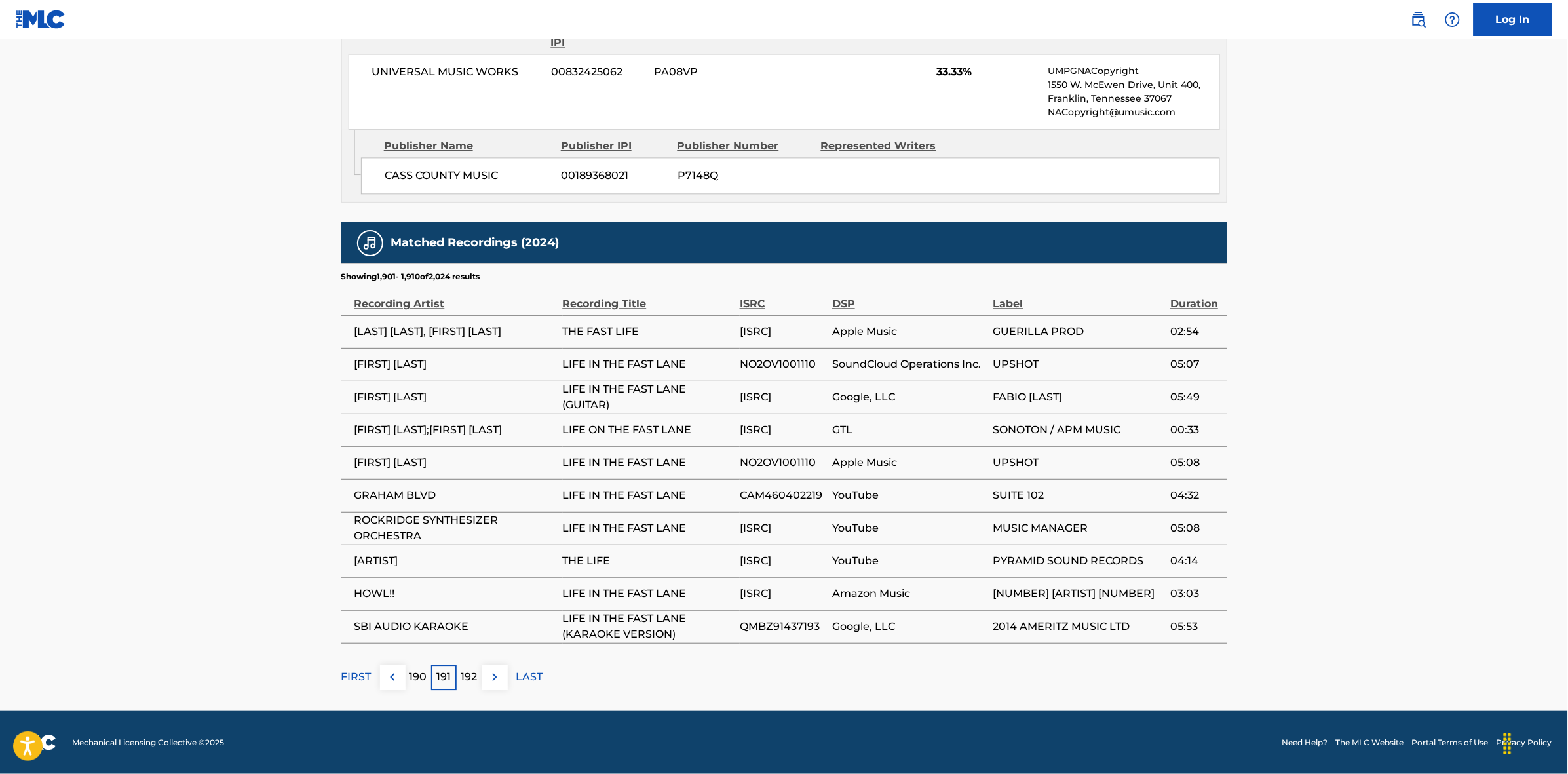 click at bounding box center [495, 677] 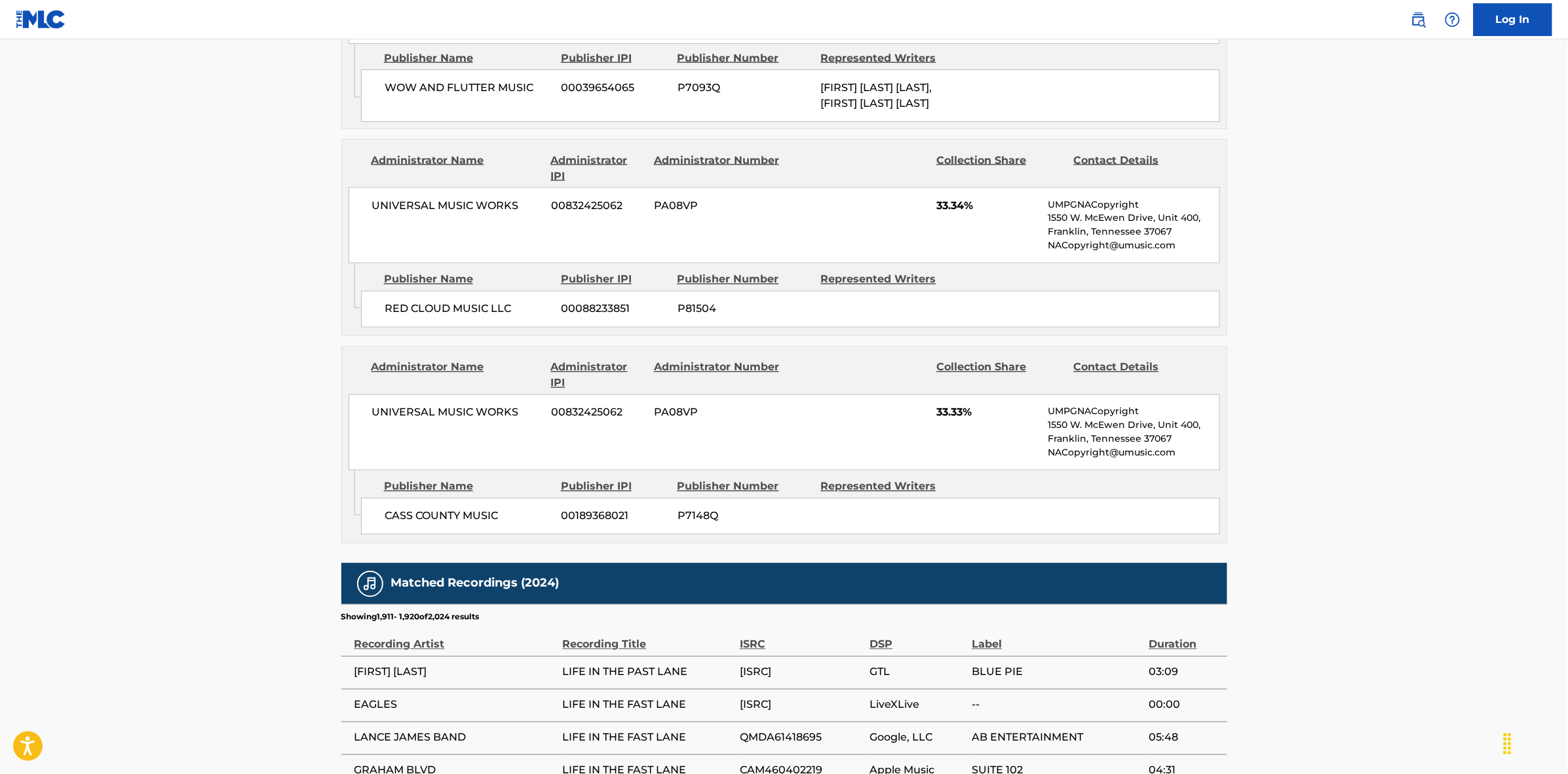 scroll, scrollTop: 1177, scrollLeft: 0, axis: vertical 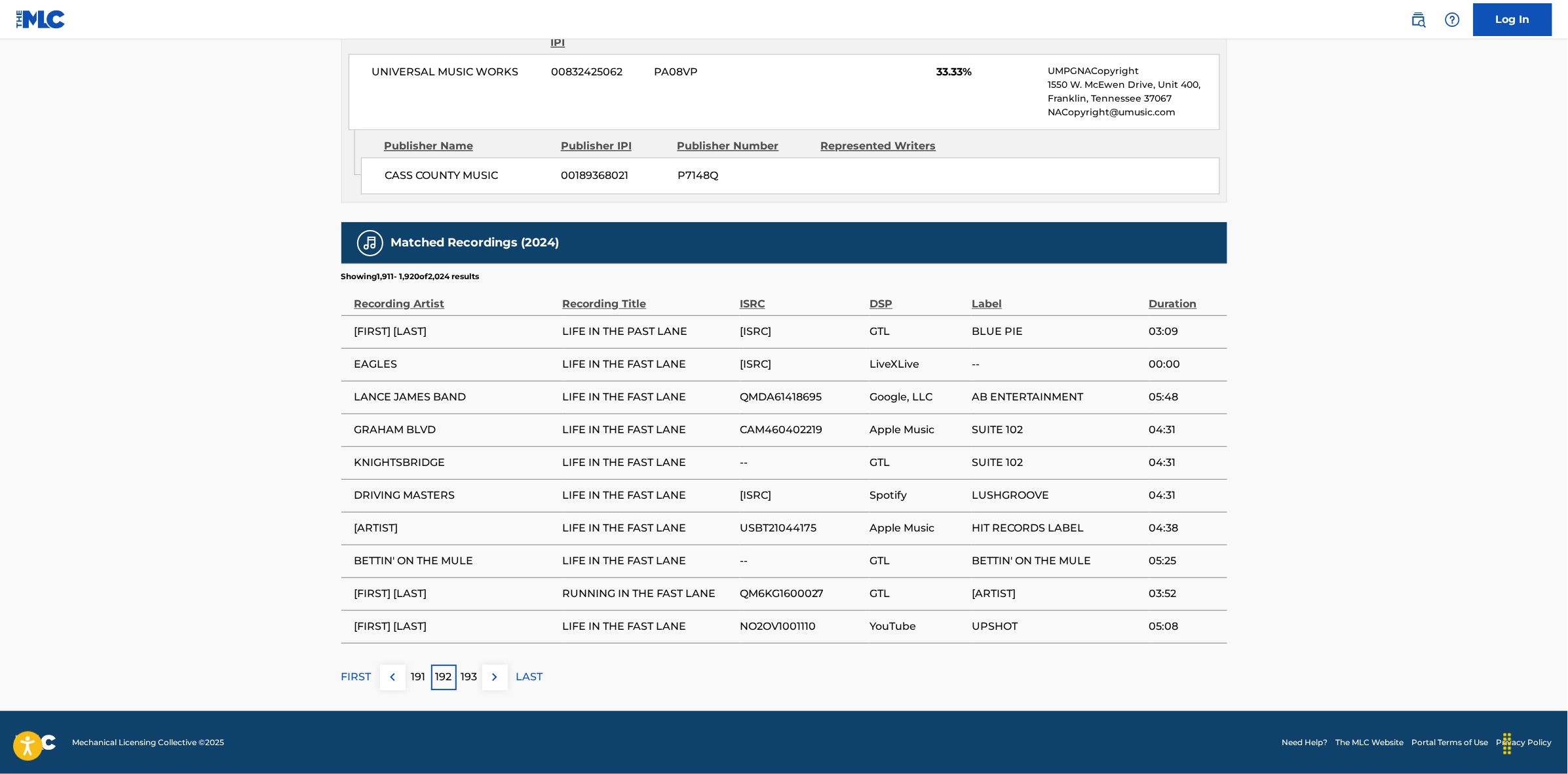 click on "Matched Recordings   (2024) Showing  1,911  -   1,920  of  2,024   results   Recording Artist Recording Title ISRC DSP Label Duration [FIRST] [LAST] LIFE IN THE PAST LANE [ISRC] GTL  BLUE PIE 03:09 [BAND] LIFE IN THE FAST LANE [ISRC] LiveXLive -- 00:00 [FIRST] [LAST] BAND LIFE IN THE FAST LANE [ISRC] Google, LLC AB ENTERTAINMENT 05:48 [BRAND] LIFE IN THE FAST LANE [ISRC] Apple Music SUITE 102 04:31 [BRAND] LIFE IN THE FAST LANE -- GTL  SUITE 102 04:31 [BRAND] LIFE IN THE FAST LANE [ISRC] Spotify LUSHGROOVE 04:31 HOTEL CALIFORNIA GLEE CLUB LIFE IN THE FAST LANE [ISRC] Apple Music HIT RECORDS LABEL 04:38 BETTIN' ON THE MULE LIFE IN THE FAST LANE -- GTL  BETTIN' ON THE MULE 05:25 [FIRST] [LAST] RUNNING IN THE FAST LANE [ISRC] GTL  [FIRST] [LAST] MUSIC GROUP 03:52 [FIRST] [LAST] LIFE IN THE FAST LANE [ISRC] YouTube UPSHOT 05:08 FIRST 191 192 193 LAST" at bounding box center (784, 456) 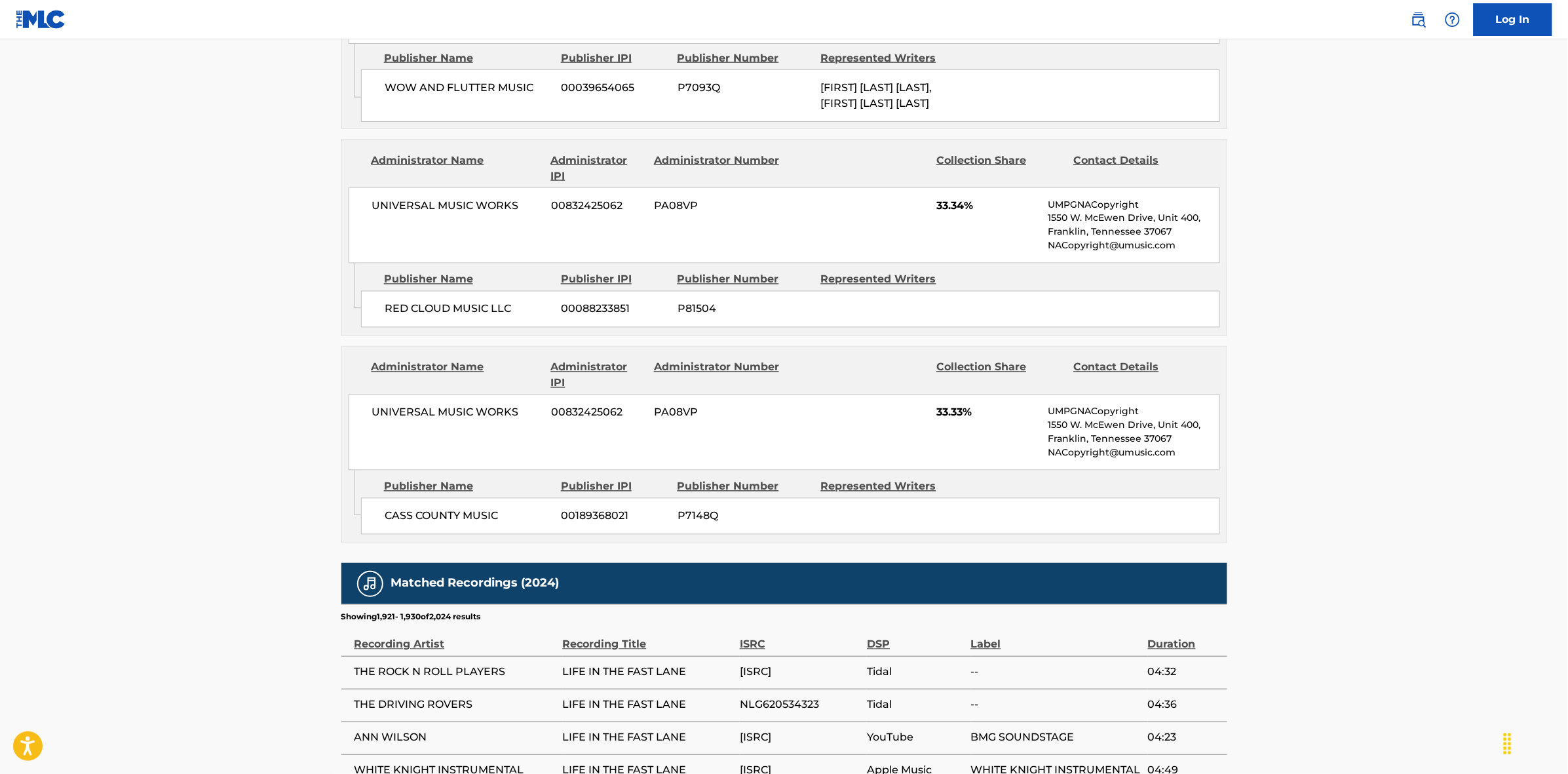 scroll, scrollTop: 1177, scrollLeft: 0, axis: vertical 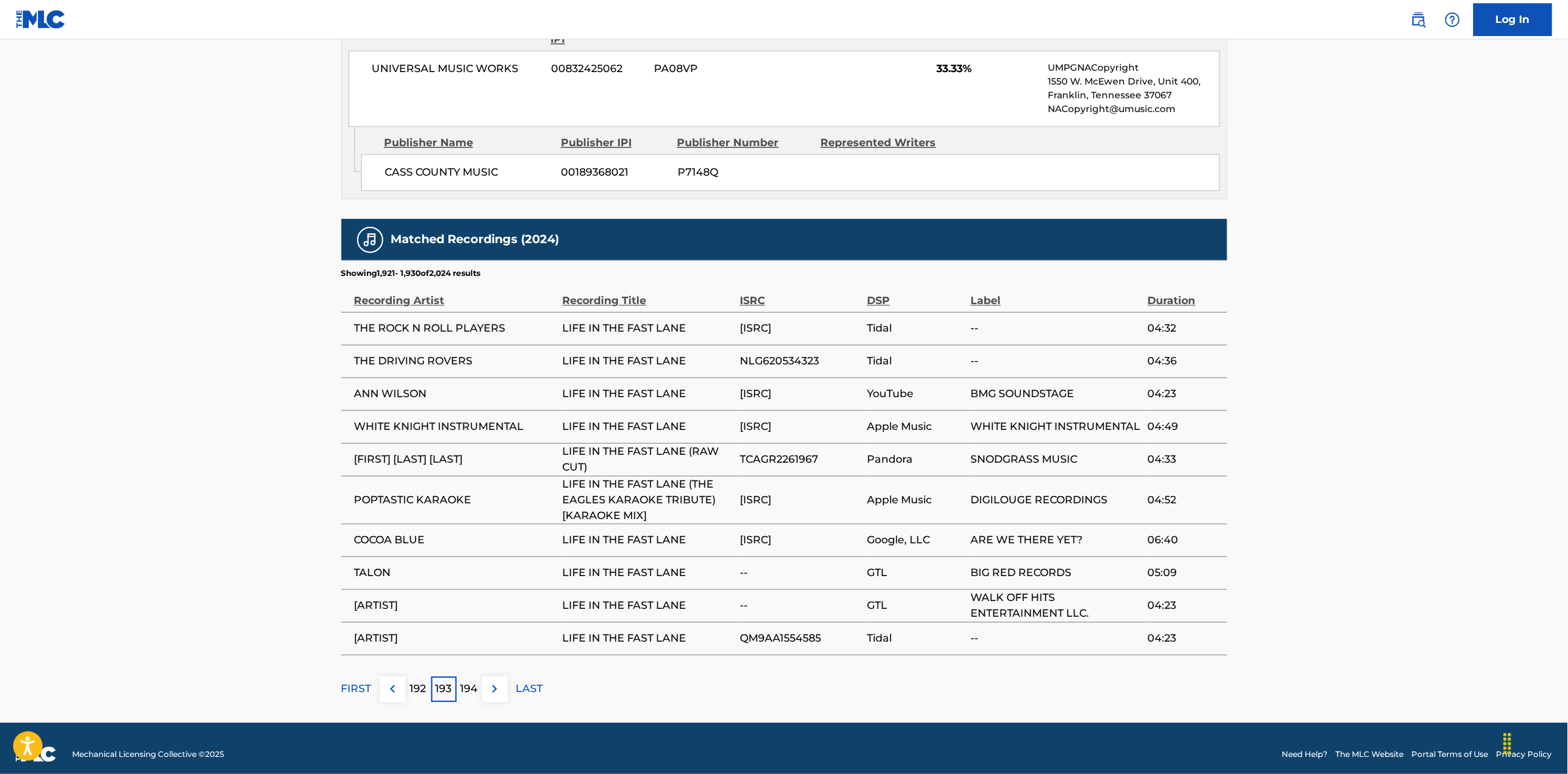 click at bounding box center (495, 689) 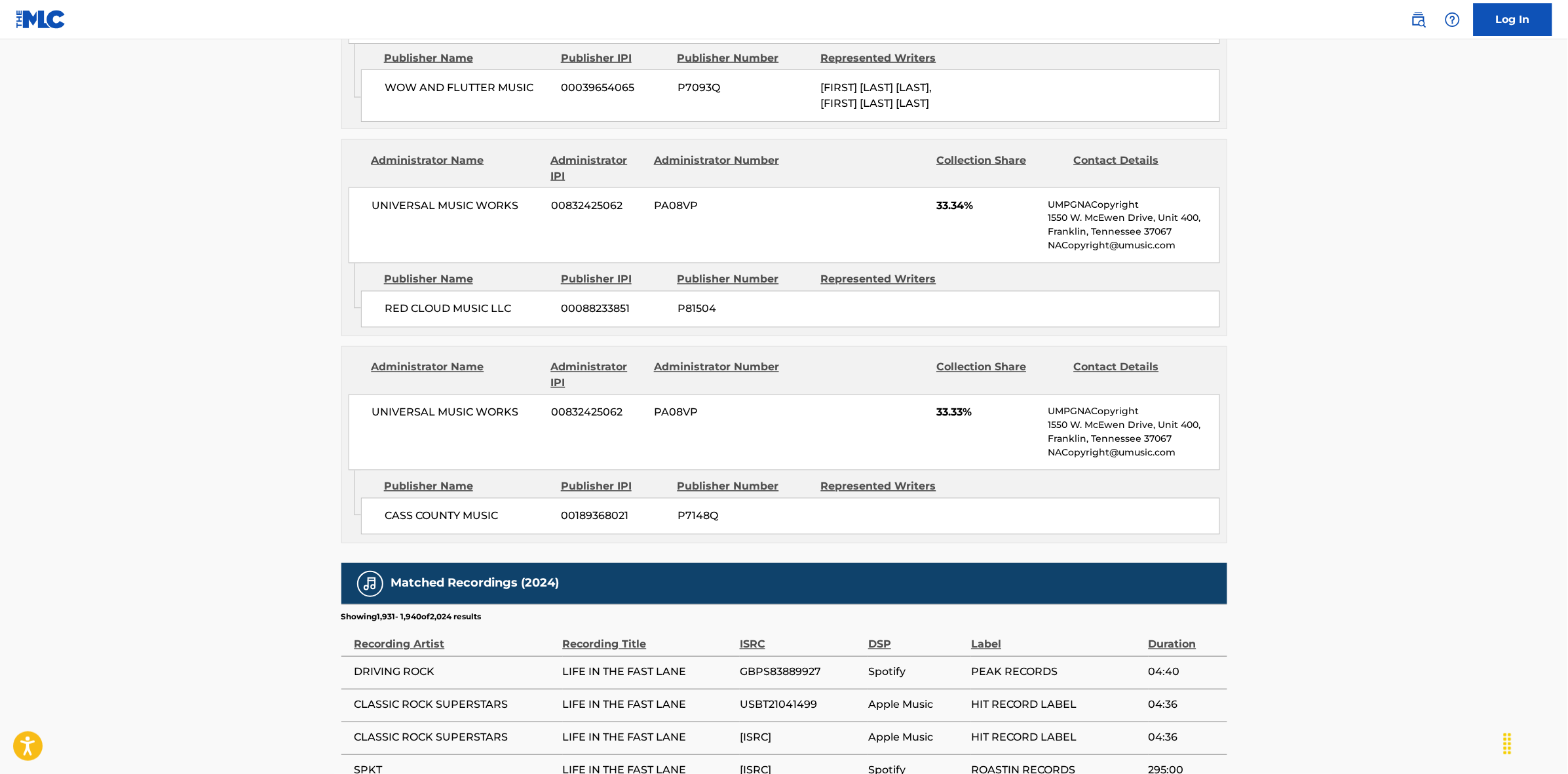 scroll, scrollTop: 1177, scrollLeft: 0, axis: vertical 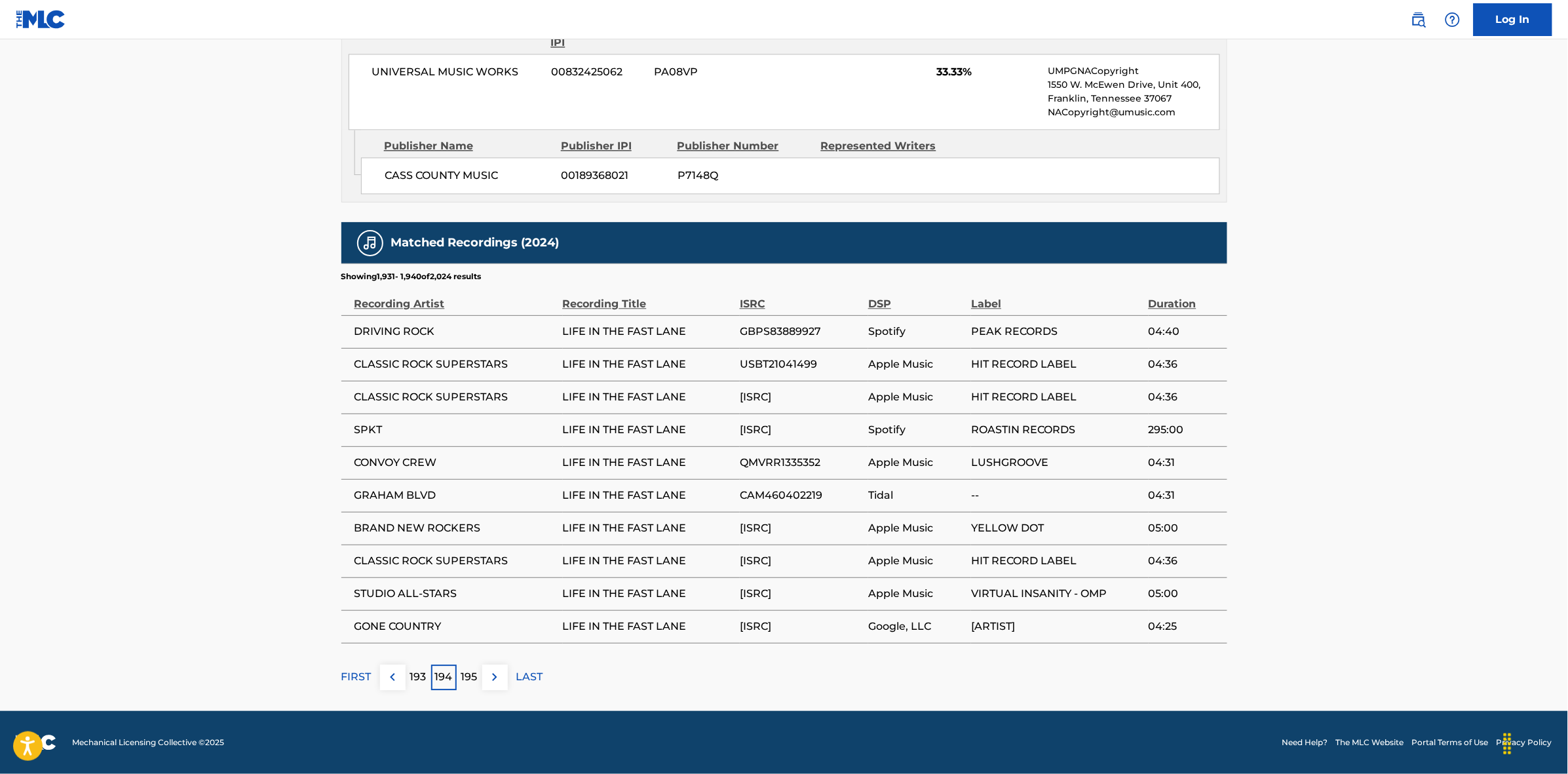 drag, startPoint x: 492, startPoint y: 670, endPoint x: 534, endPoint y: 598, distance: 83.35466 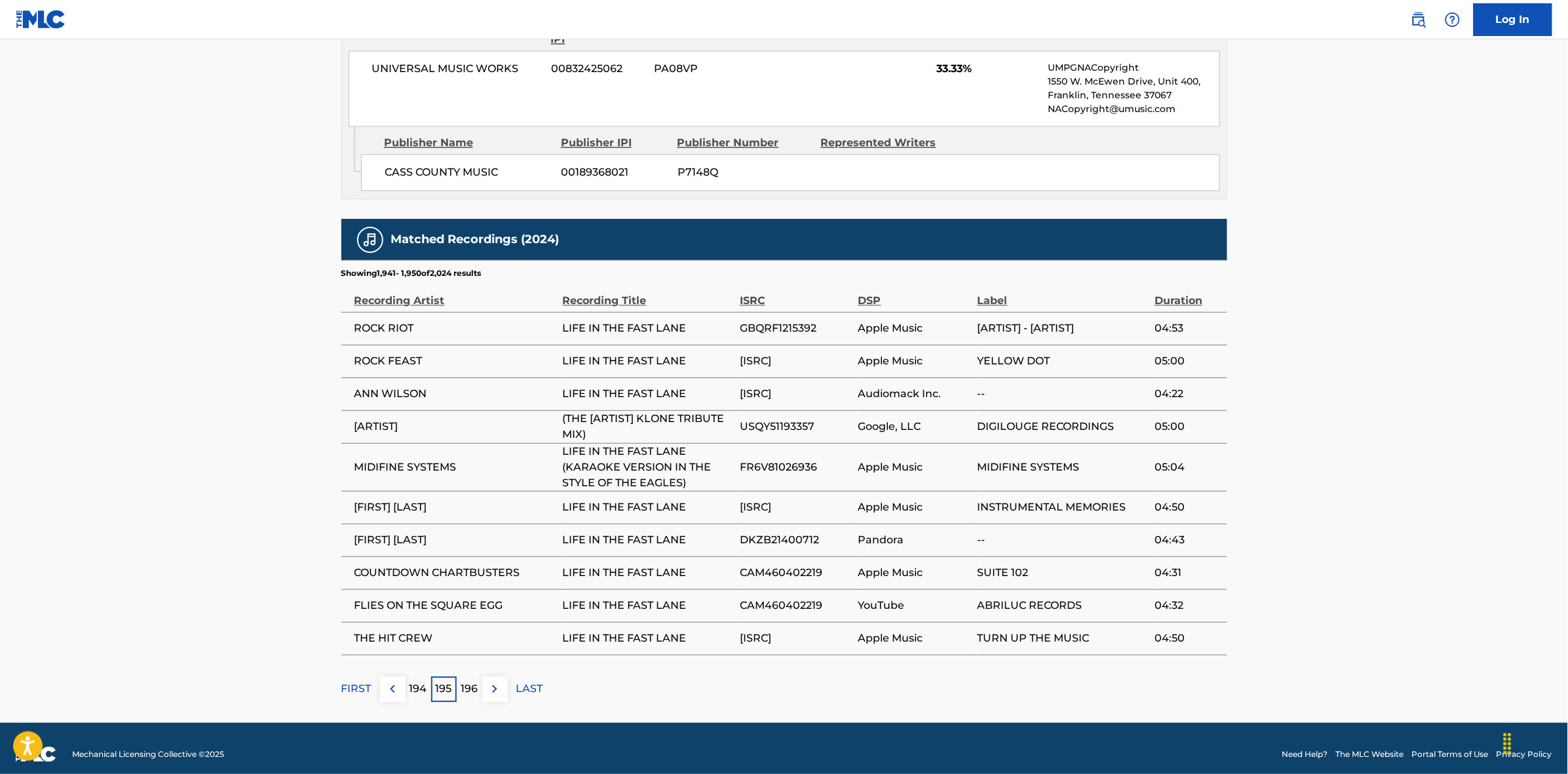 click at bounding box center (495, 689) 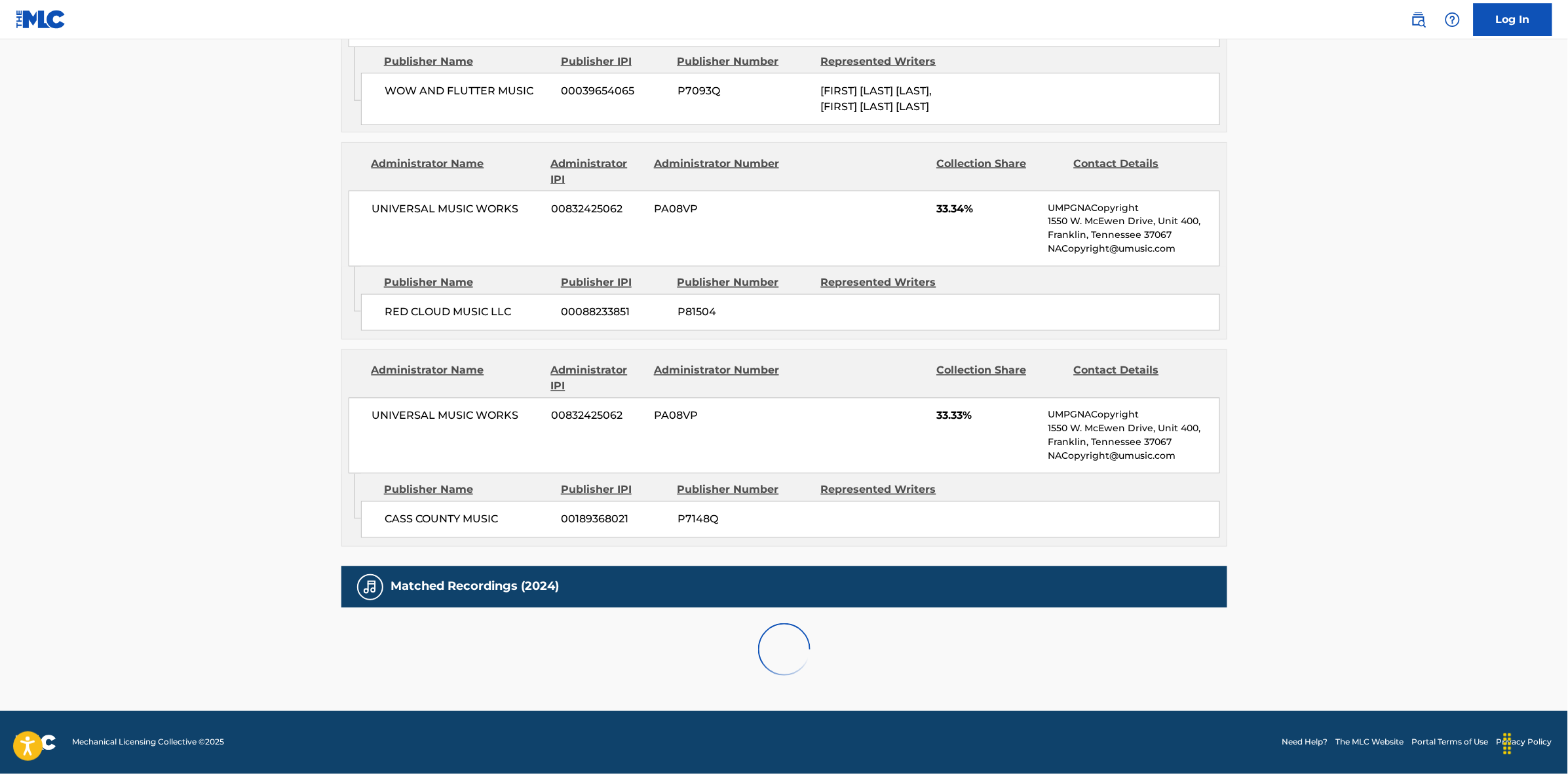 scroll, scrollTop: 1177, scrollLeft: 0, axis: vertical 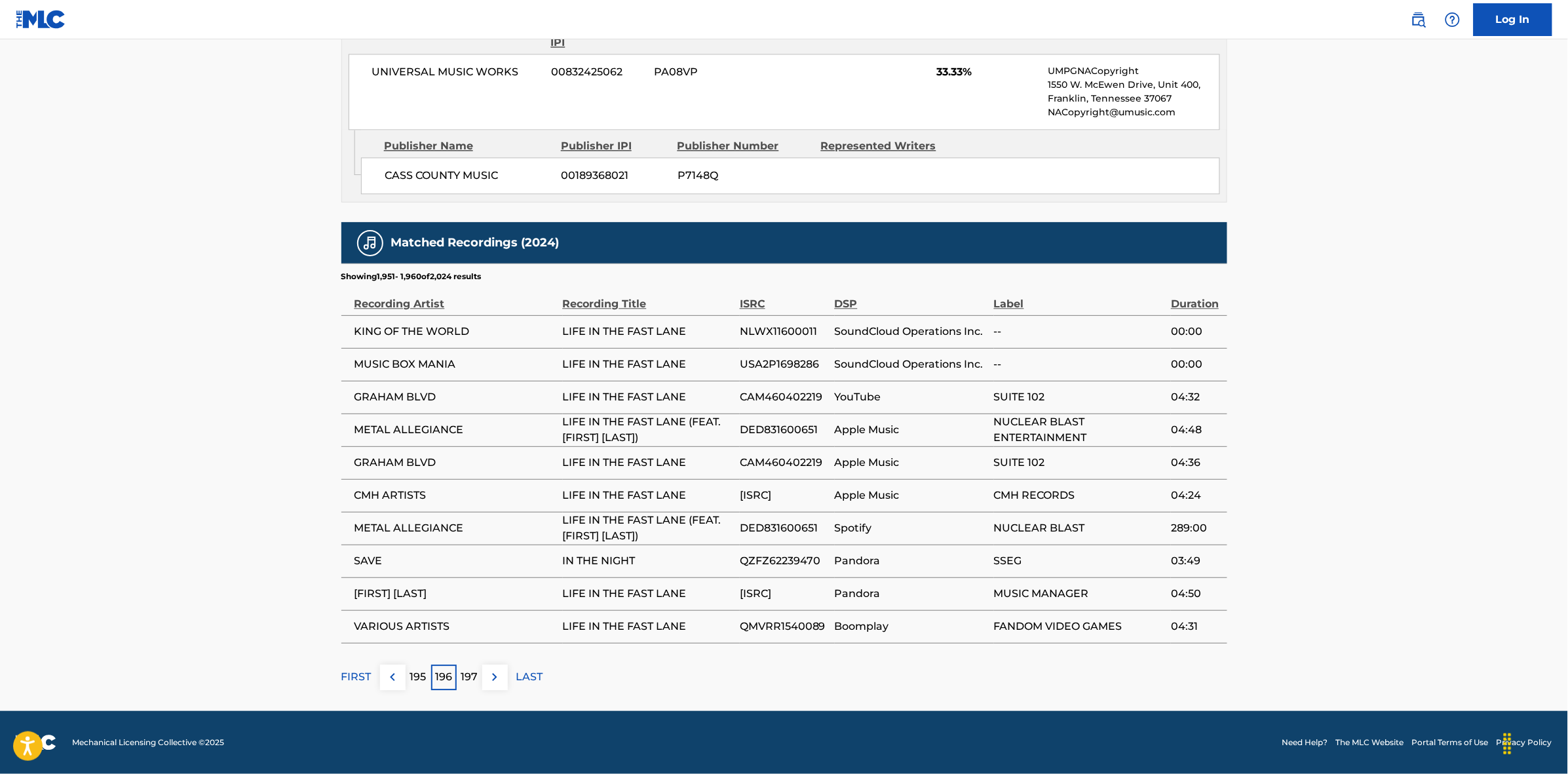 click on "Member Work Identifier -- MLC Song Code L35450 ISWC T0701000716 Duration --:-- Language English Alternative Titles Alternative Title Alternative Title Type Language LA VIDA EN CARRIL RAPIDO Generic Alternative Title -- VIVIENDO AL MAXIMO Generic Alternative Title -- Writers   (3) Writer Name Writer IPI Writer Role [FIRST] [LAST] [IPI] Composer/Author [FIRST] [LAST] [IPI] Composer/Author [FIRST] [LAST] [IPI] Composer/Author Publishers   (3) Total shares:  100.01 % Administrator Name Administrator IPI Administrator Number Collection Share Contact Details [ARTIST] [IPI] [NUMBER] [PERCENTAGE]% Reservoir MLC Inquiries MLC@reservoir-media.com Admin Original Publisher Connecting Line Publisher Name Publisher IPI Publisher Number Represented Writers [ARTIST] [IPI] [NUMBER] [ARTIST], [FIRST] [LAST], [FIRST] [LAST]" at bounding box center (784, -212) 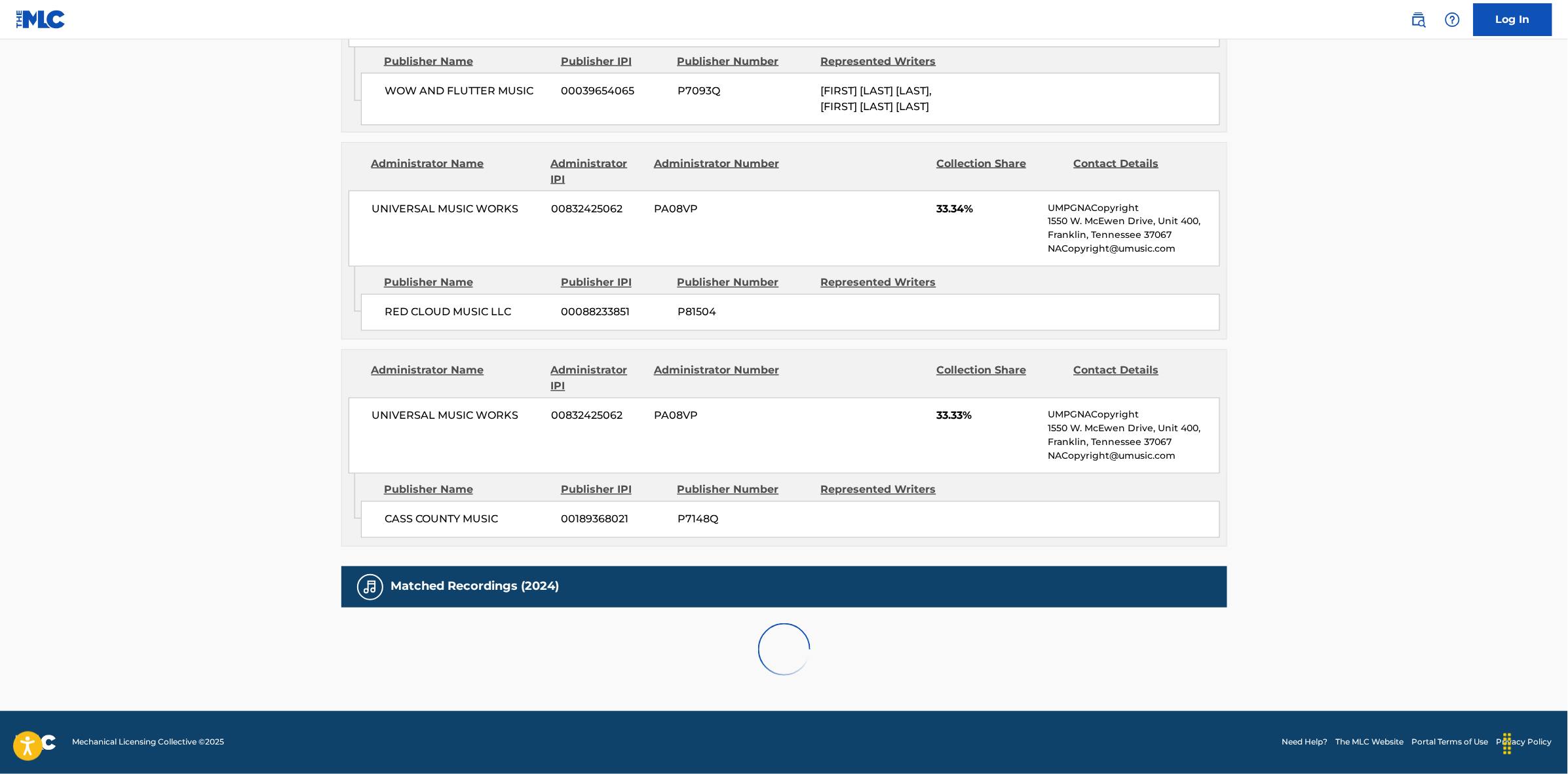 scroll, scrollTop: 1177, scrollLeft: 0, axis: vertical 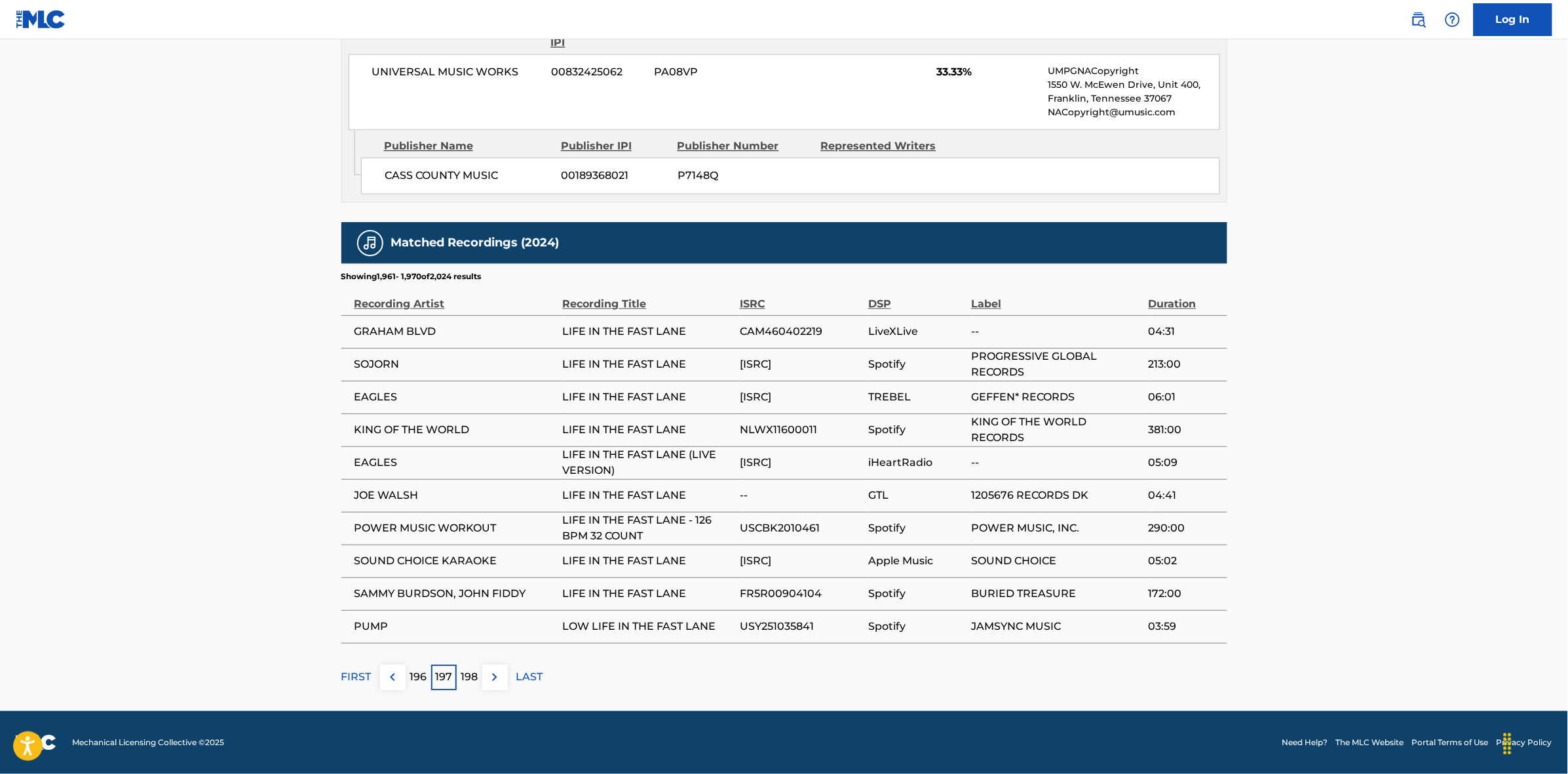 click at bounding box center (495, 677) 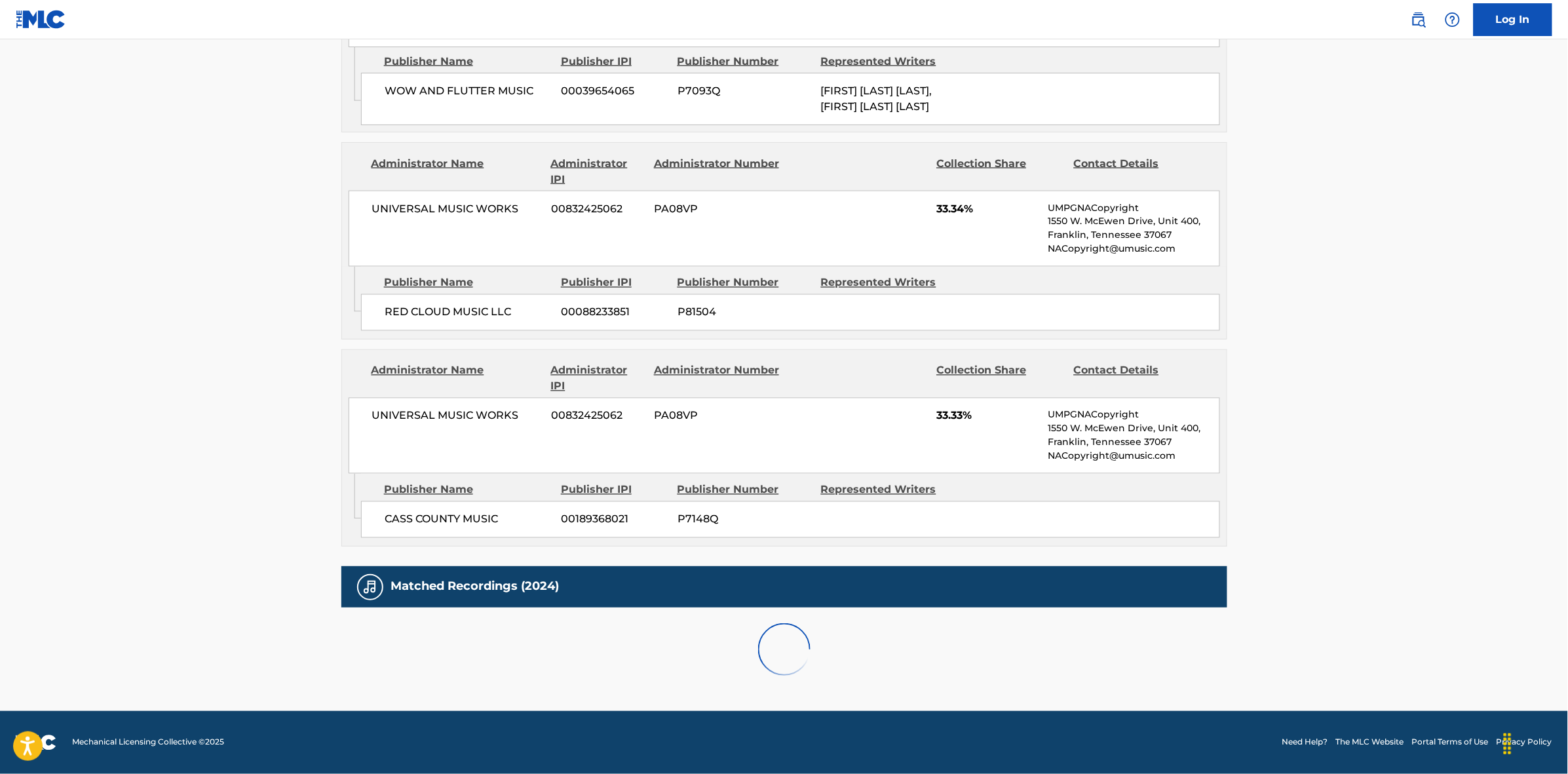 scroll, scrollTop: 1177, scrollLeft: 0, axis: vertical 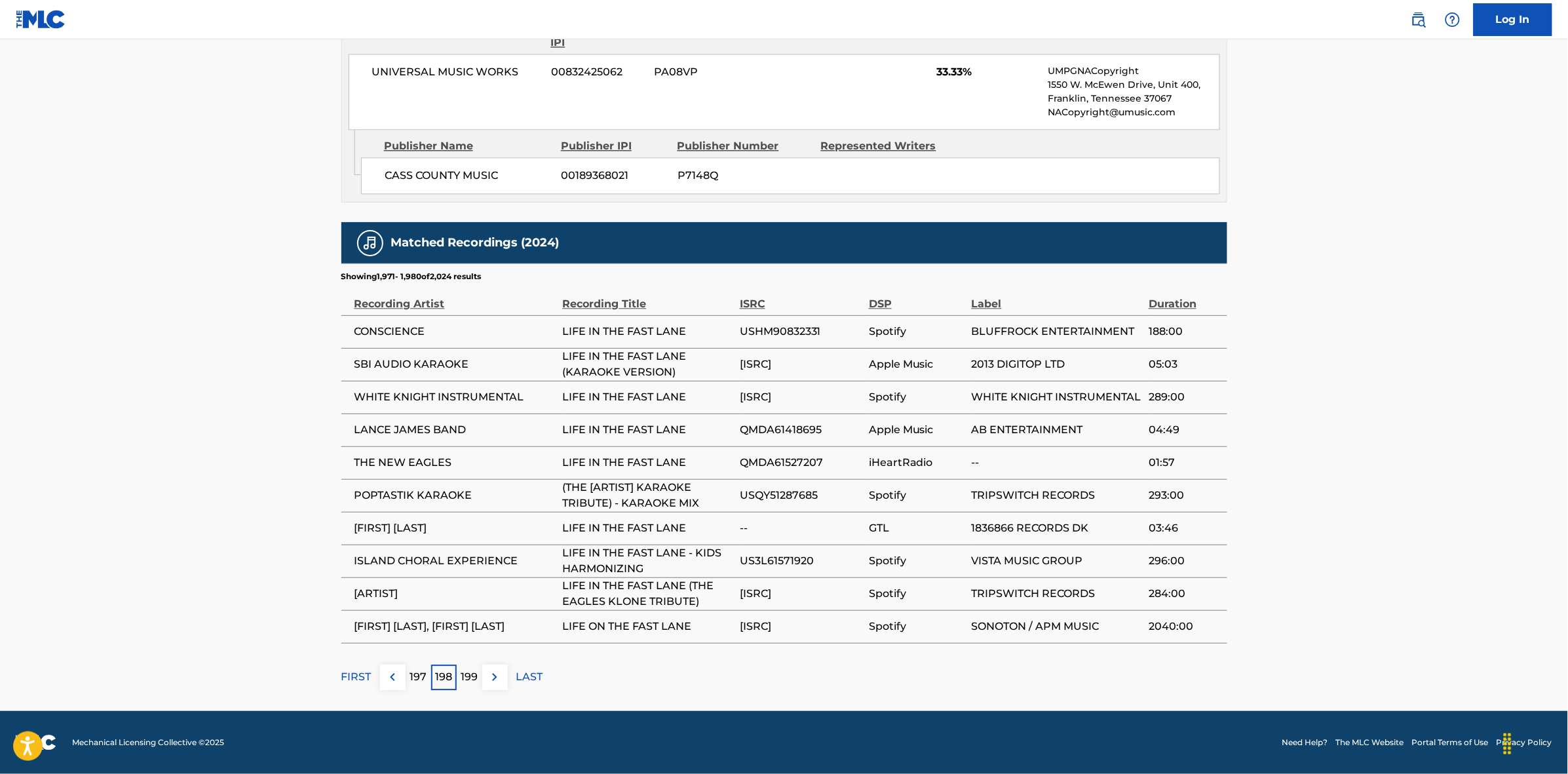 click on "Matched Recordings   (2024) Showing  1,971  -   1,980  of  2,024   results   Recording Artist Recording Title ISRC DSP Label Duration CONSCIENCE LIFE IN THE FAST LANE [ISRC] Spotify BLUFFROCK ENTERTAINMENT 188:00 SBI AUDIO KARAOKE LIFE IN THE FAST LANE (KARAOKE VERSION) [ISRC] Apple Music 2013 DIGITOP LTD 05:03 WHITE KNIGHT INSTRUMENTAL LIFE IN THE FAST LANE [ISRC] Spotify WHITE KNIGHT INSTRUMENTAL 289:00 [FIRST] [LAST] BAND LIFE IN THE FAST LANE [ISRC] Apple Music AB ENTERTAINMENT 04:49 THE NEW [BAND] LIFE IN THE FAST LANE [ISRC] iHeartRadio -- 01:57 POPTASTIK KARAOKE LIFE IN THE FAST LANE (THE [BAND] KARAOKE TRIBUTE) - KARAOKE MIX [ISRC] Spotify TRIPSWITCH RECORDS 293:00 [FIRST] [LAST] LIFE IN THE FAST LANE -- GTL  1836866 RECORDS DK 03:46 ISLAND CHORAL EXPERIENCE LIFE IN THE FAST LANE - KIDS HARMONIZING [ISRC] Spotify VISTA MUSIC GROUP 296:00 THE MINISTER OF SOUNDALIKES LIFE IN THE FAST LANE (THE [BAND] KLONE TRIBUTE) [ISRC] Spotify TRIPSWITCH RECORDS 284:00 197" at bounding box center [784, 456] 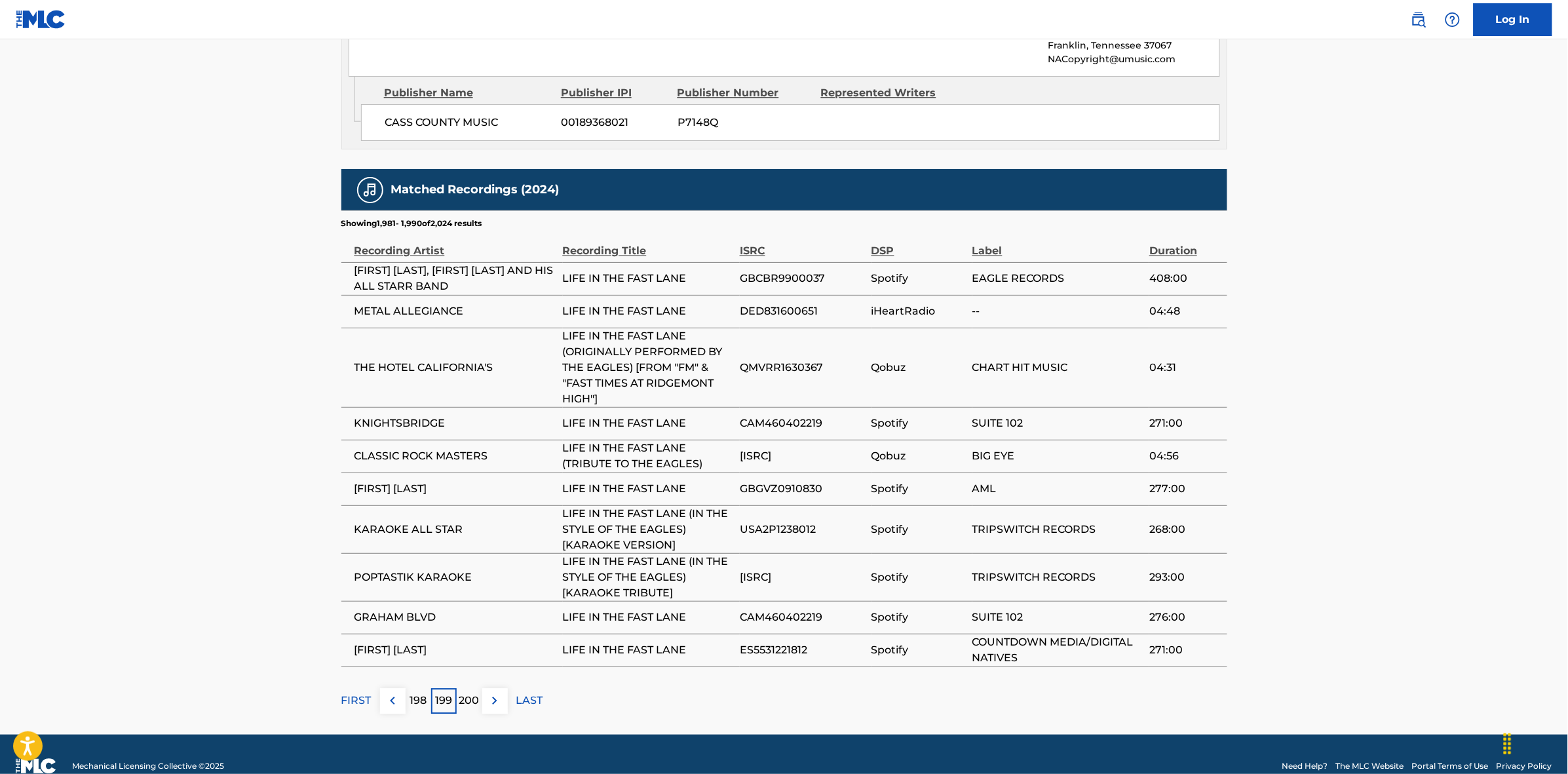scroll, scrollTop: 1254, scrollLeft: 0, axis: vertical 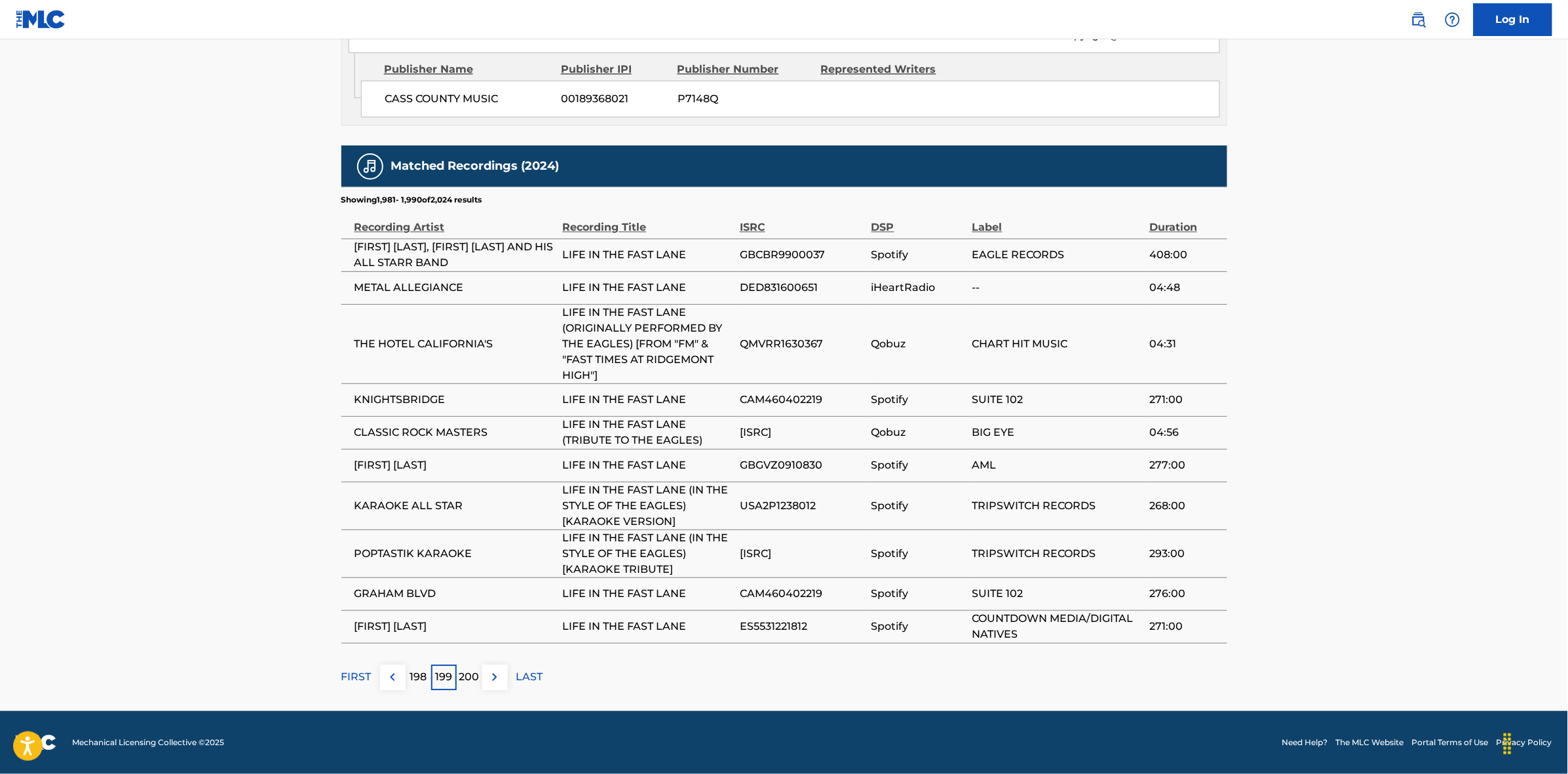 click at bounding box center [495, 677] 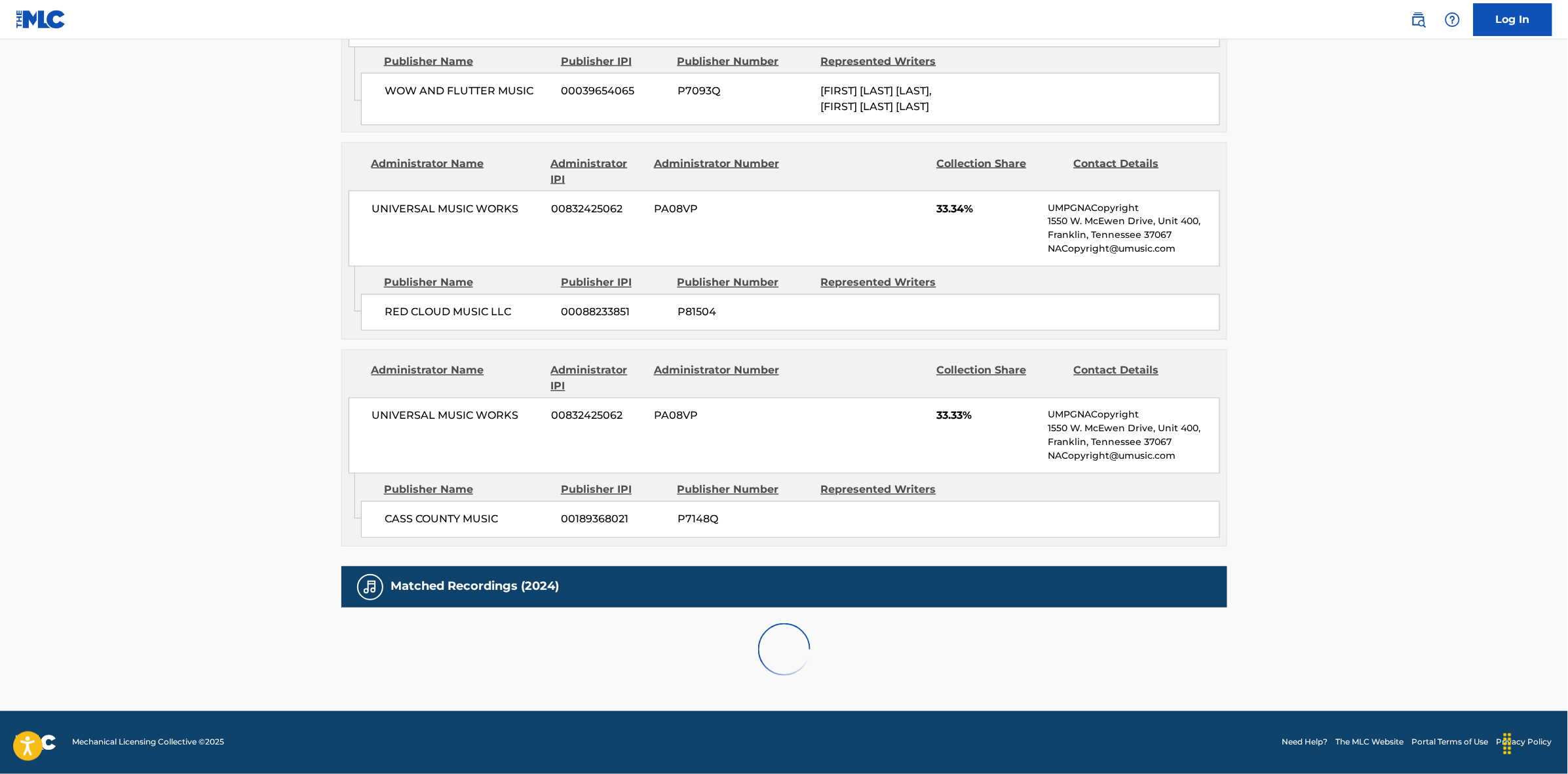 scroll, scrollTop: 1193, scrollLeft: 0, axis: vertical 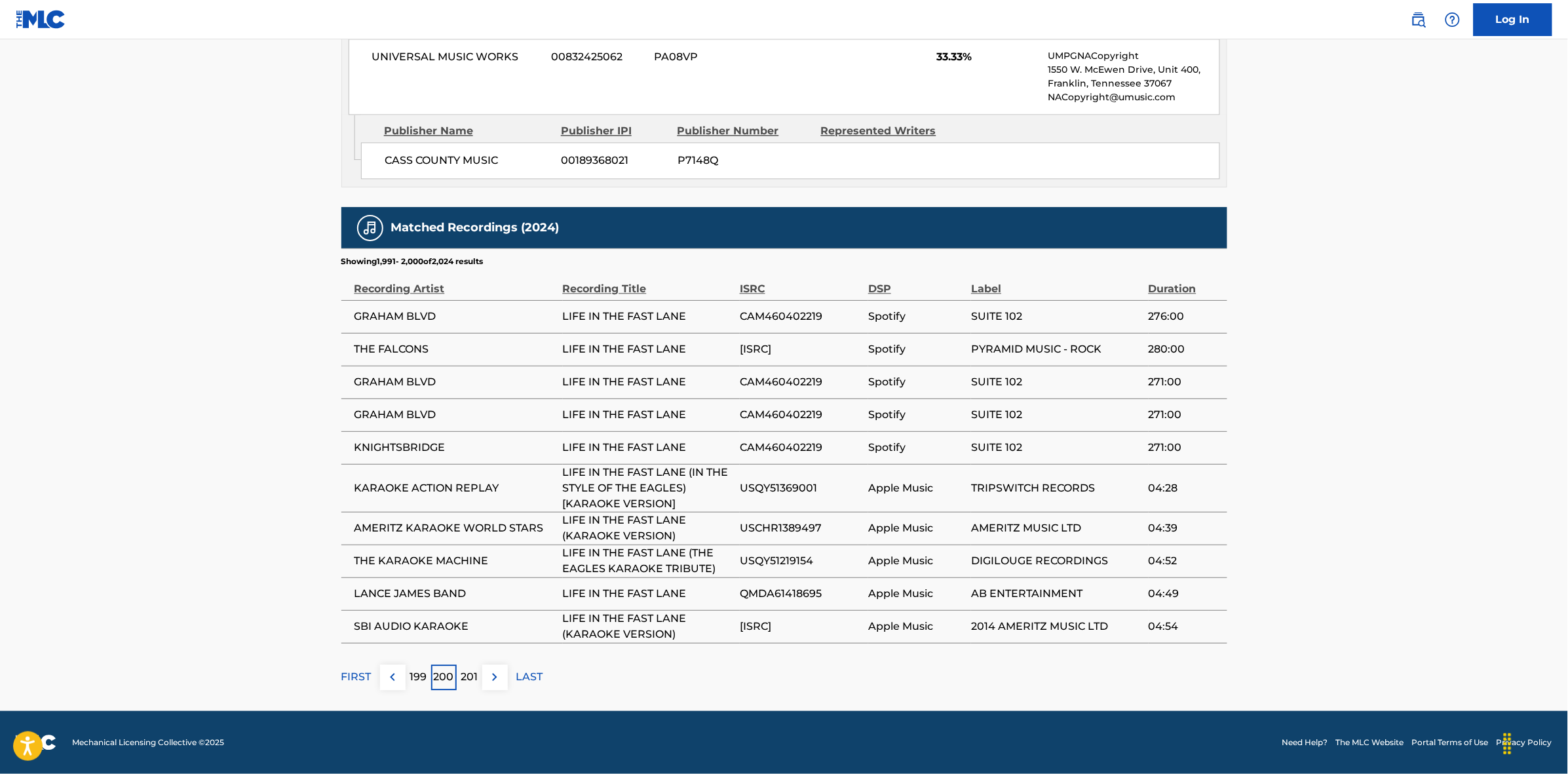 click at bounding box center (495, 677) 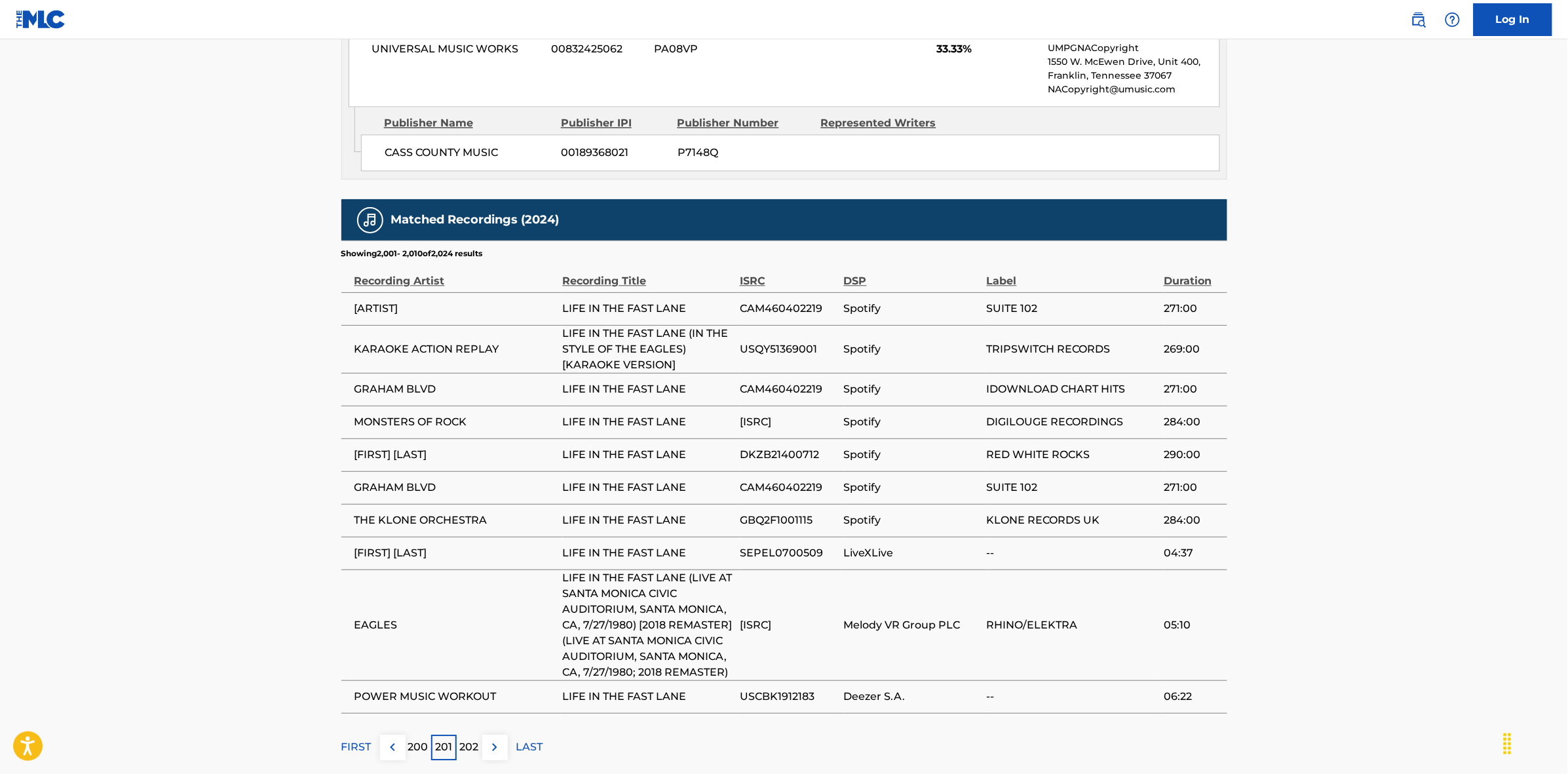 scroll, scrollTop: 1270, scrollLeft: 0, axis: vertical 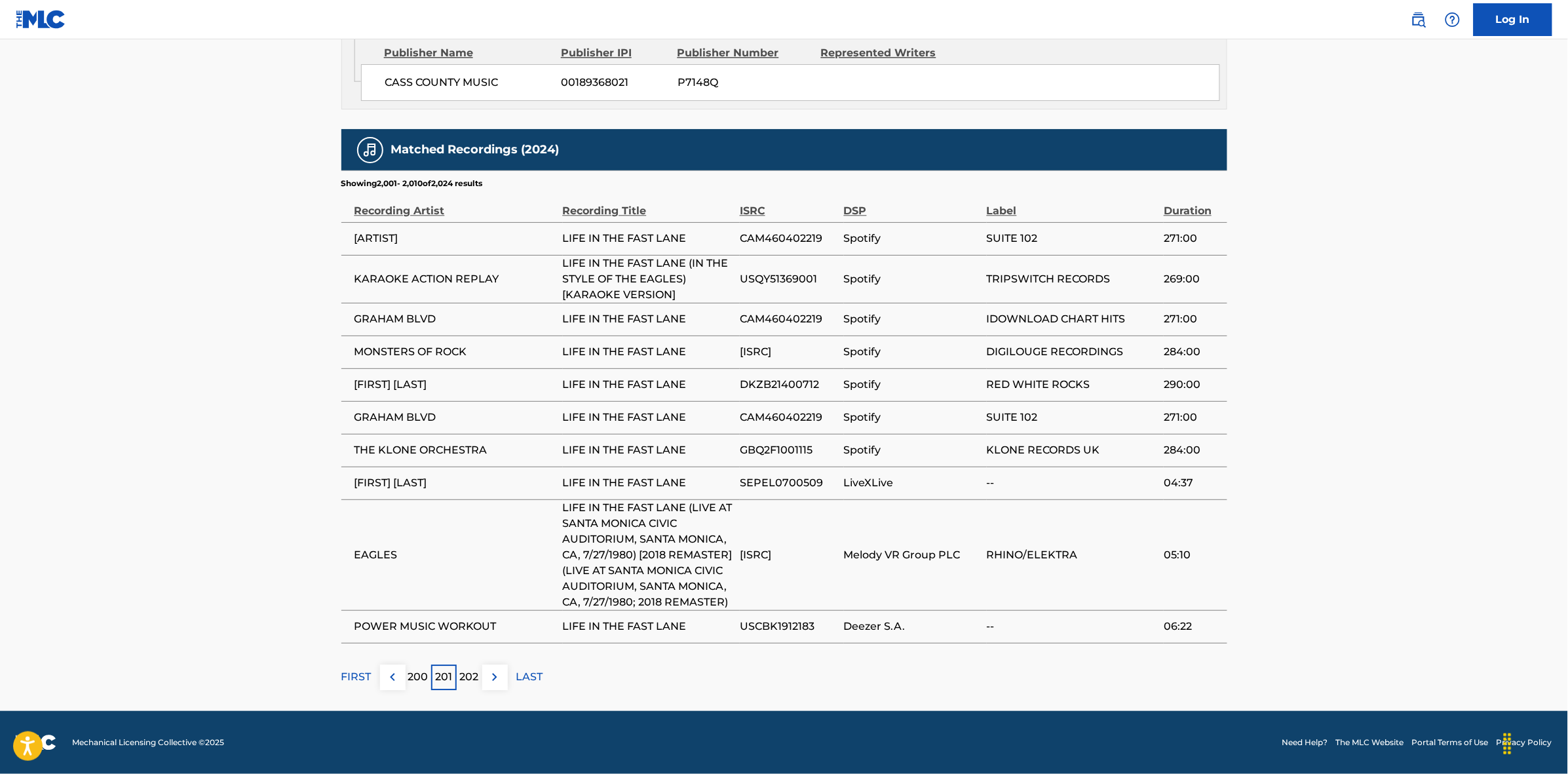 click at bounding box center [495, 677] 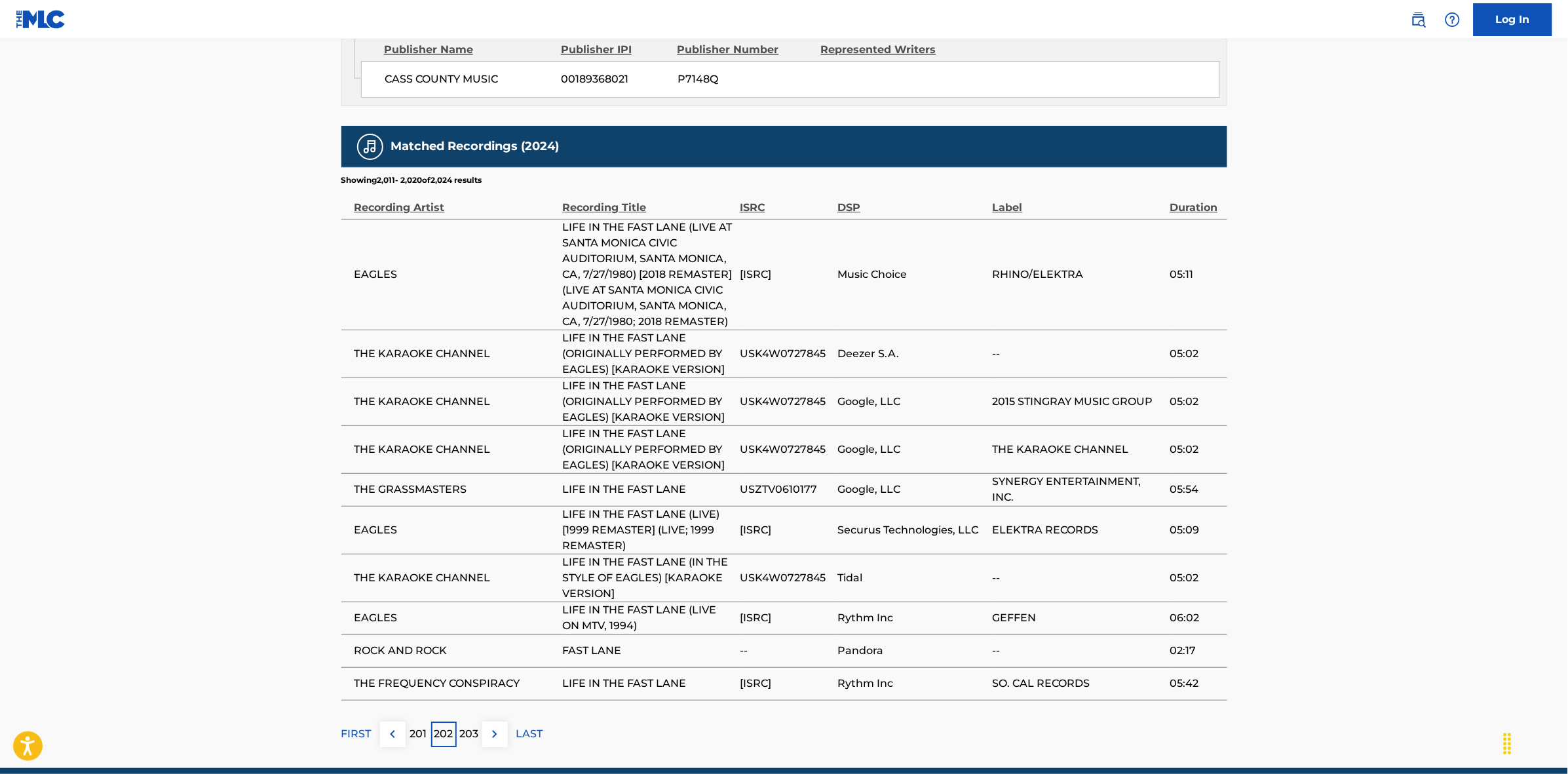 scroll, scrollTop: 1331, scrollLeft: 0, axis: vertical 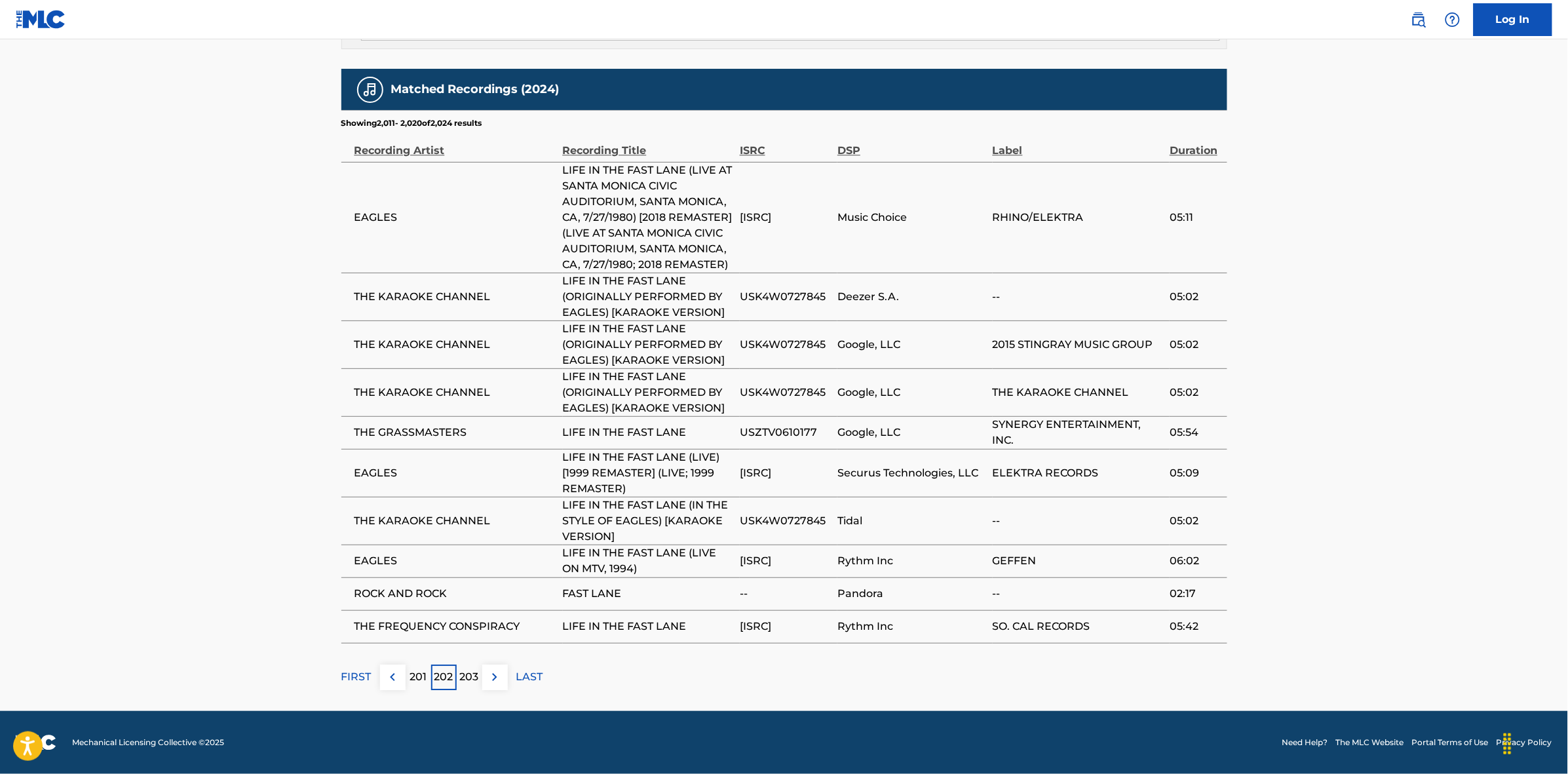 click at bounding box center (495, 677) 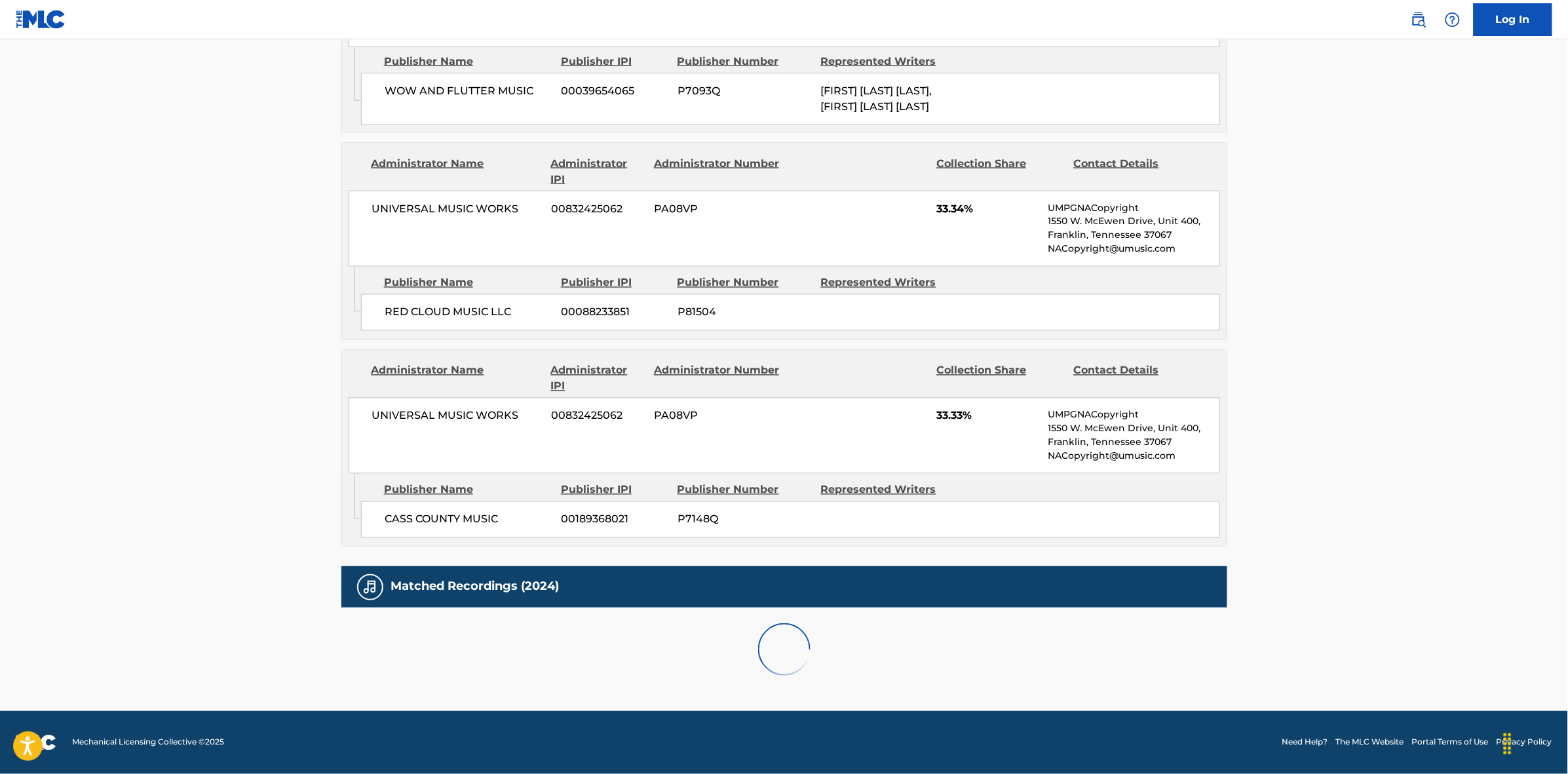 scroll, scrollTop: 1074, scrollLeft: 0, axis: vertical 